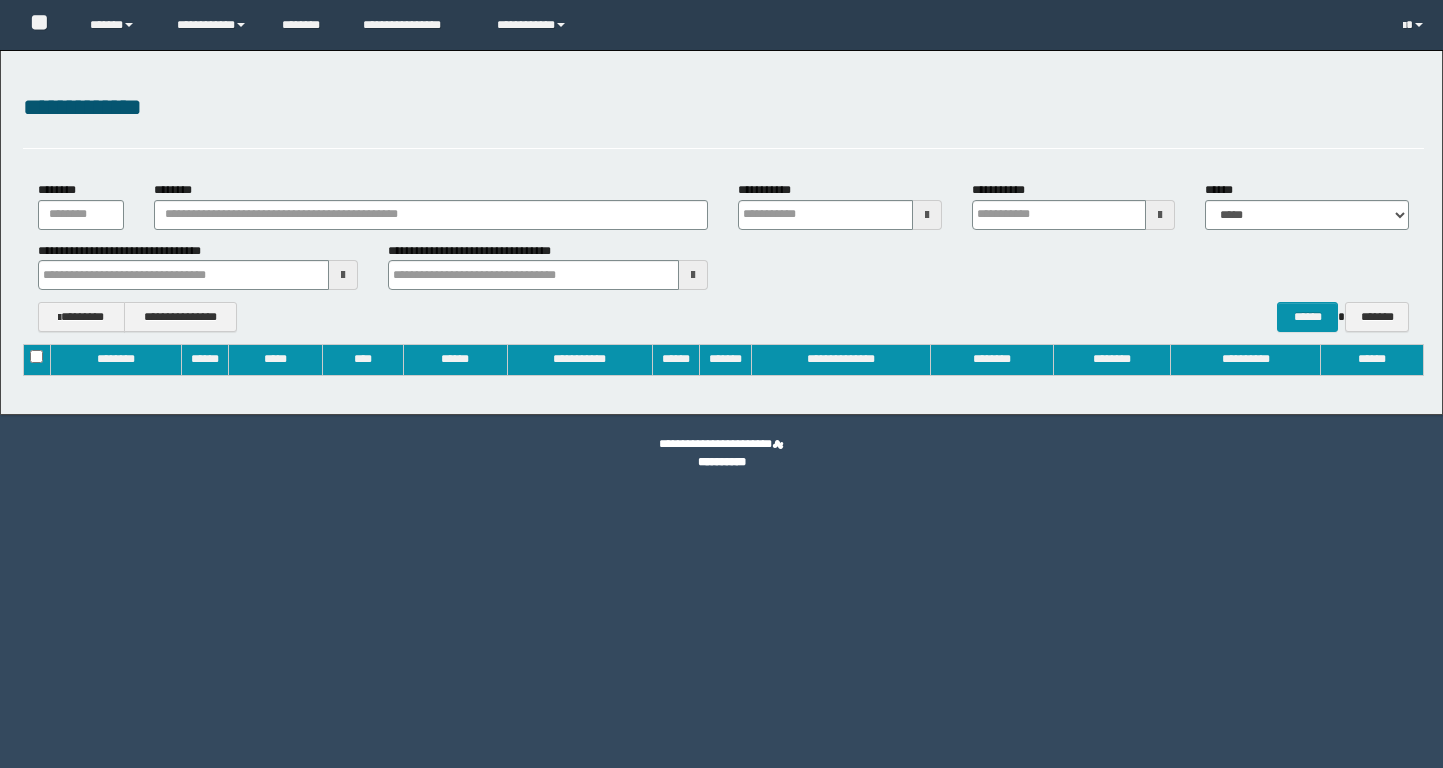 type on "**********" 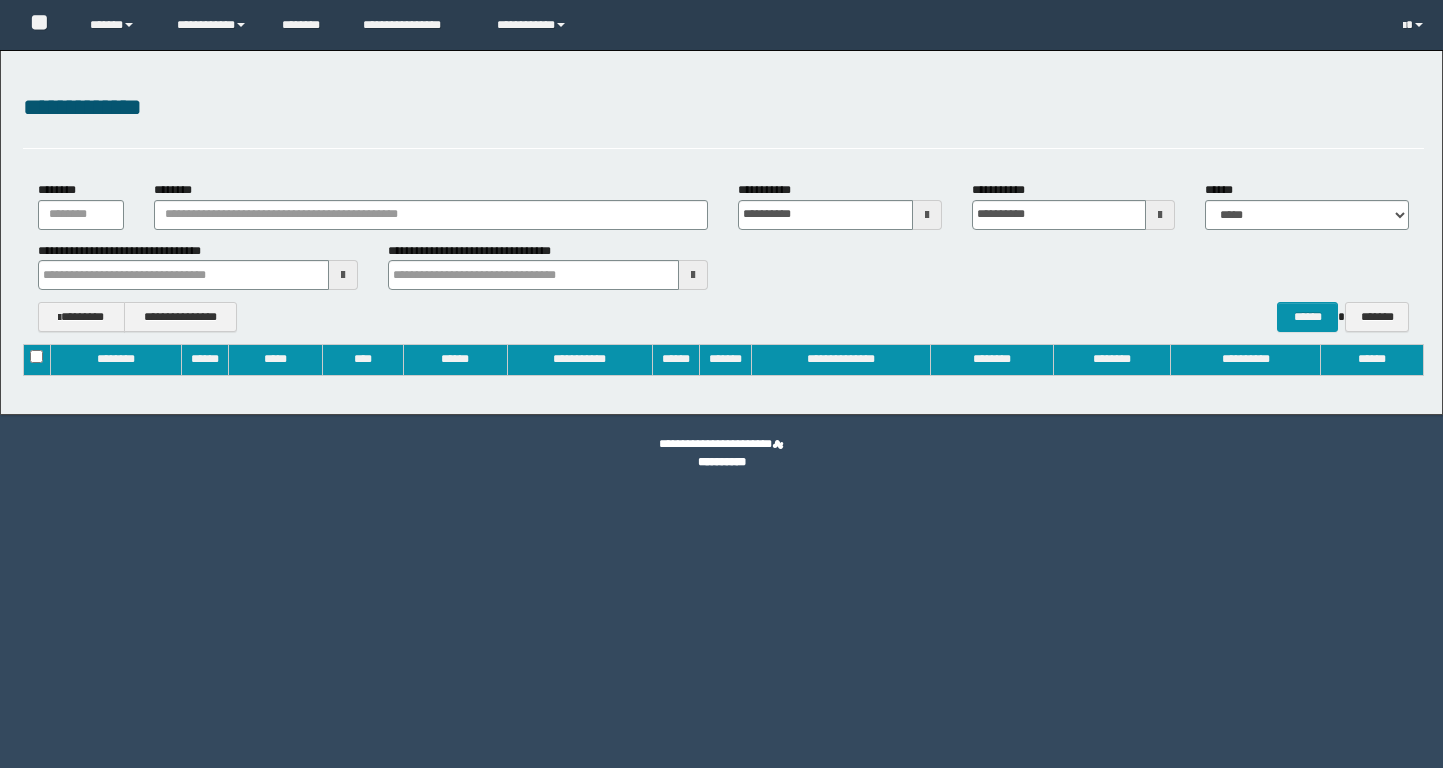 scroll, scrollTop: 0, scrollLeft: 0, axis: both 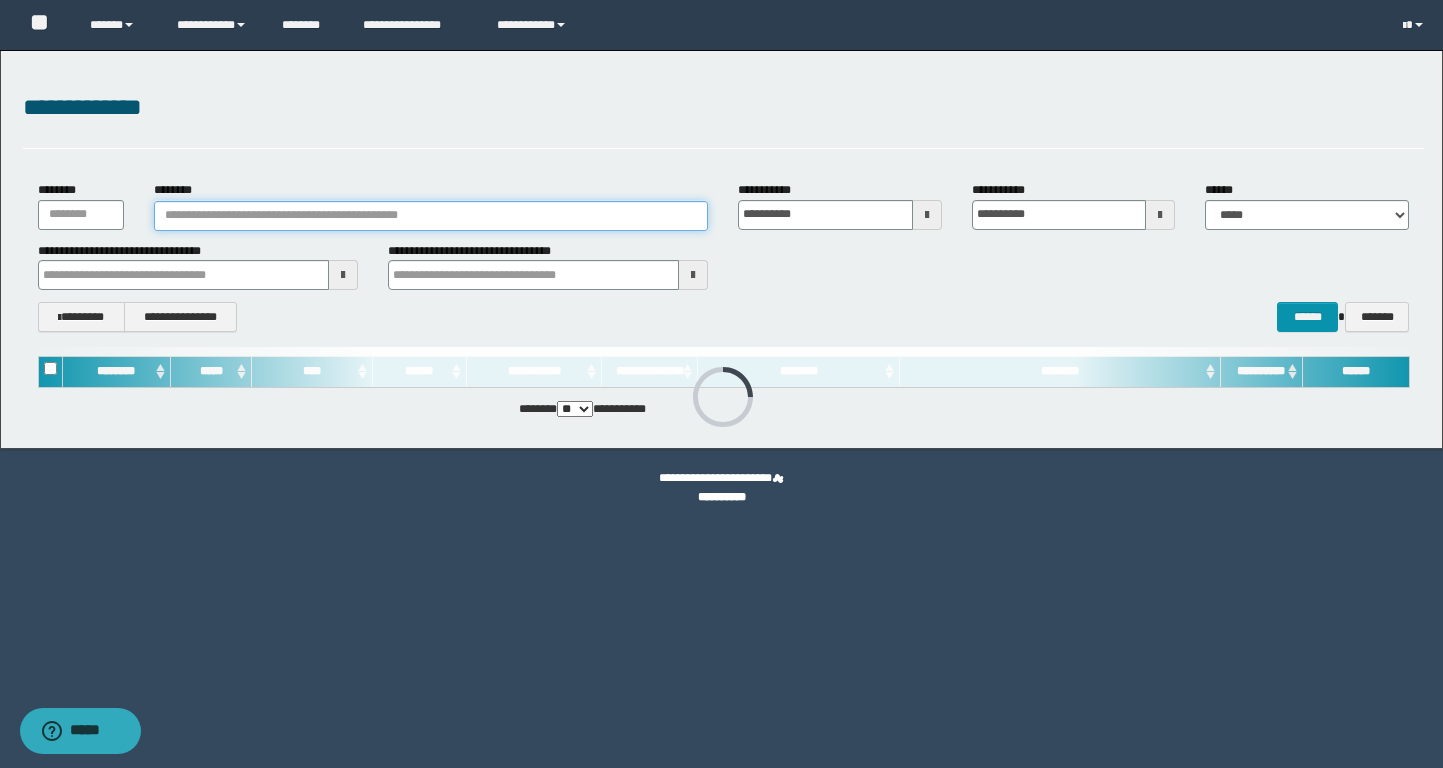 click on "********" at bounding box center [431, 216] 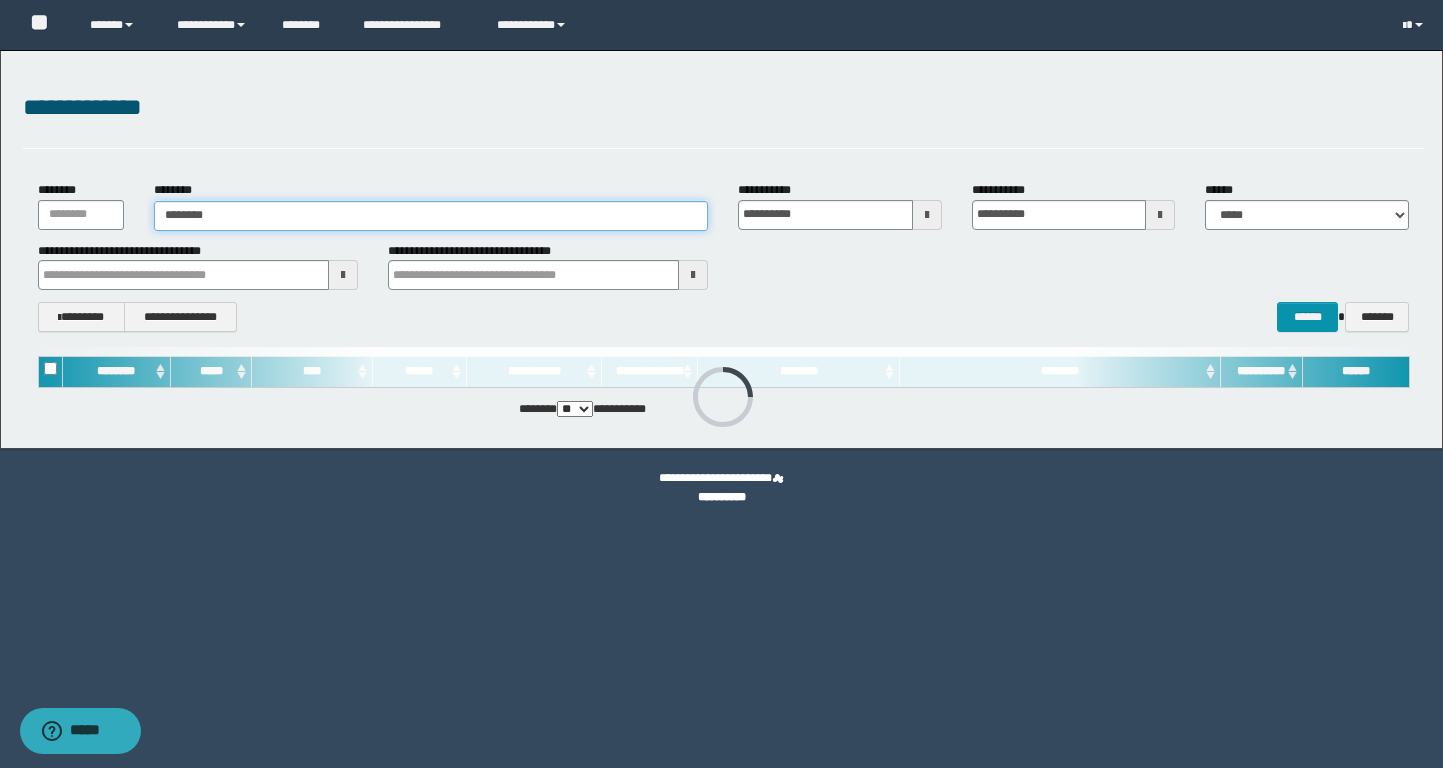 type on "********" 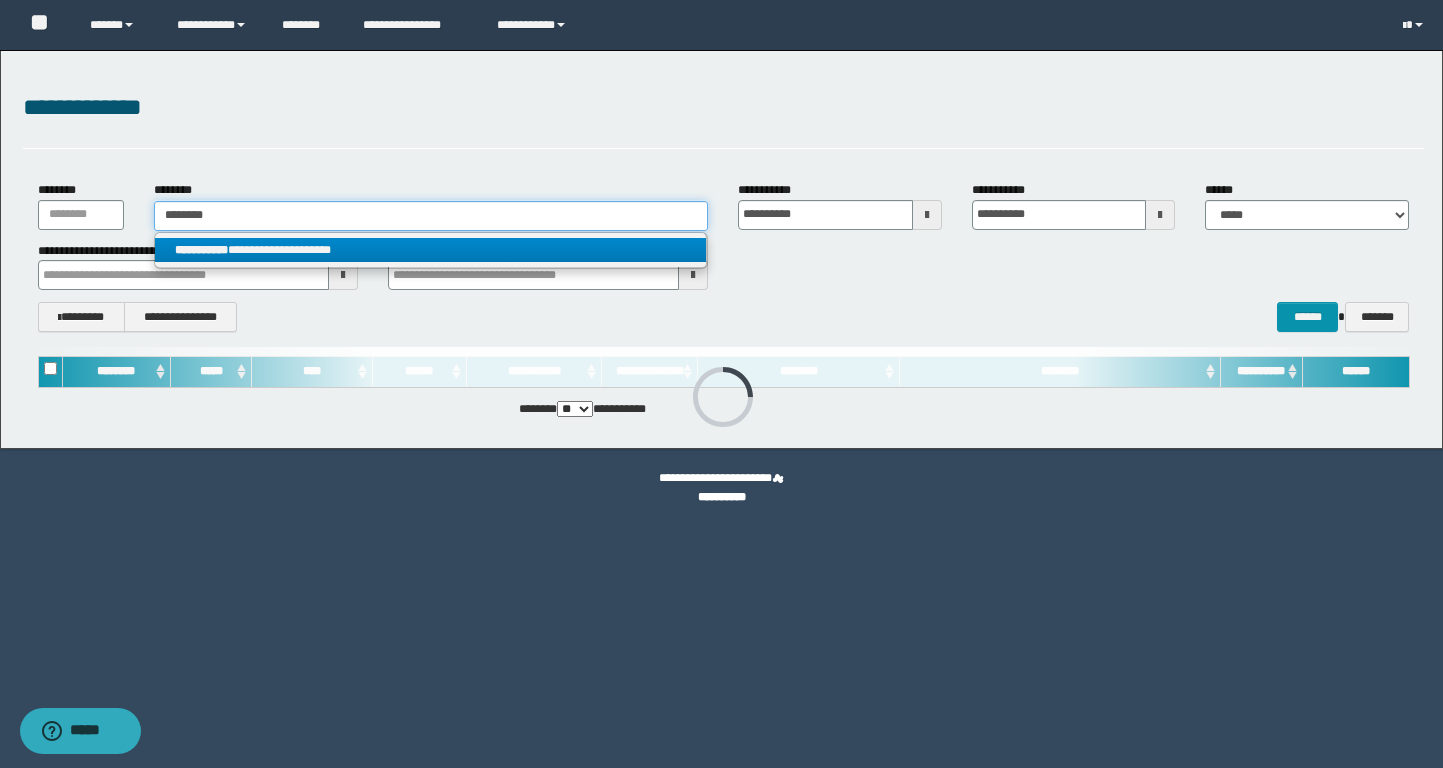 type on "********" 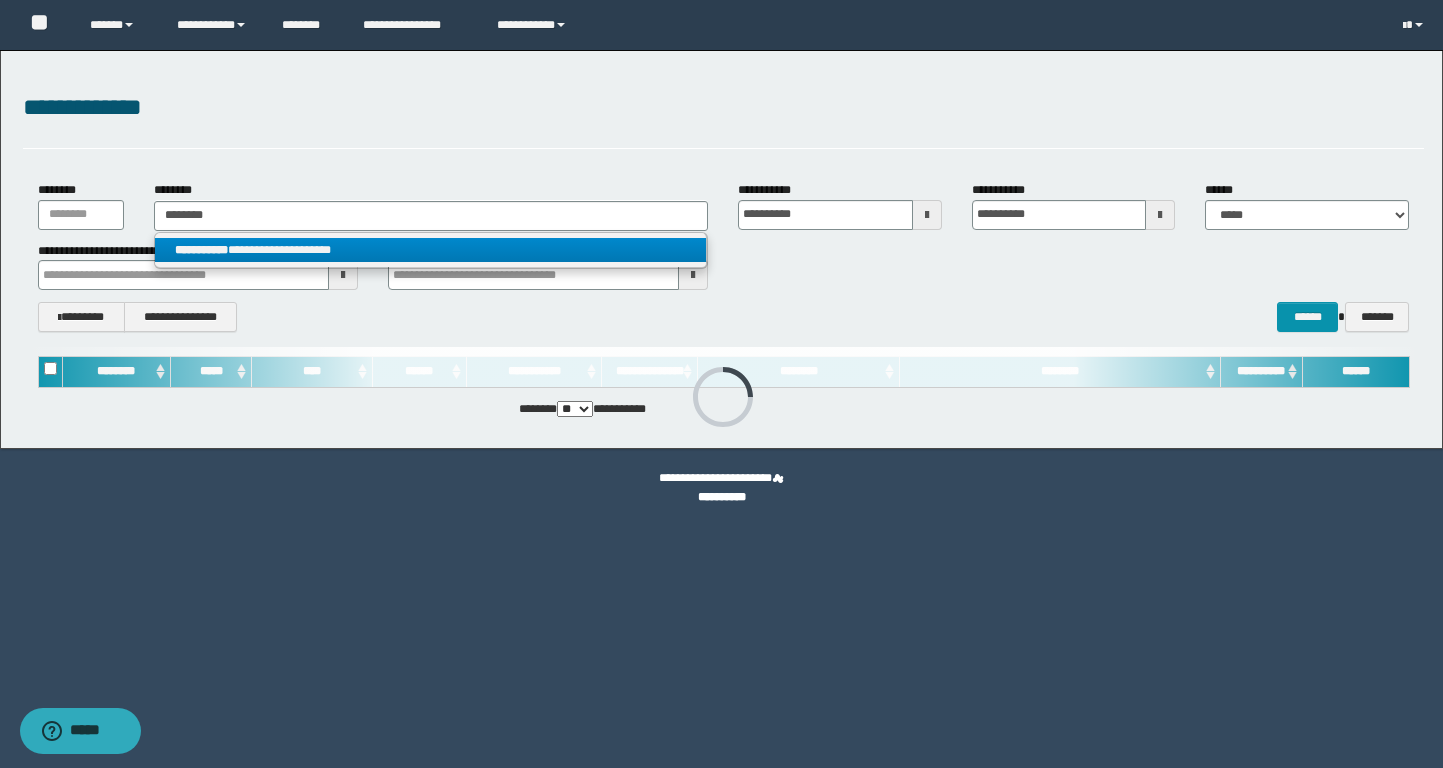 click on "**********" at bounding box center [430, 250] 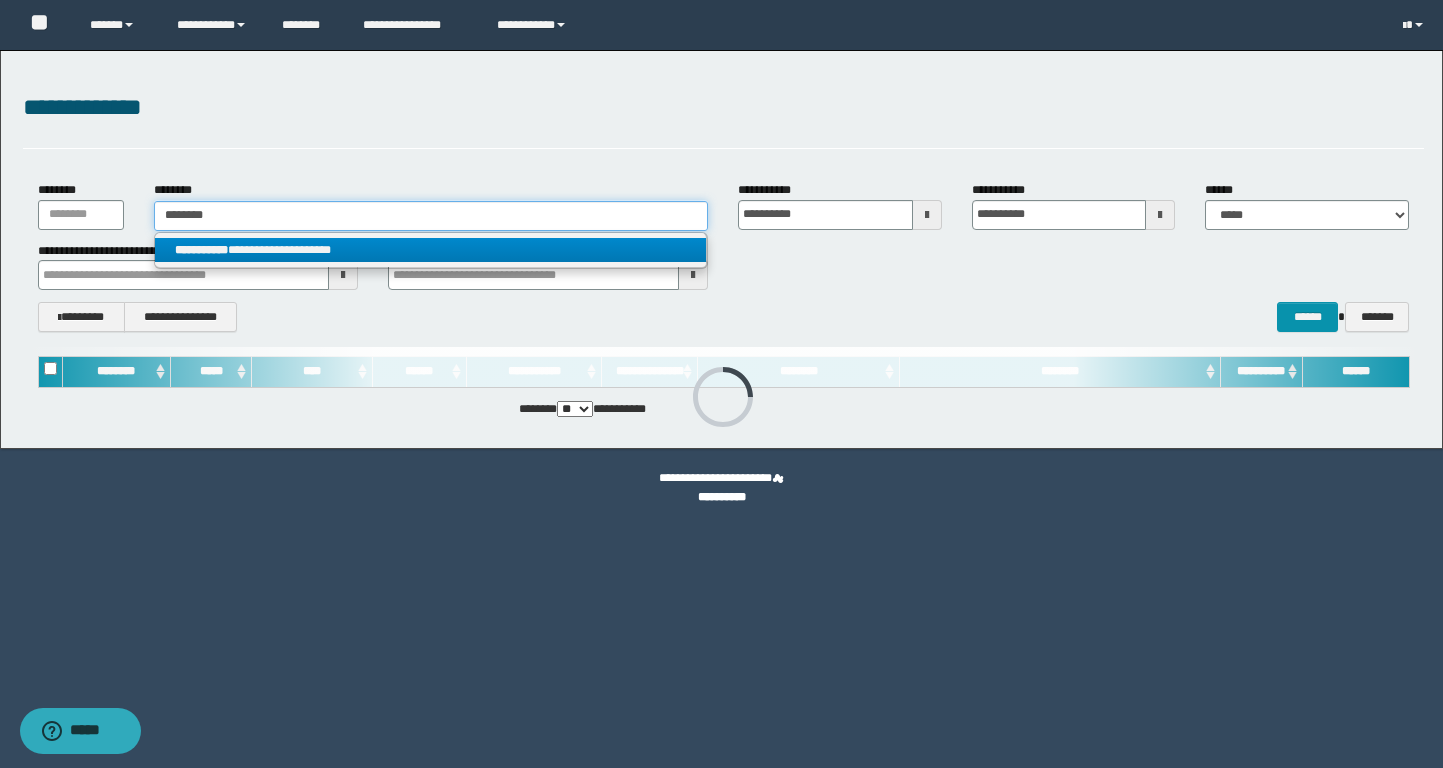 type 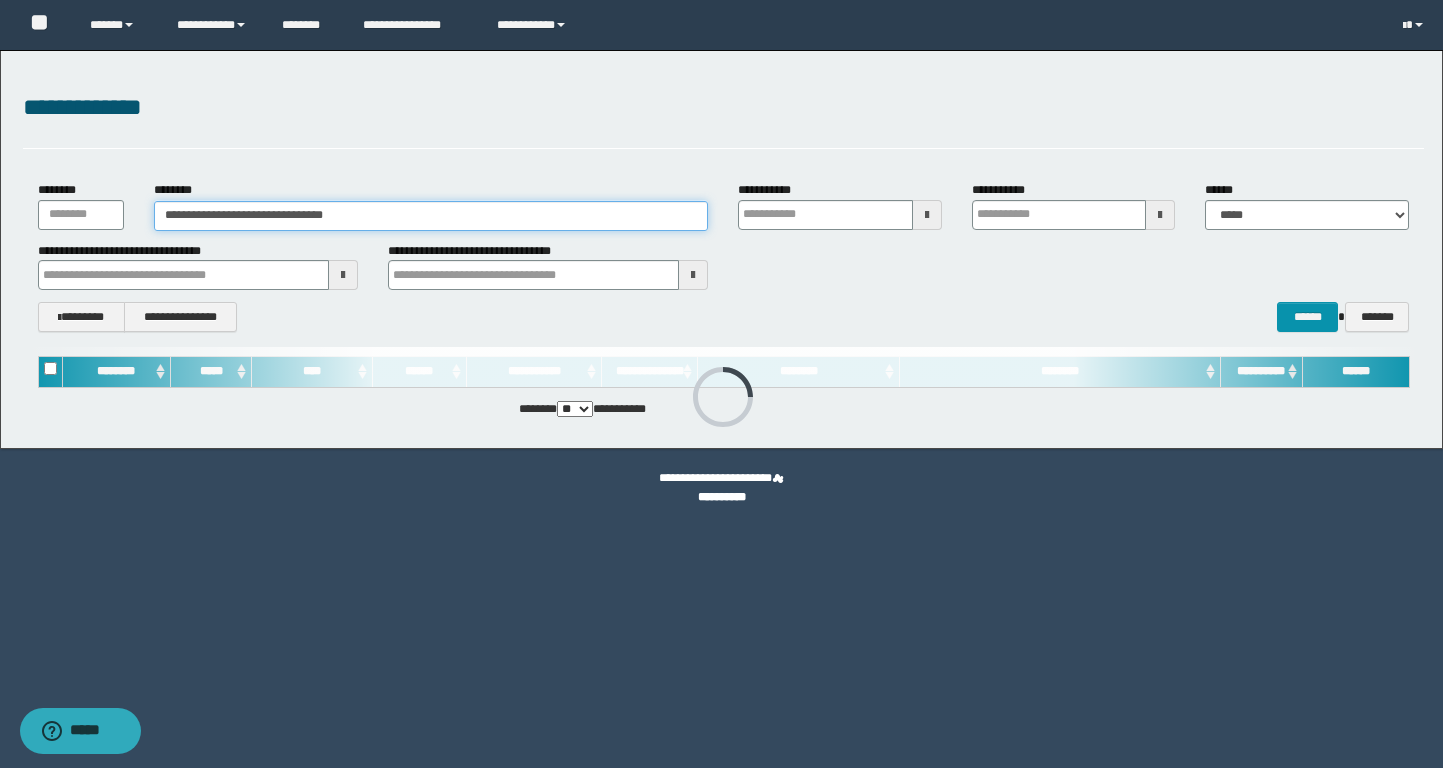 type 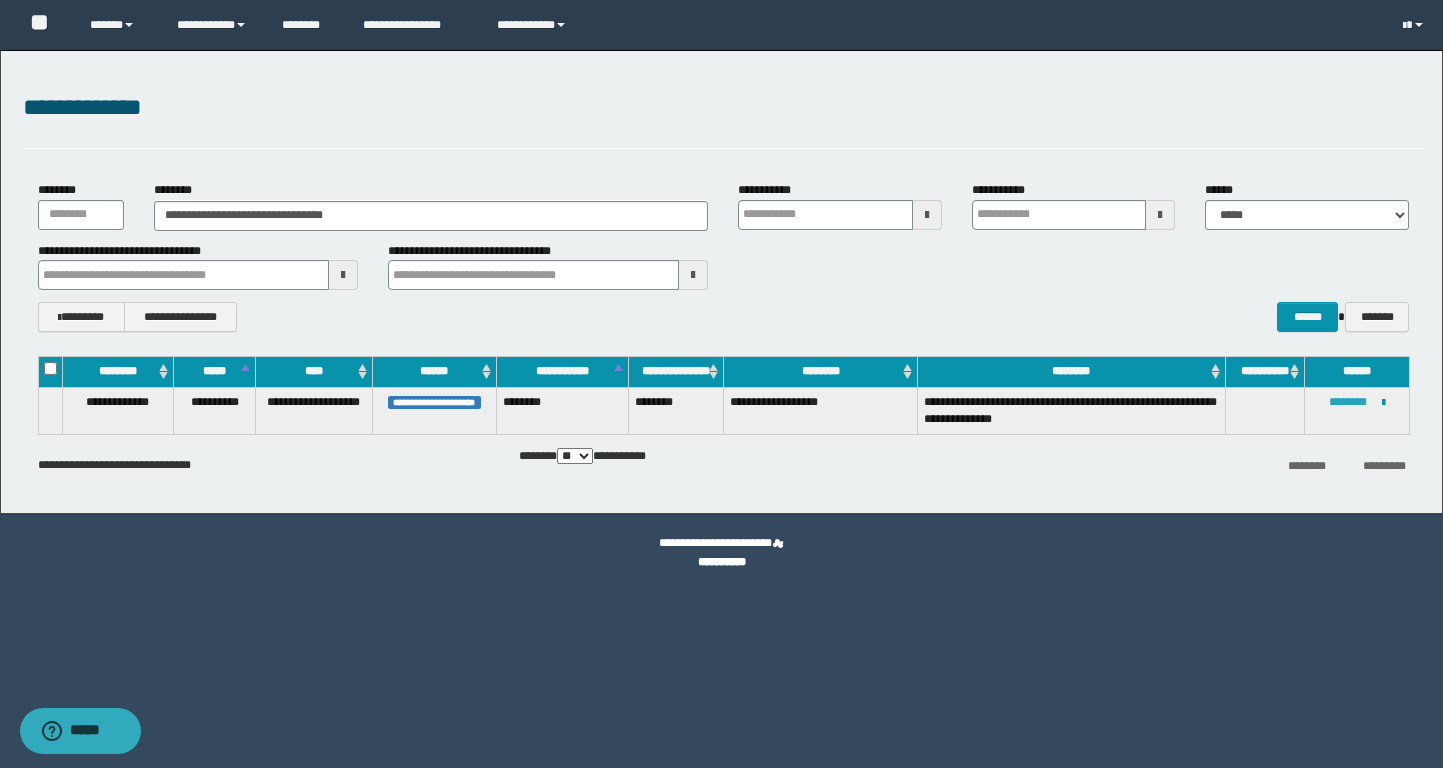 click on "********" at bounding box center (1348, 402) 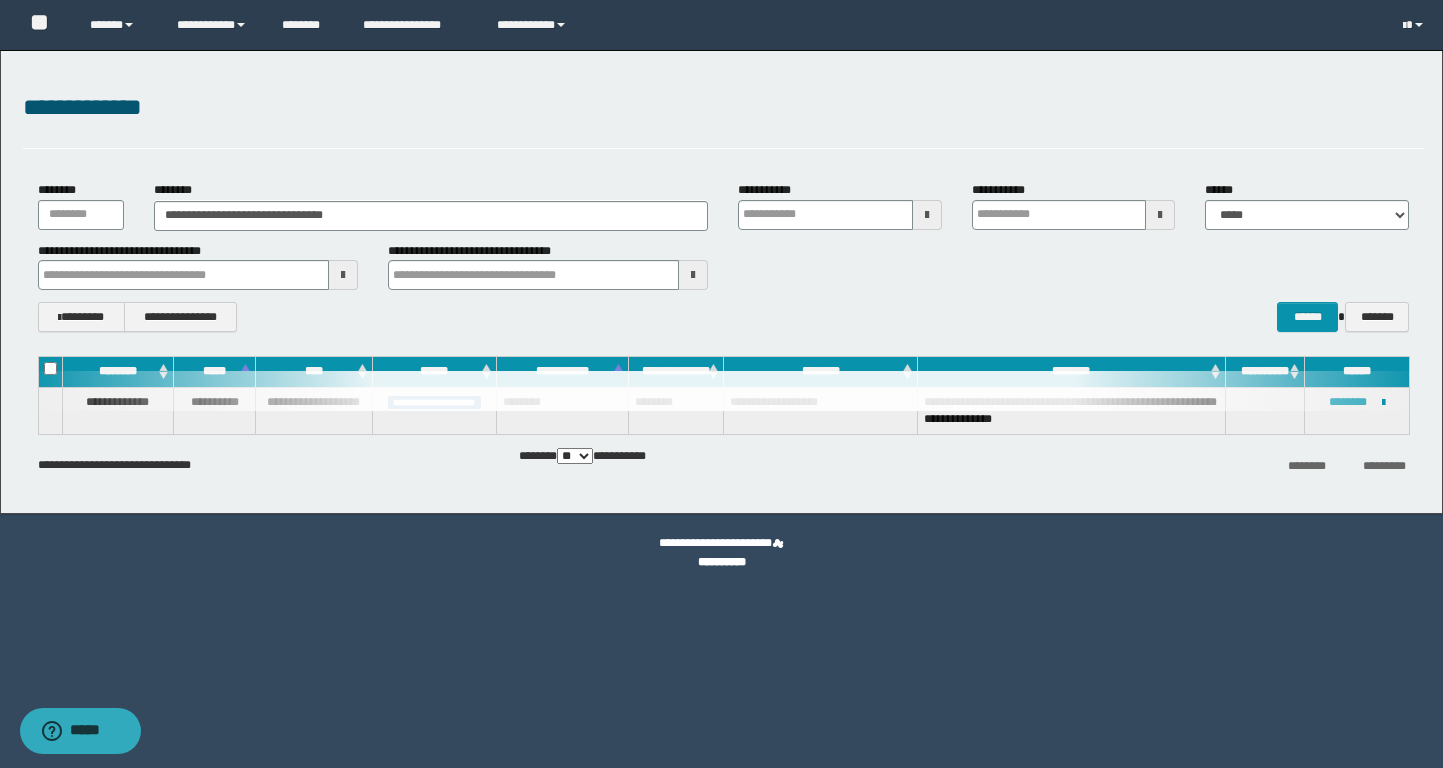 type 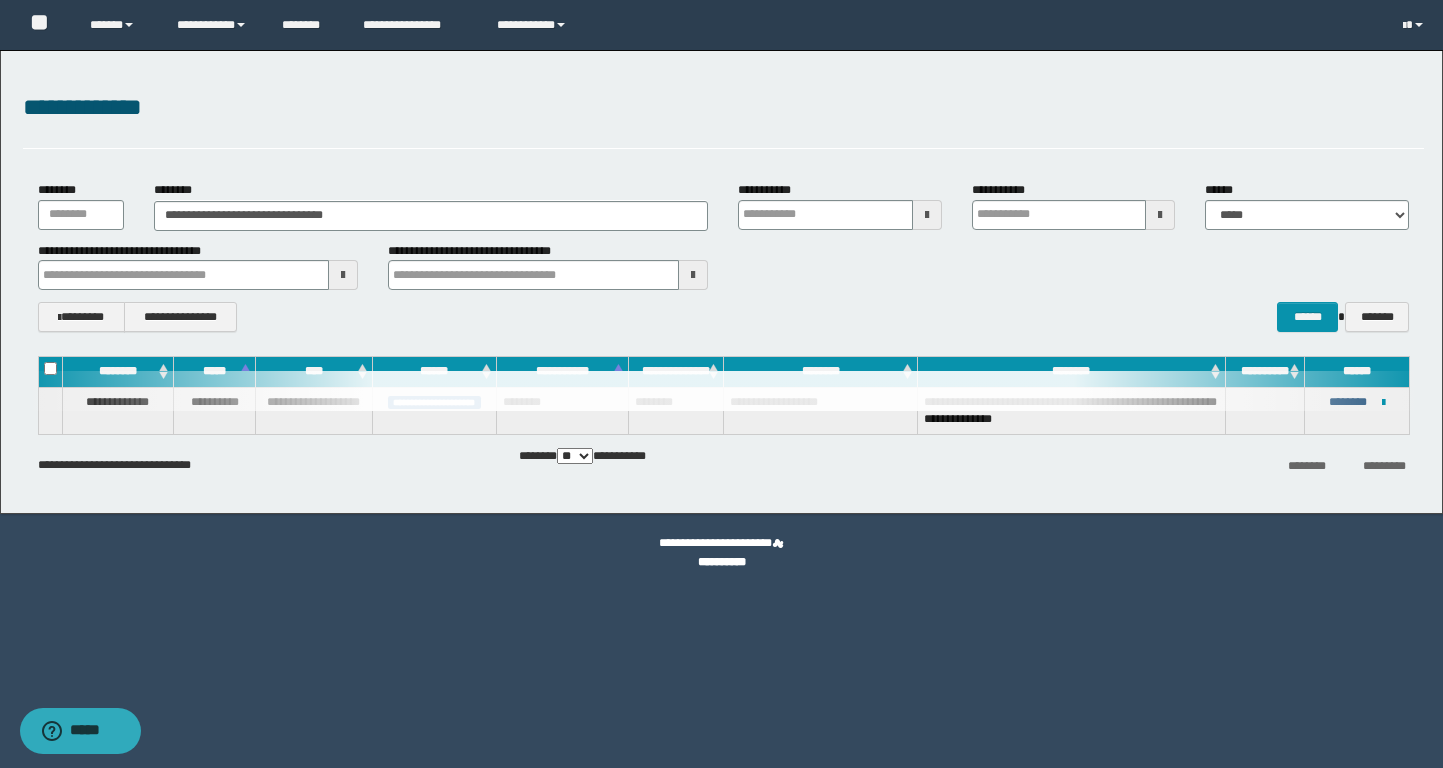 type 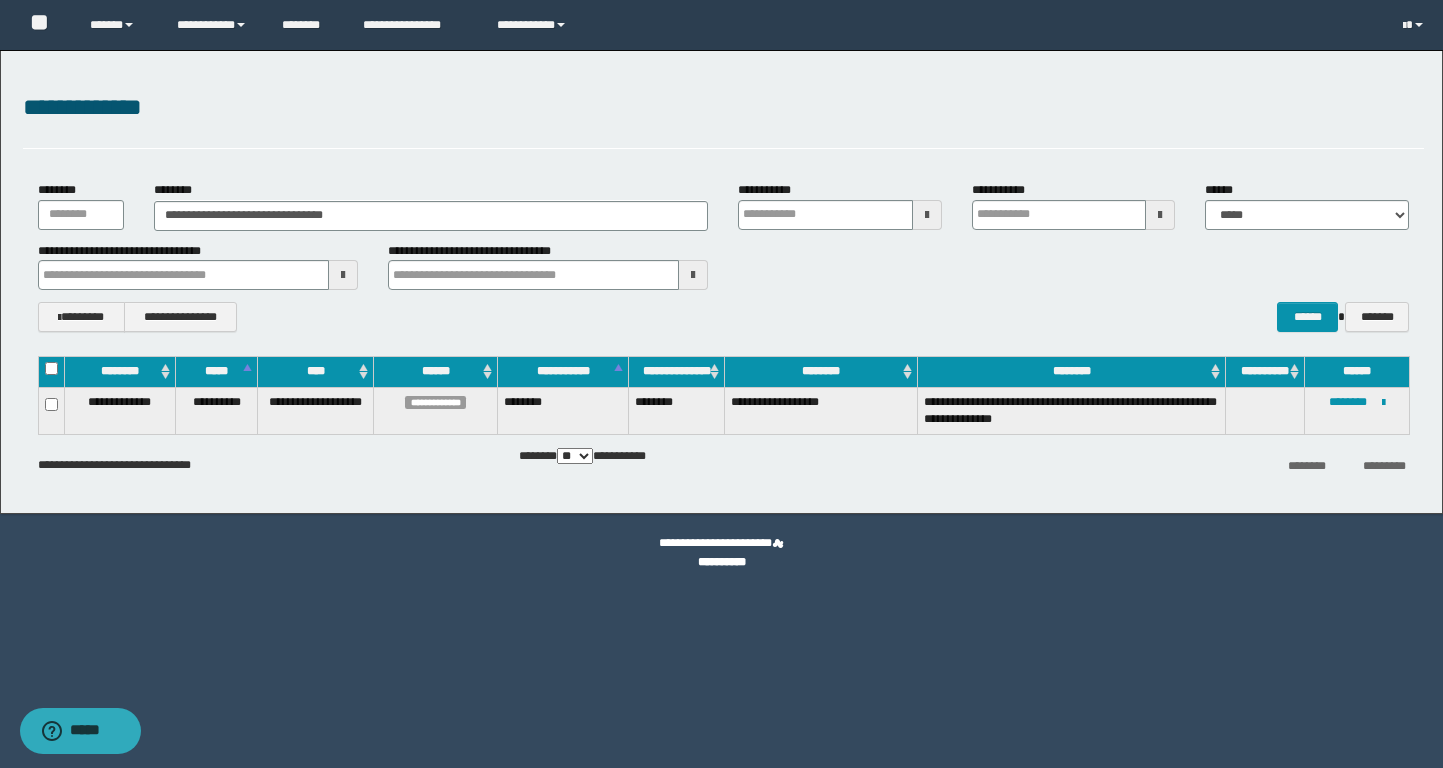 type 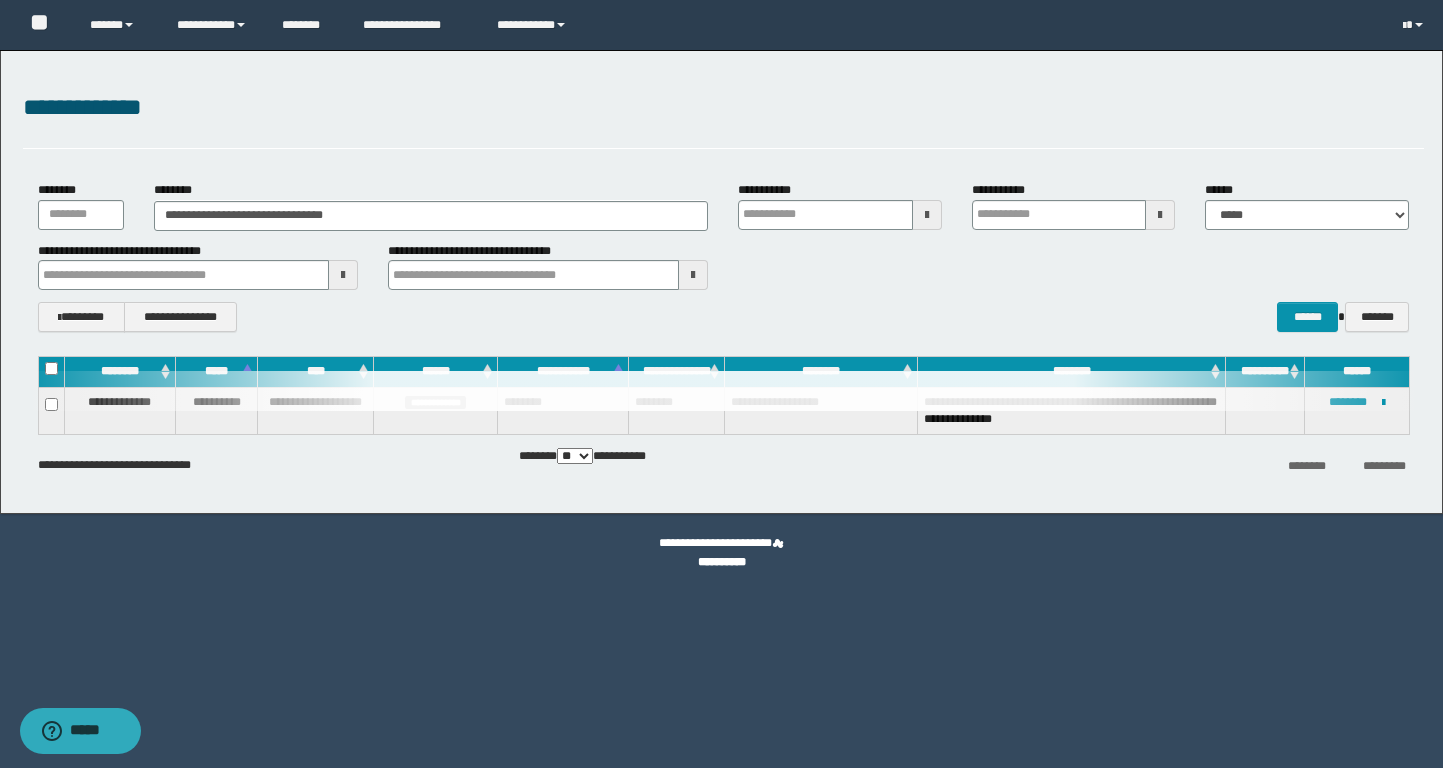type 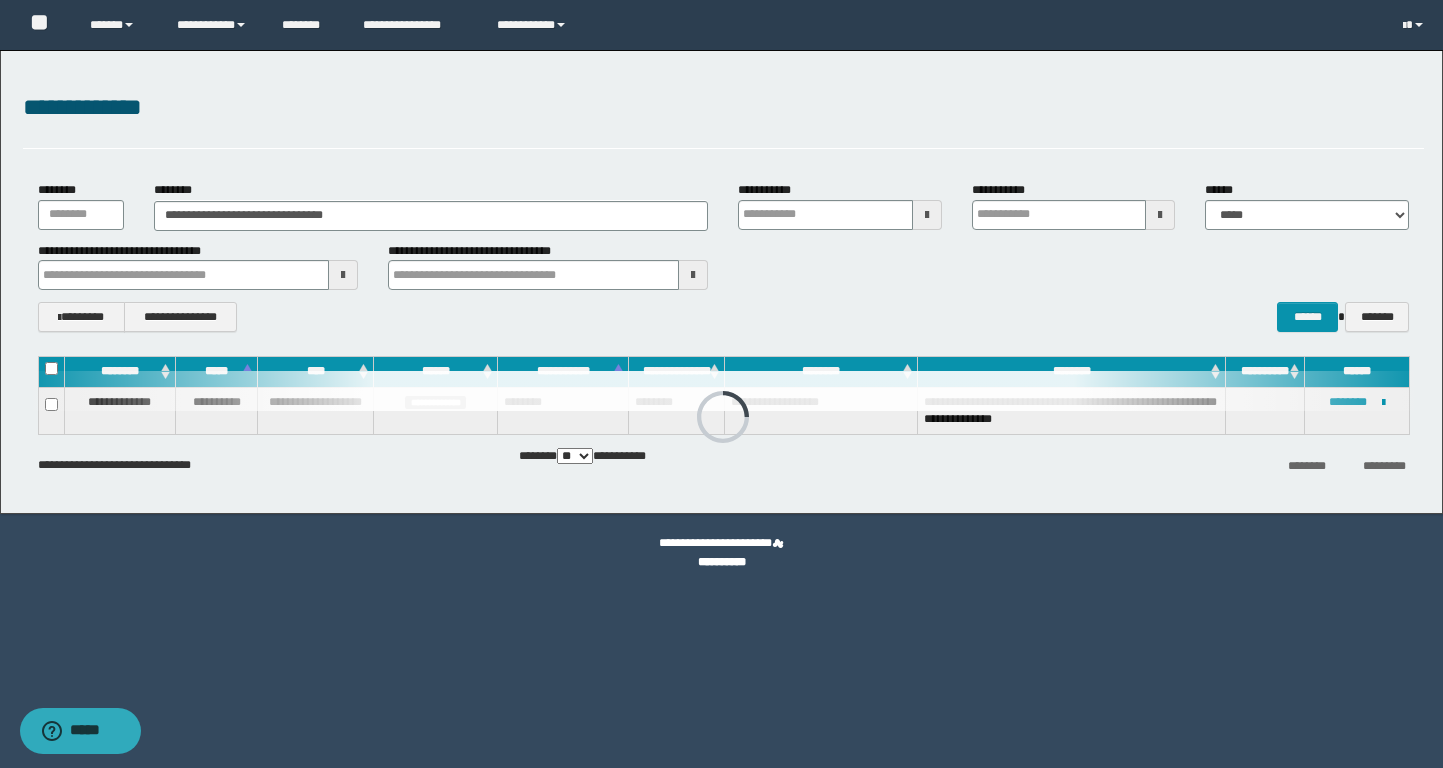 type 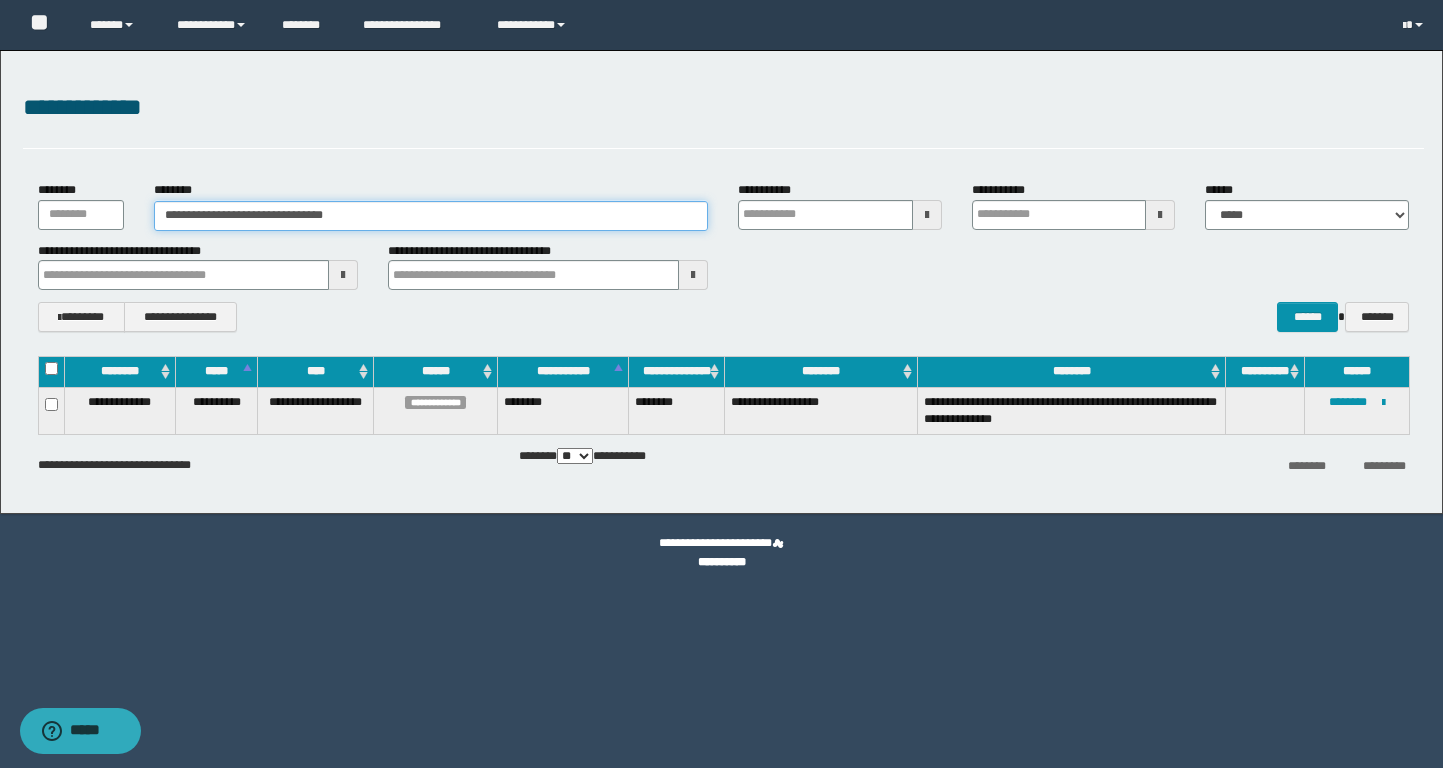 click on "**********" at bounding box center (431, 216) 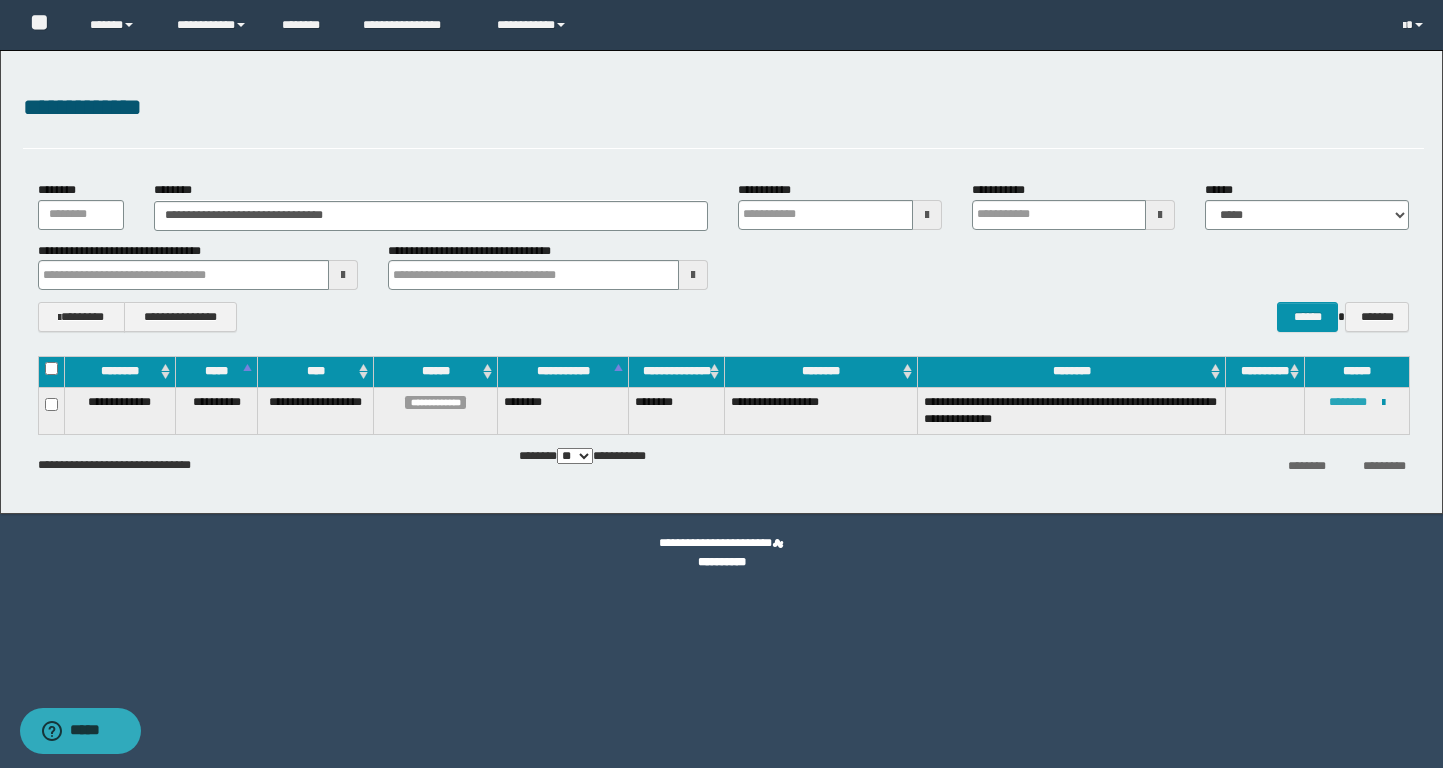 click on "********" at bounding box center [1348, 402] 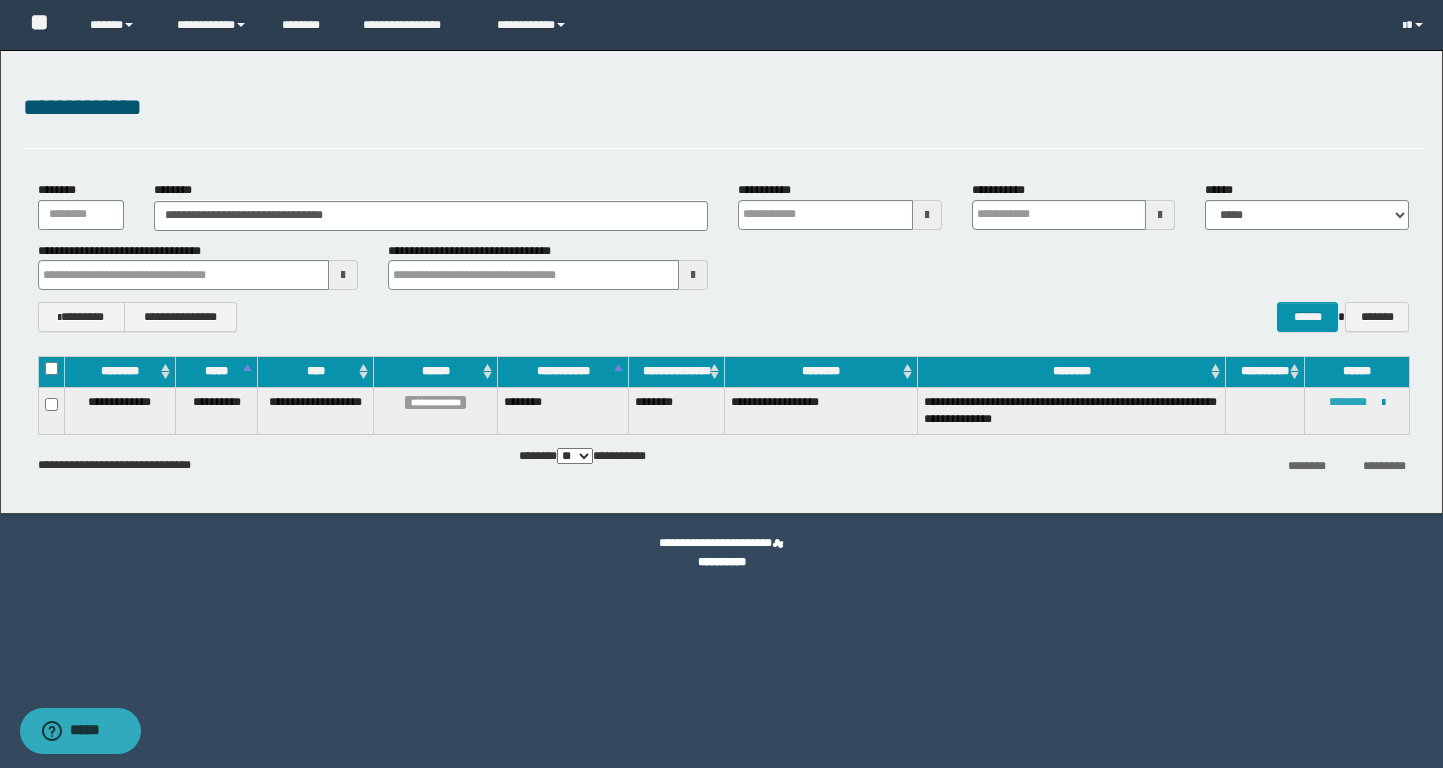 type 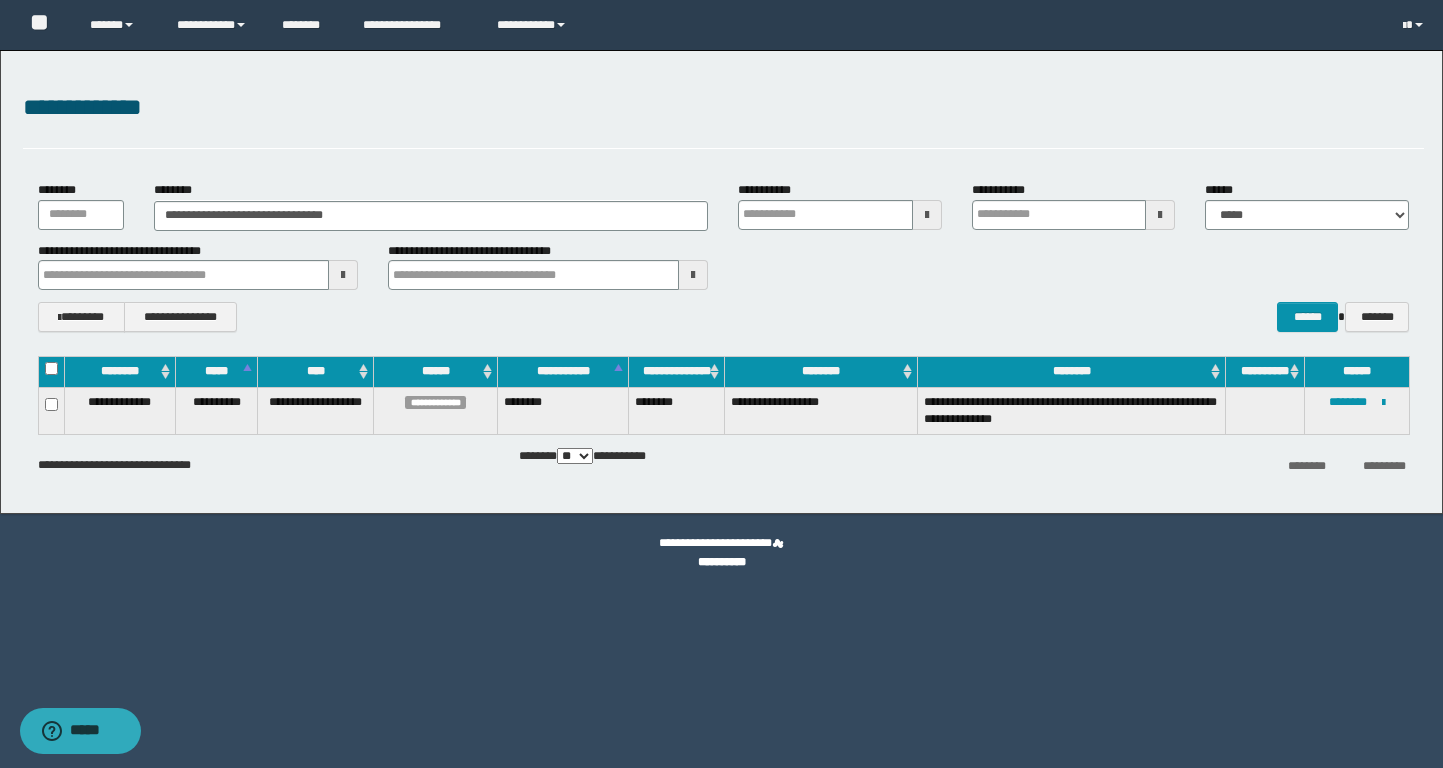 type 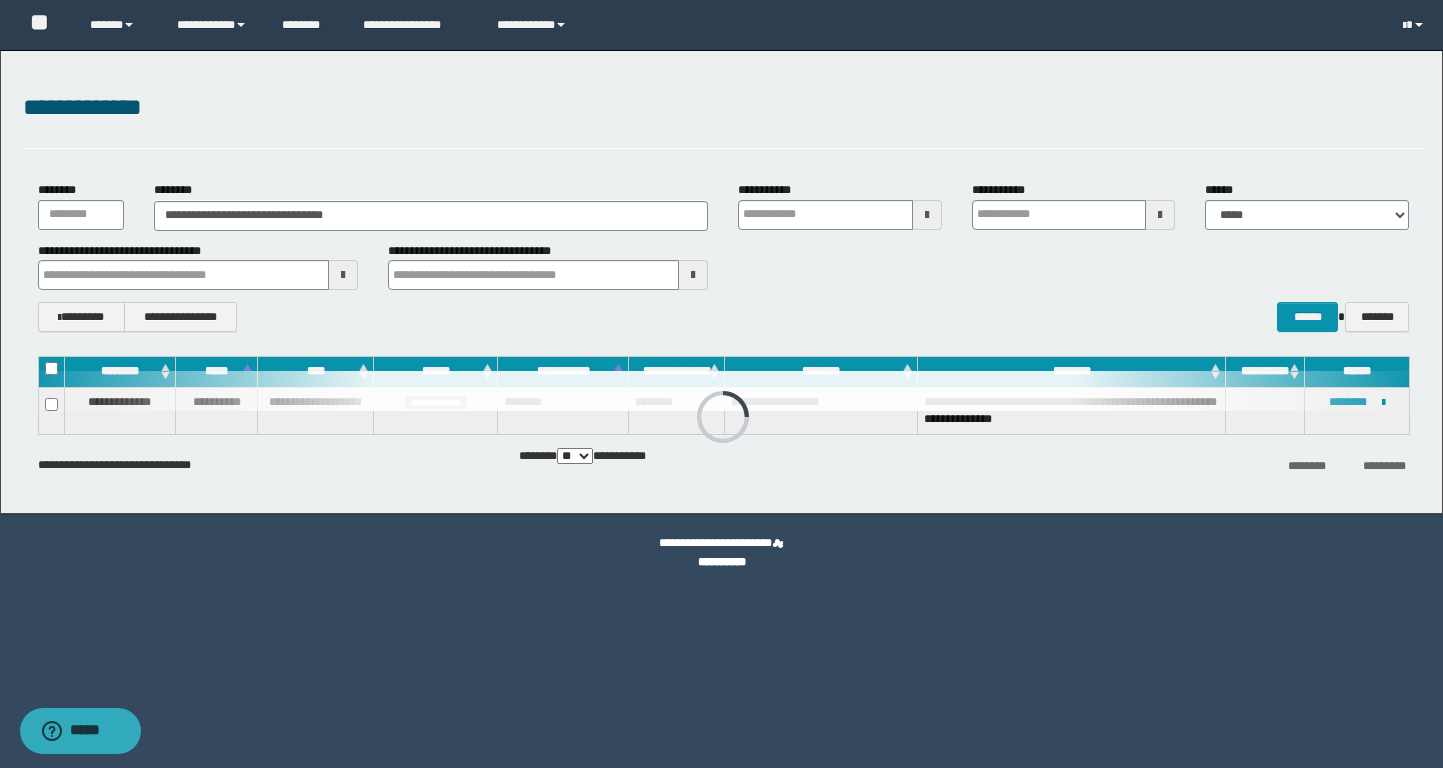 type 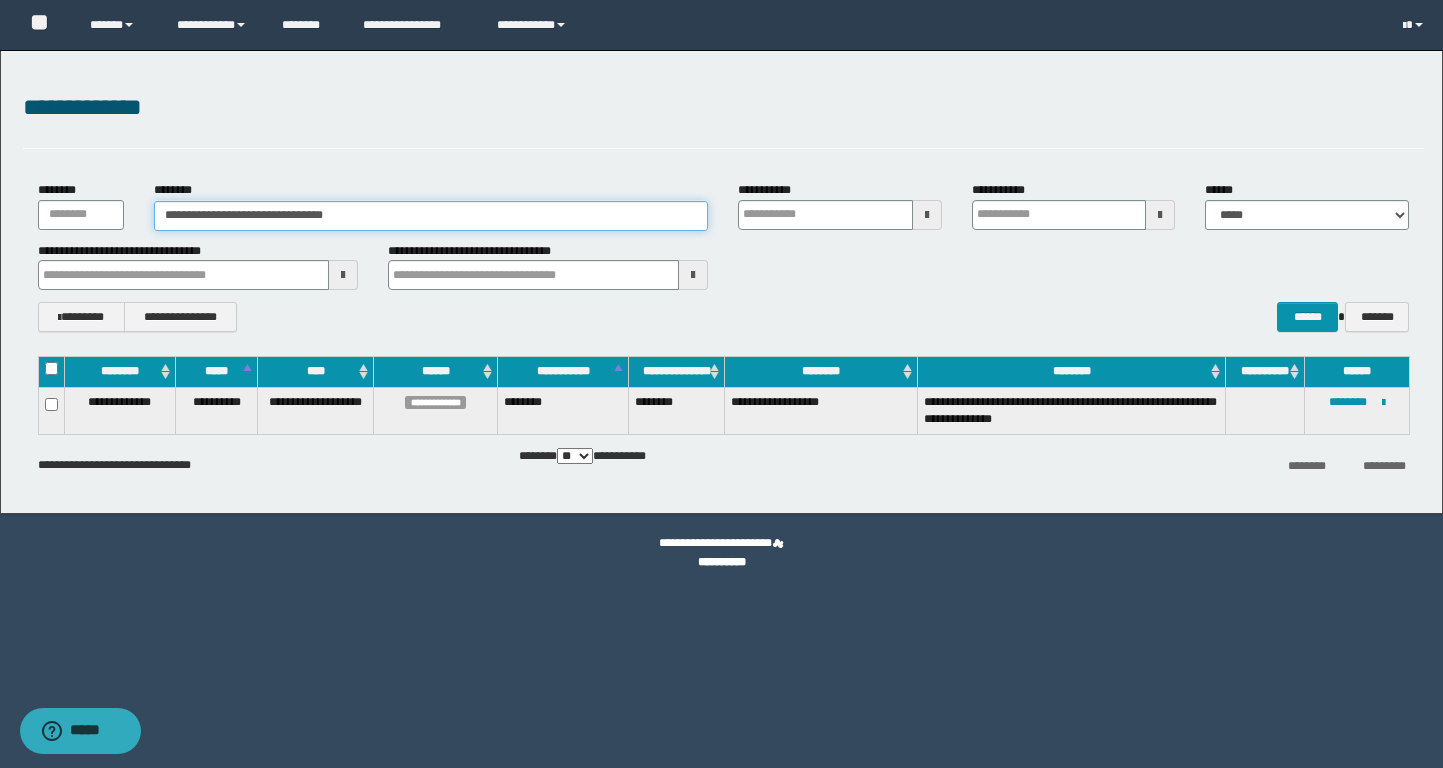 drag, startPoint x: 431, startPoint y: 208, endPoint x: 84, endPoint y: 215, distance: 347.0706 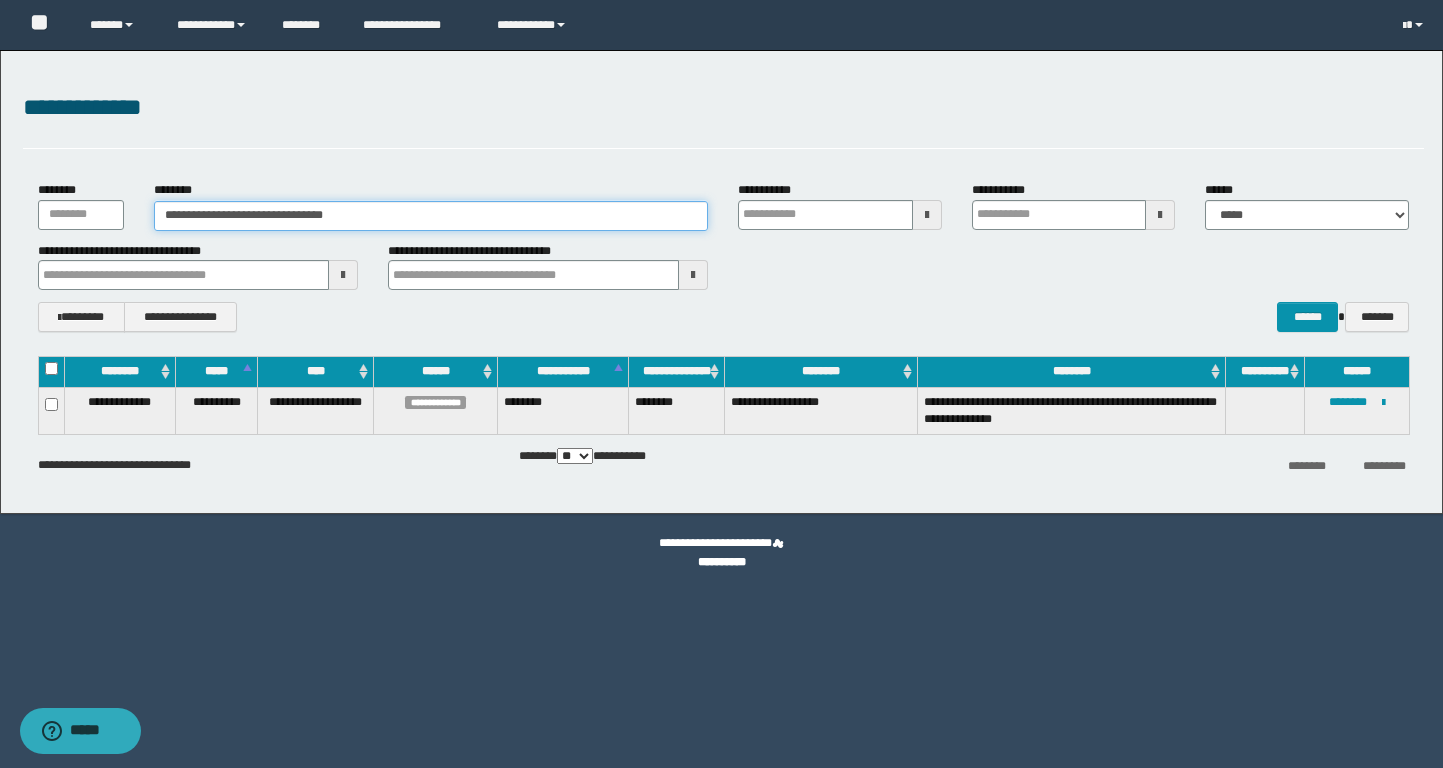 paste 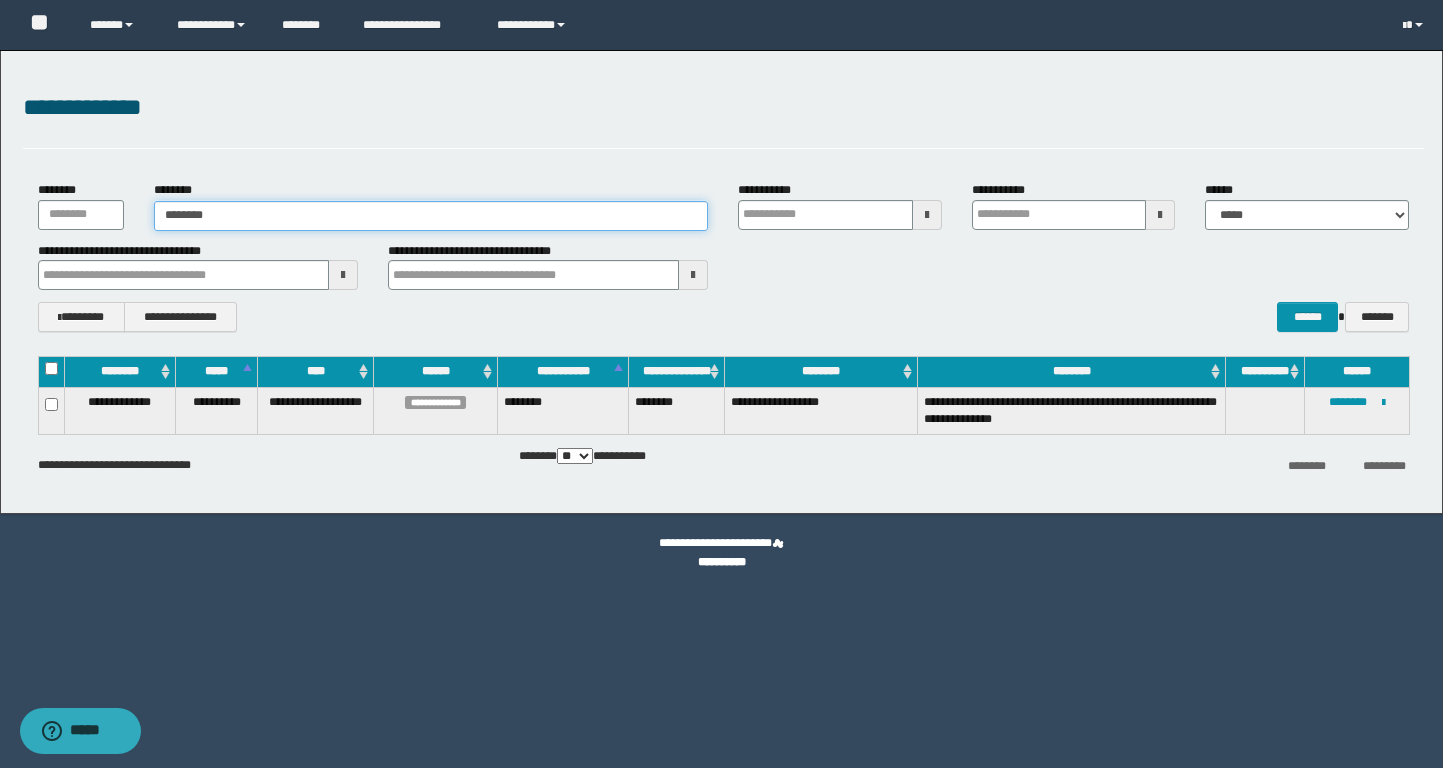 type 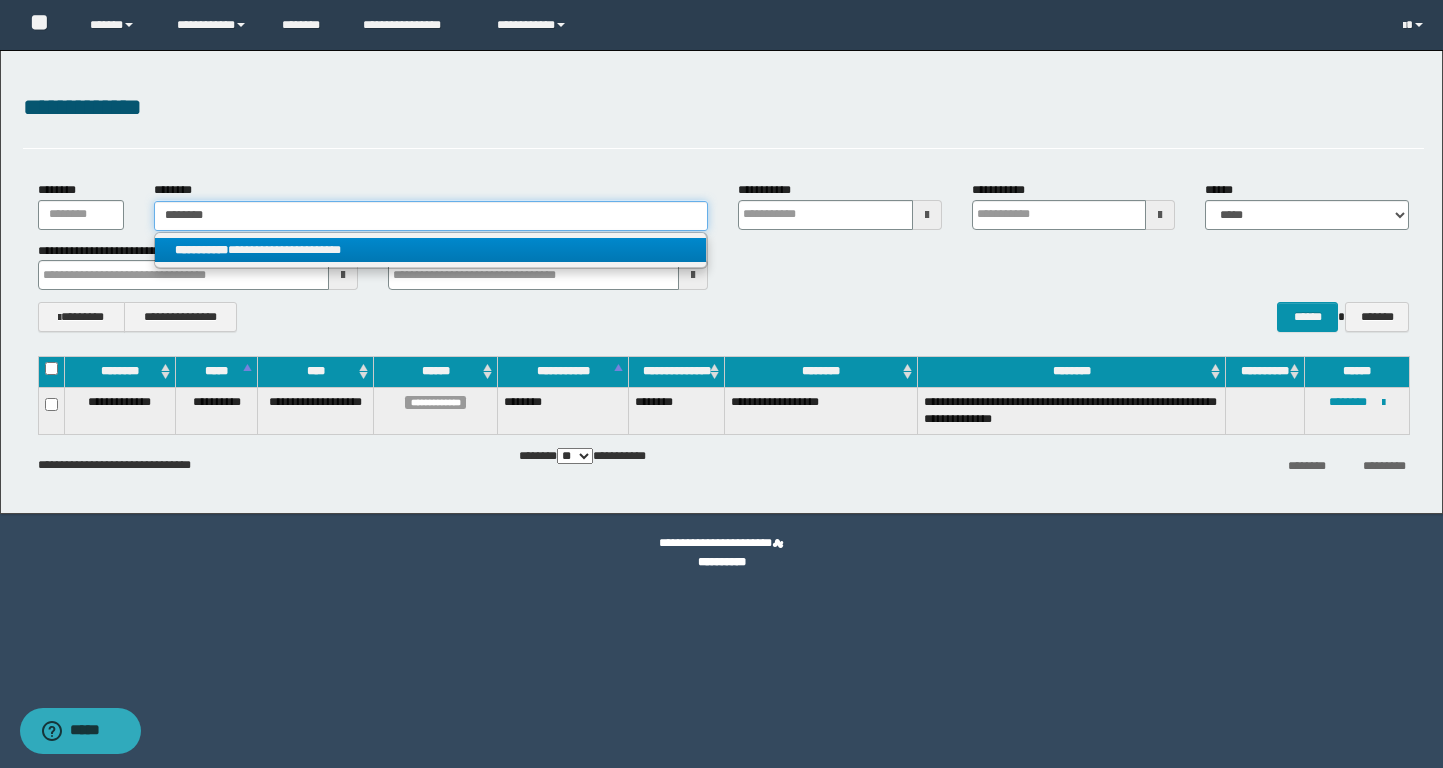 type on "********" 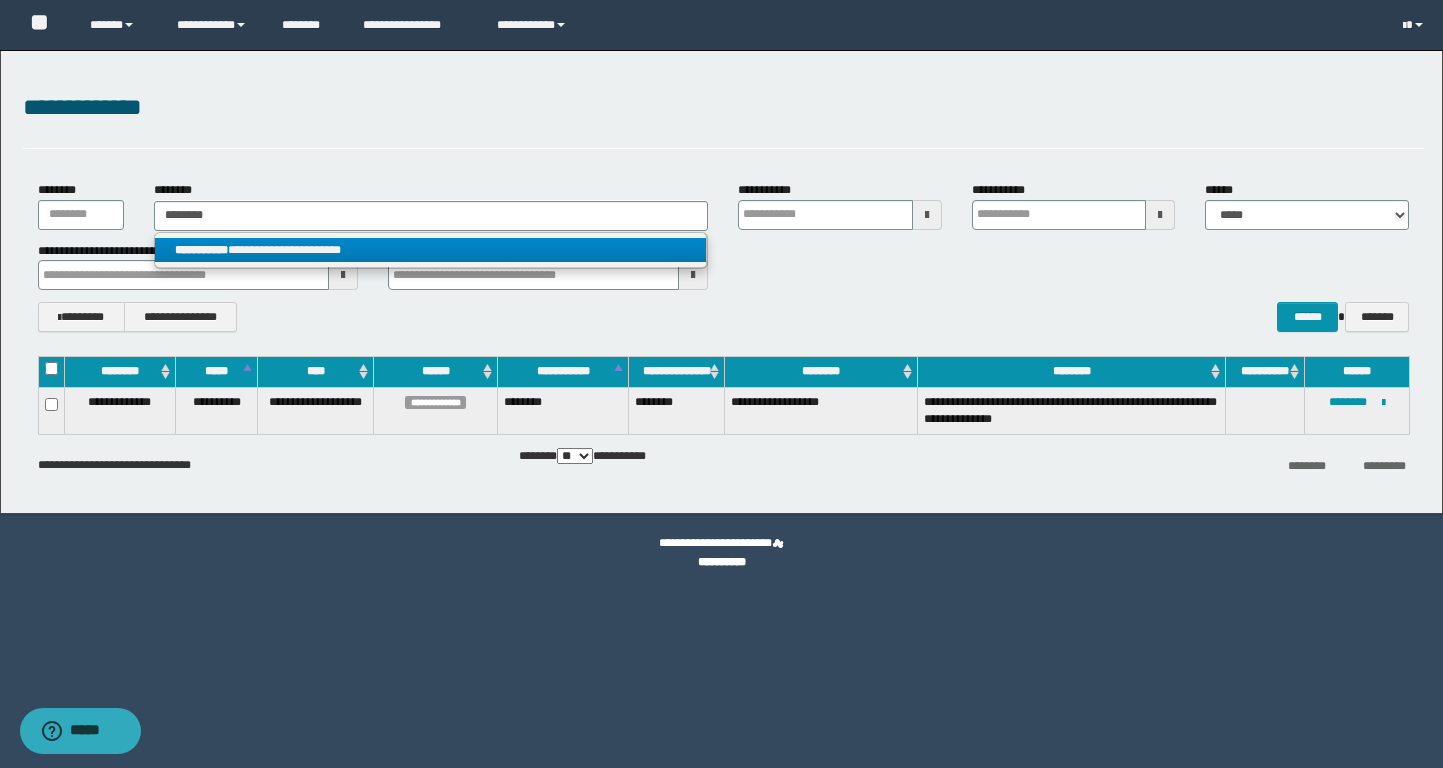 click on "**********" at bounding box center (430, 250) 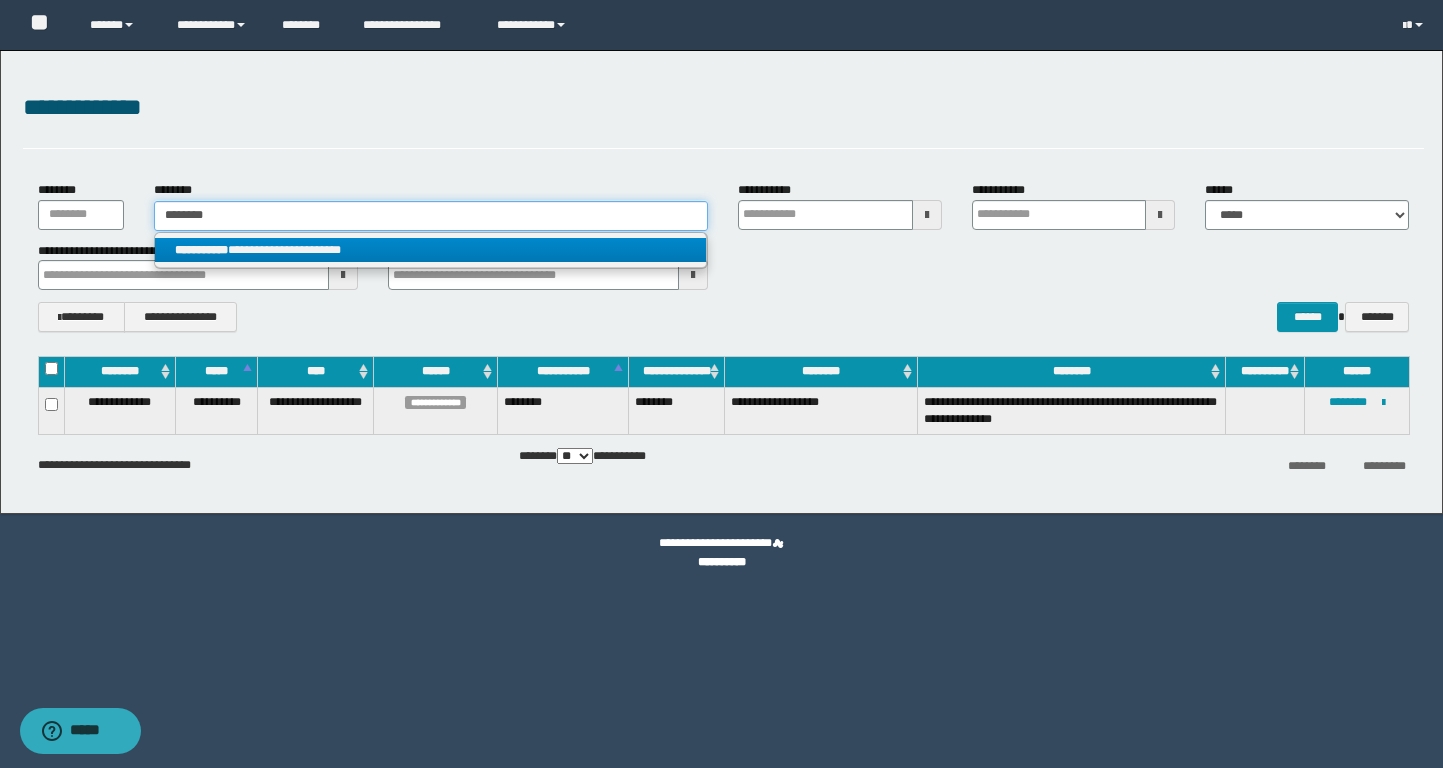 type 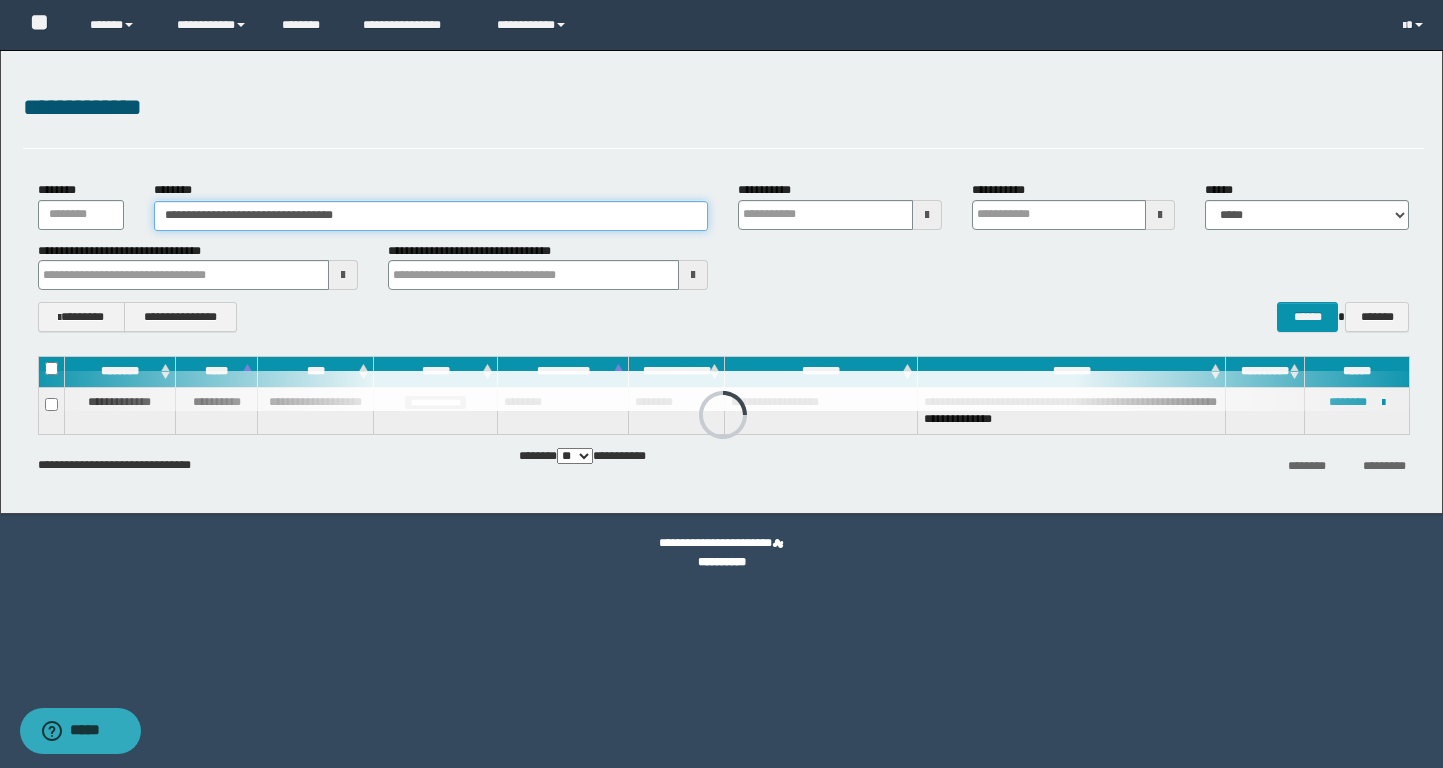 type 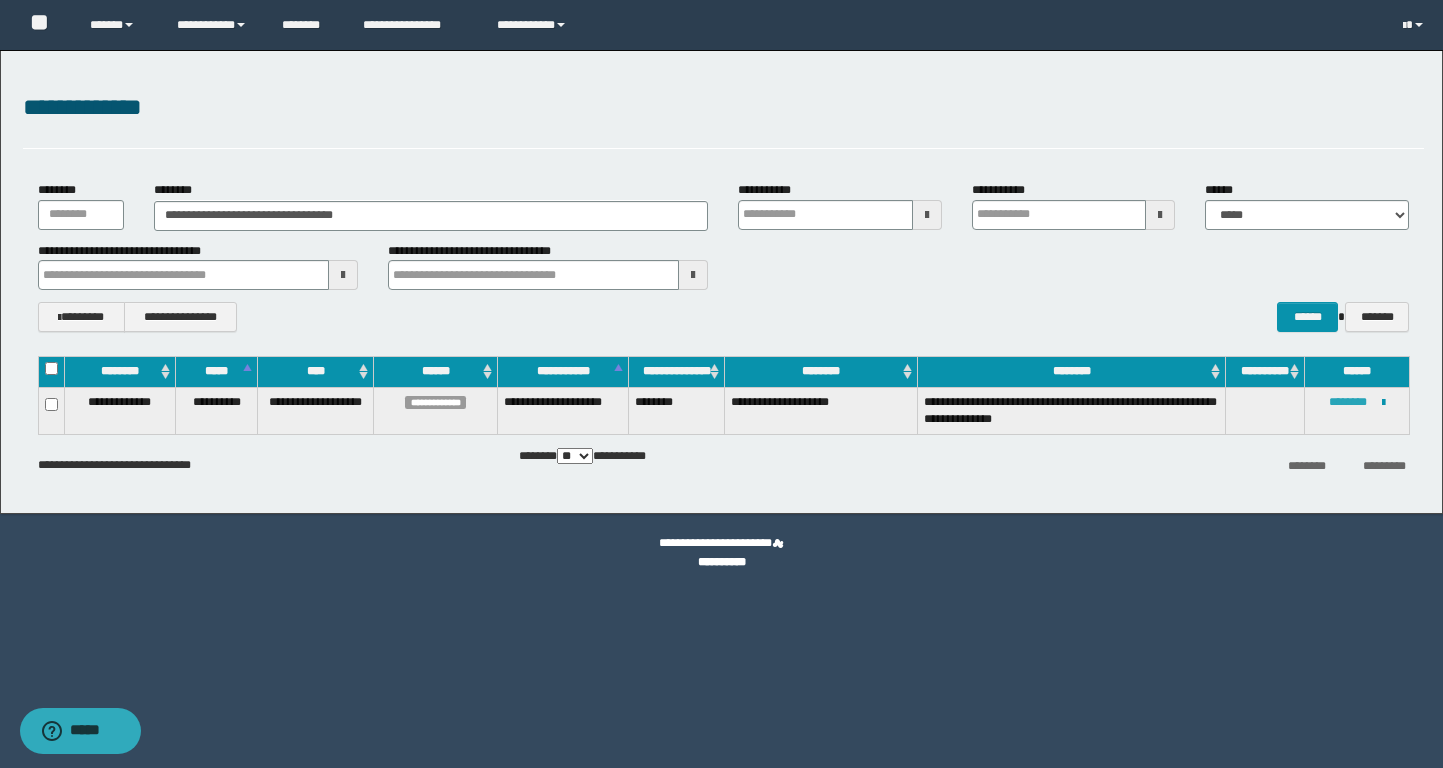 click on "********" at bounding box center [1348, 402] 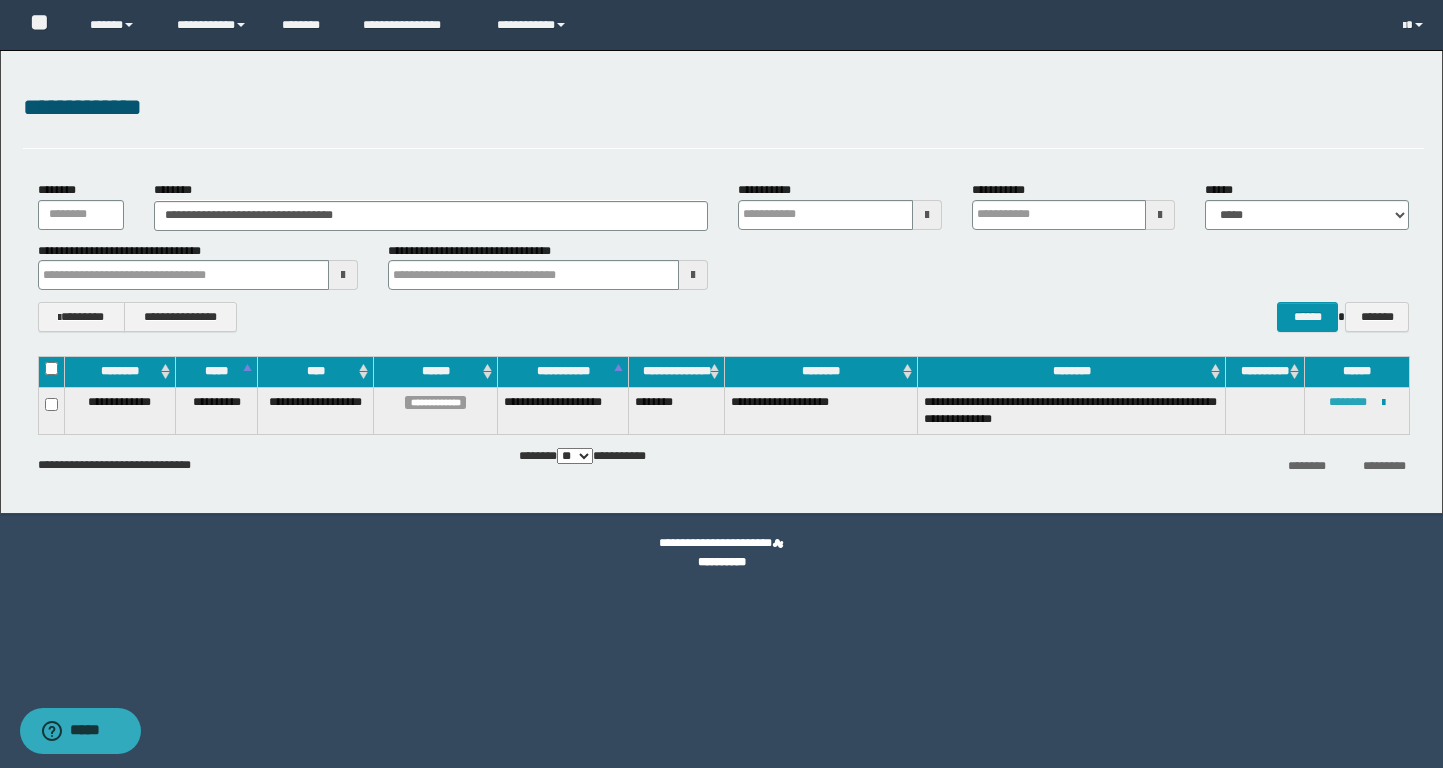type 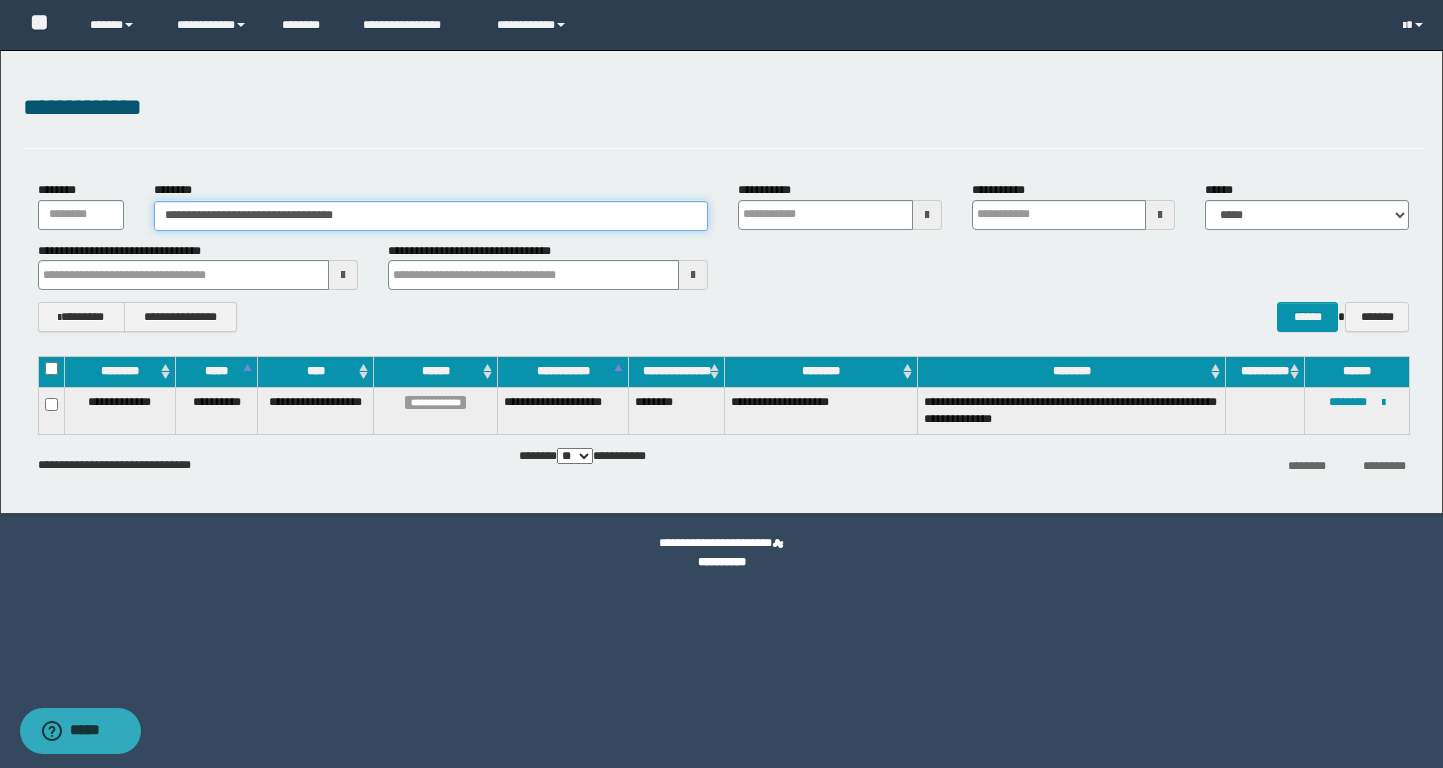 drag, startPoint x: 483, startPoint y: 217, endPoint x: 130, endPoint y: 216, distance: 353.0014 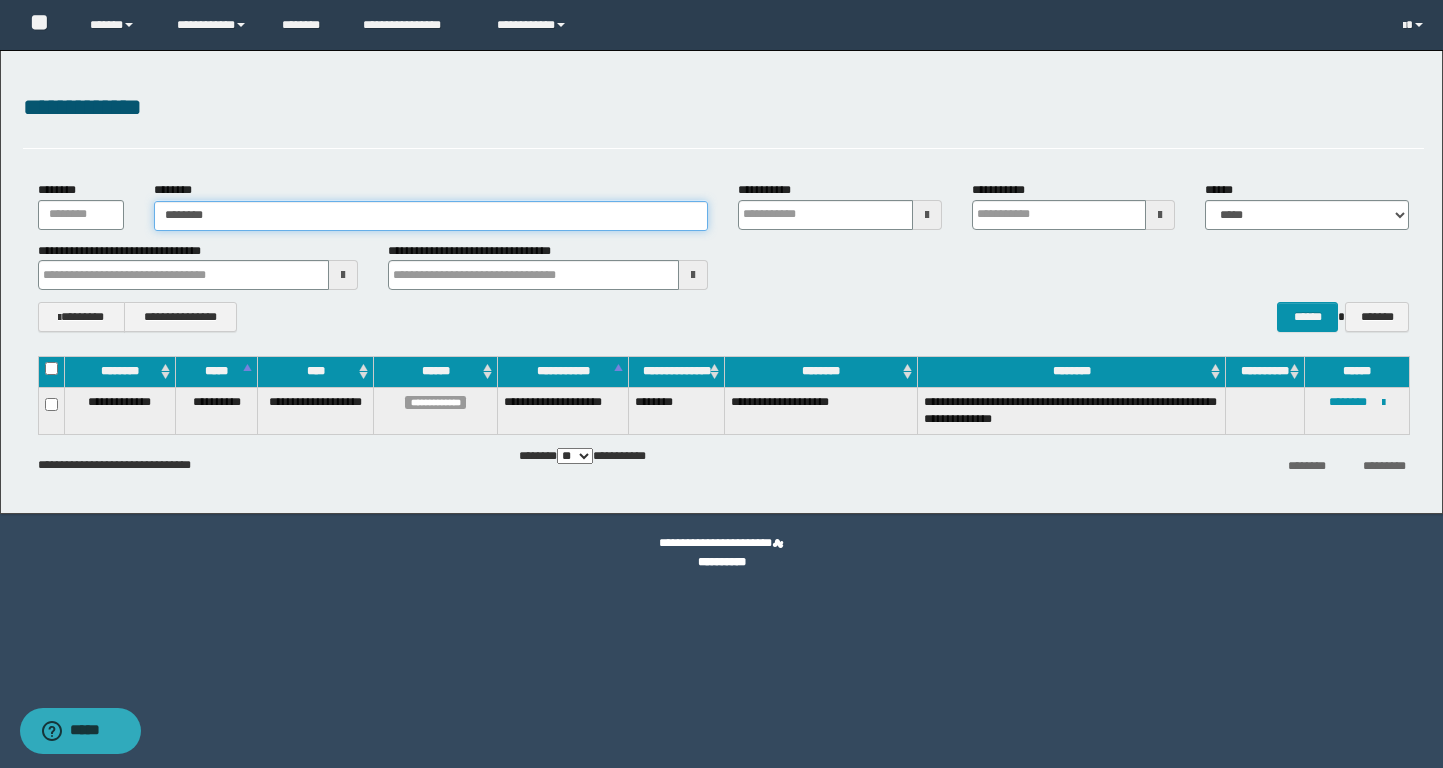 type 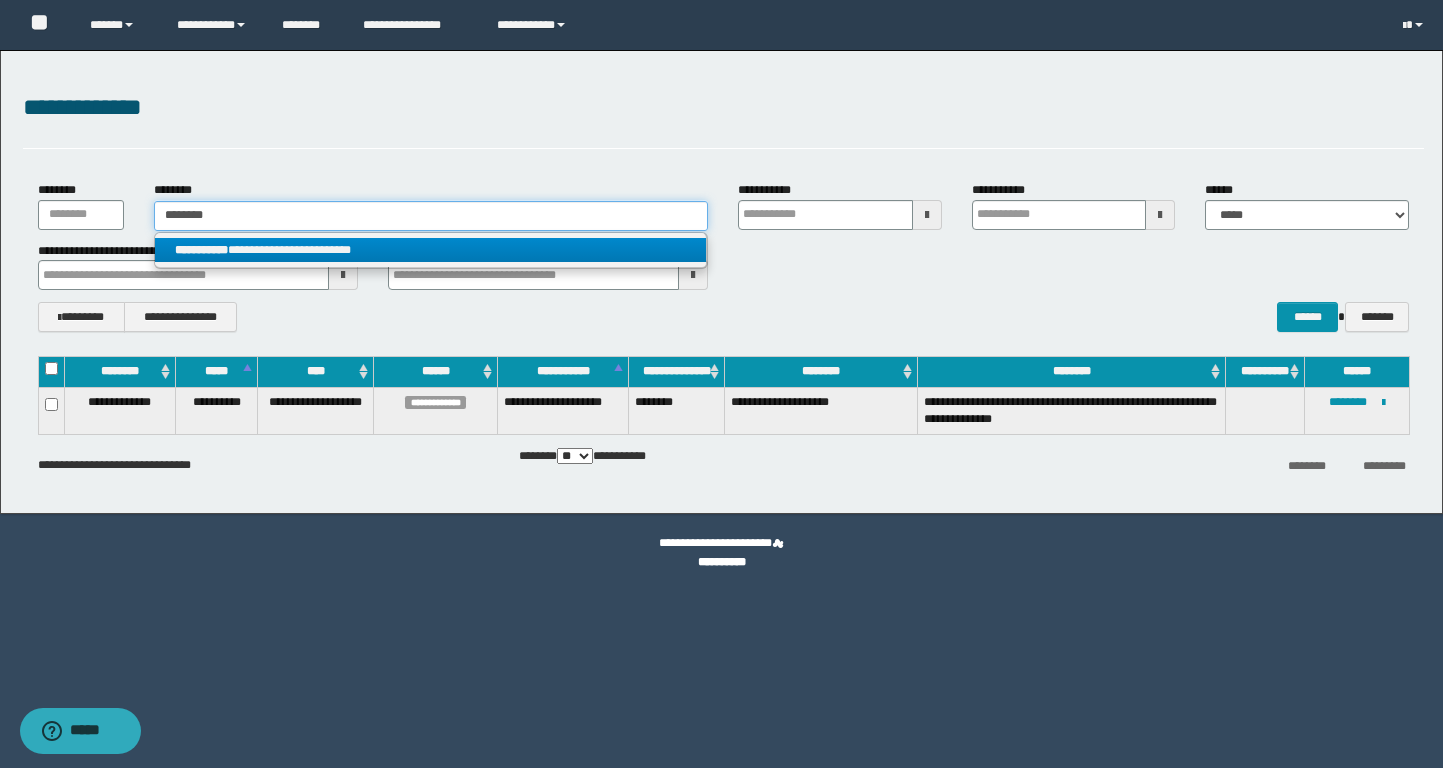 type on "********" 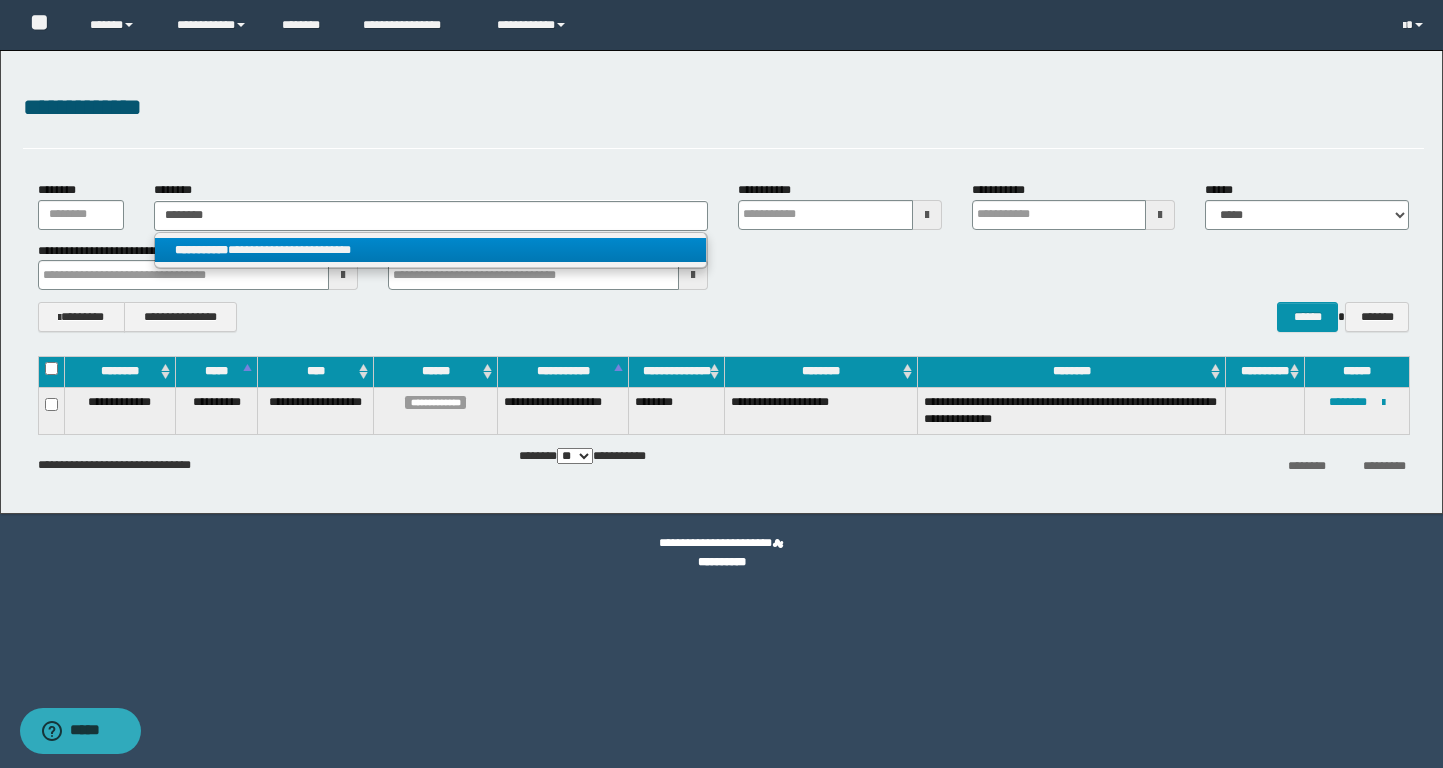 click on "**********" at bounding box center (430, 250) 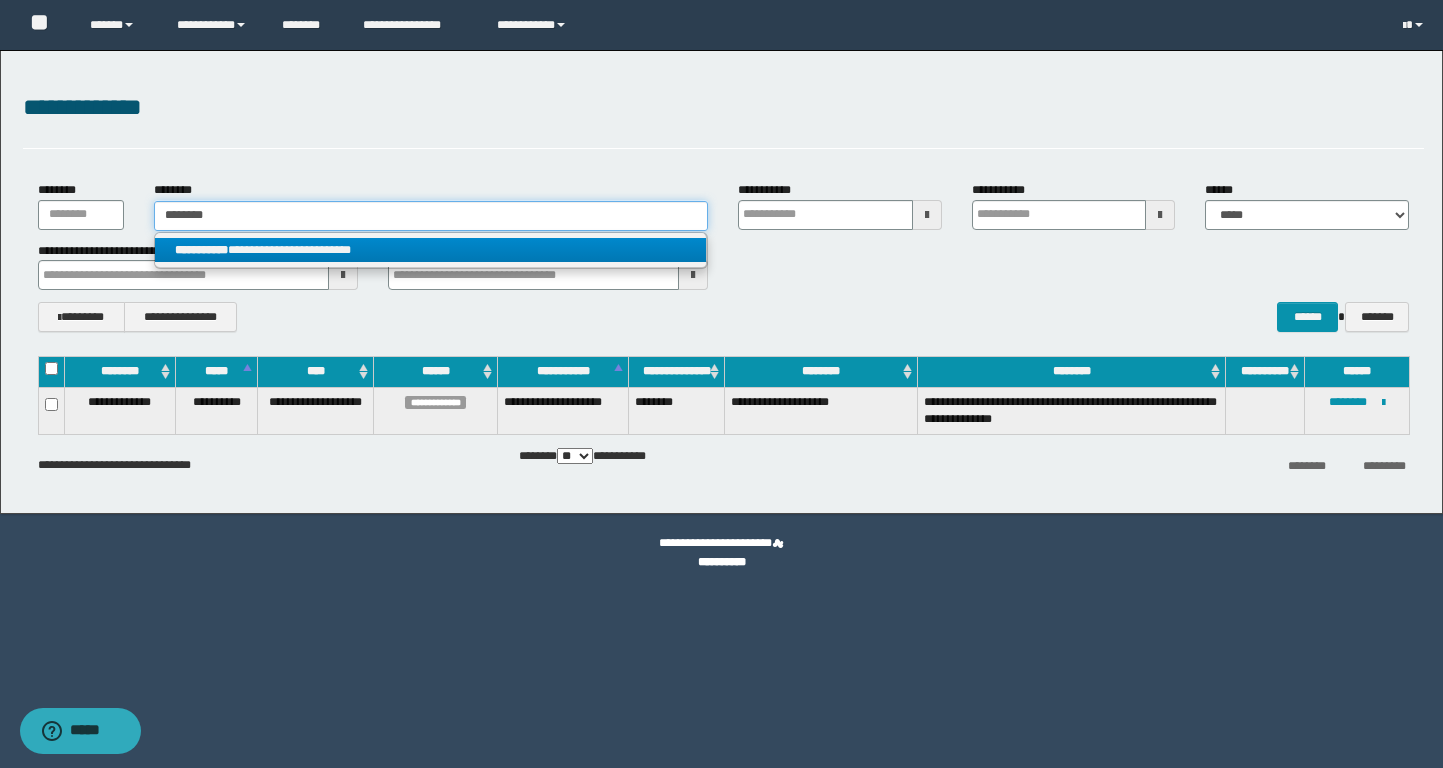 type 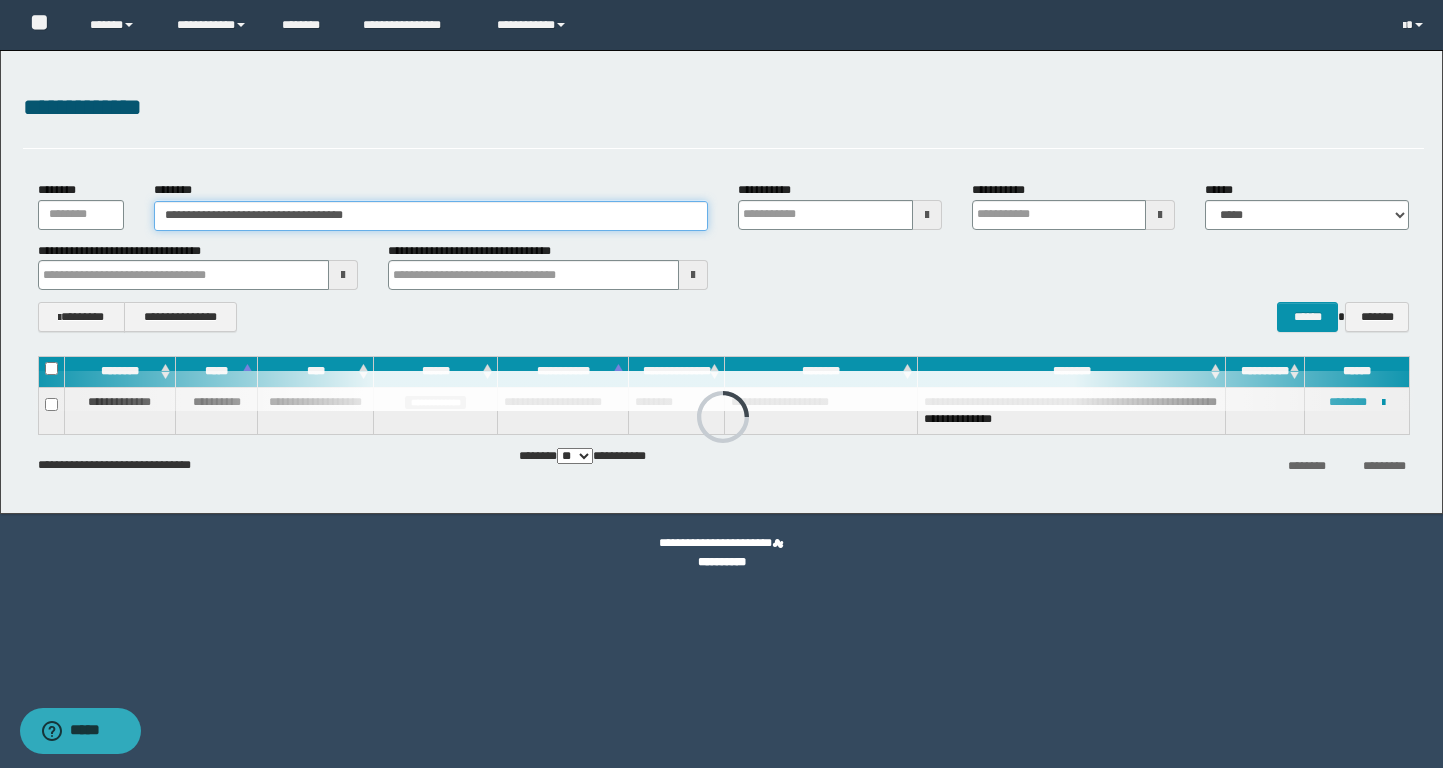type 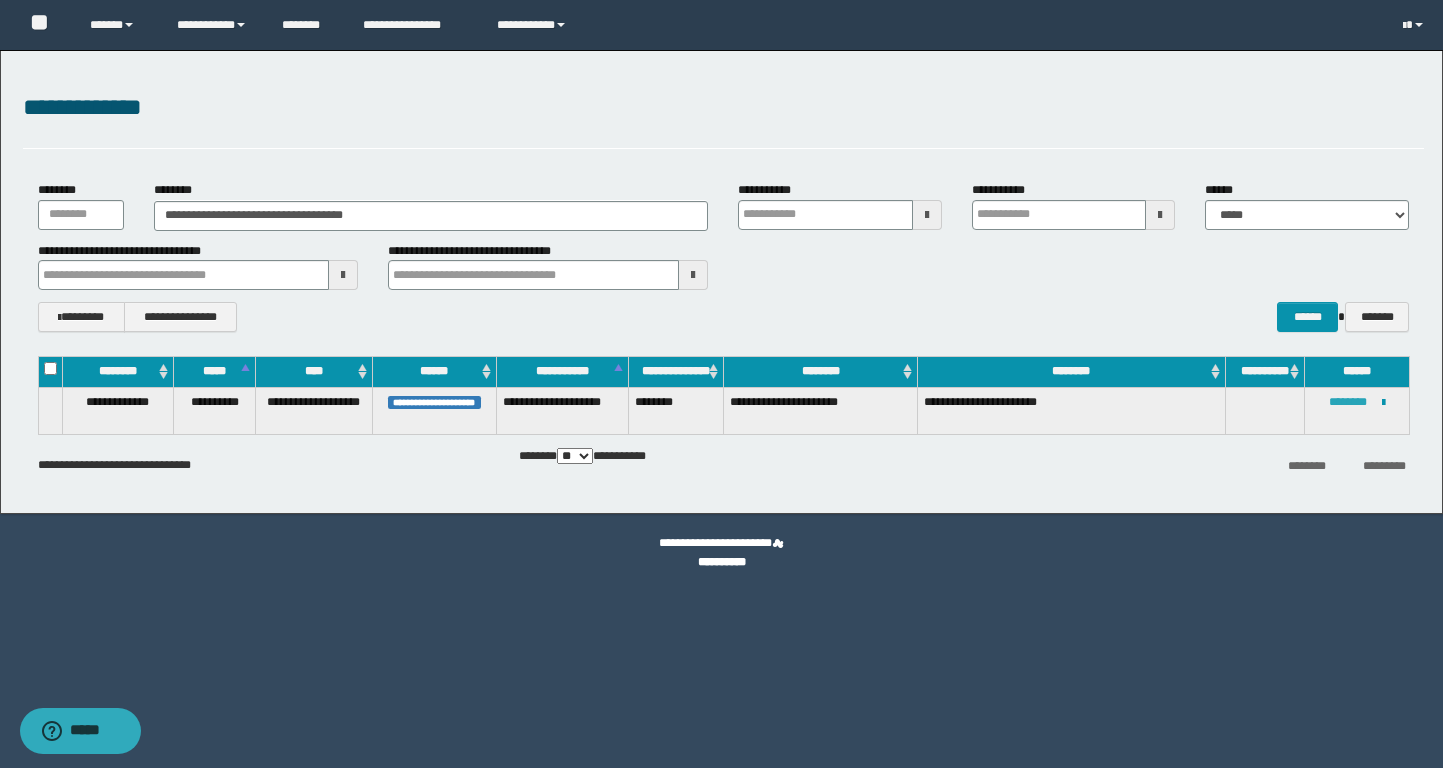 click on "********" at bounding box center (1348, 402) 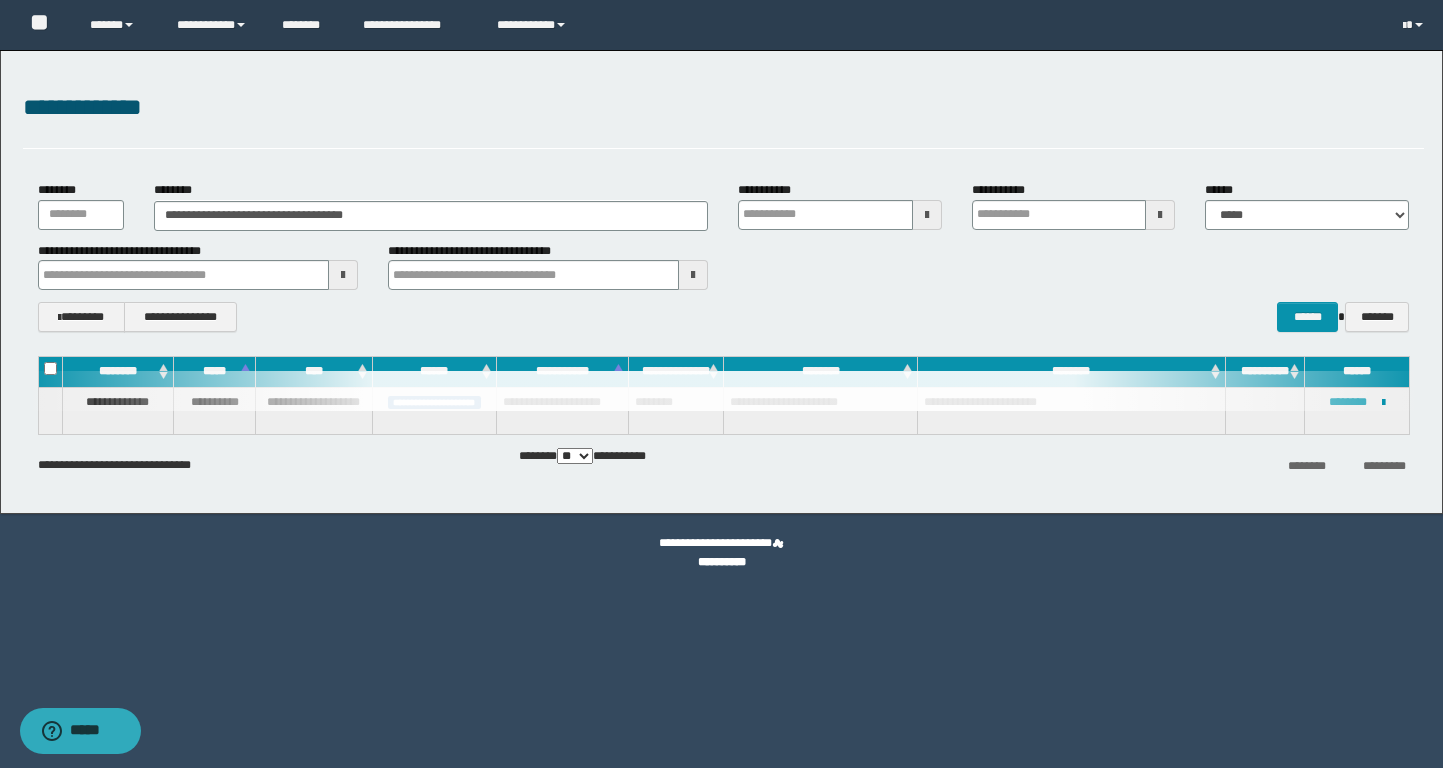 type 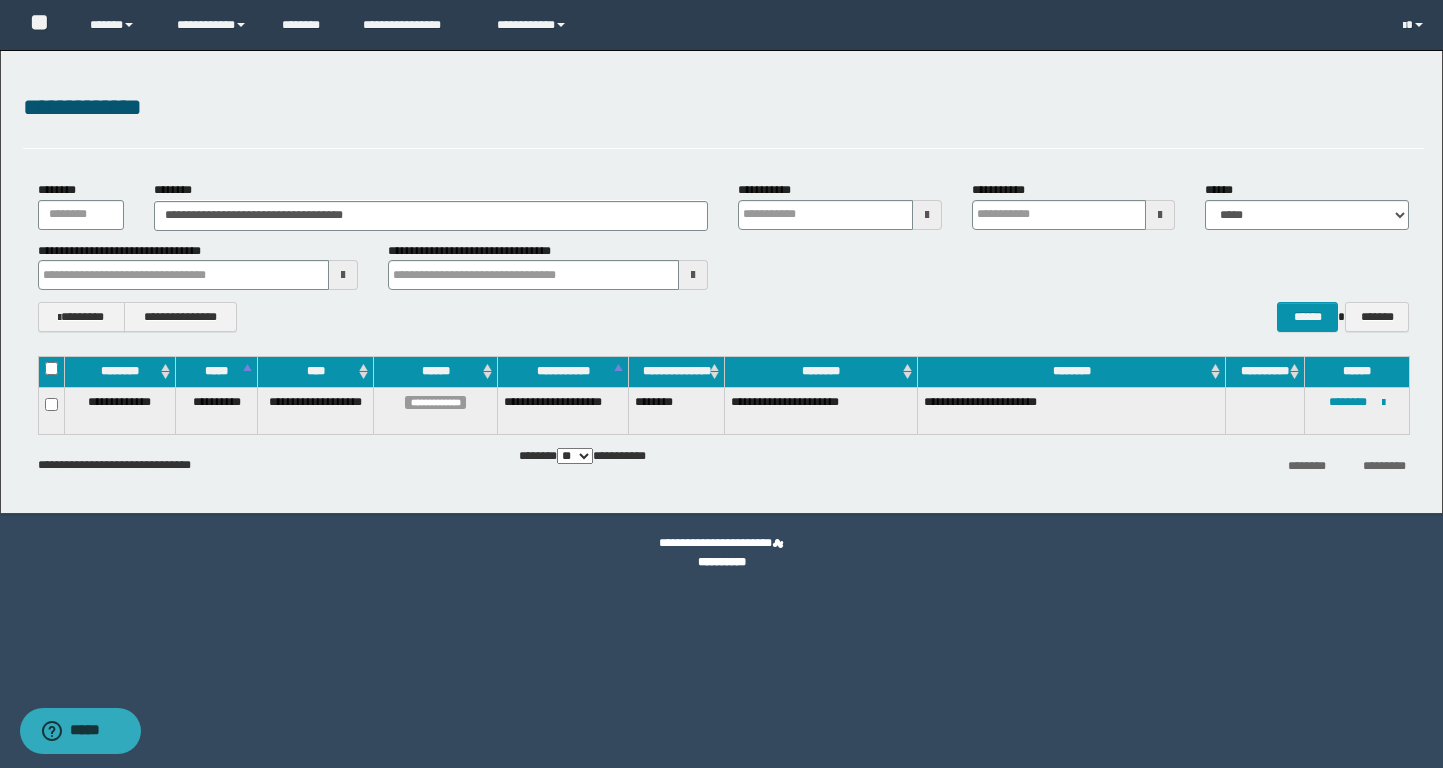 type 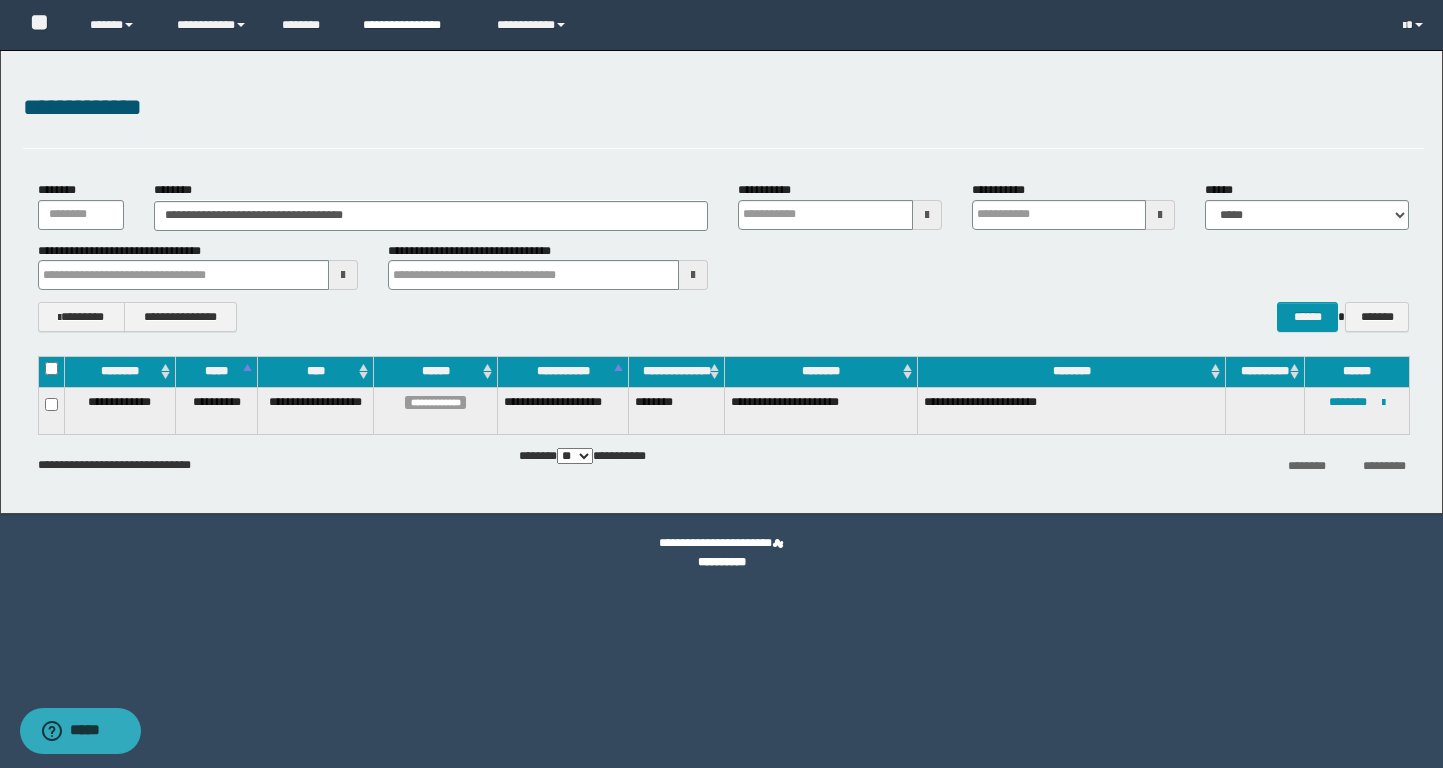 type 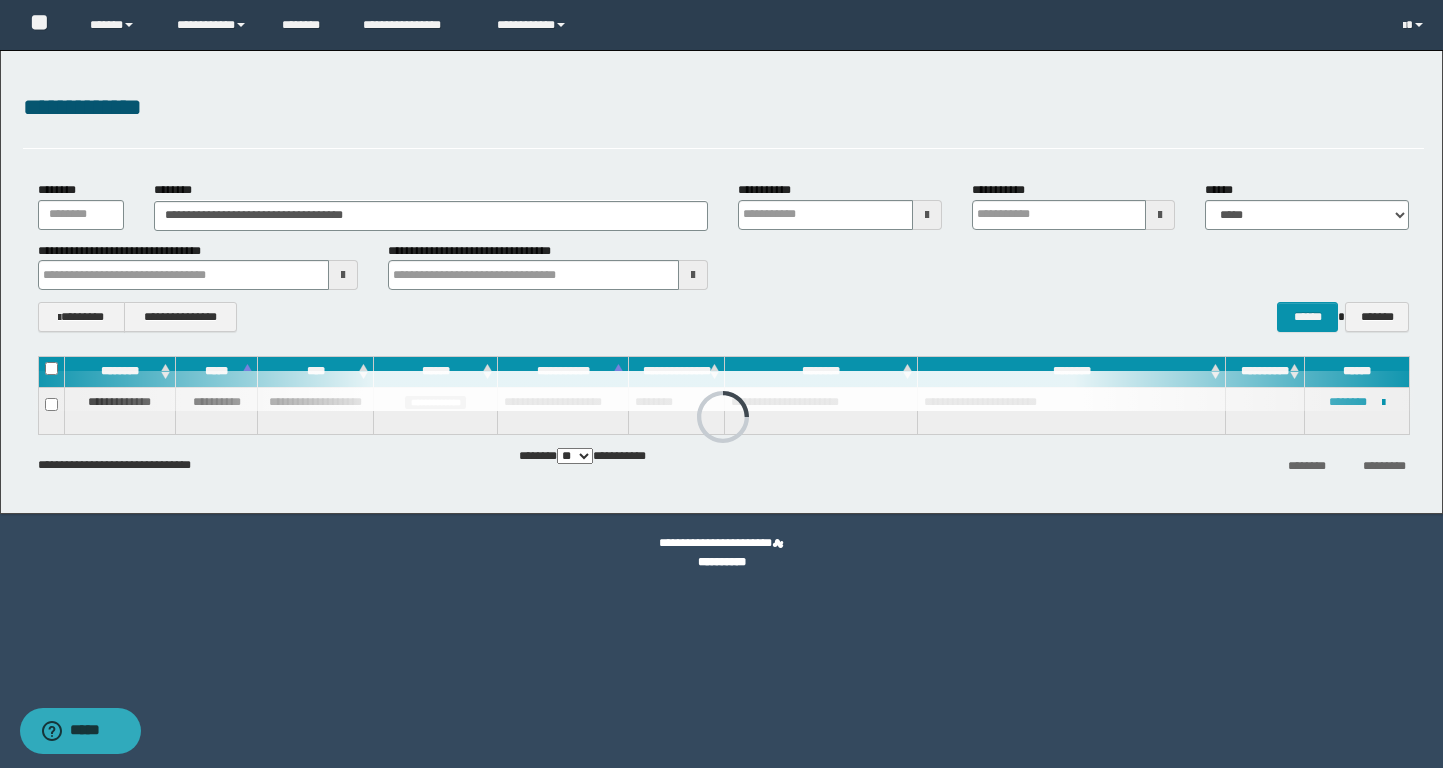 type 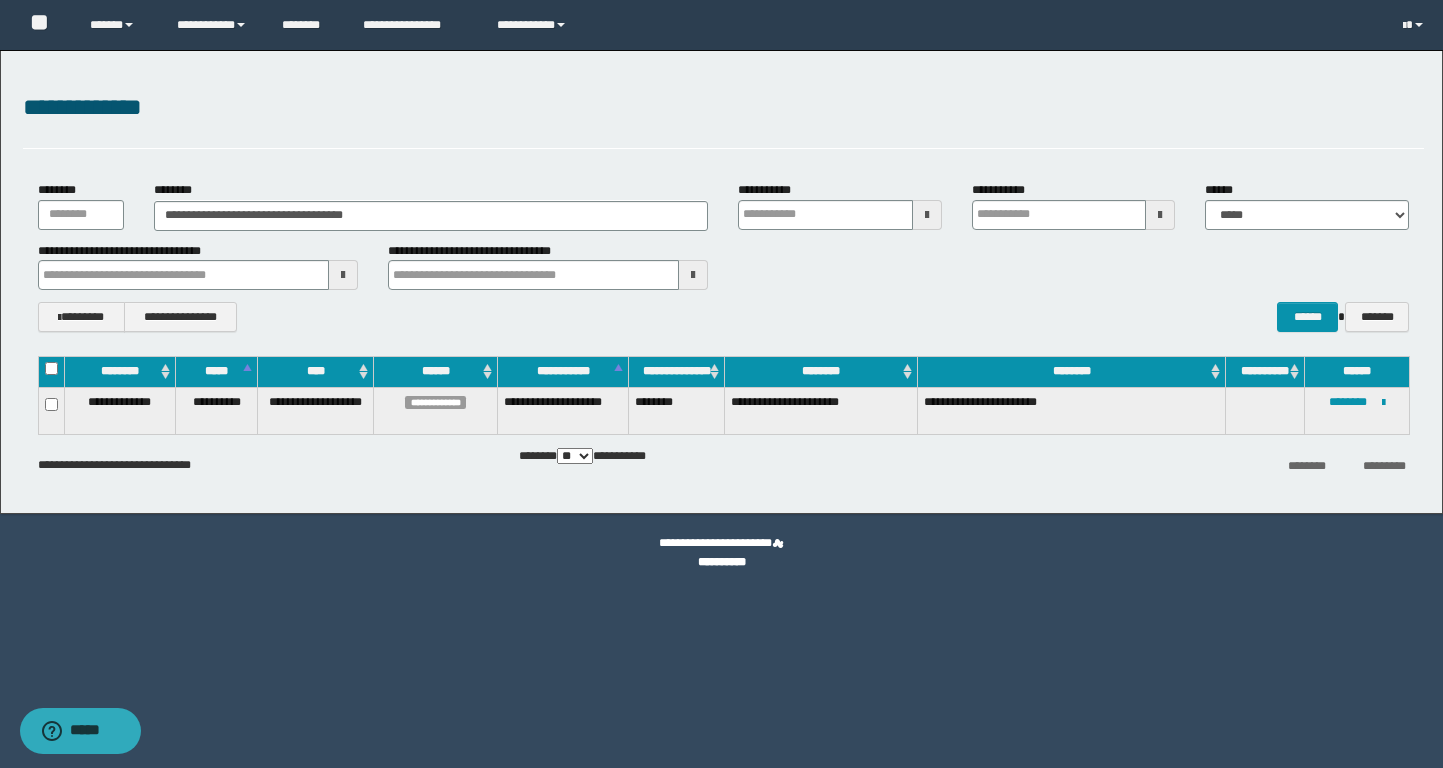 click on "**********" at bounding box center (1356, 410) 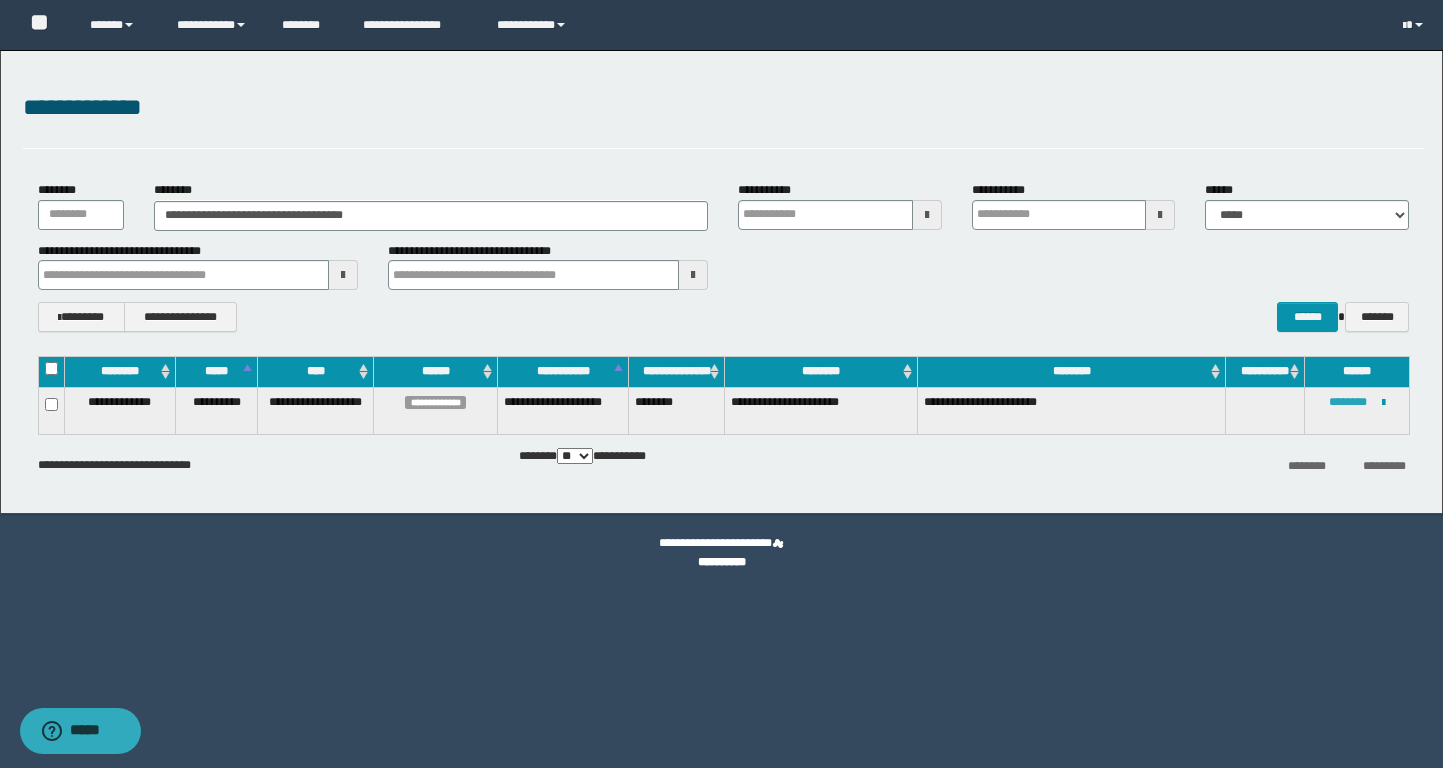 click on "********" at bounding box center (1348, 402) 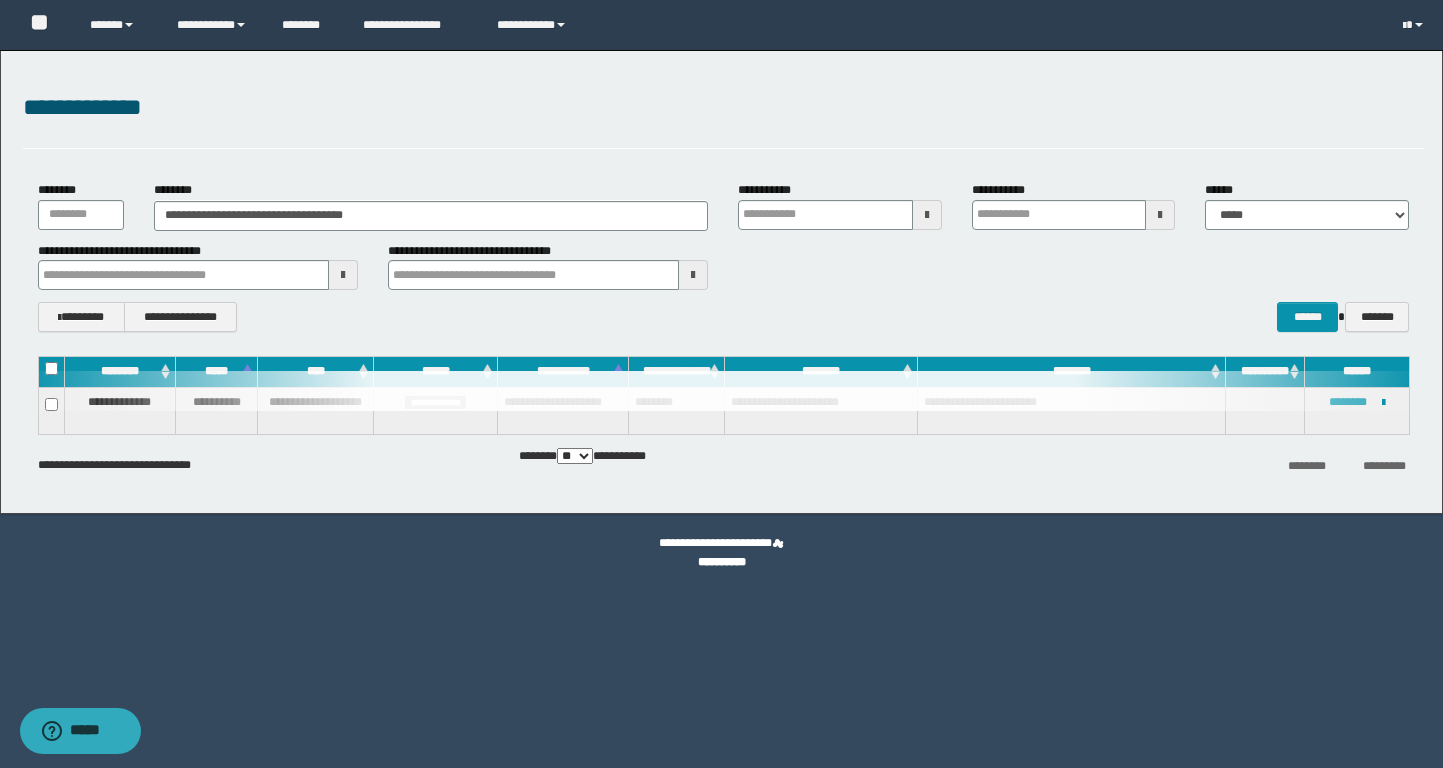 type 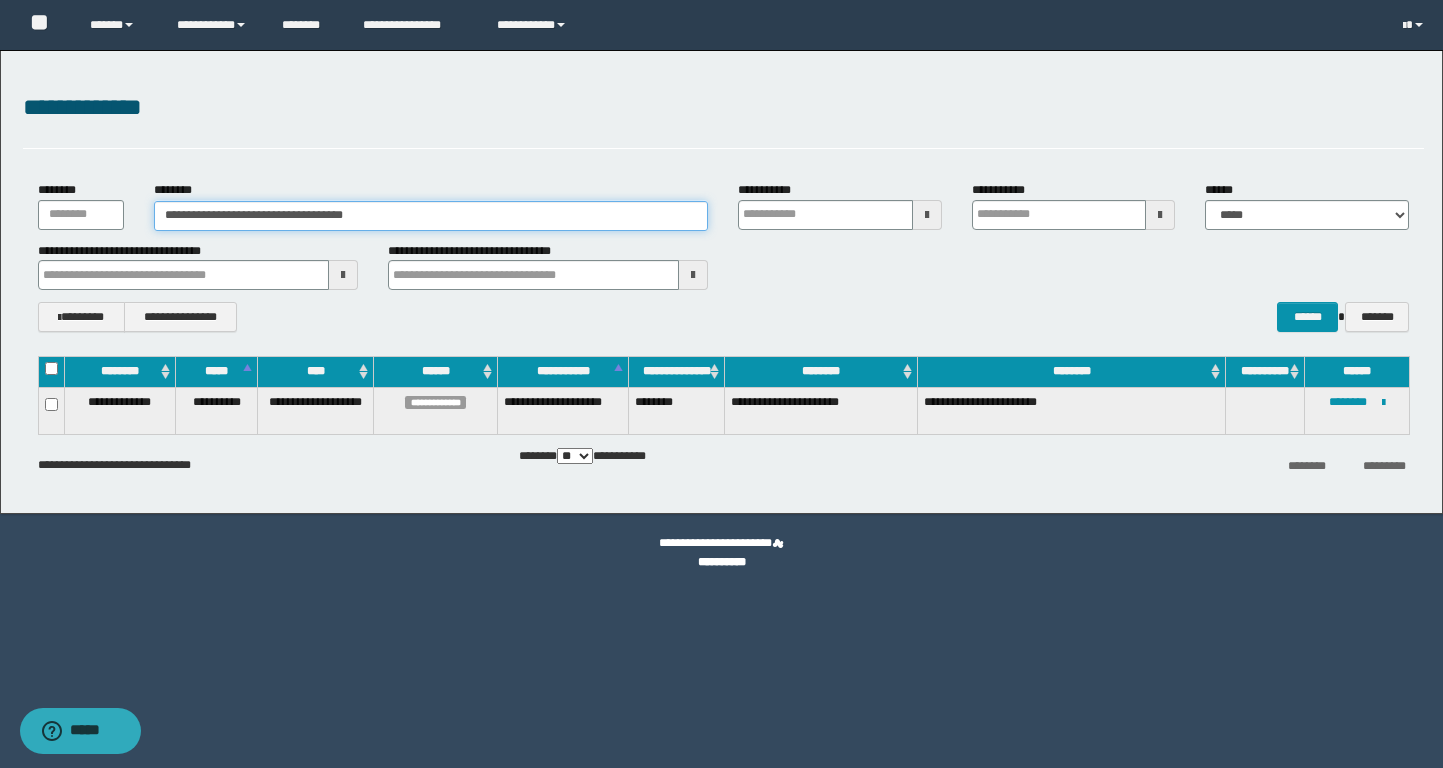 drag, startPoint x: 449, startPoint y: 215, endPoint x: 55, endPoint y: 214, distance: 394.00128 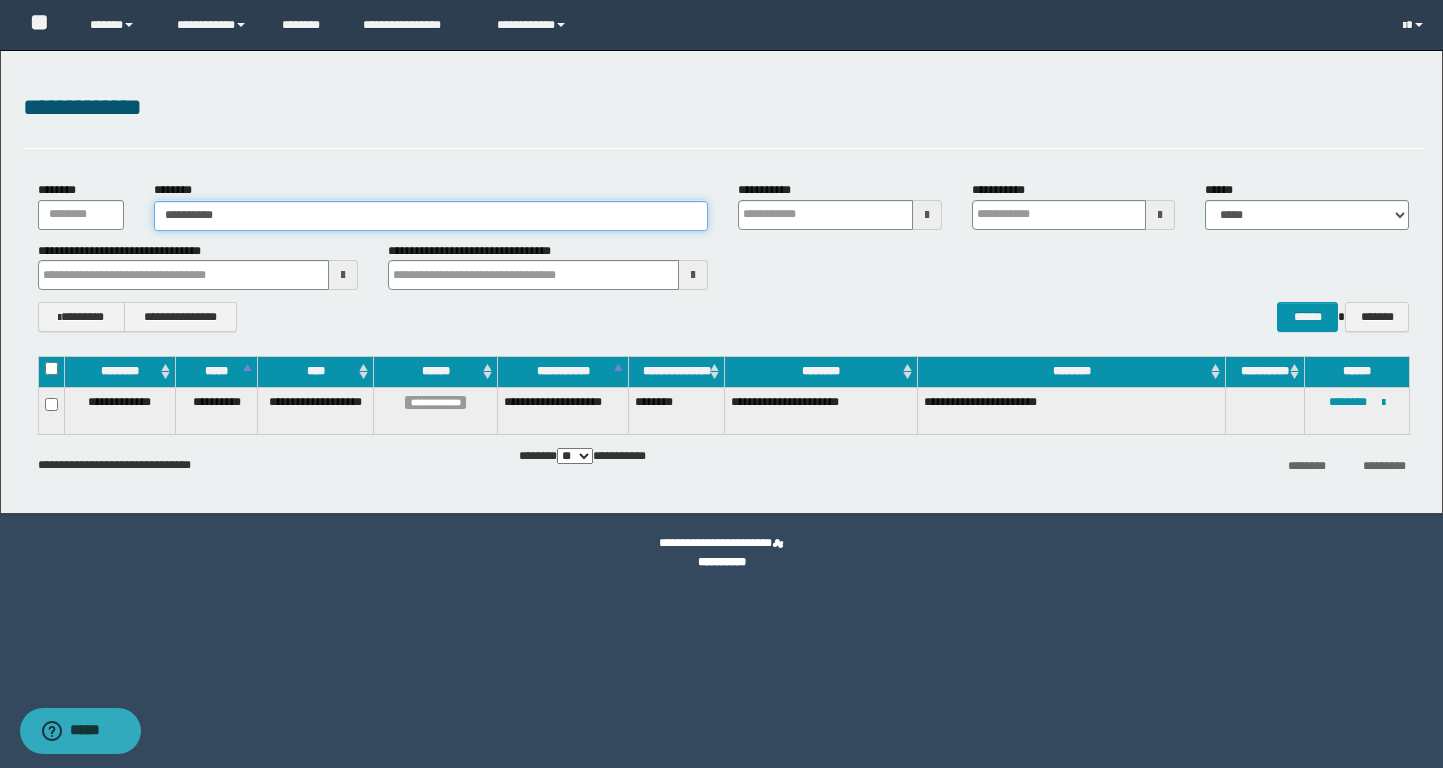type on "**********" 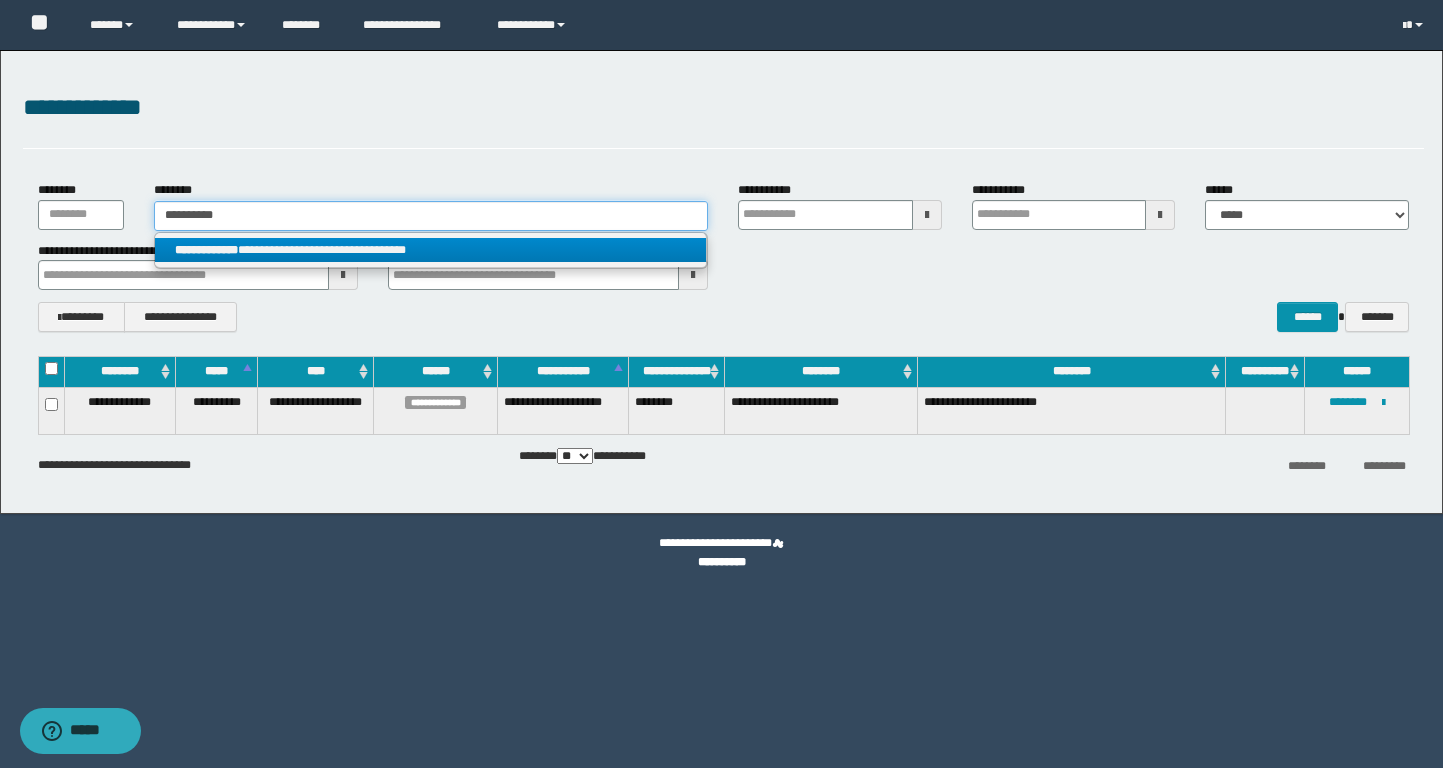 type on "**********" 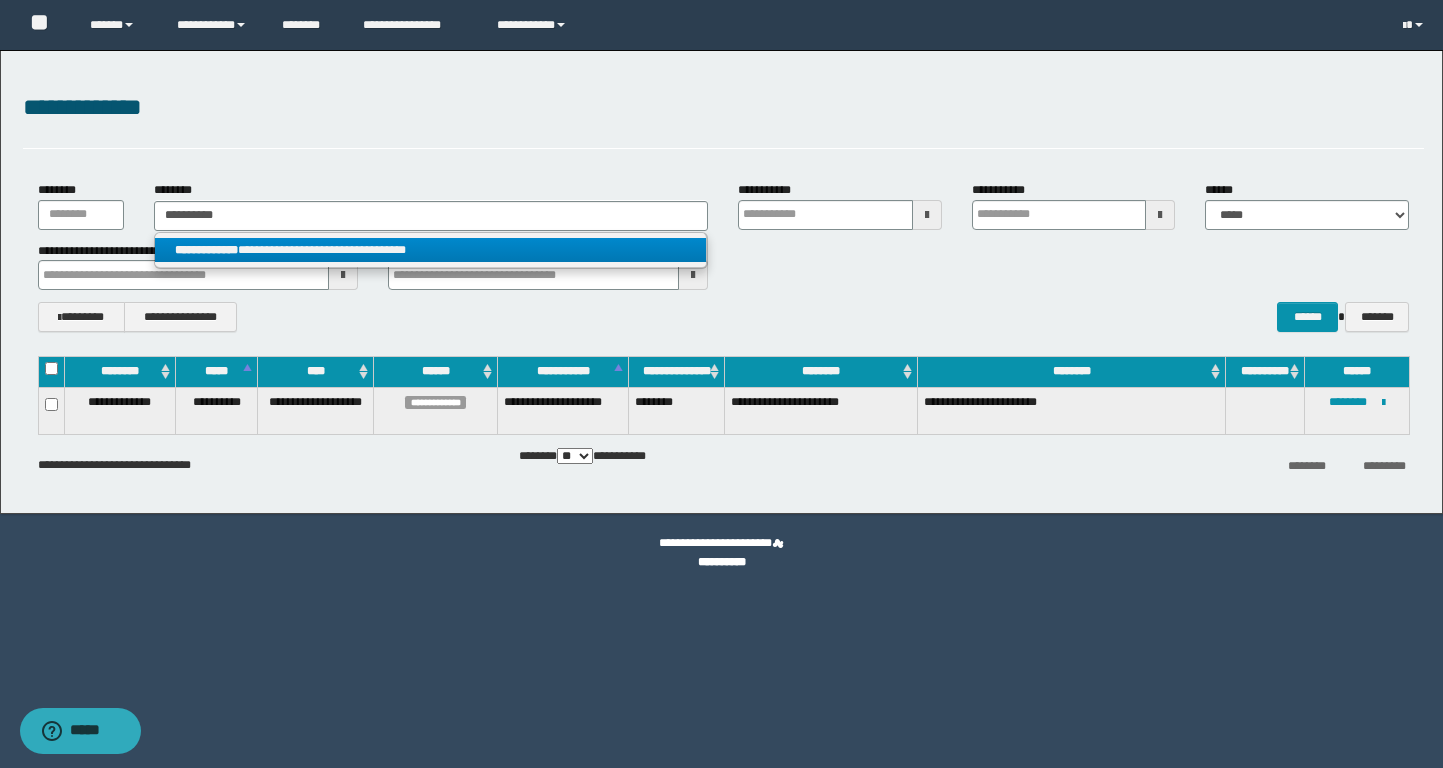 click on "**********" at bounding box center (430, 250) 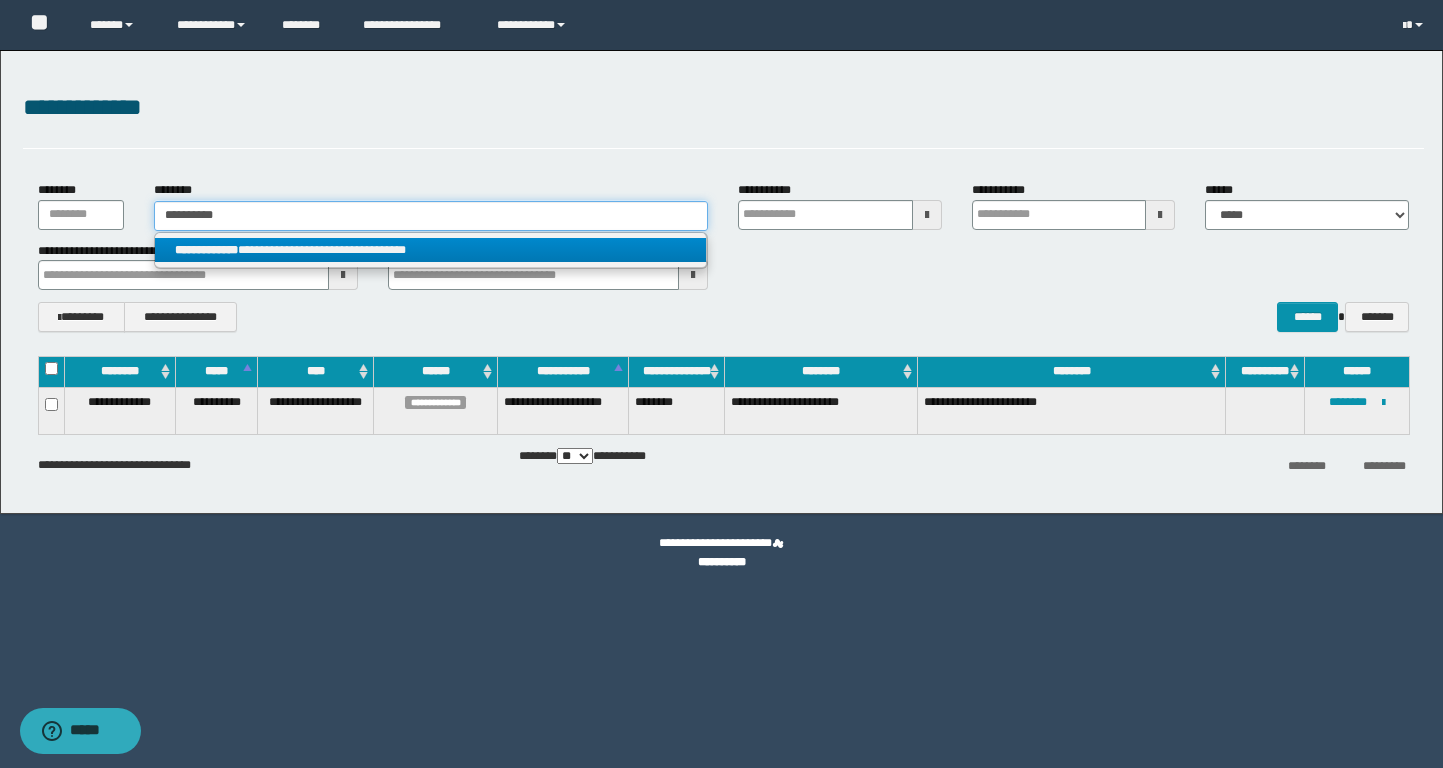 type 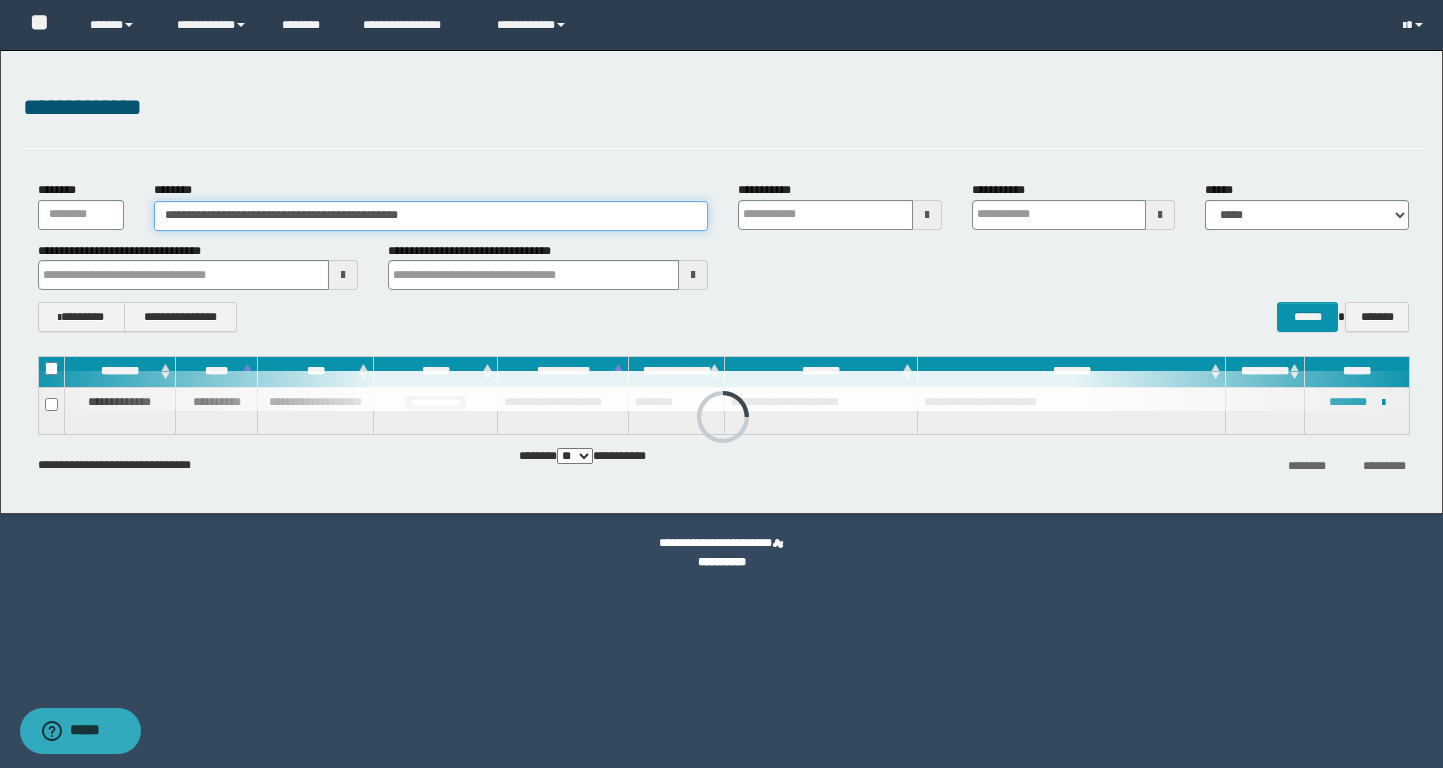 type 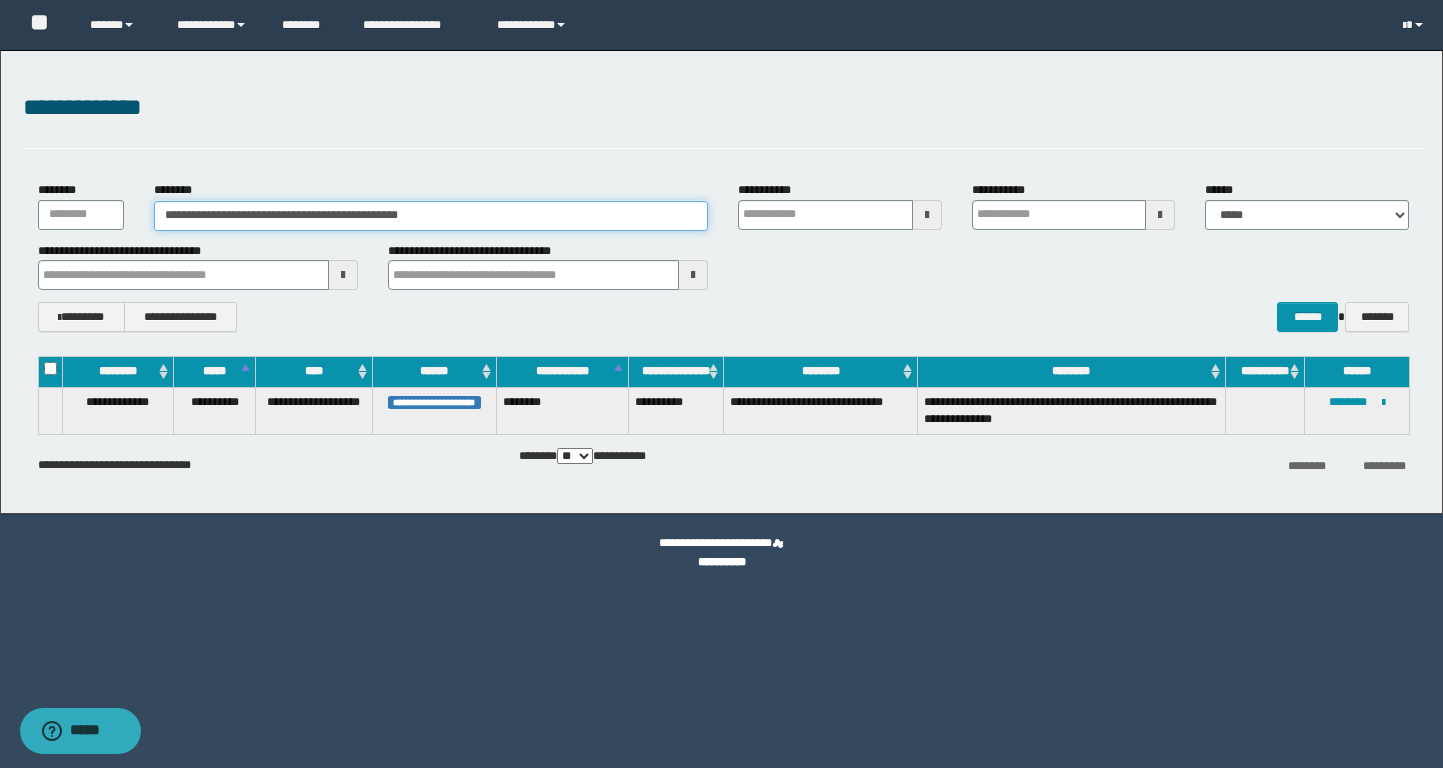 type 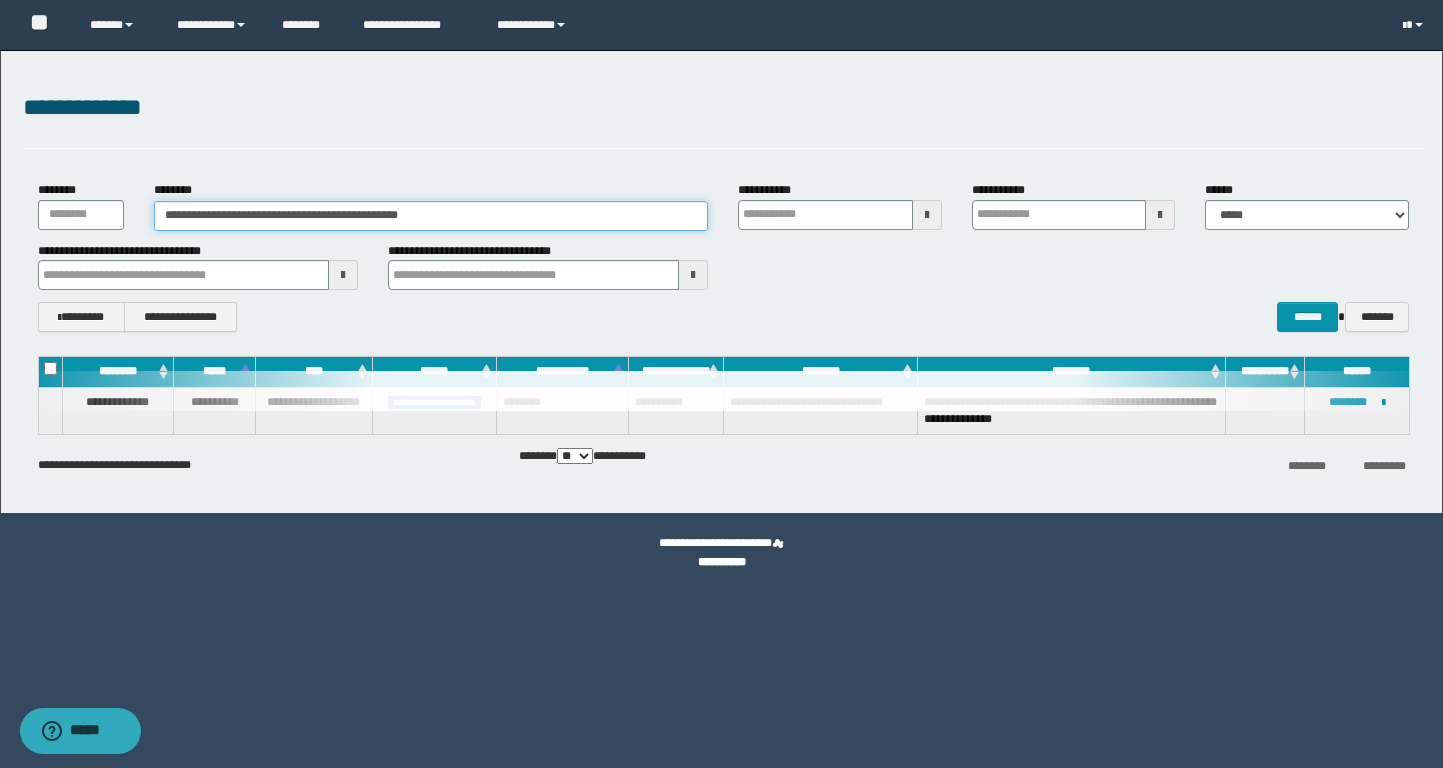 type 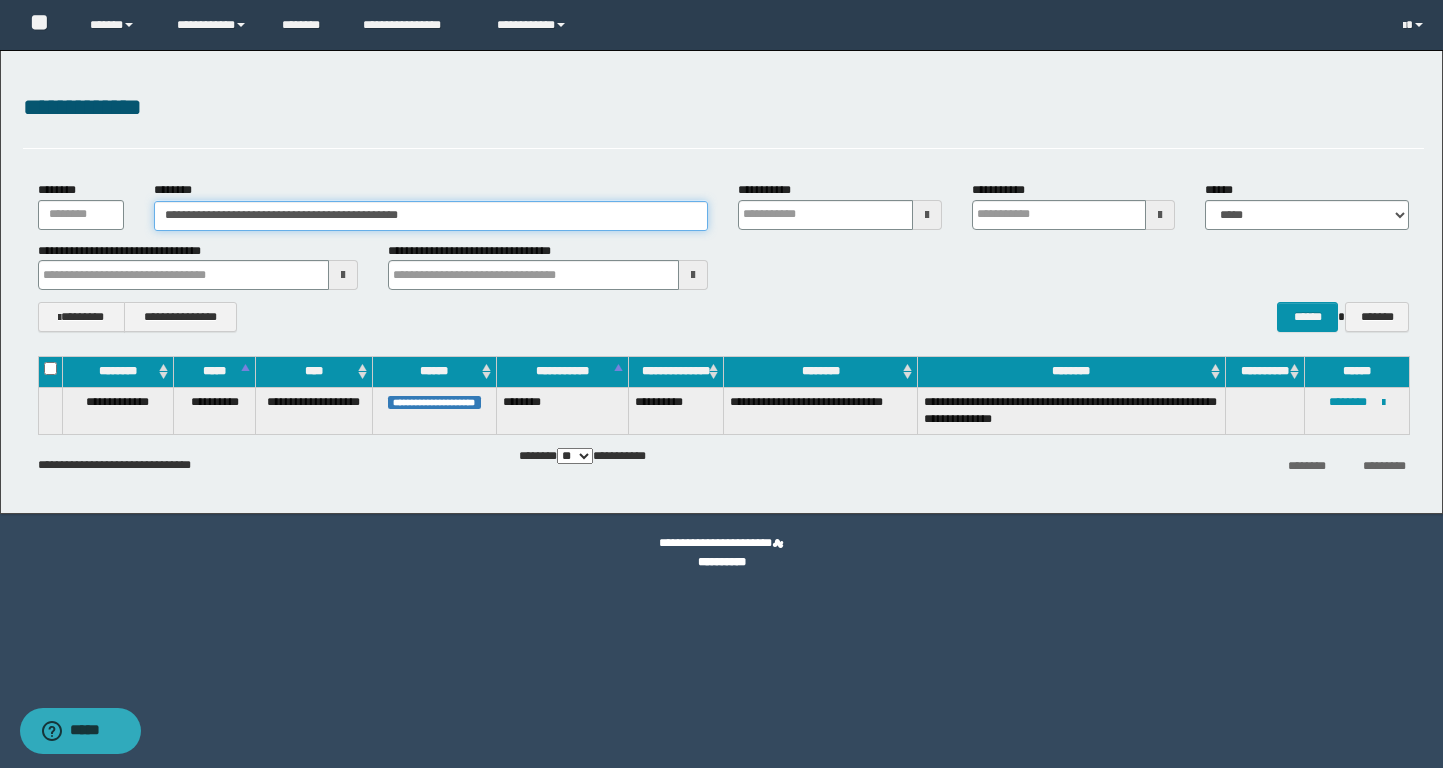 type 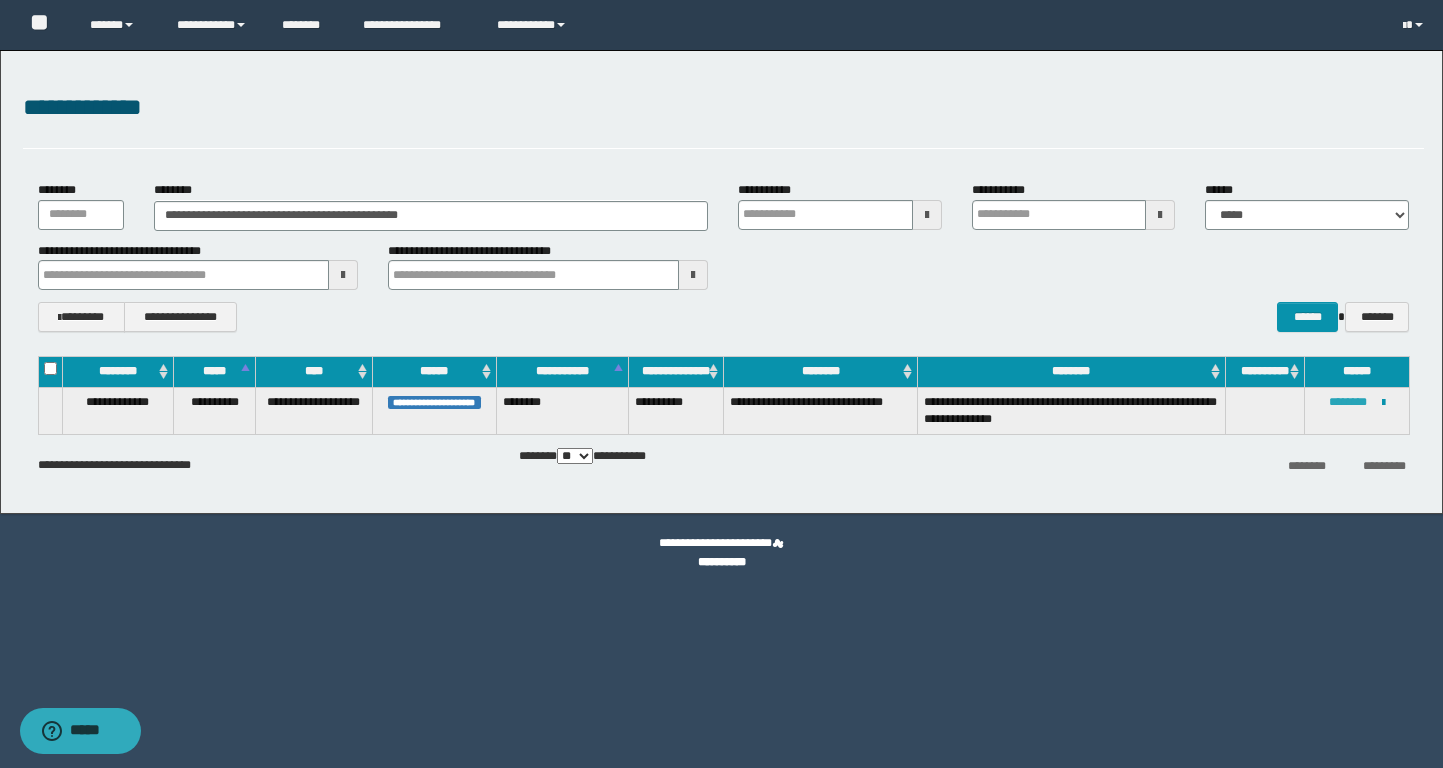 click on "********" at bounding box center [1348, 402] 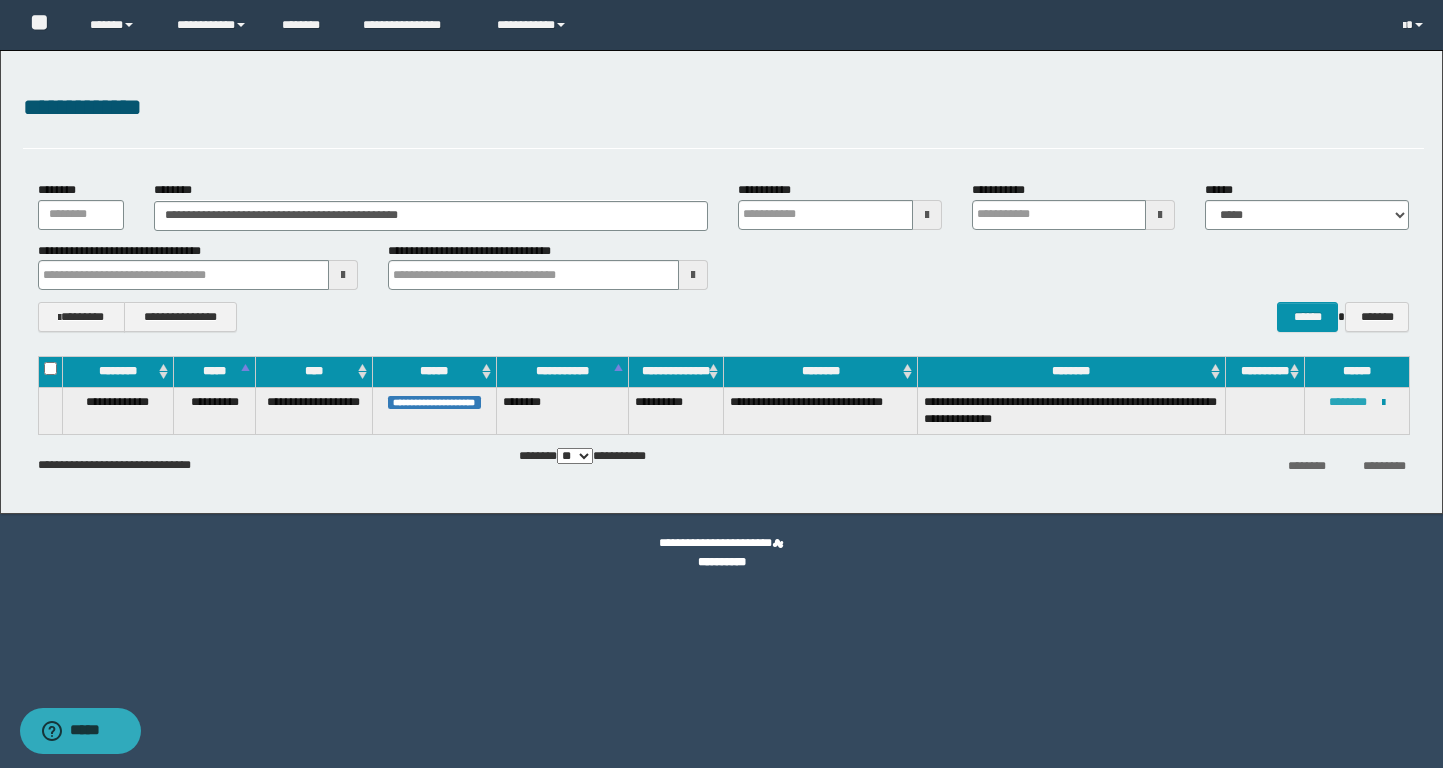 type 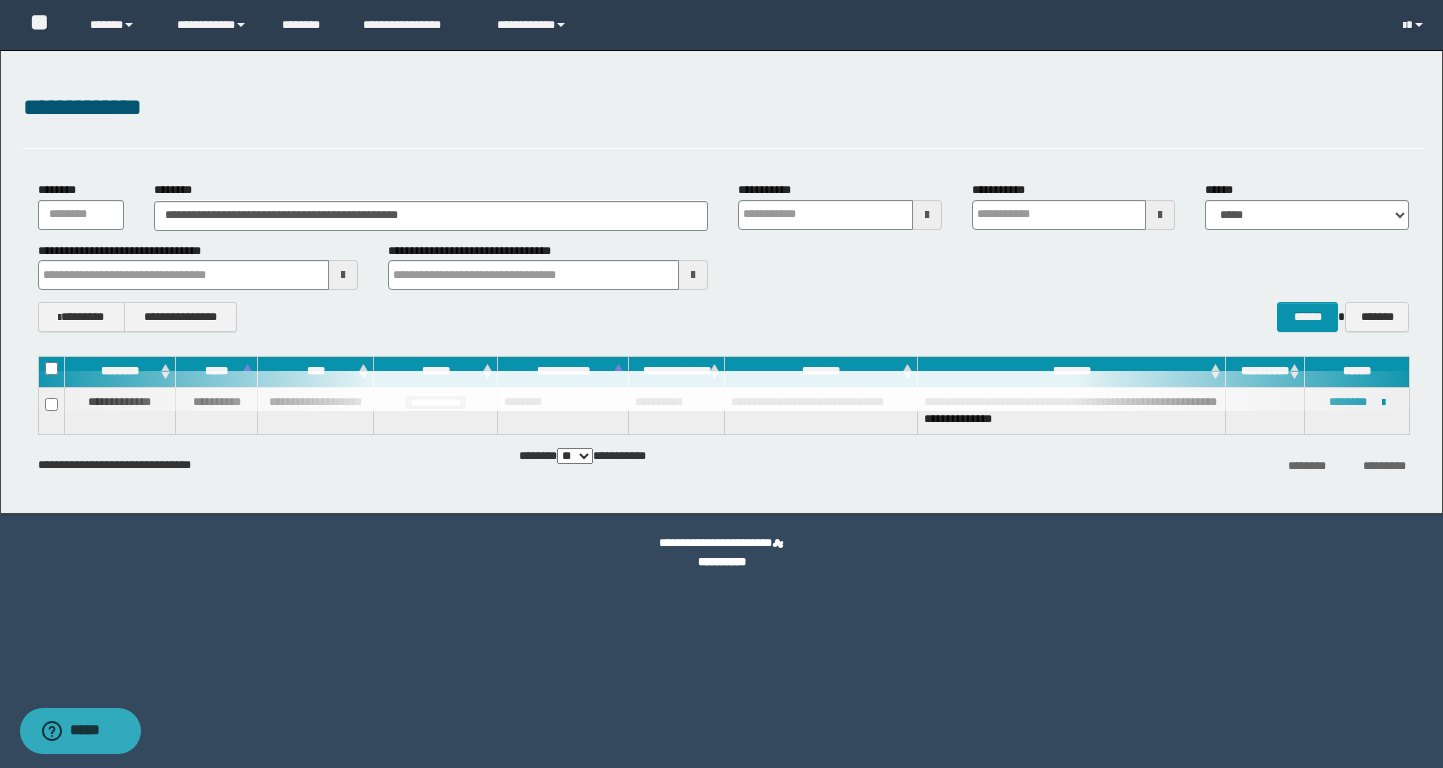 type 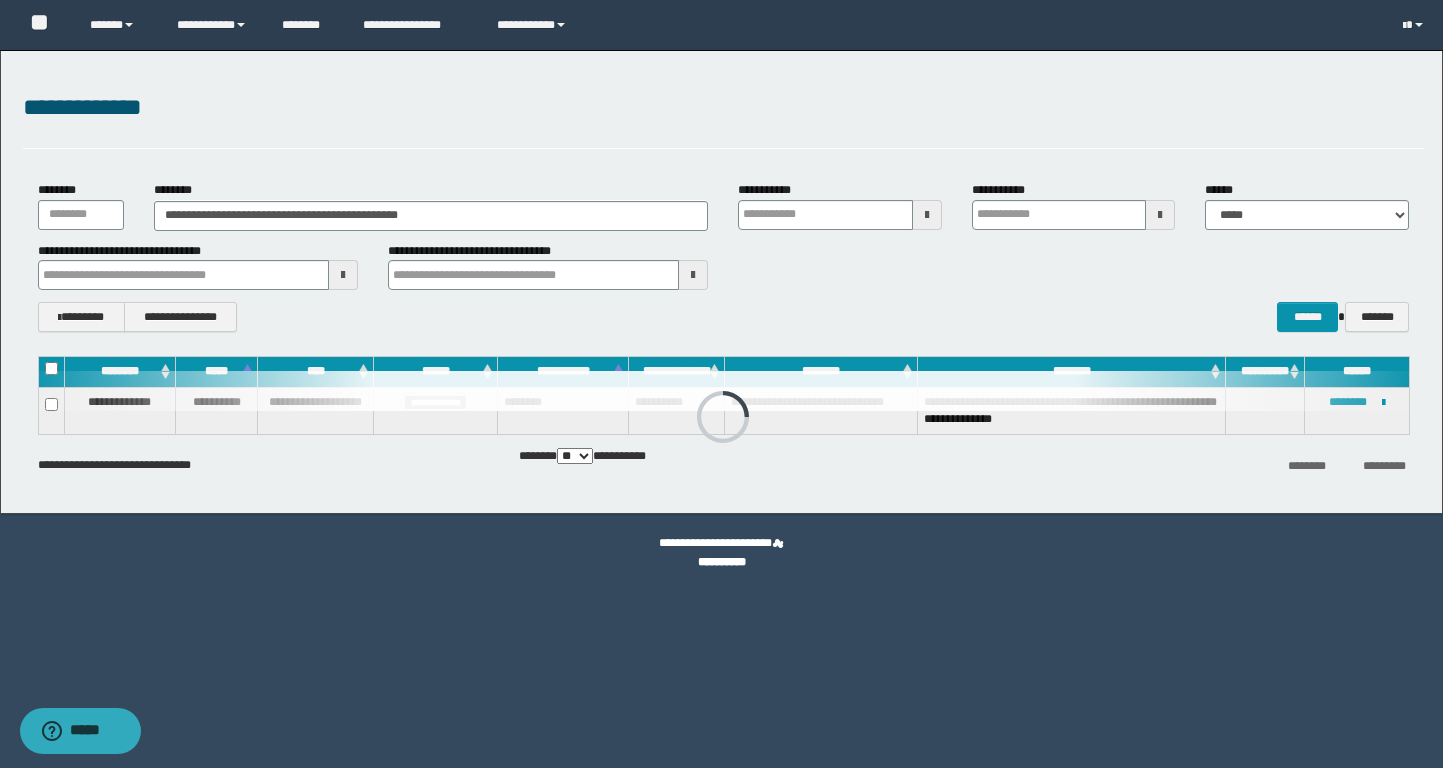 type 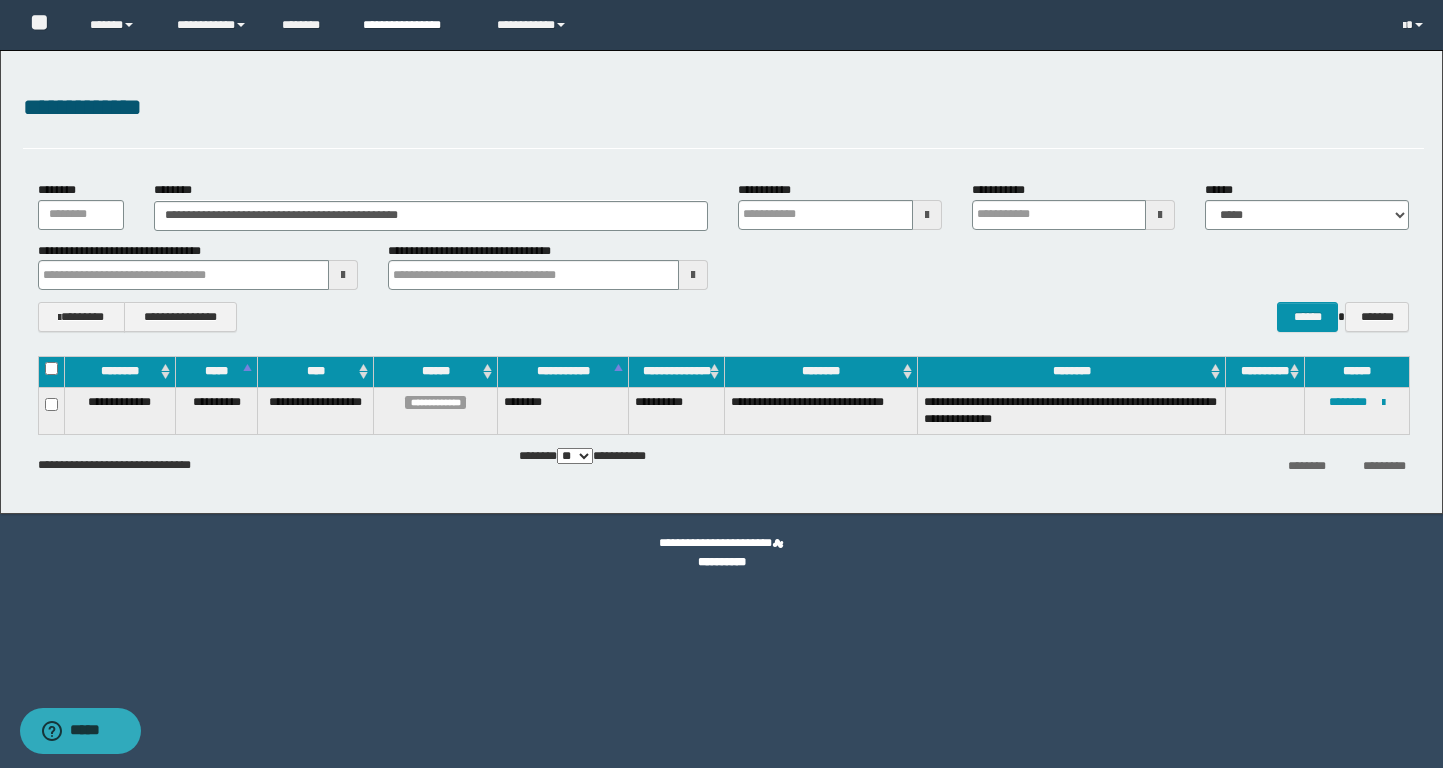 type 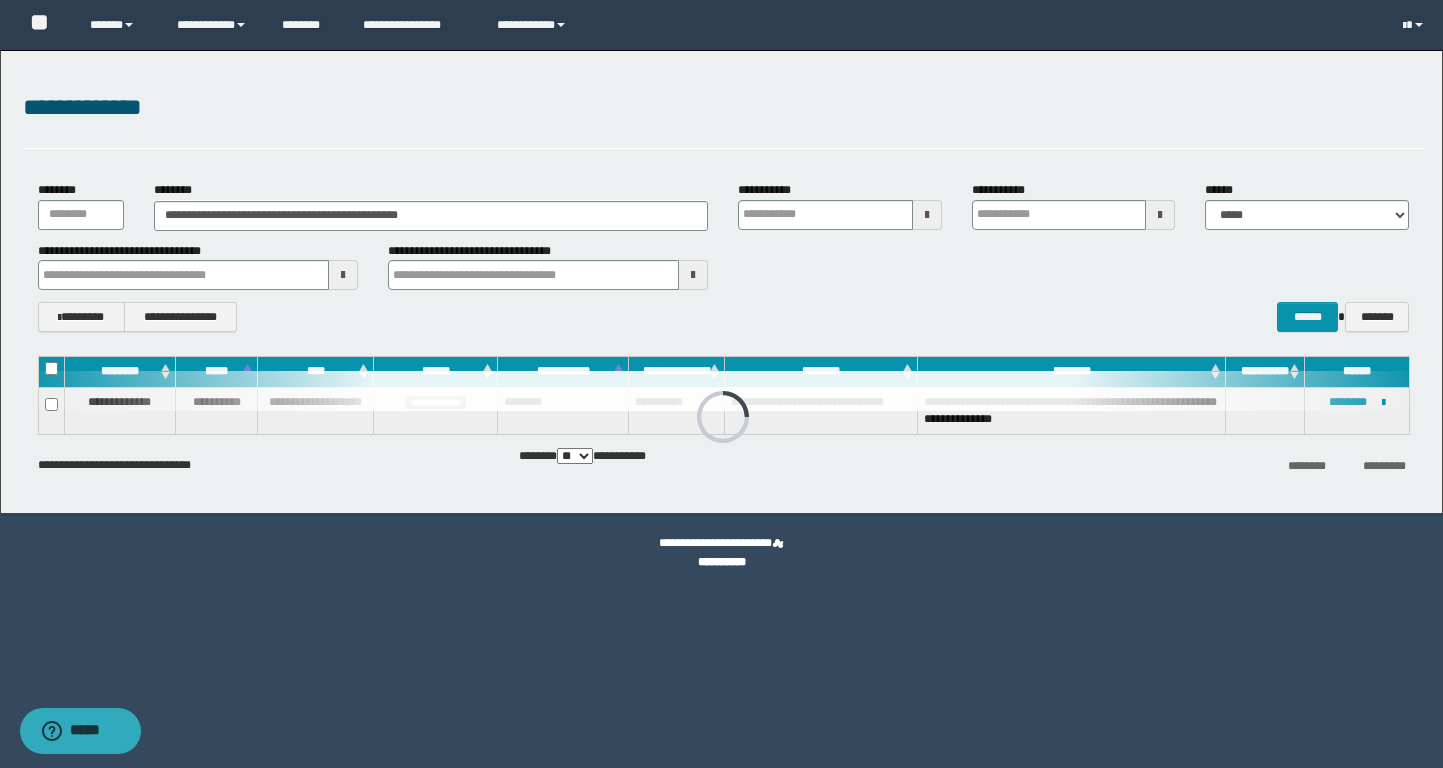 type 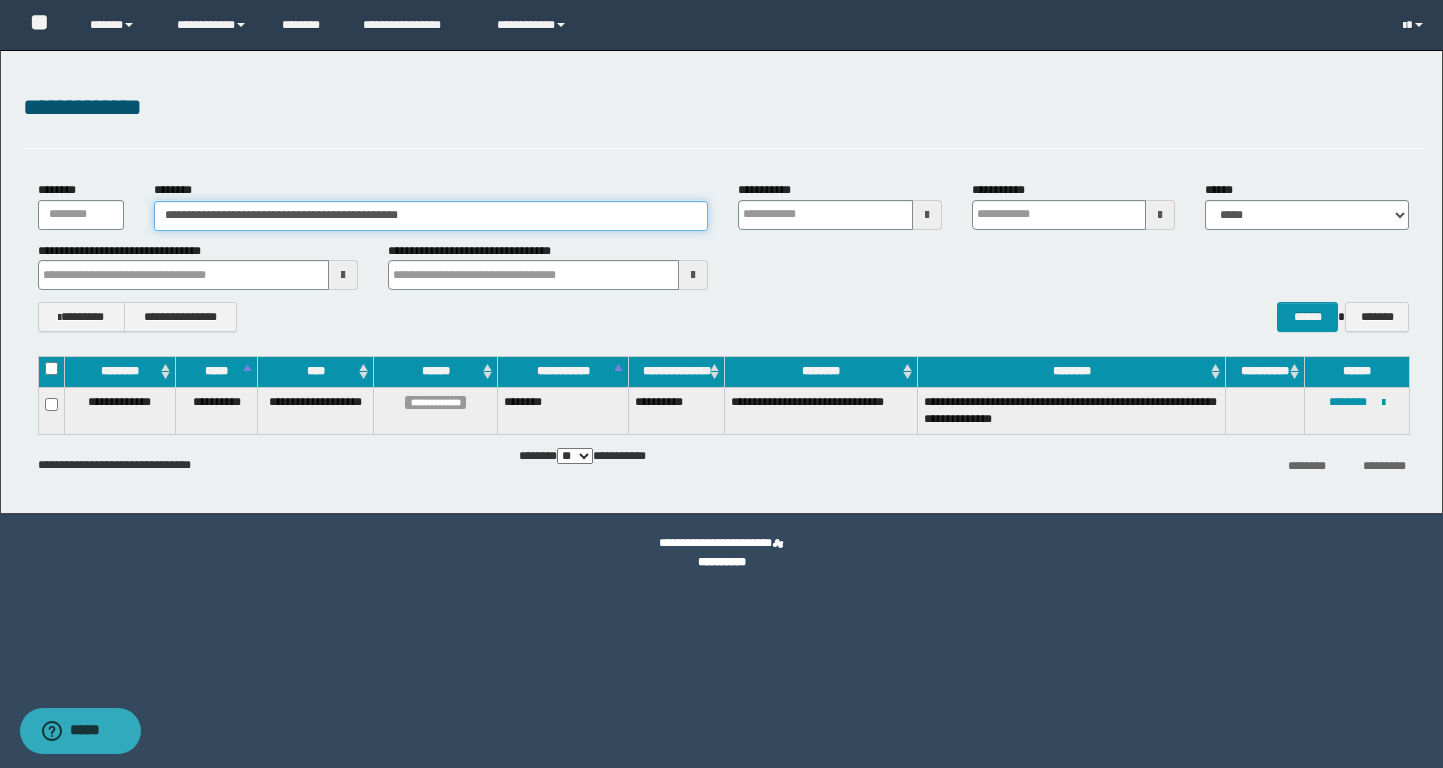 drag, startPoint x: 527, startPoint y: 217, endPoint x: 5, endPoint y: 217, distance: 522 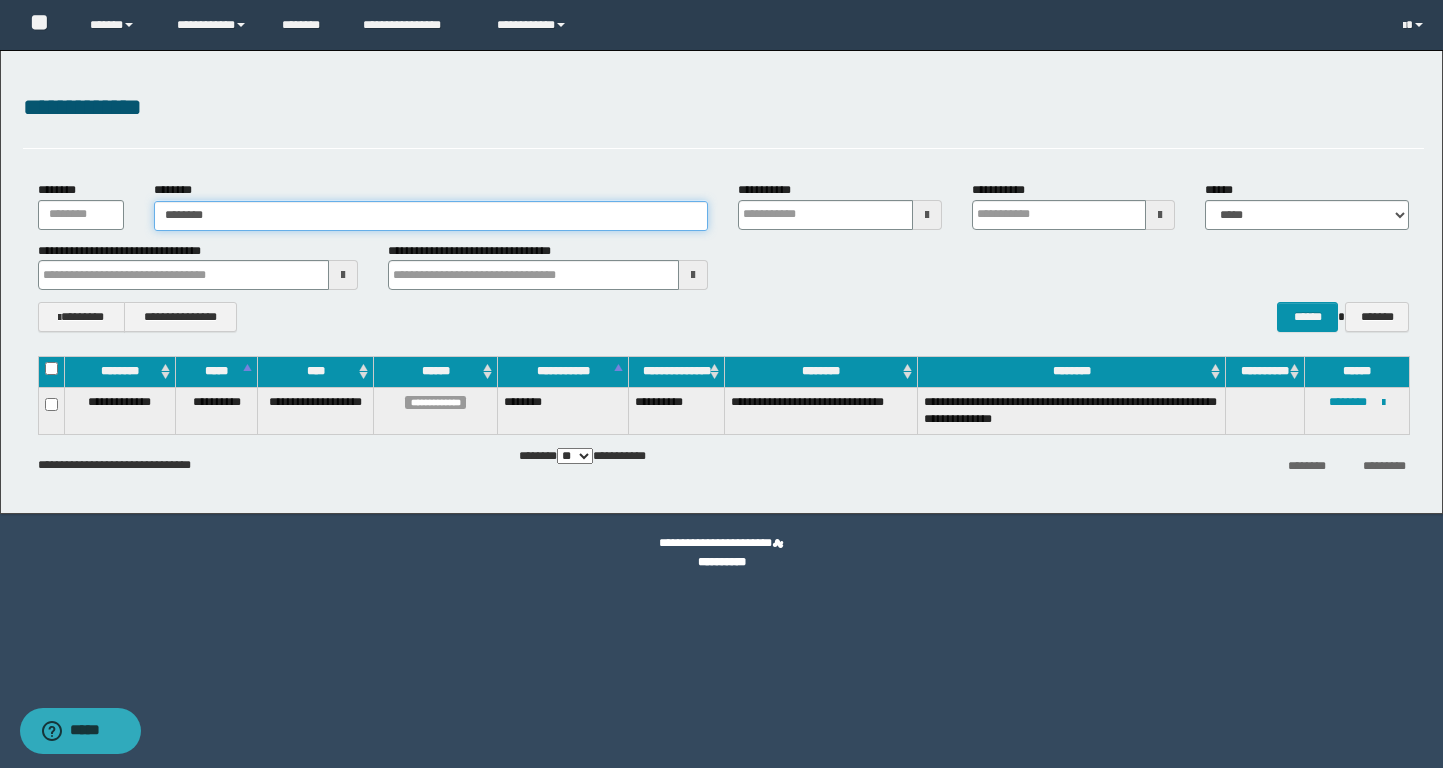 type on "********" 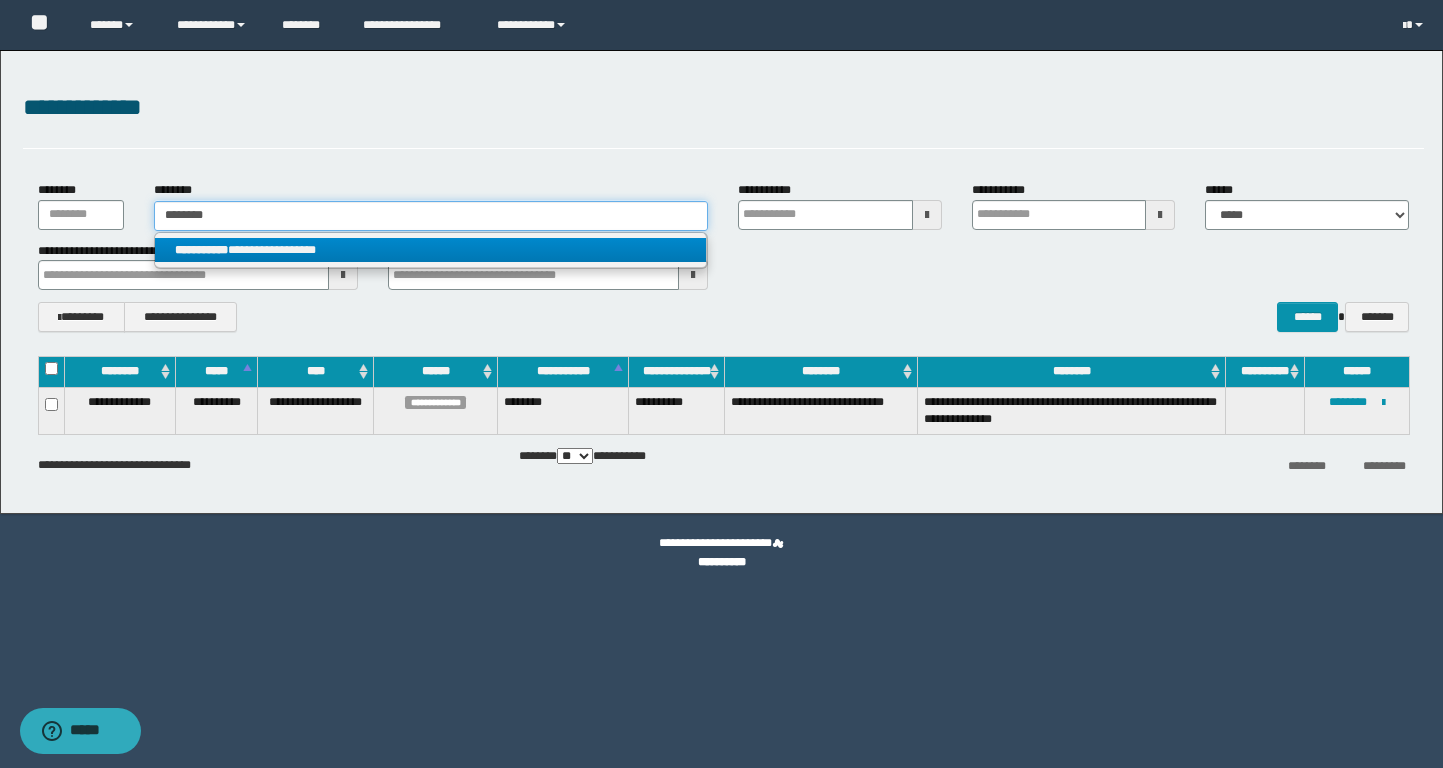 type on "********" 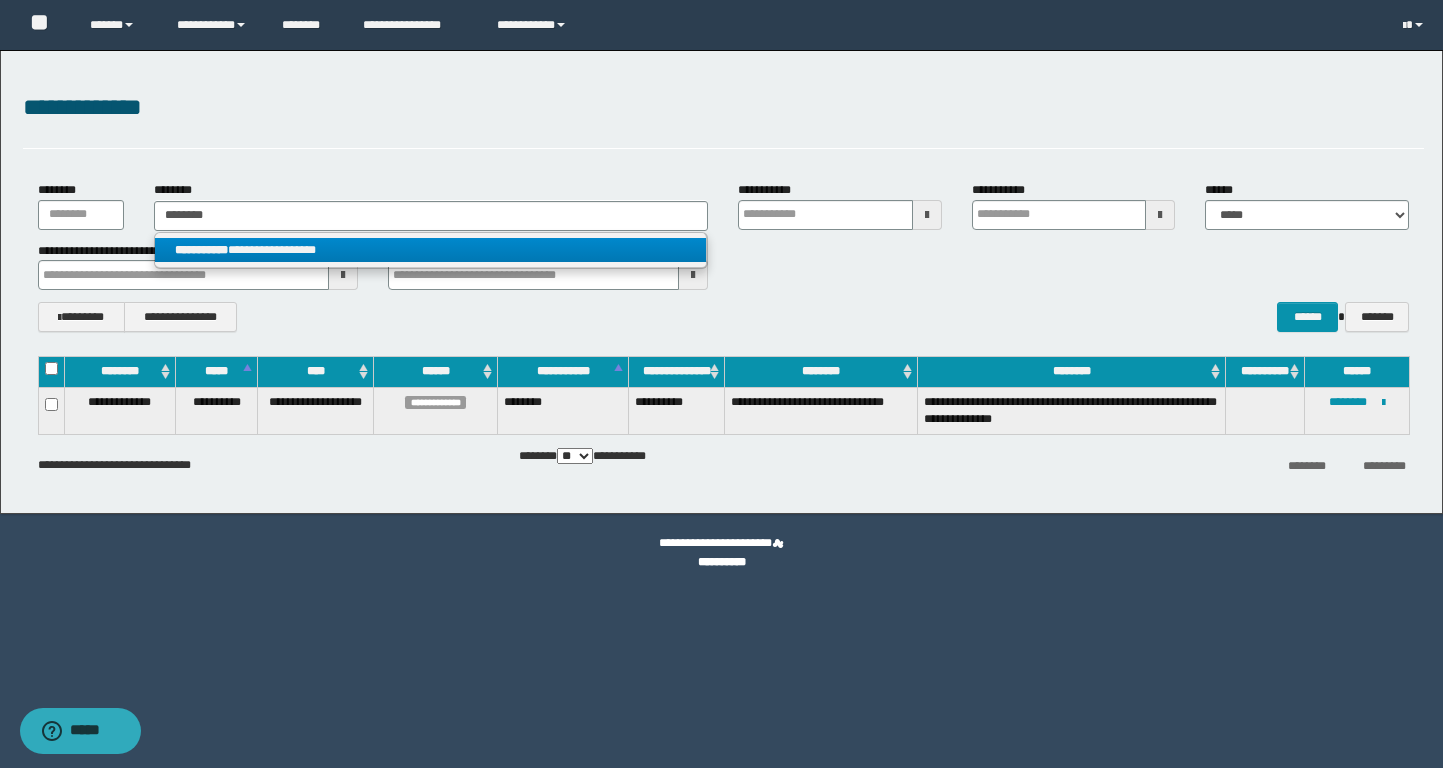 click on "**********" at bounding box center (430, 250) 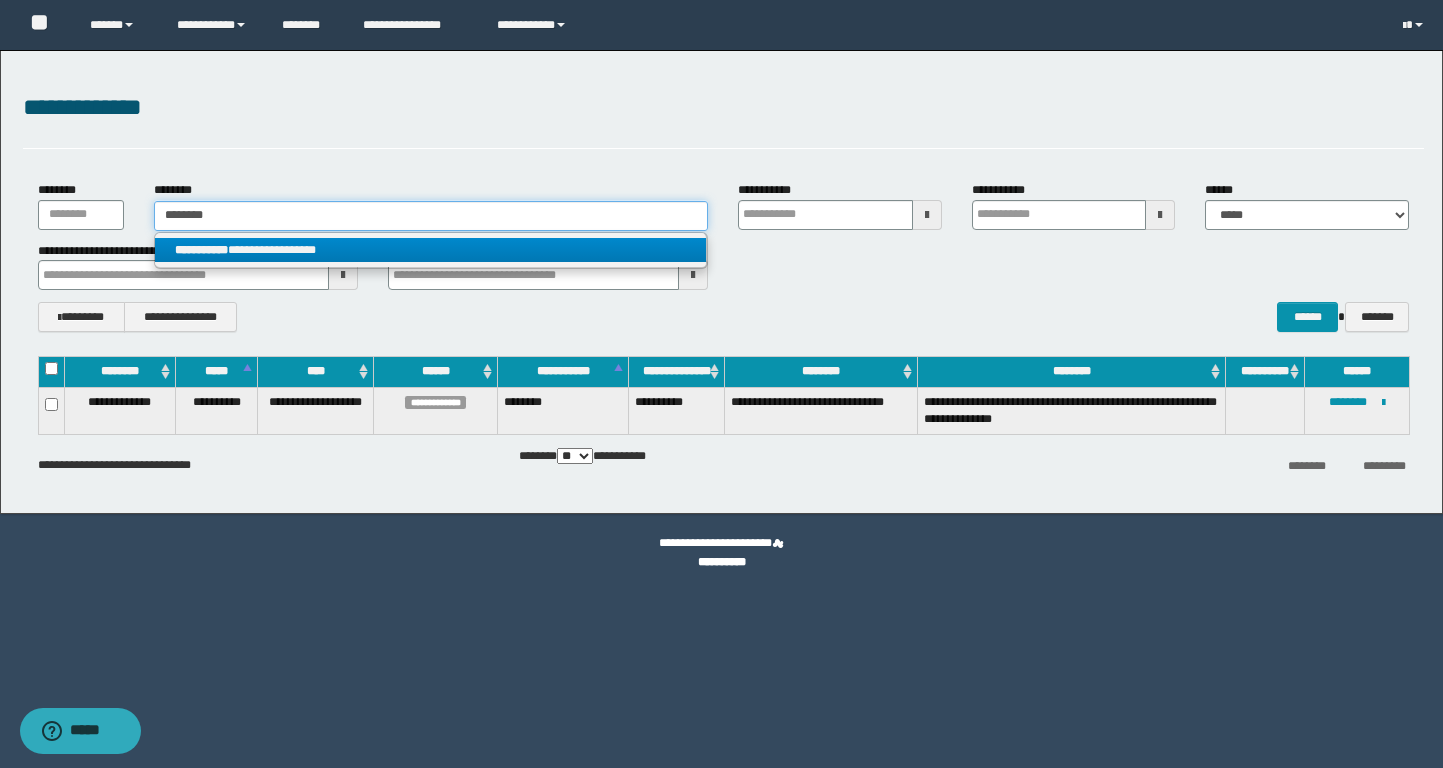 type 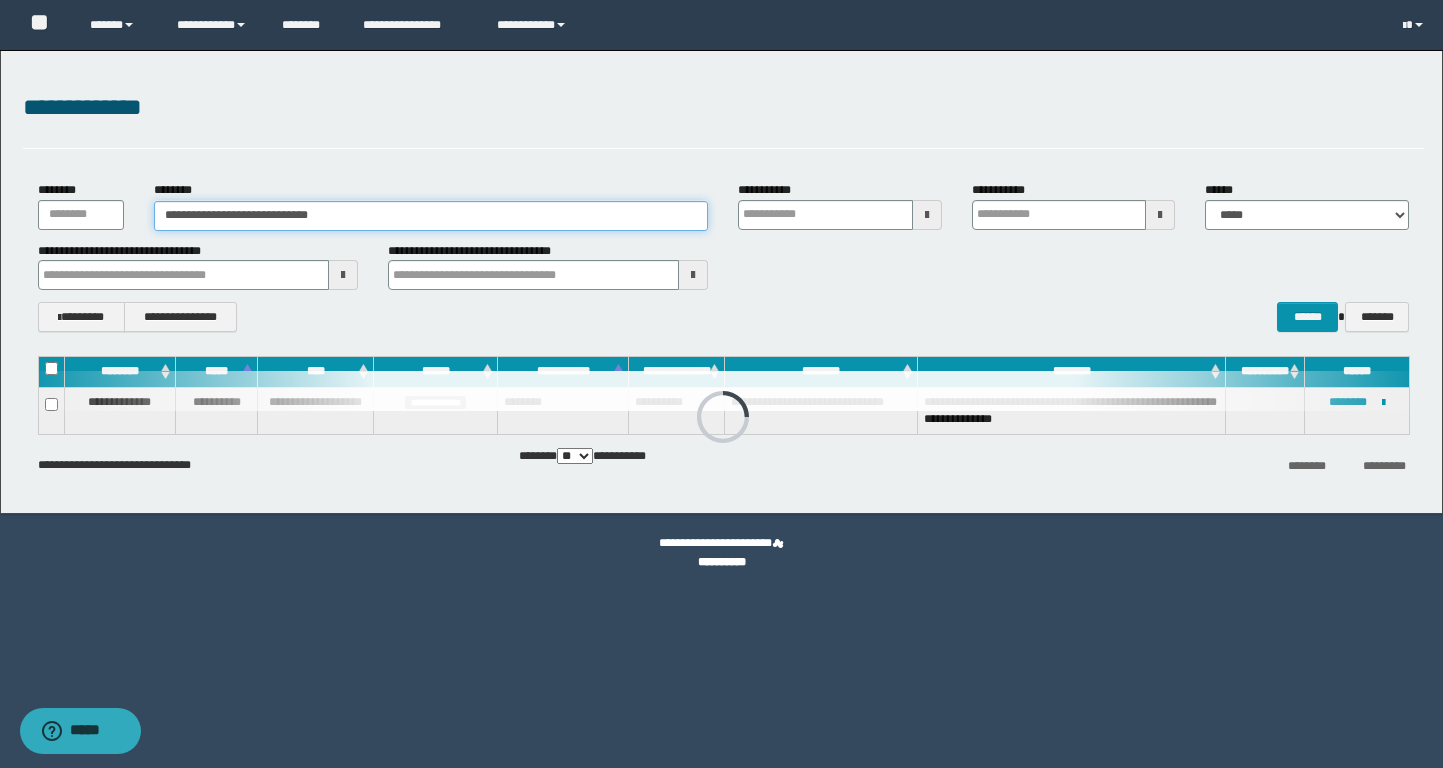 type 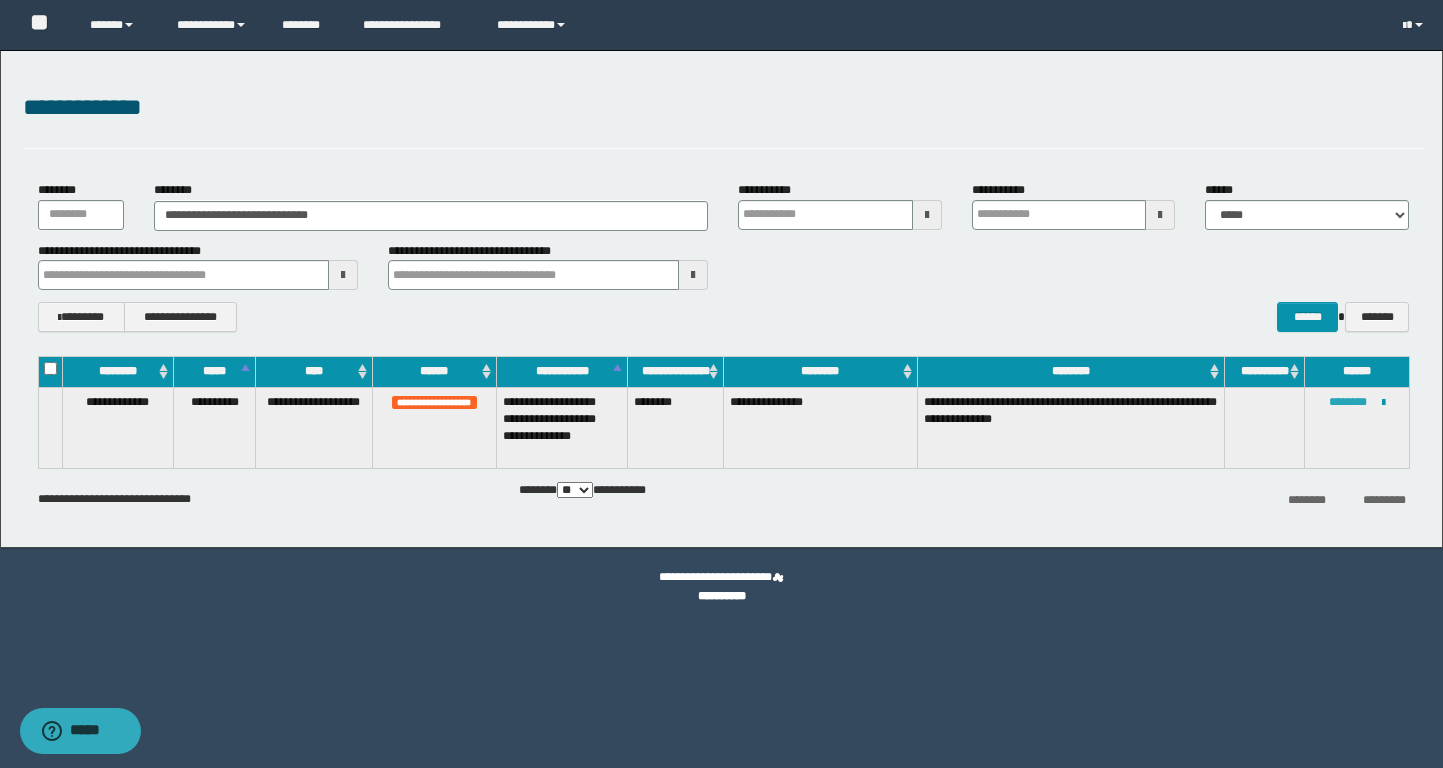 click on "********" at bounding box center [1348, 402] 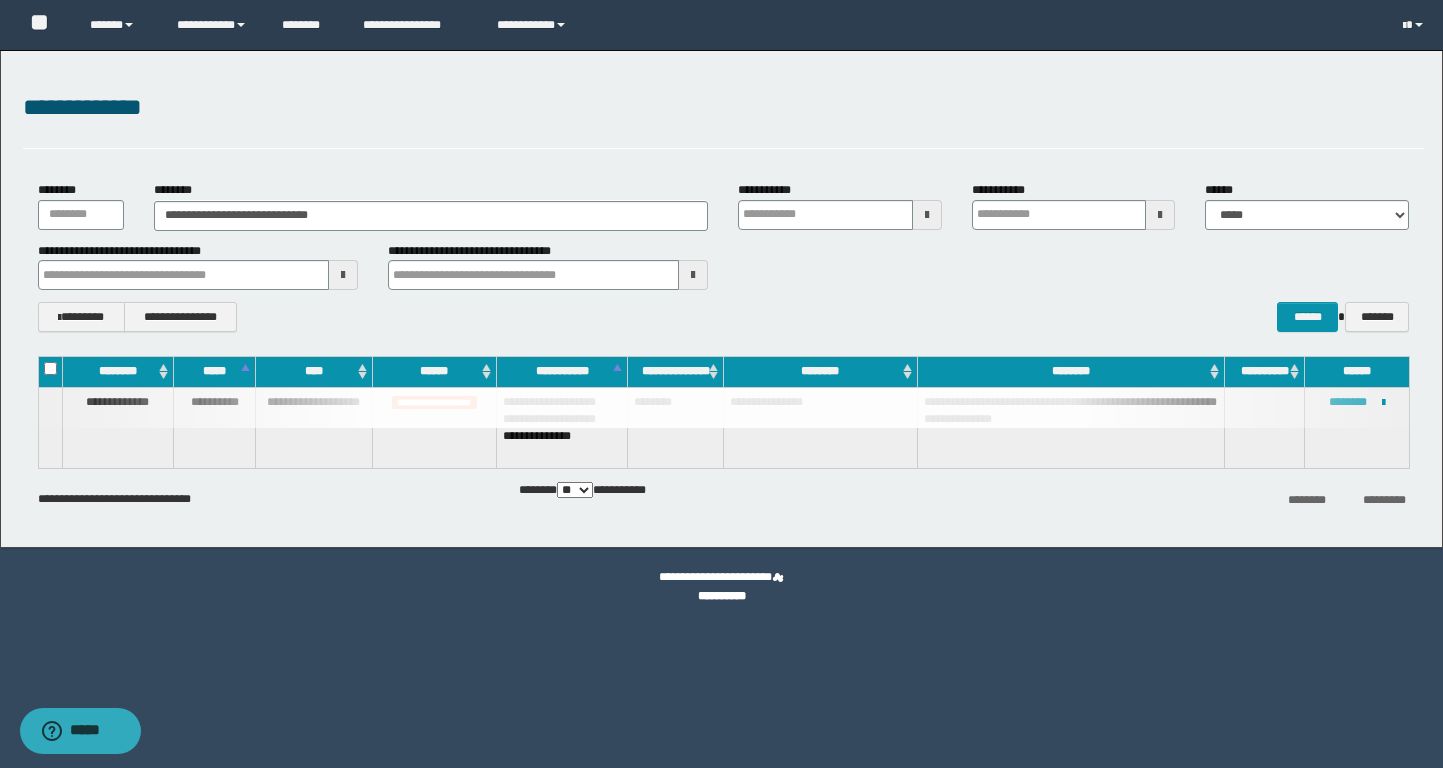 type 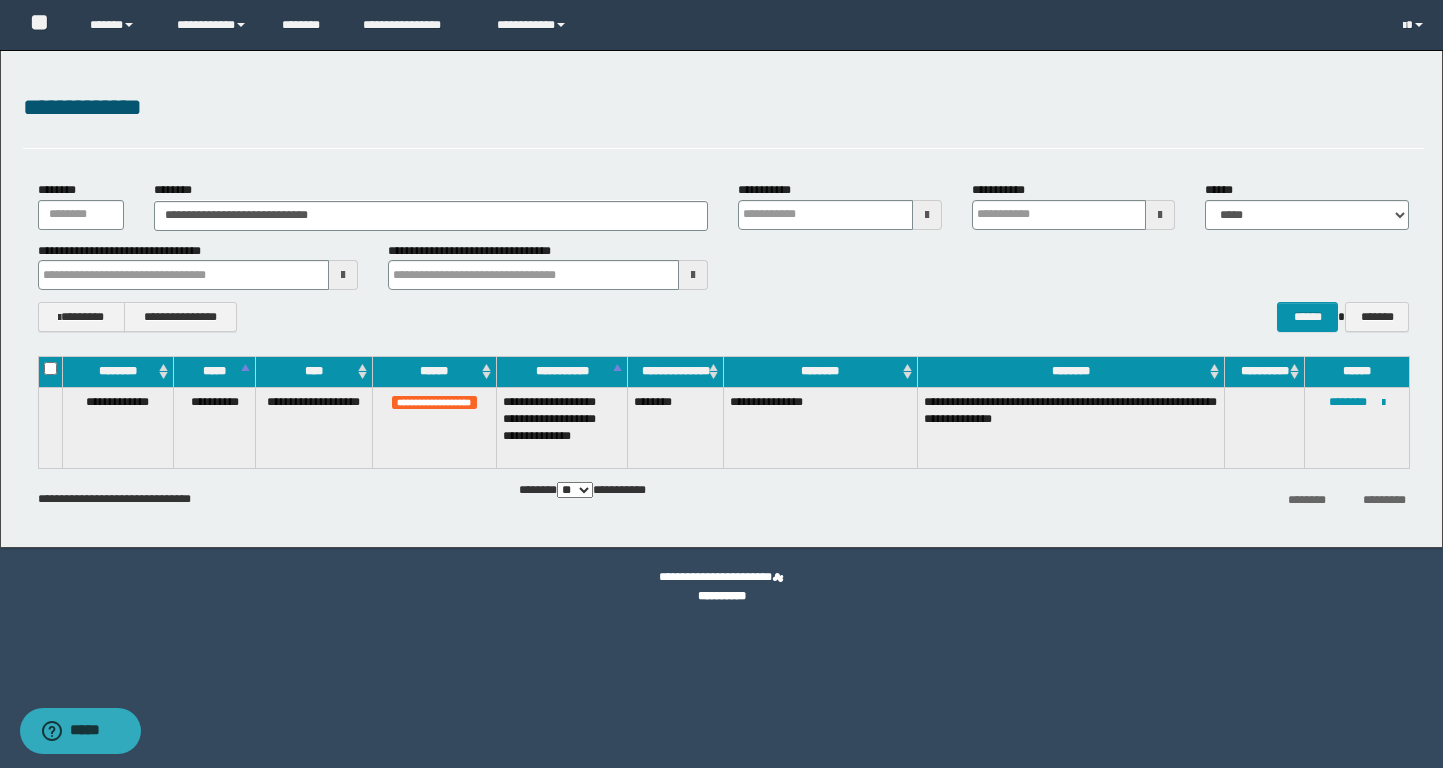 type 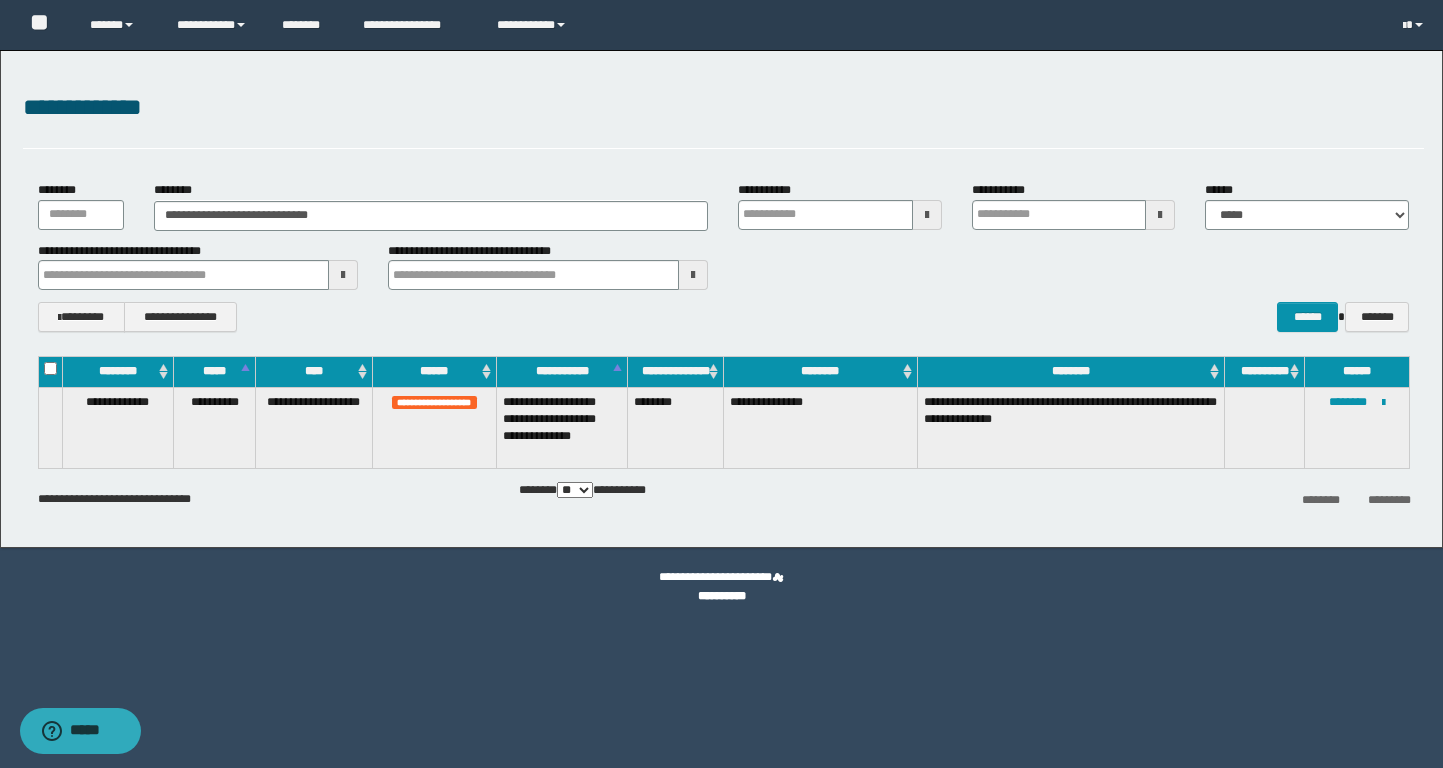 type 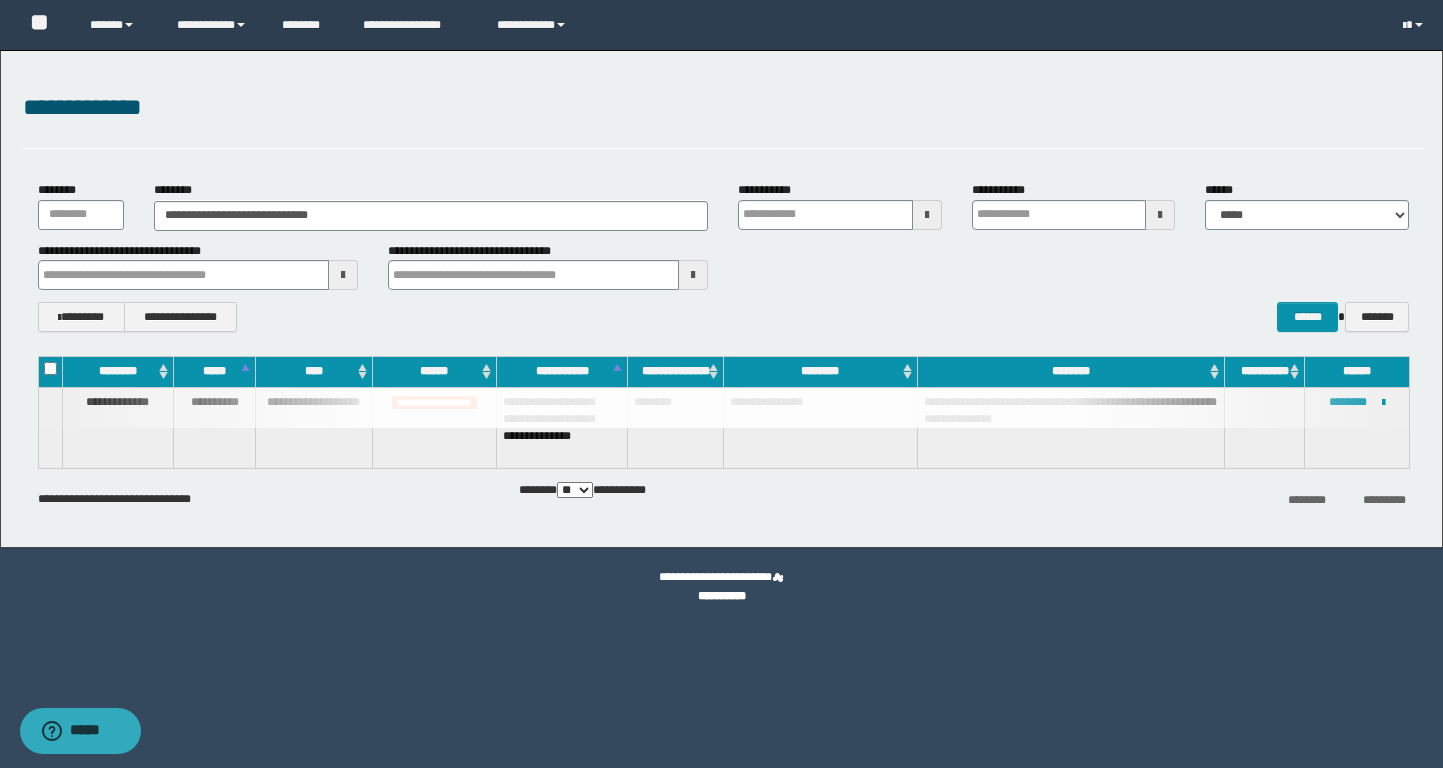 type 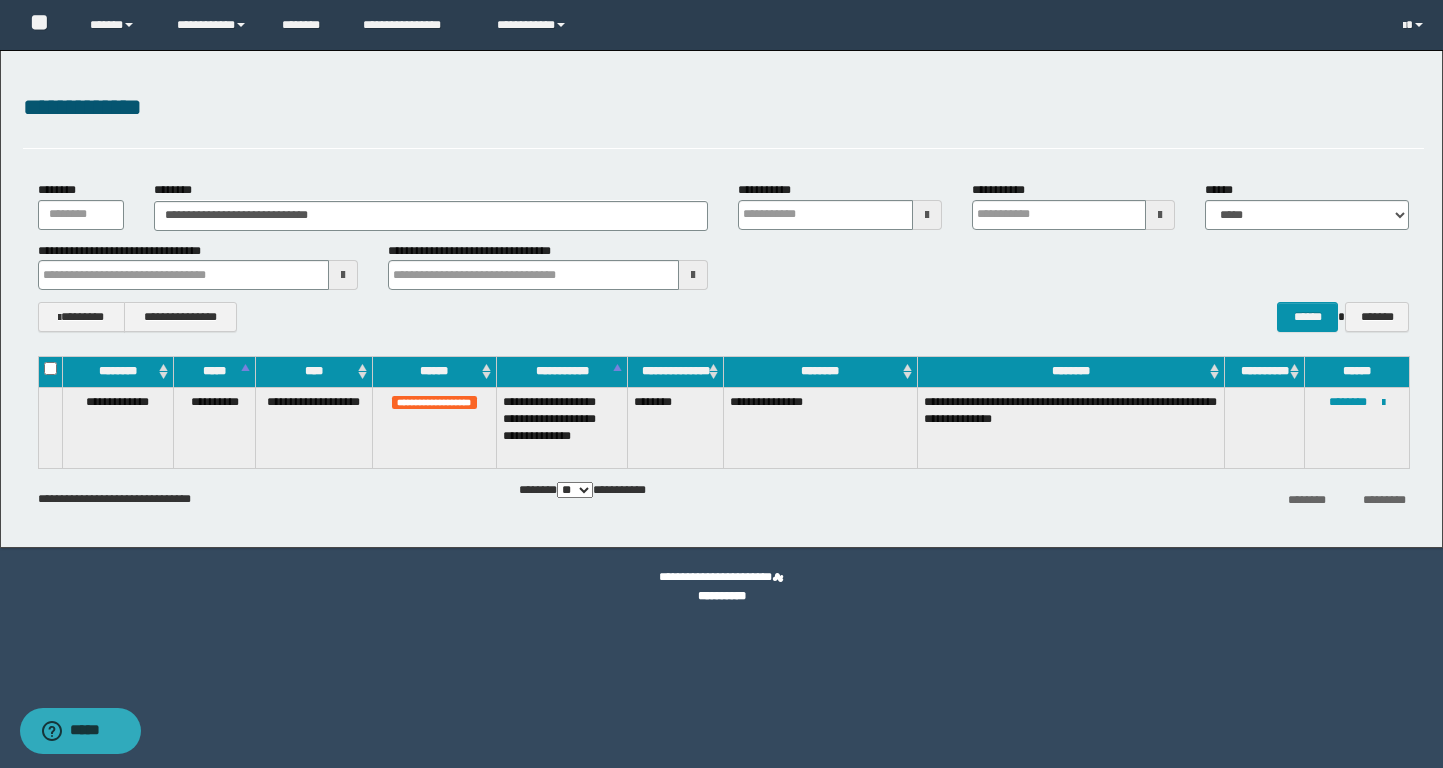 type 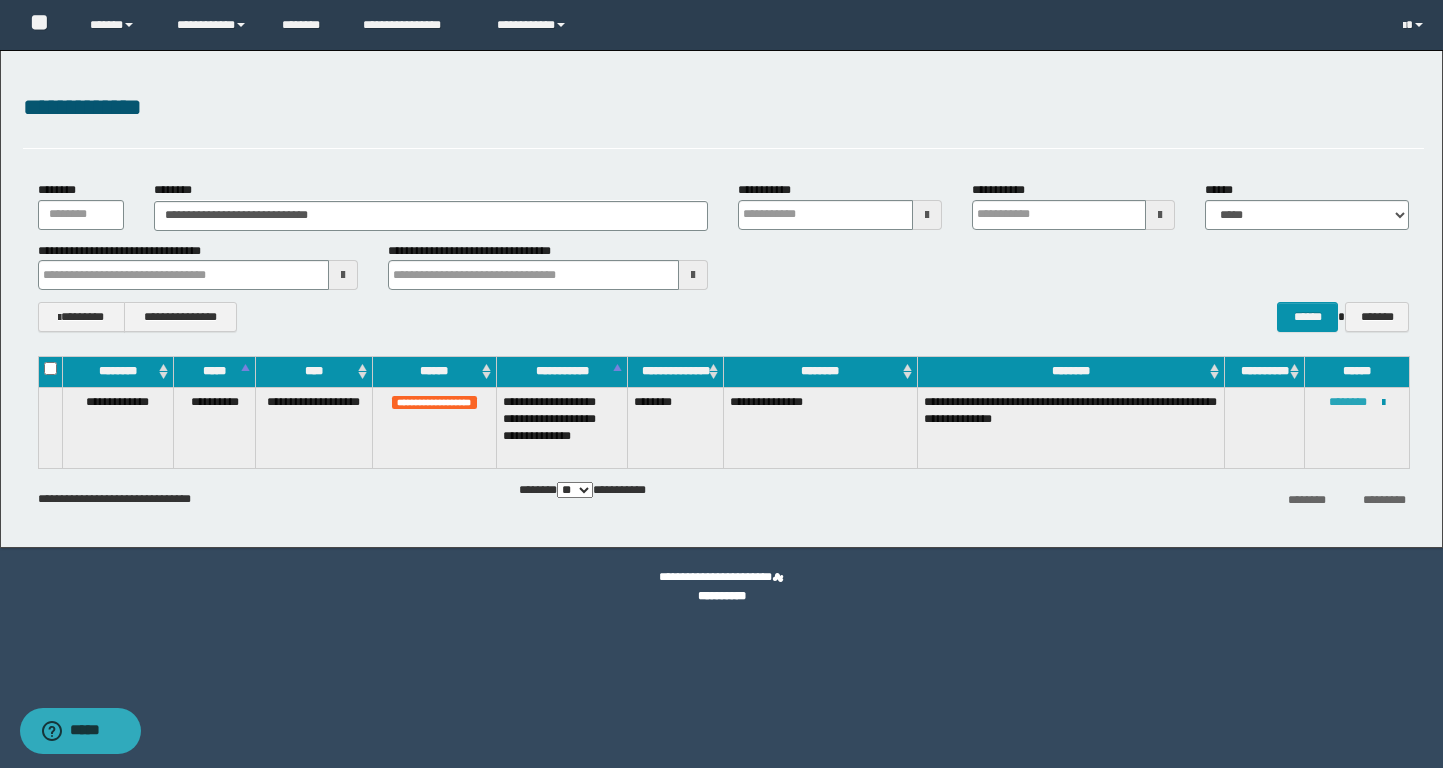 click on "********" at bounding box center (1348, 402) 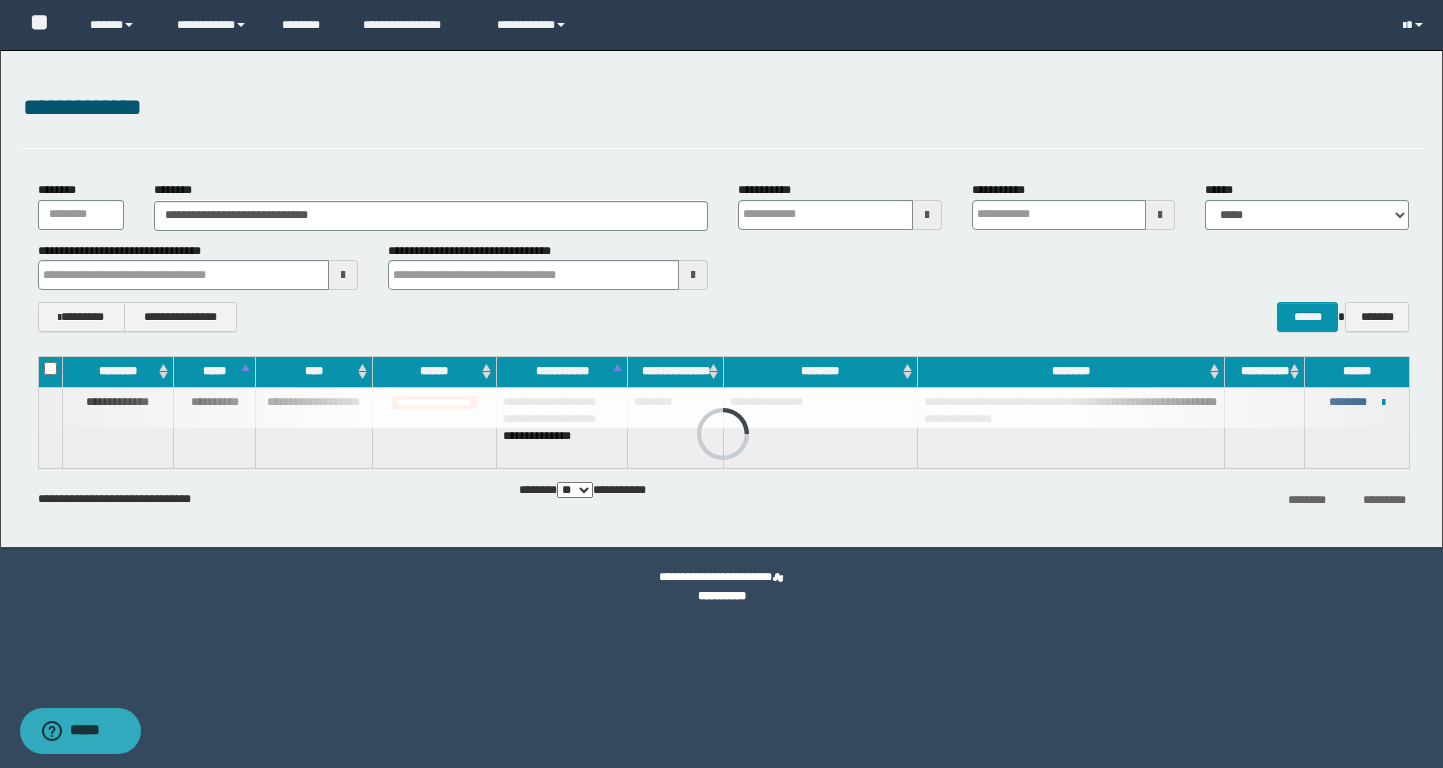 type 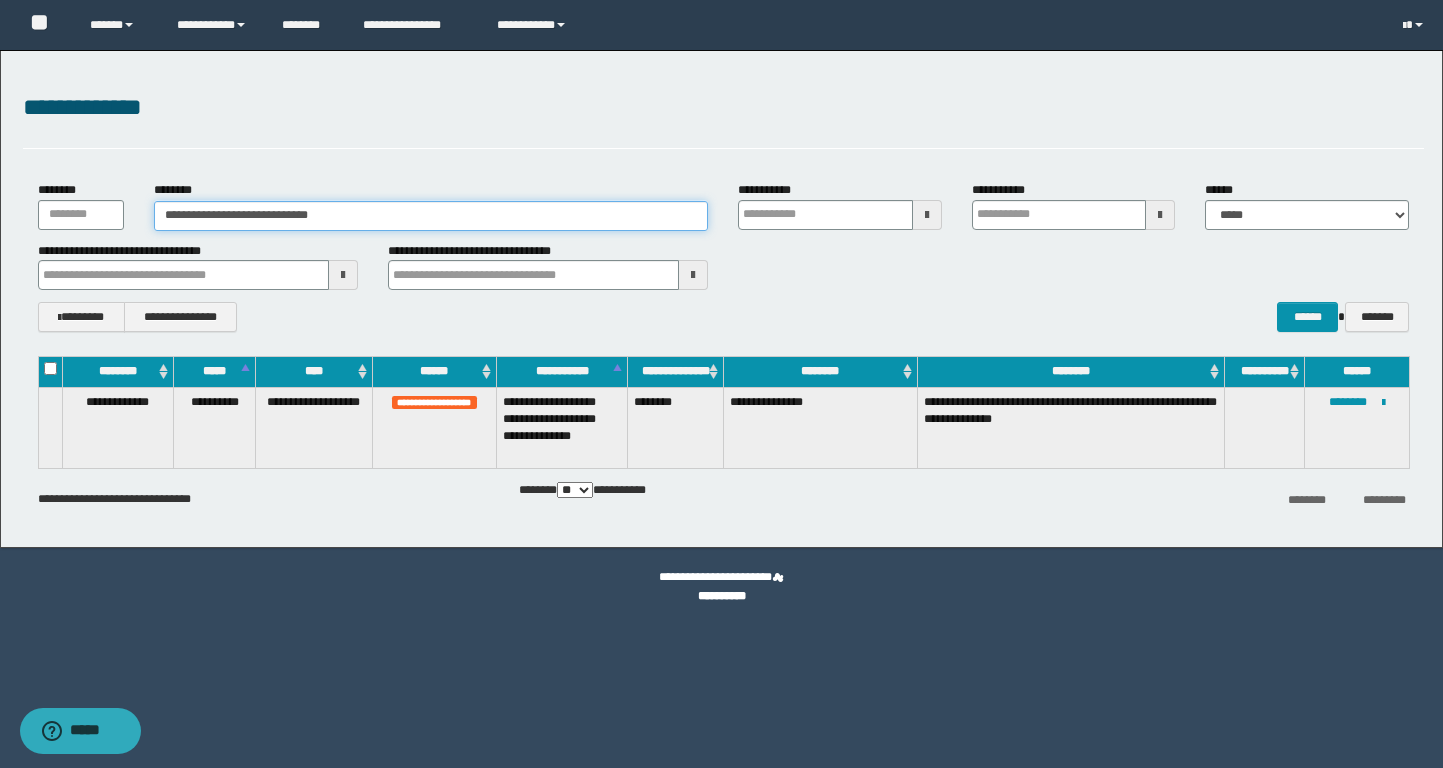 drag, startPoint x: 372, startPoint y: 217, endPoint x: 120, endPoint y: 219, distance: 252.00793 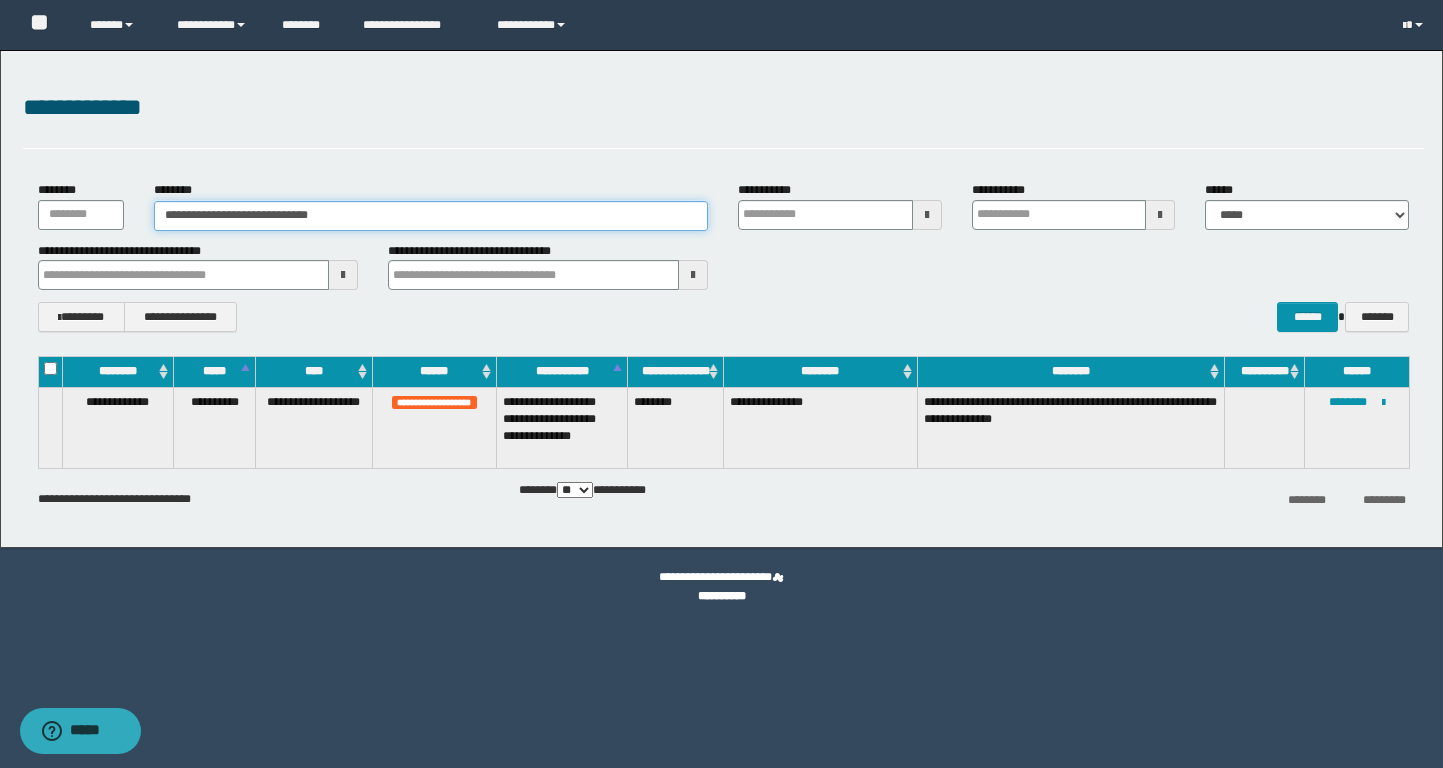 click on "**********" at bounding box center (723, 205) 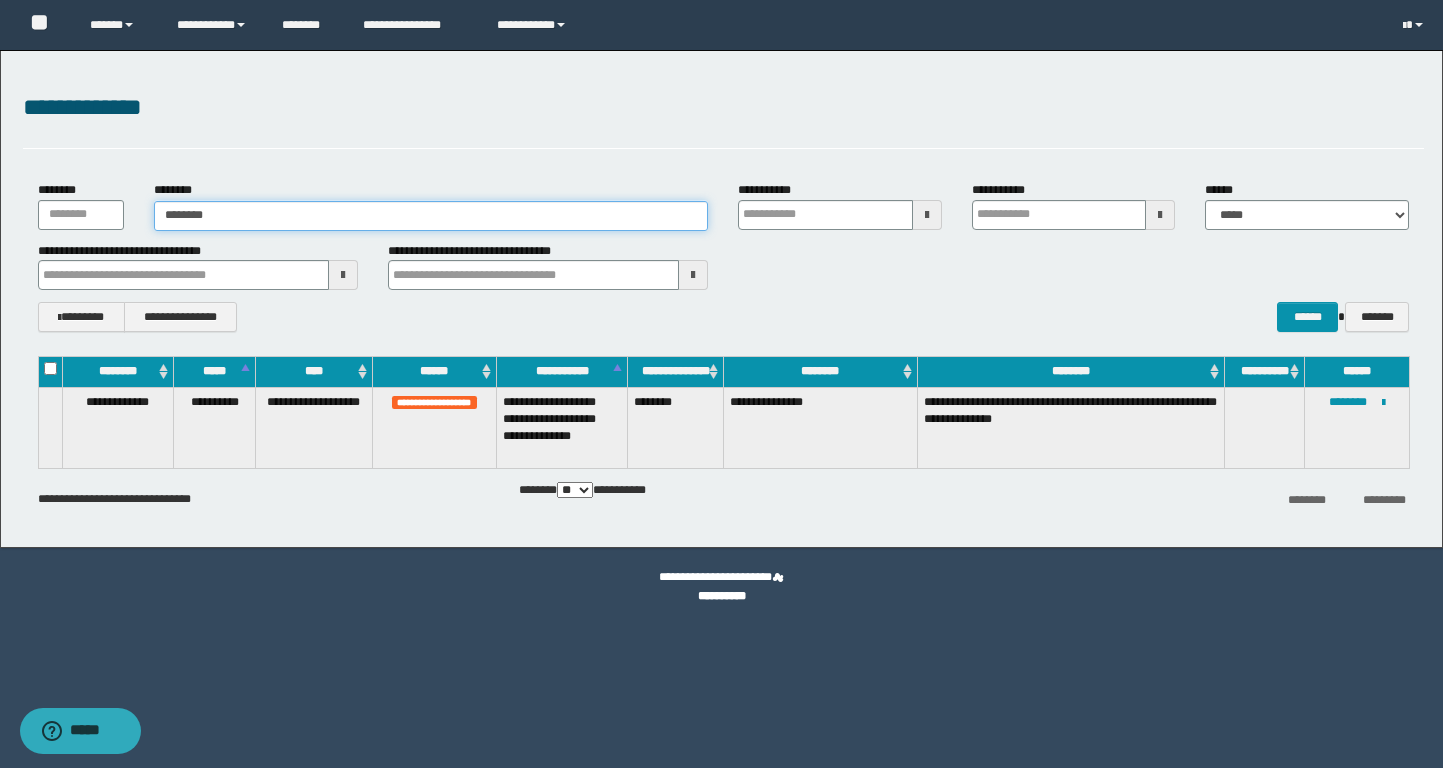 type on "********" 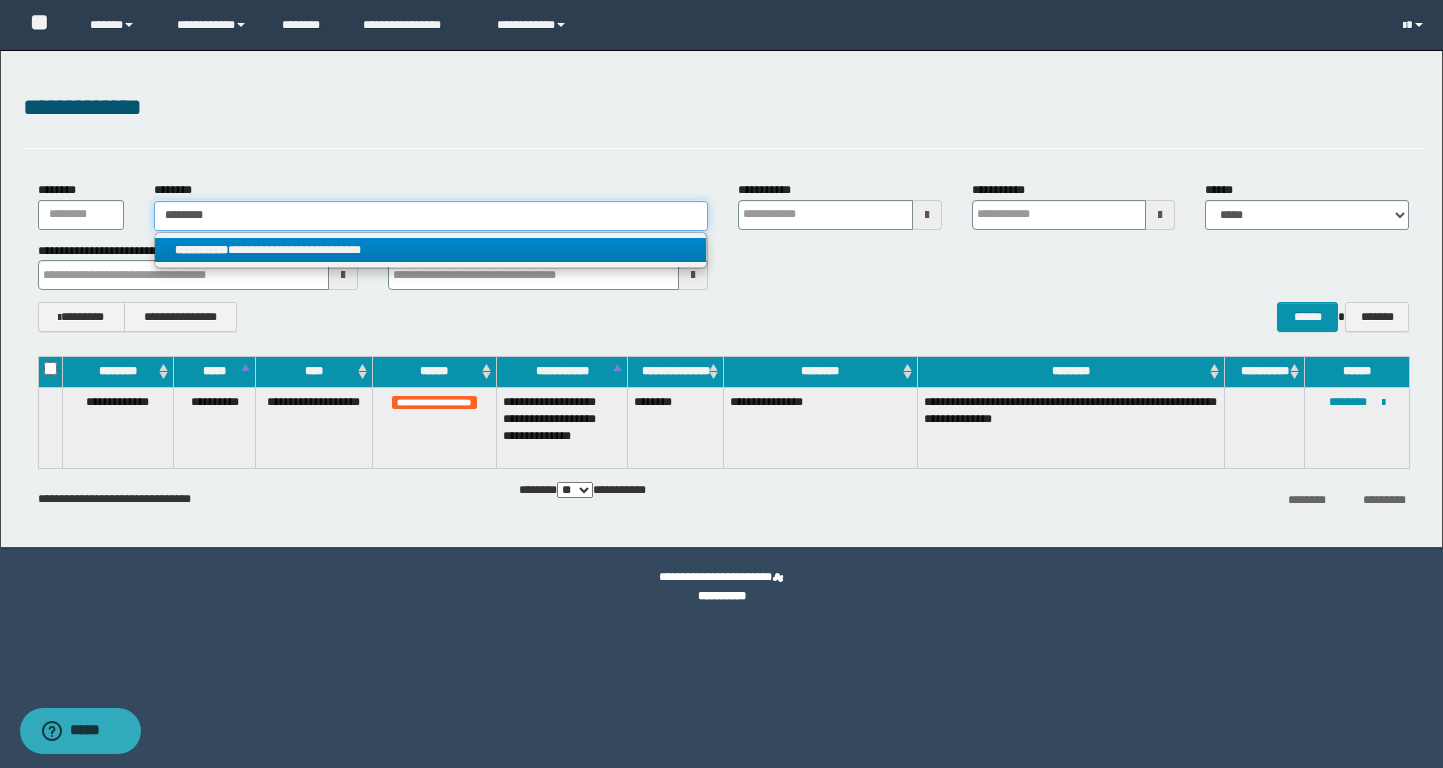type on "********" 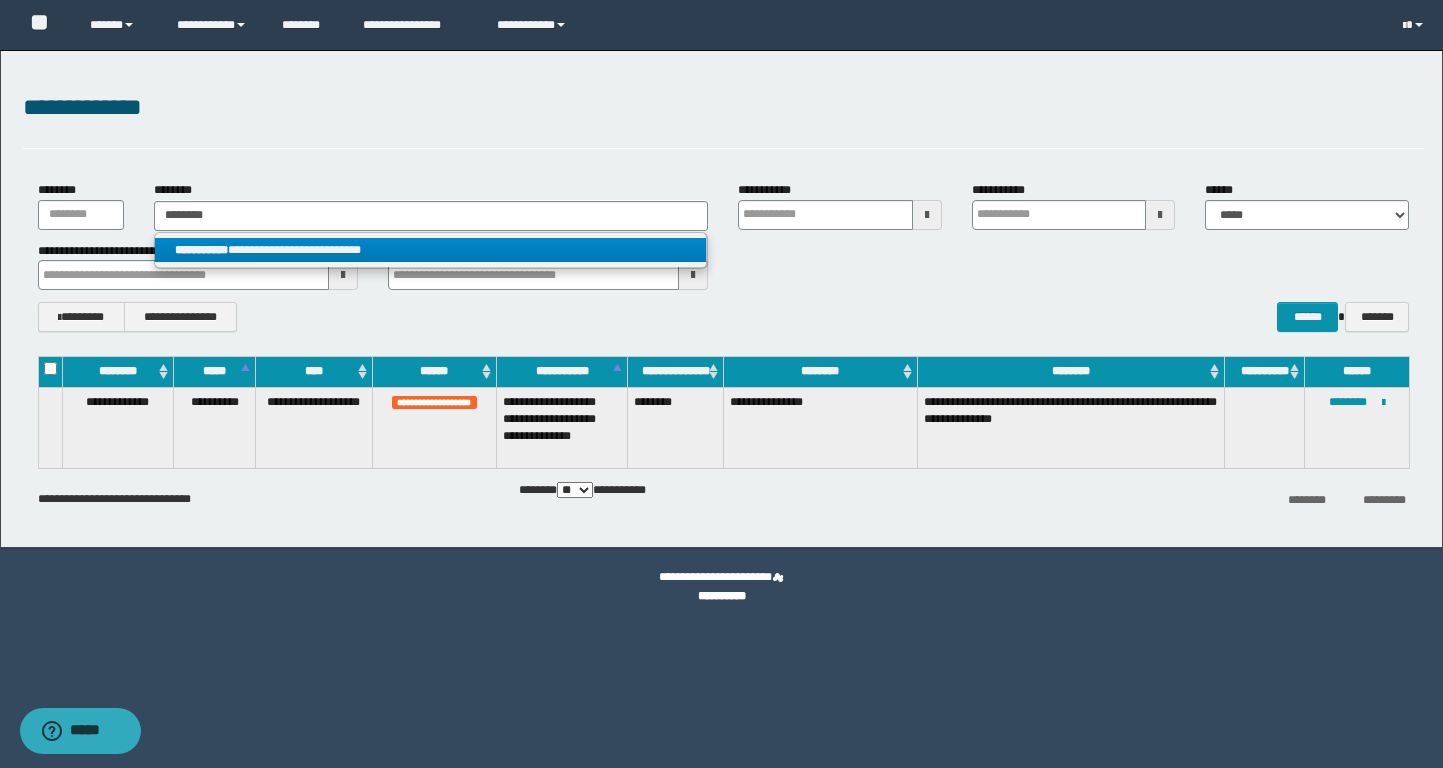 click on "**********" at bounding box center (430, 250) 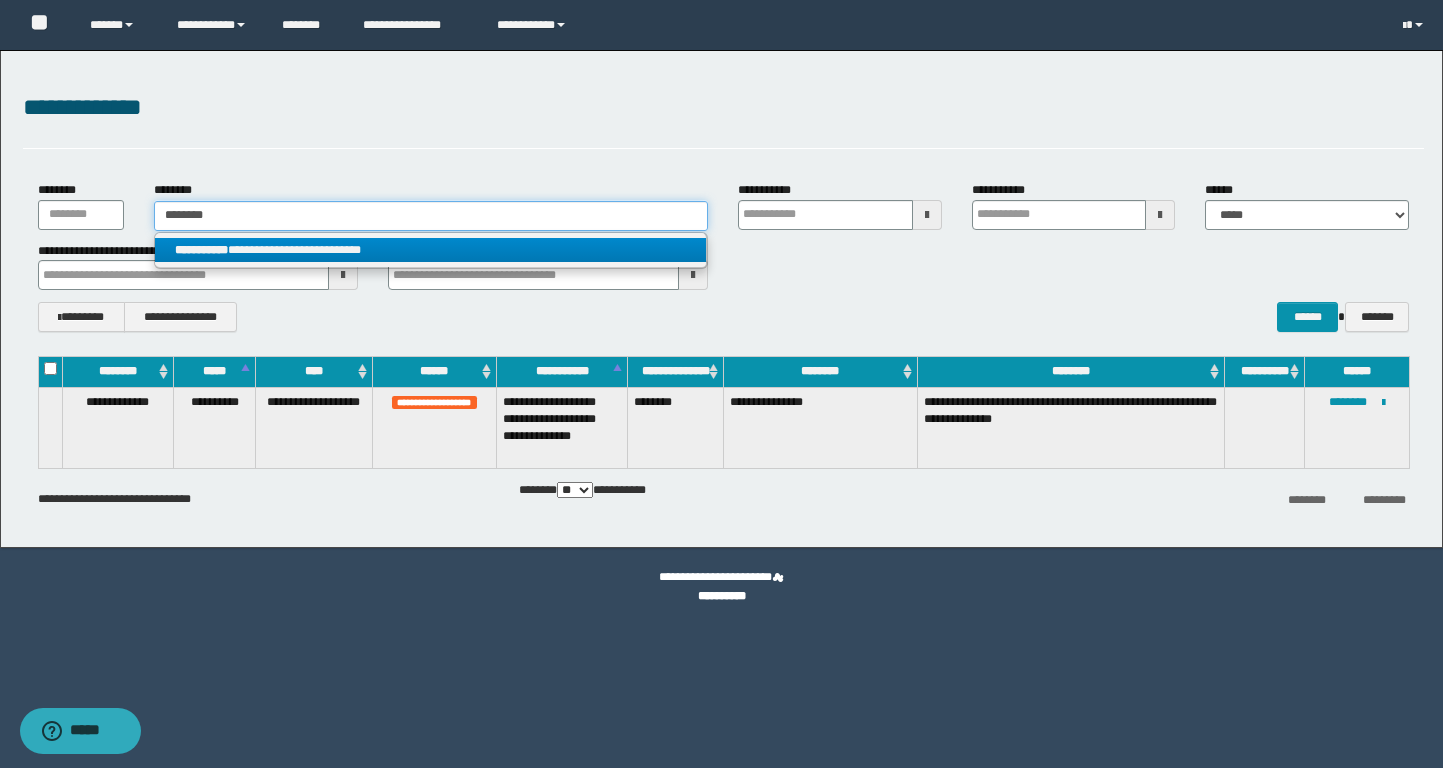 type 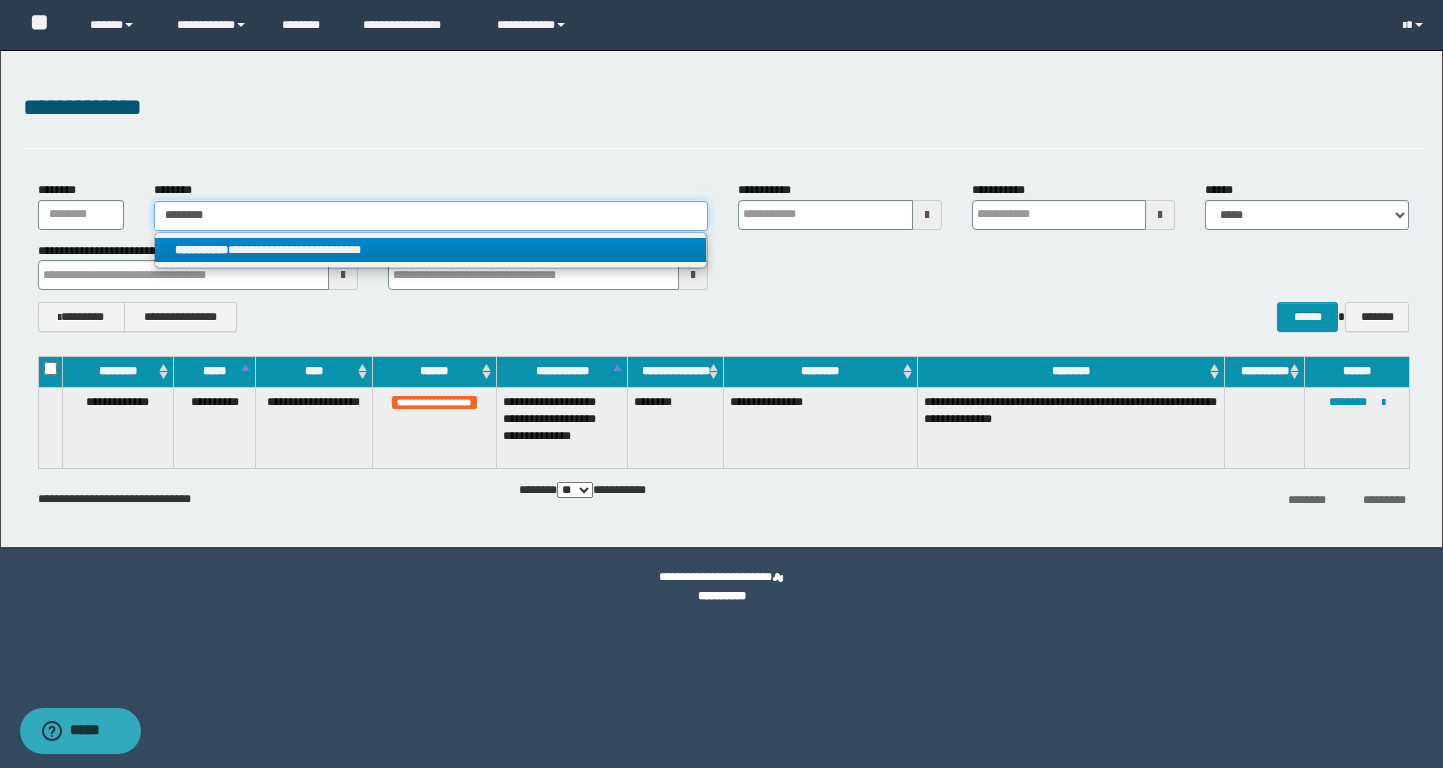 type 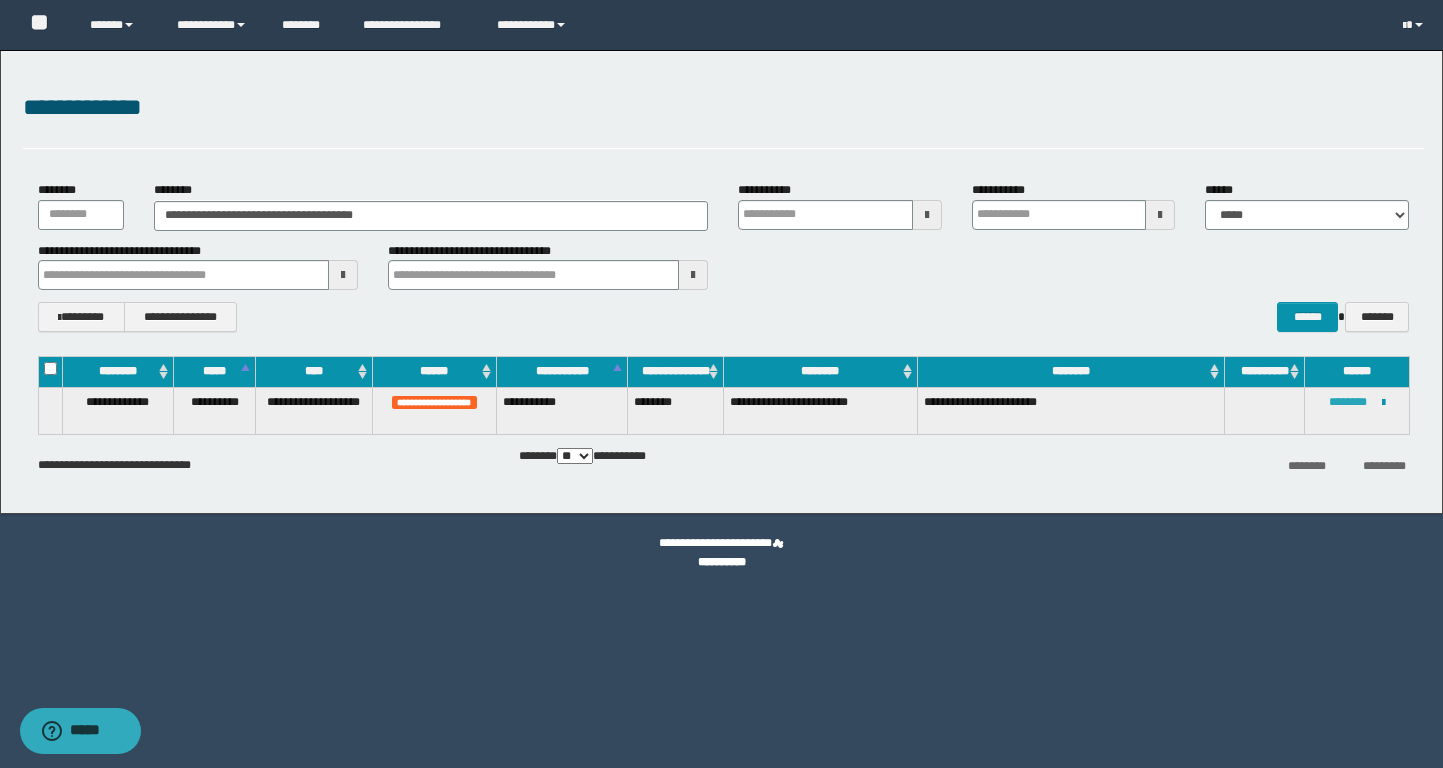 click on "********" at bounding box center (1348, 402) 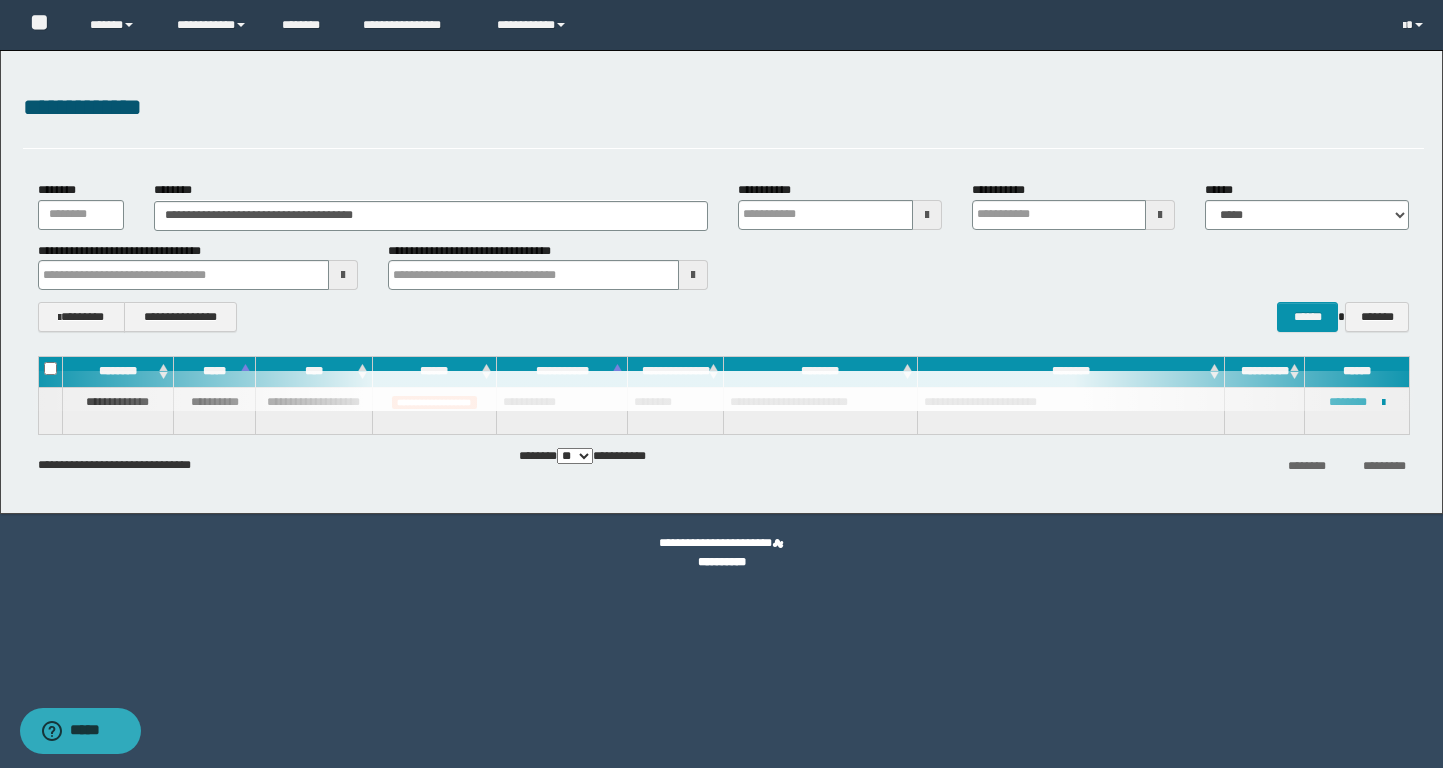 type 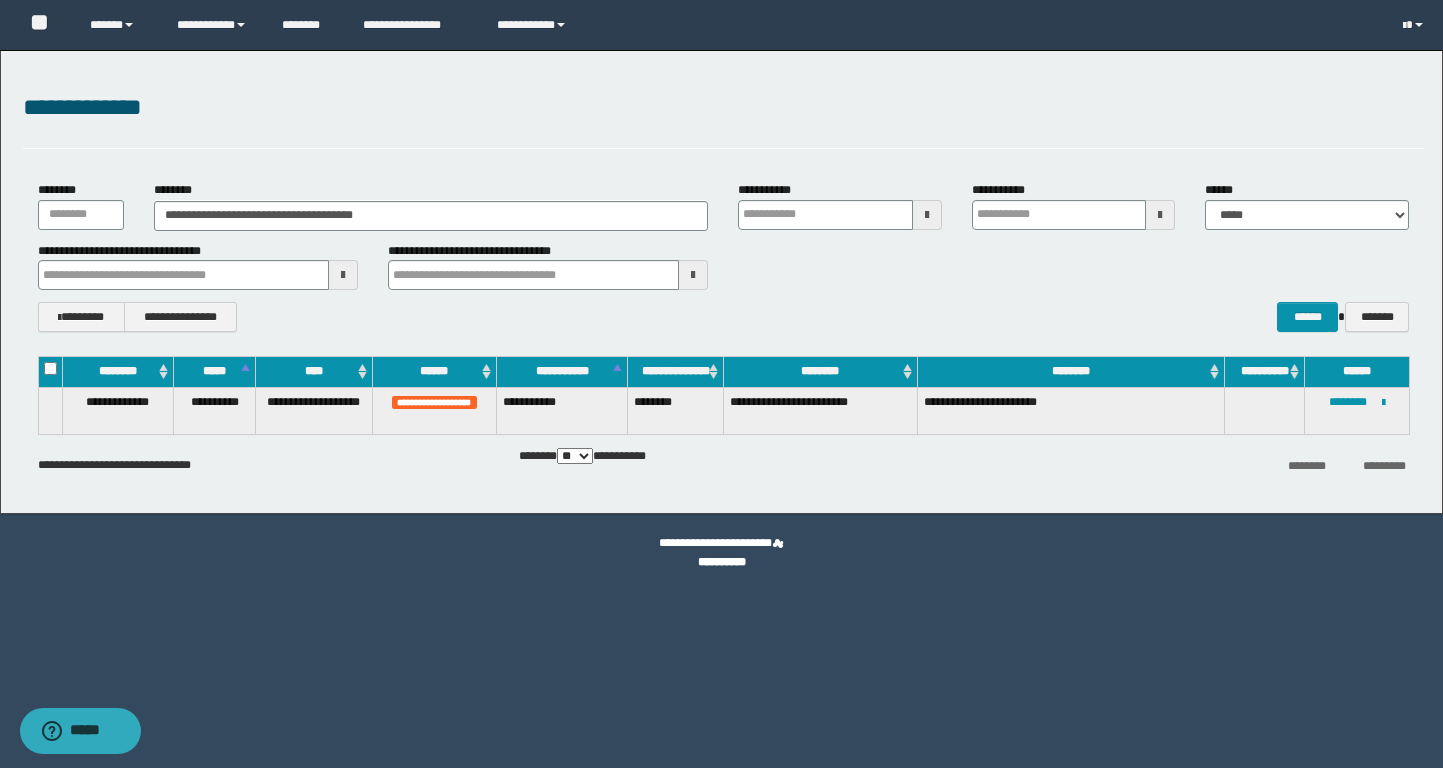 type 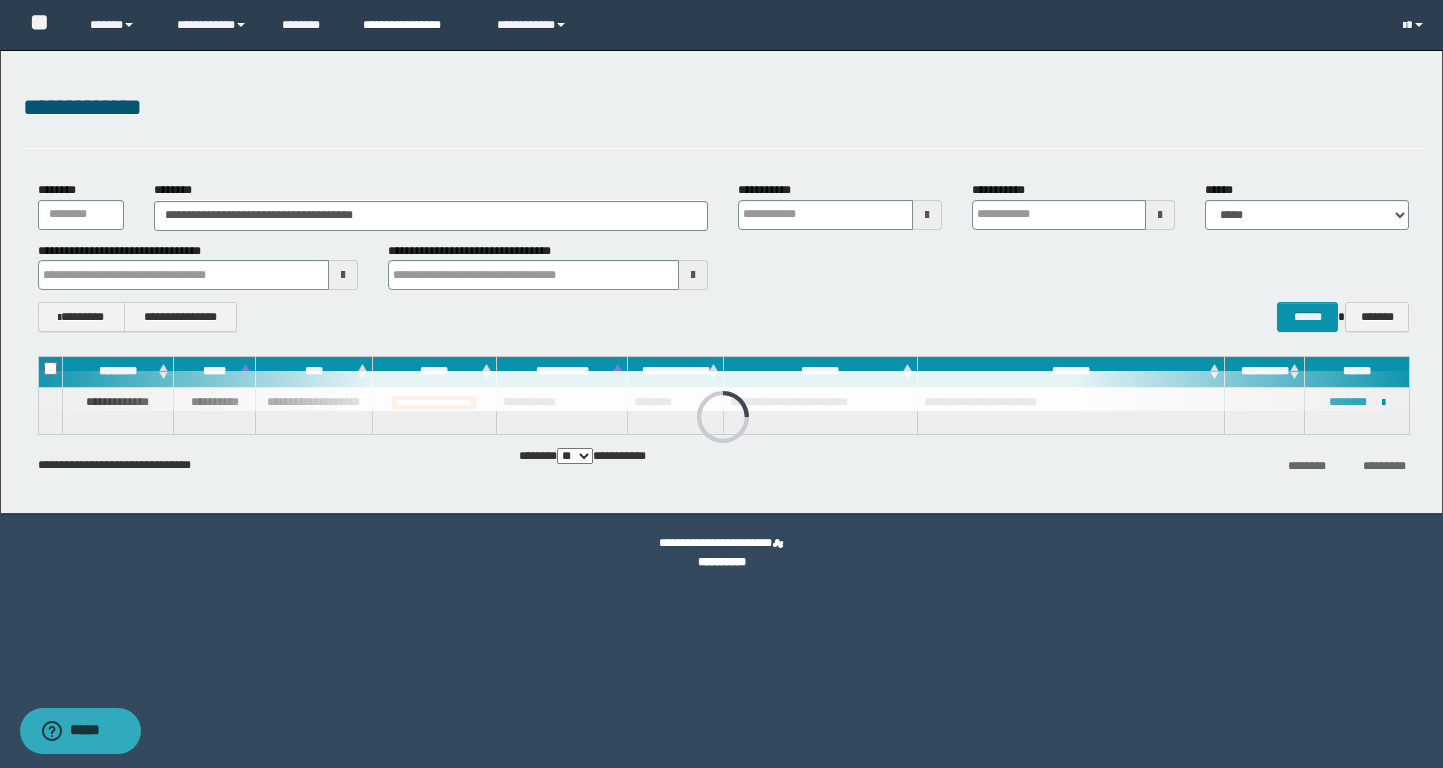 type 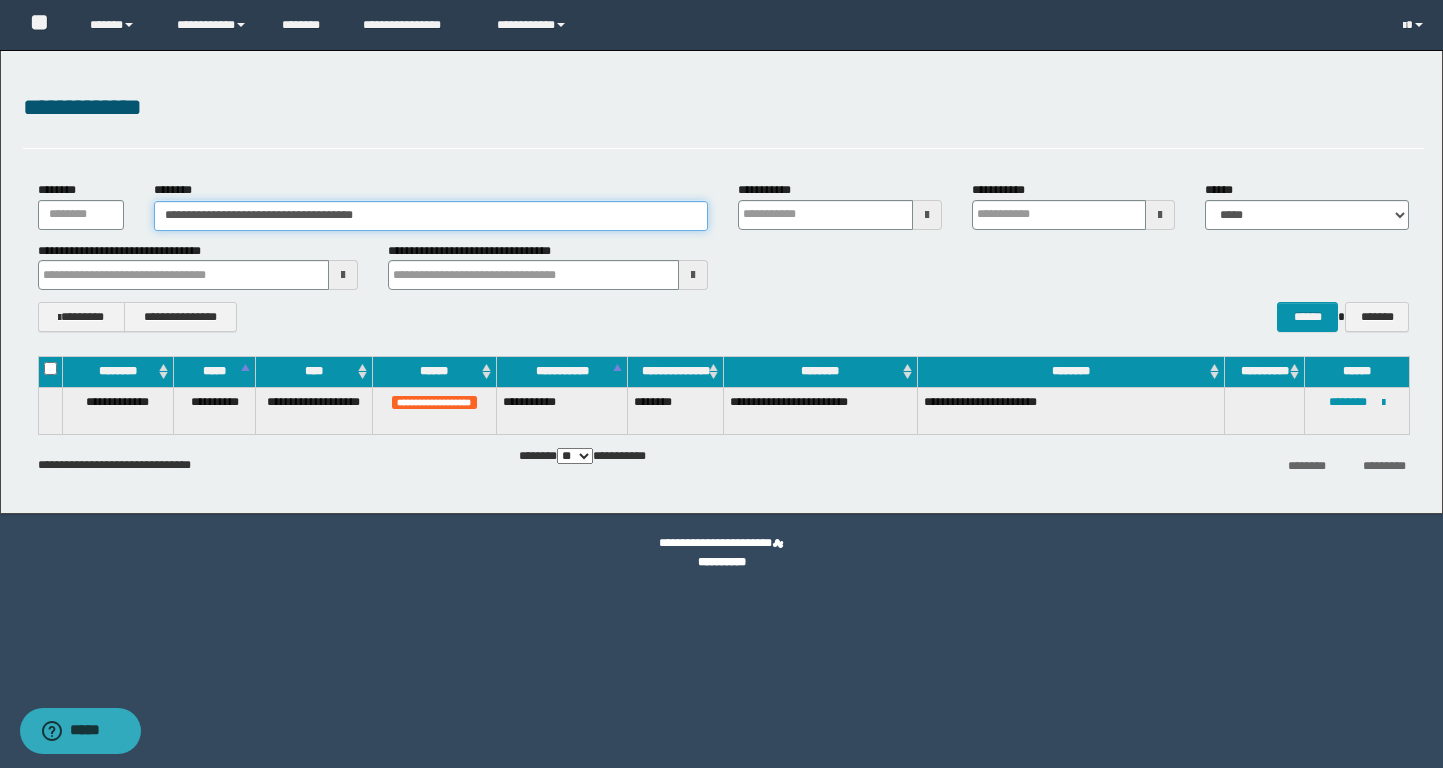 drag, startPoint x: 446, startPoint y: 224, endPoint x: 109, endPoint y: 220, distance: 337.02374 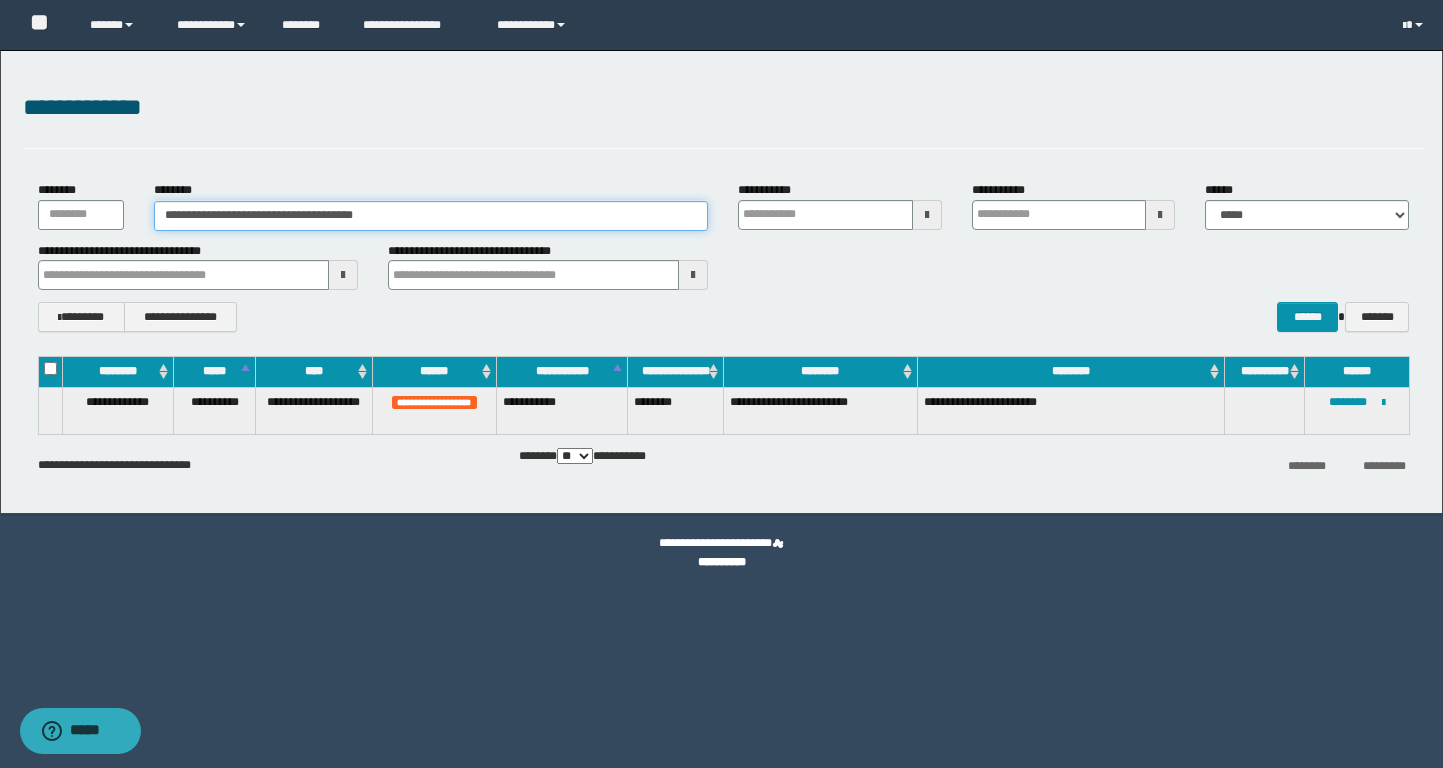 paste 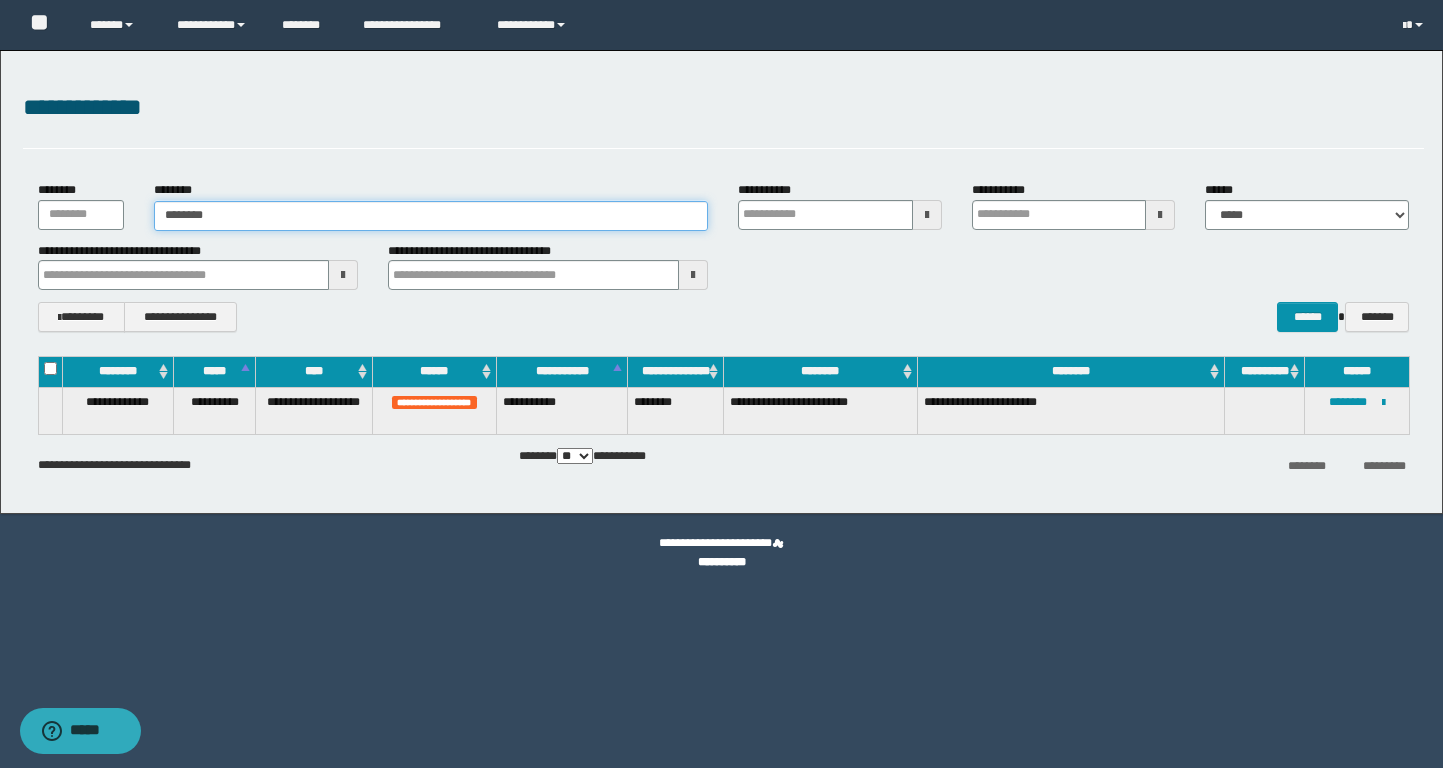 type on "********" 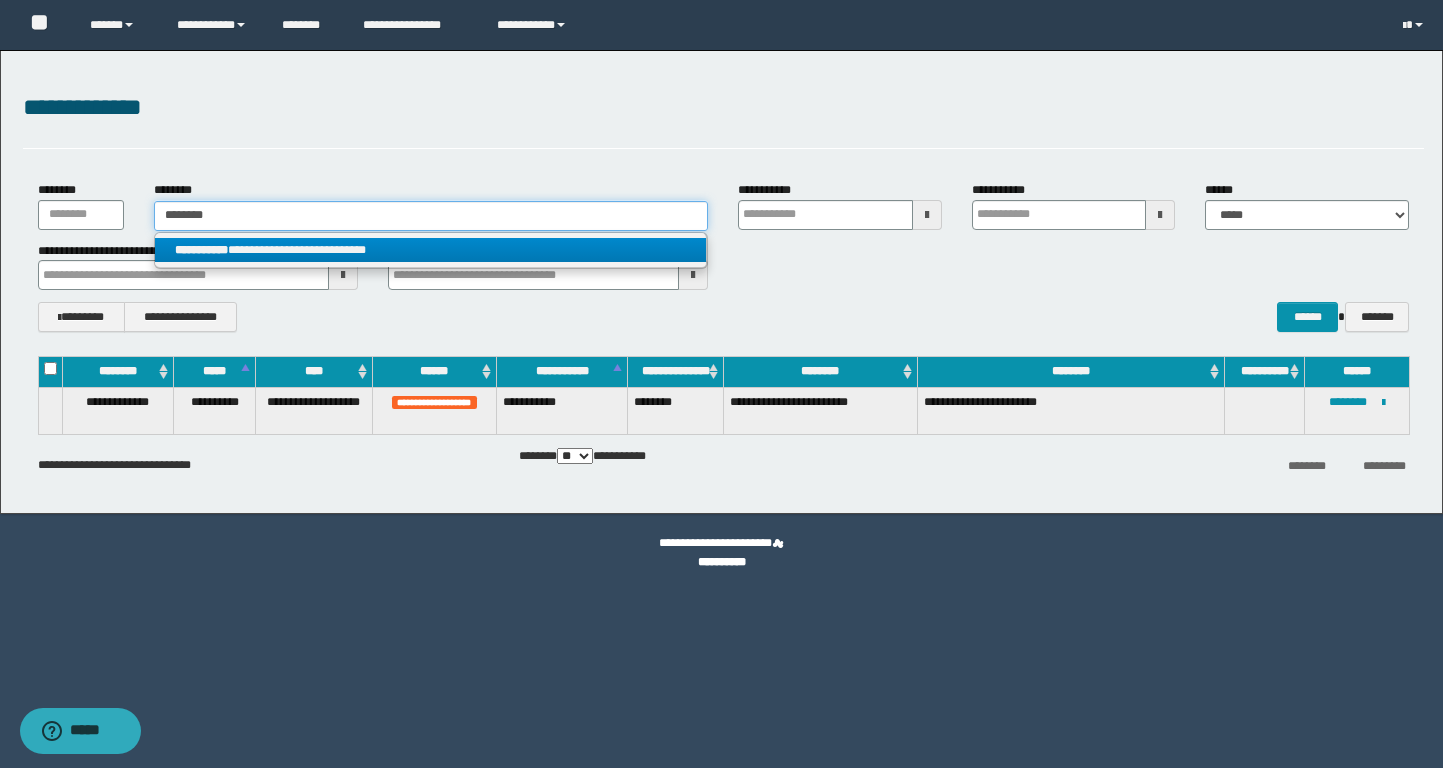 type on "********" 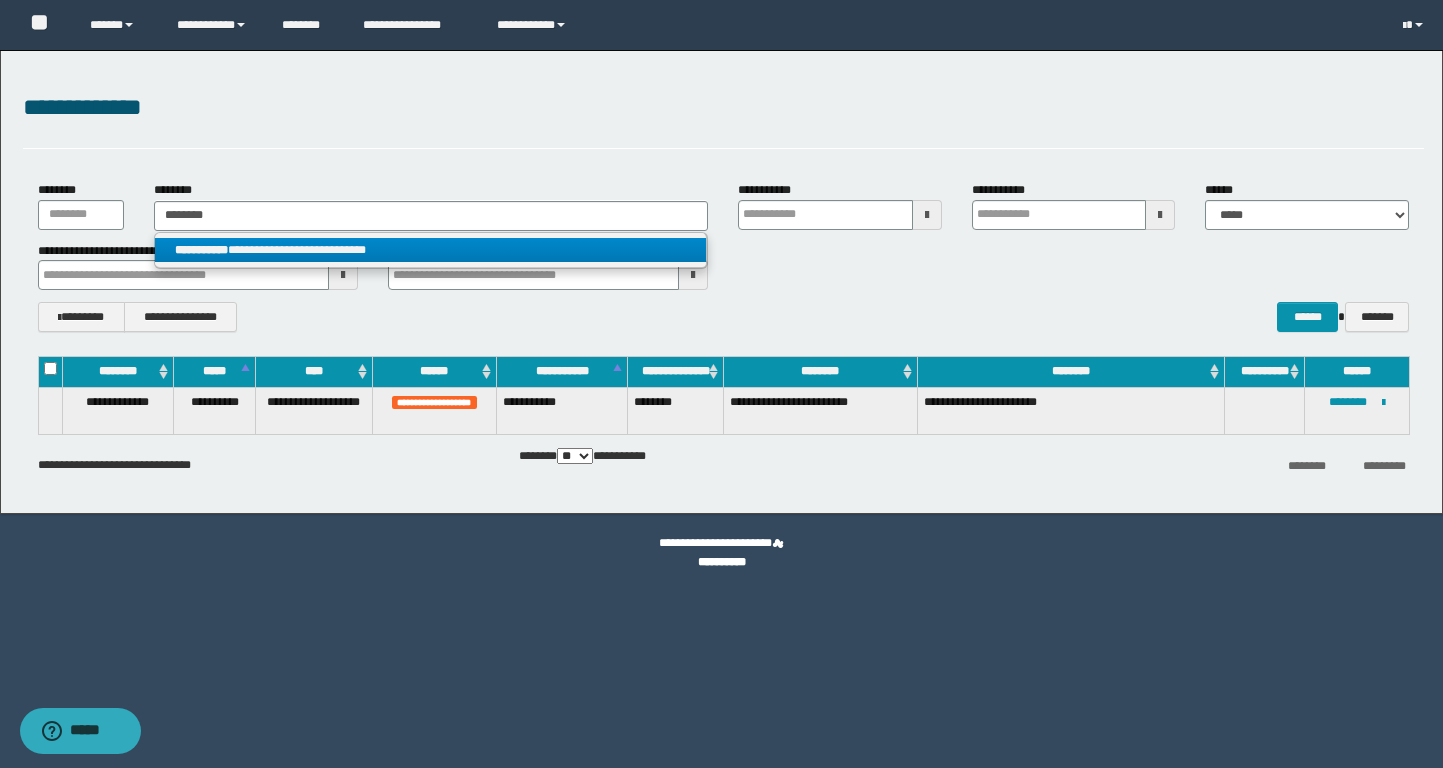 click on "**********" at bounding box center (430, 250) 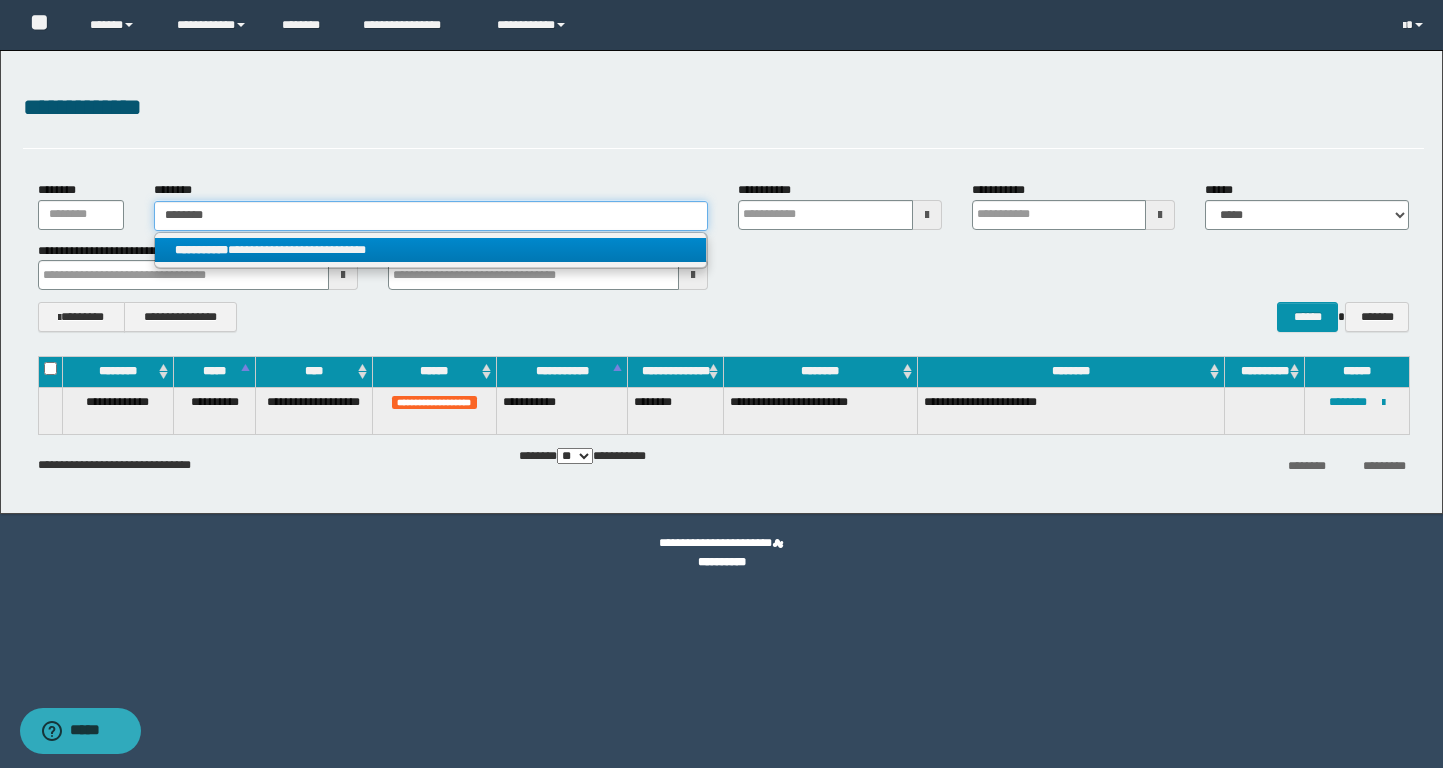 type 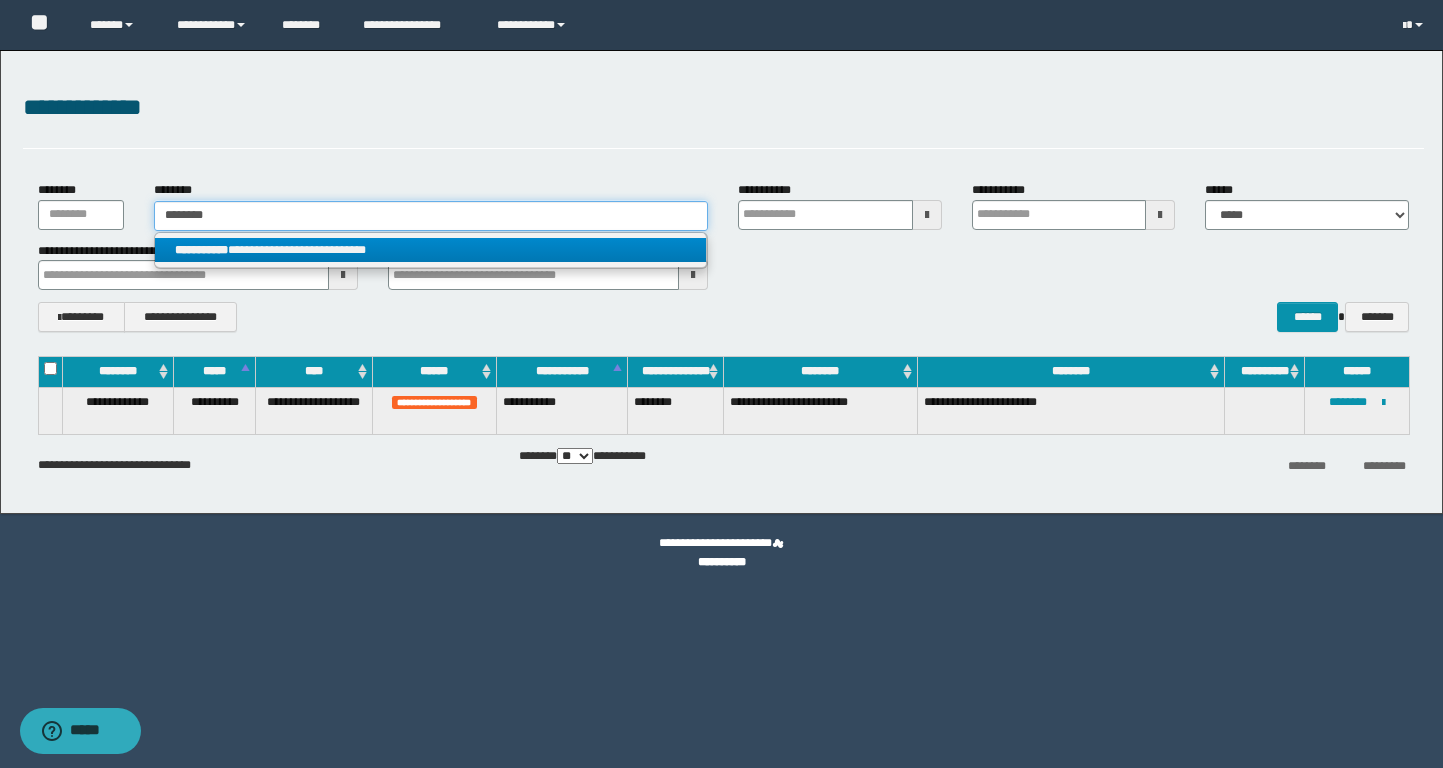 type 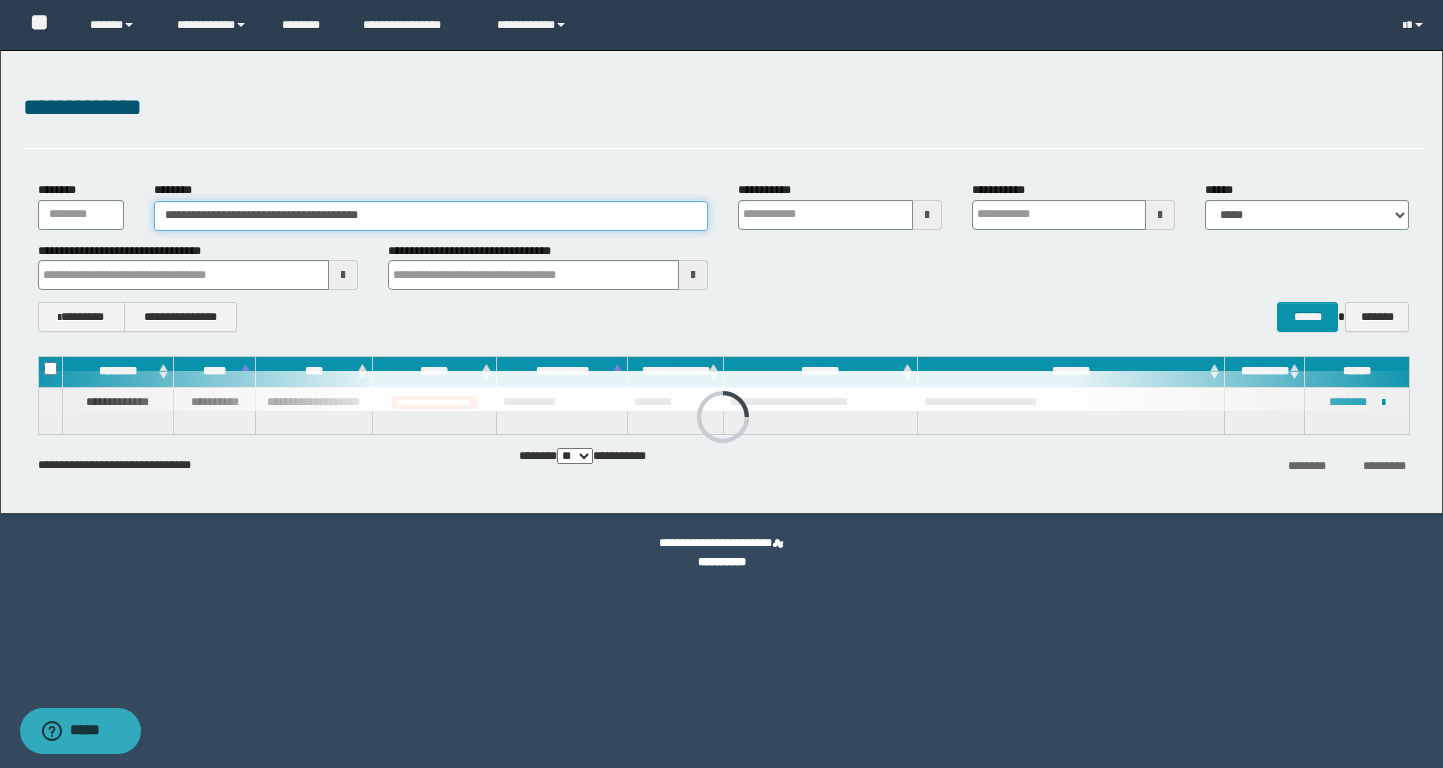 type 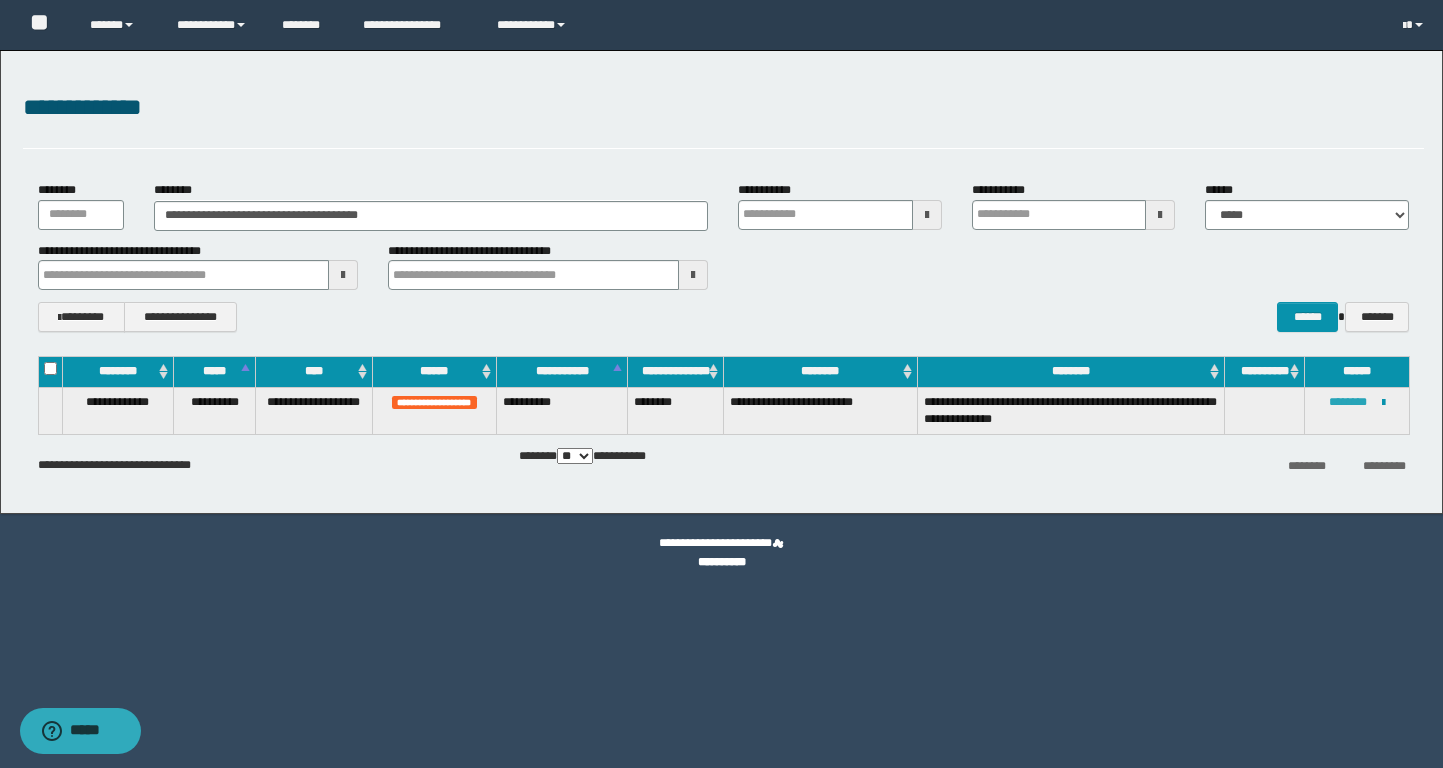 click on "********" at bounding box center (1348, 402) 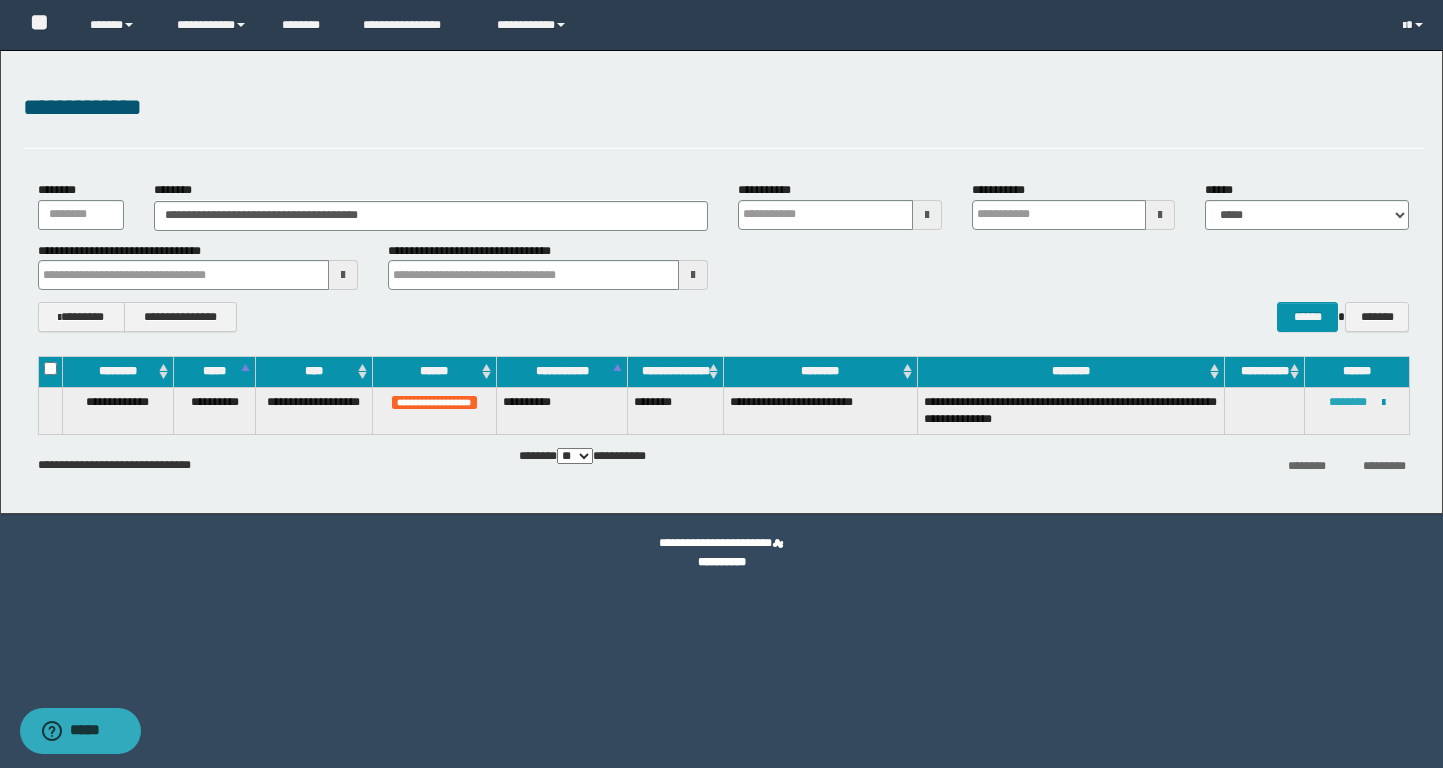 type 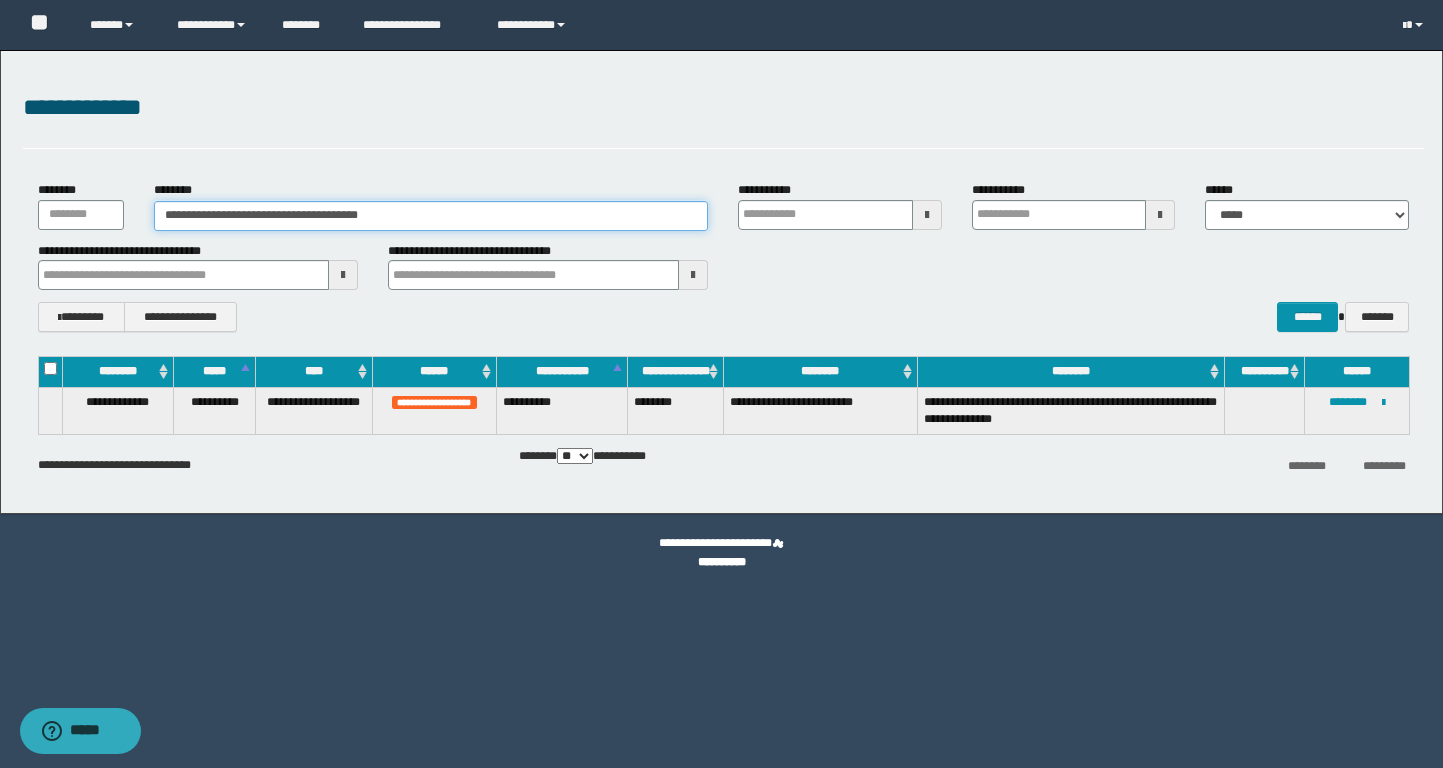 drag, startPoint x: 473, startPoint y: 218, endPoint x: 0, endPoint y: 217, distance: 473.00107 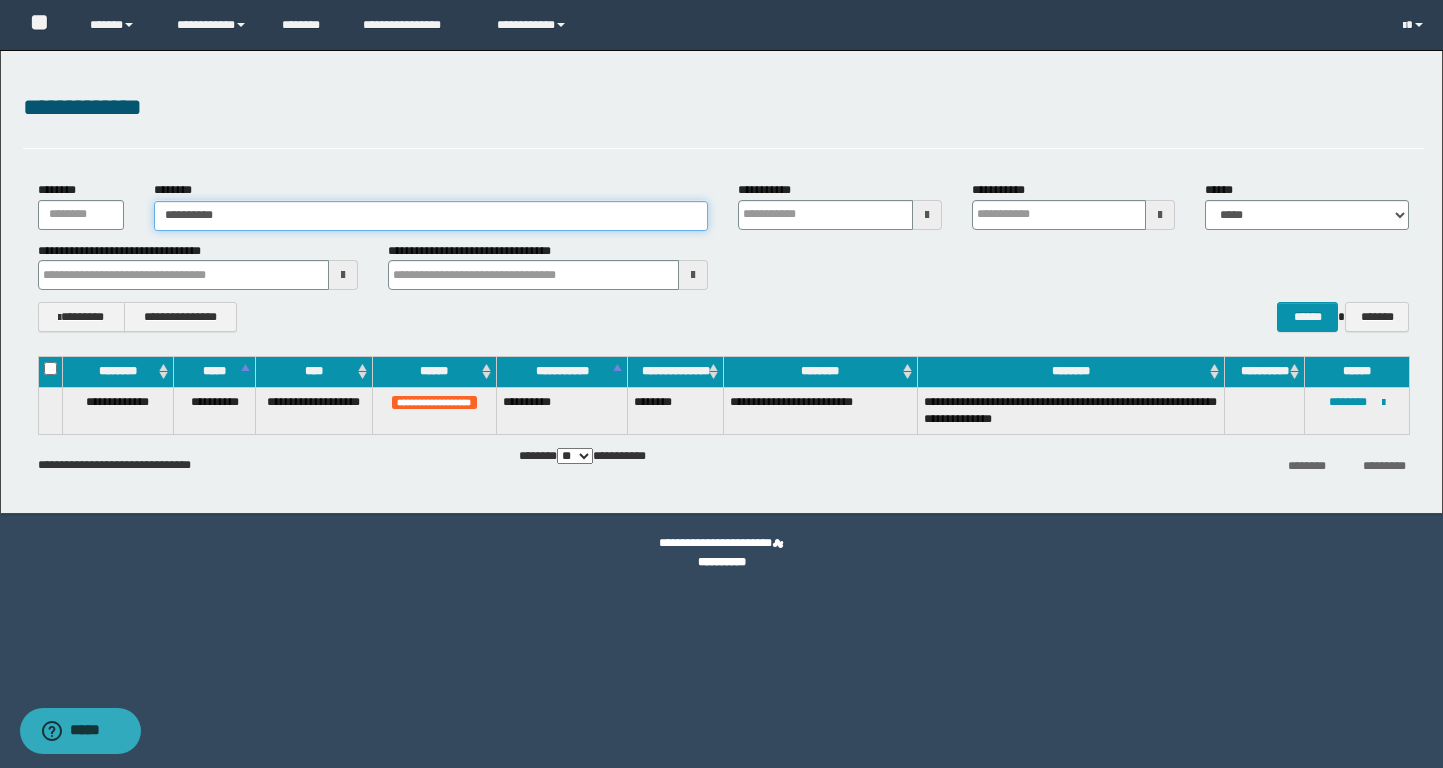 type on "**********" 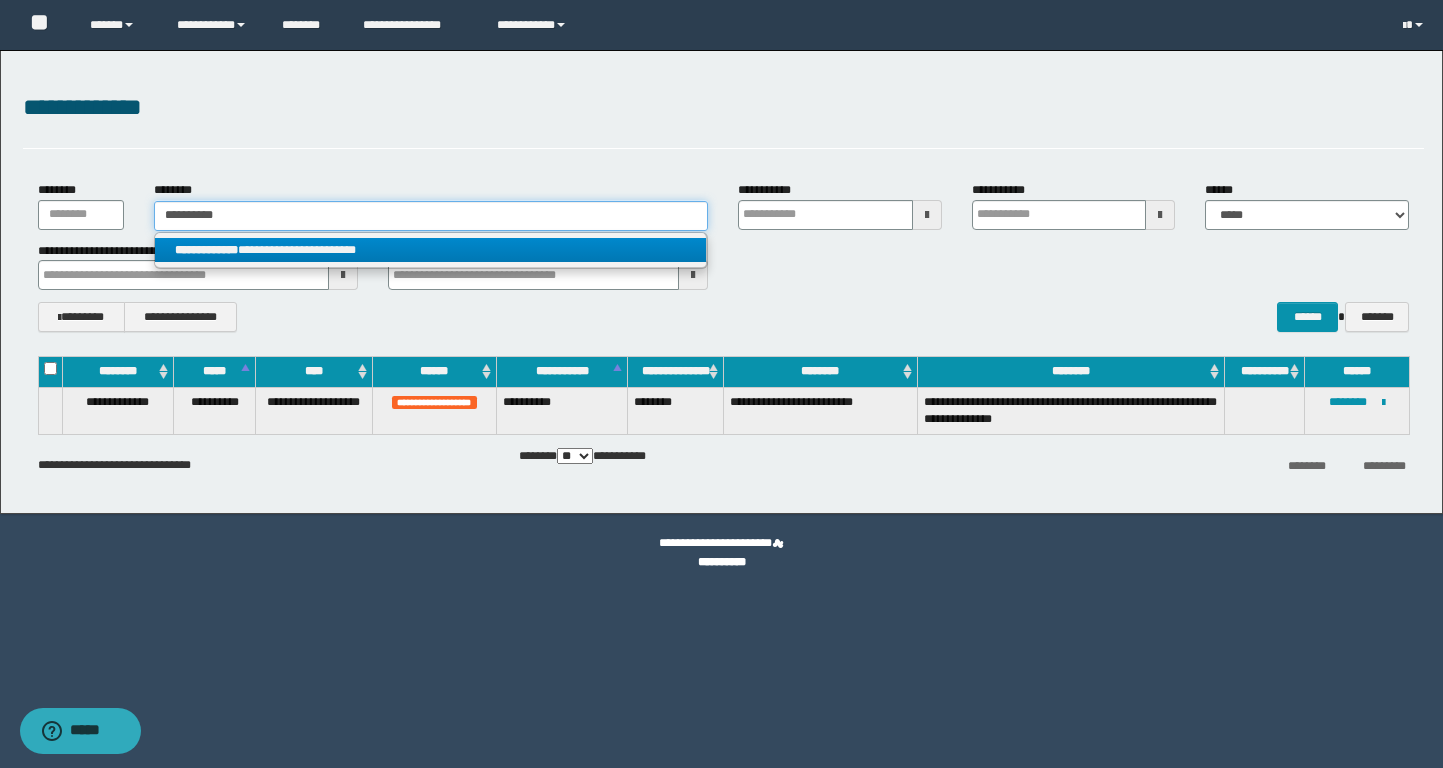 type on "**********" 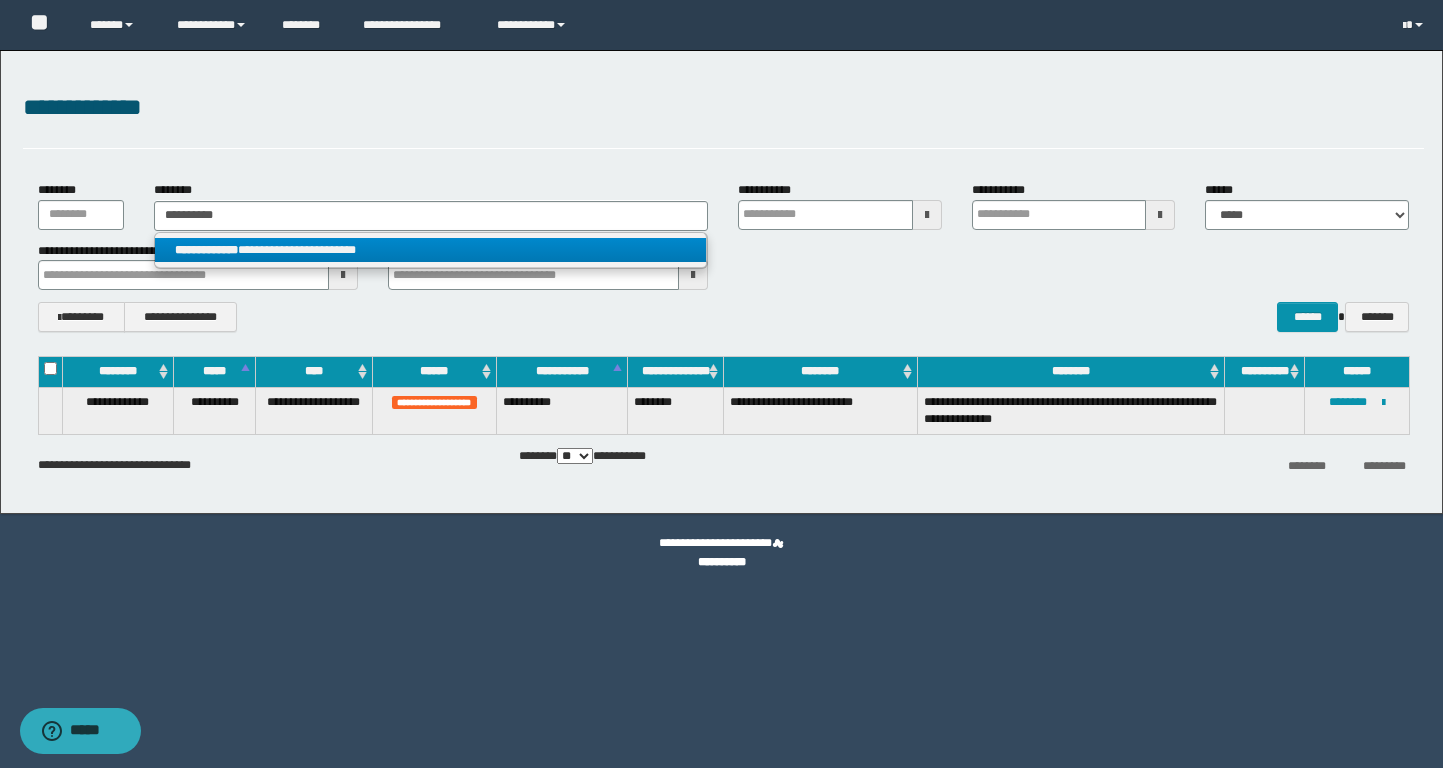 click on "**********" at bounding box center (430, 250) 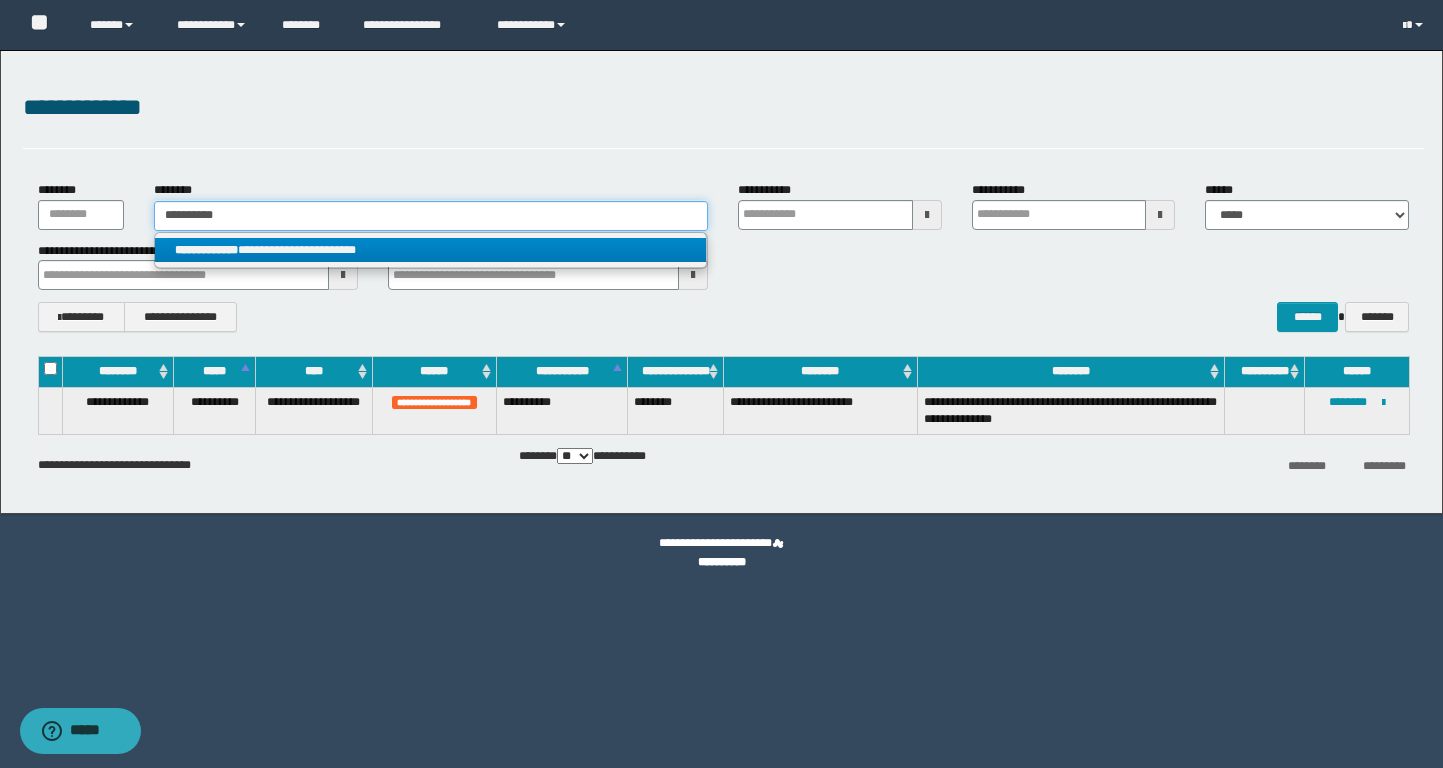 type 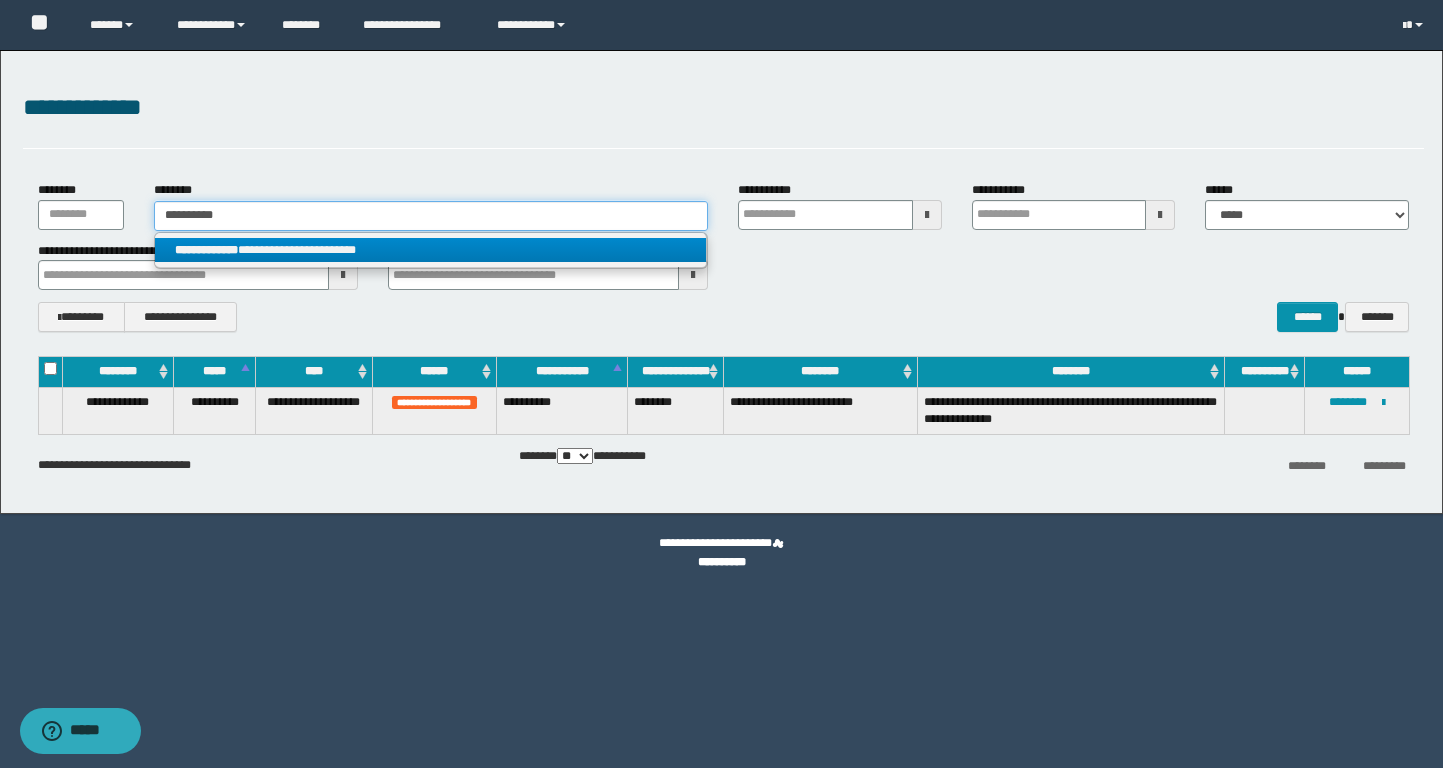 type 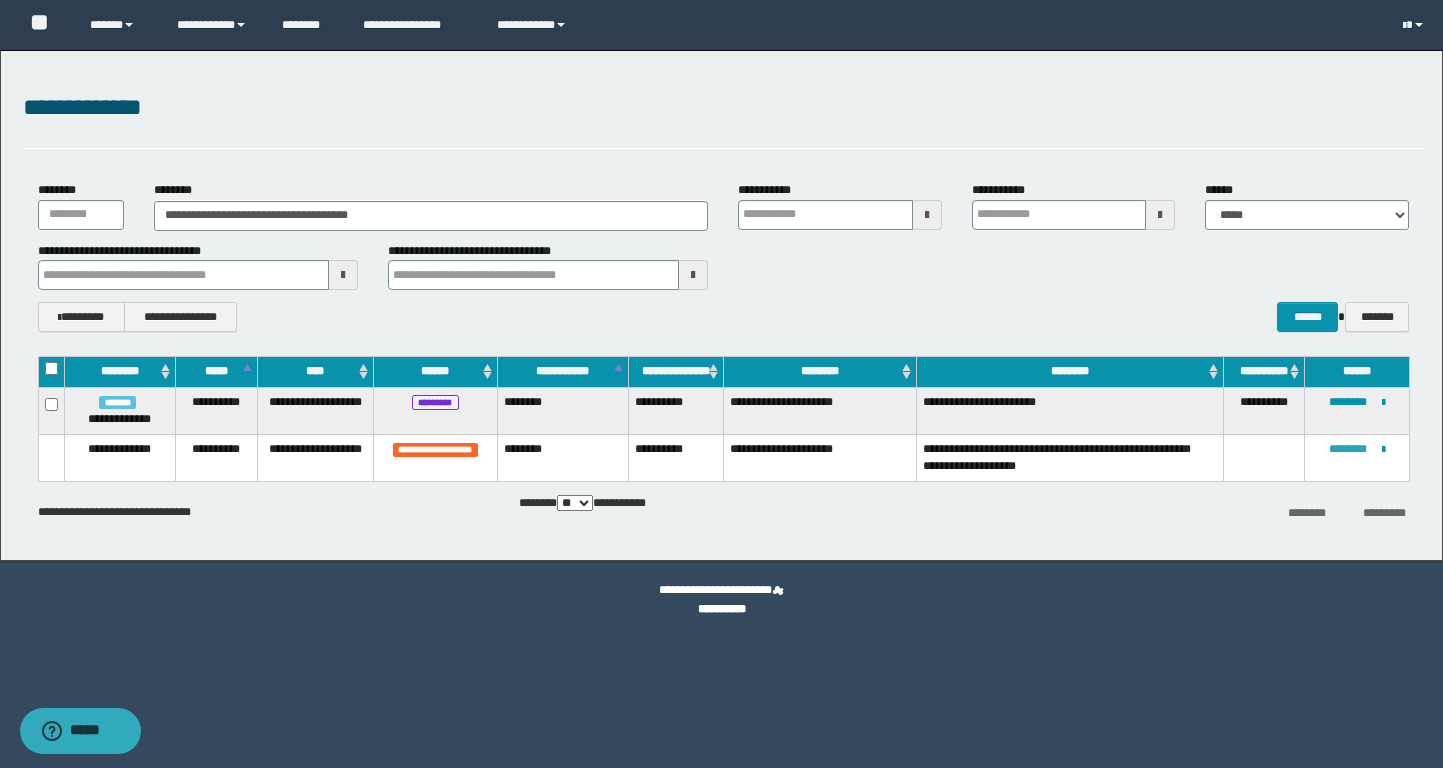 click on "********" at bounding box center [1348, 449] 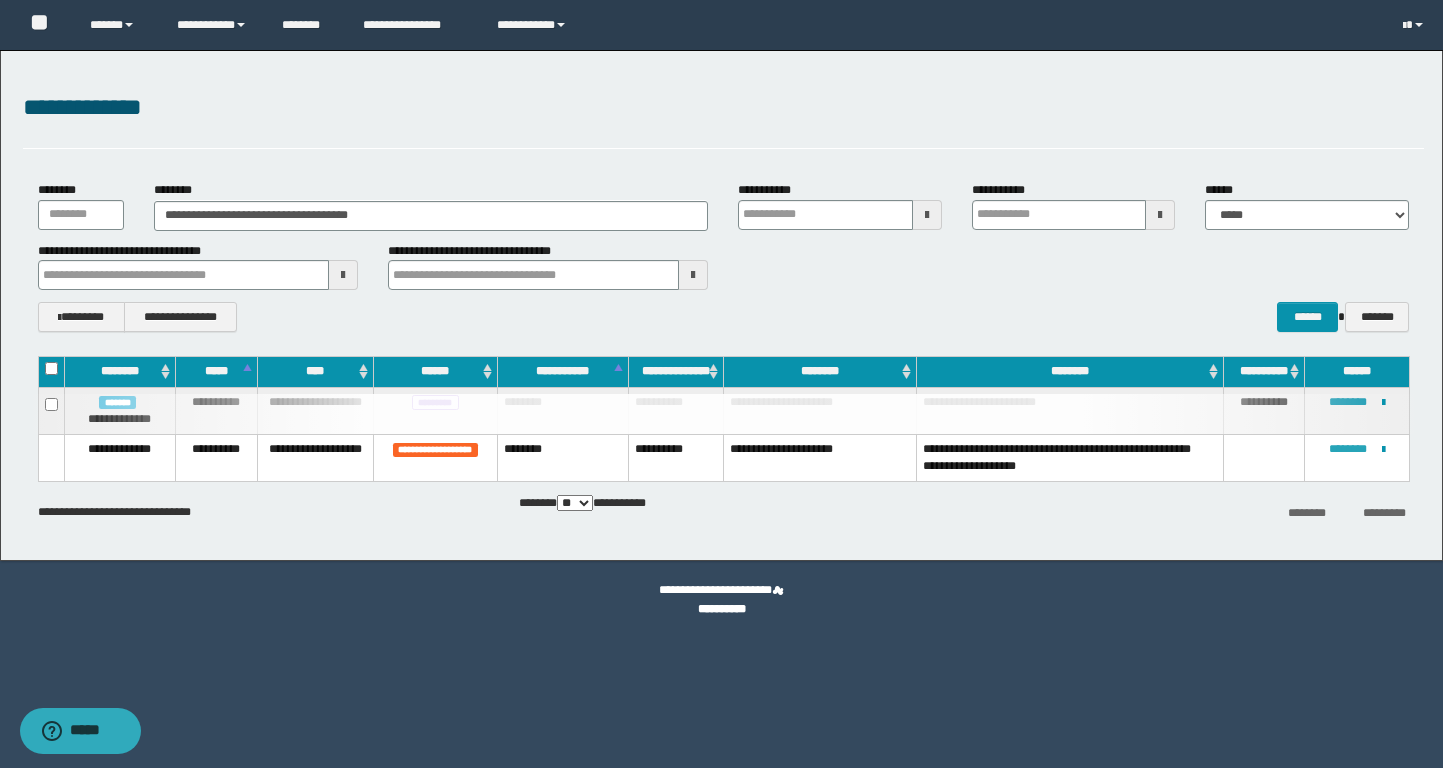 type 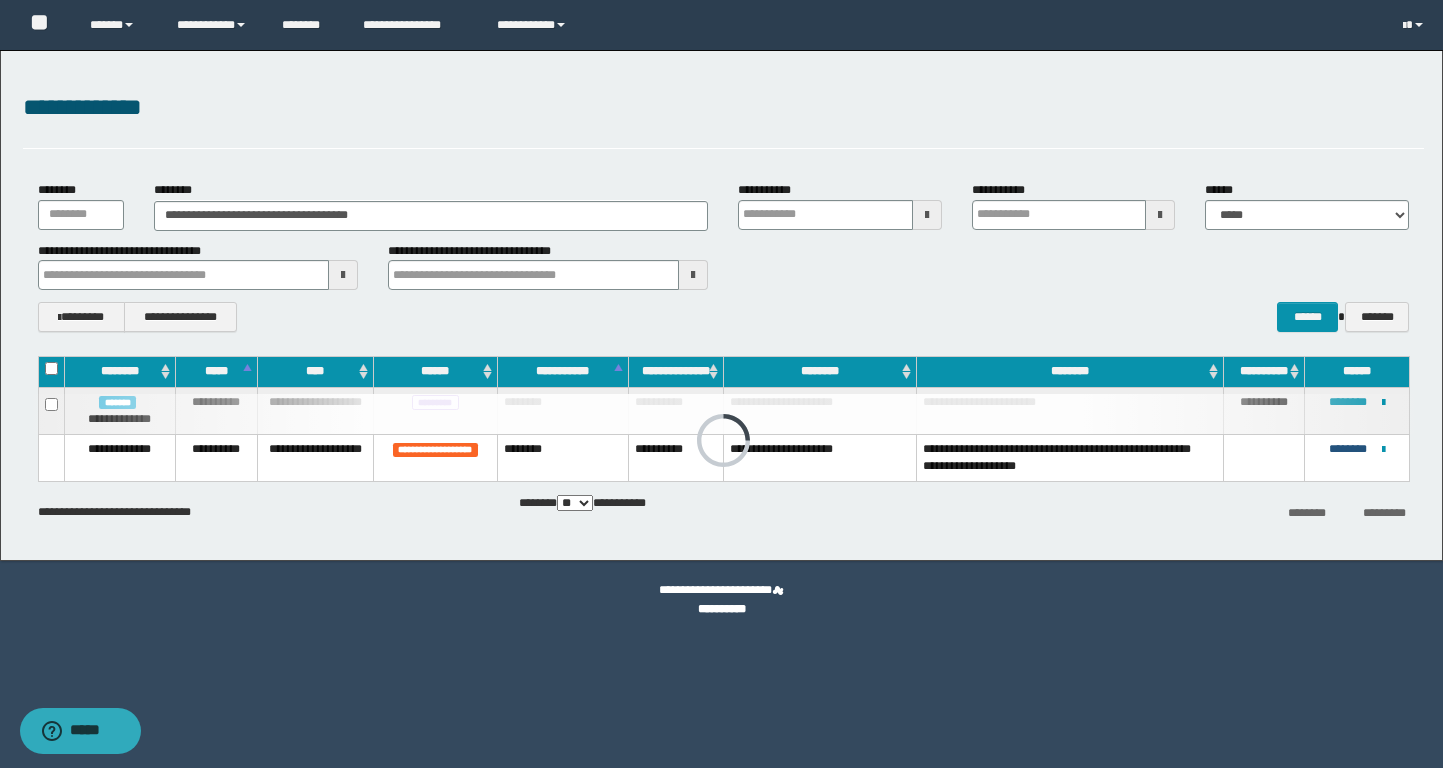 type 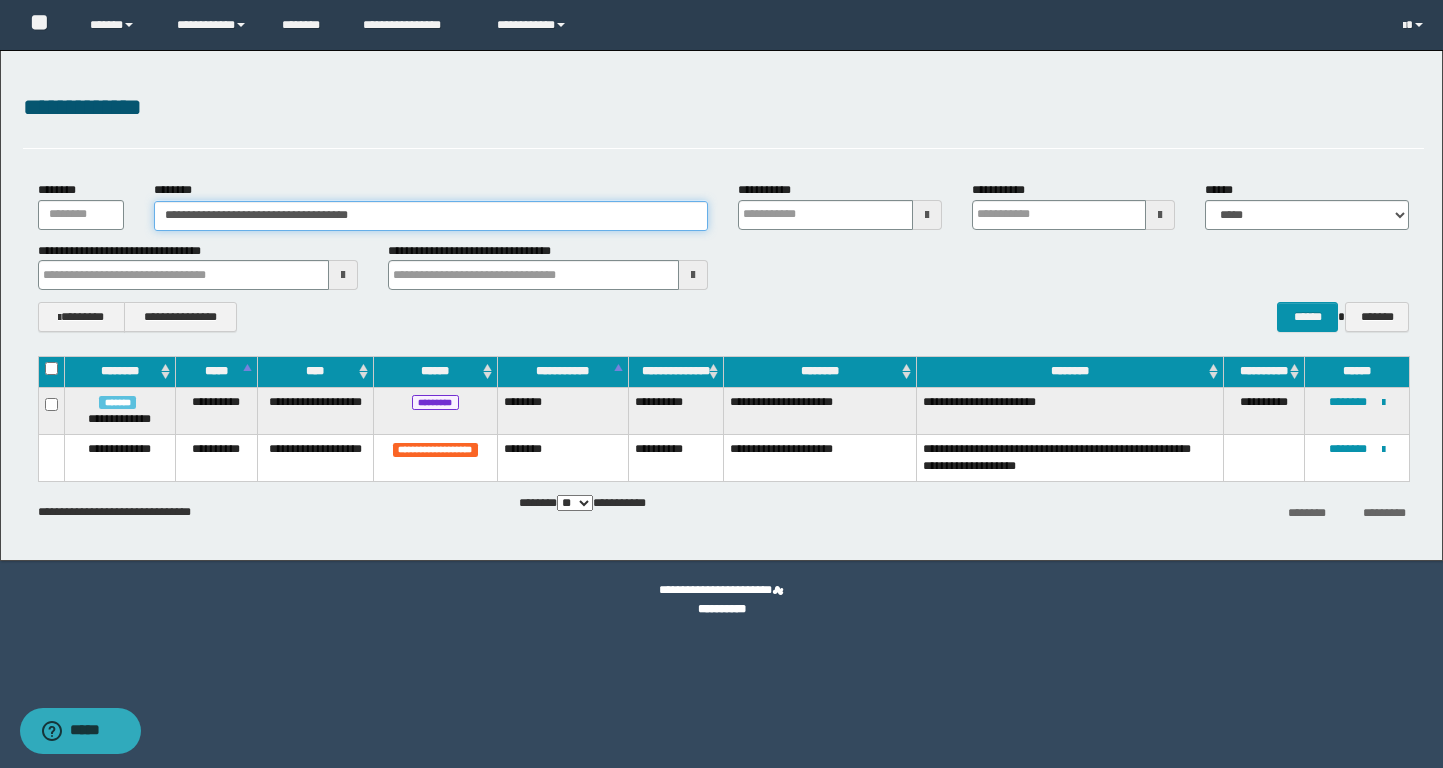 drag, startPoint x: 327, startPoint y: 212, endPoint x: 130, endPoint y: 213, distance: 197.00253 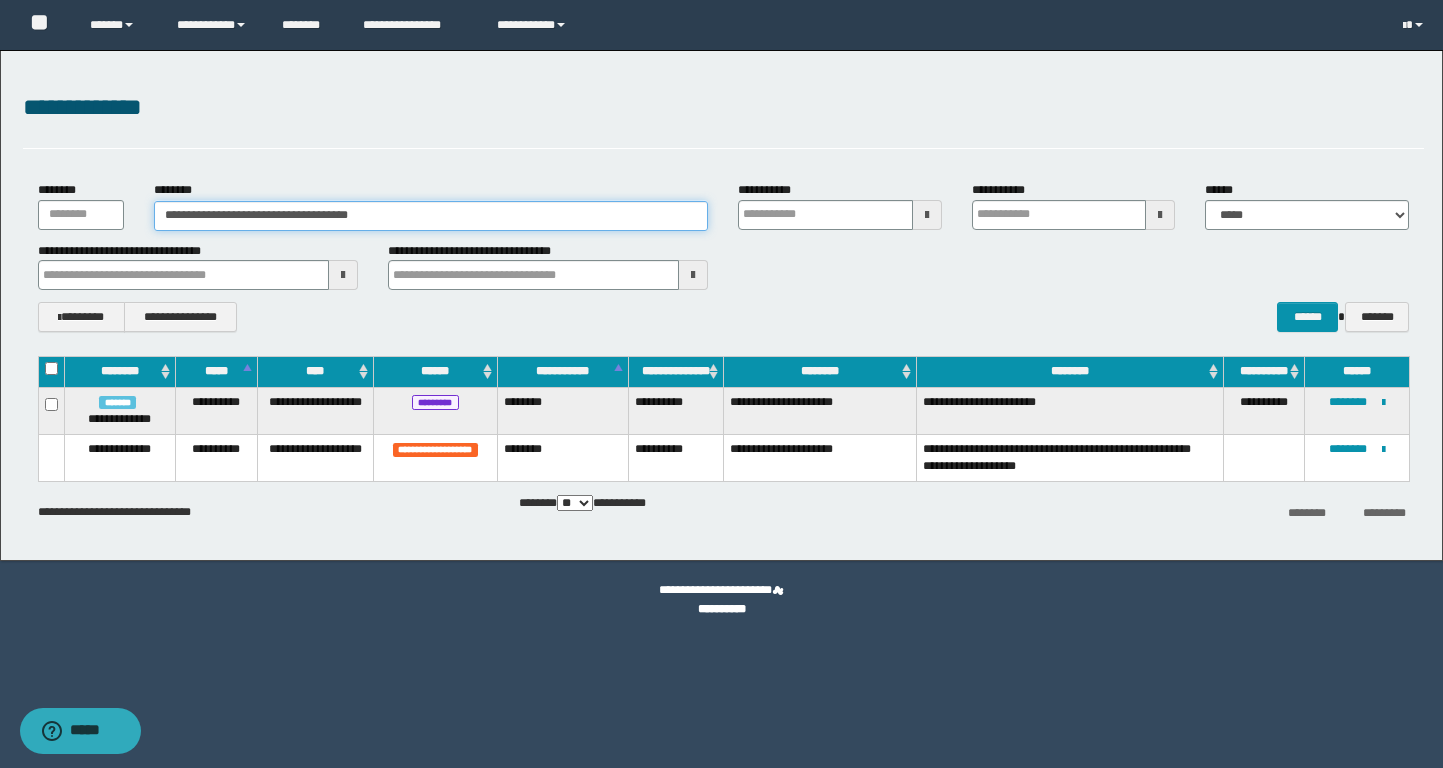 click on "**********" at bounding box center (723, 205) 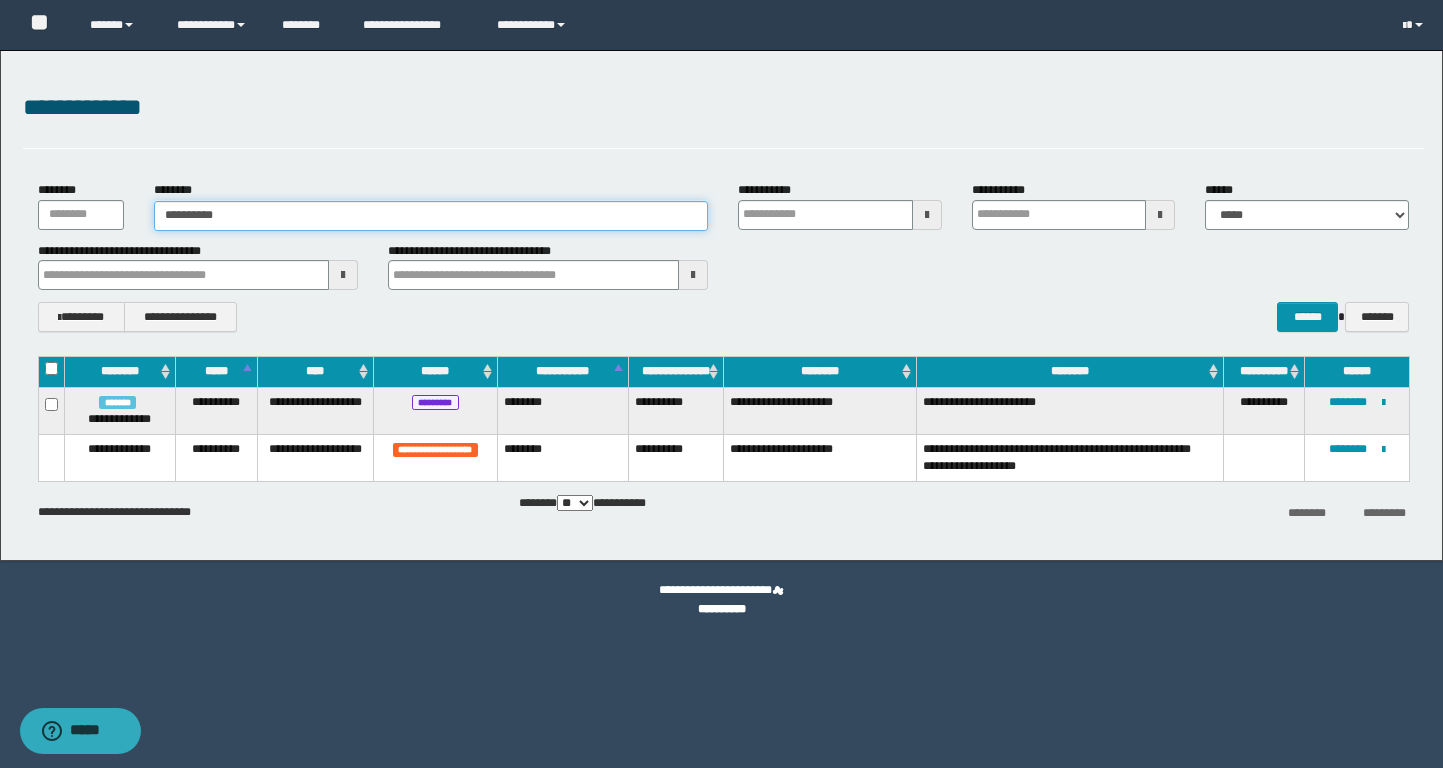 type on "**********" 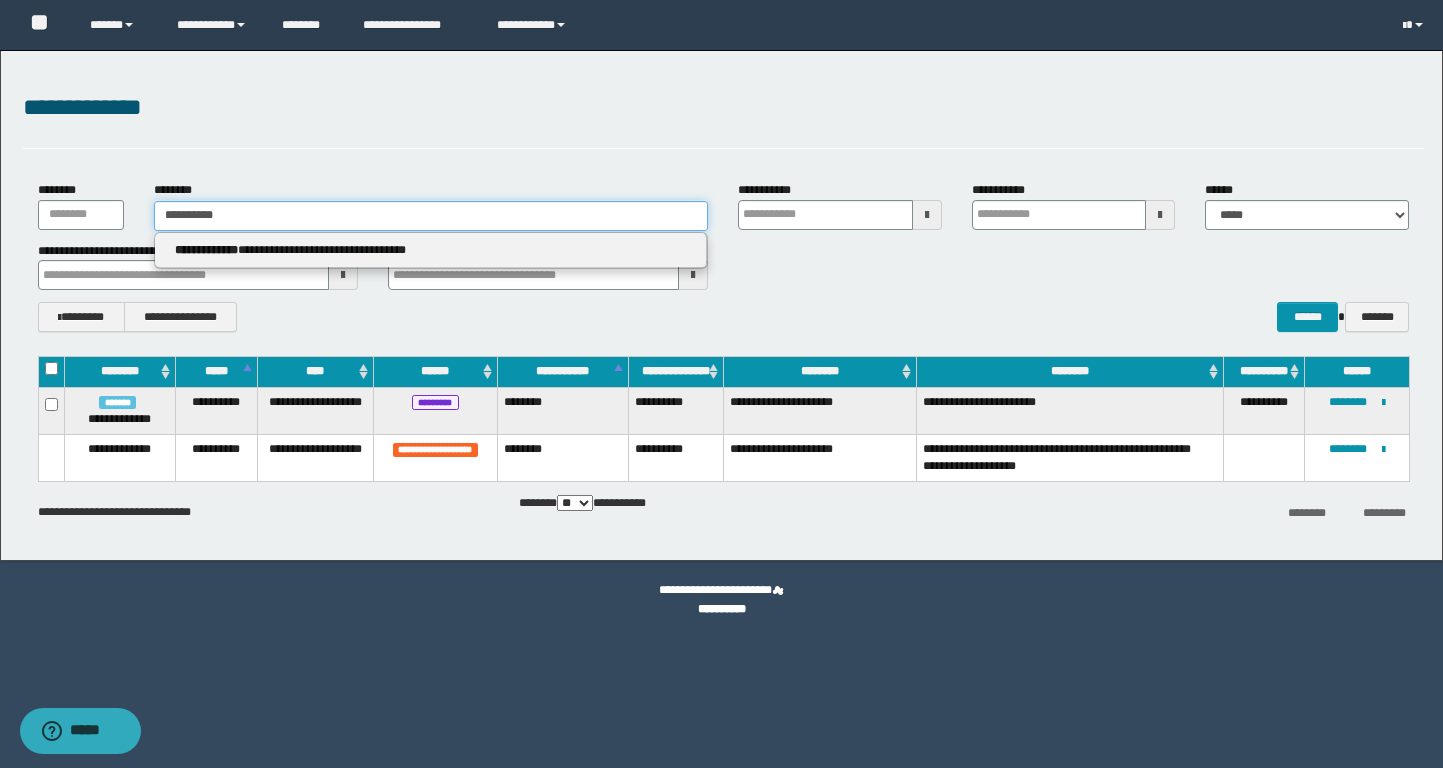 type on "**********" 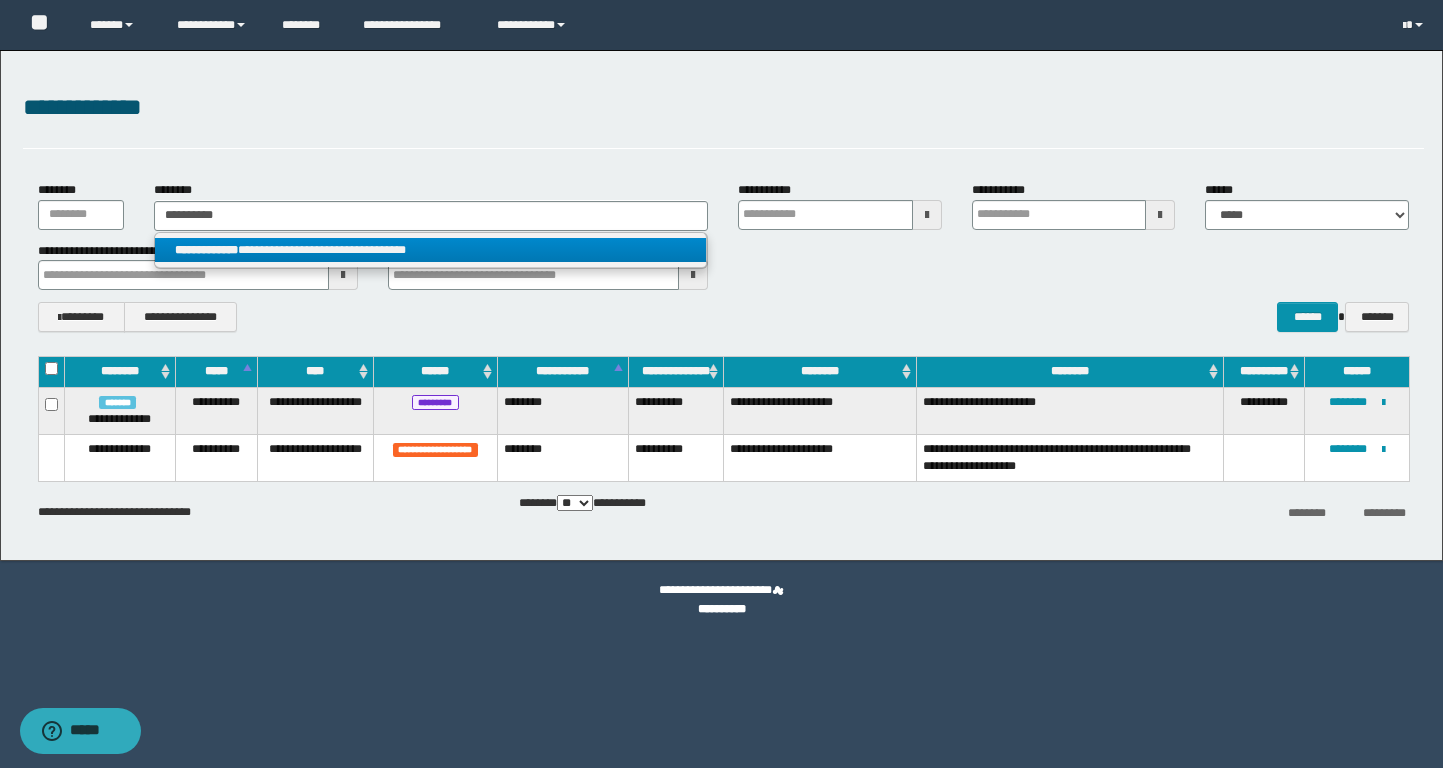 click on "**********" at bounding box center (430, 250) 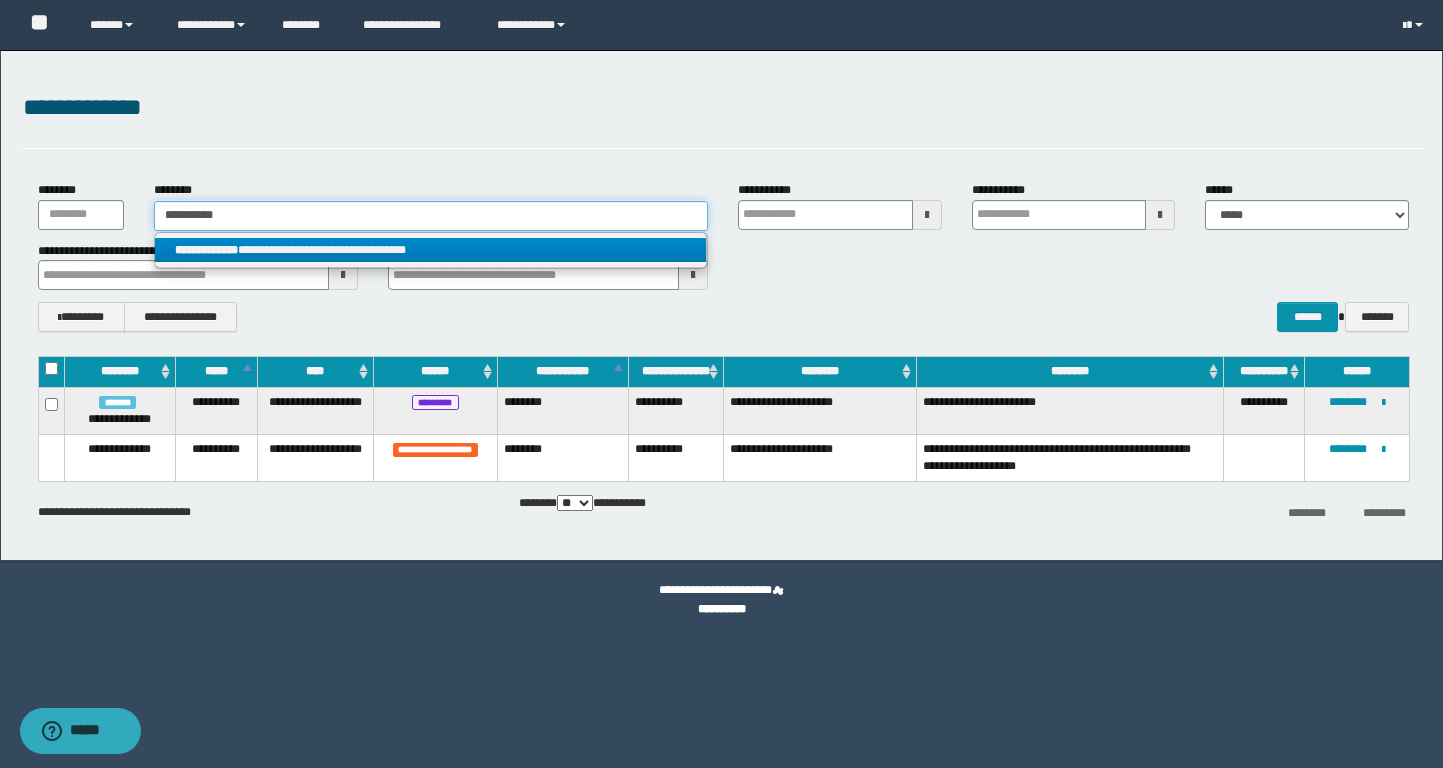 type 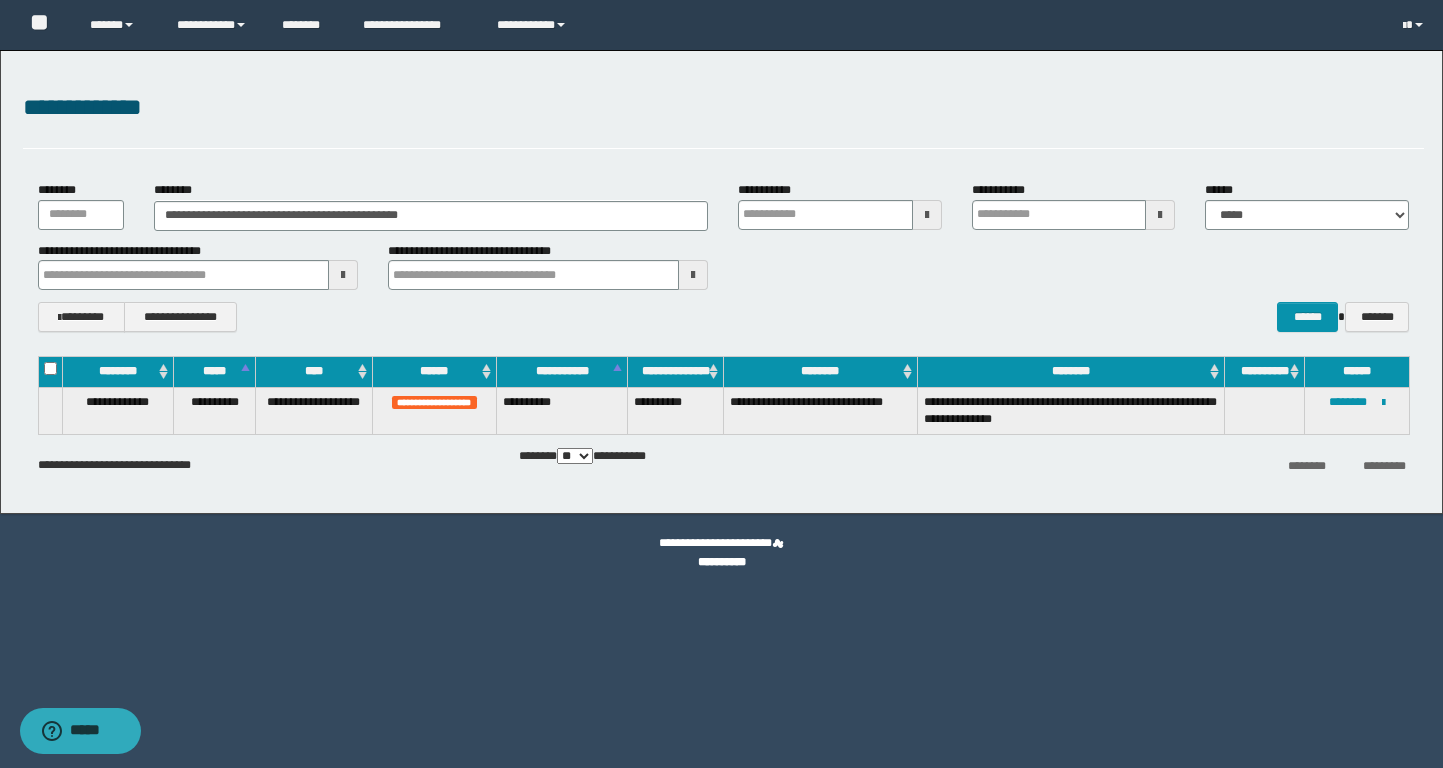 click on "**********" at bounding box center (1356, 410) 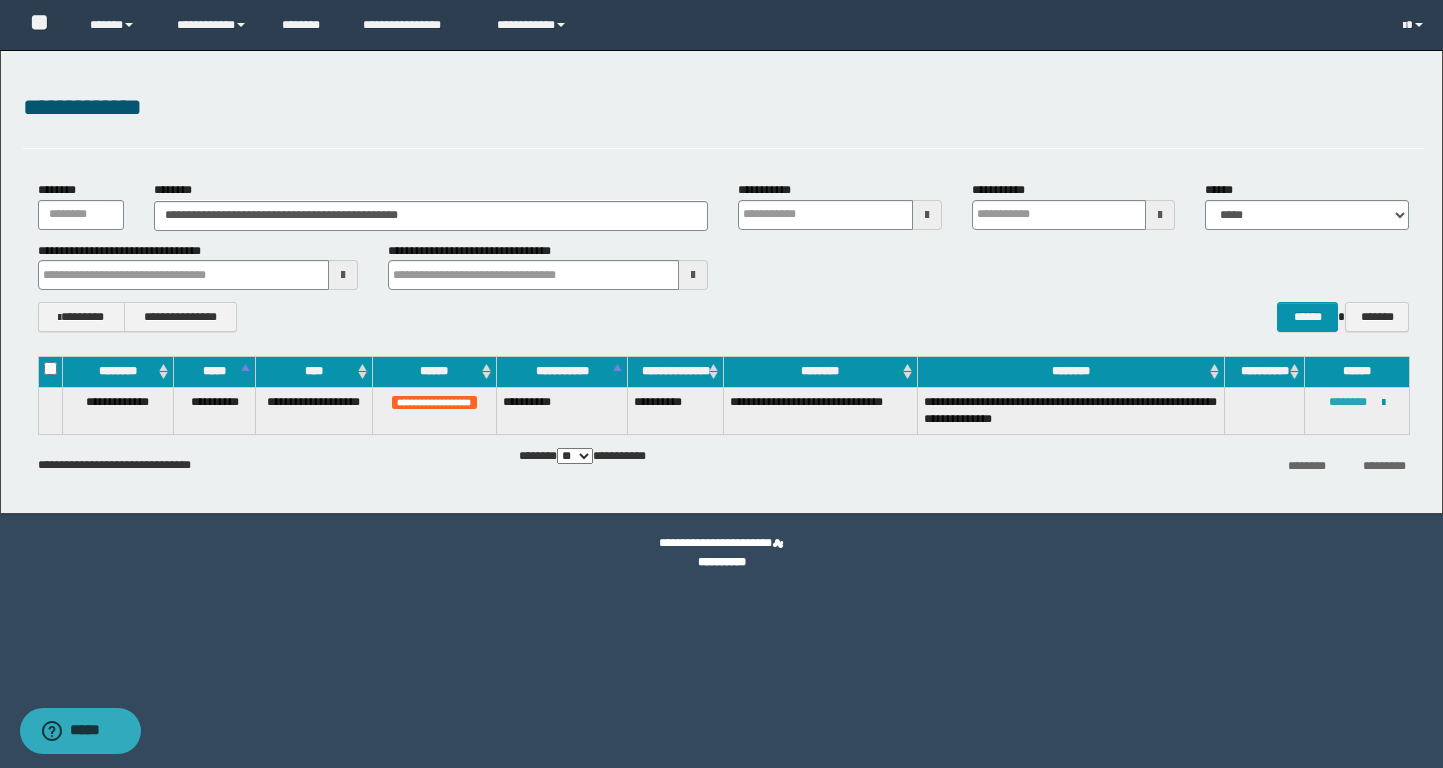 click on "********" at bounding box center [1348, 402] 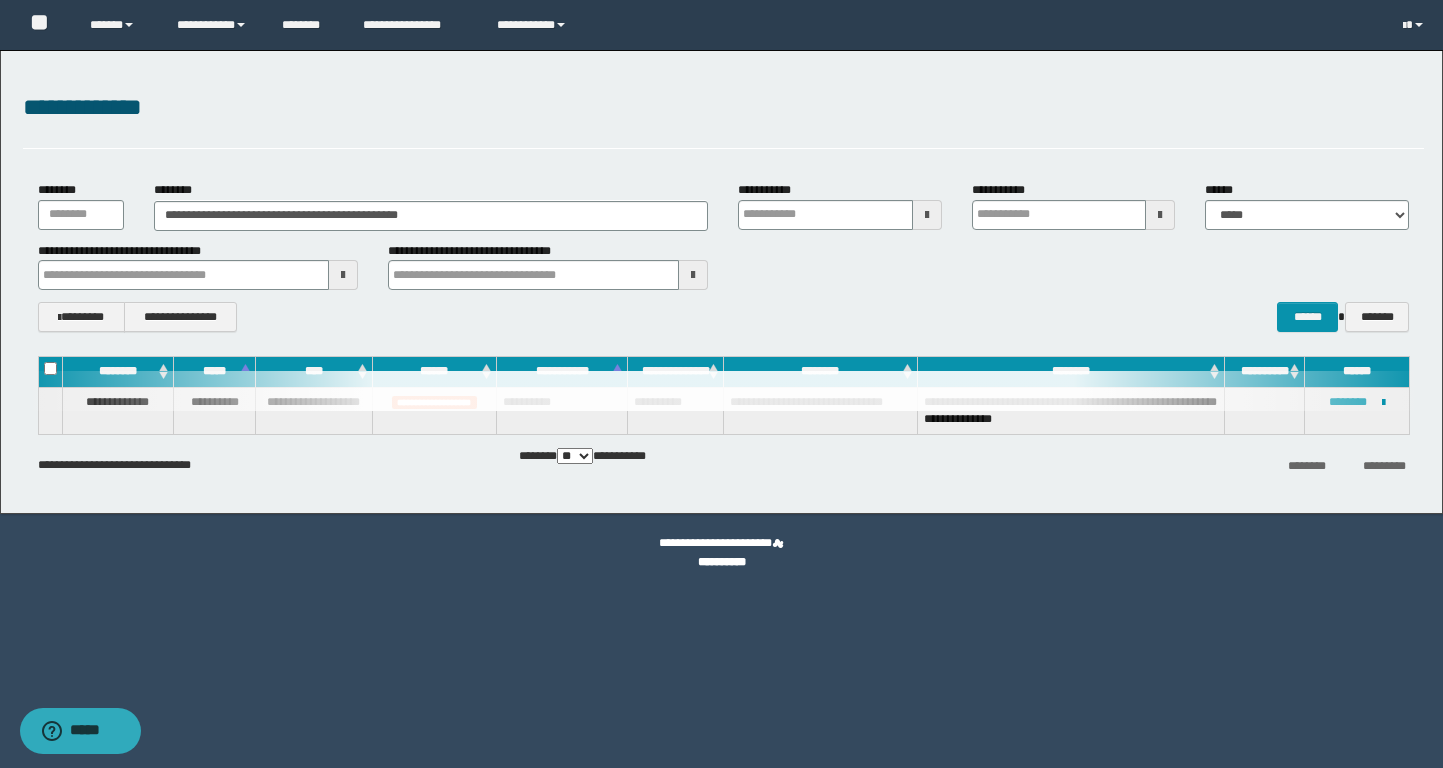 type 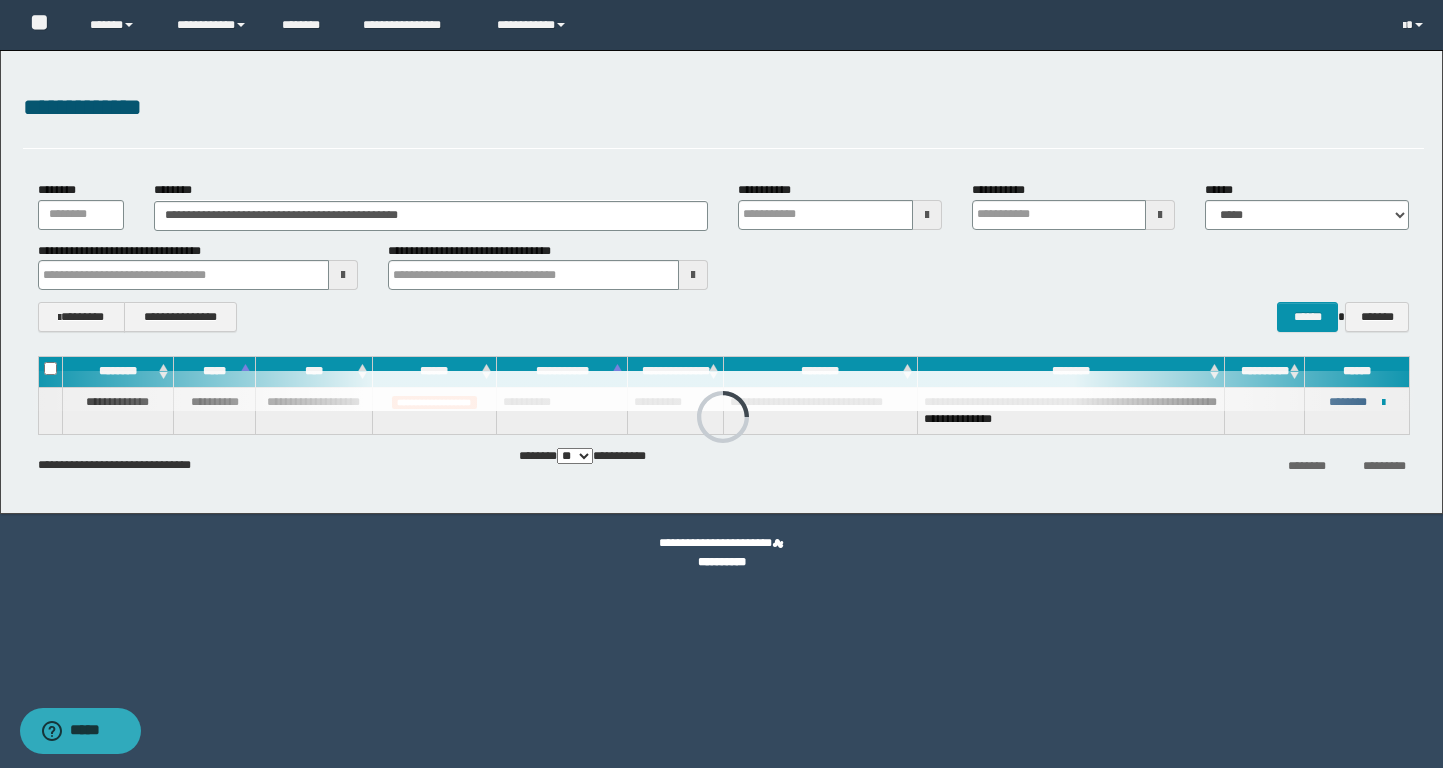 type 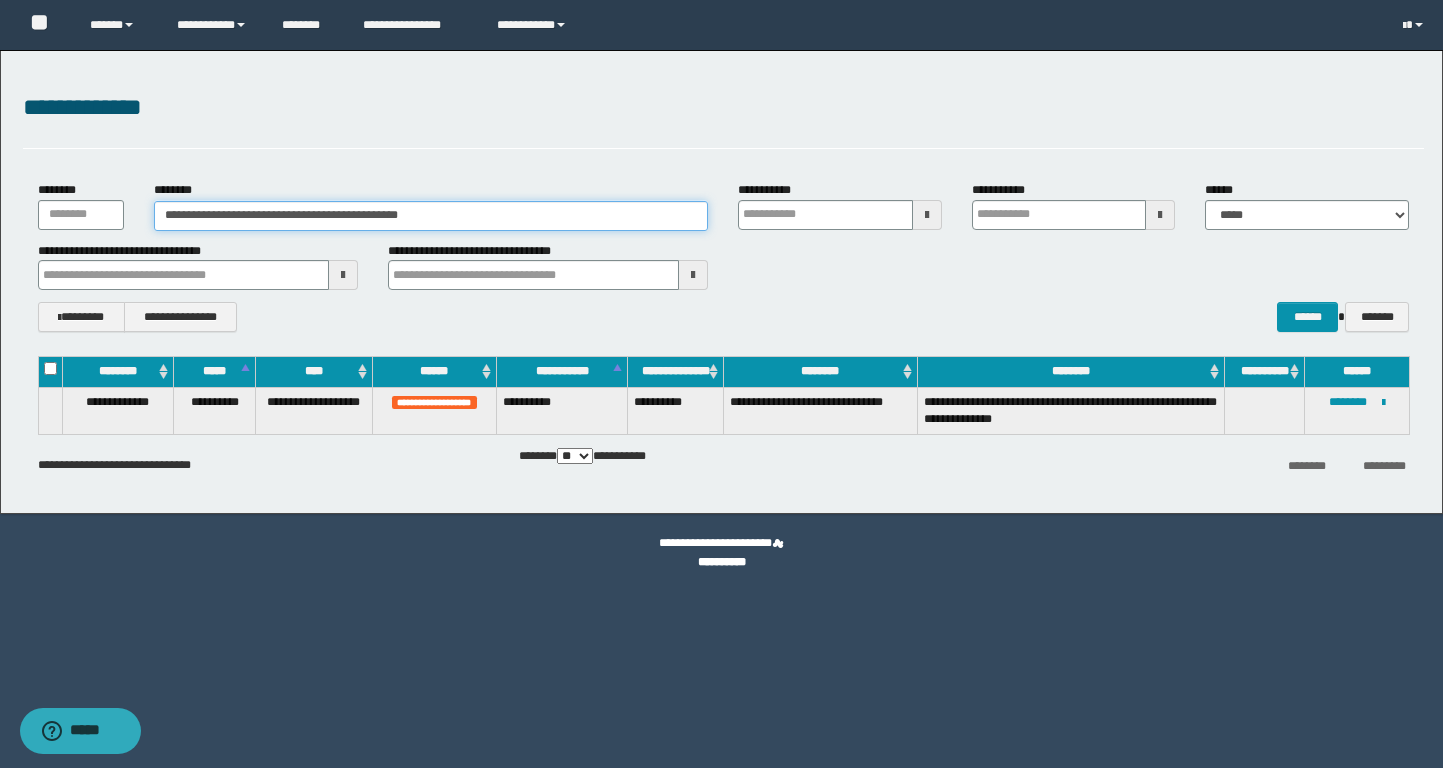 drag, startPoint x: 510, startPoint y: 215, endPoint x: 50, endPoint y: 214, distance: 460.0011 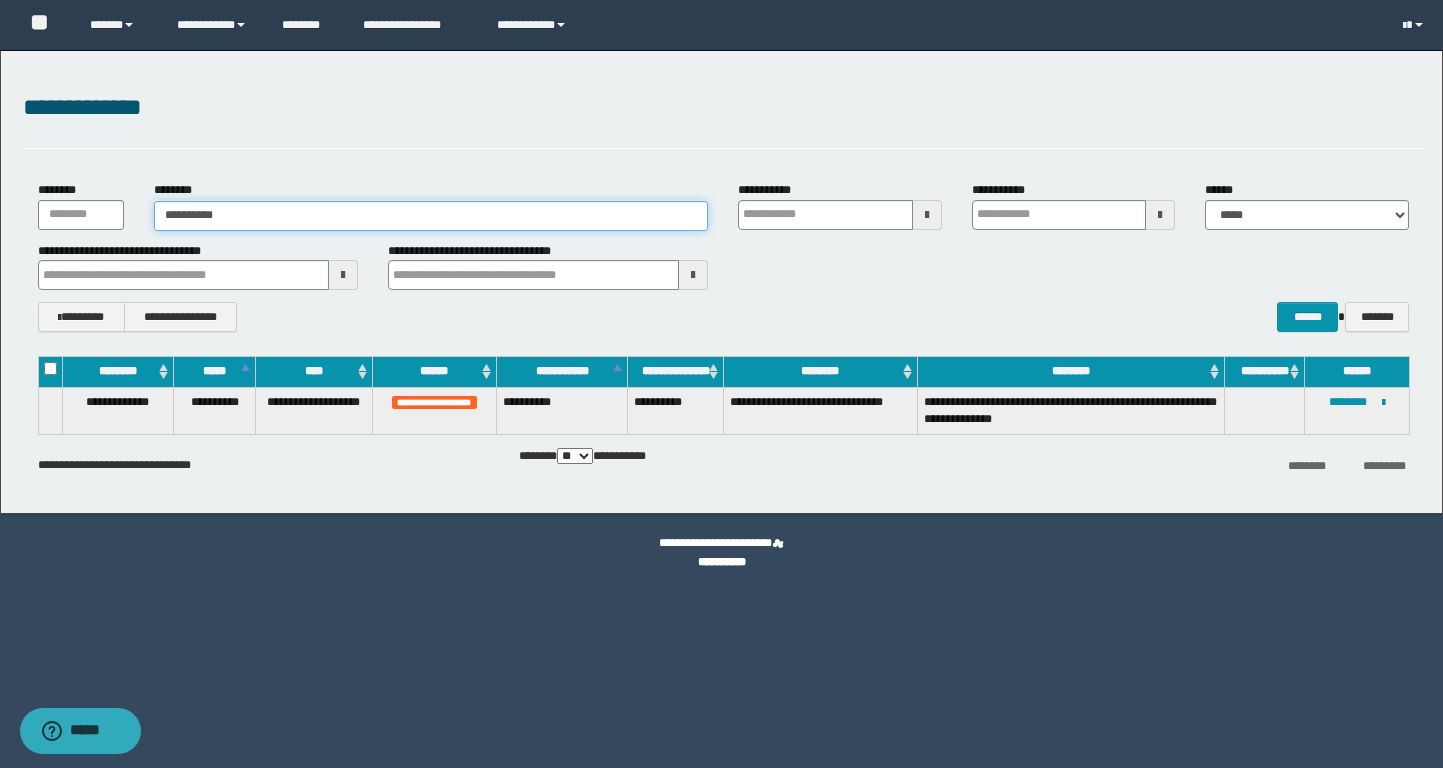 type 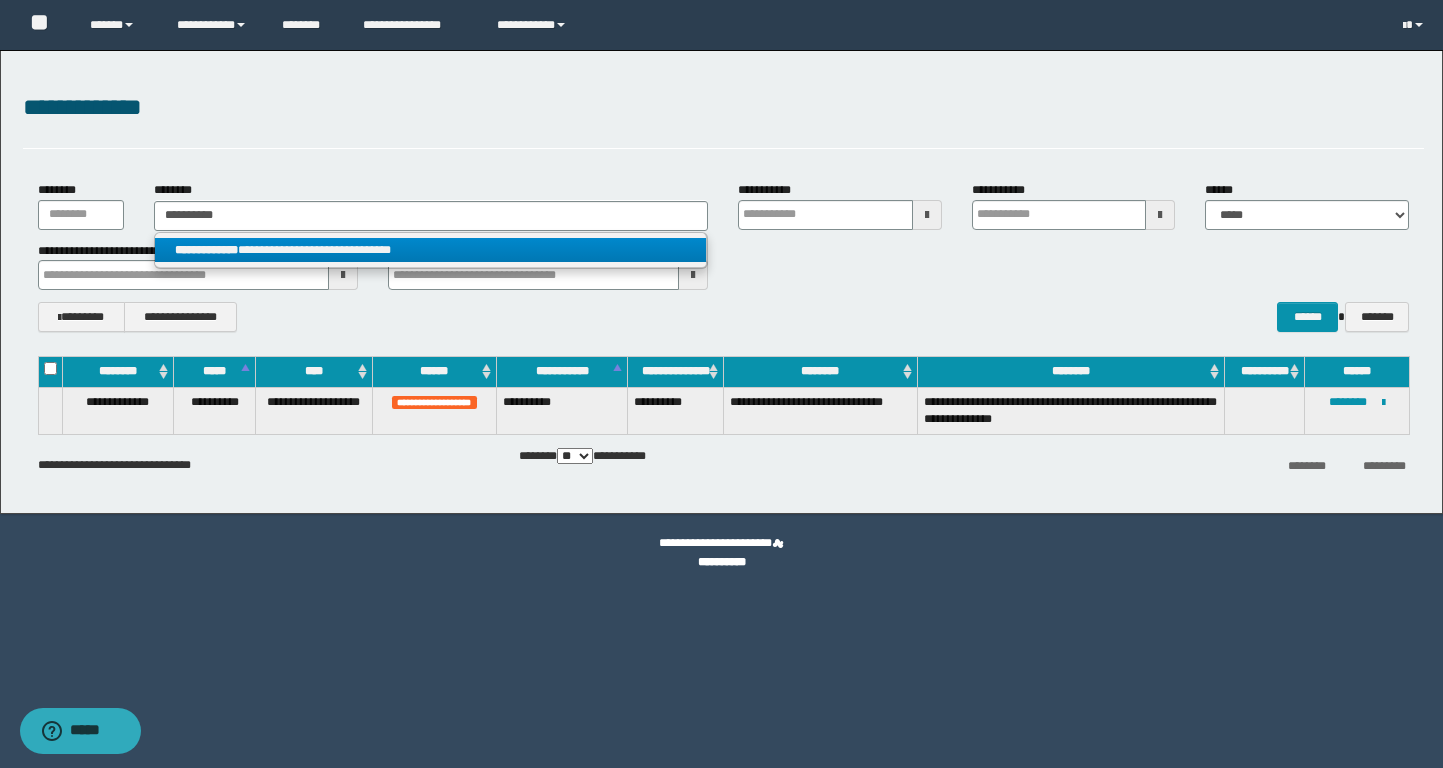 click on "**********" at bounding box center [430, 250] 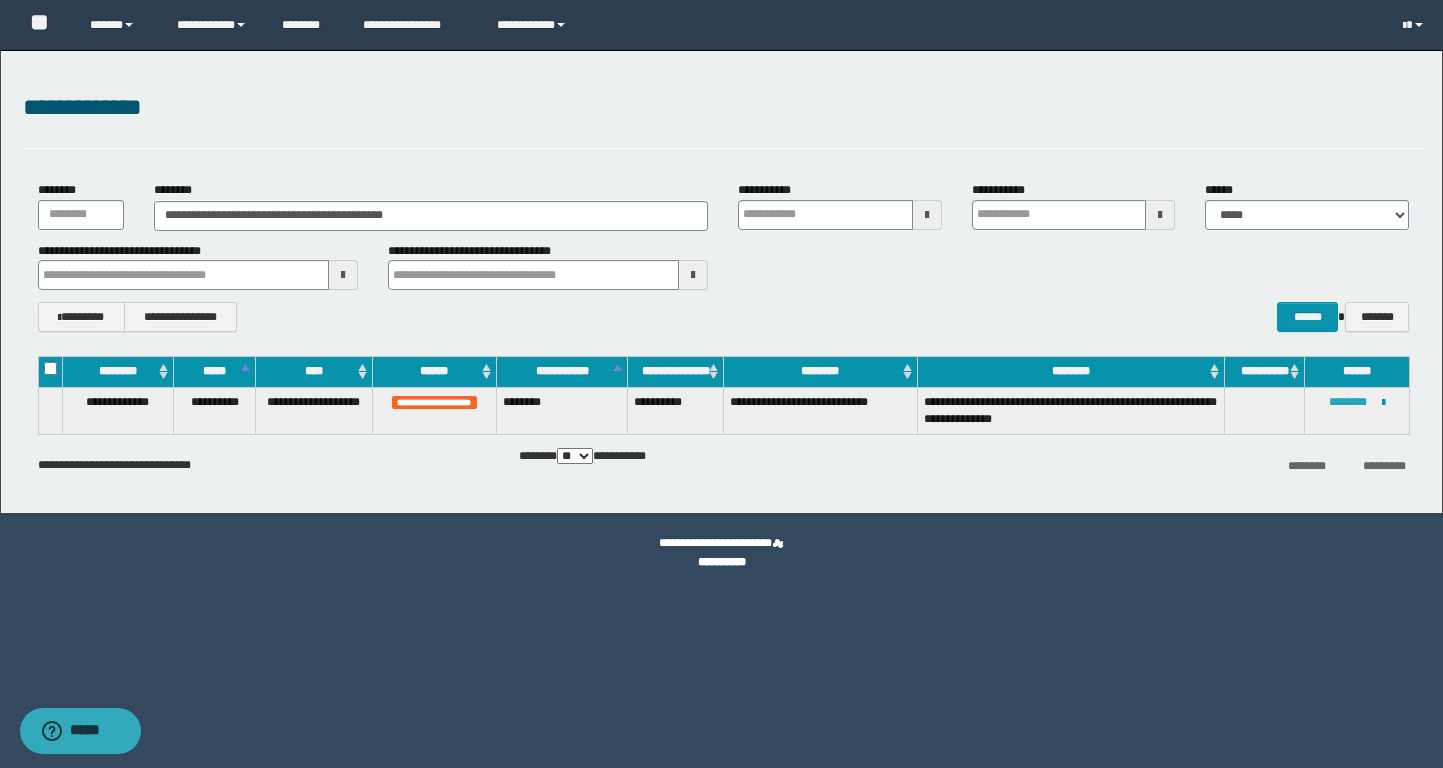 click on "********" at bounding box center (1348, 402) 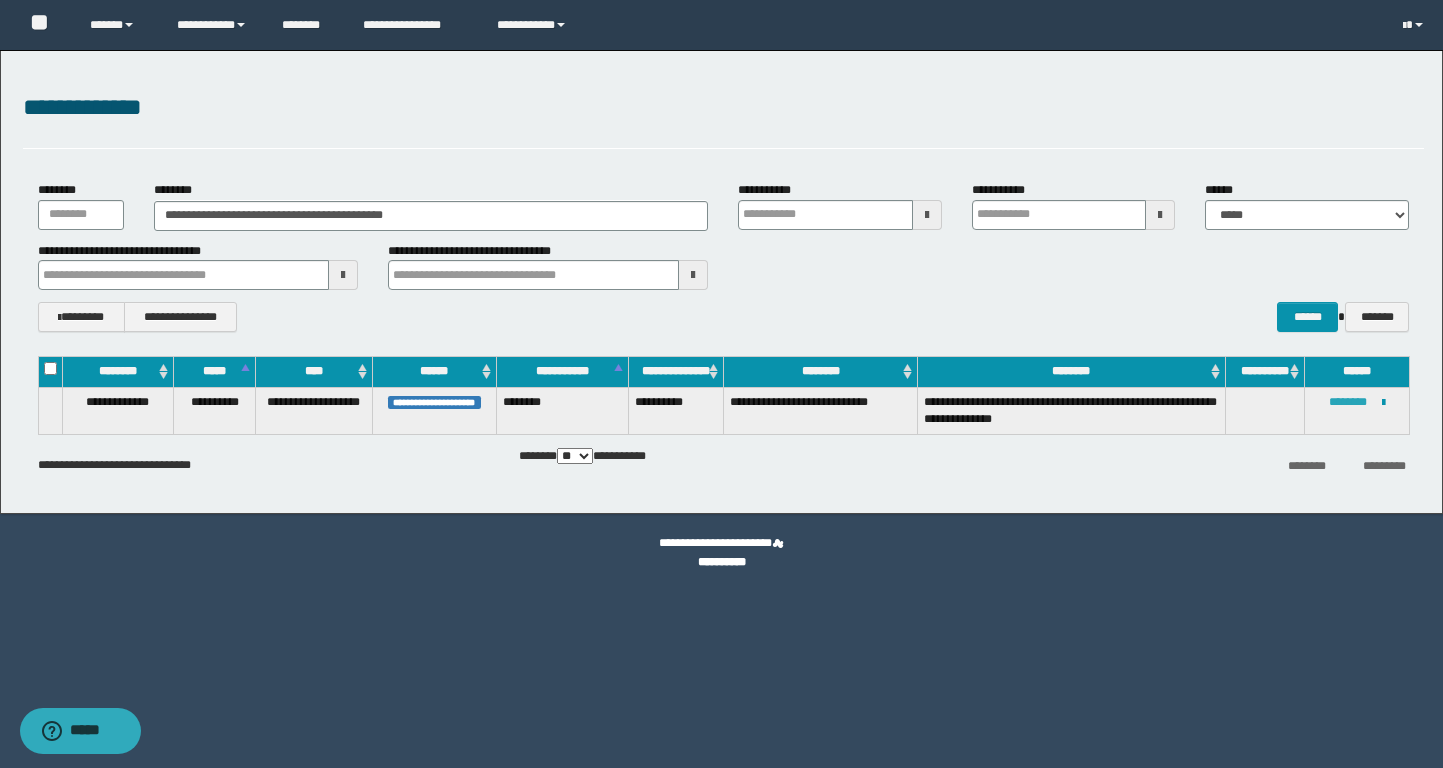 click on "********" at bounding box center (1348, 402) 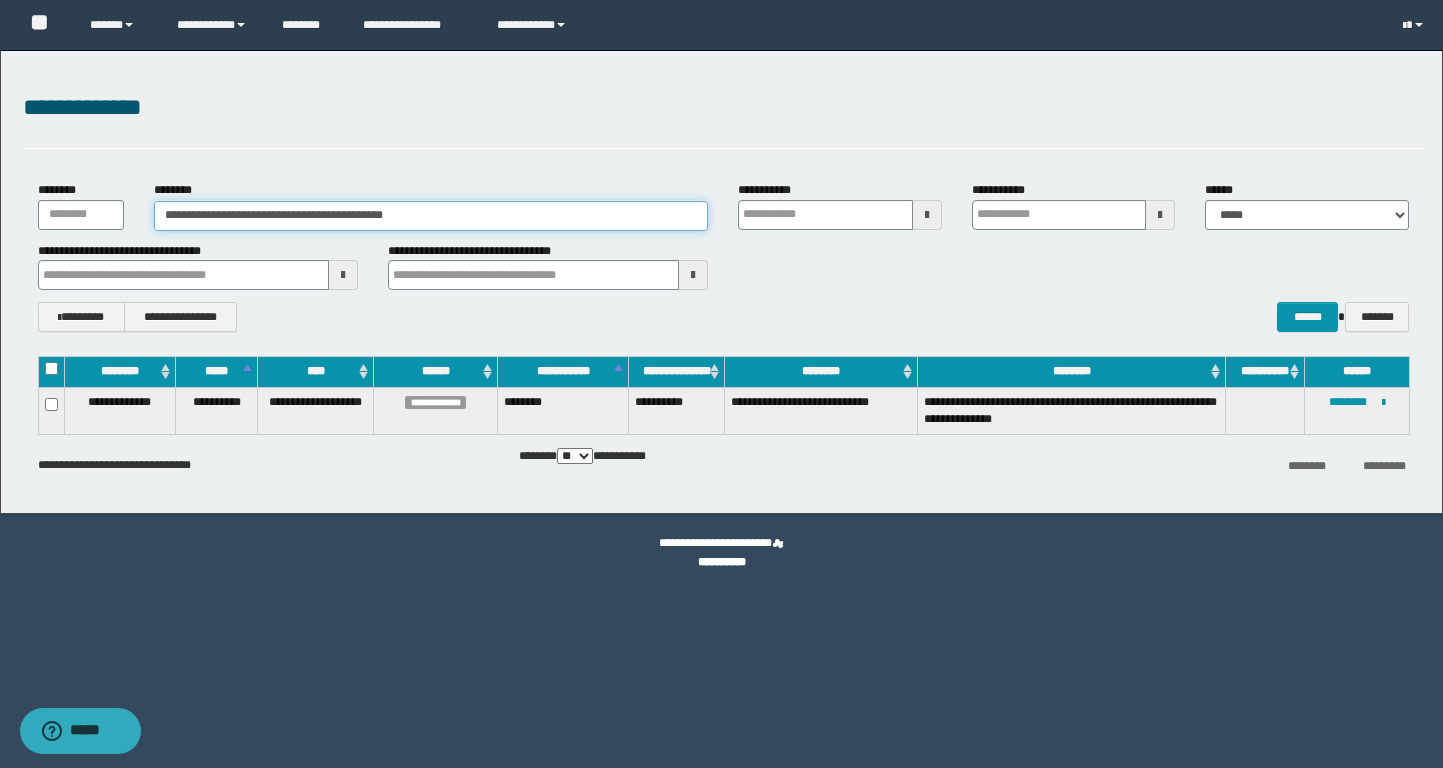 drag, startPoint x: 498, startPoint y: 219, endPoint x: 43, endPoint y: 219, distance: 455 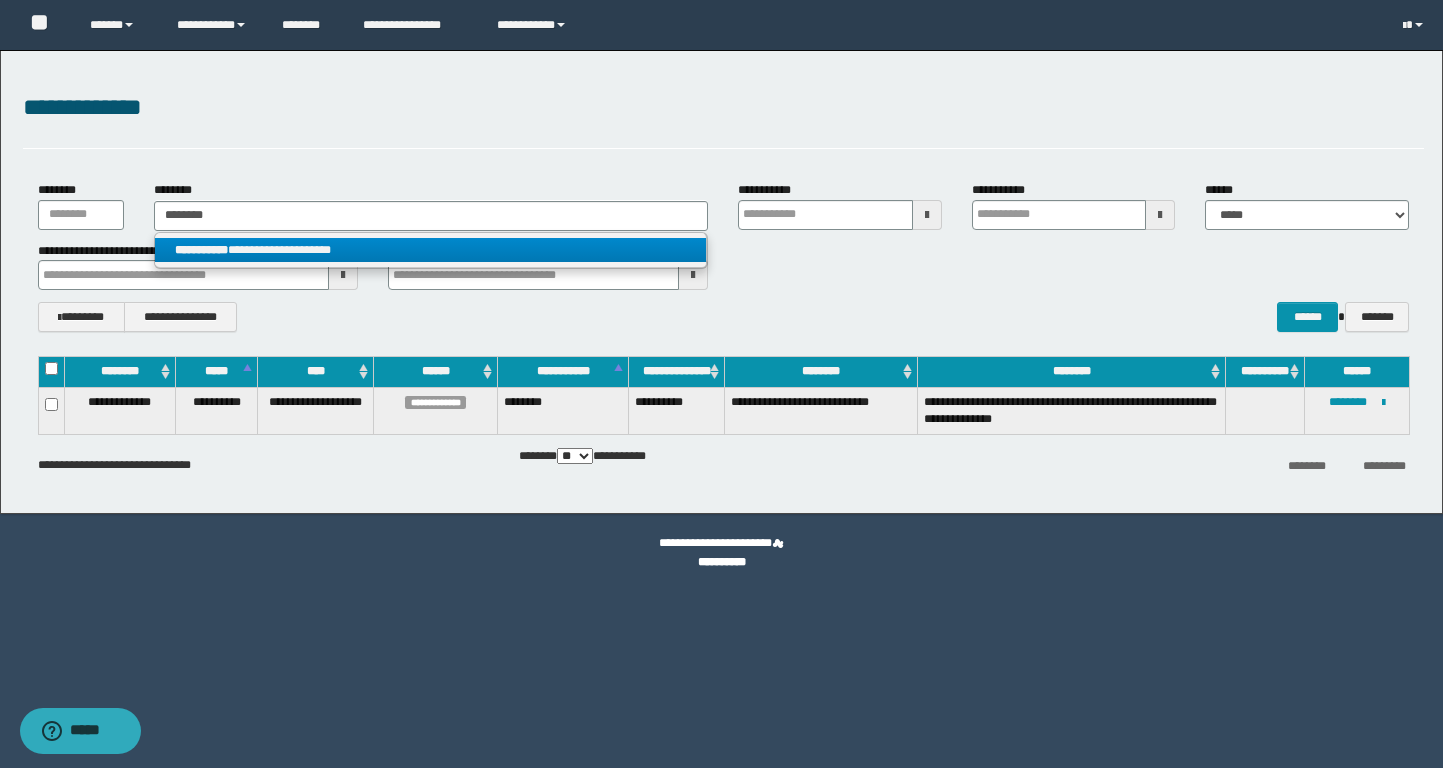 click on "**********" at bounding box center (430, 250) 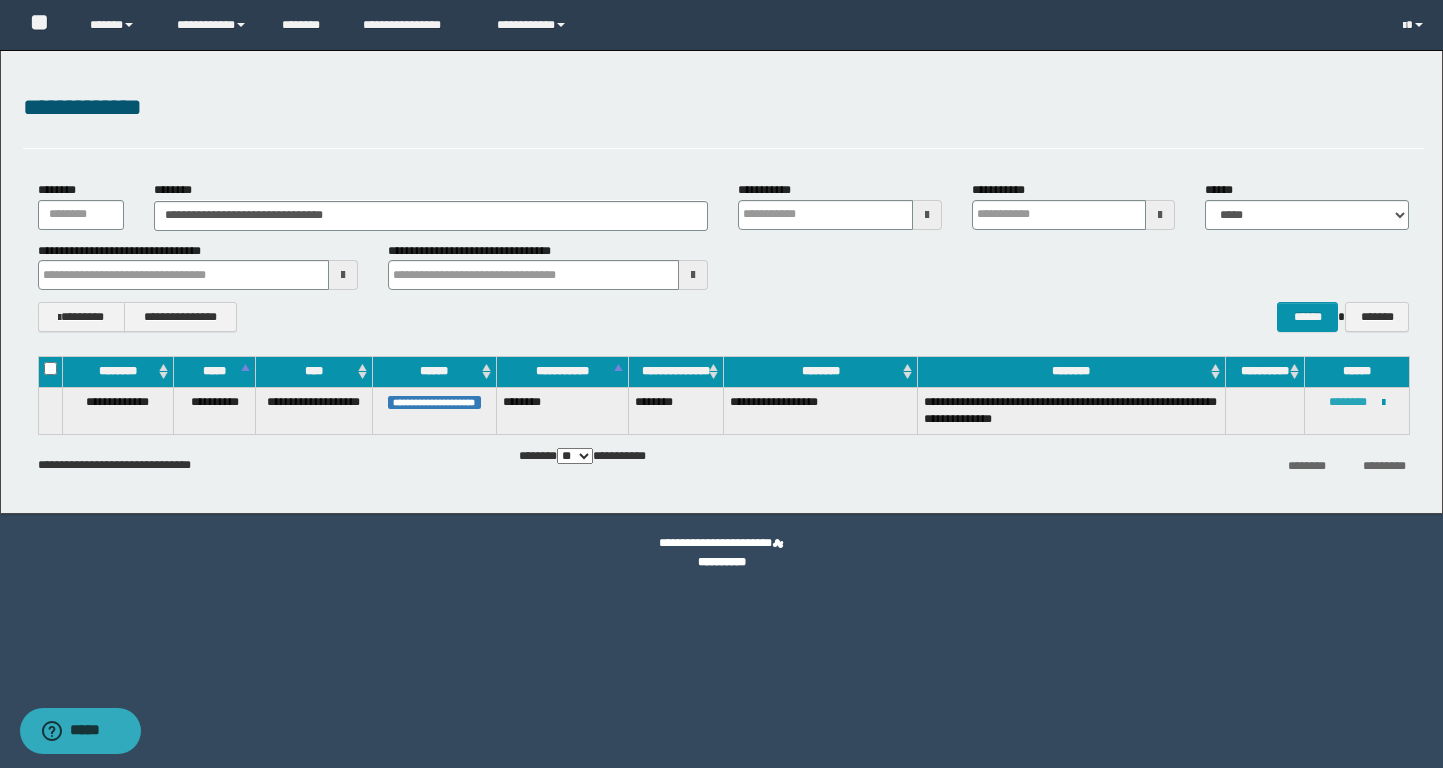 click on "********" at bounding box center [1348, 402] 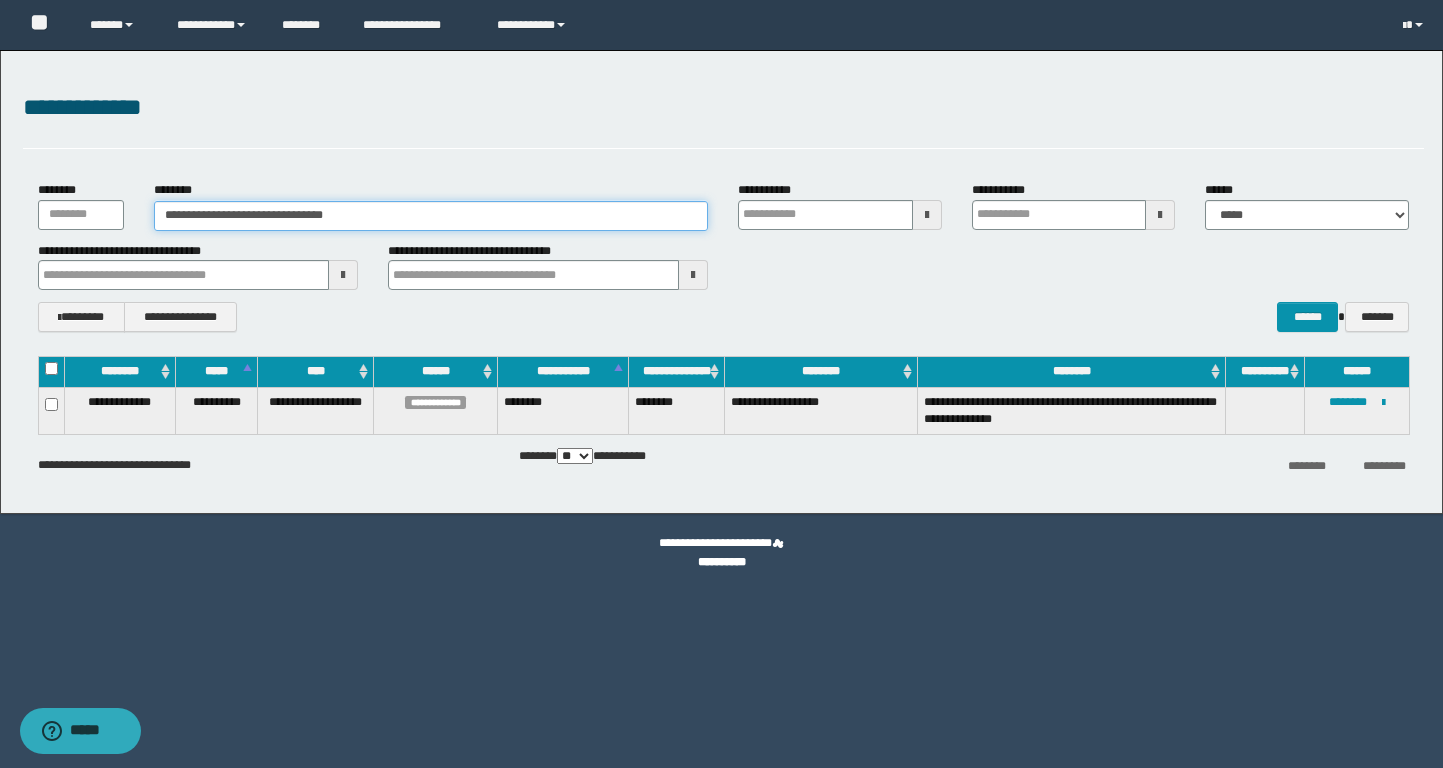 drag, startPoint x: 291, startPoint y: 214, endPoint x: 95, endPoint y: 213, distance: 196.00255 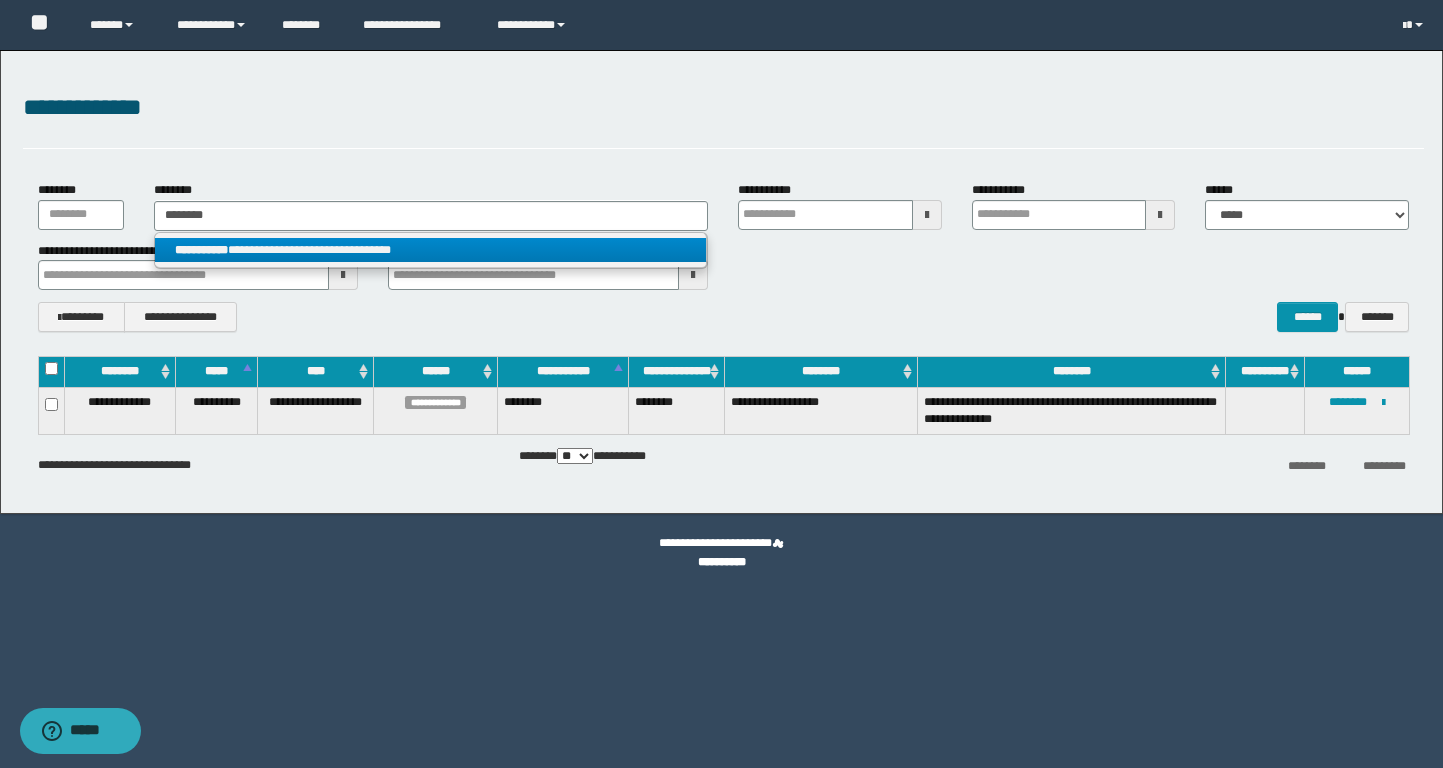 click on "**********" at bounding box center [430, 250] 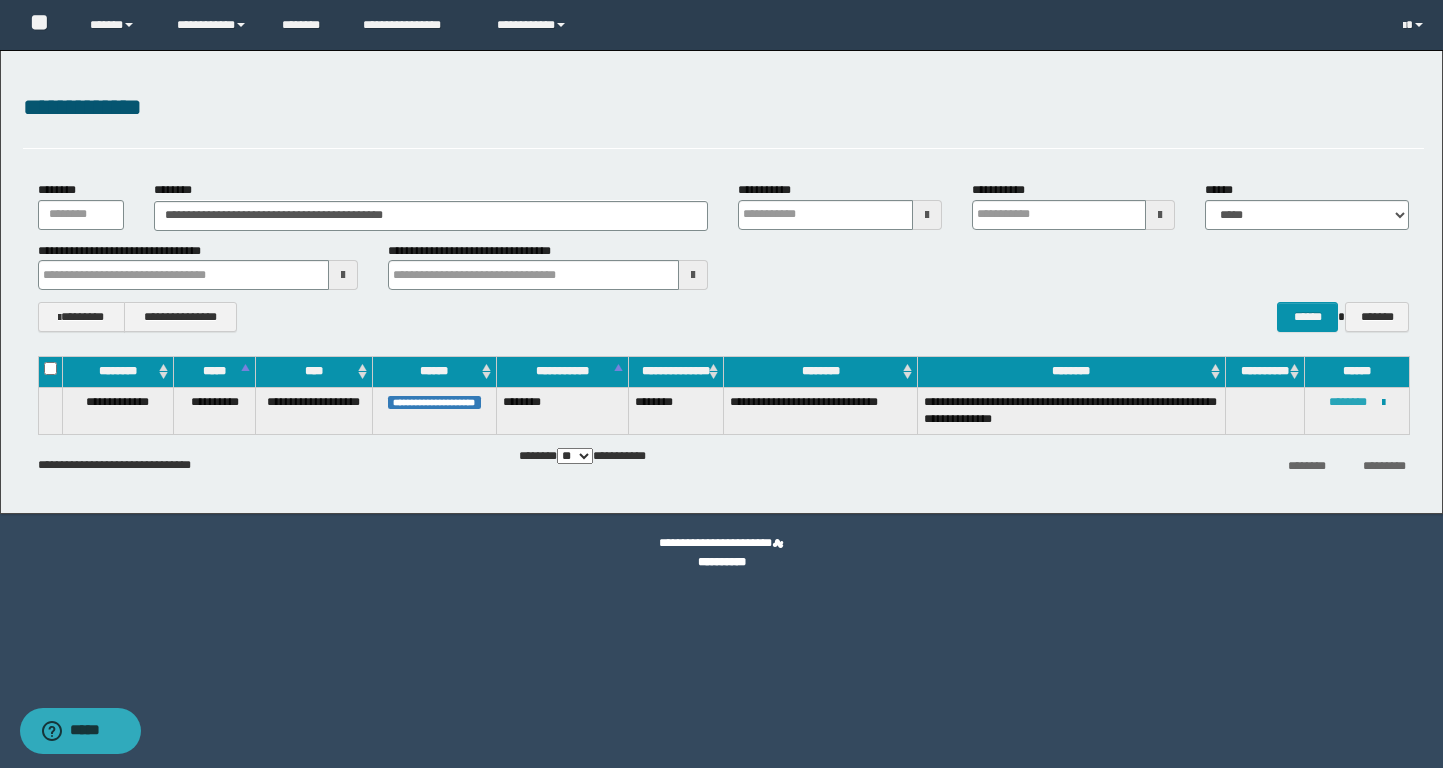 click on "********" at bounding box center [1348, 402] 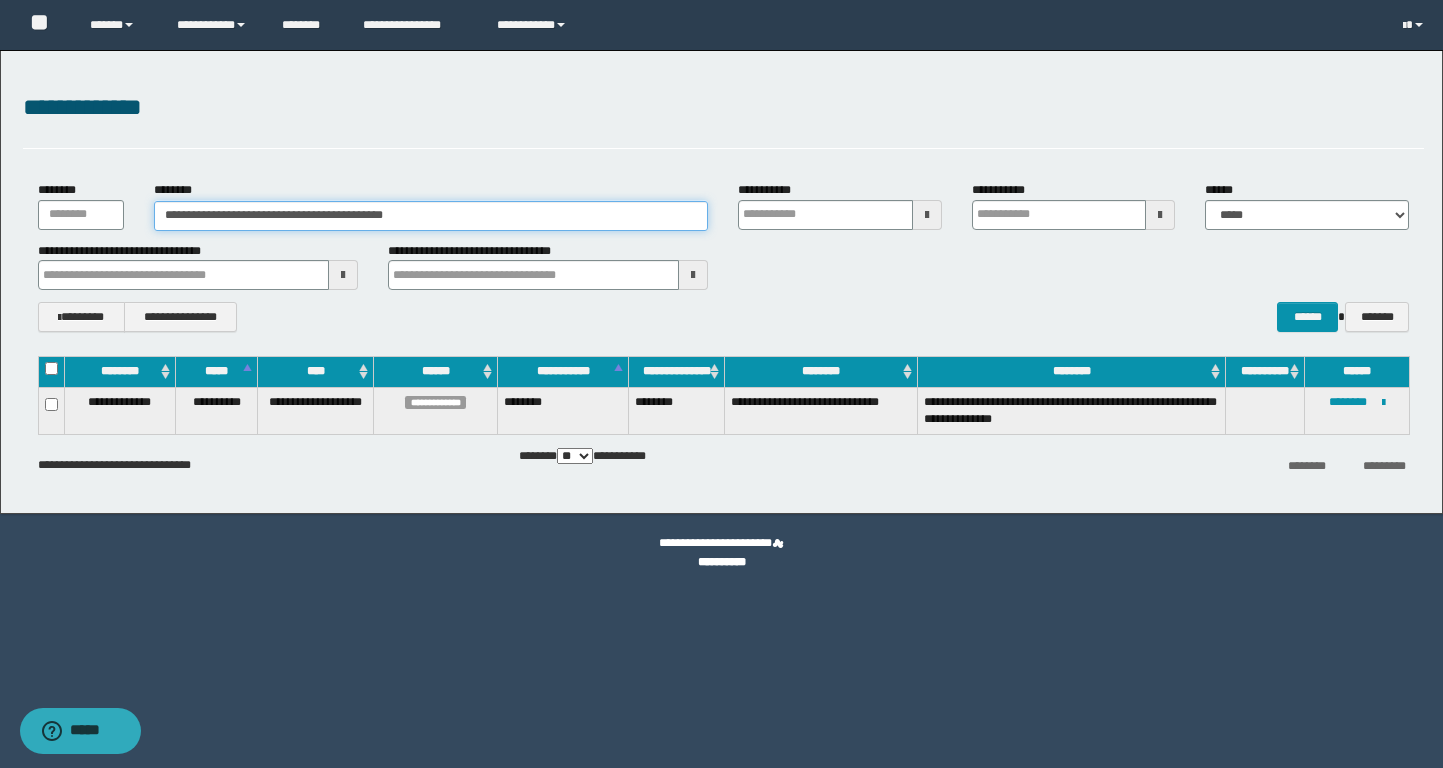 drag, startPoint x: 444, startPoint y: 220, endPoint x: 60, endPoint y: 218, distance: 384.00522 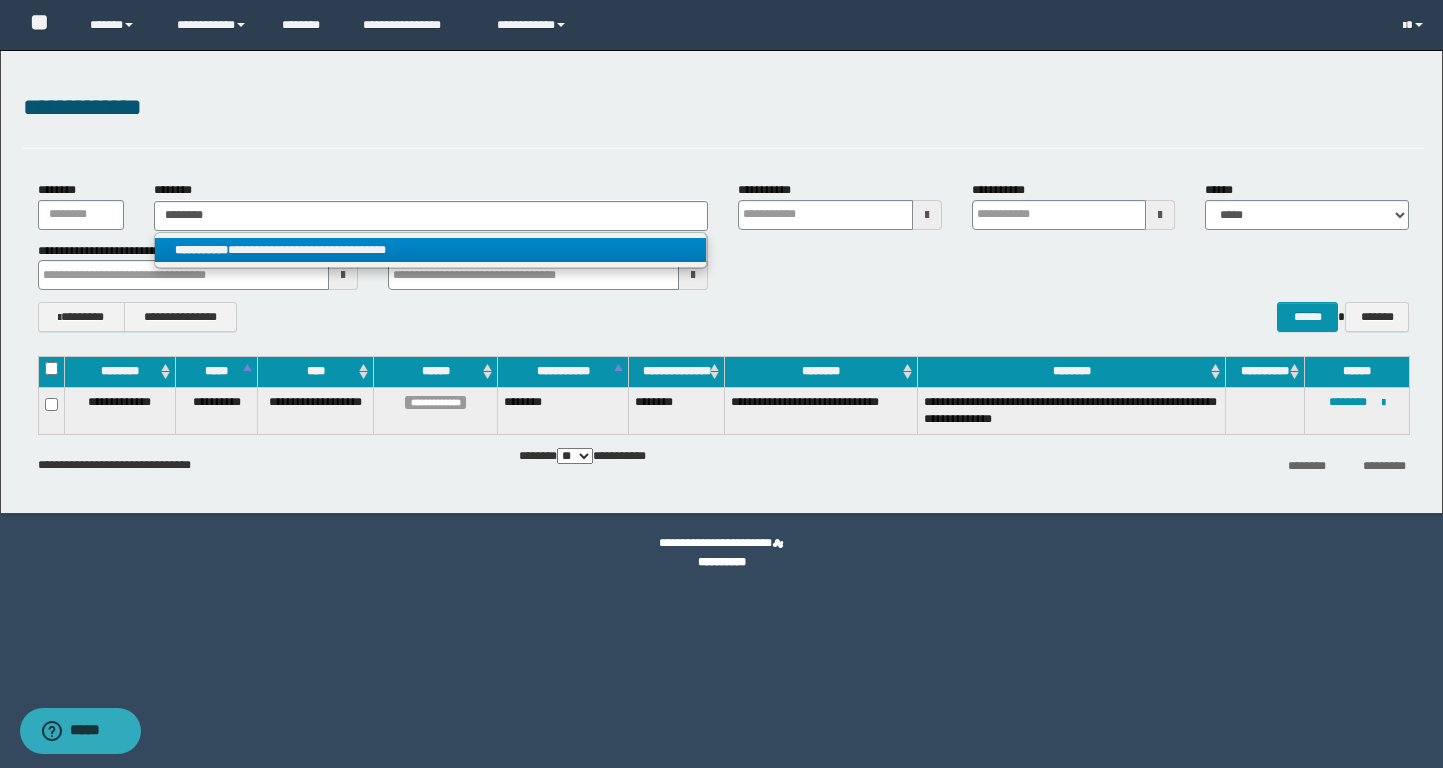click on "**********" at bounding box center (430, 250) 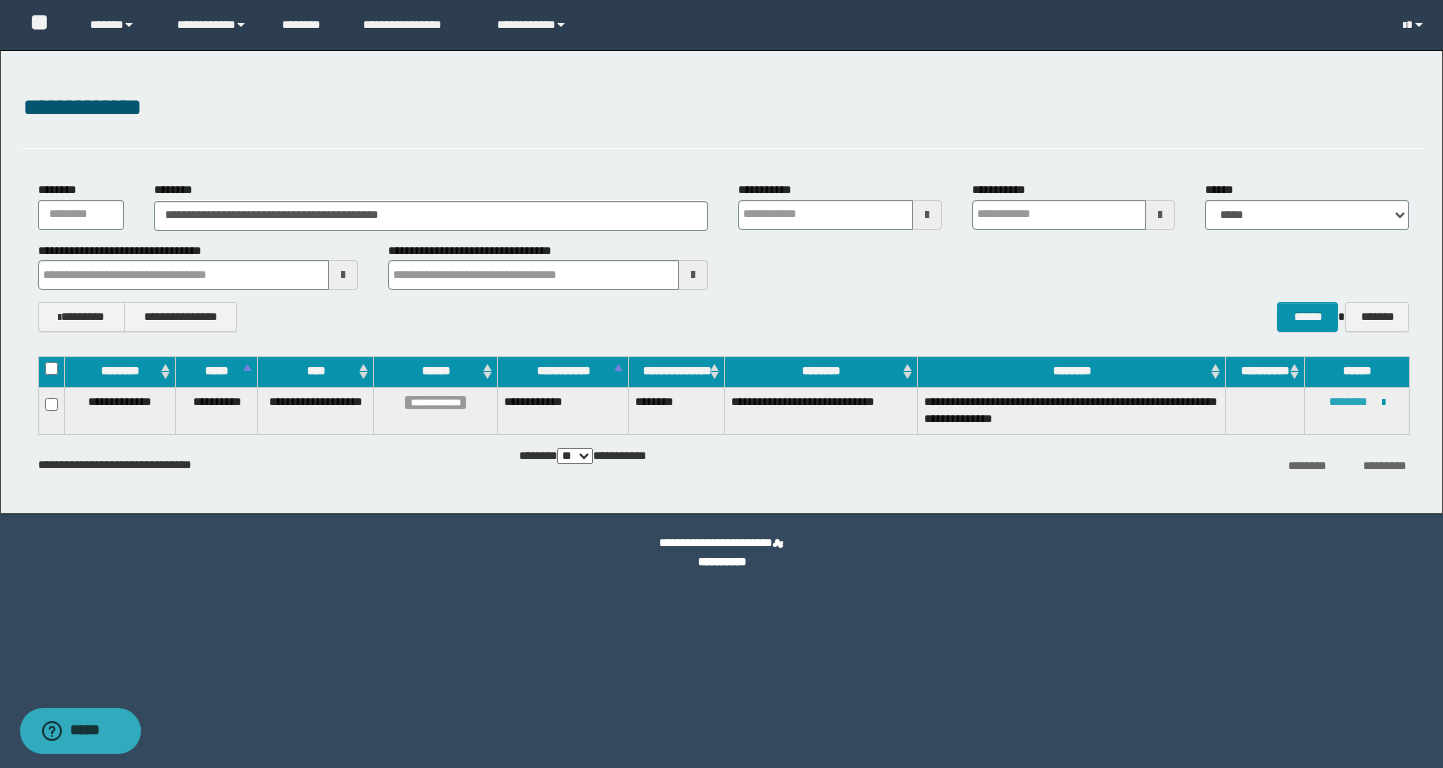 click on "********" at bounding box center (1348, 402) 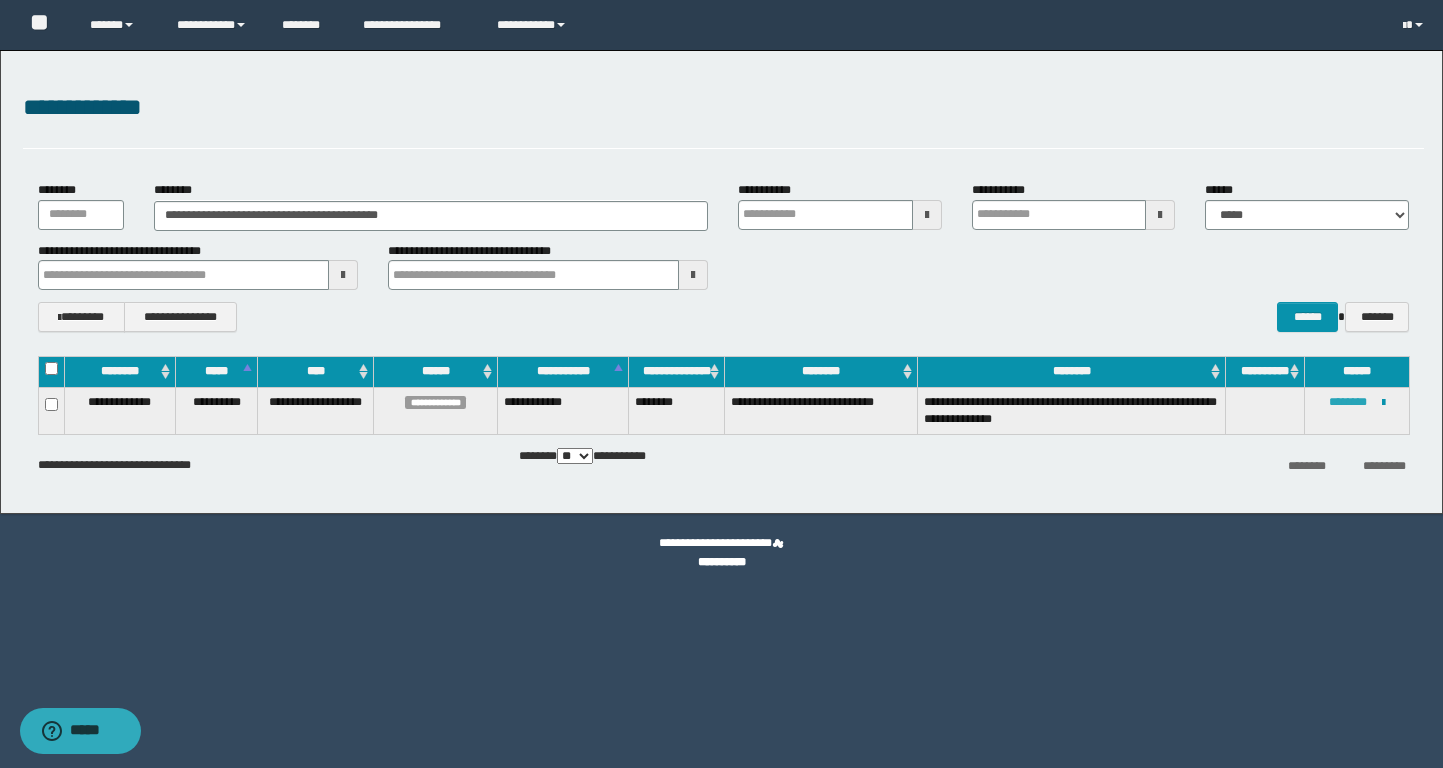 click on "********" at bounding box center [1348, 402] 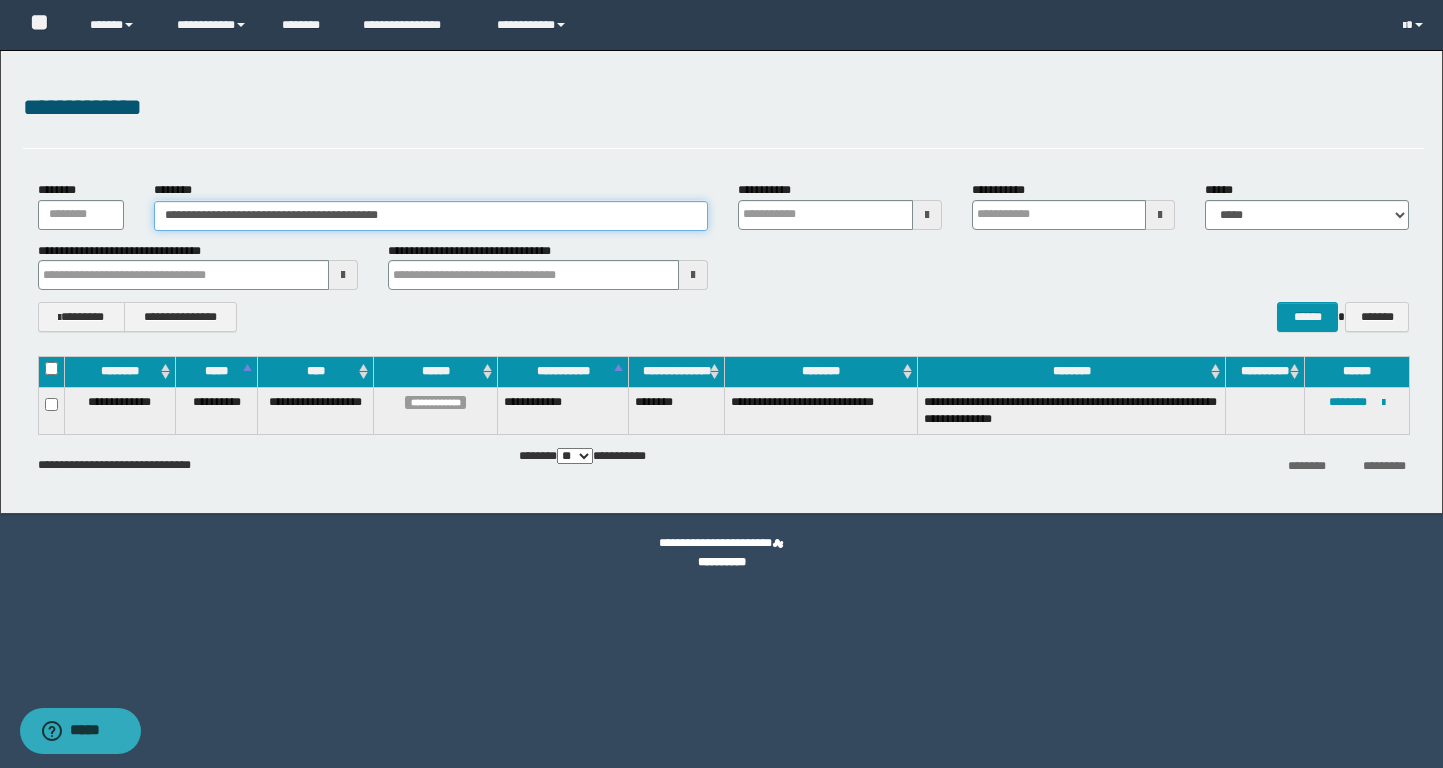 drag, startPoint x: 475, startPoint y: 214, endPoint x: 21, endPoint y: 213, distance: 454.0011 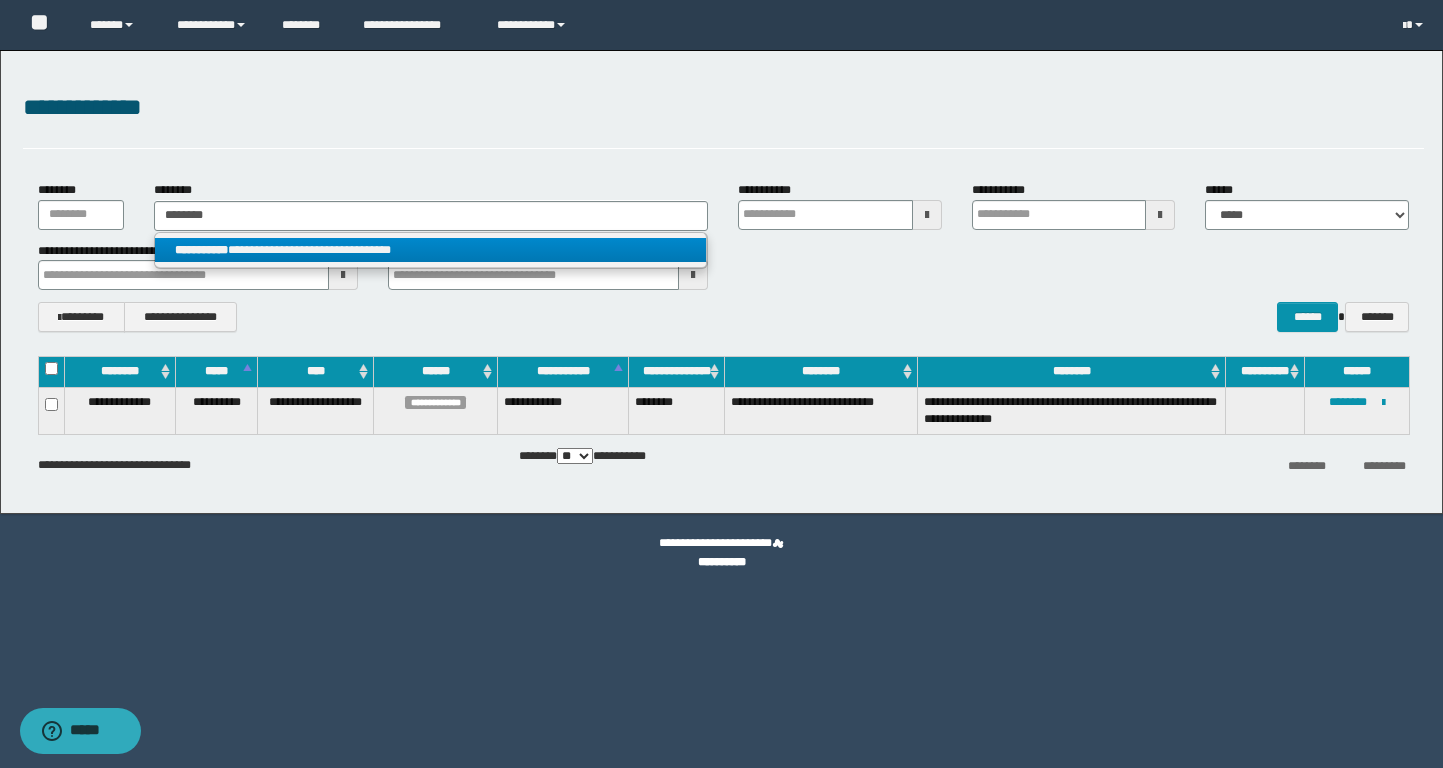 click on "**********" at bounding box center (430, 250) 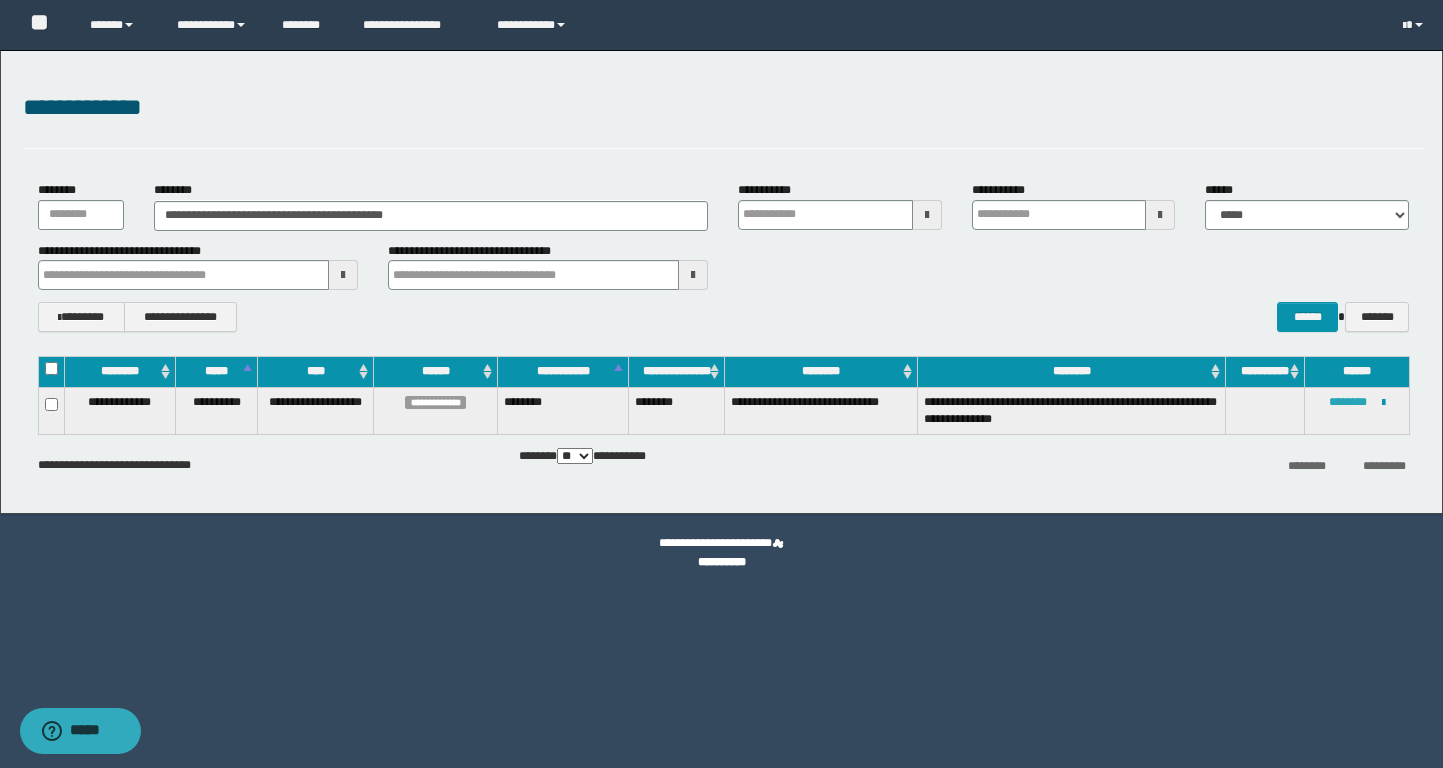 click on "********" at bounding box center (1348, 402) 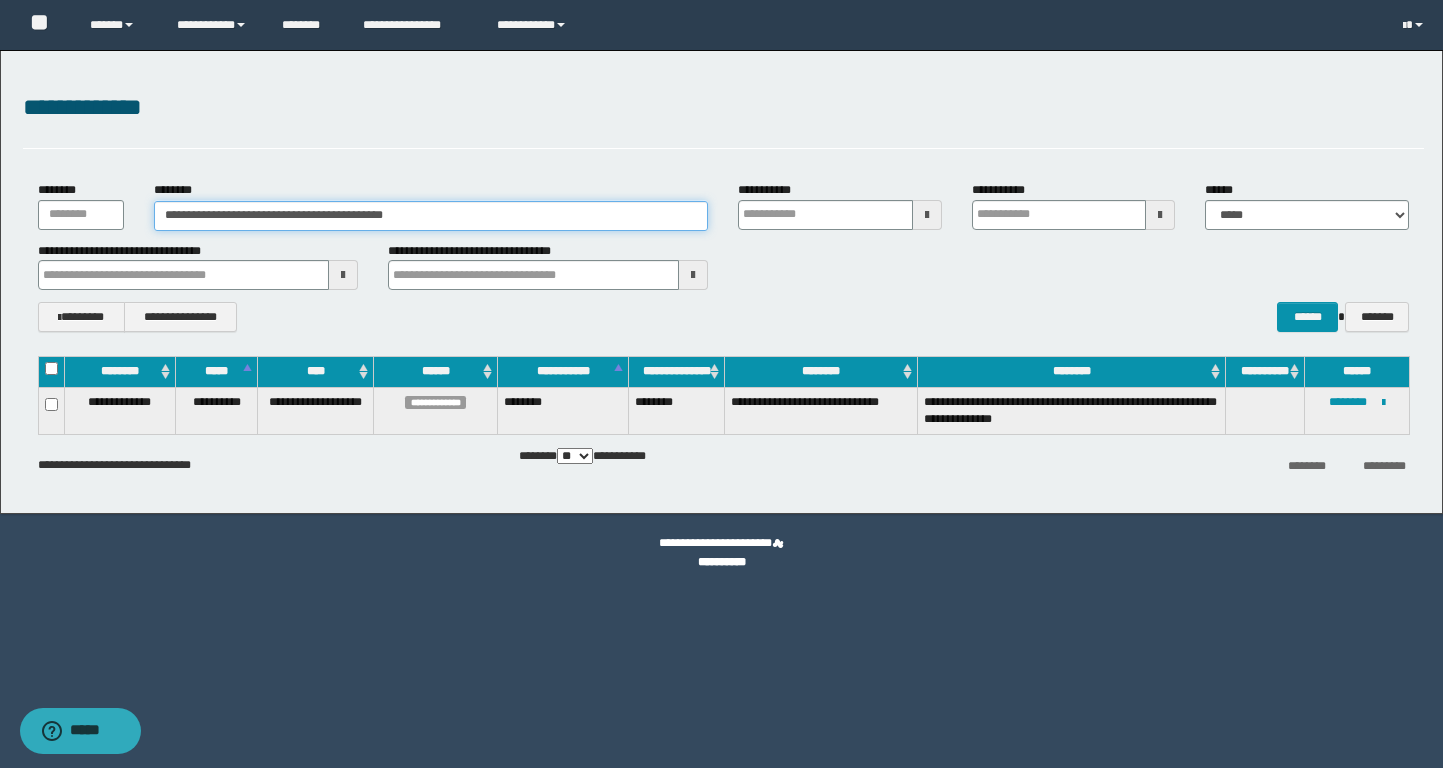 drag, startPoint x: 501, startPoint y: 217, endPoint x: 26, endPoint y: 220, distance: 475.00946 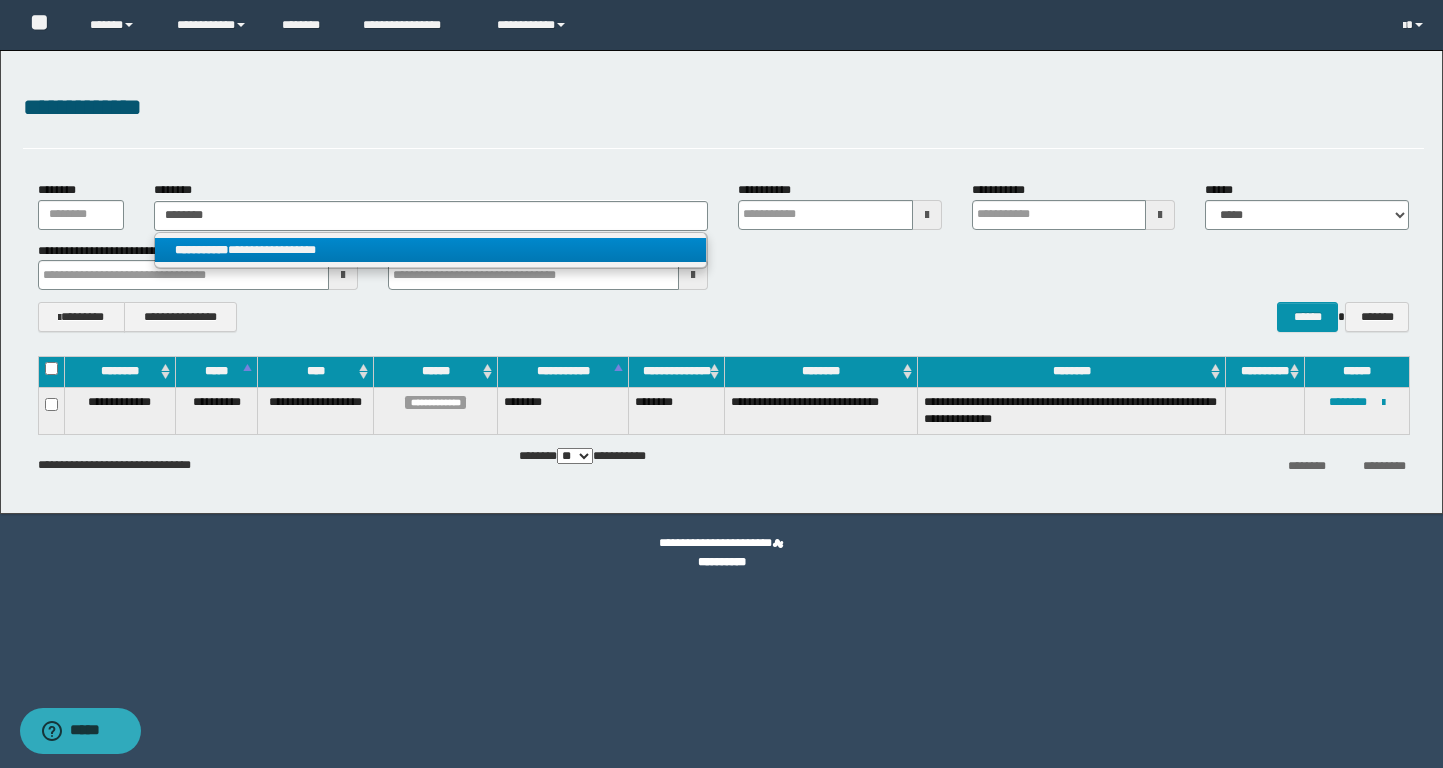 click on "**********" at bounding box center (430, 250) 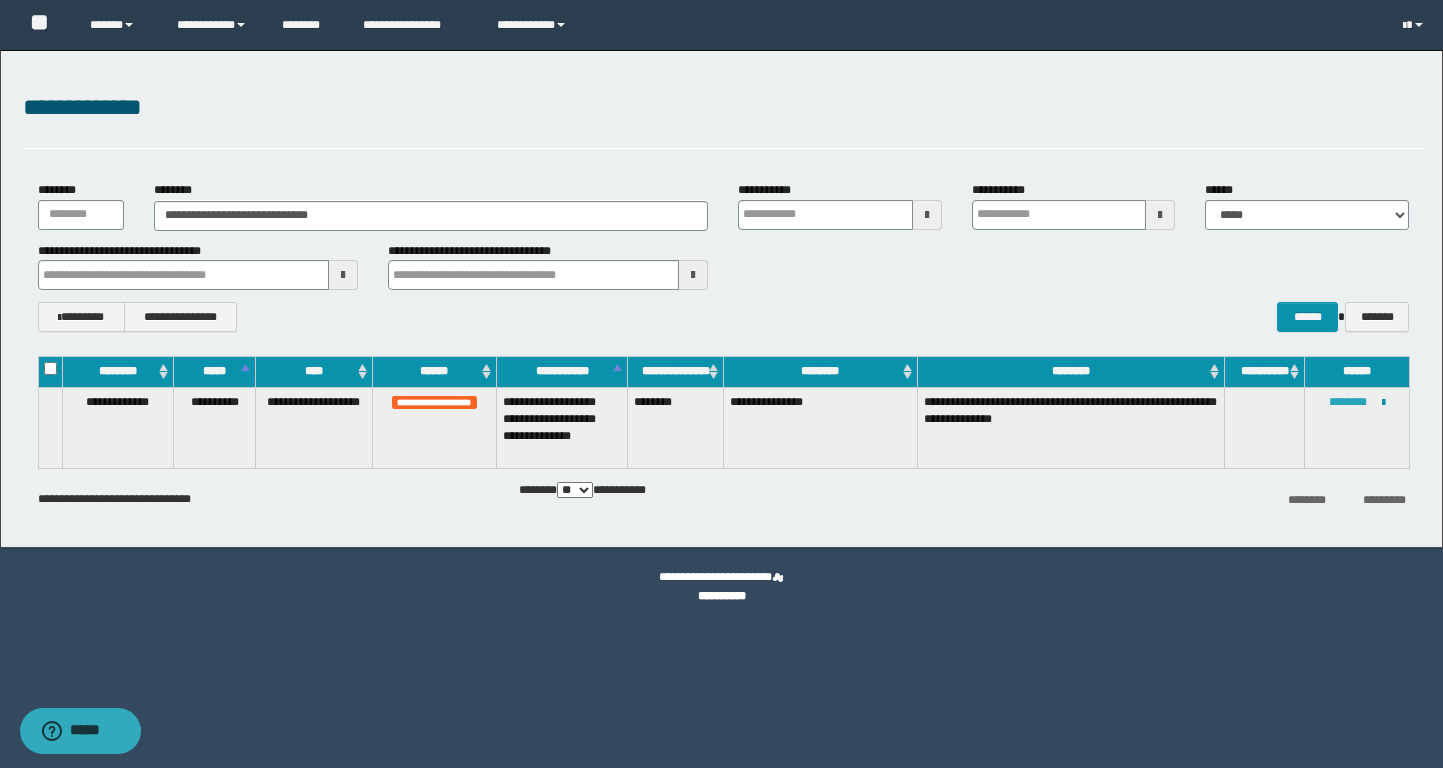 click on "********" at bounding box center (1348, 402) 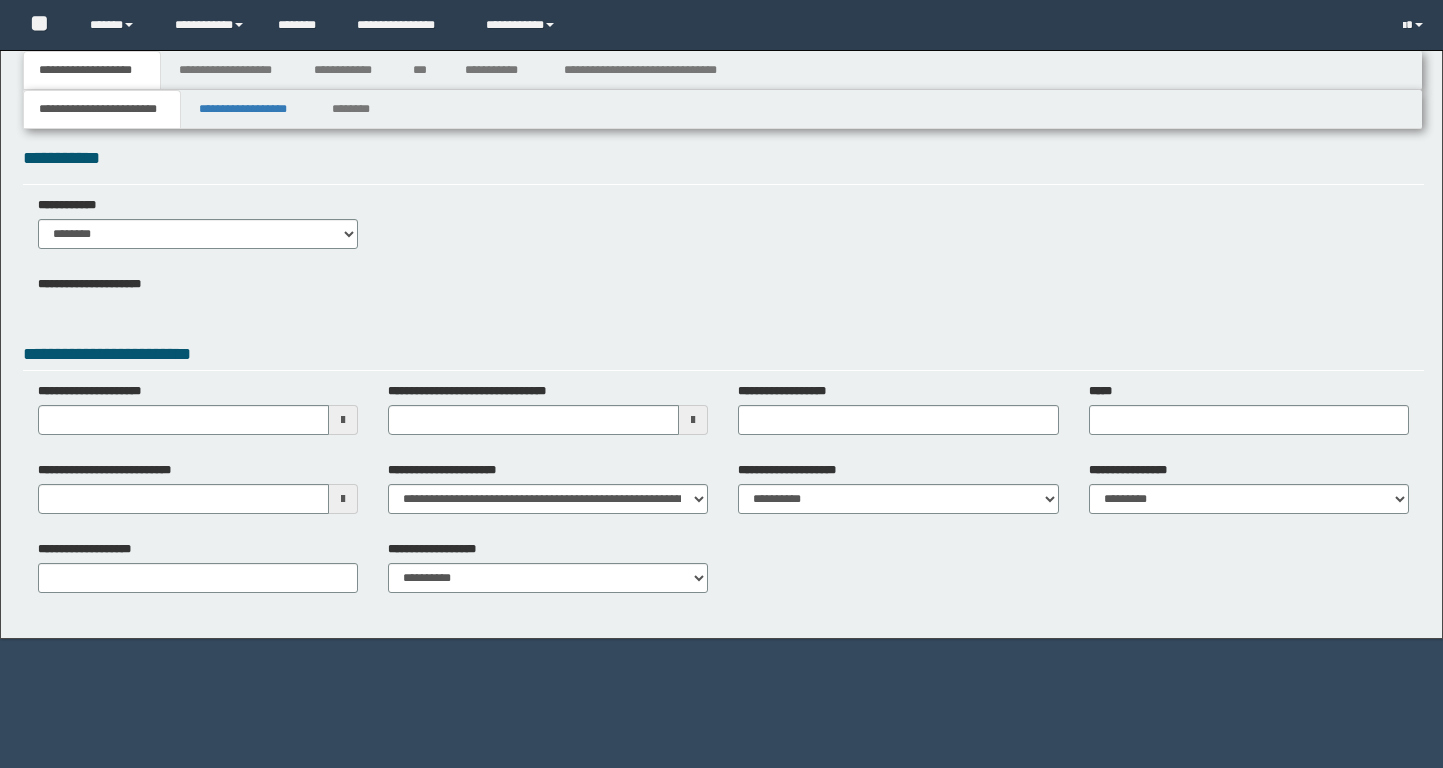 scroll, scrollTop: 0, scrollLeft: 0, axis: both 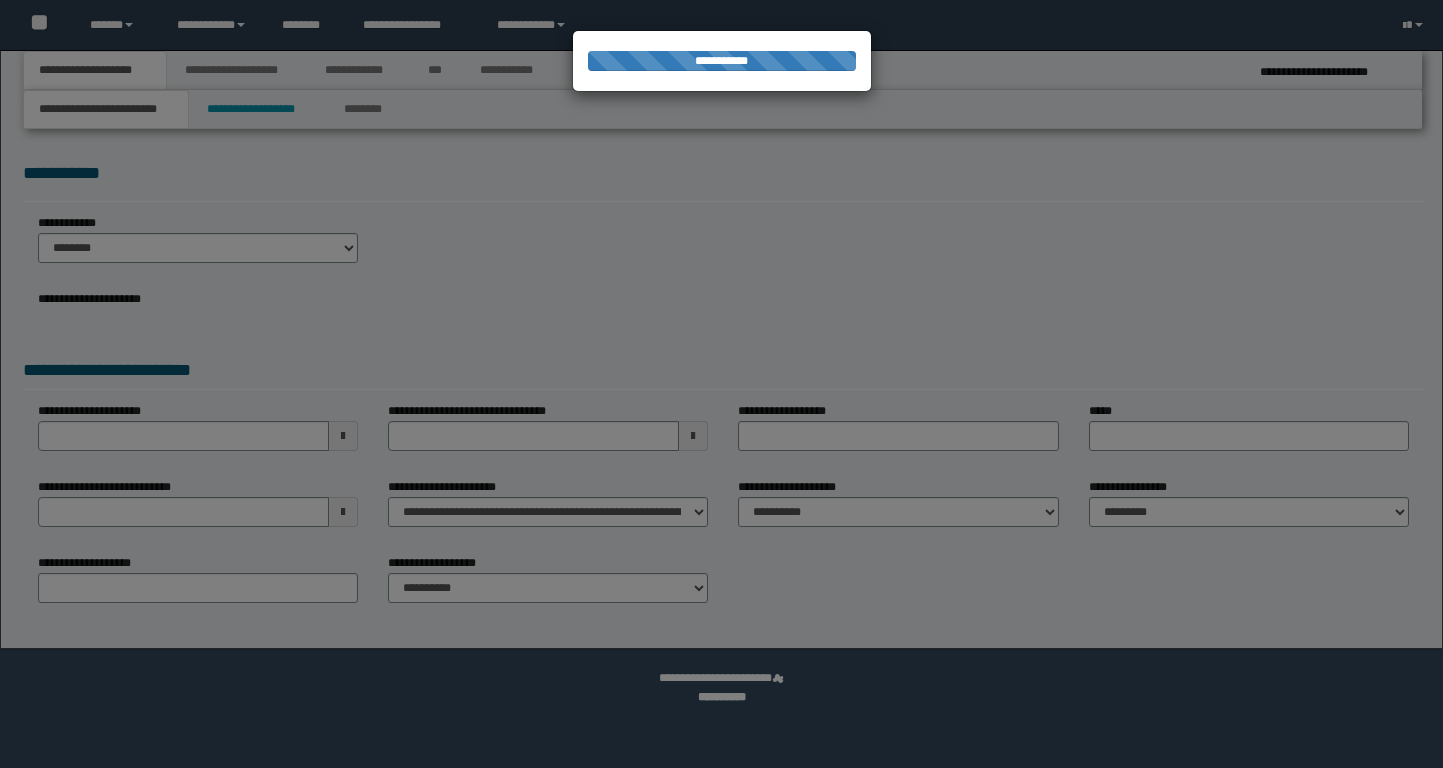 type on "**********" 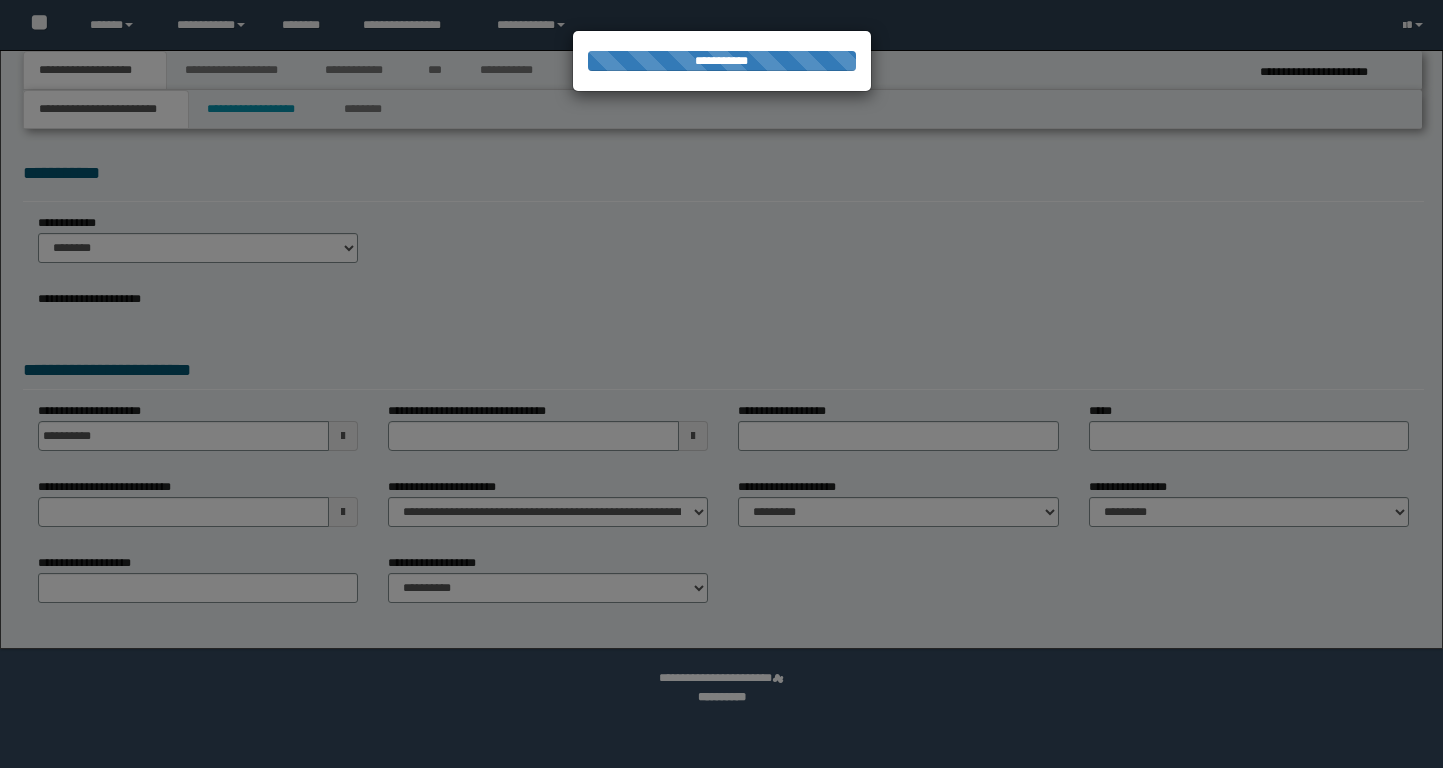 scroll, scrollTop: 0, scrollLeft: 0, axis: both 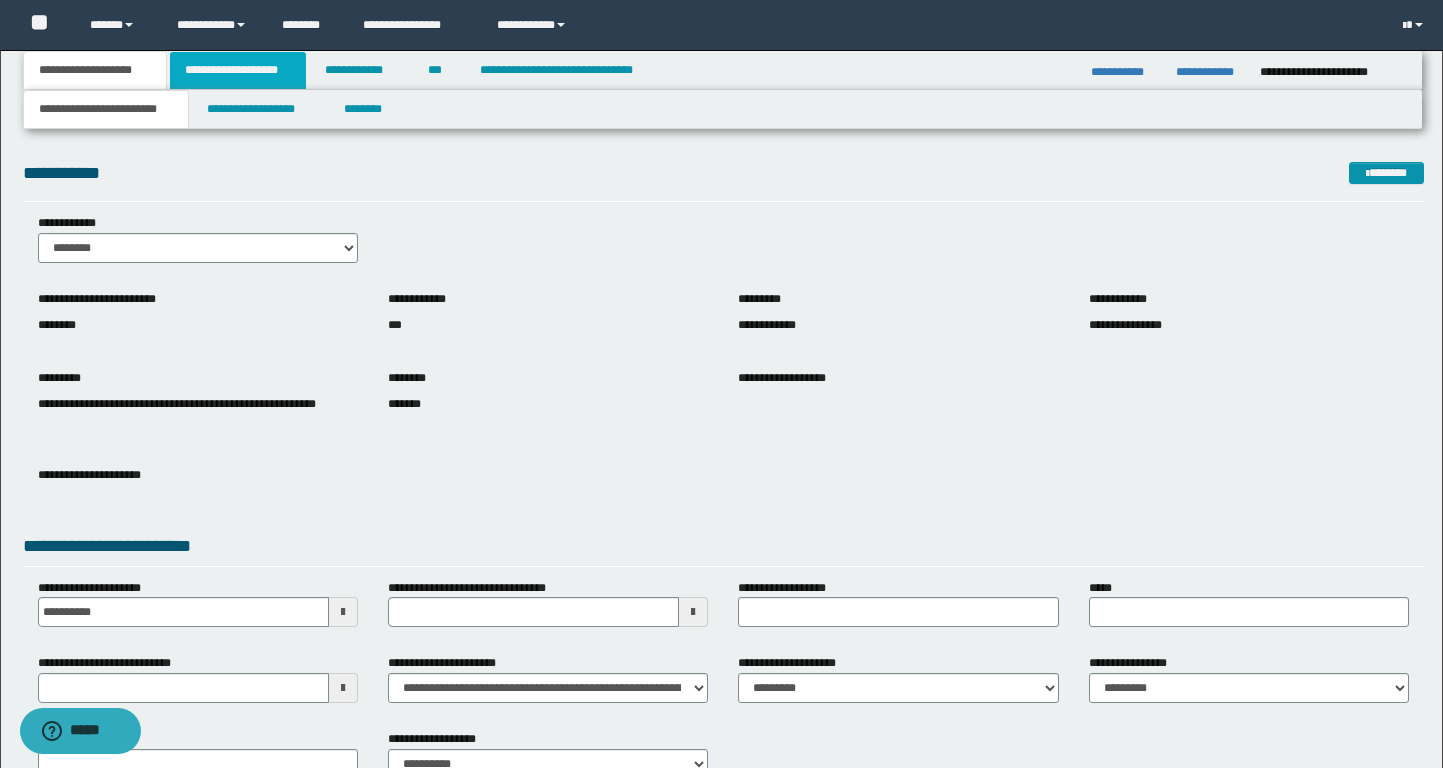 click on "**********" at bounding box center [238, 70] 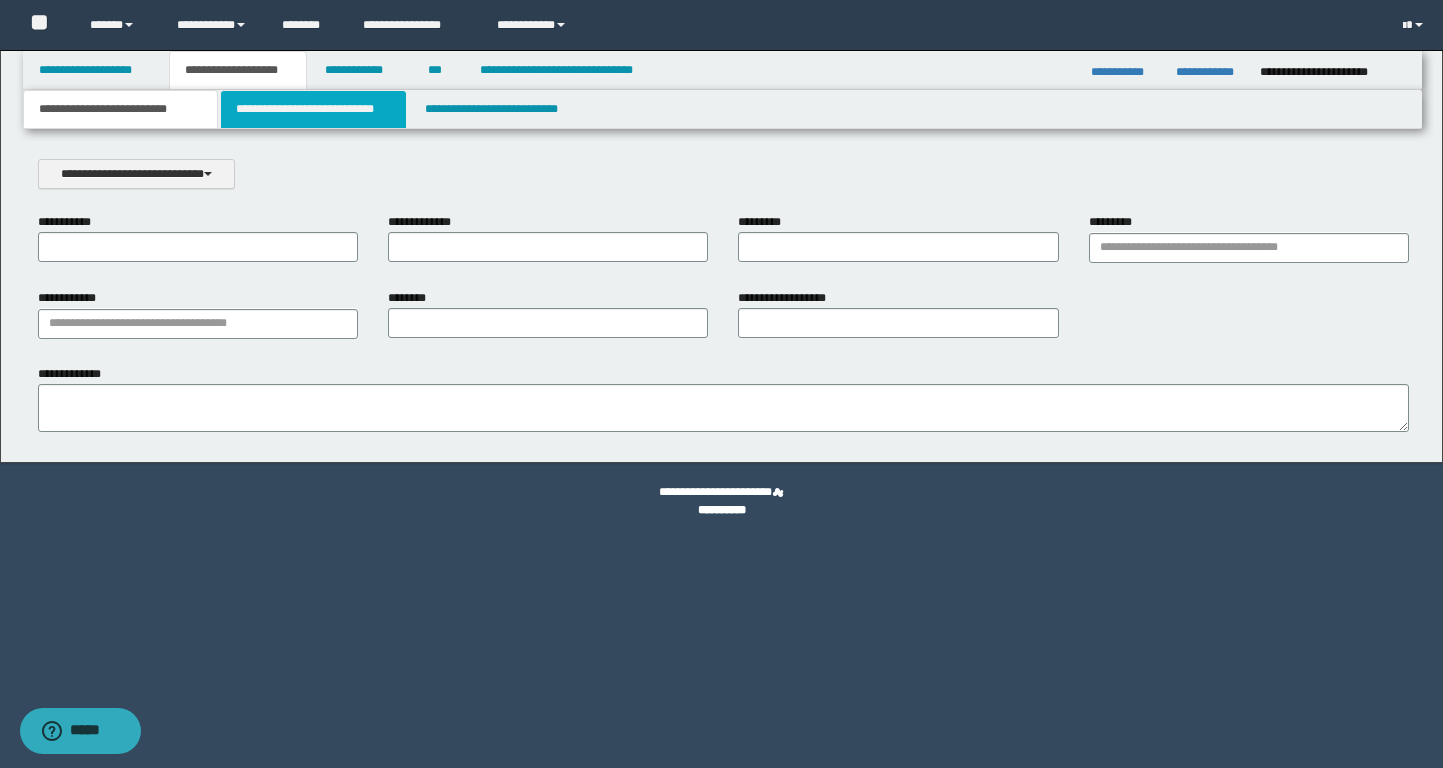 scroll, scrollTop: 0, scrollLeft: 0, axis: both 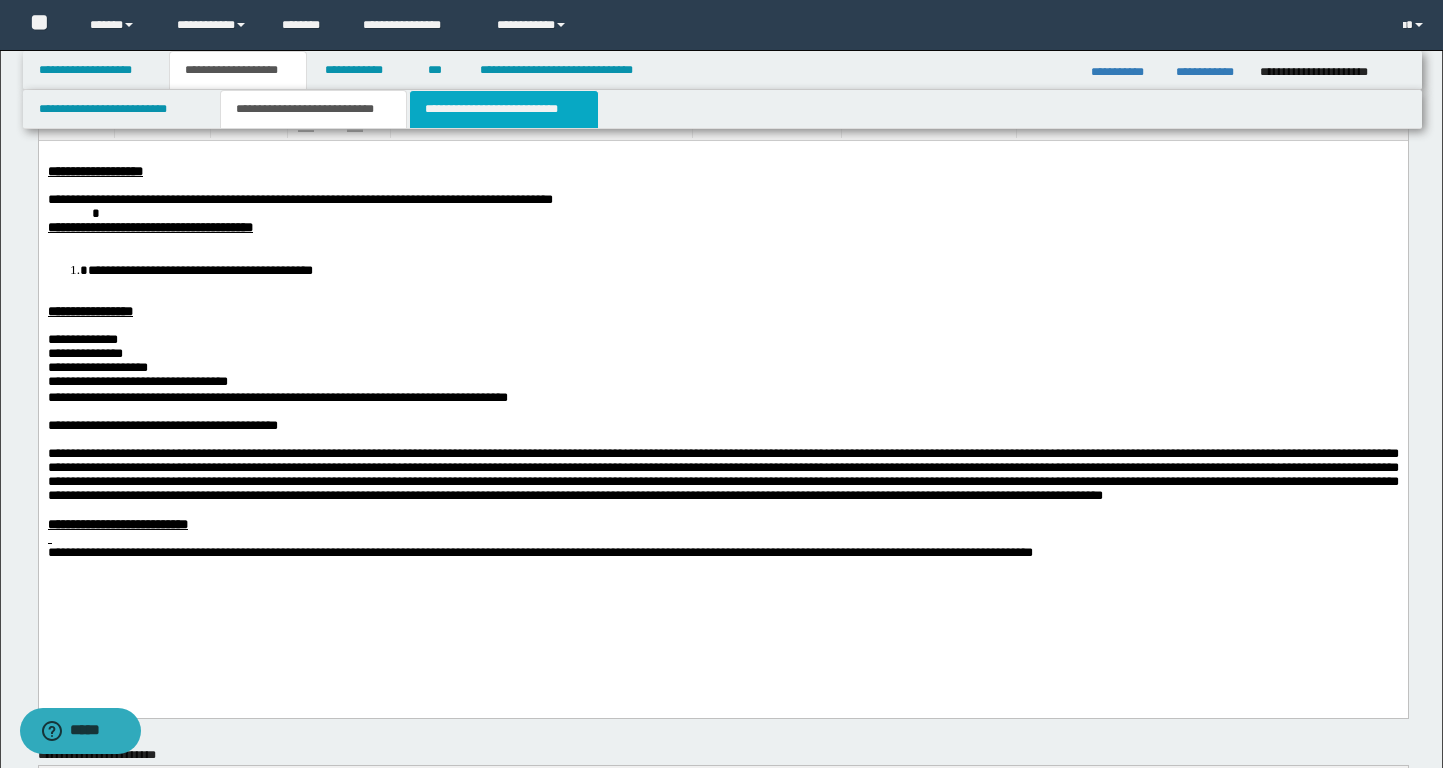 click on "**********" at bounding box center [504, 109] 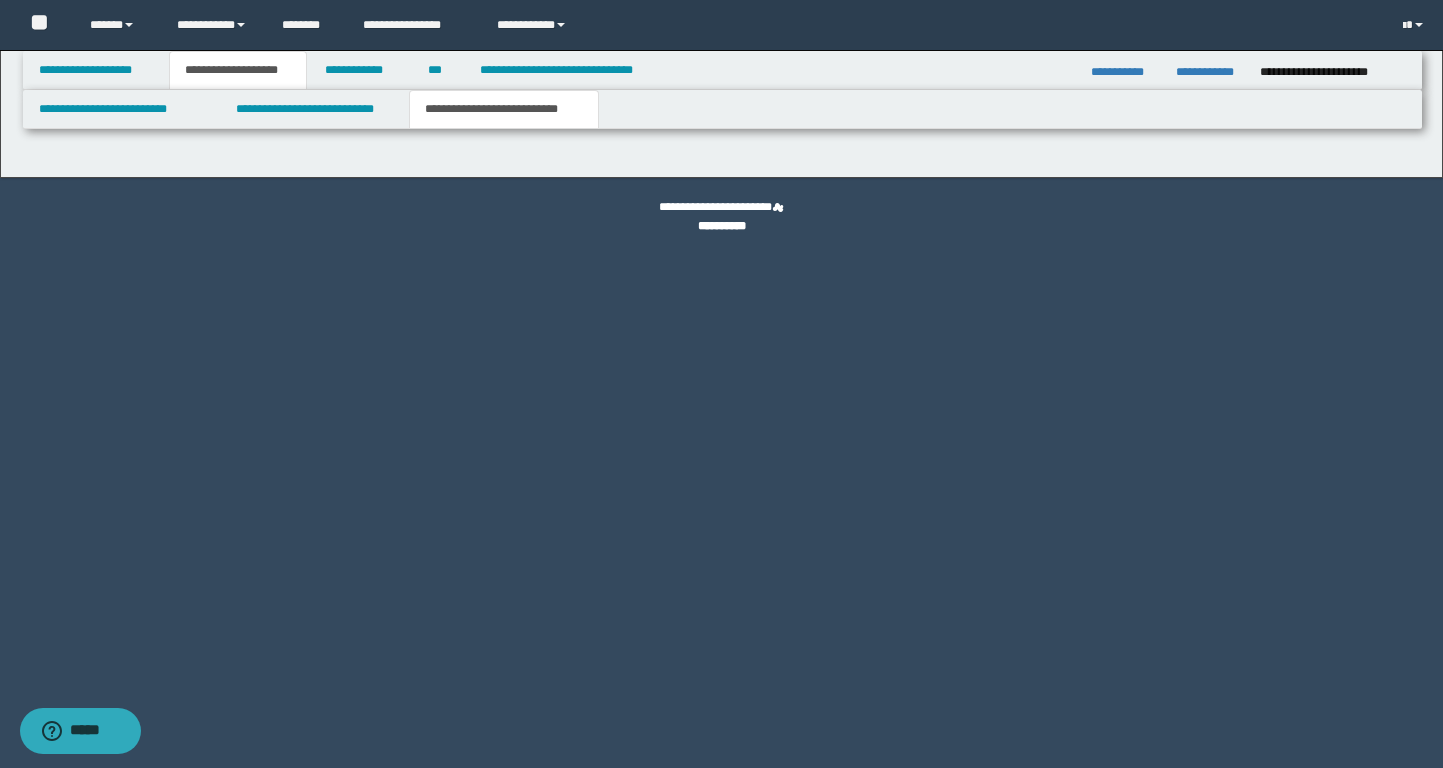 scroll, scrollTop: 0, scrollLeft: 0, axis: both 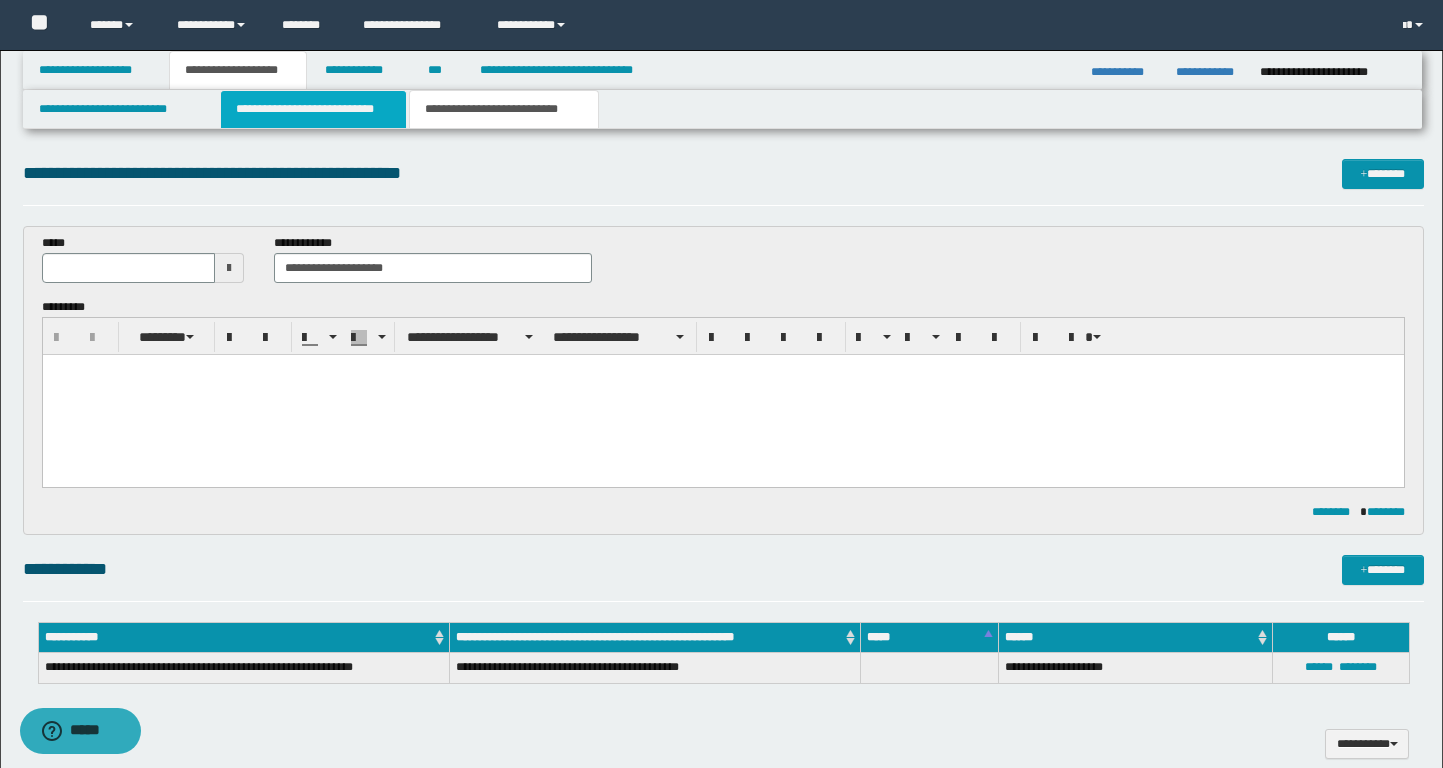 click on "**********" at bounding box center (314, 109) 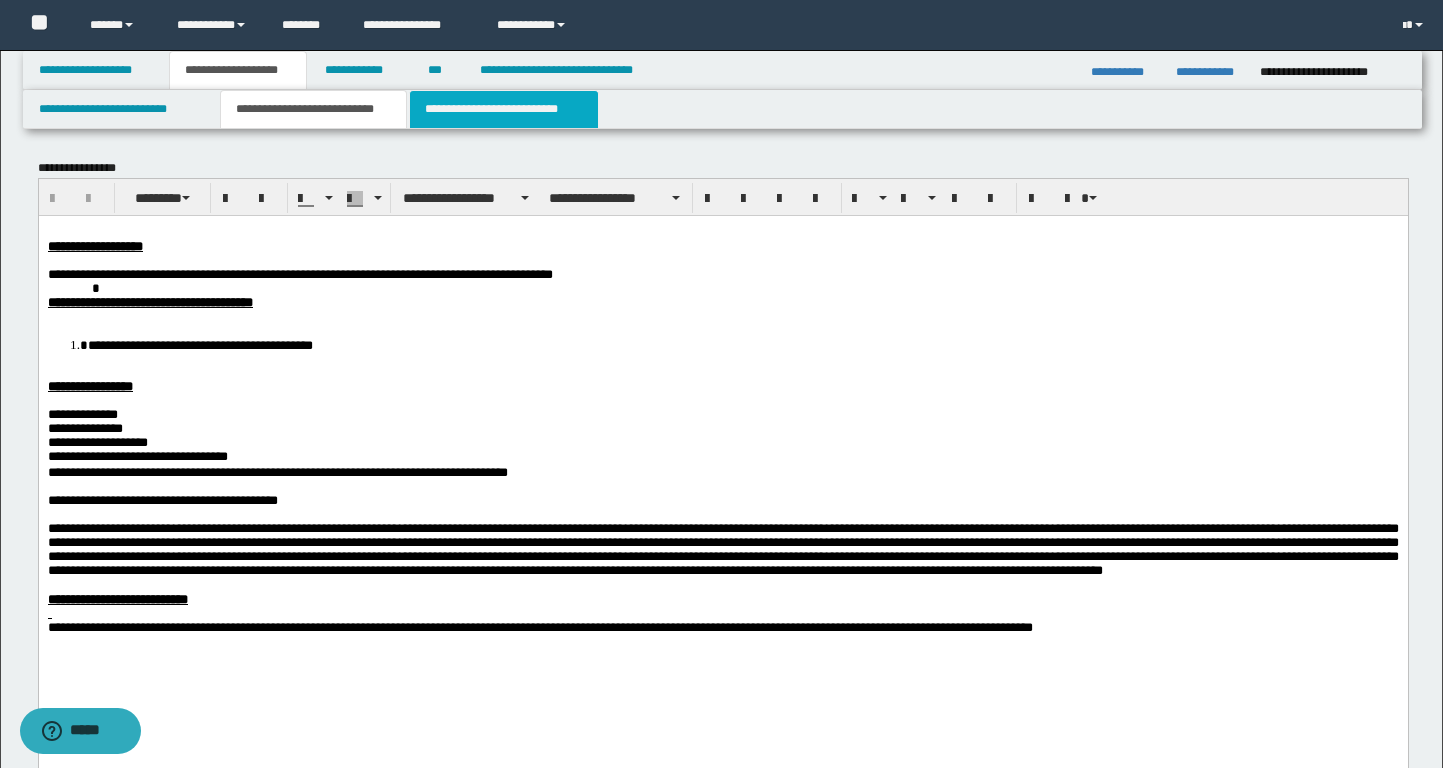 click on "**********" at bounding box center [504, 109] 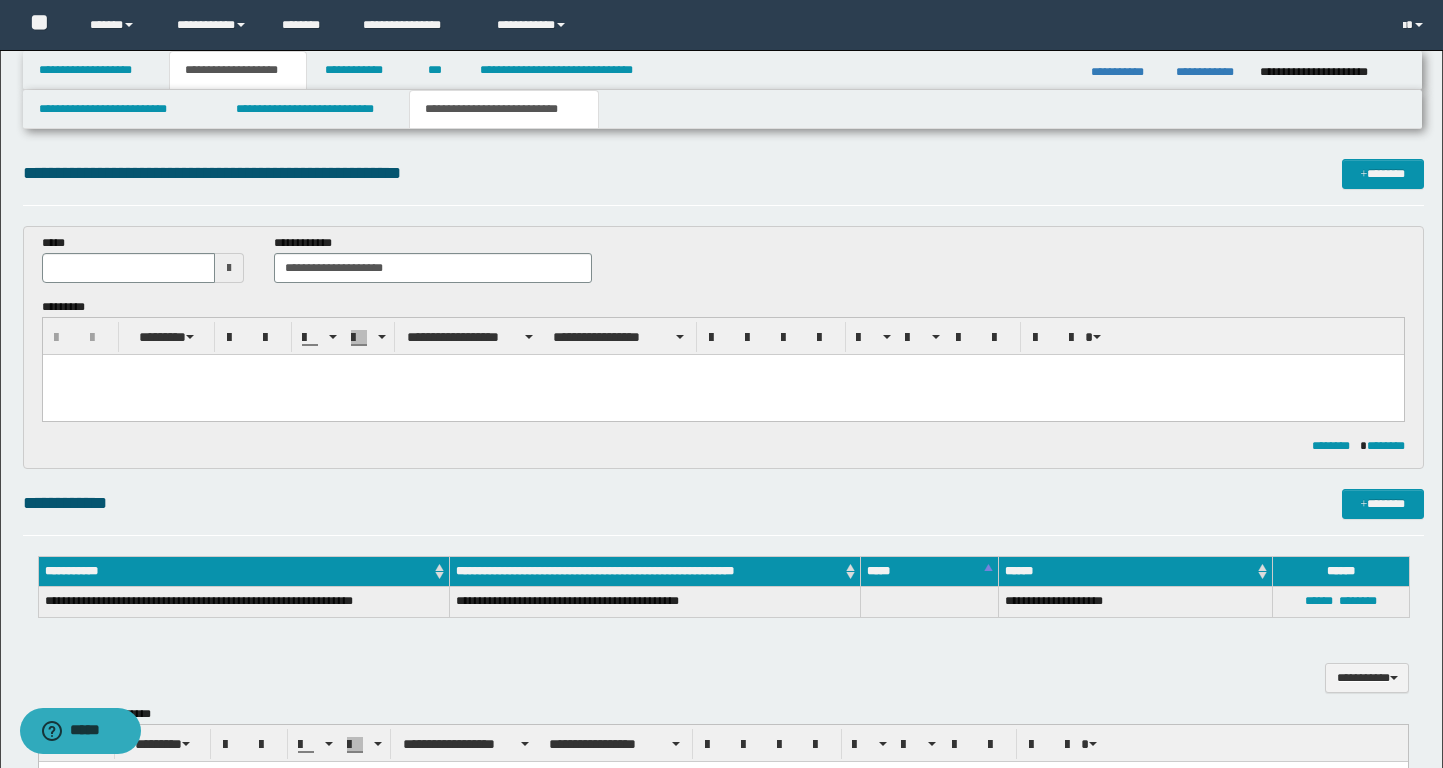 click at bounding box center [722, 395] 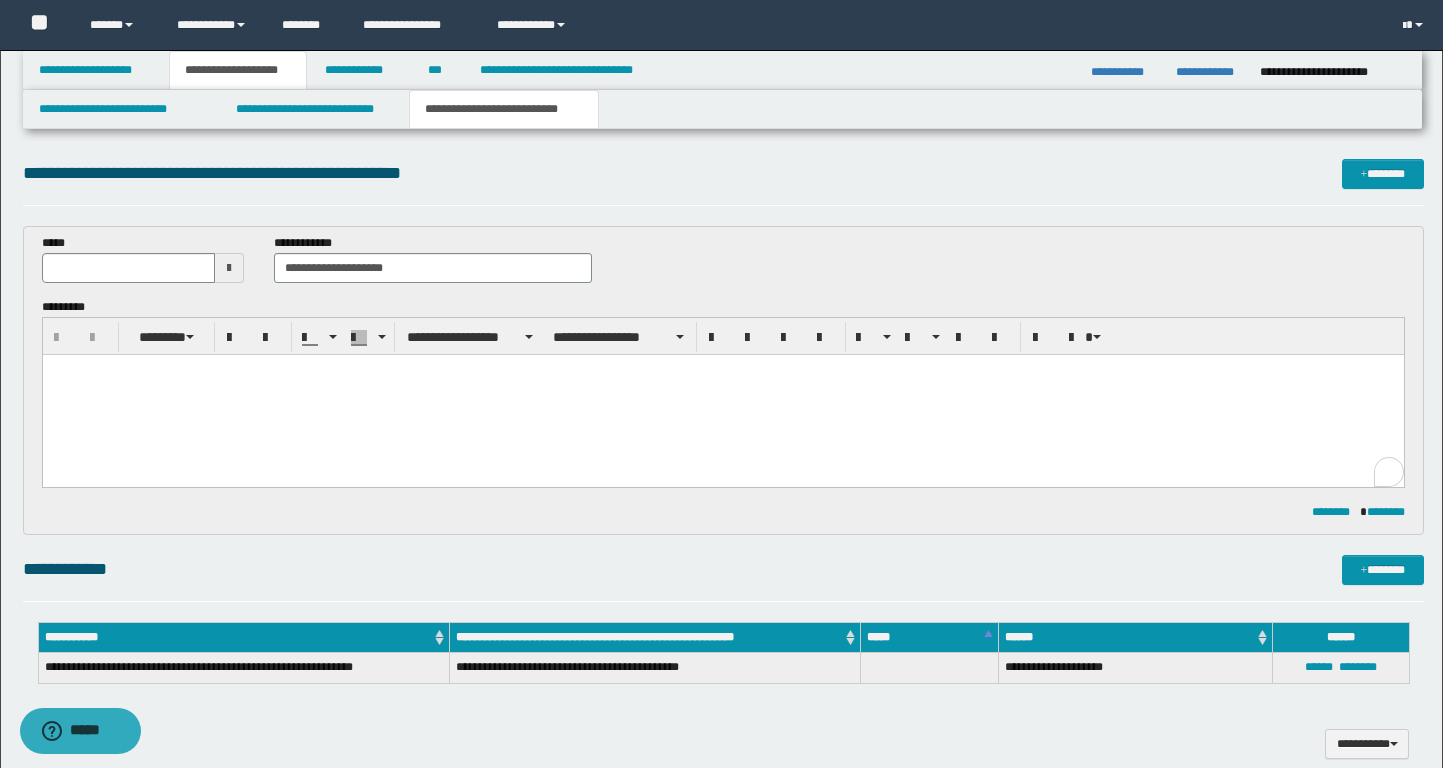 click at bounding box center [229, 268] 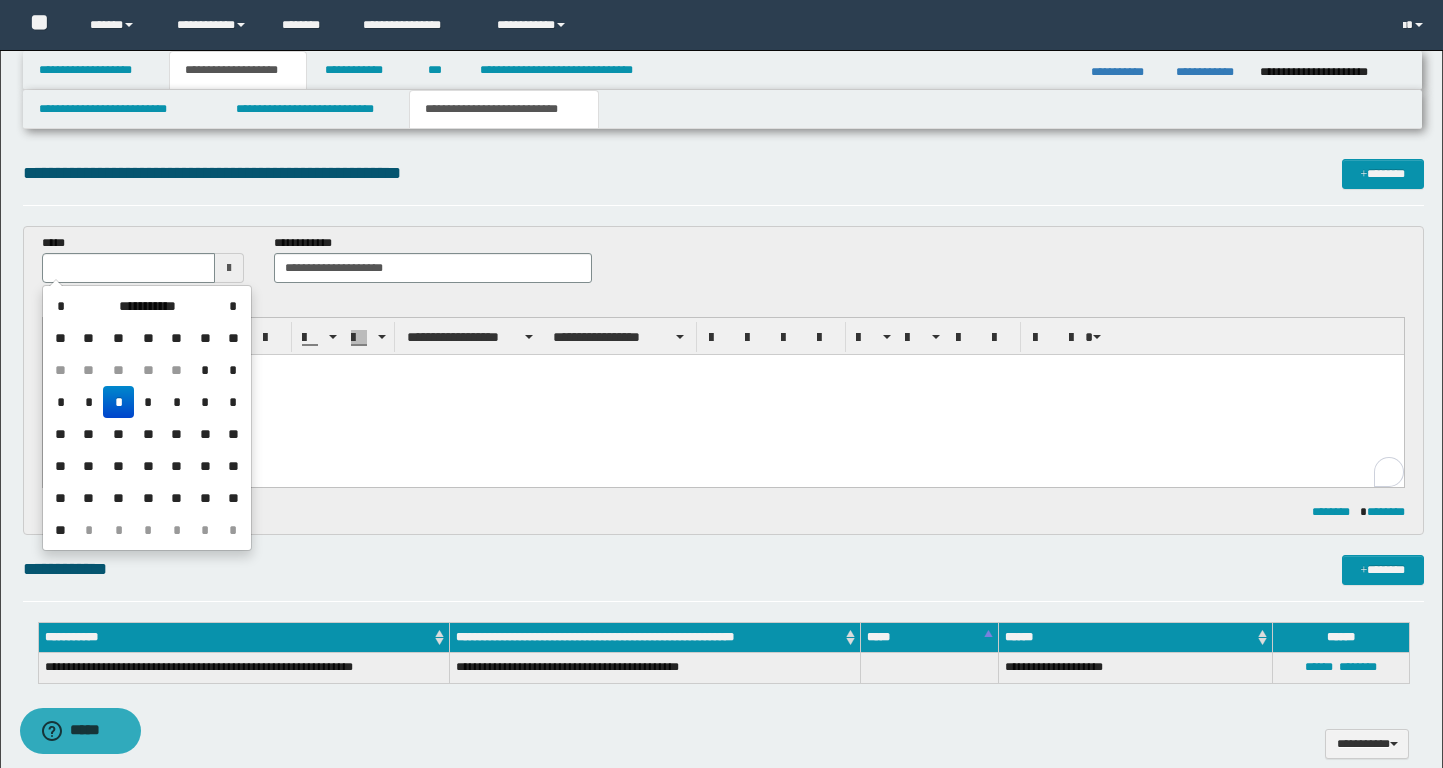 click on "*" at bounding box center [118, 402] 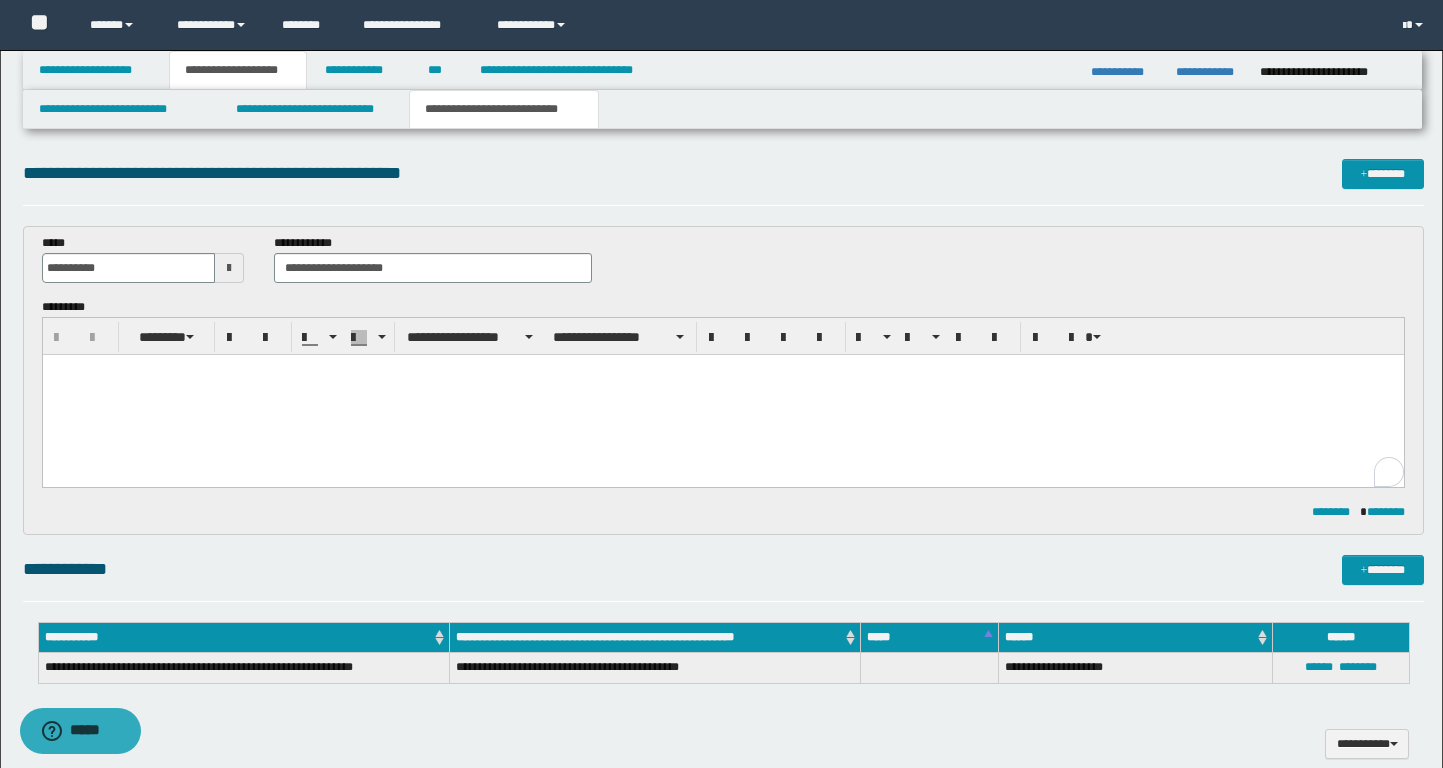 click at bounding box center [722, 395] 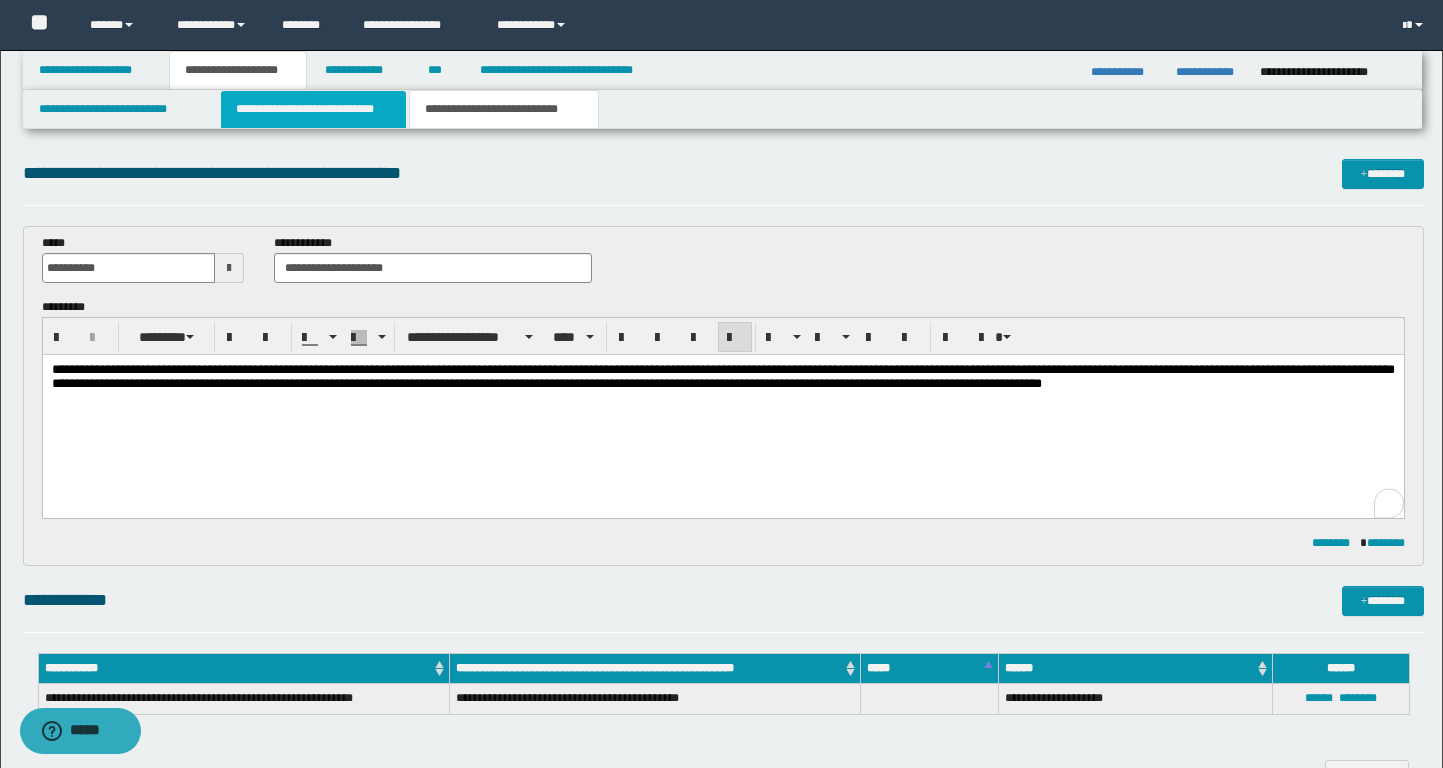 click on "**********" at bounding box center [314, 109] 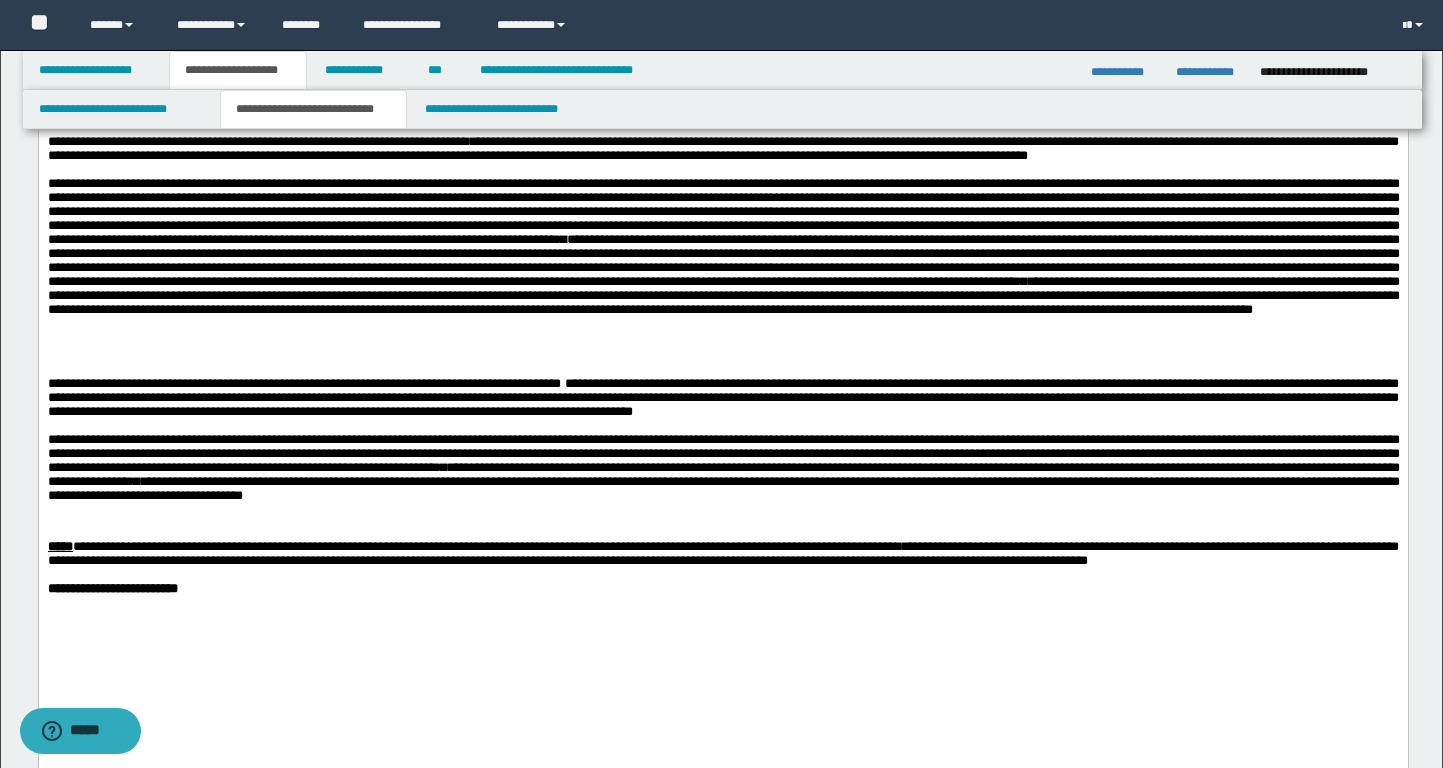 scroll, scrollTop: 1027, scrollLeft: 0, axis: vertical 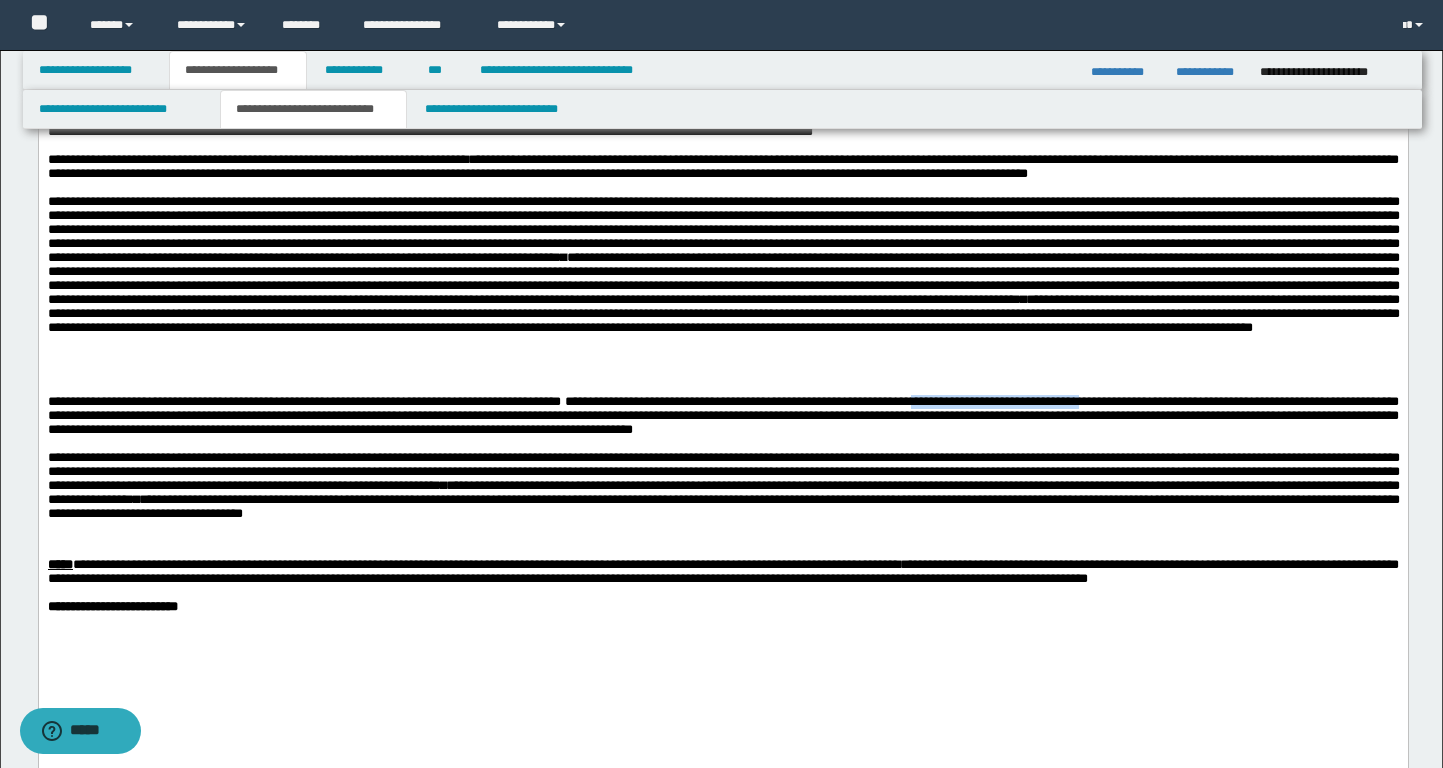 drag, startPoint x: 1120, startPoint y: 455, endPoint x: 1318, endPoint y: 460, distance: 198.06313 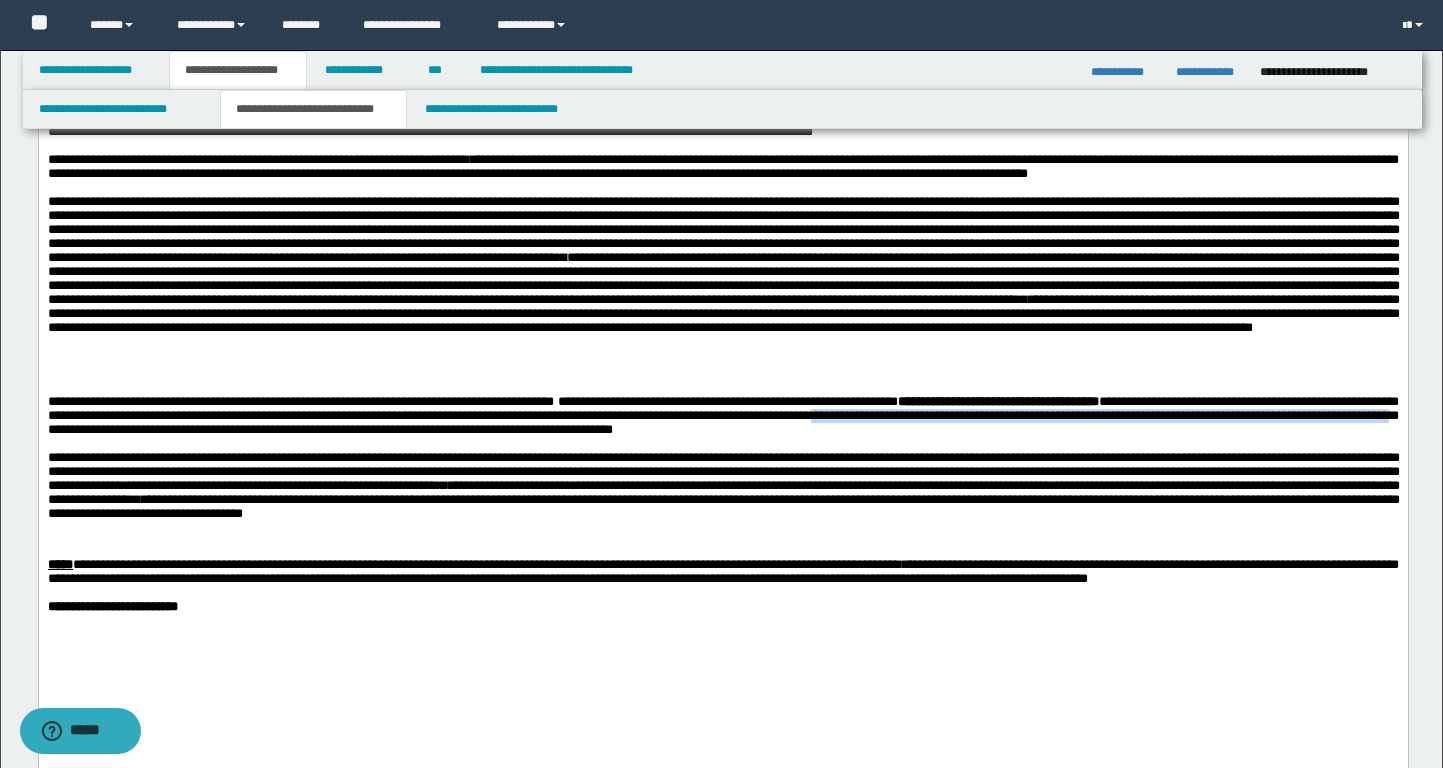 drag, startPoint x: 1338, startPoint y: 468, endPoint x: 727, endPoint y: 484, distance: 611.2095 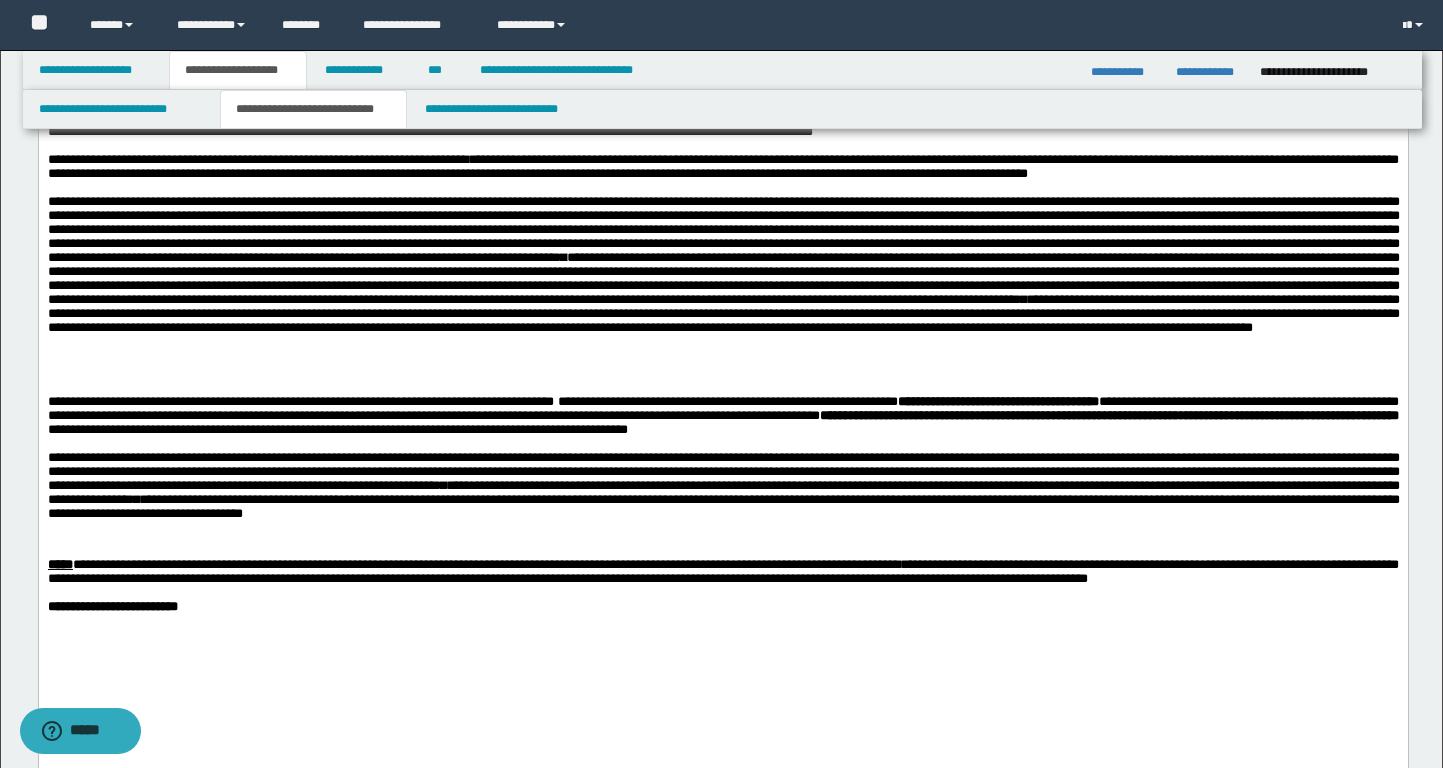 click at bounding box center [722, 444] 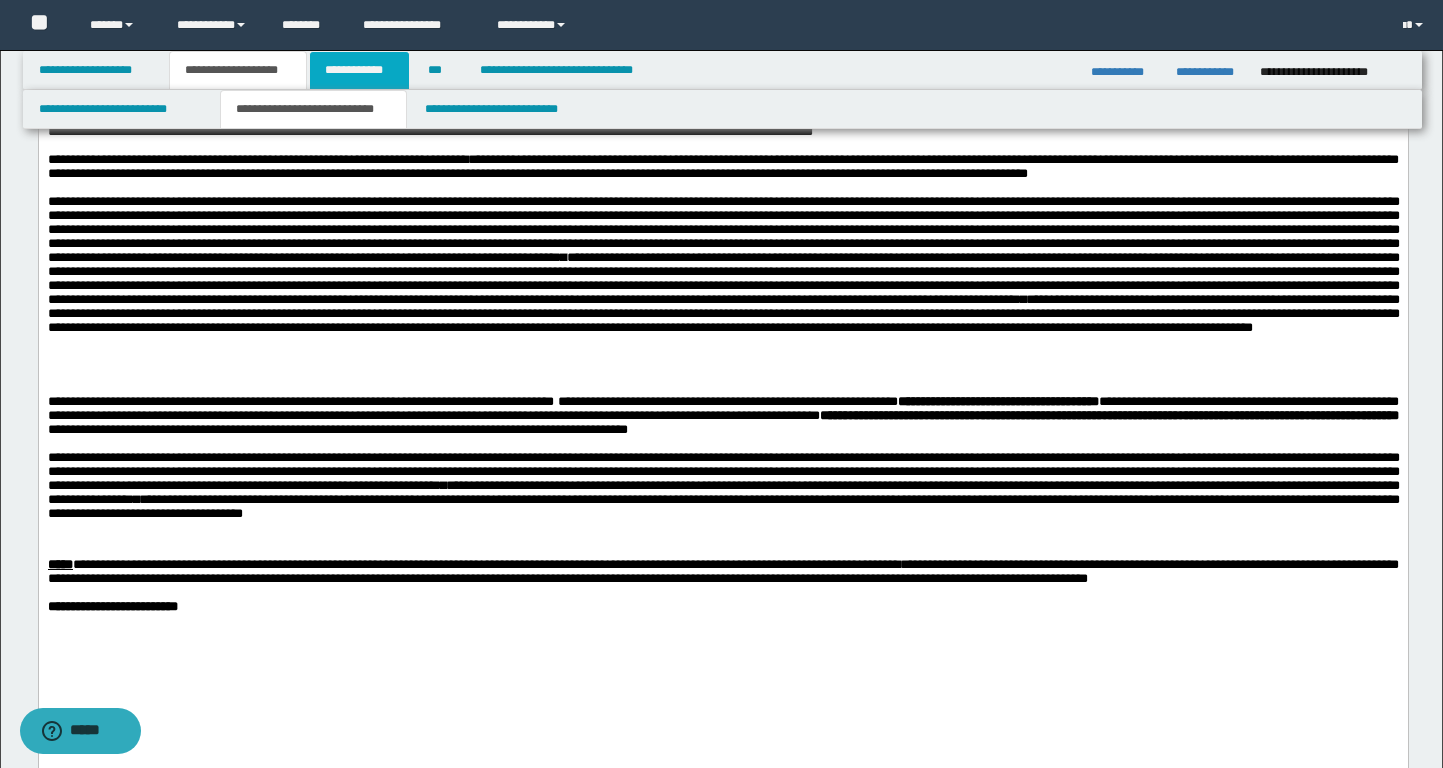 click on "**********" at bounding box center [359, 70] 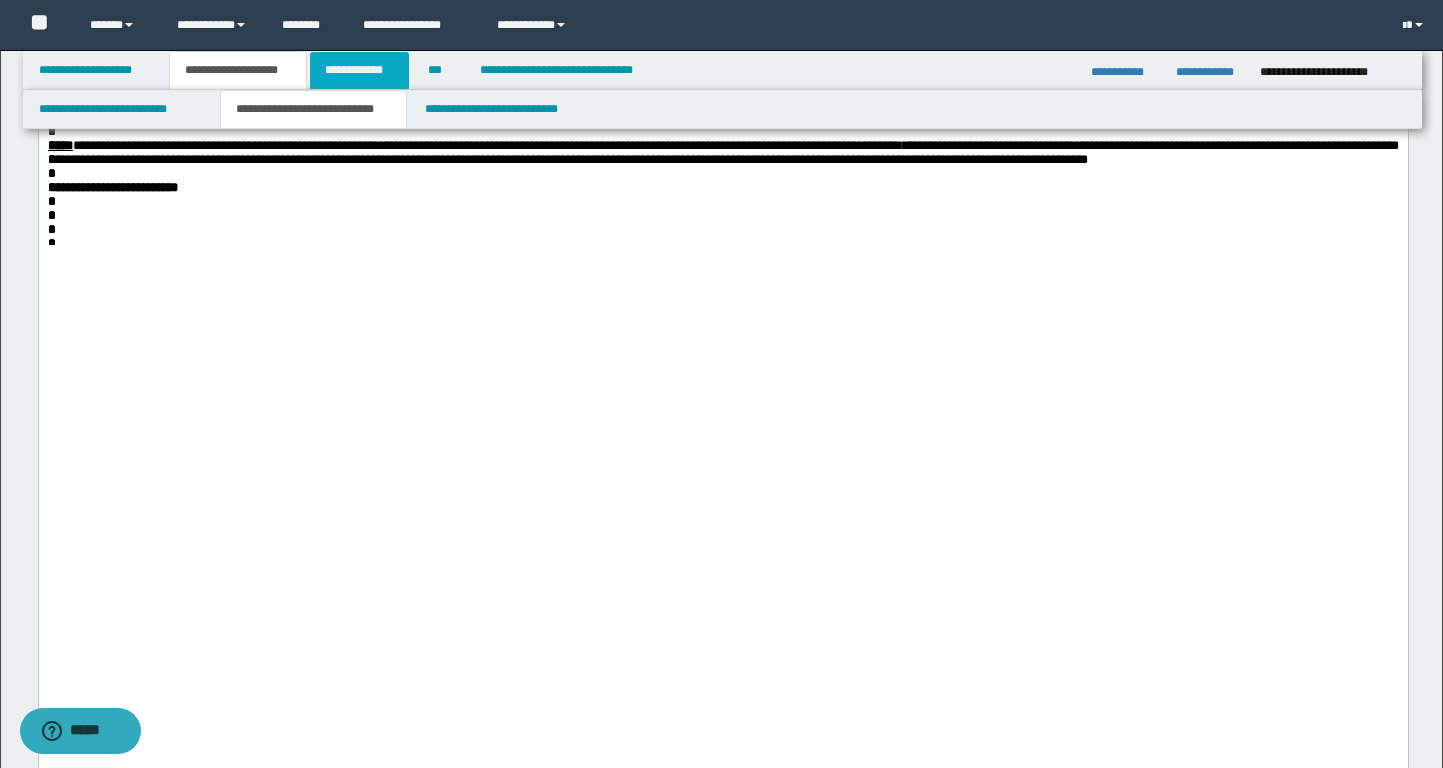 scroll, scrollTop: 381, scrollLeft: 0, axis: vertical 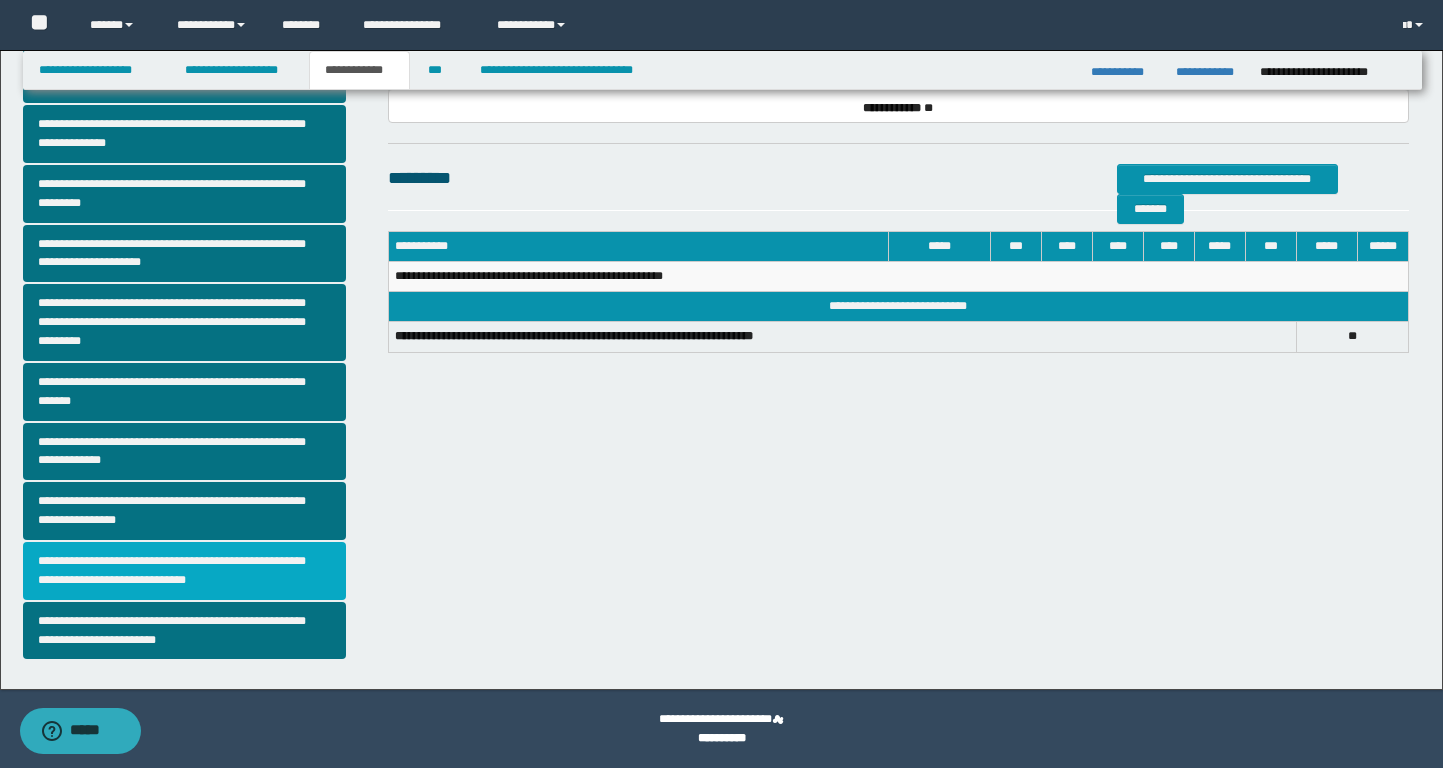 click on "**********" at bounding box center [184, 571] 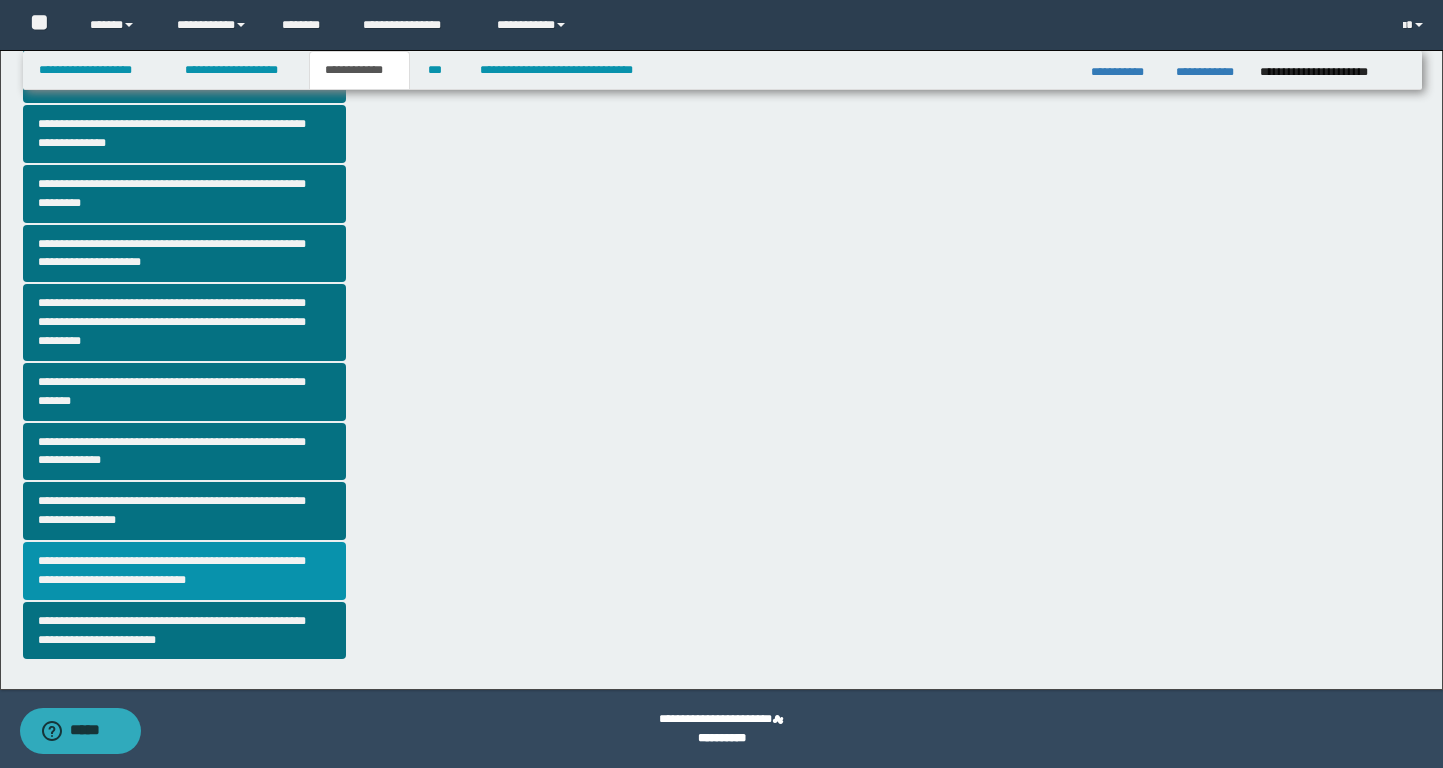 scroll, scrollTop: 0, scrollLeft: 0, axis: both 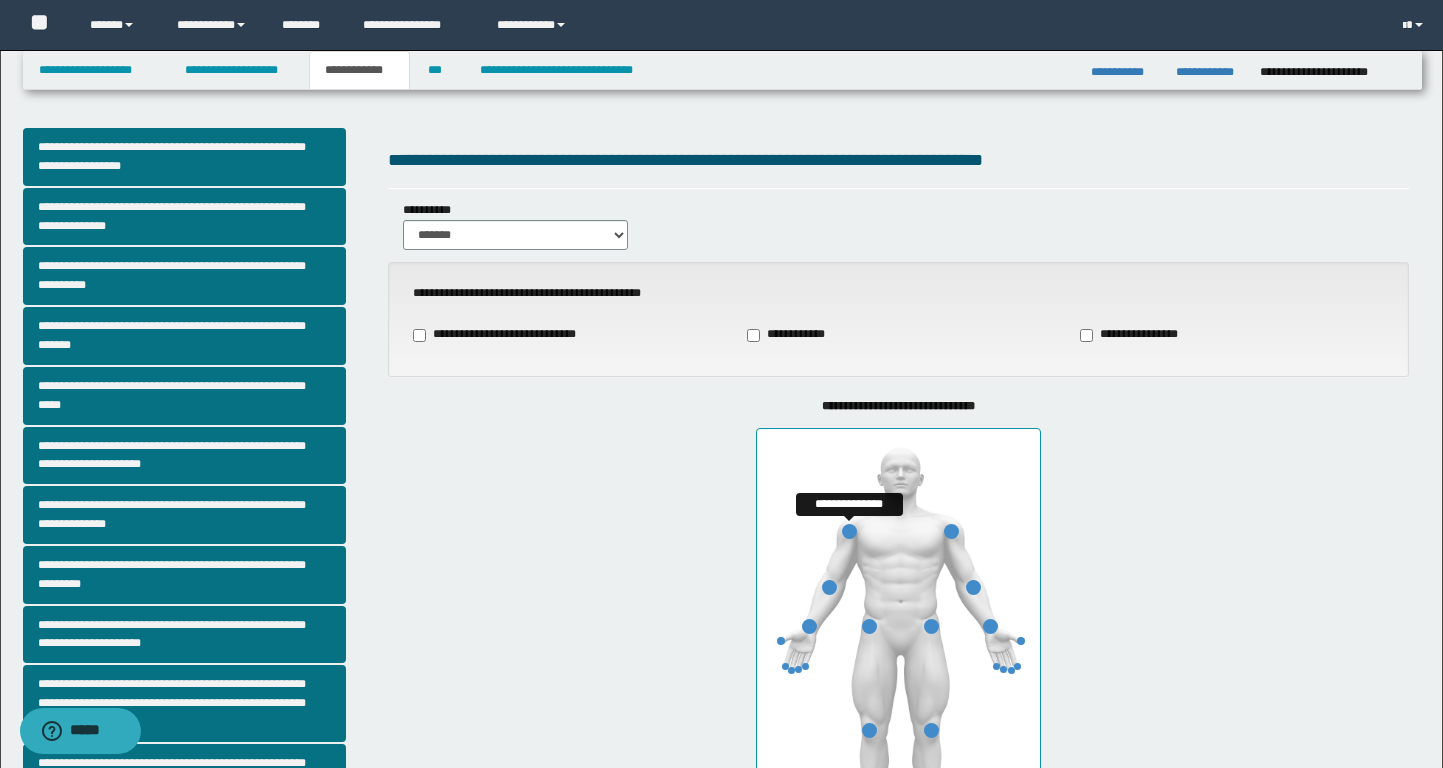 click at bounding box center [849, 531] 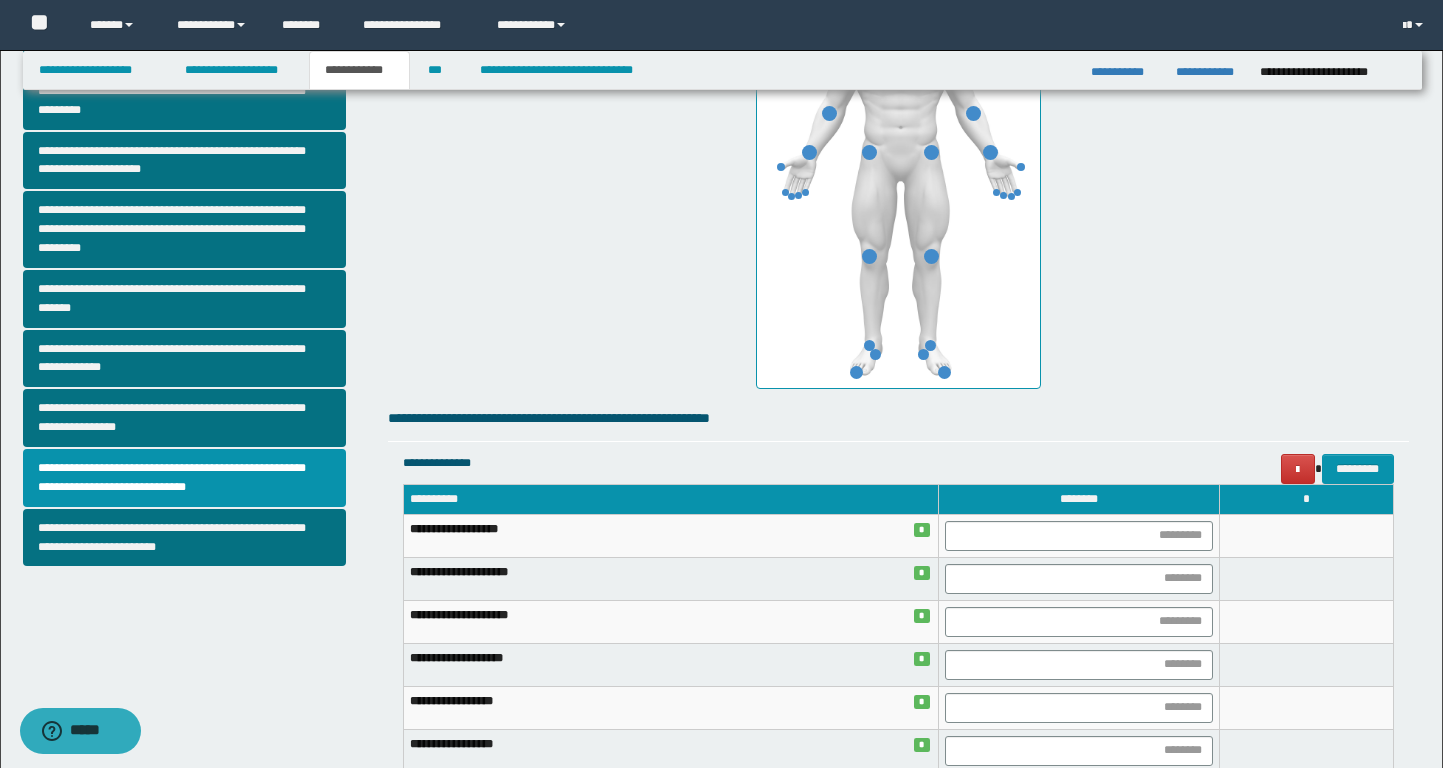 scroll, scrollTop: 477, scrollLeft: 0, axis: vertical 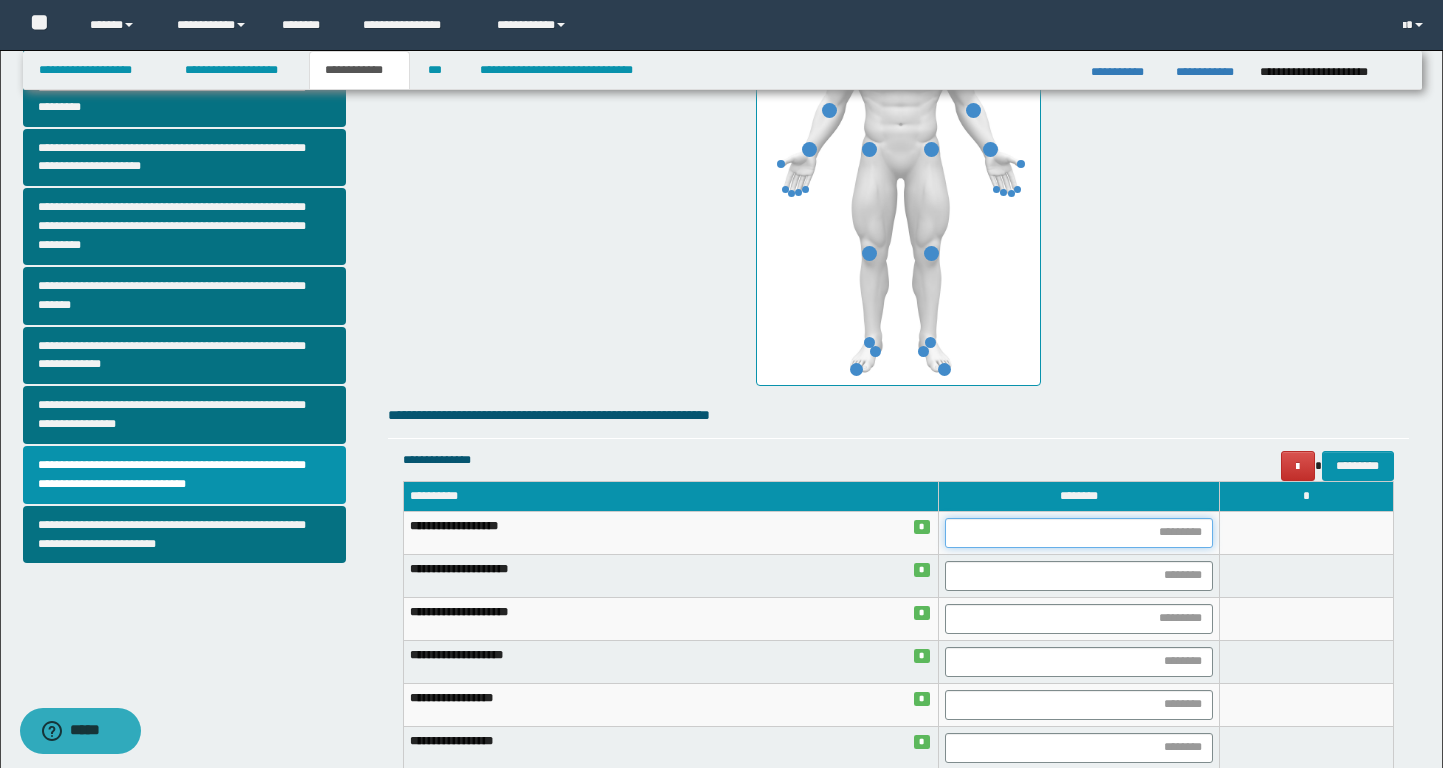 click at bounding box center (1079, 533) 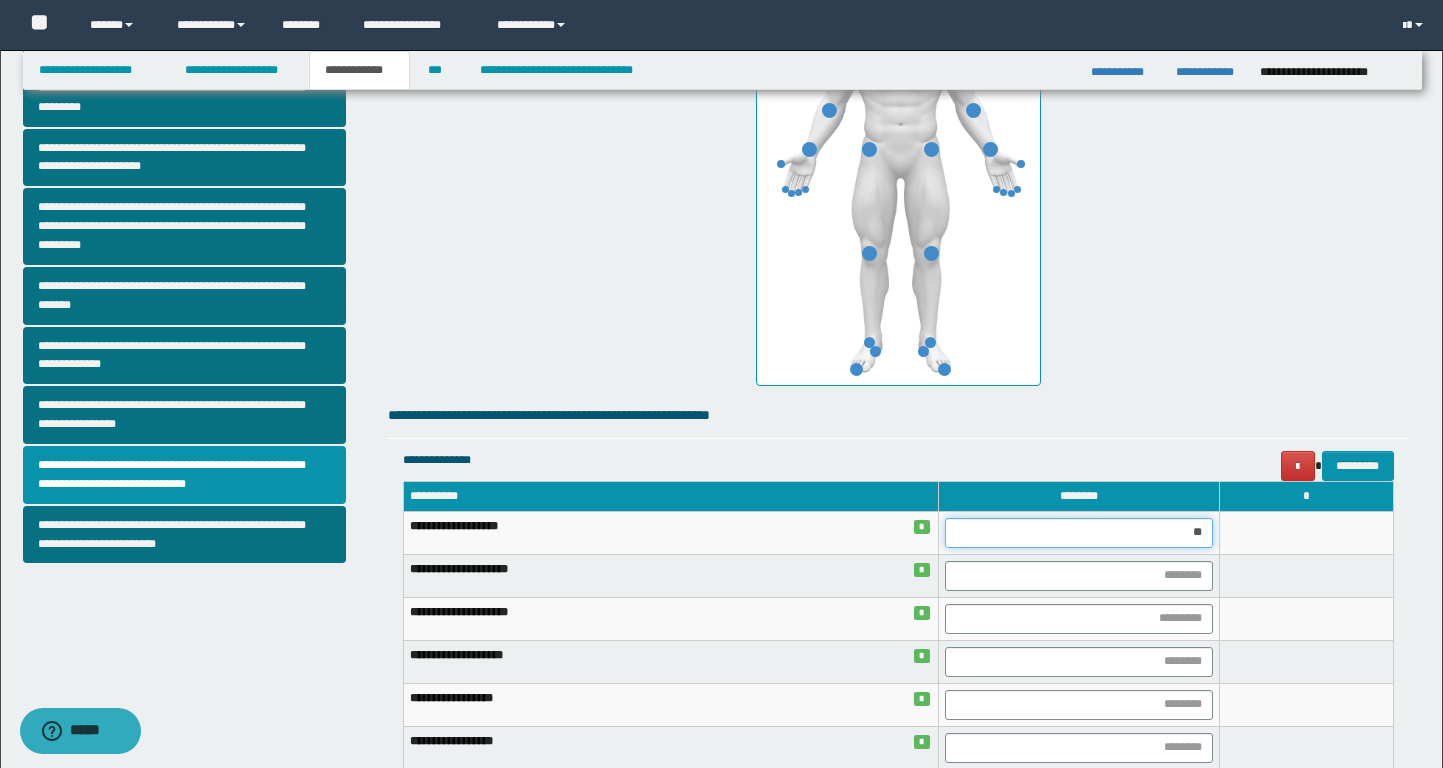 type on "***" 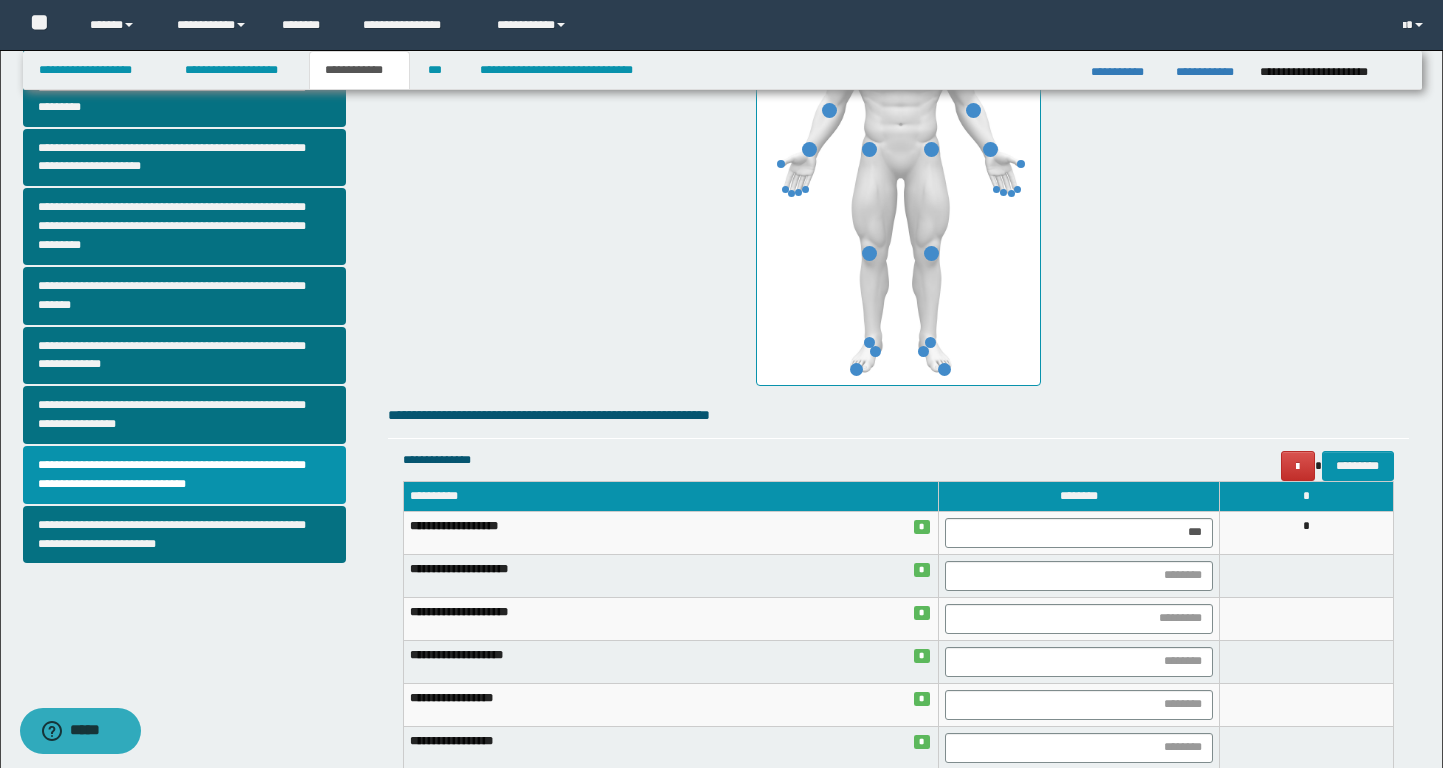click on "**********" at bounding box center (898, 415) 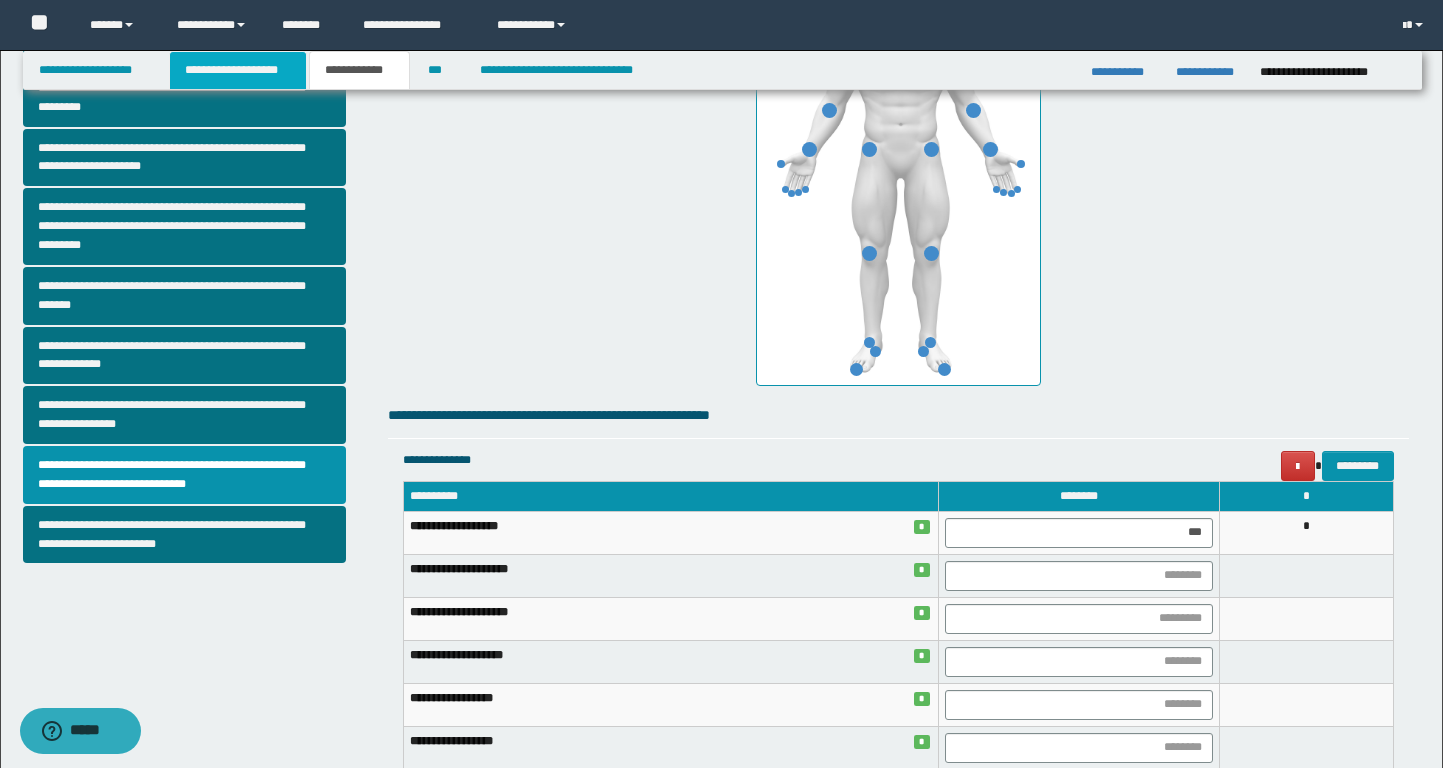 click on "**********" at bounding box center [238, 70] 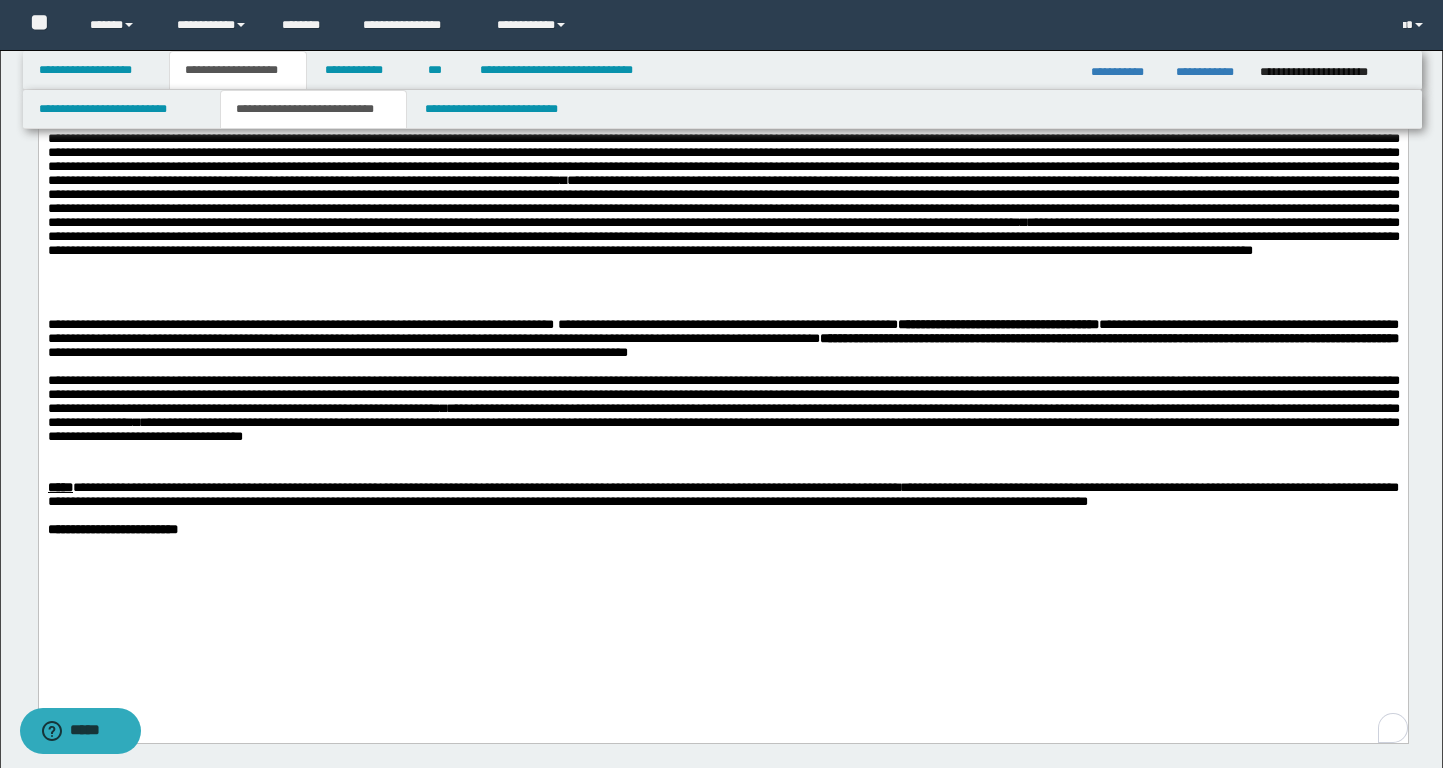 scroll, scrollTop: 1107, scrollLeft: 0, axis: vertical 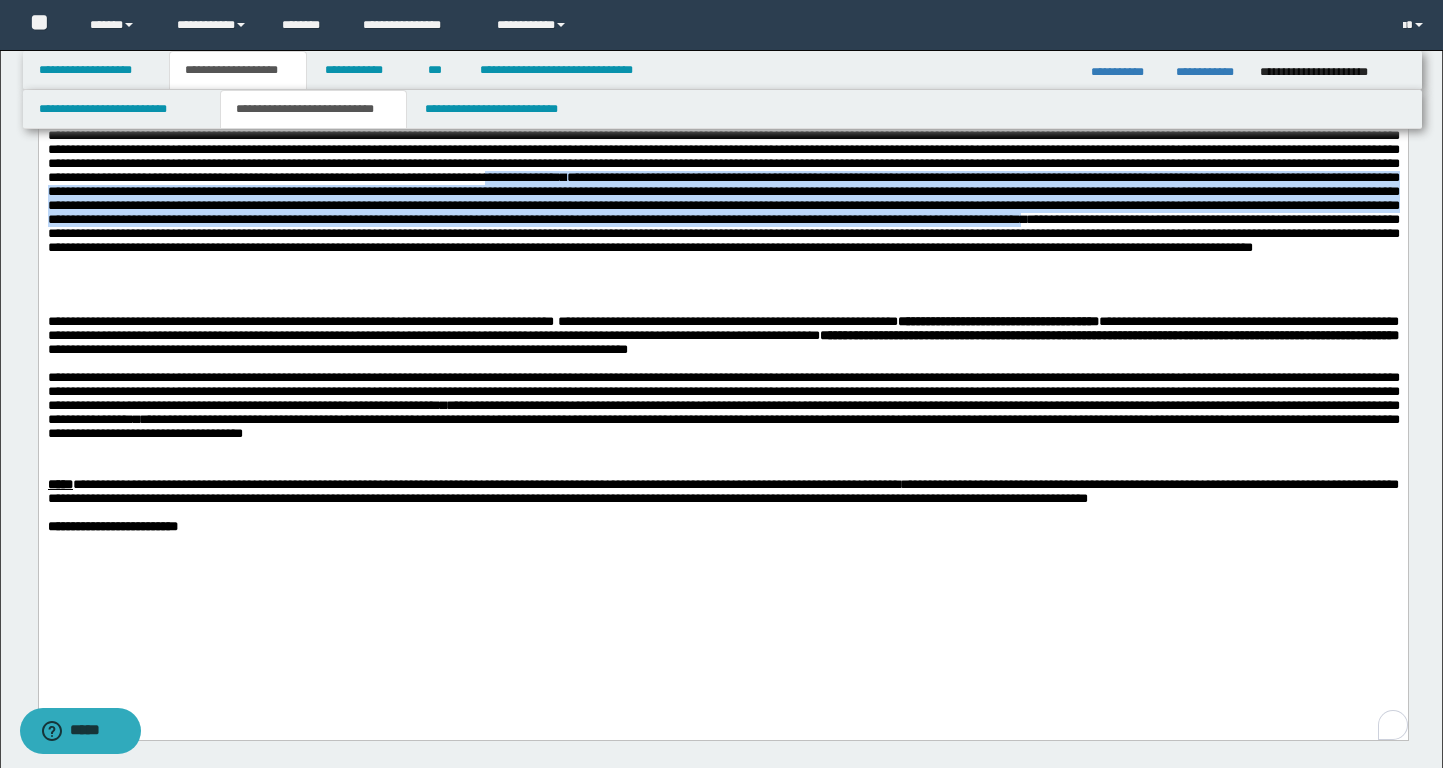 drag, startPoint x: 320, startPoint y: 252, endPoint x: 426, endPoint y: 309, distance: 120.353645 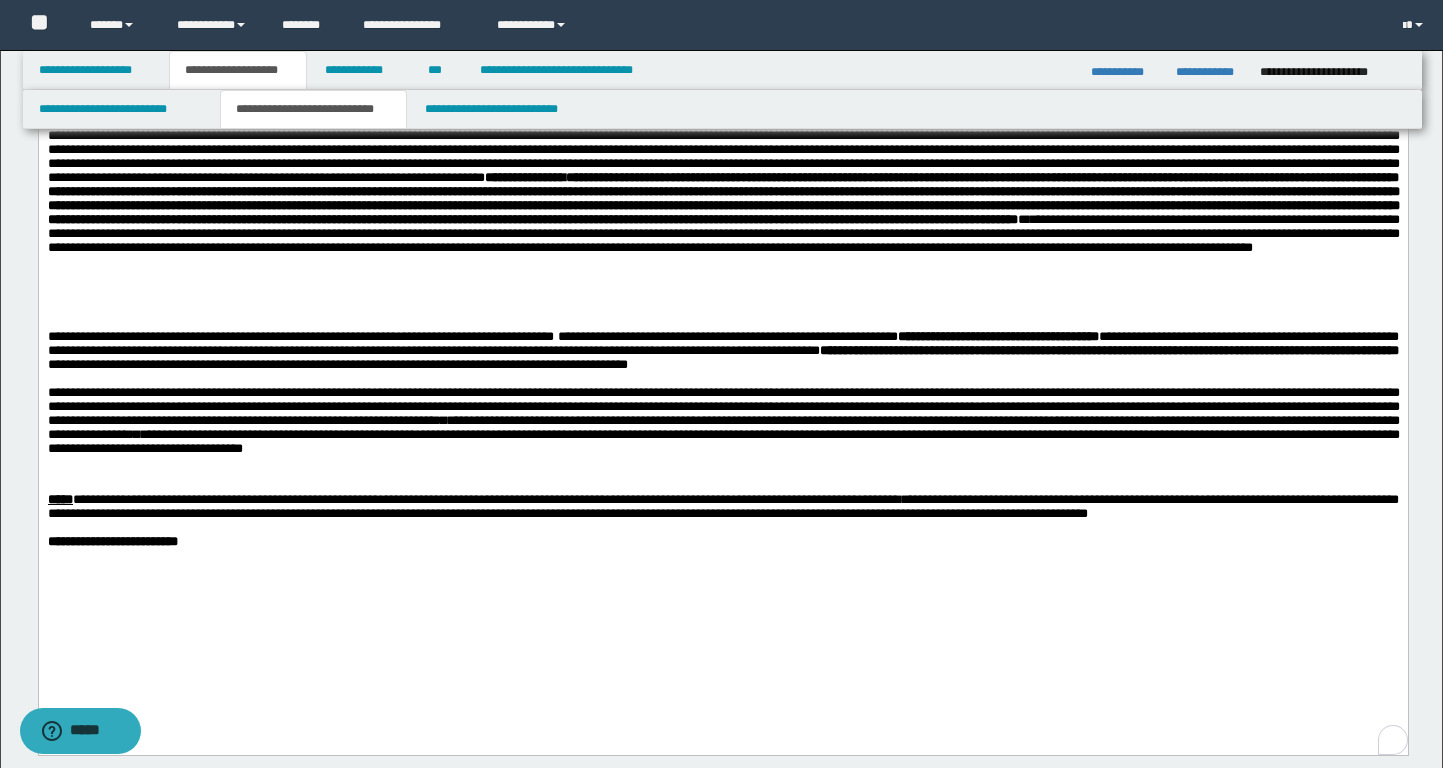 click at bounding box center (722, 323) 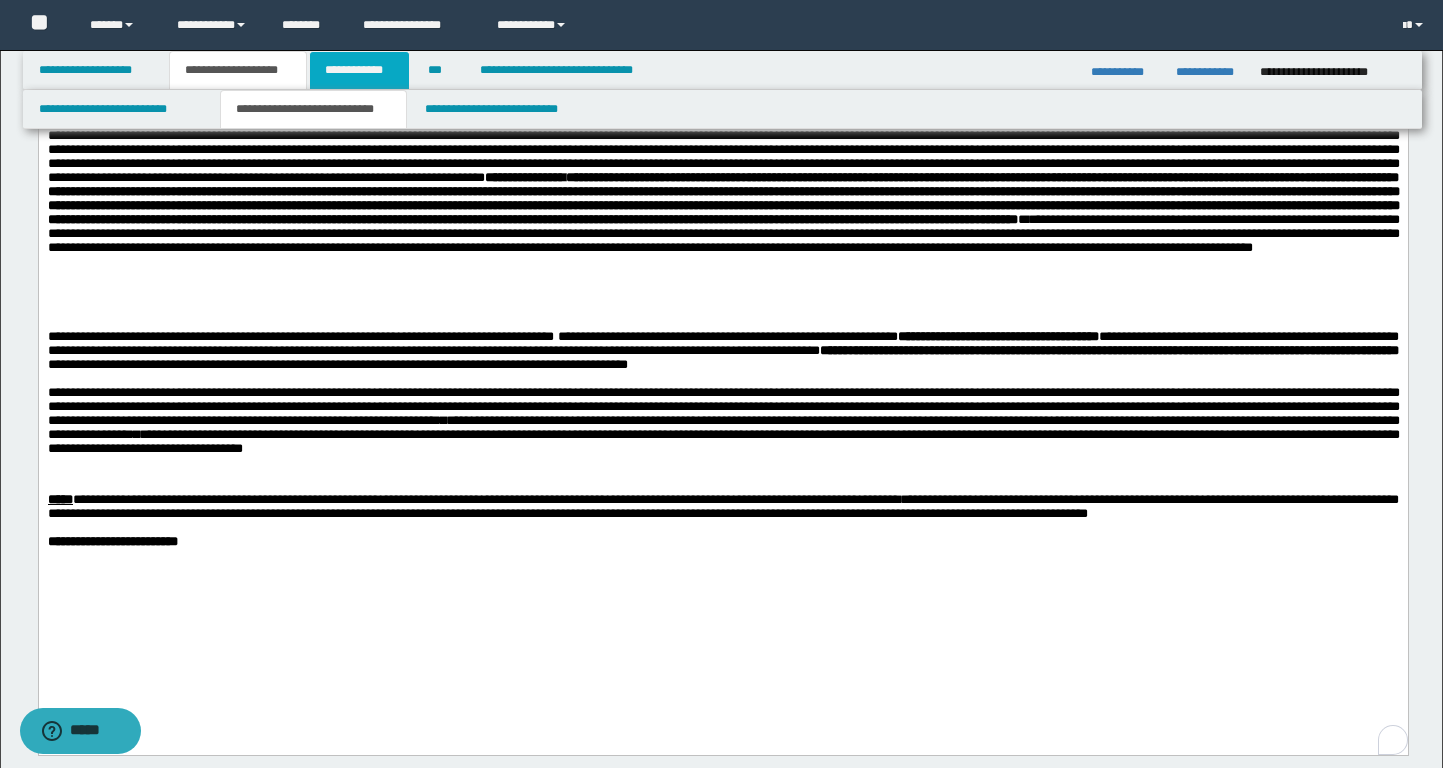click on "**********" at bounding box center [359, 70] 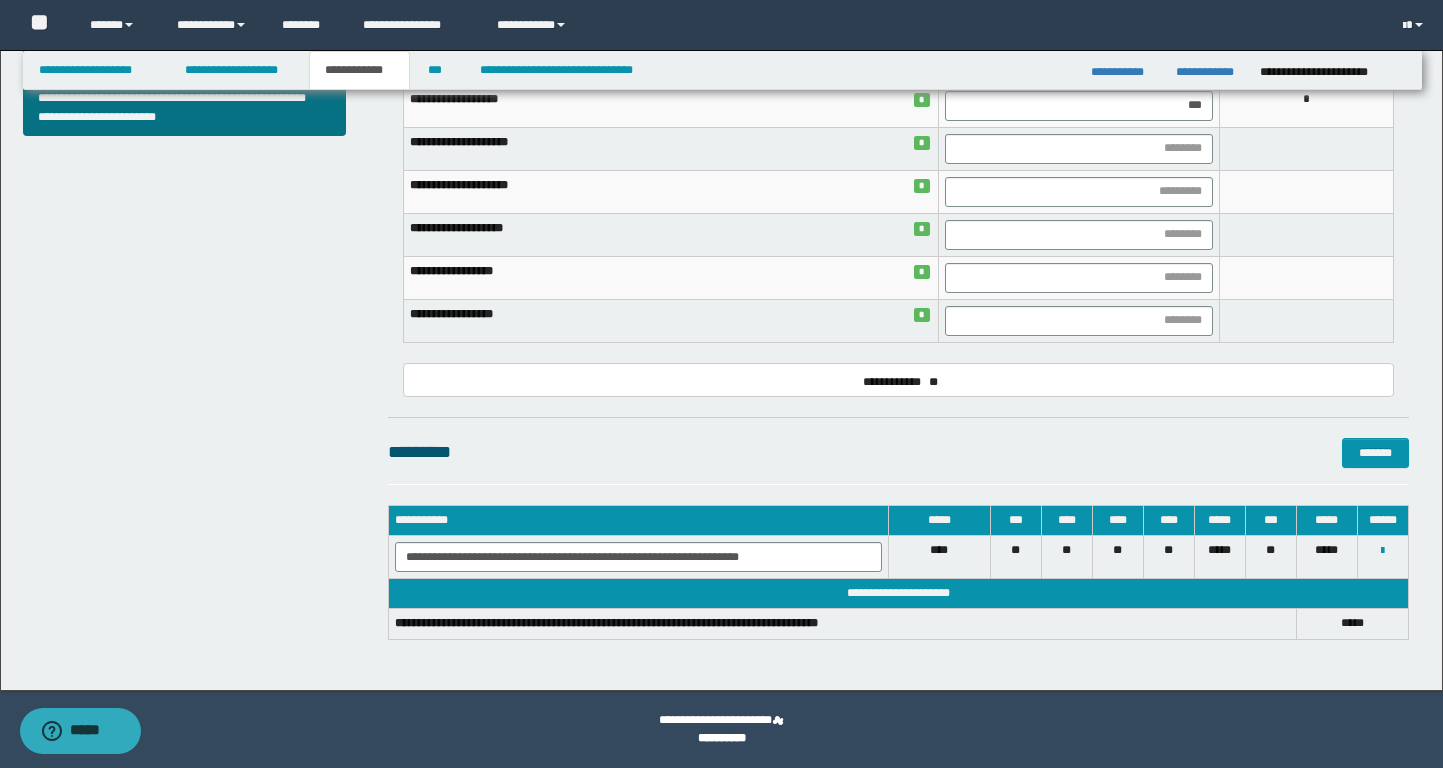 scroll, scrollTop: 775, scrollLeft: 0, axis: vertical 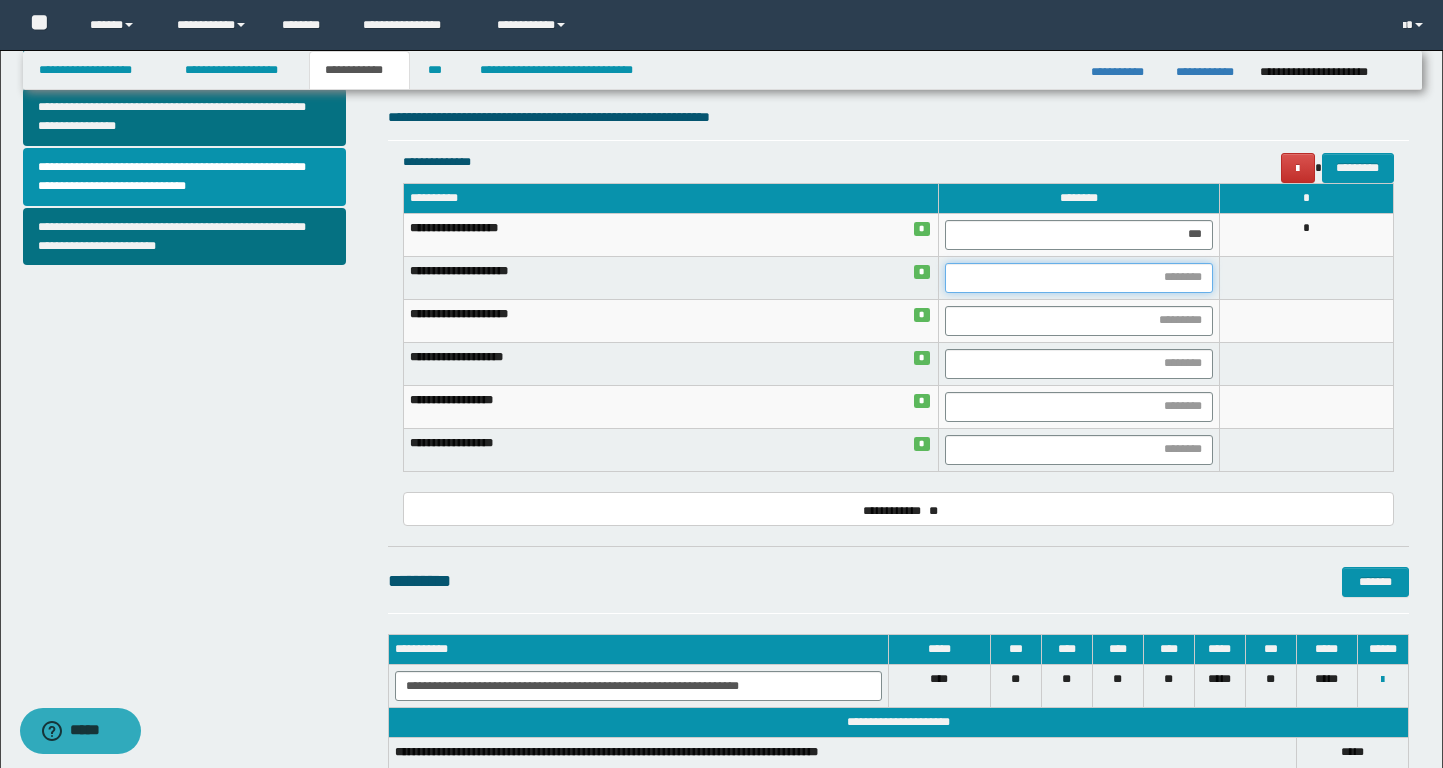 click at bounding box center (1079, 278) 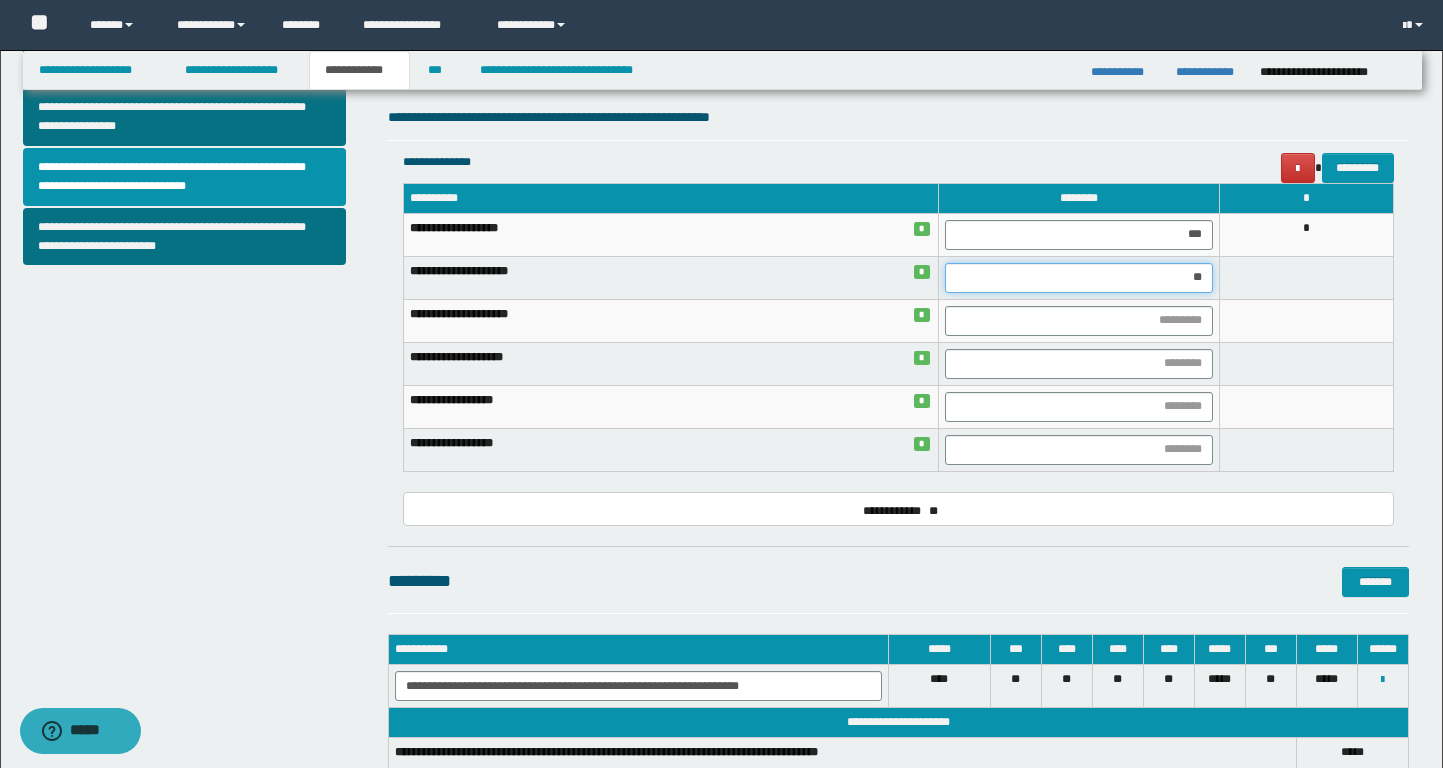 type on "***" 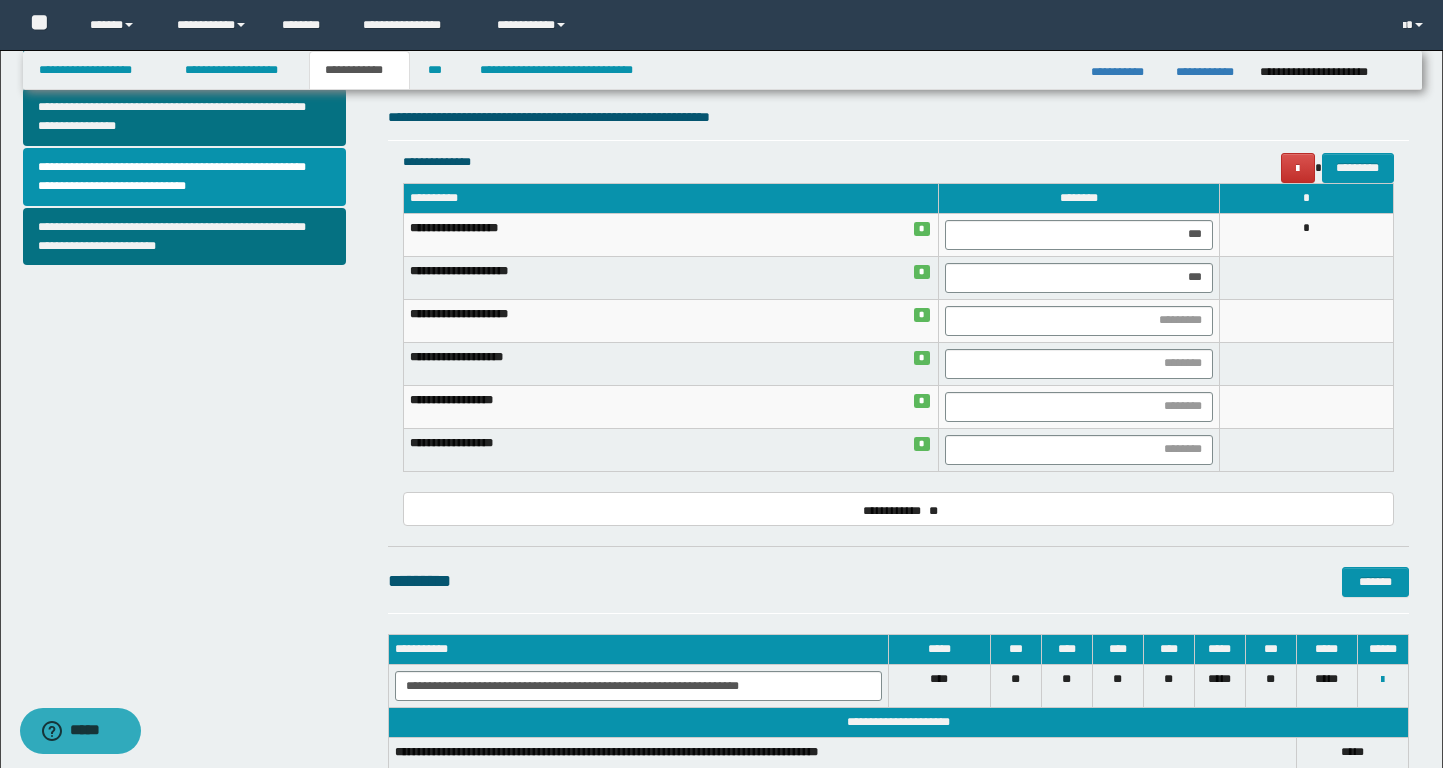 click at bounding box center [1307, 320] 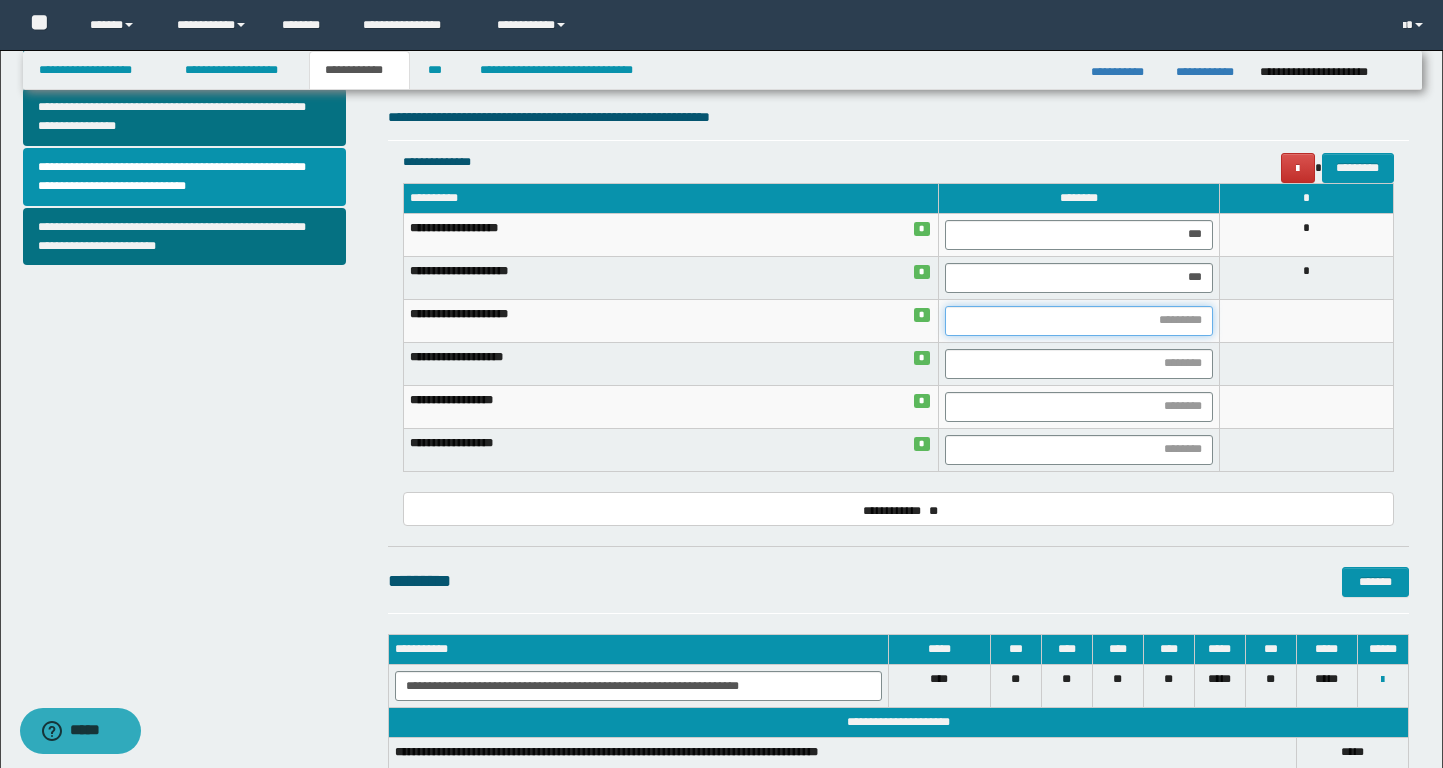 click at bounding box center [1079, 321] 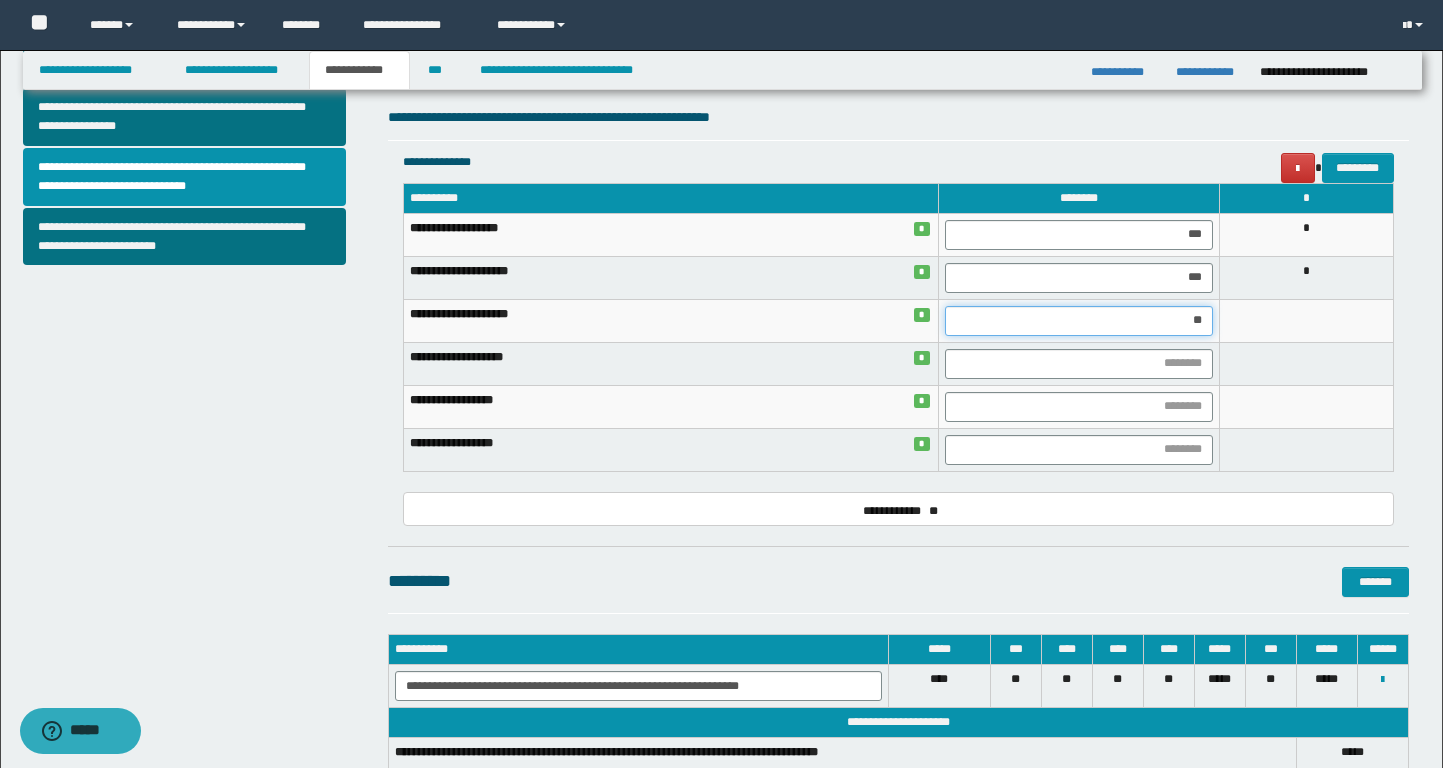 type on "***" 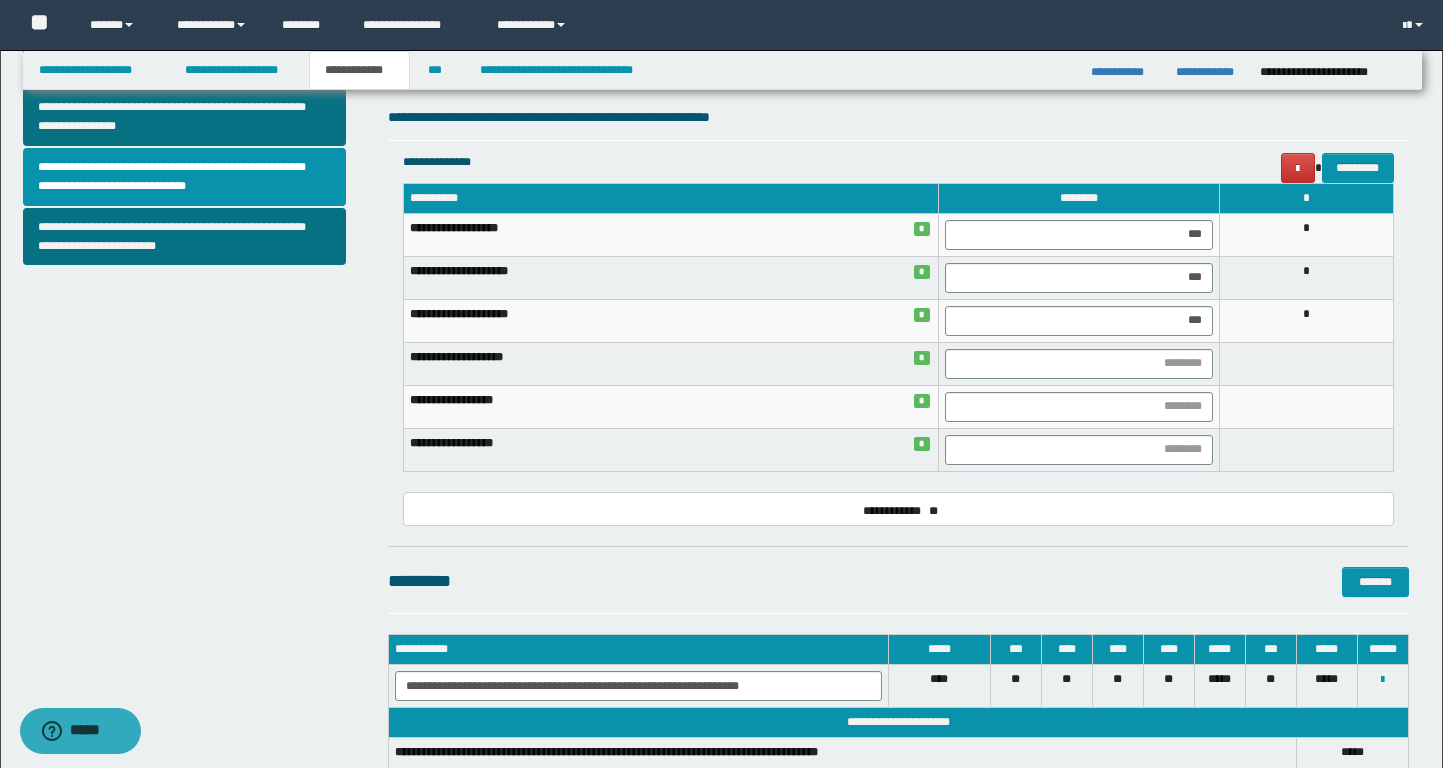 click on "**********" at bounding box center [898, 80] 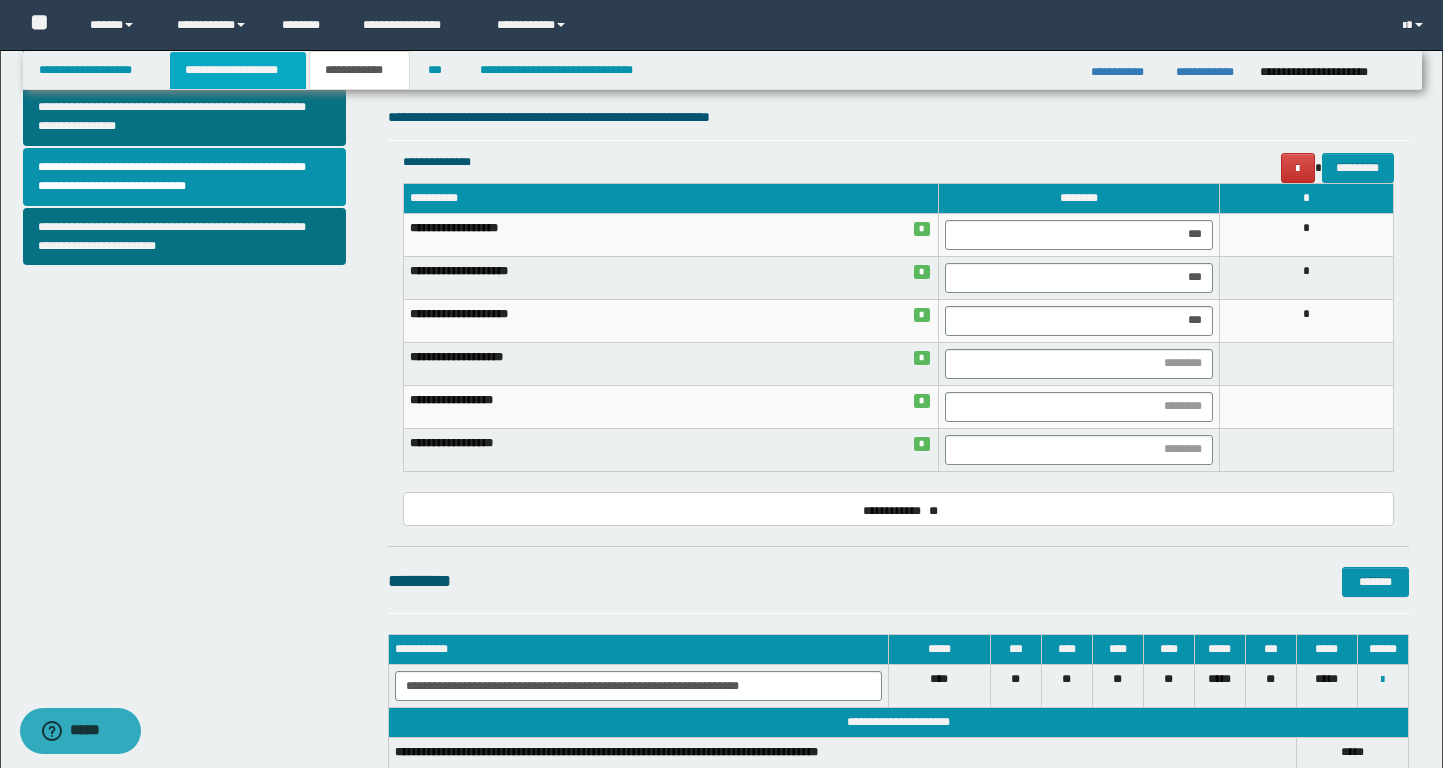 click on "**********" at bounding box center [238, 70] 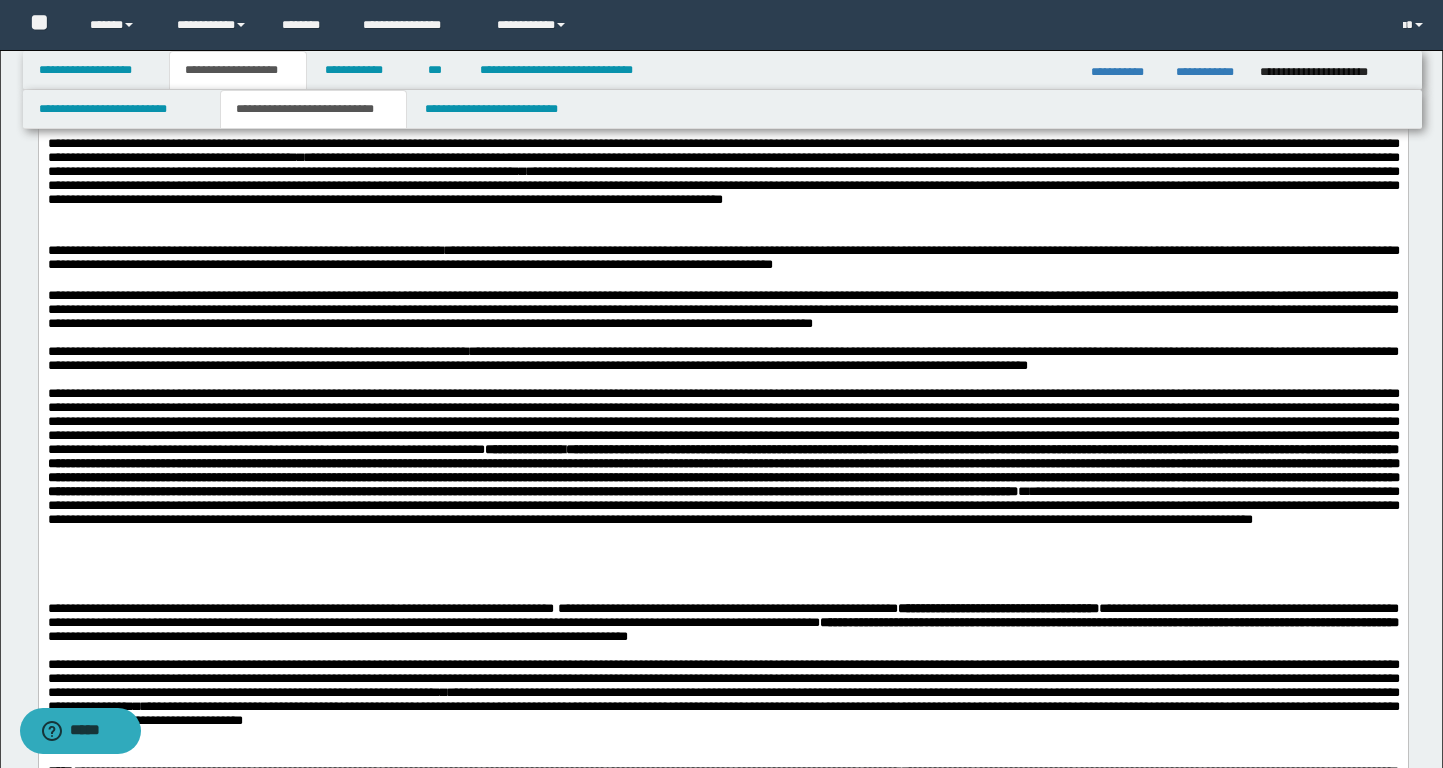scroll, scrollTop: 838, scrollLeft: 0, axis: vertical 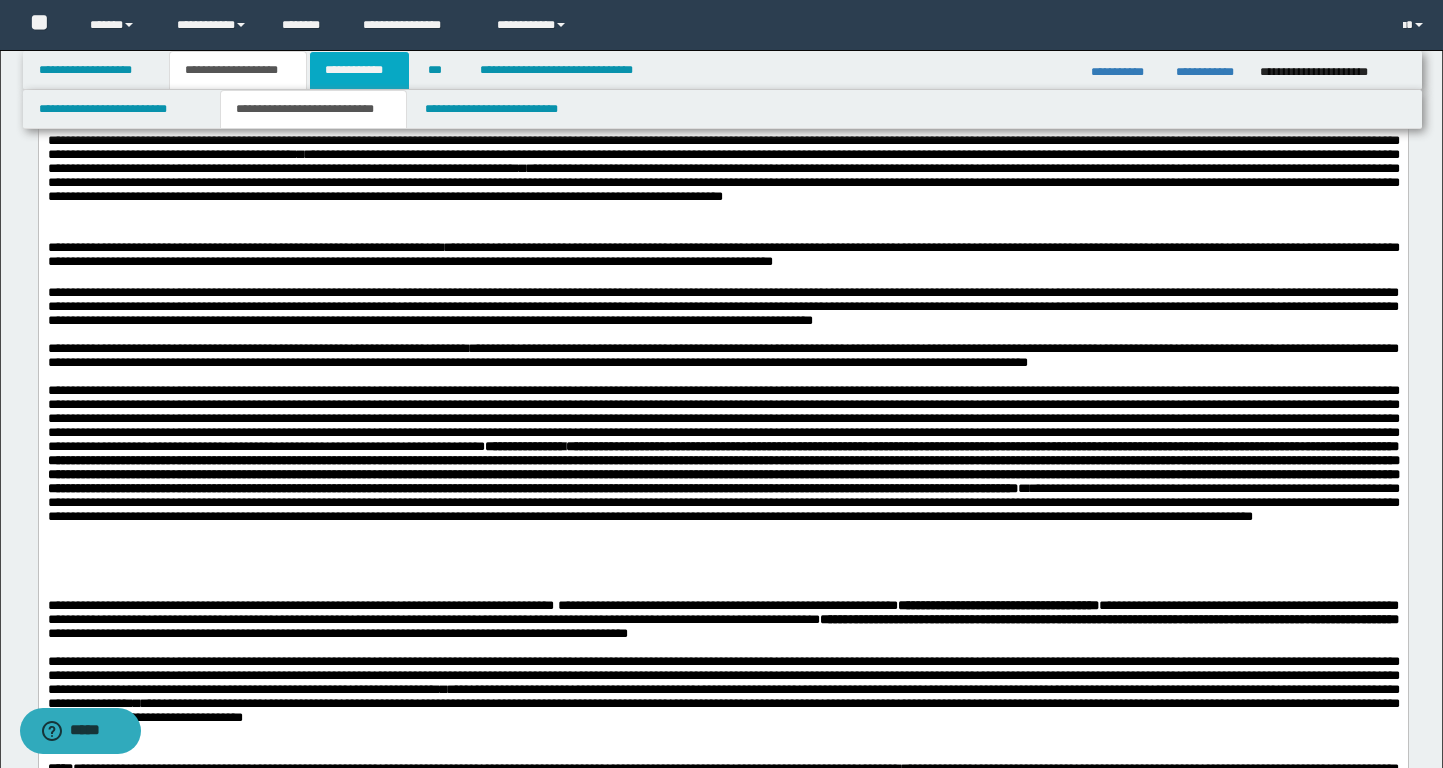 click on "**********" at bounding box center [359, 70] 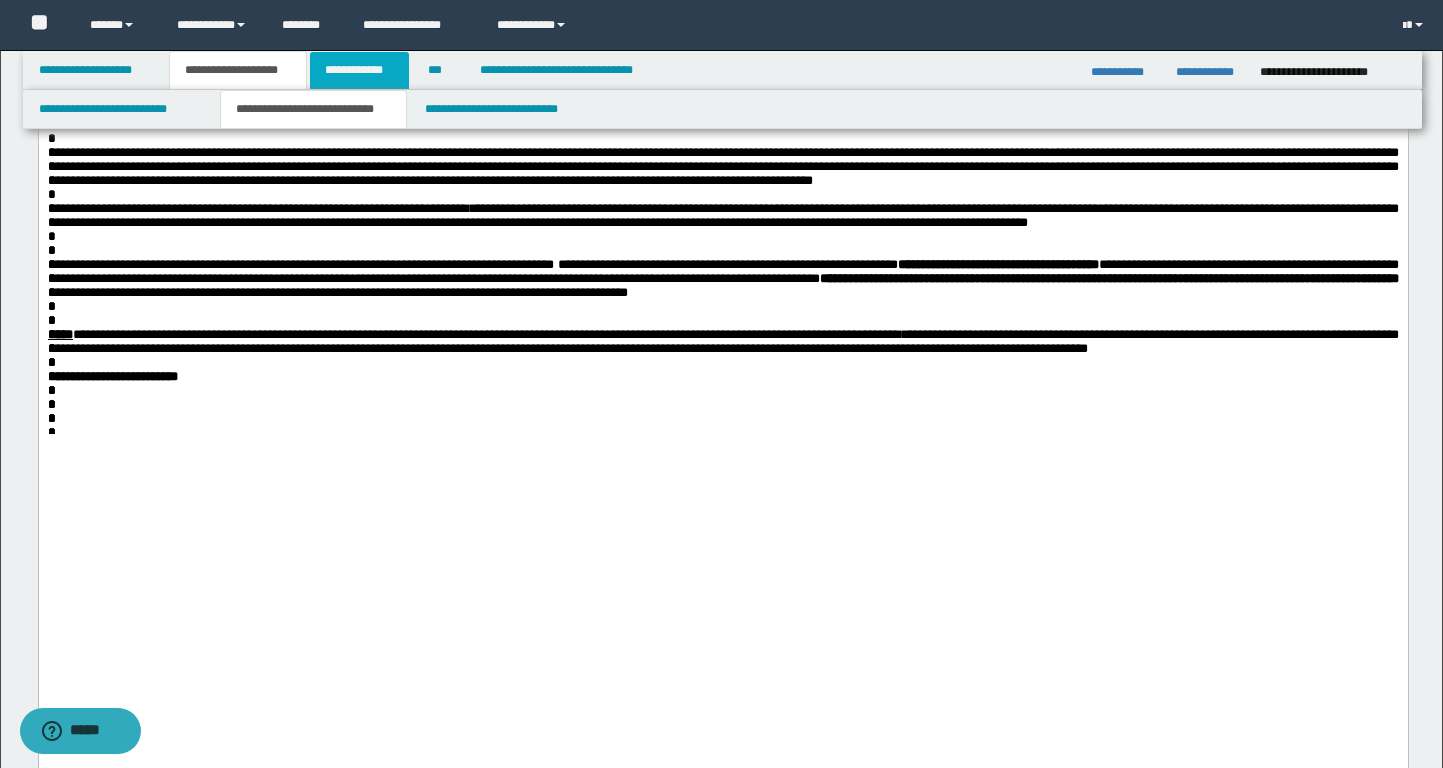 scroll, scrollTop: 807, scrollLeft: 0, axis: vertical 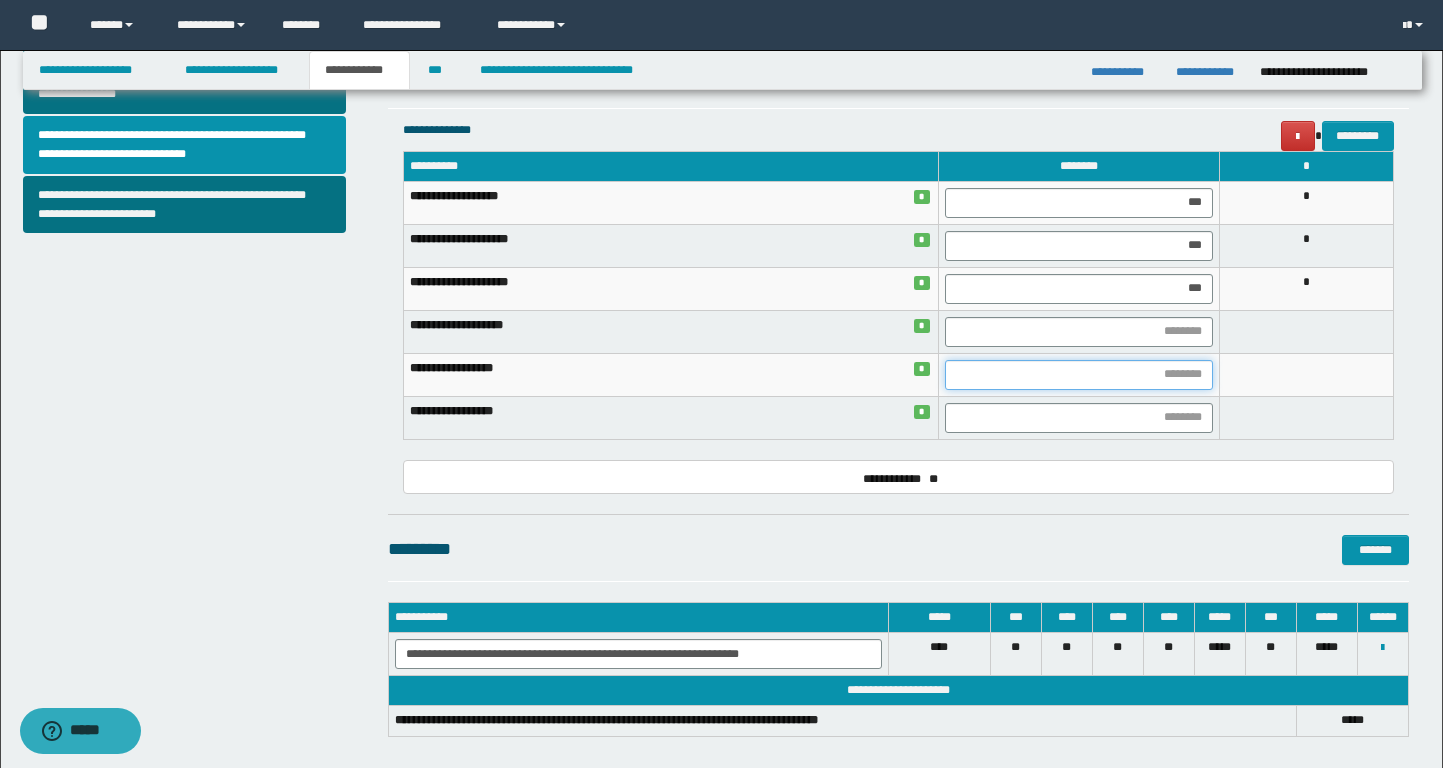 click at bounding box center [1079, 375] 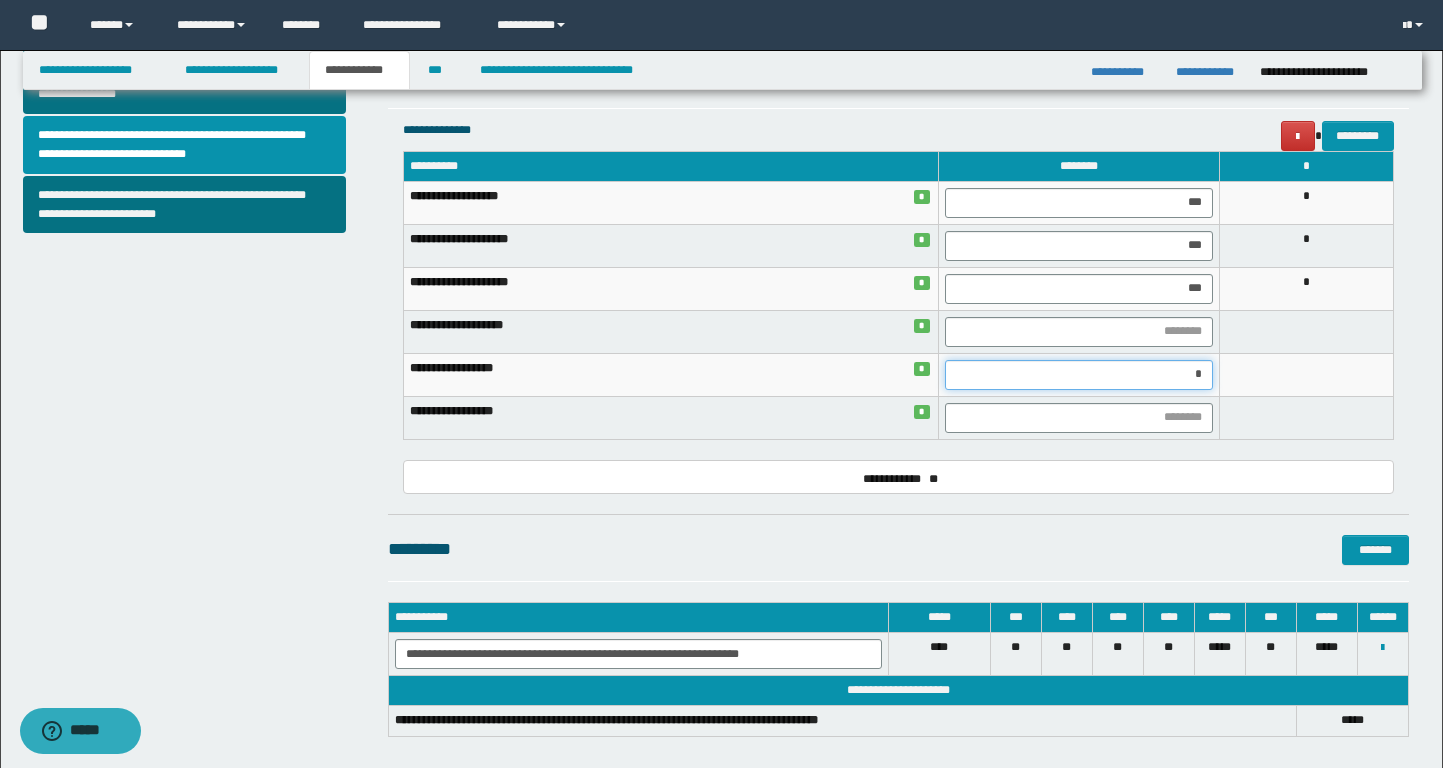 type on "**" 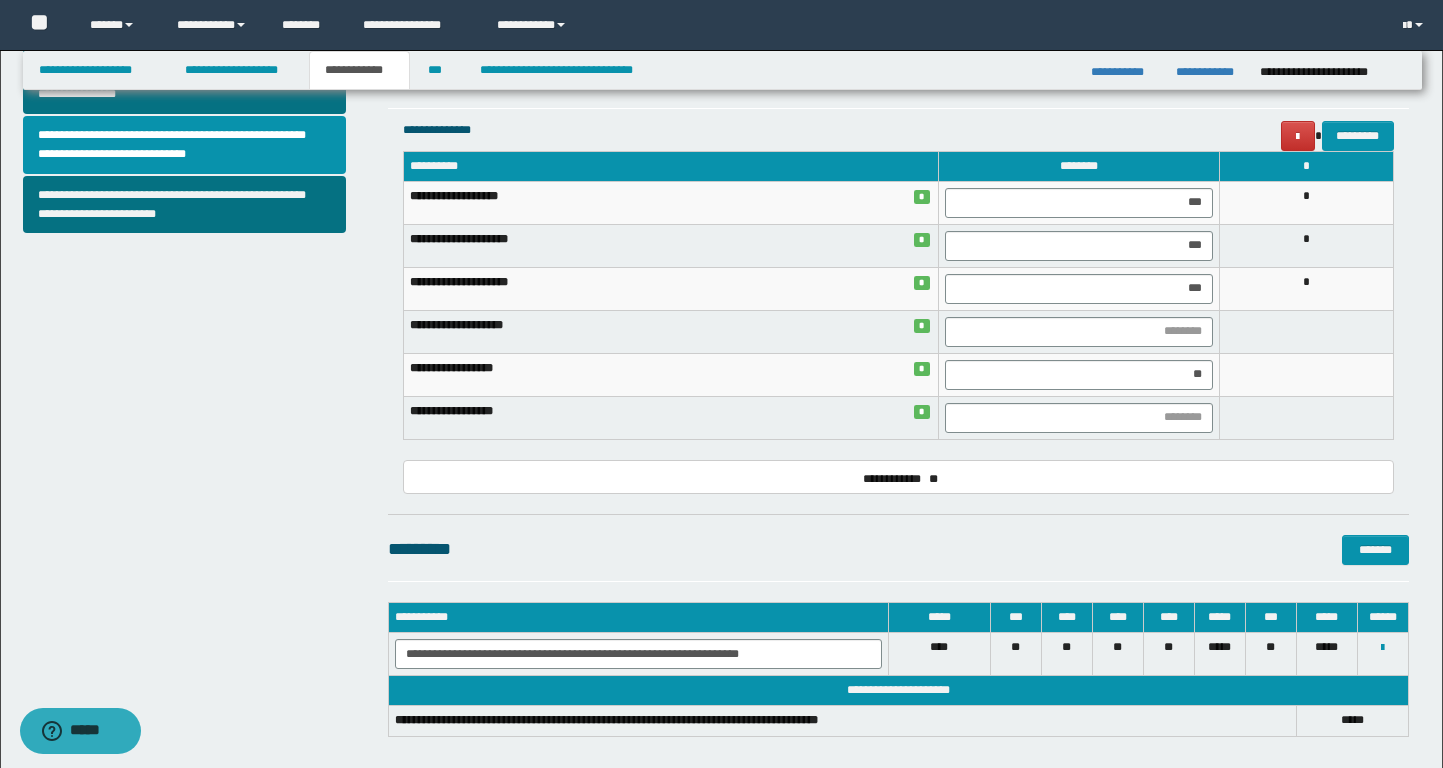 click on "*********
*******" at bounding box center [898, 549] 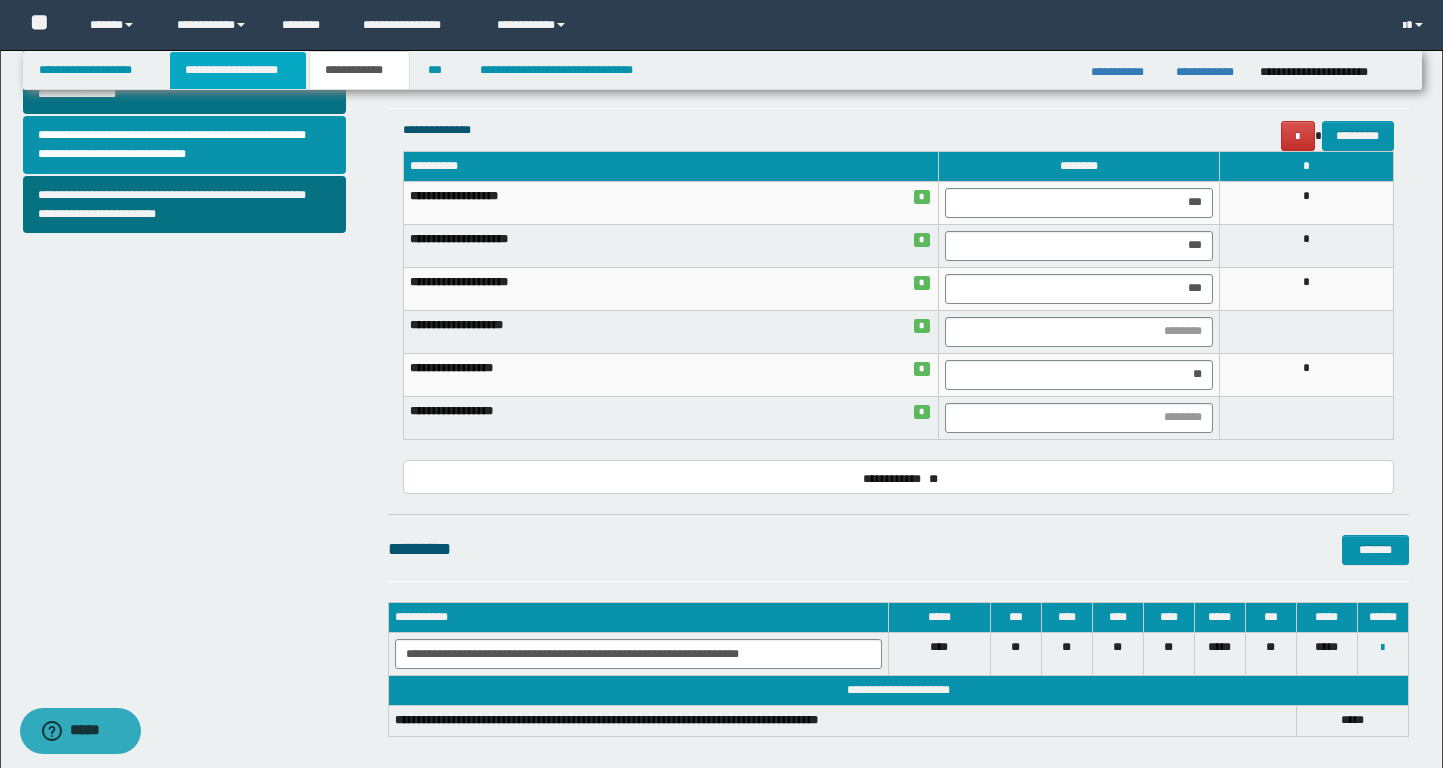 click on "**********" at bounding box center (238, 70) 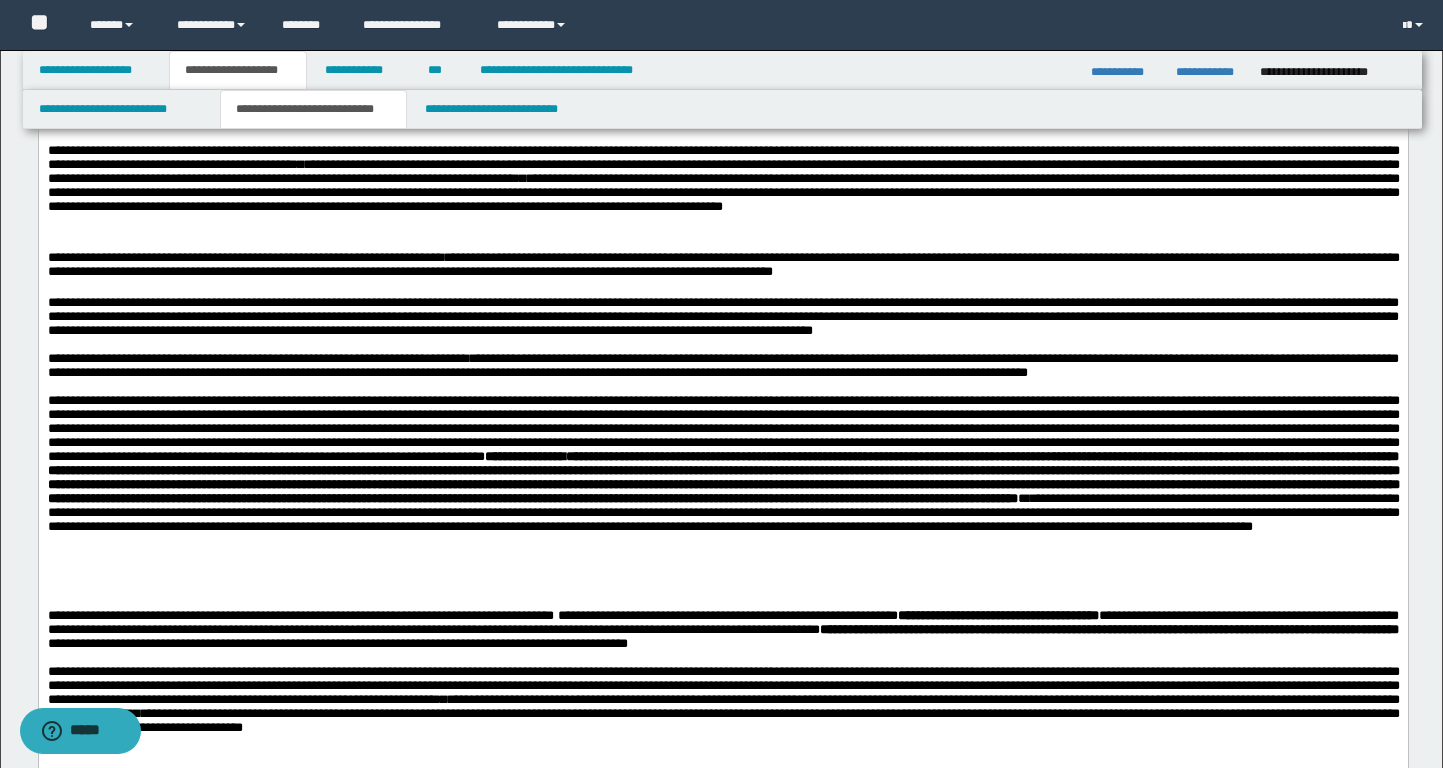 scroll, scrollTop: 837, scrollLeft: 0, axis: vertical 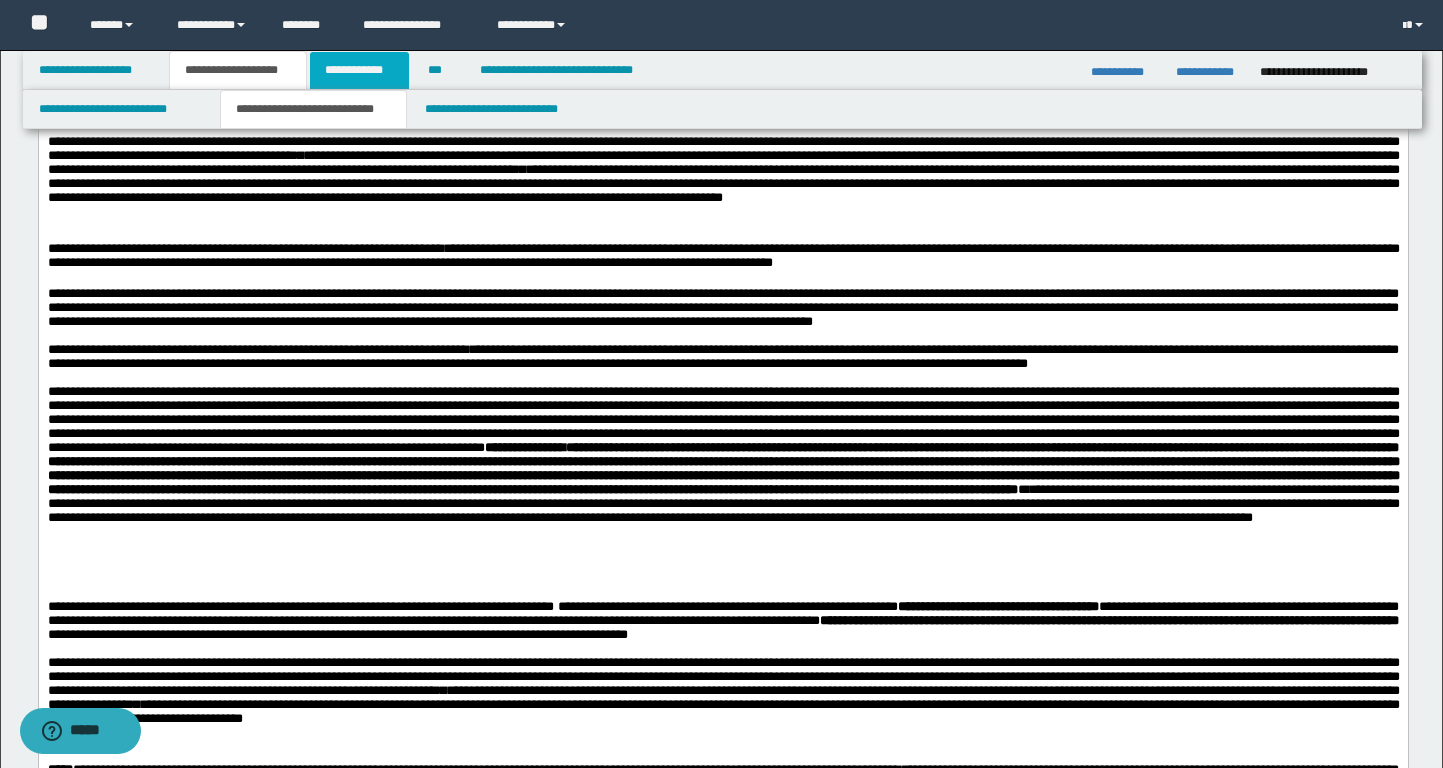 click on "**********" at bounding box center (359, 70) 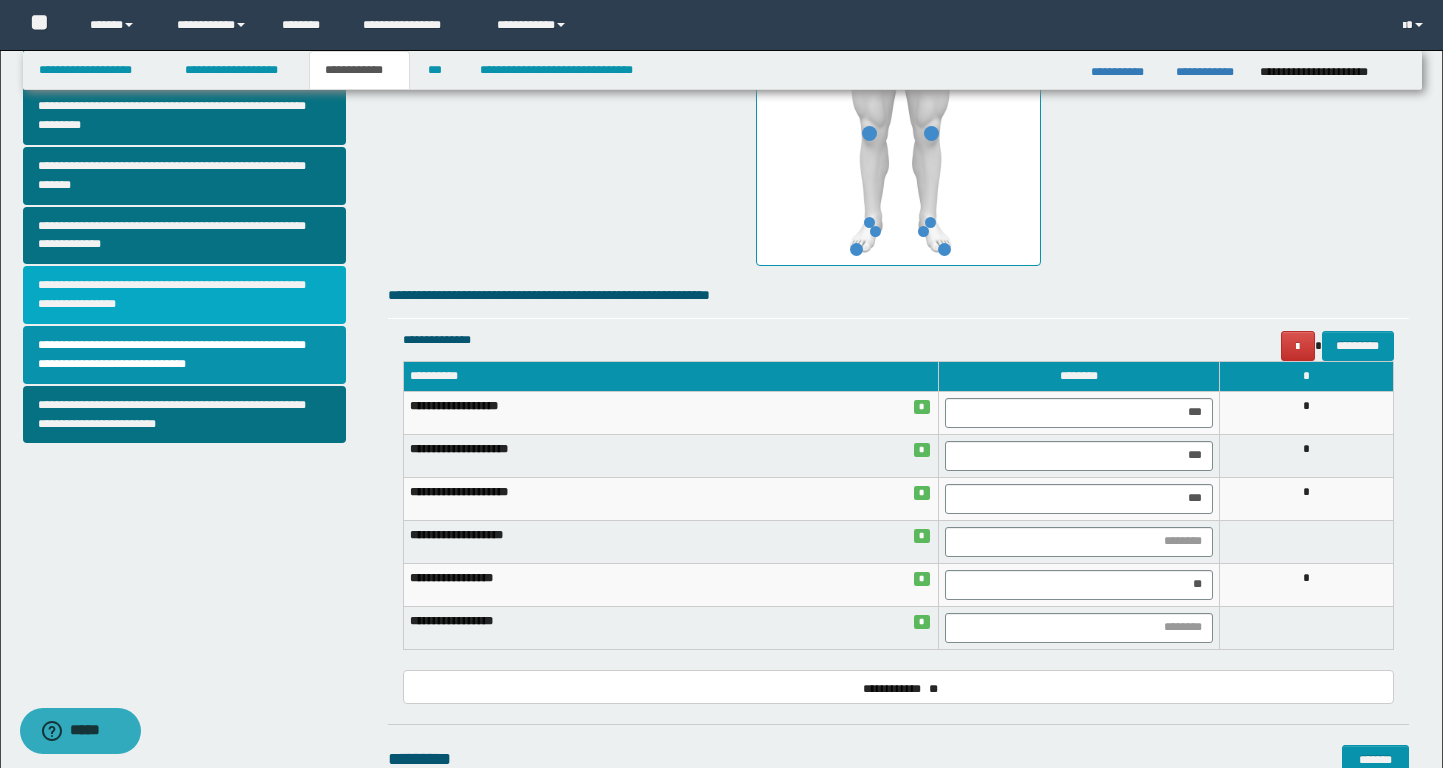 scroll, scrollTop: 558, scrollLeft: 0, axis: vertical 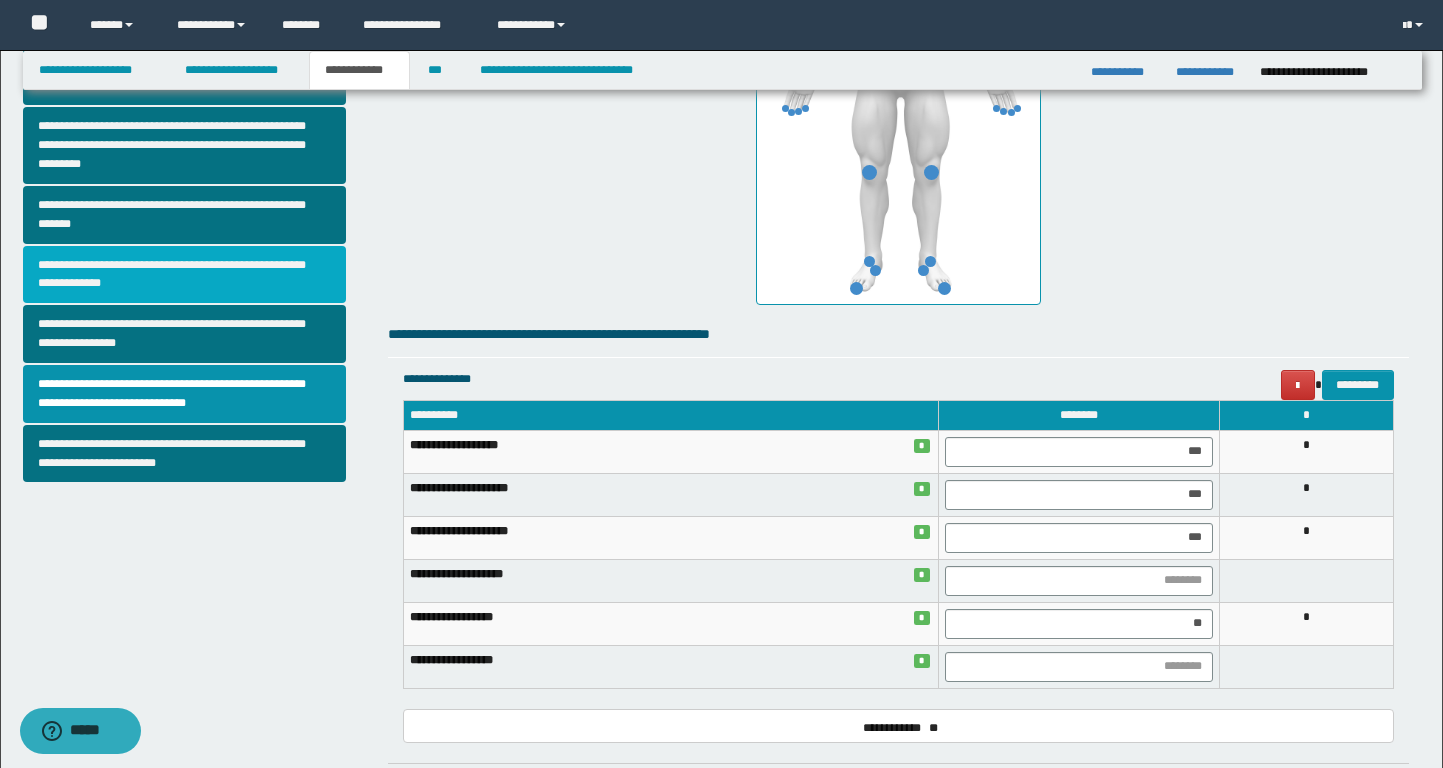 click on "**********" at bounding box center [184, 275] 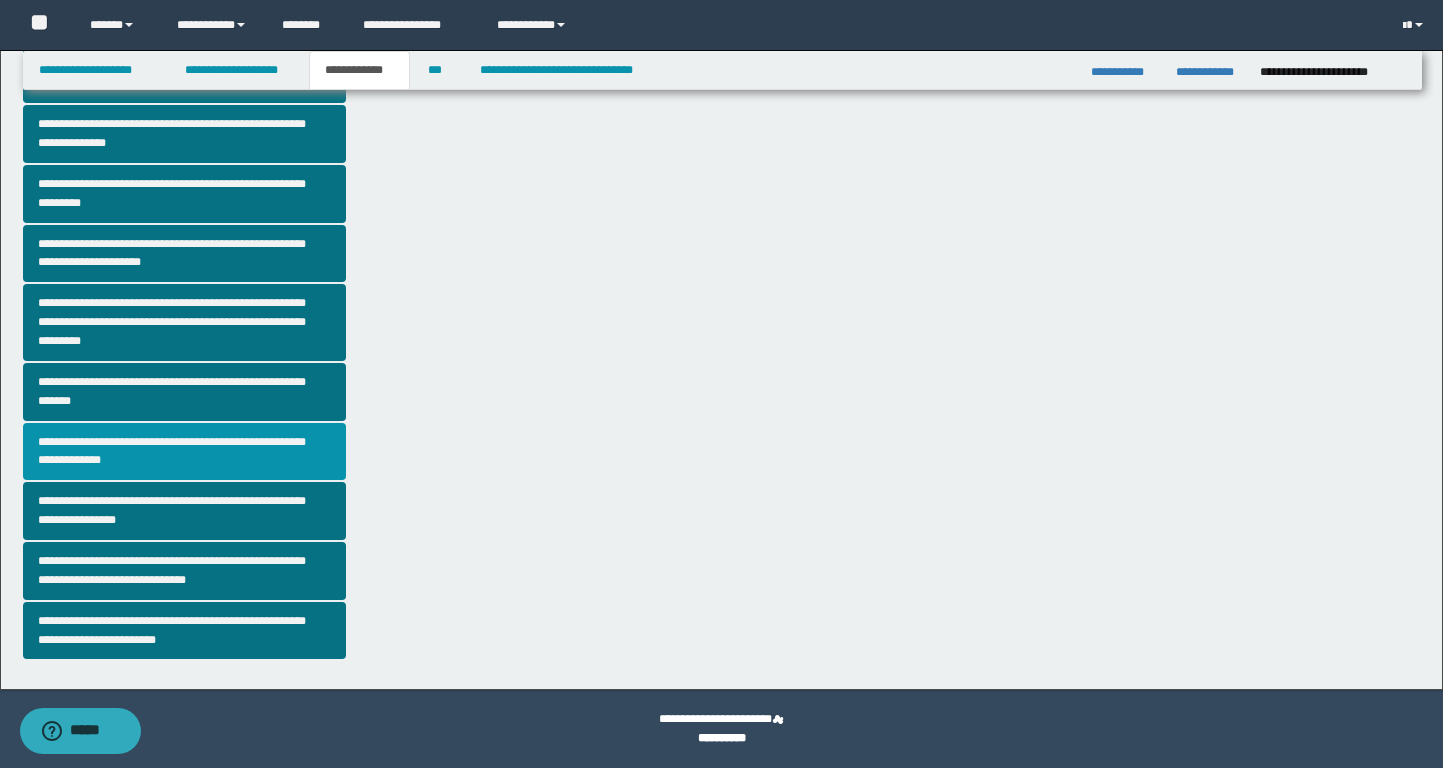 scroll, scrollTop: 0, scrollLeft: 0, axis: both 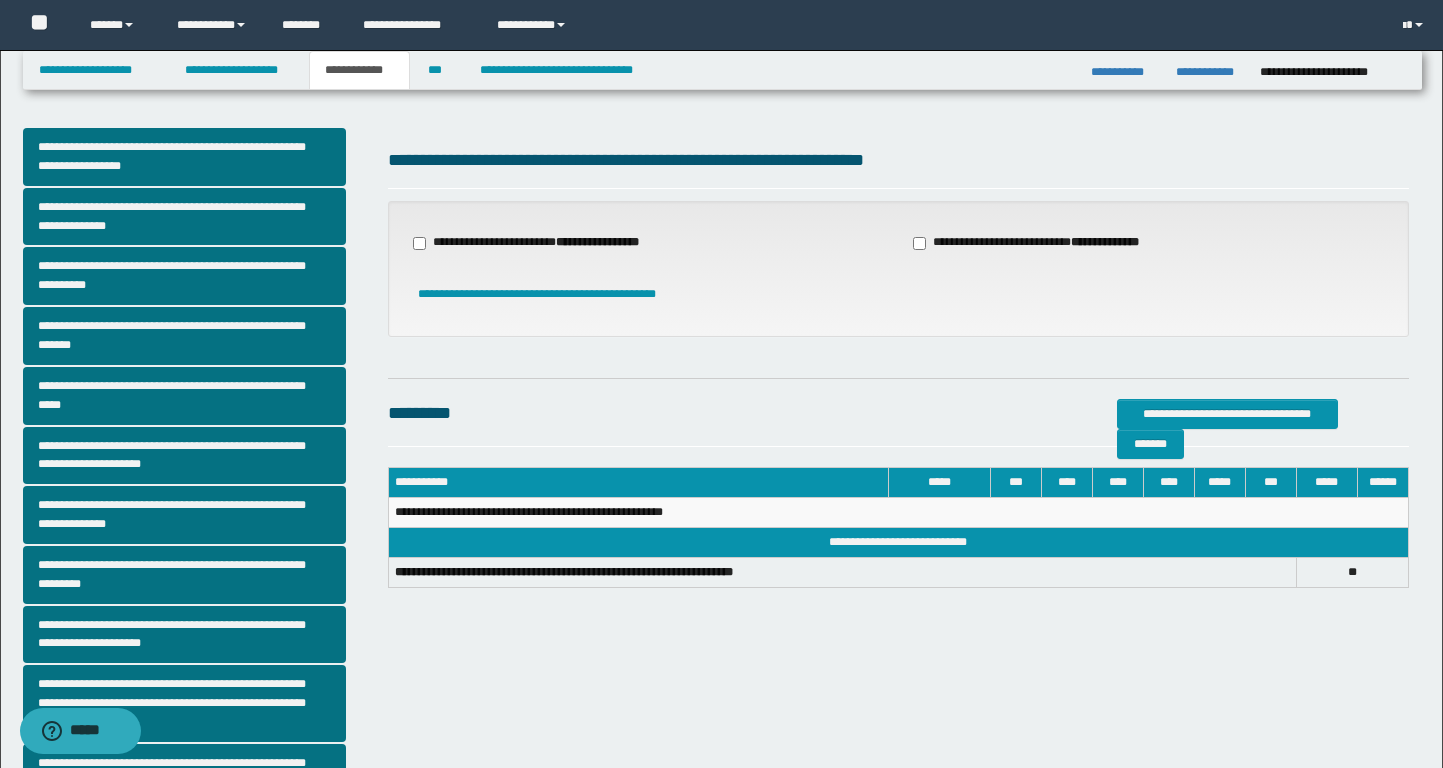 click on "**********" at bounding box center [548, 243] 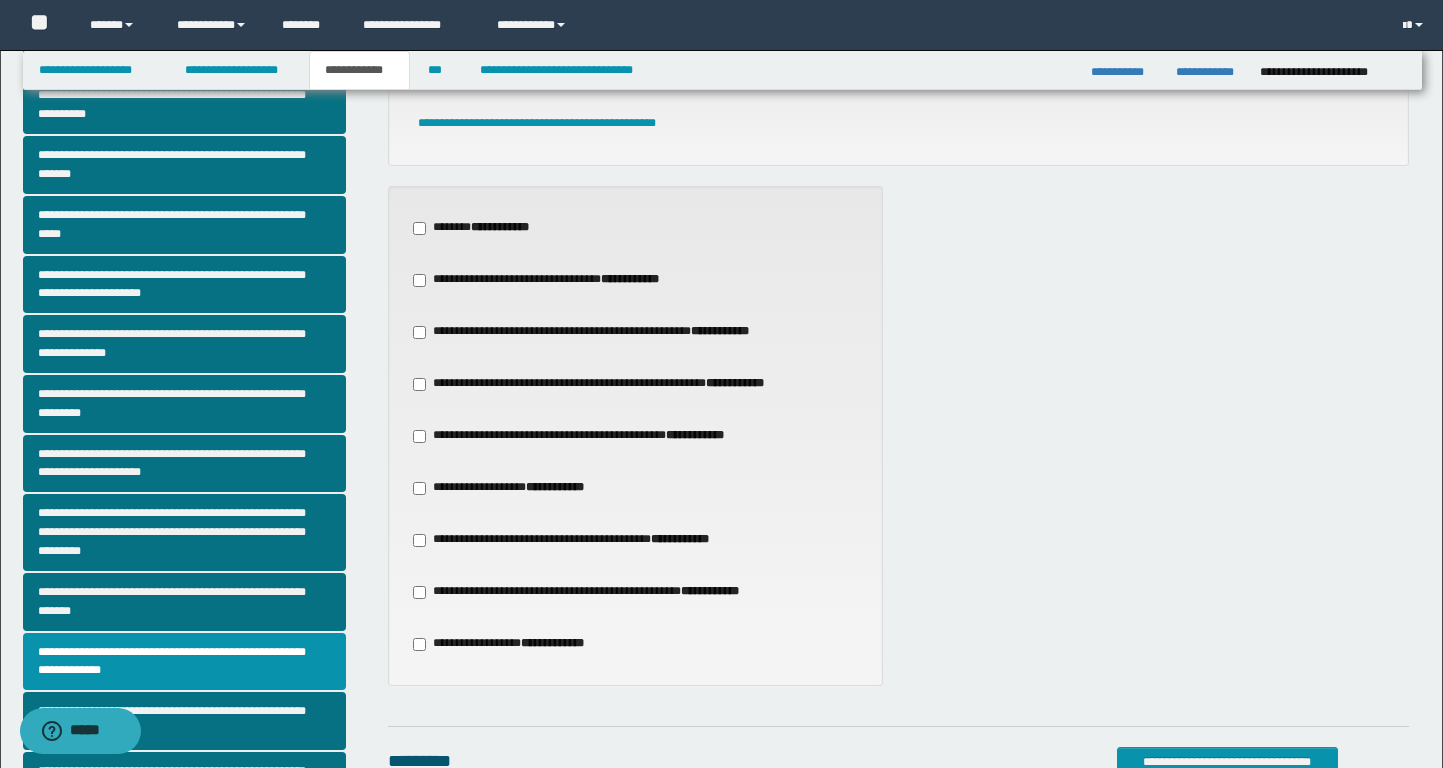 click on "**********" at bounding box center [595, 436] 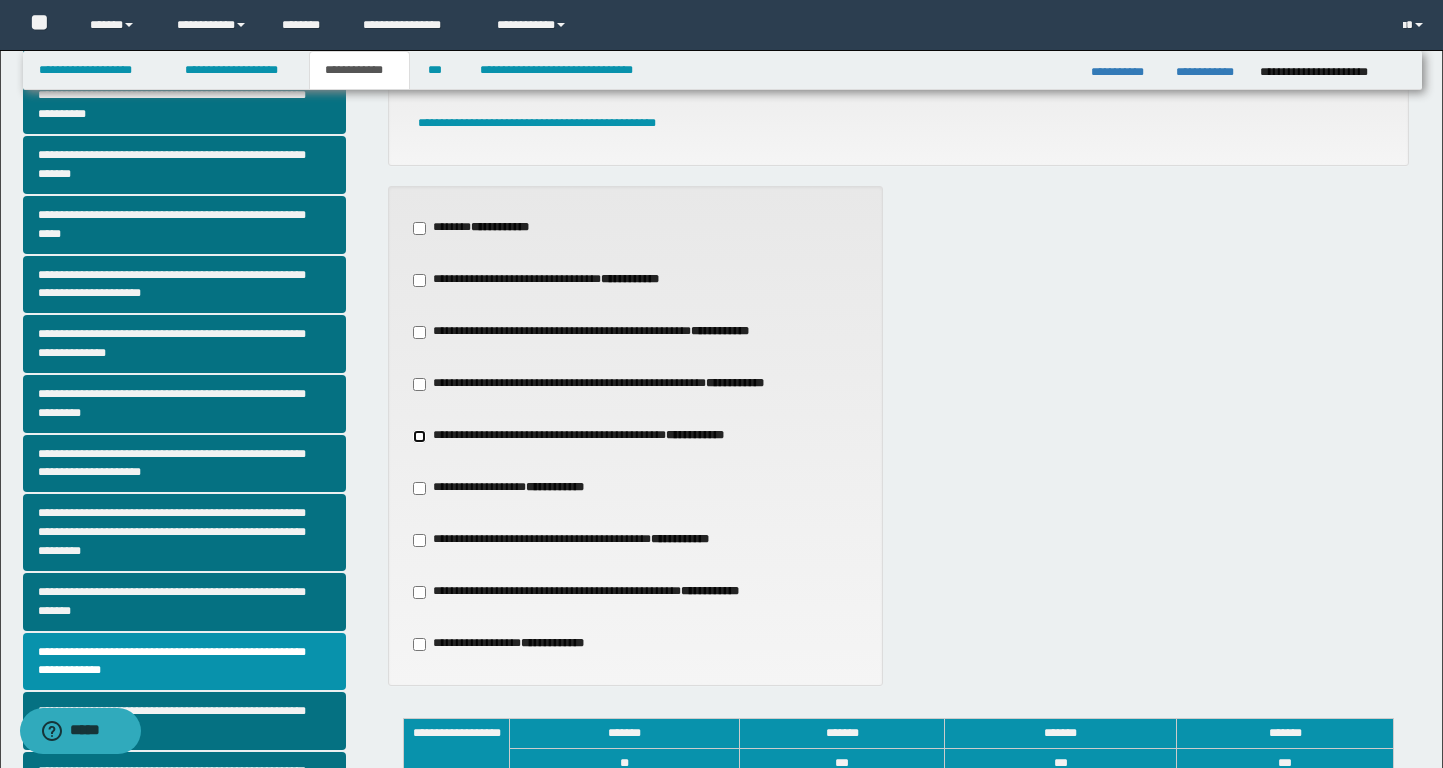 scroll, scrollTop: 523, scrollLeft: 0, axis: vertical 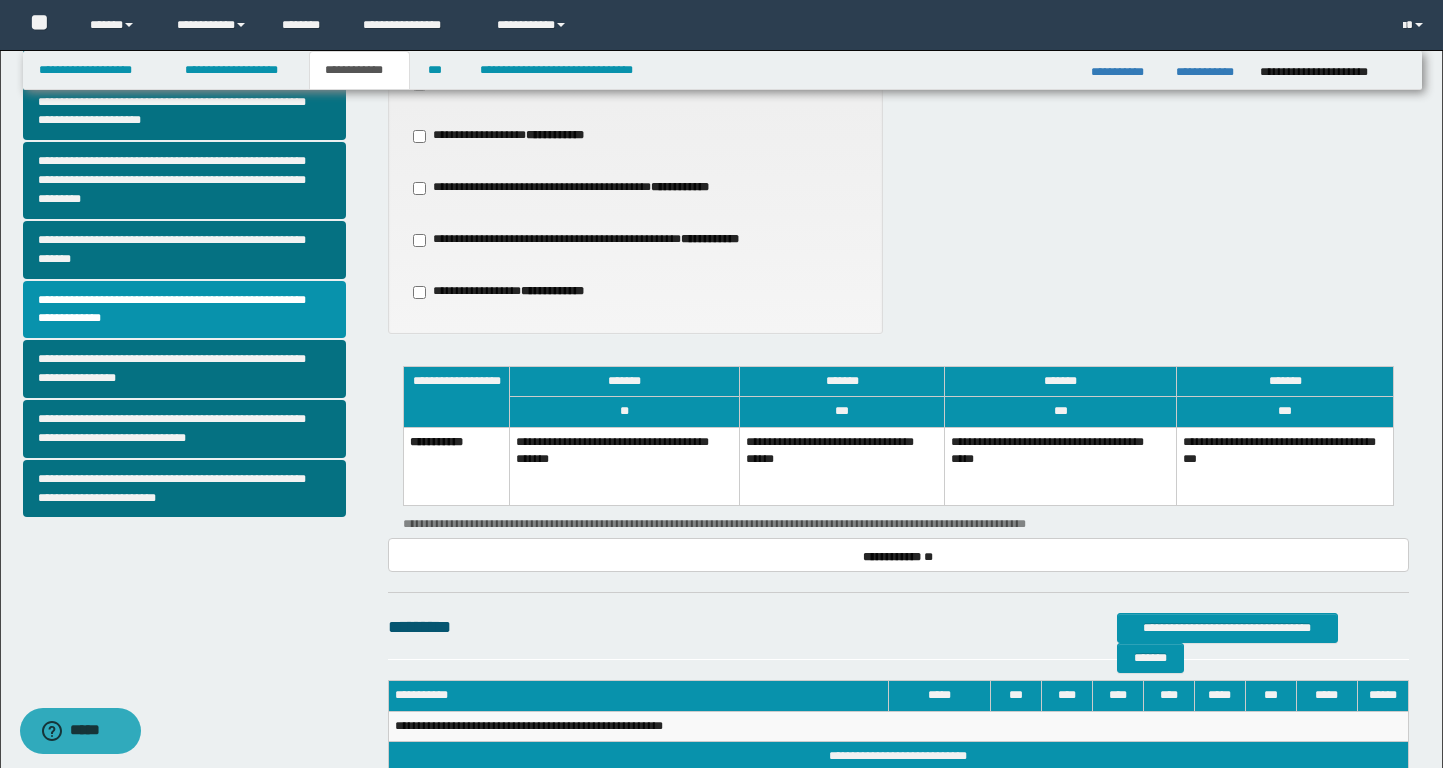 click on "**********" at bounding box center [842, 466] 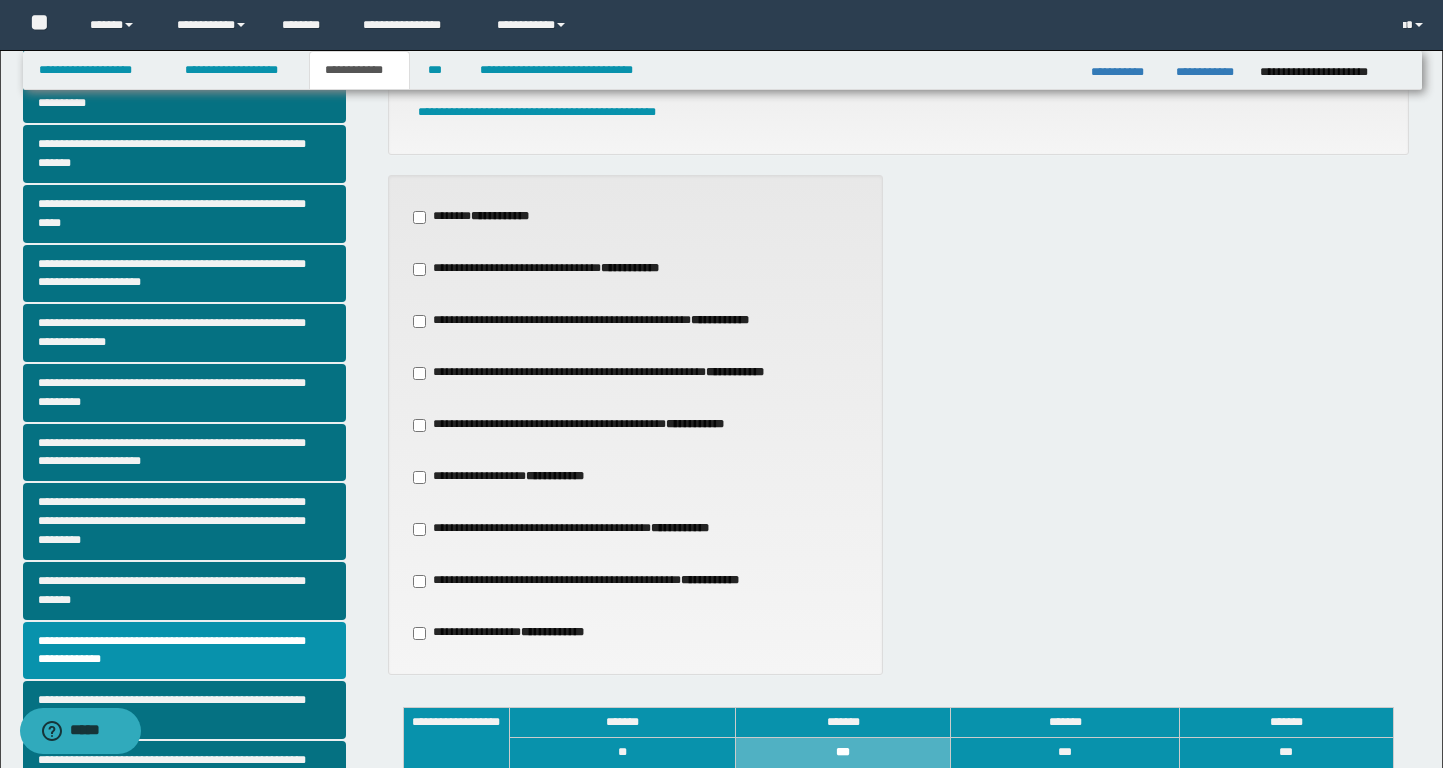 scroll, scrollTop: 0, scrollLeft: 0, axis: both 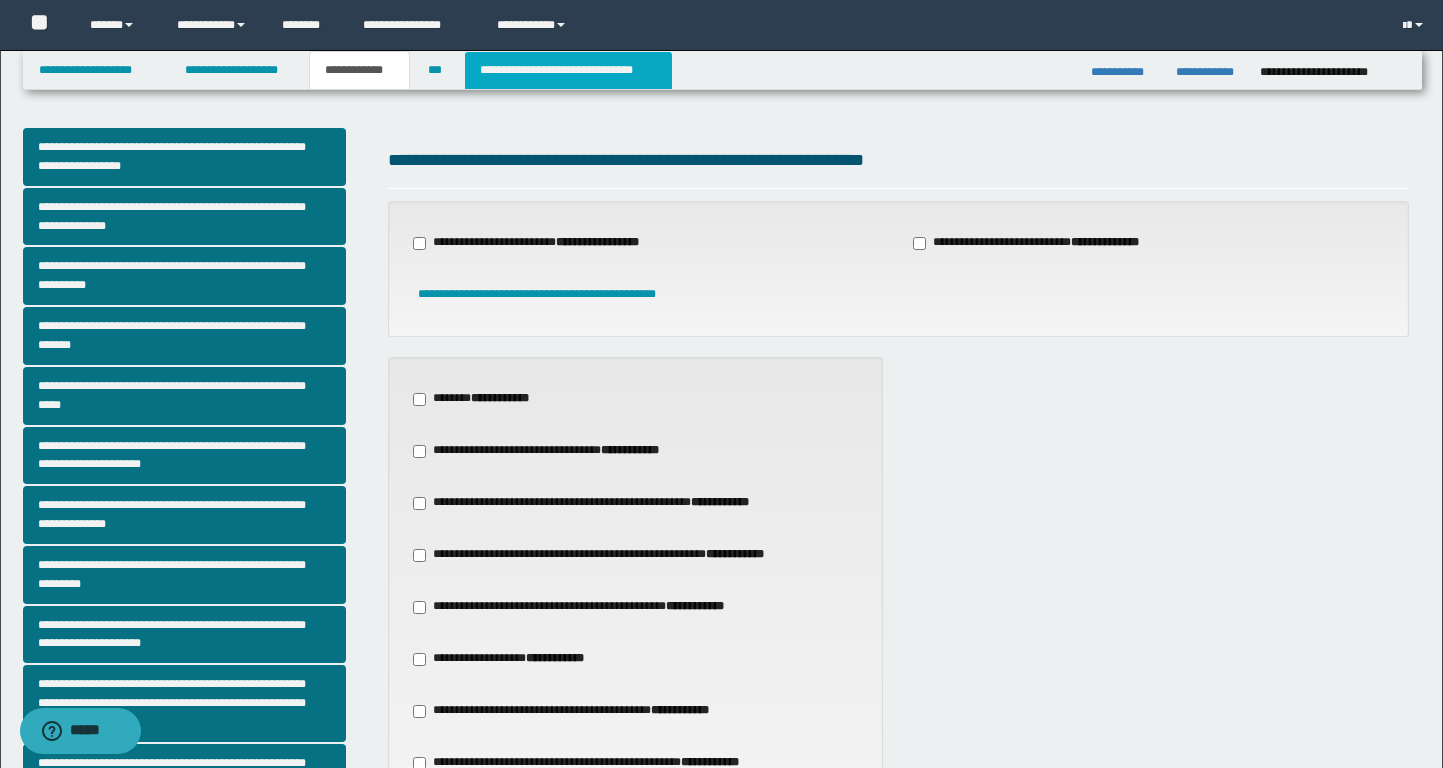 click on "**********" at bounding box center [568, 70] 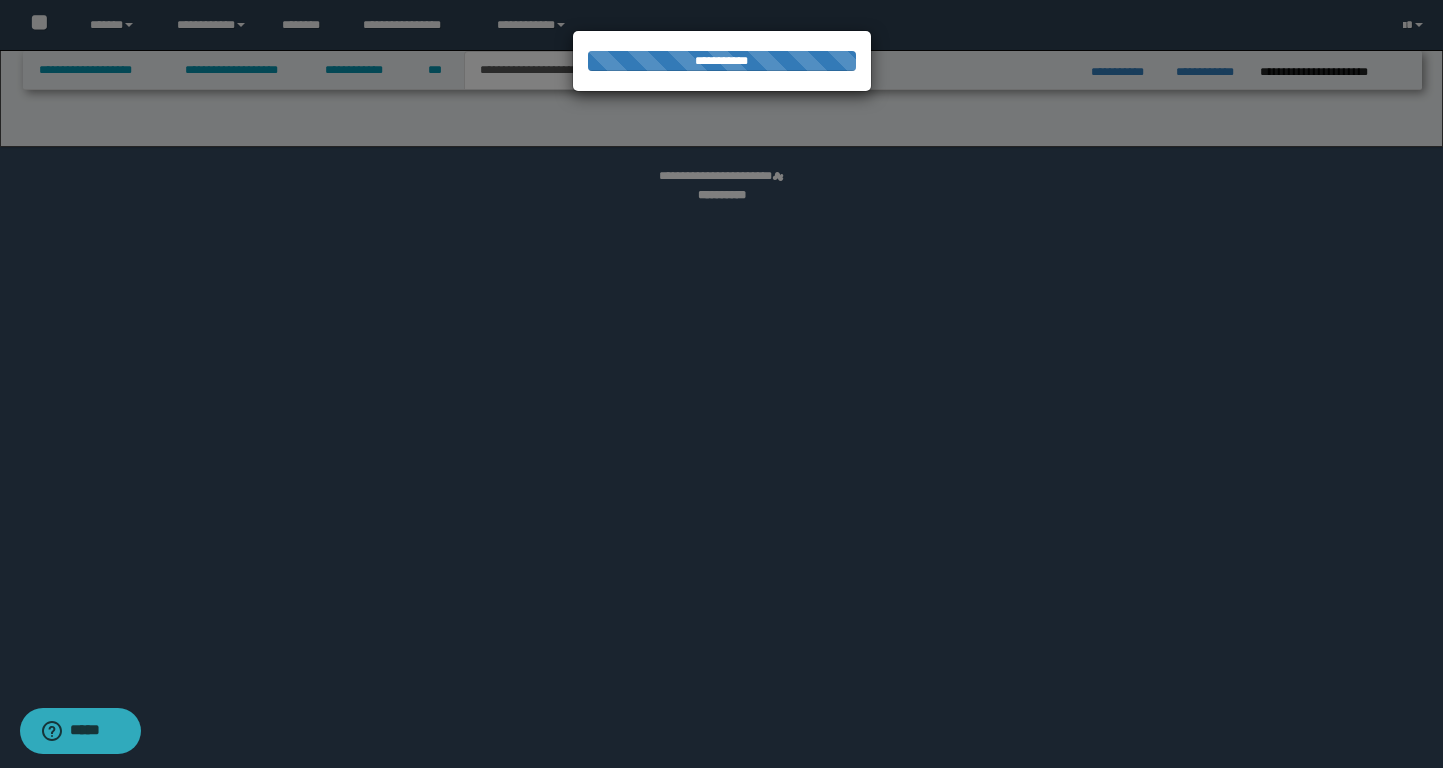 select on "*" 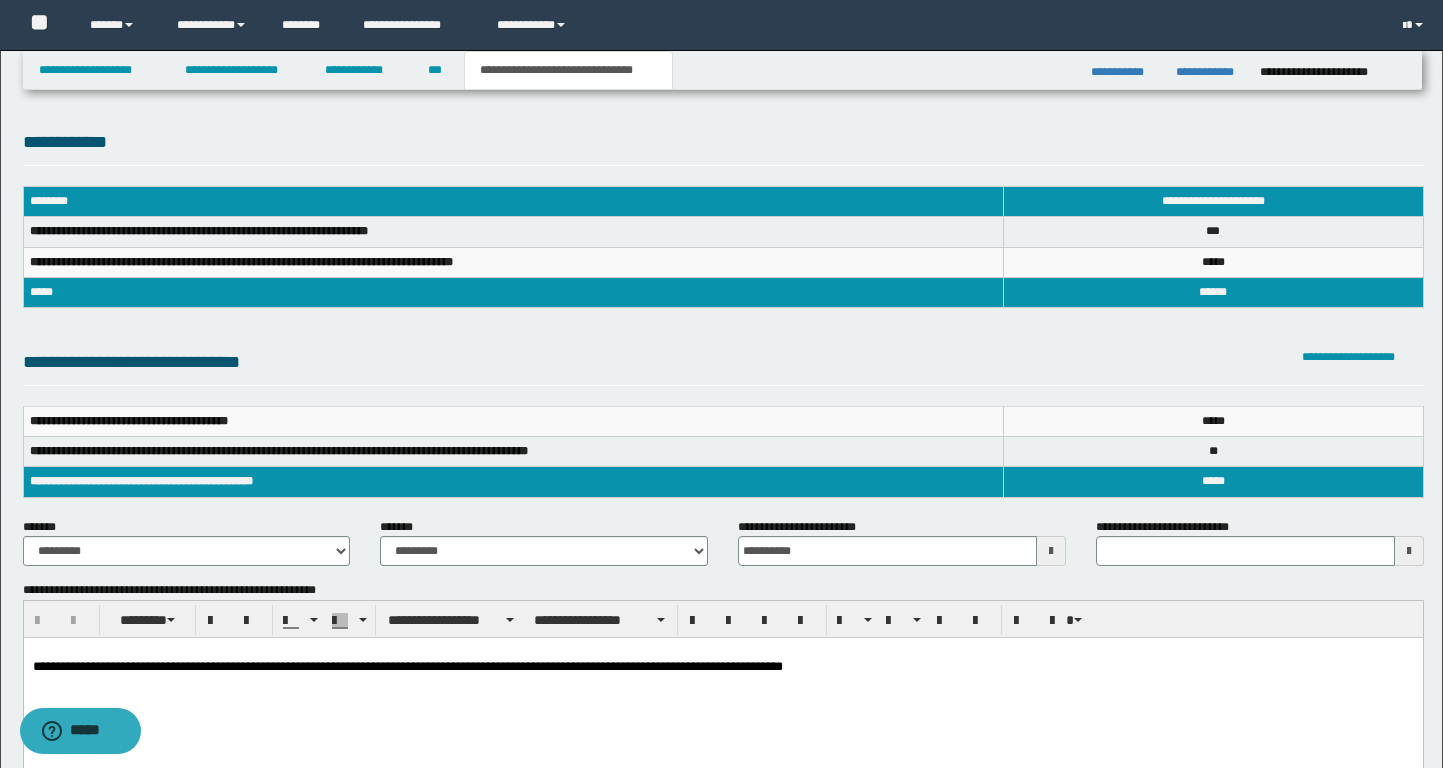 scroll, scrollTop: 0, scrollLeft: 0, axis: both 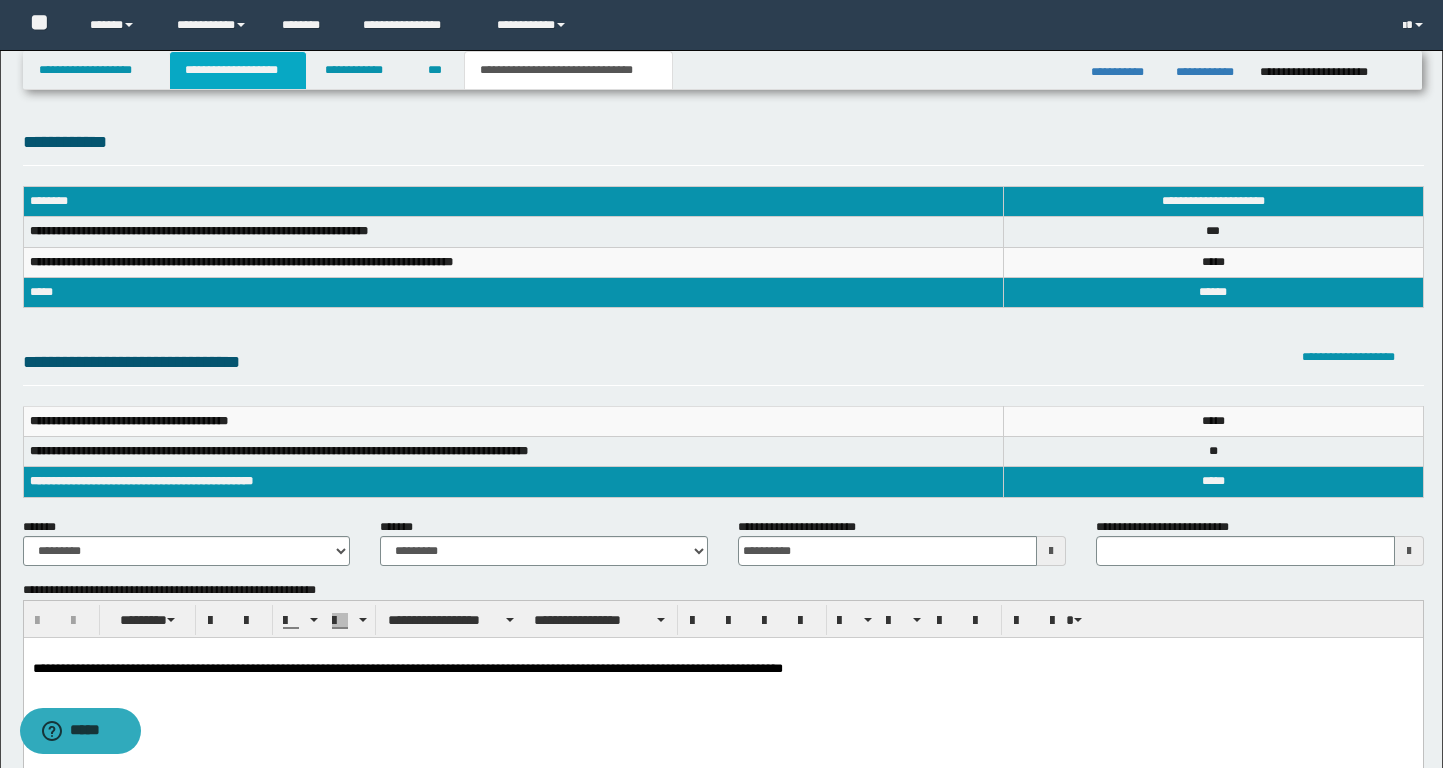click on "**********" at bounding box center [238, 70] 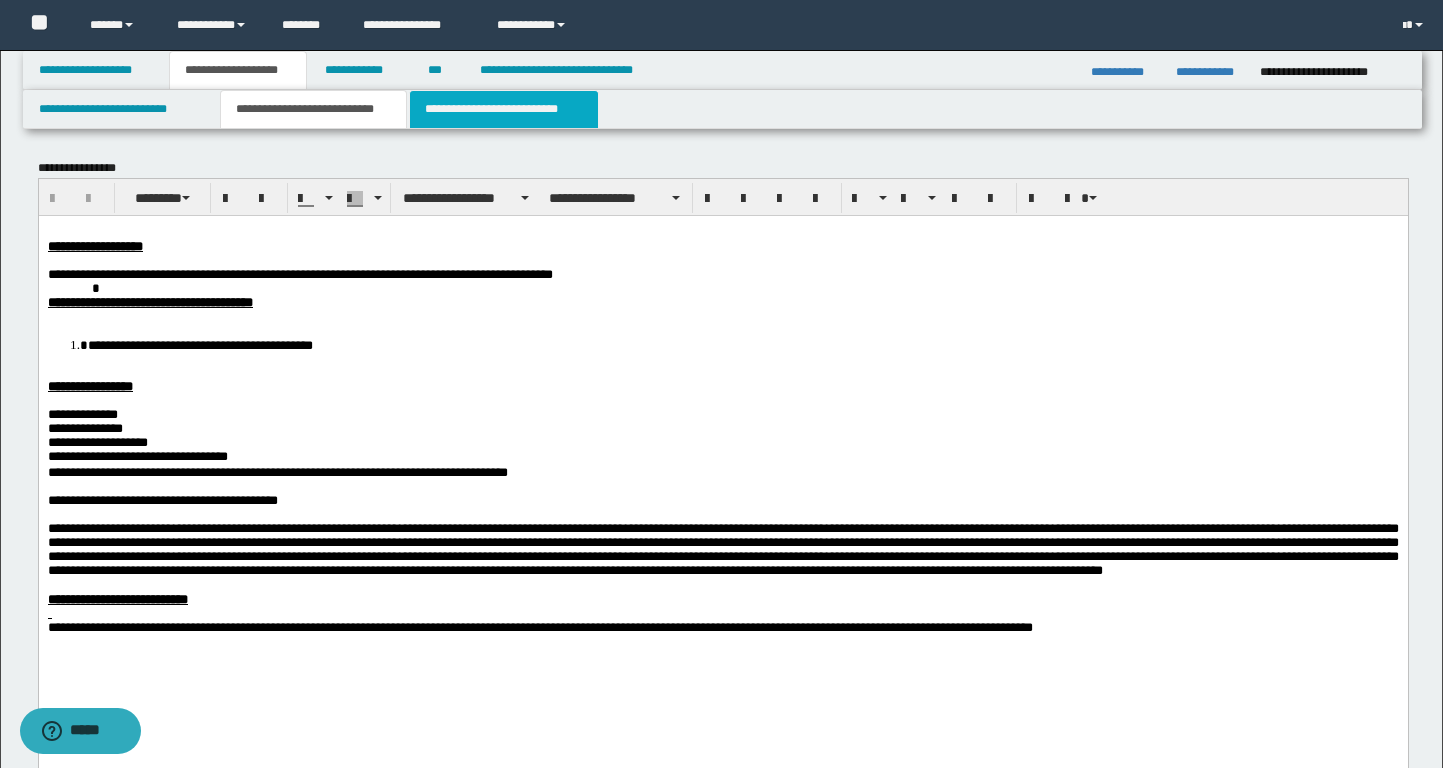 click on "**********" at bounding box center [504, 109] 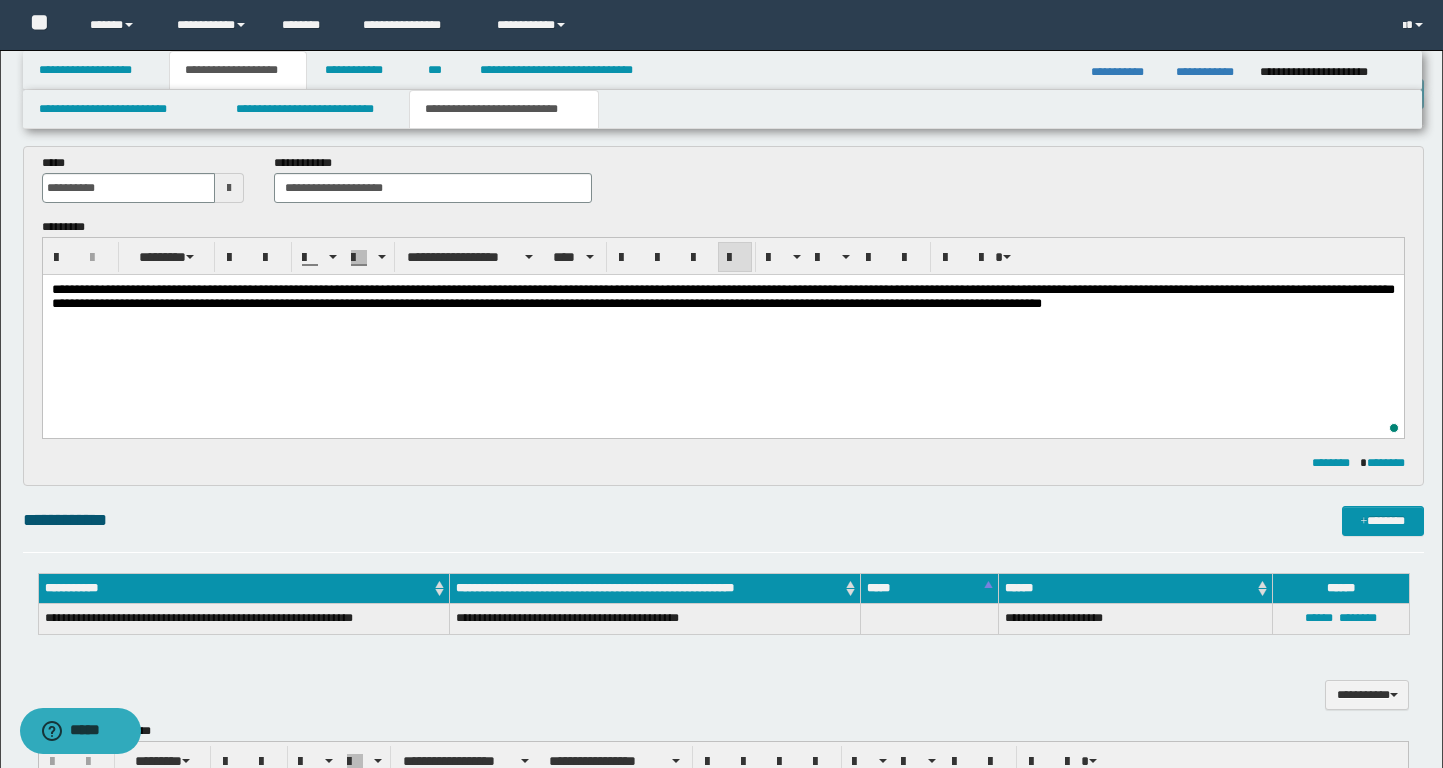 scroll, scrollTop: 55, scrollLeft: 0, axis: vertical 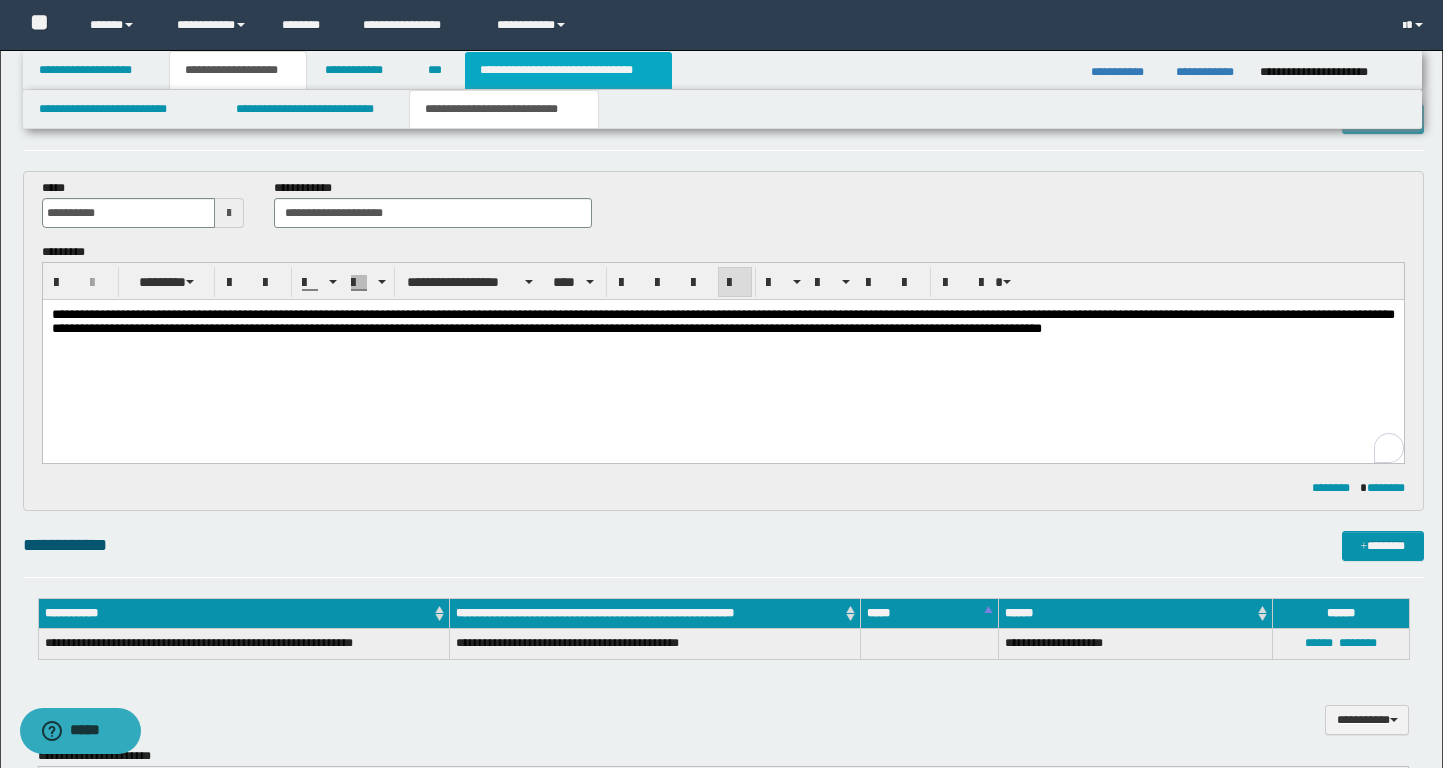 click on "**********" at bounding box center (568, 70) 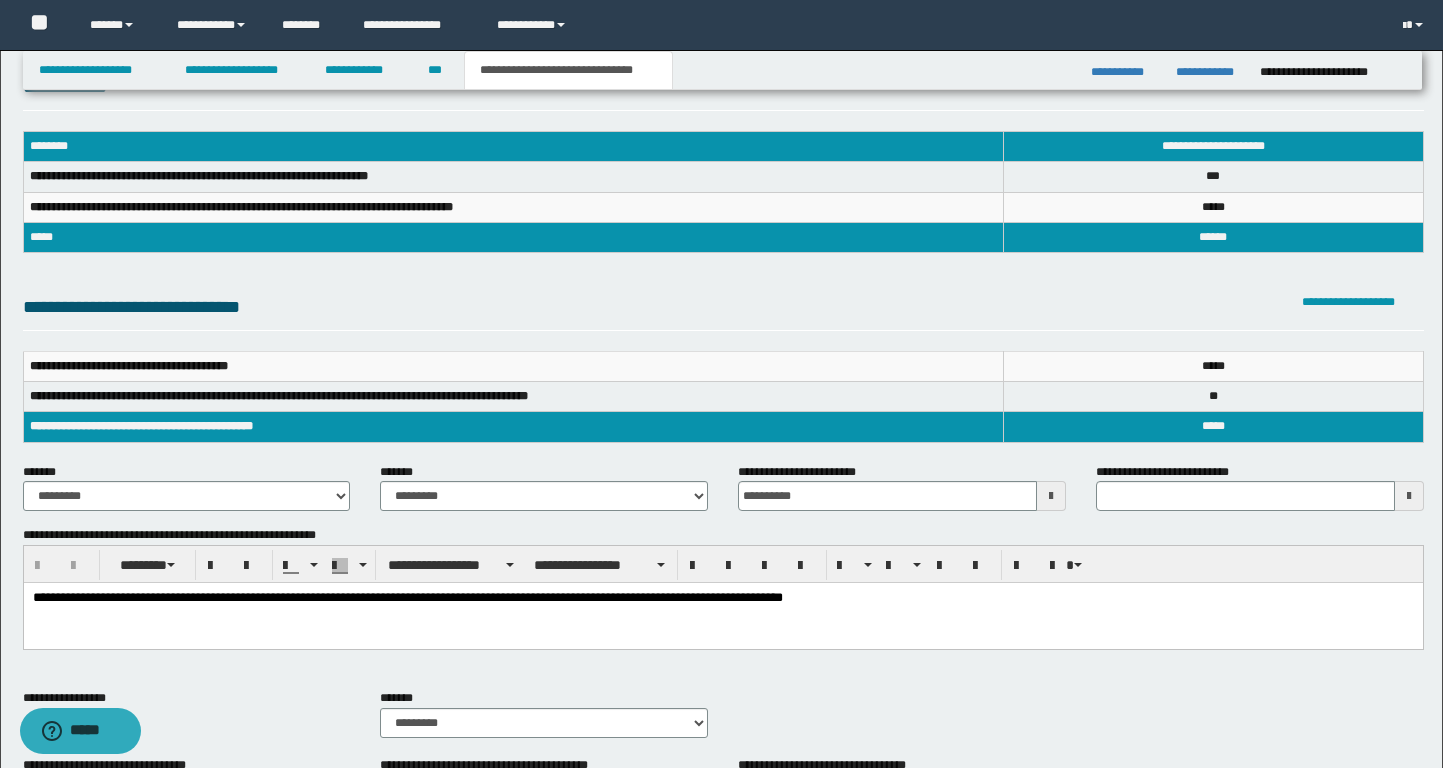 scroll, scrollTop: 24, scrollLeft: 0, axis: vertical 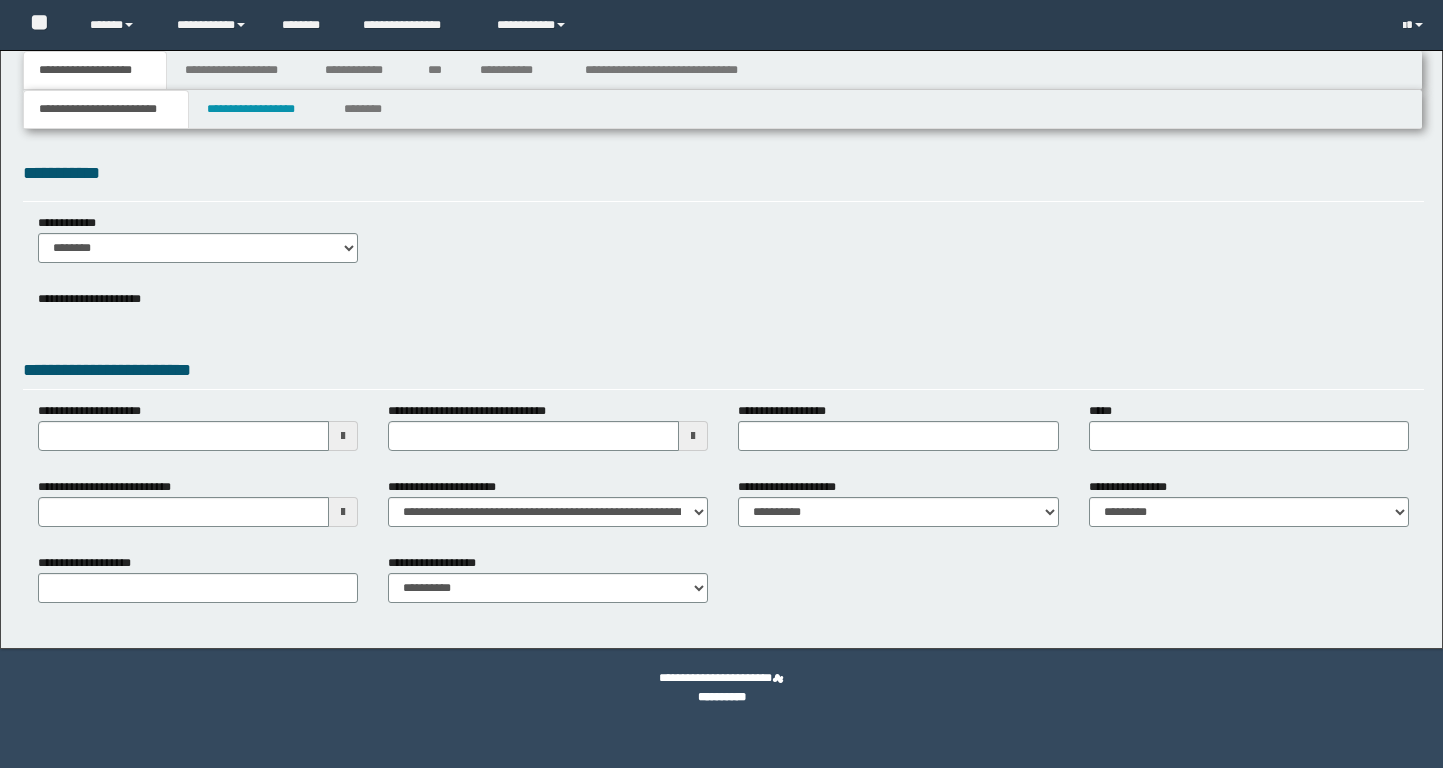 select on "*" 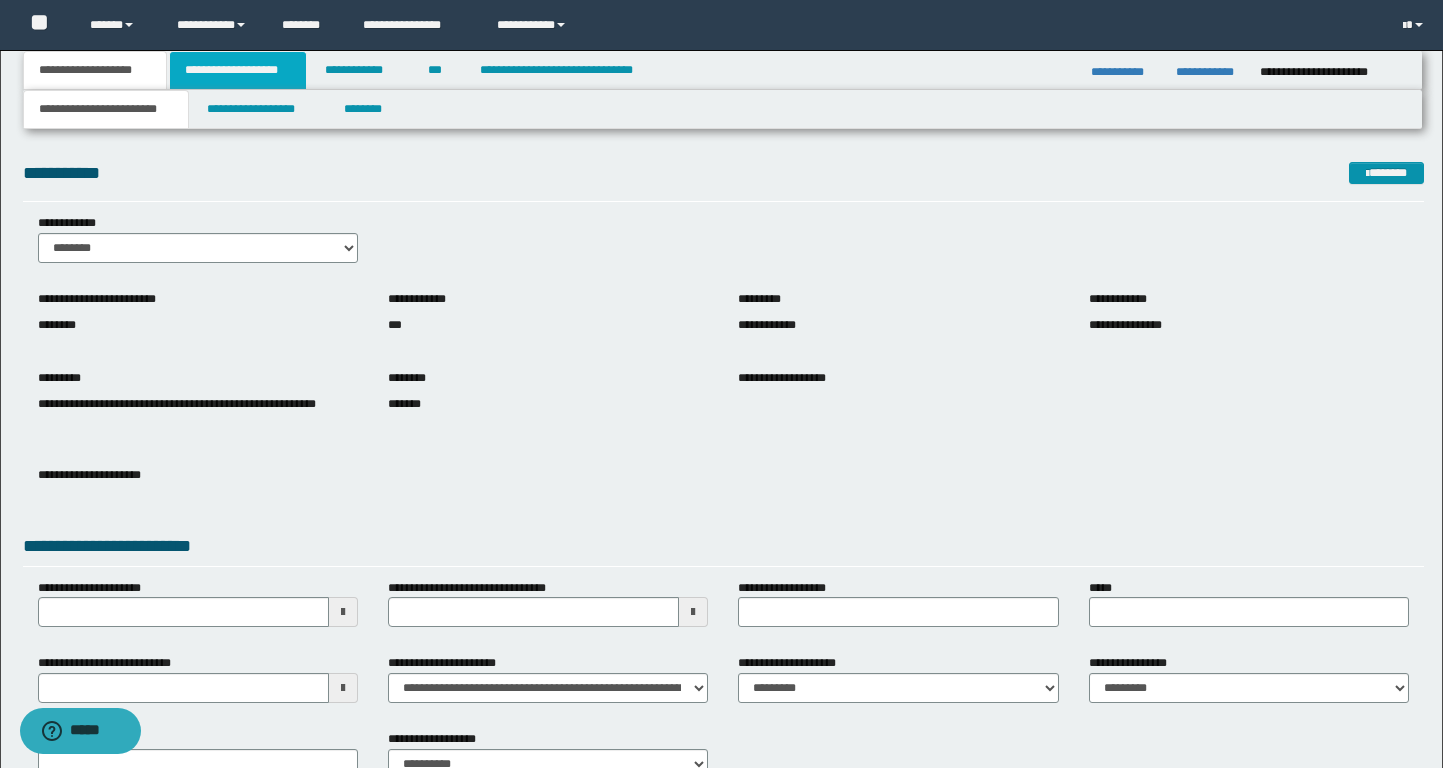 click on "**********" at bounding box center (238, 70) 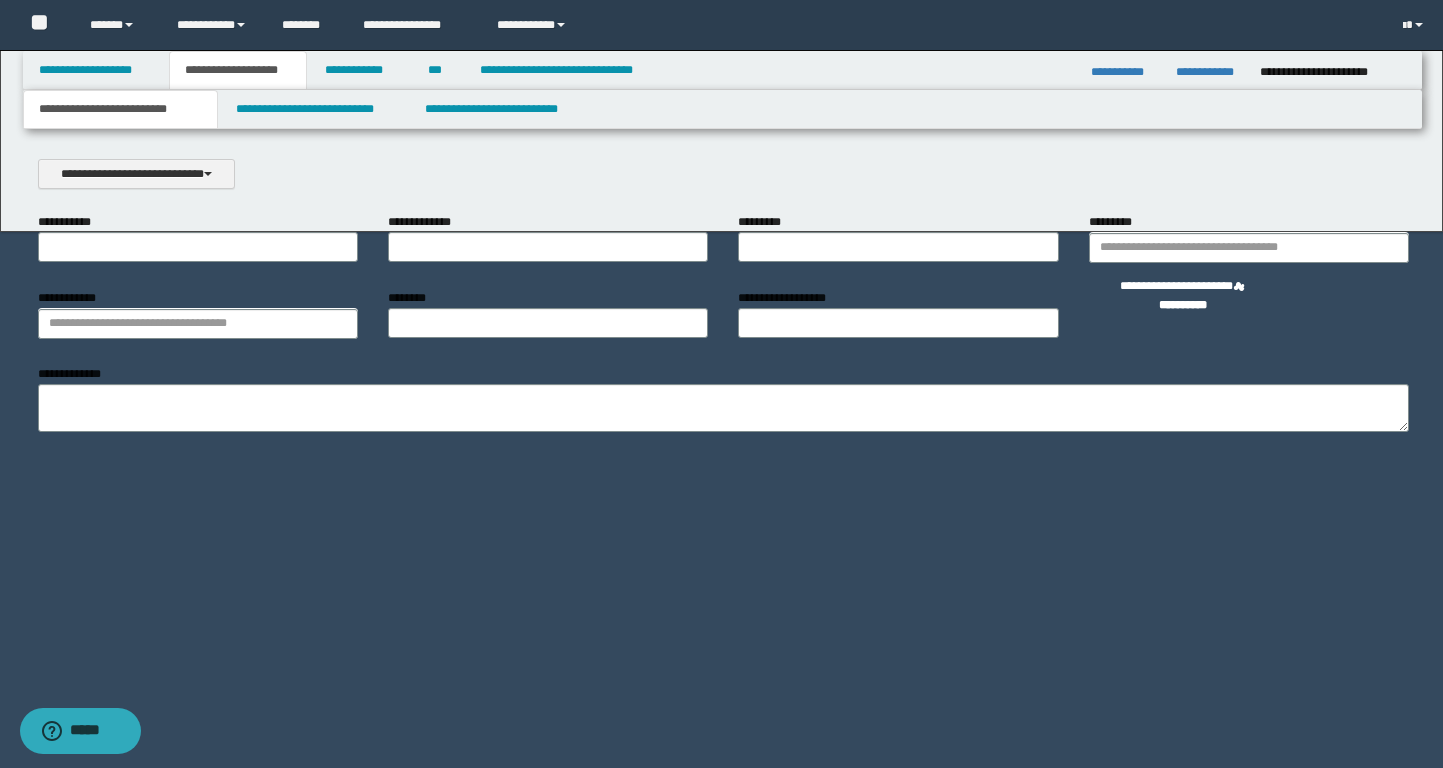 scroll, scrollTop: 0, scrollLeft: 0, axis: both 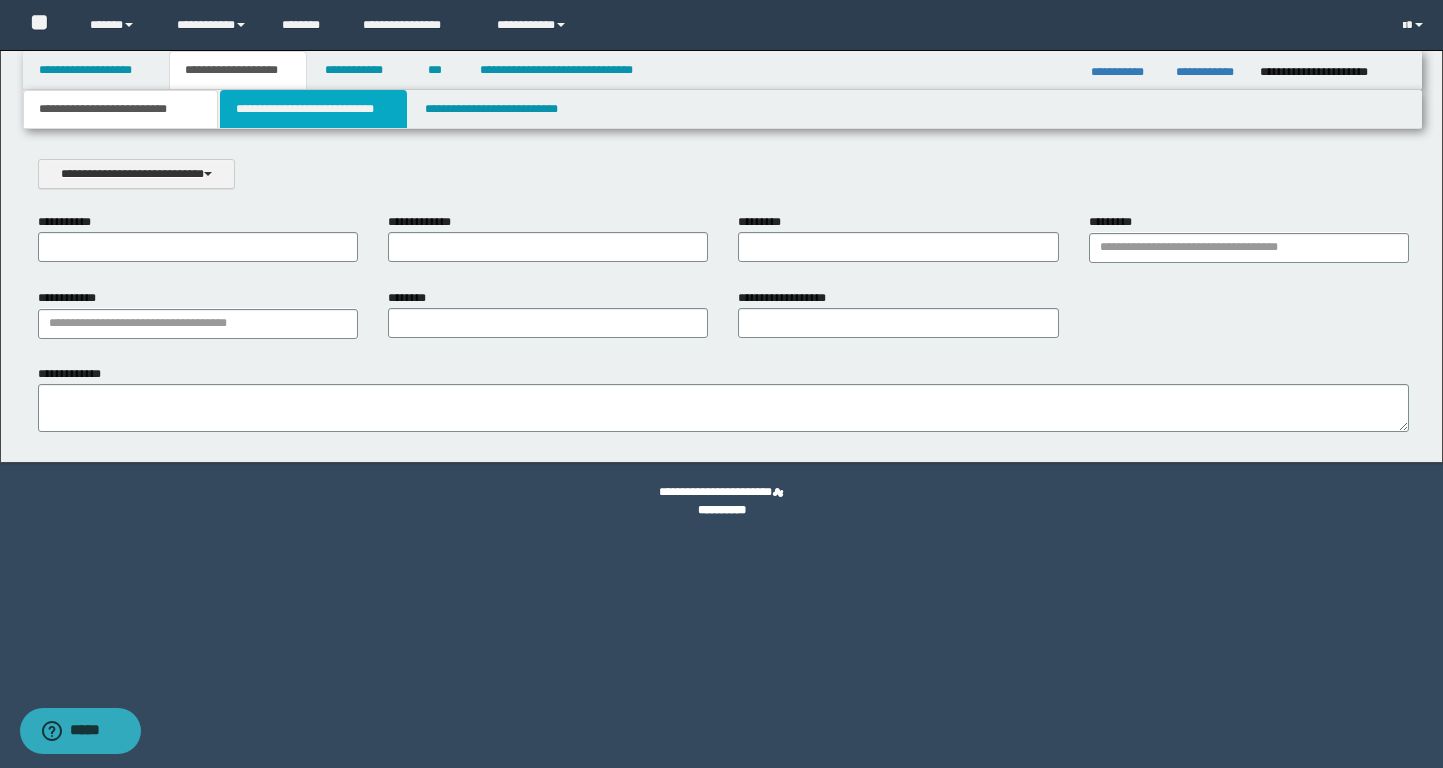 click on "**********" at bounding box center [314, 109] 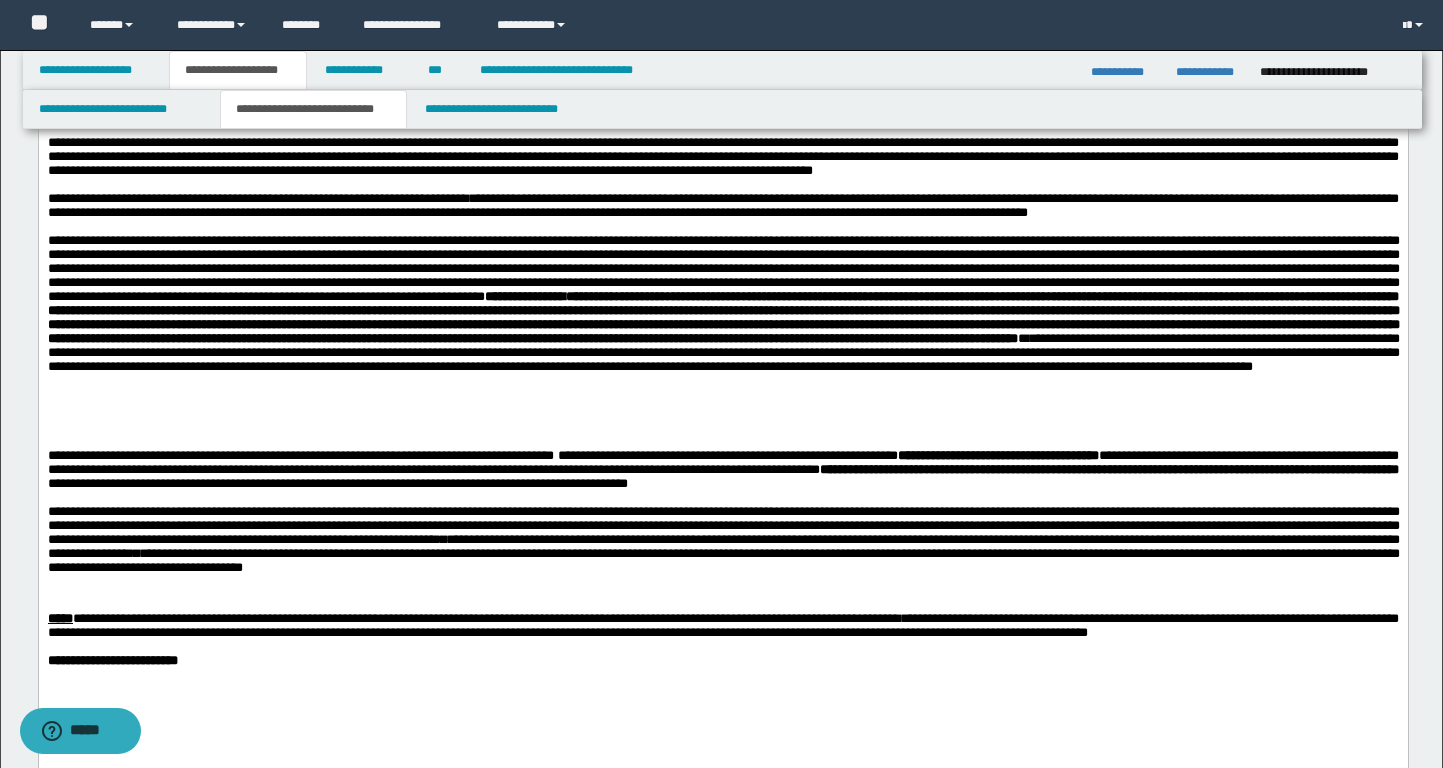 scroll, scrollTop: 1014, scrollLeft: 0, axis: vertical 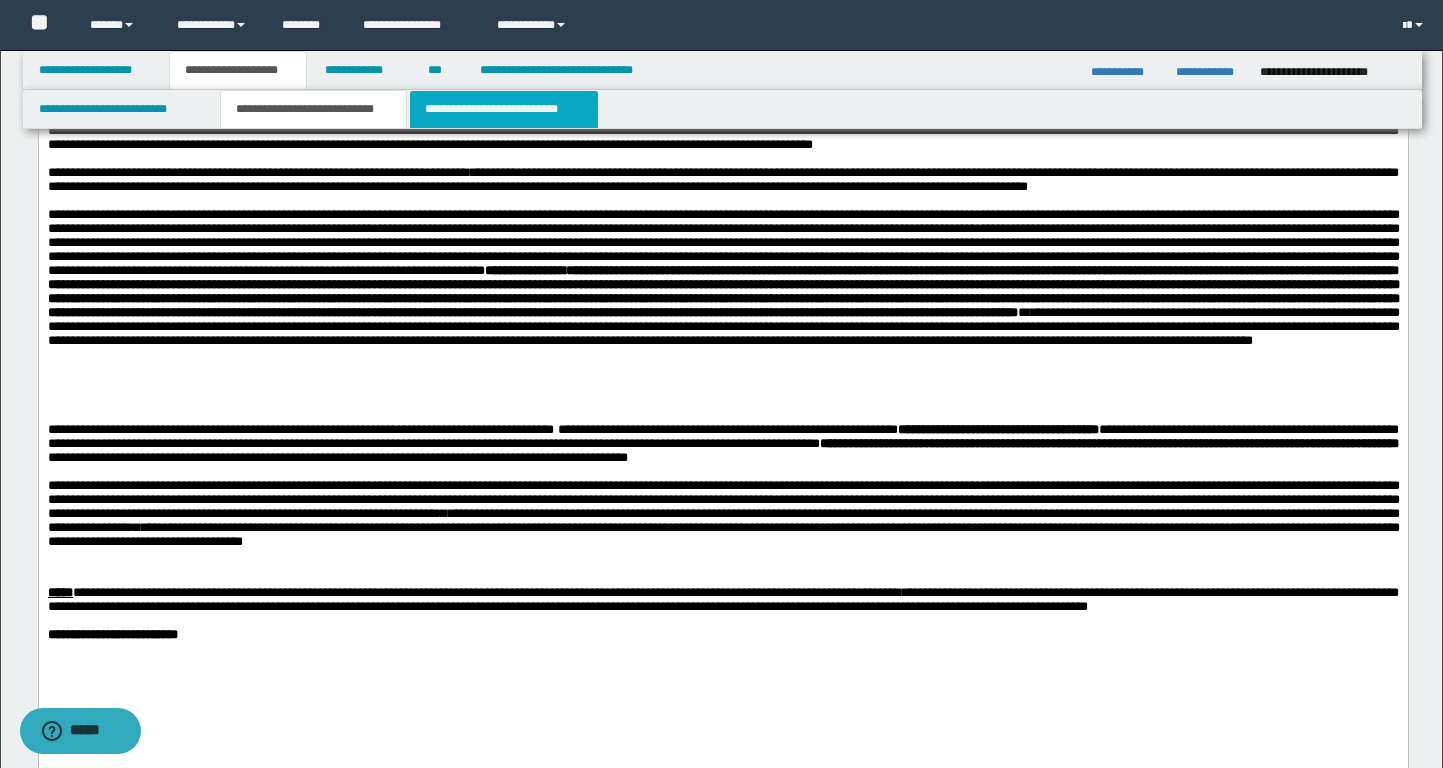 click on "**********" at bounding box center [504, 109] 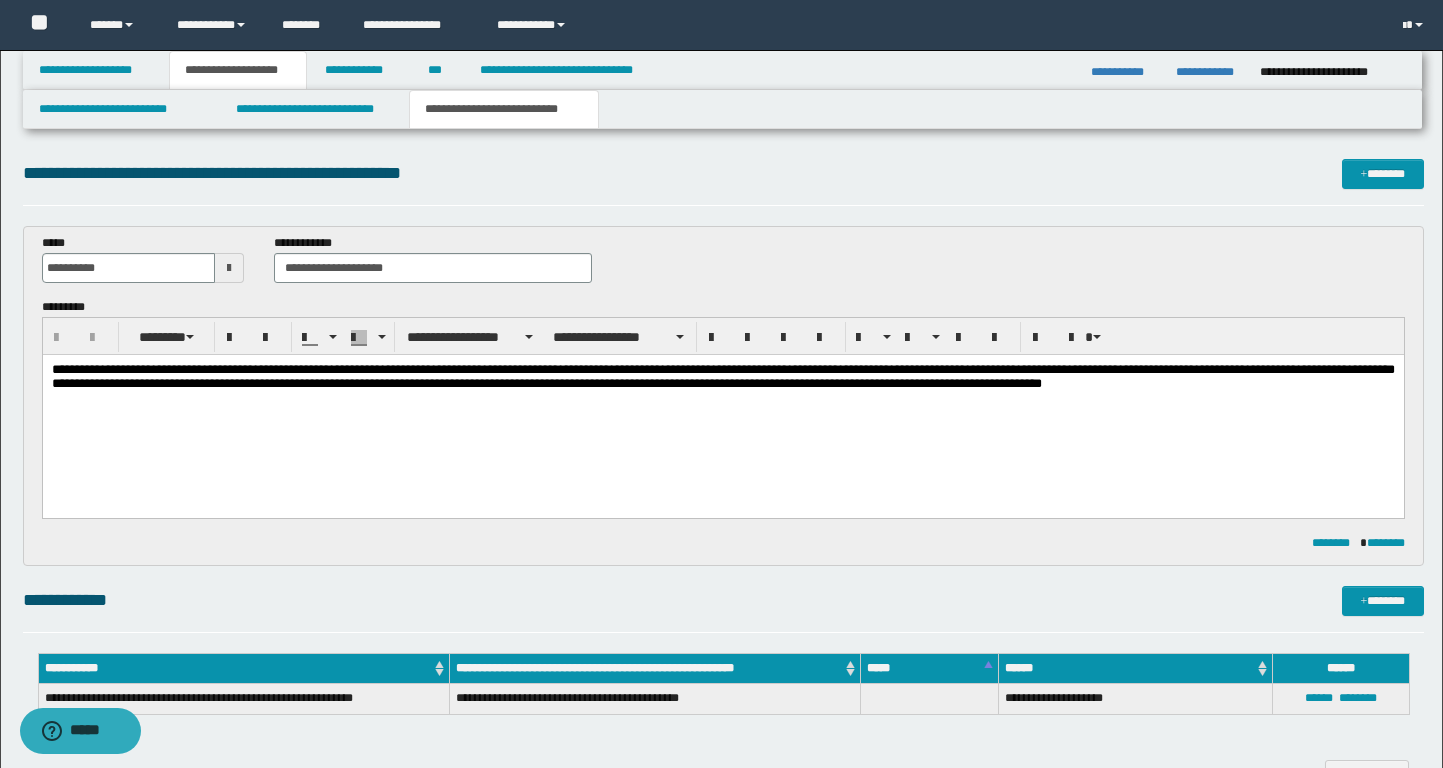 scroll, scrollTop: 0, scrollLeft: 0, axis: both 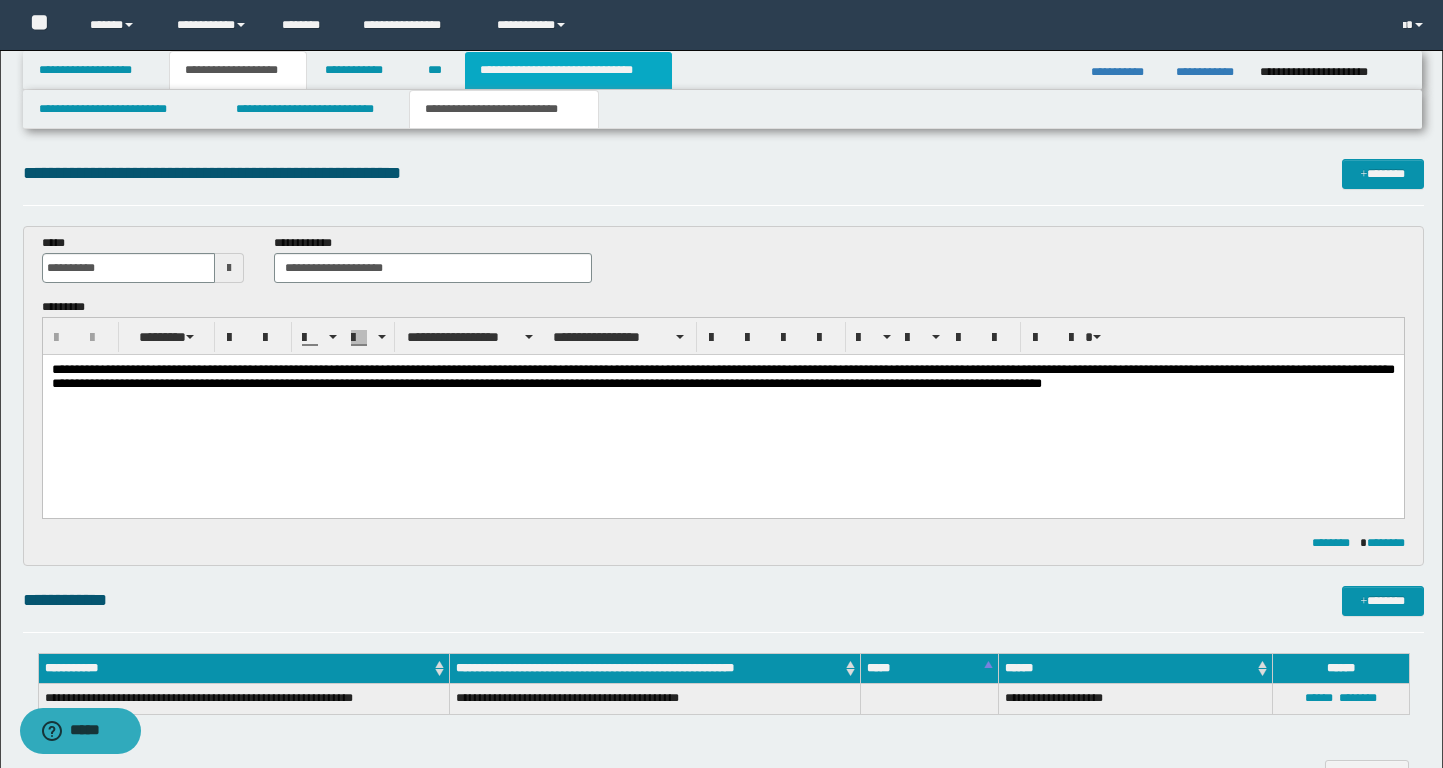 click on "**********" at bounding box center (568, 70) 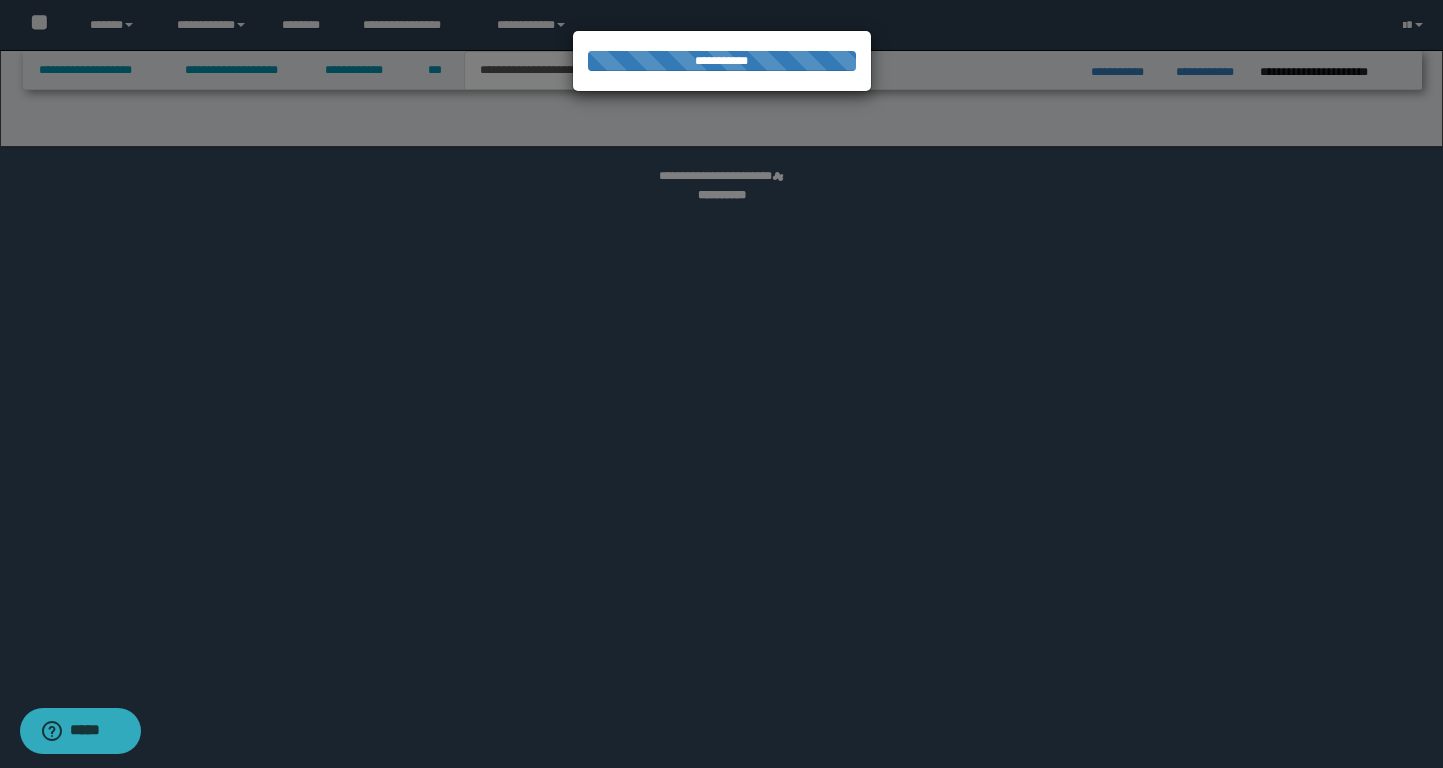 select on "*" 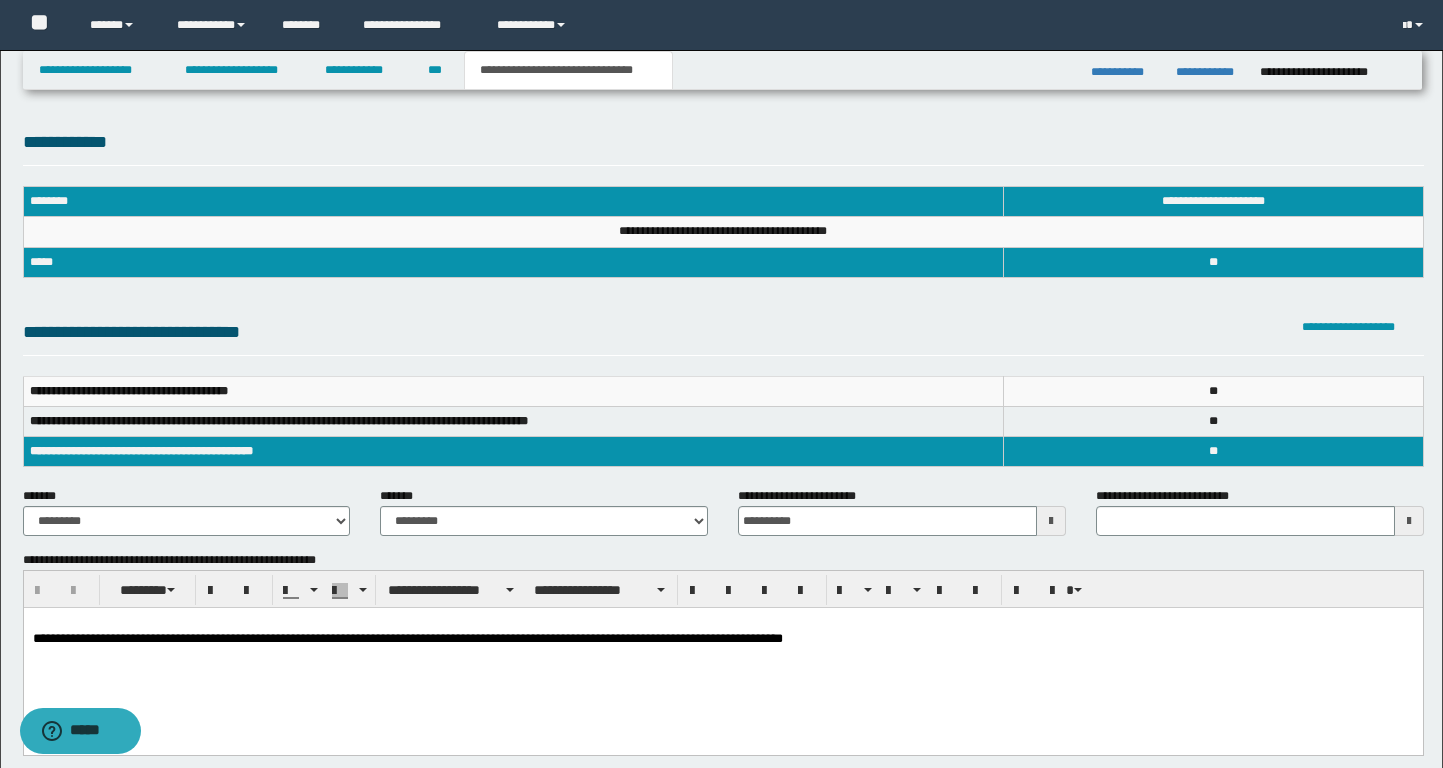 scroll, scrollTop: 0, scrollLeft: 0, axis: both 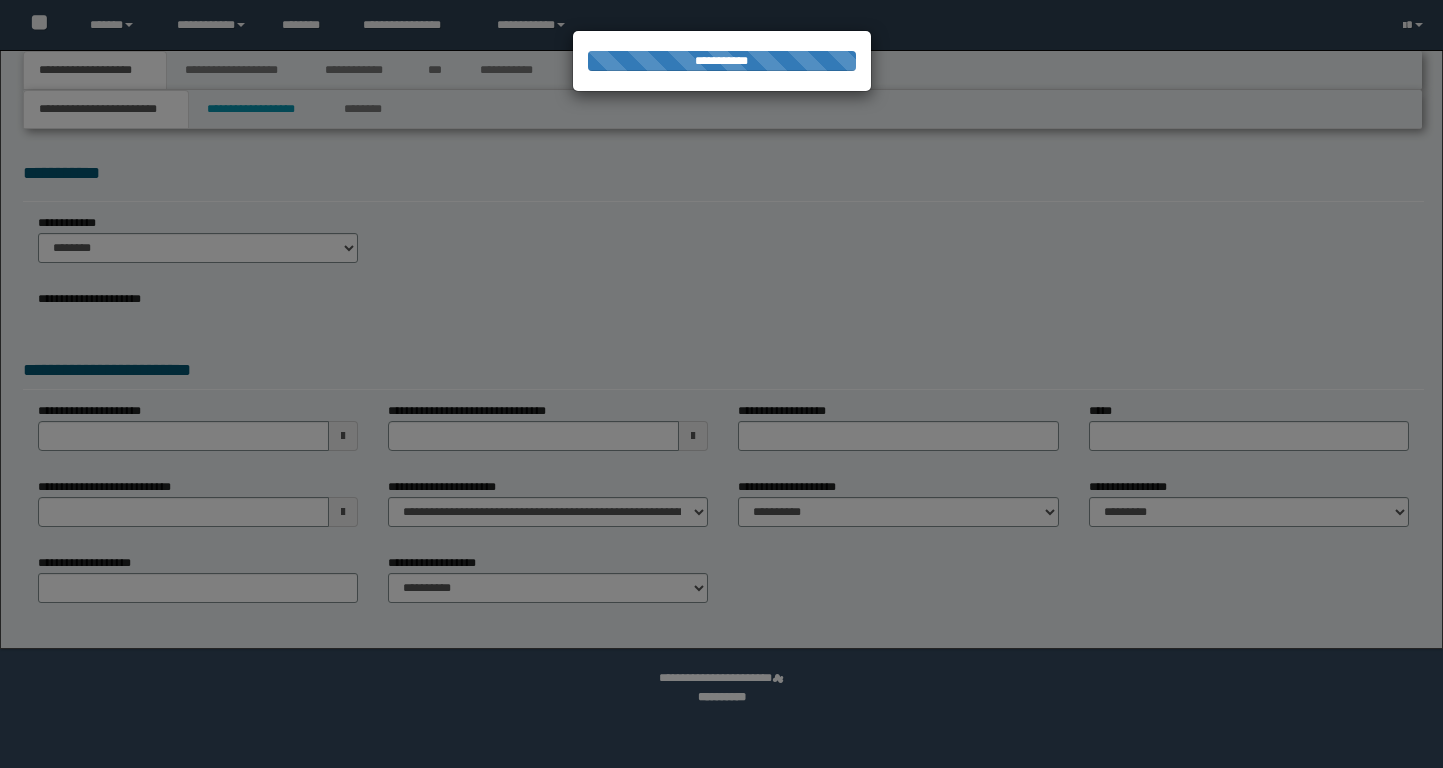 select on "*" 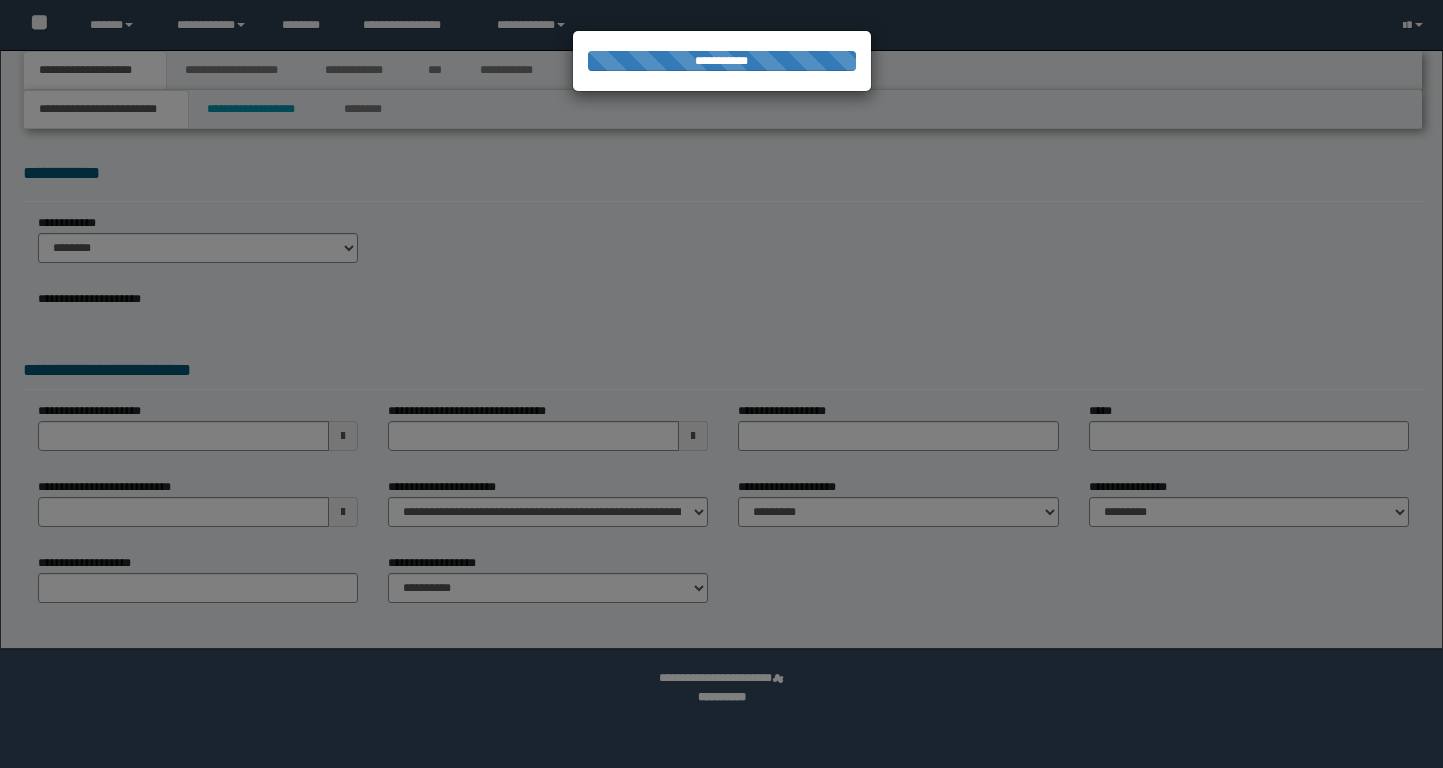 scroll, scrollTop: 0, scrollLeft: 0, axis: both 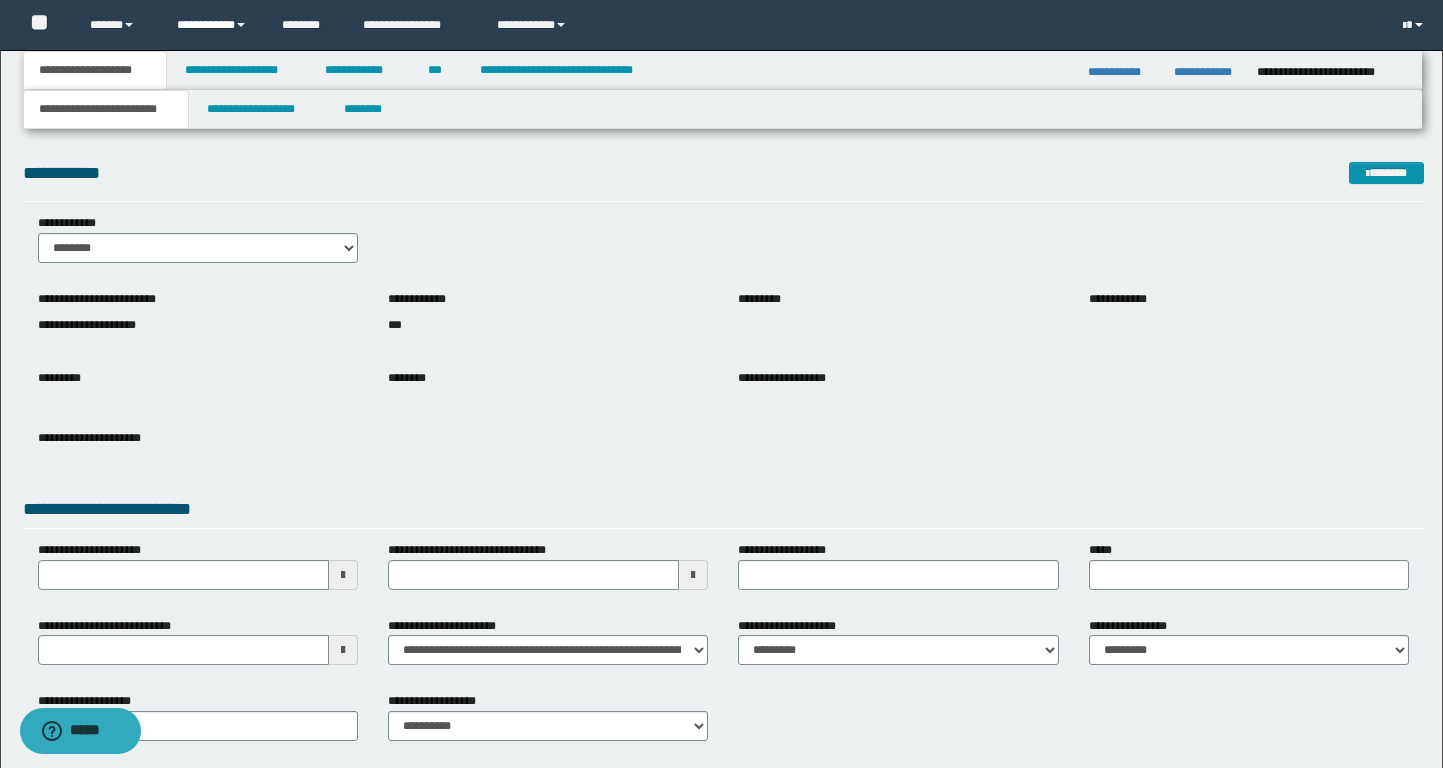 click on "**********" at bounding box center [215, 25] 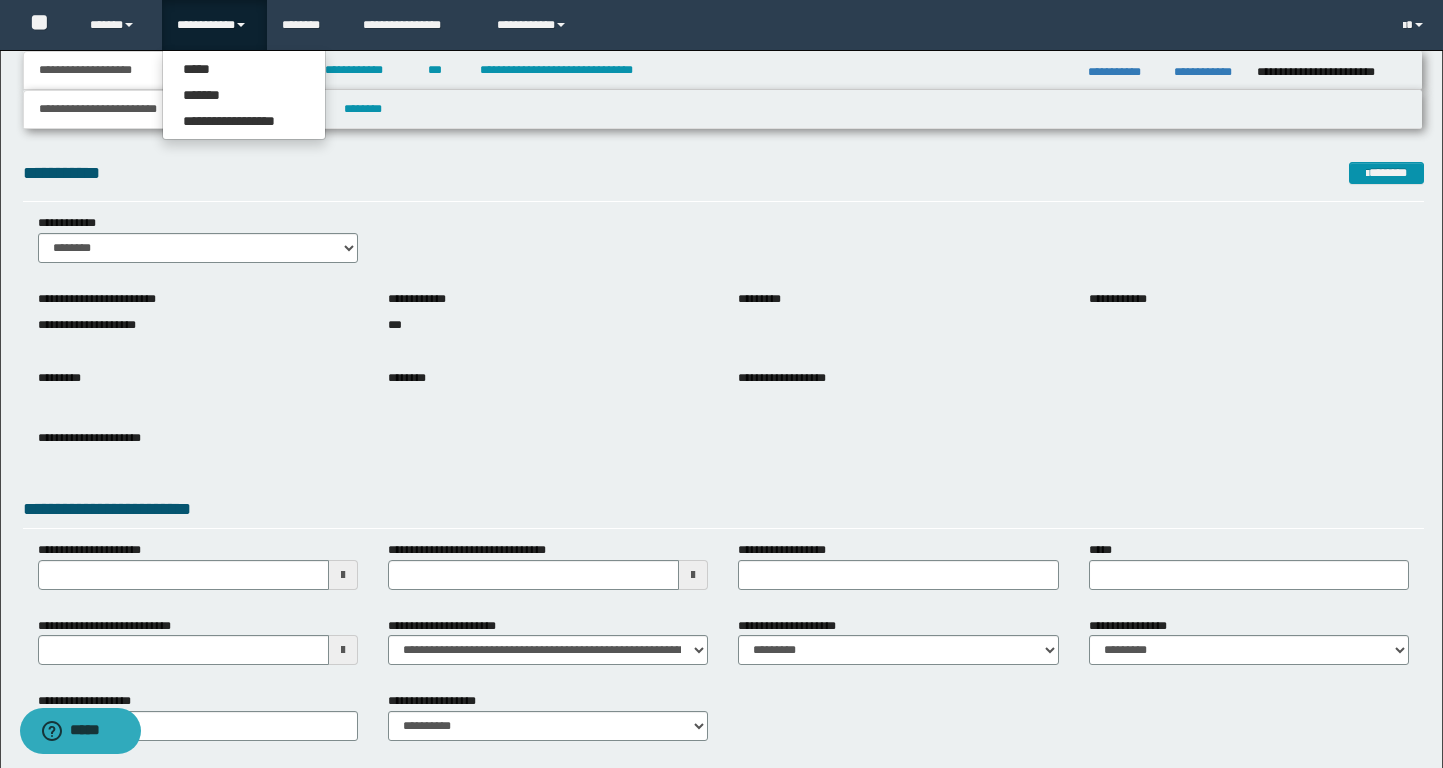 click on "**********" at bounding box center (723, 180) 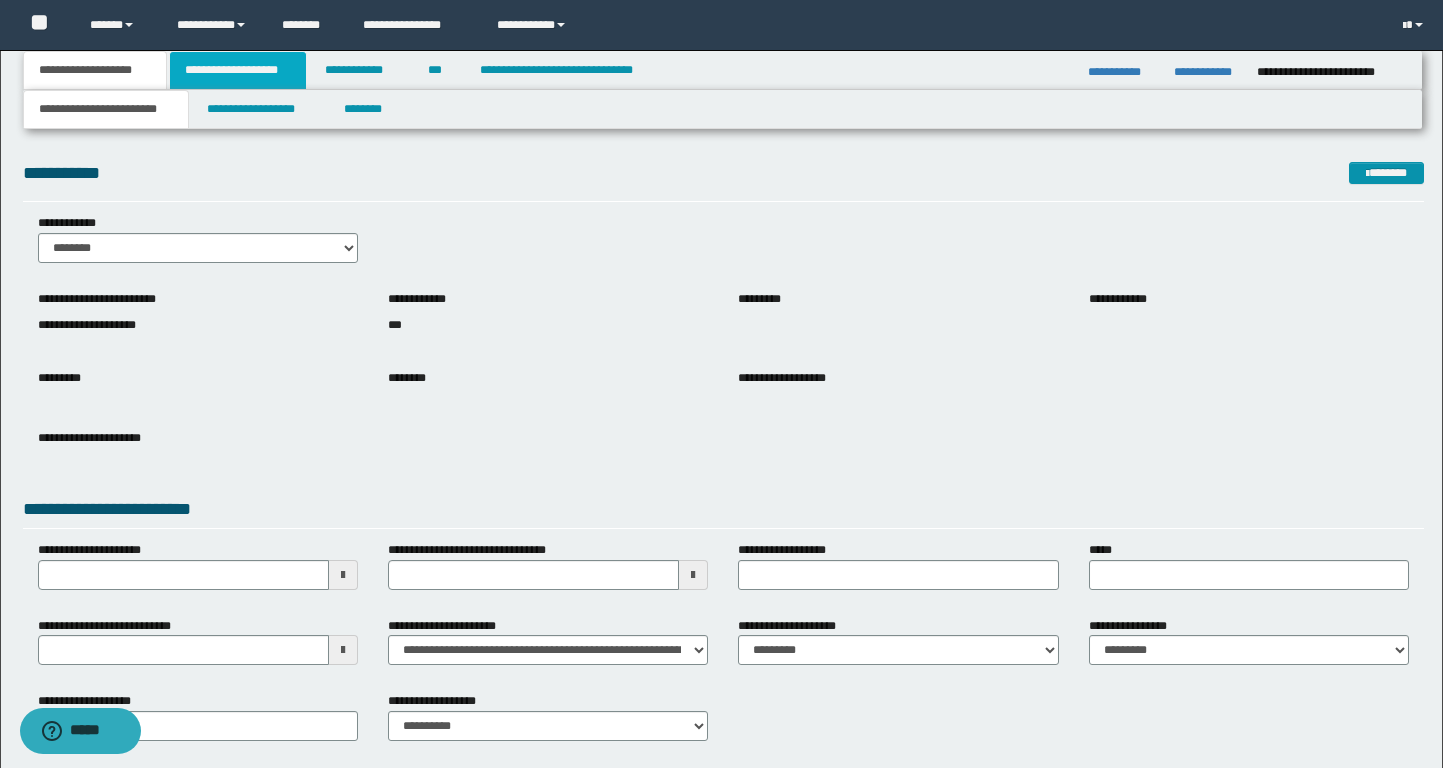 click on "**********" at bounding box center (238, 70) 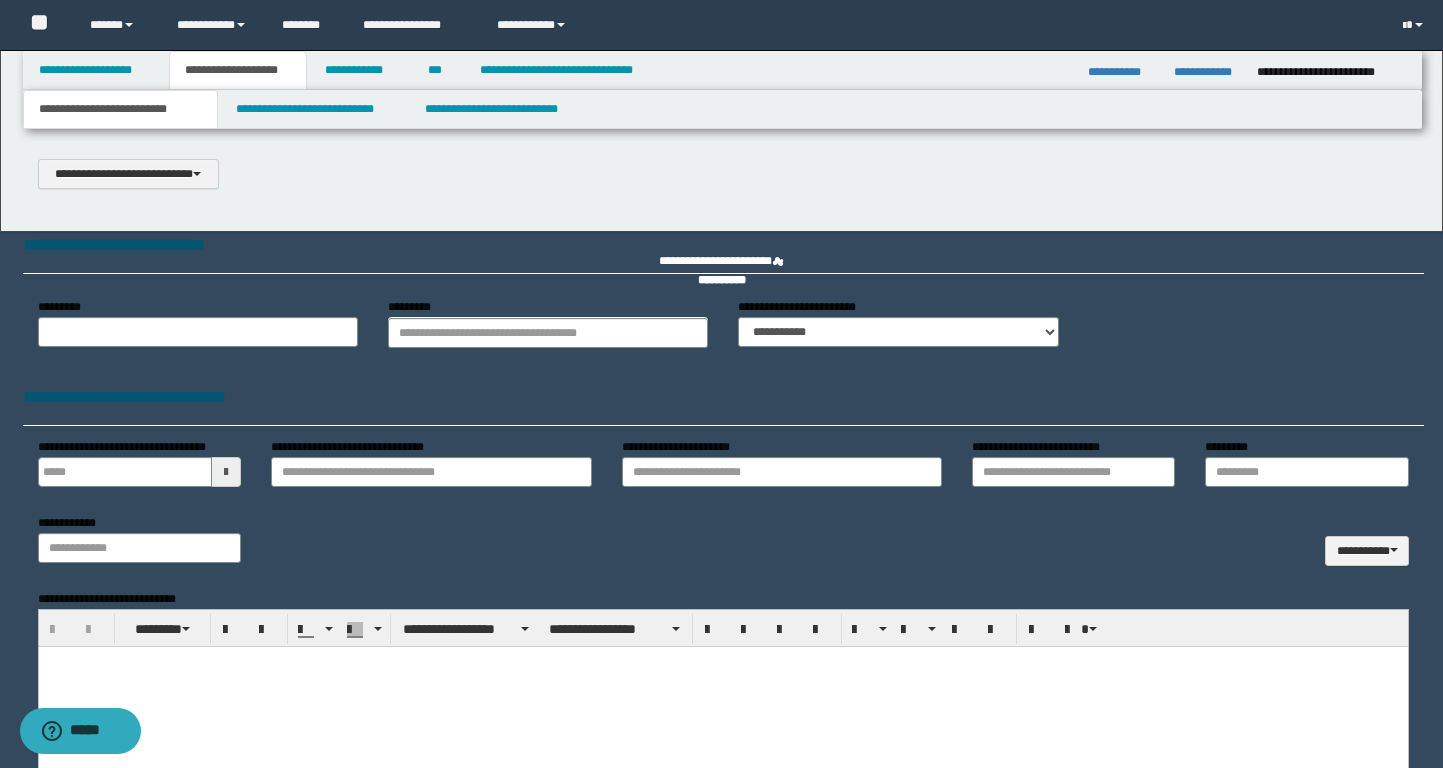 scroll, scrollTop: 0, scrollLeft: 0, axis: both 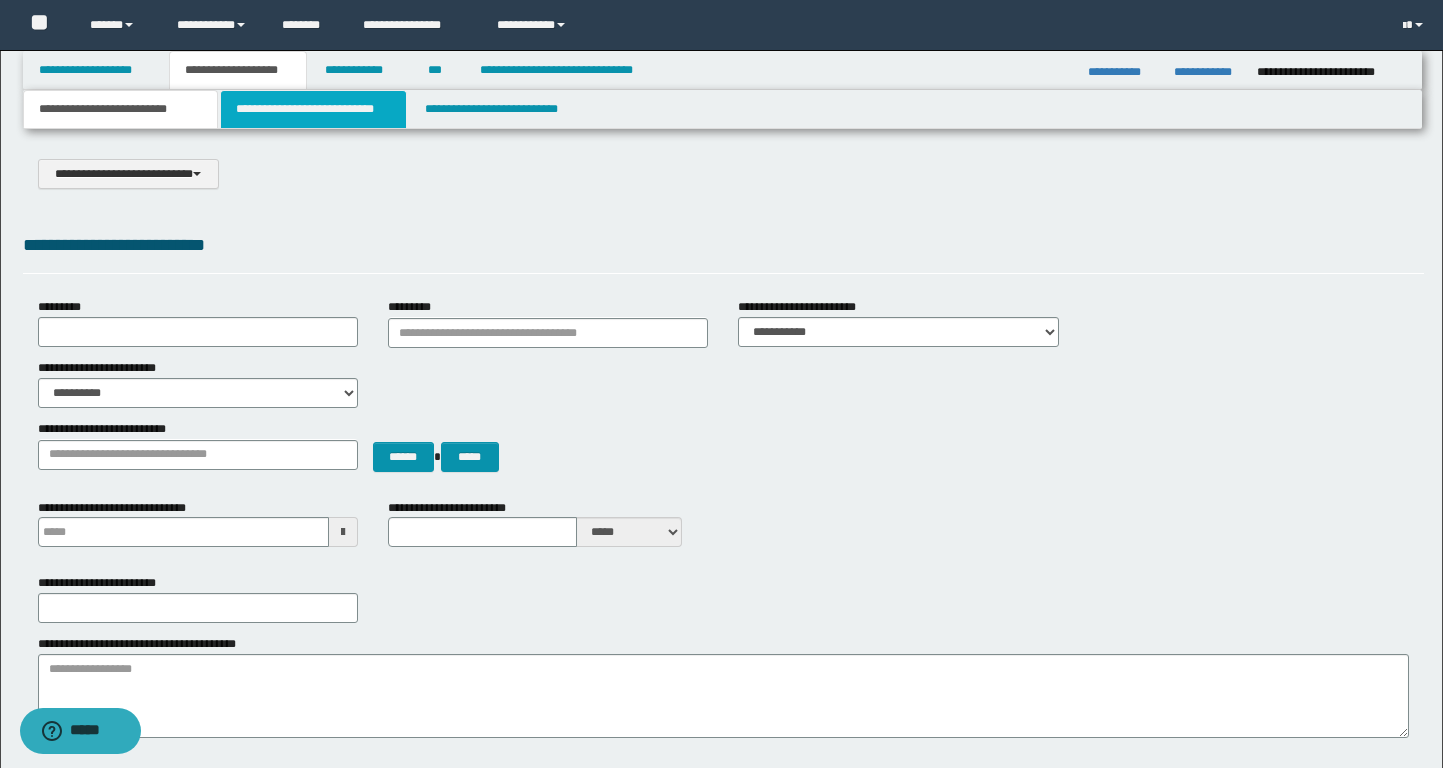 click on "**********" at bounding box center [314, 109] 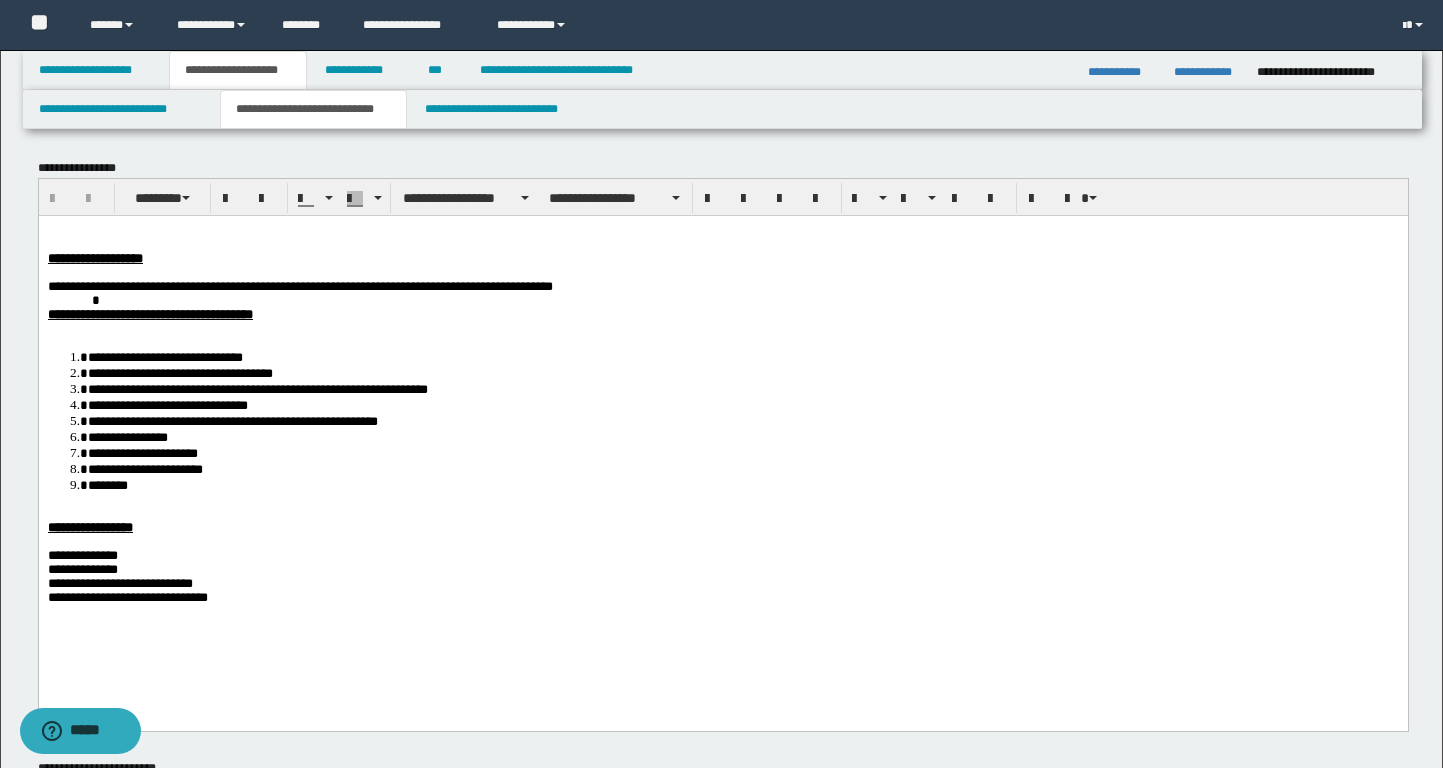 scroll, scrollTop: 0, scrollLeft: 0, axis: both 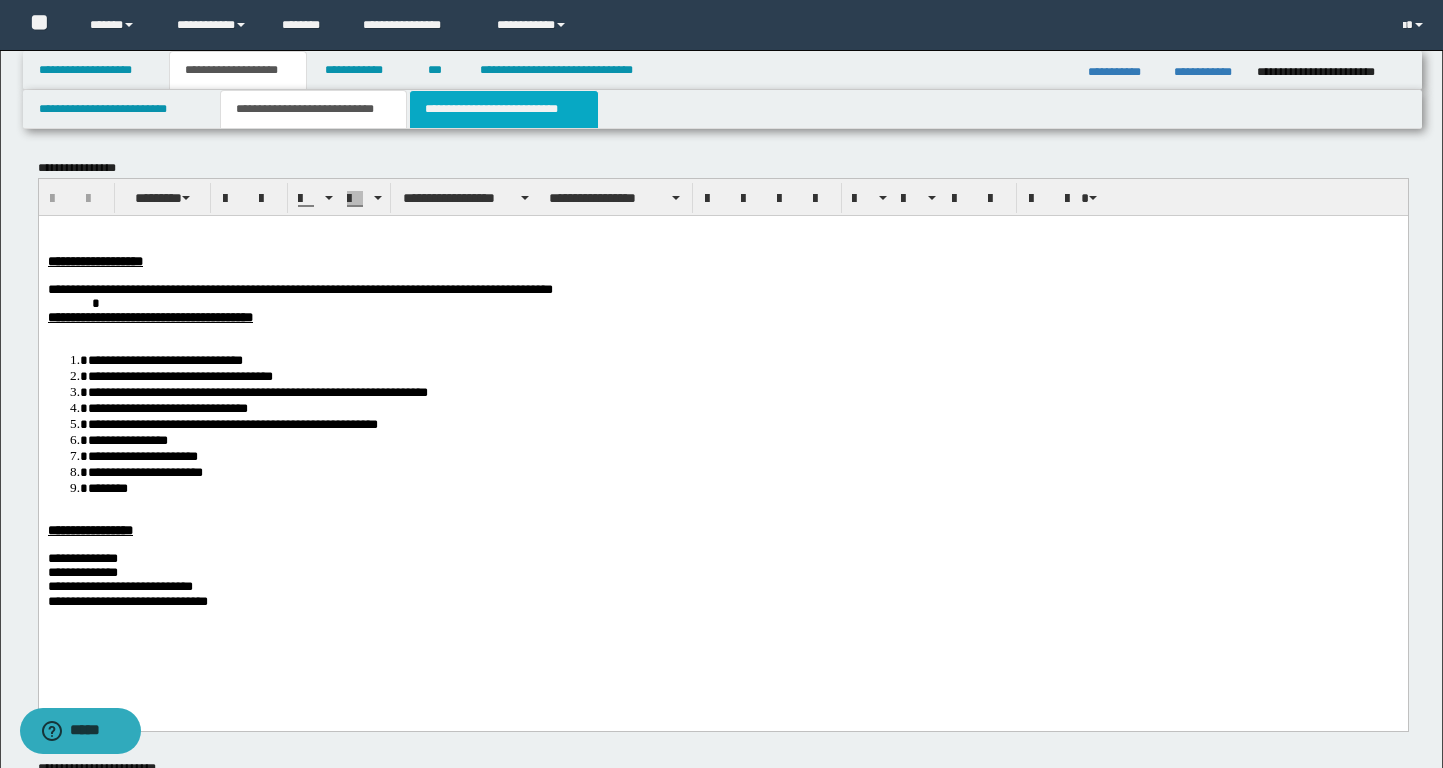 click on "**********" at bounding box center (504, 109) 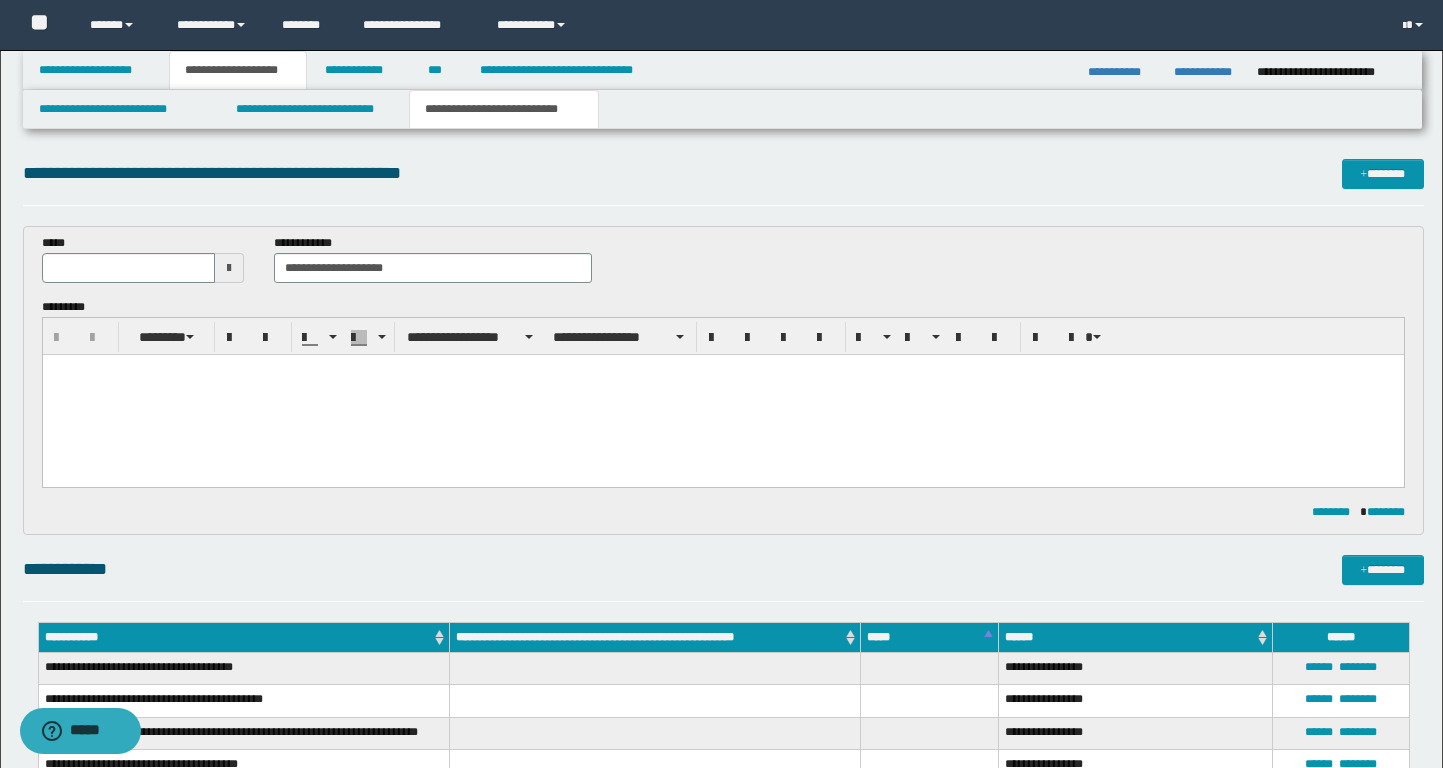 scroll, scrollTop: 0, scrollLeft: 0, axis: both 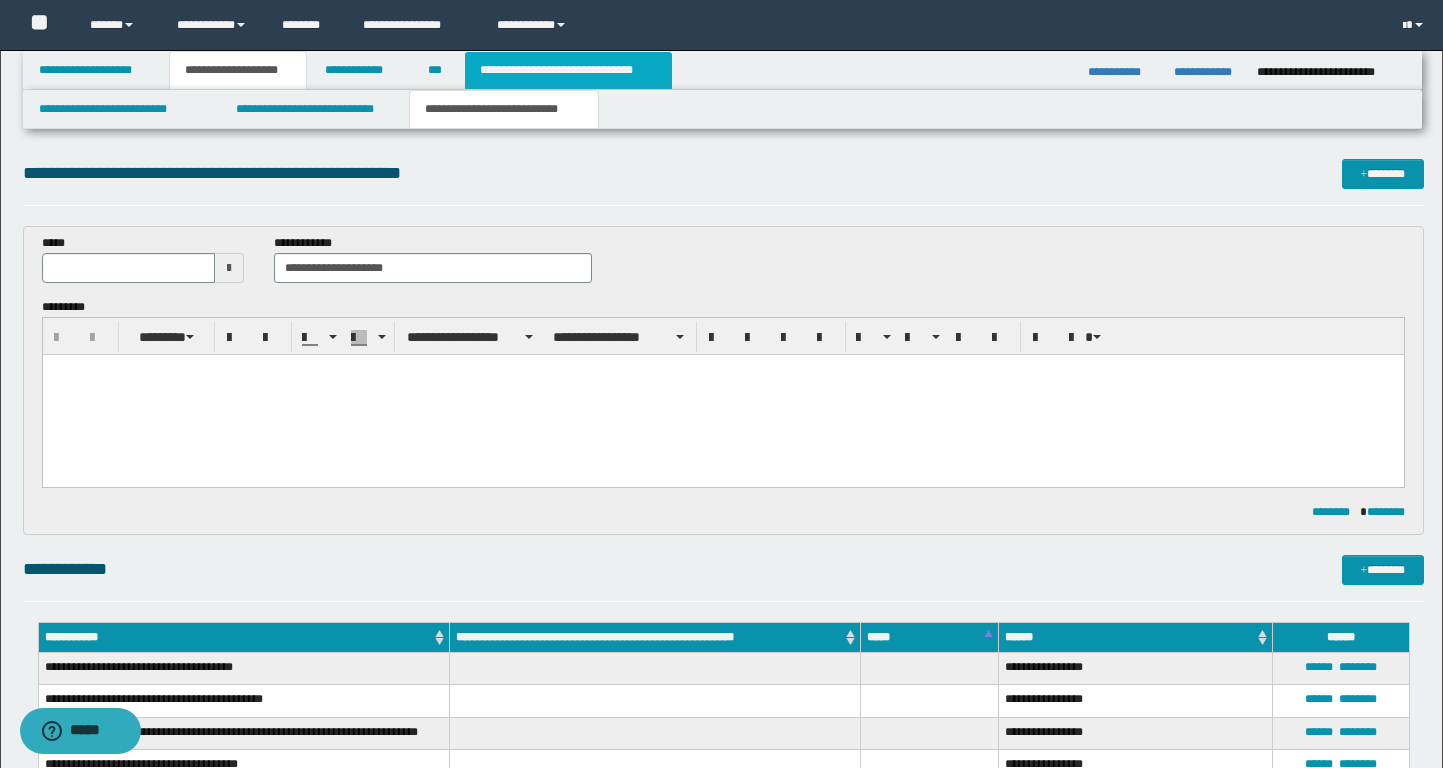 click on "**********" at bounding box center [568, 70] 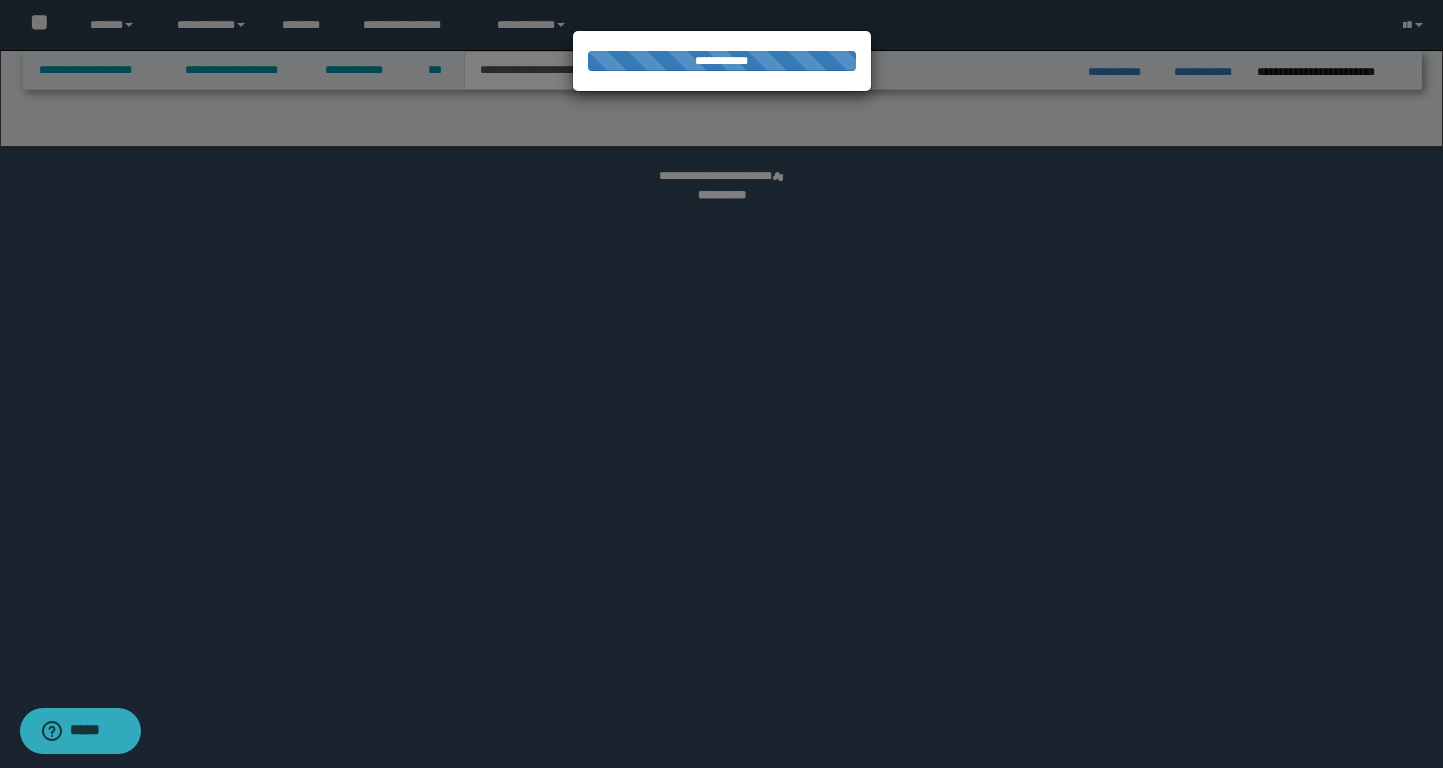 select on "*" 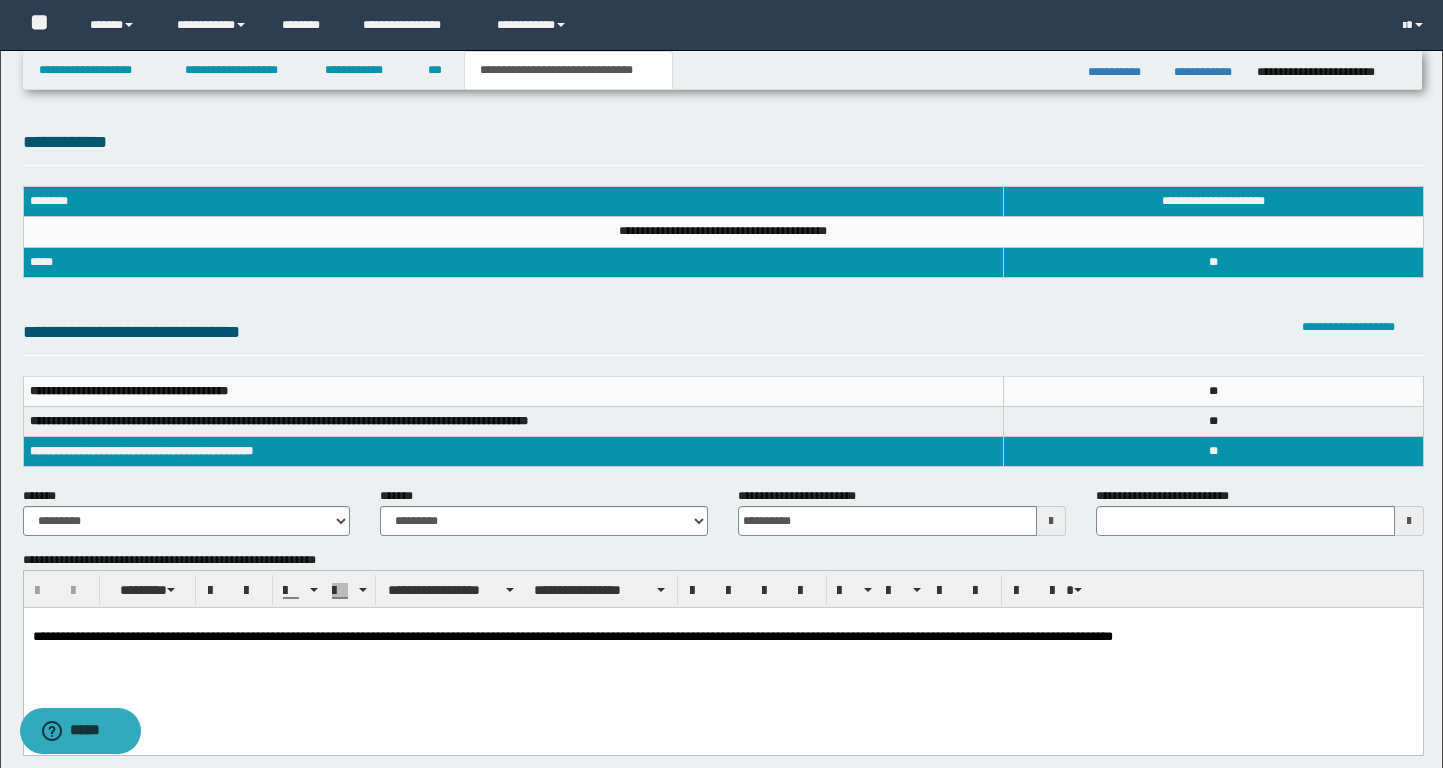 scroll, scrollTop: 0, scrollLeft: 0, axis: both 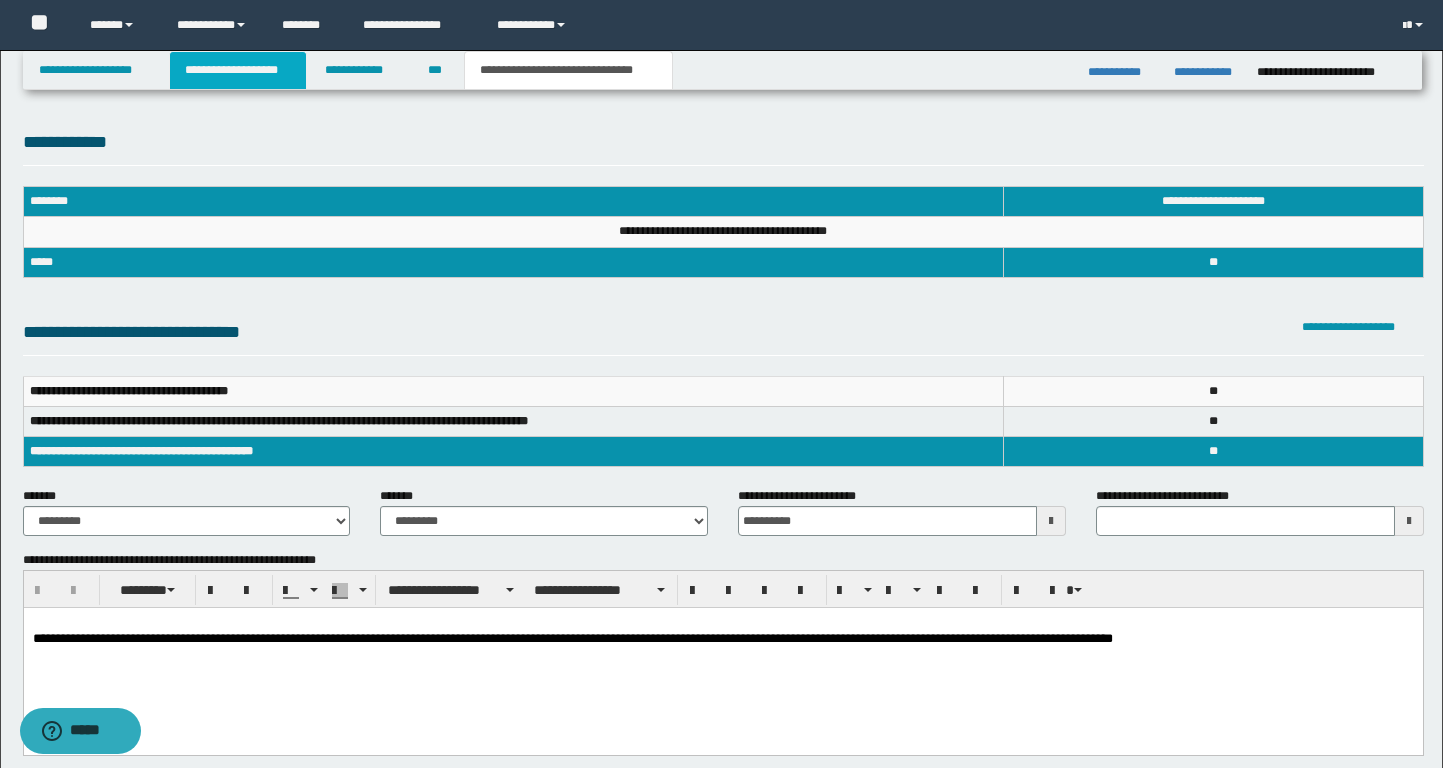 click on "**********" at bounding box center [238, 70] 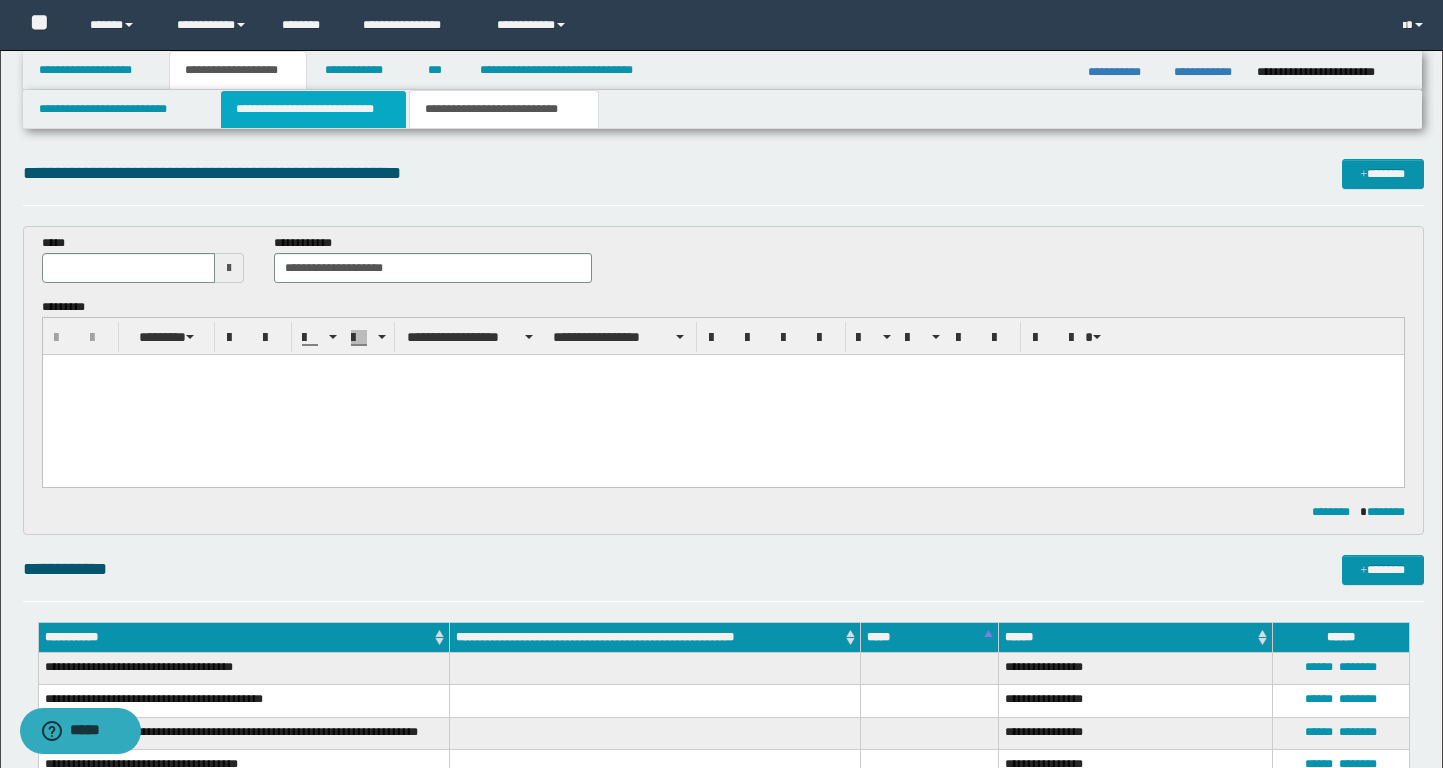 click on "**********" at bounding box center [314, 109] 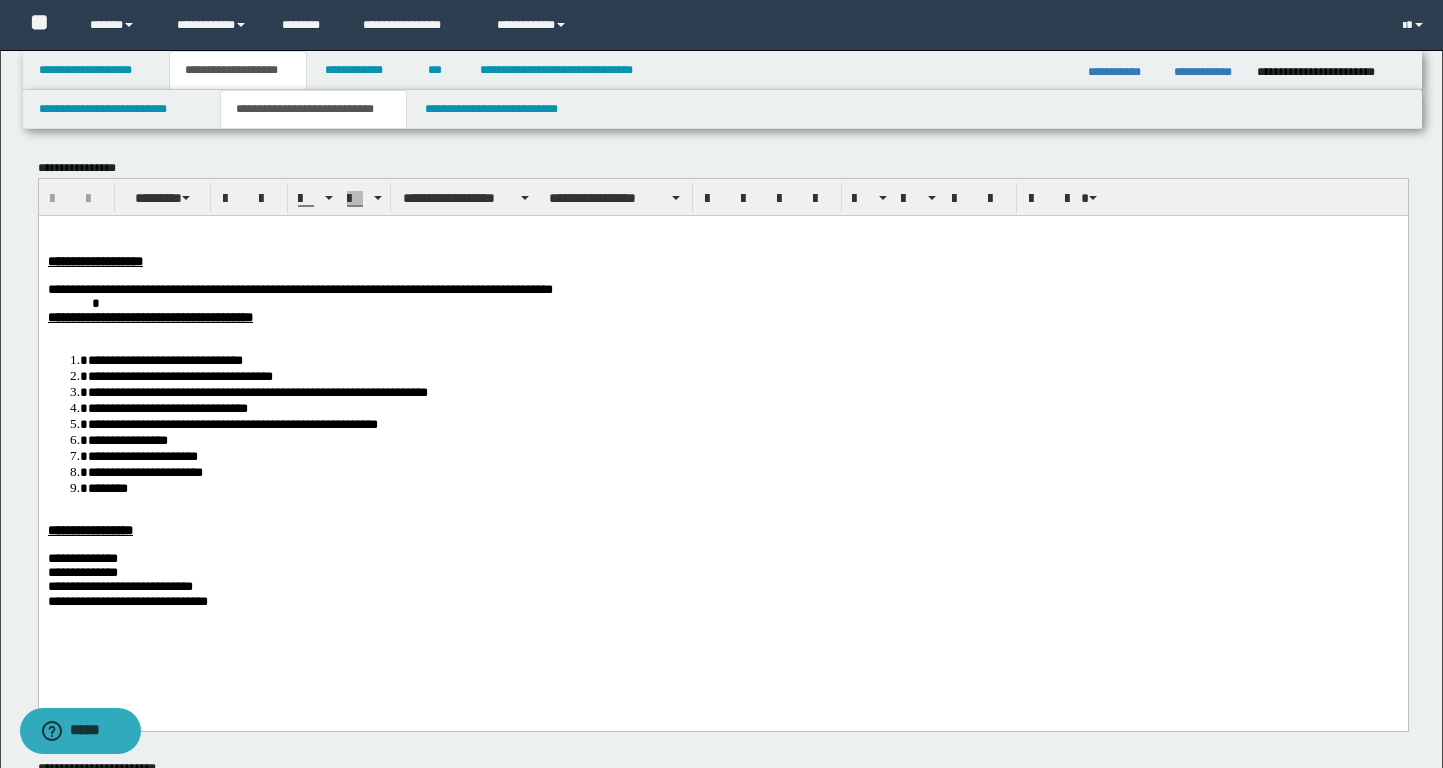 scroll, scrollTop: 19, scrollLeft: 0, axis: vertical 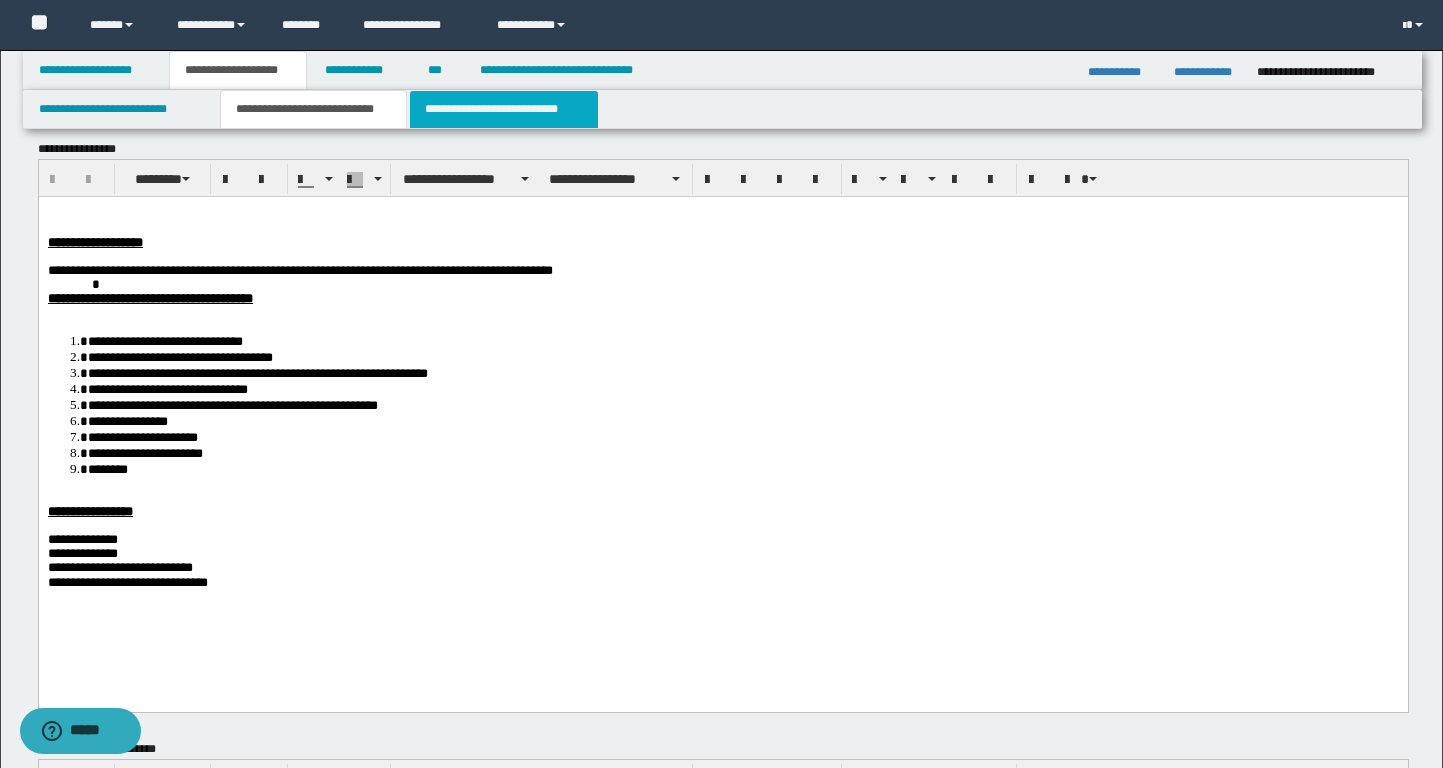 click on "**********" at bounding box center [504, 109] 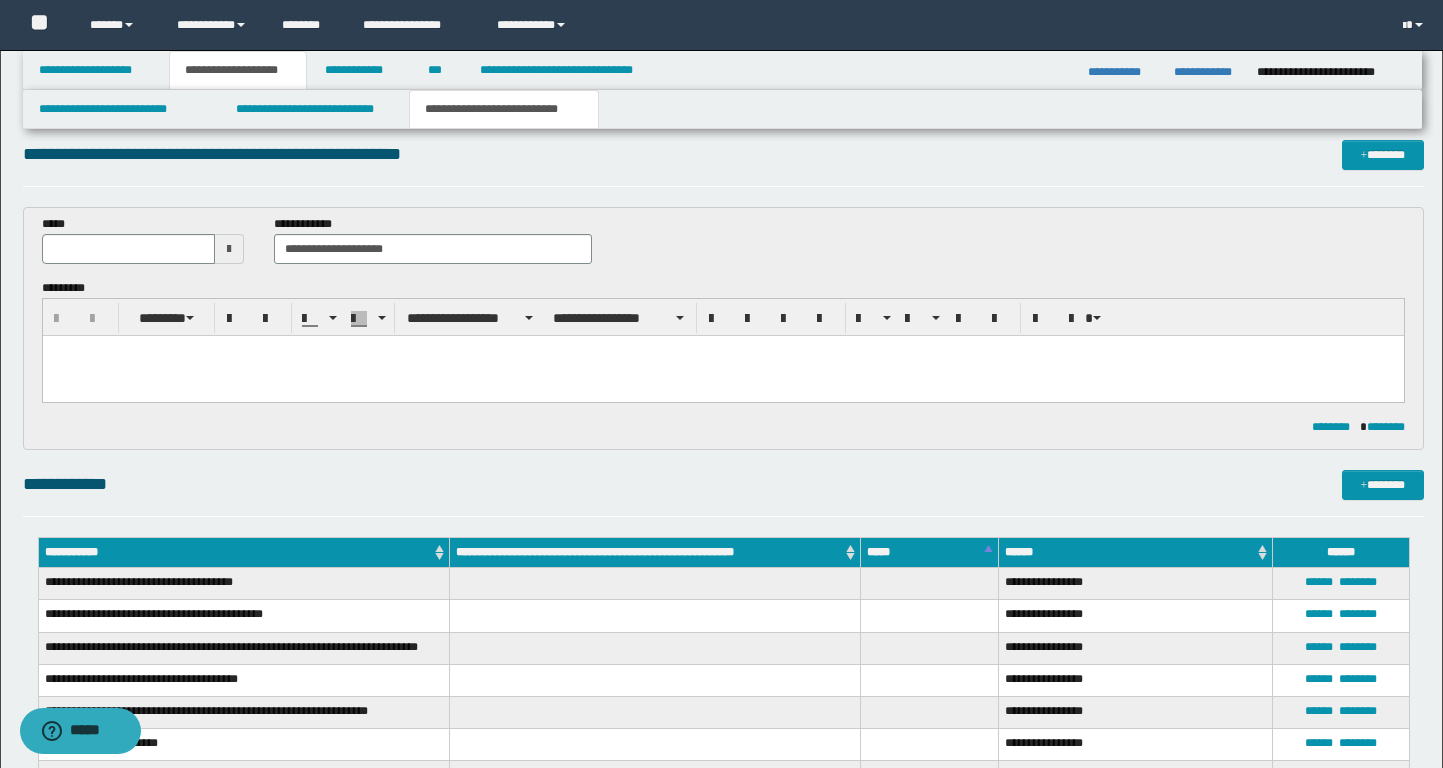 click at bounding box center [722, 376] 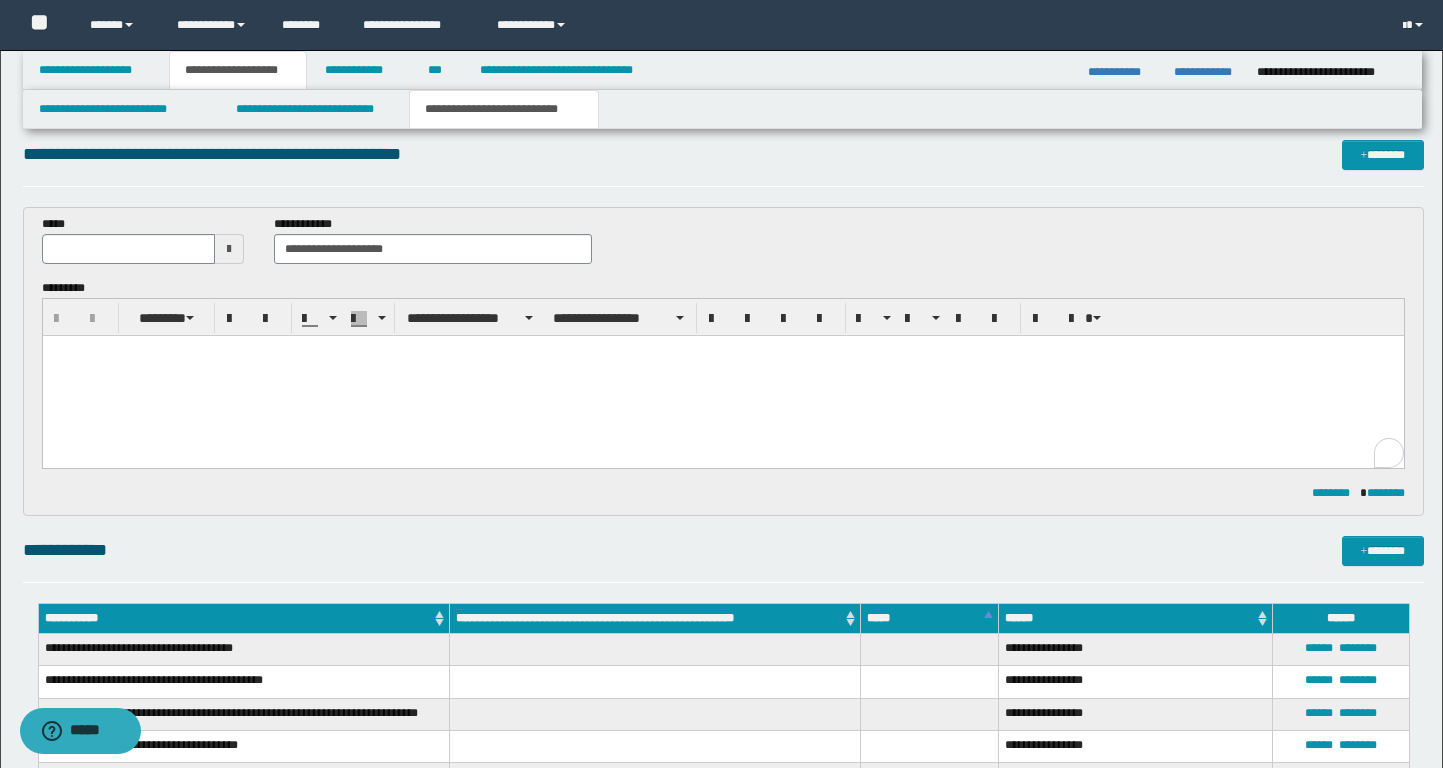 type 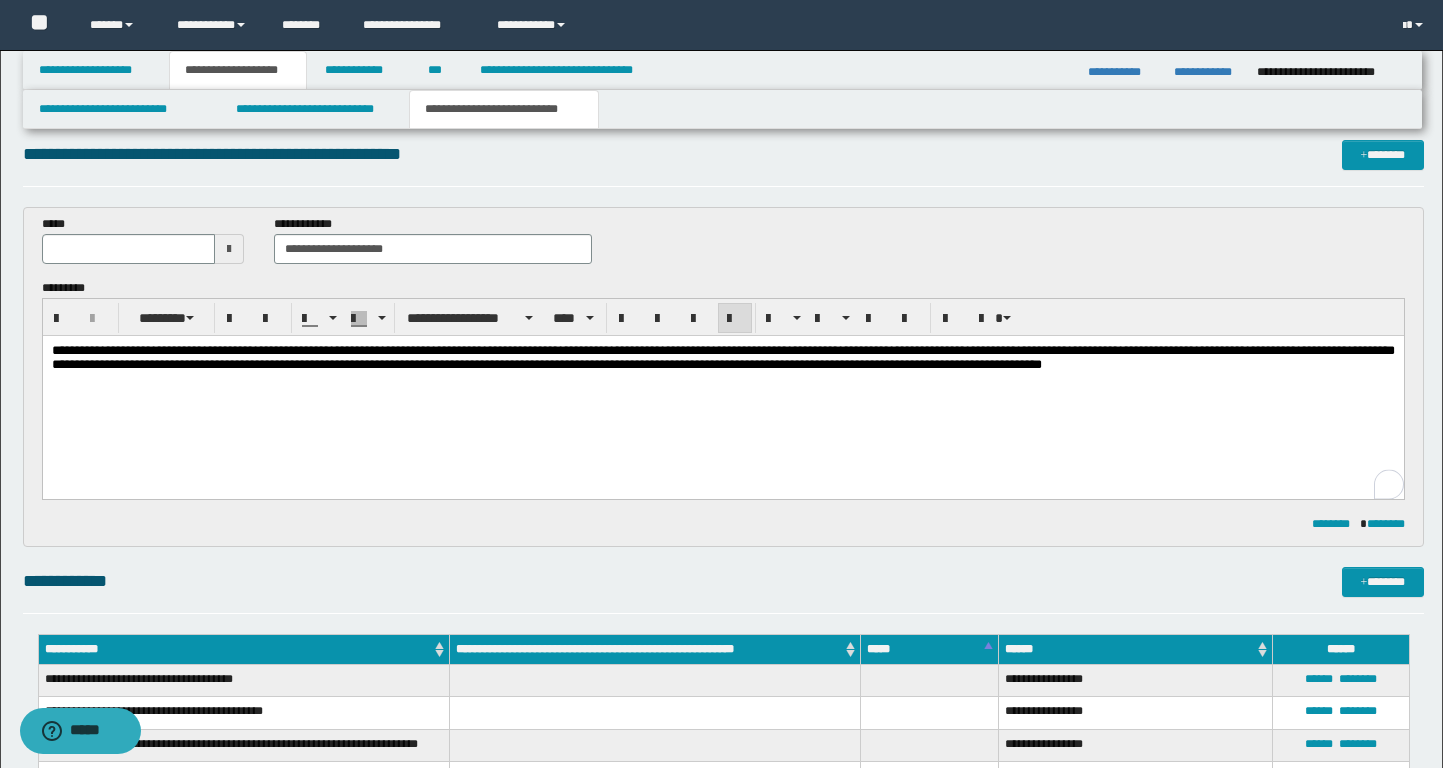 click at bounding box center (229, 249) 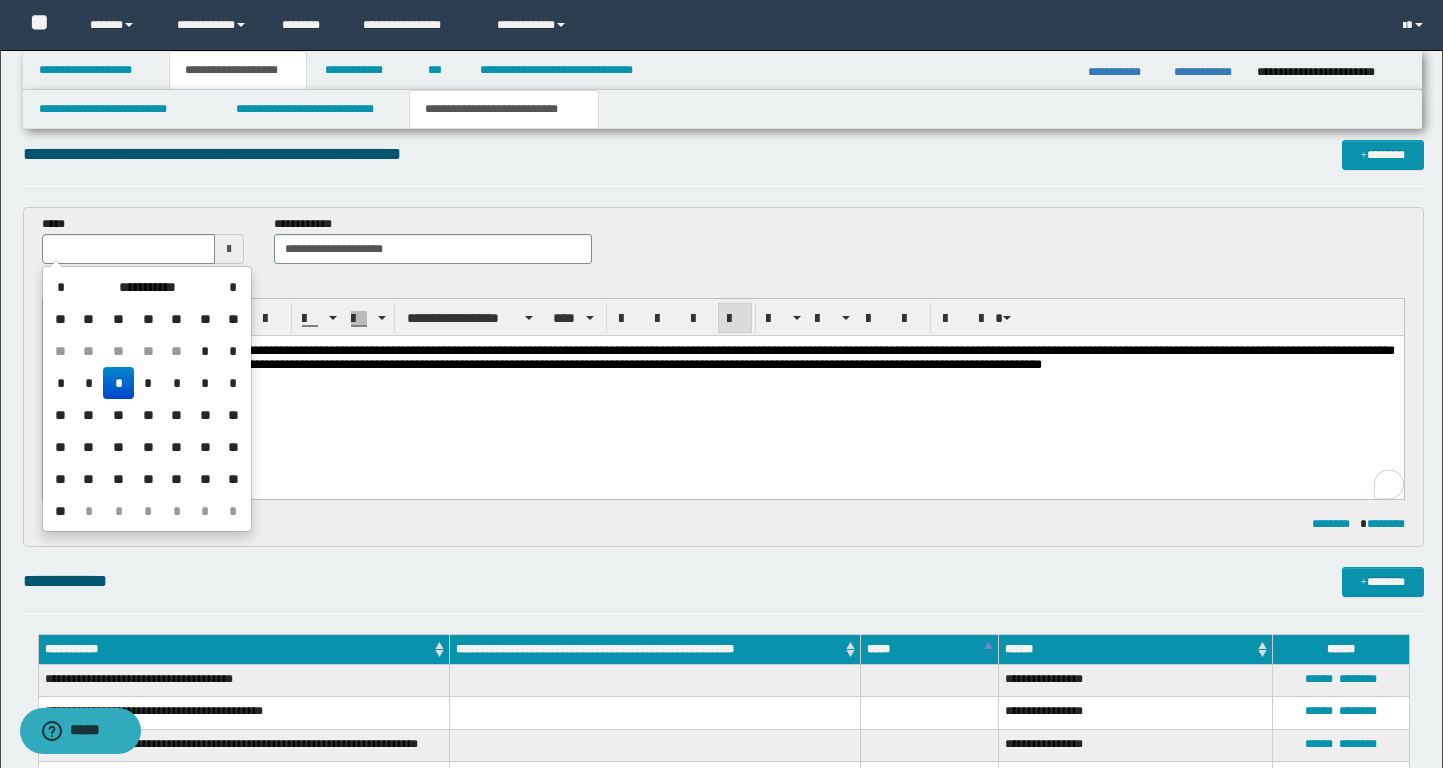 click on "*" at bounding box center [118, 383] 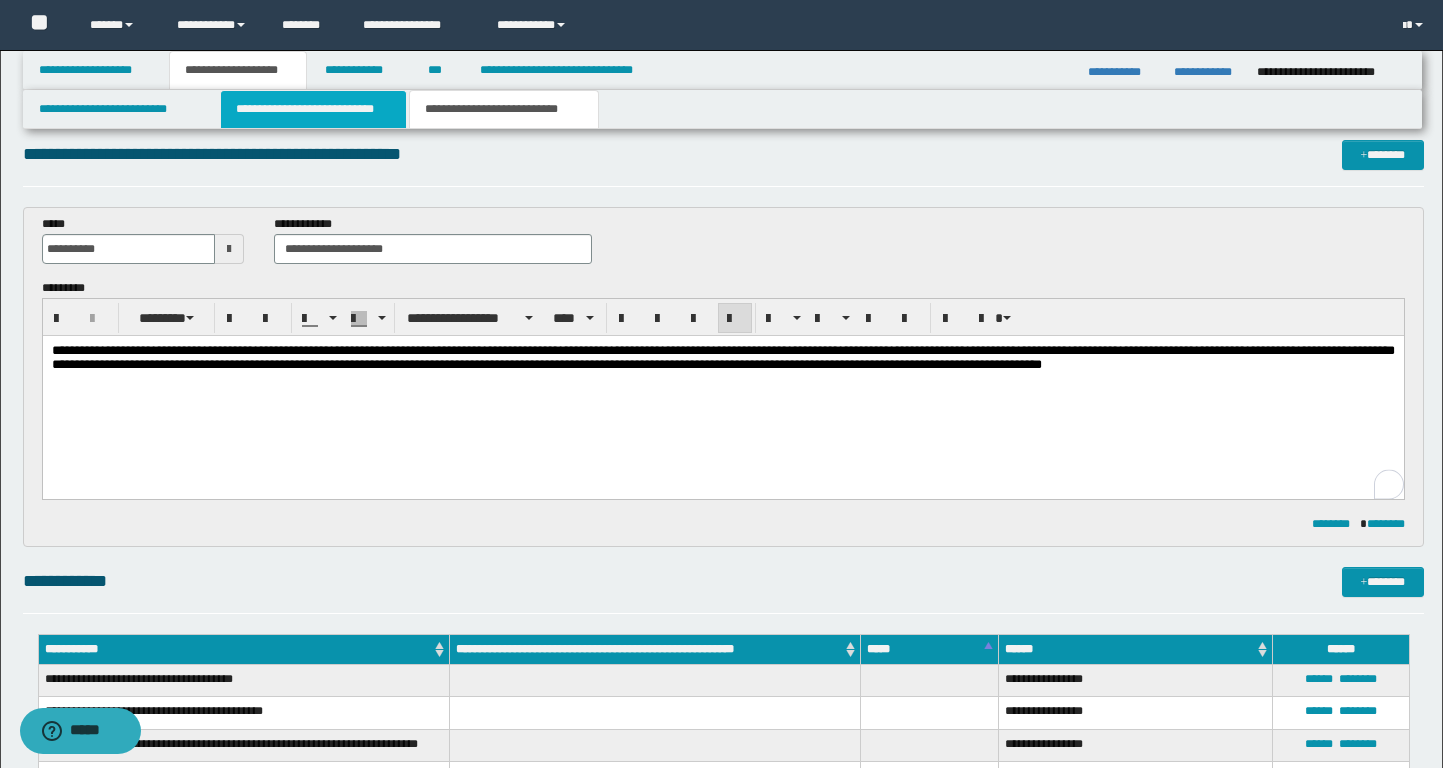 click on "**********" at bounding box center (314, 109) 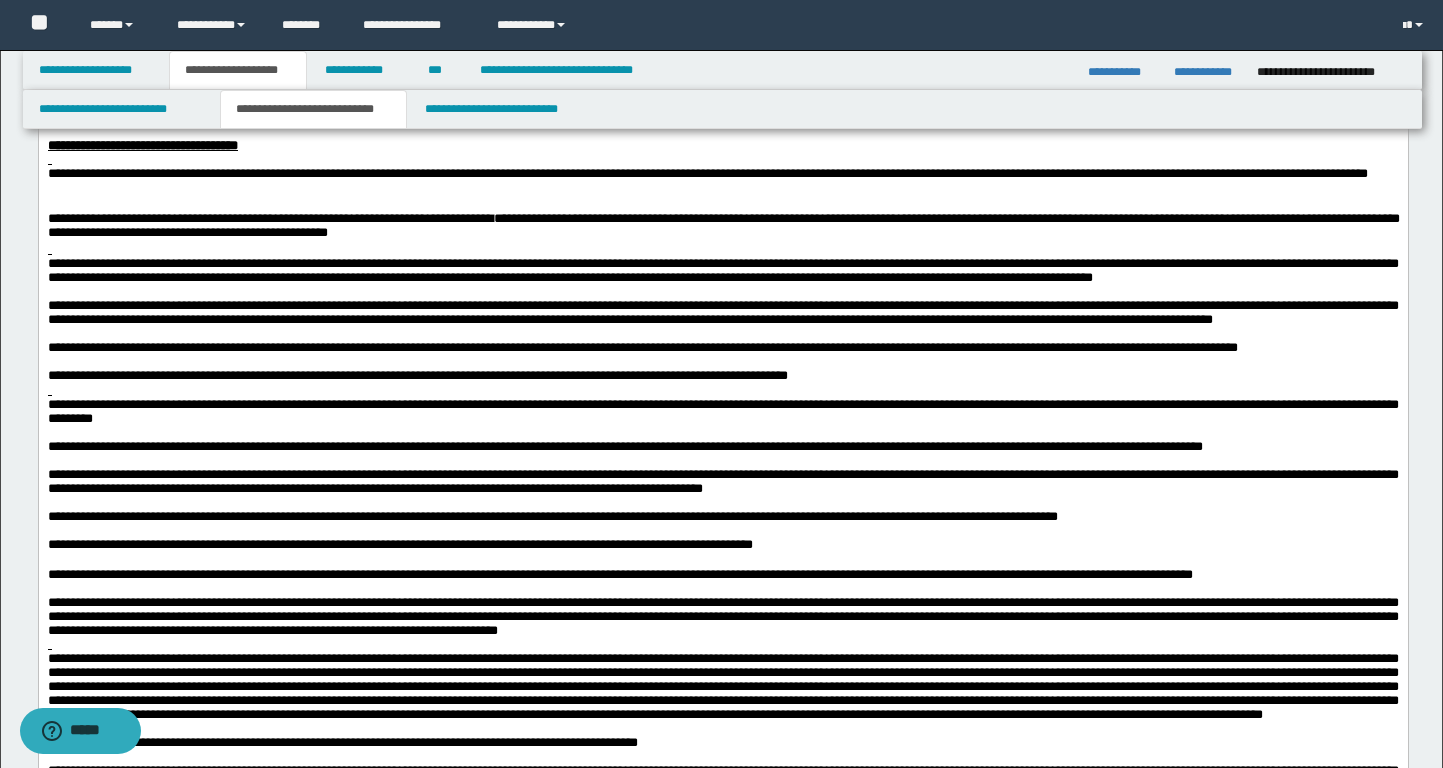 scroll, scrollTop: 741, scrollLeft: 0, axis: vertical 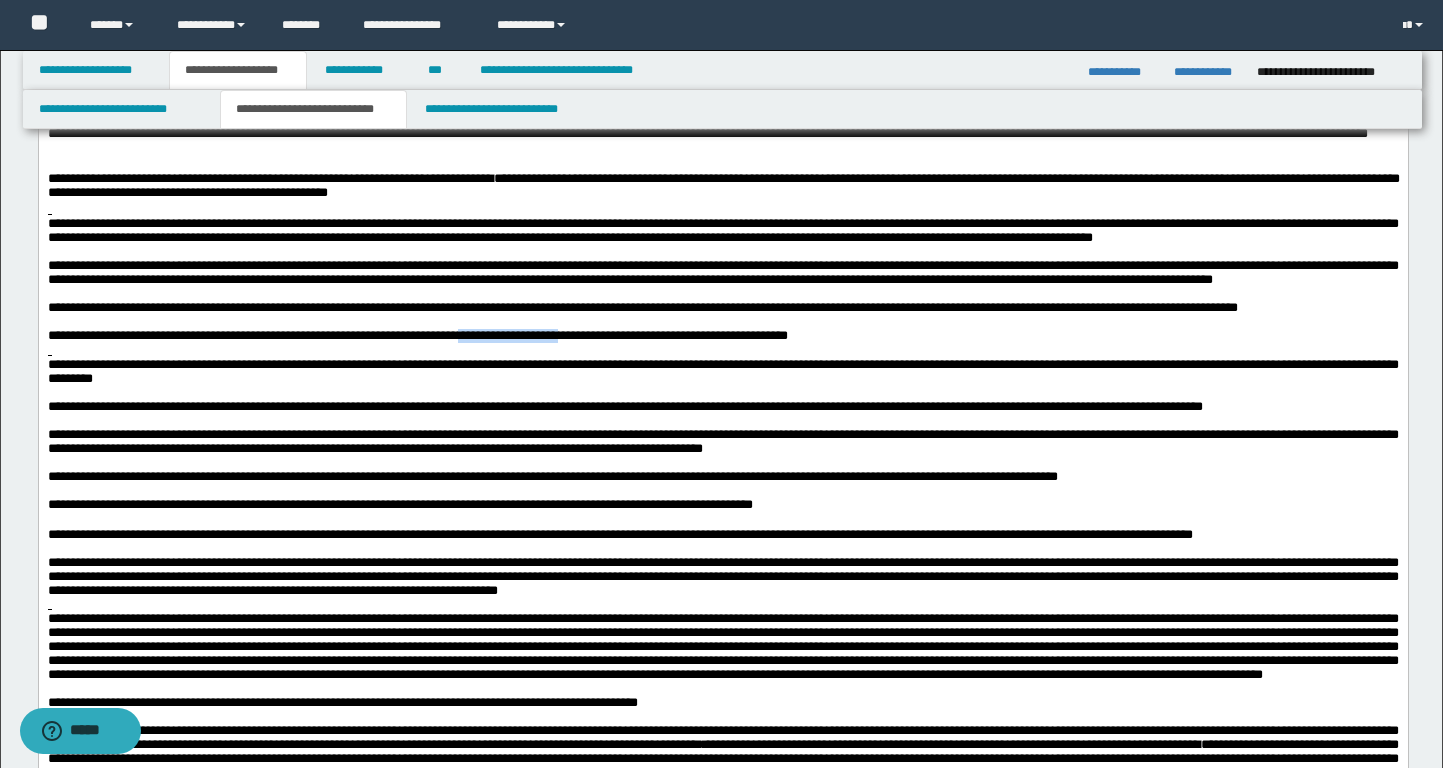 drag, startPoint x: 567, startPoint y: 397, endPoint x: 679, endPoint y: 396, distance: 112.00446 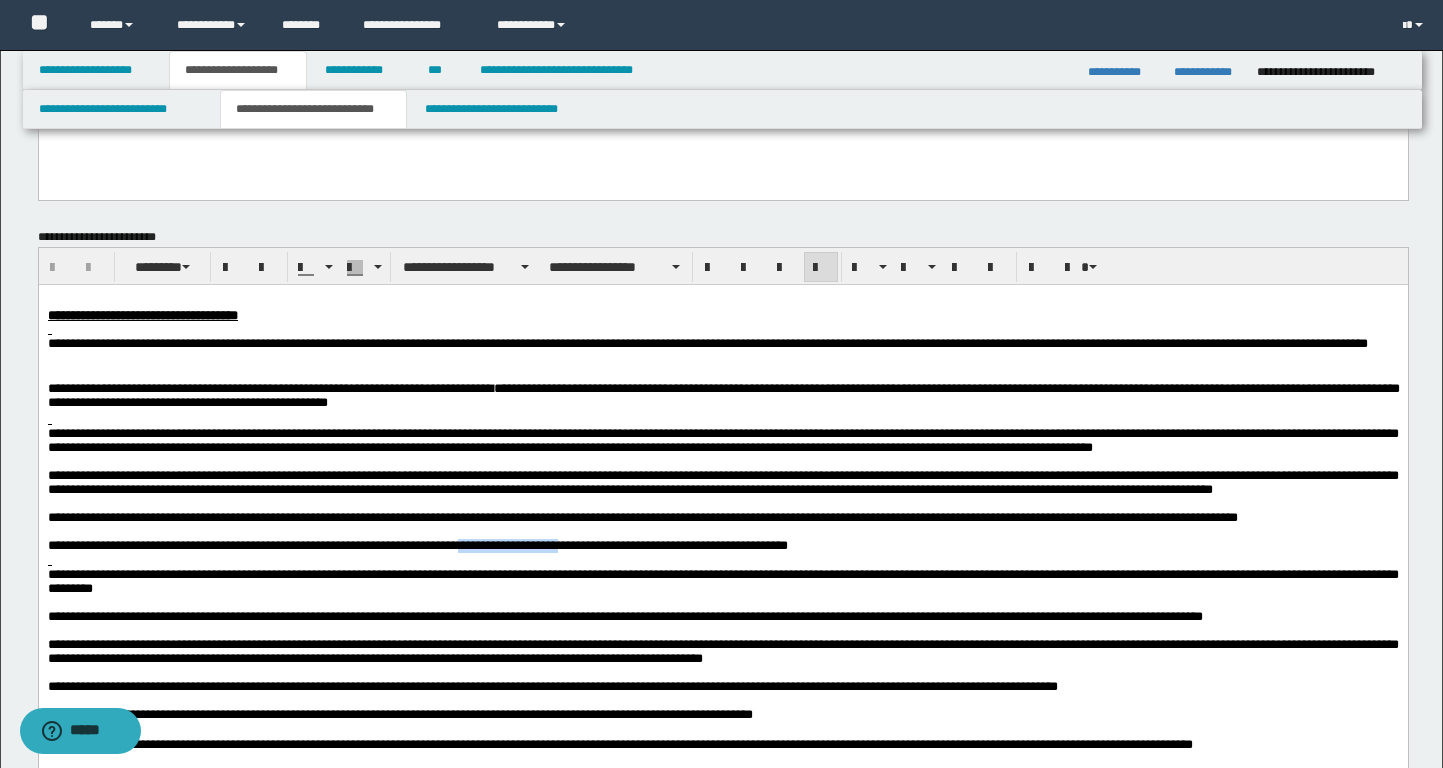 scroll, scrollTop: 0, scrollLeft: 0, axis: both 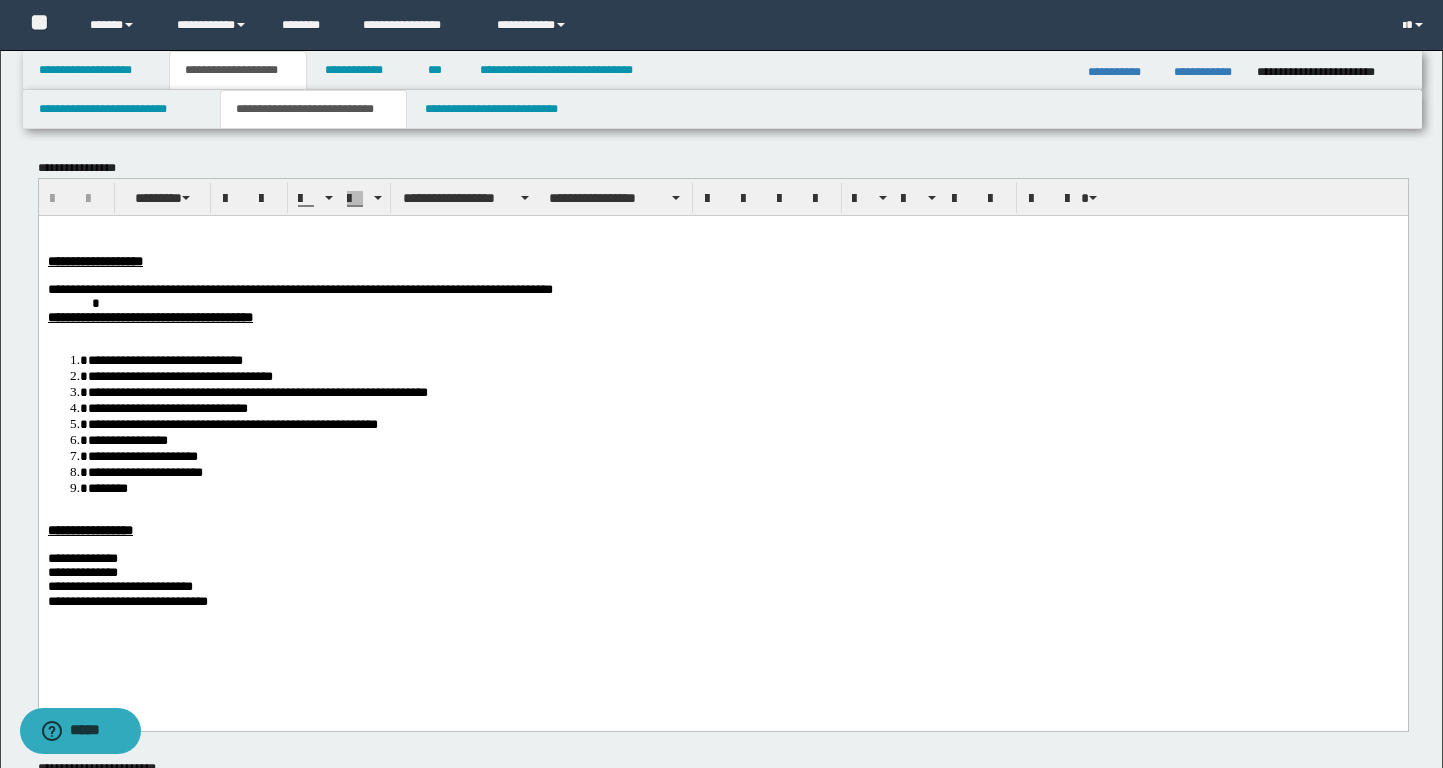 click on "**********" at bounding box center (742, 359) 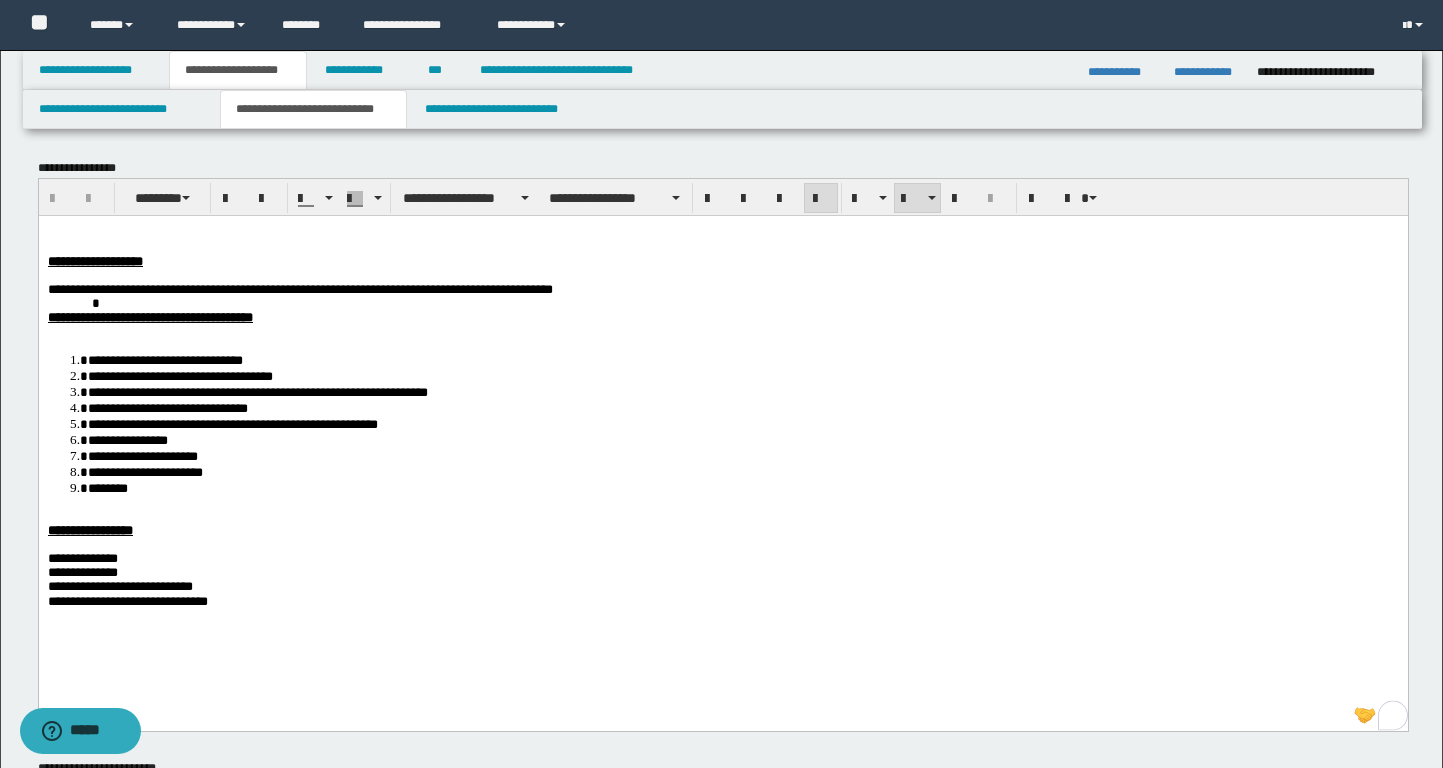 click on "**********" at bounding box center [742, 359] 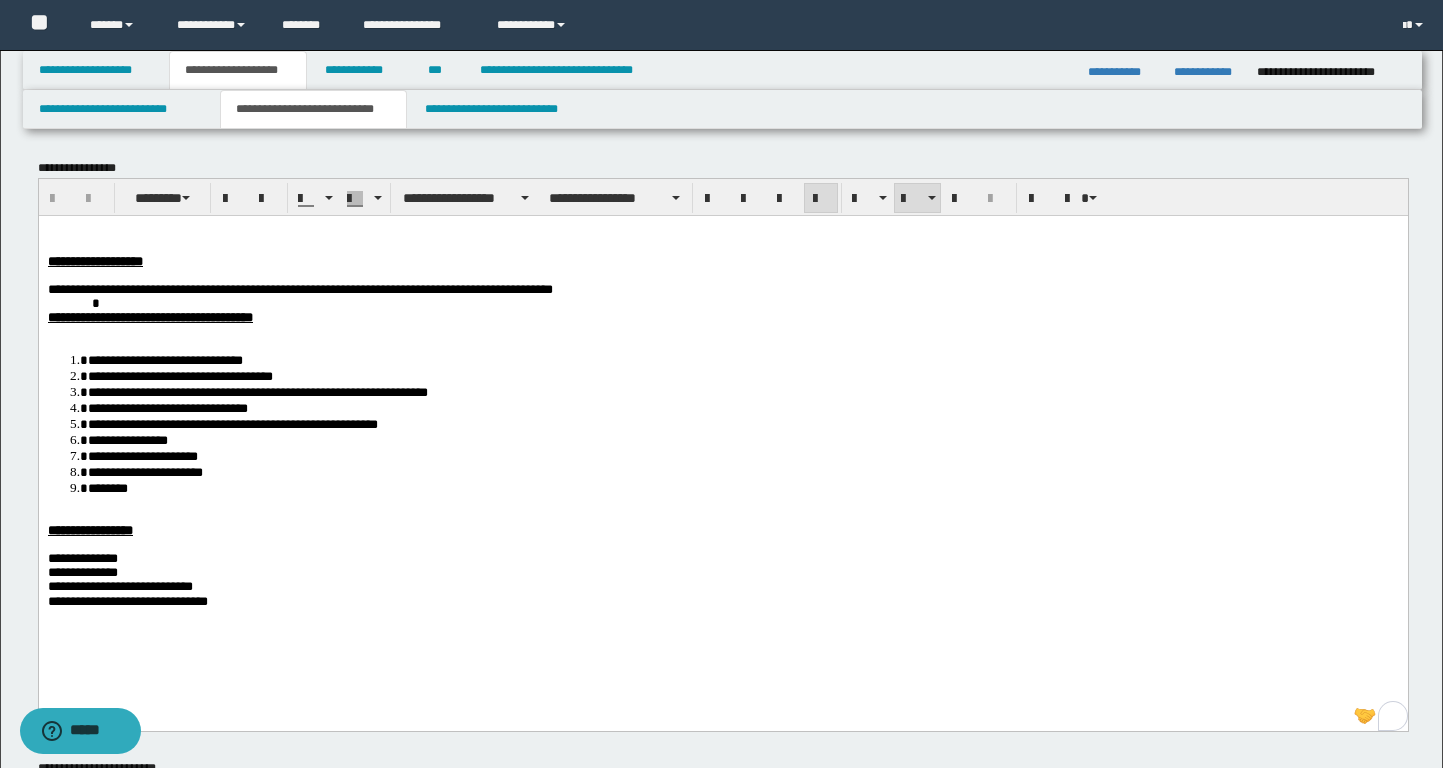 type 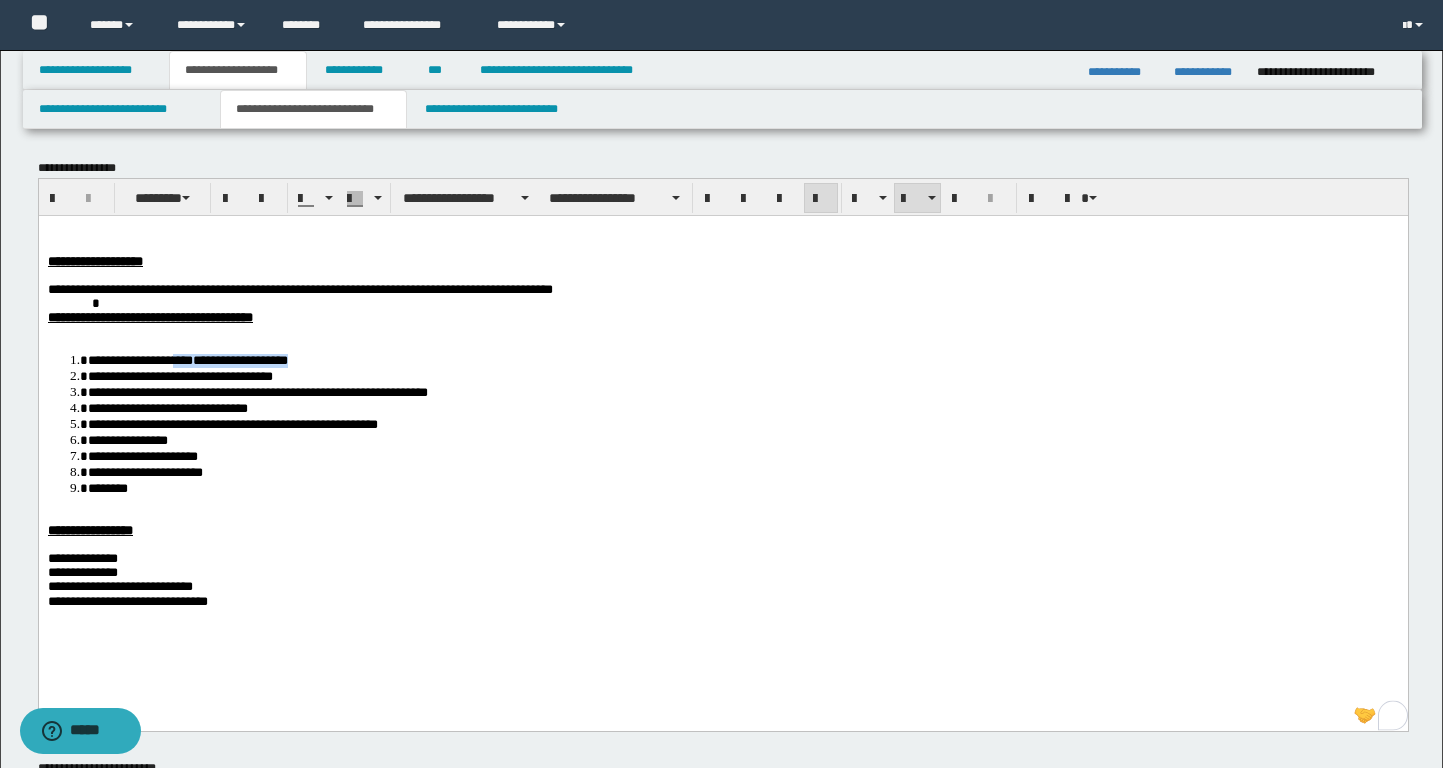 drag, startPoint x: 333, startPoint y: 366, endPoint x: 181, endPoint y: 367, distance: 152.0033 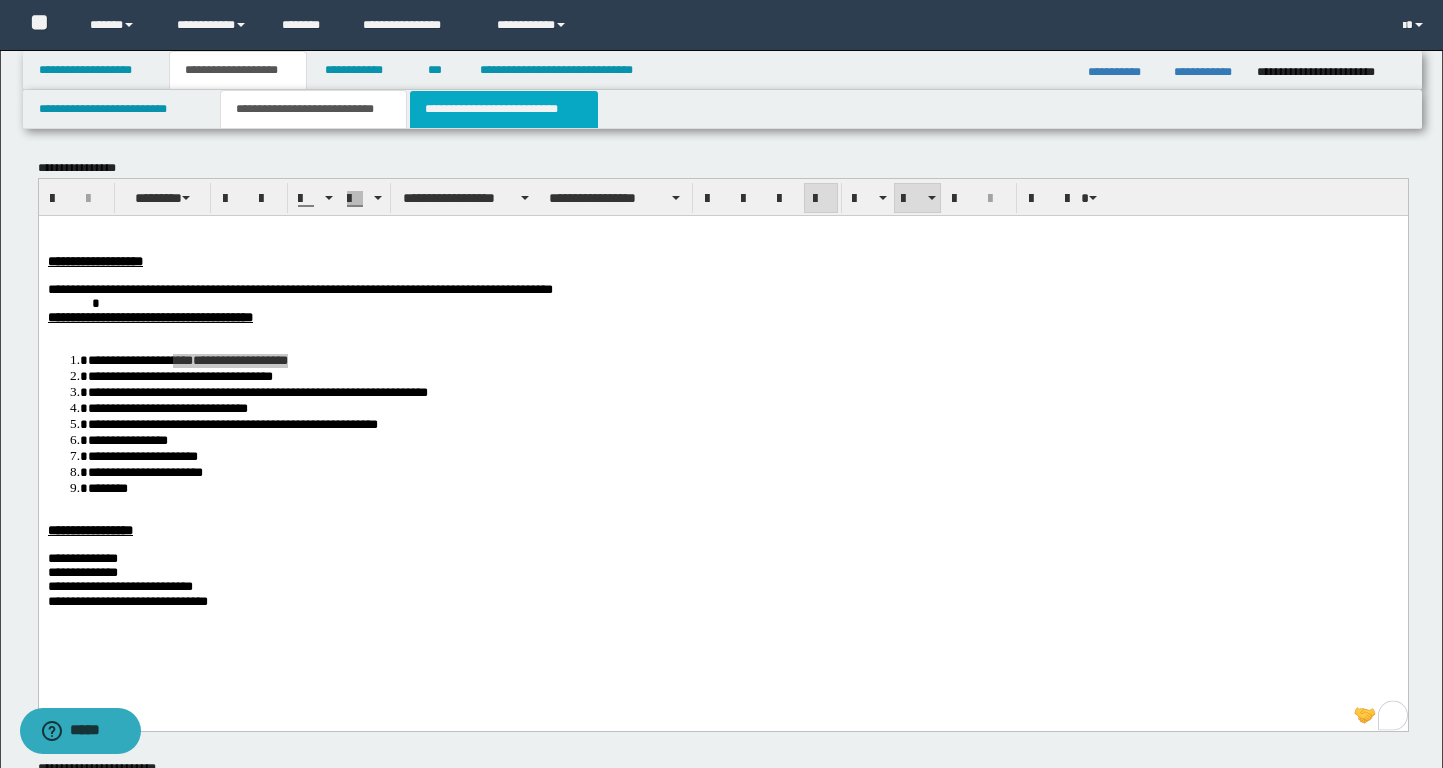 click on "**********" at bounding box center (504, 109) 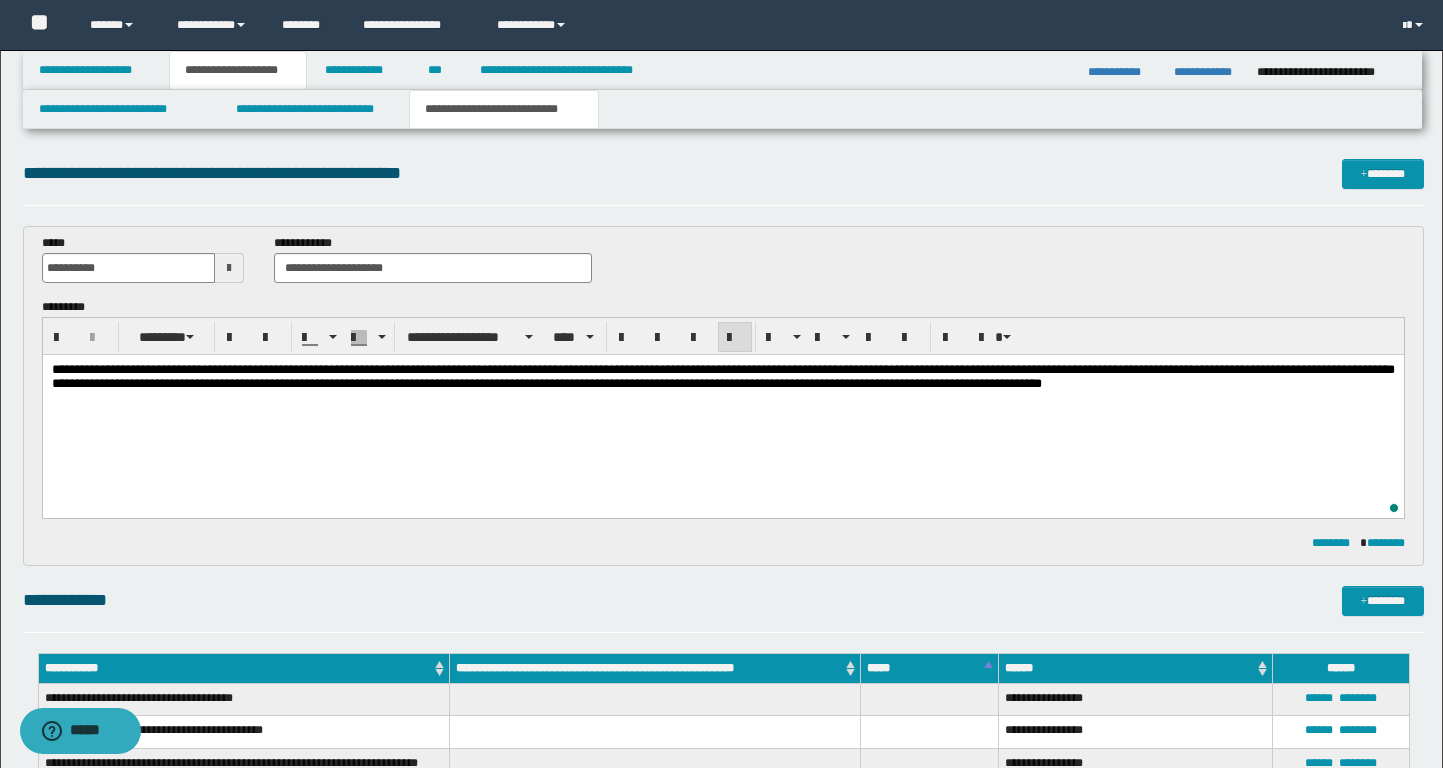 scroll, scrollTop: 294, scrollLeft: 0, axis: vertical 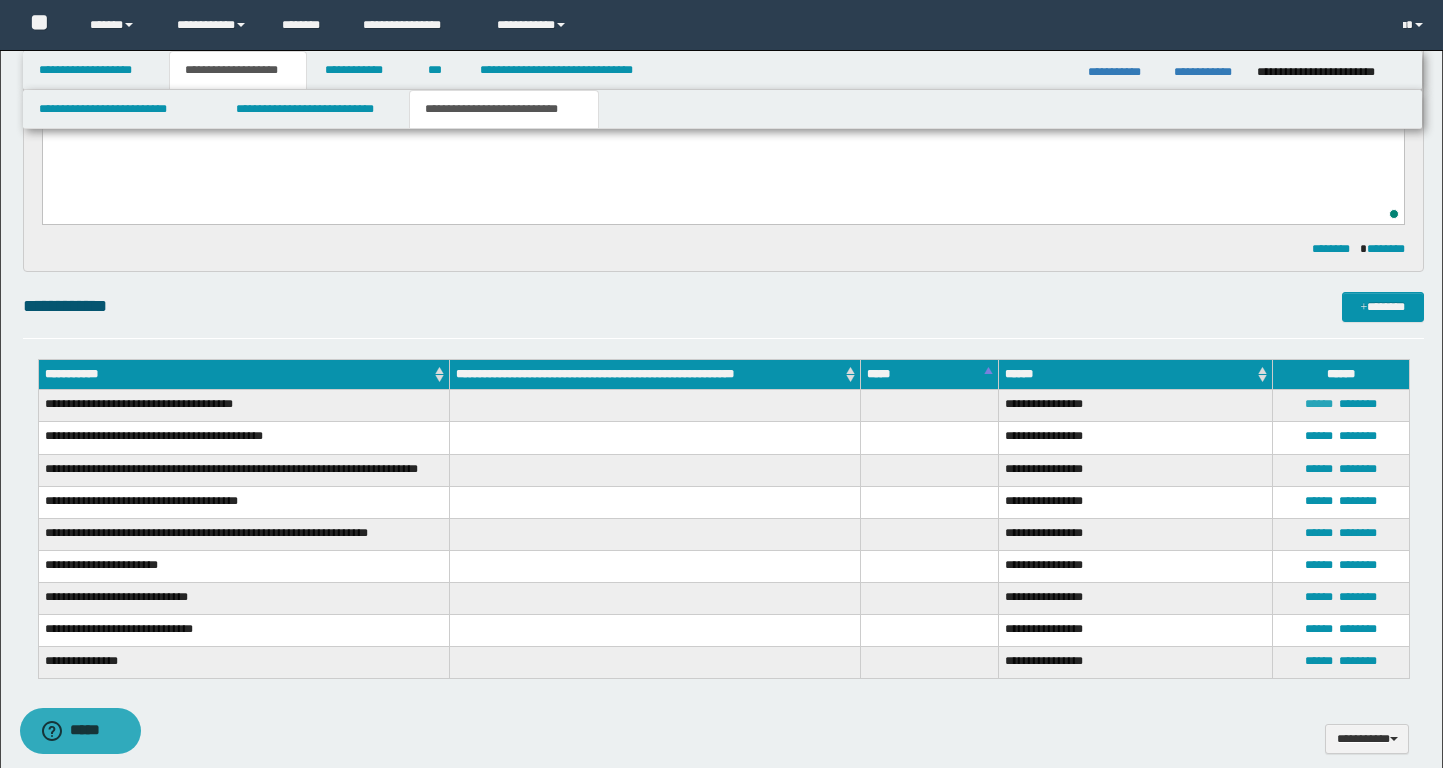 click on "******" at bounding box center [1319, 404] 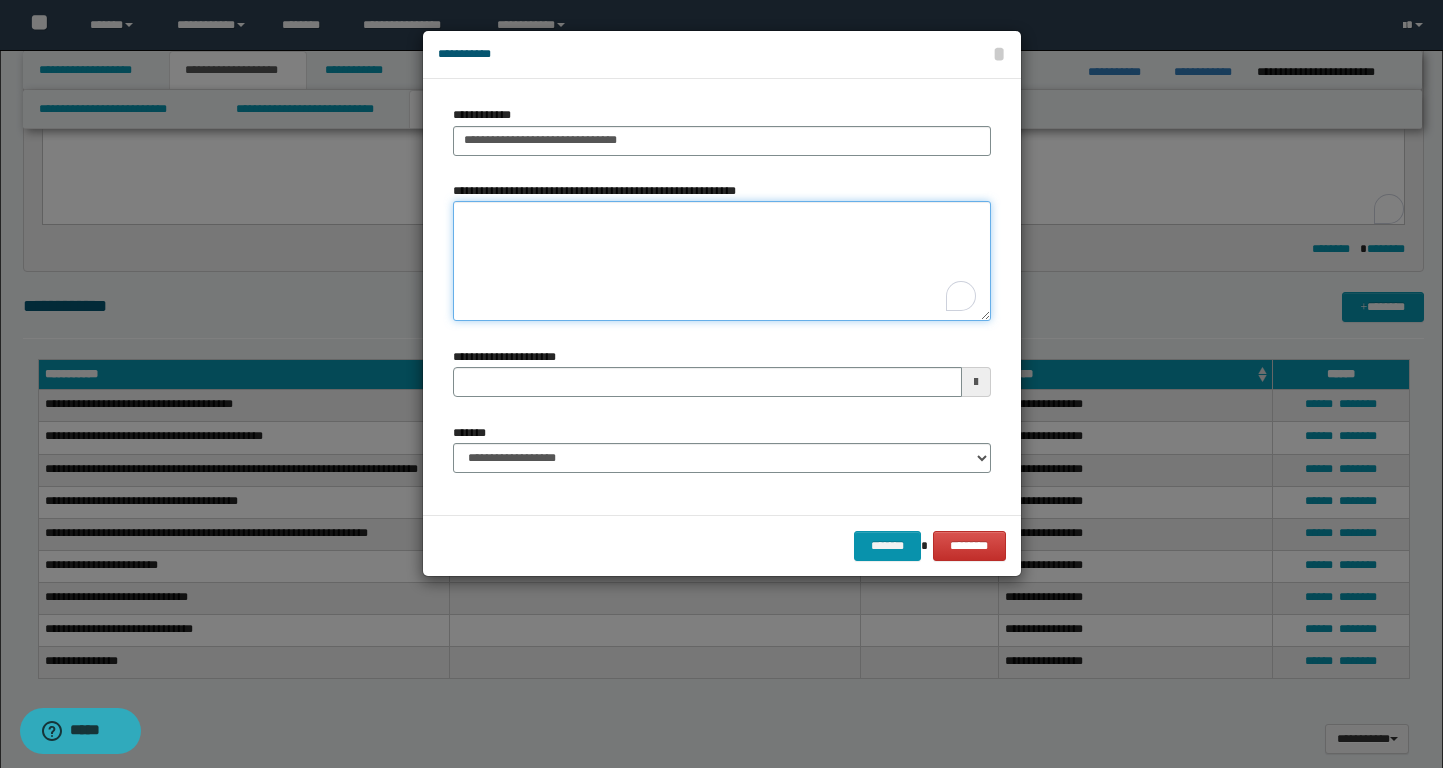 click on "**********" at bounding box center [722, 261] 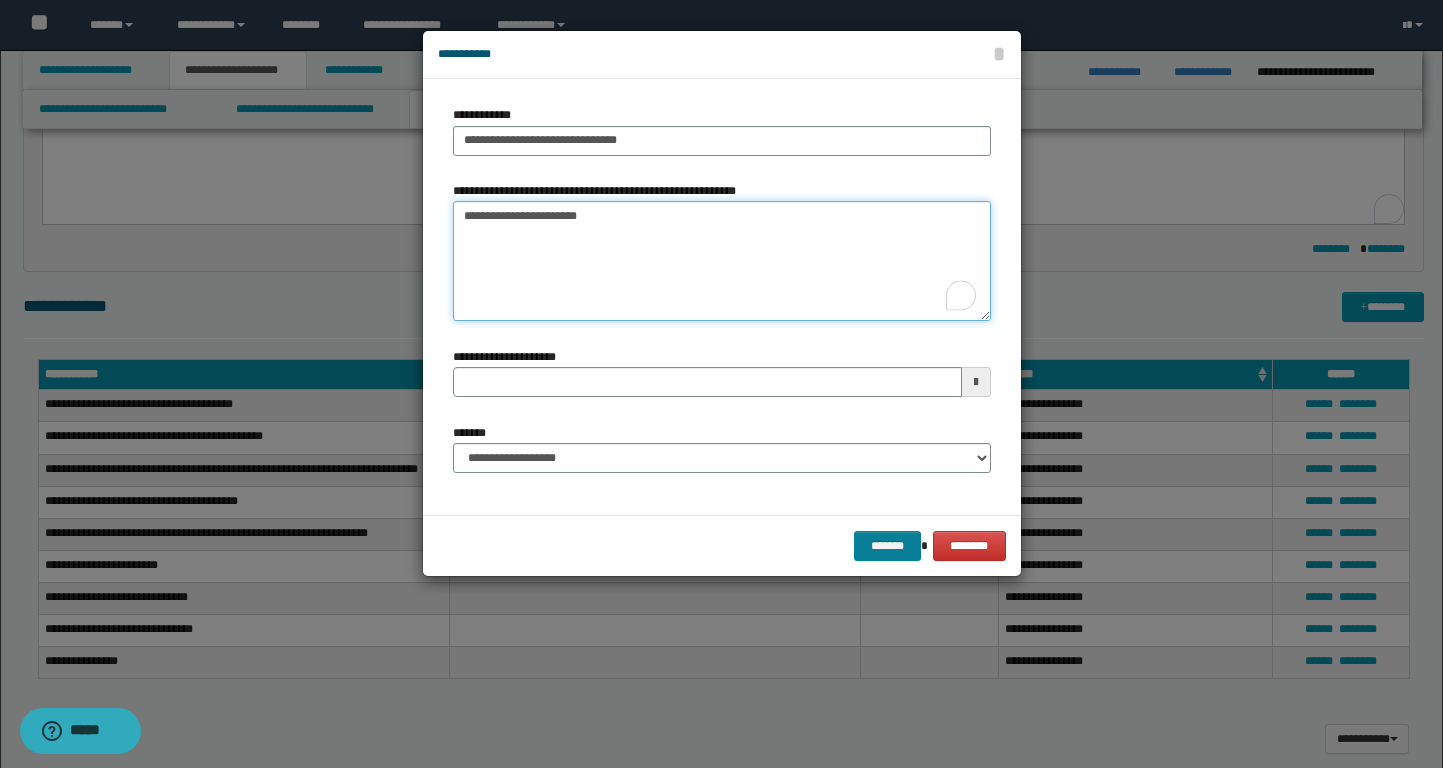 type on "**********" 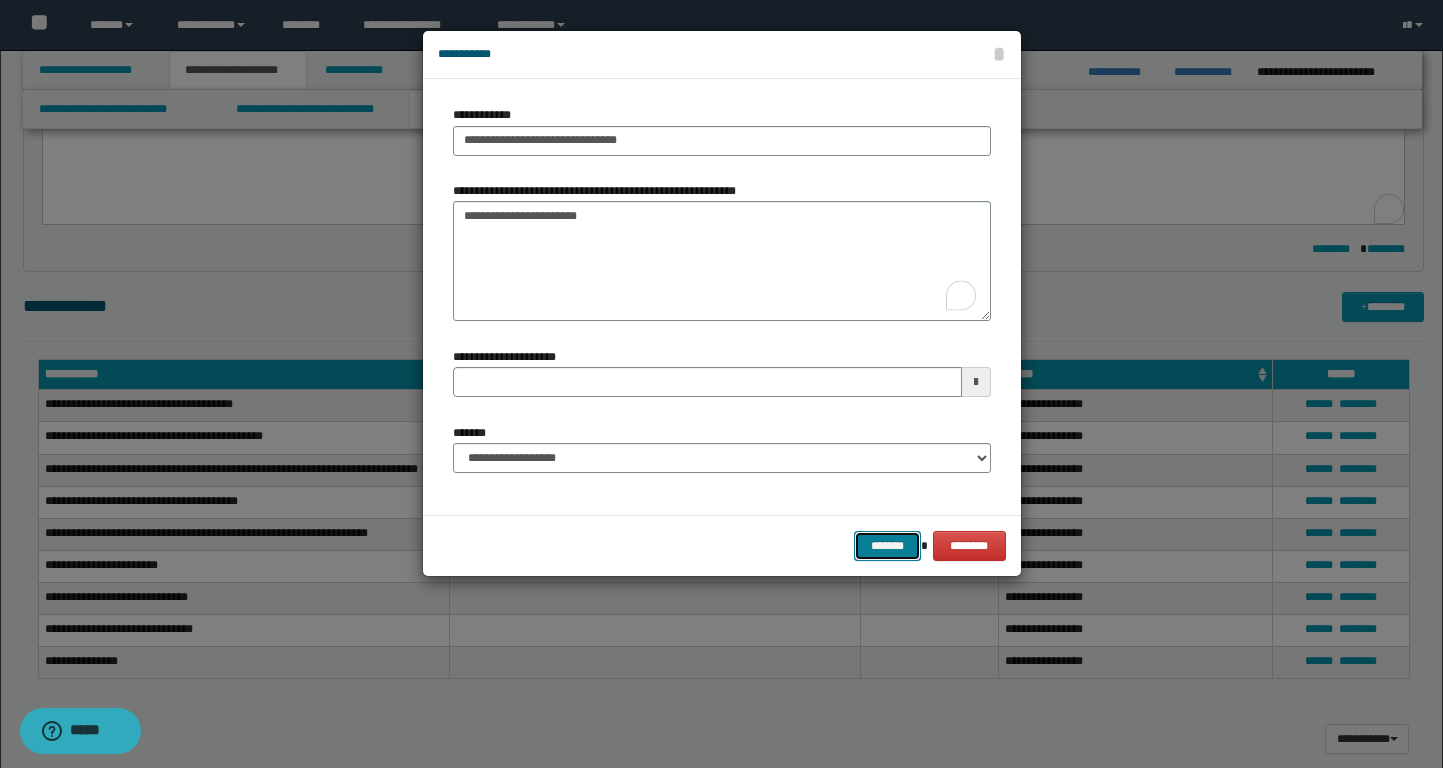 click on "*******" at bounding box center [888, 546] 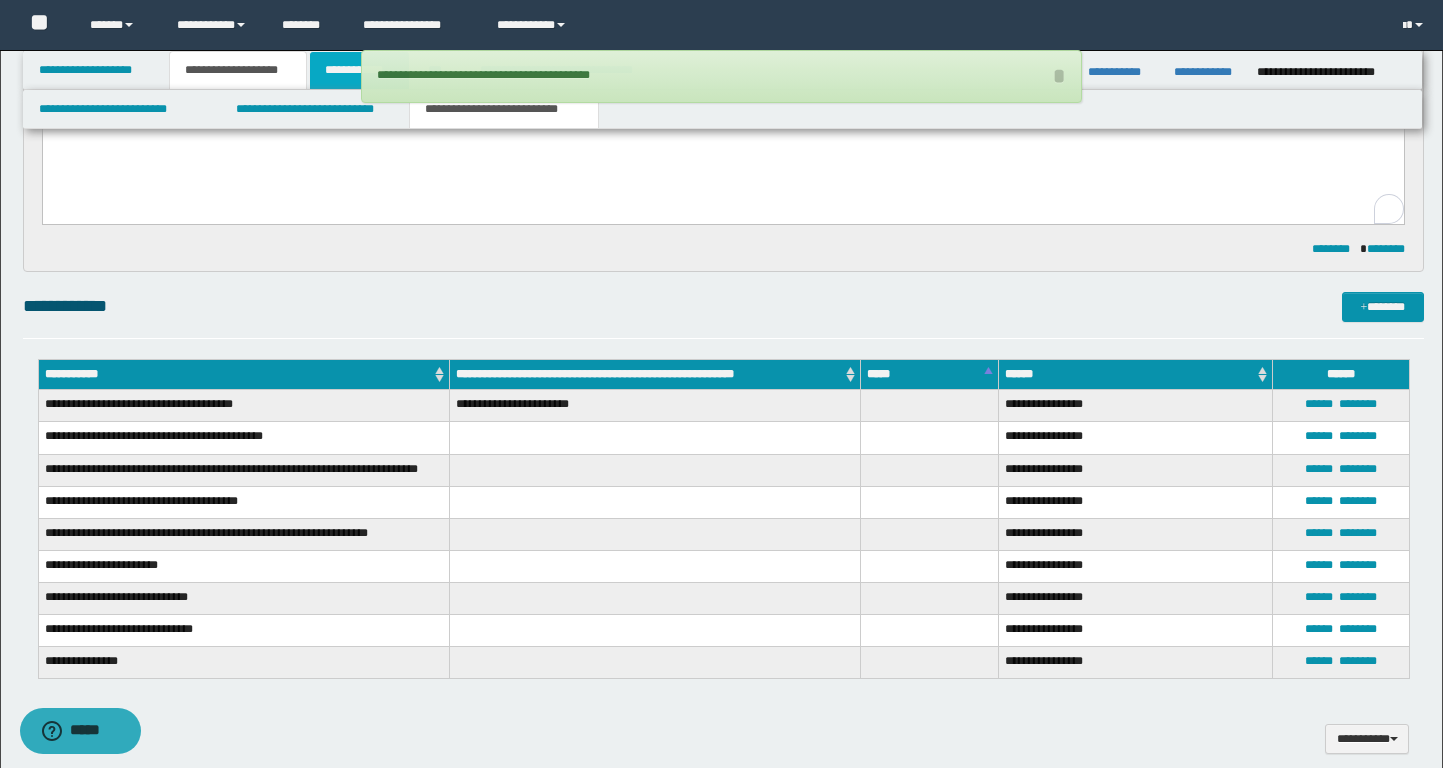 click on "**********" at bounding box center [359, 70] 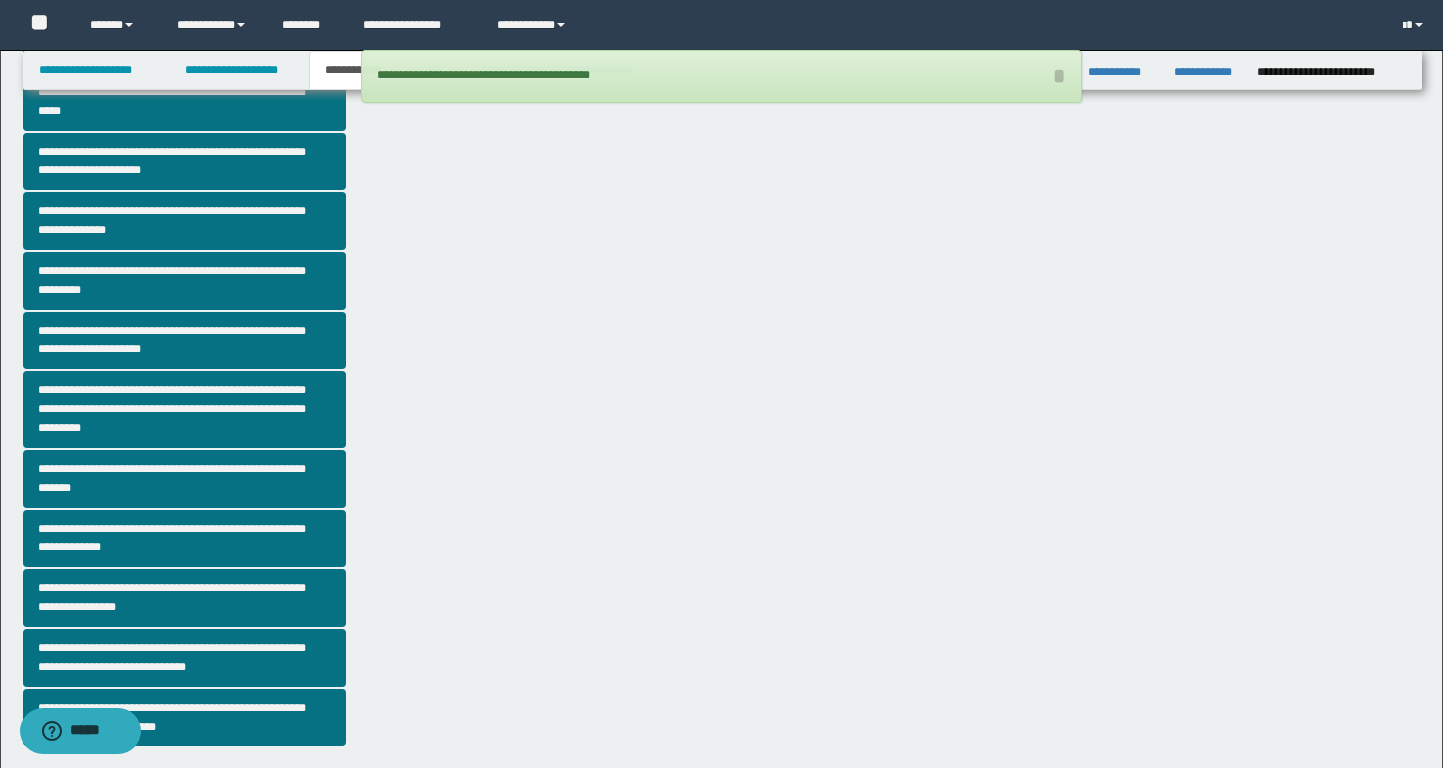 scroll, scrollTop: 263, scrollLeft: 0, axis: vertical 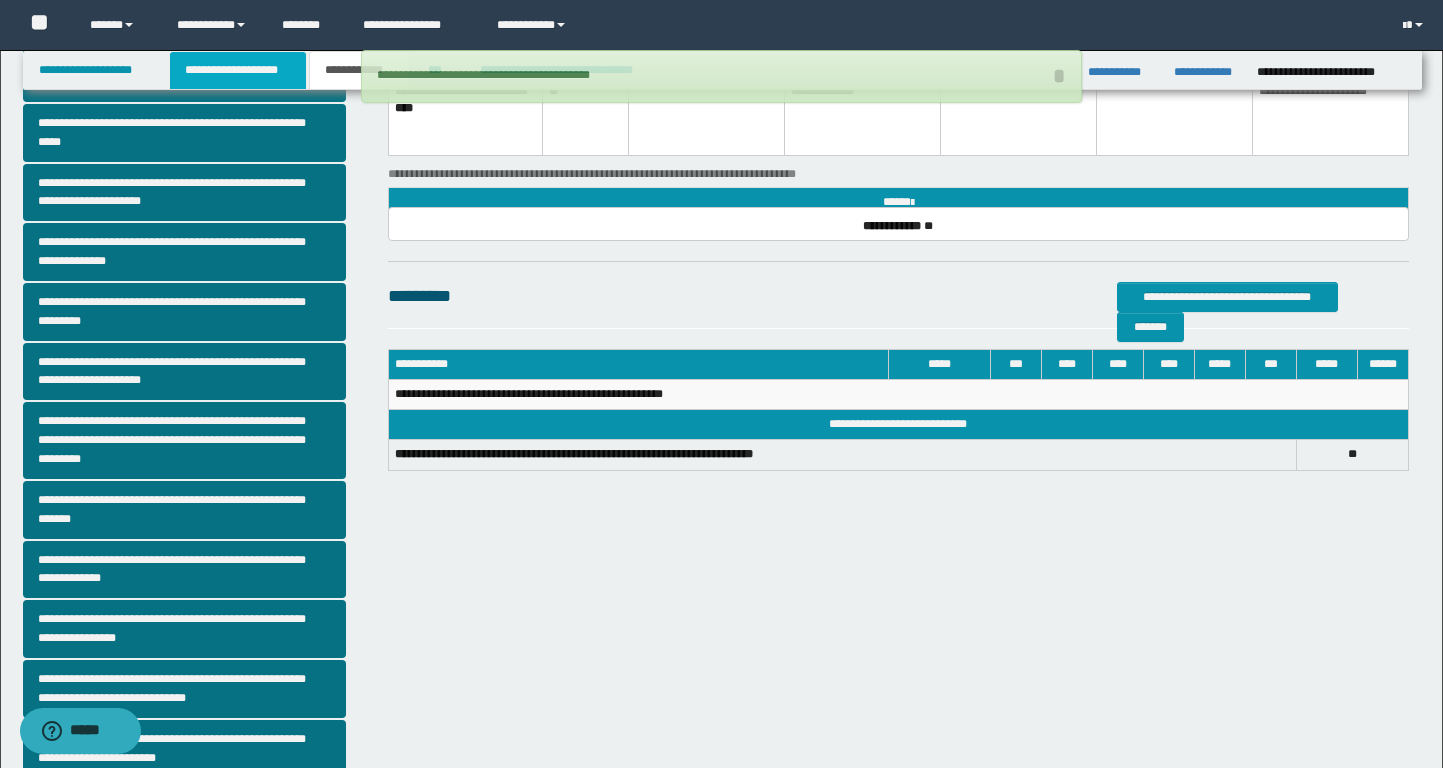click on "**********" at bounding box center (238, 70) 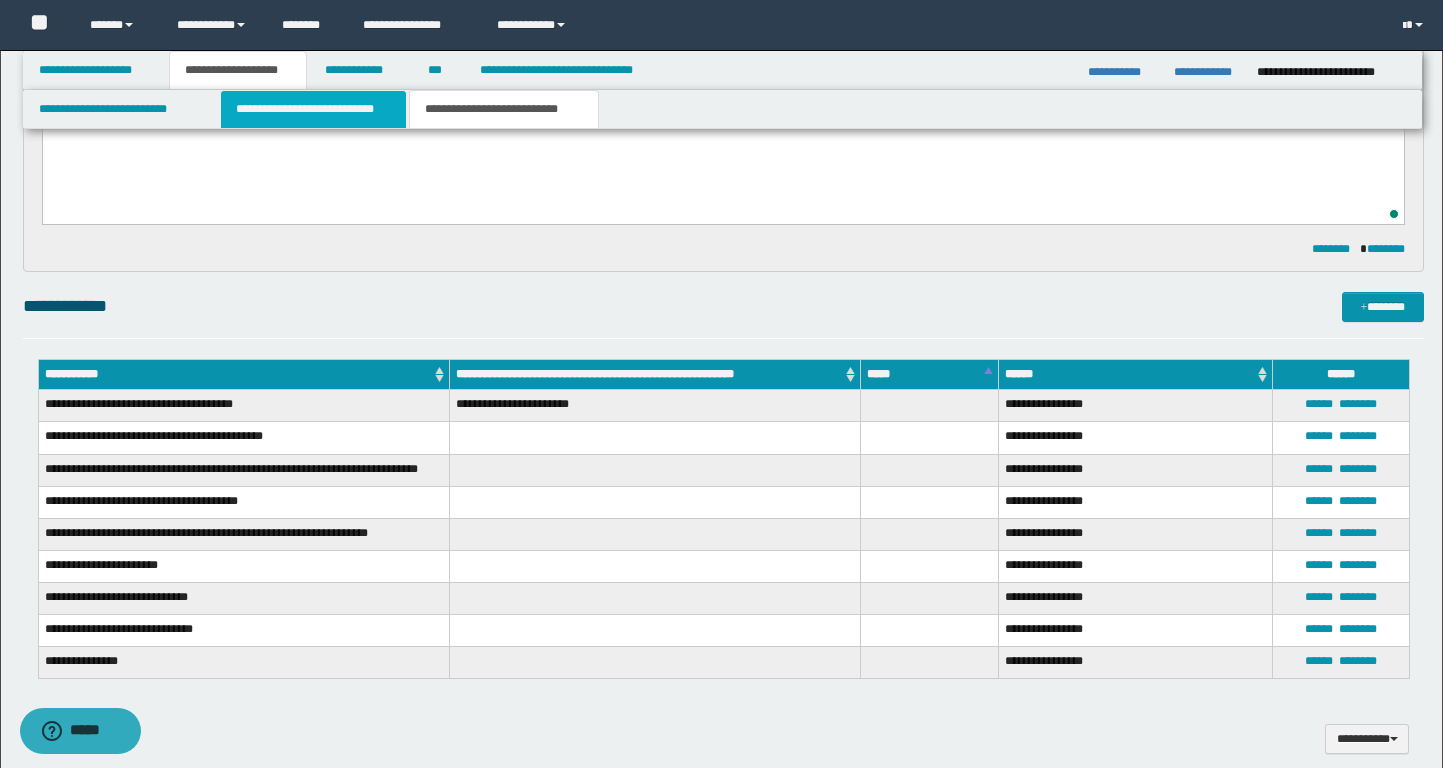 click on "**********" at bounding box center (314, 109) 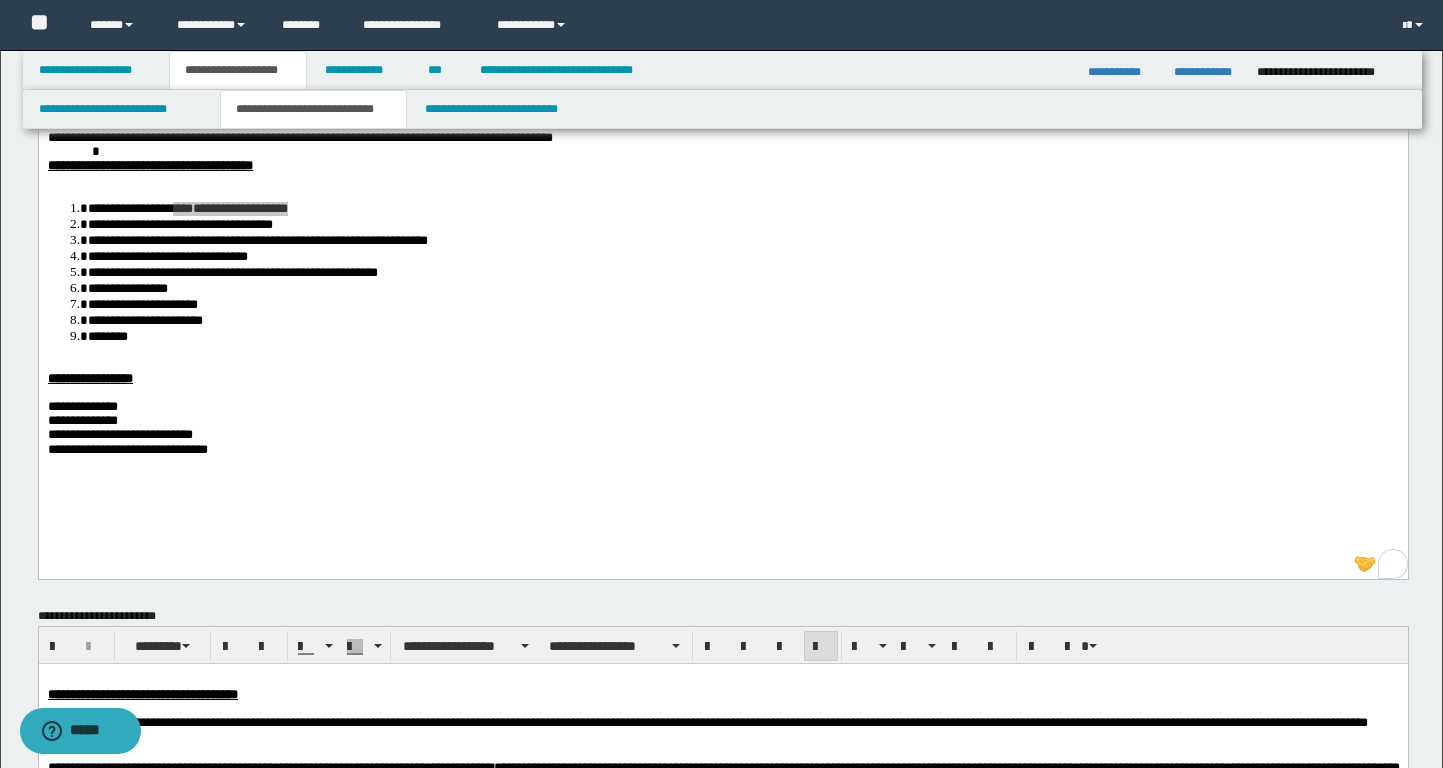 scroll, scrollTop: 145, scrollLeft: 0, axis: vertical 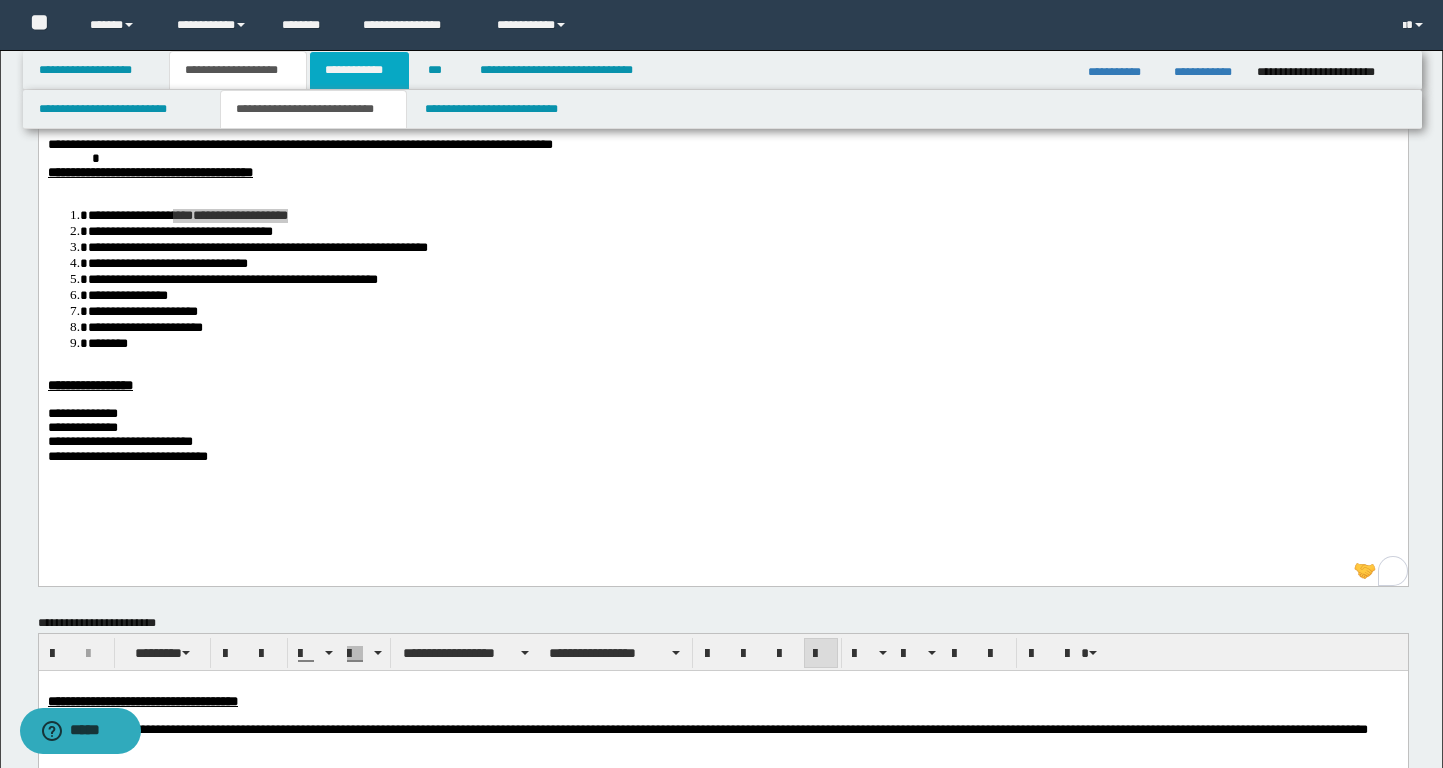 click on "**********" at bounding box center [359, 70] 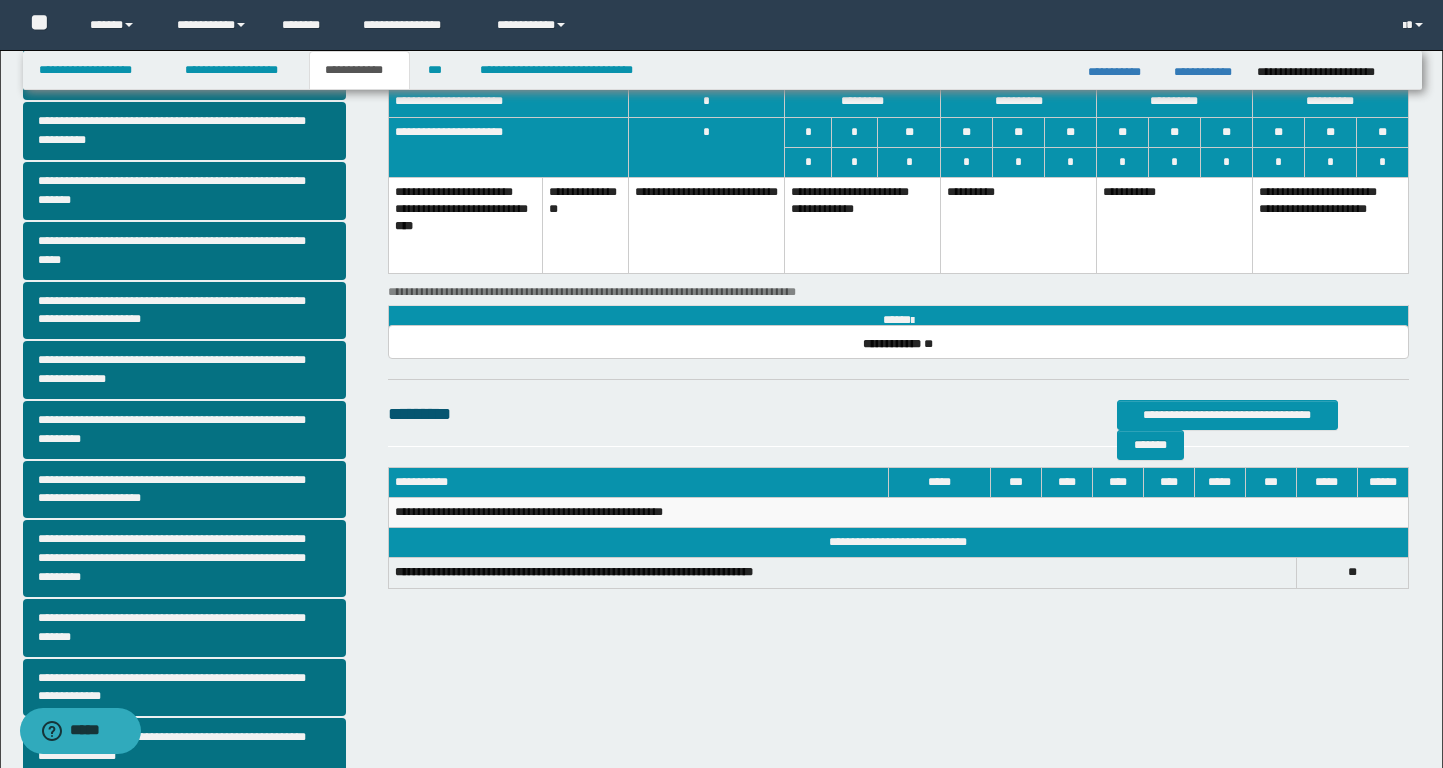 scroll, scrollTop: 114, scrollLeft: 0, axis: vertical 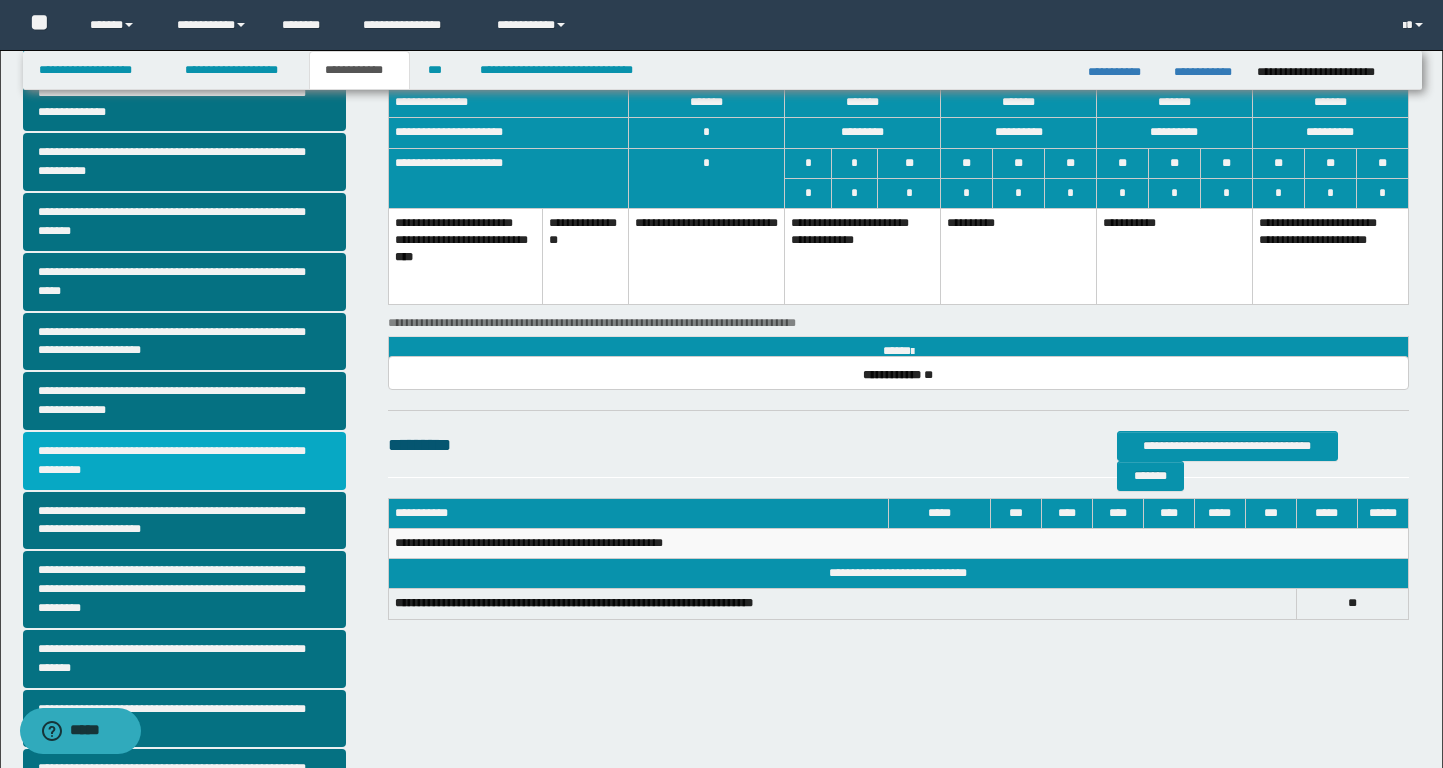 click on "**********" at bounding box center [184, 461] 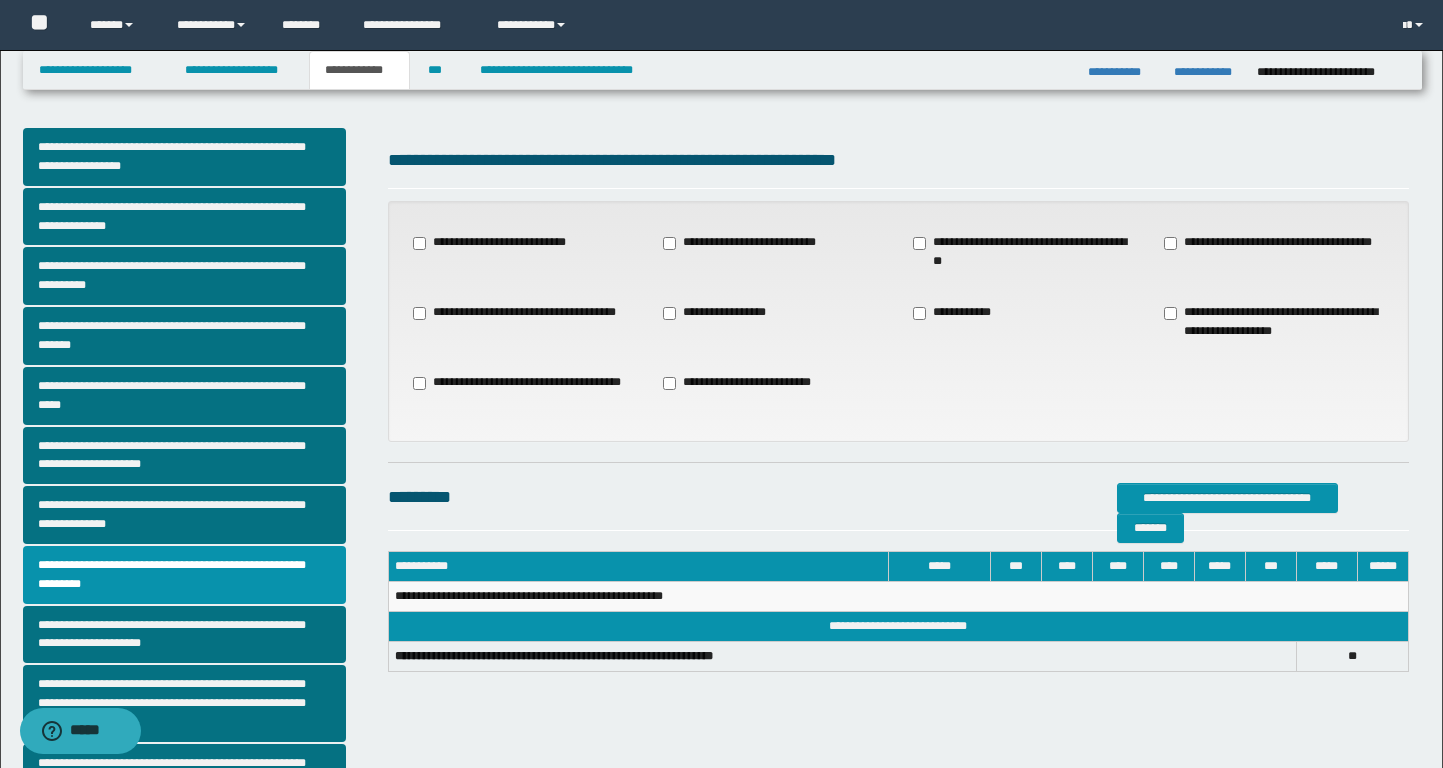 click on "**********" at bounding box center [752, 243] 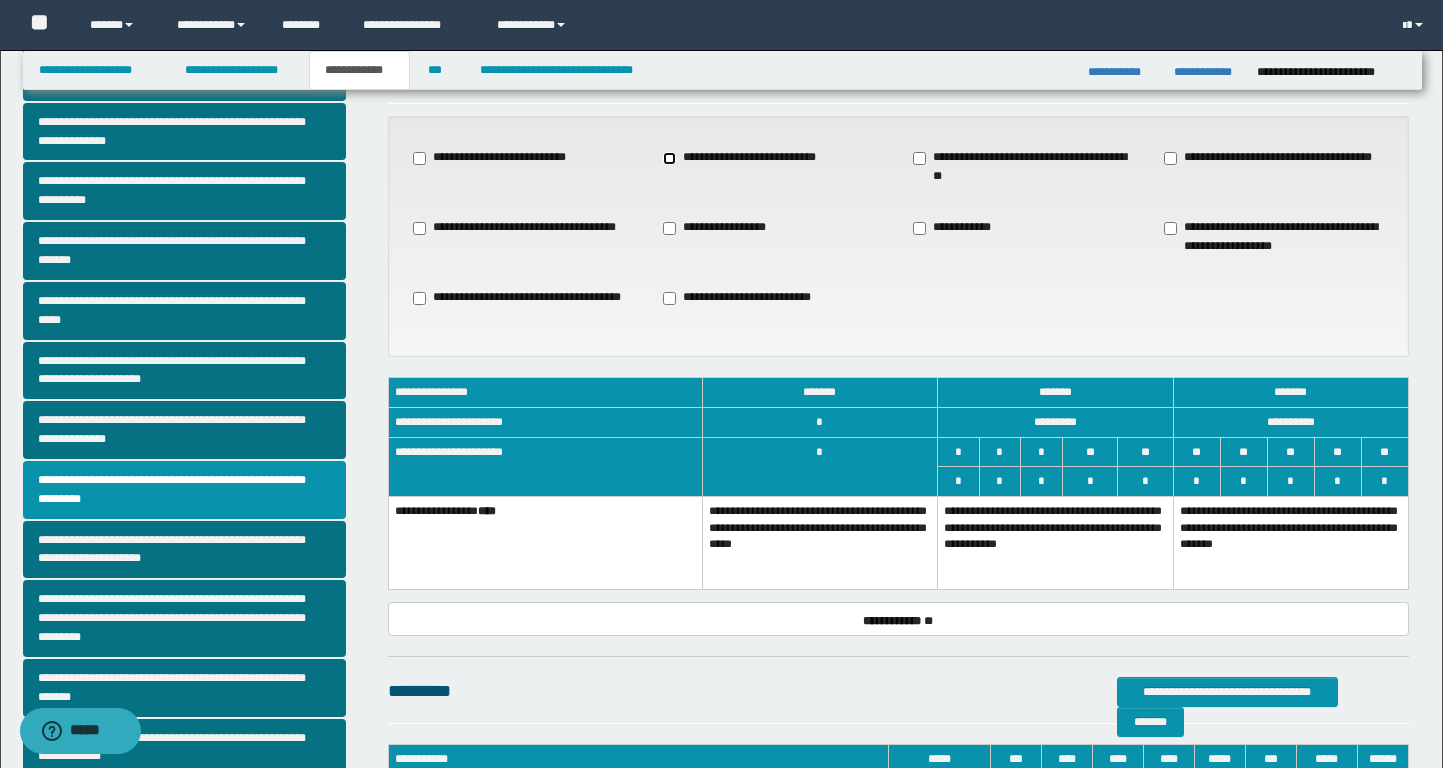 scroll, scrollTop: 103, scrollLeft: 0, axis: vertical 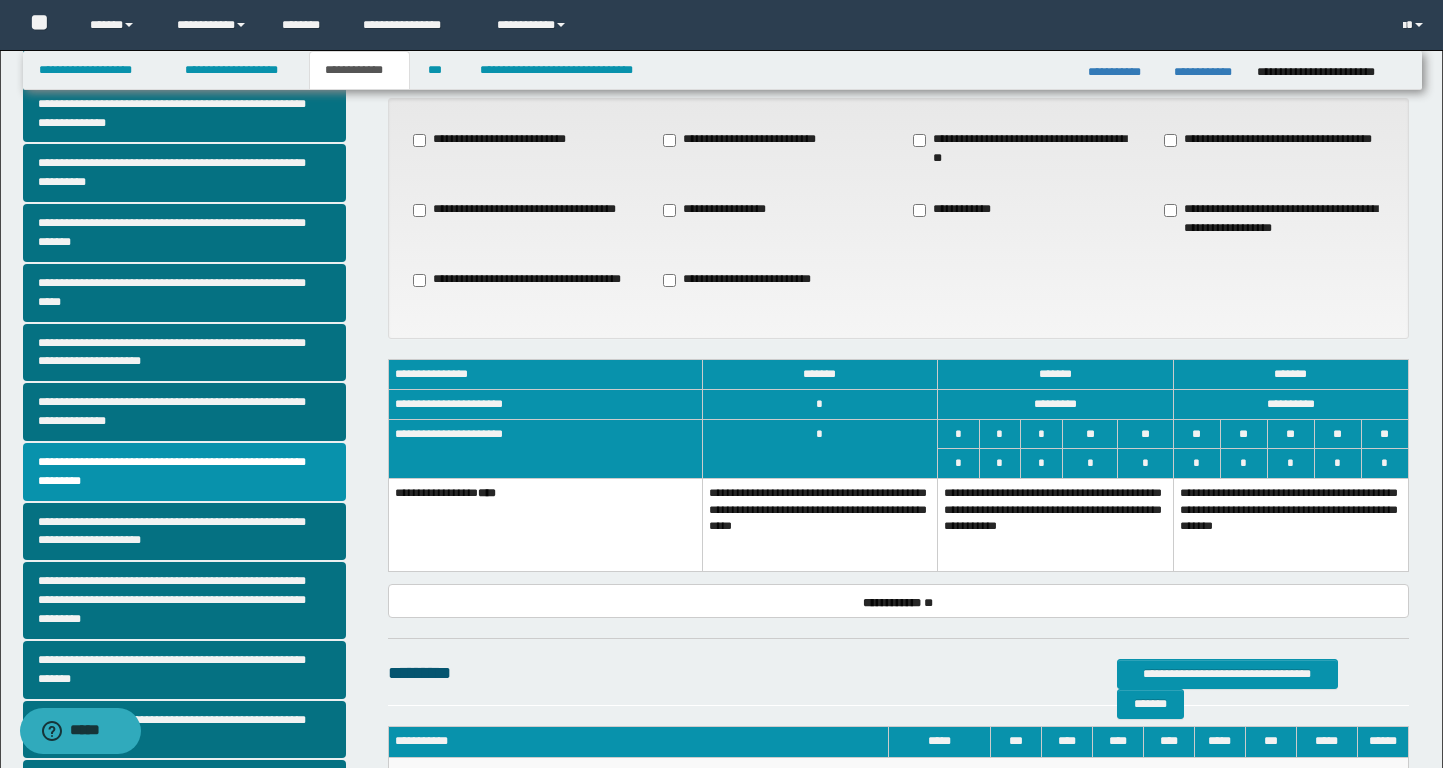 click on "**********" at bounding box center (1290, 524) 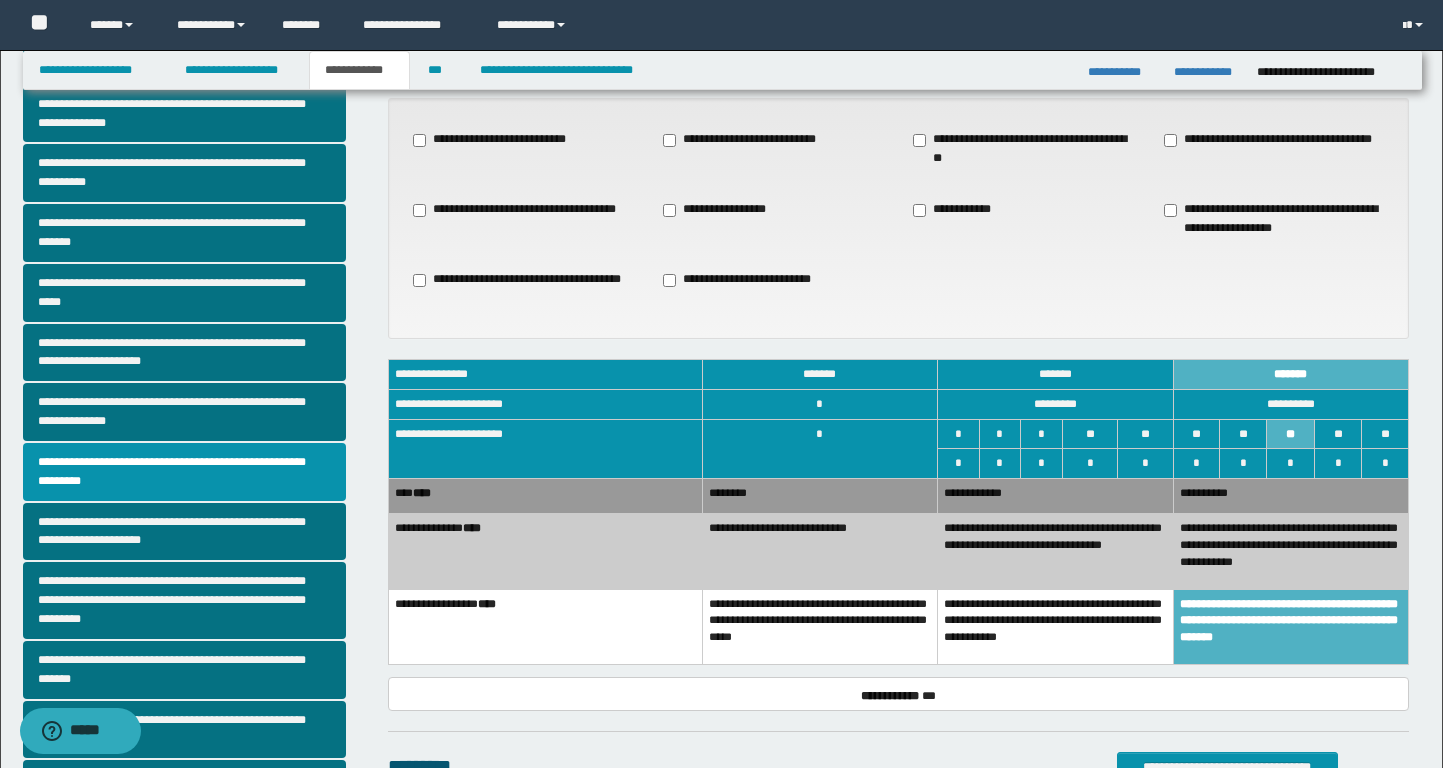 click on "**********" at bounding box center (1290, 551) 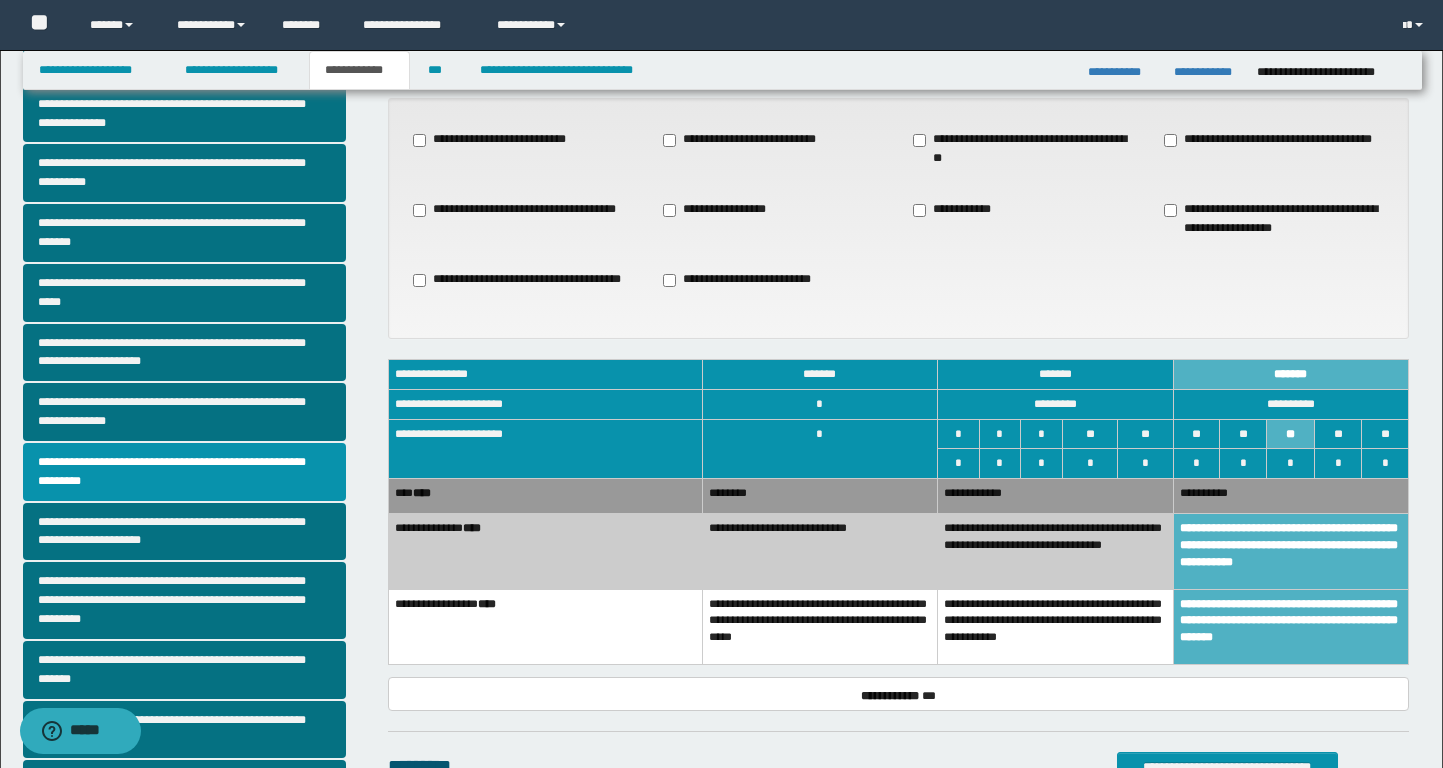 click on "**********" at bounding box center (1055, 626) 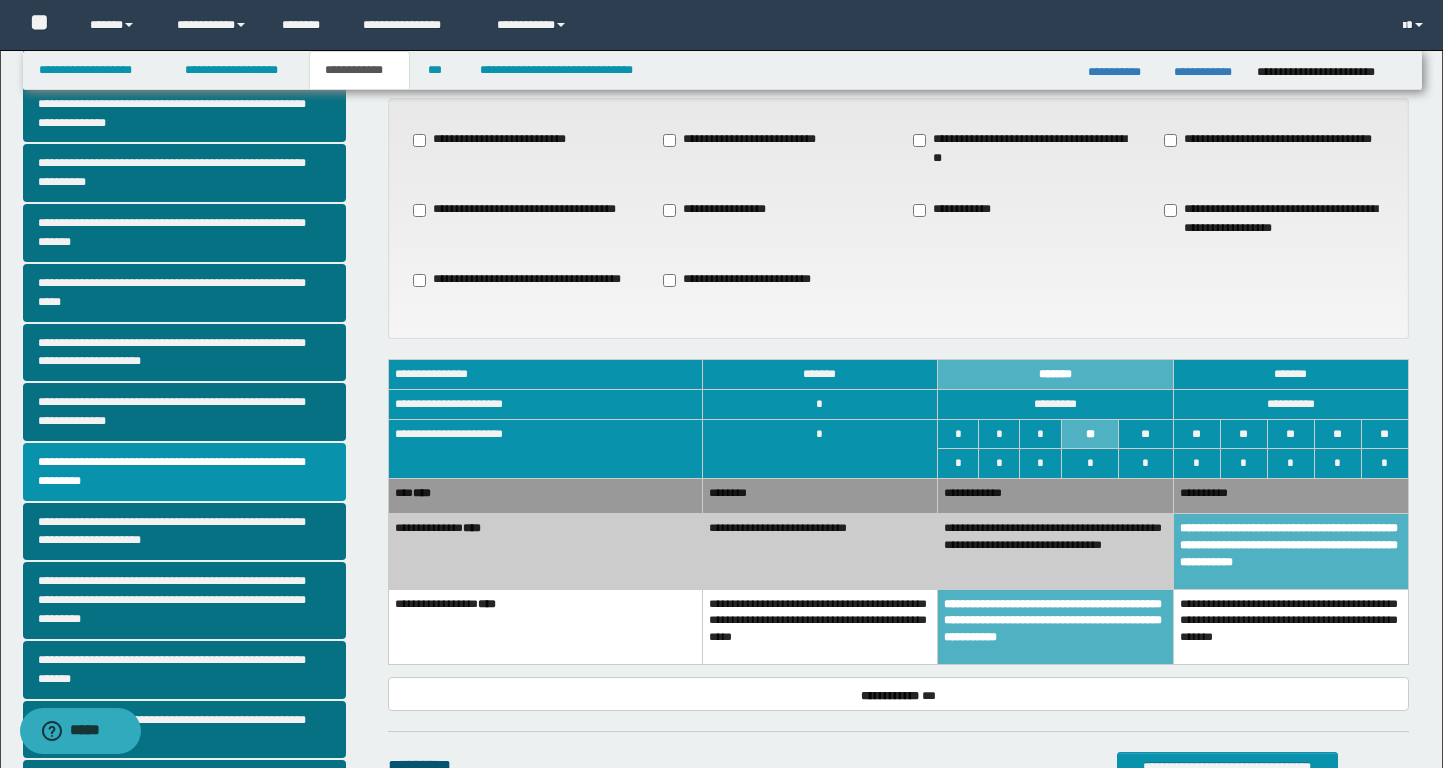 click on "**********" at bounding box center [1290, 626] 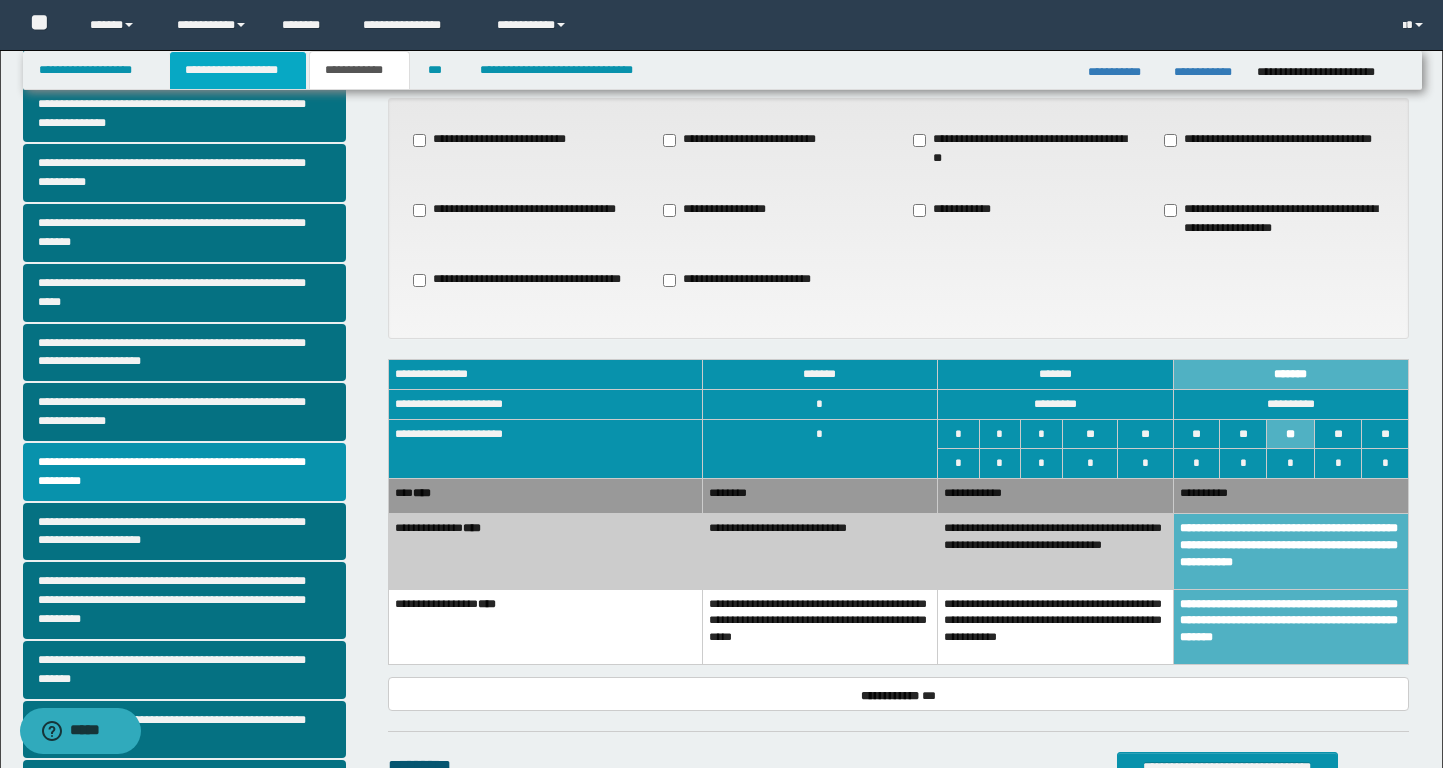 click on "**********" at bounding box center (238, 70) 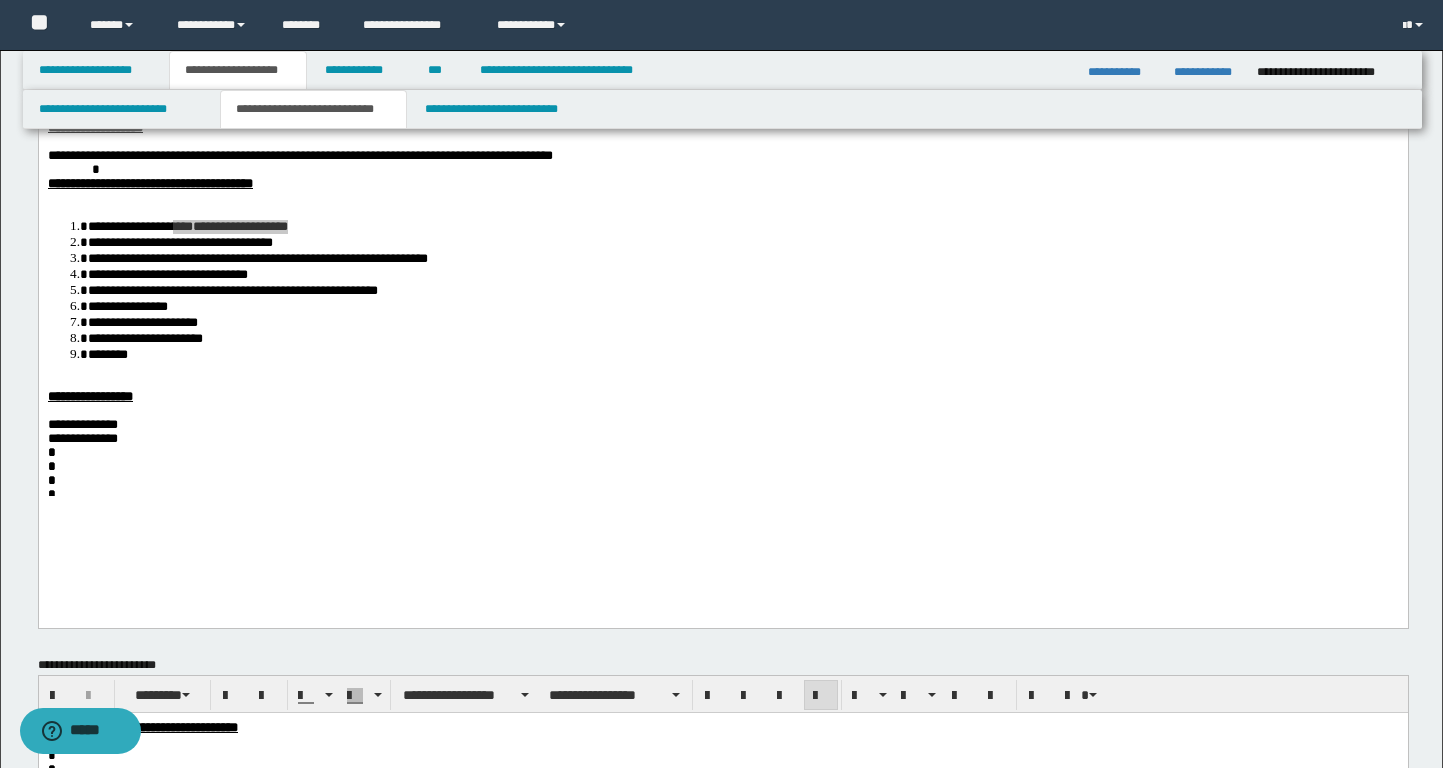 scroll, scrollTop: 134, scrollLeft: 0, axis: vertical 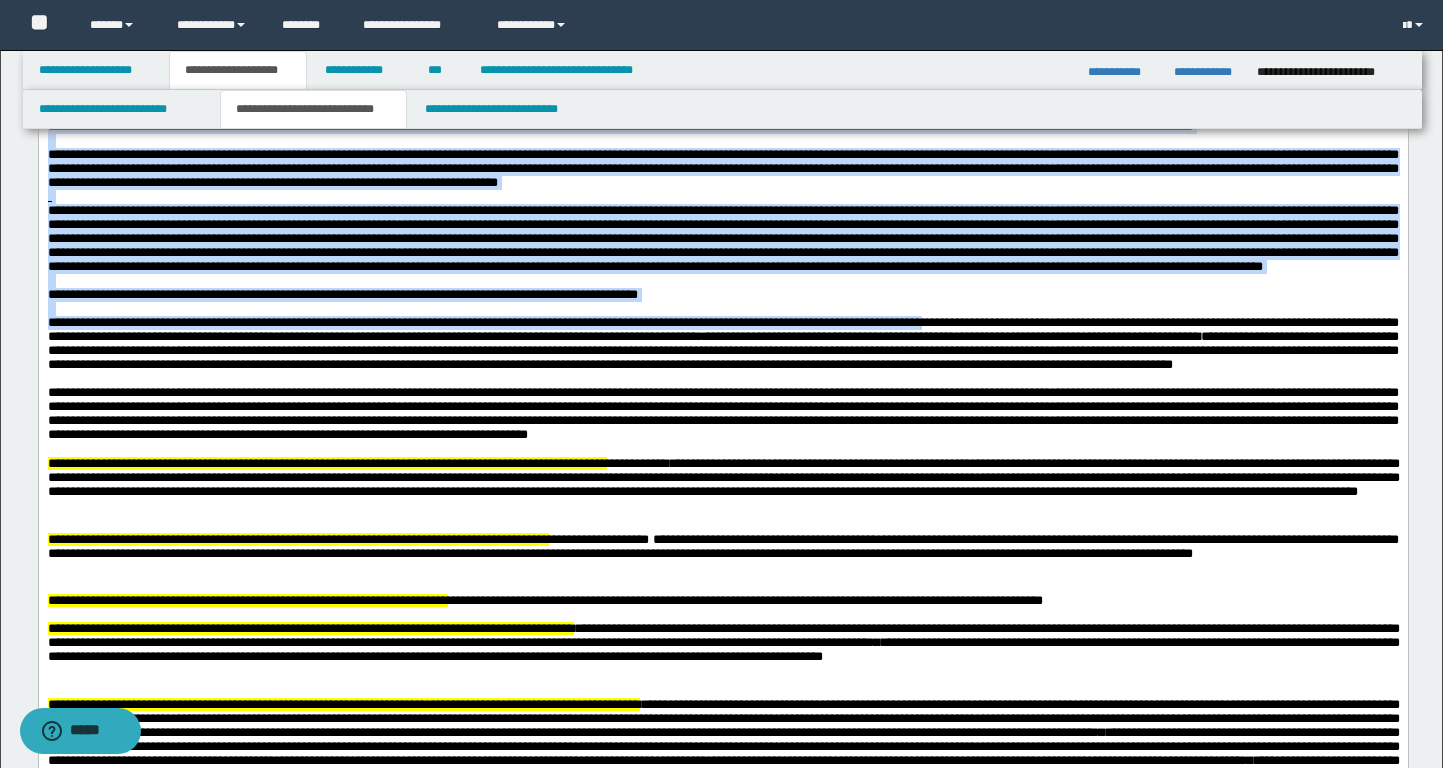 drag, startPoint x: 754, startPoint y: 471, endPoint x: 1110, endPoint y: 463, distance: 356.08987 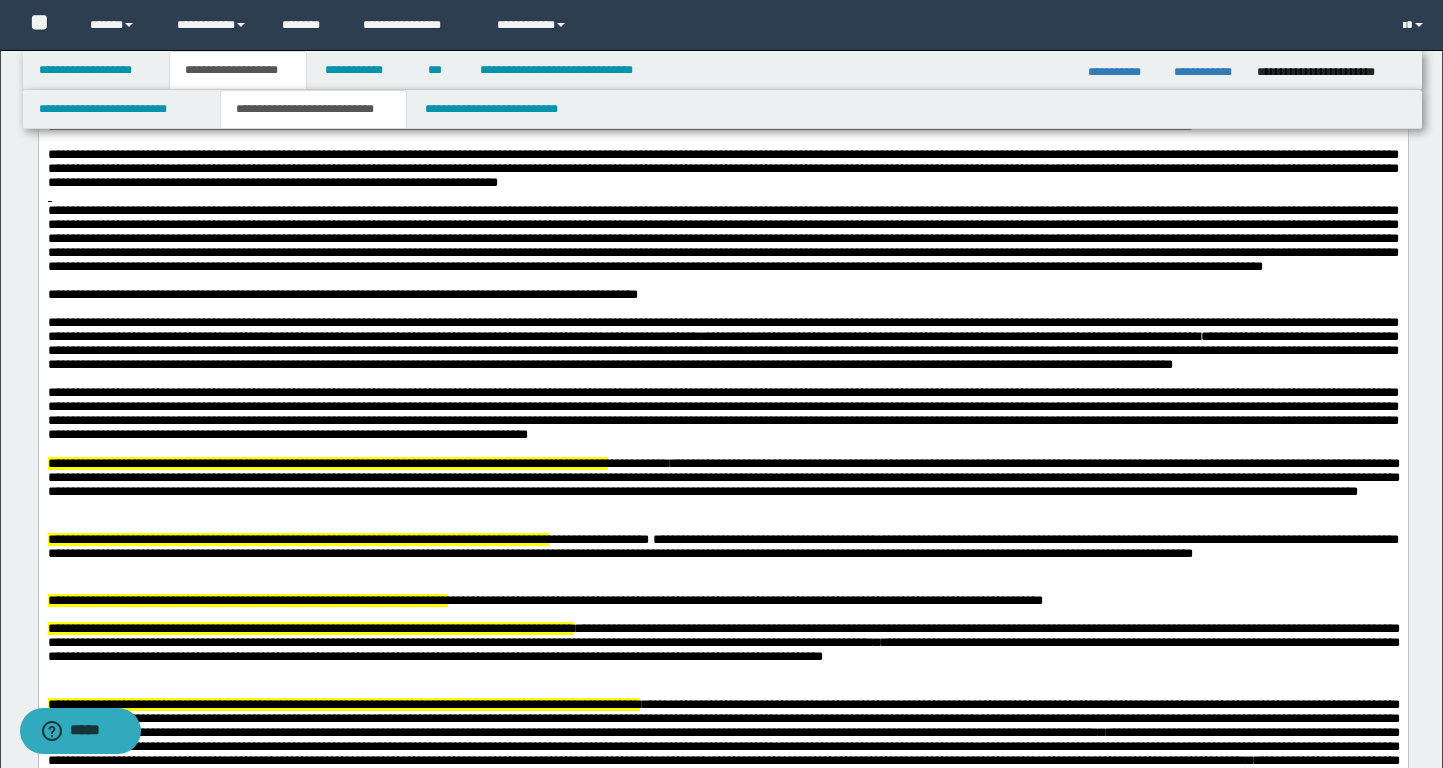 click on "**********" at bounding box center (722, 329) 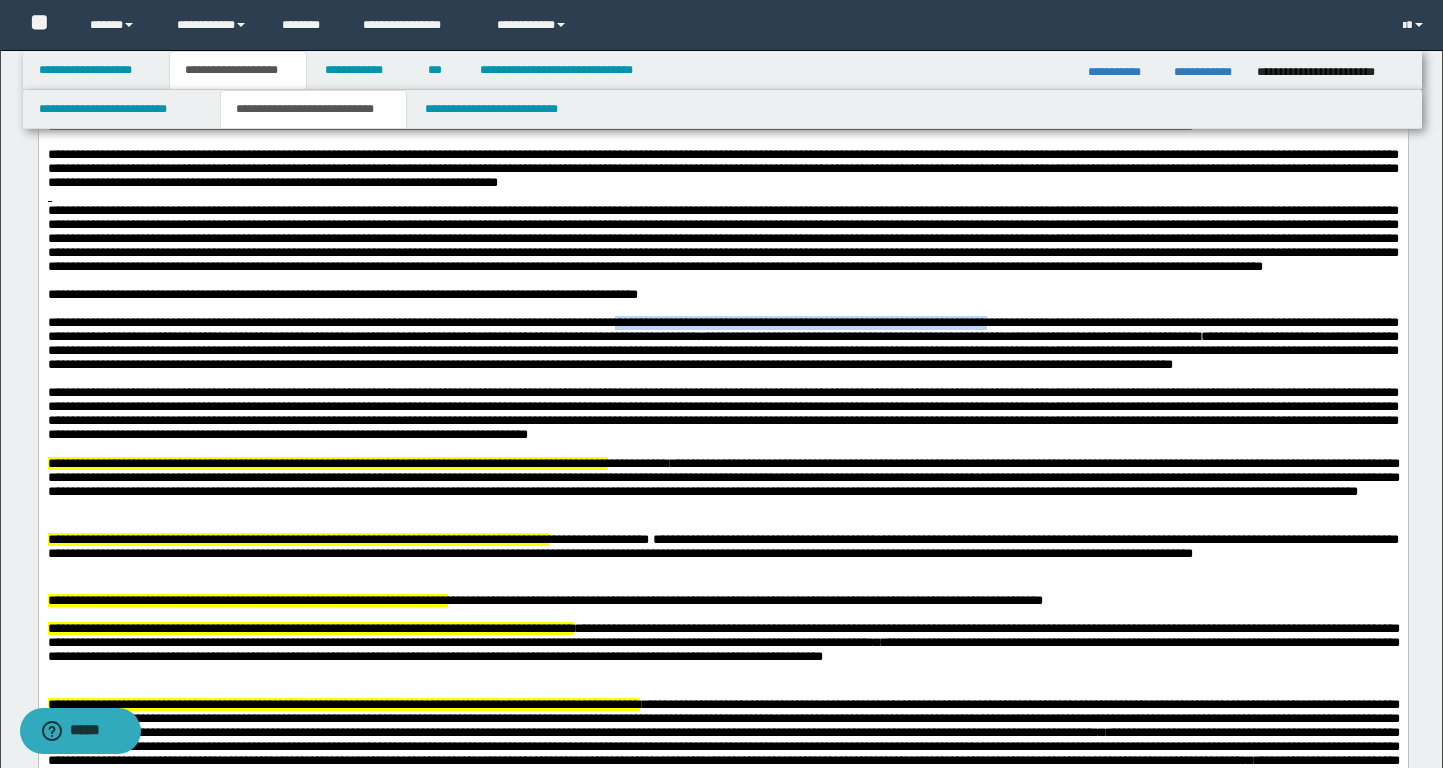 drag, startPoint x: 758, startPoint y: 472, endPoint x: 1198, endPoint y: 475, distance: 440.01022 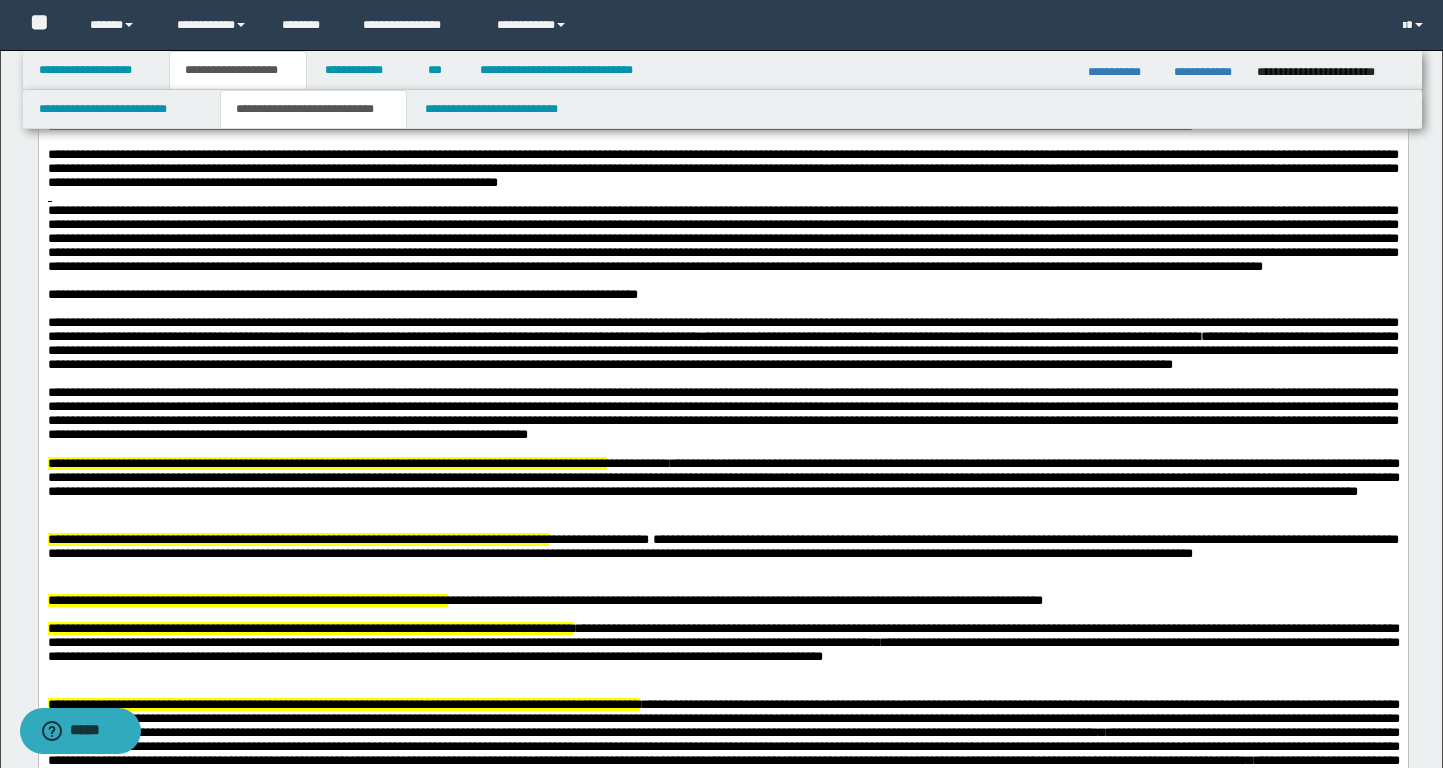 click on "**********" at bounding box center [722, 350] 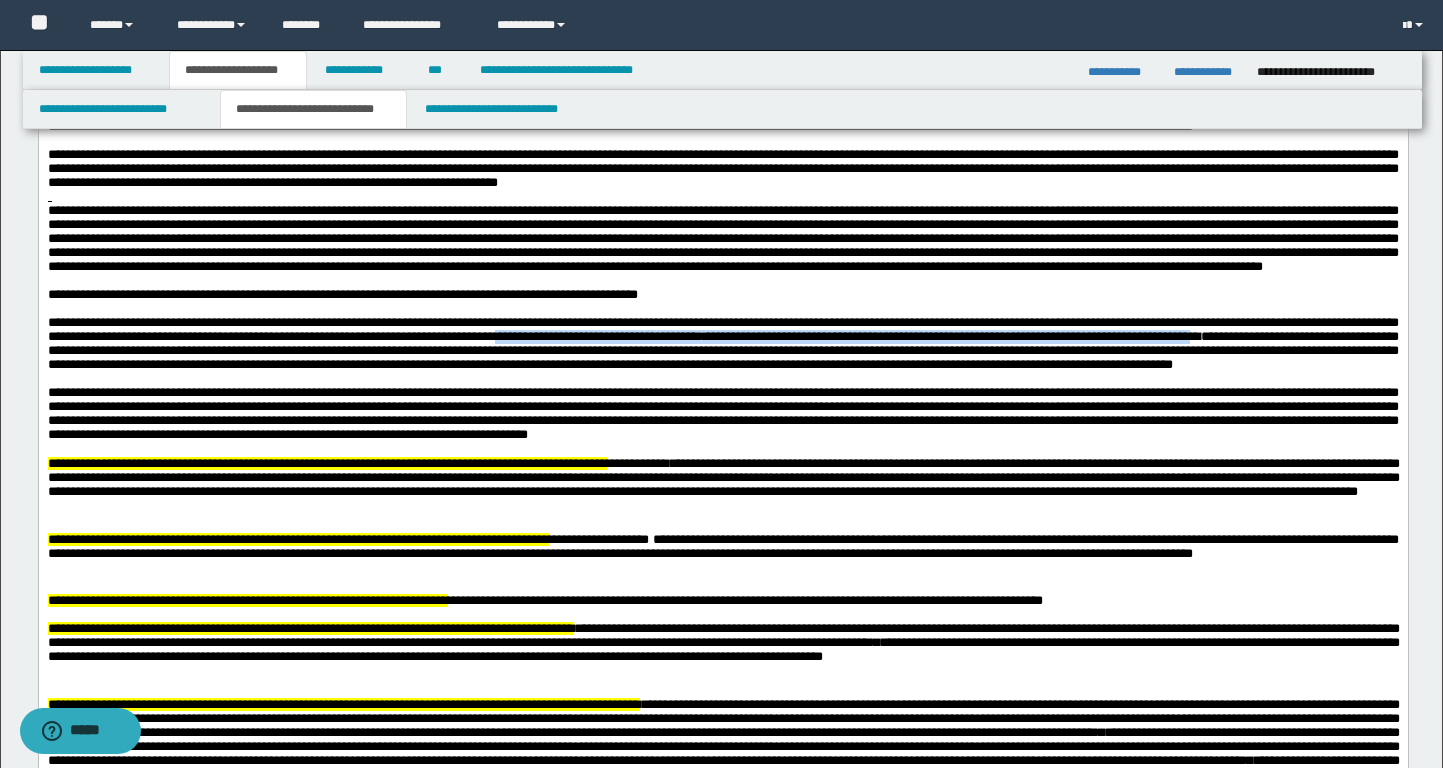 drag, startPoint x: 838, startPoint y: 488, endPoint x: 319, endPoint y: 501, distance: 519.1628 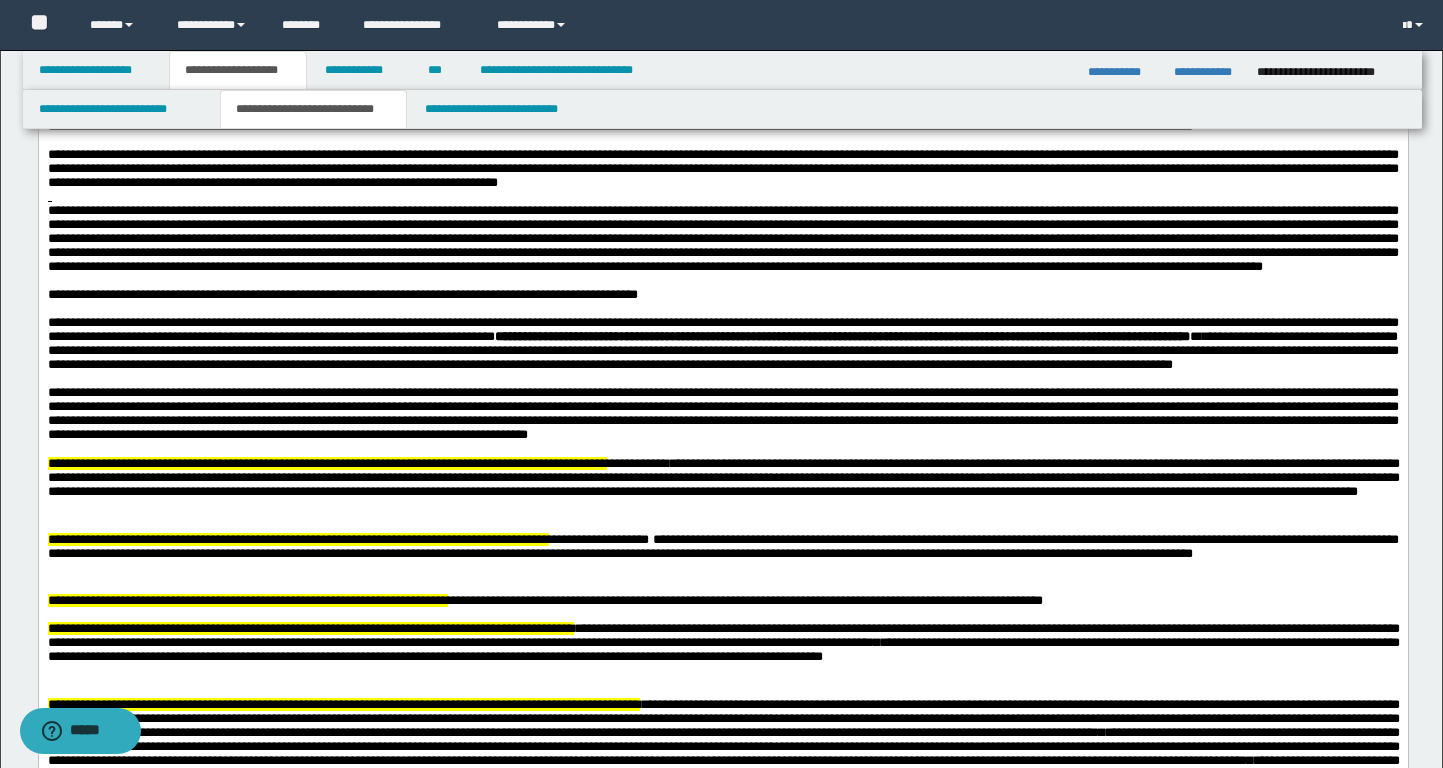 click on "**********" at bounding box center (722, 350) 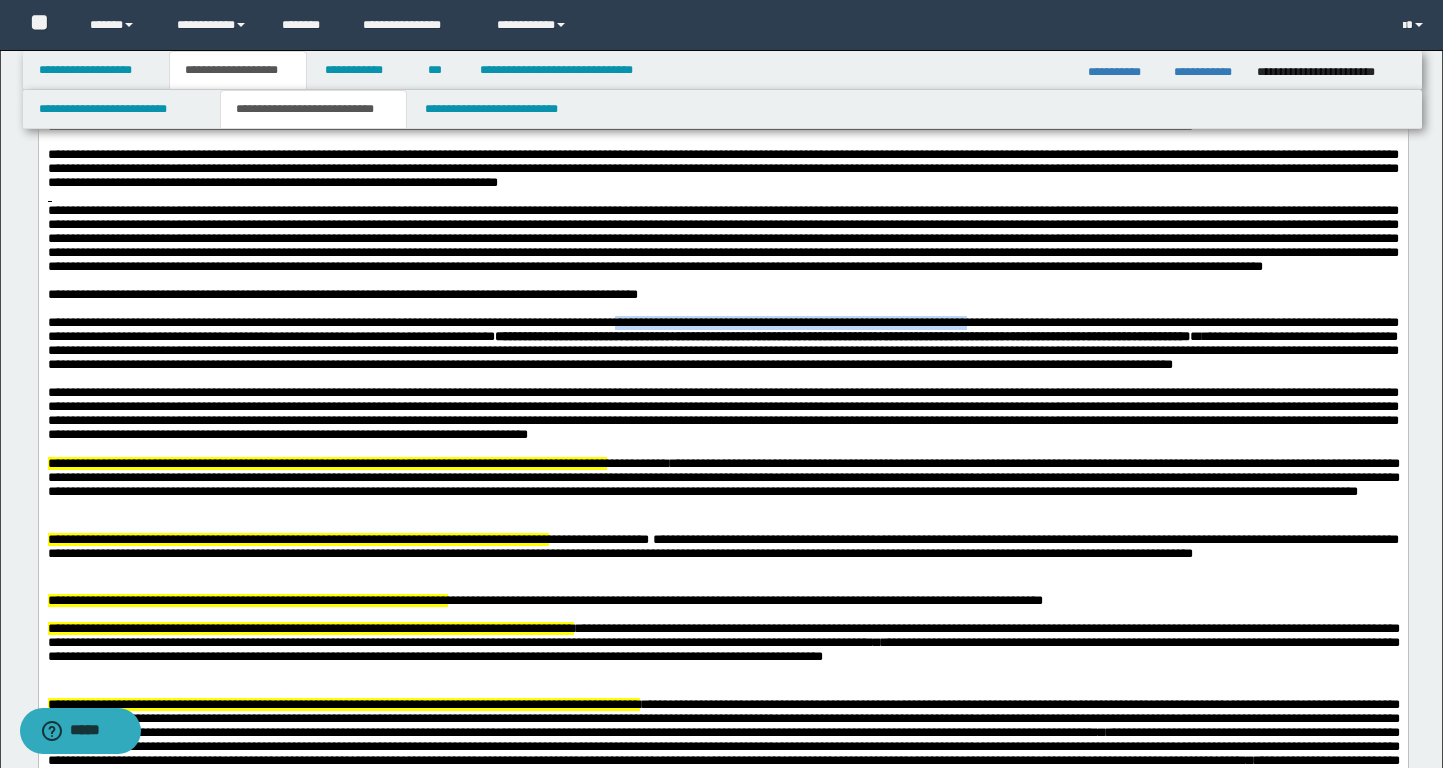 drag, startPoint x: 758, startPoint y: 472, endPoint x: 1172, endPoint y: 468, distance: 414.01932 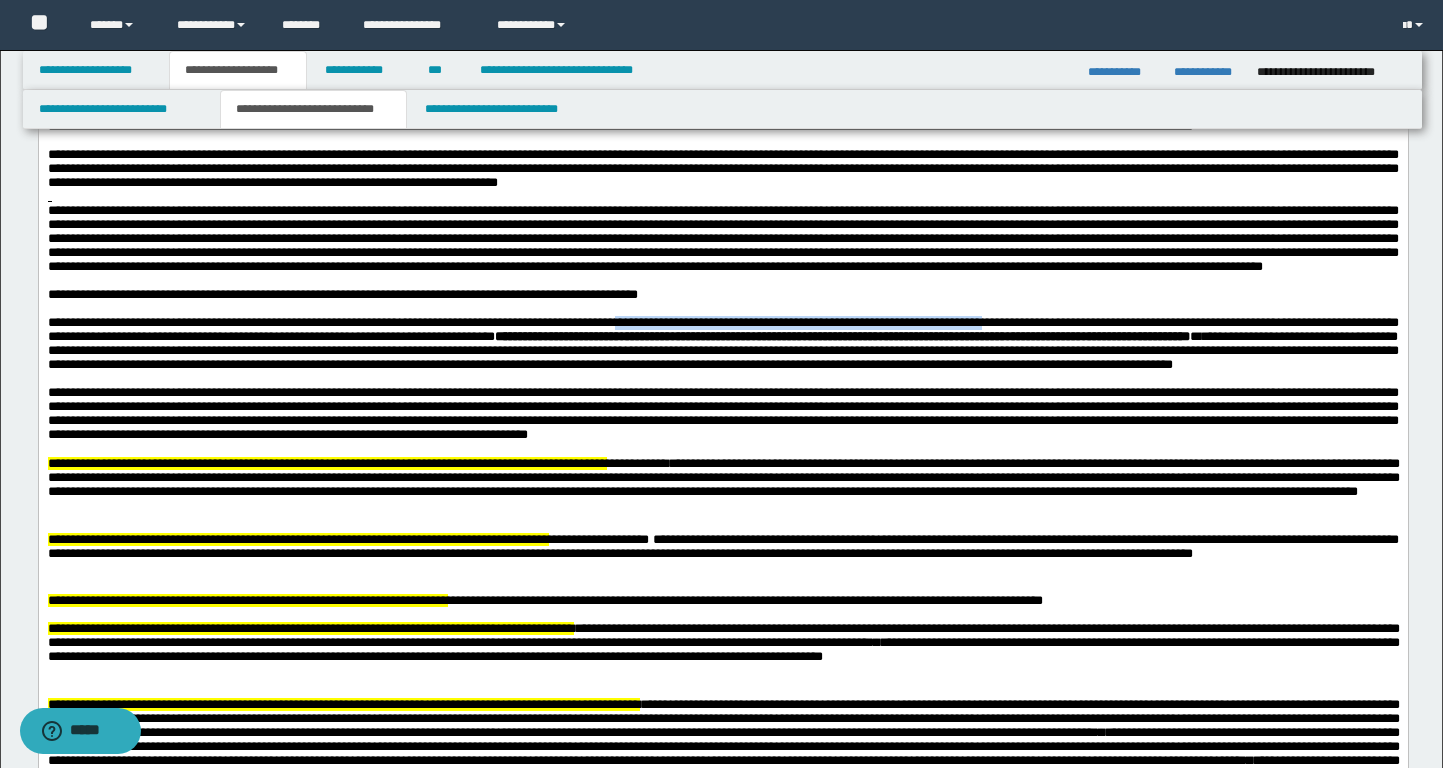copy on "**********" 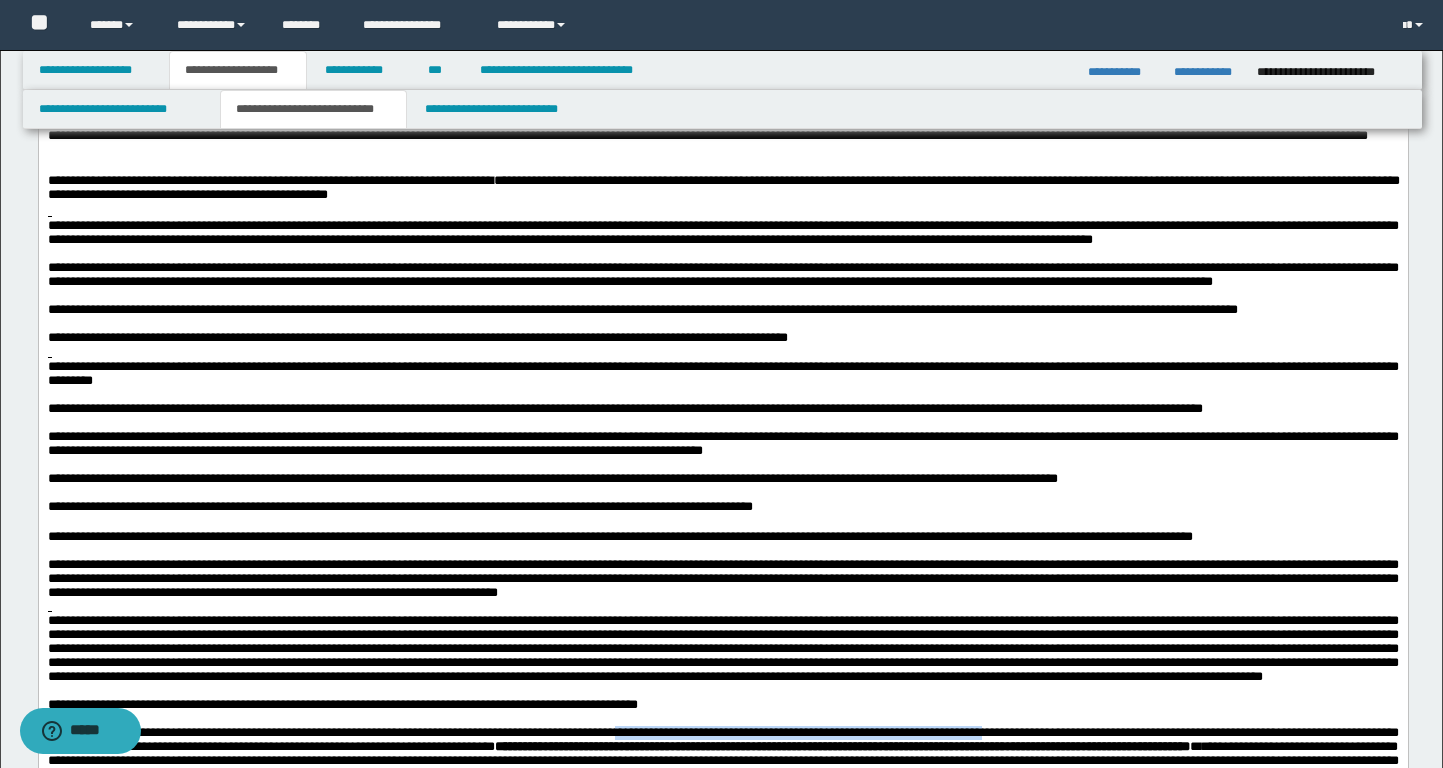 scroll, scrollTop: 0, scrollLeft: 0, axis: both 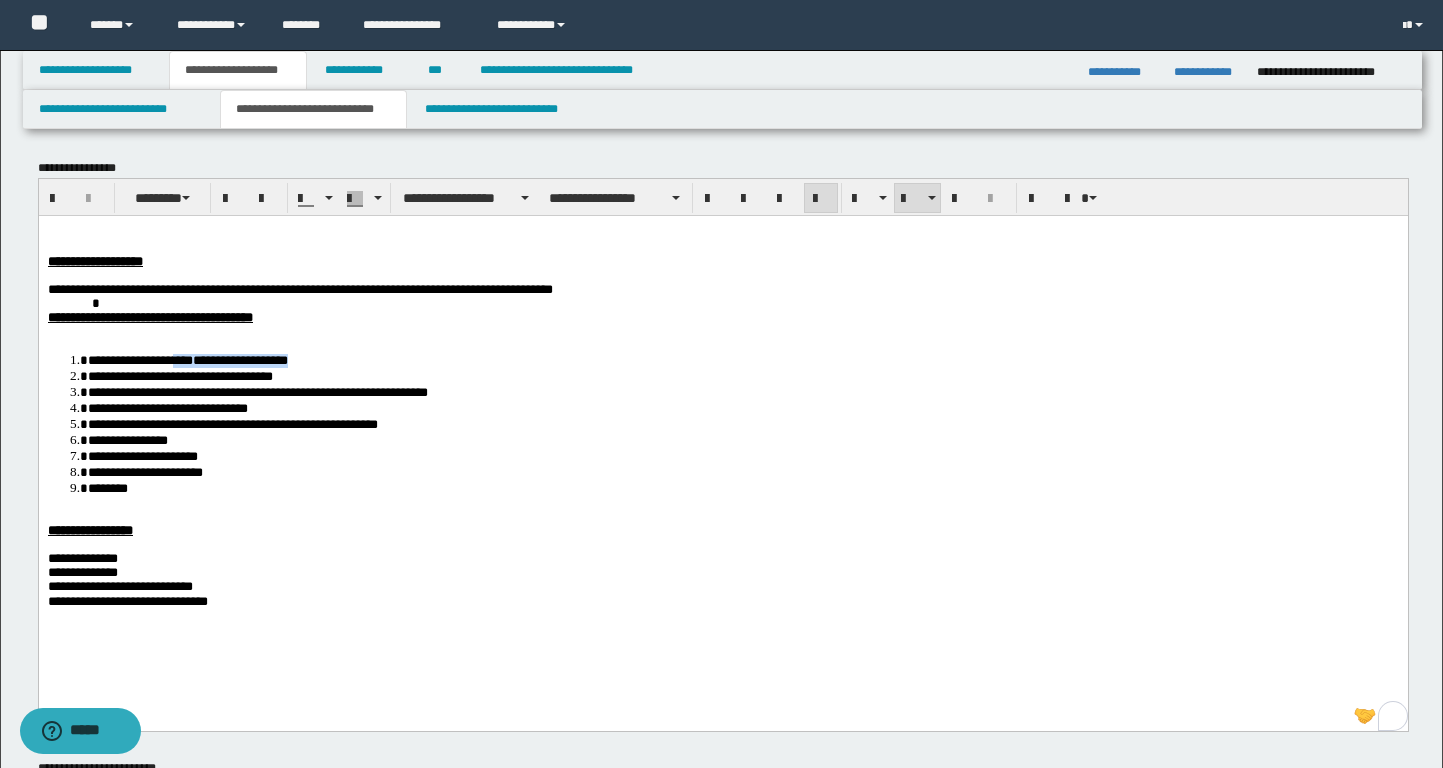 click on "**********" at bounding box center [179, 375] 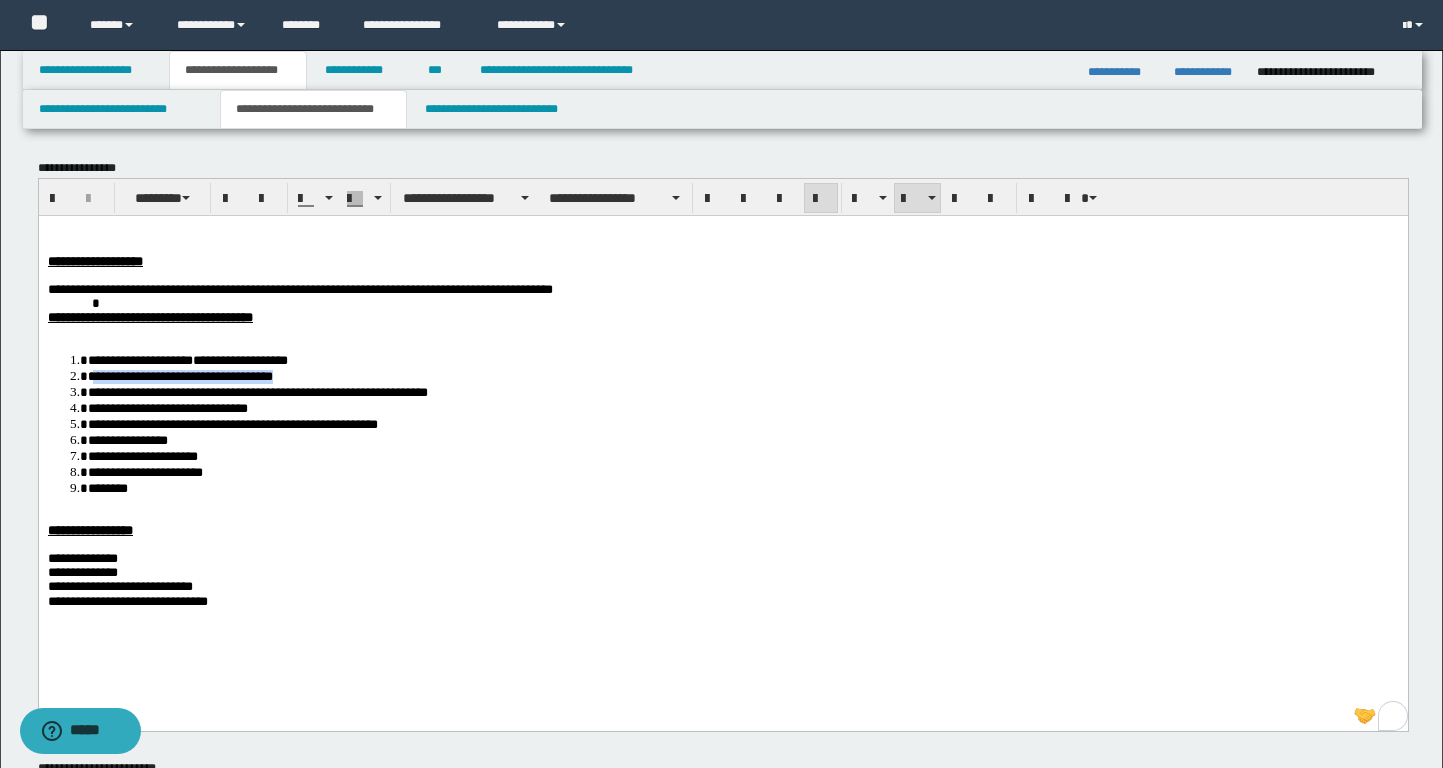 drag, startPoint x: 91, startPoint y: 382, endPoint x: 331, endPoint y: 381, distance: 240.00209 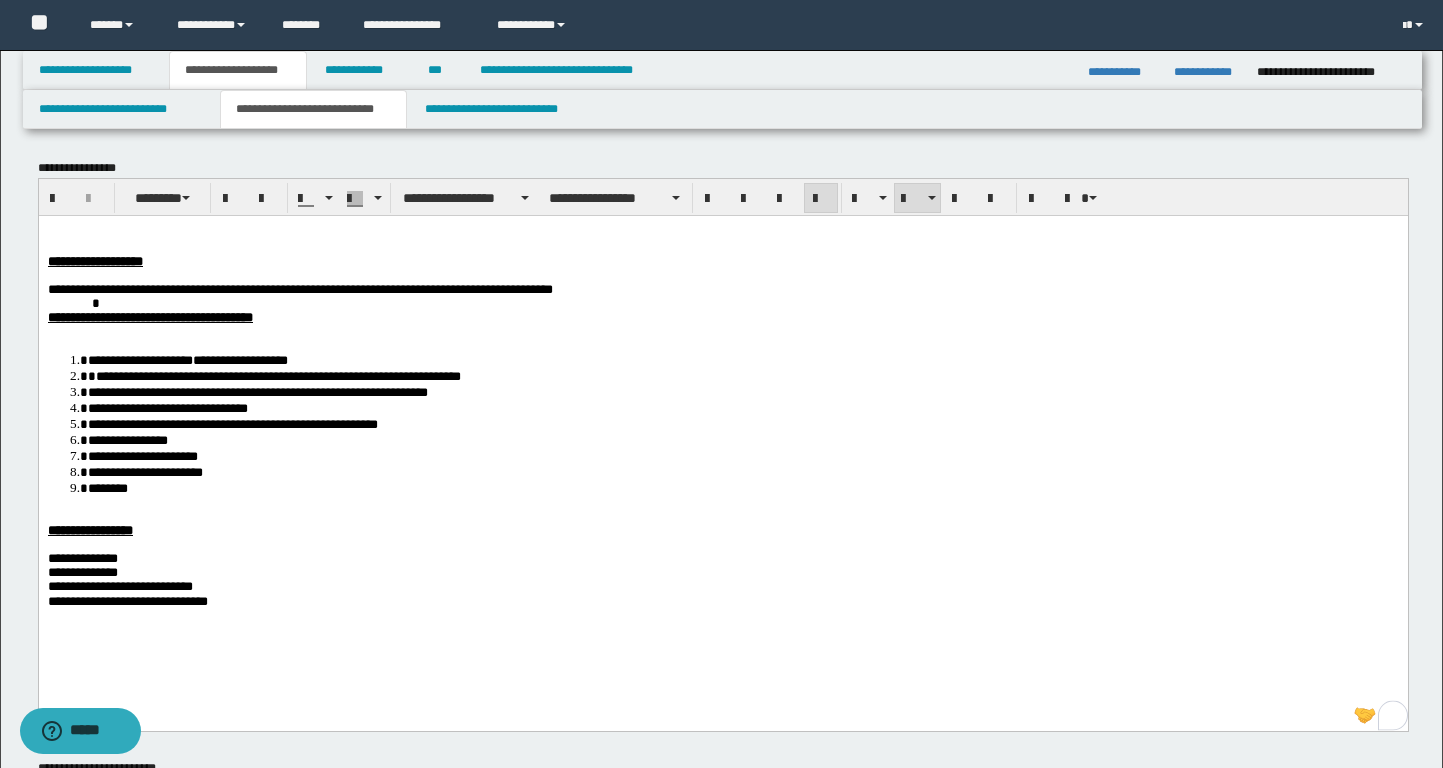 click on "**********" at bounding box center (273, 375) 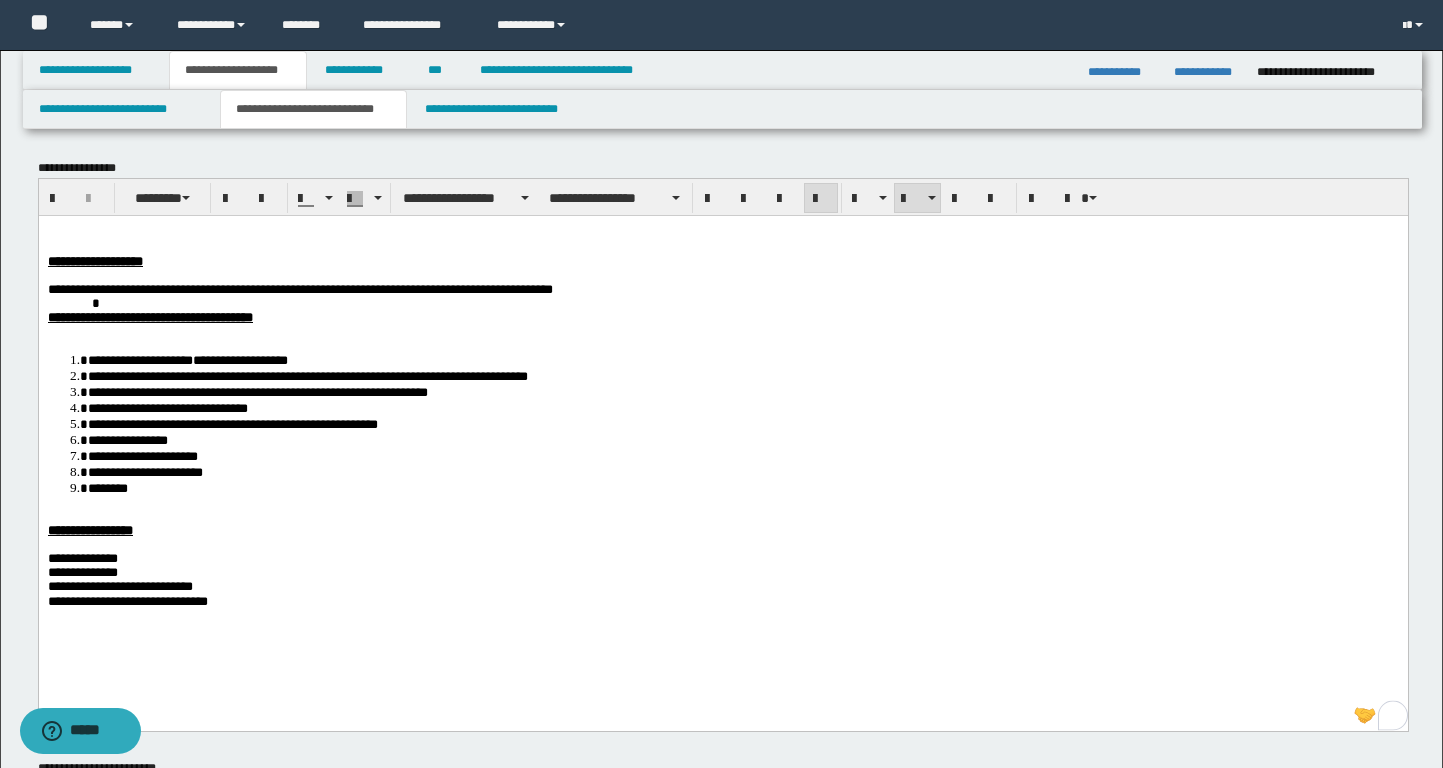click on "**********" at bounding box center (742, 375) 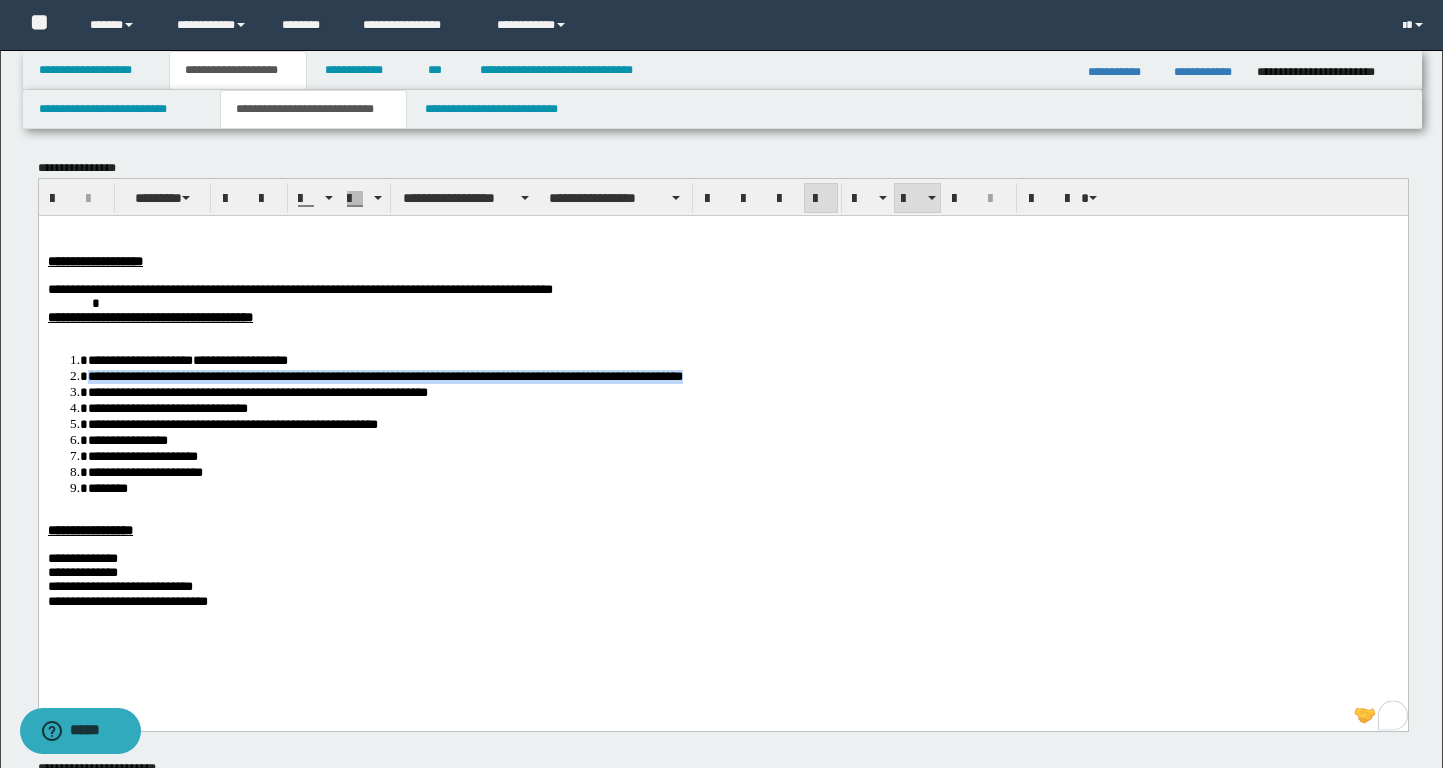 copy on "**********" 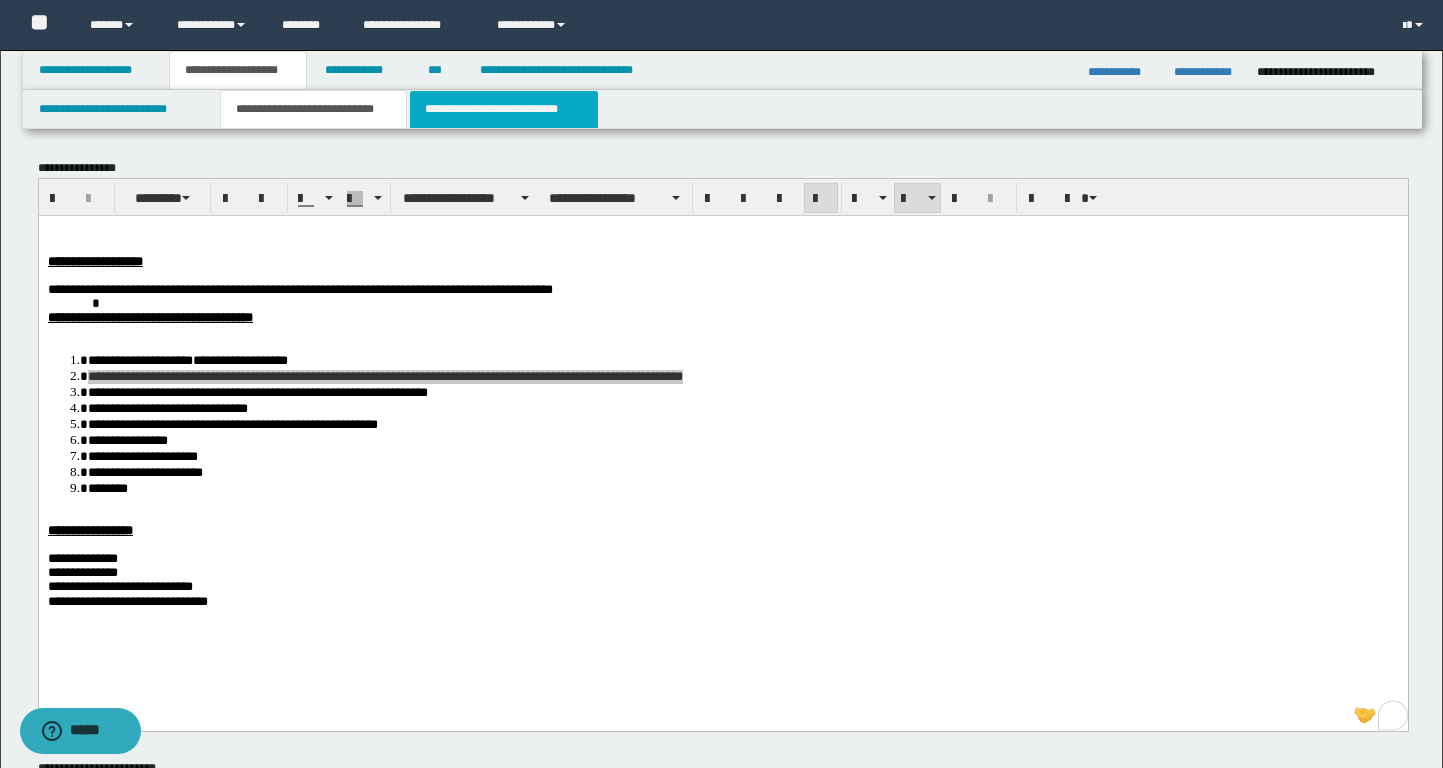 click on "**********" at bounding box center [504, 109] 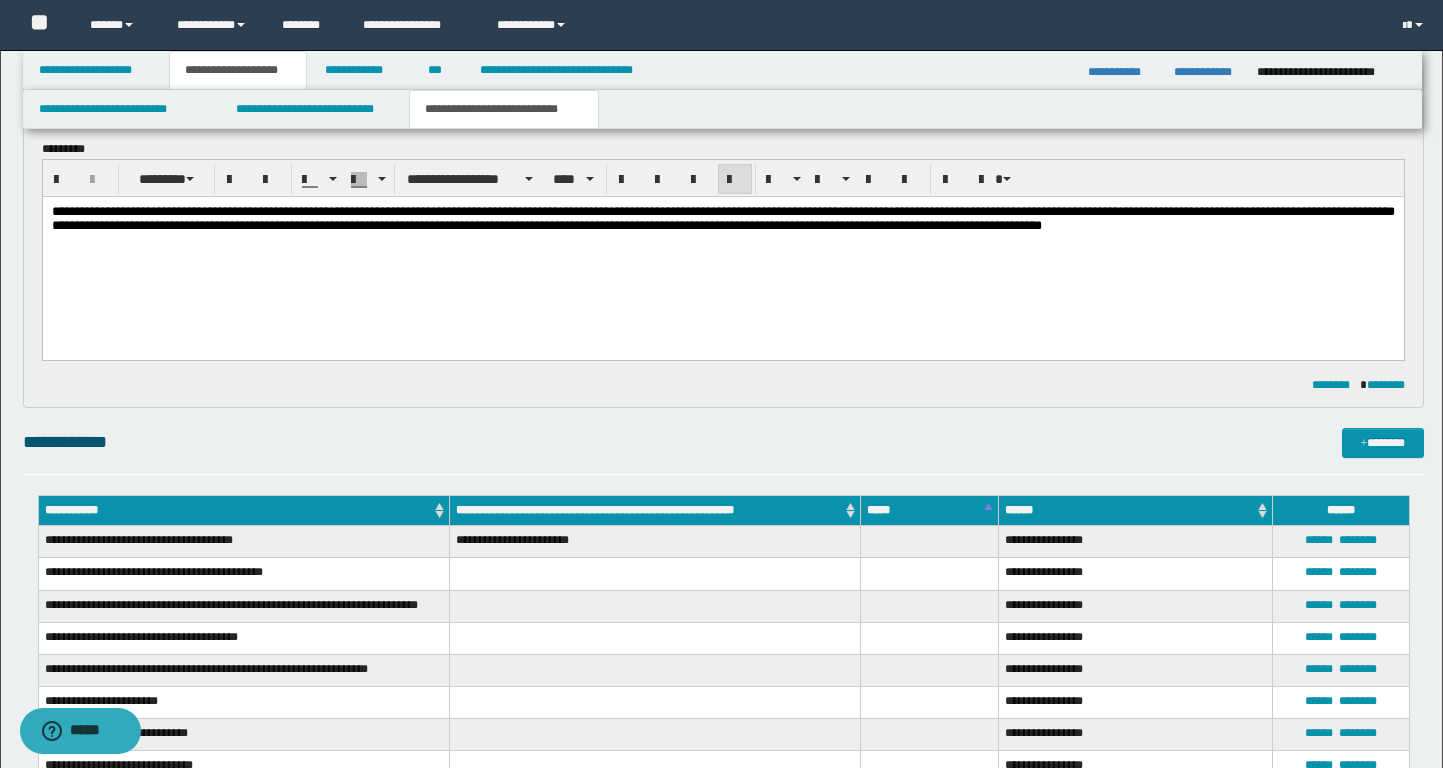 scroll, scrollTop: 171, scrollLeft: 0, axis: vertical 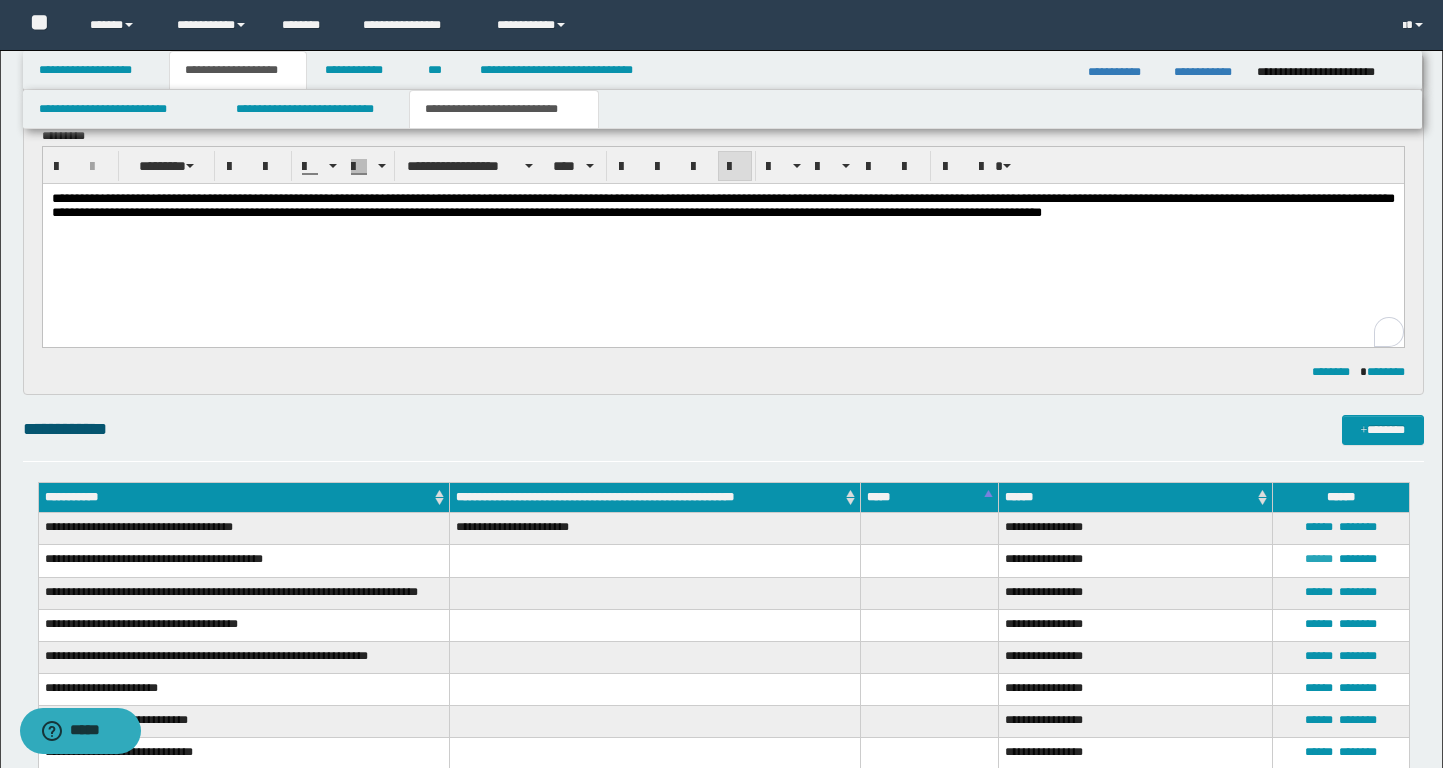 click on "******" at bounding box center [1319, 559] 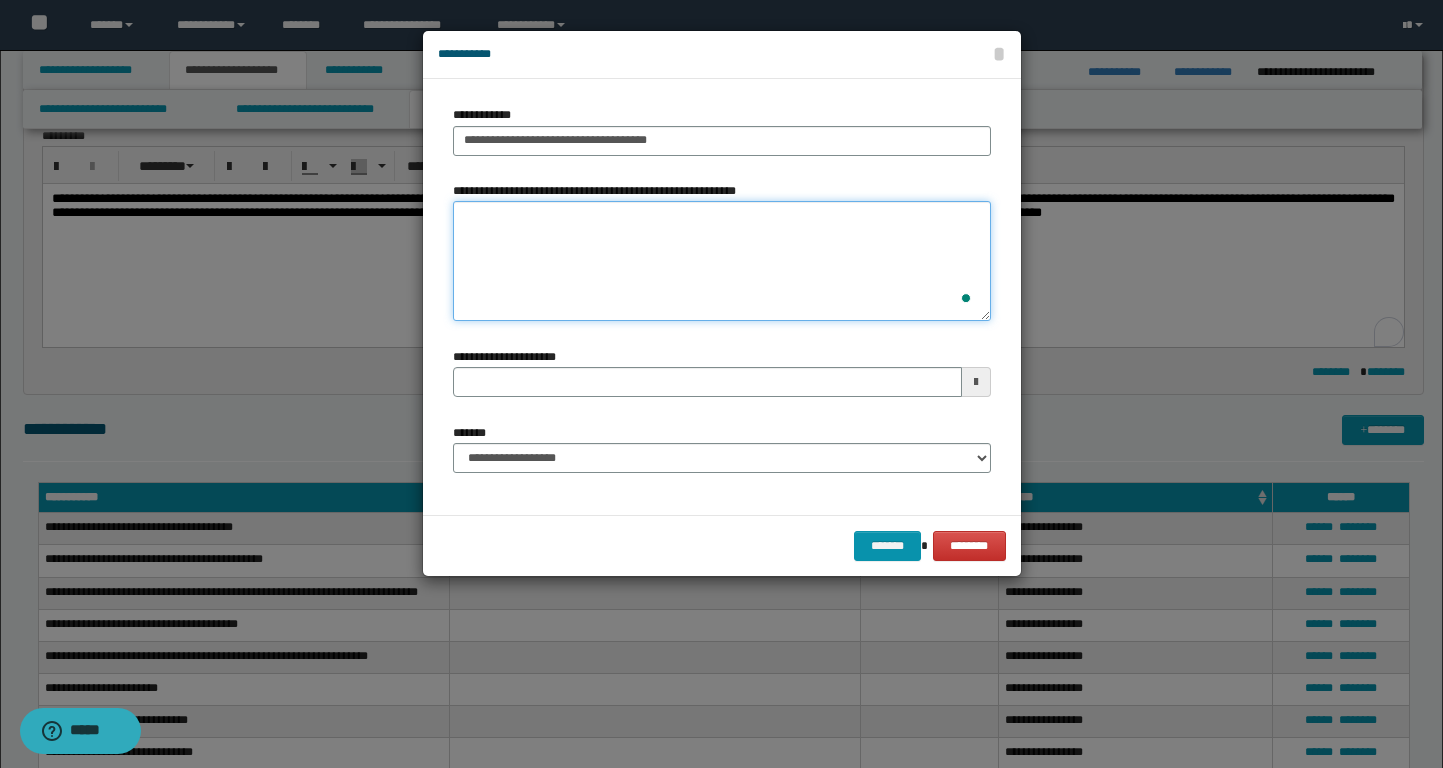 click on "**********" at bounding box center (722, 261) 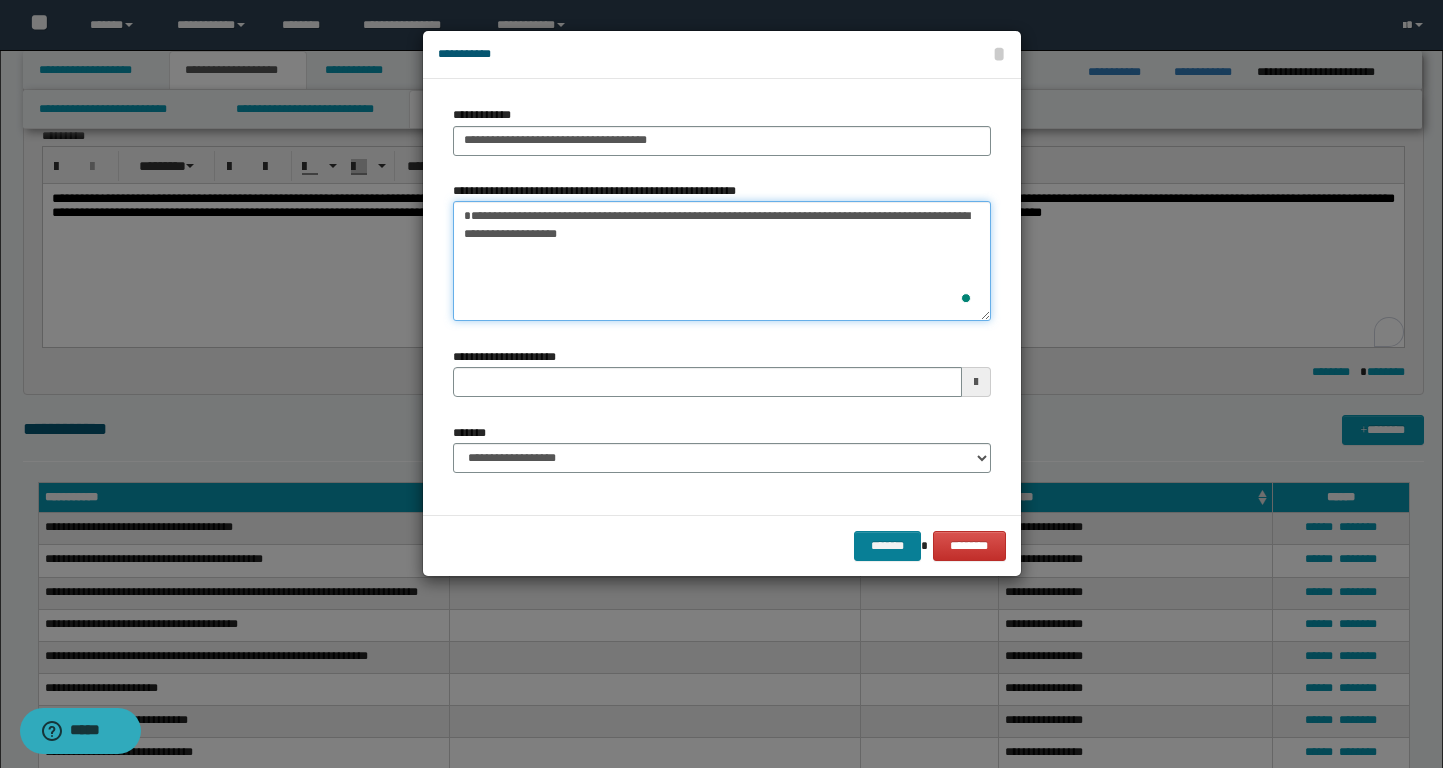 type 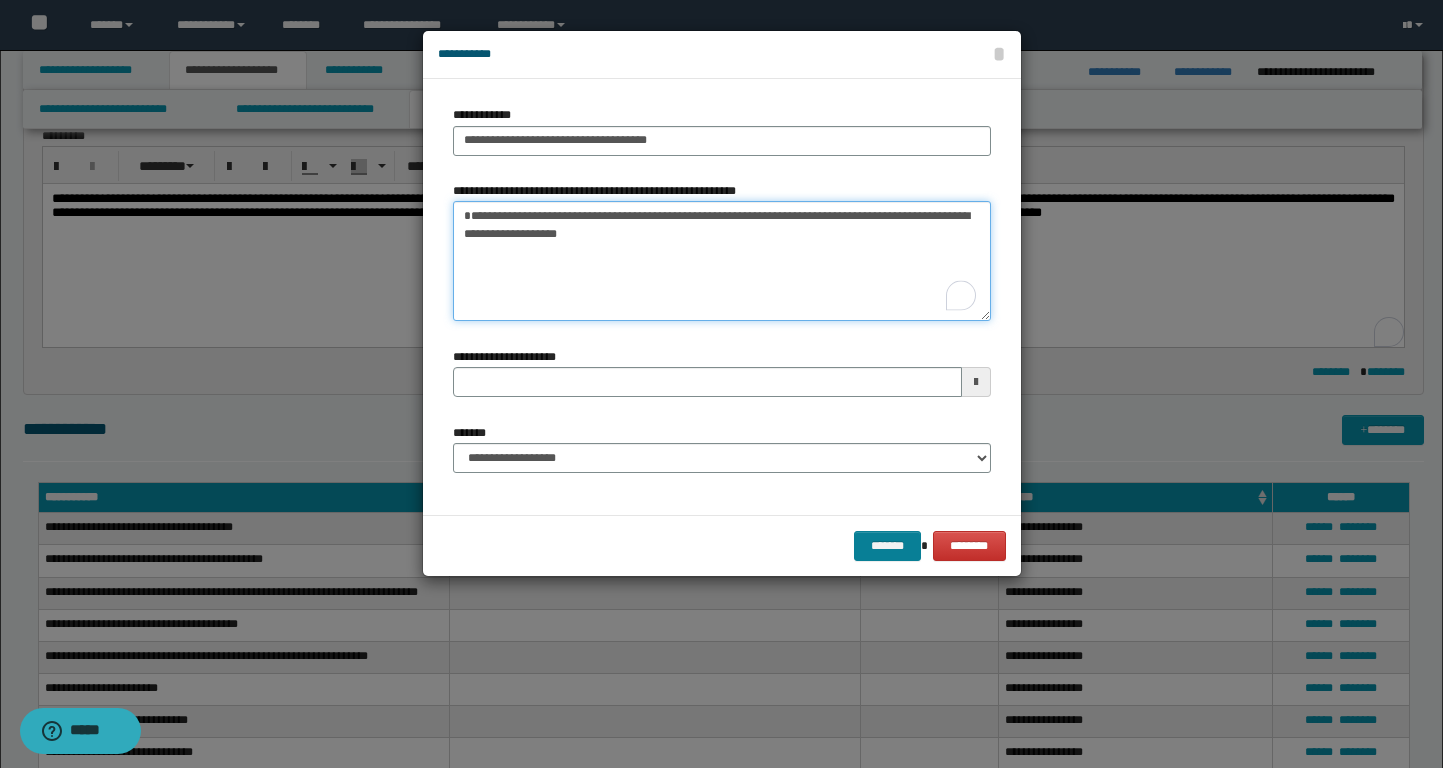 type on "**********" 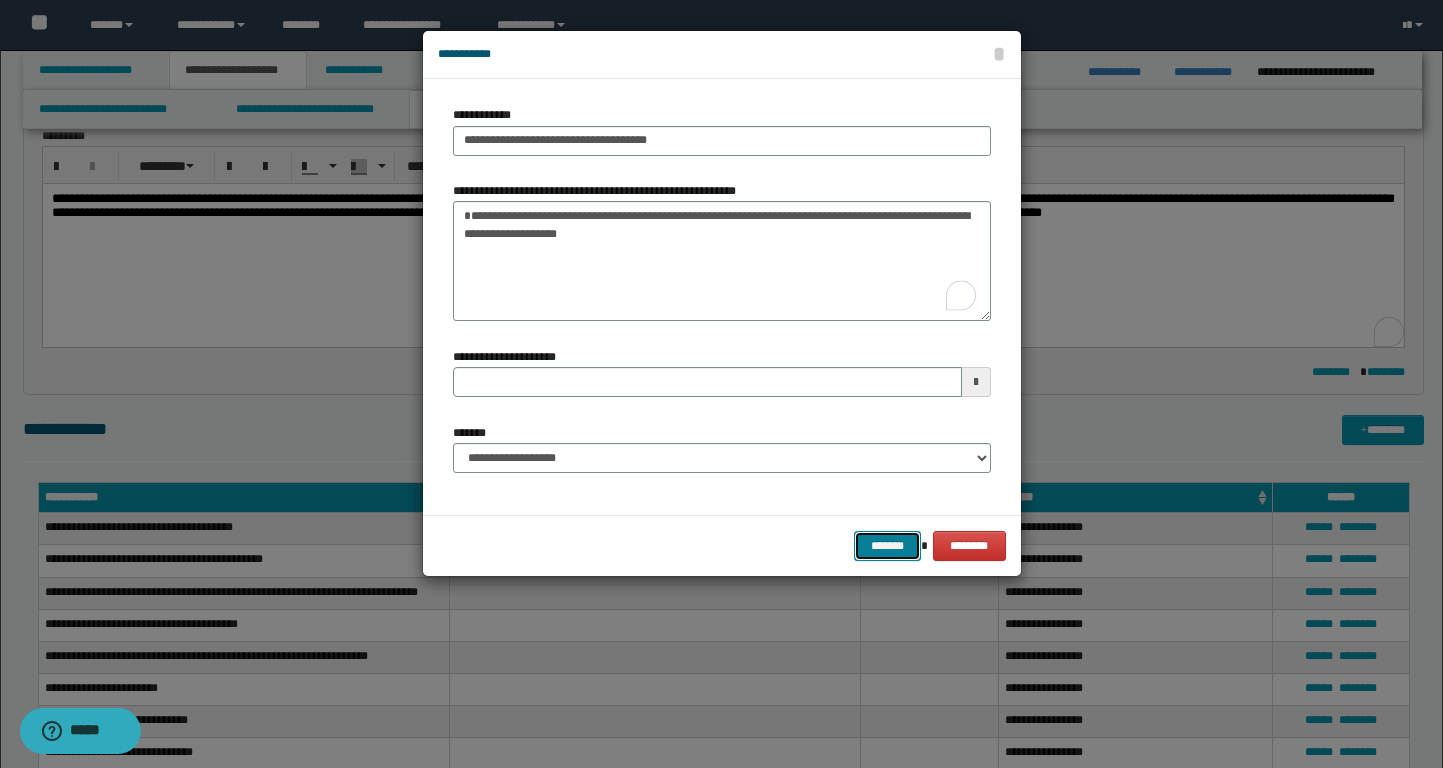 click on "*******" at bounding box center [888, 546] 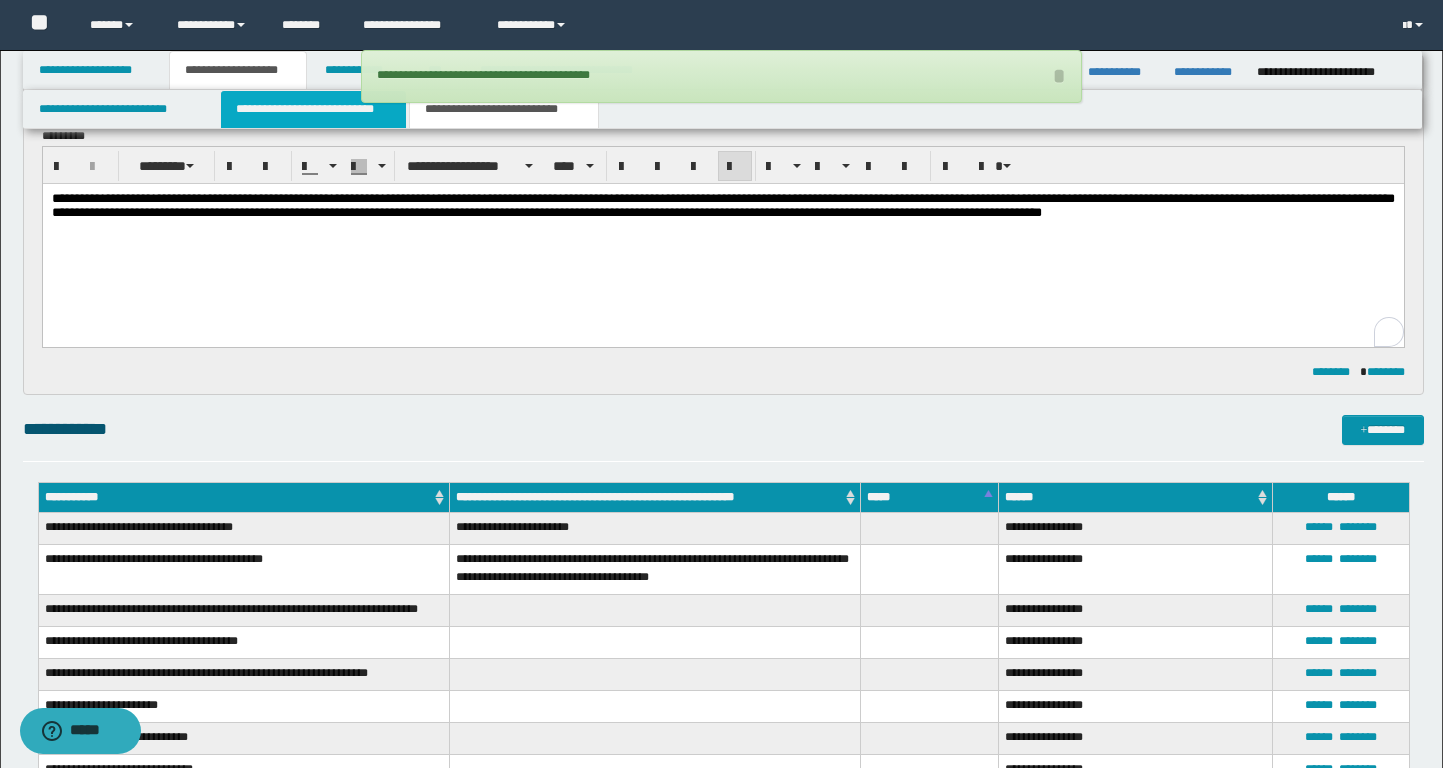 click on "**********" at bounding box center [314, 109] 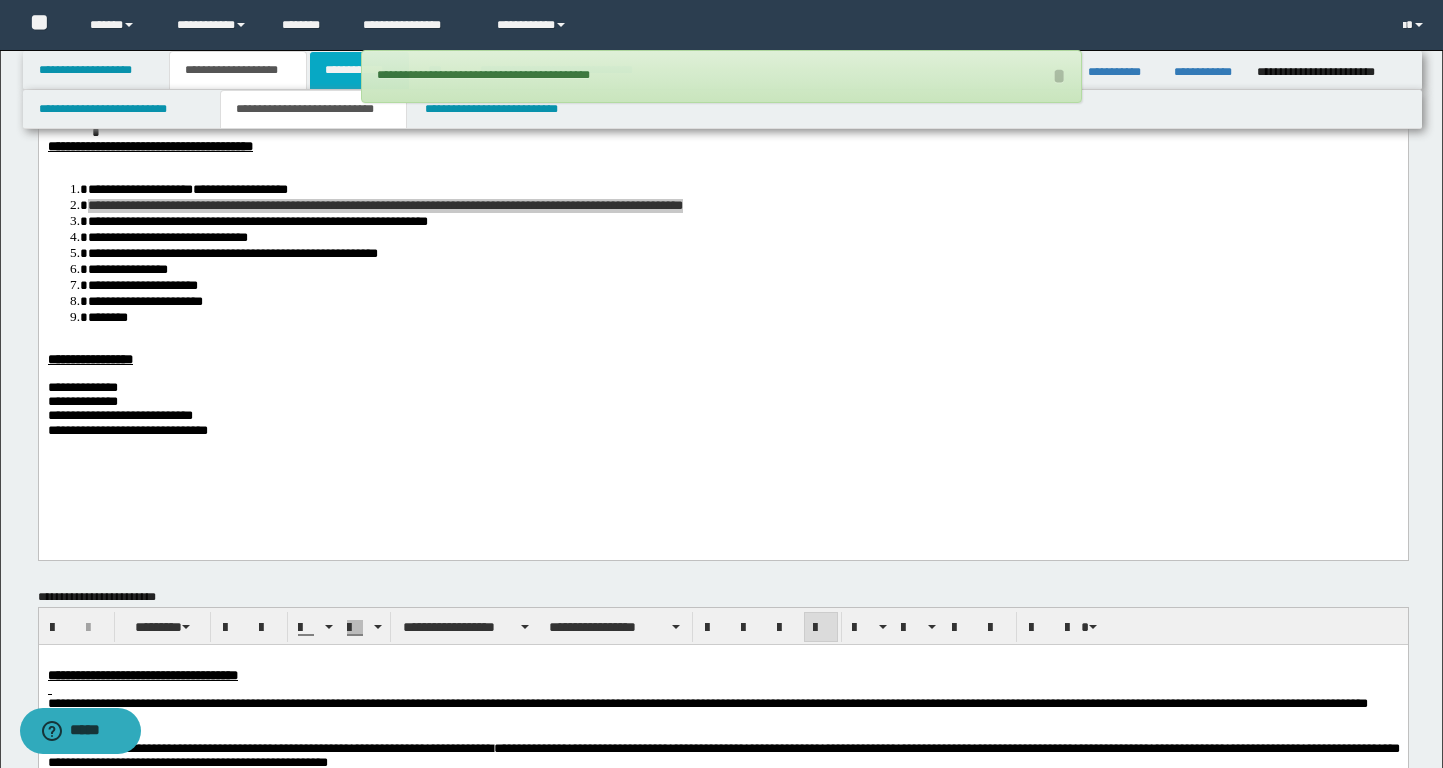 click on "**********" at bounding box center [359, 70] 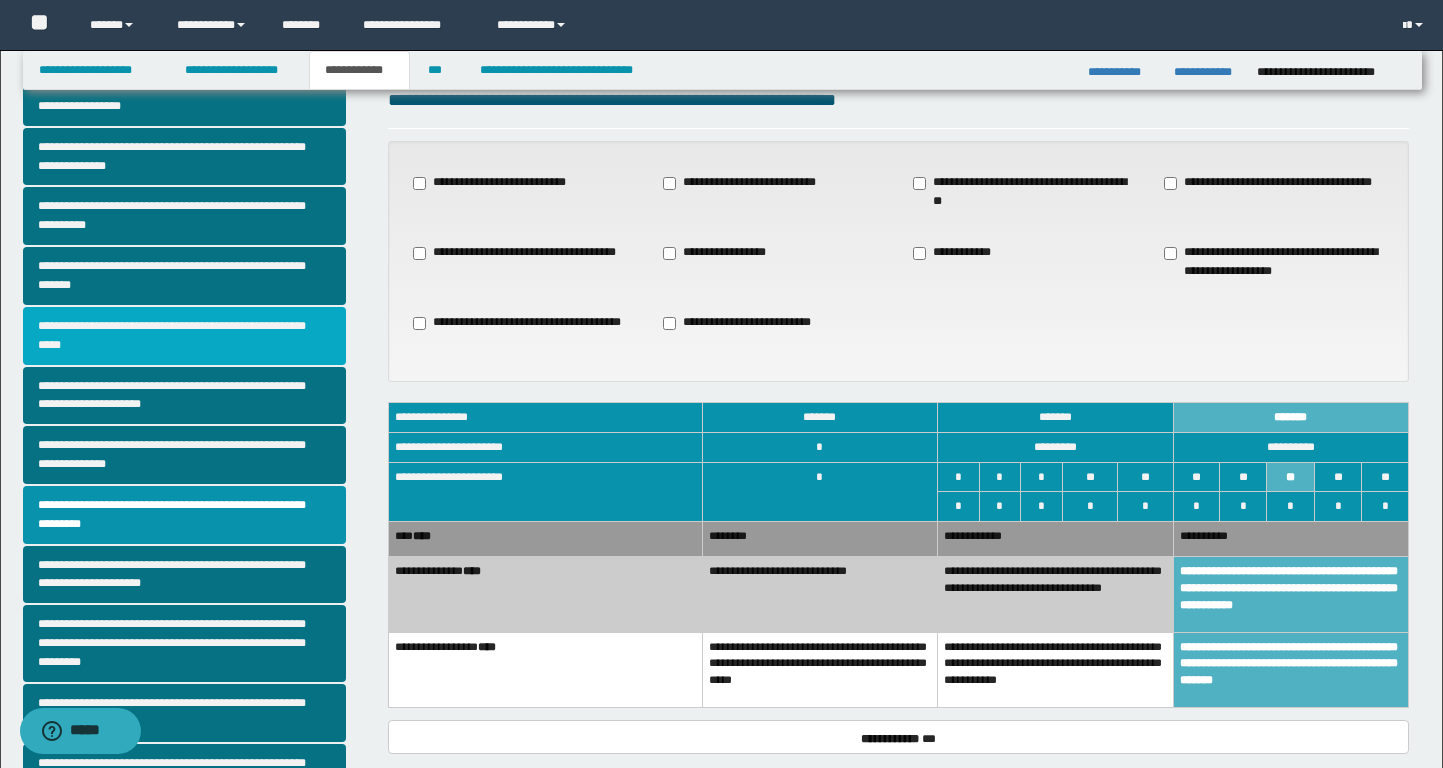 scroll, scrollTop: 0, scrollLeft: 0, axis: both 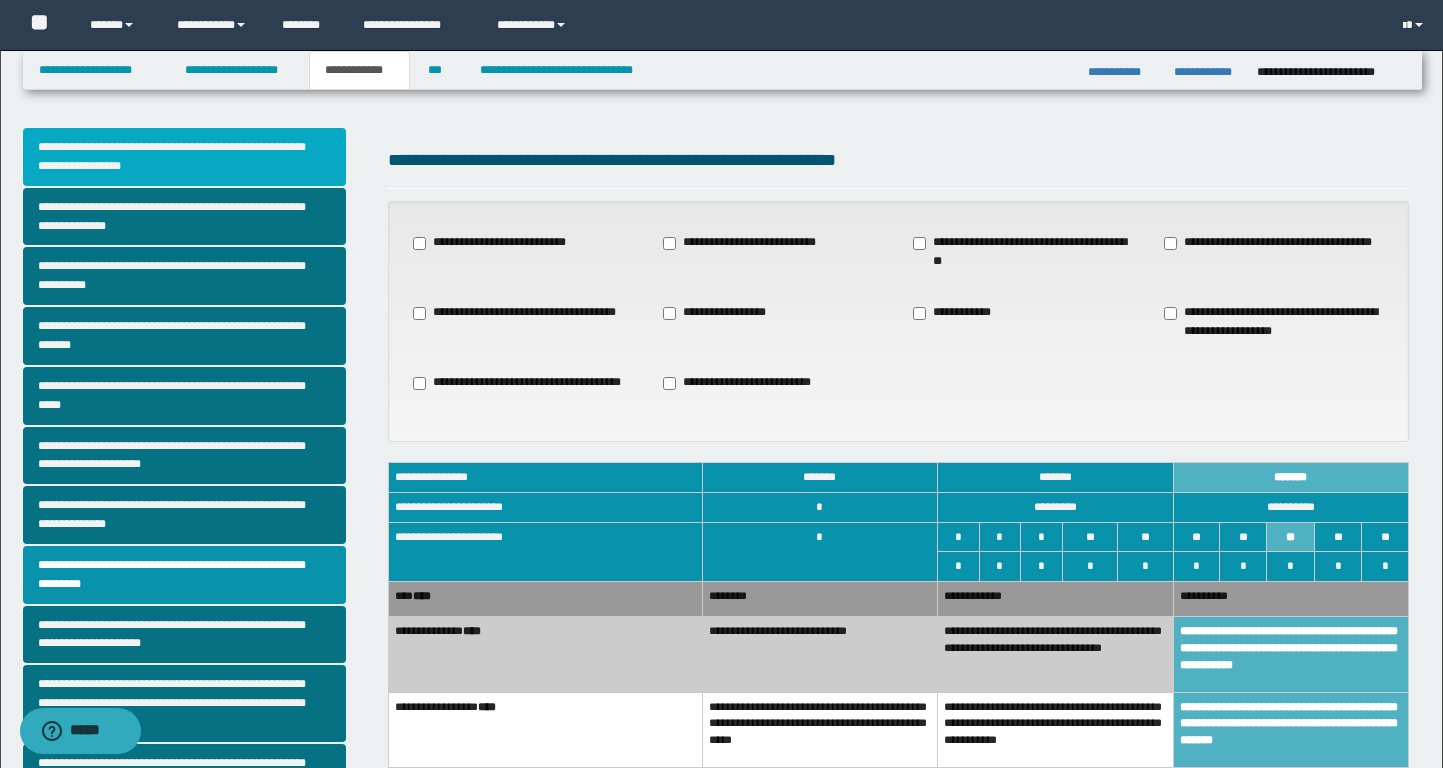 click on "**********" at bounding box center (184, 157) 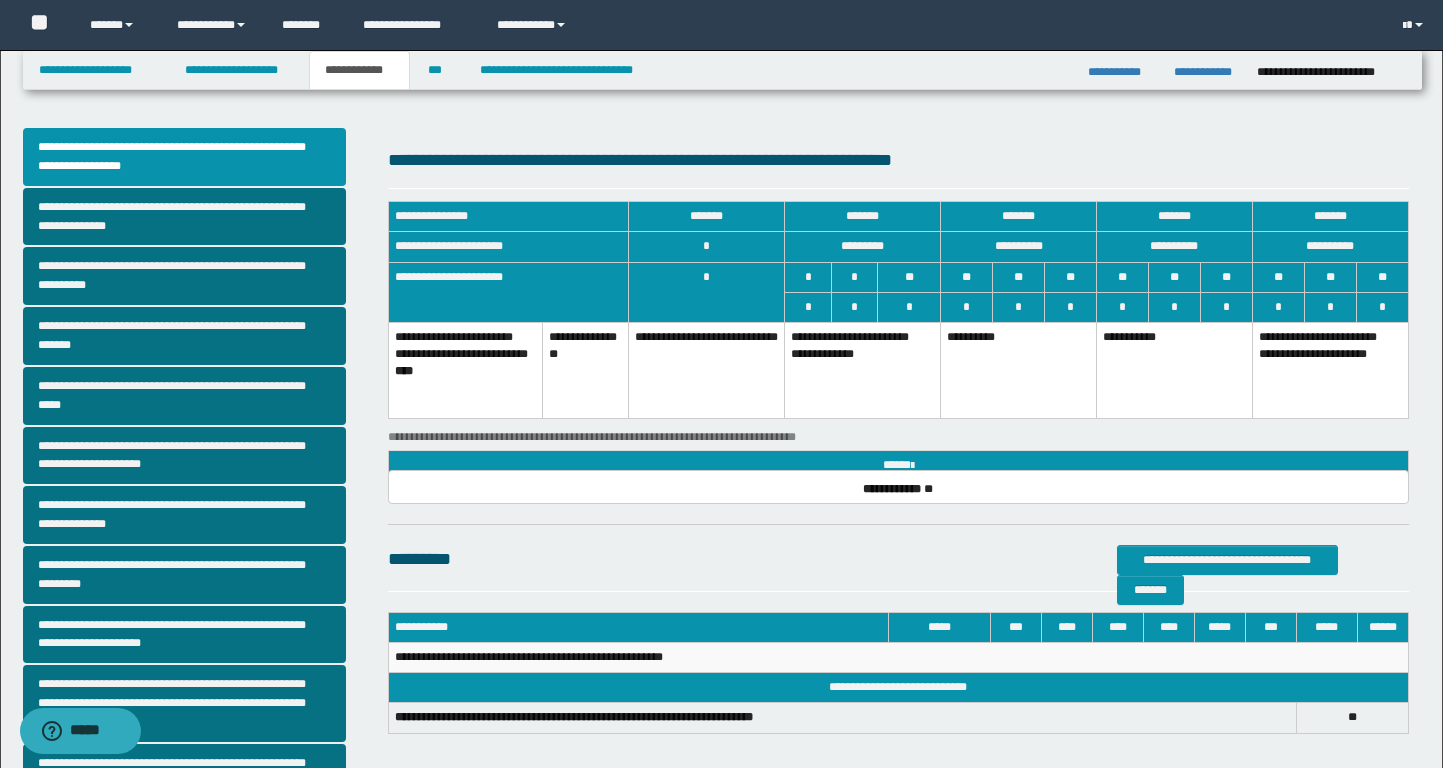 click on "**********" at bounding box center (1019, 370) 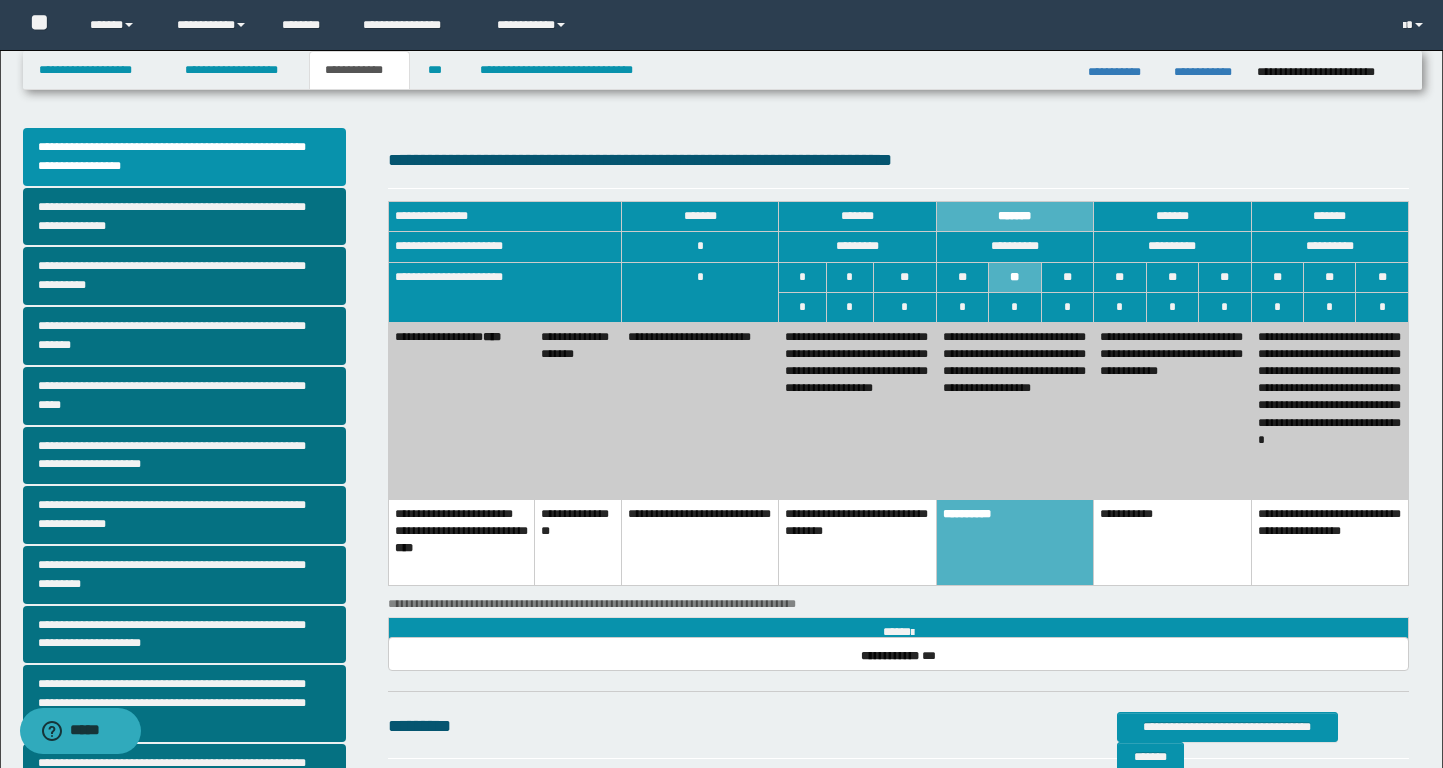 click on "**********" at bounding box center (857, 410) 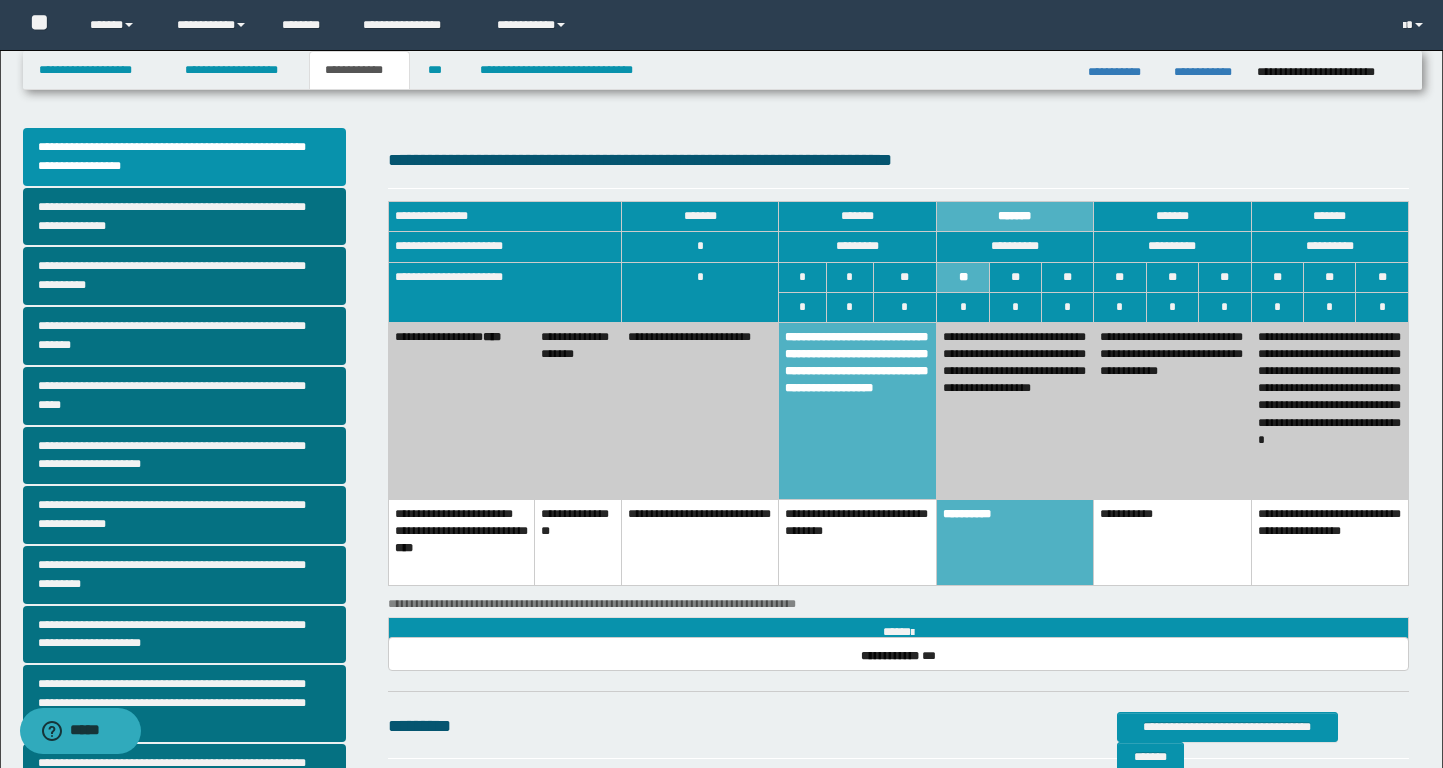 click on "**********" at bounding box center (699, 410) 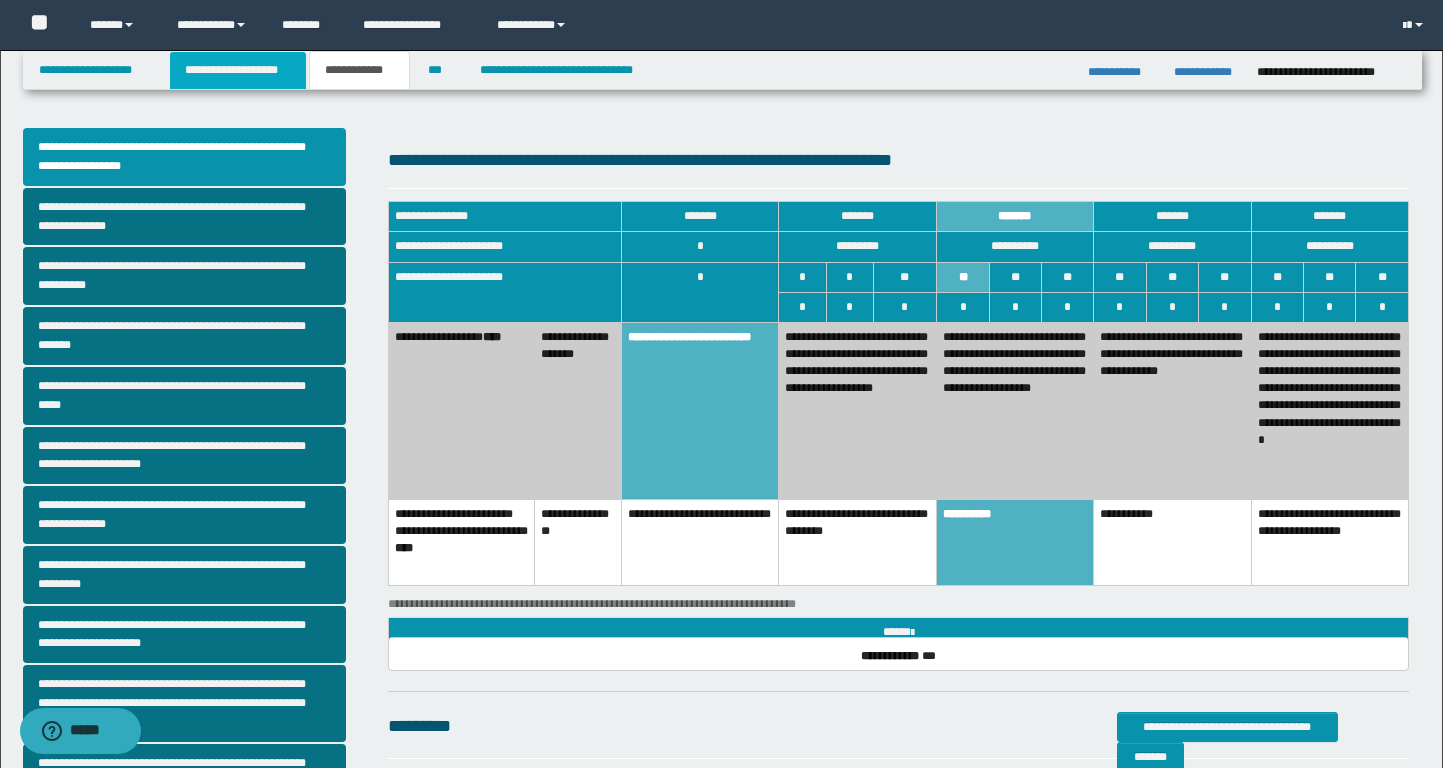 click on "**********" at bounding box center [238, 70] 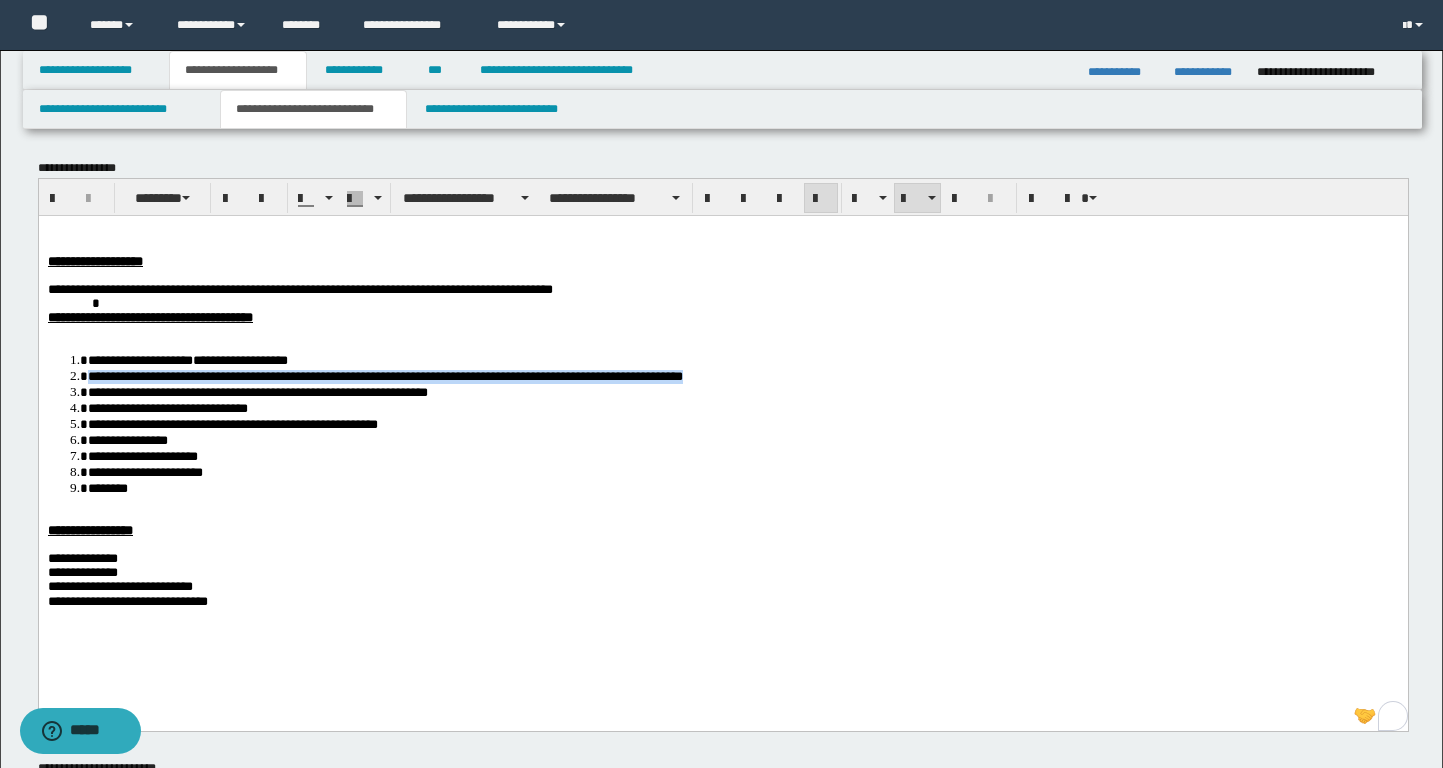 click on "**********" at bounding box center (257, 391) 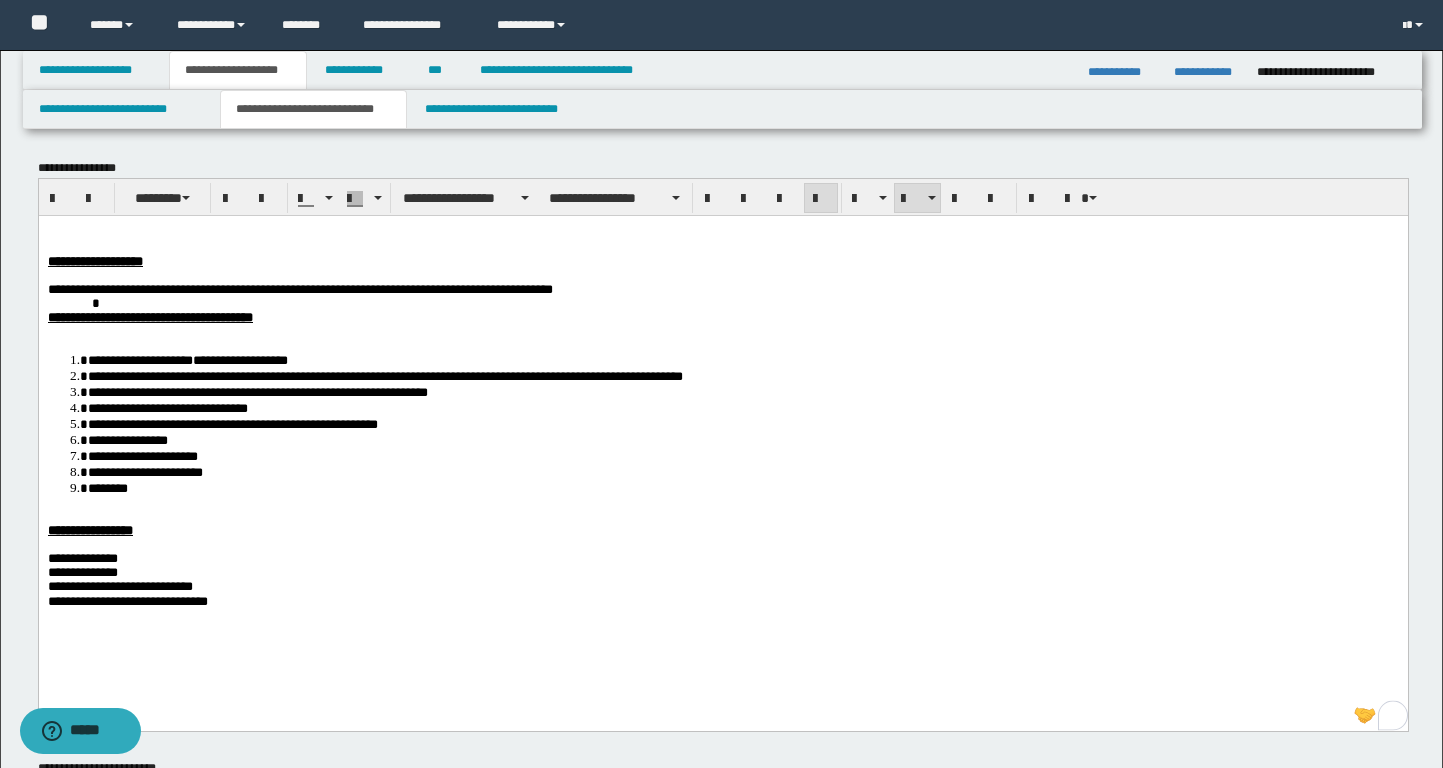click on "**********" at bounding box center (742, 471) 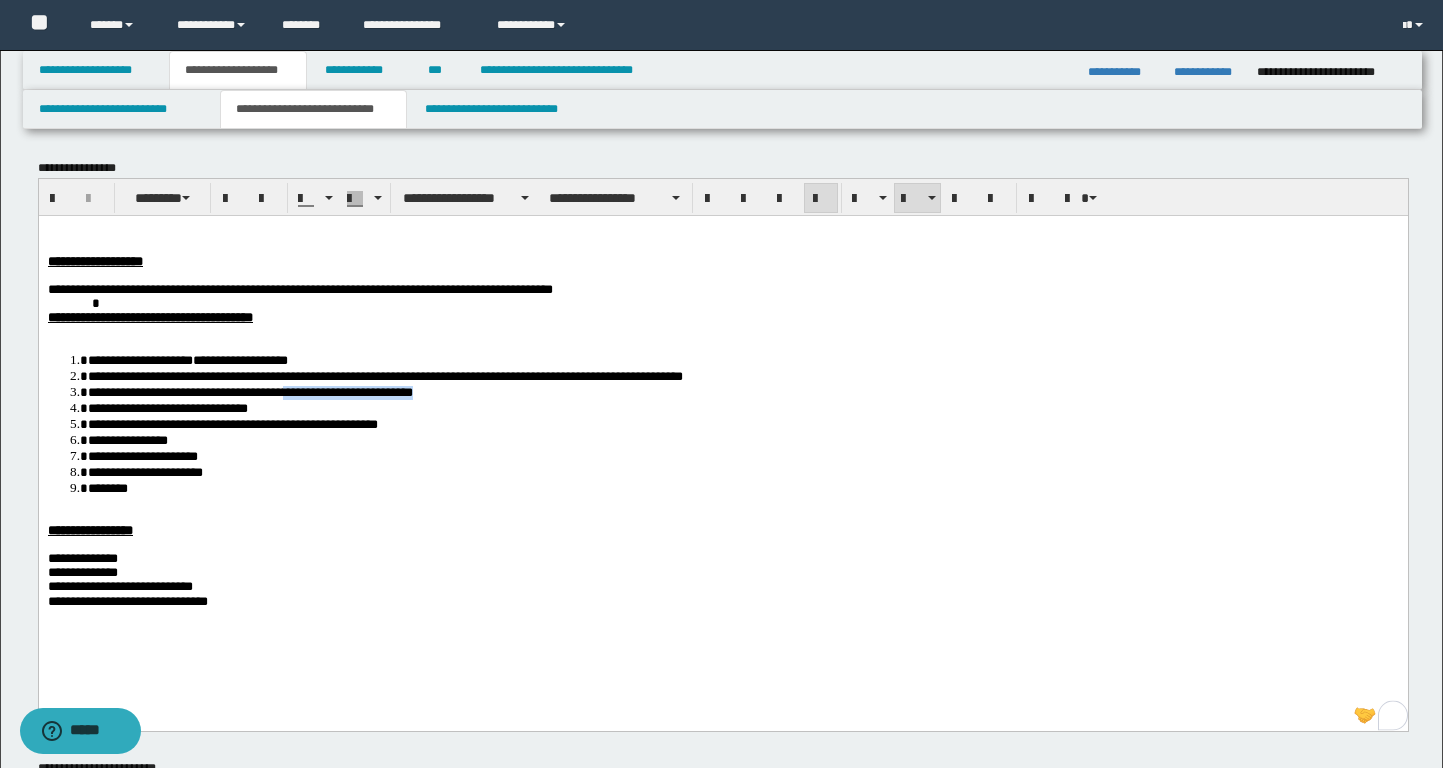 drag, startPoint x: 439, startPoint y: 401, endPoint x: 319, endPoint y: 400, distance: 120.004166 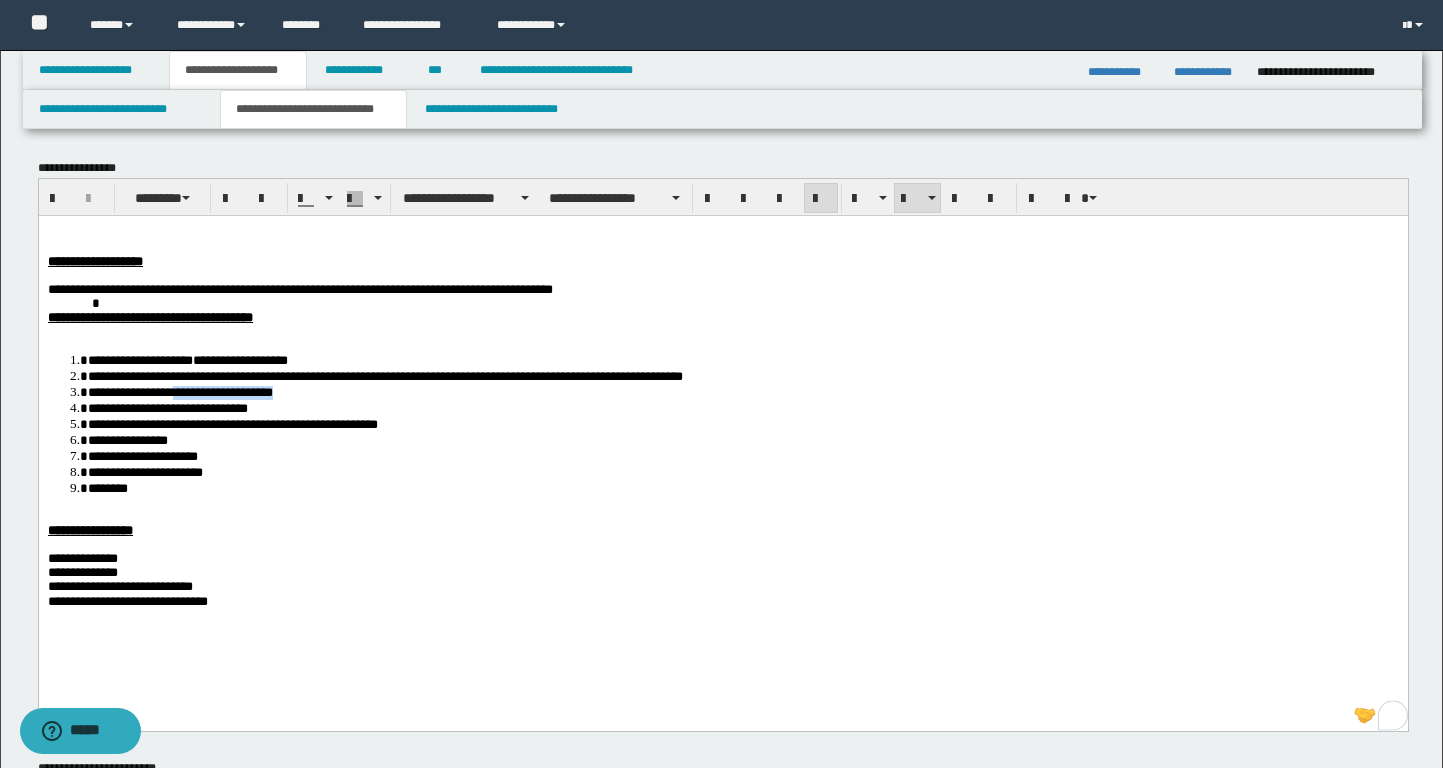 drag, startPoint x: 319, startPoint y: 400, endPoint x: 189, endPoint y: 402, distance: 130.01538 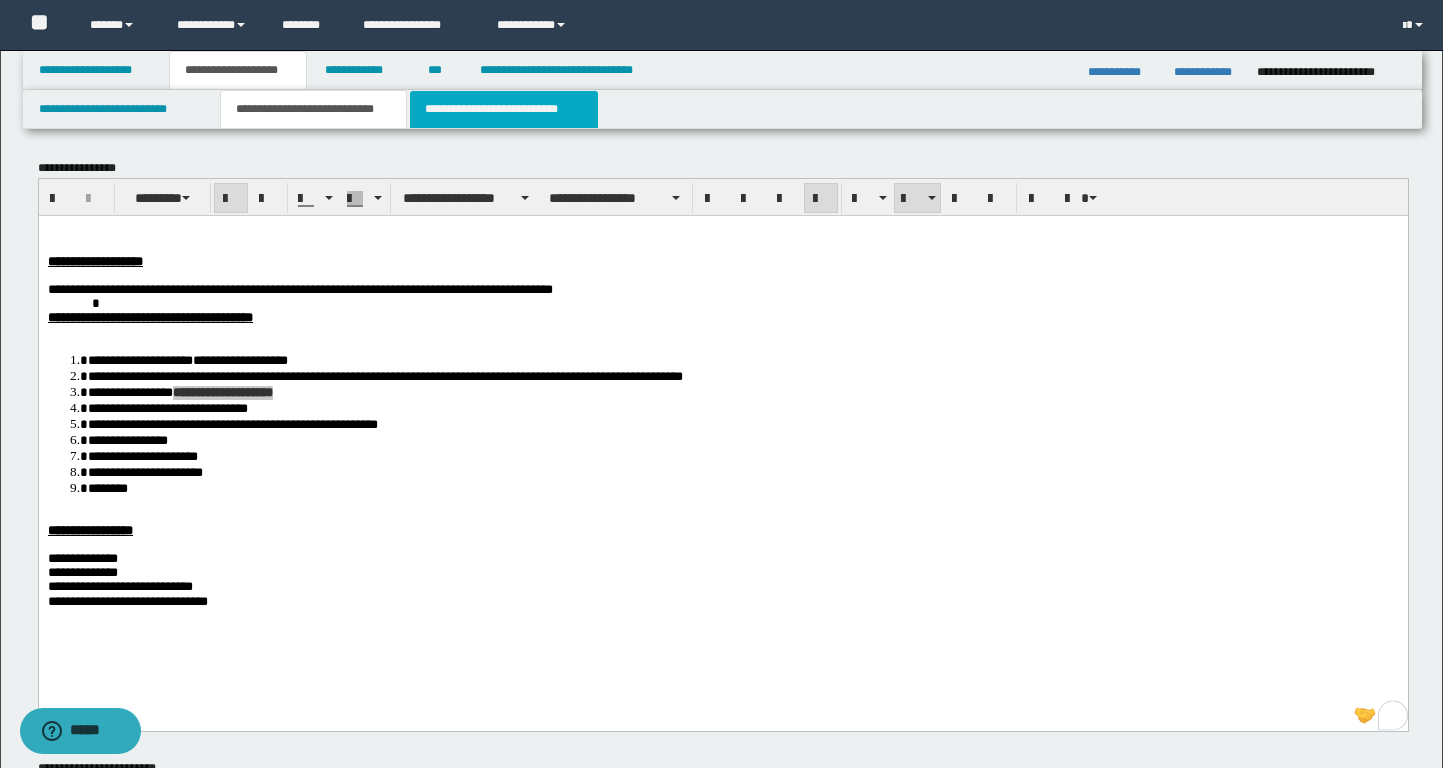 click on "**********" at bounding box center [504, 109] 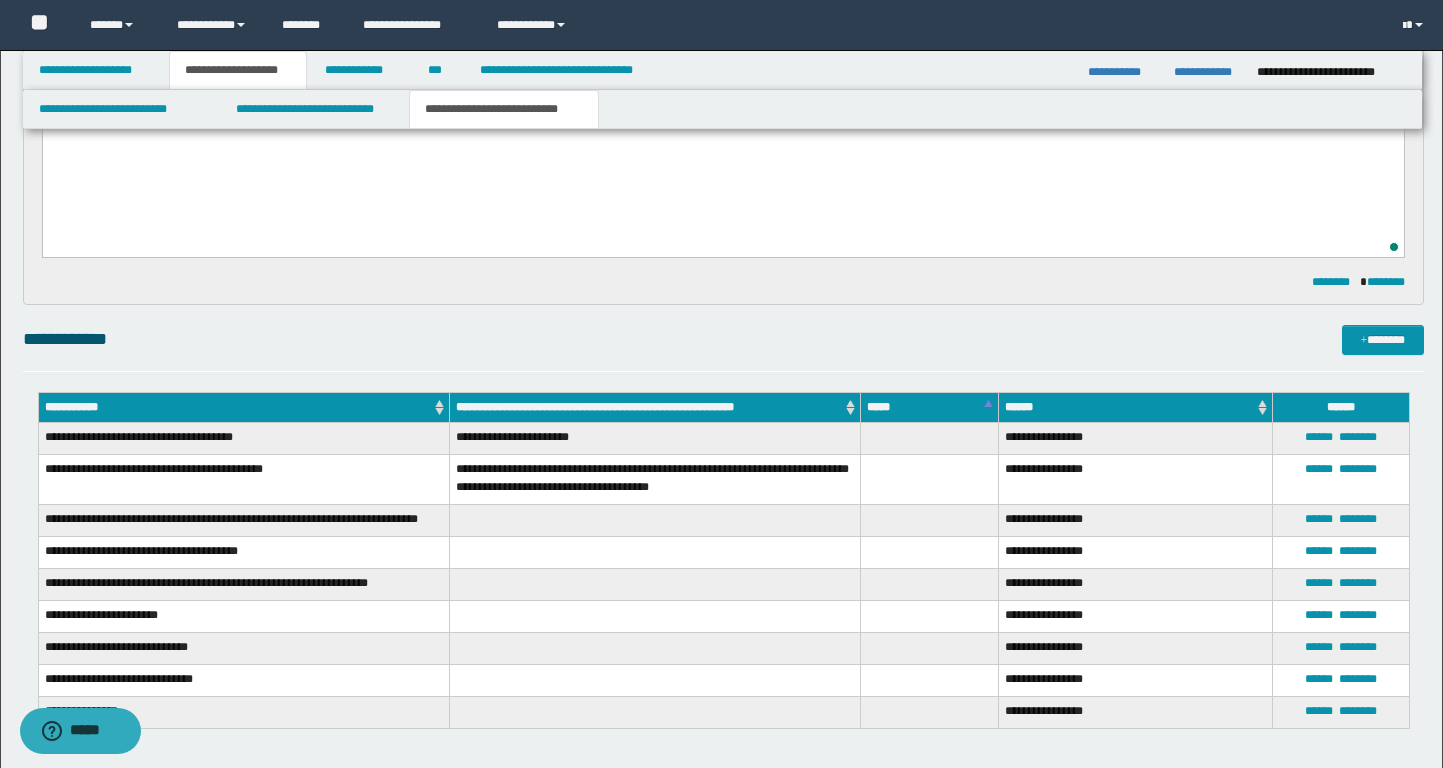 scroll, scrollTop: 263, scrollLeft: 0, axis: vertical 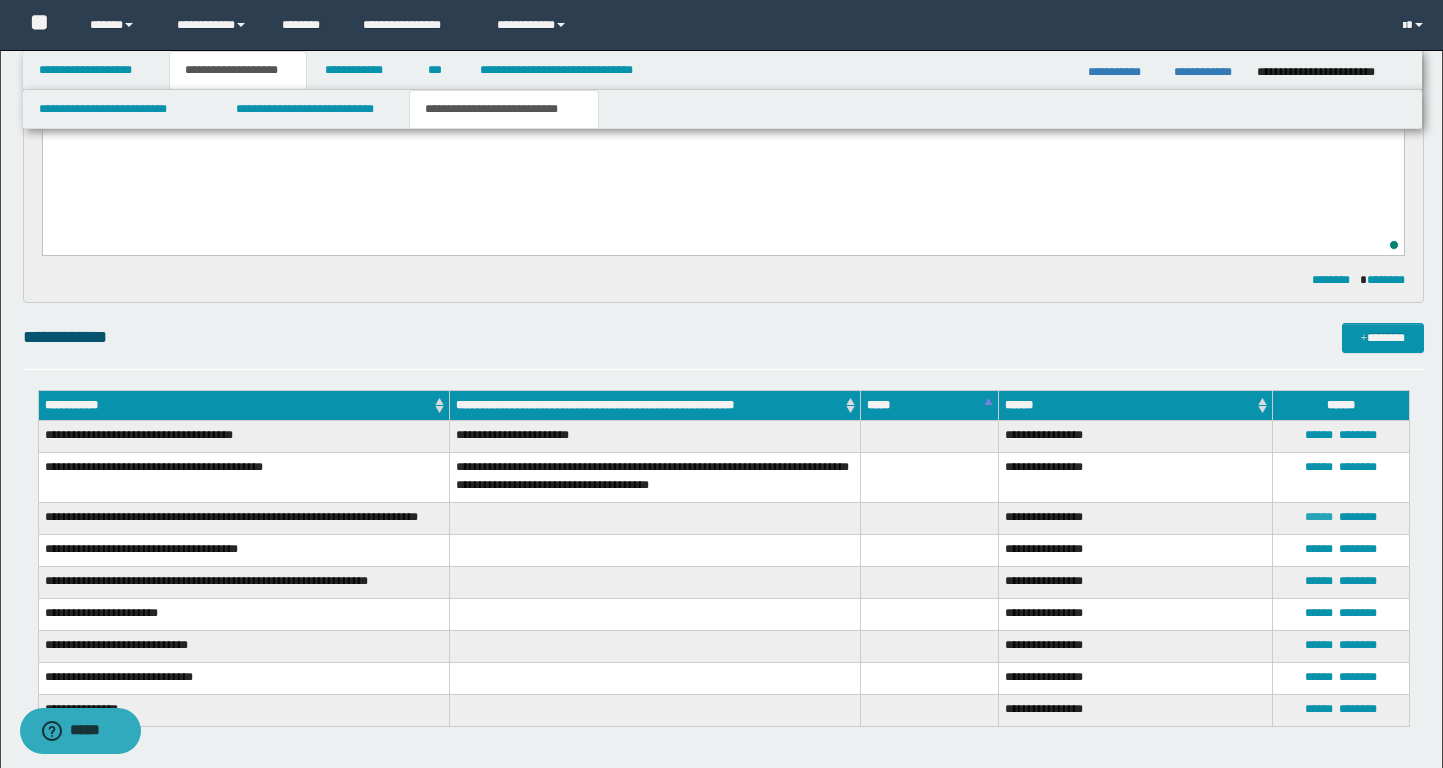 click on "******" at bounding box center [1319, 517] 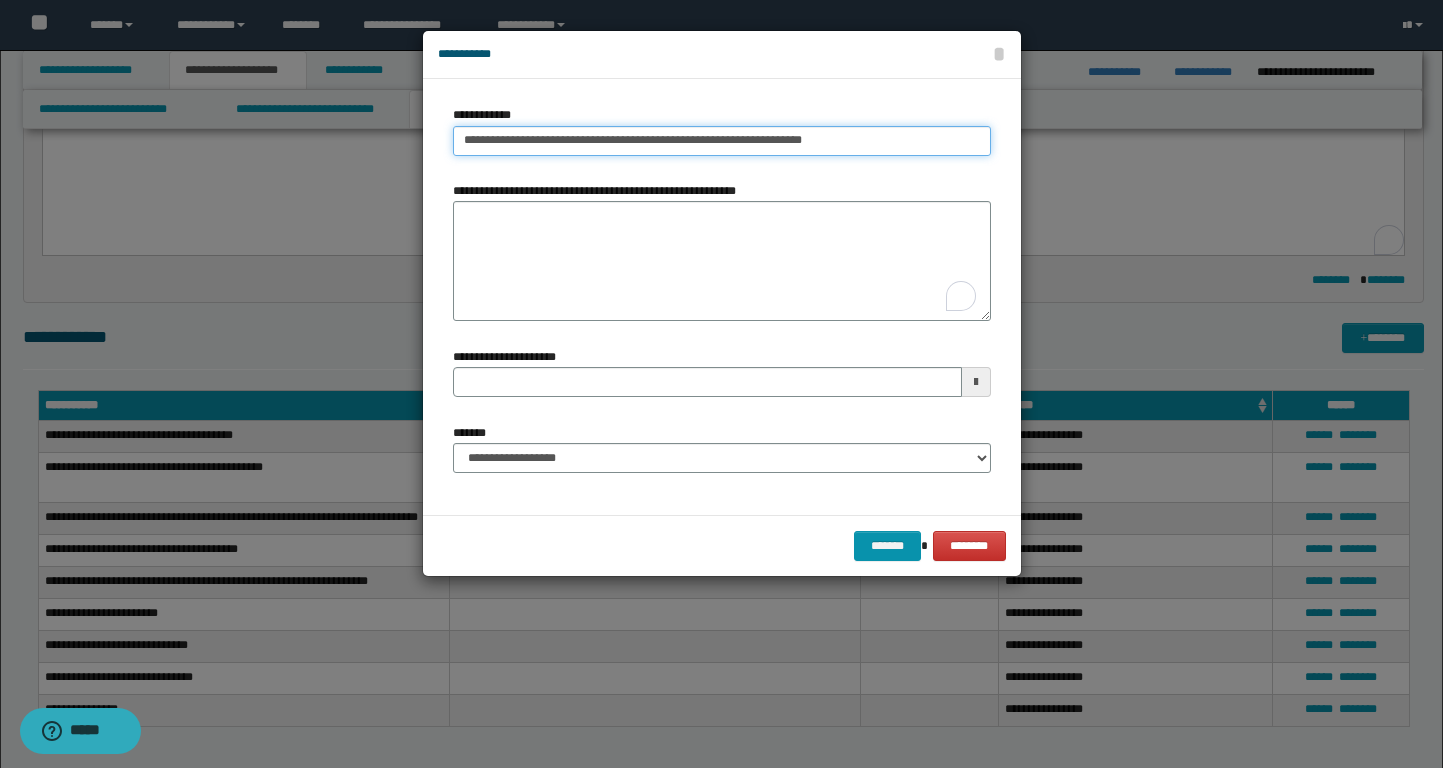 type on "**********" 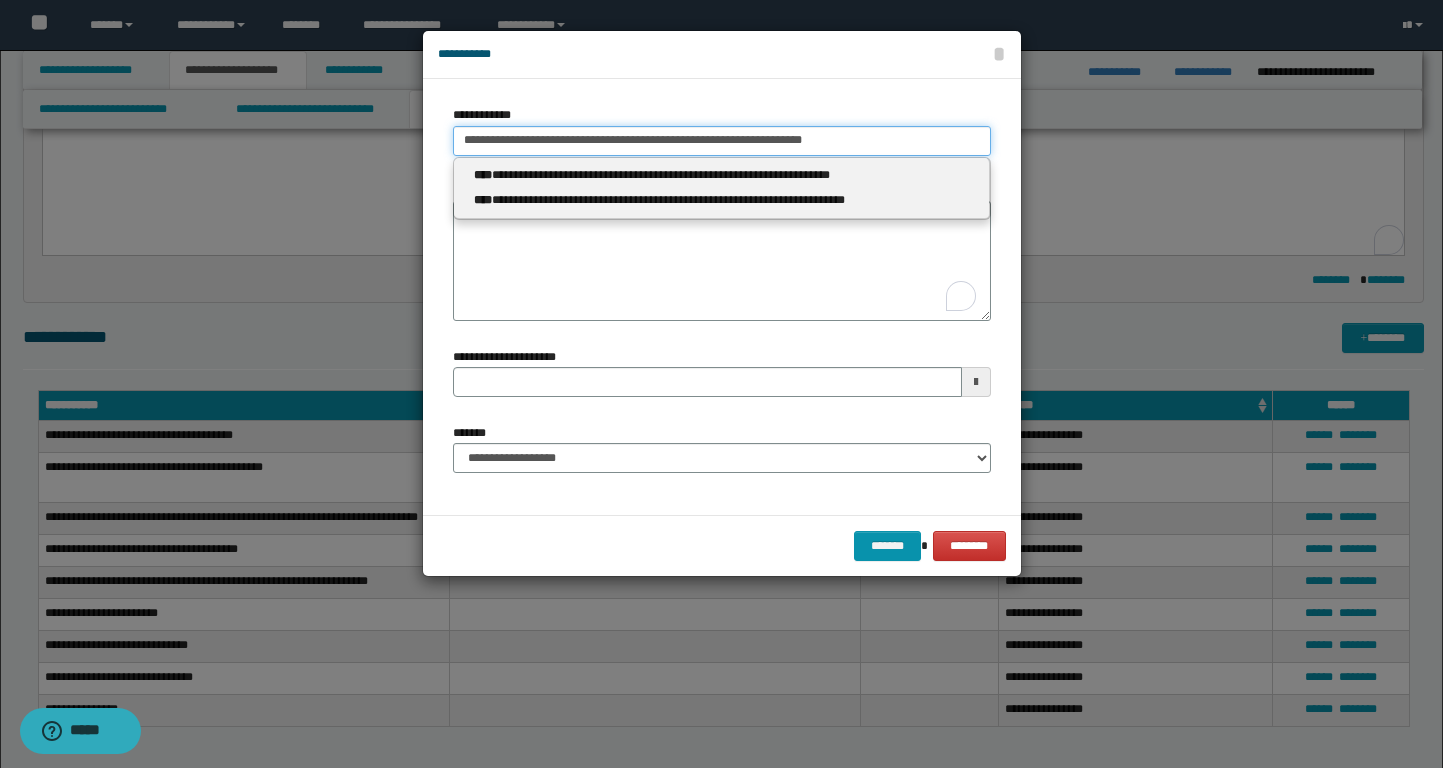 click on "**********" at bounding box center [722, 141] 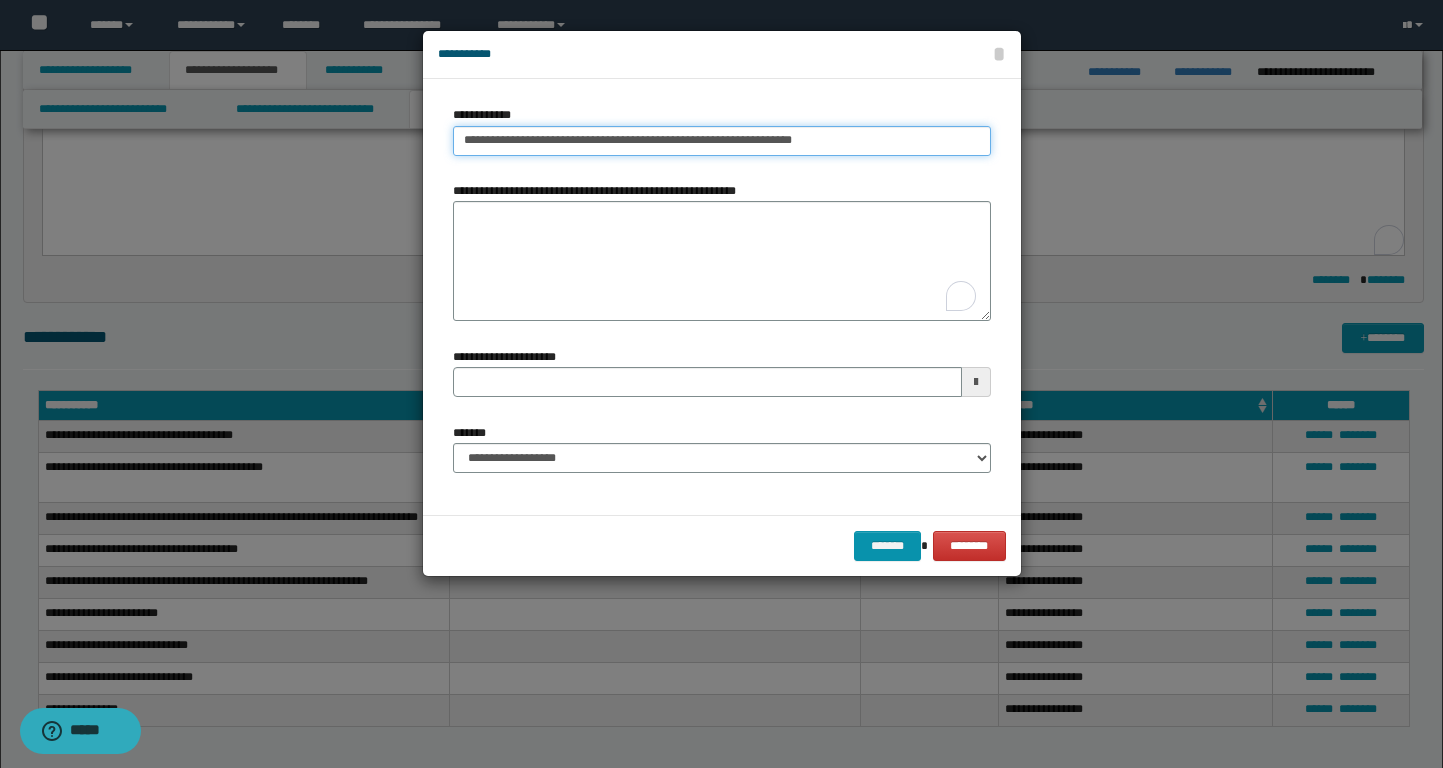 type on "**********" 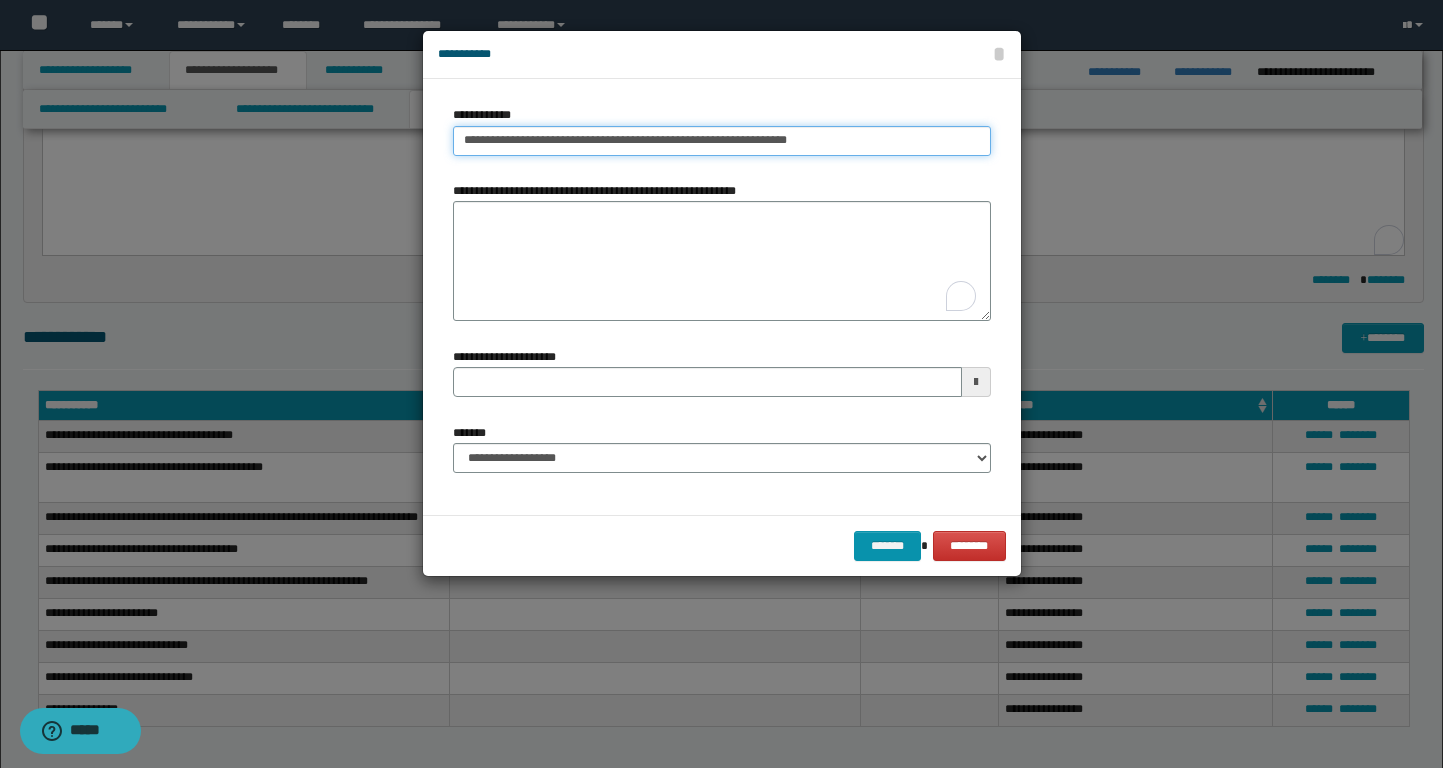 type on "**********" 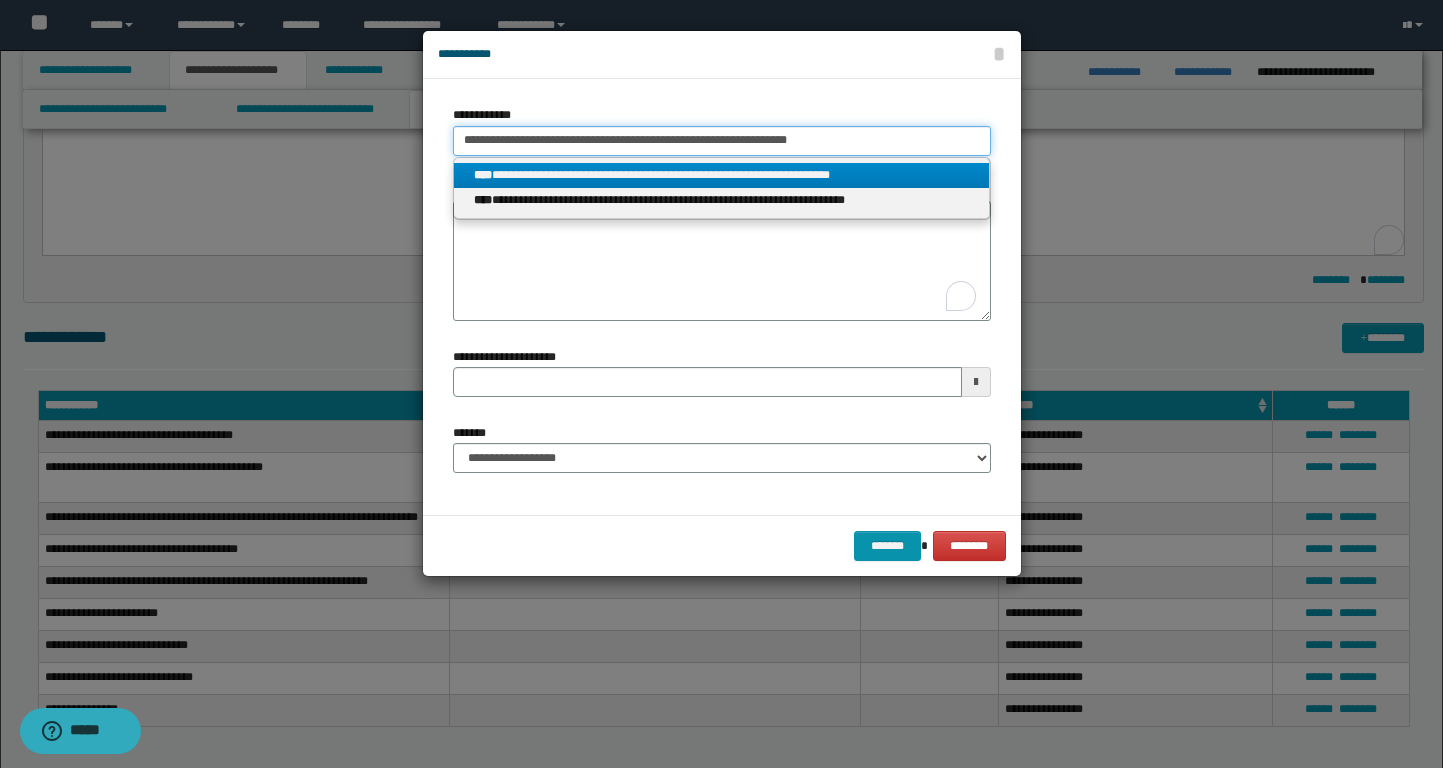 type 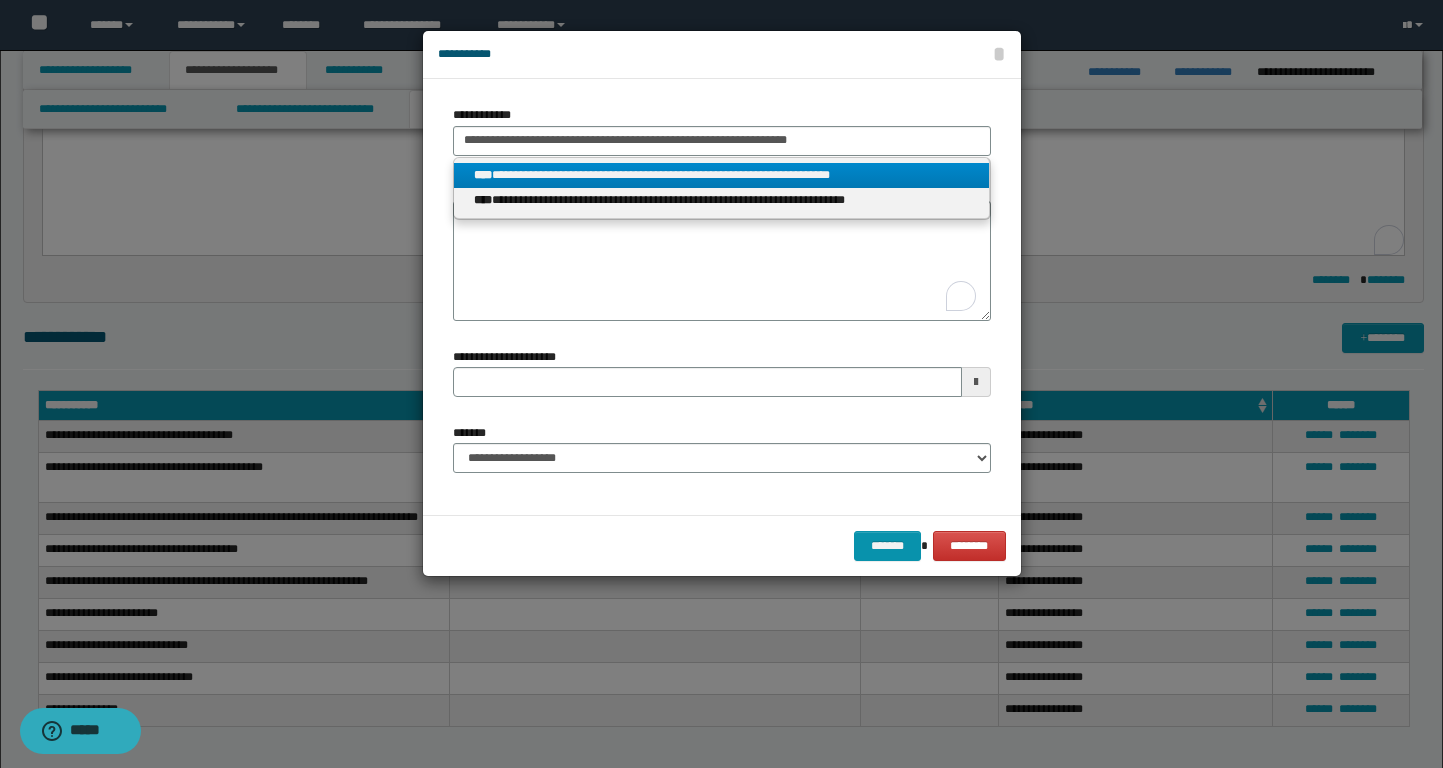 type on "**********" 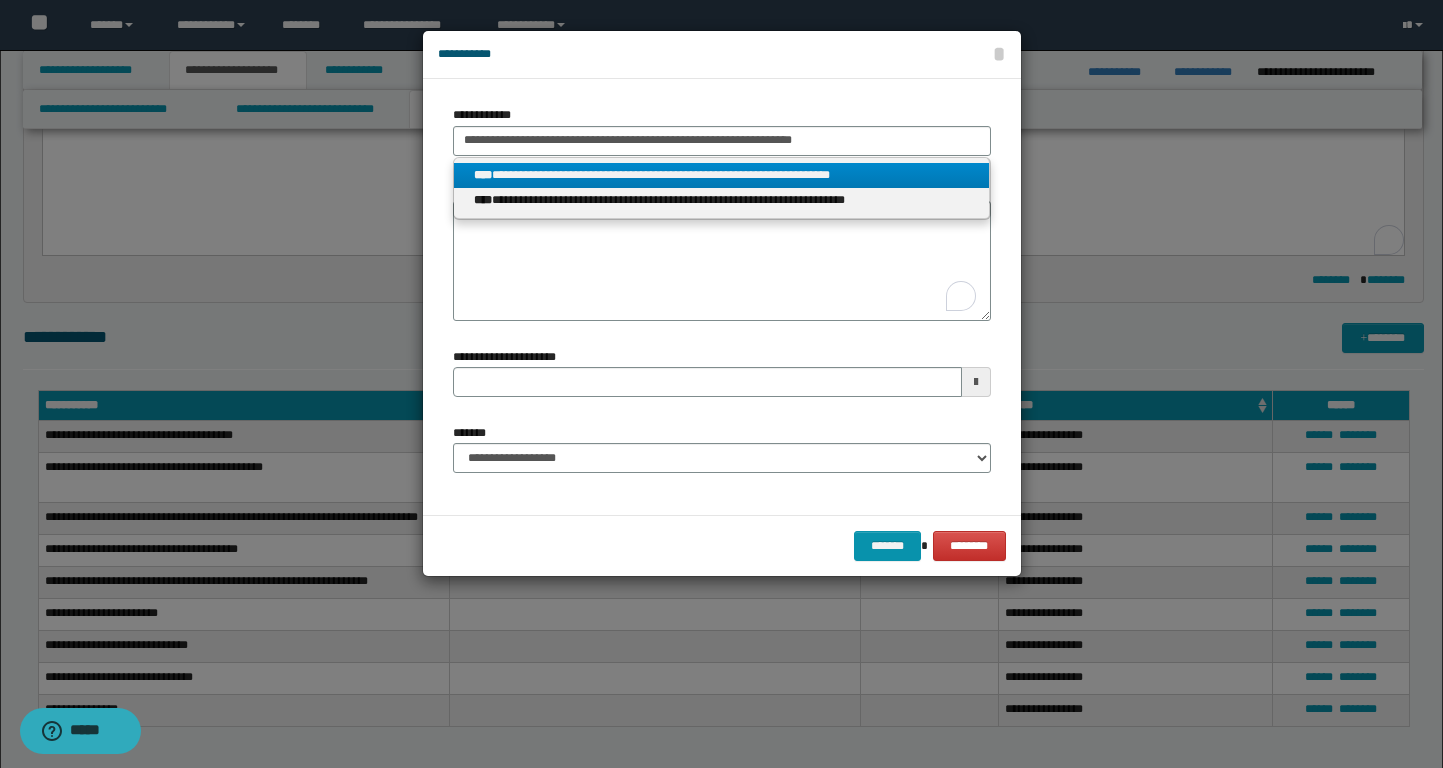 click on "**********" at bounding box center (721, 175) 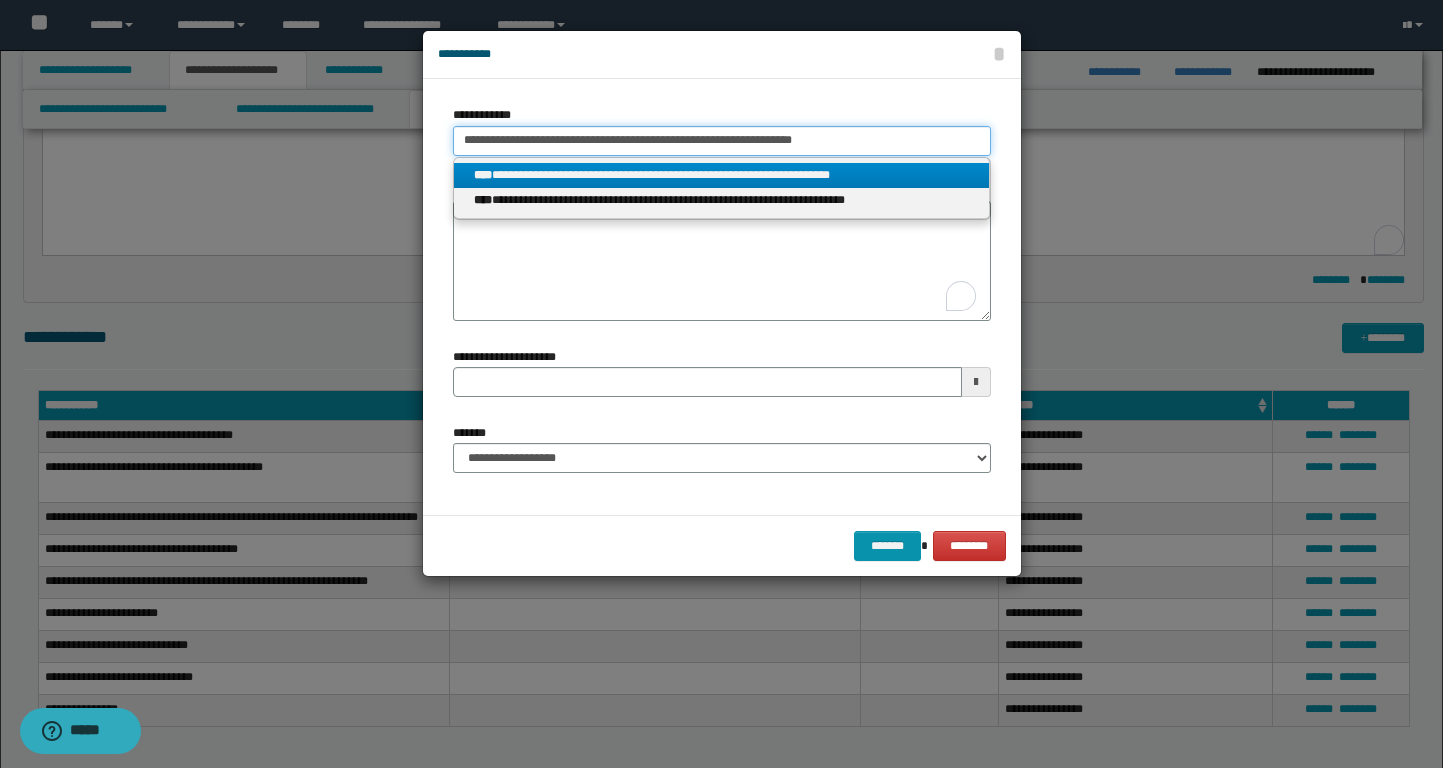 type 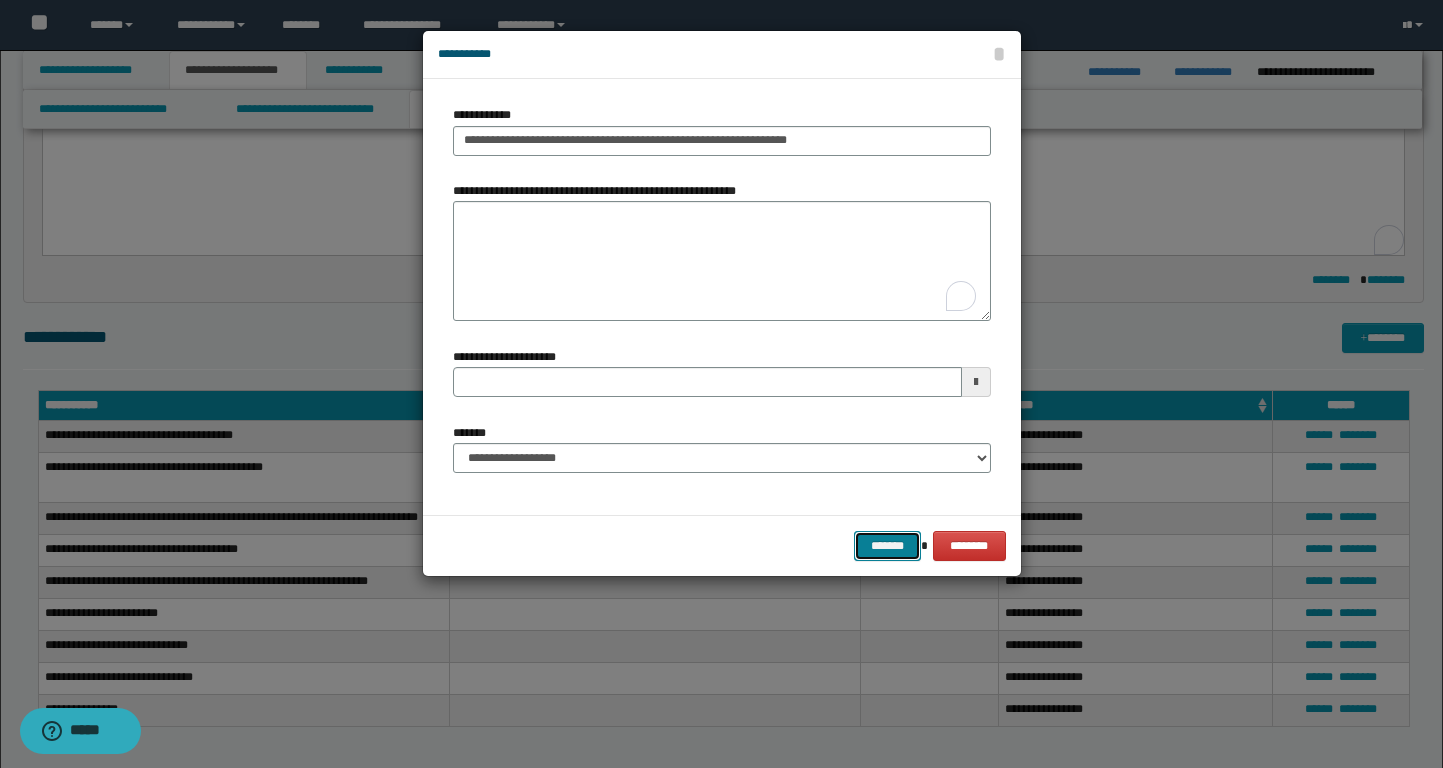 click on "*******" at bounding box center (888, 546) 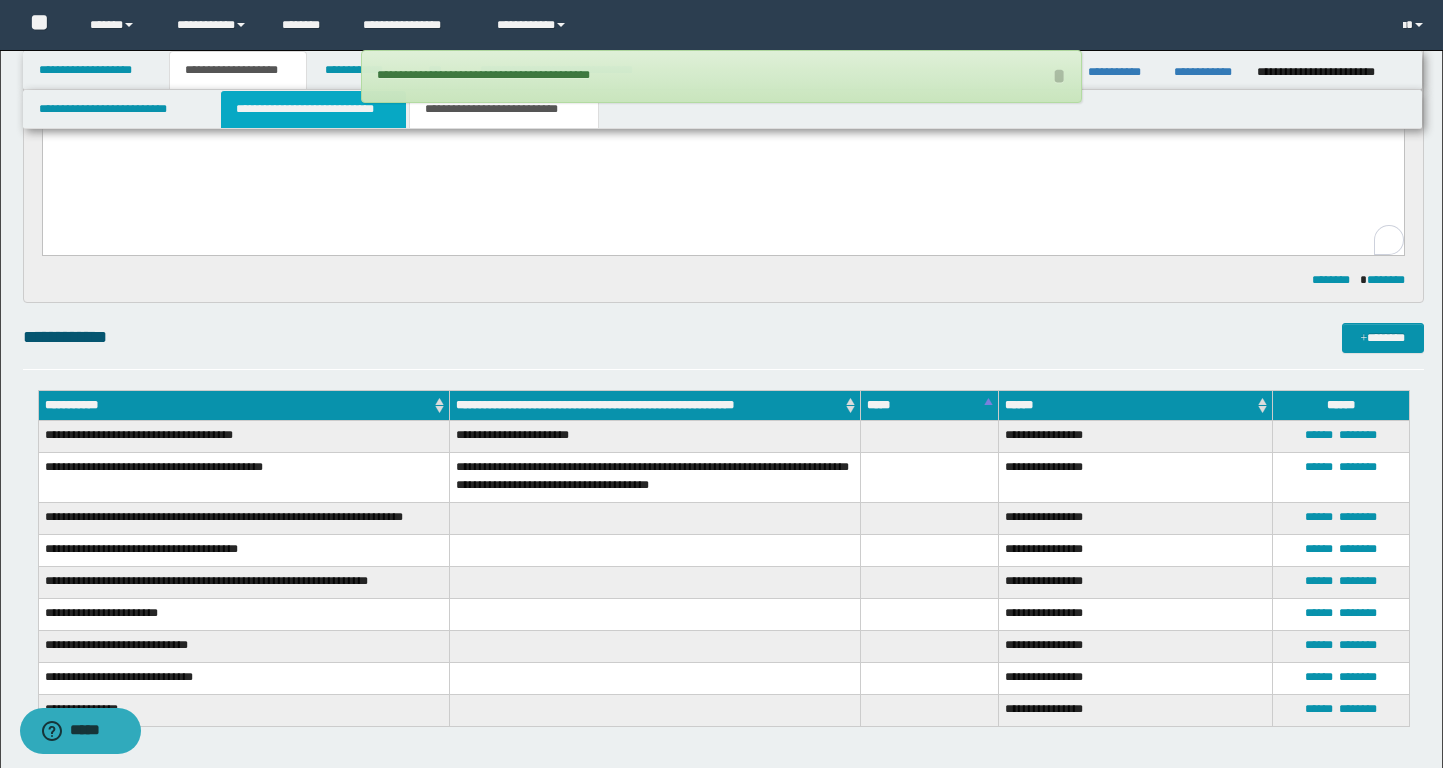 click on "**********" at bounding box center [314, 109] 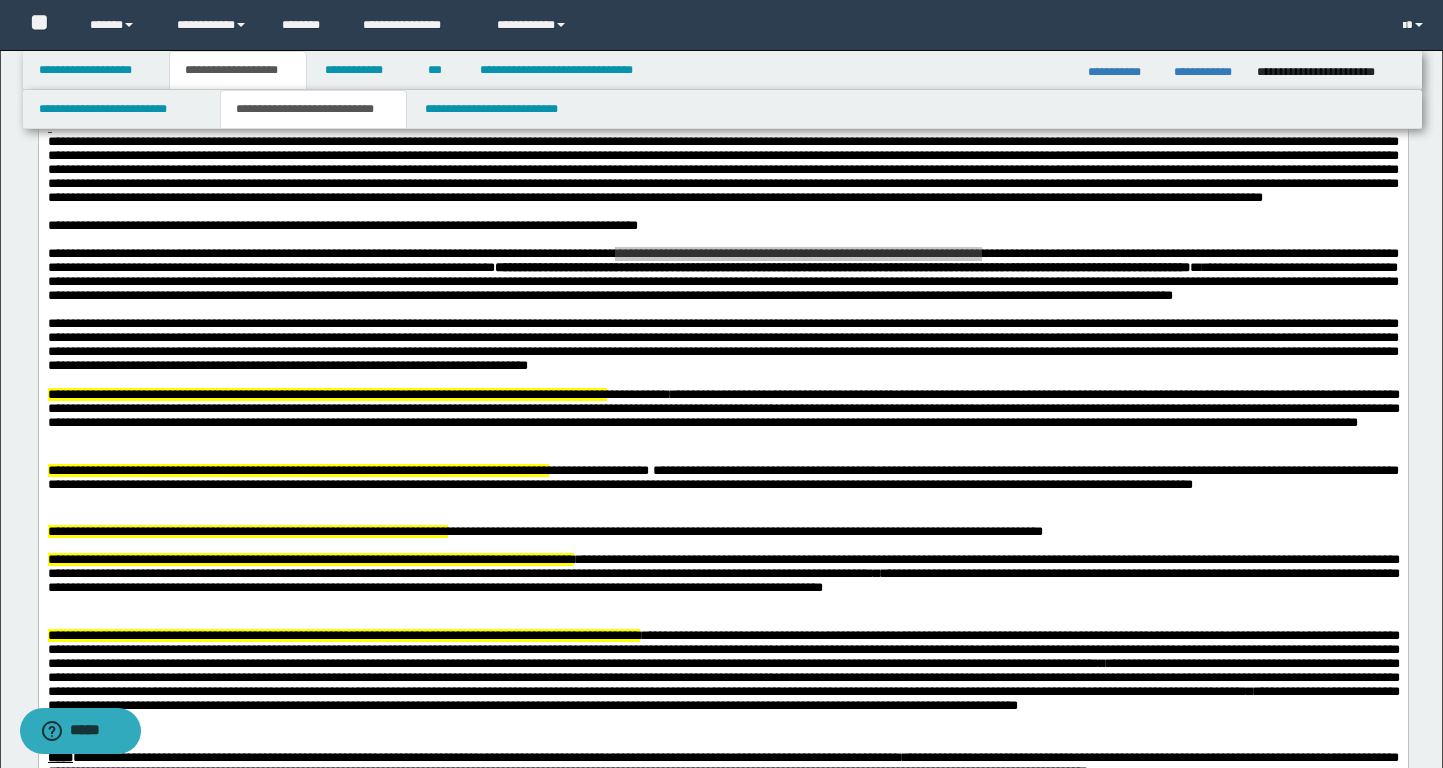 scroll, scrollTop: 1243, scrollLeft: 0, axis: vertical 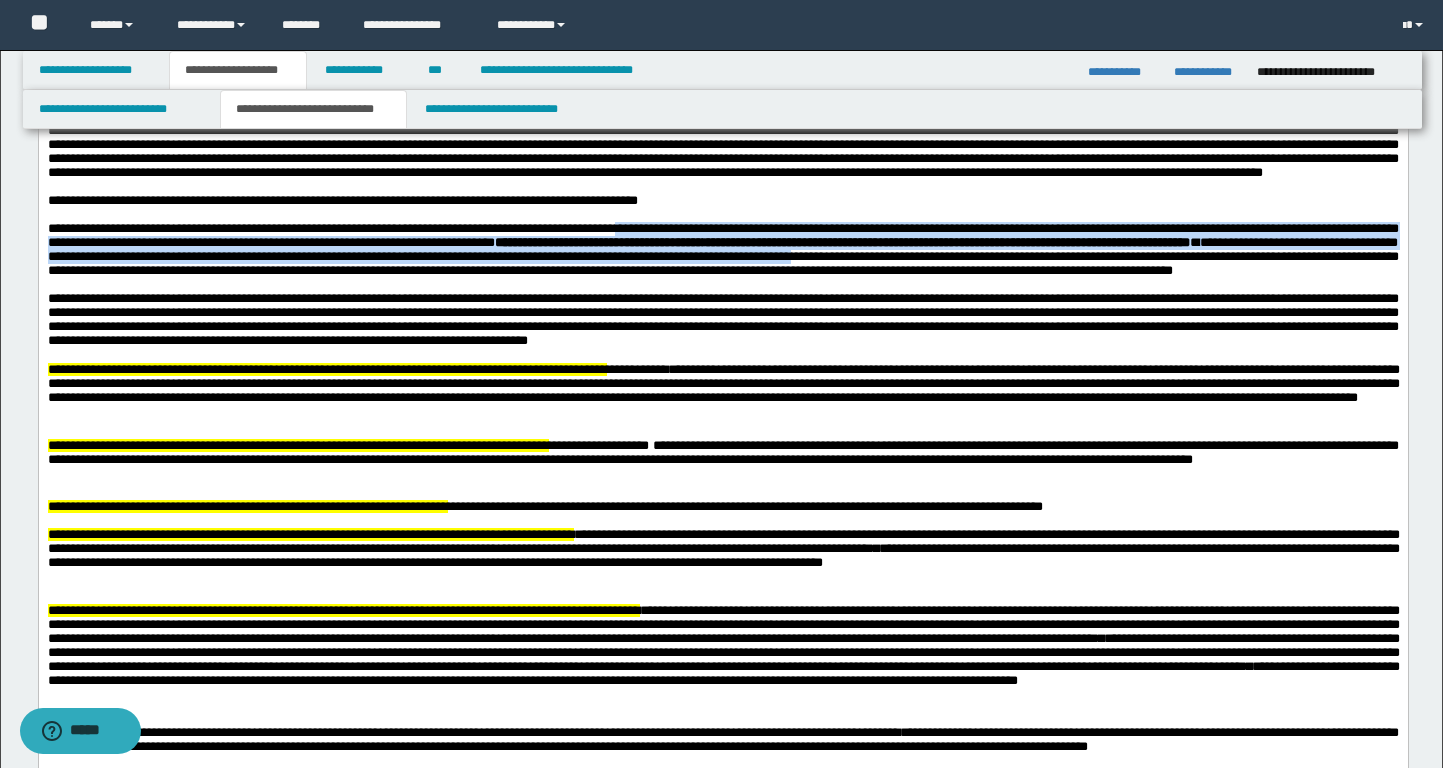 click on "**********" at bounding box center (722, 256) 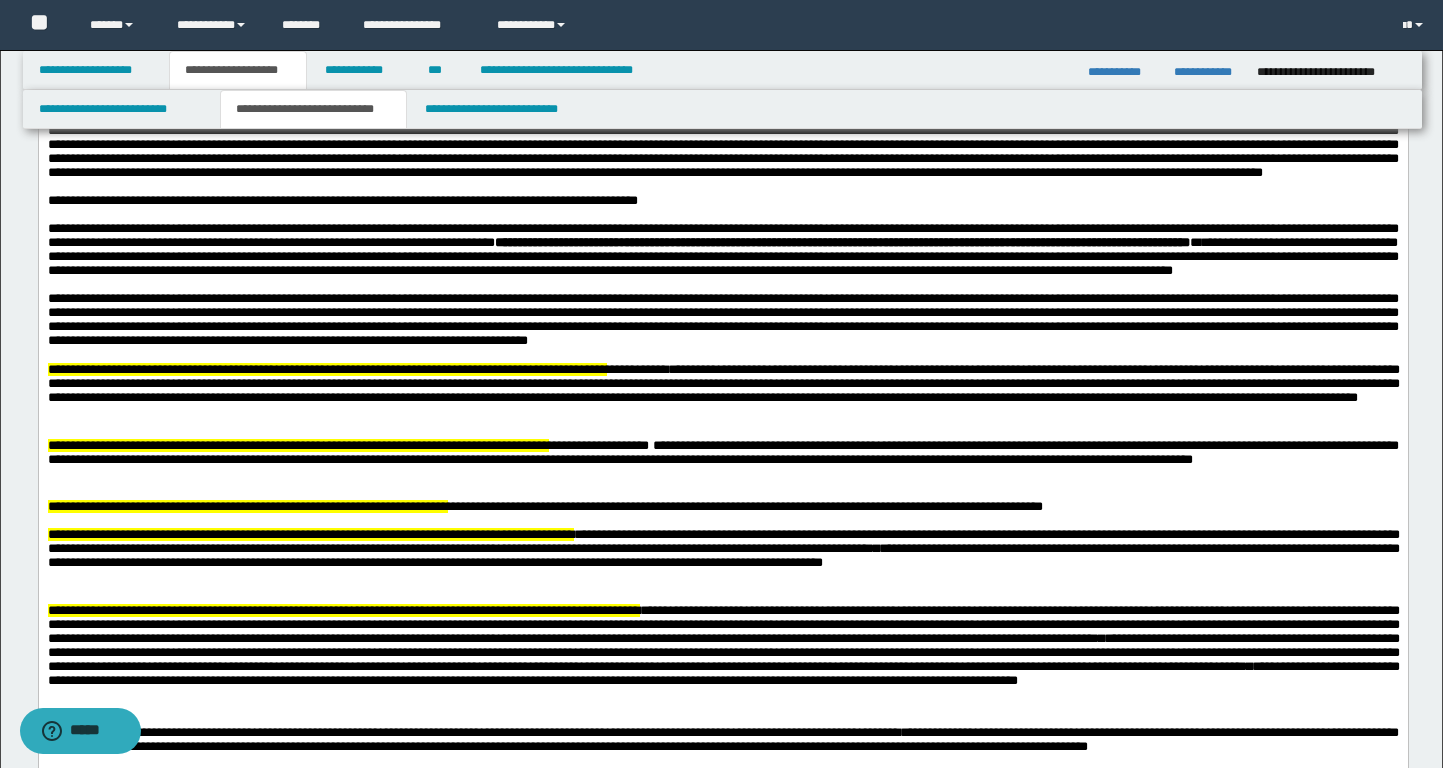 click on "**********" at bounding box center (722, 256) 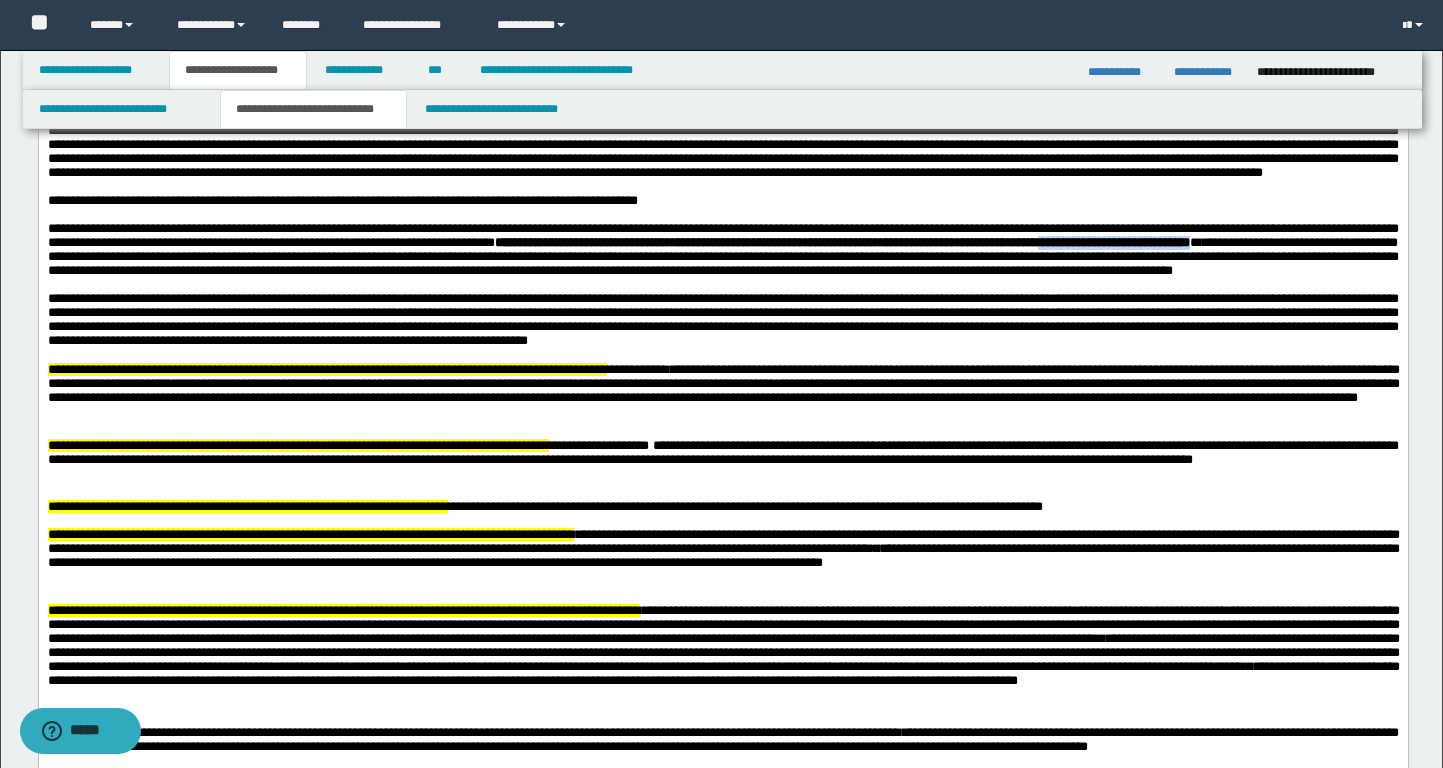 drag, startPoint x: 306, startPoint y: 412, endPoint x: 503, endPoint y: 412, distance: 197 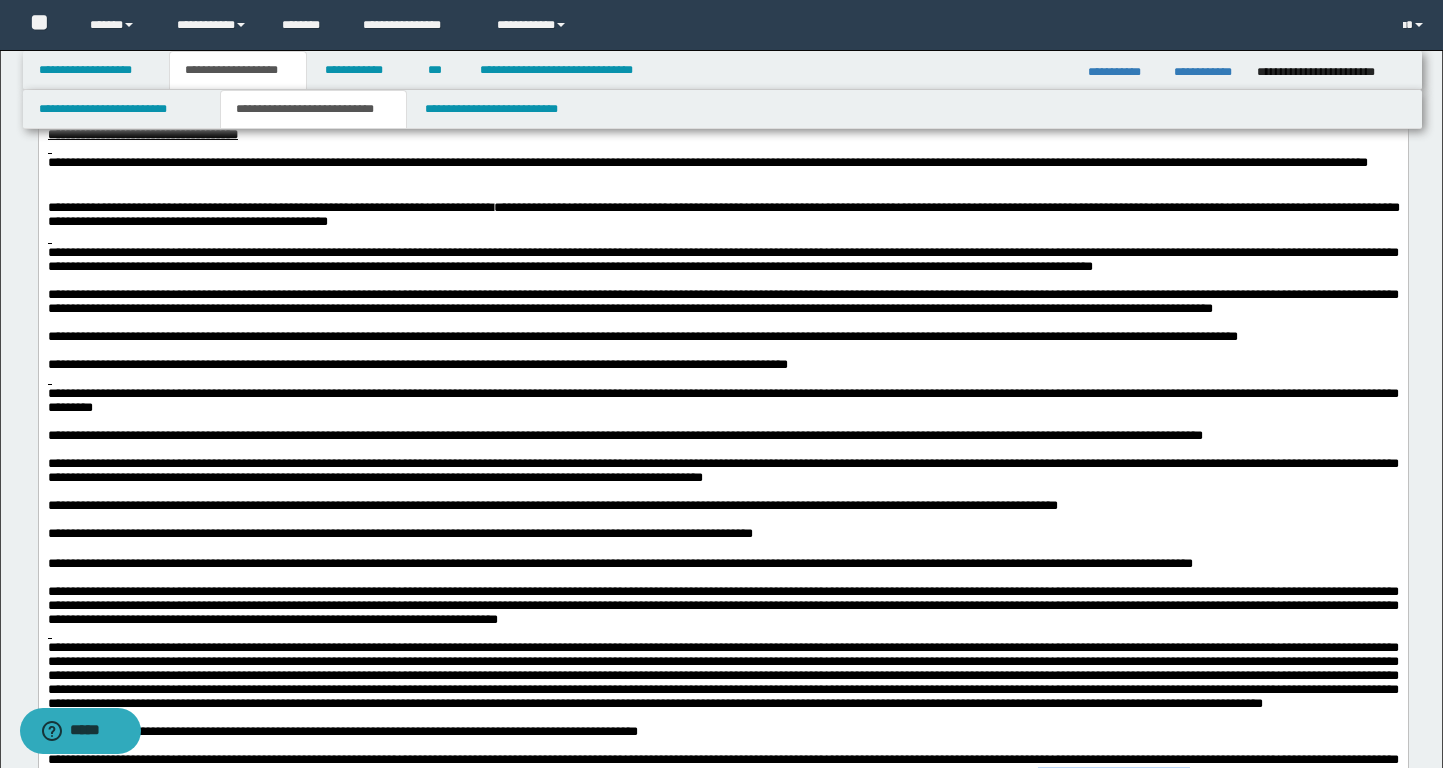 scroll, scrollTop: 0, scrollLeft: 0, axis: both 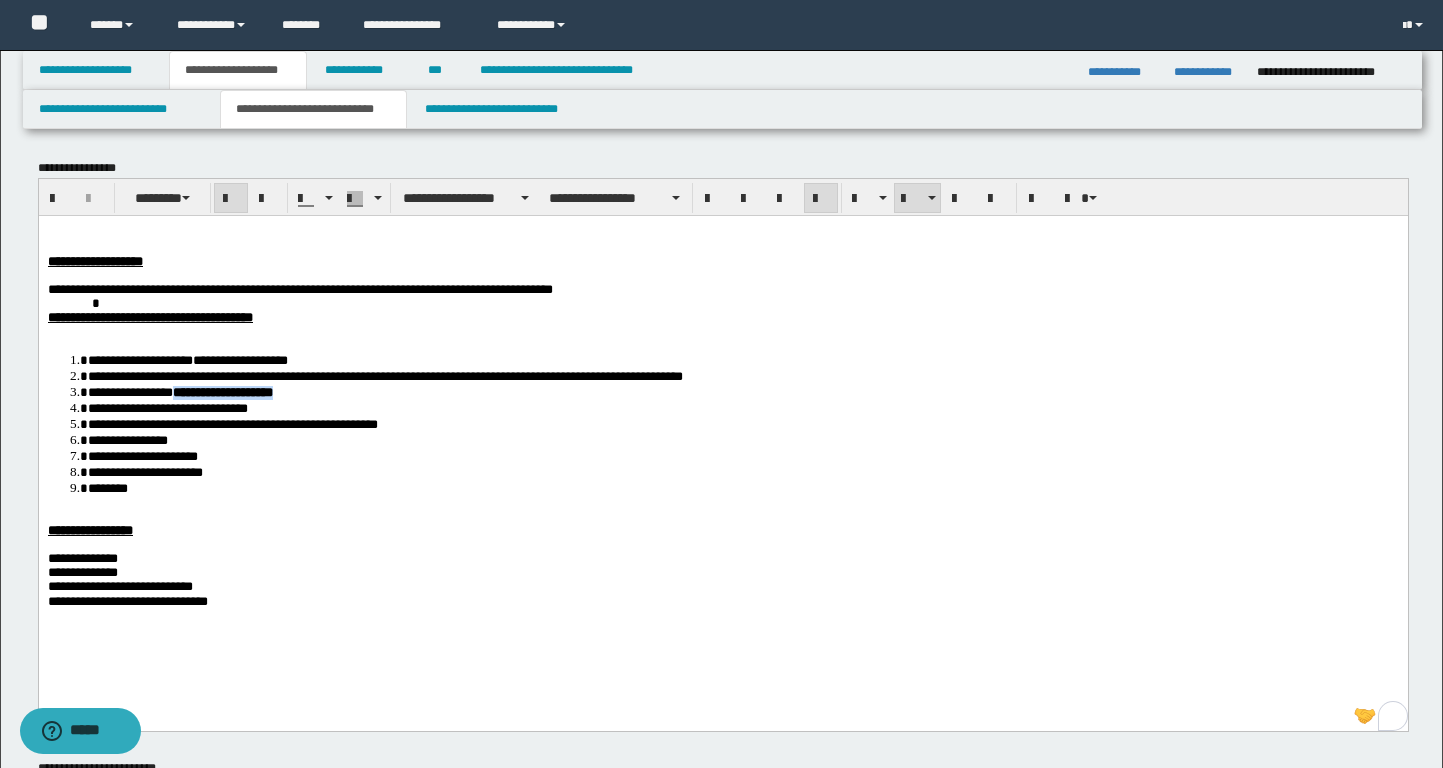 click on "**********" at bounding box center [742, 391] 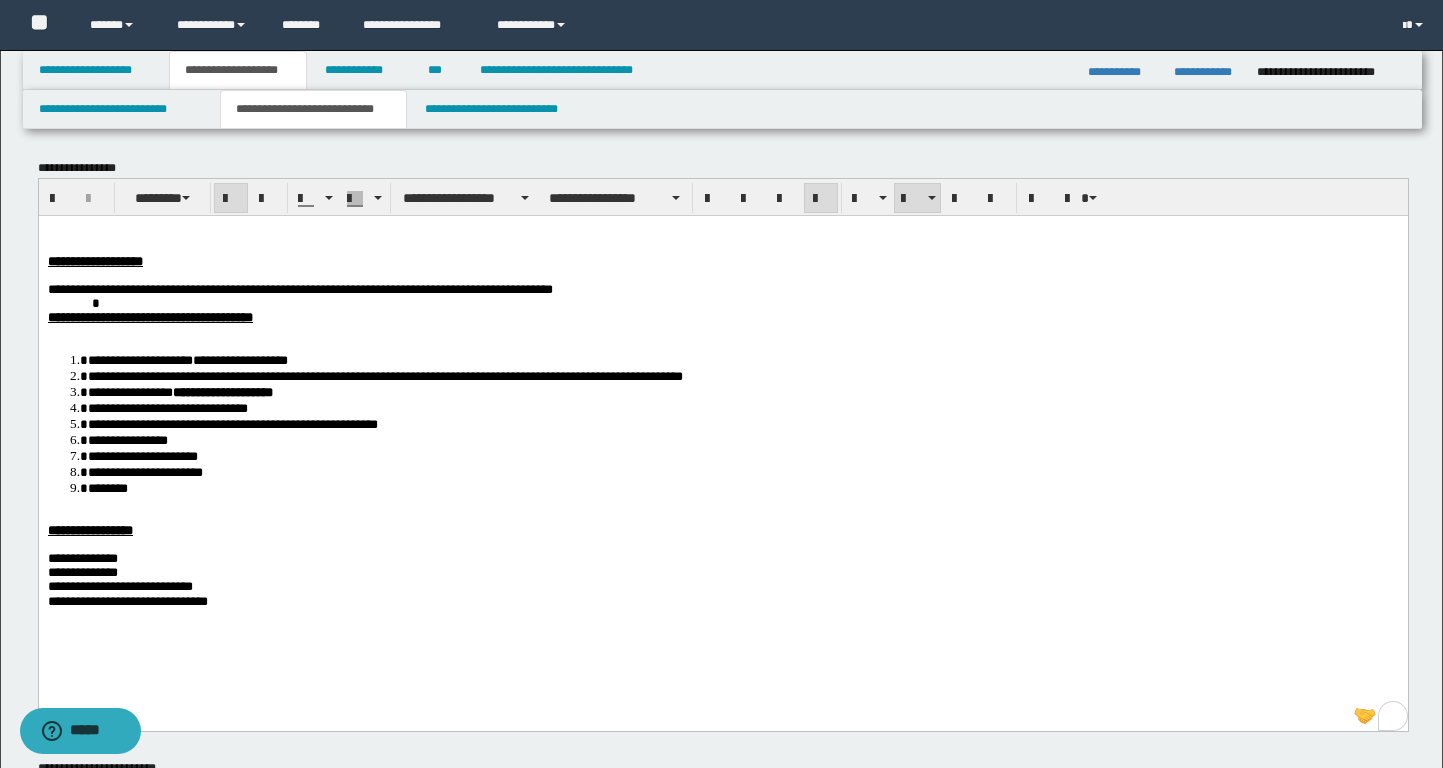 click on "**********" at bounding box center [742, 391] 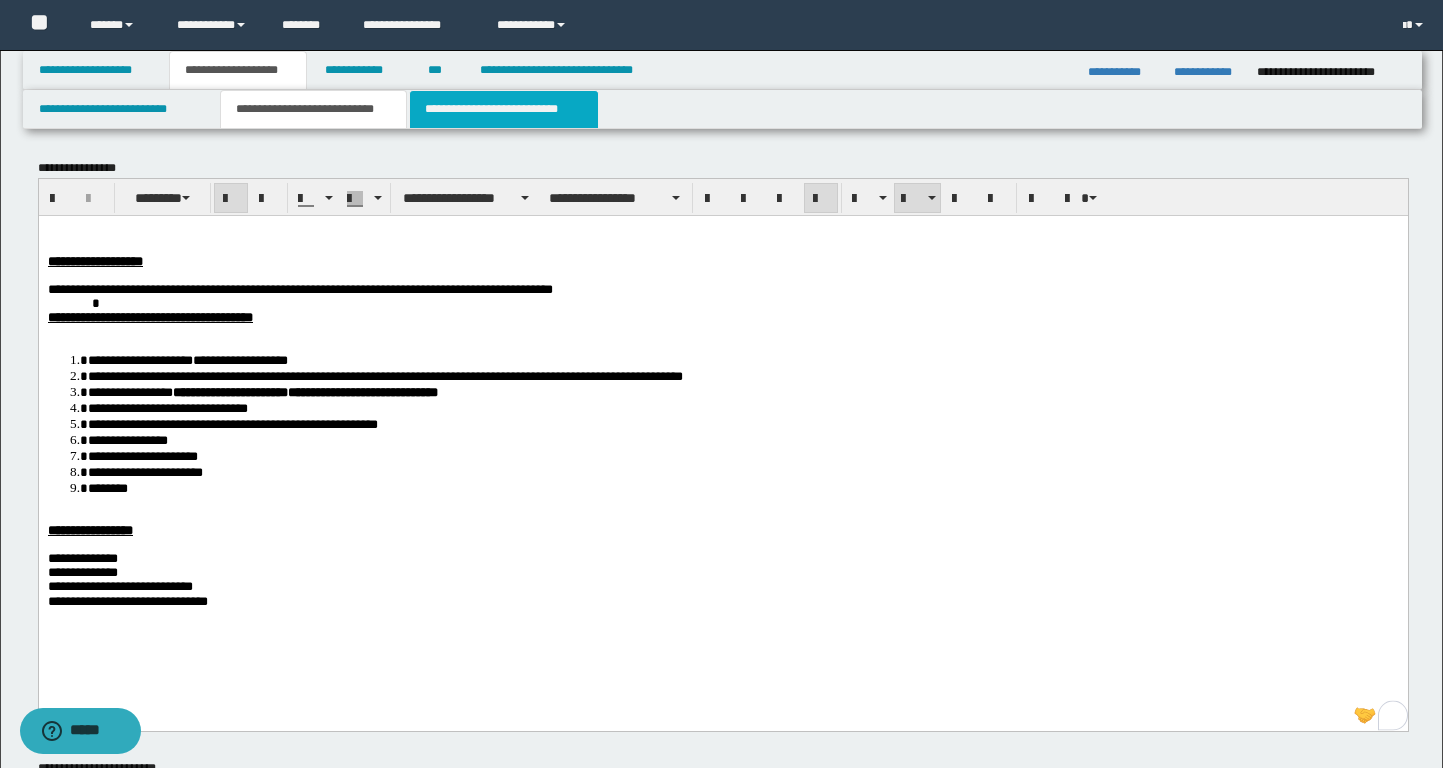 click on "**********" at bounding box center [504, 109] 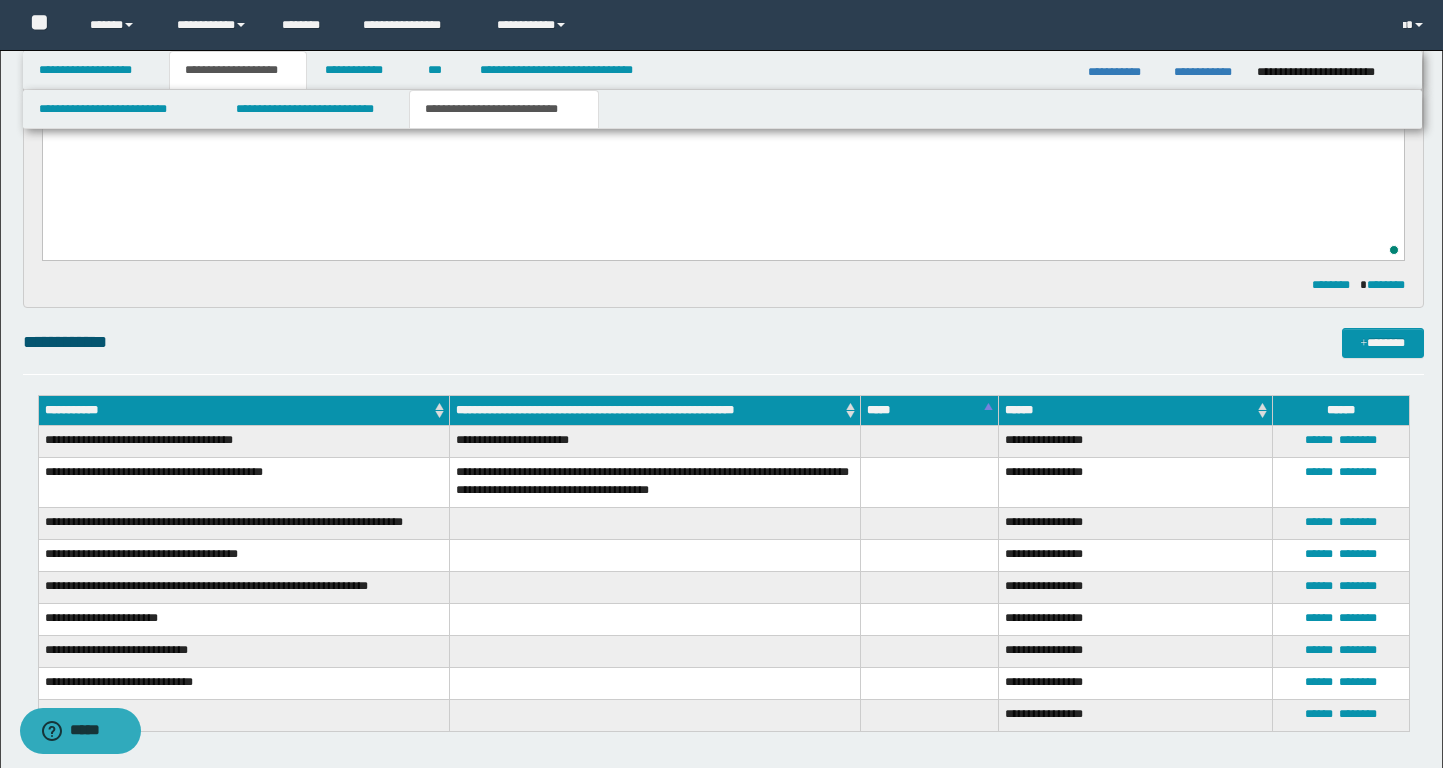 scroll, scrollTop: 270, scrollLeft: 0, axis: vertical 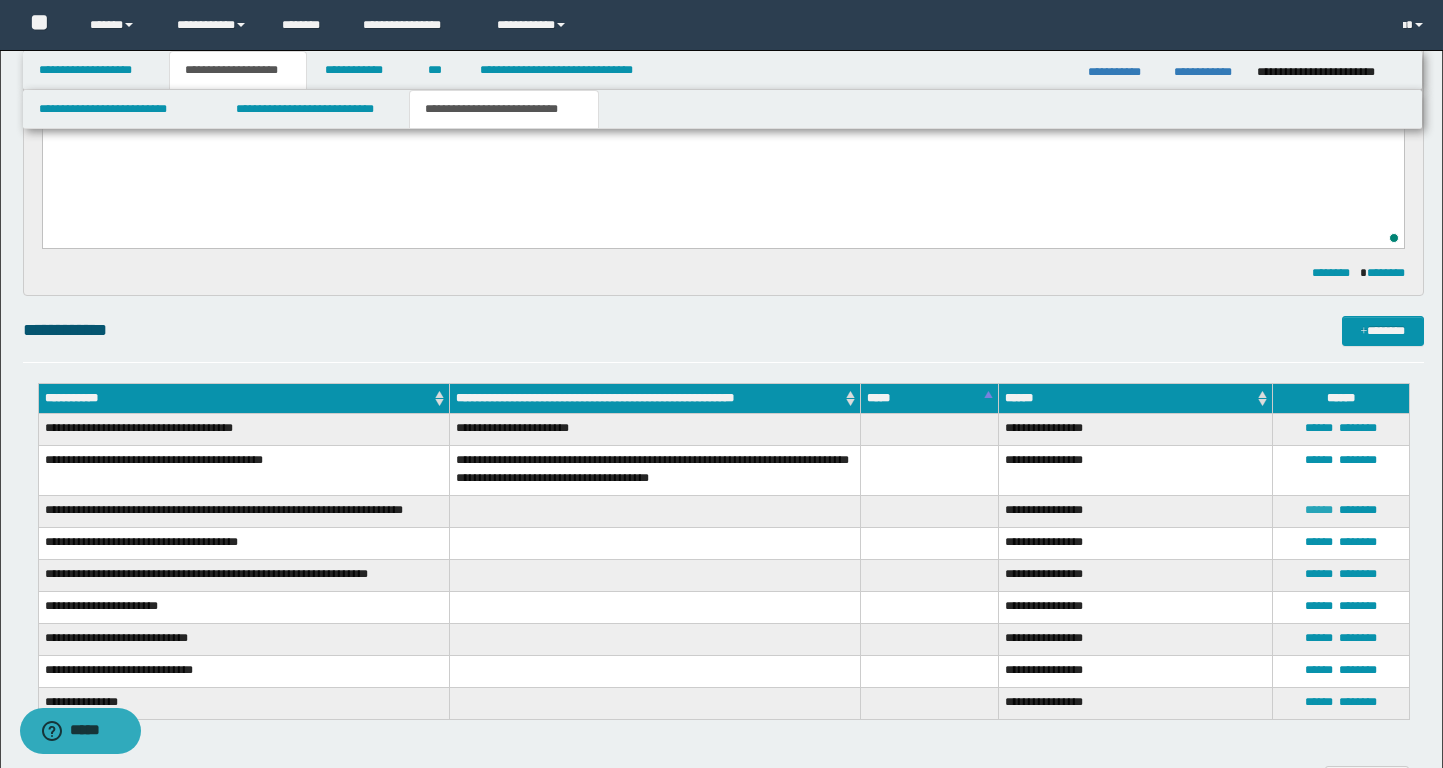 click on "******" at bounding box center (1319, 510) 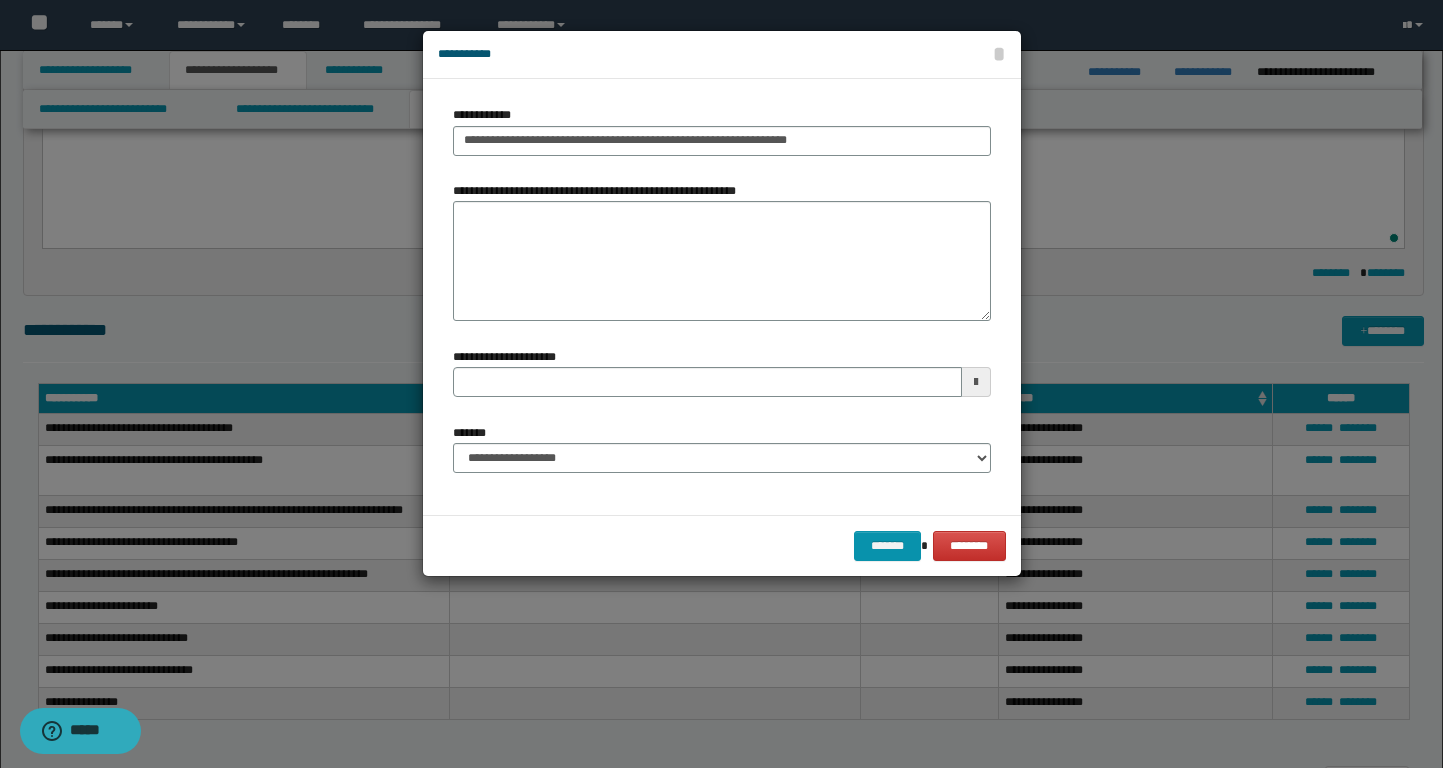 type 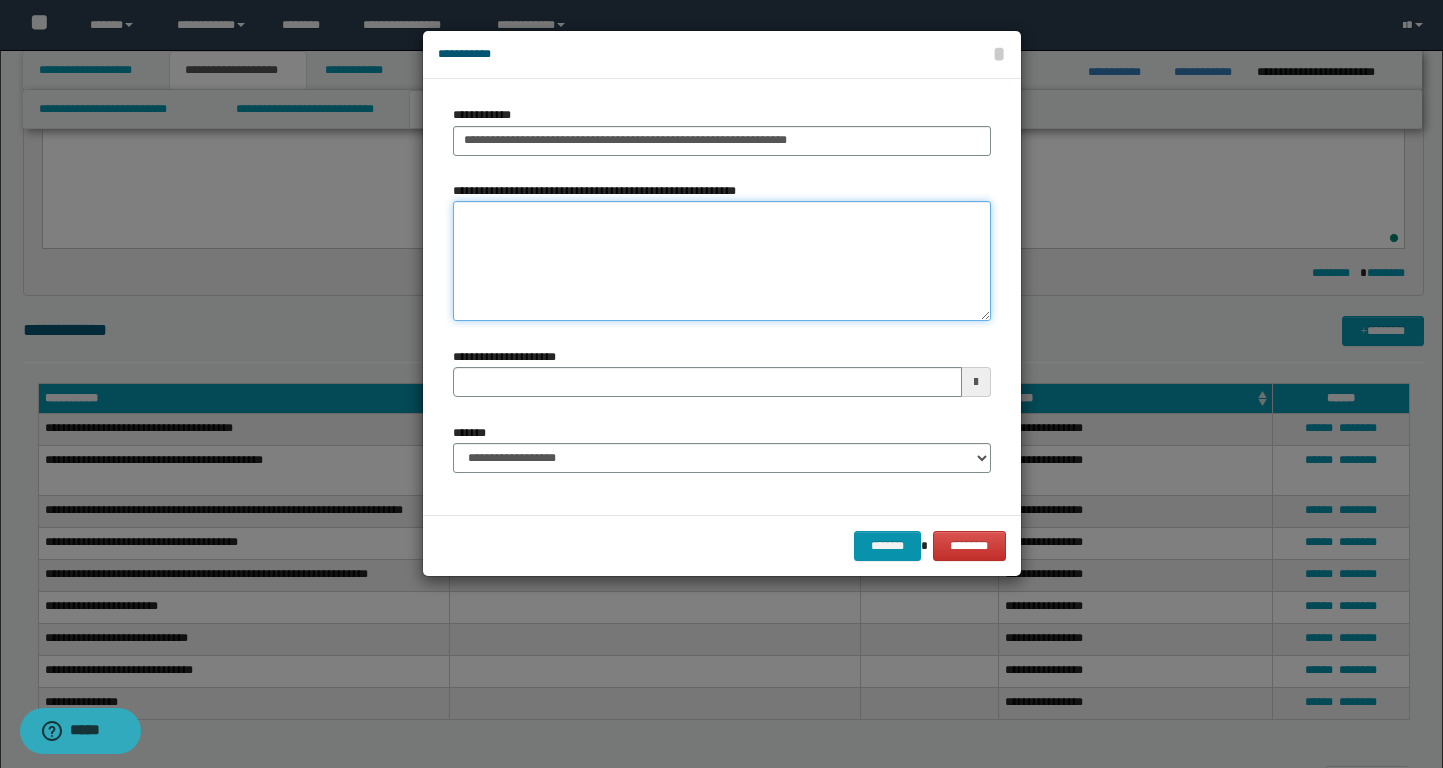 click on "**********" at bounding box center [722, 261] 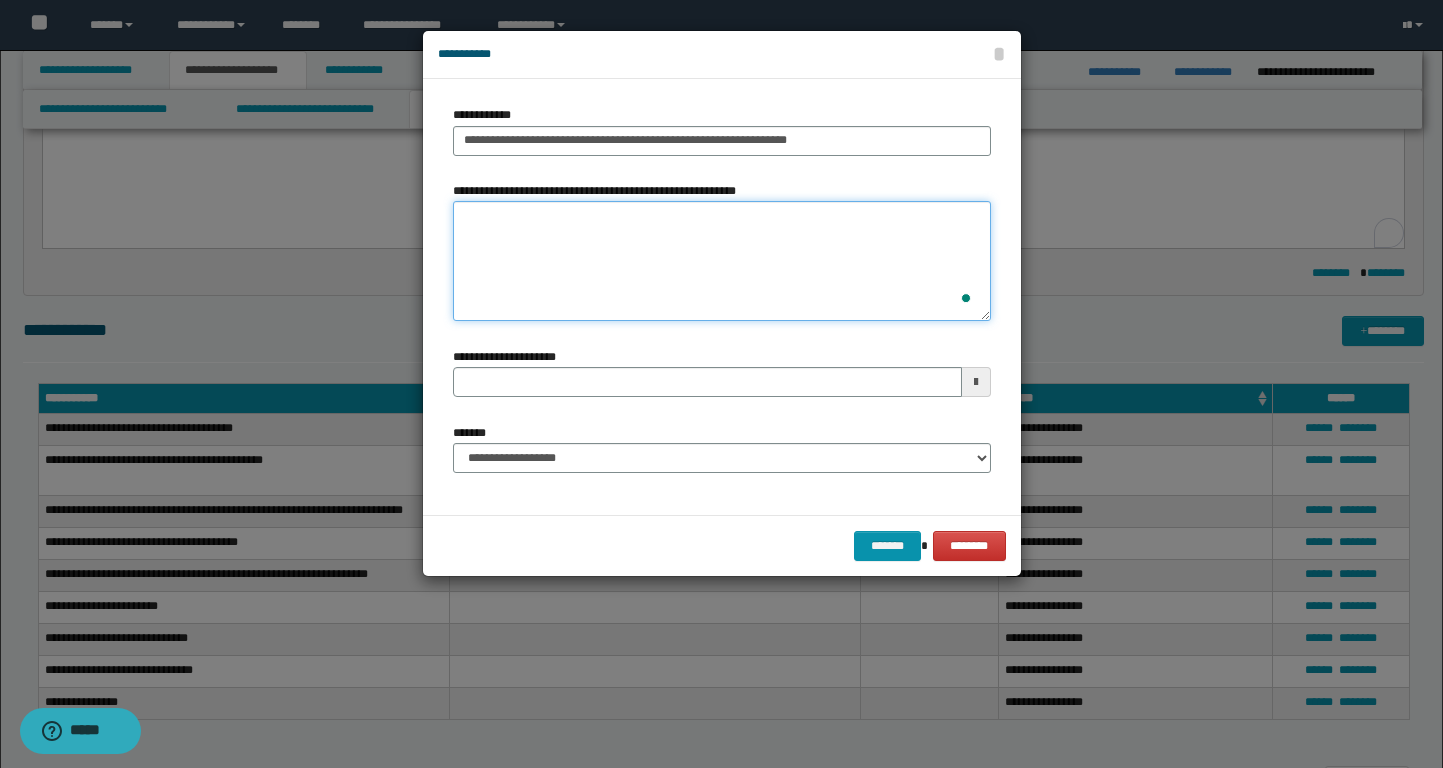 paste on "**********" 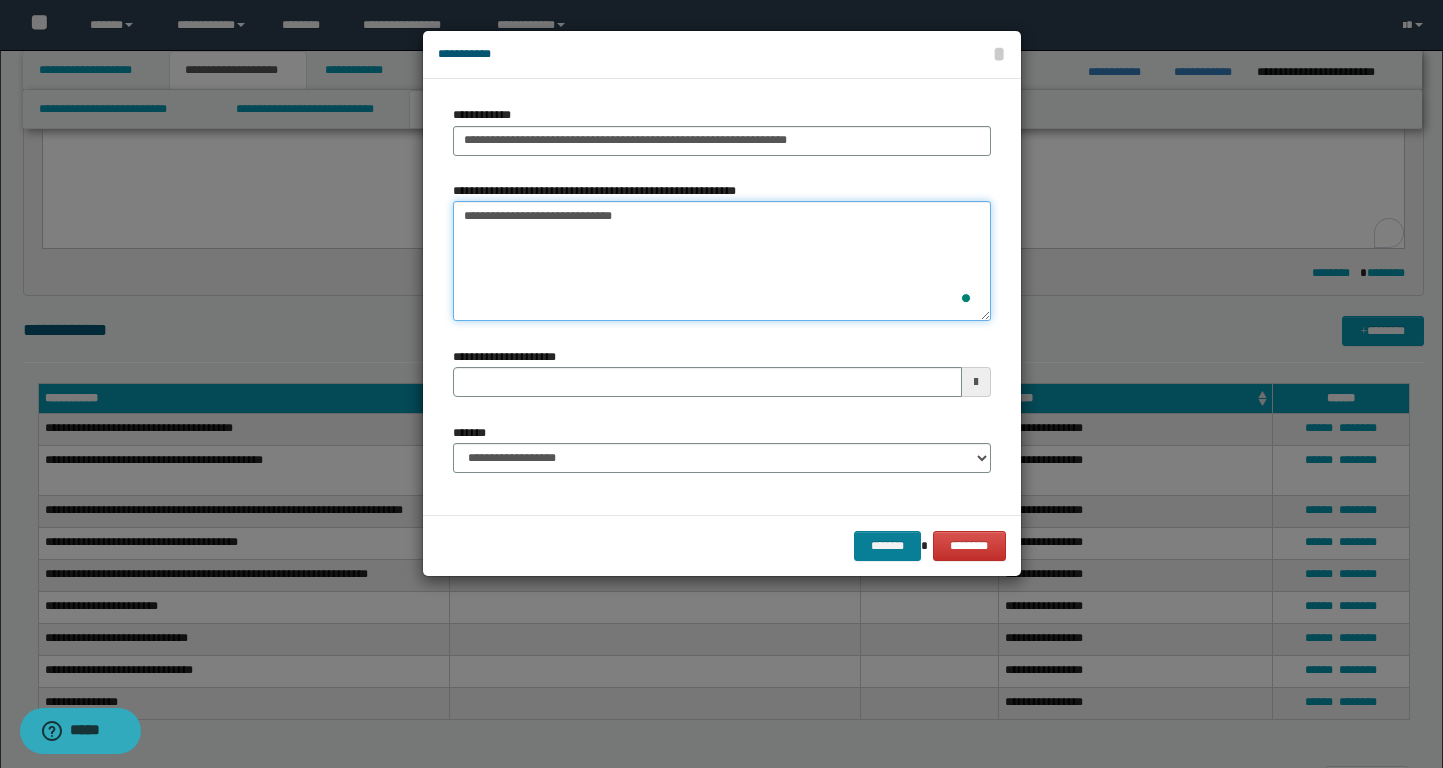 type on "**********" 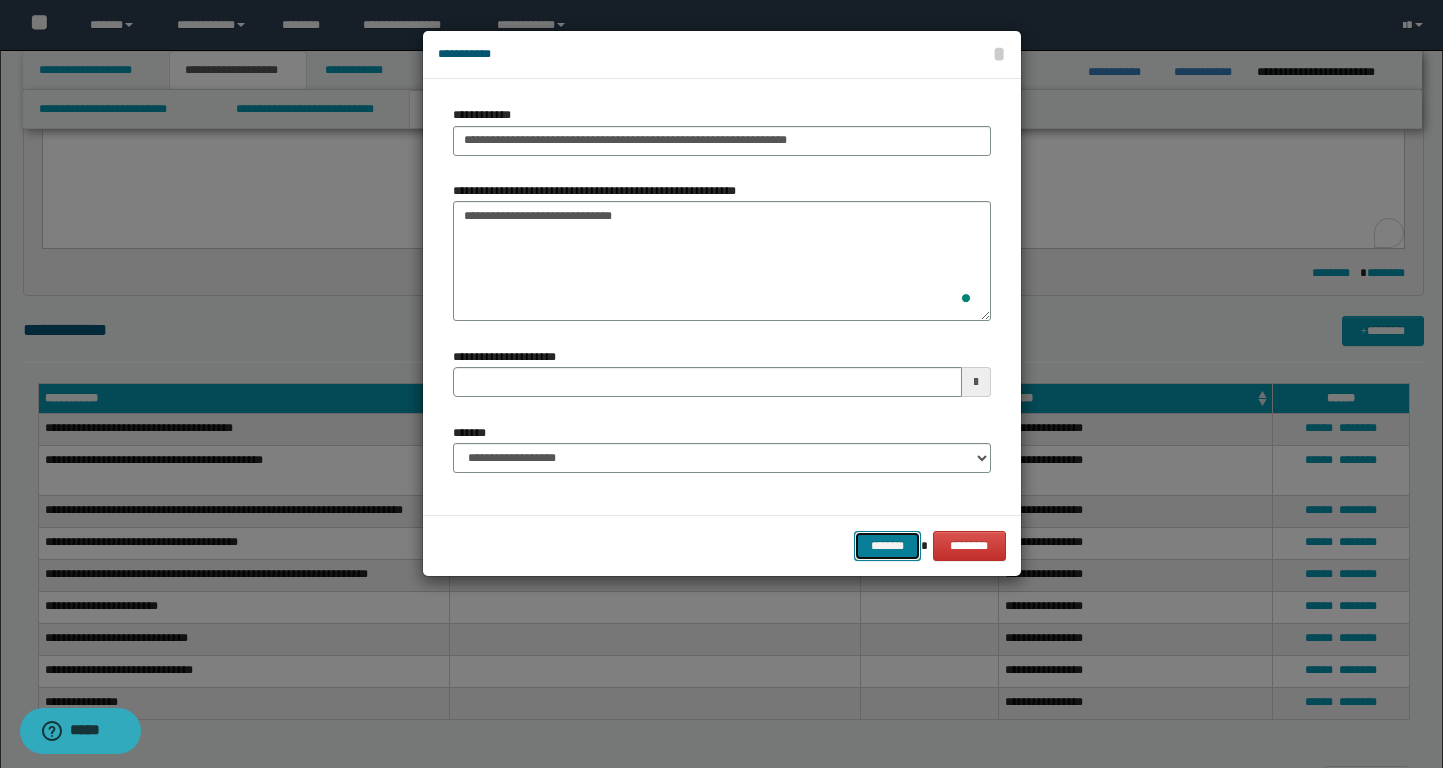 click on "*******" at bounding box center [888, 546] 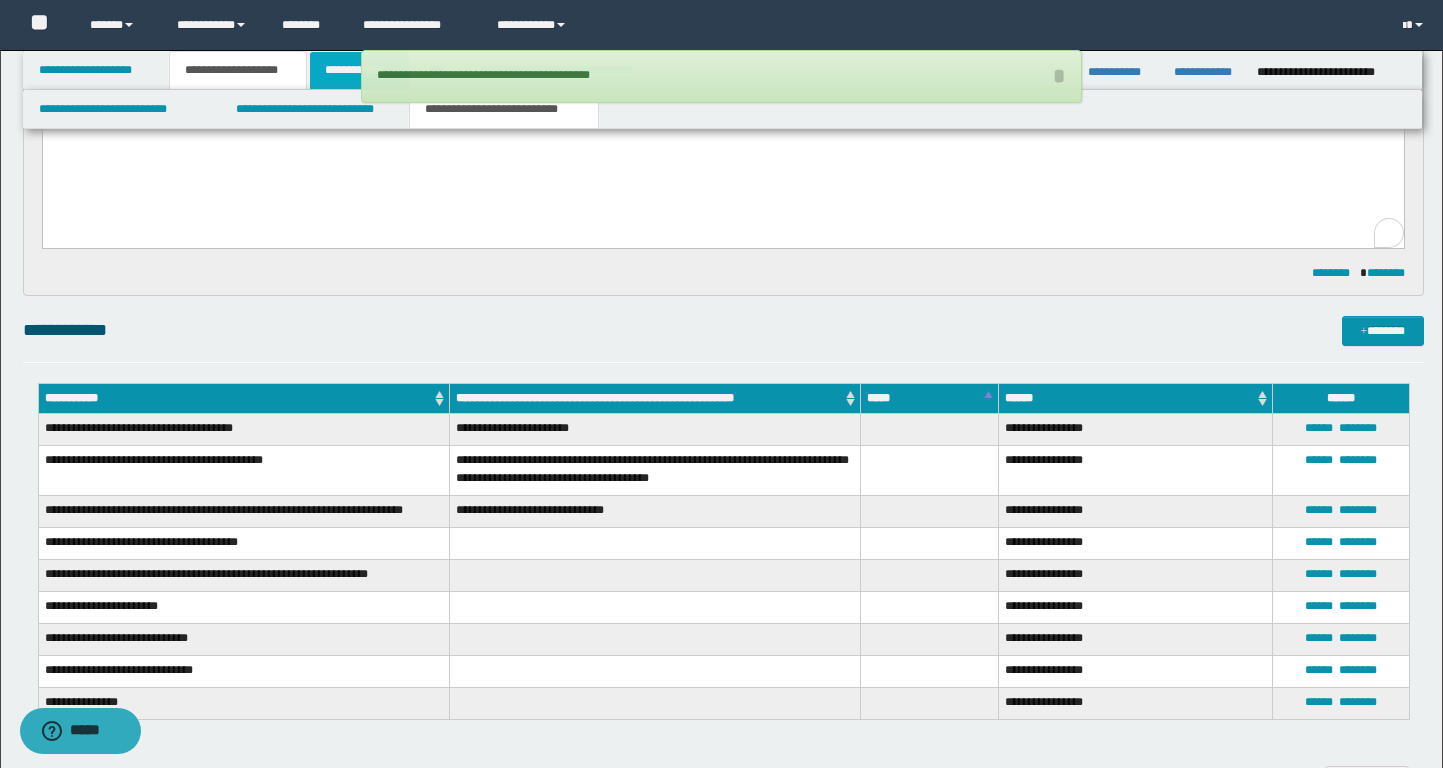 click on "**********" at bounding box center (359, 70) 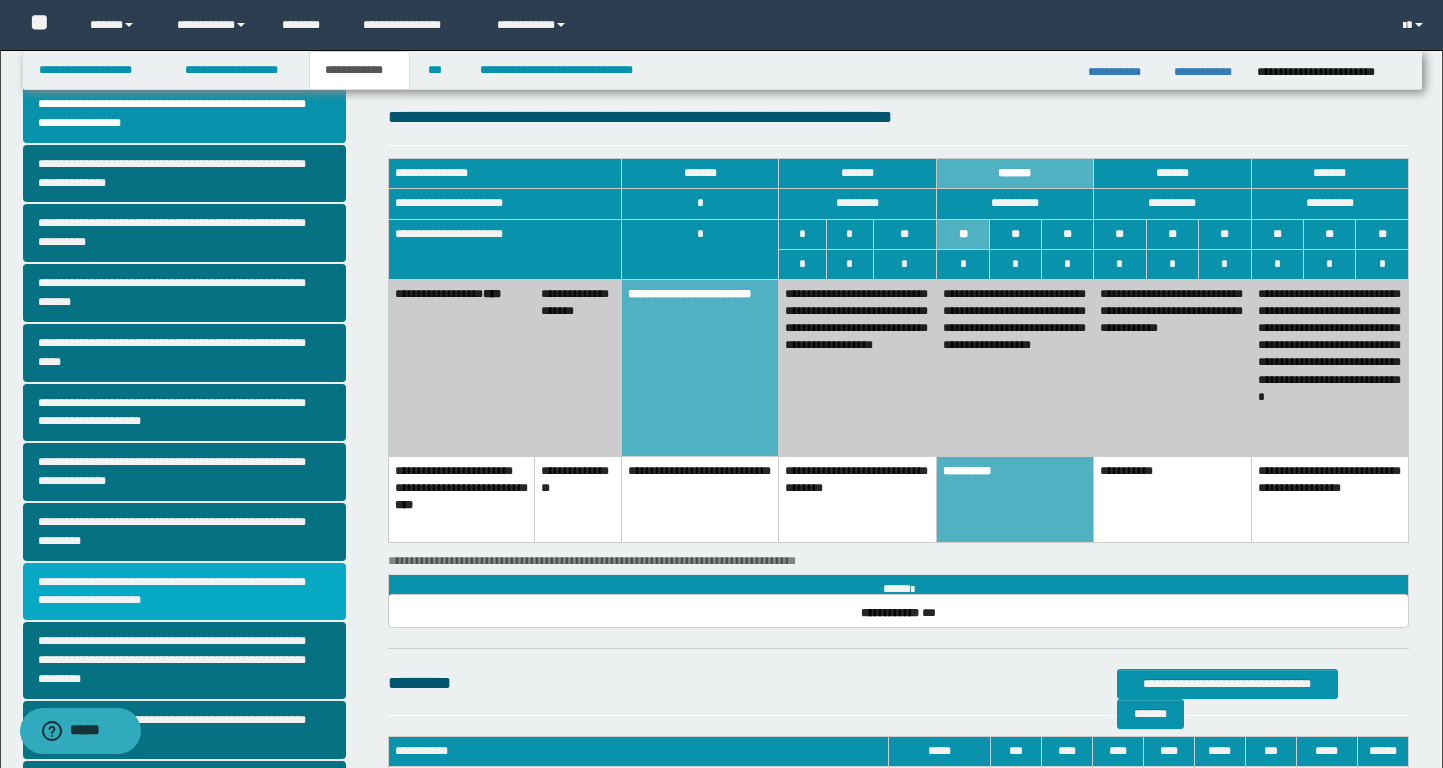 scroll, scrollTop: 58, scrollLeft: 0, axis: vertical 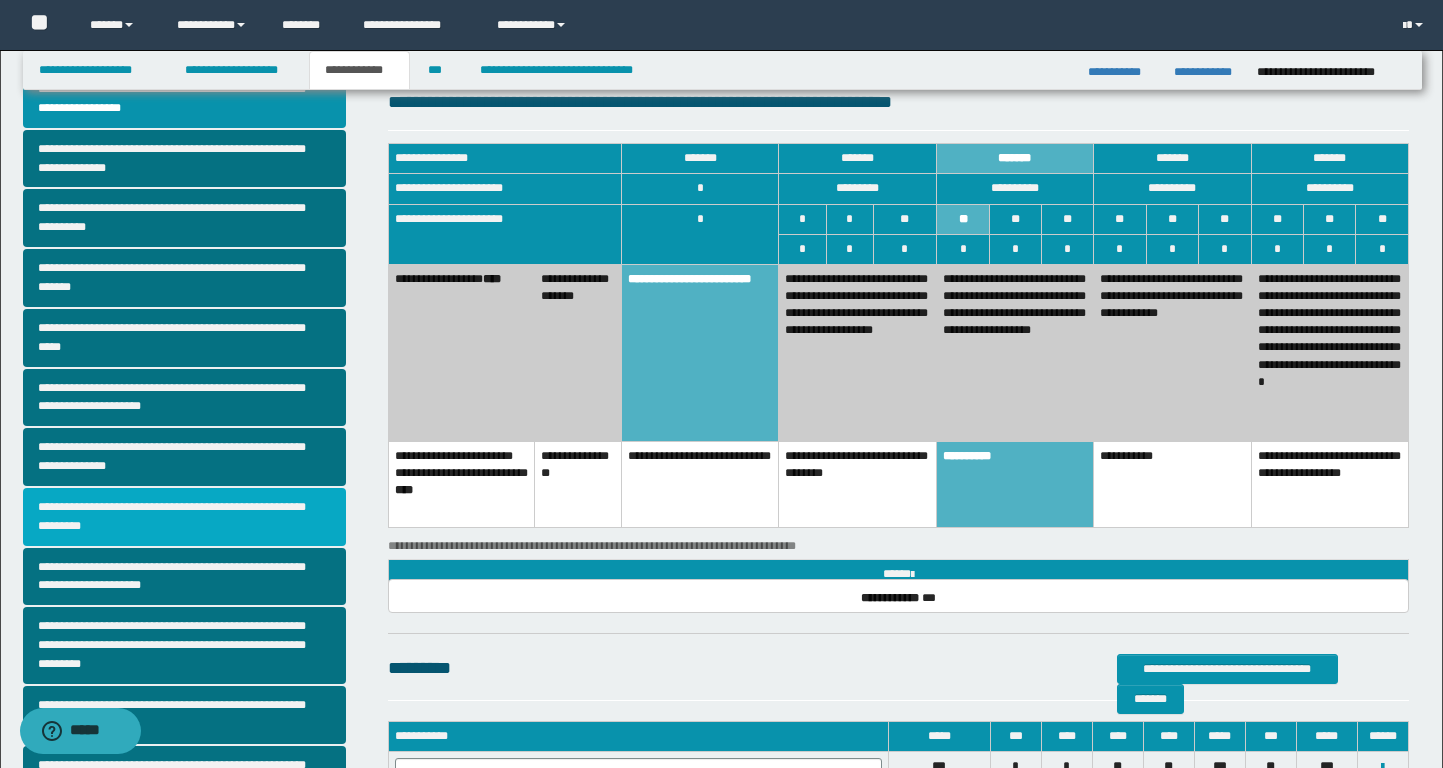 click on "**********" at bounding box center (184, 517) 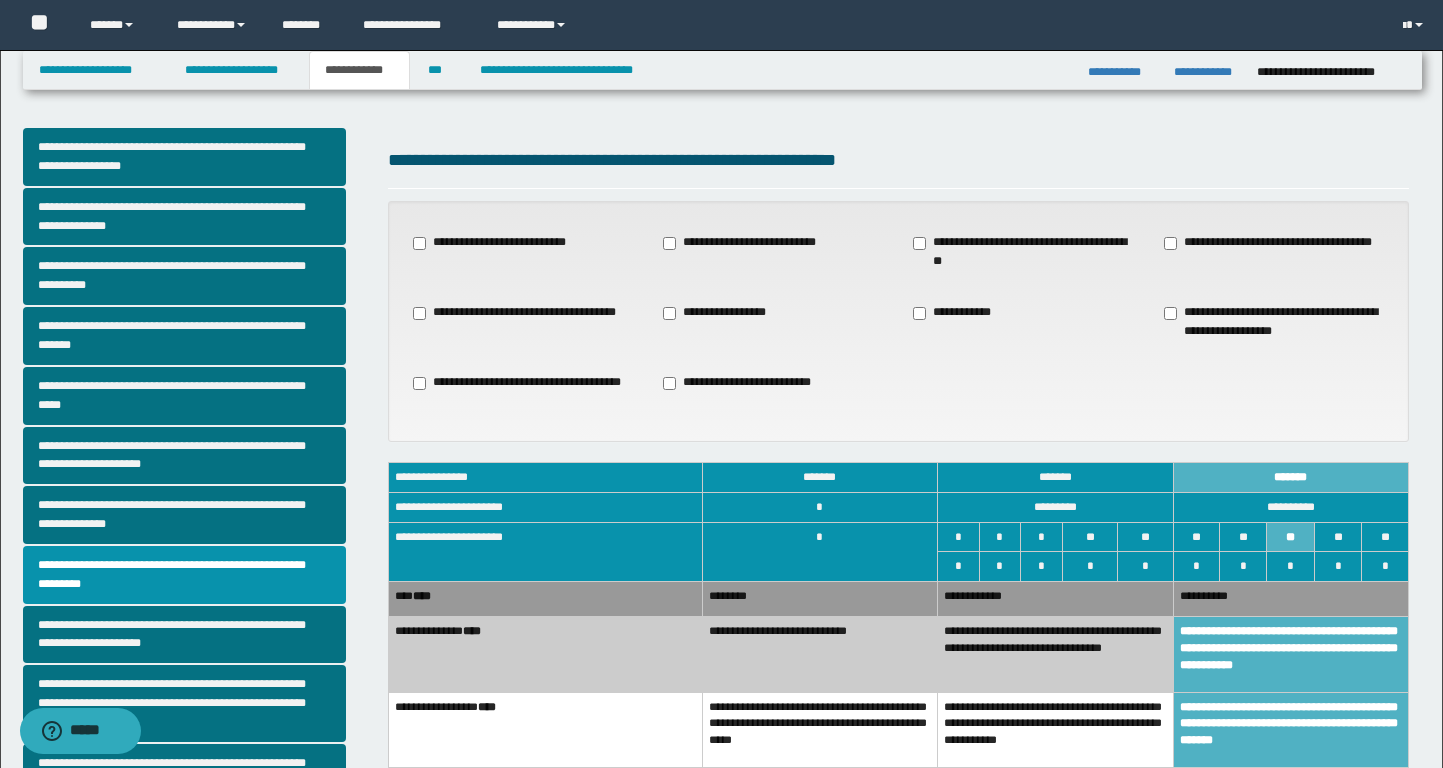click on "**********" at bounding box center (721, 313) 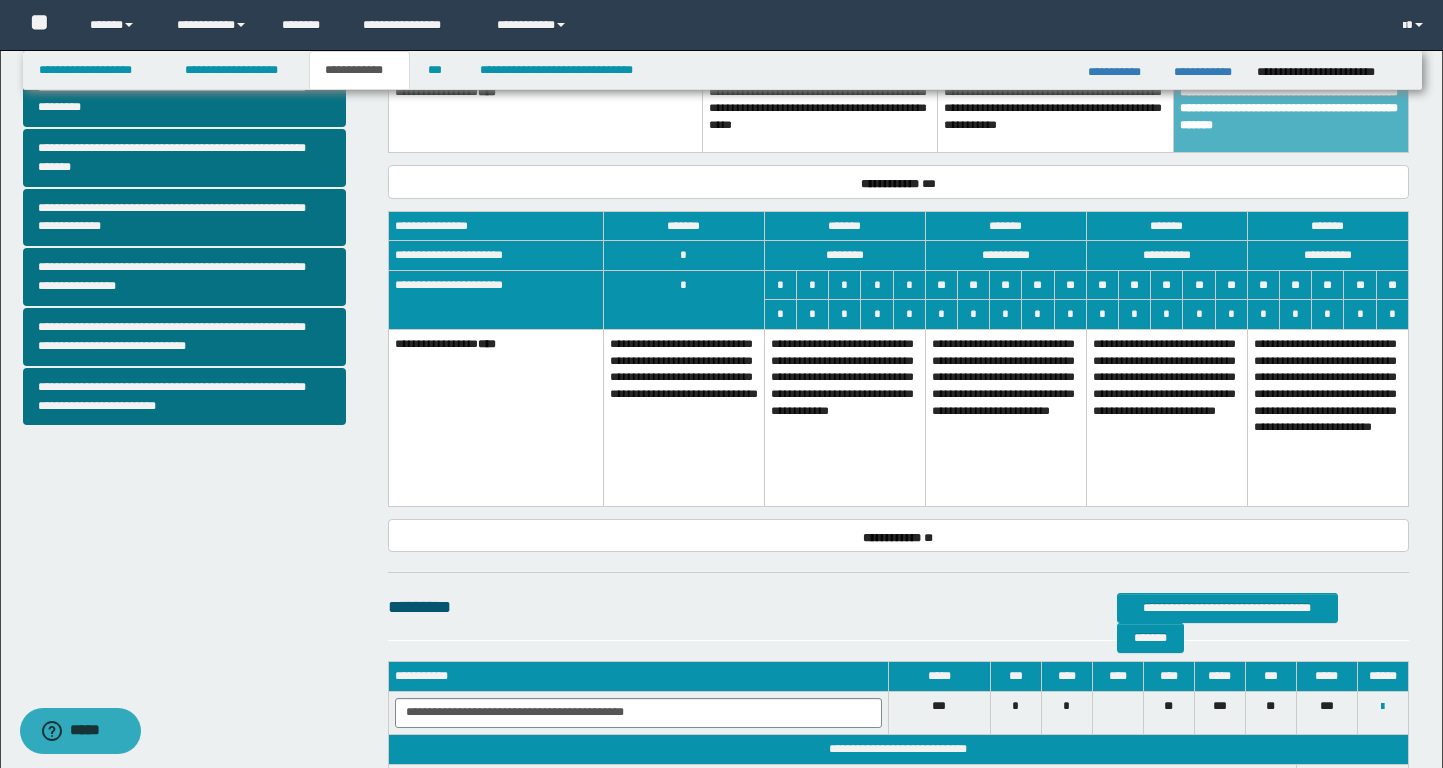 scroll, scrollTop: 617, scrollLeft: 0, axis: vertical 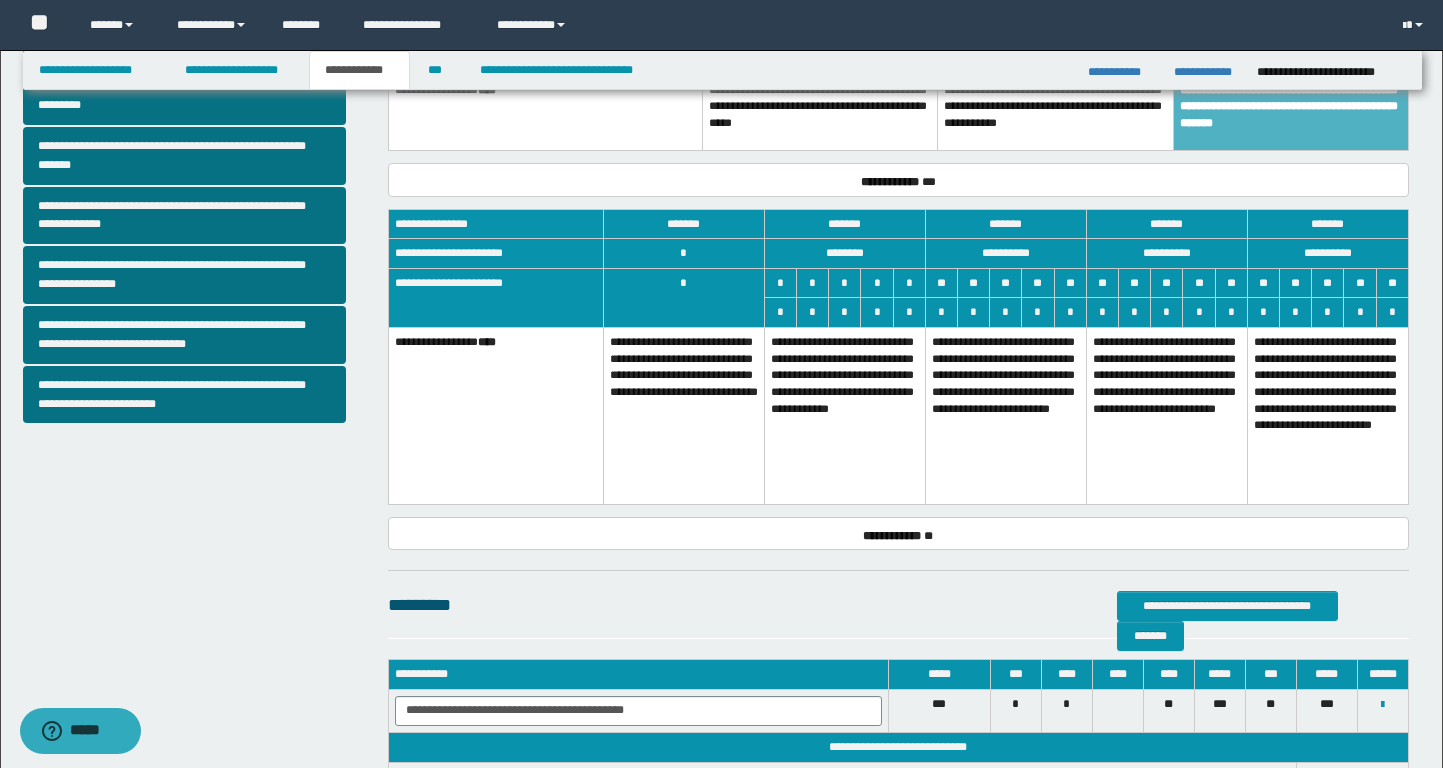click on "**********" at bounding box center [1166, 416] 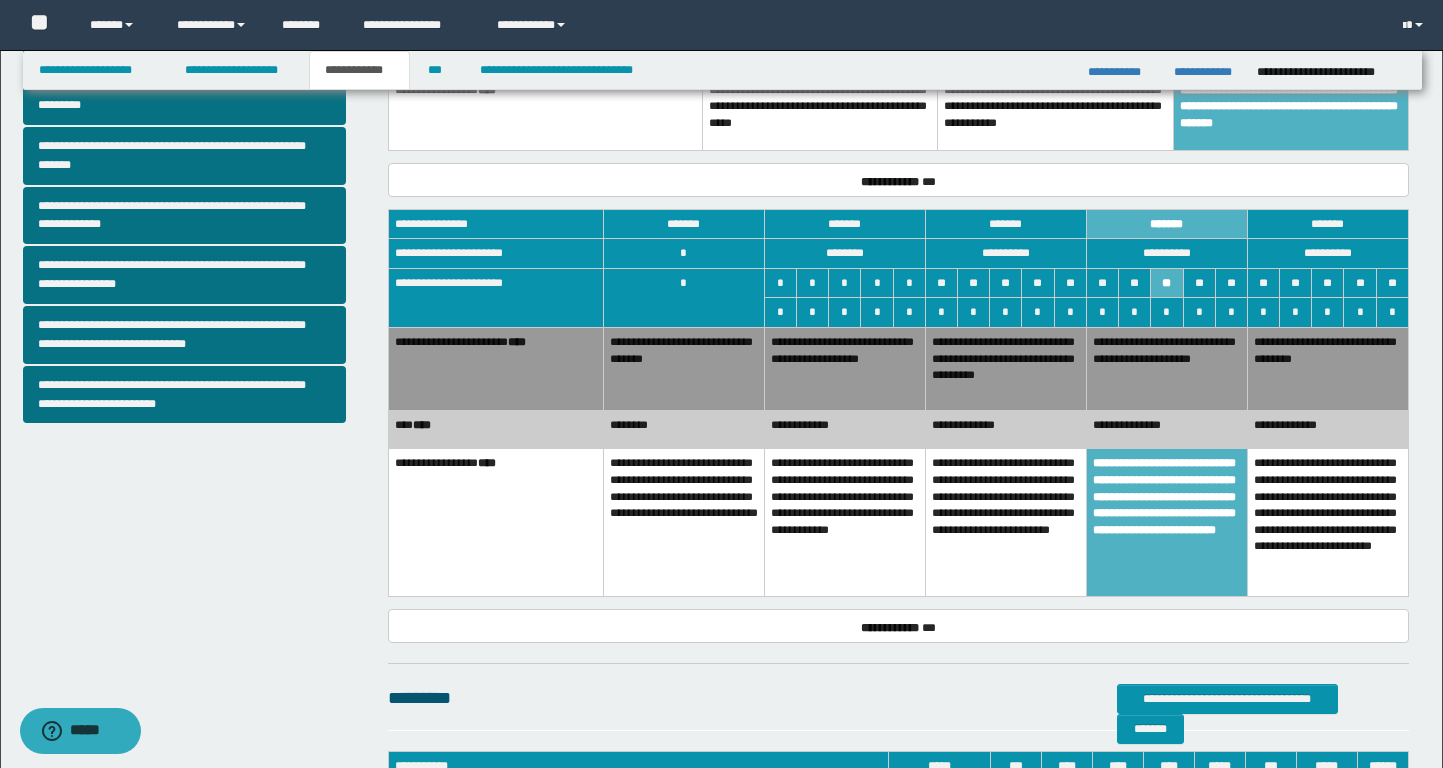 click on "**********" at bounding box center [1005, 369] 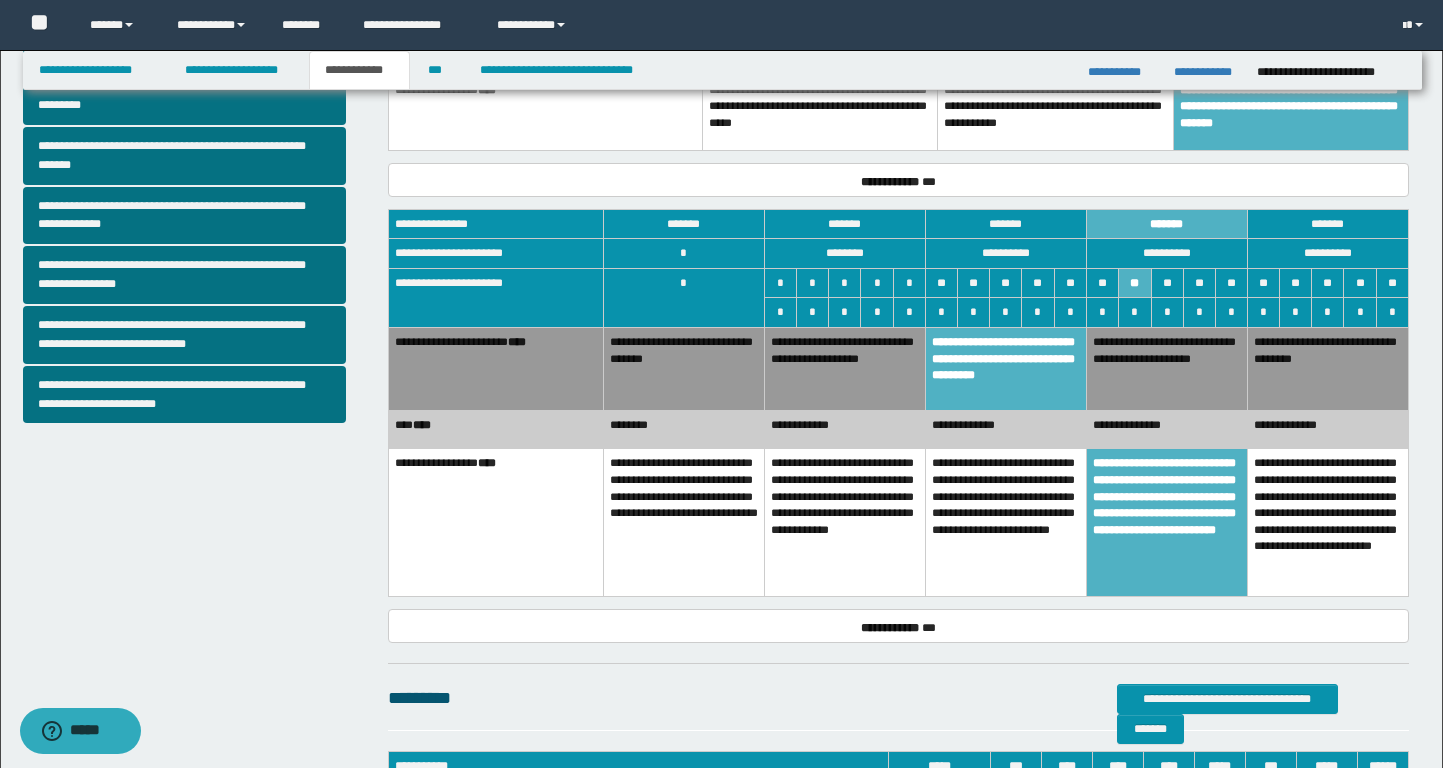 click on "**********" at bounding box center [1005, 429] 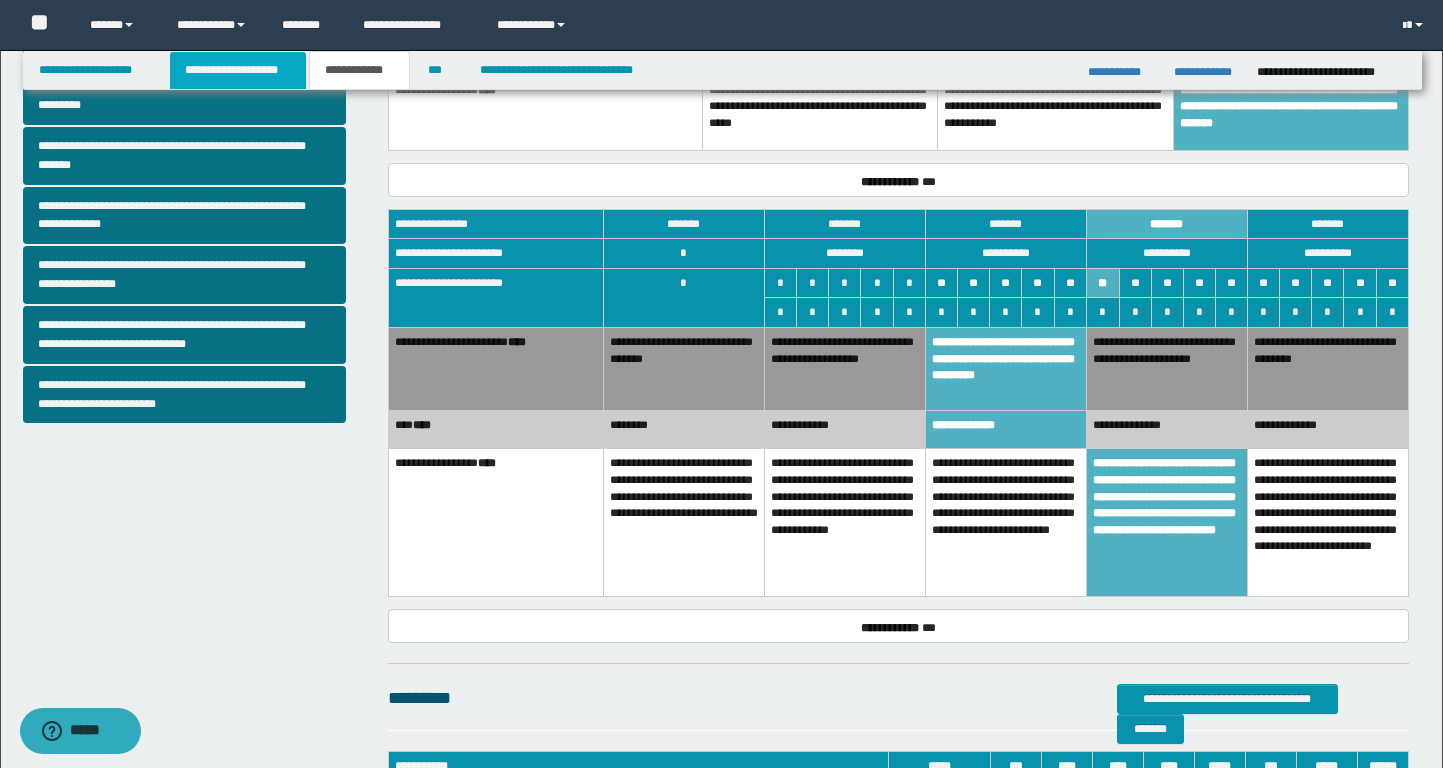 click on "**********" at bounding box center [238, 70] 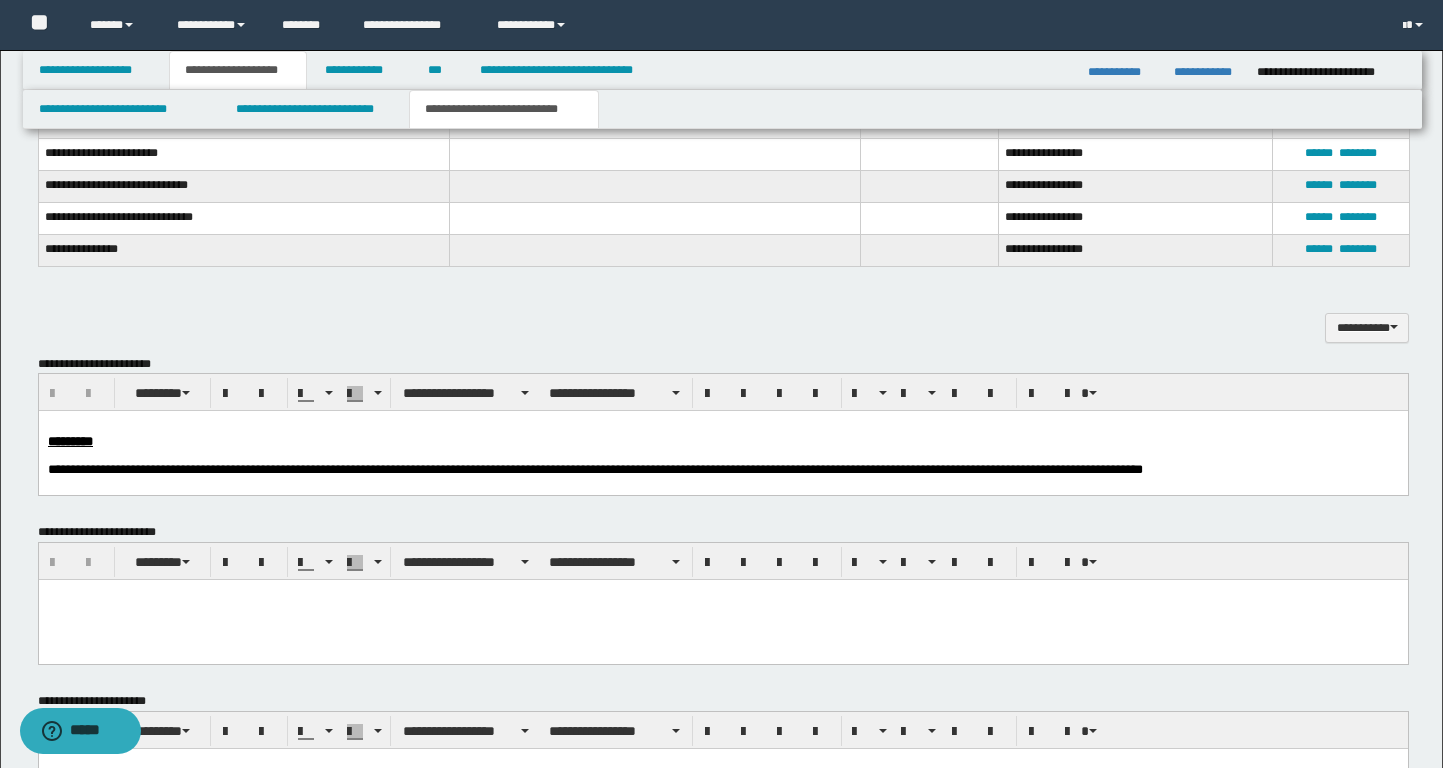 scroll, scrollTop: 429, scrollLeft: 0, axis: vertical 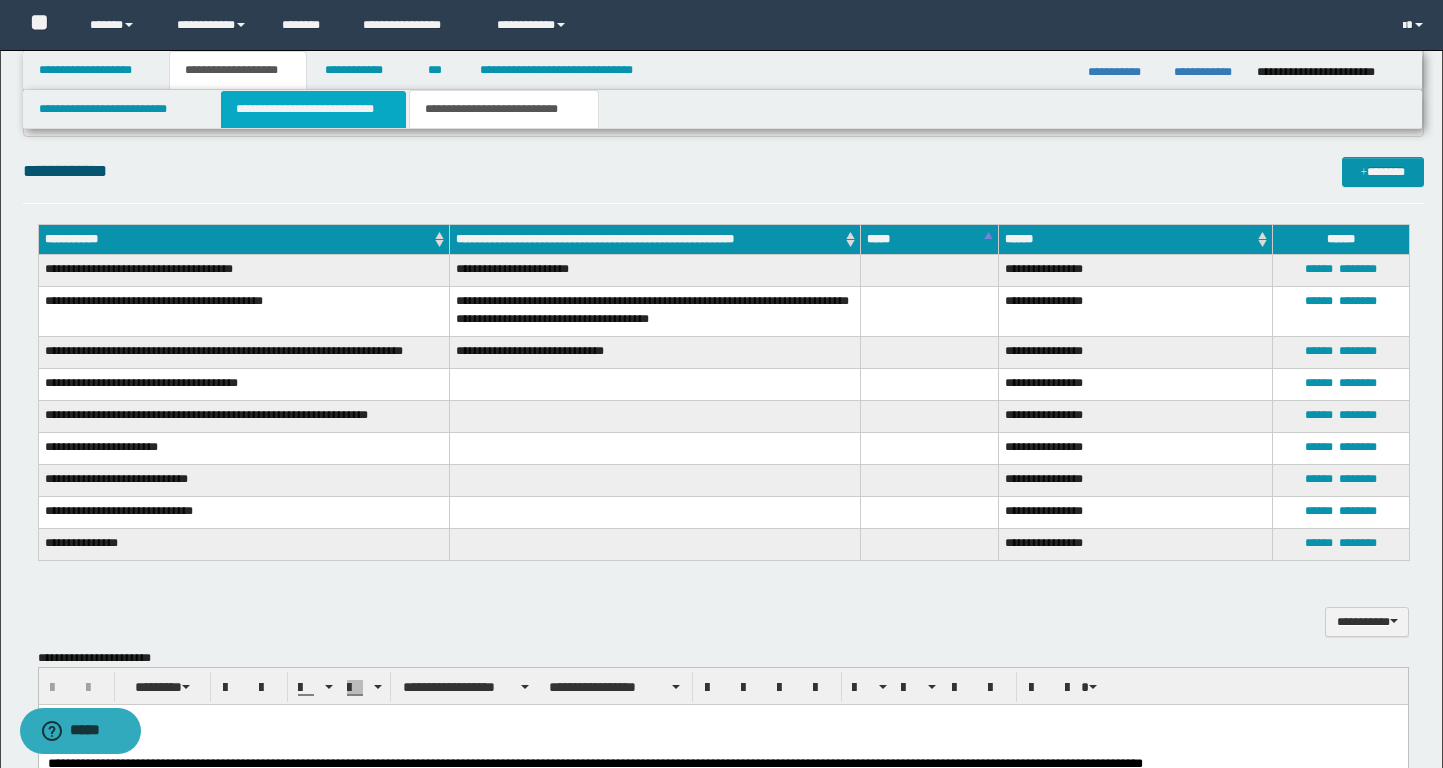 click on "**********" at bounding box center [314, 109] 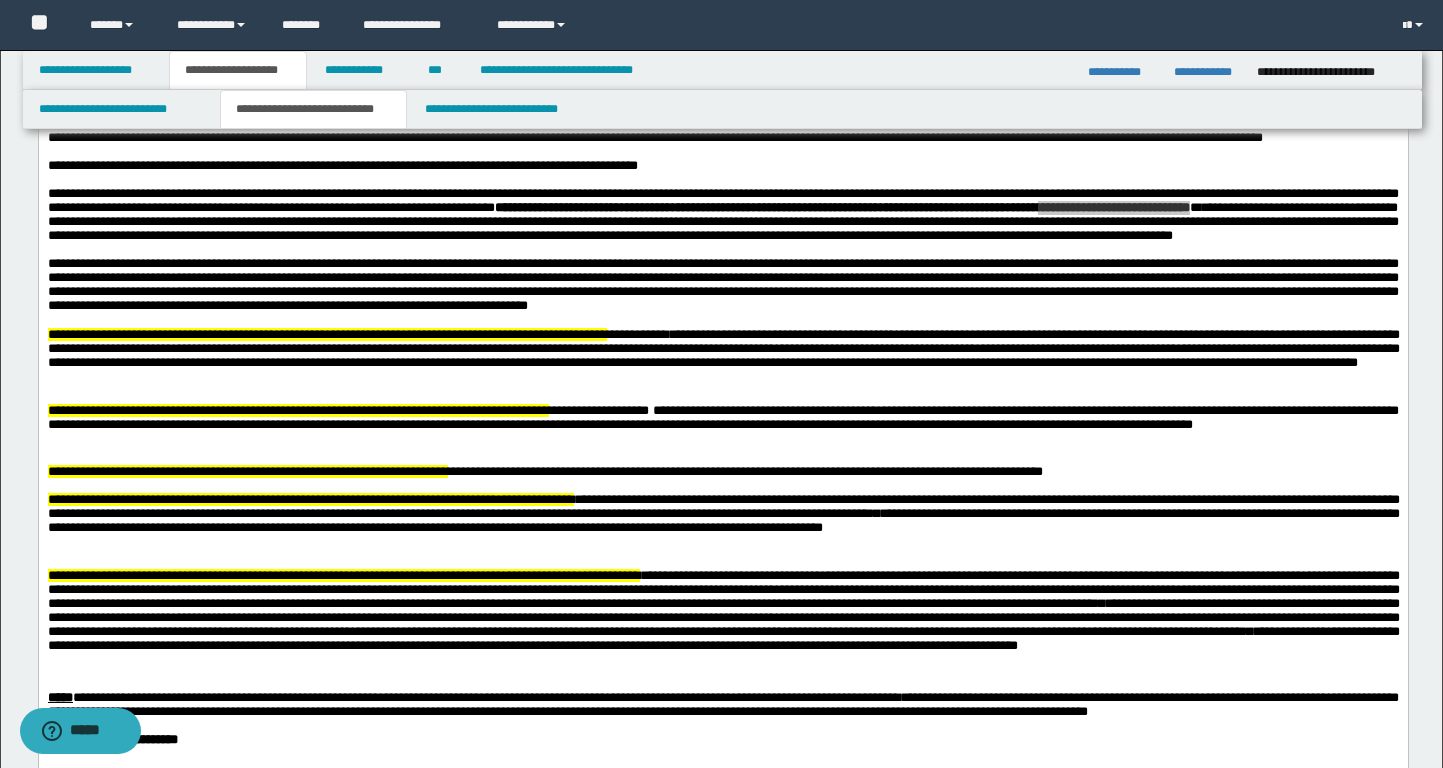 scroll, scrollTop: 1280, scrollLeft: 0, axis: vertical 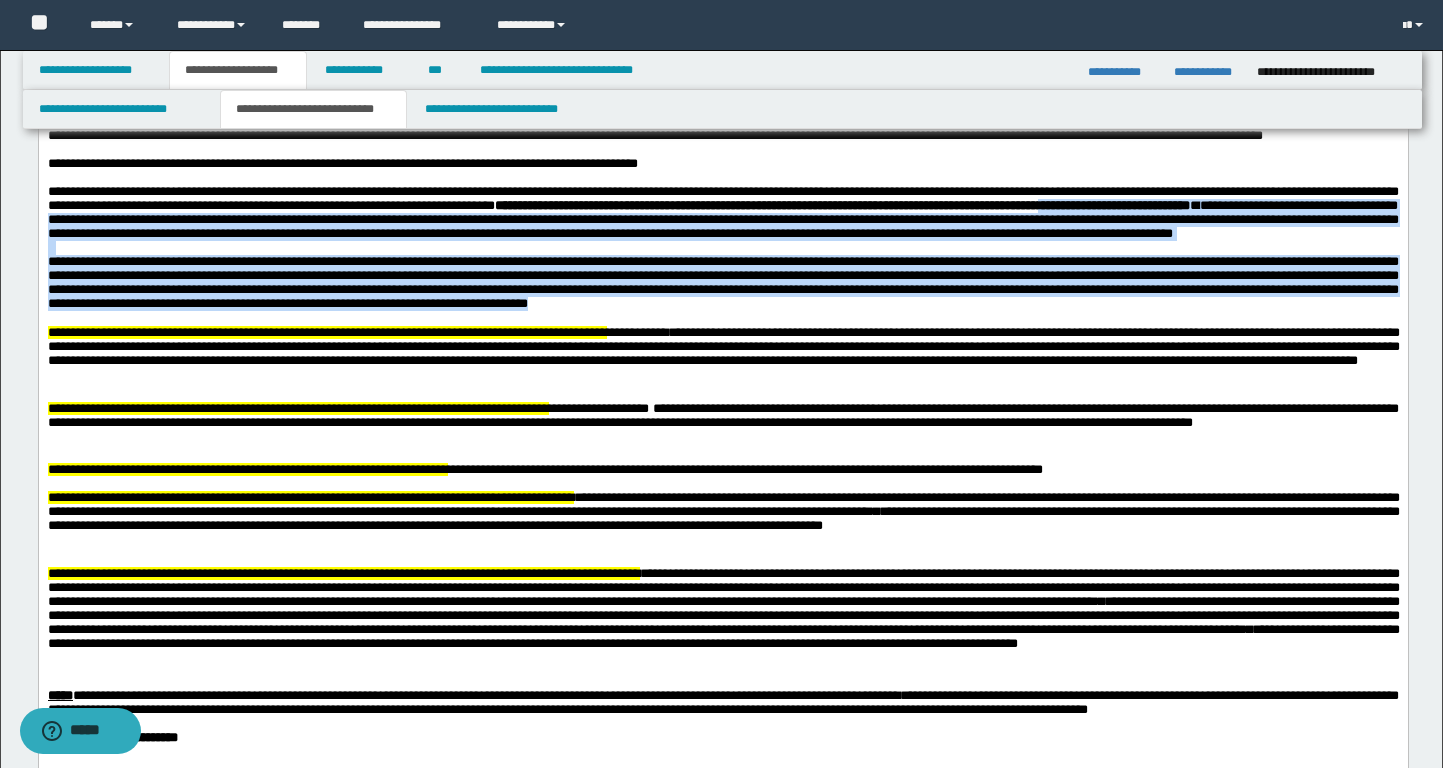 click on "**********" at bounding box center [722, 283] 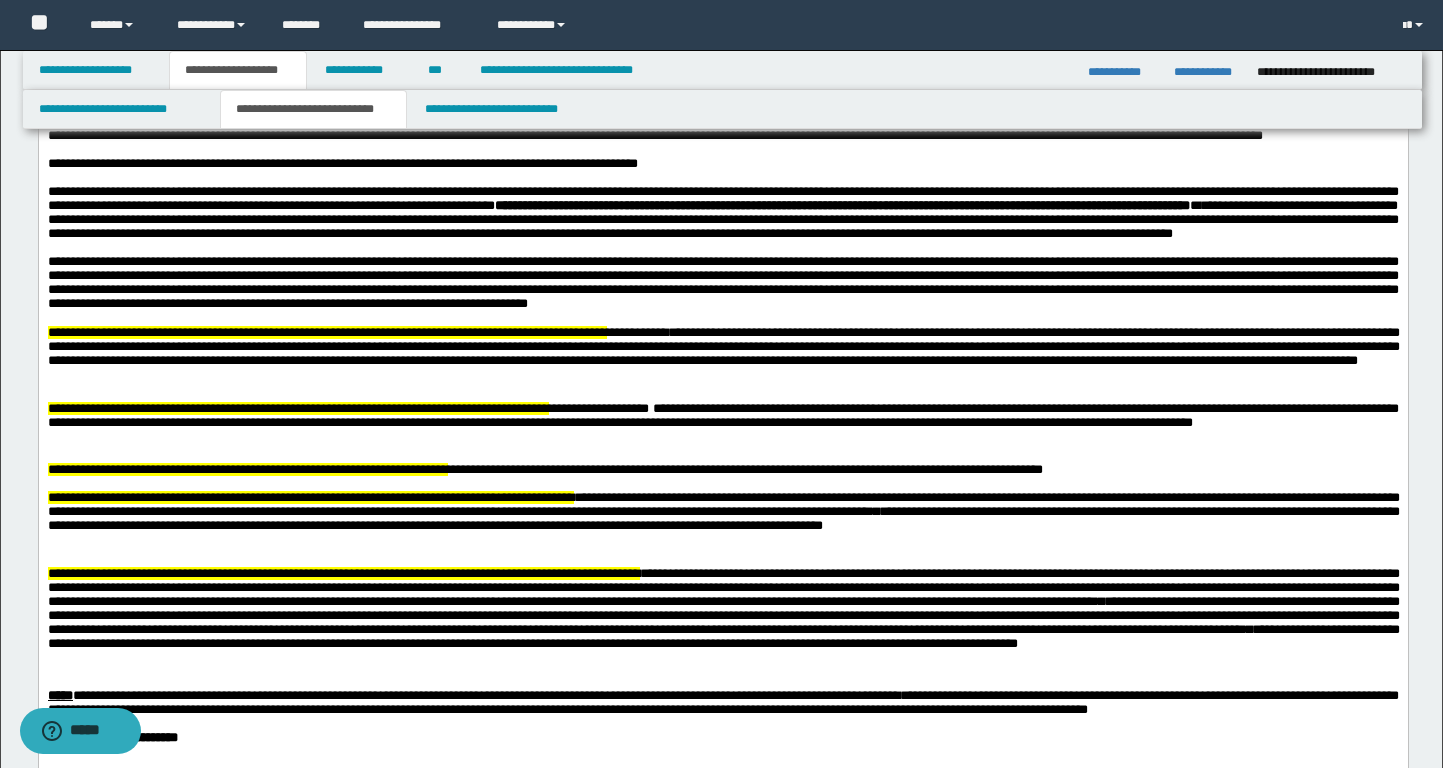 click on "**********" at bounding box center [722, 283] 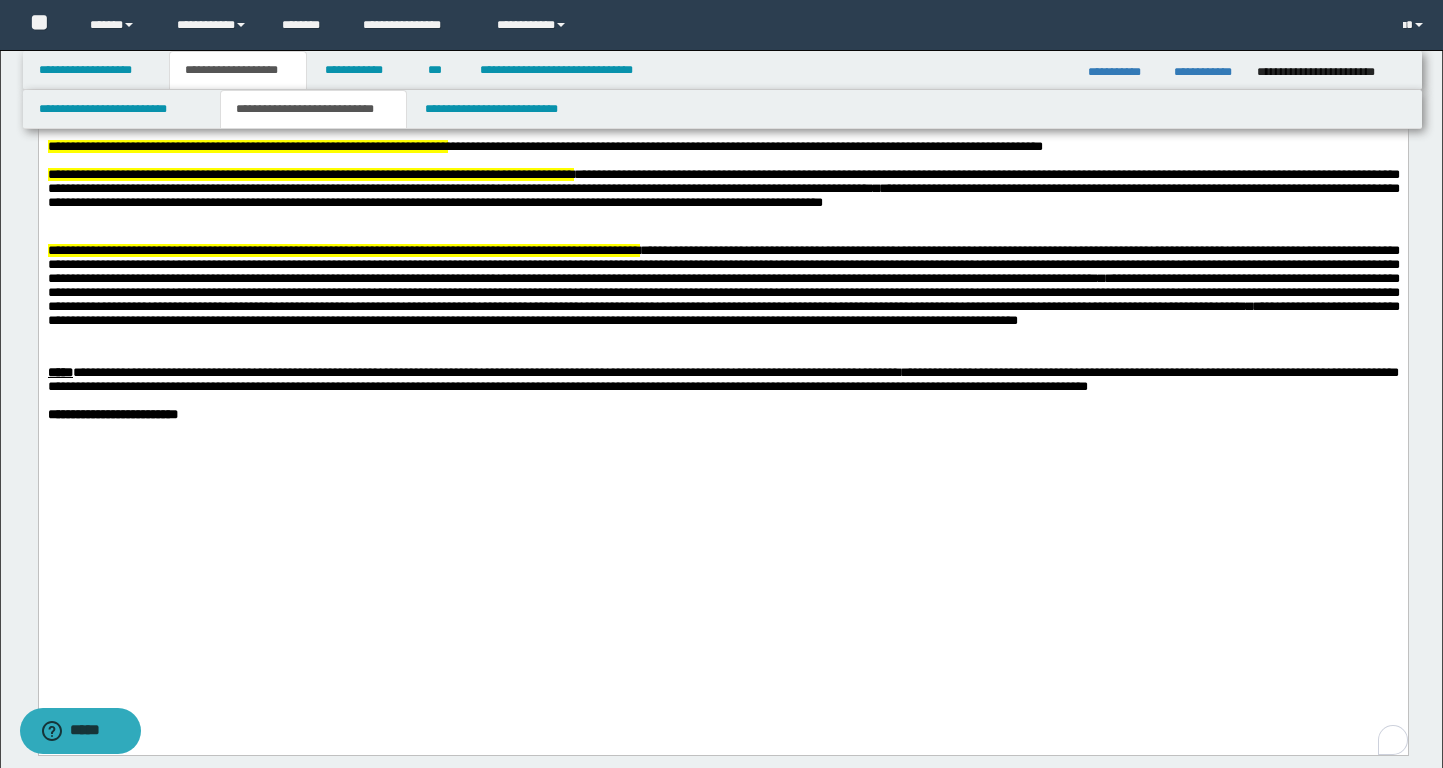 scroll, scrollTop: 1429, scrollLeft: 0, axis: vertical 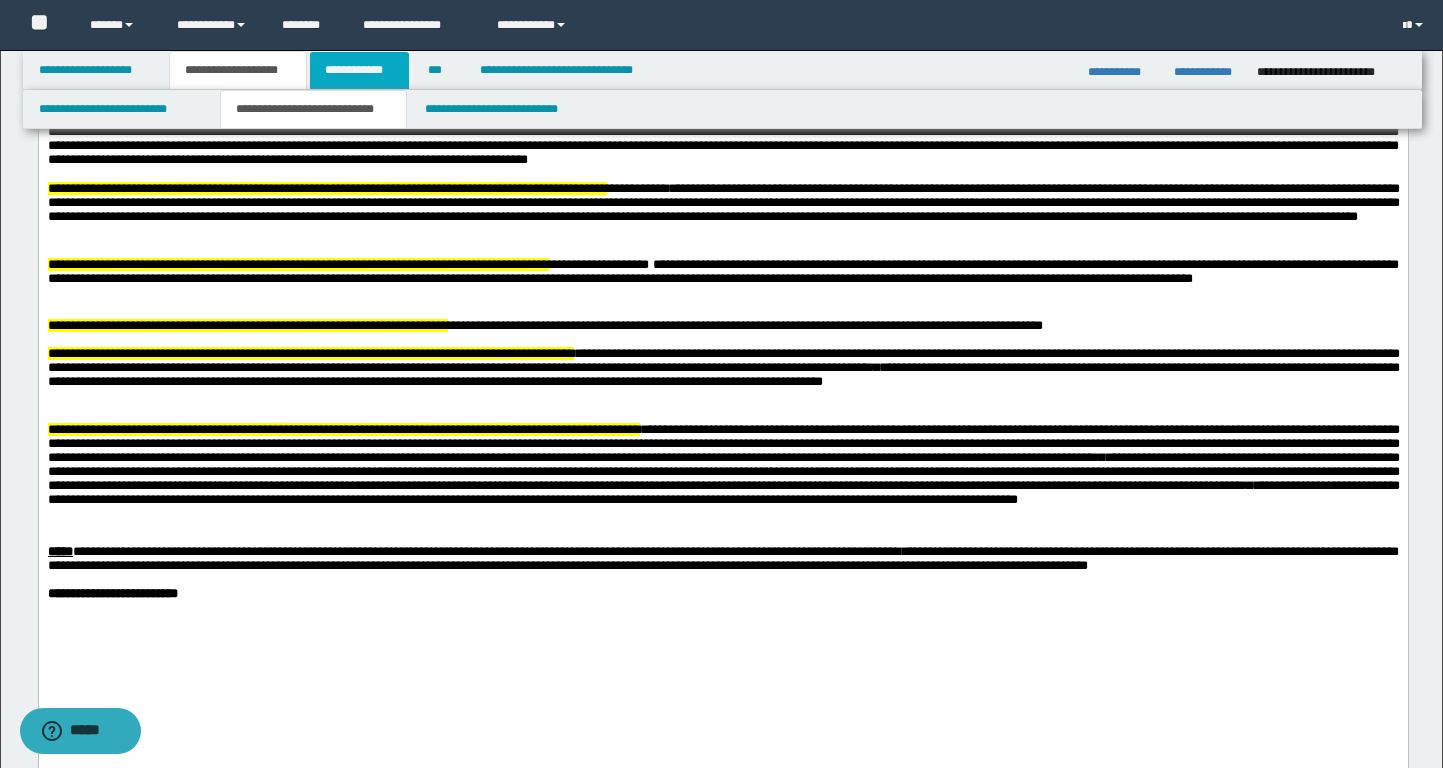 click on "**********" at bounding box center [359, 70] 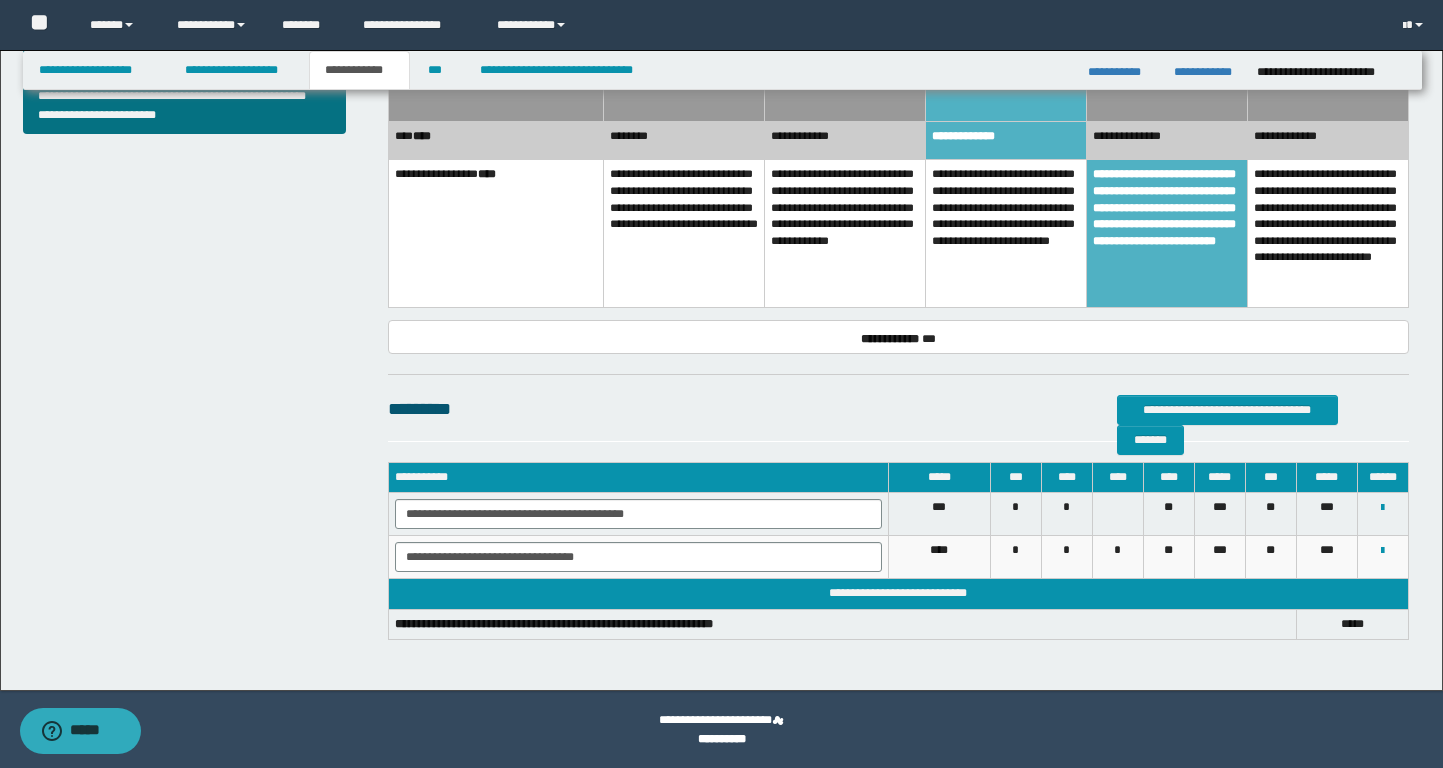scroll, scrollTop: 792, scrollLeft: 0, axis: vertical 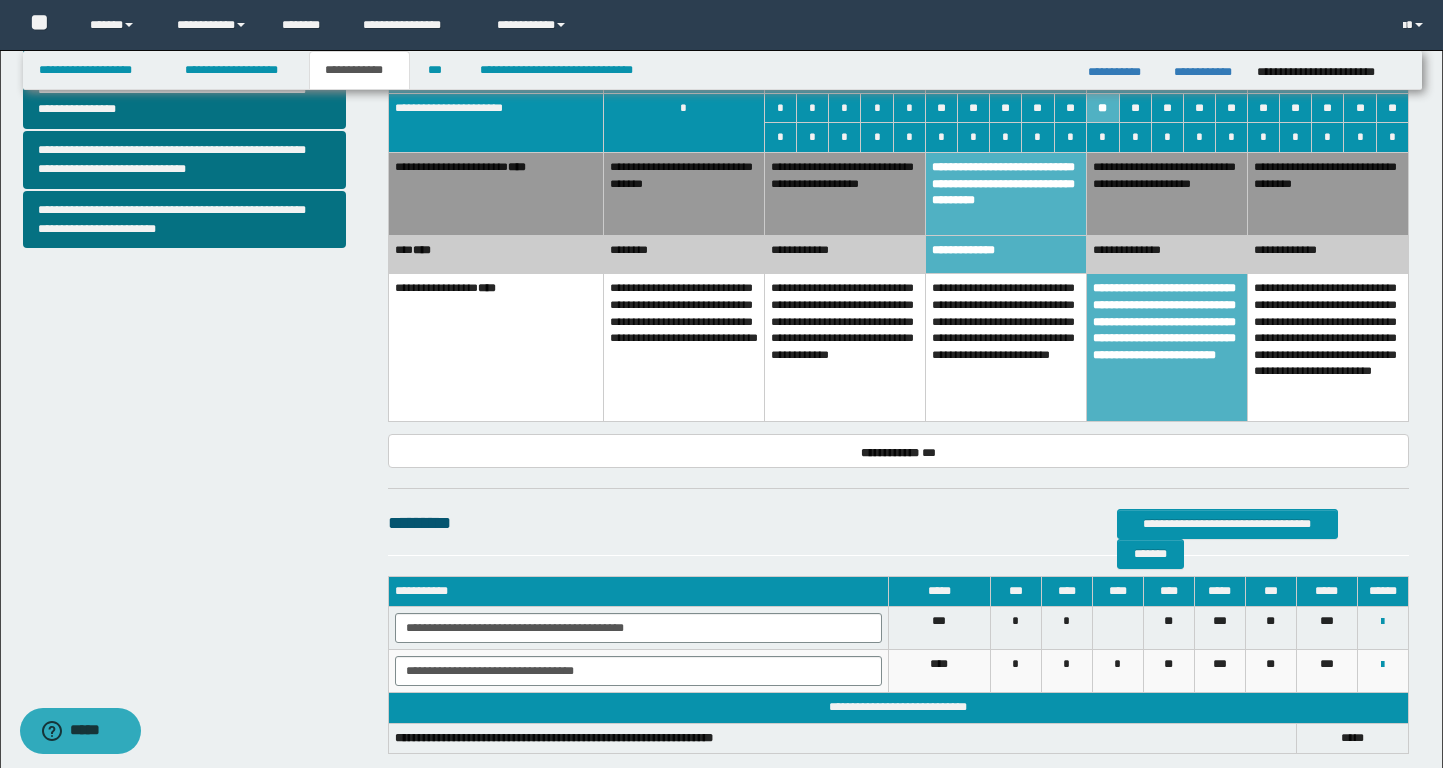 click on "**********" at bounding box center (1005, 254) 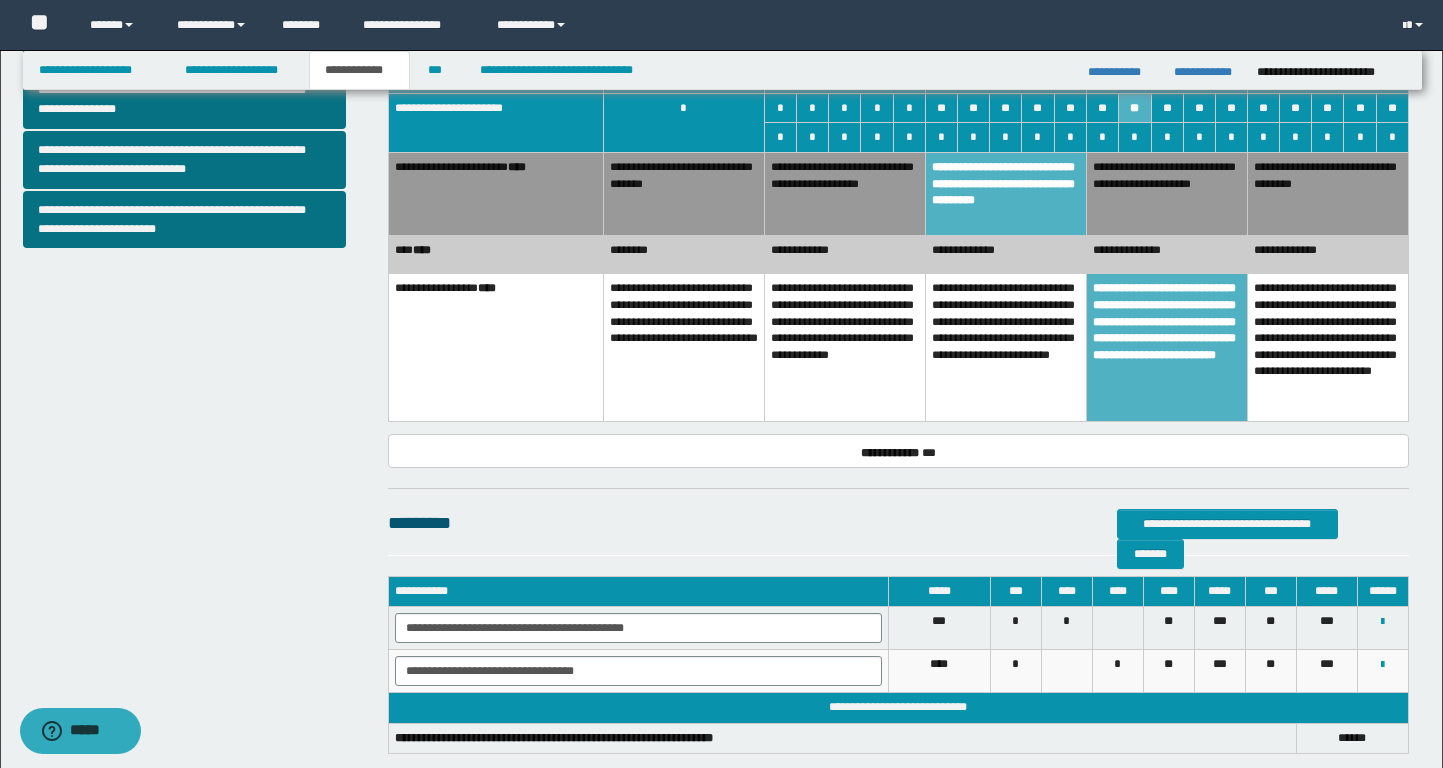 click on "**********" at bounding box center [1005, 194] 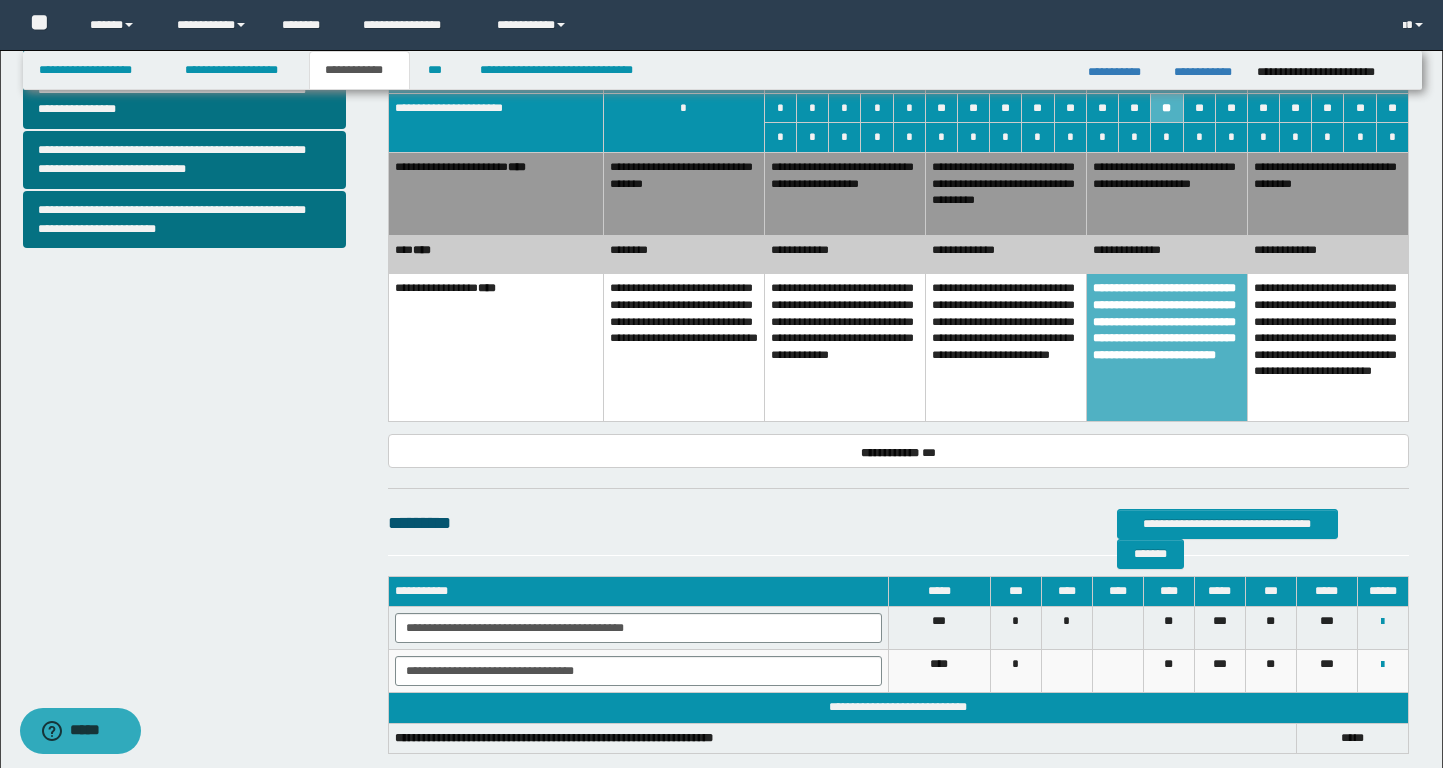 click on "**********" at bounding box center (1005, 254) 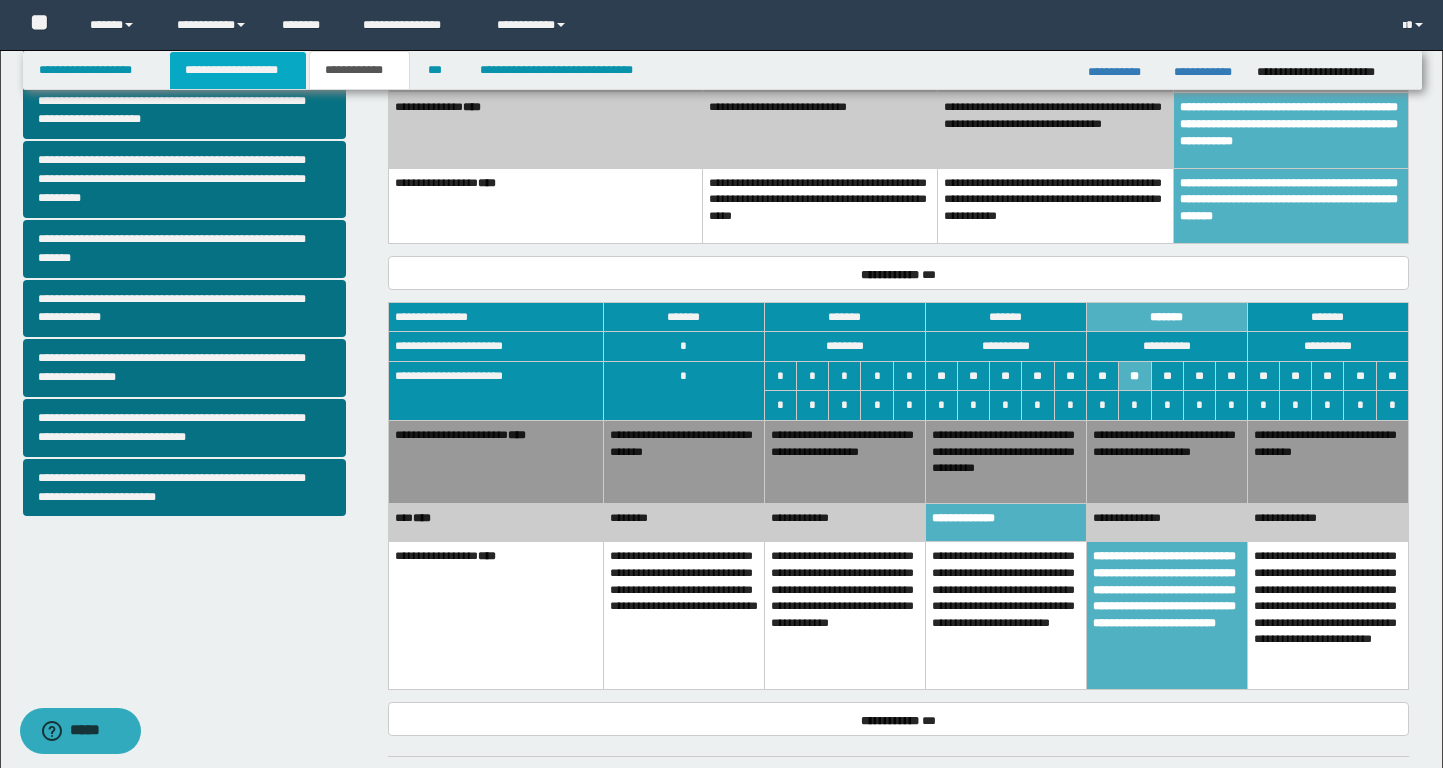 click on "**********" at bounding box center (238, 70) 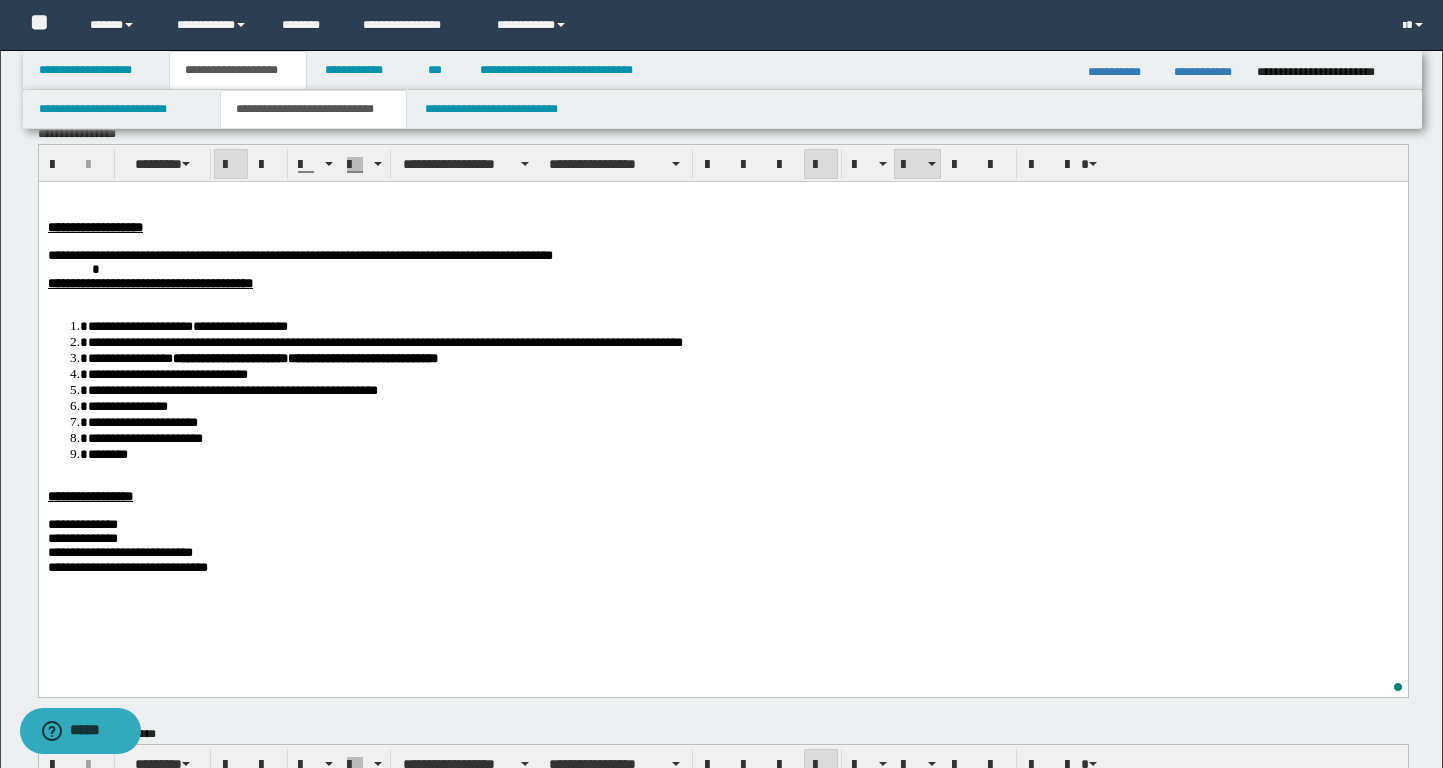 scroll, scrollTop: 38, scrollLeft: 0, axis: vertical 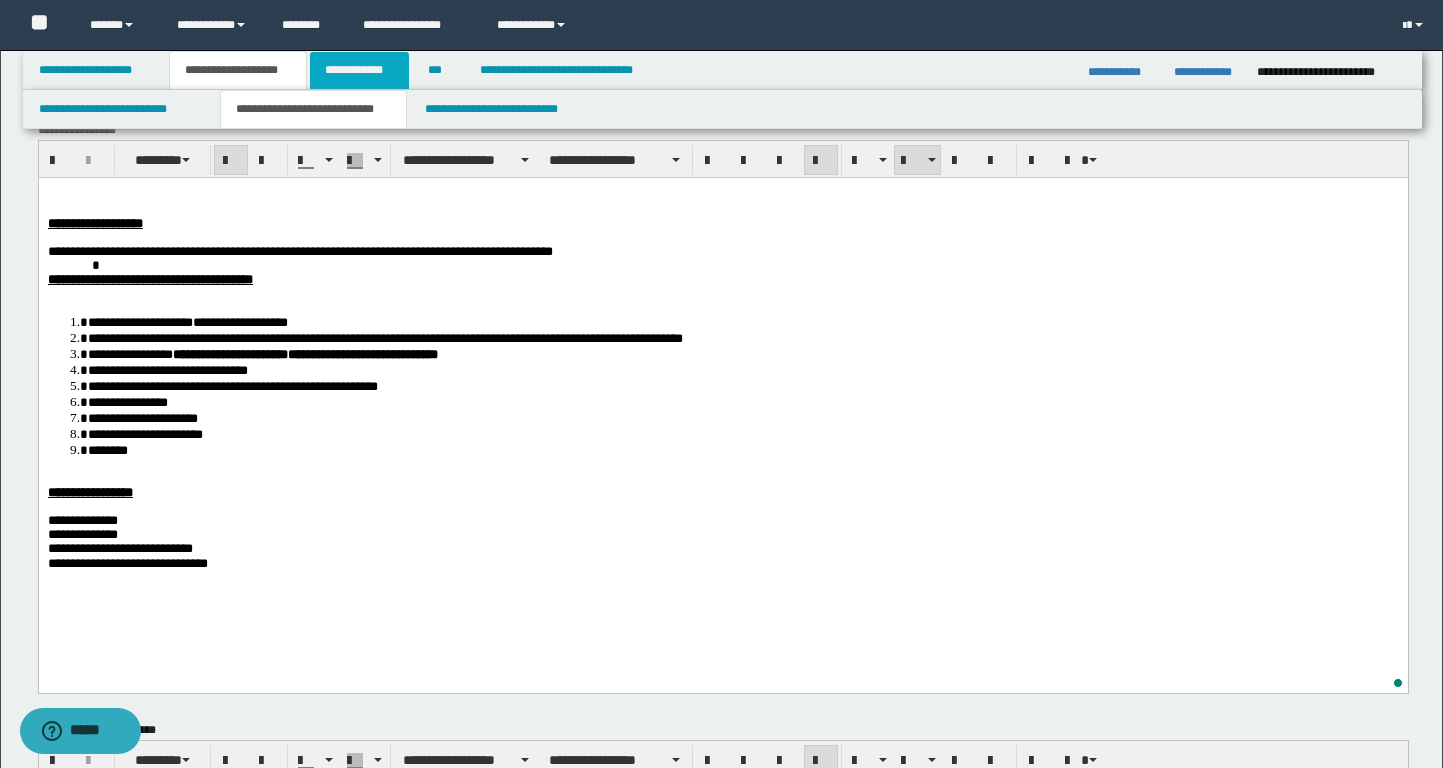 click on "**********" at bounding box center [359, 70] 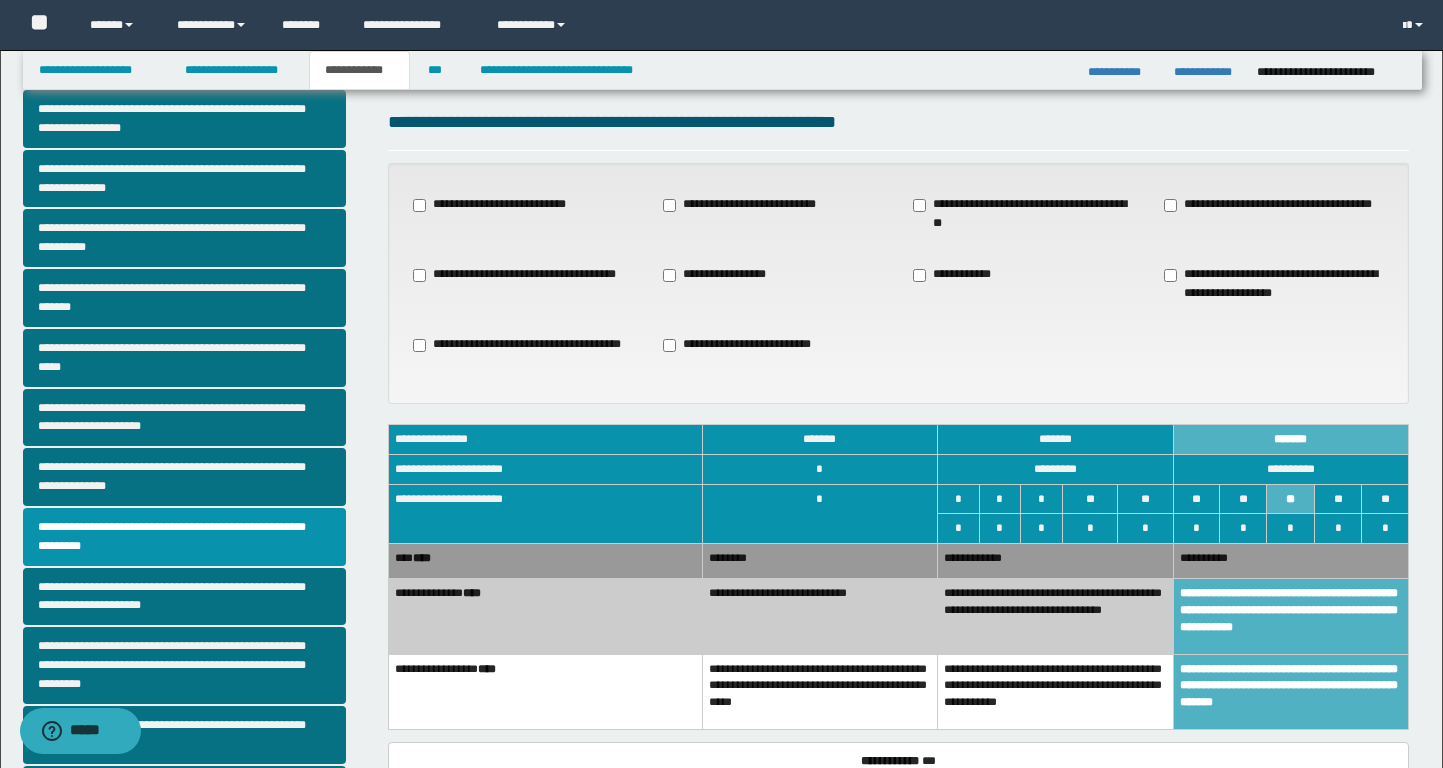 scroll, scrollTop: 7, scrollLeft: 0, axis: vertical 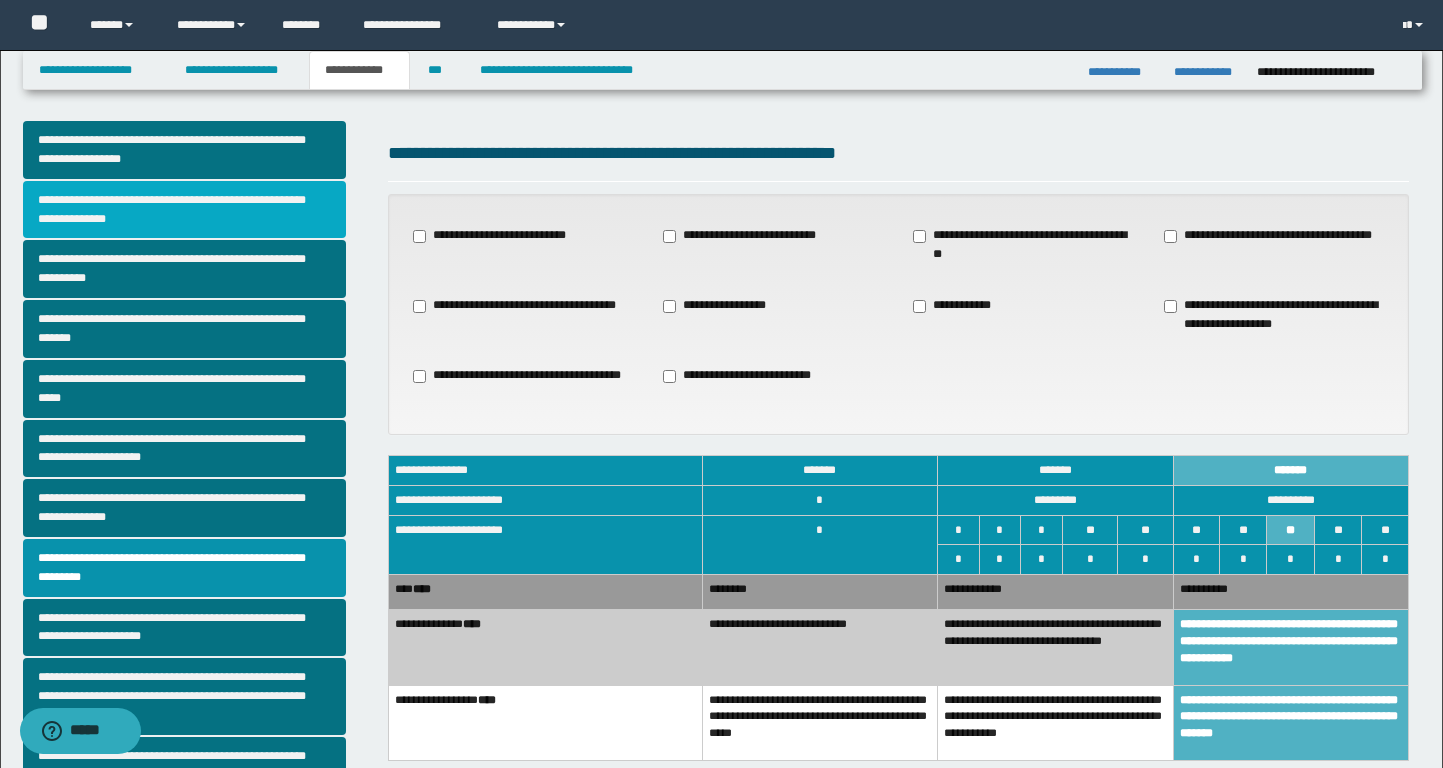 click on "**********" at bounding box center [184, 210] 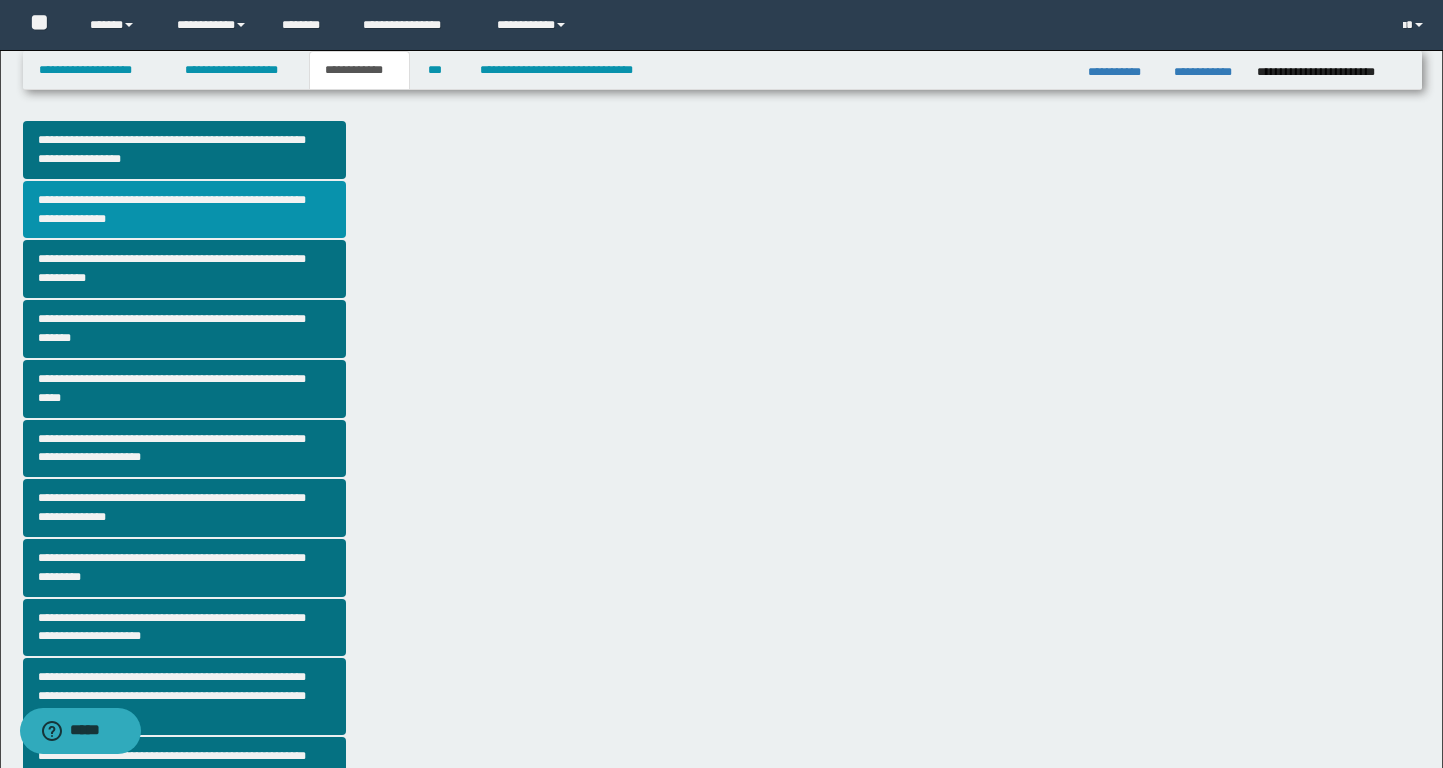 scroll, scrollTop: 0, scrollLeft: 0, axis: both 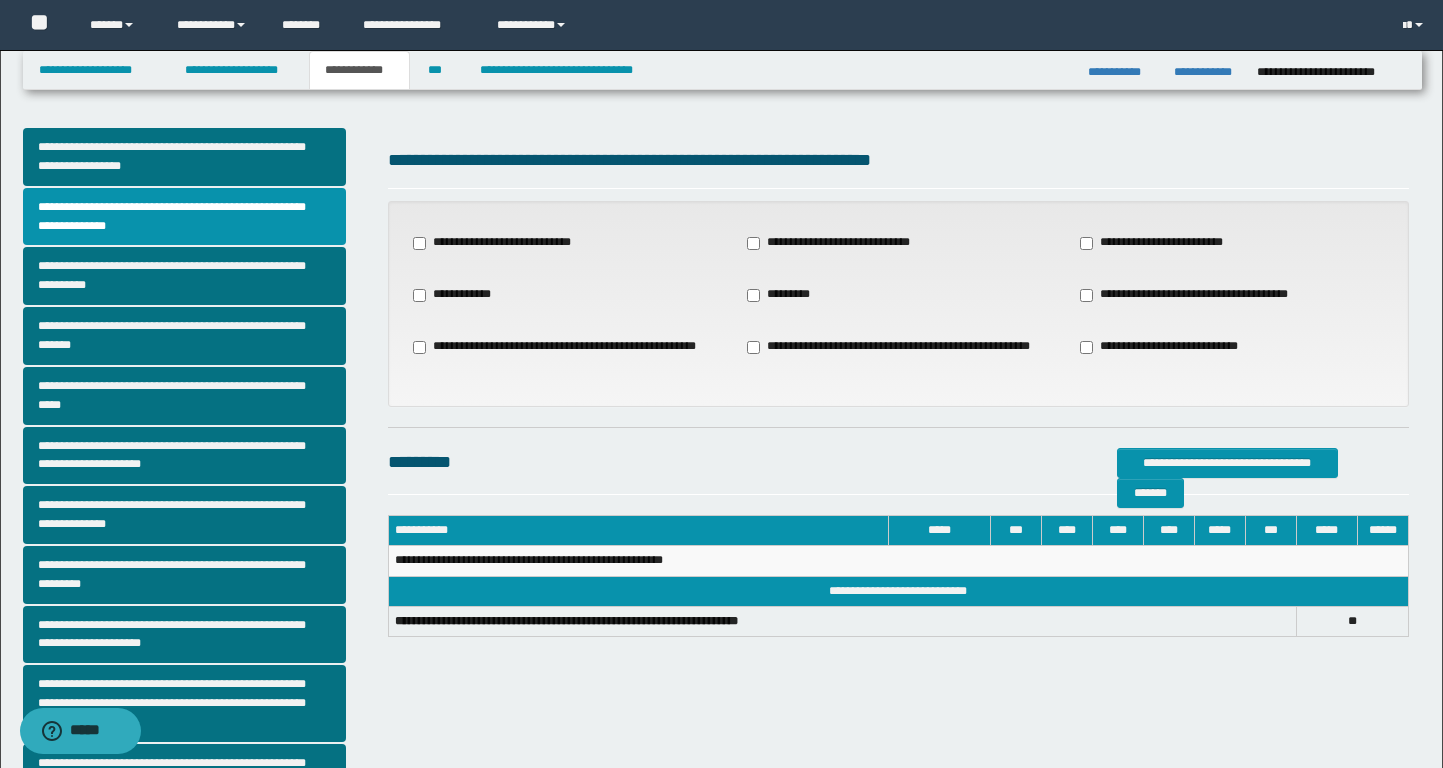 click on "**********" at bounding box center (1203, 295) 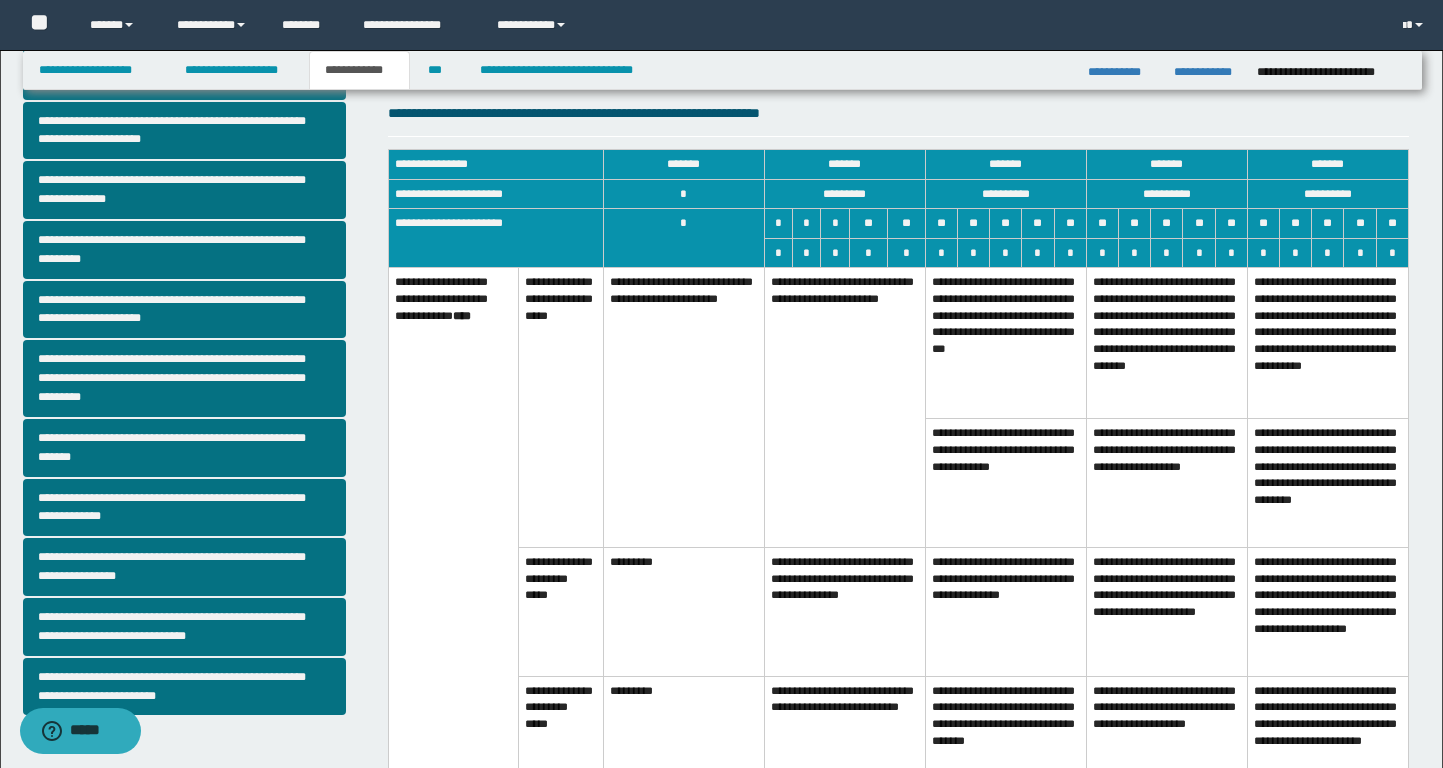 scroll, scrollTop: 369, scrollLeft: 0, axis: vertical 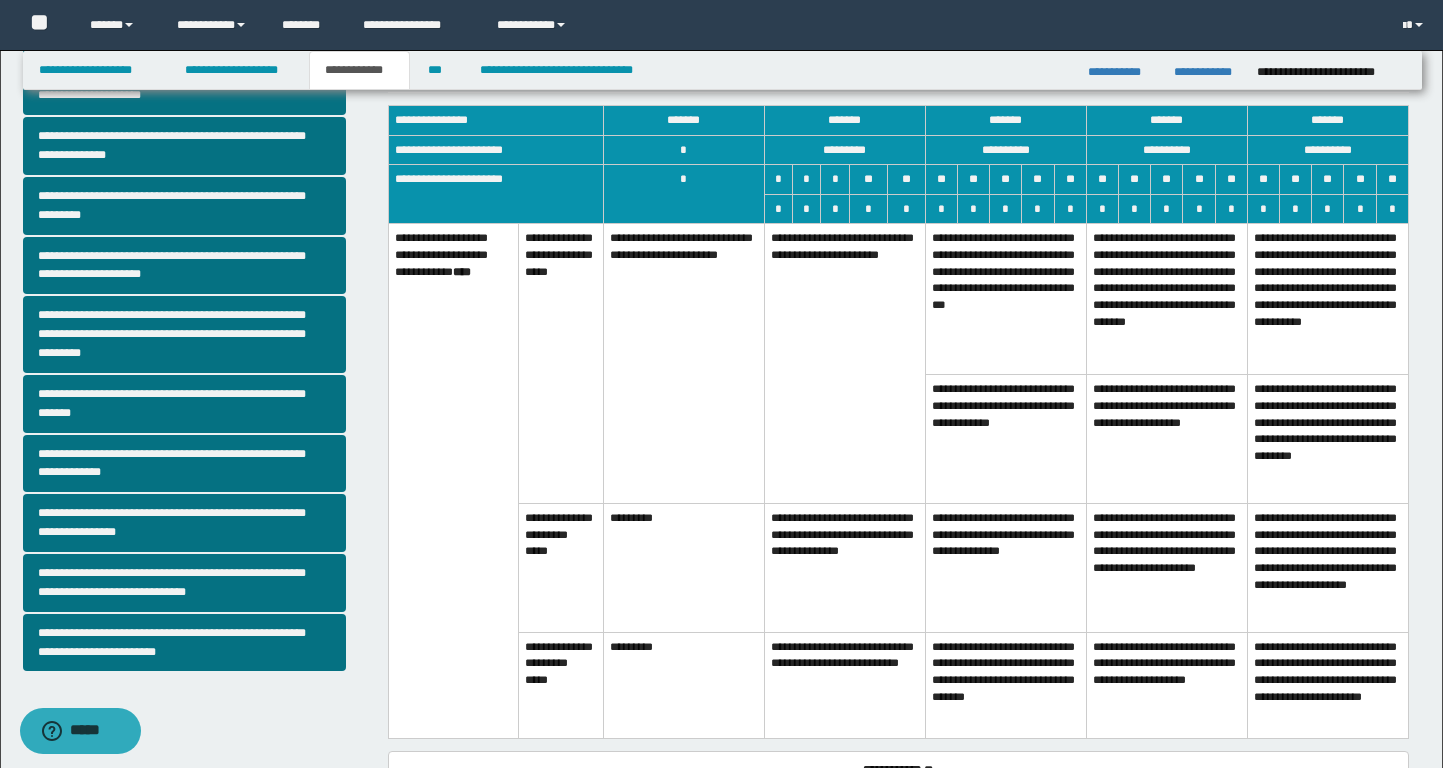click on "**********" at bounding box center (844, 685) 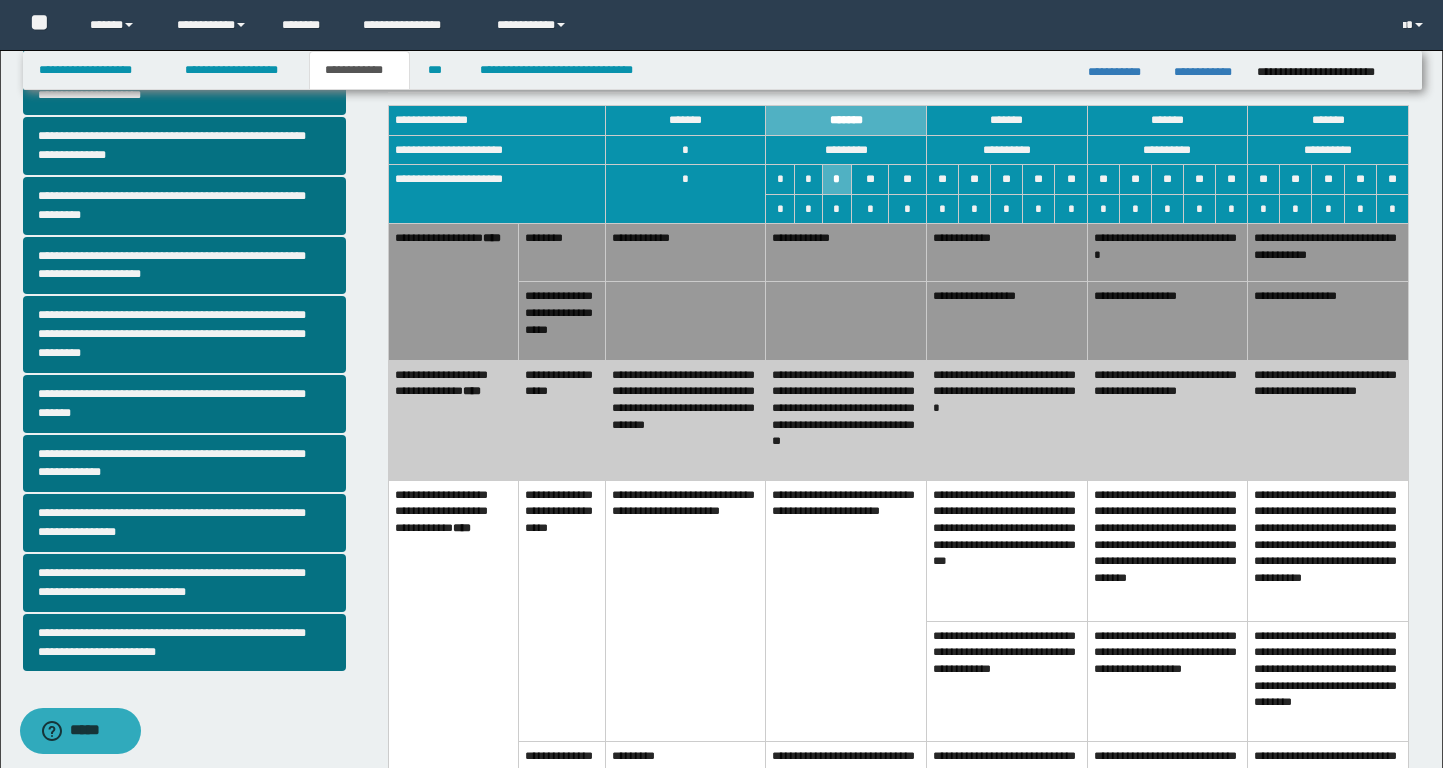 click on "**********" at bounding box center (1006, 420) 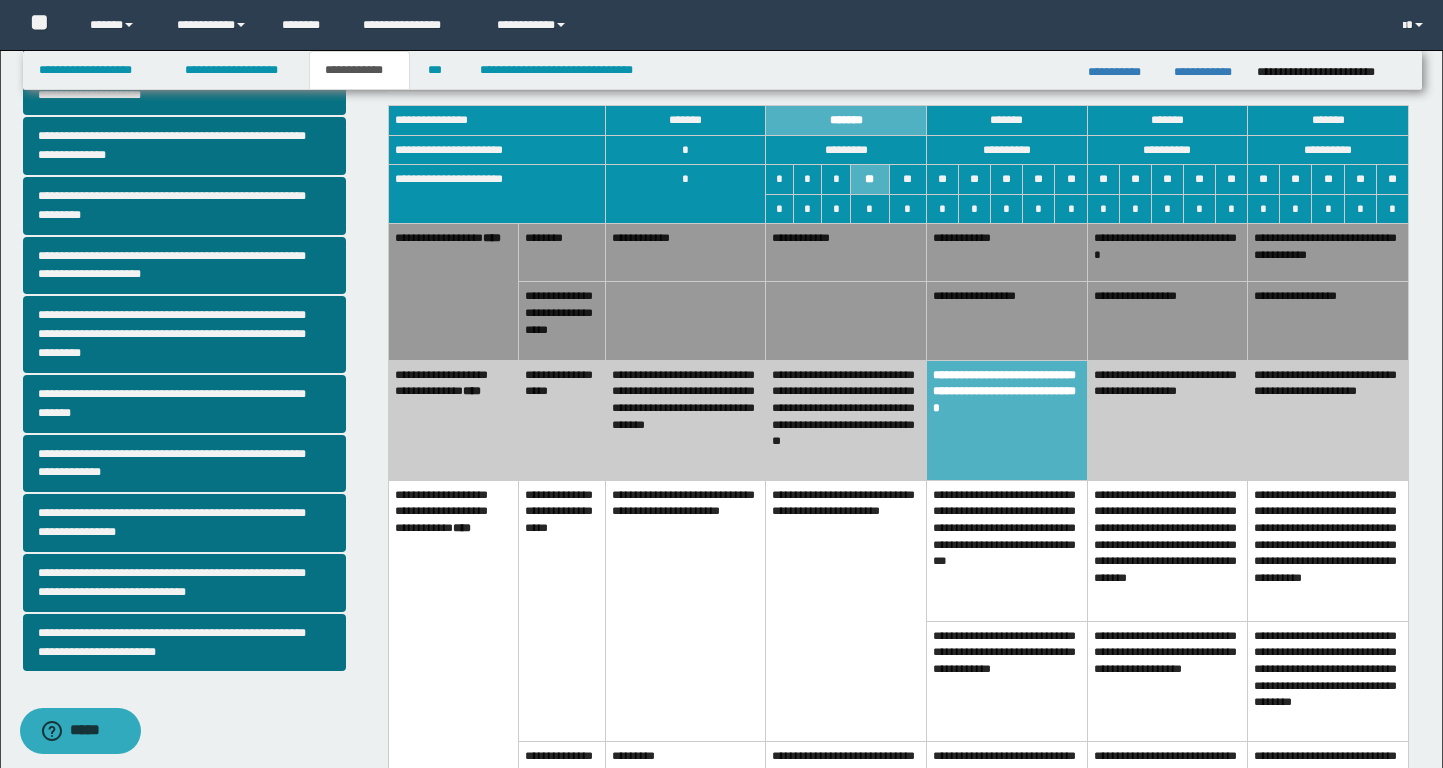 click on "**********" at bounding box center [1006, 321] 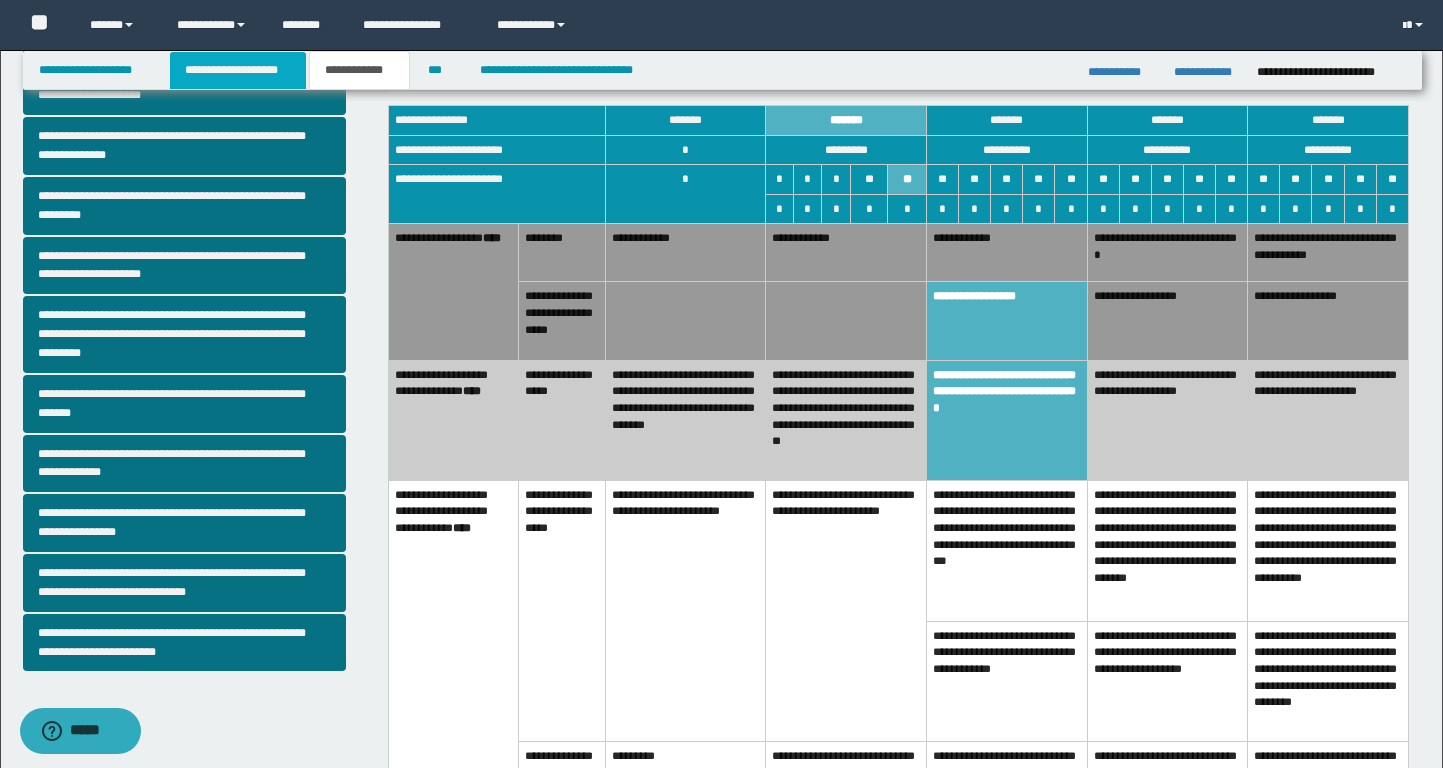 click on "**********" at bounding box center [238, 70] 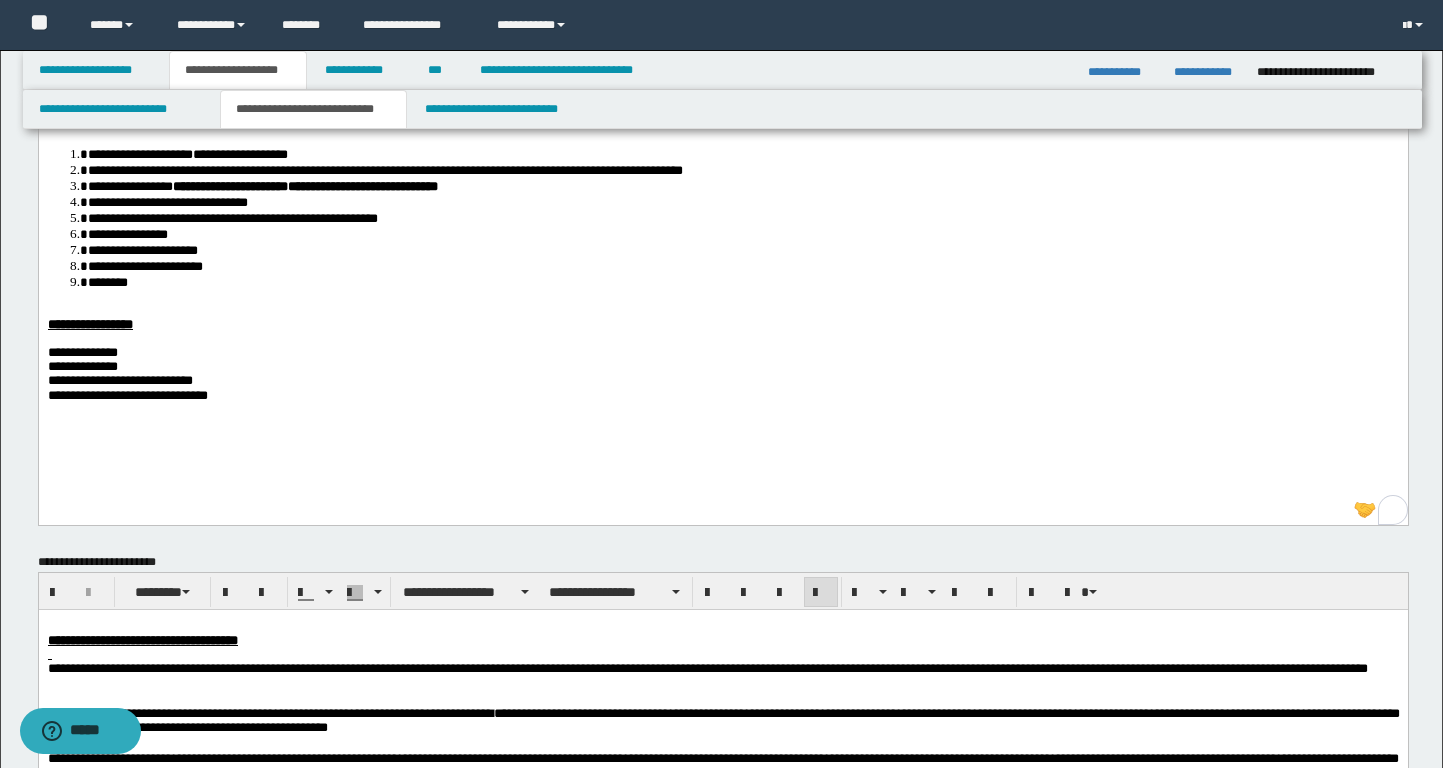 scroll, scrollTop: 0, scrollLeft: 0, axis: both 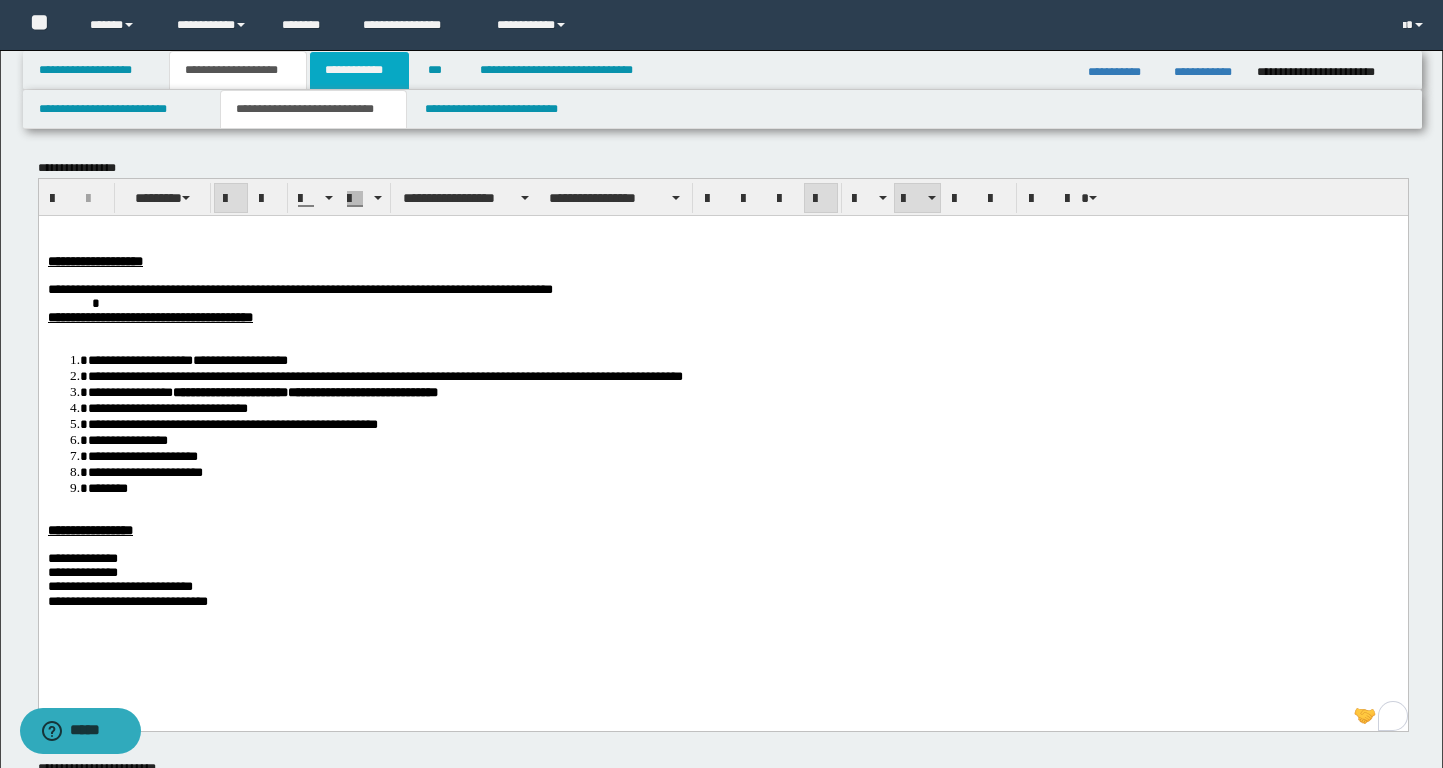 click on "**********" at bounding box center [359, 70] 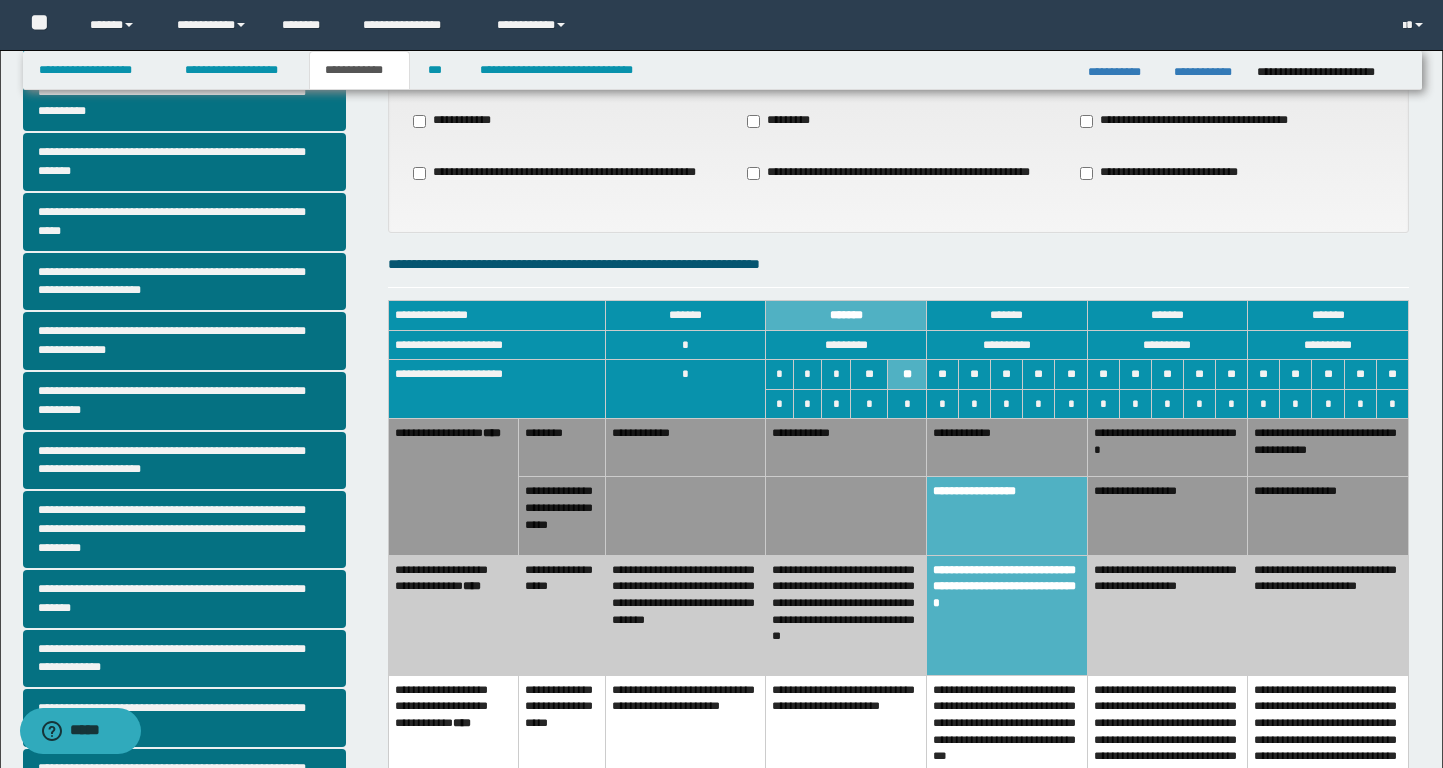 scroll, scrollTop: 231, scrollLeft: 0, axis: vertical 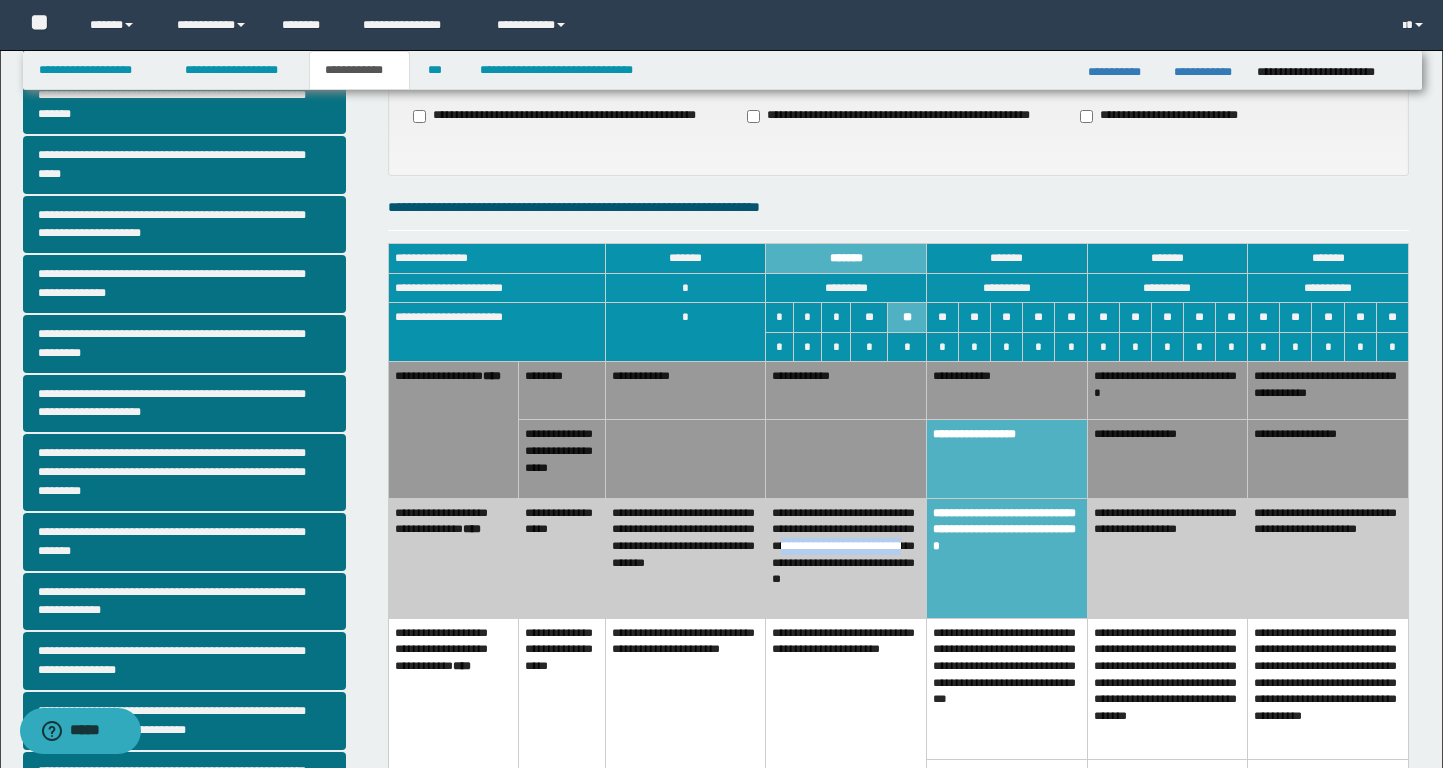 click on "**********" at bounding box center (846, 558) 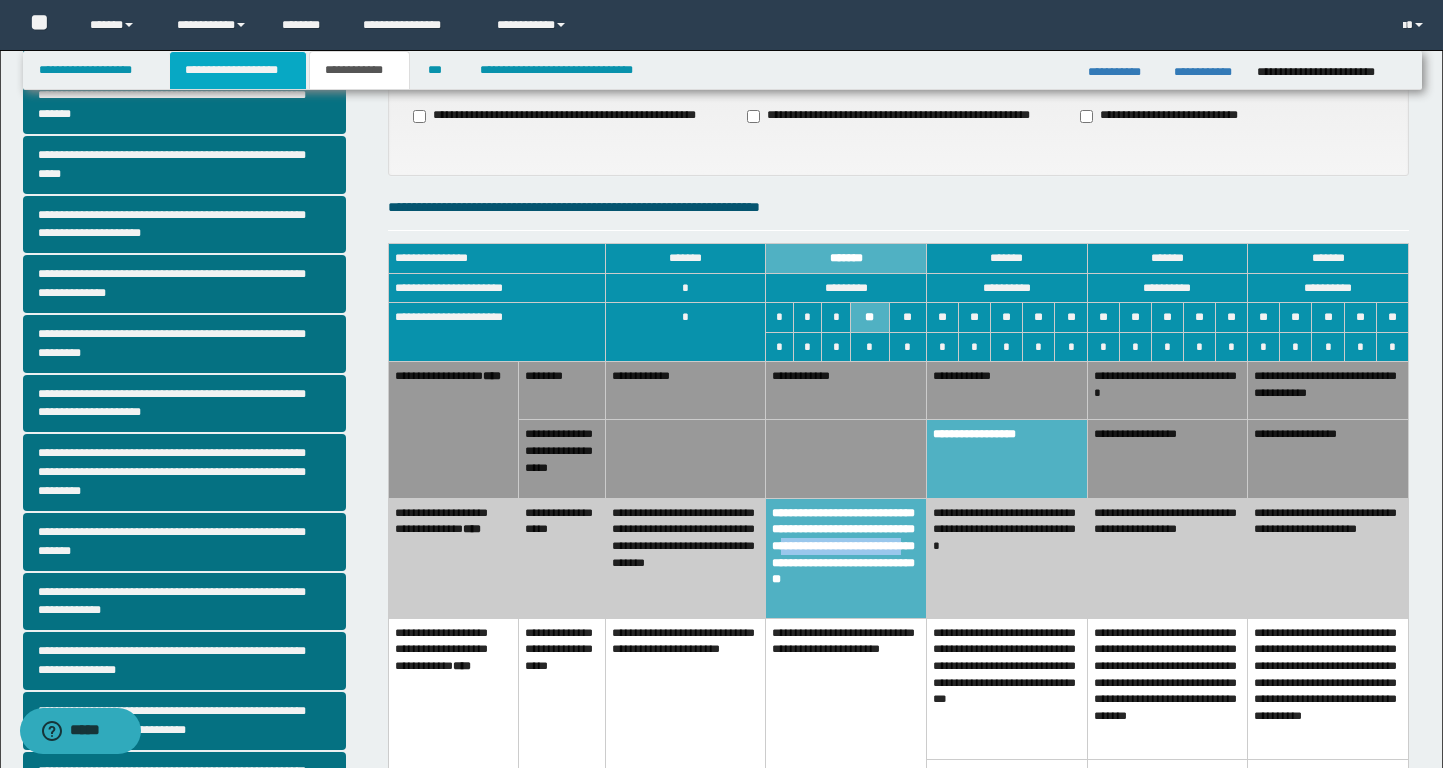 click on "**********" at bounding box center (238, 70) 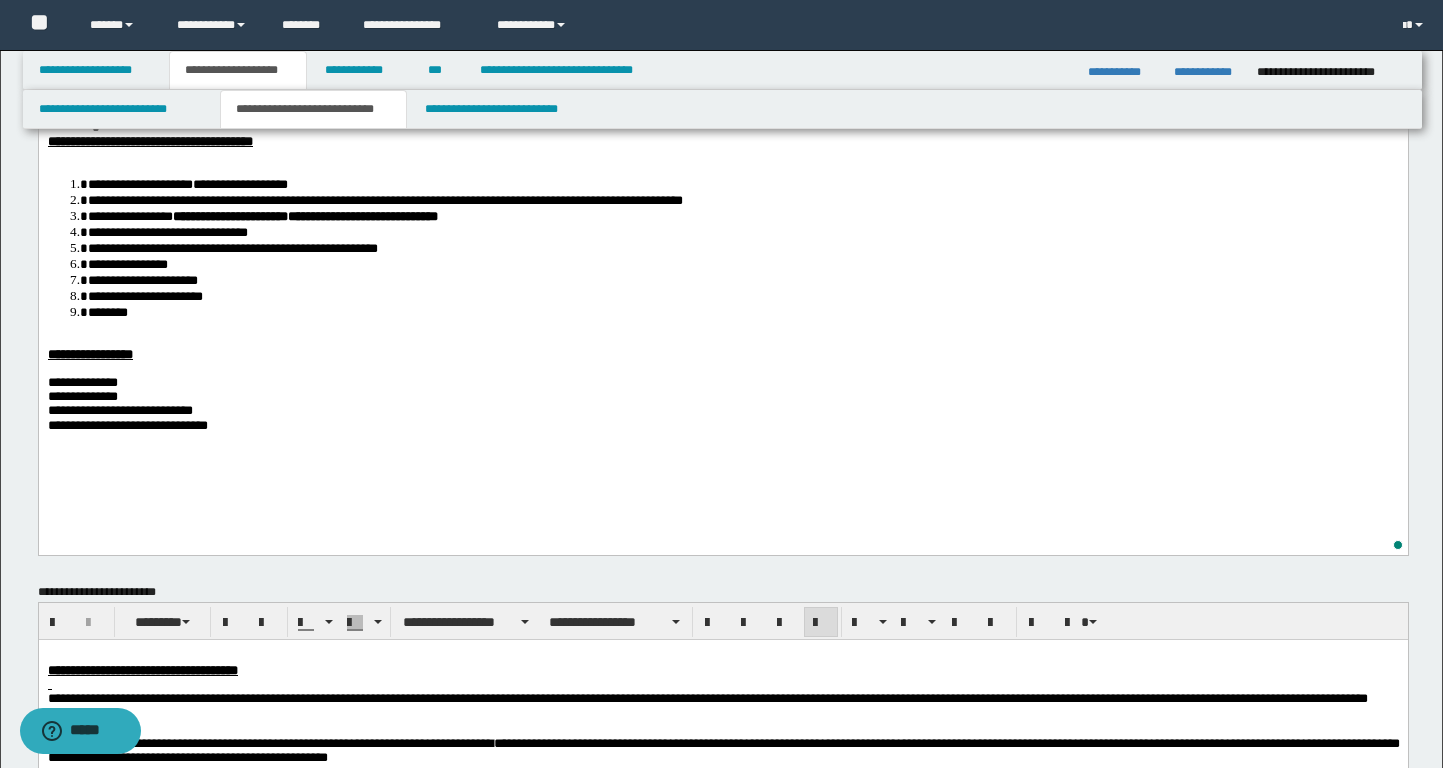 scroll, scrollTop: 172, scrollLeft: 0, axis: vertical 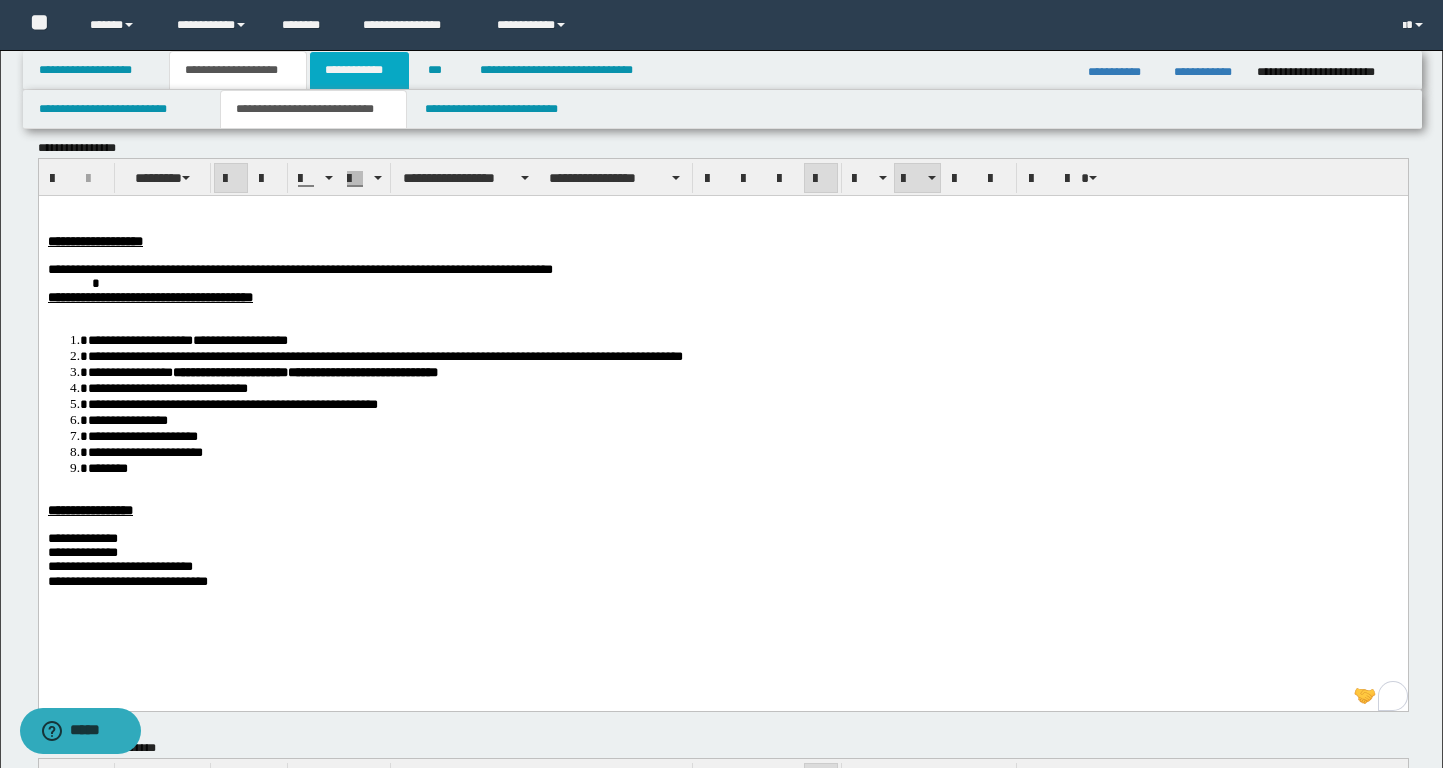 click on "**********" at bounding box center [359, 70] 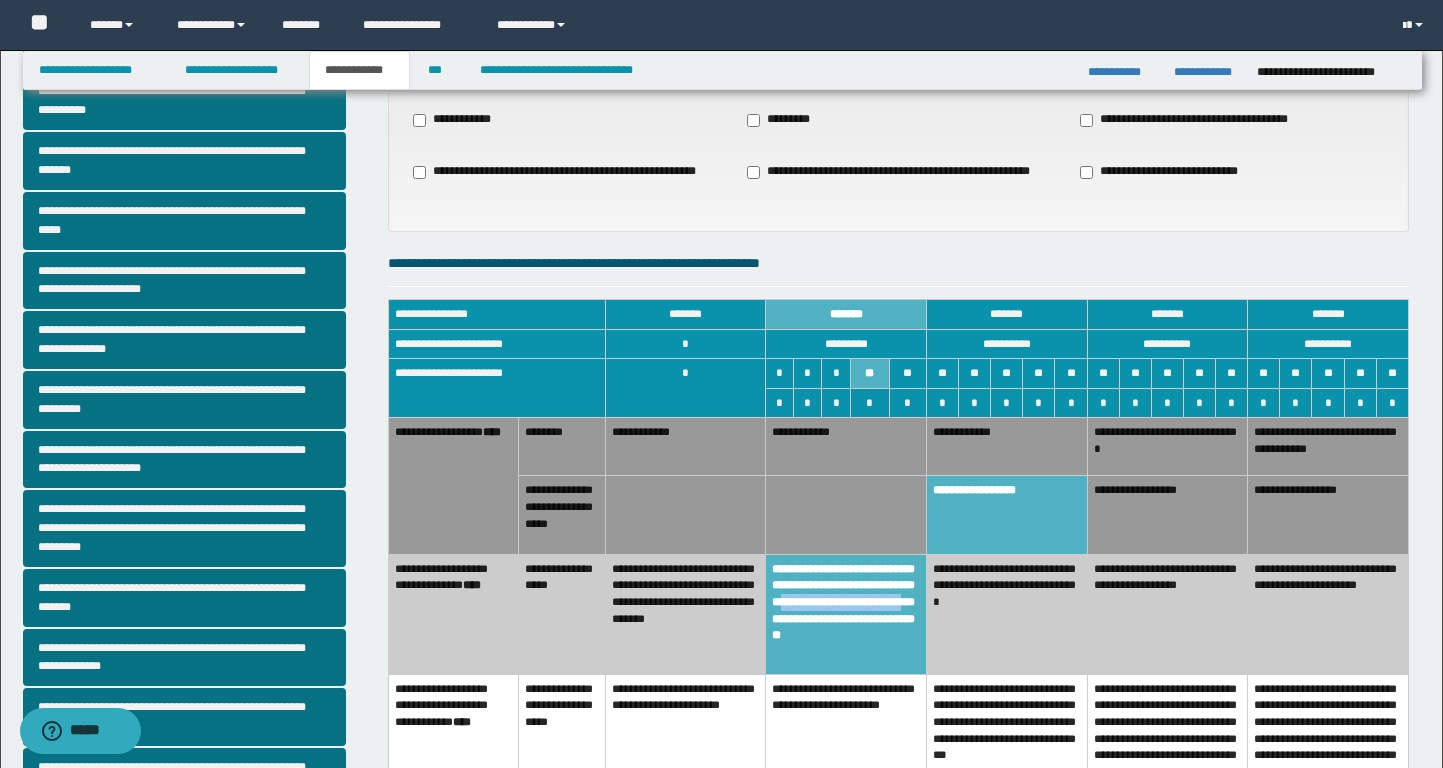 scroll, scrollTop: 180, scrollLeft: 0, axis: vertical 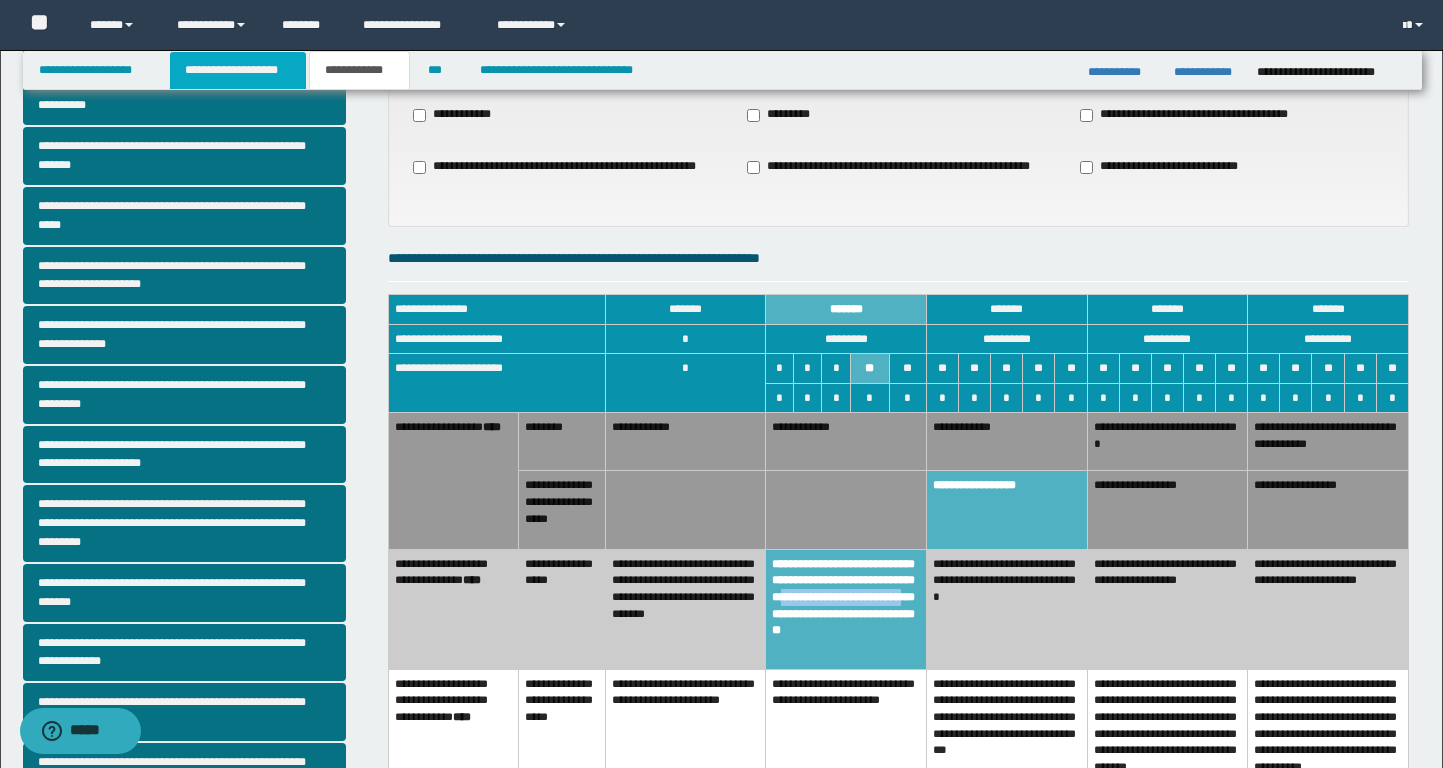 click on "**********" at bounding box center (238, 70) 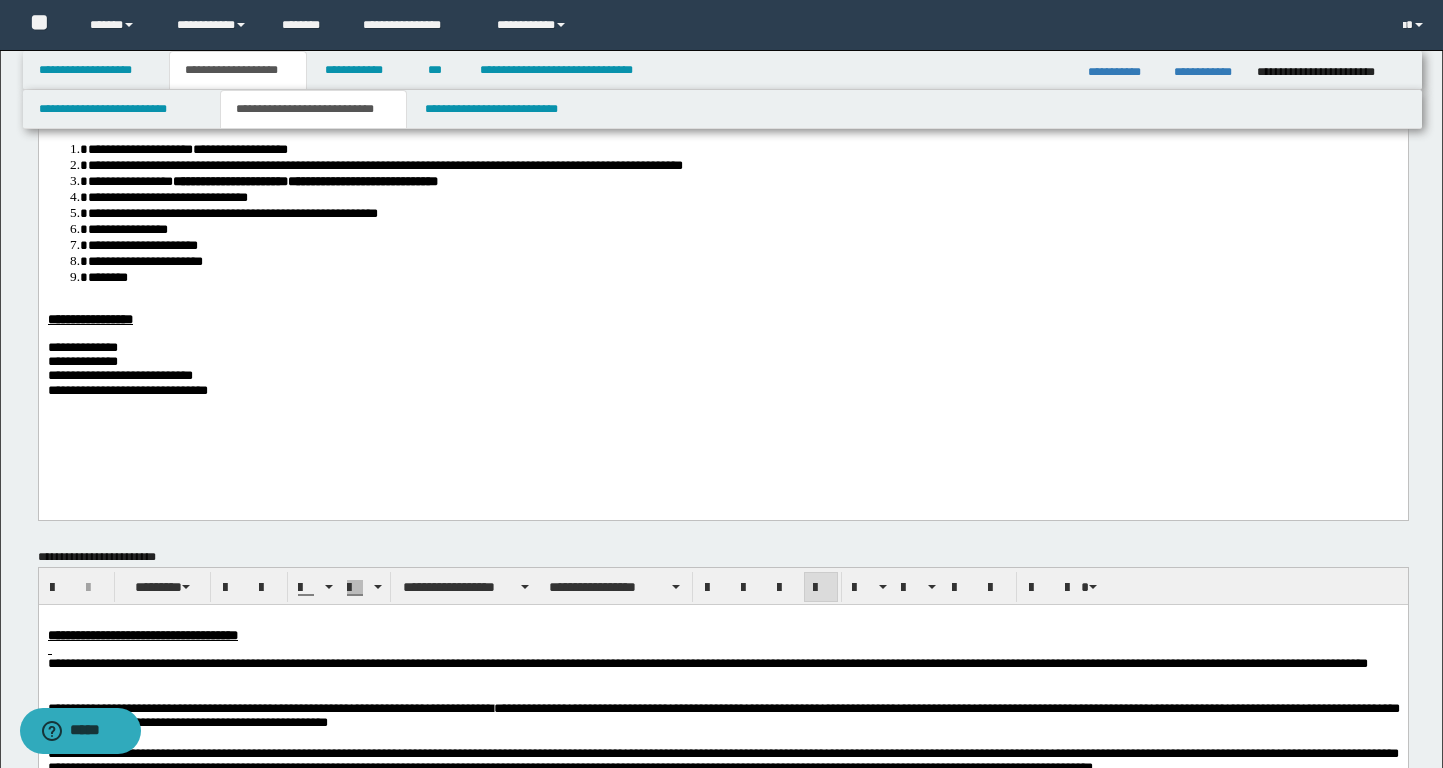 scroll, scrollTop: 170, scrollLeft: 0, axis: vertical 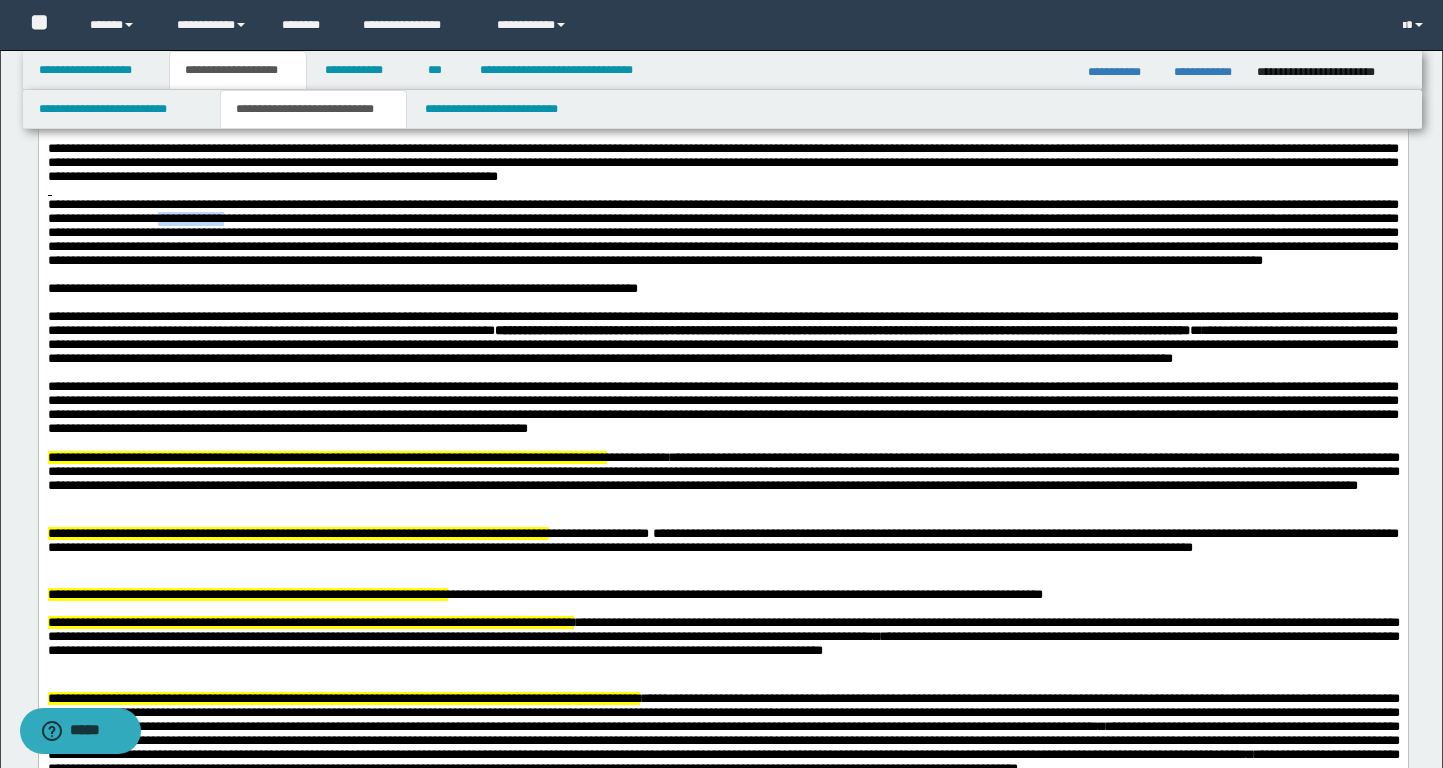 drag, startPoint x: 595, startPoint y: 331, endPoint x: 517, endPoint y: 331, distance: 78 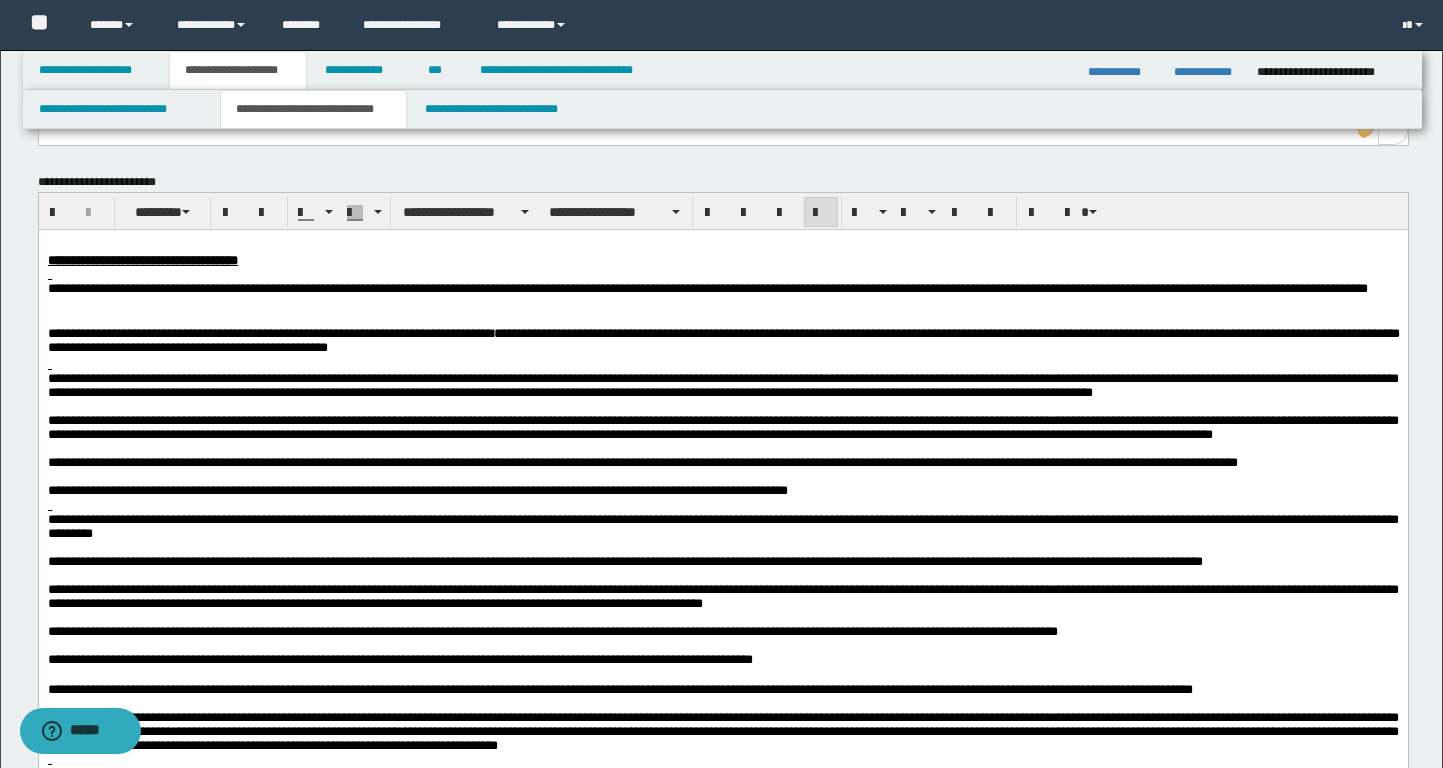 scroll, scrollTop: 0, scrollLeft: 0, axis: both 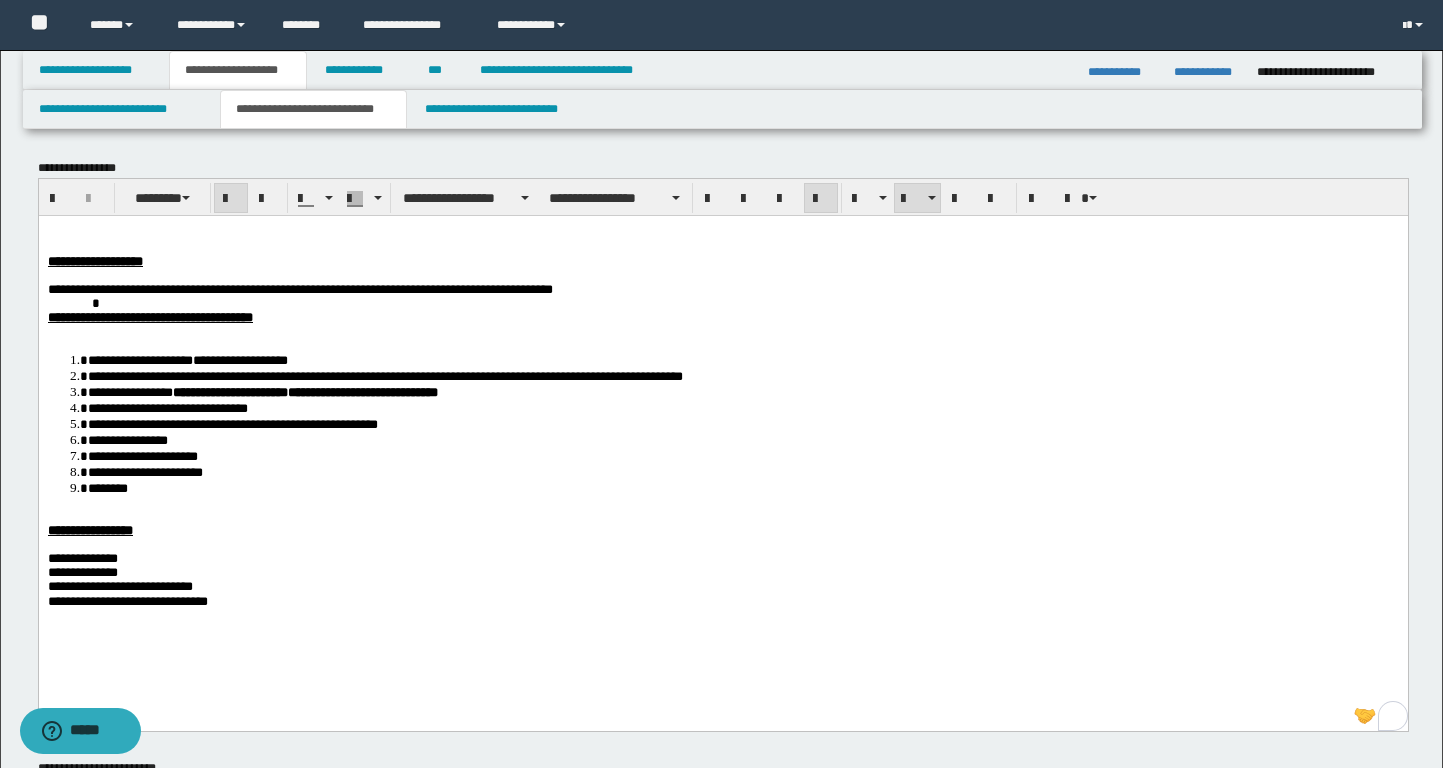 click on "**********" at bounding box center (742, 471) 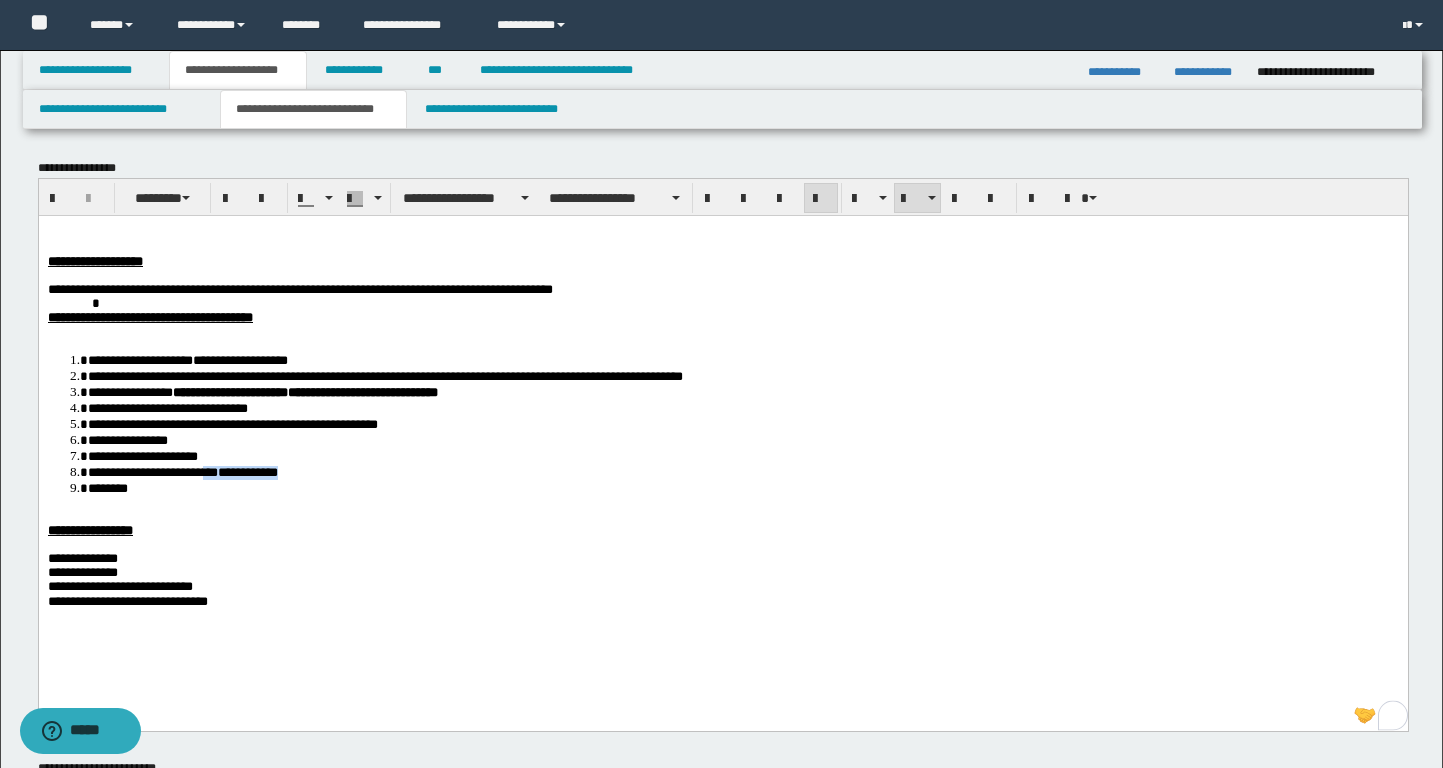 drag, startPoint x: 330, startPoint y: 479, endPoint x: 229, endPoint y: 479, distance: 101 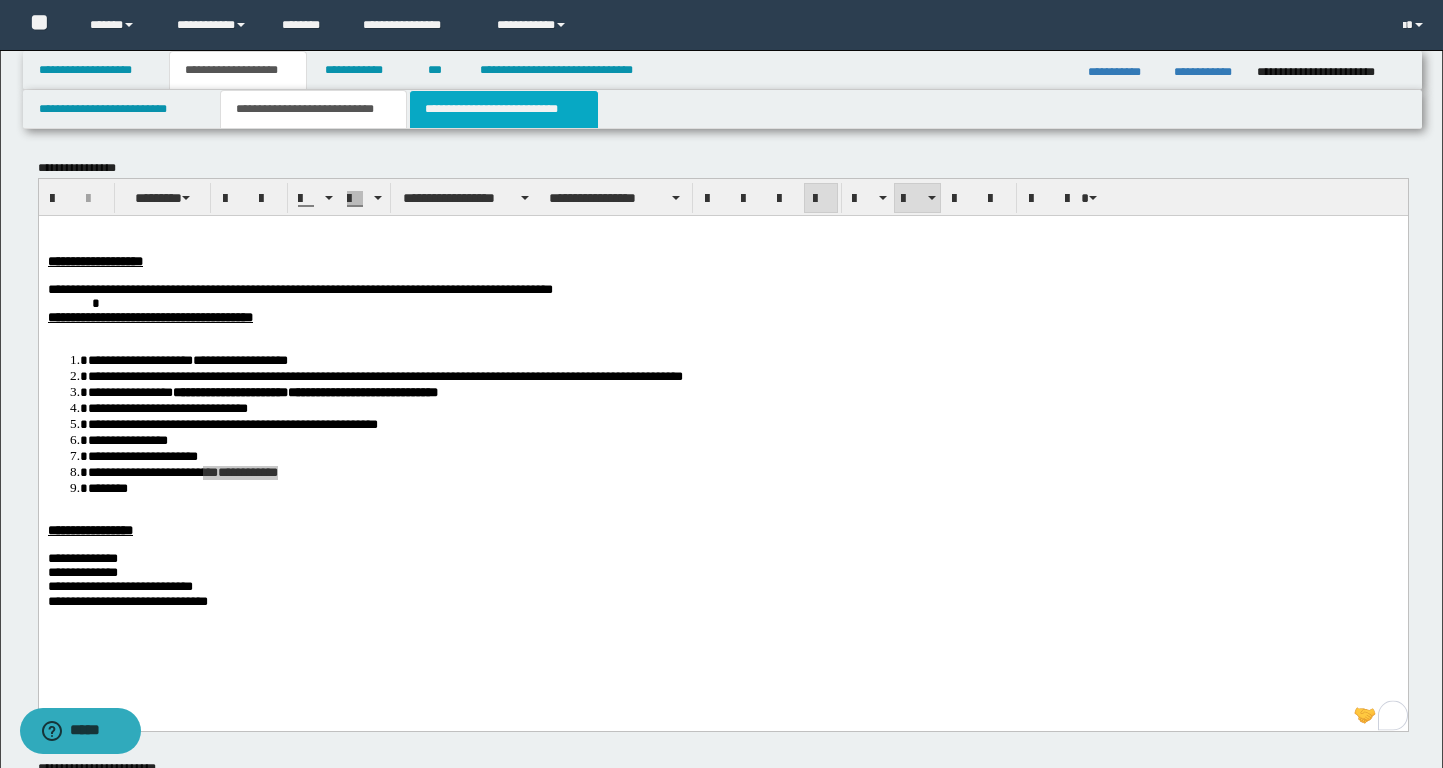 click on "**********" at bounding box center [504, 109] 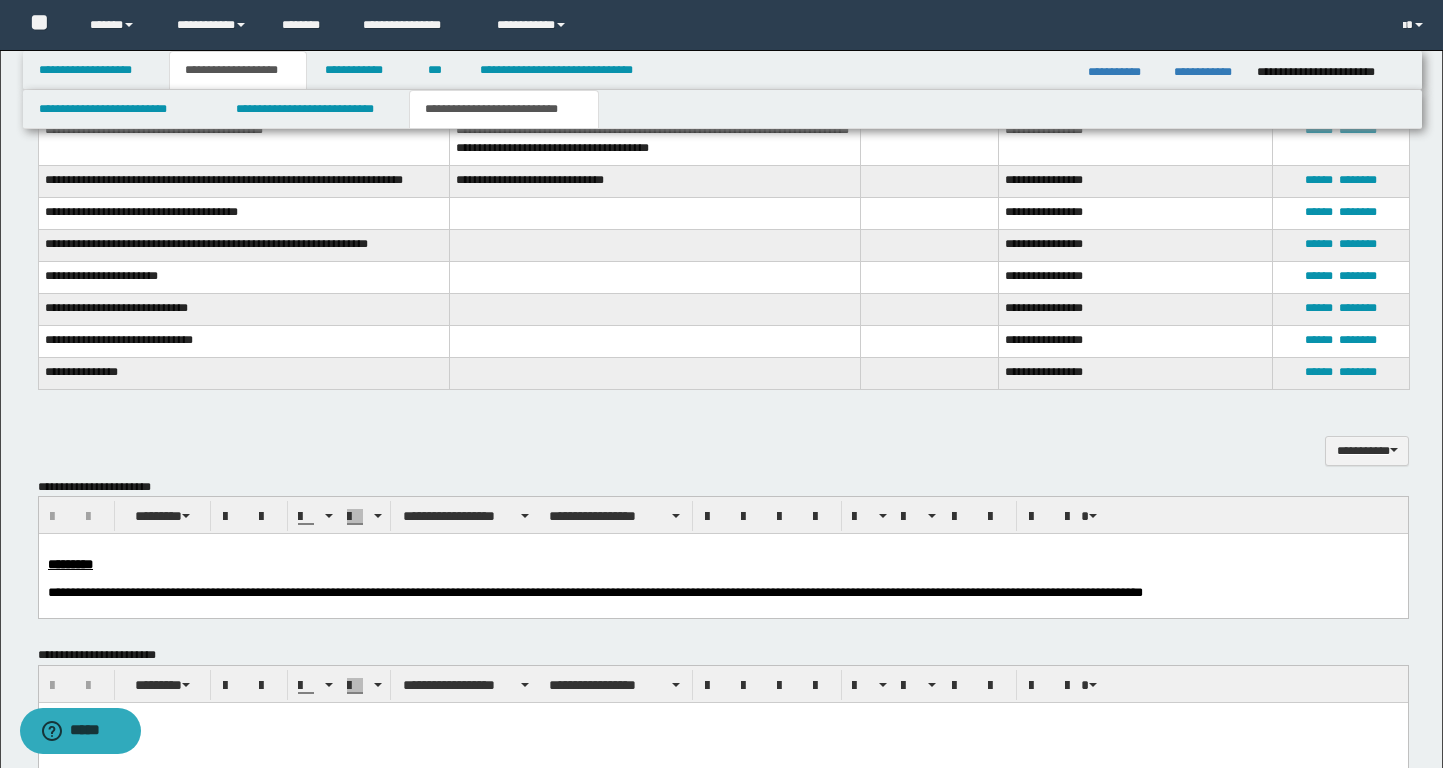 scroll, scrollTop: 605, scrollLeft: 0, axis: vertical 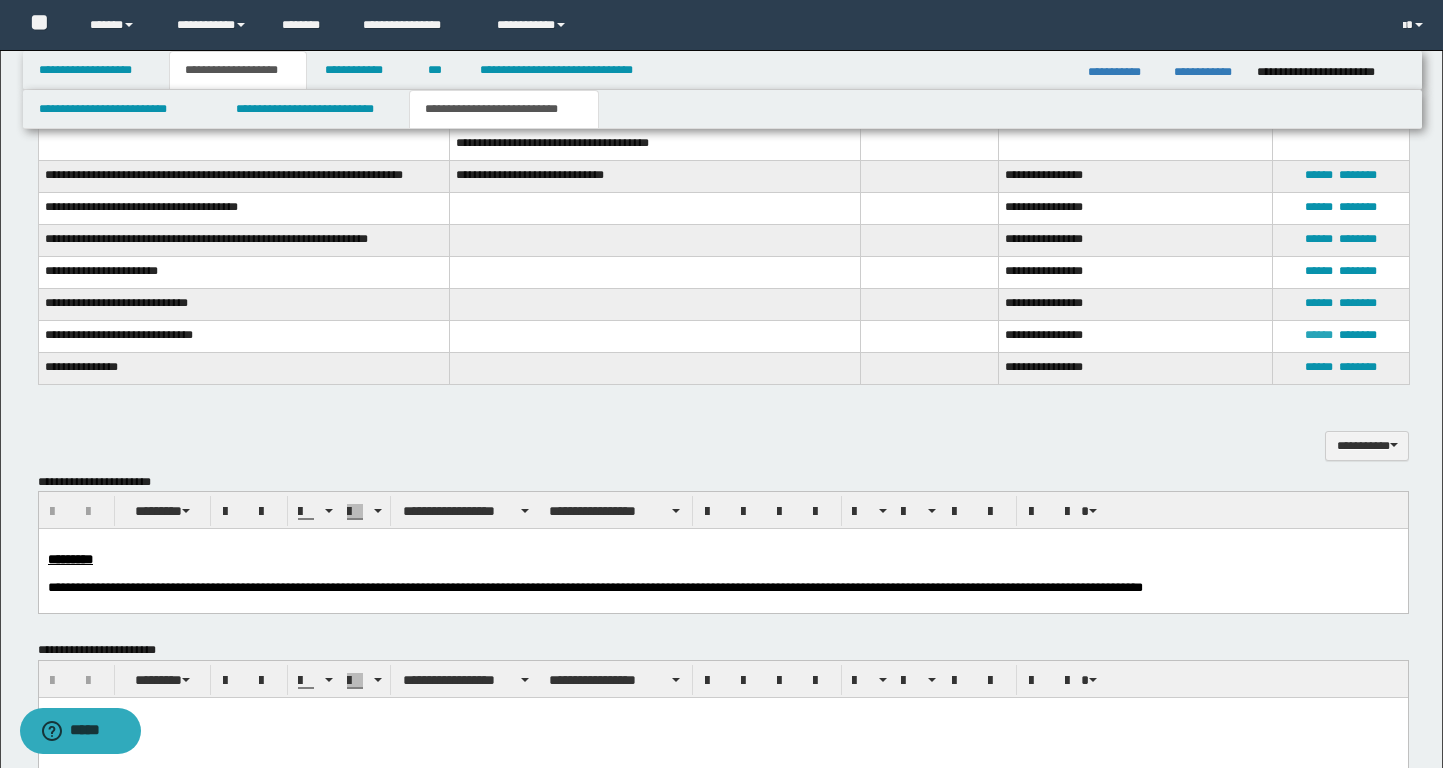 click on "******" at bounding box center (1319, 335) 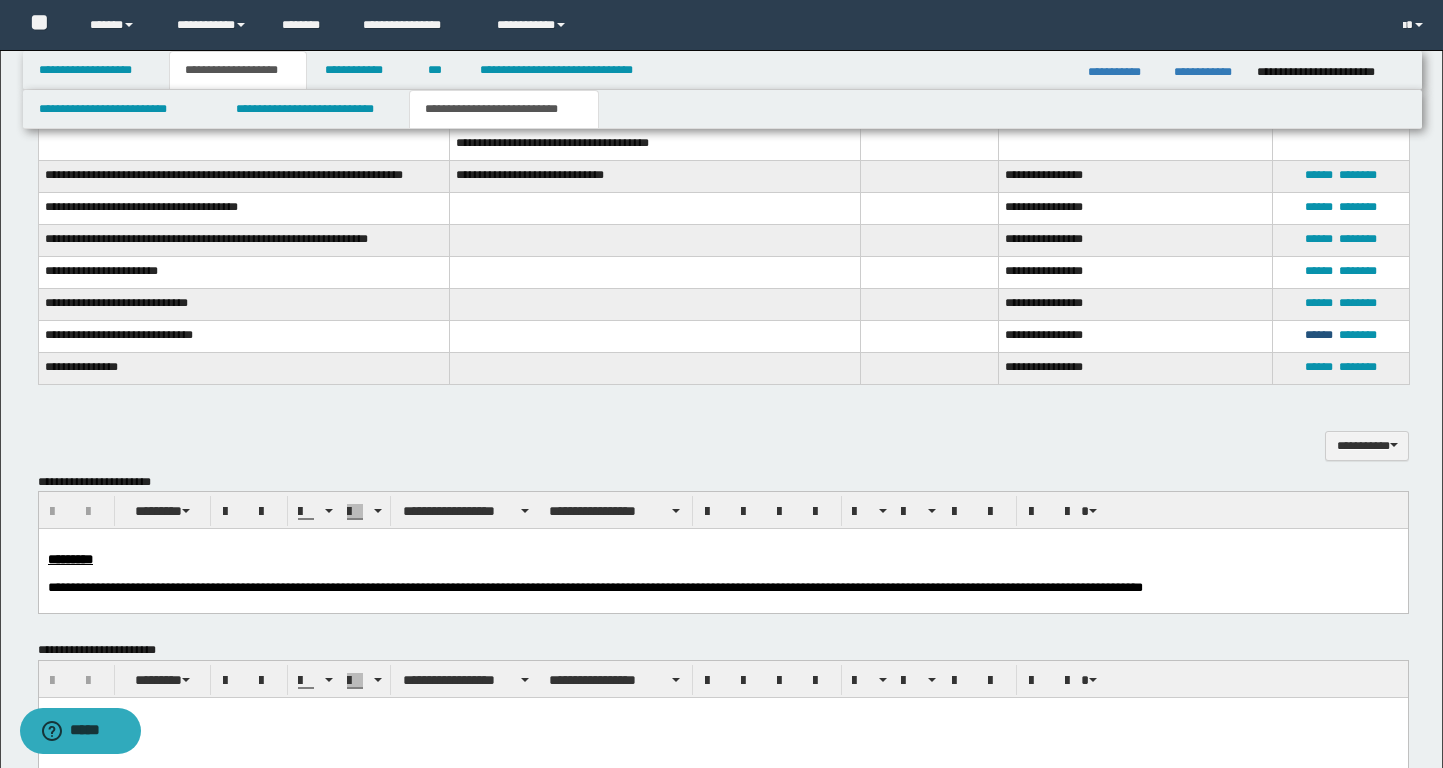 type 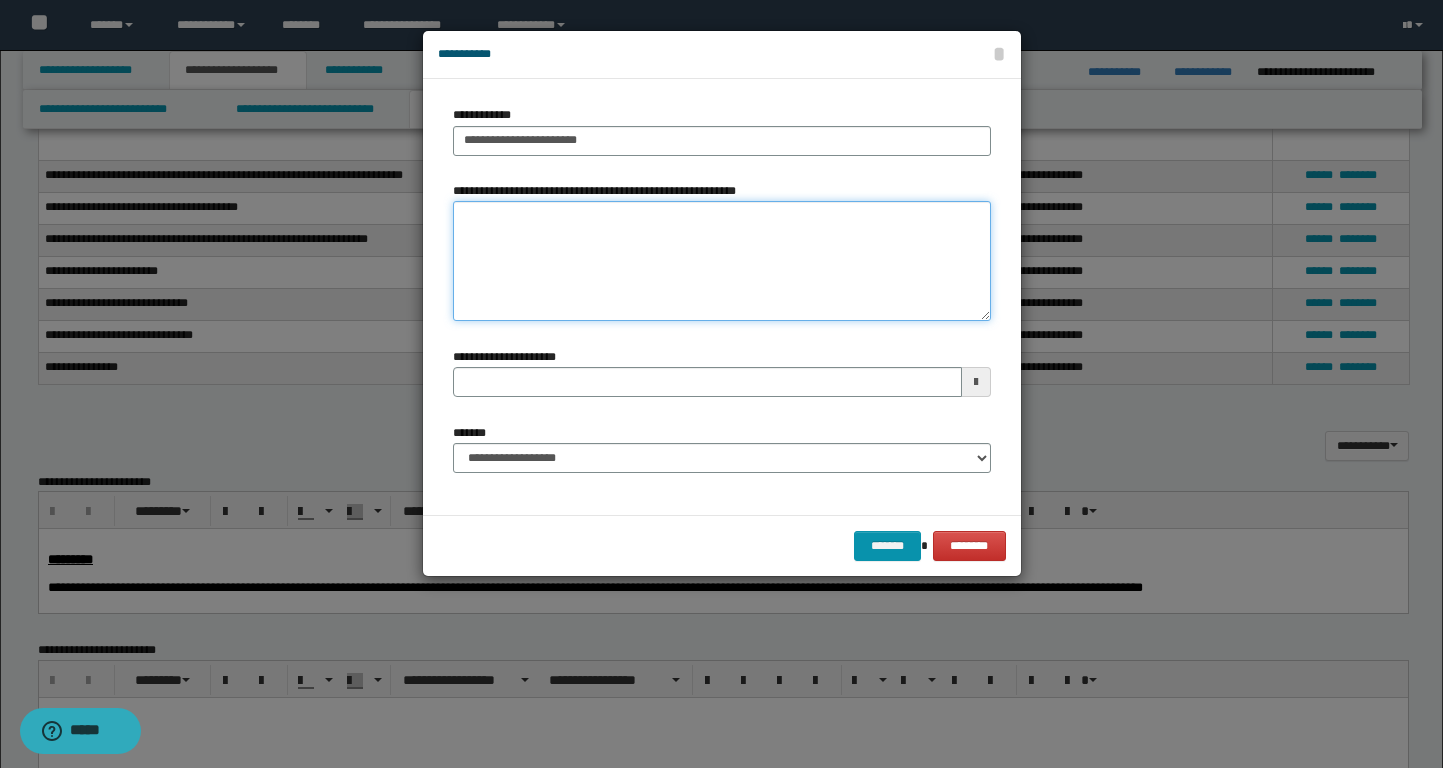 click on "**********" at bounding box center [722, 261] 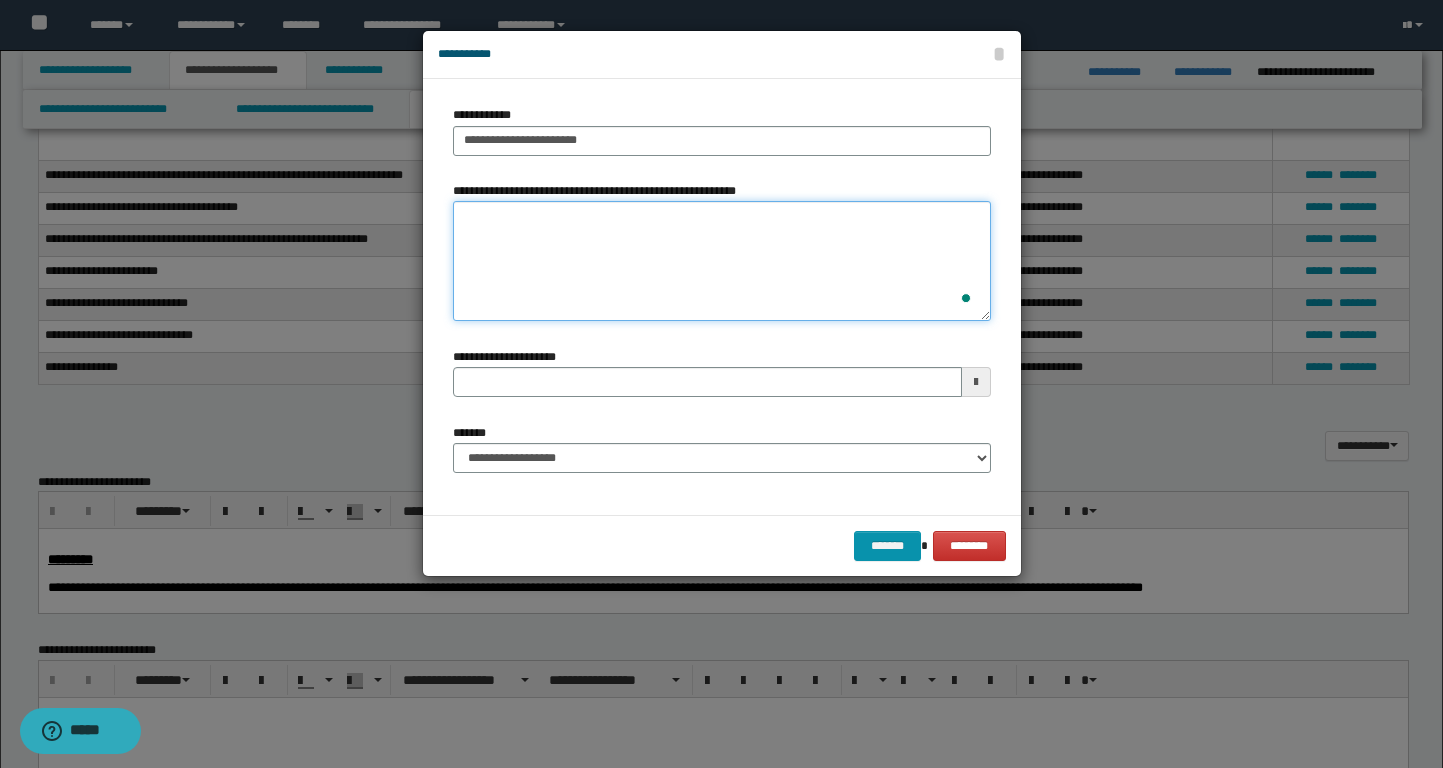 paste on "**********" 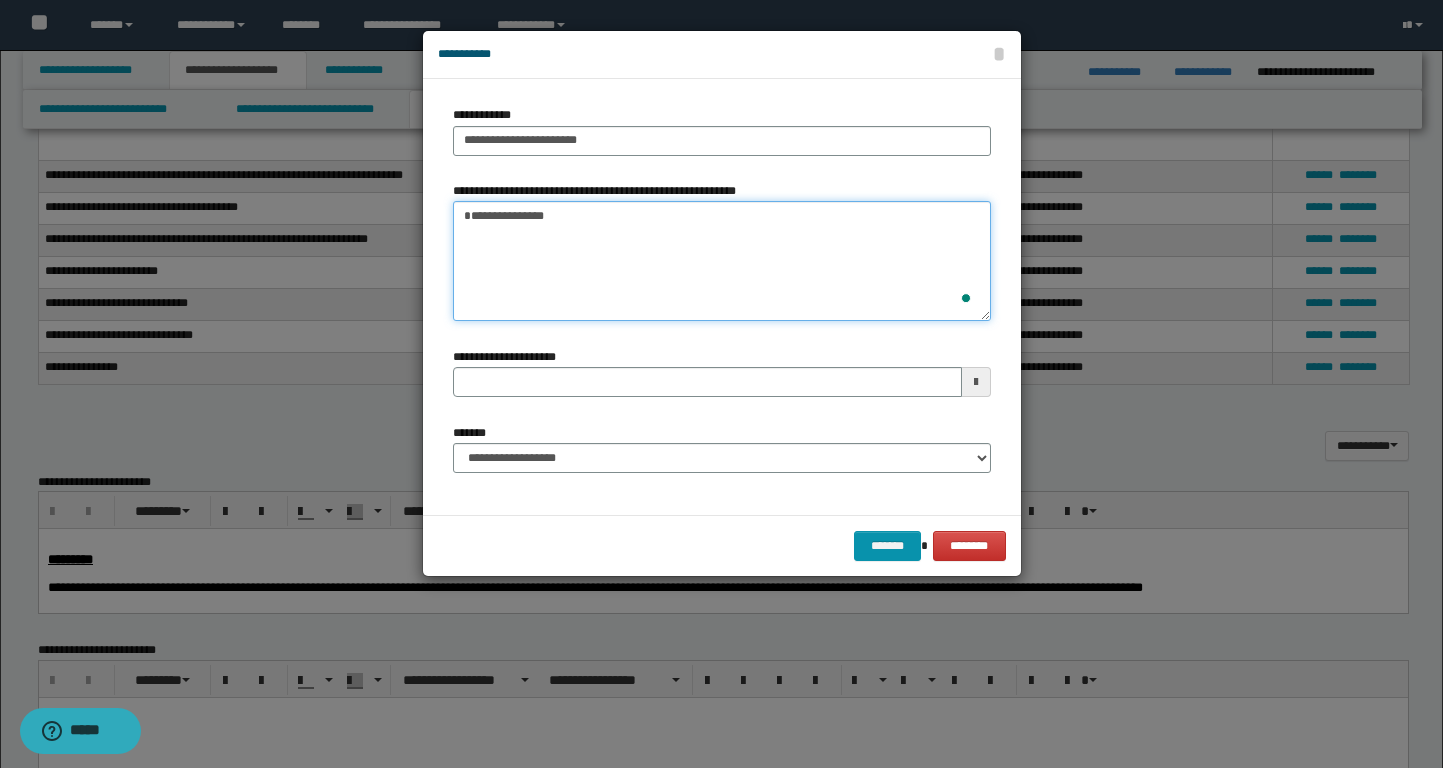type 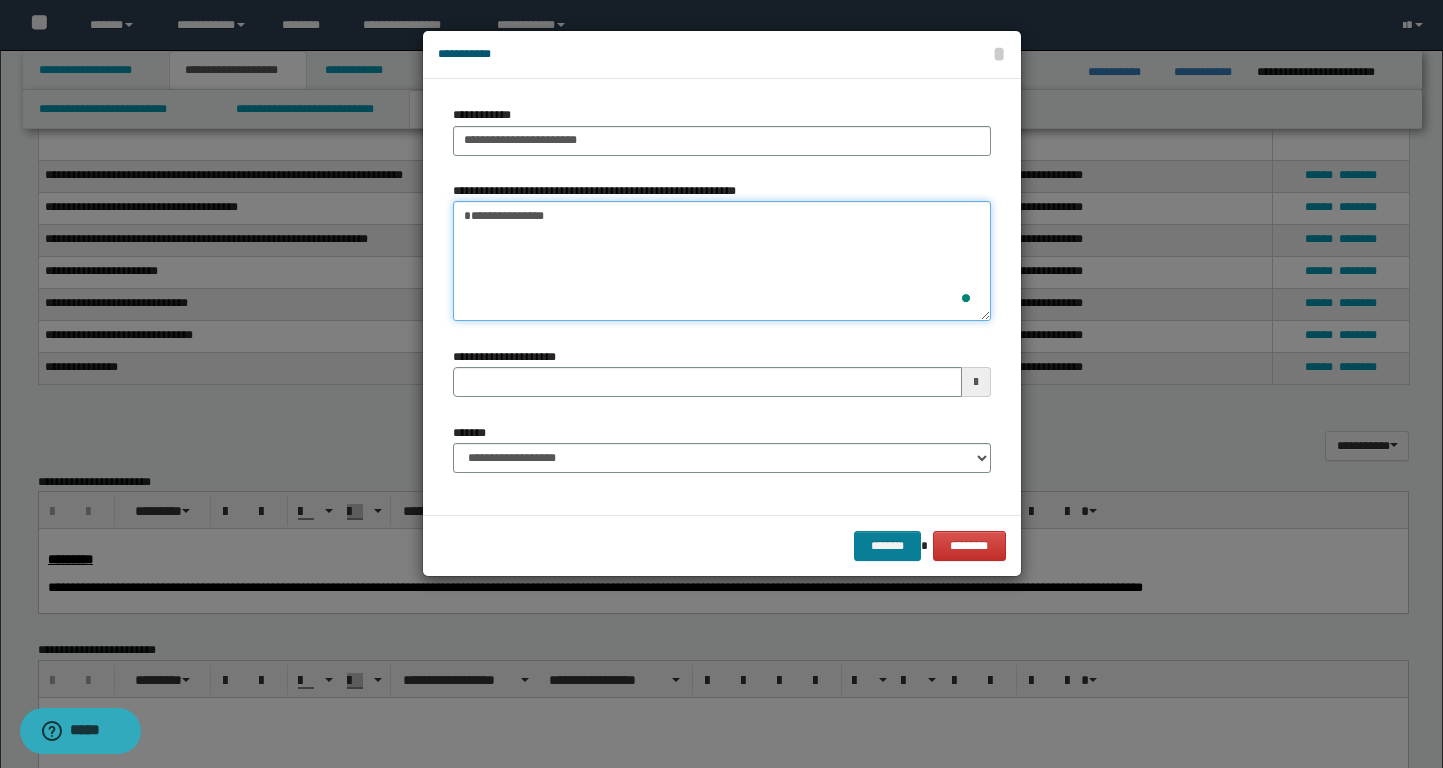 type on "**********" 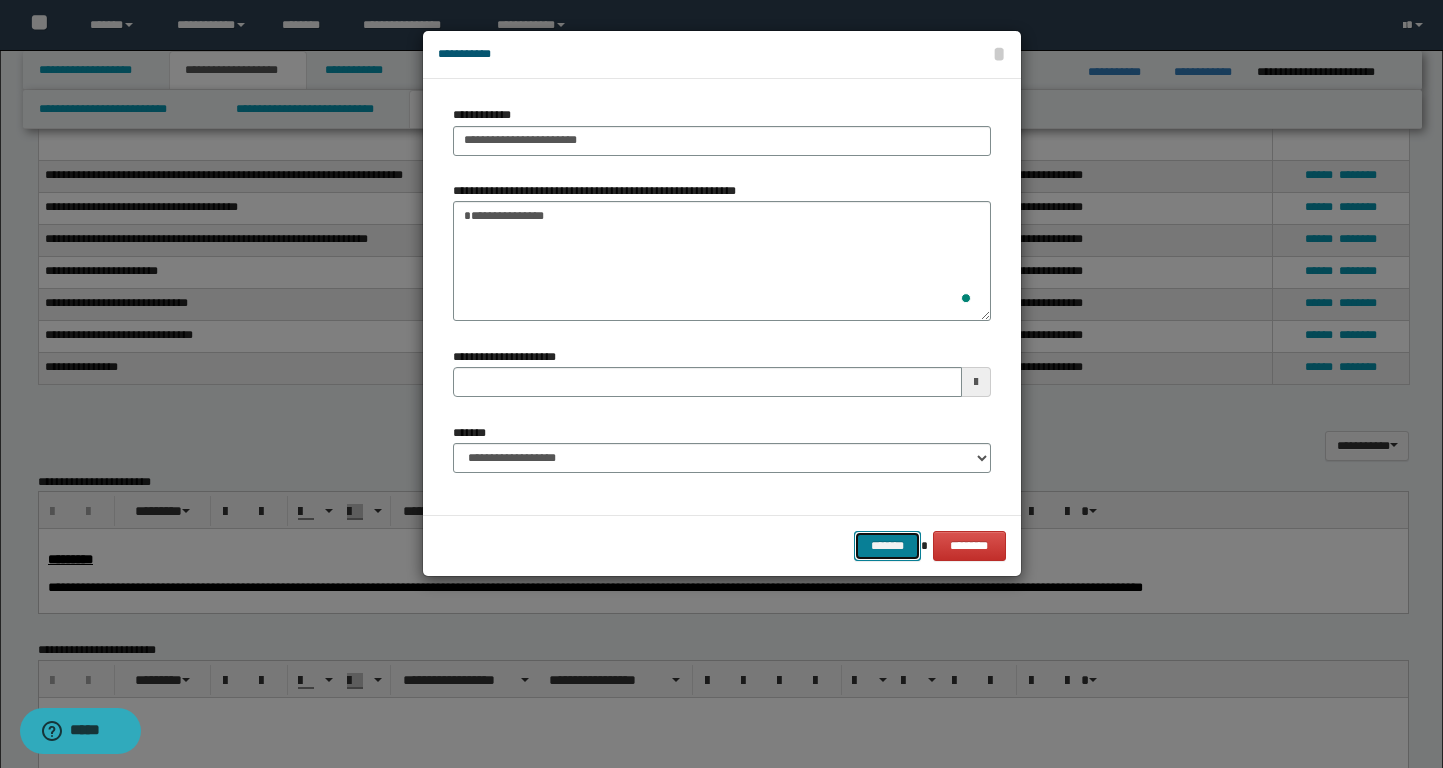 click on "*******" at bounding box center [888, 546] 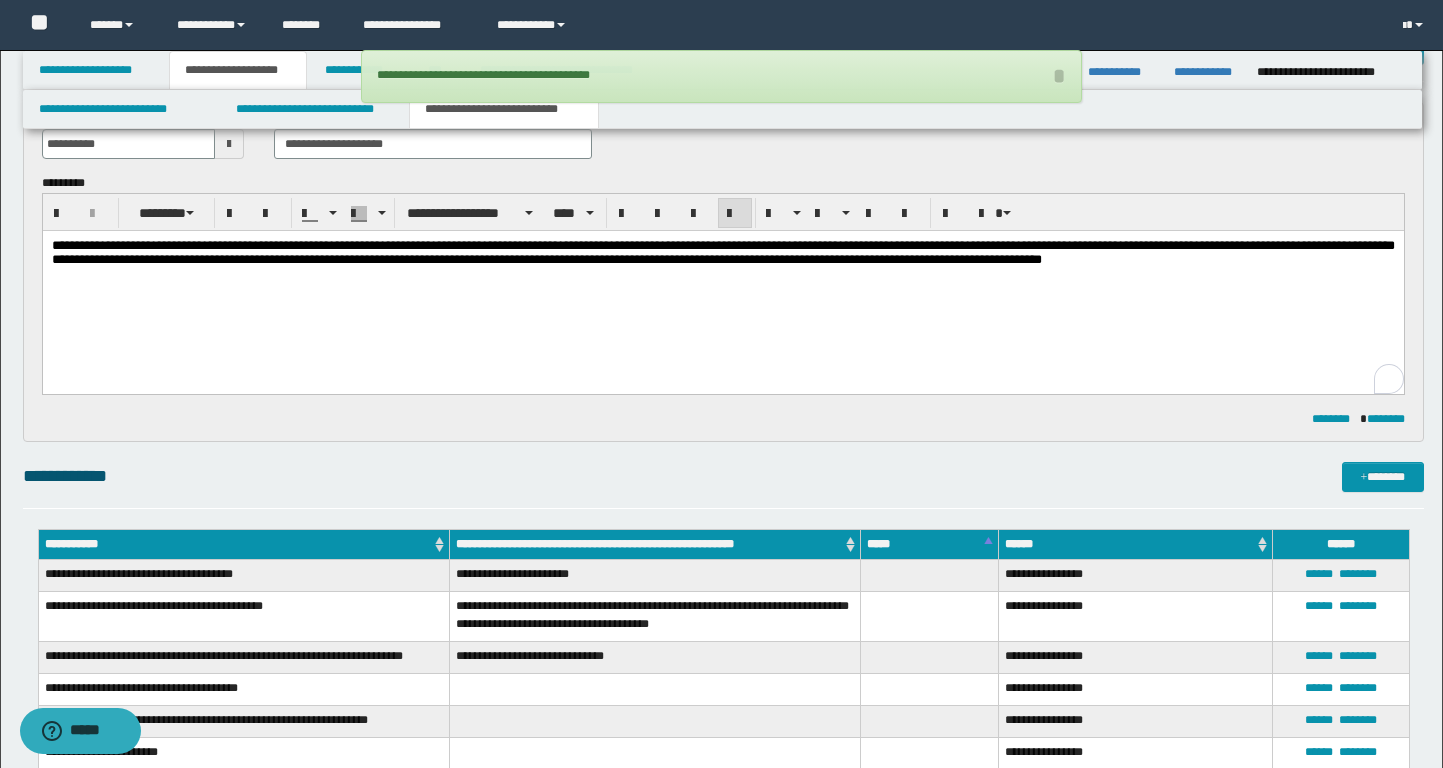 scroll, scrollTop: 0, scrollLeft: 0, axis: both 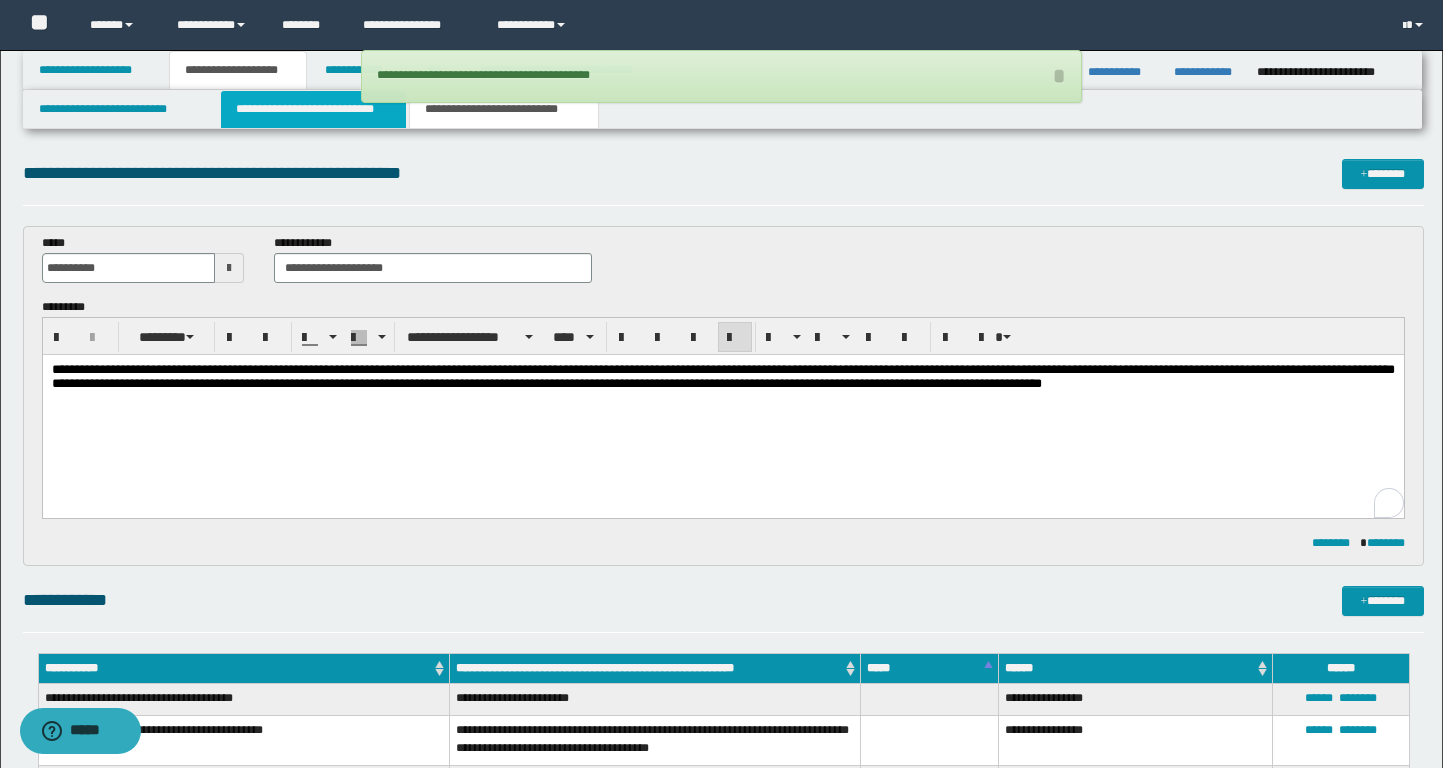 click on "**********" at bounding box center (314, 109) 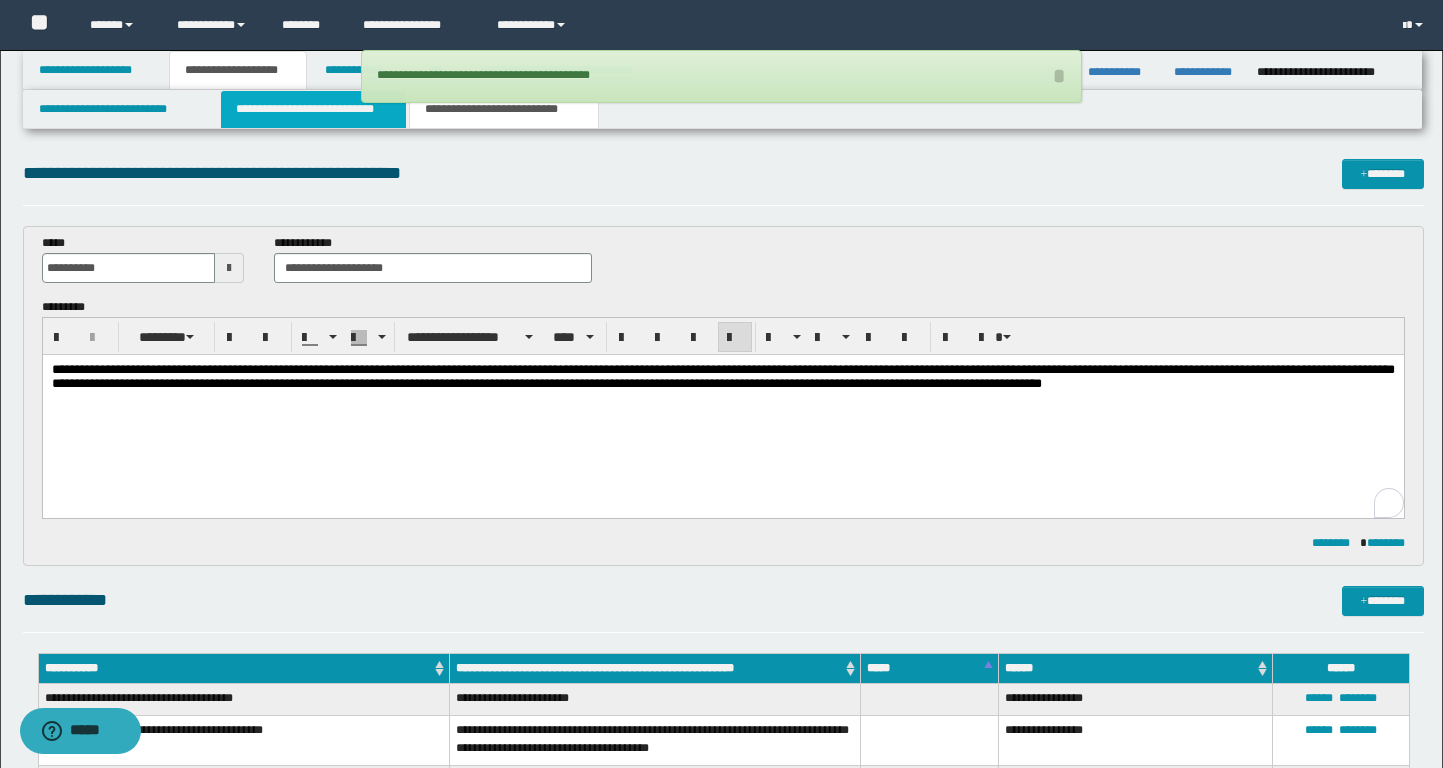 type 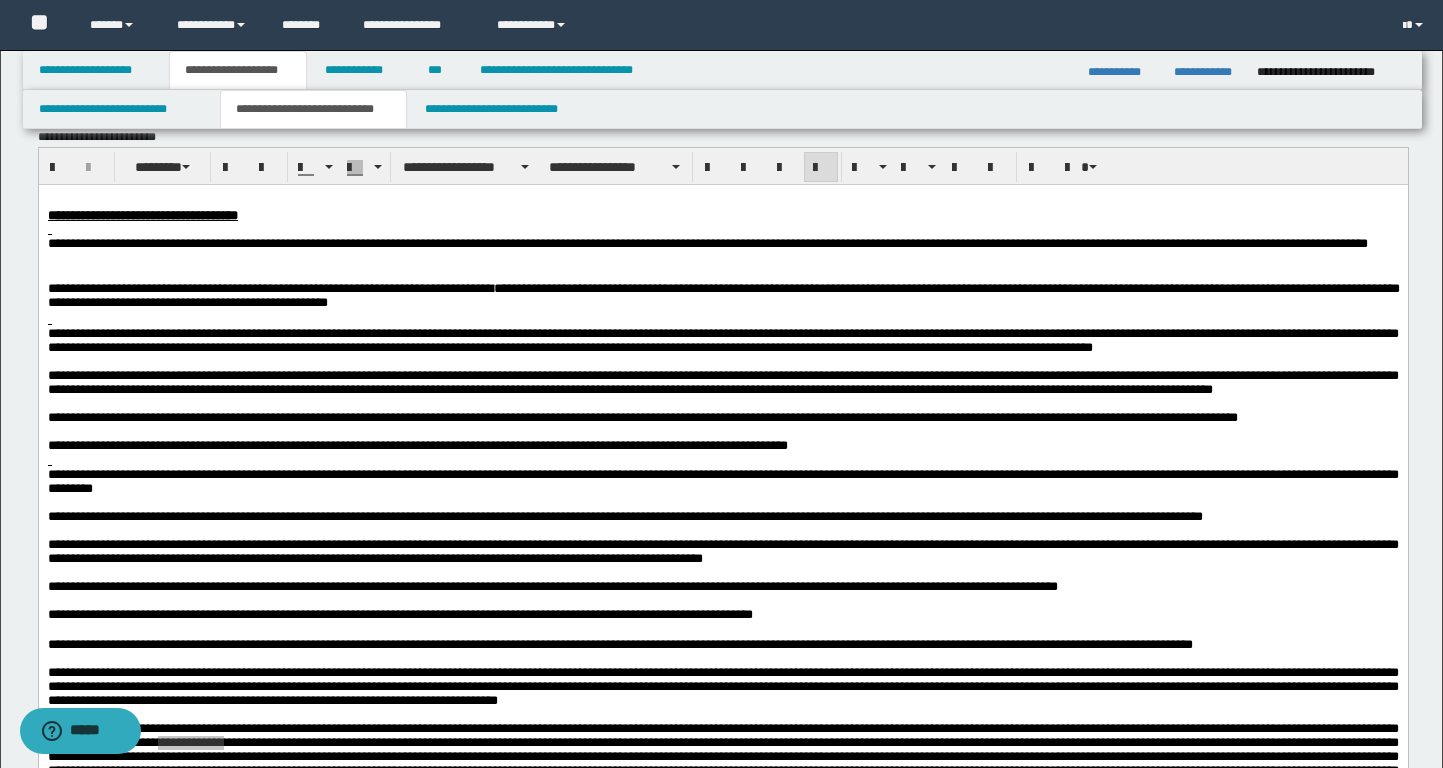 scroll, scrollTop: 632, scrollLeft: 0, axis: vertical 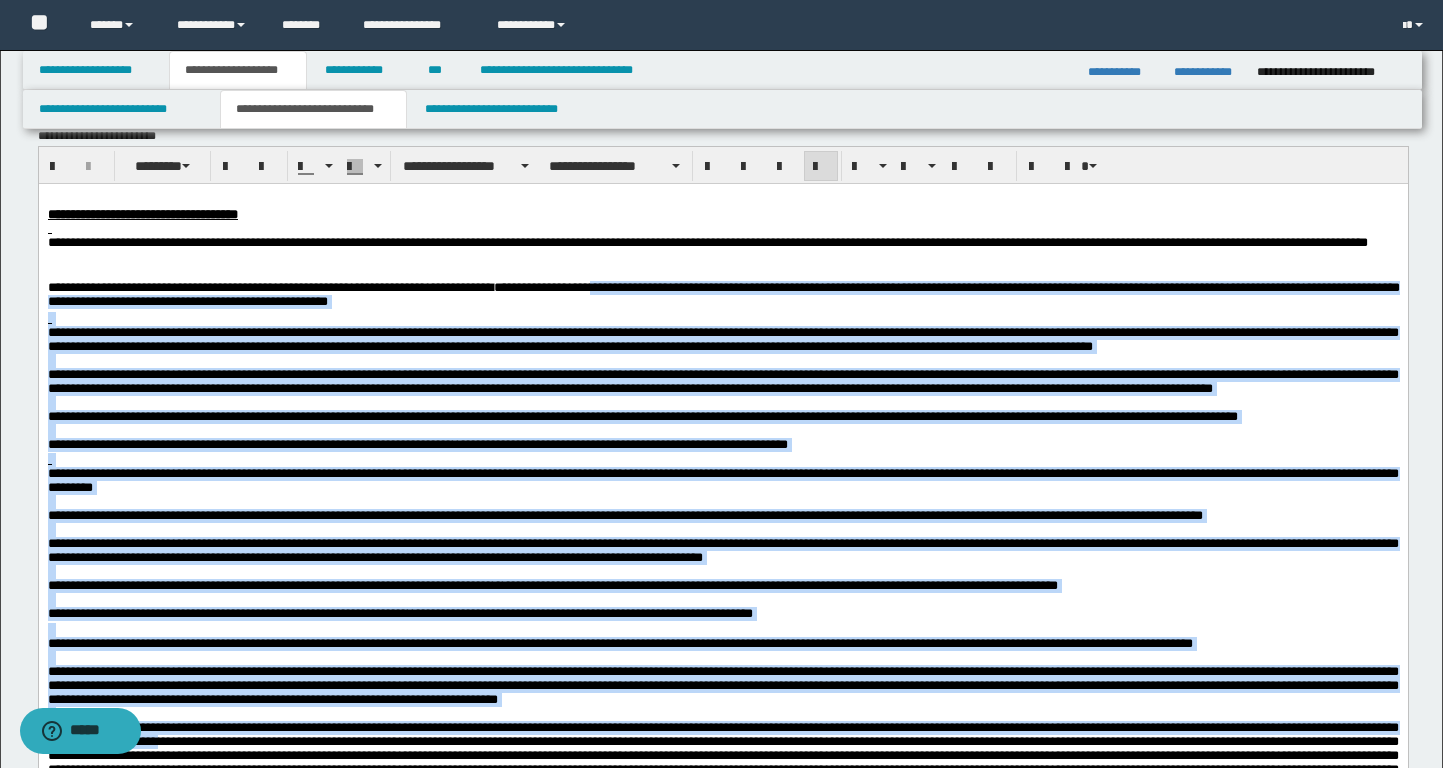 drag, startPoint x: 610, startPoint y: 288, endPoint x: 726, endPoint y: 289, distance: 116.00431 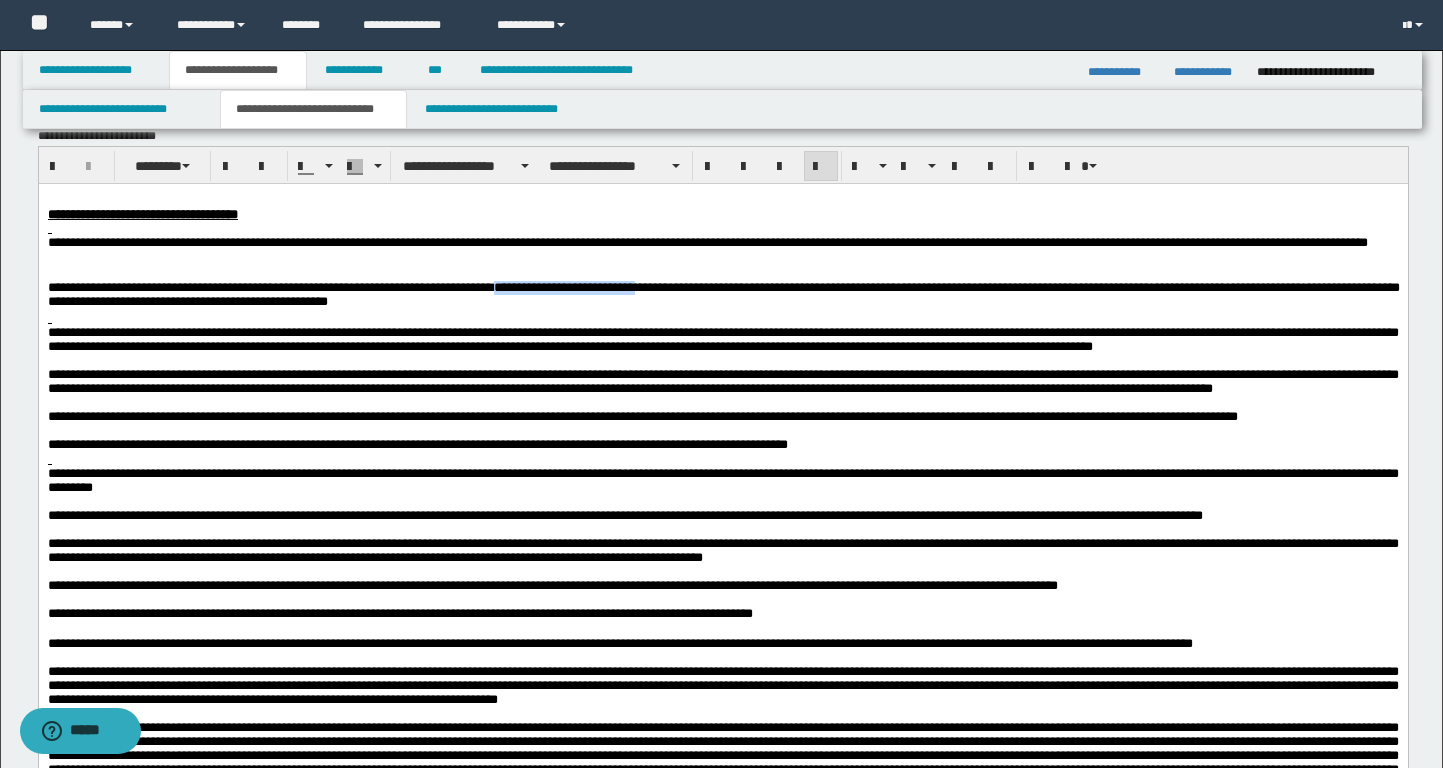drag, startPoint x: 779, startPoint y: 289, endPoint x: 611, endPoint y: 292, distance: 168.02678 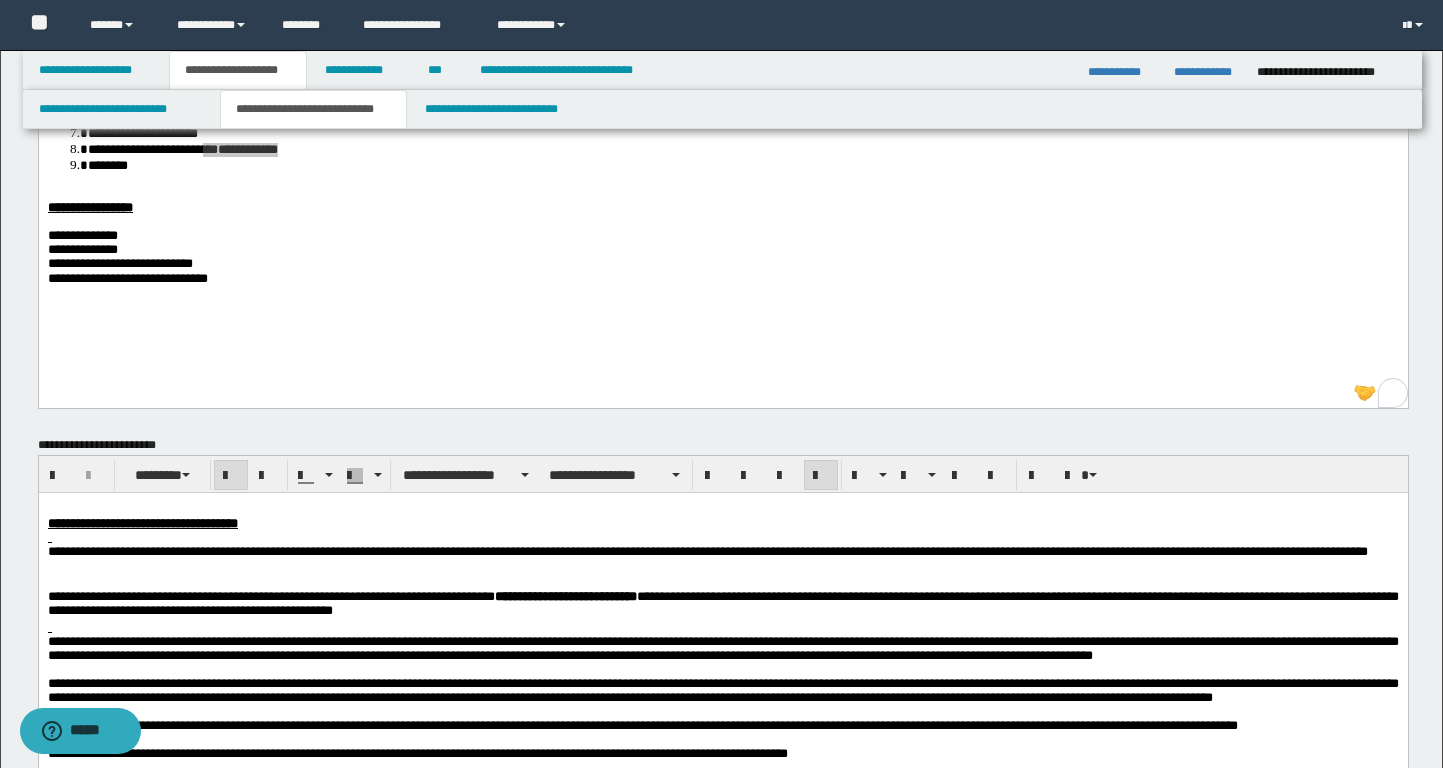 scroll, scrollTop: 0, scrollLeft: 0, axis: both 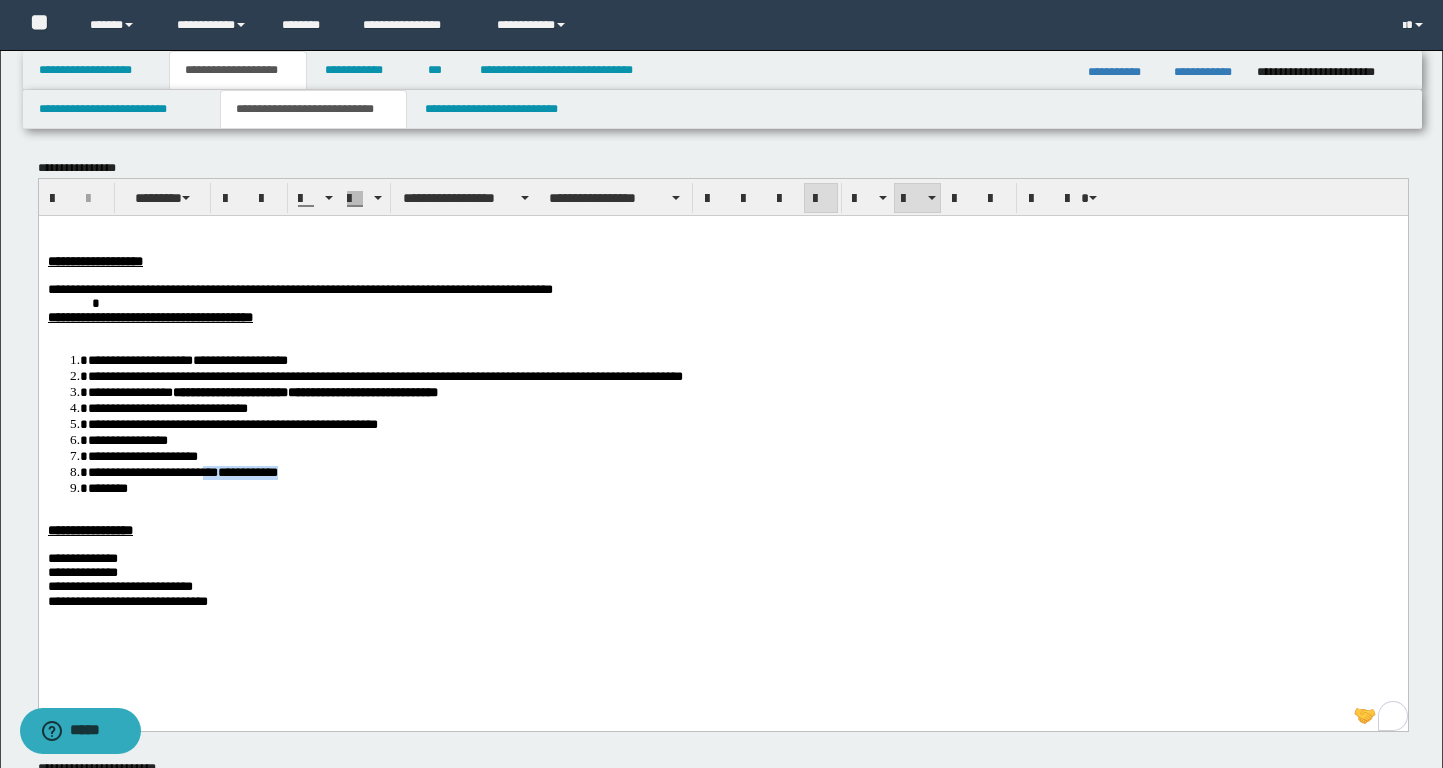 click on "**********" at bounding box center (232, 423) 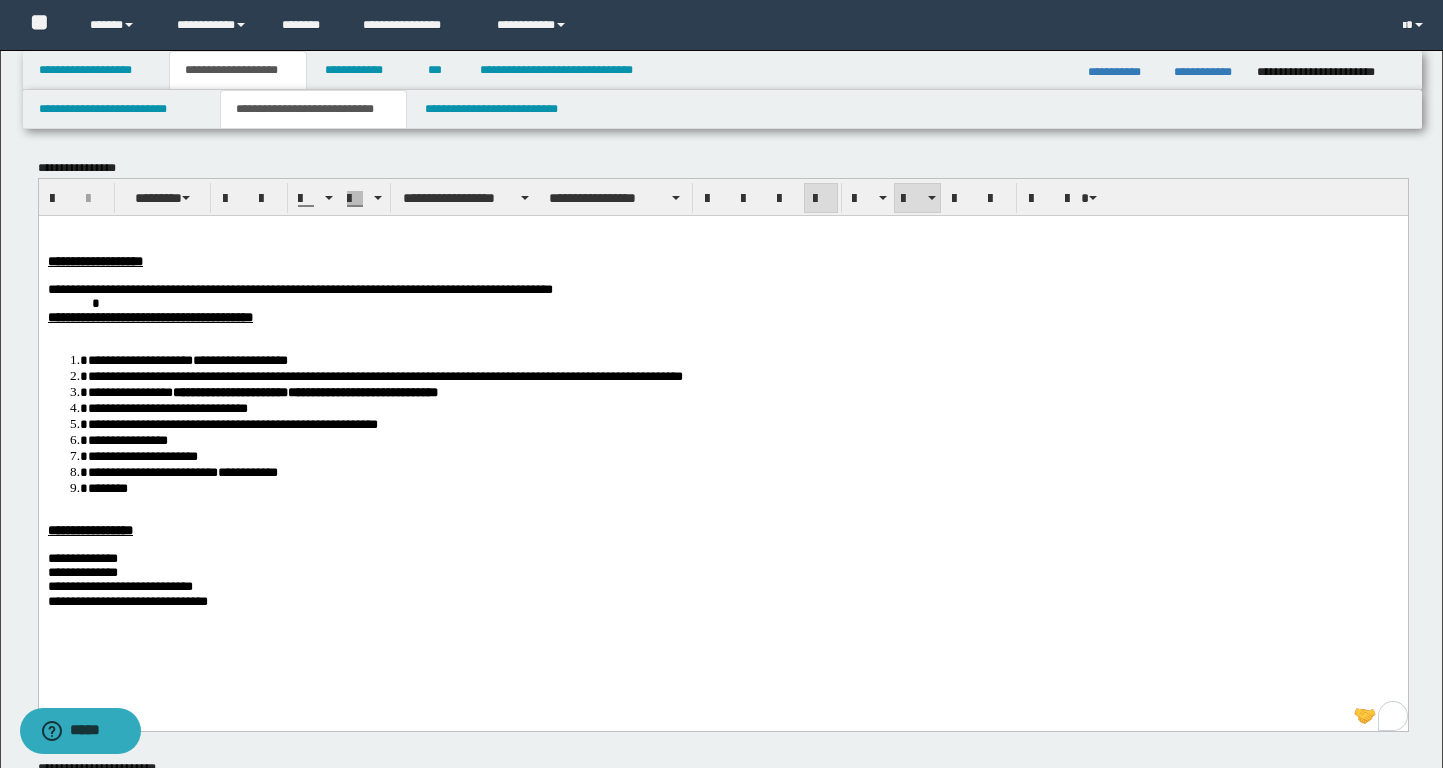 click on "**********" at bounding box center [742, 407] 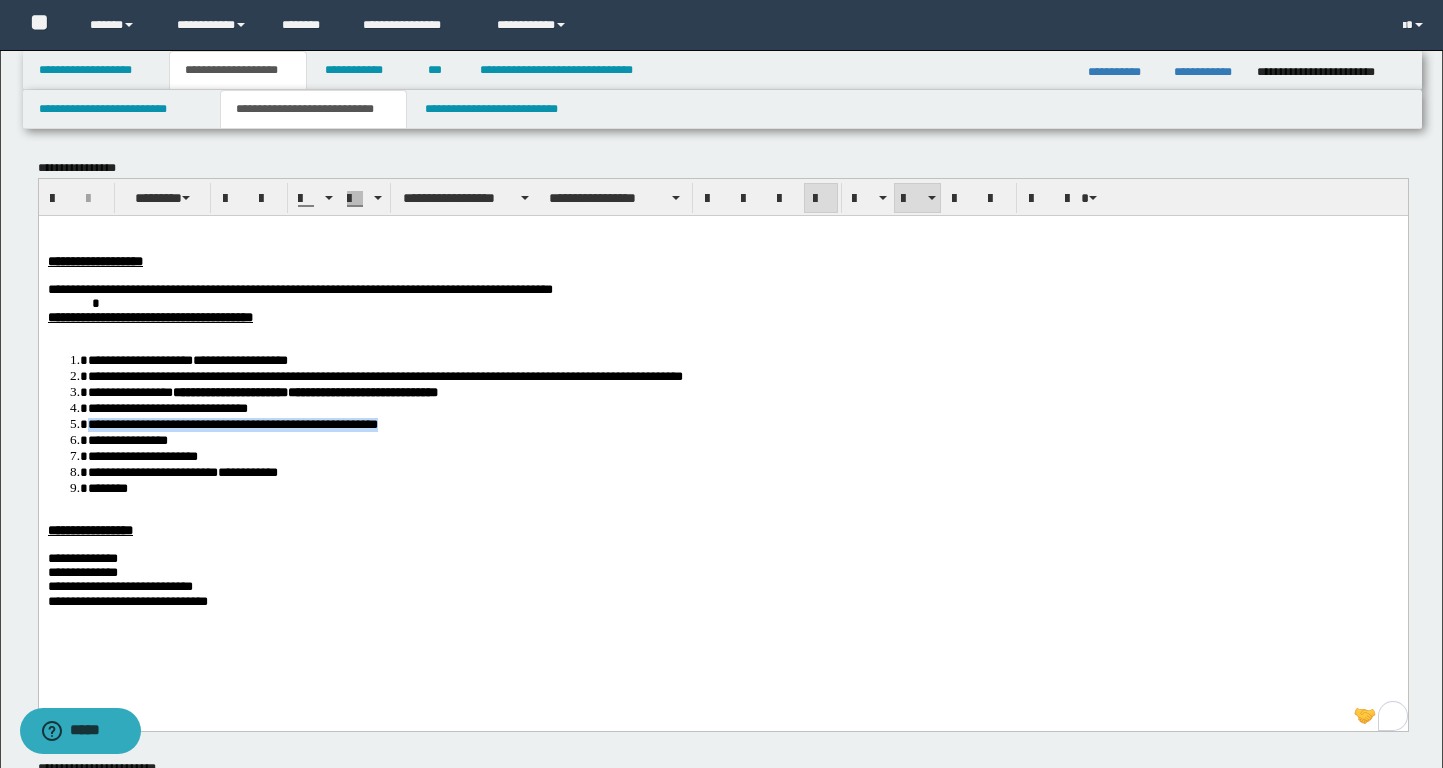 drag, startPoint x: 445, startPoint y: 432, endPoint x: 90, endPoint y: 431, distance: 355.0014 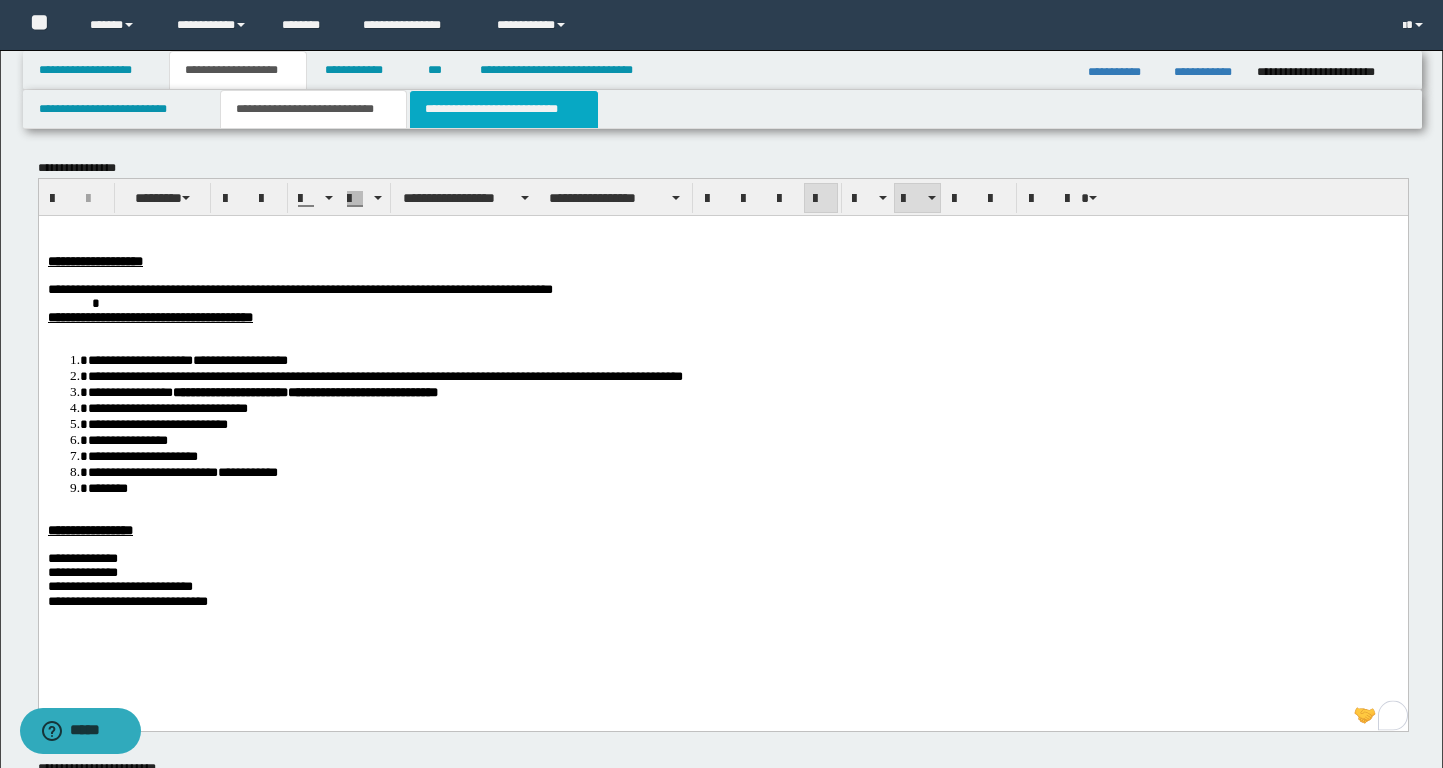 click on "**********" at bounding box center (504, 109) 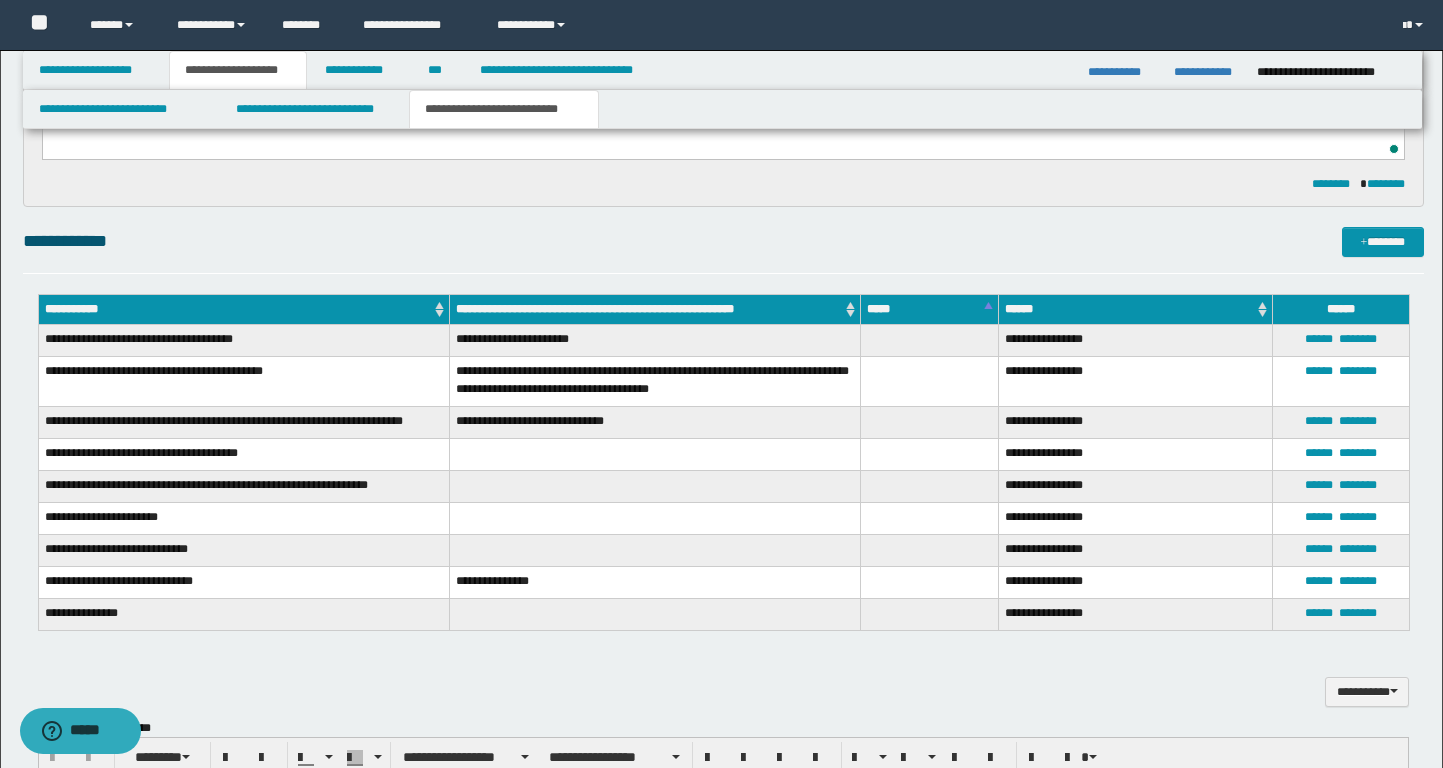 scroll, scrollTop: 387, scrollLeft: 0, axis: vertical 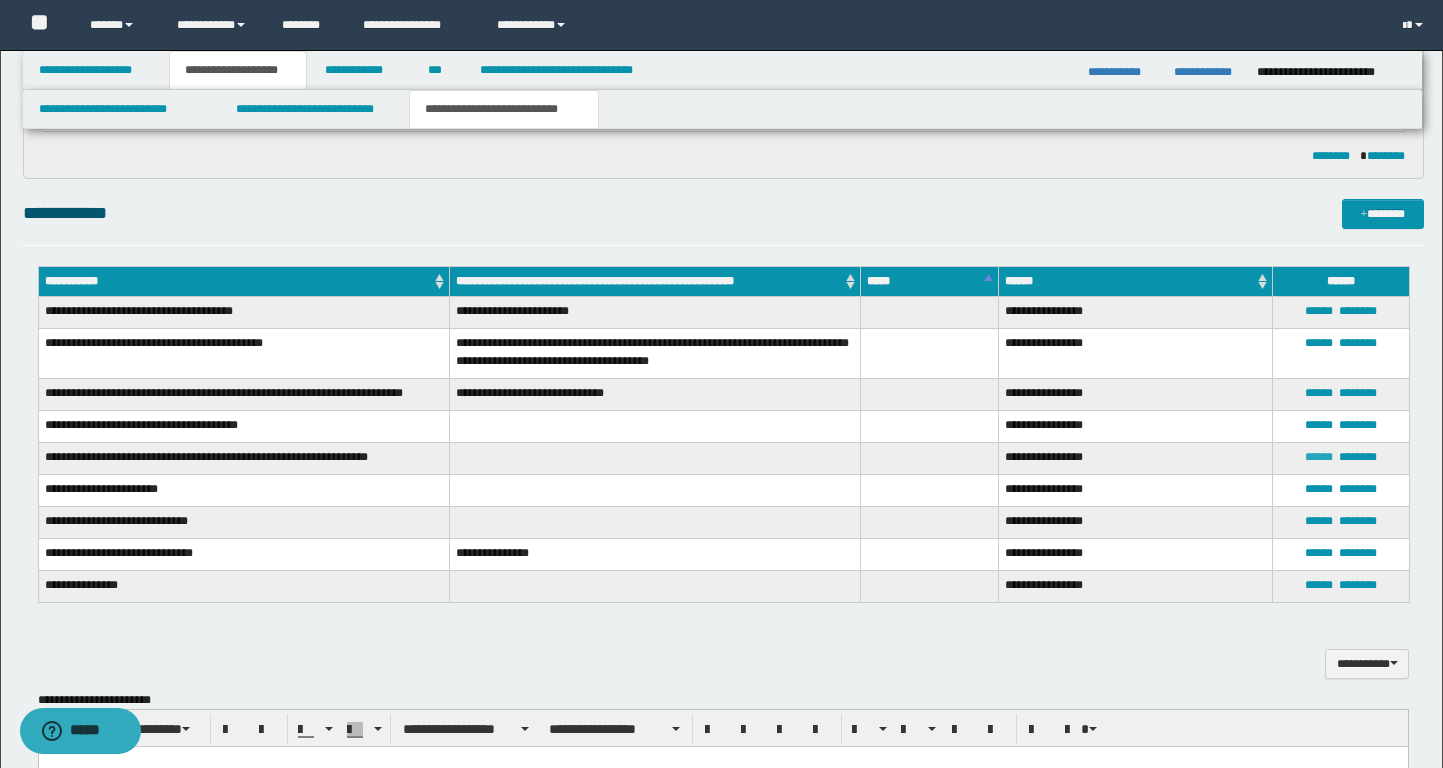 click on "******" at bounding box center (1319, 457) 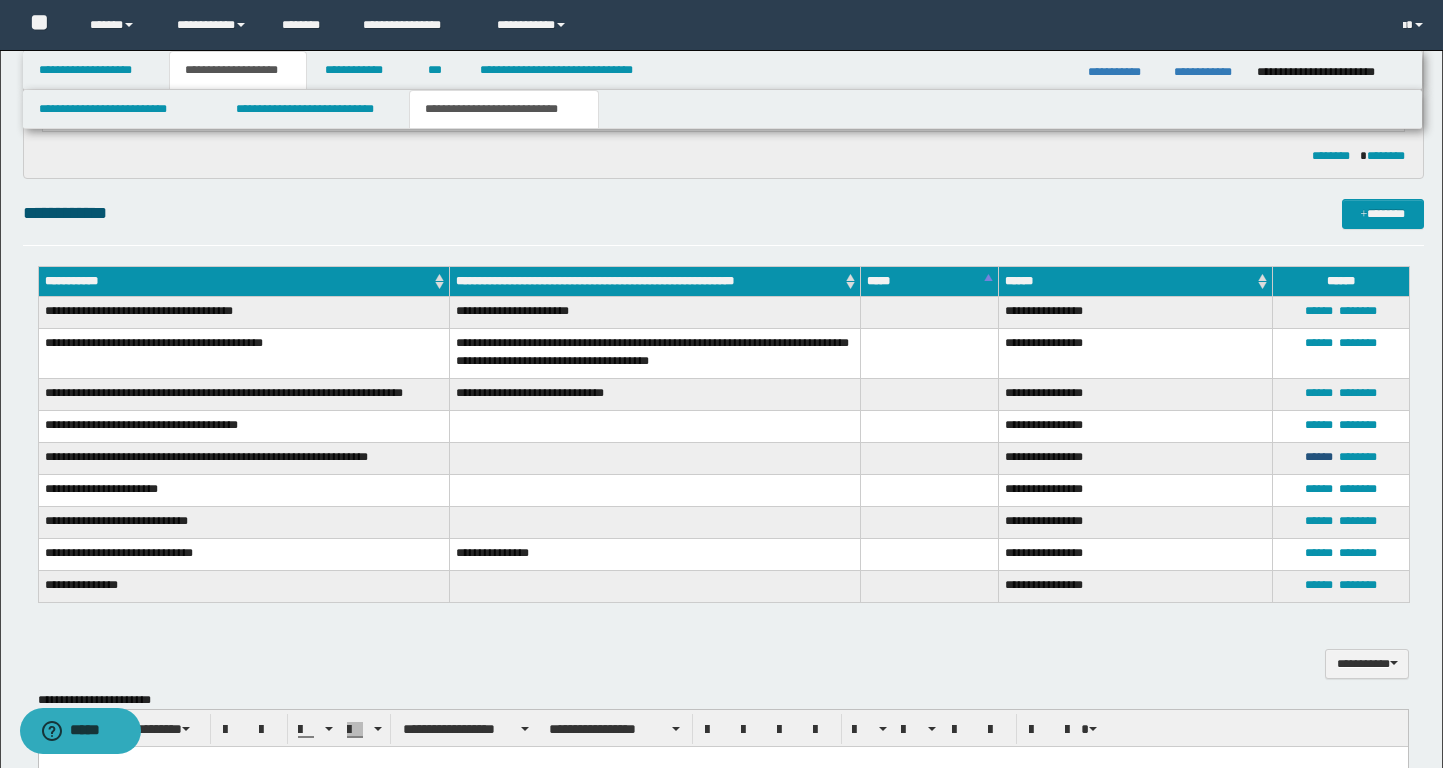 type 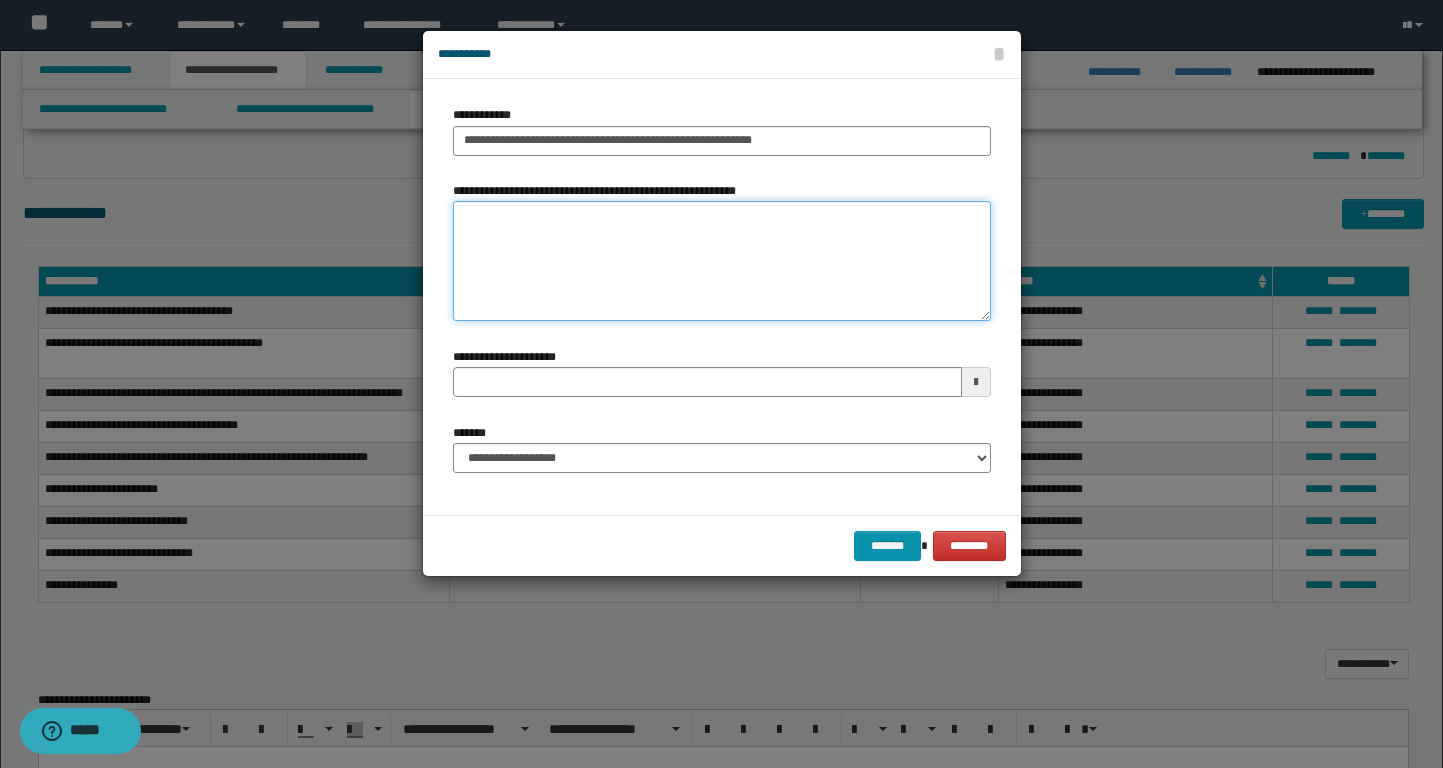 click on "**********" at bounding box center [722, 261] 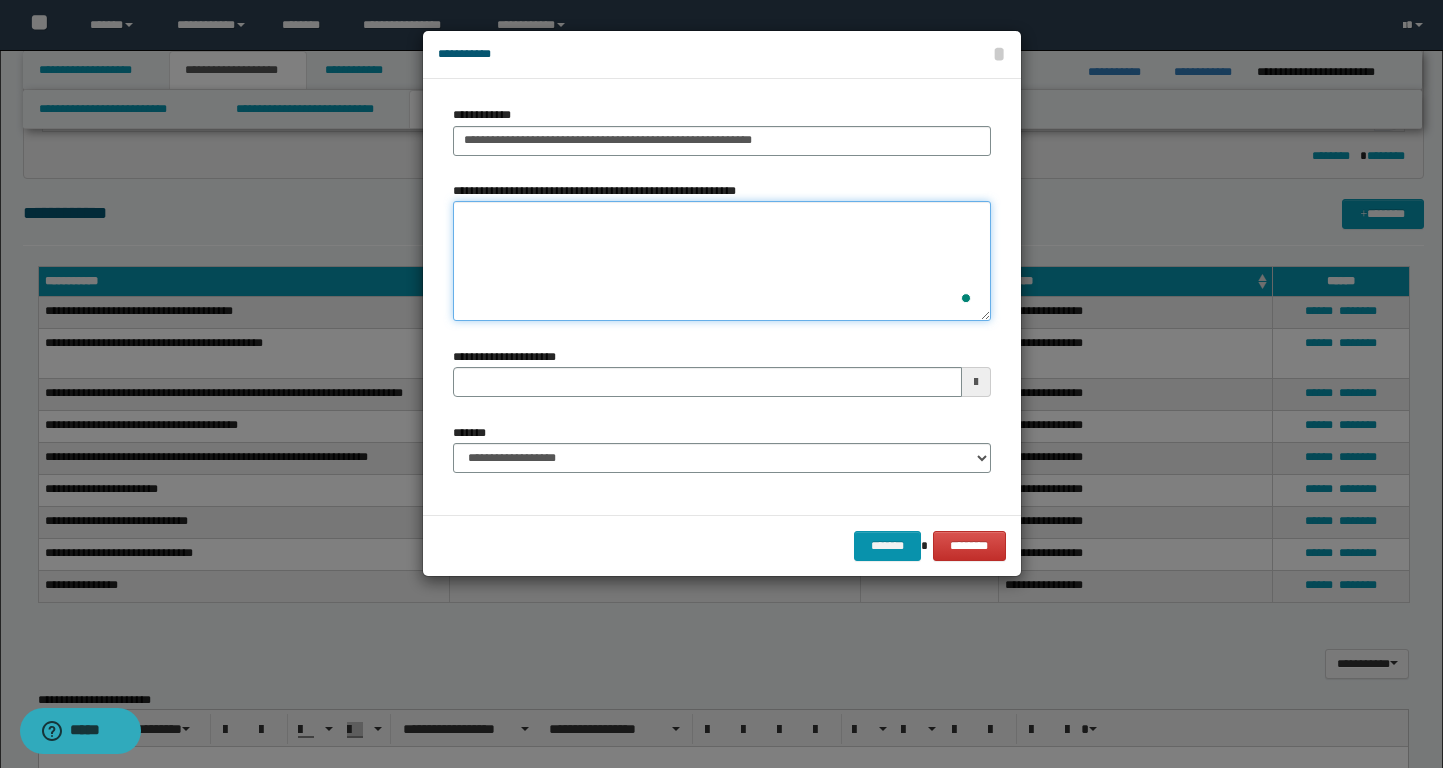 paste on "**********" 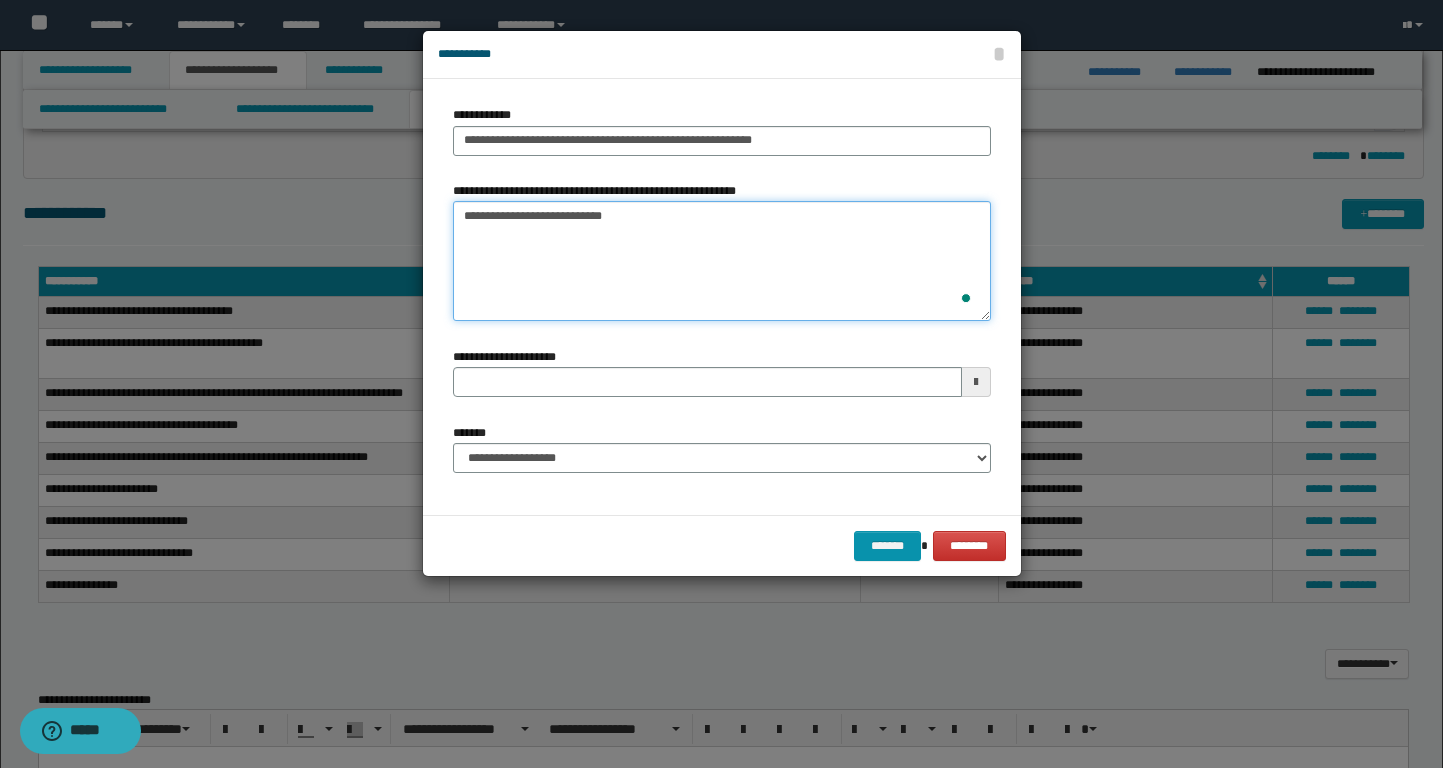 type 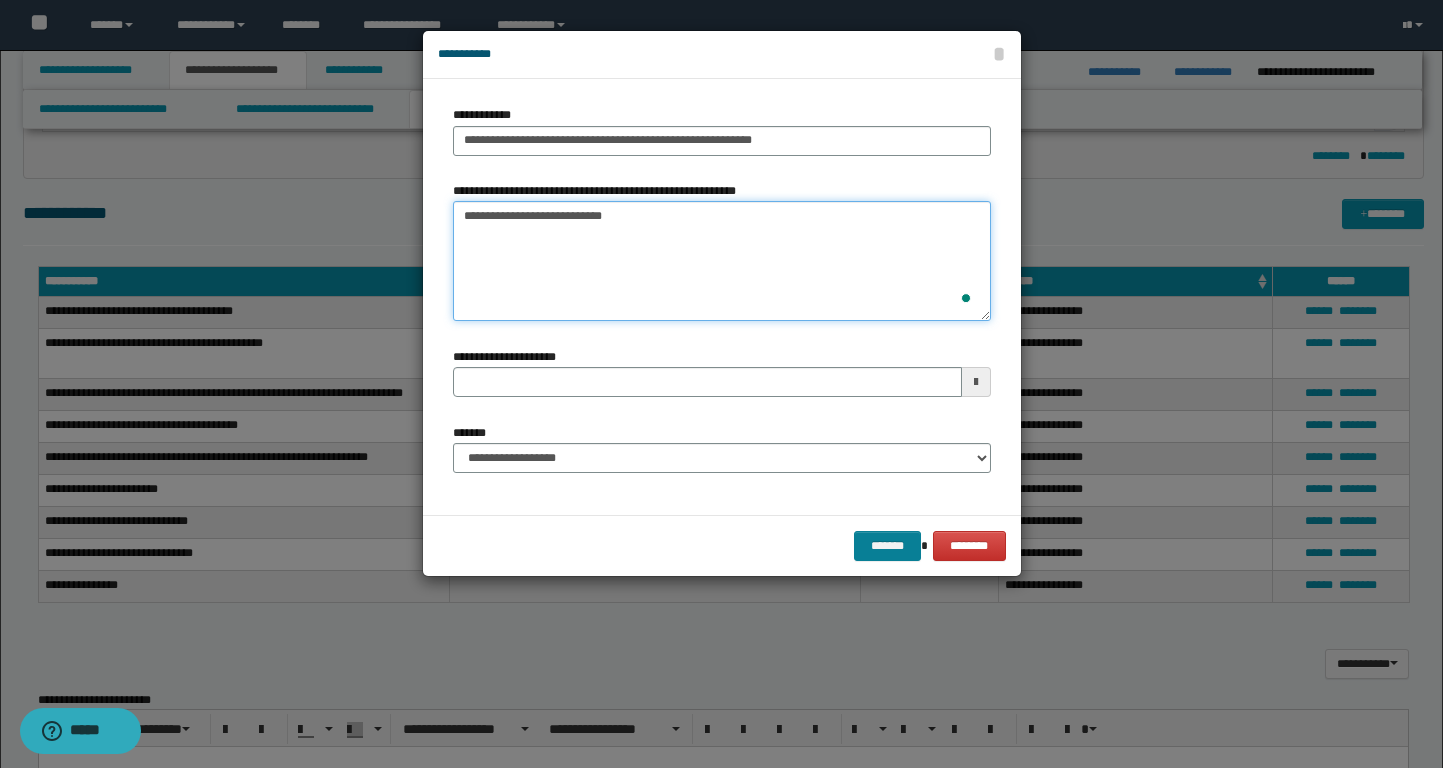 type on "**********" 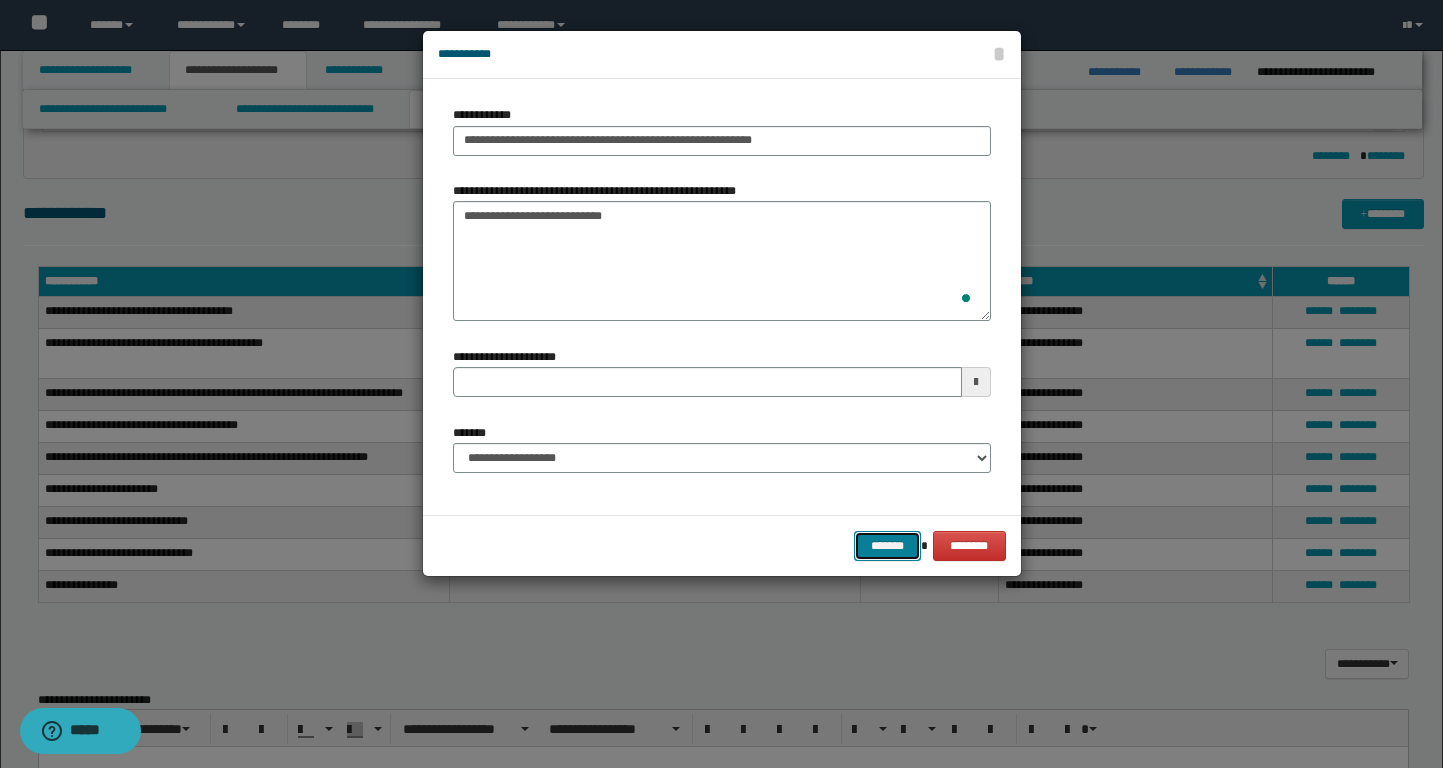 click on "*******" at bounding box center [888, 546] 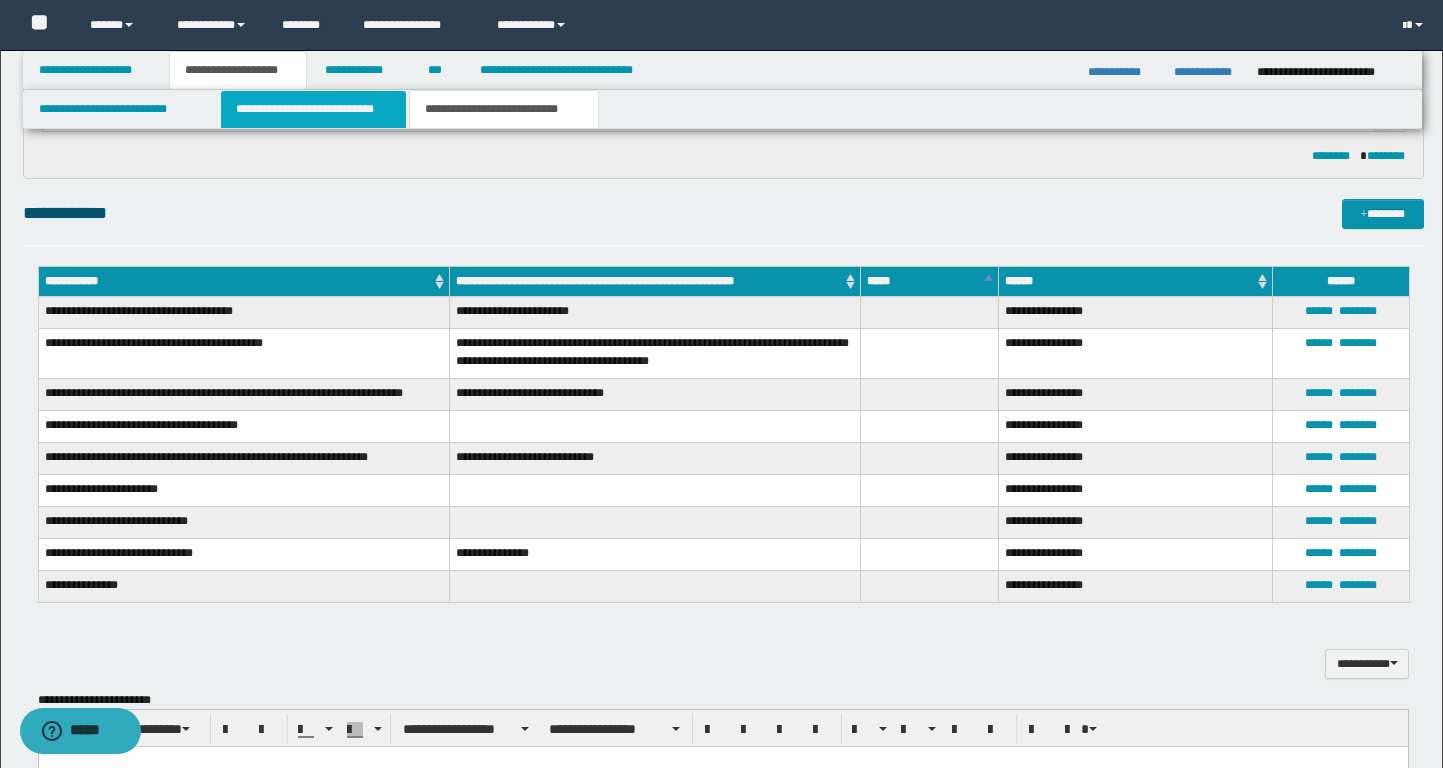 click on "**********" at bounding box center [314, 109] 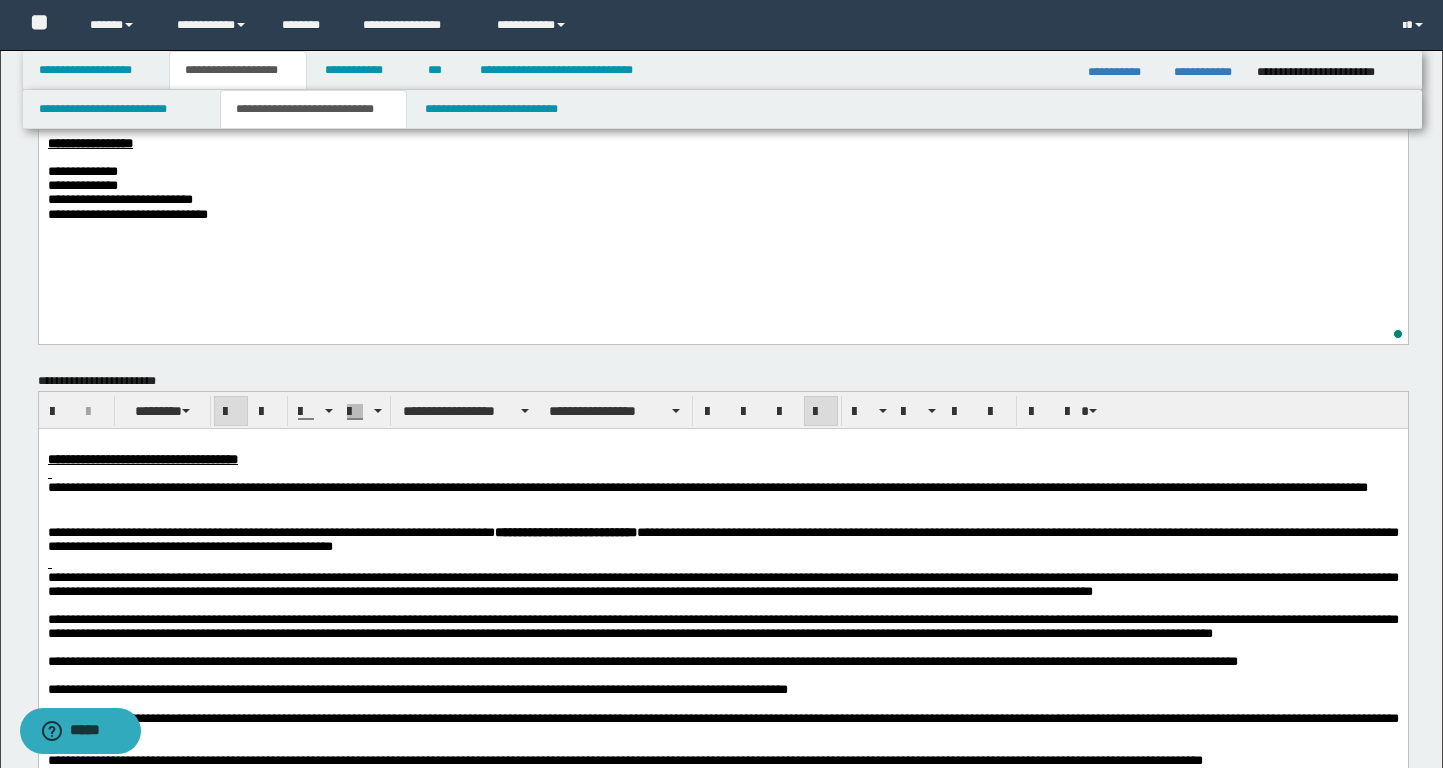 click on "**********" at bounding box center (723, 216) 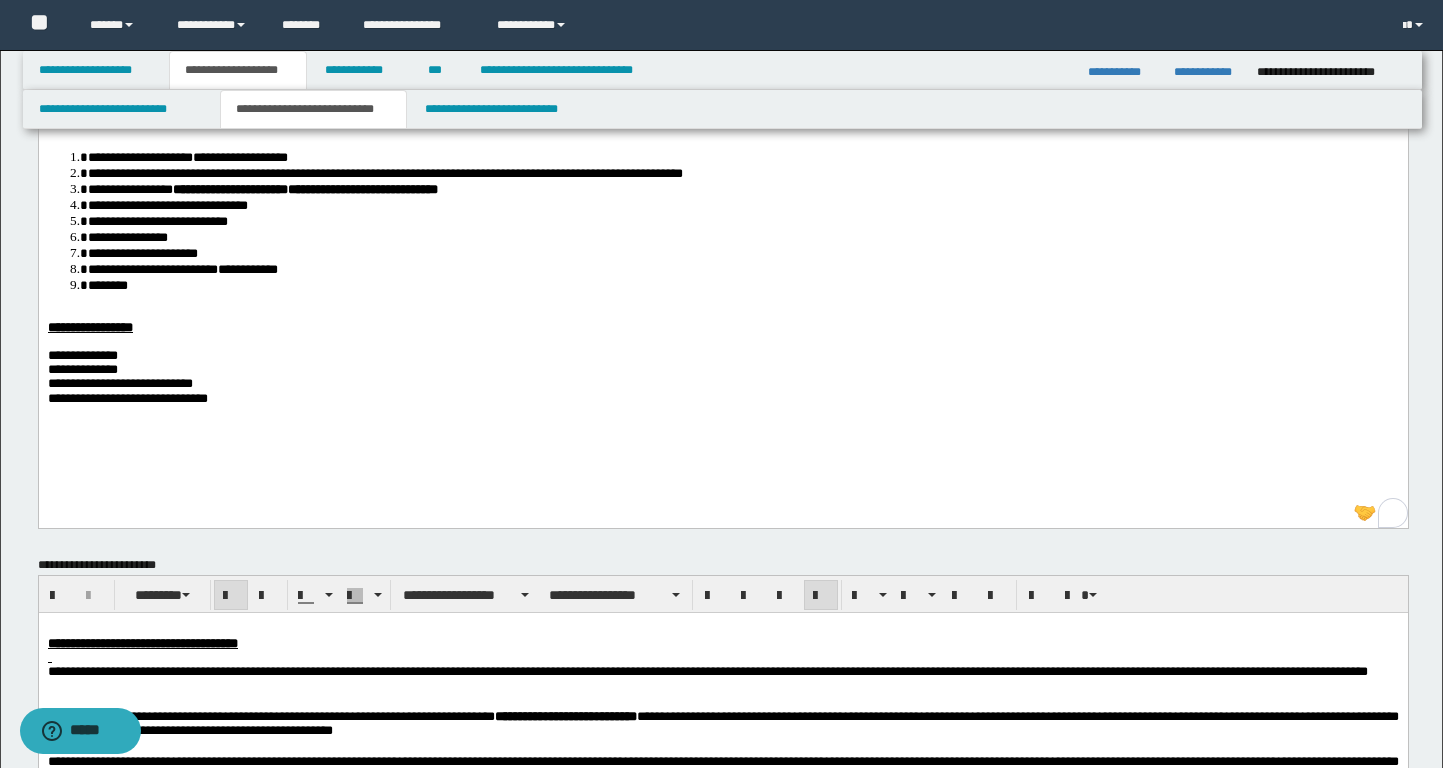 scroll, scrollTop: 196, scrollLeft: 0, axis: vertical 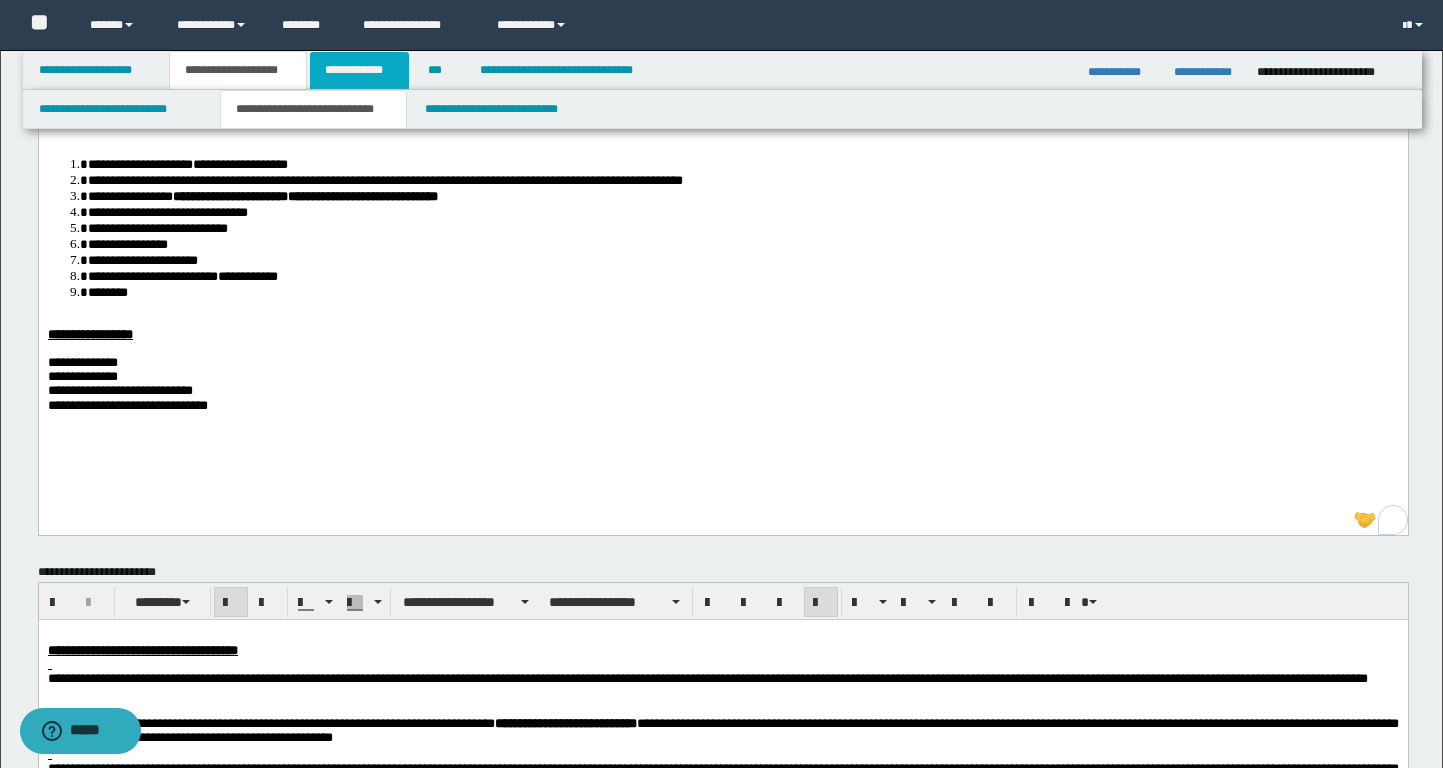 click on "**********" at bounding box center (359, 70) 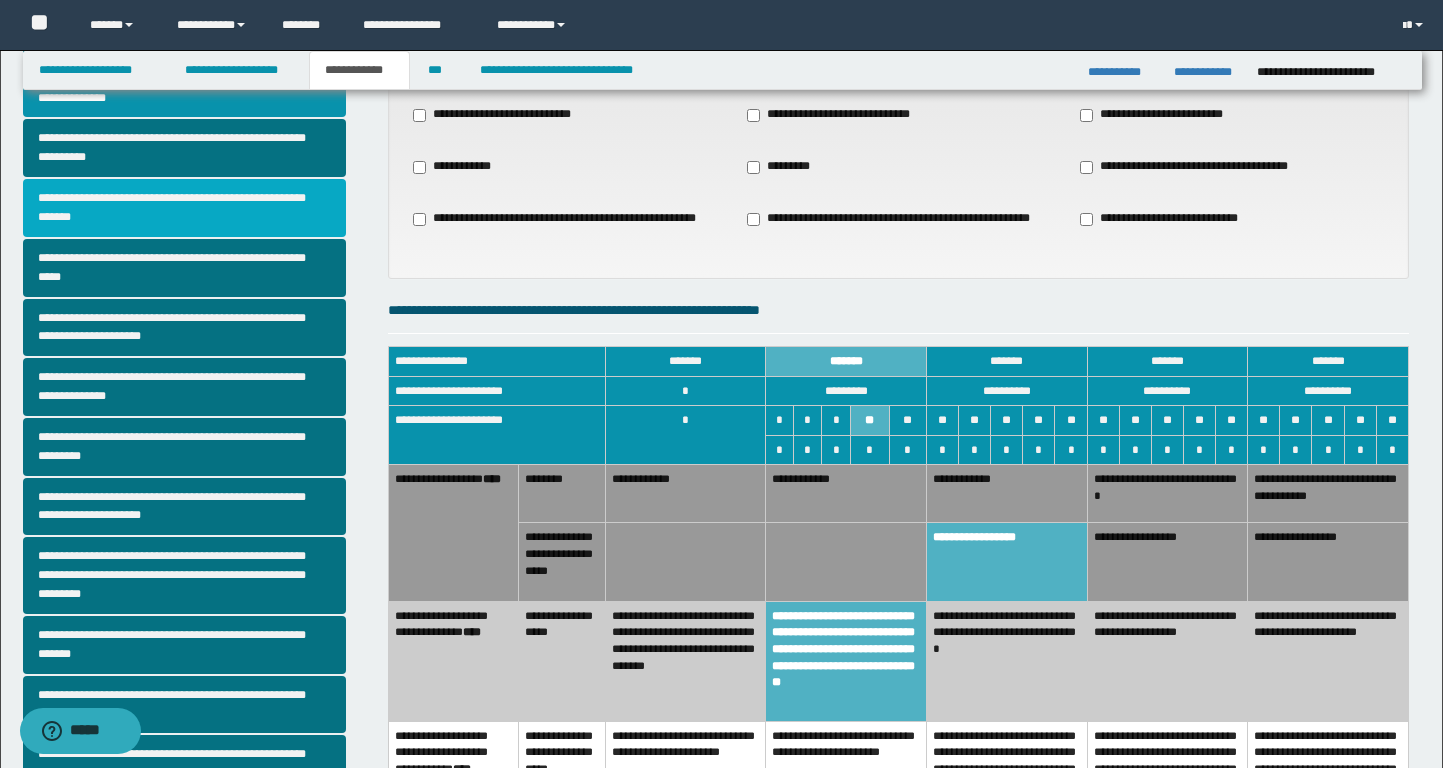 scroll, scrollTop: 119, scrollLeft: 0, axis: vertical 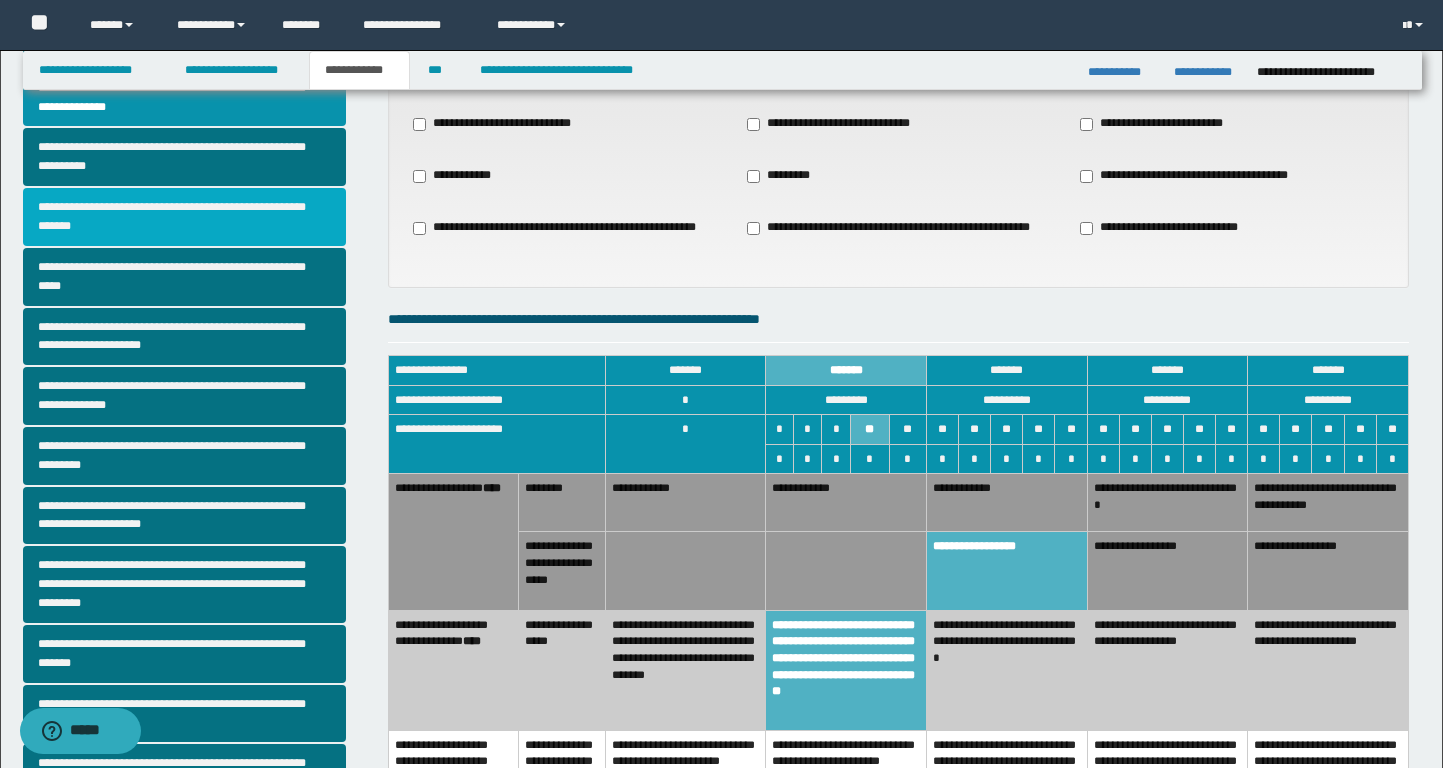 click on "**********" at bounding box center [184, 217] 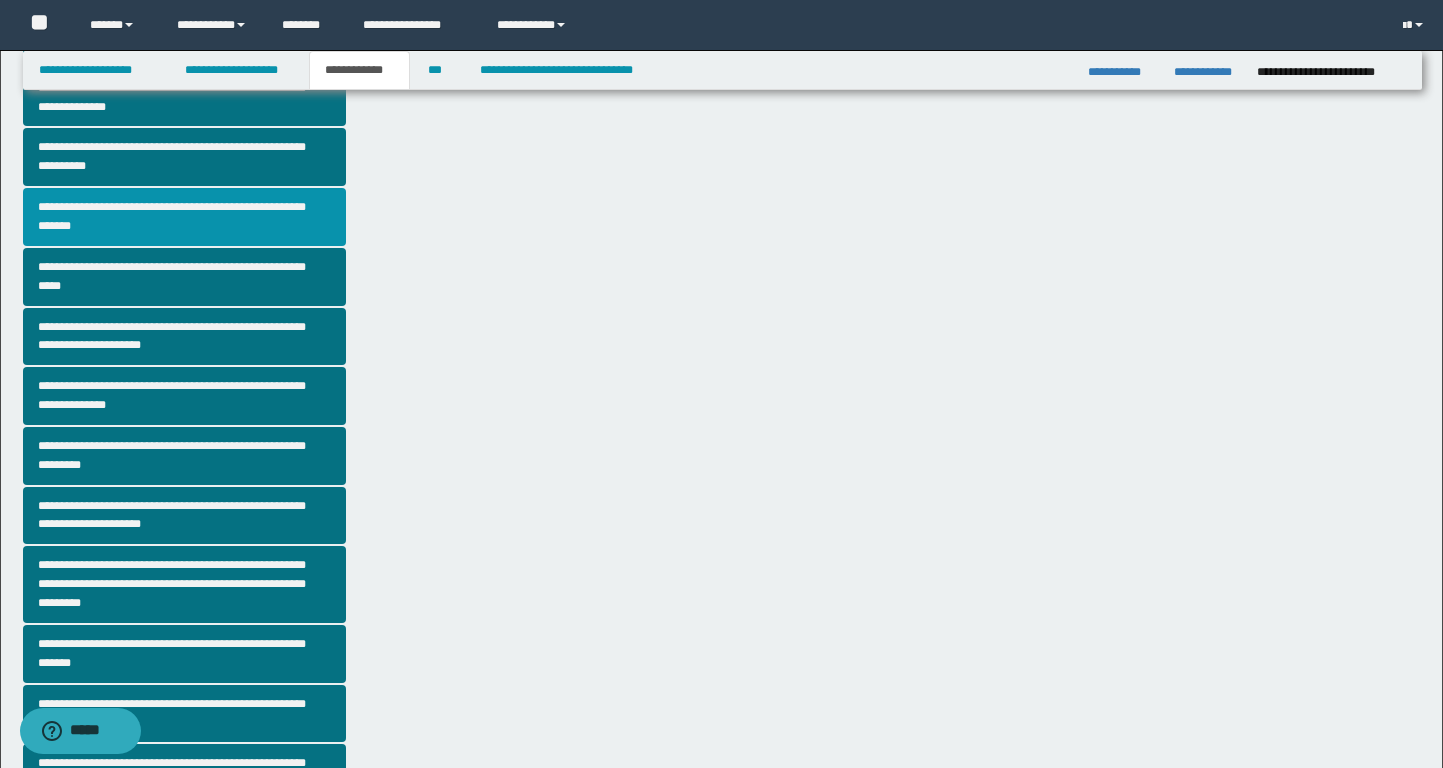 scroll, scrollTop: 0, scrollLeft: 0, axis: both 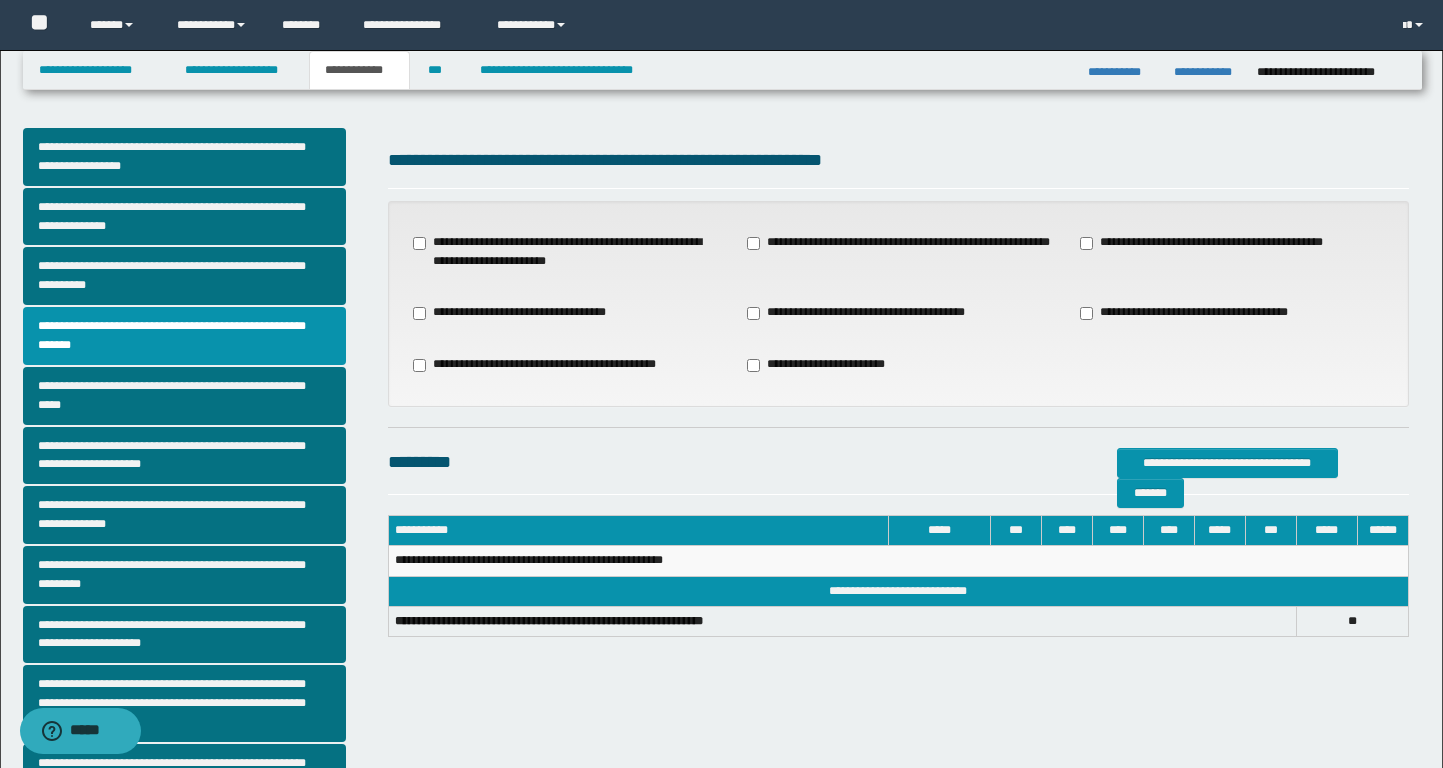 click on "**********" at bounding box center (1202, 313) 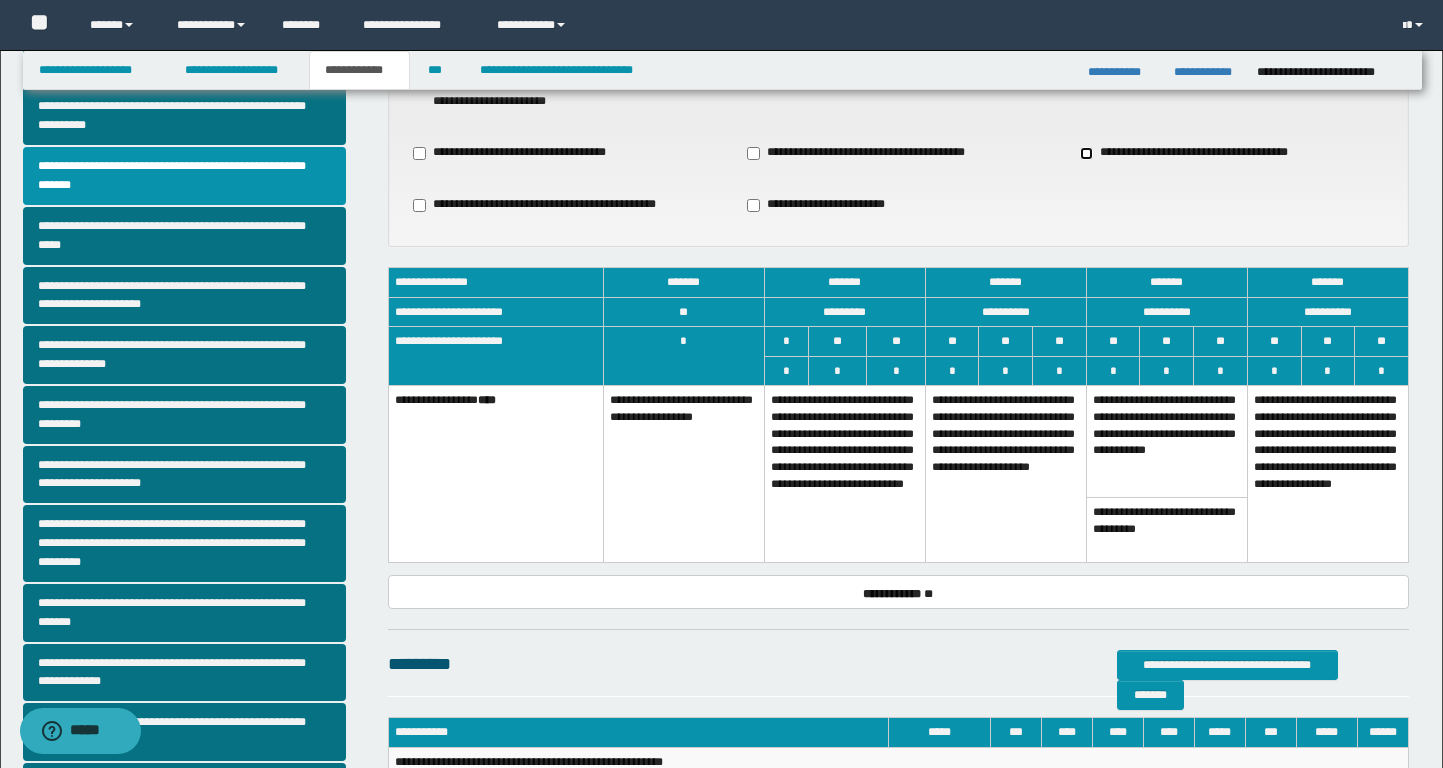 scroll, scrollTop: 186, scrollLeft: 0, axis: vertical 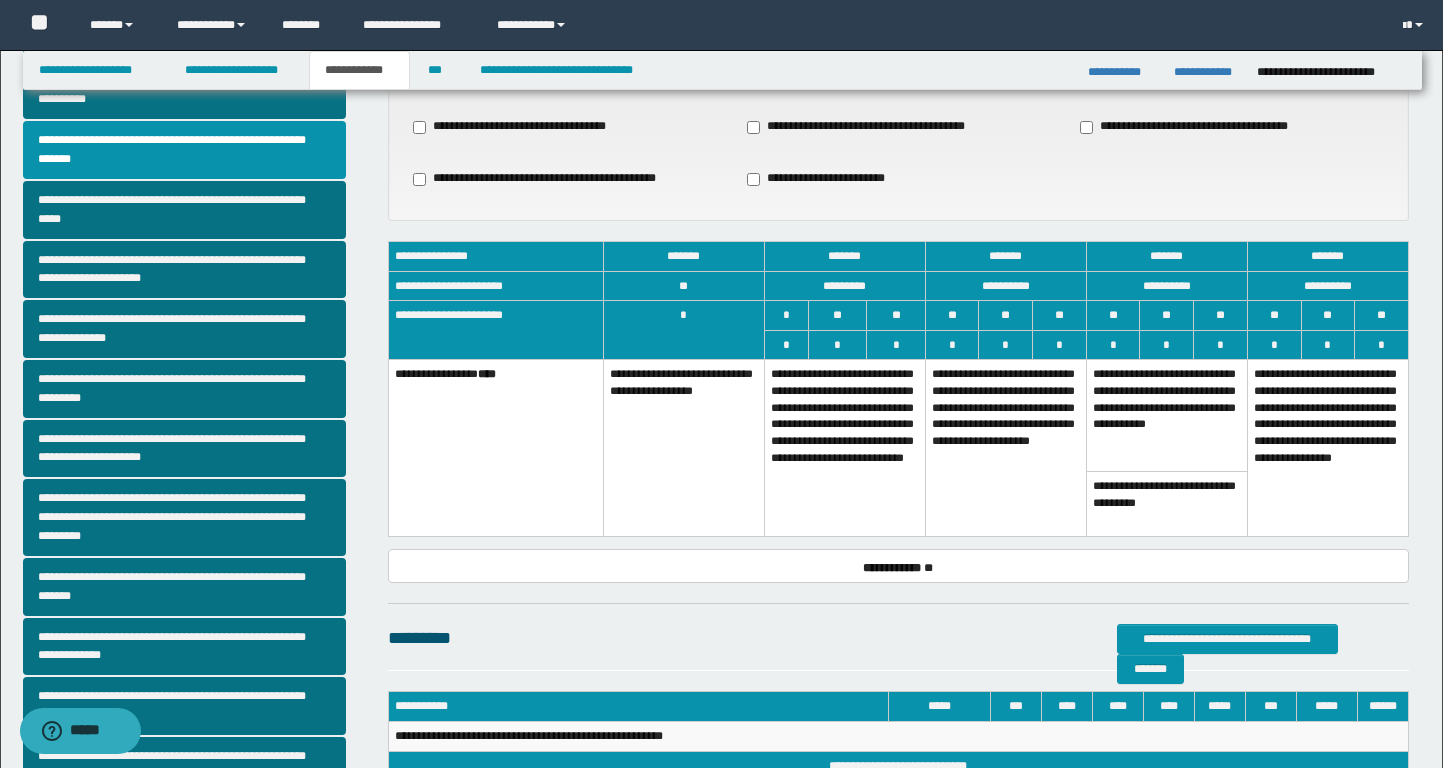 click on "**********" at bounding box center [844, 448] 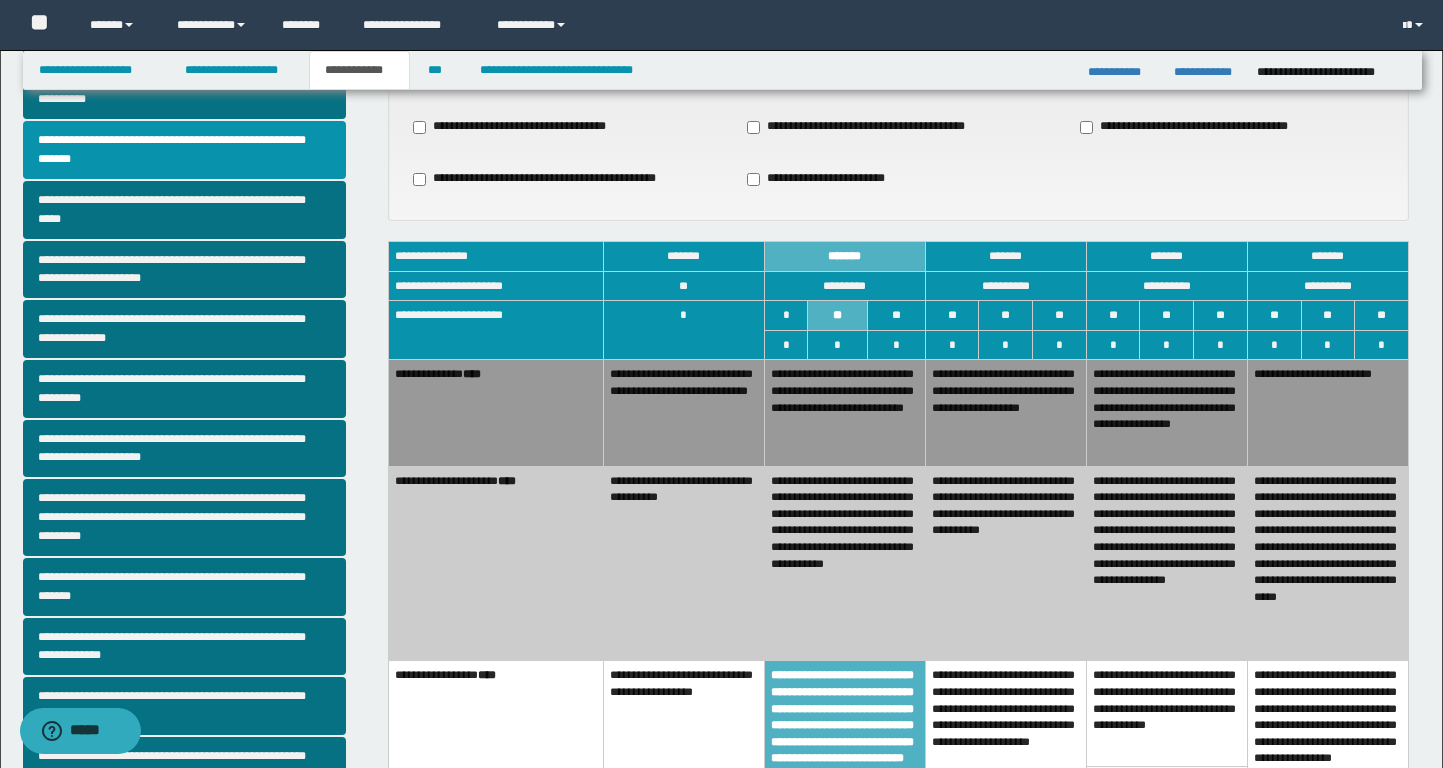click on "**********" at bounding box center [683, 563] 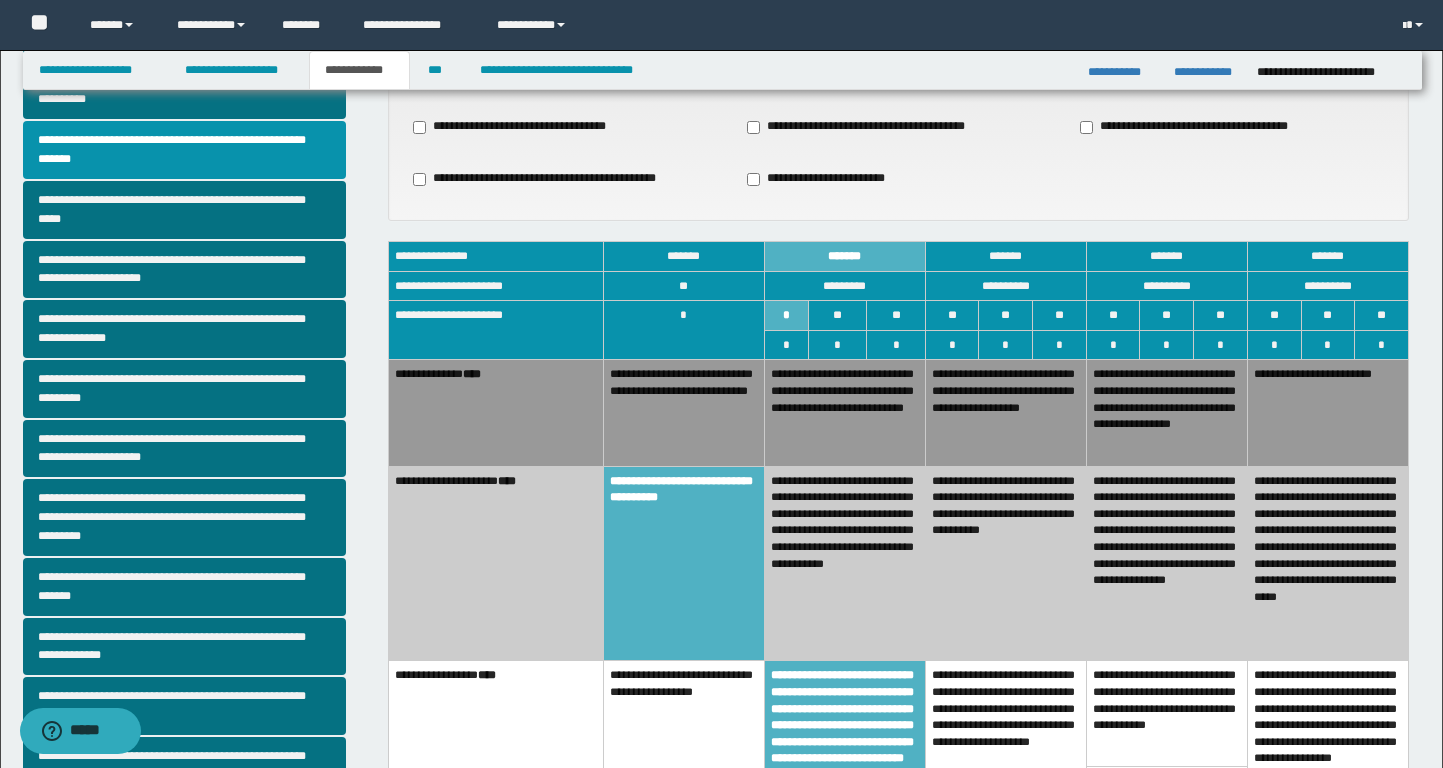 click on "**********" at bounding box center [683, 413] 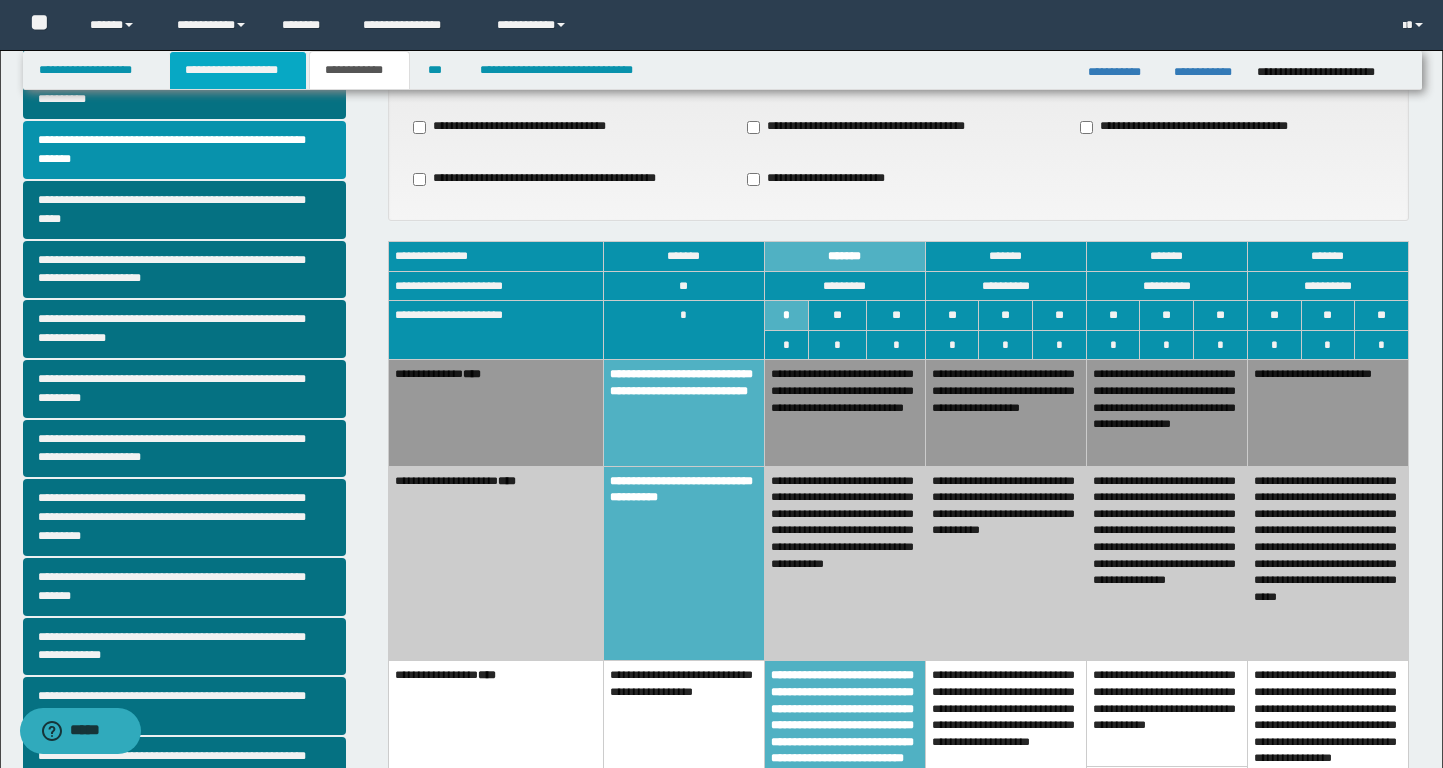 click on "**********" at bounding box center (238, 70) 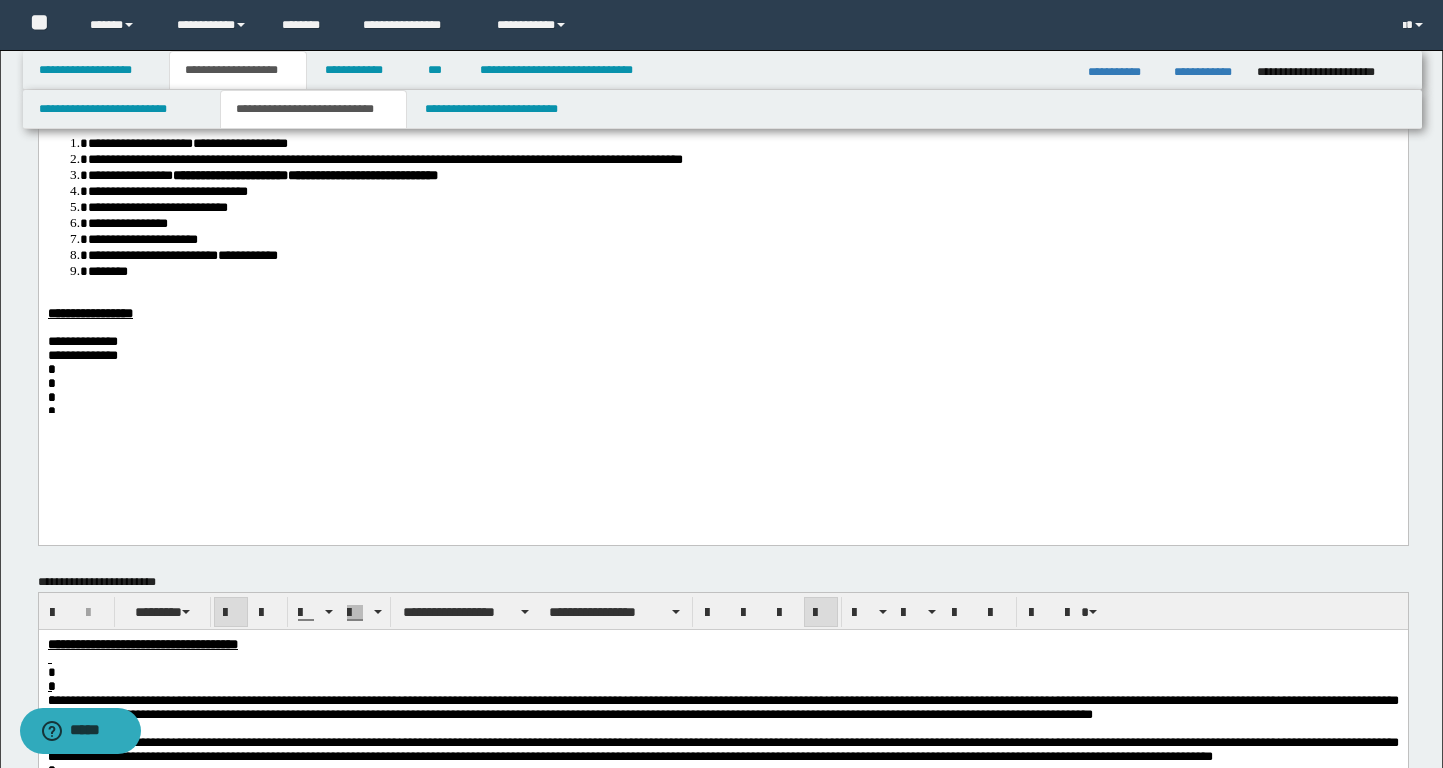 scroll, scrollTop: 217, scrollLeft: 0, axis: vertical 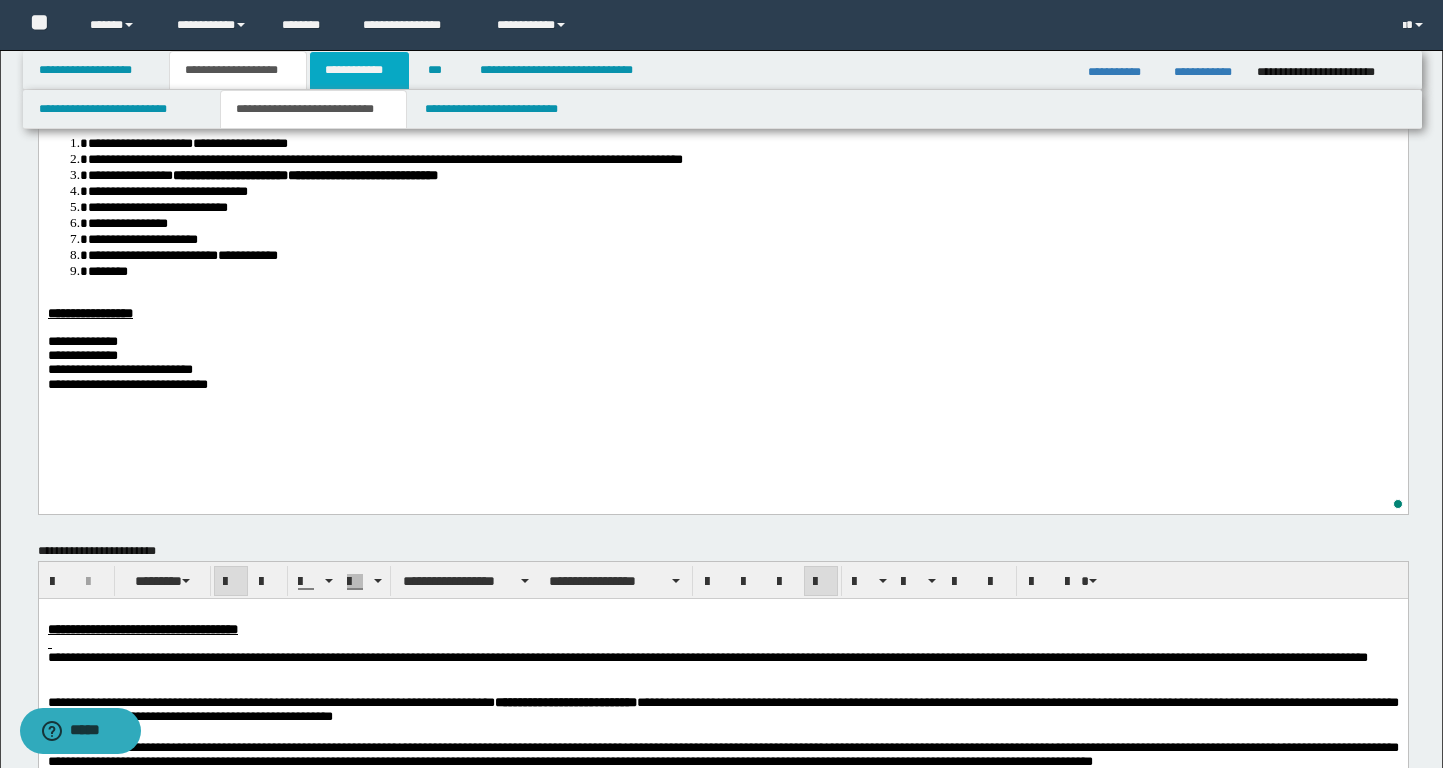click on "**********" at bounding box center (359, 70) 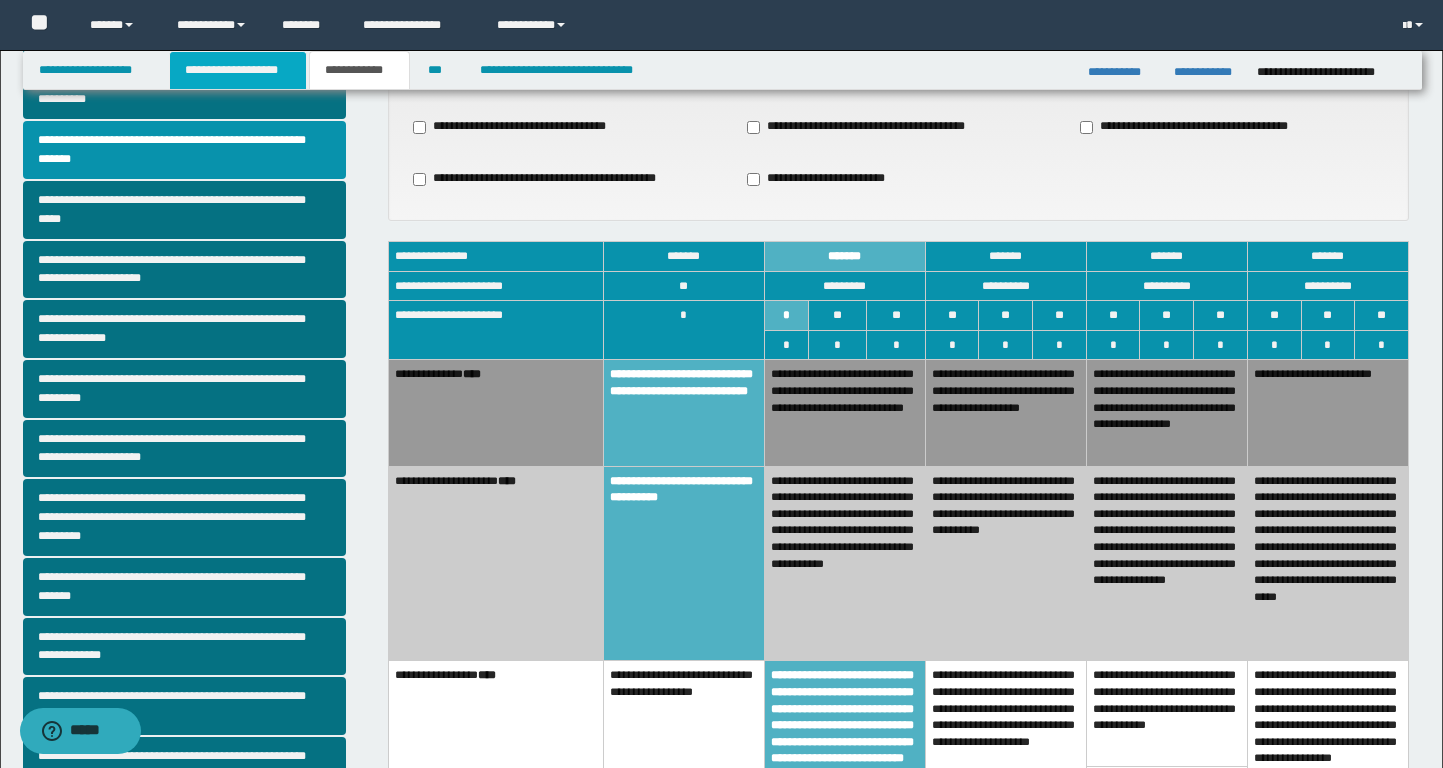 click on "**********" at bounding box center (238, 70) 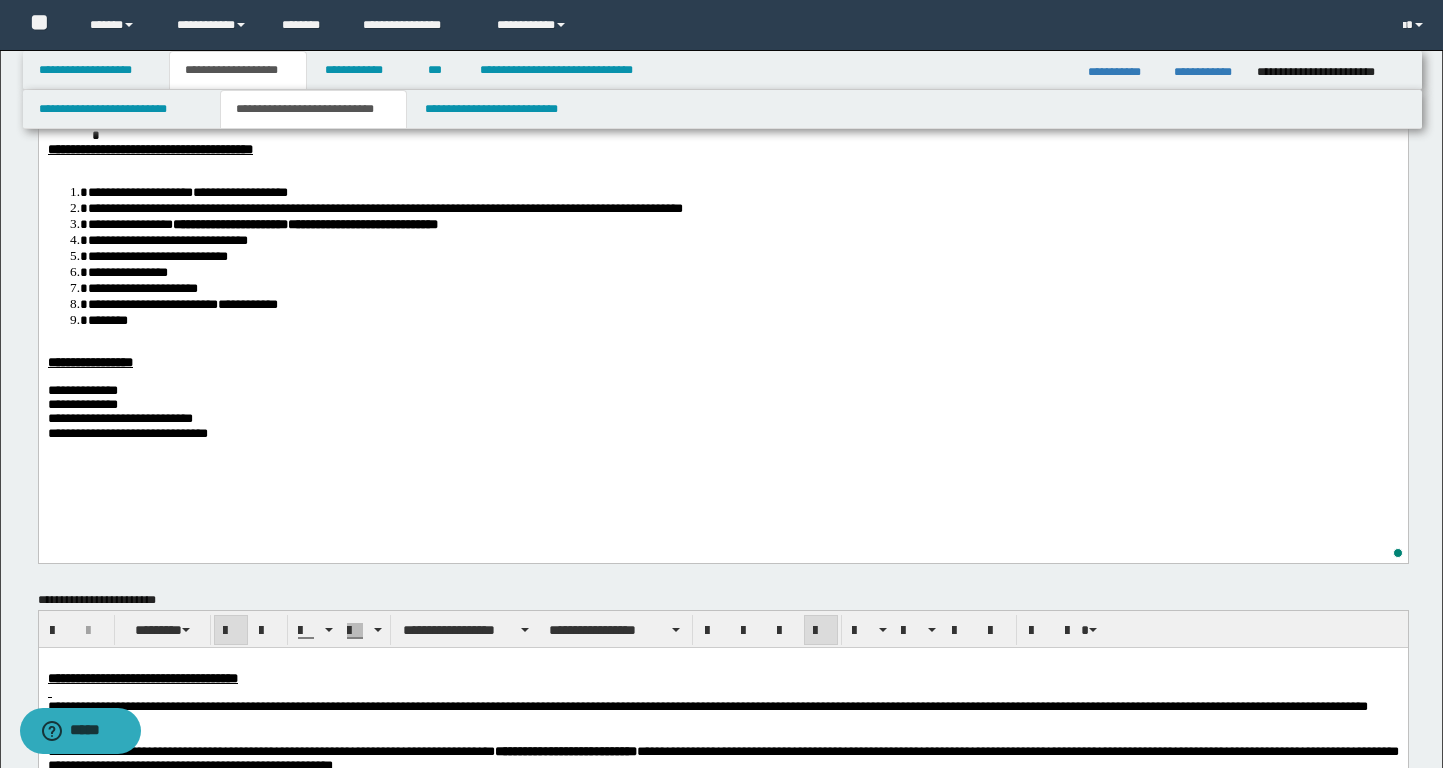 scroll, scrollTop: 0, scrollLeft: 0, axis: both 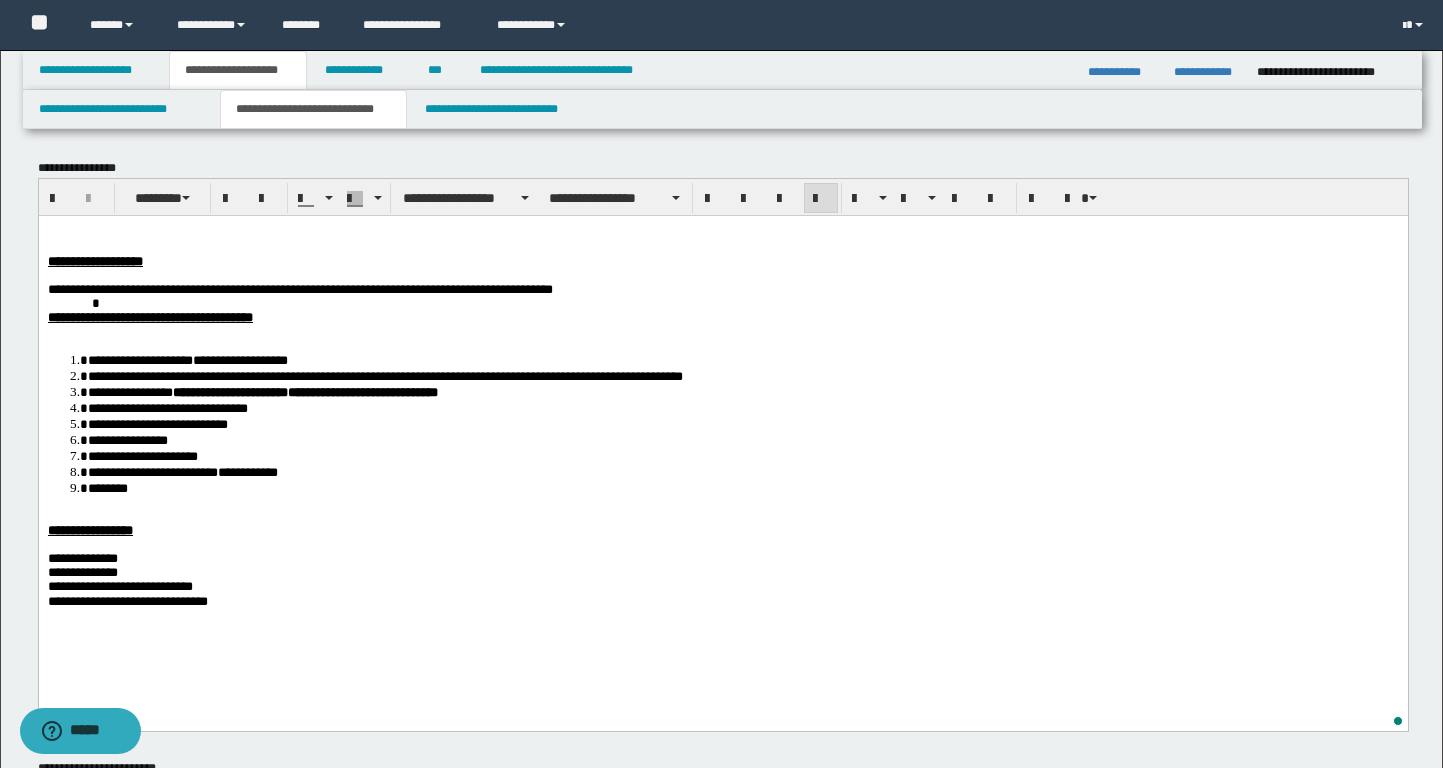 click on "**********" at bounding box center [742, 423] 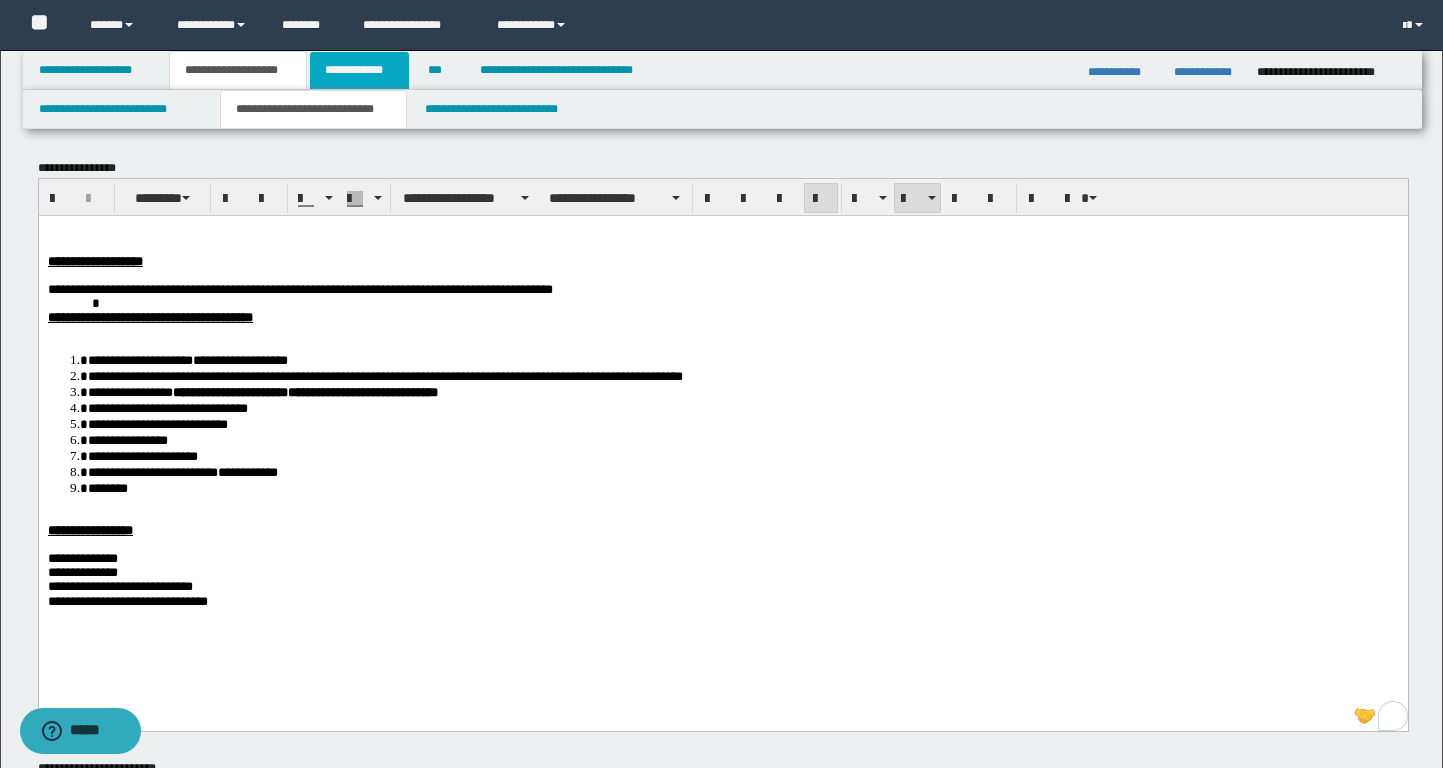 click on "**********" at bounding box center (359, 70) 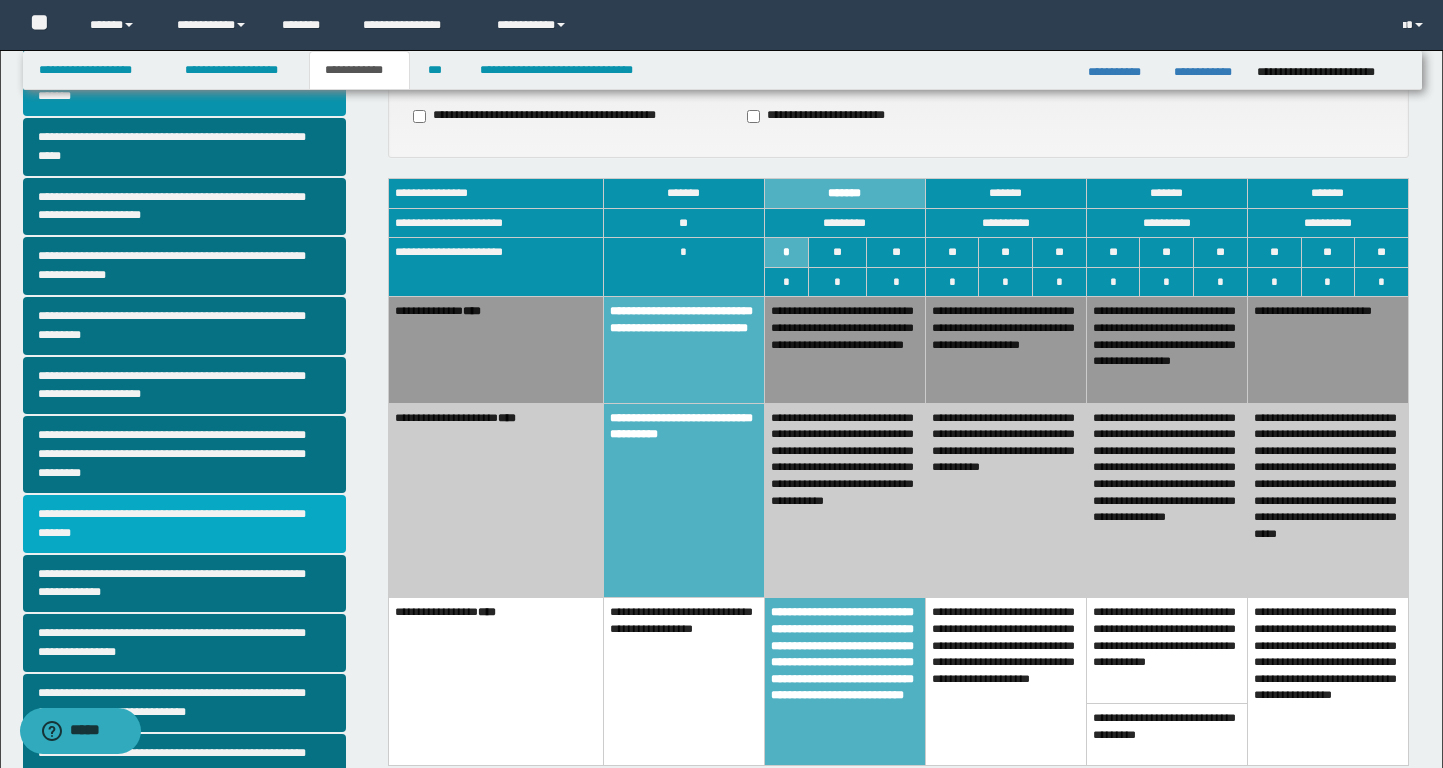 scroll, scrollTop: 259, scrollLeft: 0, axis: vertical 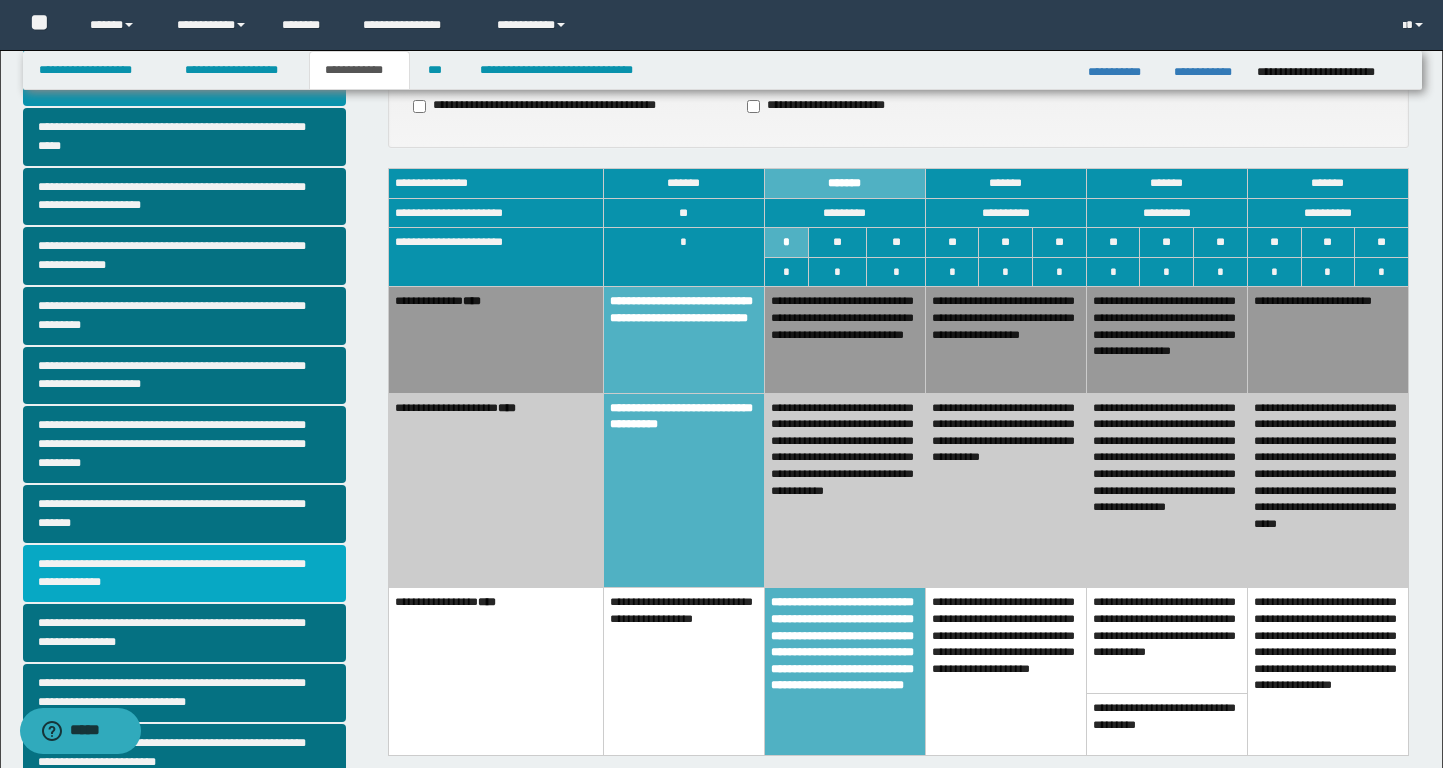 click on "**********" at bounding box center (184, 574) 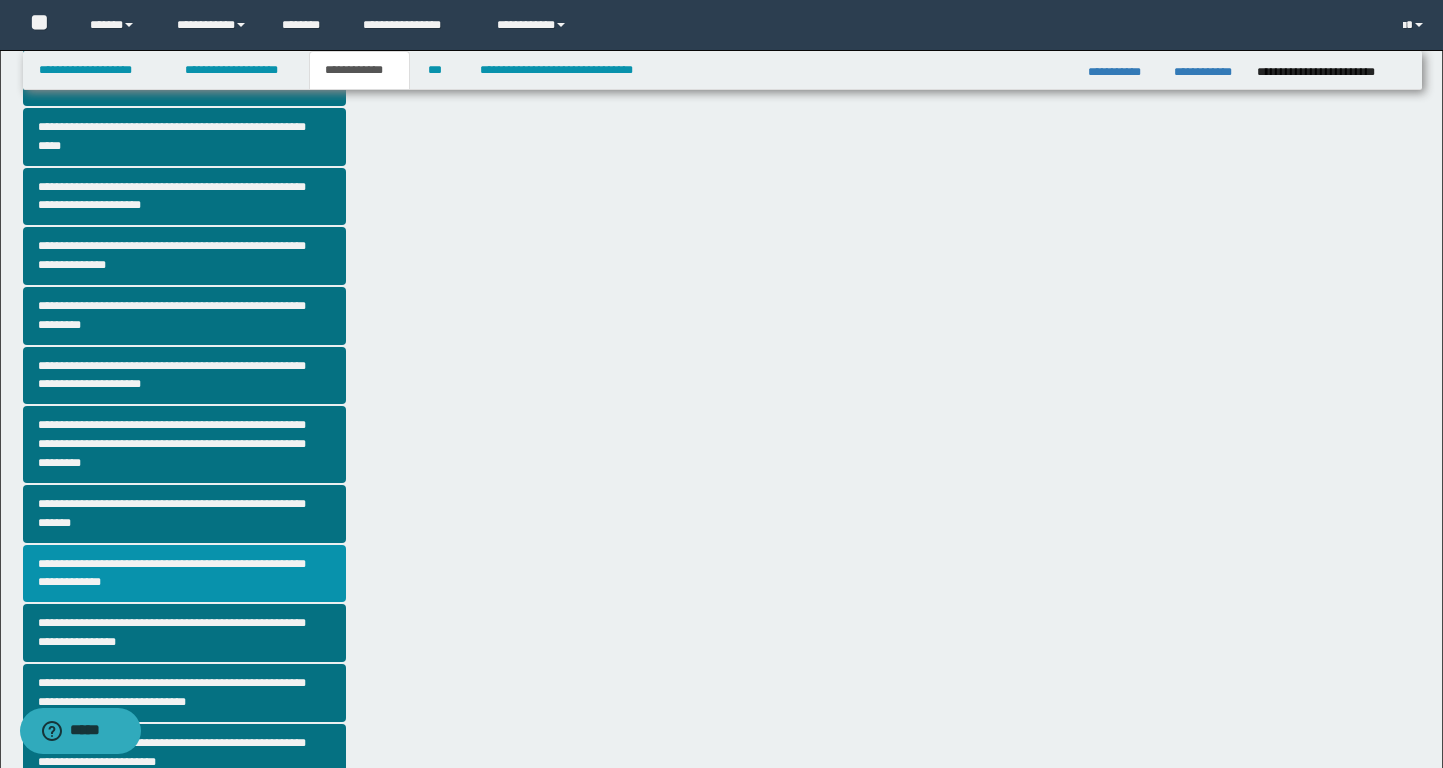 scroll, scrollTop: 0, scrollLeft: 0, axis: both 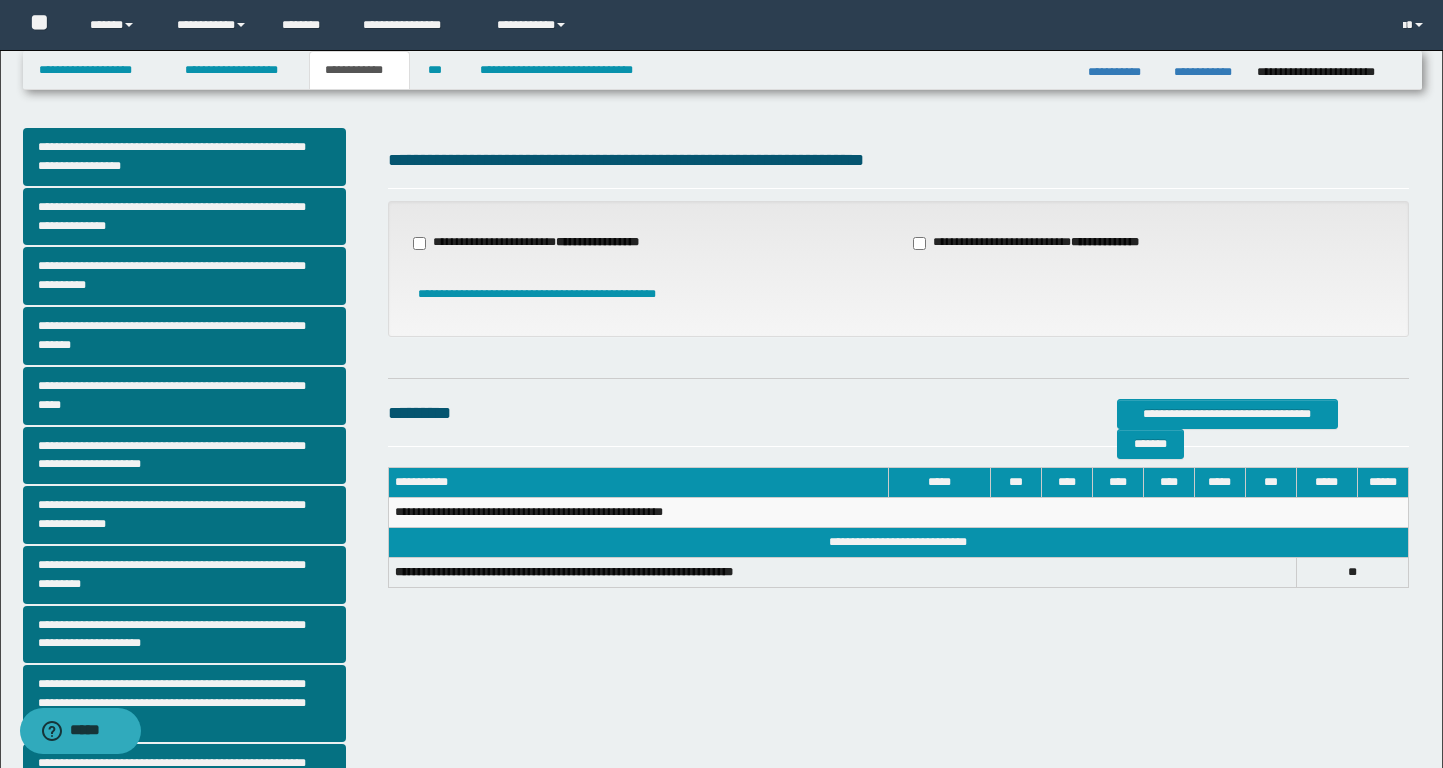 click on "**********" at bounding box center [548, 243] 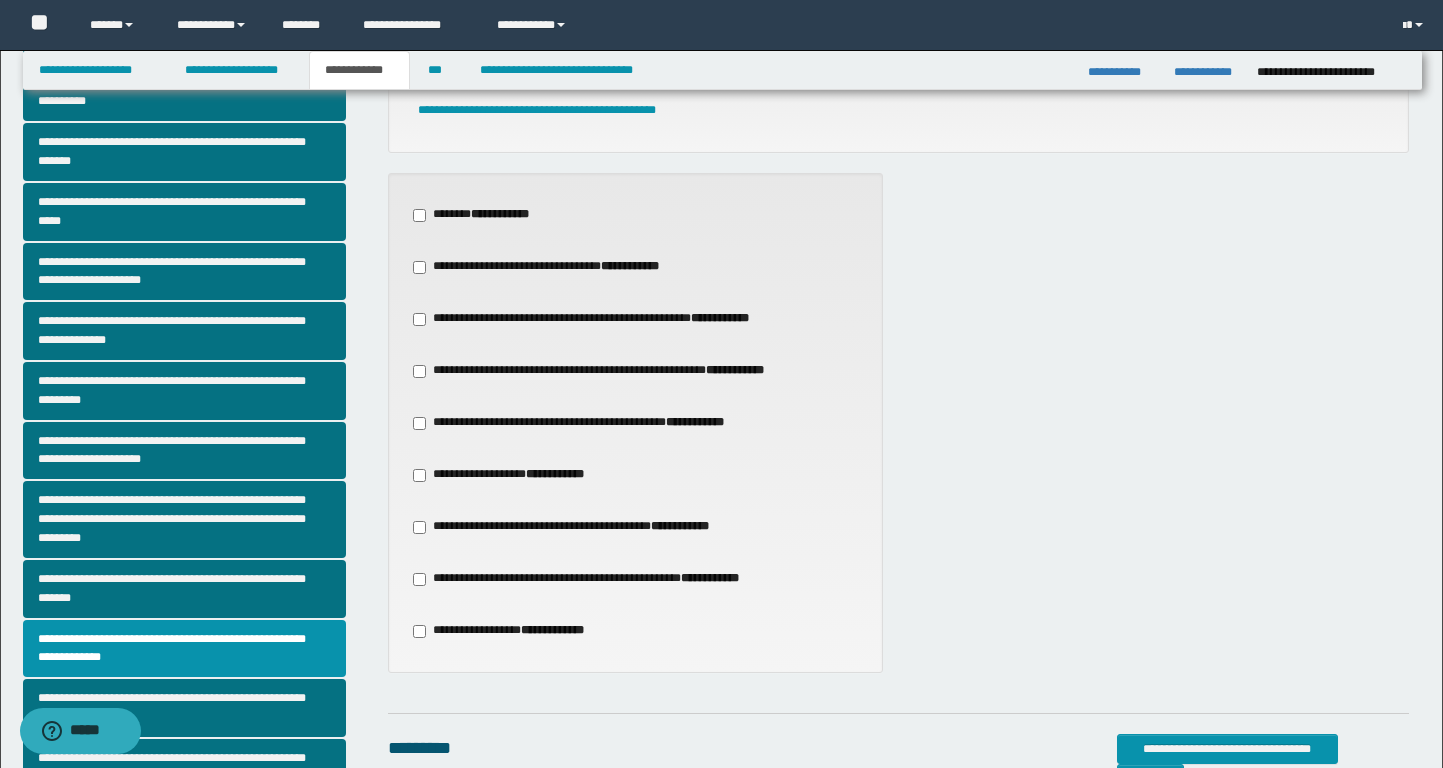 click on "**********" at bounding box center [595, 423] 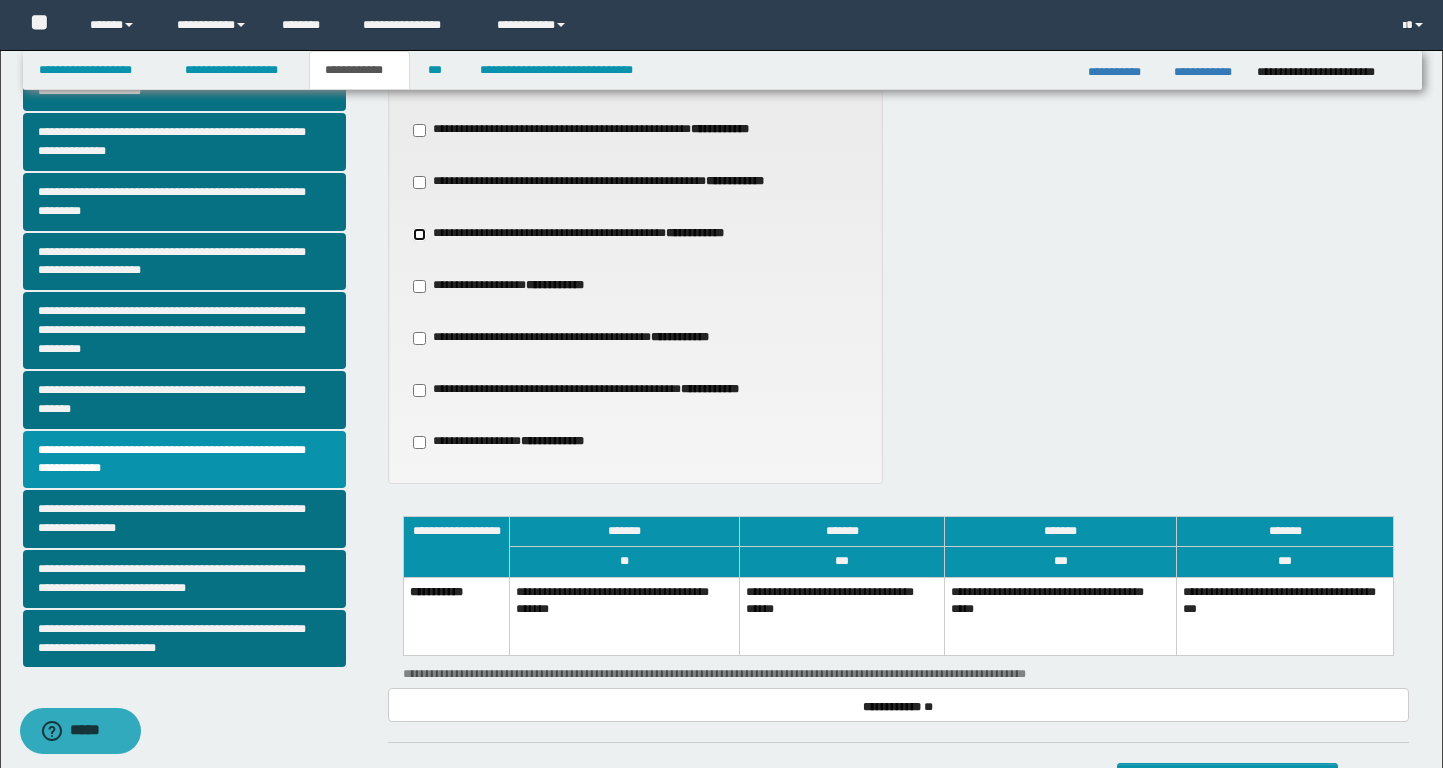 scroll, scrollTop: 430, scrollLeft: 0, axis: vertical 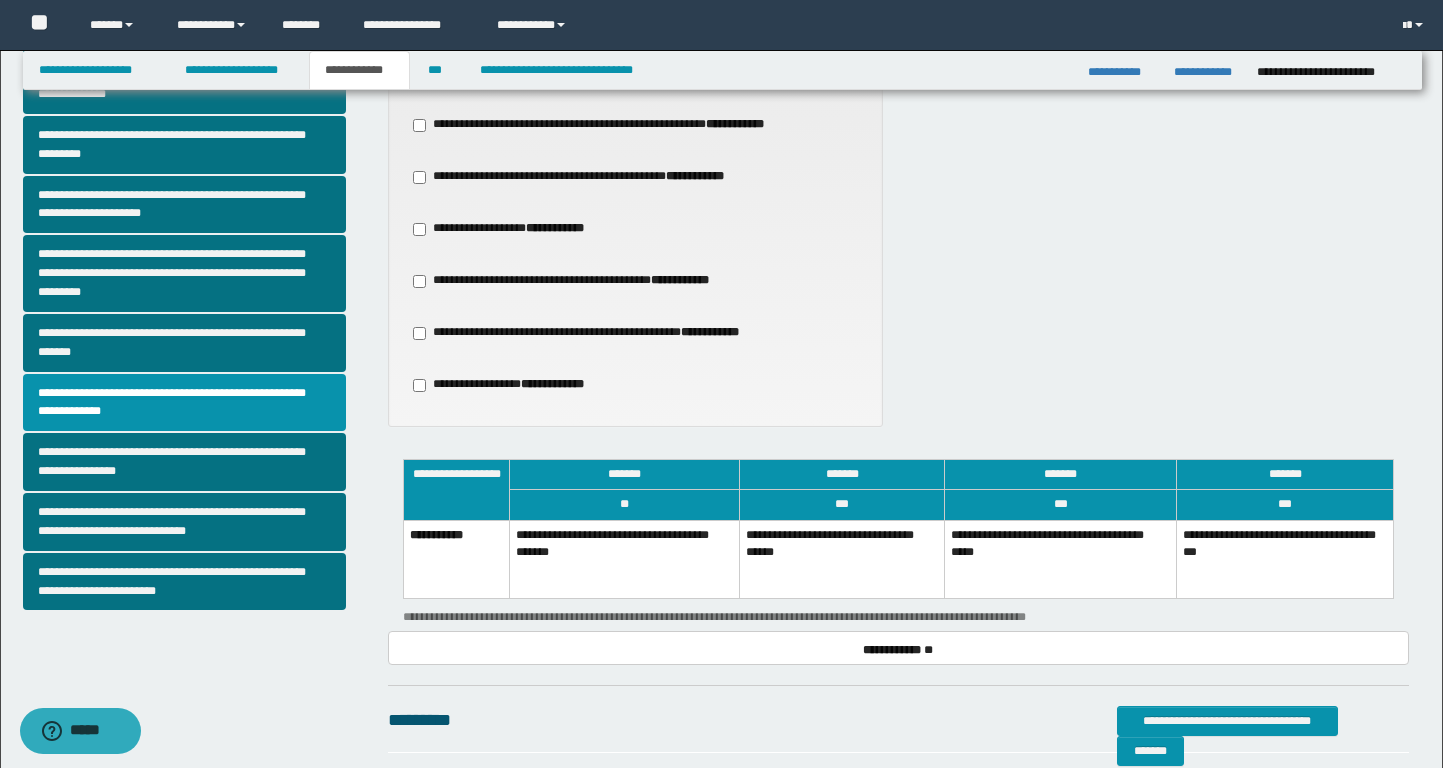 click on "**********" at bounding box center [842, 559] 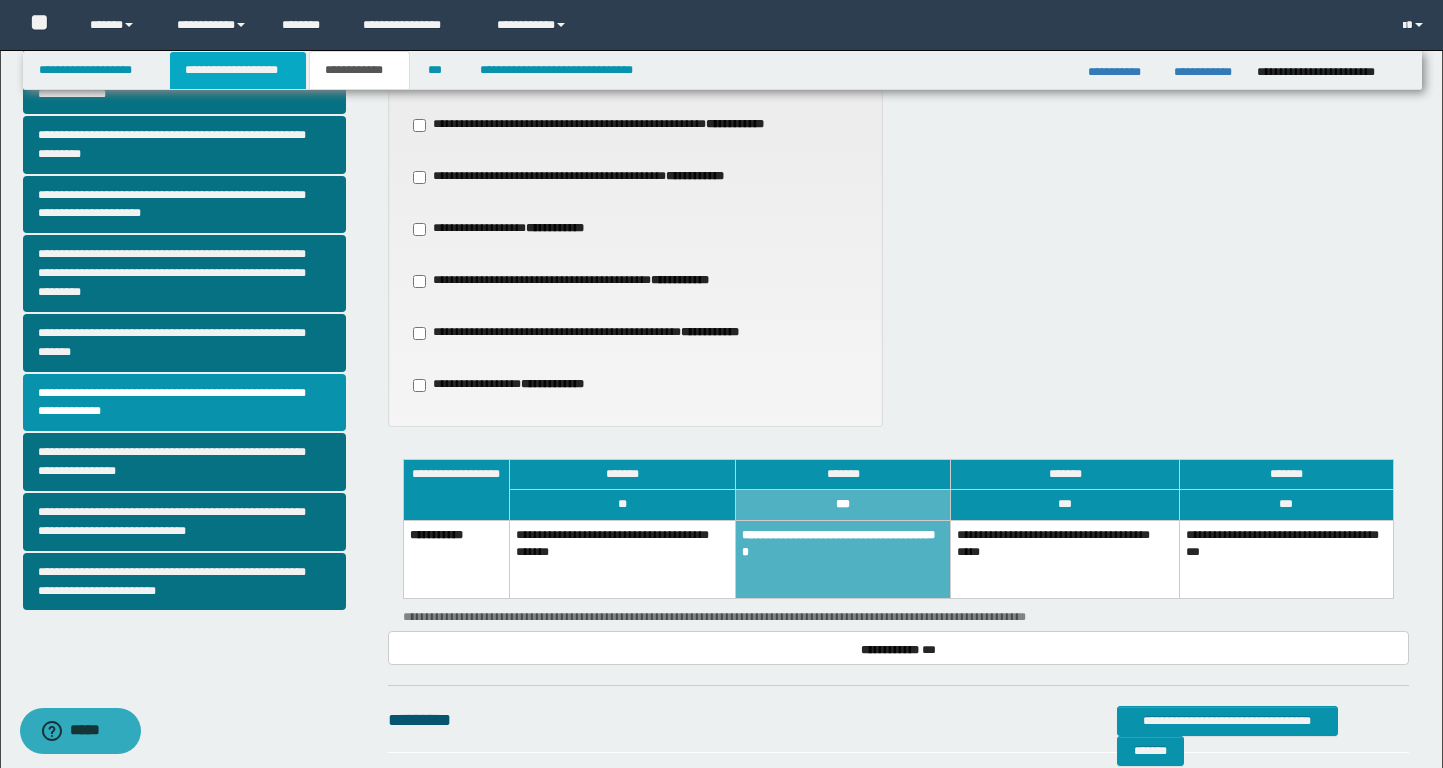 click on "**********" at bounding box center (238, 70) 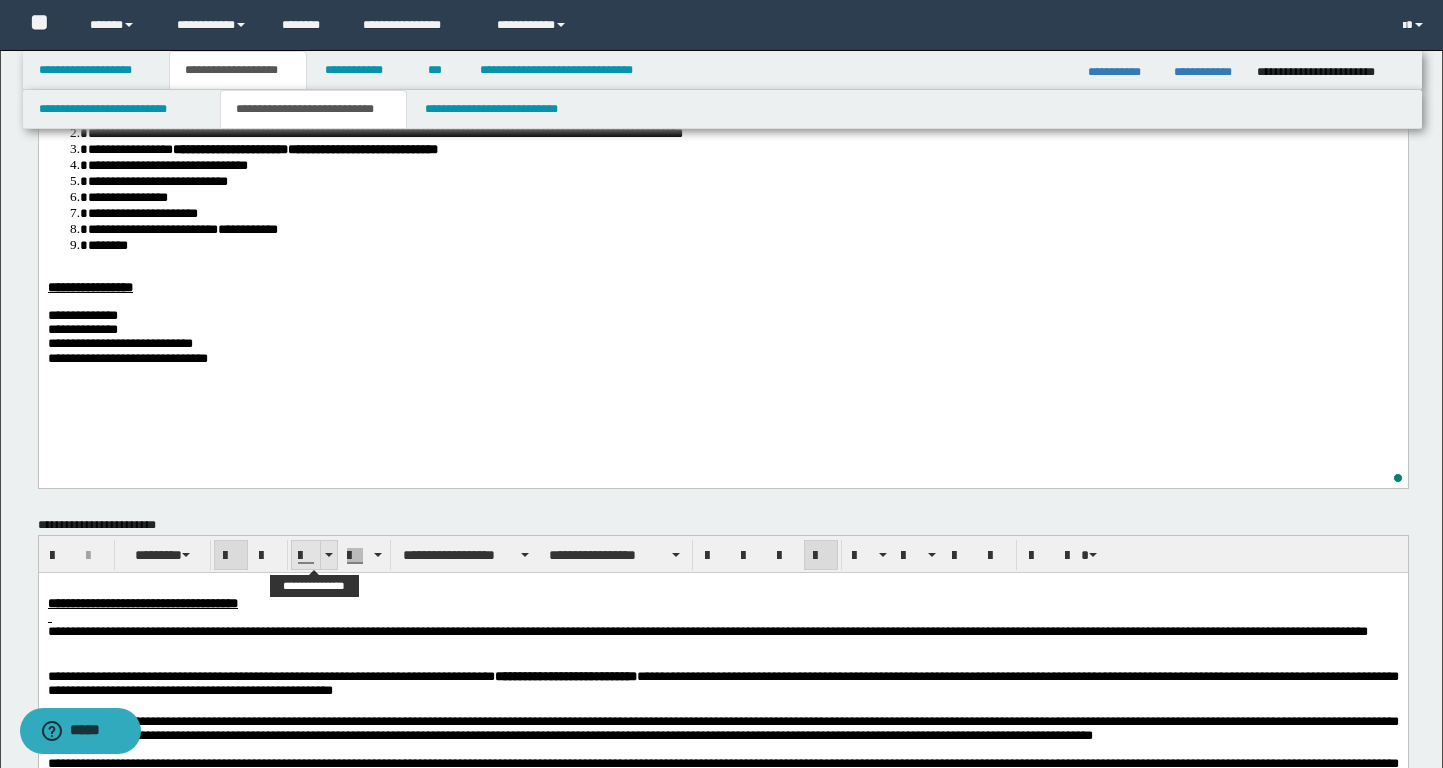 scroll, scrollTop: 157, scrollLeft: 0, axis: vertical 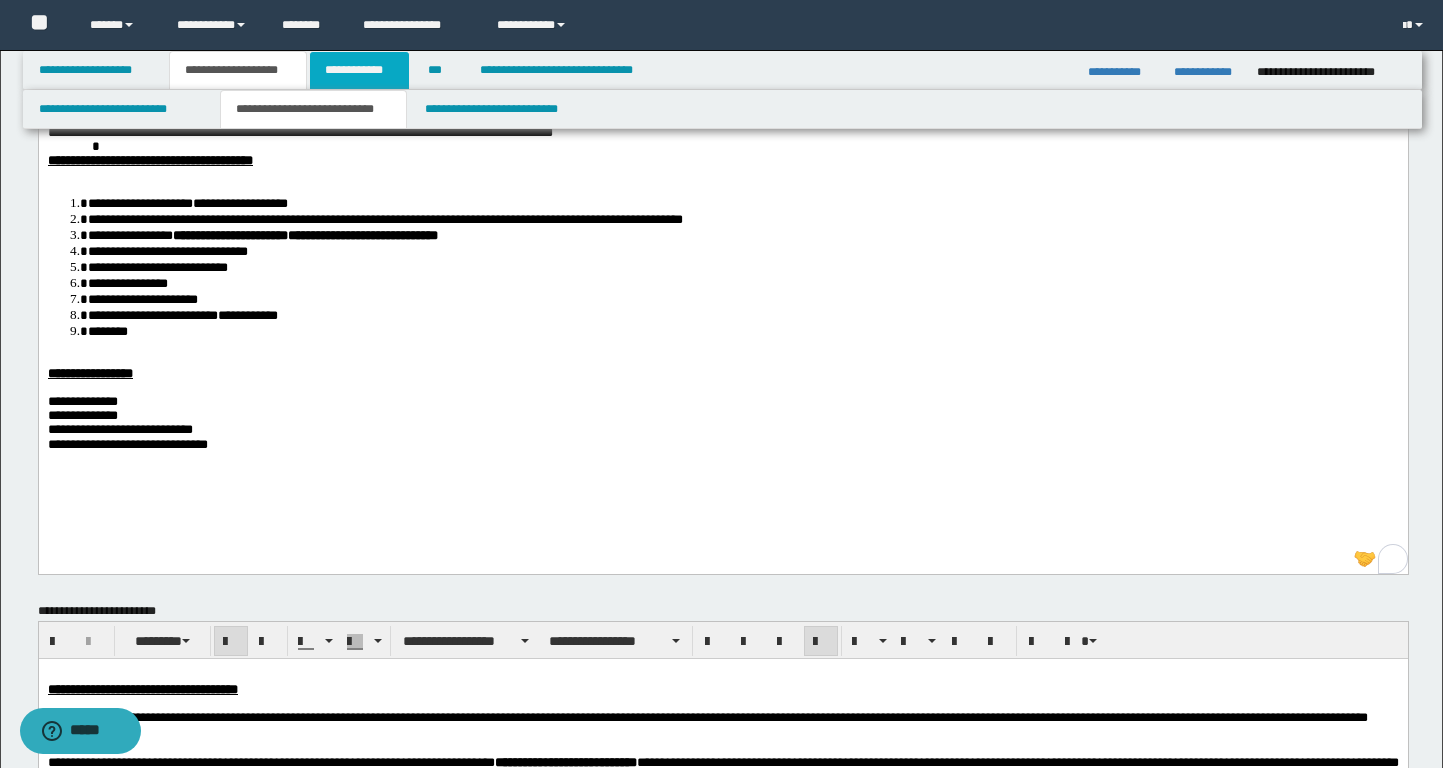 click on "**********" at bounding box center (359, 70) 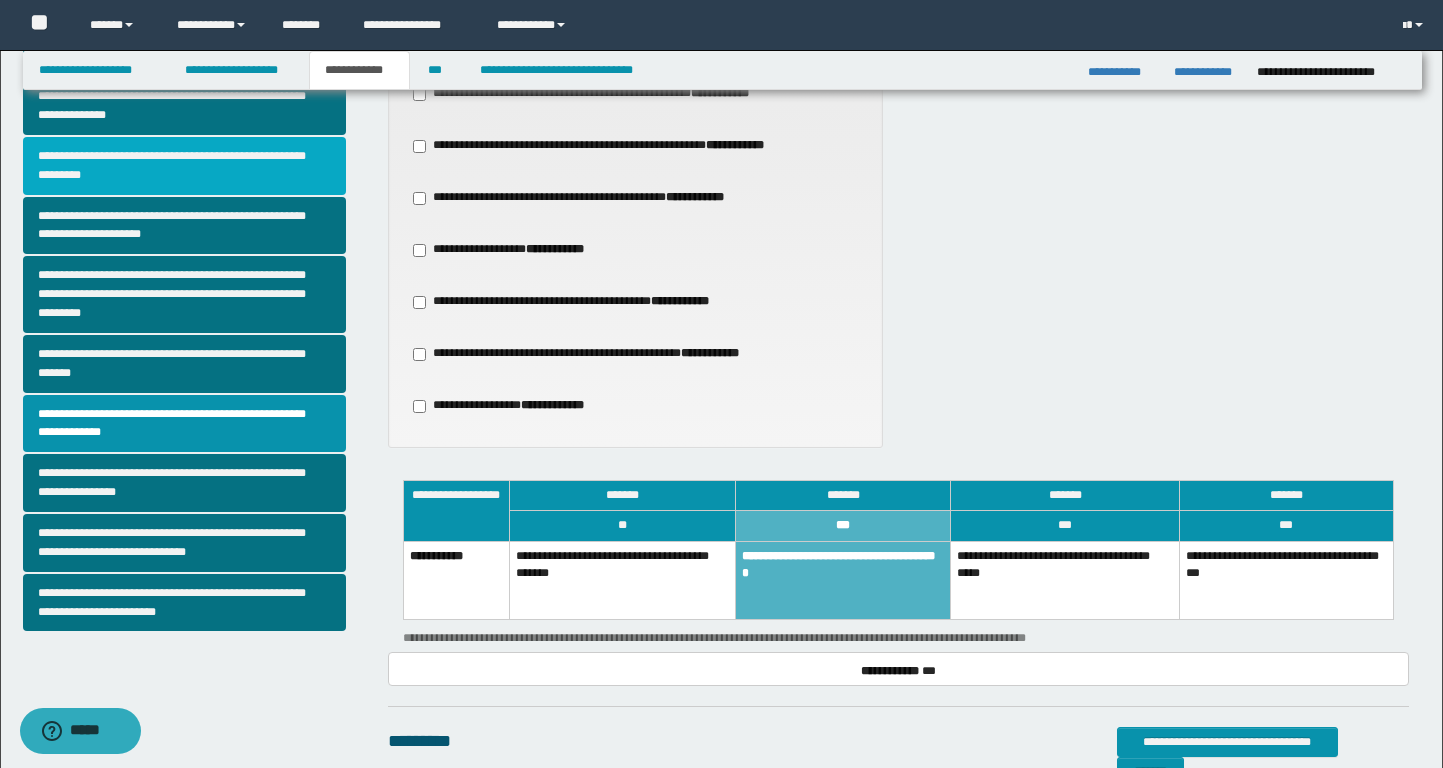 scroll, scrollTop: 440, scrollLeft: 0, axis: vertical 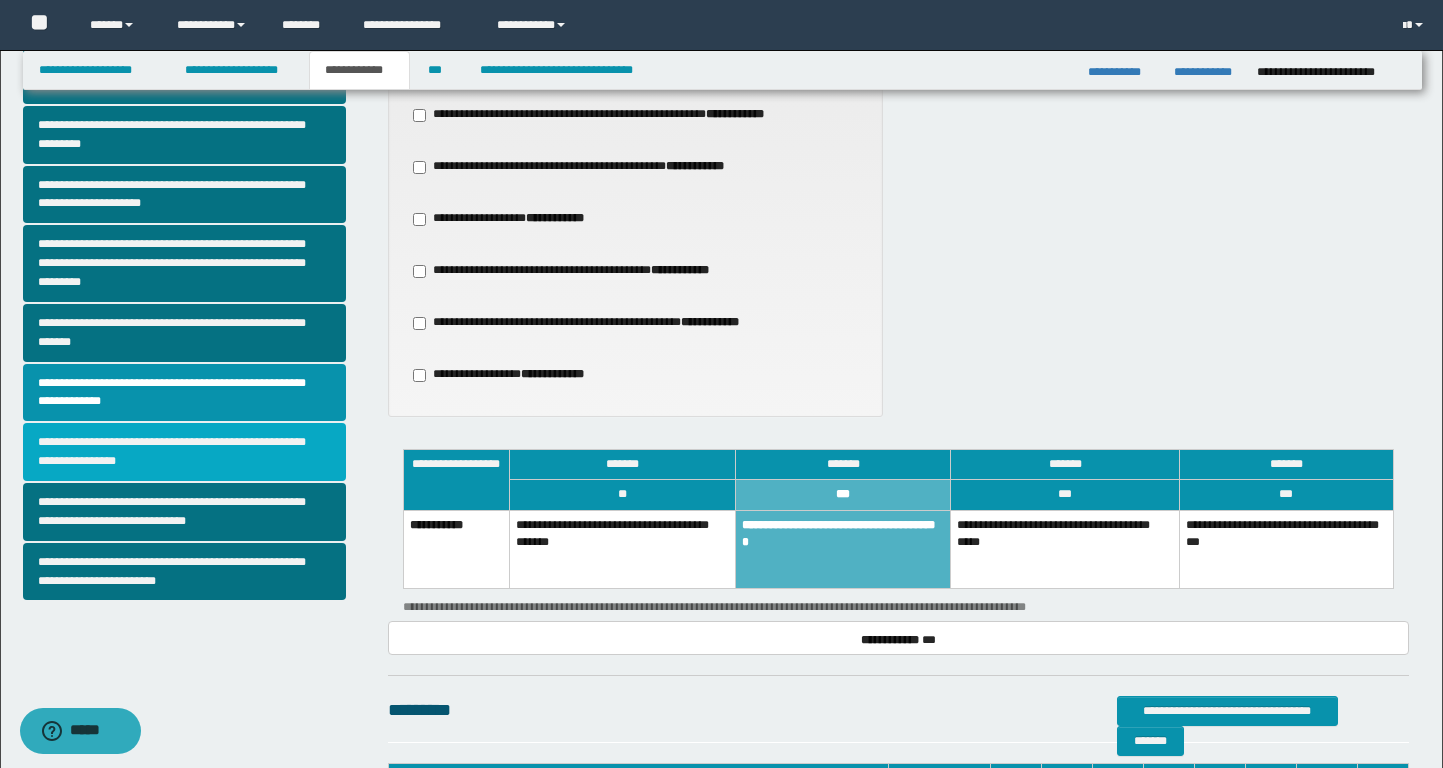 click on "**********" at bounding box center (184, 452) 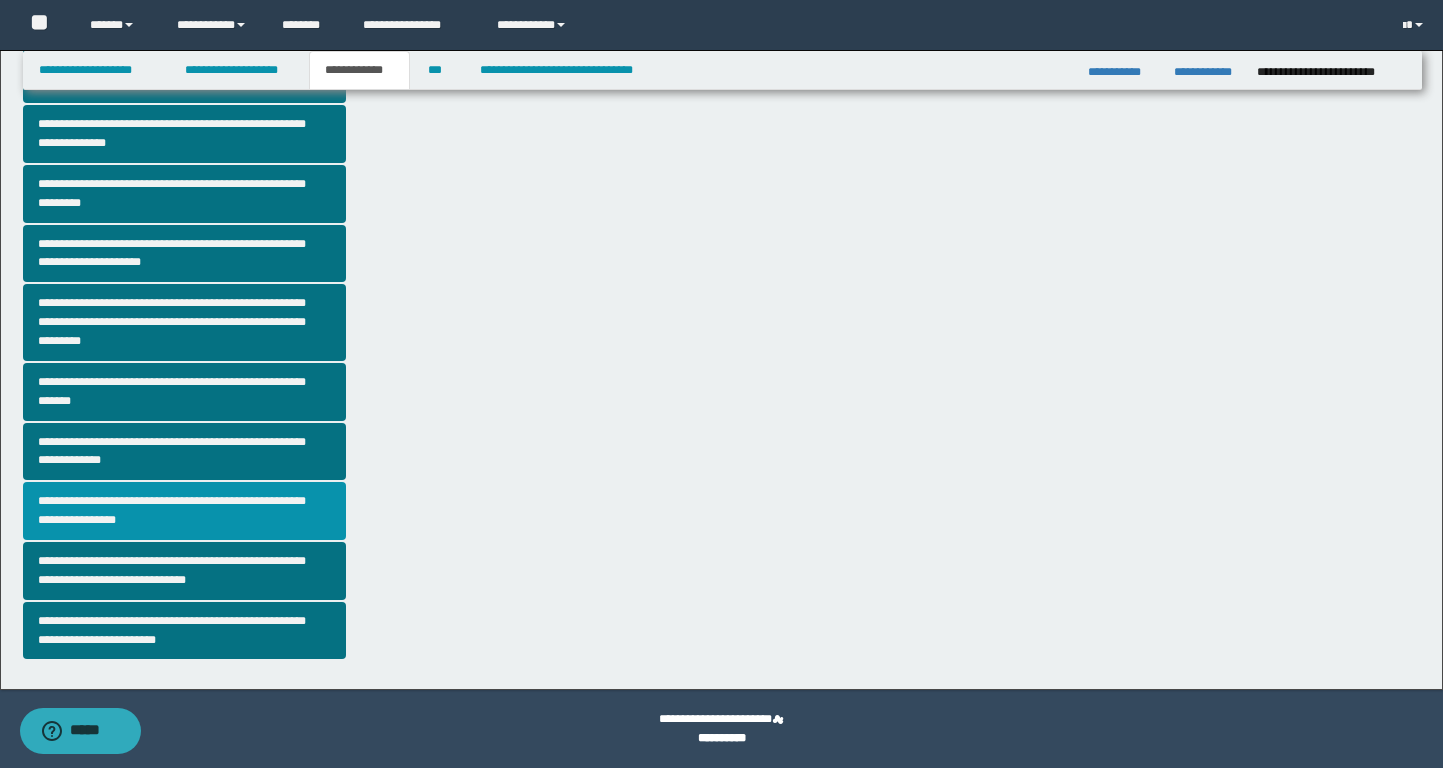 scroll, scrollTop: 0, scrollLeft: 0, axis: both 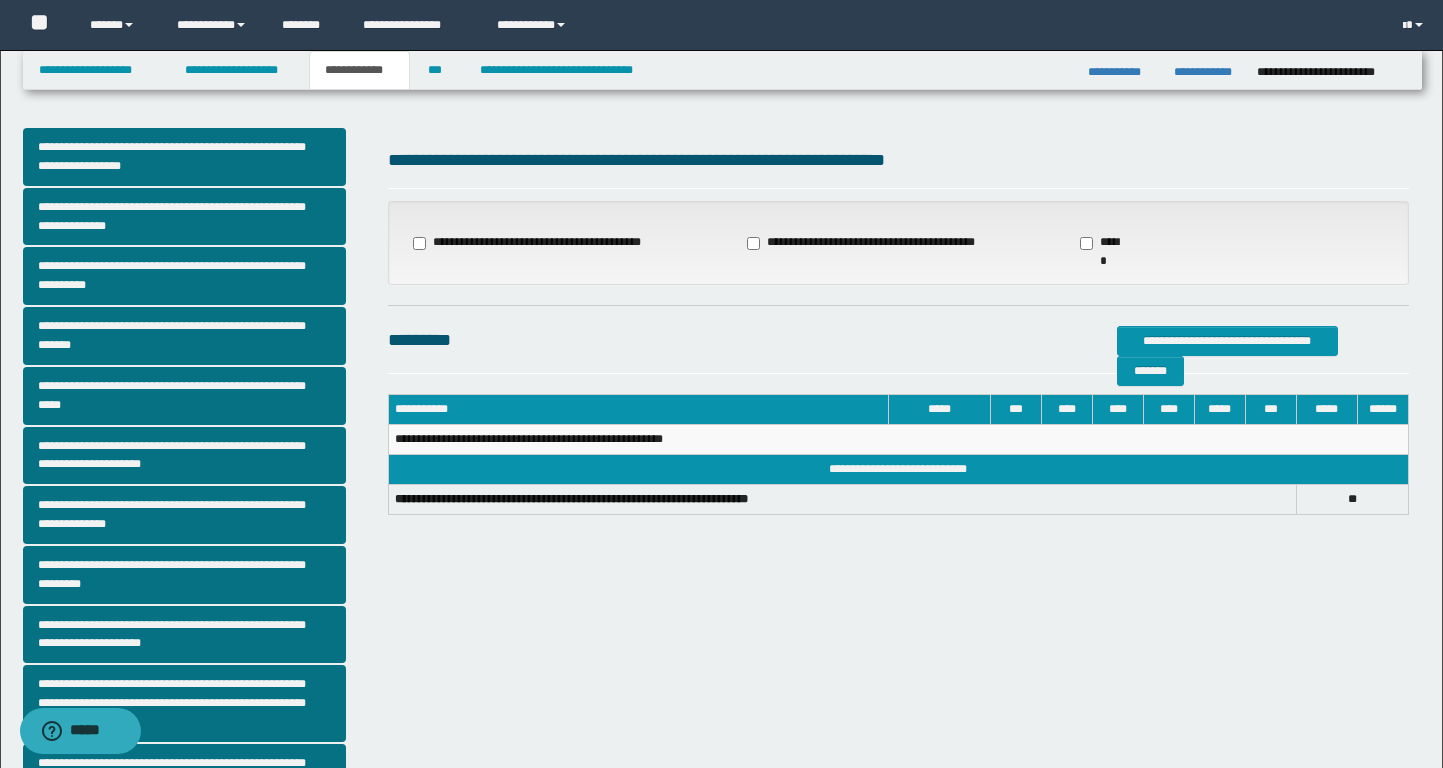 click on "**********" at bounding box center (869, 243) 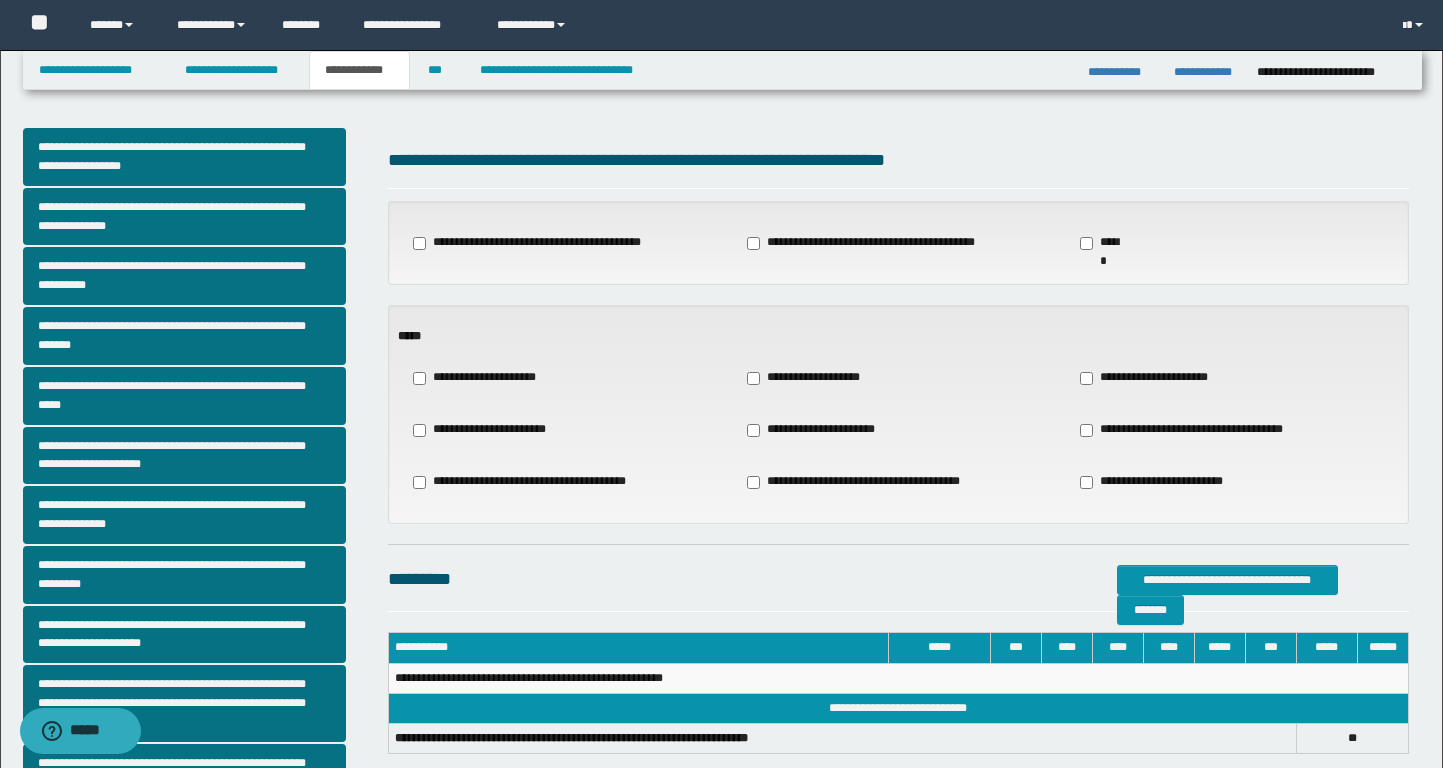 click on "**********" at bounding box center [814, 378] 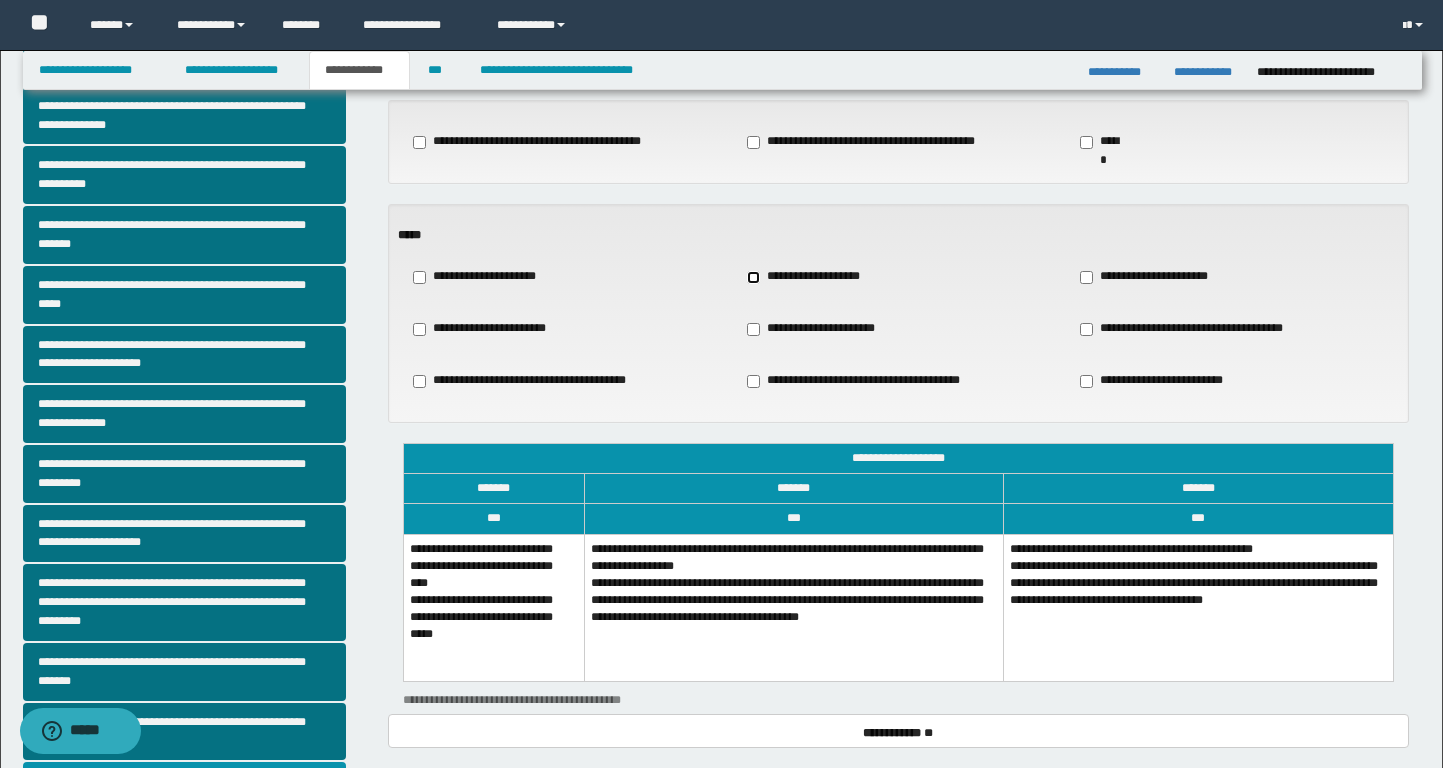 scroll, scrollTop: 160, scrollLeft: 0, axis: vertical 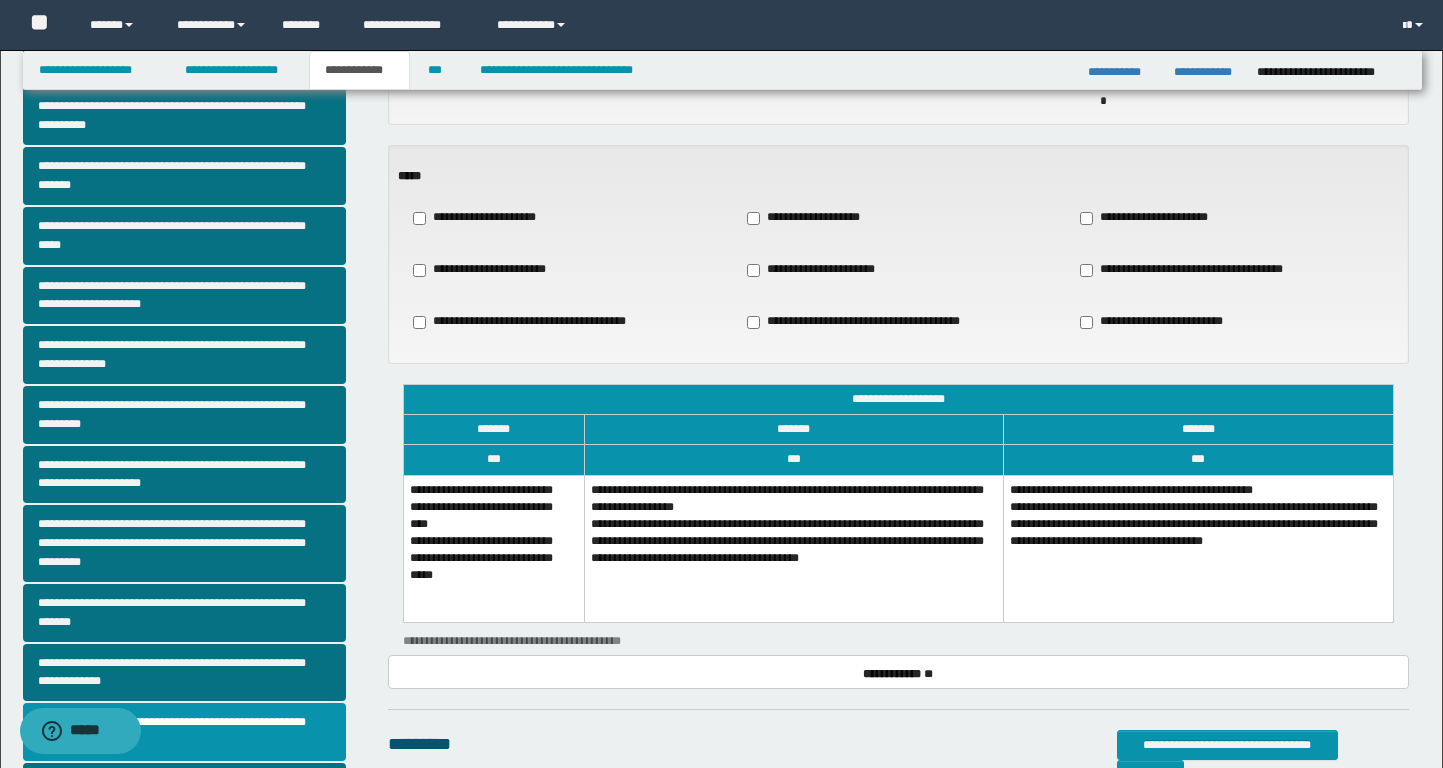 click on "**********" at bounding box center (493, 548) 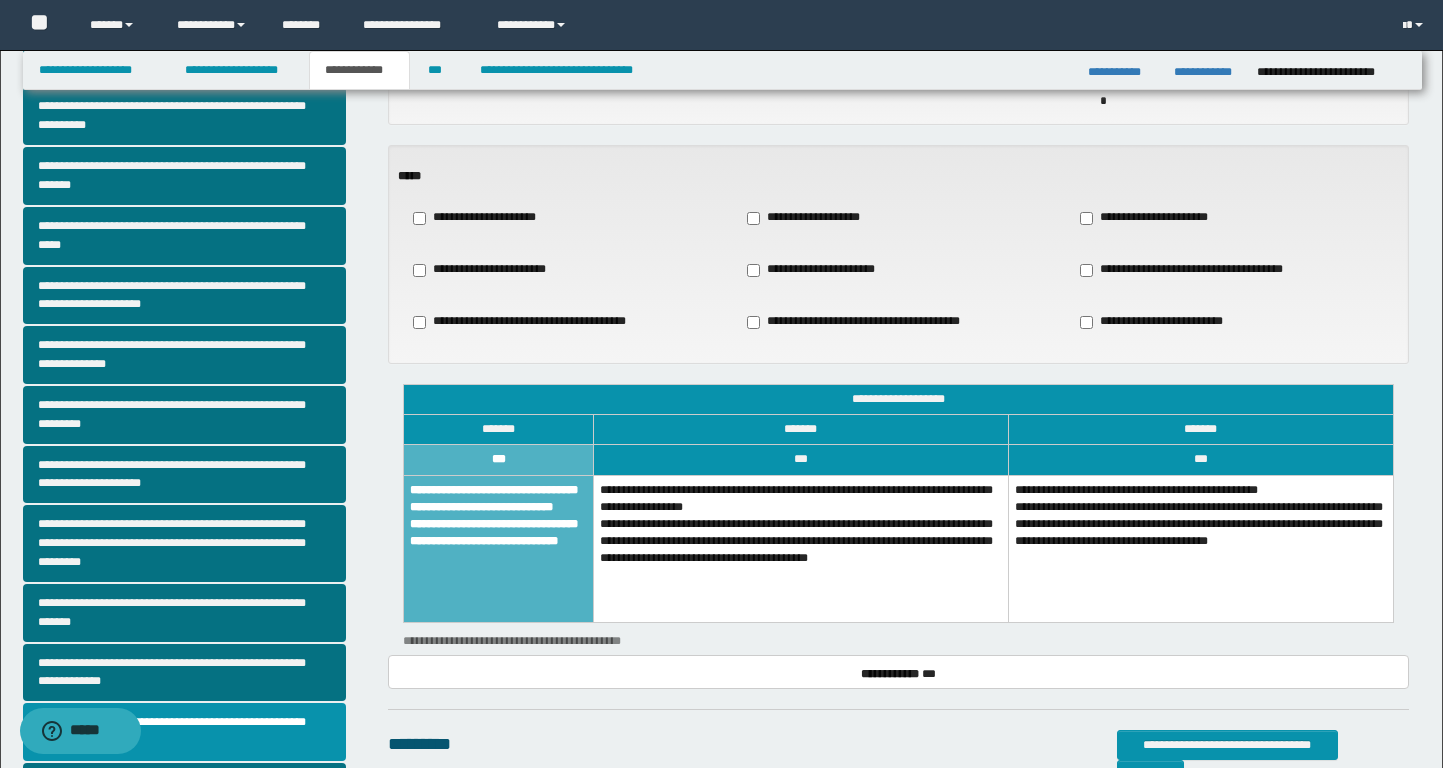 click on "**********" at bounding box center [496, 270] 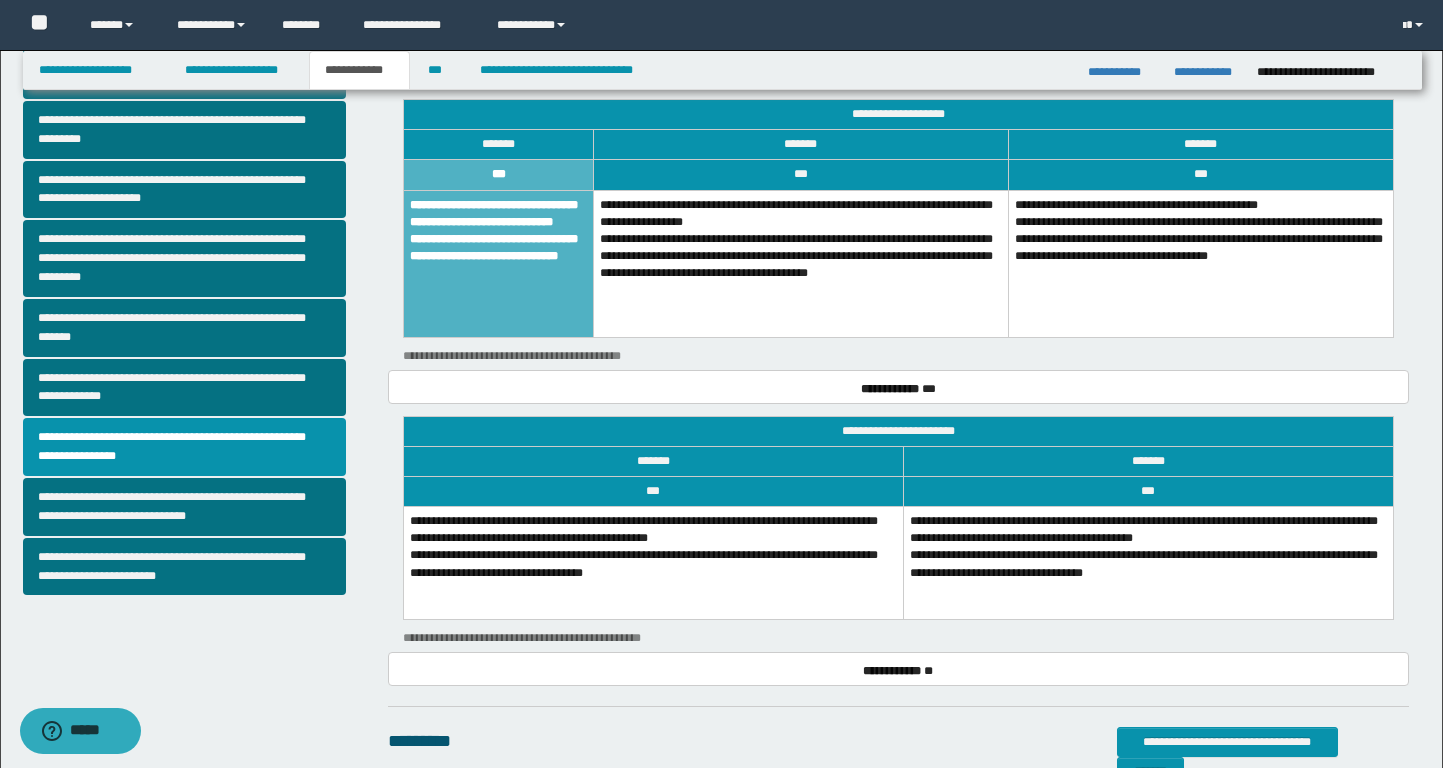 scroll, scrollTop: 461, scrollLeft: 0, axis: vertical 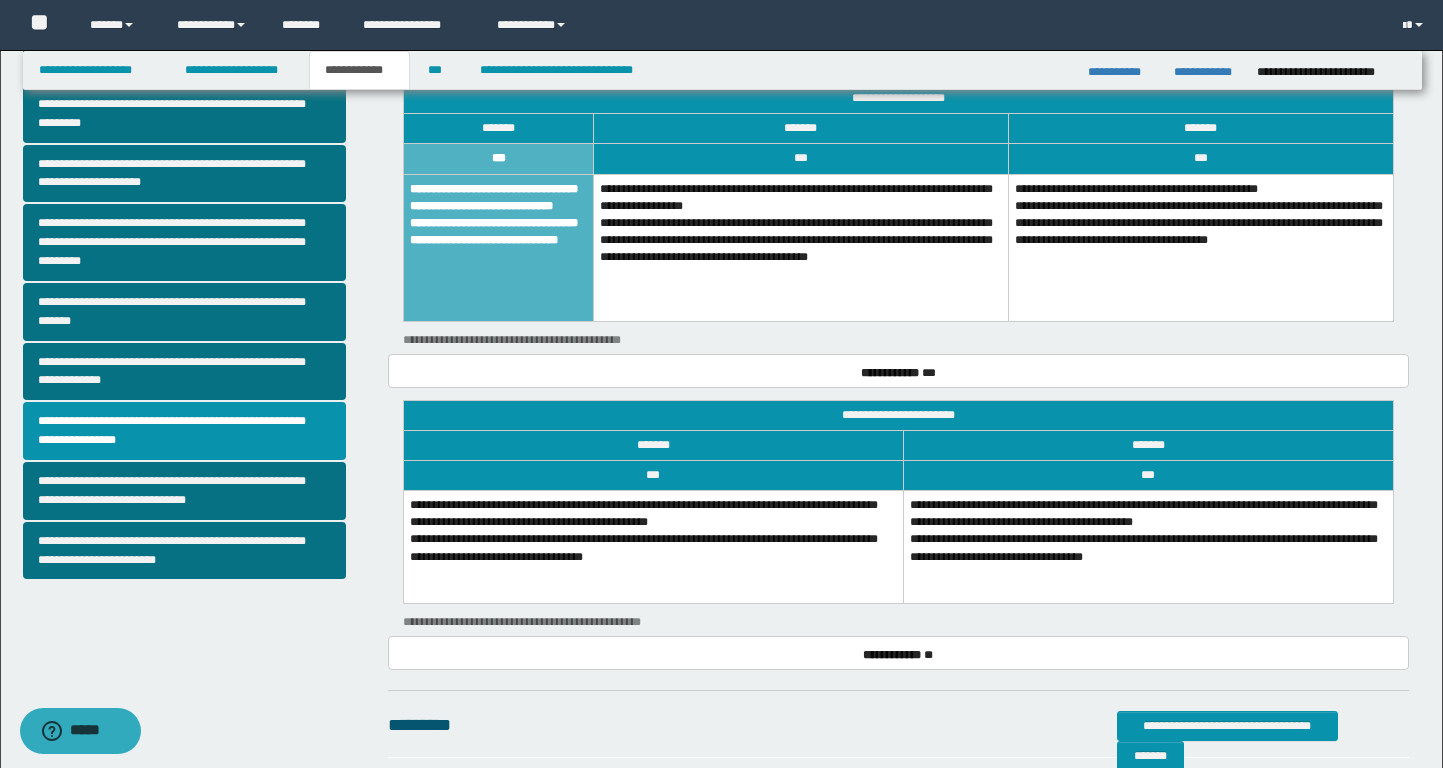 click on "**********" at bounding box center (653, 547) 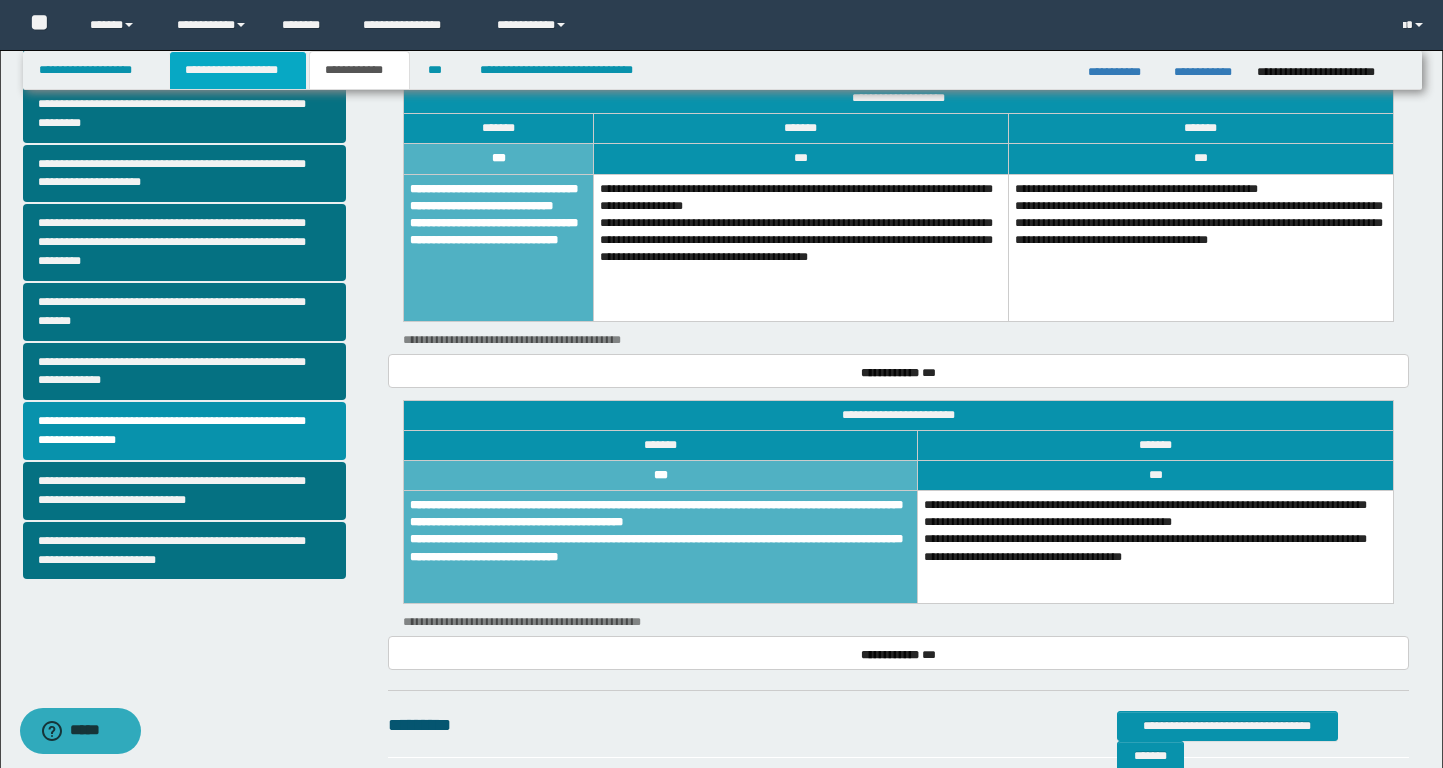 click on "**********" at bounding box center (238, 70) 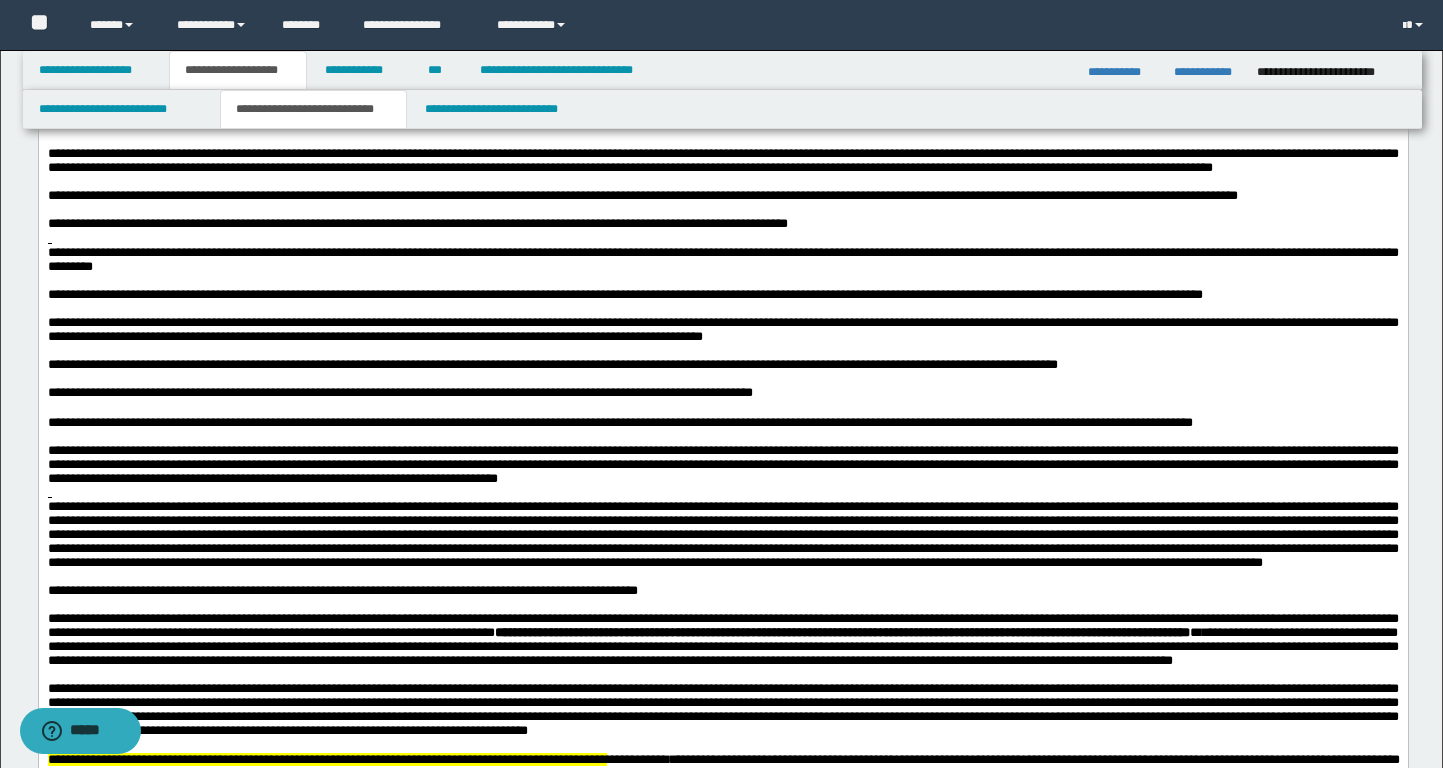 scroll, scrollTop: 697, scrollLeft: 0, axis: vertical 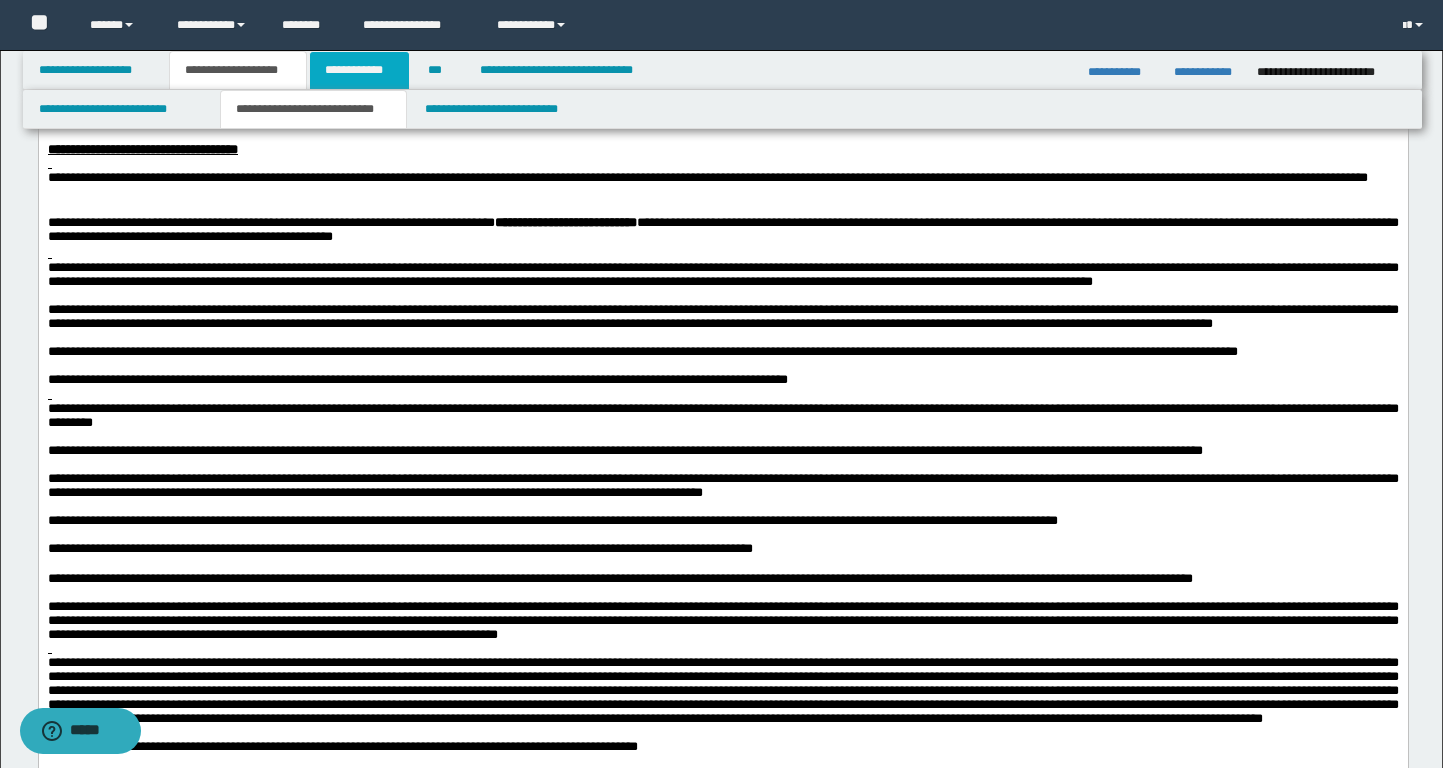 click on "**********" at bounding box center (359, 70) 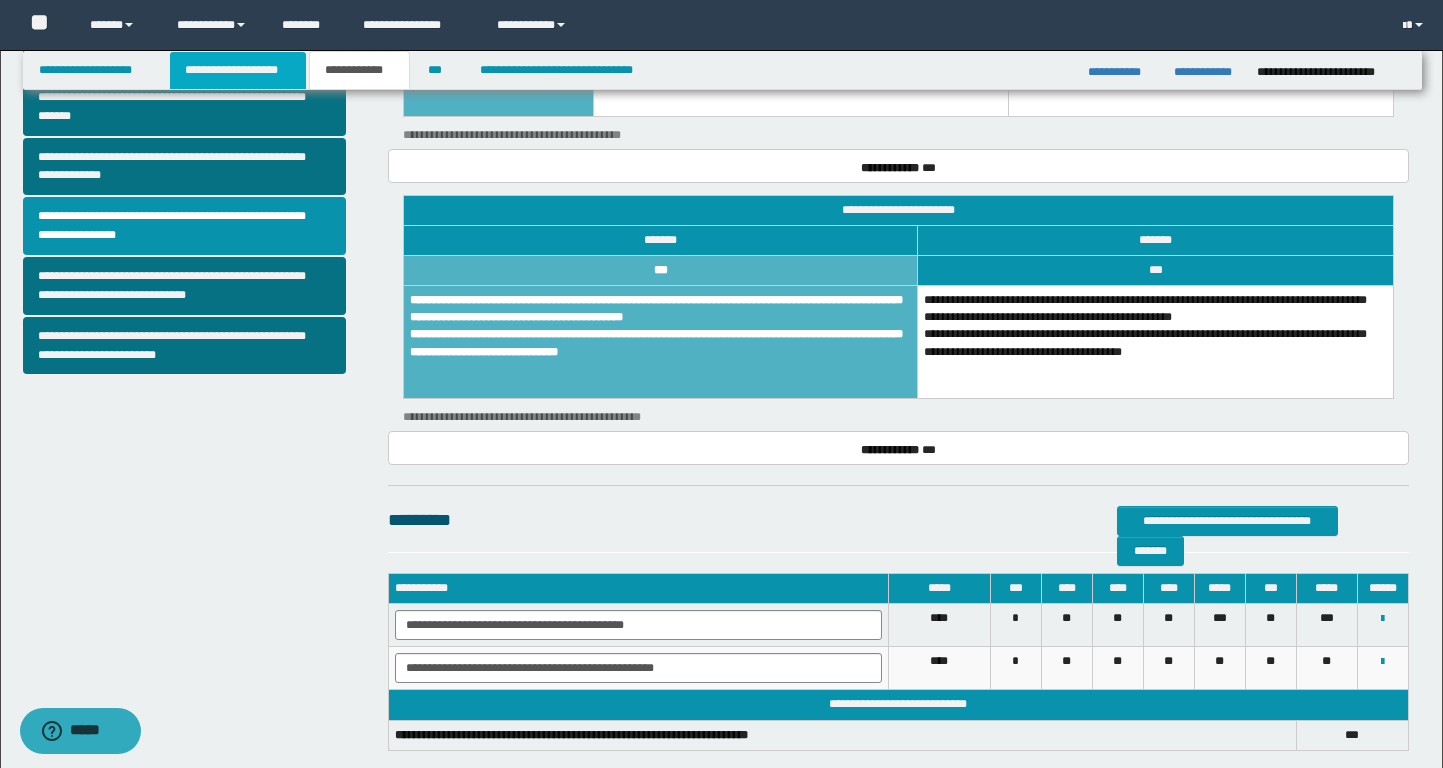 click on "**********" at bounding box center [238, 70] 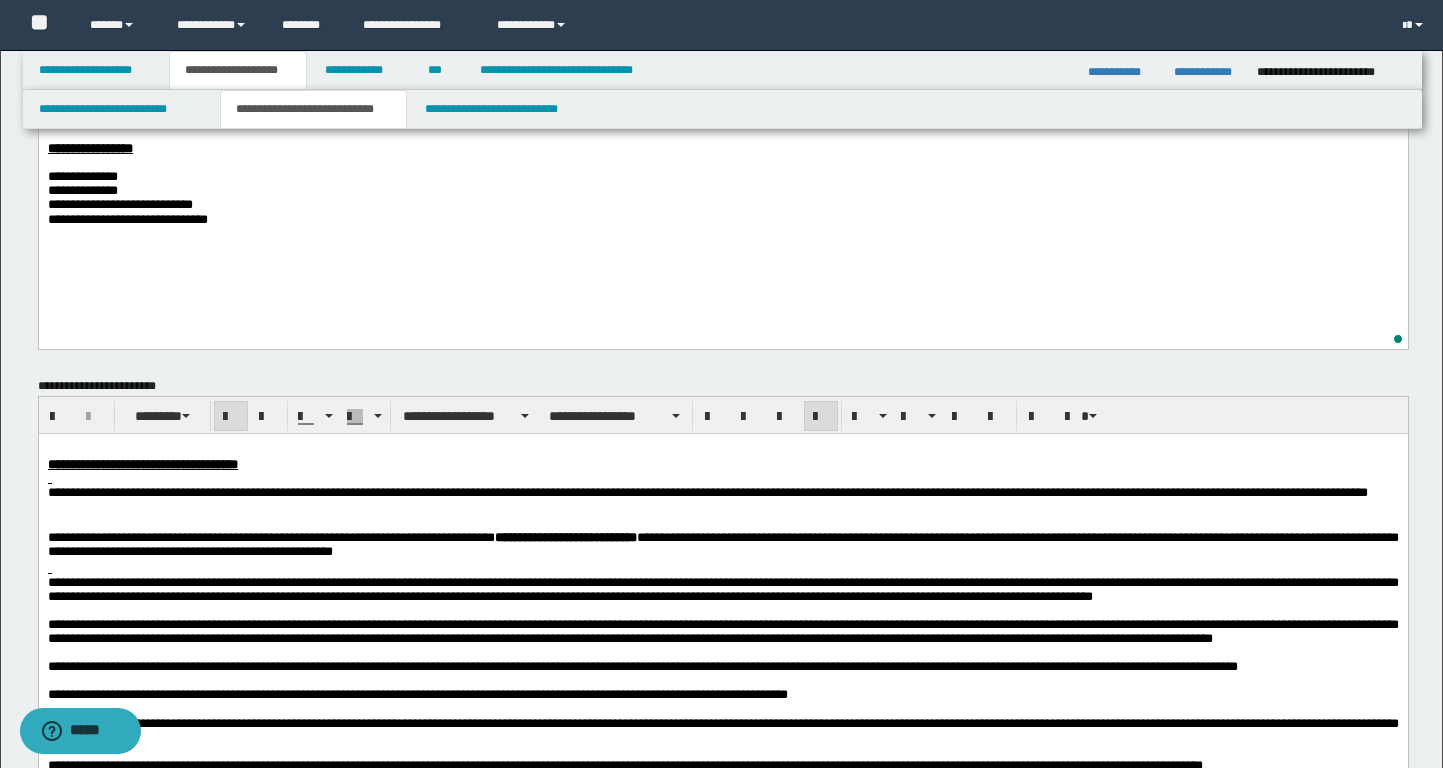 scroll, scrollTop: 139, scrollLeft: 0, axis: vertical 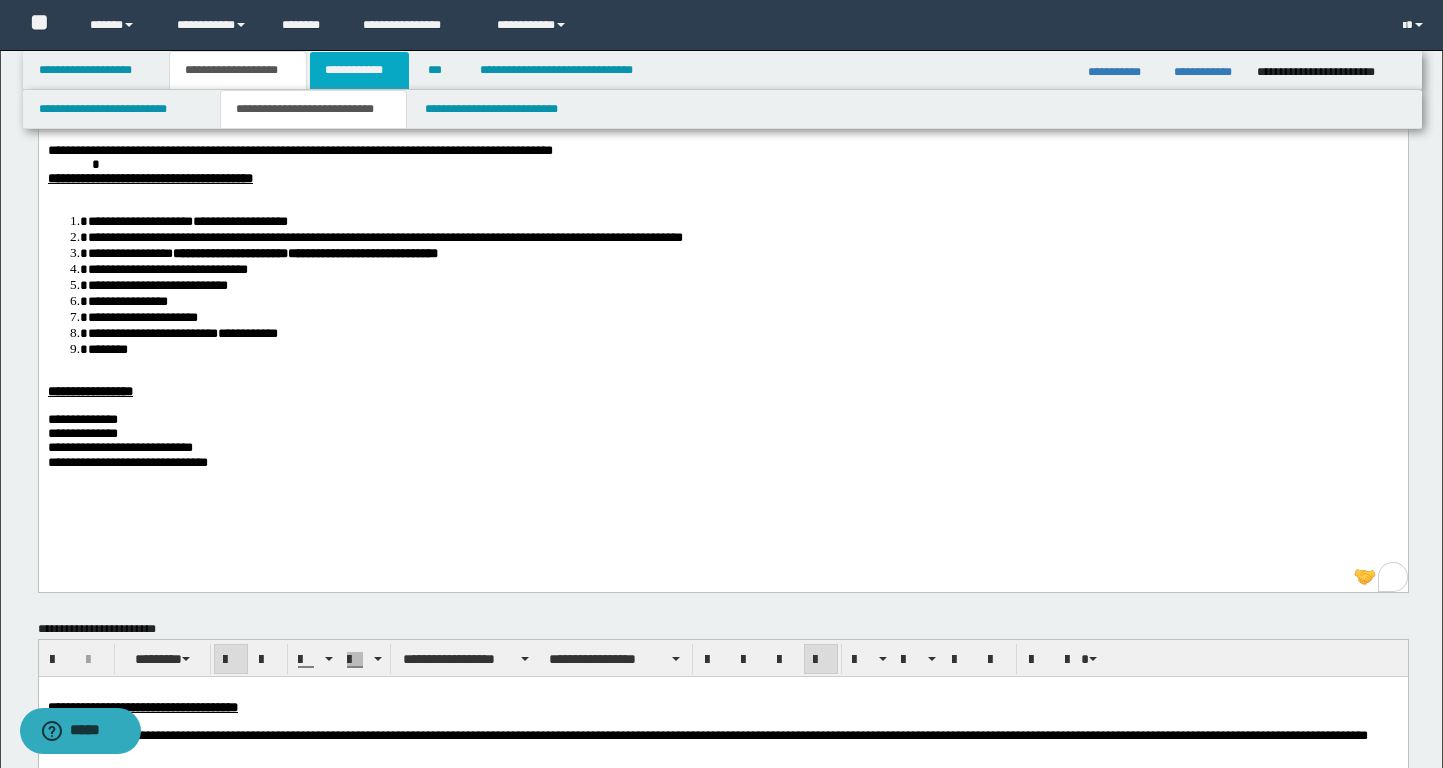 click on "**********" at bounding box center (359, 70) 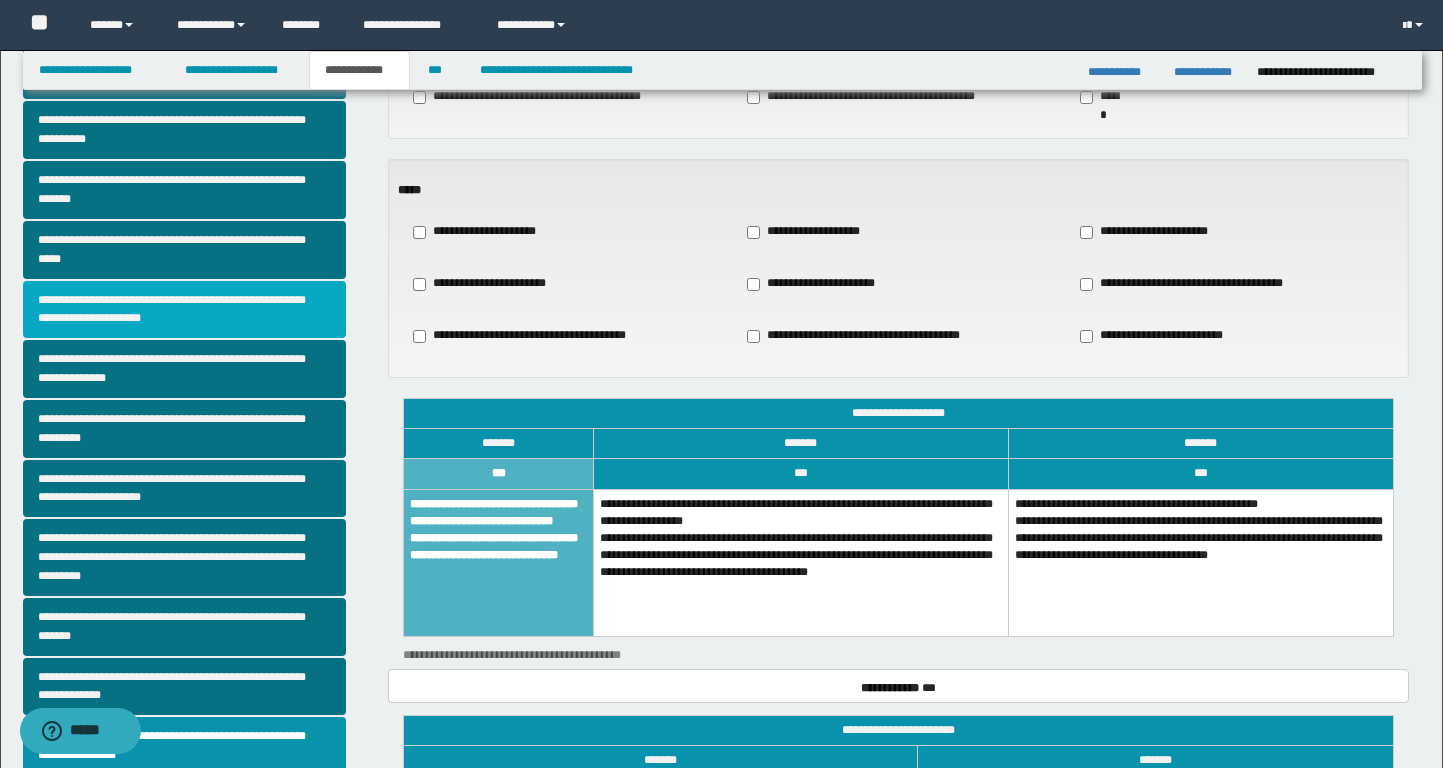 scroll, scrollTop: 149, scrollLeft: 0, axis: vertical 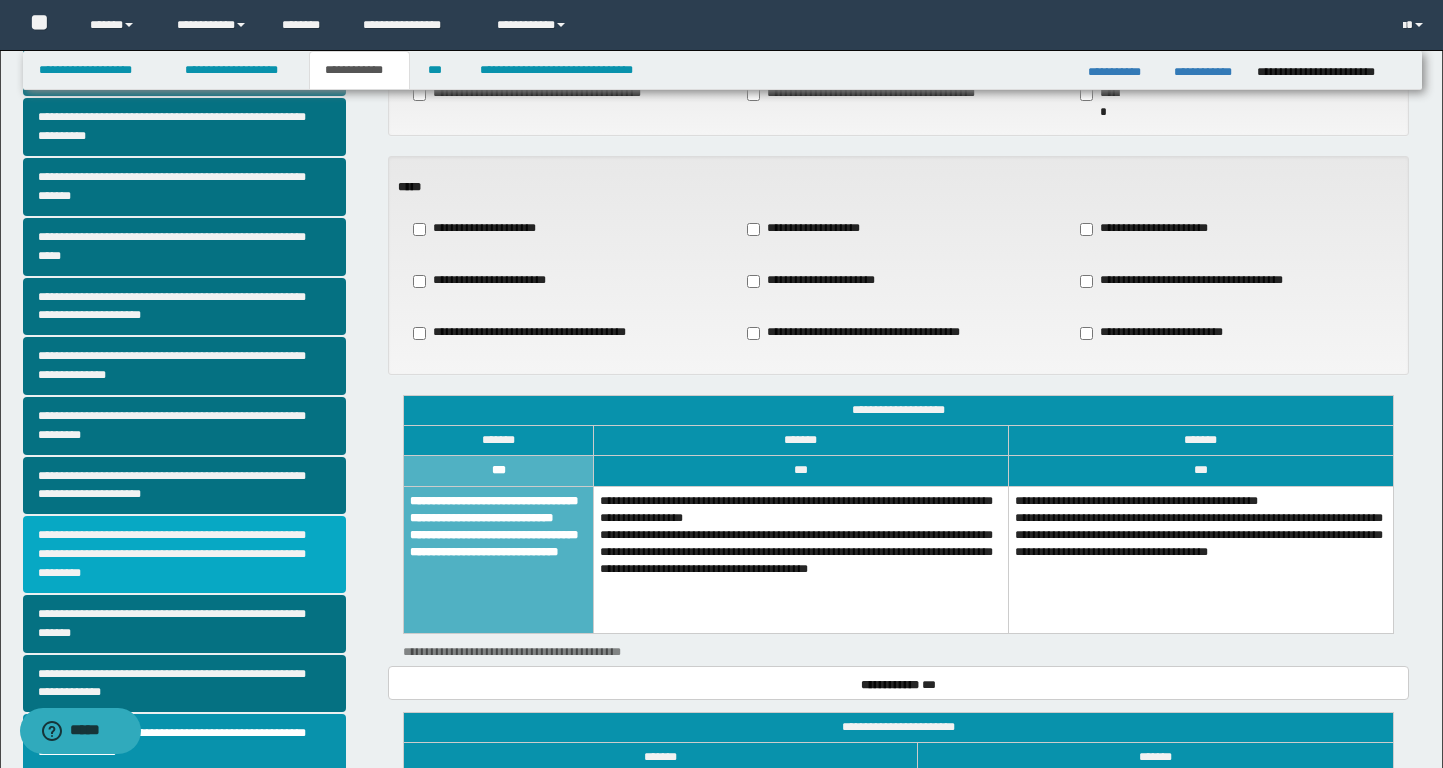 click on "**********" at bounding box center (184, 554) 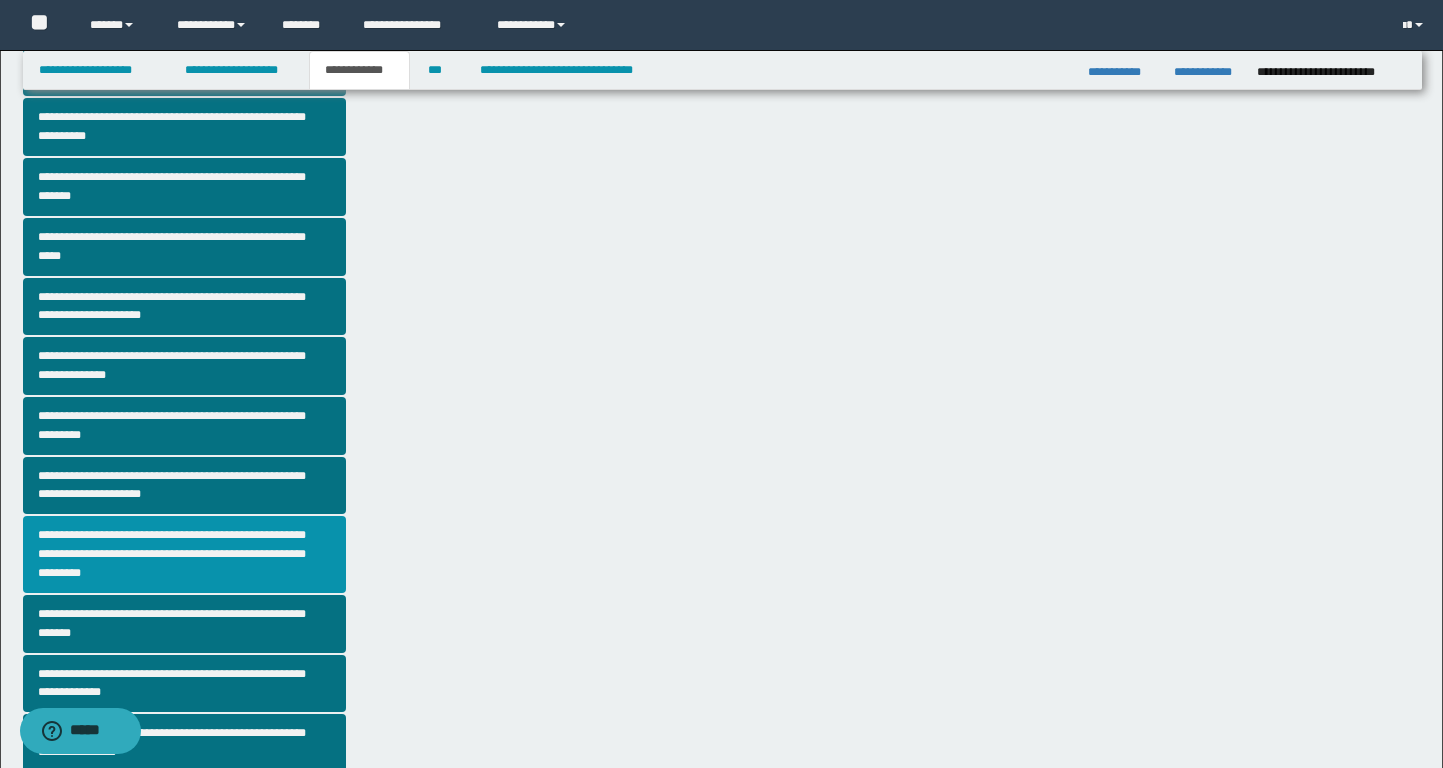 scroll, scrollTop: 0, scrollLeft: 0, axis: both 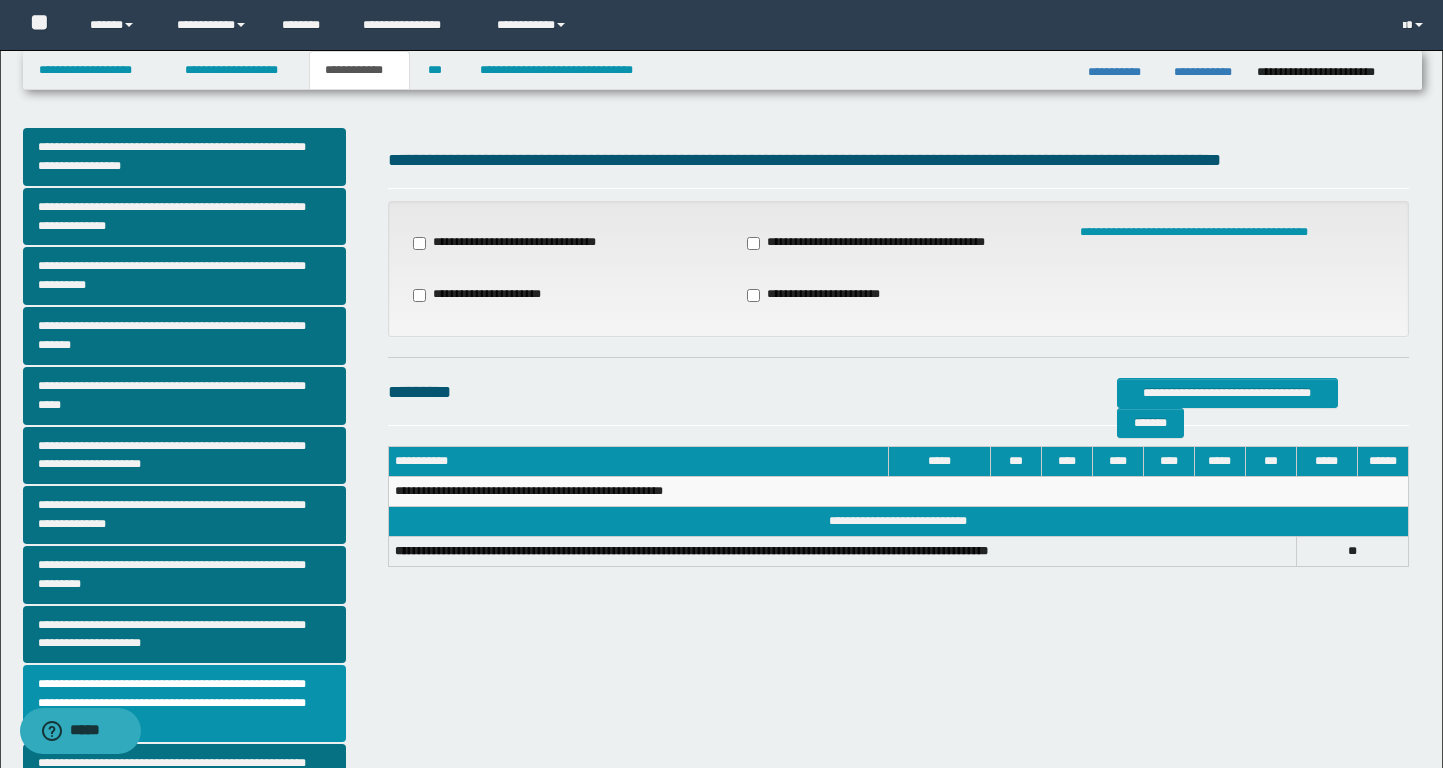 click on "**********" at bounding box center (513, 243) 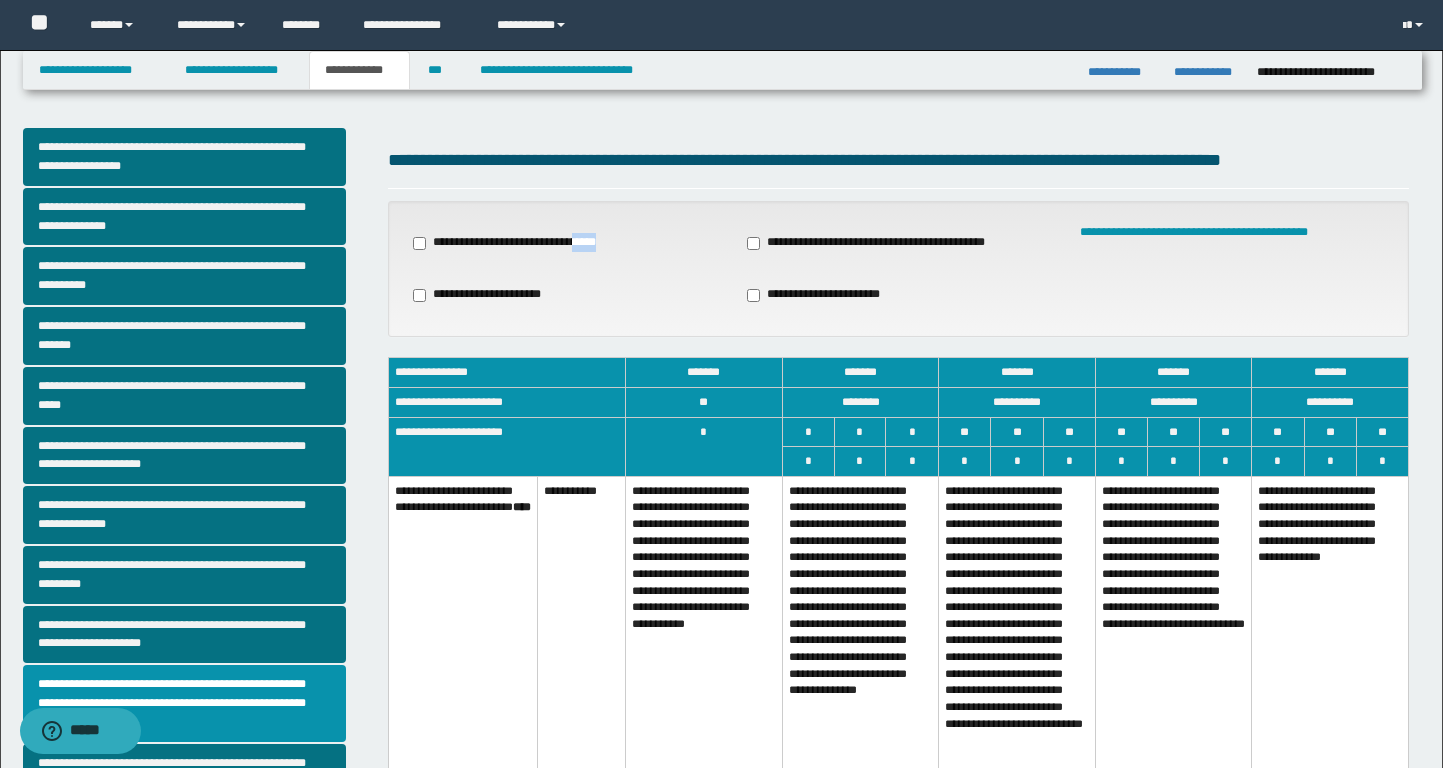 click on "**********" at bounding box center [513, 243] 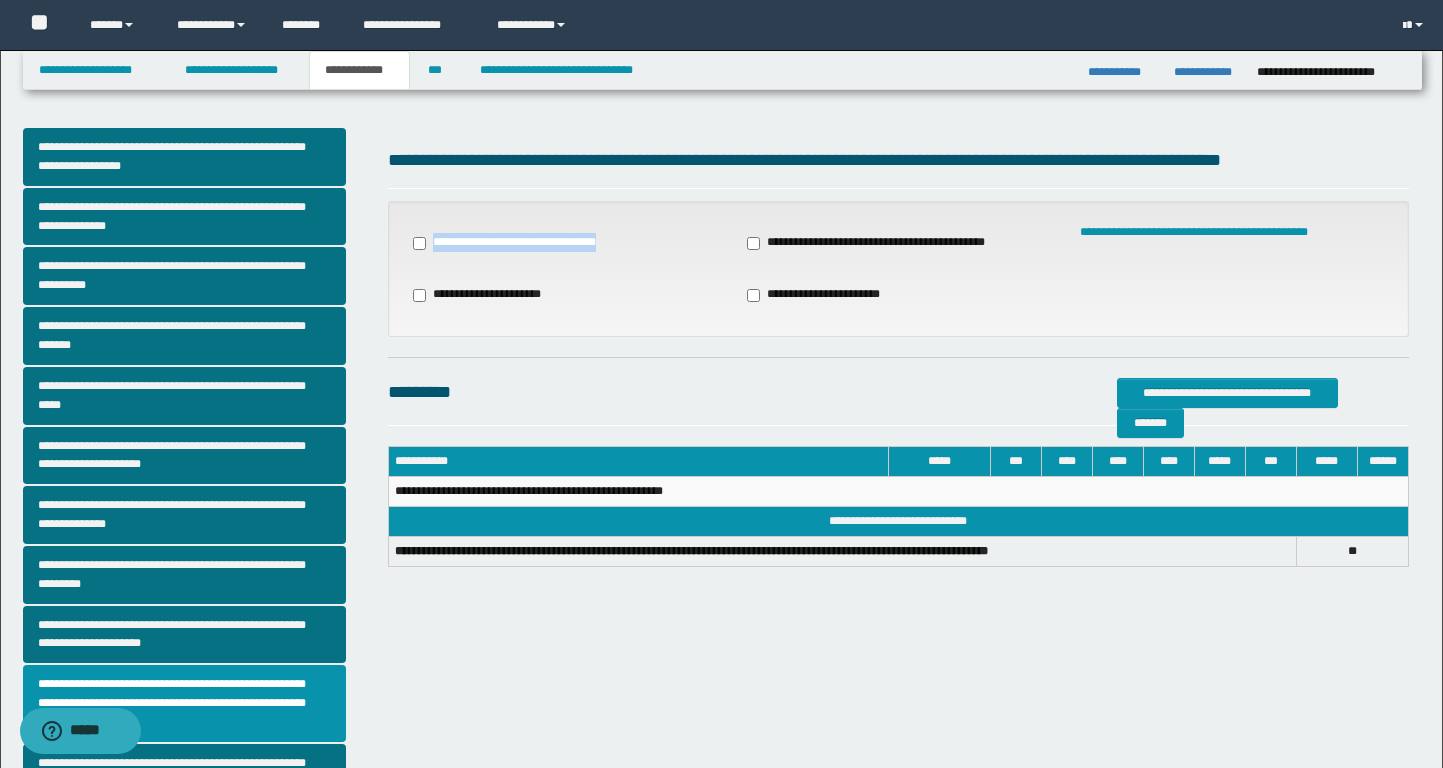click on "**********" at bounding box center (513, 243) 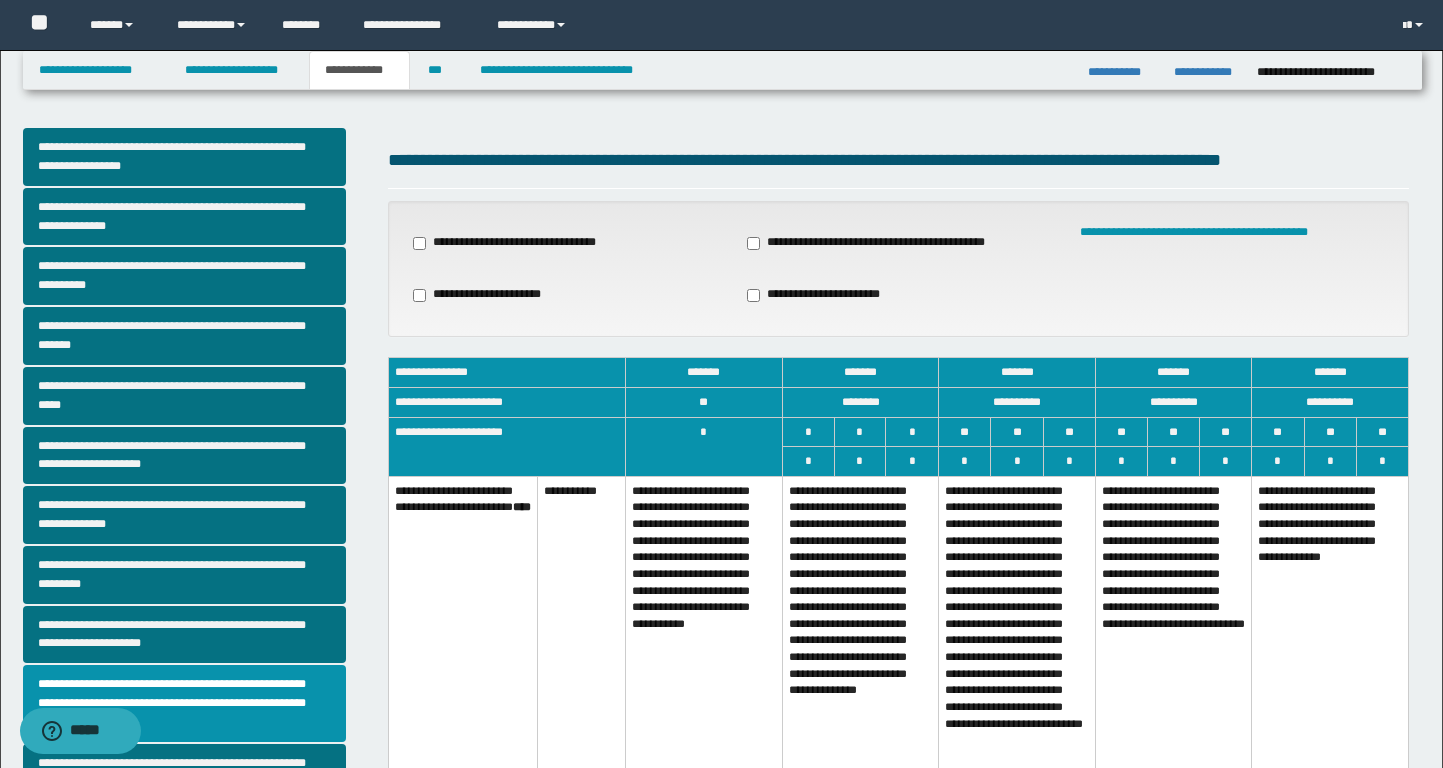 click on "**********" at bounding box center (860, 636) 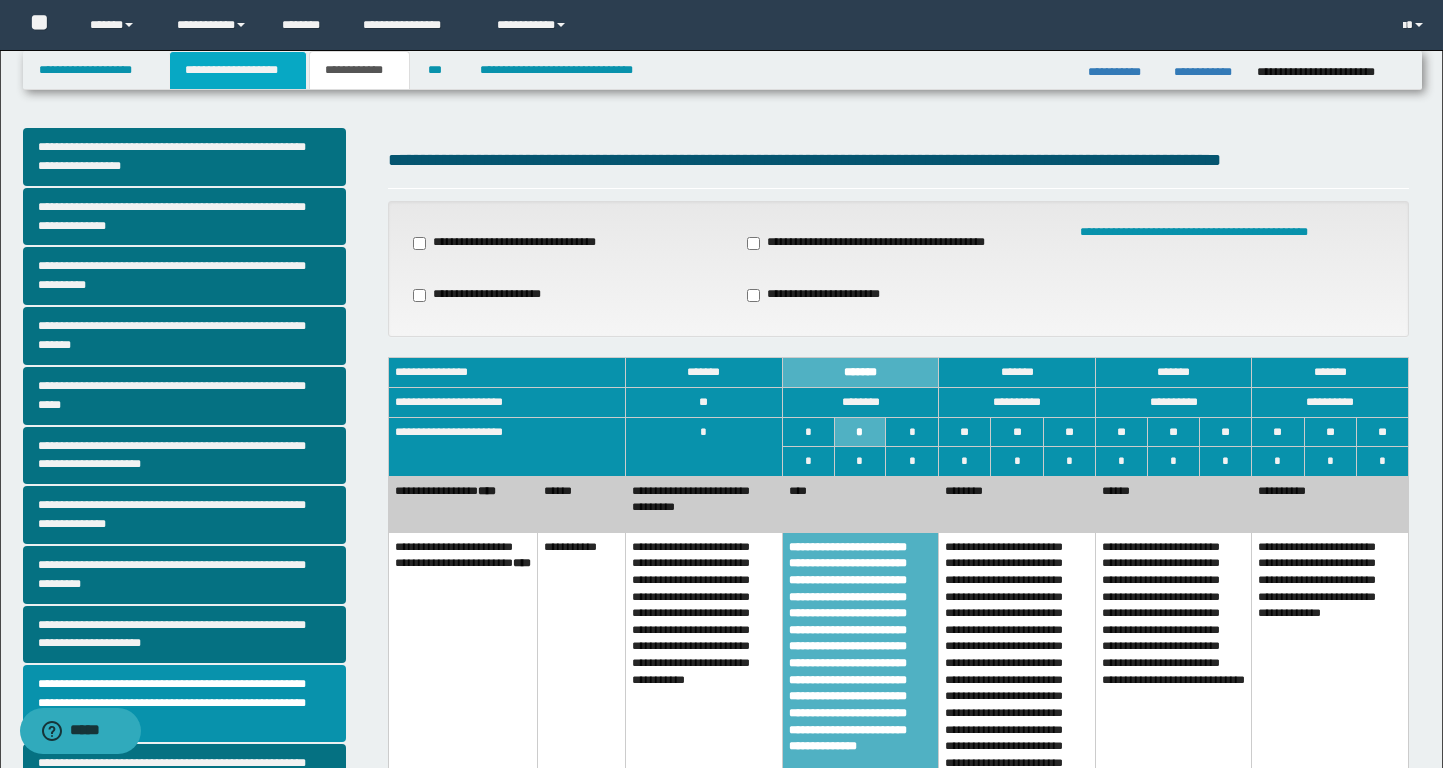 click on "**********" at bounding box center [238, 70] 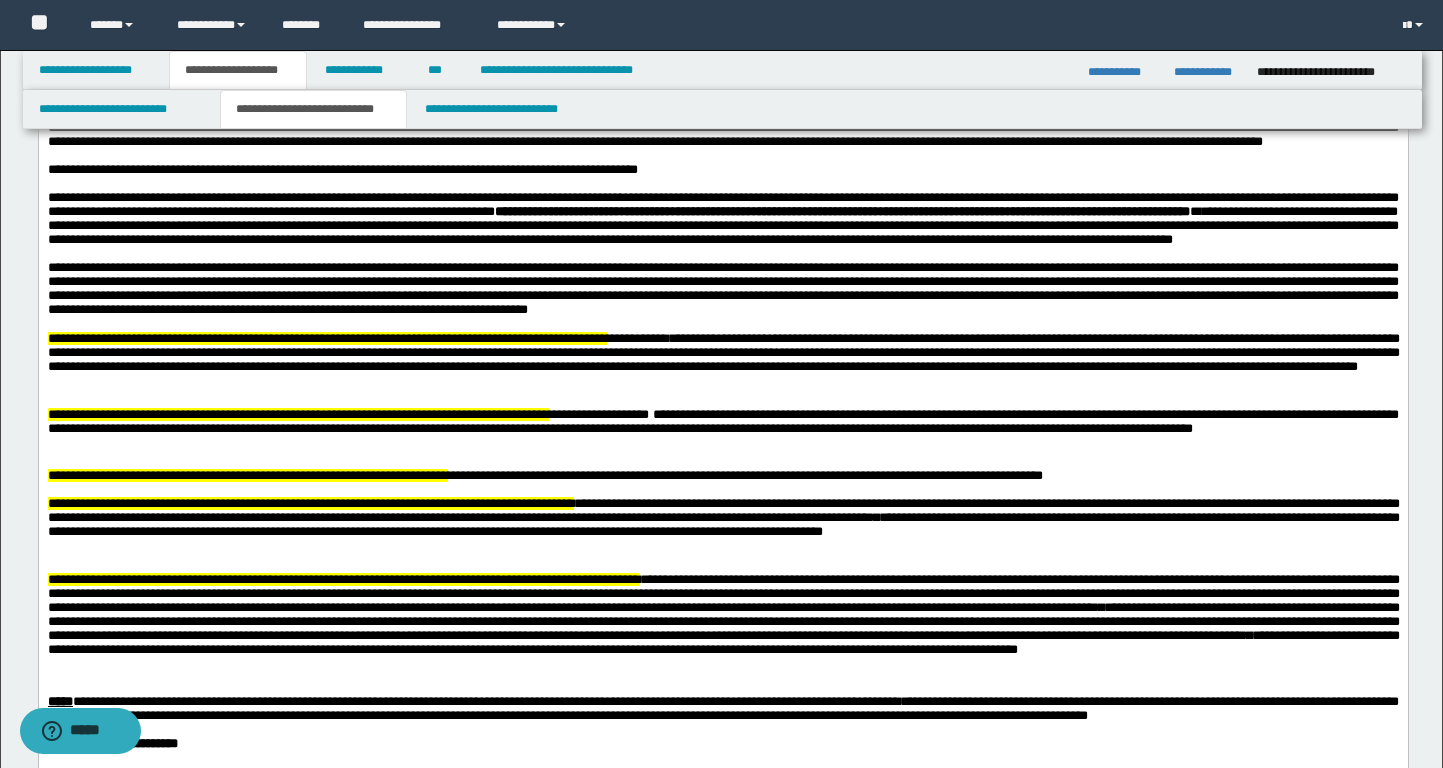 scroll, scrollTop: 1364, scrollLeft: 0, axis: vertical 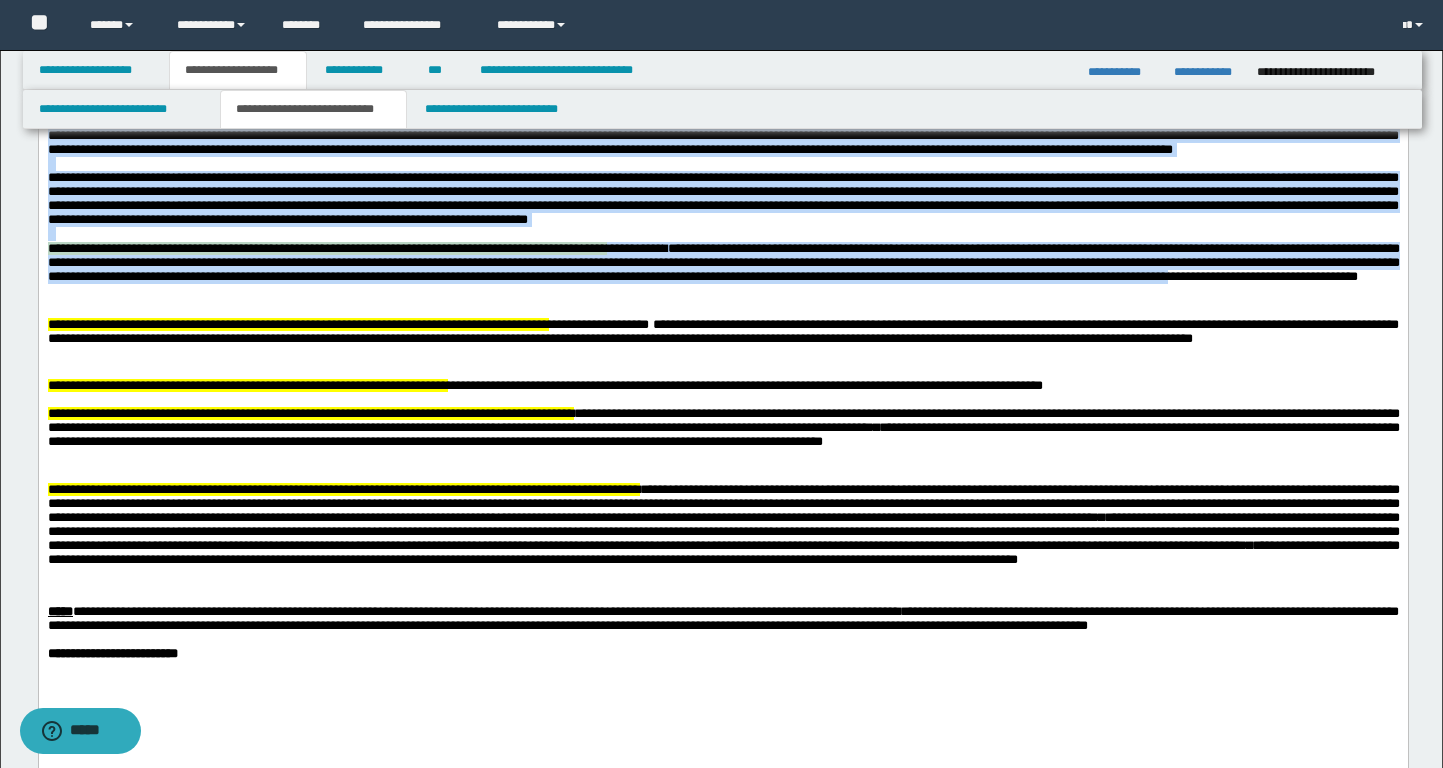 drag, startPoint x: 533, startPoint y: 492, endPoint x: 689, endPoint y: 492, distance: 156 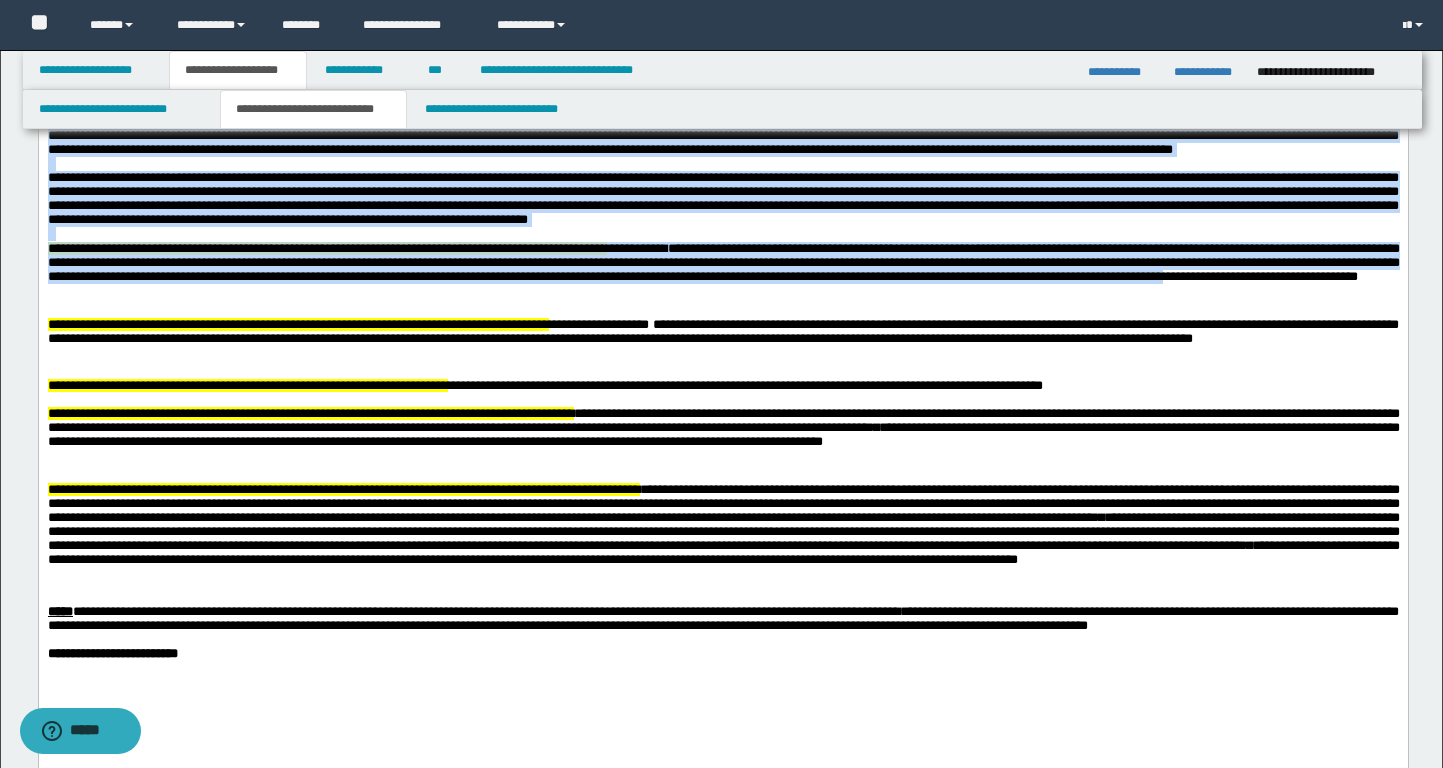 click on "**********" at bounding box center [723, 262] 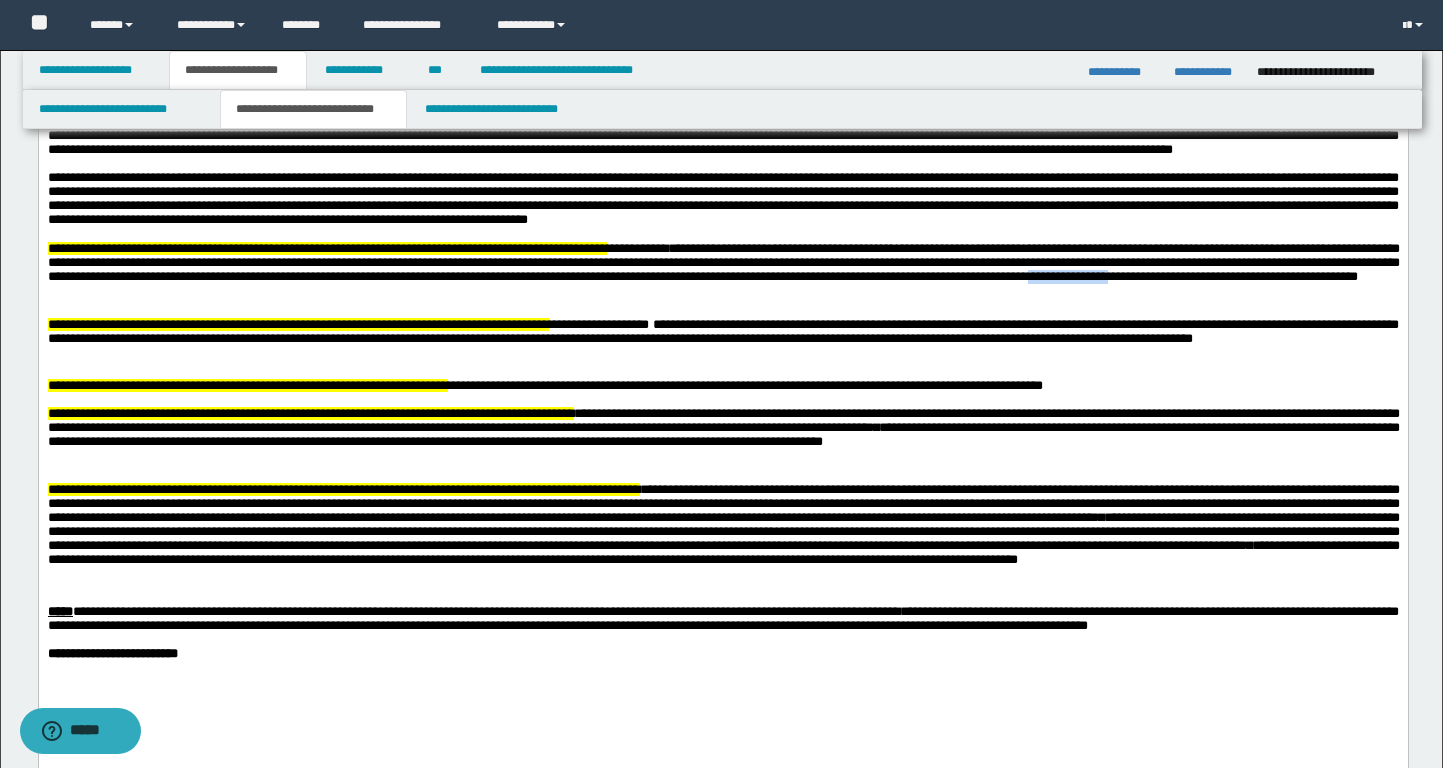drag, startPoint x: 610, startPoint y: 491, endPoint x: 524, endPoint y: 492, distance: 86.00581 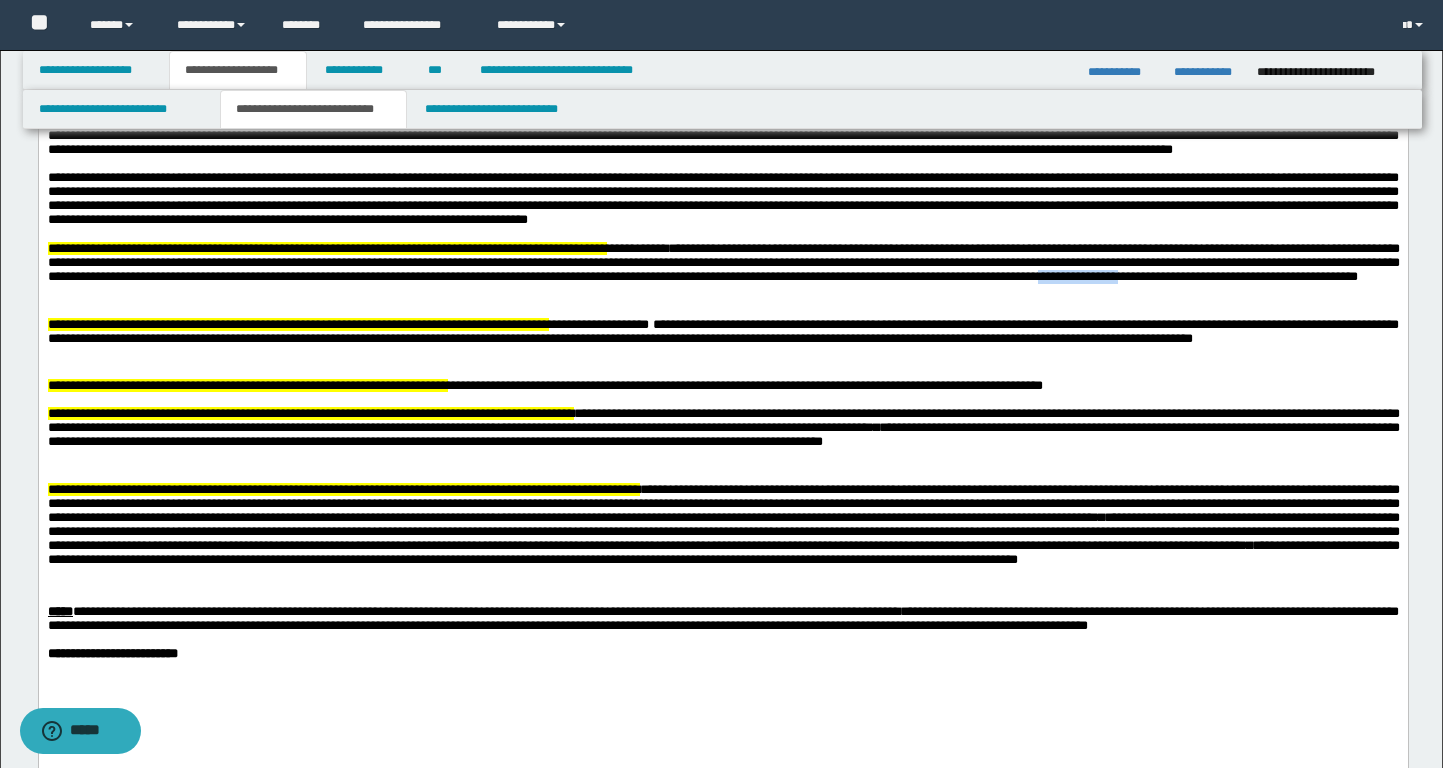 drag, startPoint x: 533, startPoint y: 493, endPoint x: 621, endPoint y: 493, distance: 88 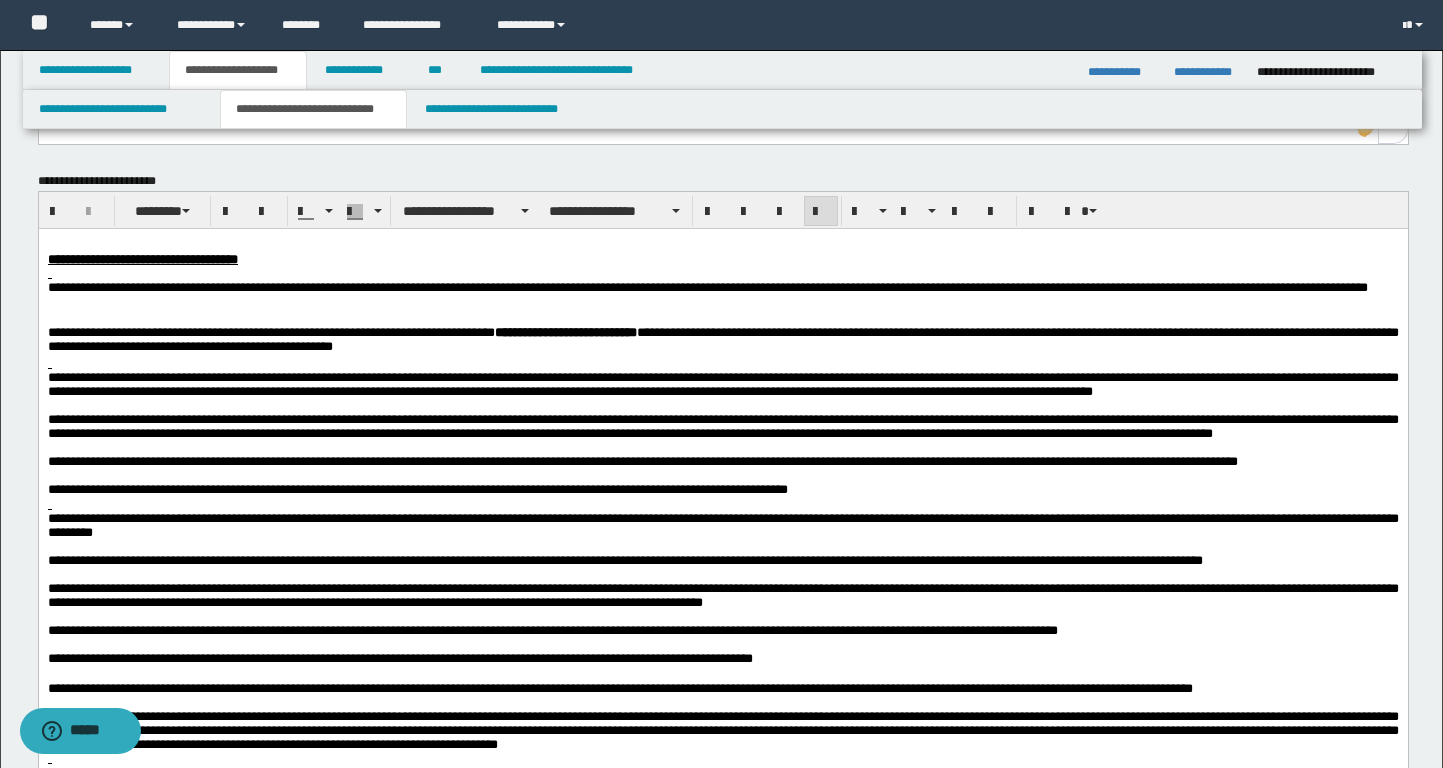 scroll, scrollTop: 0, scrollLeft: 0, axis: both 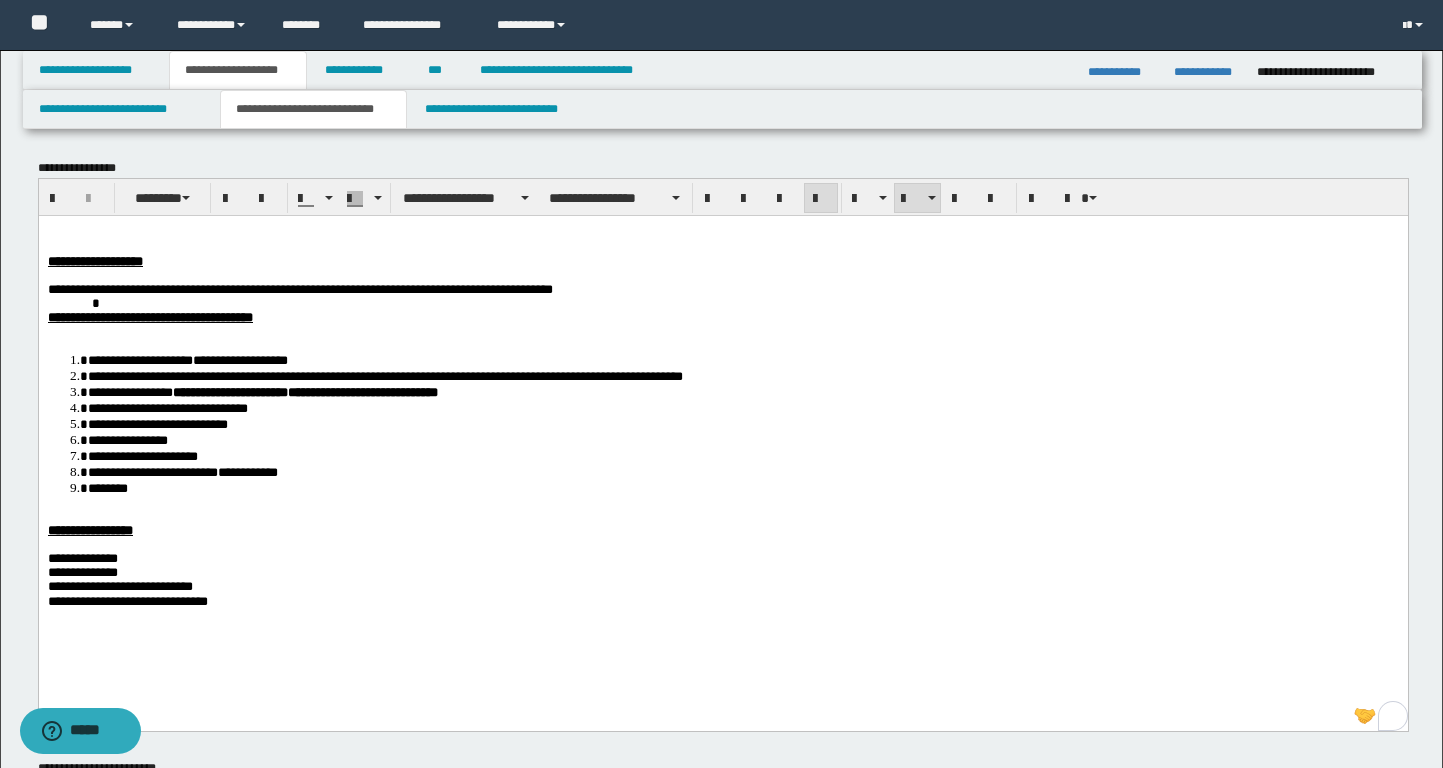 click on "********" at bounding box center (742, 487) 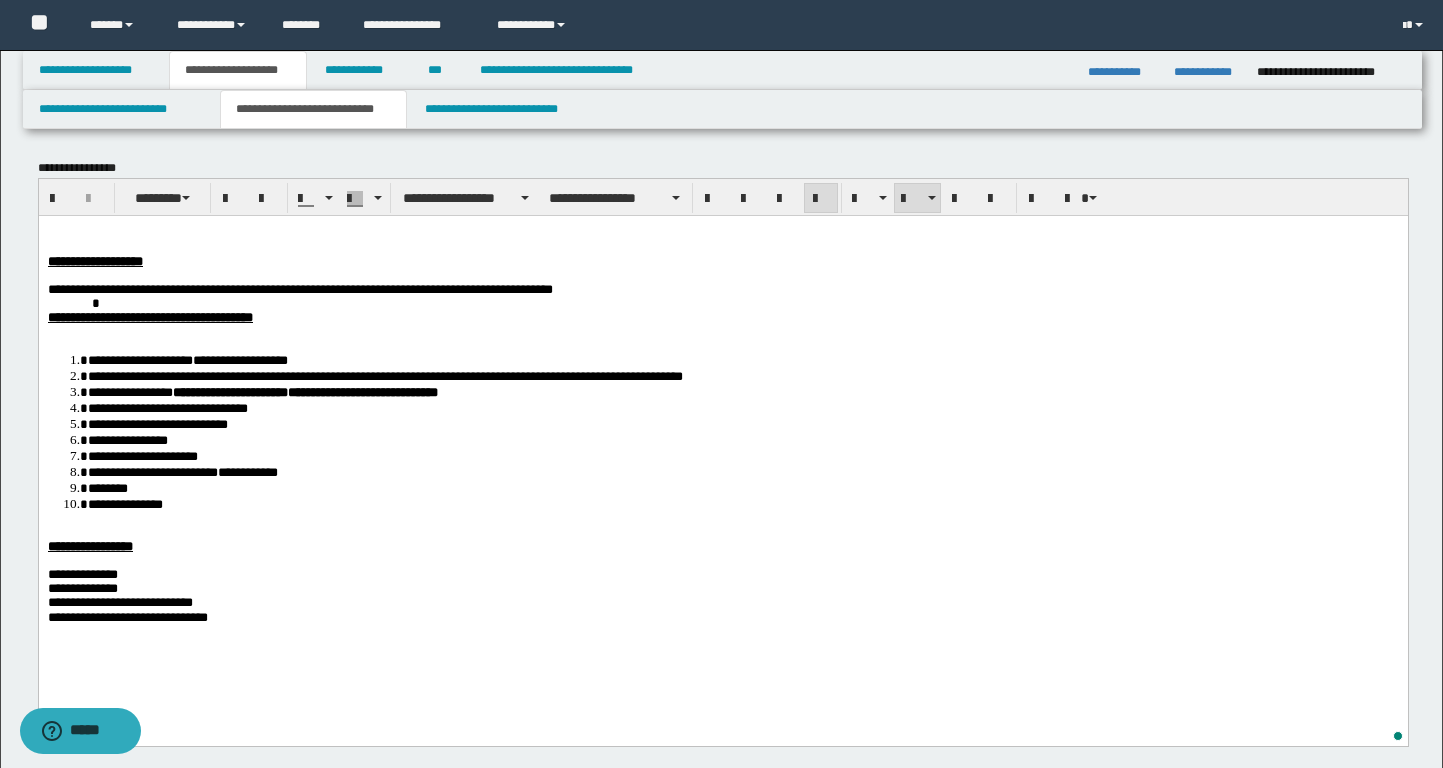 click on "**********" at bounding box center (124, 503) 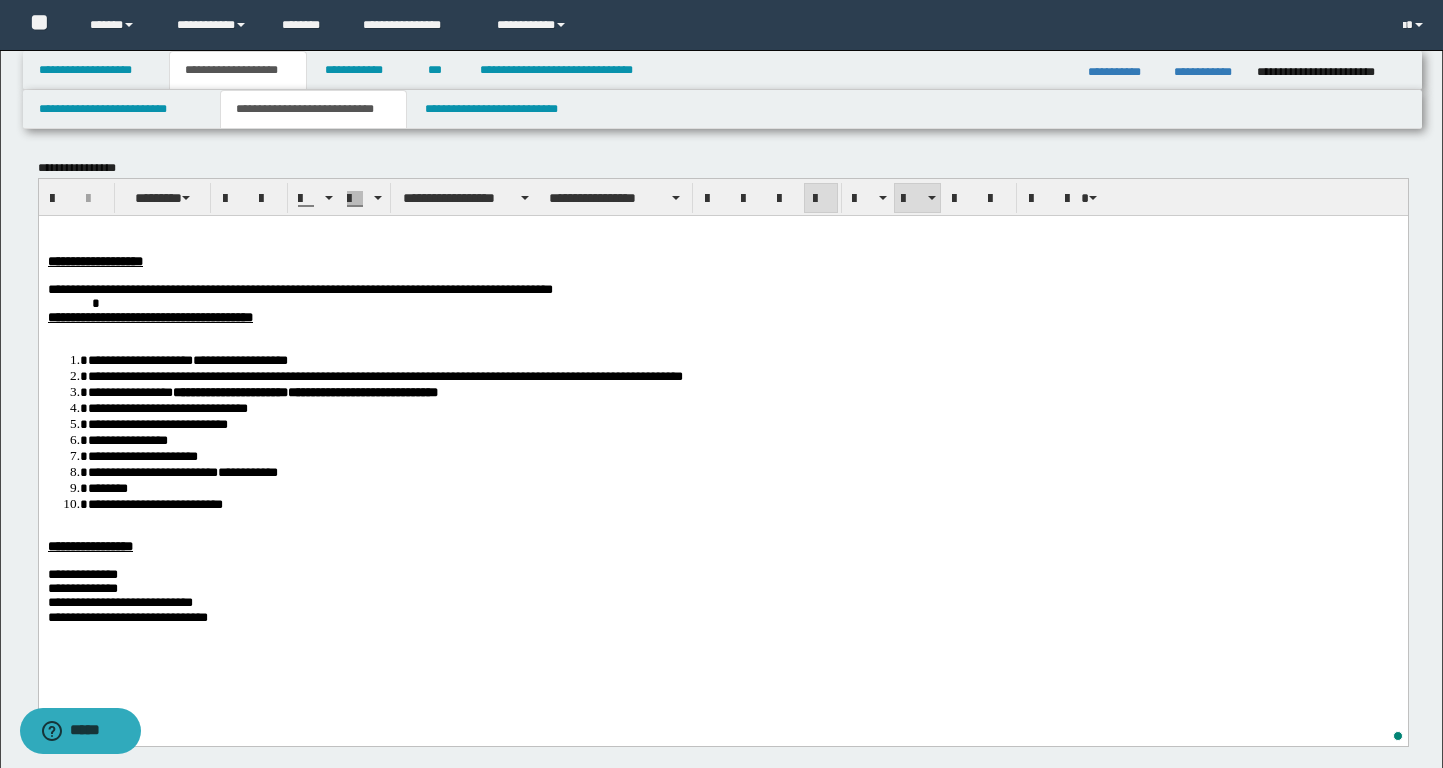 click on "**********" at bounding box center (742, 503) 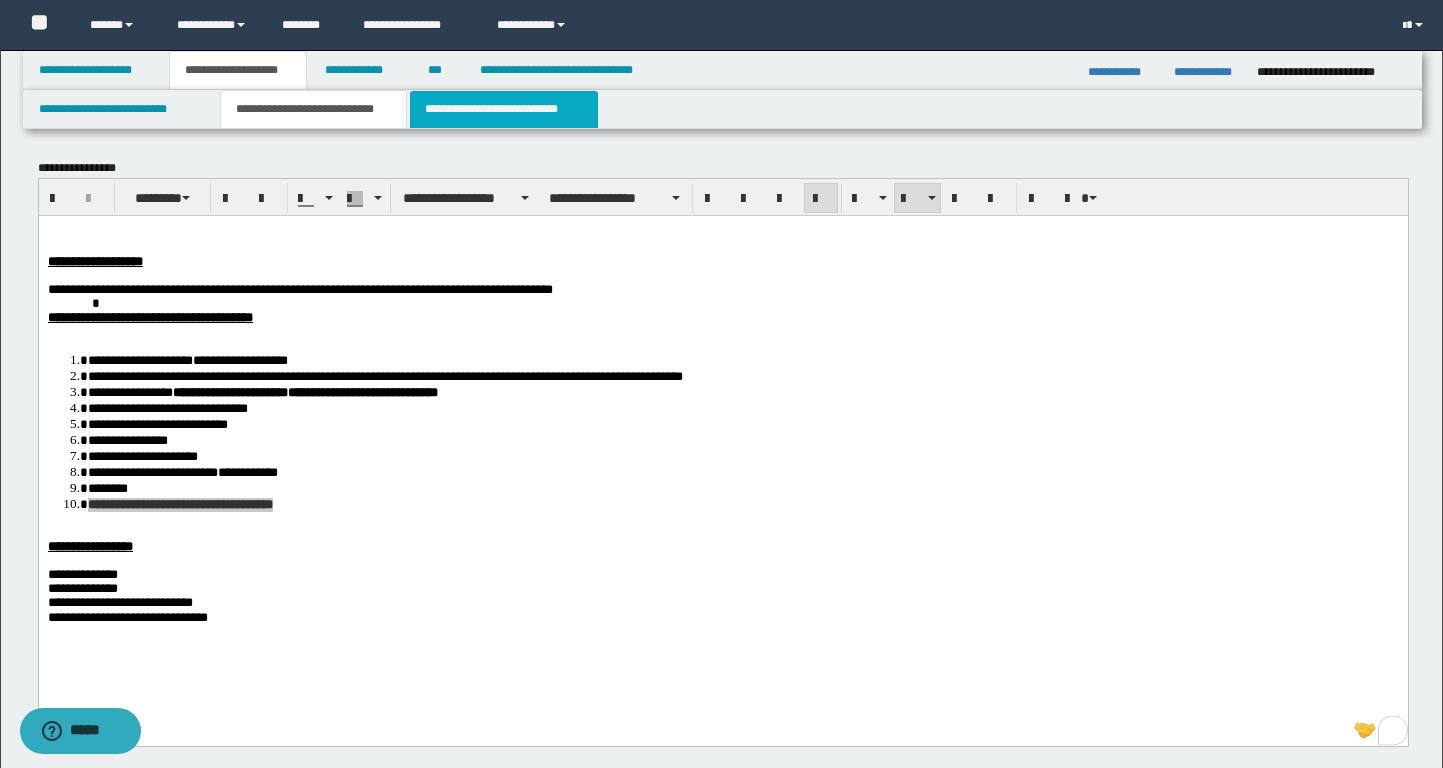 click on "**********" at bounding box center (504, 109) 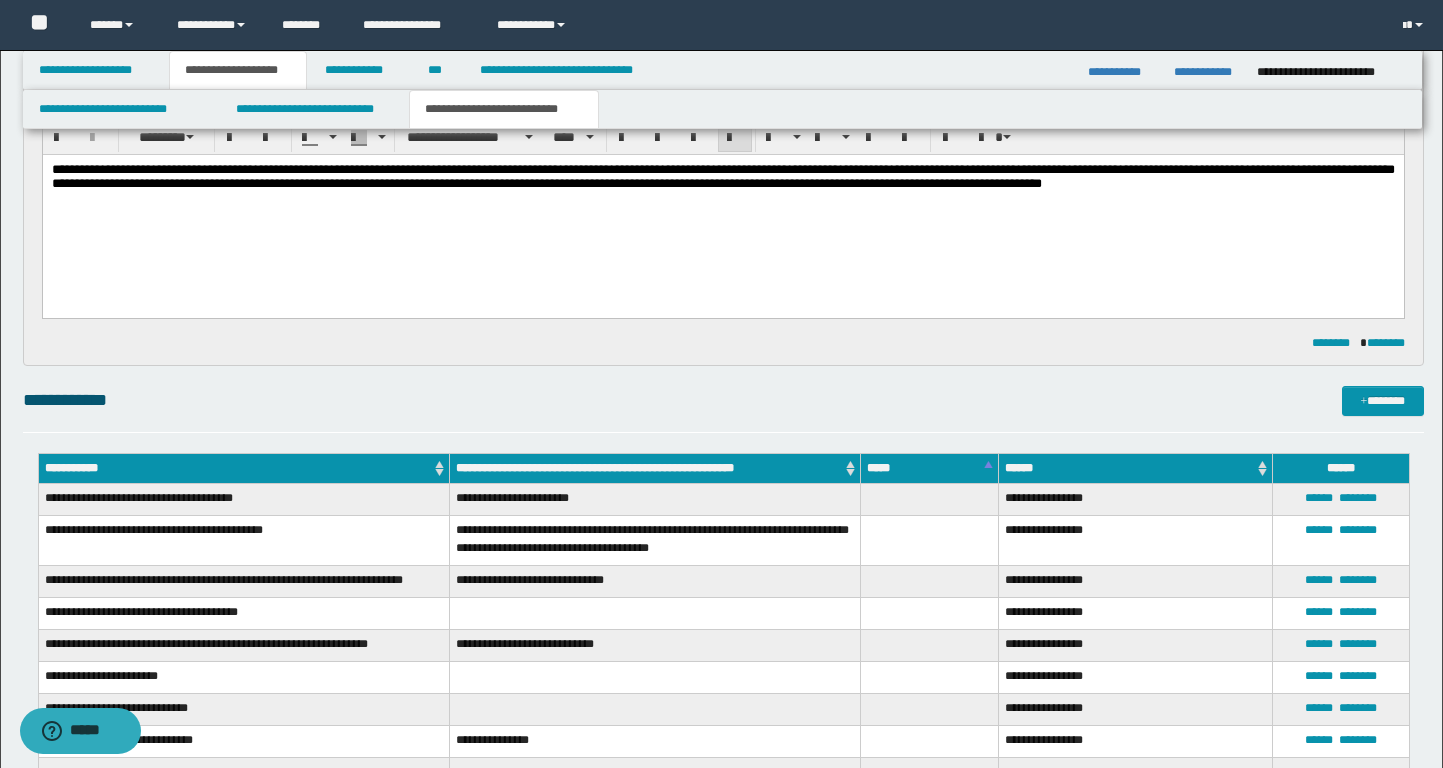 scroll, scrollTop: 382, scrollLeft: 0, axis: vertical 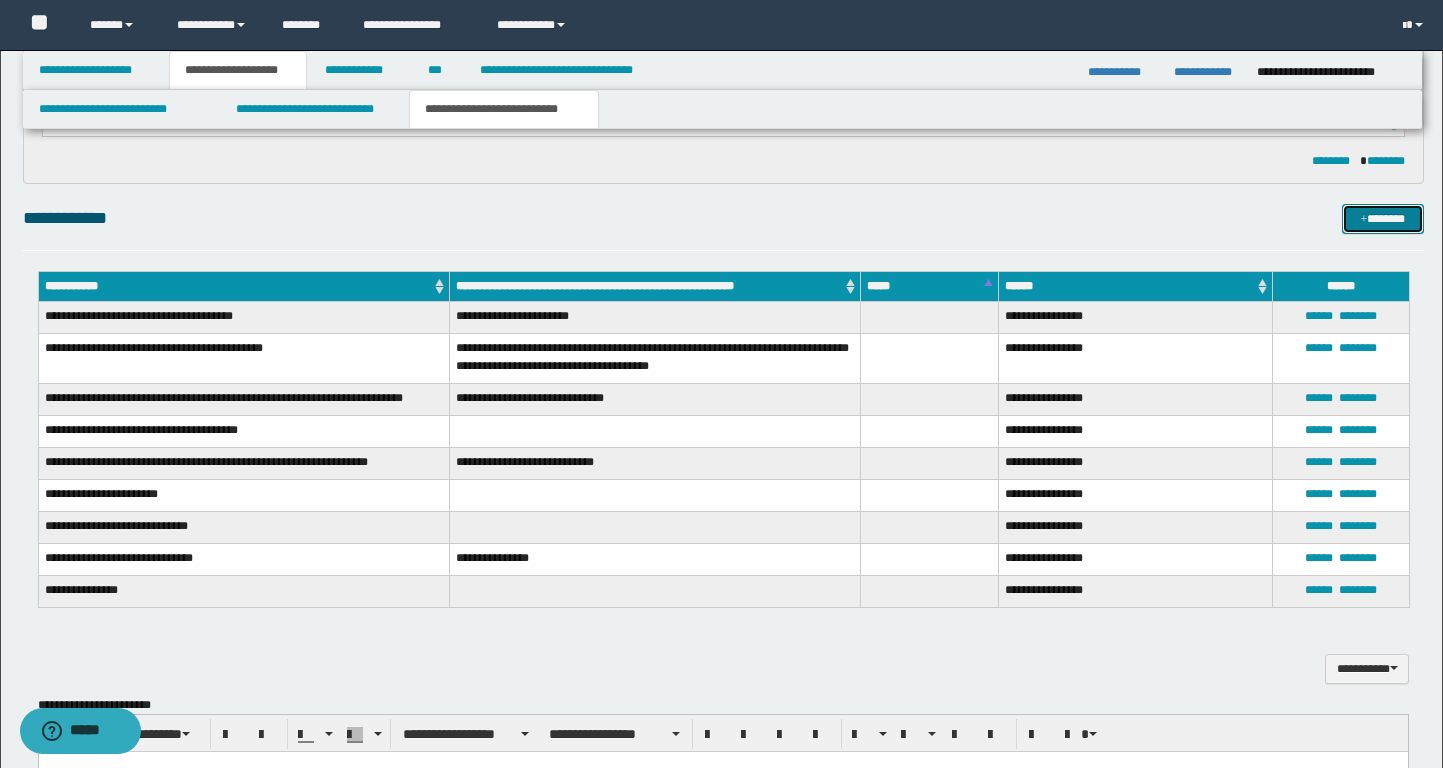 click on "*******" at bounding box center (1383, 219) 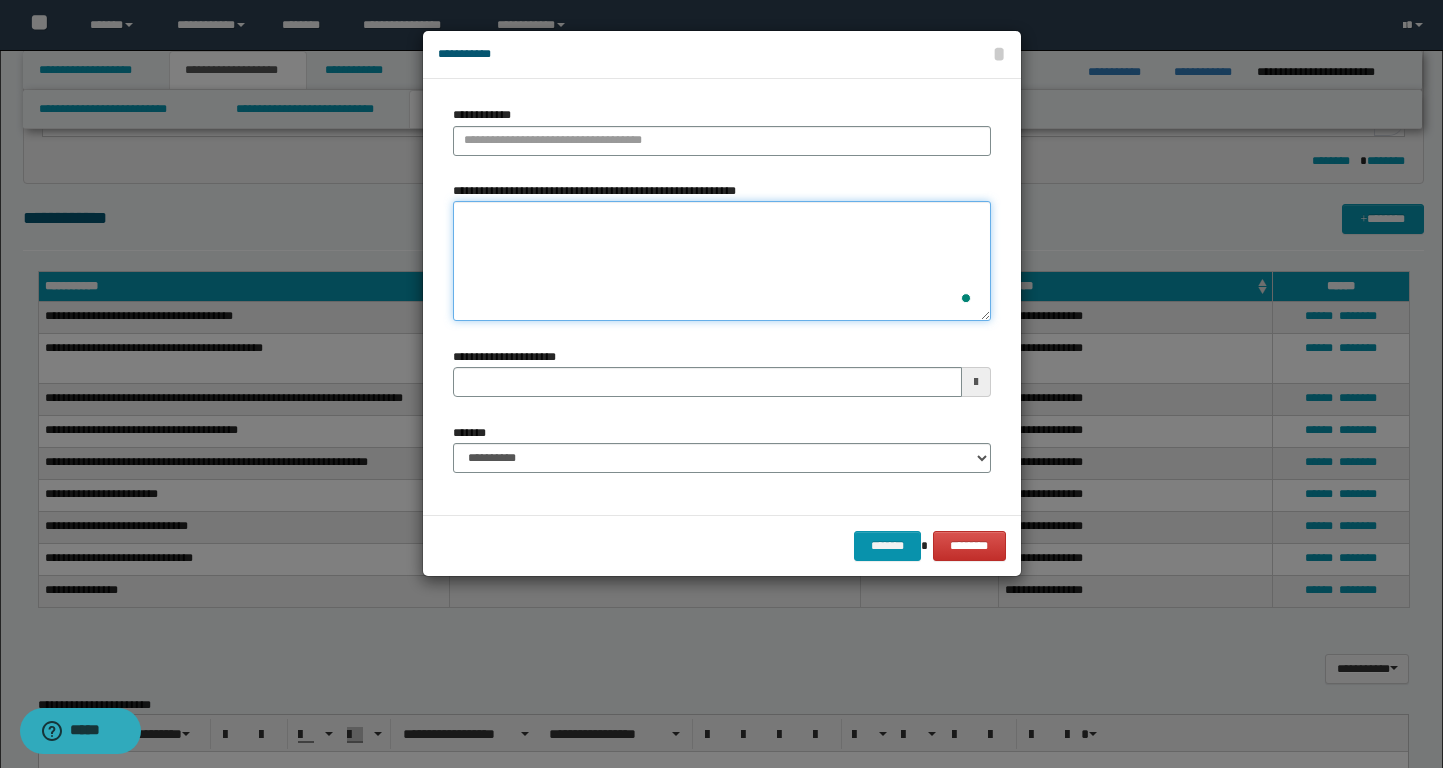 click on "**********" at bounding box center [722, 261] 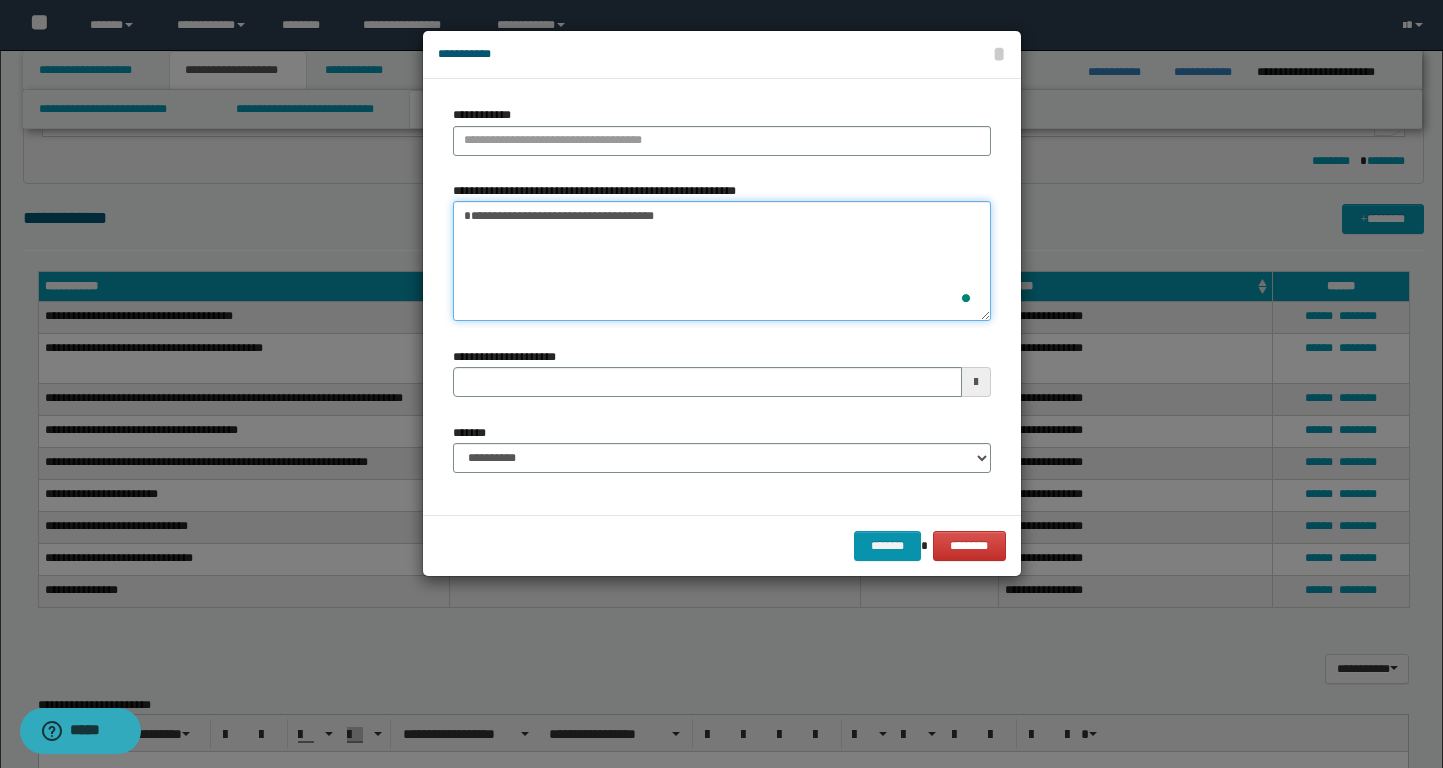 type on "**********" 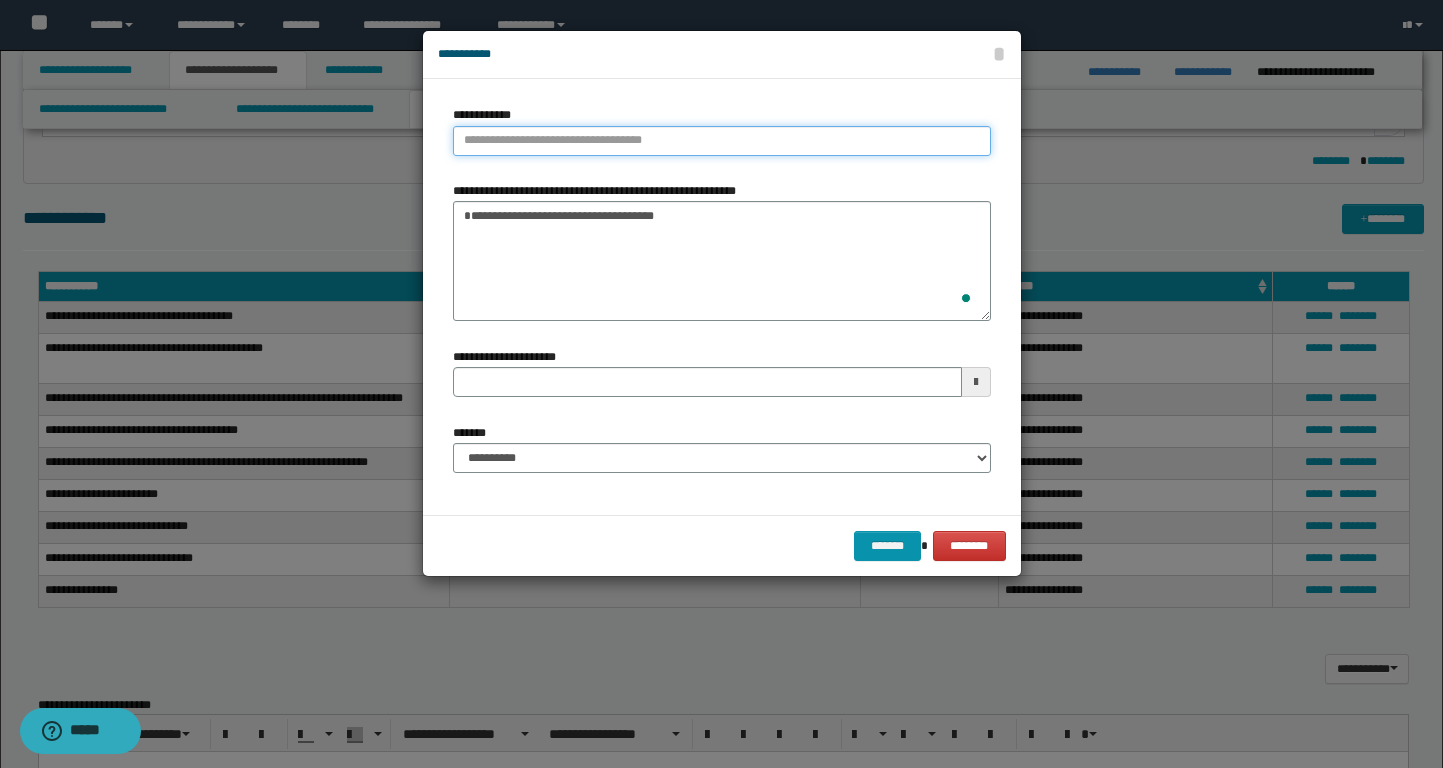 type on "**********" 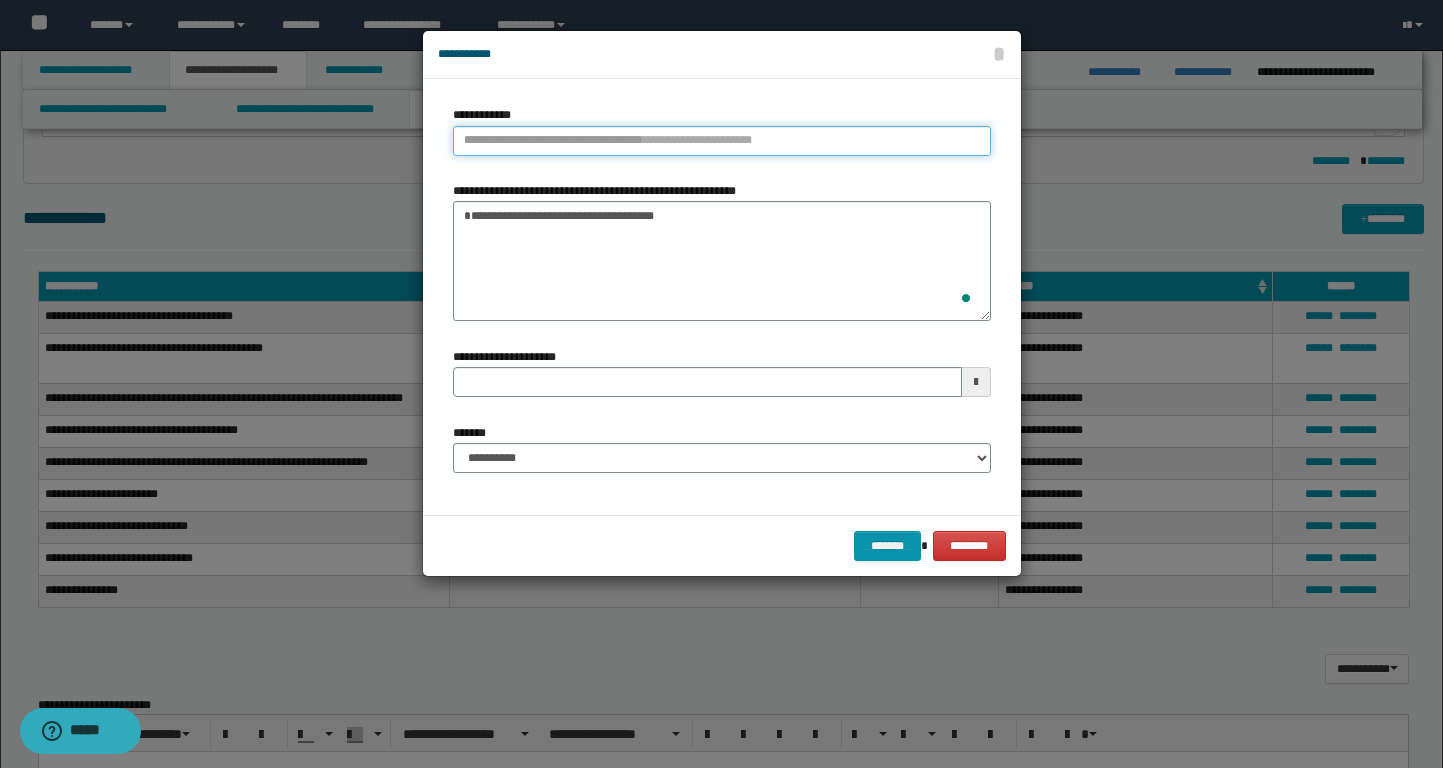 click on "**********" at bounding box center (722, 141) 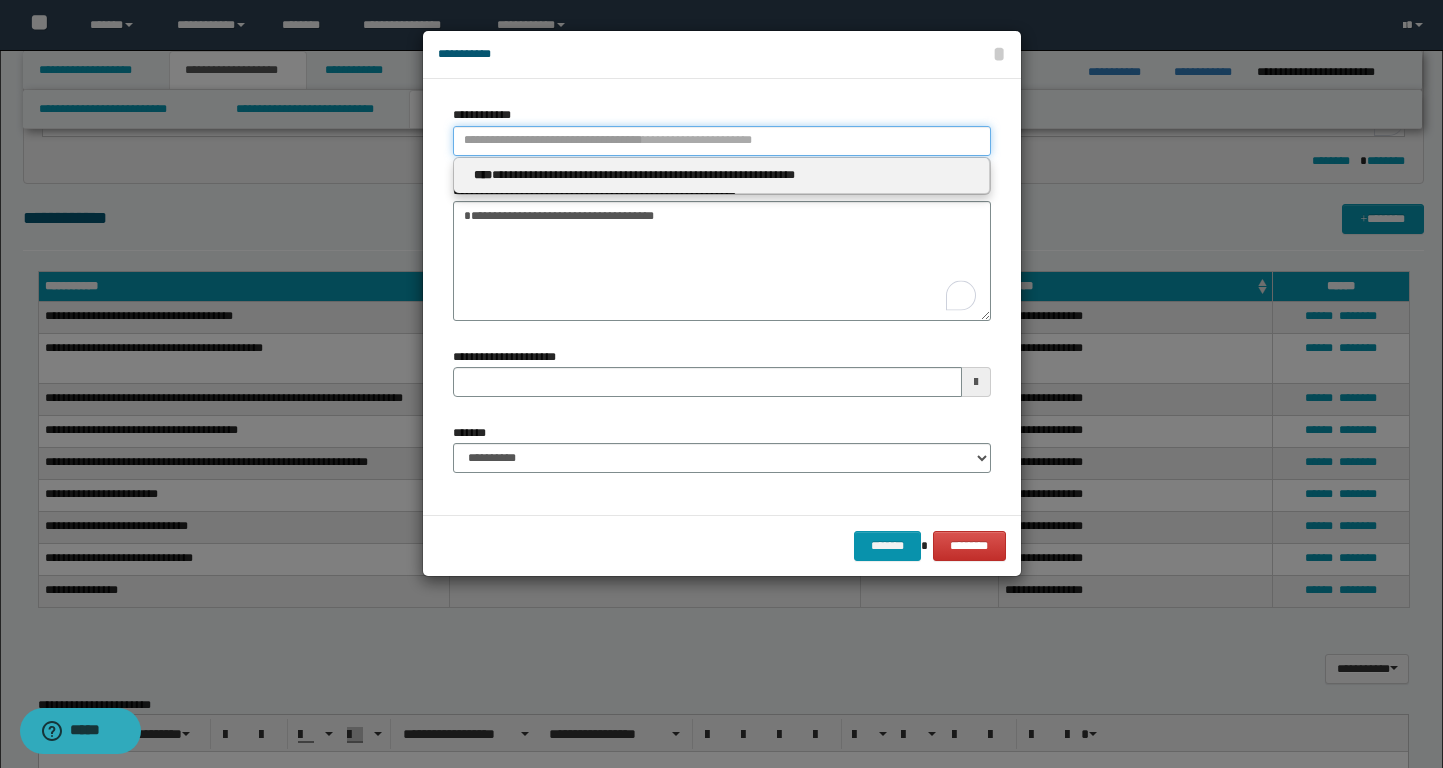 type 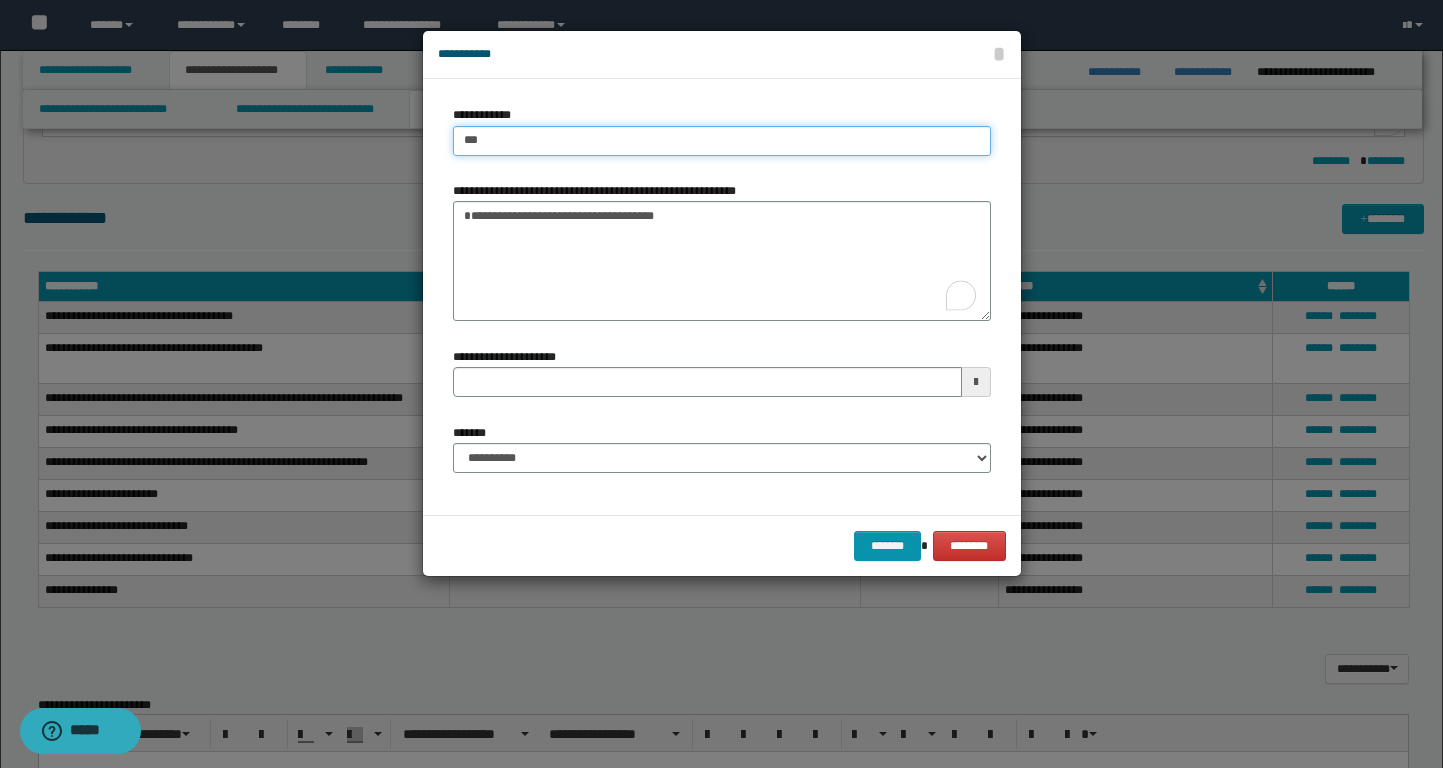 type on "****" 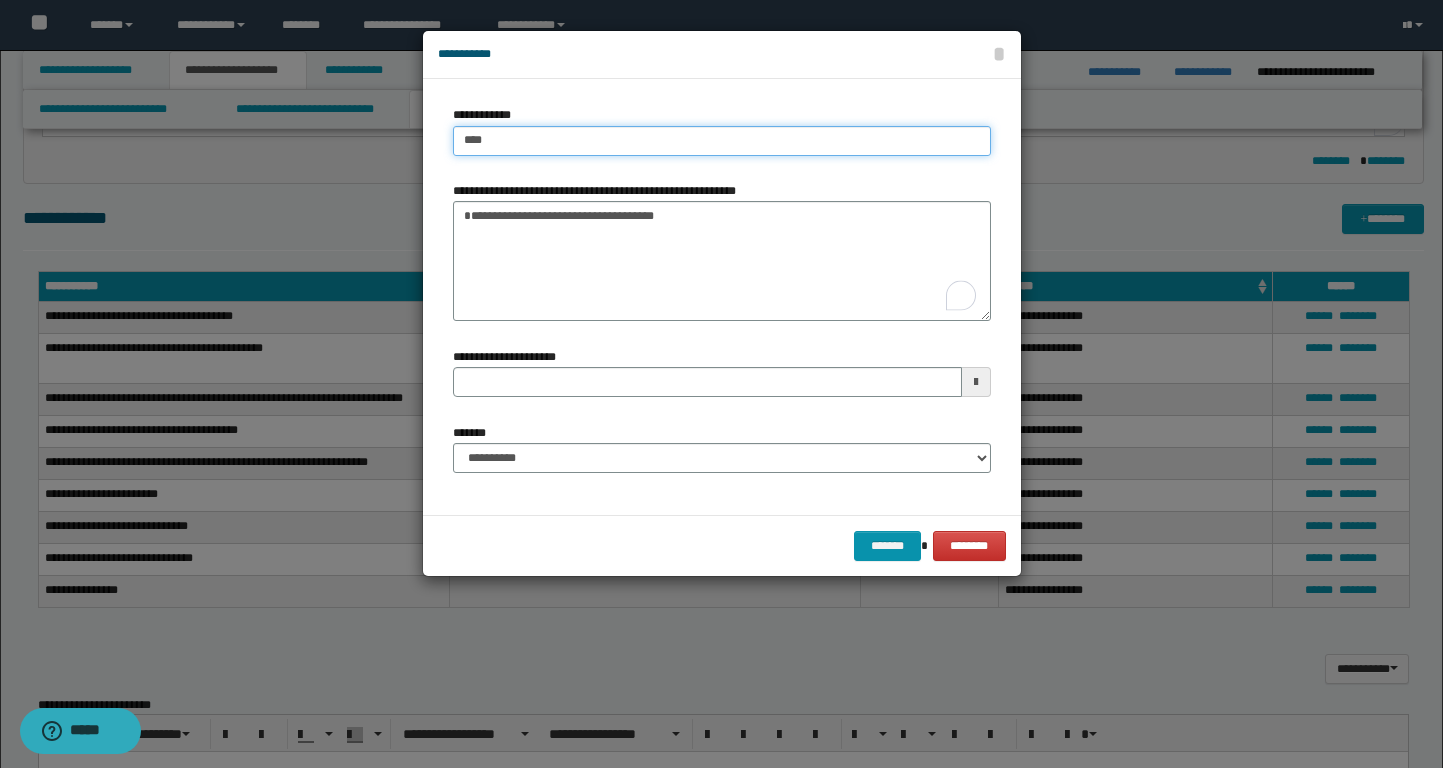 type on "****" 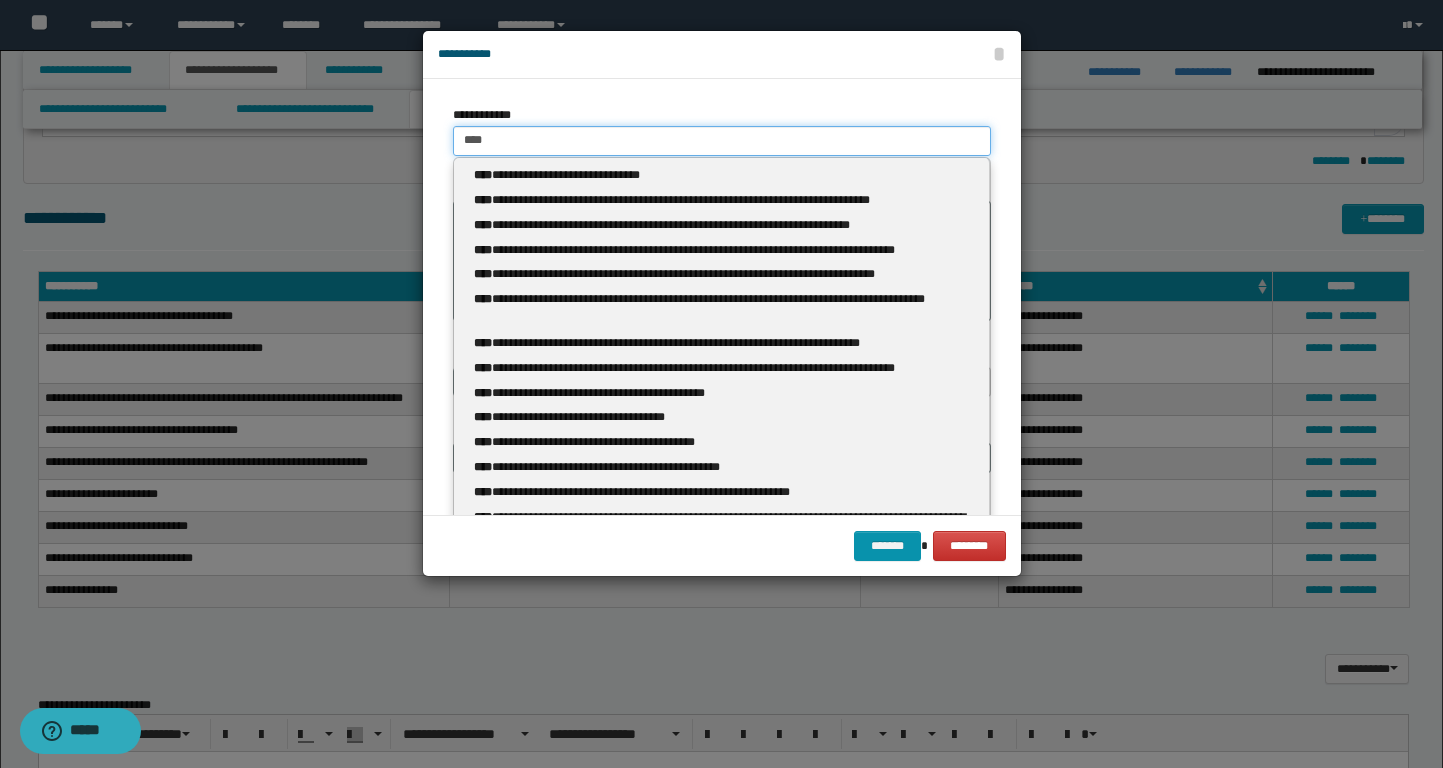 type 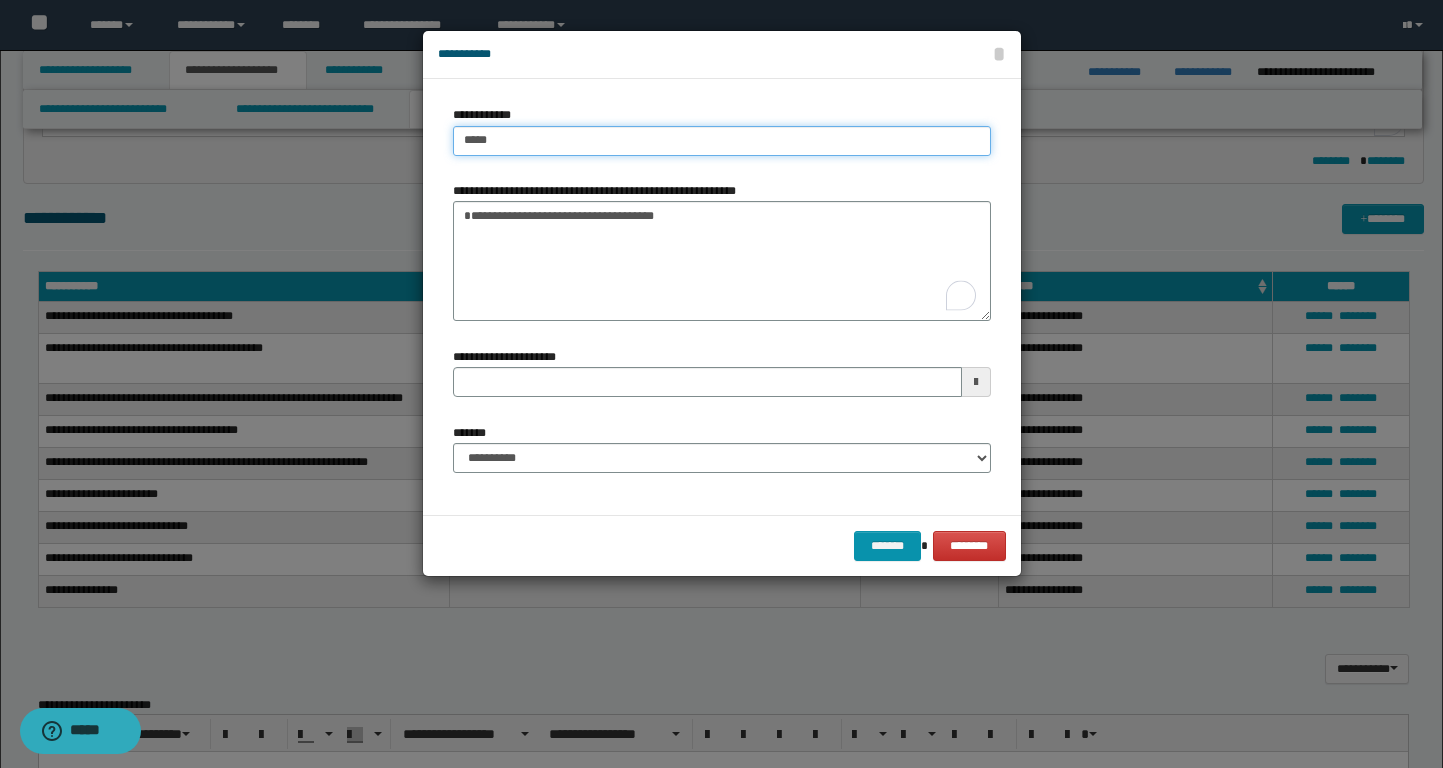 type on "****" 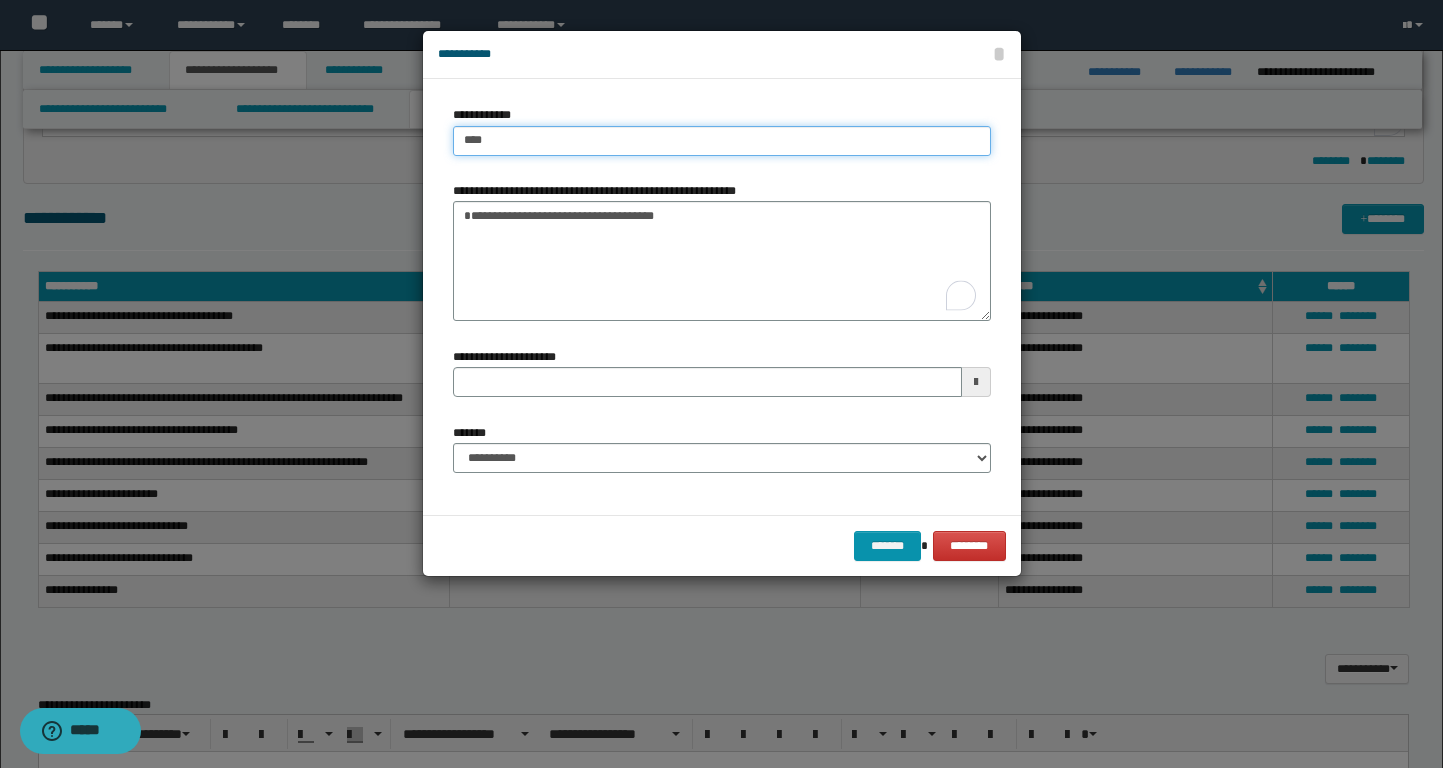 type on "****" 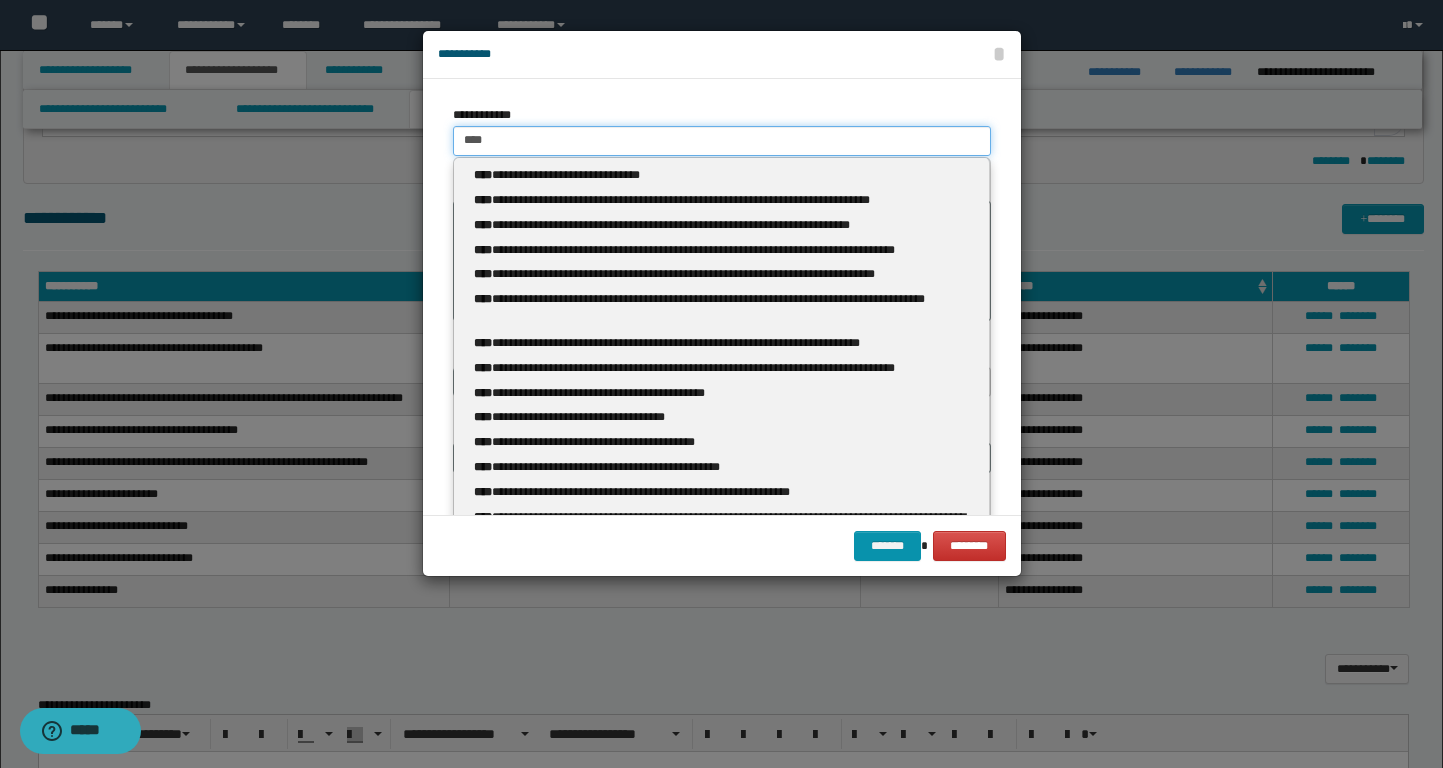 type 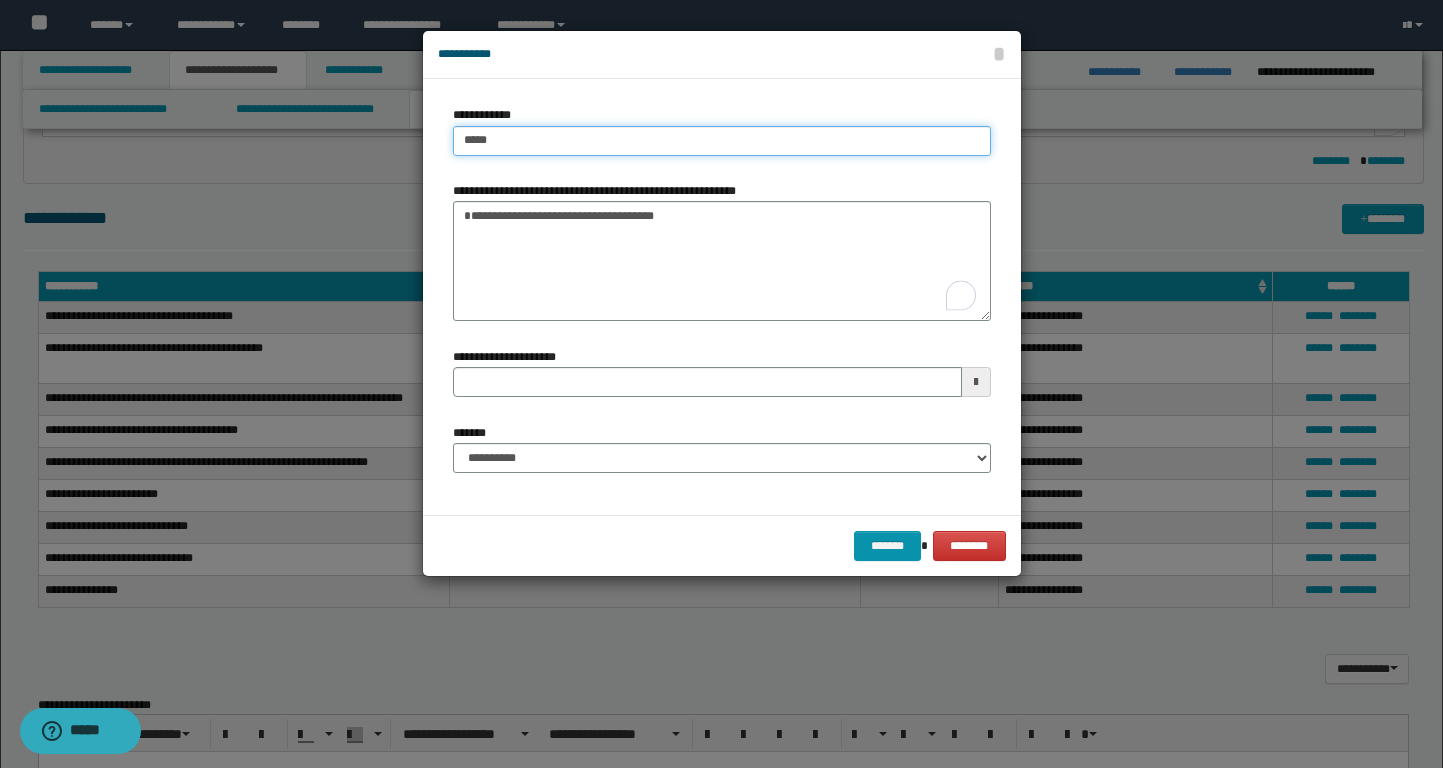 type on "*****" 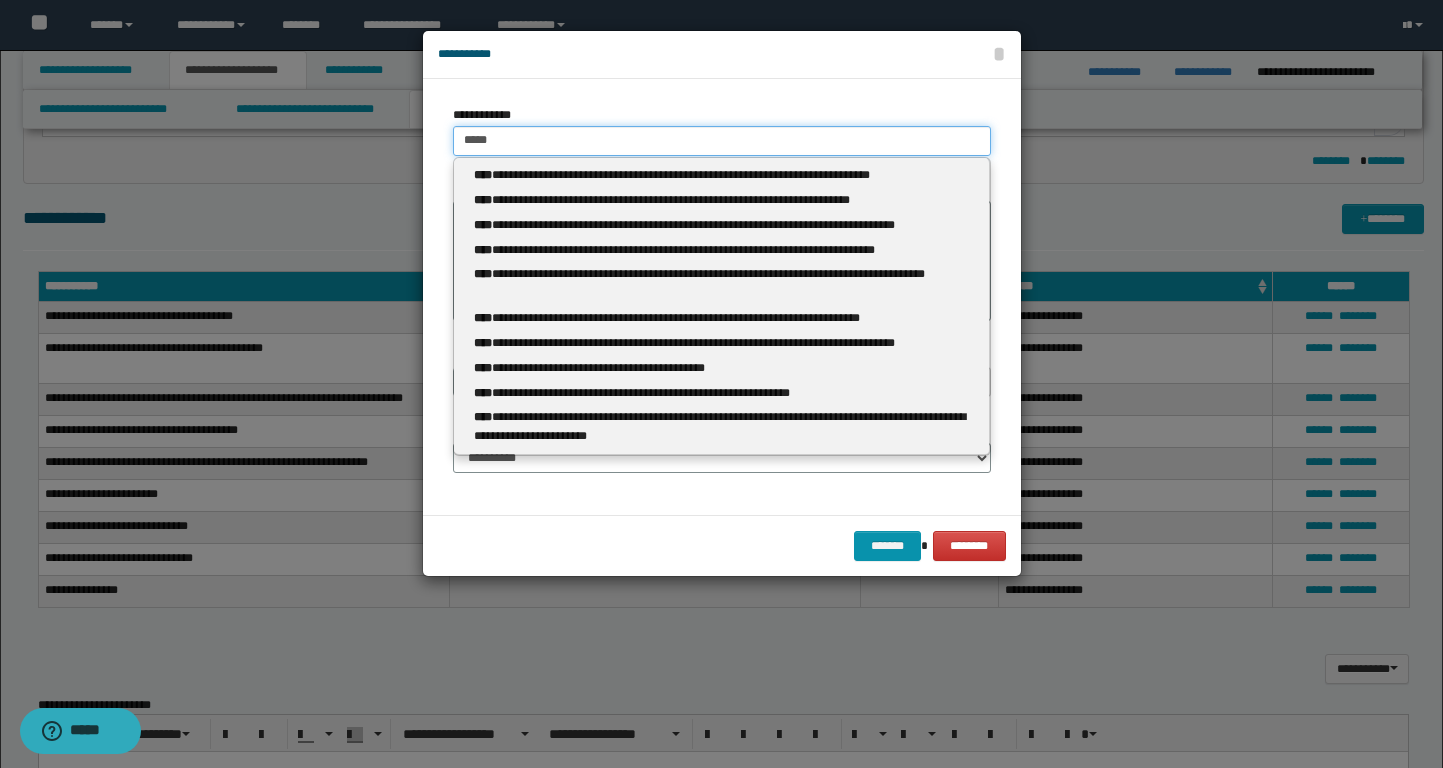 type 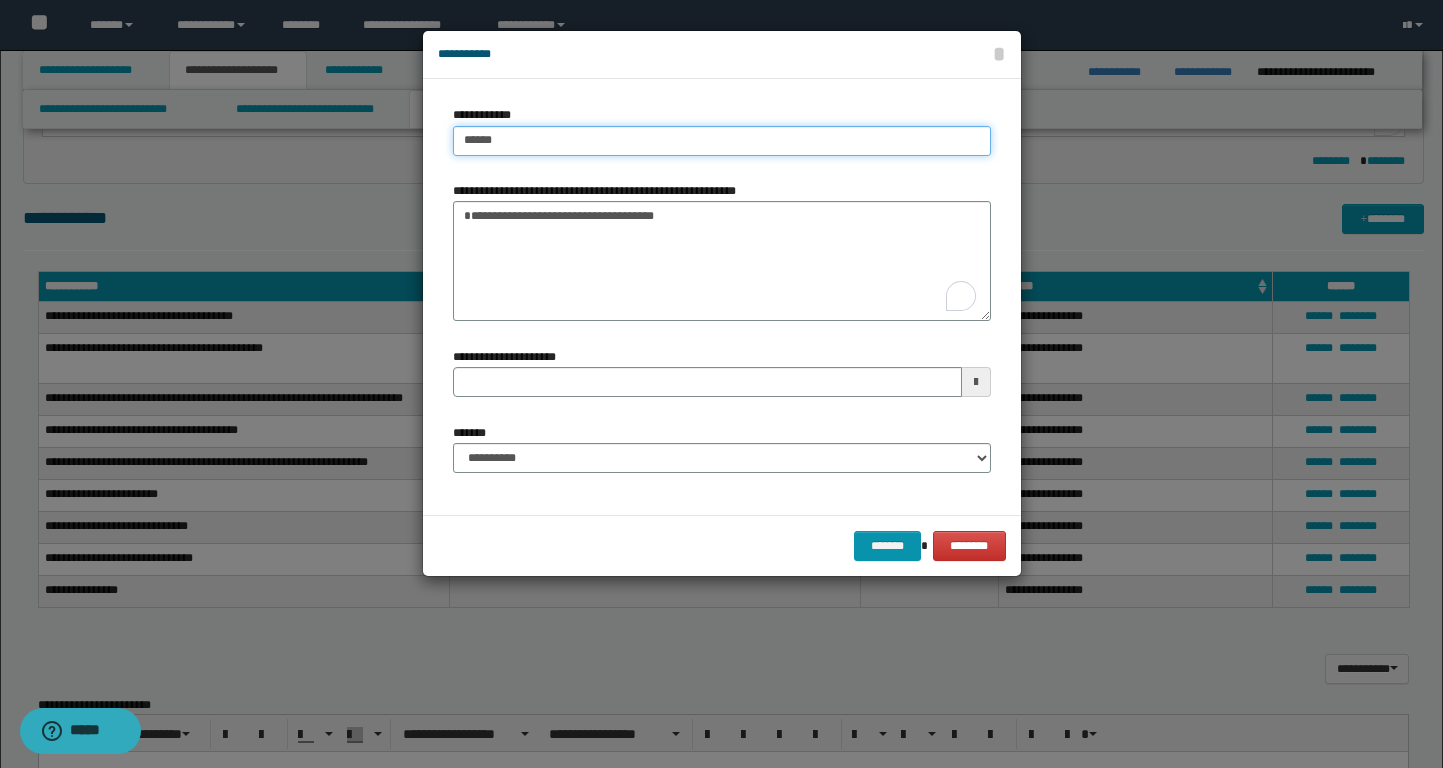 type on "*****" 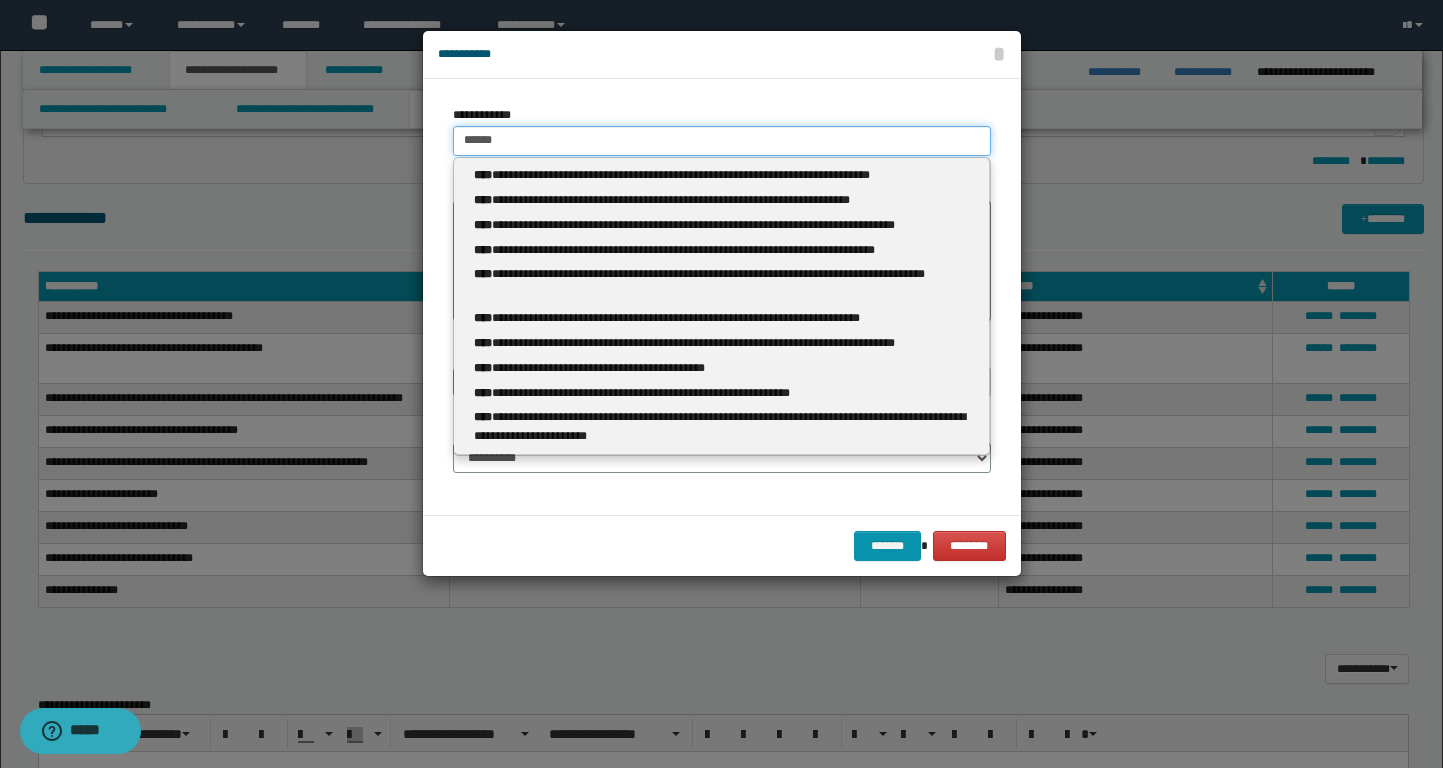 type 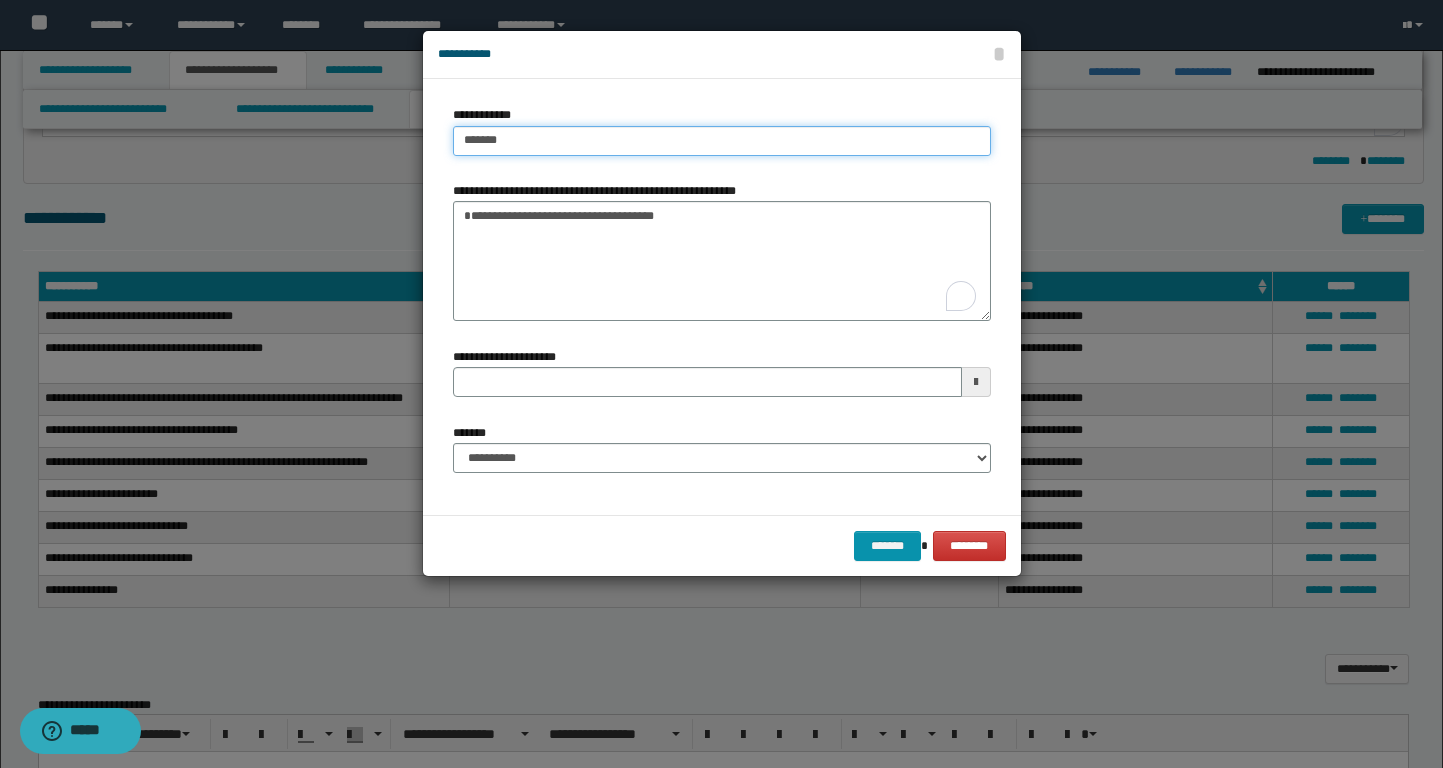 type on "*******" 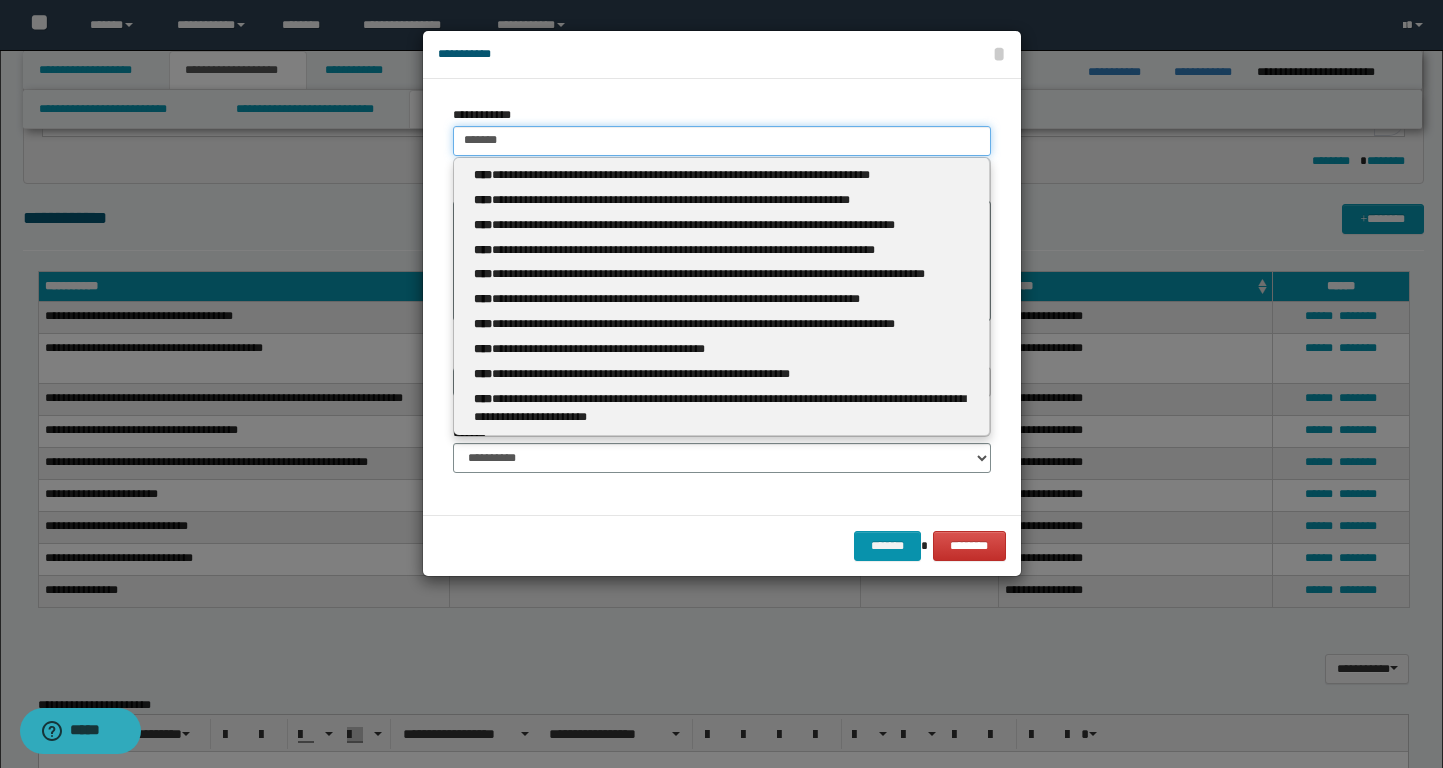 type 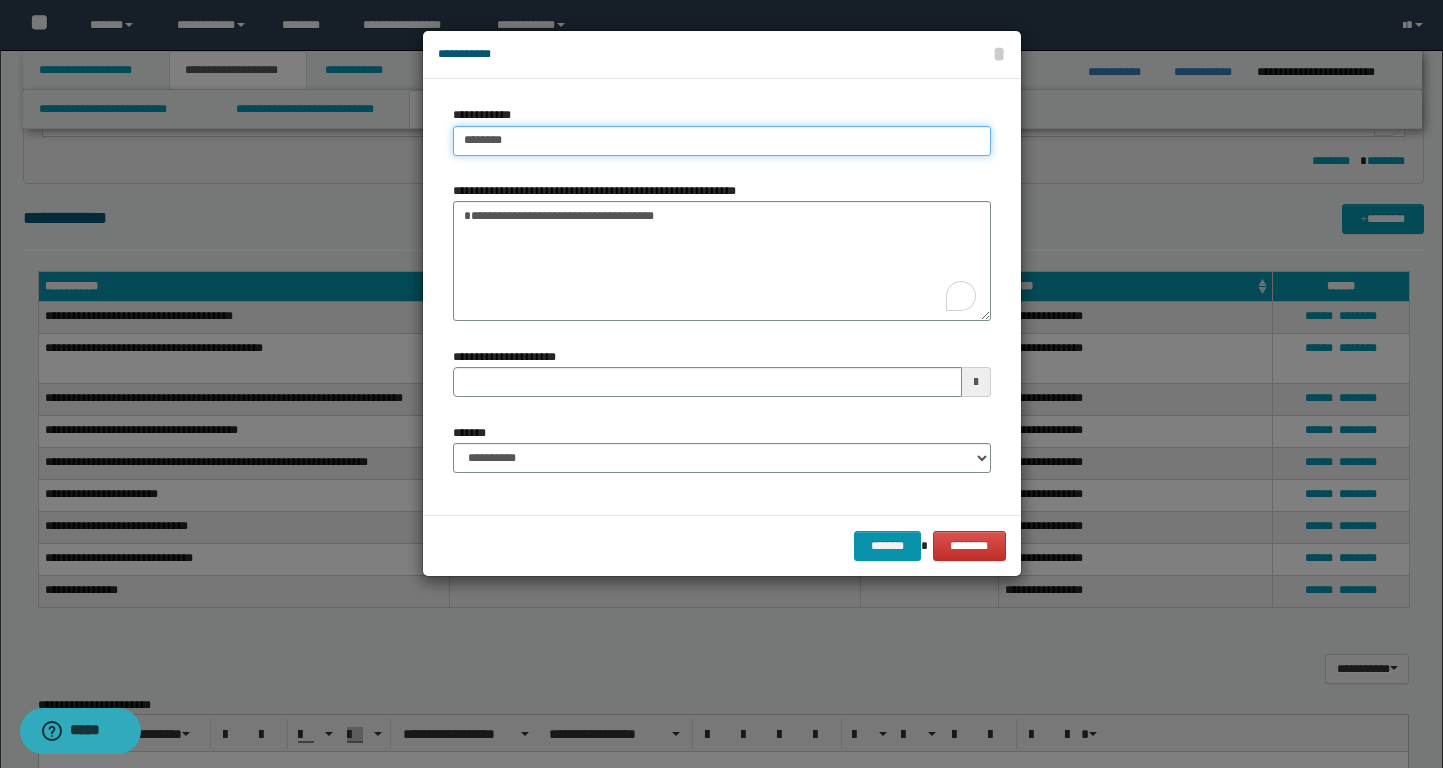 type on "********" 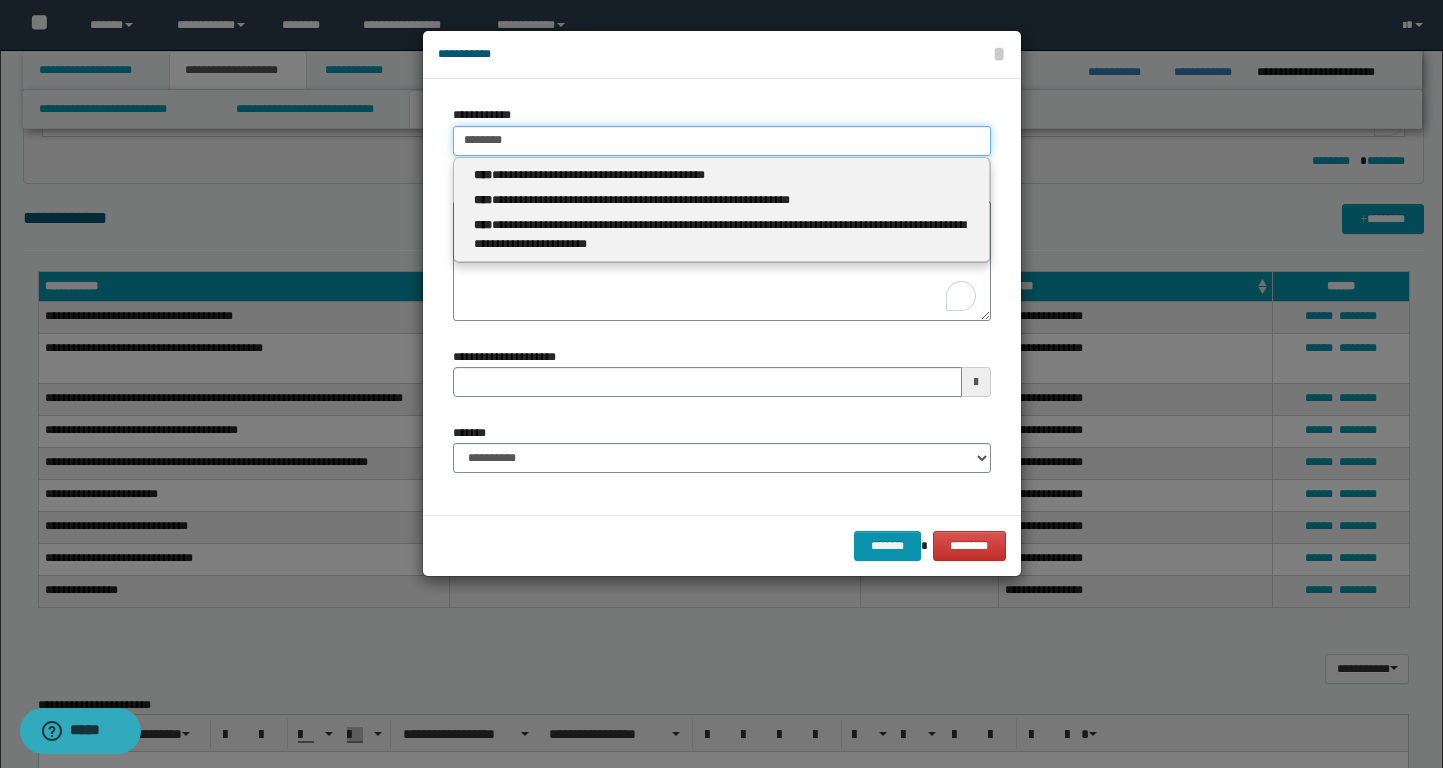 type 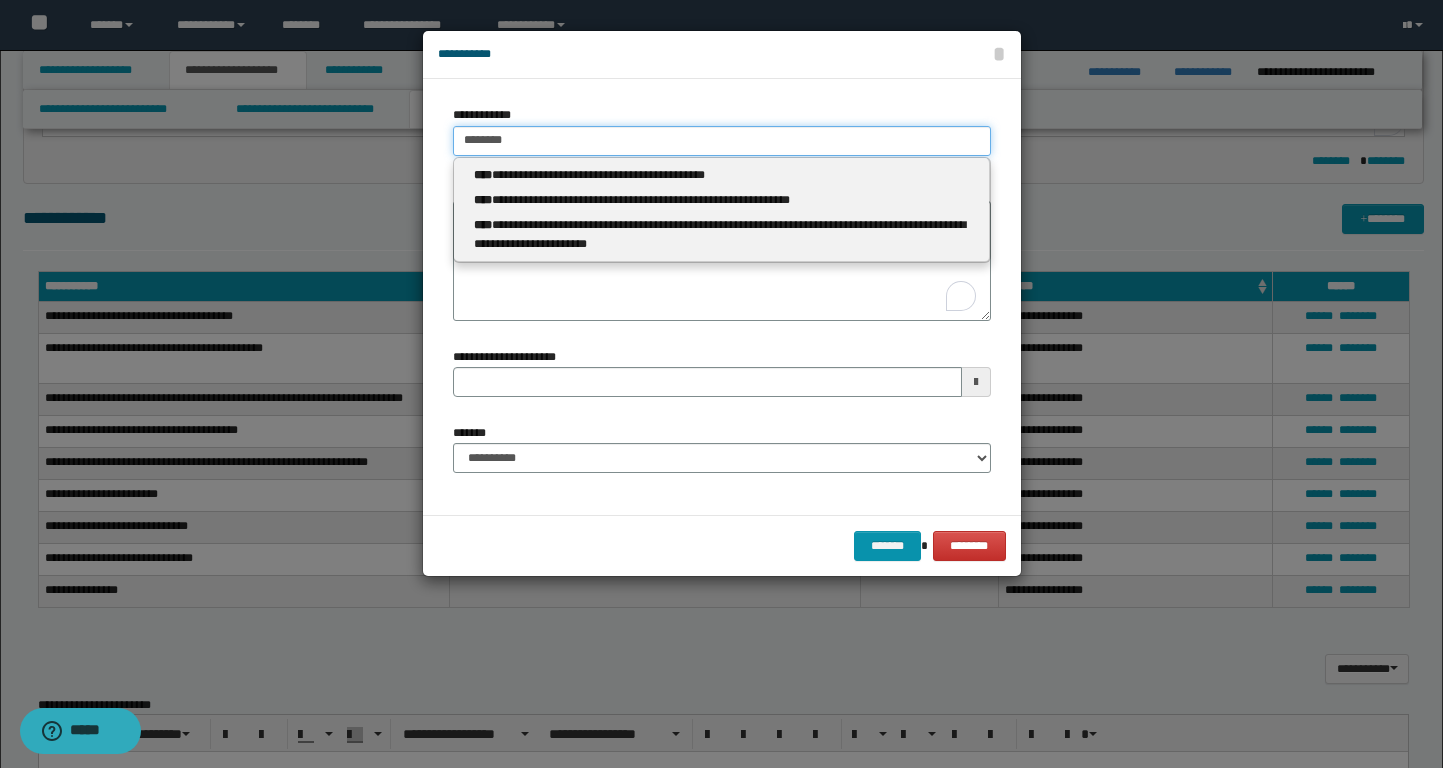 type on "*******" 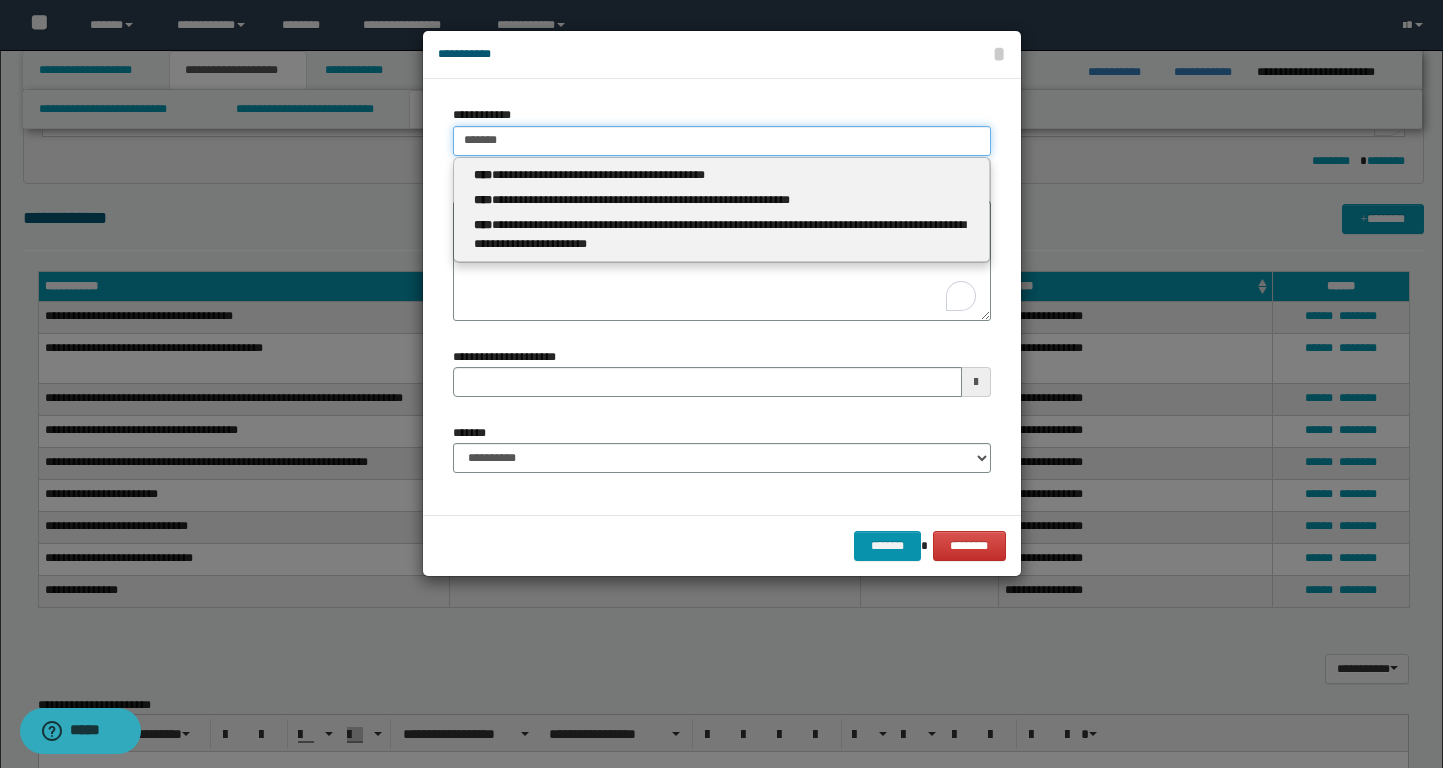 type on "*******" 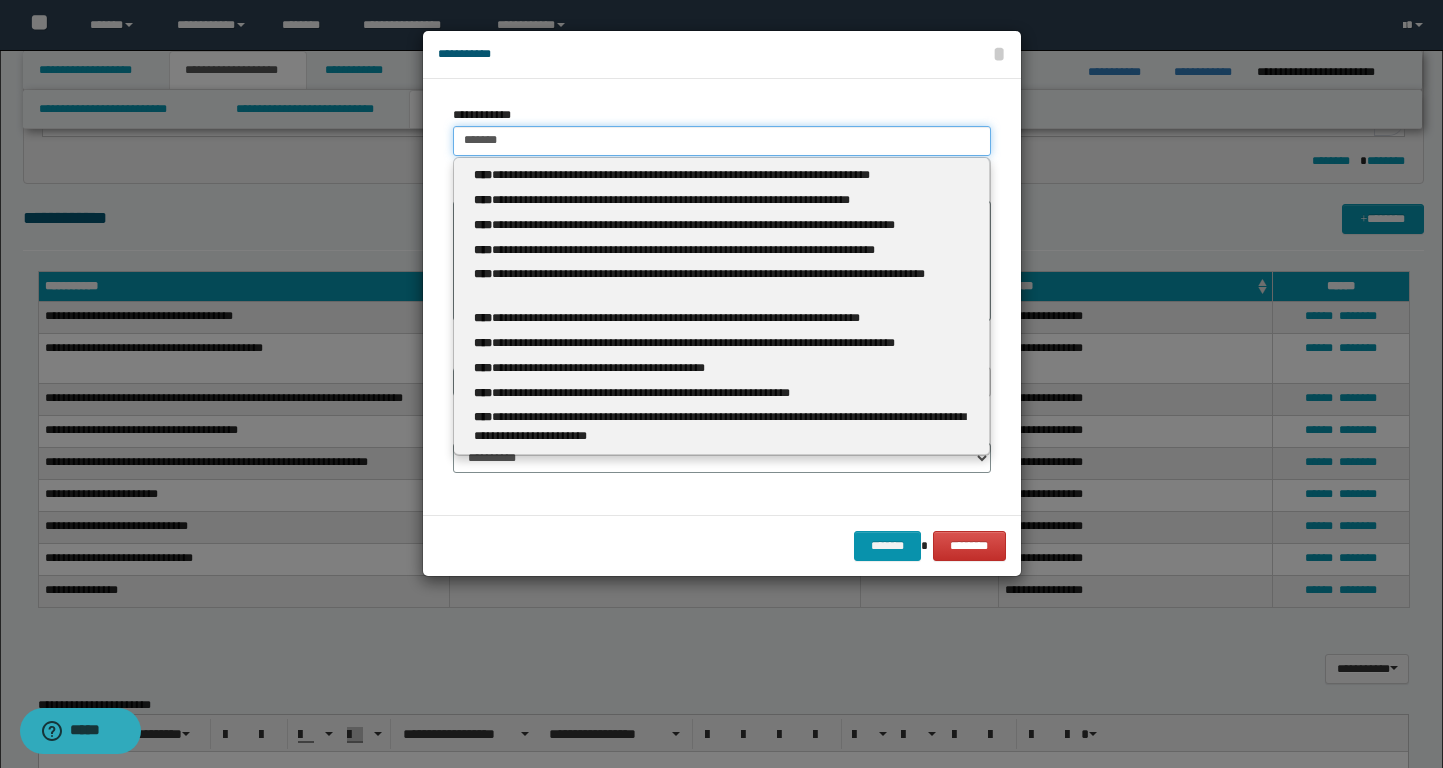 type 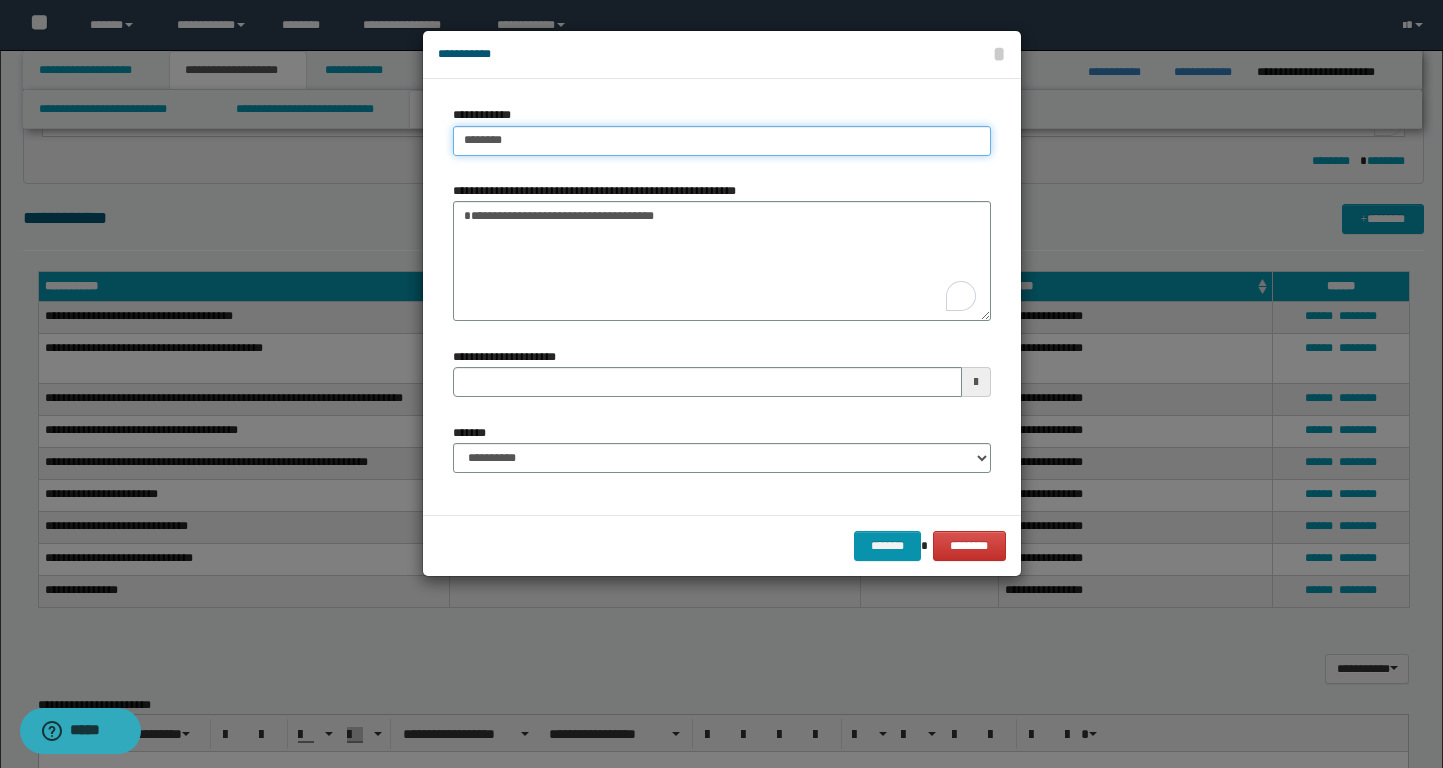 type on "********" 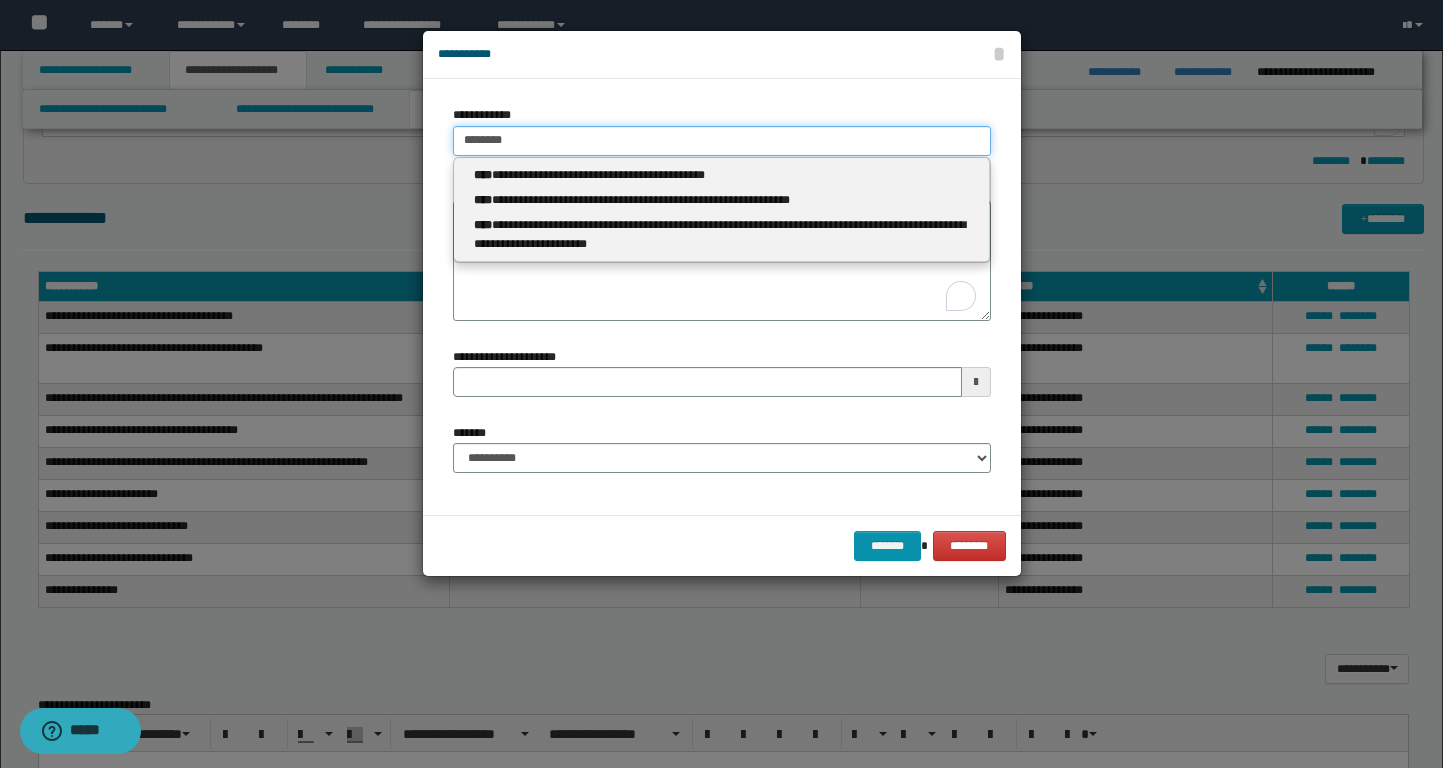 type 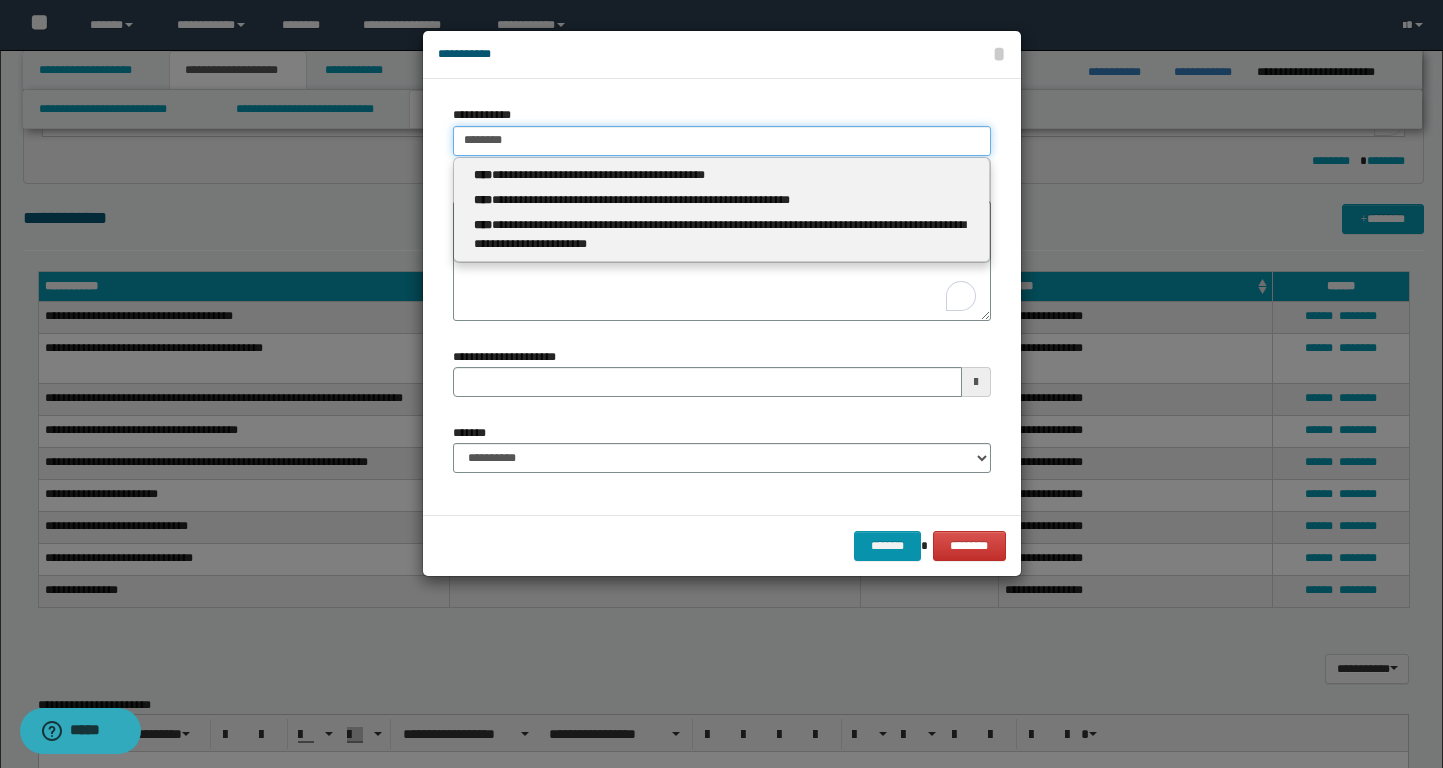 type on "*******" 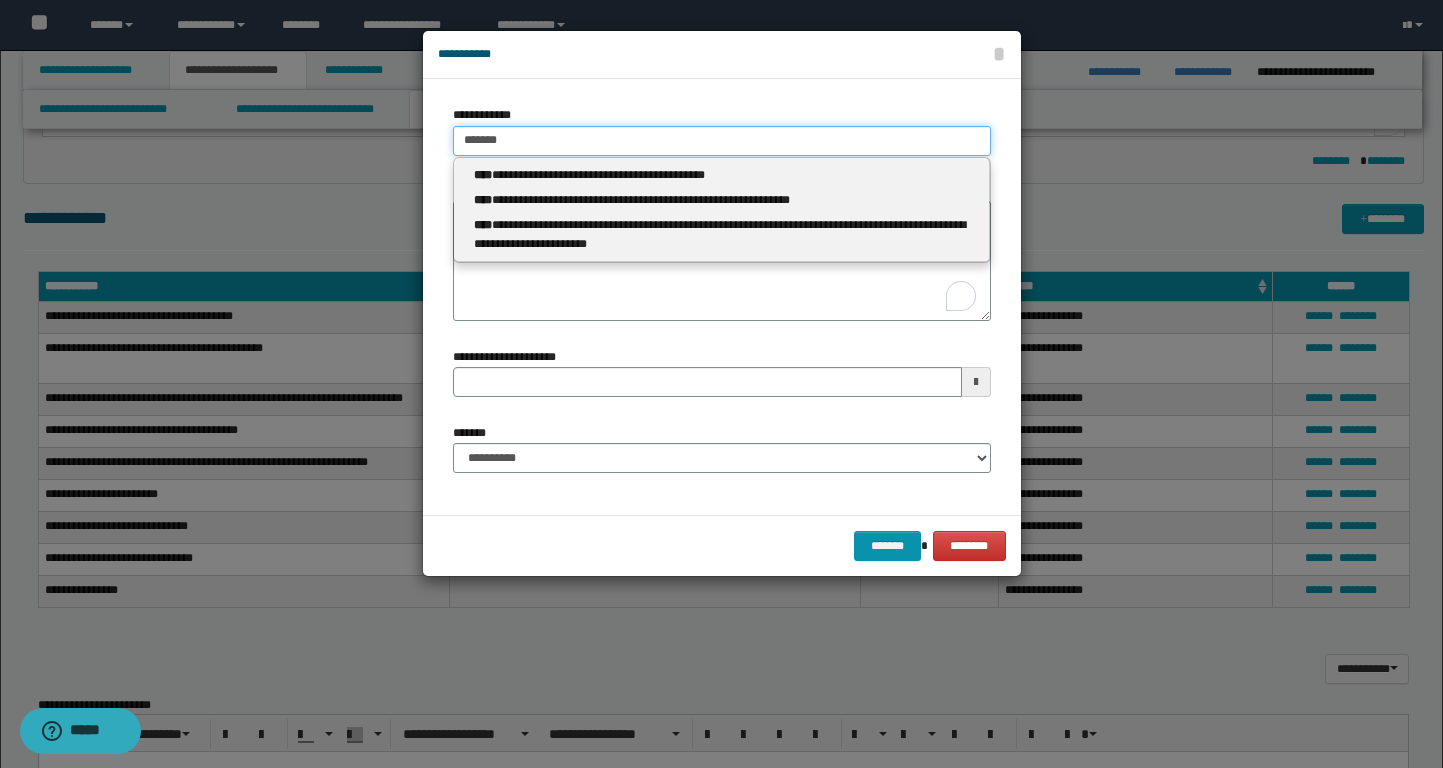 type on "*******" 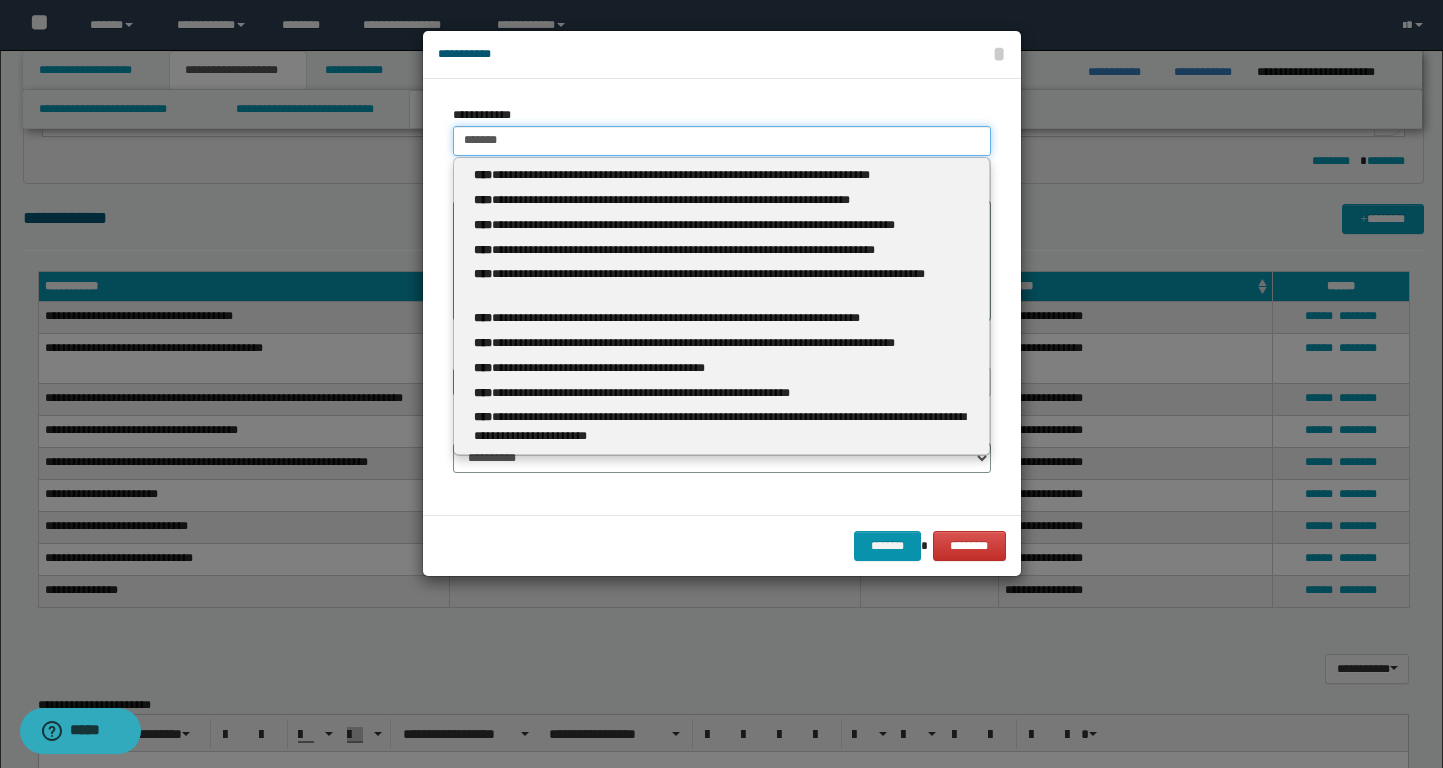 type 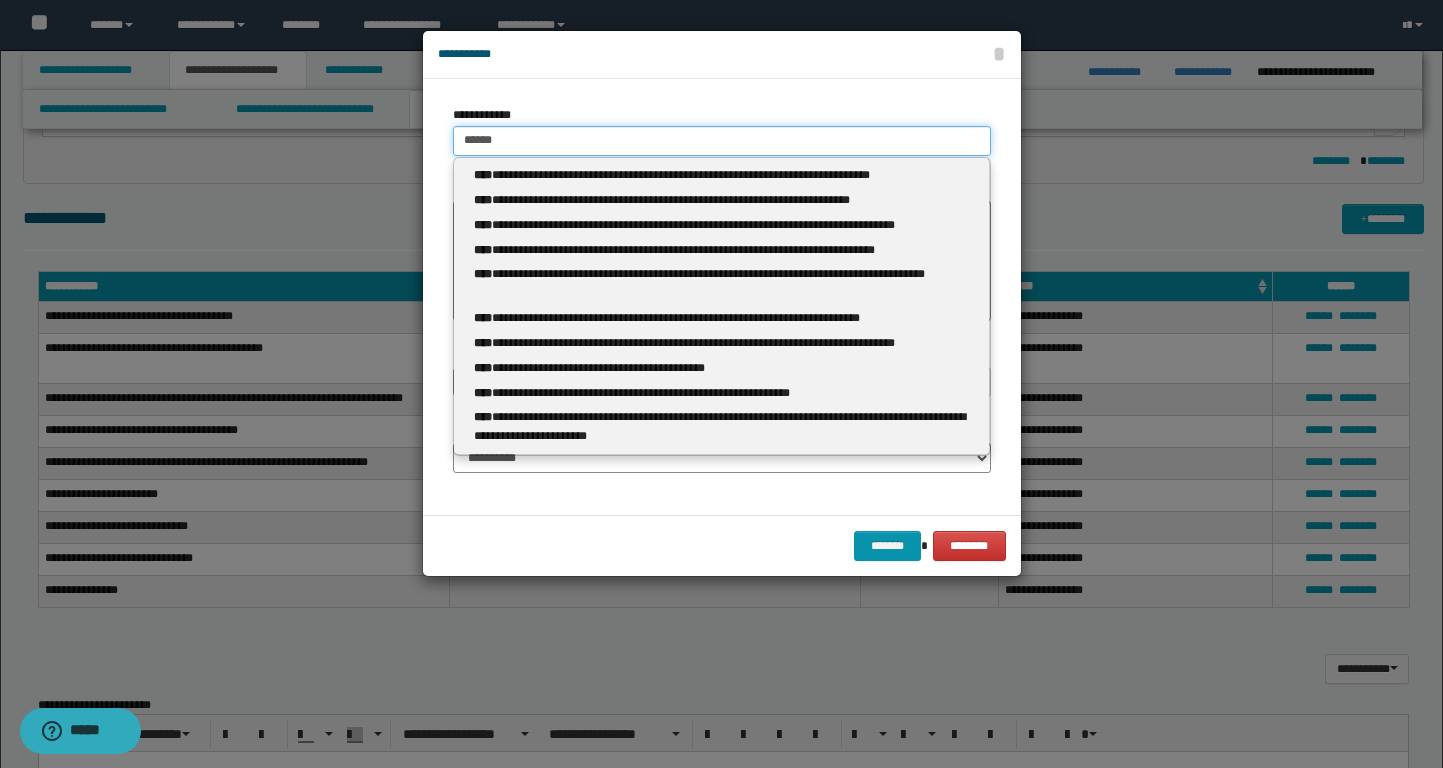 type on "*****" 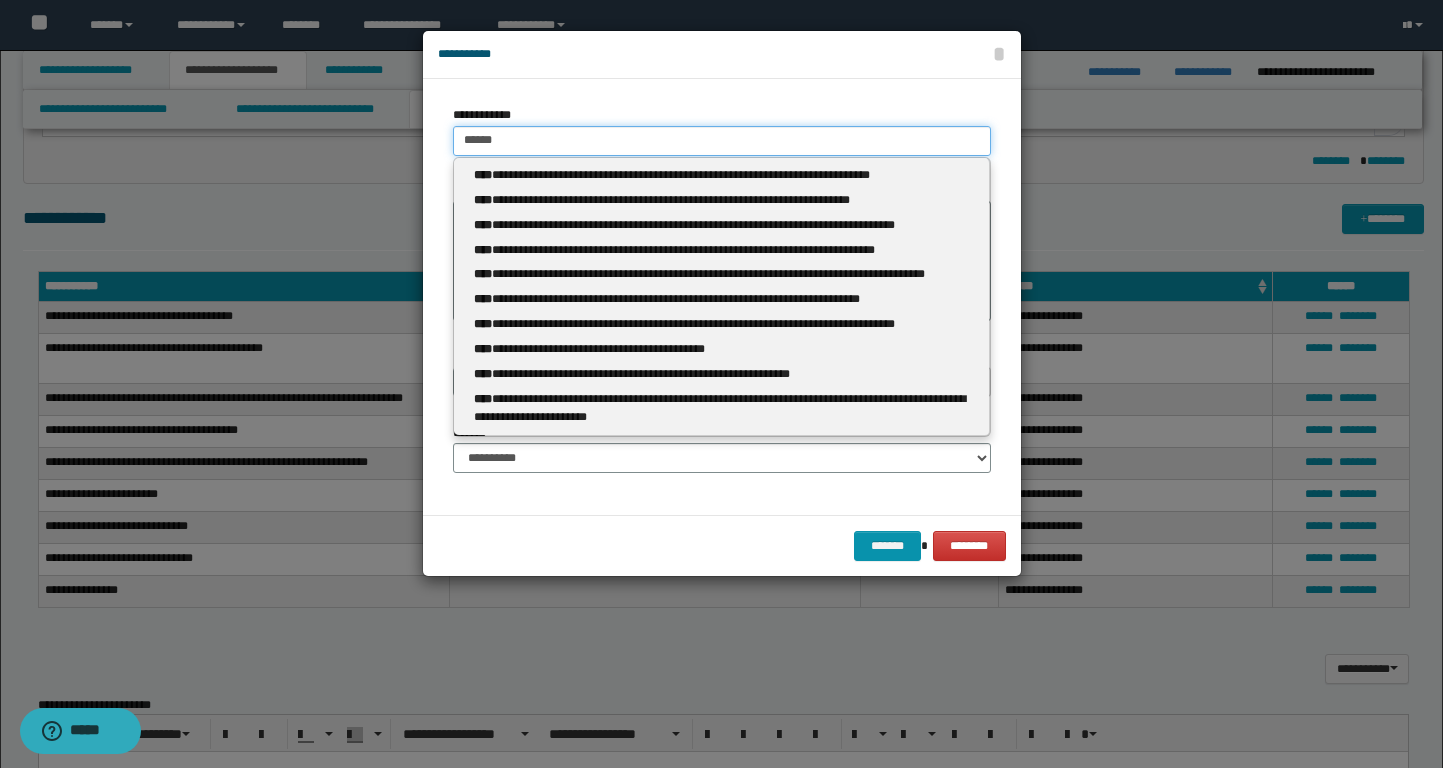 type 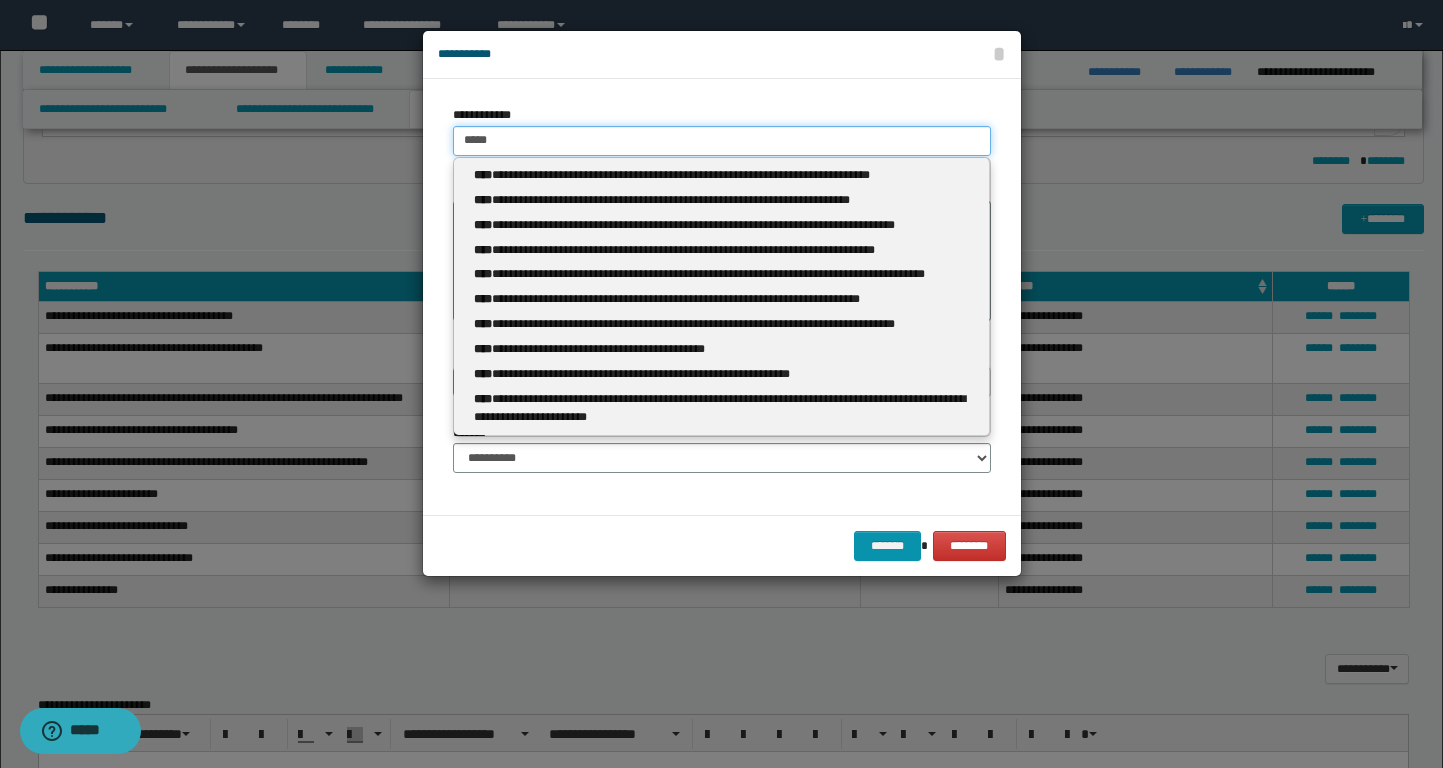 type on "*****" 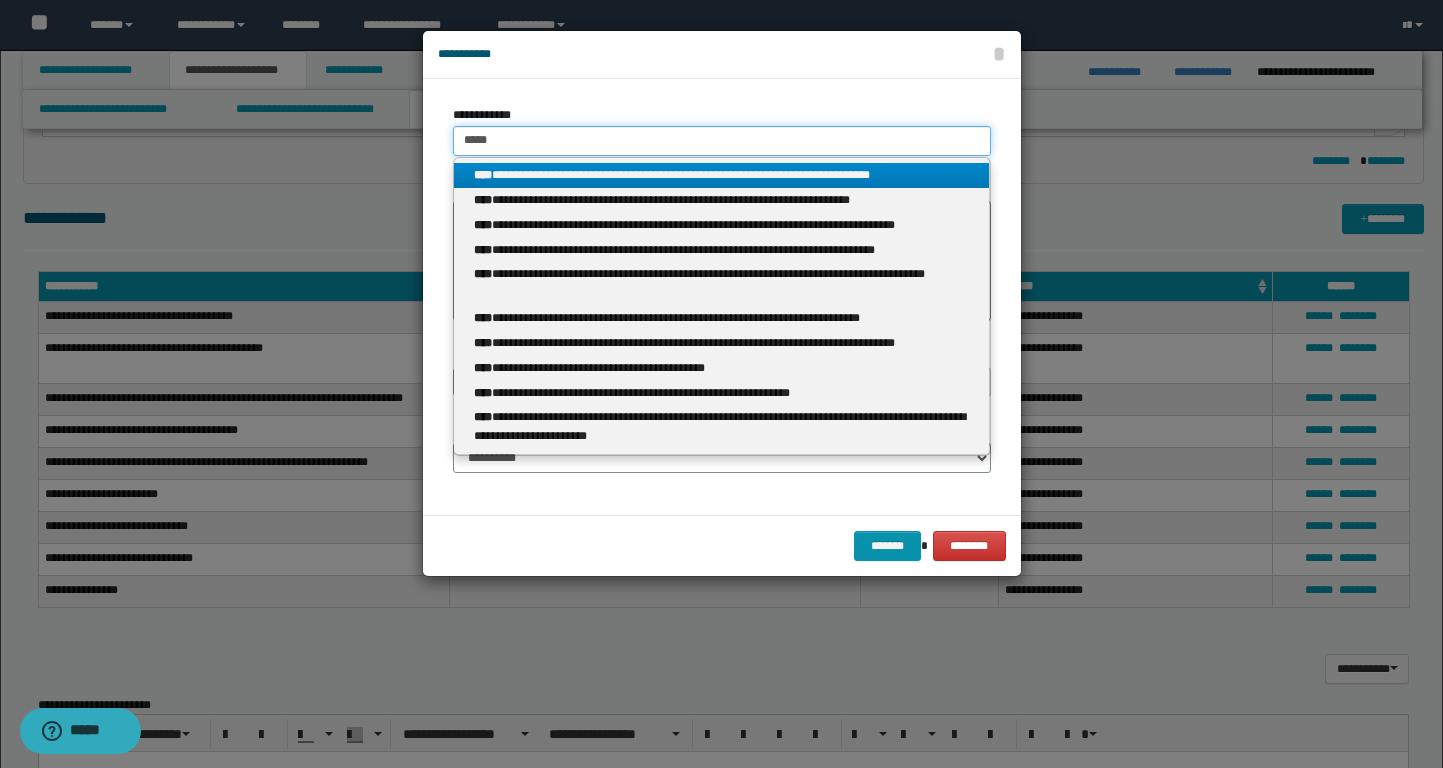 drag, startPoint x: 508, startPoint y: 139, endPoint x: 429, endPoint y: 139, distance: 79 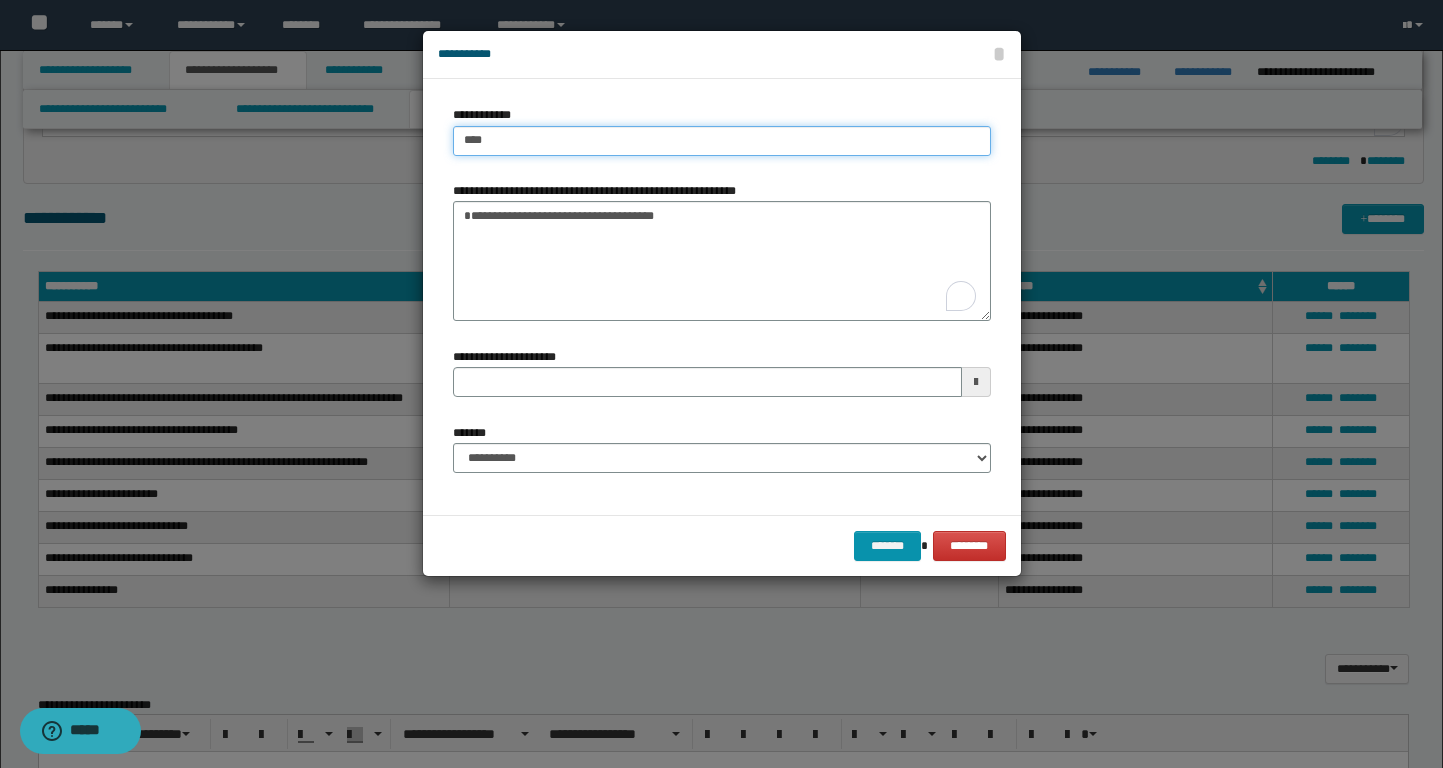 type on "***" 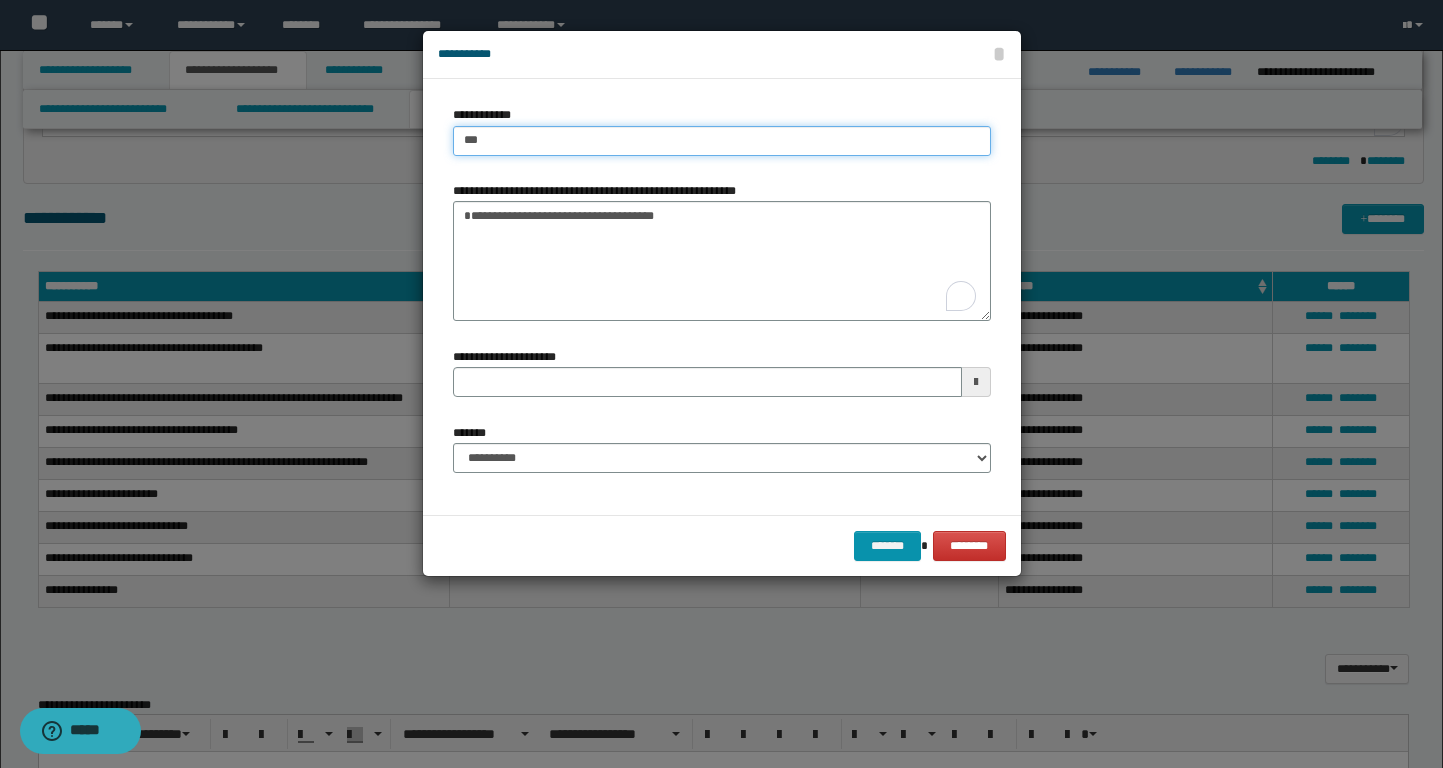 type on "***" 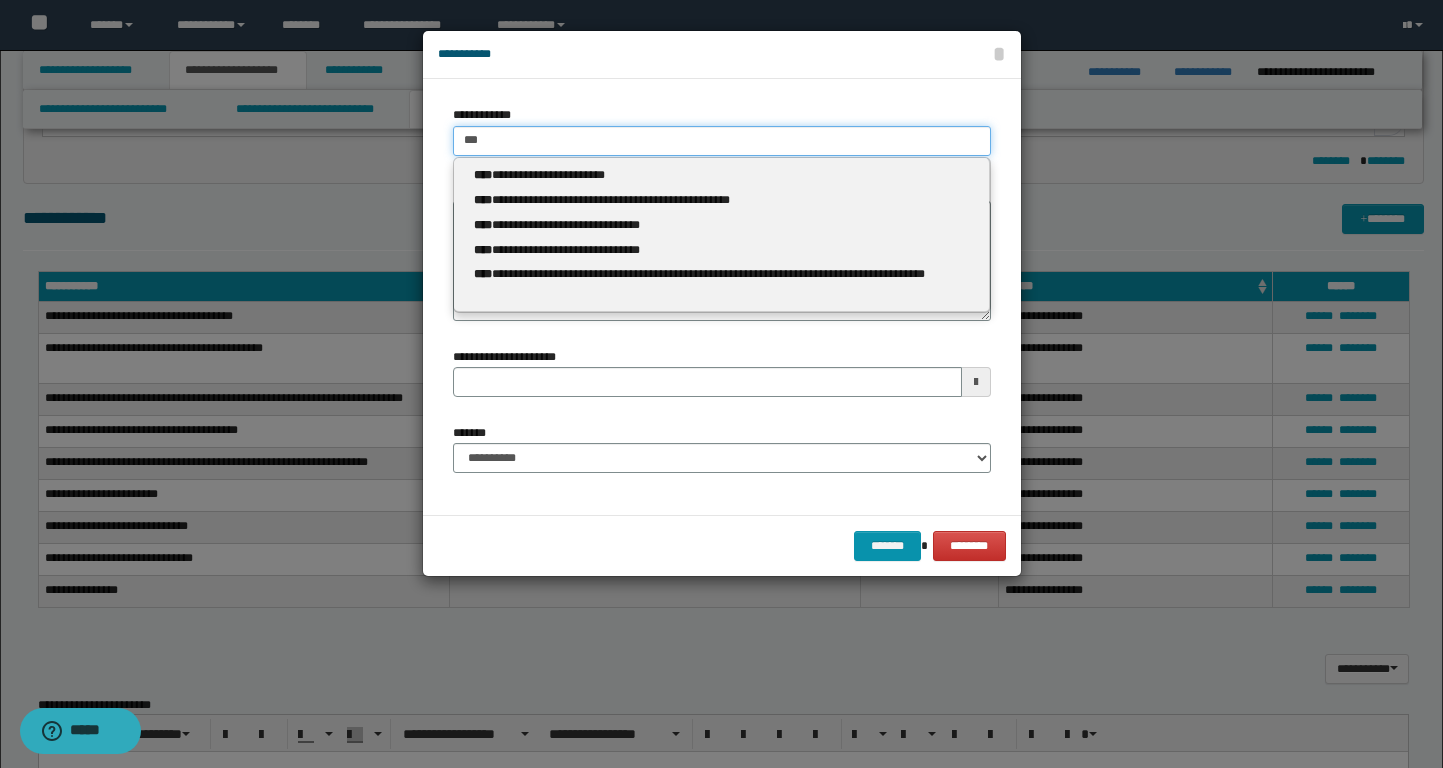 type 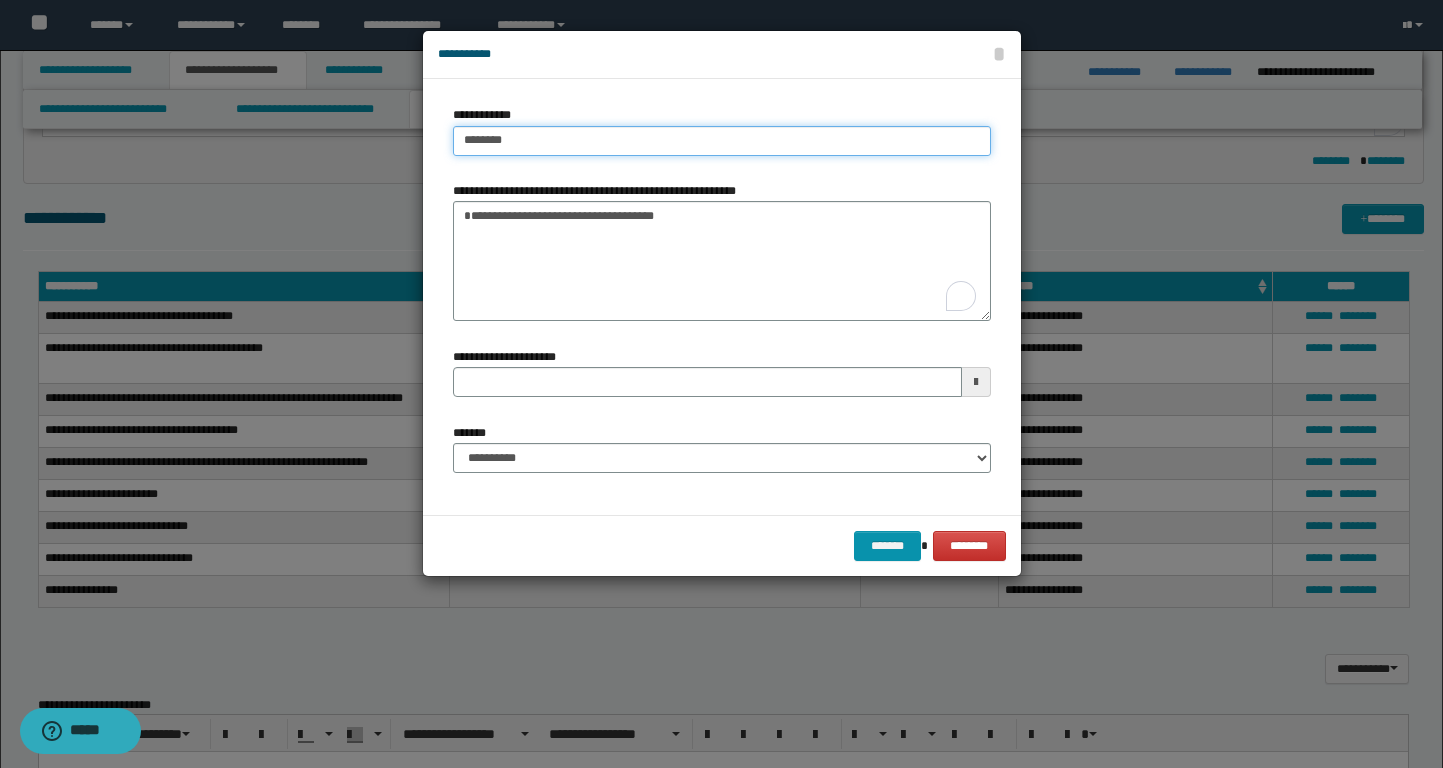 type on "*********" 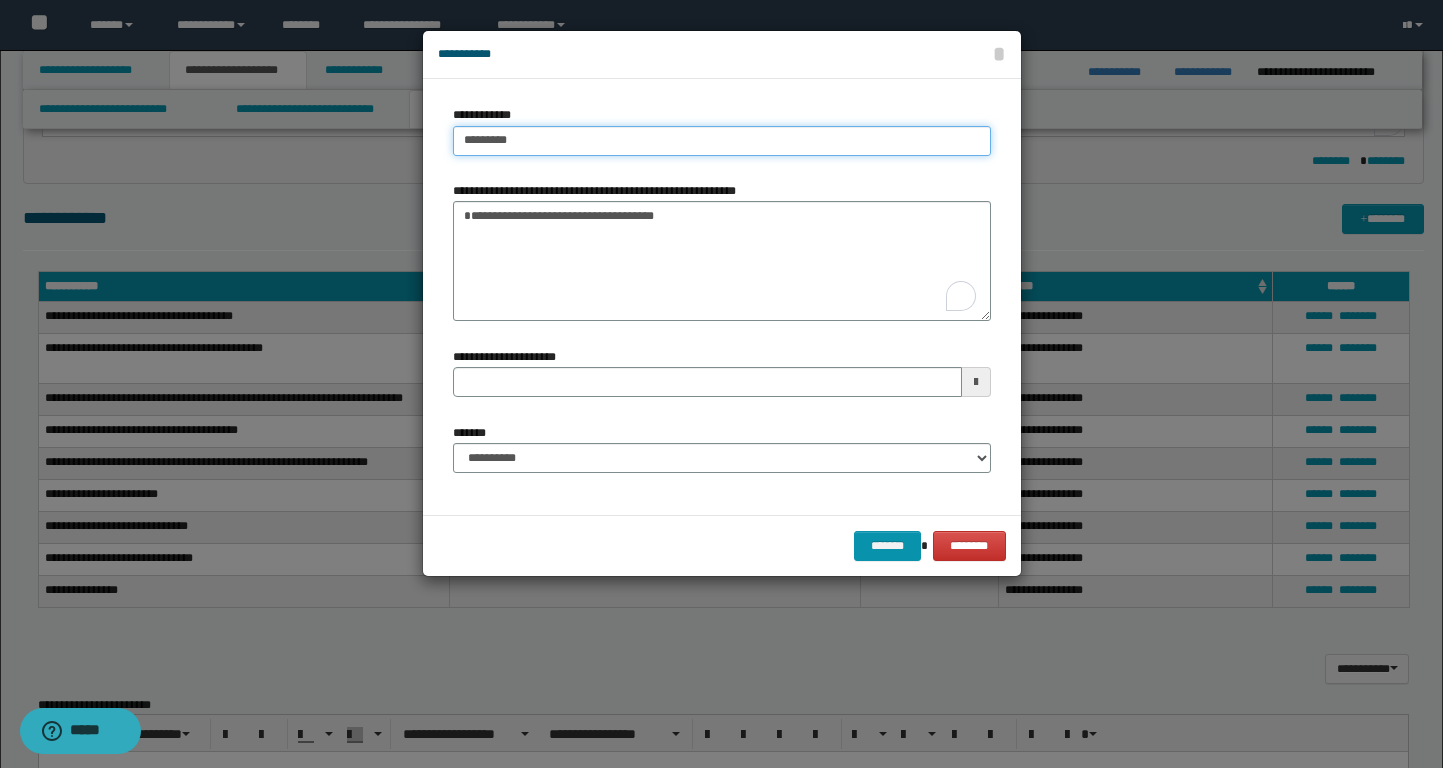 type on "*********" 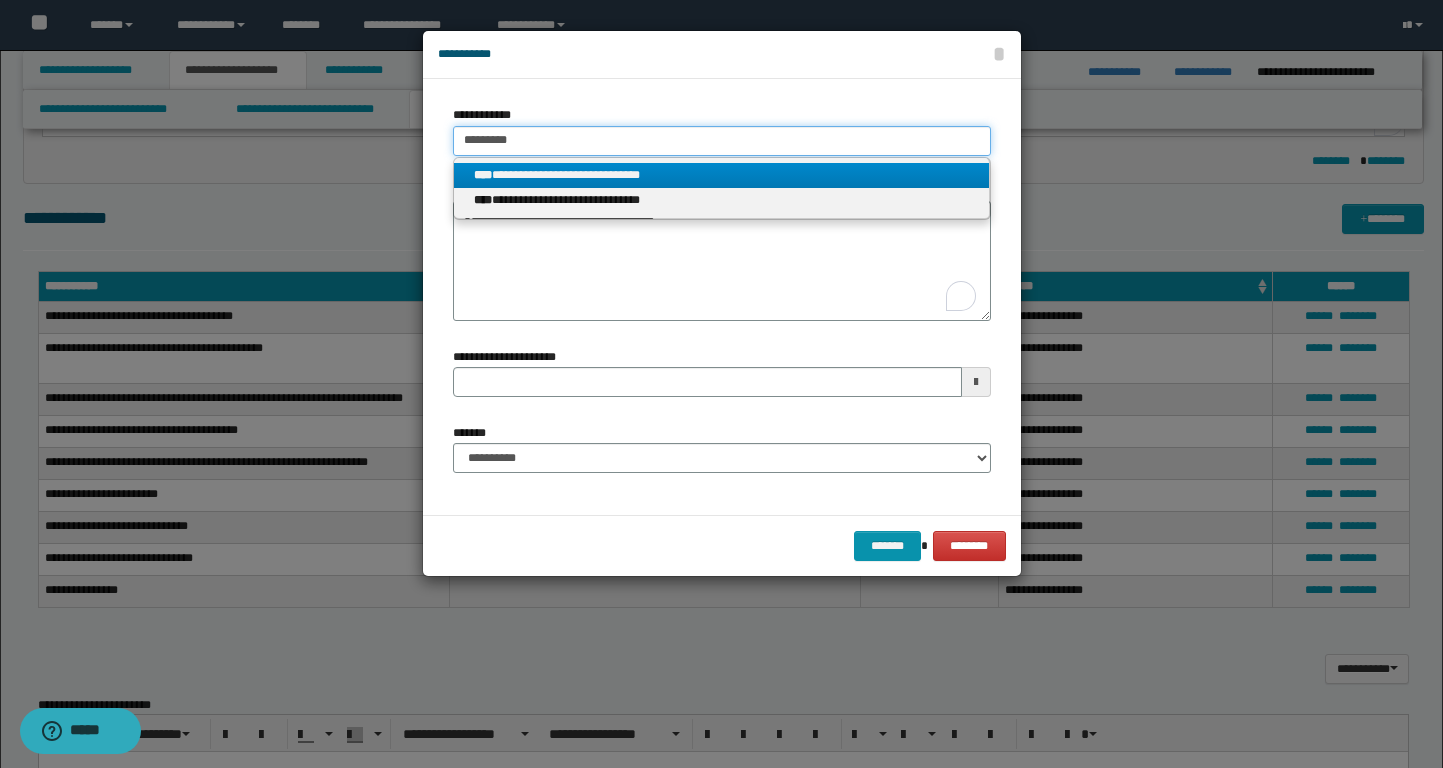 type on "*********" 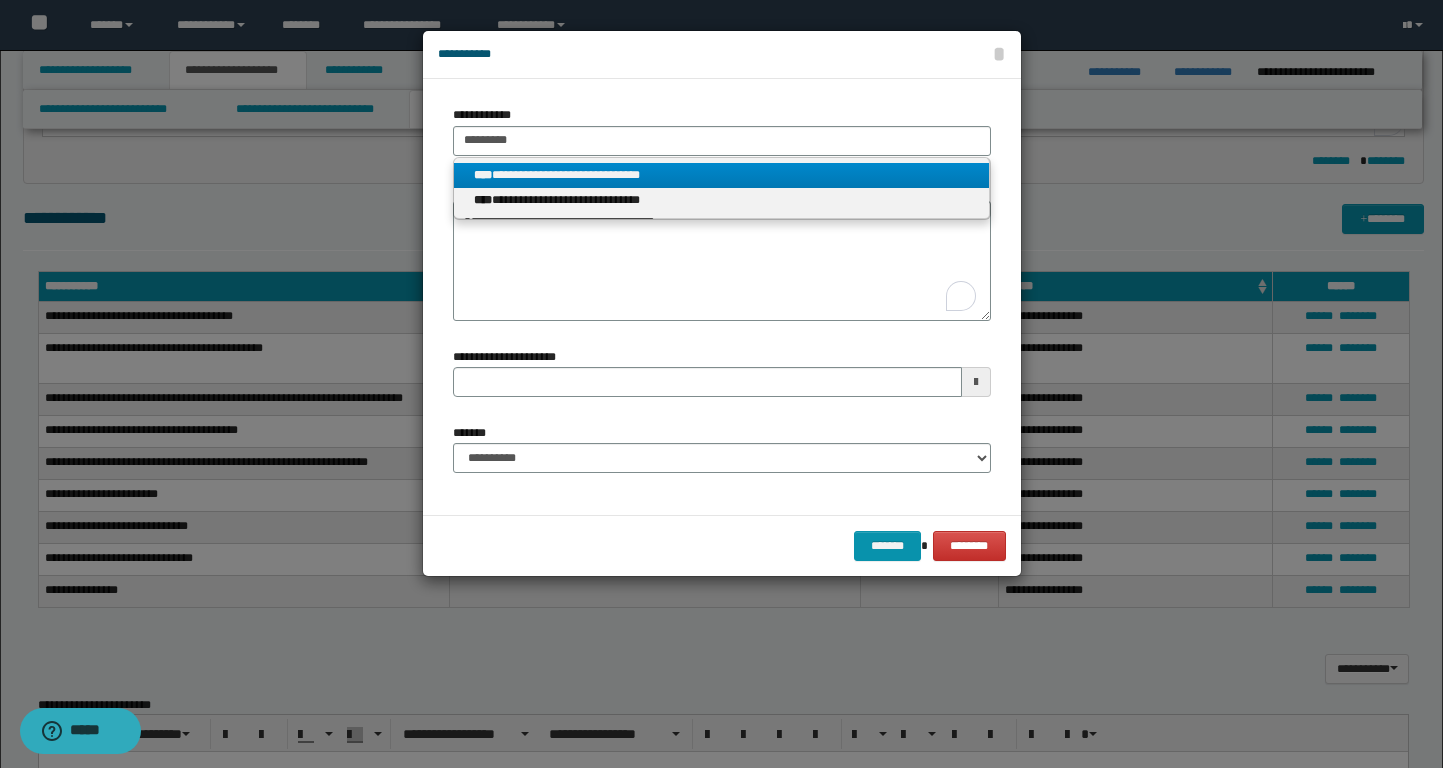 click on "**********" at bounding box center (721, 175) 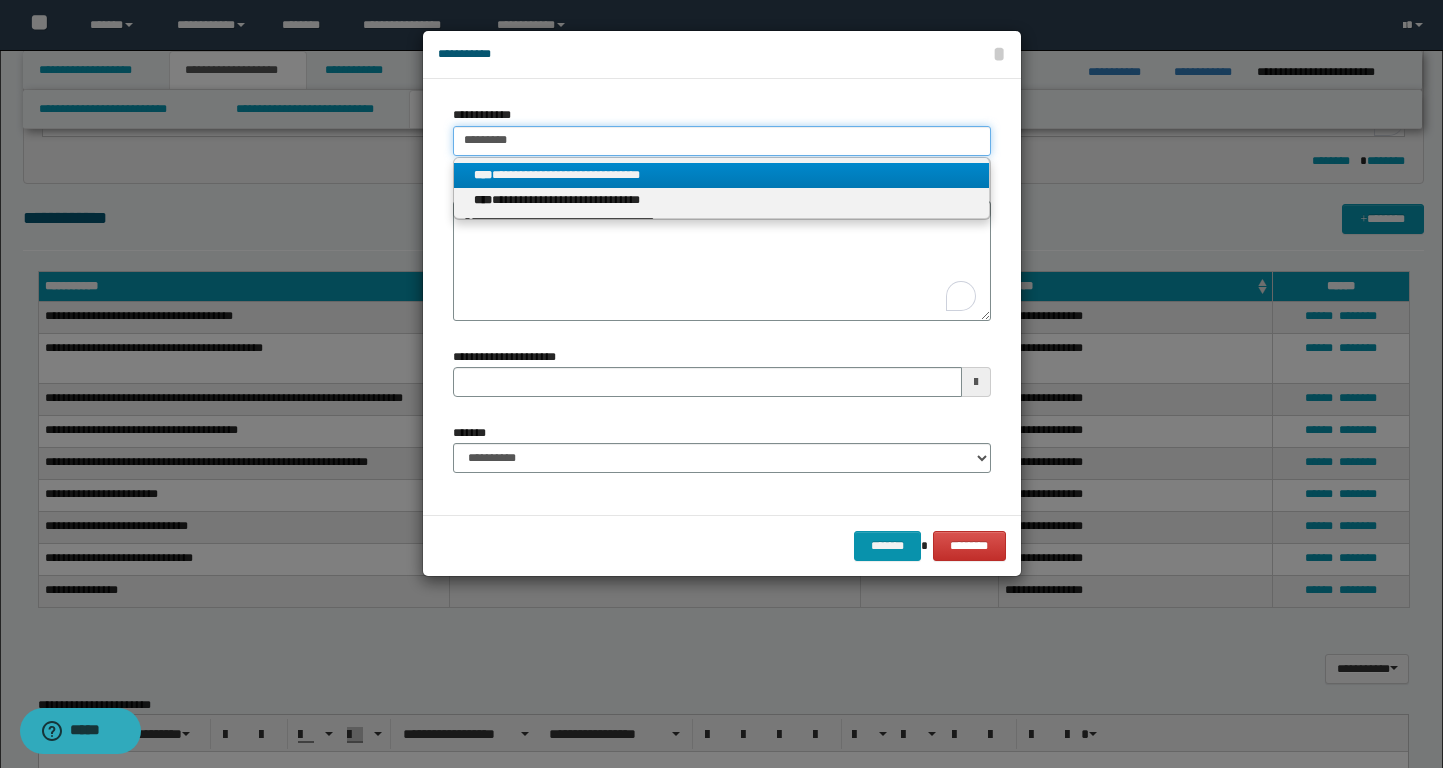 type 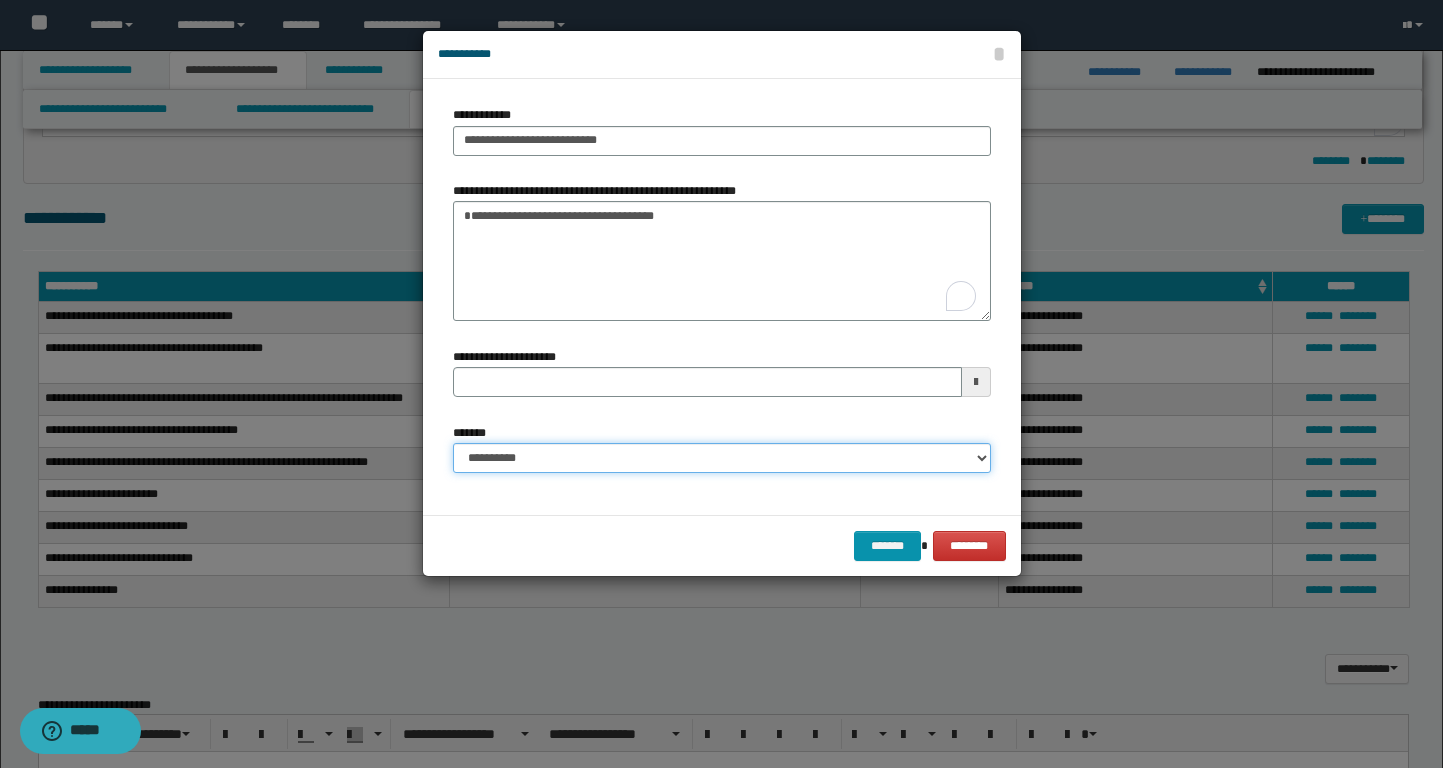 click on "**********" at bounding box center [722, 458] 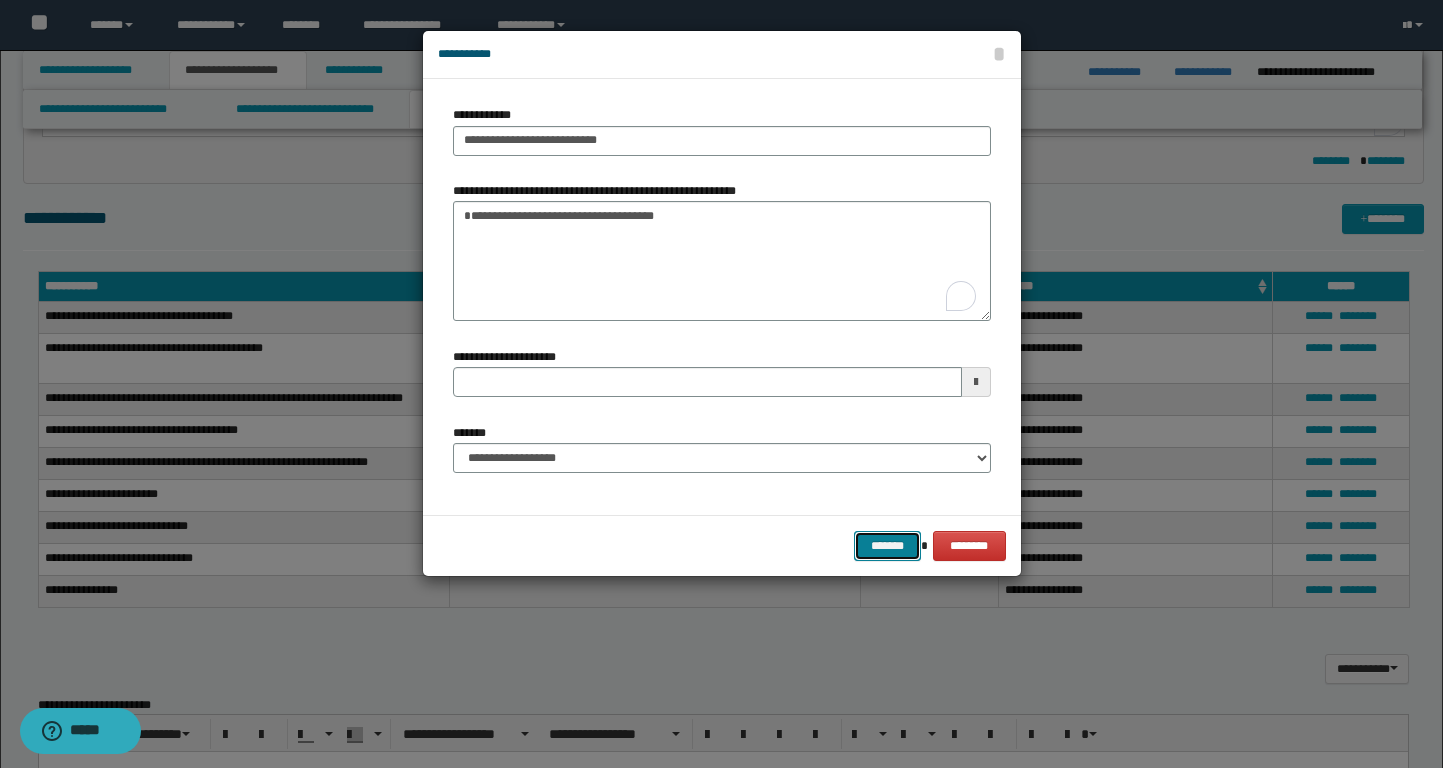 click on "*******" at bounding box center (888, 546) 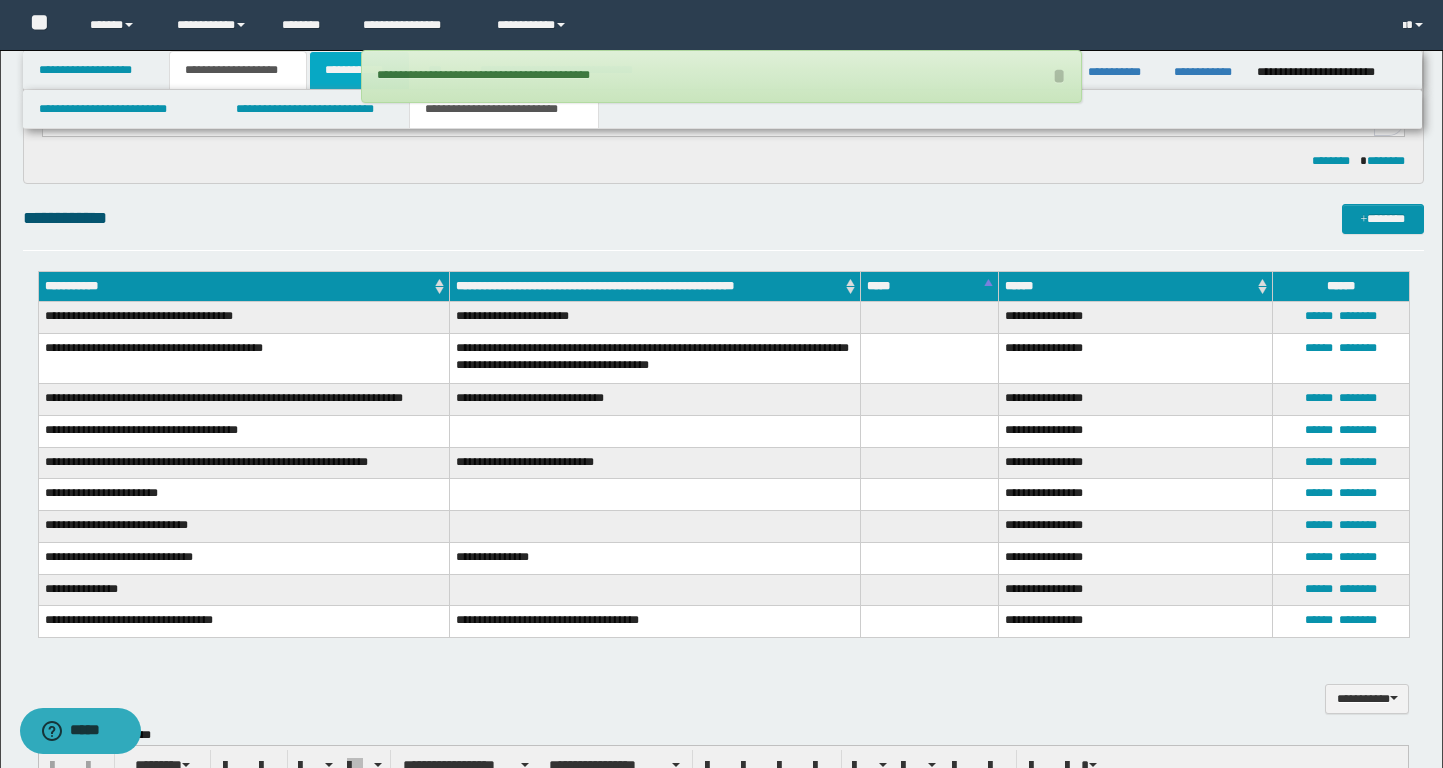 click on "**********" at bounding box center [359, 70] 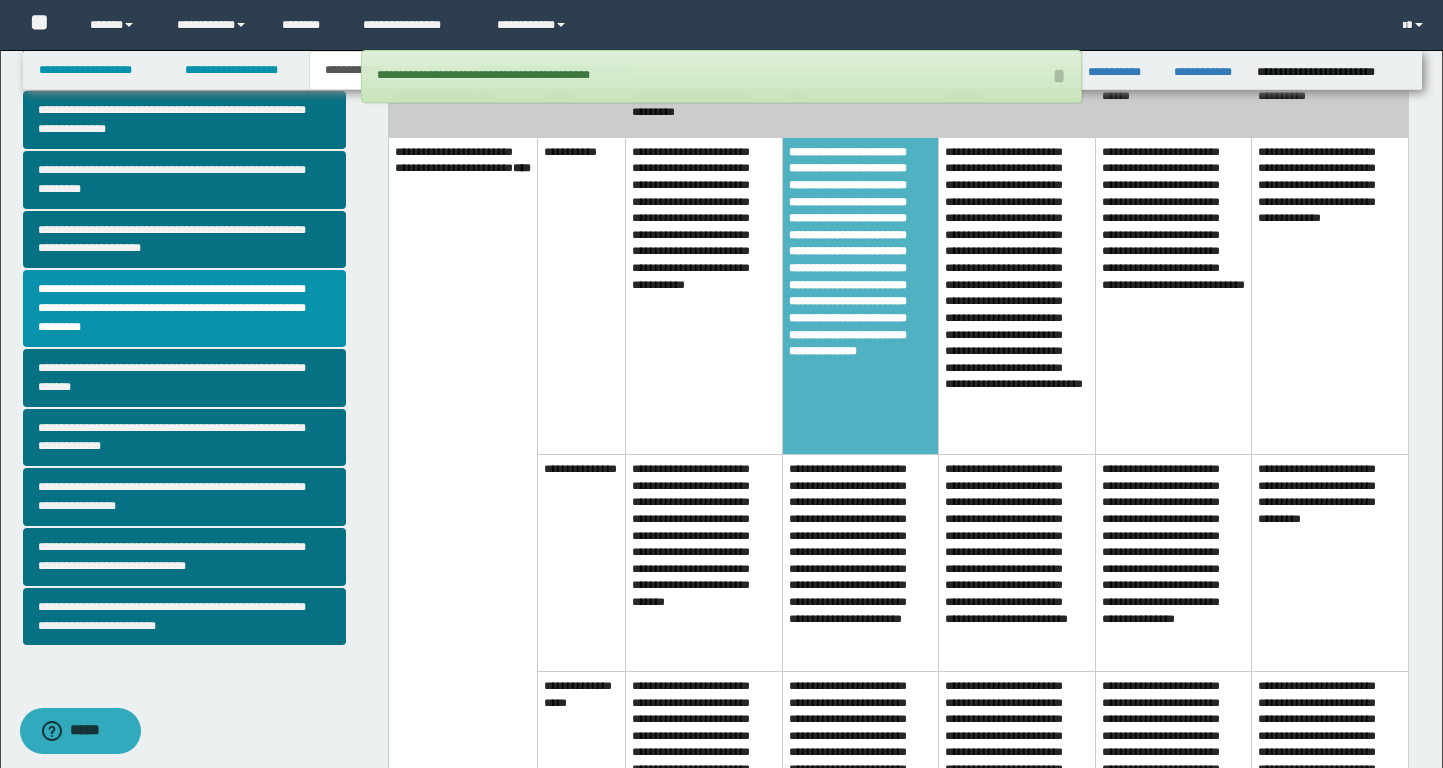 scroll, scrollTop: 403, scrollLeft: 0, axis: vertical 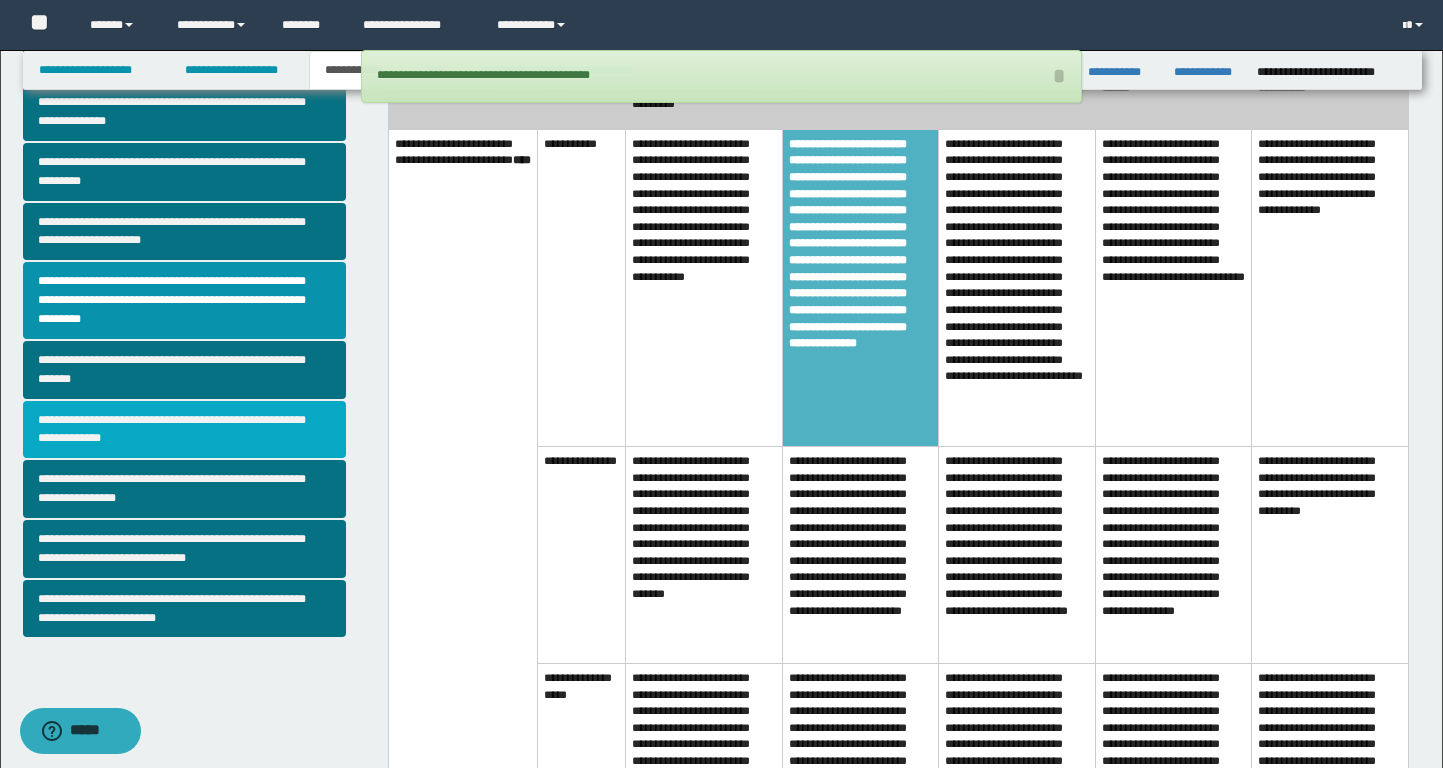 click on "**********" at bounding box center [184, 430] 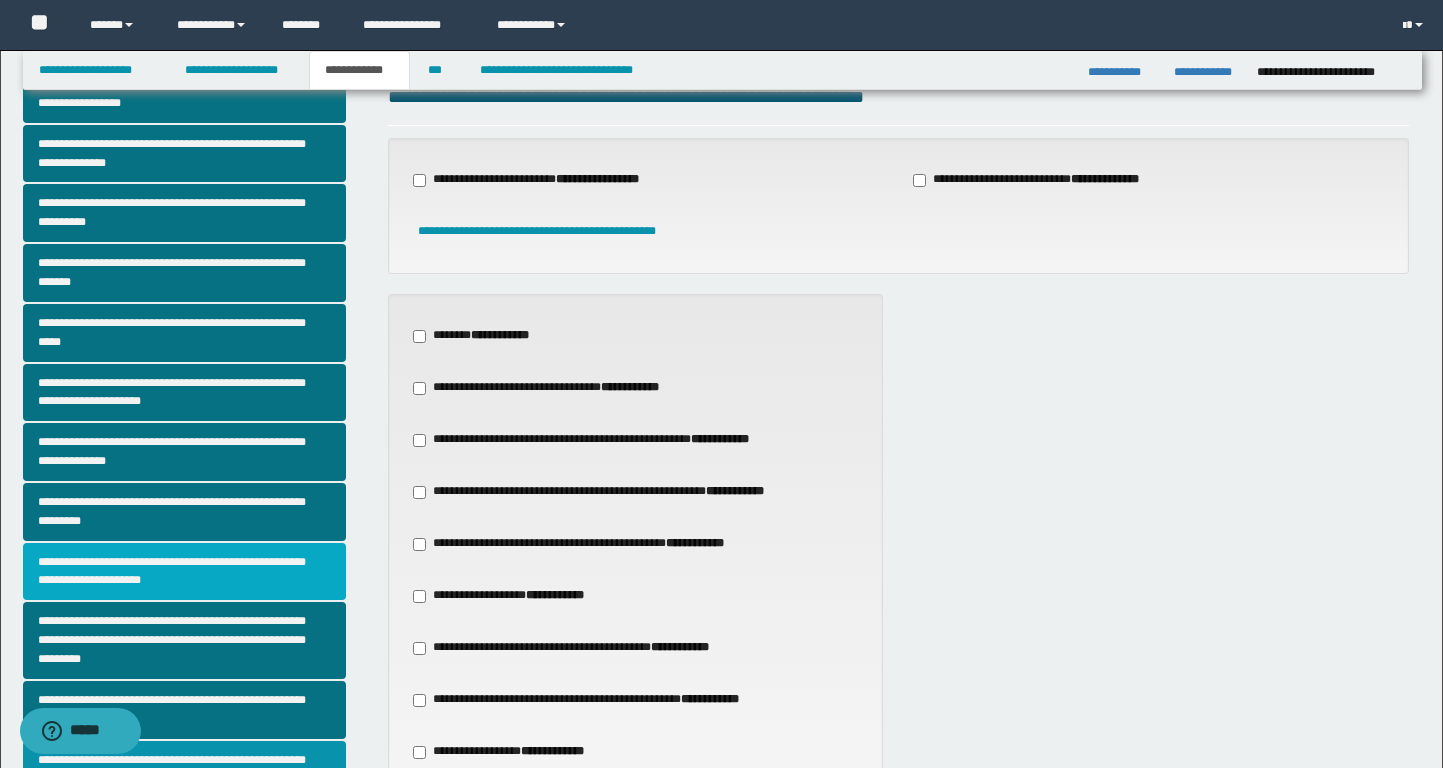scroll, scrollTop: 53, scrollLeft: 0, axis: vertical 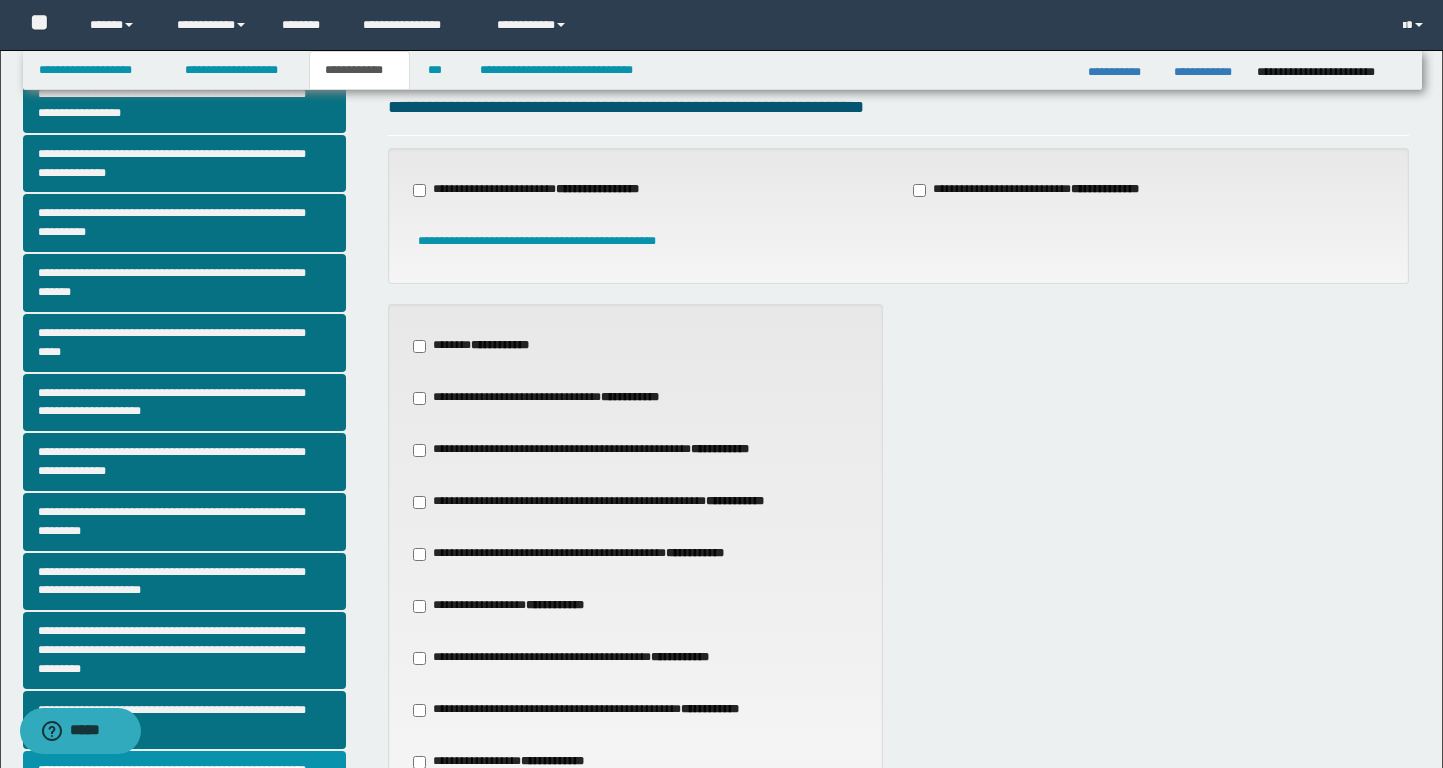click on "**********" at bounding box center (1048, 190) 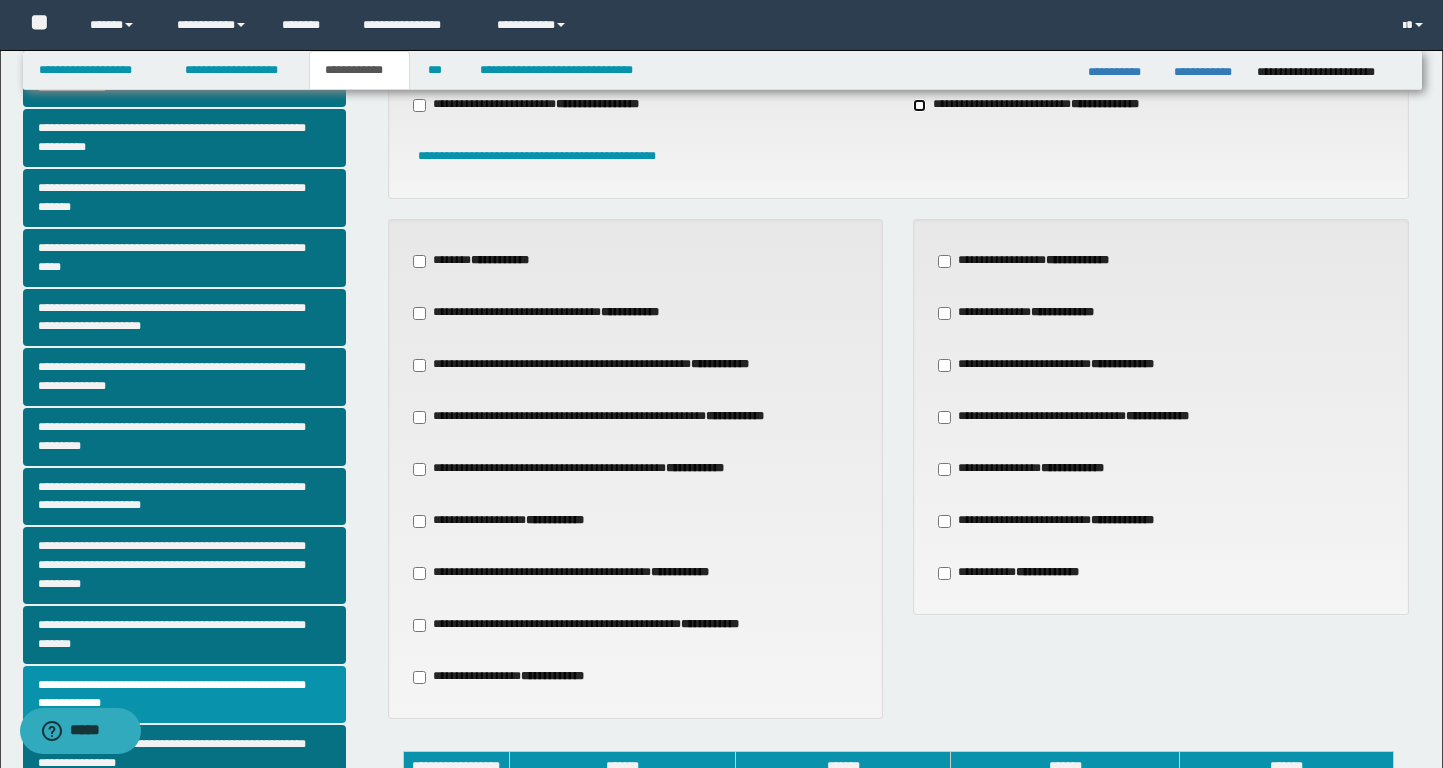 scroll, scrollTop: 263, scrollLeft: 0, axis: vertical 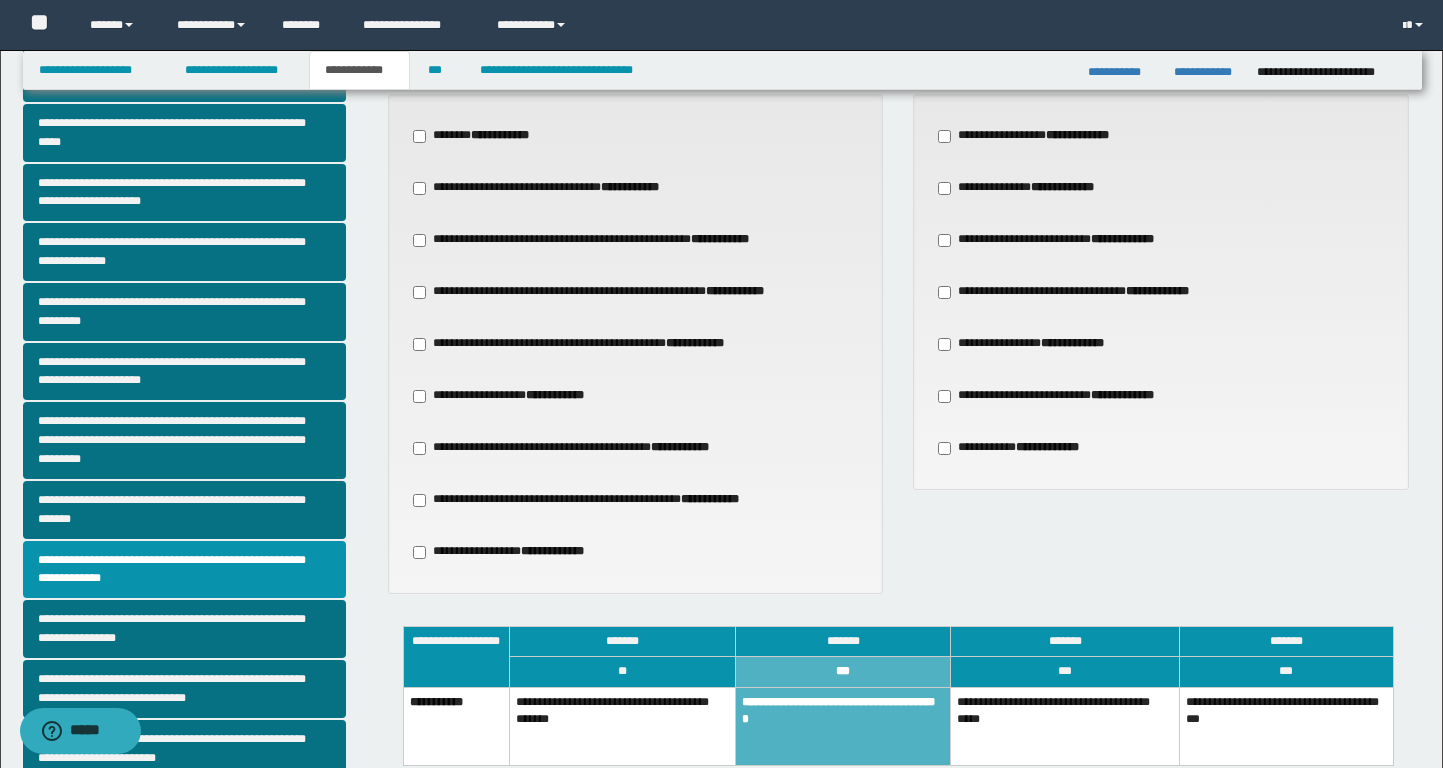 click on "**********" at bounding box center [1094, 292] 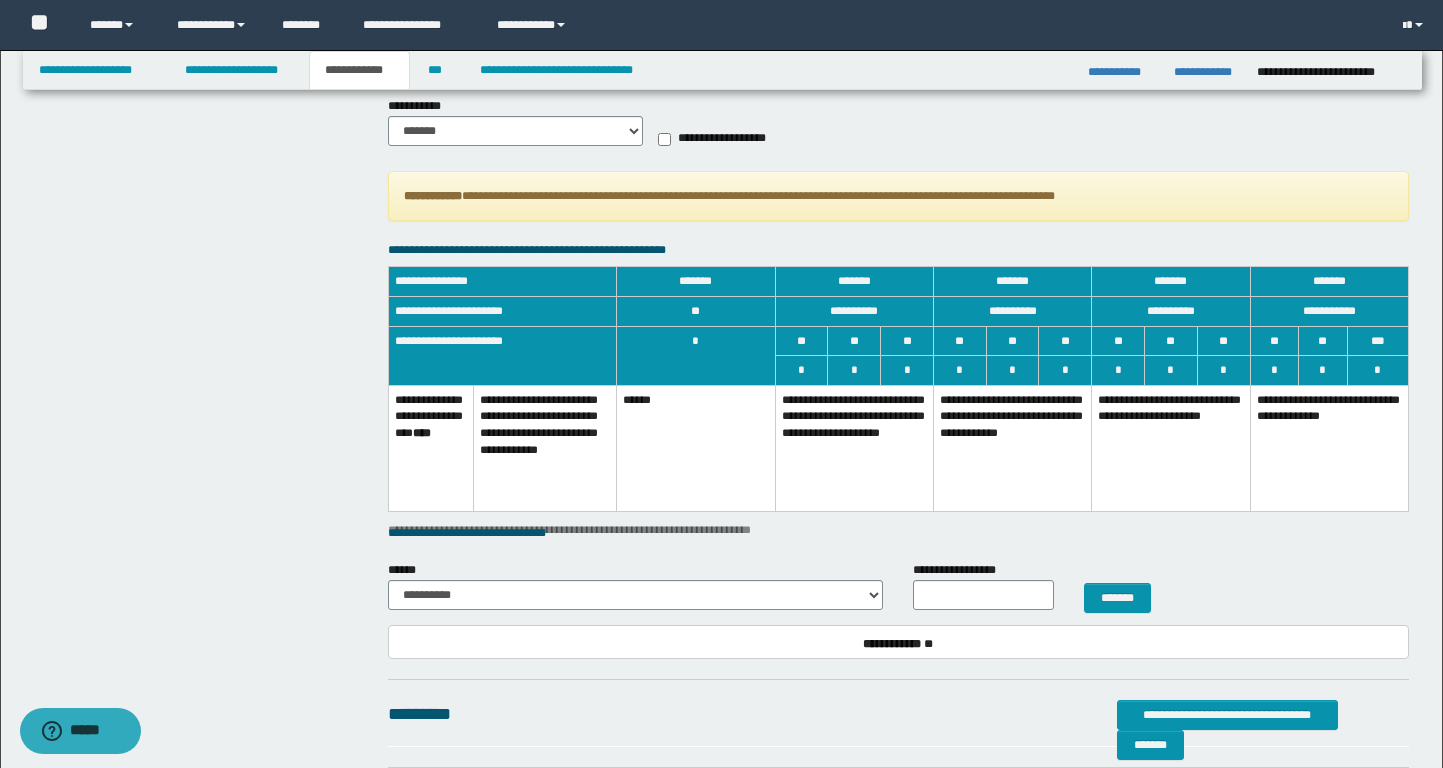 scroll, scrollTop: 1071, scrollLeft: 0, axis: vertical 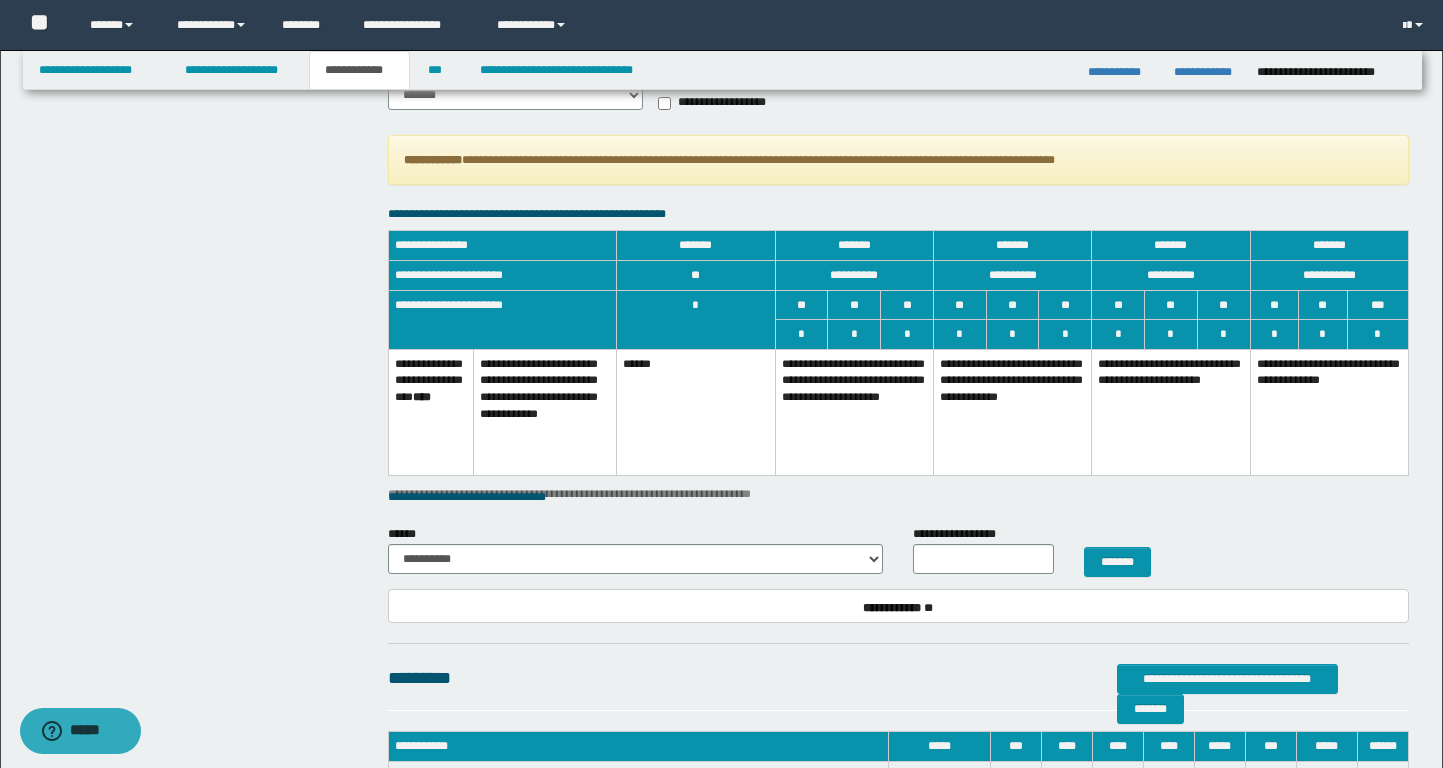 click on "**********" at bounding box center (1012, 412) 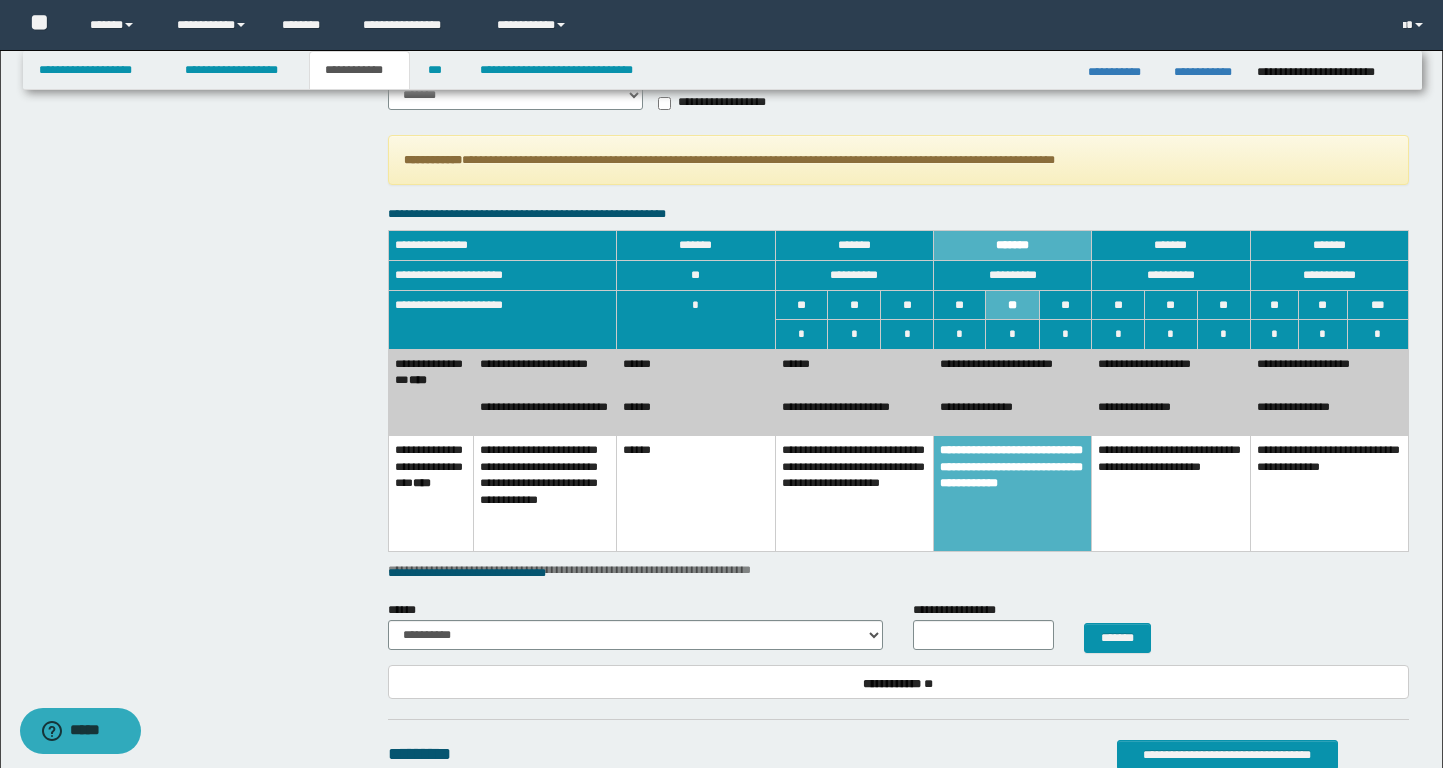 click on "******" at bounding box center [854, 370] 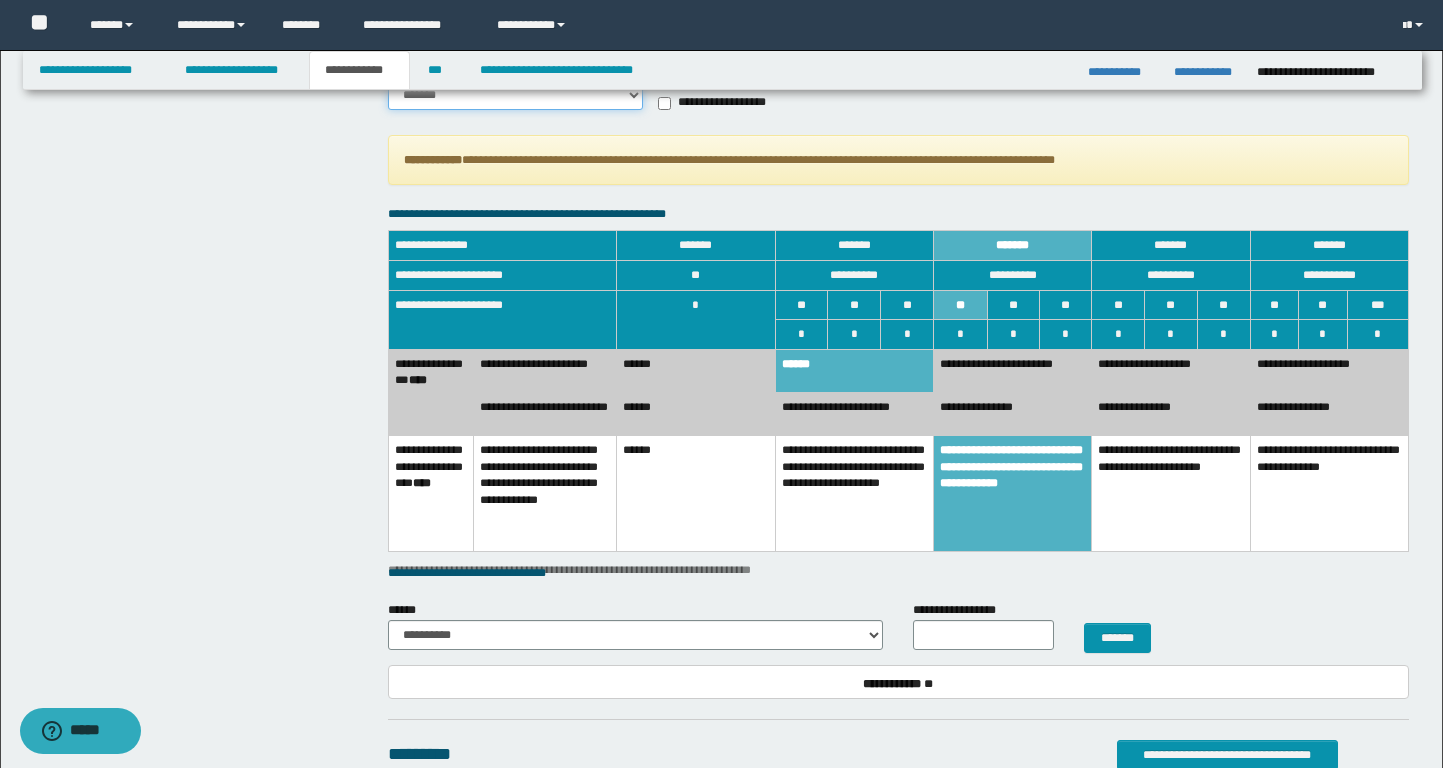click on "*******
*********" at bounding box center (515, 95) 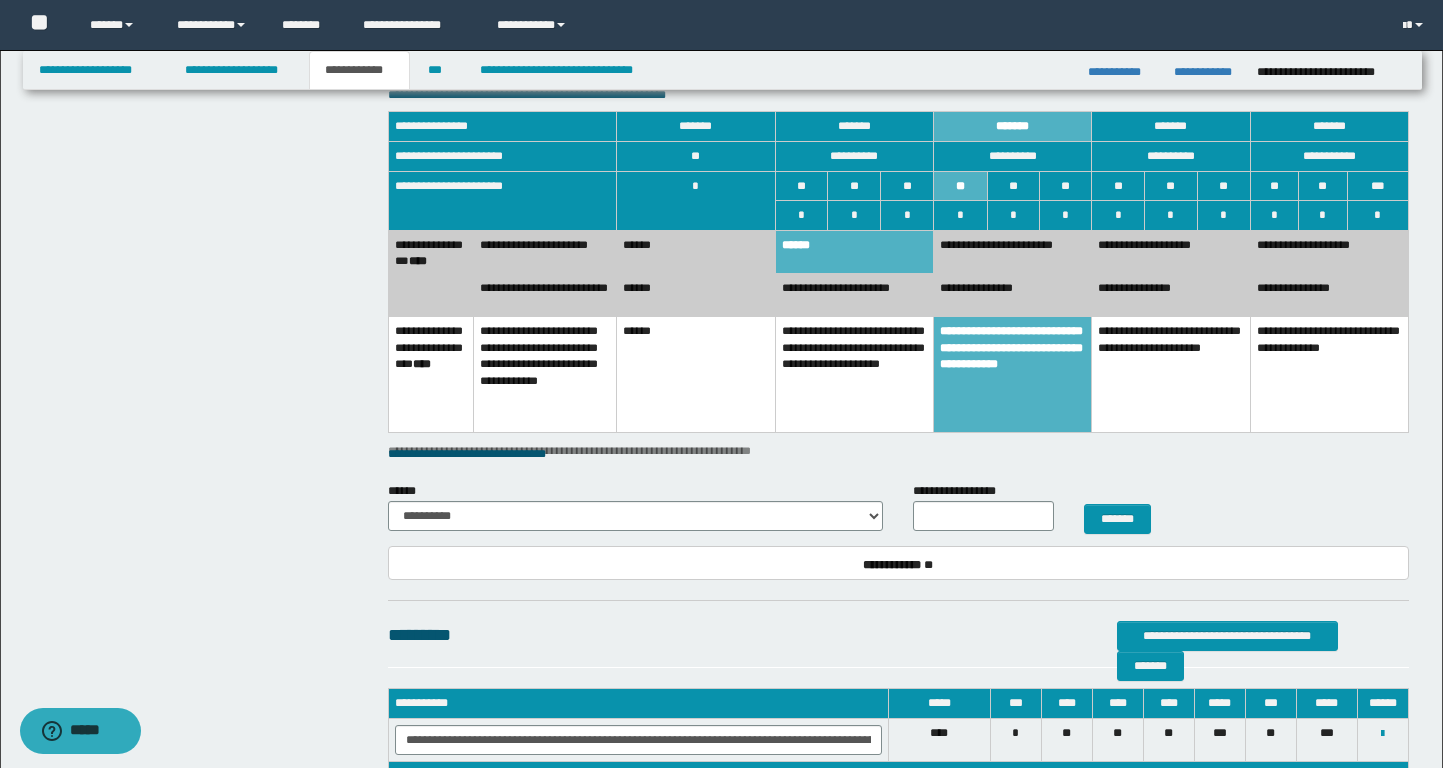 scroll, scrollTop: 1206, scrollLeft: 0, axis: vertical 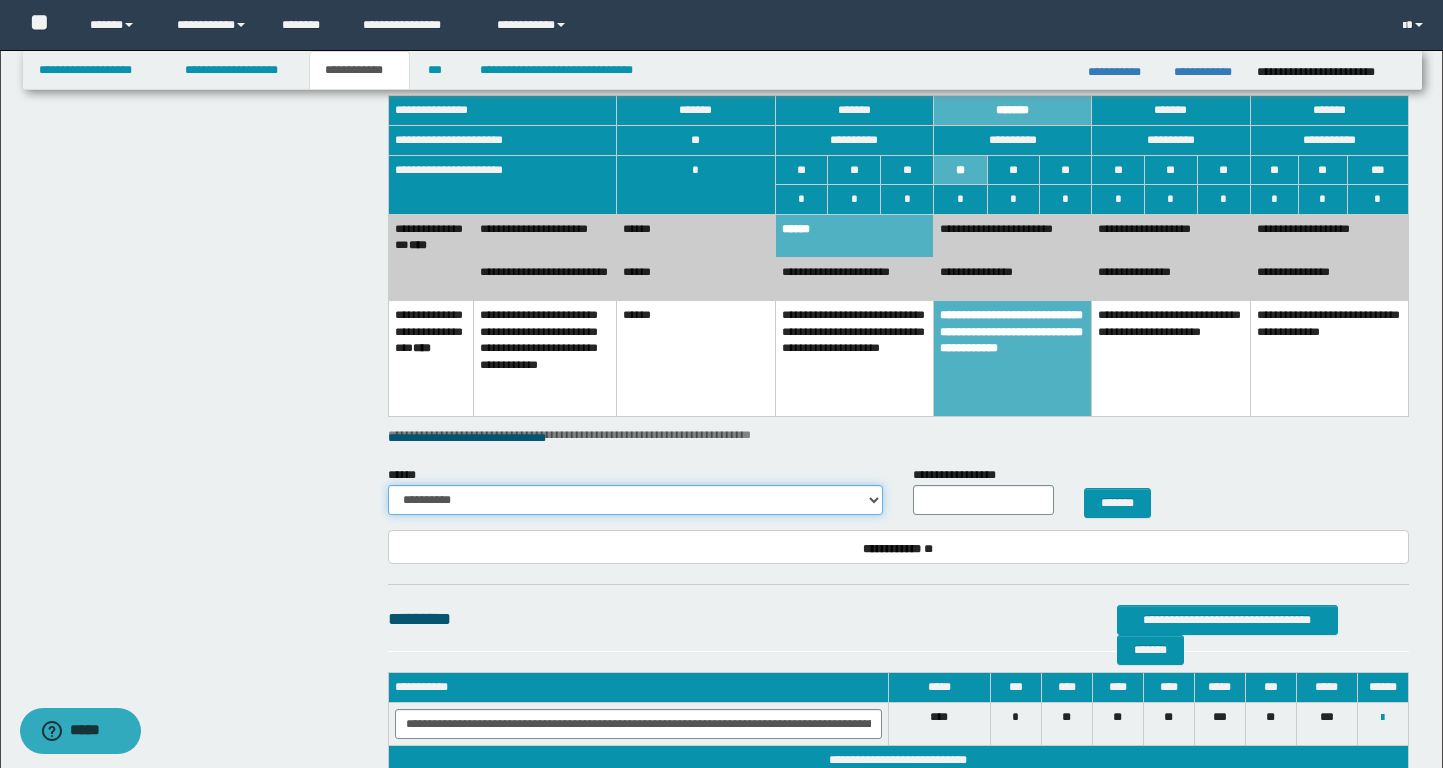 click on "**********" at bounding box center [636, 500] 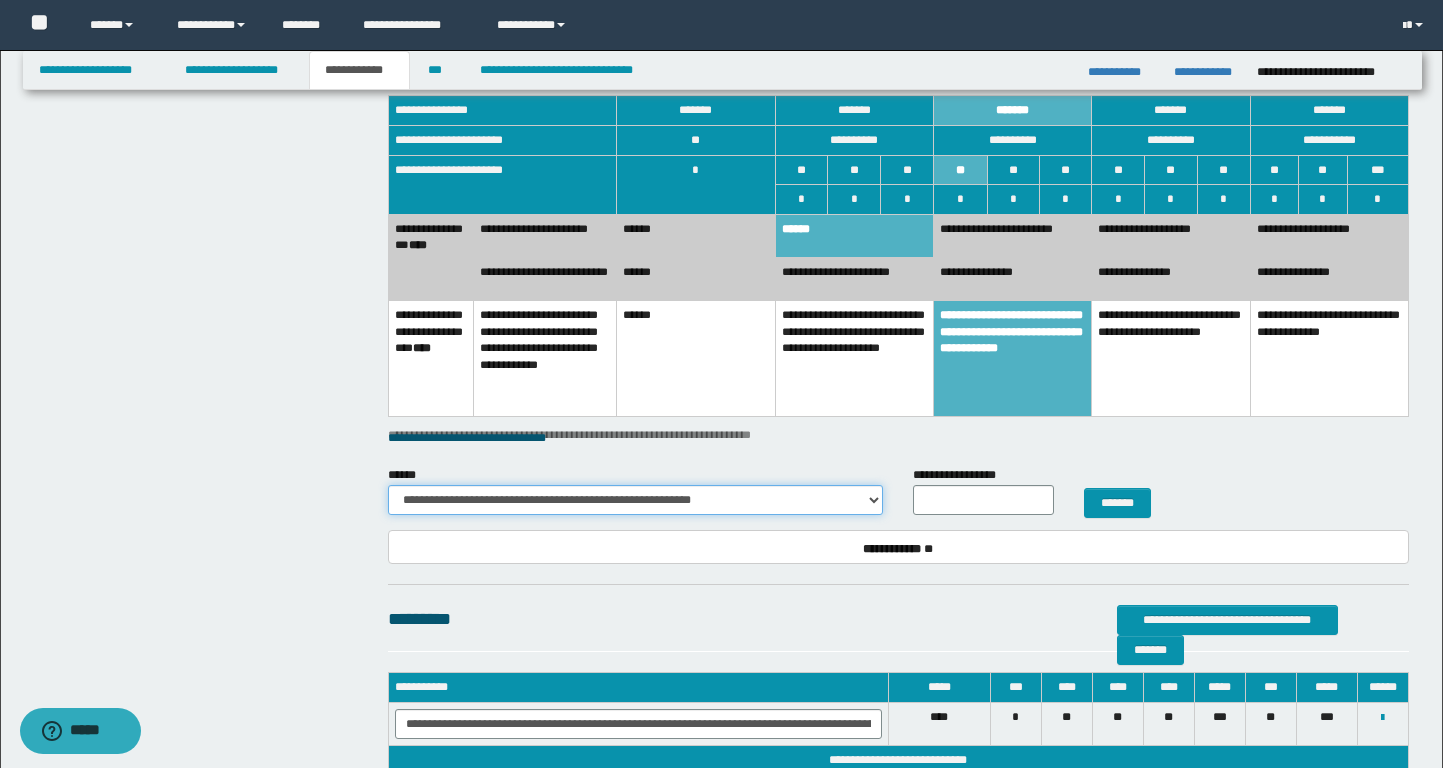 type on "**" 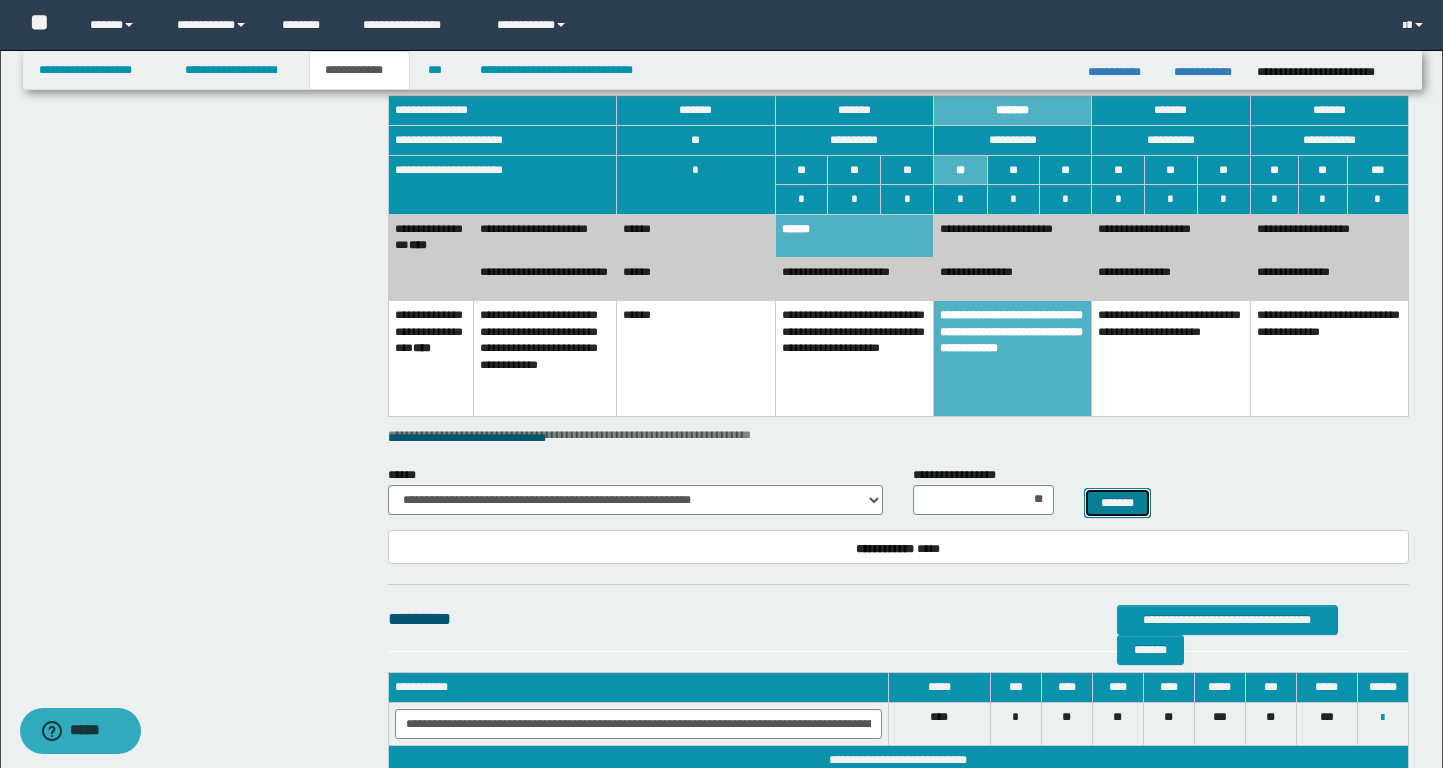 click on "*******" at bounding box center (1118, 503) 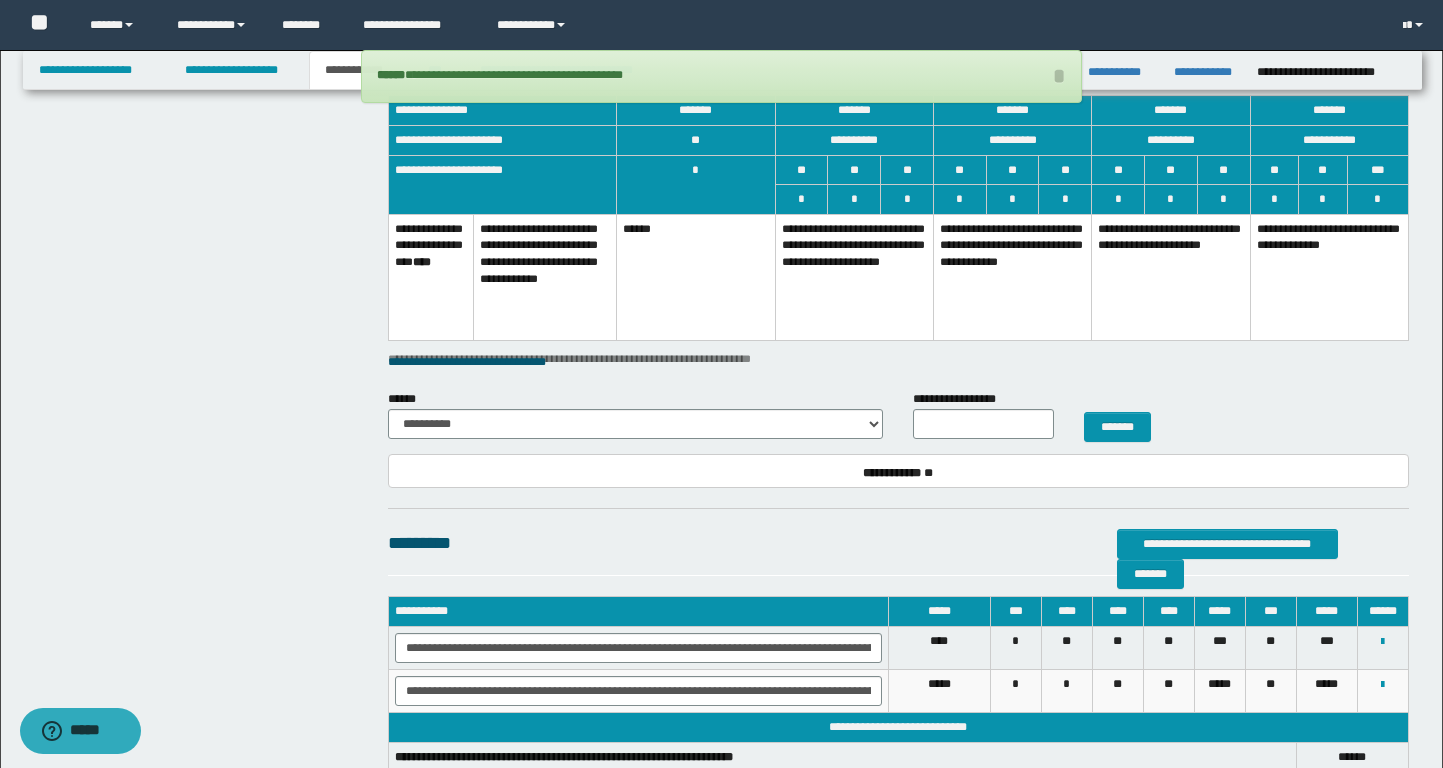 click on "**********" at bounding box center (854, 277) 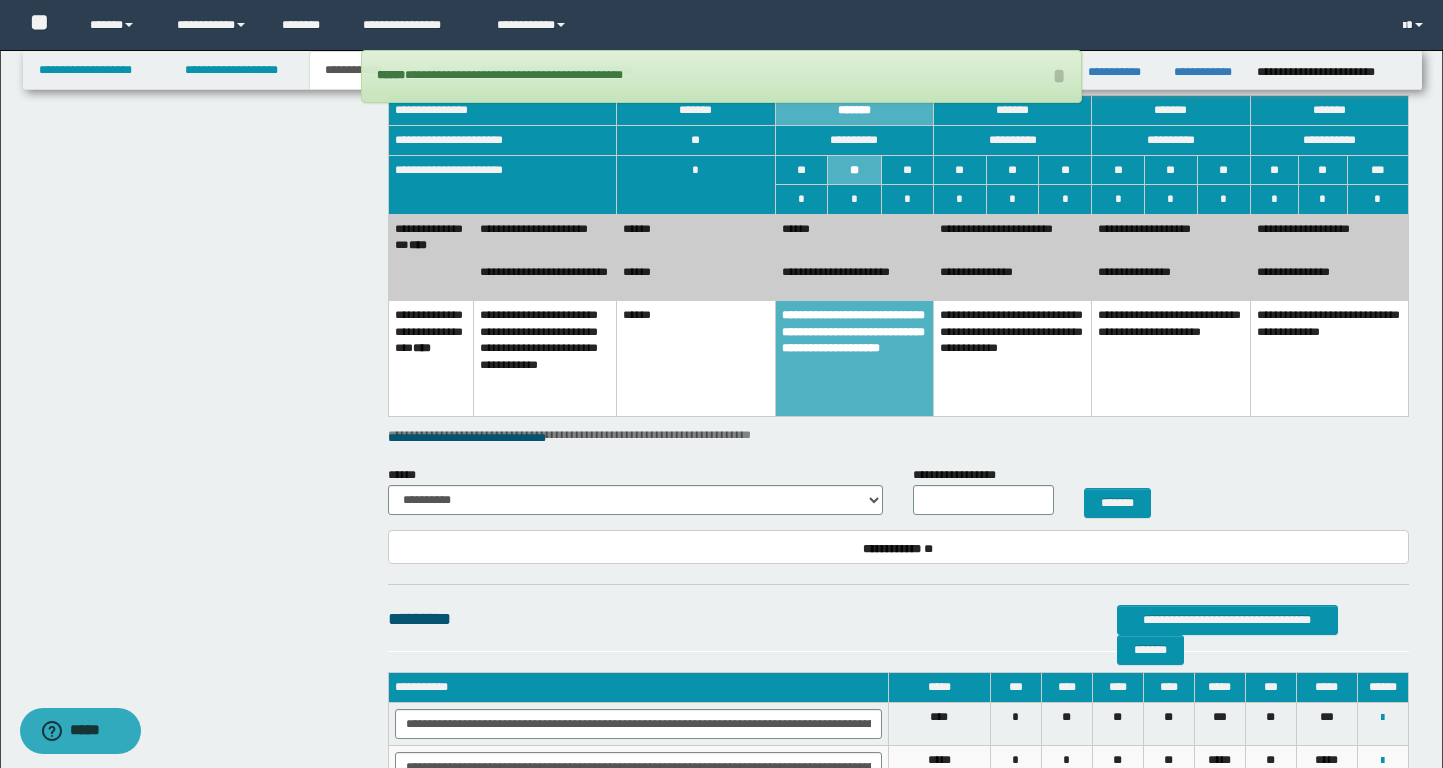 click on "******" at bounding box center [854, 235] 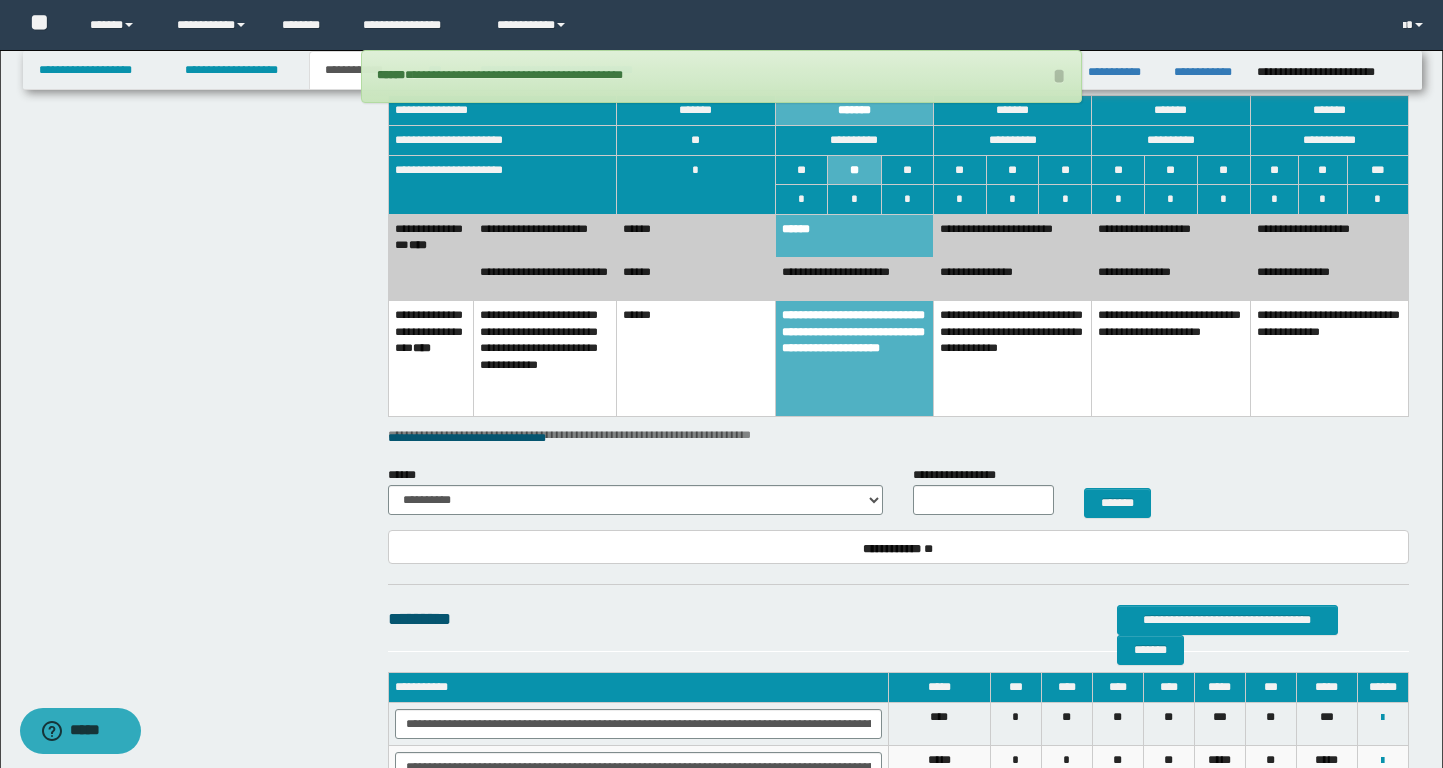 scroll, scrollTop: 1054, scrollLeft: 0, axis: vertical 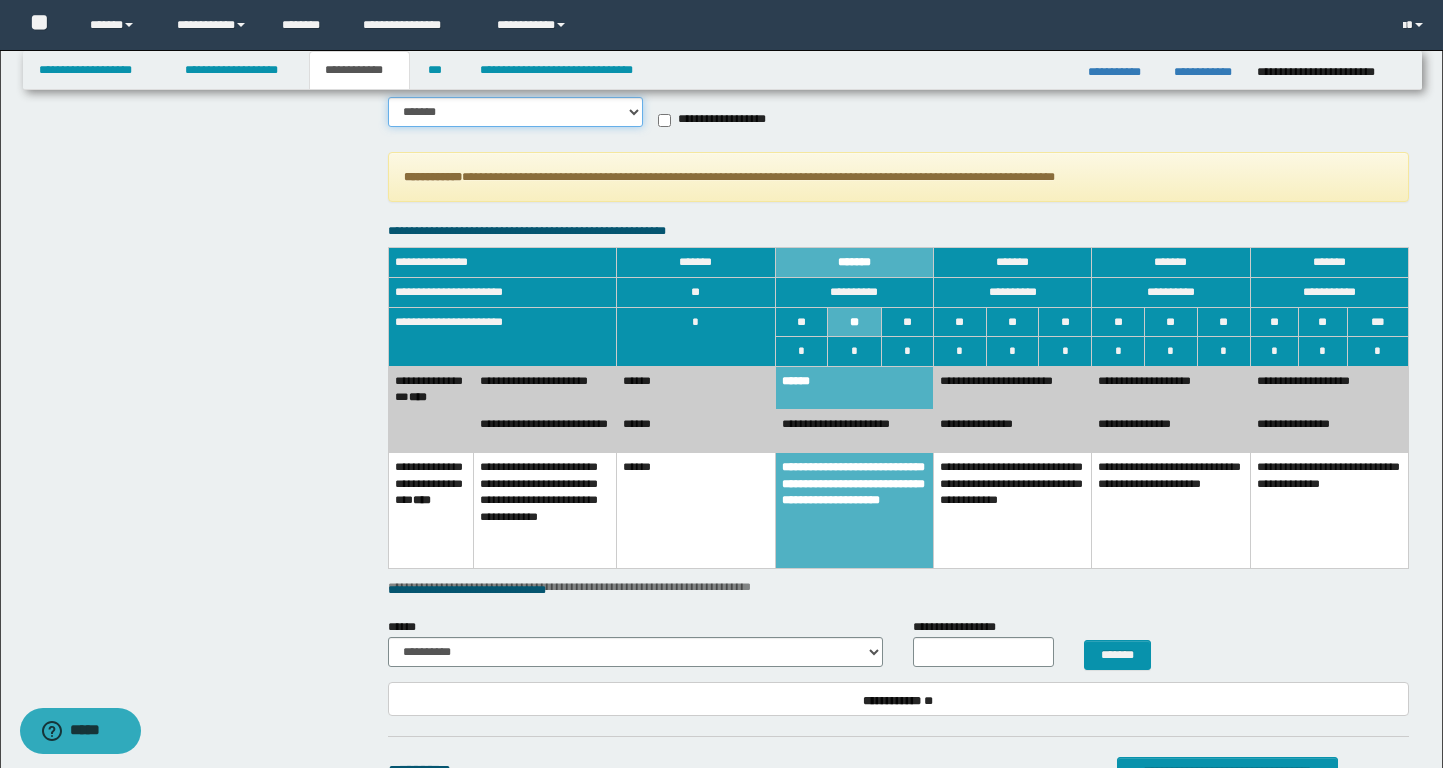click on "*******
*********" at bounding box center (515, 112) 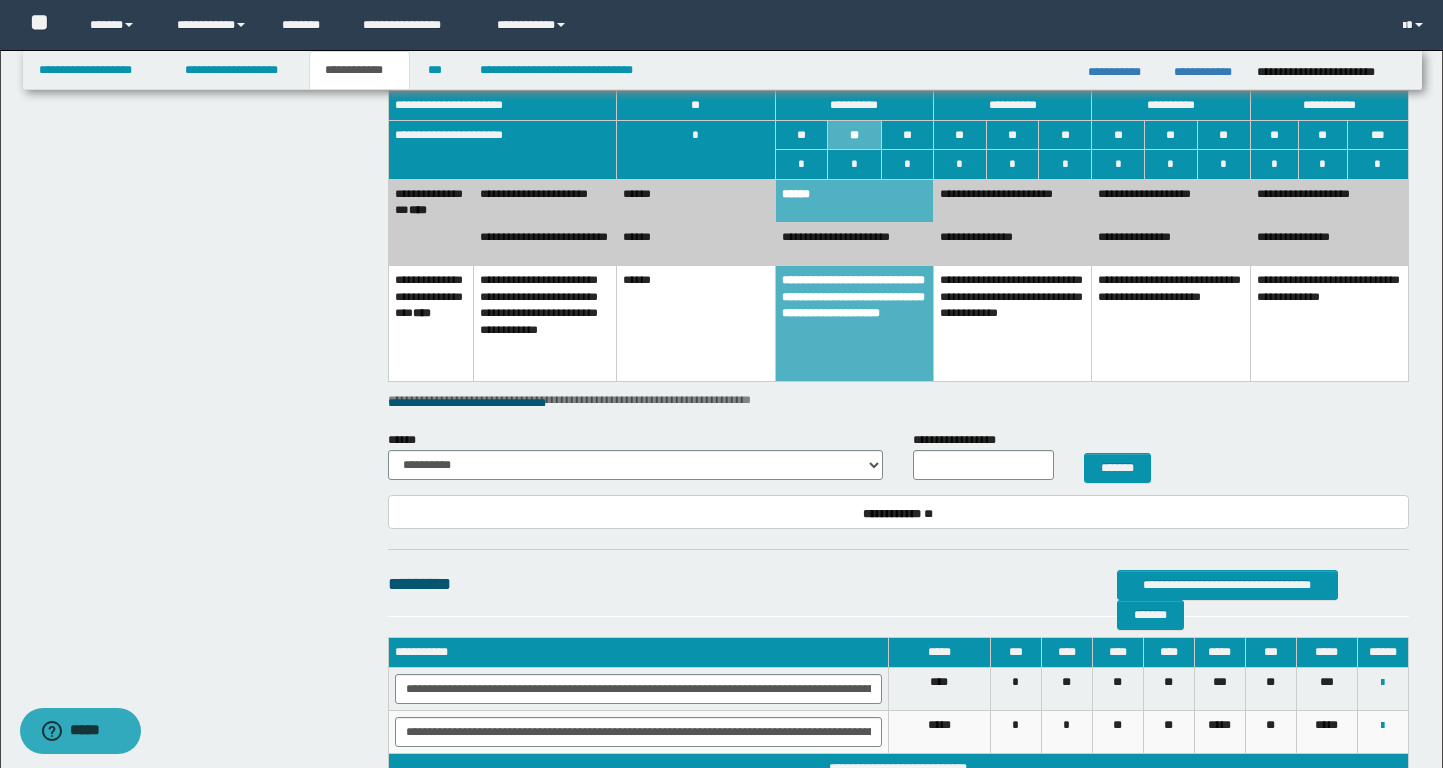 scroll, scrollTop: 1267, scrollLeft: 0, axis: vertical 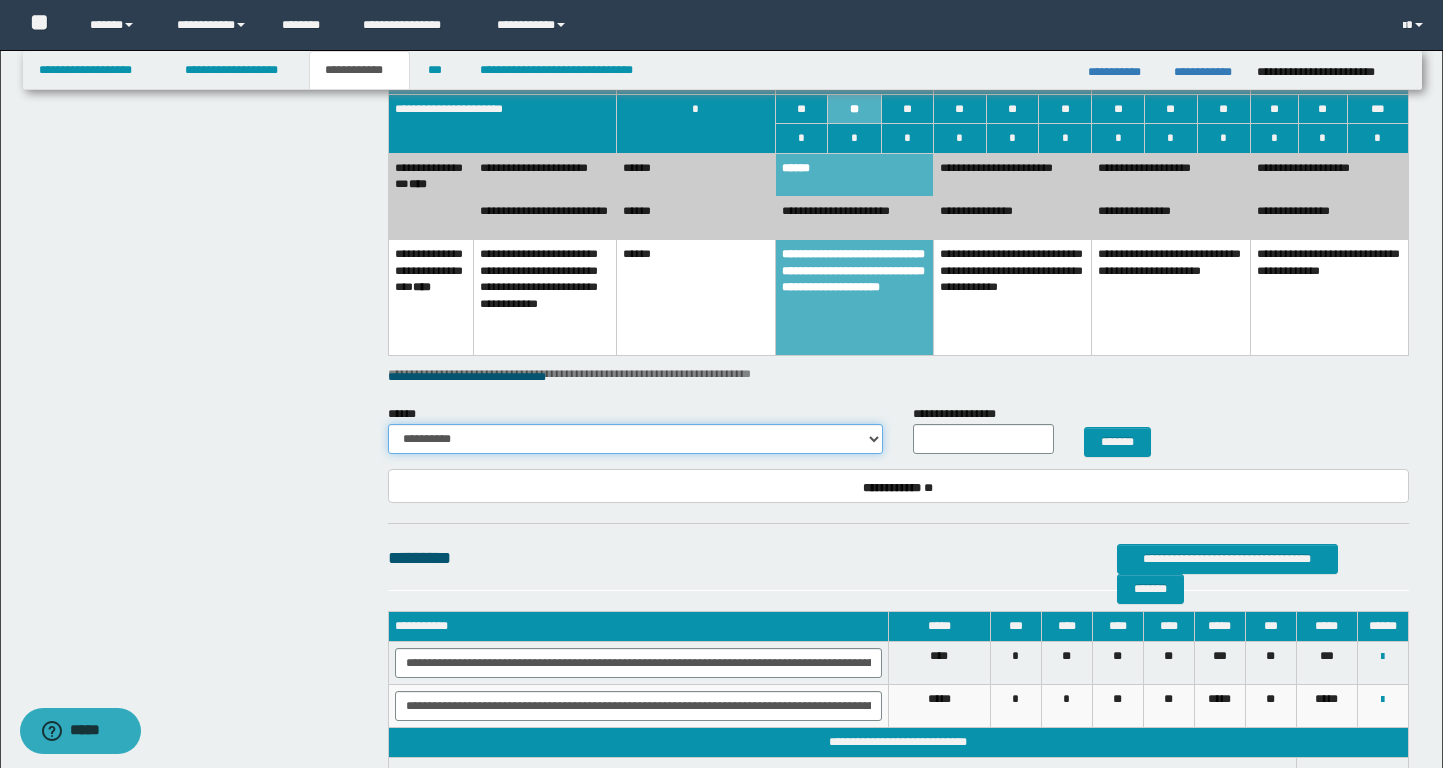click on "**********" at bounding box center (636, 439) 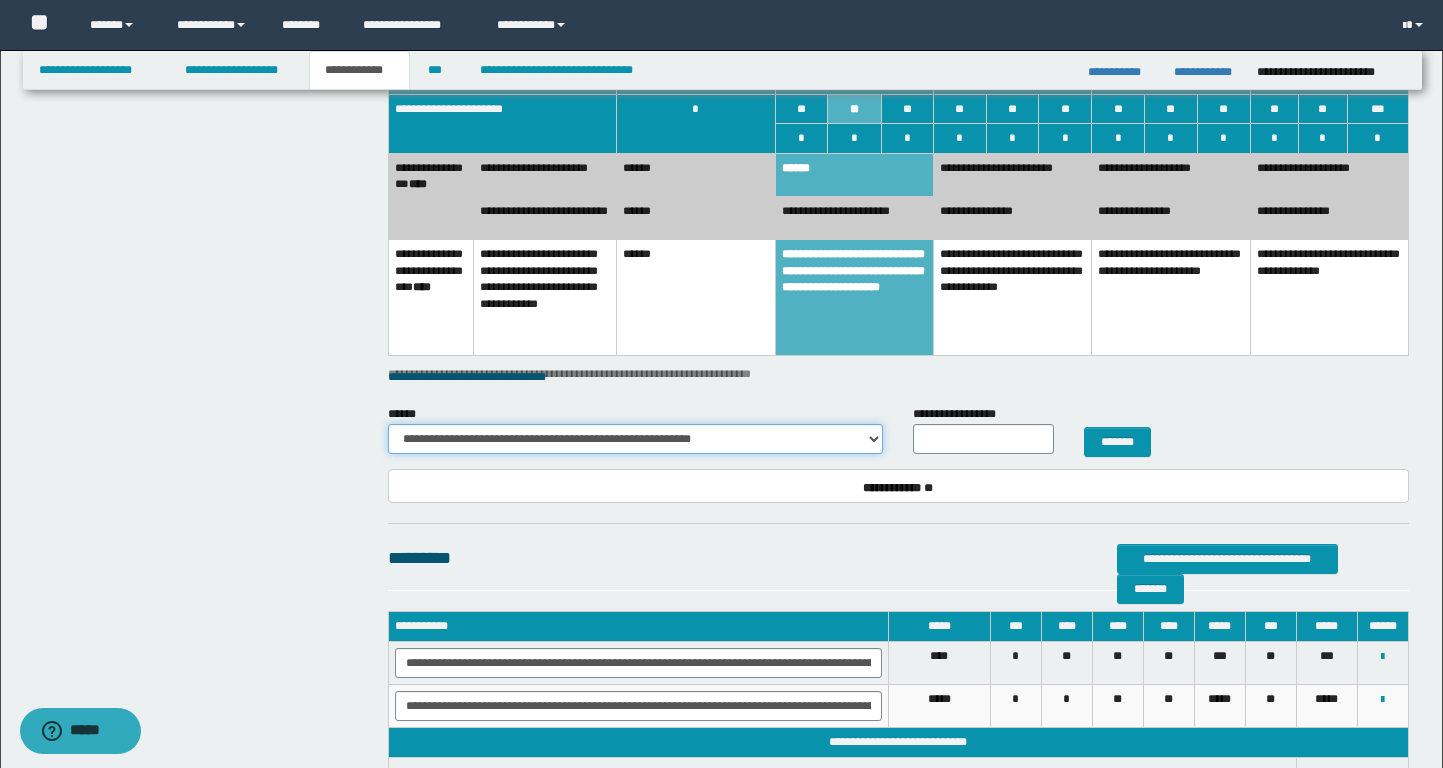 type on "**" 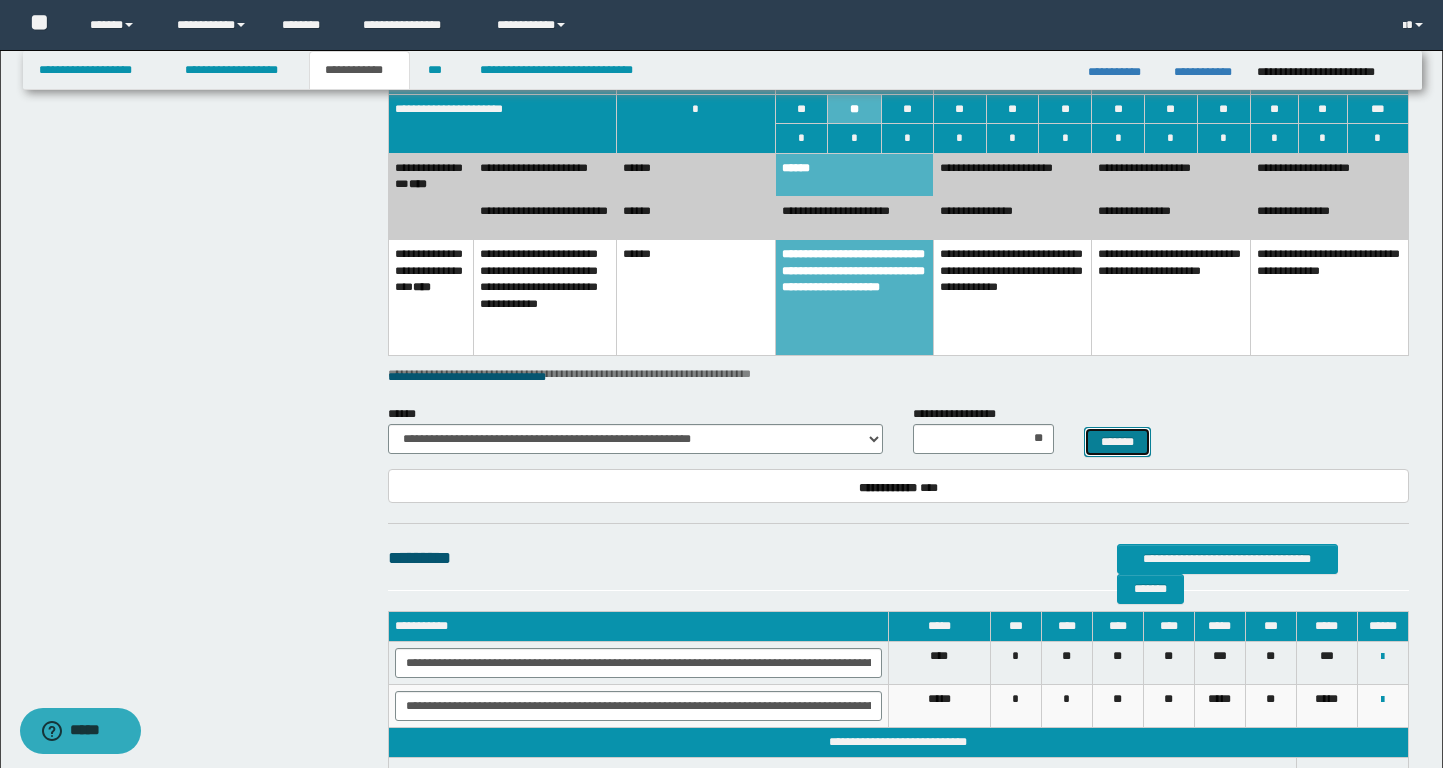 click on "*******" at bounding box center [1118, 442] 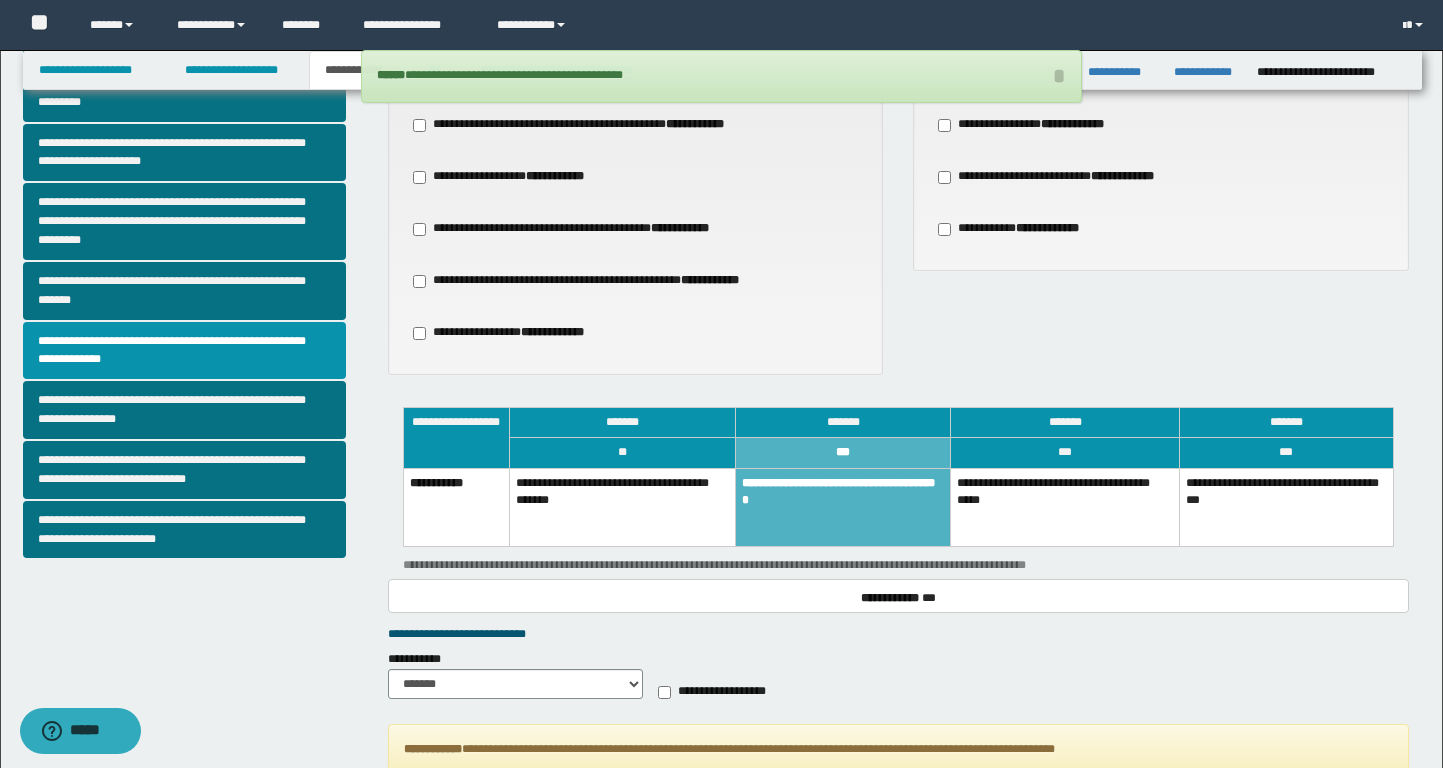 scroll, scrollTop: 410, scrollLeft: 0, axis: vertical 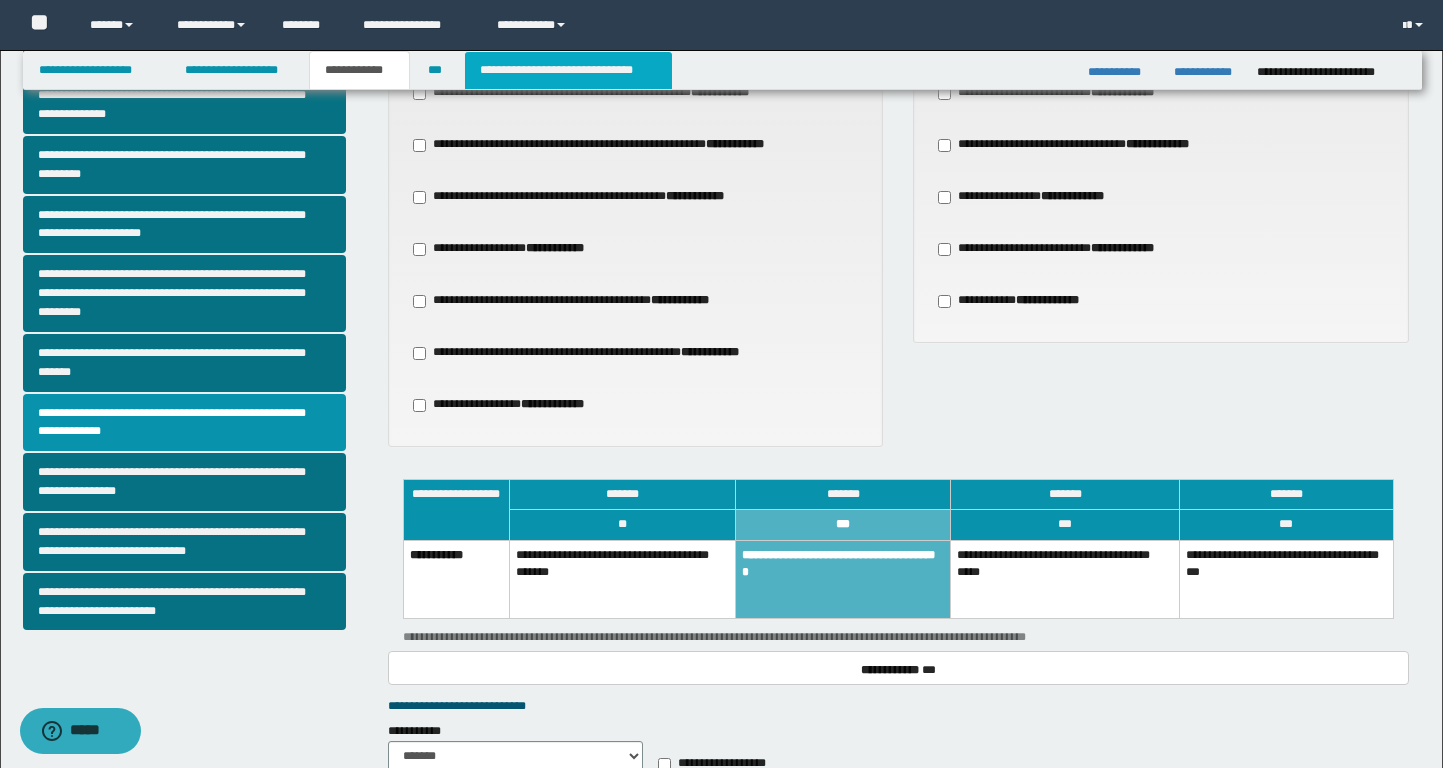 click on "**********" at bounding box center (568, 70) 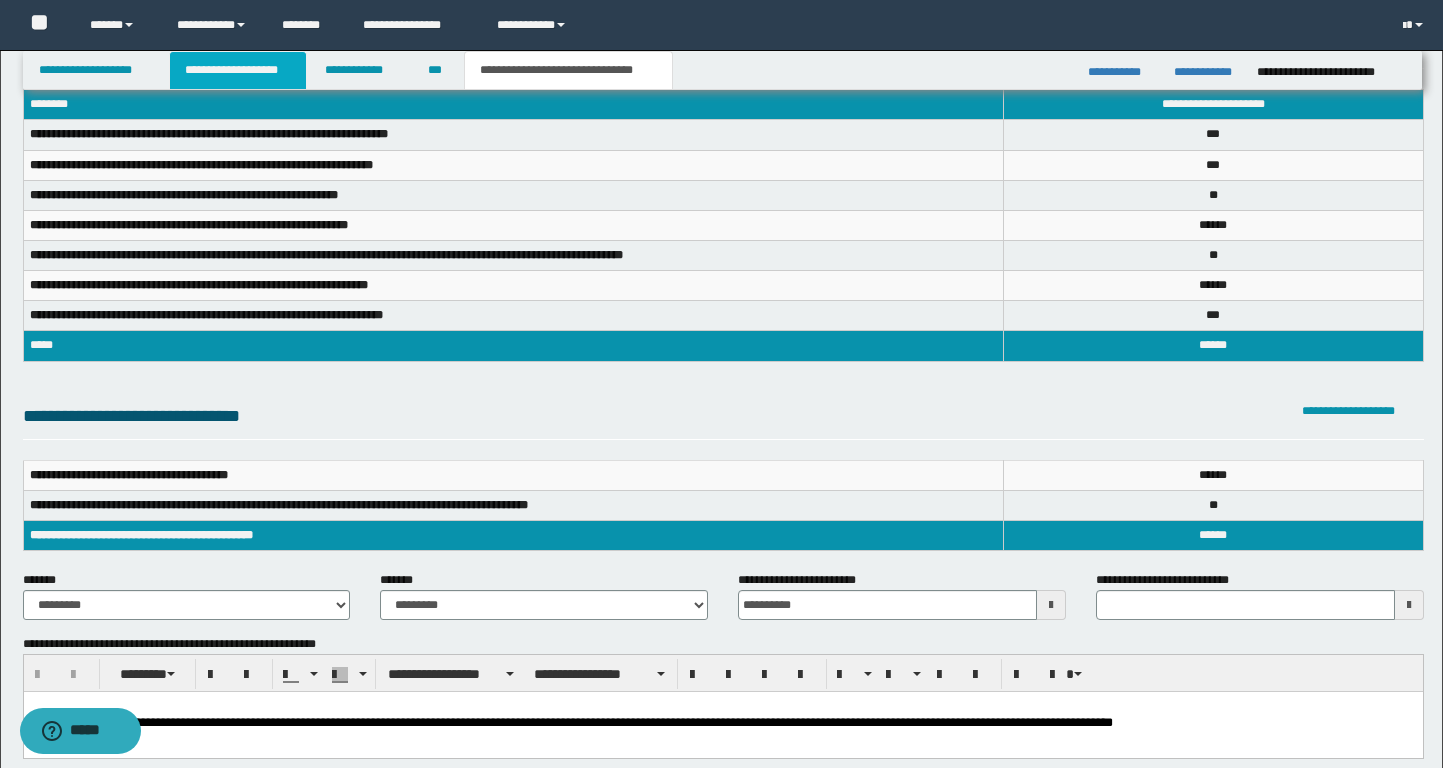 click on "**********" at bounding box center (238, 70) 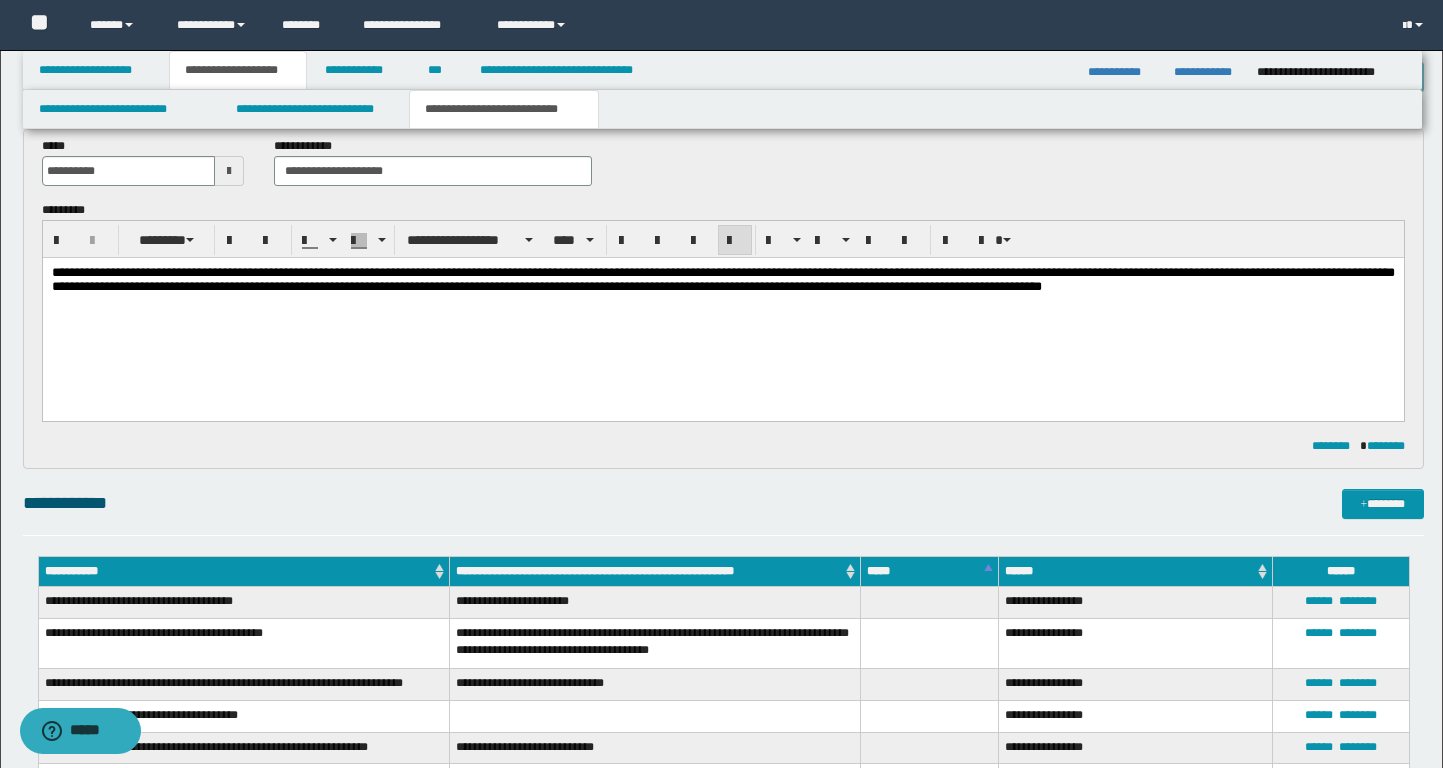 scroll, scrollTop: 128, scrollLeft: 0, axis: vertical 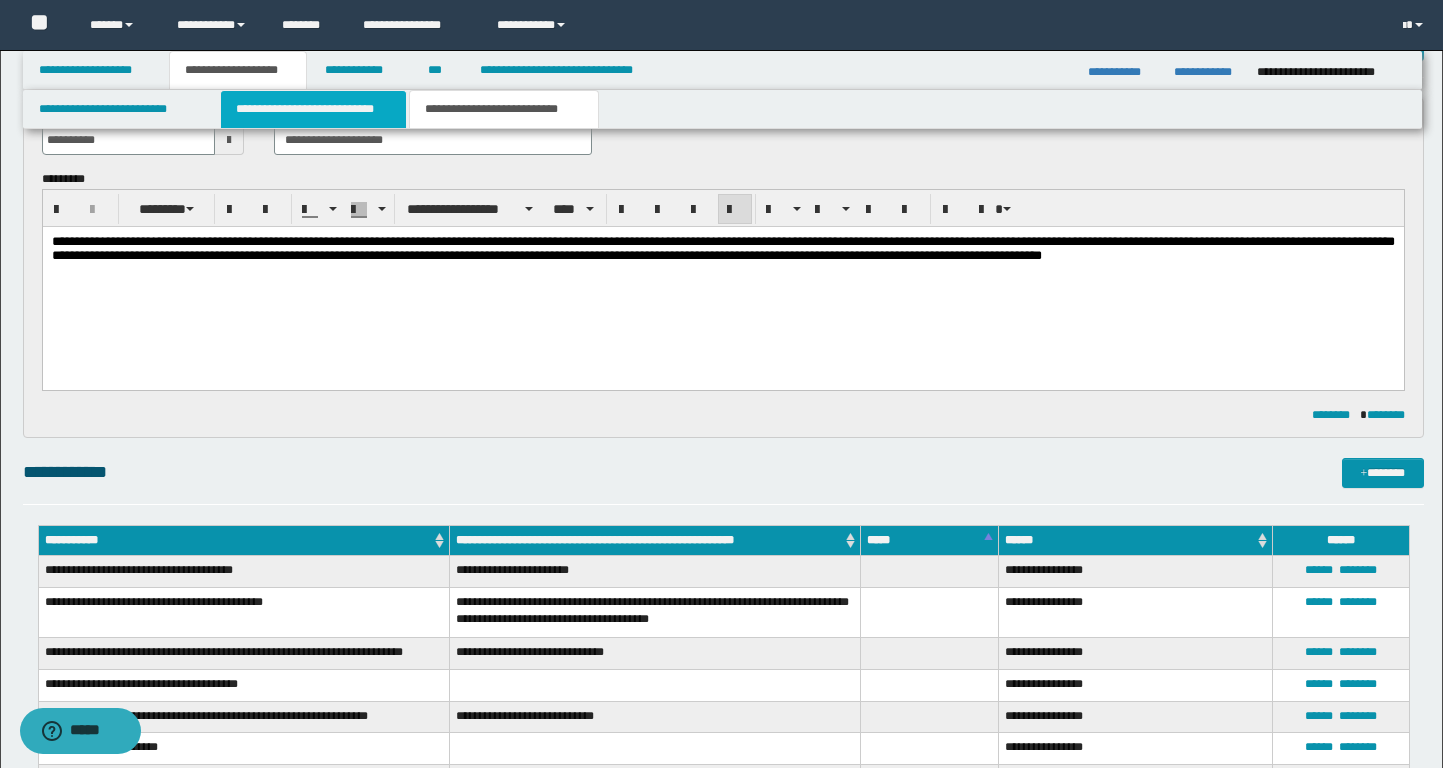 click on "**********" at bounding box center [314, 109] 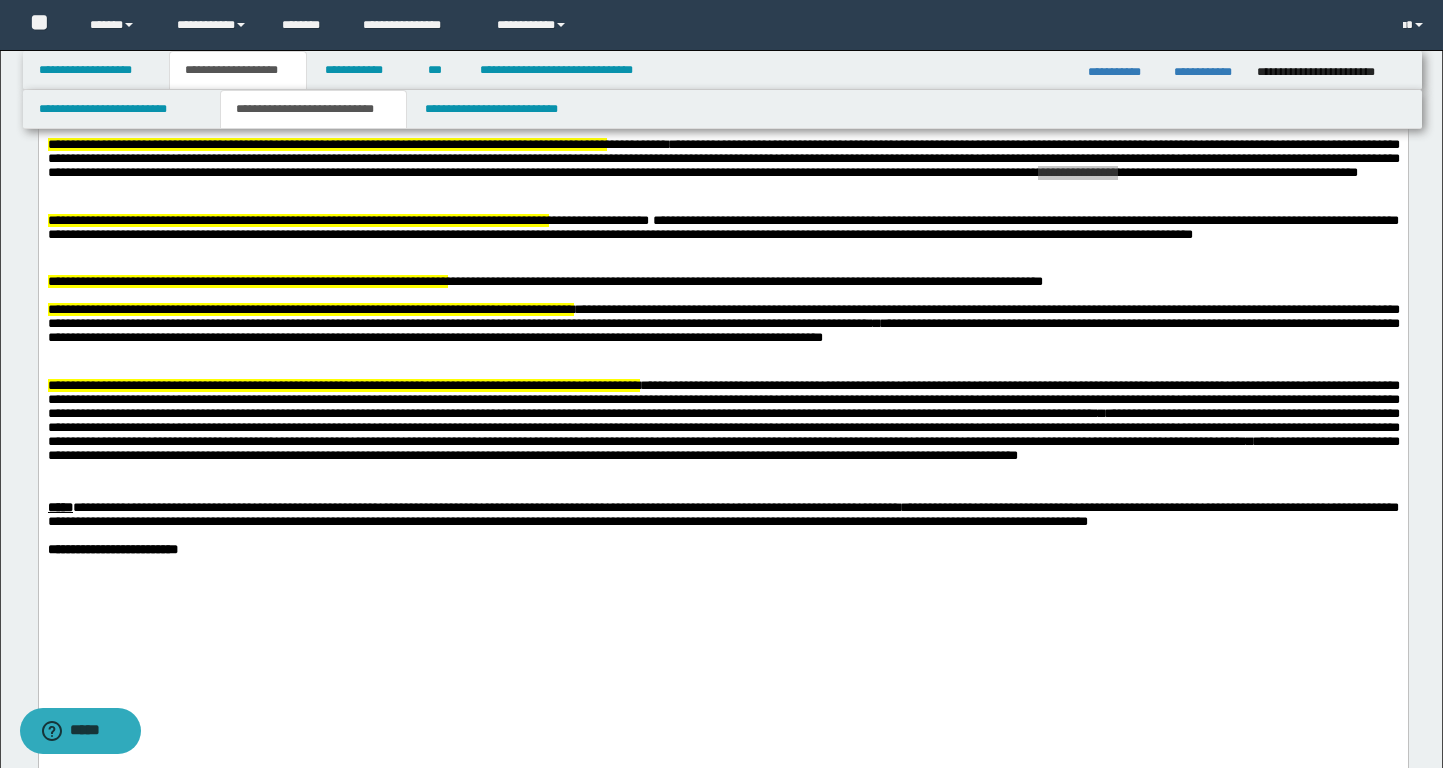 scroll, scrollTop: 1513, scrollLeft: 0, axis: vertical 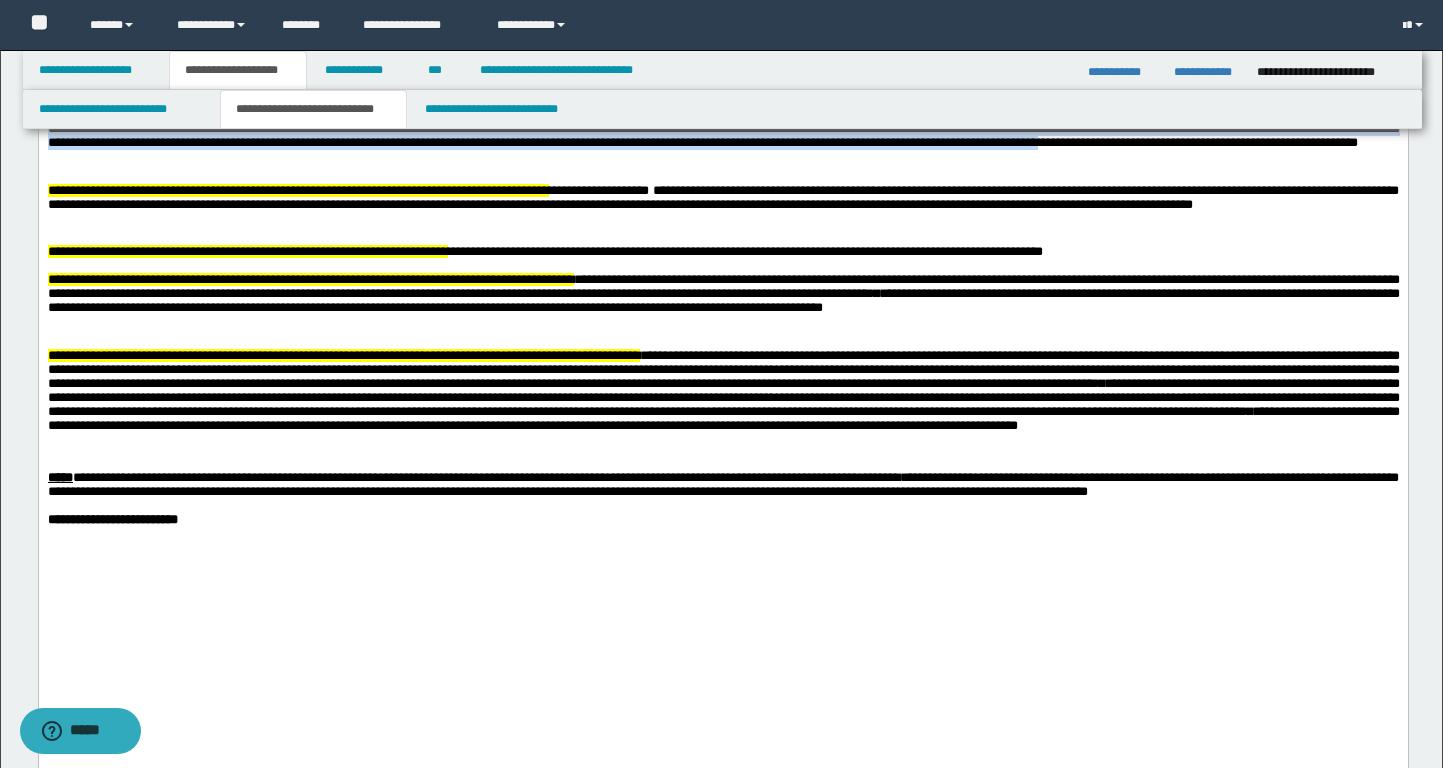 click at bounding box center (723, 101) 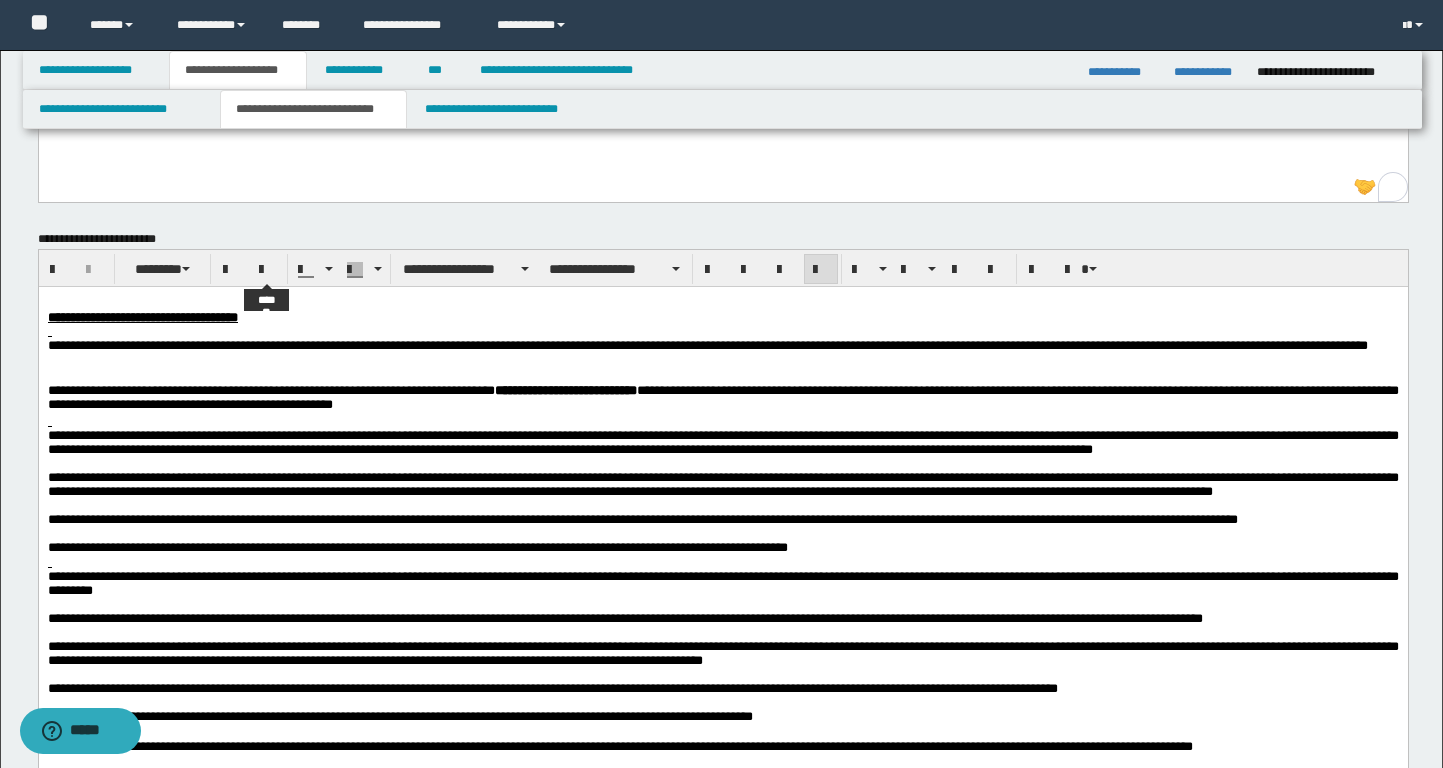 scroll, scrollTop: 514, scrollLeft: 0, axis: vertical 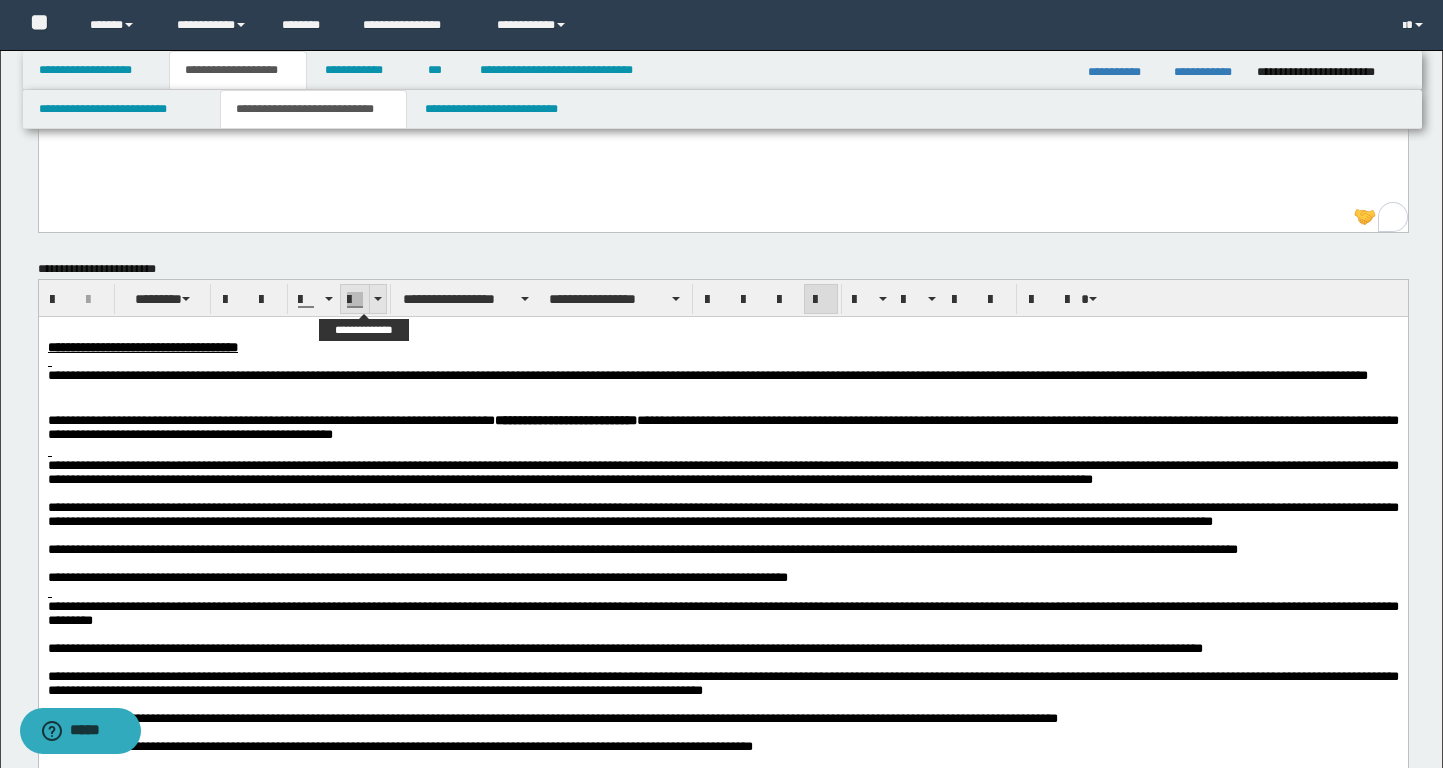 click at bounding box center (377, 299) 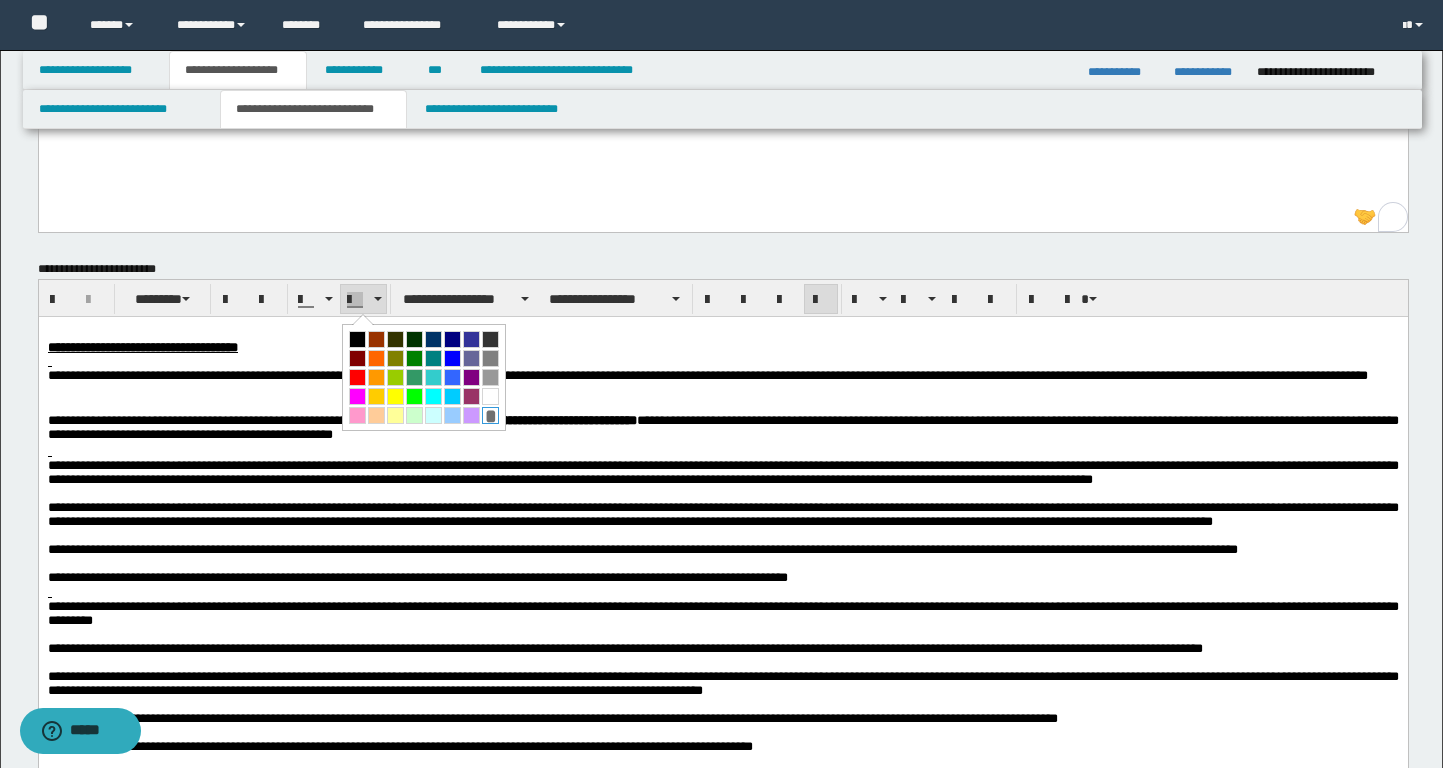 click on "*" at bounding box center [490, 415] 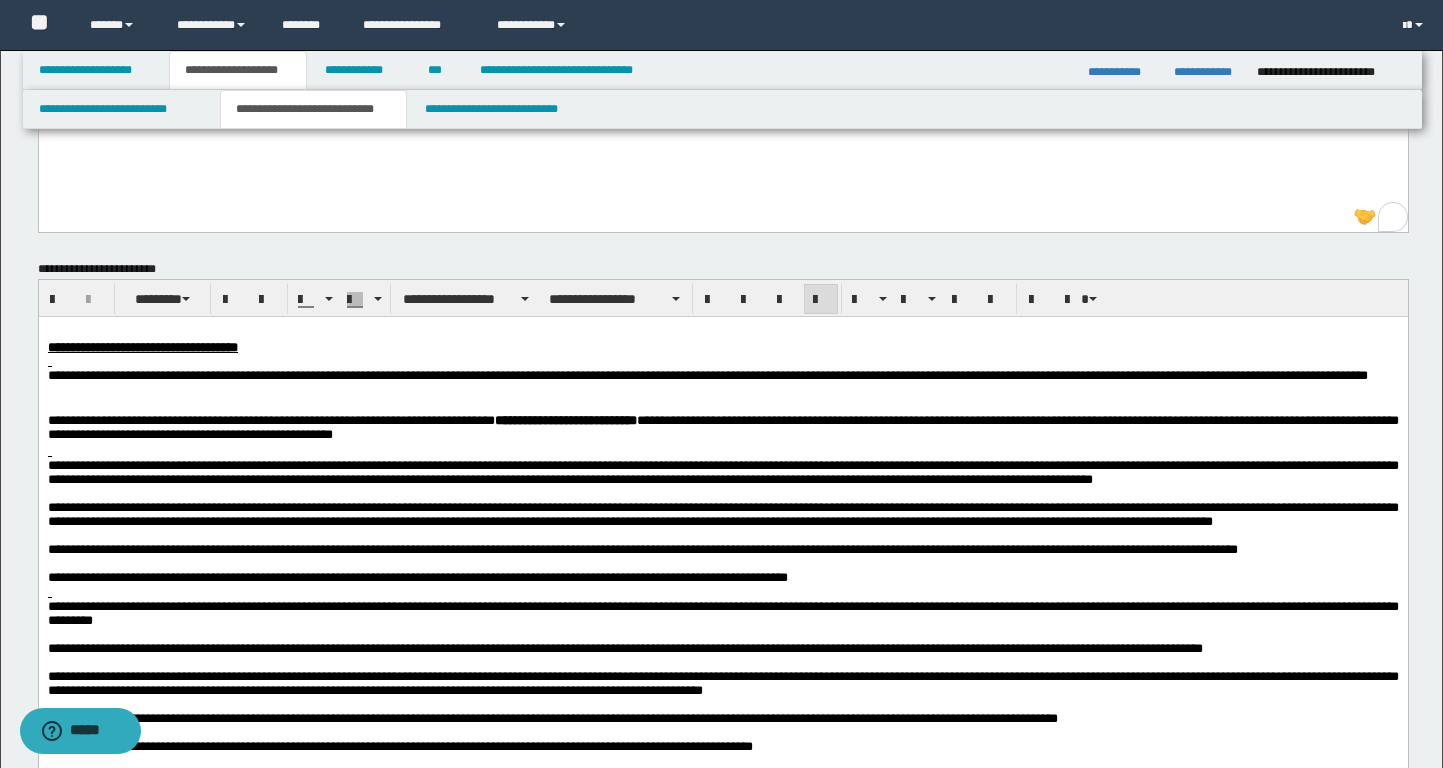click at bounding box center [722, 493] 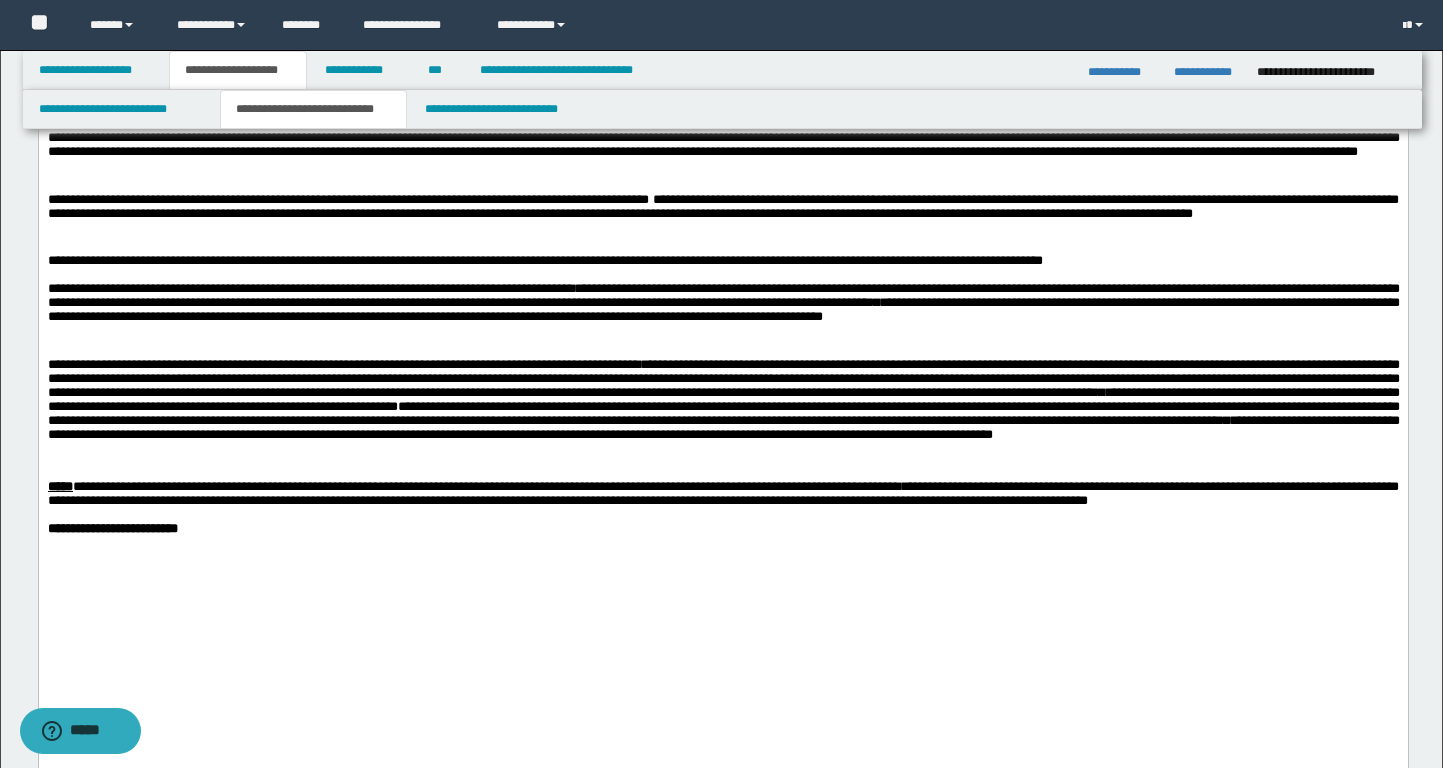 scroll, scrollTop: 1501, scrollLeft: 0, axis: vertical 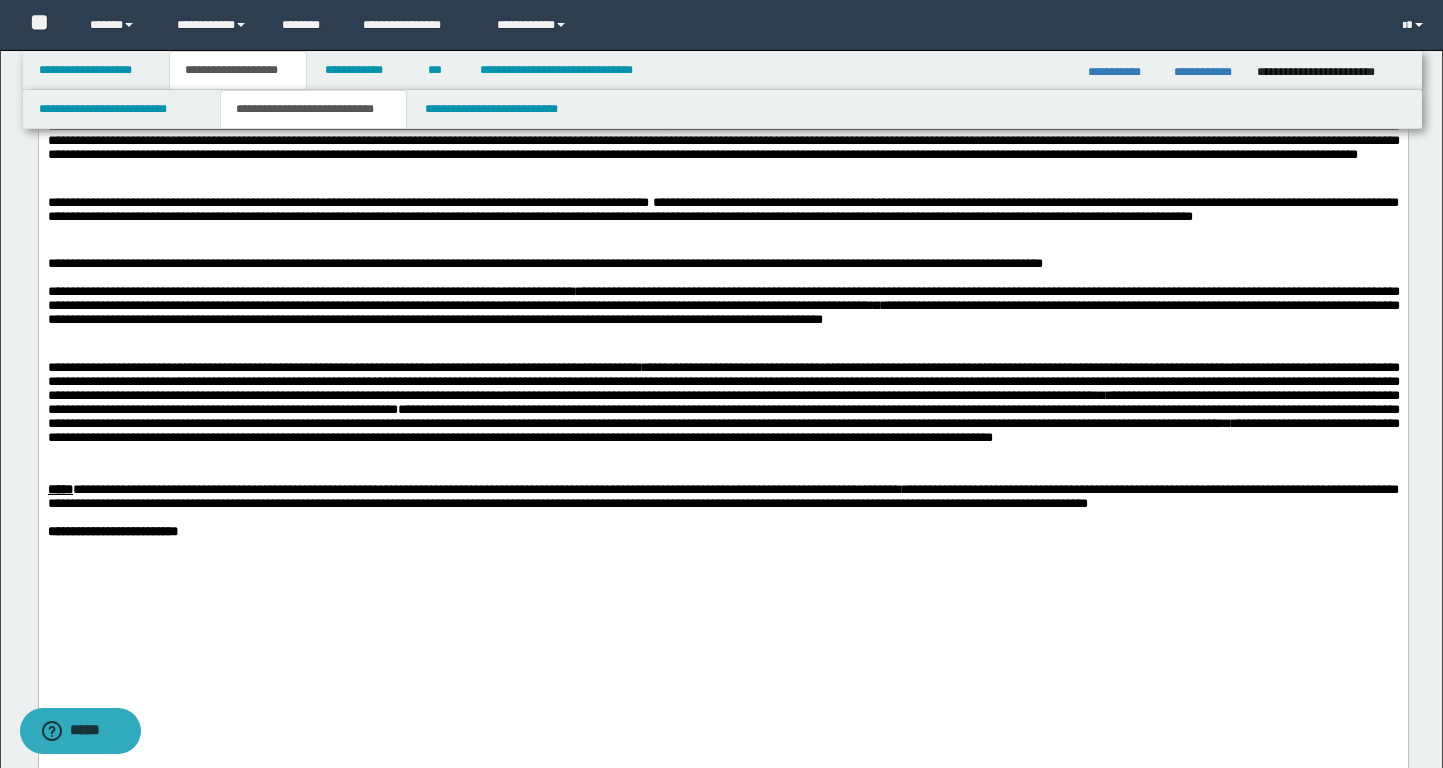 click on "**********" at bounding box center [297, 202] 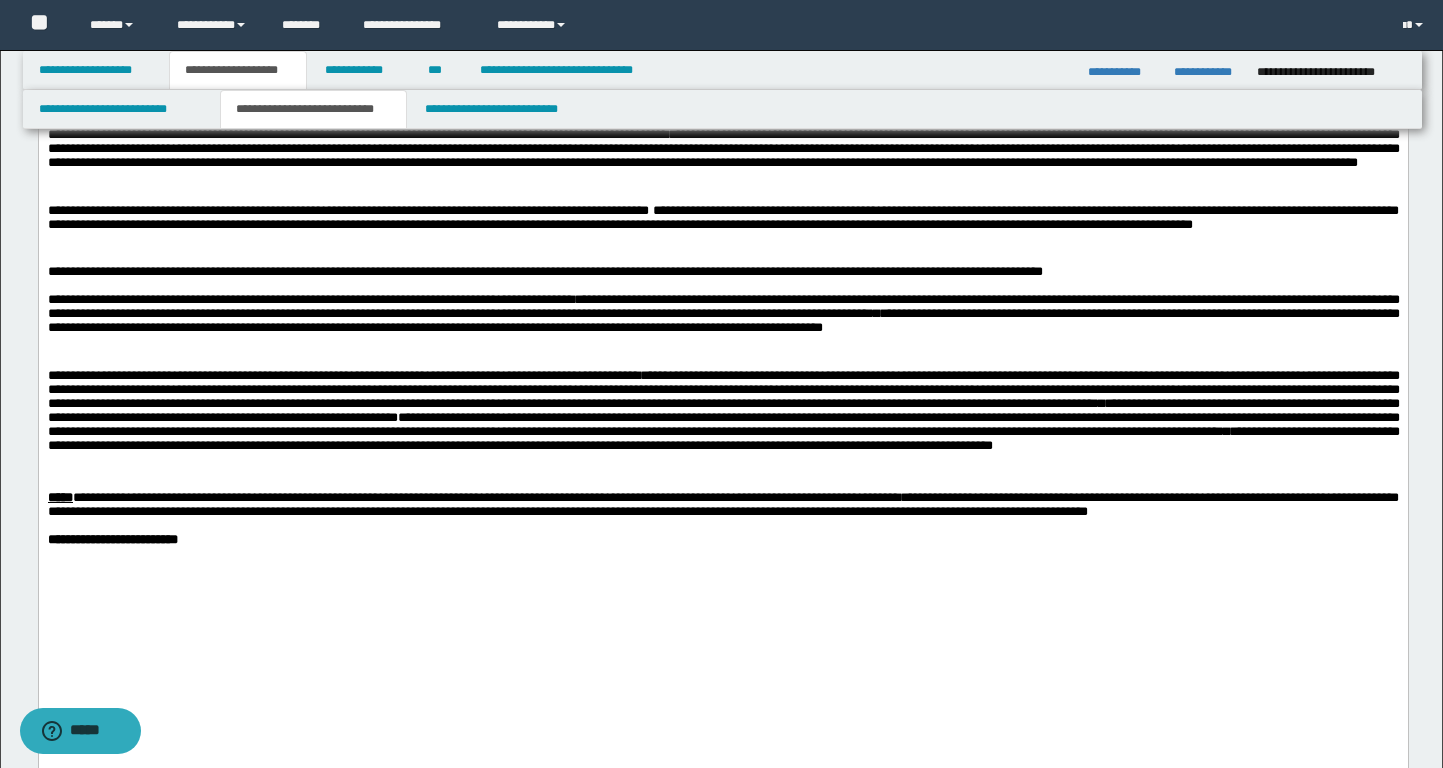 scroll, scrollTop: 1491, scrollLeft: 0, axis: vertical 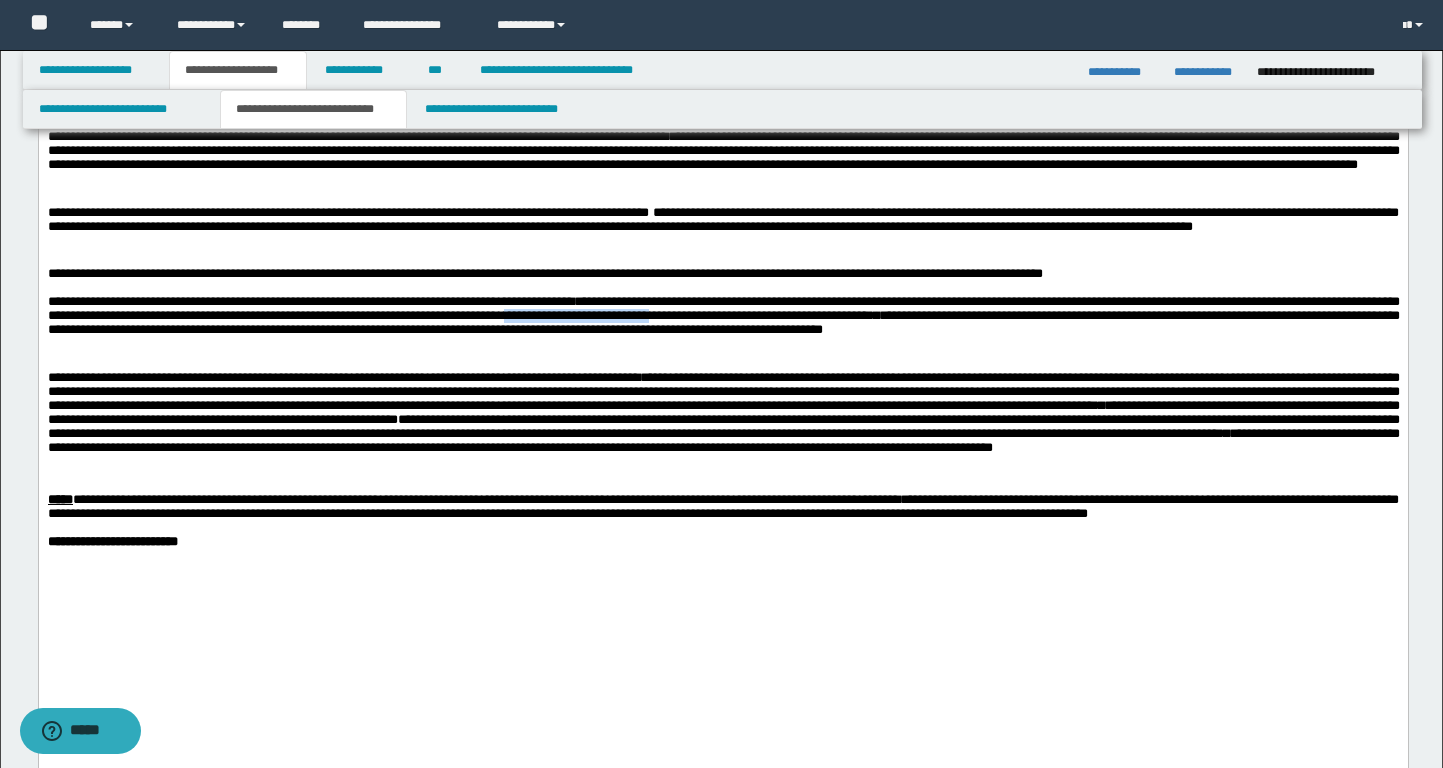 drag, startPoint x: 875, startPoint y: 516, endPoint x: 1047, endPoint y: 516, distance: 172 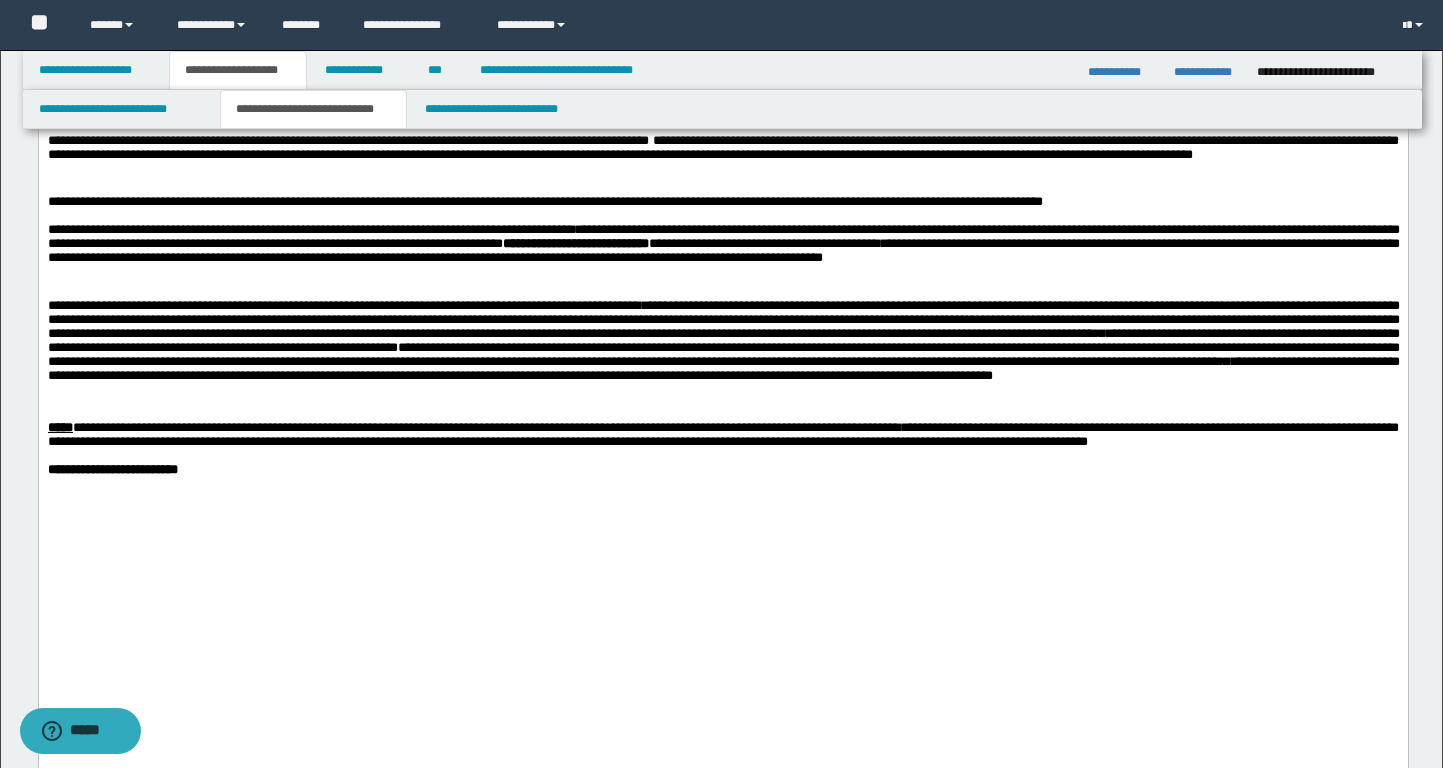 scroll, scrollTop: 1568, scrollLeft: 0, axis: vertical 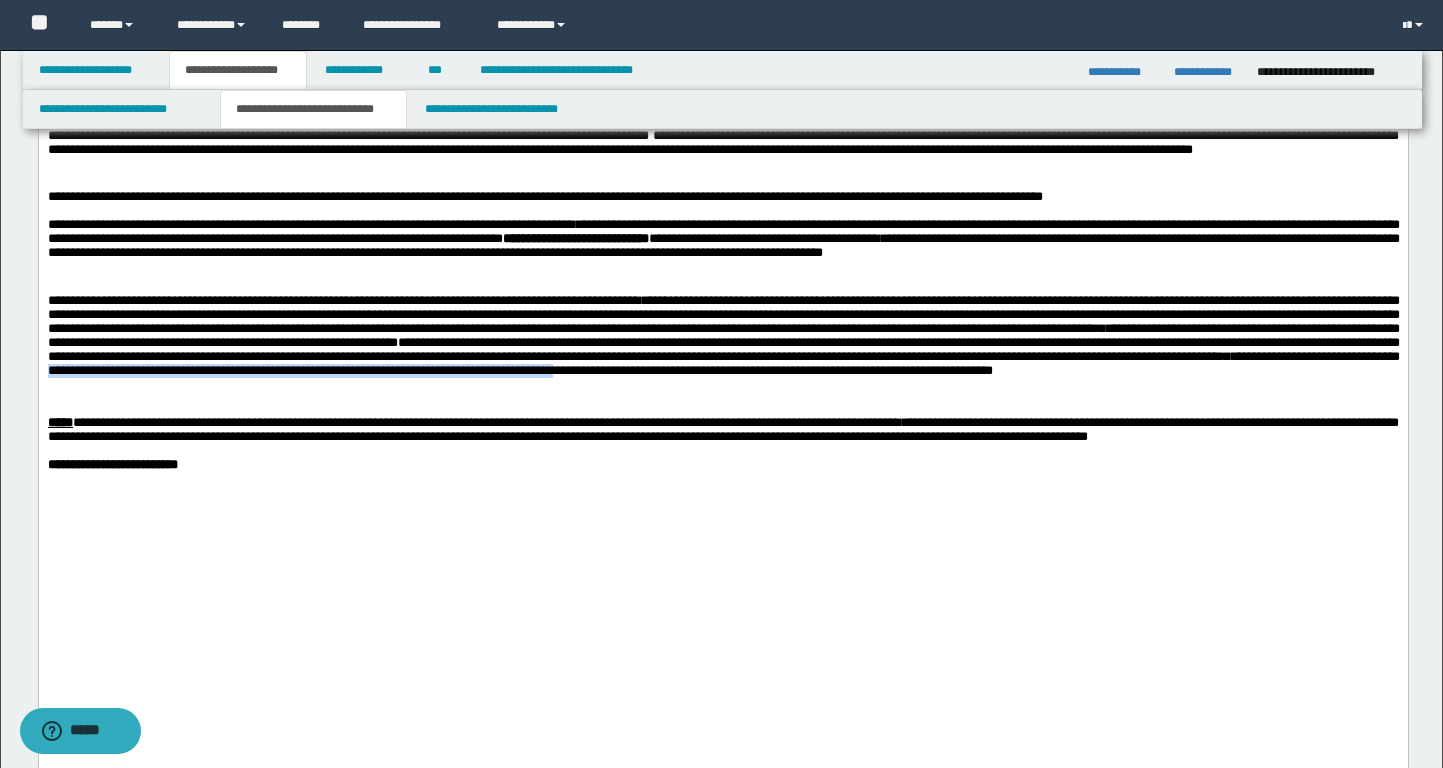 drag, startPoint x: 166, startPoint y: 597, endPoint x: 759, endPoint y: 602, distance: 593.02106 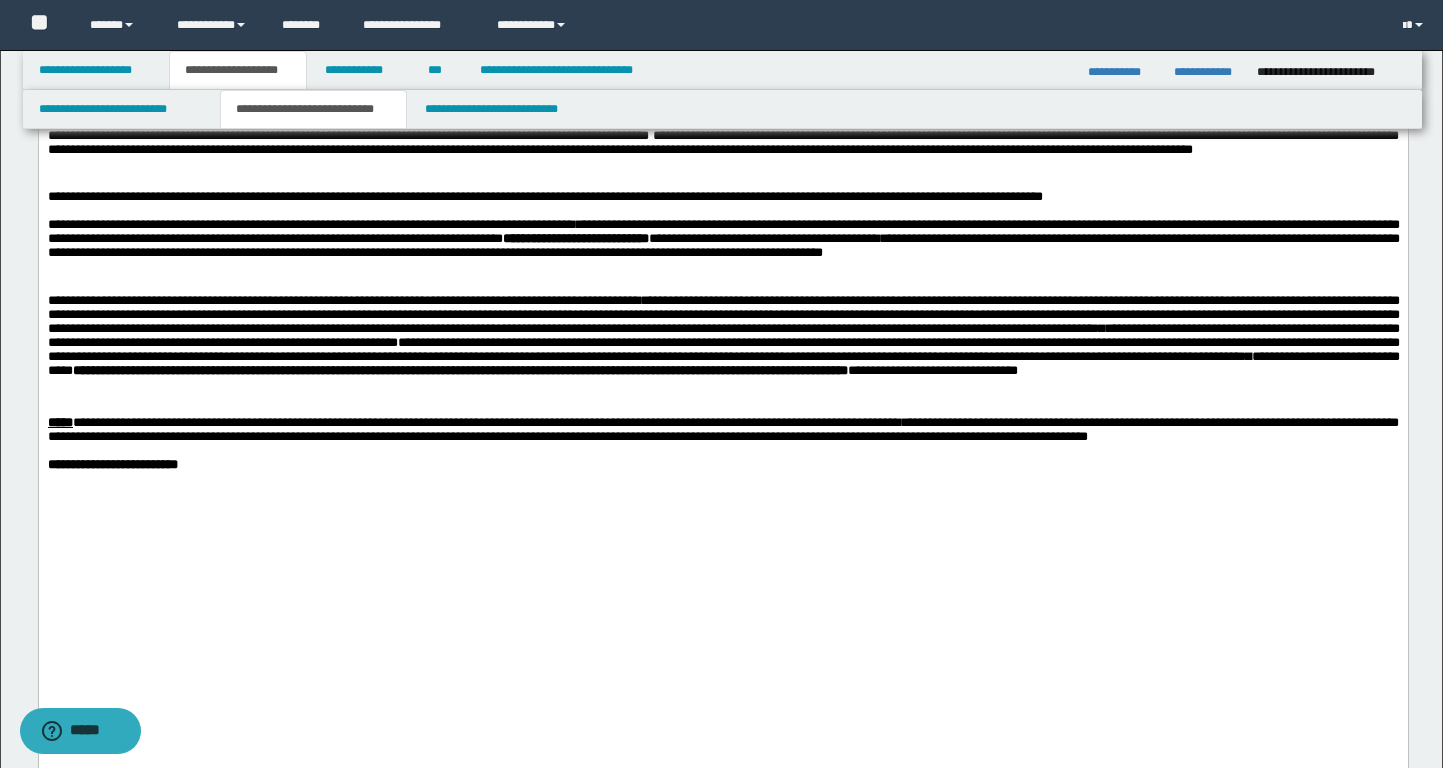click on "**********" at bounding box center (723, 314) 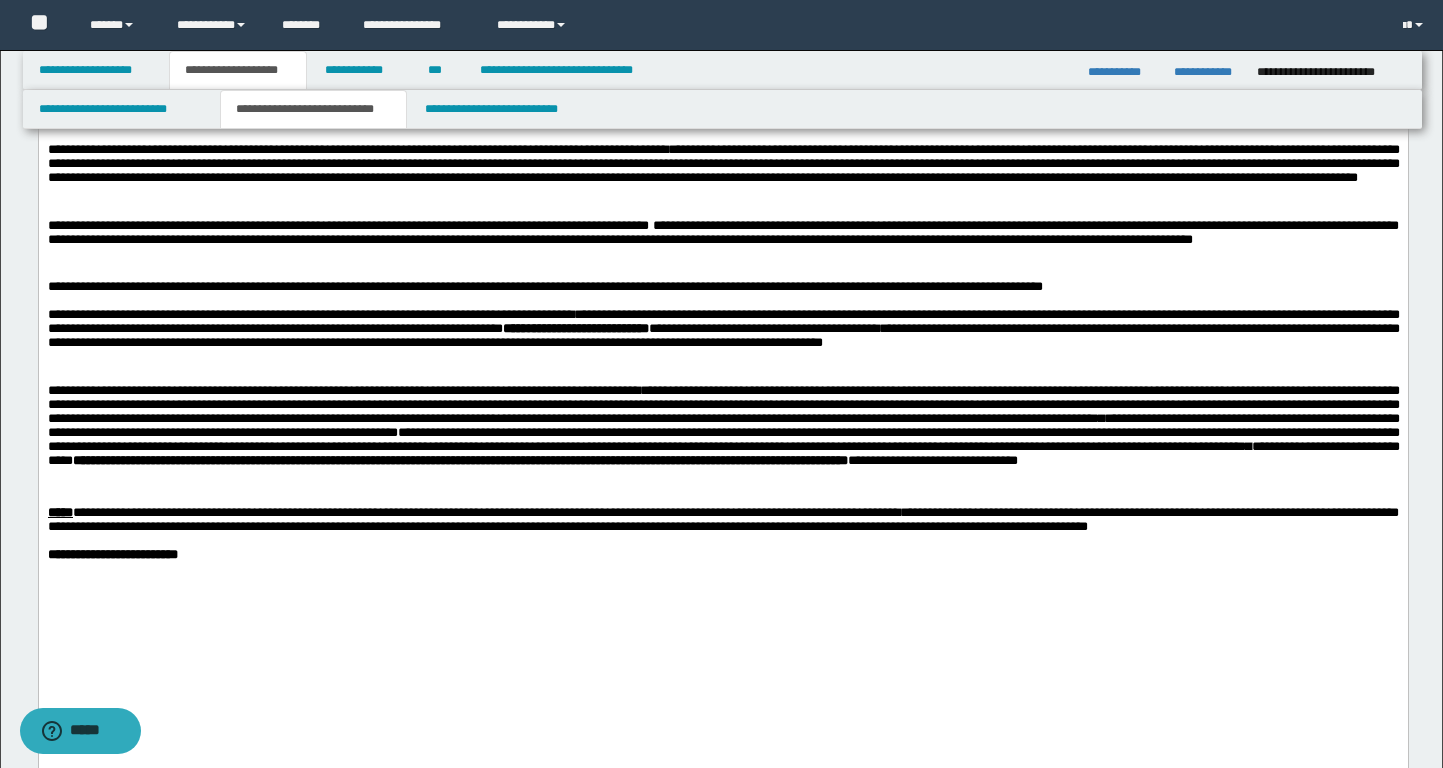scroll, scrollTop: 1475, scrollLeft: 0, axis: vertical 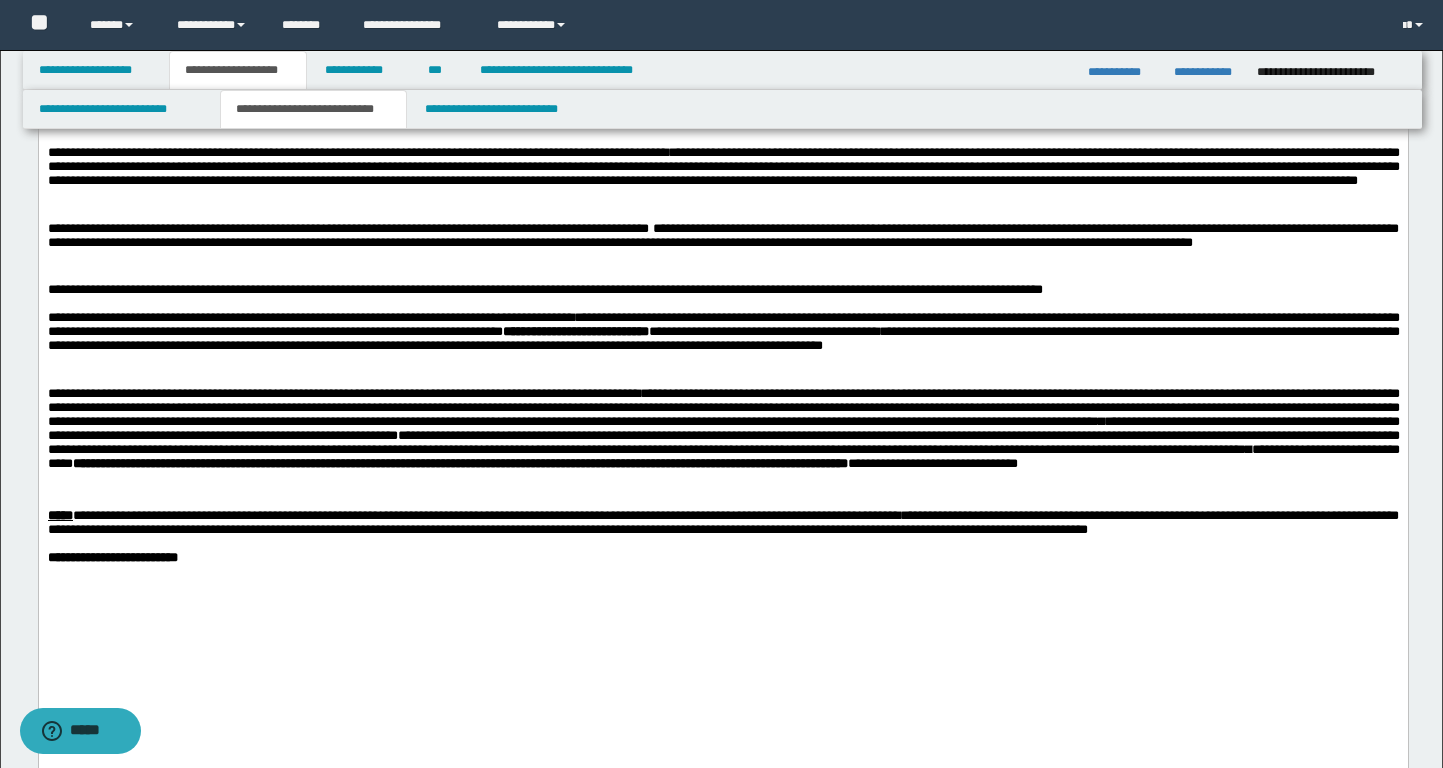 click at bounding box center (722, 215) 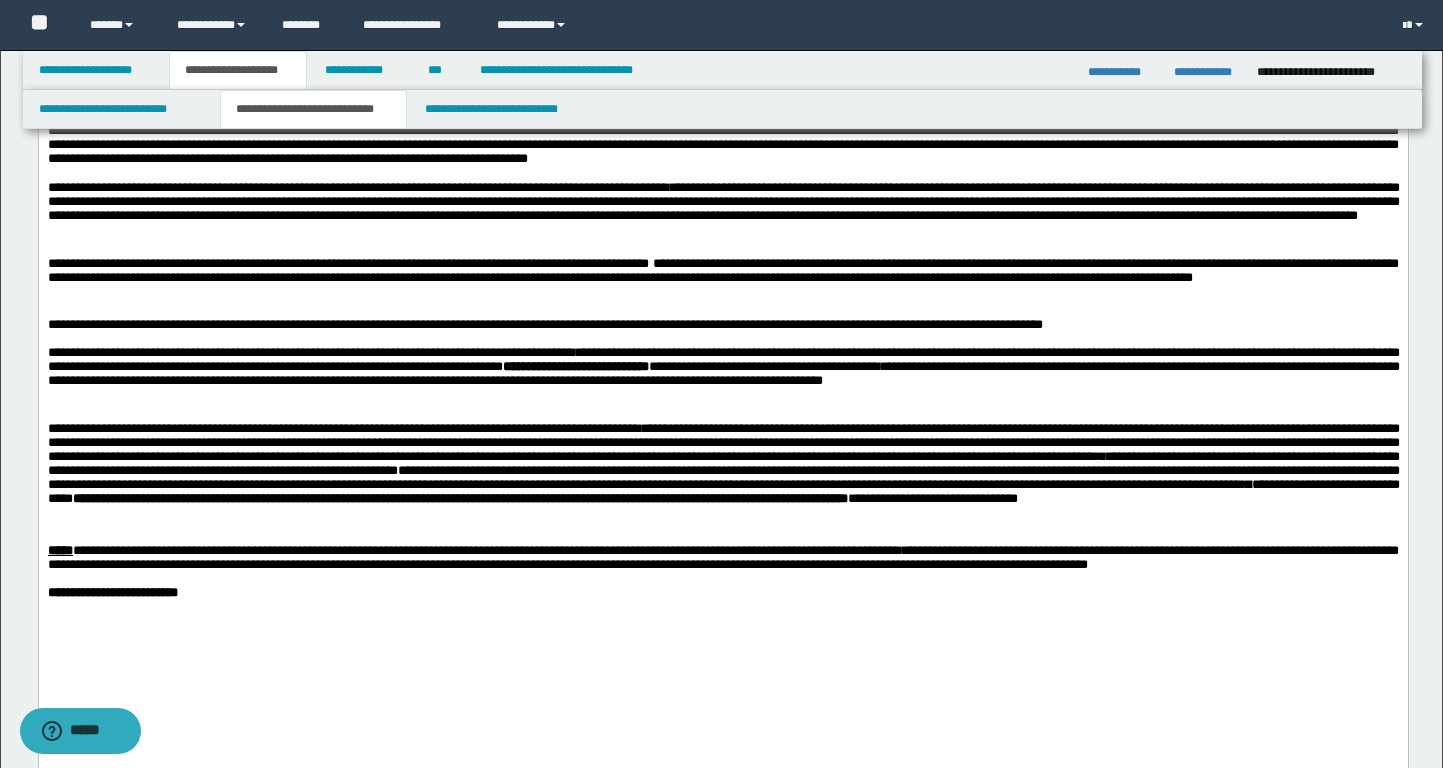 scroll, scrollTop: 1419, scrollLeft: 0, axis: vertical 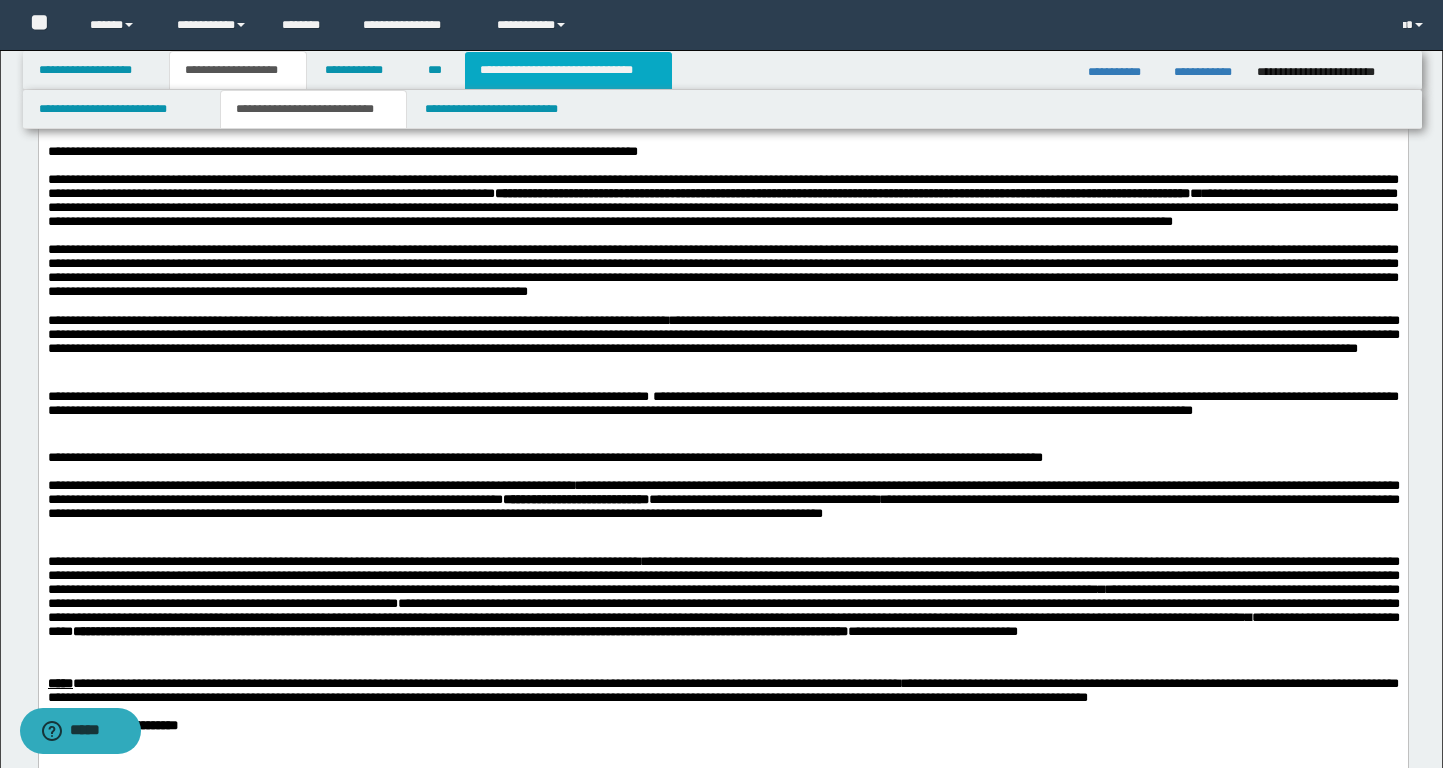 click on "**********" at bounding box center [568, 70] 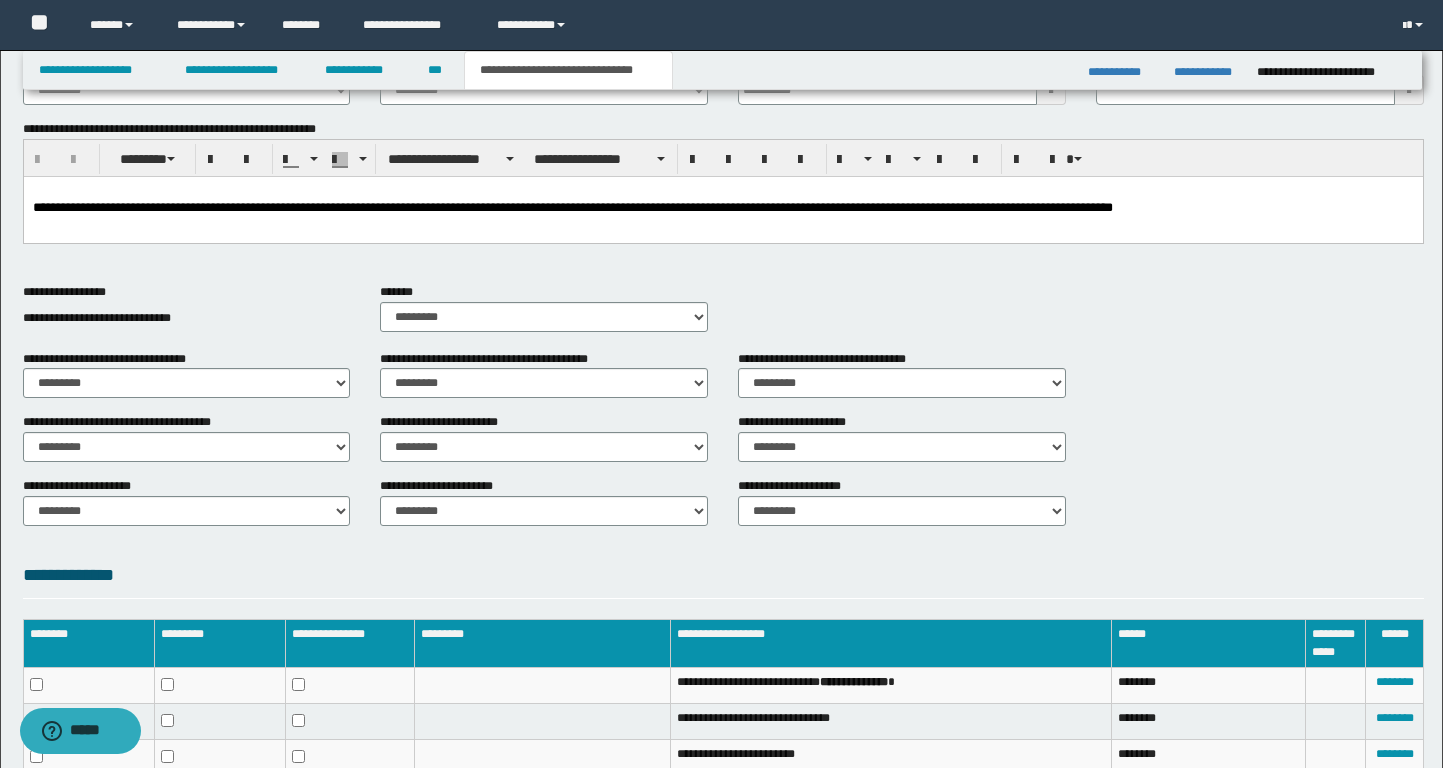 scroll, scrollTop: 302, scrollLeft: 0, axis: vertical 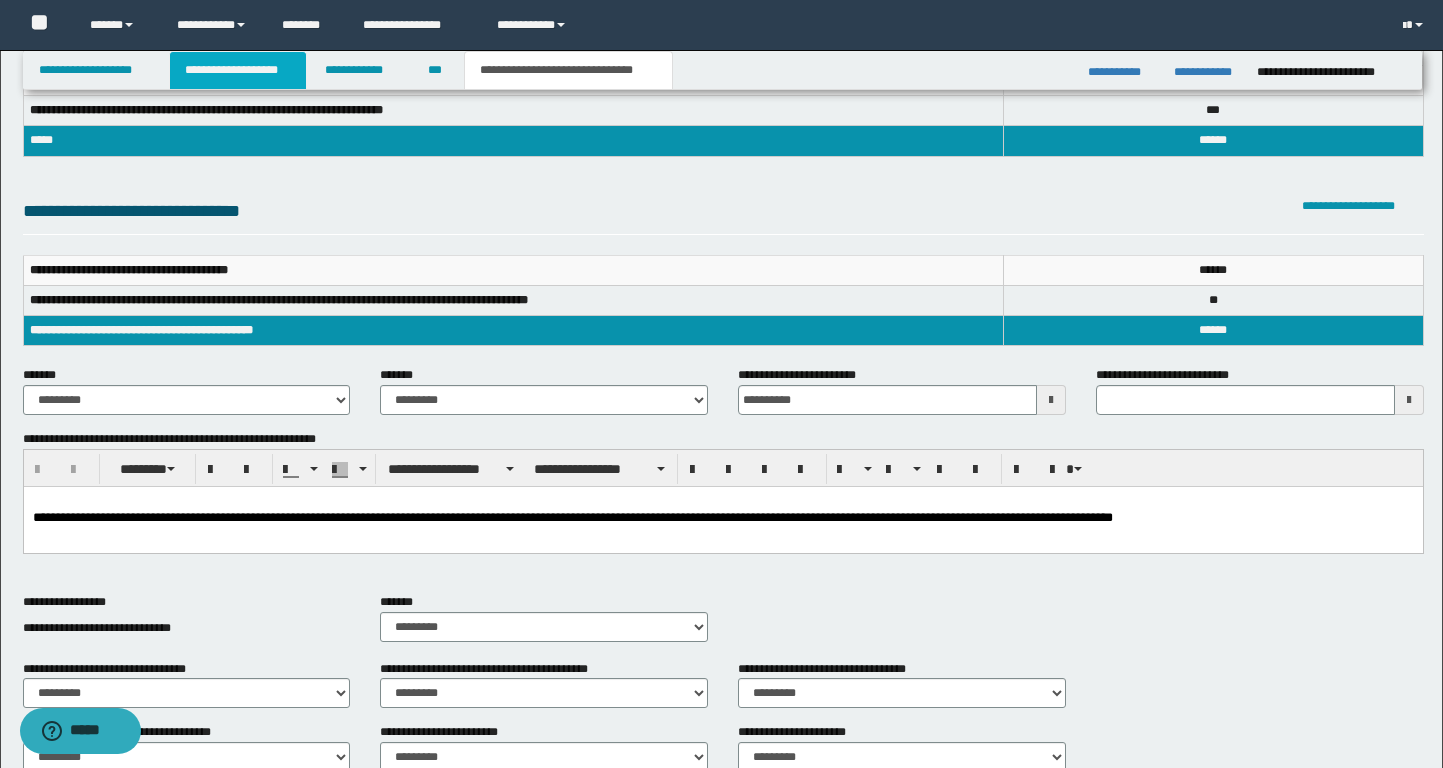 click on "**********" at bounding box center (238, 70) 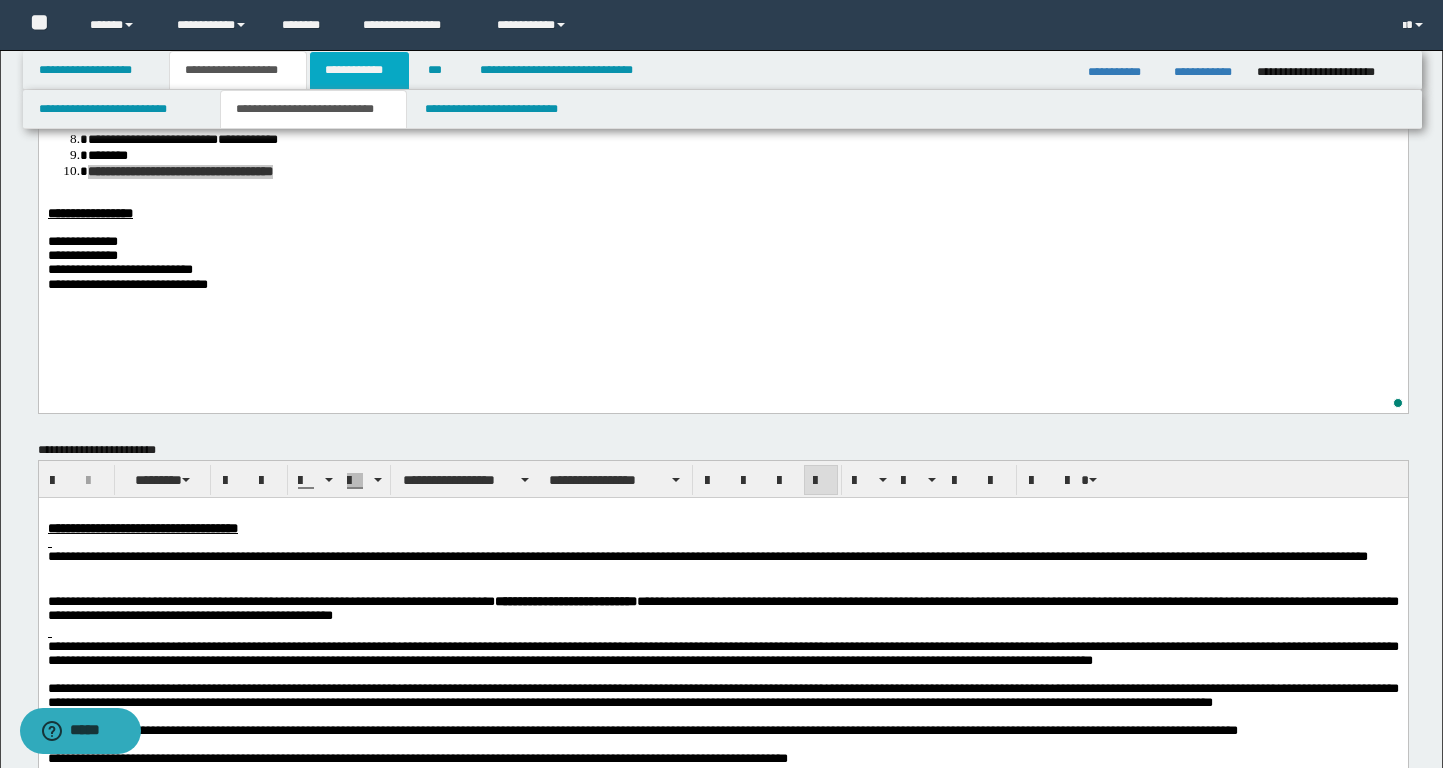 click on "**********" at bounding box center [359, 70] 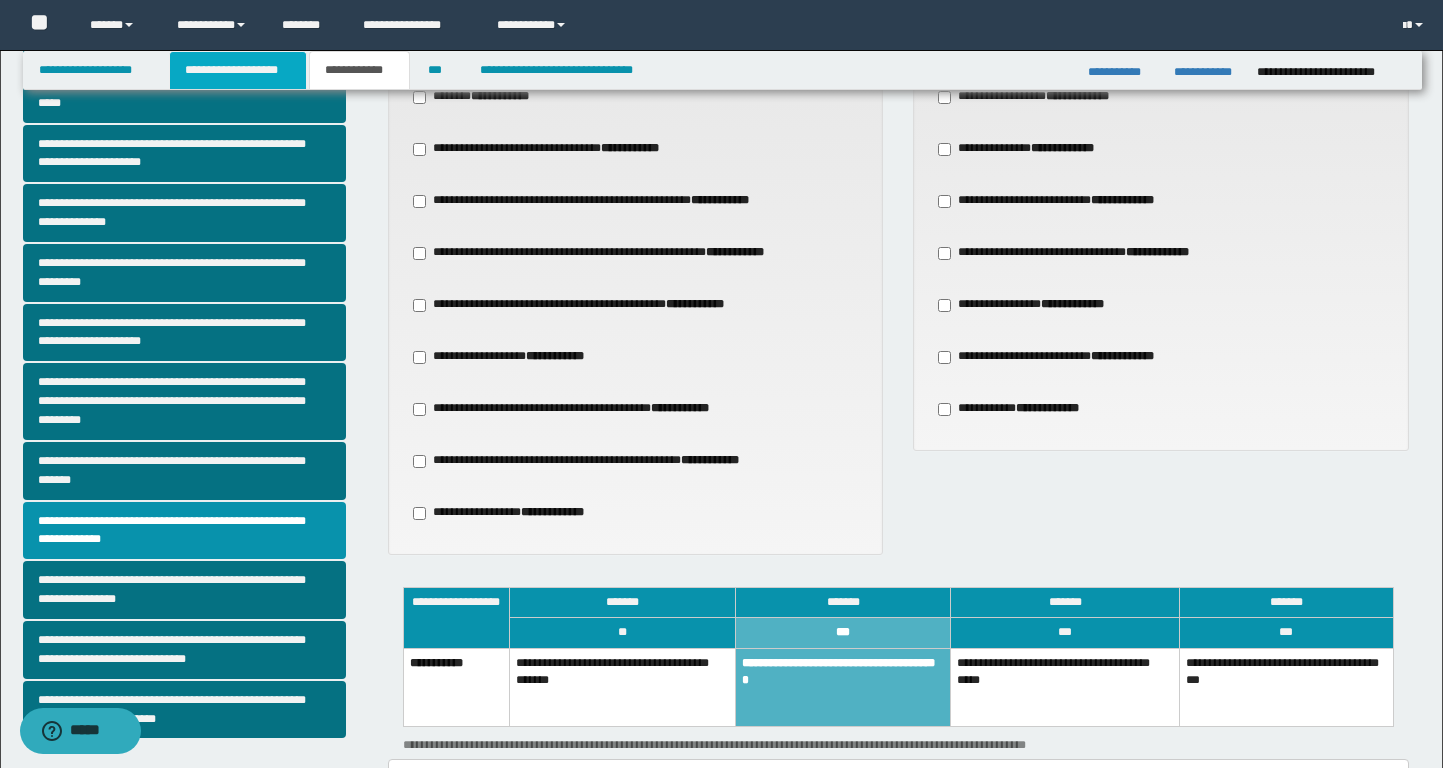 click on "**********" at bounding box center (238, 70) 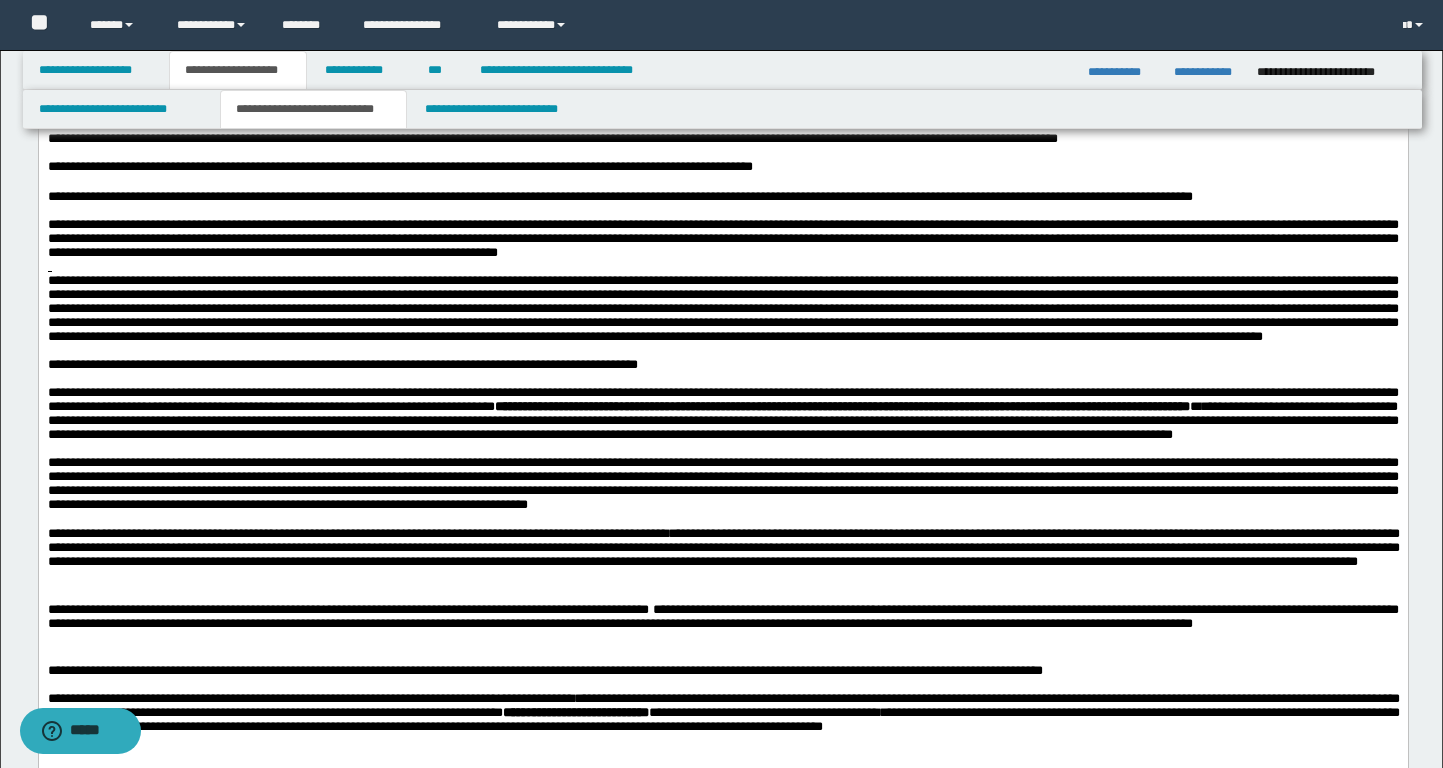 scroll, scrollTop: 1105, scrollLeft: 0, axis: vertical 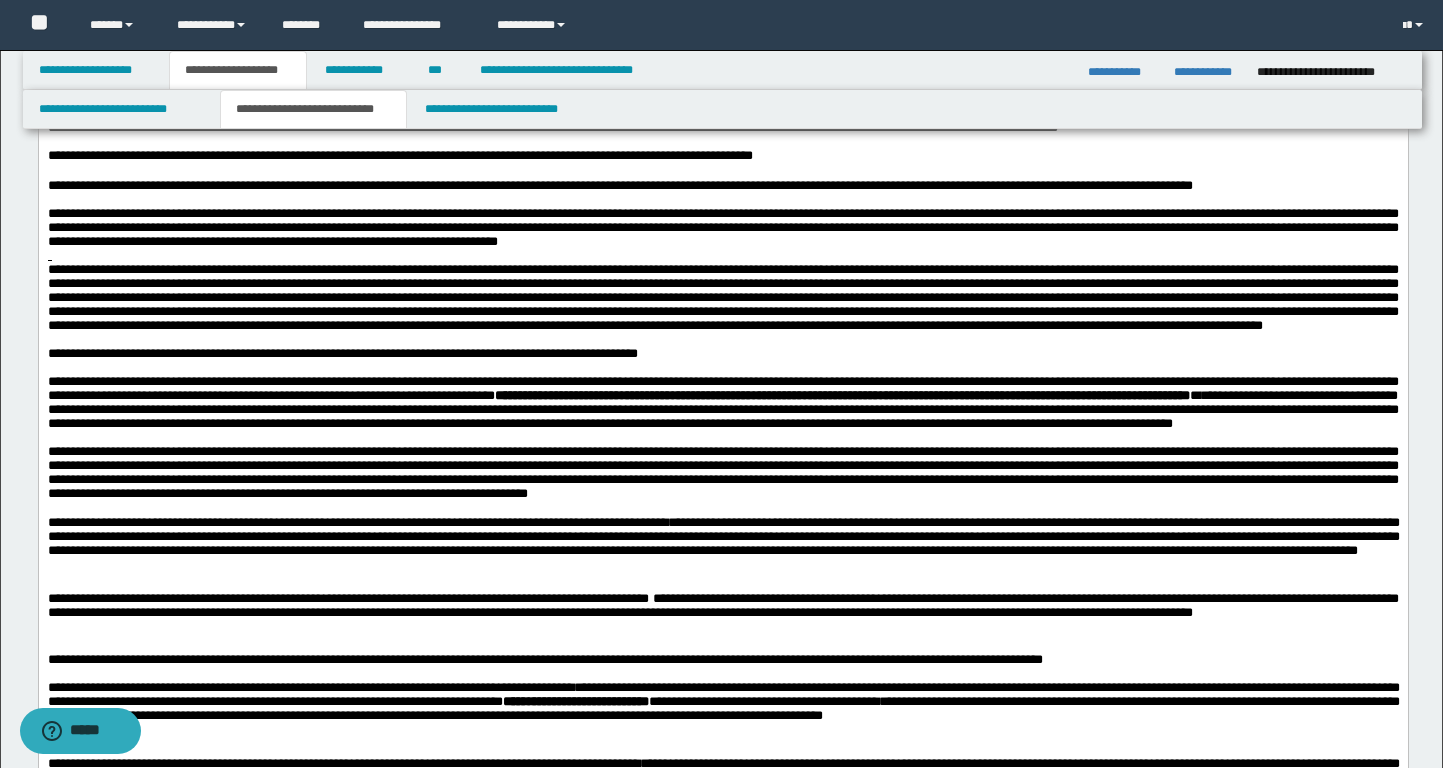 click at bounding box center (722, 298) 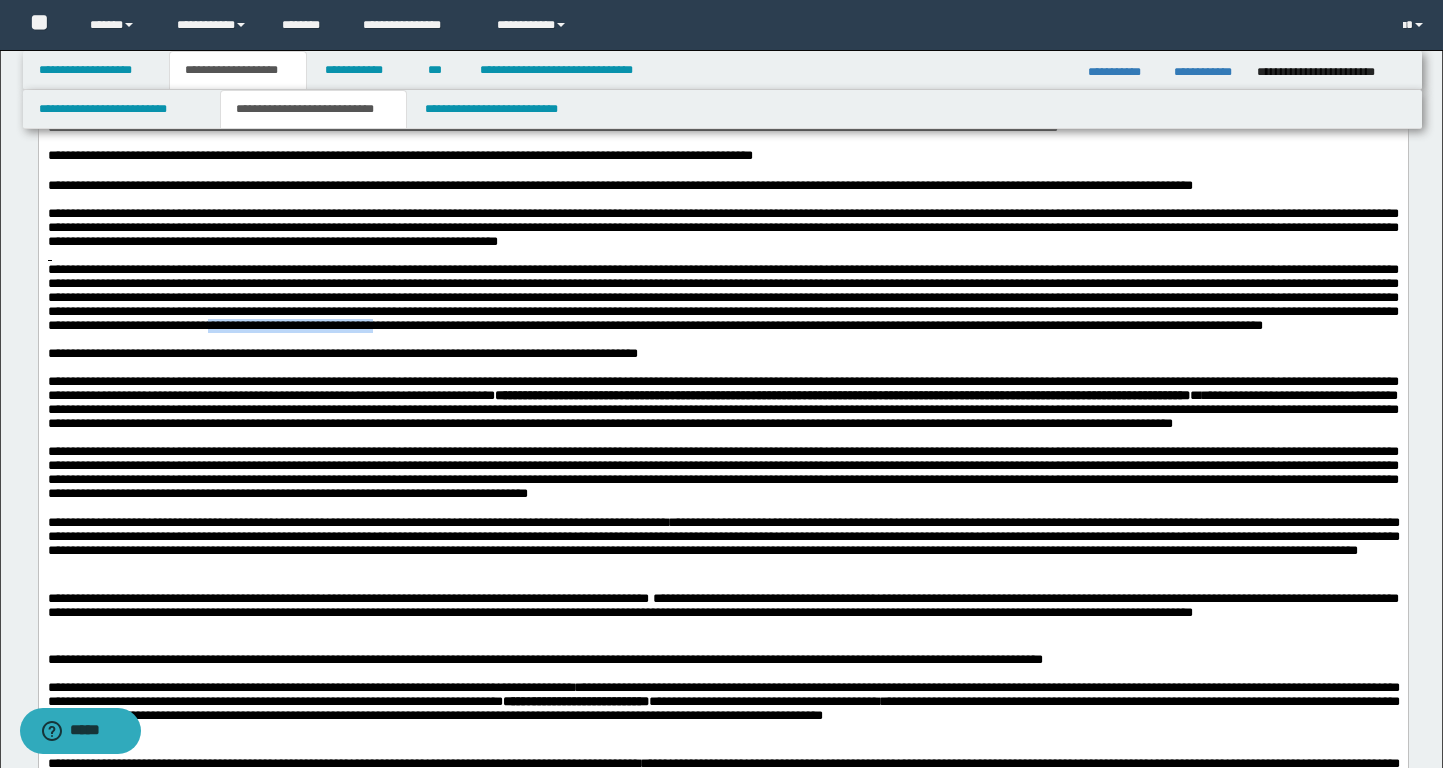 drag, startPoint x: 135, startPoint y: 456, endPoint x: 351, endPoint y: 454, distance: 216.00926 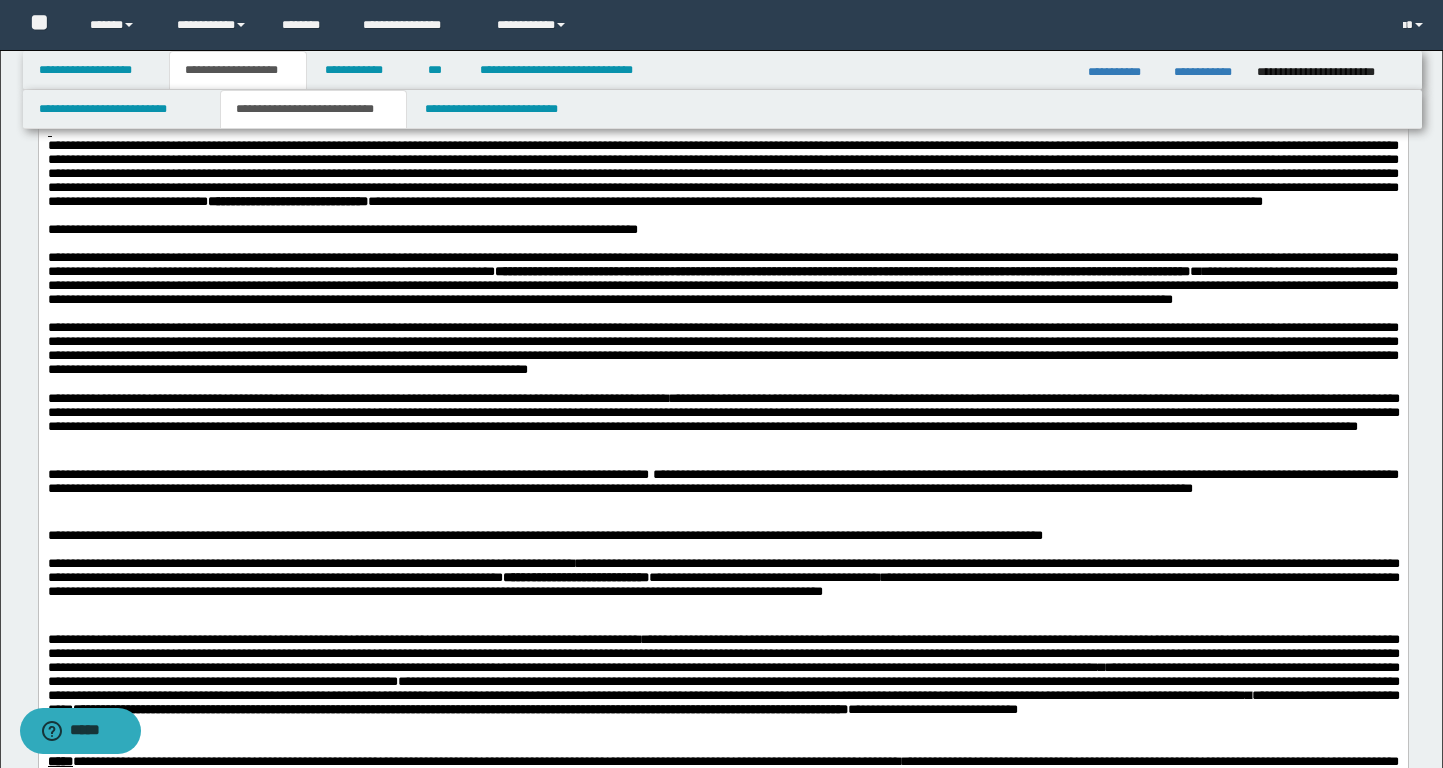 scroll, scrollTop: 1231, scrollLeft: 0, axis: vertical 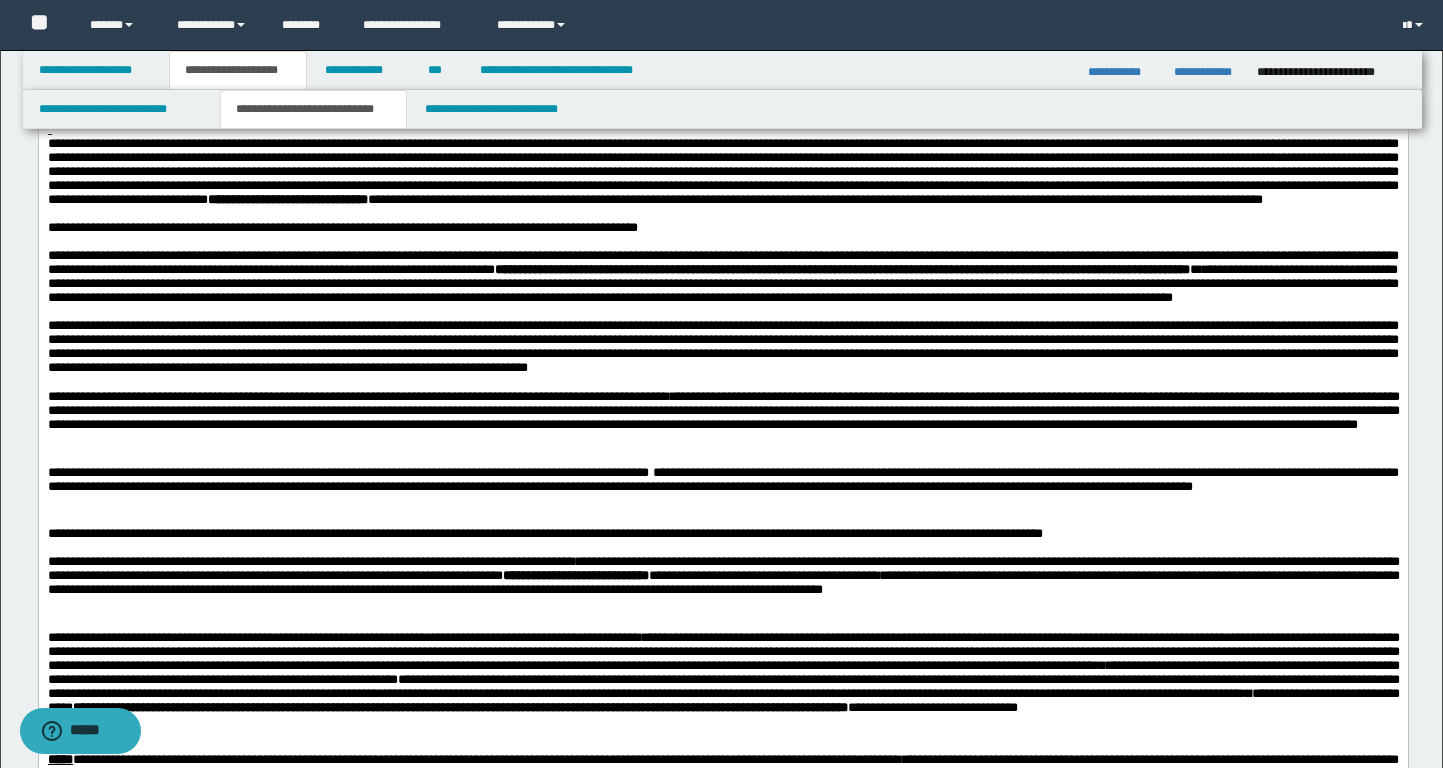 click on "**********" at bounding box center (722, 262) 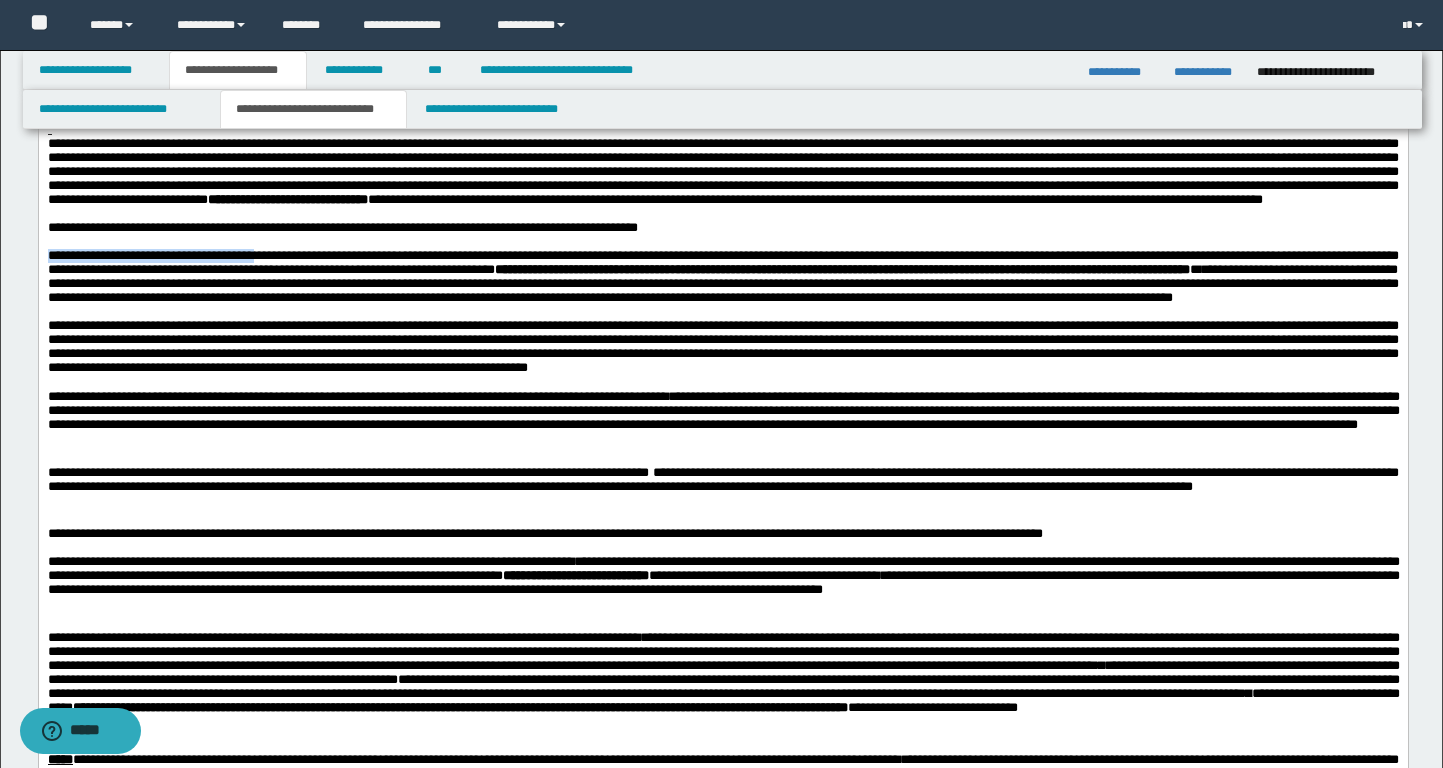 drag, startPoint x: 48, startPoint y: 406, endPoint x: 310, endPoint y: 407, distance: 262.00192 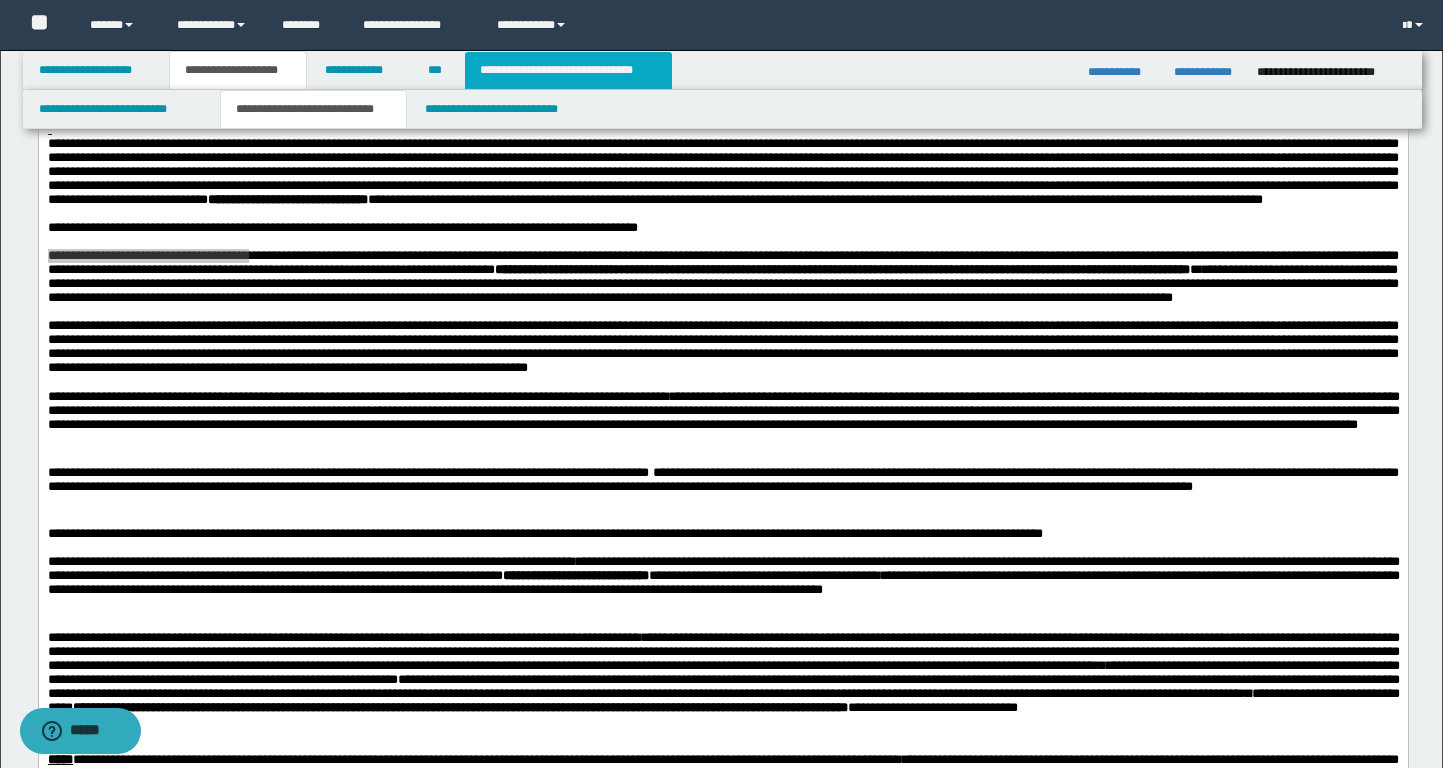 click on "**********" at bounding box center [568, 70] 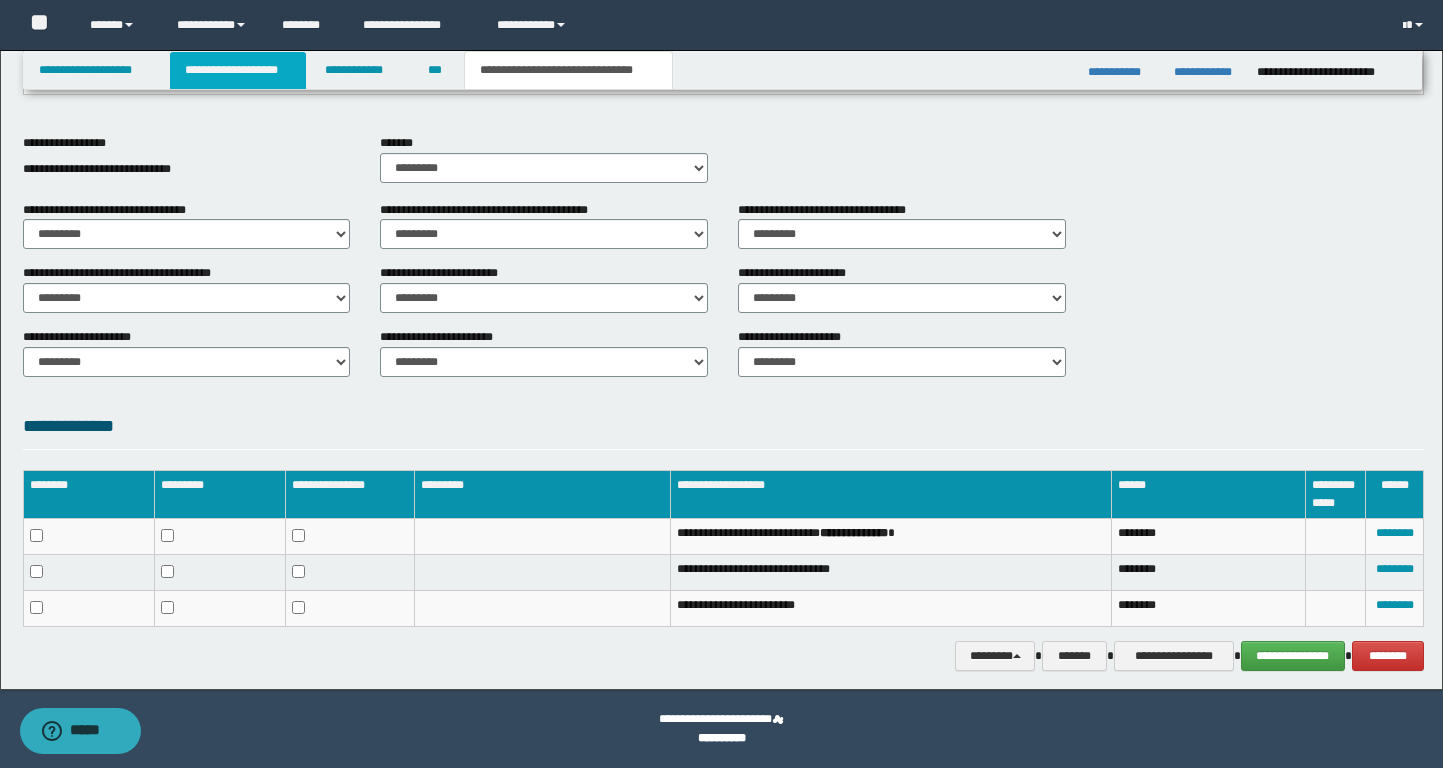 click on "**********" at bounding box center [238, 70] 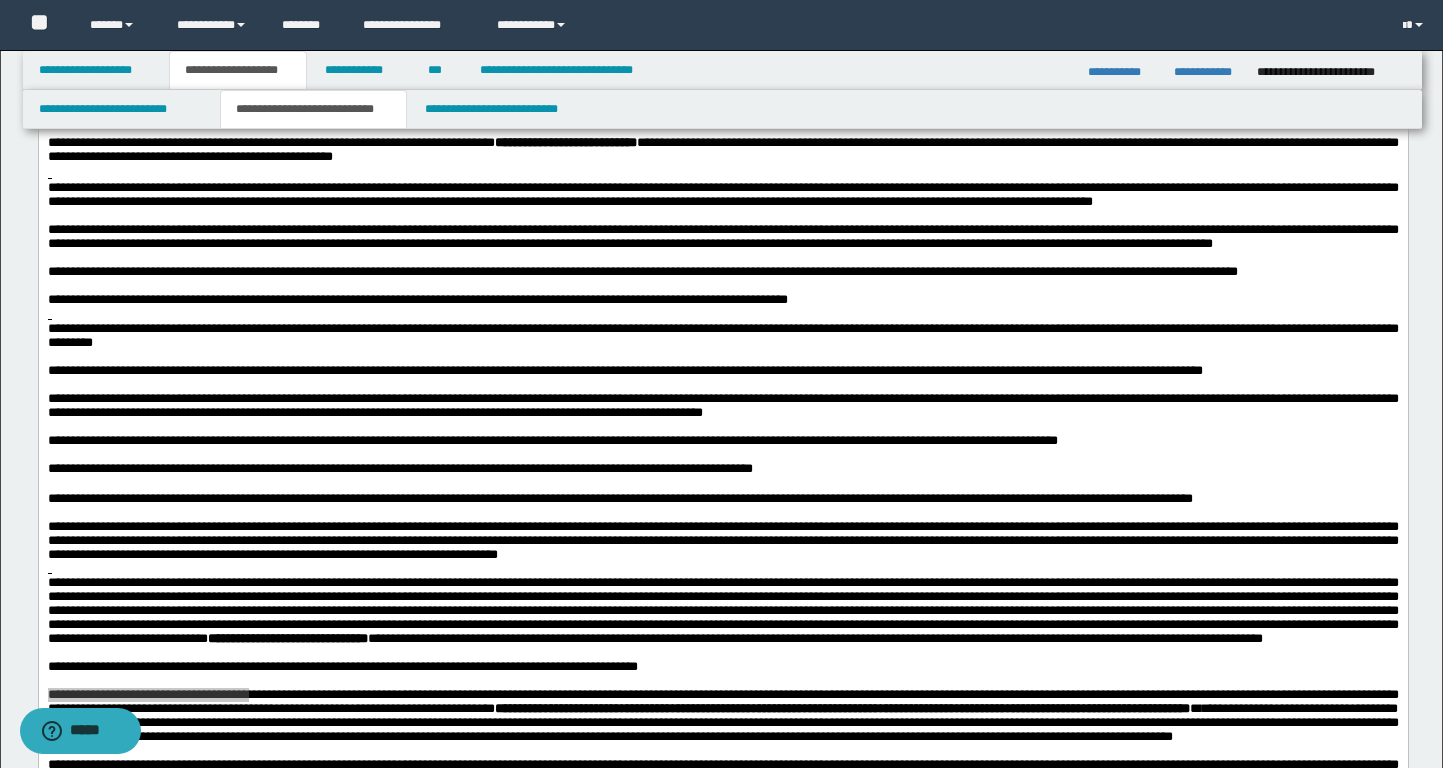 scroll, scrollTop: 165, scrollLeft: 0, axis: vertical 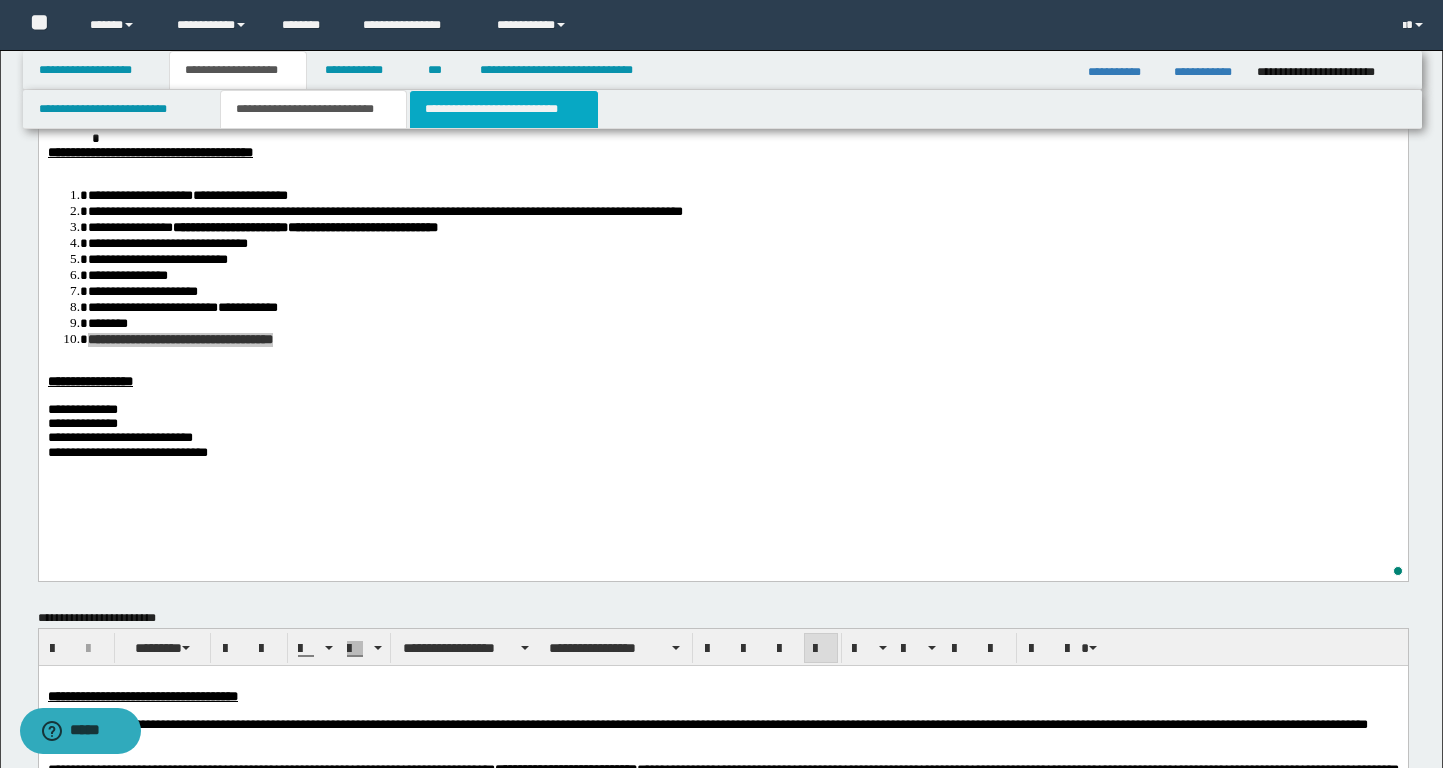 click on "**********" at bounding box center [504, 109] 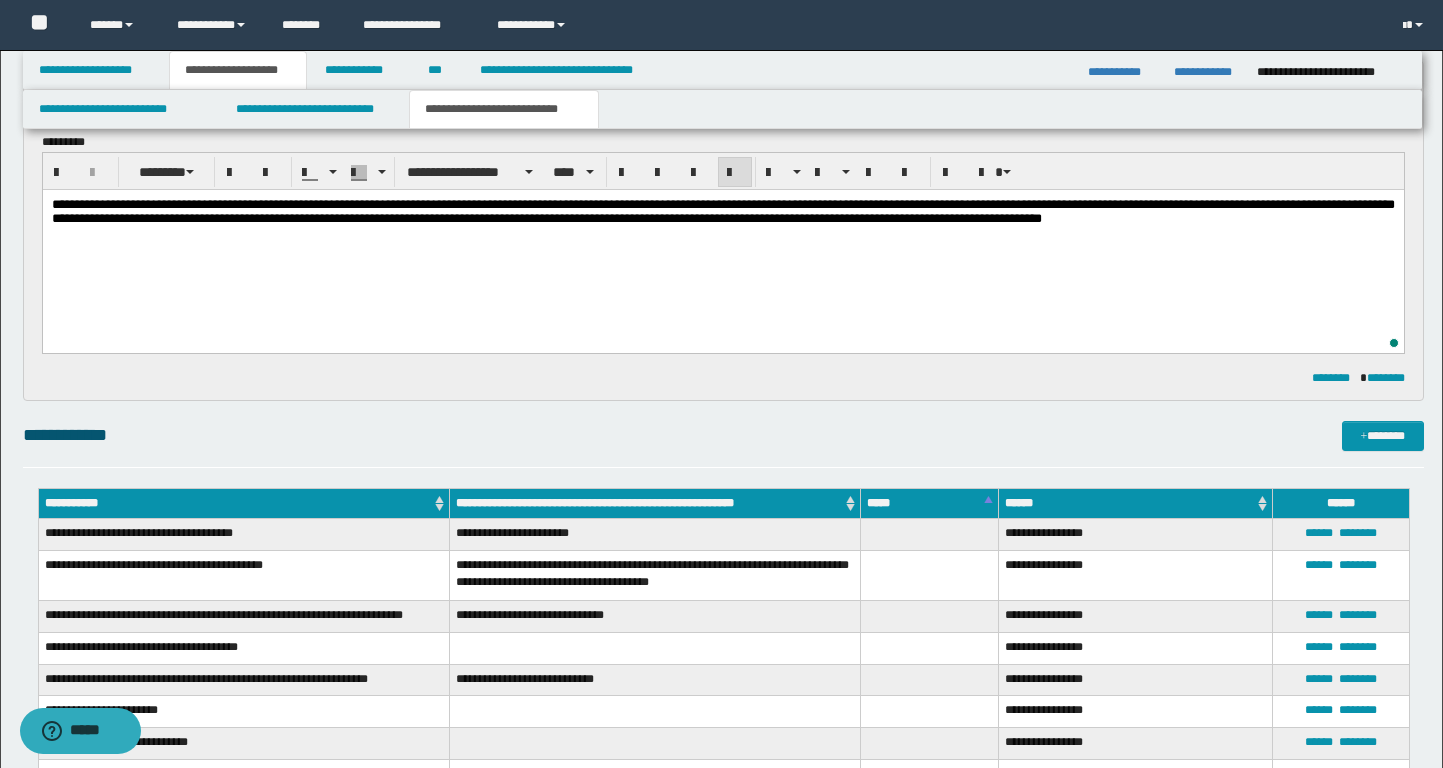 scroll, scrollTop: 0, scrollLeft: 0, axis: both 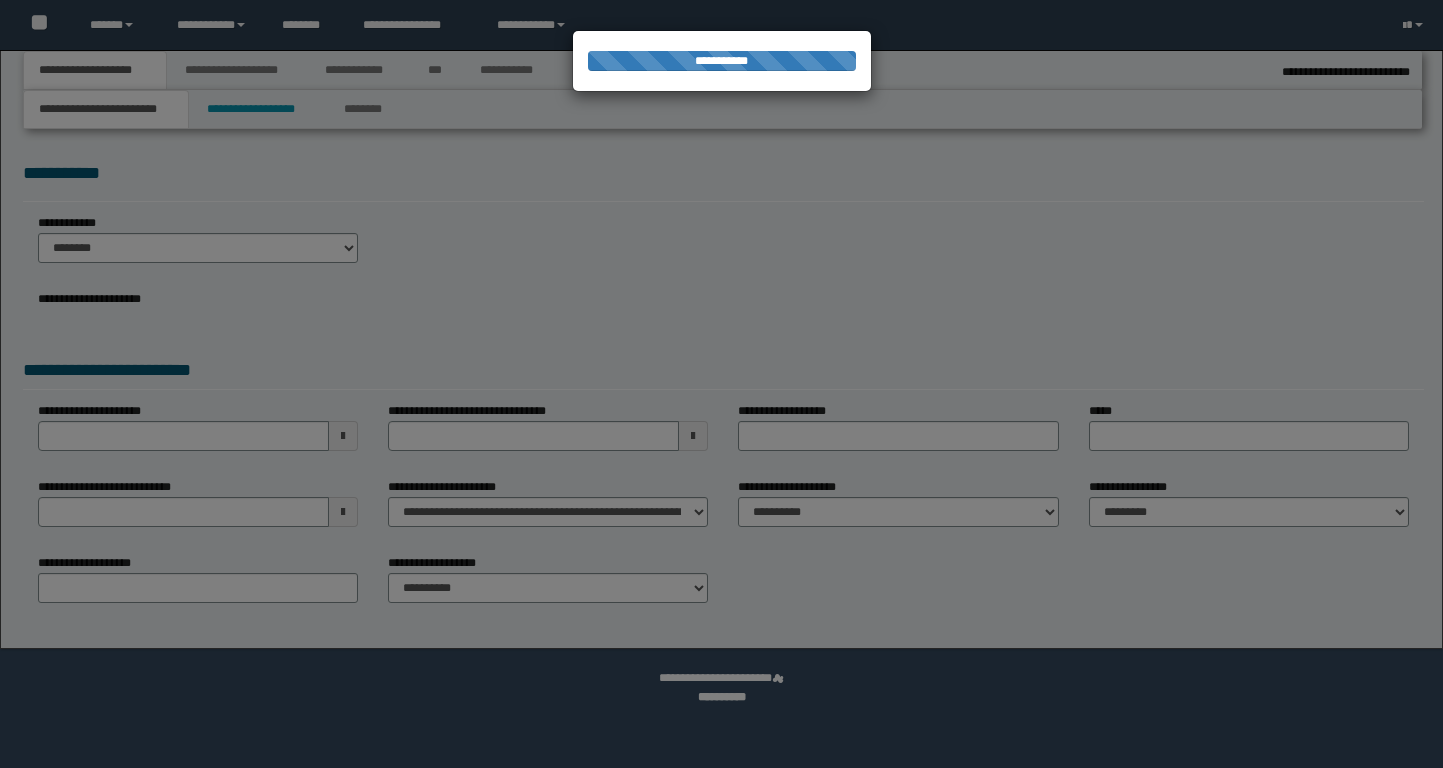 select on "*" 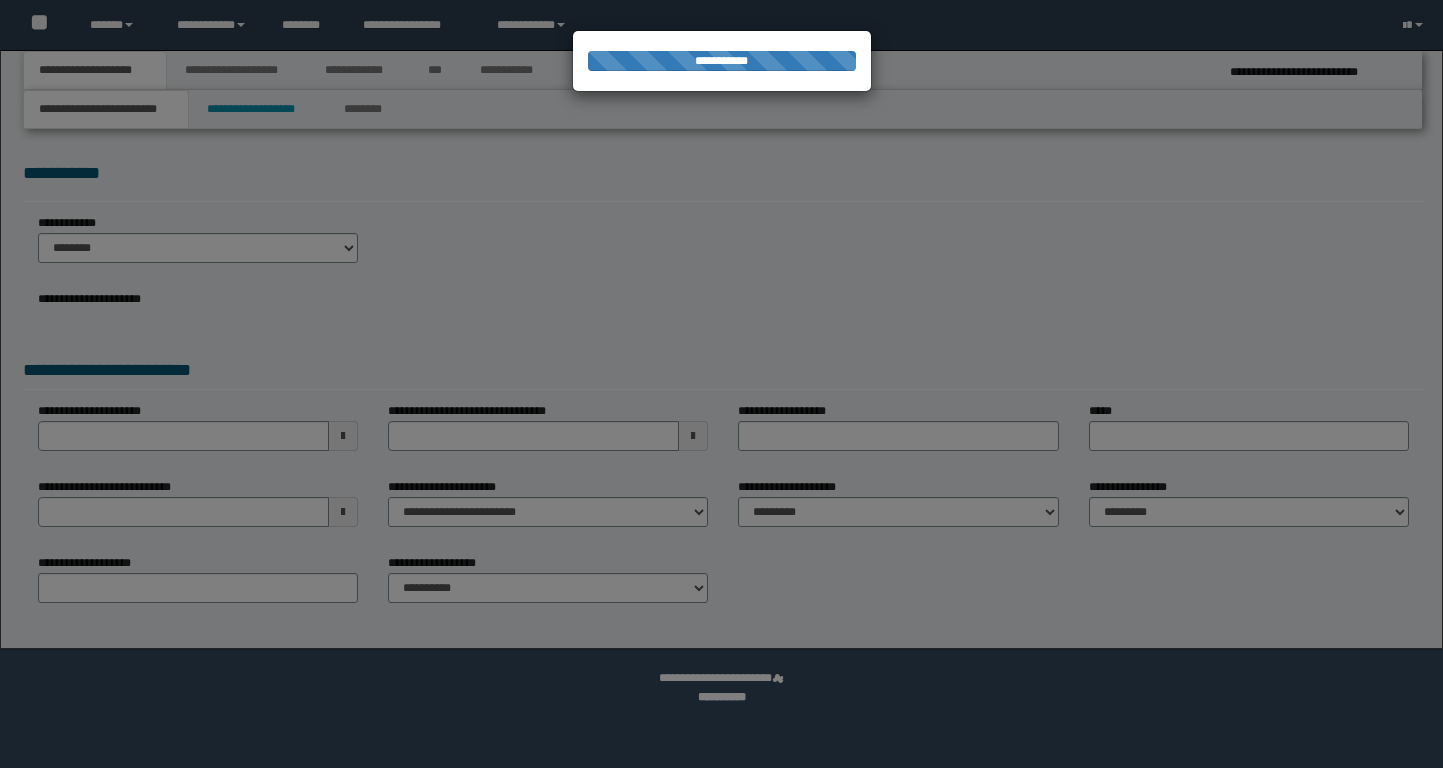 scroll, scrollTop: 0, scrollLeft: 0, axis: both 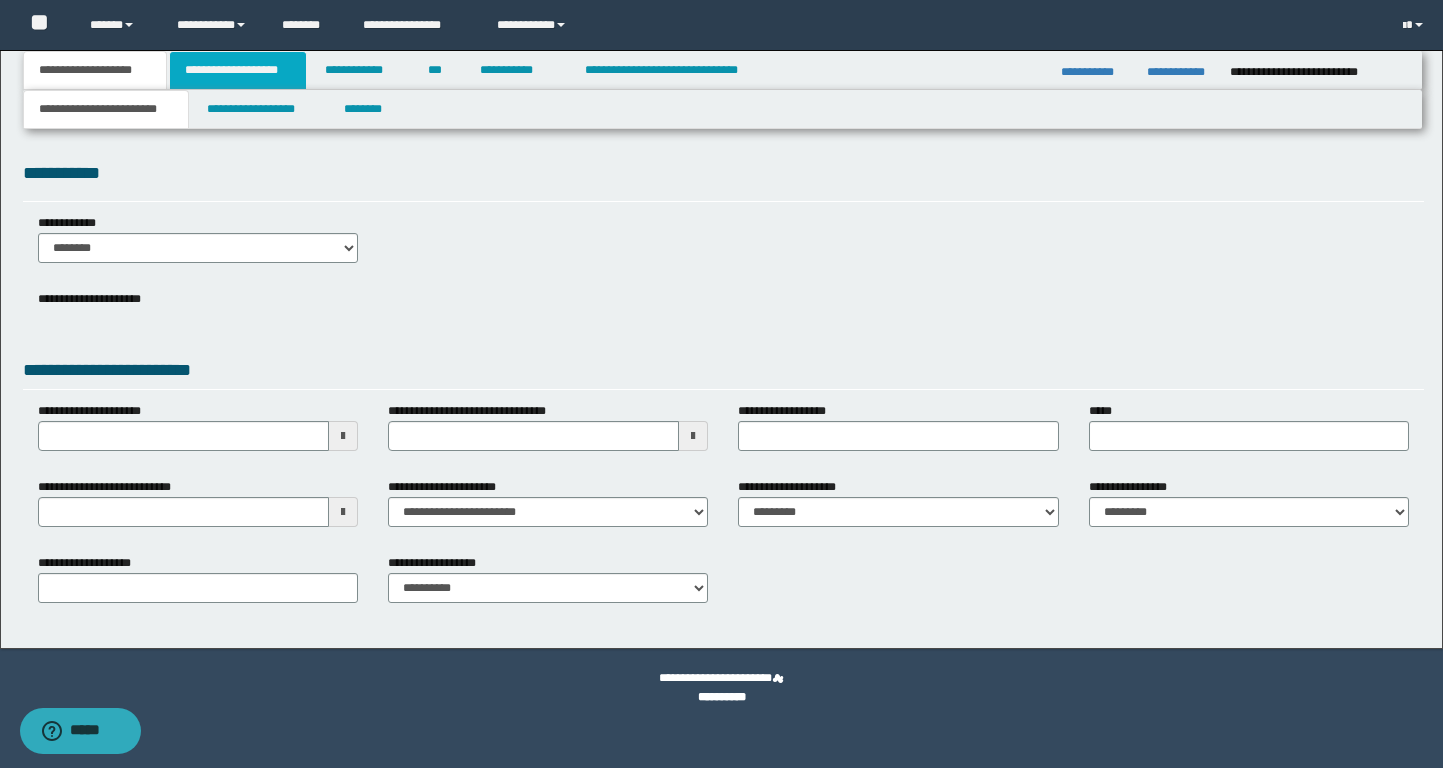 click on "**********" at bounding box center (238, 70) 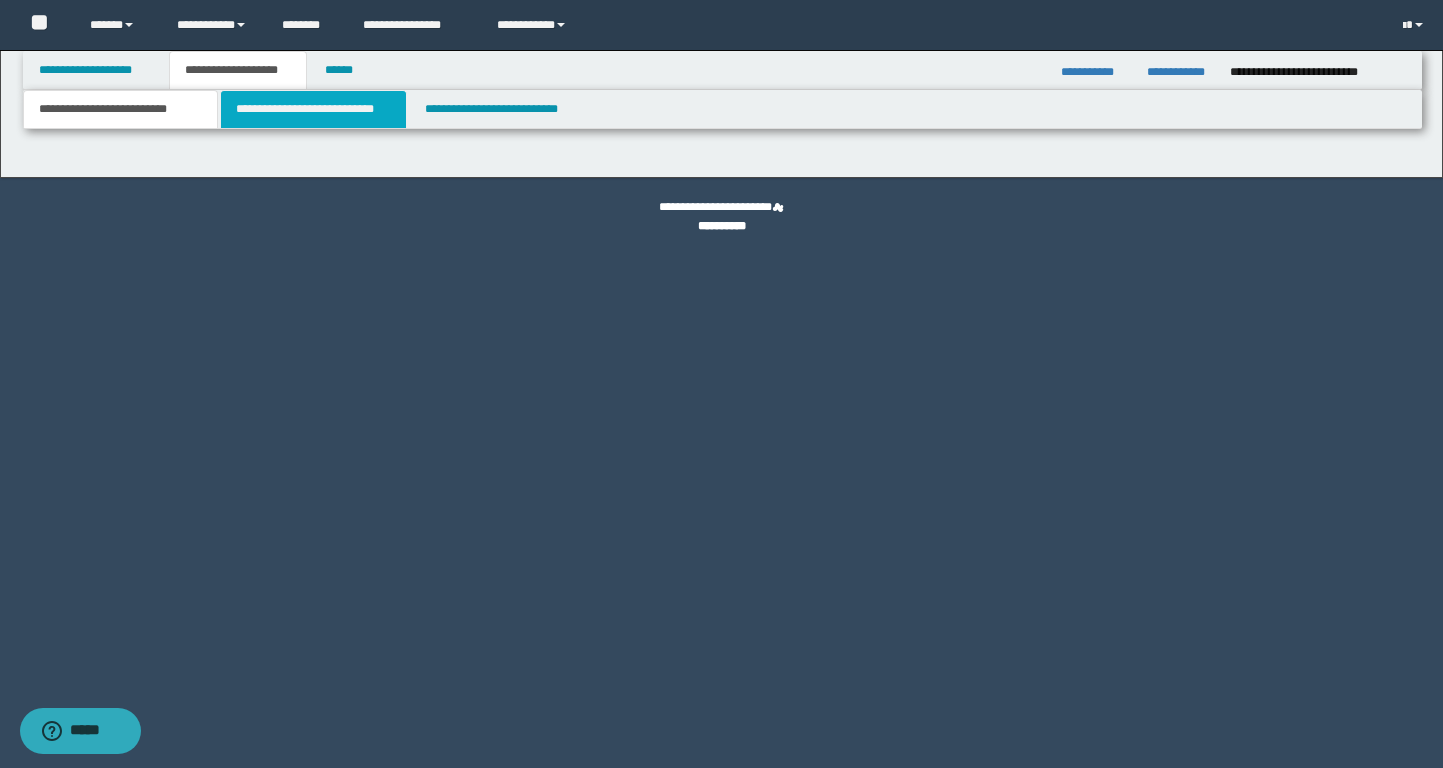 click on "**********" at bounding box center [314, 109] 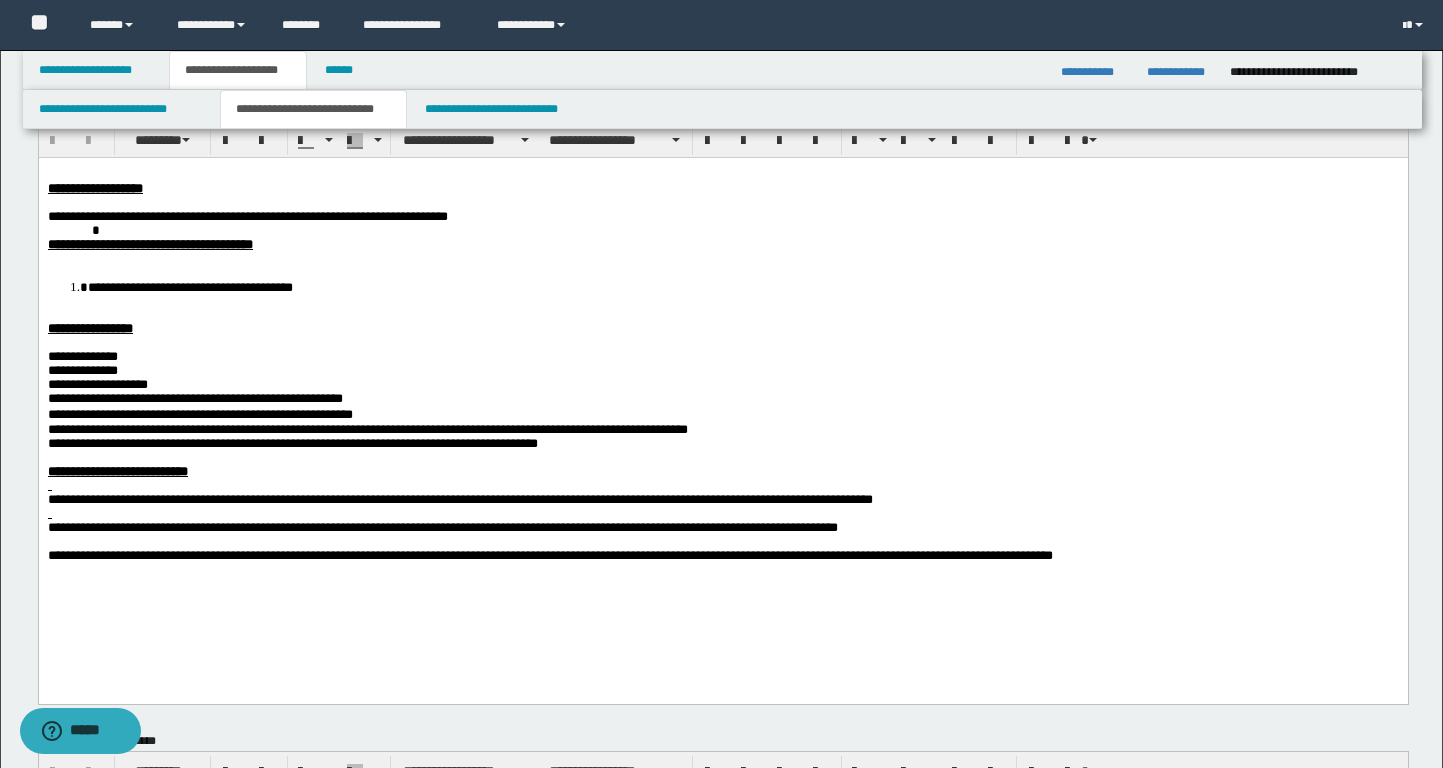 scroll, scrollTop: 71, scrollLeft: 0, axis: vertical 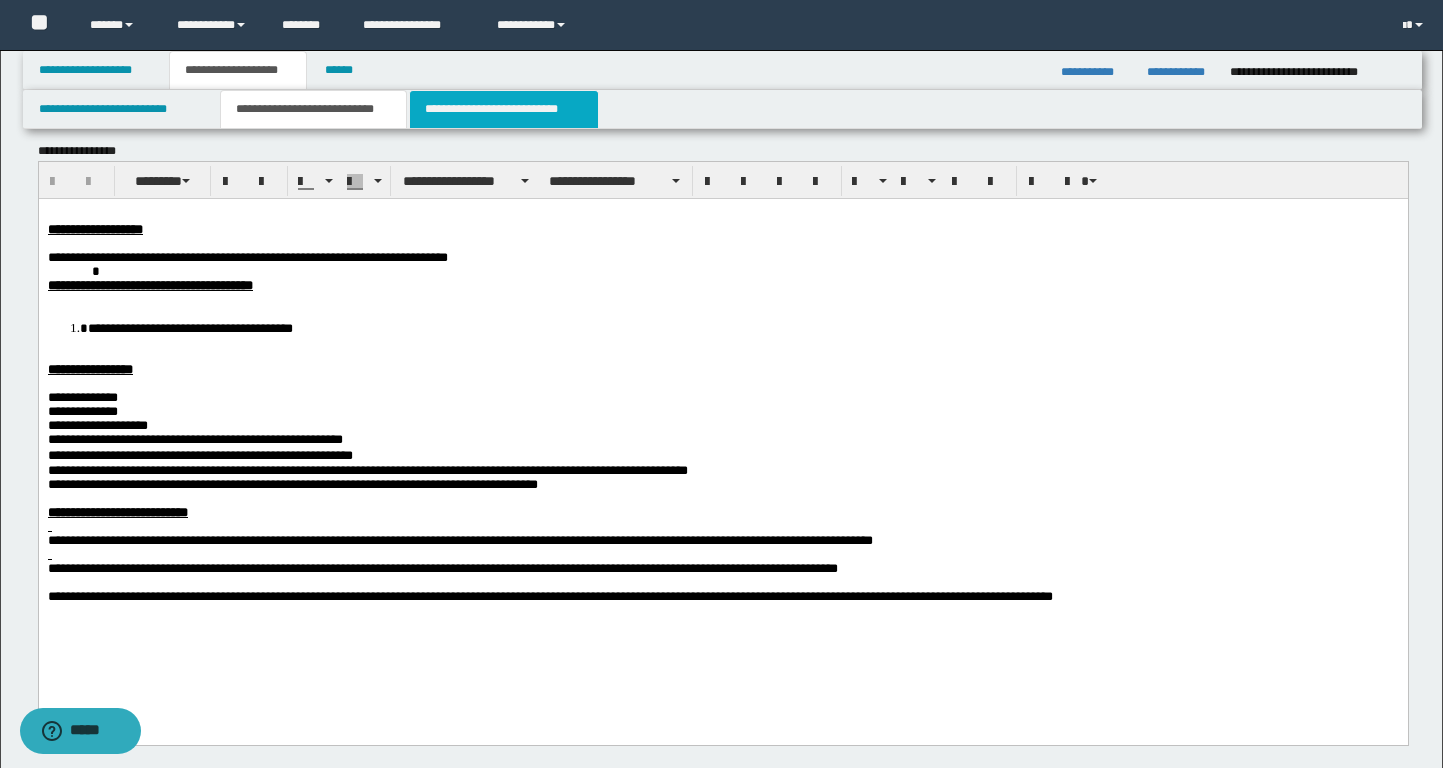 click on "**********" at bounding box center (504, 109) 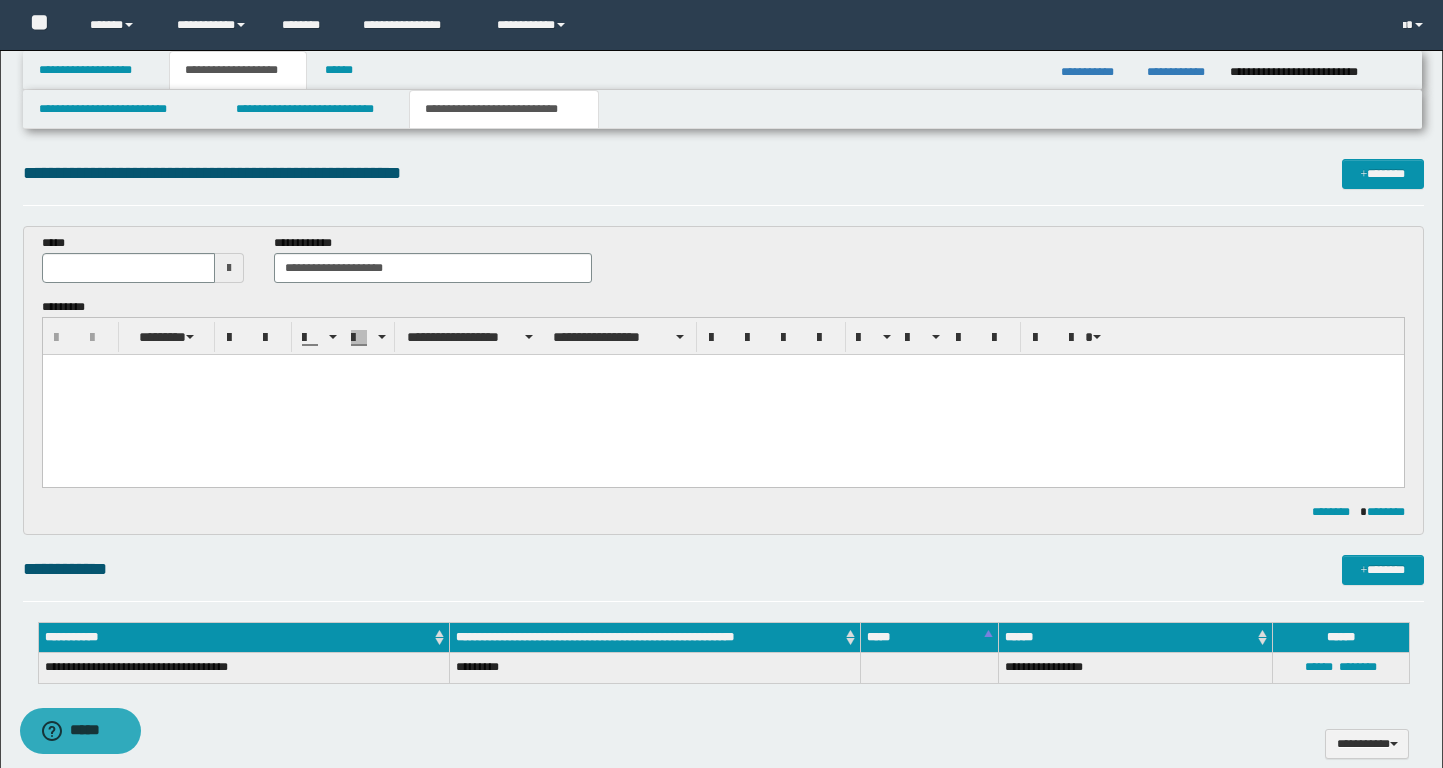 scroll, scrollTop: 0, scrollLeft: 0, axis: both 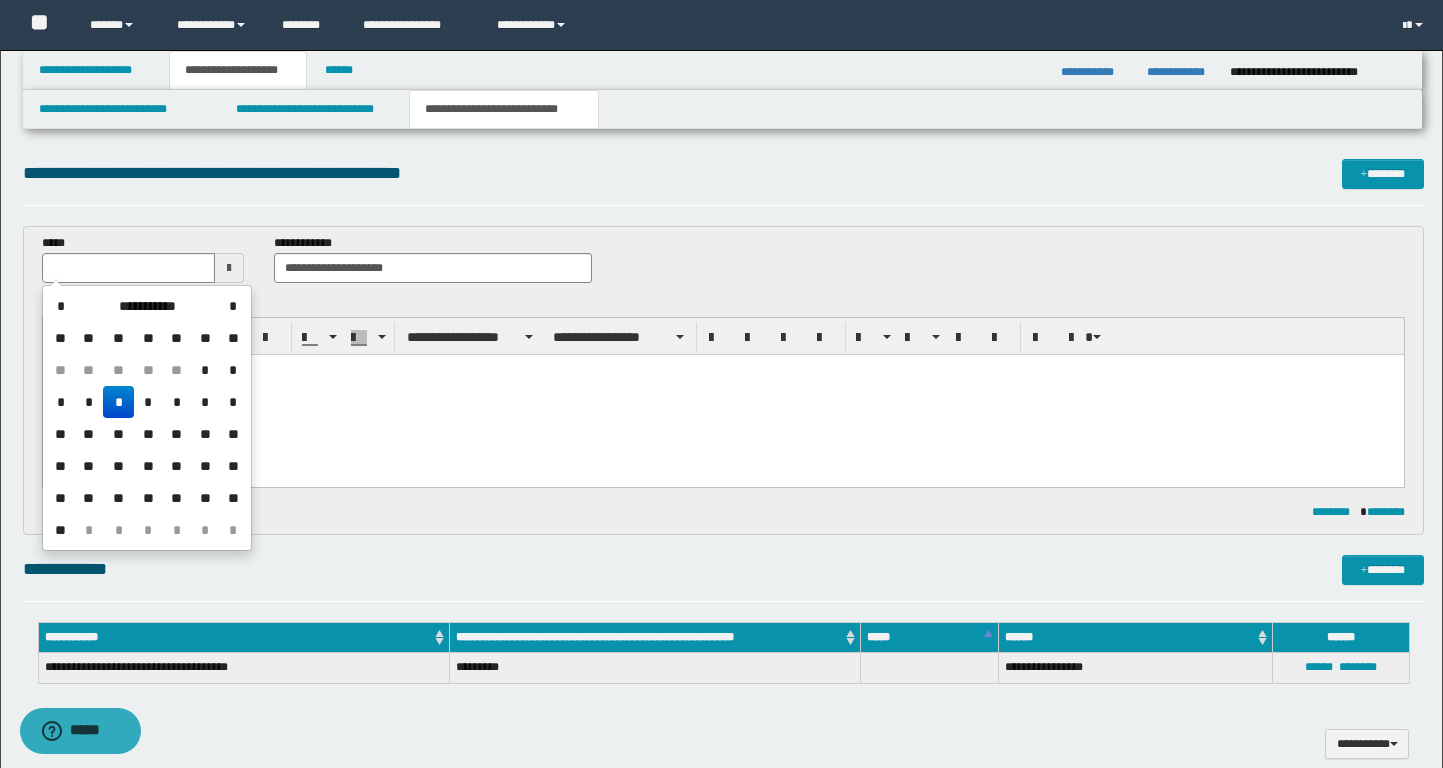 click on "*" at bounding box center (118, 402) 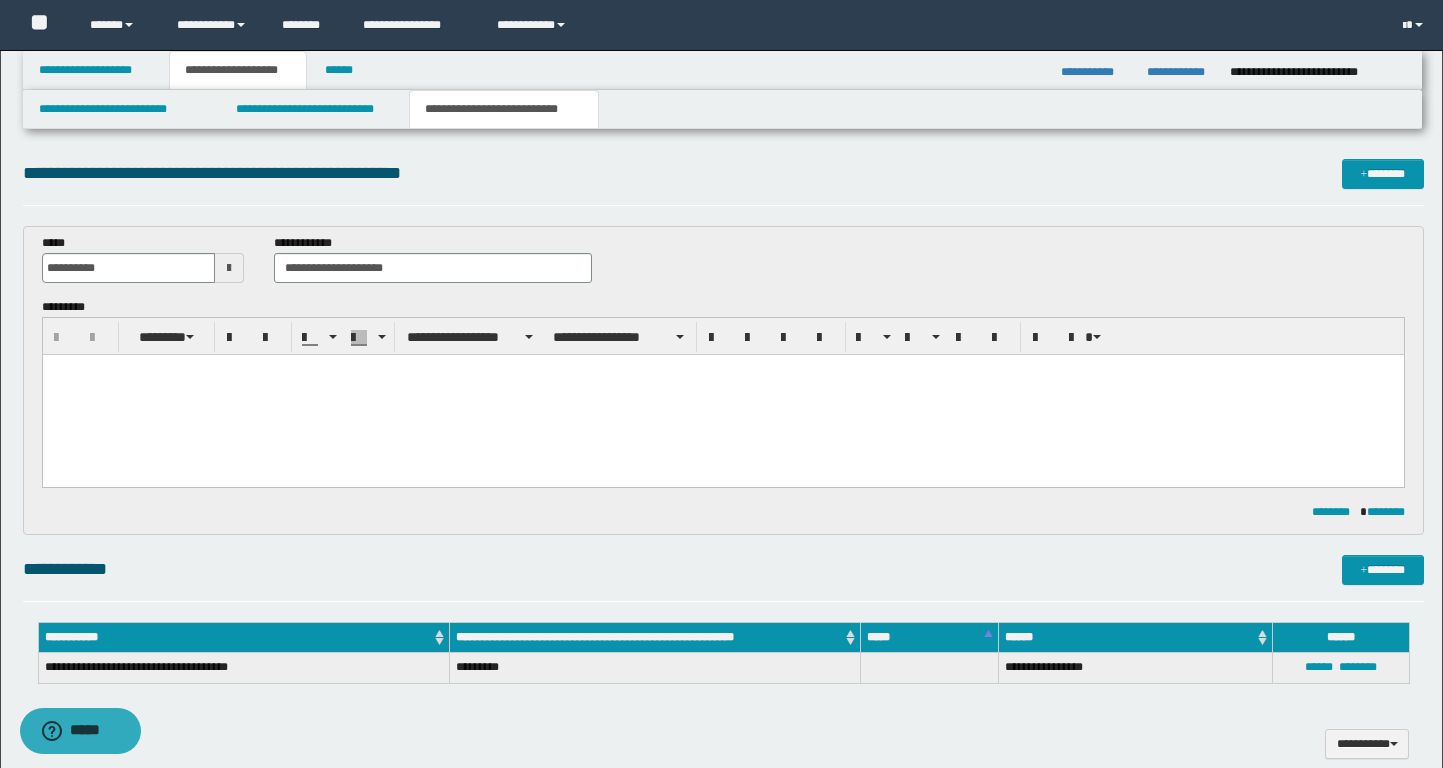 click at bounding box center (722, 395) 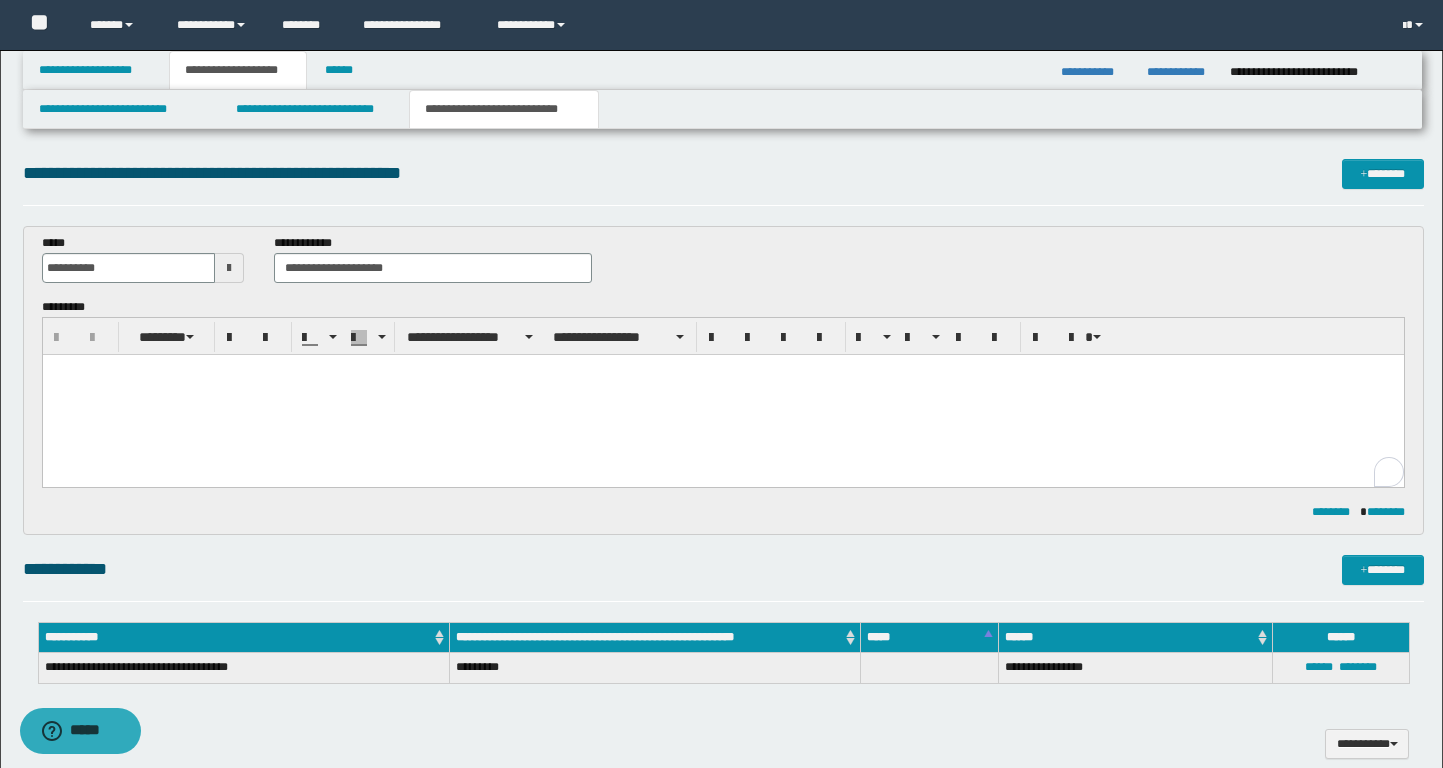 paste 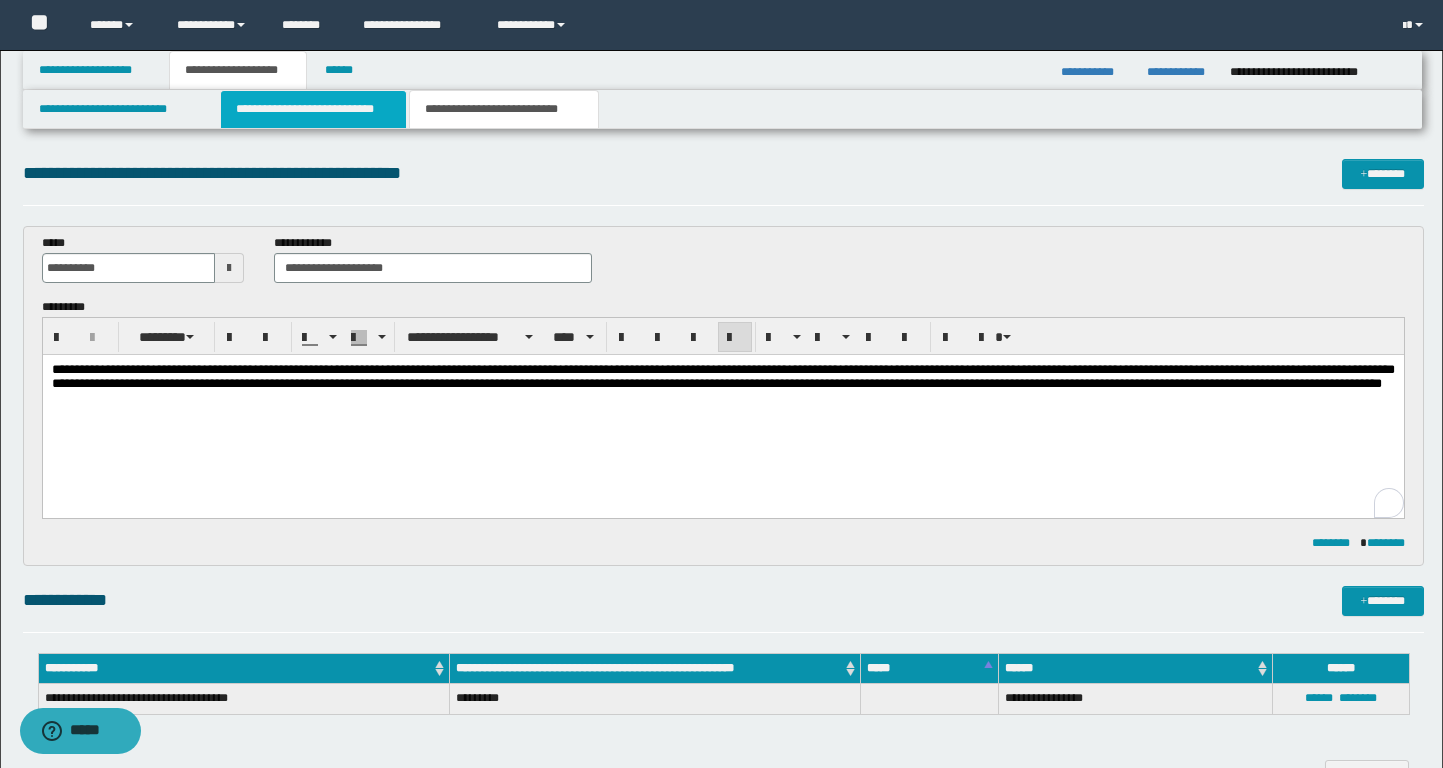 click on "**********" at bounding box center [314, 109] 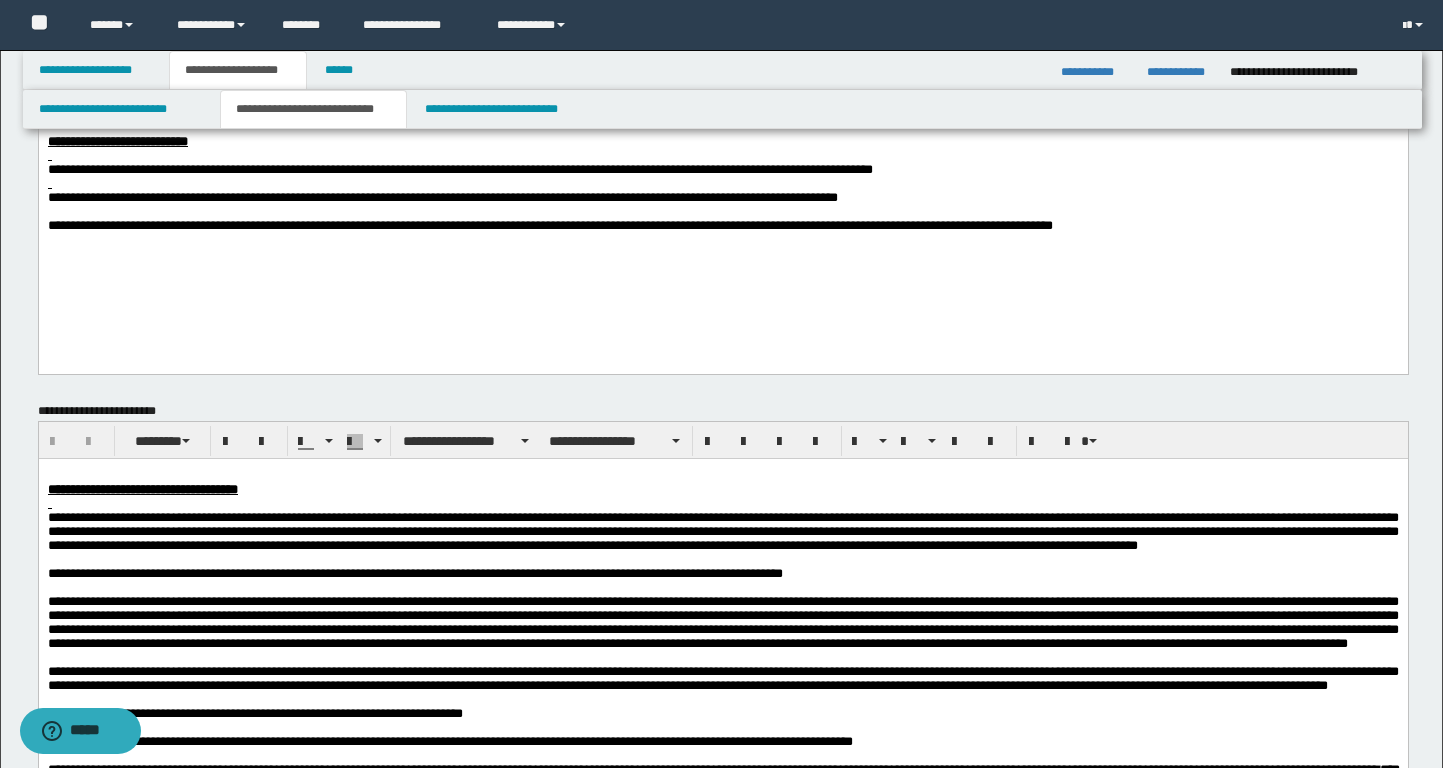 scroll, scrollTop: 389, scrollLeft: 0, axis: vertical 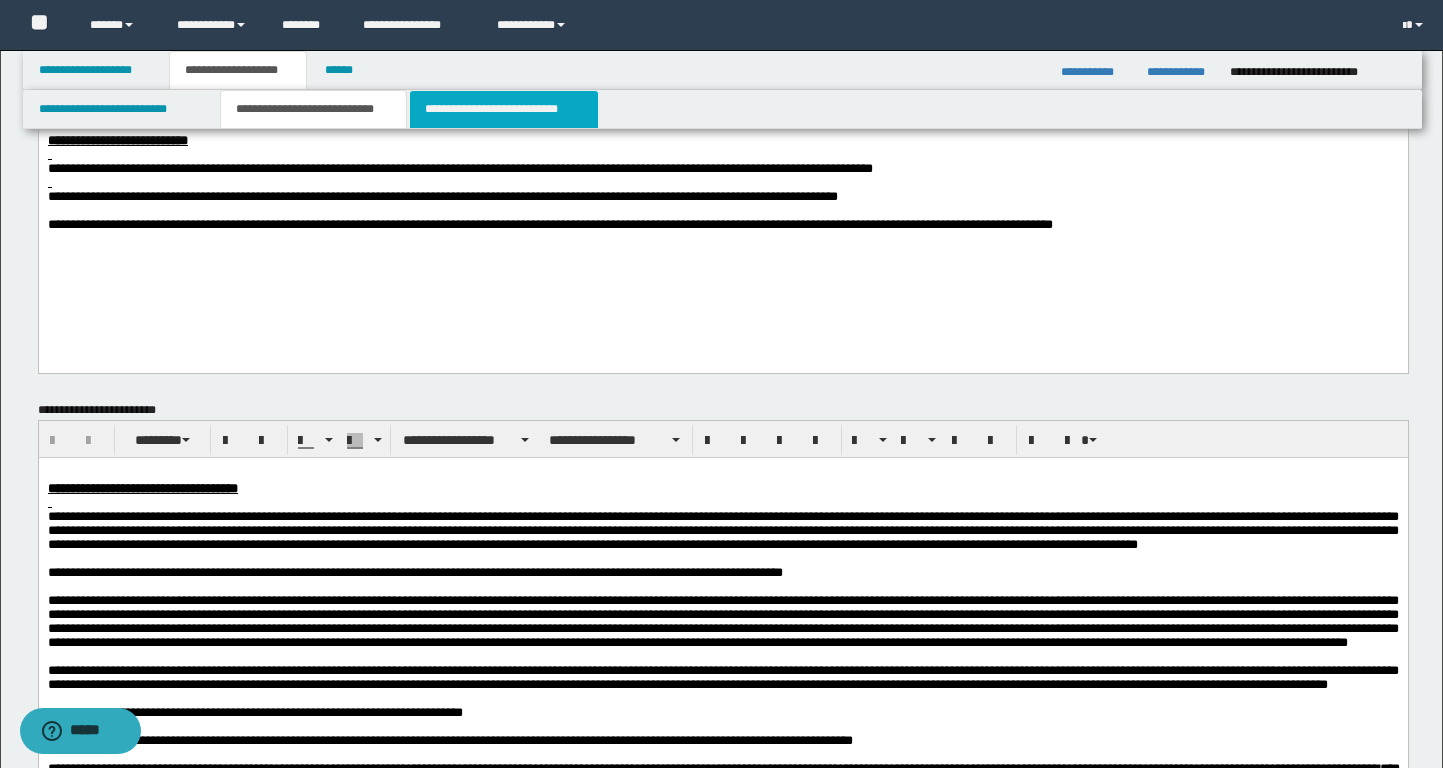 drag, startPoint x: 551, startPoint y: 116, endPoint x: 526, endPoint y: 302, distance: 187.67259 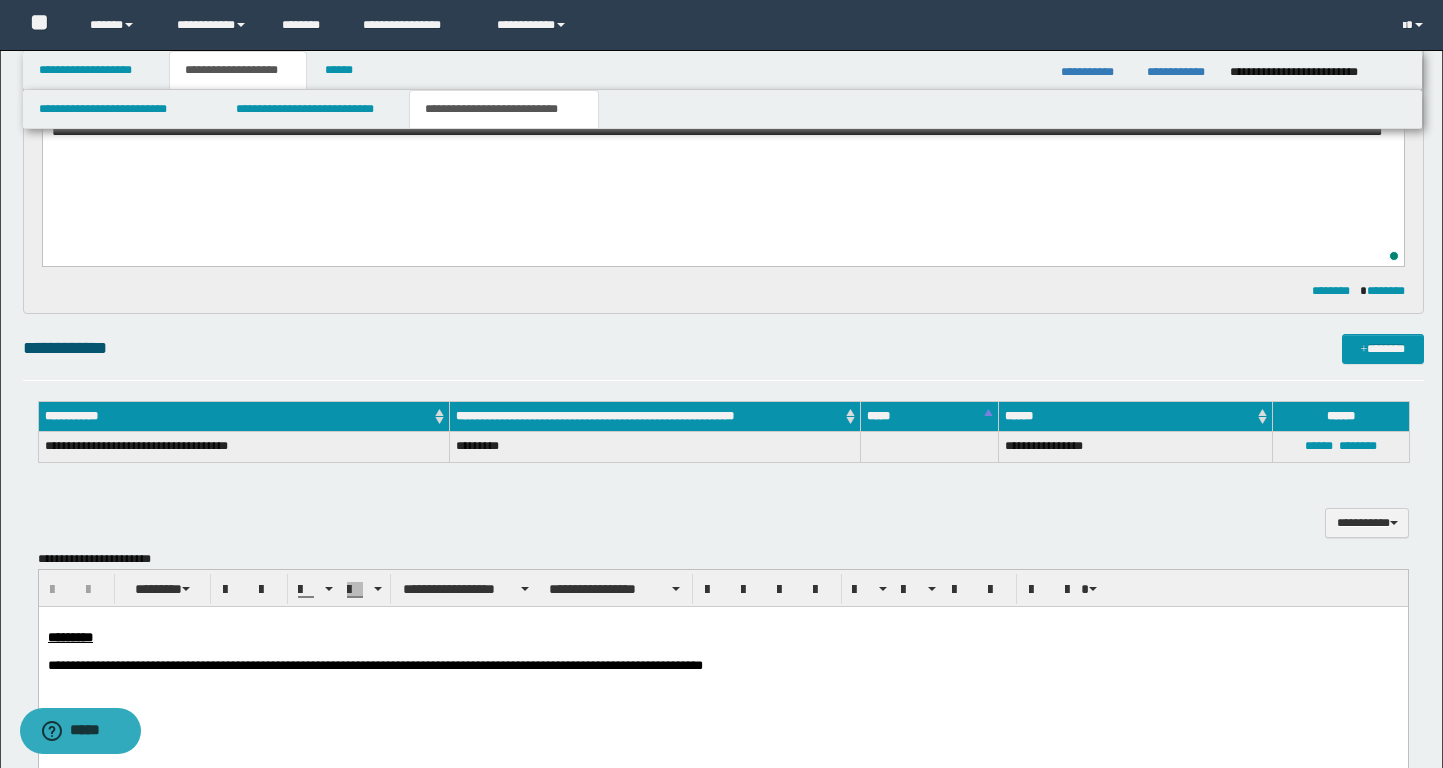 scroll, scrollTop: 0, scrollLeft: 0, axis: both 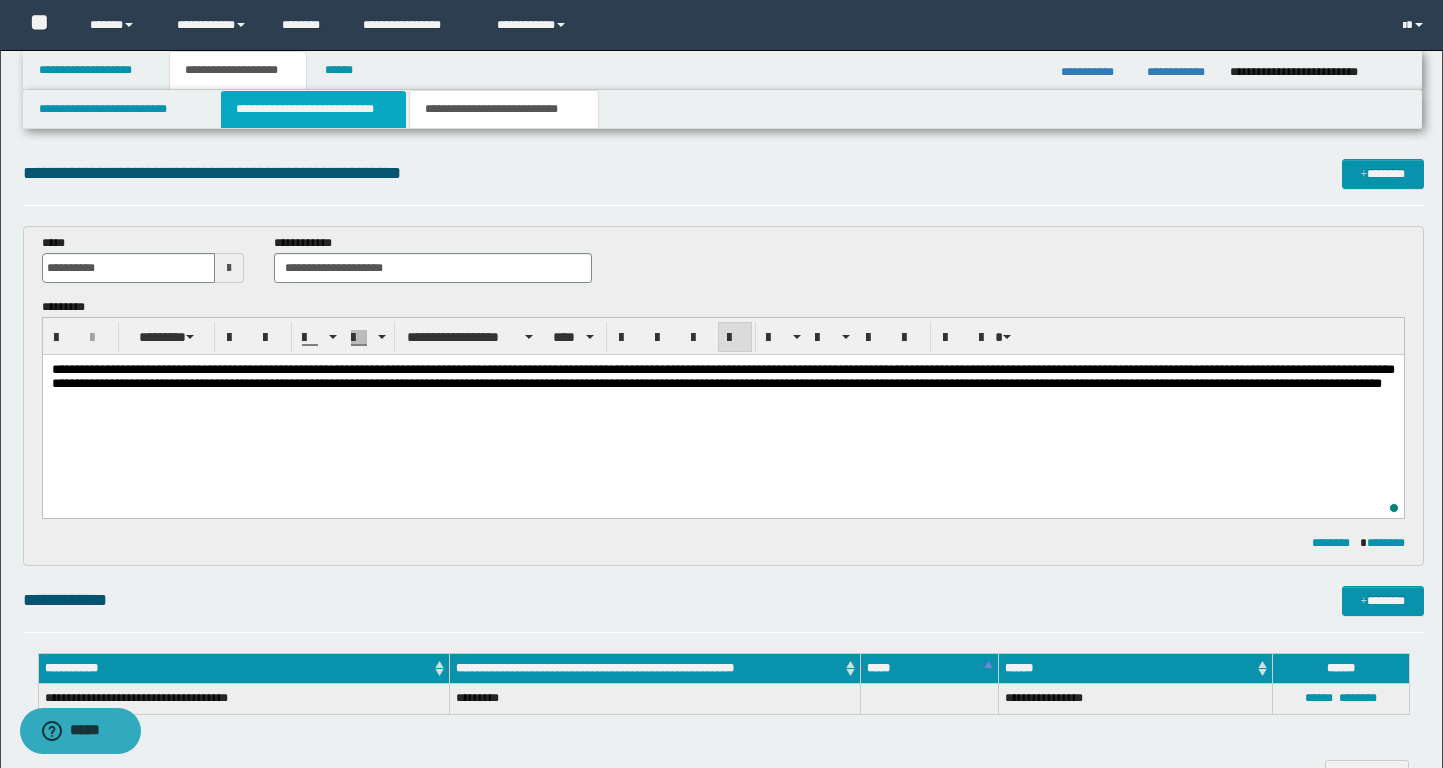 click on "**********" at bounding box center (314, 109) 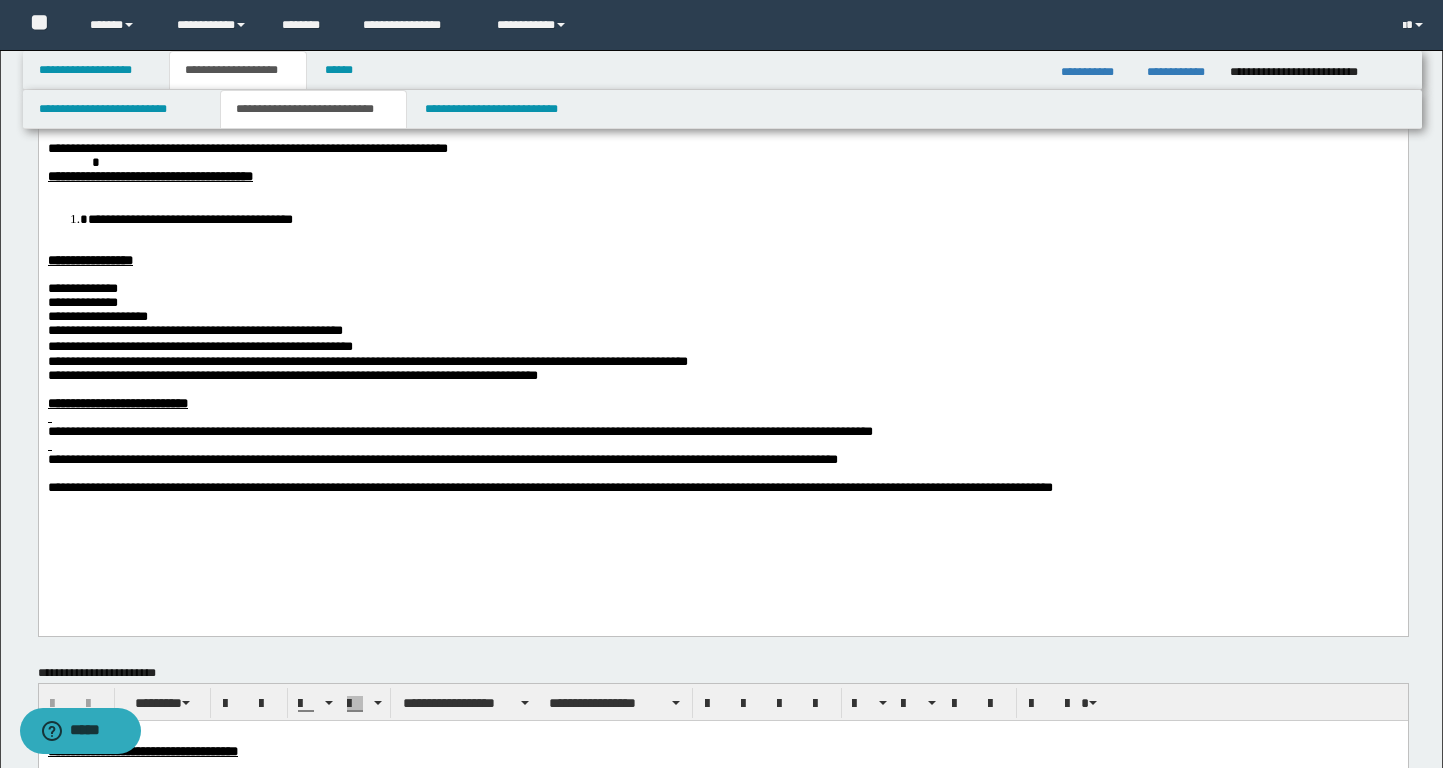 scroll, scrollTop: 185, scrollLeft: 0, axis: vertical 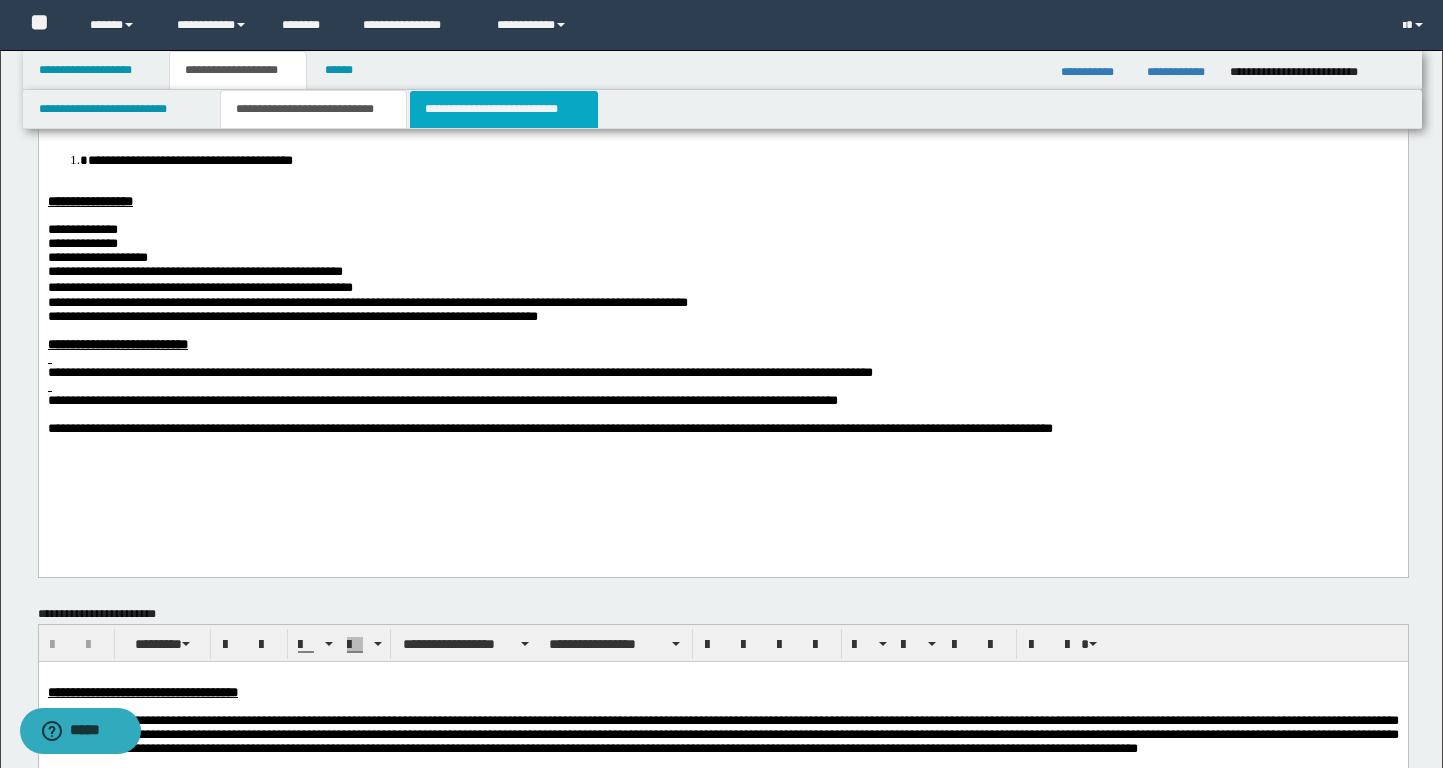 click on "**********" at bounding box center (504, 109) 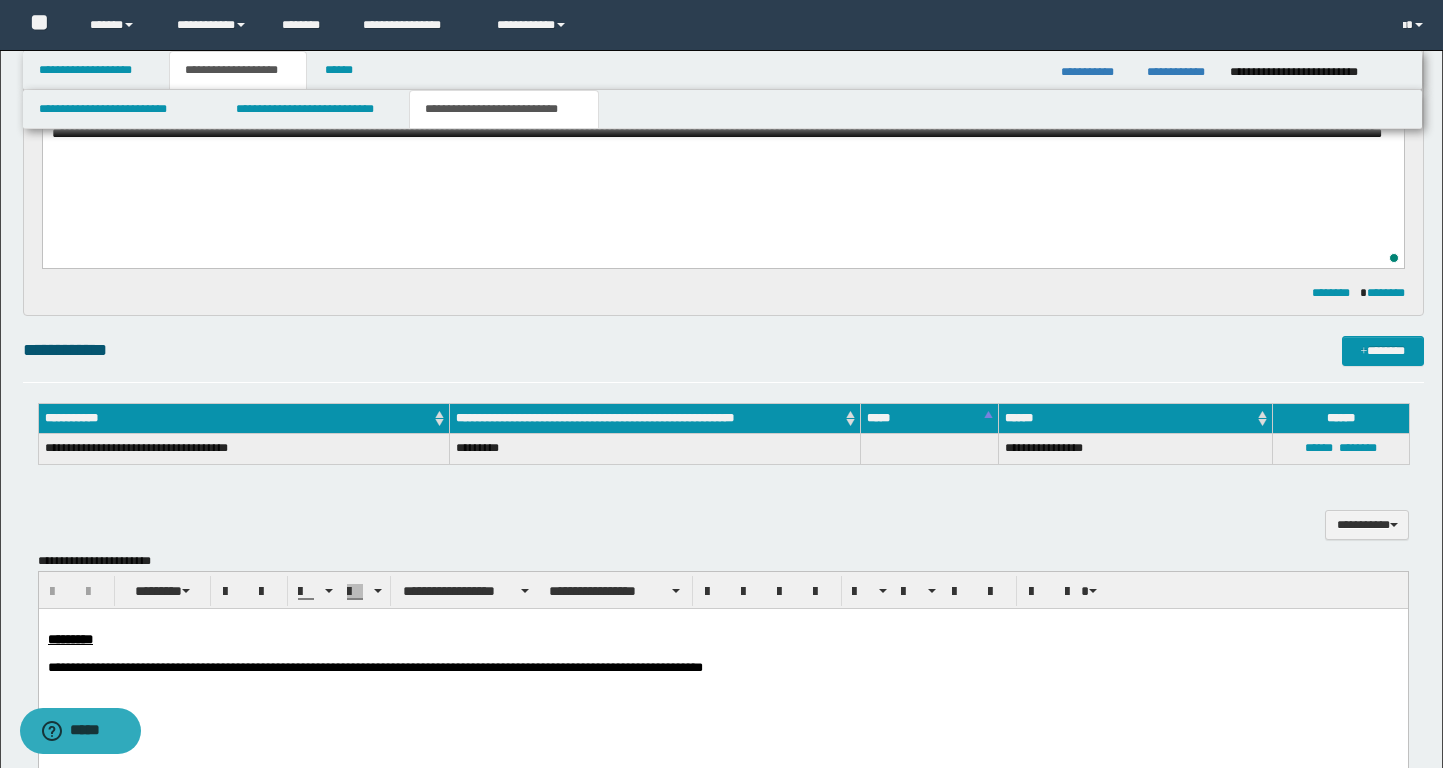 scroll, scrollTop: 258, scrollLeft: 0, axis: vertical 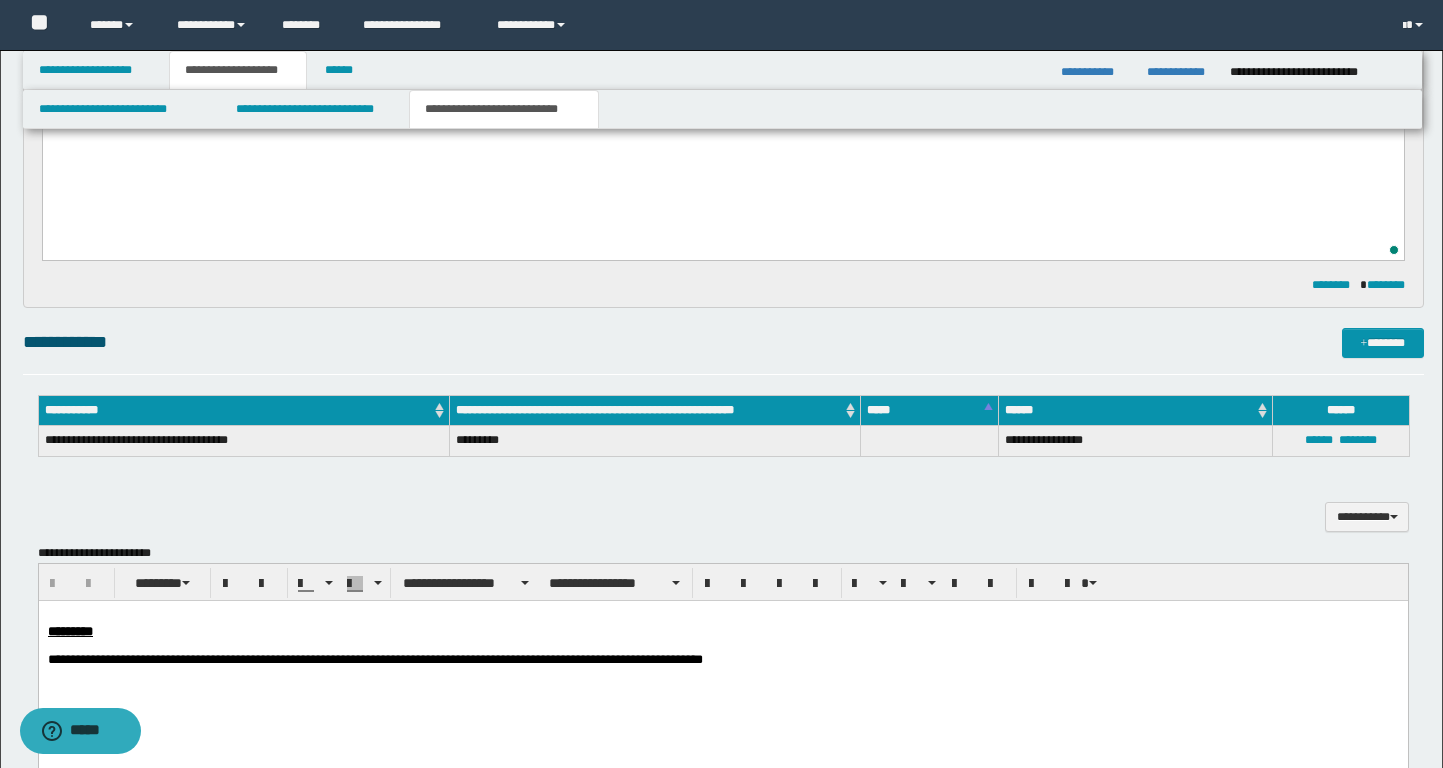 click on "**********" at bounding box center (722, 660) 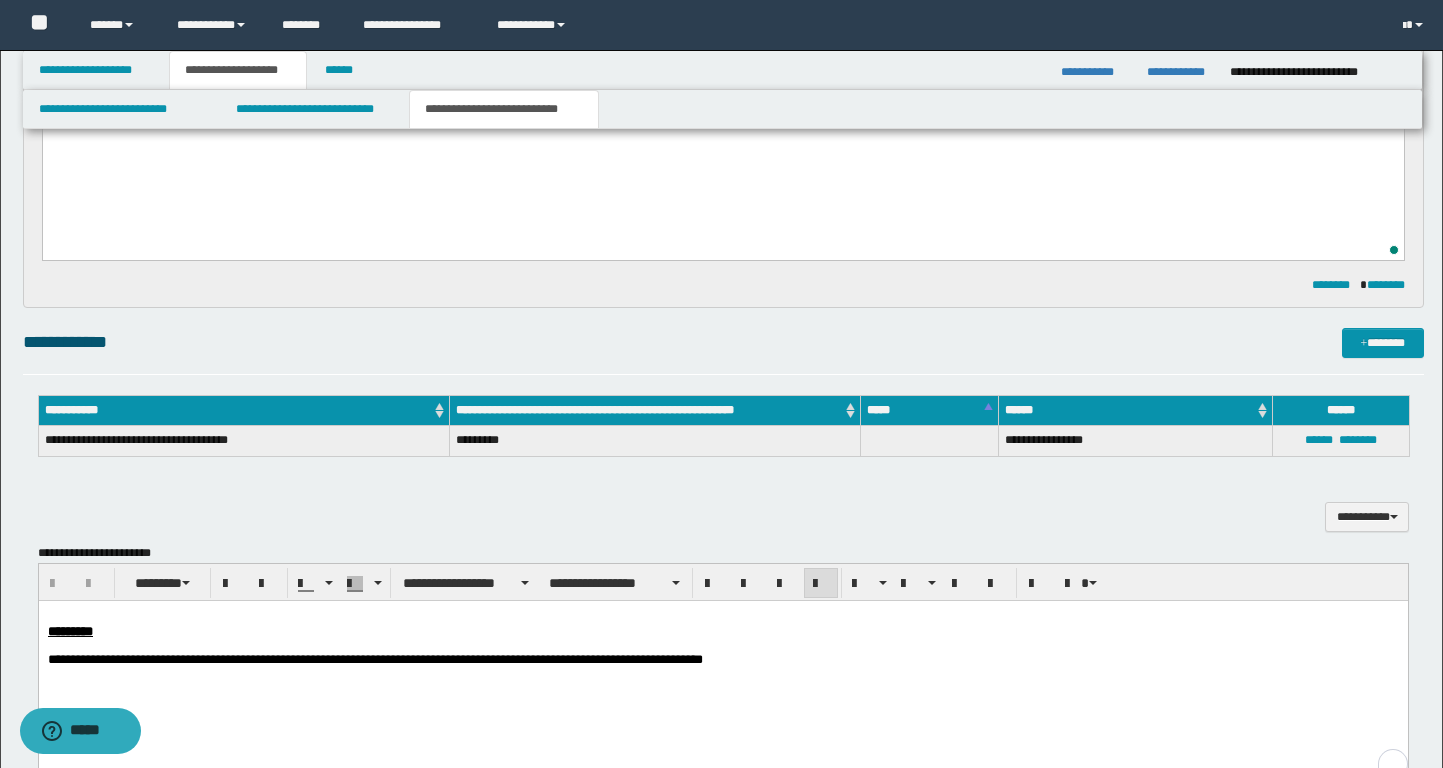 type 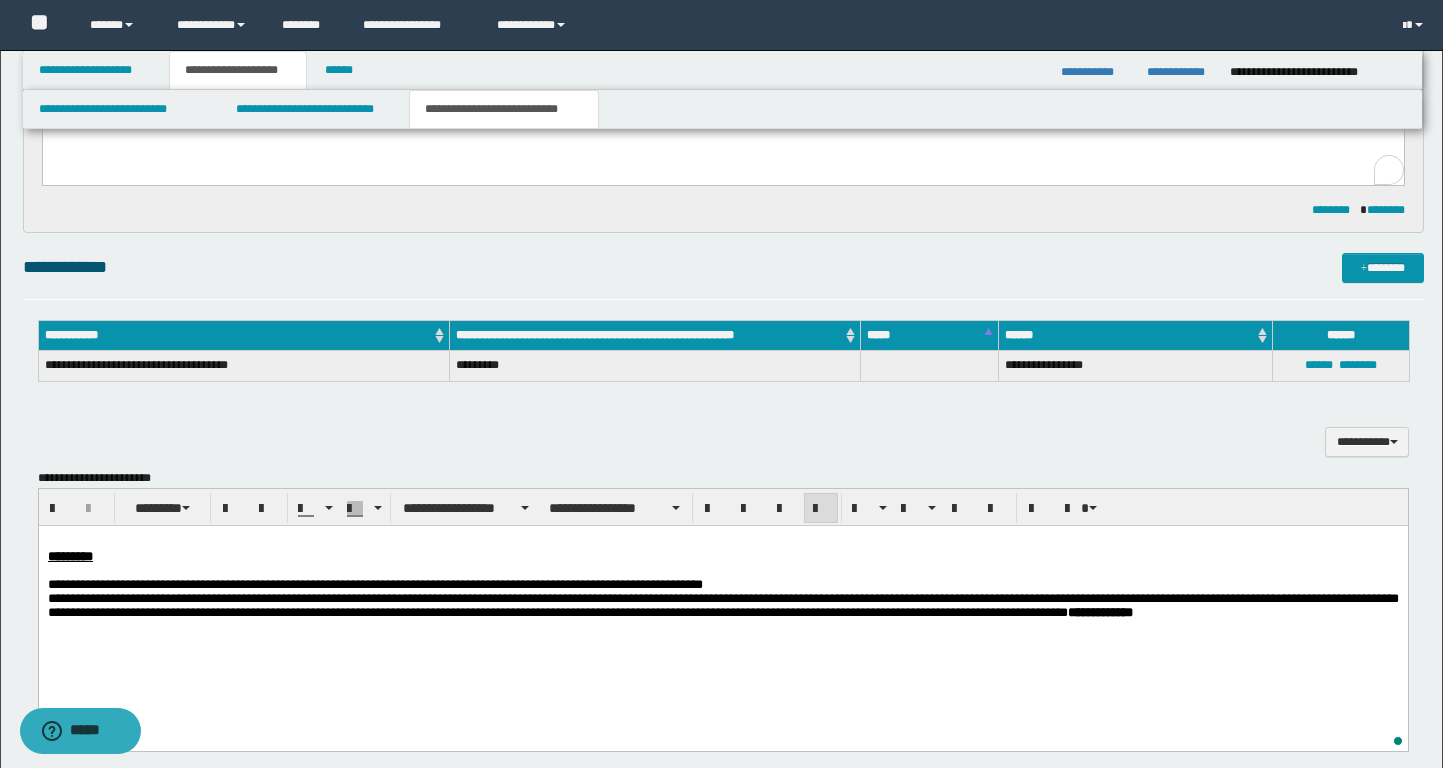 scroll, scrollTop: 343, scrollLeft: 0, axis: vertical 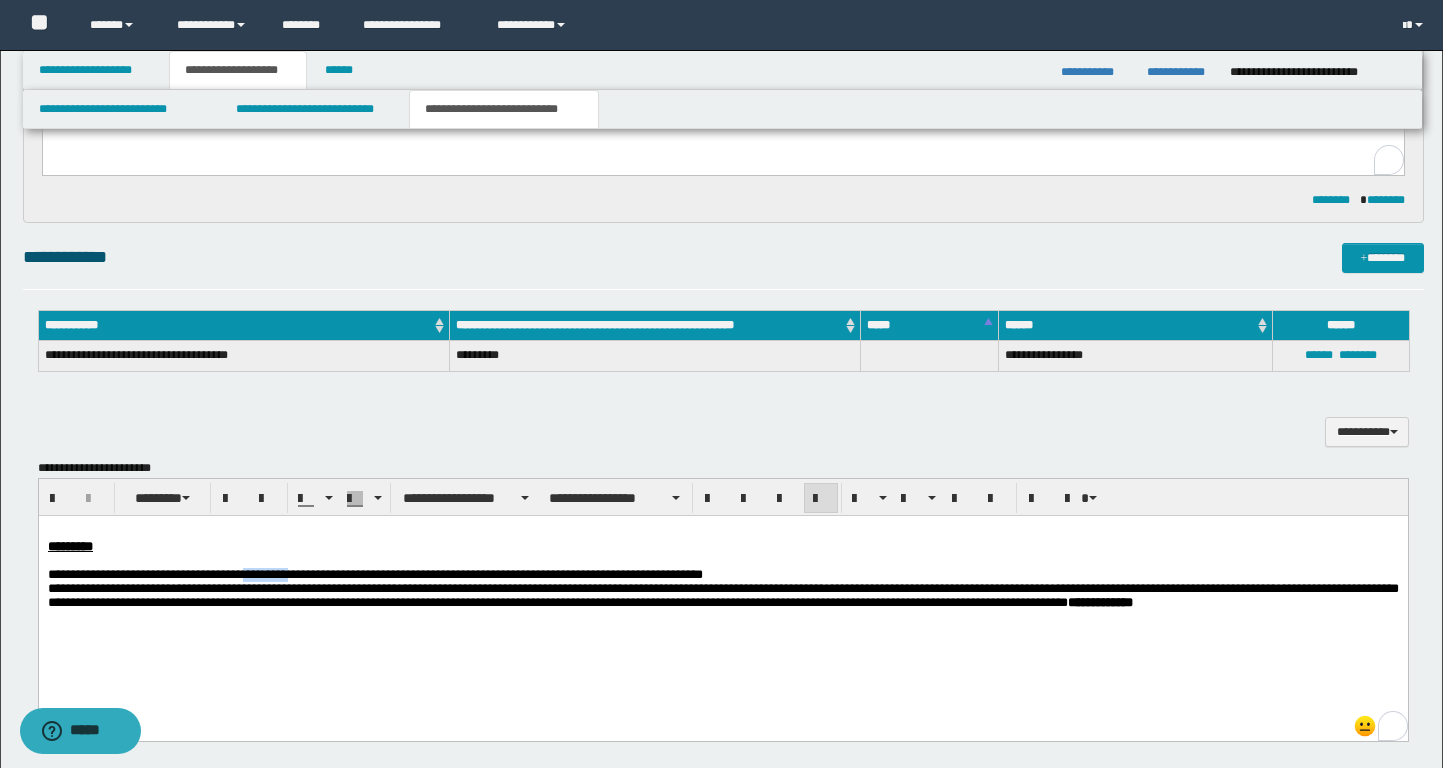 drag, startPoint x: 333, startPoint y: 576, endPoint x: 282, endPoint y: 575, distance: 51.009804 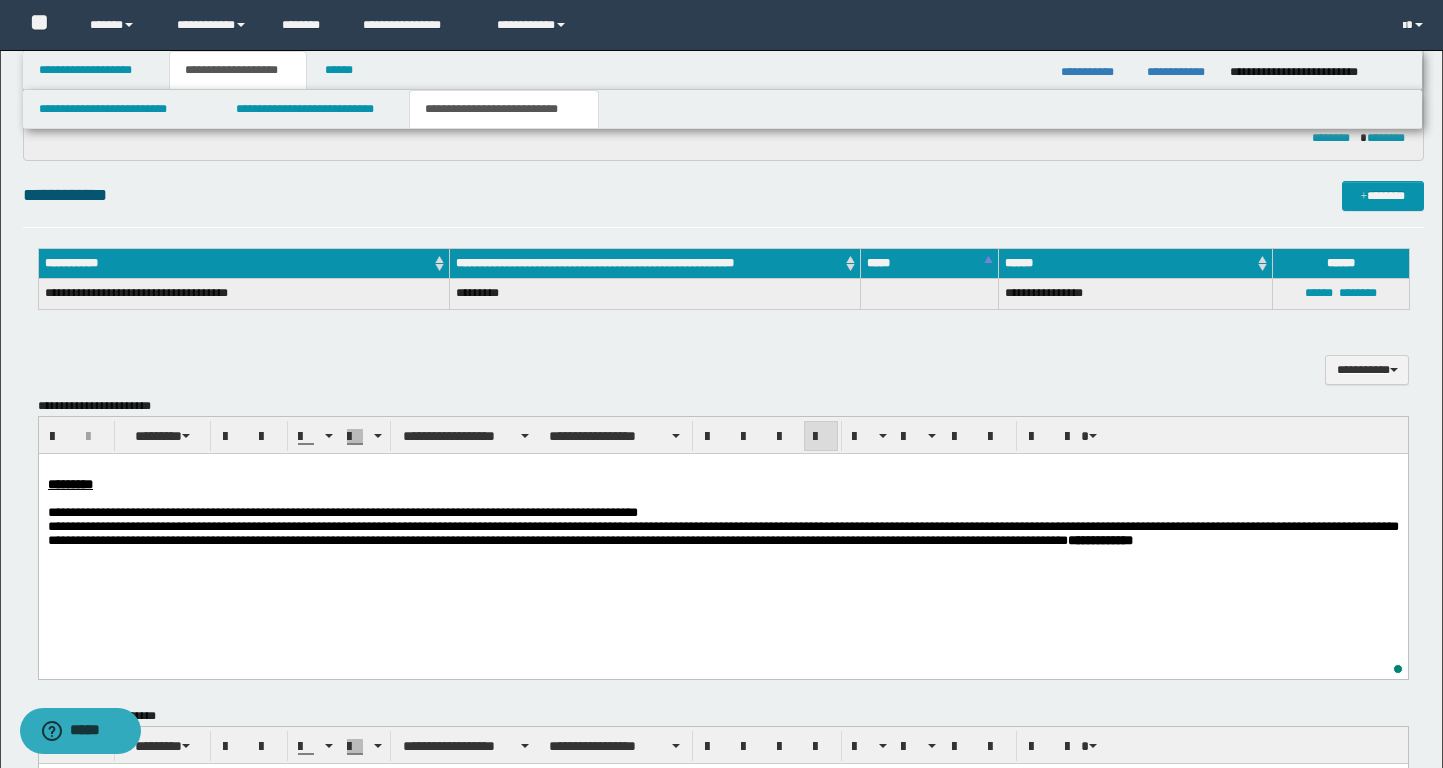 scroll, scrollTop: 407, scrollLeft: 0, axis: vertical 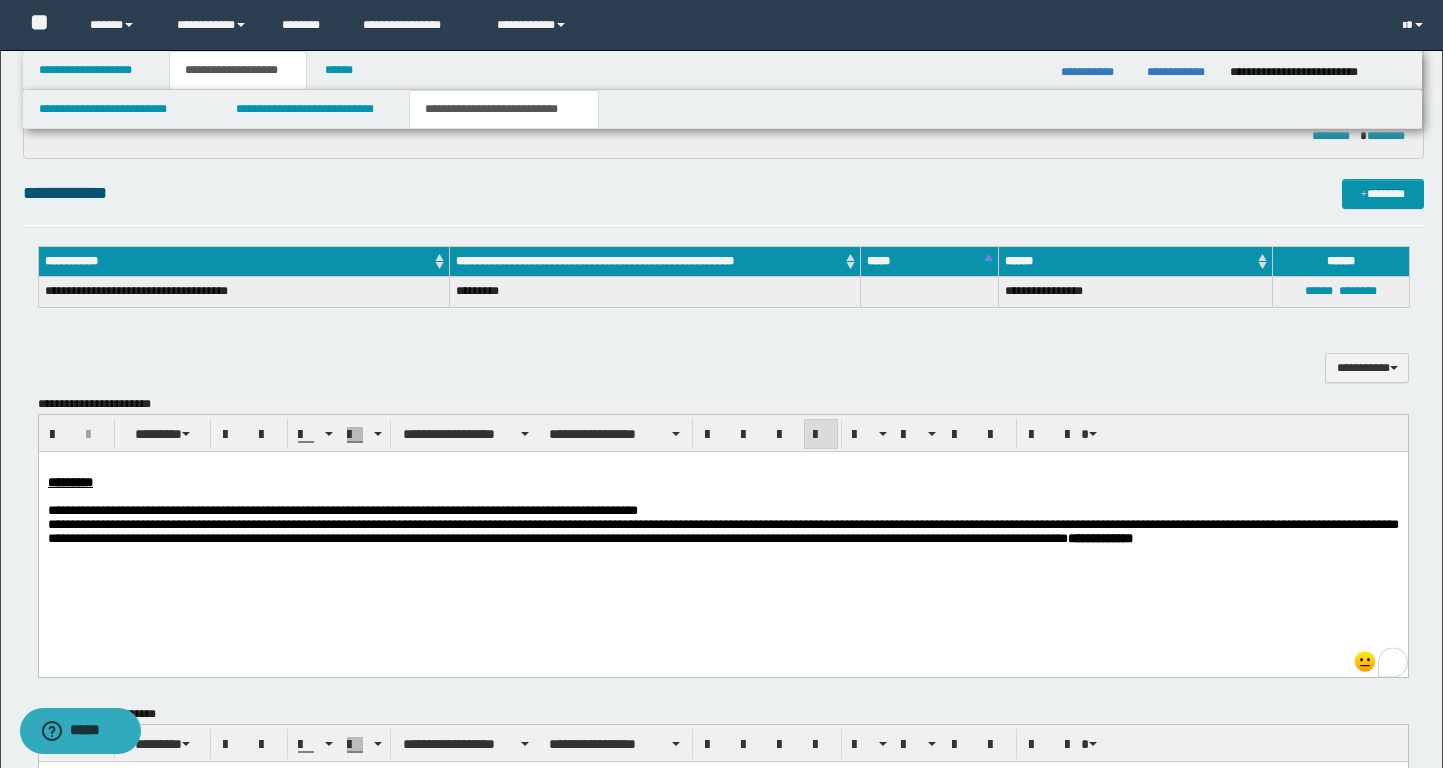 click on "**********" at bounding box center [492, 510] 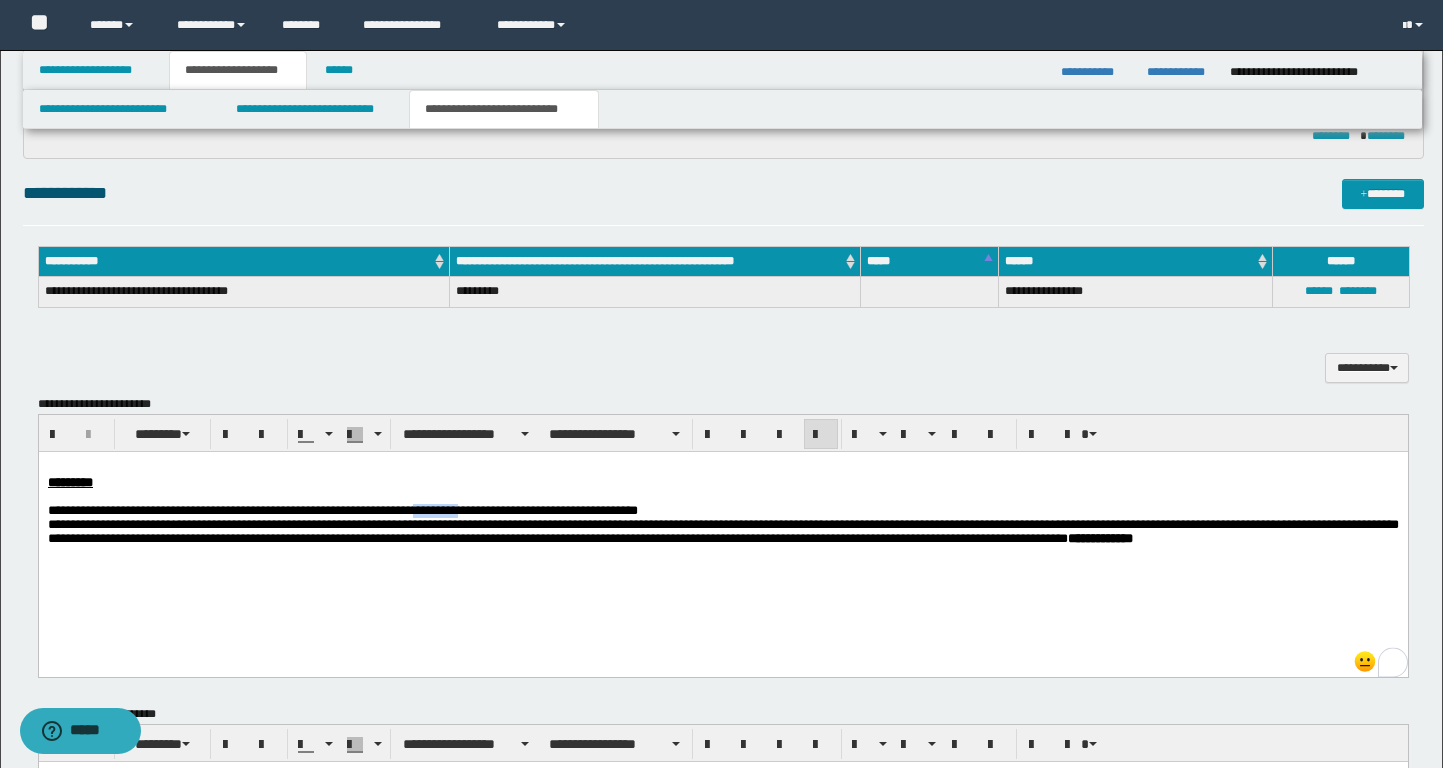 drag, startPoint x: 542, startPoint y: 517, endPoint x: 483, endPoint y: 517, distance: 59 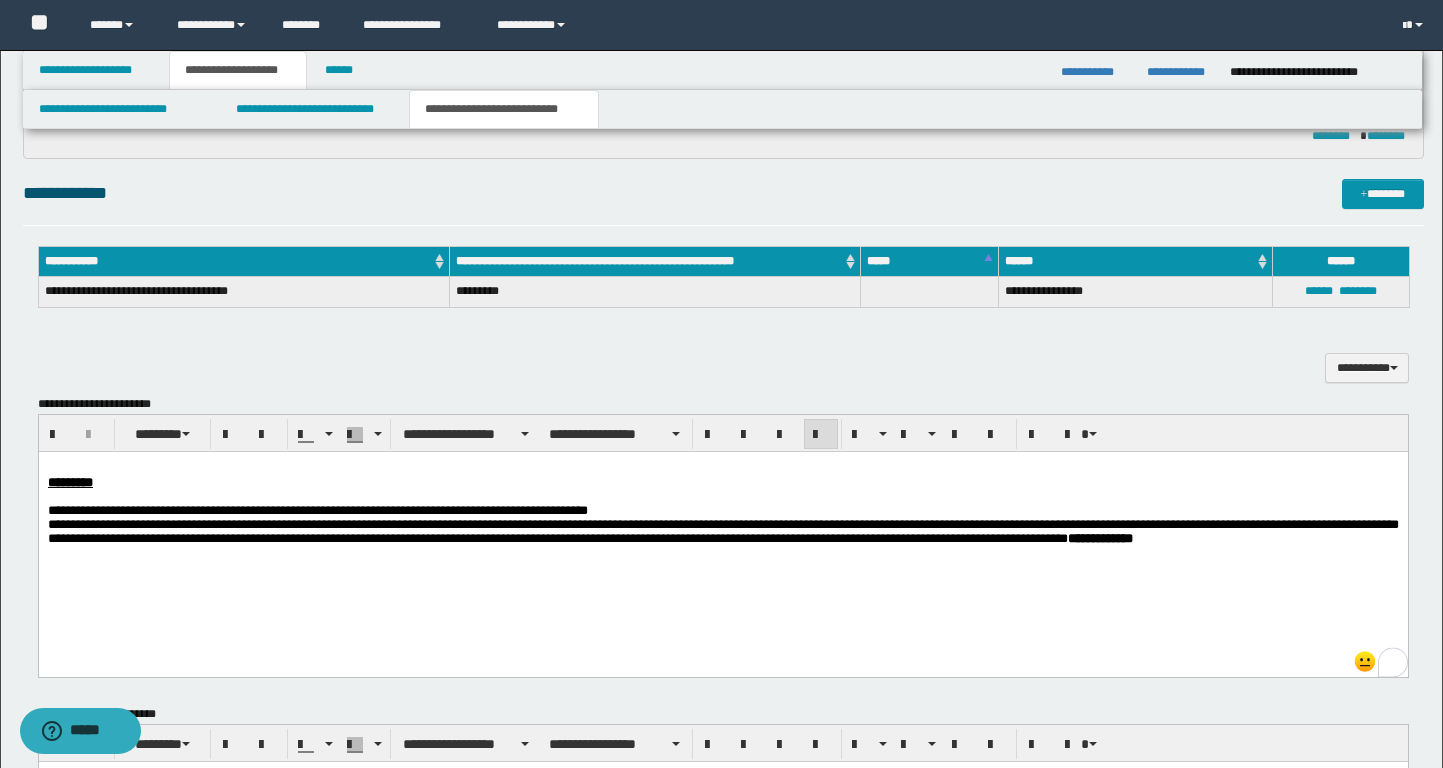 click on "**********" at bounding box center (467, 510) 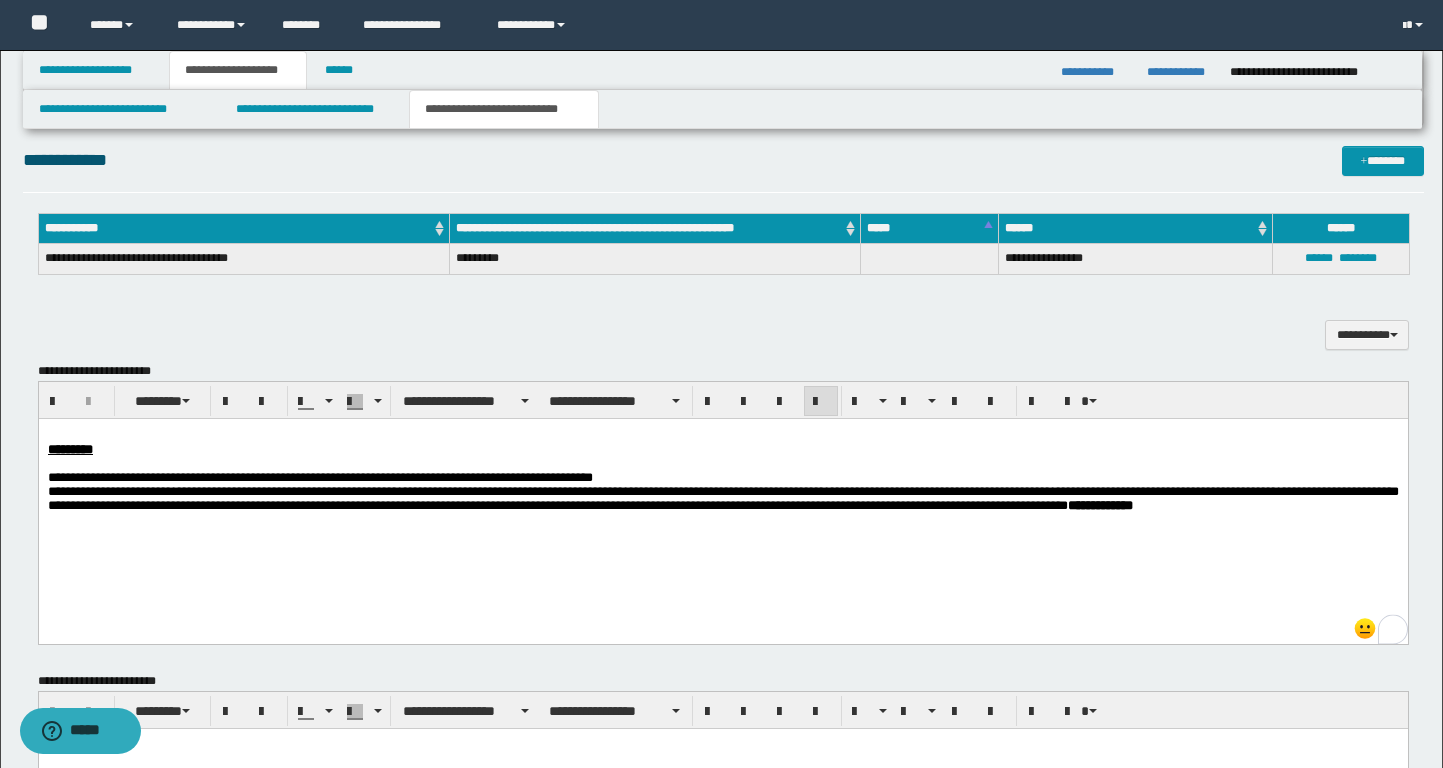 scroll, scrollTop: 441, scrollLeft: 0, axis: vertical 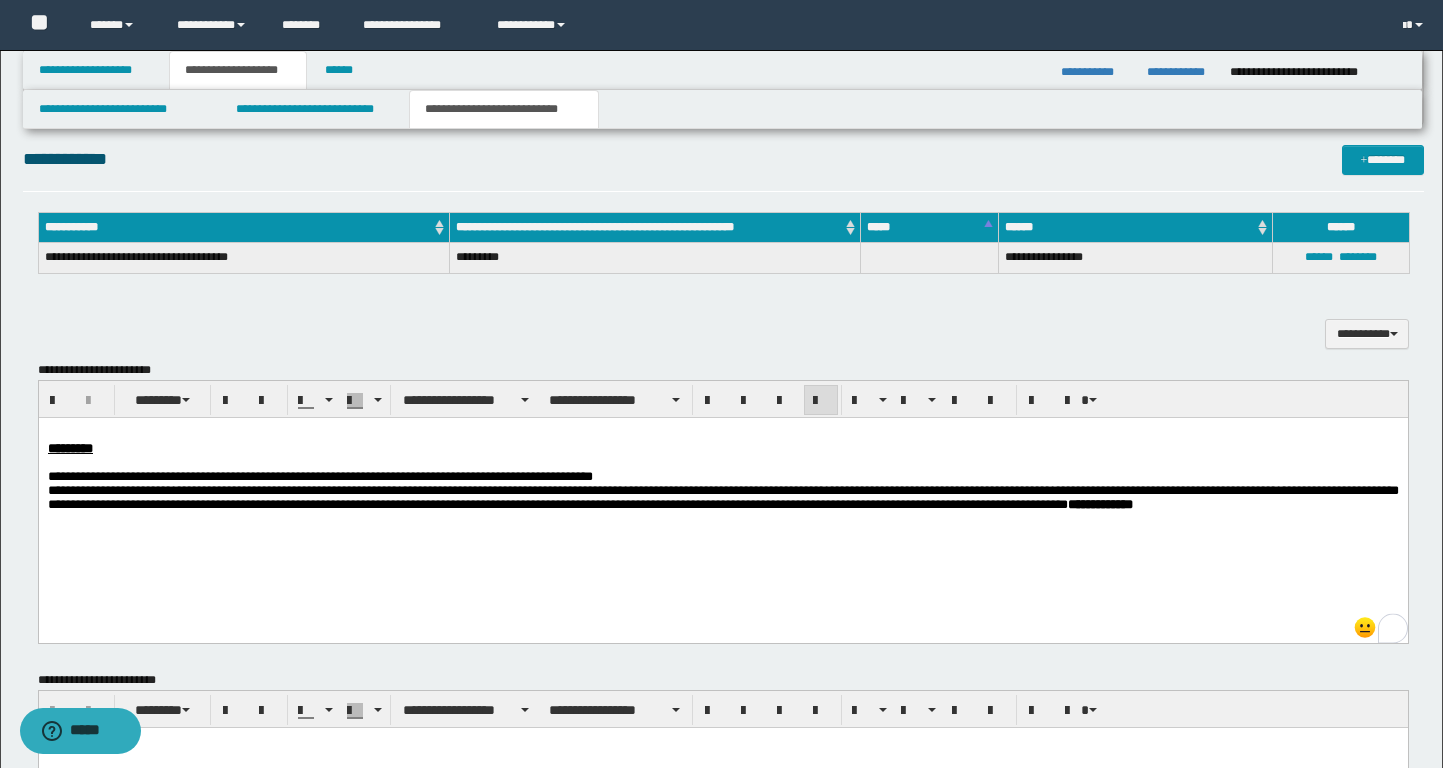click on "**********" at bounding box center (722, 497) 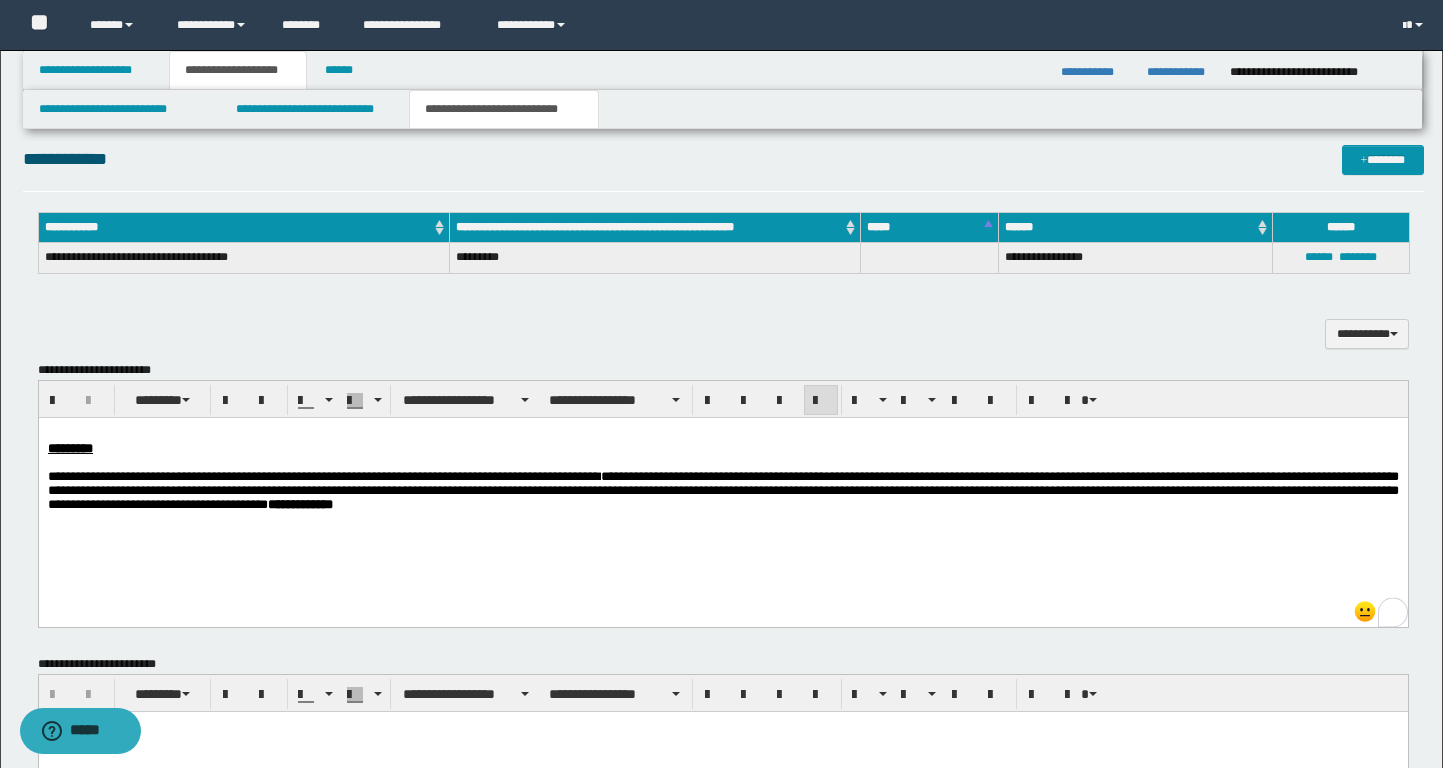 scroll, scrollTop: 481, scrollLeft: 0, axis: vertical 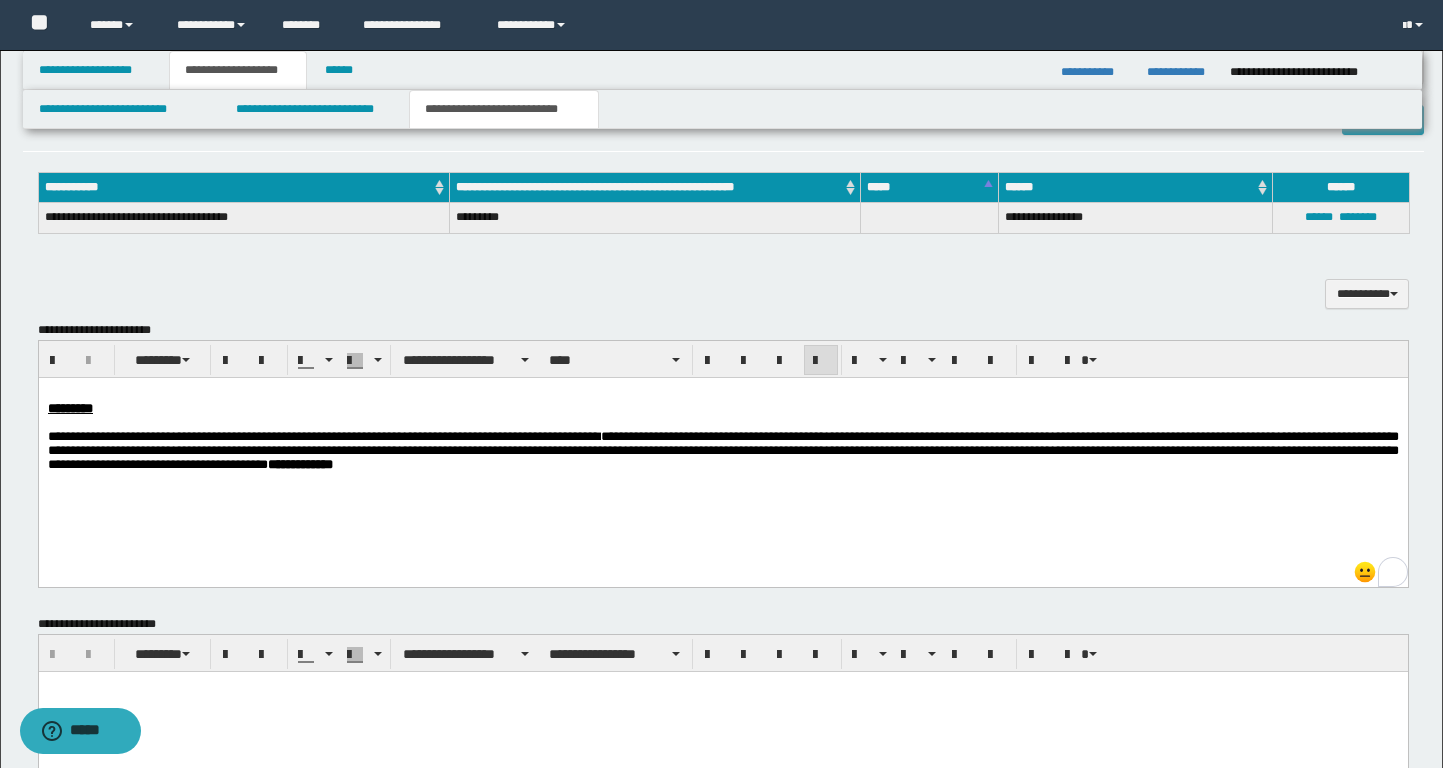click on "**********" at bounding box center [722, 450] 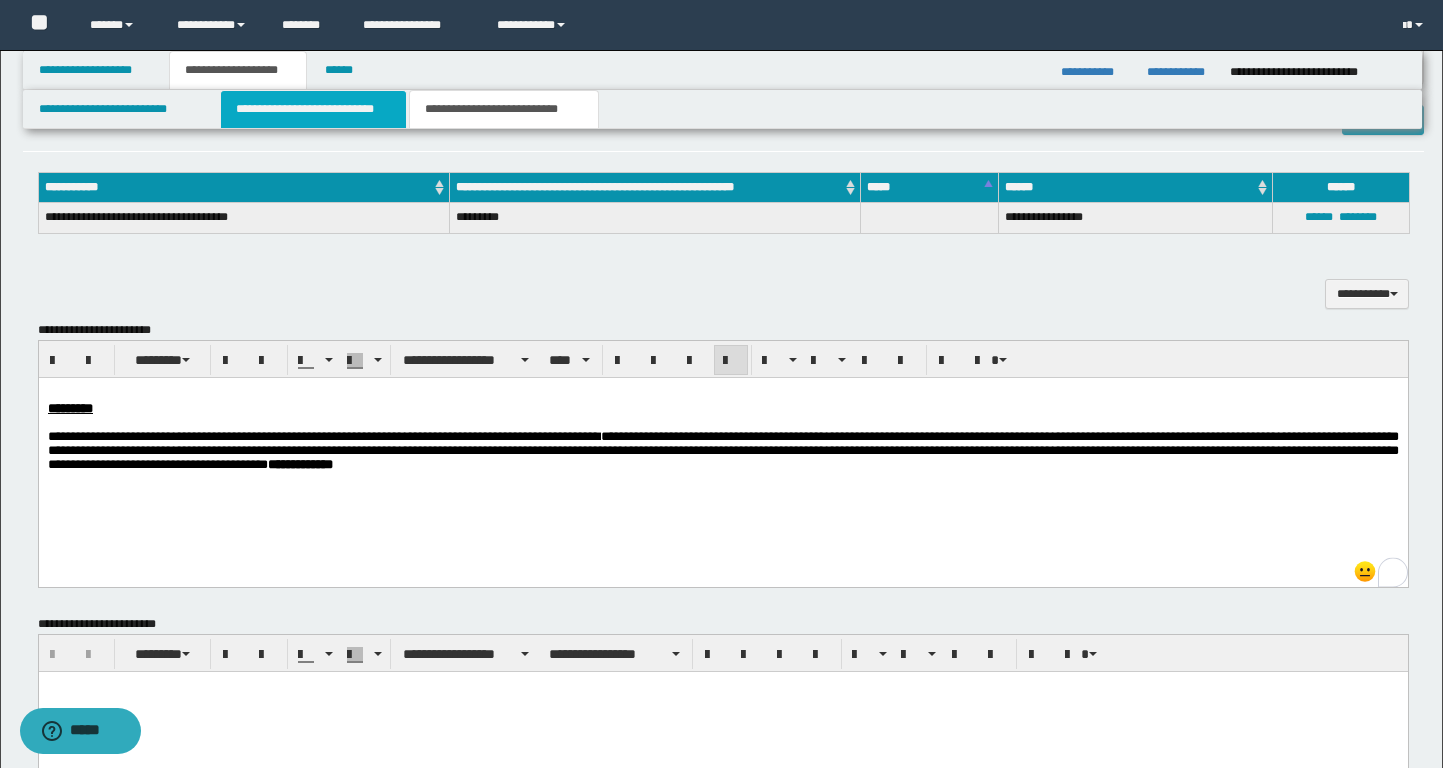 click on "**********" at bounding box center [314, 109] 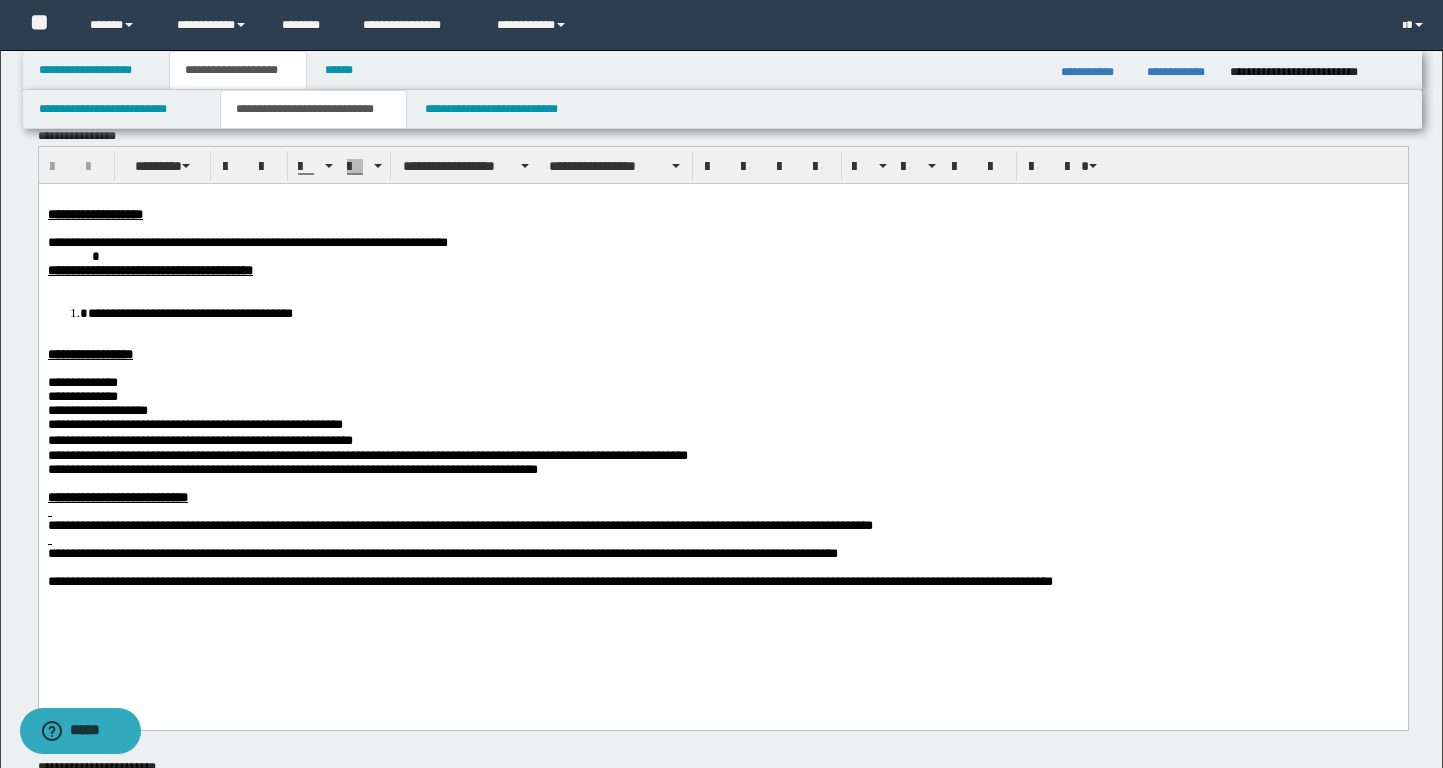 scroll, scrollTop: 0, scrollLeft: 0, axis: both 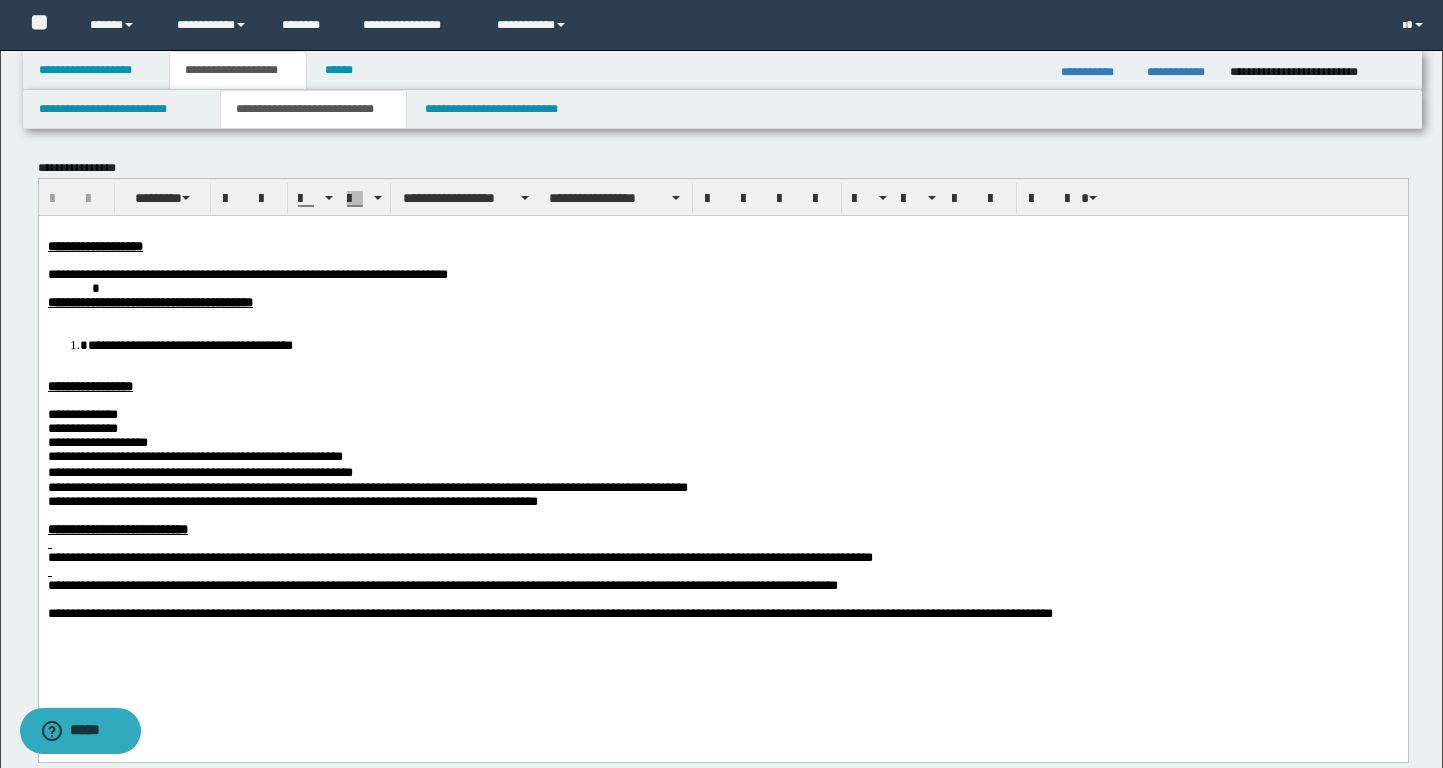 click on "**********" at bounding box center (722, 447) 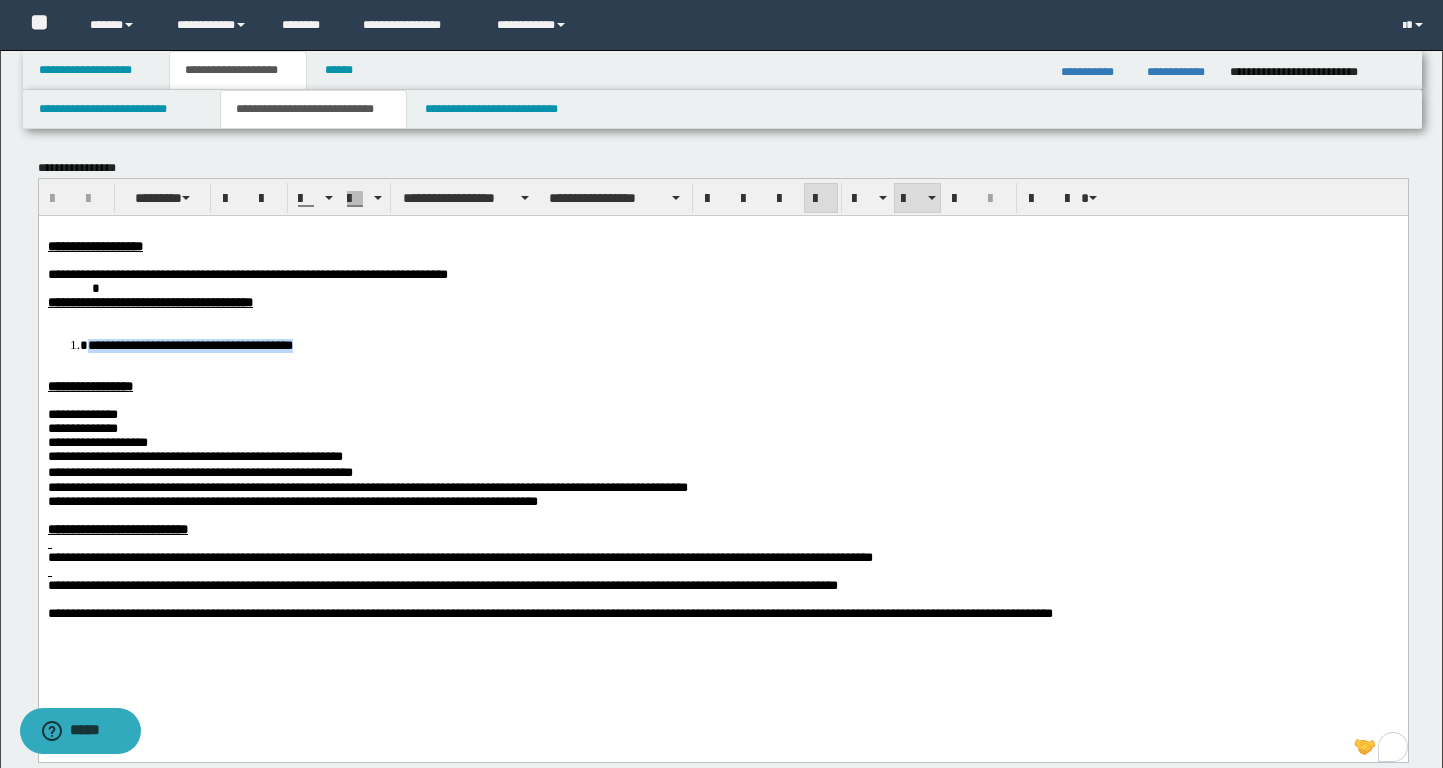 drag, startPoint x: 340, startPoint y: 350, endPoint x: 89, endPoint y: 349, distance: 251.002 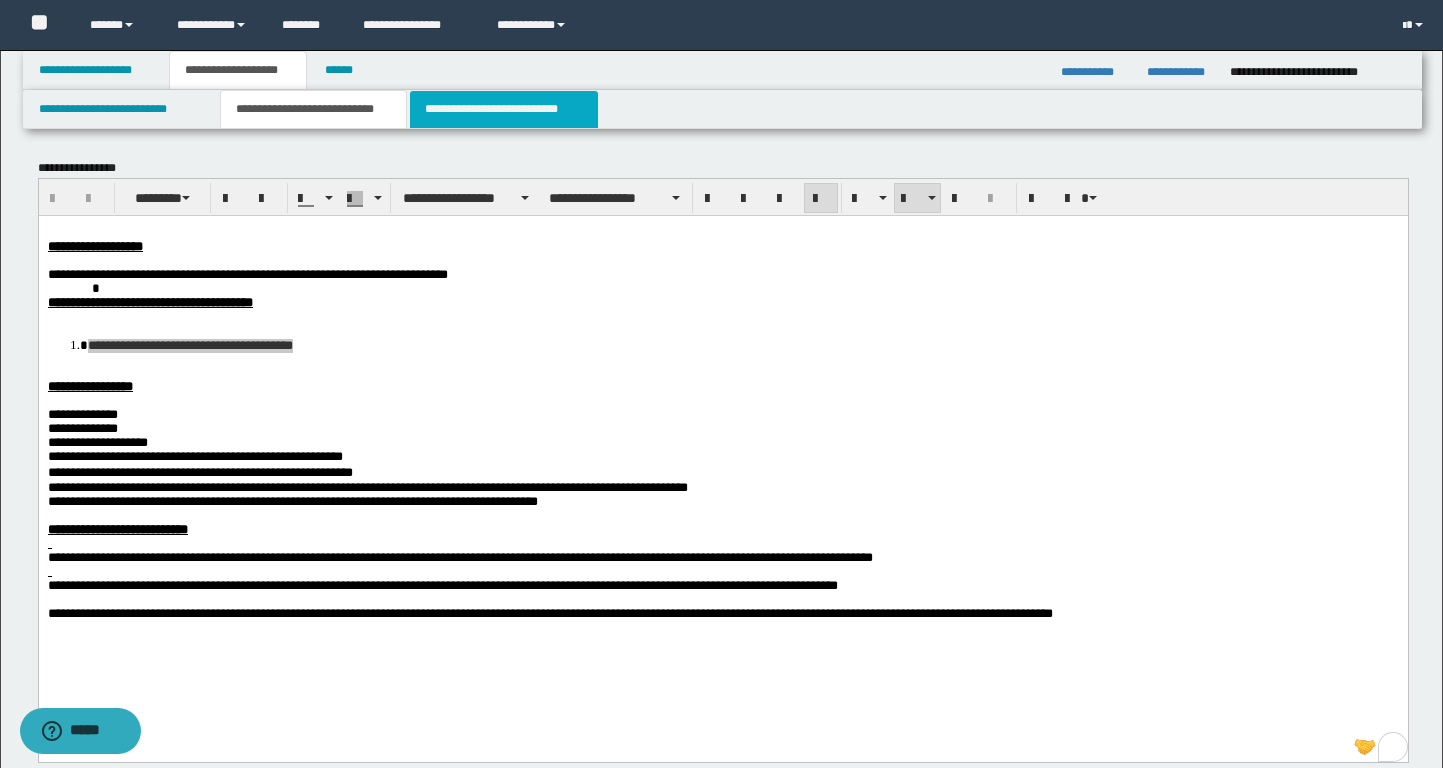 click on "**********" at bounding box center (504, 109) 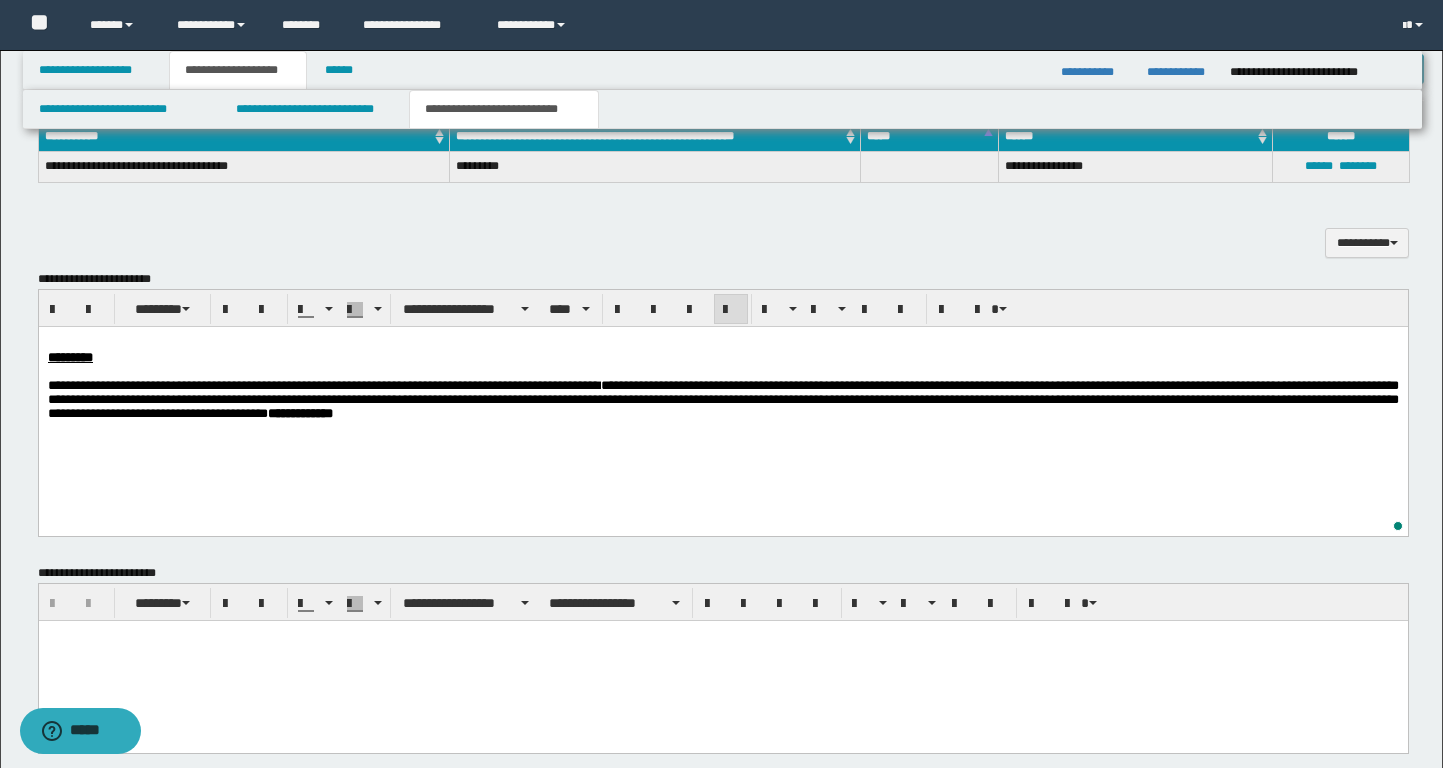 scroll, scrollTop: 581, scrollLeft: 0, axis: vertical 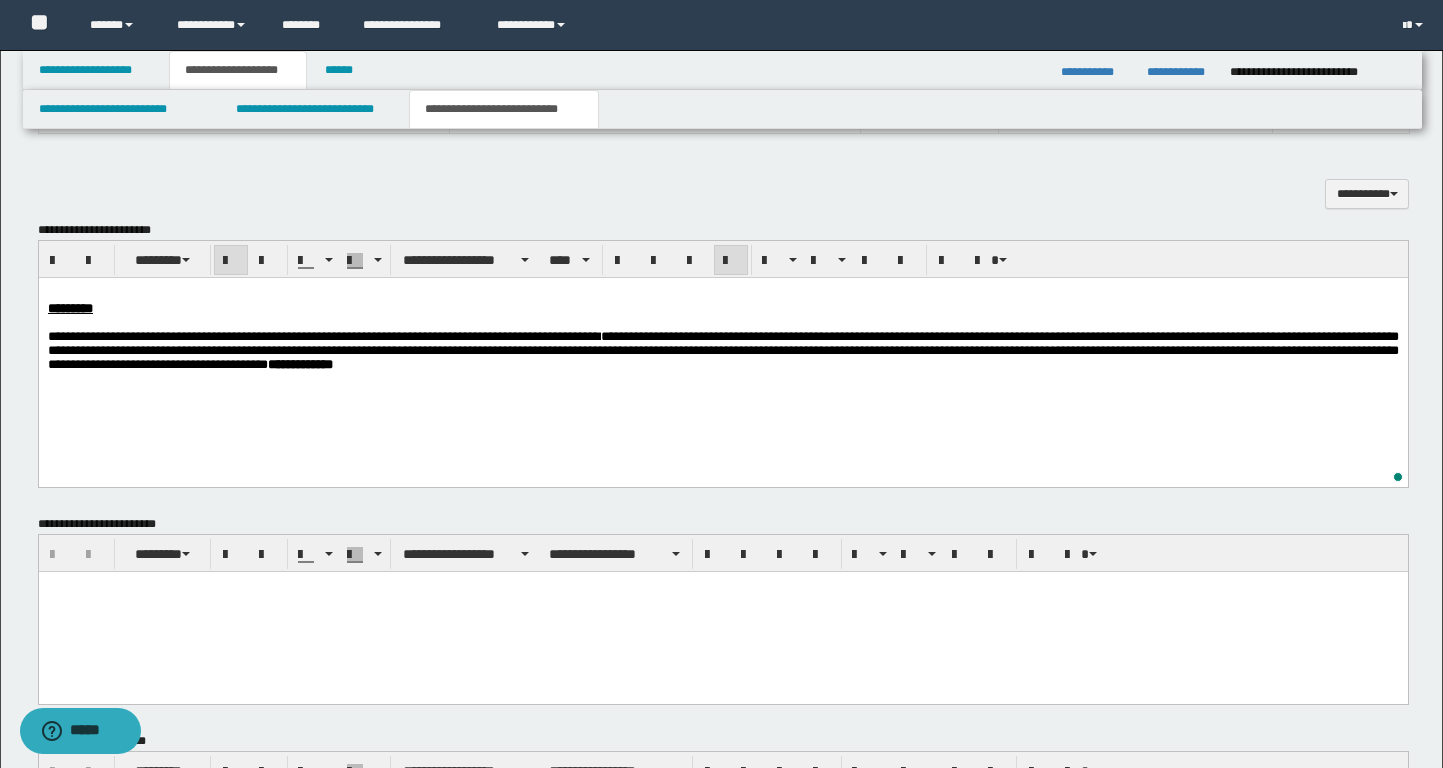 click on "**********" at bounding box center (722, 354) 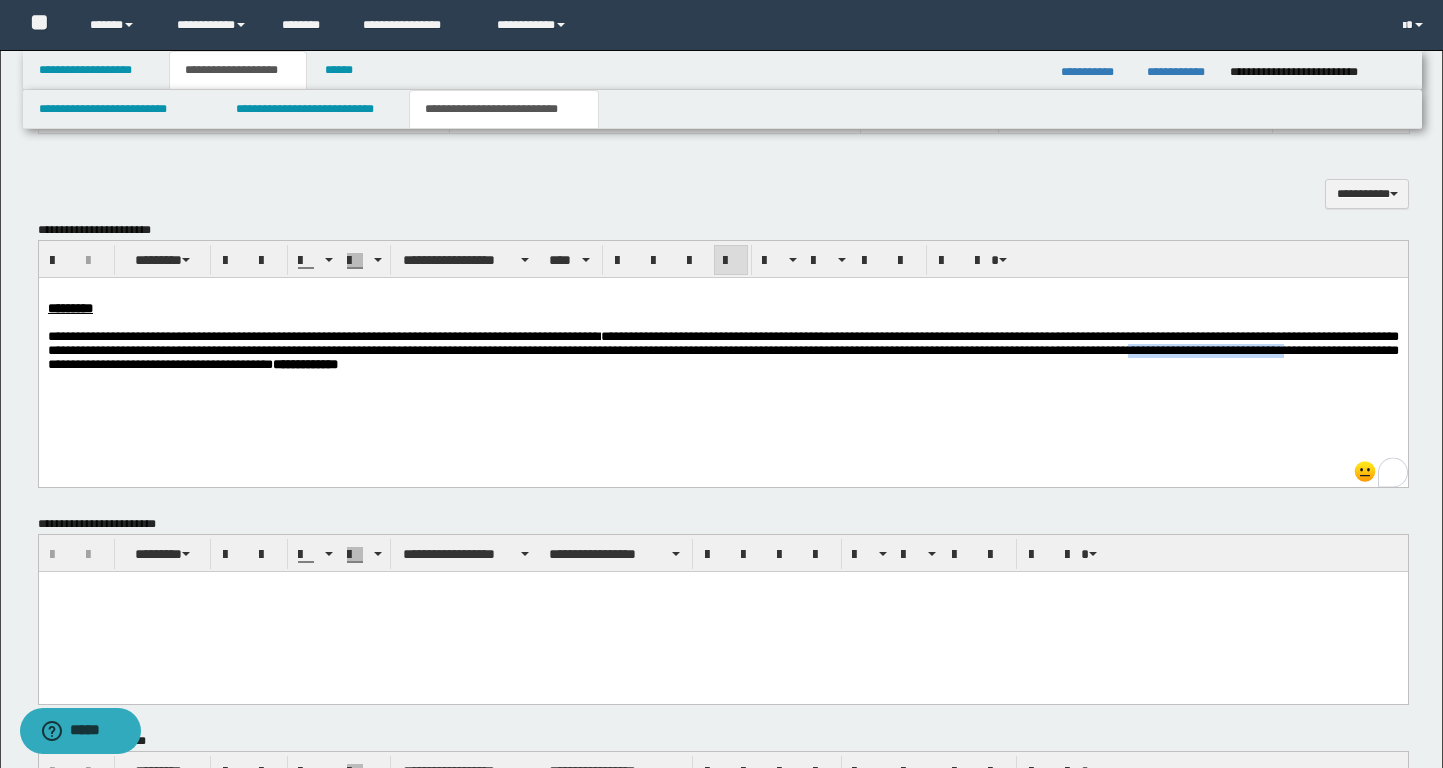 drag, startPoint x: 523, startPoint y: 370, endPoint x: 343, endPoint y: 371, distance: 180.00278 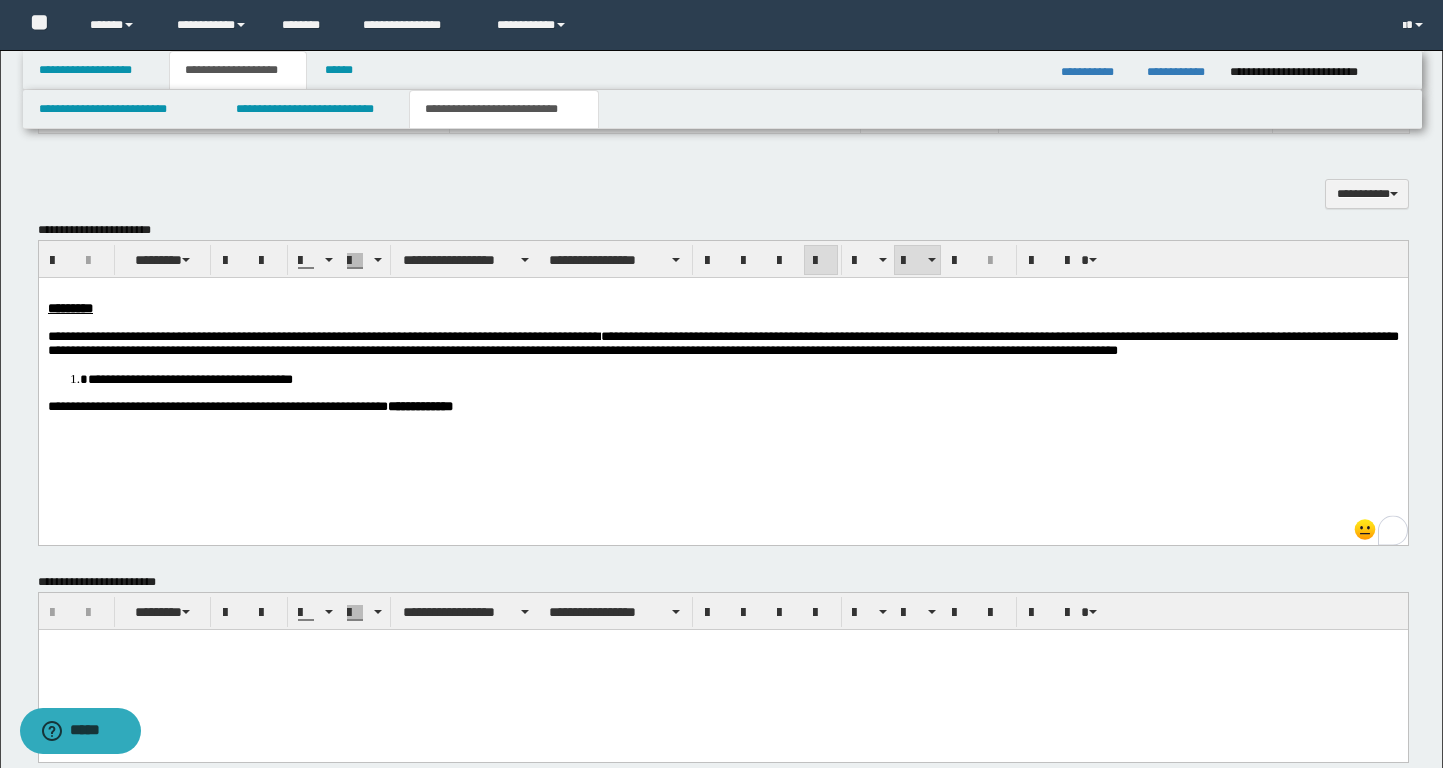 click on "**********" at bounding box center [189, 379] 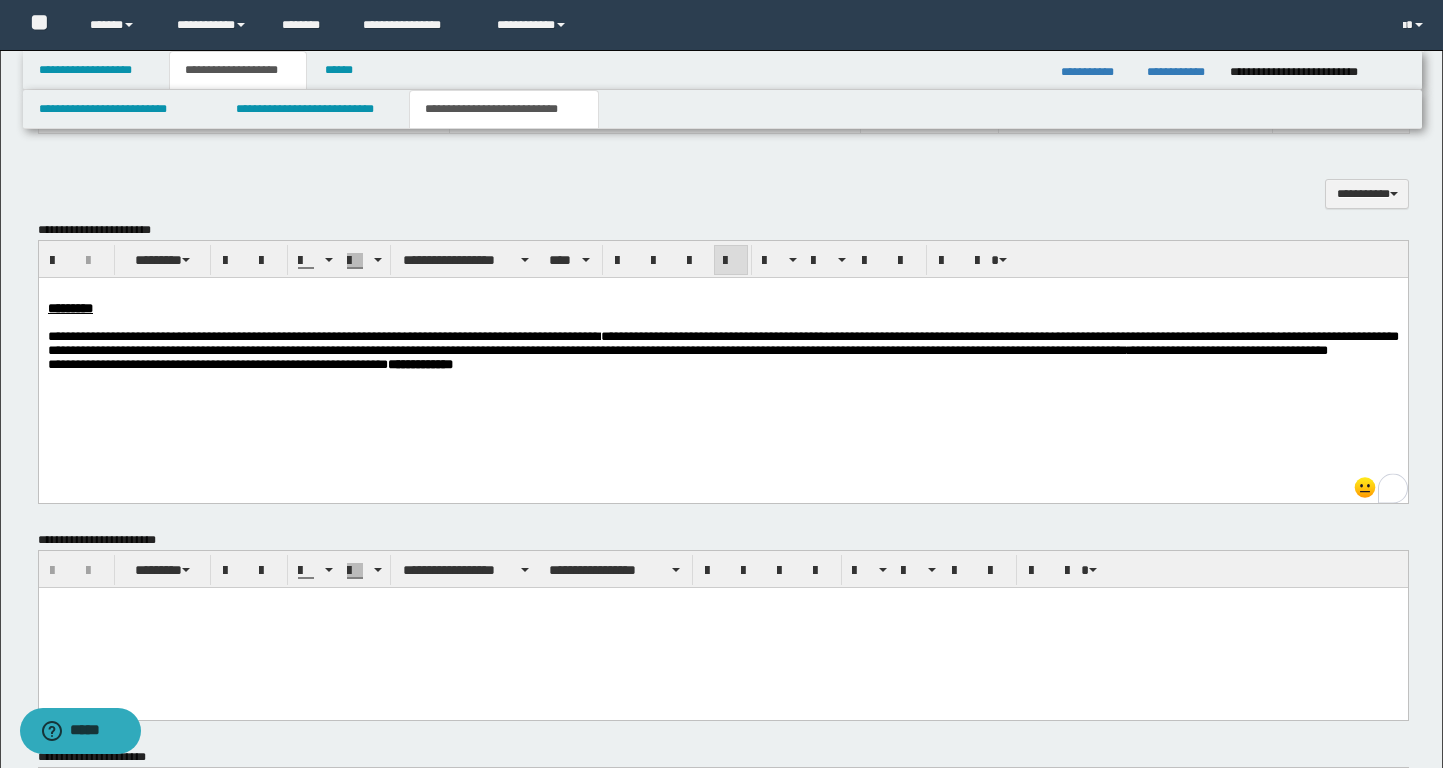 click on "**********" at bounding box center [249, 364] 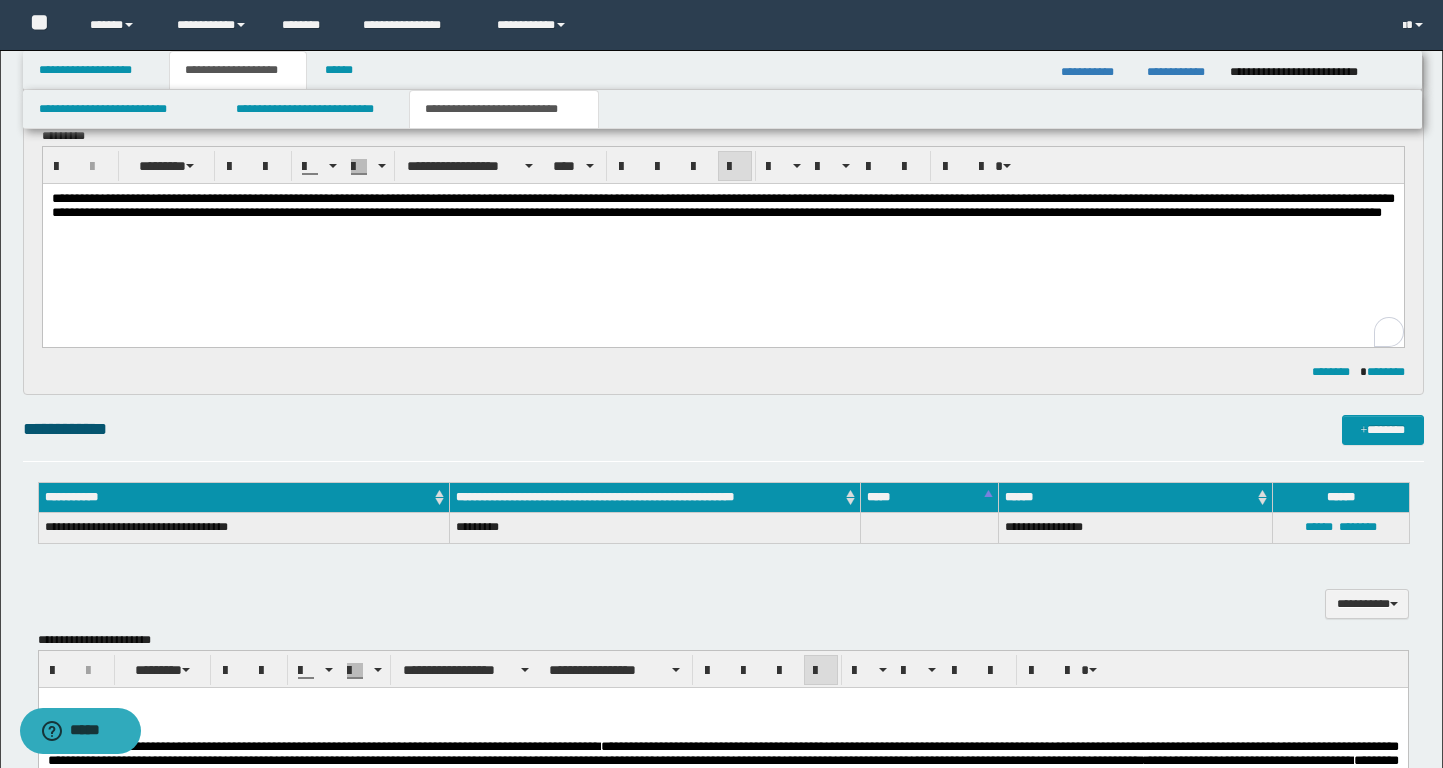 scroll, scrollTop: 168, scrollLeft: 0, axis: vertical 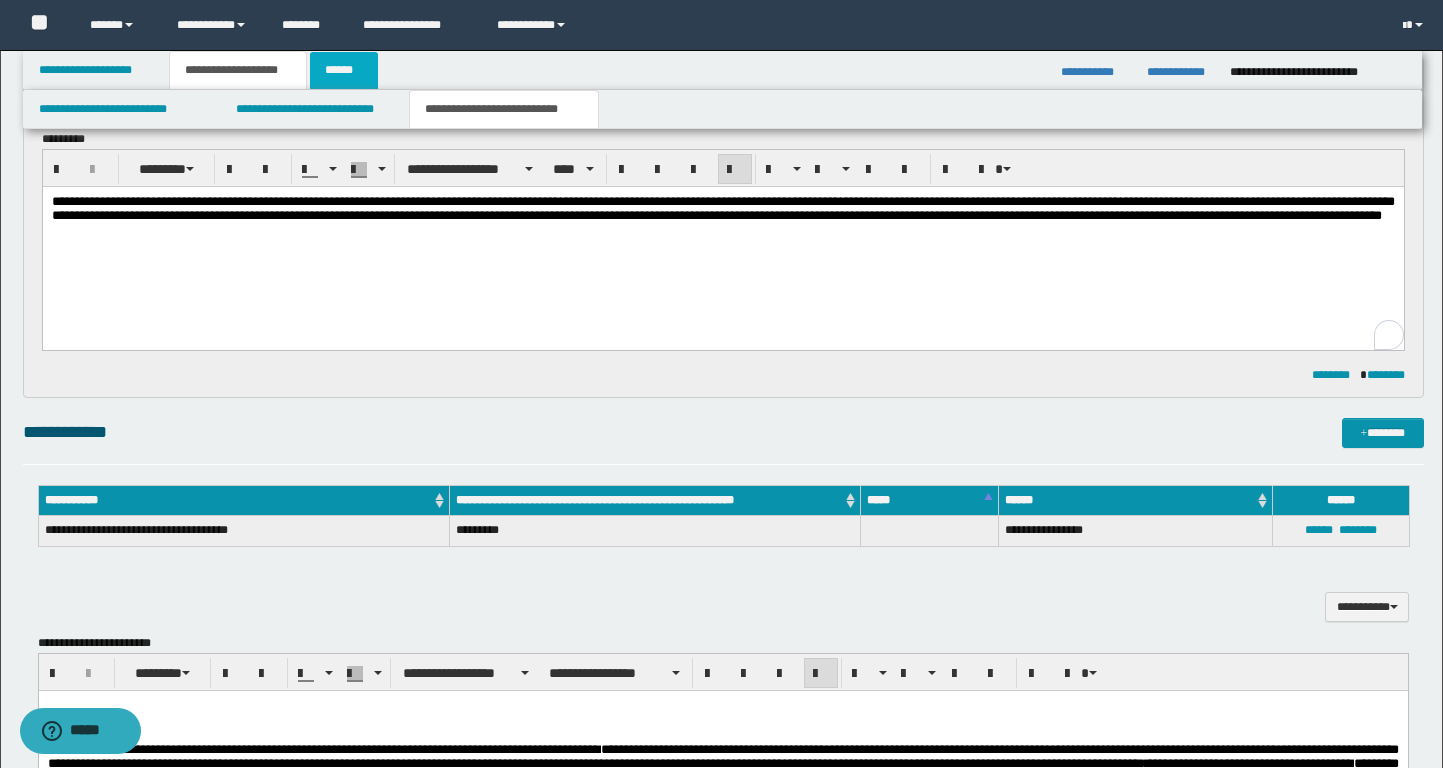 click on "******" at bounding box center [344, 70] 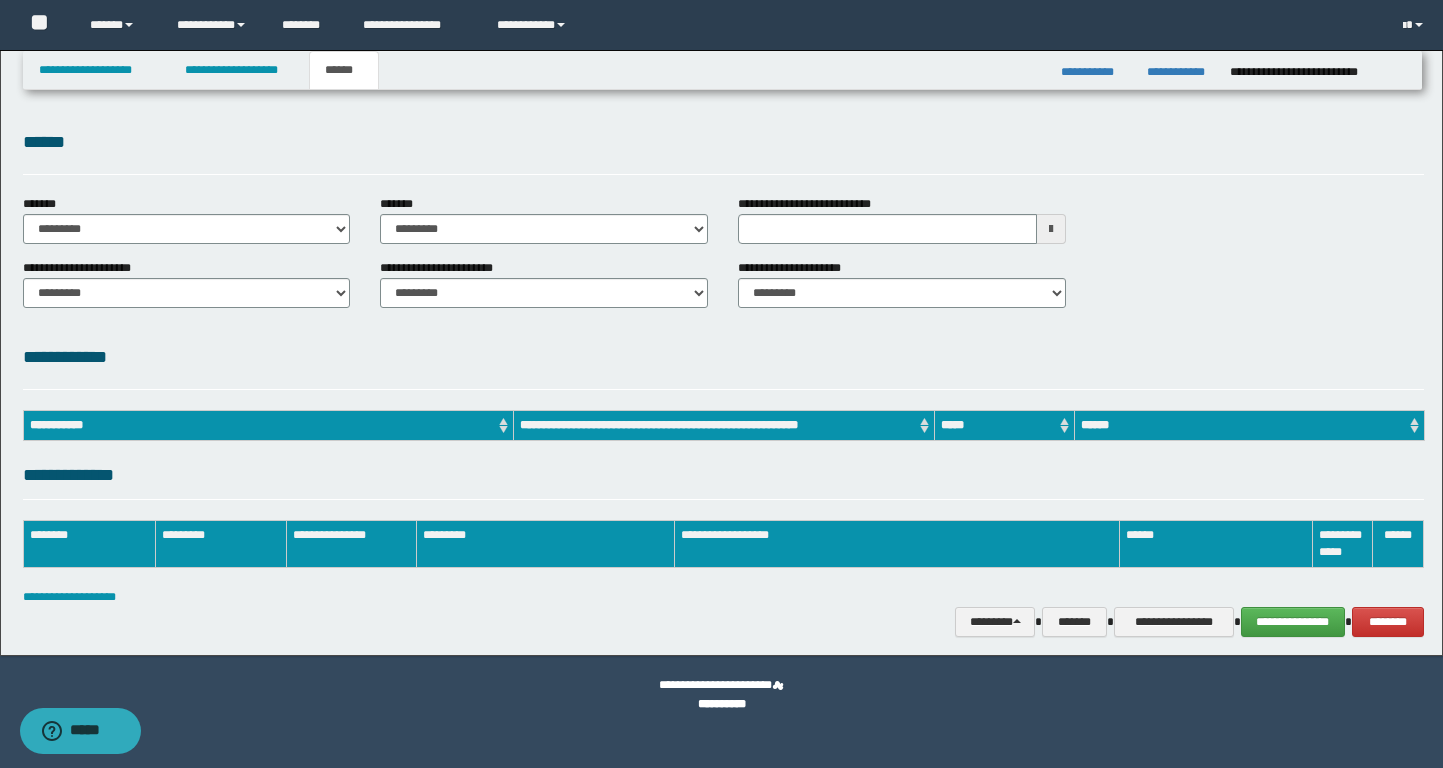 scroll, scrollTop: 0, scrollLeft: 0, axis: both 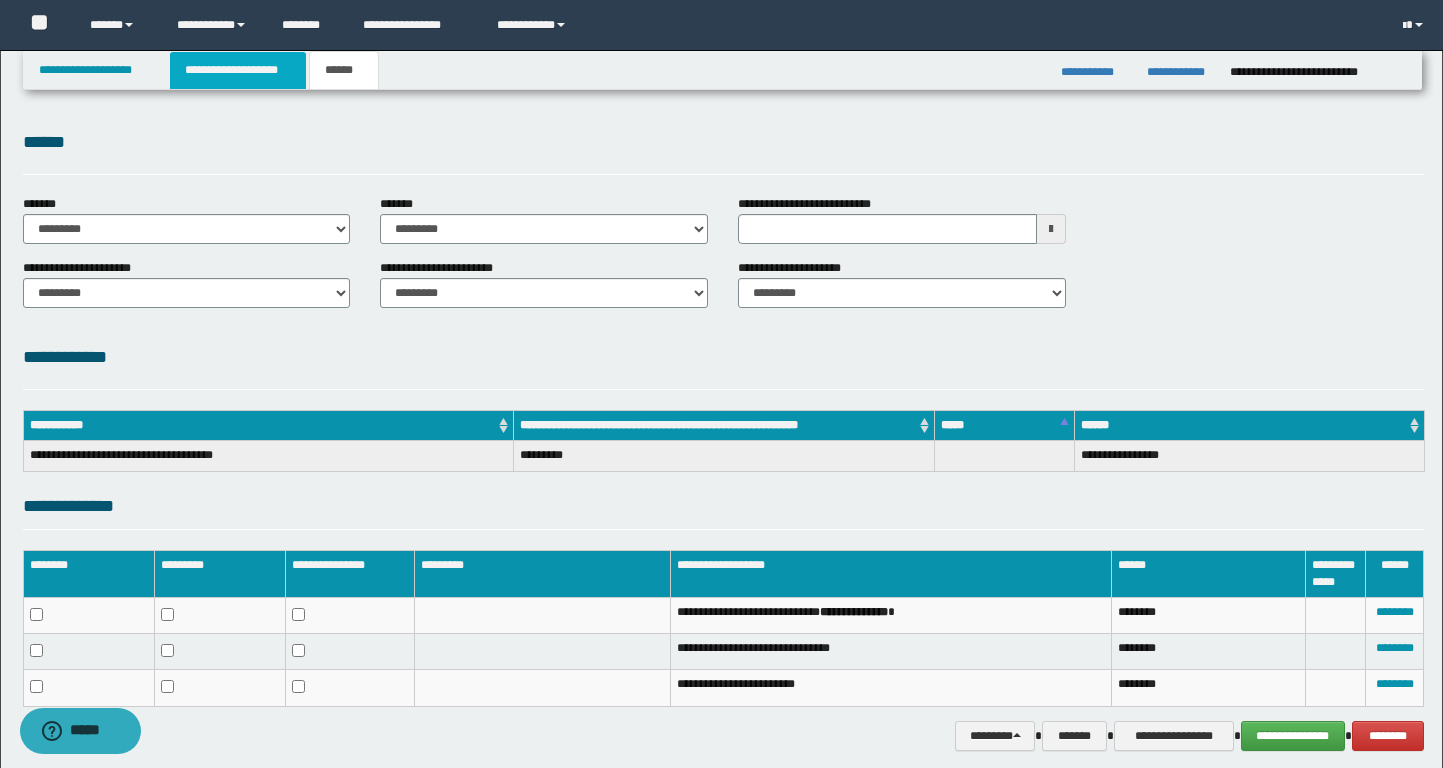 click on "**********" at bounding box center [238, 70] 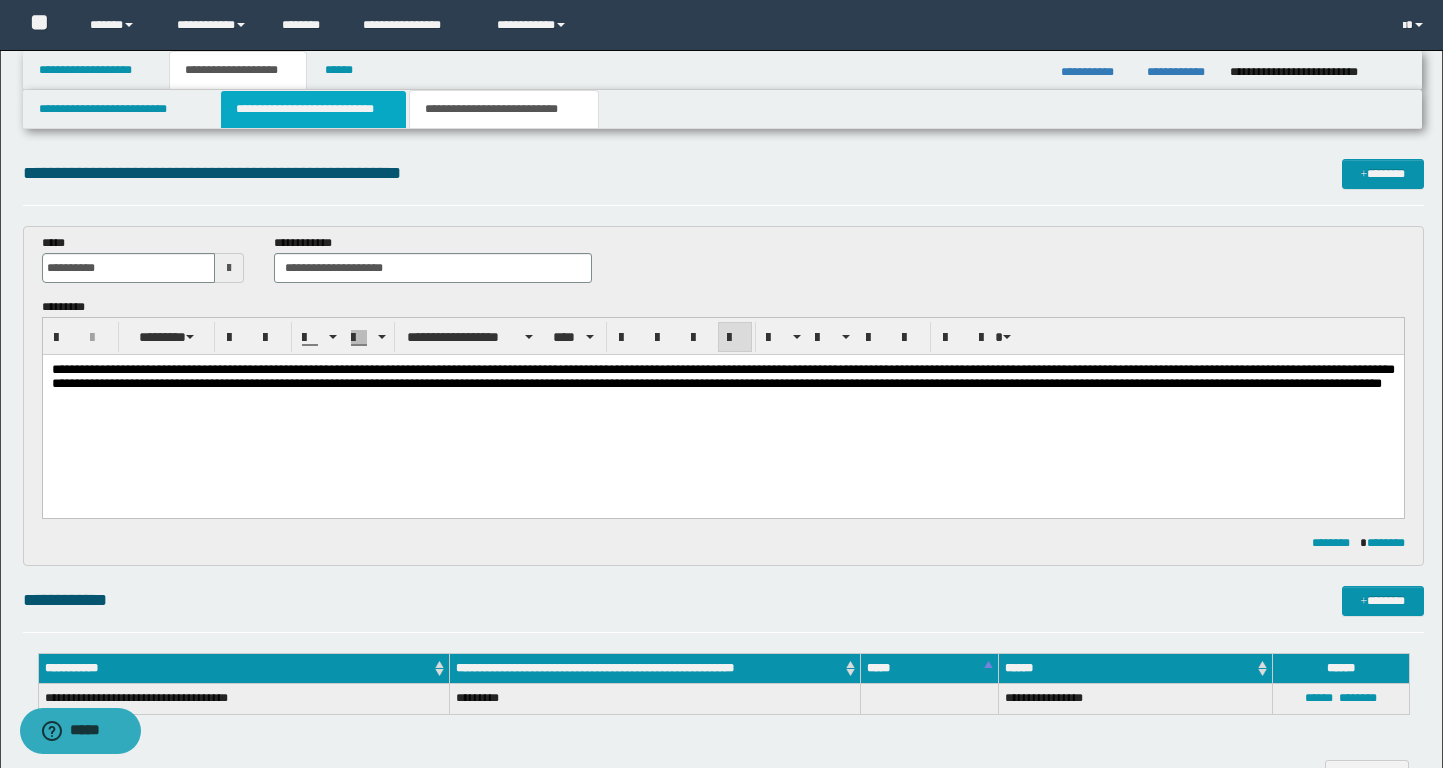 click on "**********" at bounding box center (314, 109) 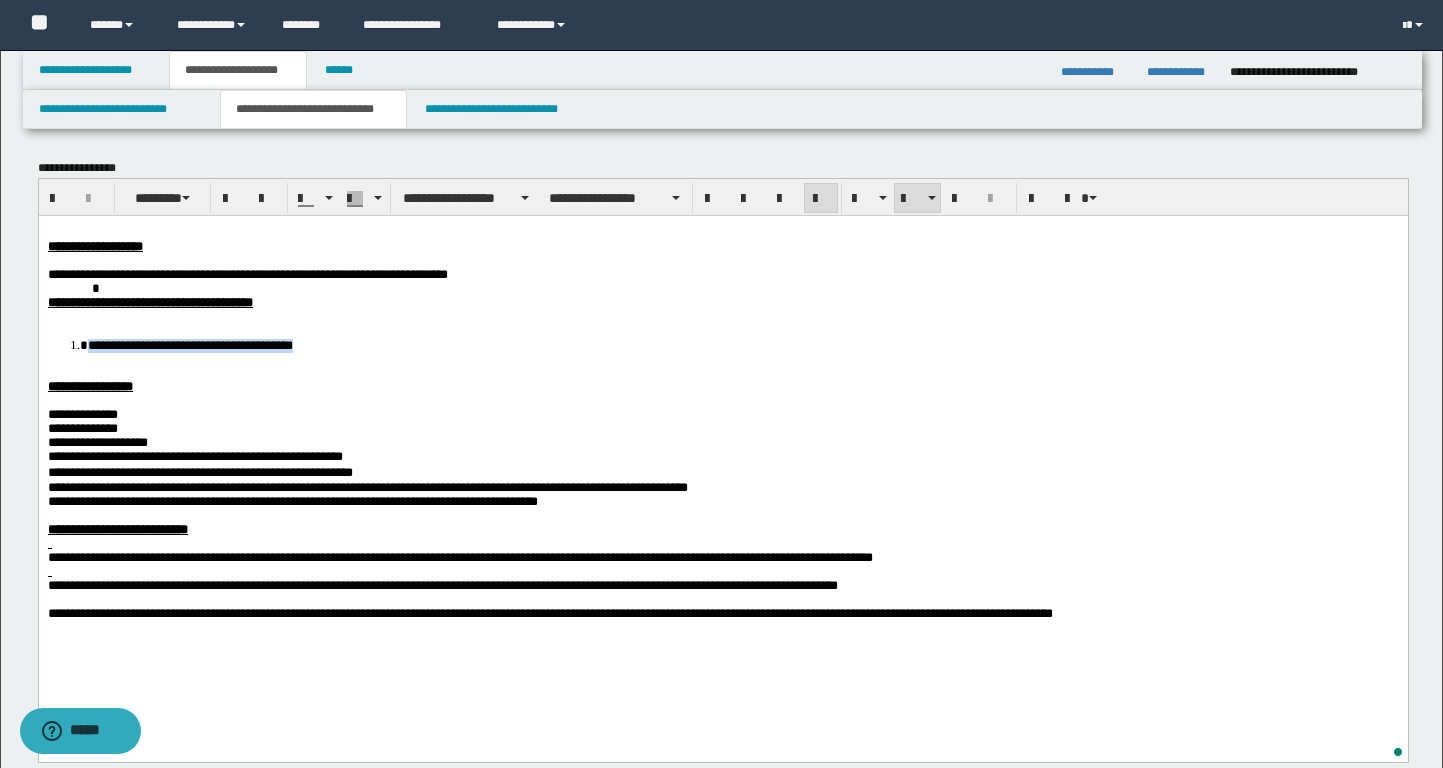 click on "**********" at bounding box center [722, 447] 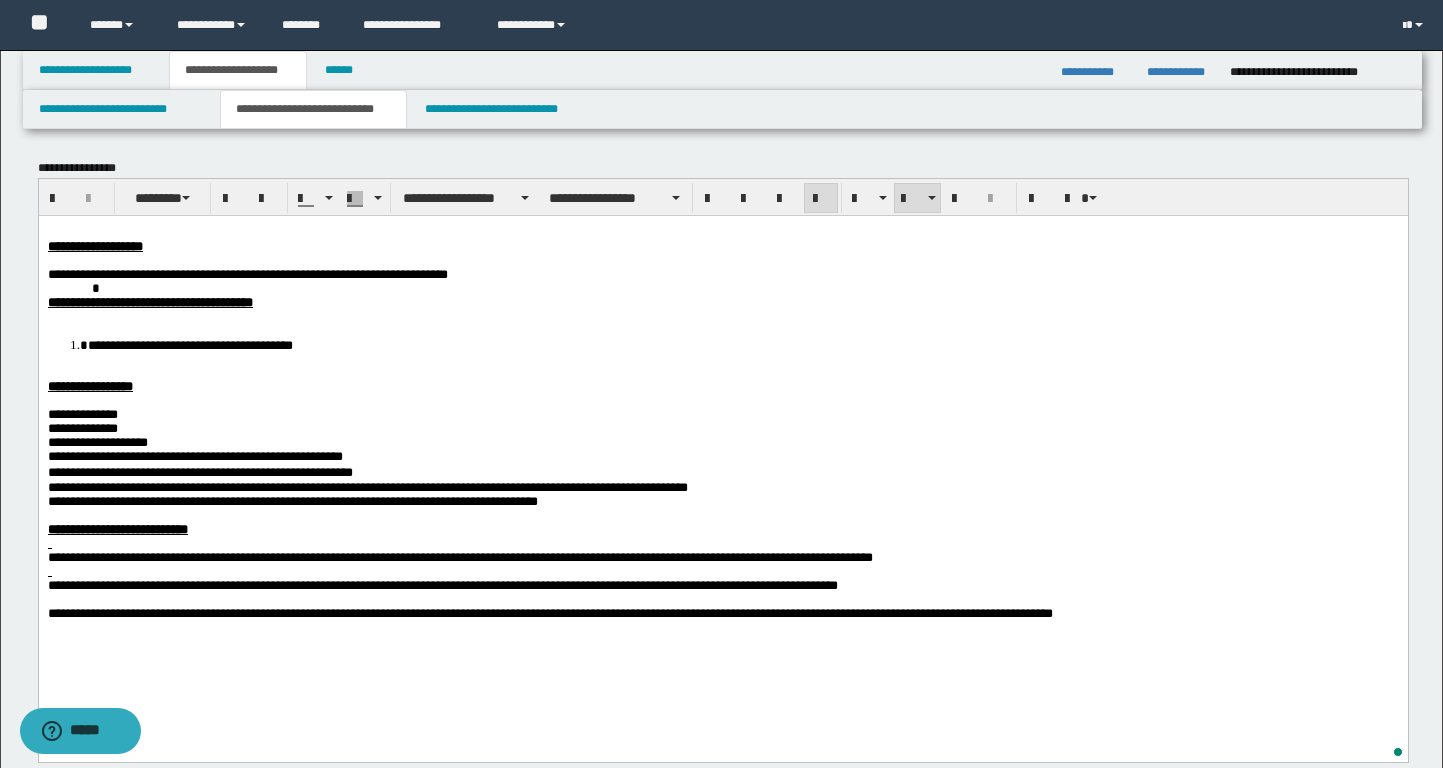click on "**********" at bounding box center (722, 447) 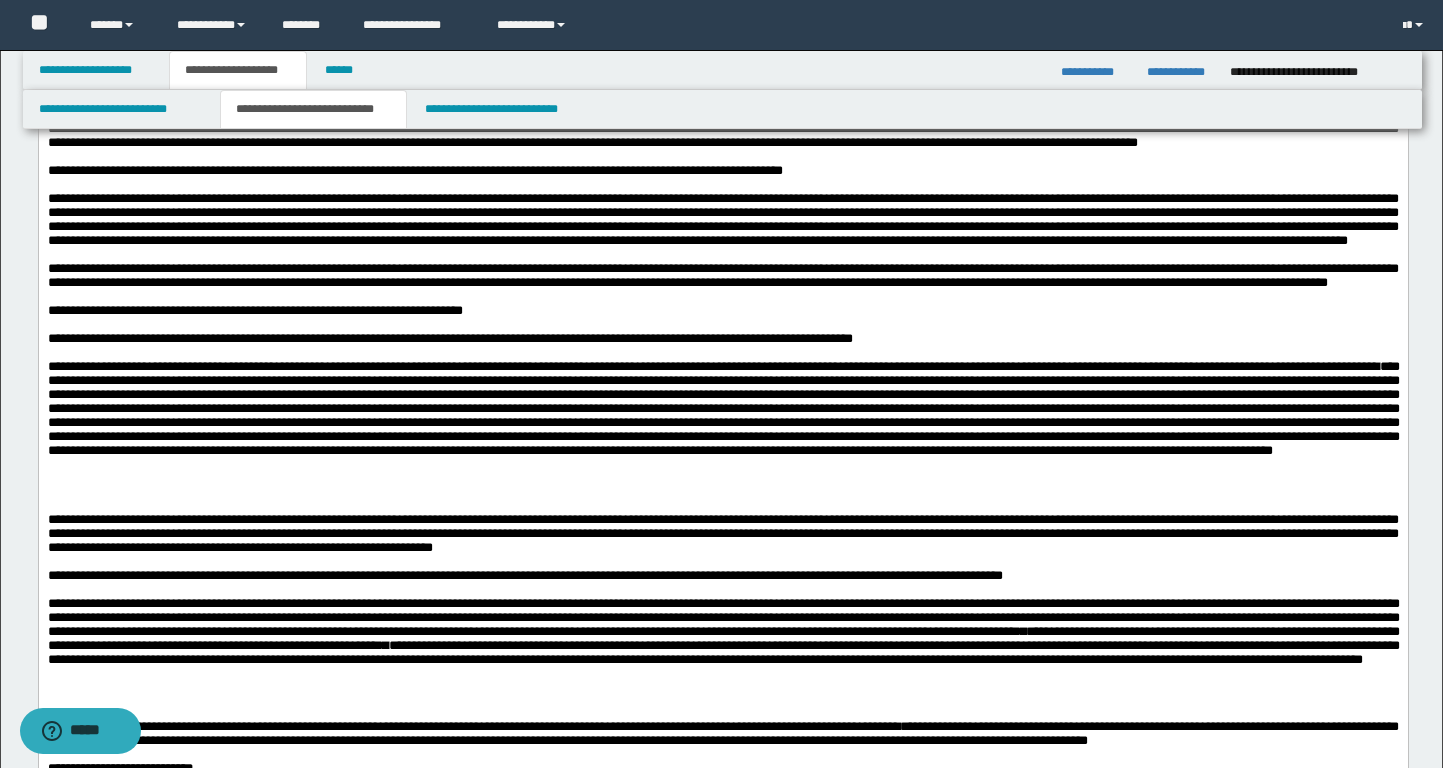 scroll, scrollTop: 792, scrollLeft: 0, axis: vertical 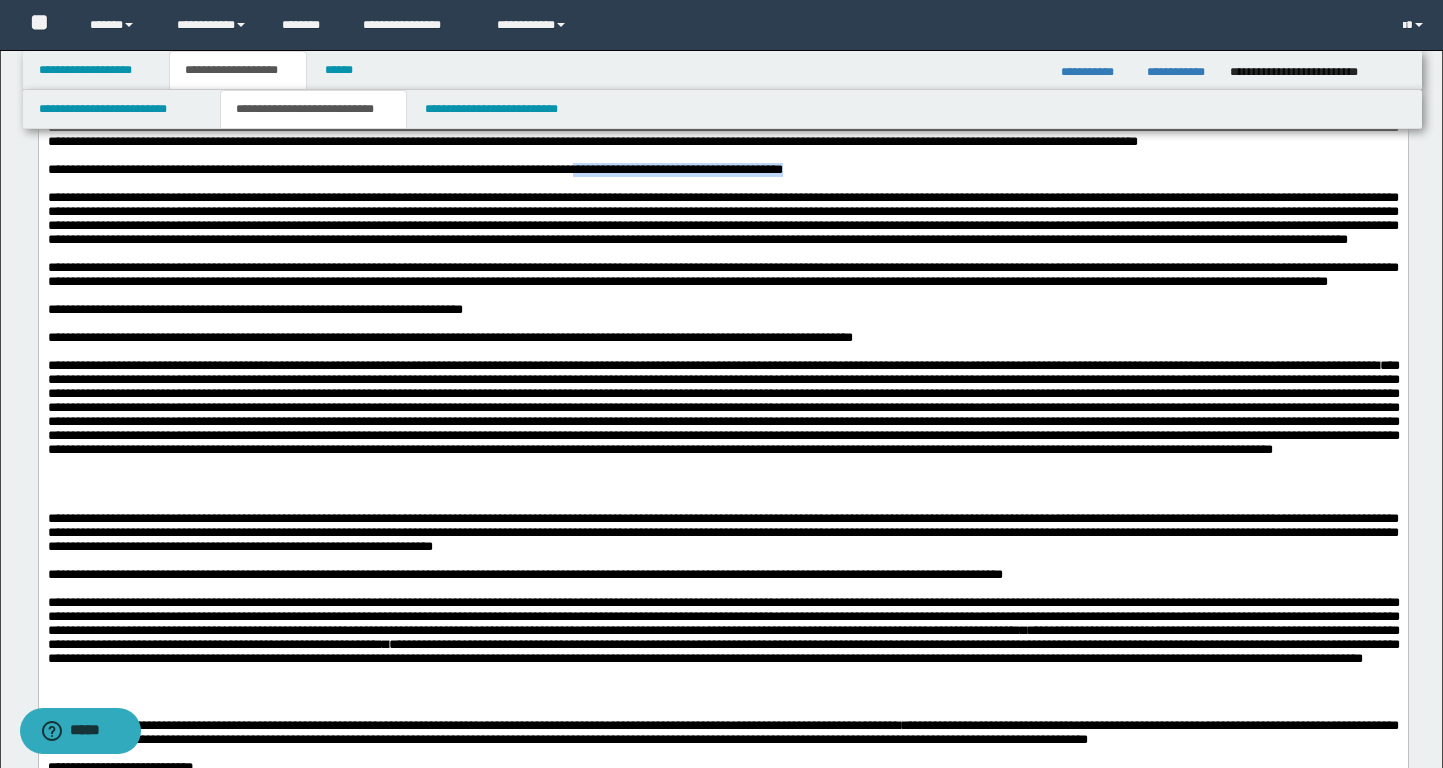 drag, startPoint x: 970, startPoint y: 195, endPoint x: 700, endPoint y: 195, distance: 270 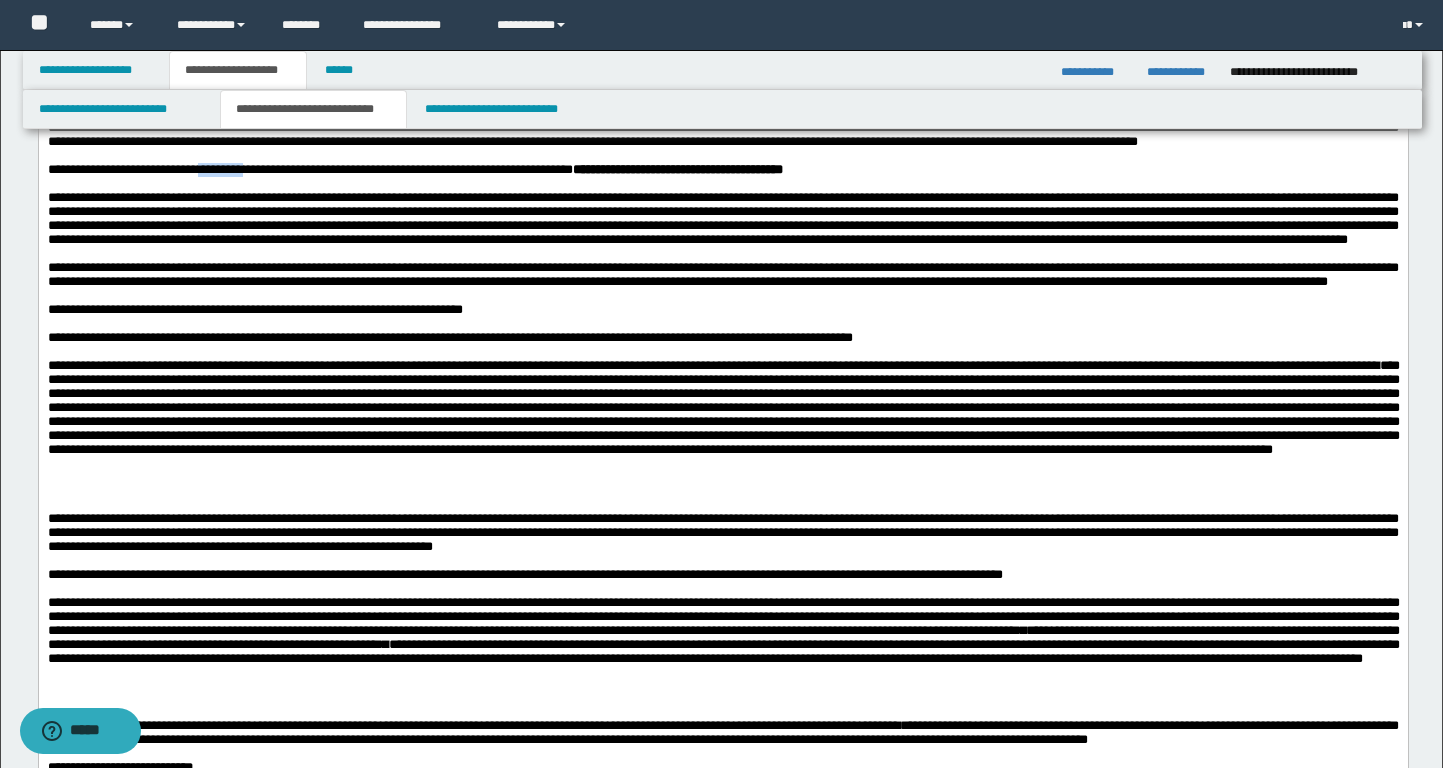 drag, startPoint x: 280, startPoint y: 198, endPoint x: 226, endPoint y: 198, distance: 54 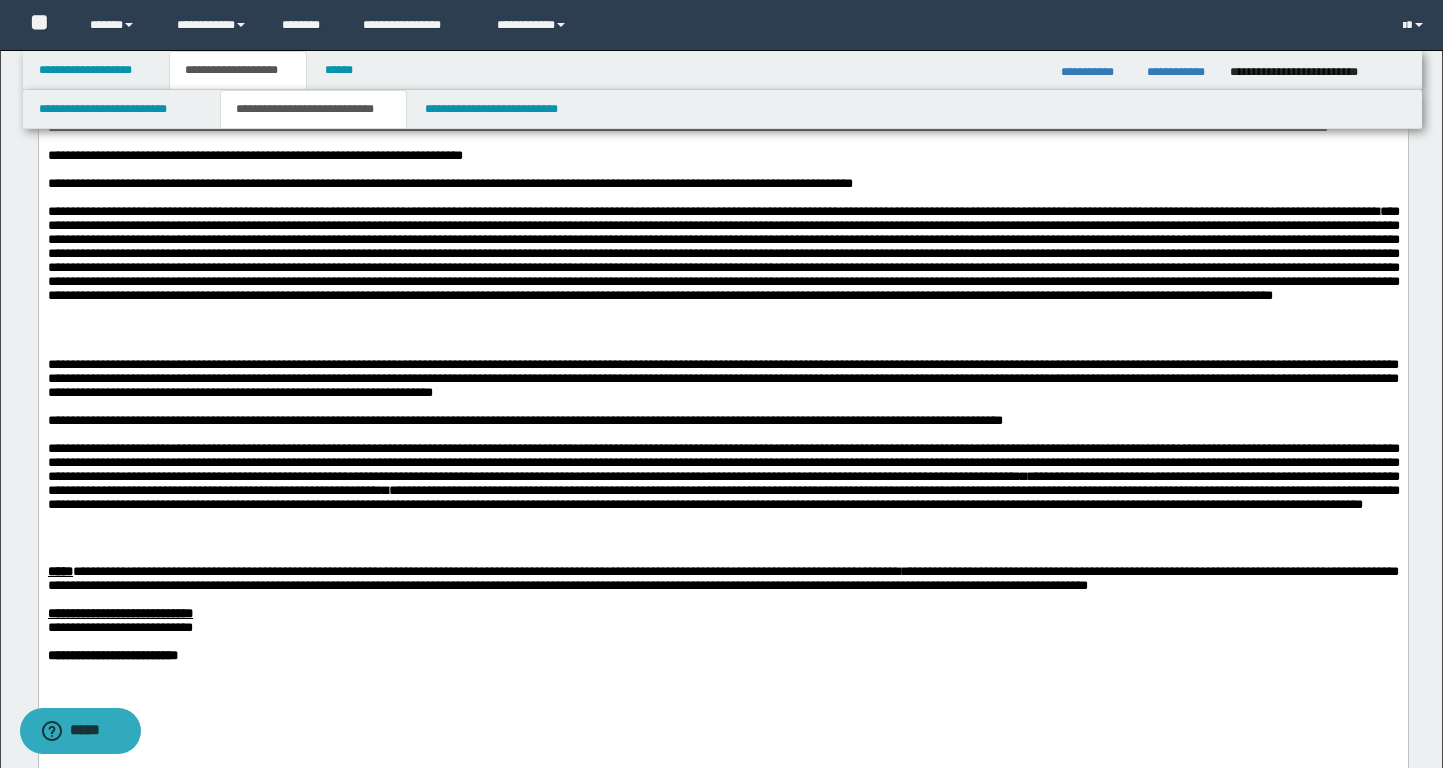 scroll, scrollTop: 959, scrollLeft: 0, axis: vertical 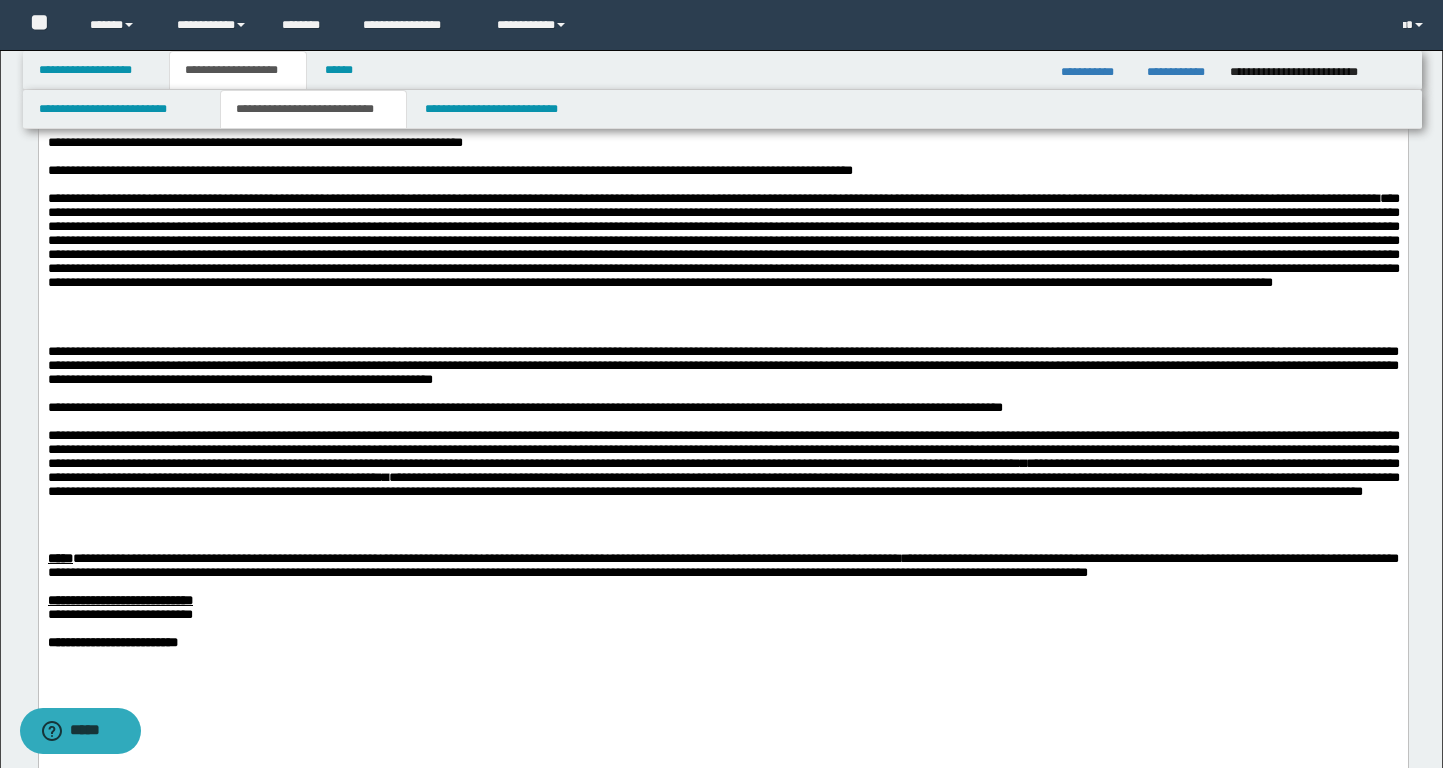 drag, startPoint x: 562, startPoint y: 460, endPoint x: 1047, endPoint y: 452, distance: 485.06598 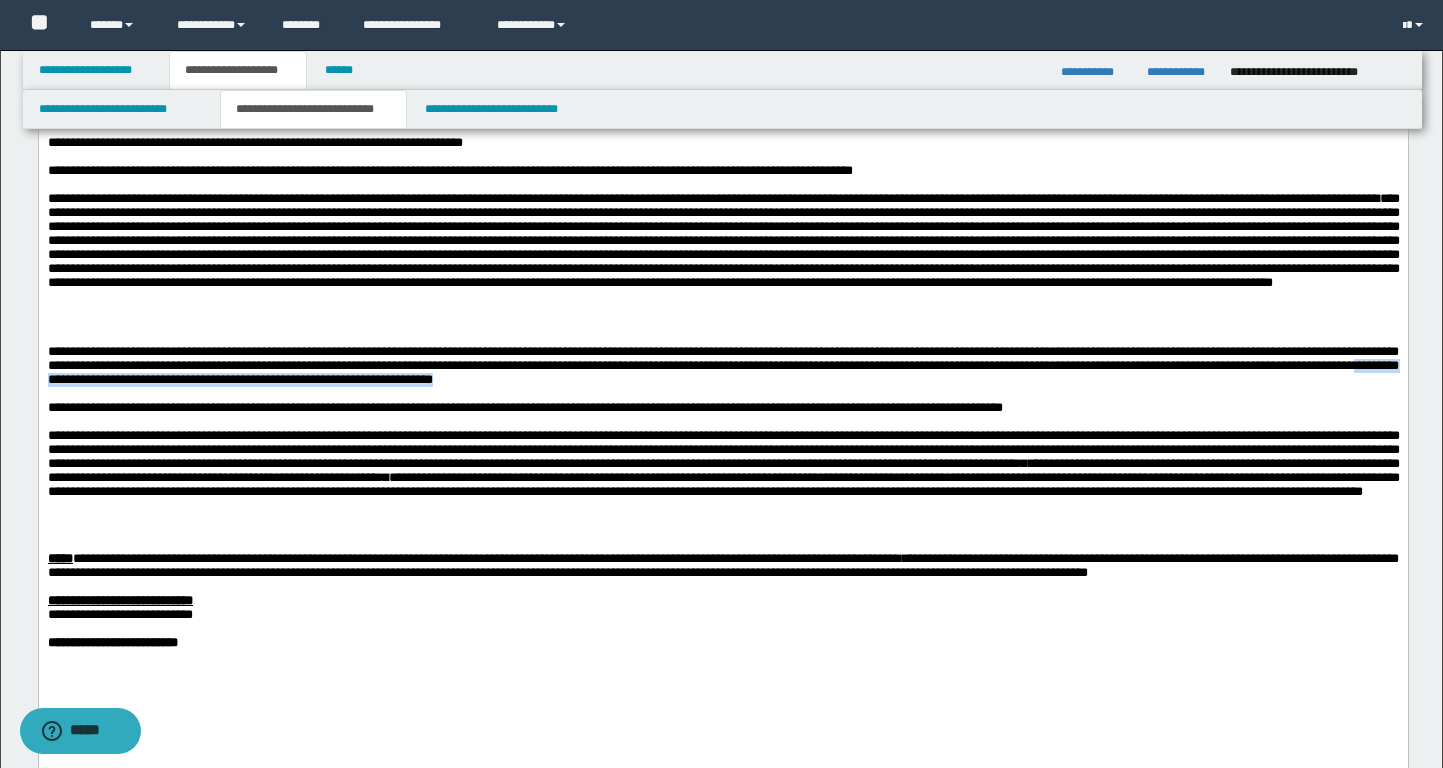 drag, startPoint x: 1083, startPoint y: 465, endPoint x: 561, endPoint y: 468, distance: 522.0086 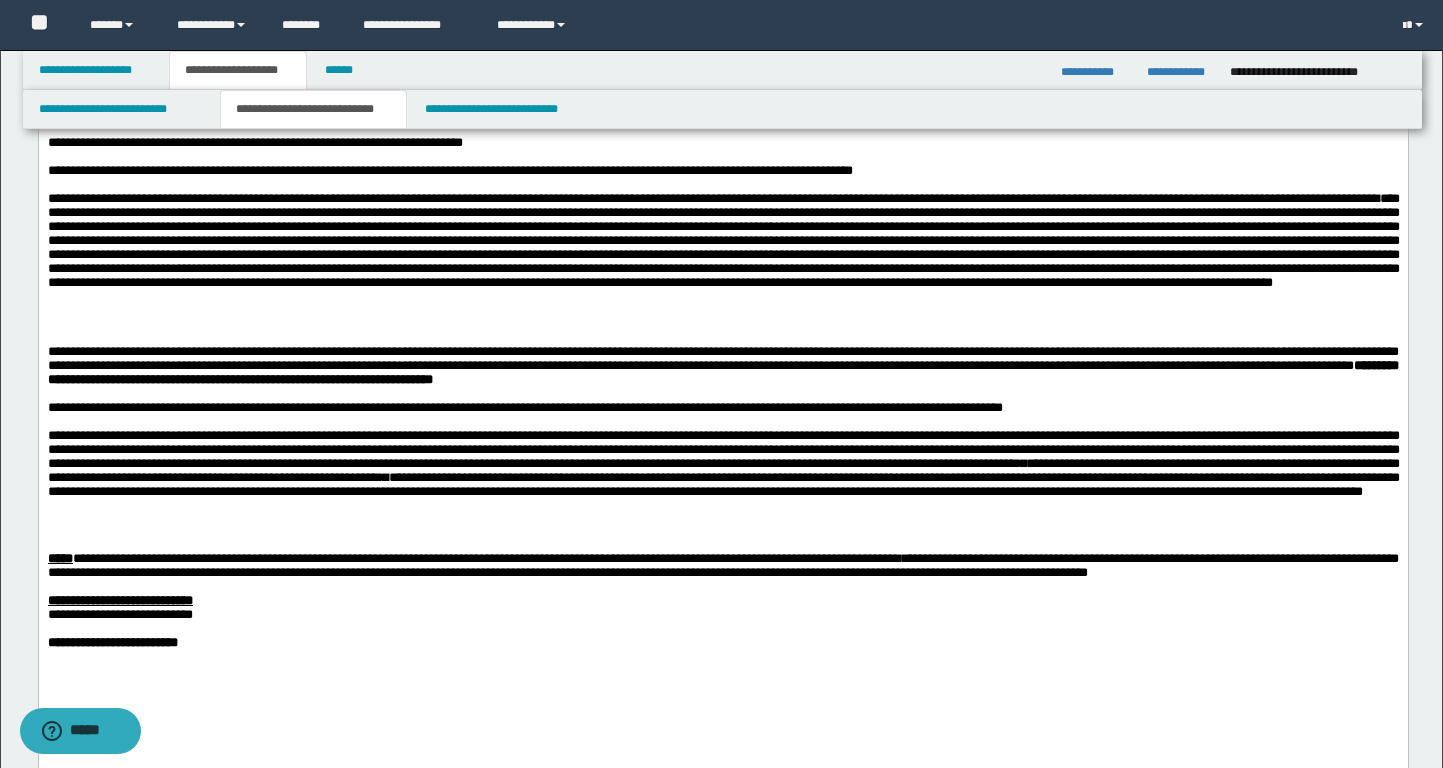 click on "**********" at bounding box center (722, 365) 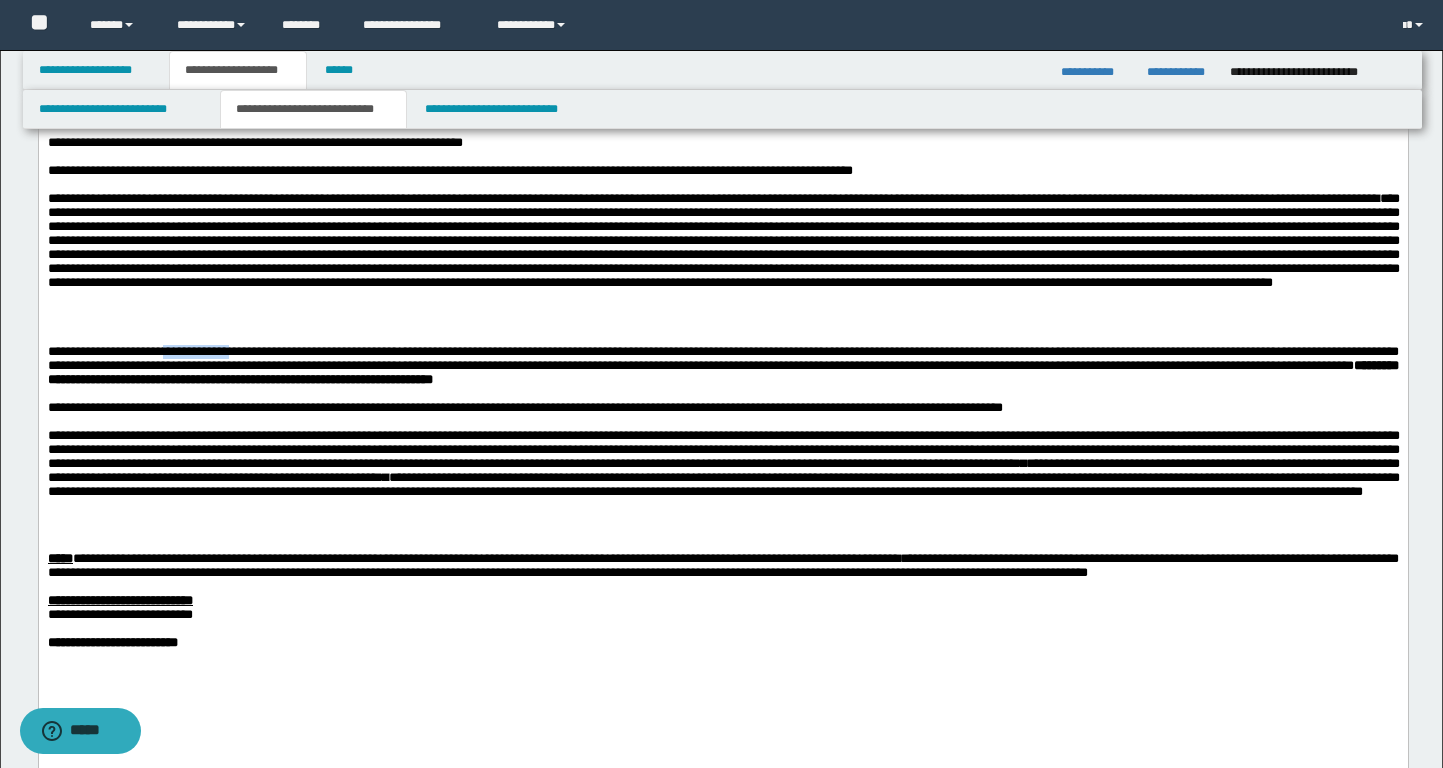 drag, startPoint x: 266, startPoint y: 431, endPoint x: 177, endPoint y: 431, distance: 89 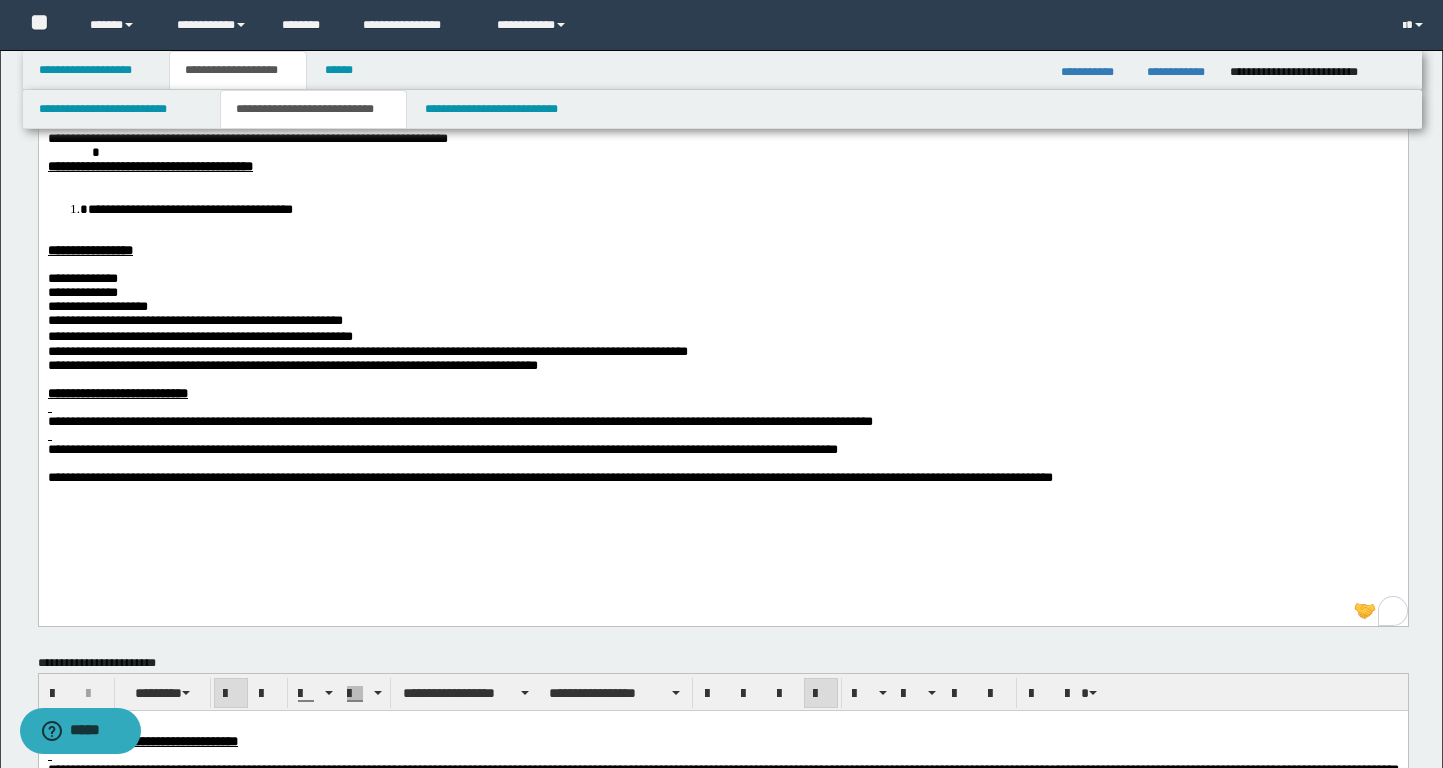 scroll, scrollTop: 135, scrollLeft: 0, axis: vertical 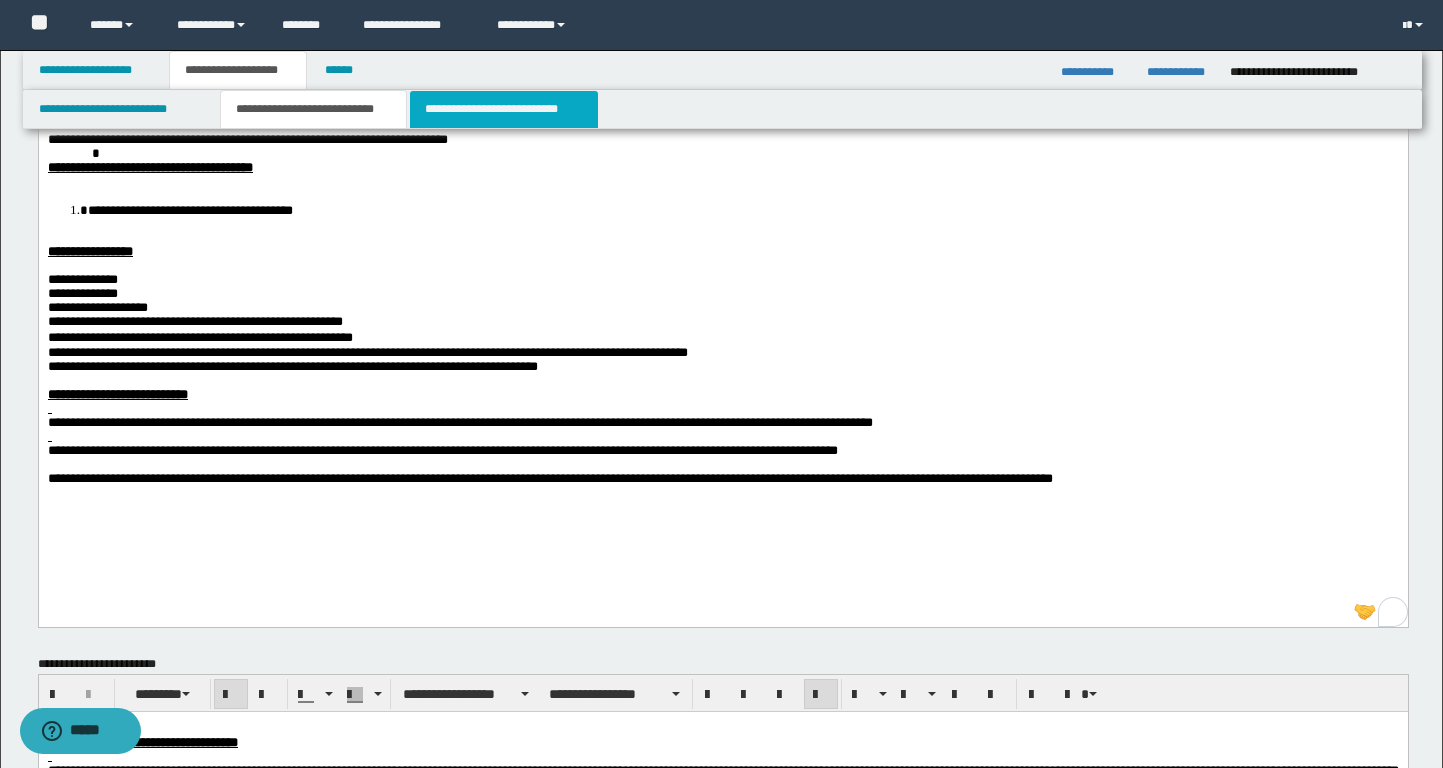 click on "**********" at bounding box center [504, 109] 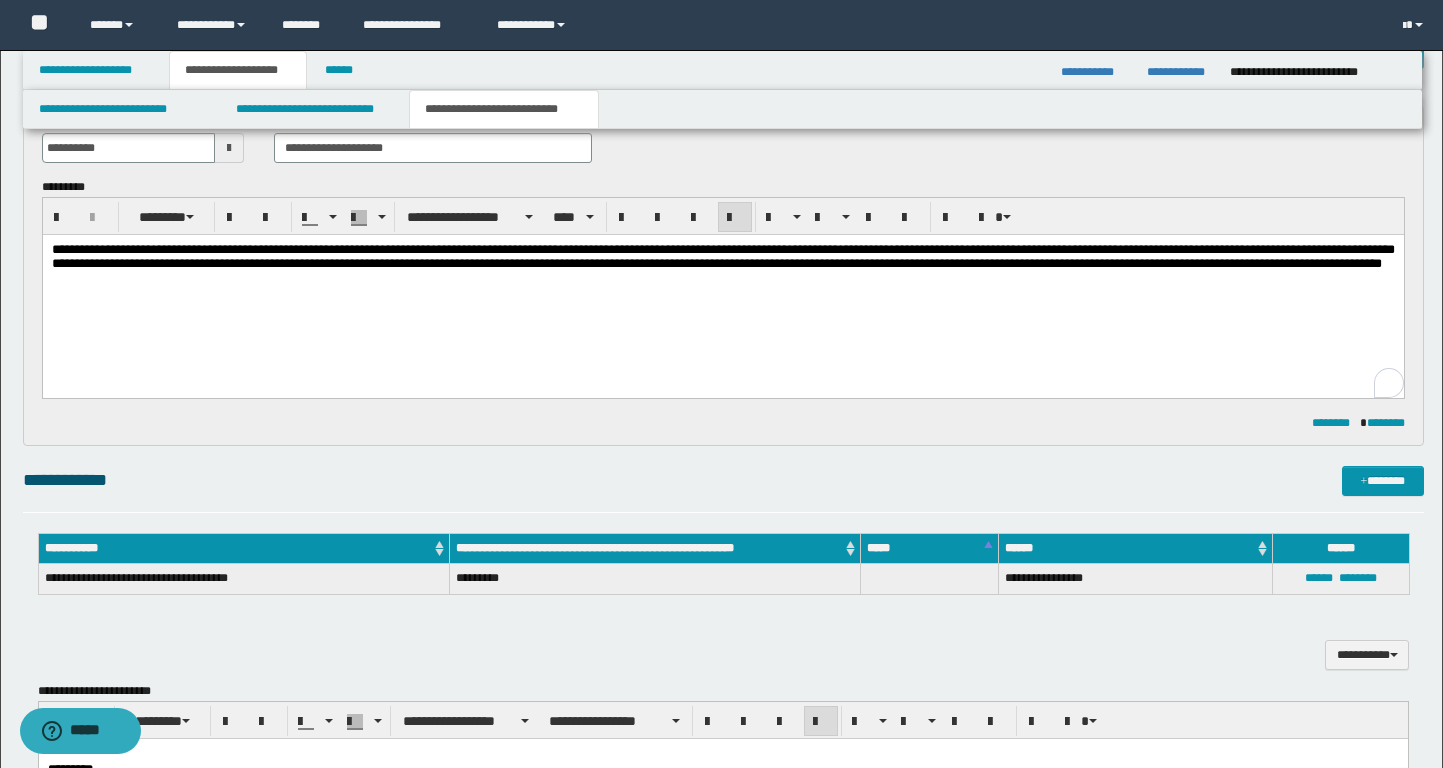 scroll, scrollTop: 0, scrollLeft: 0, axis: both 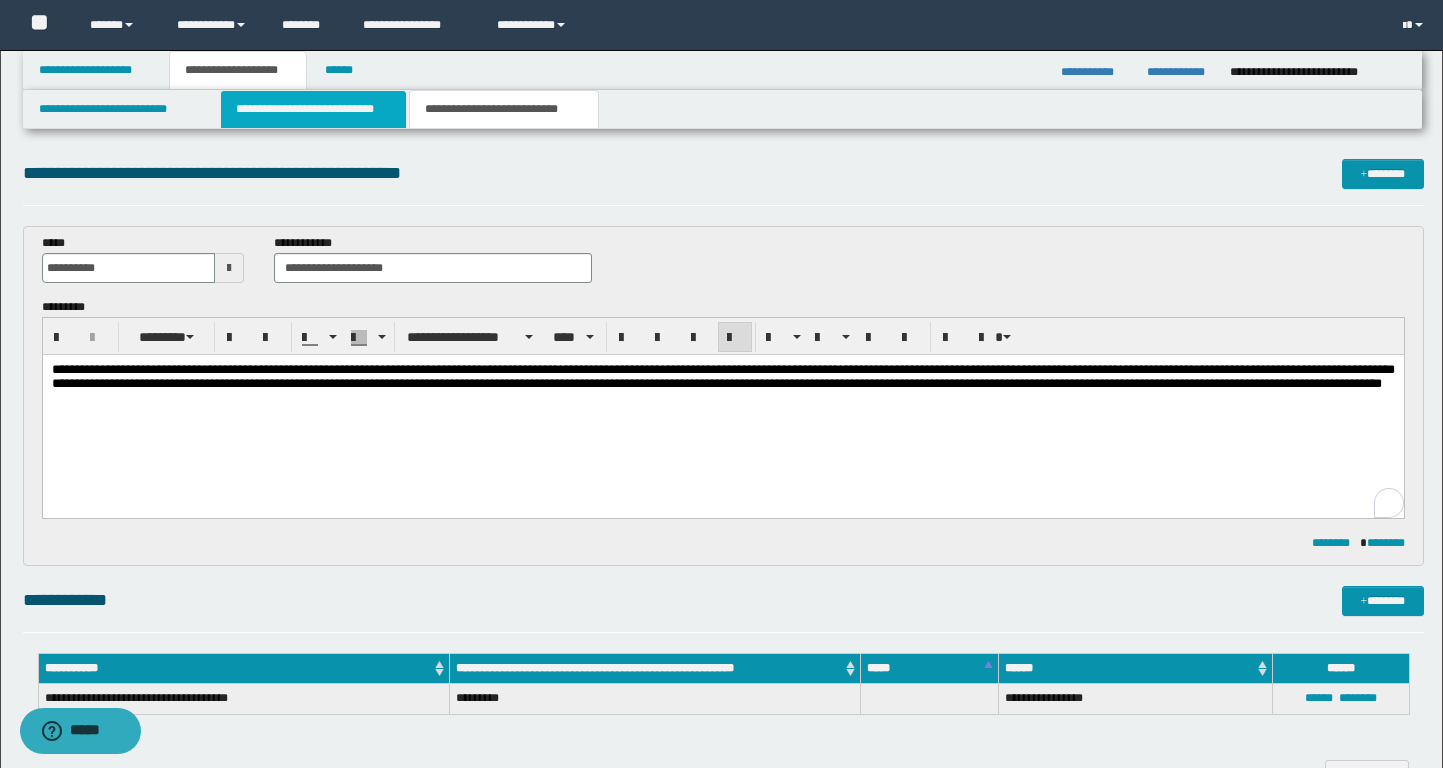 click on "**********" at bounding box center (314, 109) 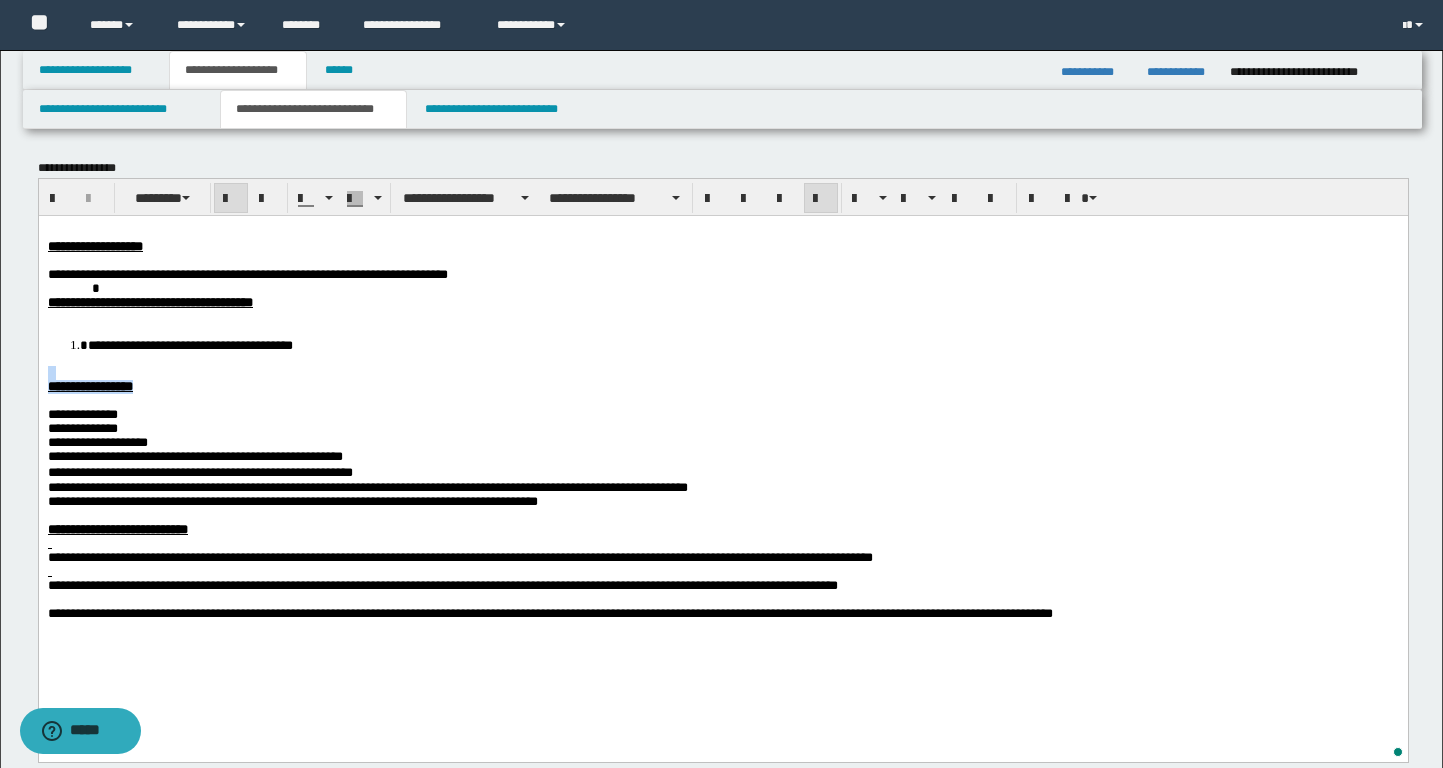 click on "**********" at bounding box center [742, 344] 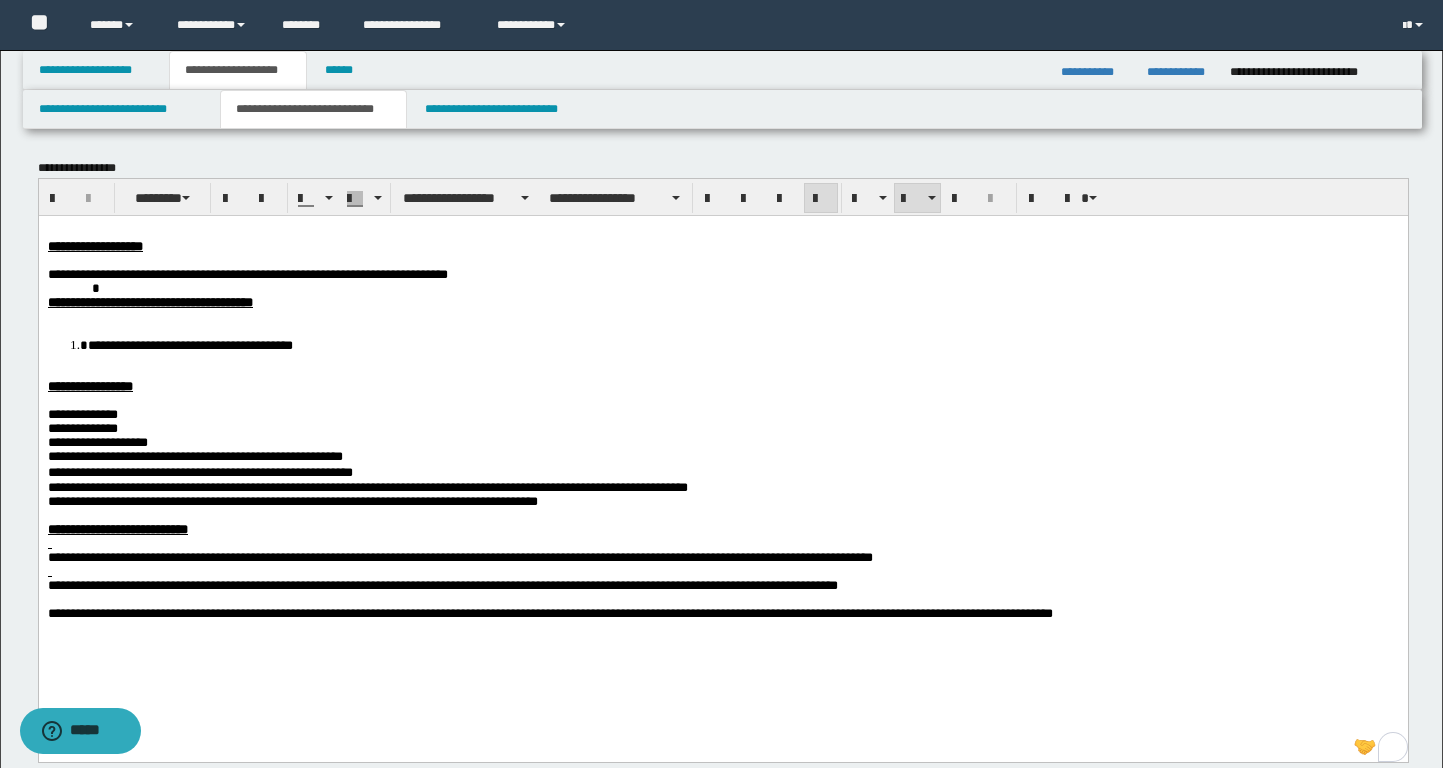 click on "**********" at bounding box center (742, 344) 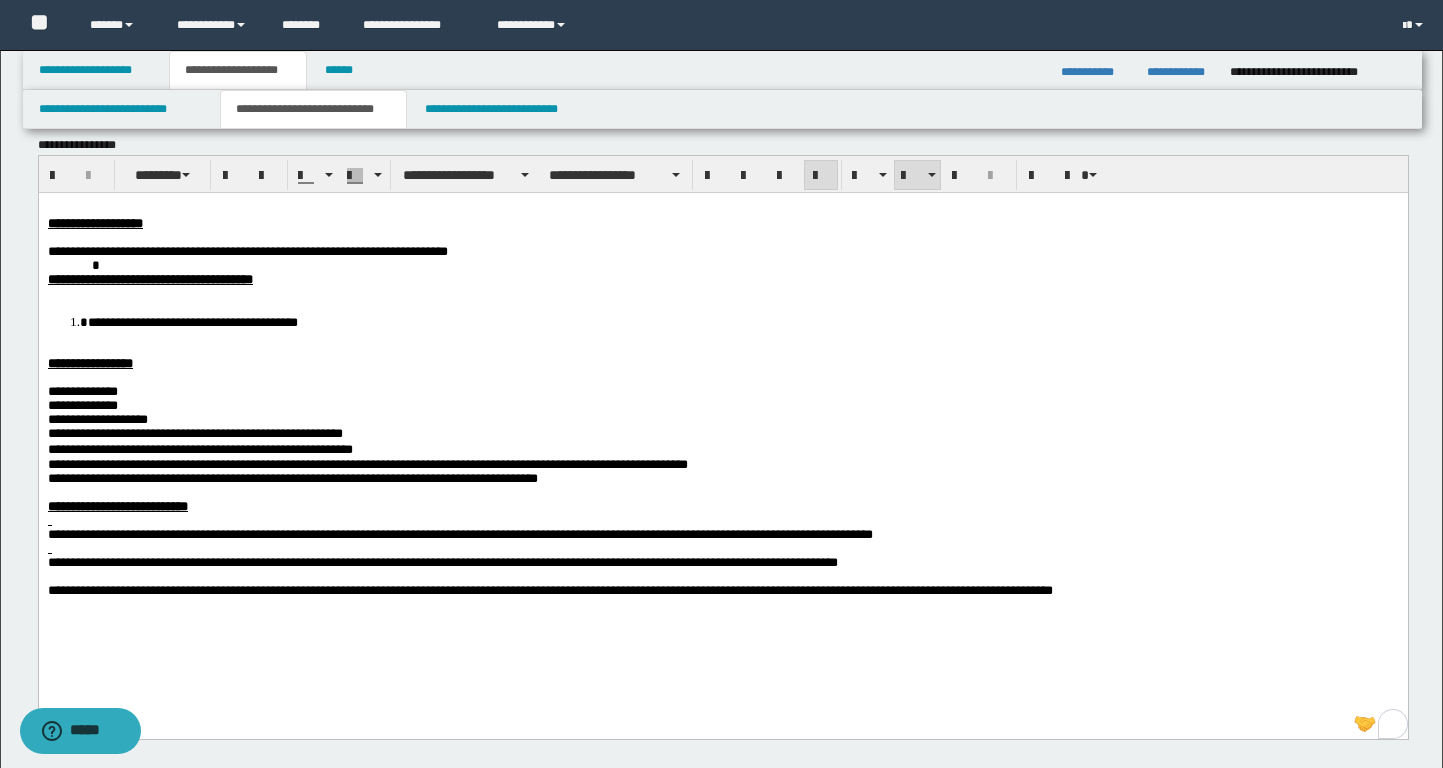 scroll, scrollTop: 0, scrollLeft: 0, axis: both 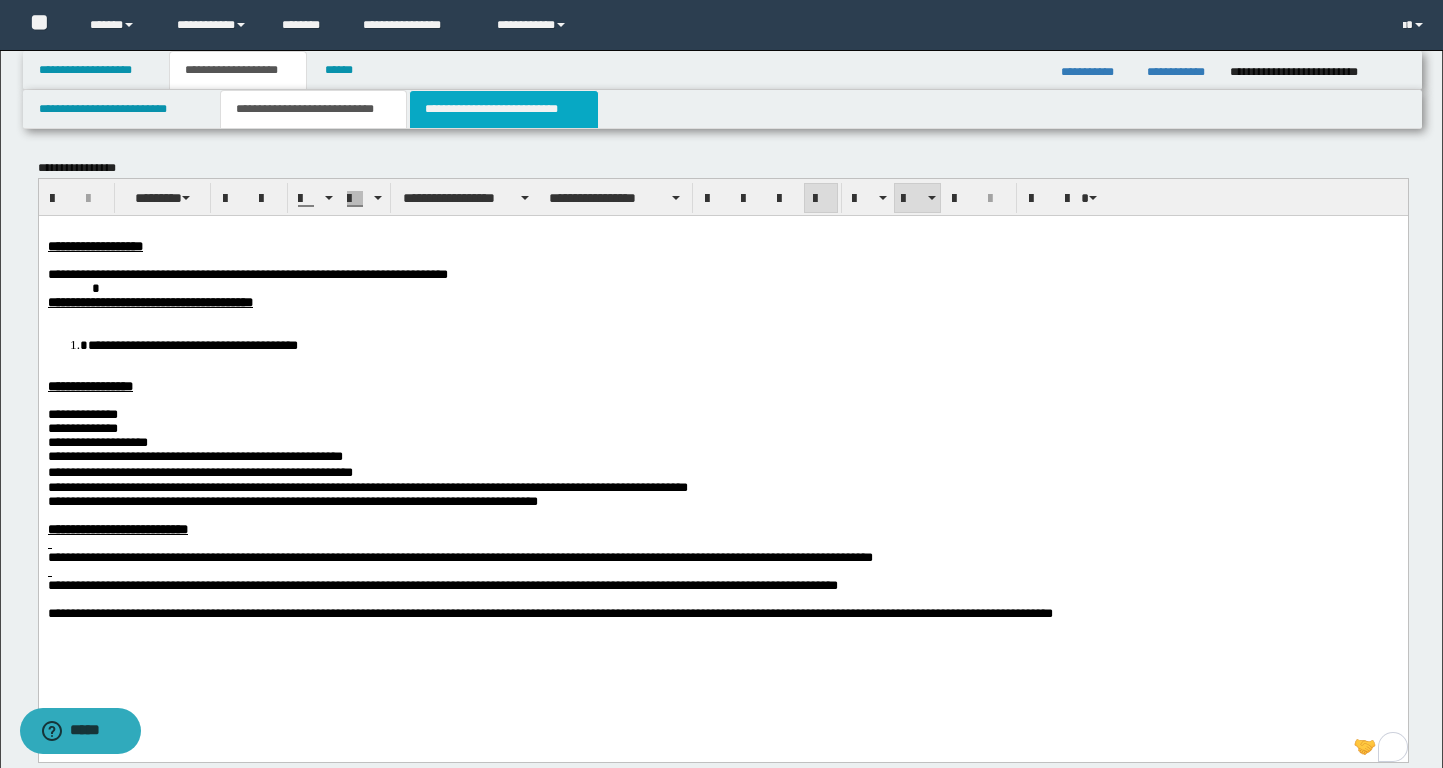 click on "**********" at bounding box center (504, 109) 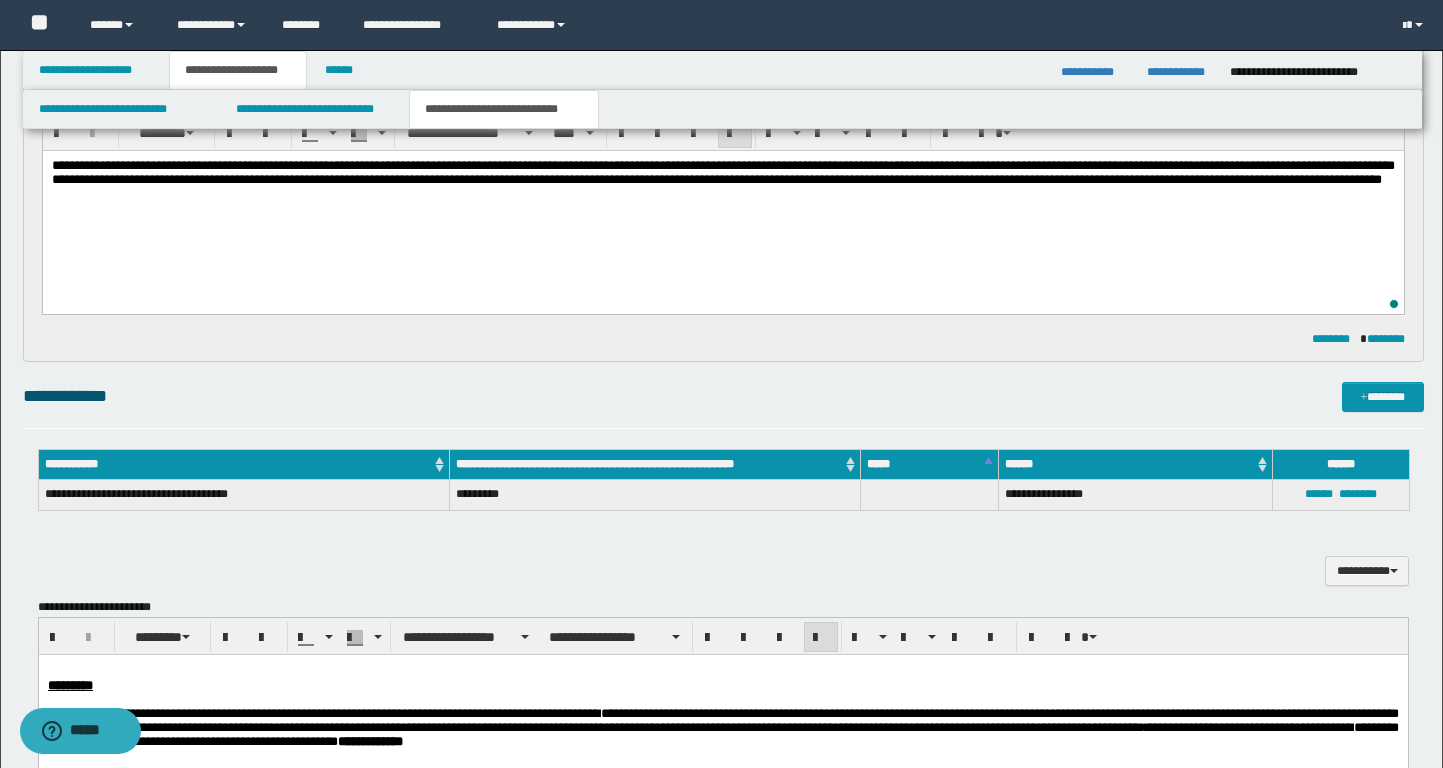 scroll, scrollTop: 0, scrollLeft: 0, axis: both 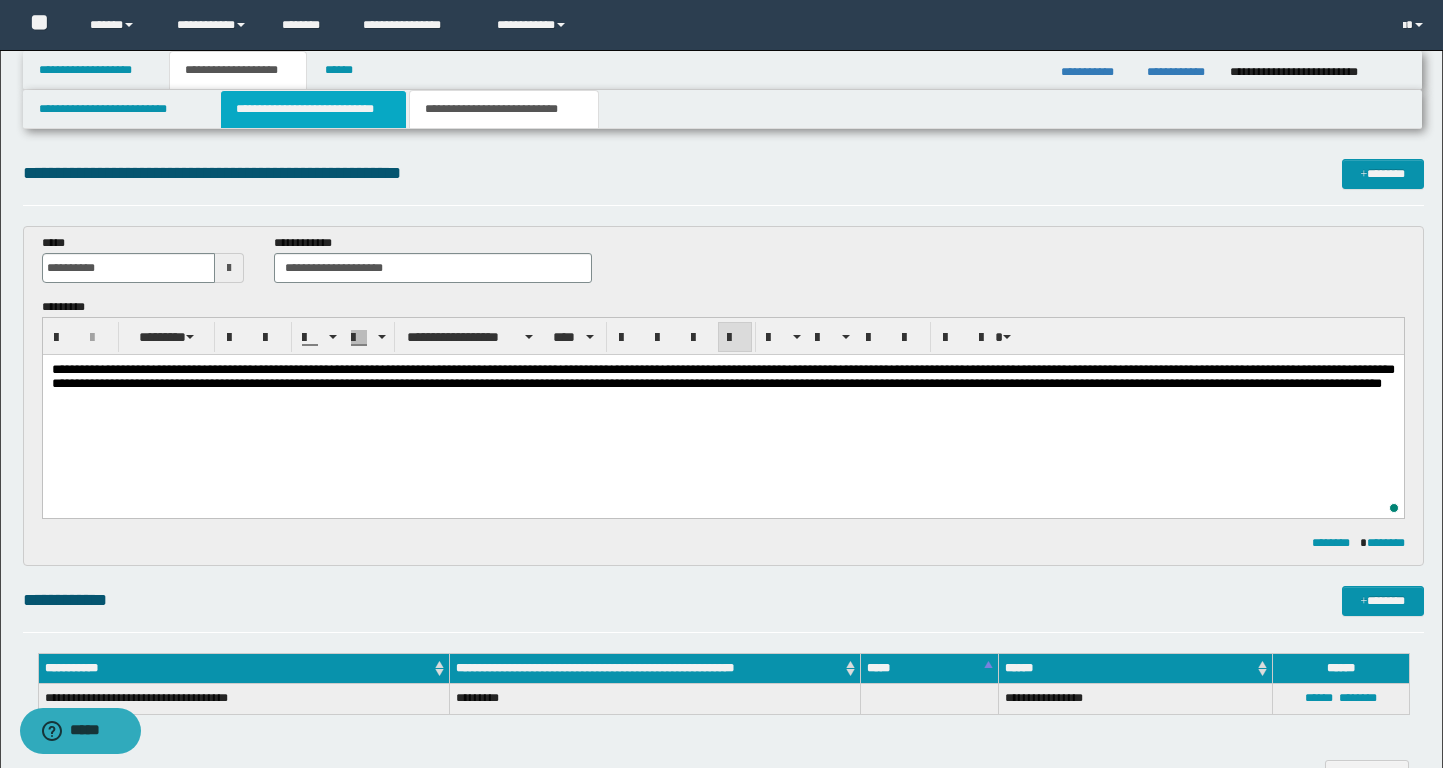 click on "**********" at bounding box center [314, 109] 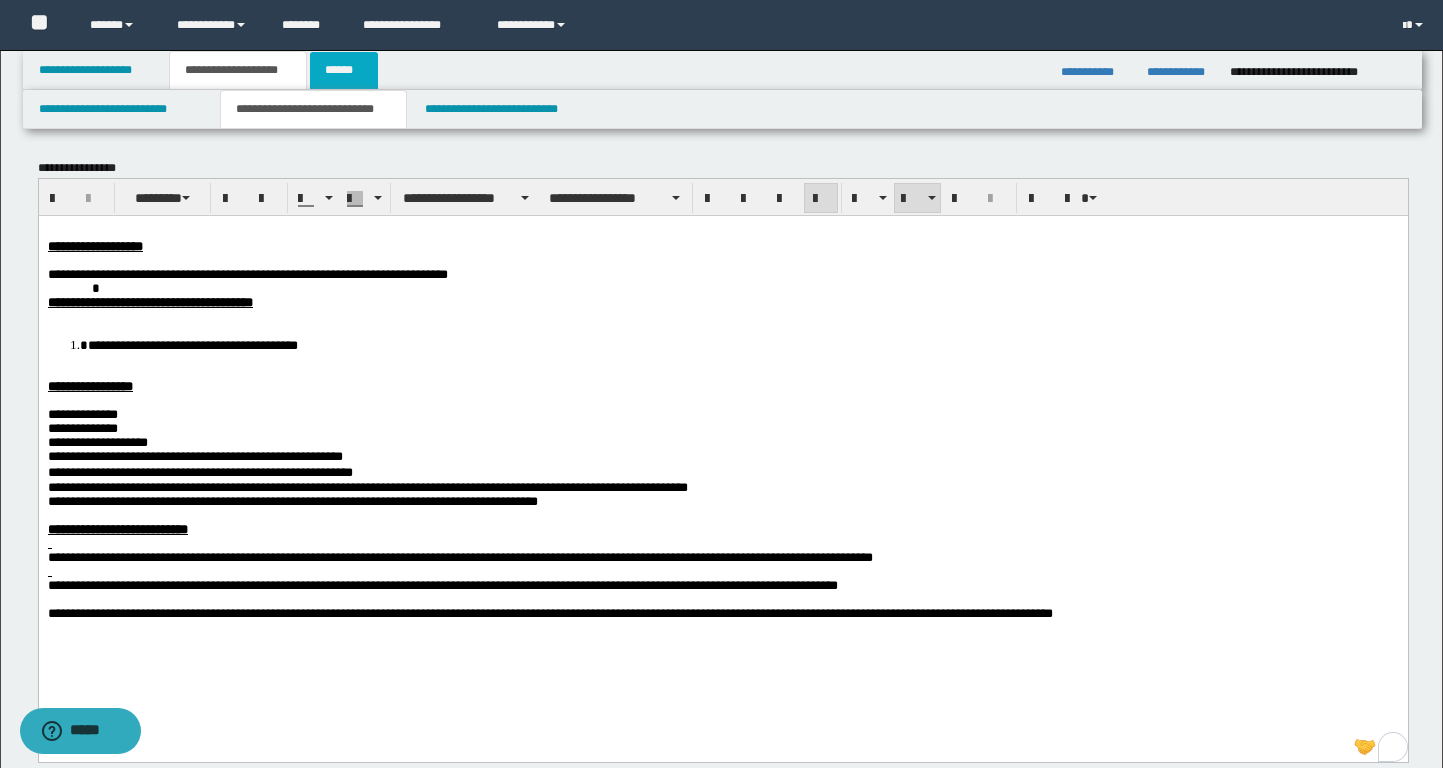 click on "******" at bounding box center [344, 70] 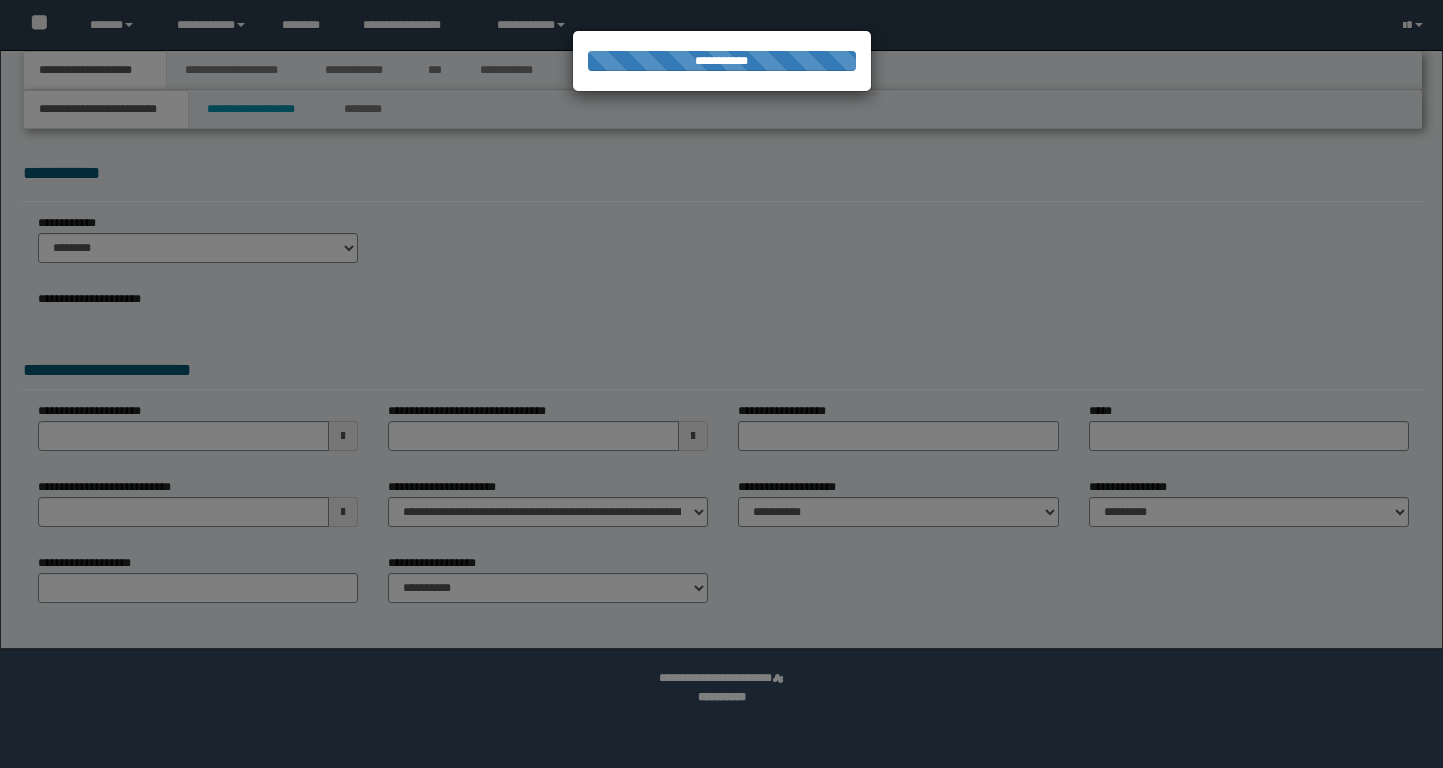 scroll, scrollTop: 0, scrollLeft: 0, axis: both 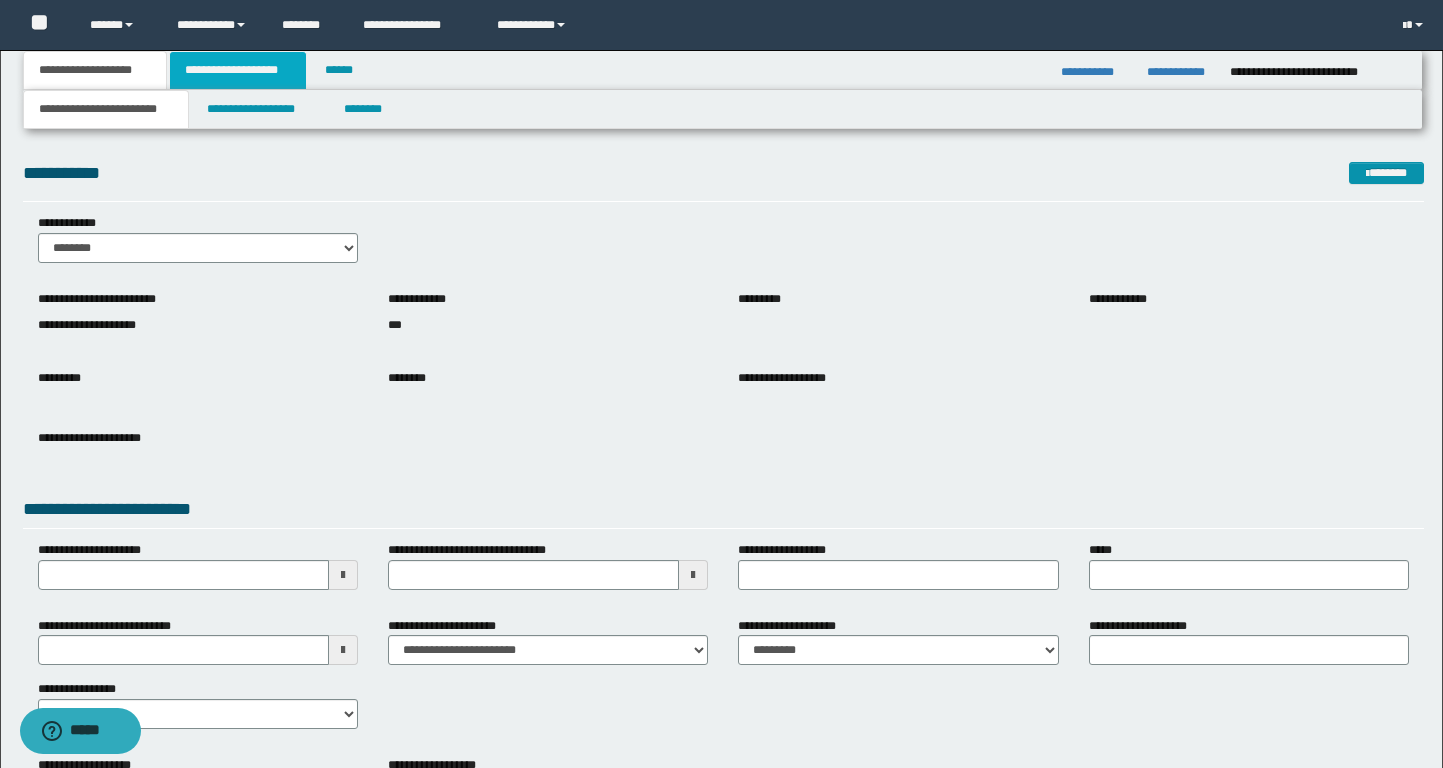 click on "**********" at bounding box center (238, 70) 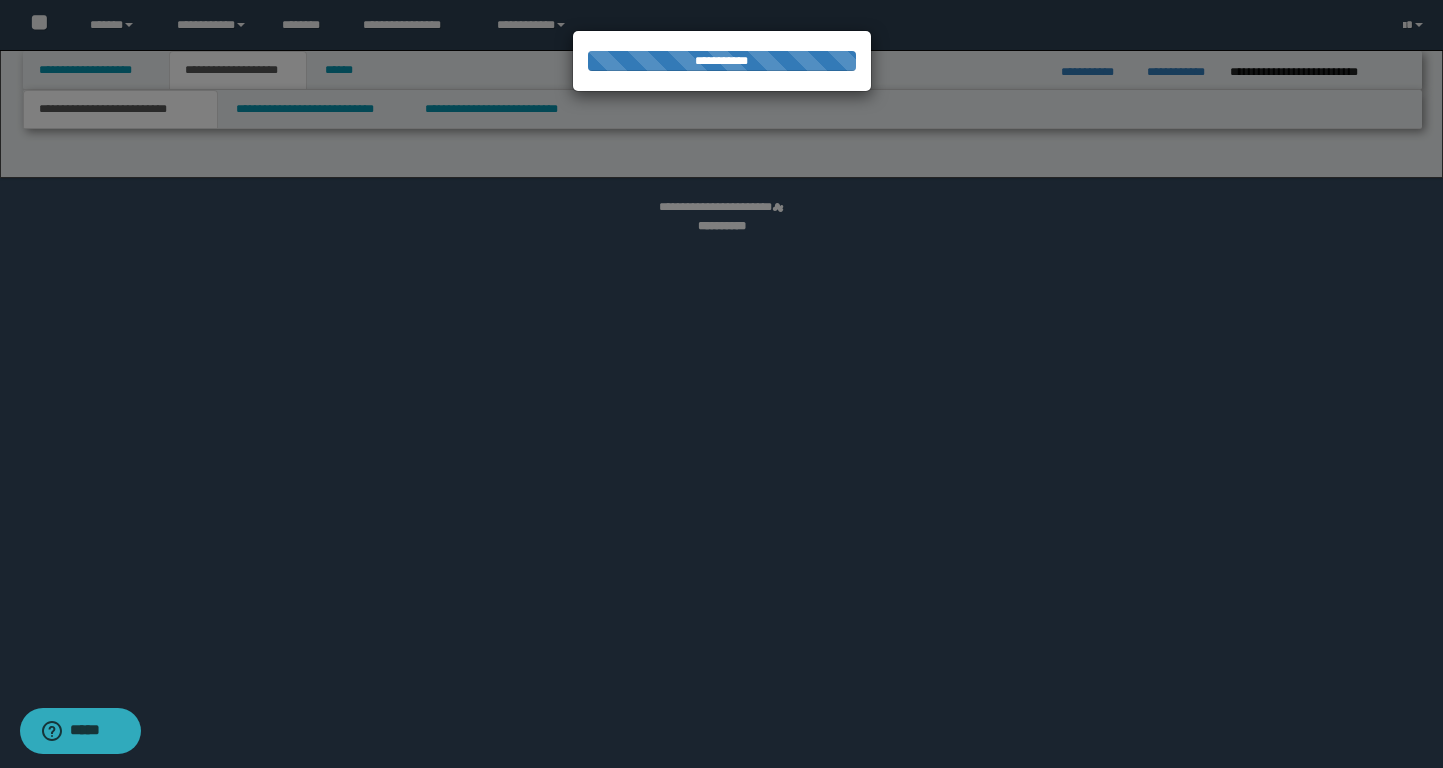 select on "*" 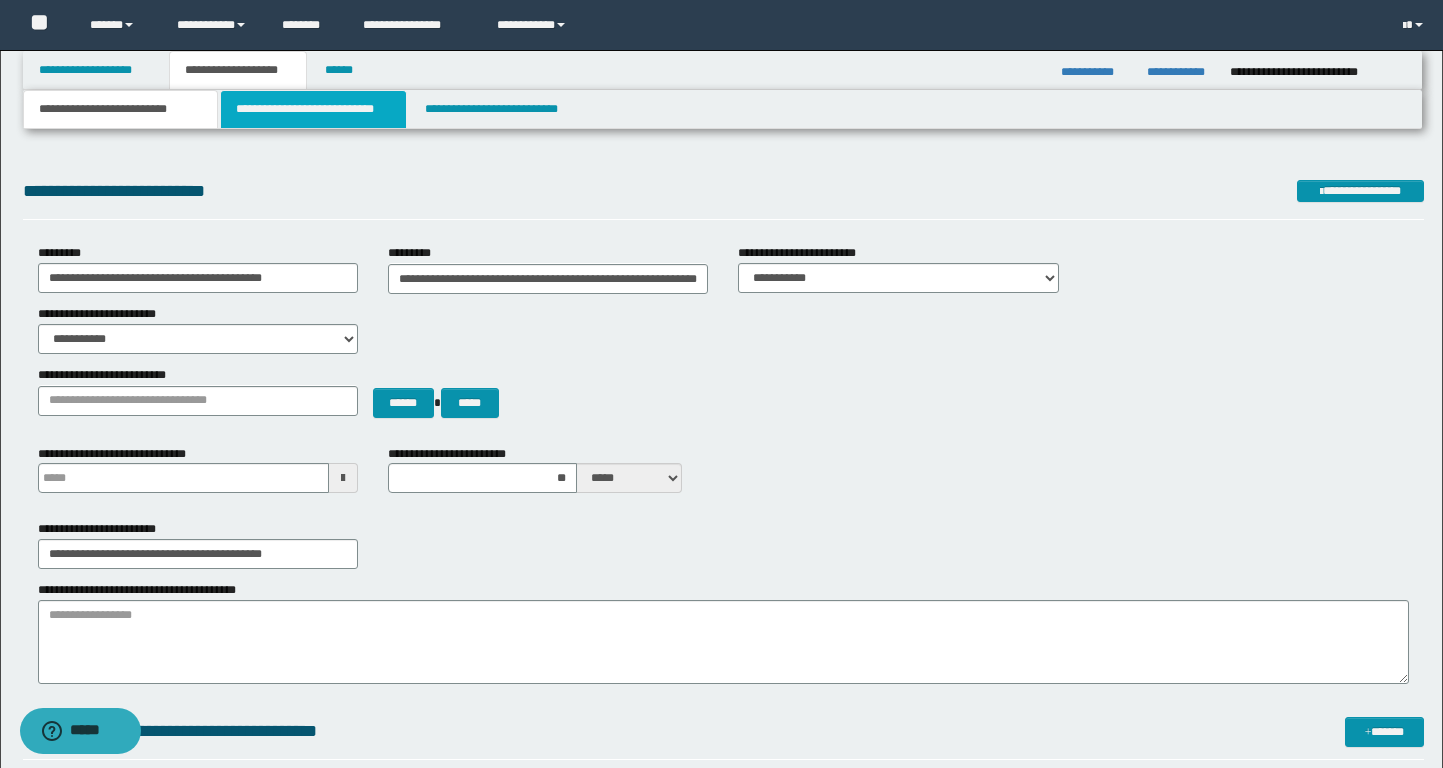 scroll, scrollTop: 0, scrollLeft: 0, axis: both 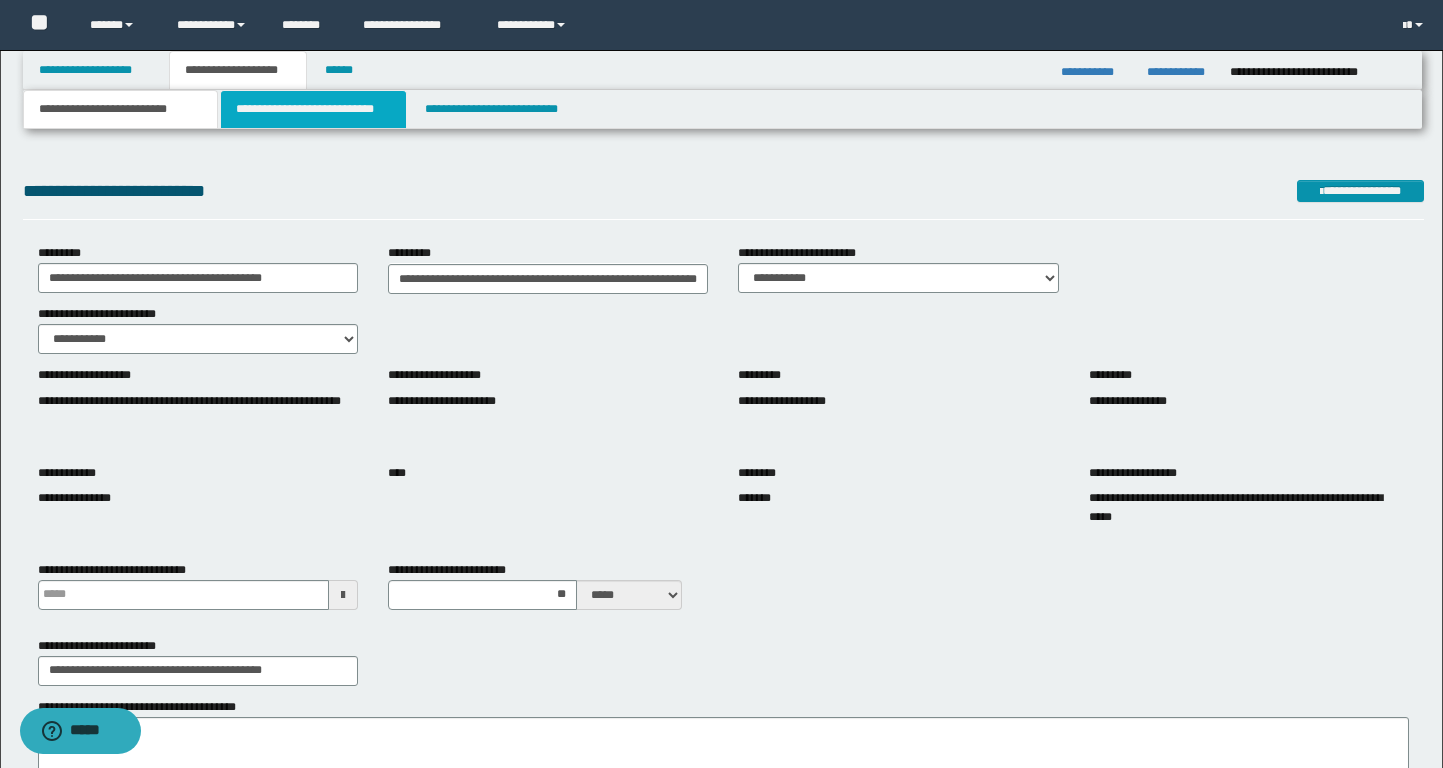 click on "**********" at bounding box center [314, 109] 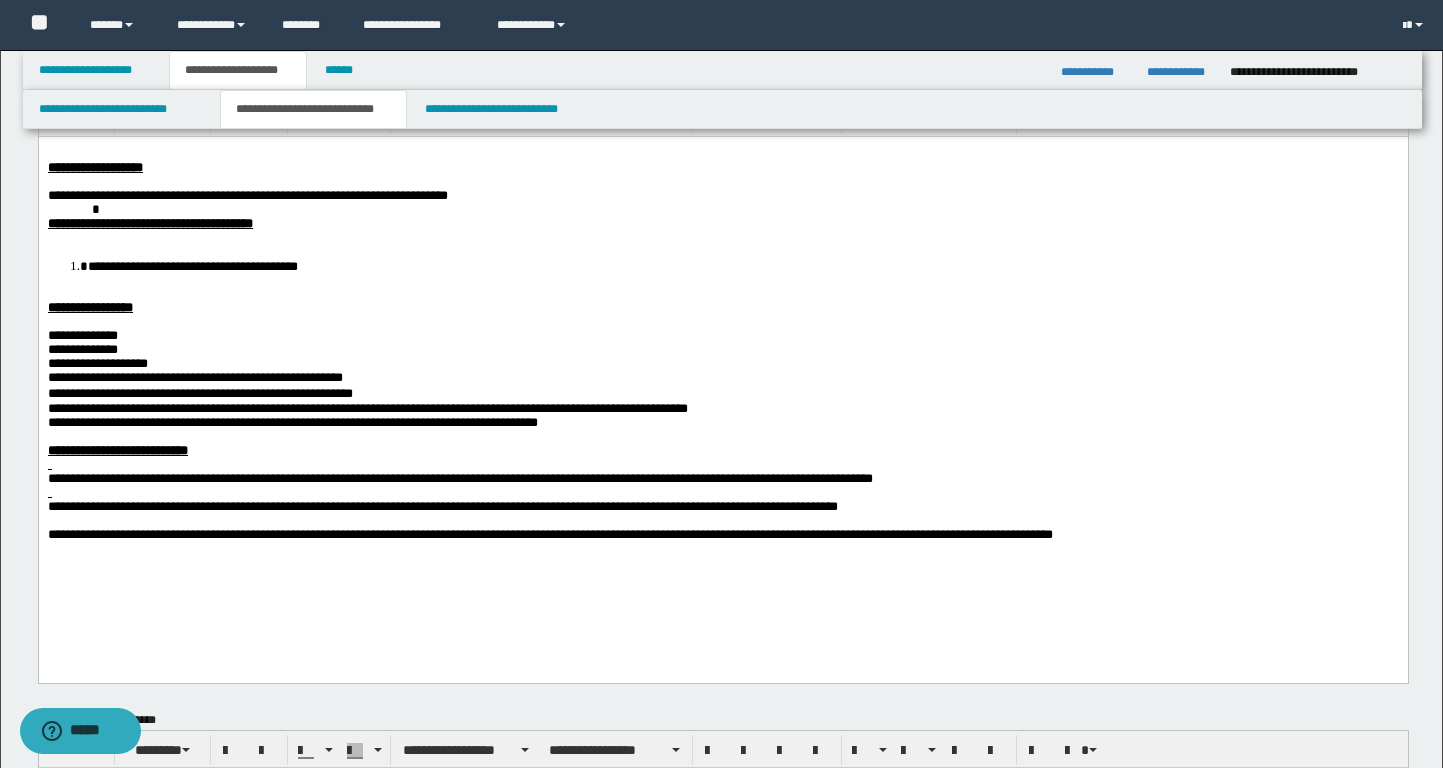 scroll, scrollTop: 0, scrollLeft: 0, axis: both 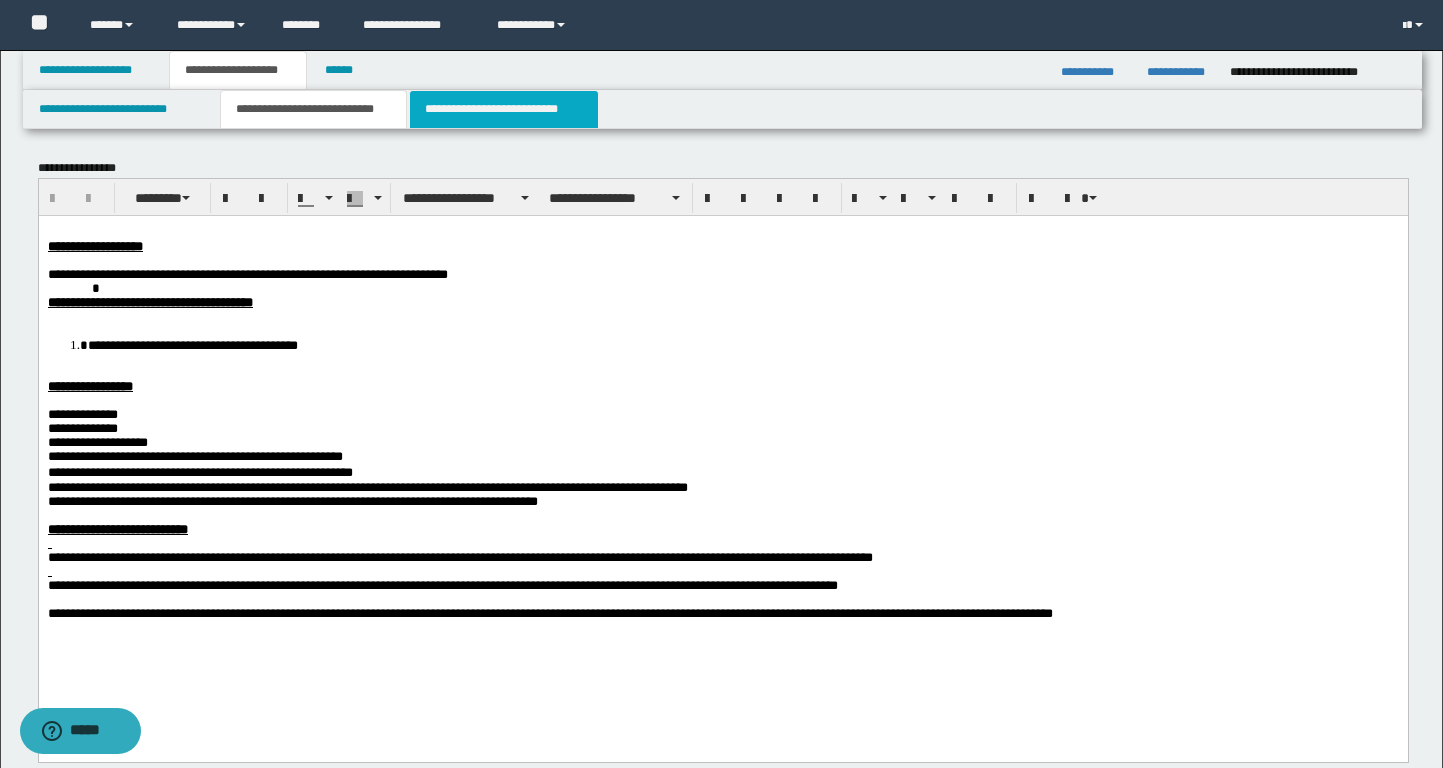 click on "**********" at bounding box center (504, 109) 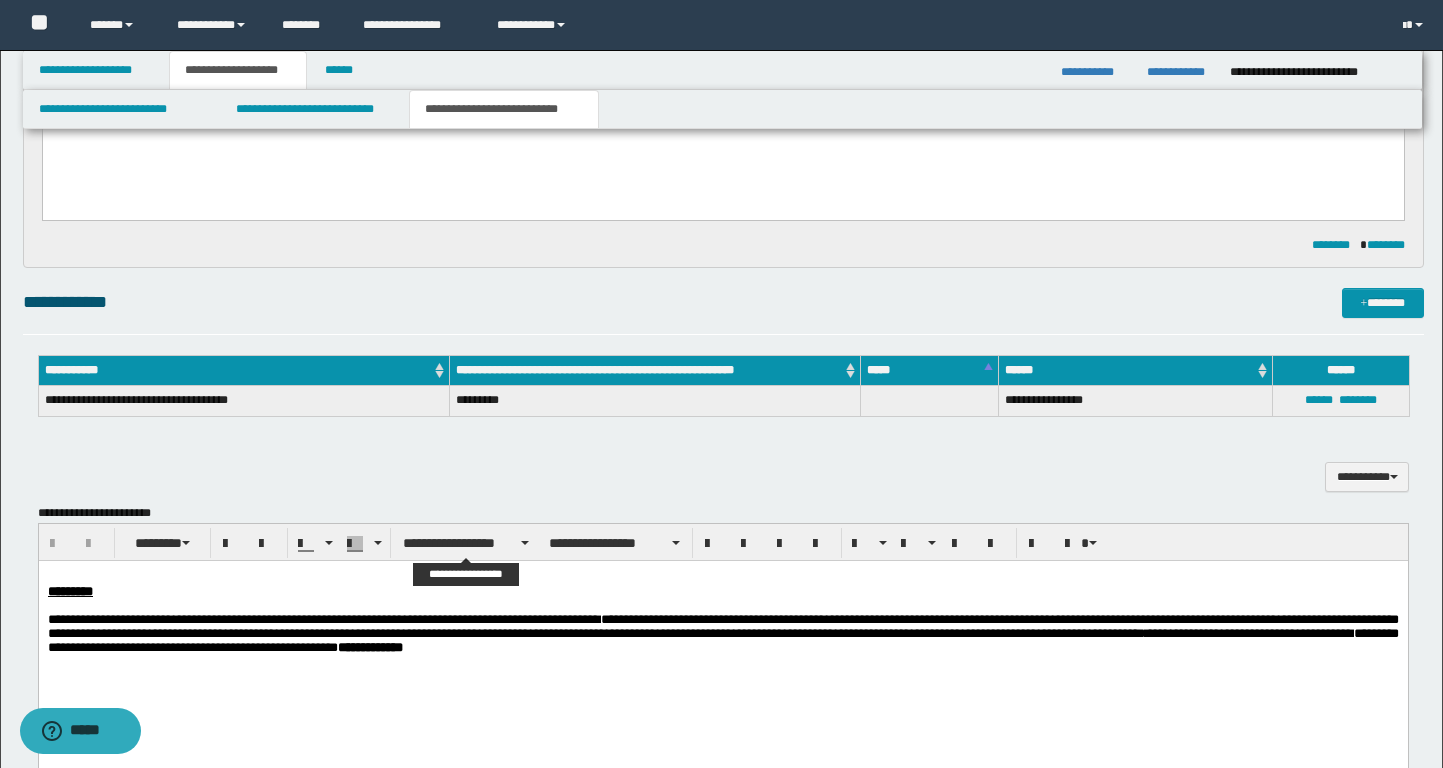 scroll, scrollTop: 0, scrollLeft: 0, axis: both 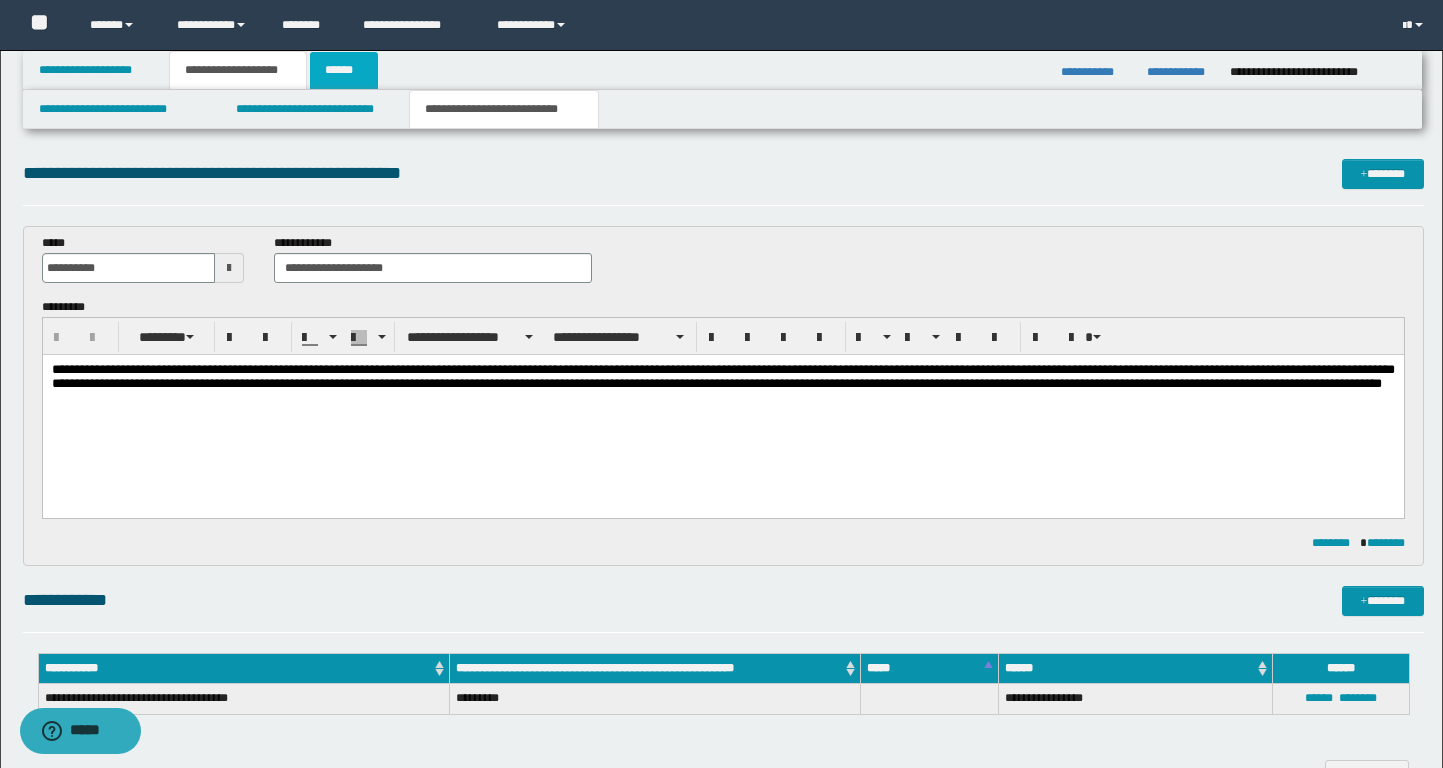 click on "******" at bounding box center (344, 70) 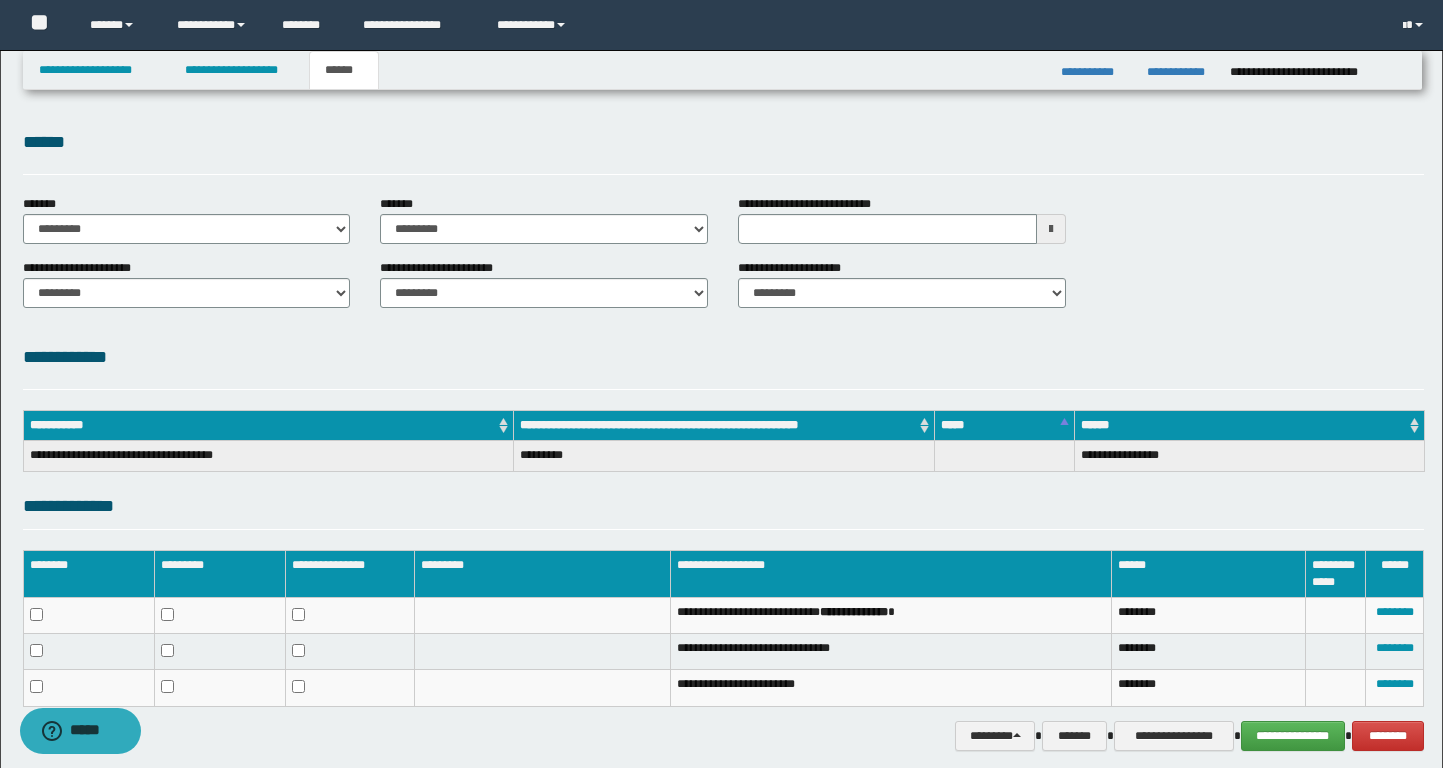 scroll, scrollTop: 0, scrollLeft: 0, axis: both 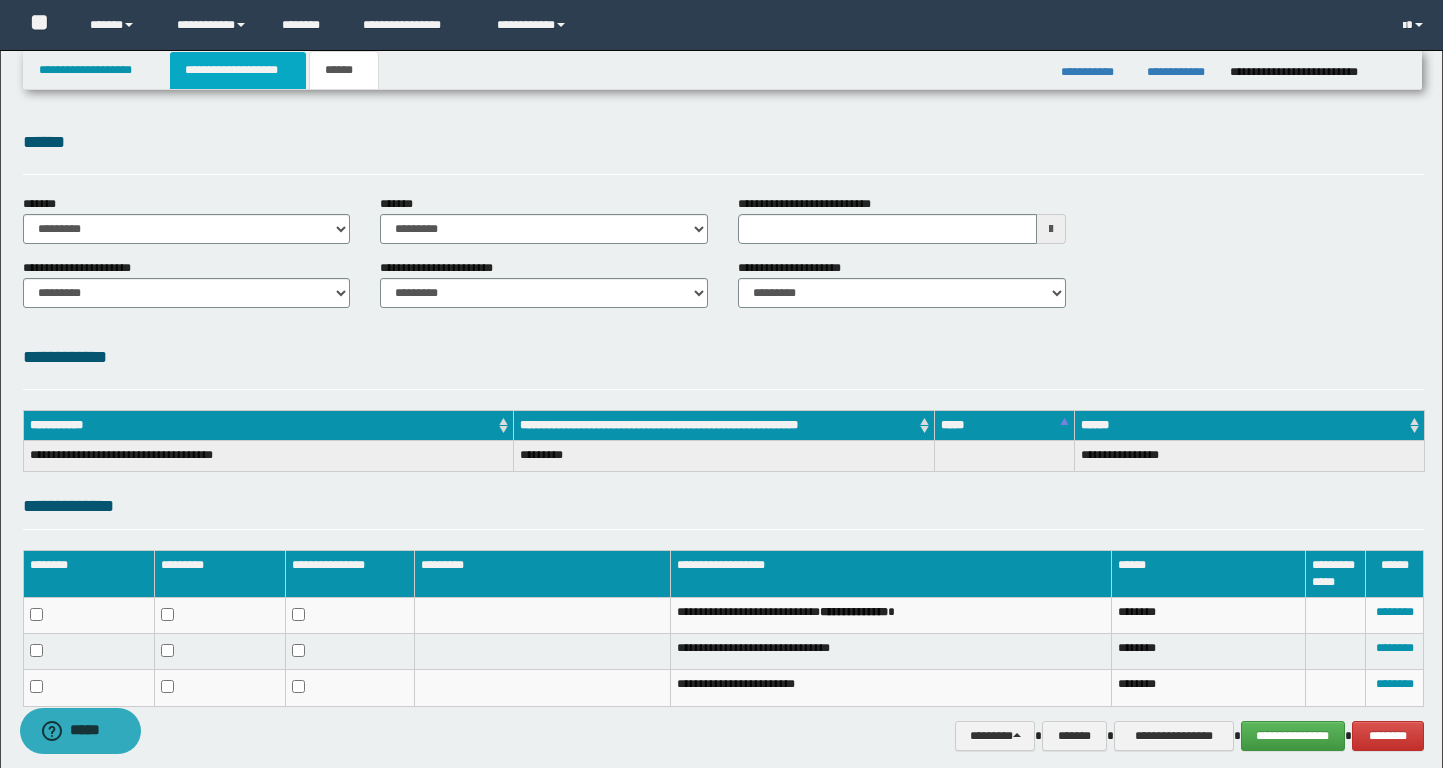 click on "**********" at bounding box center (238, 70) 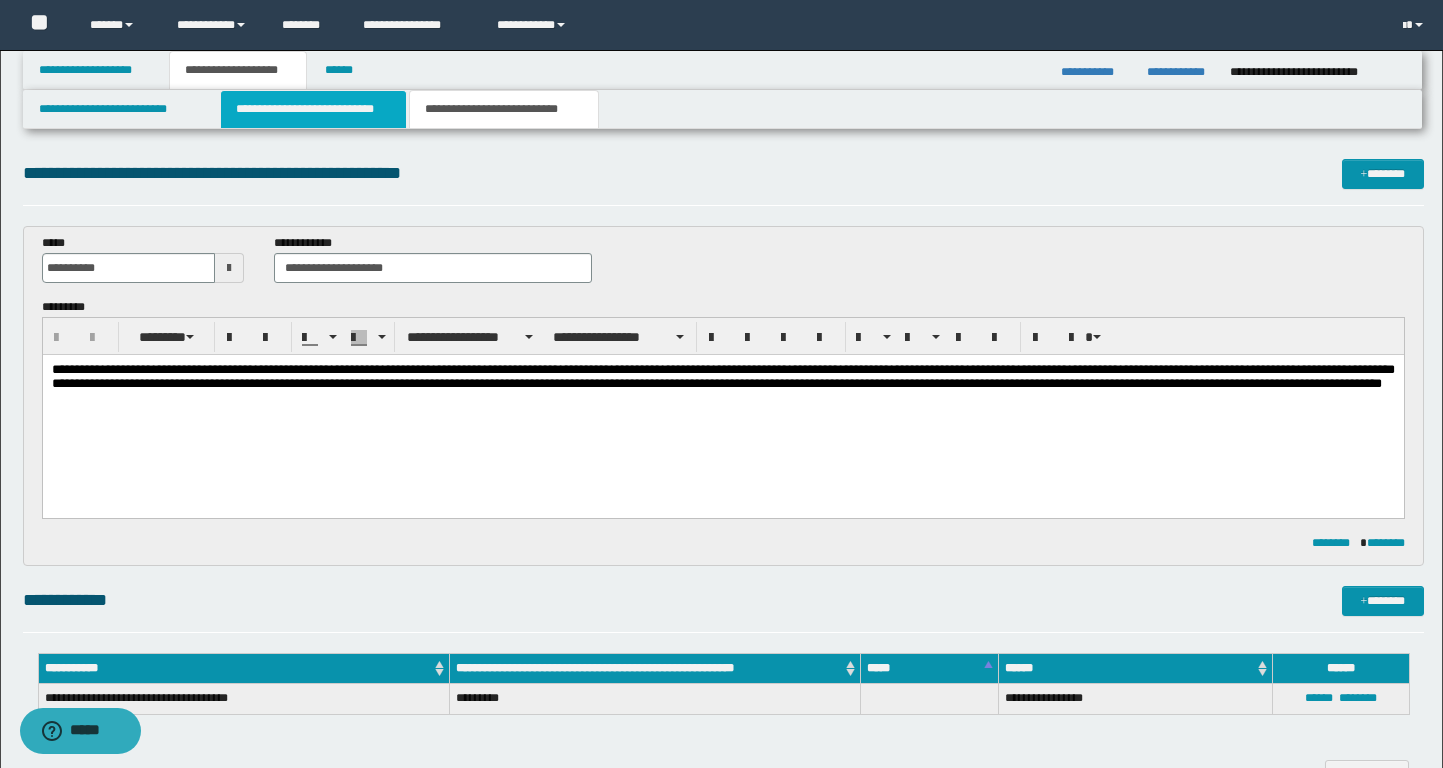 click on "**********" at bounding box center [314, 109] 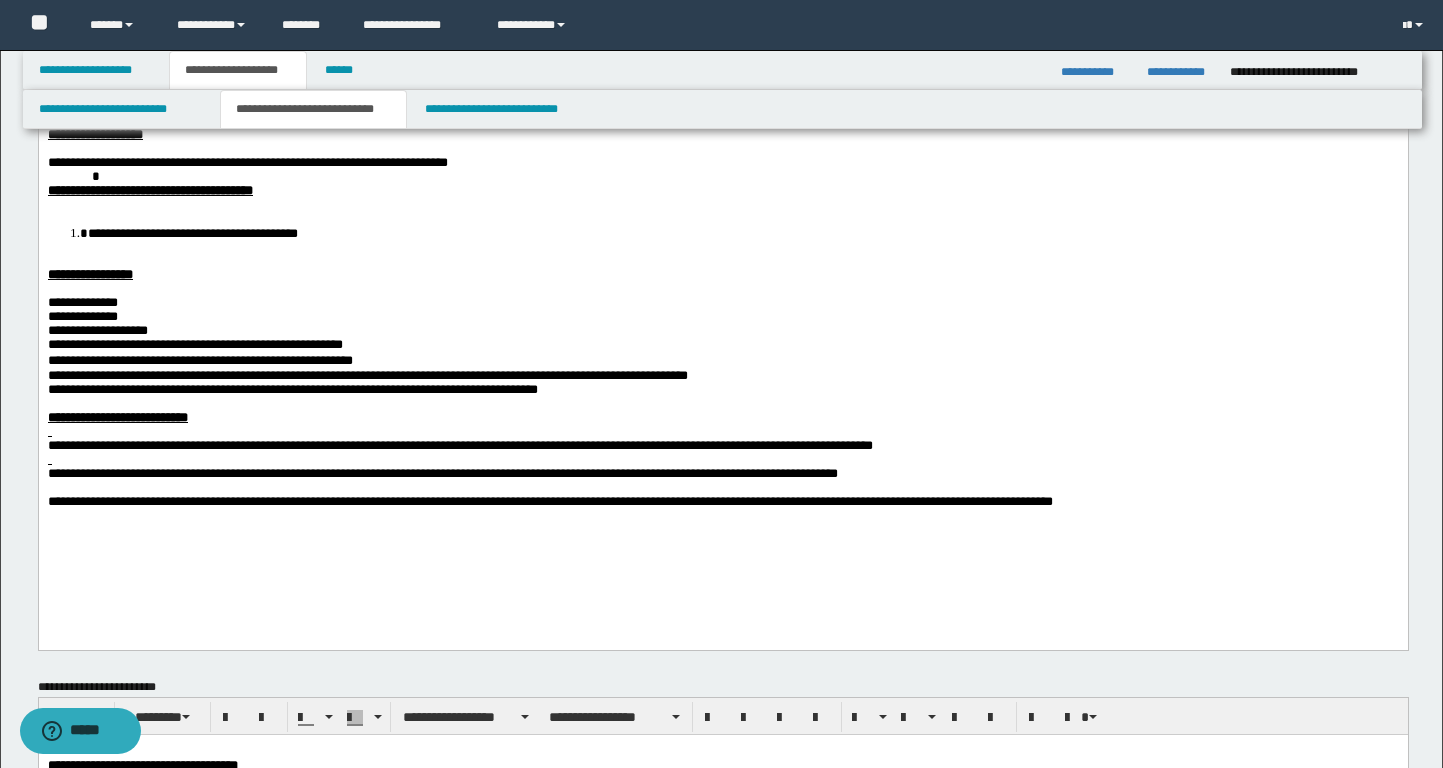 scroll, scrollTop: 0, scrollLeft: 0, axis: both 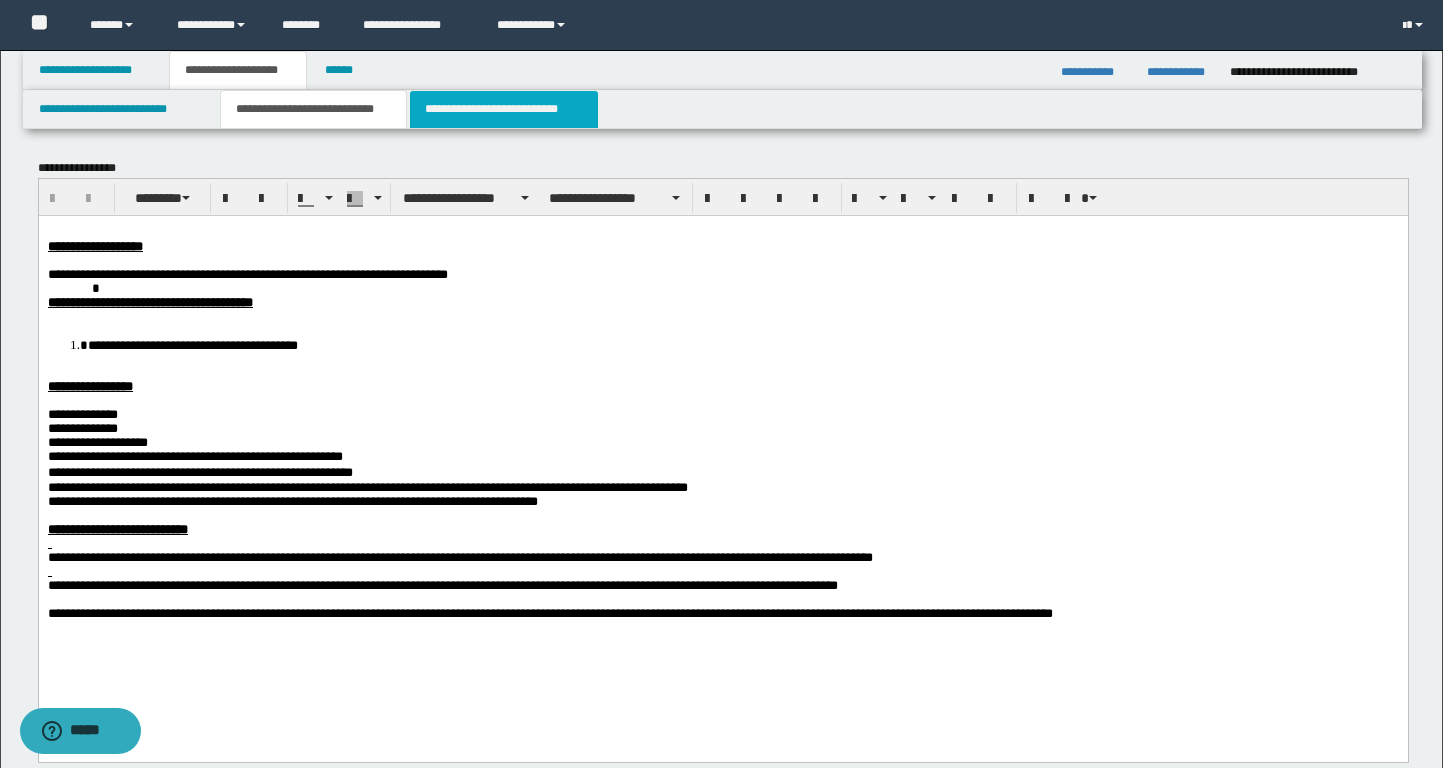 click on "**********" at bounding box center [504, 109] 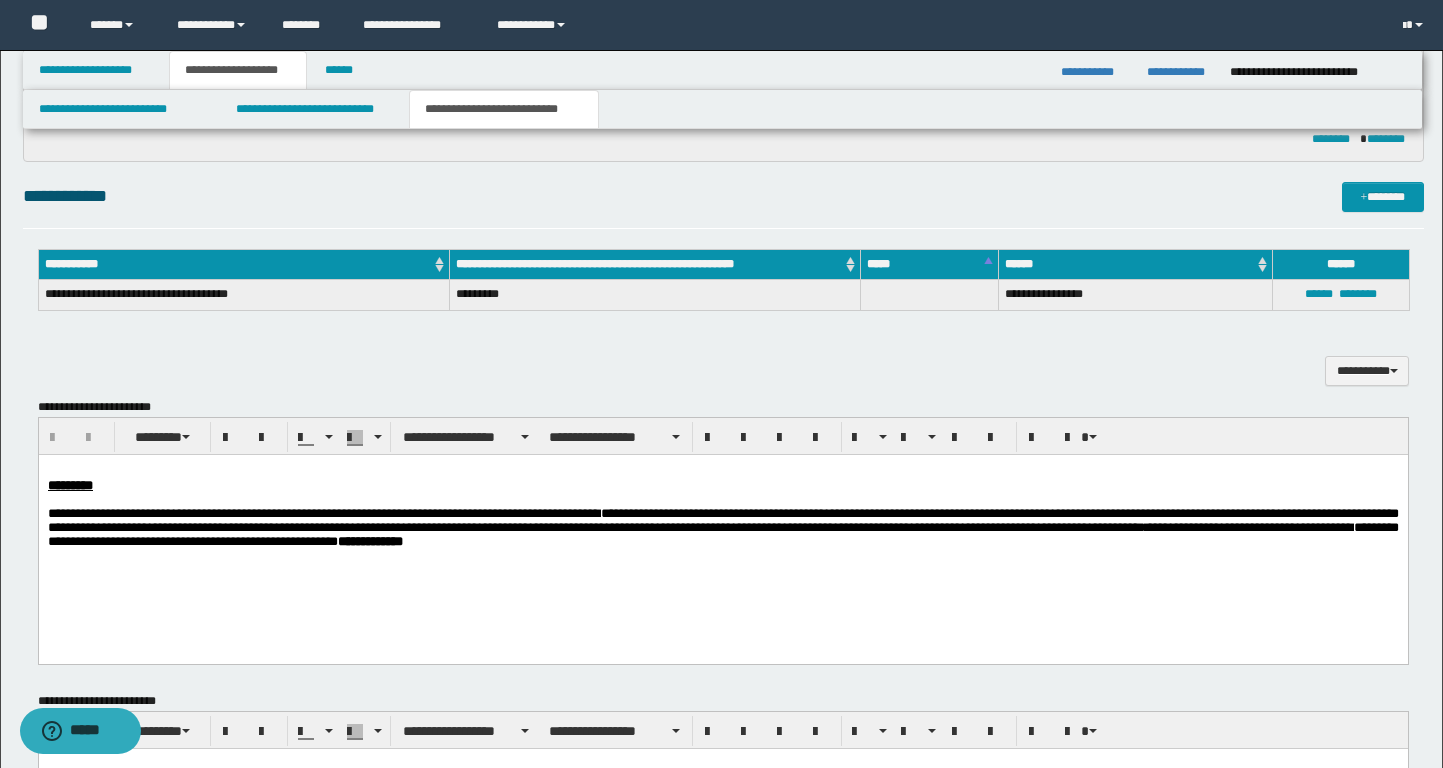 scroll, scrollTop: 459, scrollLeft: 0, axis: vertical 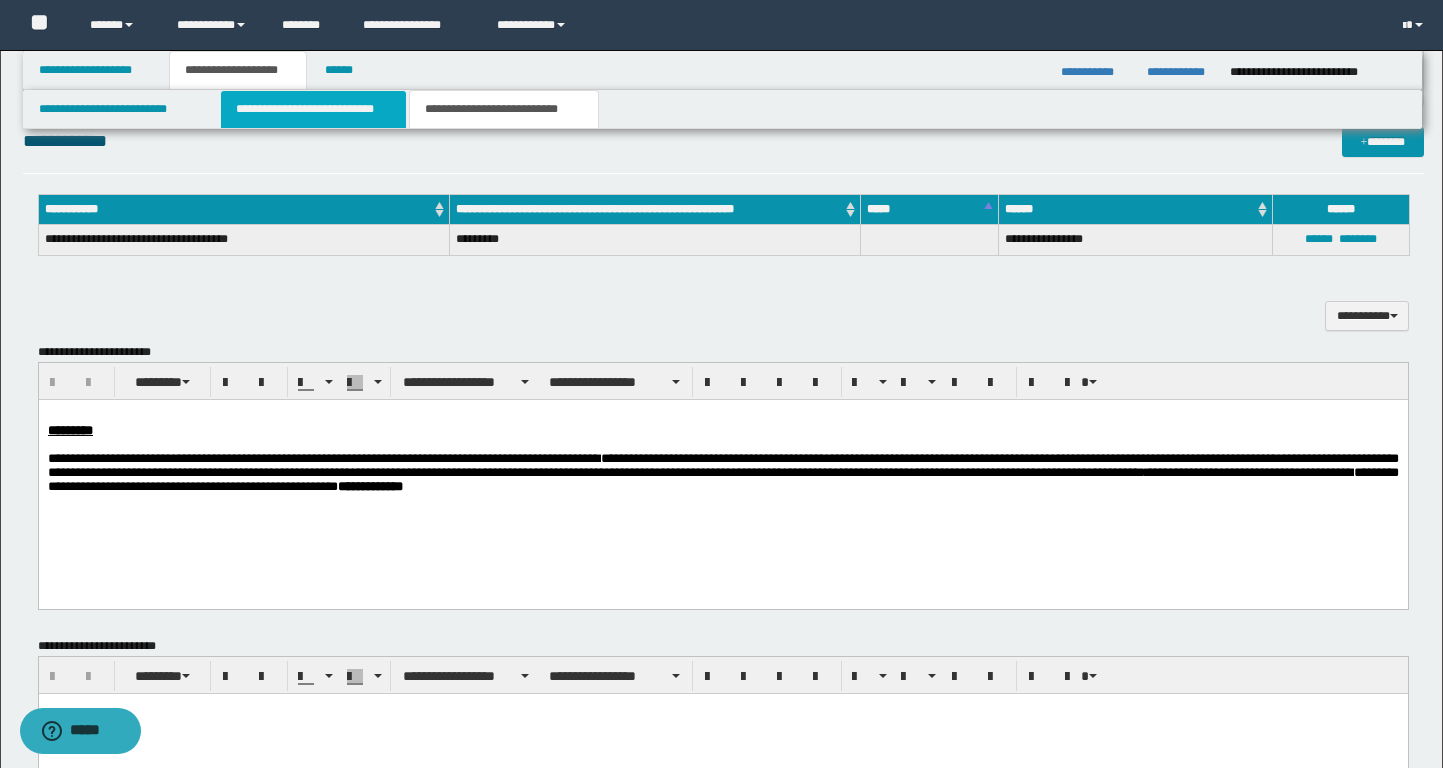click on "**********" at bounding box center (314, 109) 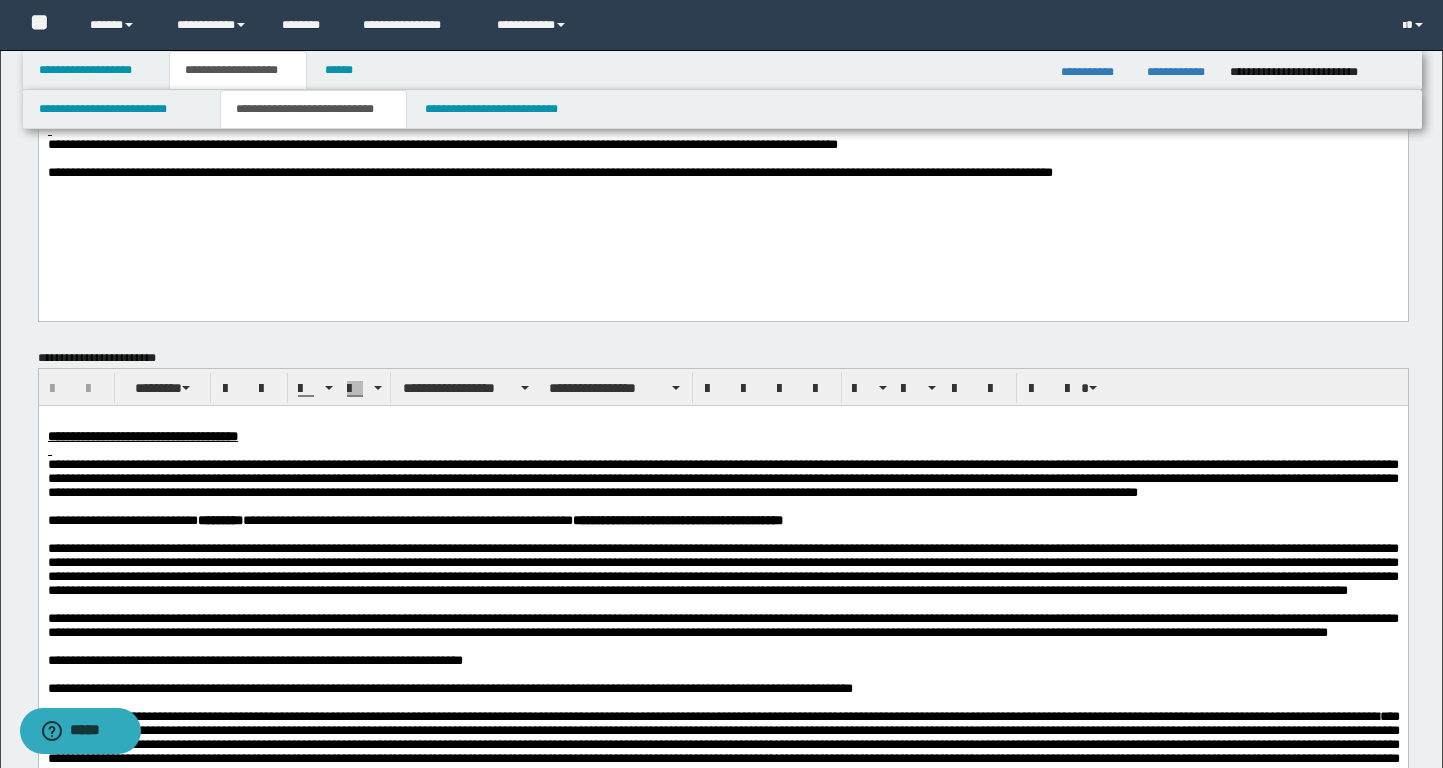 scroll, scrollTop: 0, scrollLeft: 0, axis: both 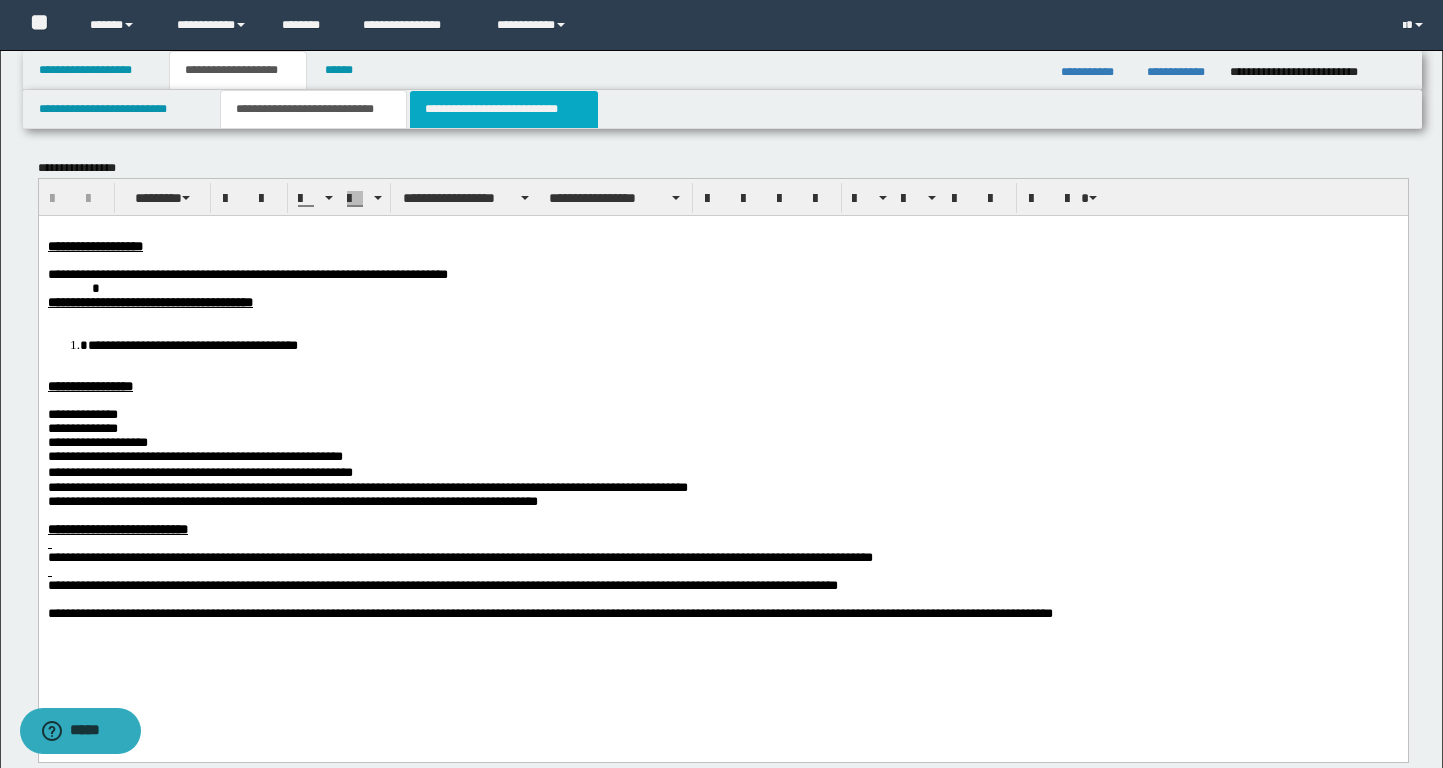 click on "**********" at bounding box center (504, 109) 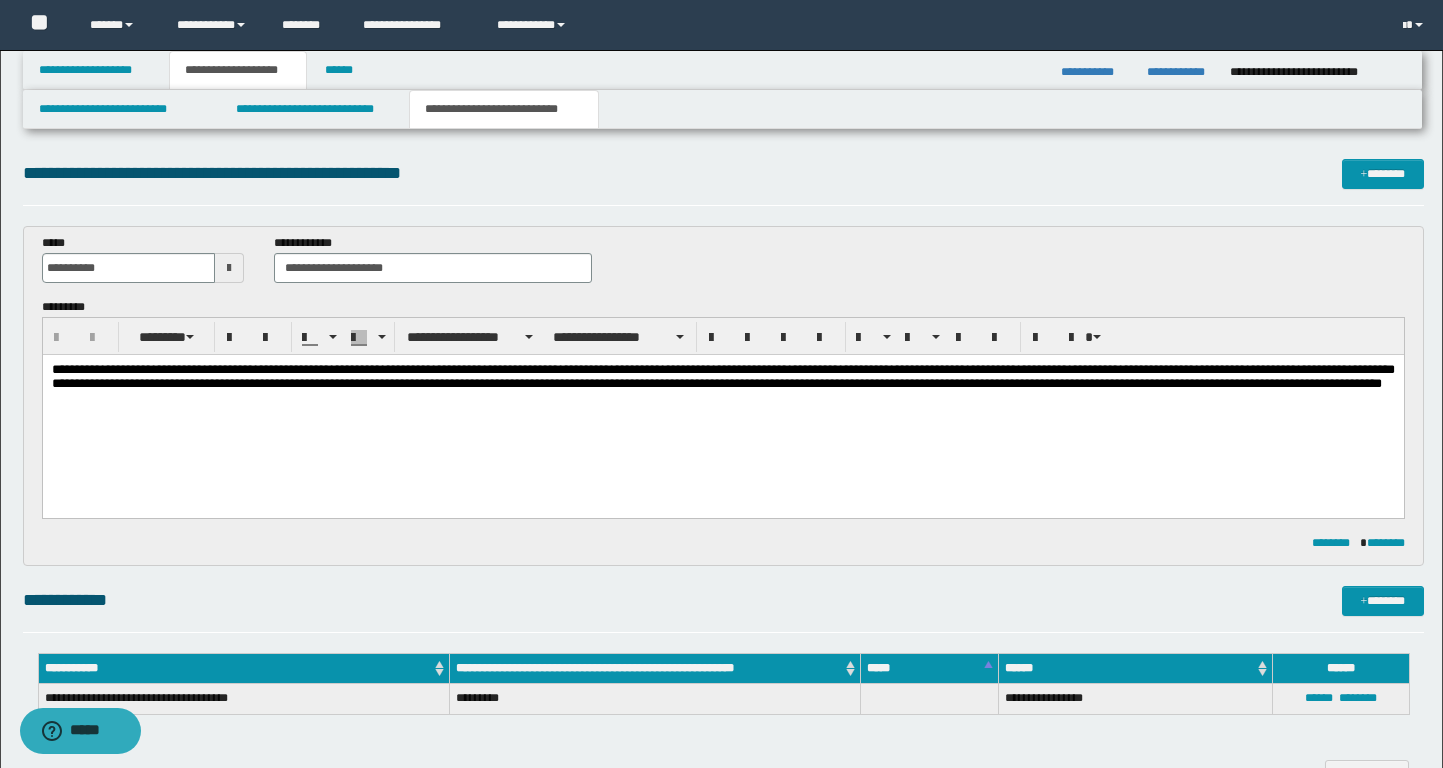 click on "**********" at bounding box center [722, 402] 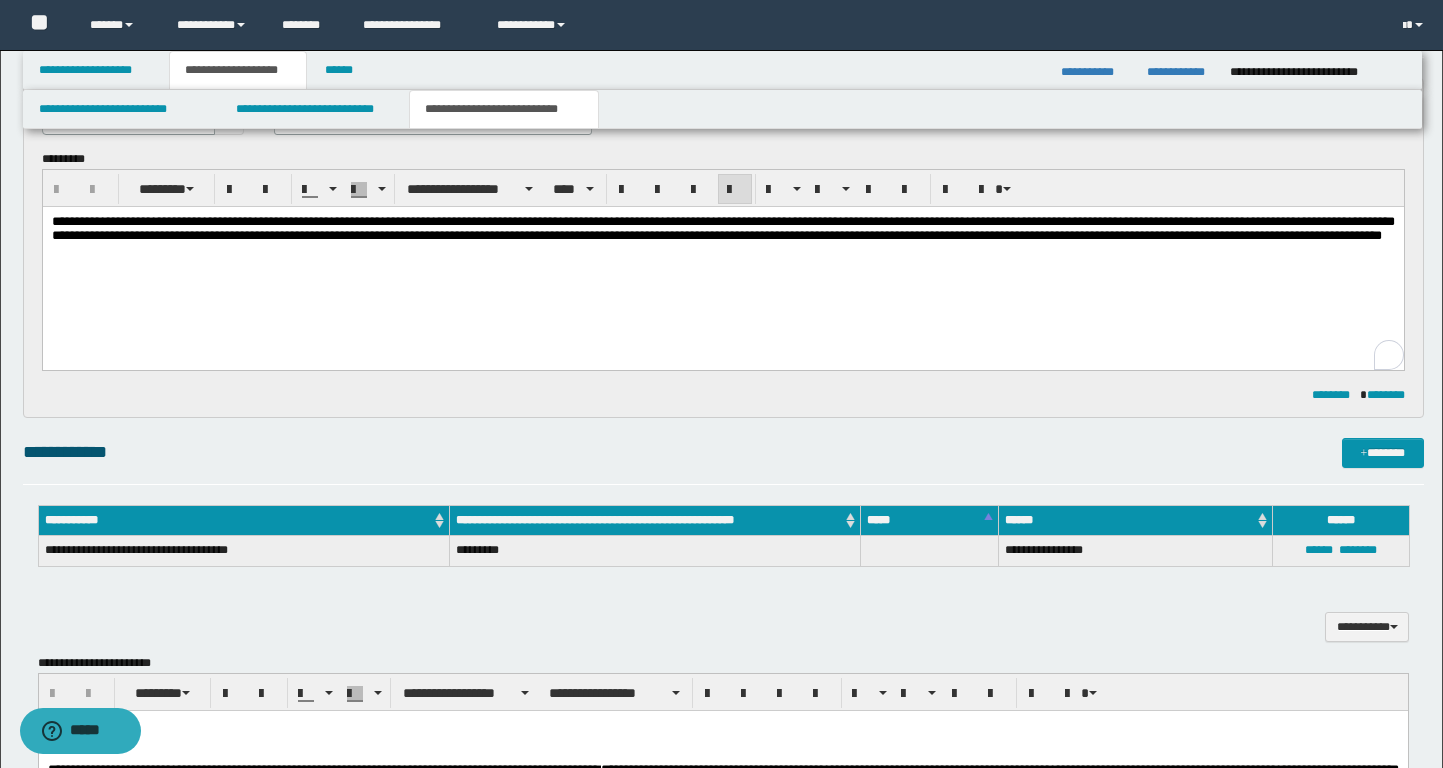 scroll, scrollTop: 172, scrollLeft: 0, axis: vertical 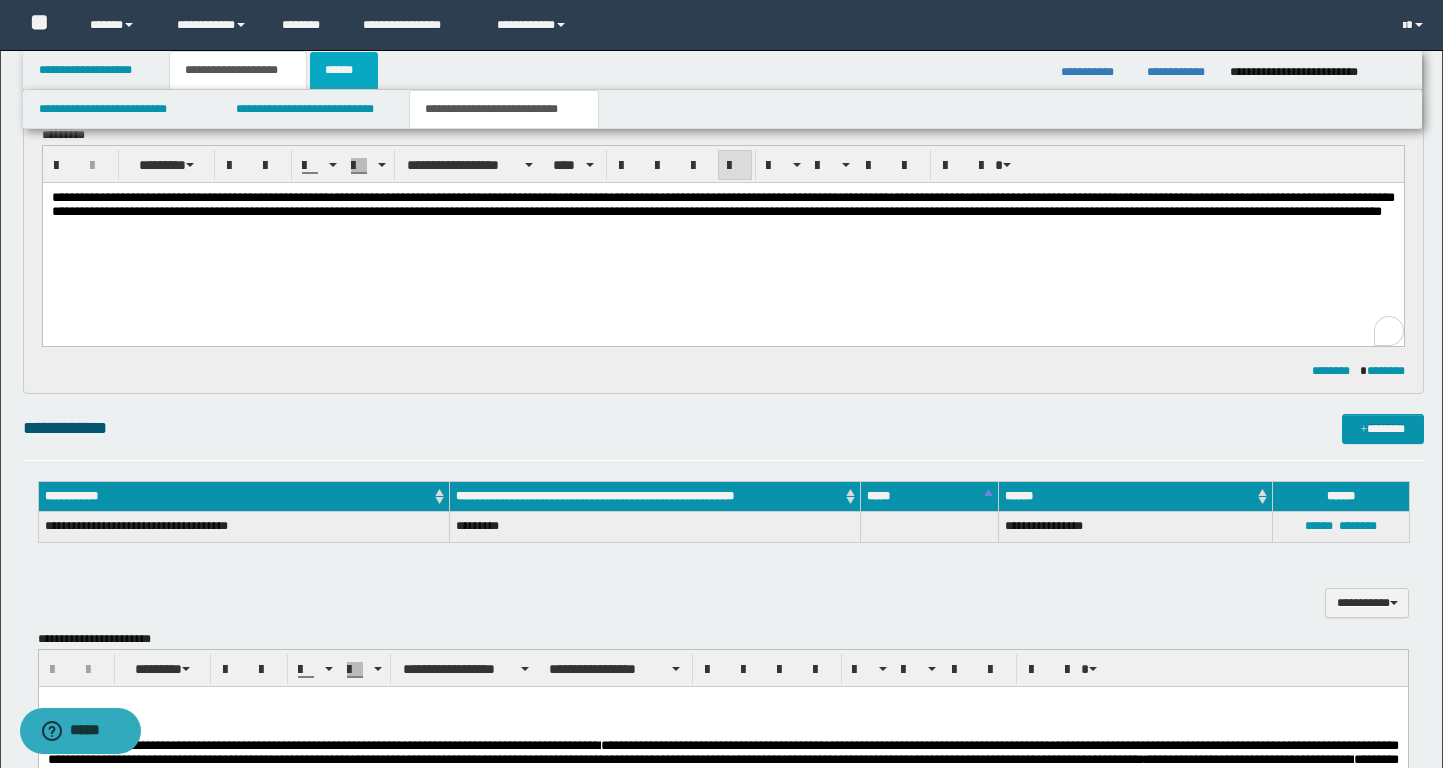 click on "******" at bounding box center (344, 70) 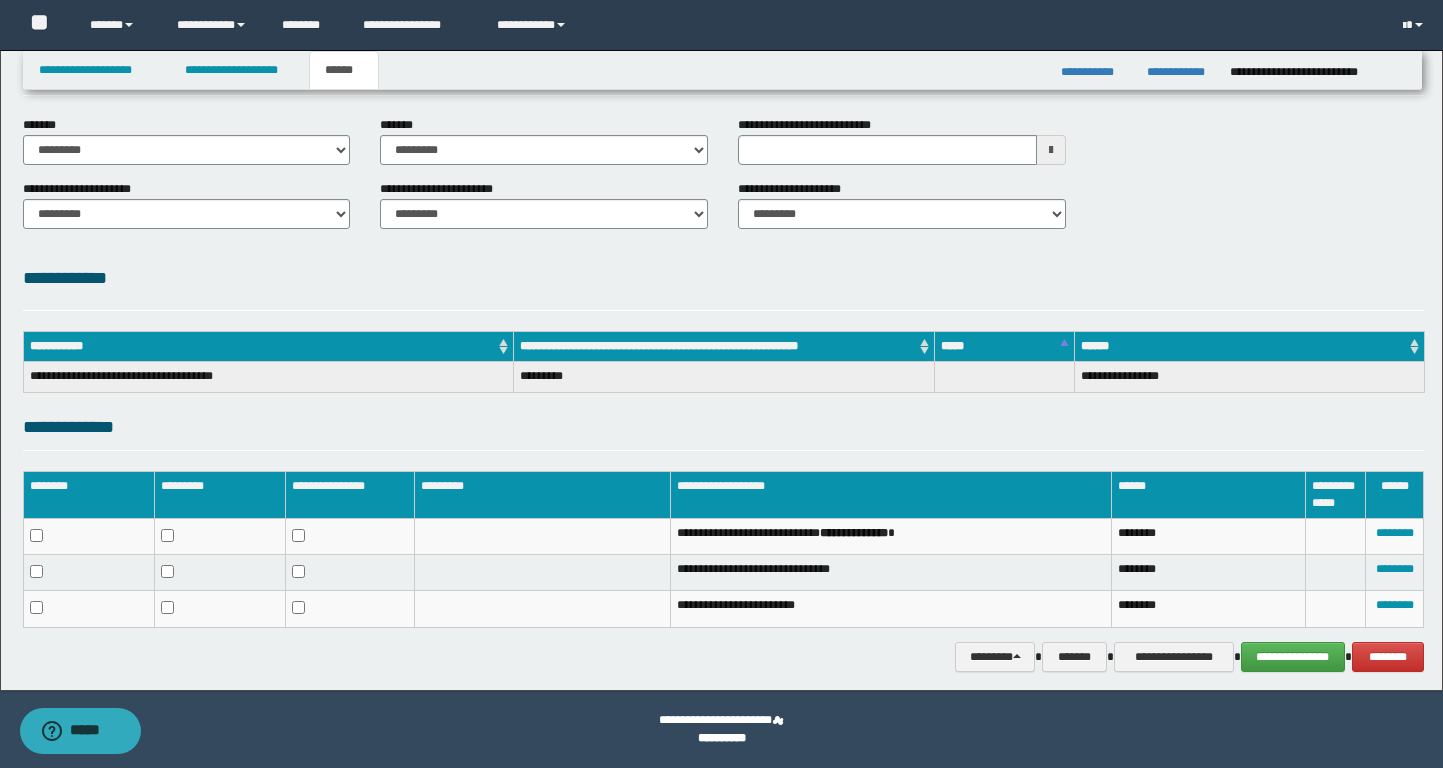 scroll, scrollTop: 0, scrollLeft: 0, axis: both 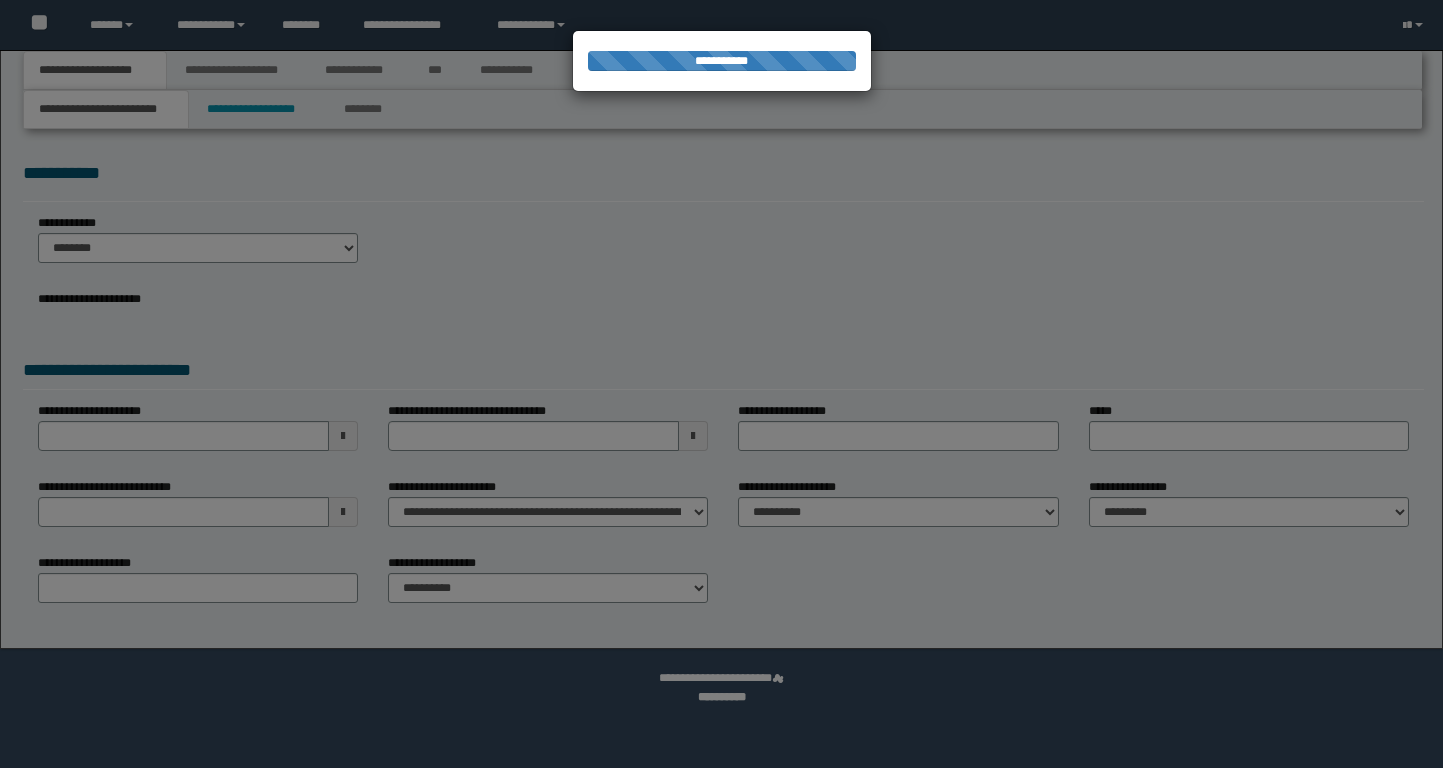 select on "*" 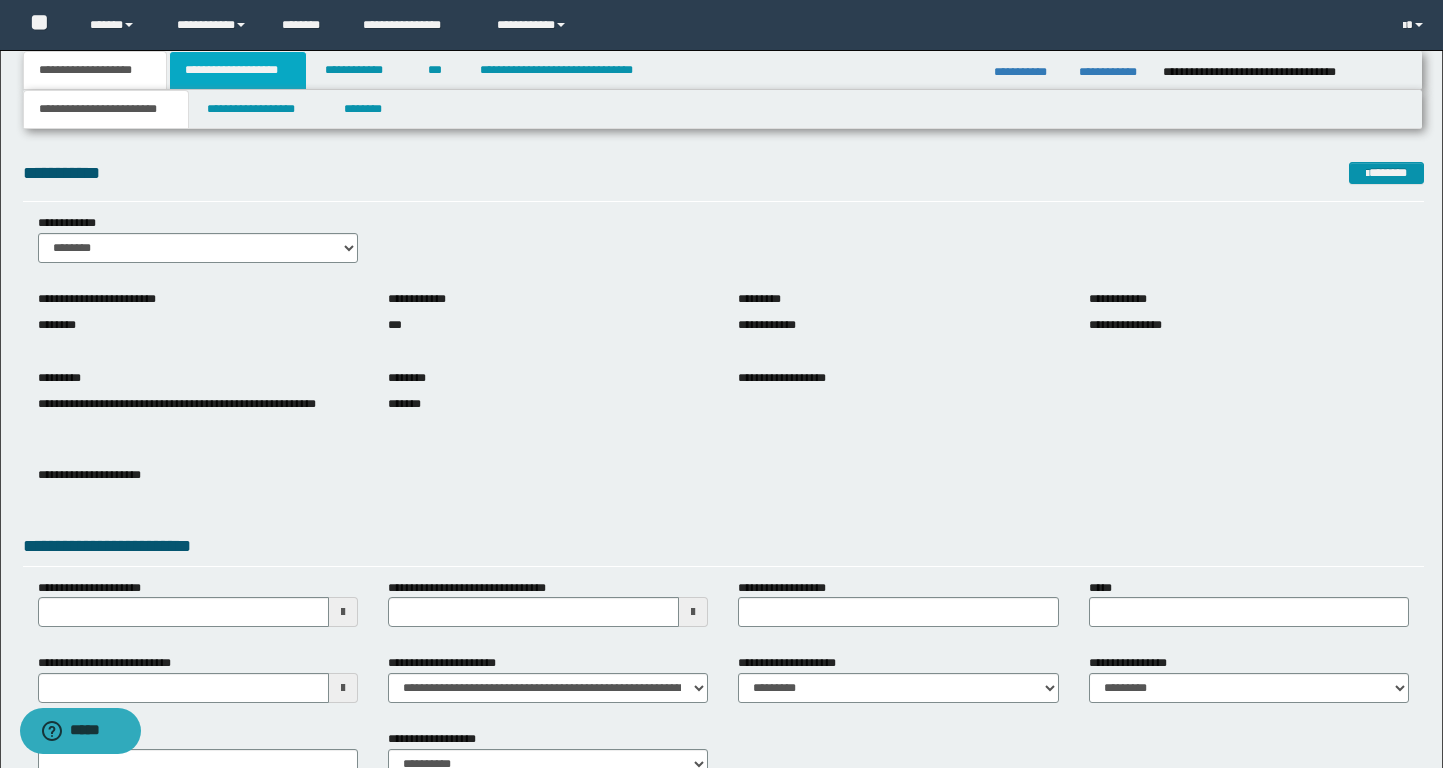 click on "**********" at bounding box center [238, 70] 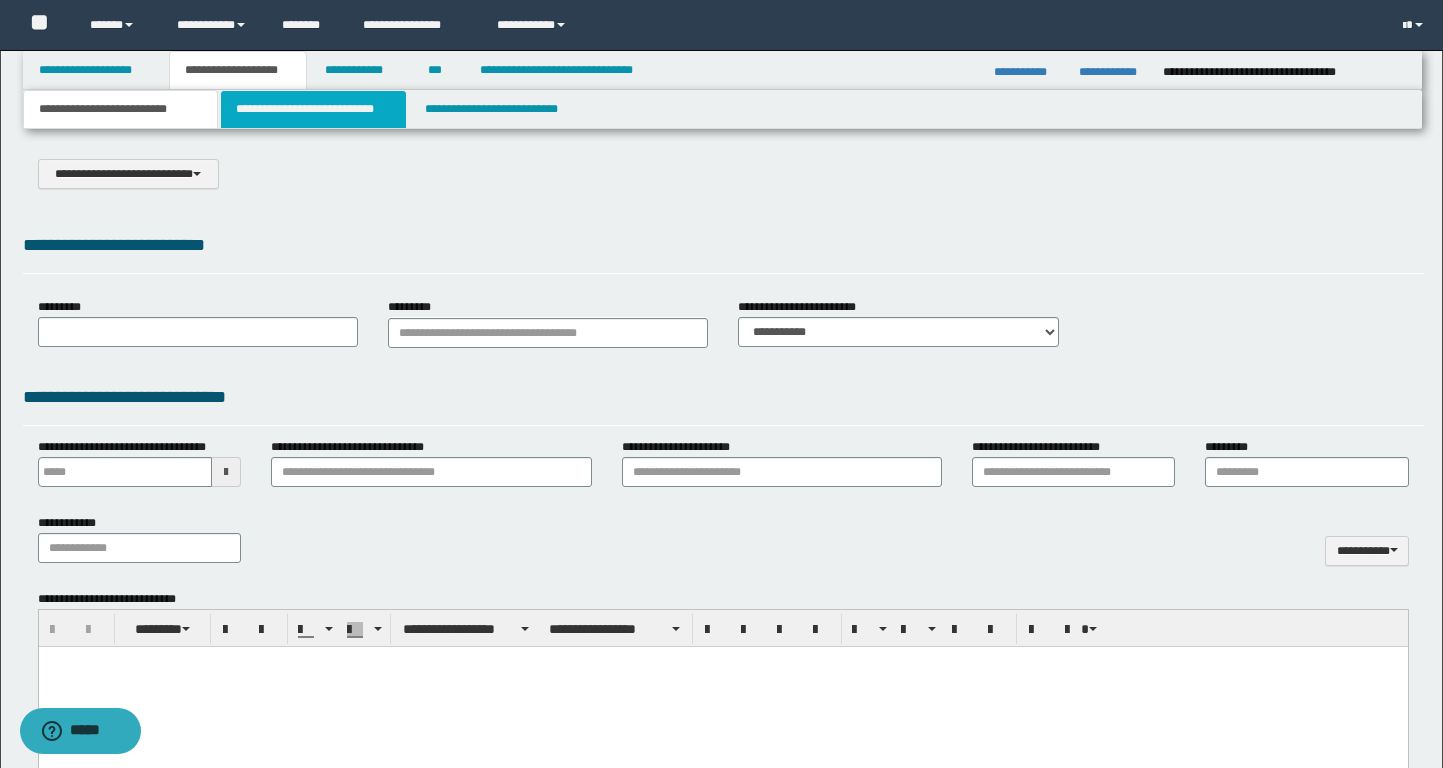 scroll, scrollTop: 0, scrollLeft: 0, axis: both 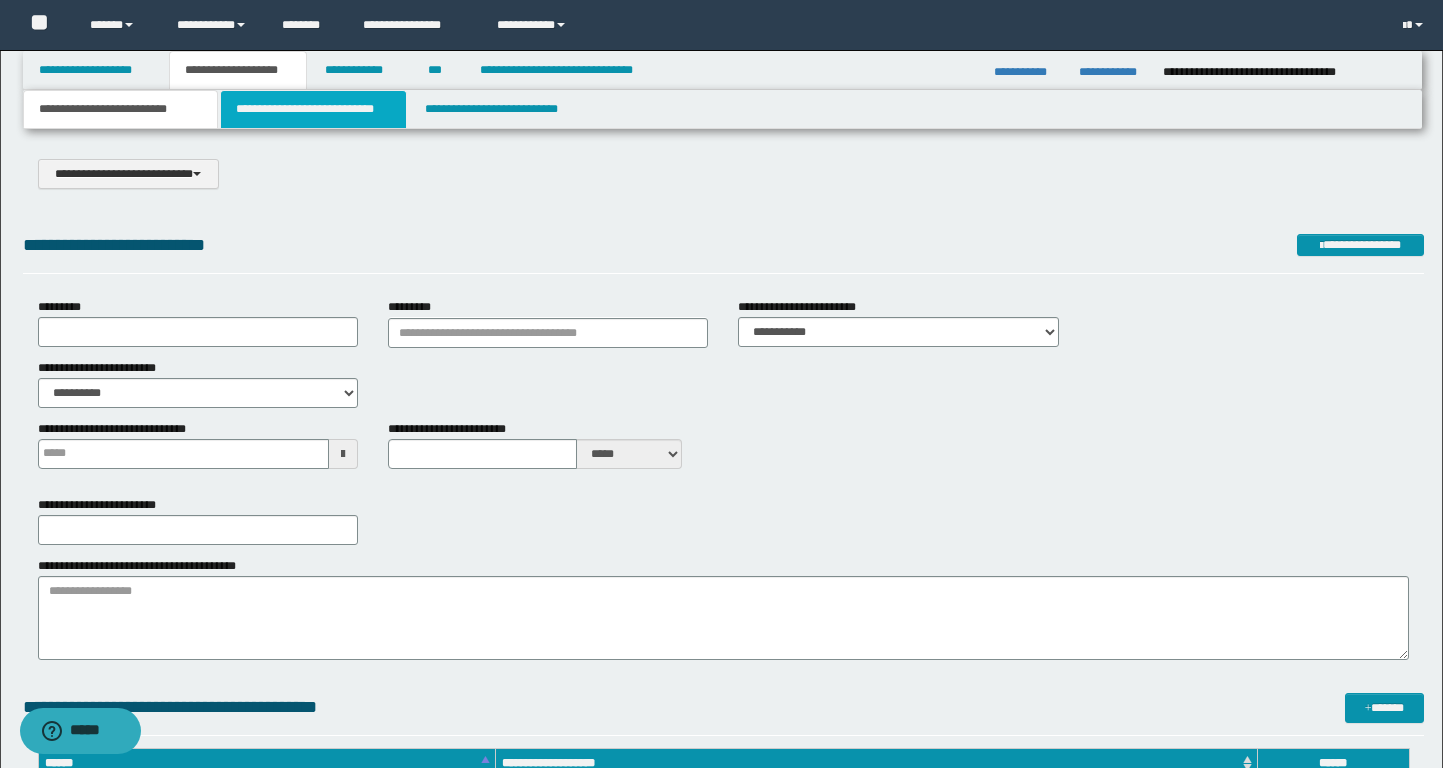 click on "**********" at bounding box center [314, 109] 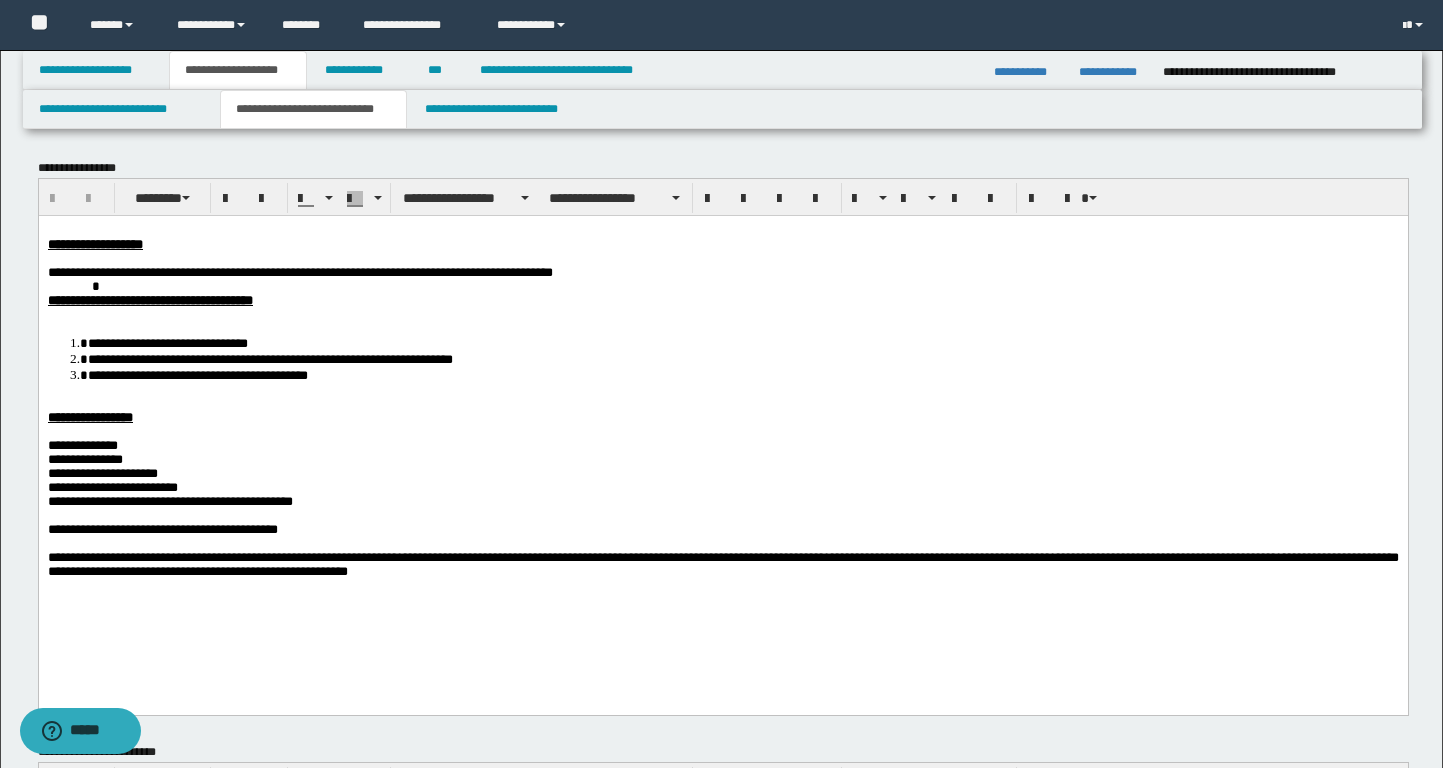 scroll, scrollTop: 0, scrollLeft: 0, axis: both 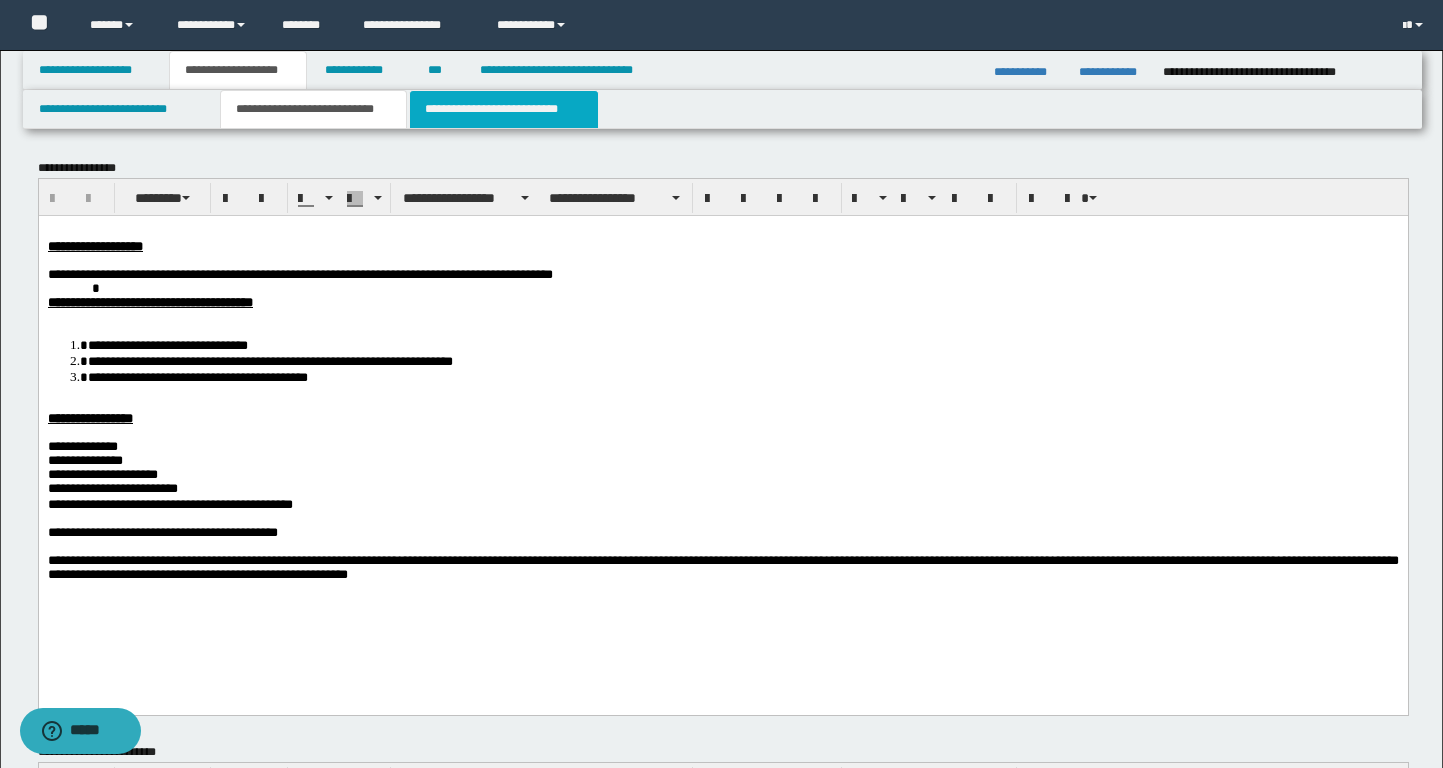 click on "**********" at bounding box center [504, 109] 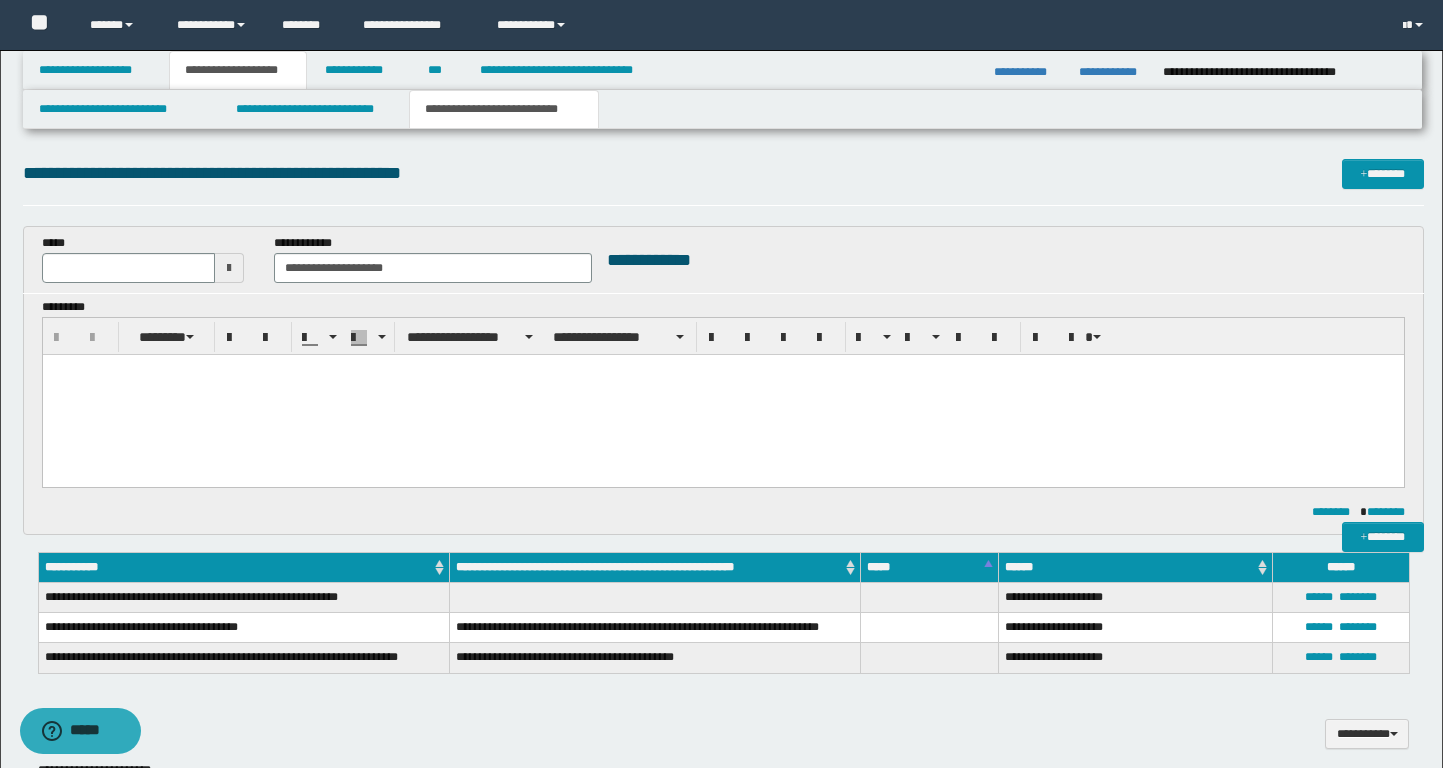 scroll, scrollTop: 0, scrollLeft: 0, axis: both 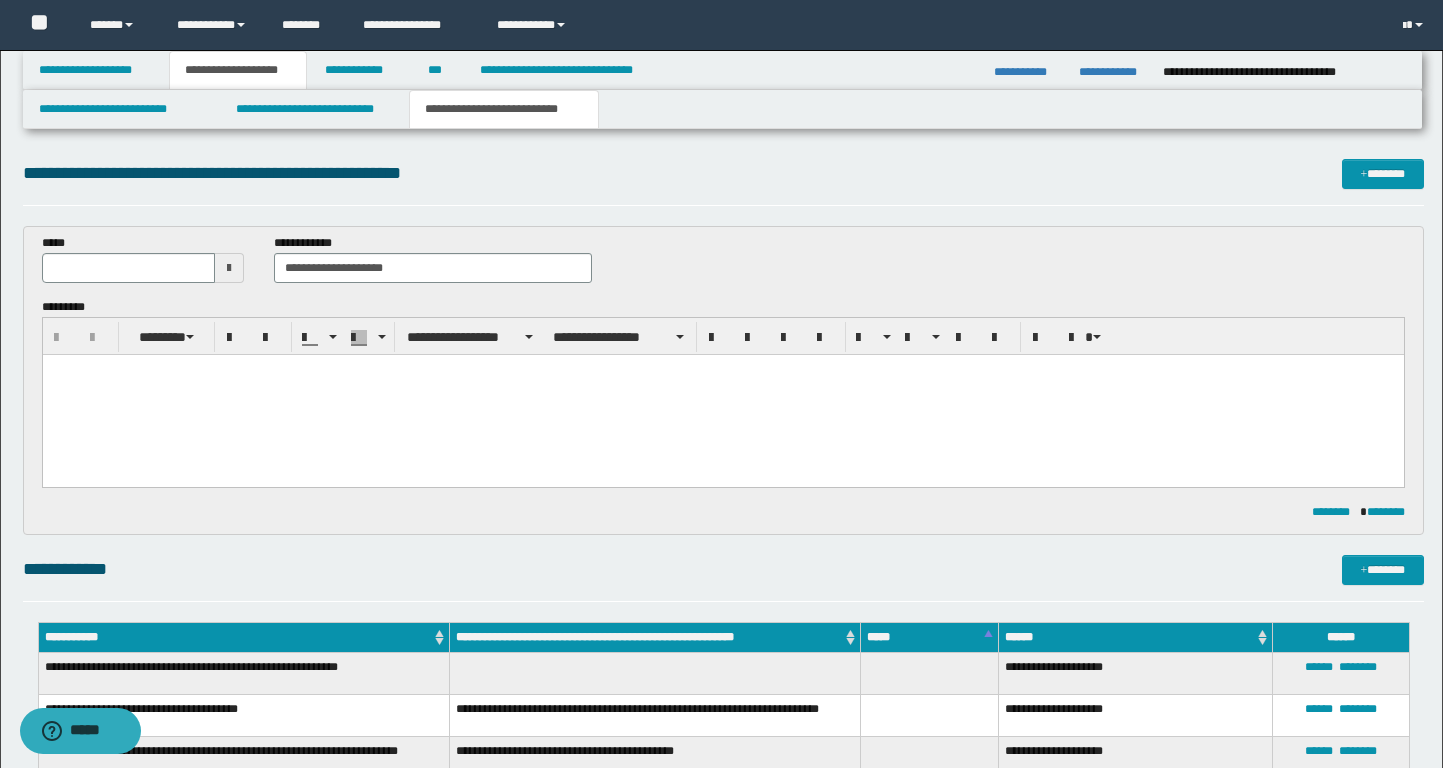 click at bounding box center (229, 268) 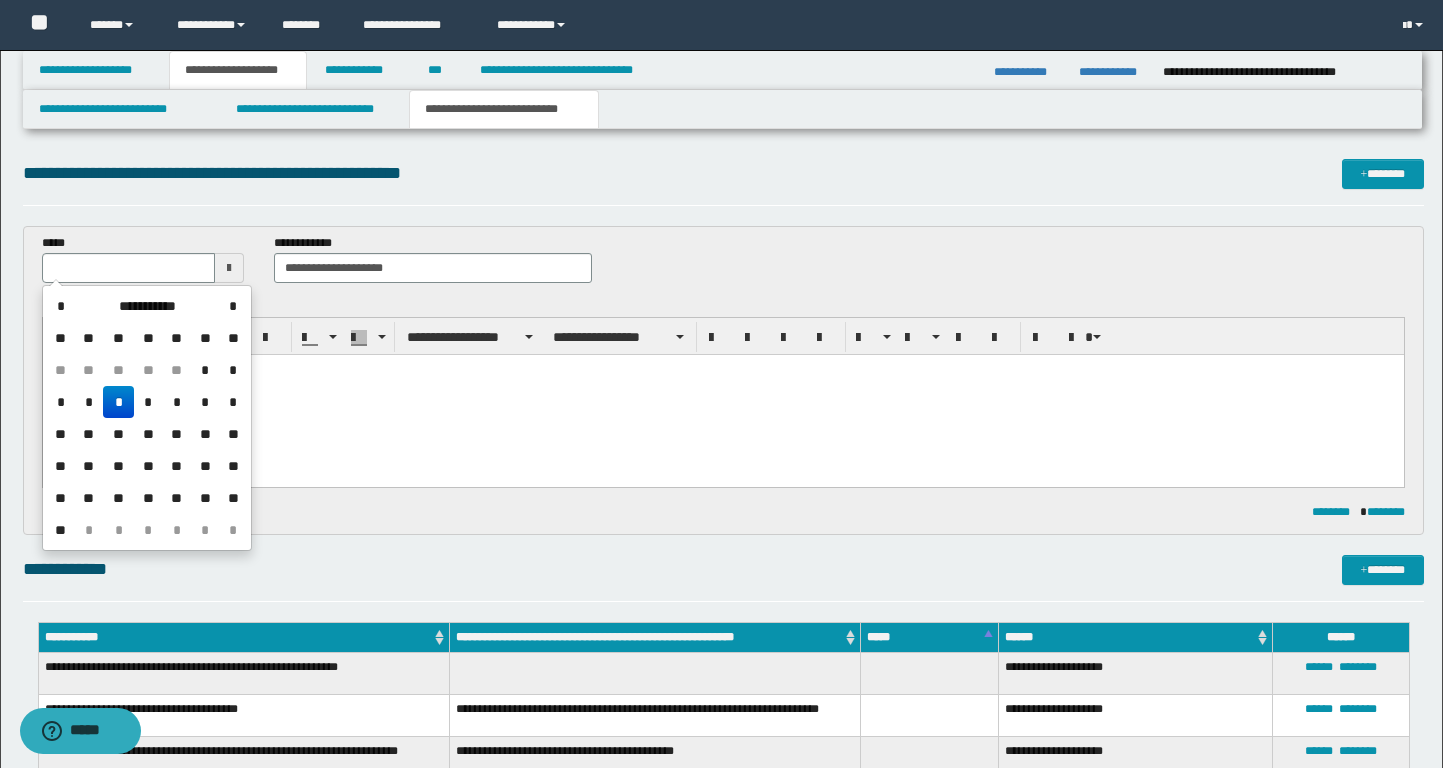 click on "*" at bounding box center [118, 402] 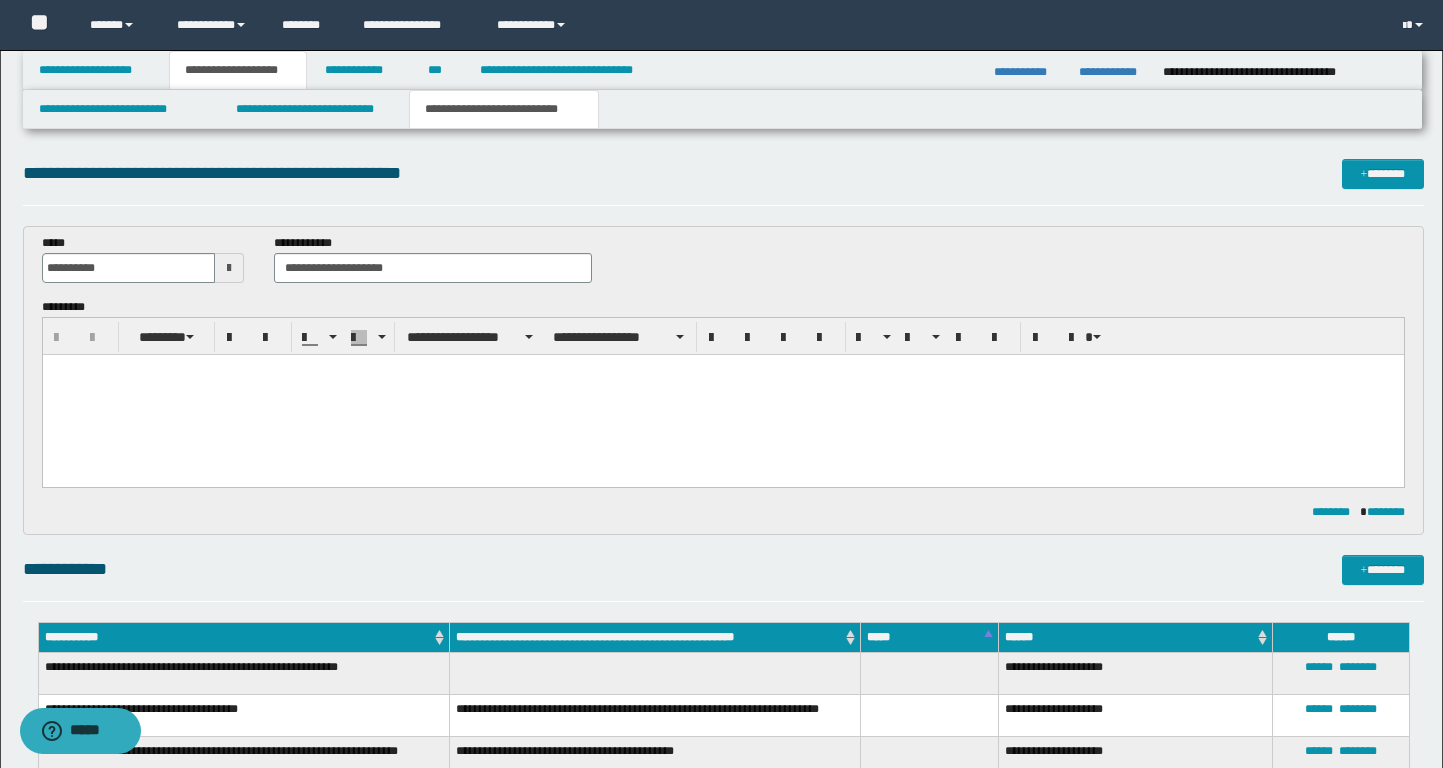 click at bounding box center [722, 395] 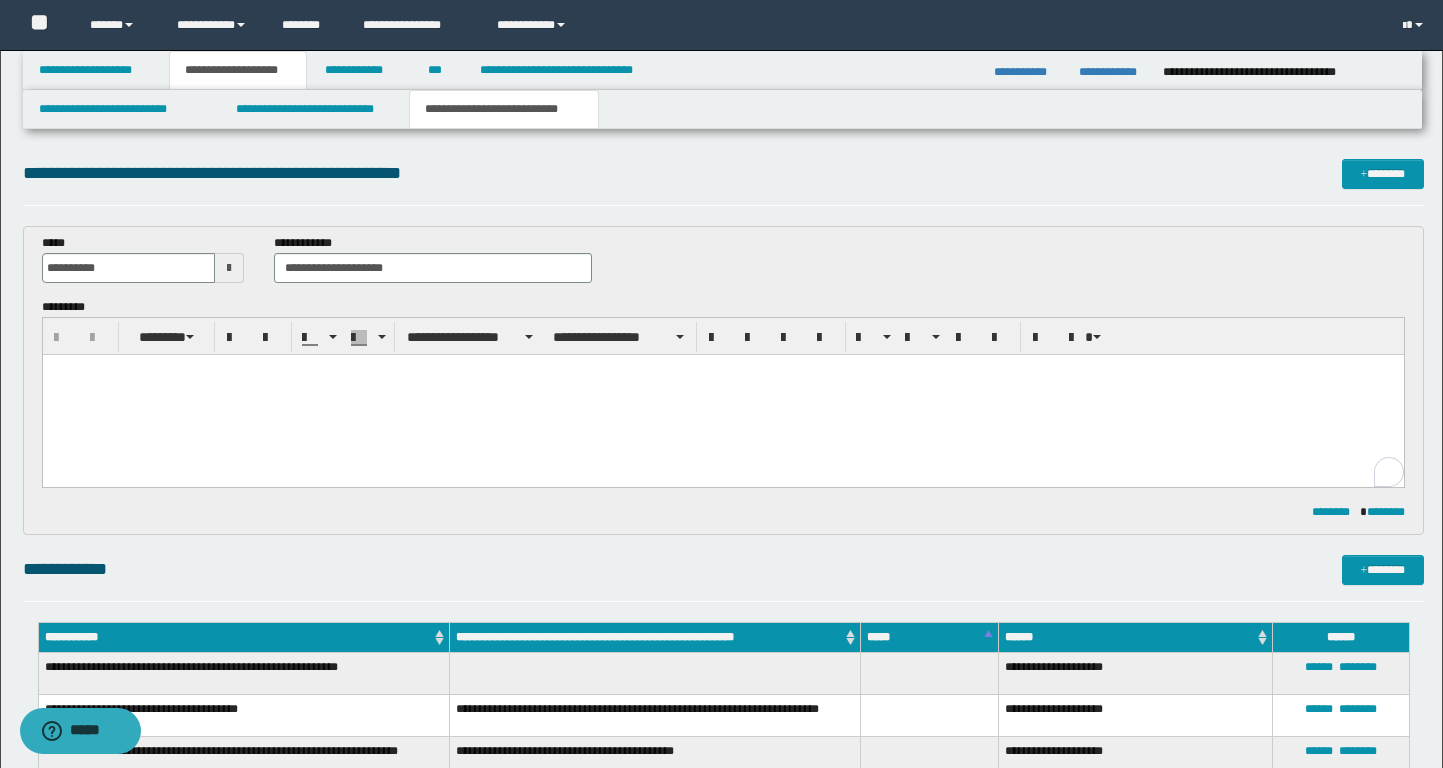 paste 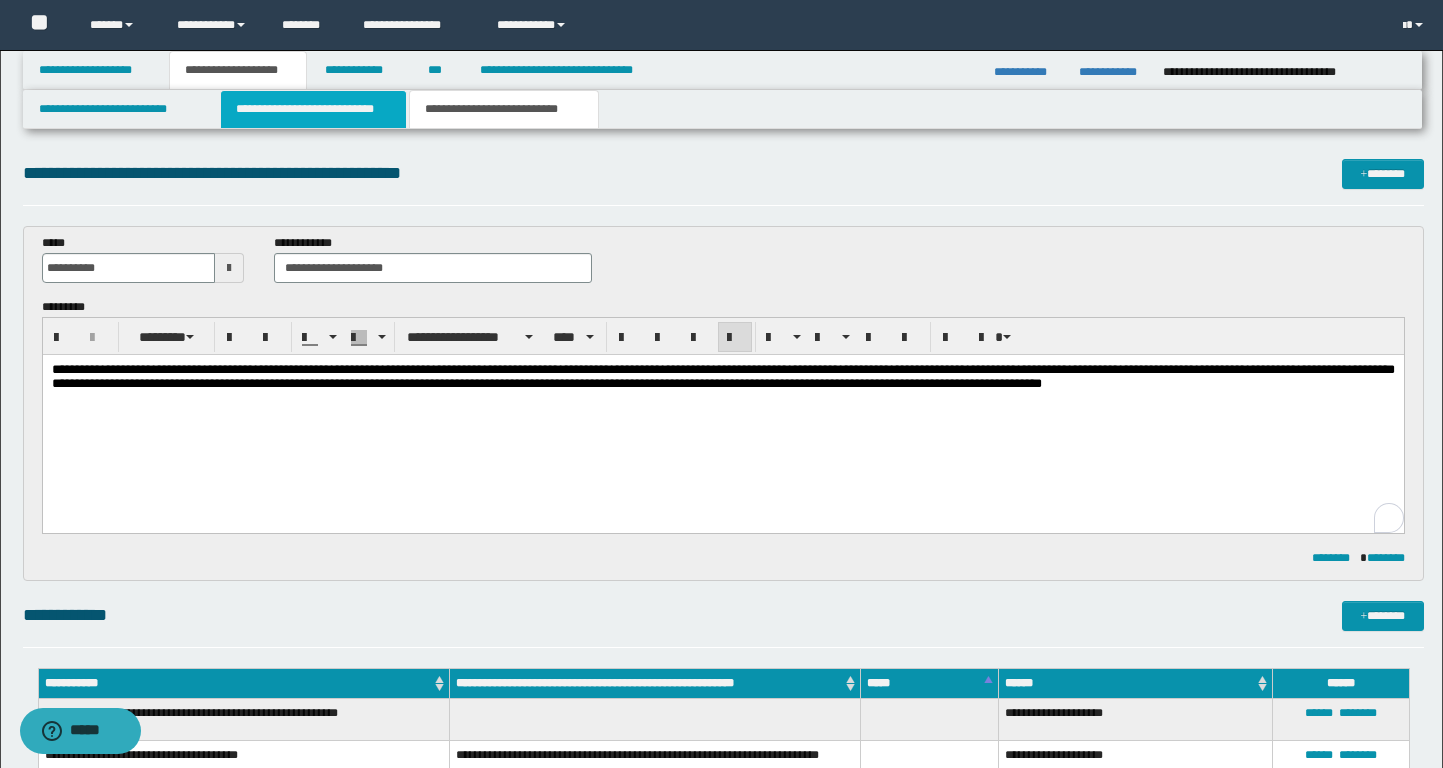 click on "**********" at bounding box center (314, 109) 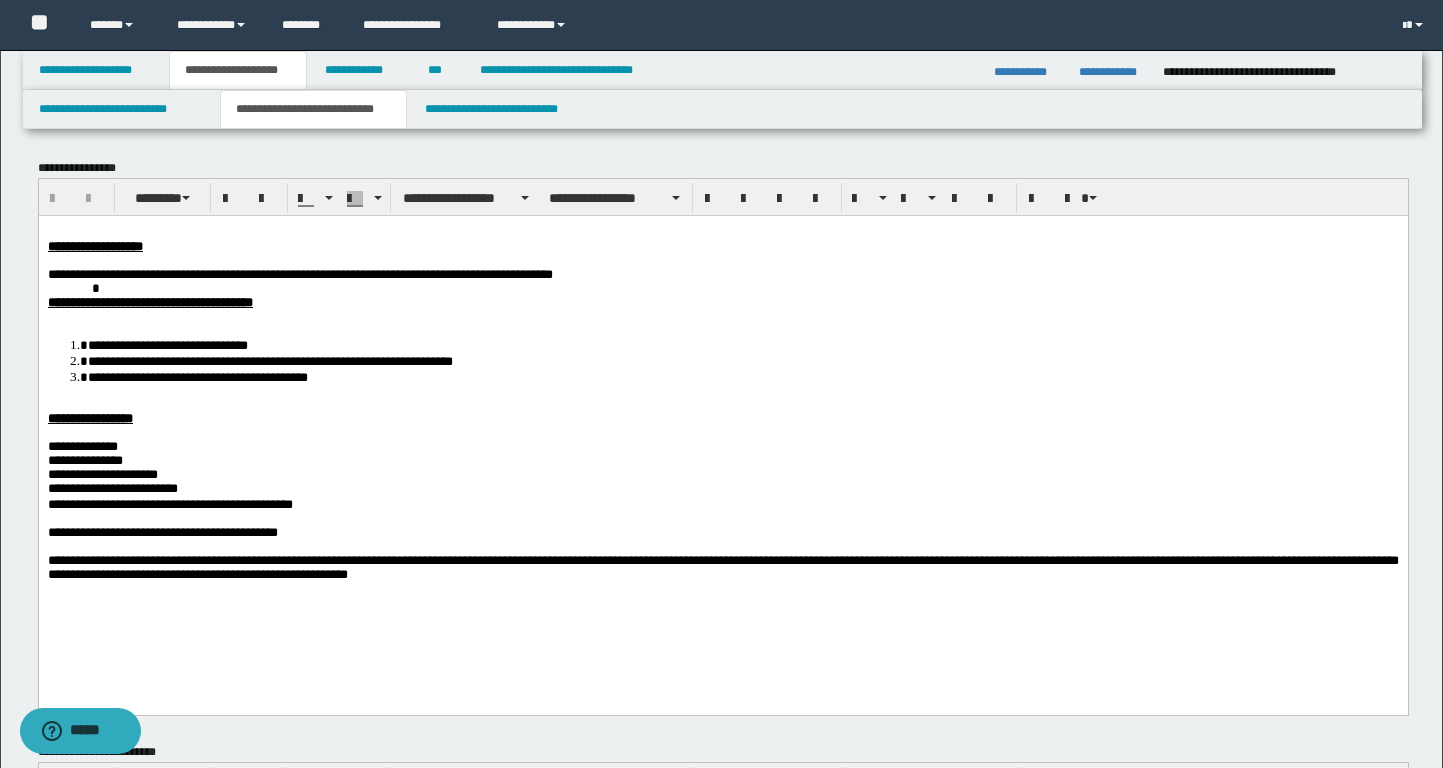 click at bounding box center [722, 404] 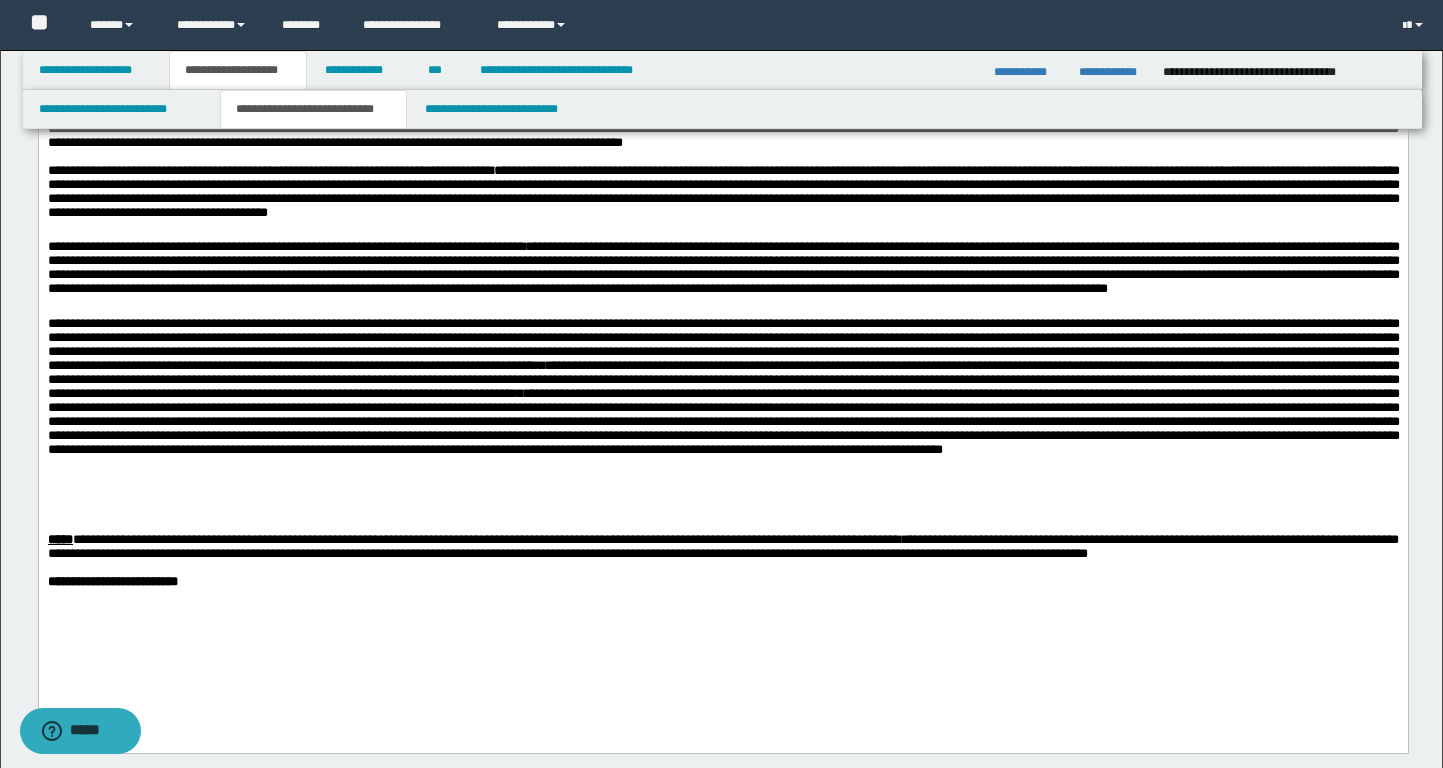 scroll, scrollTop: 962, scrollLeft: 0, axis: vertical 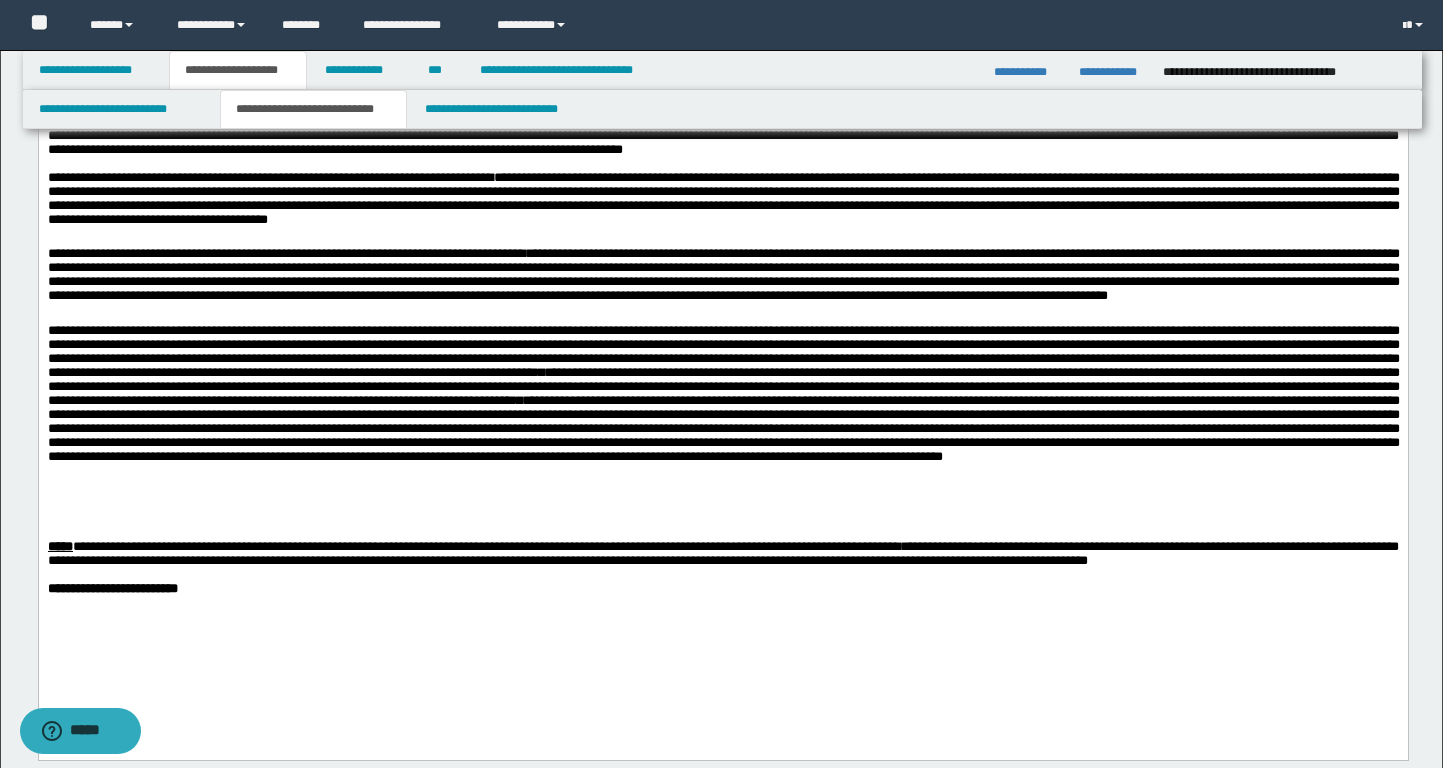 click on "**********" at bounding box center [723, 351] 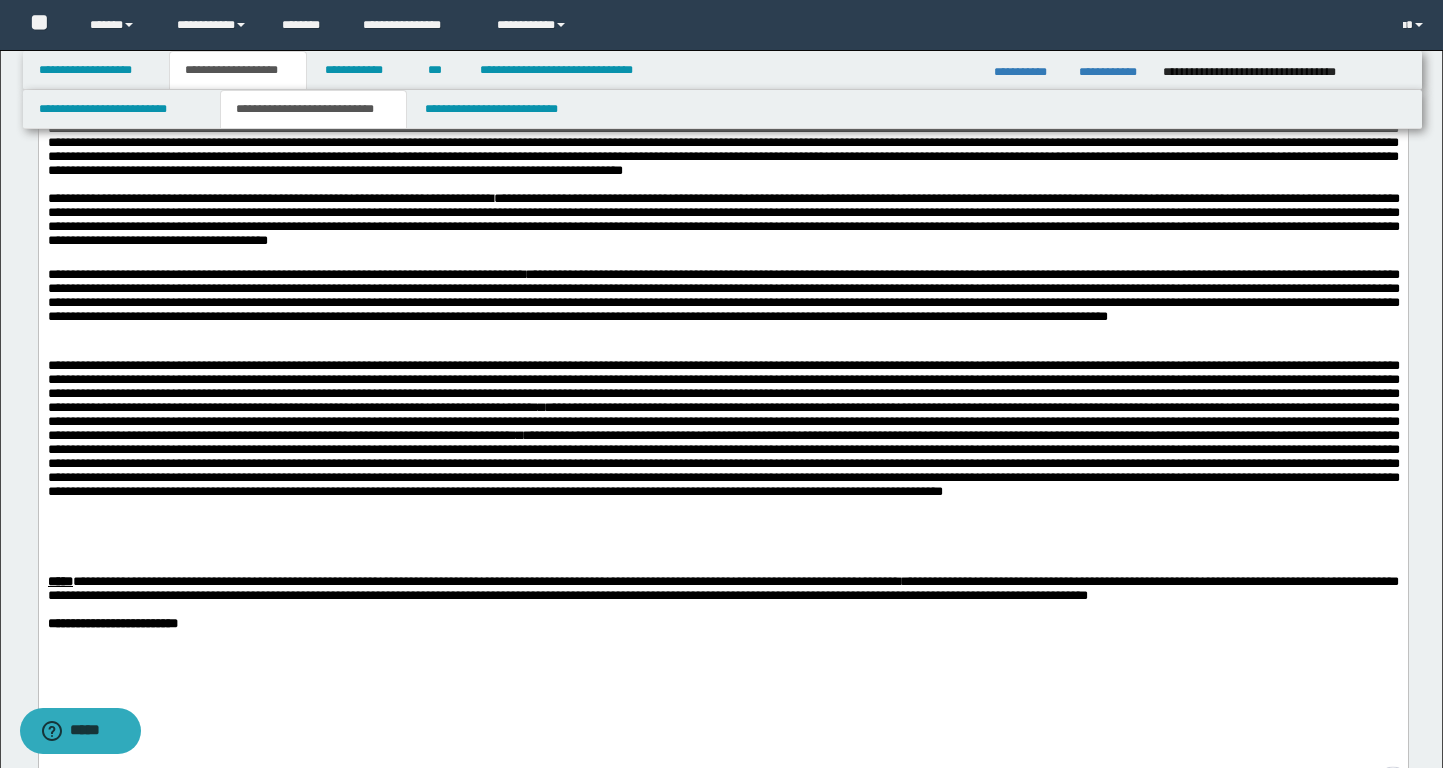 scroll, scrollTop: 938, scrollLeft: 0, axis: vertical 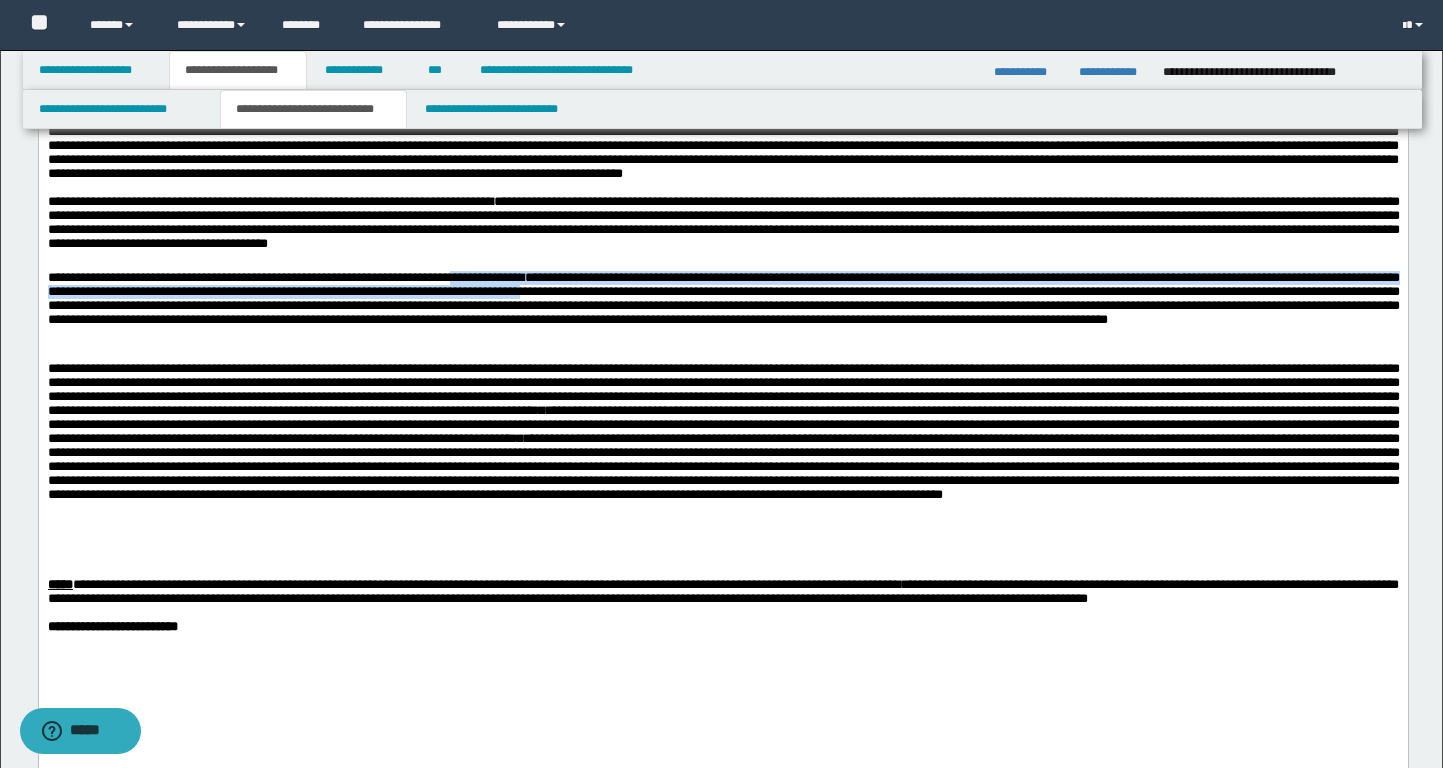 drag, startPoint x: 550, startPoint y: 309, endPoint x: 935, endPoint y: 323, distance: 385.25446 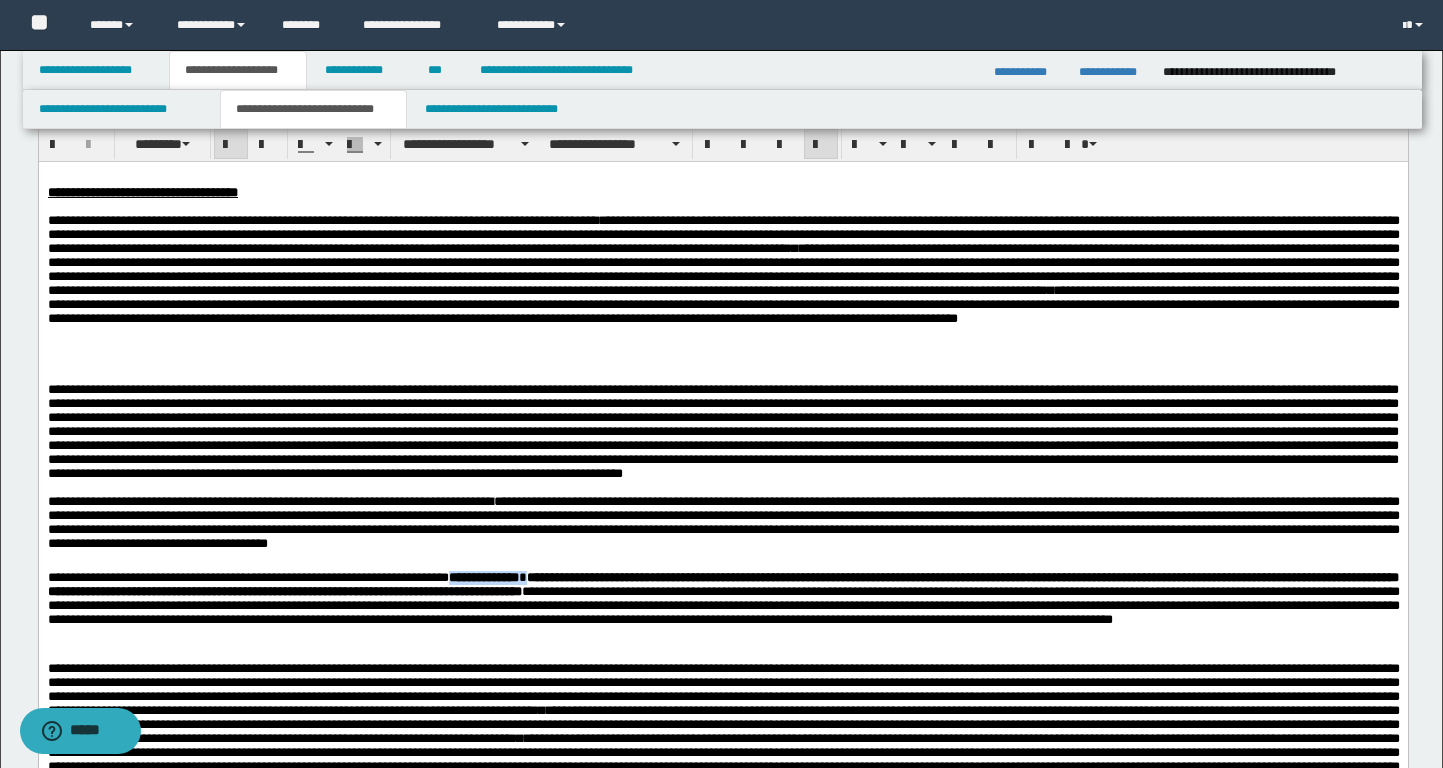 scroll, scrollTop: 667, scrollLeft: 0, axis: vertical 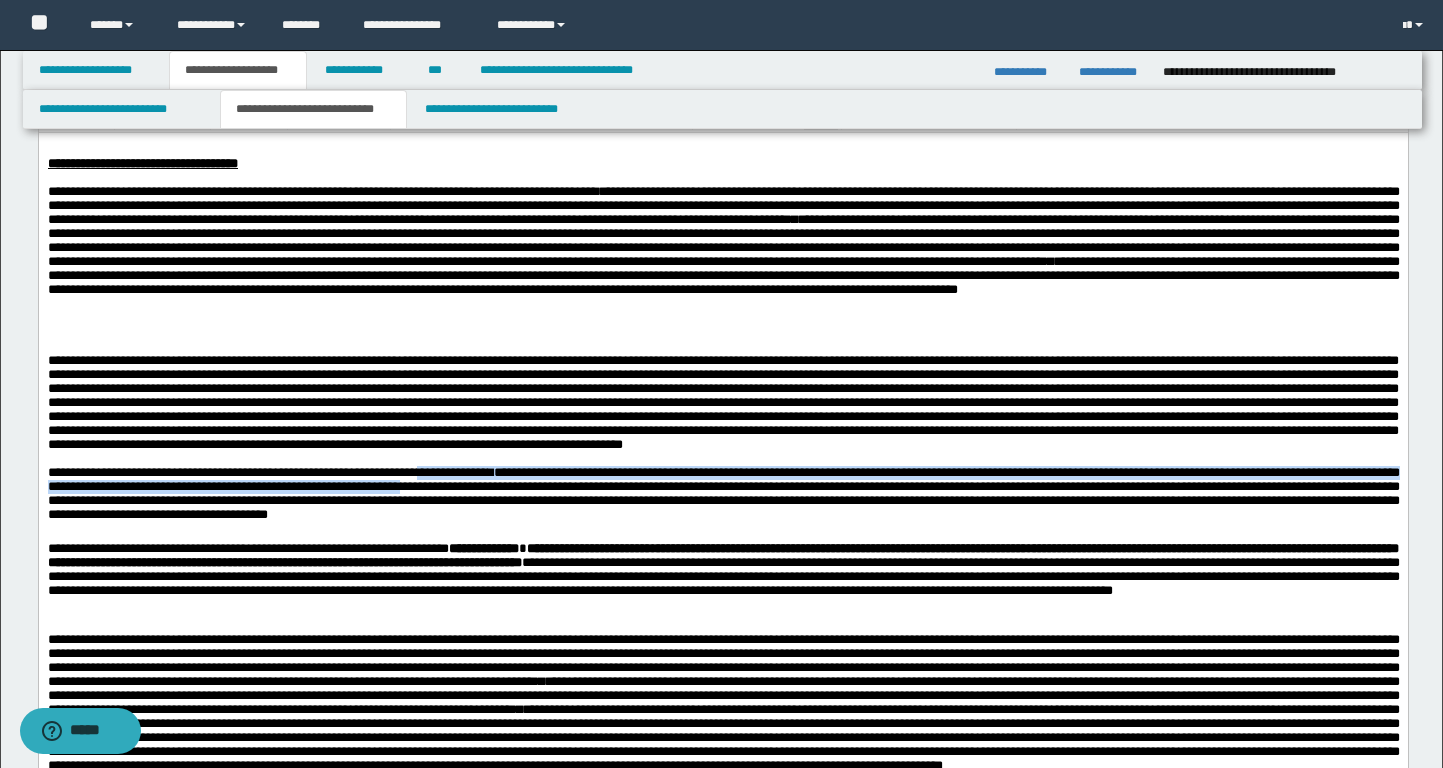drag, startPoint x: 496, startPoint y: 498, endPoint x: 807, endPoint y: 517, distance: 311.57983 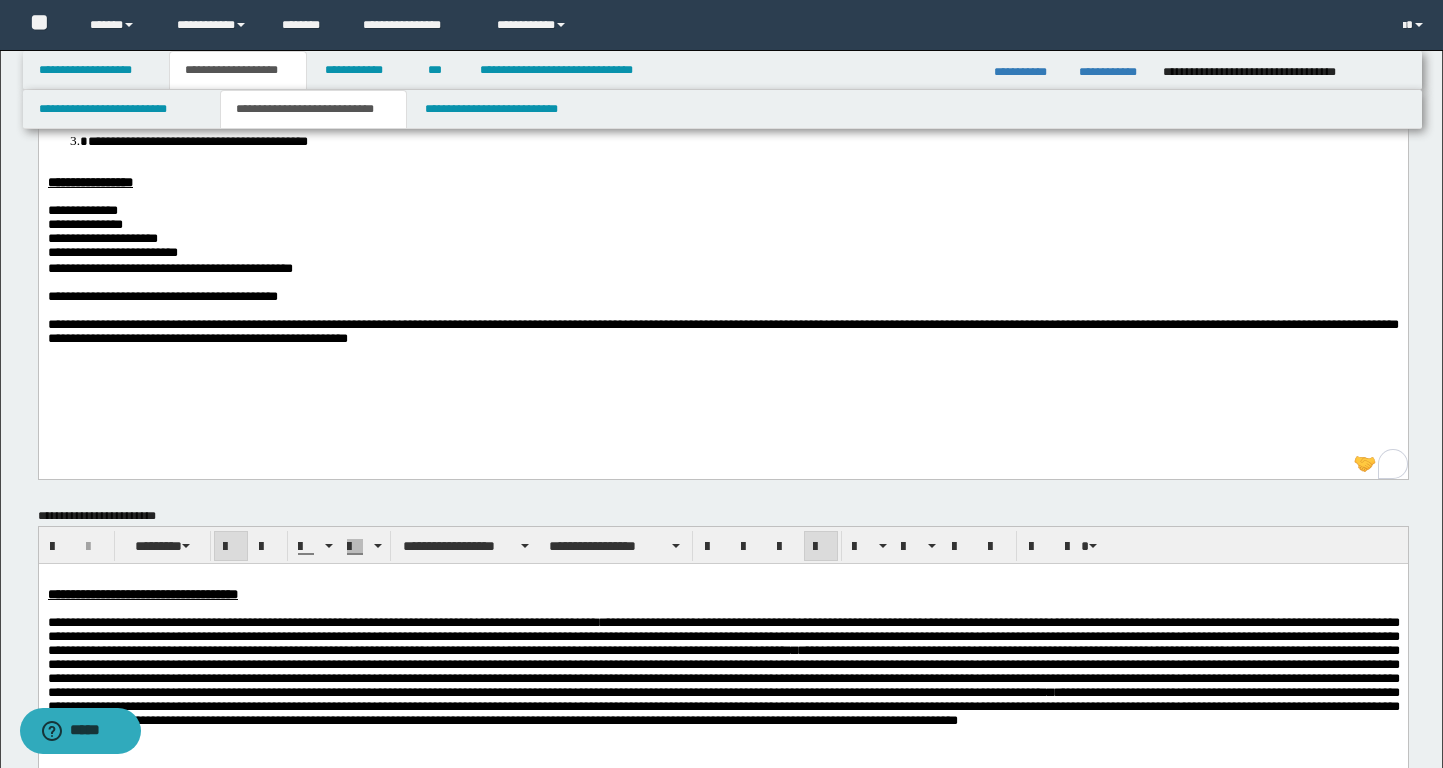 scroll, scrollTop: 137, scrollLeft: 0, axis: vertical 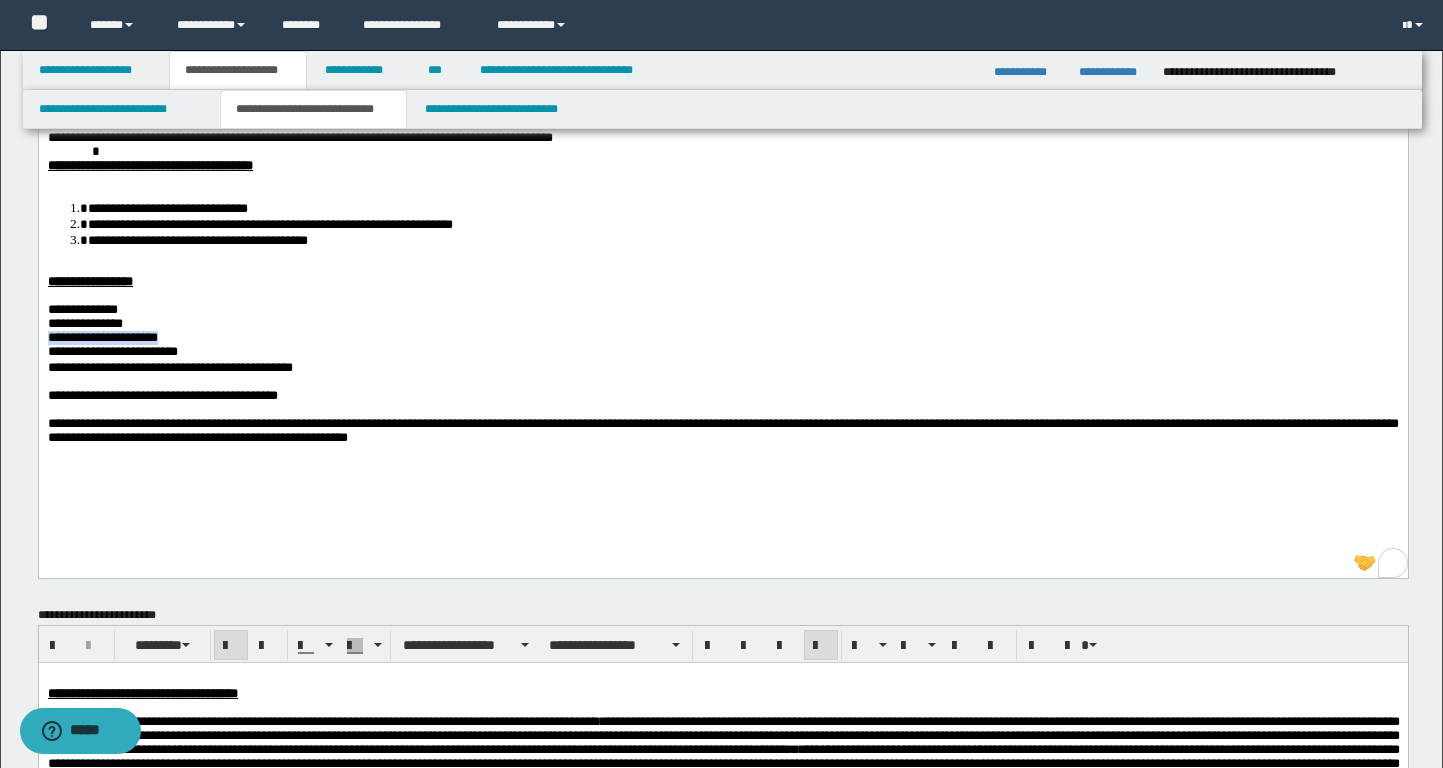 drag, startPoint x: 191, startPoint y: 351, endPoint x: 42, endPoint y: 352, distance: 149.00336 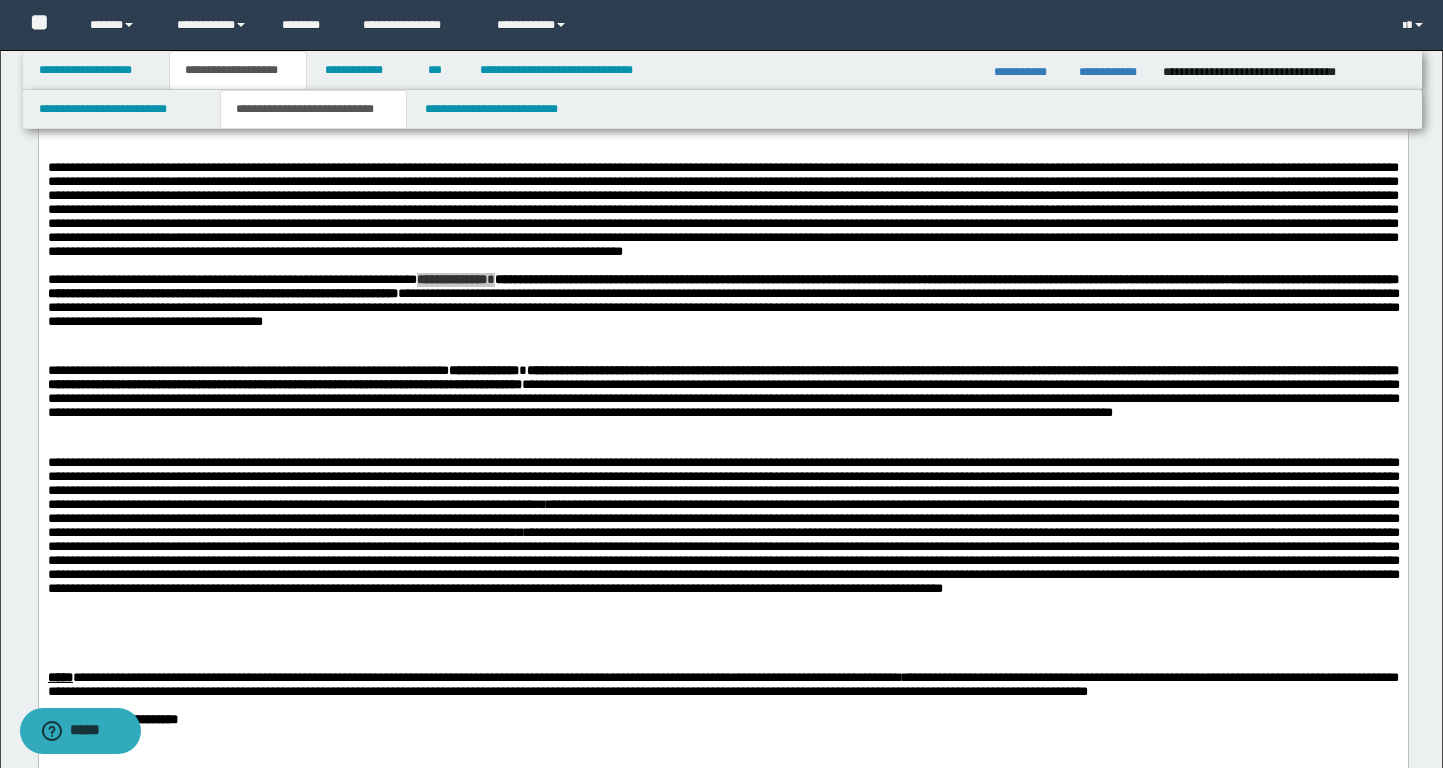scroll, scrollTop: 872, scrollLeft: 0, axis: vertical 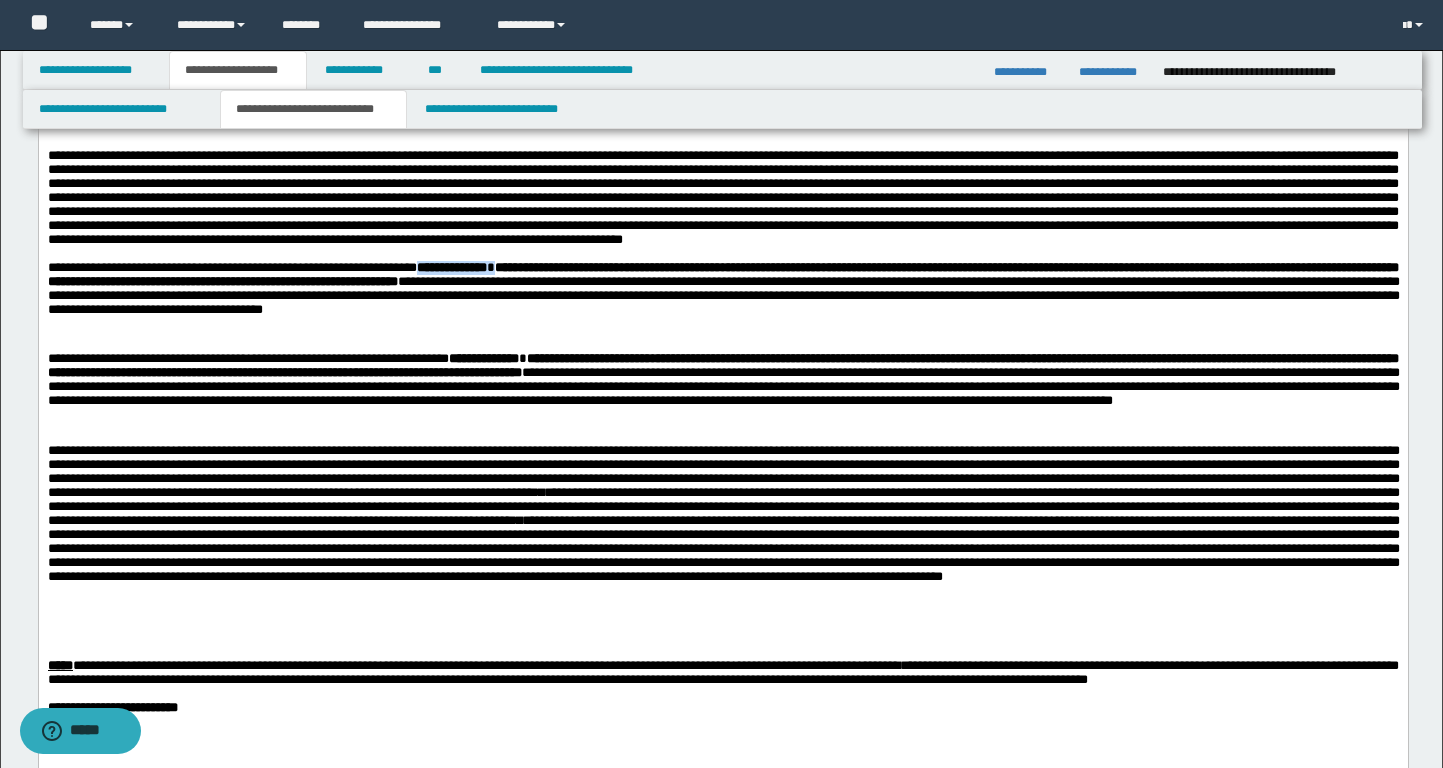 click on "**********" at bounding box center (483, 358) 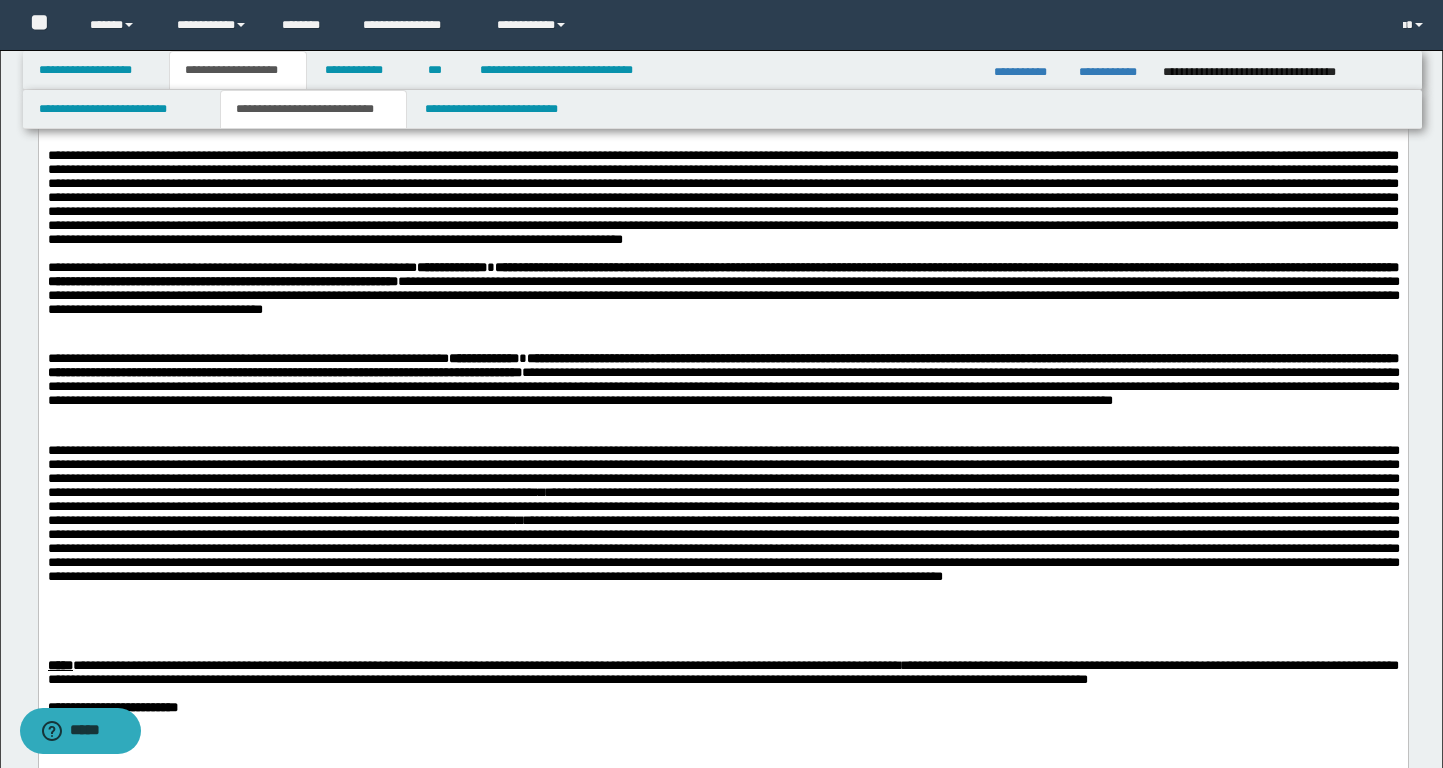 click on "**********" at bounding box center [483, 358] 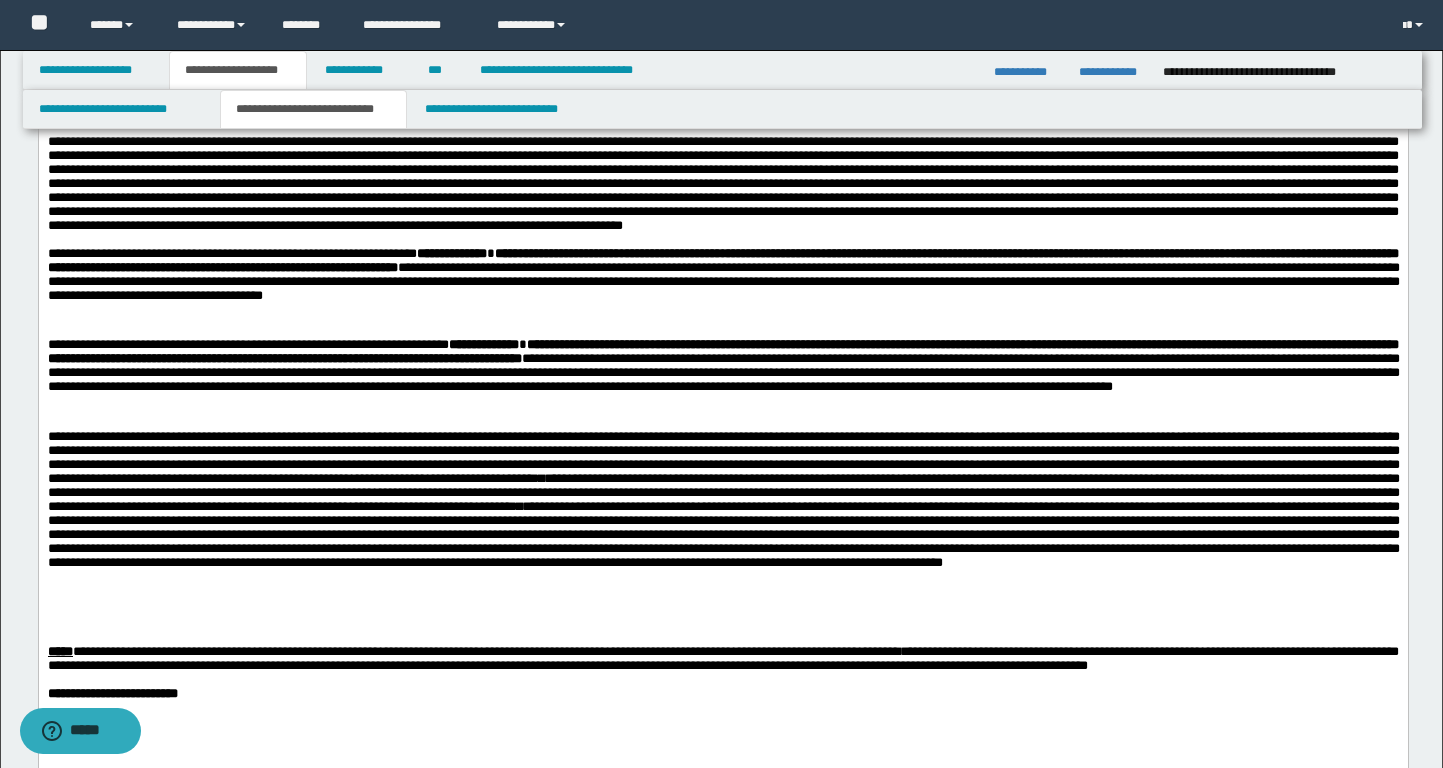 scroll, scrollTop: 894, scrollLeft: 0, axis: vertical 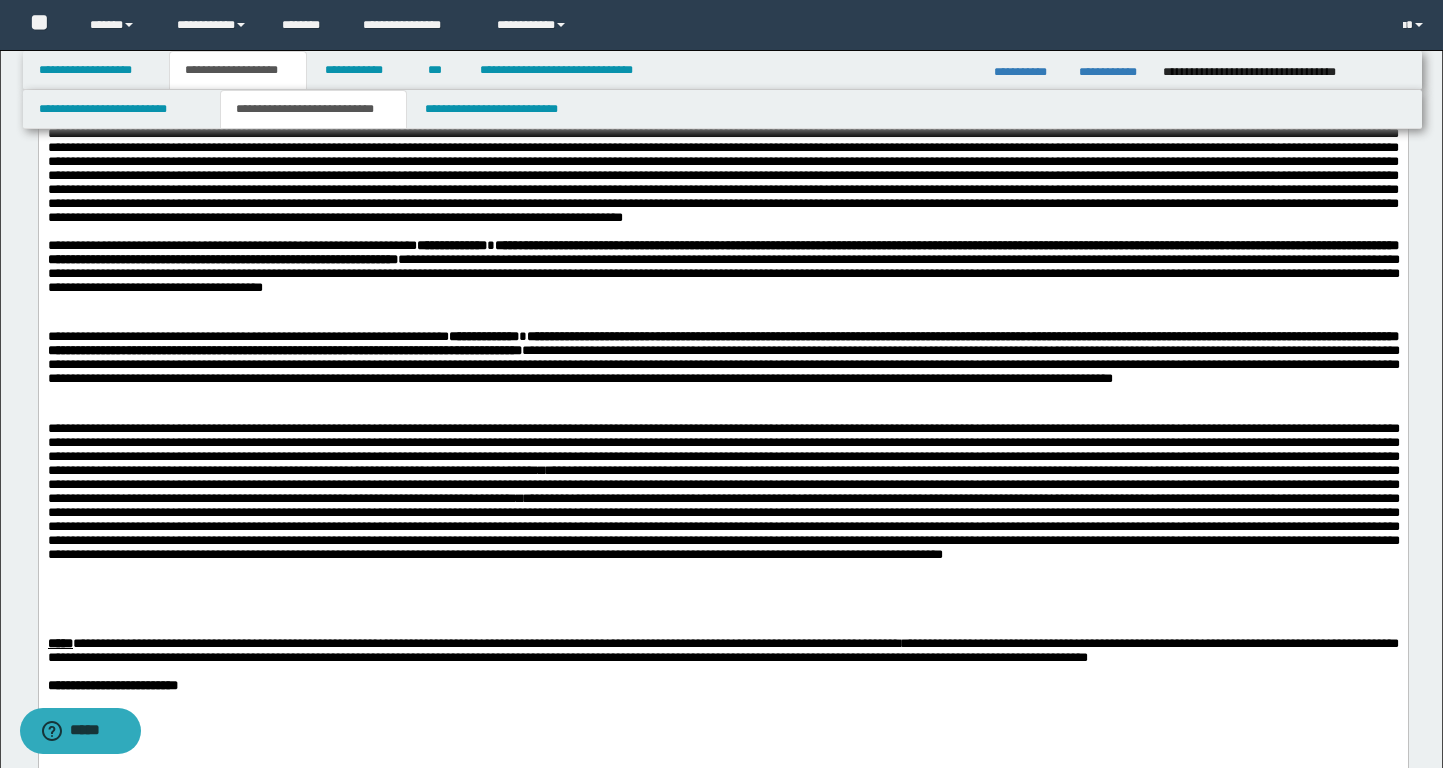 click on "**********" at bounding box center [722, 343] 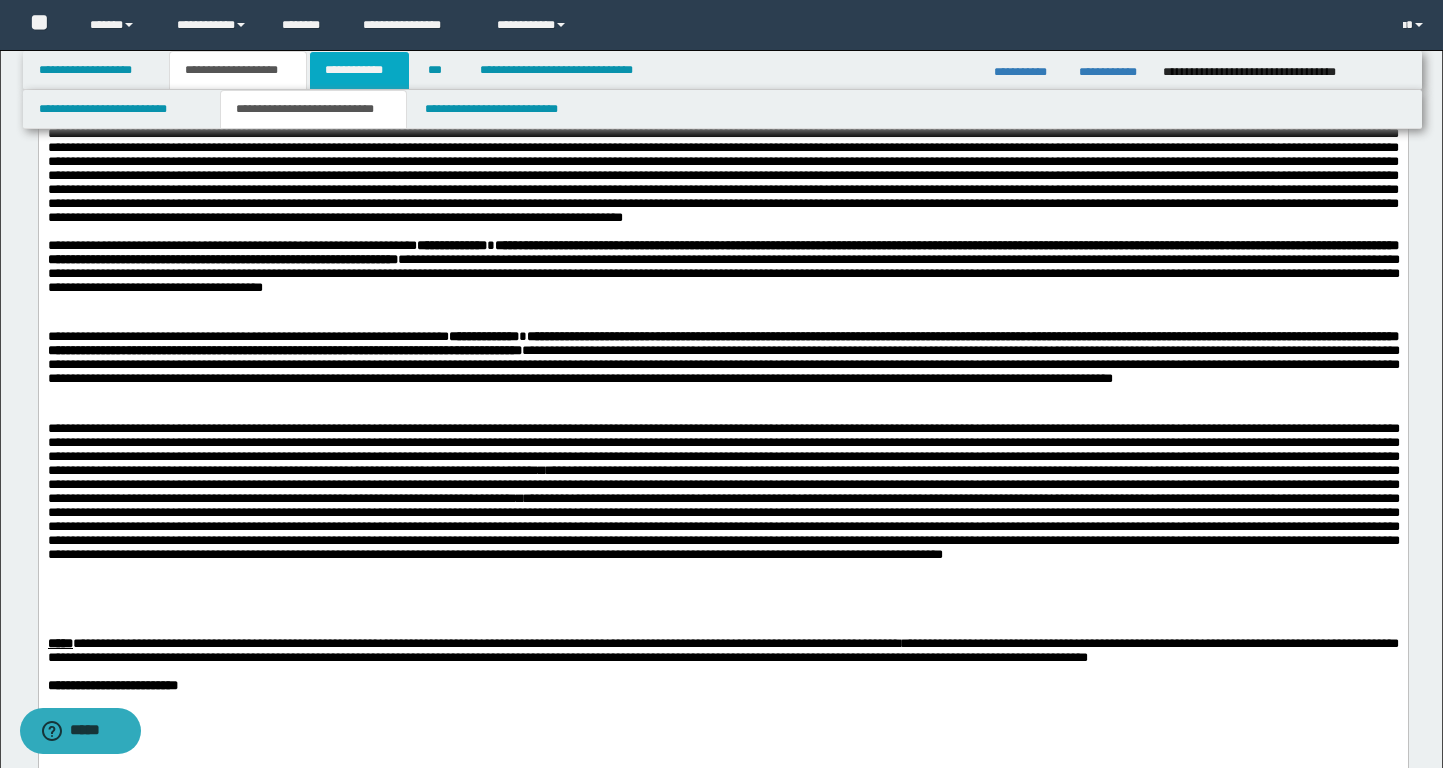 click on "**********" at bounding box center [359, 70] 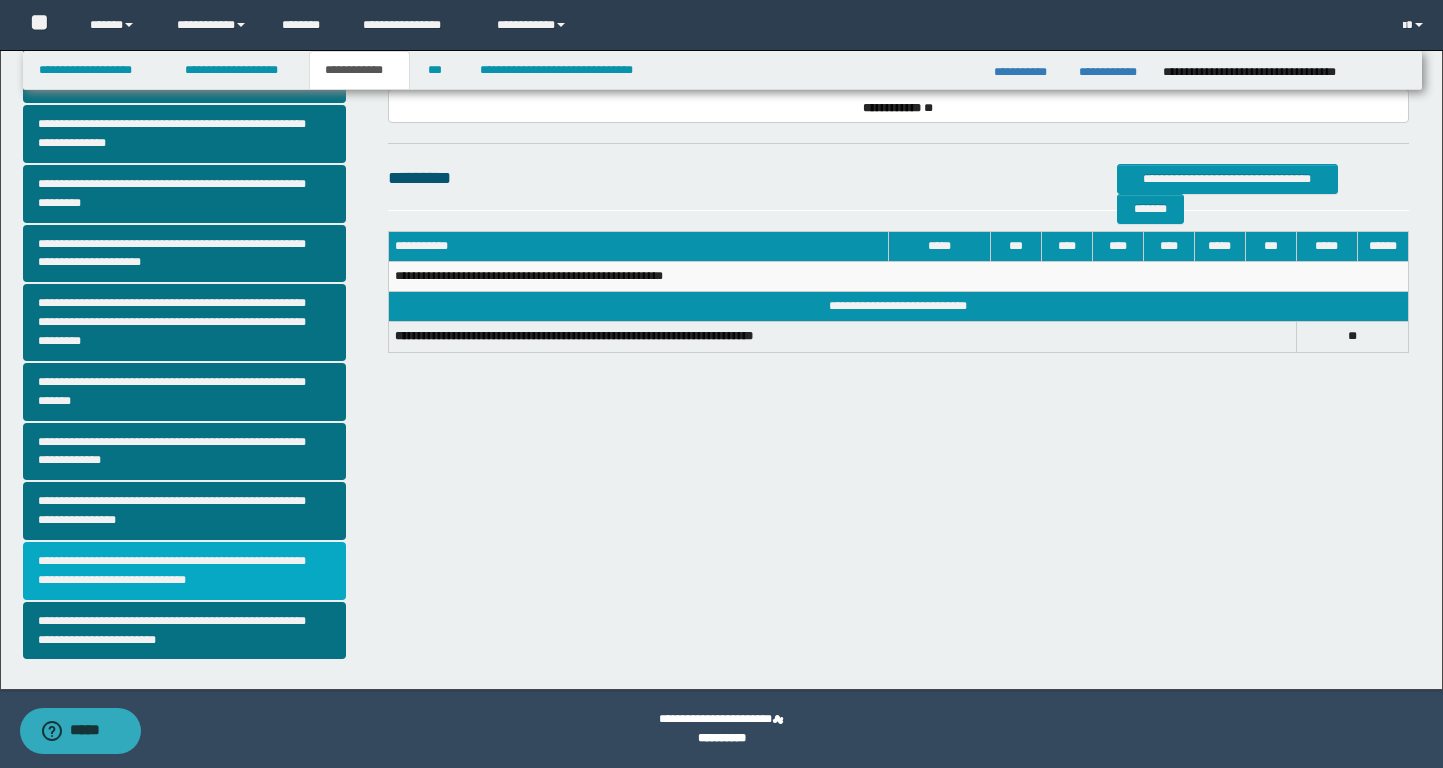 click on "**********" at bounding box center [184, 571] 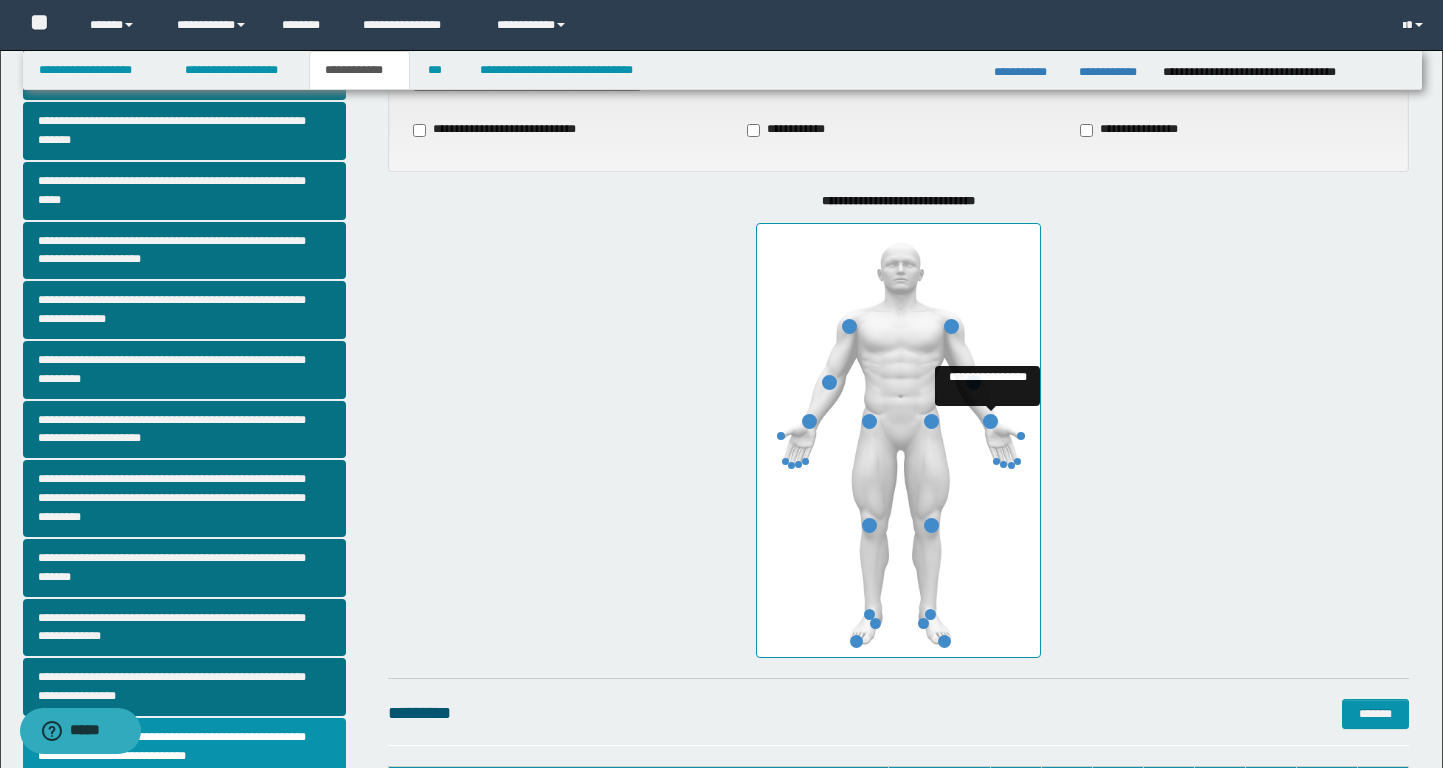 click at bounding box center [990, 421] 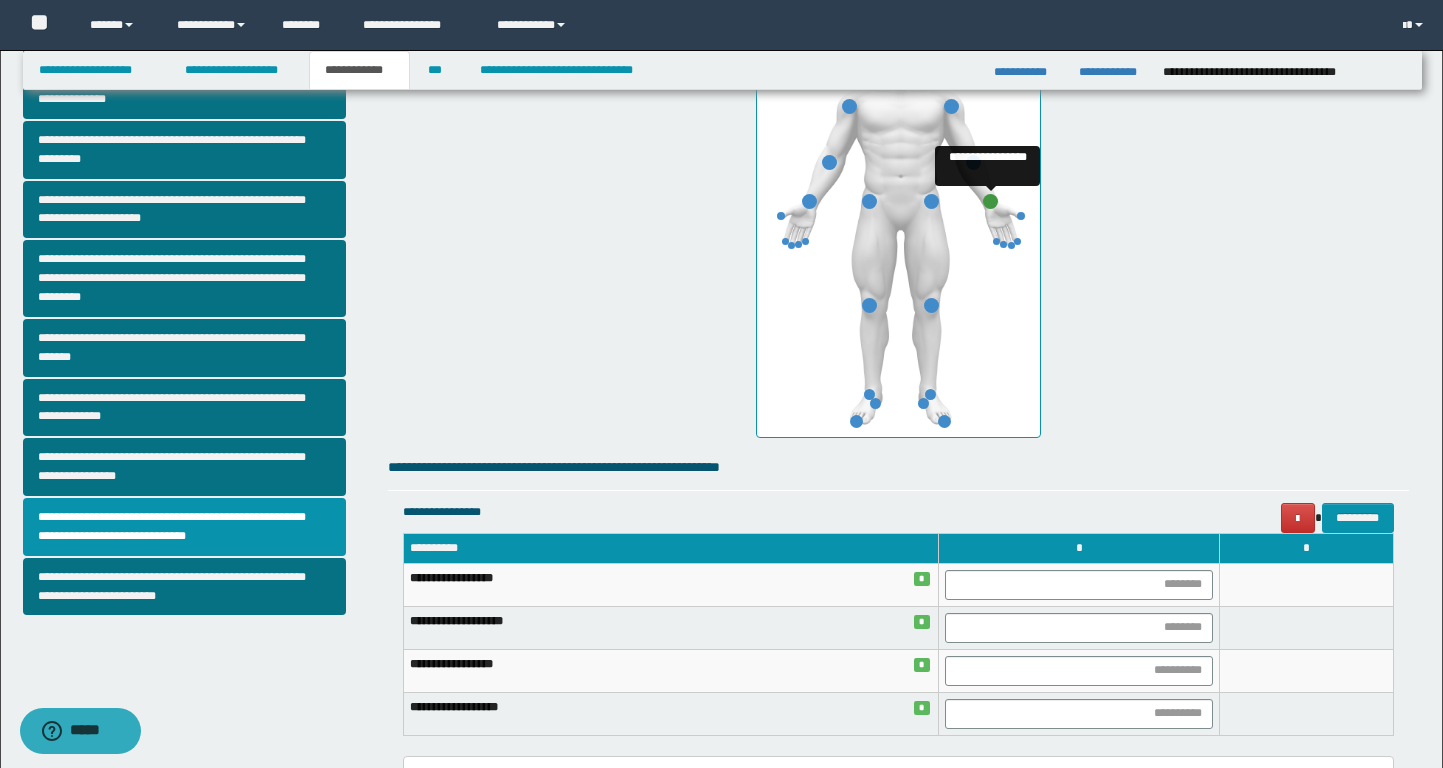 scroll, scrollTop: 482, scrollLeft: 0, axis: vertical 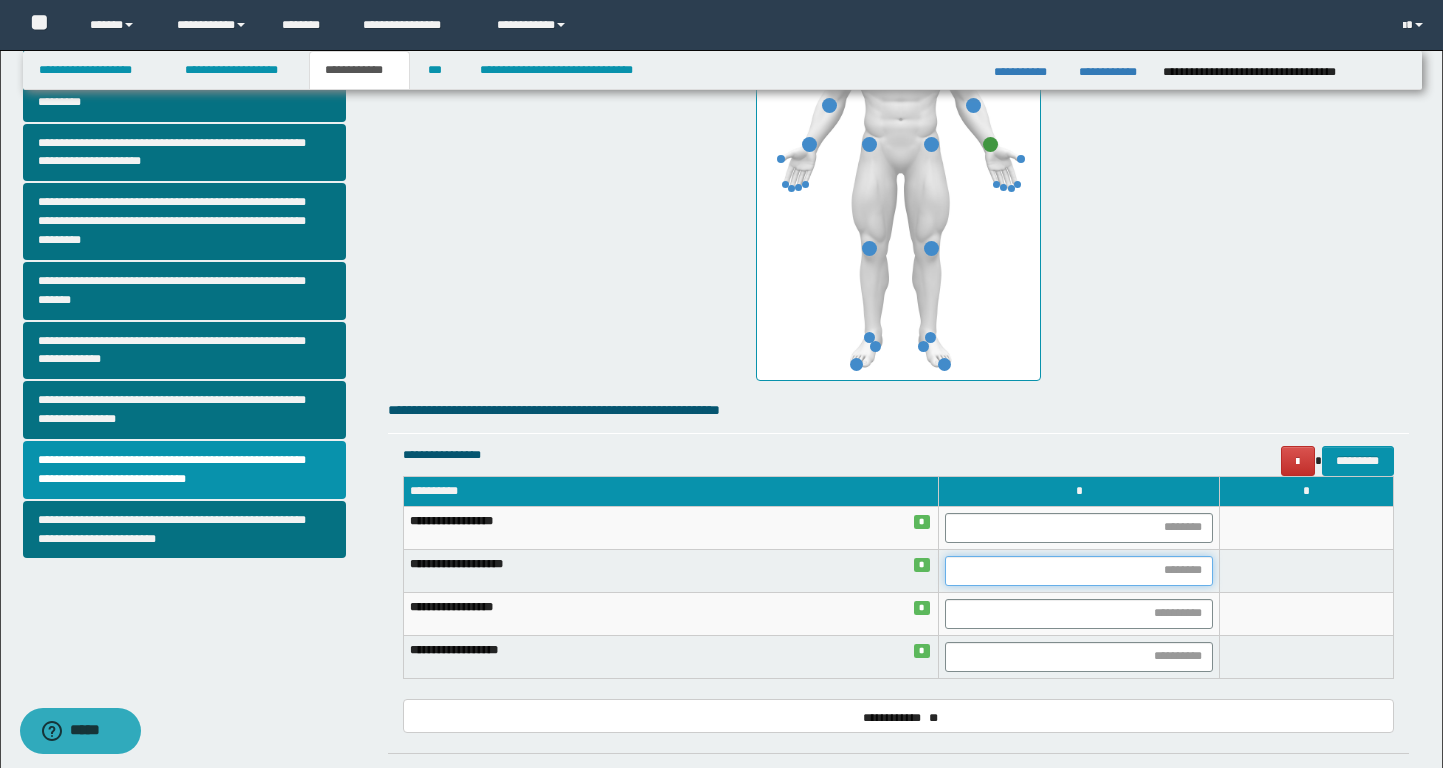 click at bounding box center [1079, 571] 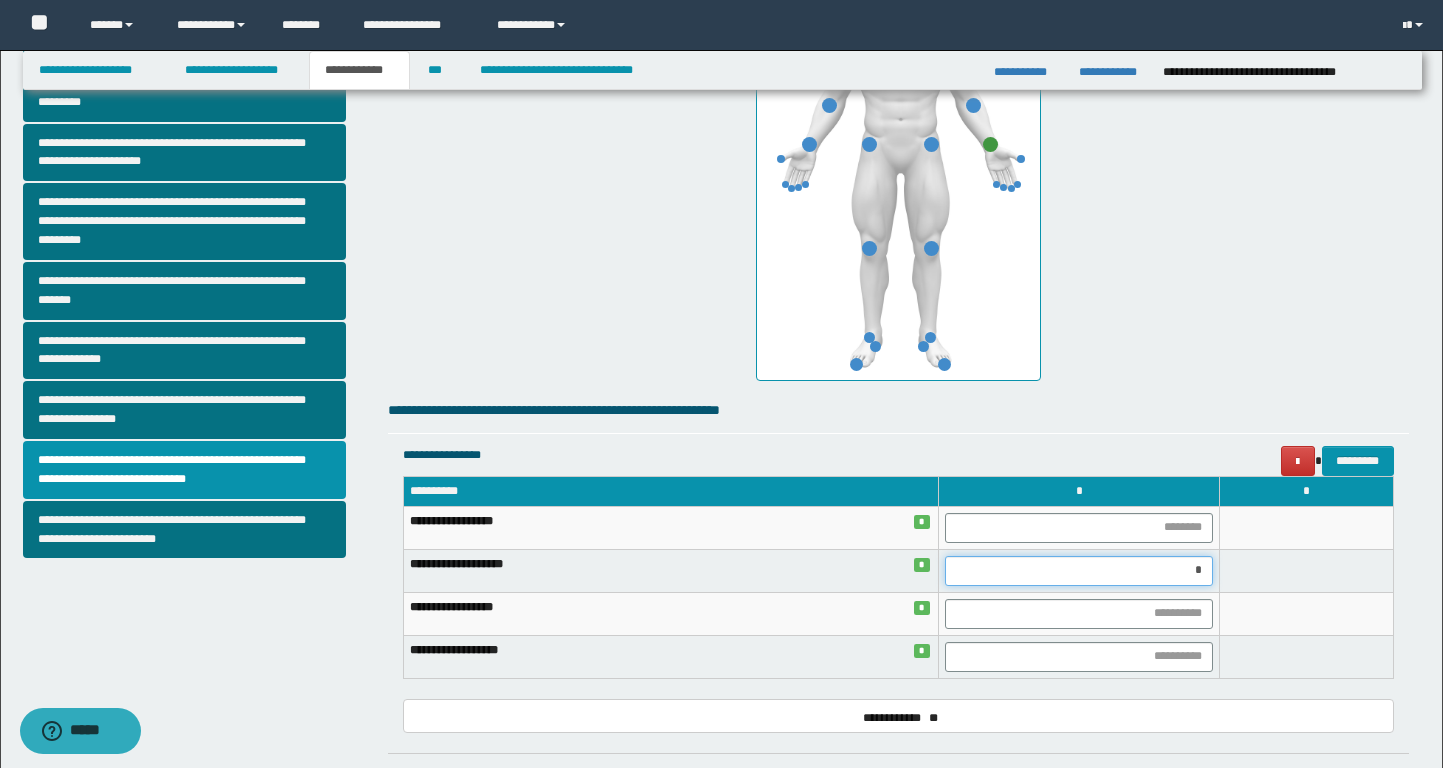 type on "**" 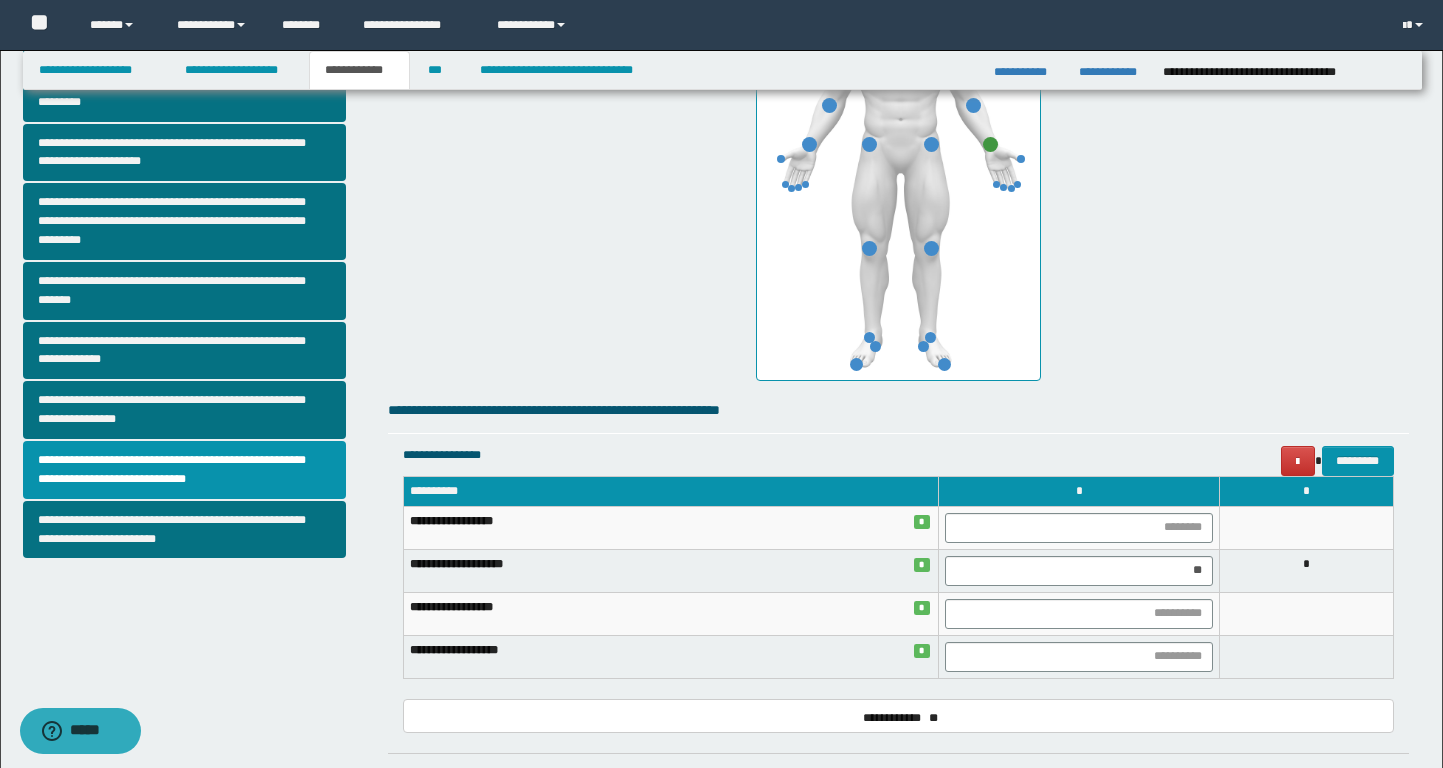 click on "**********" at bounding box center (898, 410) 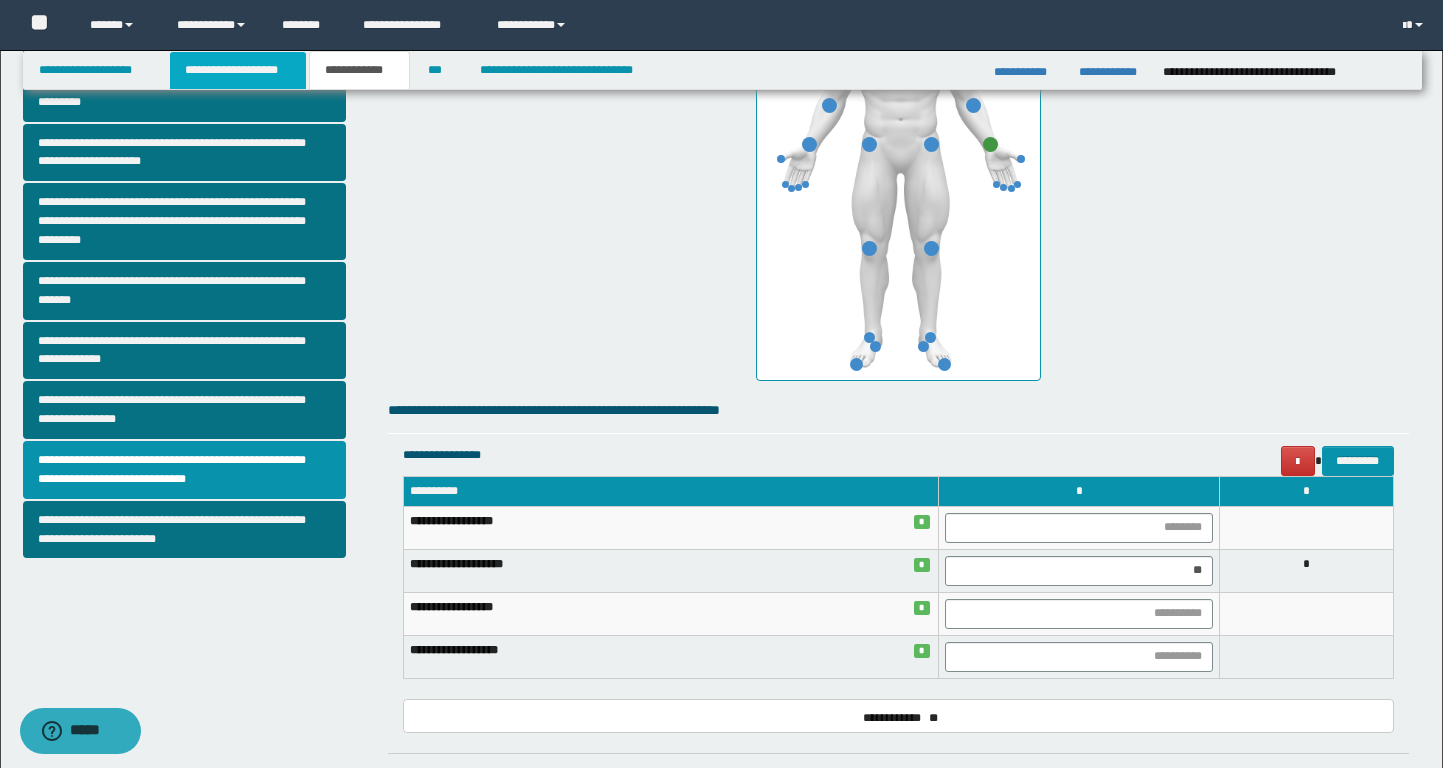 click on "**********" at bounding box center (238, 70) 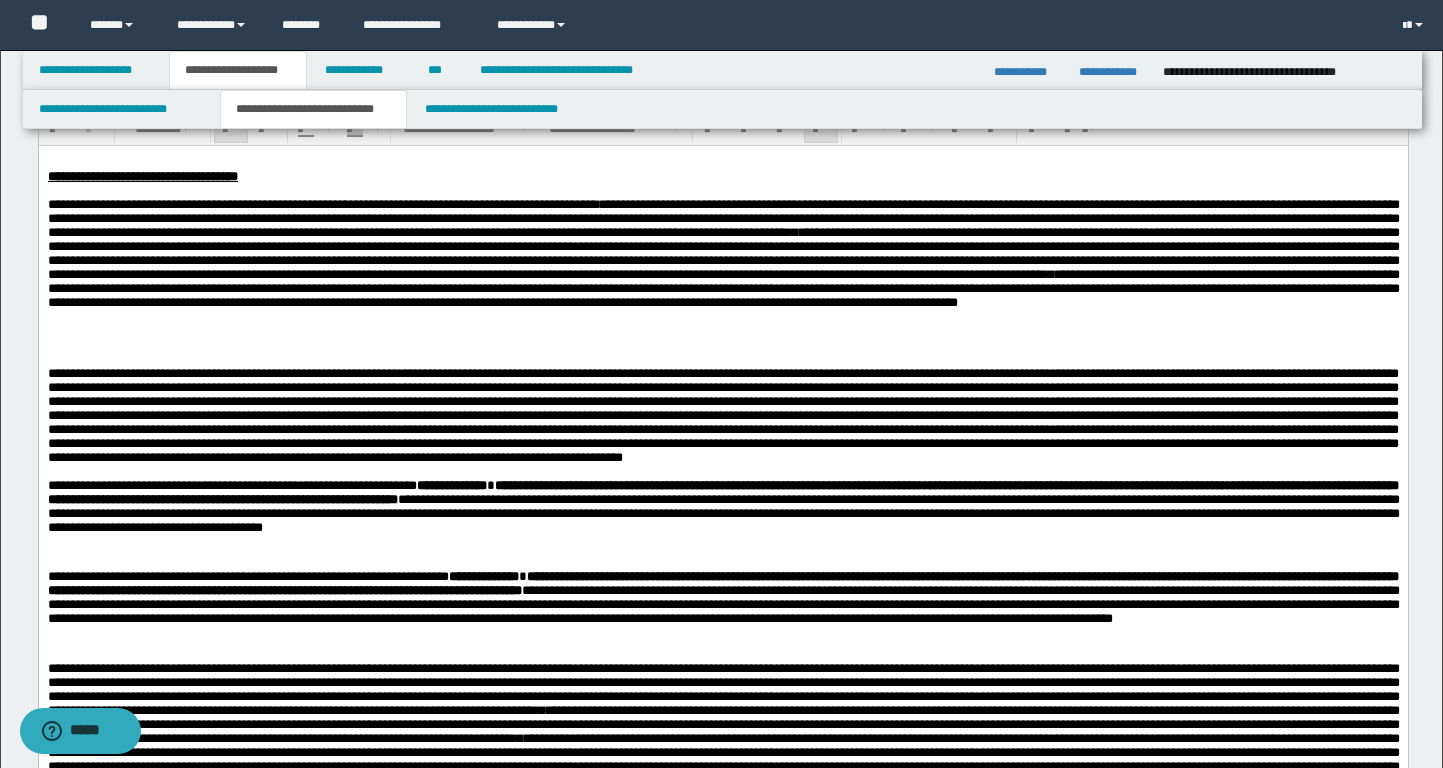 scroll, scrollTop: 707, scrollLeft: 0, axis: vertical 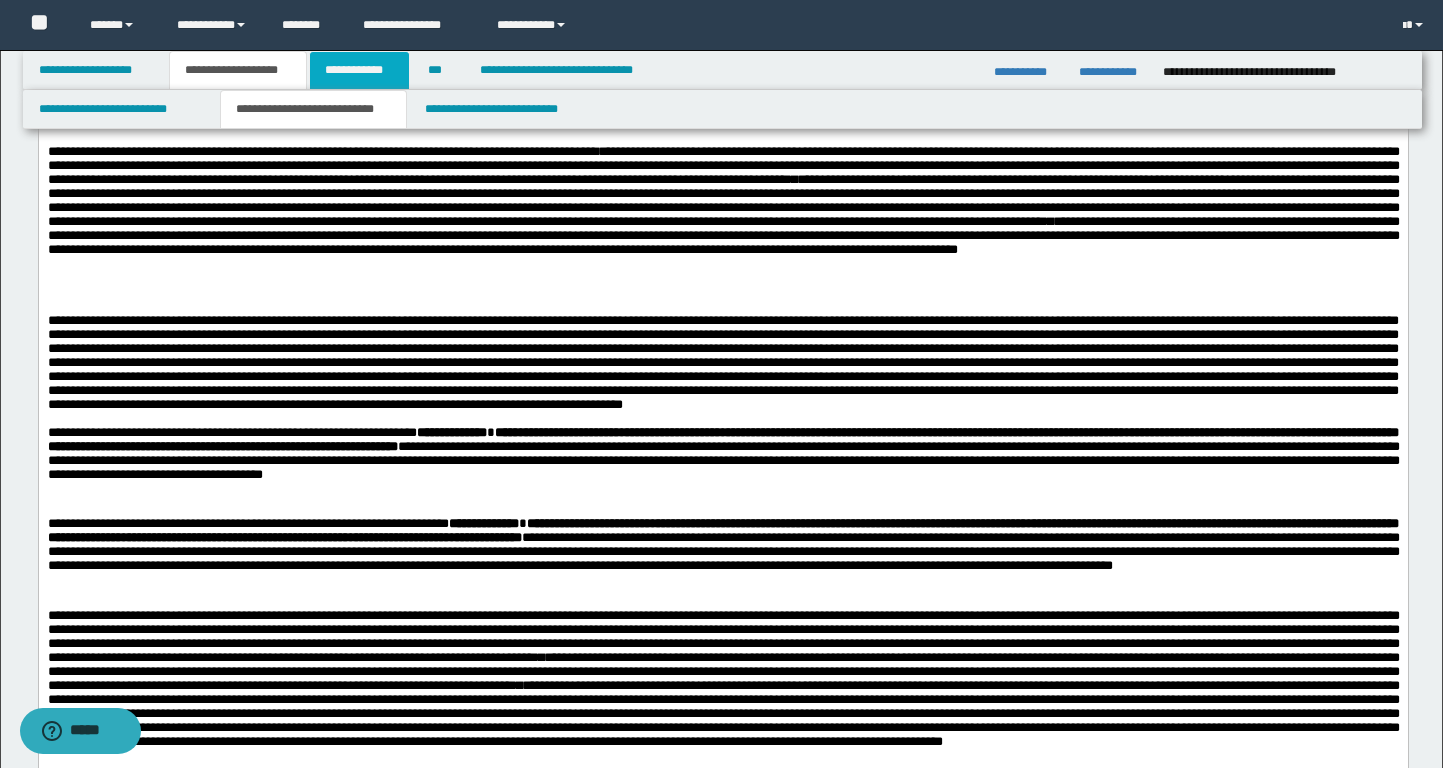 click on "**********" at bounding box center (359, 70) 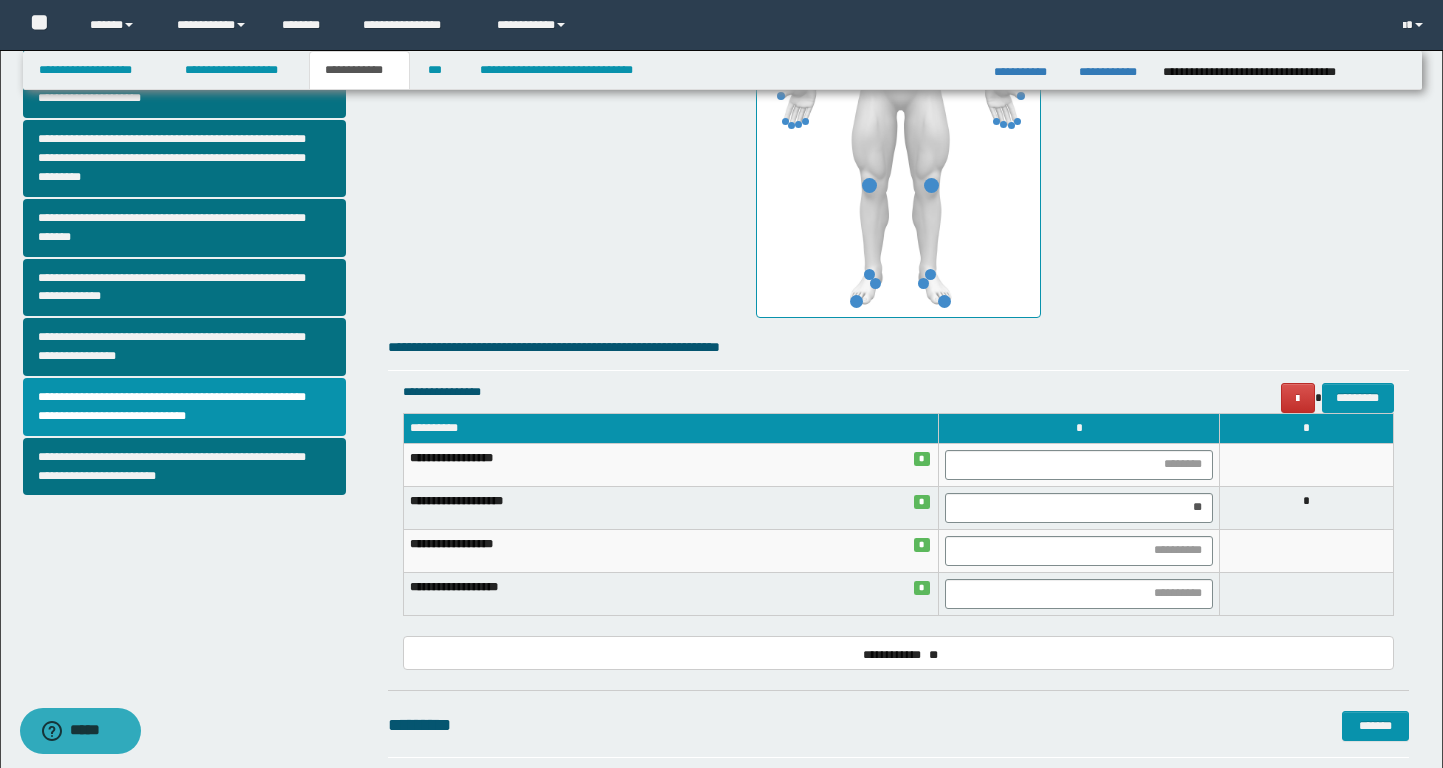scroll, scrollTop: 0, scrollLeft: 0, axis: both 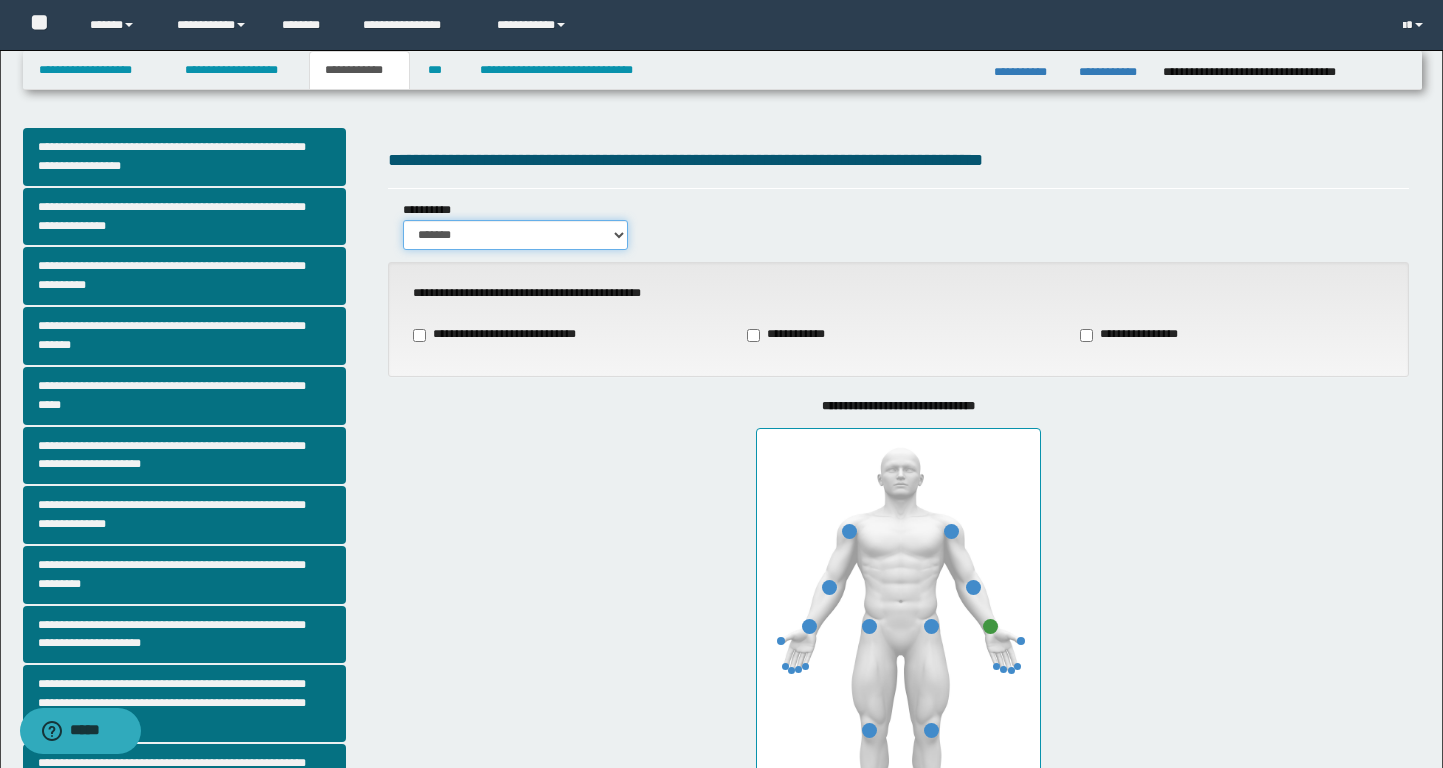 click on "*******
*****" at bounding box center [515, 235] 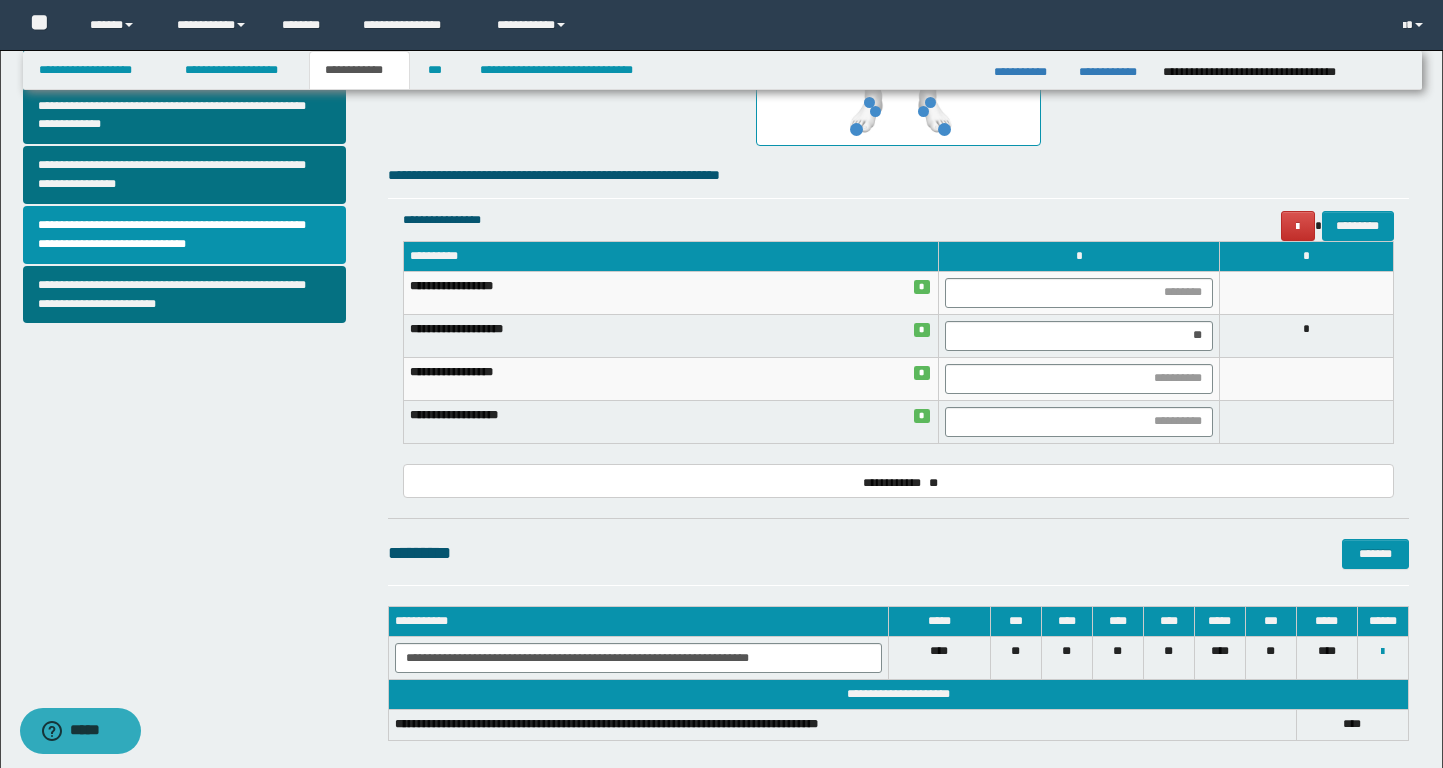 scroll, scrollTop: 715, scrollLeft: 0, axis: vertical 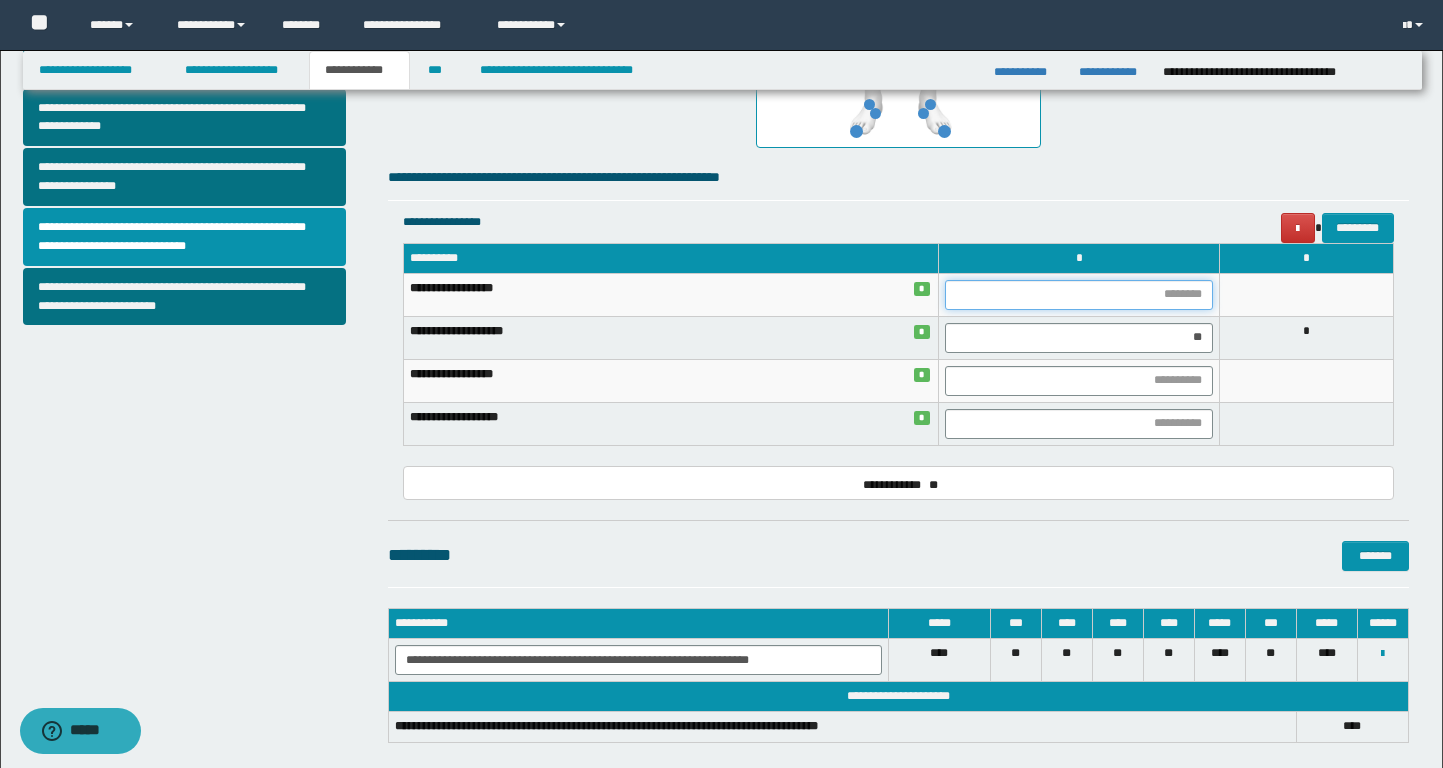 click at bounding box center (1079, 295) 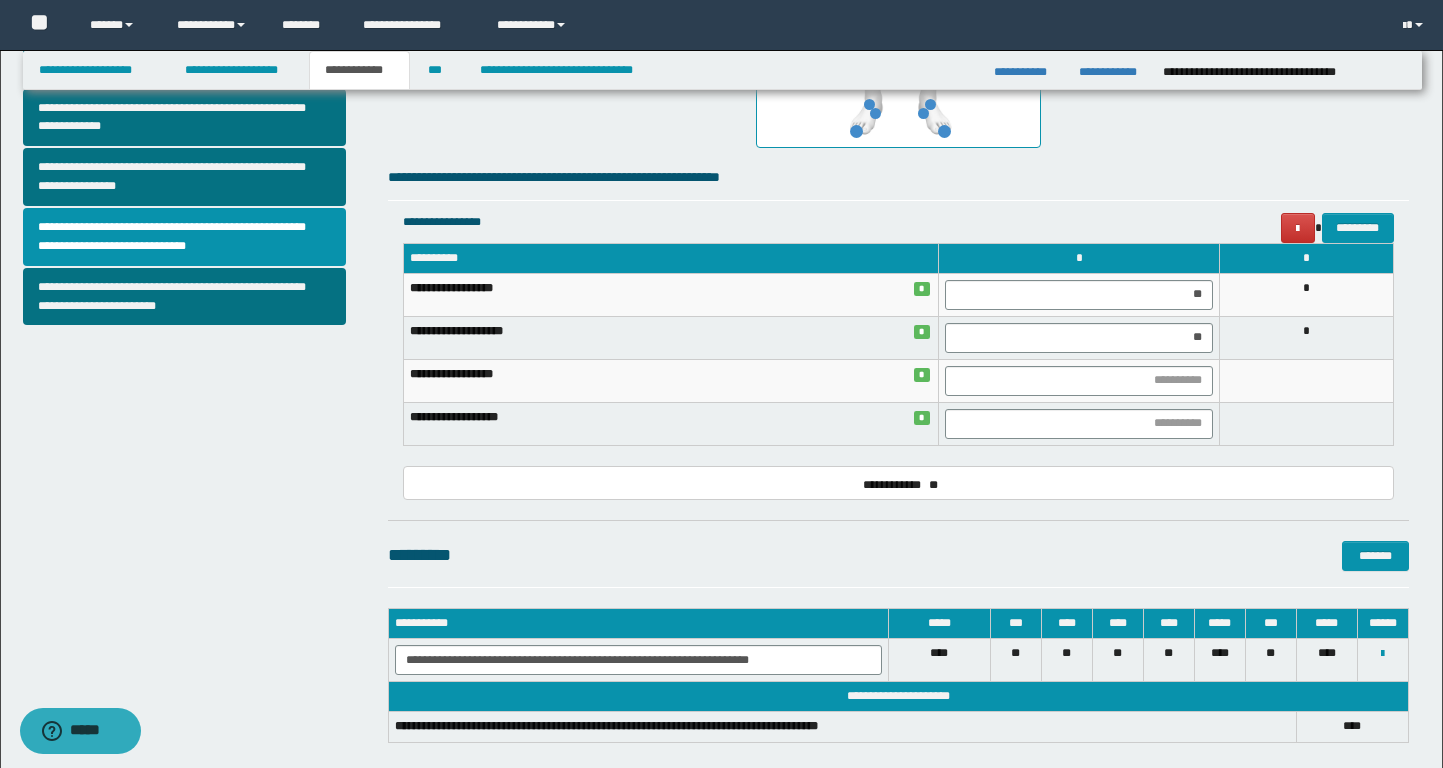 click on "**********" at bounding box center (898, 177) 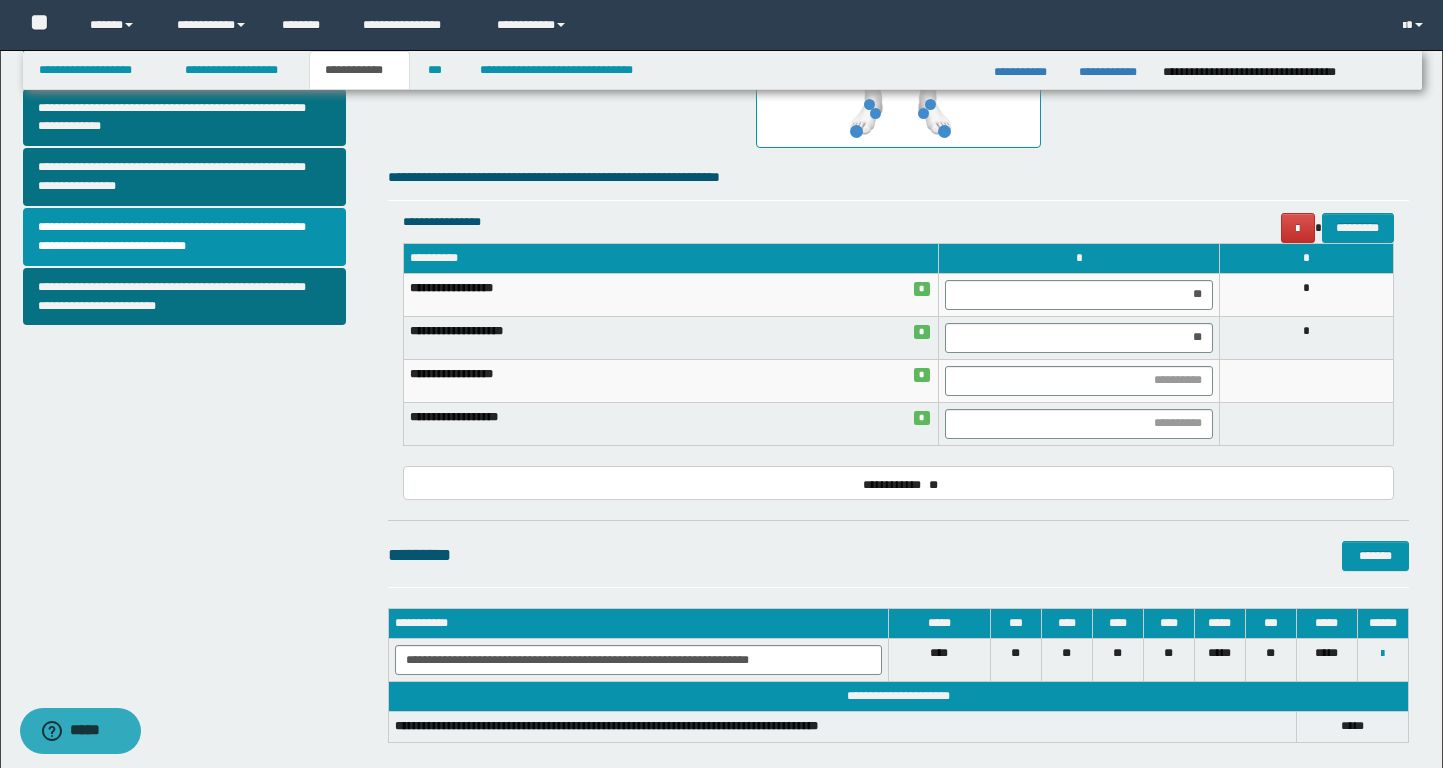 scroll, scrollTop: 771, scrollLeft: 0, axis: vertical 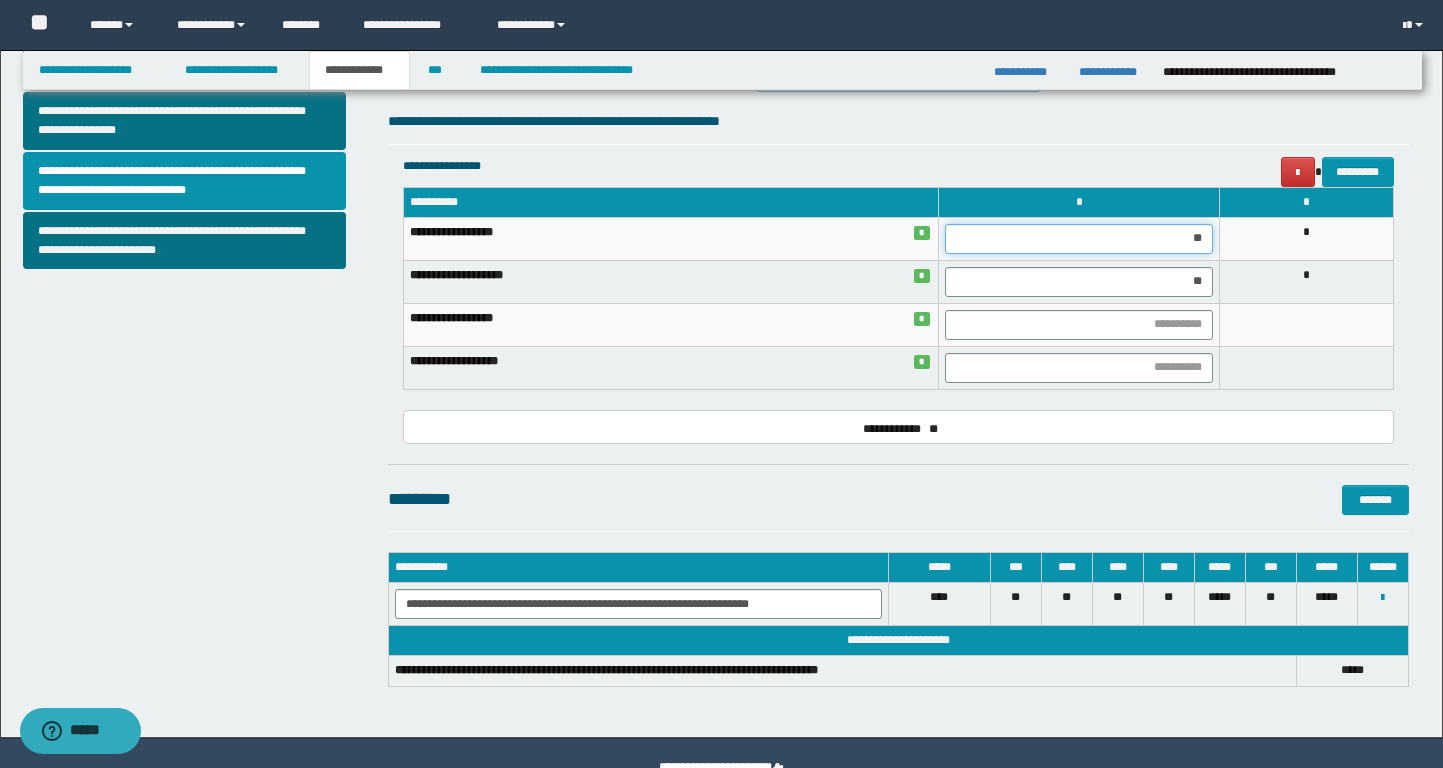 click on "**" at bounding box center [1079, 239] 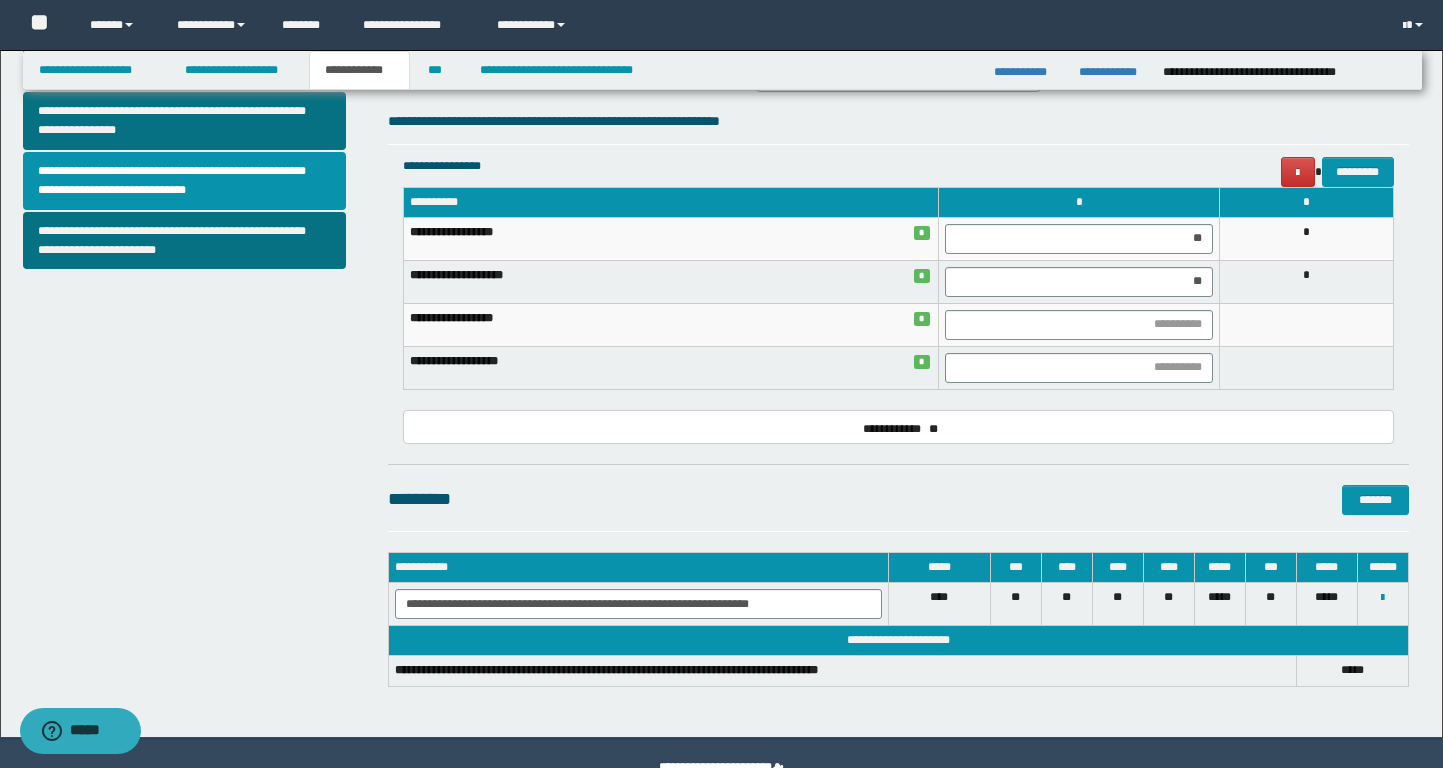 click on "*" at bounding box center (1079, 202) 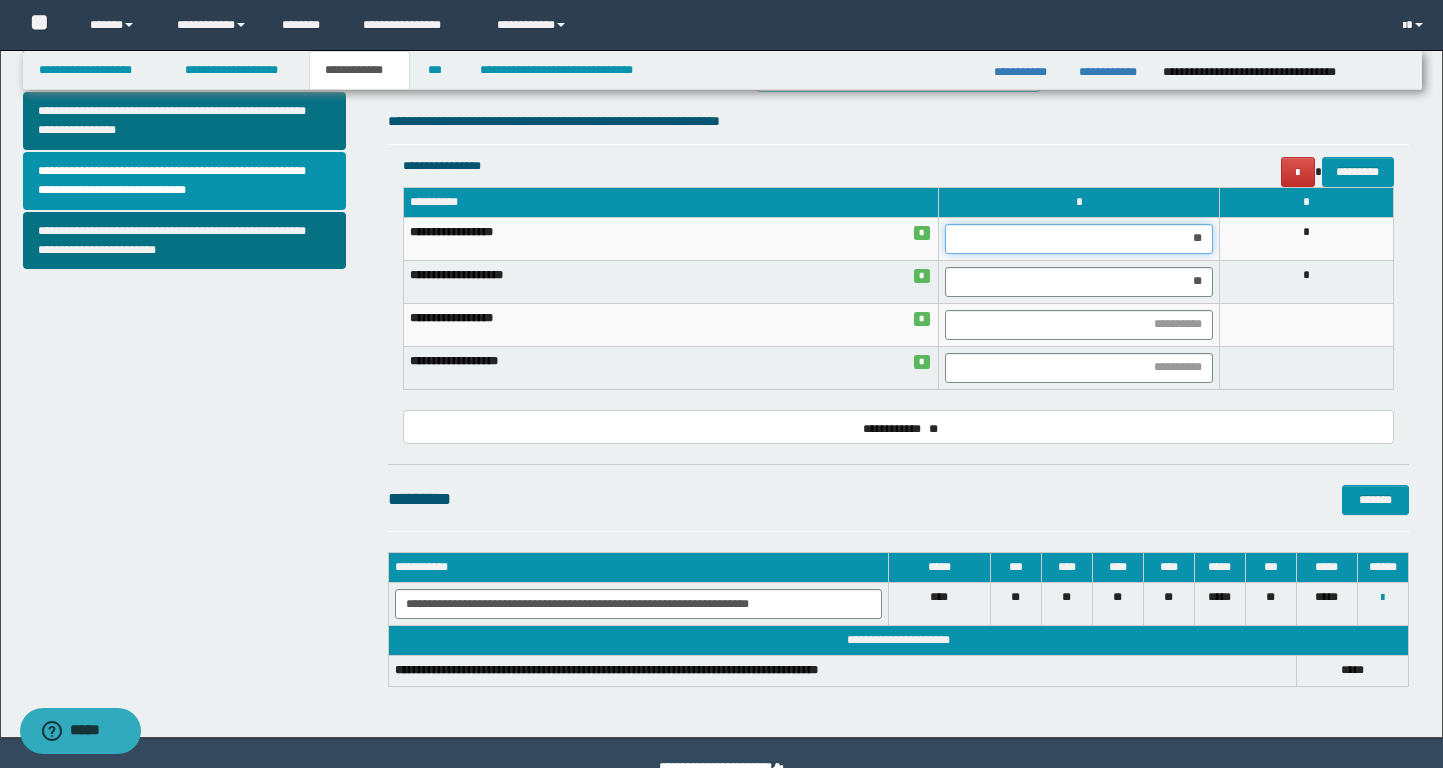 click on "**" at bounding box center [1079, 239] 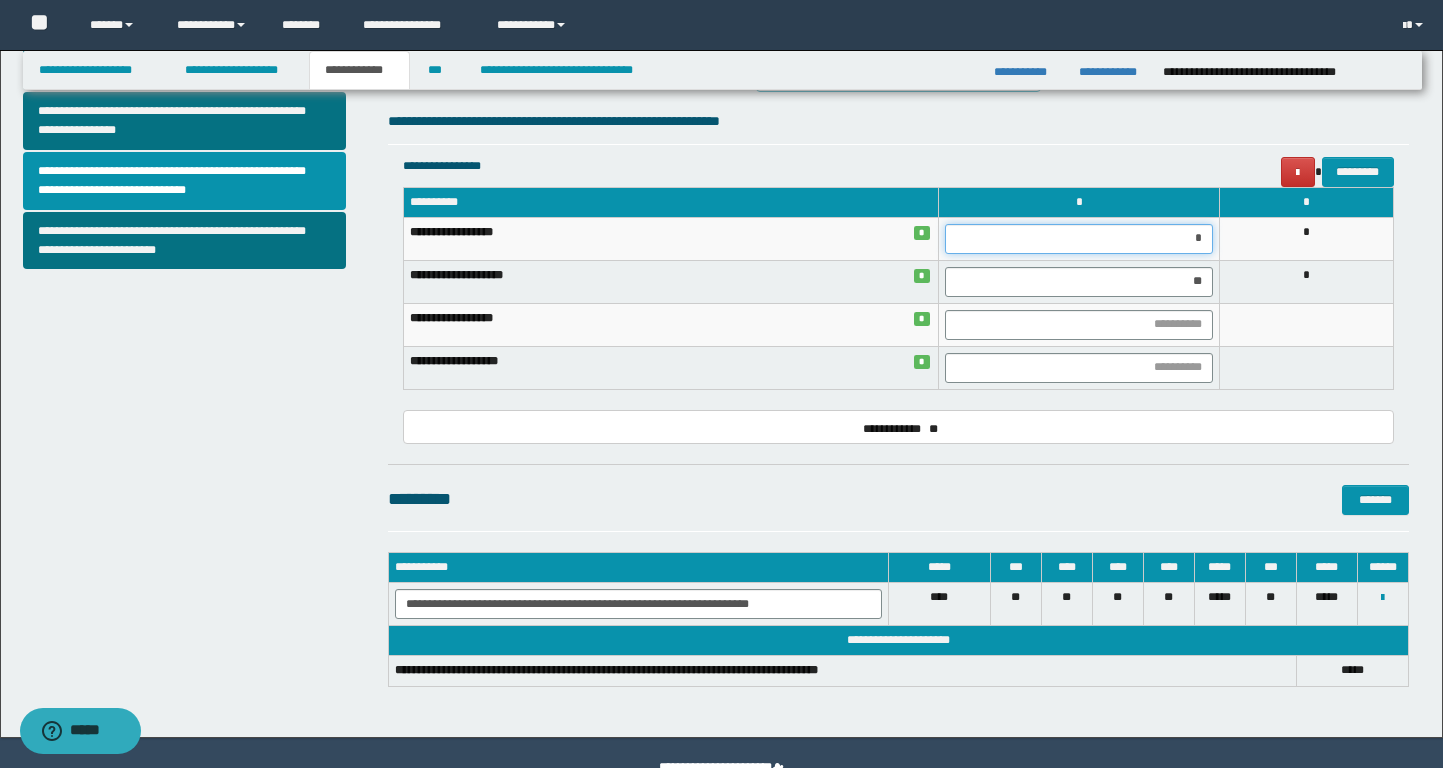 type on "**" 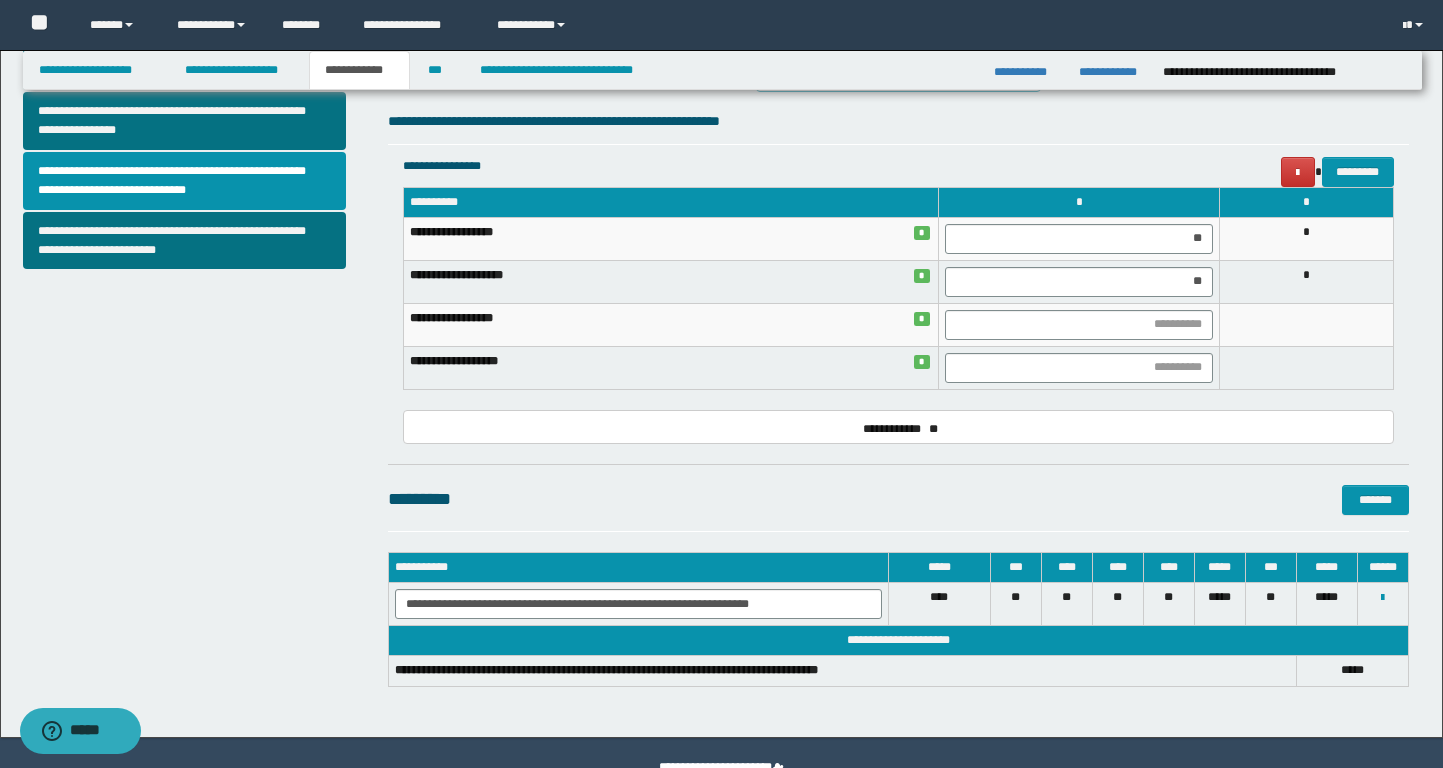click on "**********" at bounding box center (898, 121) 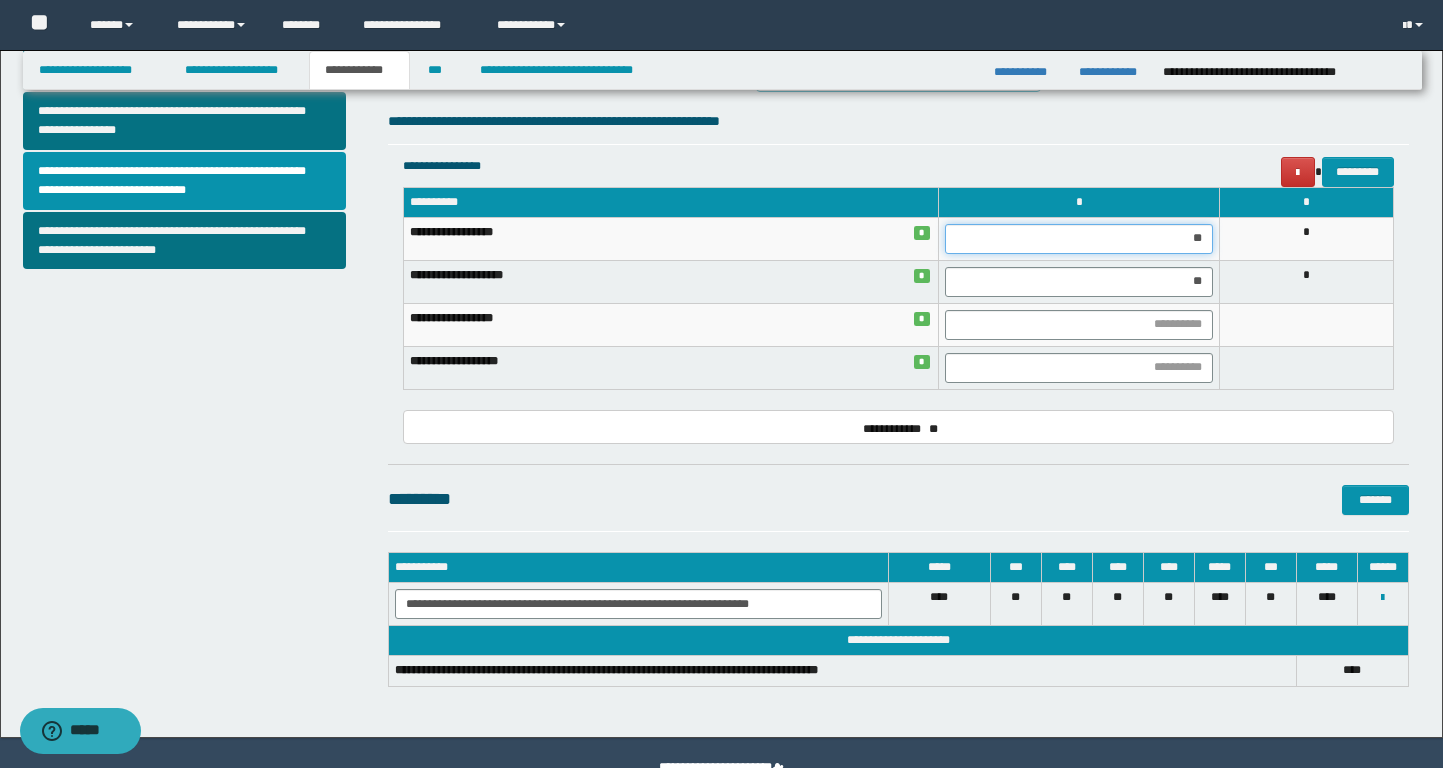 click on "**" at bounding box center [1079, 239] 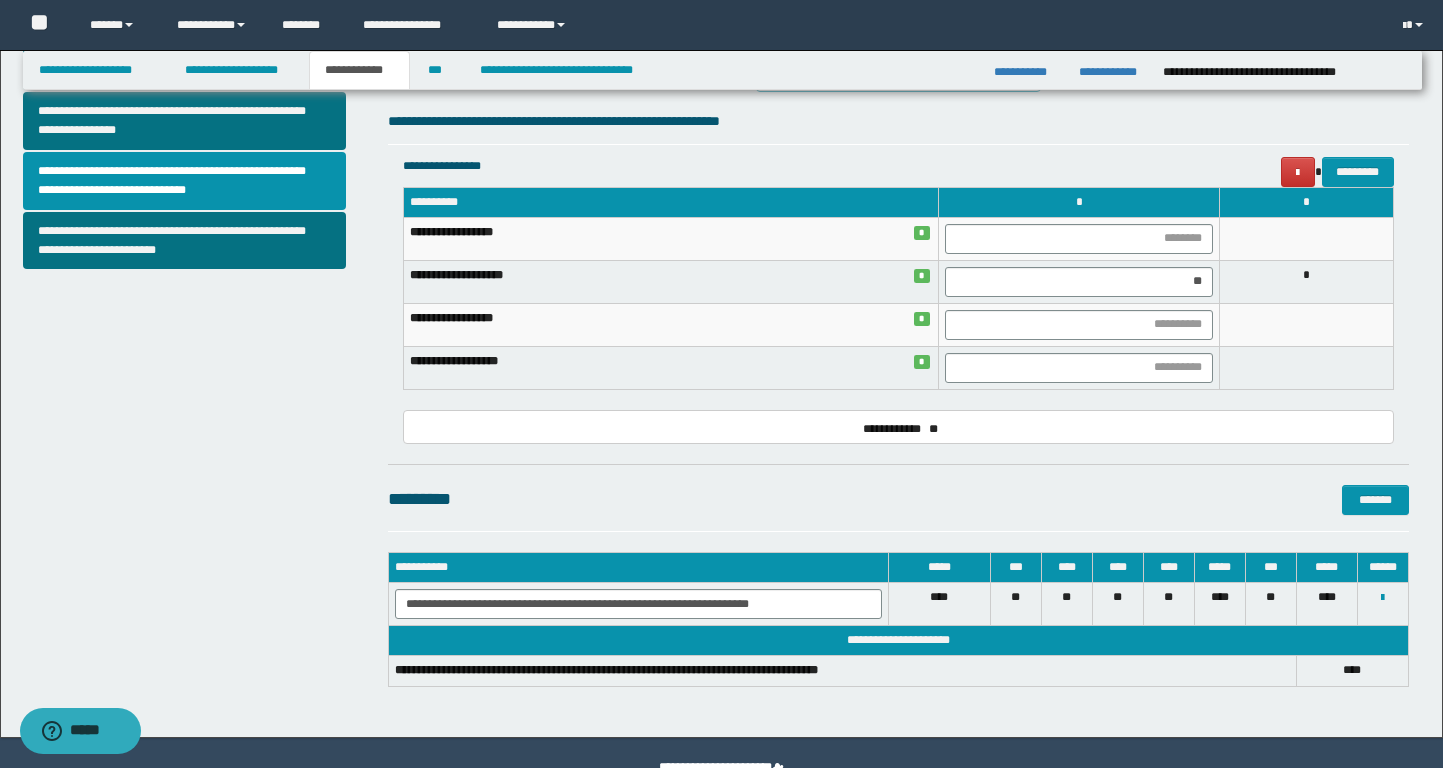 click on "**********" at bounding box center [898, 41] 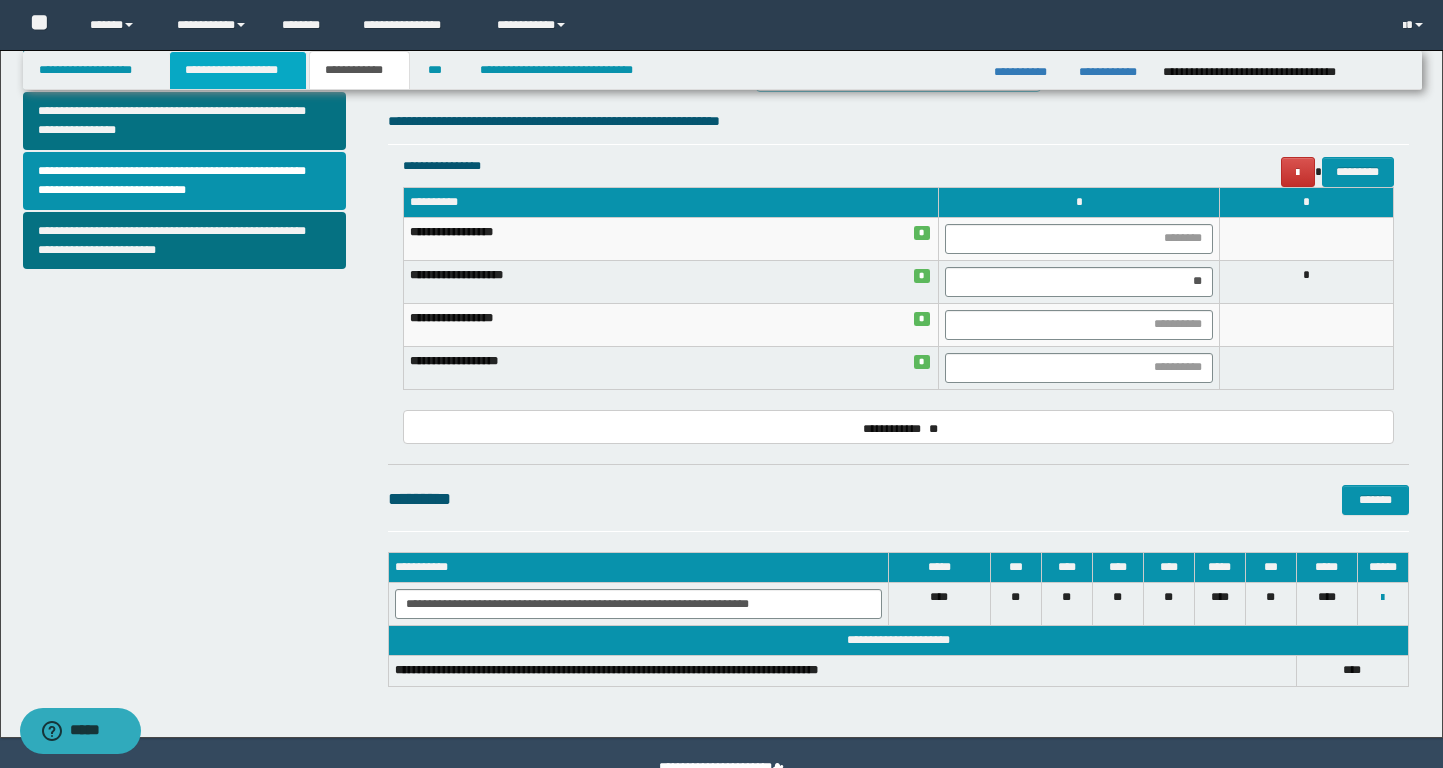 click on "**********" at bounding box center (238, 70) 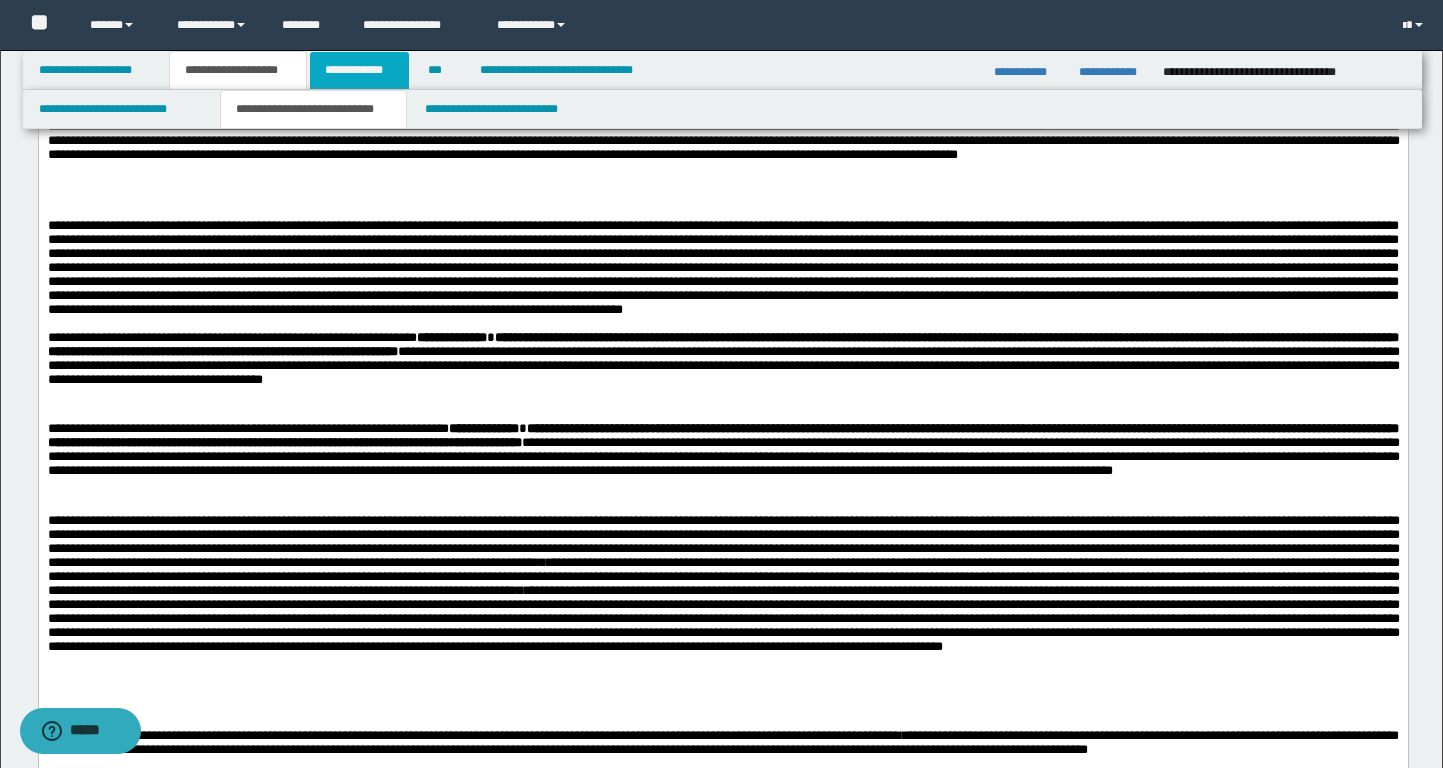 click on "**********" at bounding box center (359, 70) 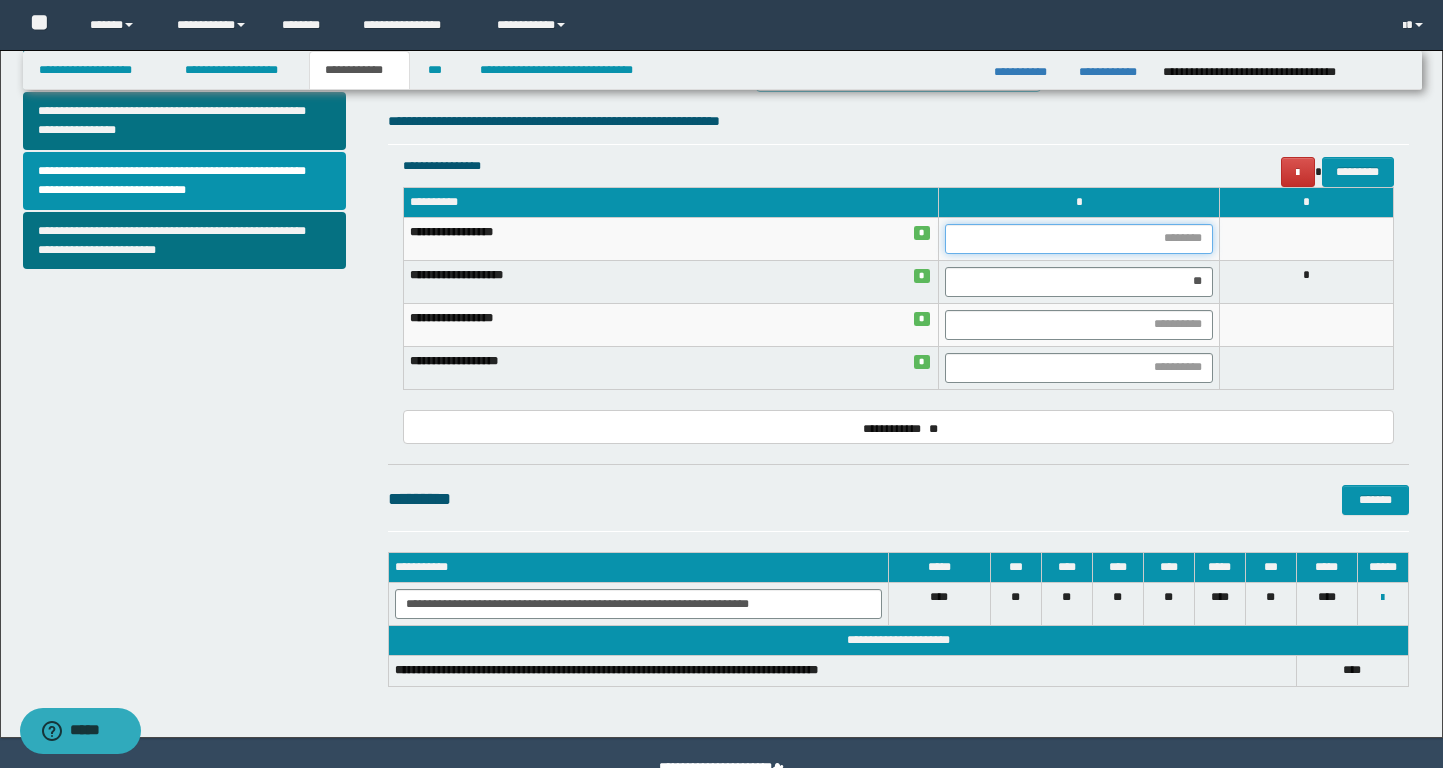click at bounding box center [1079, 239] 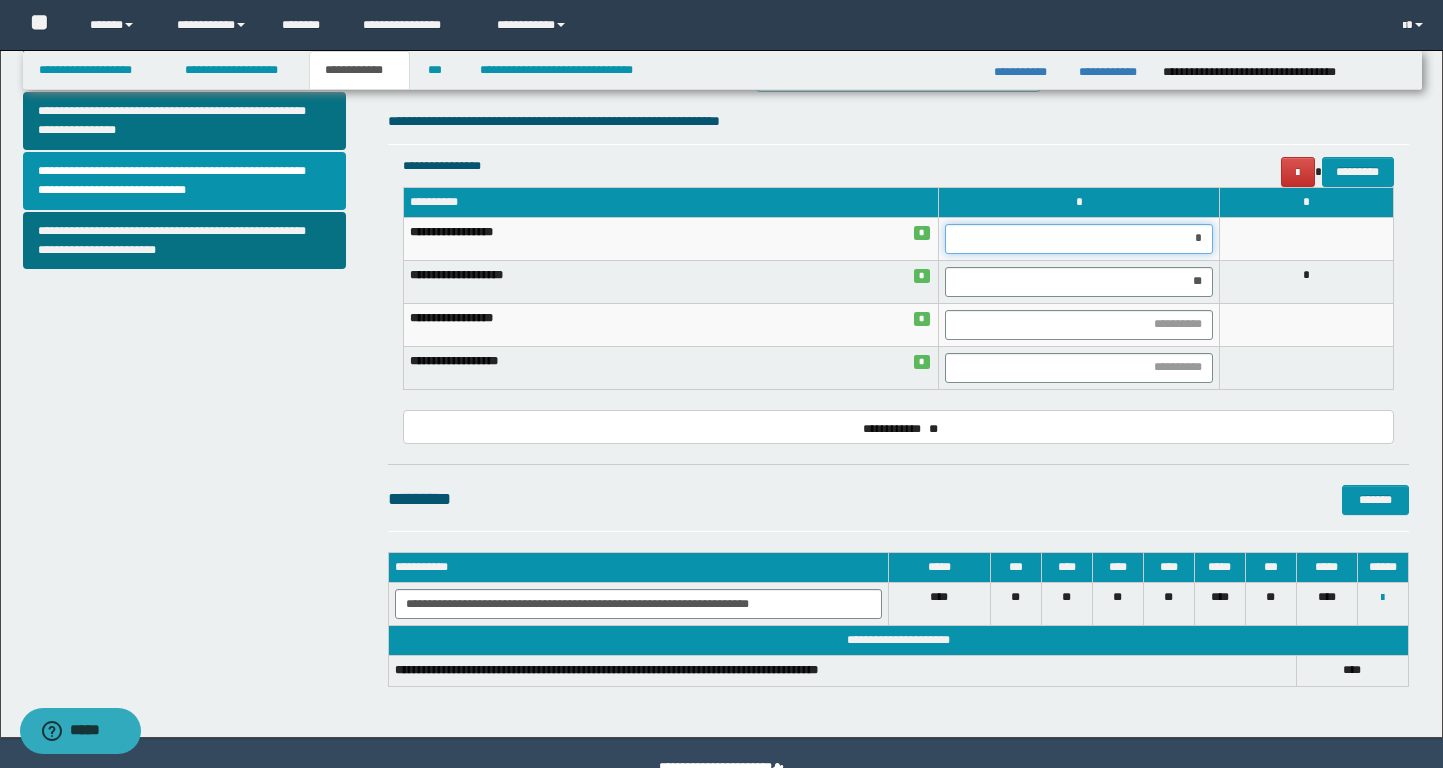 type on "**" 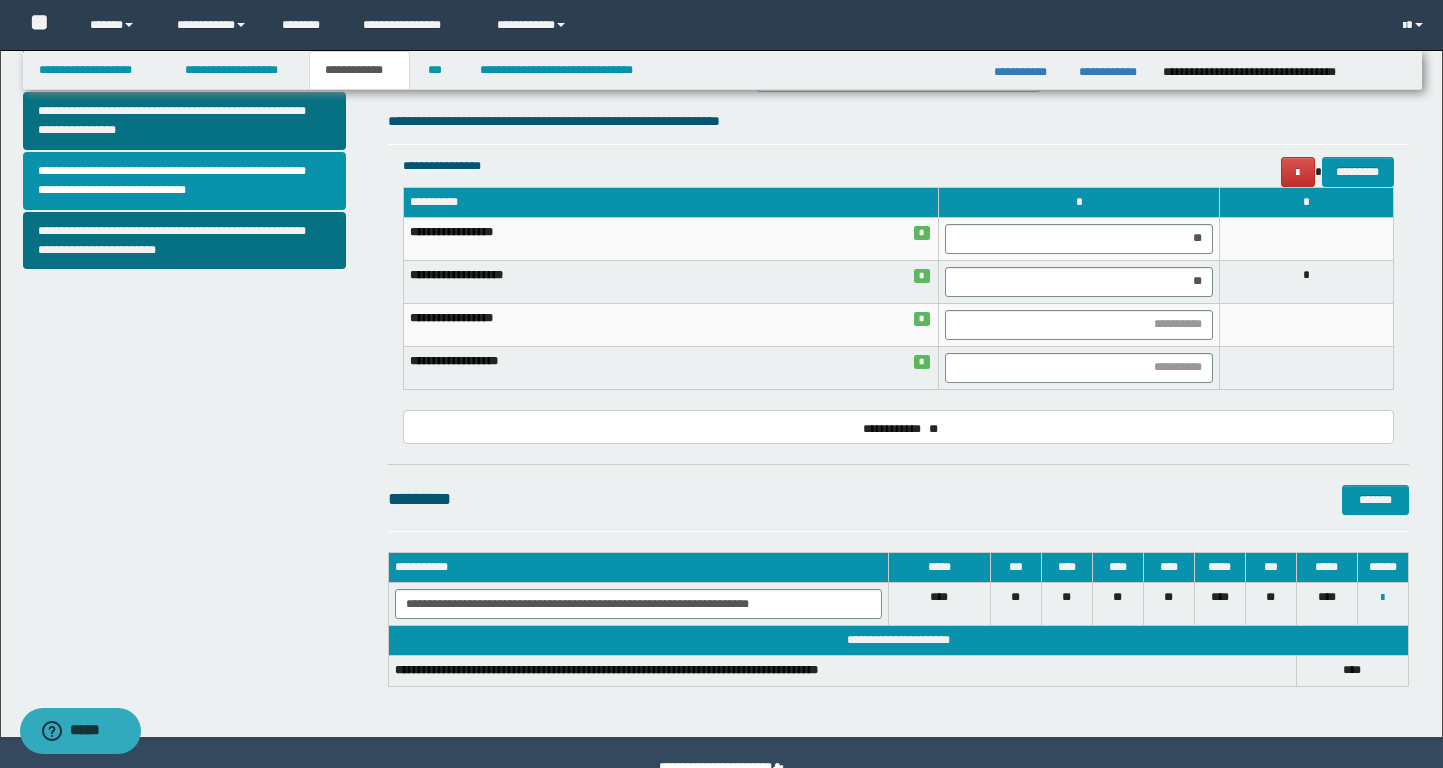 click on "*********
*******" at bounding box center (898, 499) 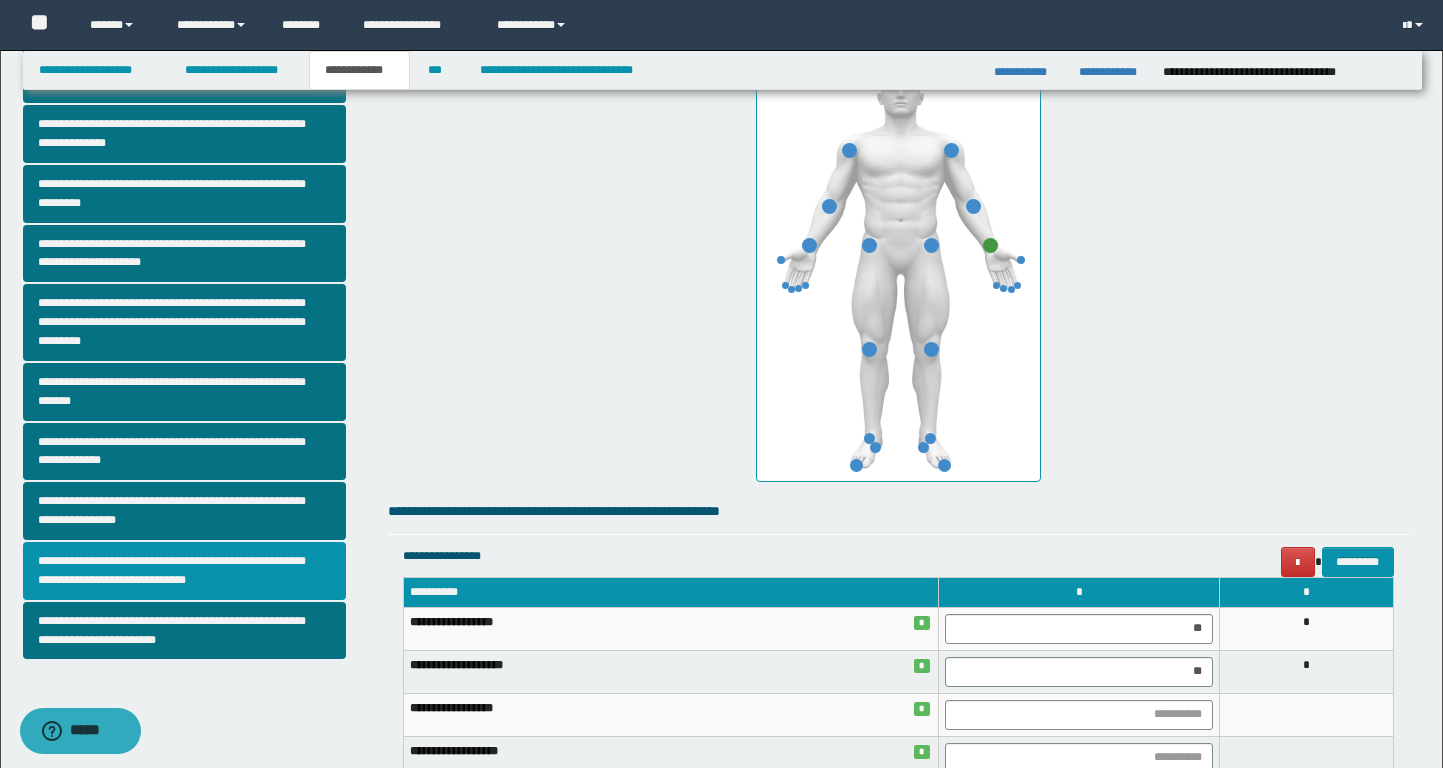 scroll, scrollTop: 344, scrollLeft: 0, axis: vertical 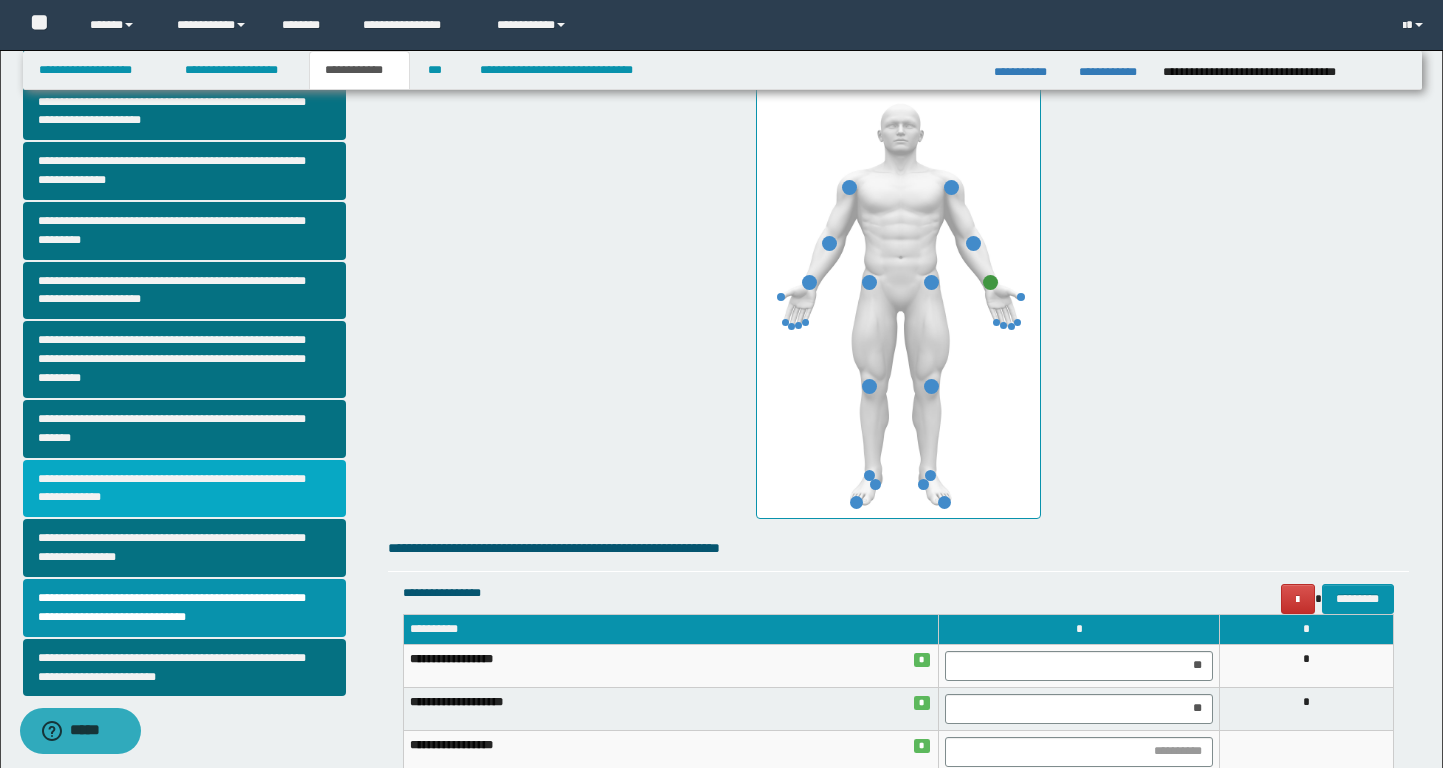 click on "**********" at bounding box center (184, 489) 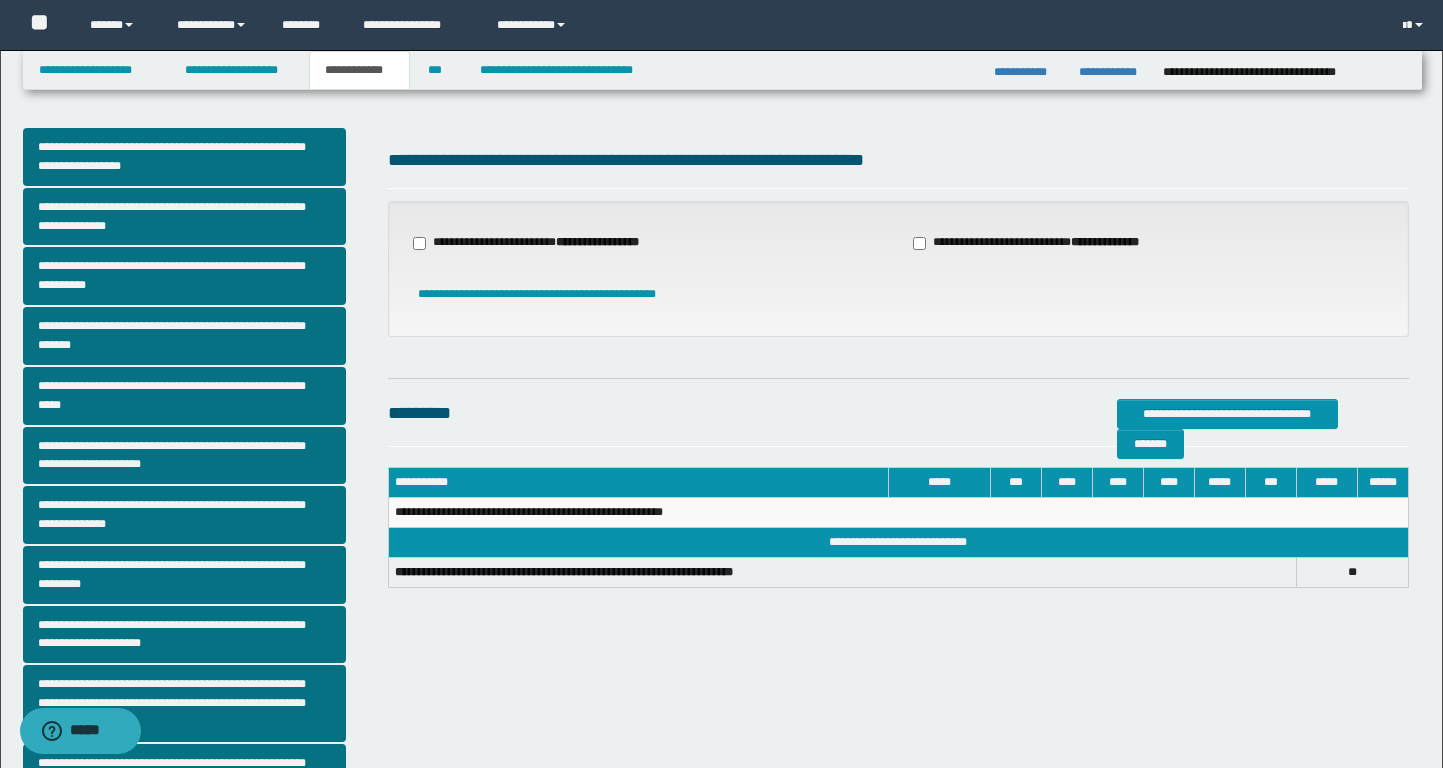 click on "**********" at bounding box center (548, 243) 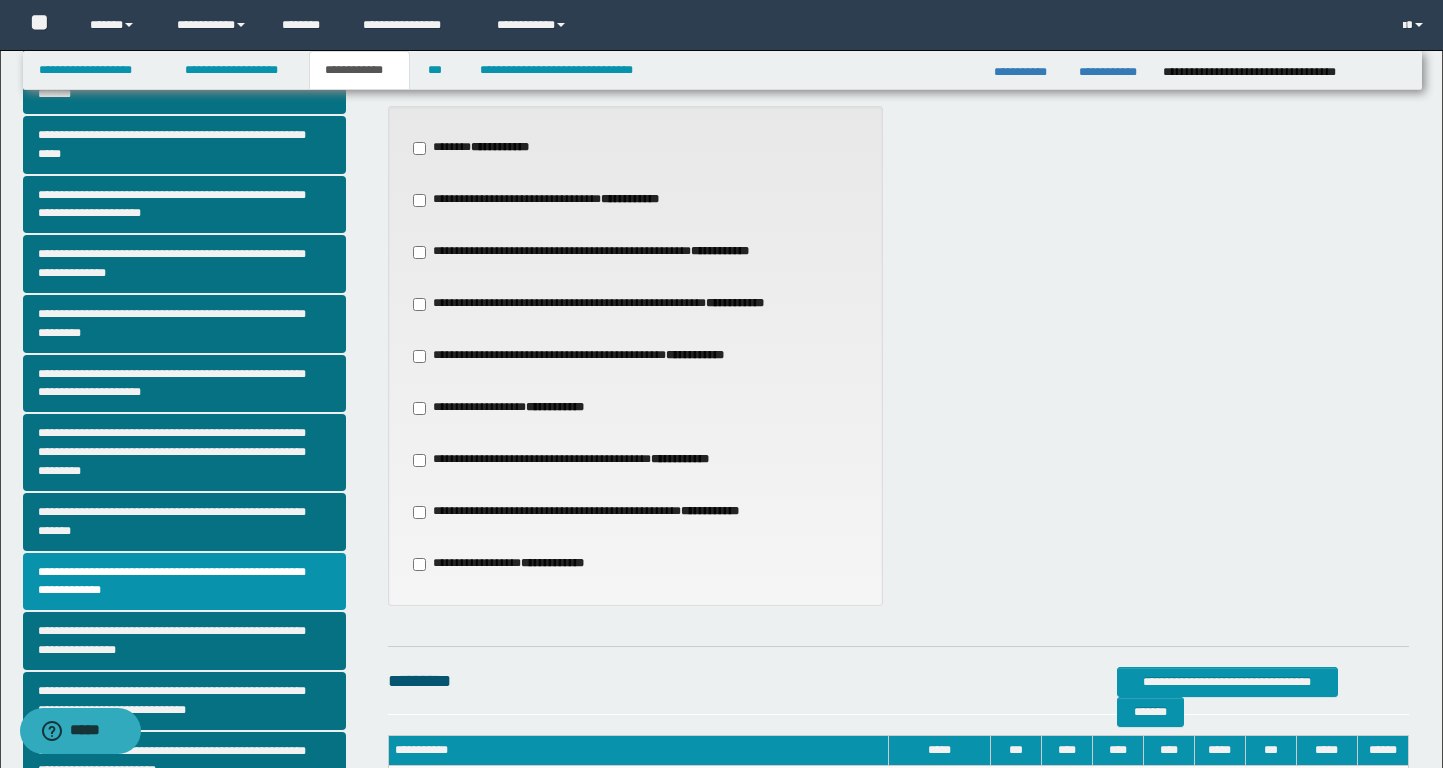 click on "**********" at bounding box center [595, 356] 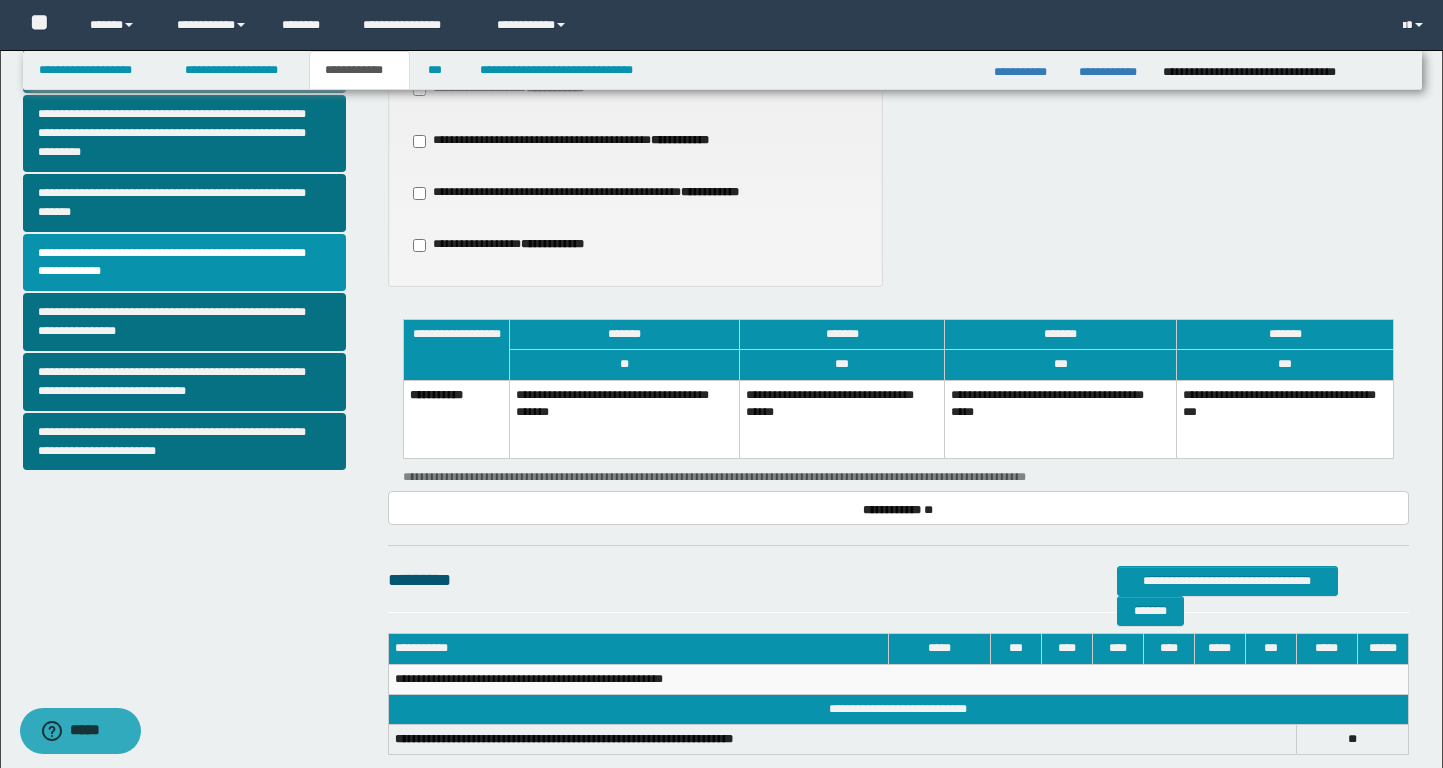 scroll, scrollTop: 607, scrollLeft: 0, axis: vertical 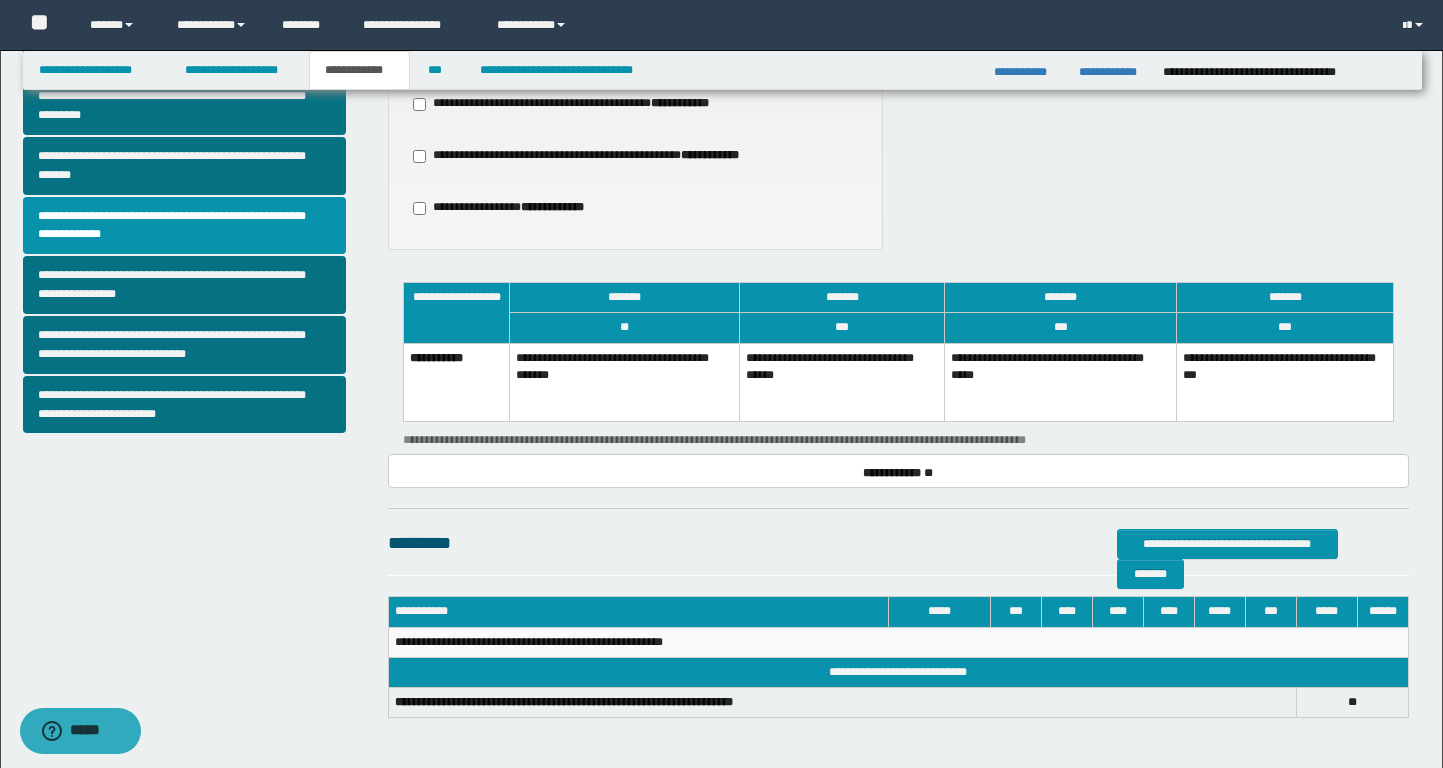 click on "**********" at bounding box center (1285, 382) 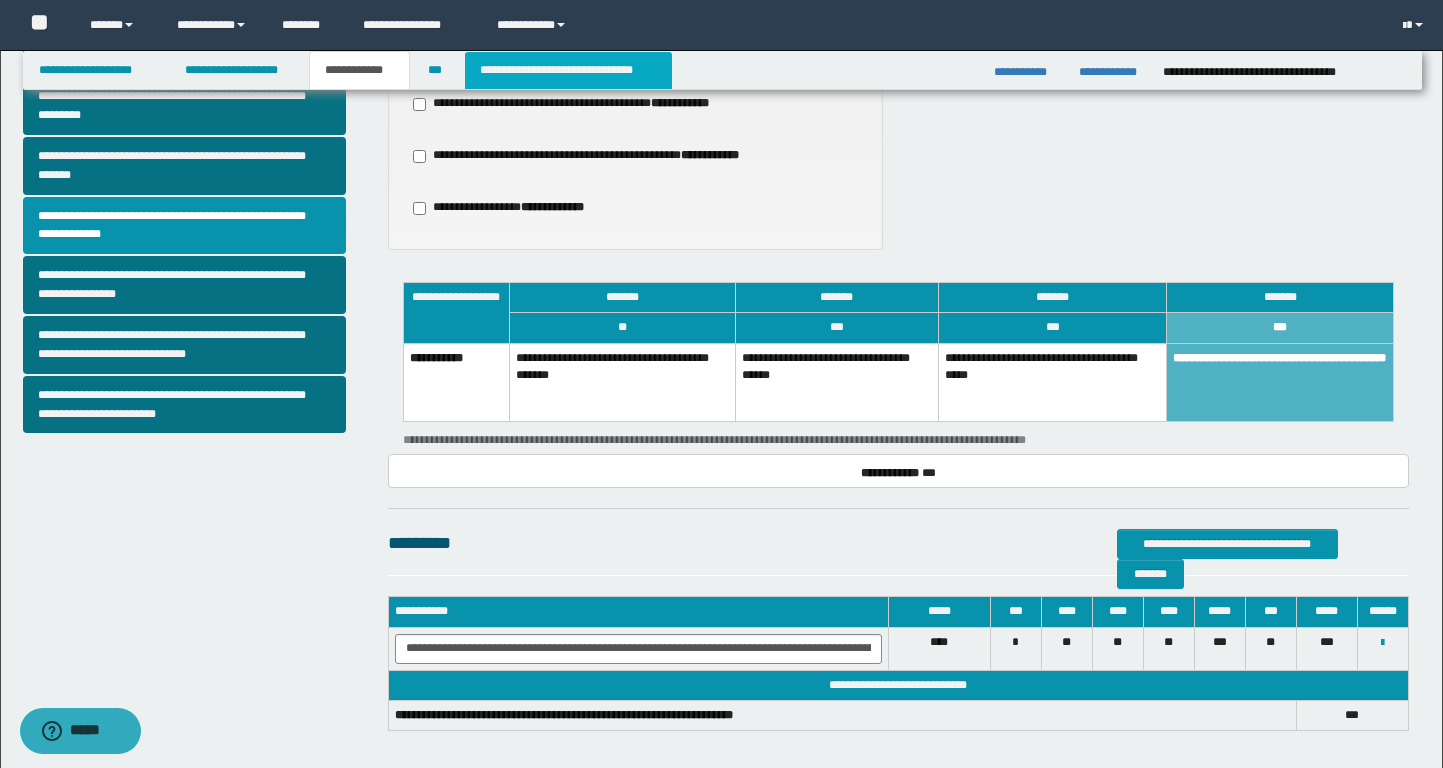 click on "**********" at bounding box center [568, 70] 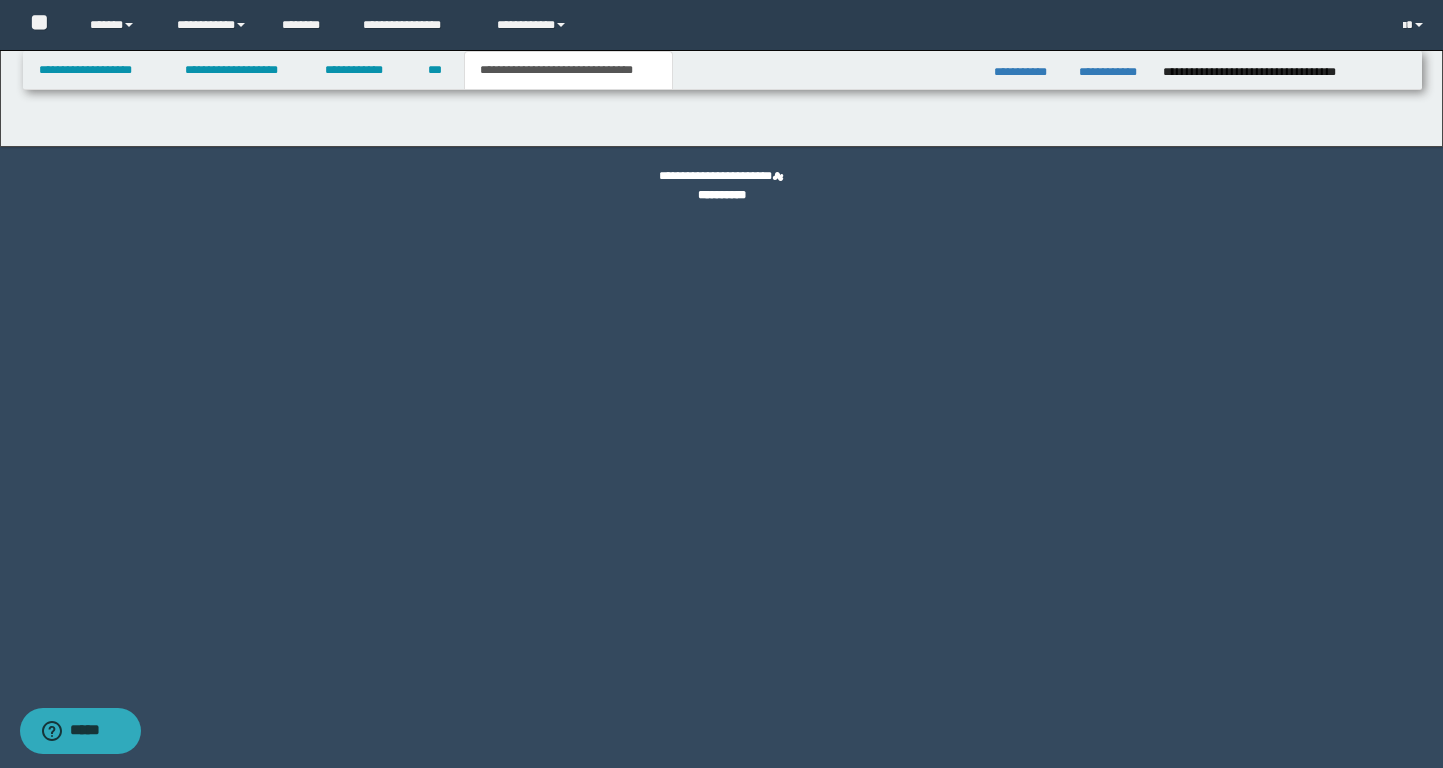 scroll, scrollTop: 0, scrollLeft: 0, axis: both 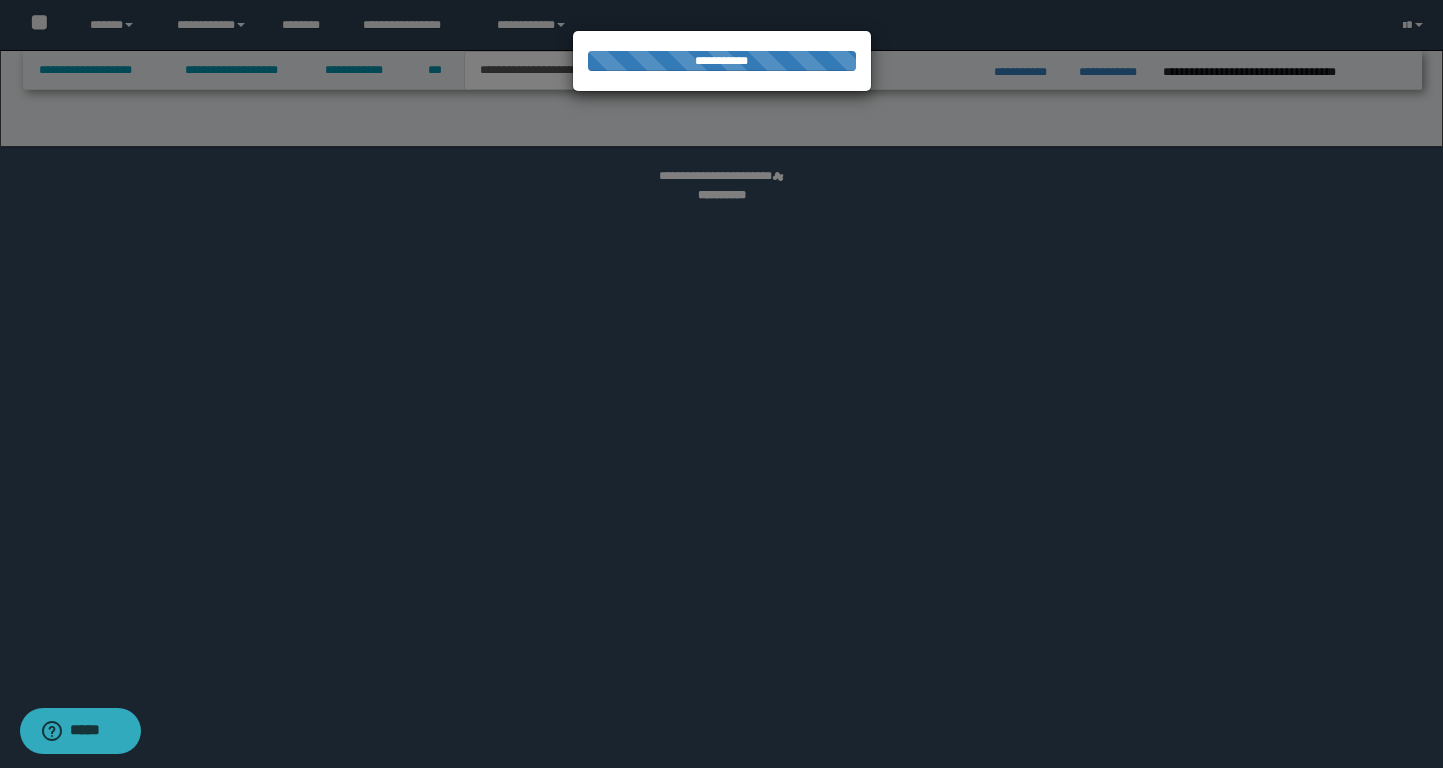 select on "*" 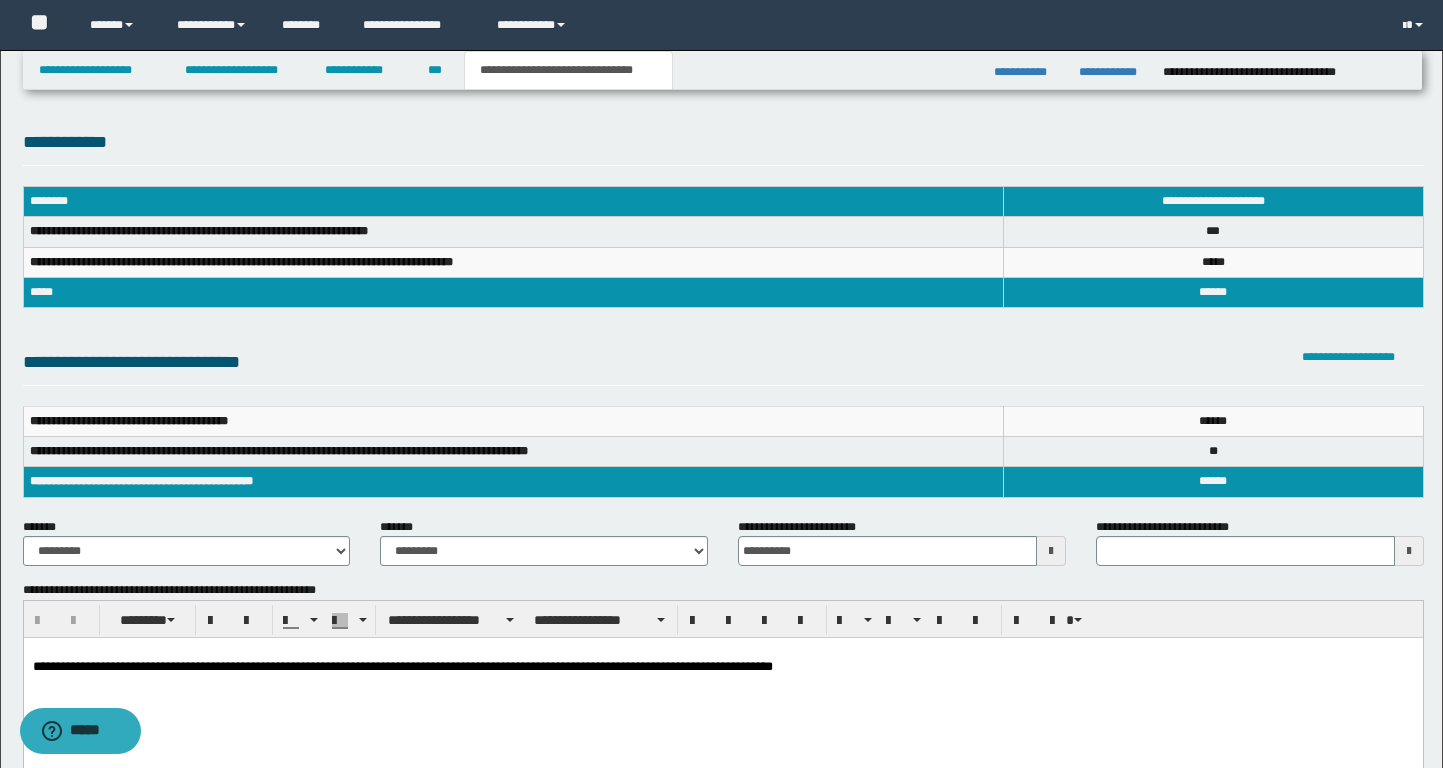 scroll, scrollTop: 0, scrollLeft: 0, axis: both 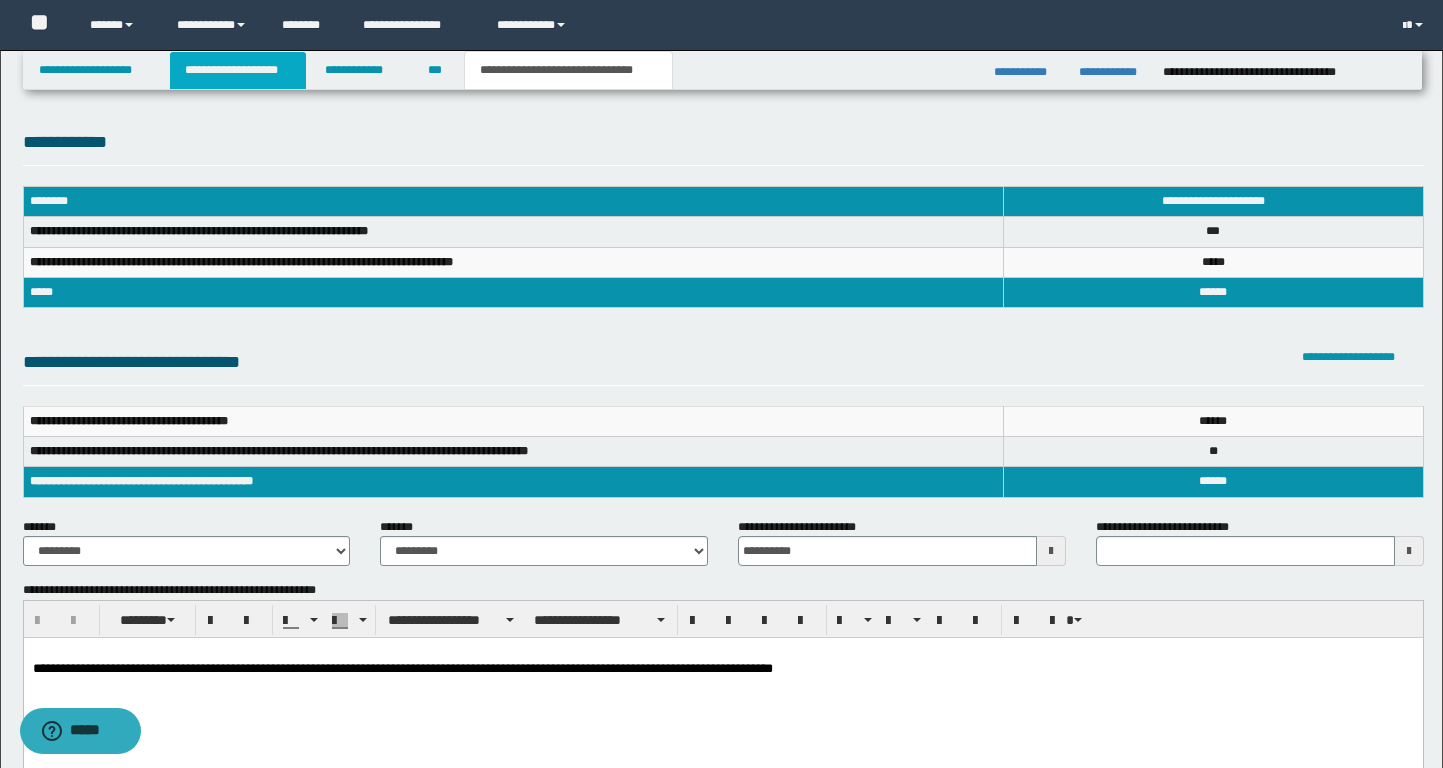 click on "**********" at bounding box center (238, 70) 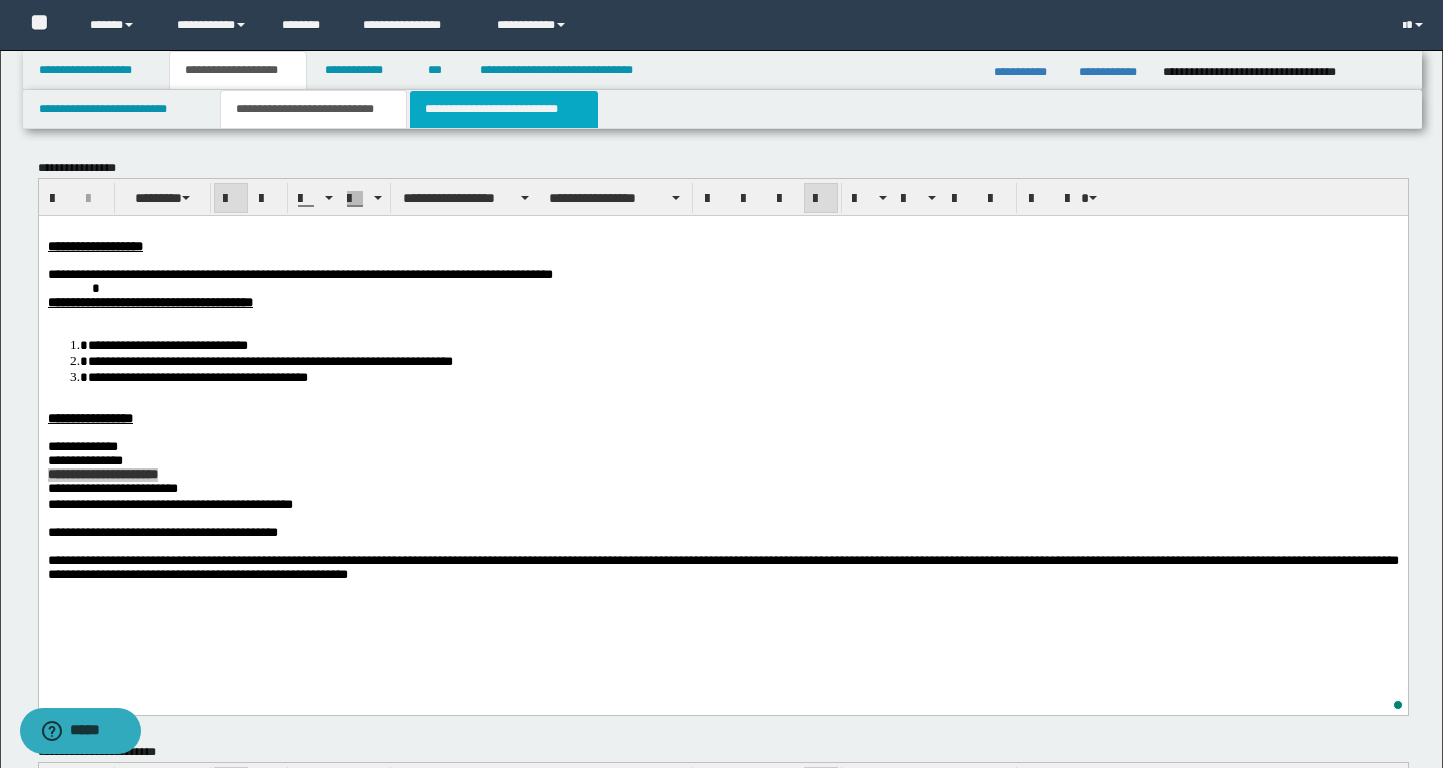 click on "**********" at bounding box center [504, 109] 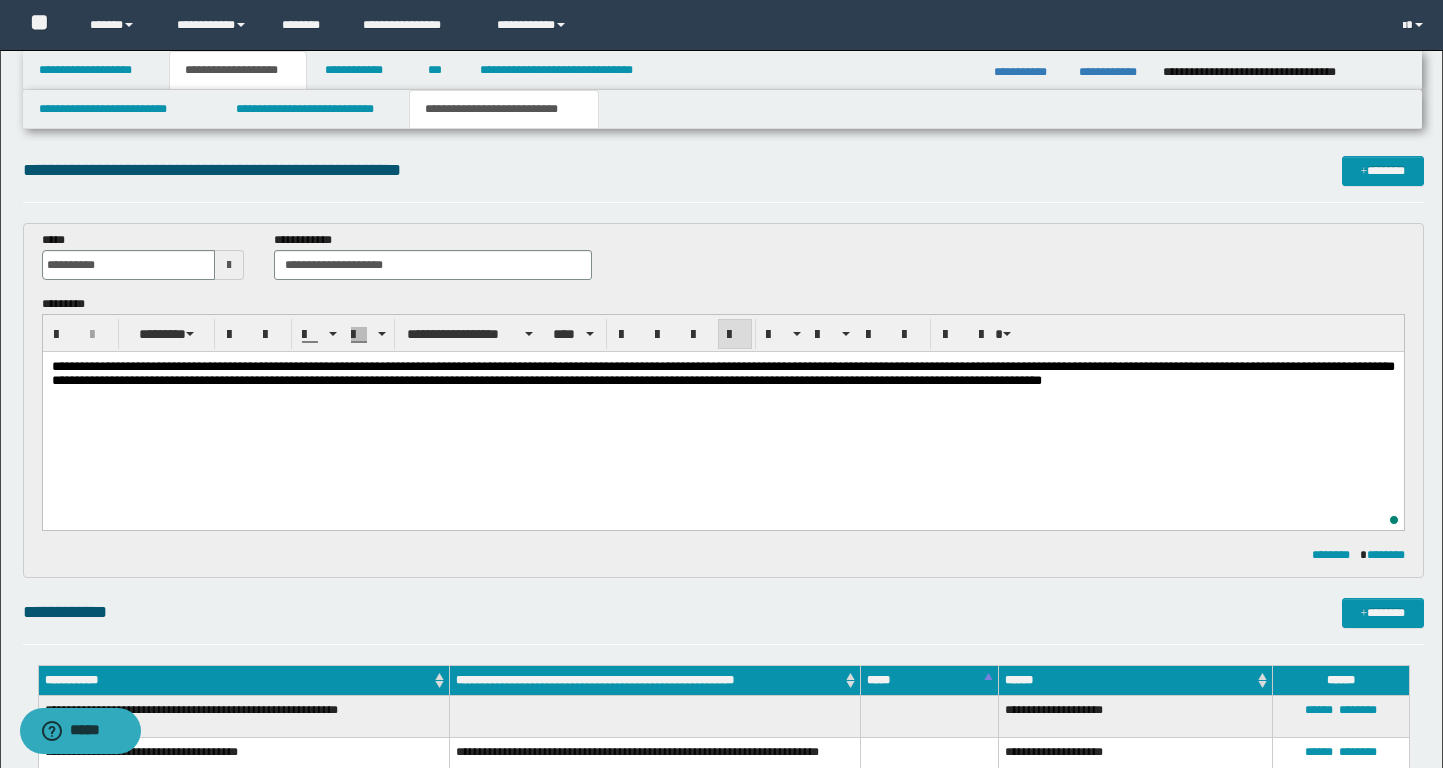 scroll, scrollTop: 0, scrollLeft: 0, axis: both 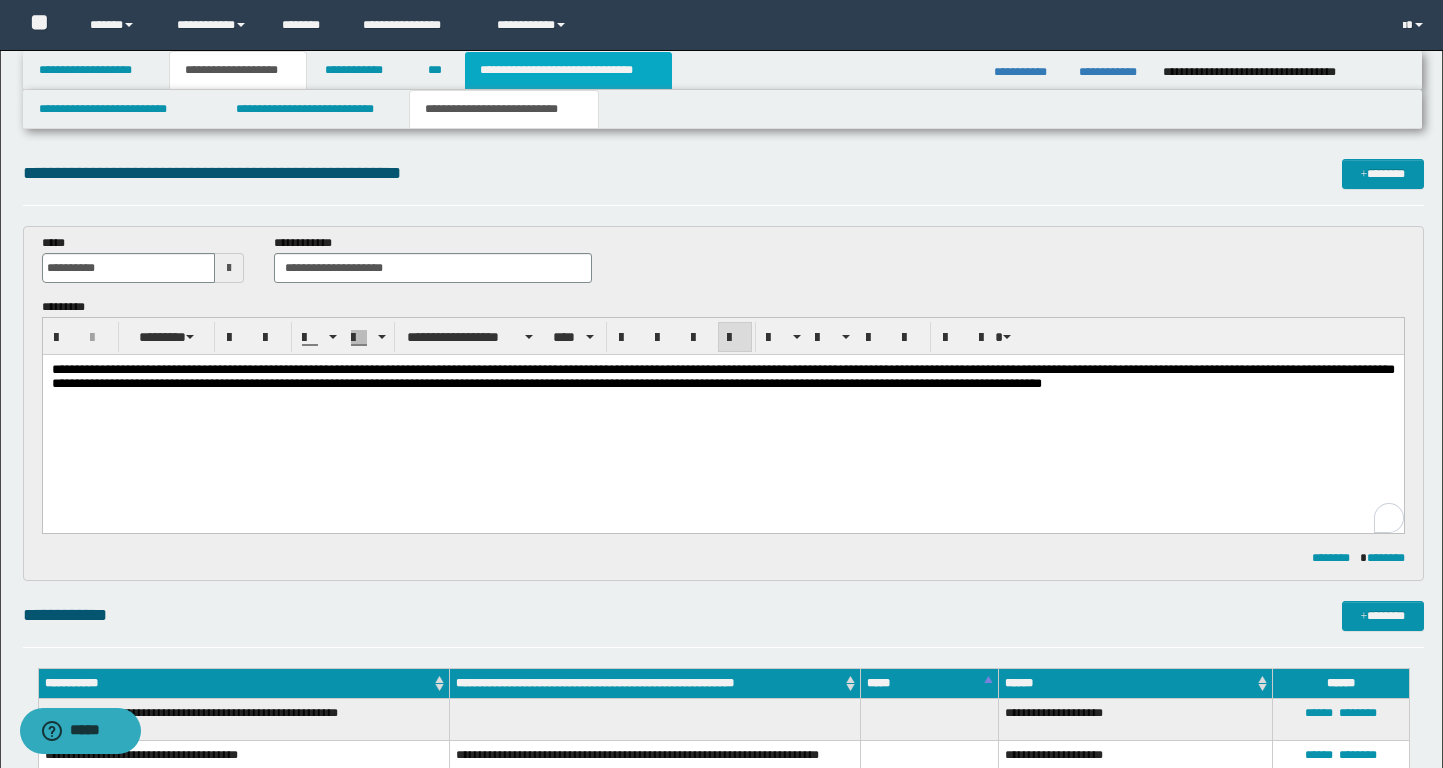 click on "**********" at bounding box center (568, 70) 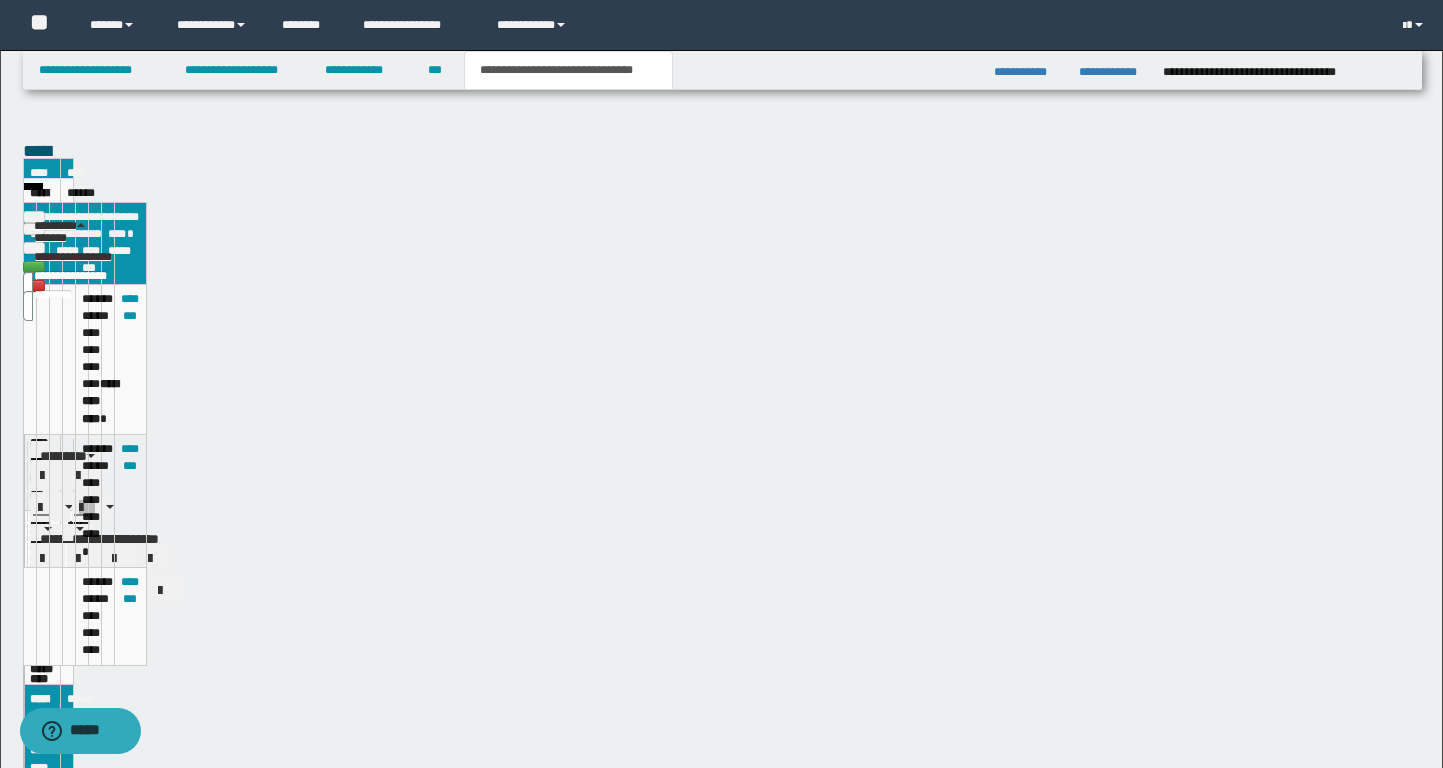 type on "**********" 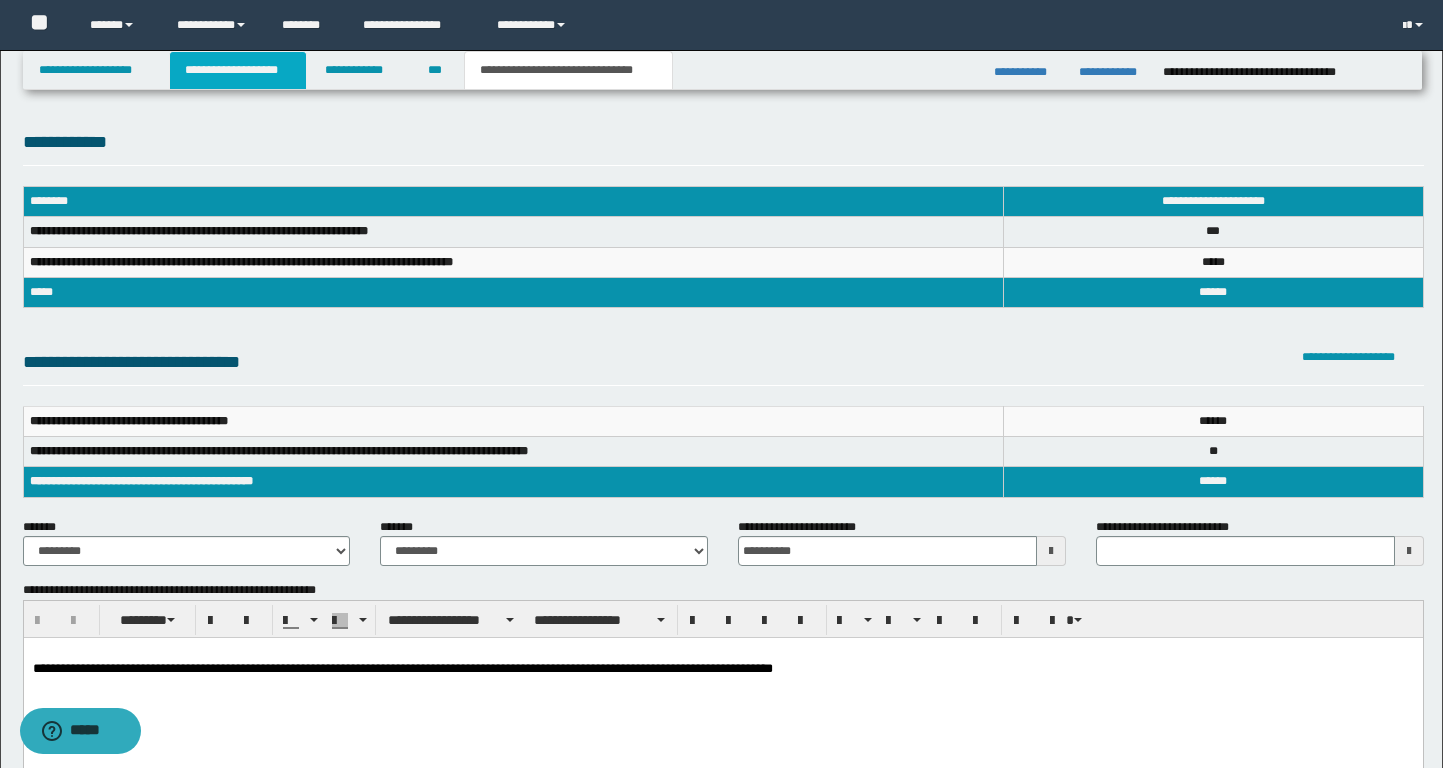 click on "**********" at bounding box center (238, 70) 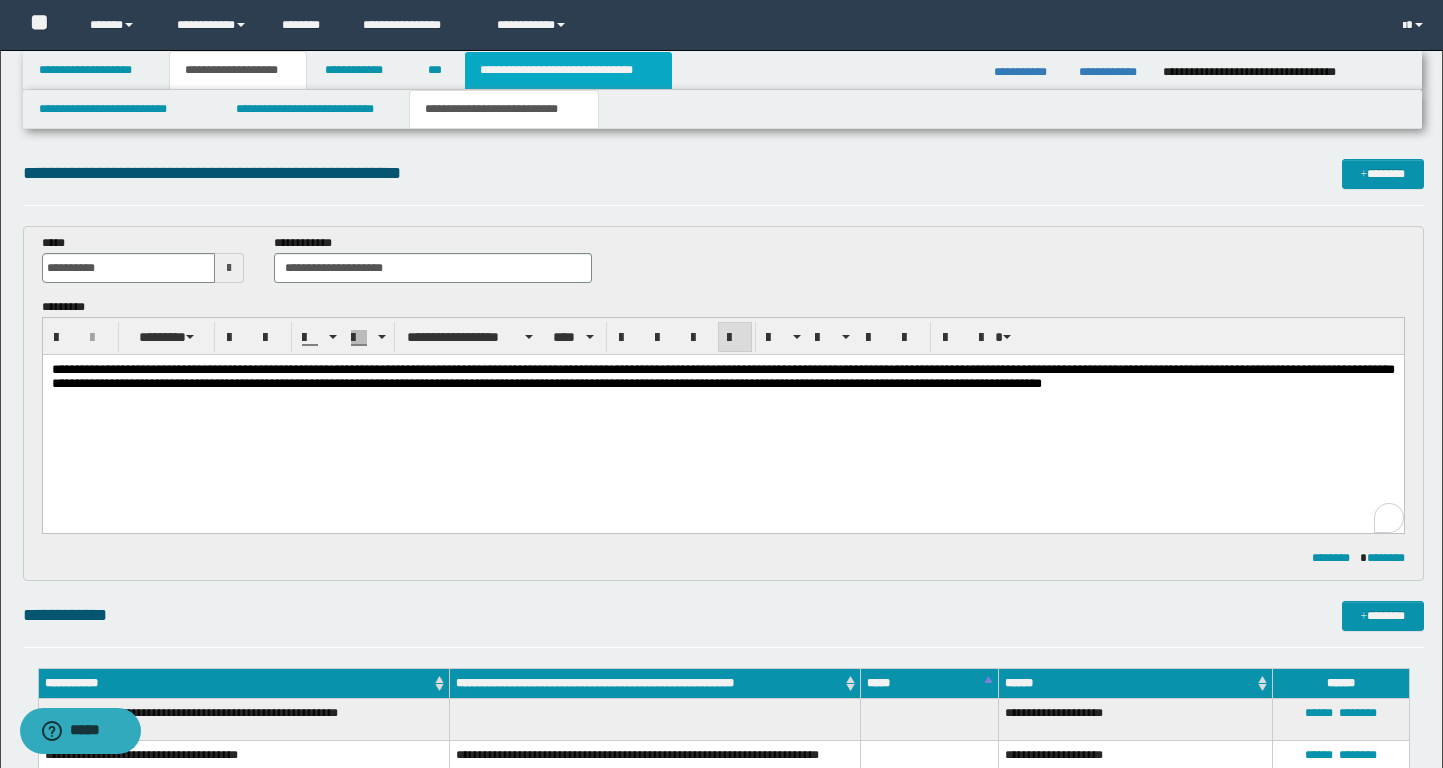click on "**********" at bounding box center (568, 70) 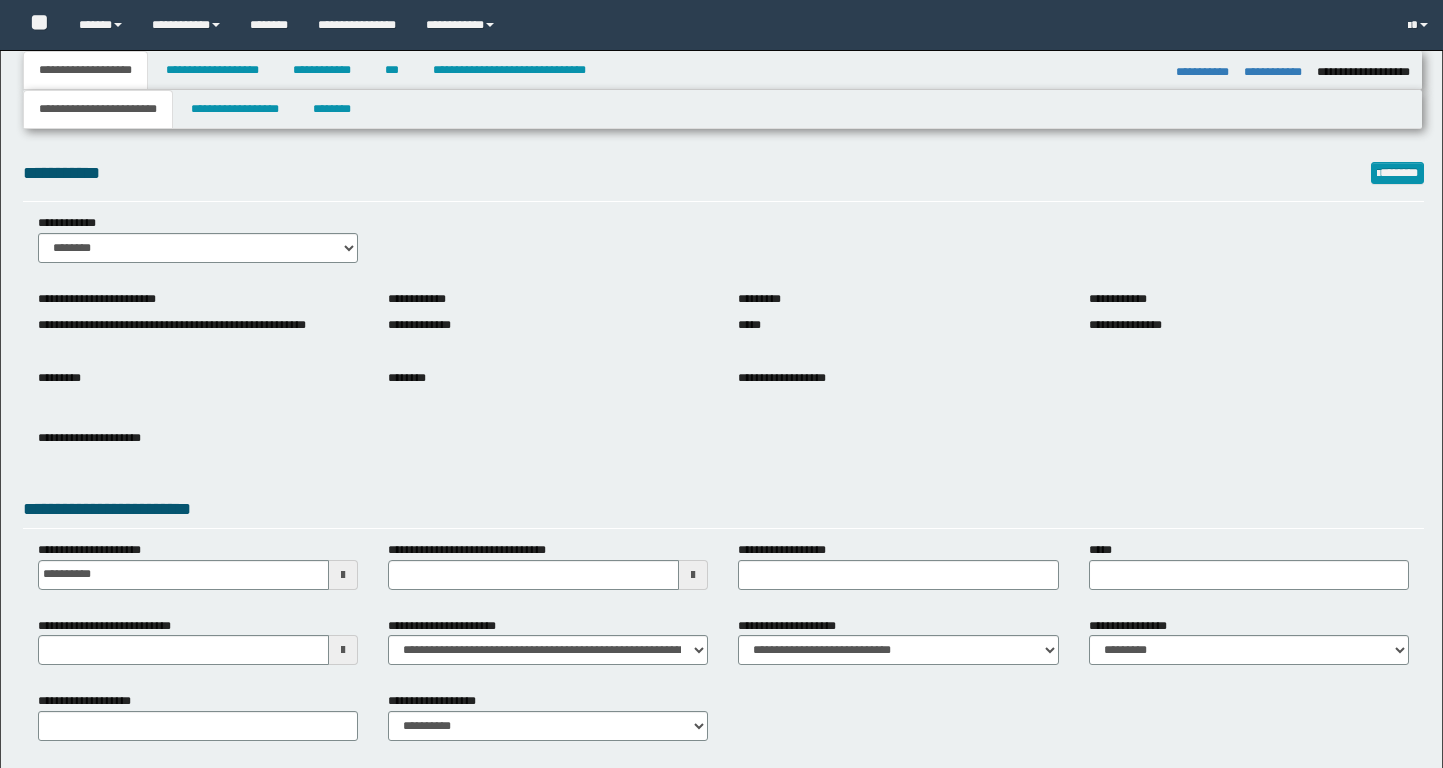 select on "**" 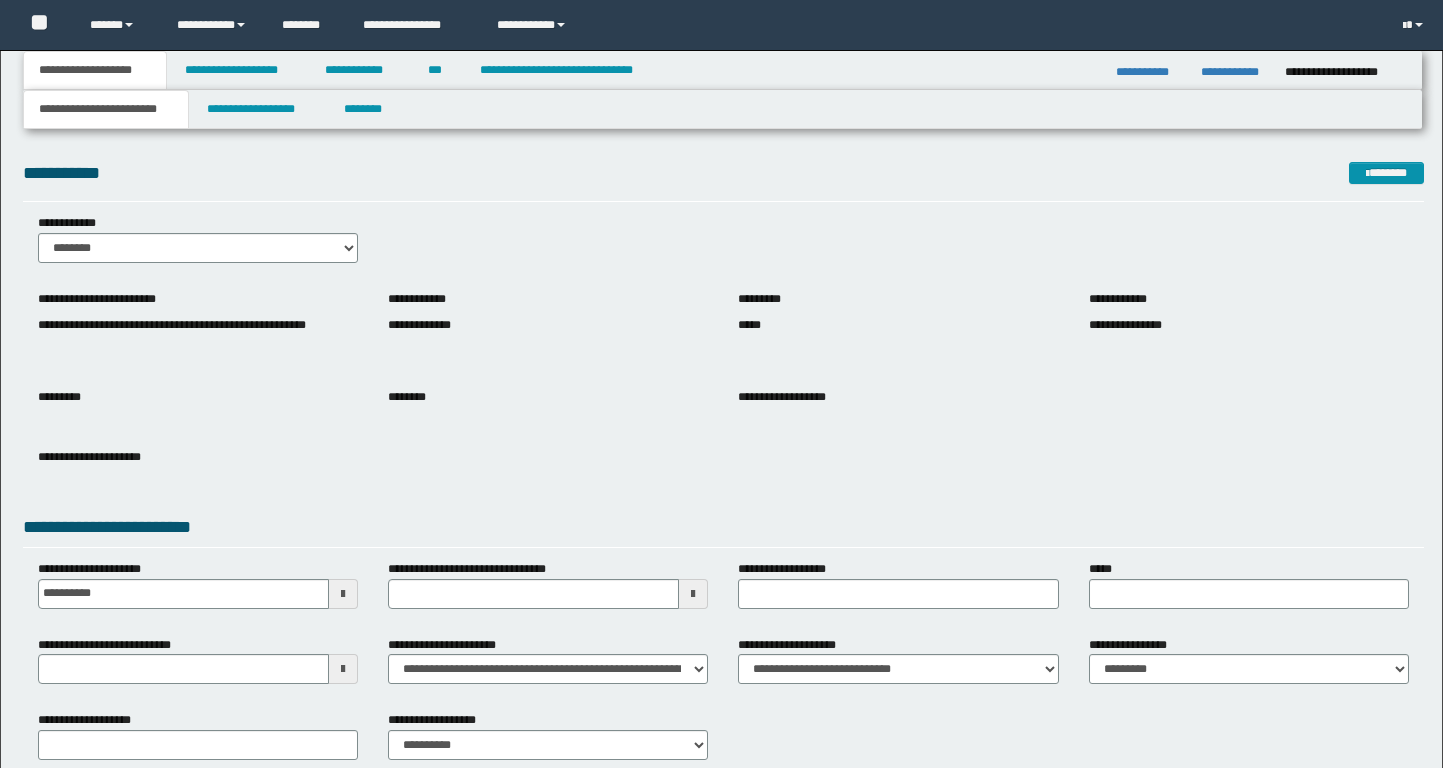 scroll, scrollTop: 0, scrollLeft: 0, axis: both 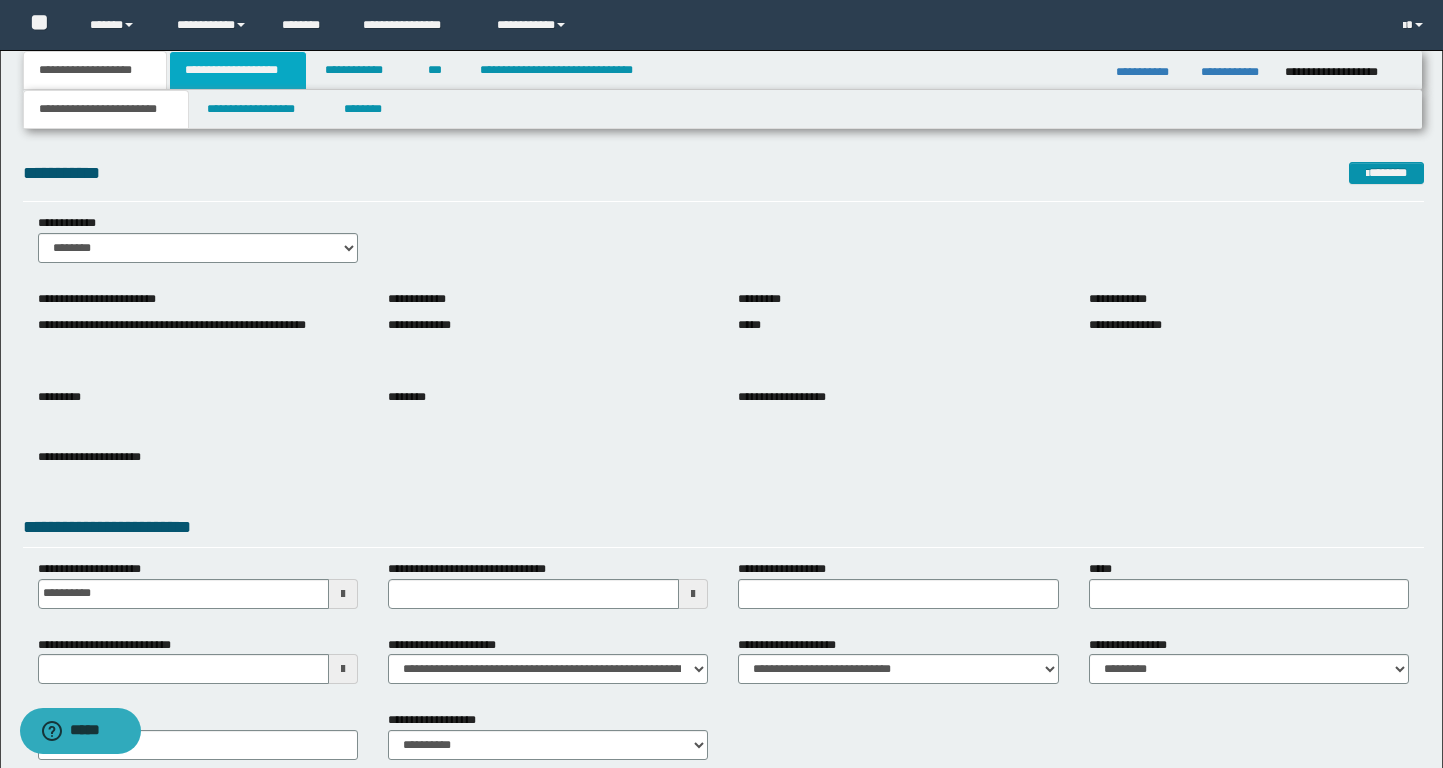 click on "**********" at bounding box center [238, 70] 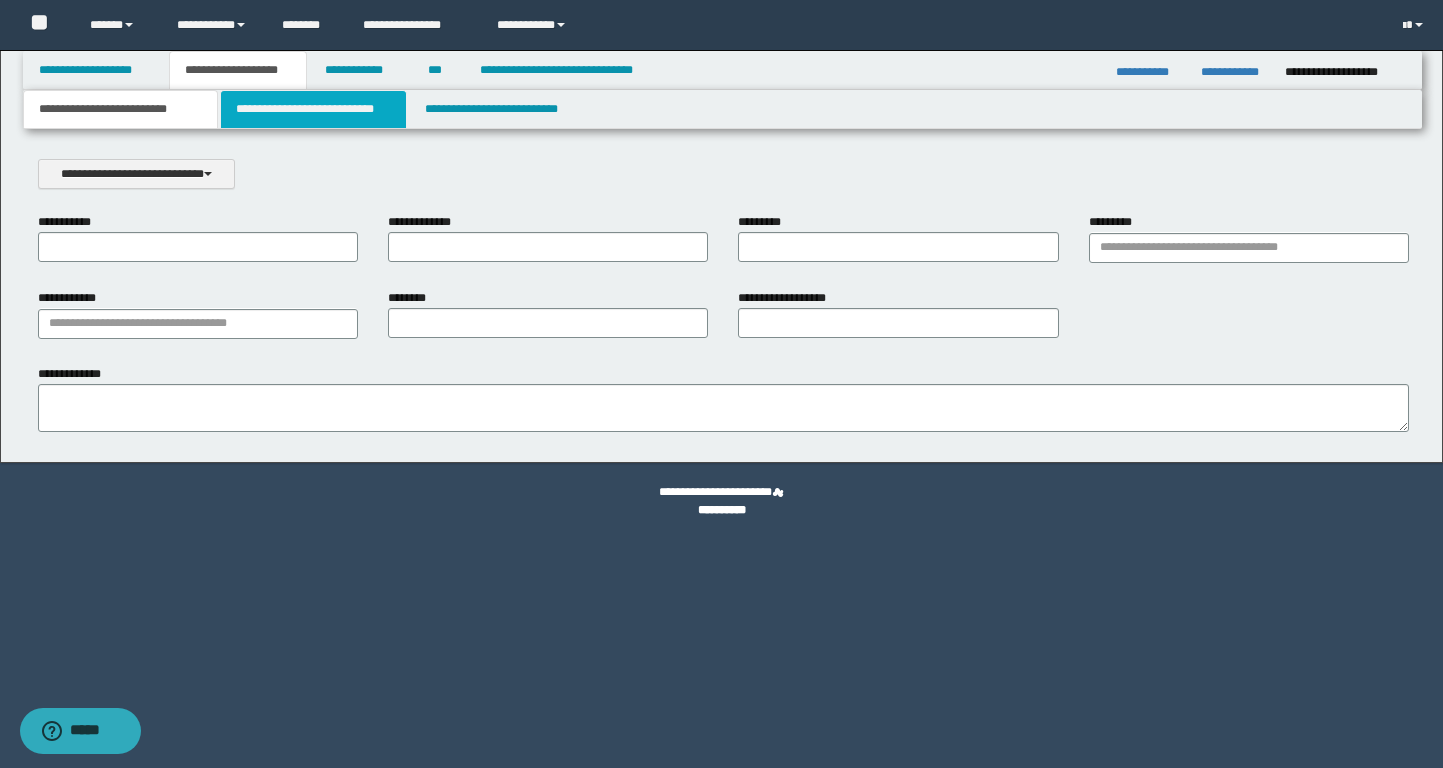 scroll, scrollTop: 0, scrollLeft: 0, axis: both 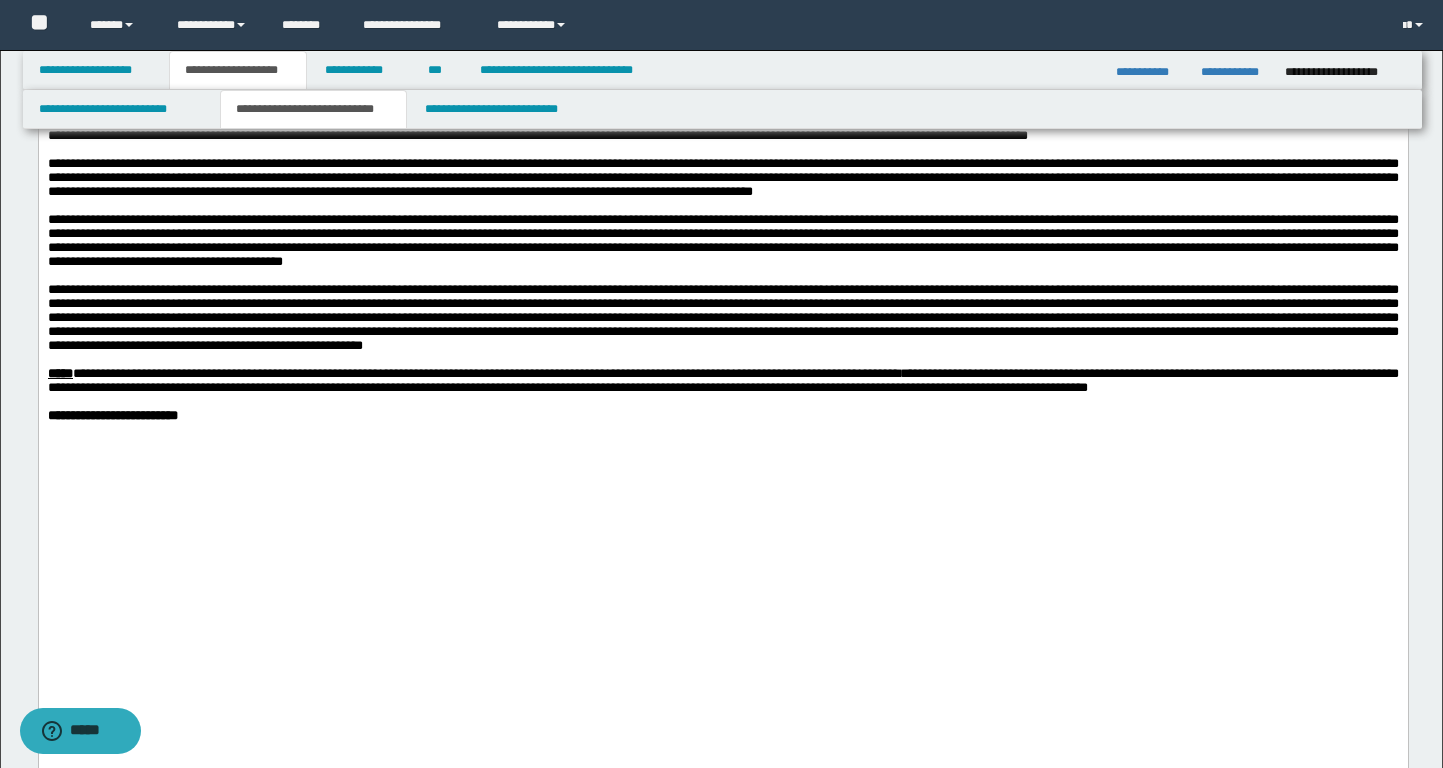 click at bounding box center [722, 318] 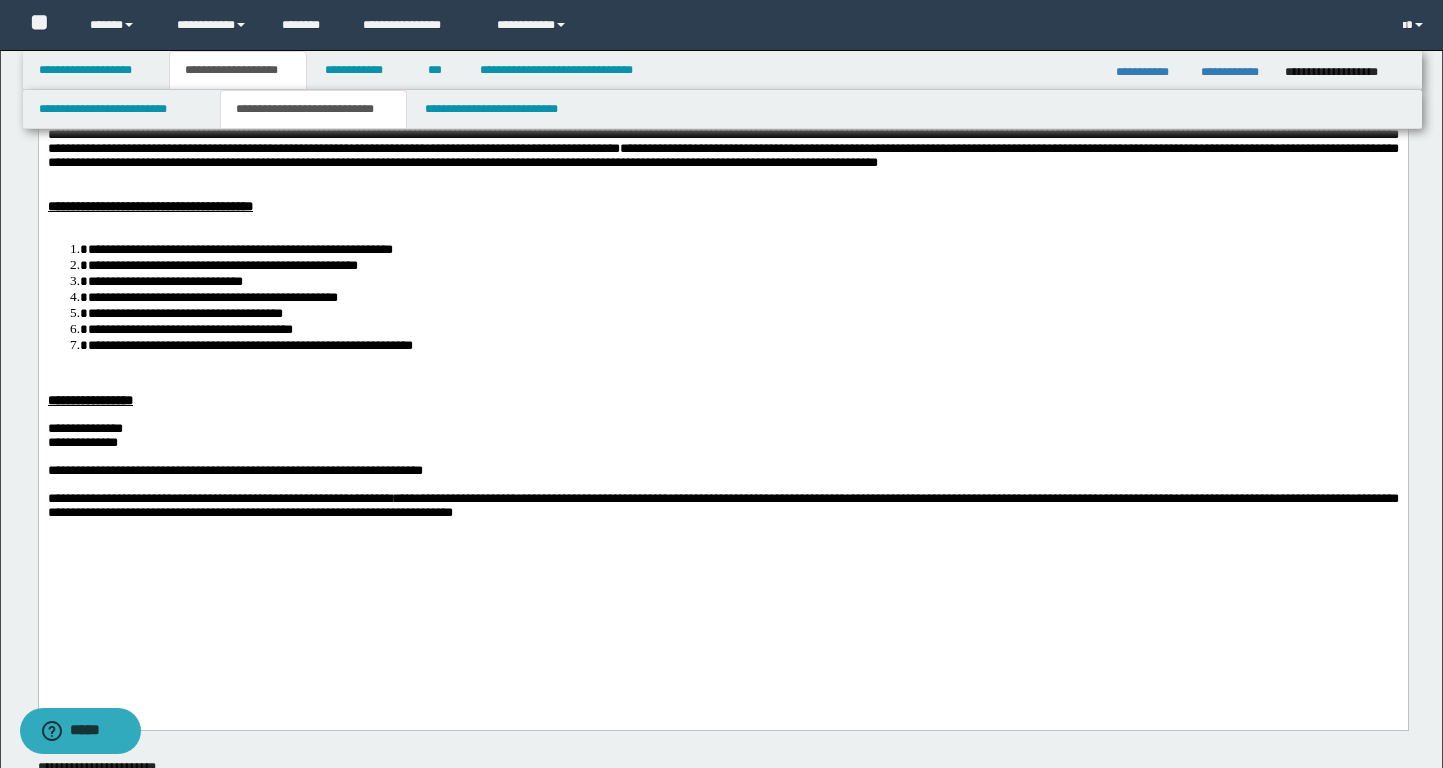scroll, scrollTop: 330, scrollLeft: 0, axis: vertical 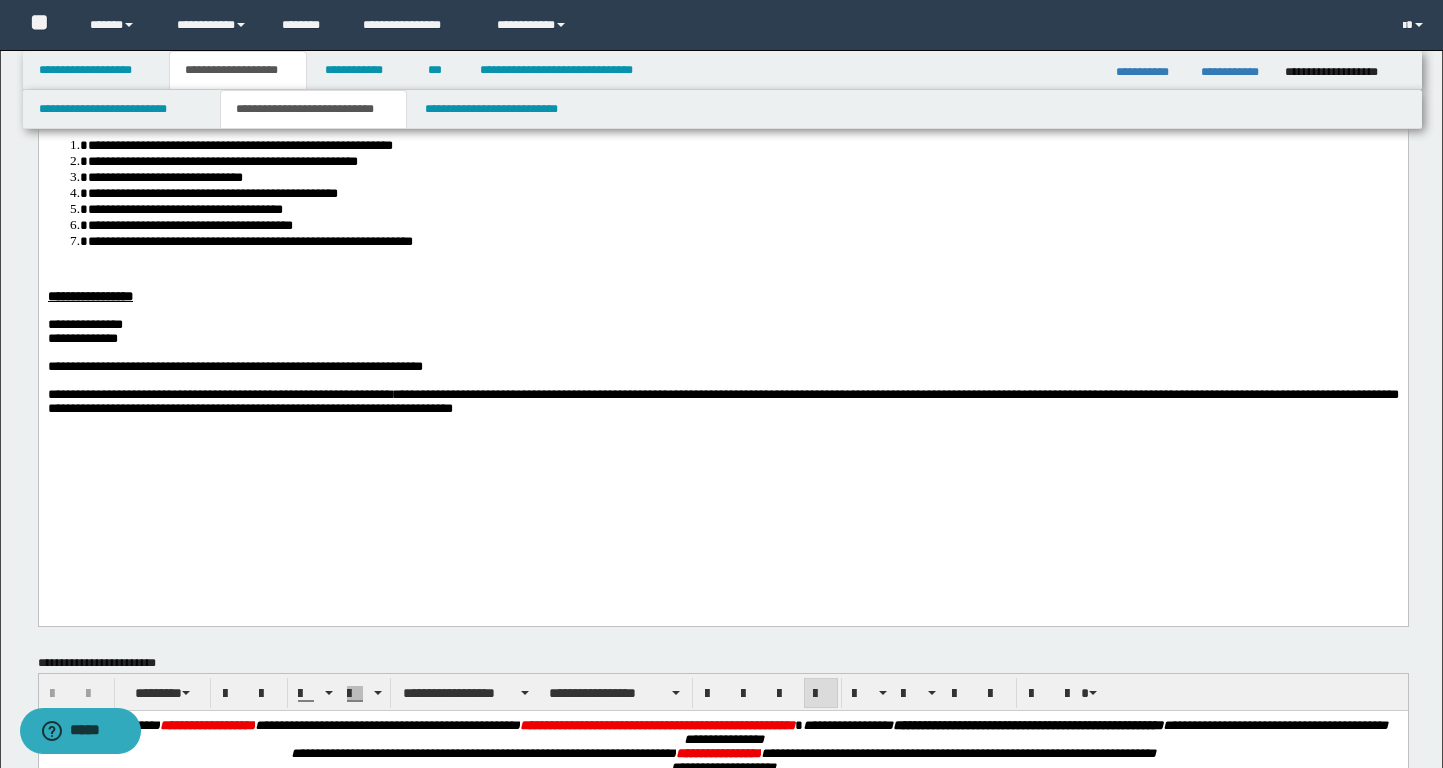click on "**********" at bounding box center [742, 241] 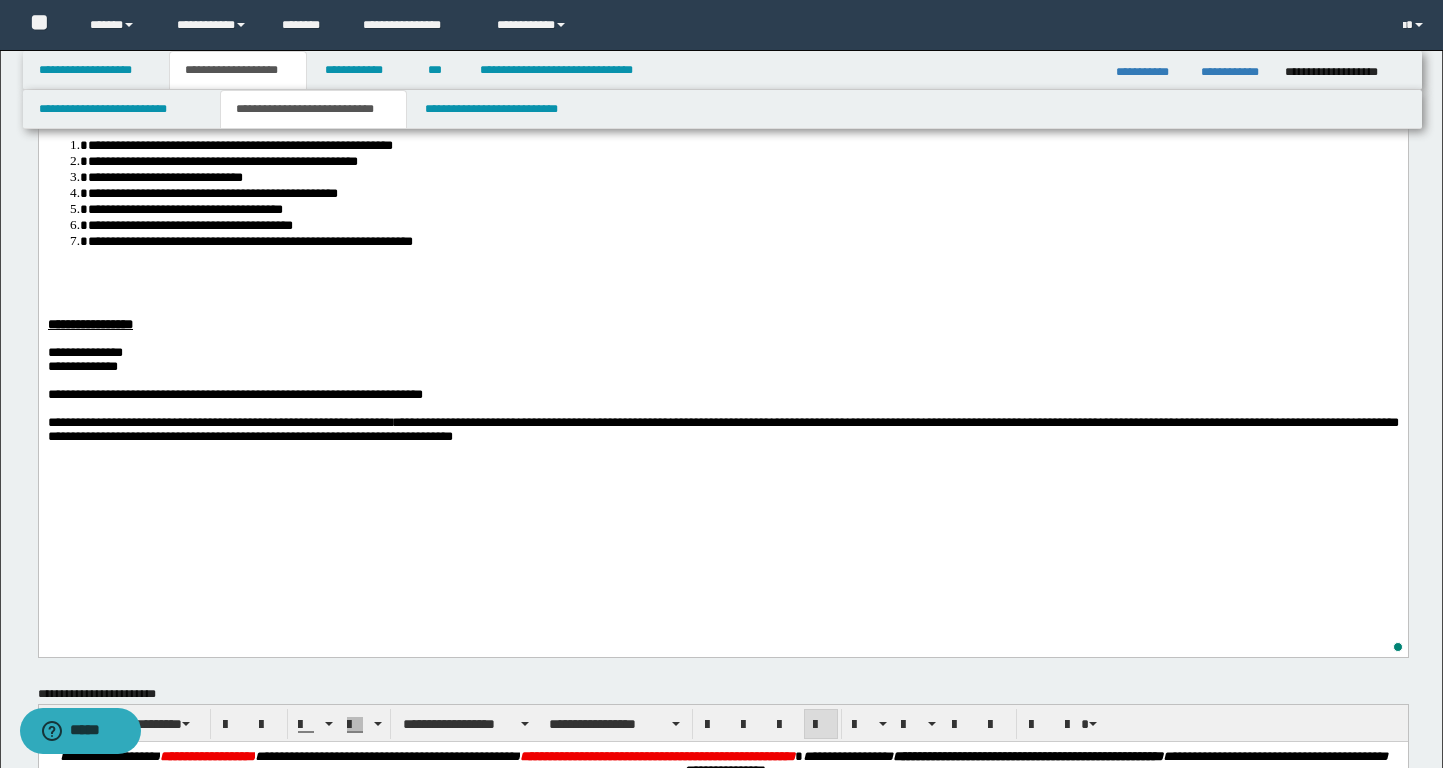 type 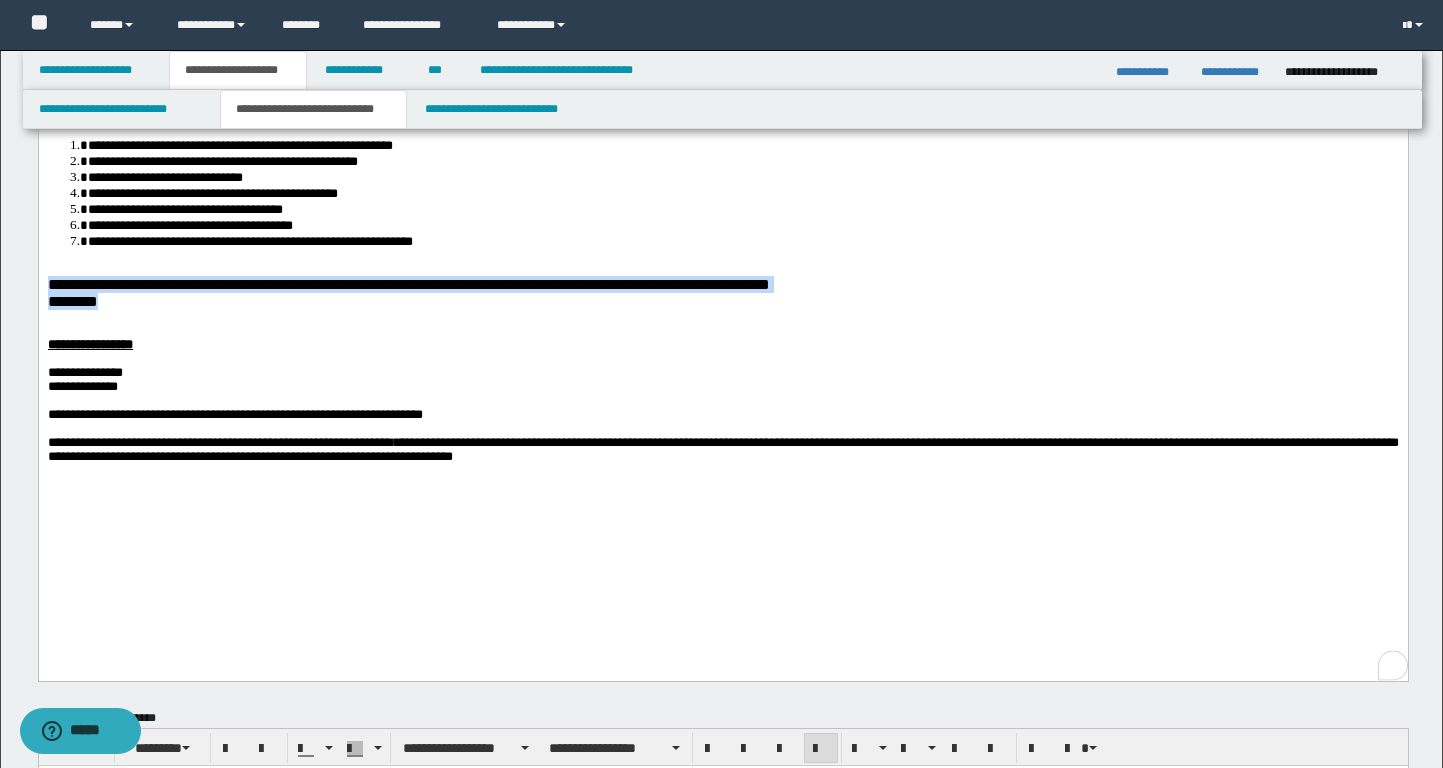 drag, startPoint x: 132, startPoint y: 398, endPoint x: 29, endPoint y: 374, distance: 105.75916 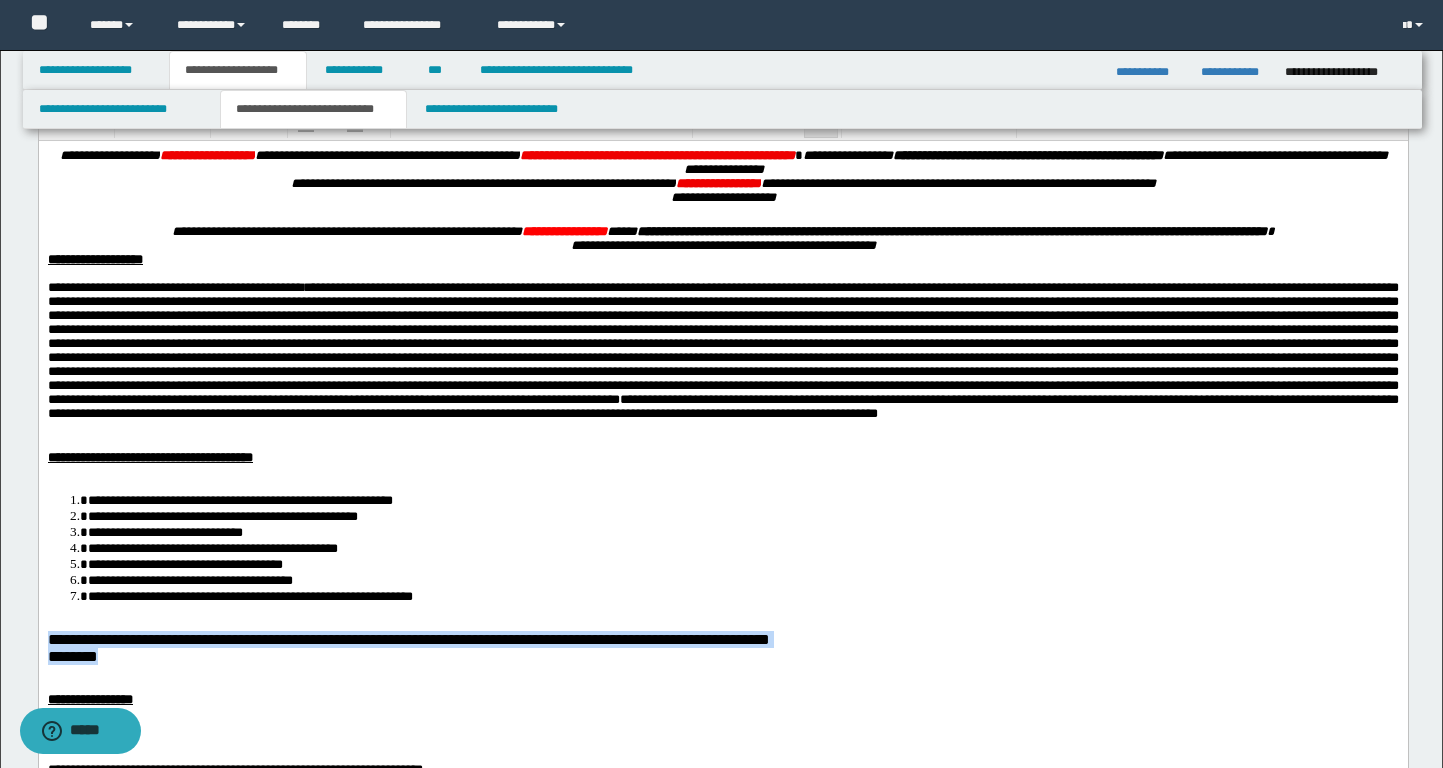 scroll, scrollTop: 0, scrollLeft: 0, axis: both 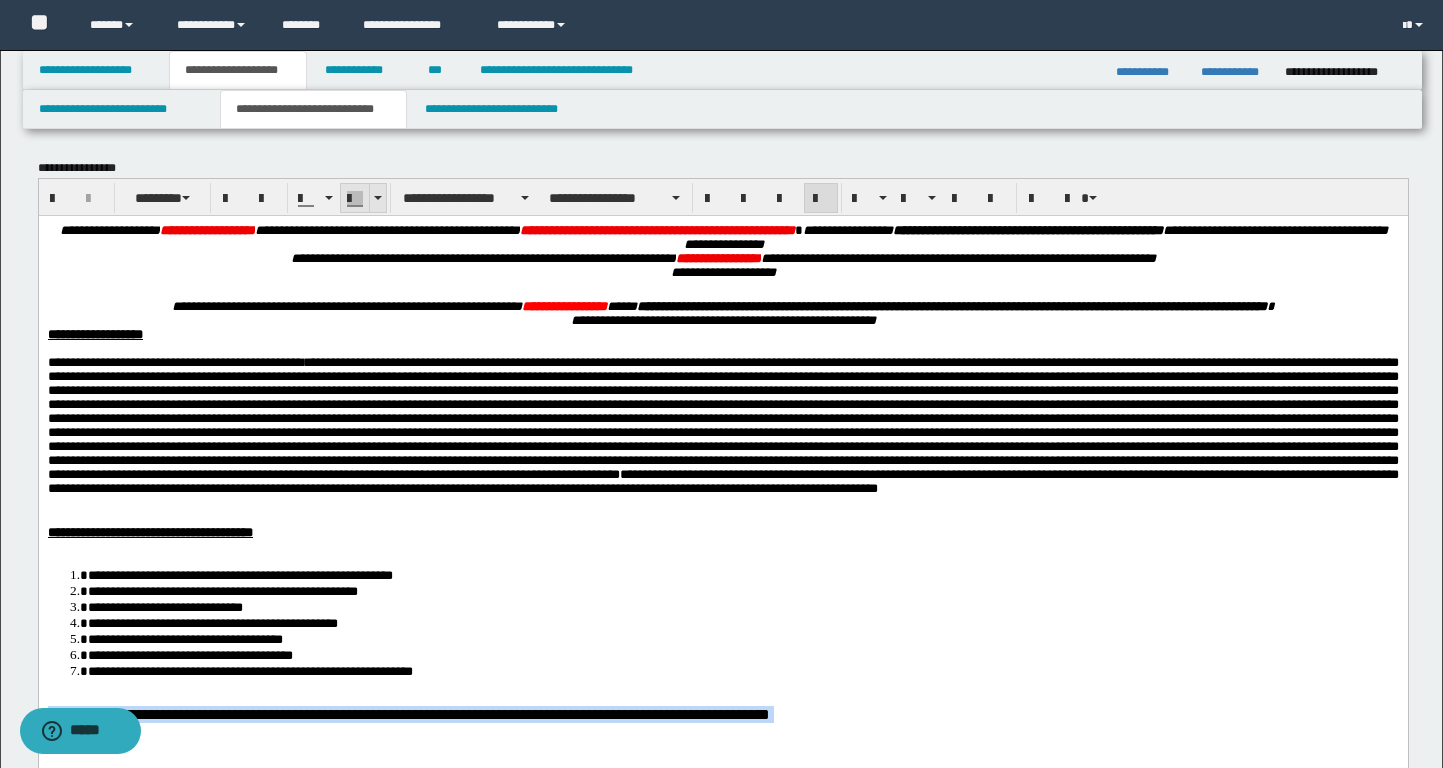 click at bounding box center (377, 198) 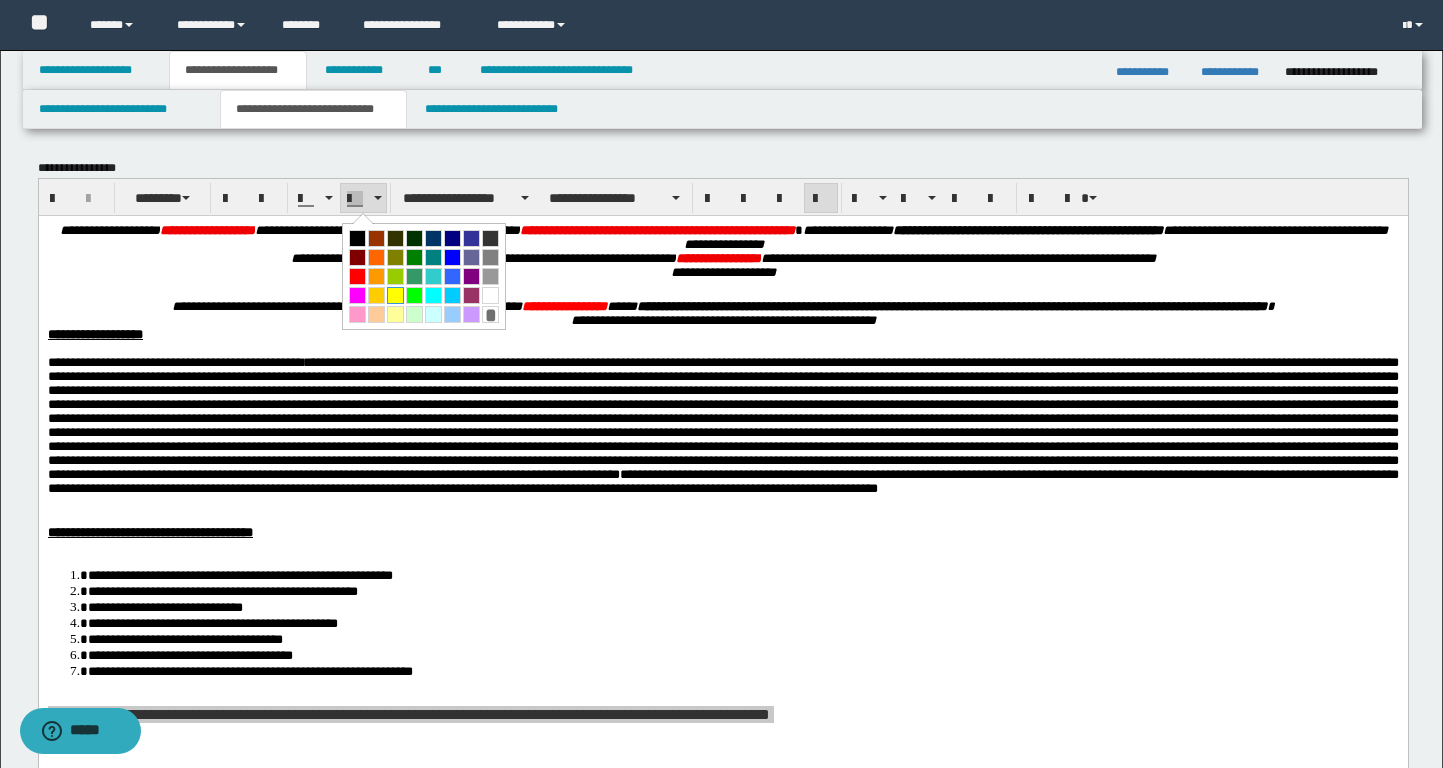 click at bounding box center [395, 295] 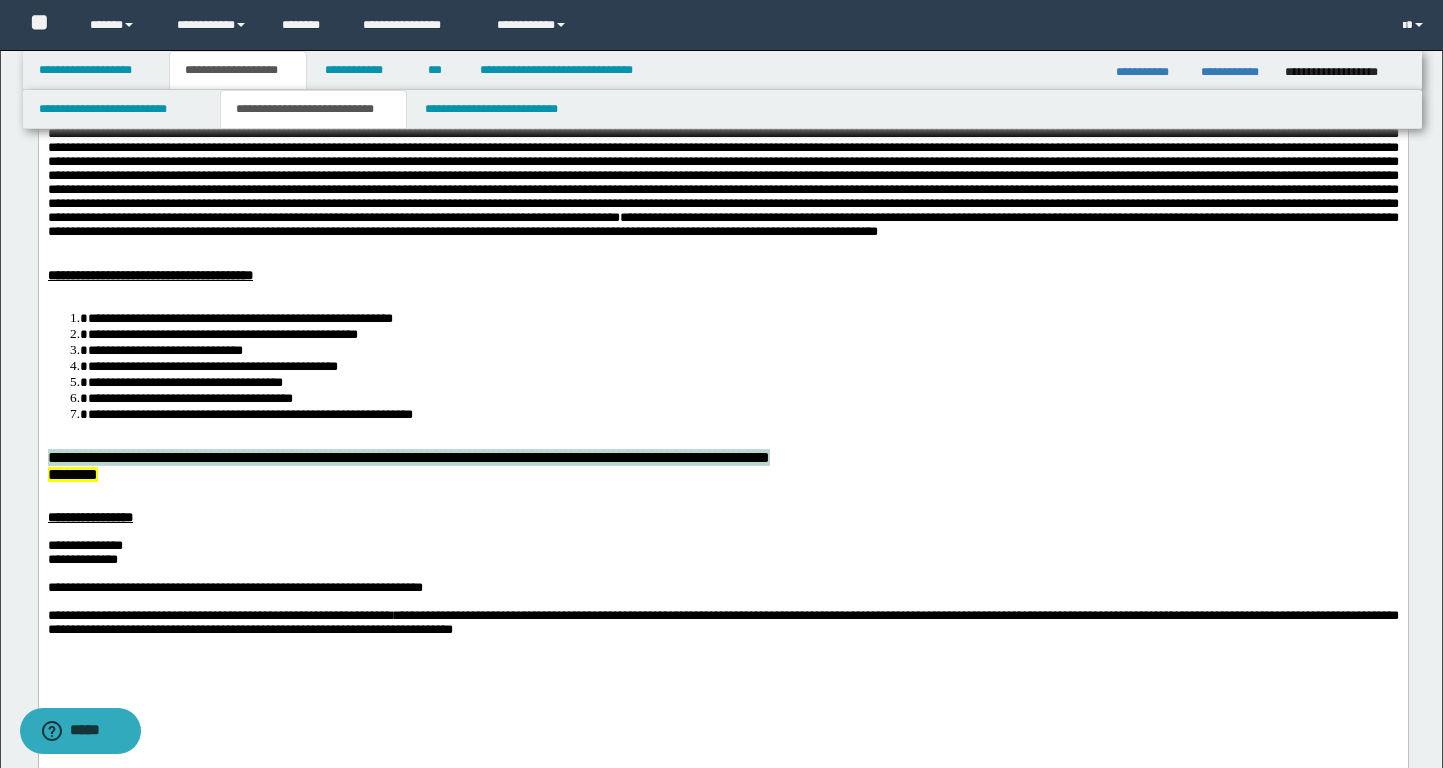 scroll, scrollTop: 267, scrollLeft: 0, axis: vertical 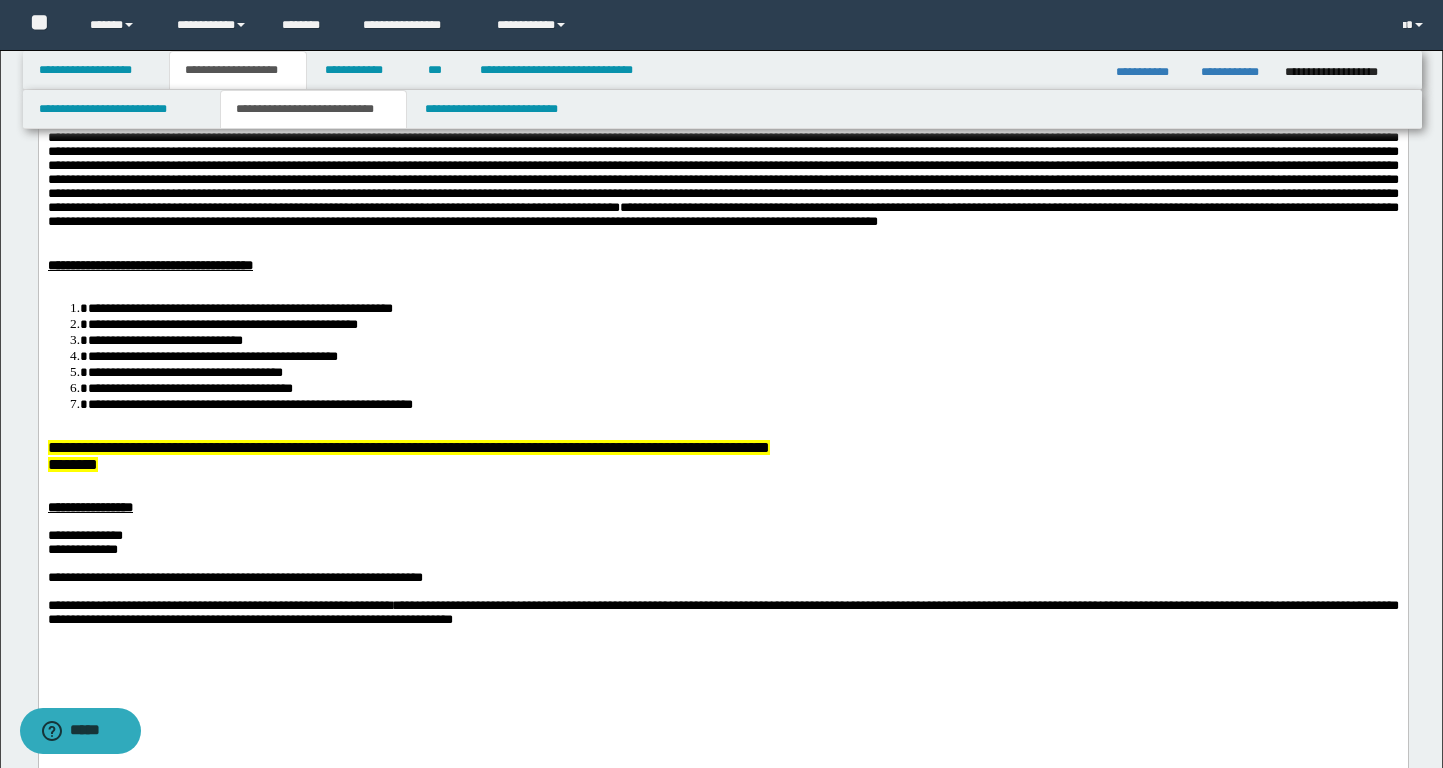 click on "********" at bounding box center [722, 464] 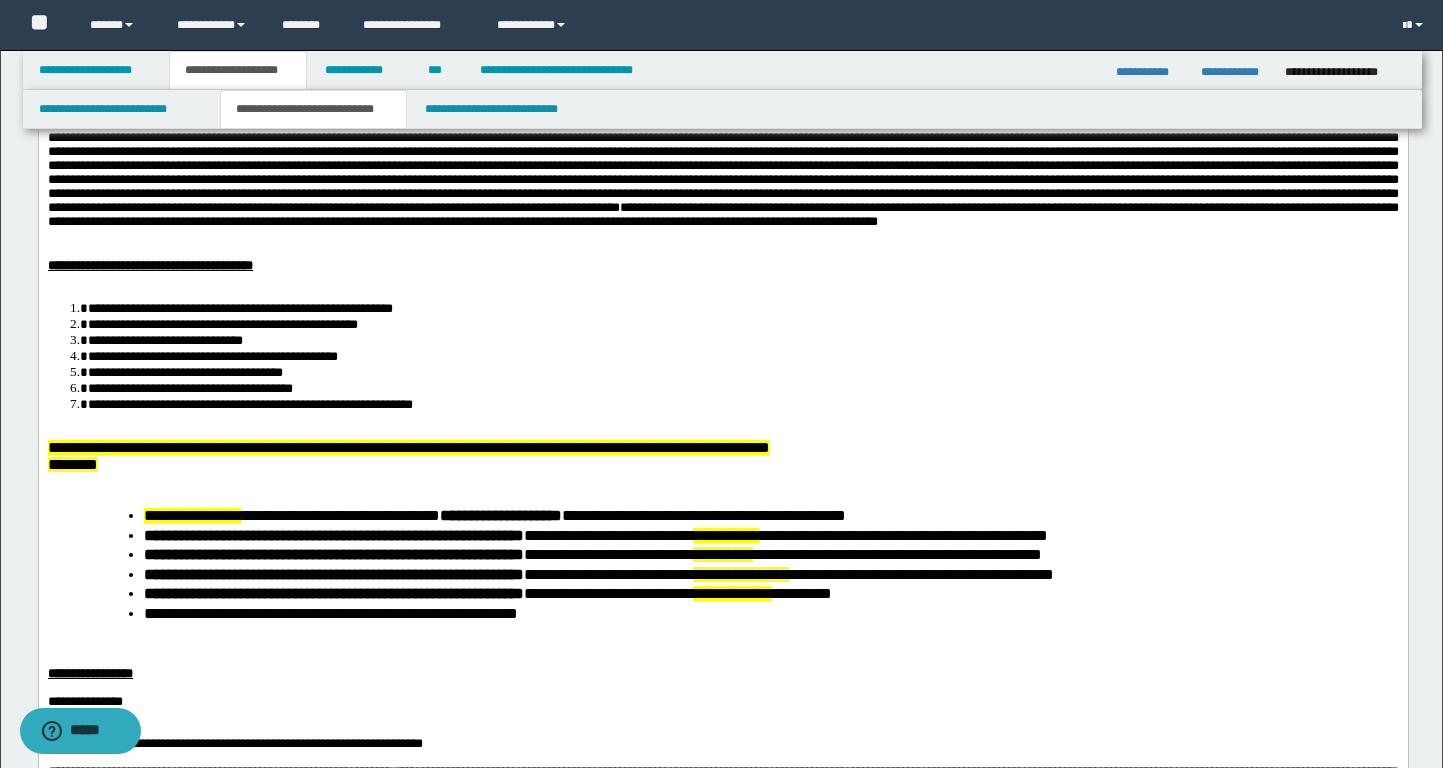 scroll, scrollTop: 302, scrollLeft: 0, axis: vertical 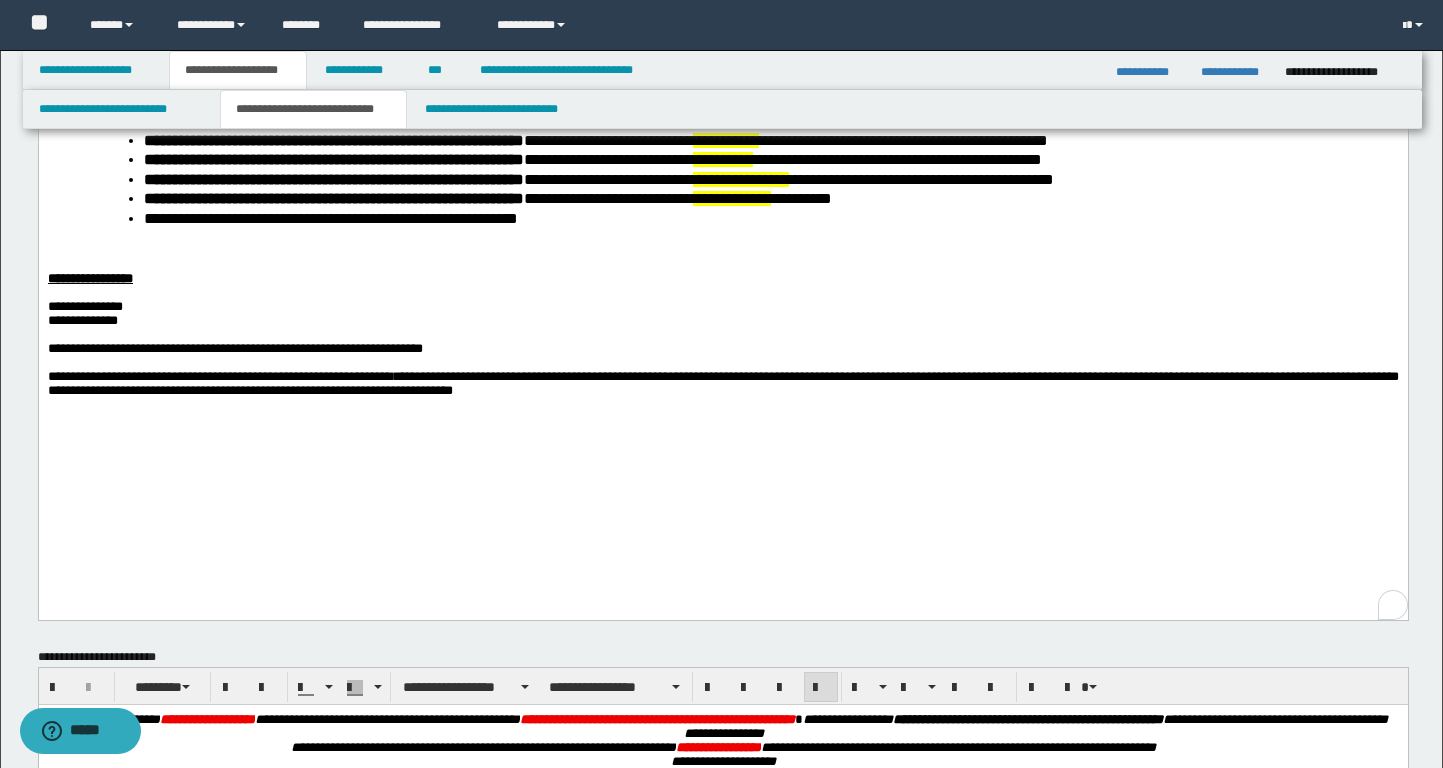 click on "**********" at bounding box center (722, 5) 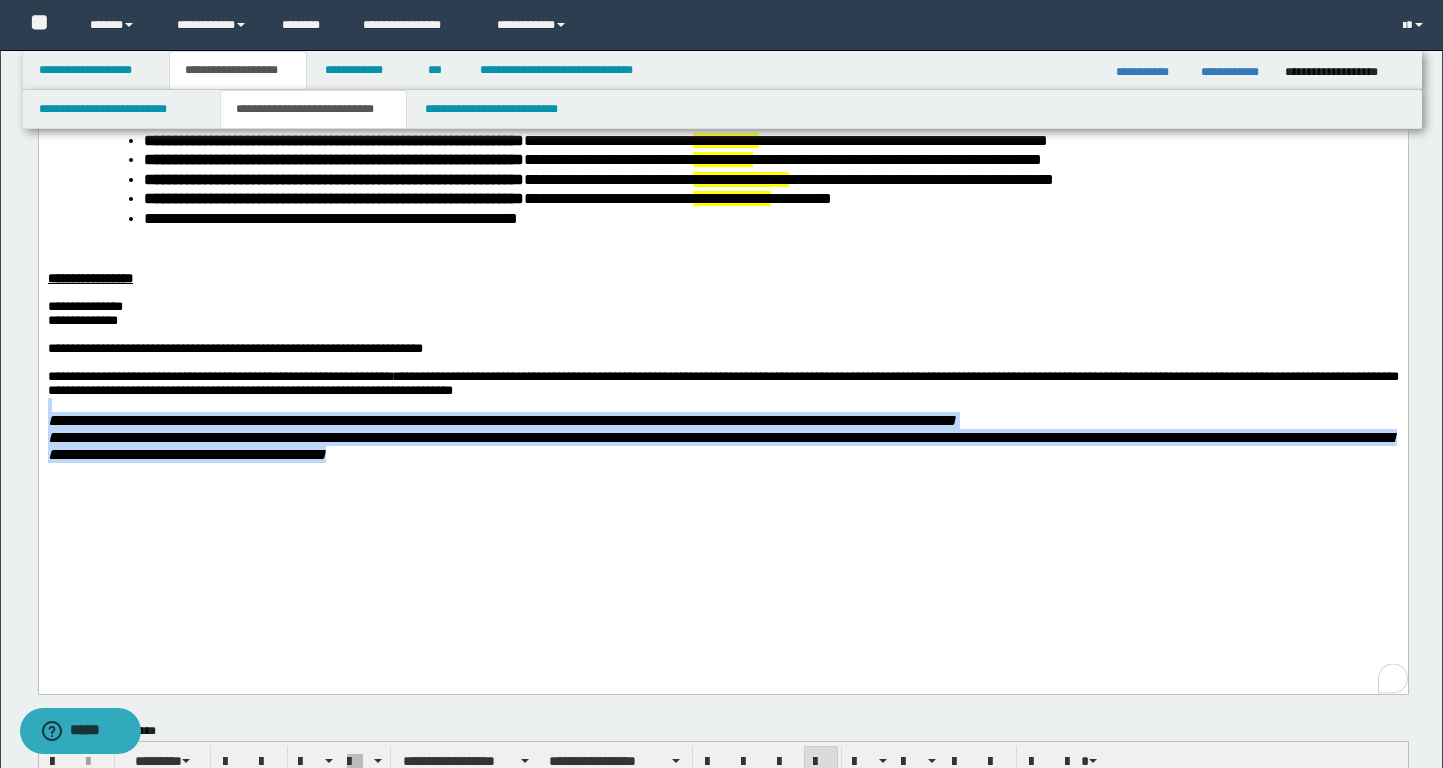 drag, startPoint x: 591, startPoint y: 585, endPoint x: 0, endPoint y: 513, distance: 595.3696 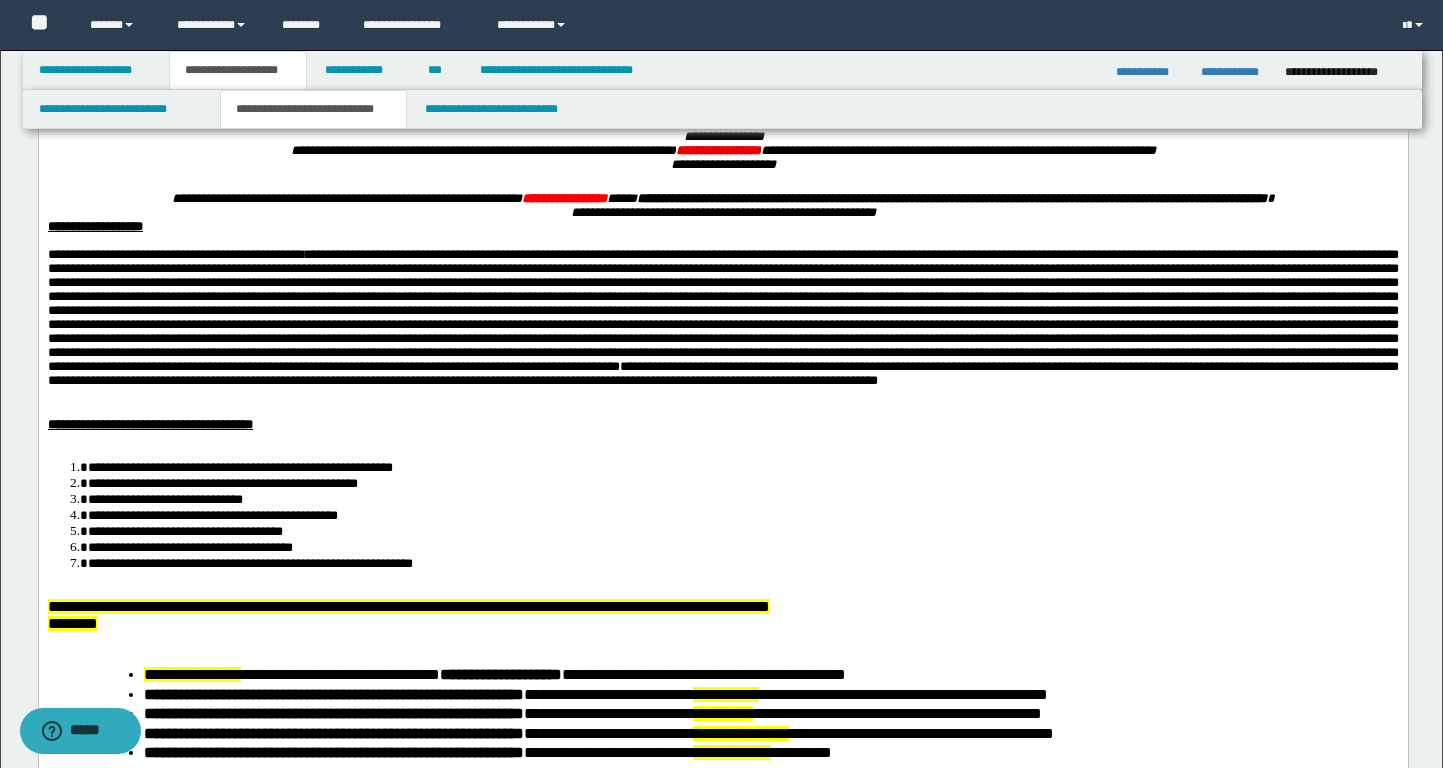 scroll, scrollTop: 0, scrollLeft: 0, axis: both 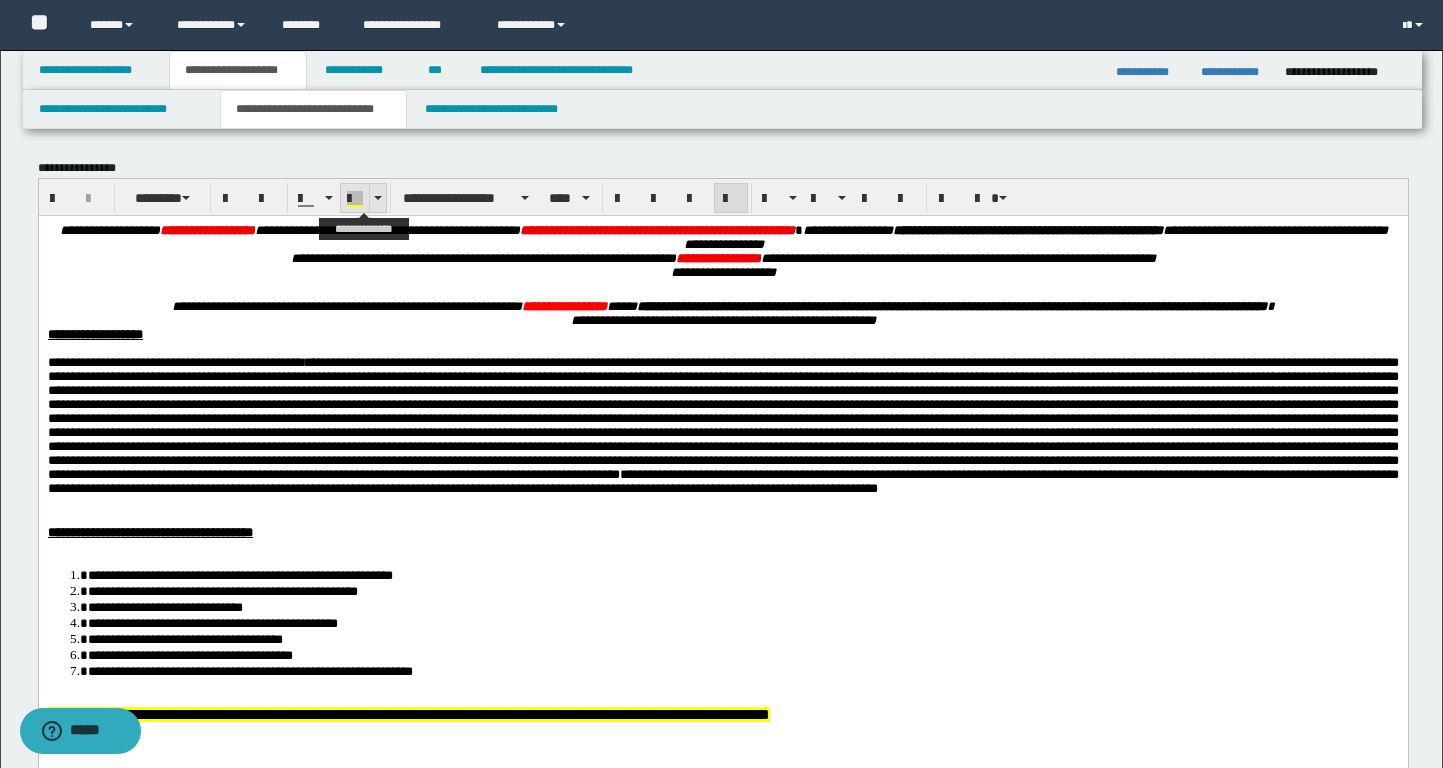 click at bounding box center (355, 199) 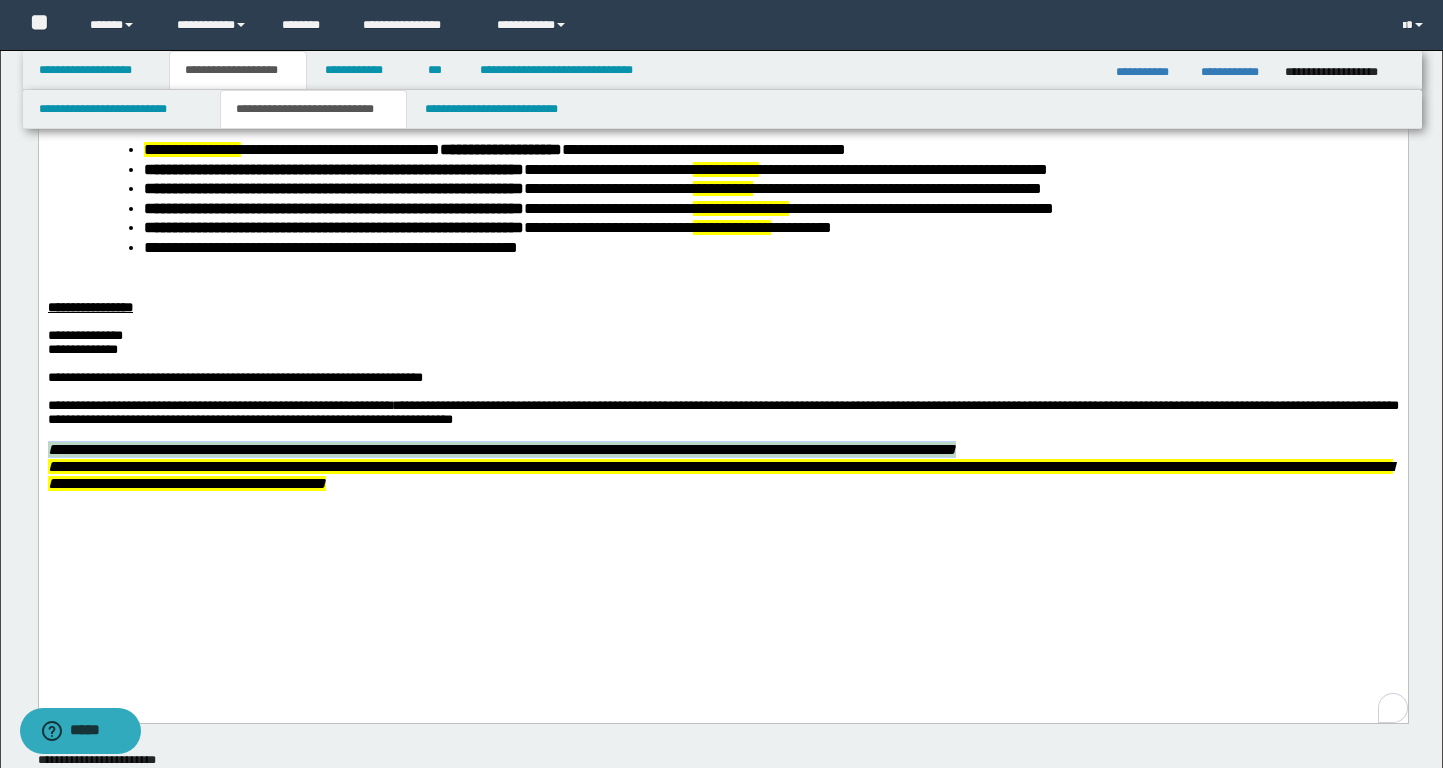 scroll, scrollTop: 637, scrollLeft: 0, axis: vertical 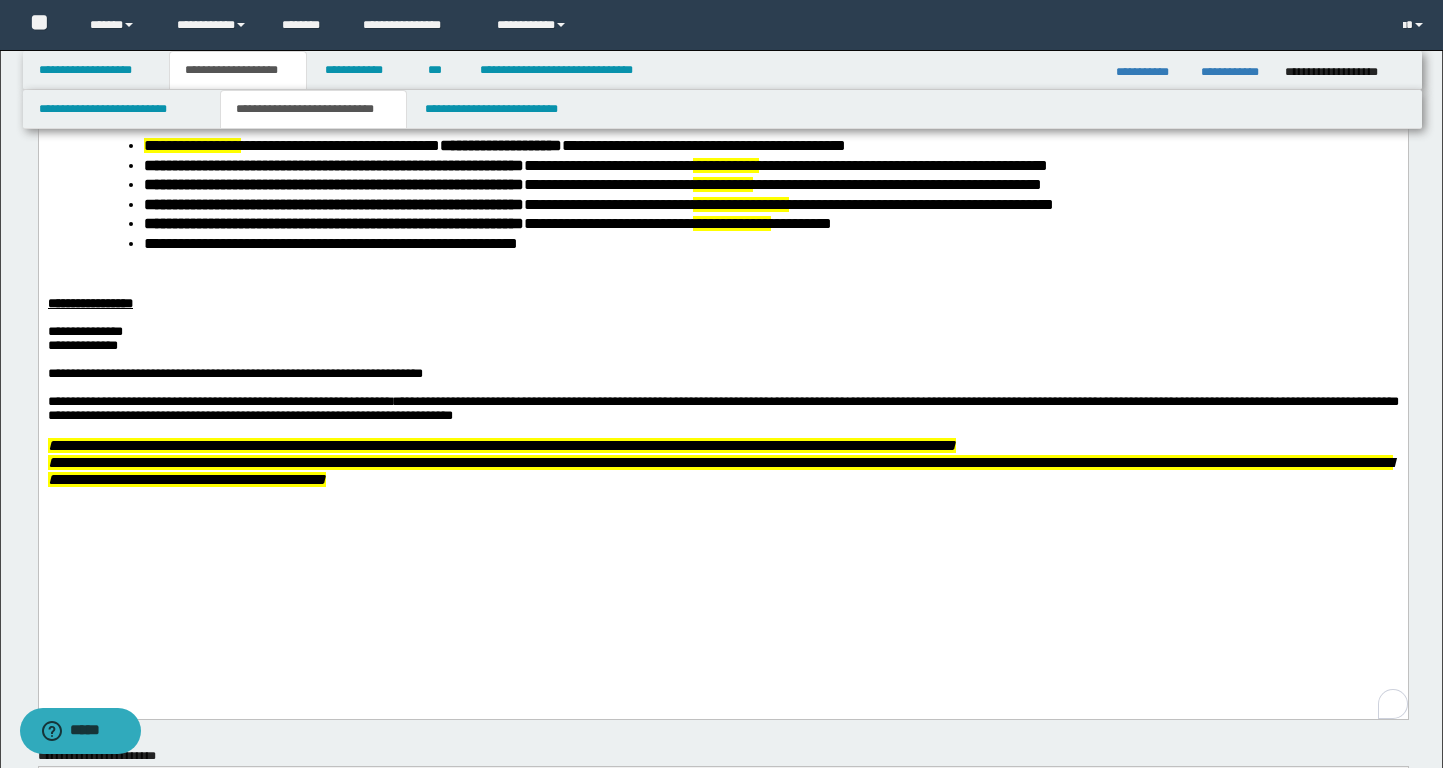 click at bounding box center (722, 360) 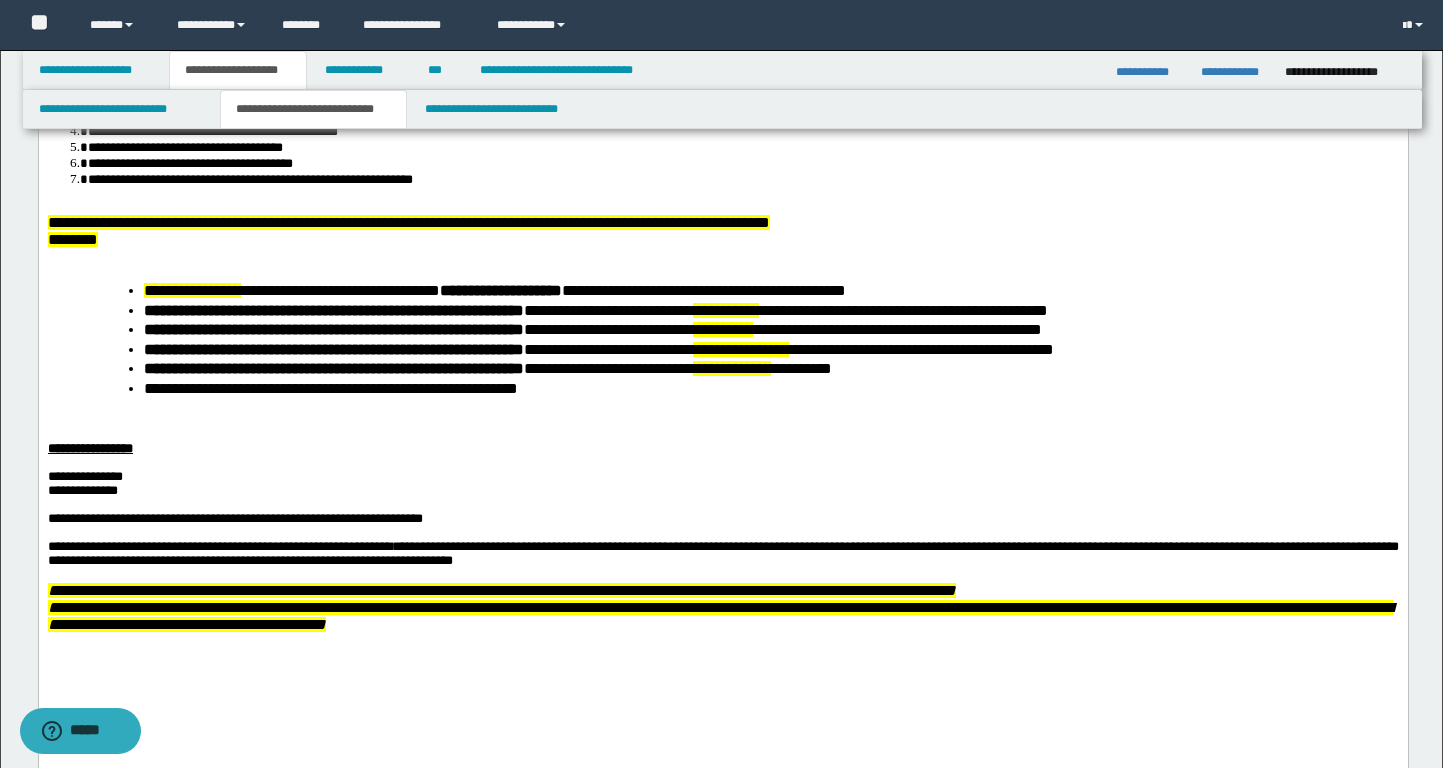scroll, scrollTop: 241, scrollLeft: 0, axis: vertical 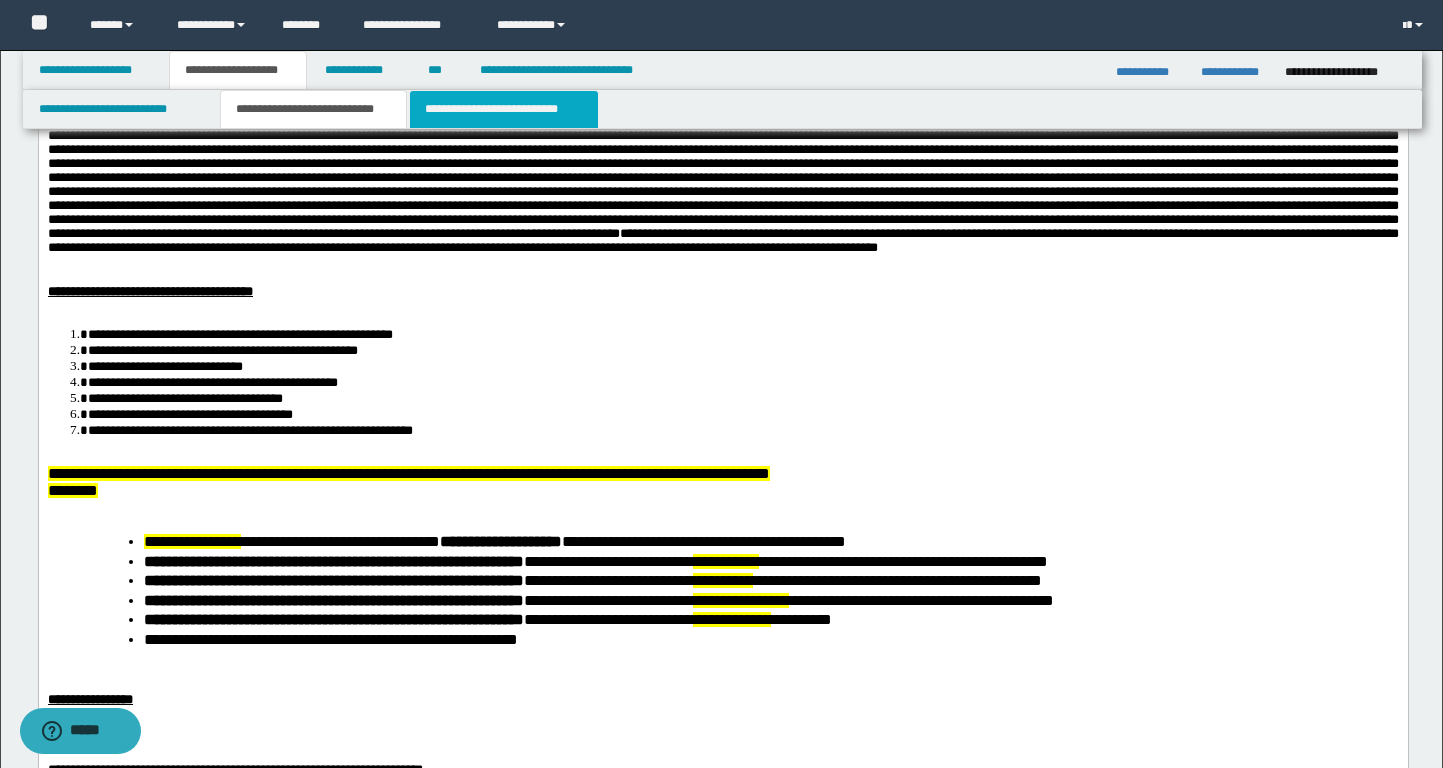 click on "**********" at bounding box center (504, 109) 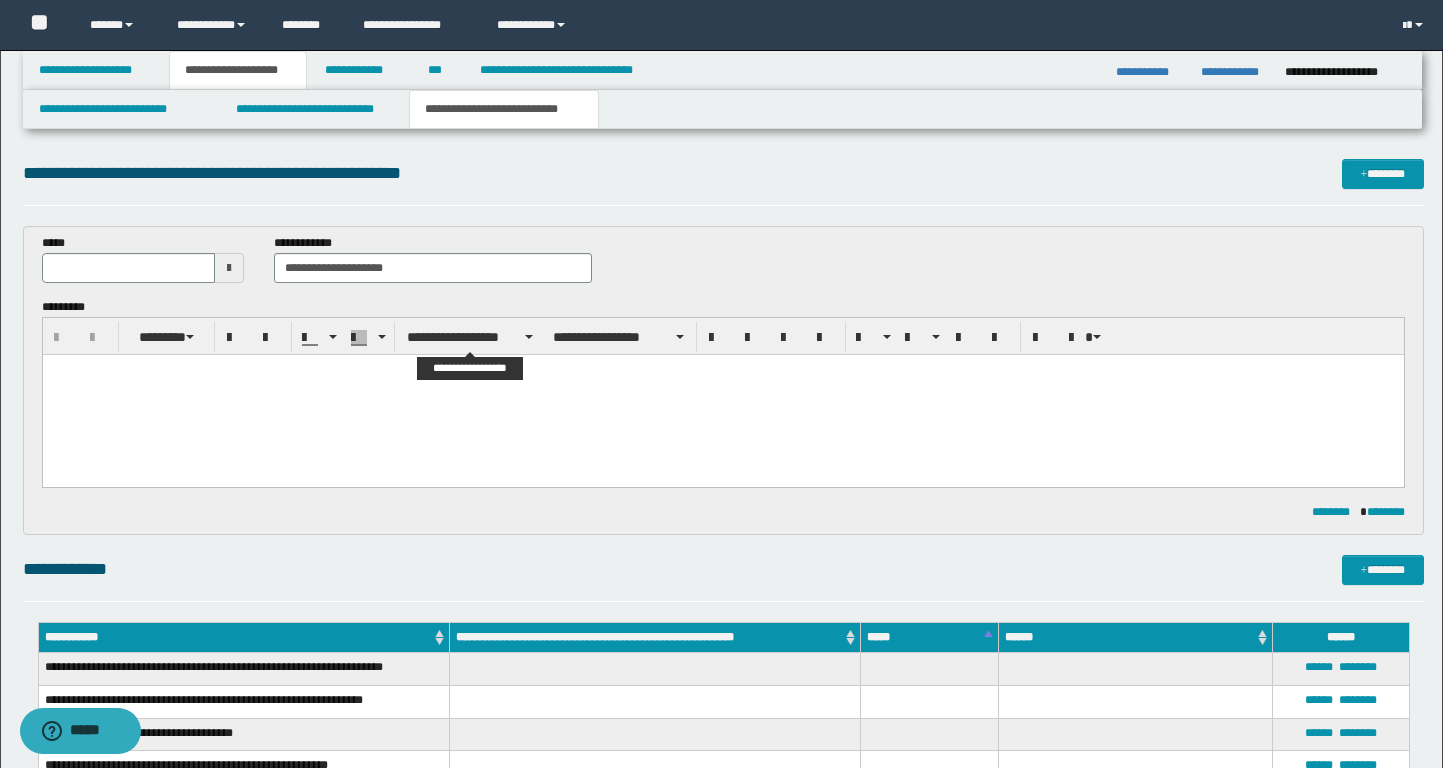 scroll, scrollTop: 0, scrollLeft: 0, axis: both 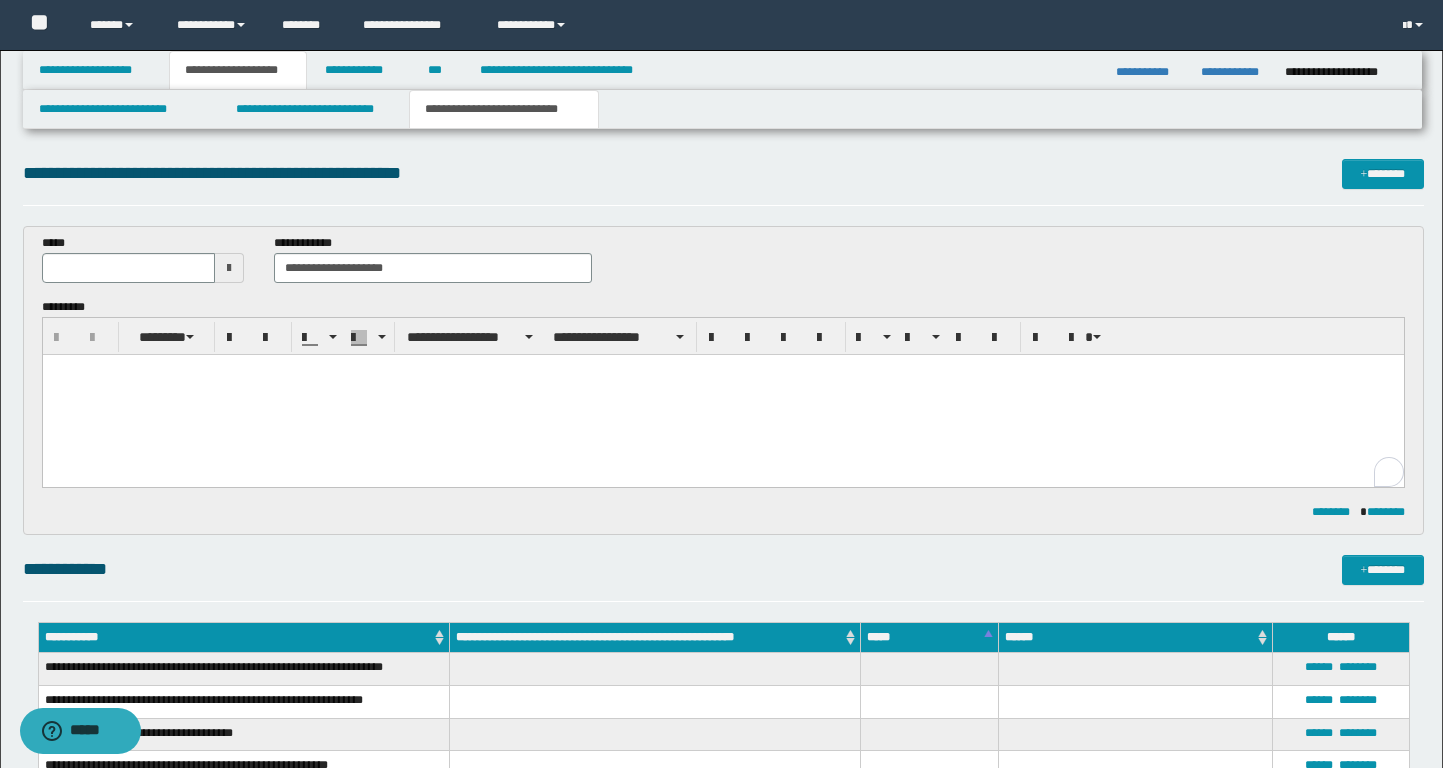 click at bounding box center (722, 370) 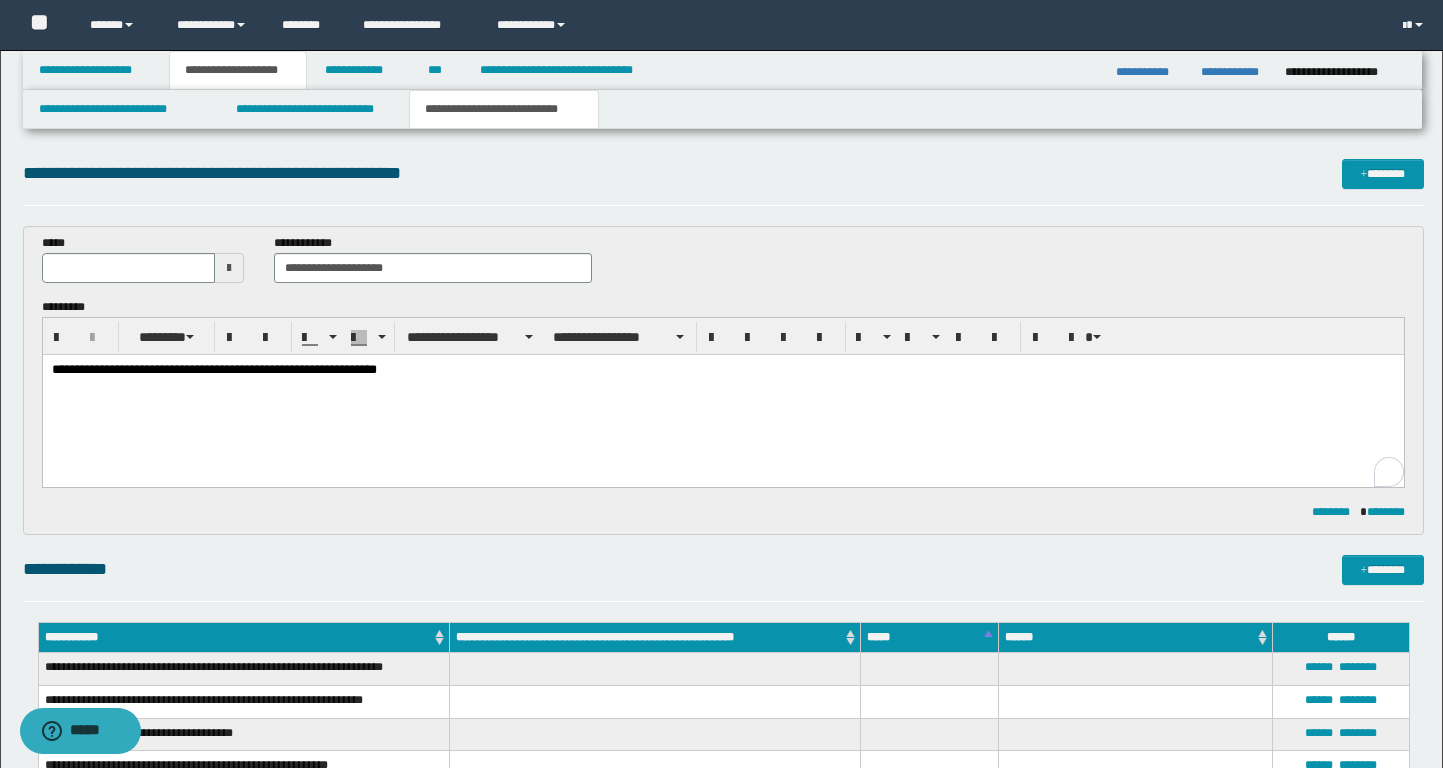 click on "**********" at bounding box center [723, 371] 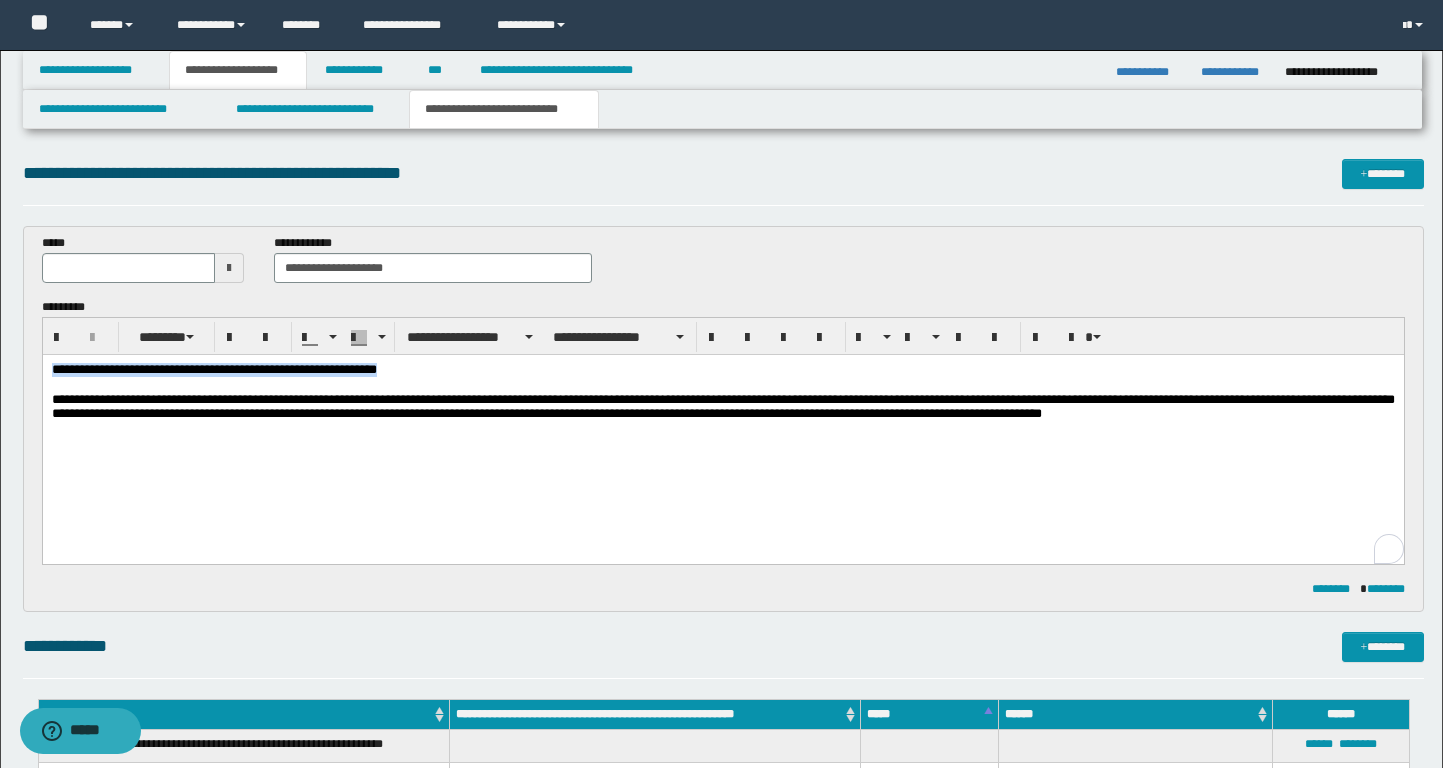 drag, startPoint x: 439, startPoint y: 370, endPoint x: 37, endPoint y: 368, distance: 402.00497 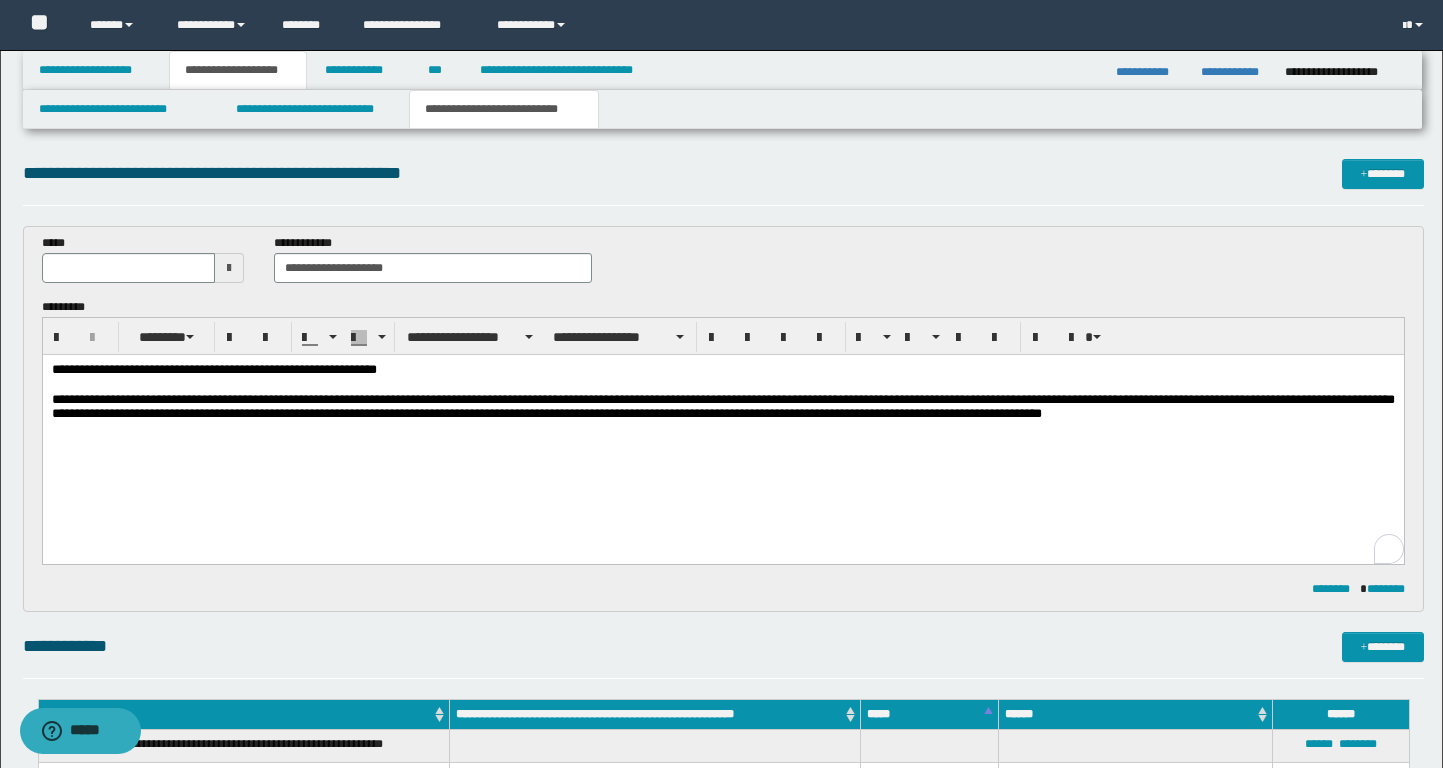 click at bounding box center (722, 386) 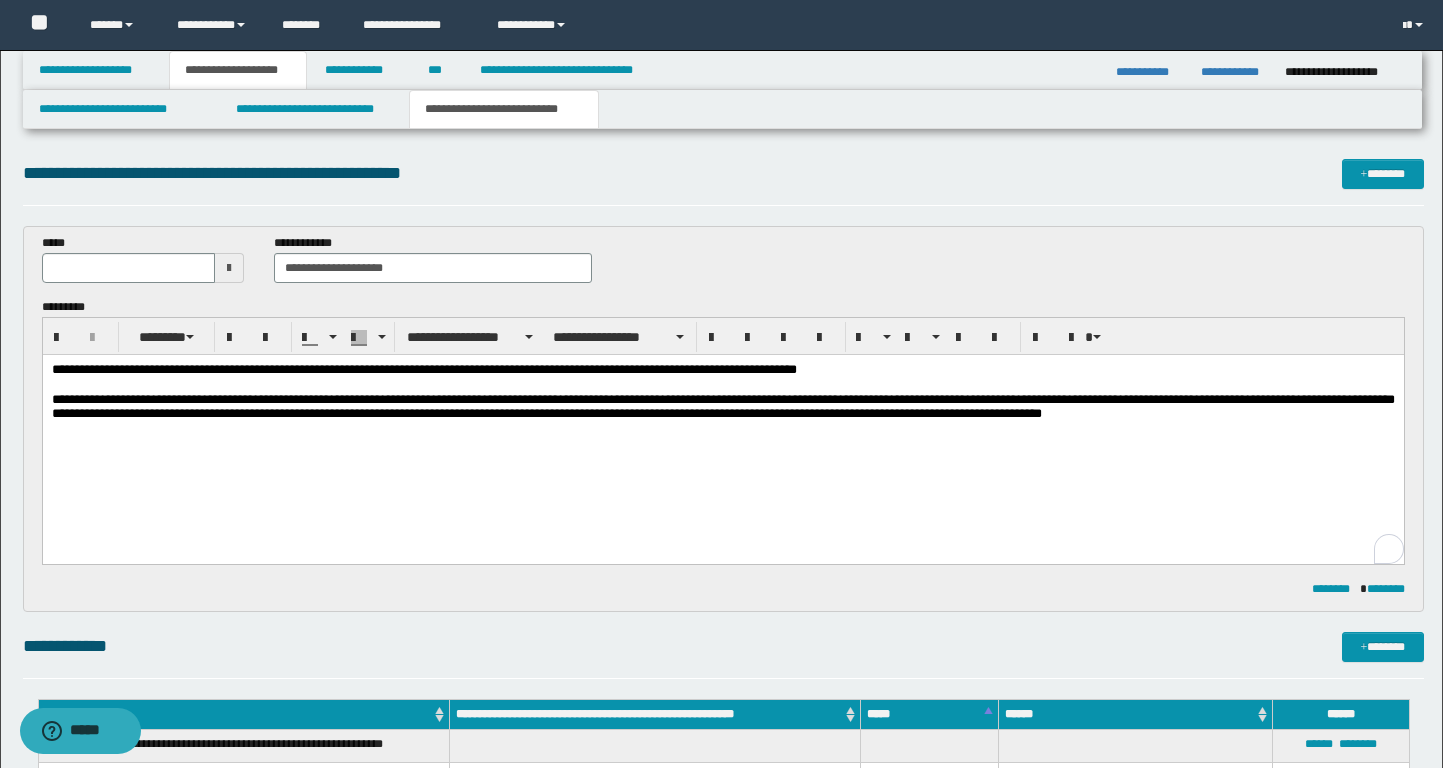 click at bounding box center [229, 268] 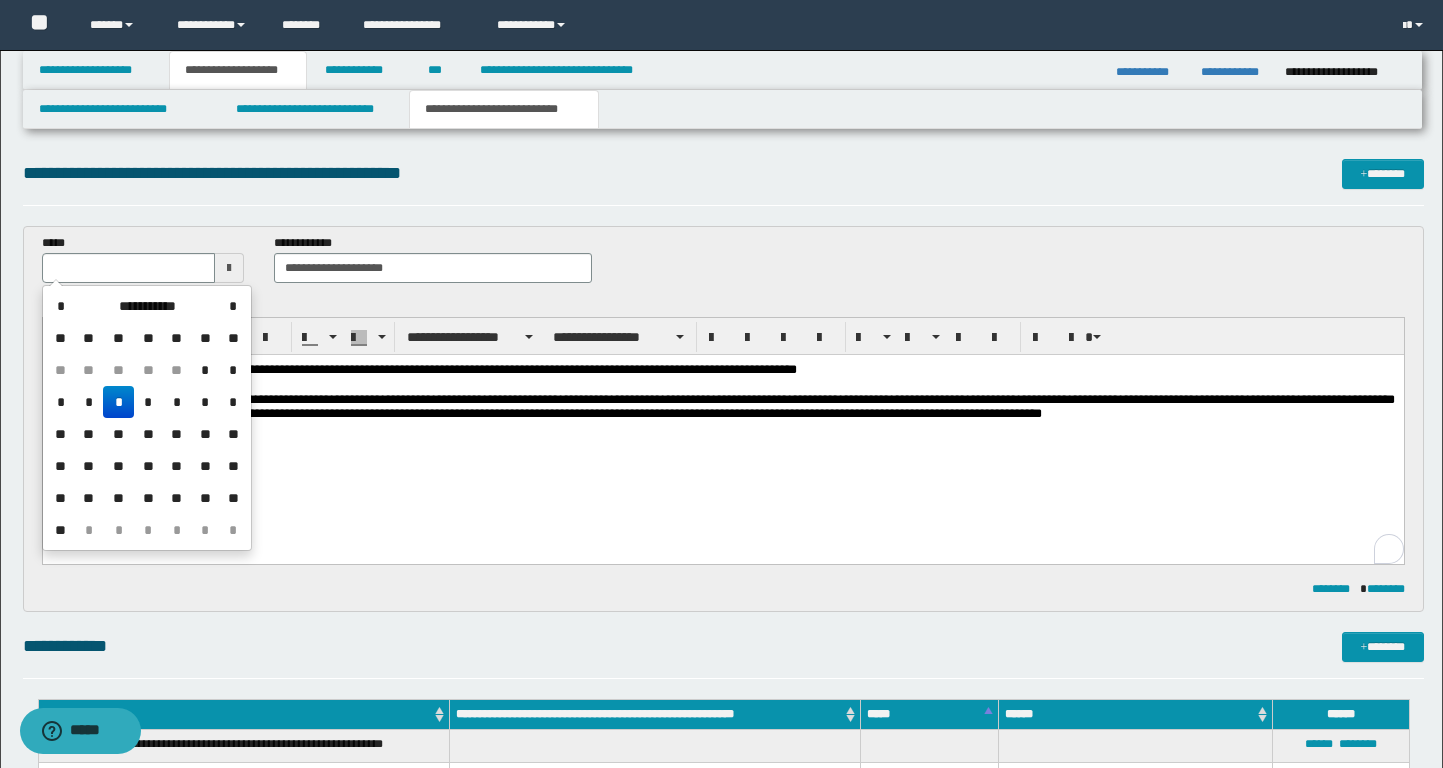 click on "*" at bounding box center (118, 402) 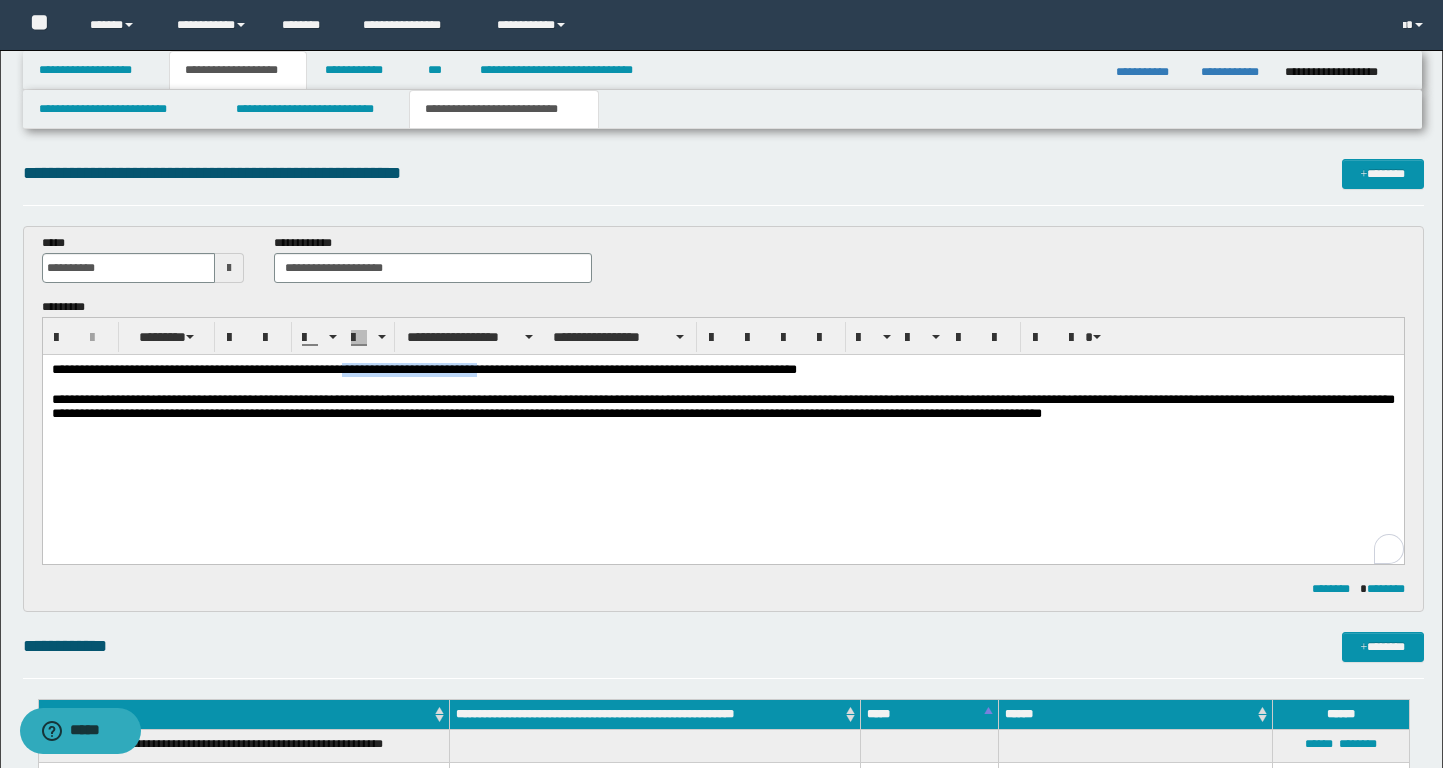 drag, startPoint x: 372, startPoint y: 374, endPoint x: 517, endPoint y: 374, distance: 145 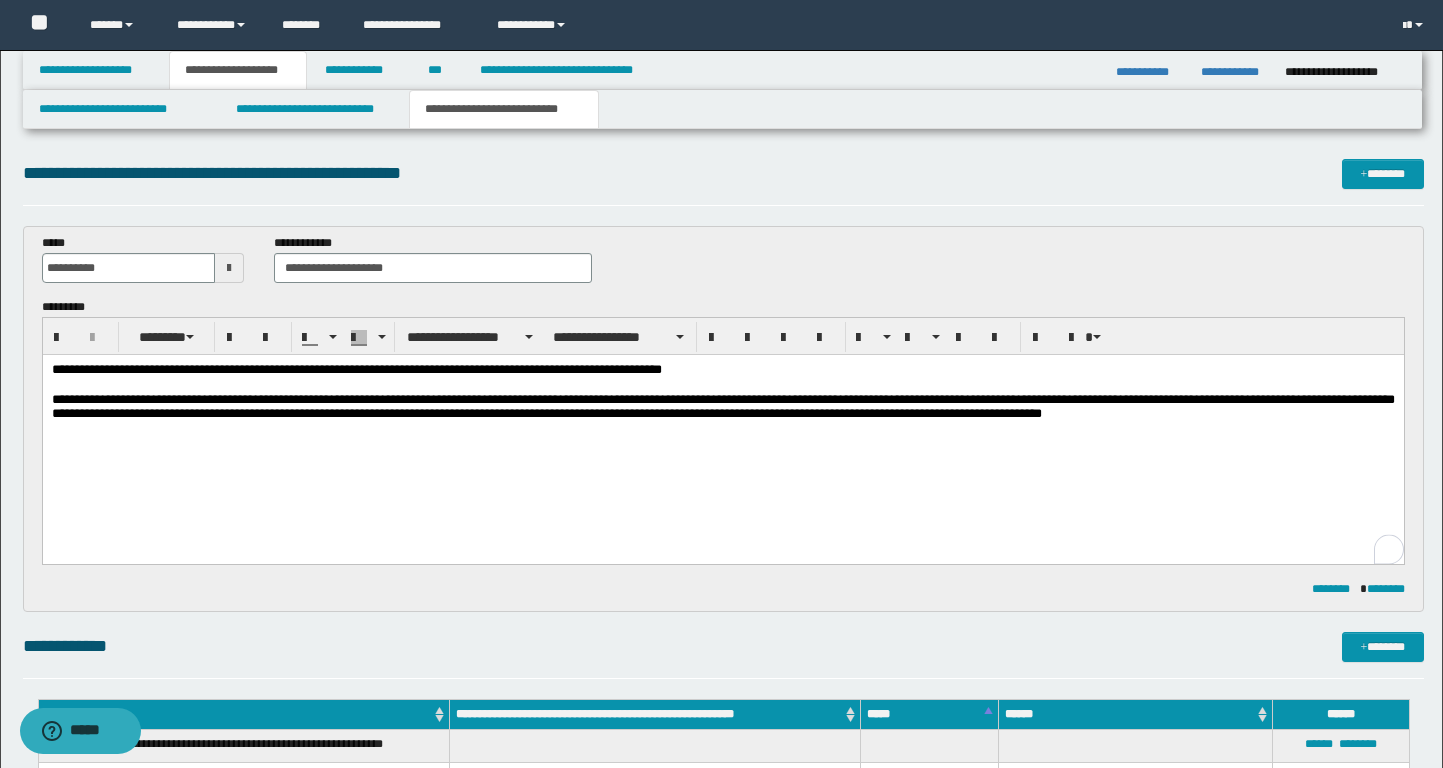 click on "**********" at bounding box center (723, 371) 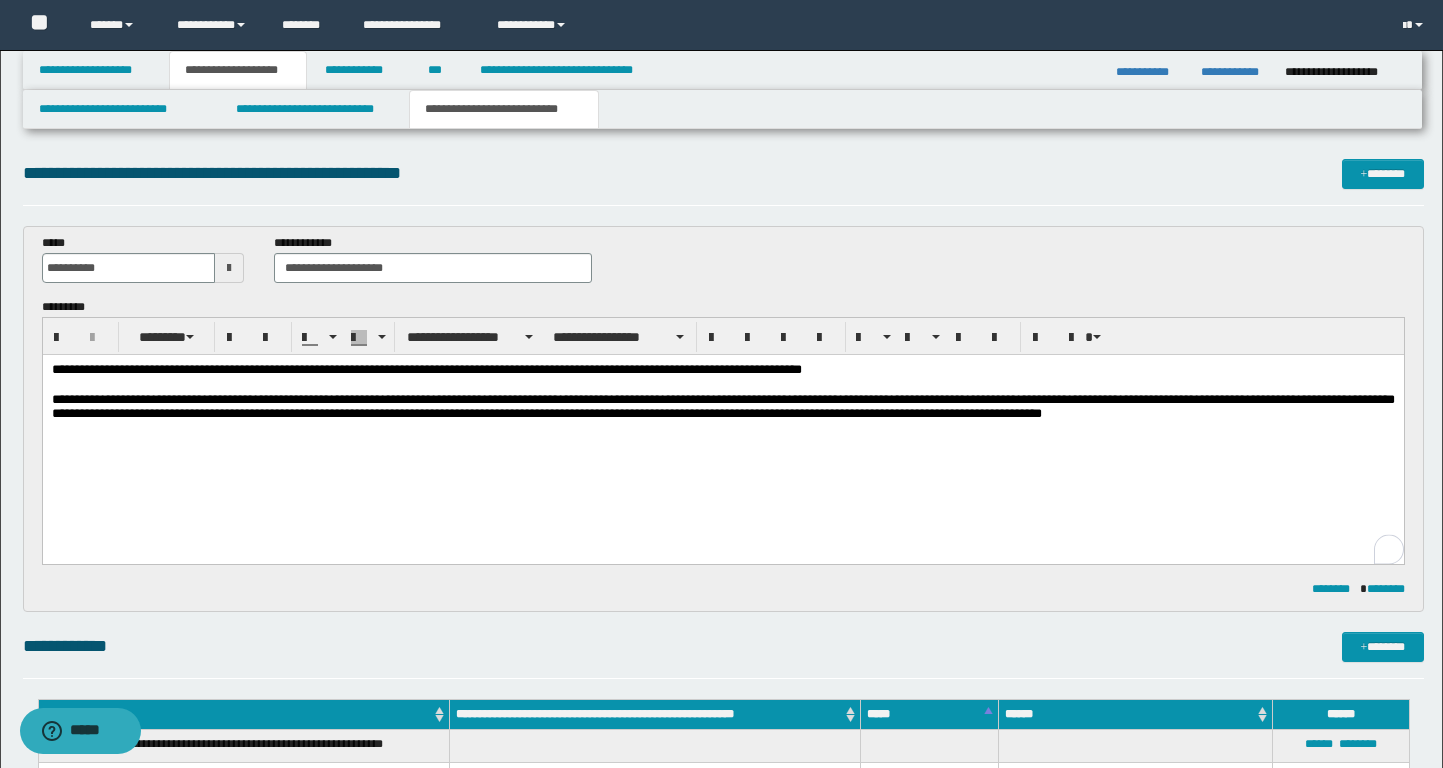 click on "**********" at bounding box center (723, 371) 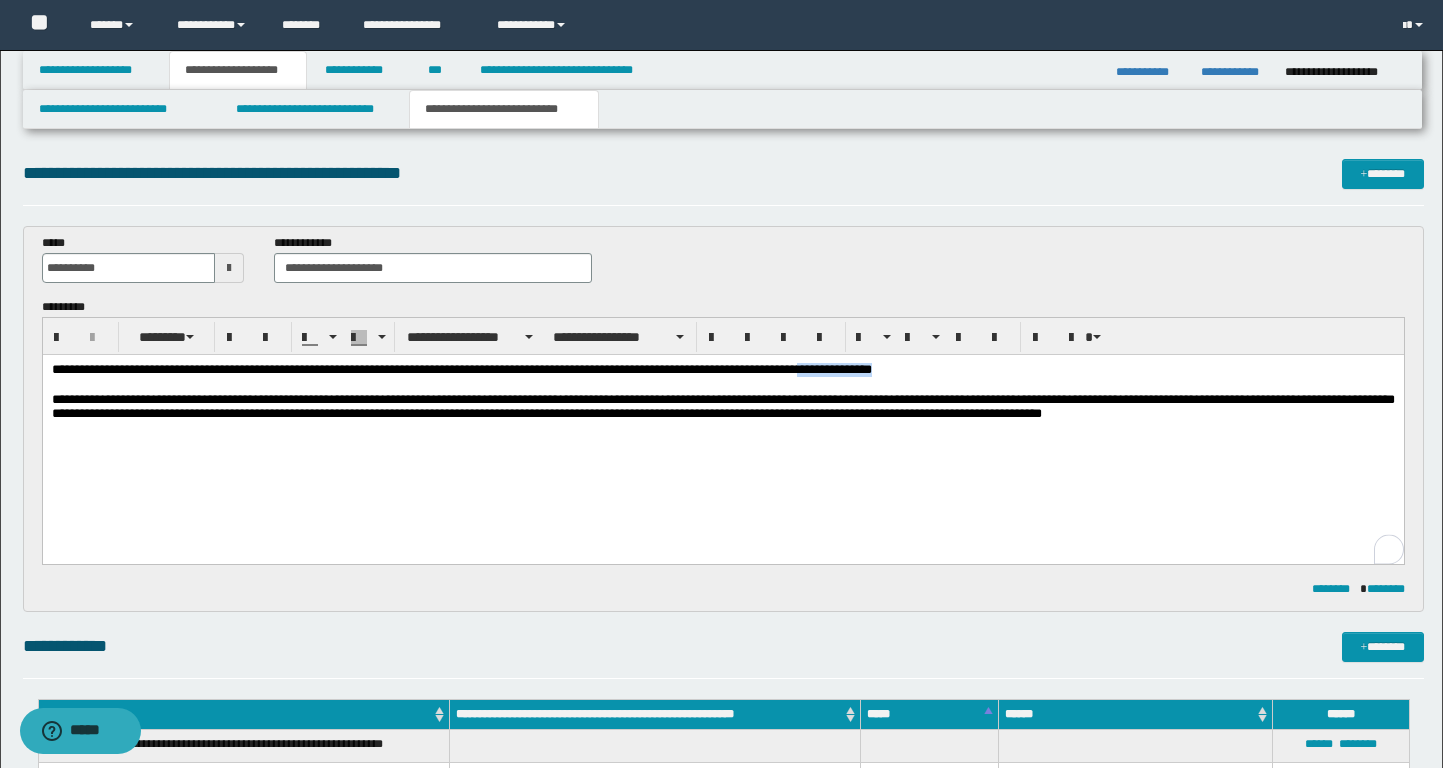 drag, startPoint x: 846, startPoint y: 372, endPoint x: 939, endPoint y: 372, distance: 93 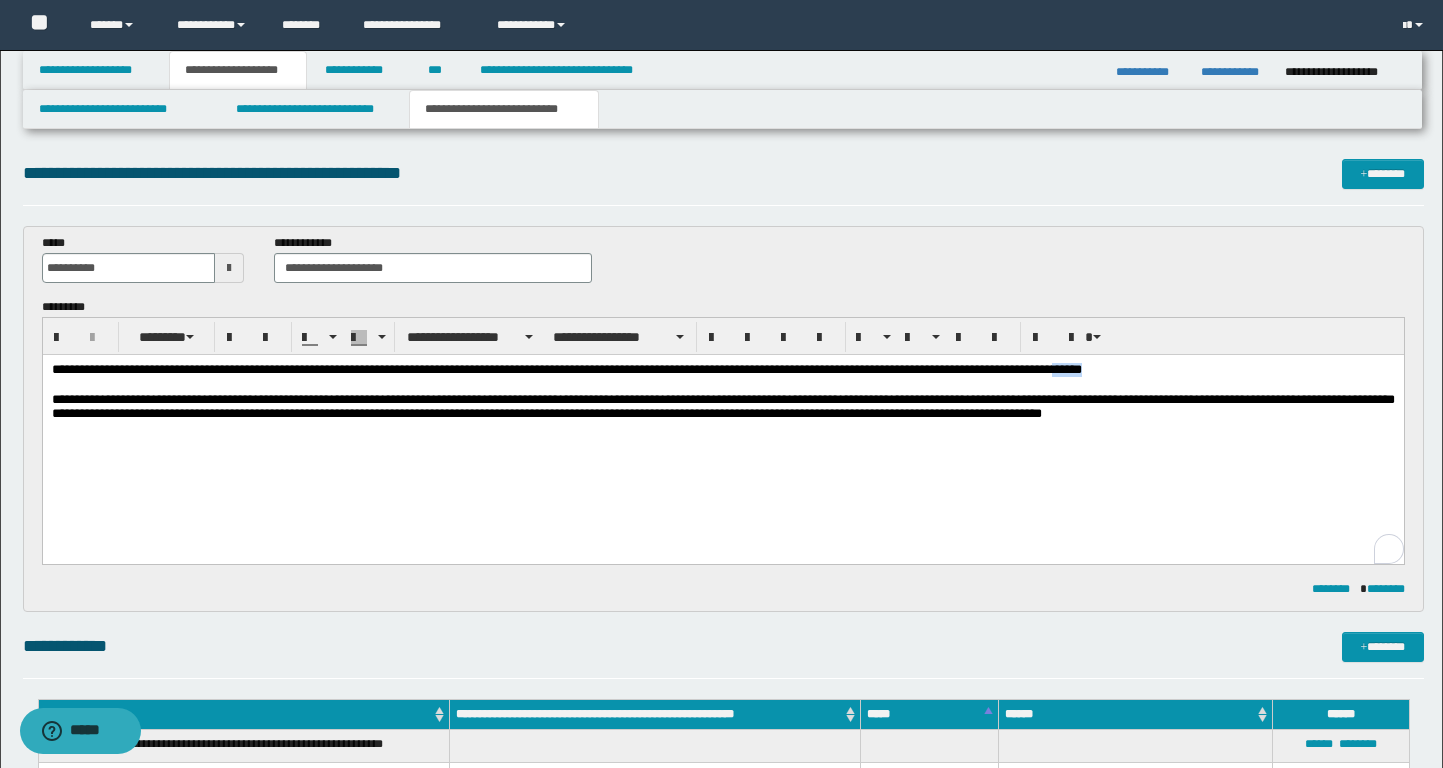 drag, startPoint x: 1102, startPoint y: 372, endPoint x: 1141, endPoint y: 372, distance: 39 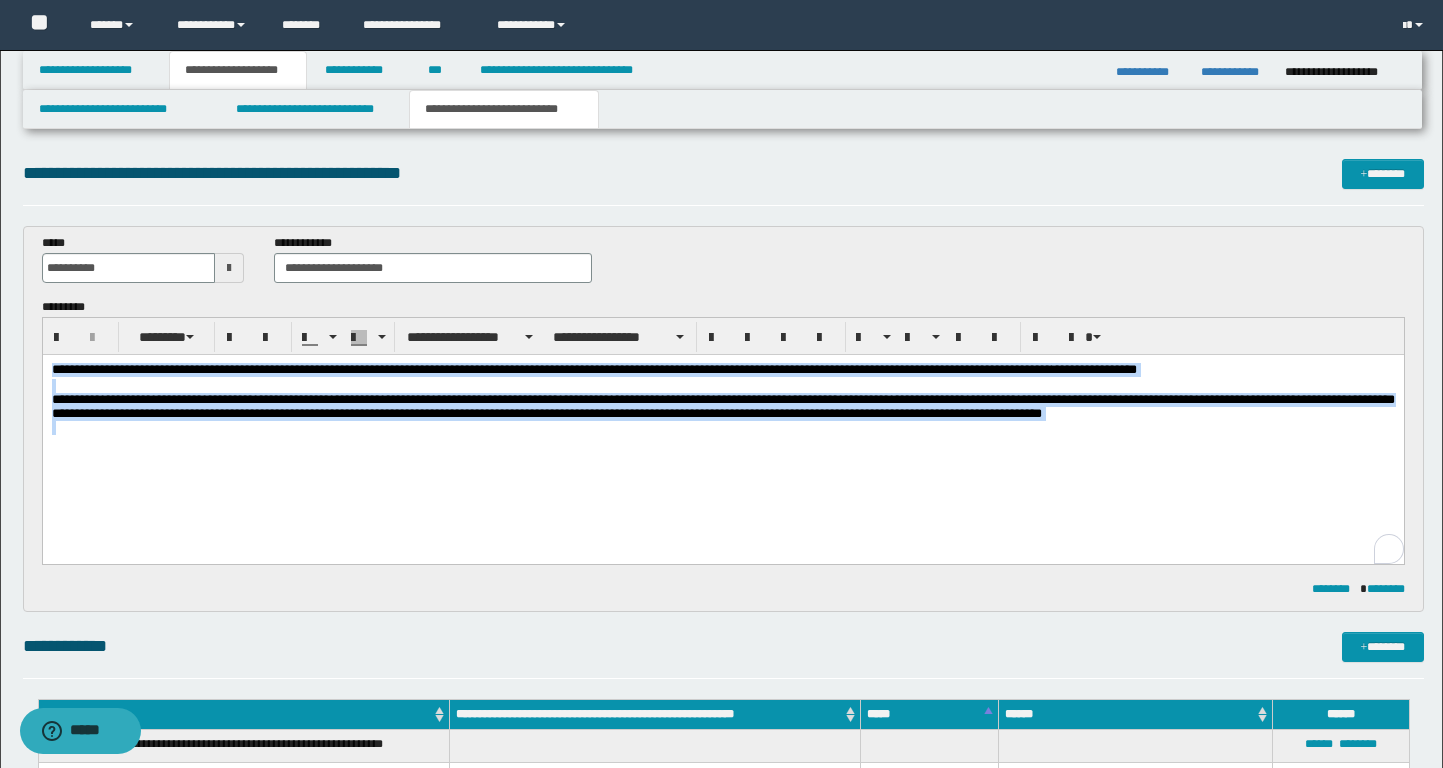 drag, startPoint x: 175, startPoint y: 452, endPoint x: 36, endPoint y: 359, distance: 167.24234 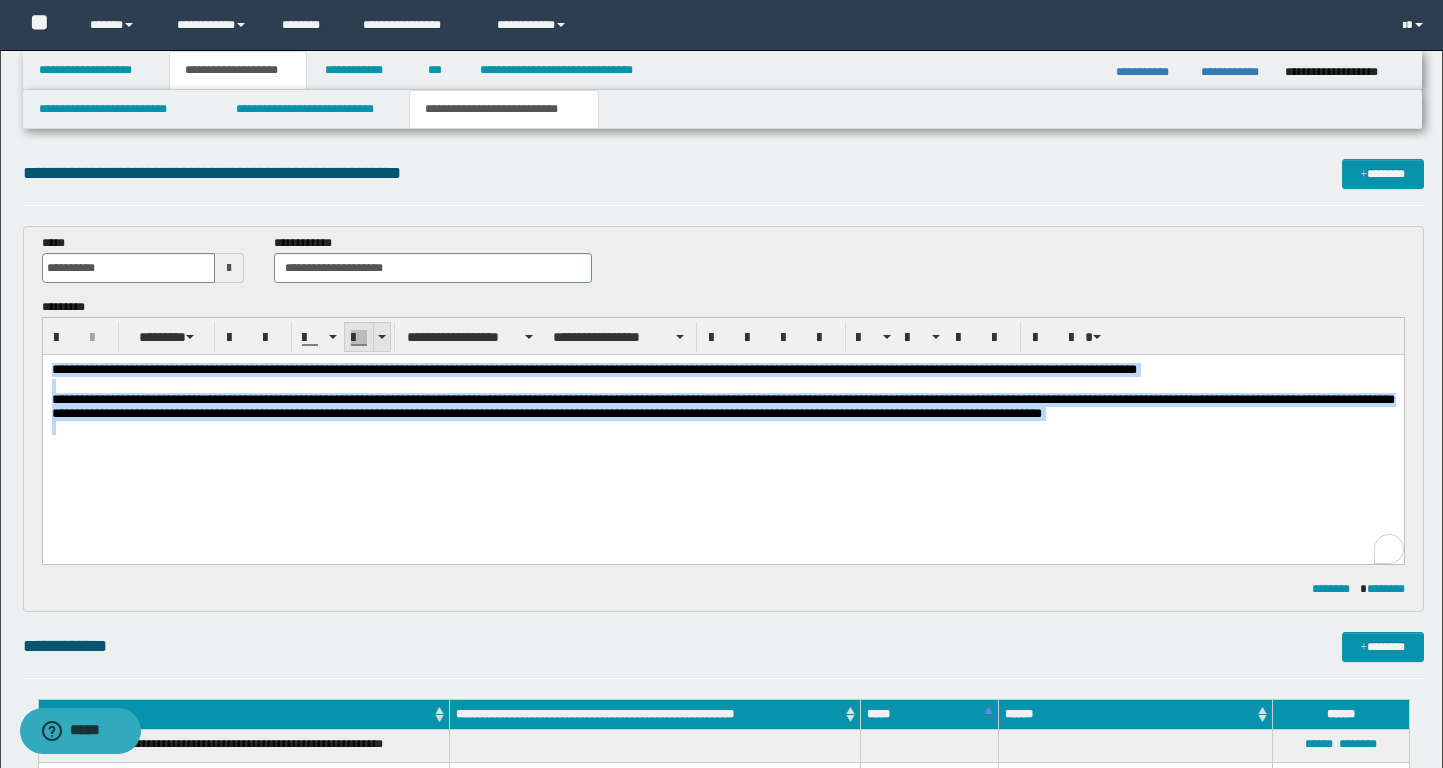 click at bounding box center [381, 337] 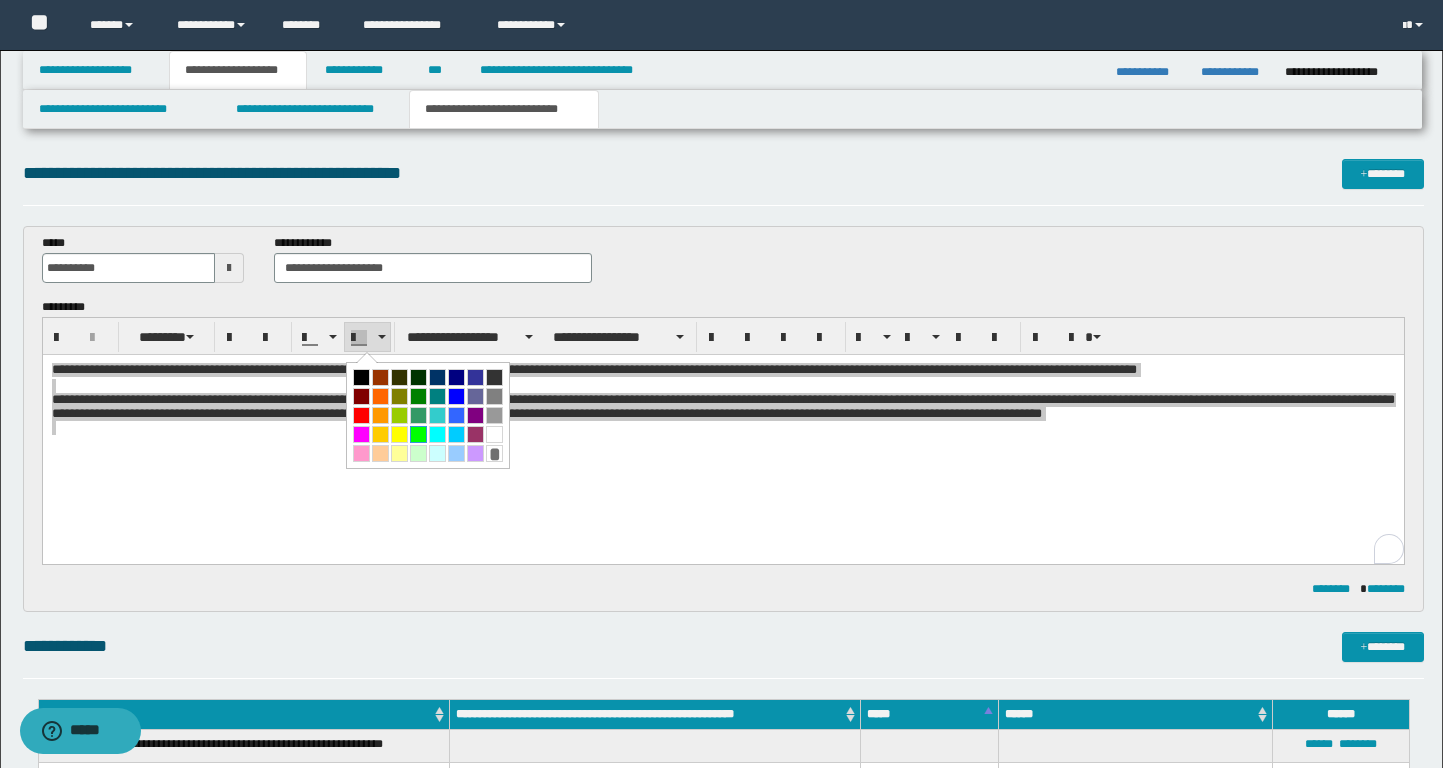 click at bounding box center [418, 434] 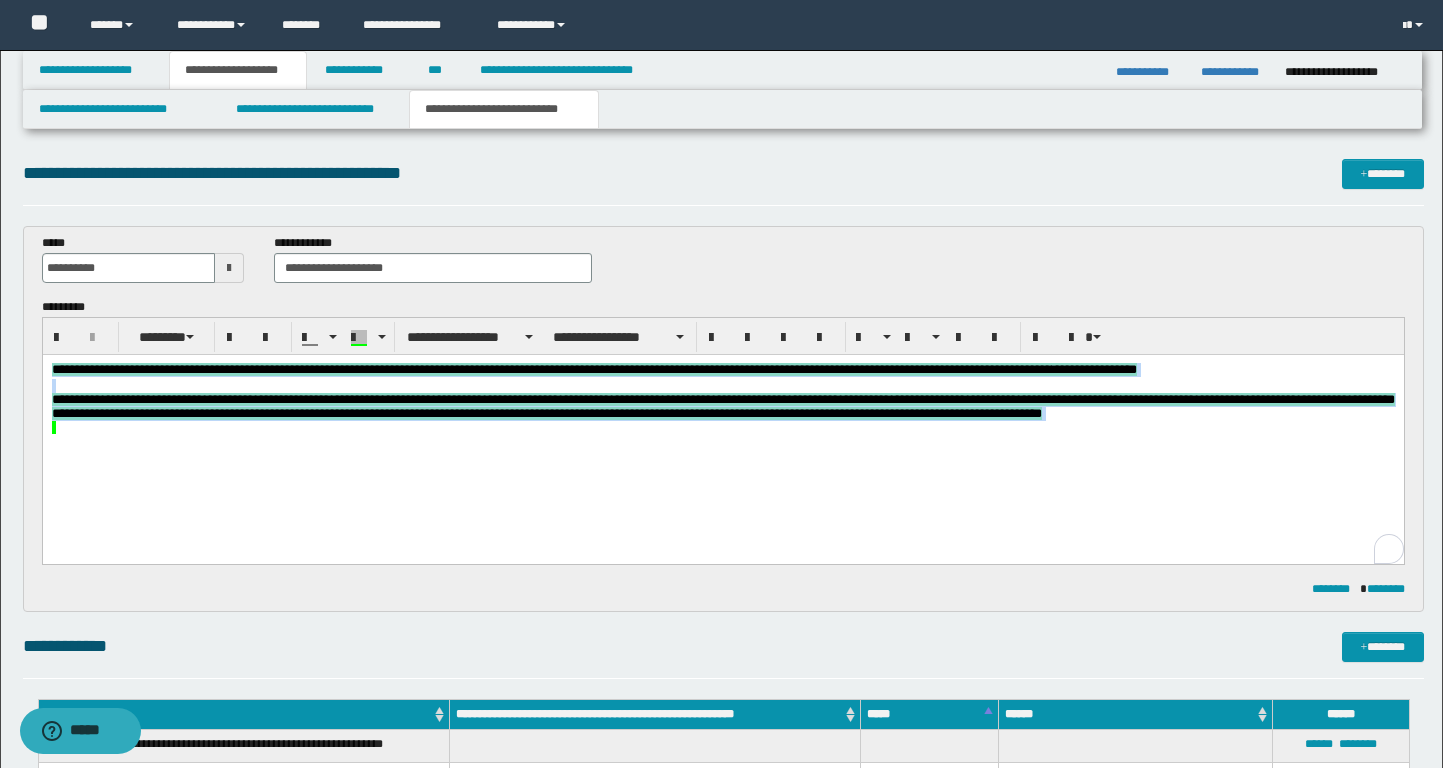 click on "**********" at bounding box center (722, 424) 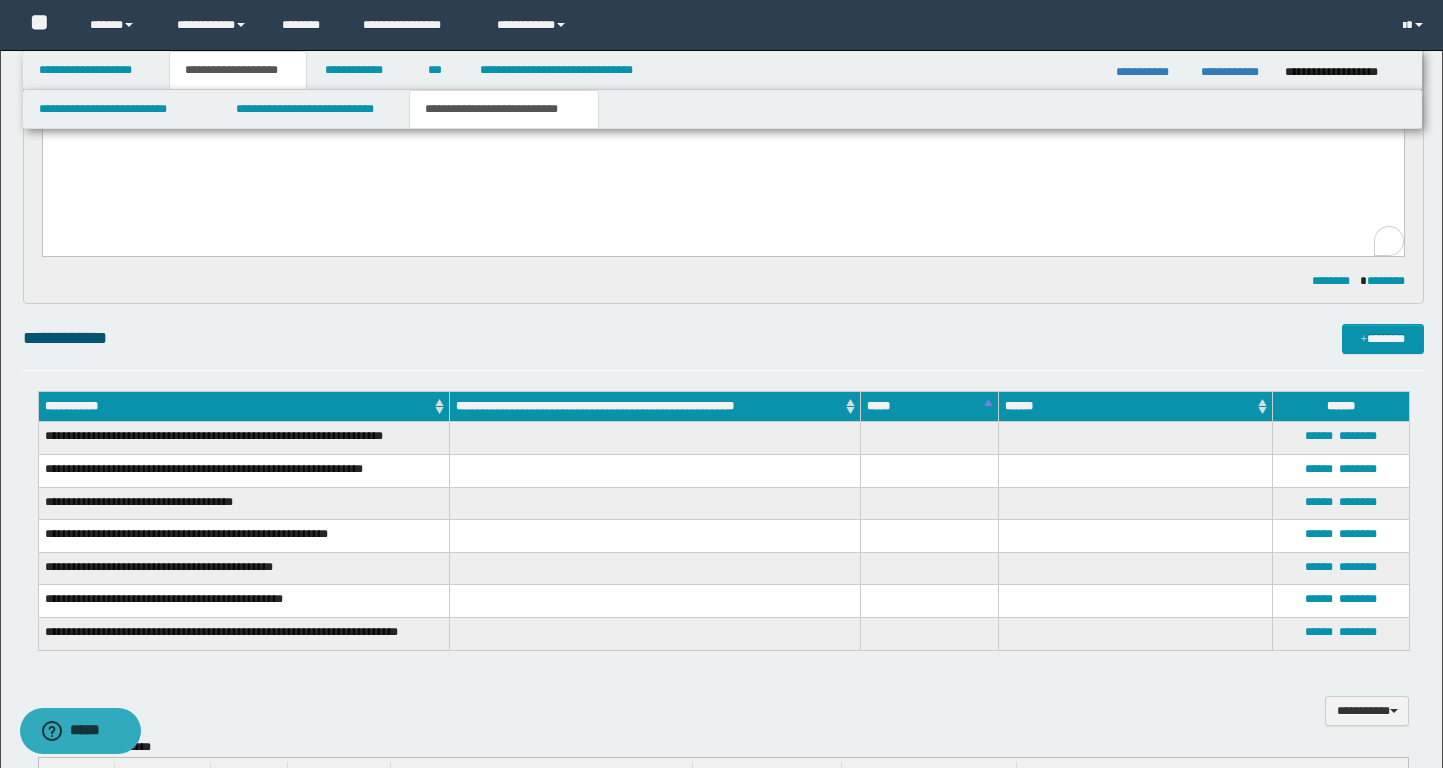 scroll, scrollTop: 308, scrollLeft: 0, axis: vertical 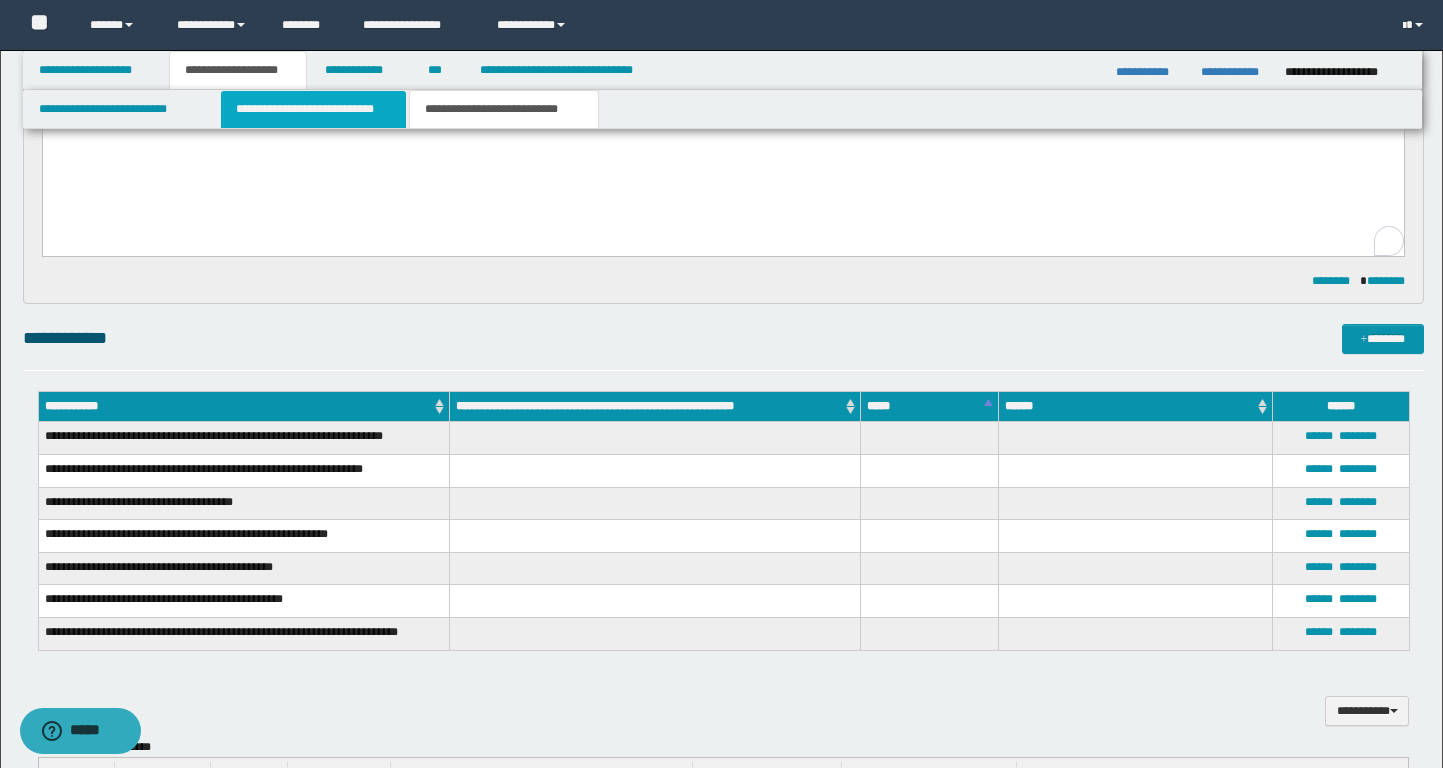 click on "**********" at bounding box center [314, 109] 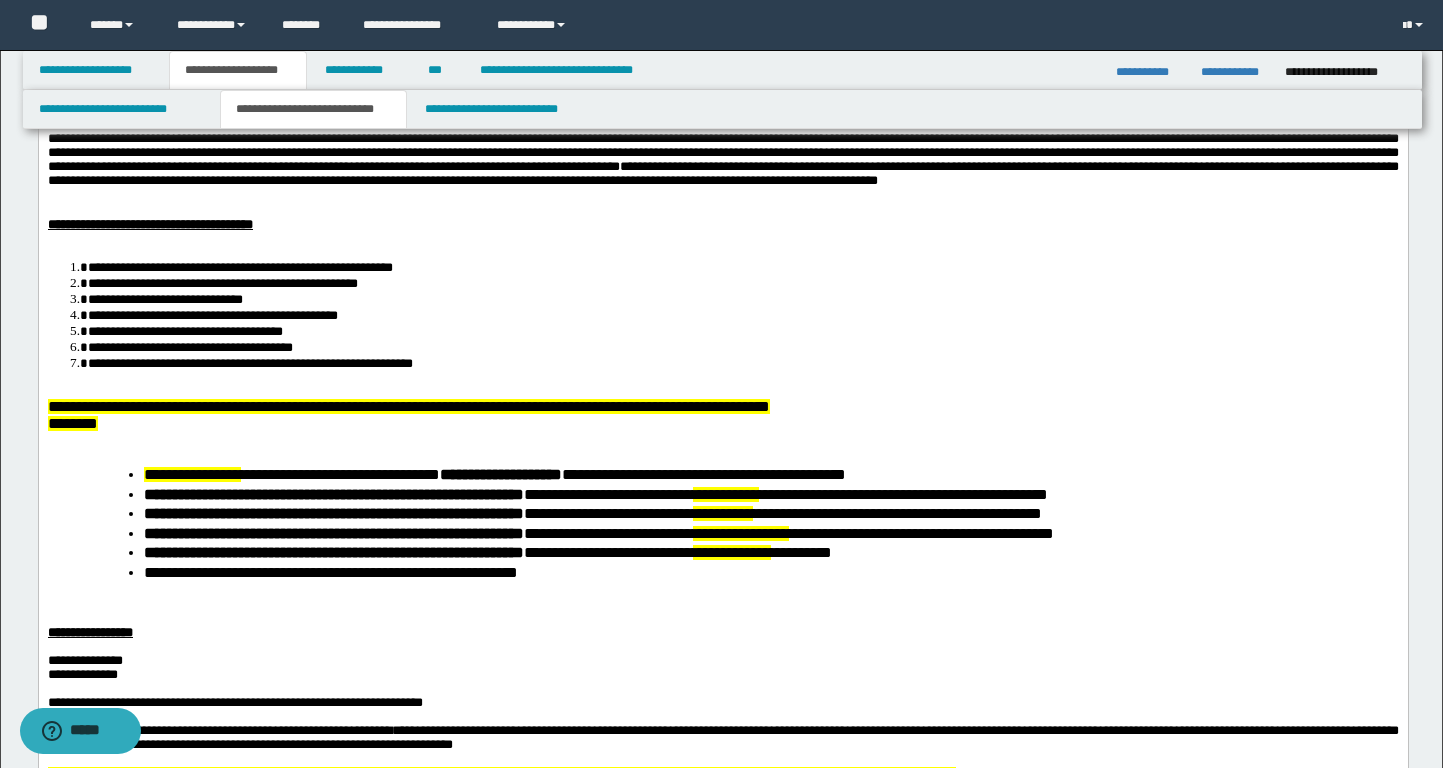 scroll, scrollTop: 0, scrollLeft: 0, axis: both 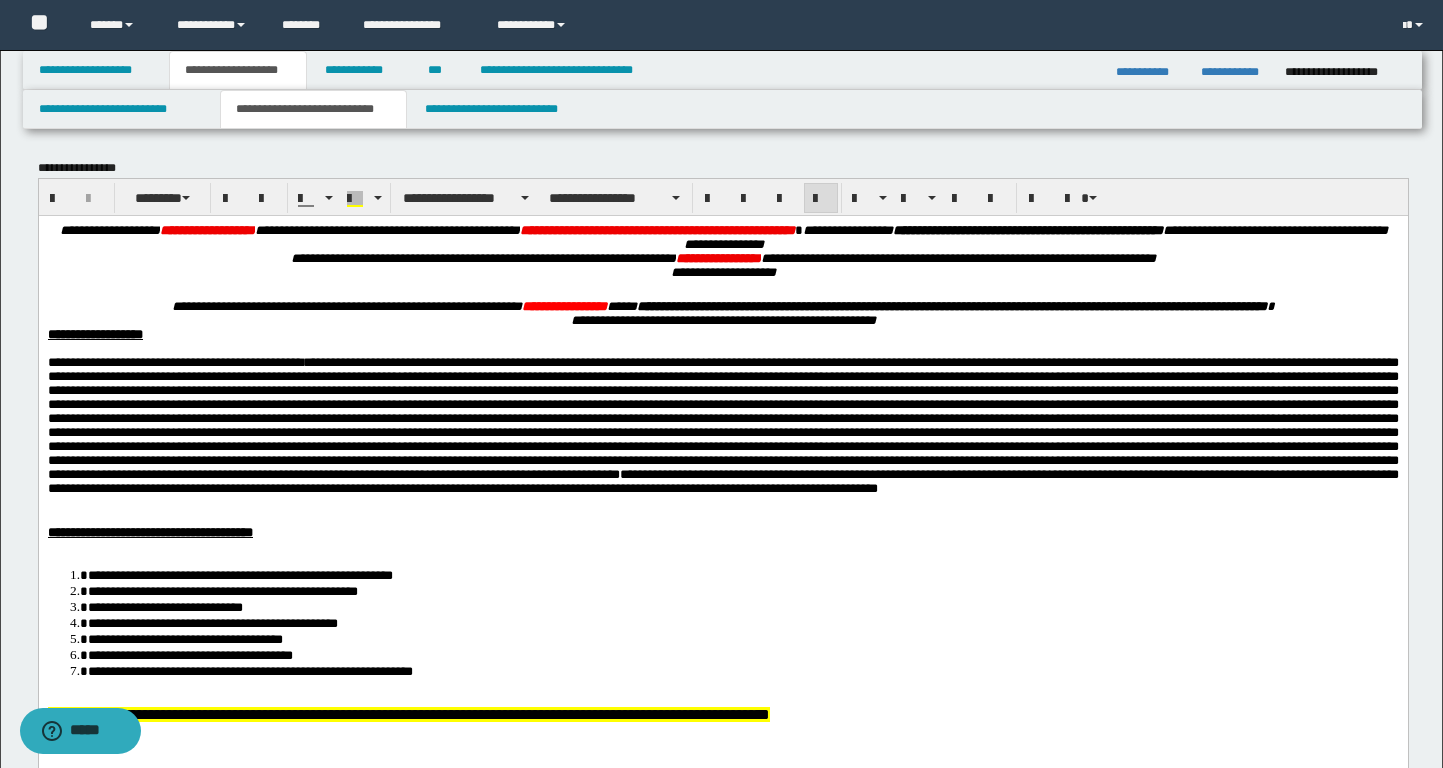 click on "**********" at bounding box center [722, 306] 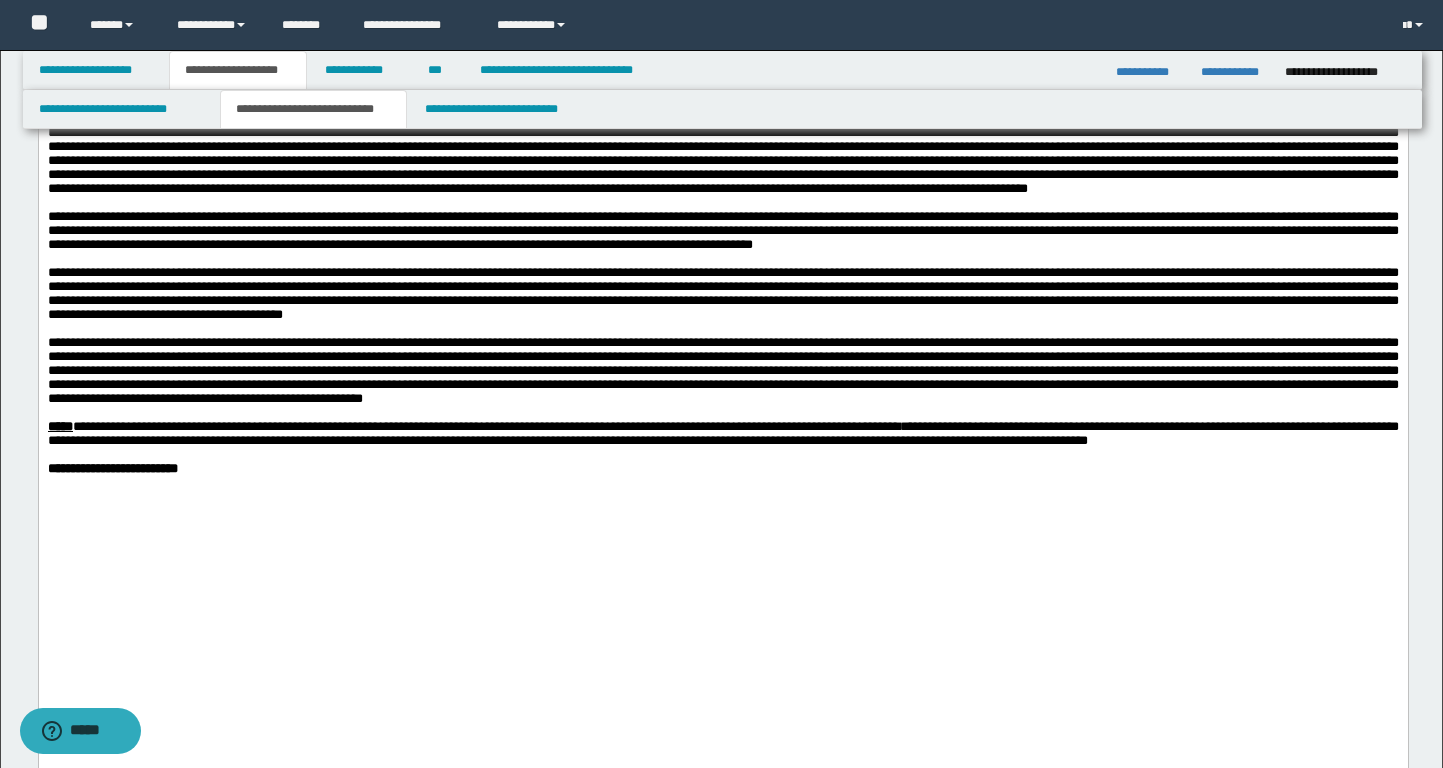 scroll, scrollTop: 1829, scrollLeft: 0, axis: vertical 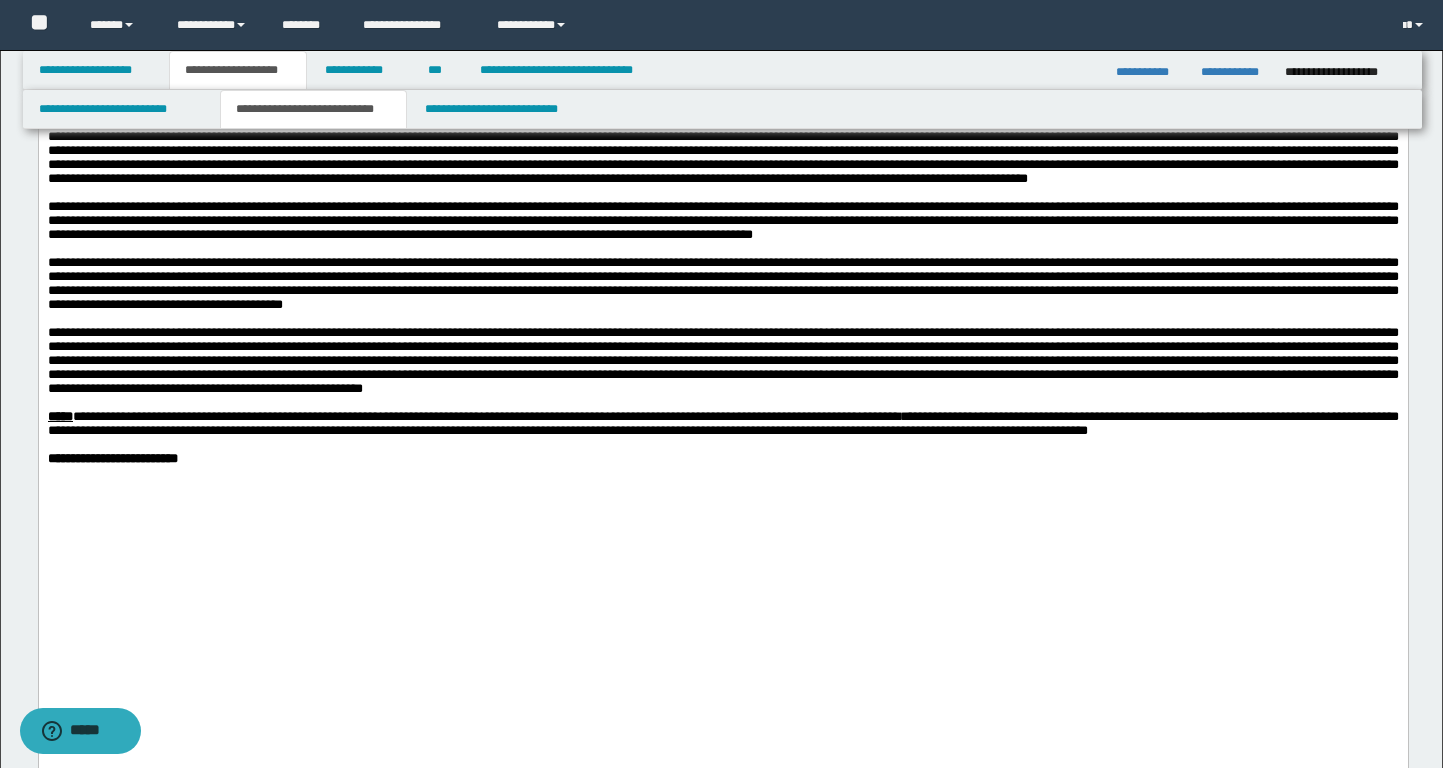 click on "**********" at bounding box center (722, 220) 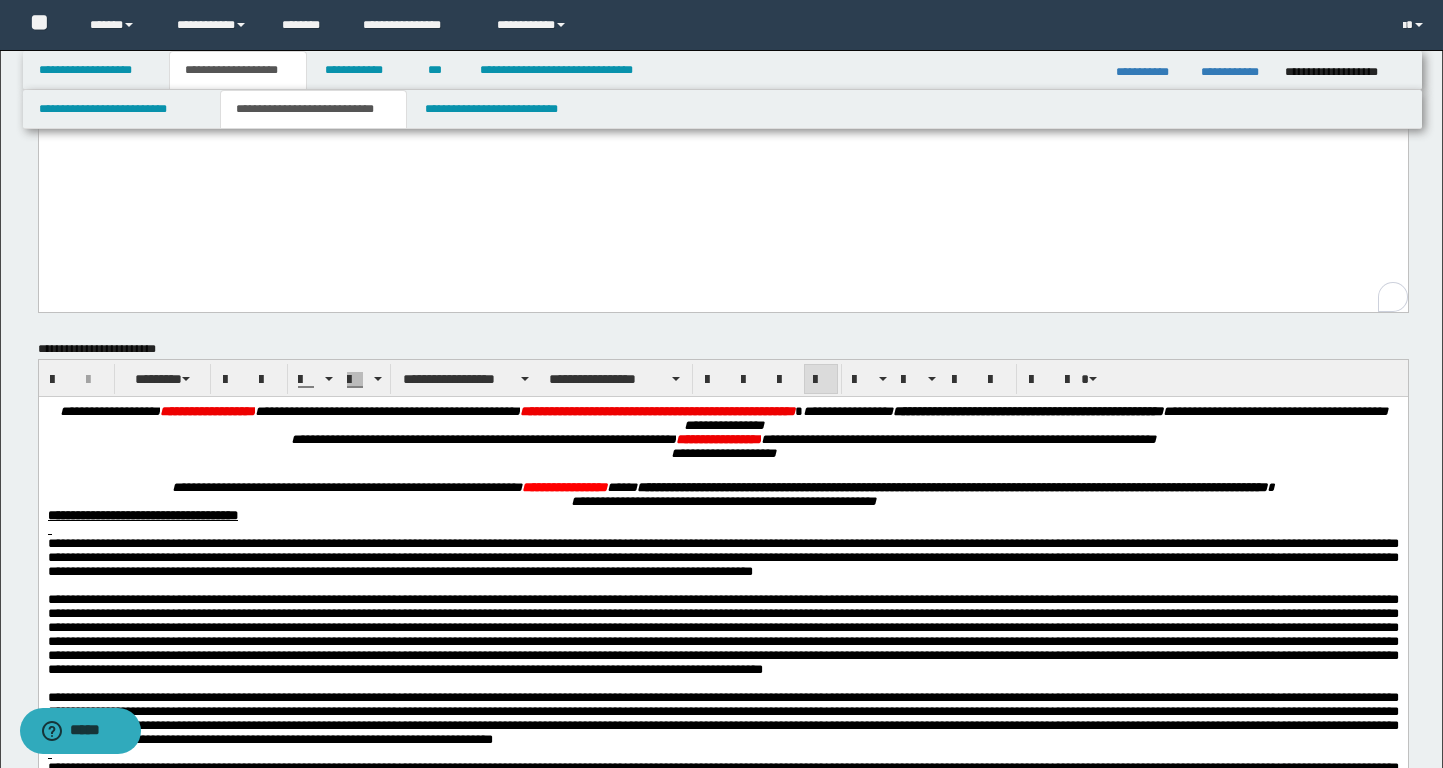 scroll, scrollTop: 971, scrollLeft: 0, axis: vertical 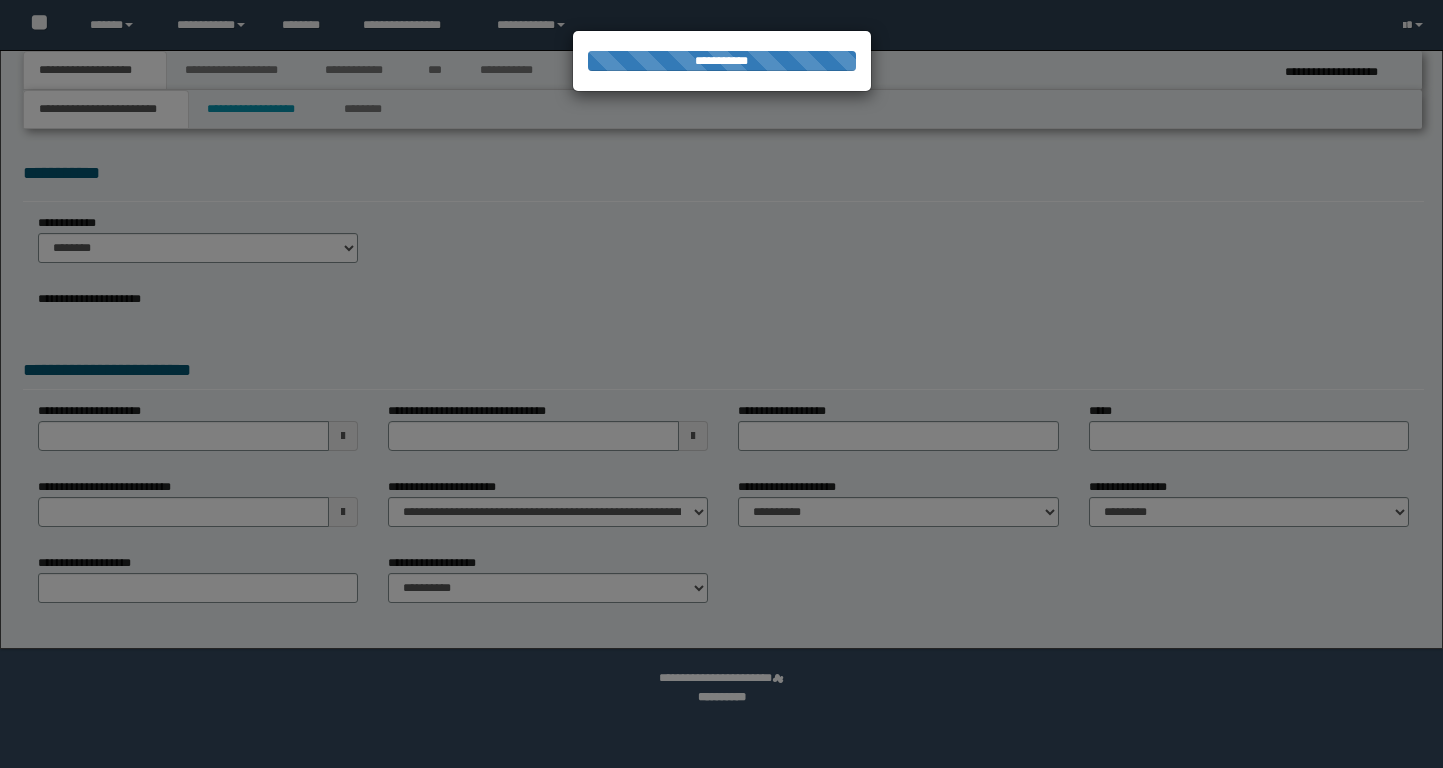 select on "**" 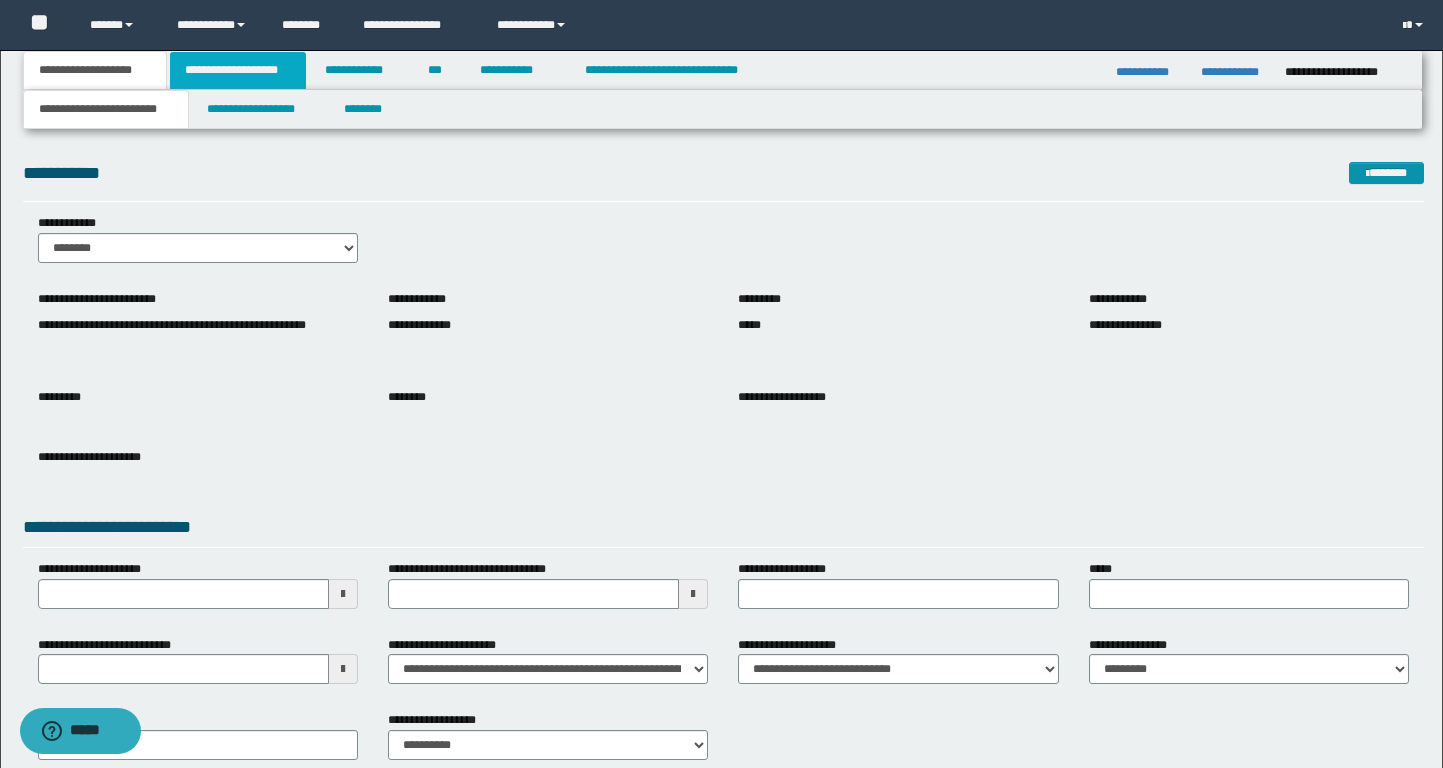 click on "**********" at bounding box center (238, 70) 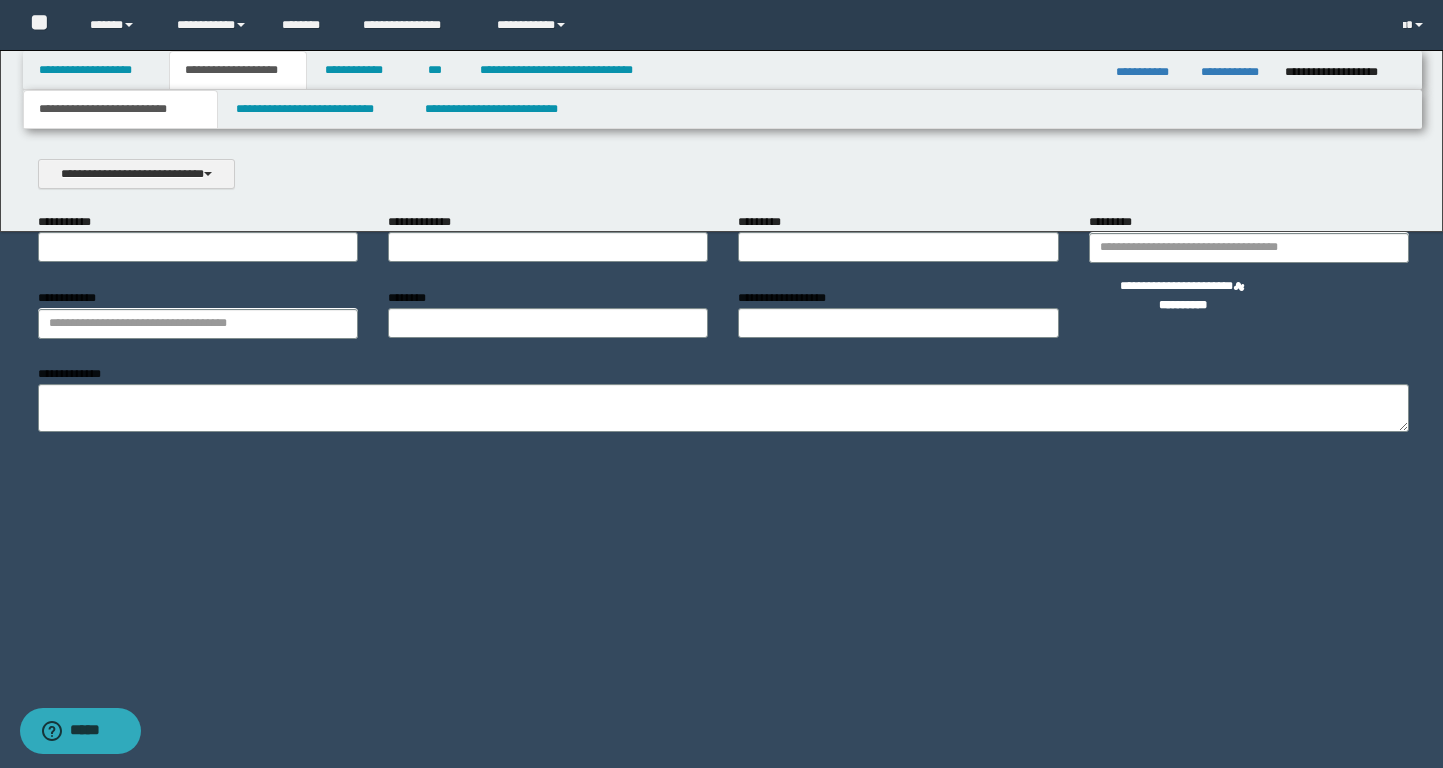 scroll, scrollTop: 0, scrollLeft: 0, axis: both 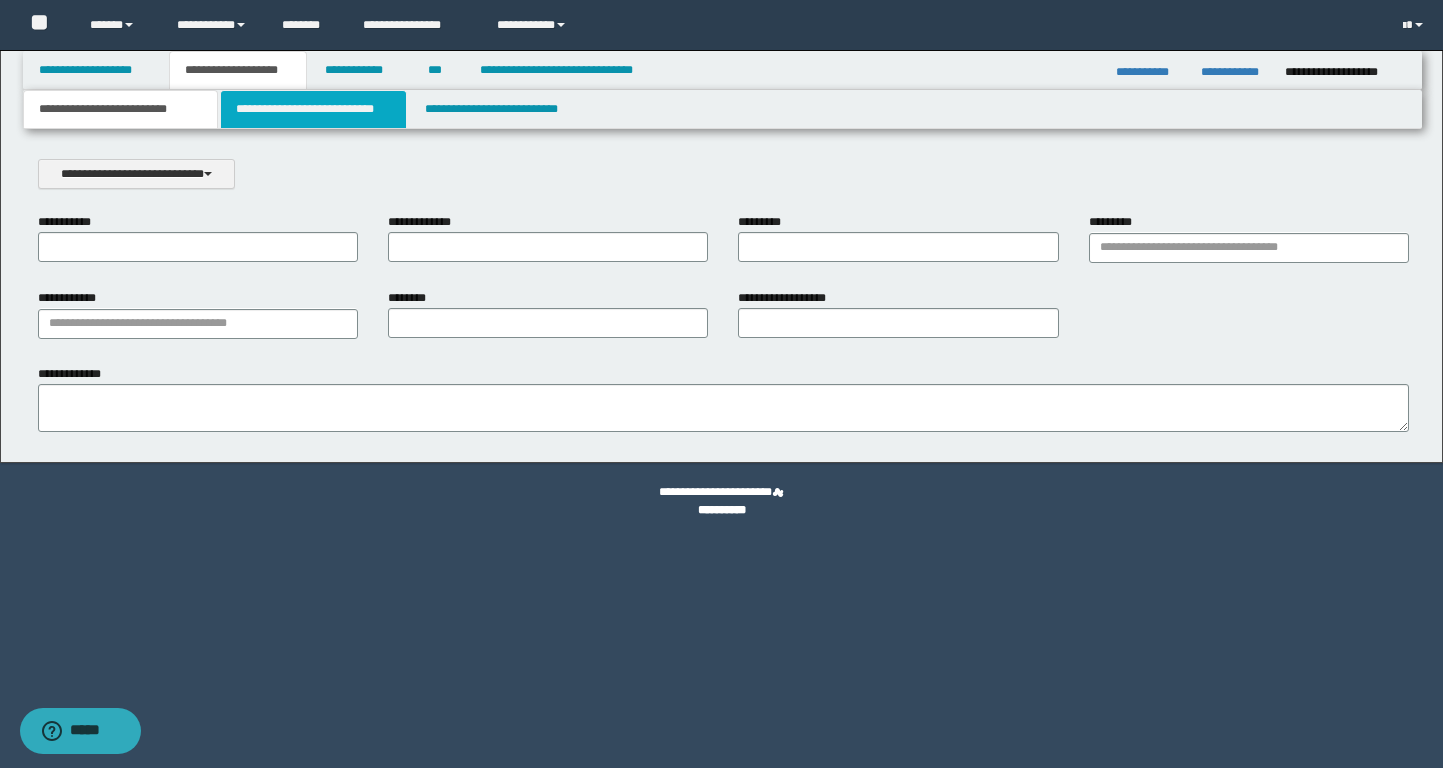 click on "**********" at bounding box center [314, 109] 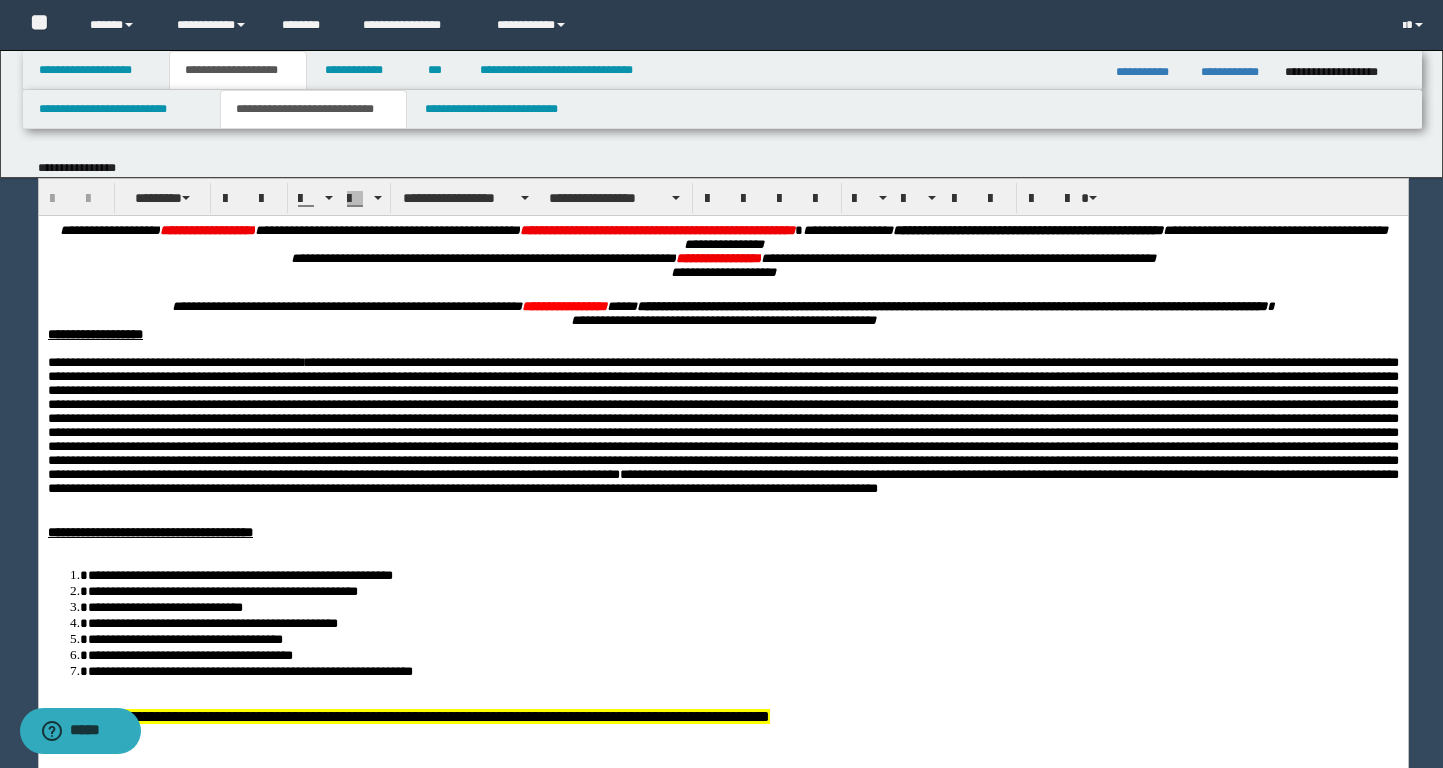 scroll, scrollTop: 0, scrollLeft: 0, axis: both 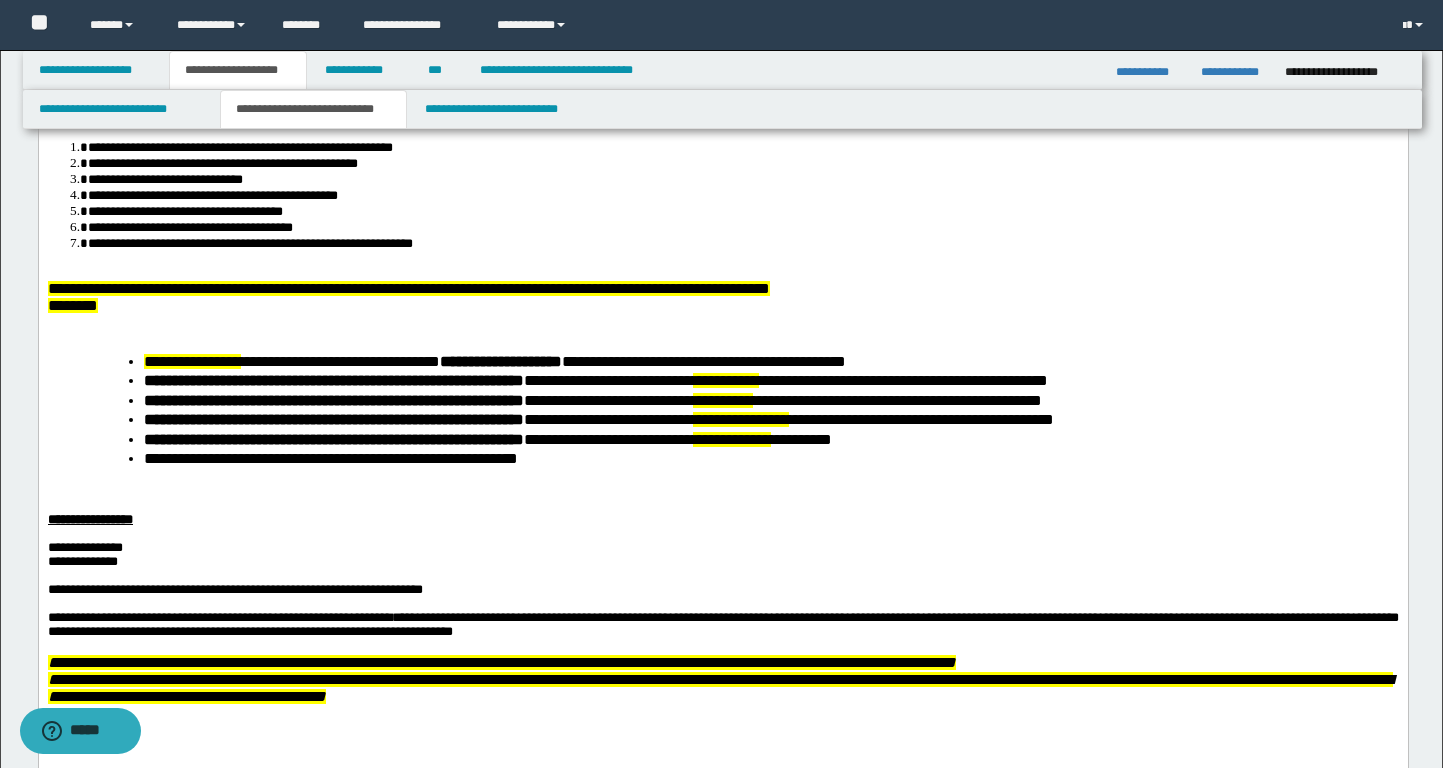 click on "**********" at bounding box center (771, 460) 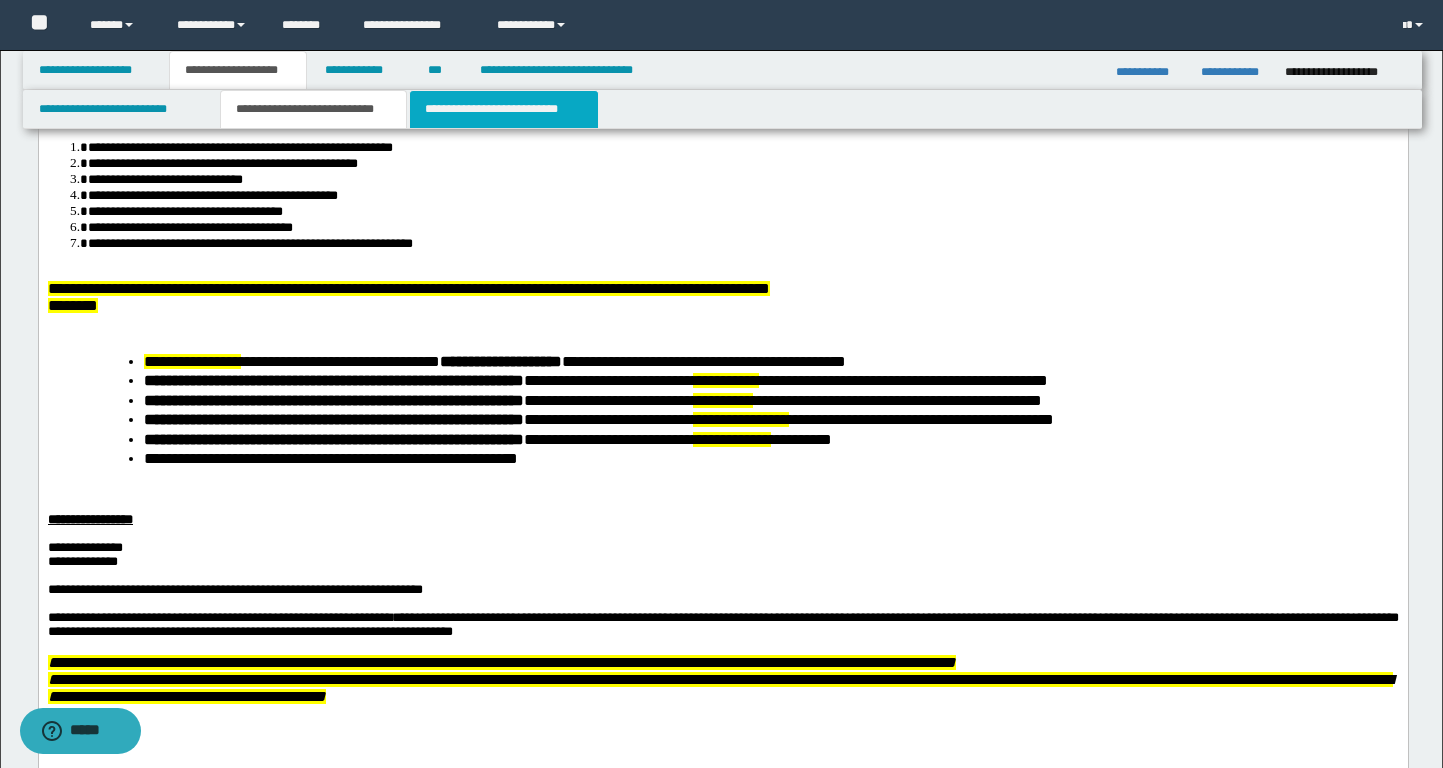 click on "**********" at bounding box center [504, 109] 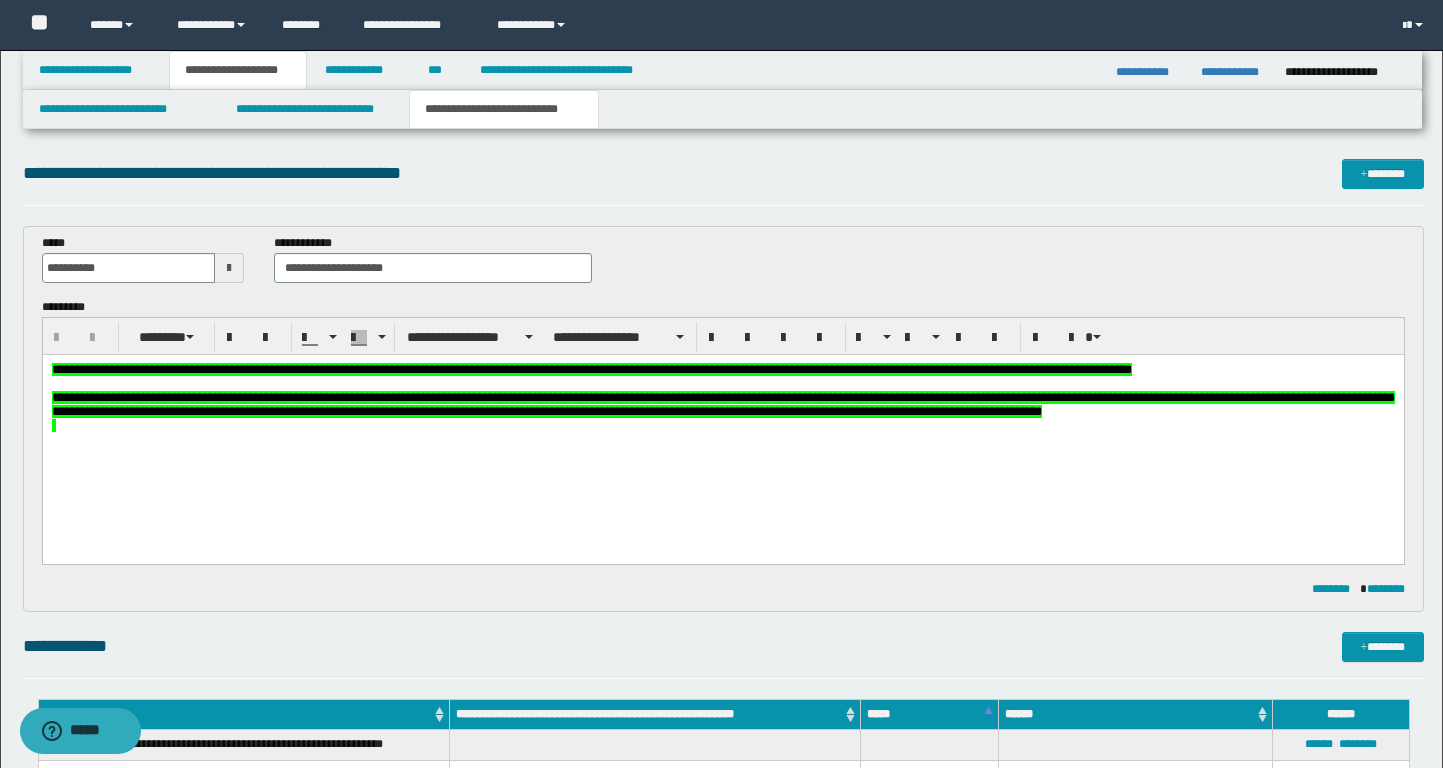 scroll, scrollTop: 0, scrollLeft: 0, axis: both 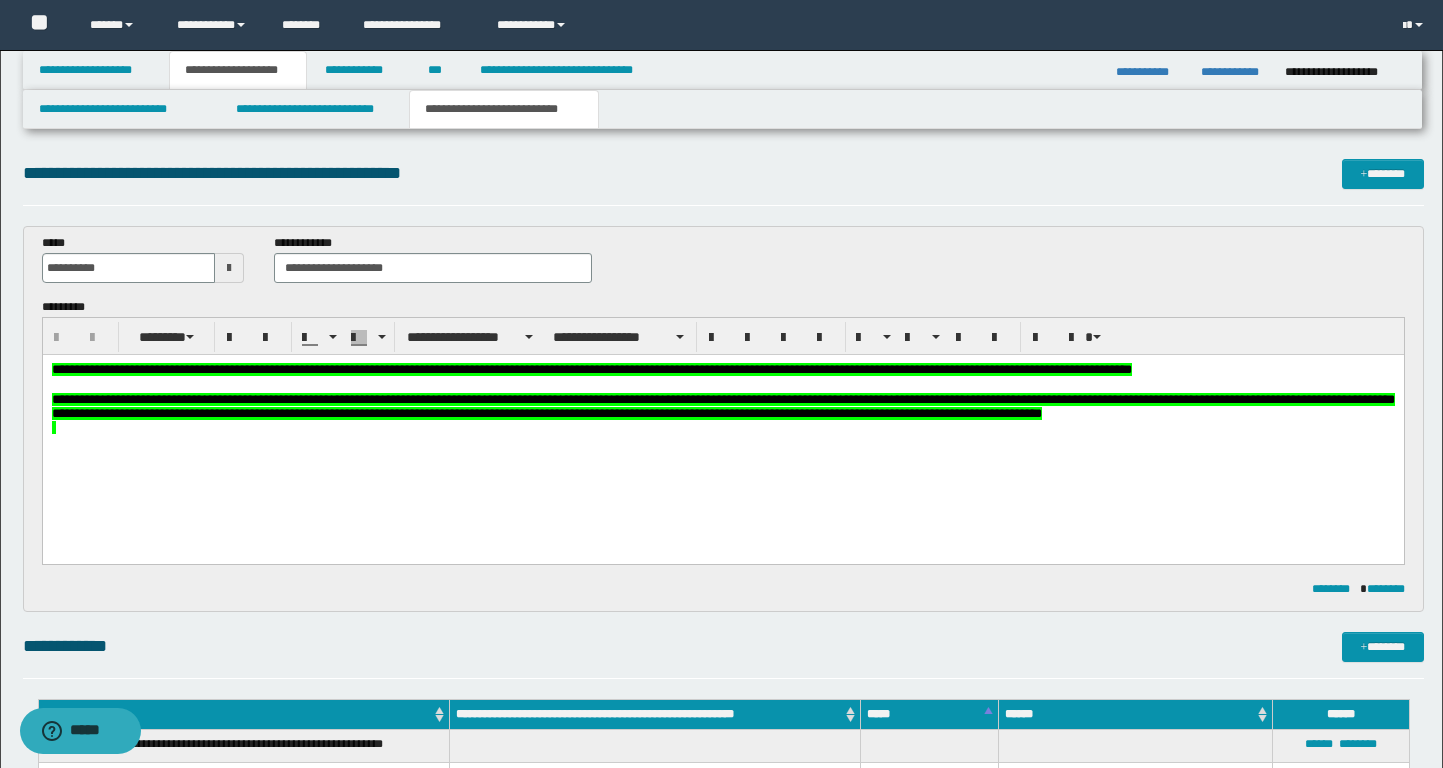 click on "**********" at bounding box center (722, 424) 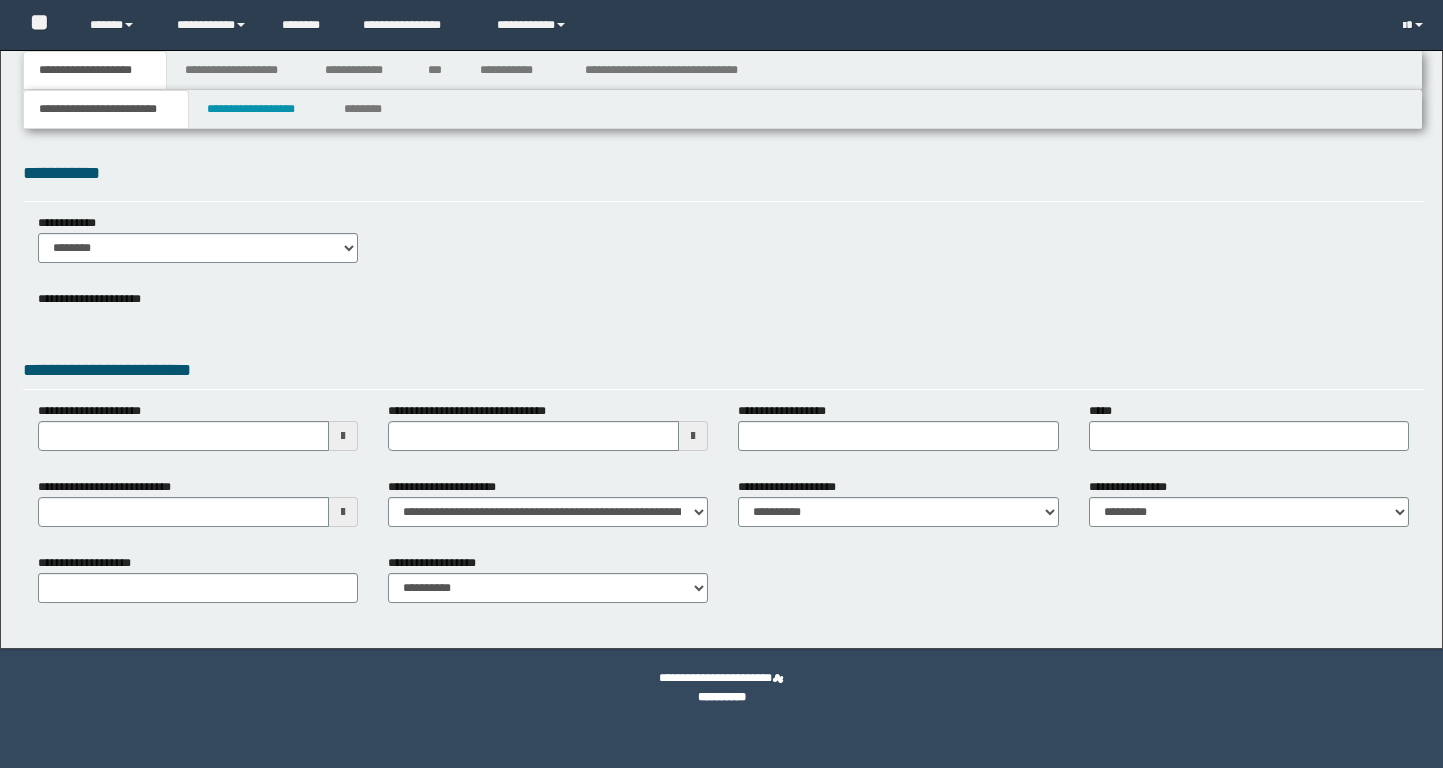 scroll, scrollTop: 0, scrollLeft: 0, axis: both 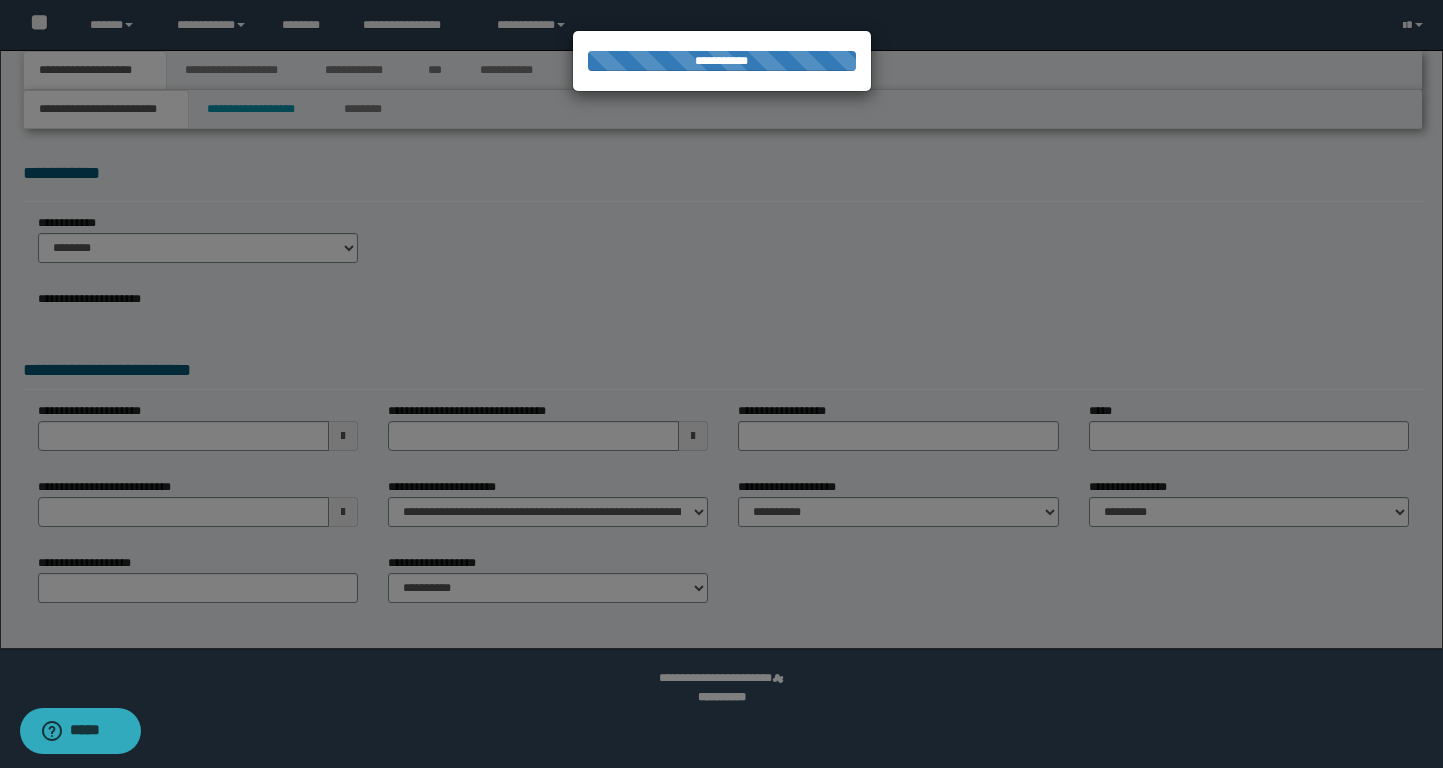 select on "*" 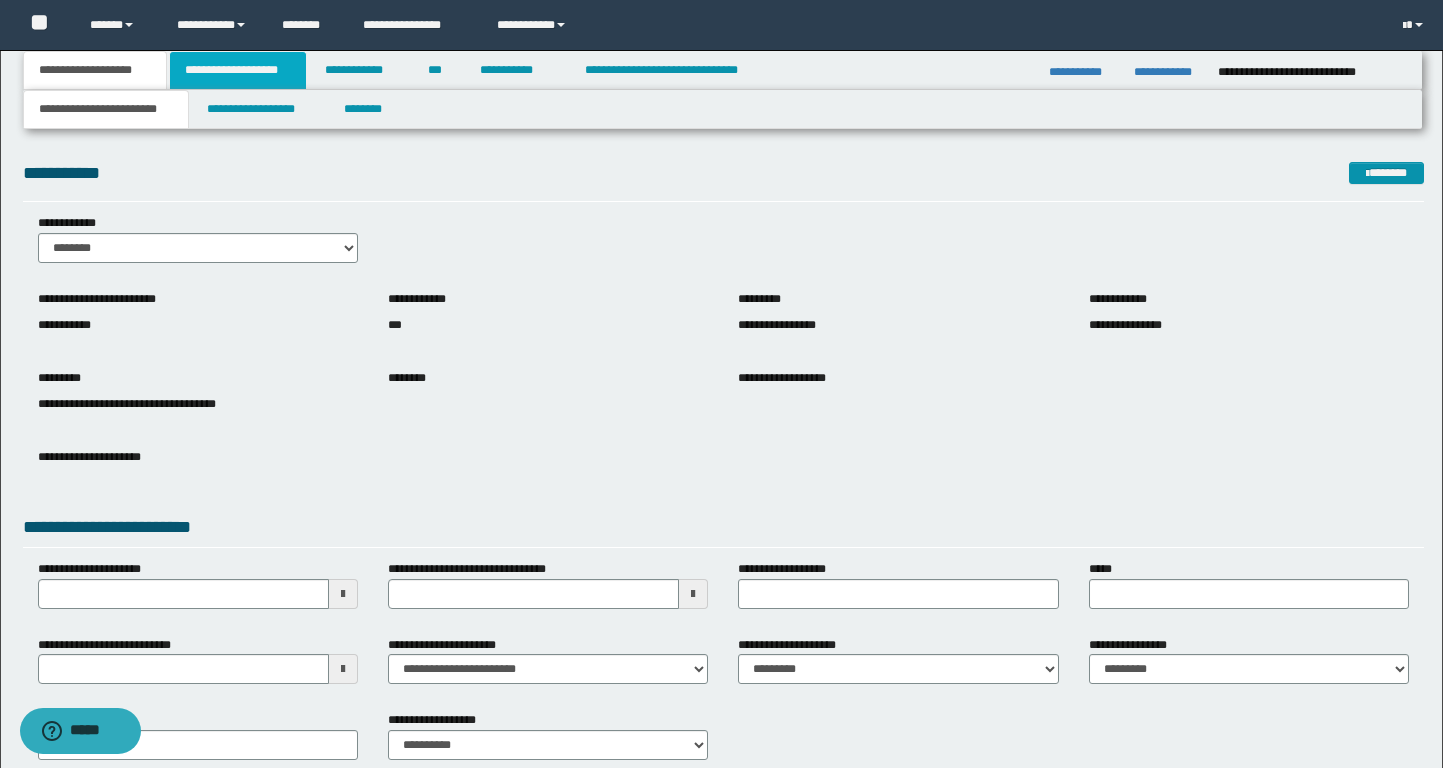 click on "**********" at bounding box center (238, 70) 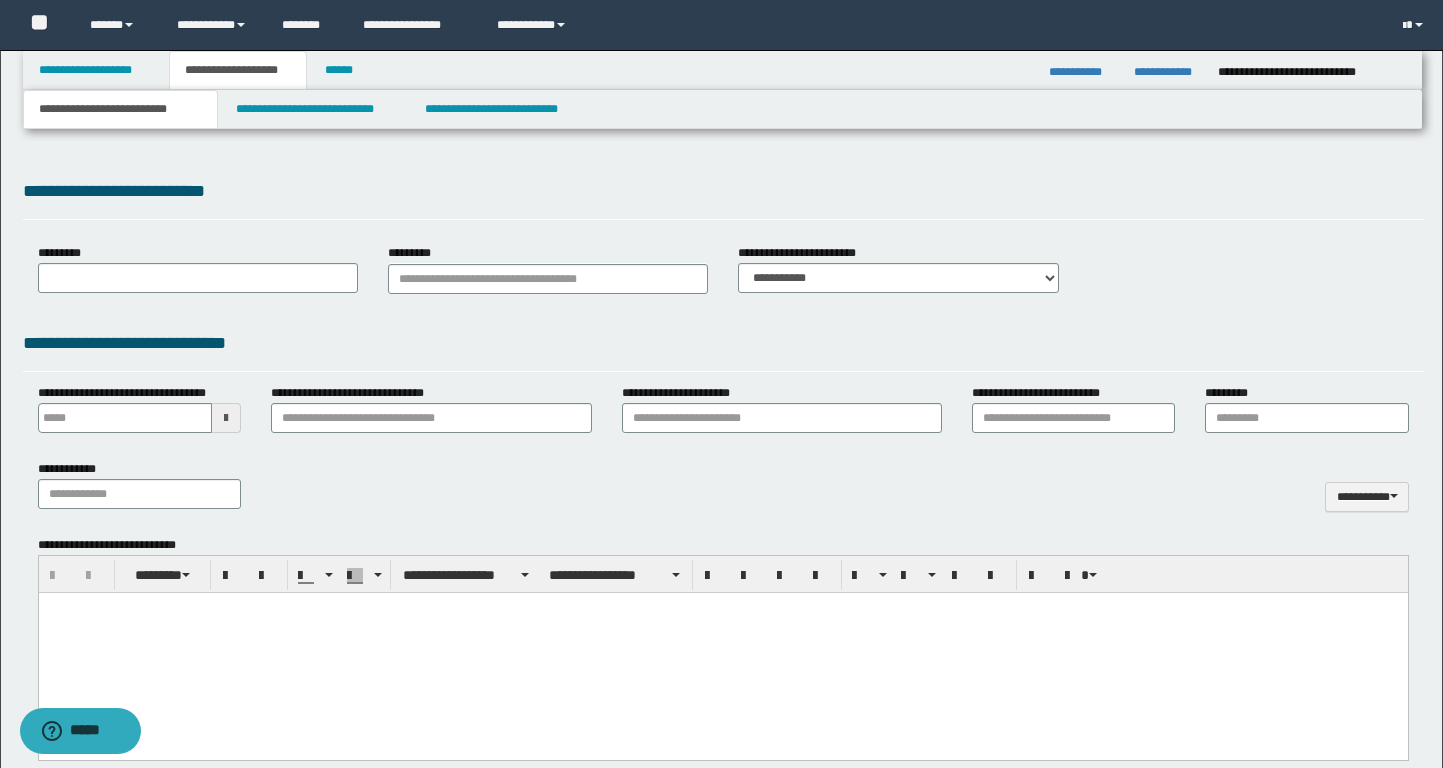 type 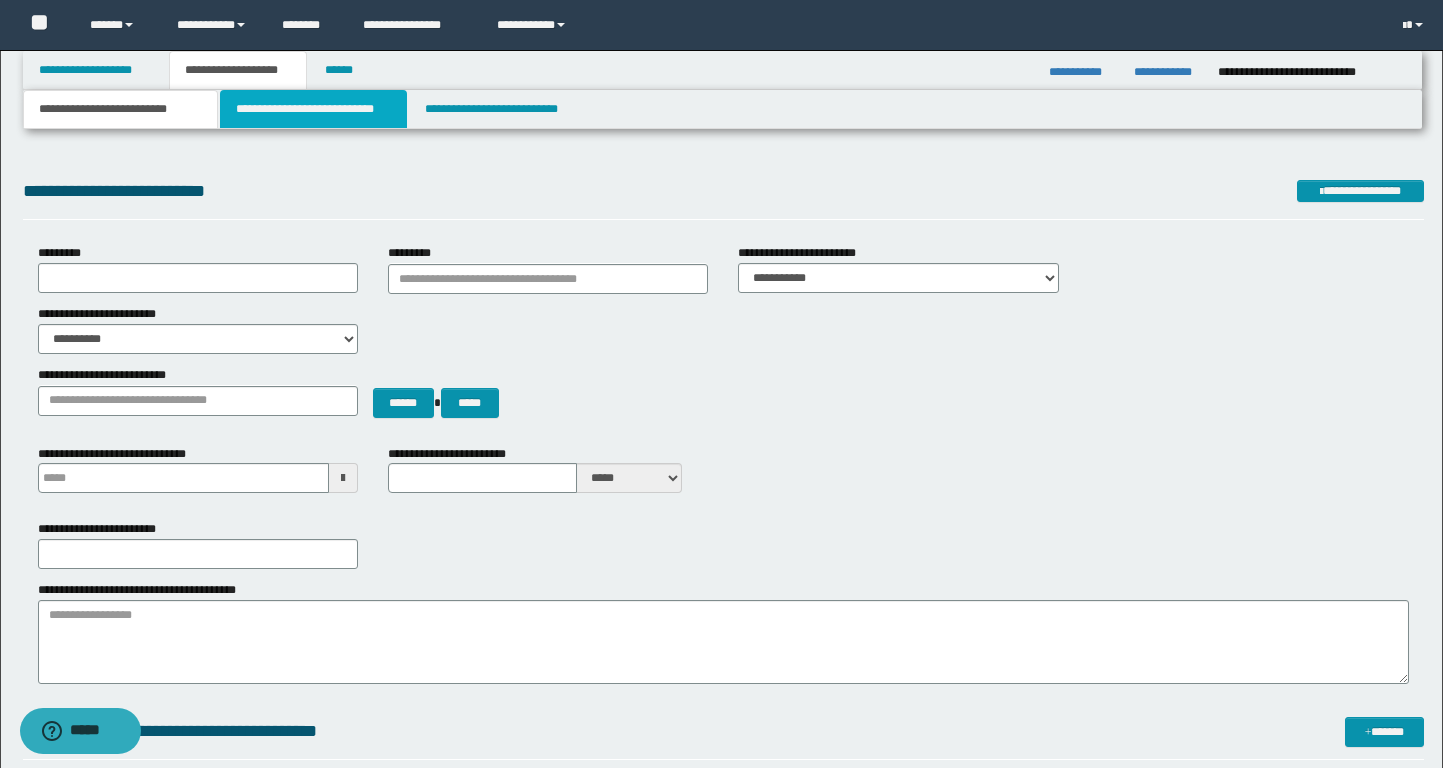 click on "**********" at bounding box center [314, 109] 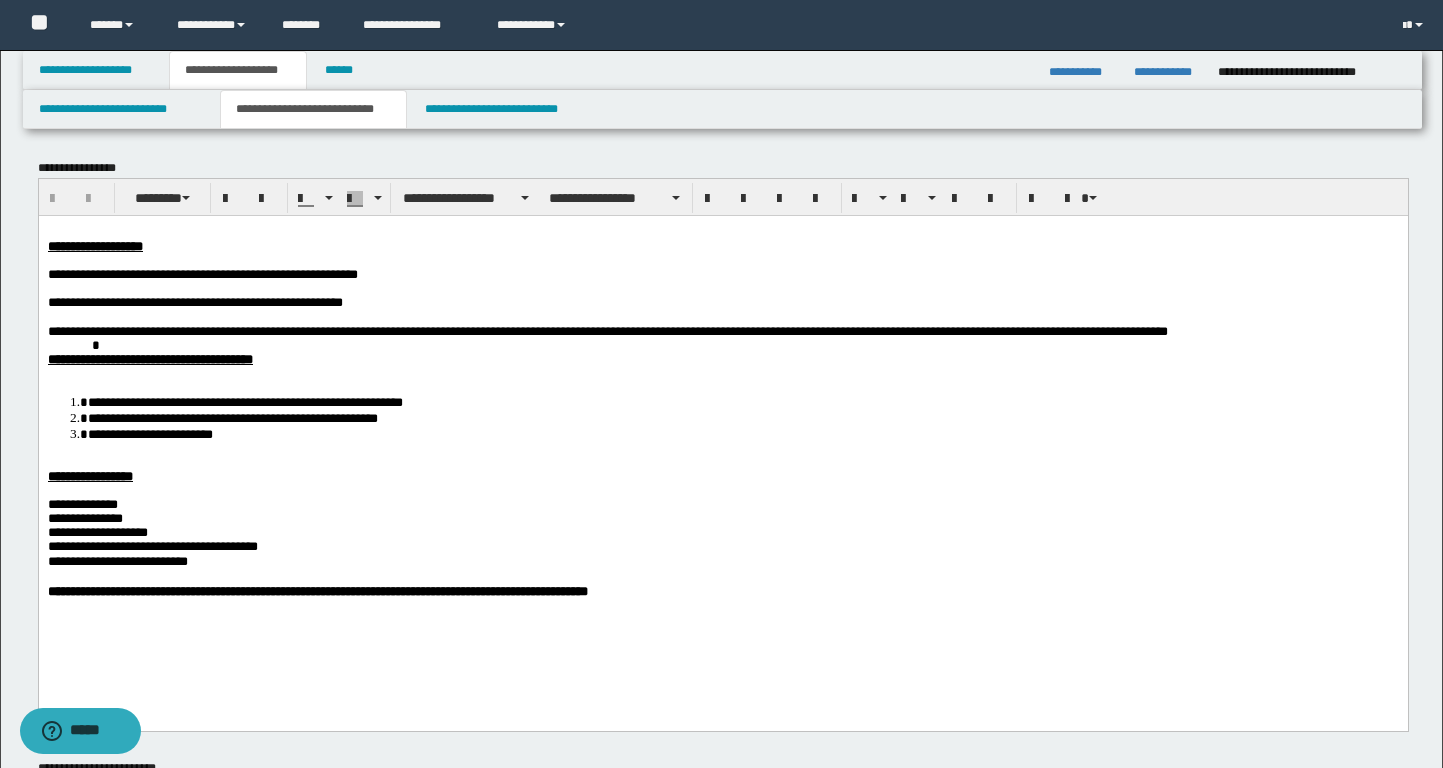 scroll, scrollTop: 0, scrollLeft: 0, axis: both 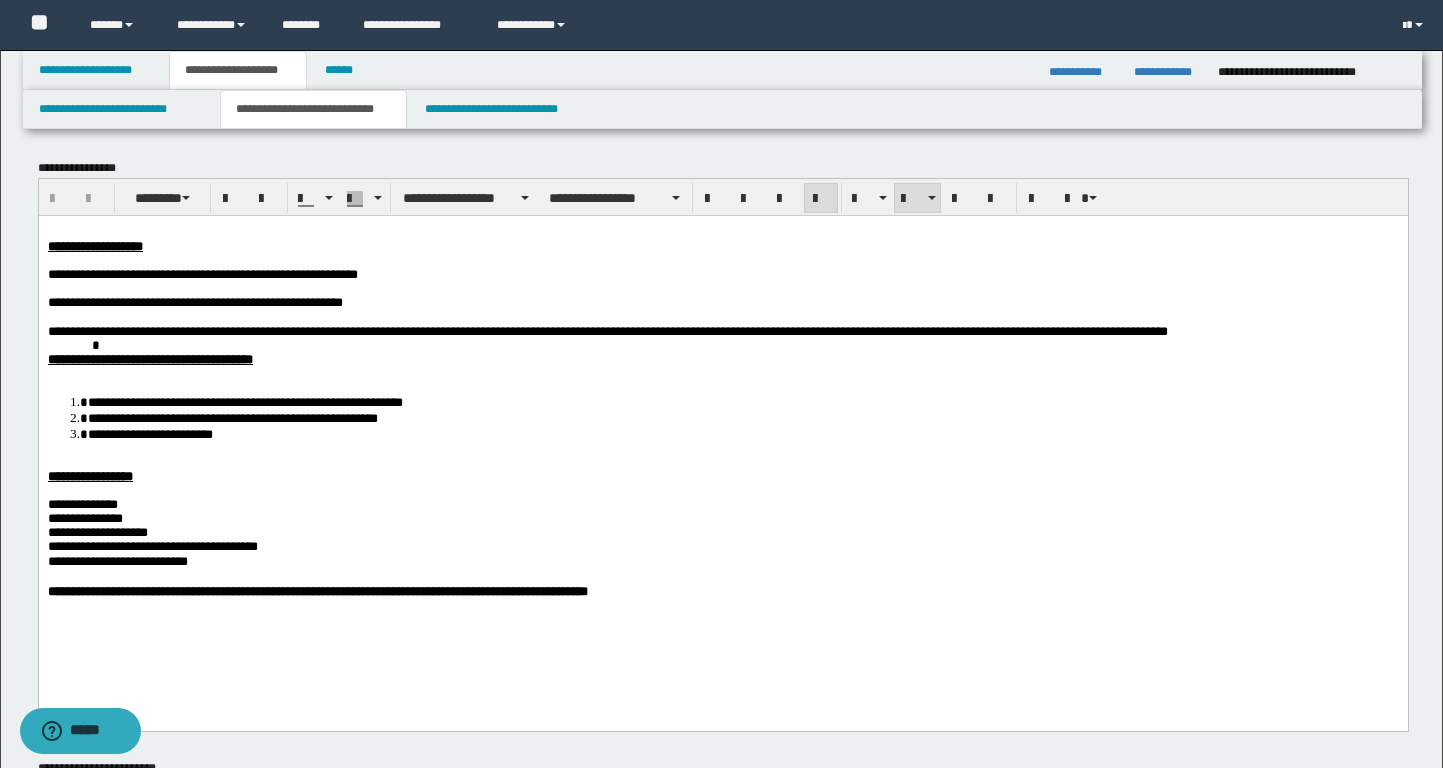 click on "**********" at bounding box center (742, 433) 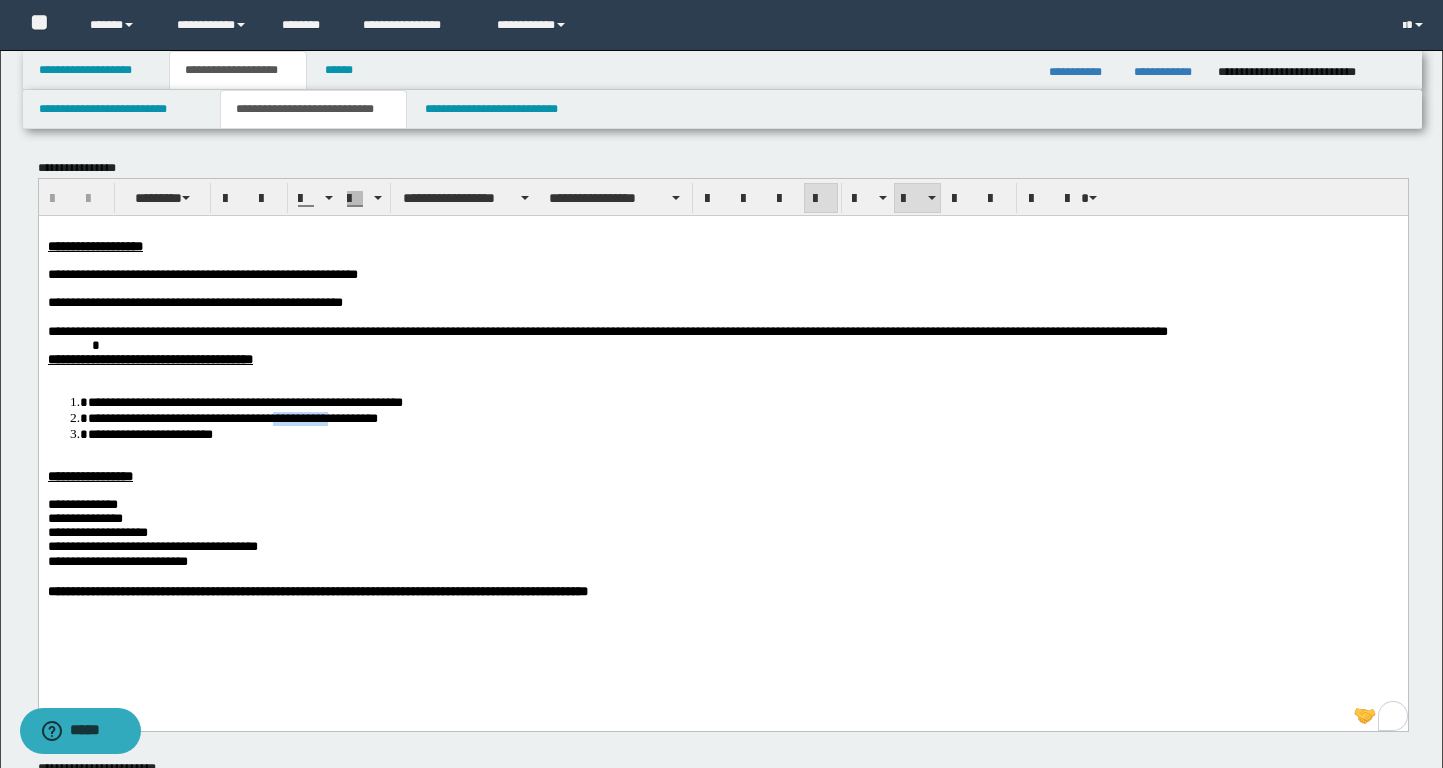 drag, startPoint x: 305, startPoint y: 430, endPoint x: 372, endPoint y: 432, distance: 67.02985 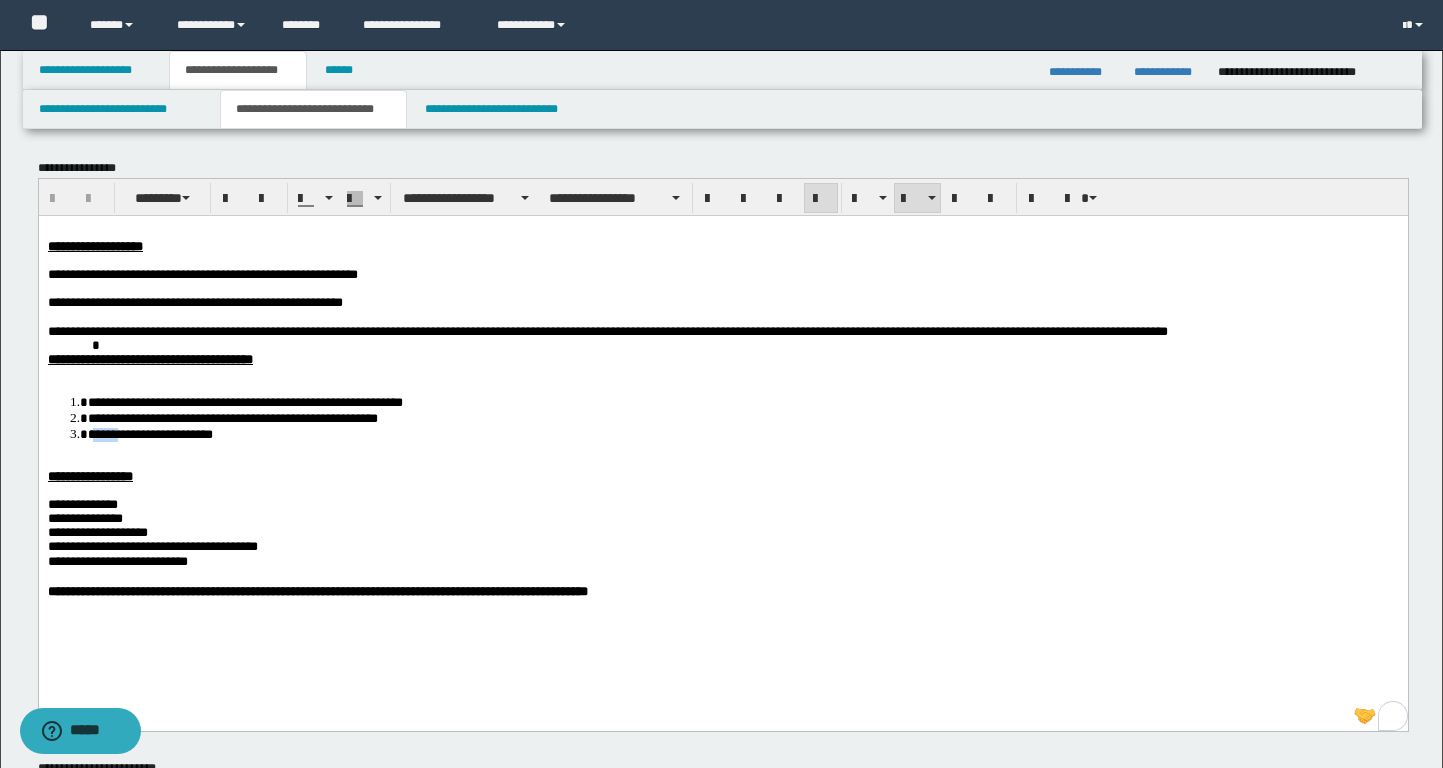 drag, startPoint x: 92, startPoint y: 447, endPoint x: 125, endPoint y: 447, distance: 33 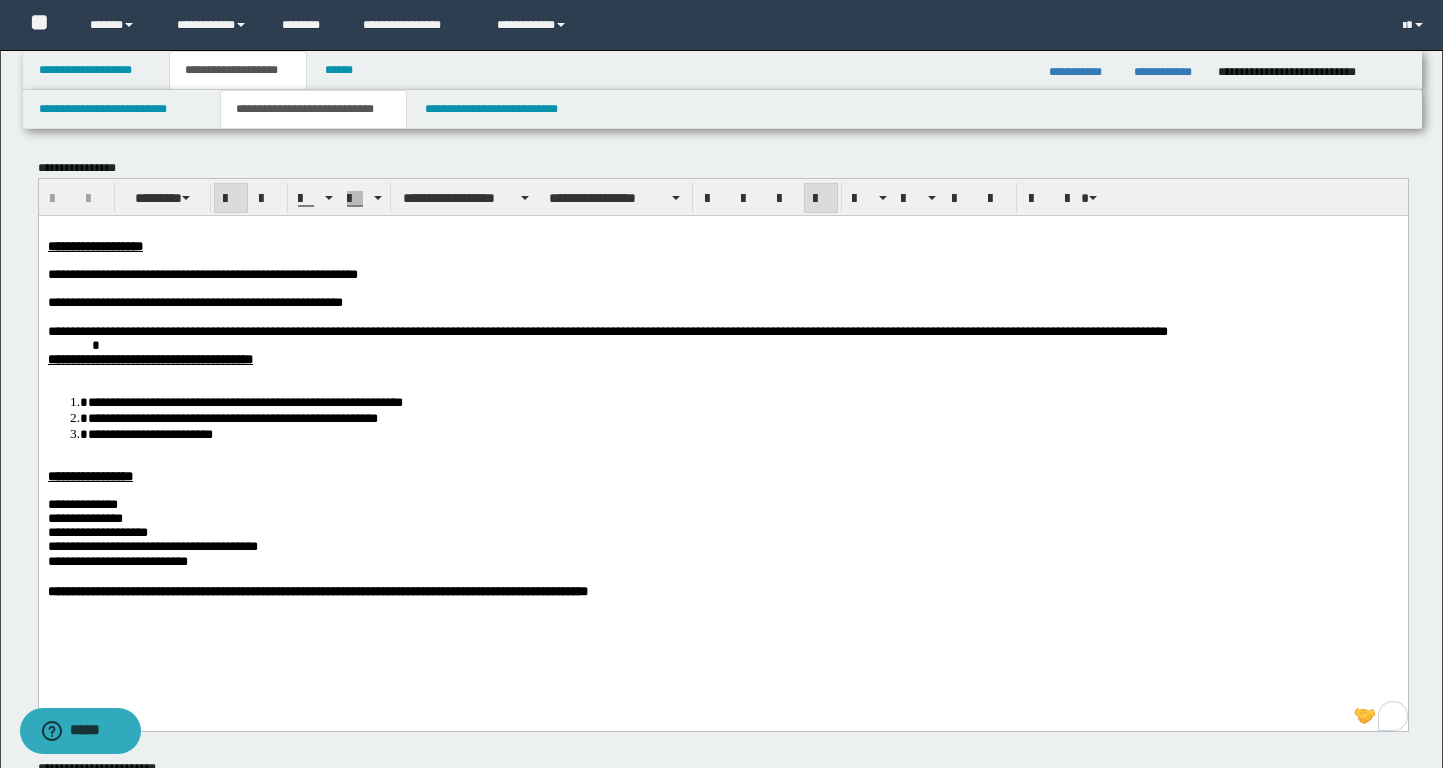 click at bounding box center (722, 490) 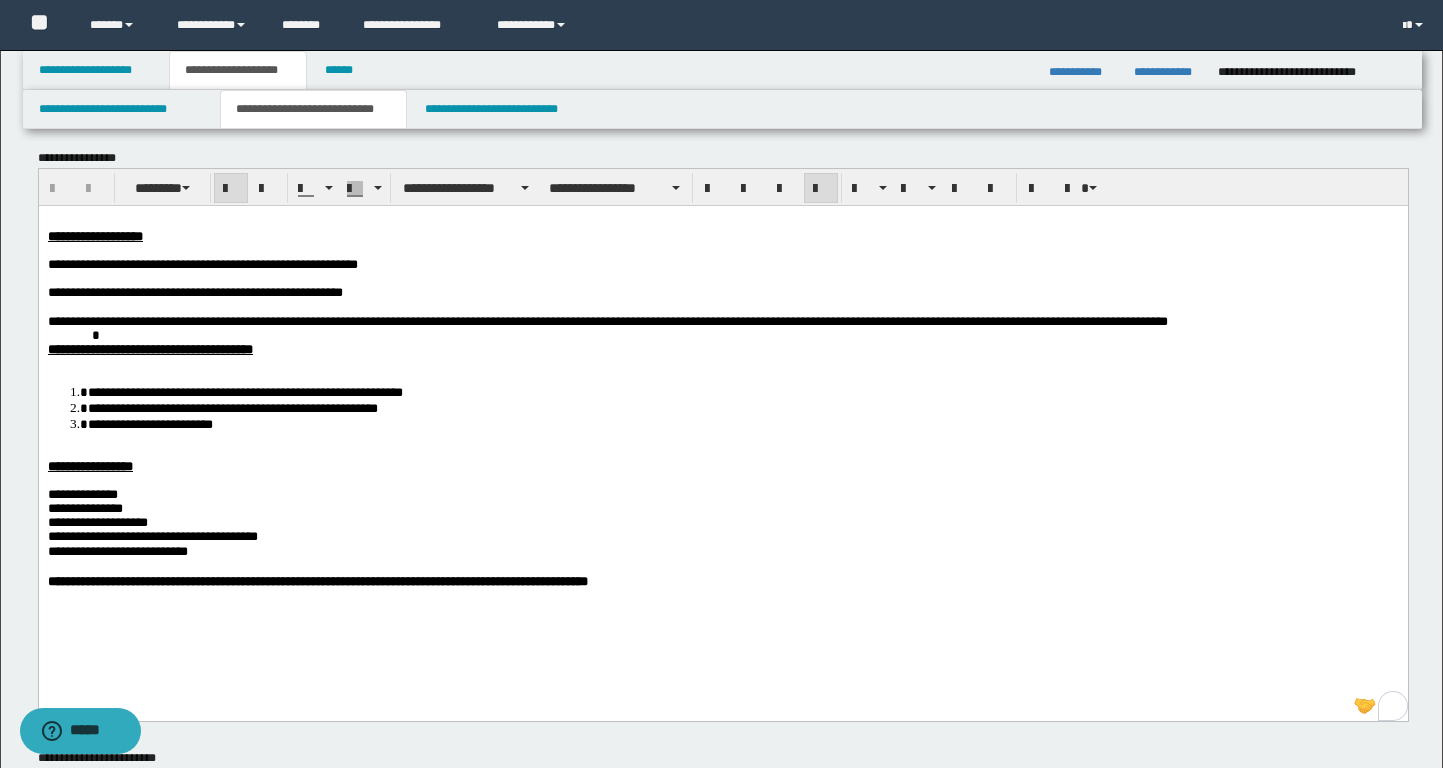 scroll, scrollTop: 7, scrollLeft: 0, axis: vertical 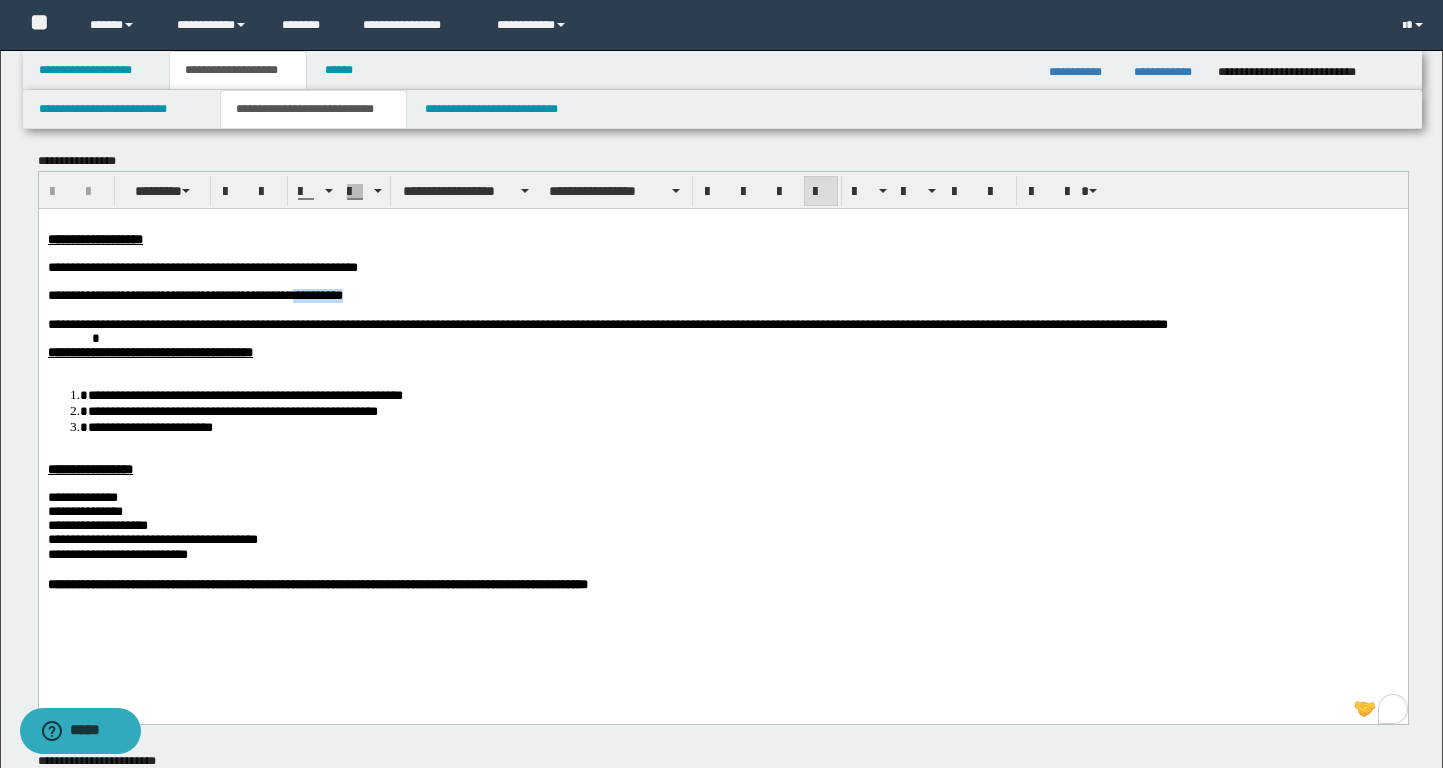 drag, startPoint x: 347, startPoint y: 299, endPoint x: 415, endPoint y: 299, distance: 68 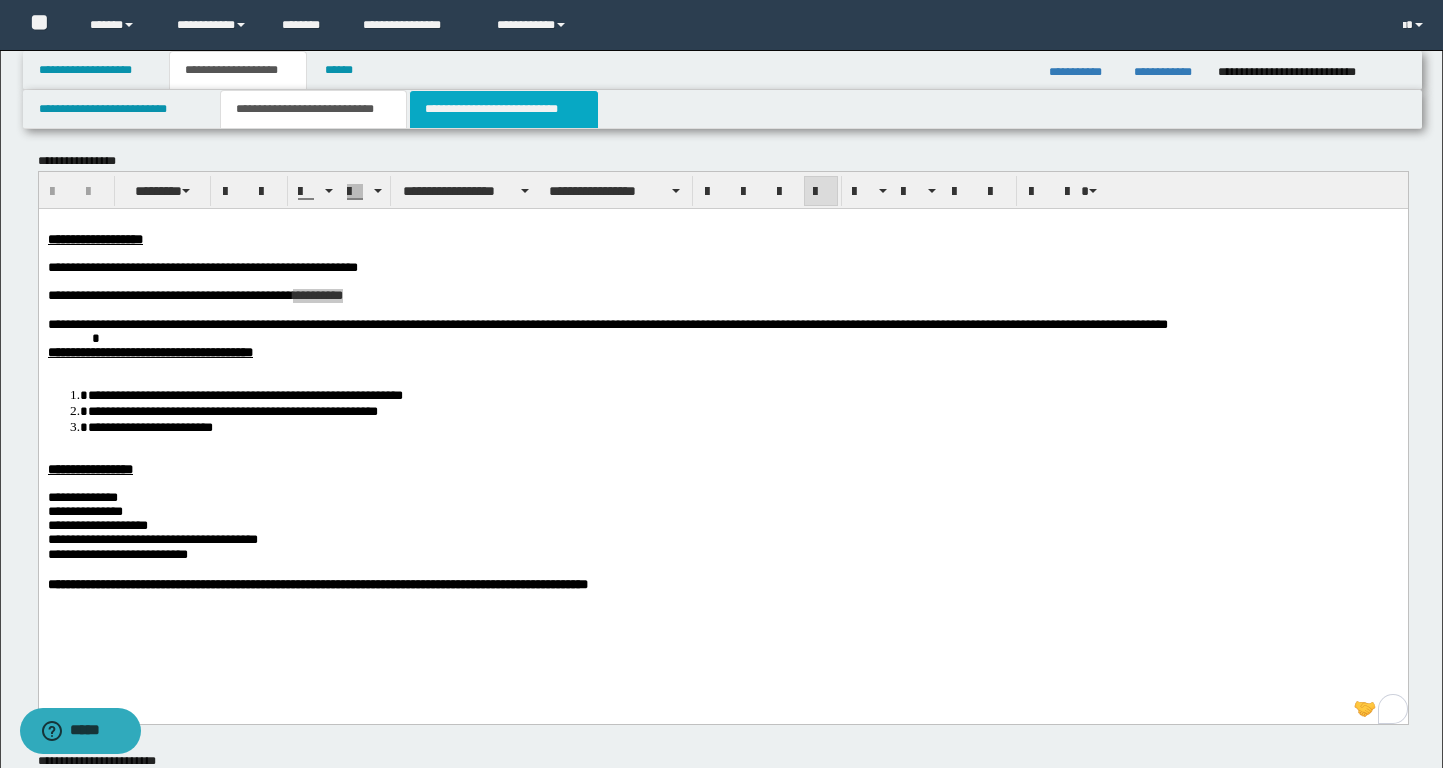 click on "**********" at bounding box center (504, 109) 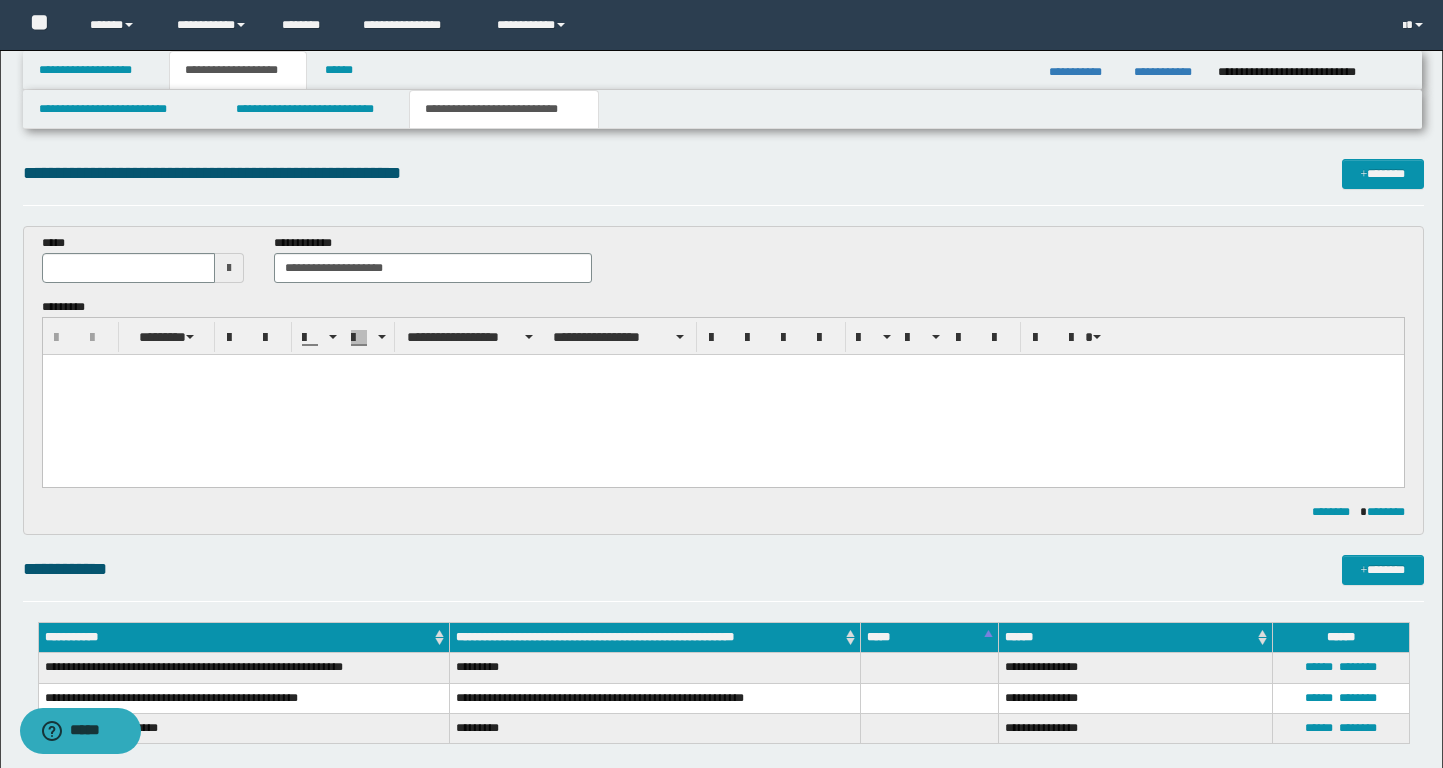 scroll, scrollTop: 654, scrollLeft: 0, axis: vertical 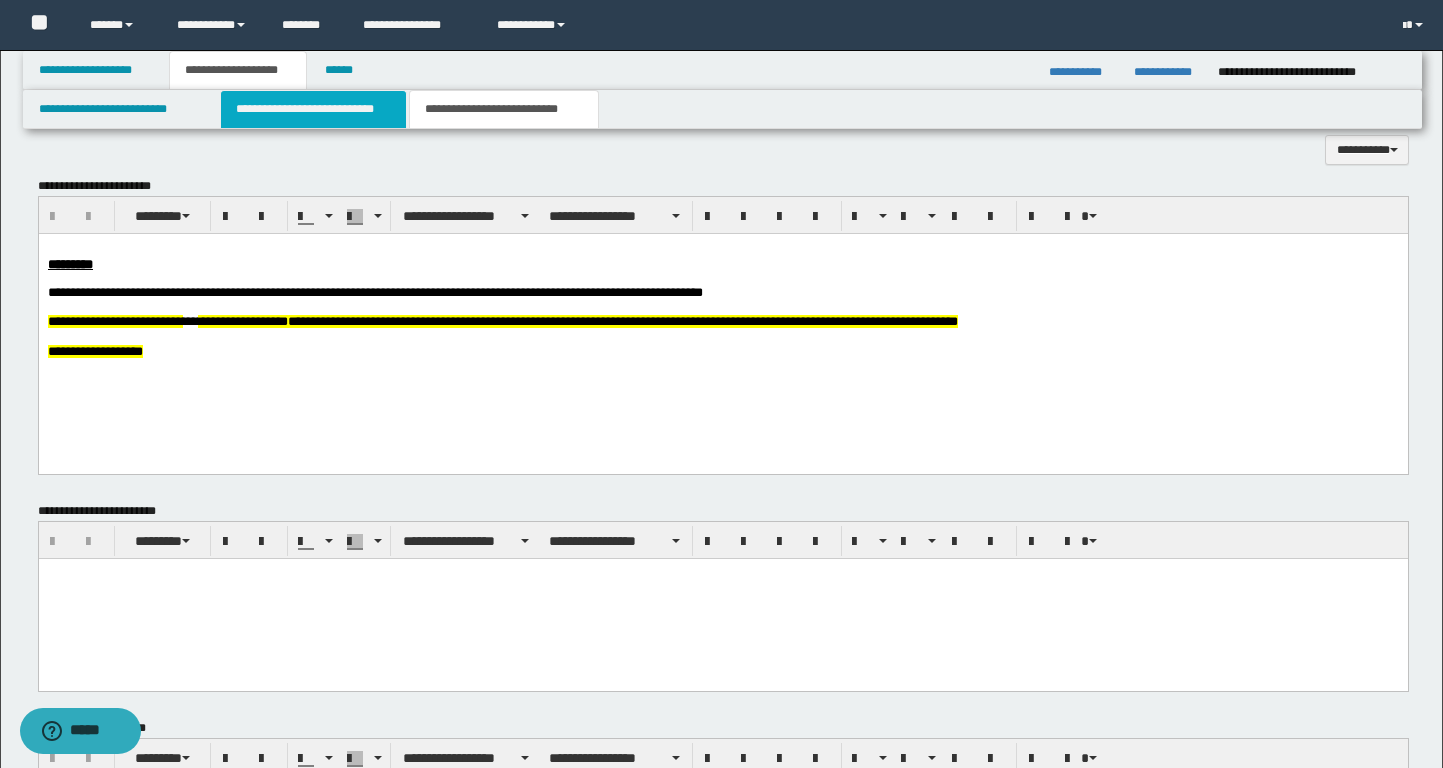 click on "**********" at bounding box center [314, 109] 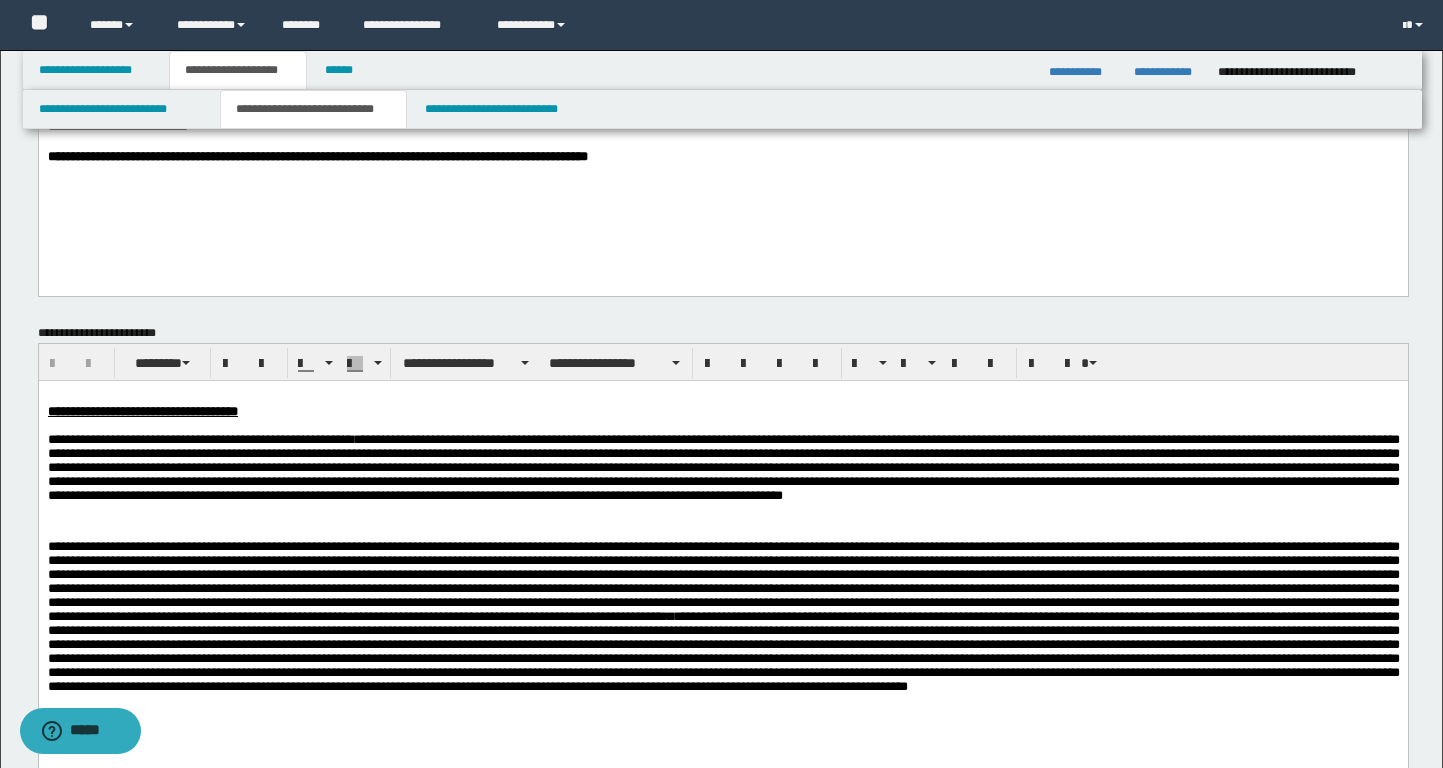 scroll, scrollTop: 0, scrollLeft: 0, axis: both 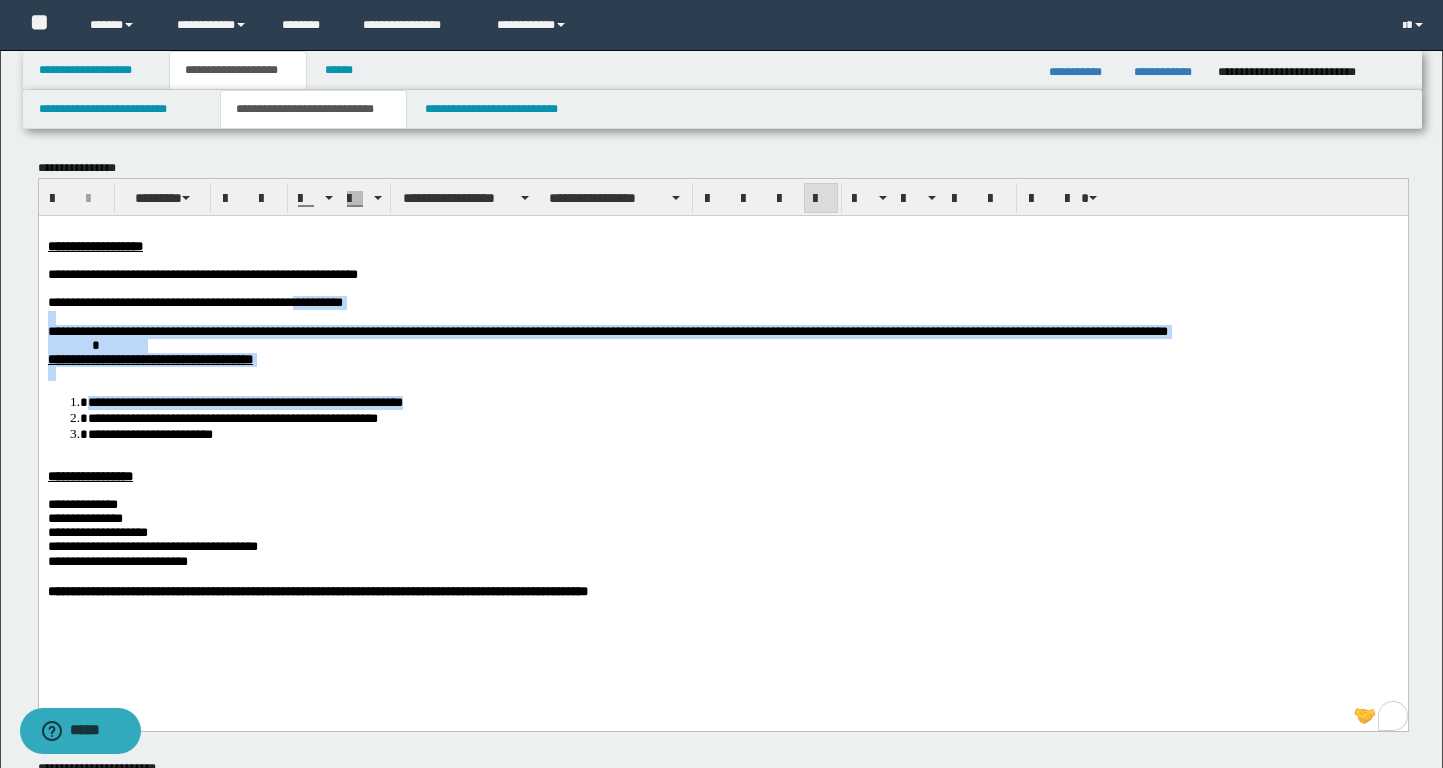 click on "**********" at bounding box center [742, 401] 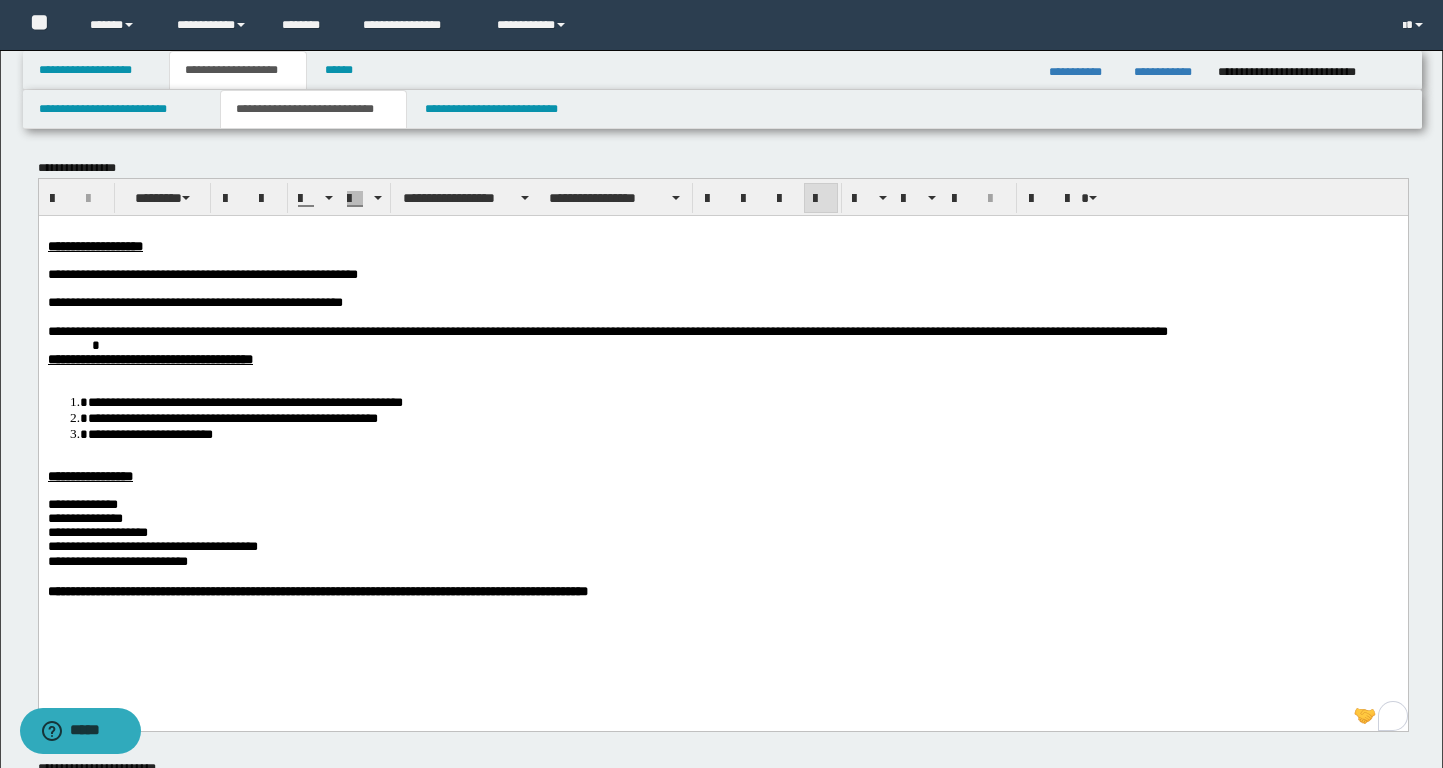 click at bounding box center (722, 490) 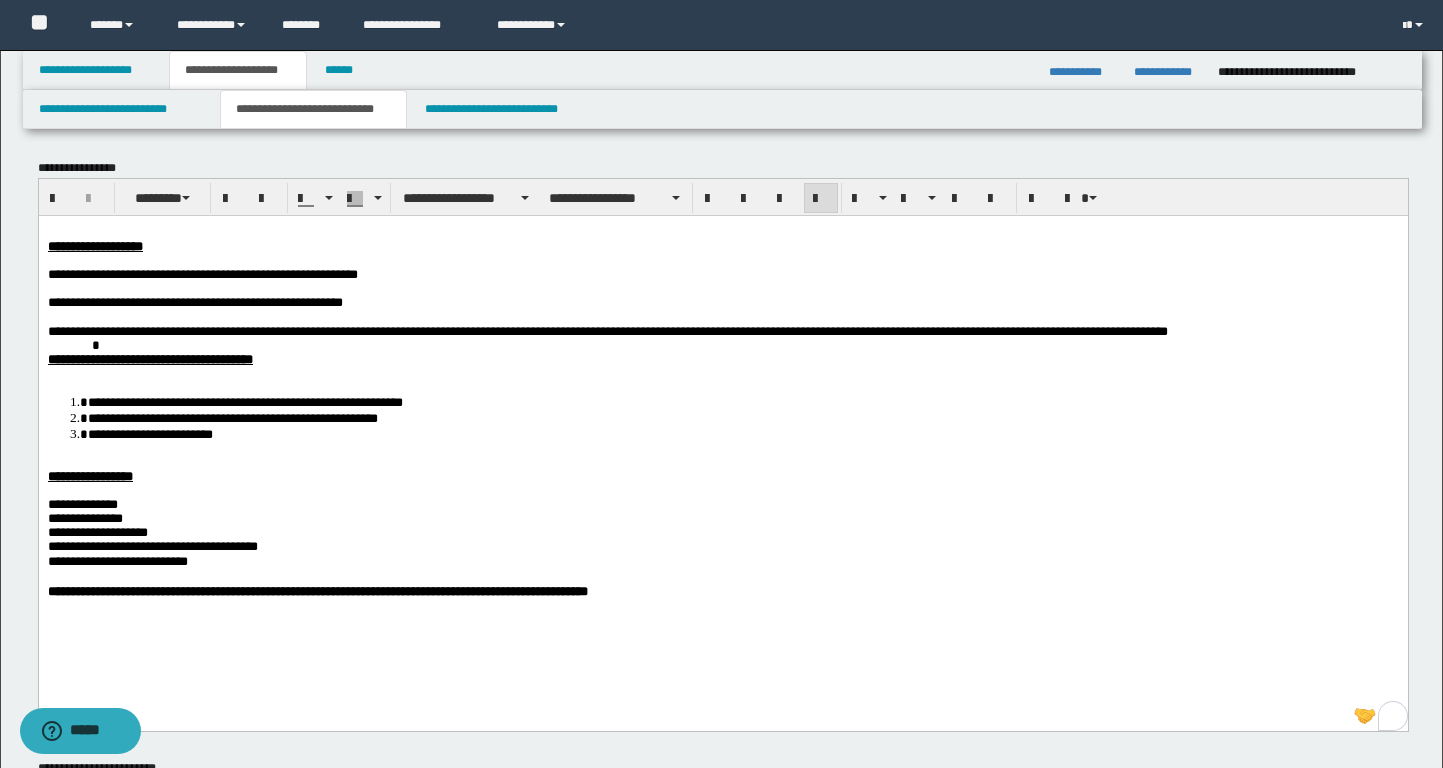 click on "**********" at bounding box center (722, 504) 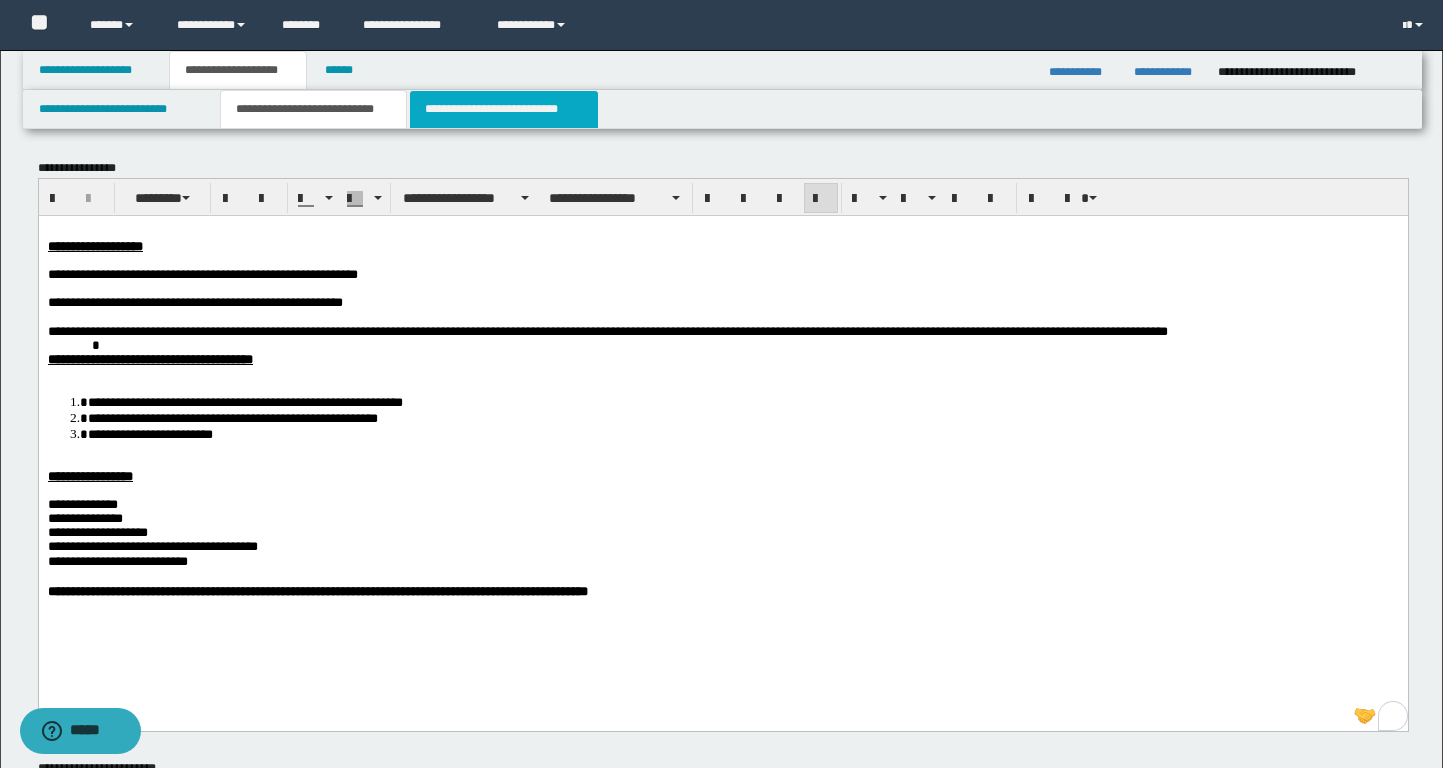click on "**********" at bounding box center [504, 109] 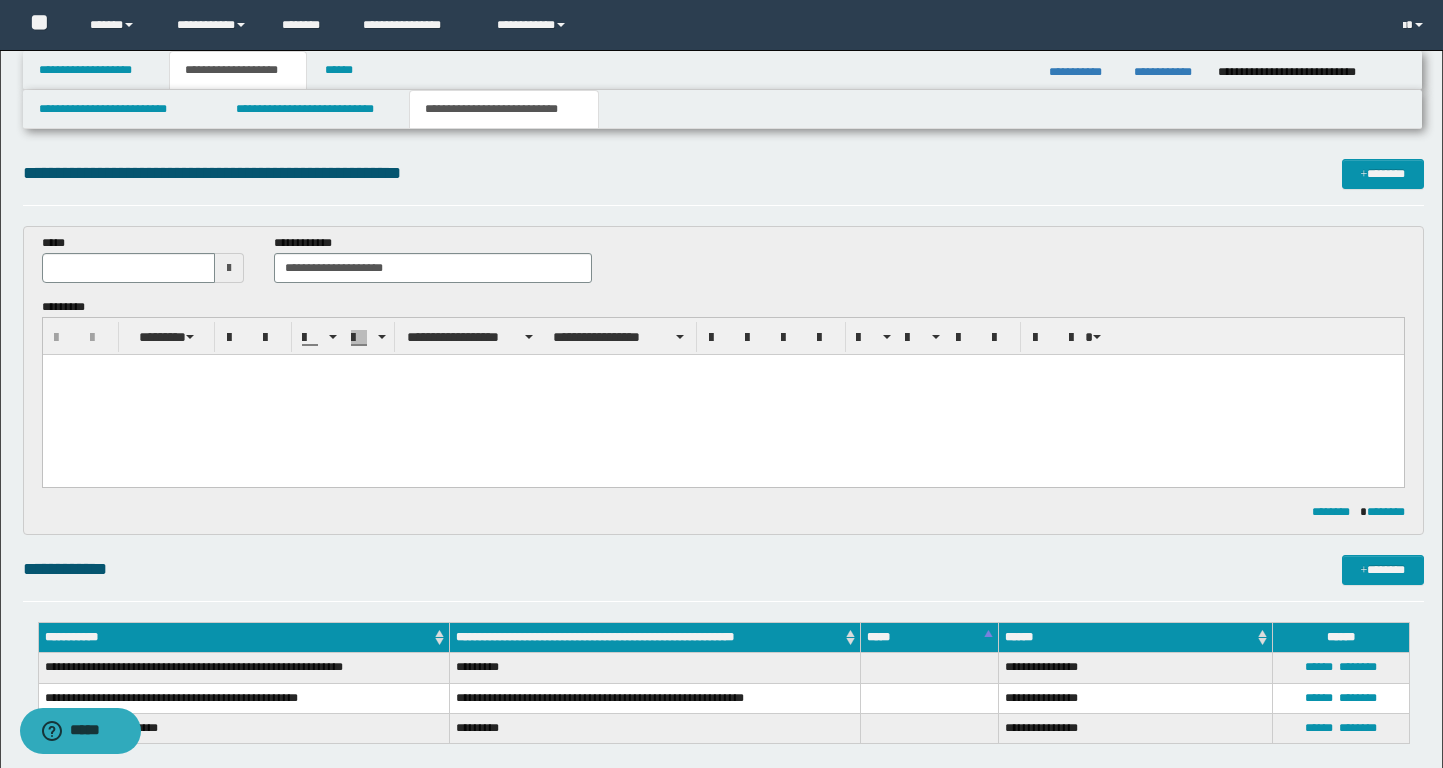 click at bounding box center [229, 268] 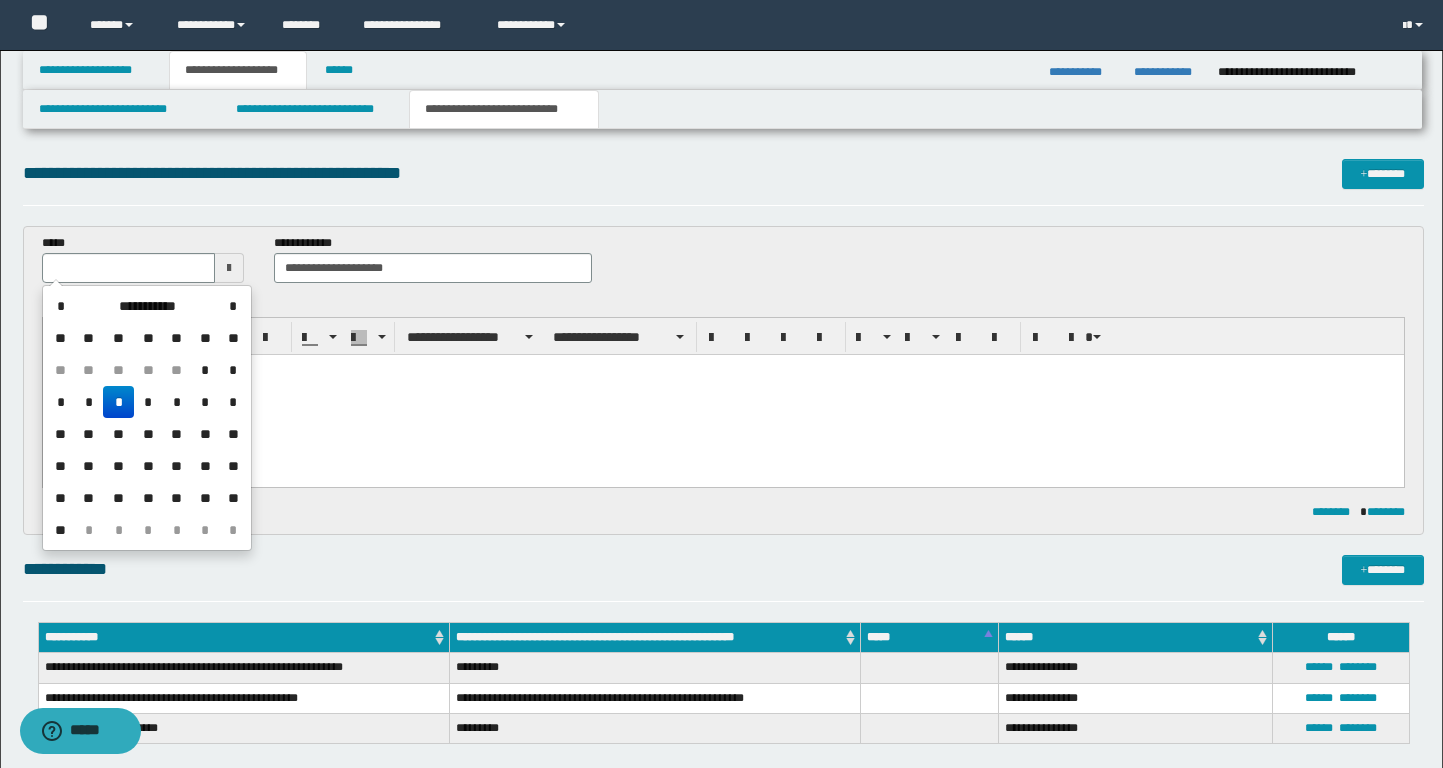 click on "*" at bounding box center (118, 402) 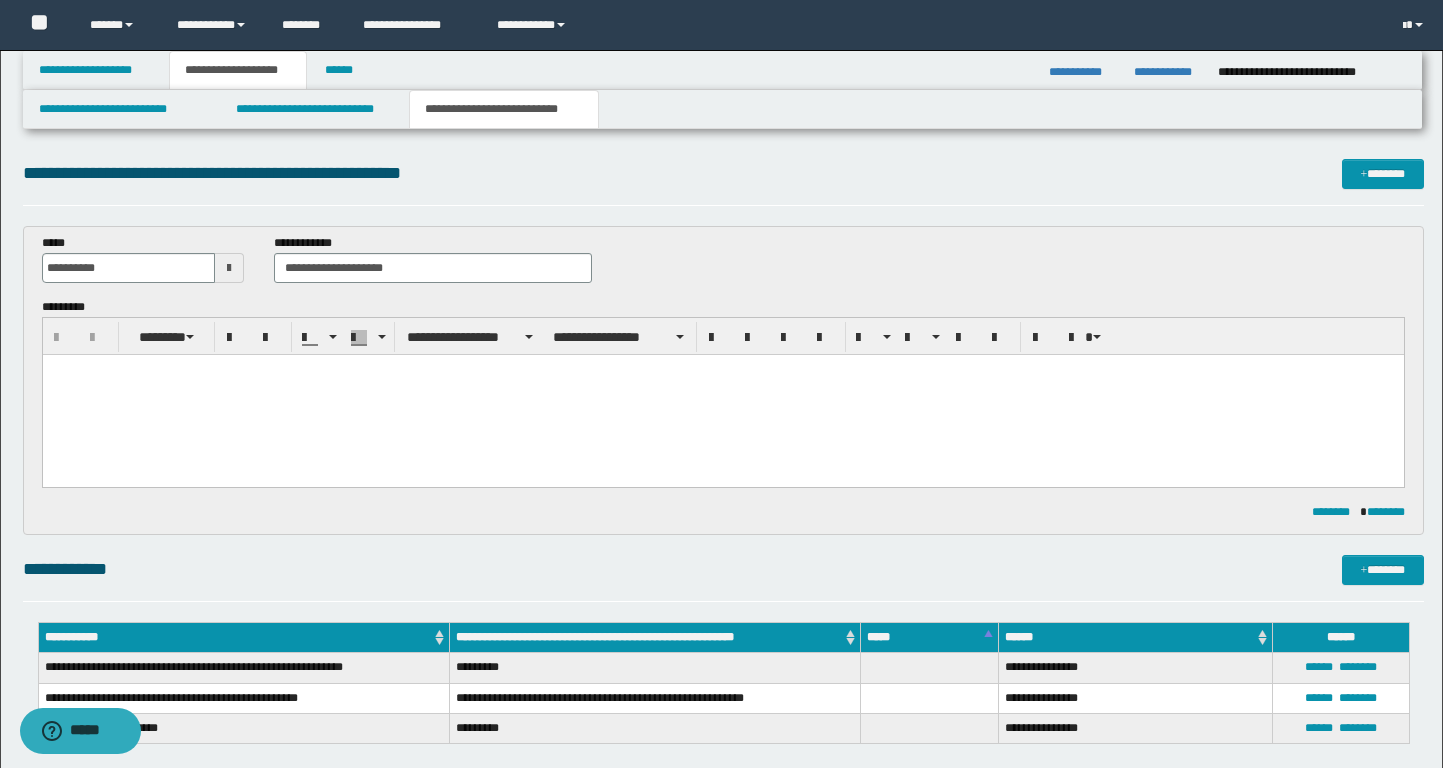 click at bounding box center (722, 395) 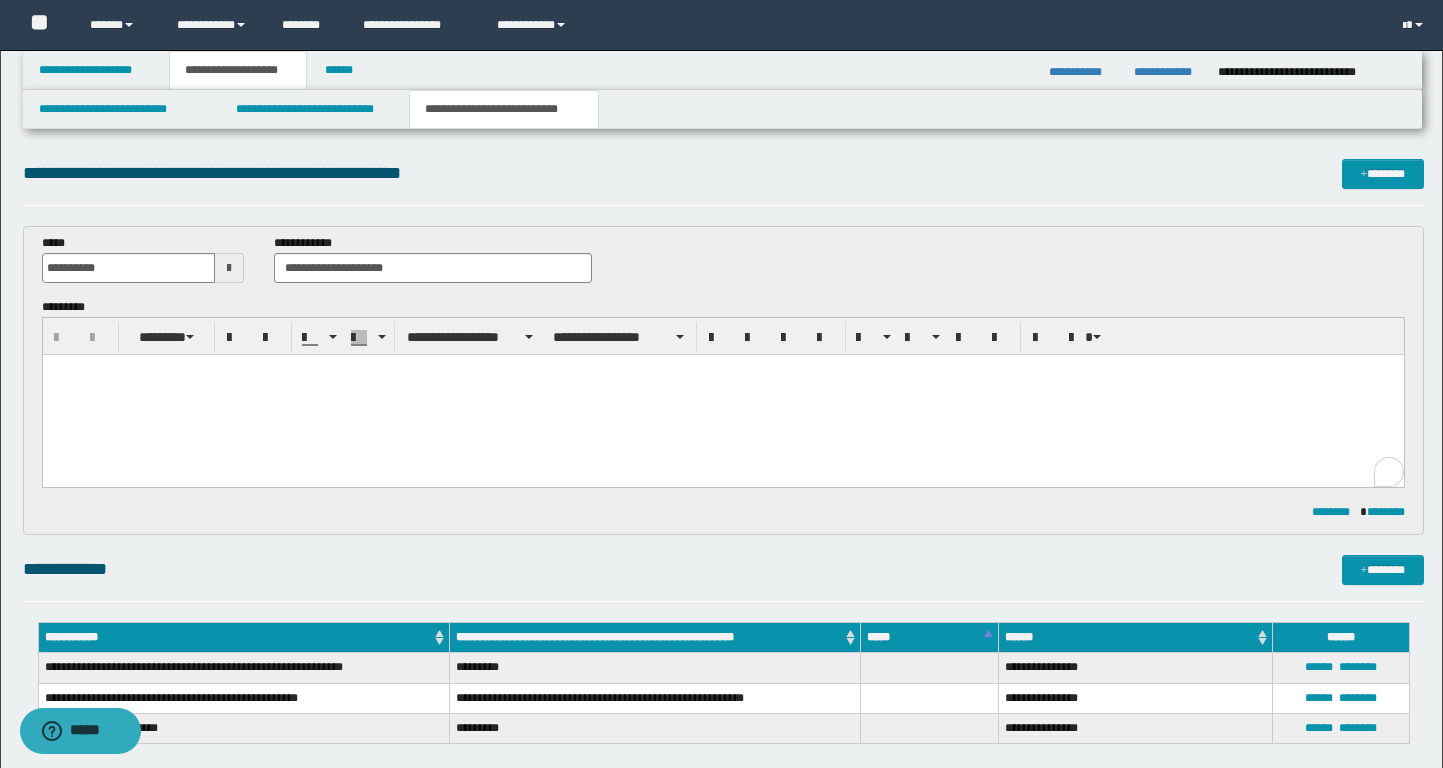 paste 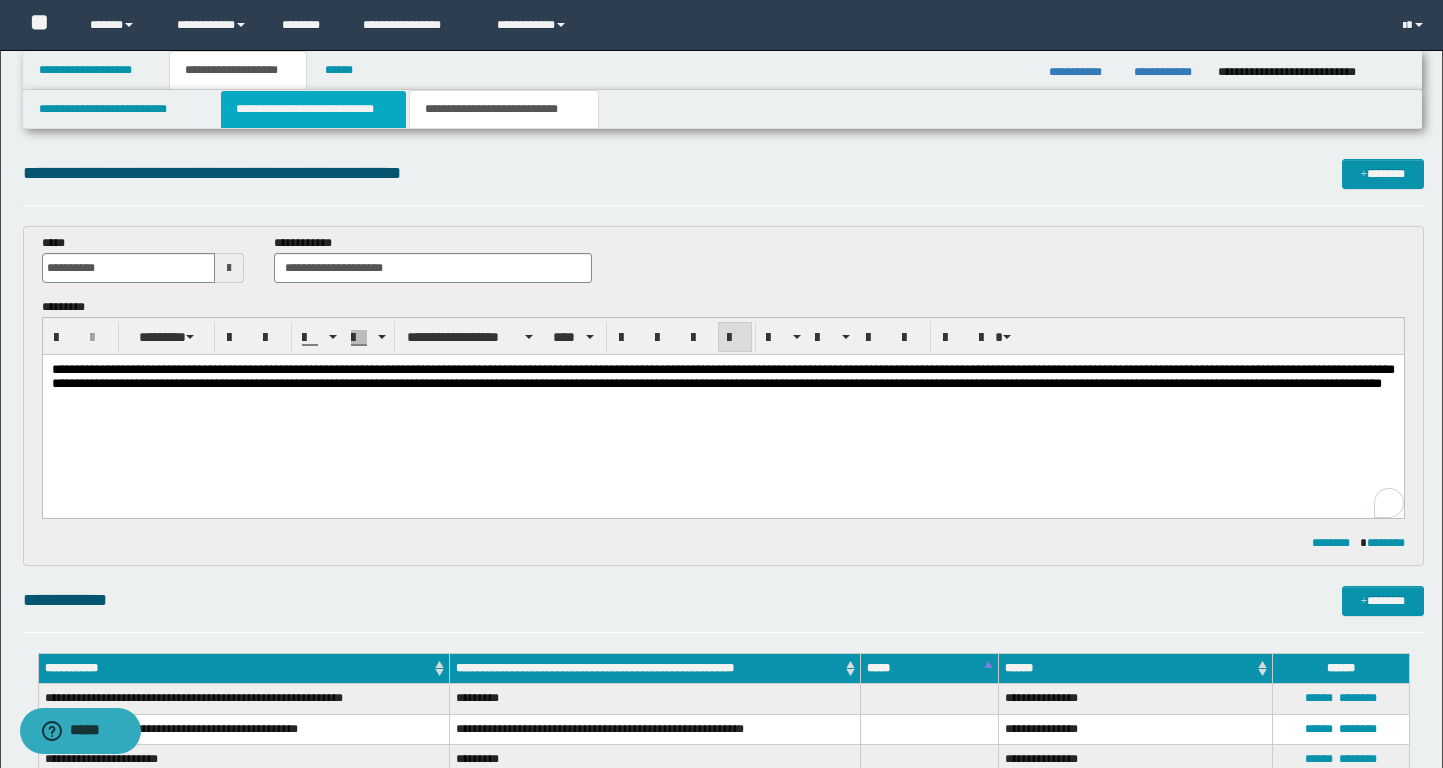 click on "**********" at bounding box center (314, 109) 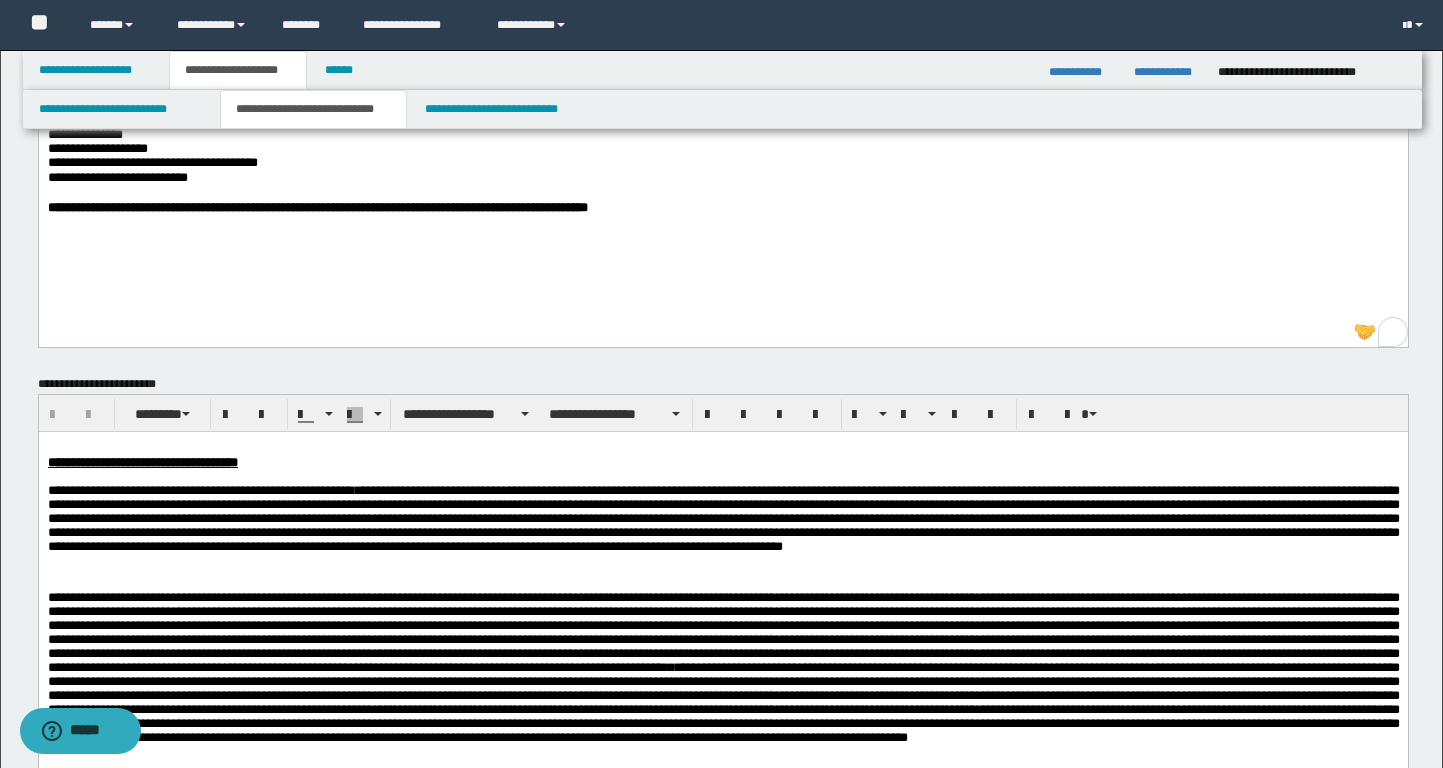 scroll, scrollTop: 410, scrollLeft: 0, axis: vertical 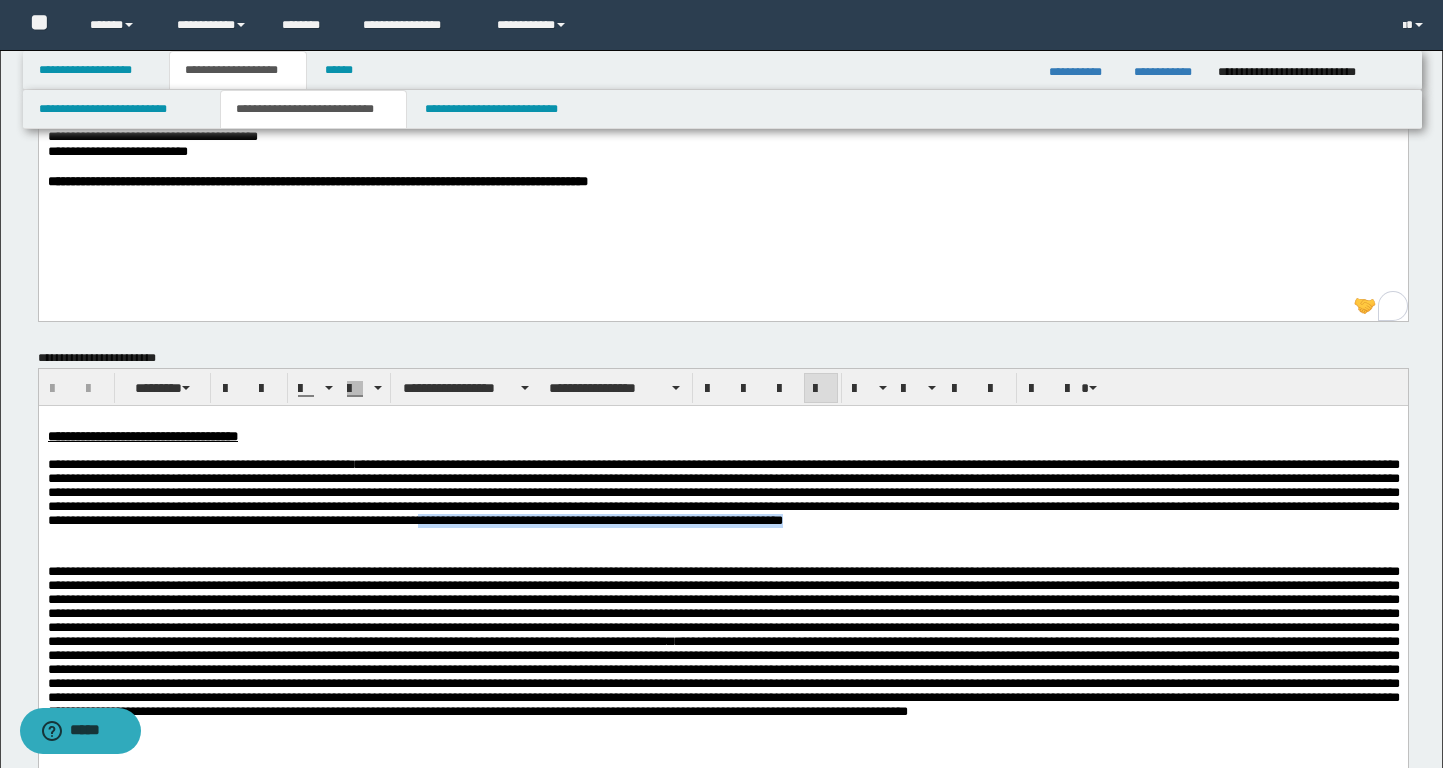 drag, startPoint x: 473, startPoint y: 544, endPoint x: 907, endPoint y: 547, distance: 434.01038 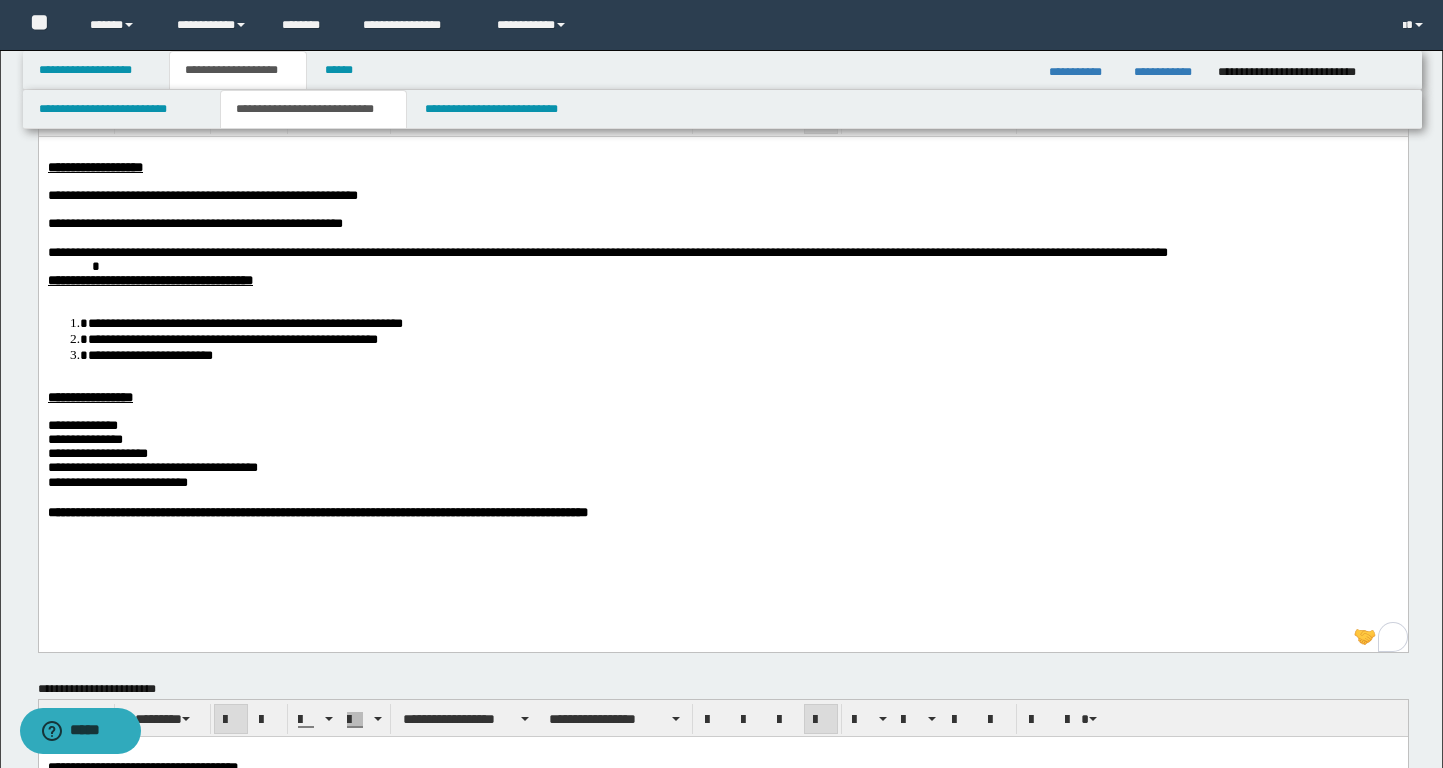 scroll, scrollTop: 0, scrollLeft: 0, axis: both 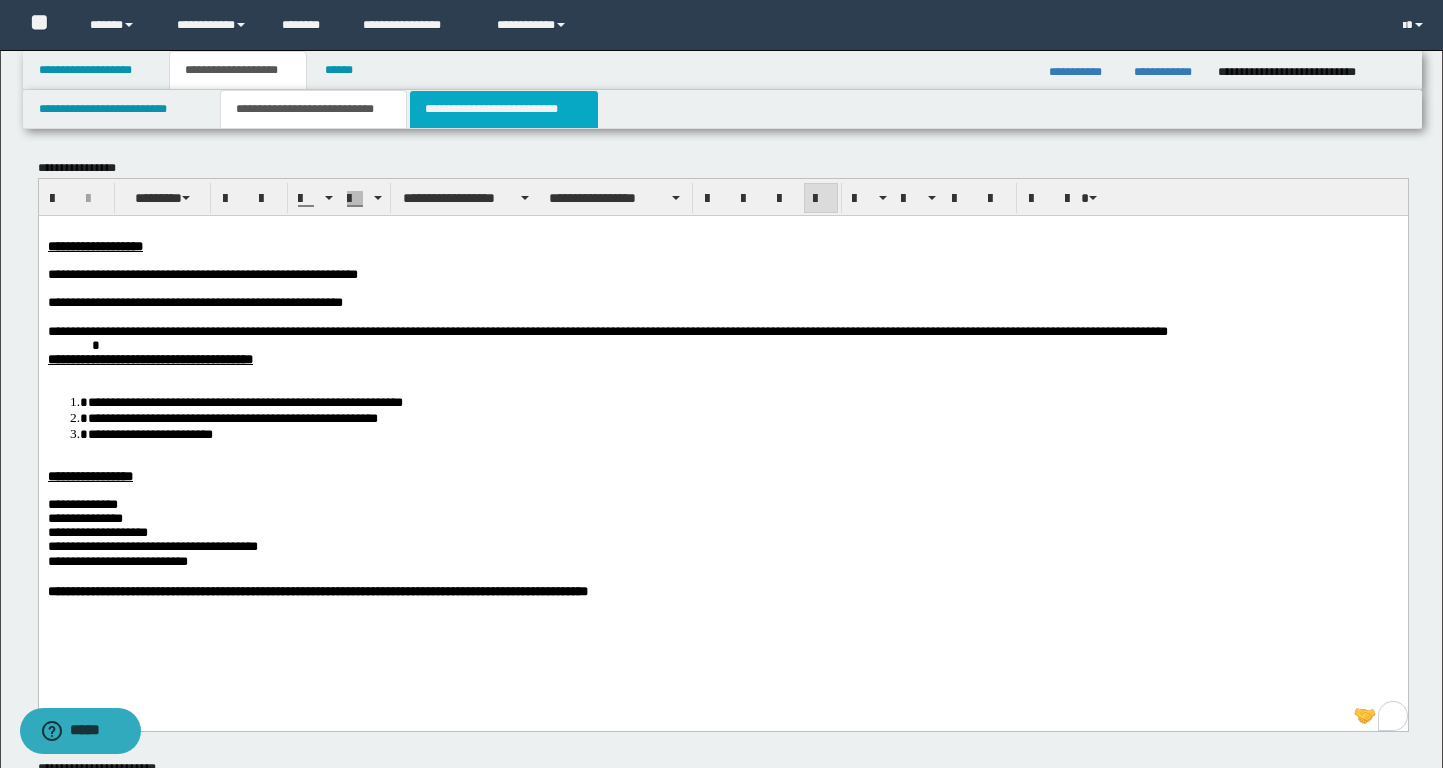 click on "**********" at bounding box center (504, 109) 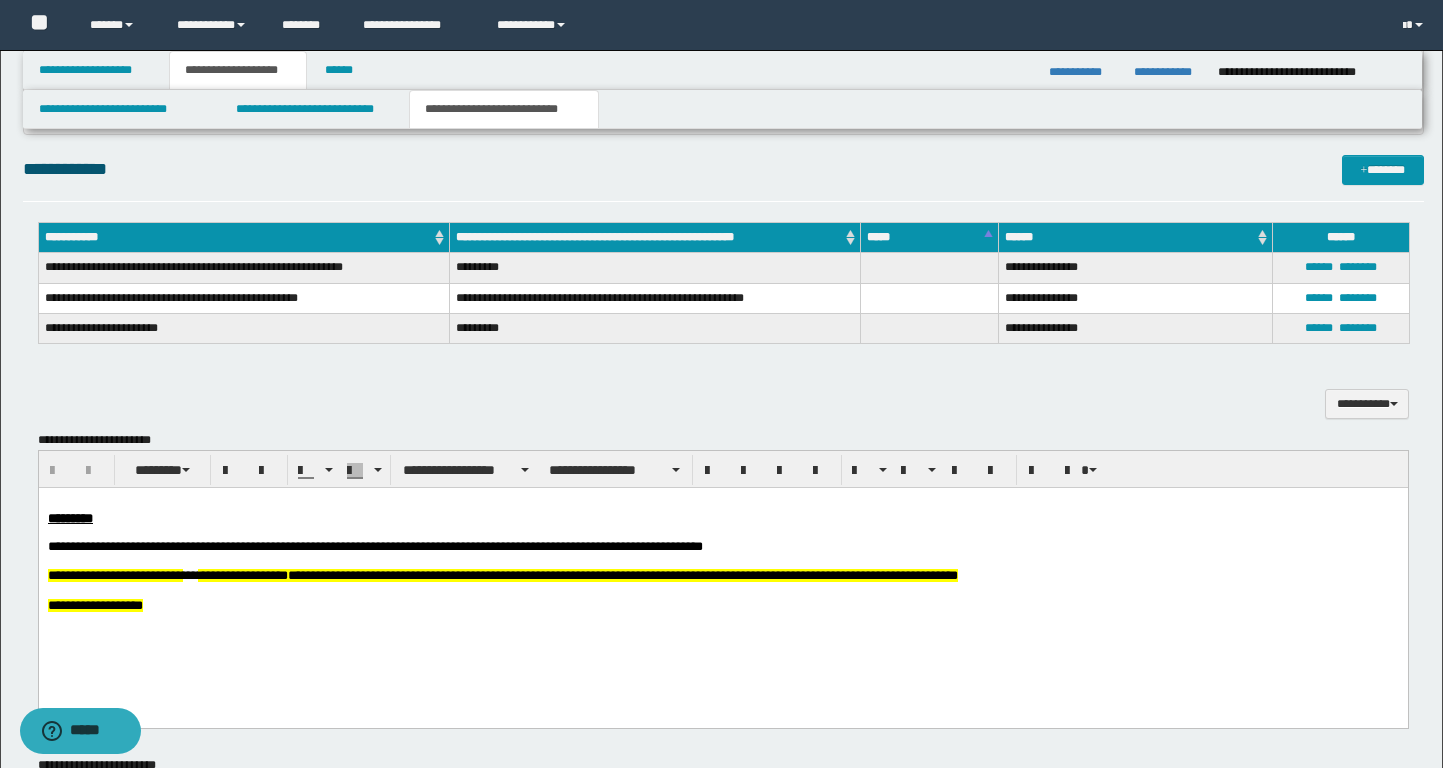 scroll, scrollTop: 443, scrollLeft: 0, axis: vertical 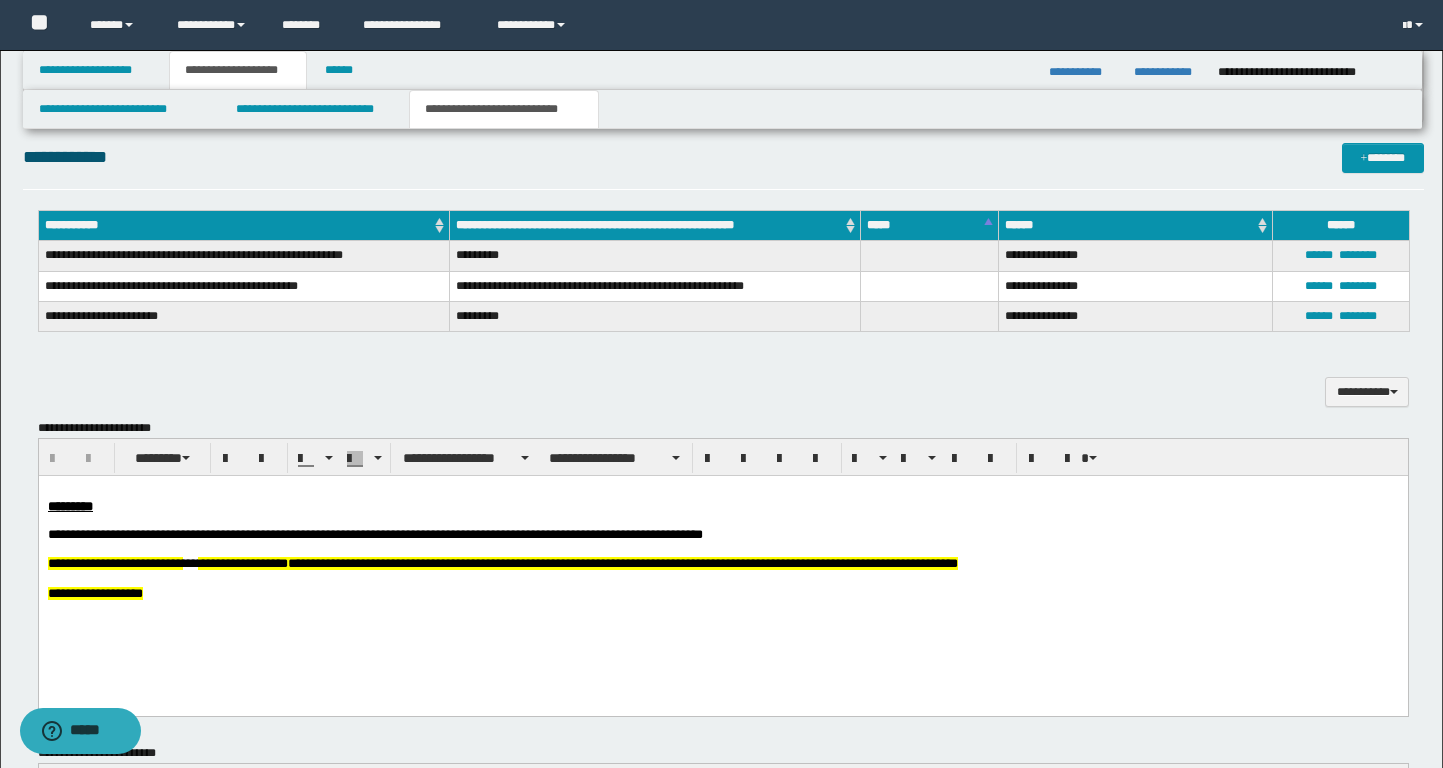 click on "**********" at bounding box center [722, 567] 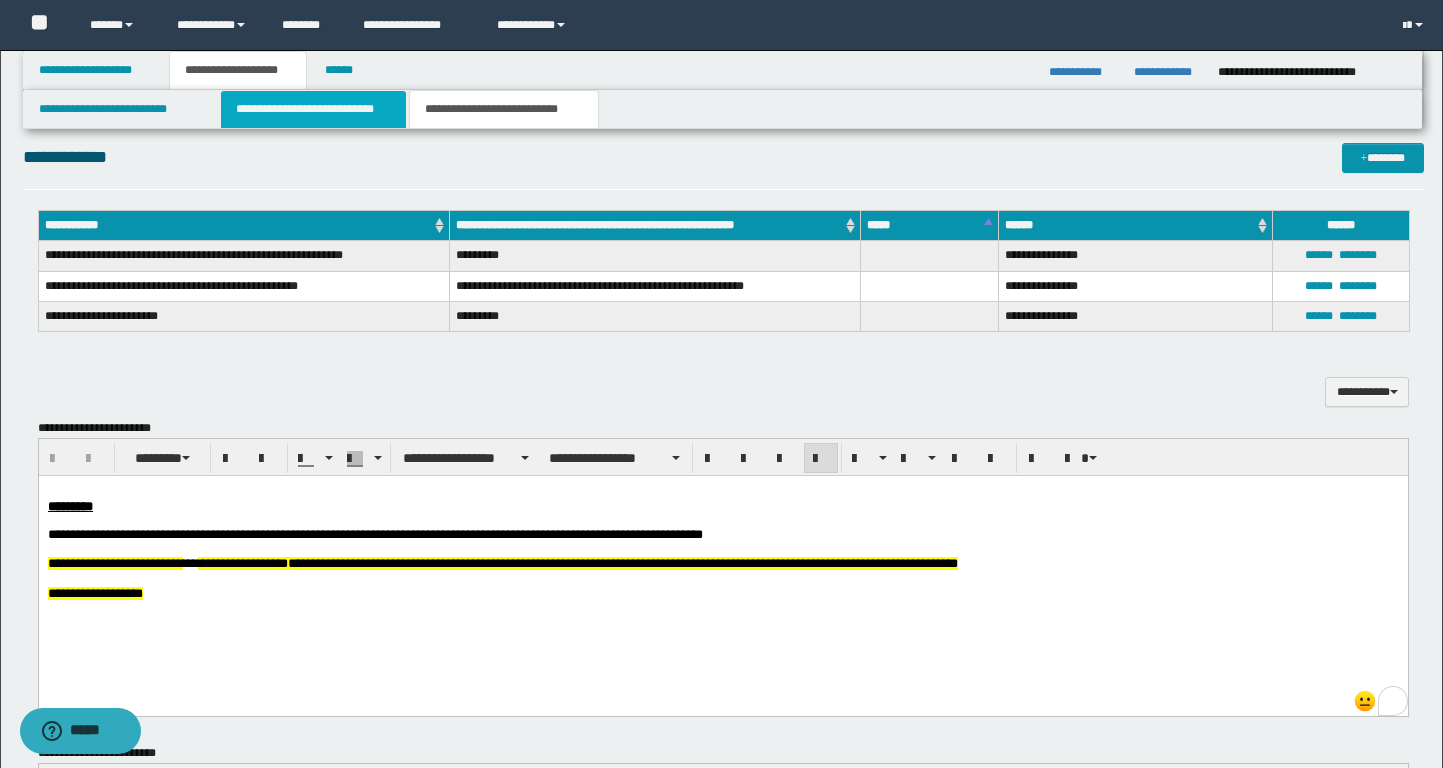 click on "**********" at bounding box center [314, 109] 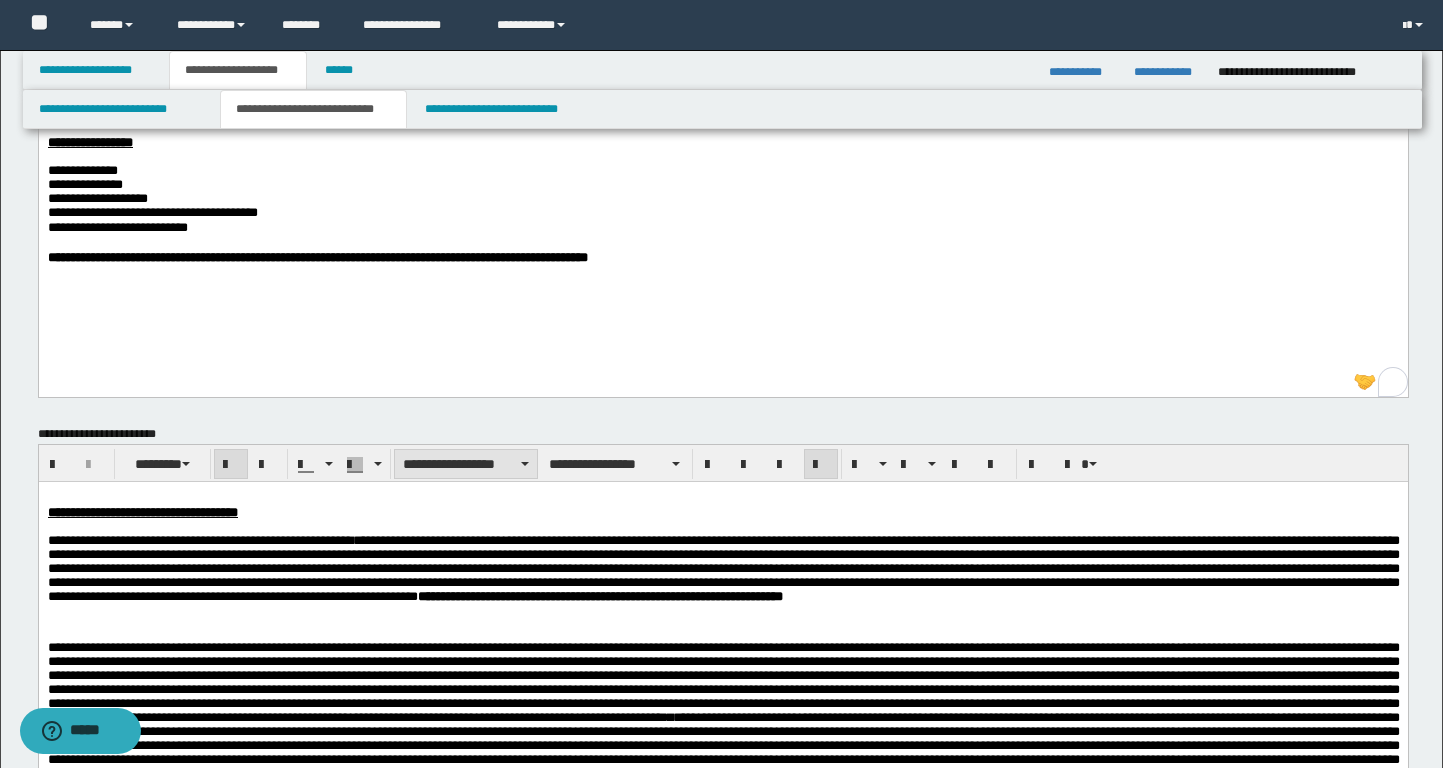 scroll, scrollTop: 376, scrollLeft: 0, axis: vertical 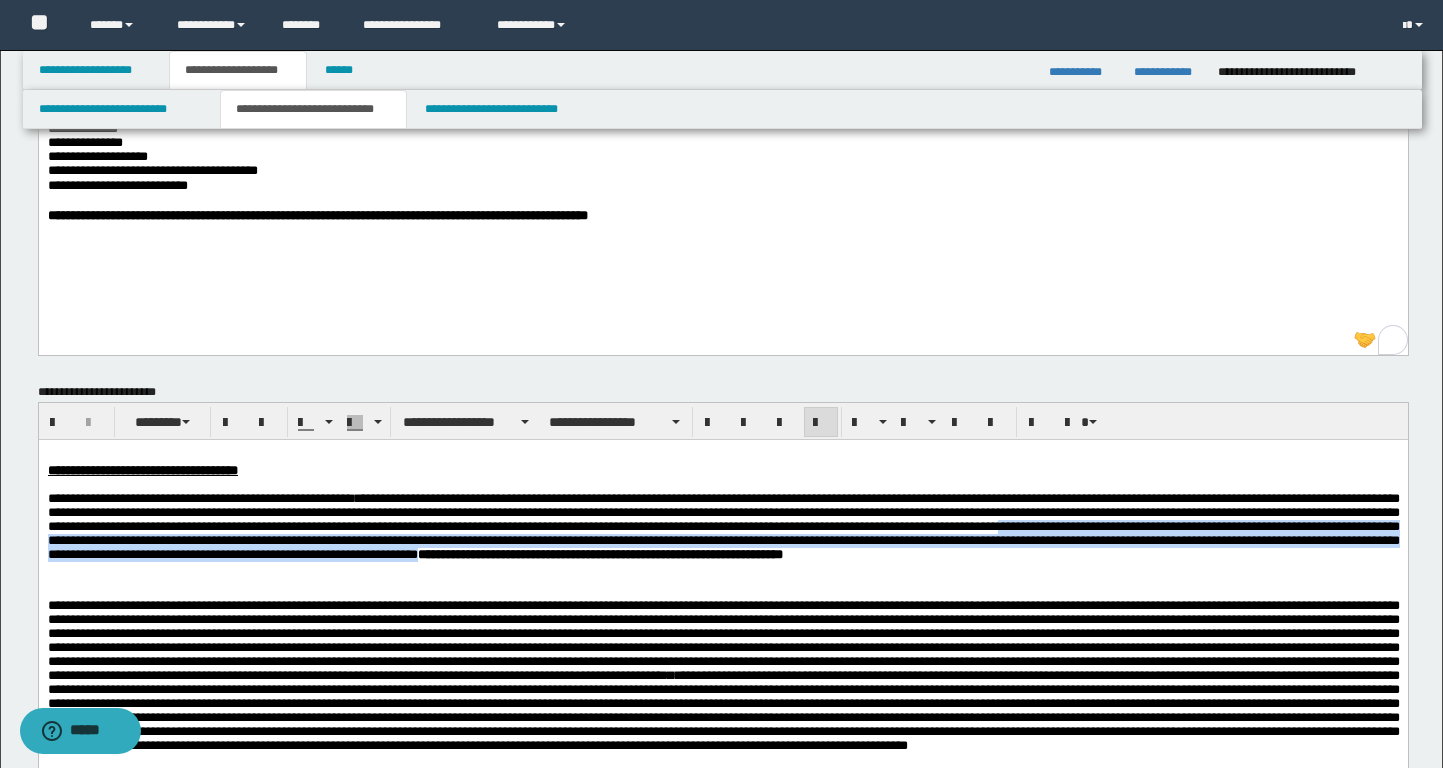 click on "**********" at bounding box center [723, 525] 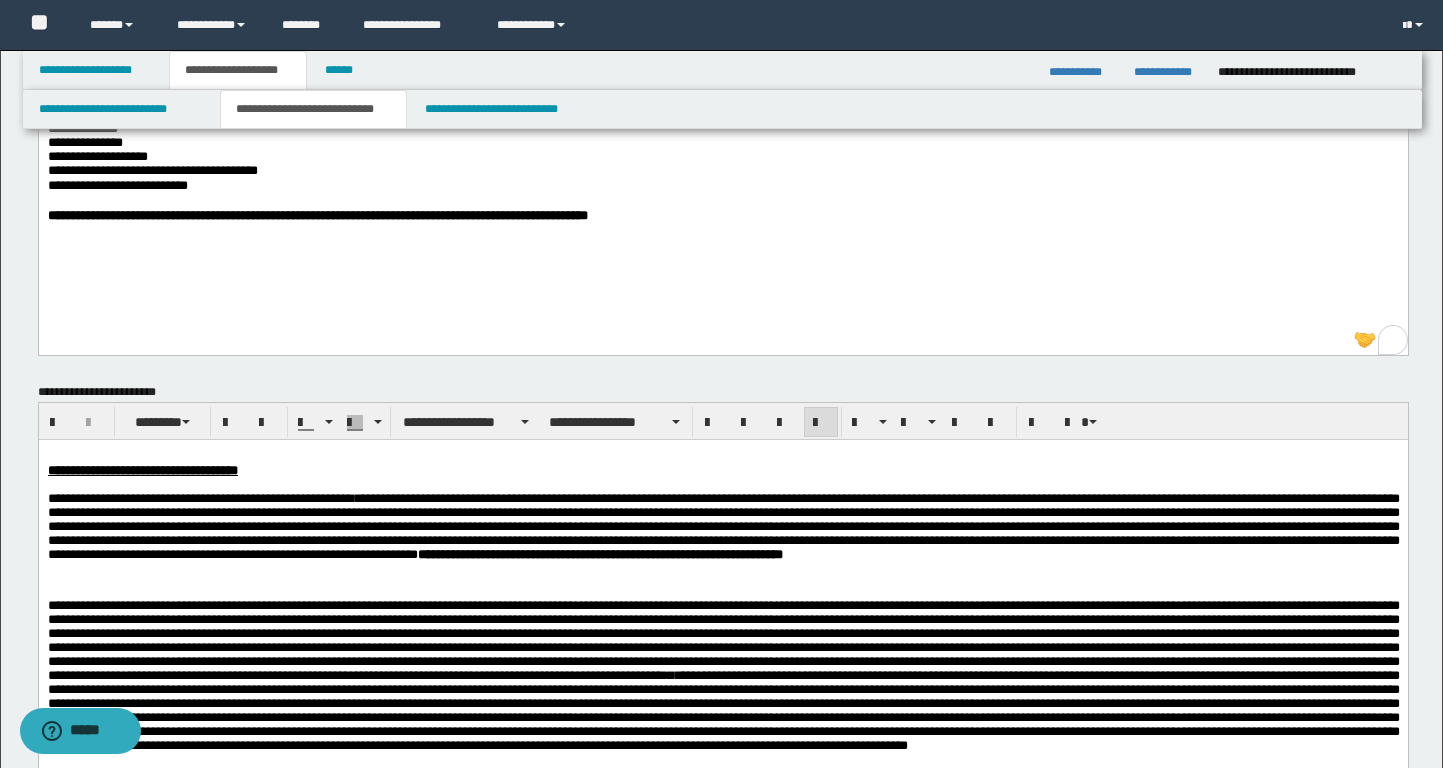 click on "**********" at bounding box center (723, 525) 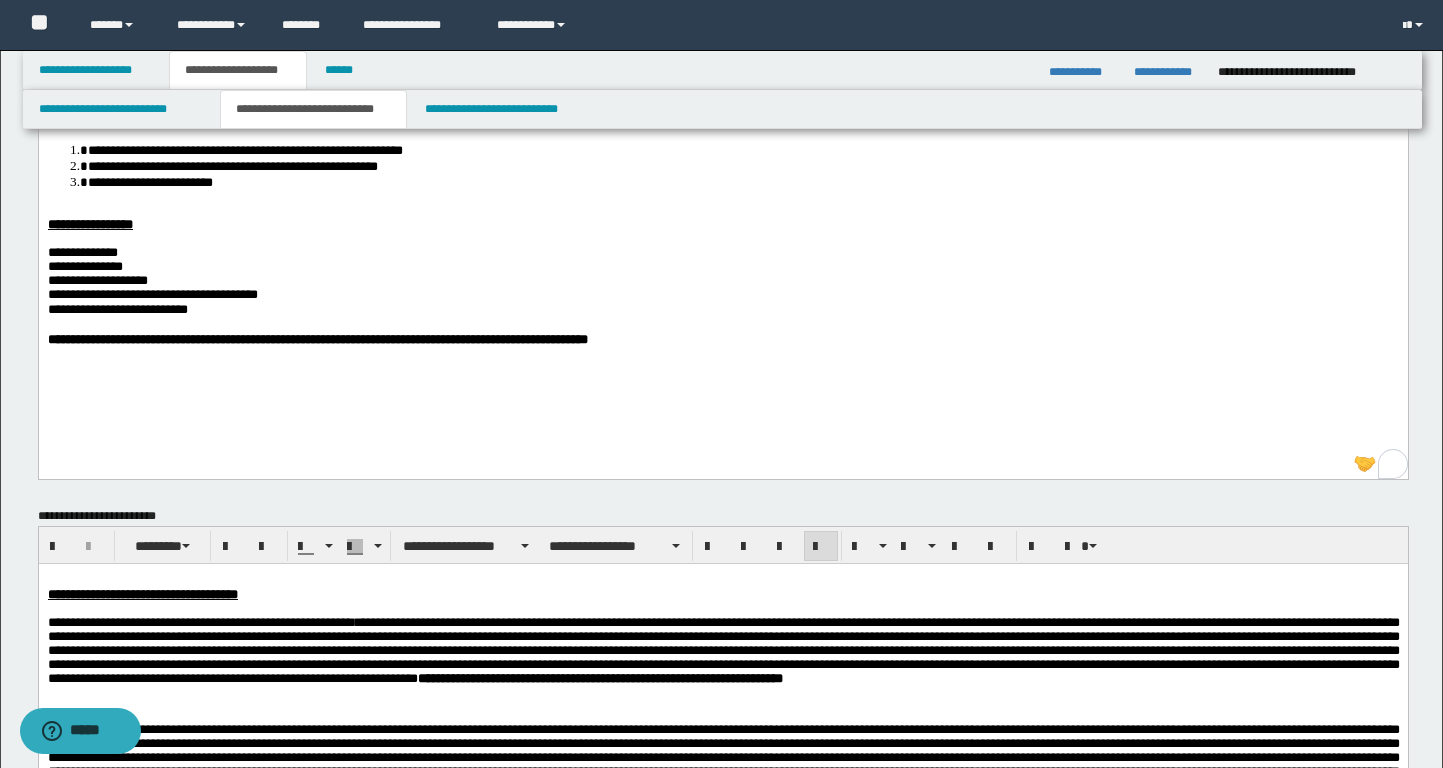 scroll, scrollTop: 210, scrollLeft: 0, axis: vertical 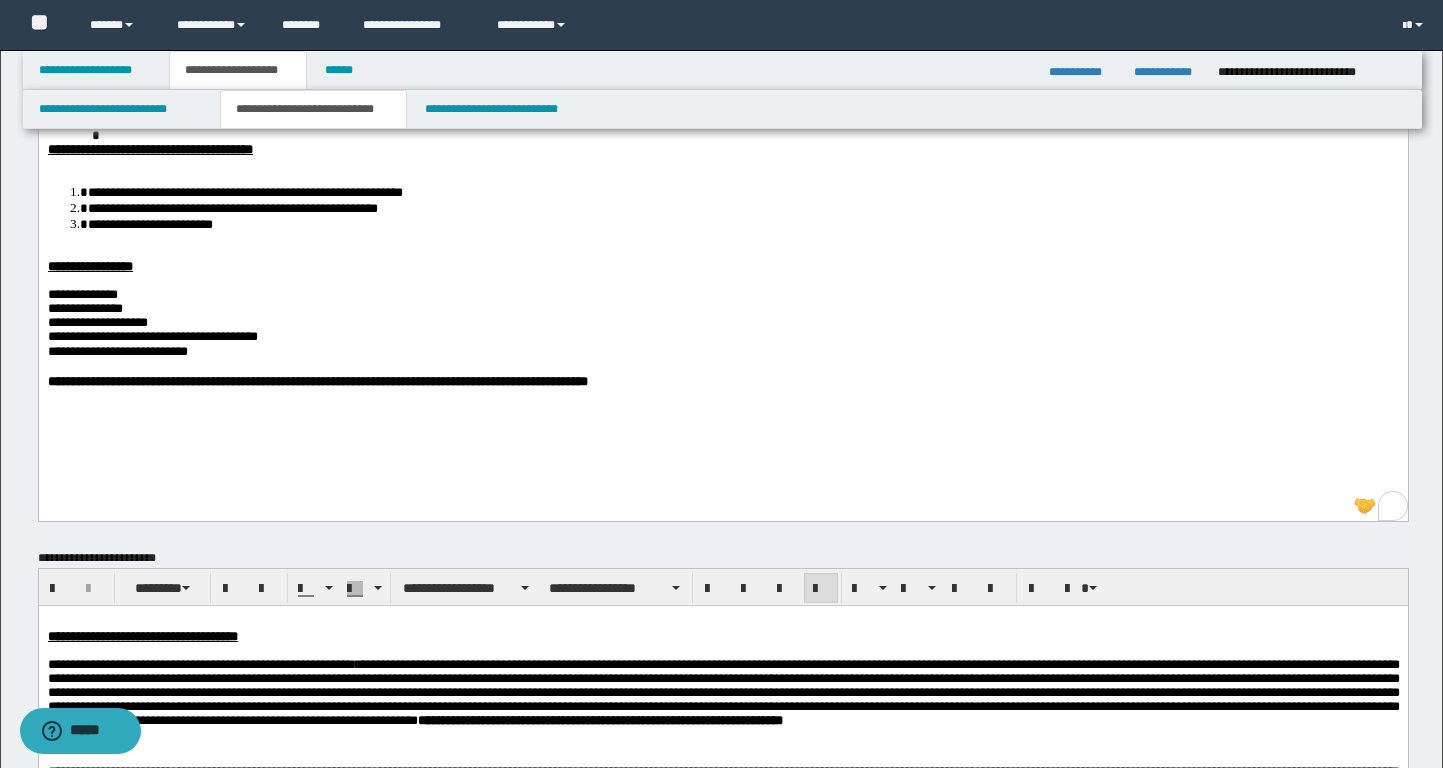 click on "**********" at bounding box center (723, 352) 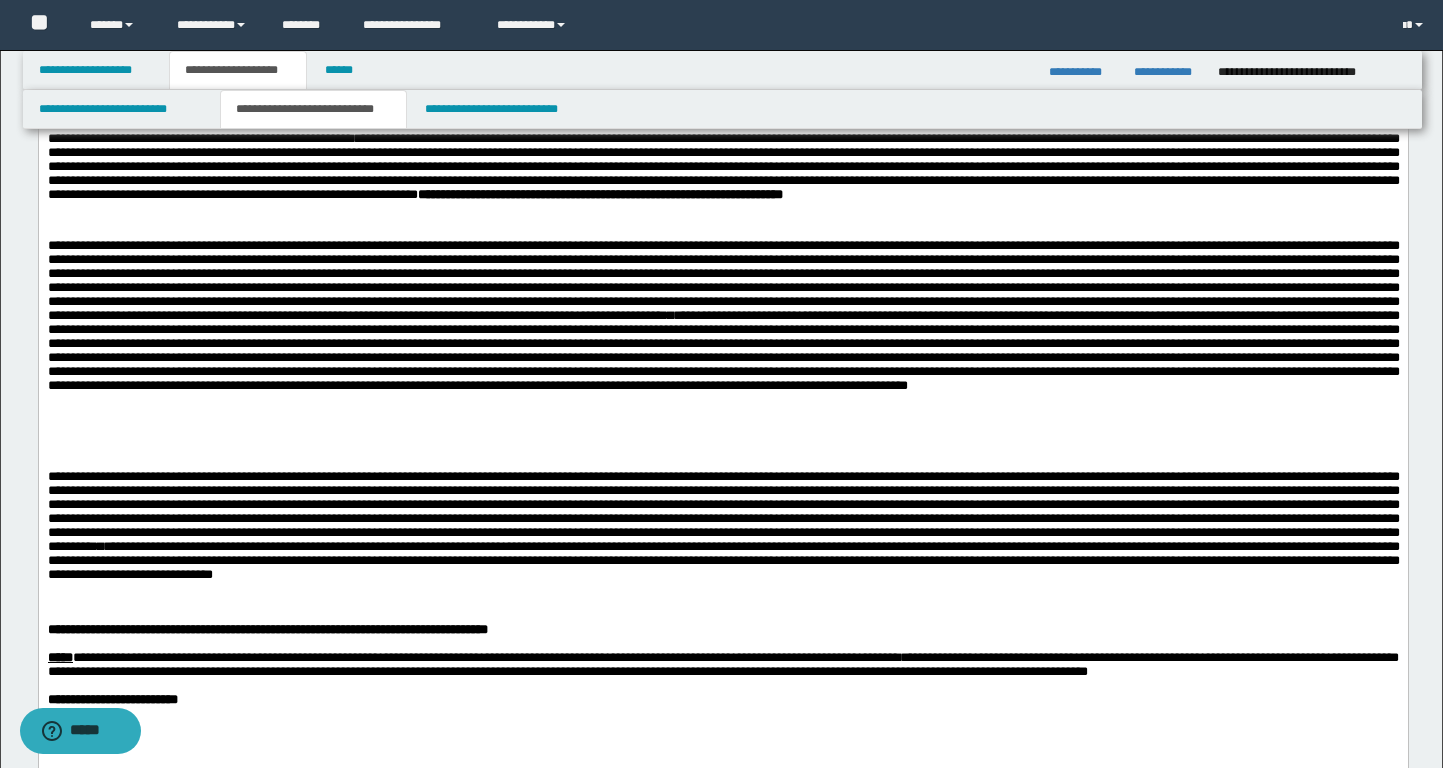 scroll, scrollTop: 0, scrollLeft: 0, axis: both 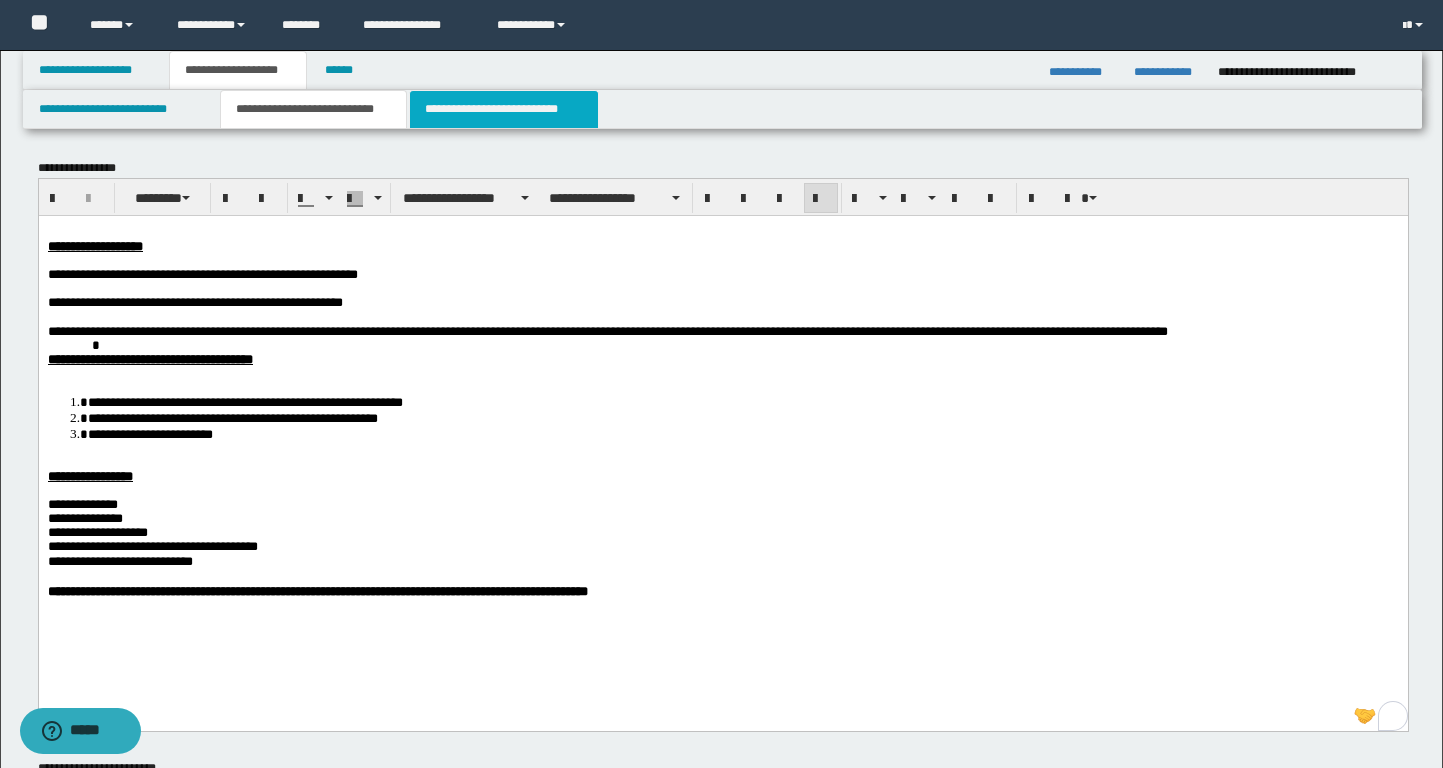 click on "**********" at bounding box center (504, 109) 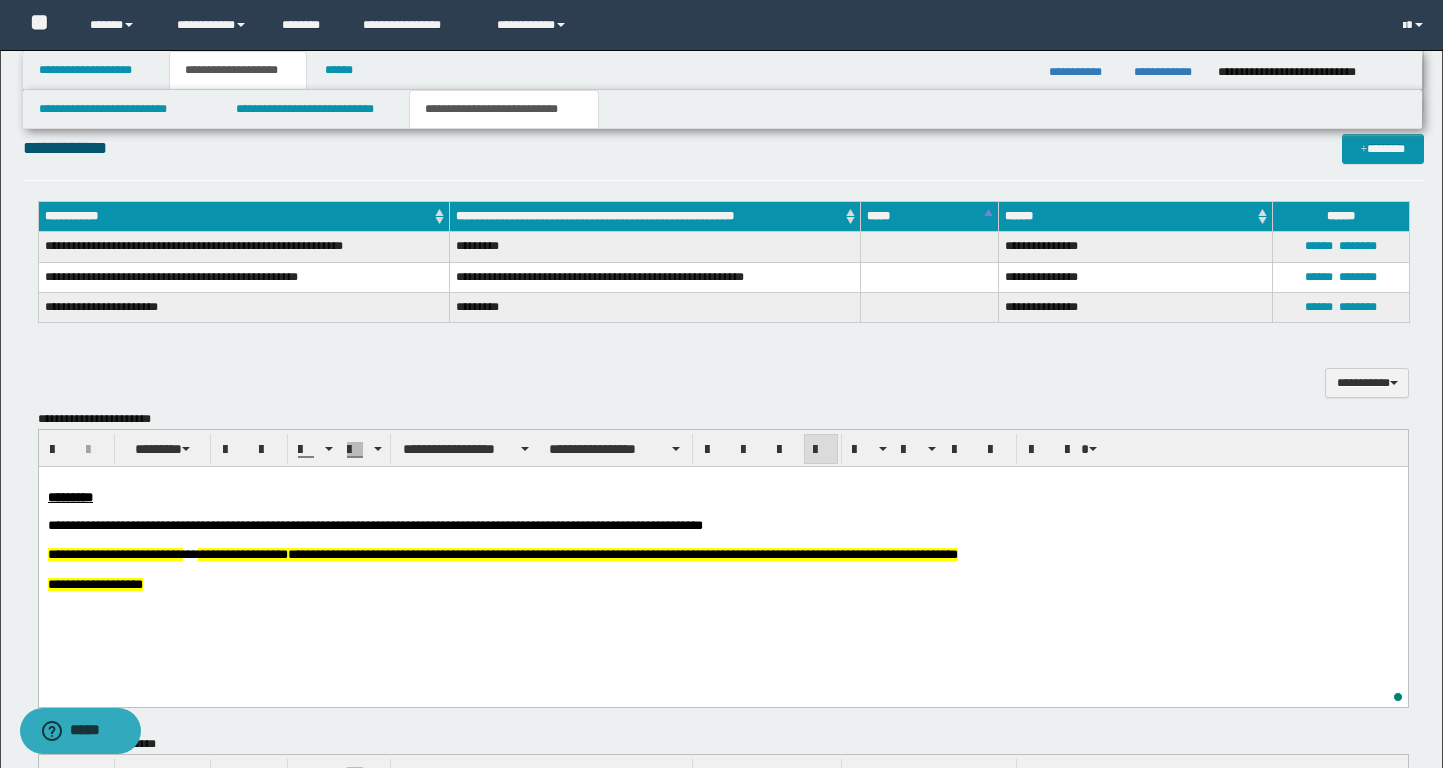 scroll, scrollTop: 453, scrollLeft: 0, axis: vertical 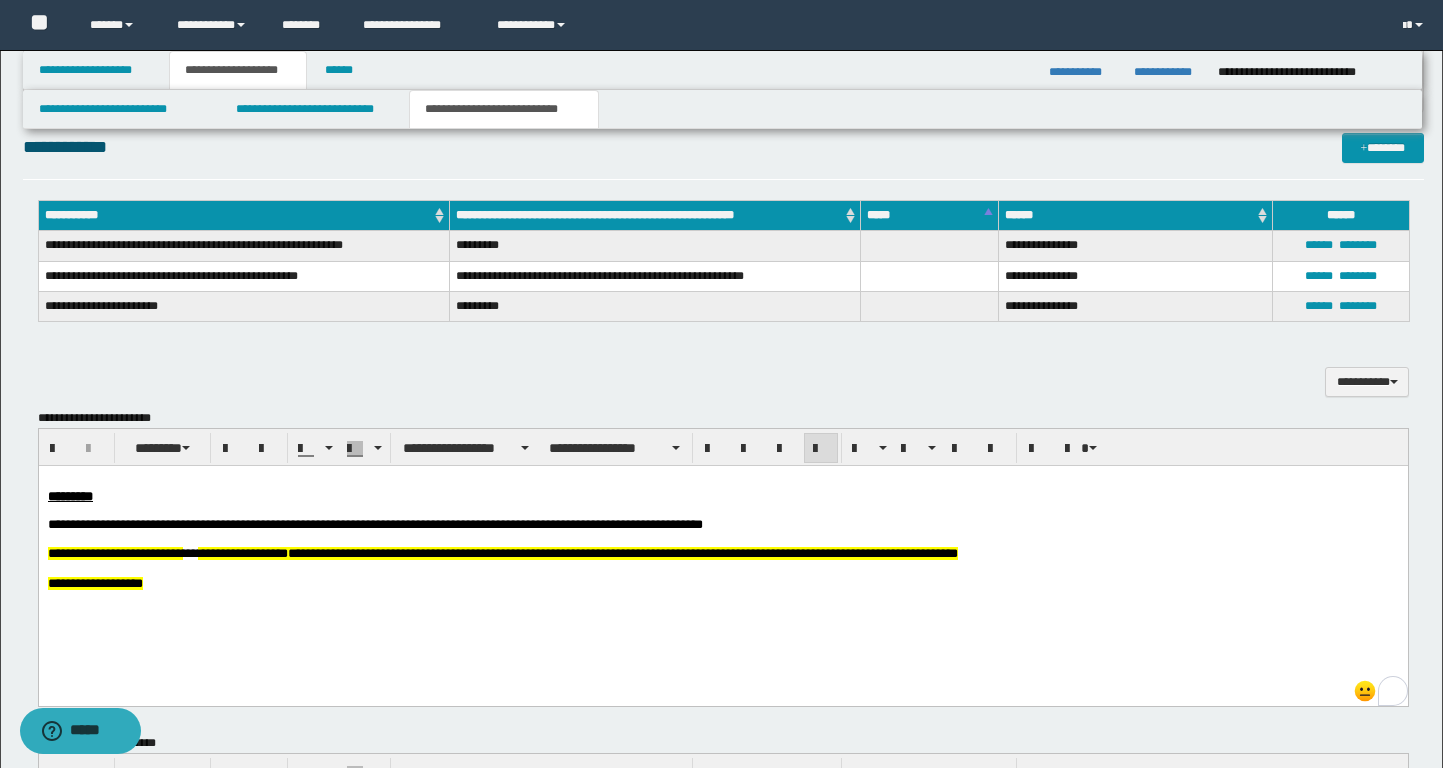 click on "**********" at bounding box center [722, 584] 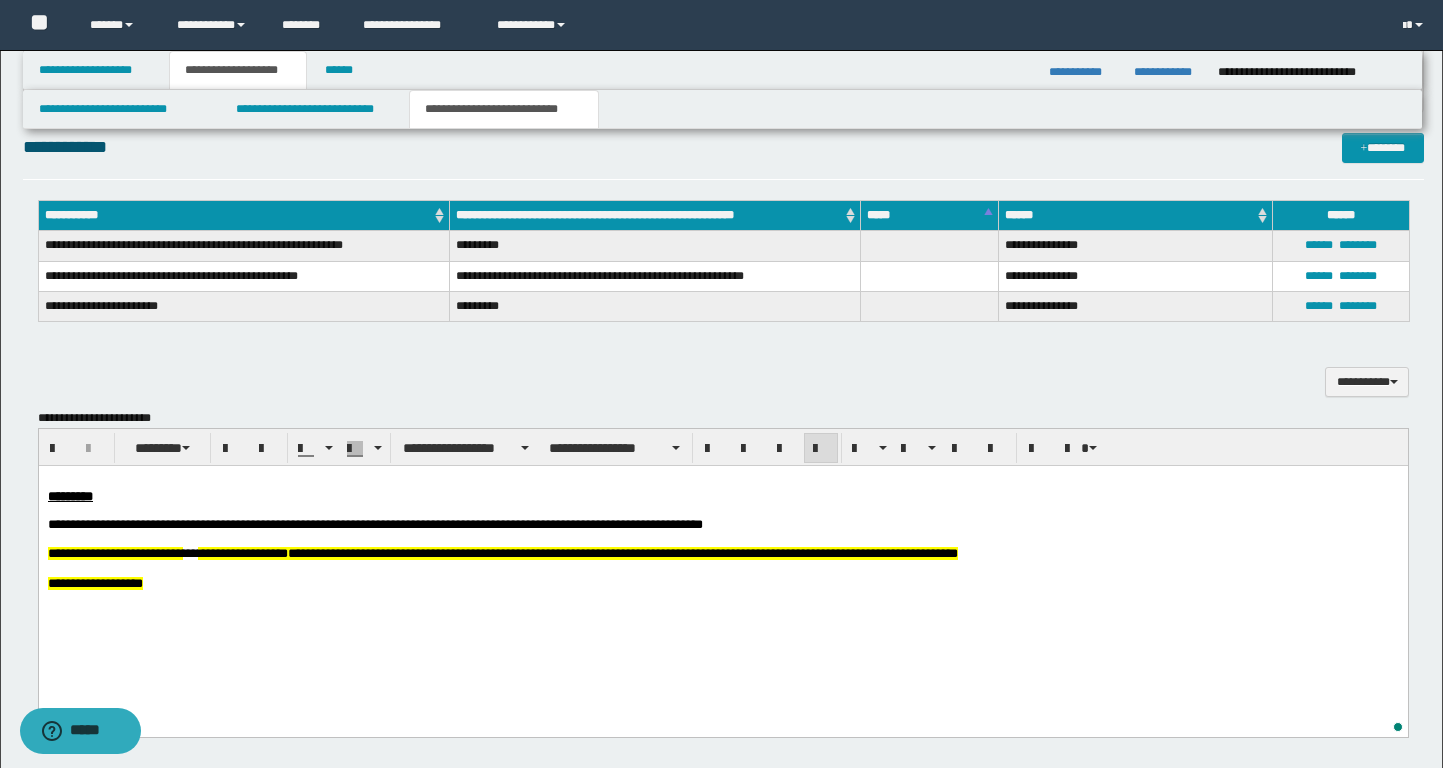 paste 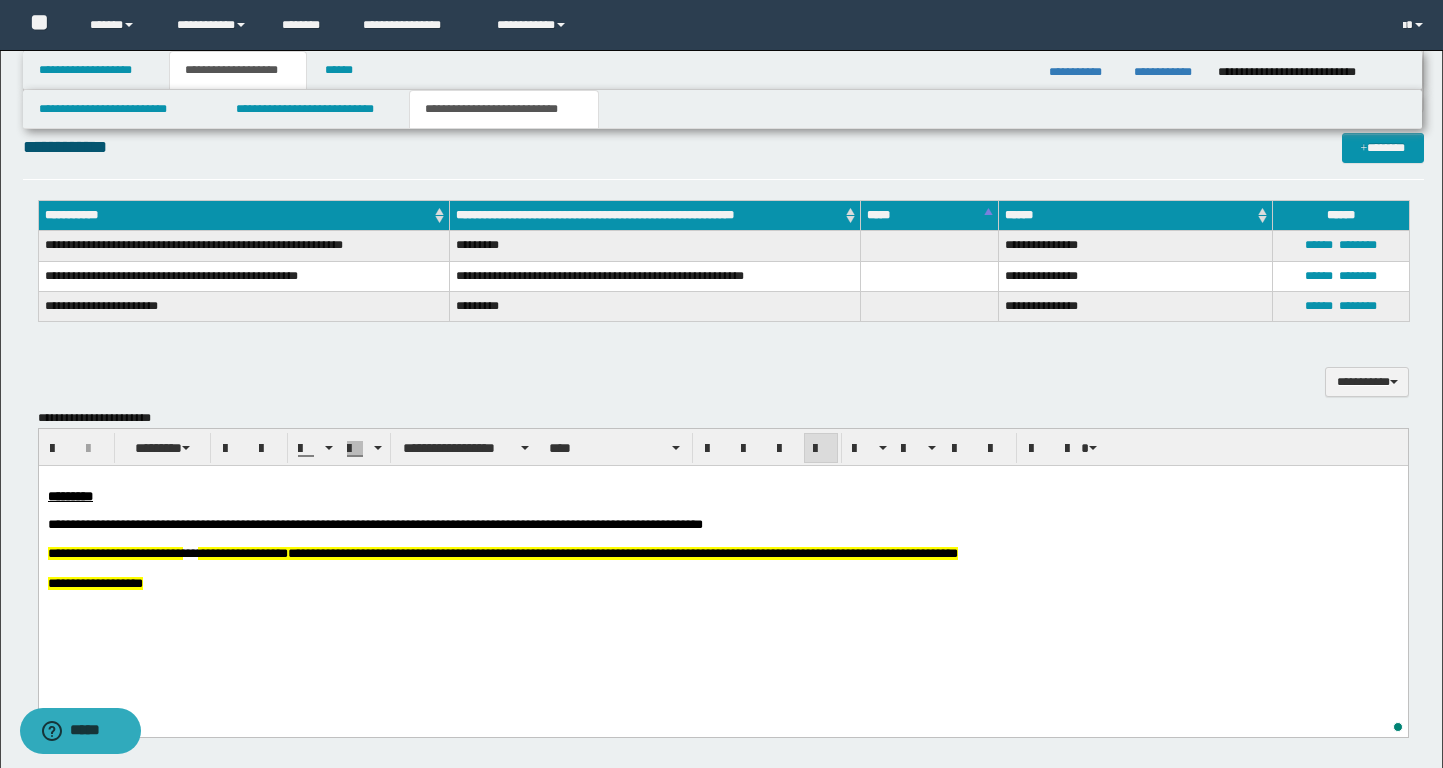 type 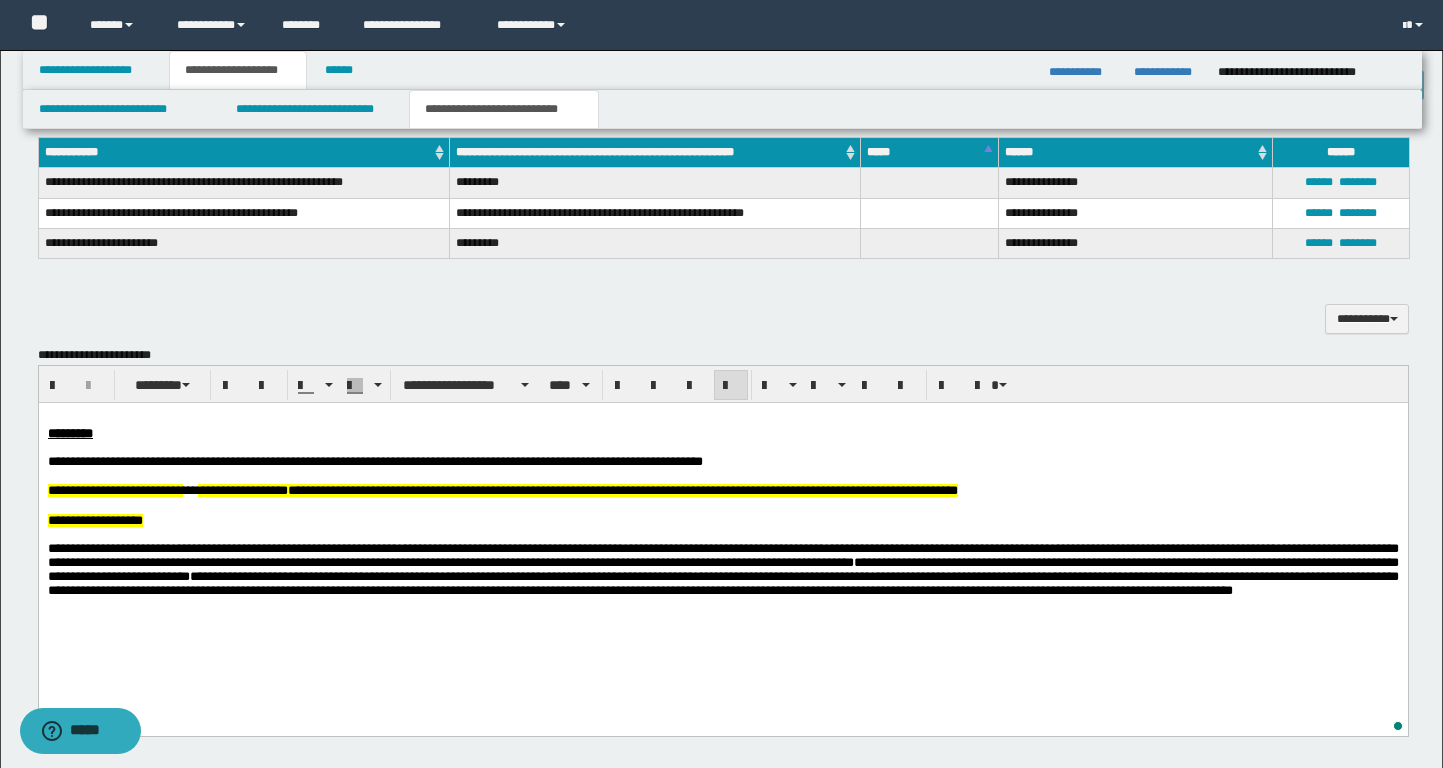 scroll, scrollTop: 520, scrollLeft: 0, axis: vertical 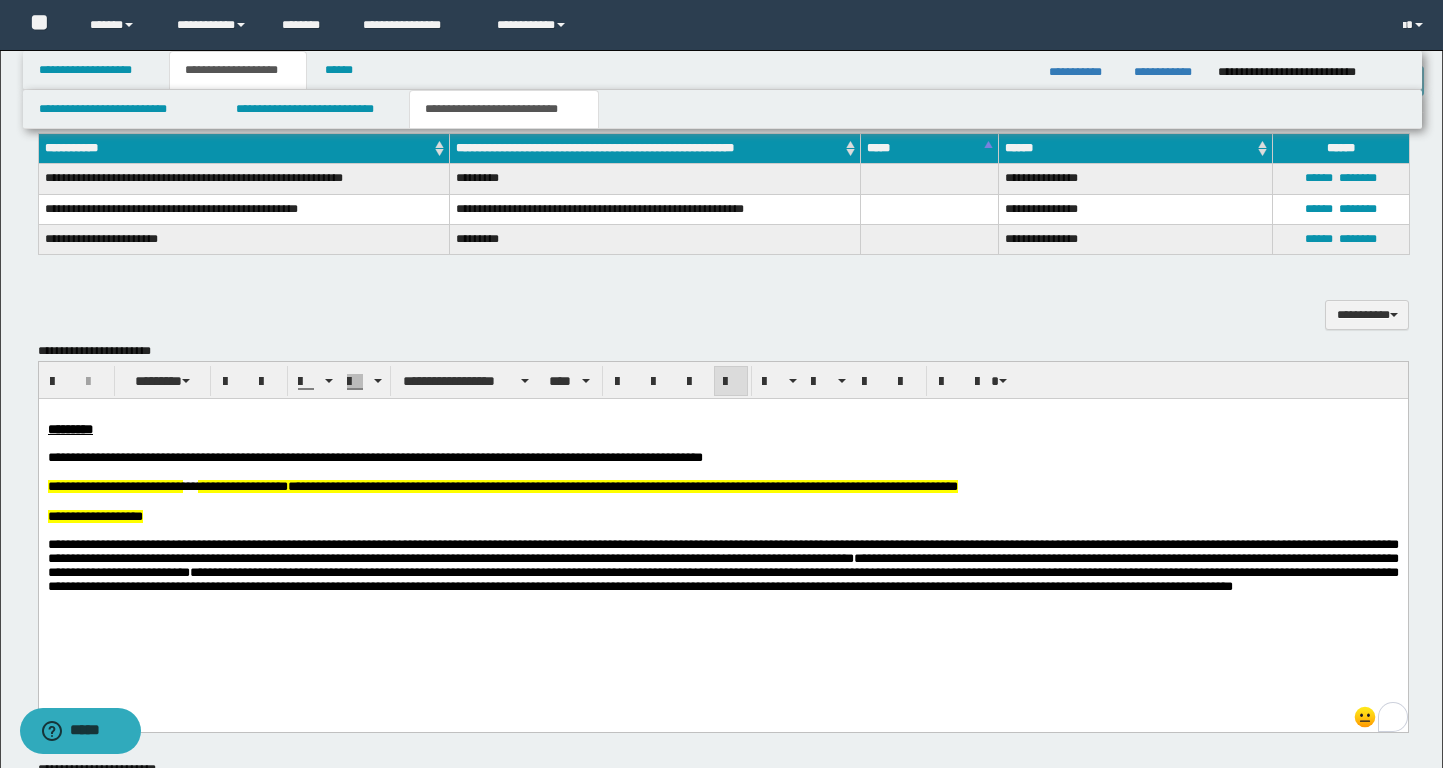 click on "**********" at bounding box center (722, 551) 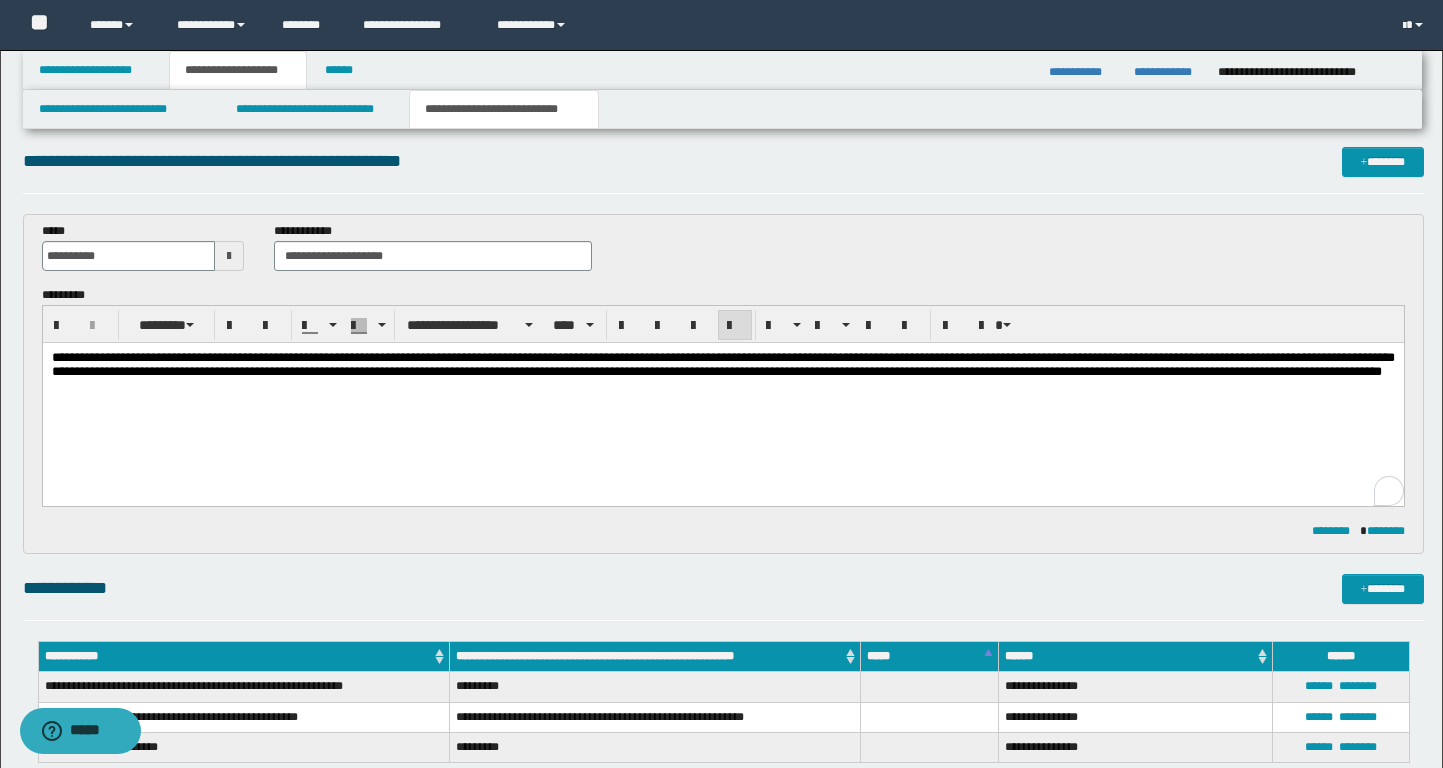 scroll, scrollTop: 0, scrollLeft: 0, axis: both 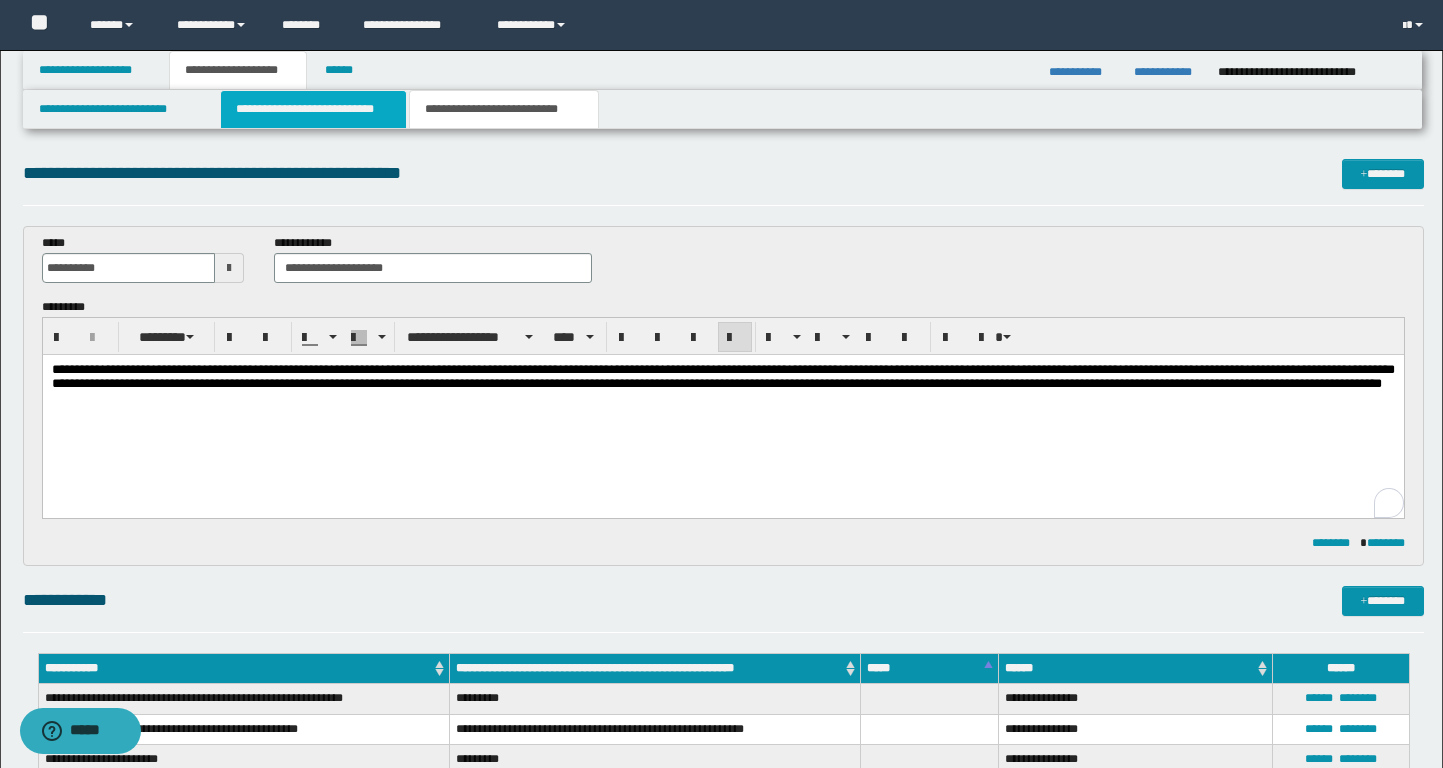 click on "**********" at bounding box center (314, 109) 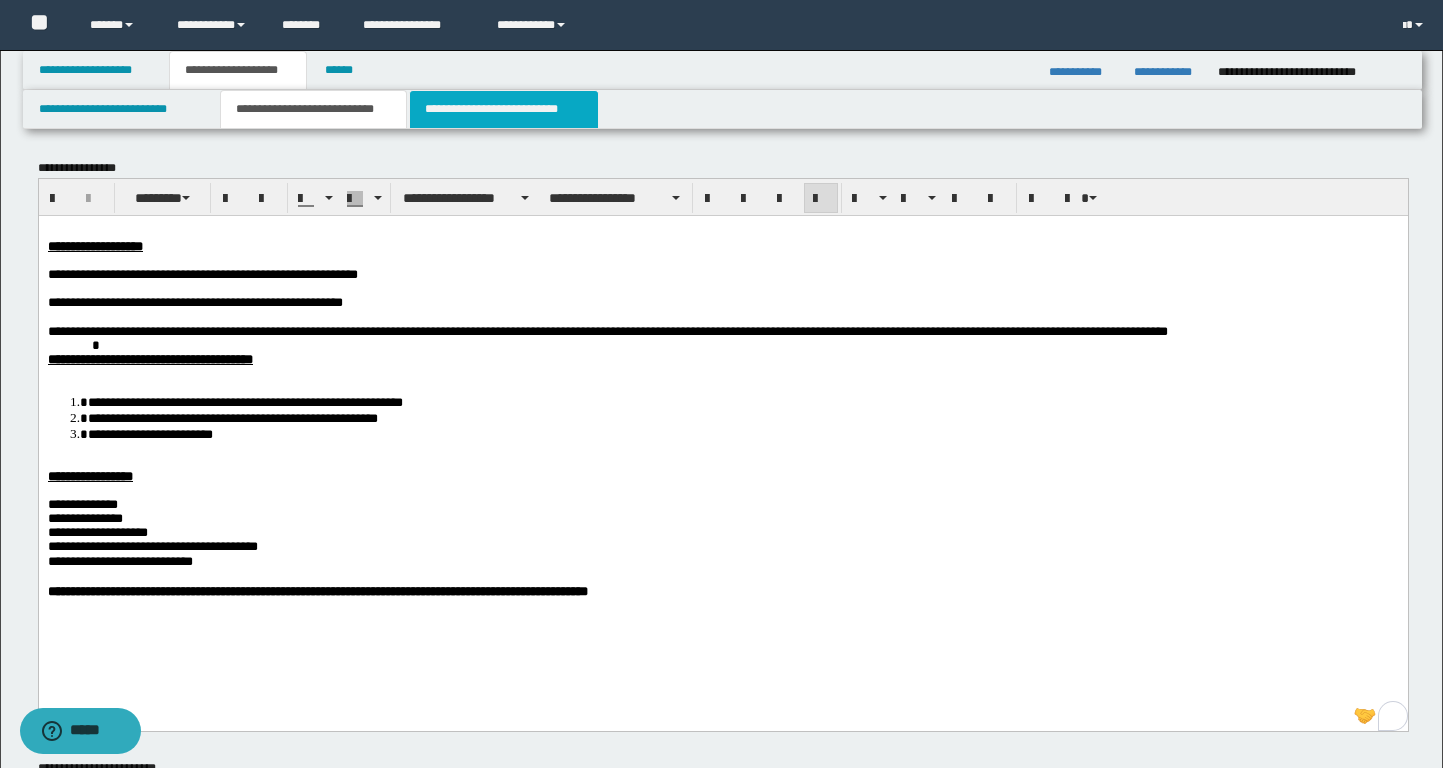click on "**********" at bounding box center [504, 109] 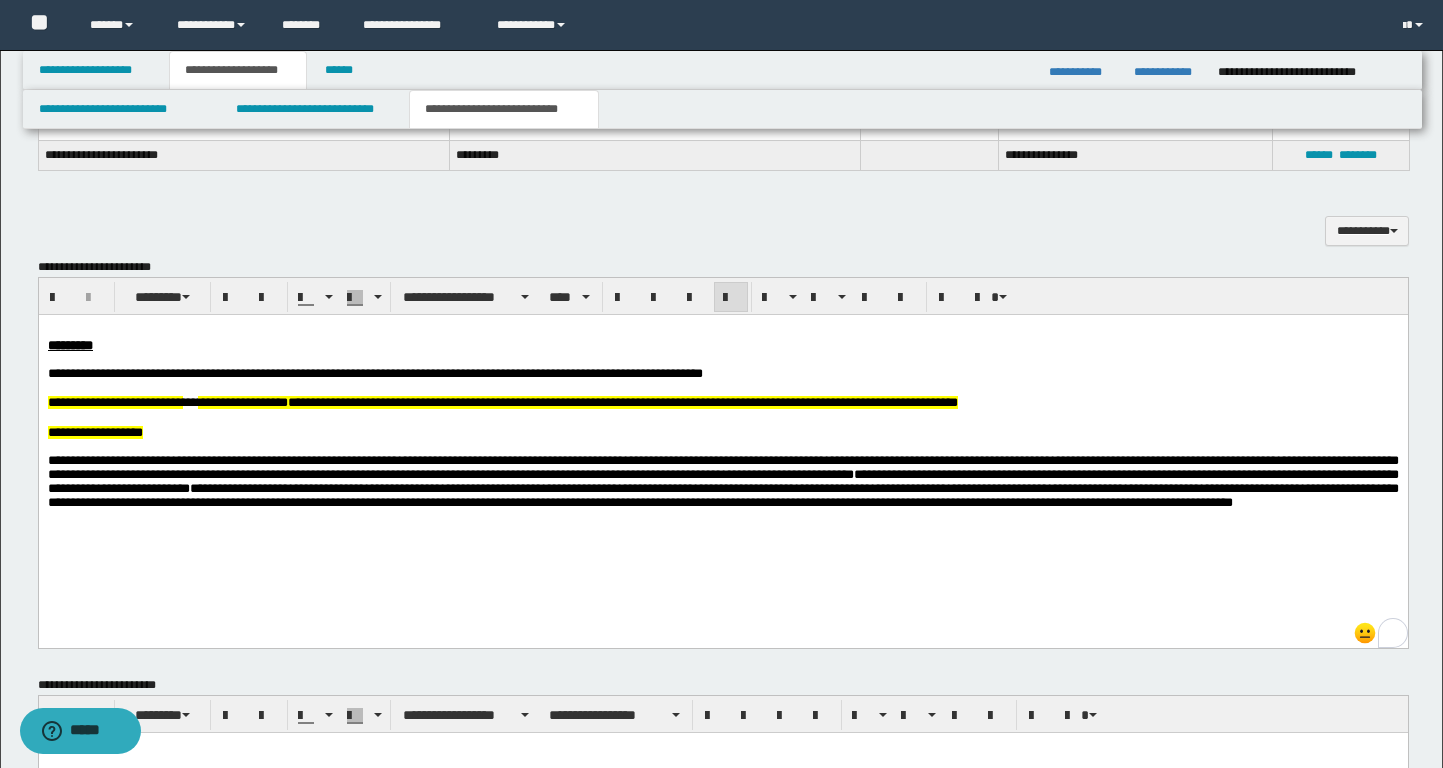 scroll, scrollTop: 605, scrollLeft: 0, axis: vertical 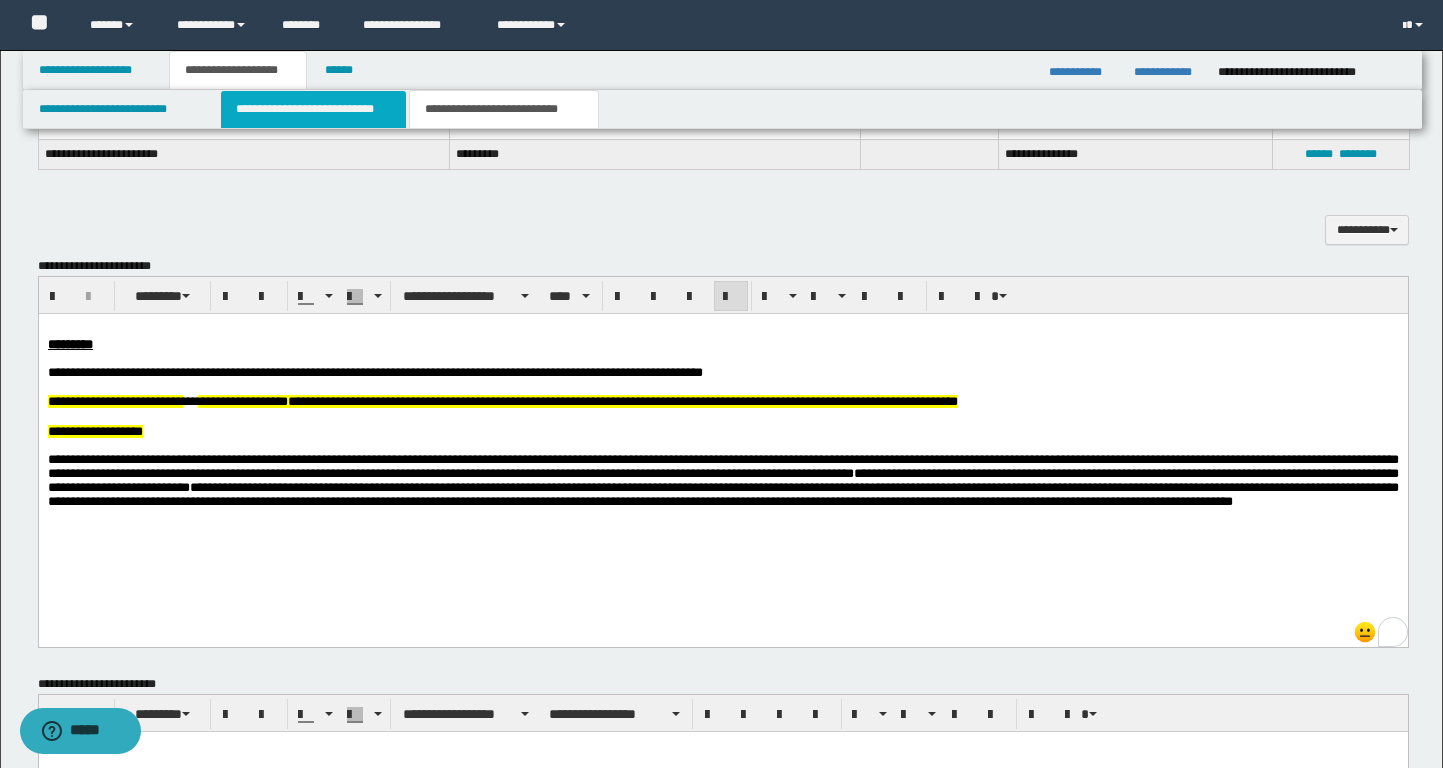 click on "**********" at bounding box center [314, 109] 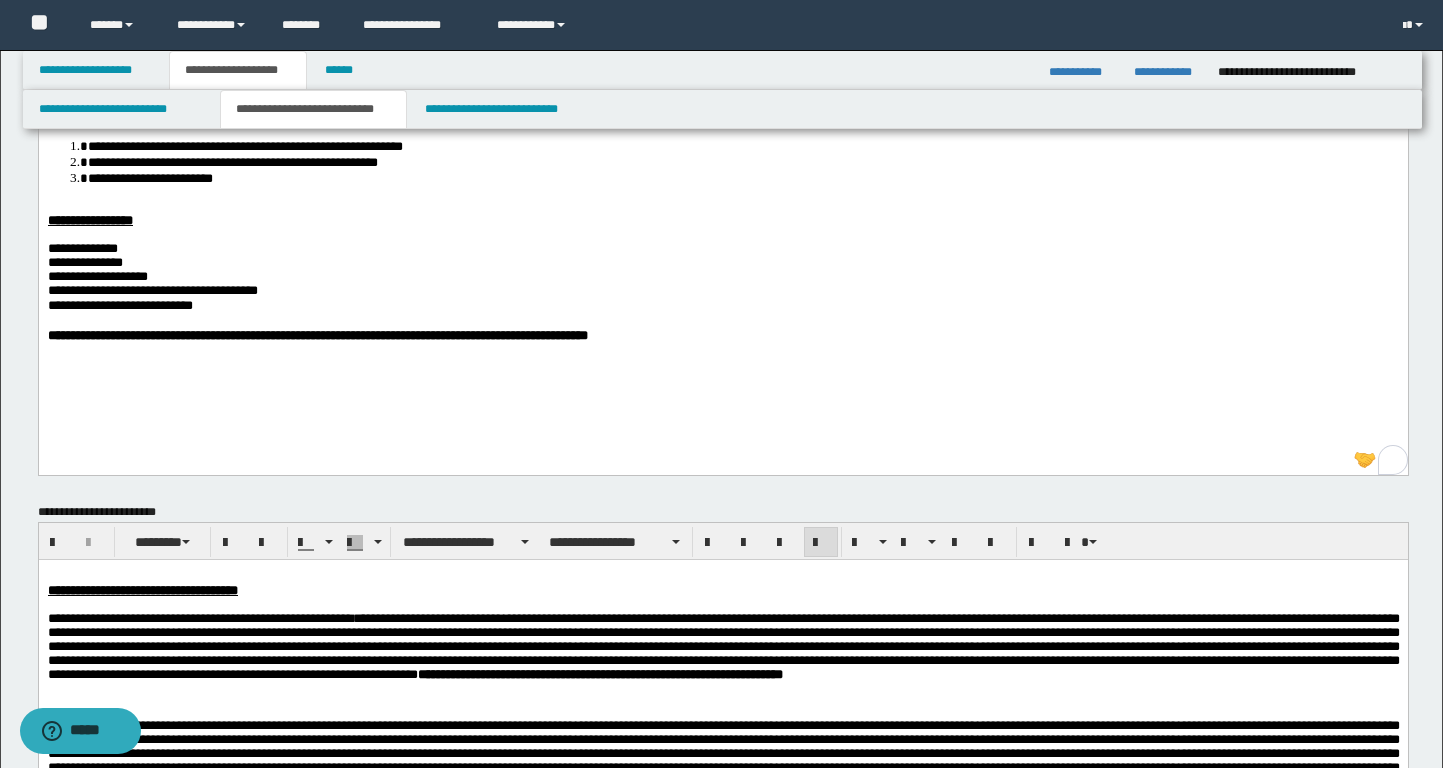 scroll, scrollTop: 118, scrollLeft: 0, axis: vertical 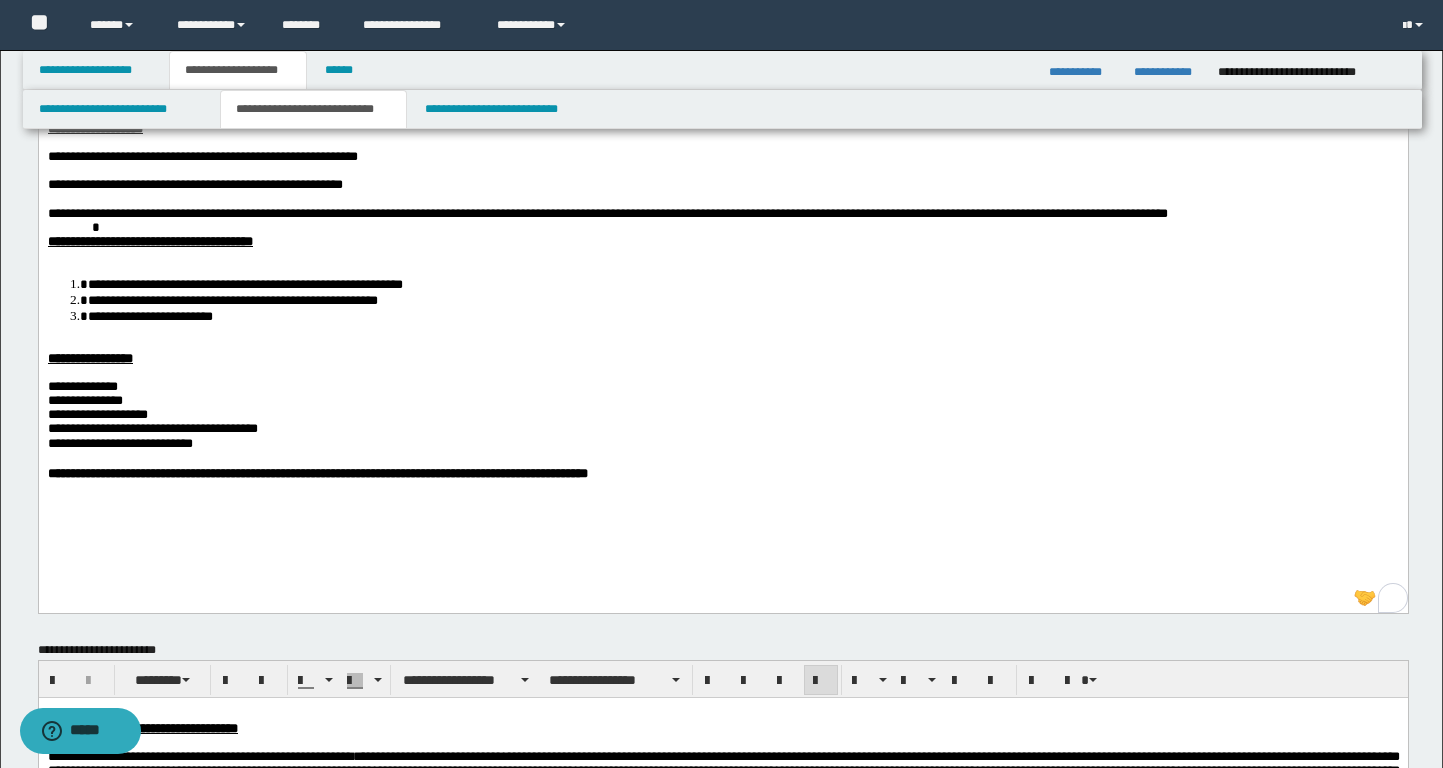 click on "**********" at bounding box center [722, 358] 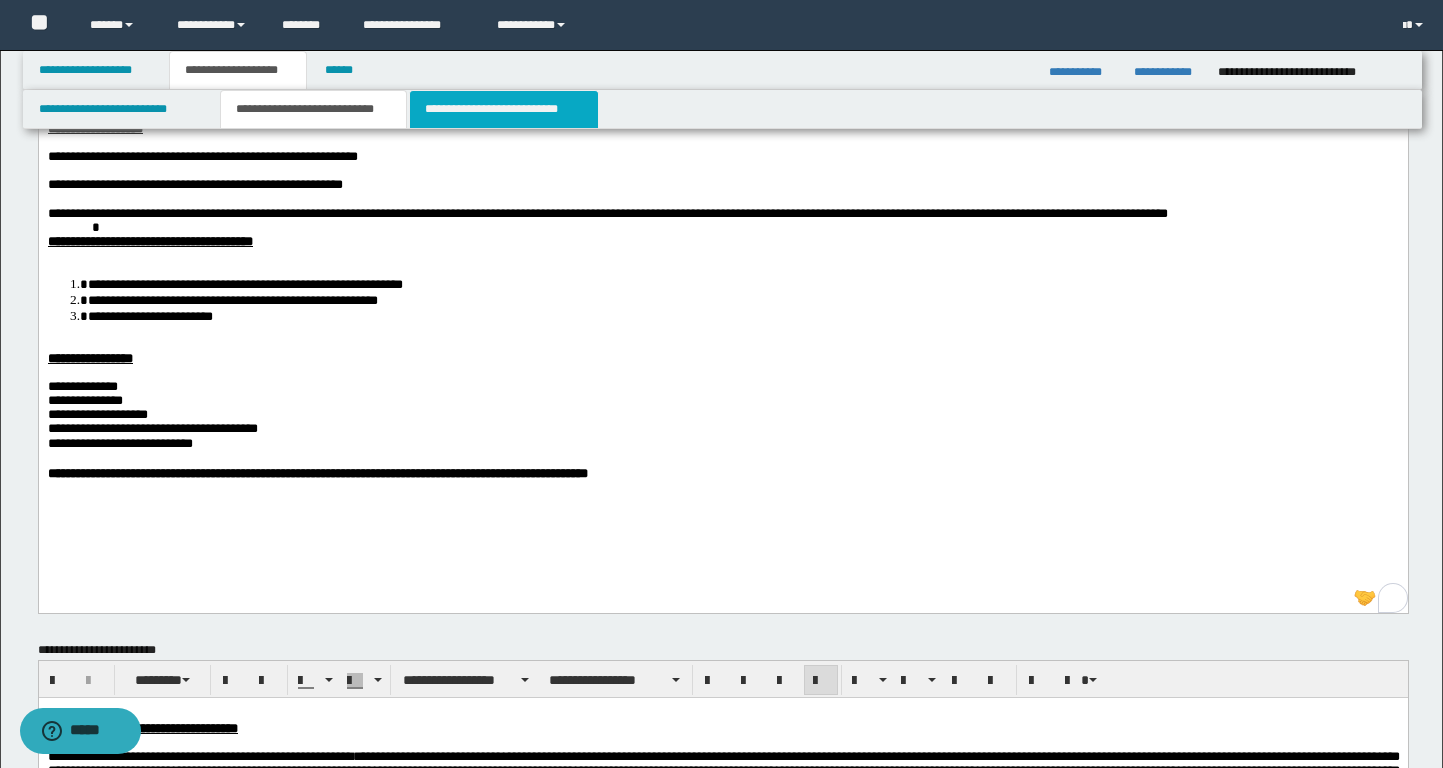 click on "**********" at bounding box center [504, 109] 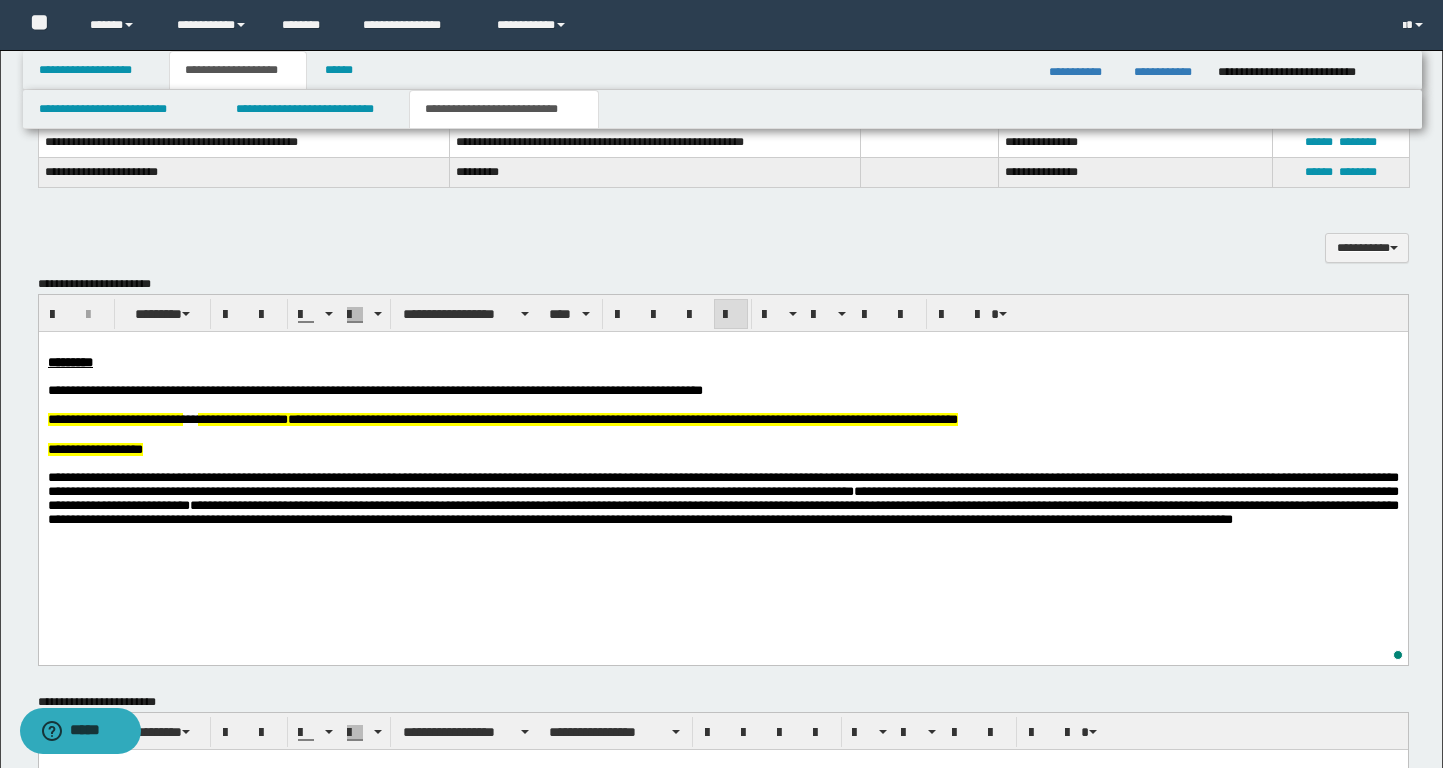 scroll, scrollTop: 591, scrollLeft: 0, axis: vertical 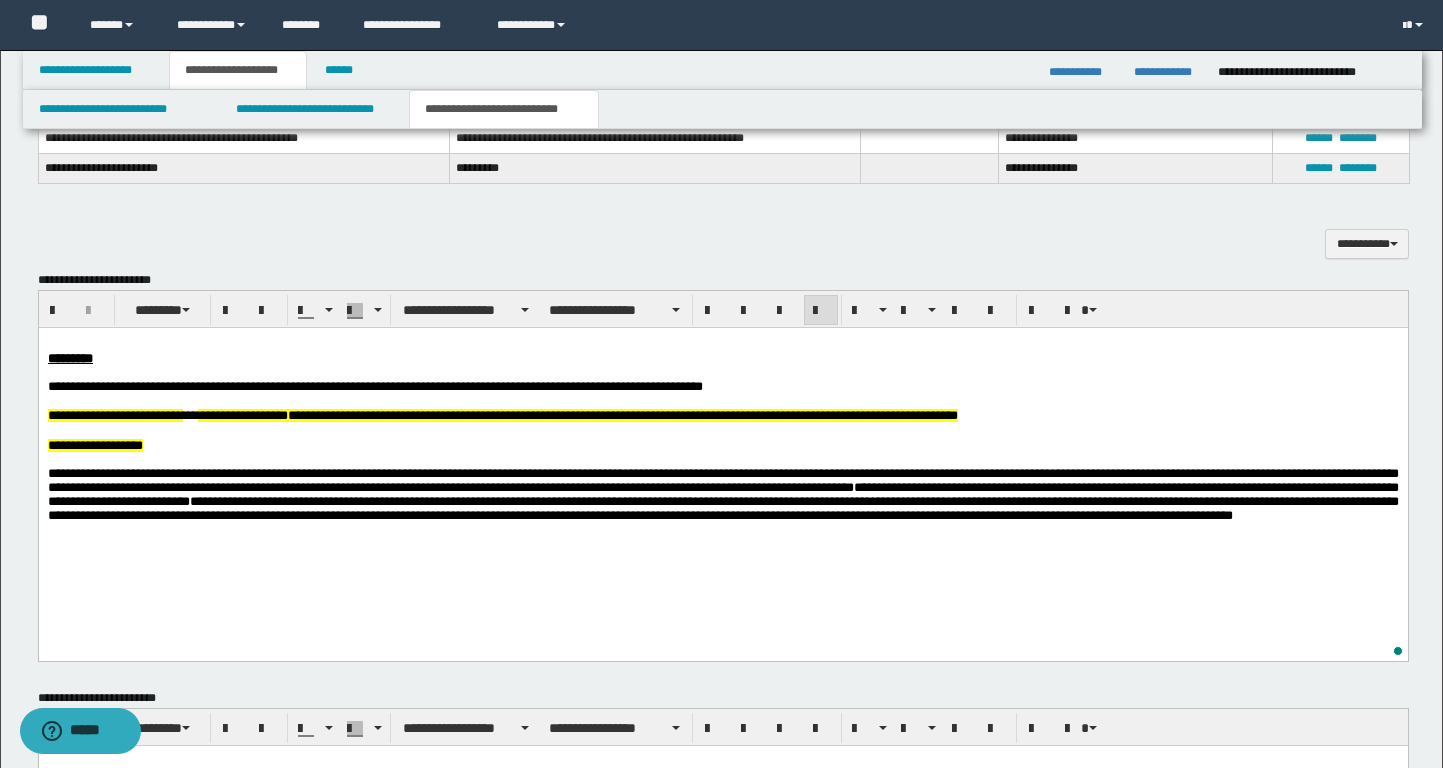 click on "**********" at bounding box center [722, 446] 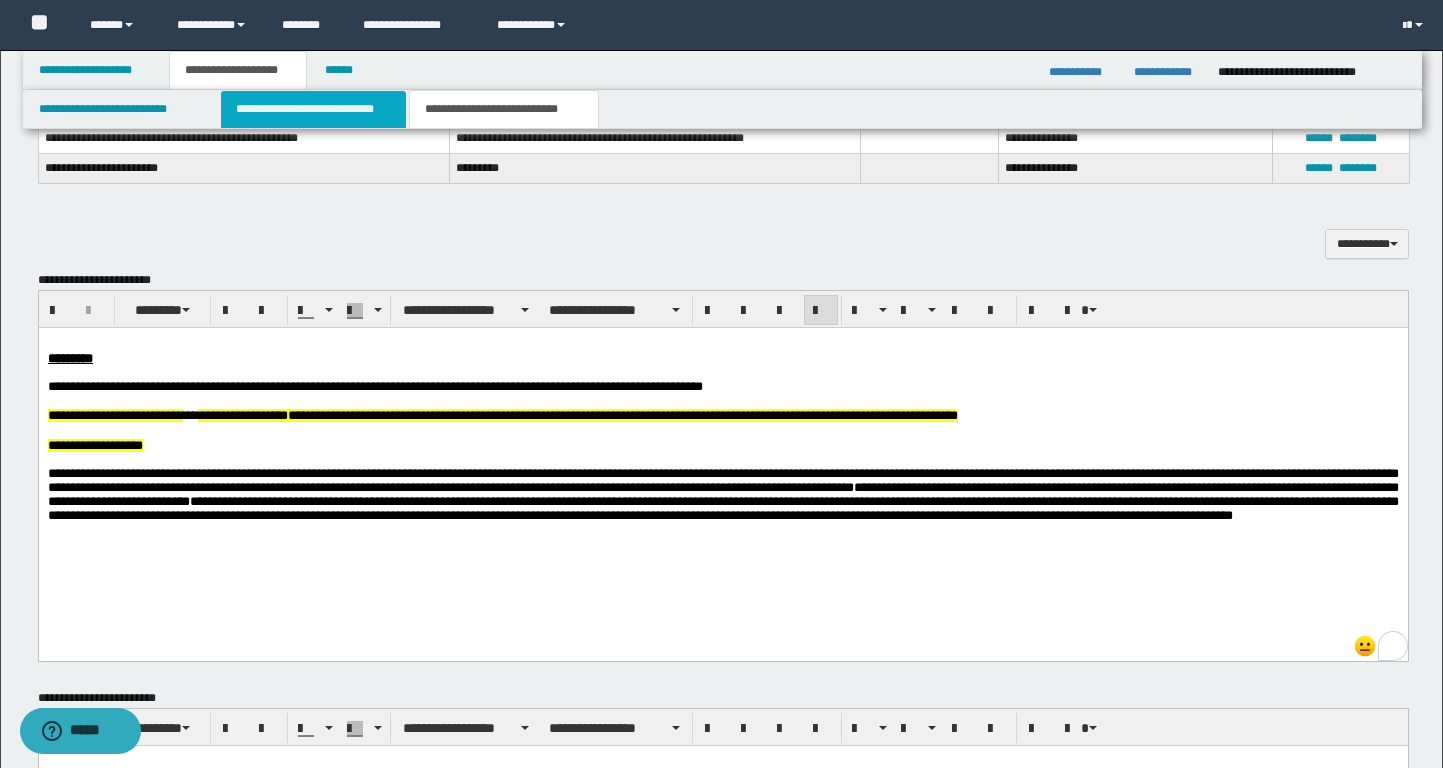 click on "**********" at bounding box center (314, 109) 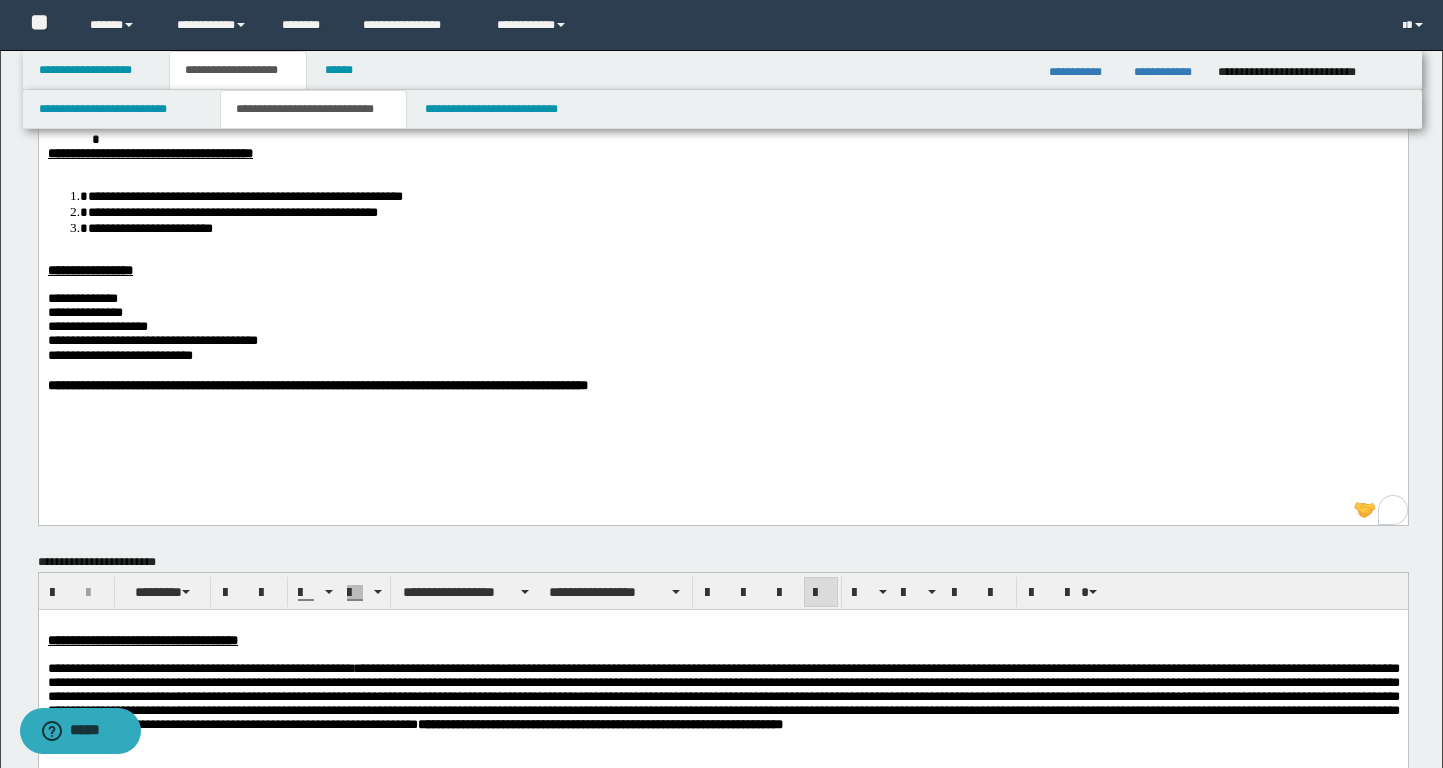 scroll, scrollTop: 188, scrollLeft: 0, axis: vertical 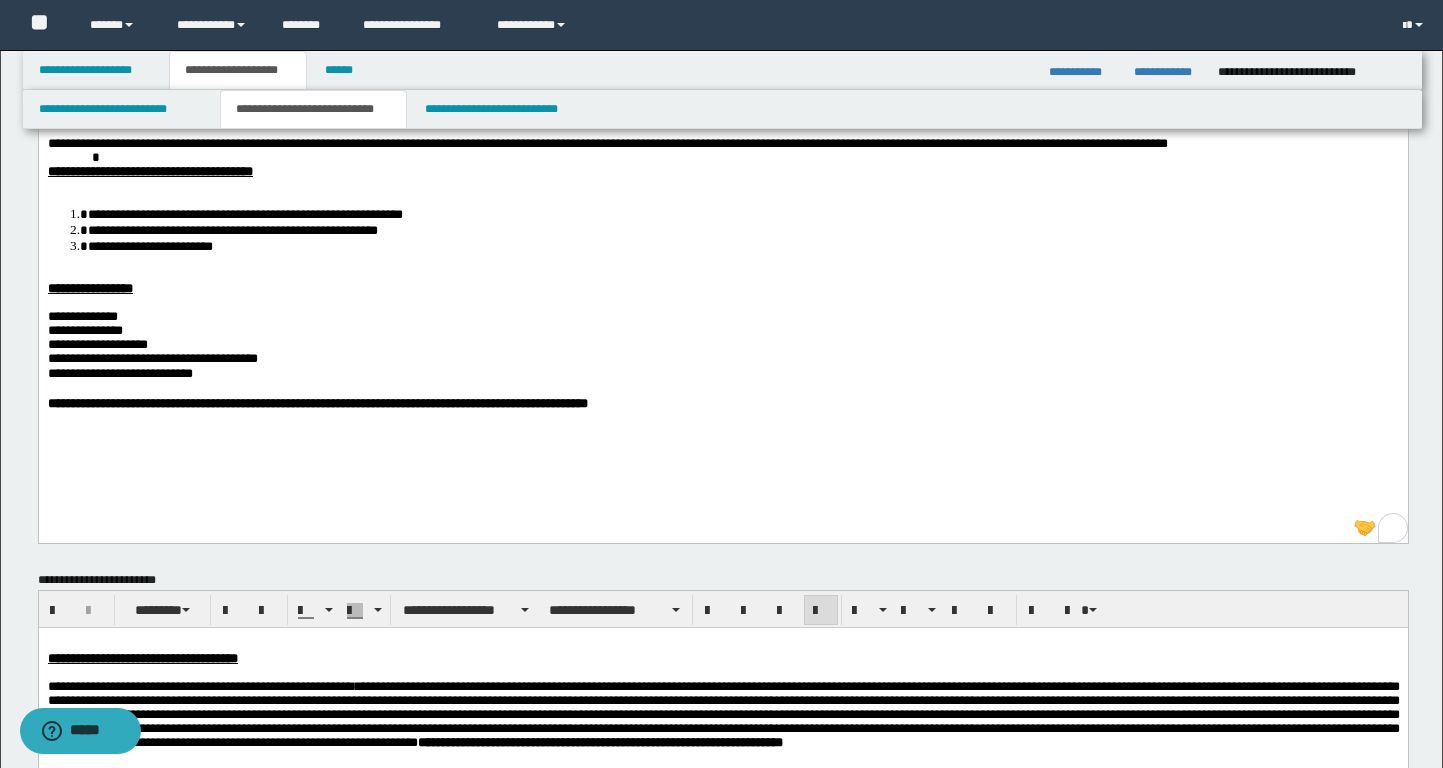 click at bounding box center [722, 302] 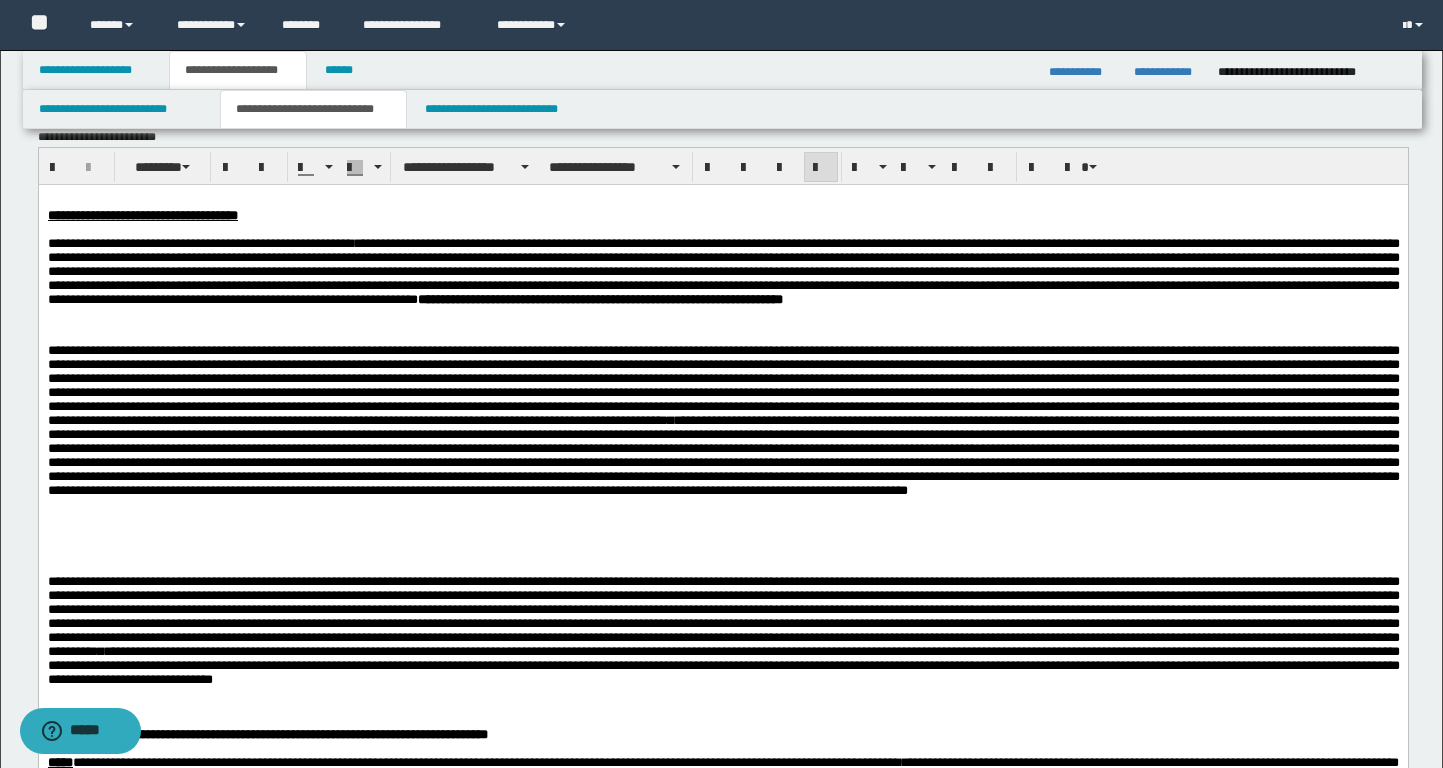 scroll, scrollTop: 361, scrollLeft: 0, axis: vertical 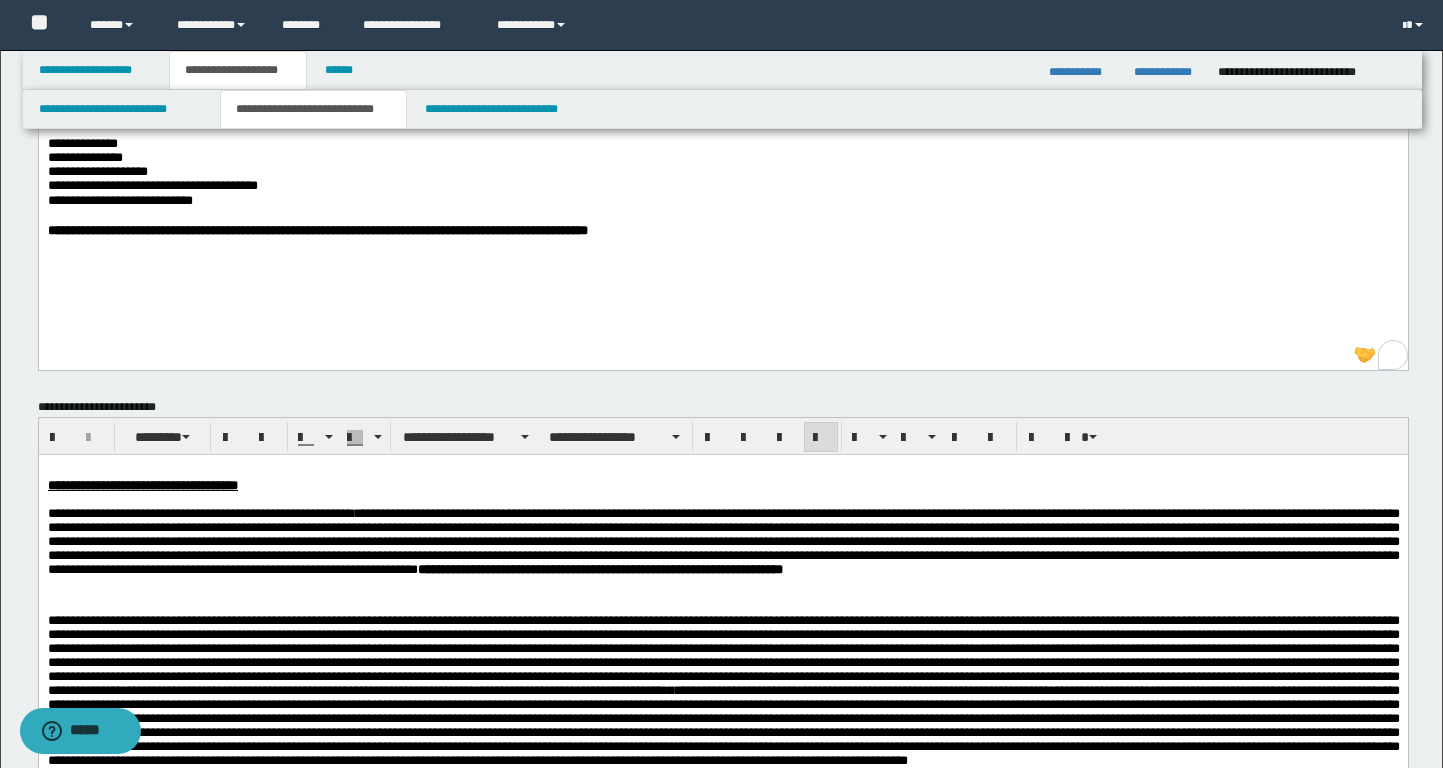 click on "**********" at bounding box center (722, 75) 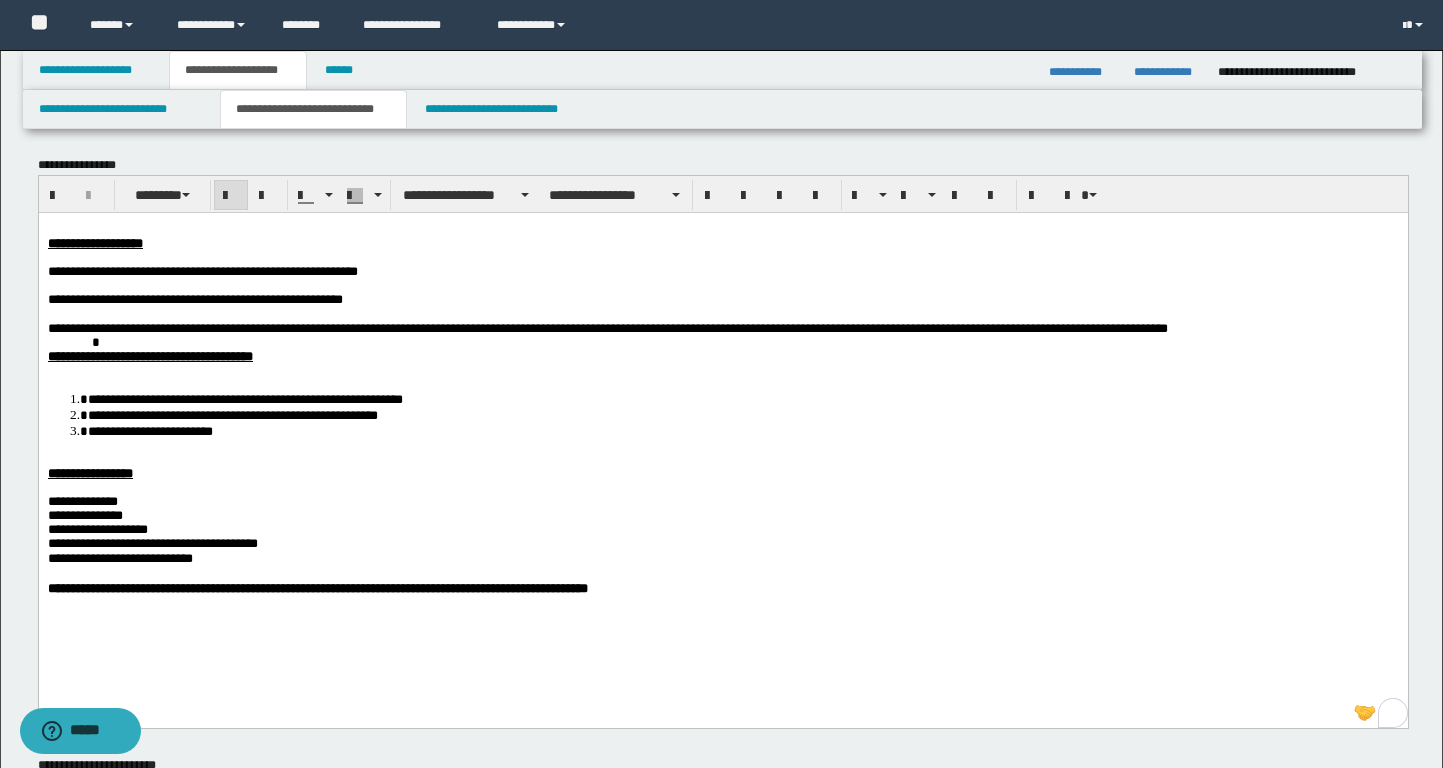scroll, scrollTop: 0, scrollLeft: 0, axis: both 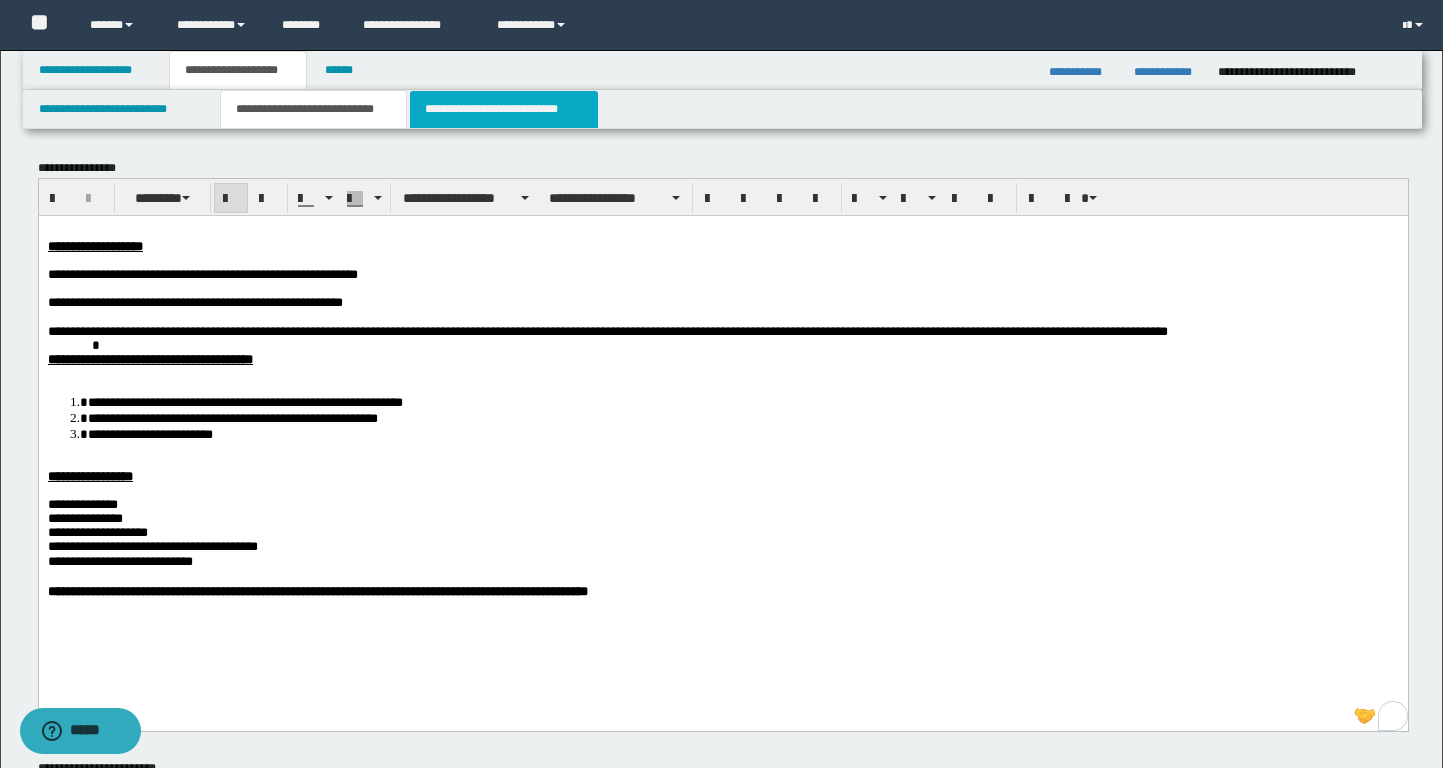 click on "**********" at bounding box center [504, 109] 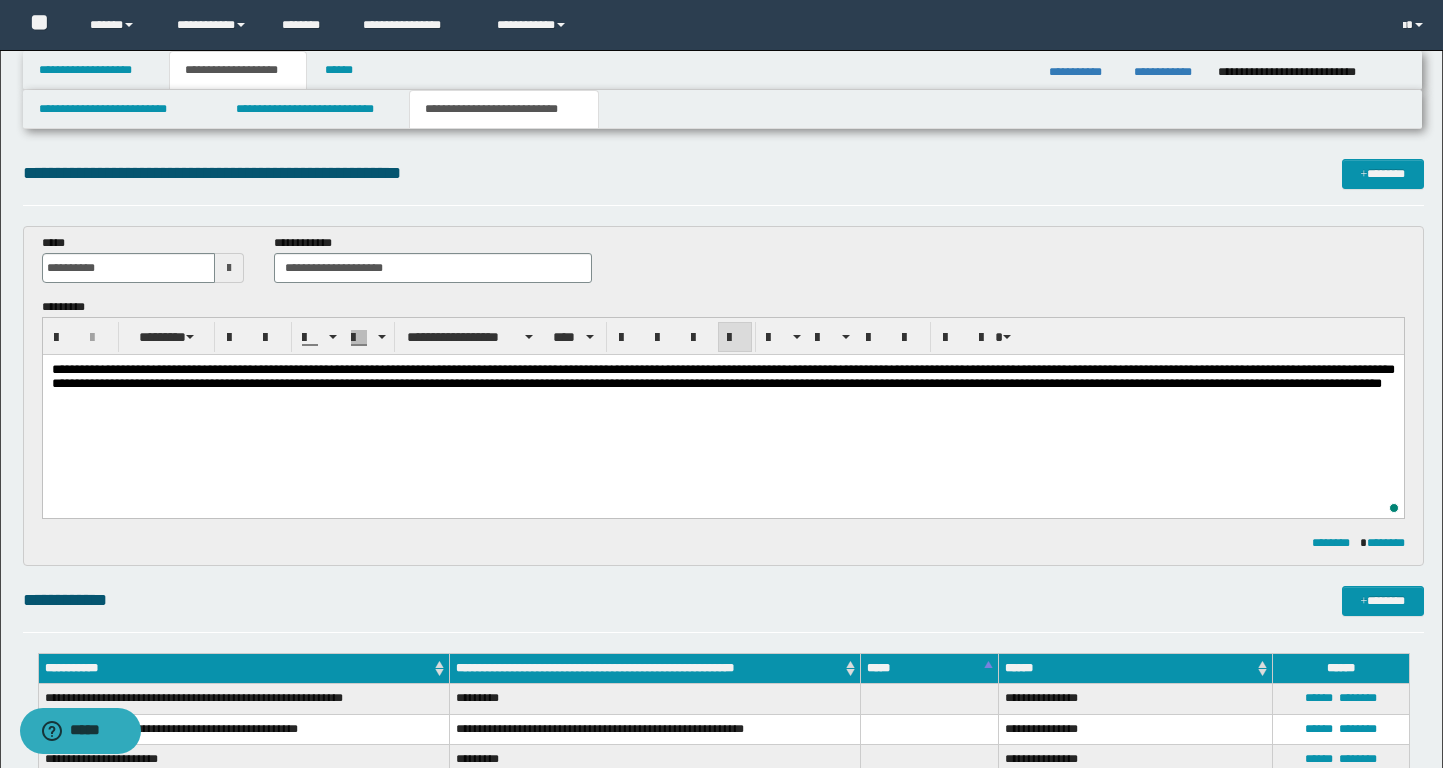 click on "**********" at bounding box center [722, 402] 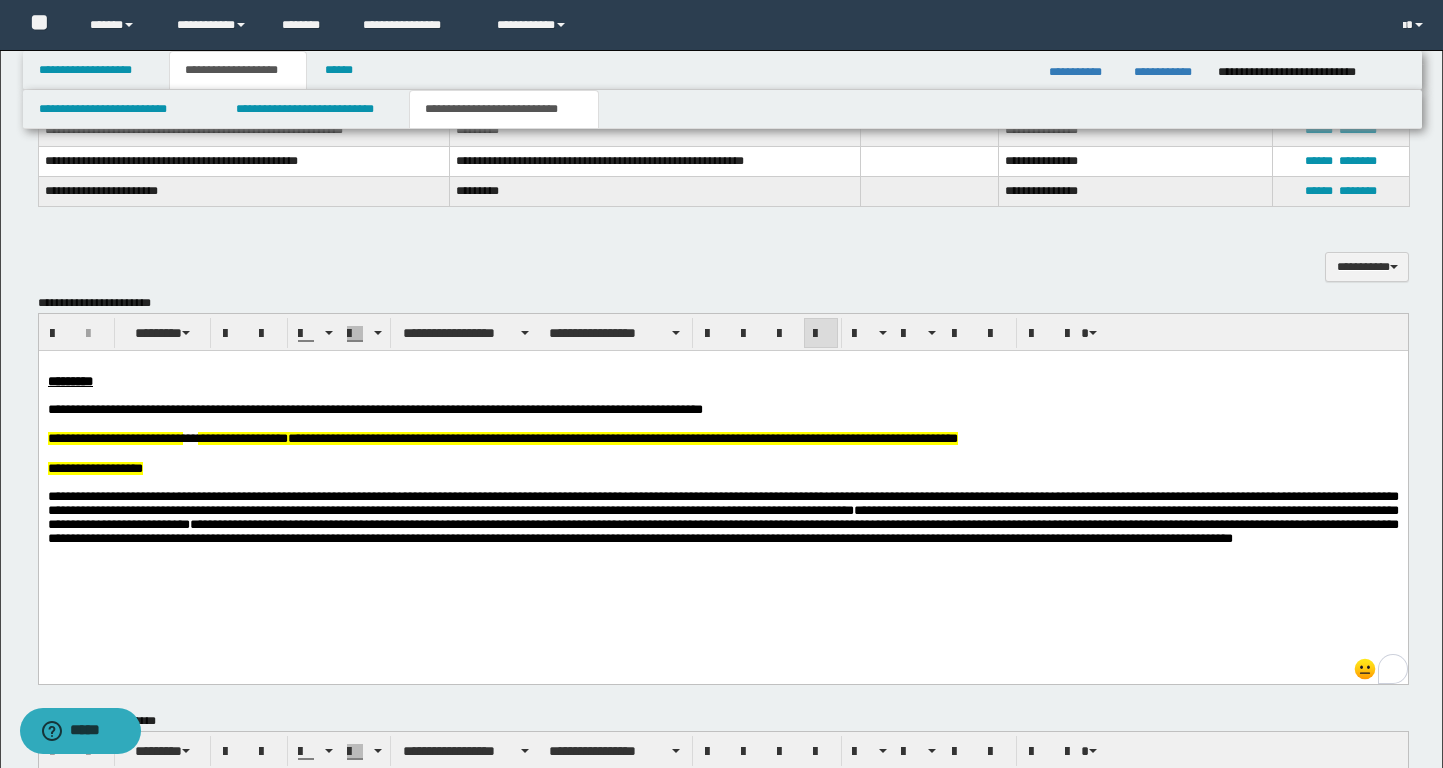 scroll, scrollTop: 577, scrollLeft: 0, axis: vertical 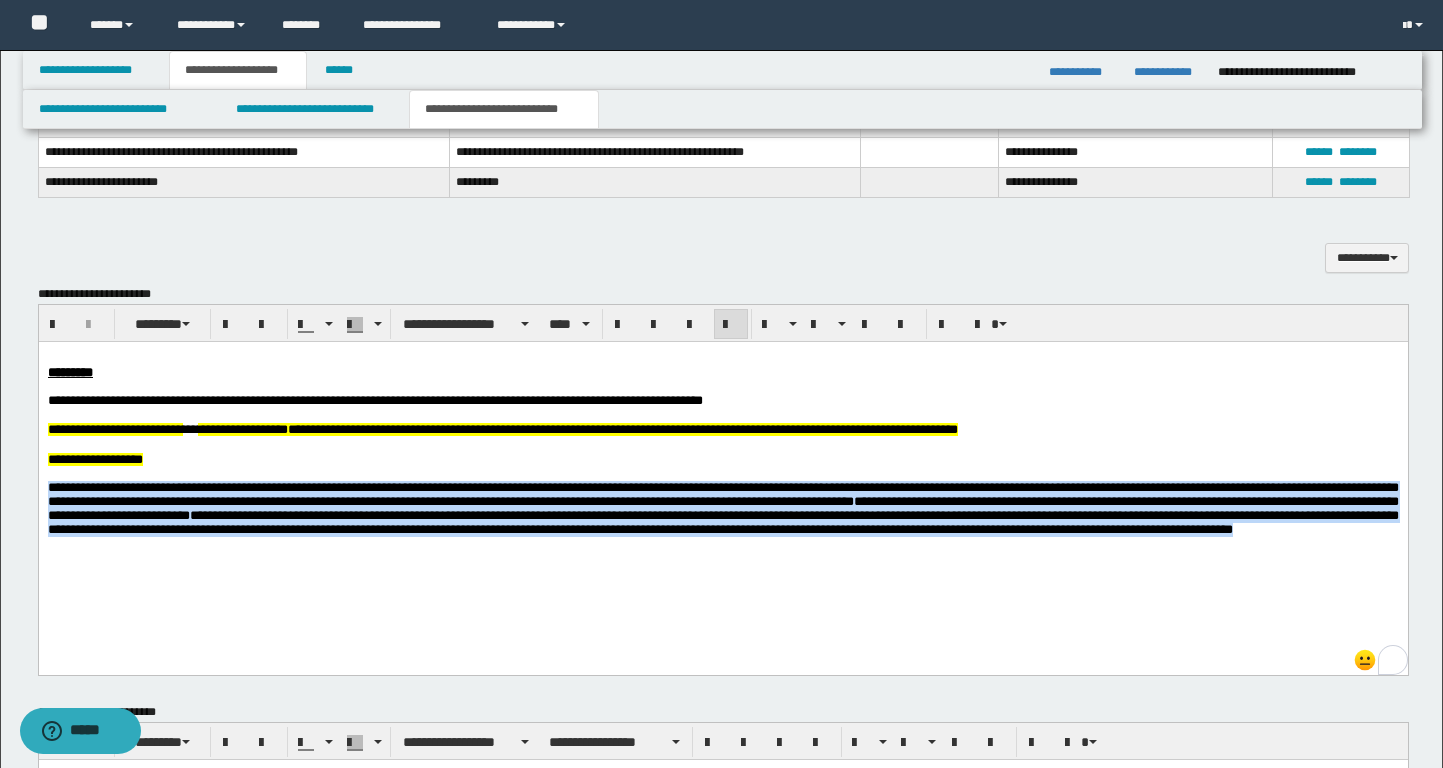 drag, startPoint x: 1047, startPoint y: 565, endPoint x: 37, endPoint y: 493, distance: 1012.5631 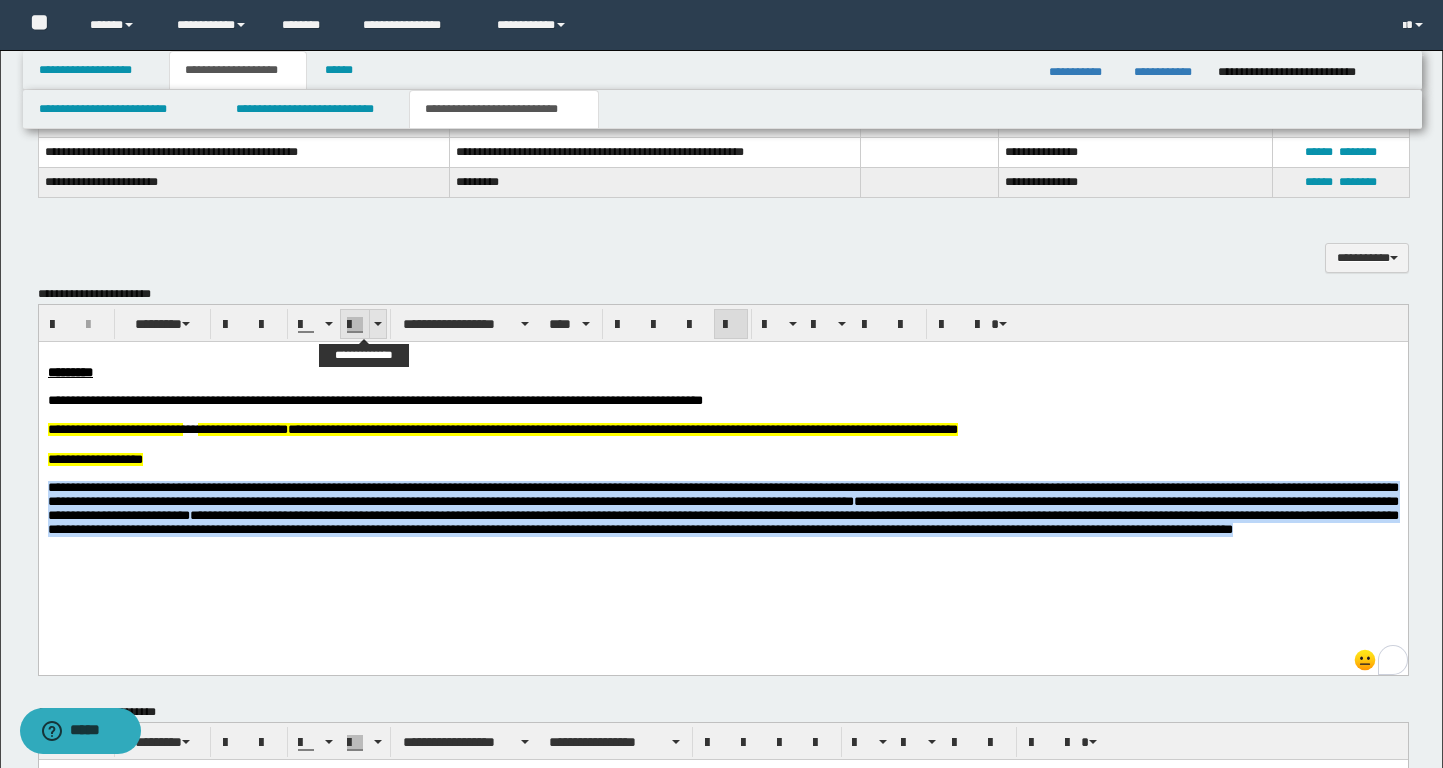 click at bounding box center (377, 324) 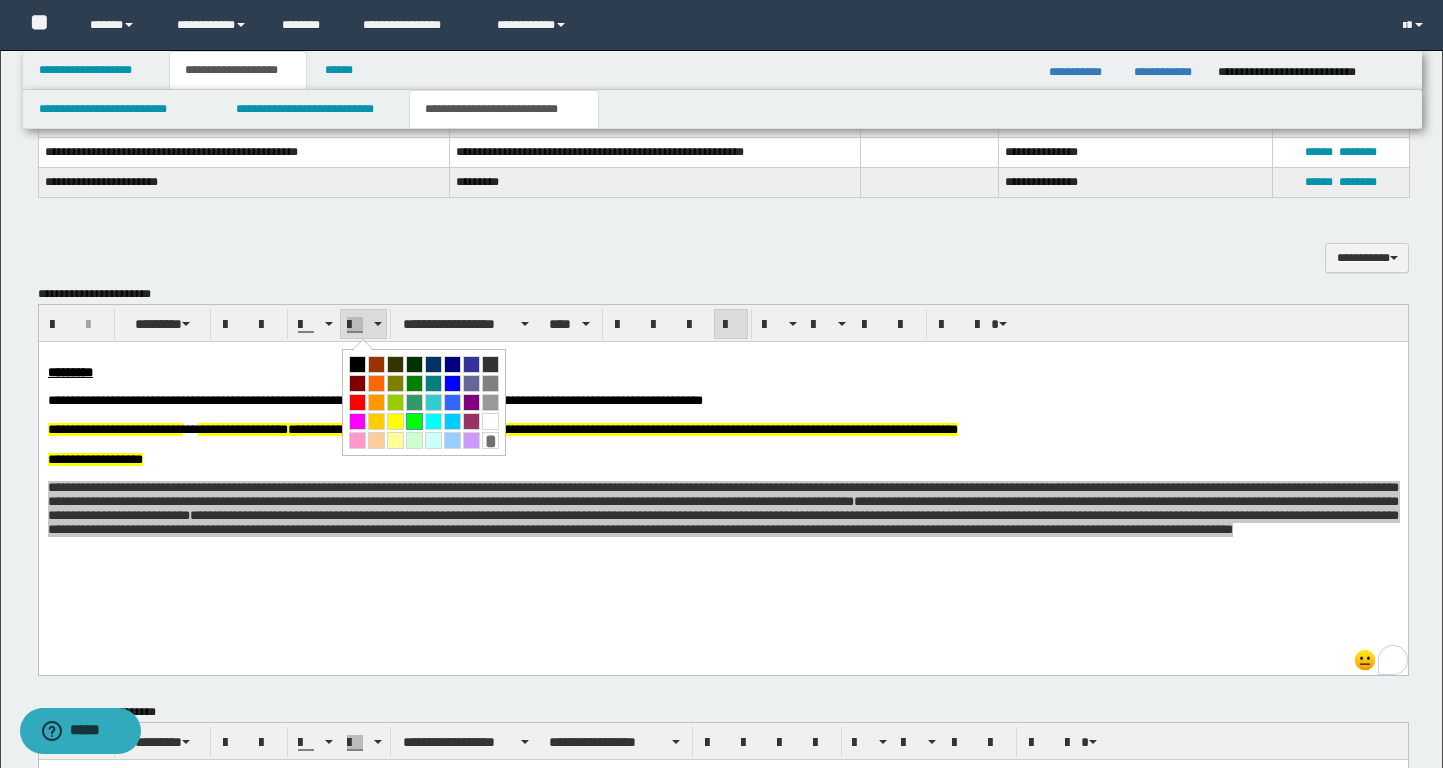 click at bounding box center [414, 421] 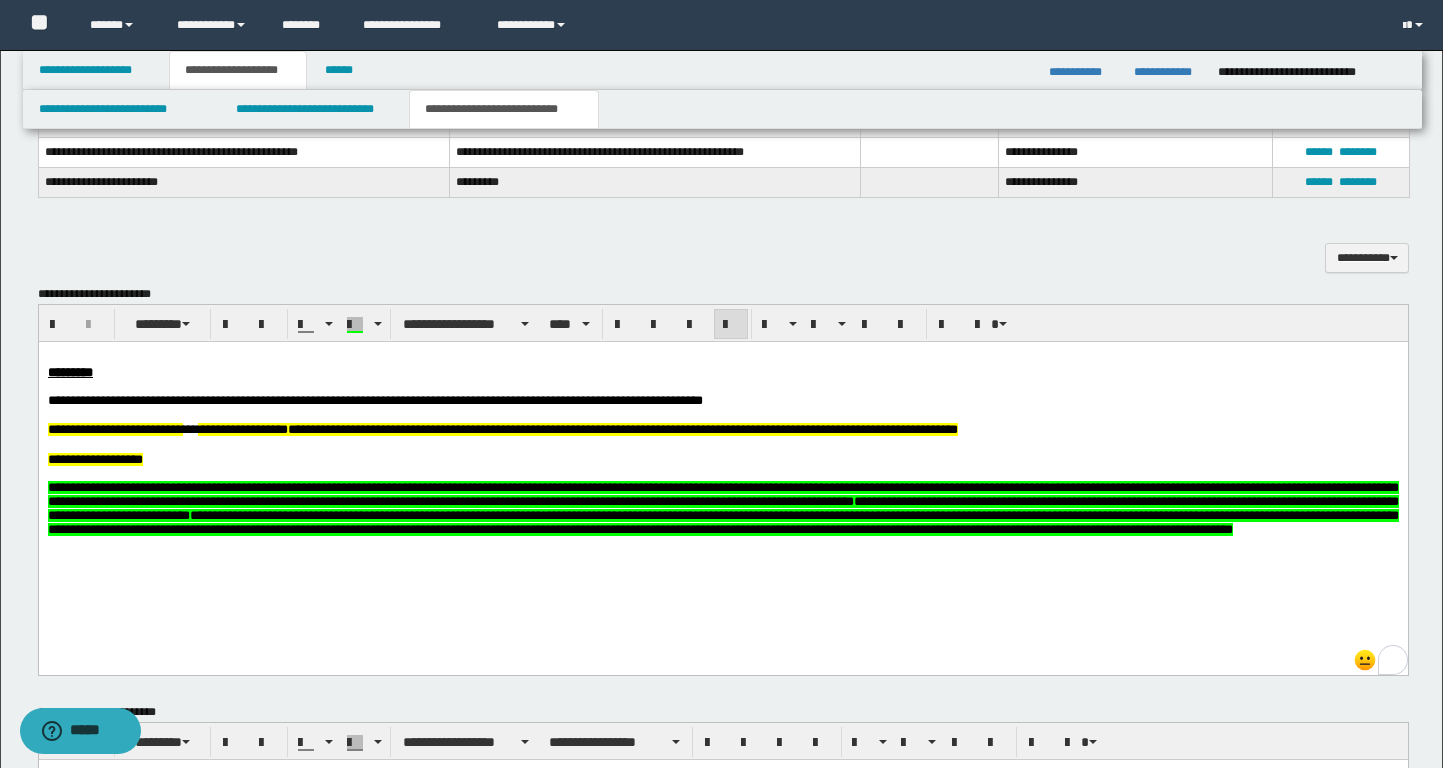 click at bounding box center (723, 445) 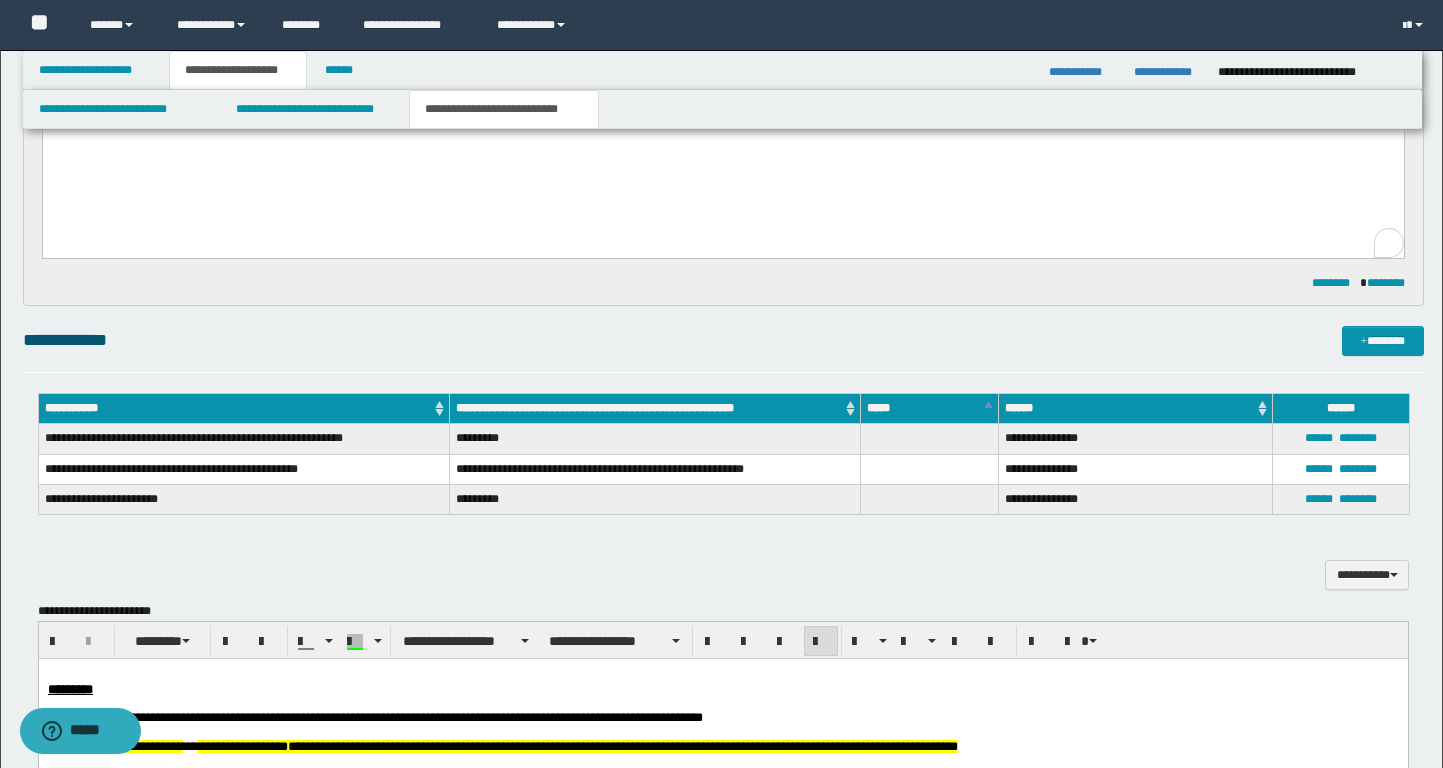 scroll, scrollTop: 0, scrollLeft: 0, axis: both 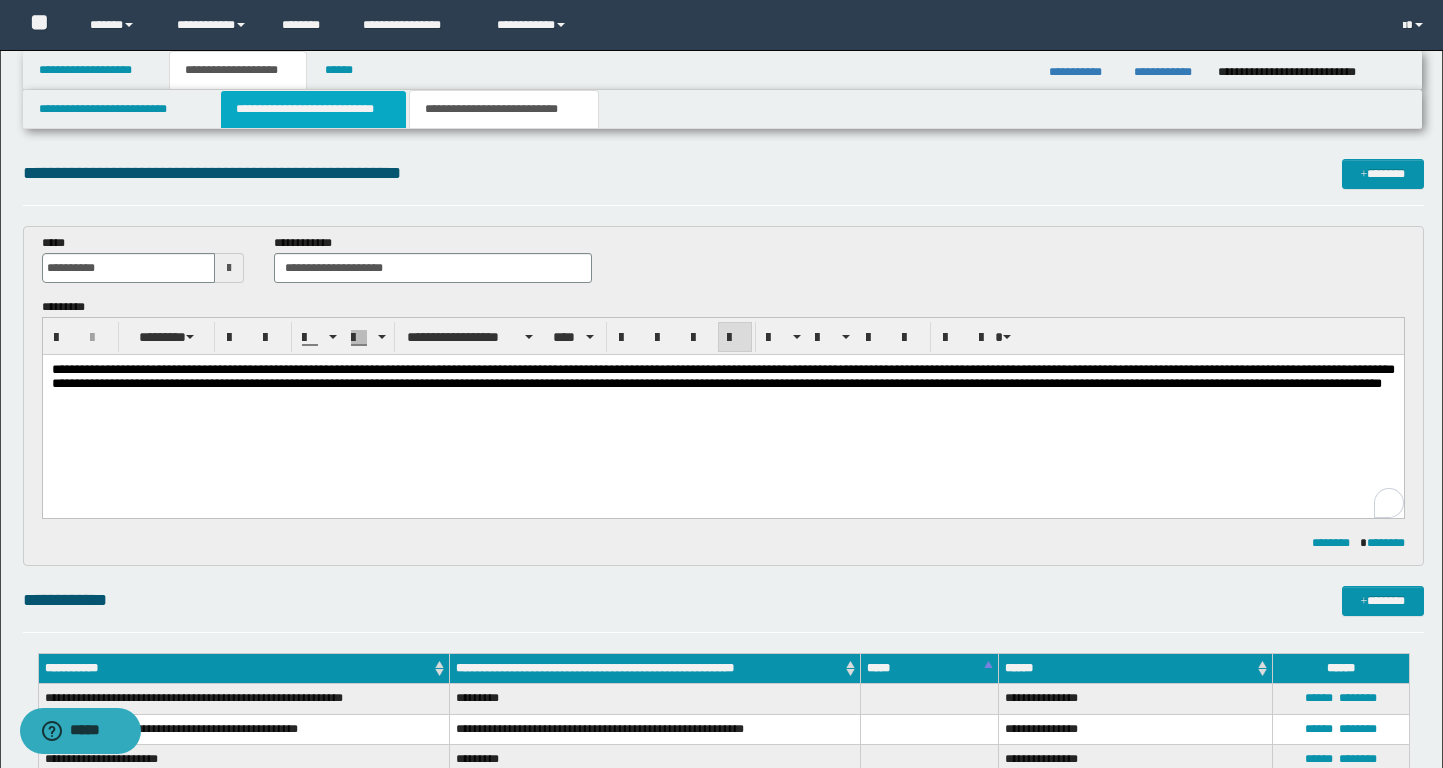 click on "**********" at bounding box center (314, 109) 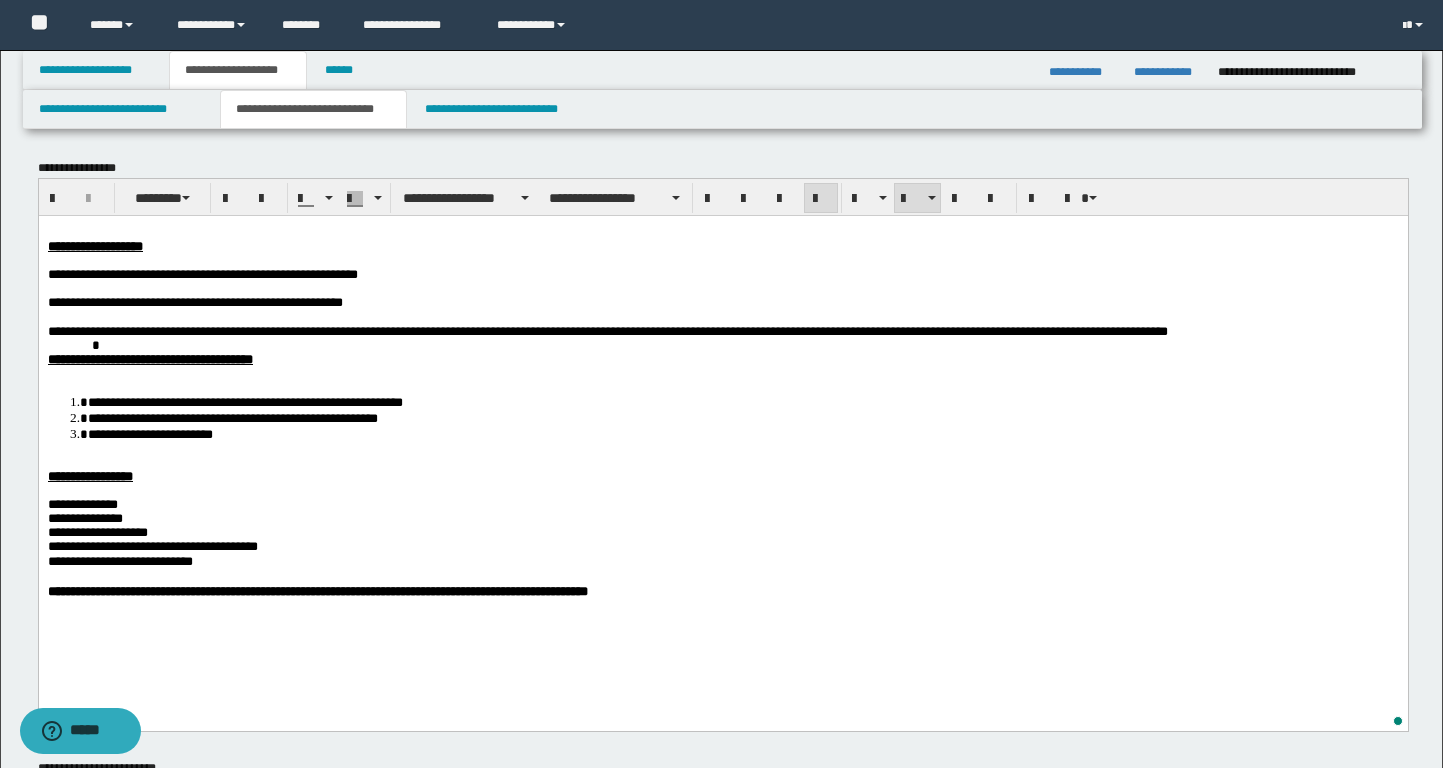 click on "**********" at bounding box center (742, 433) 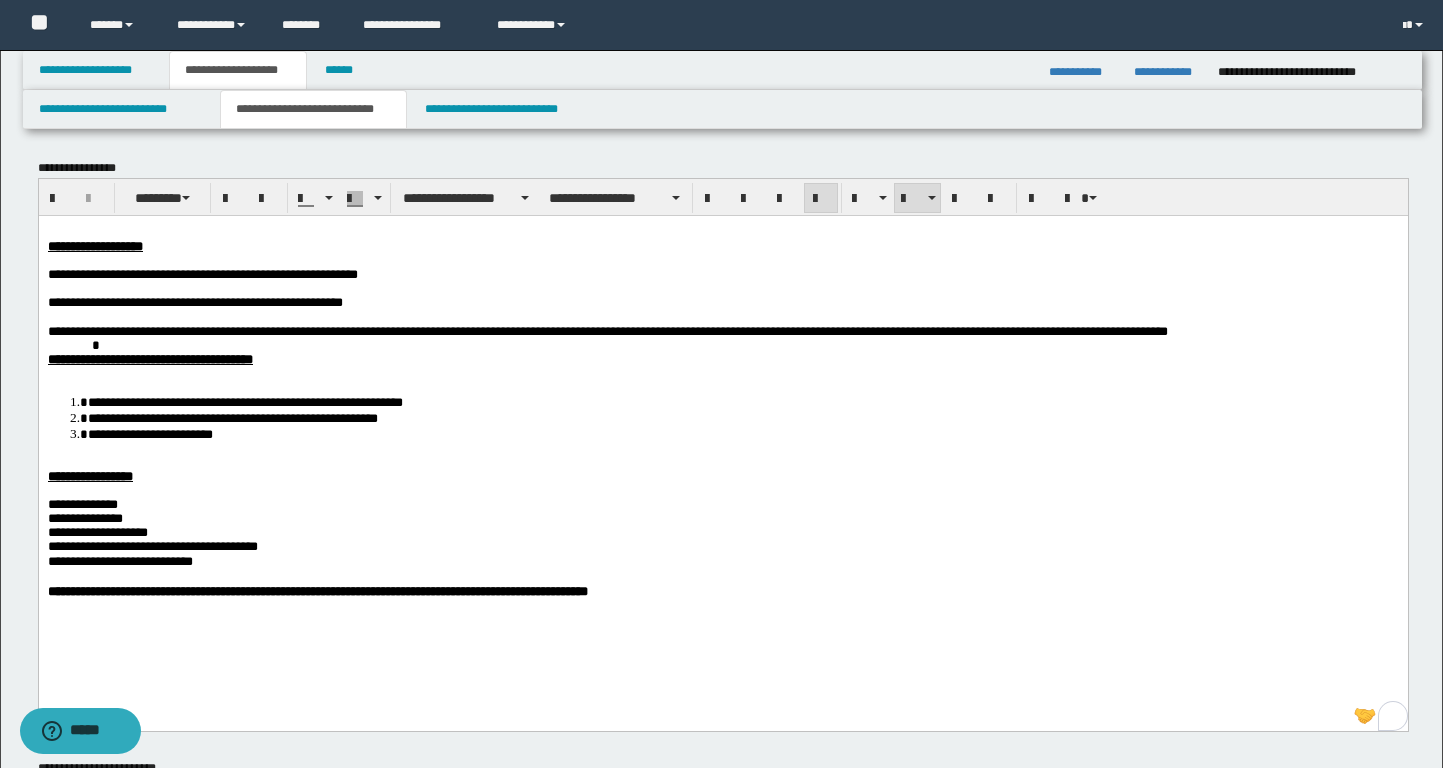 click on "**********" at bounding box center [742, 401] 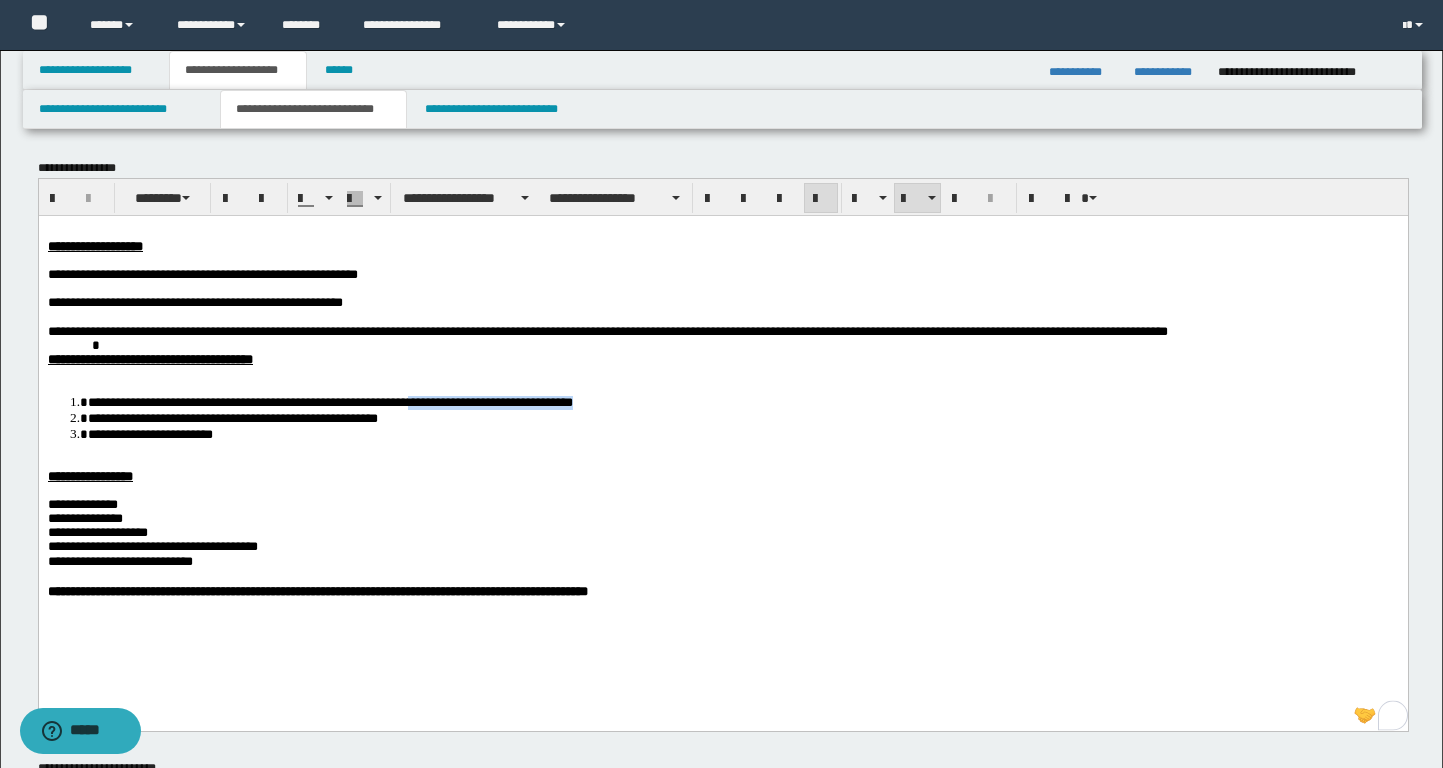 drag, startPoint x: 682, startPoint y: 416, endPoint x: 463, endPoint y: 412, distance: 219.03653 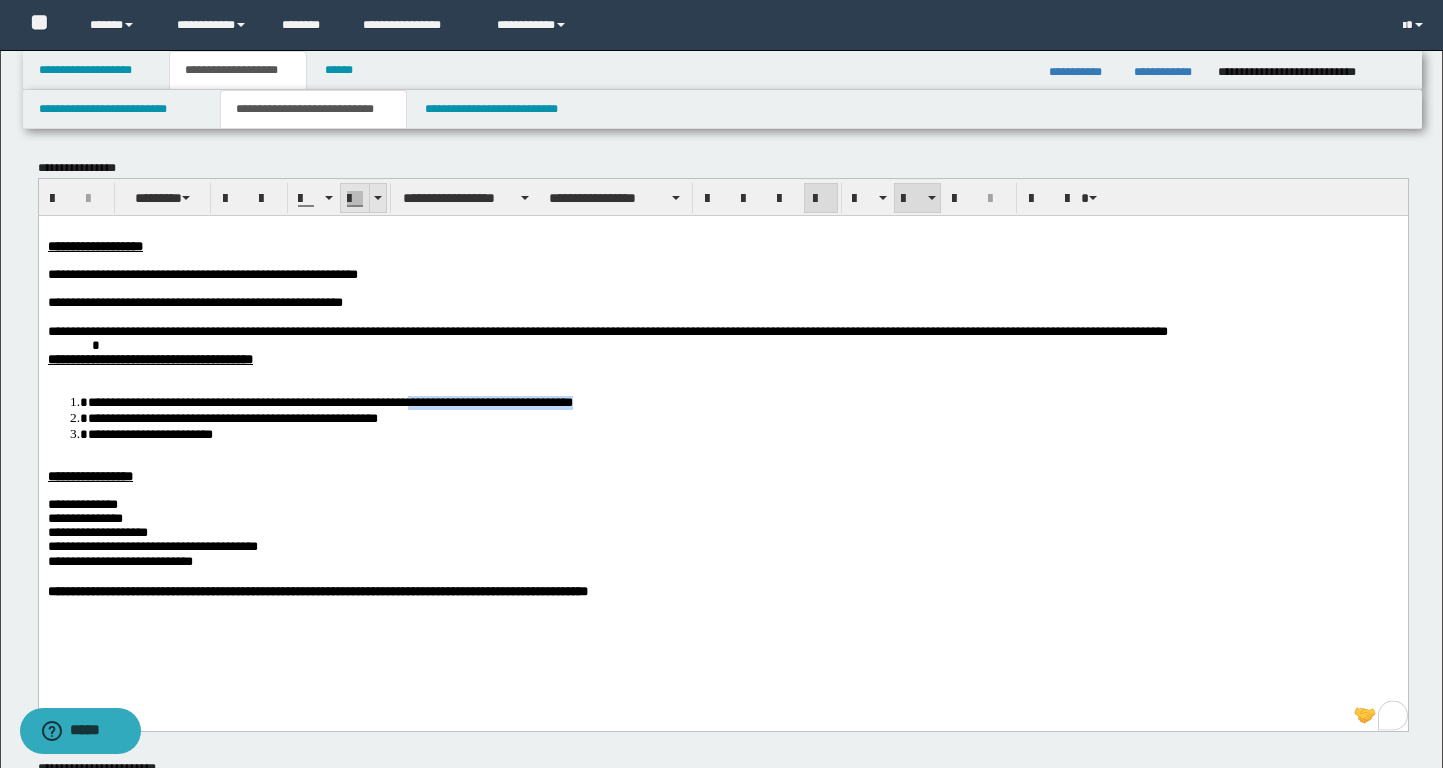 click at bounding box center (377, 198) 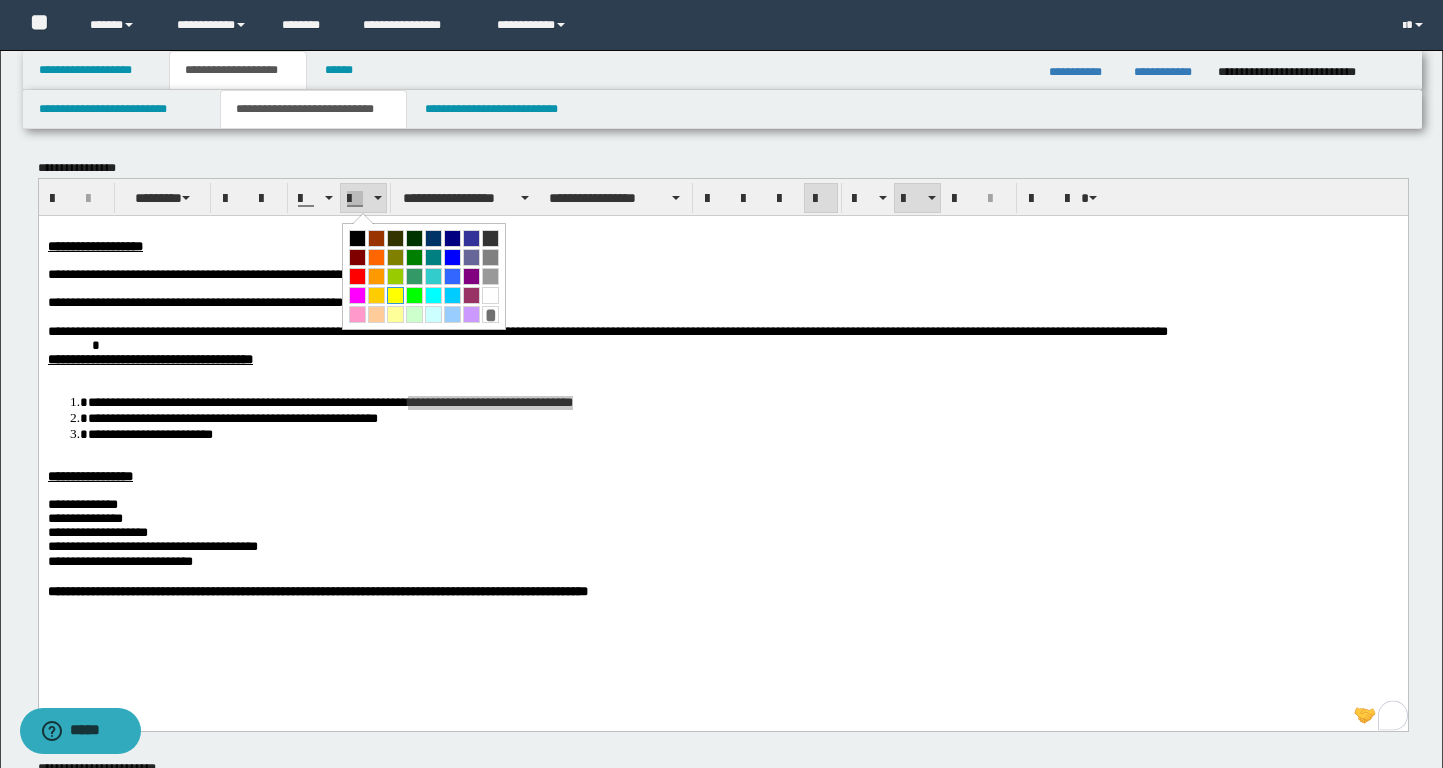 click at bounding box center (395, 295) 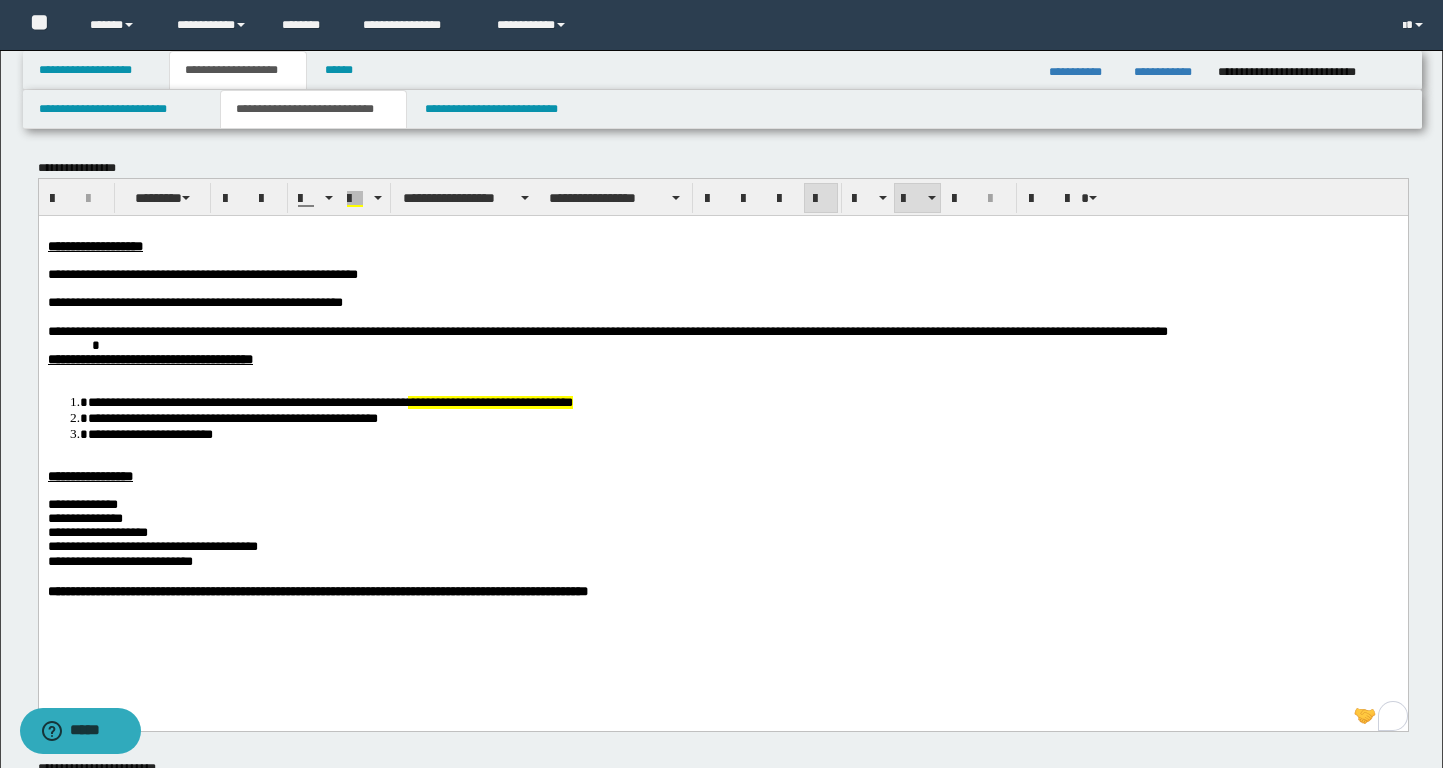 click on "**********" at bounding box center [742, 433] 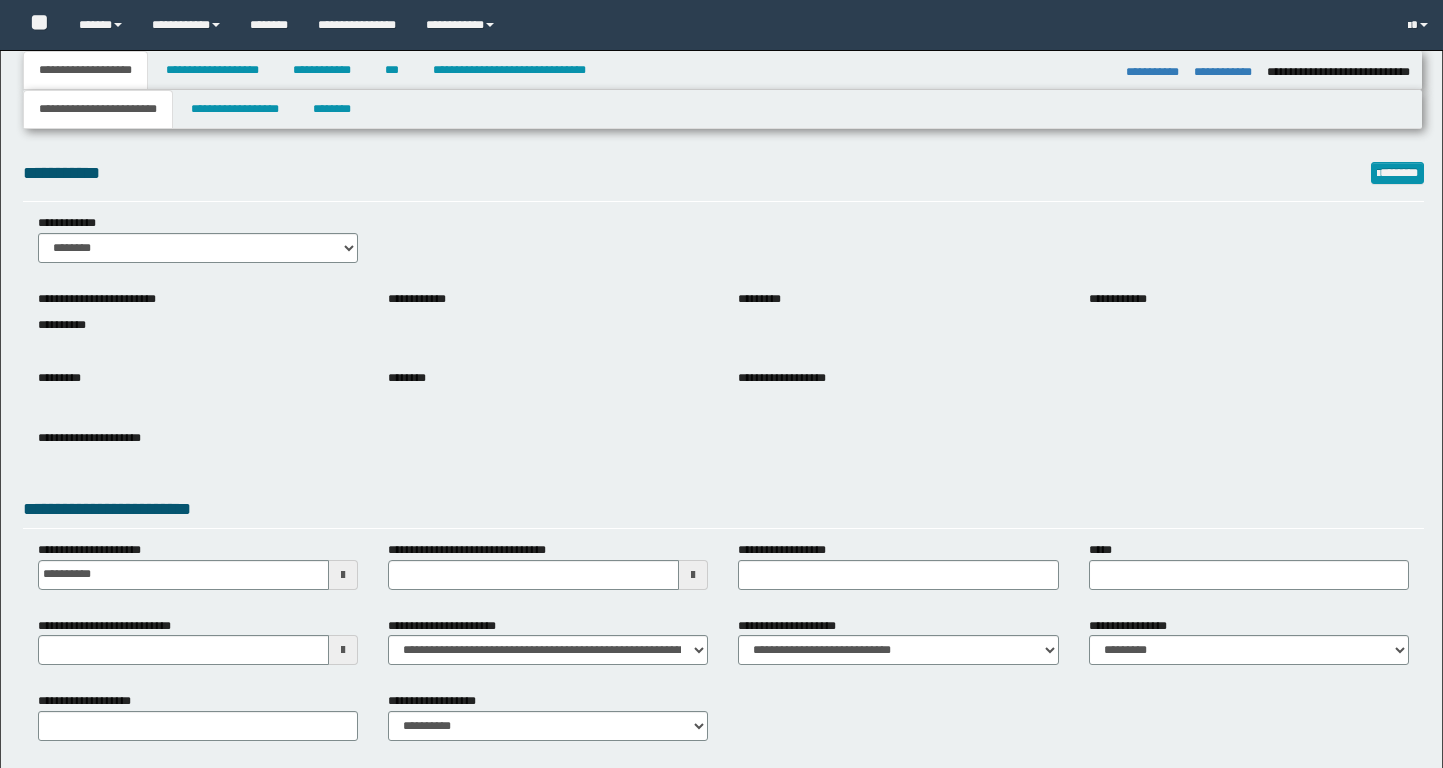 select on "**" 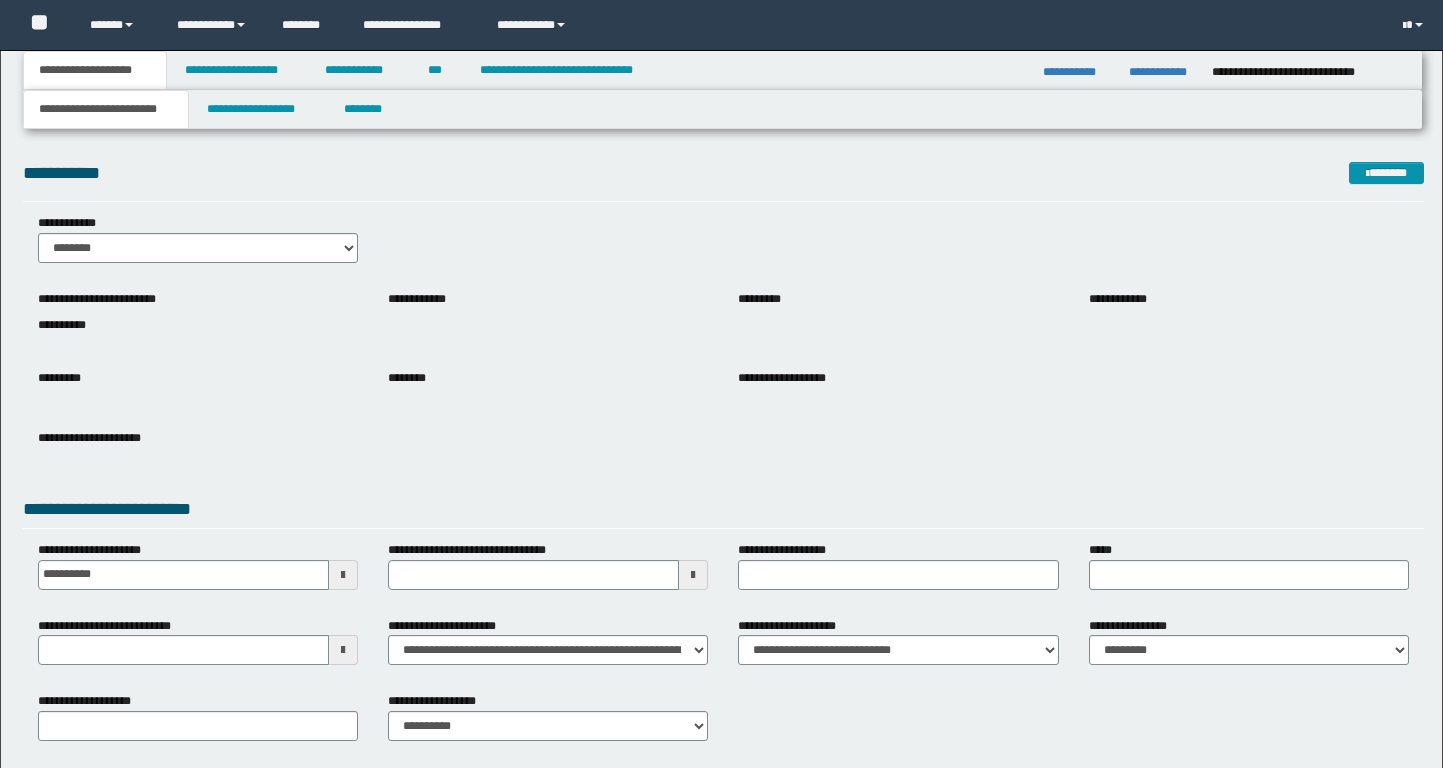 scroll, scrollTop: 0, scrollLeft: 0, axis: both 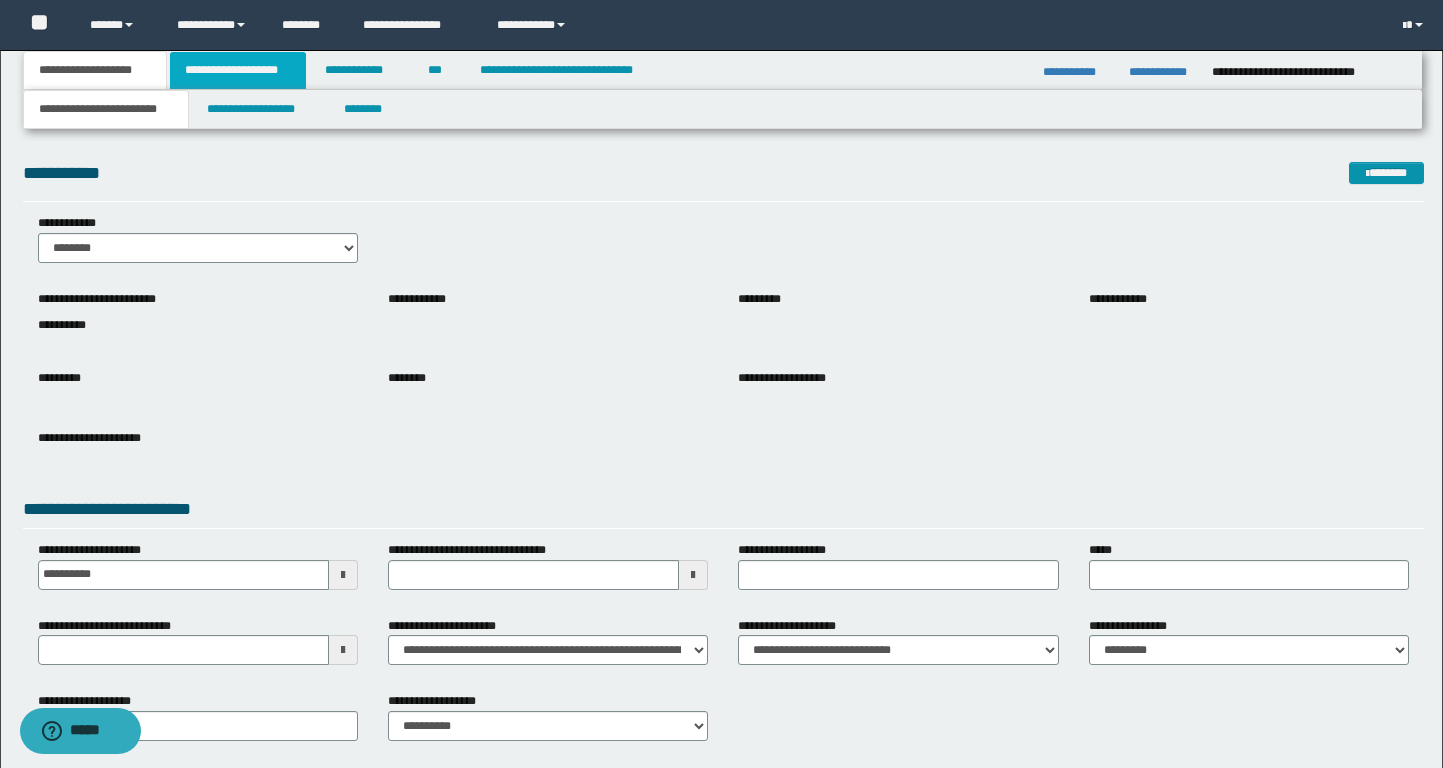click on "**********" at bounding box center [238, 70] 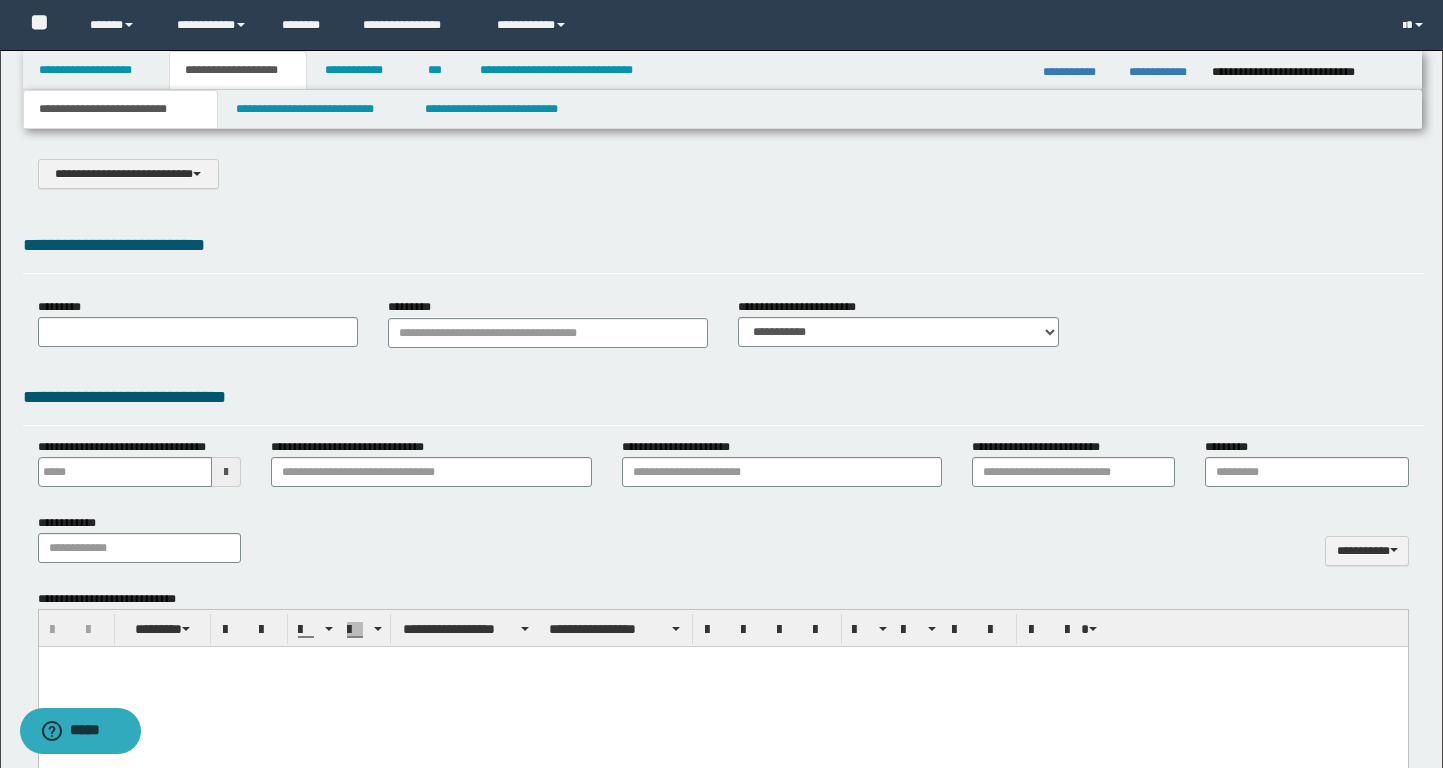 scroll, scrollTop: 0, scrollLeft: 0, axis: both 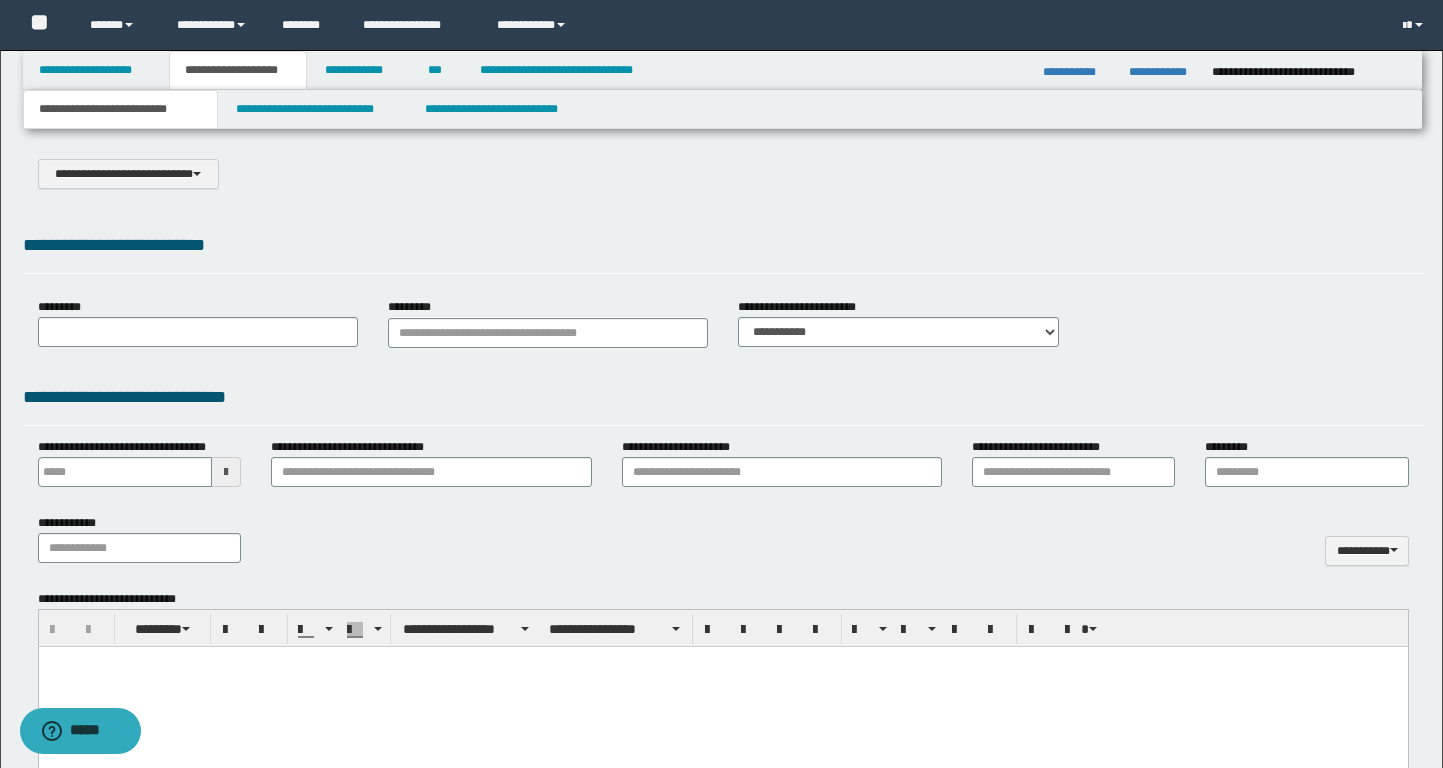 select on "*" 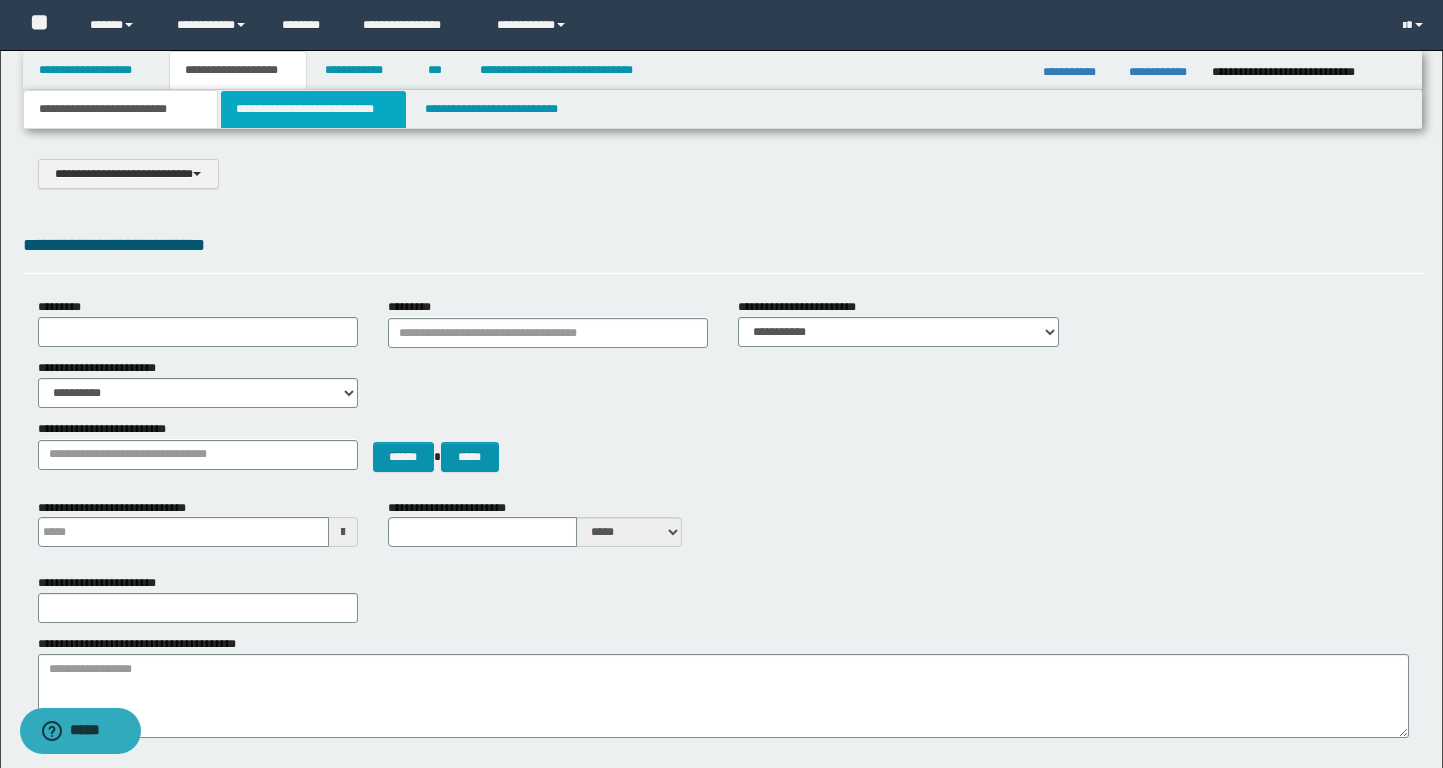 click on "**********" at bounding box center [314, 109] 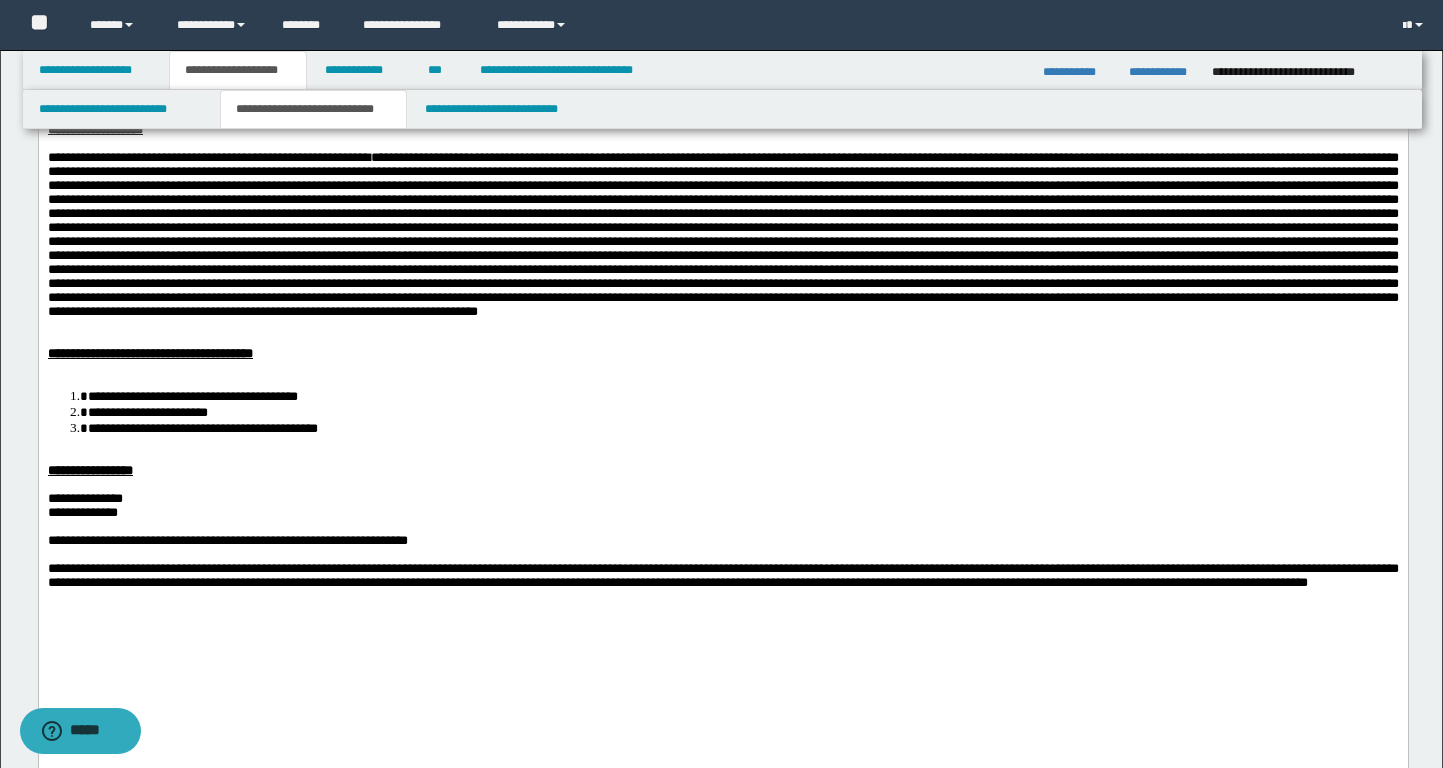 scroll, scrollTop: 234, scrollLeft: 0, axis: vertical 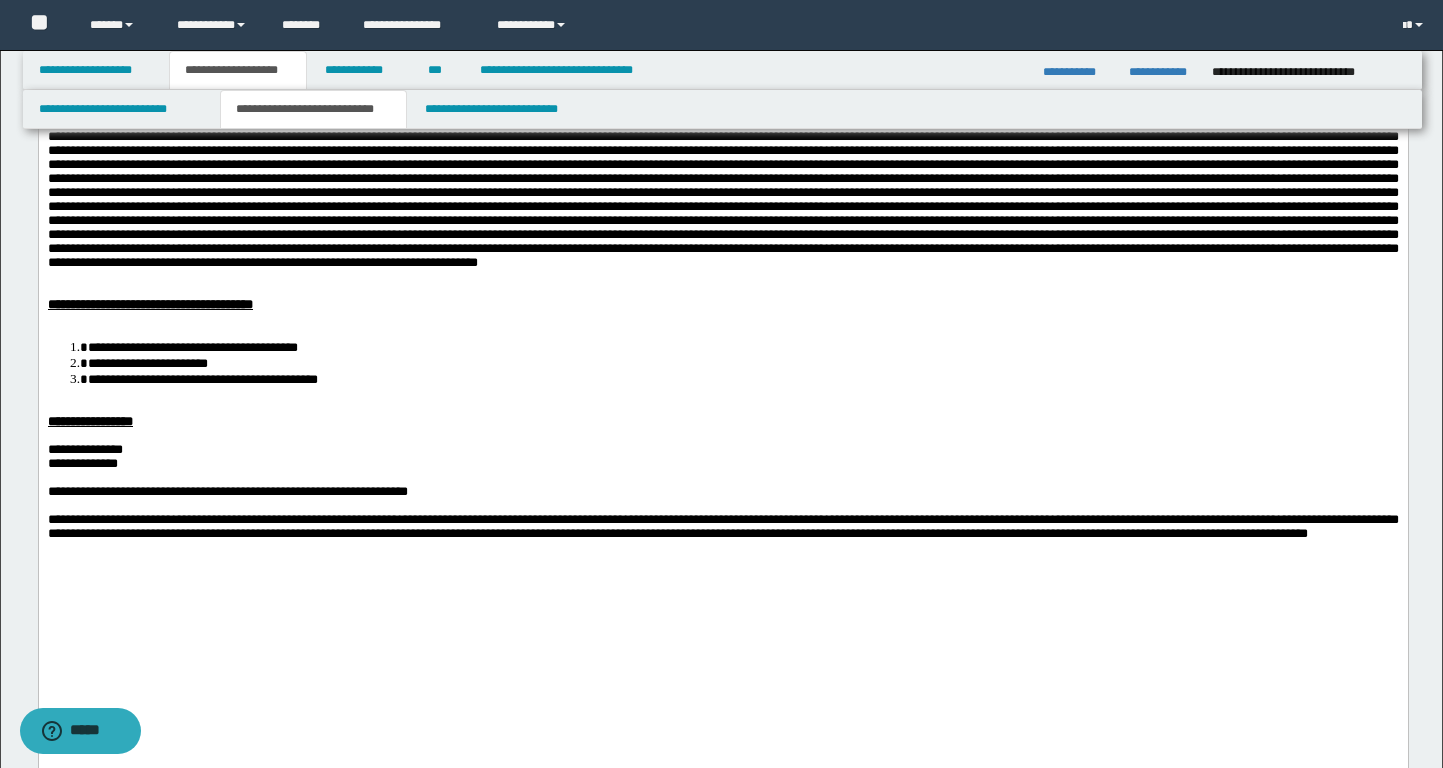 click on "**********" at bounding box center [742, 379] 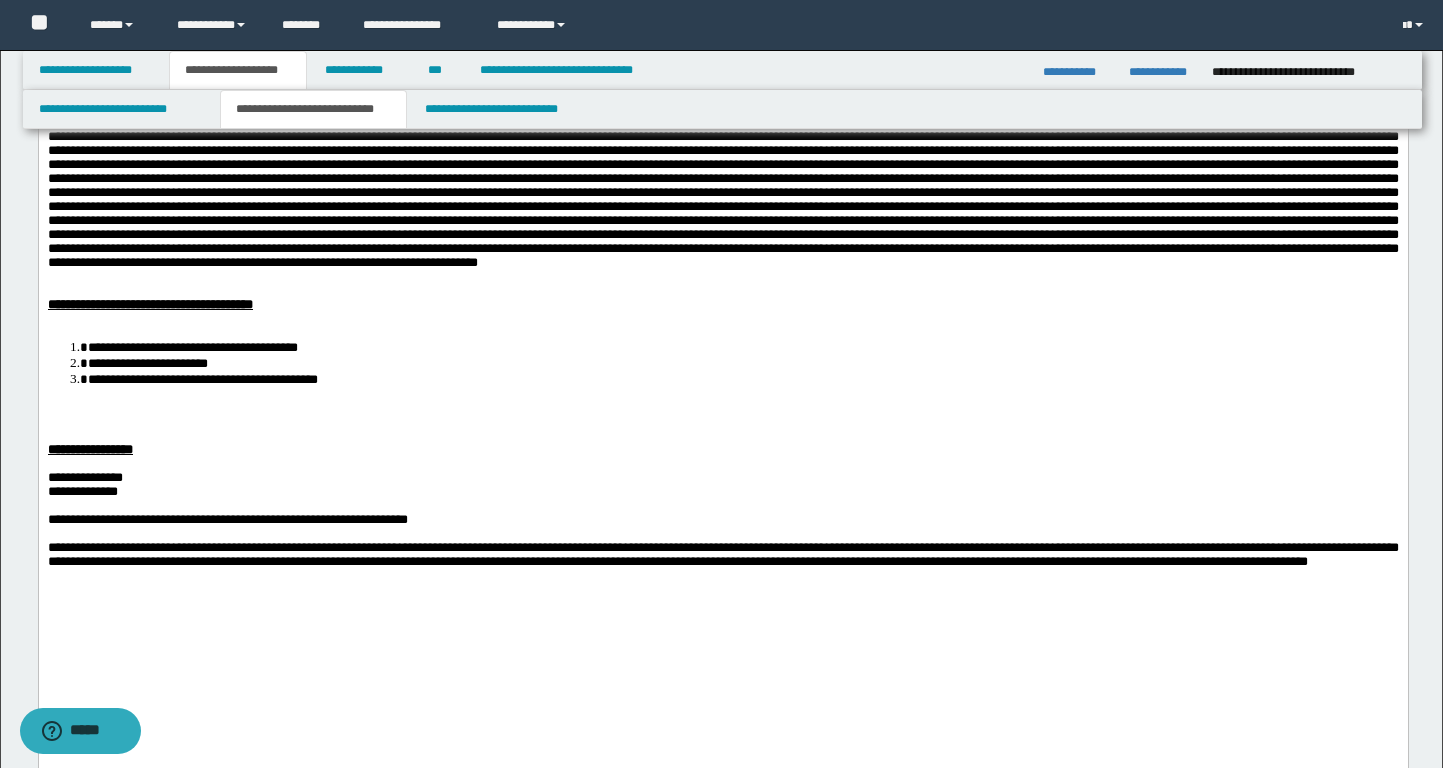 paste 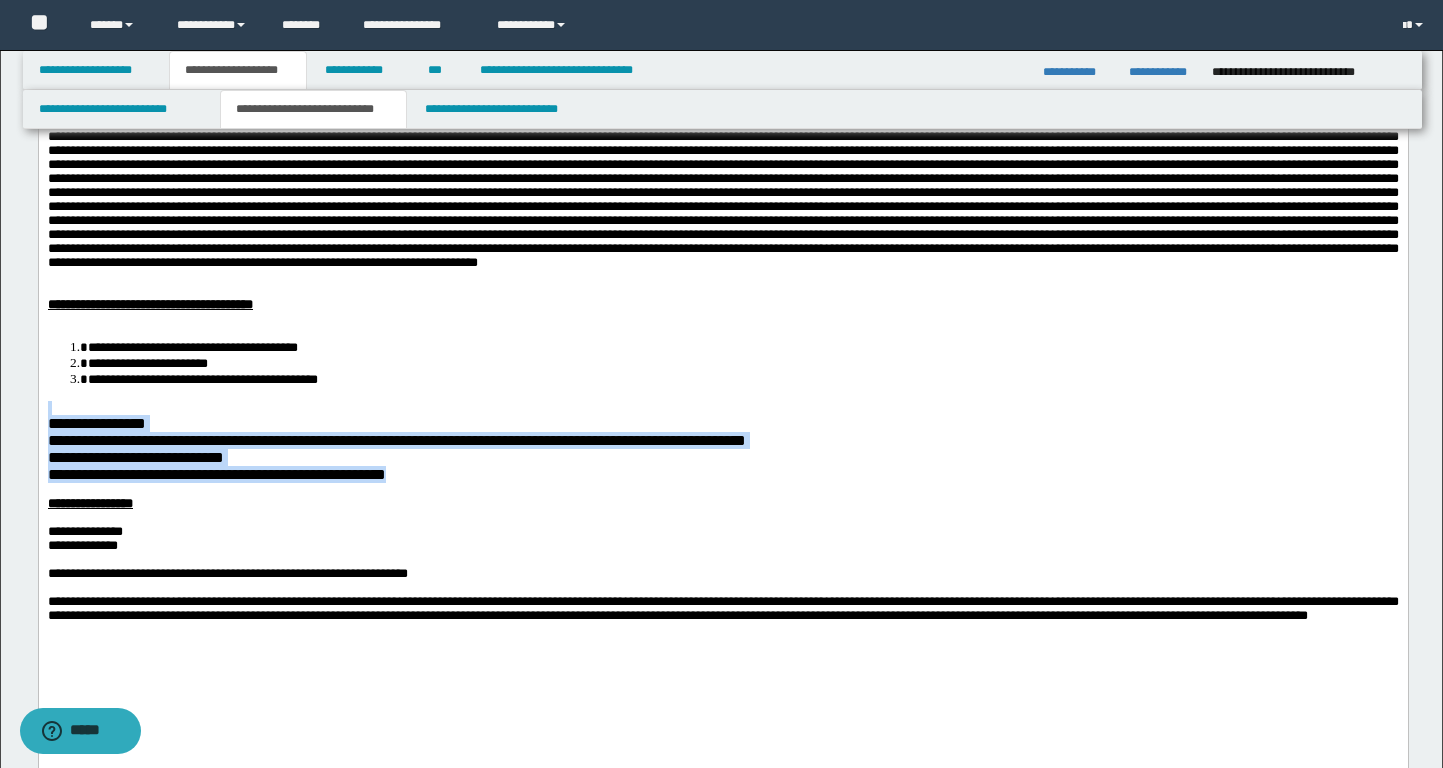 drag, startPoint x: 451, startPoint y: 582, endPoint x: 4, endPoint y: 506, distance: 453.41483 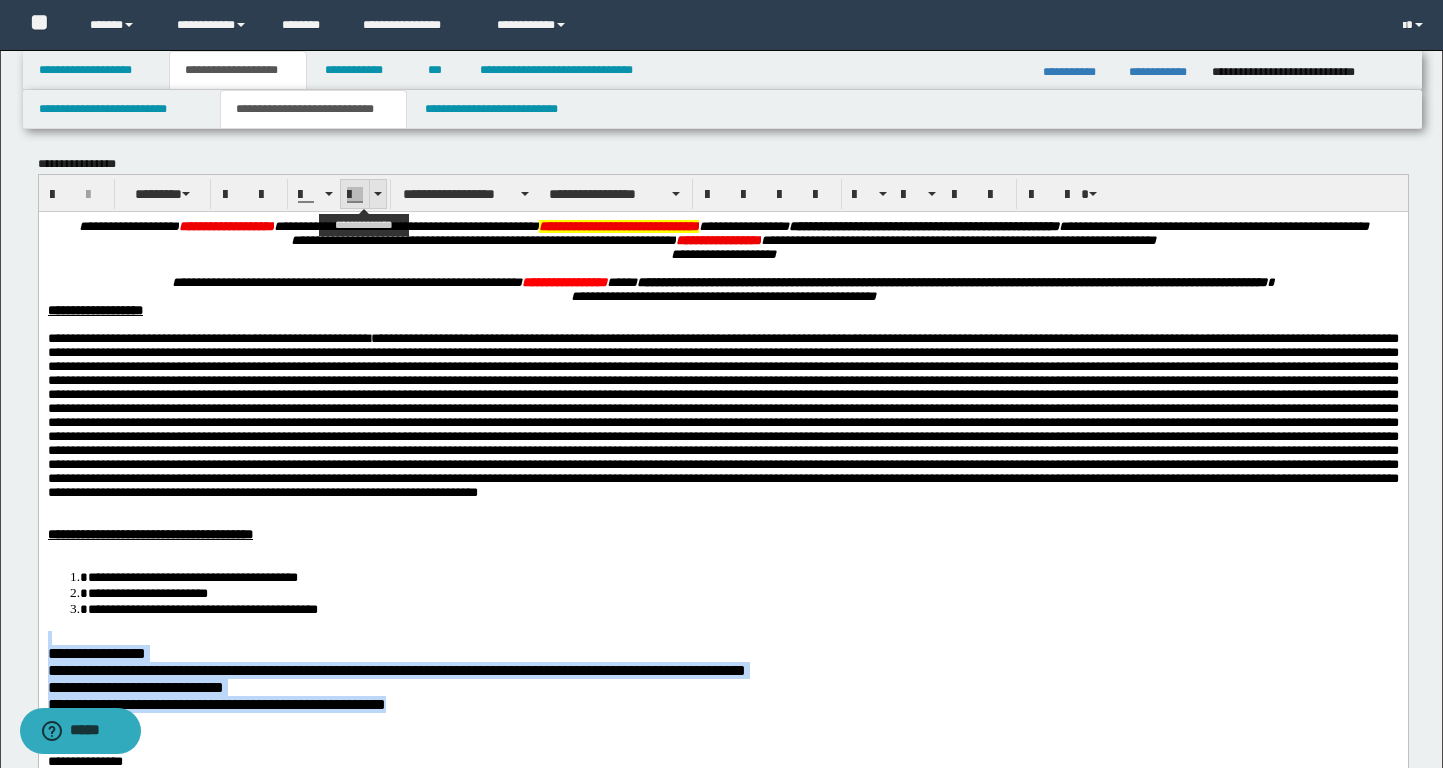 click at bounding box center [377, 194] 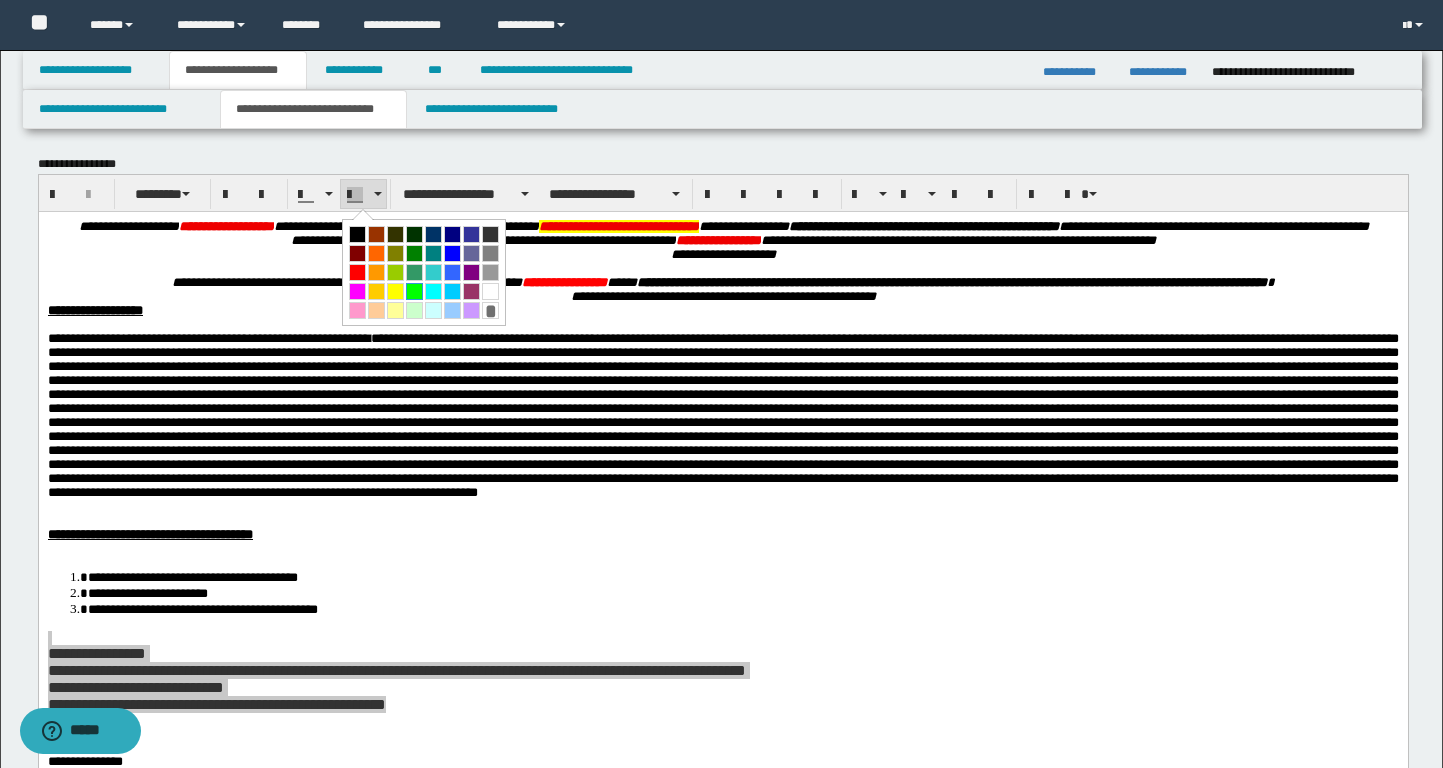click at bounding box center [414, 291] 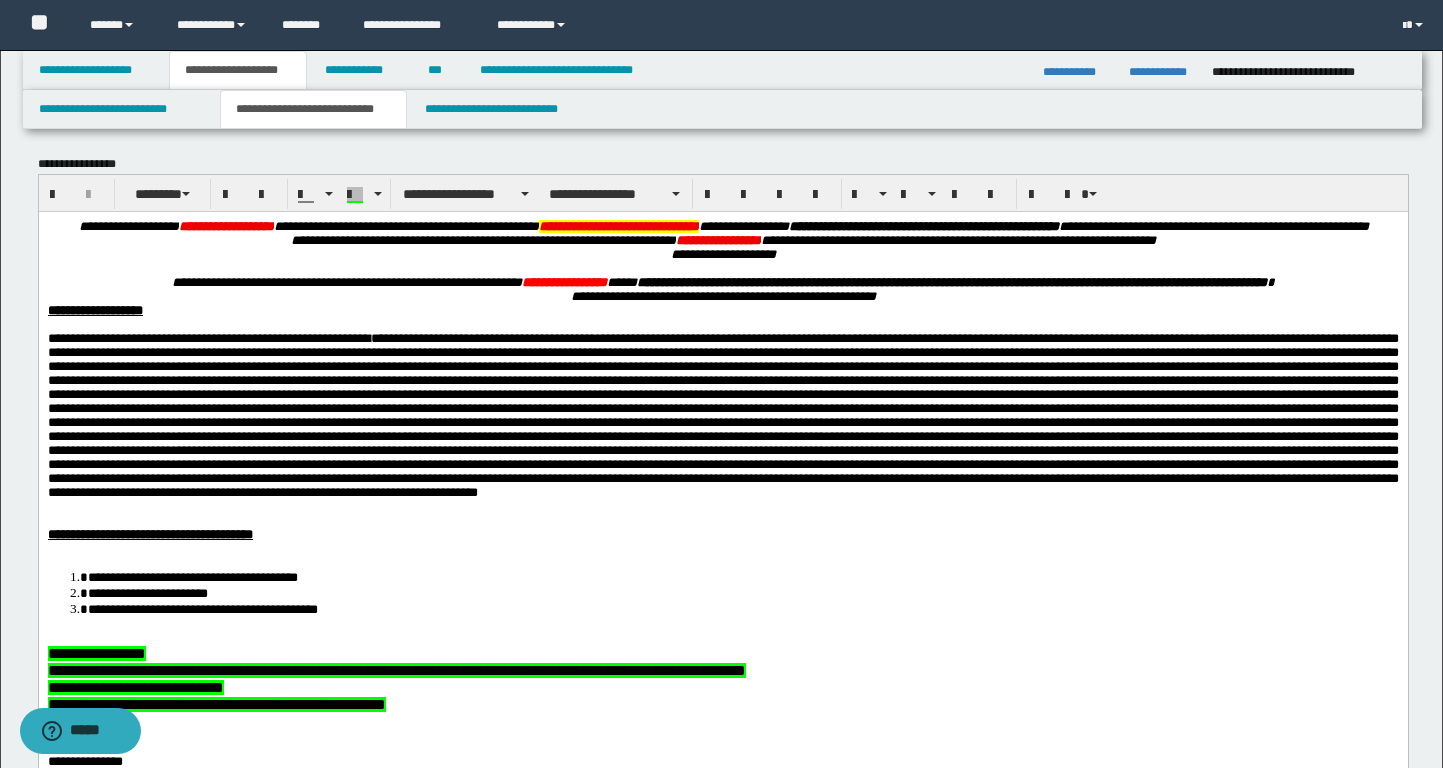 click on "**********" at bounding box center [722, 534] 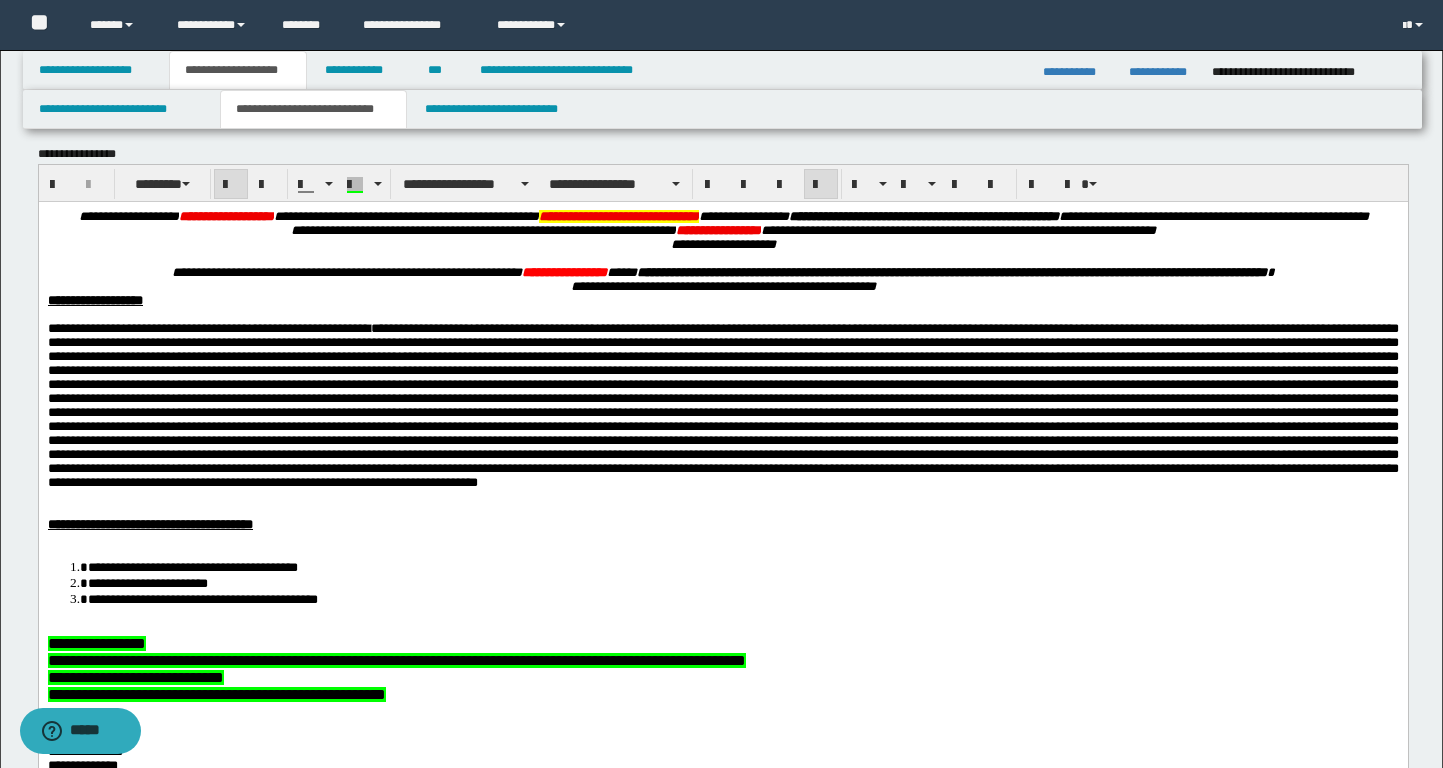 scroll, scrollTop: 0, scrollLeft: 0, axis: both 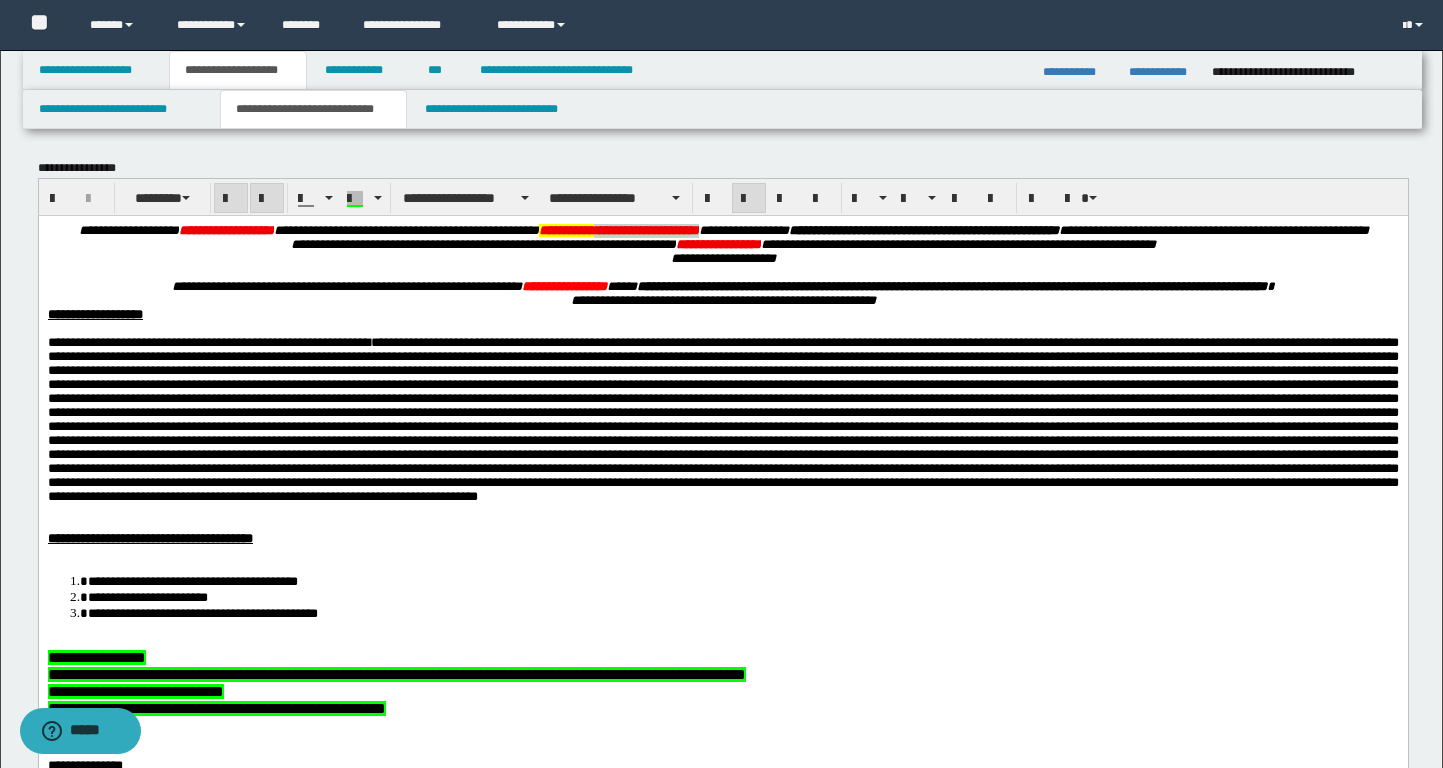 drag, startPoint x: 682, startPoint y: 230, endPoint x: 847, endPoint y: 232, distance: 165.01212 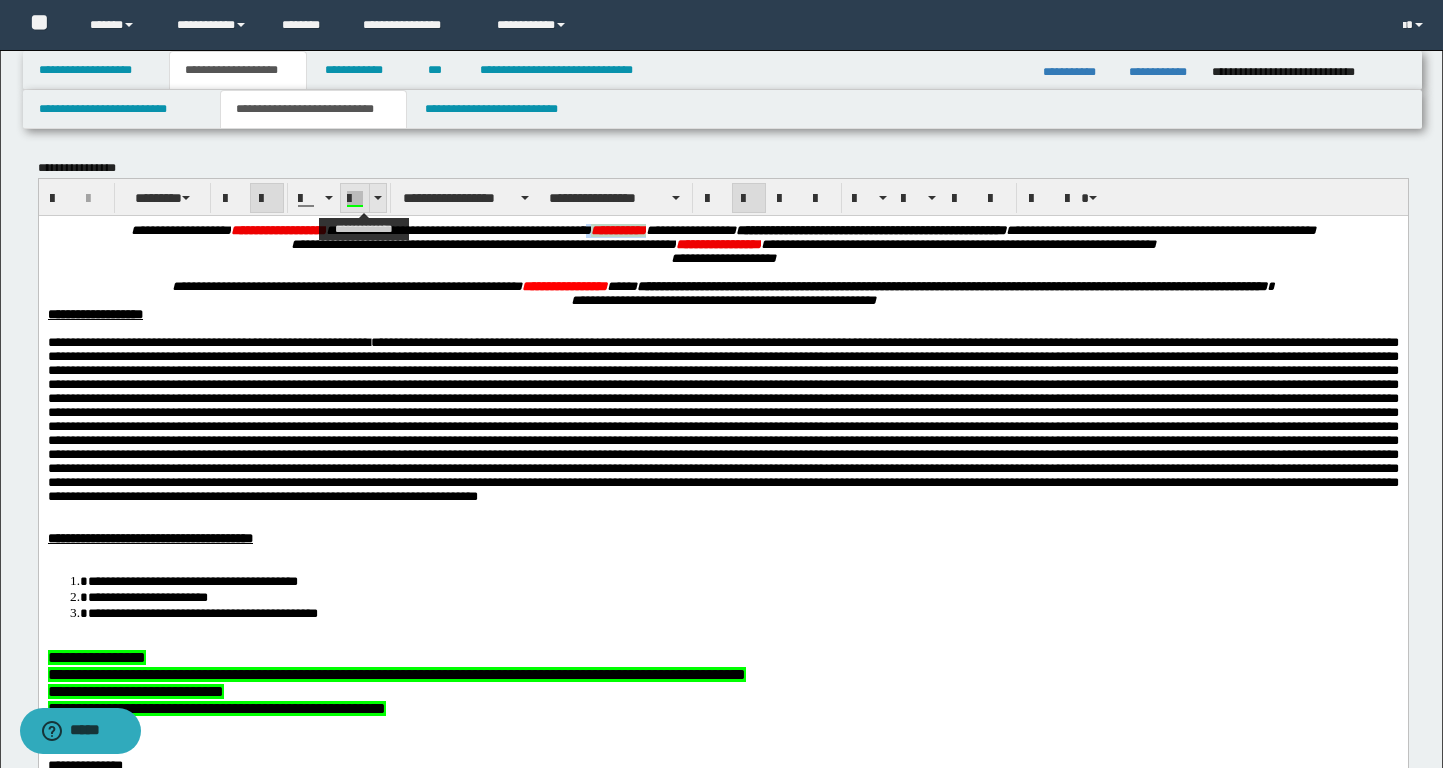 click at bounding box center [377, 198] 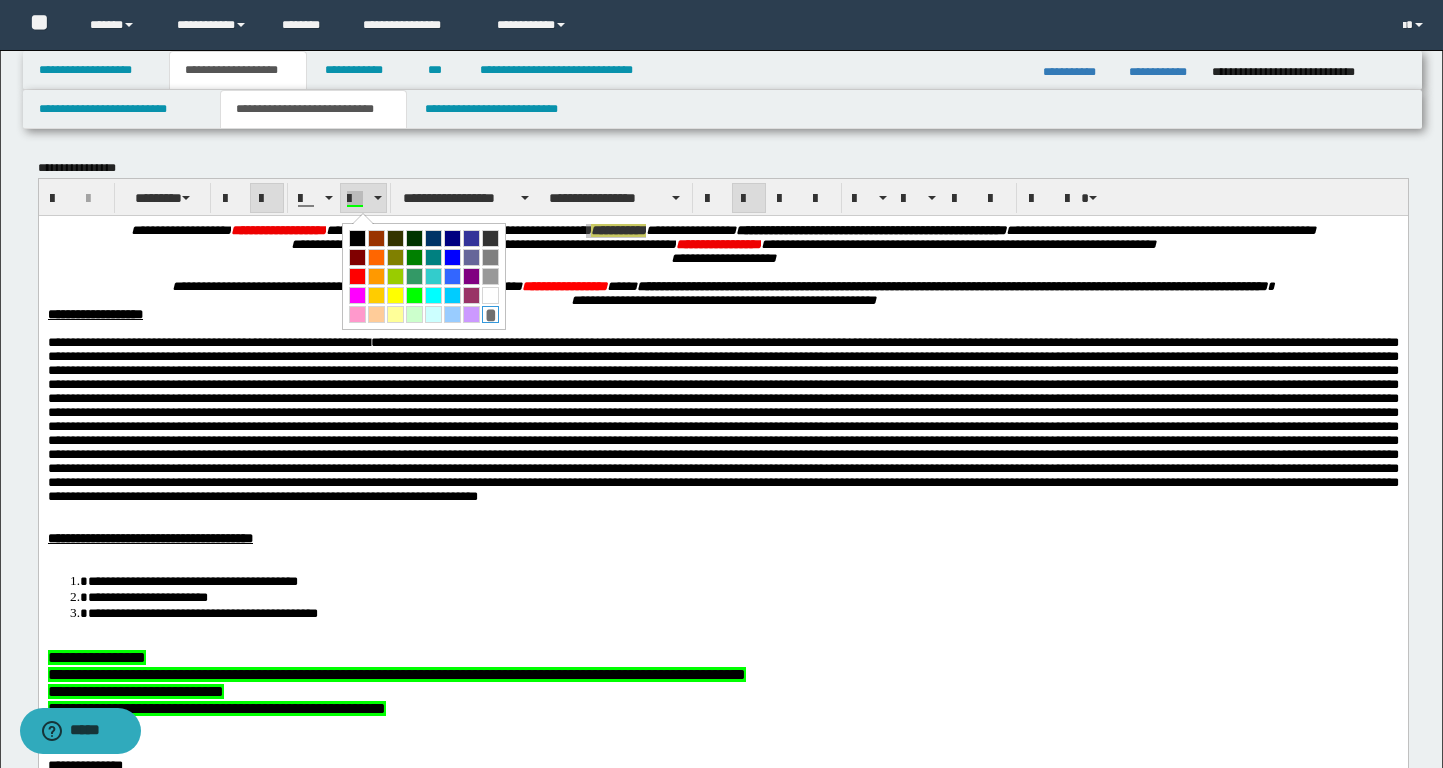 click on "*" at bounding box center [490, 314] 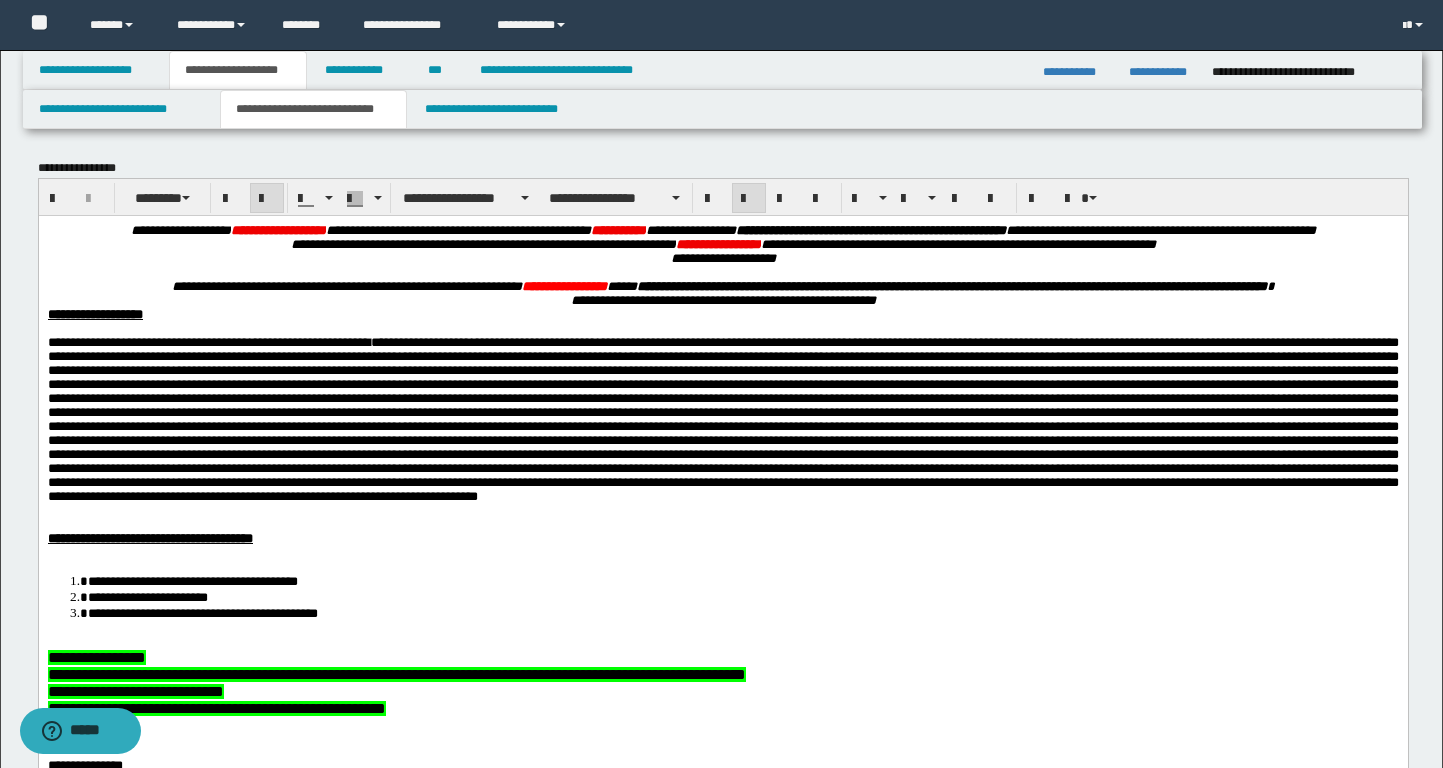 click on "**********" at bounding box center (482, 243) 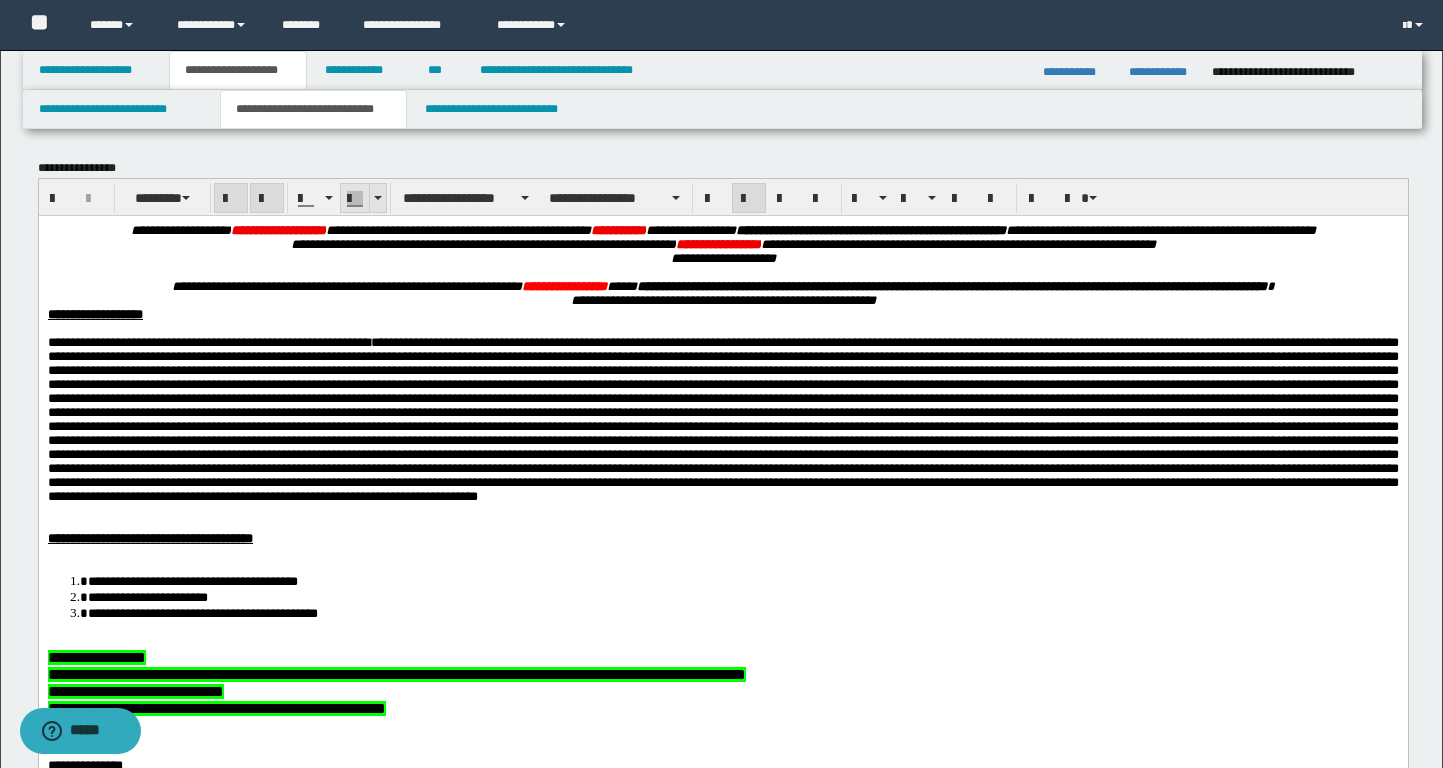 click at bounding box center [377, 198] 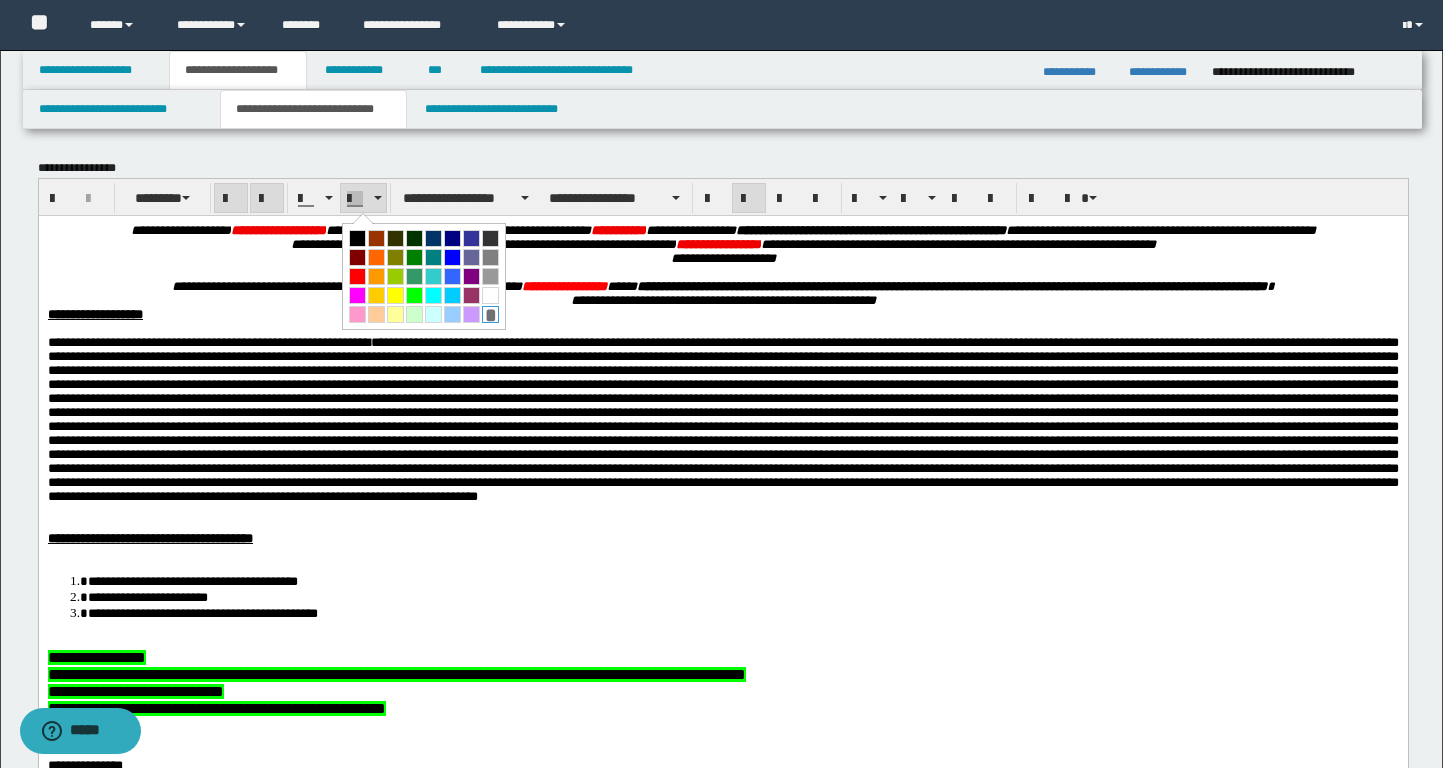 click on "*" at bounding box center [490, 314] 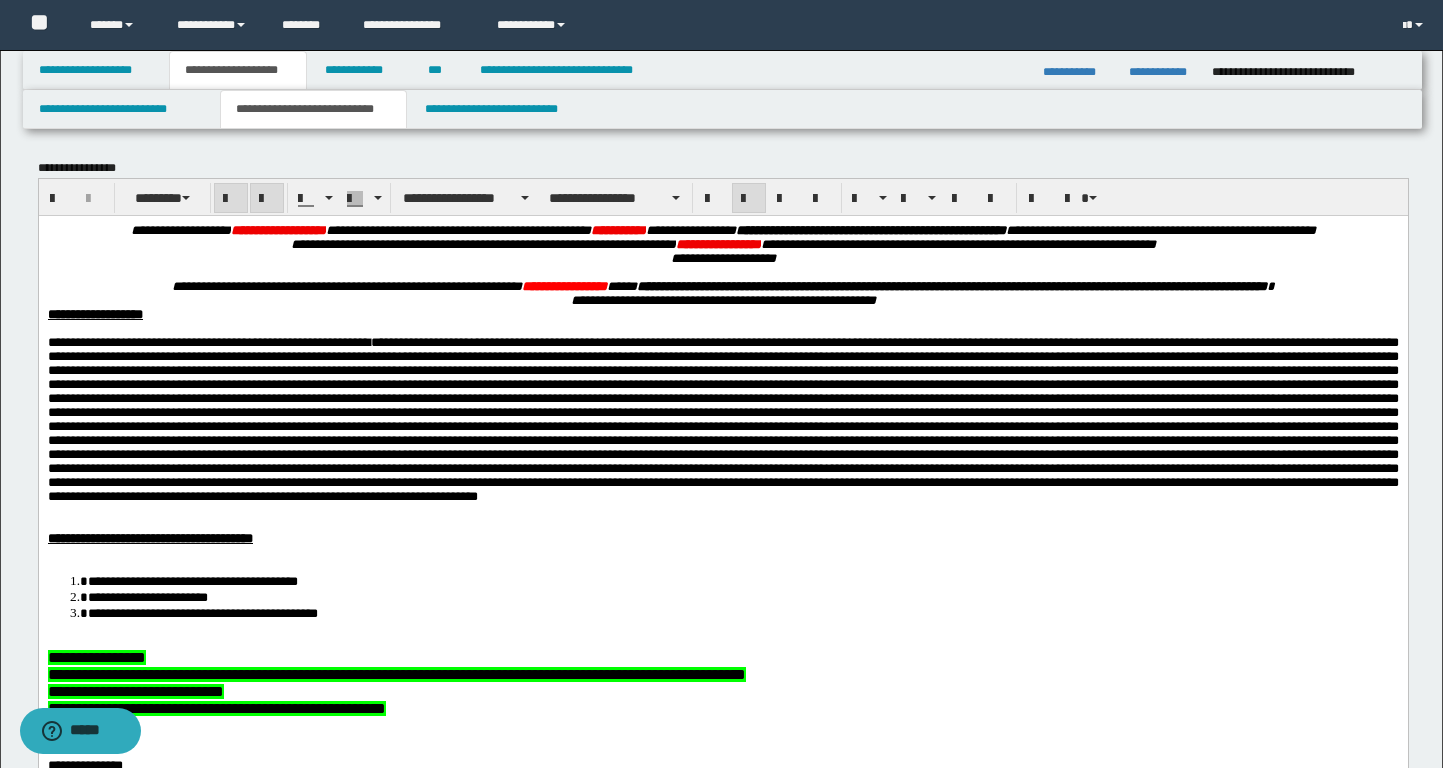 click on "**********" at bounding box center [482, 243] 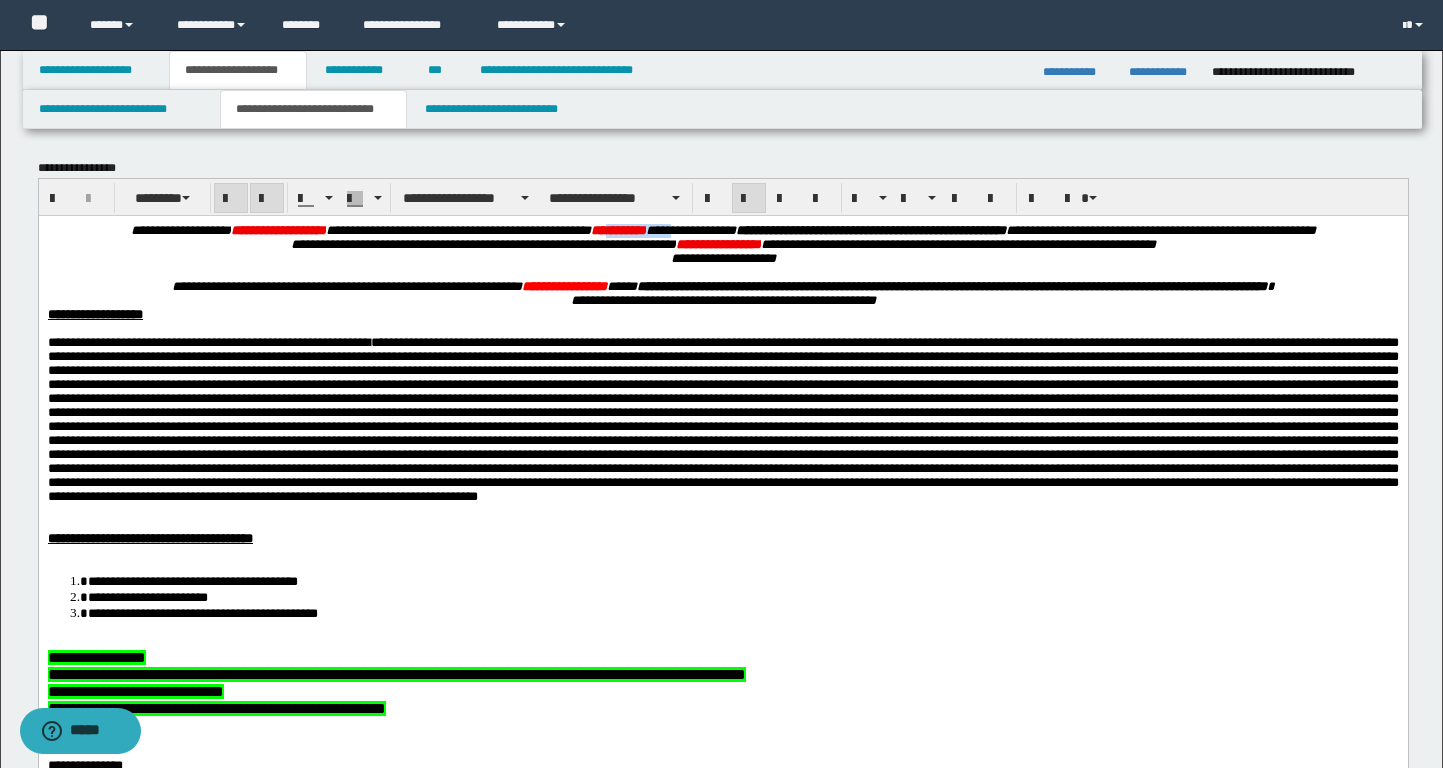 drag, startPoint x: 724, startPoint y: 227, endPoint x: 632, endPoint y: 227, distance: 92 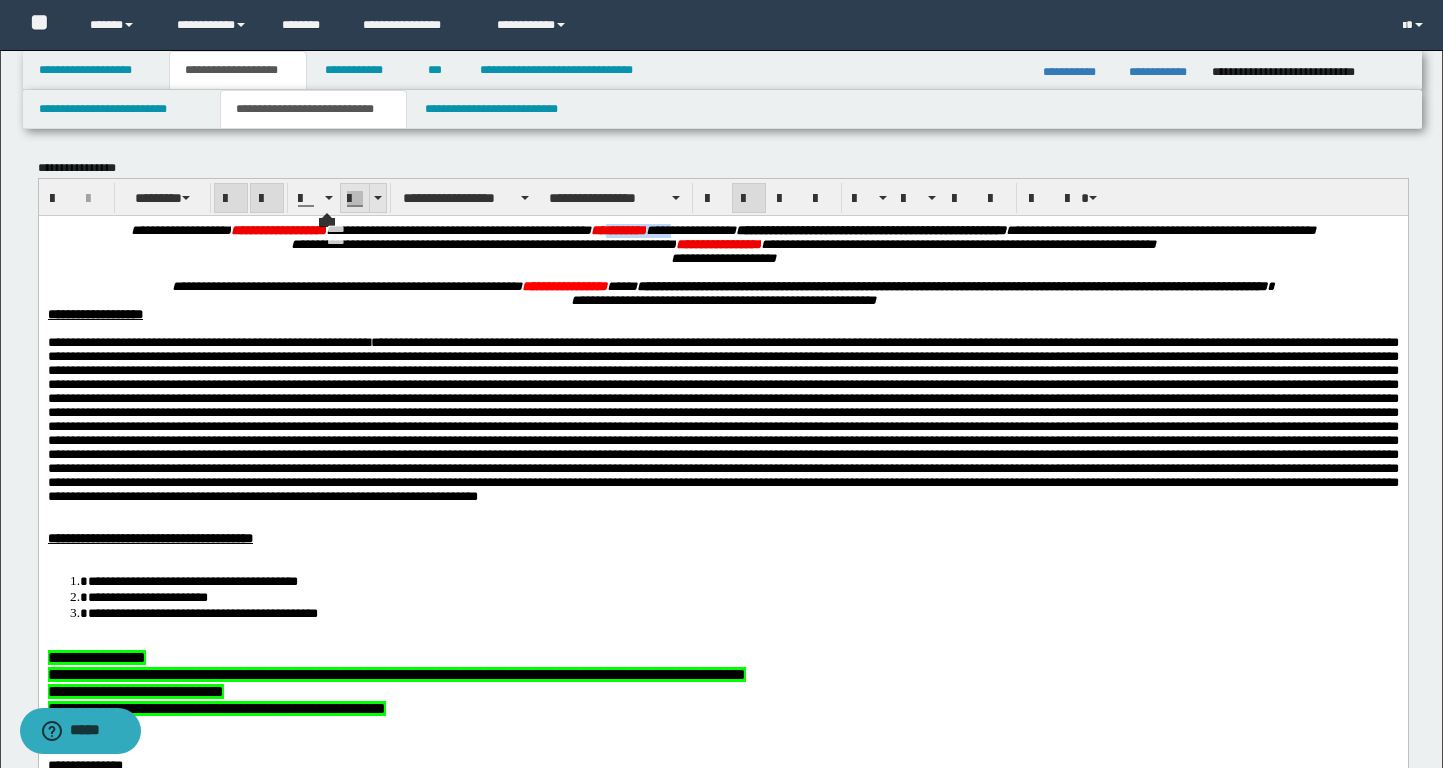 click at bounding box center (377, 198) 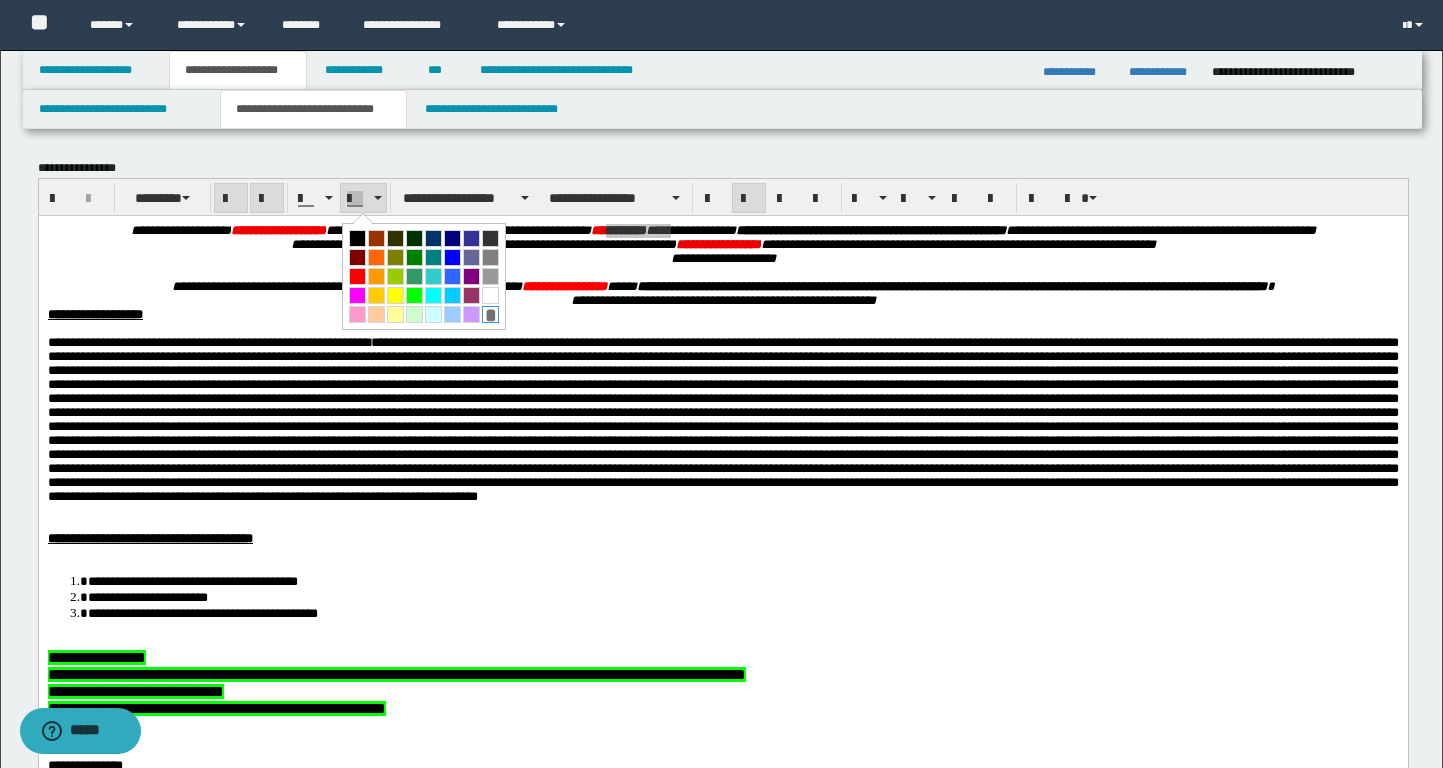 click on "*" at bounding box center [490, 314] 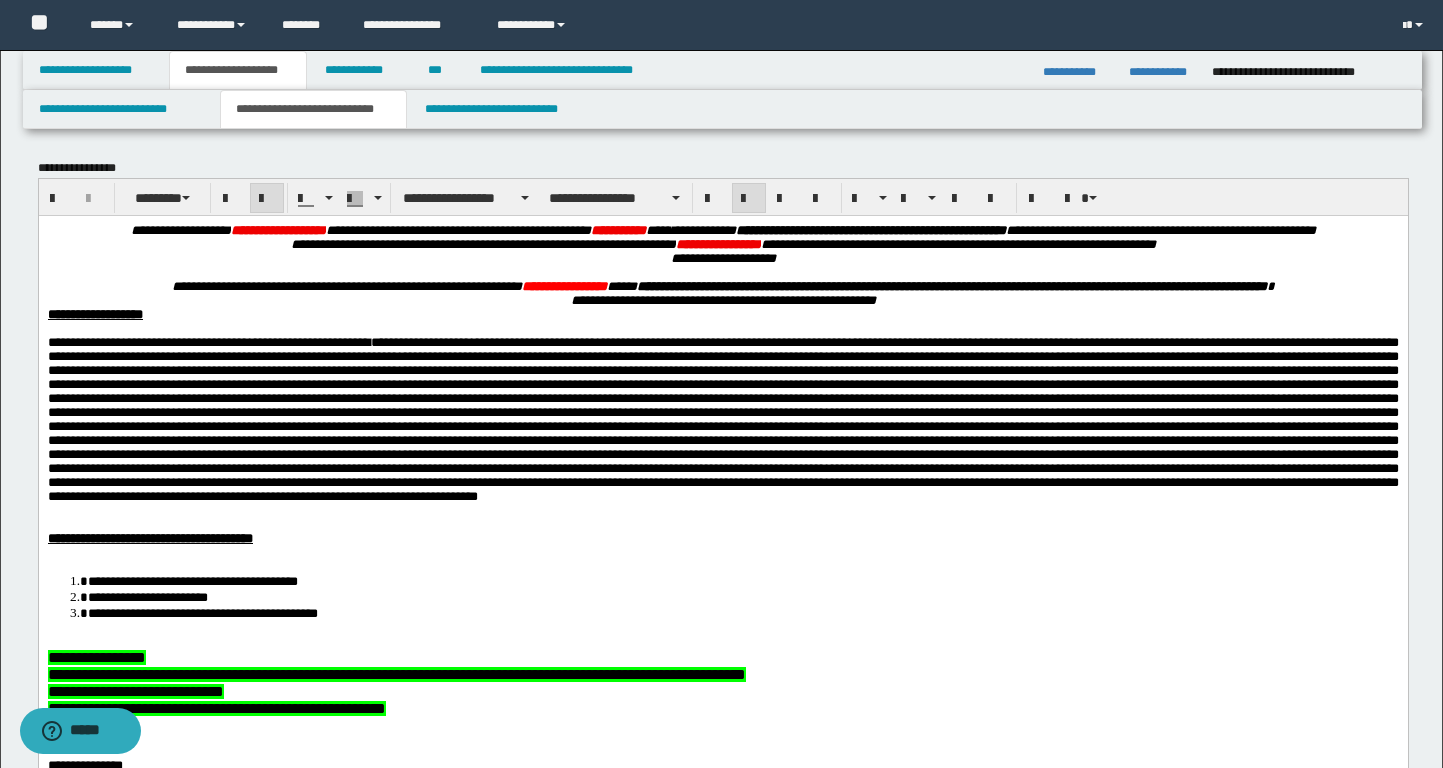 click on "**********" at bounding box center [722, 244] 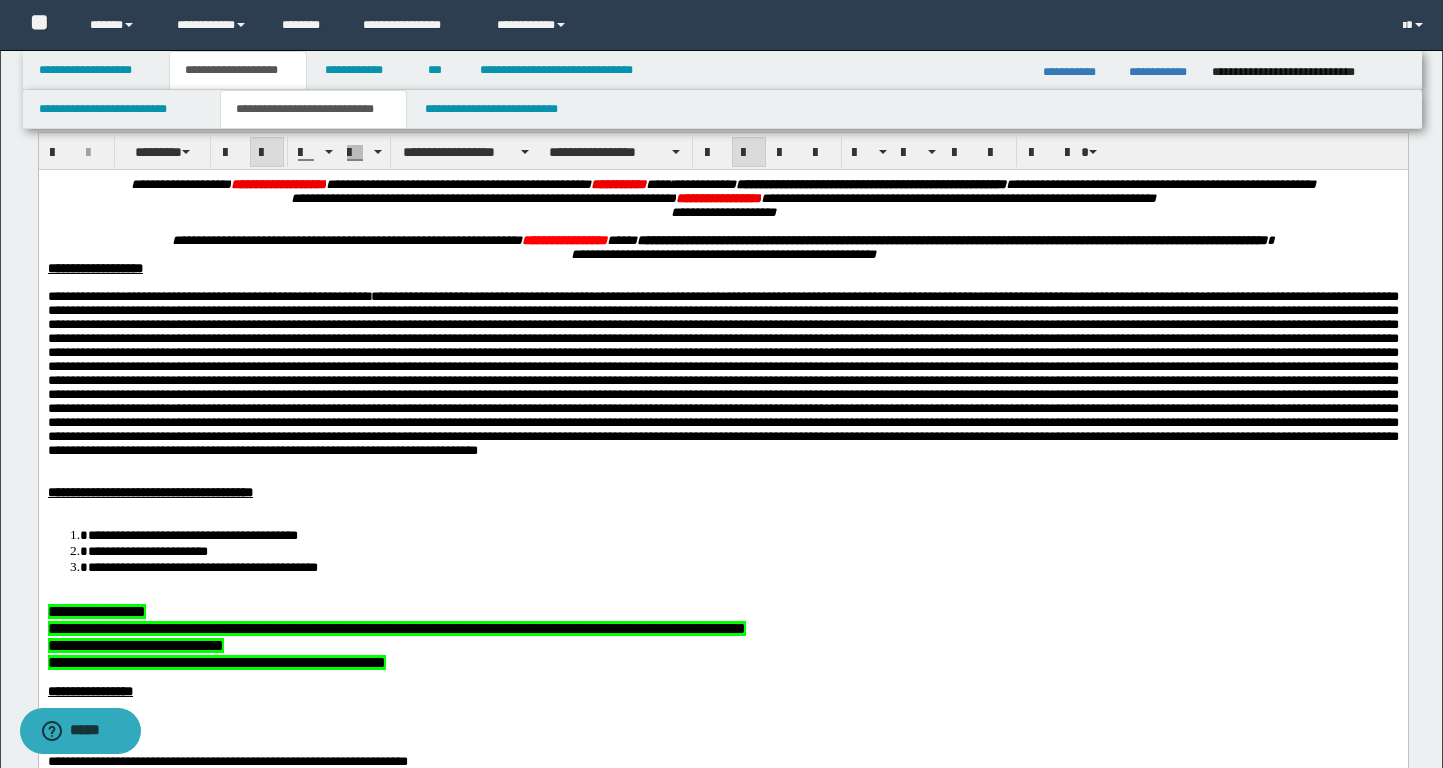 scroll, scrollTop: 0, scrollLeft: 0, axis: both 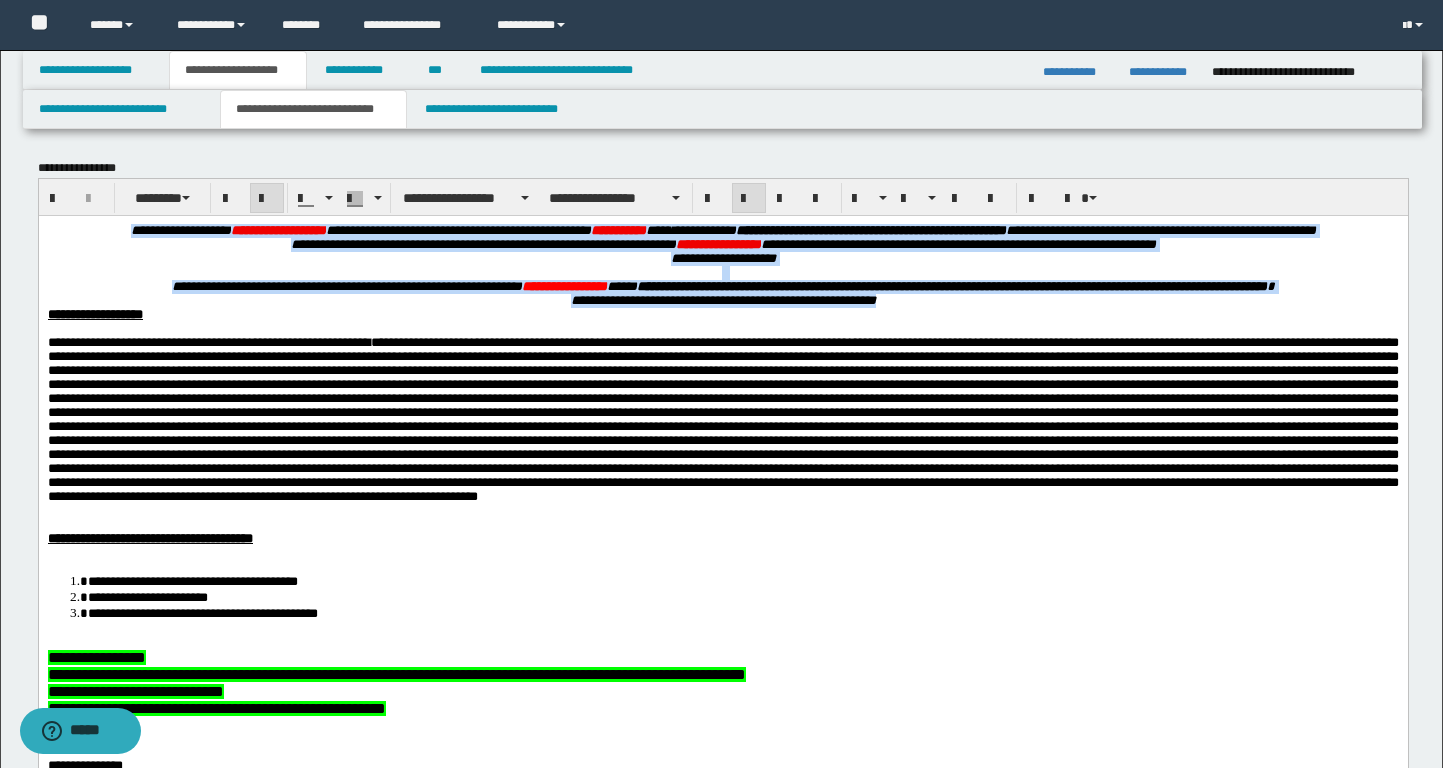drag, startPoint x: 969, startPoint y: 343, endPoint x: 37, endPoint y: 221, distance: 939.95105 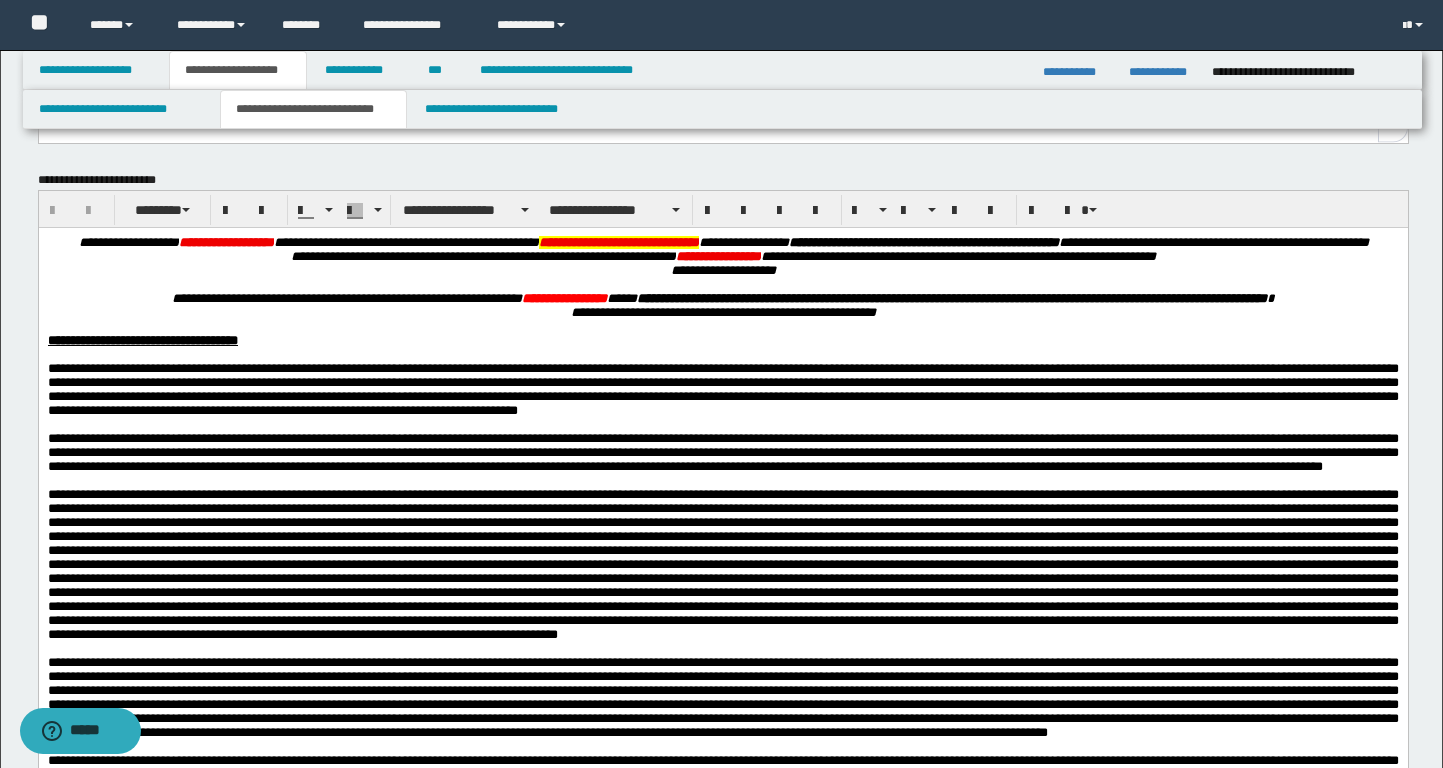 scroll, scrollTop: 858, scrollLeft: 0, axis: vertical 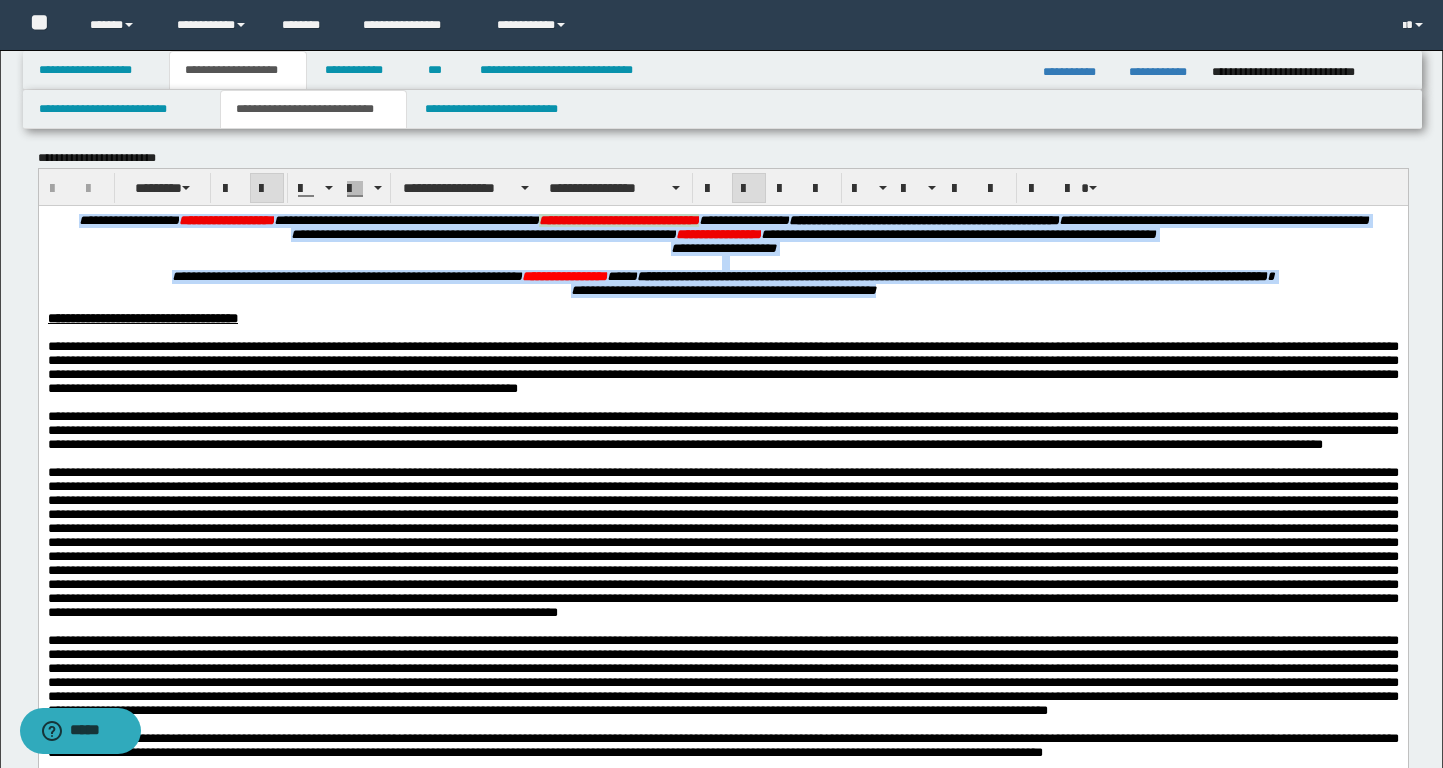 drag, startPoint x: 953, startPoint y: 328, endPoint x: 37, endPoint y: 212, distance: 923.31573 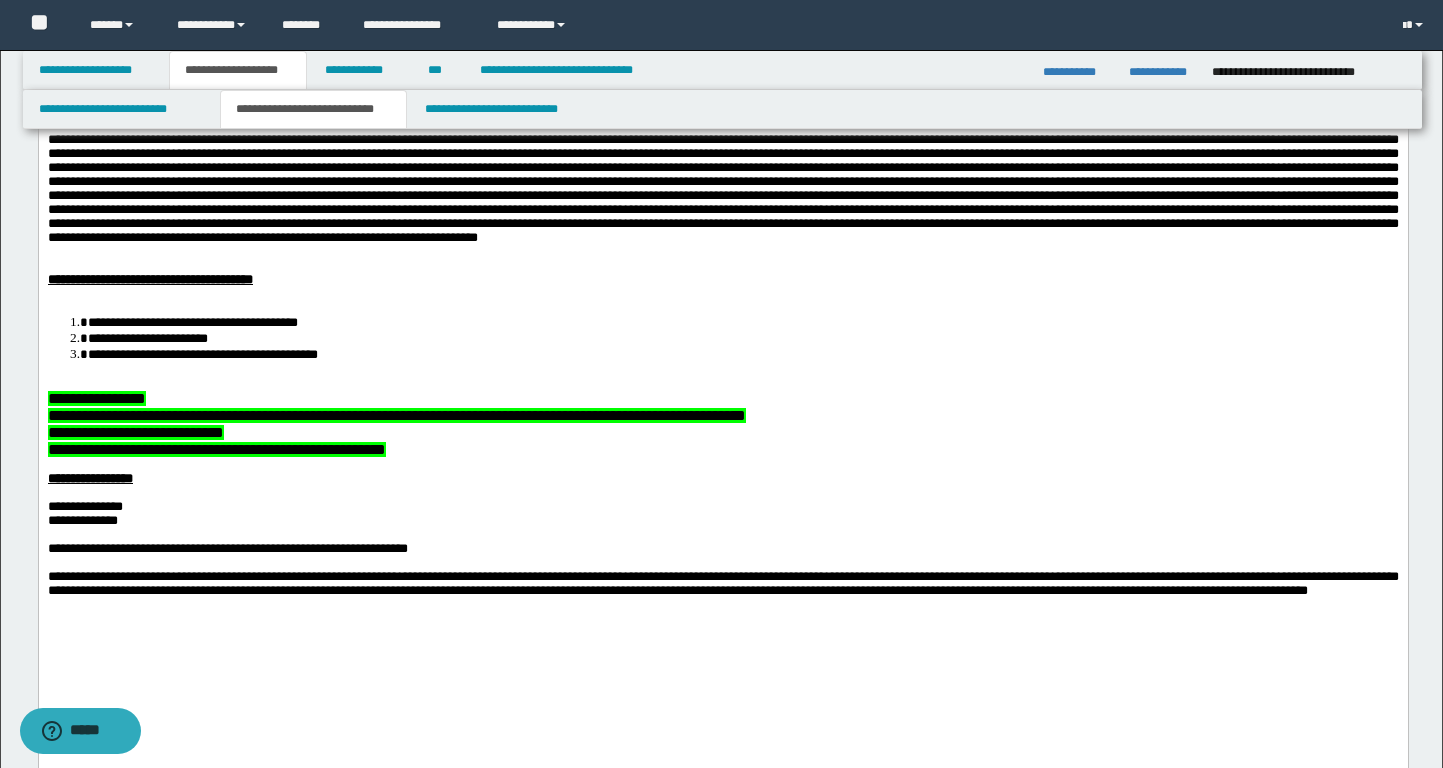 scroll, scrollTop: 0, scrollLeft: 0, axis: both 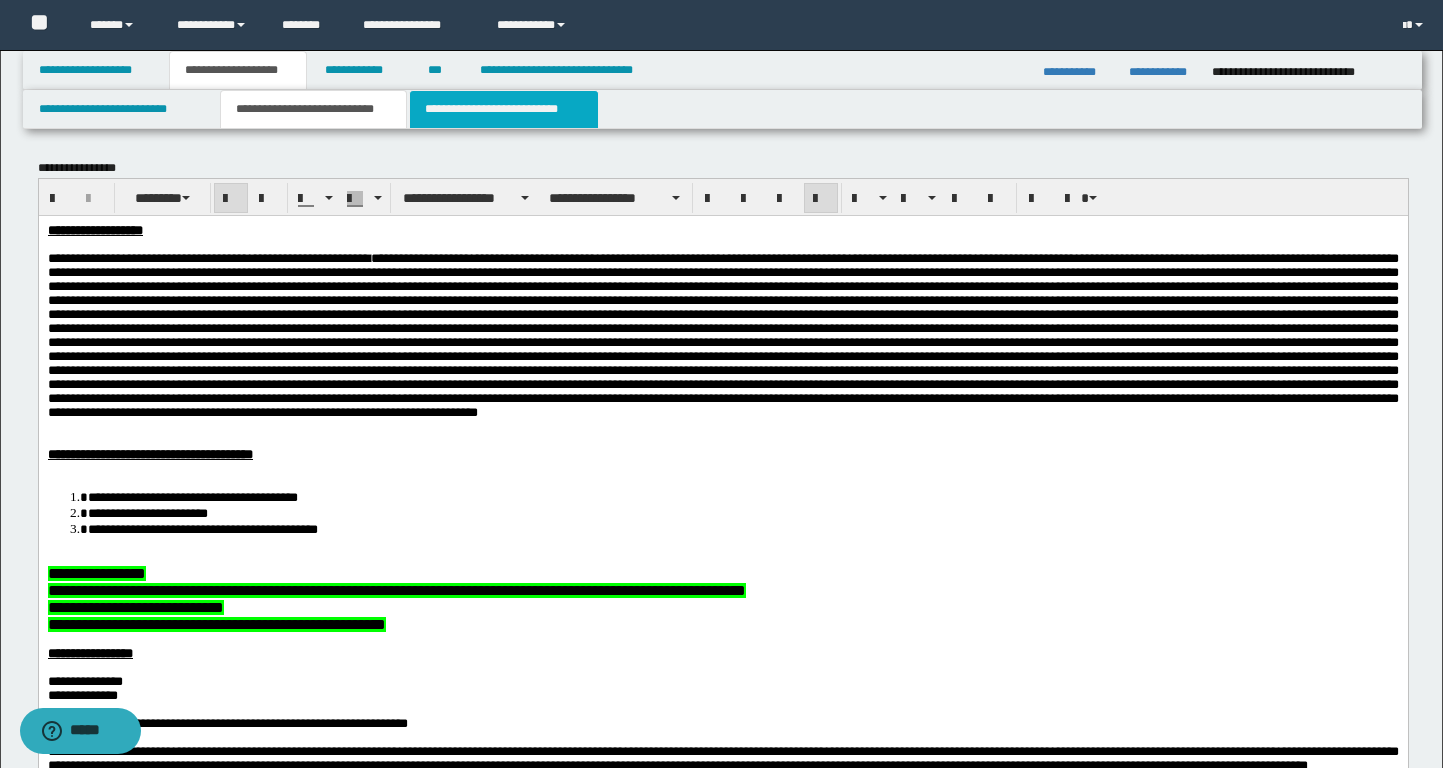 click on "**********" at bounding box center [504, 109] 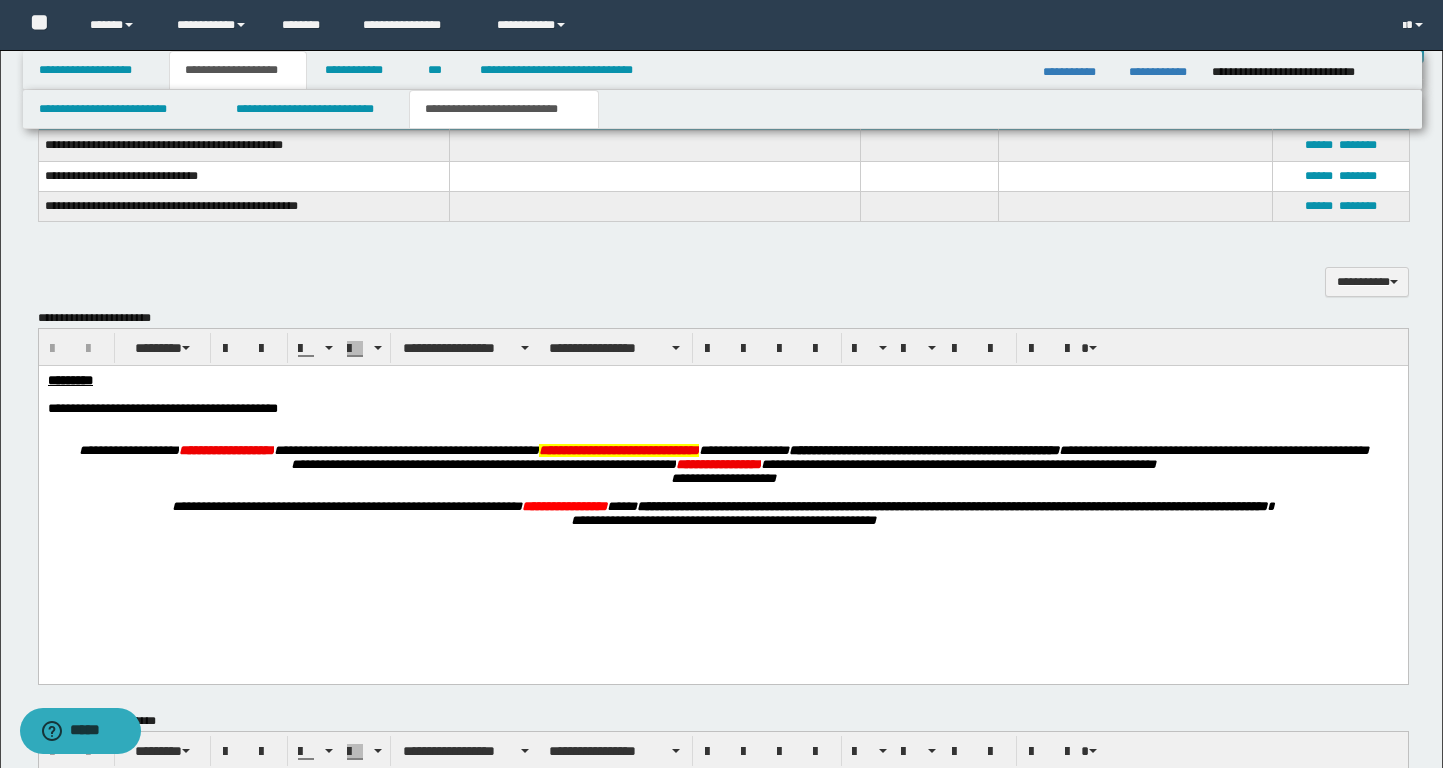 scroll, scrollTop: 542, scrollLeft: 0, axis: vertical 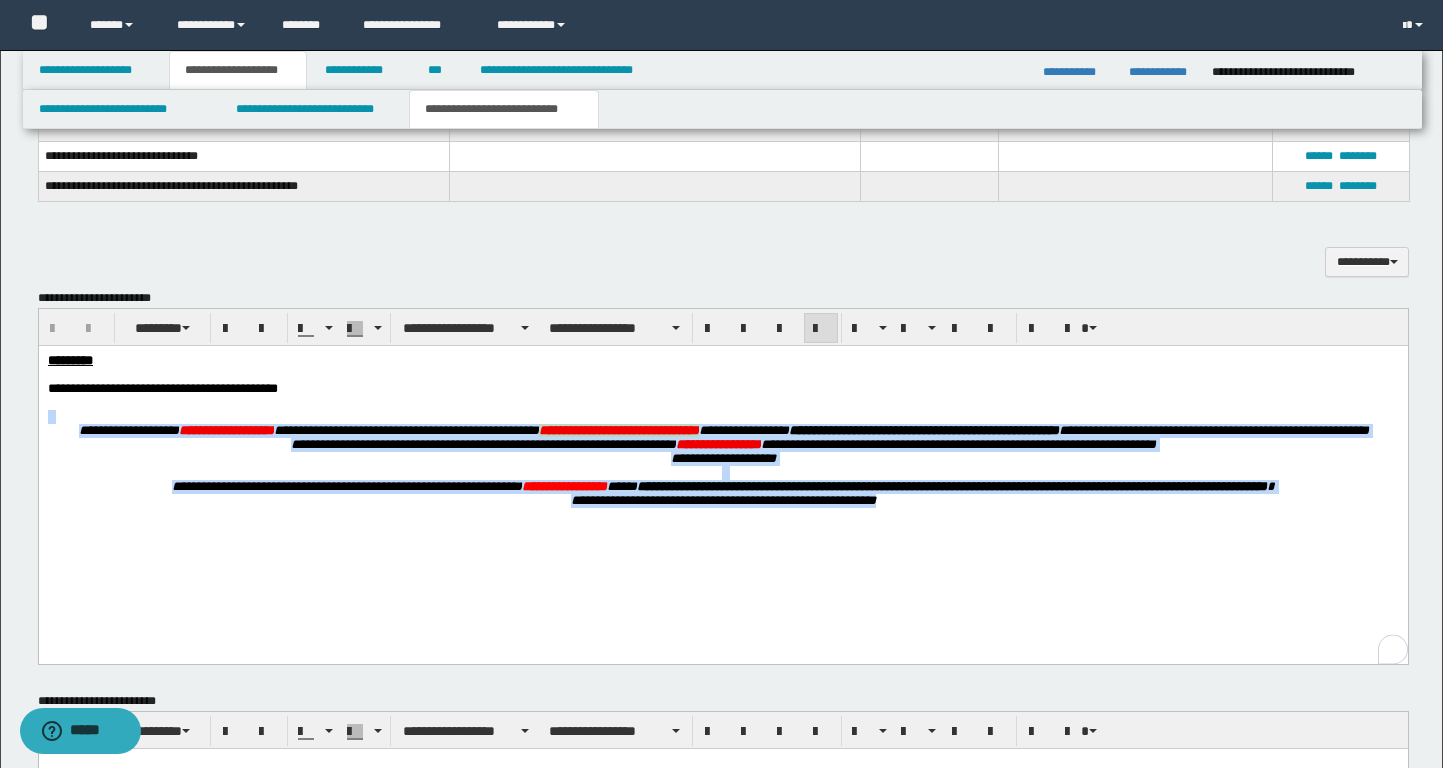 drag, startPoint x: 970, startPoint y: 556, endPoint x: 23, endPoint y: 422, distance: 956.4335 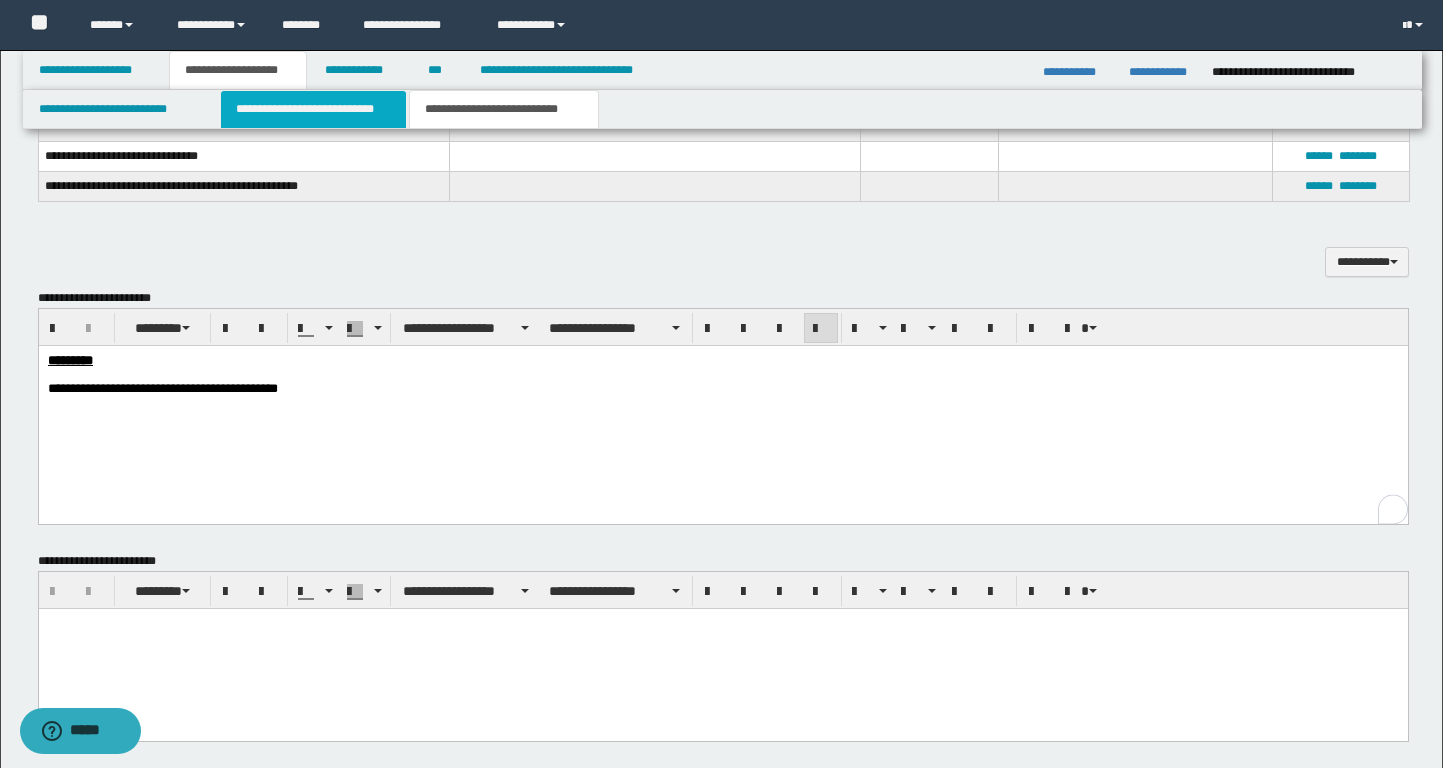 click on "**********" at bounding box center (314, 109) 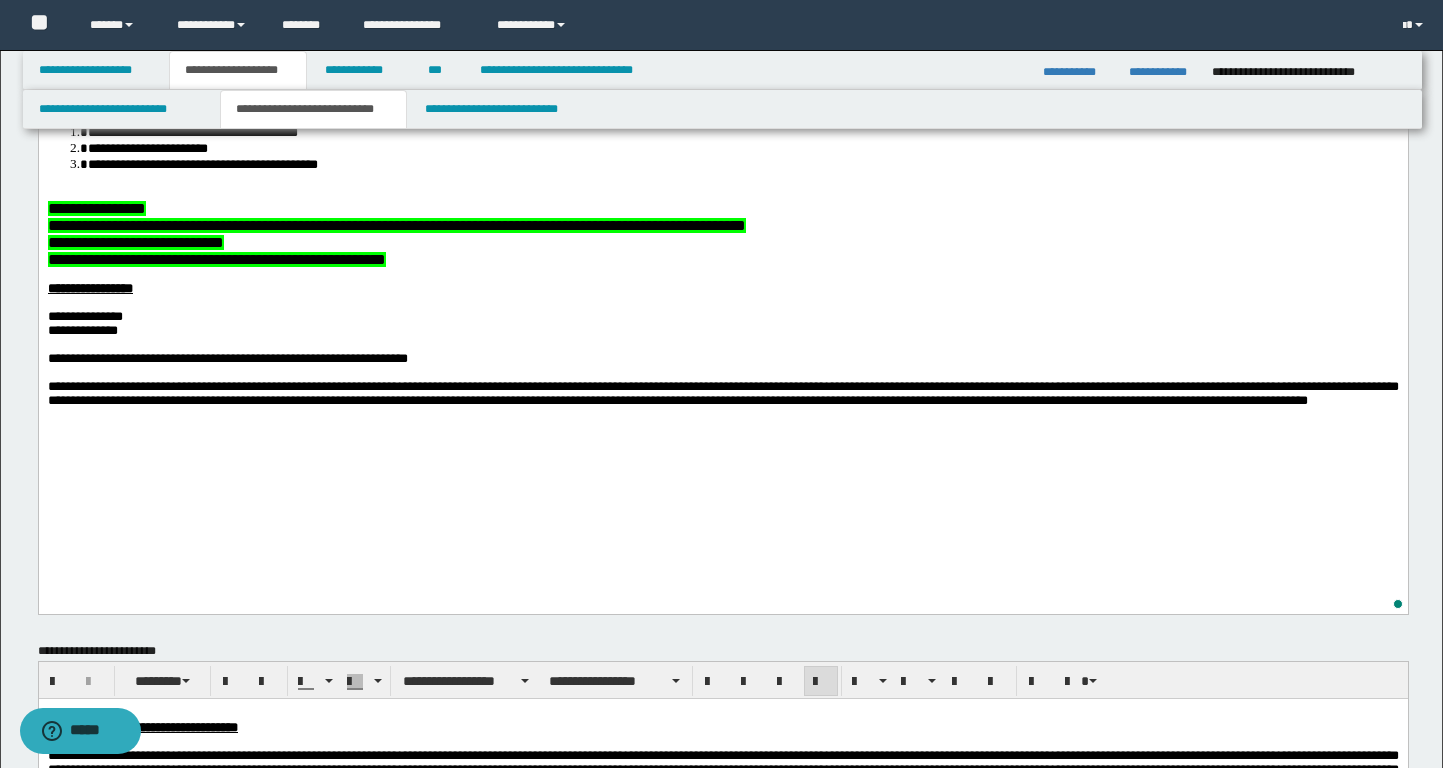 scroll, scrollTop: 0, scrollLeft: 0, axis: both 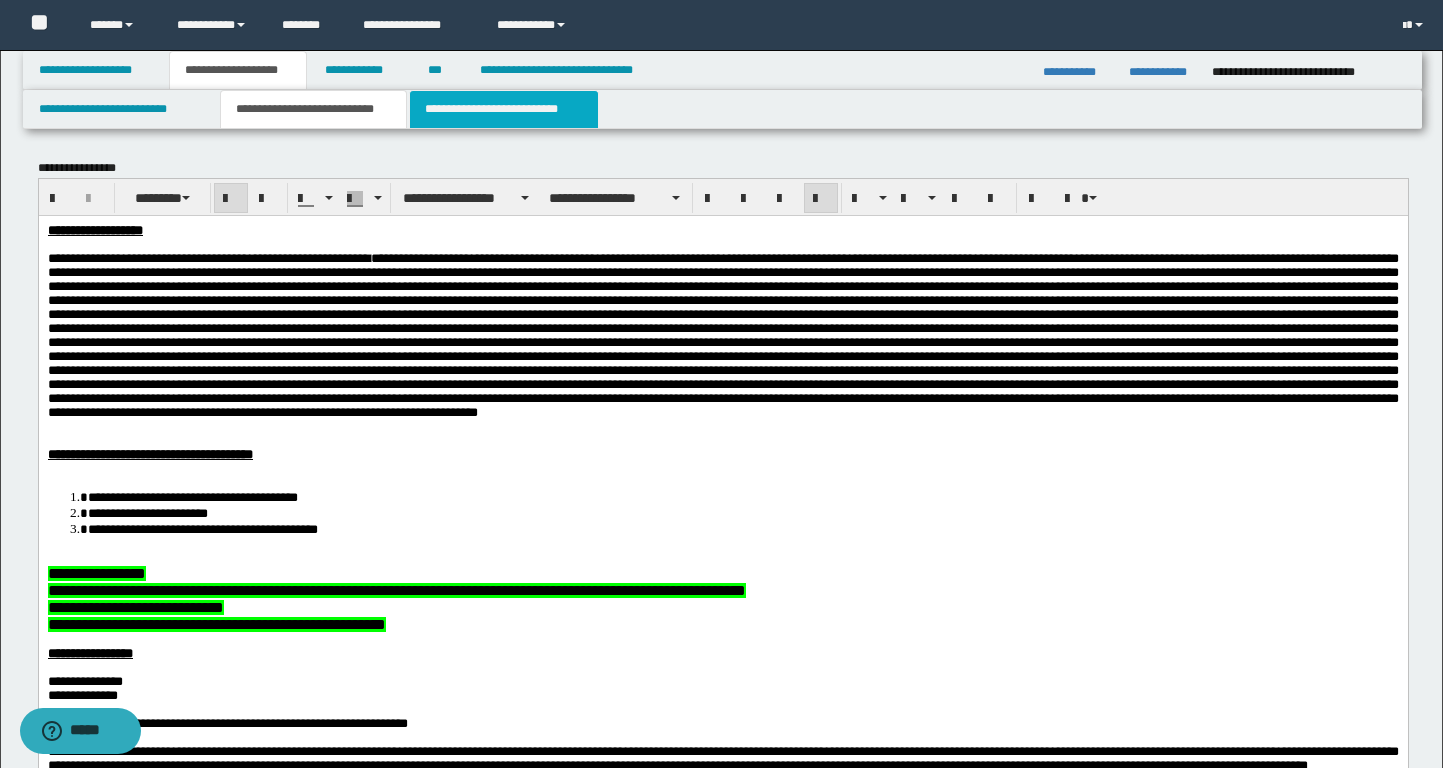 click on "**********" at bounding box center [504, 109] 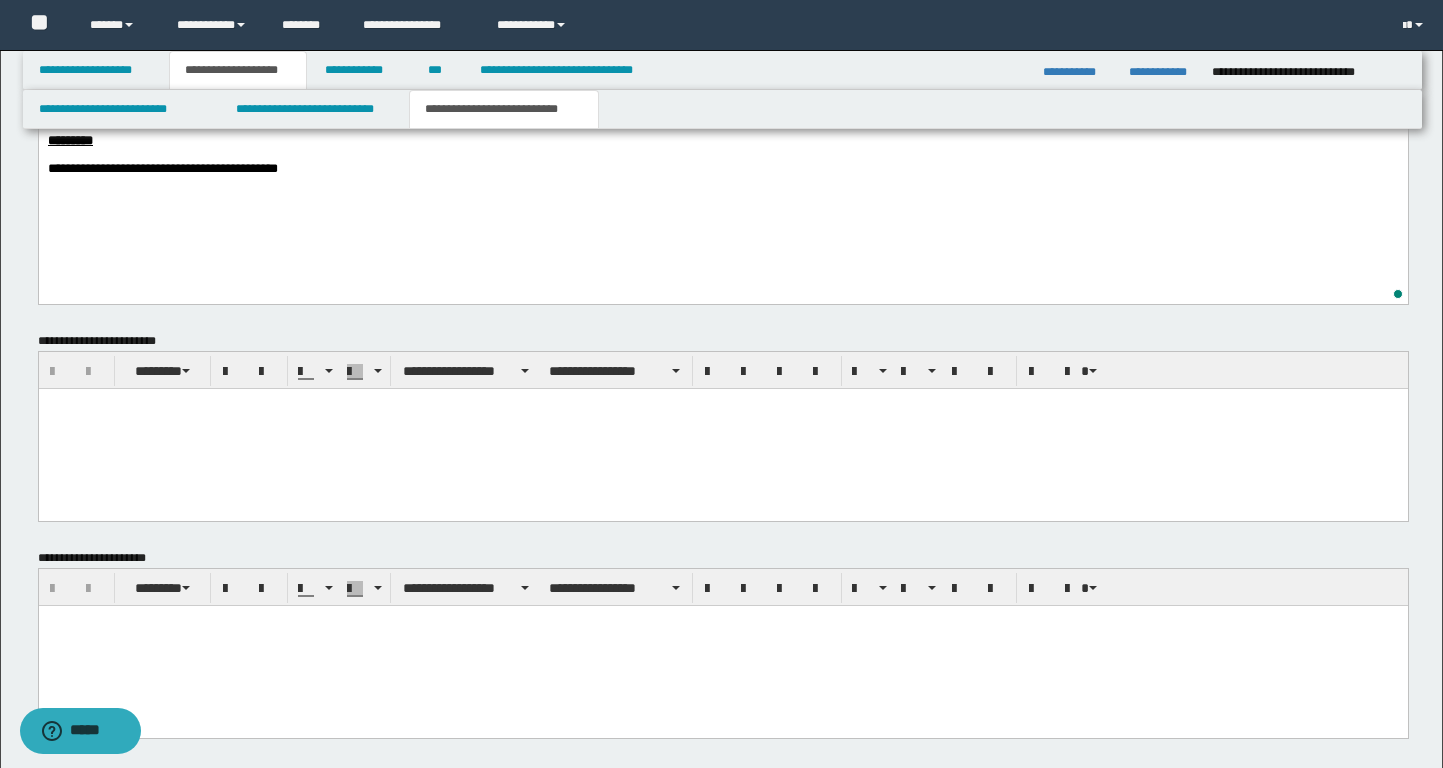 scroll, scrollTop: 0, scrollLeft: 0, axis: both 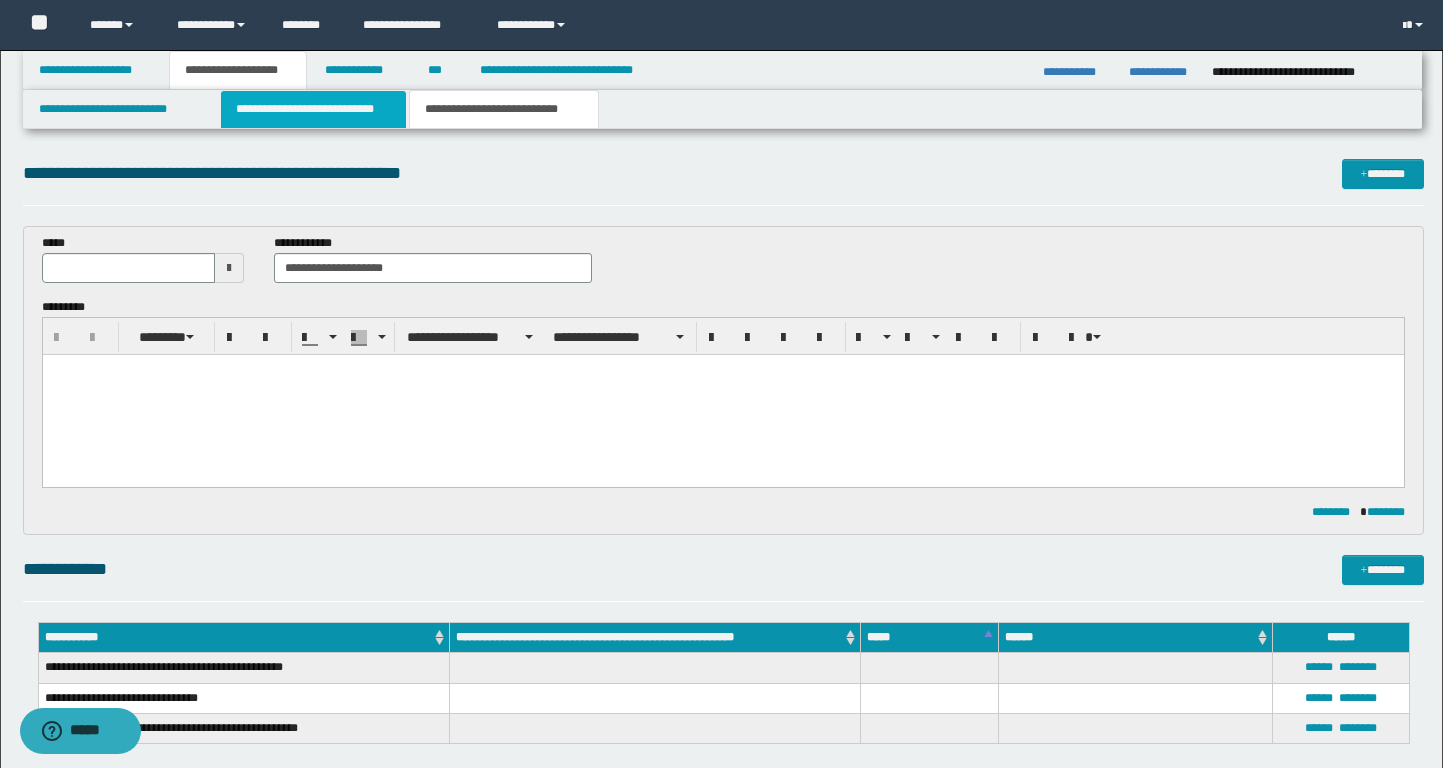 click on "**********" at bounding box center (314, 109) 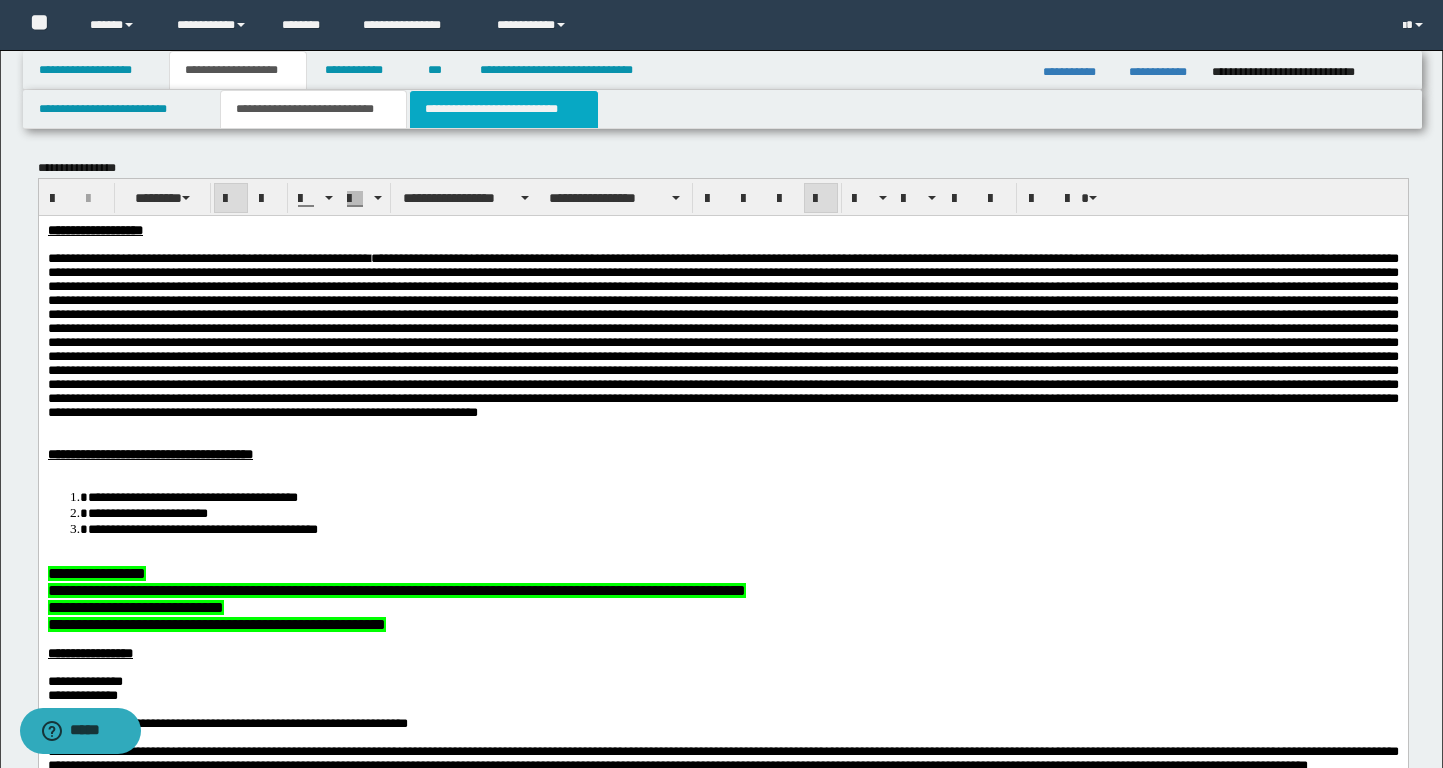 click on "**********" at bounding box center [504, 109] 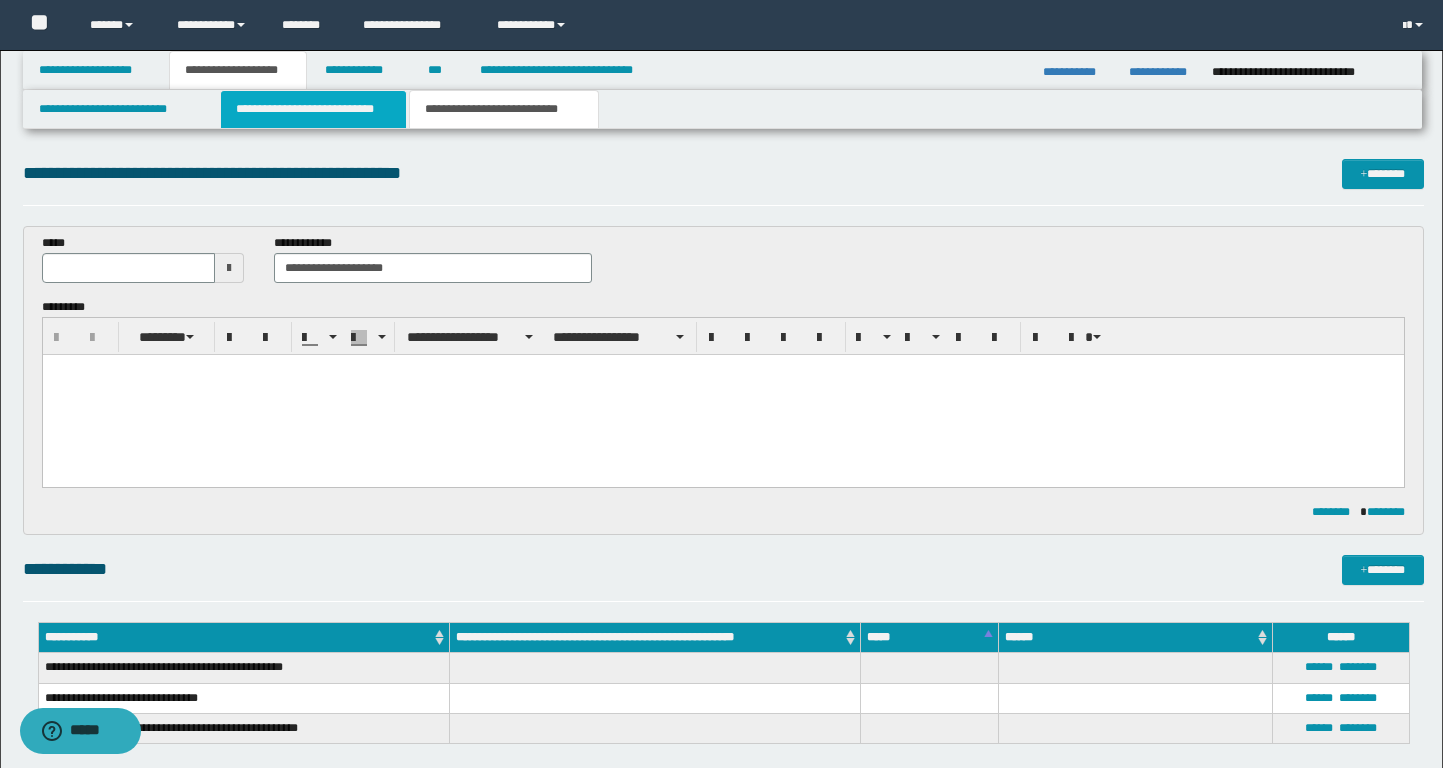 click on "**********" at bounding box center [314, 109] 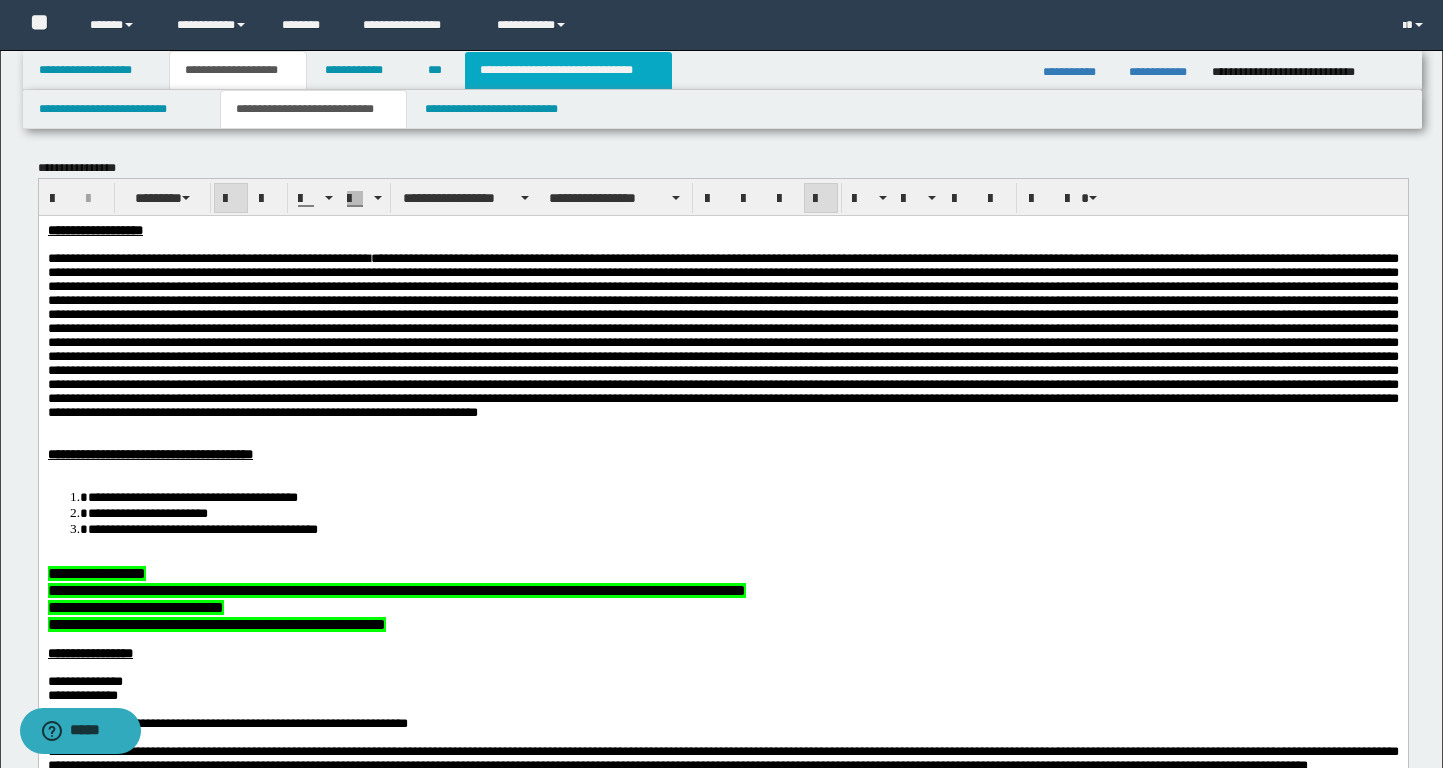 click on "**********" at bounding box center [568, 70] 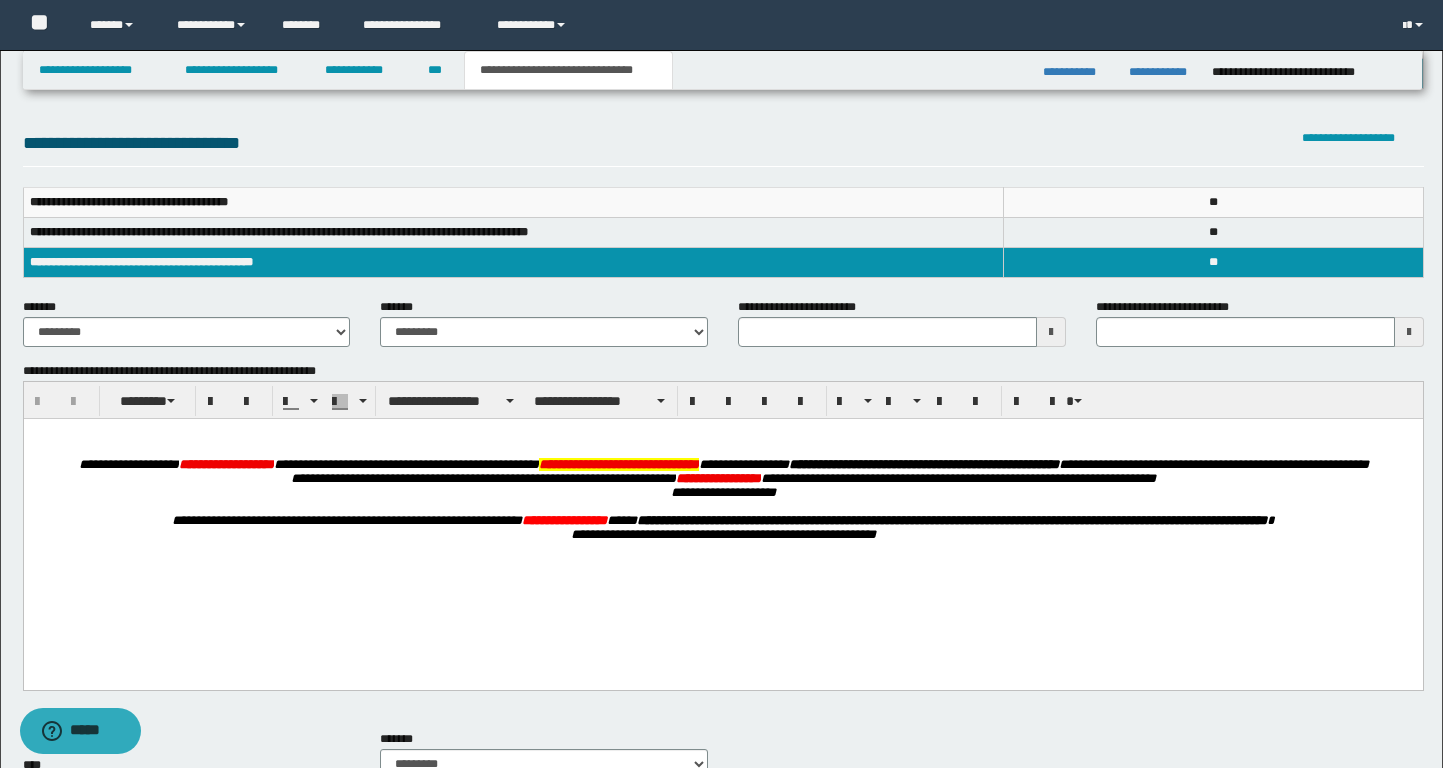 scroll, scrollTop: 261, scrollLeft: 0, axis: vertical 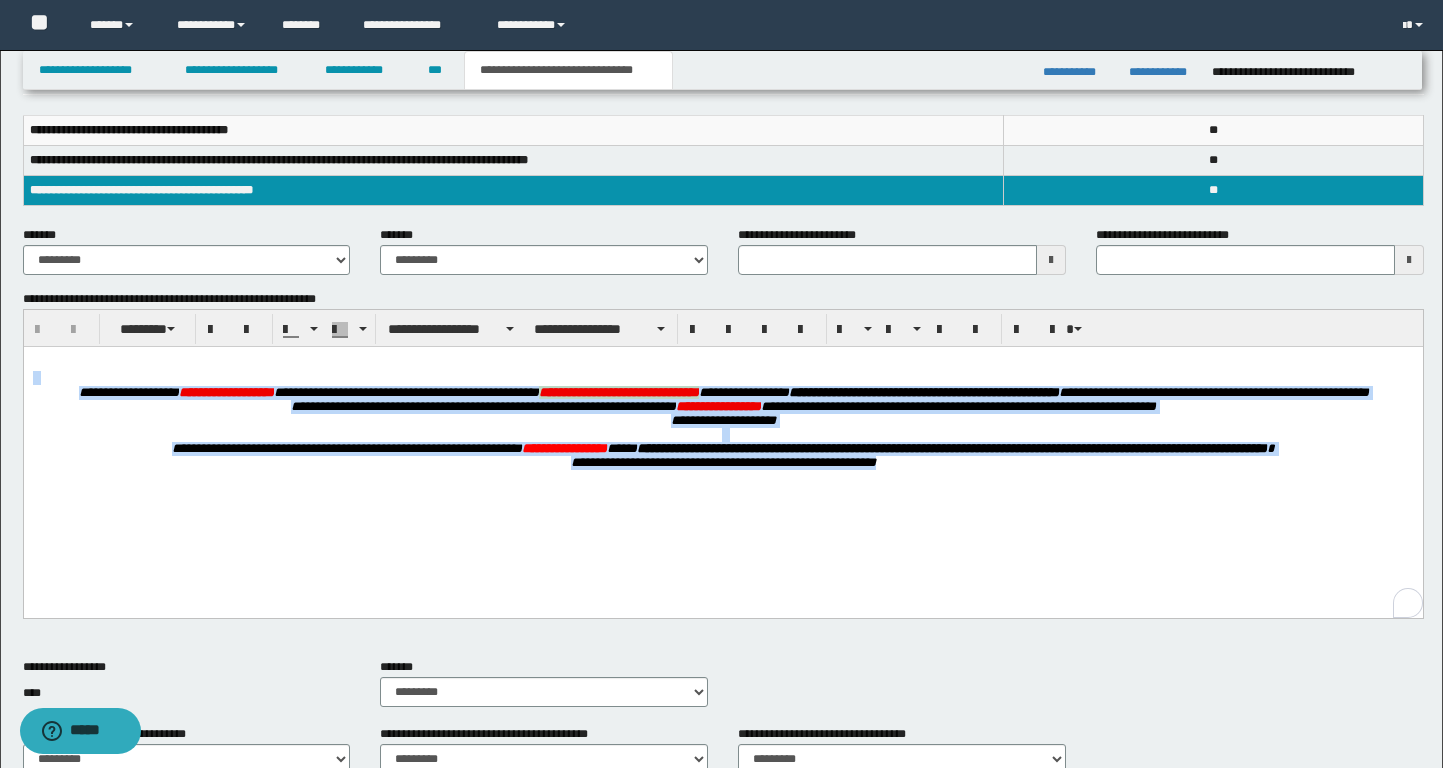 drag, startPoint x: 63, startPoint y: 370, endPoint x: 1250, endPoint y: 486, distance: 1192.6547 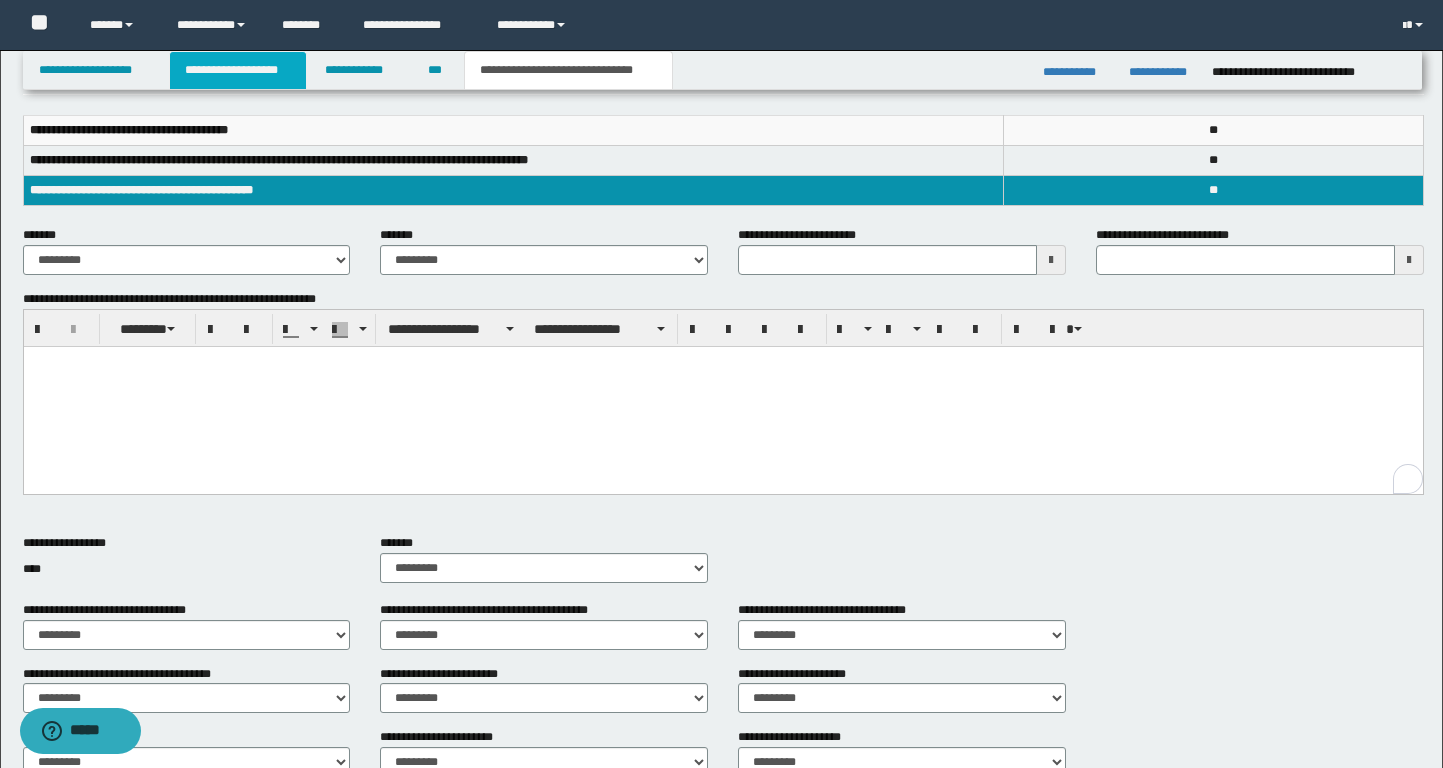click on "**********" at bounding box center (238, 70) 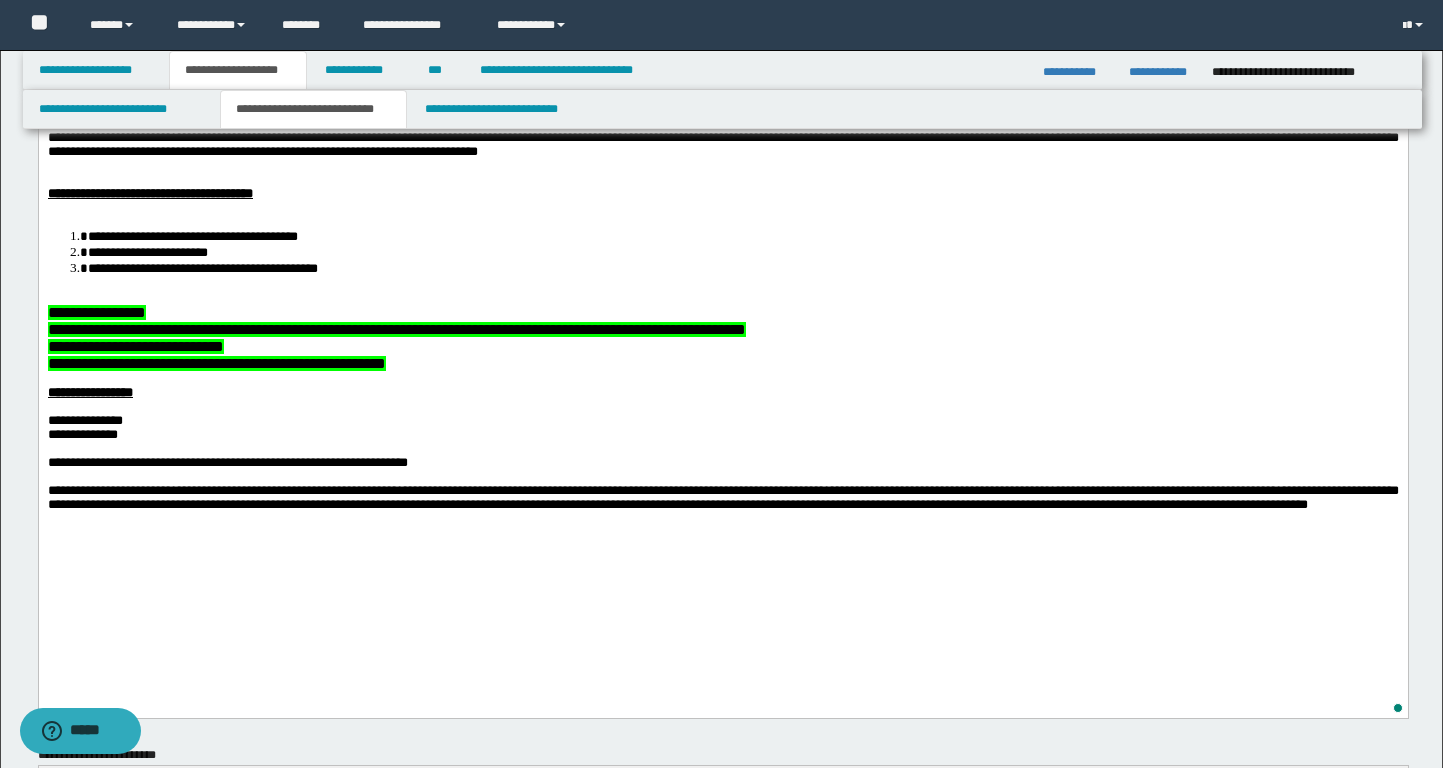 scroll, scrollTop: 292, scrollLeft: 0, axis: vertical 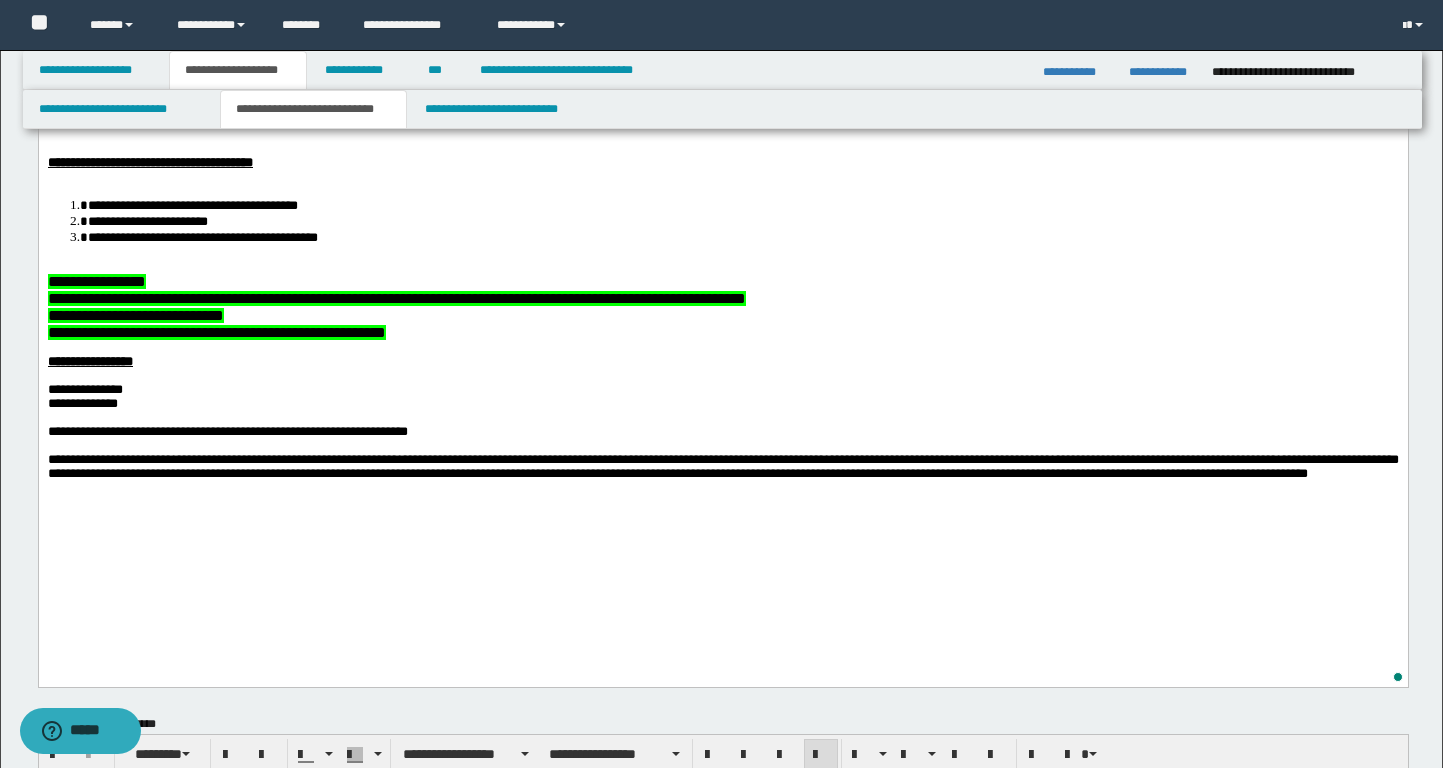 click on "**********" at bounding box center [722, 281] 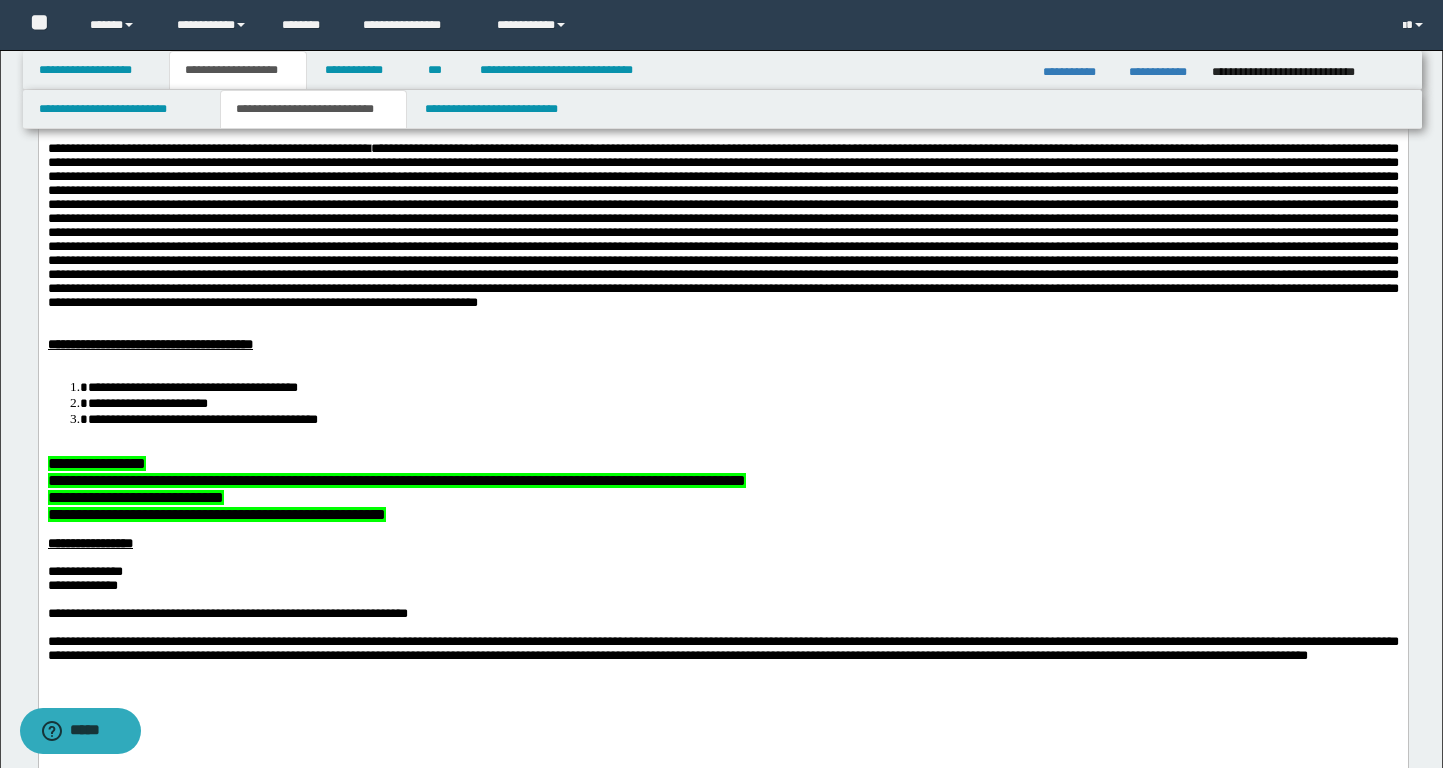 scroll, scrollTop: 288, scrollLeft: 0, axis: vertical 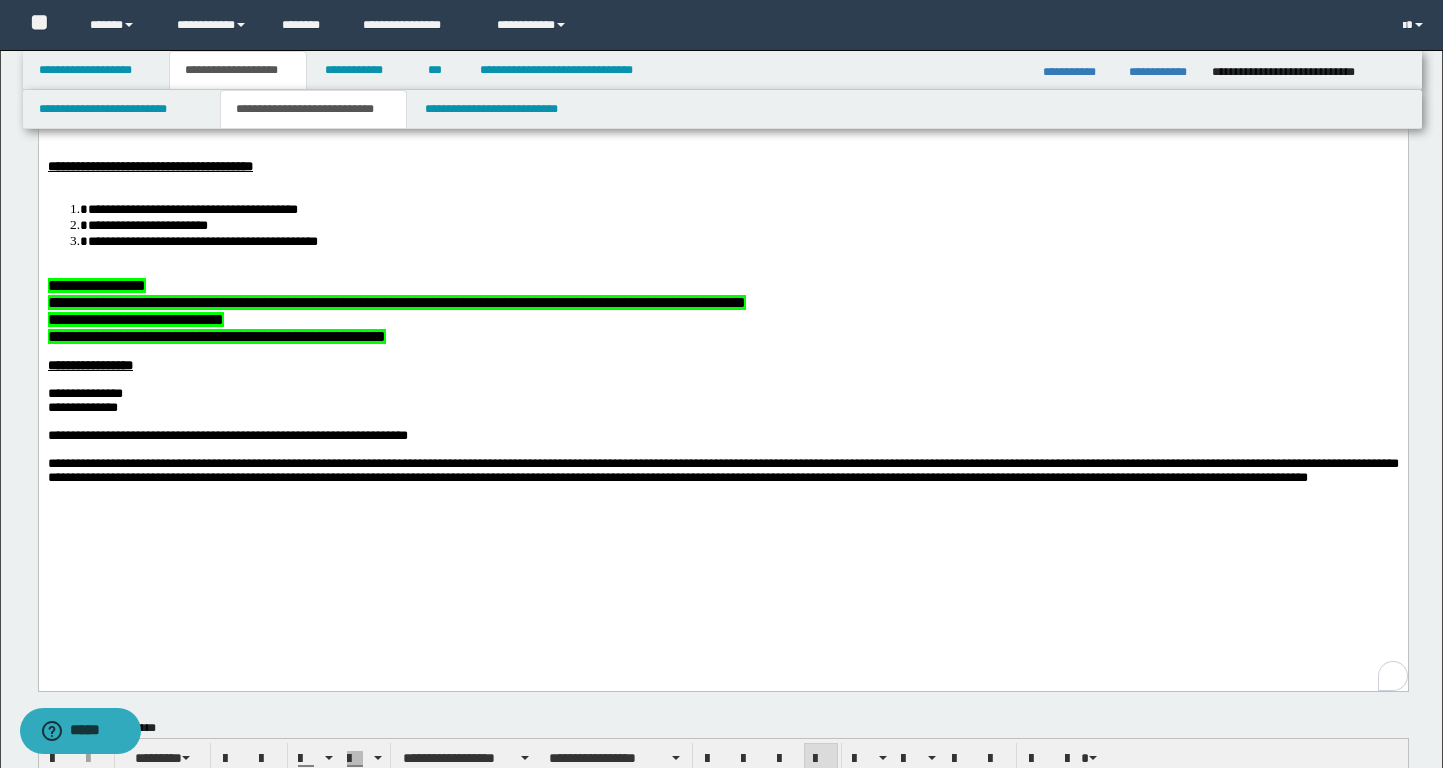 click on "**********" at bounding box center [722, 336] 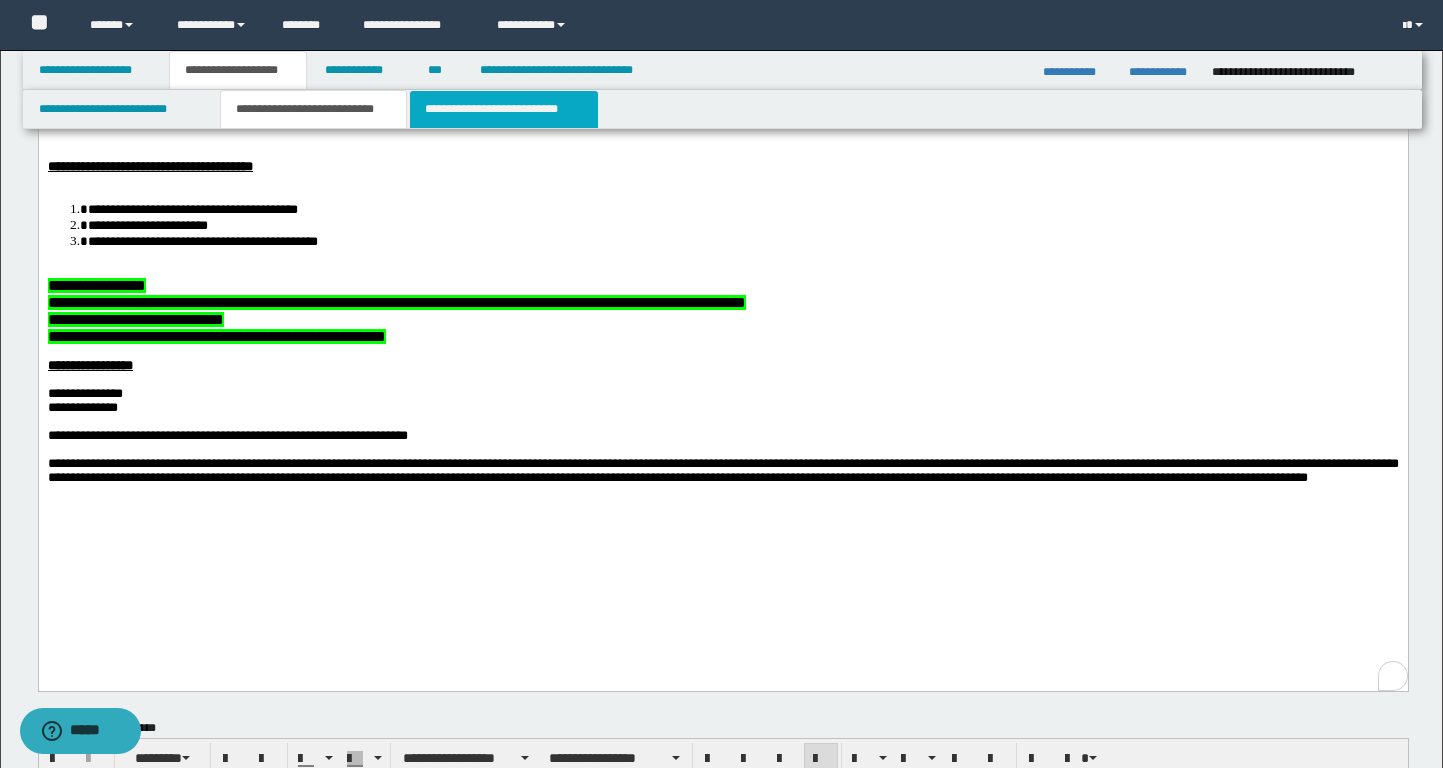 click on "**********" at bounding box center [504, 109] 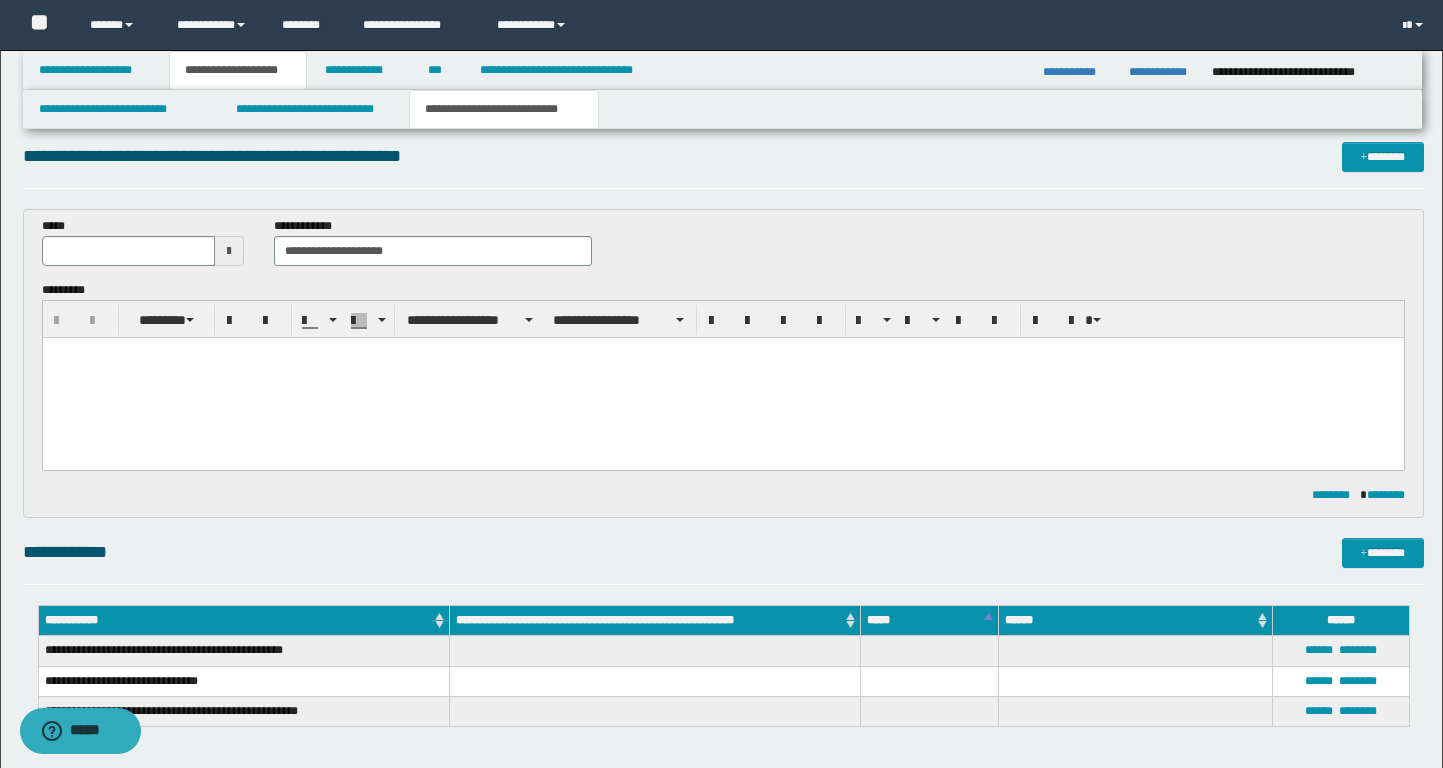 scroll, scrollTop: 0, scrollLeft: 0, axis: both 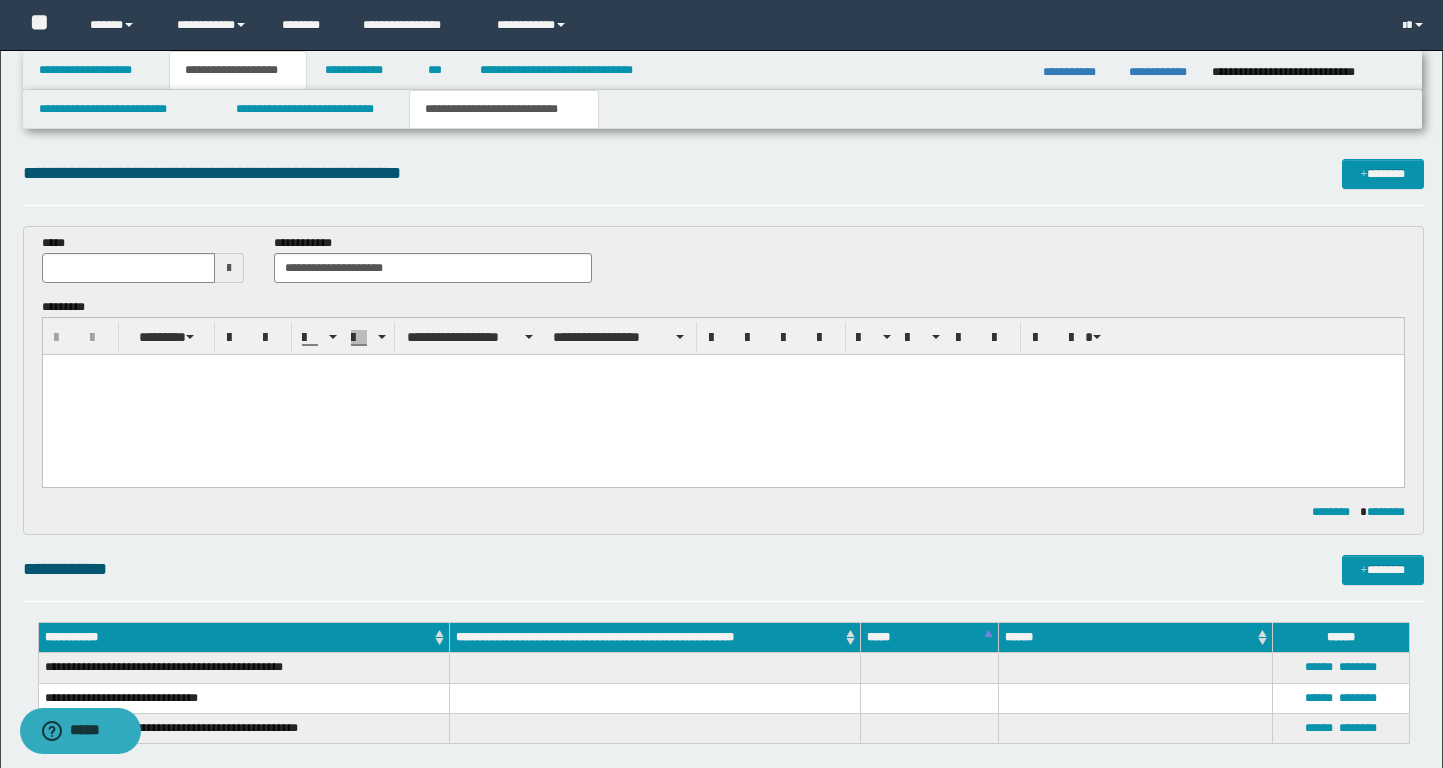 click at bounding box center [229, 268] 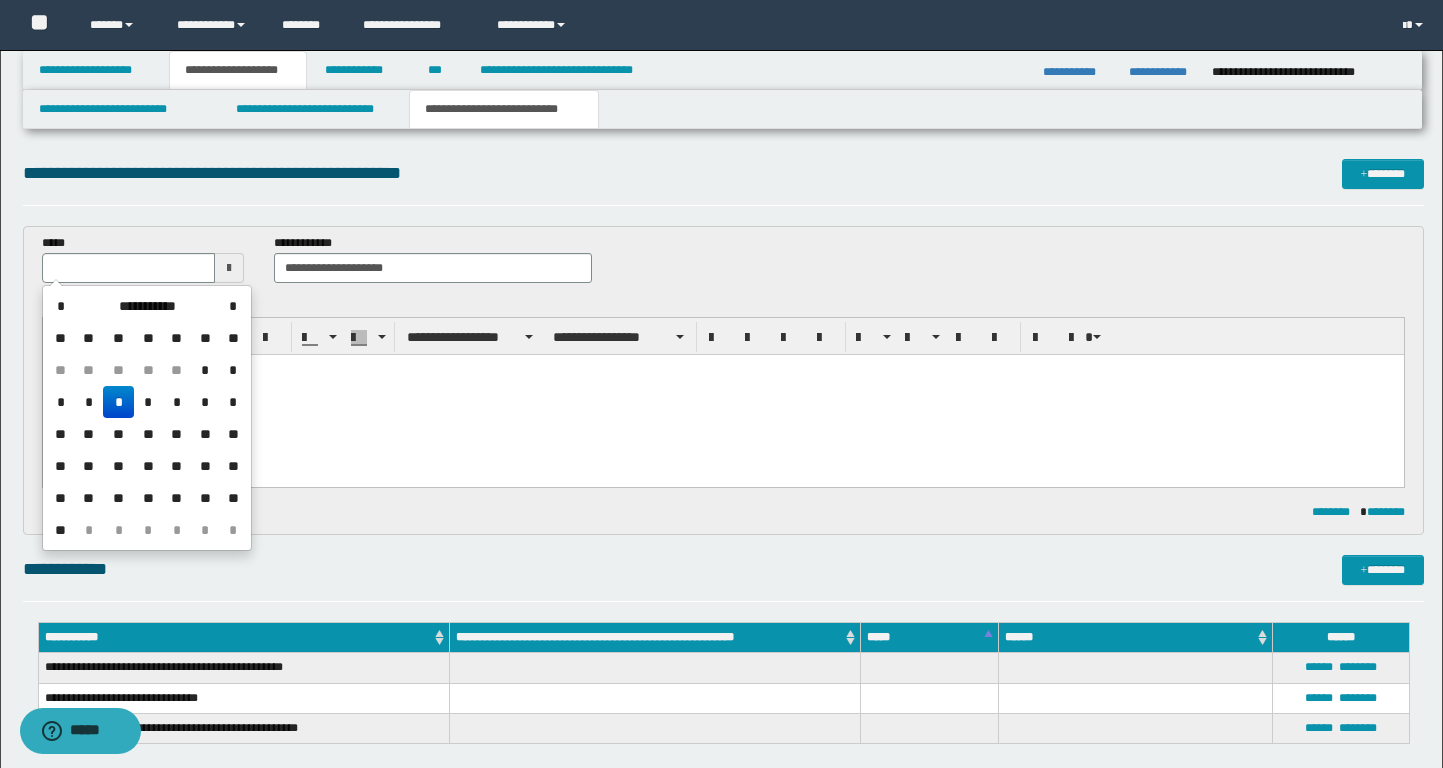 click on "*" at bounding box center [118, 402] 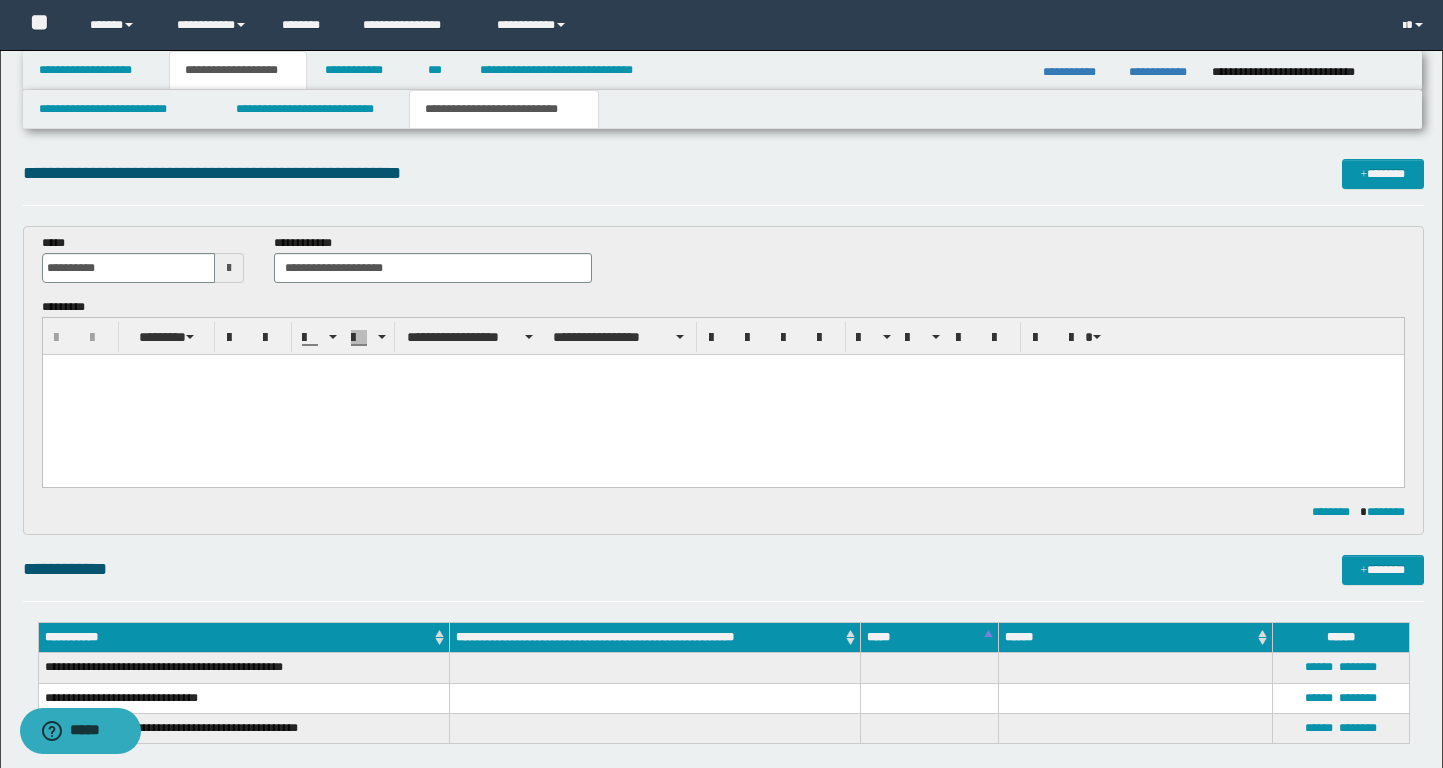 click at bounding box center (722, 395) 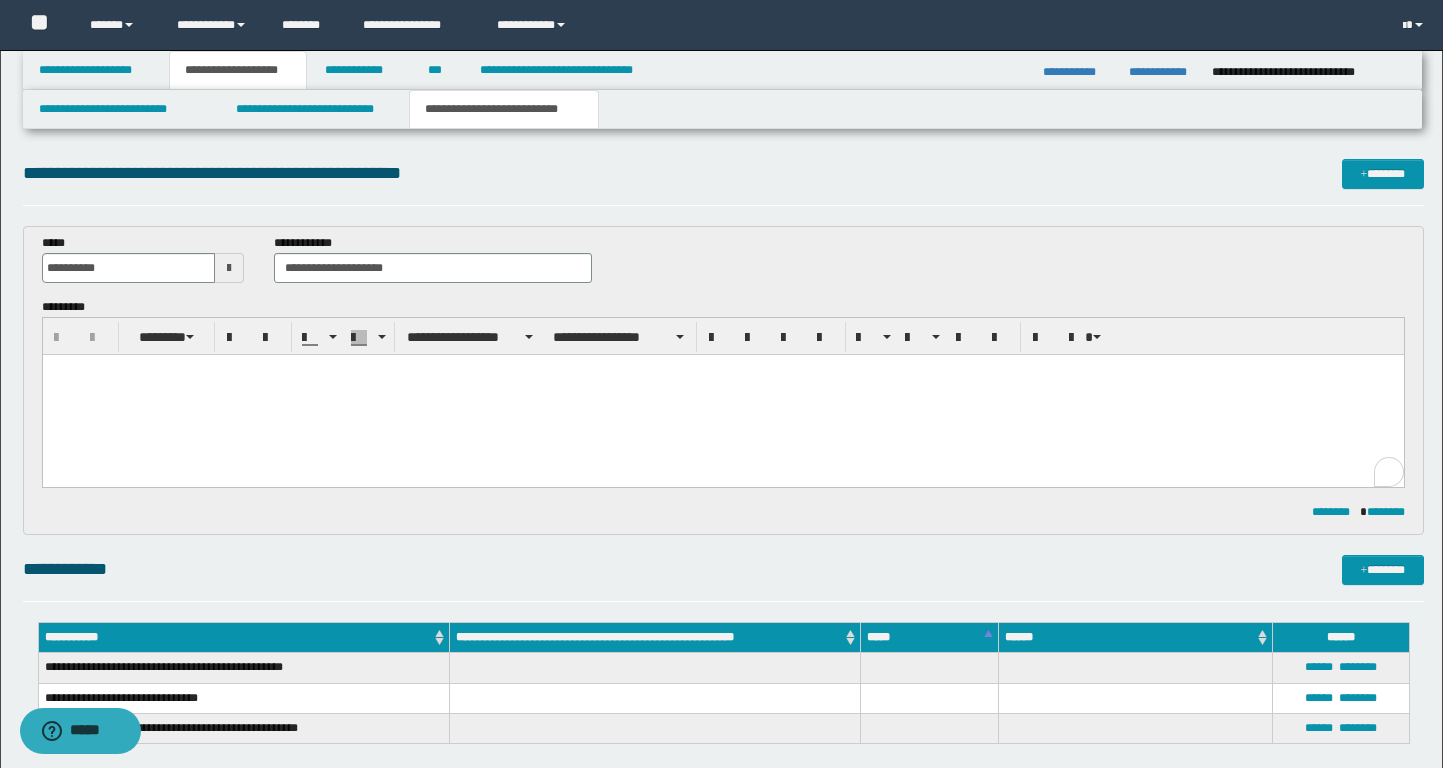 paste 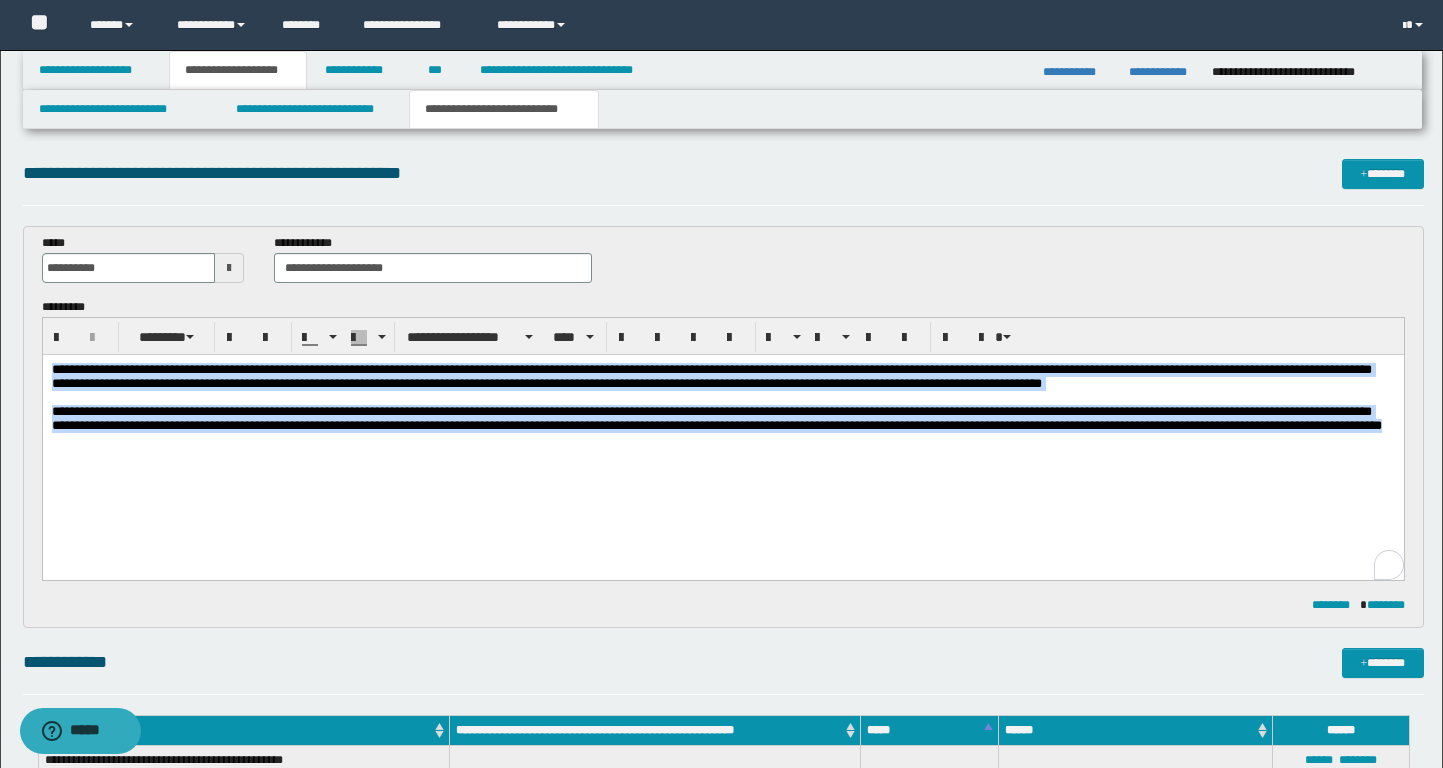 drag, startPoint x: 504, startPoint y: 463, endPoint x: 46, endPoint y: 358, distance: 469.8819 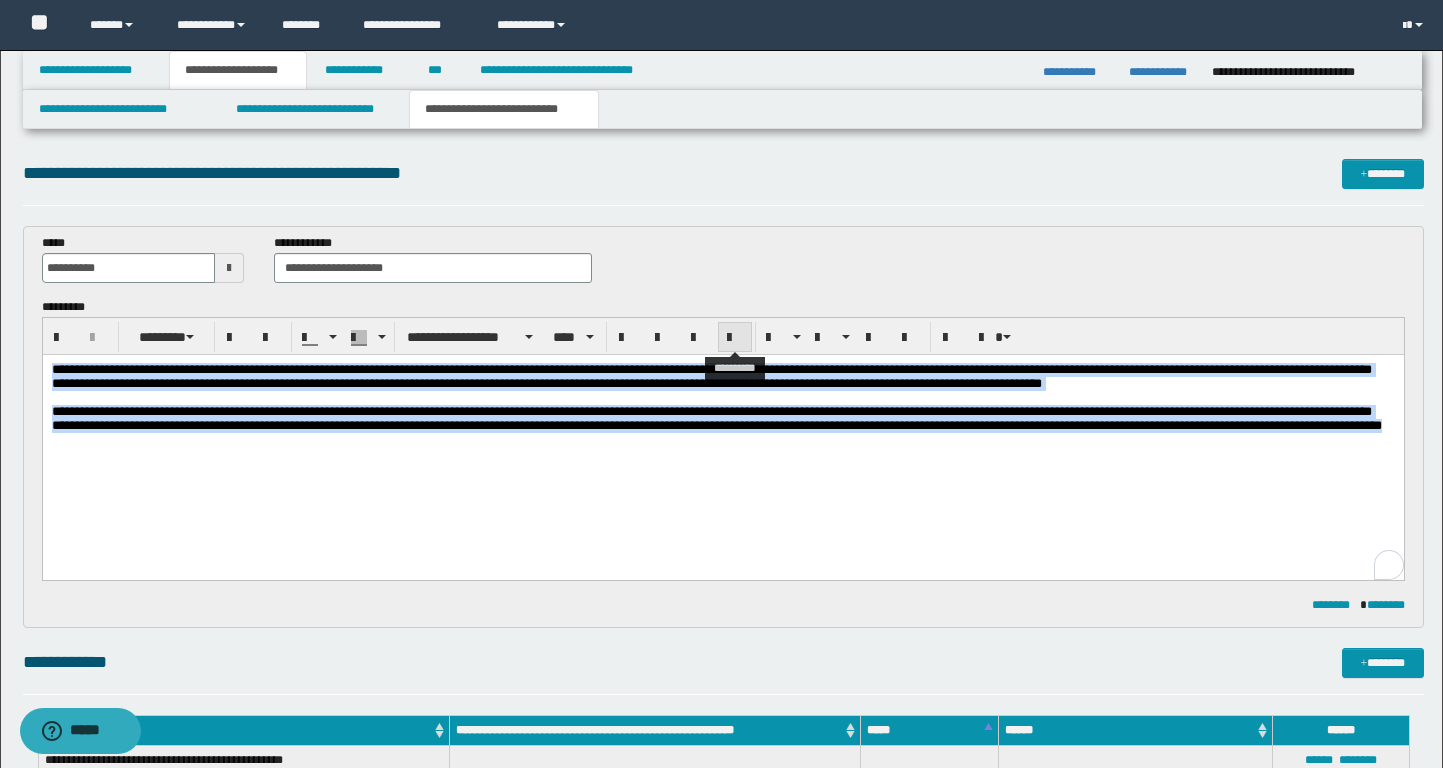 click at bounding box center (735, 338) 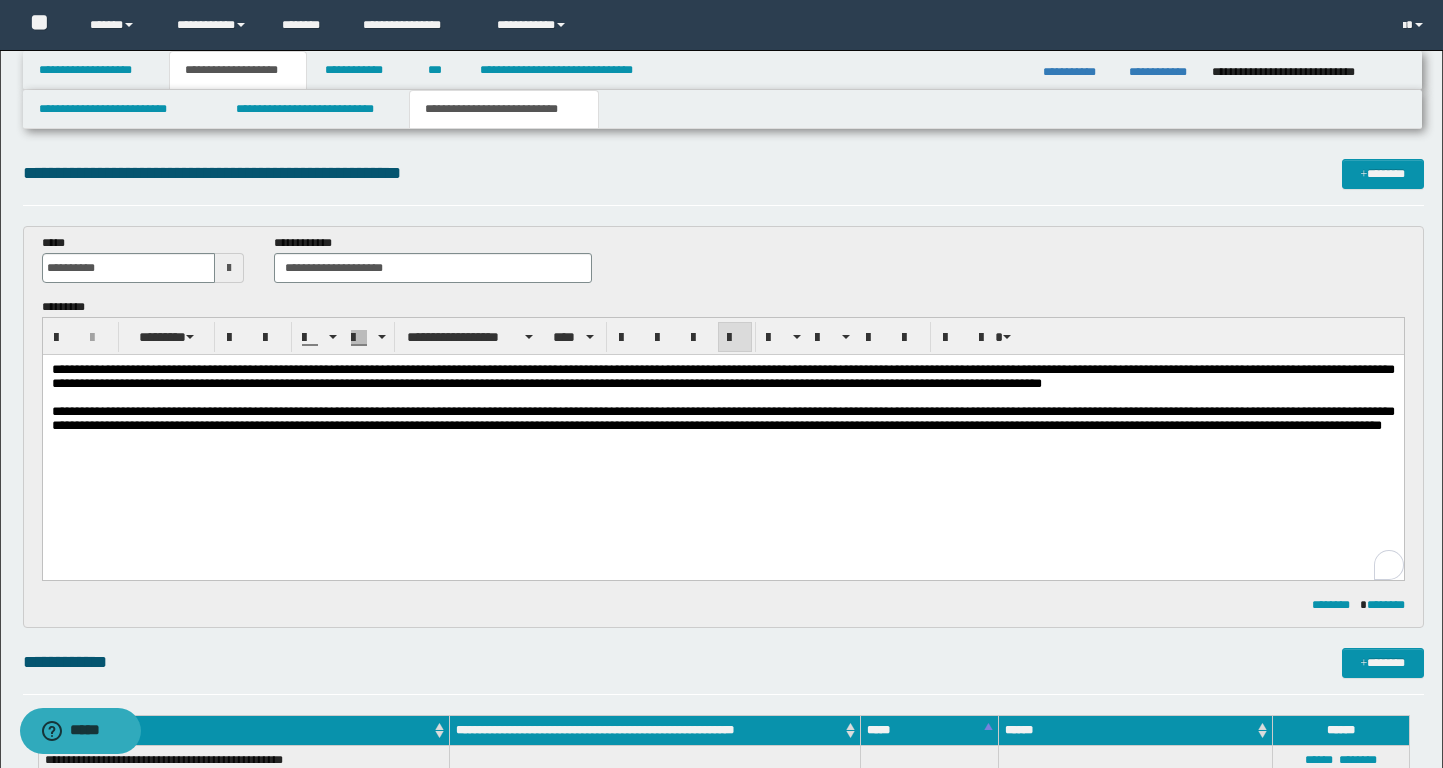 click on "**********" at bounding box center (722, 419) 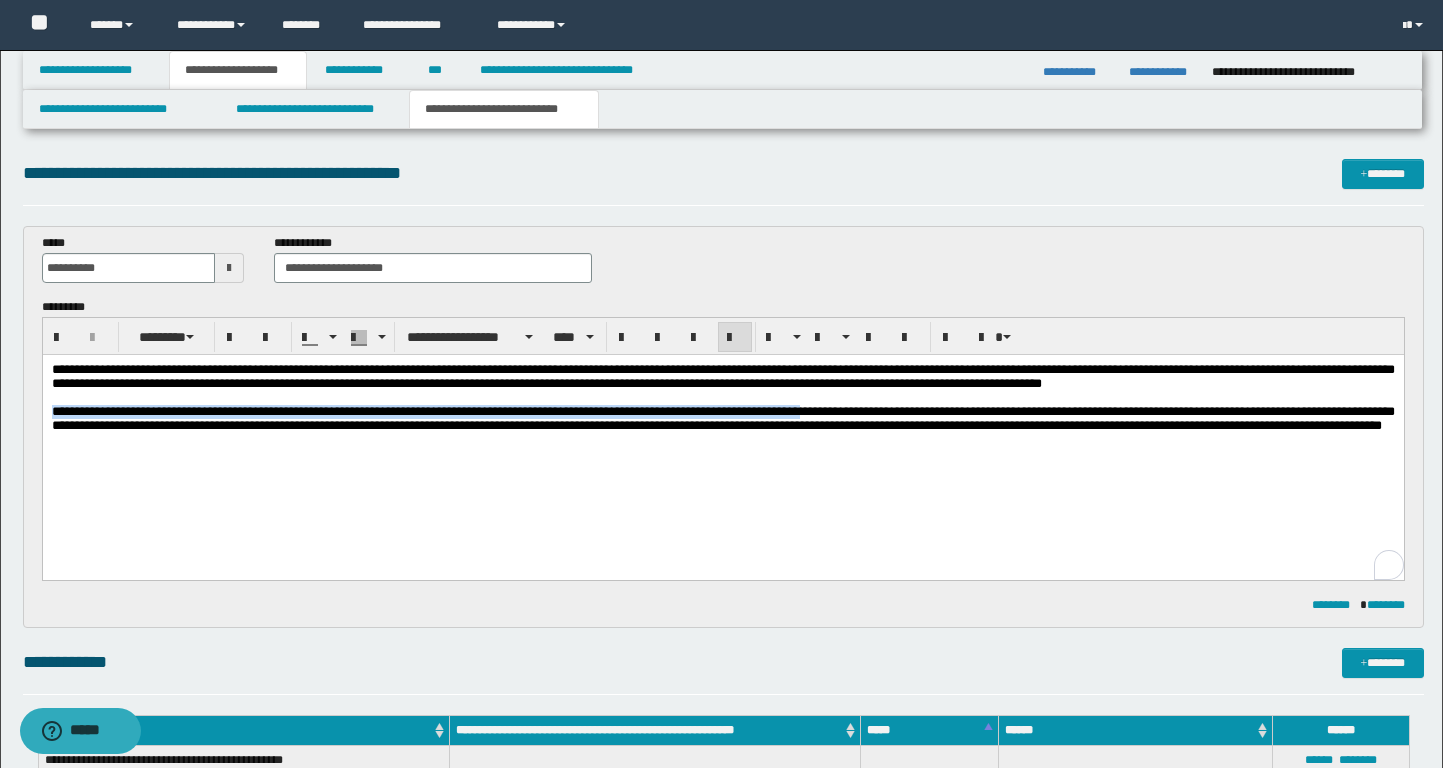 drag, startPoint x: 935, startPoint y: 432, endPoint x: 0, endPoint y: 431, distance: 935.00055 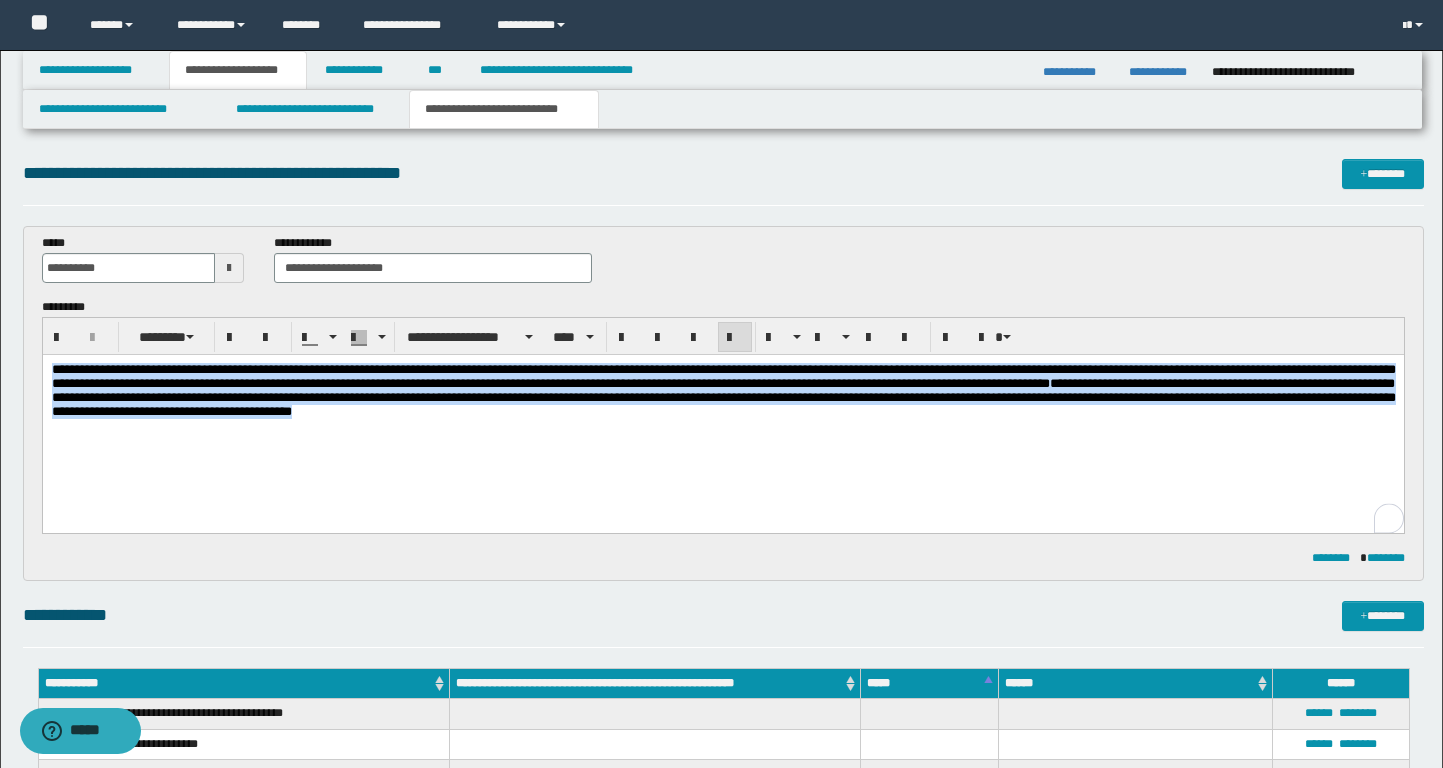 drag, startPoint x: 519, startPoint y: 433, endPoint x: -1, endPoint y: 355, distance: 525.81744 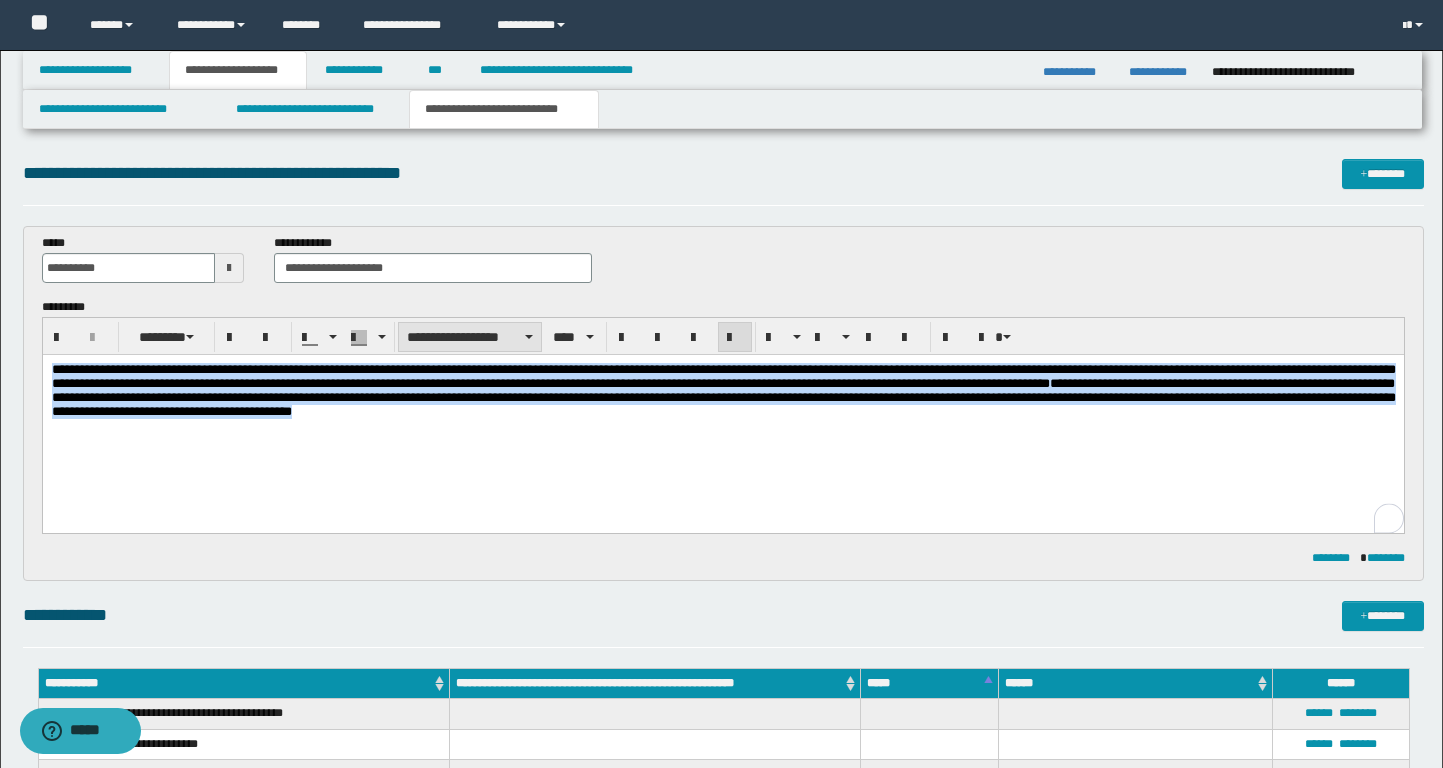 click on "**********" at bounding box center [470, 337] 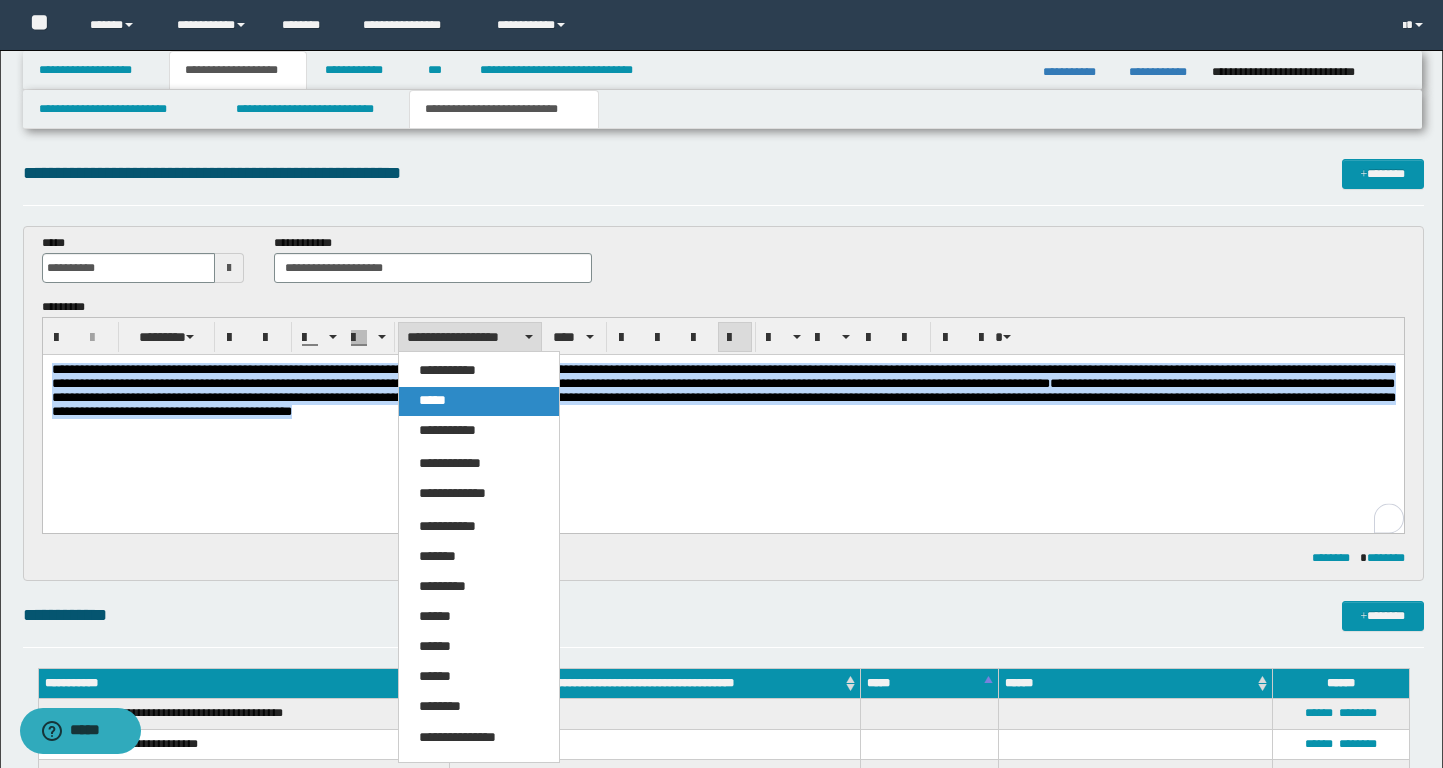 click on "*****" at bounding box center (479, 401) 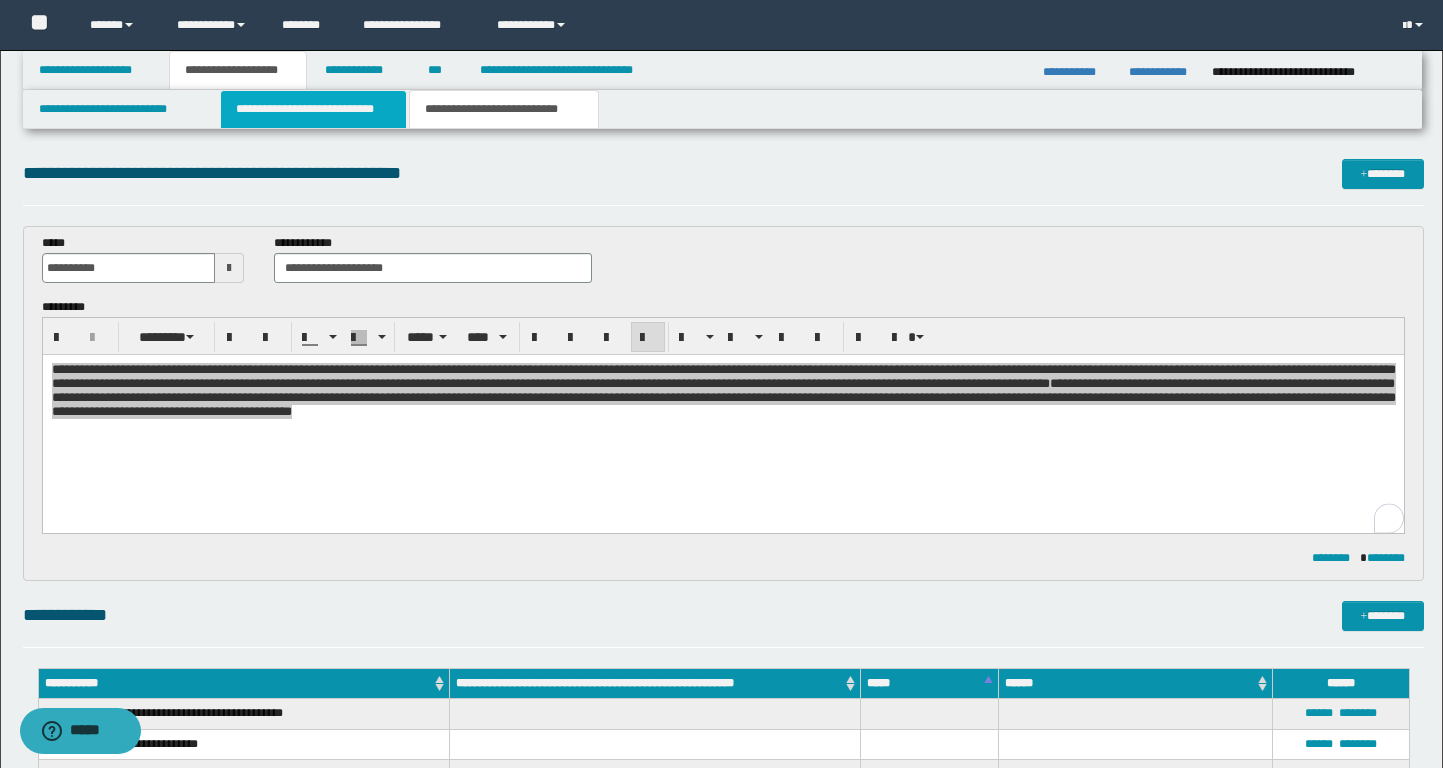 click on "**********" at bounding box center [314, 109] 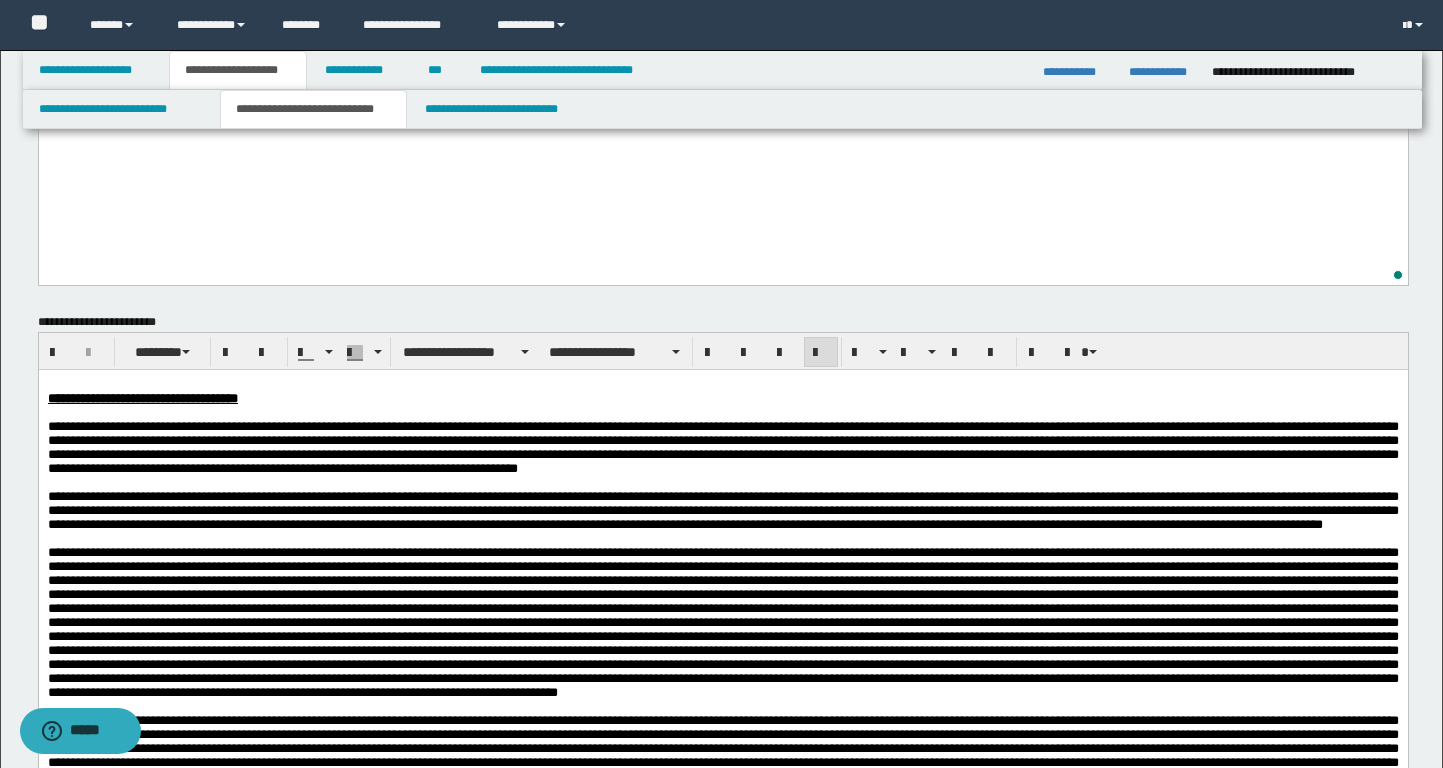 scroll, scrollTop: 715, scrollLeft: 0, axis: vertical 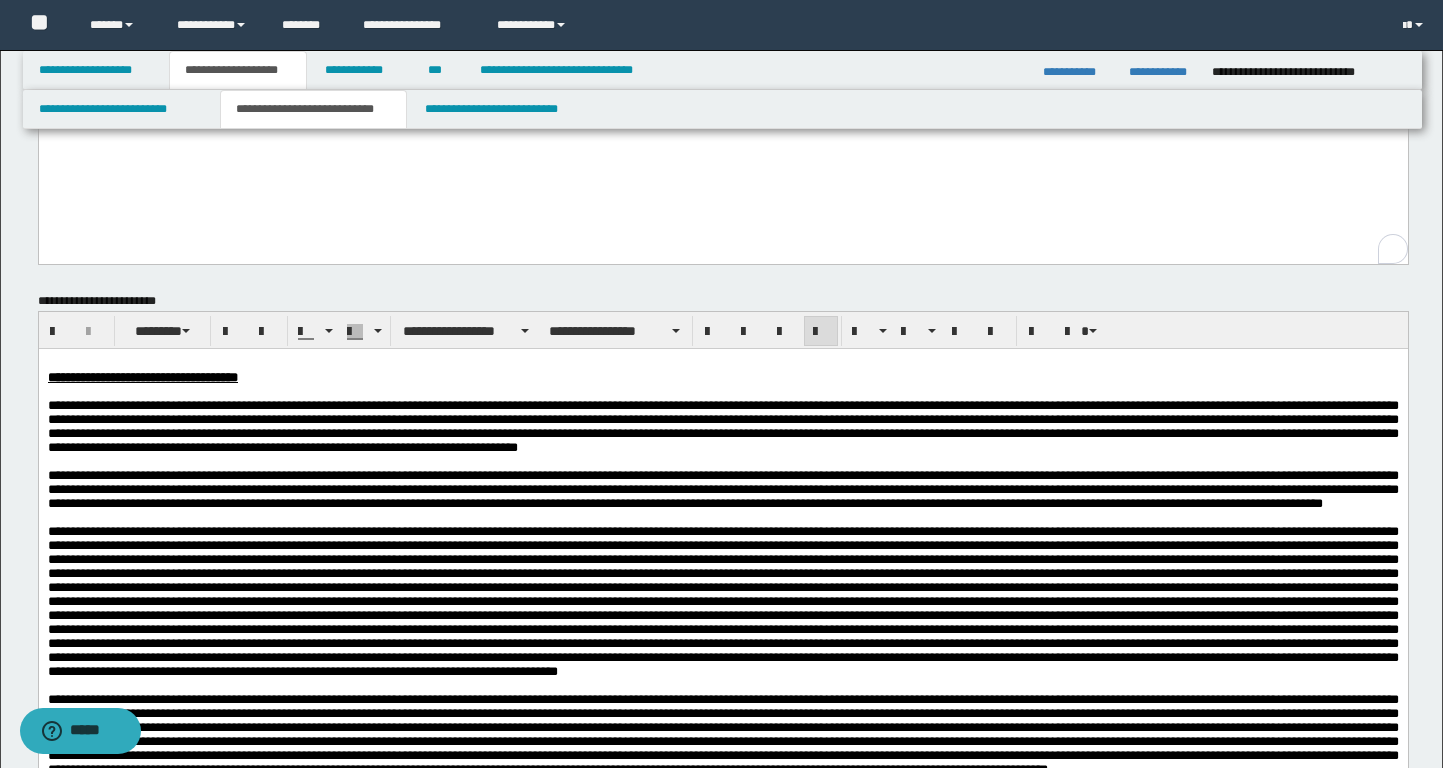click on "**********" at bounding box center (722, 488) 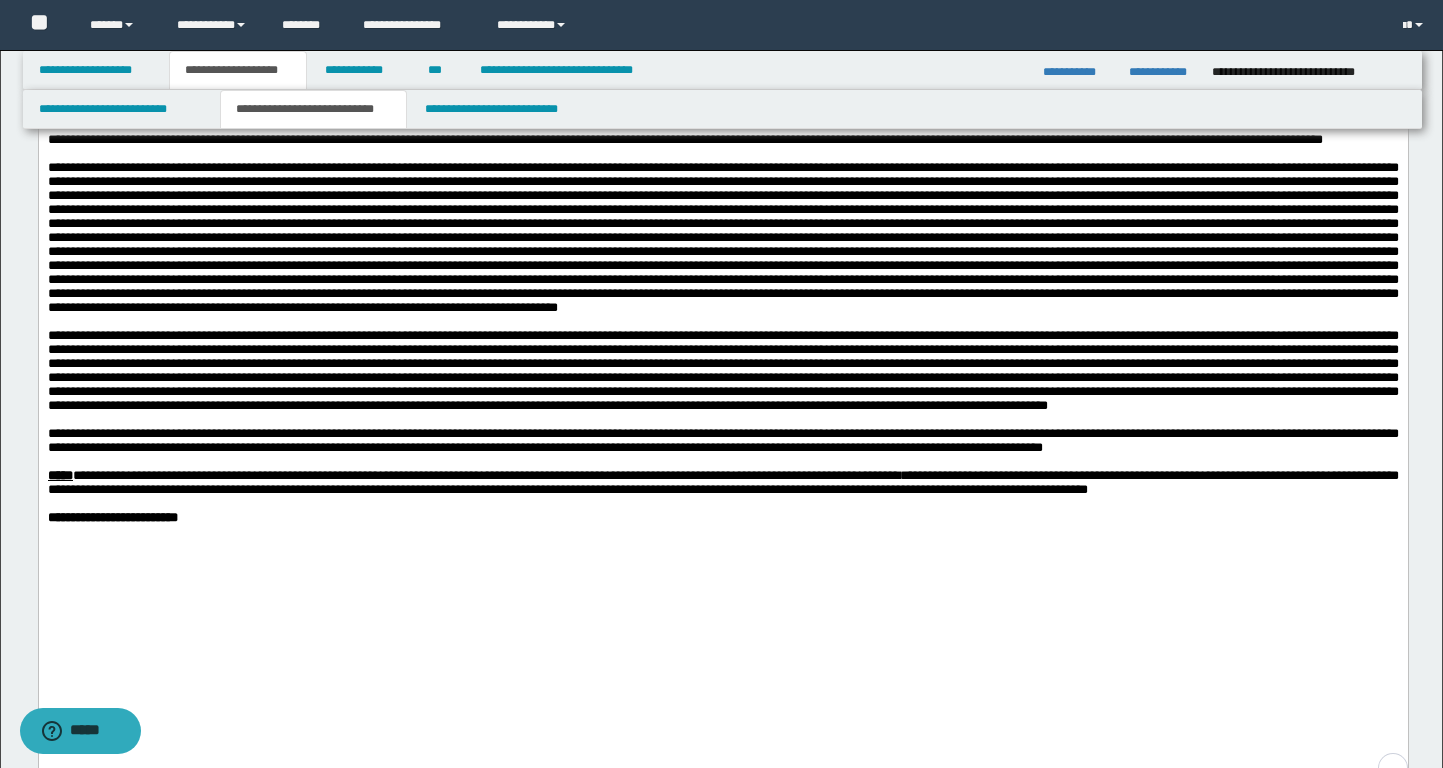 scroll, scrollTop: 1082, scrollLeft: 0, axis: vertical 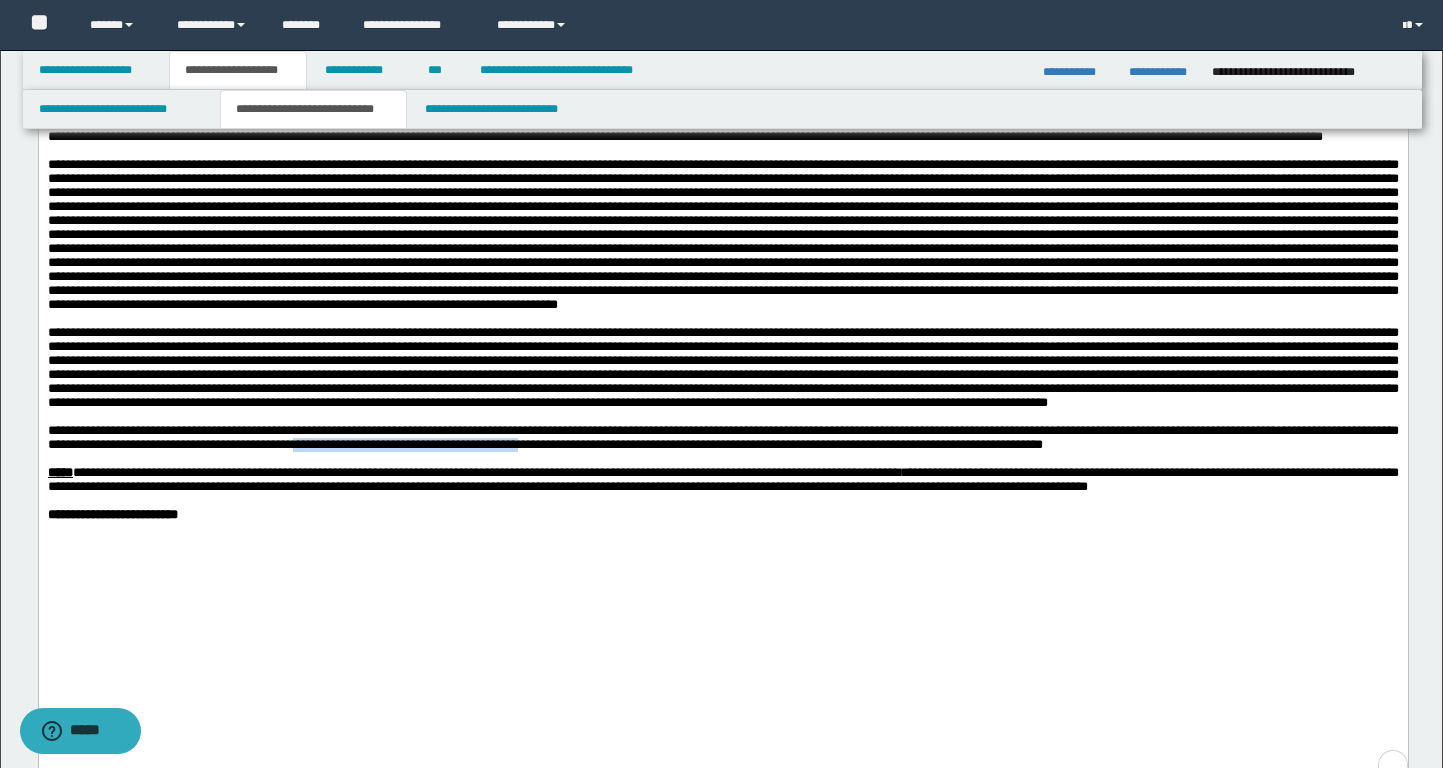 drag, startPoint x: 623, startPoint y: 560, endPoint x: 892, endPoint y: 556, distance: 269.02972 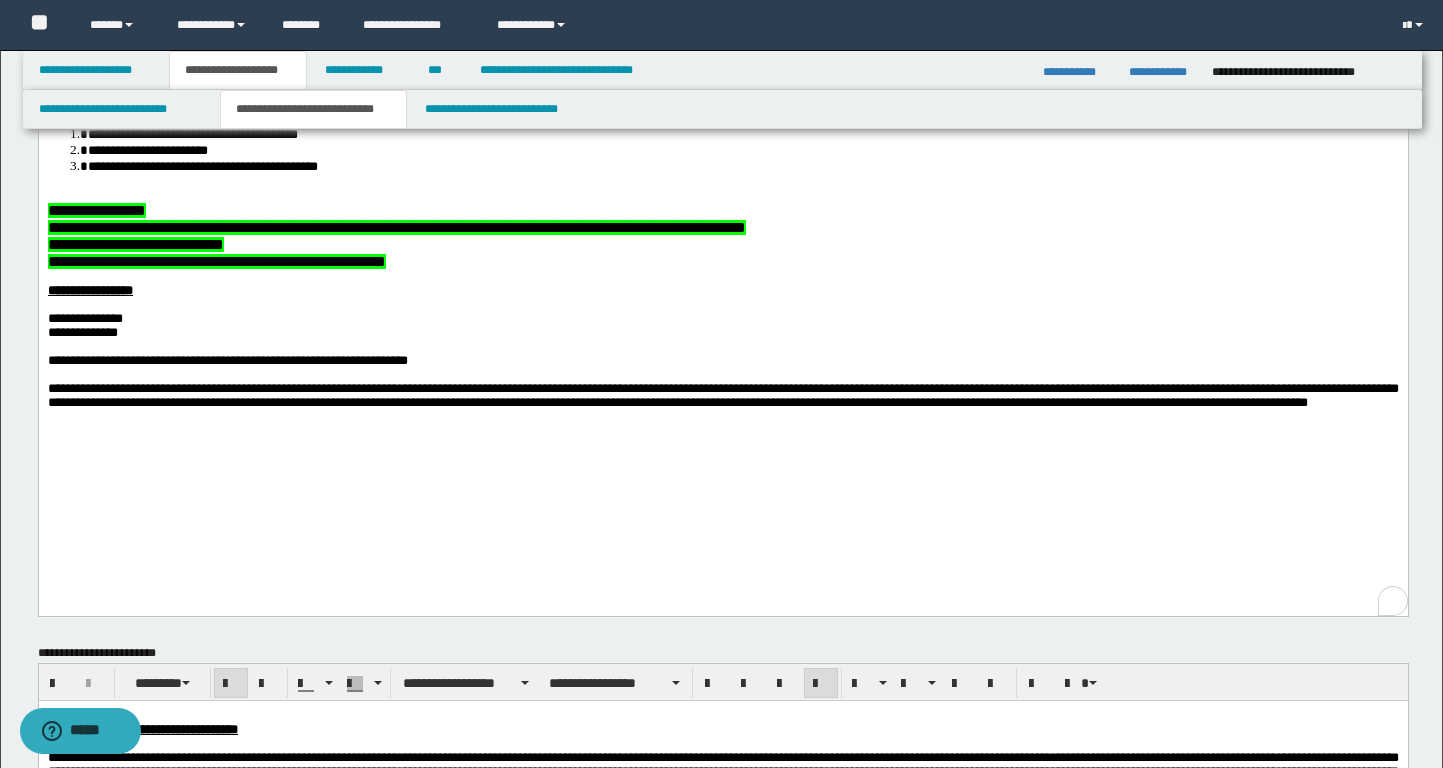 scroll, scrollTop: 349, scrollLeft: 0, axis: vertical 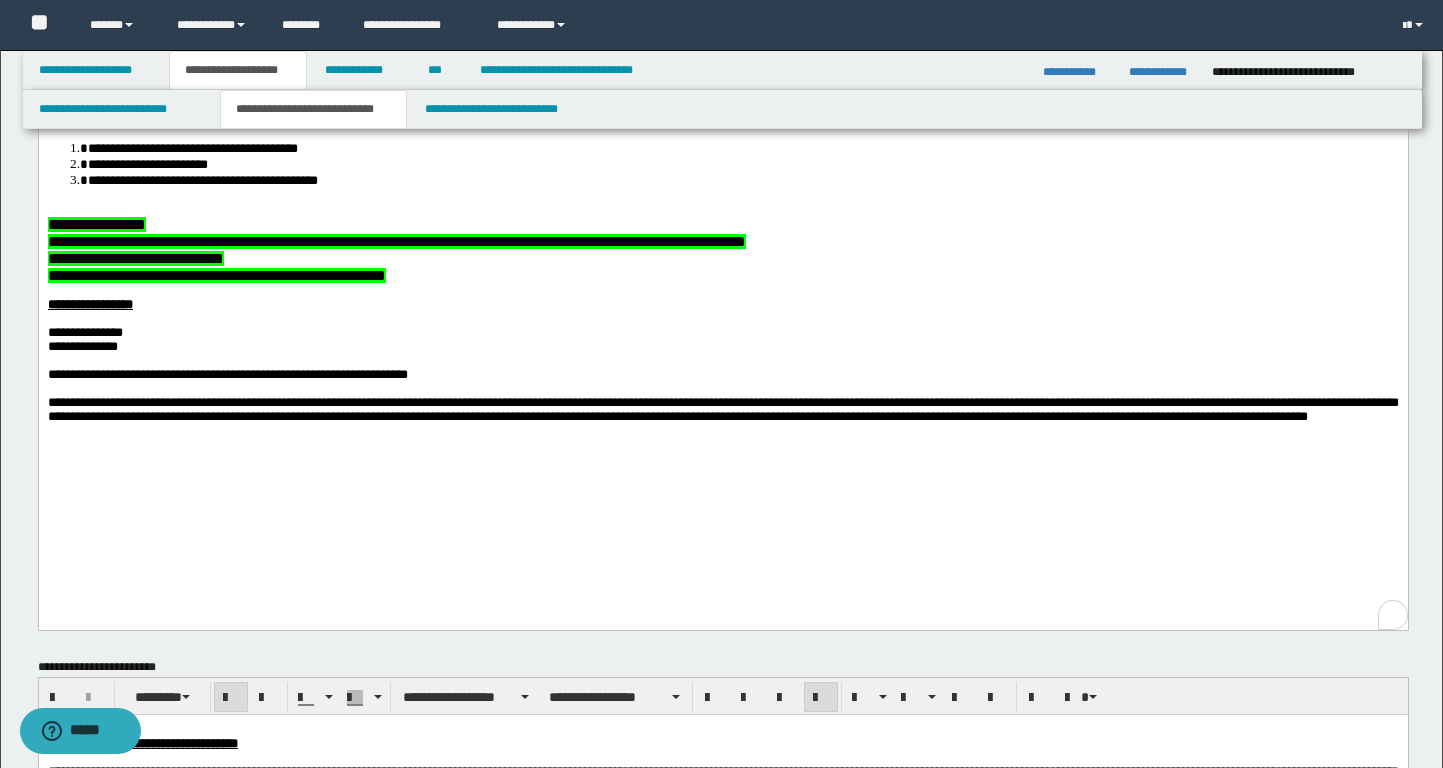 click on "**********" at bounding box center (722, 275) 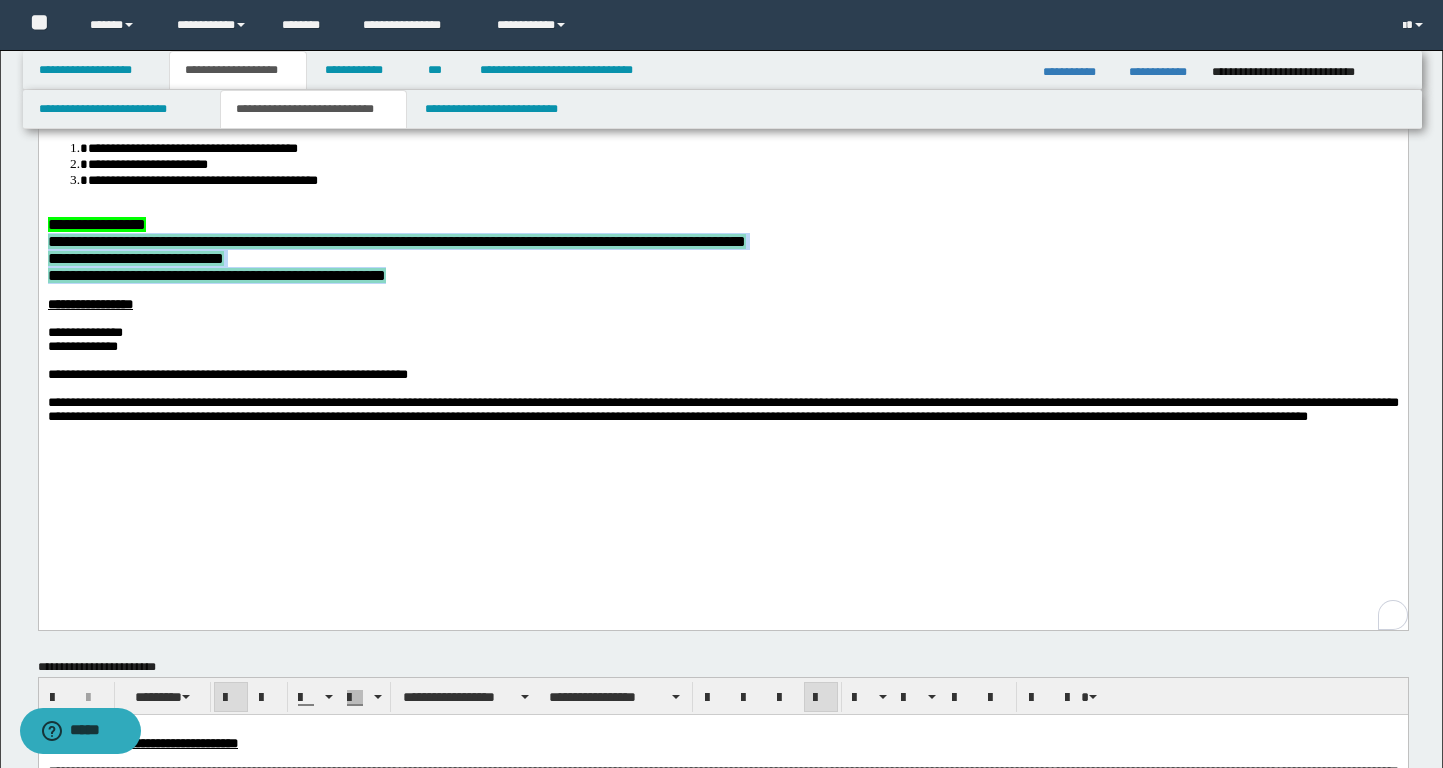 drag, startPoint x: 49, startPoint y: 302, endPoint x: 795, endPoint y: 342, distance: 747.0716 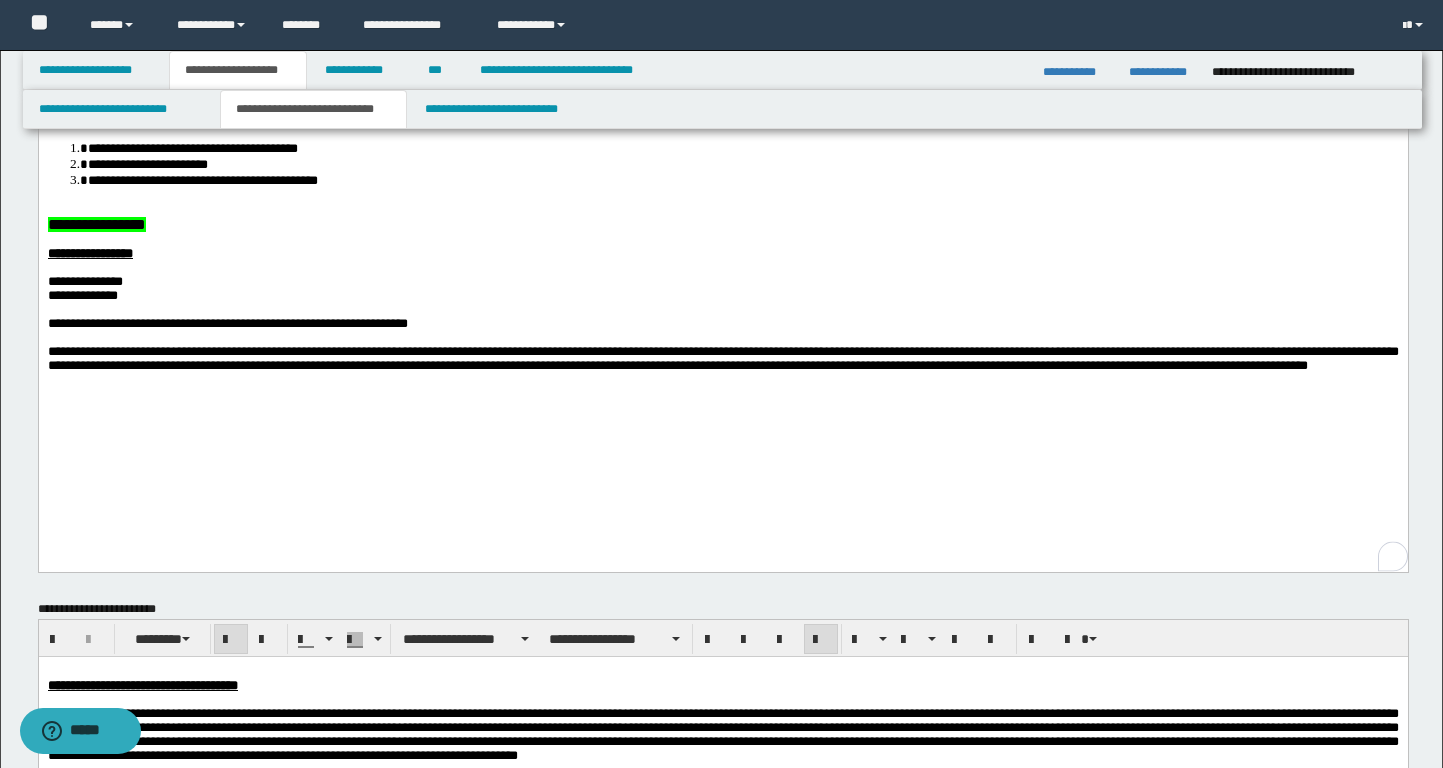 scroll, scrollTop: 256, scrollLeft: 0, axis: vertical 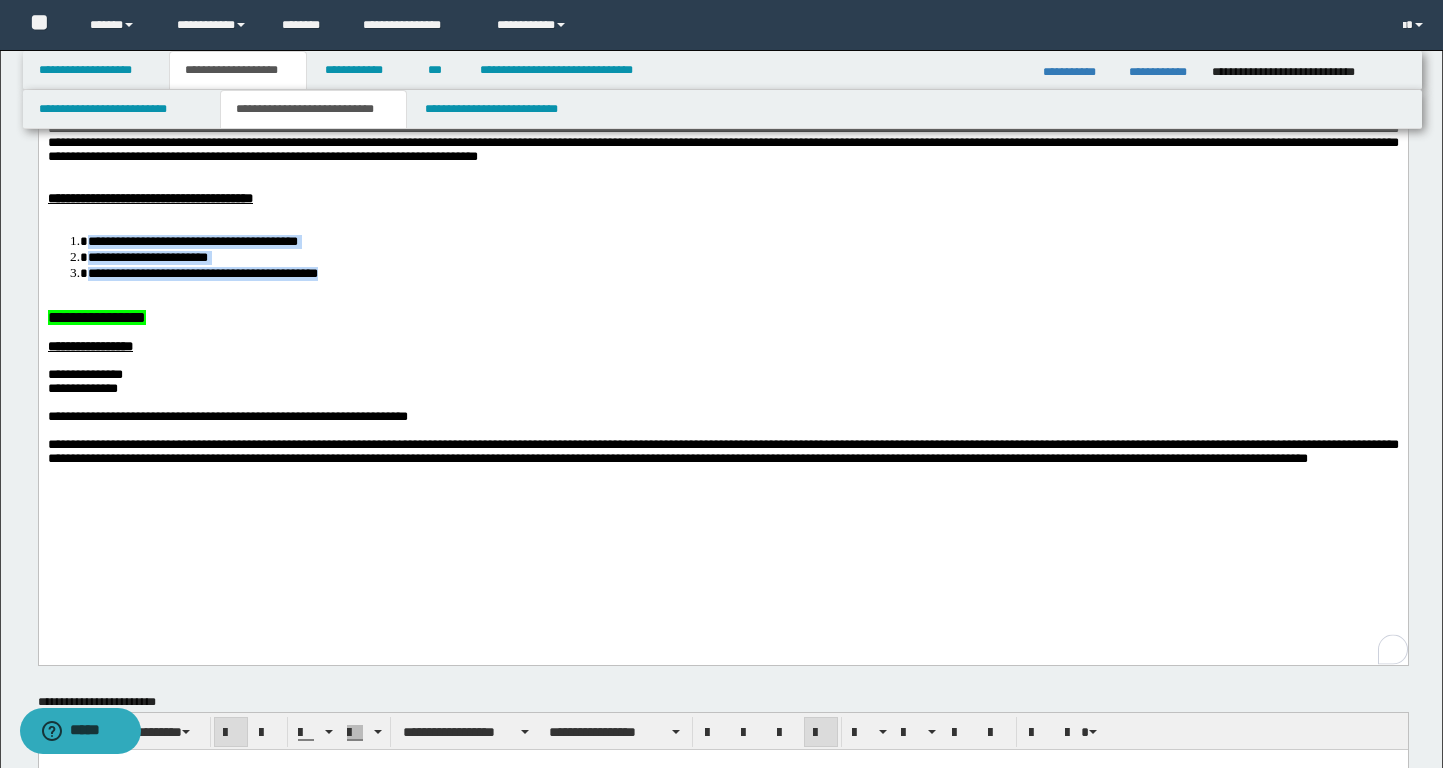 drag, startPoint x: 419, startPoint y: 330, endPoint x: 90, endPoint y: 302, distance: 330.18933 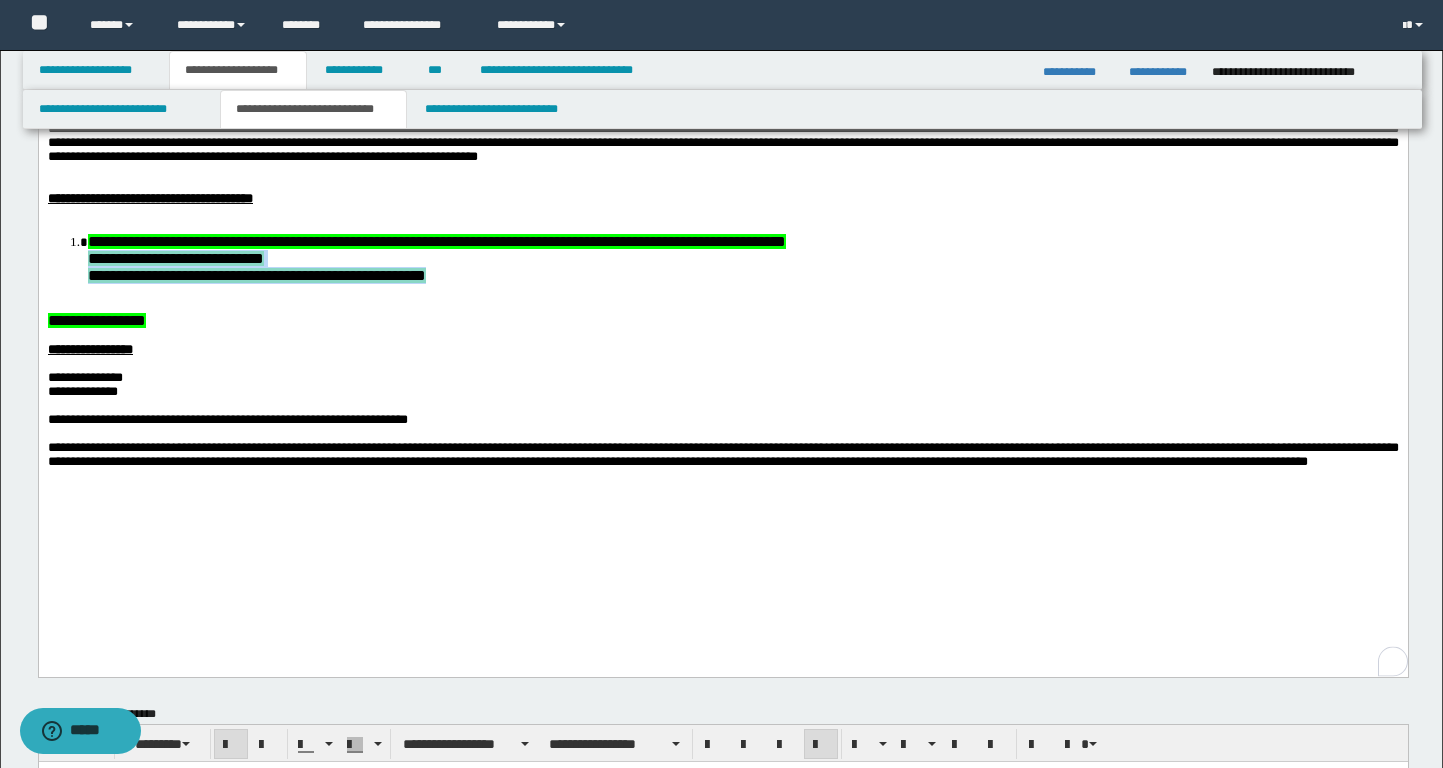 drag, startPoint x: 483, startPoint y: 353, endPoint x: 90, endPoint y: 318, distance: 394.55545 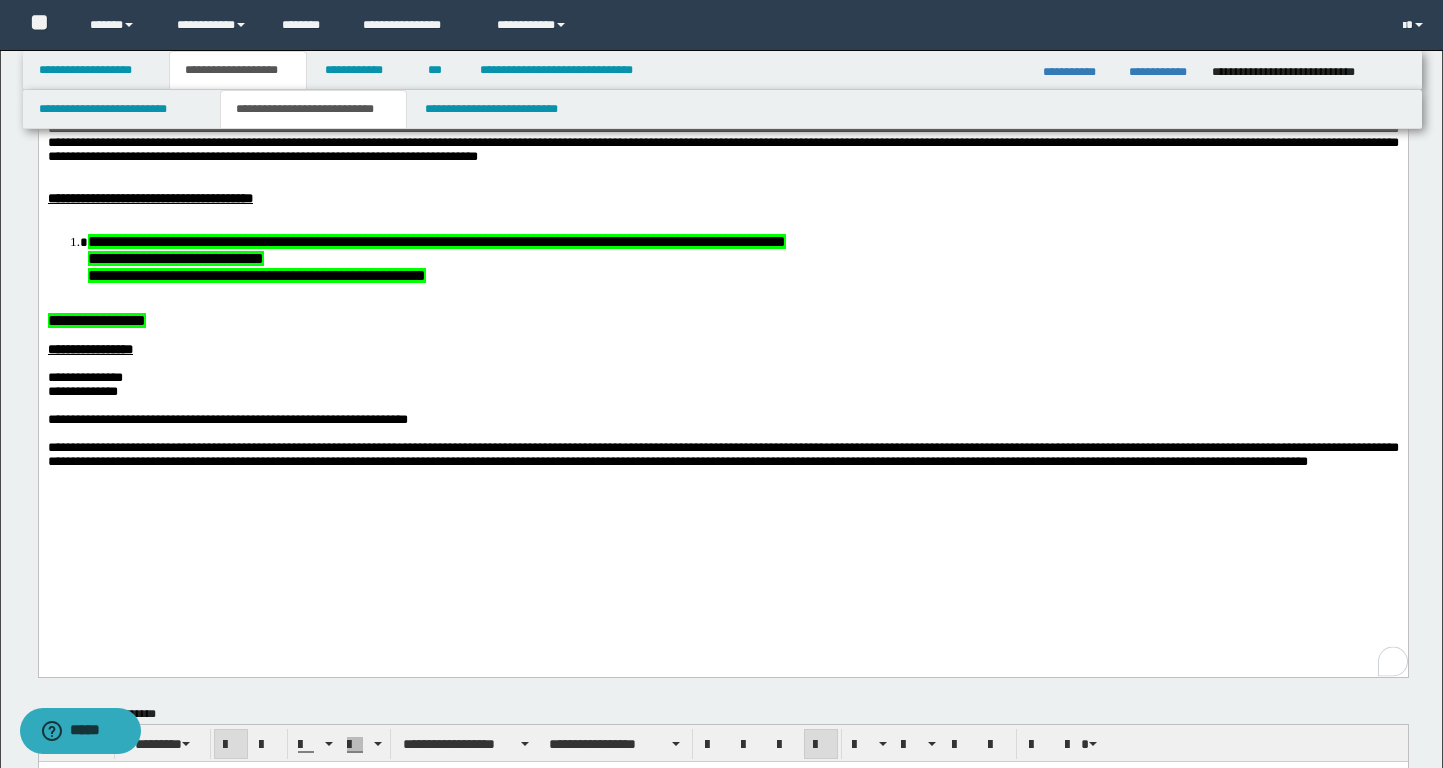 click at bounding box center (722, 336) 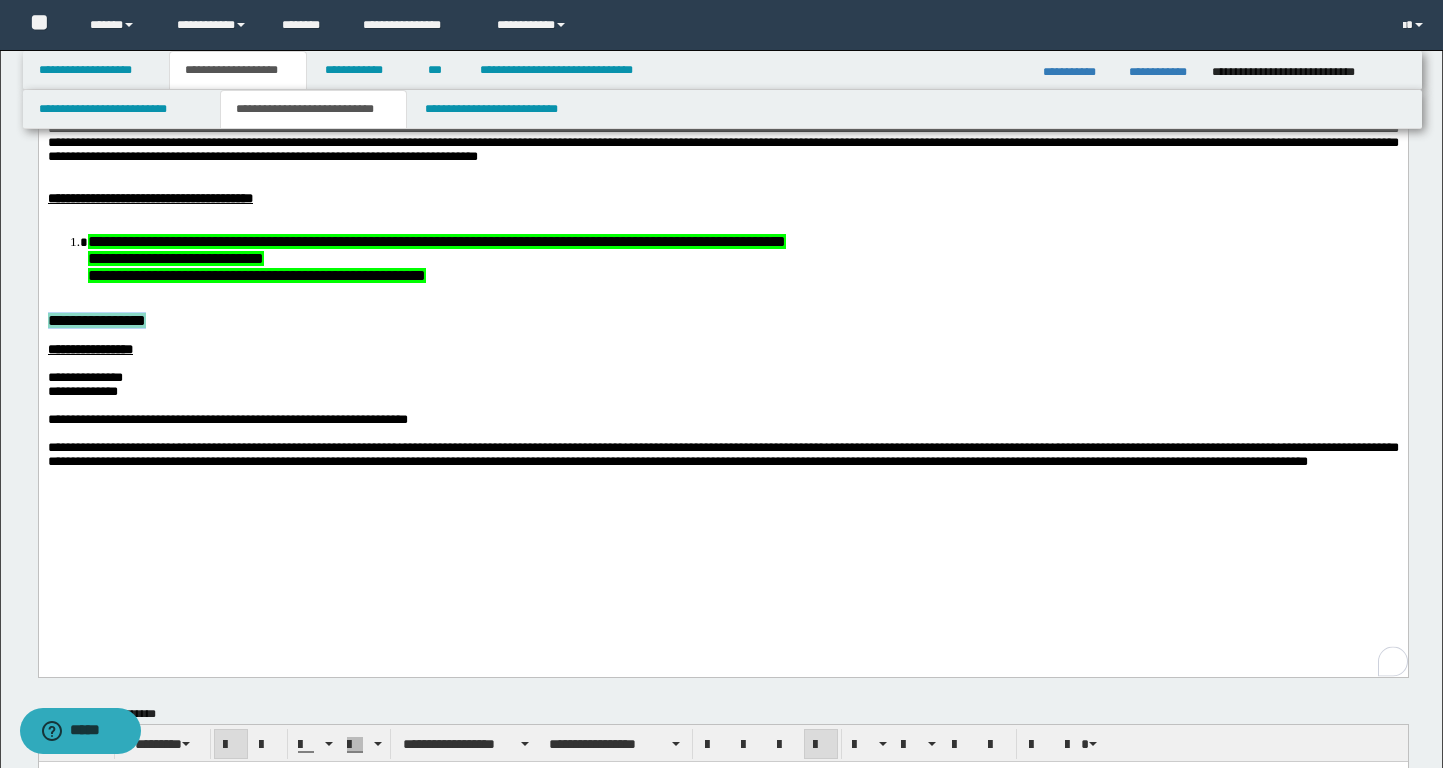 drag, startPoint x: 170, startPoint y: 390, endPoint x: 5, endPoint y: 390, distance: 165 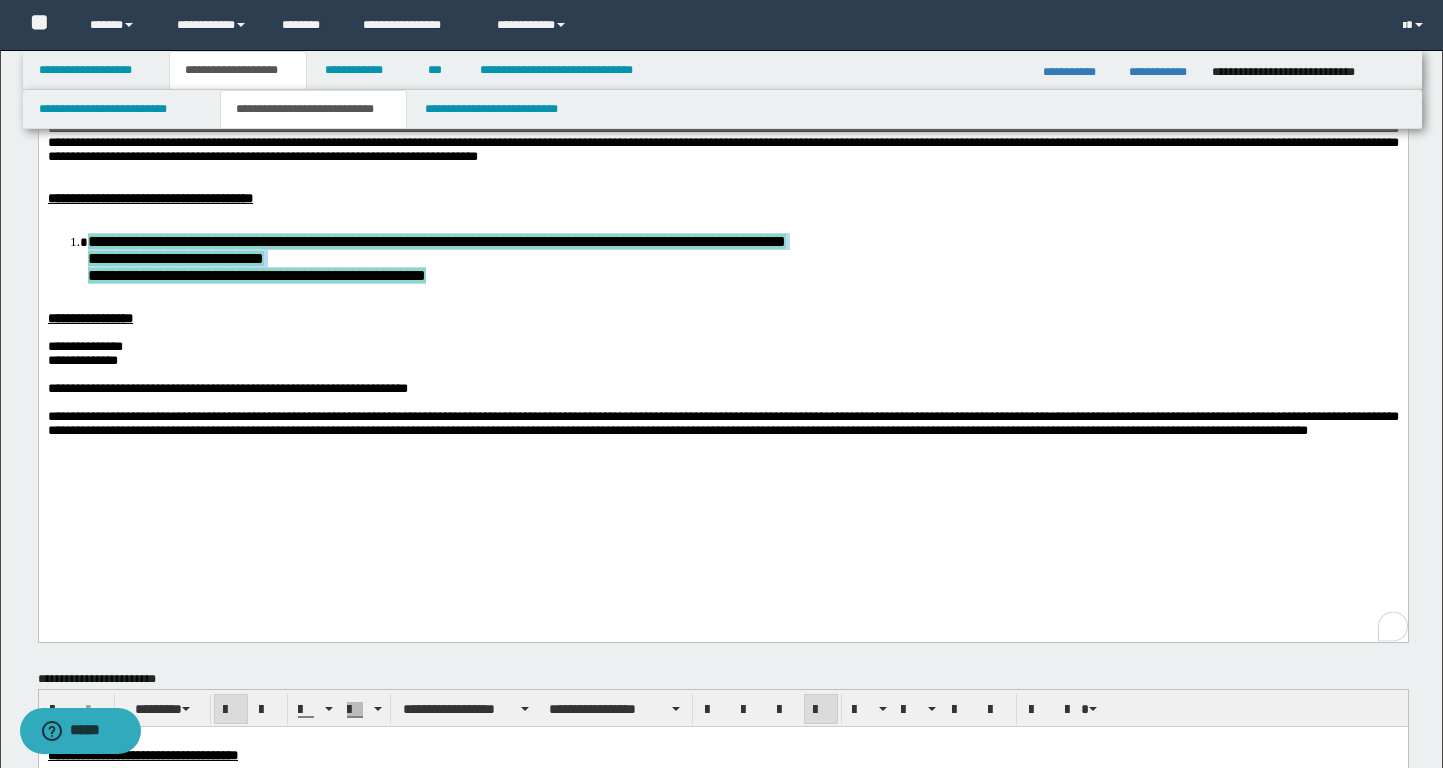 drag, startPoint x: 521, startPoint y: 343, endPoint x: 65, endPoint y: 298, distance: 458.21503 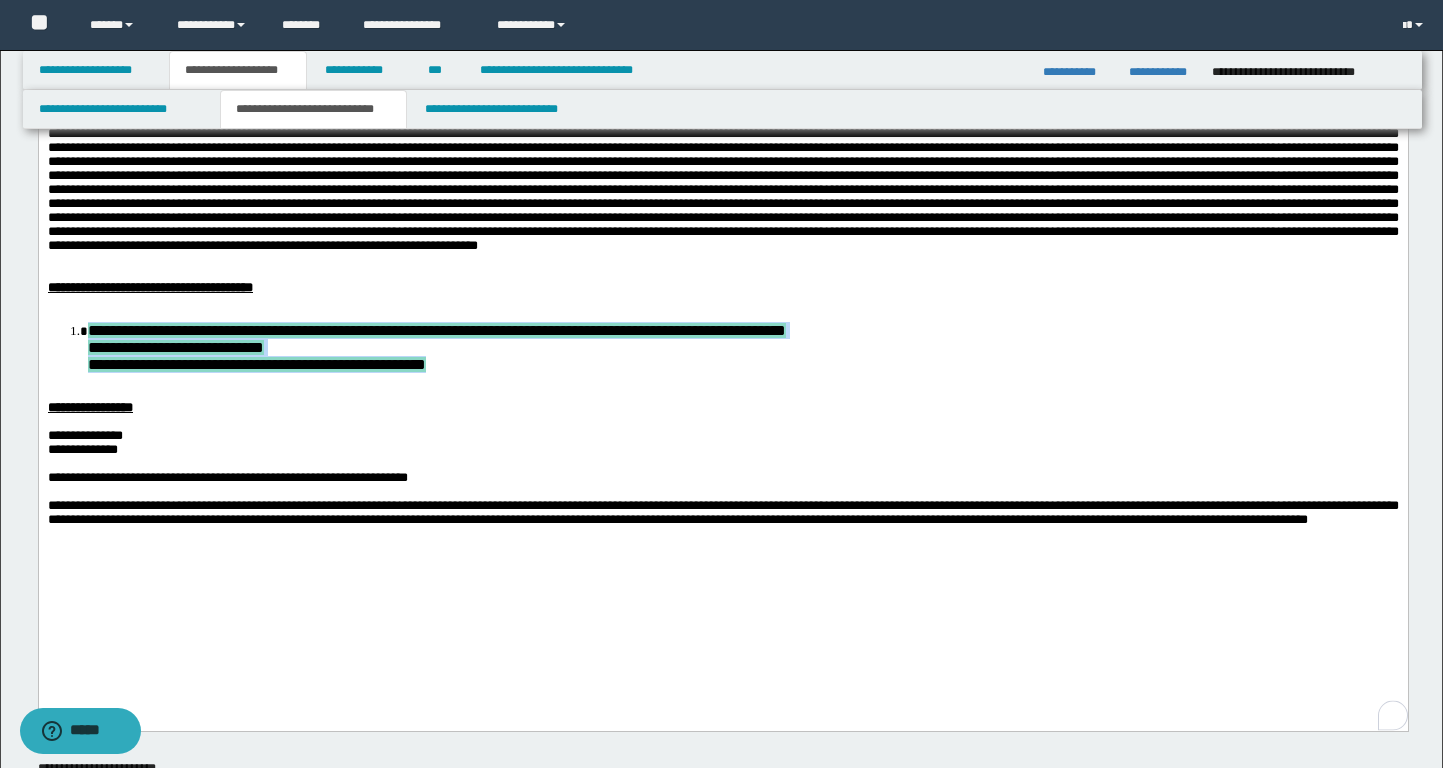 scroll, scrollTop: 37, scrollLeft: 0, axis: vertical 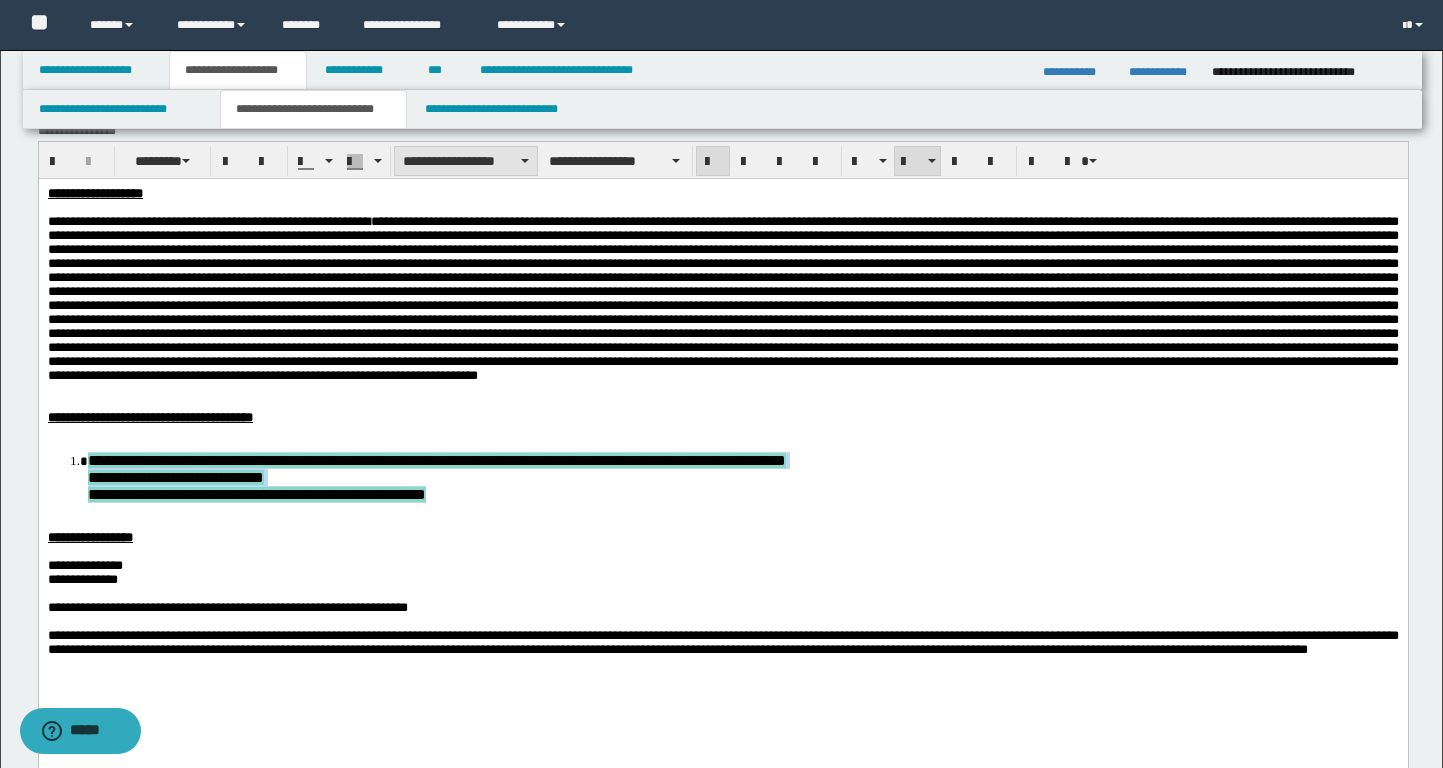click on "**********" at bounding box center (466, 161) 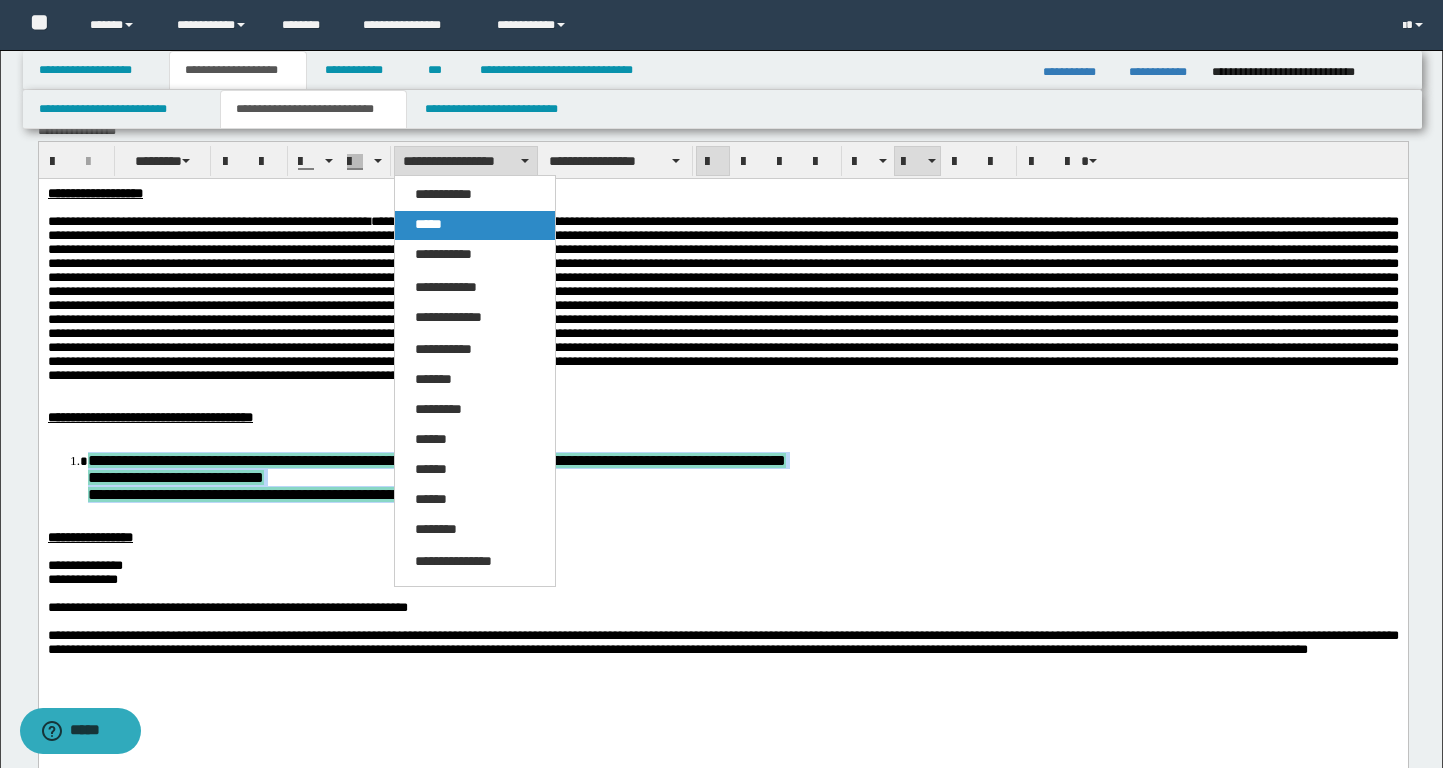 click on "*****" at bounding box center [475, 225] 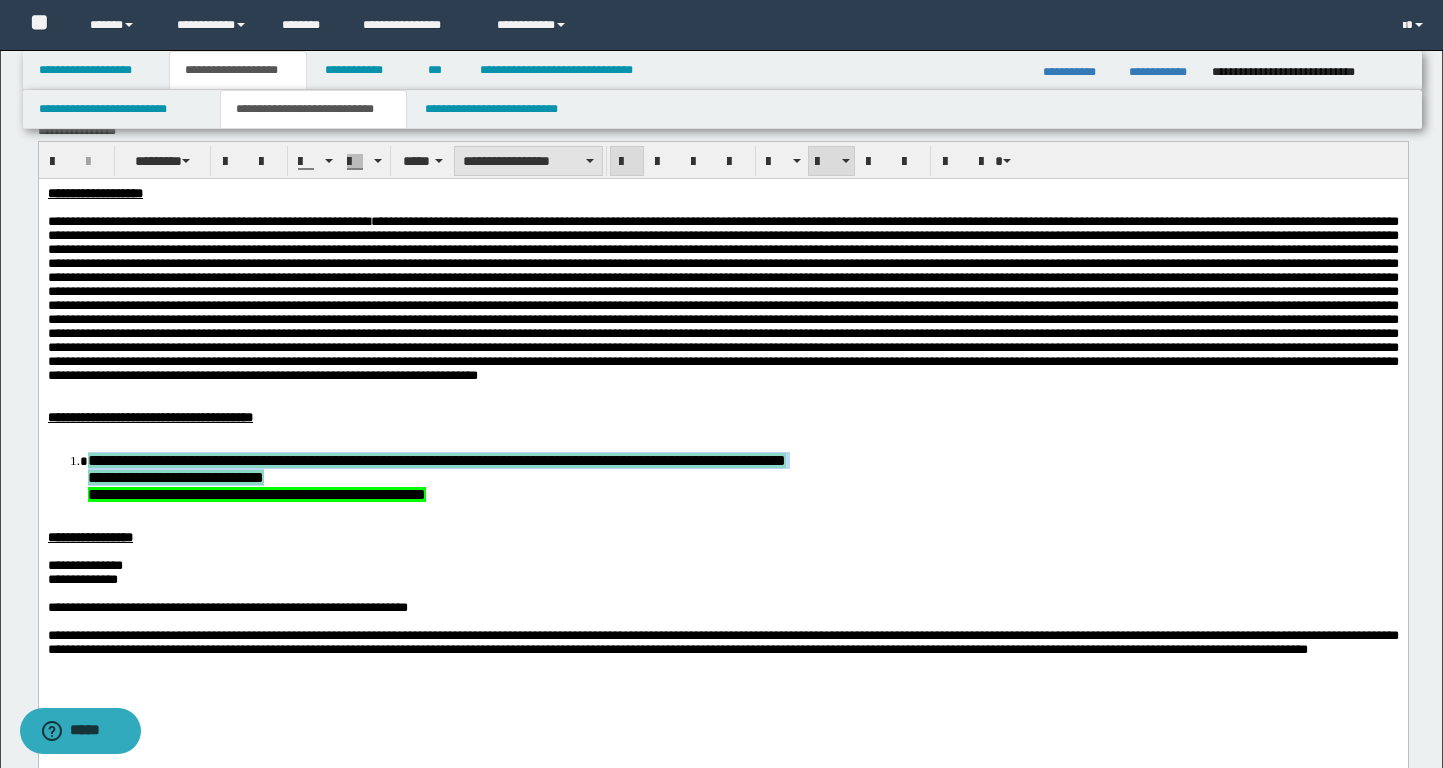 click on "**********" at bounding box center [528, 161] 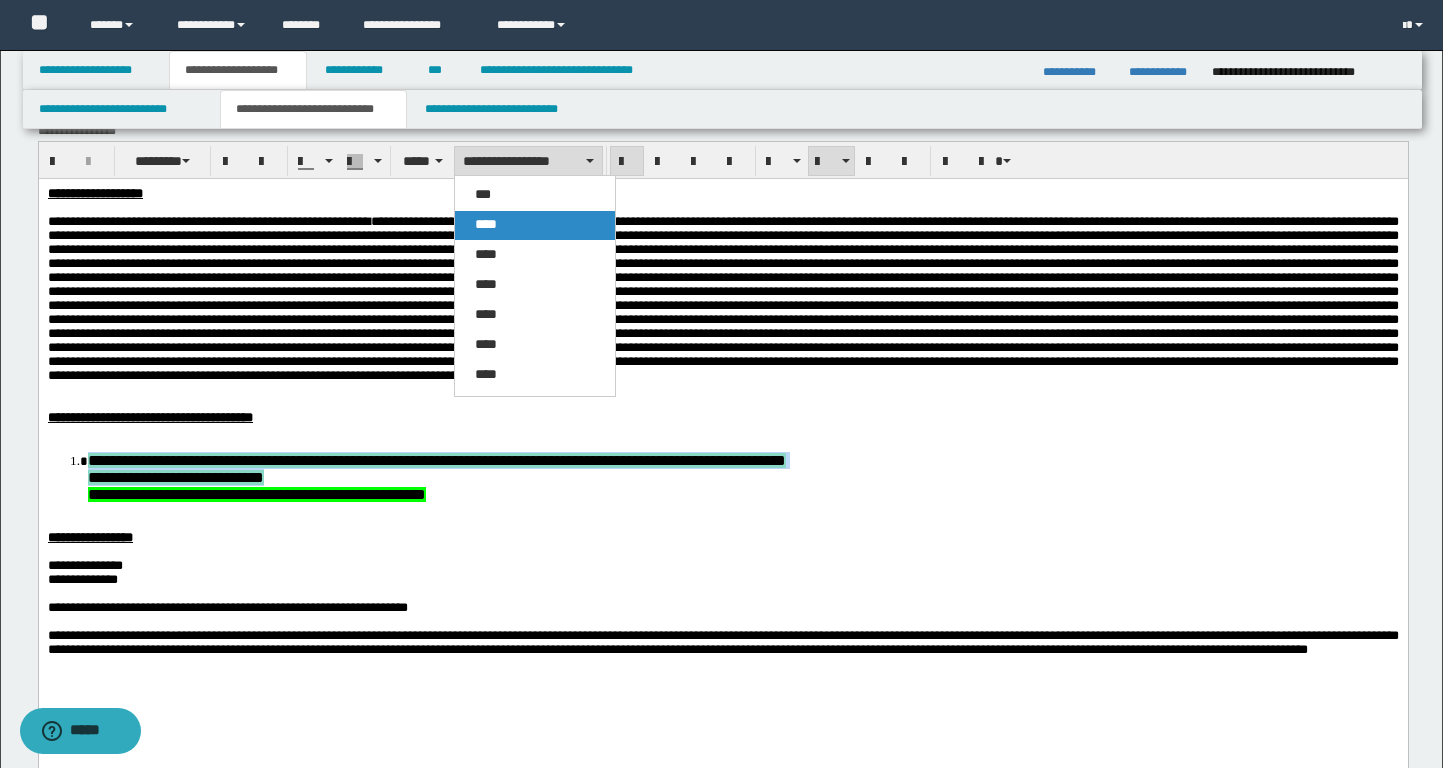 click on "****" at bounding box center [486, 224] 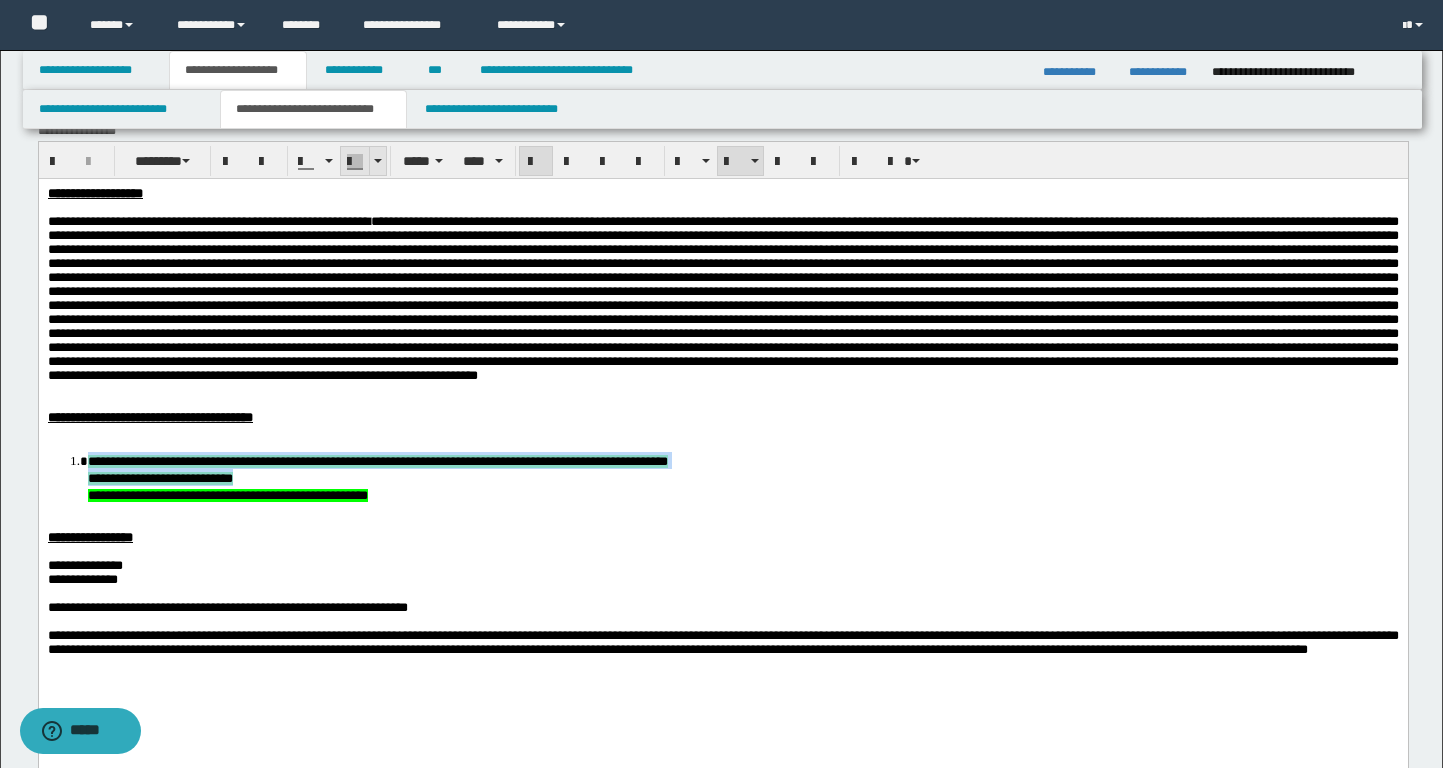 click at bounding box center (377, 161) 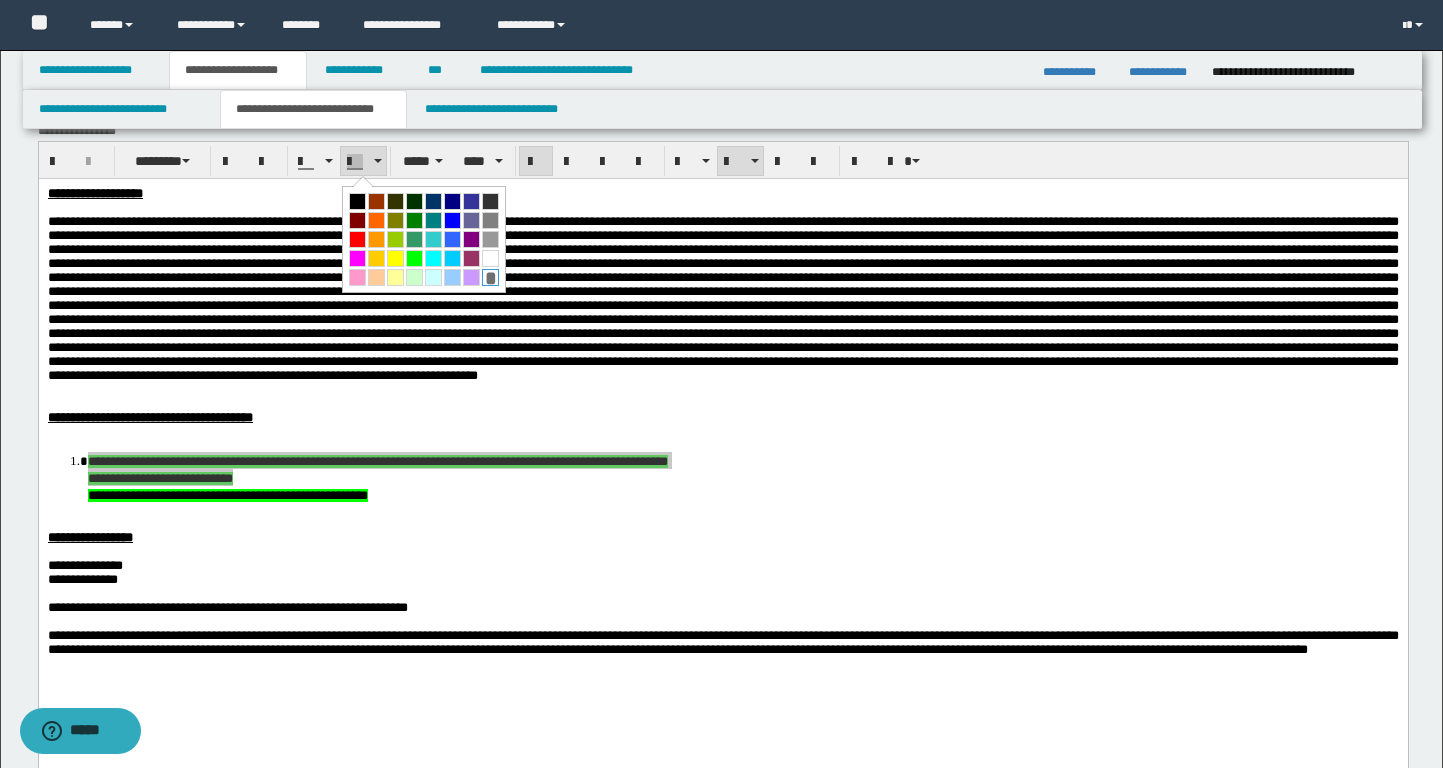 click on "*" at bounding box center [490, 277] 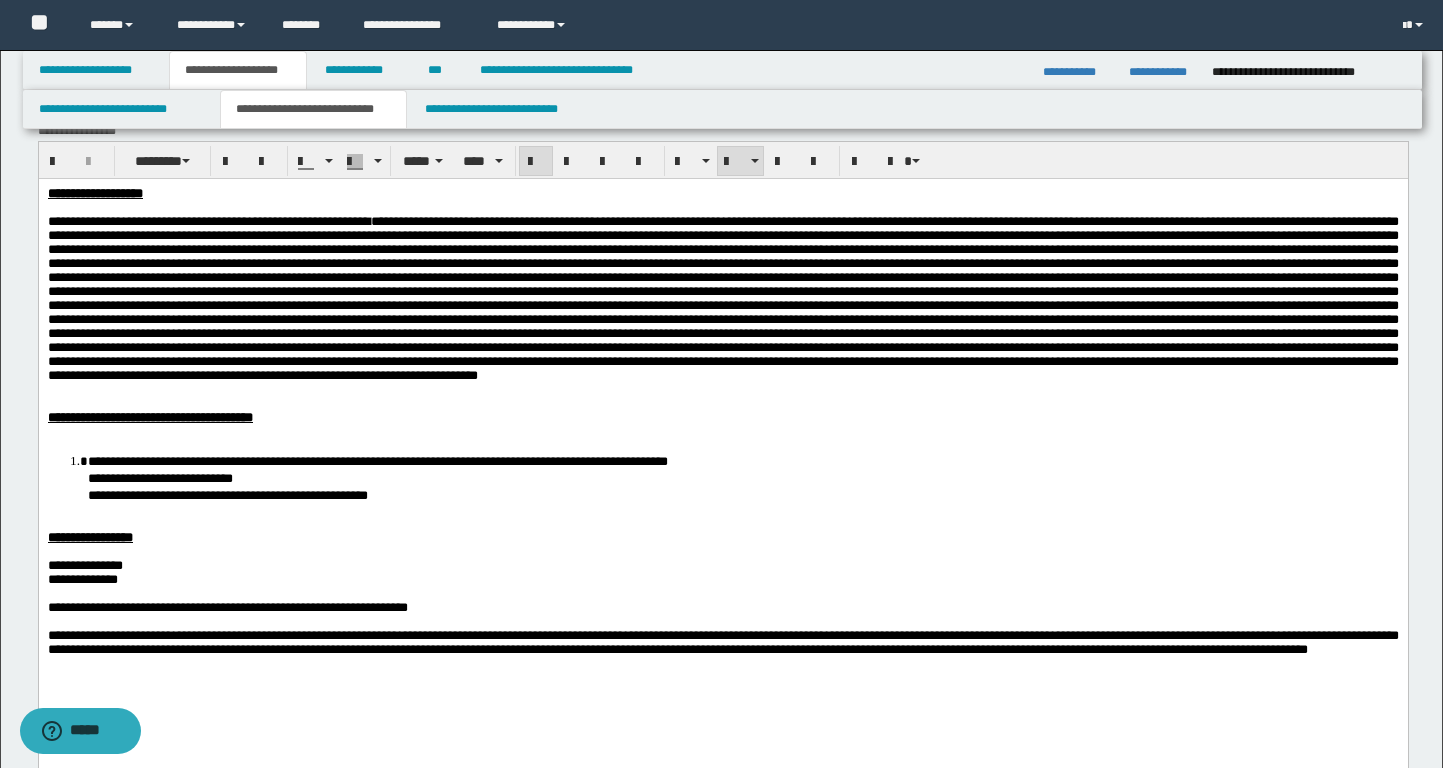 click on "**********" at bounding box center (722, 446) 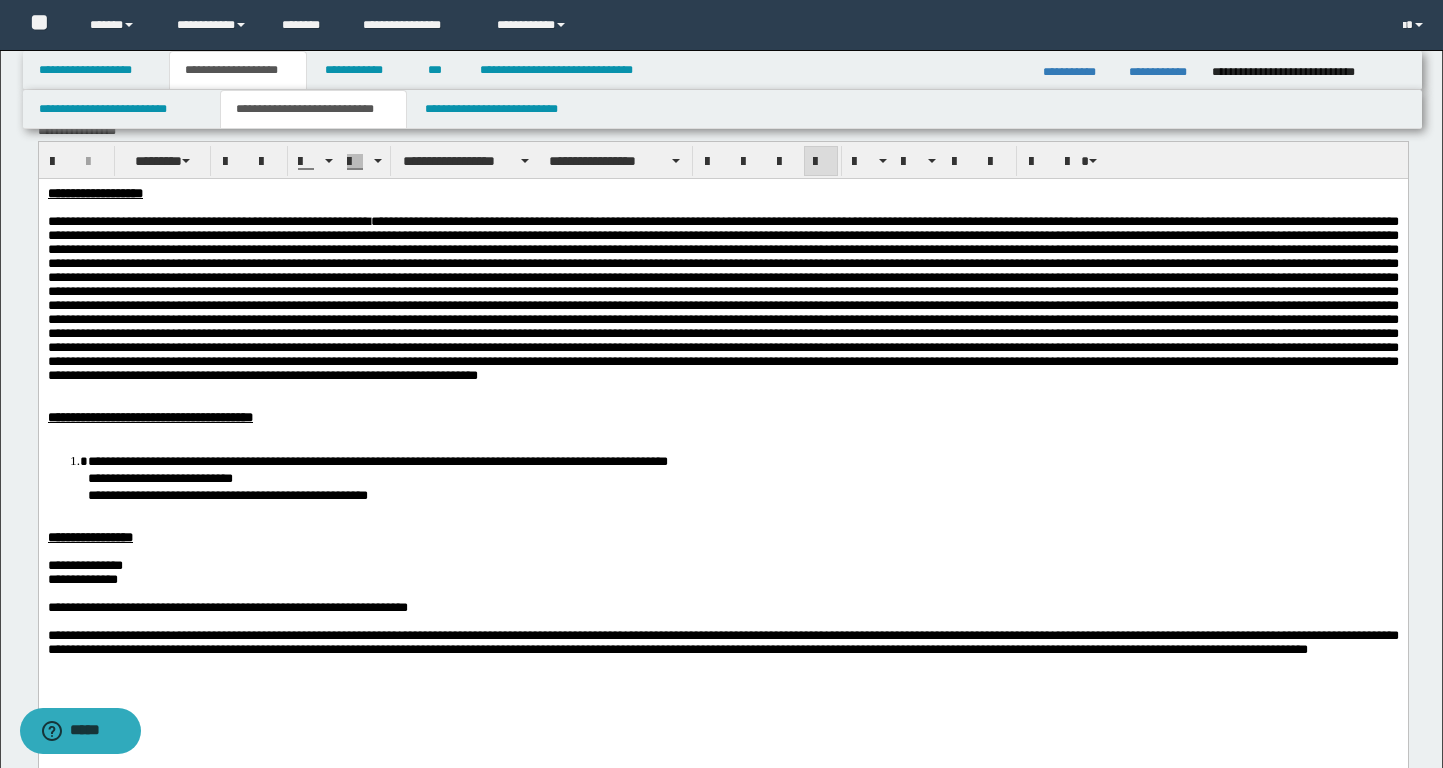 click on "**********" at bounding box center (722, 476) 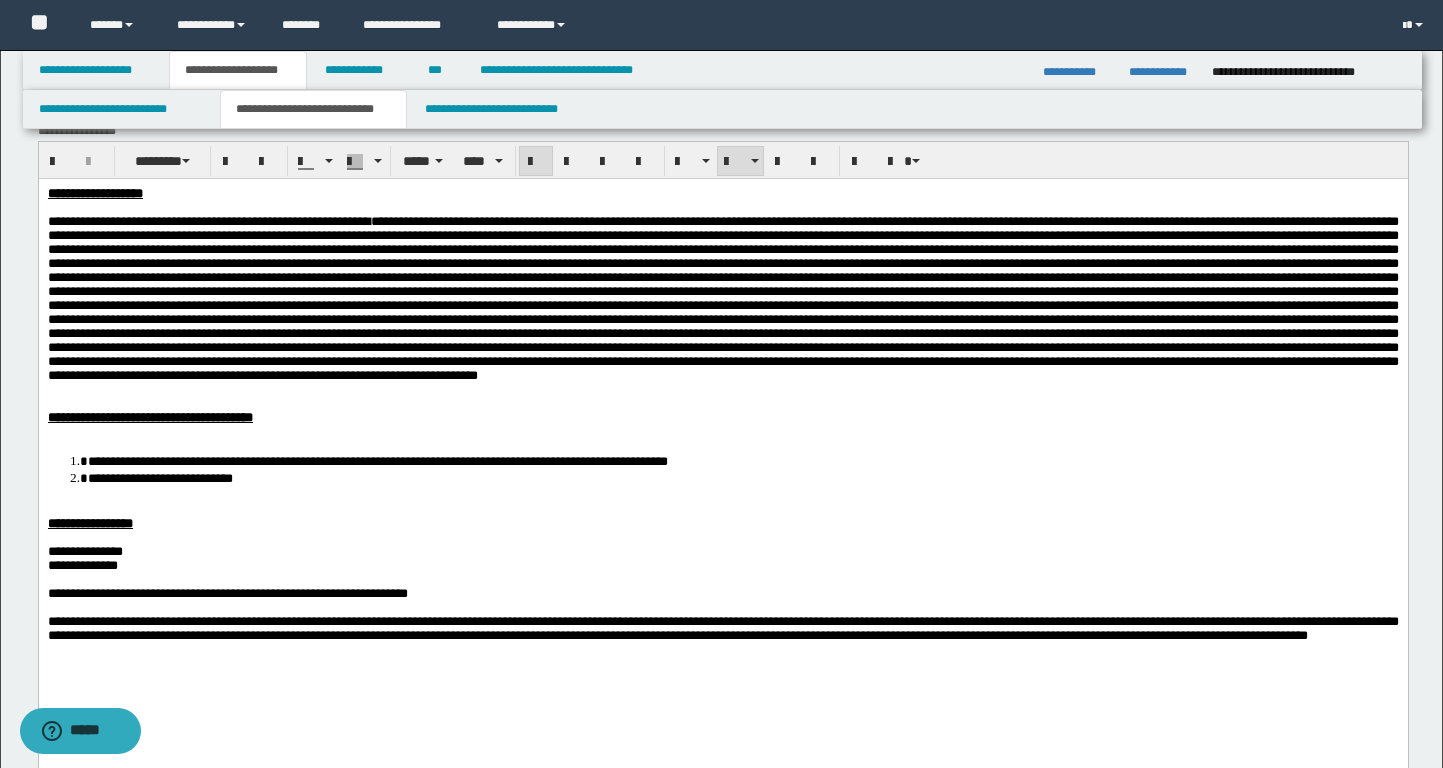 click on "**********" at bounding box center [742, 459] 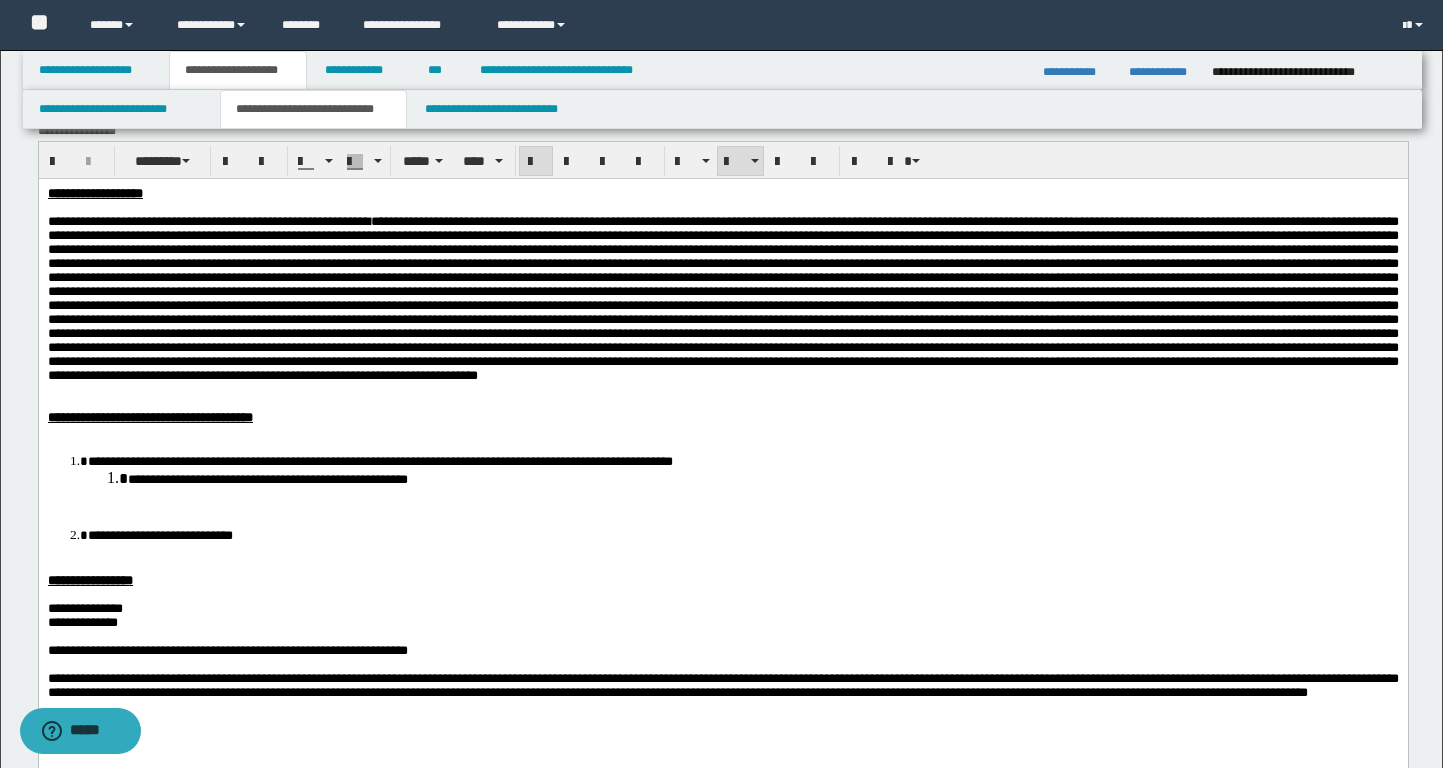 click on "**********" at bounding box center (762, 477) 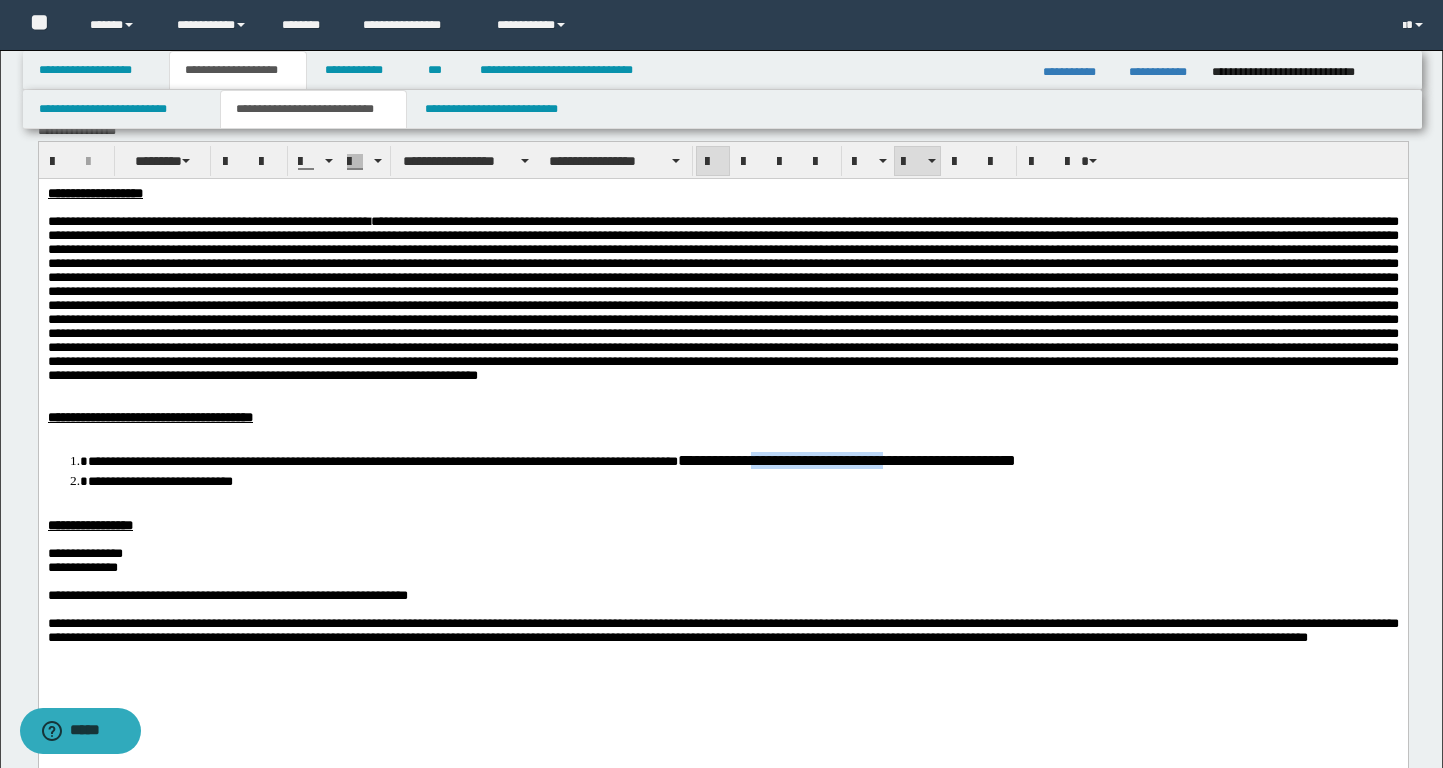 drag, startPoint x: 870, startPoint y: 519, endPoint x: 1006, endPoint y: 519, distance: 136 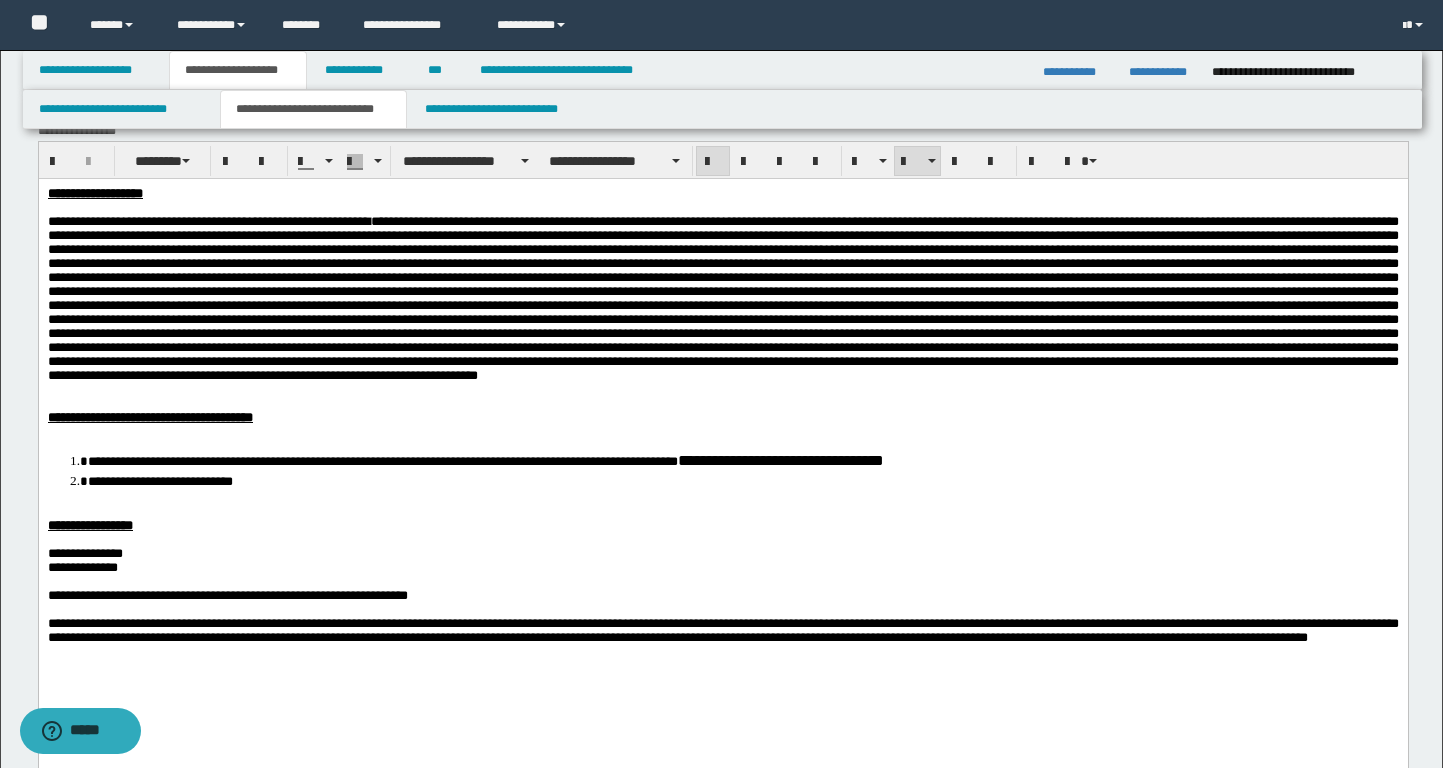 click on "**********" at bounding box center (743, 461) 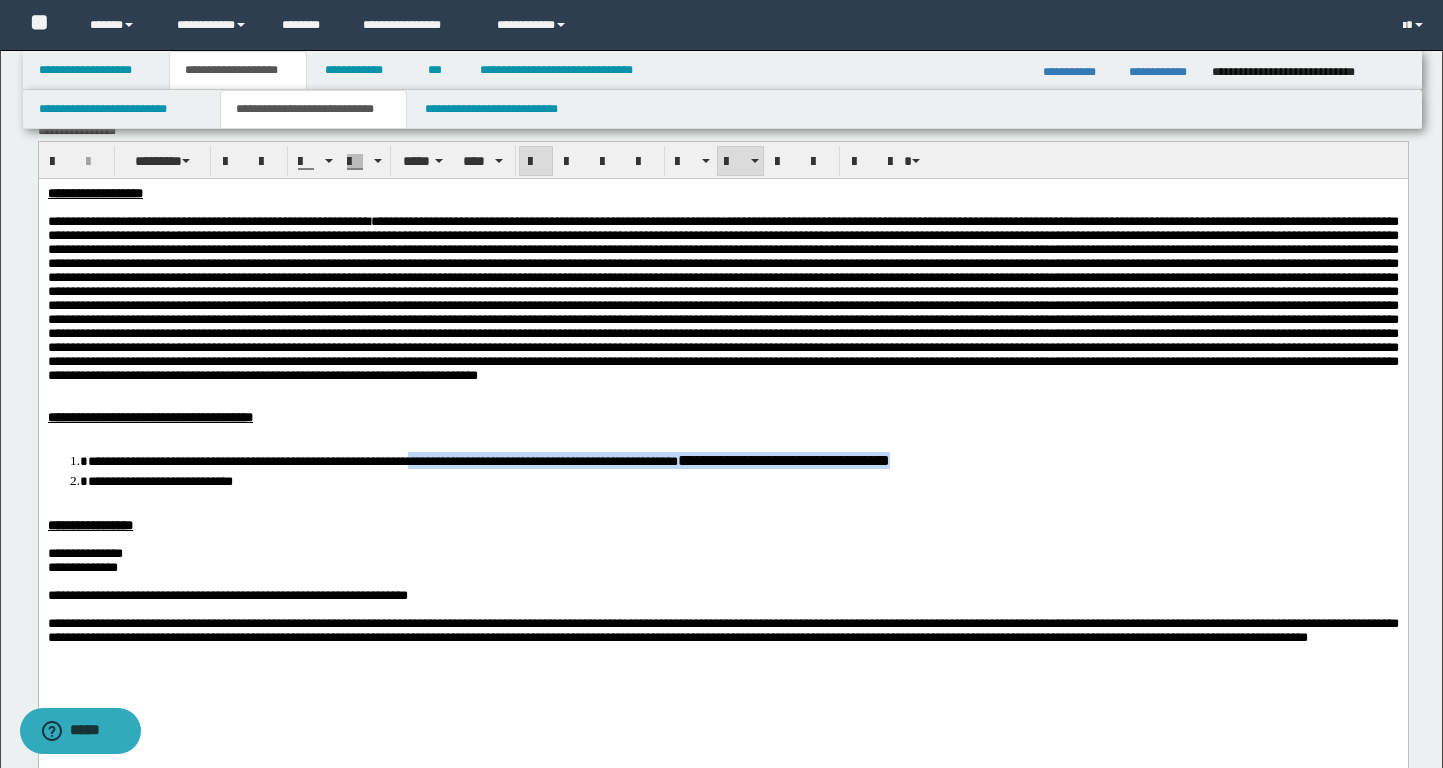 drag, startPoint x: 1034, startPoint y: 521, endPoint x: 479, endPoint y: 521, distance: 555 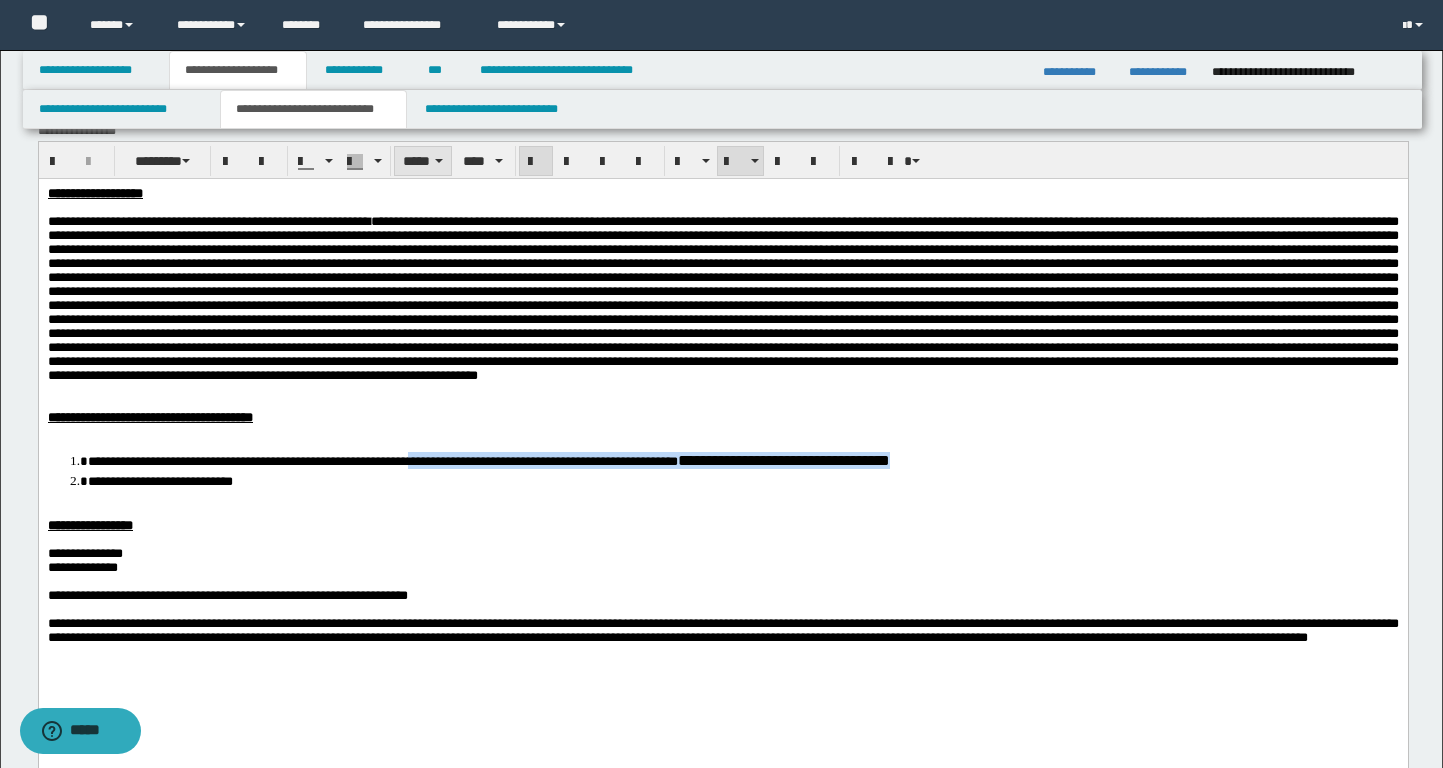 click on "*****" at bounding box center (422, 161) 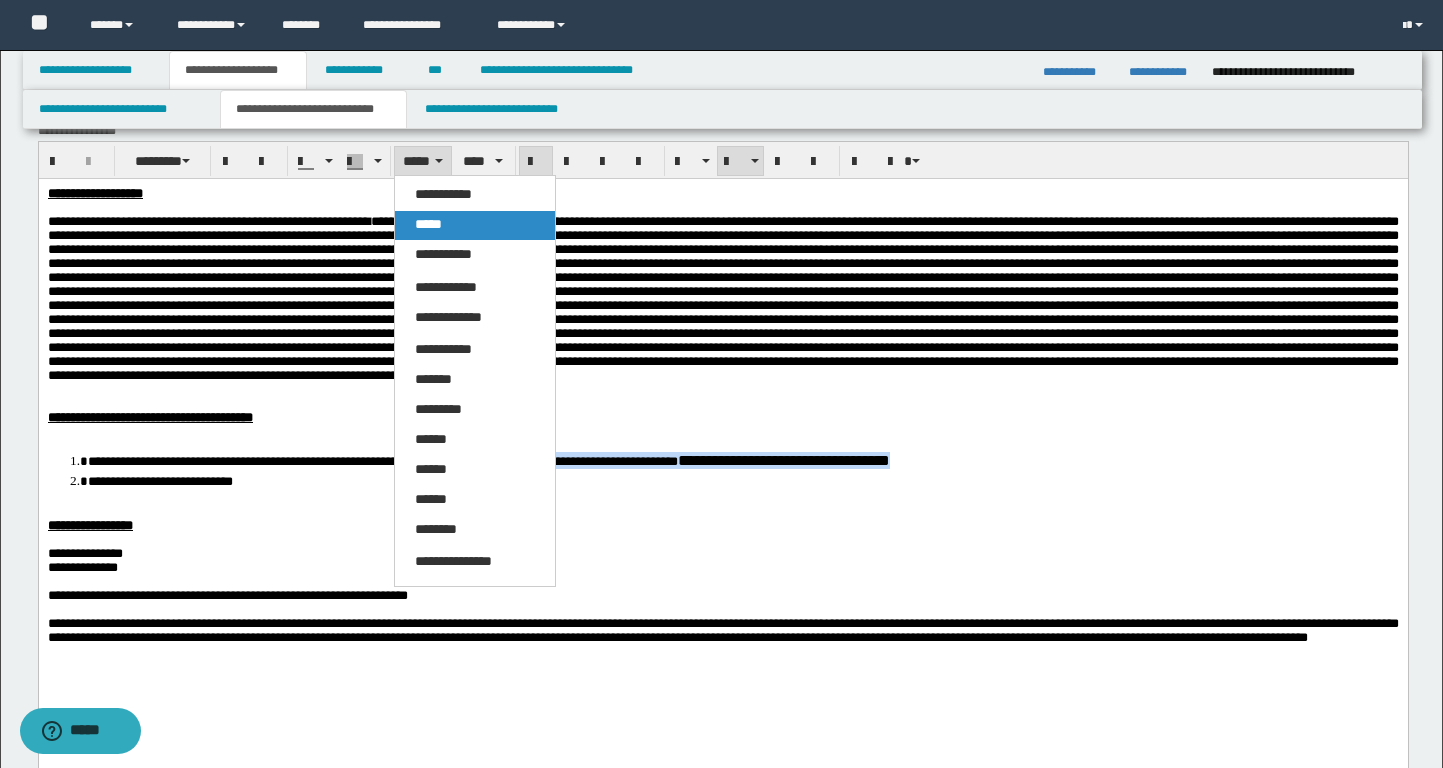 click on "*****" at bounding box center [428, 224] 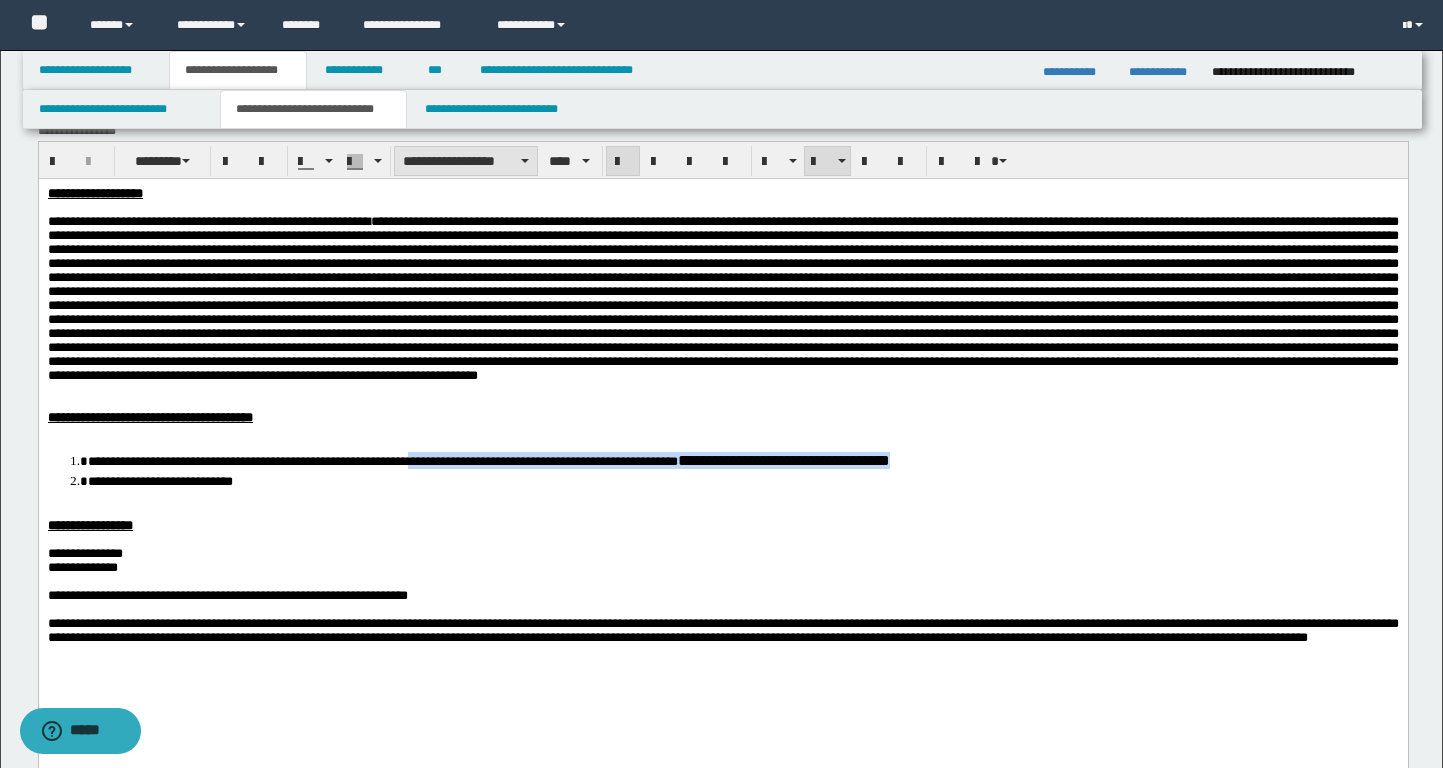 click on "**********" at bounding box center [466, 161] 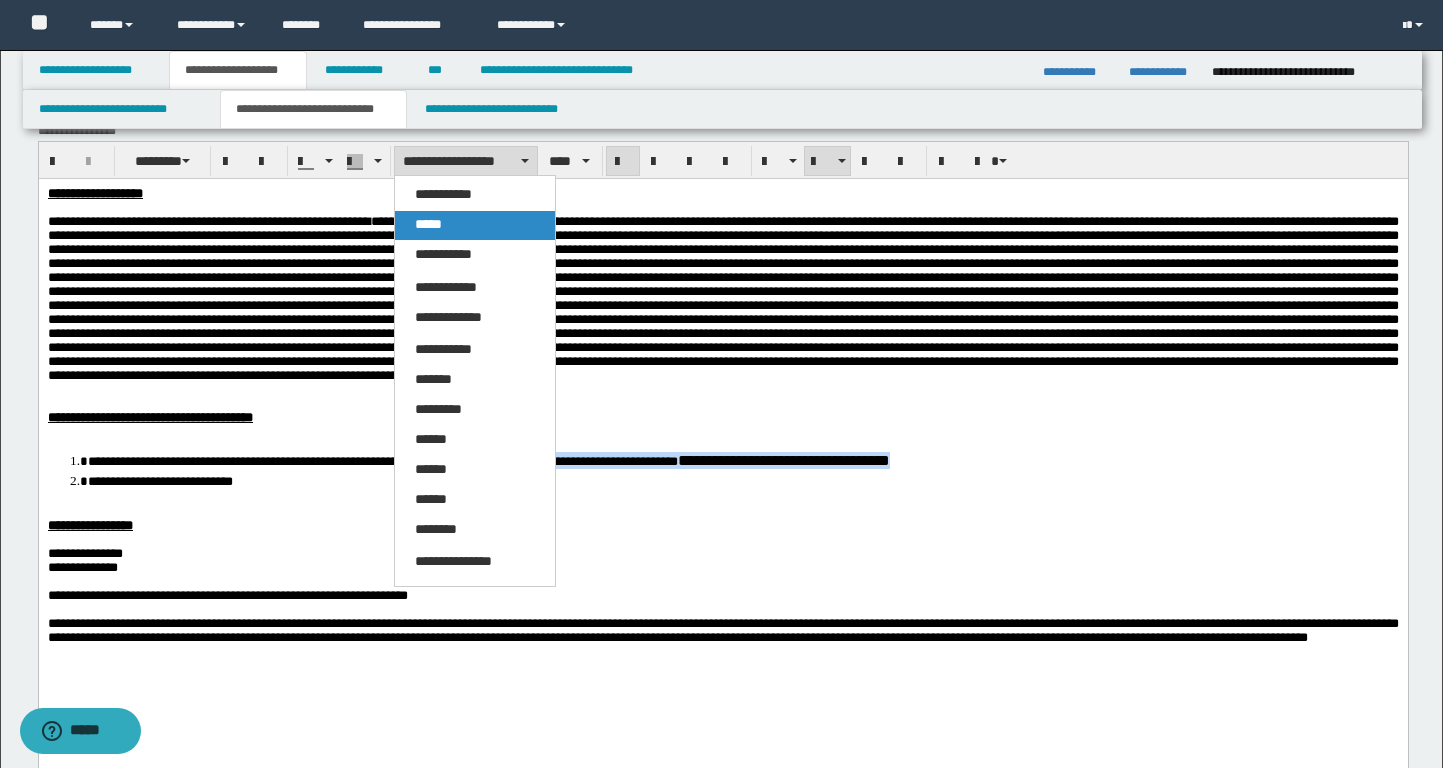 click on "*****" at bounding box center (475, 225) 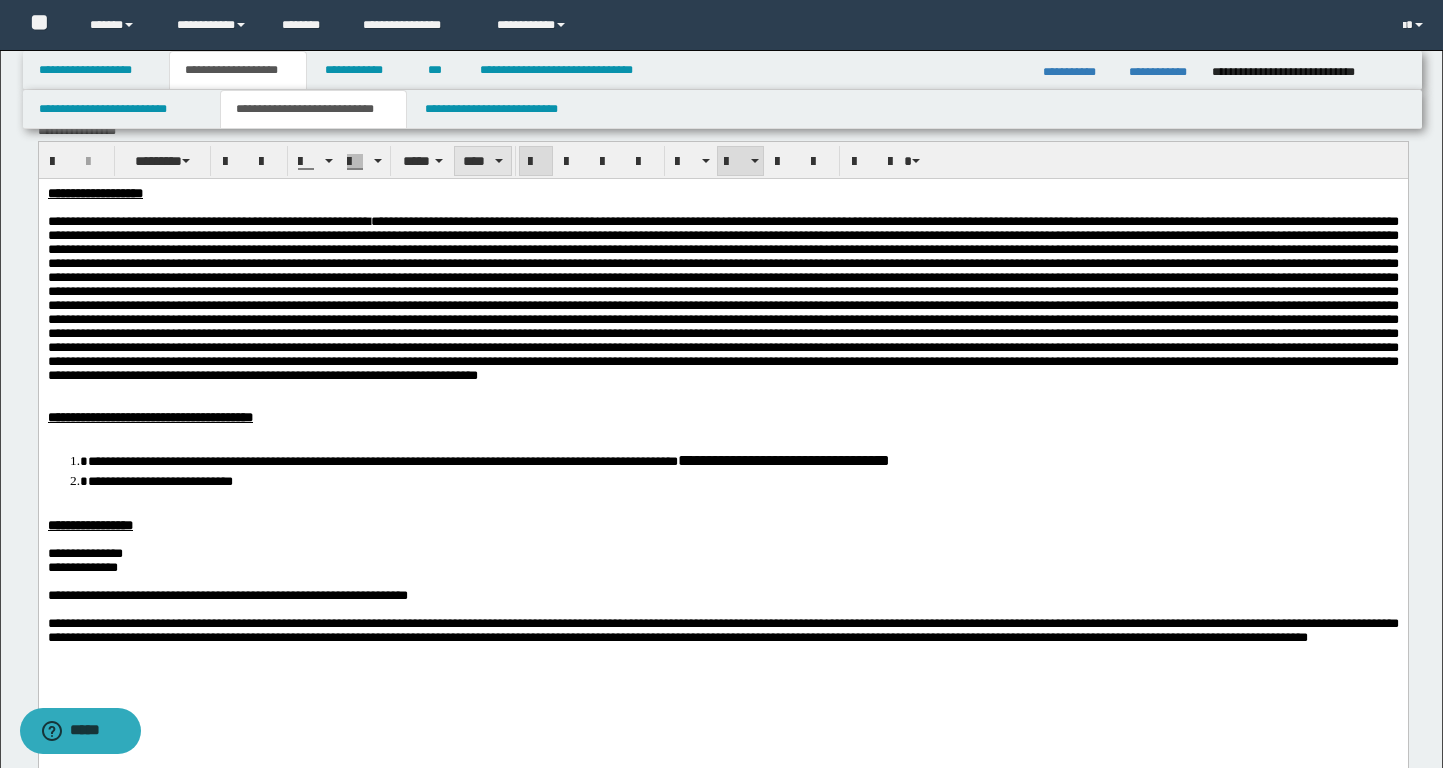 click on "****" at bounding box center (483, 161) 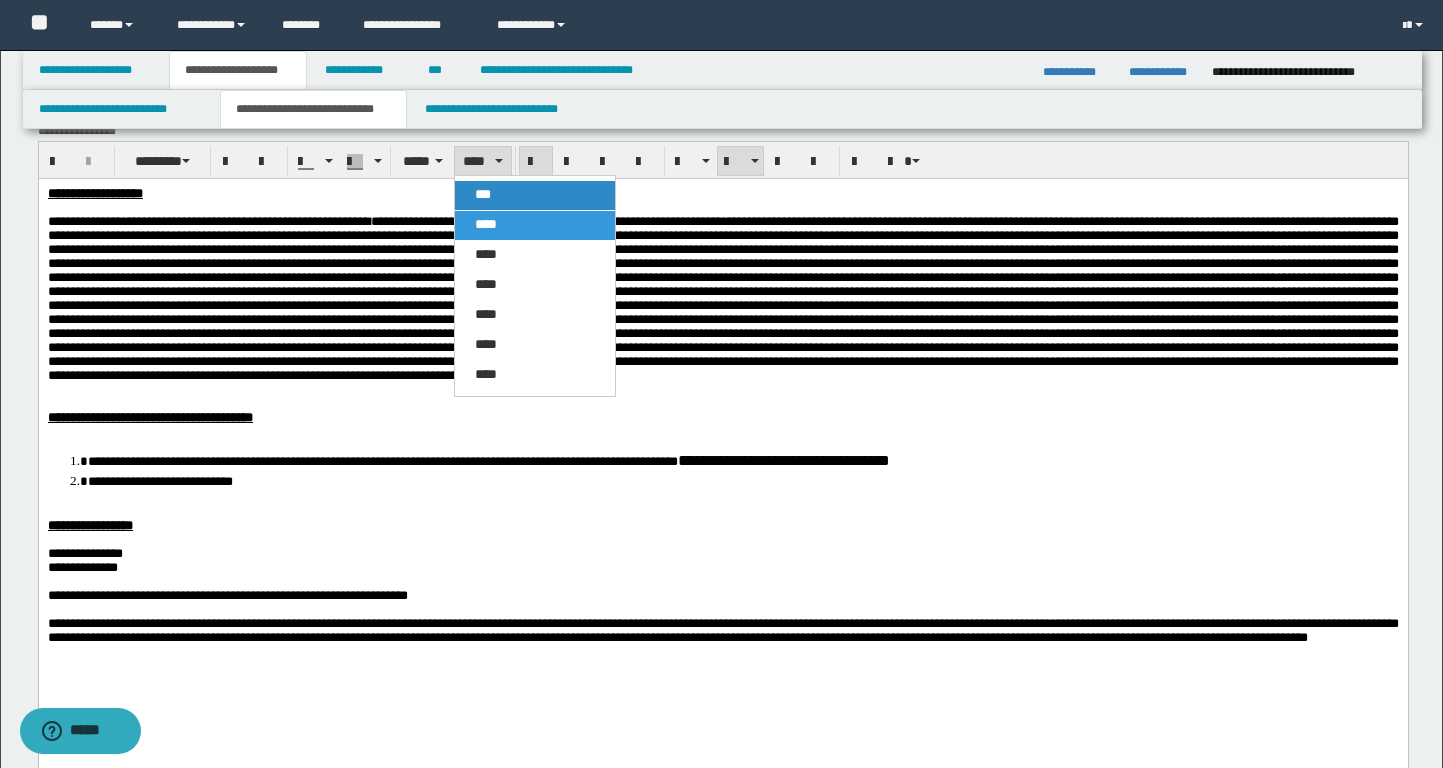 click on "***" at bounding box center [535, 195] 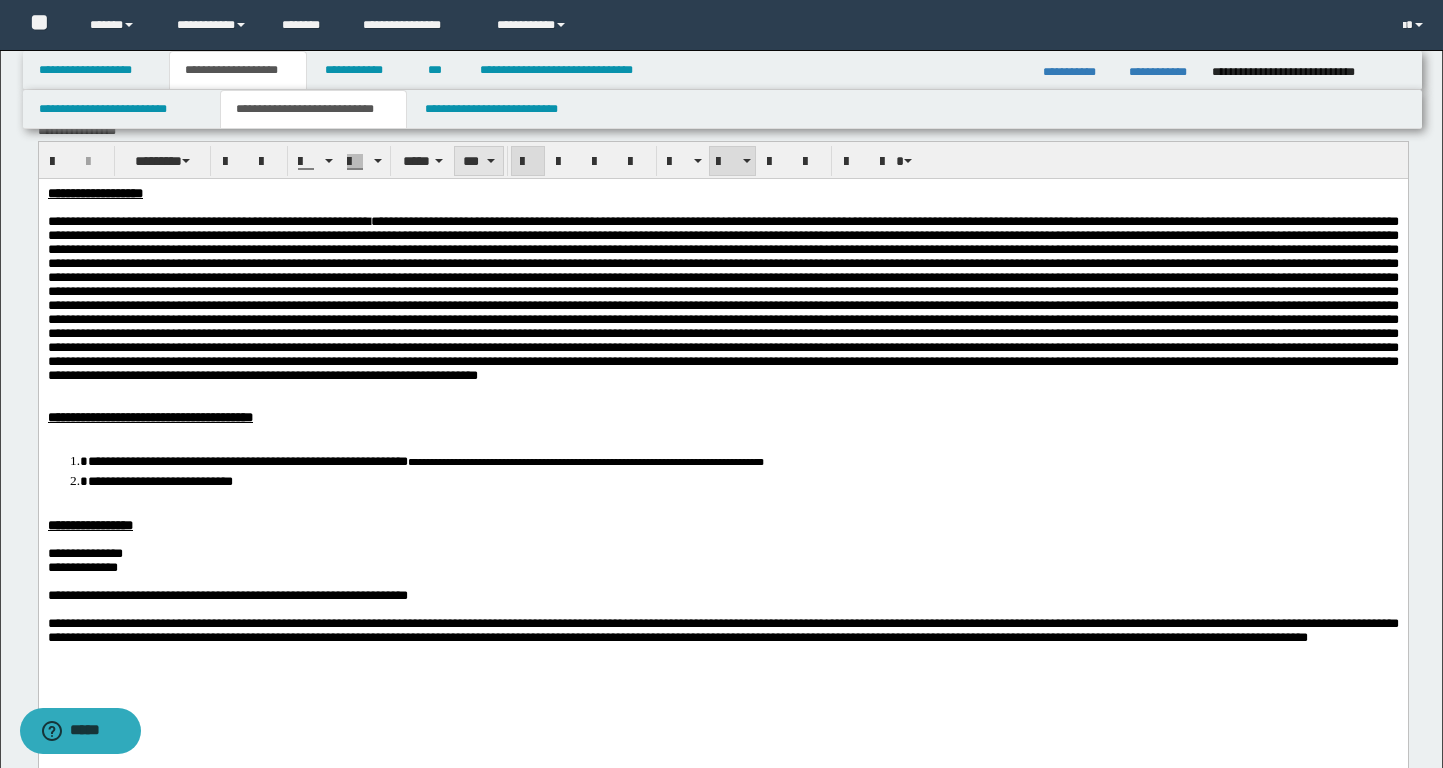 click on "***" at bounding box center [479, 161] 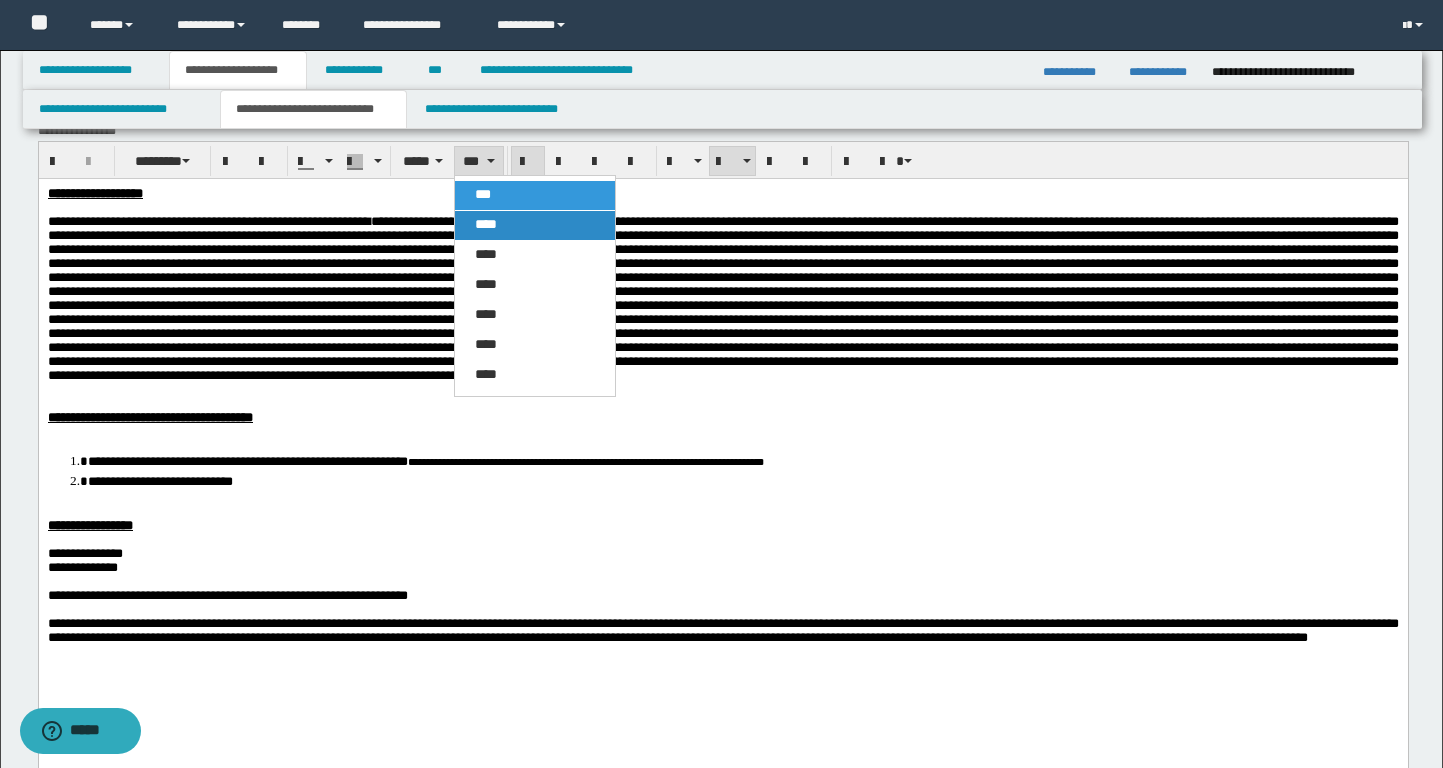 click on "****" at bounding box center (486, 224) 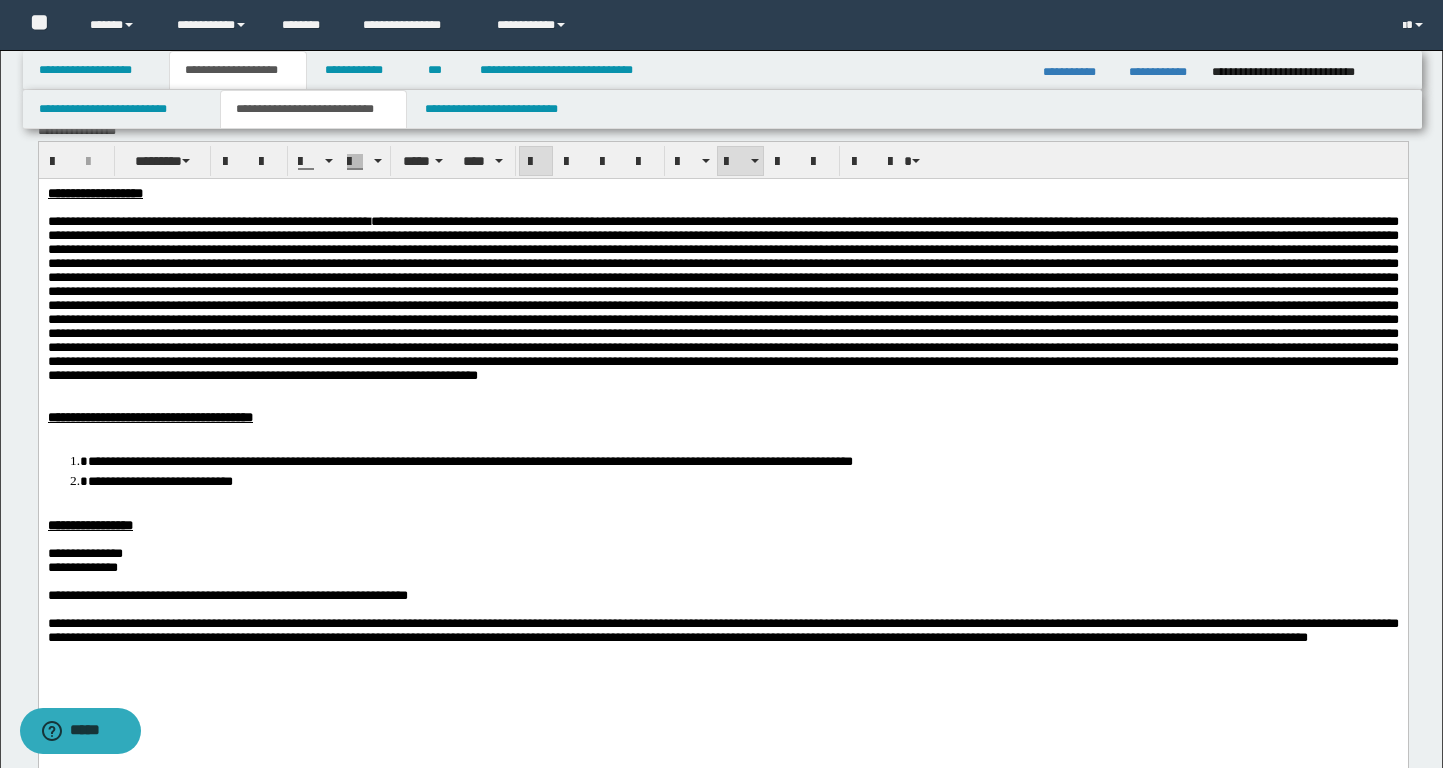 click at bounding box center (742, 496) 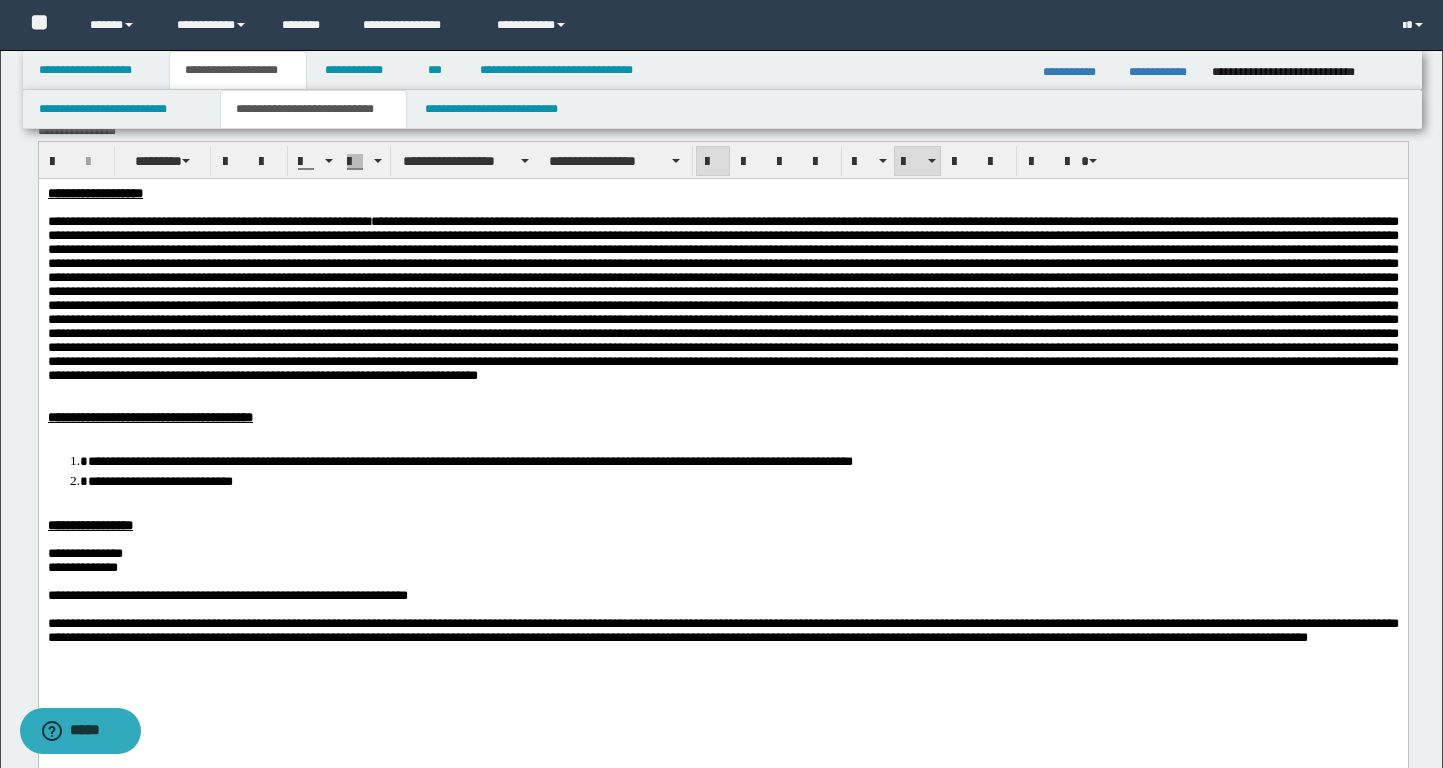 click on "**********" at bounding box center [742, 479] 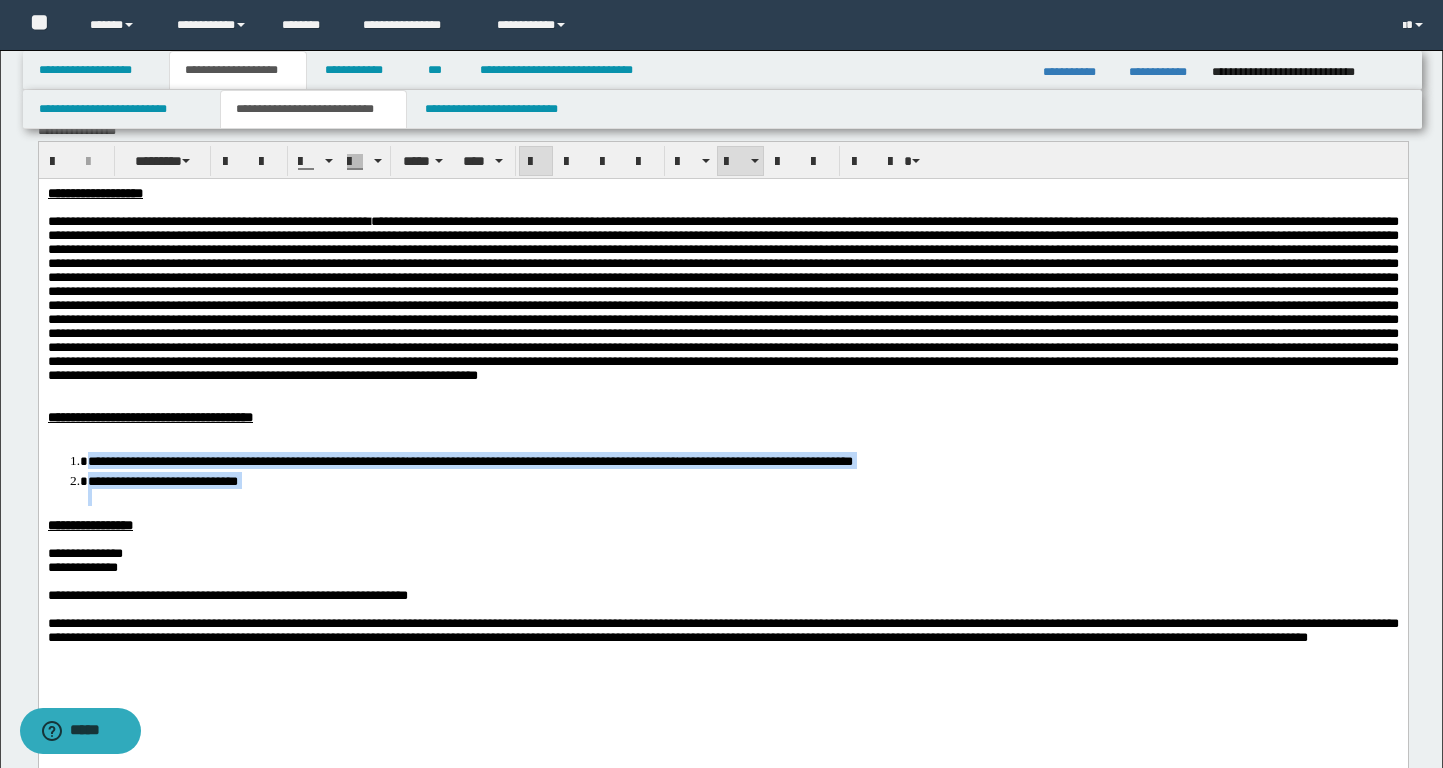 drag, startPoint x: 308, startPoint y: 556, endPoint x: 89, endPoint y: 514, distance: 222.99103 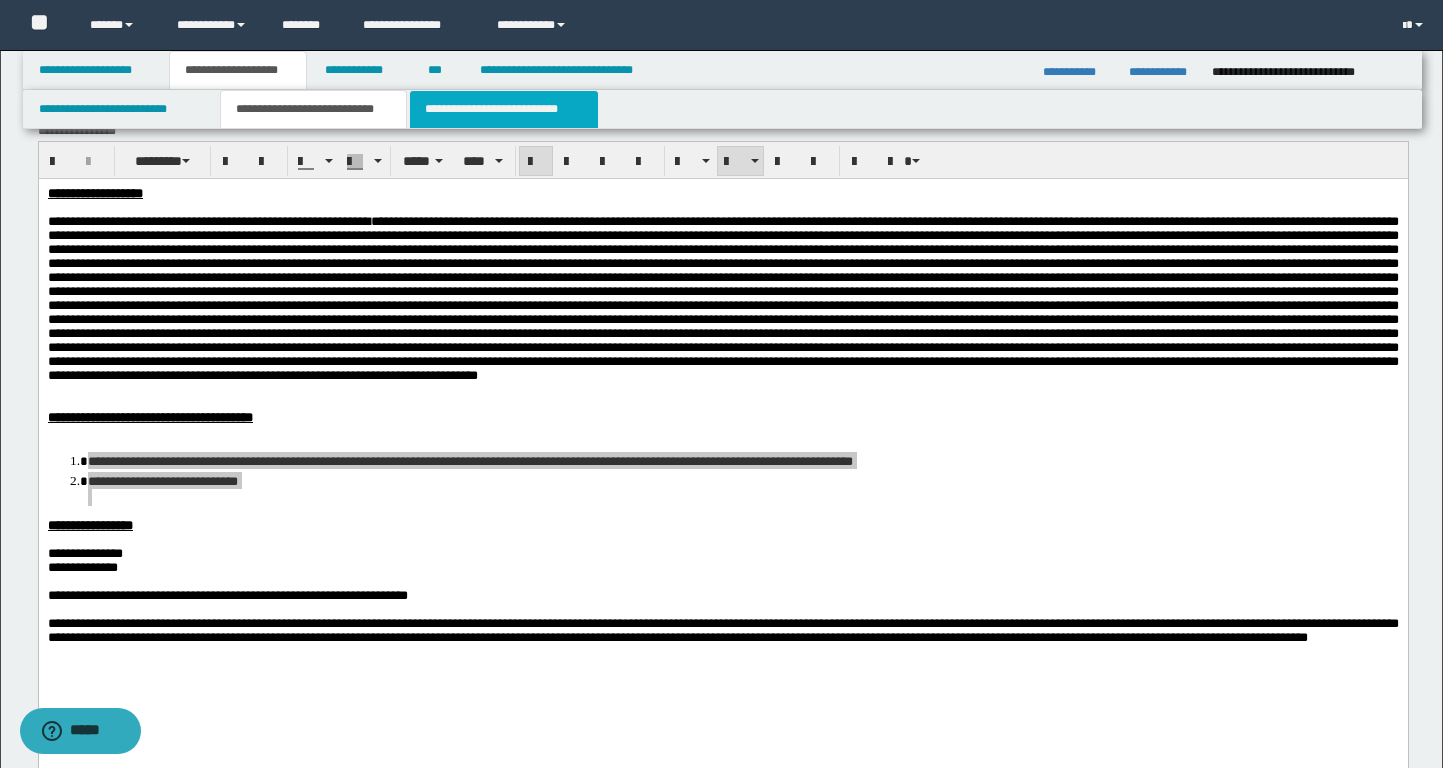click on "**********" at bounding box center (504, 109) 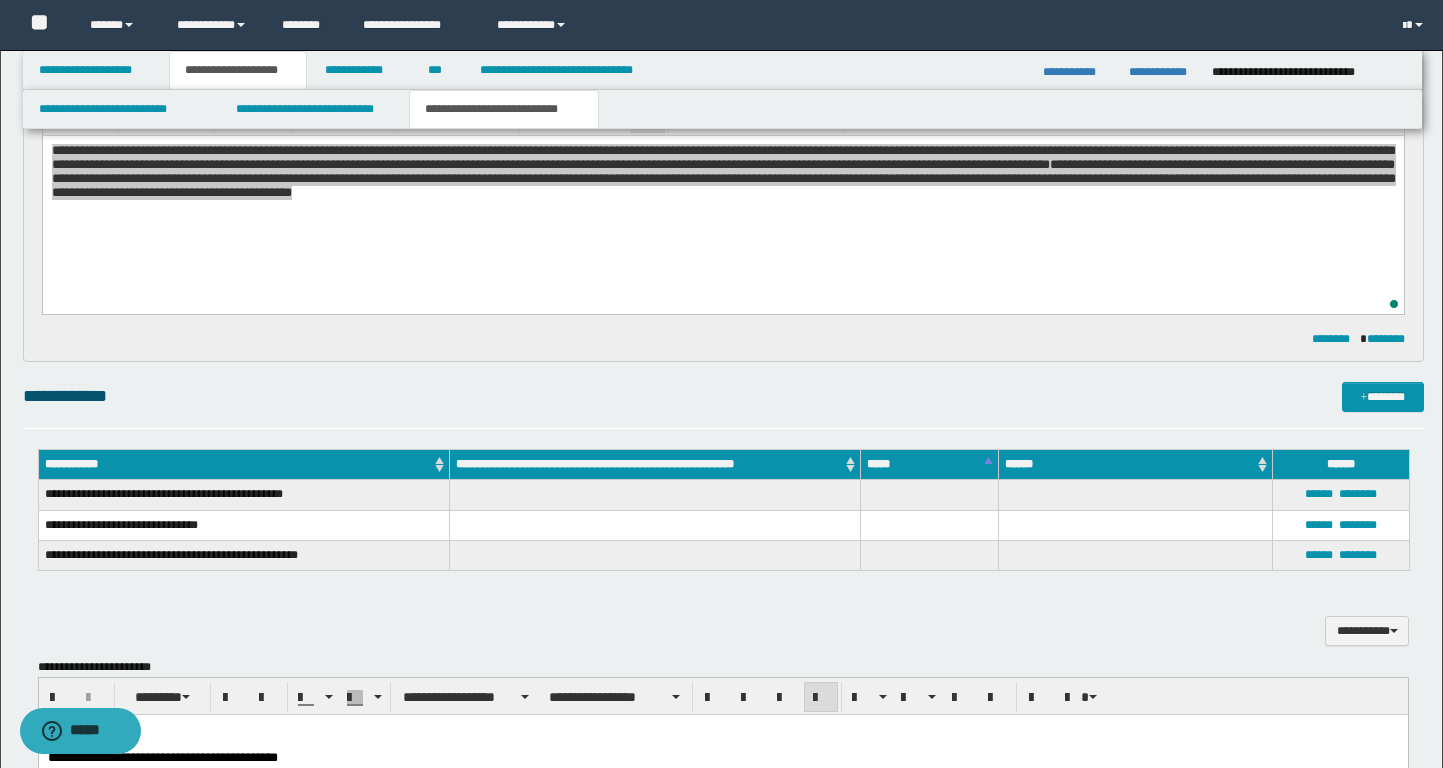 scroll, scrollTop: 235, scrollLeft: 0, axis: vertical 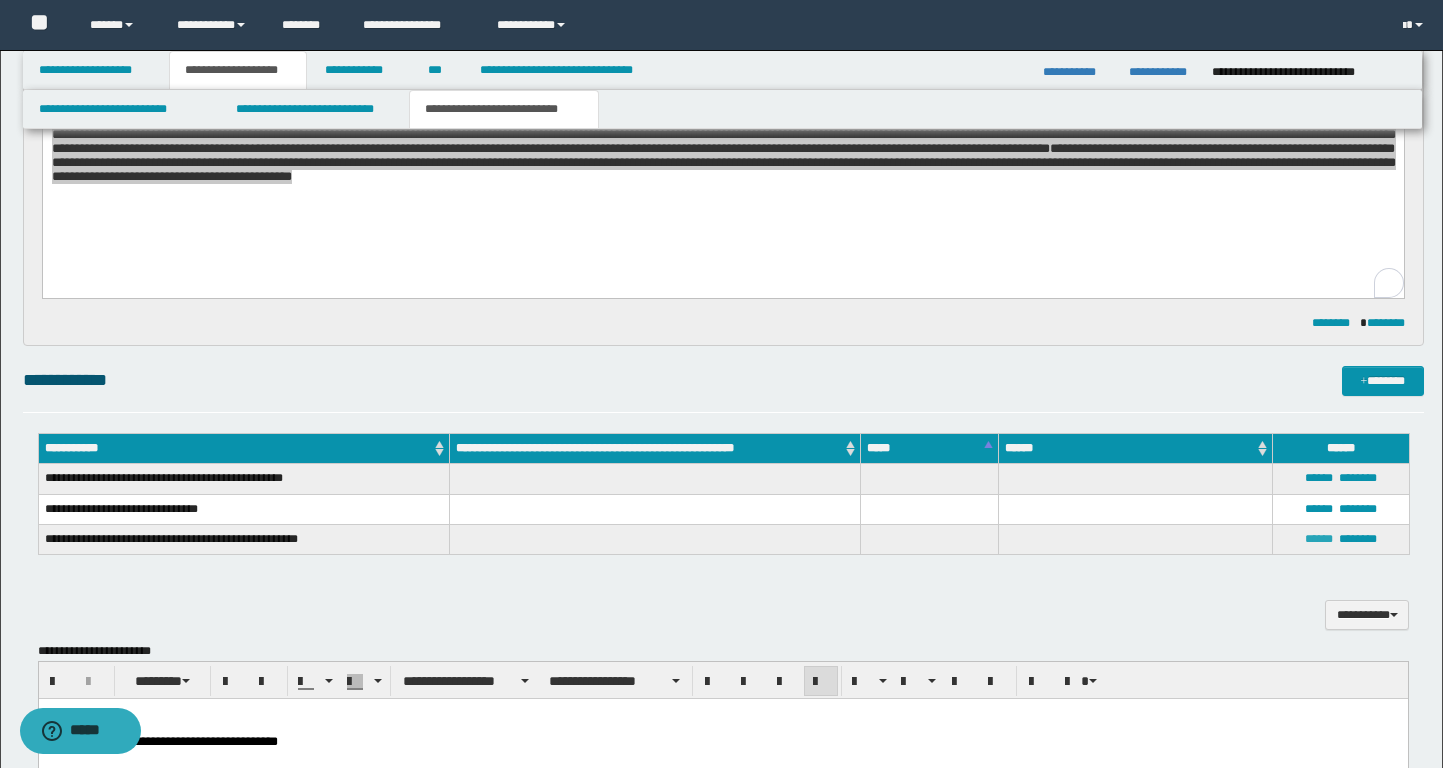click on "******" at bounding box center (1319, 539) 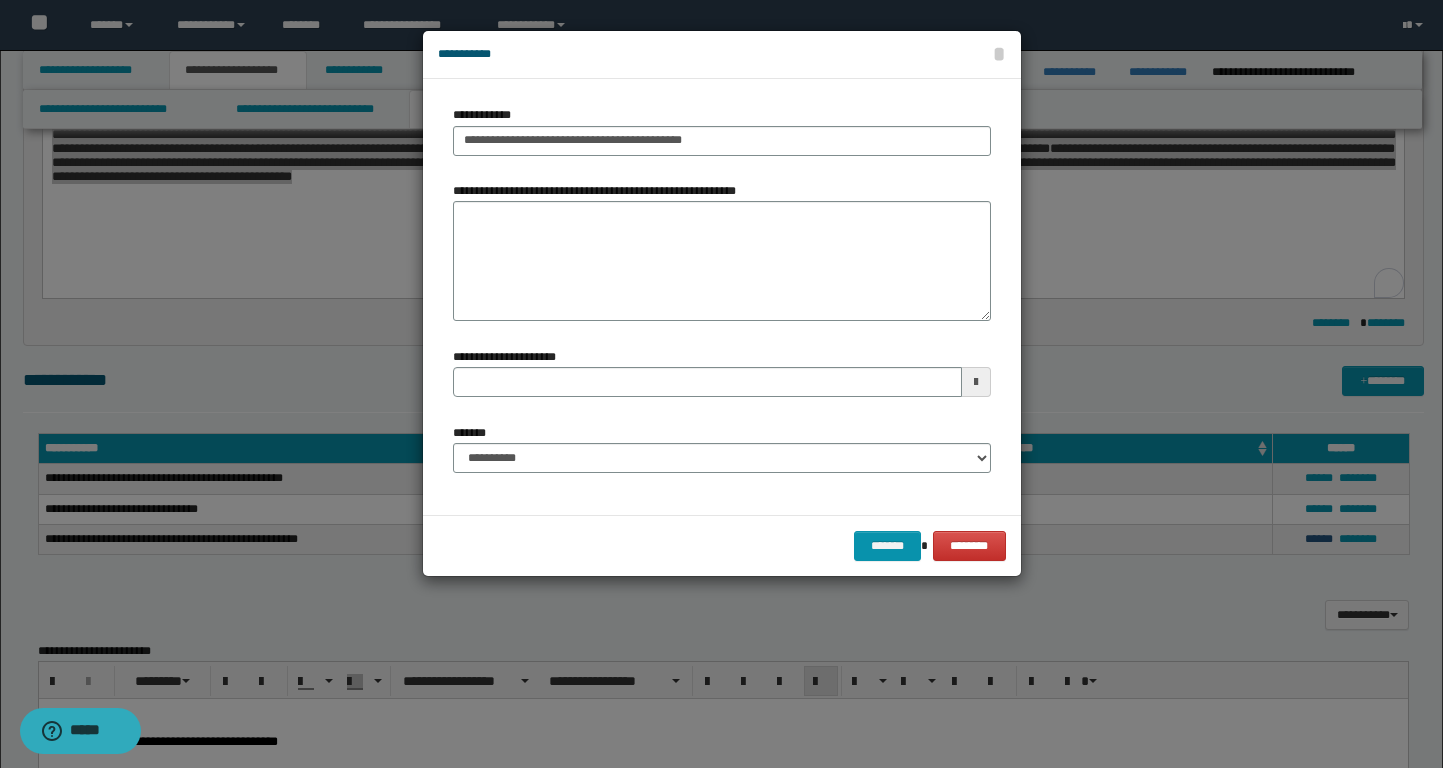 type 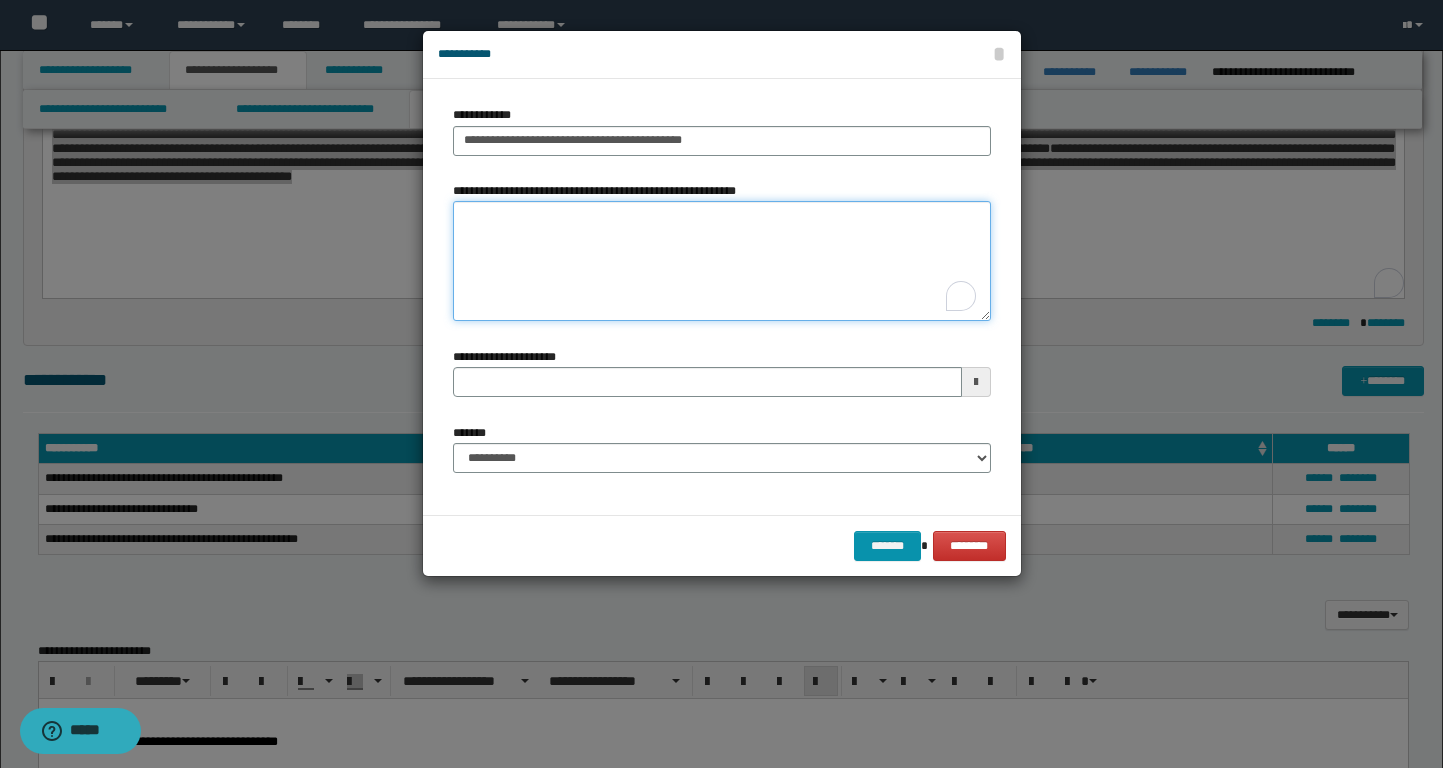 click on "**********" at bounding box center (722, 261) 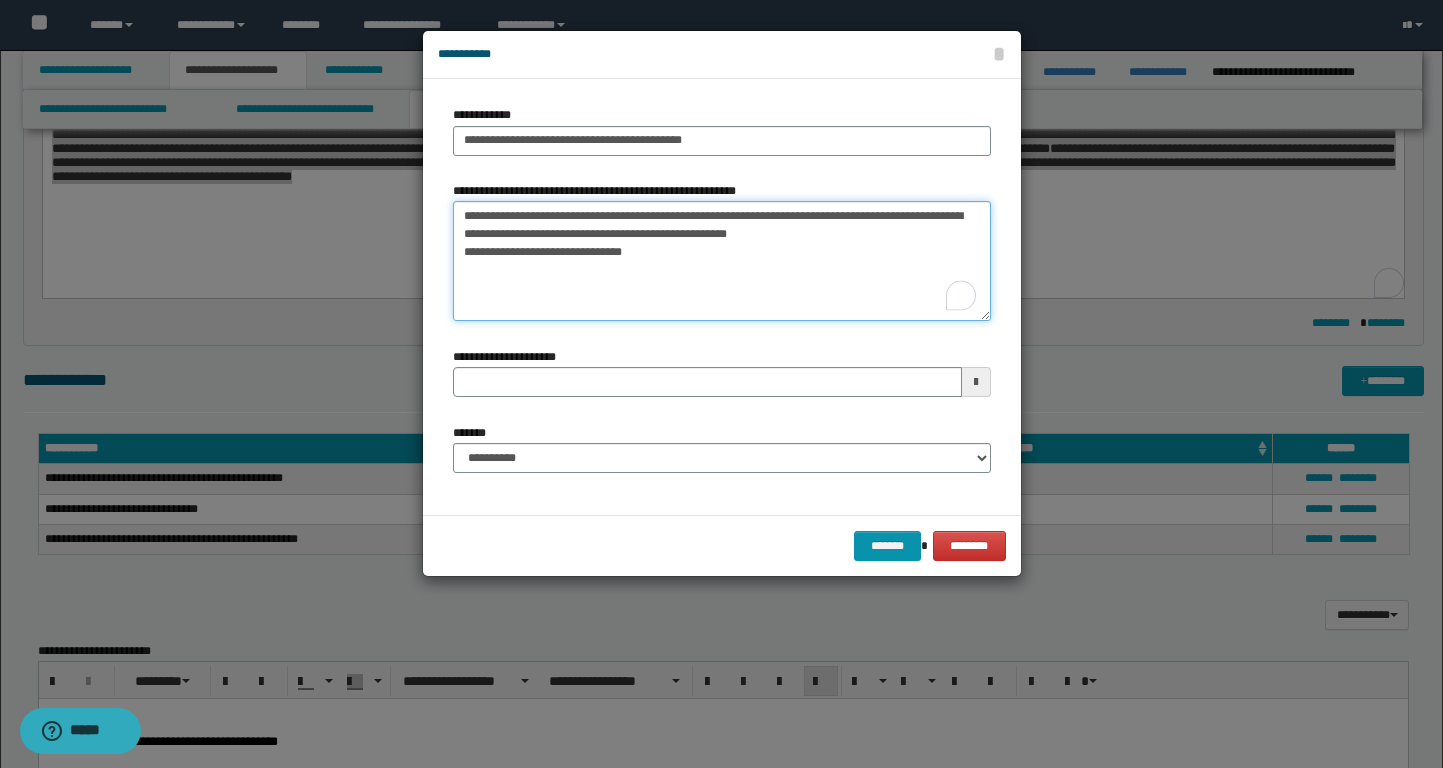 drag, startPoint x: 654, startPoint y: 256, endPoint x: 452, endPoint y: 251, distance: 202.06187 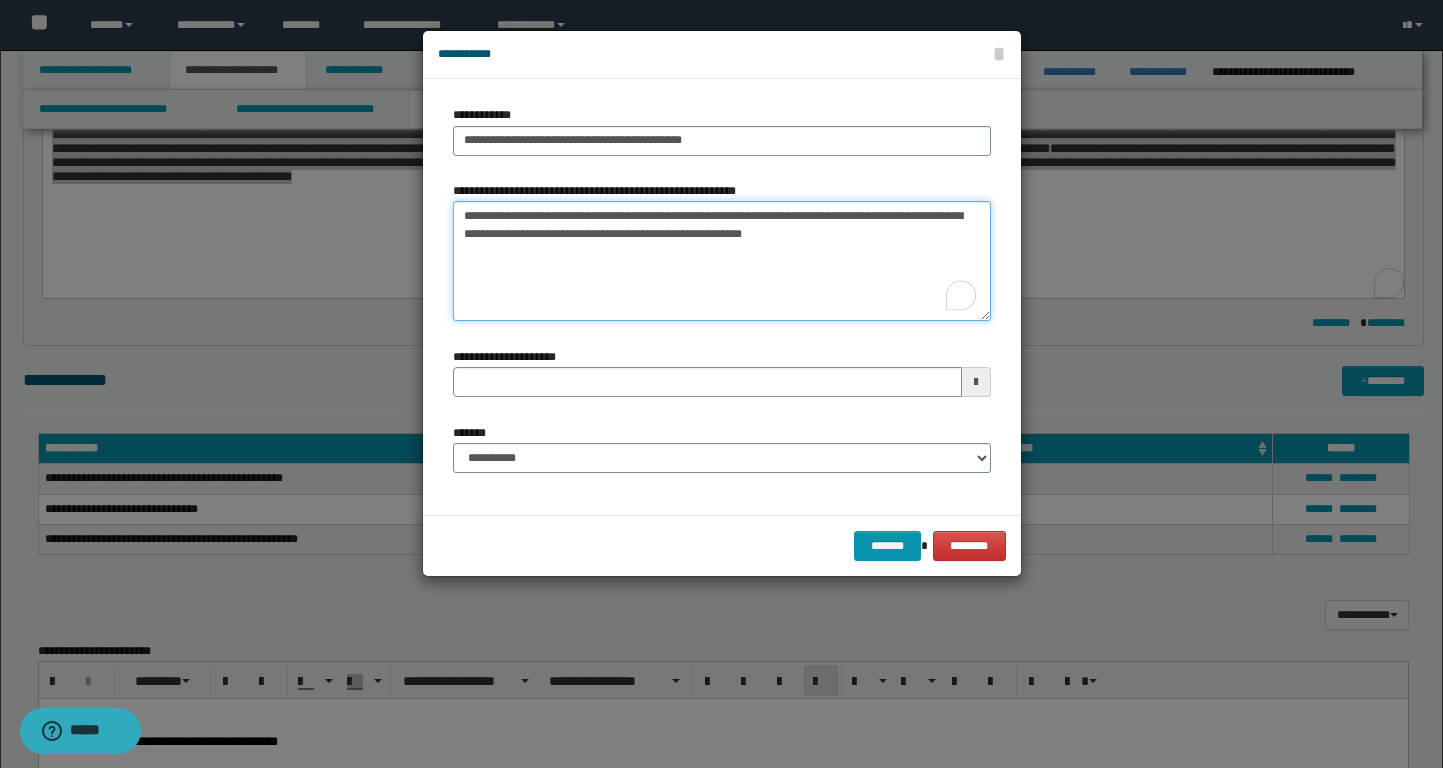 type on "**********" 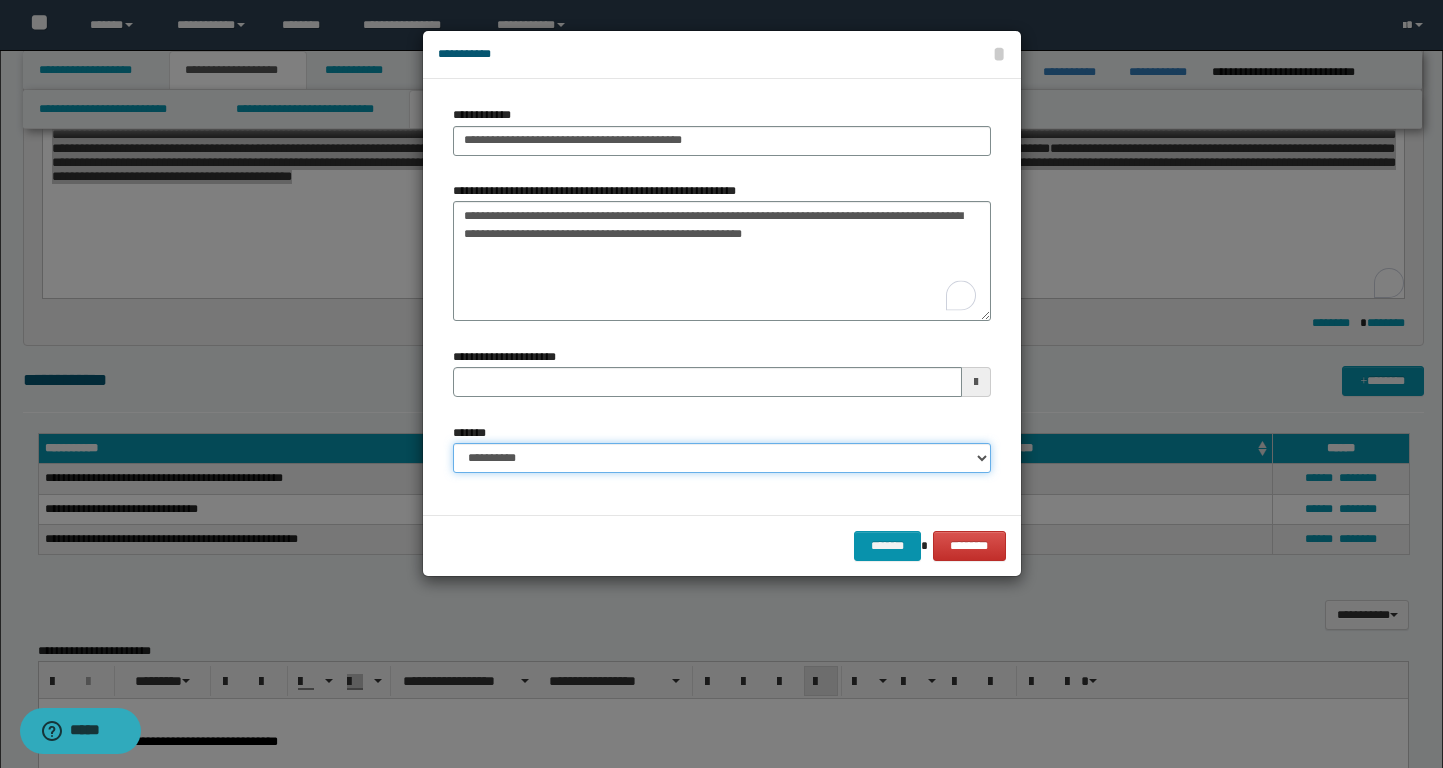 click on "**********" at bounding box center [722, 458] 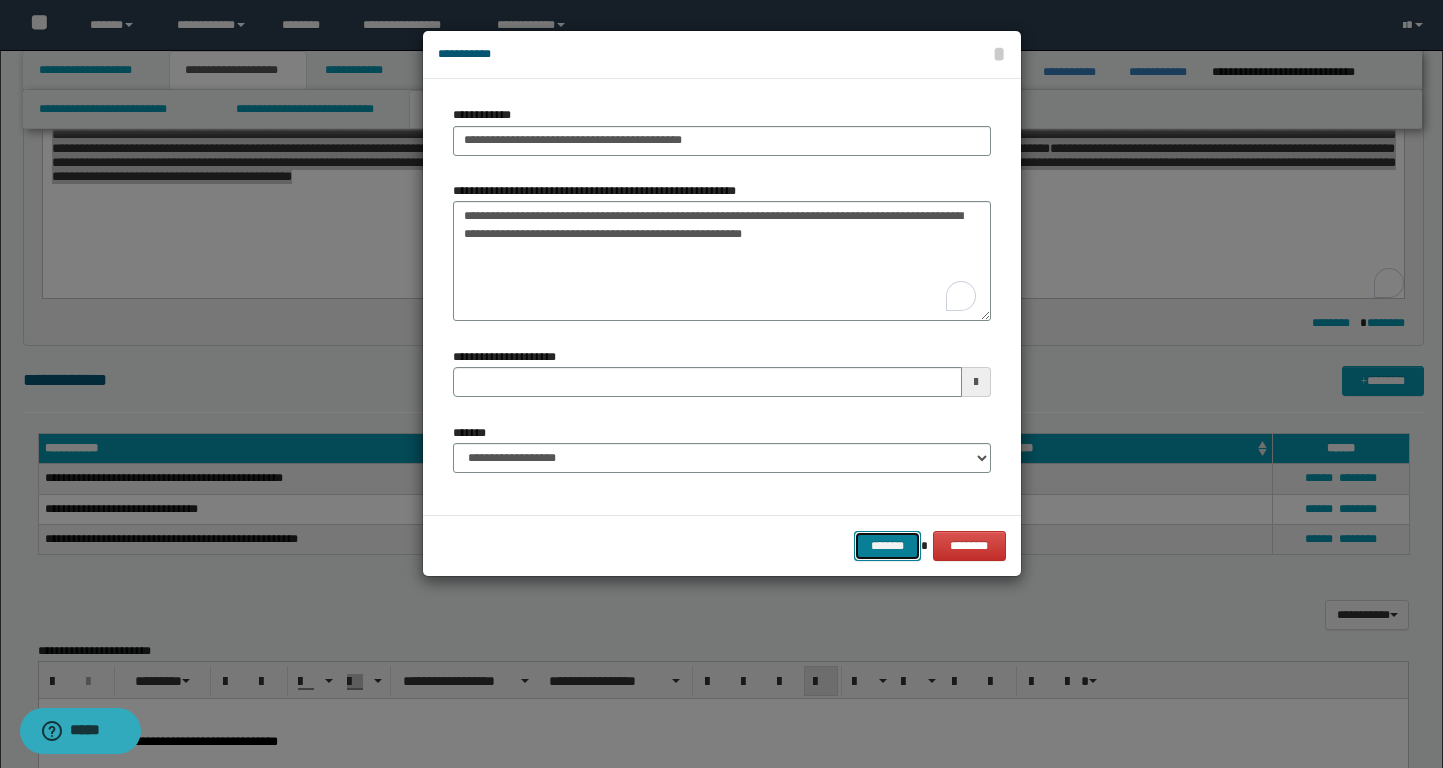 click on "*******" at bounding box center (888, 546) 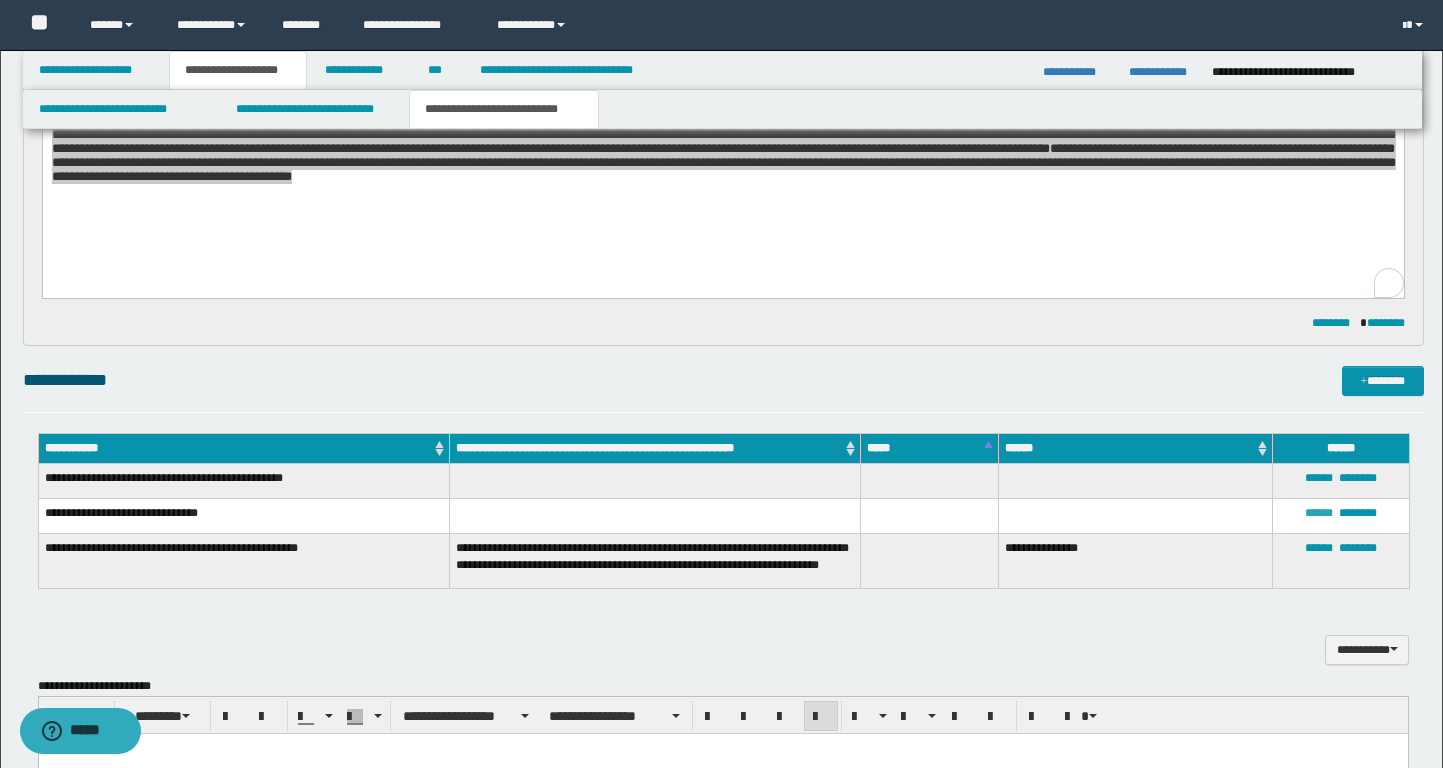 click on "******" at bounding box center (1319, 513) 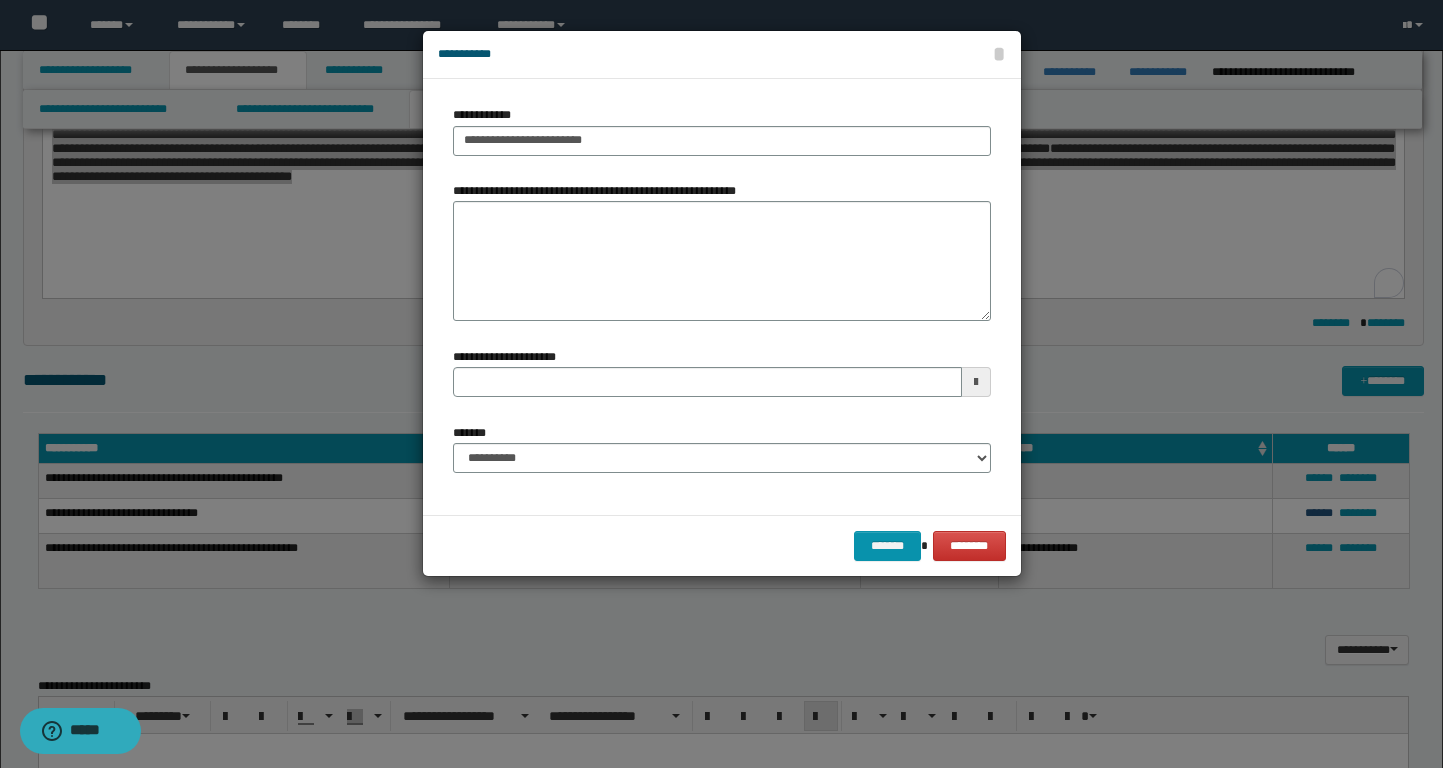 type 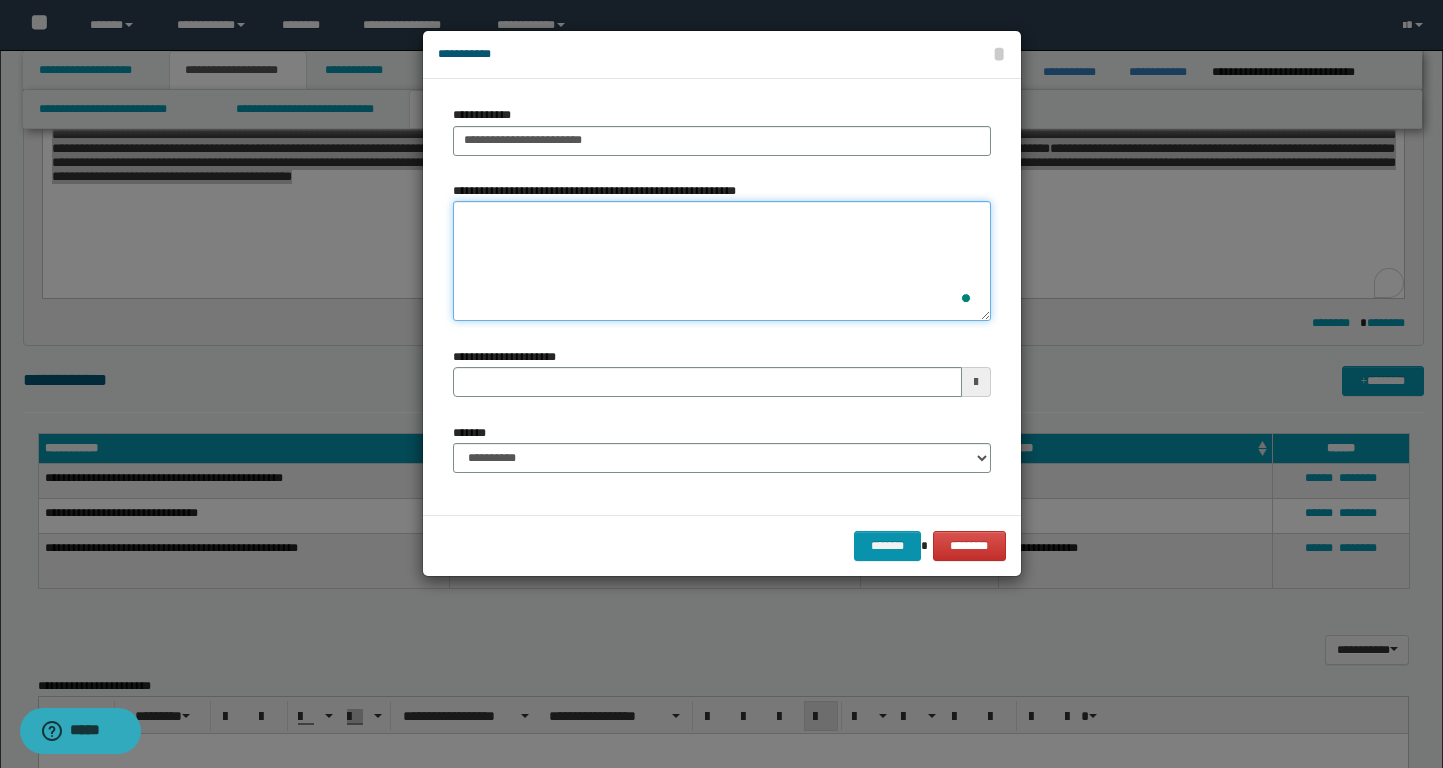 click on "**********" at bounding box center [722, 261] 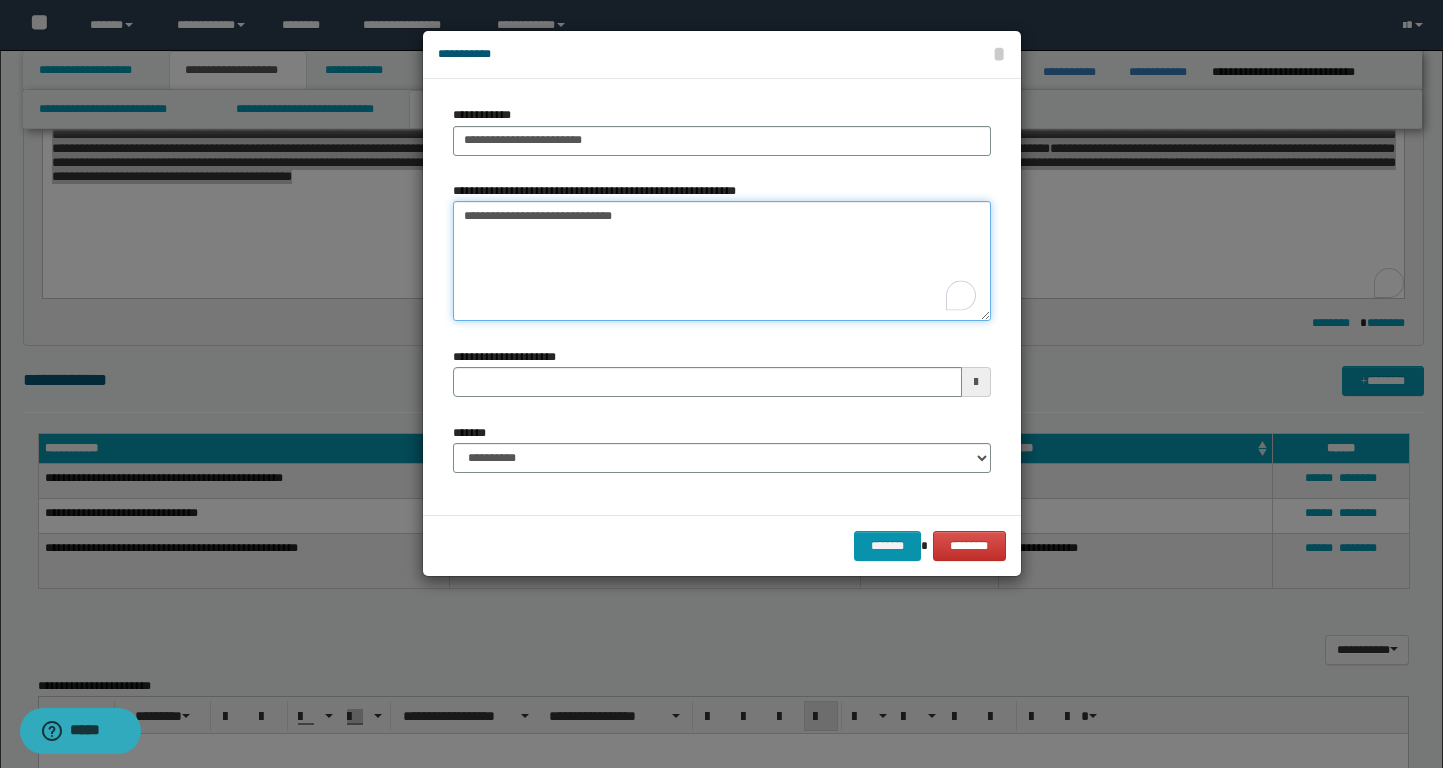 type on "**********" 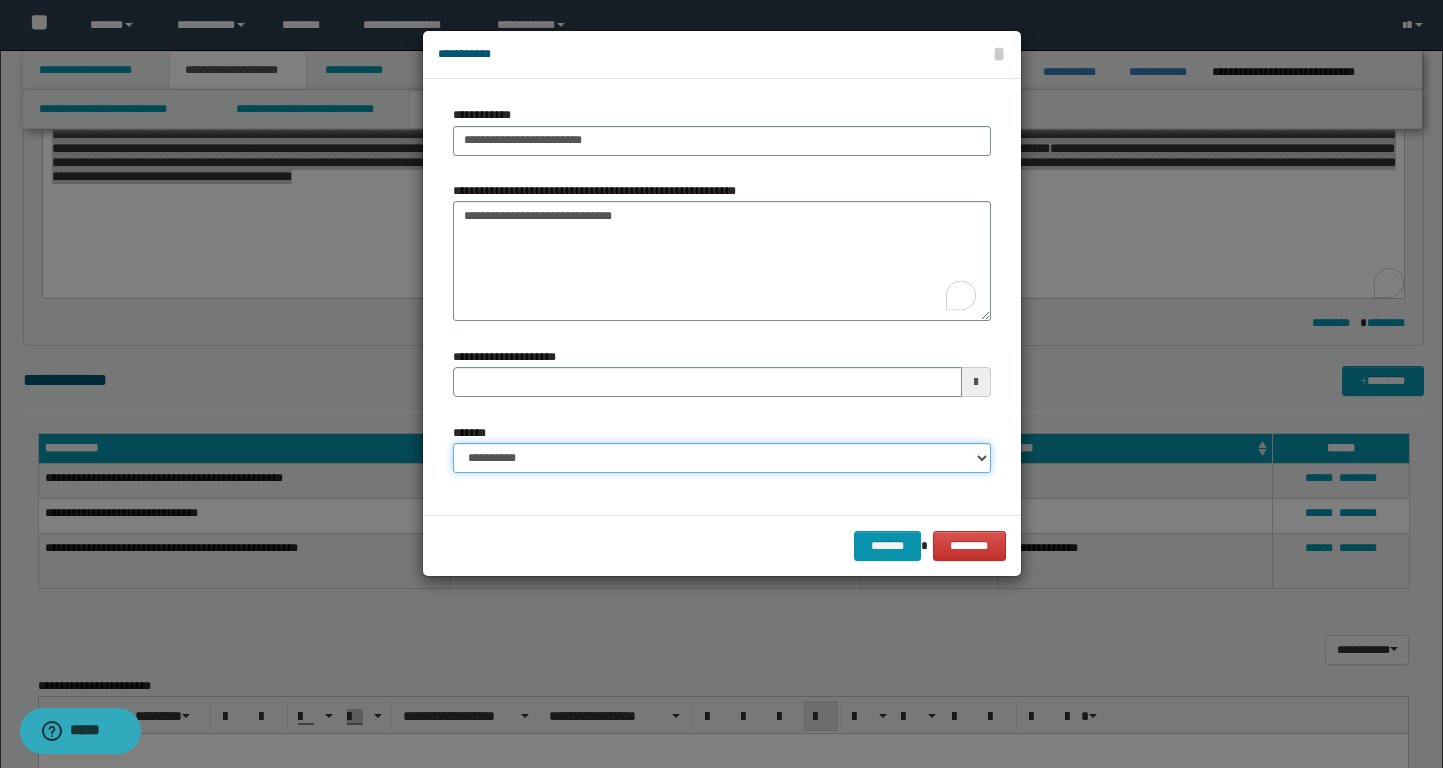 click on "**********" at bounding box center (722, 458) 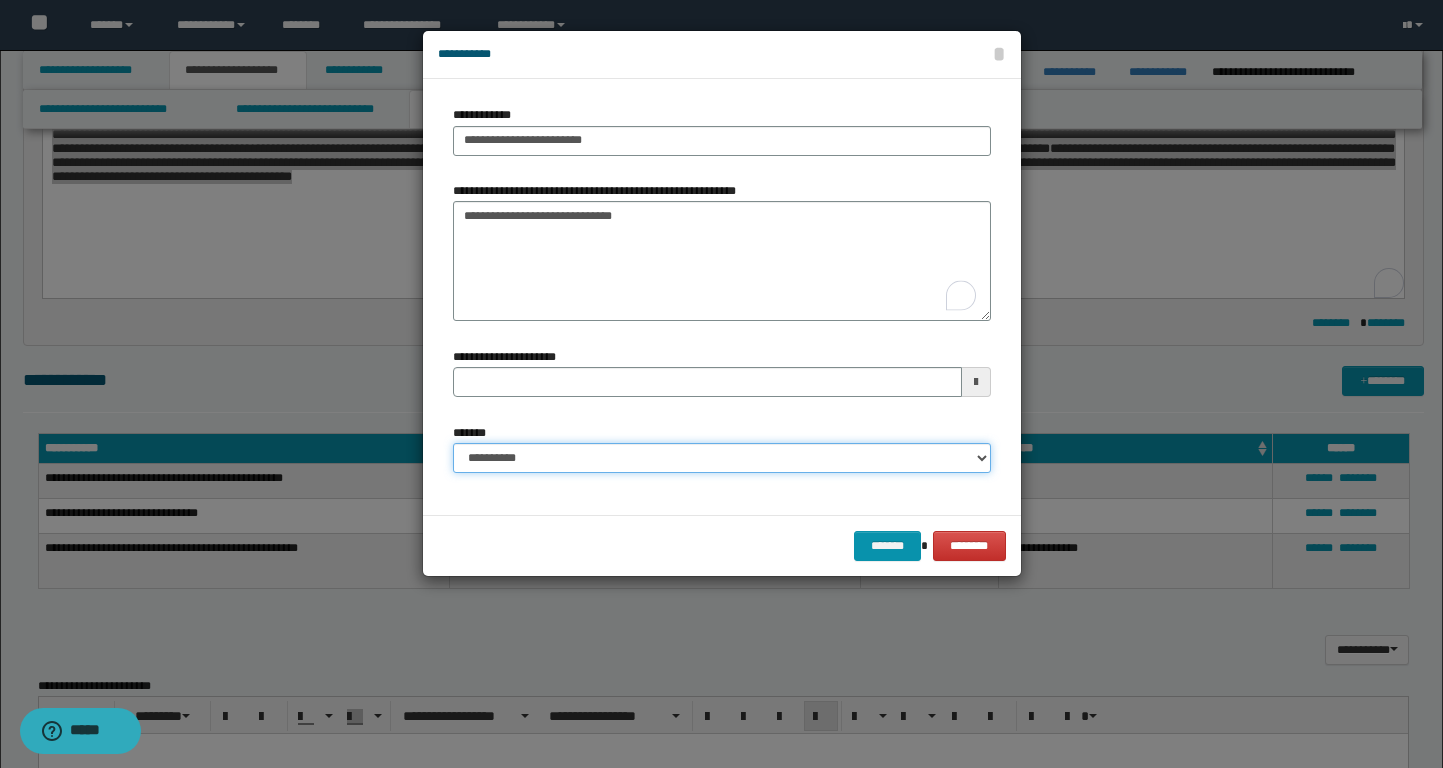 select on "*" 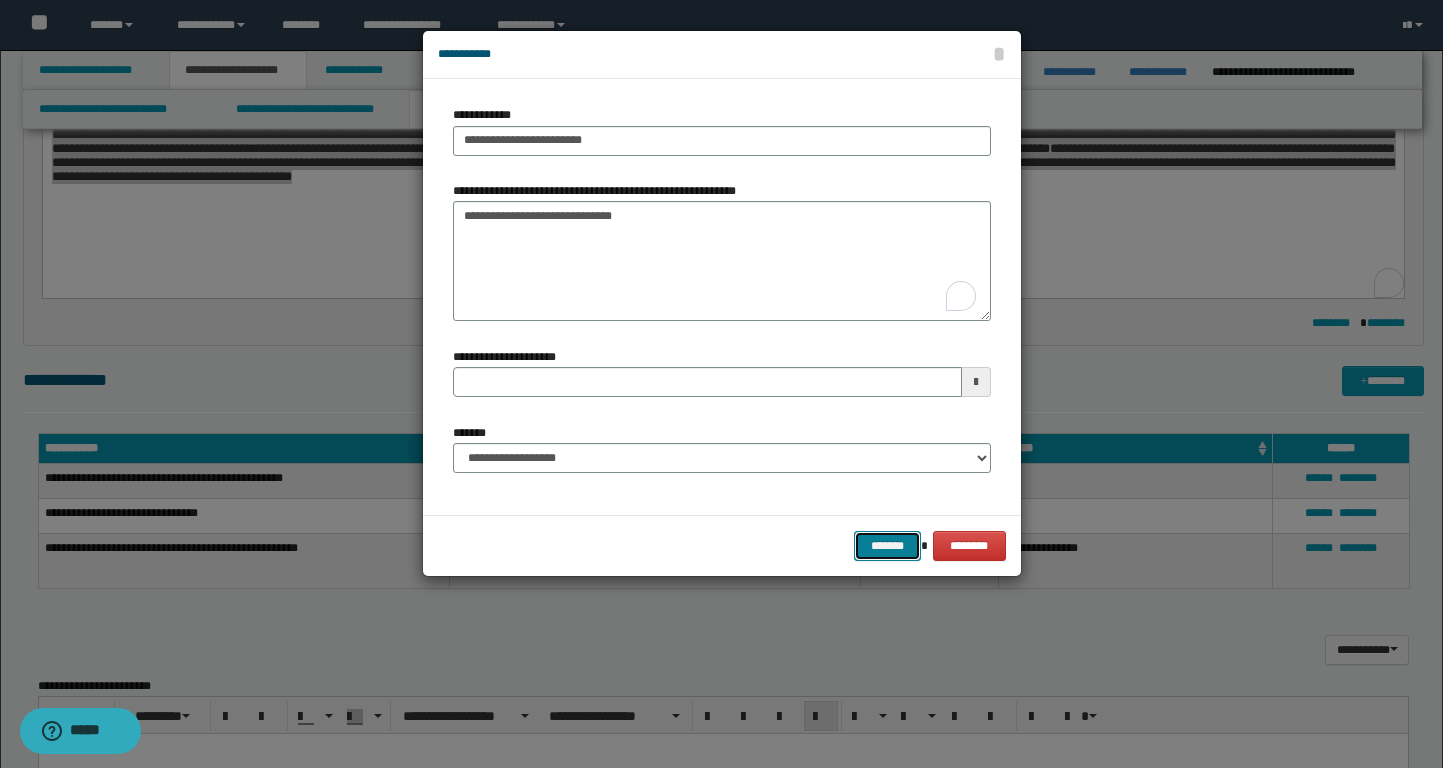 click on "*******" at bounding box center (888, 546) 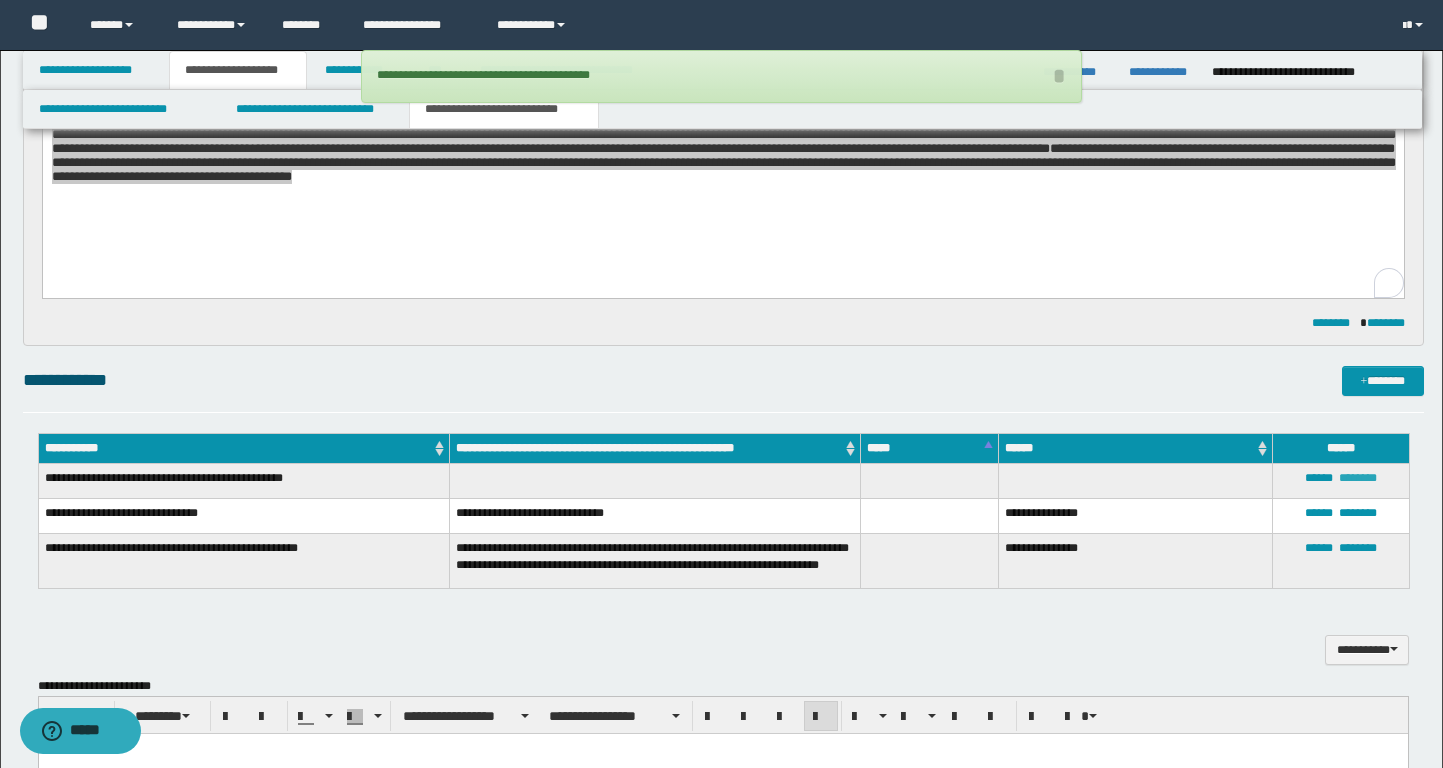 click on "********" at bounding box center [1358, 478] 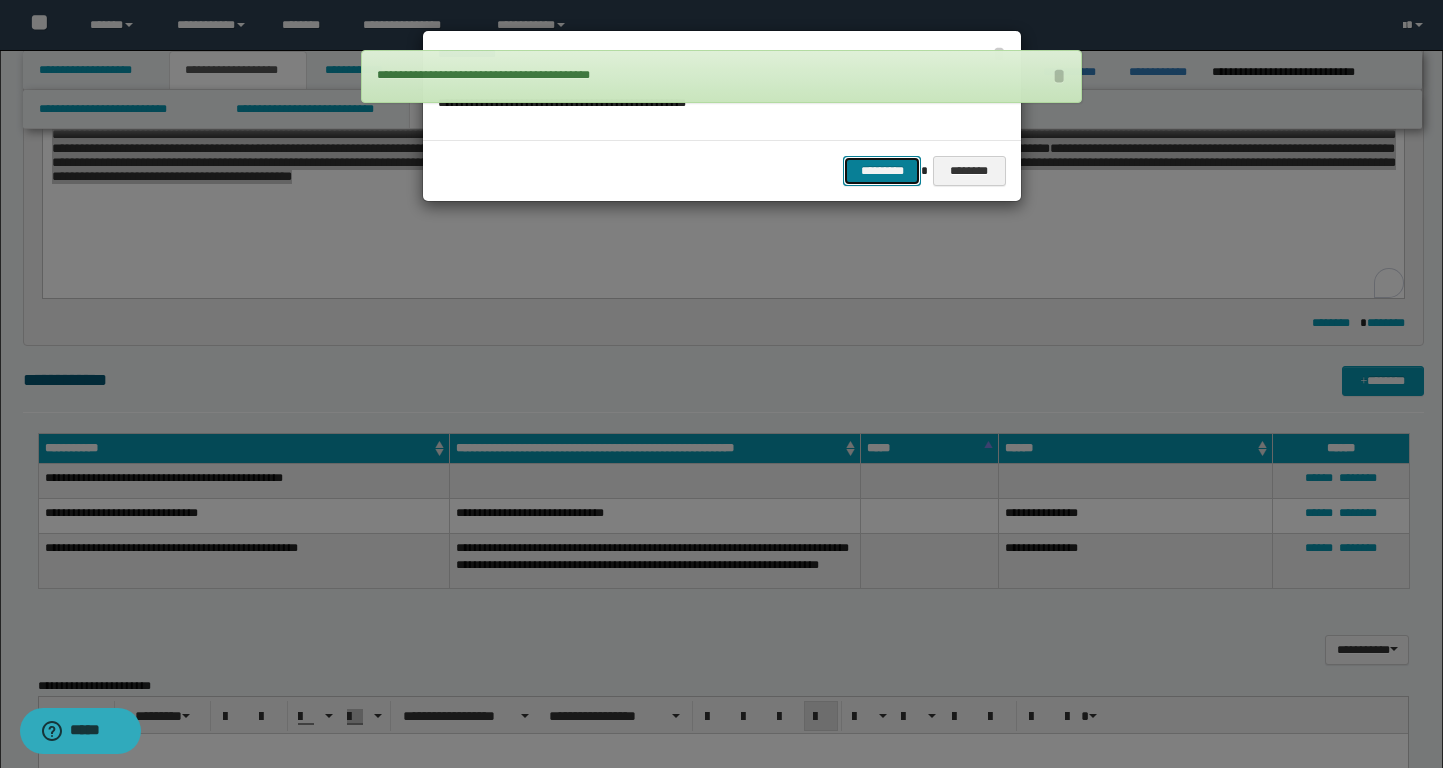 click on "*********" at bounding box center [882, 171] 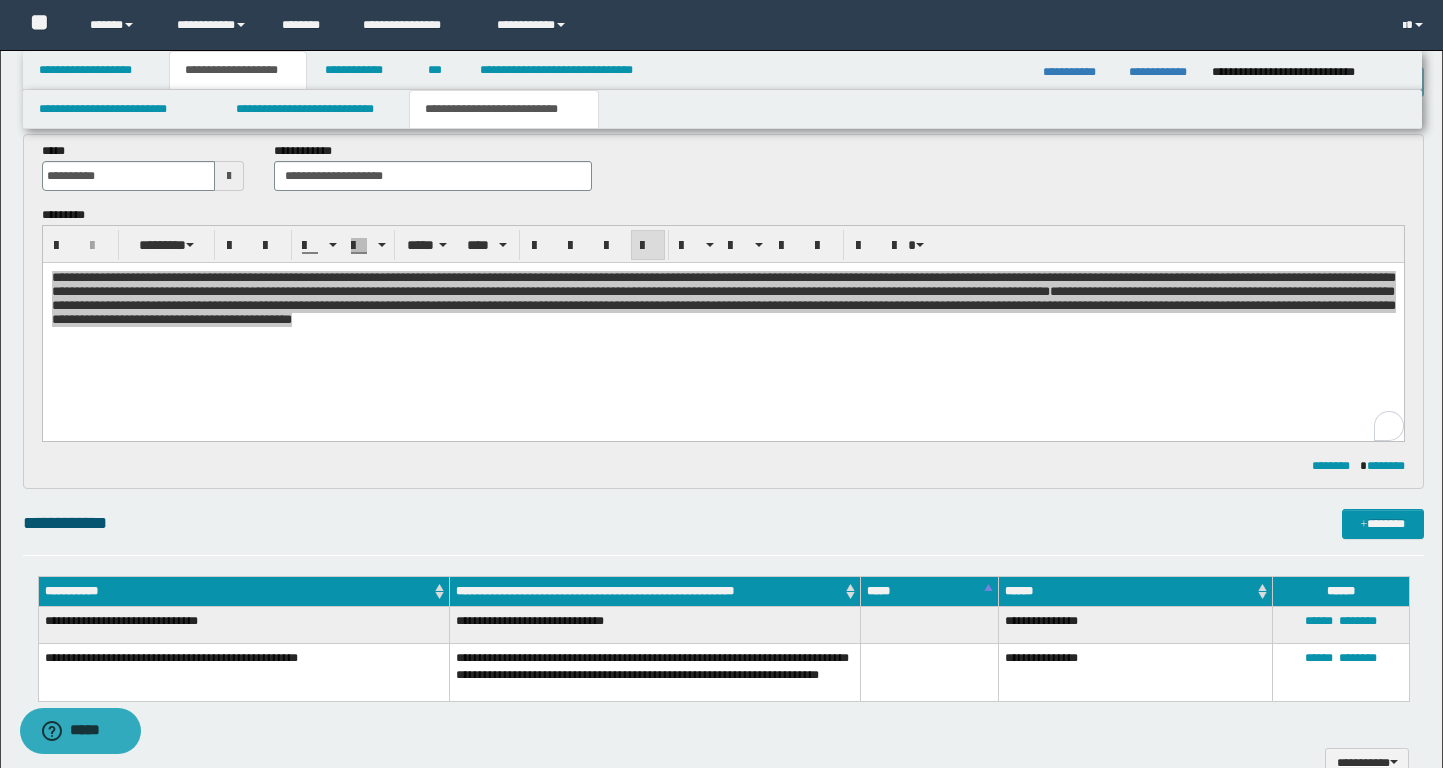 scroll, scrollTop: 0, scrollLeft: 0, axis: both 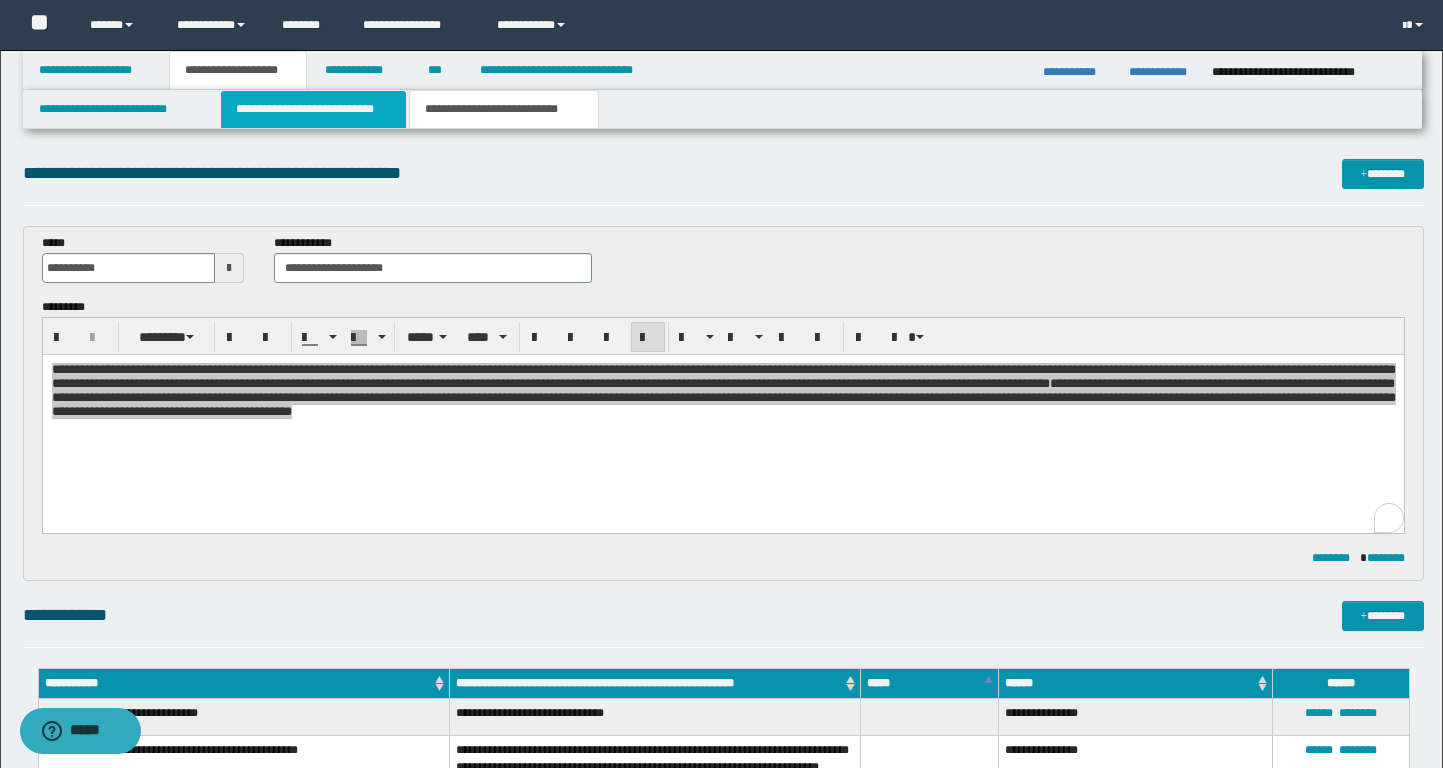 click on "**********" at bounding box center [314, 109] 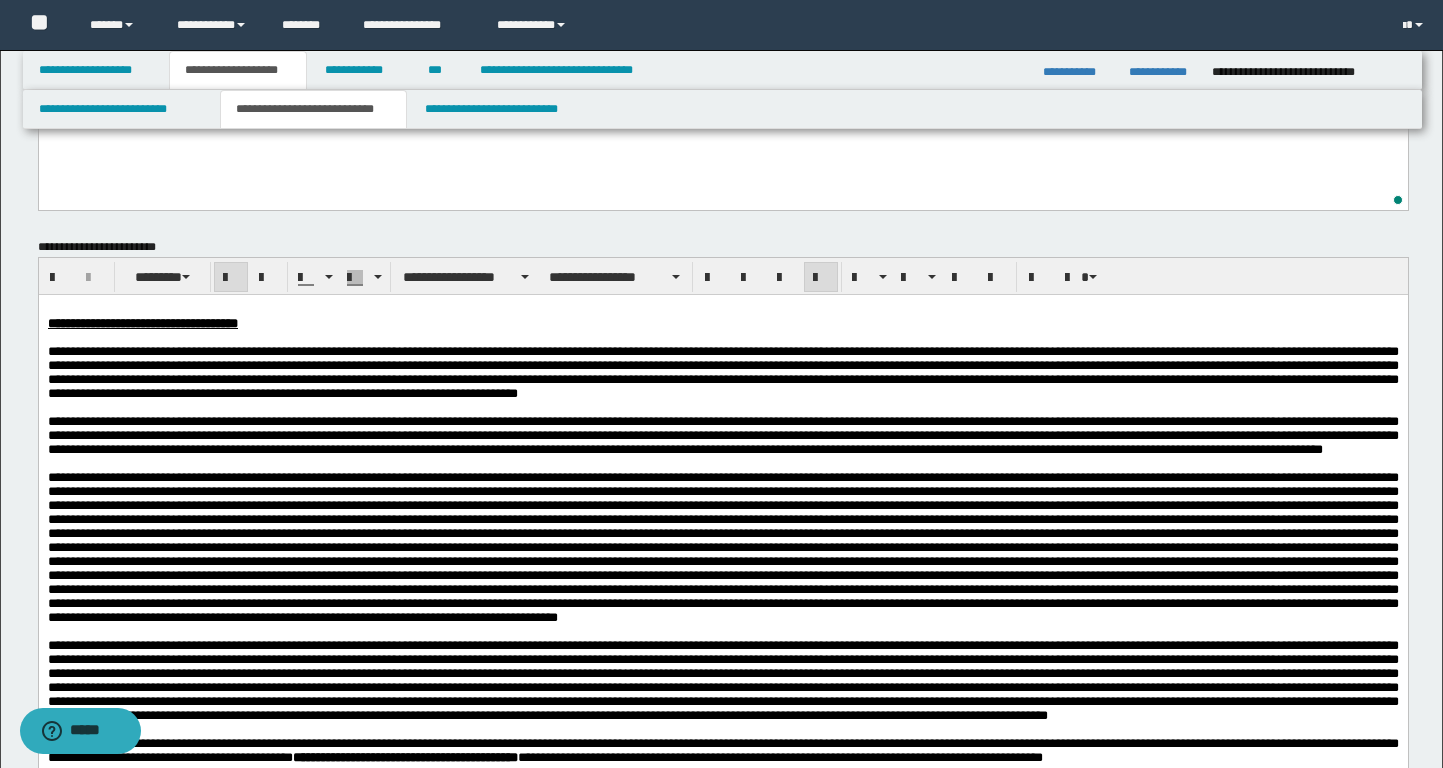 scroll, scrollTop: 674, scrollLeft: 0, axis: vertical 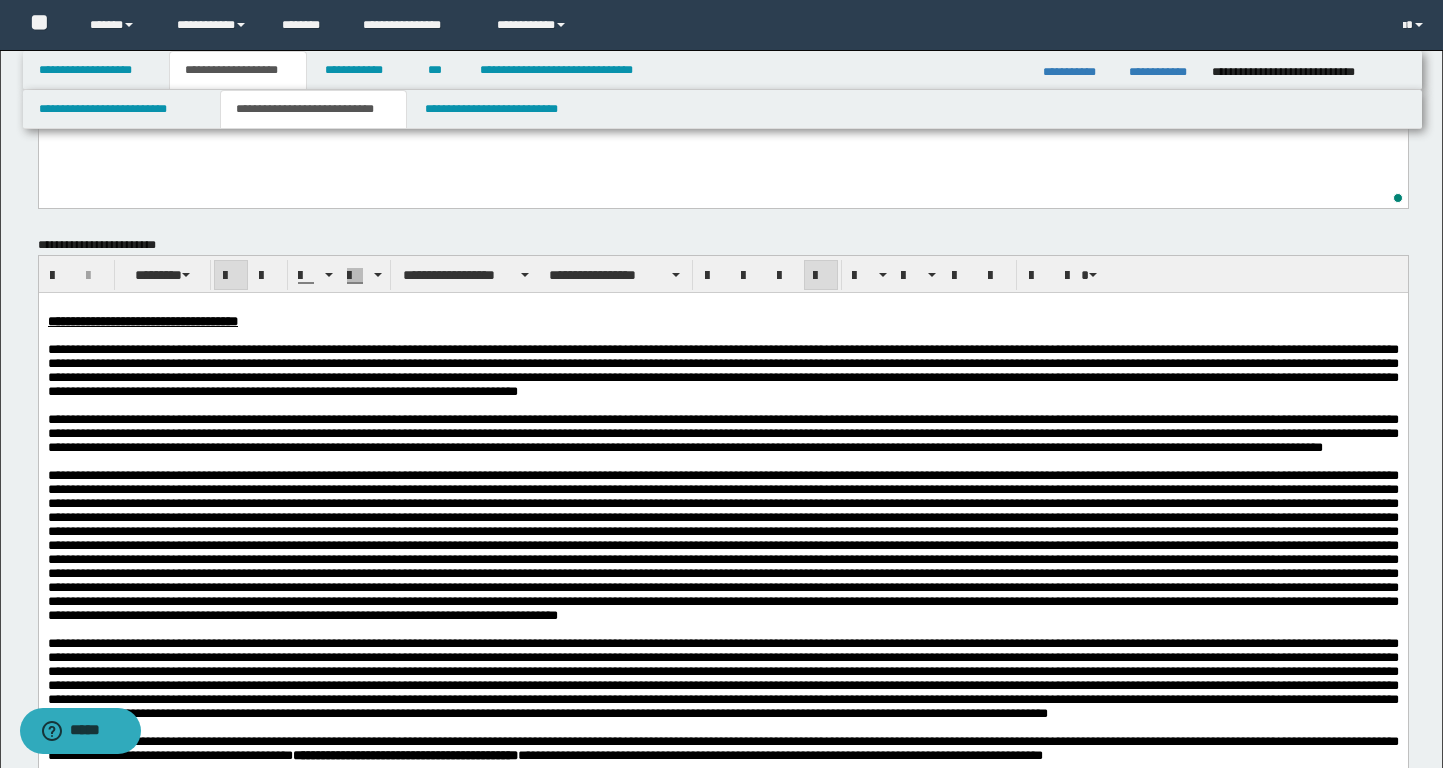 click on "**********" at bounding box center (722, 369) 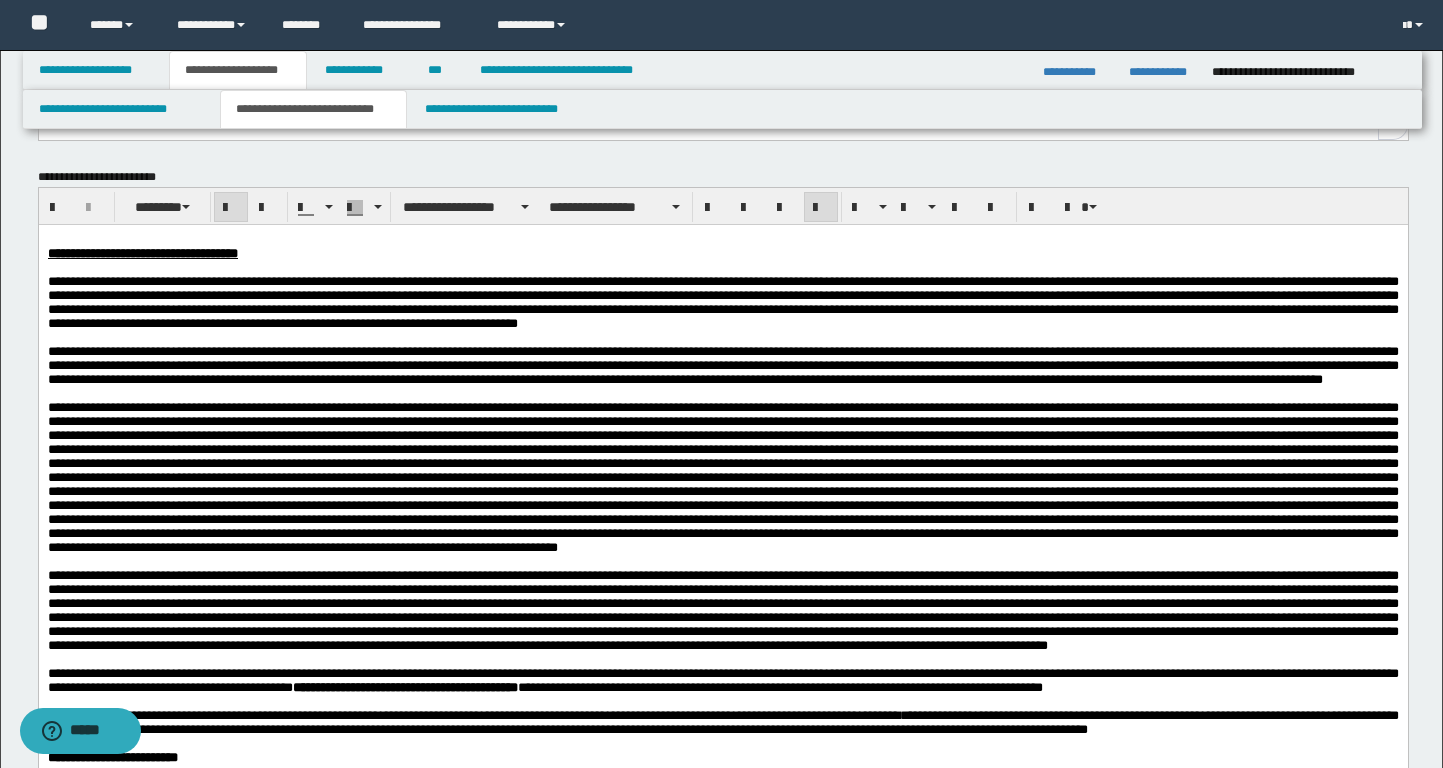 scroll, scrollTop: 755, scrollLeft: 0, axis: vertical 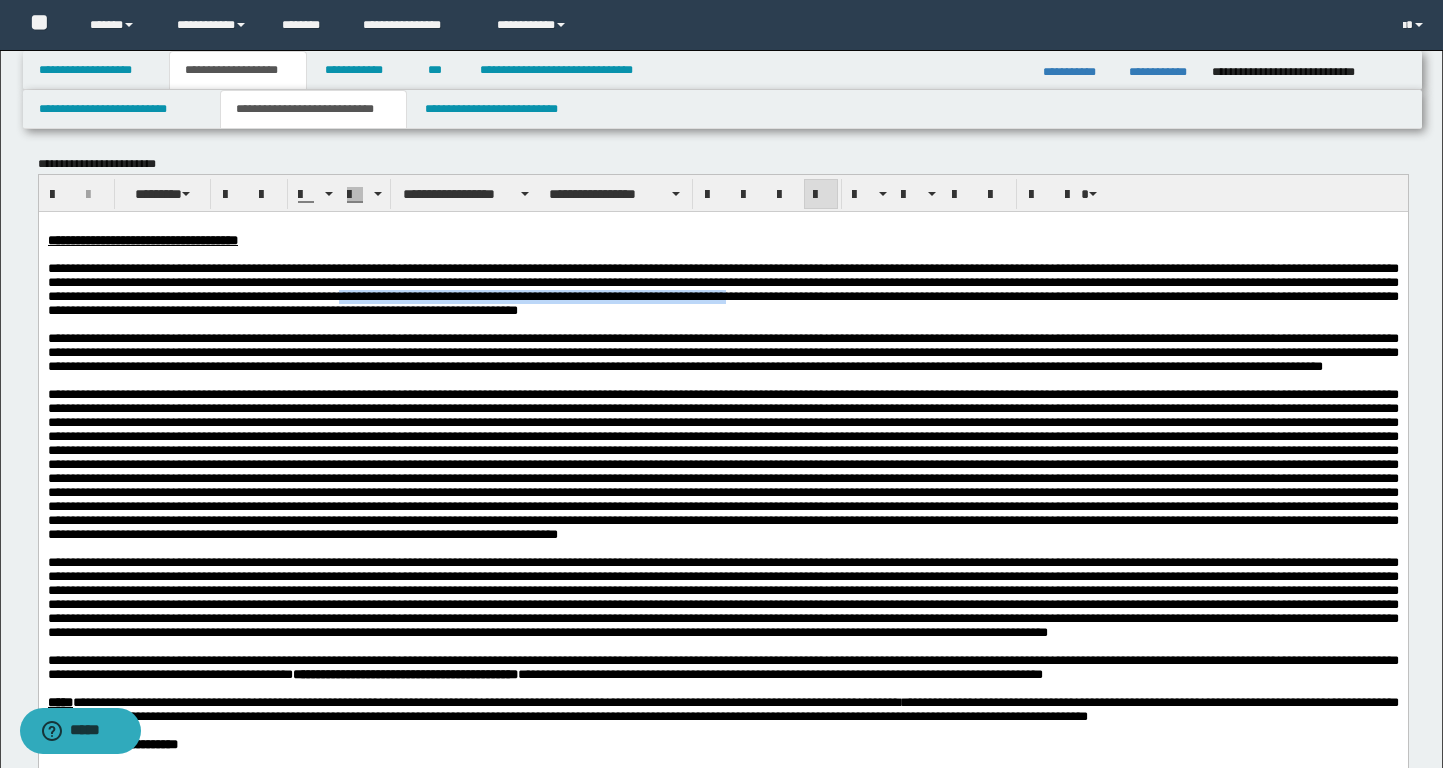 drag, startPoint x: 934, startPoint y: 302, endPoint x: 1402, endPoint y: 305, distance: 468.0096 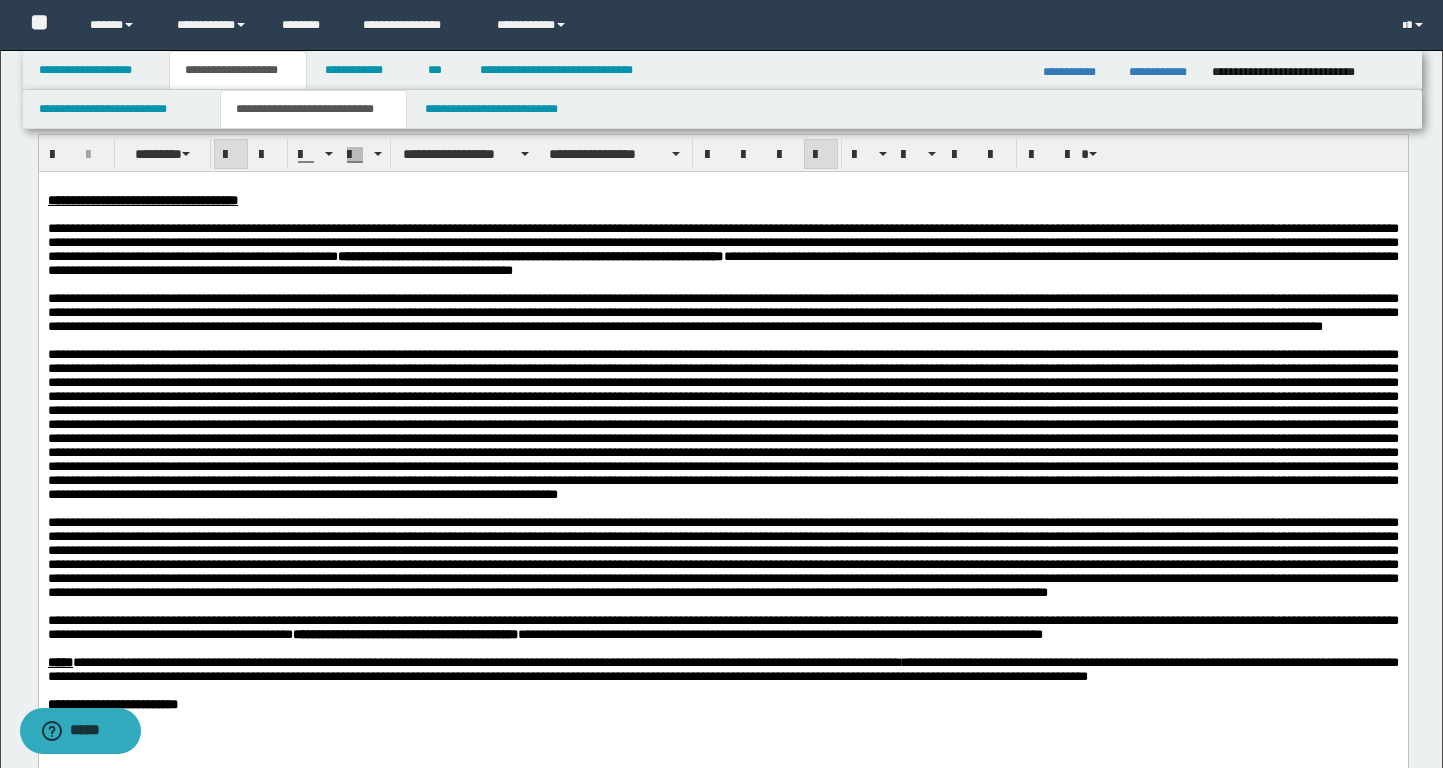 scroll, scrollTop: 822, scrollLeft: 0, axis: vertical 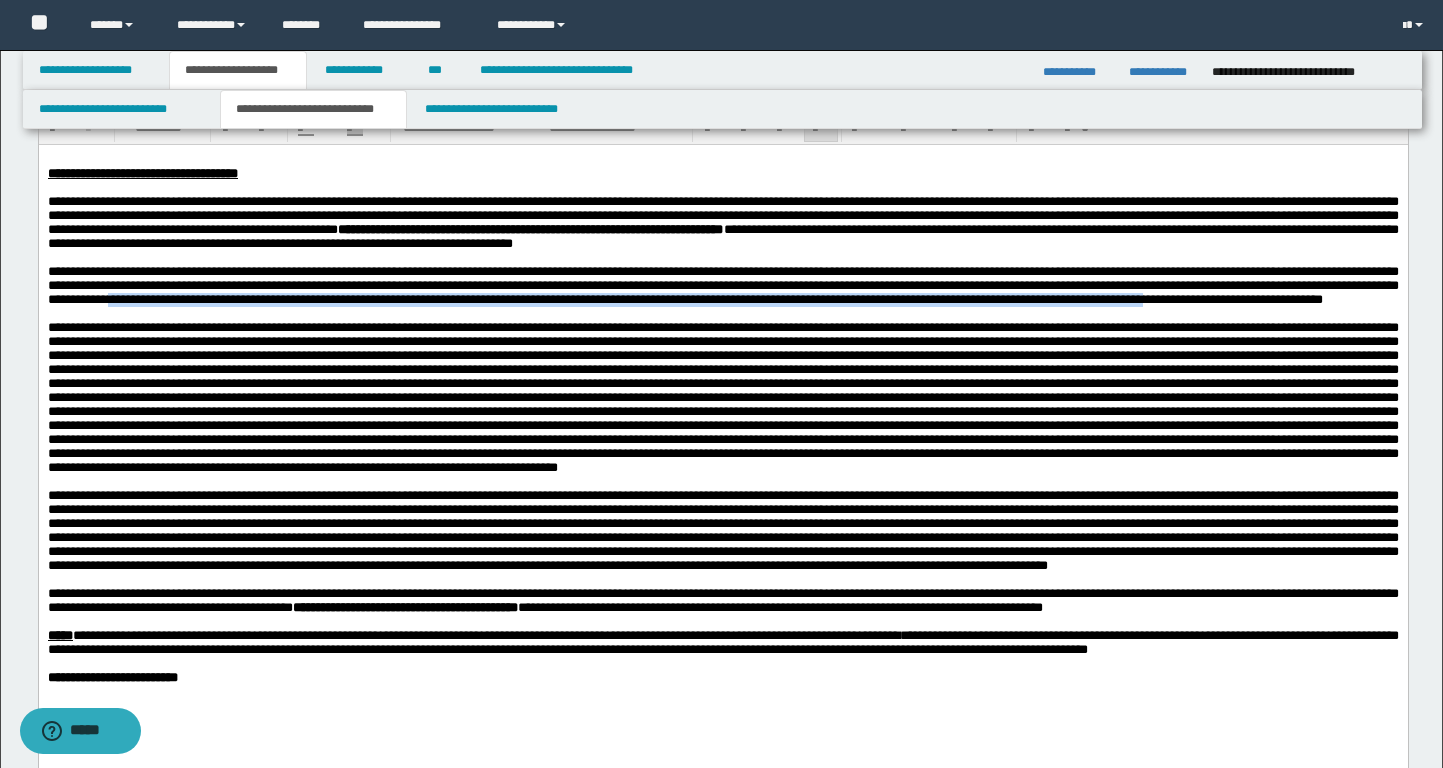 drag, startPoint x: 659, startPoint y: 329, endPoint x: 586, endPoint y: 352, distance: 76.537575 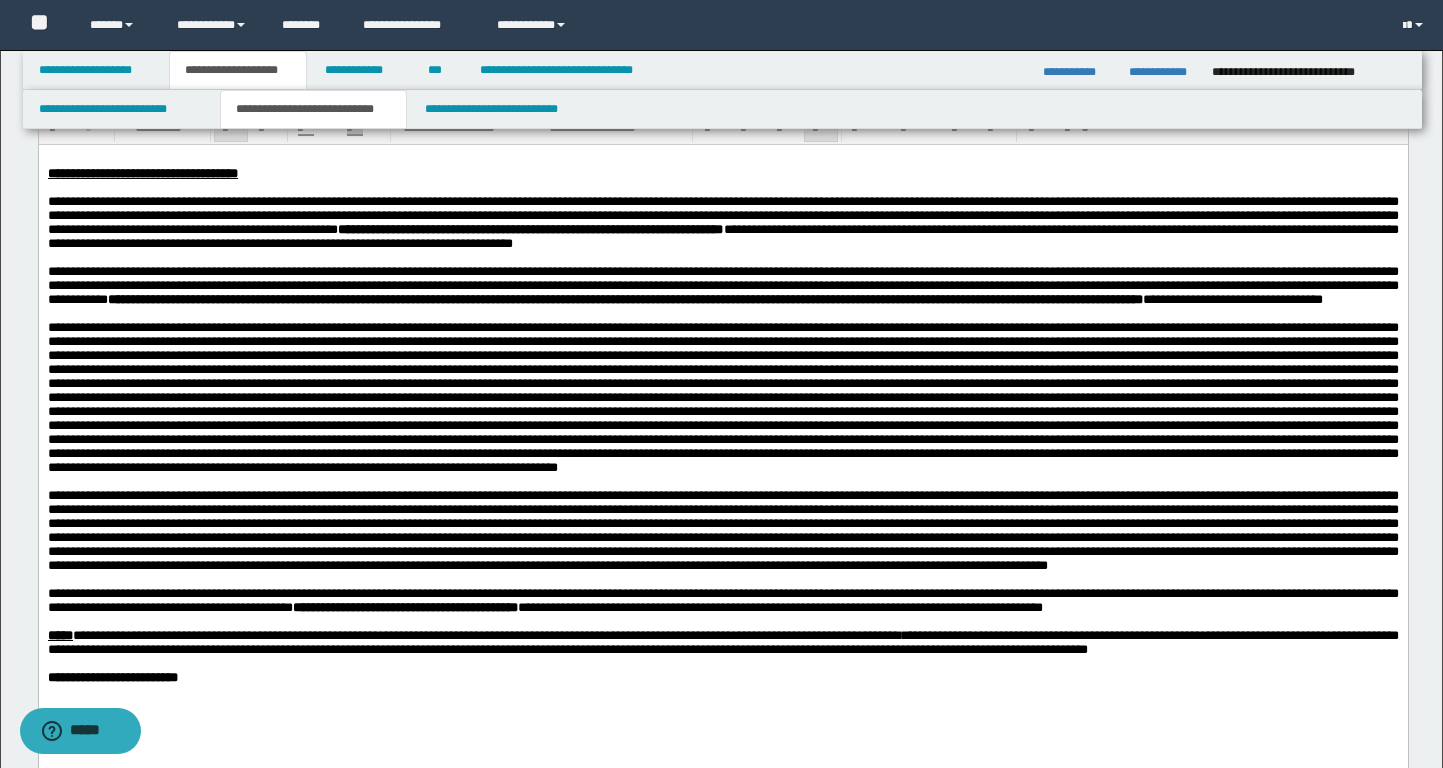 click at bounding box center [722, 396] 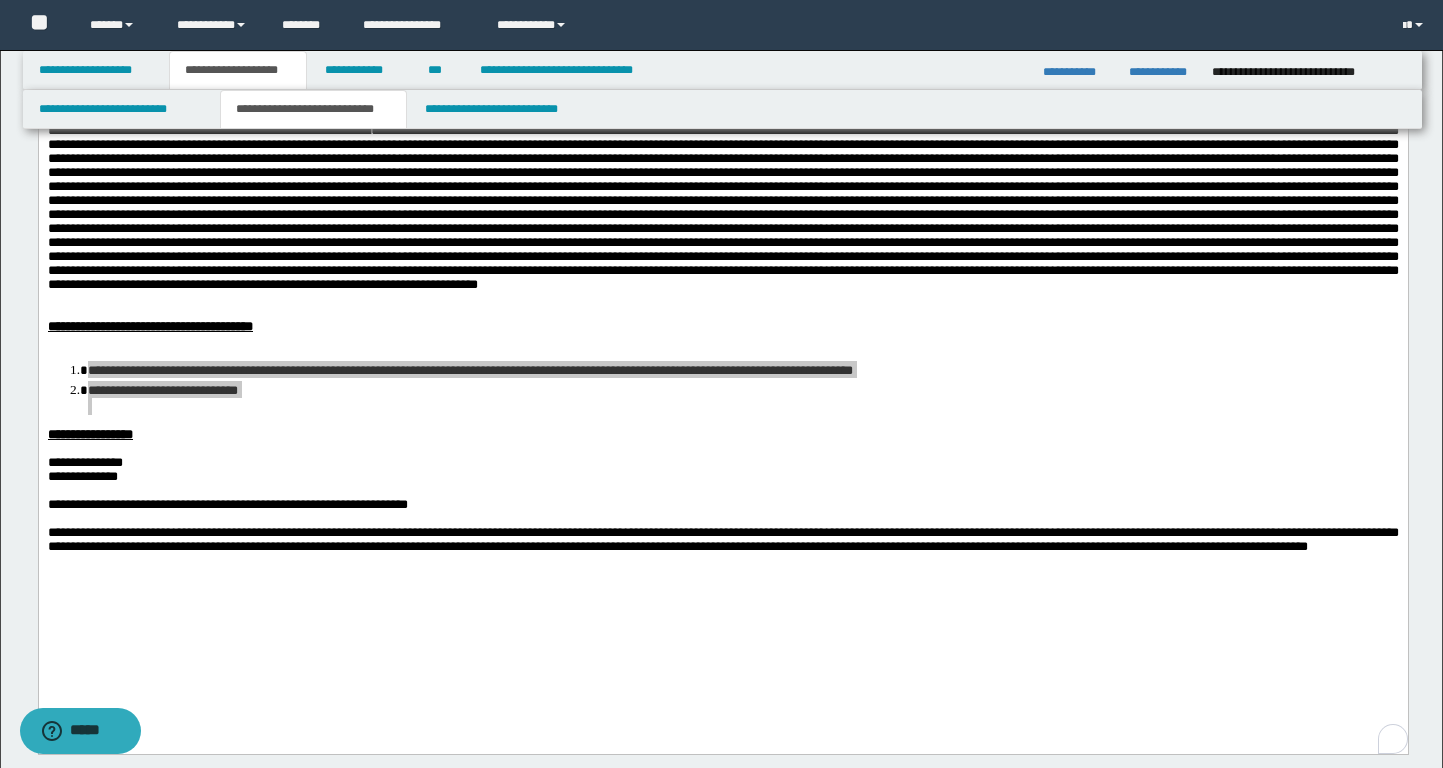 scroll, scrollTop: 0, scrollLeft: 0, axis: both 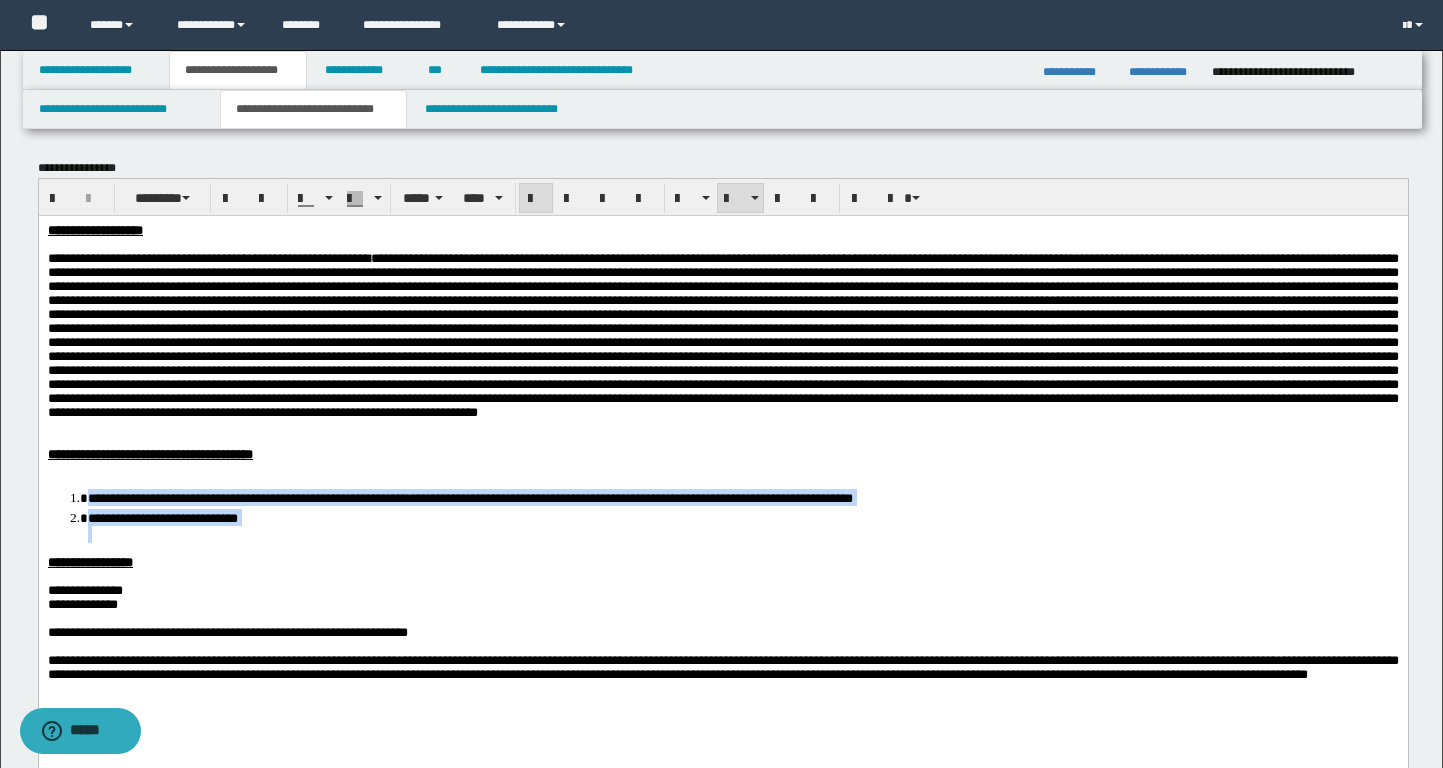 click at bounding box center [722, 334] 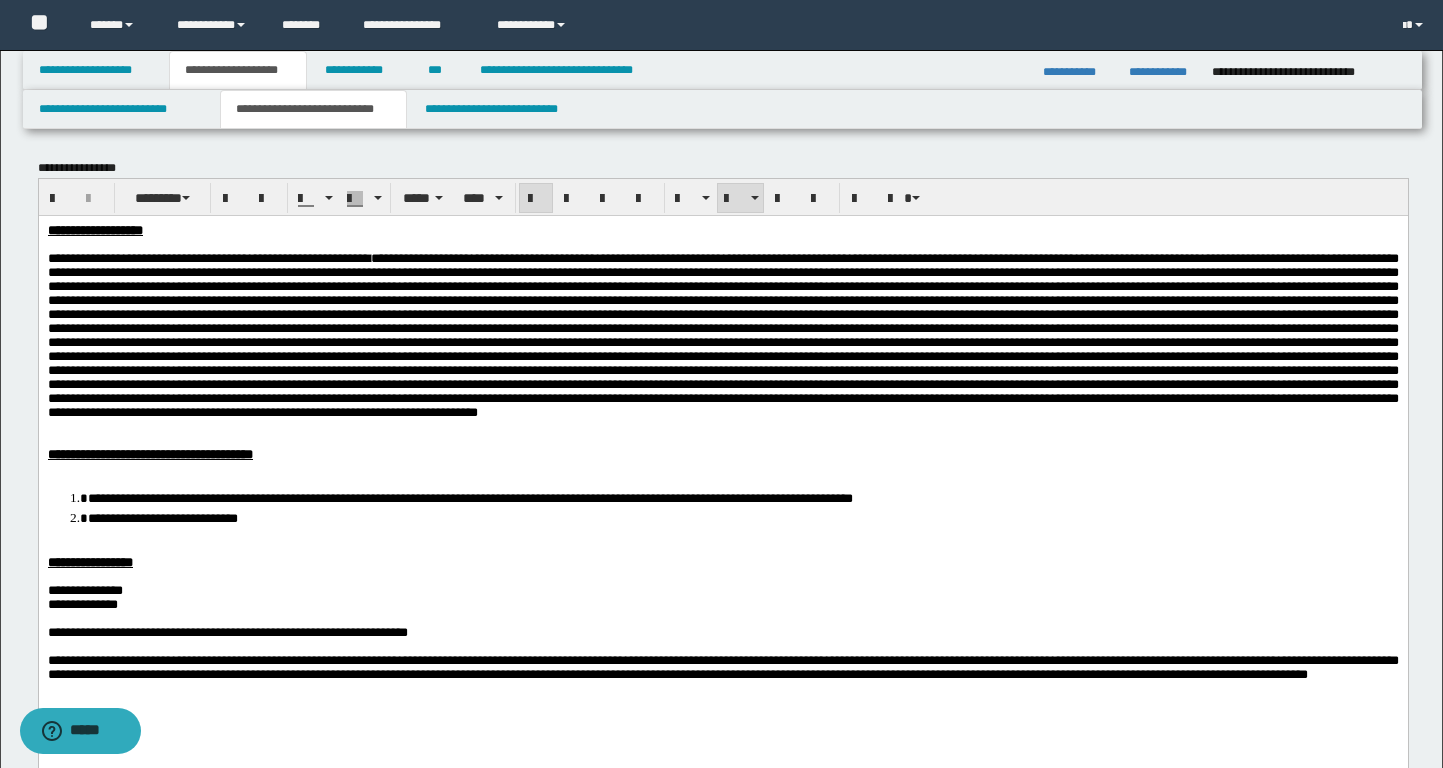 click at bounding box center [722, 468] 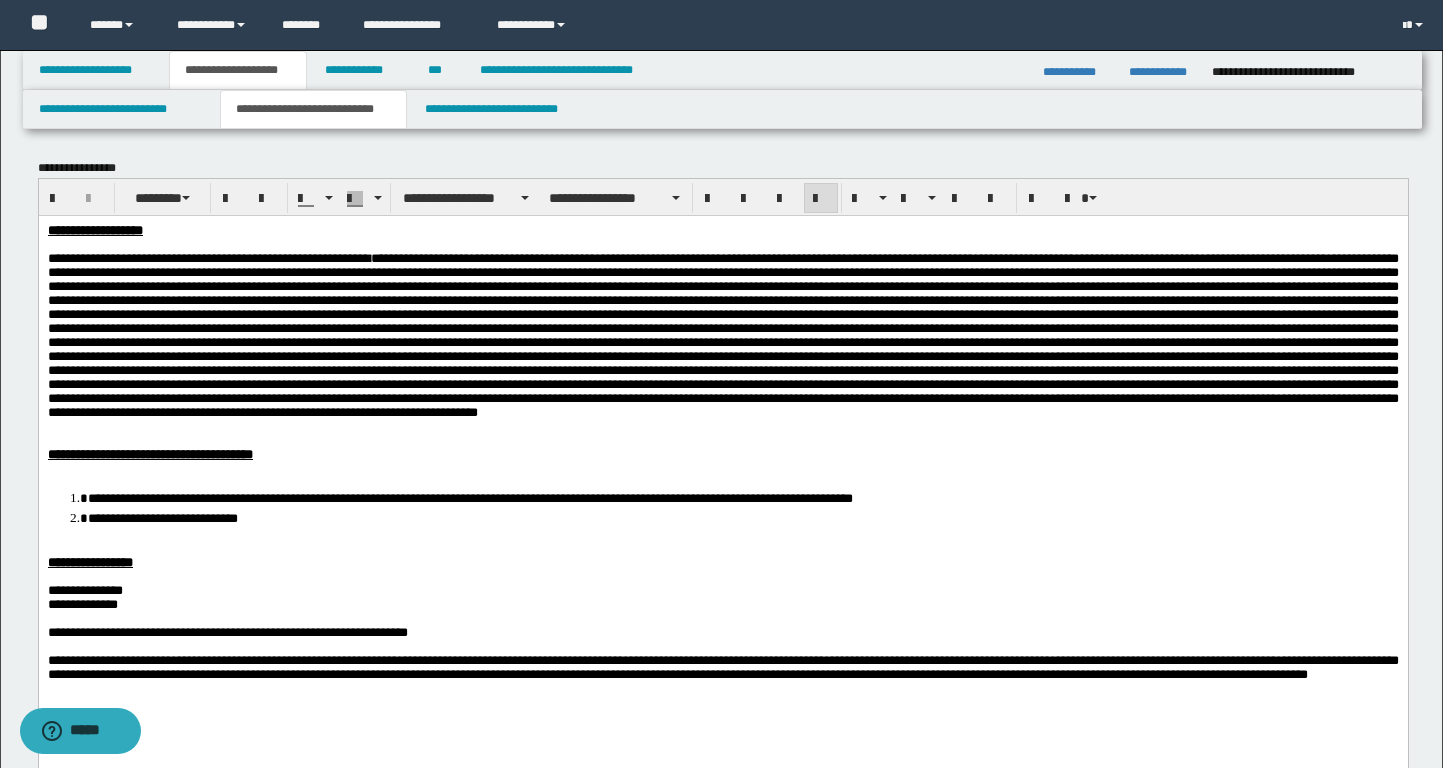 click at bounding box center [722, 334] 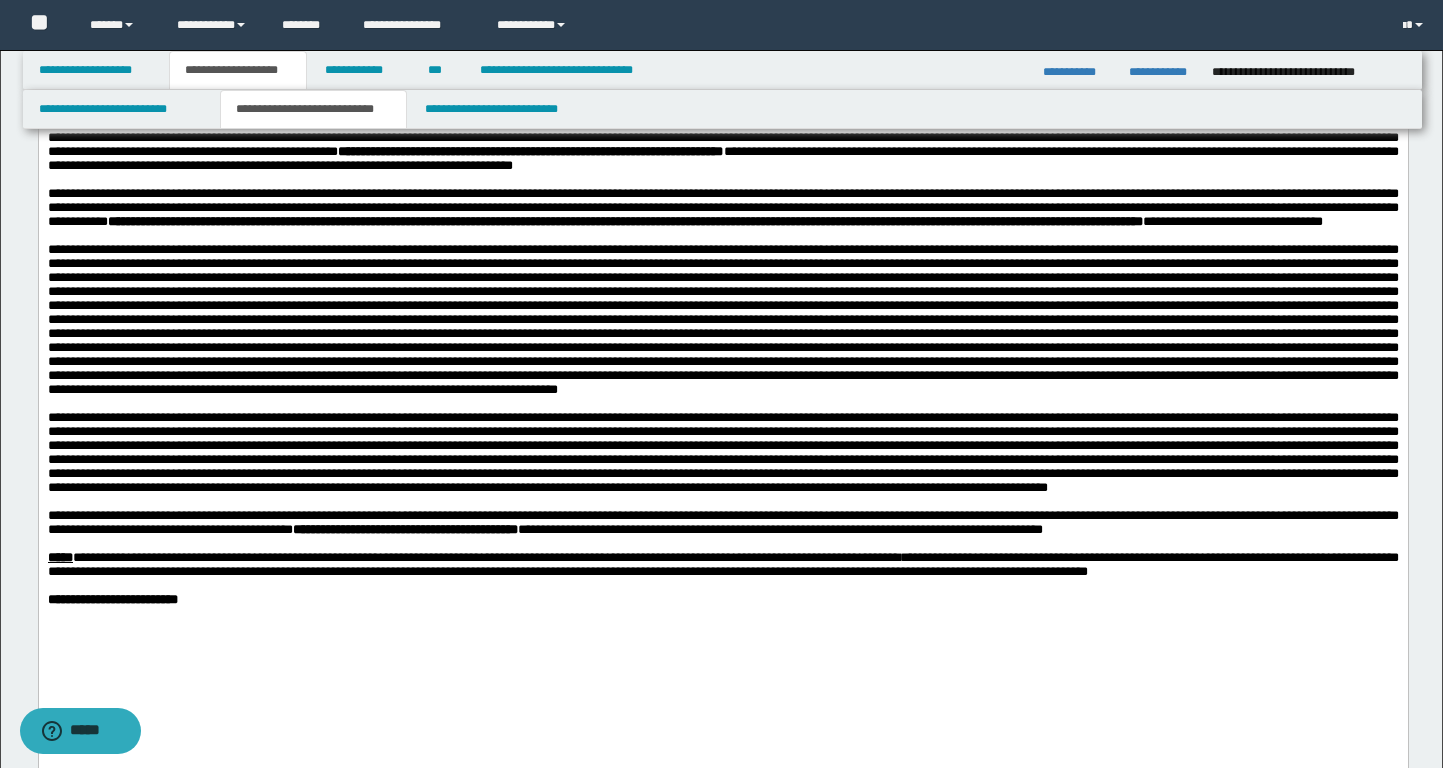 scroll, scrollTop: 916, scrollLeft: 0, axis: vertical 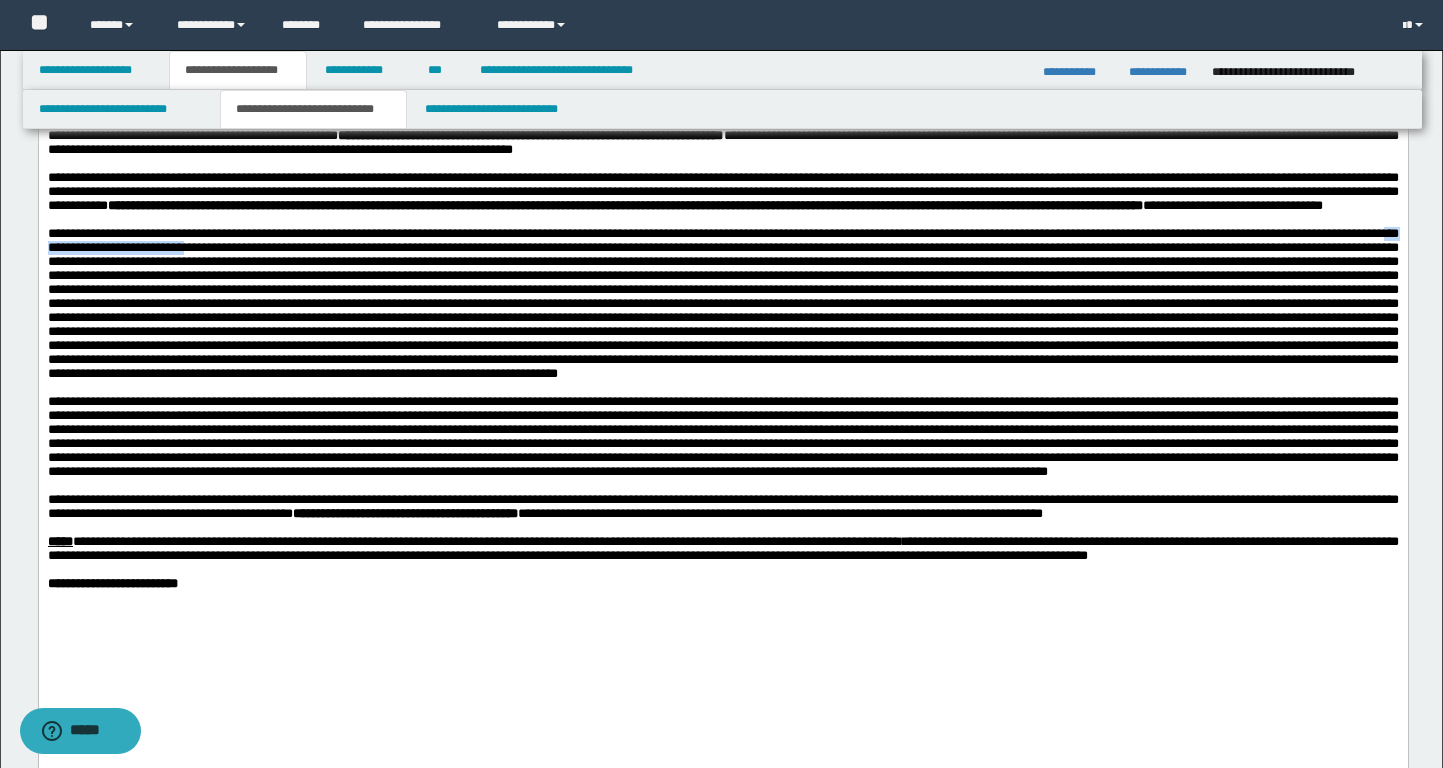 drag, startPoint x: 363, startPoint y: 298, endPoint x: 532, endPoint y: 297, distance: 169.00296 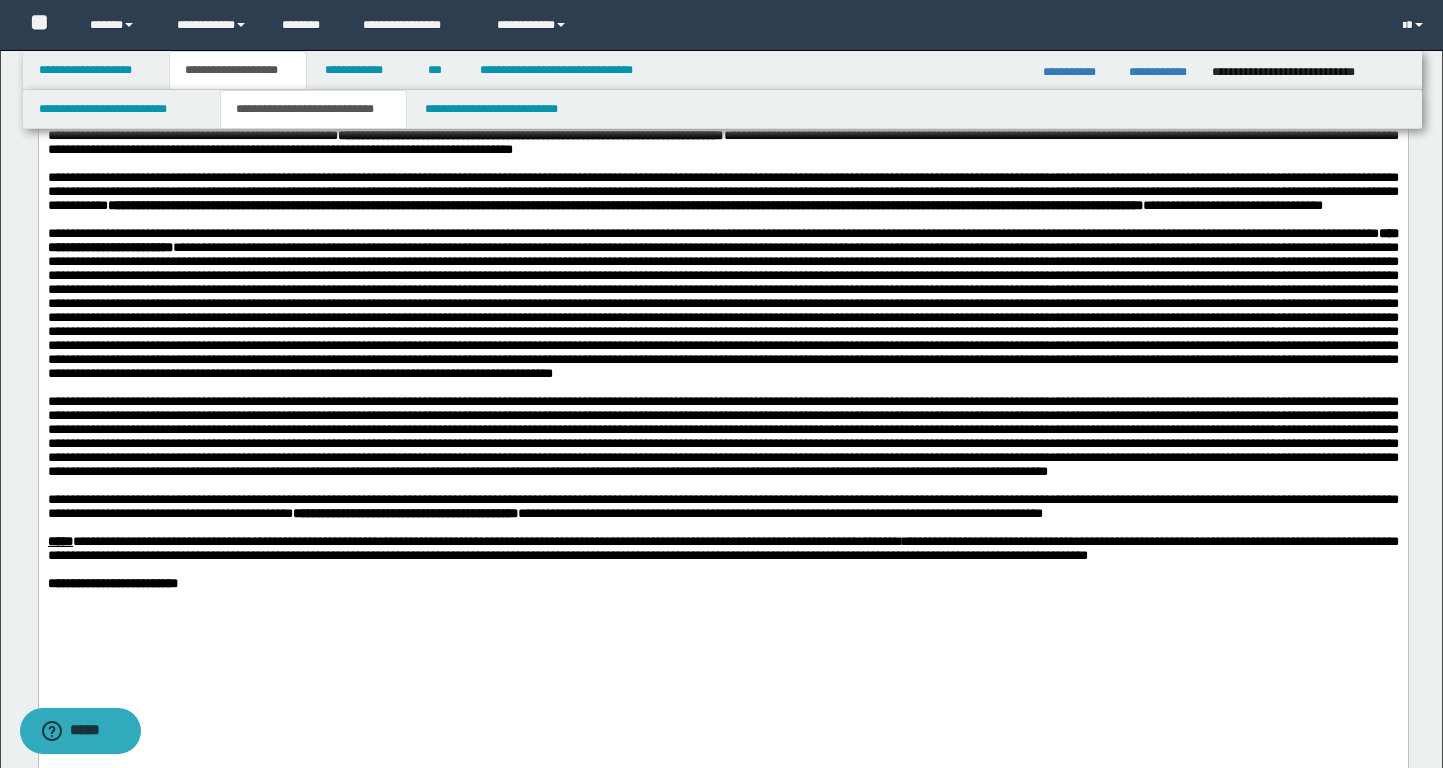 copy on "**********" 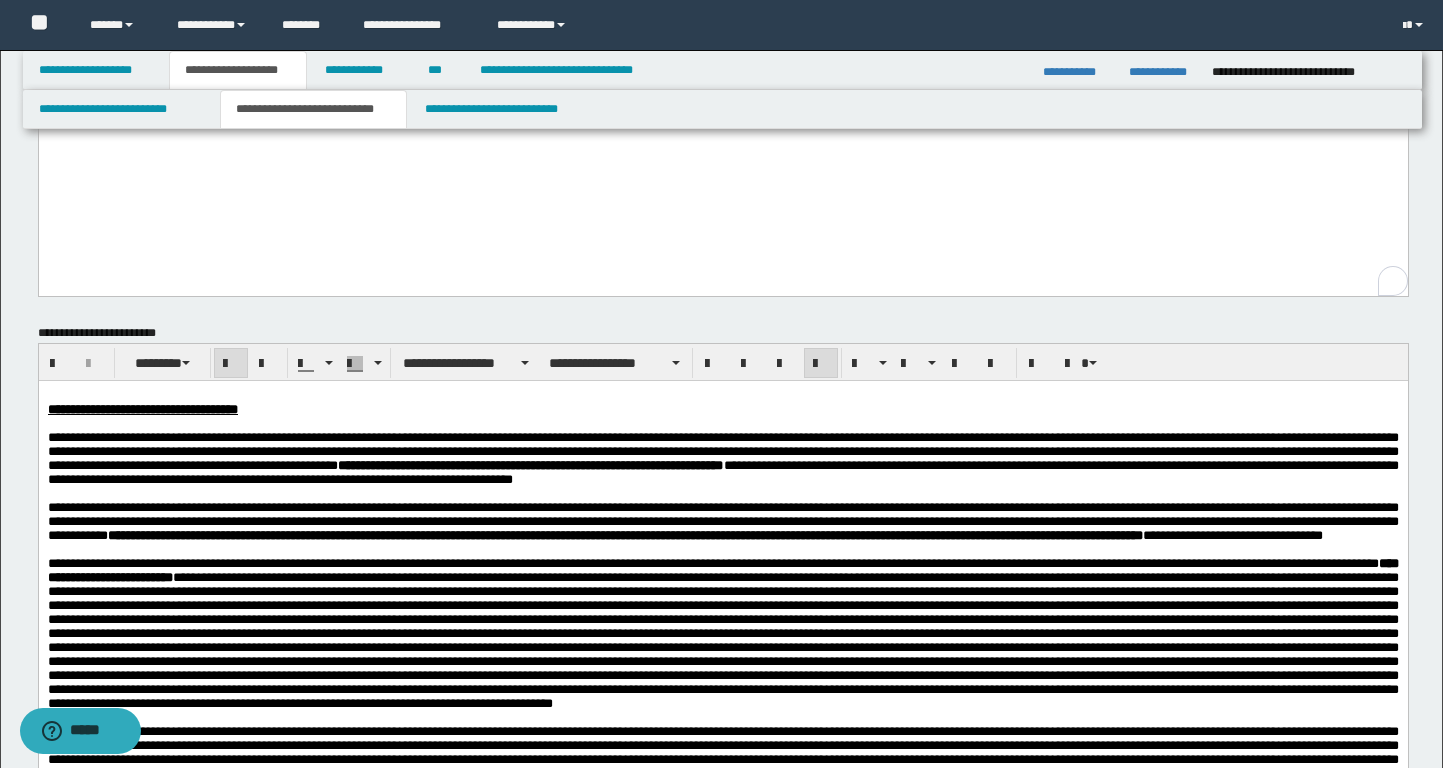 scroll, scrollTop: 529, scrollLeft: 0, axis: vertical 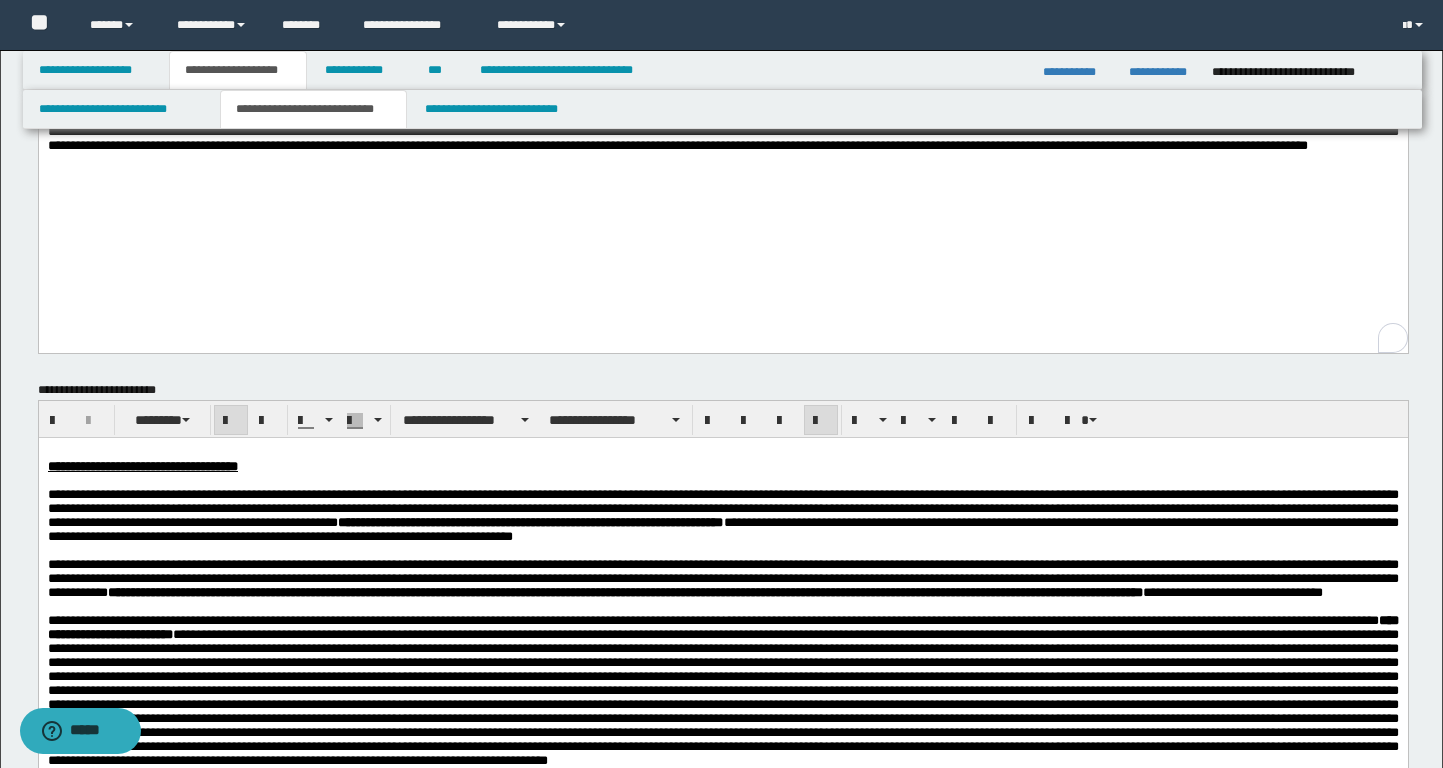 copy on "**********" 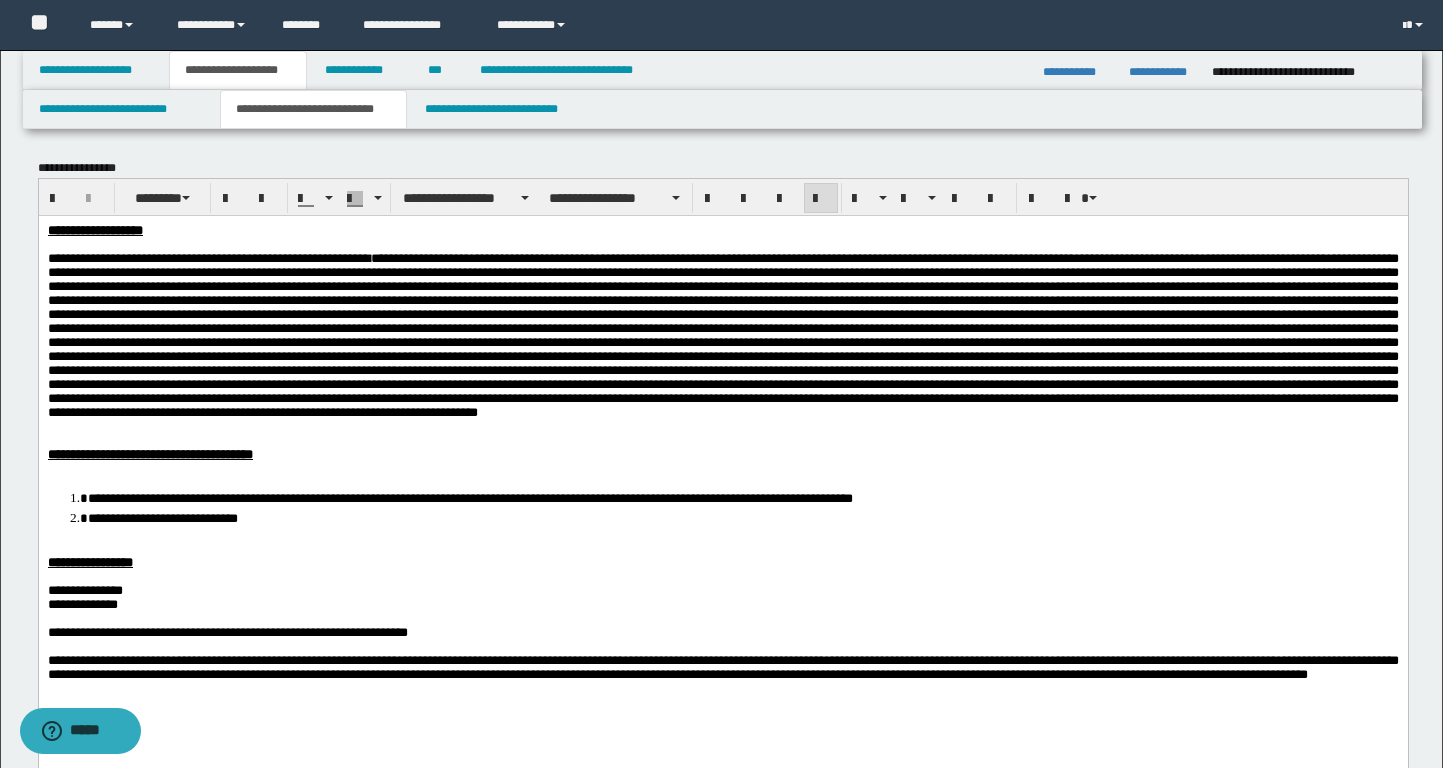 scroll, scrollTop: 43, scrollLeft: 0, axis: vertical 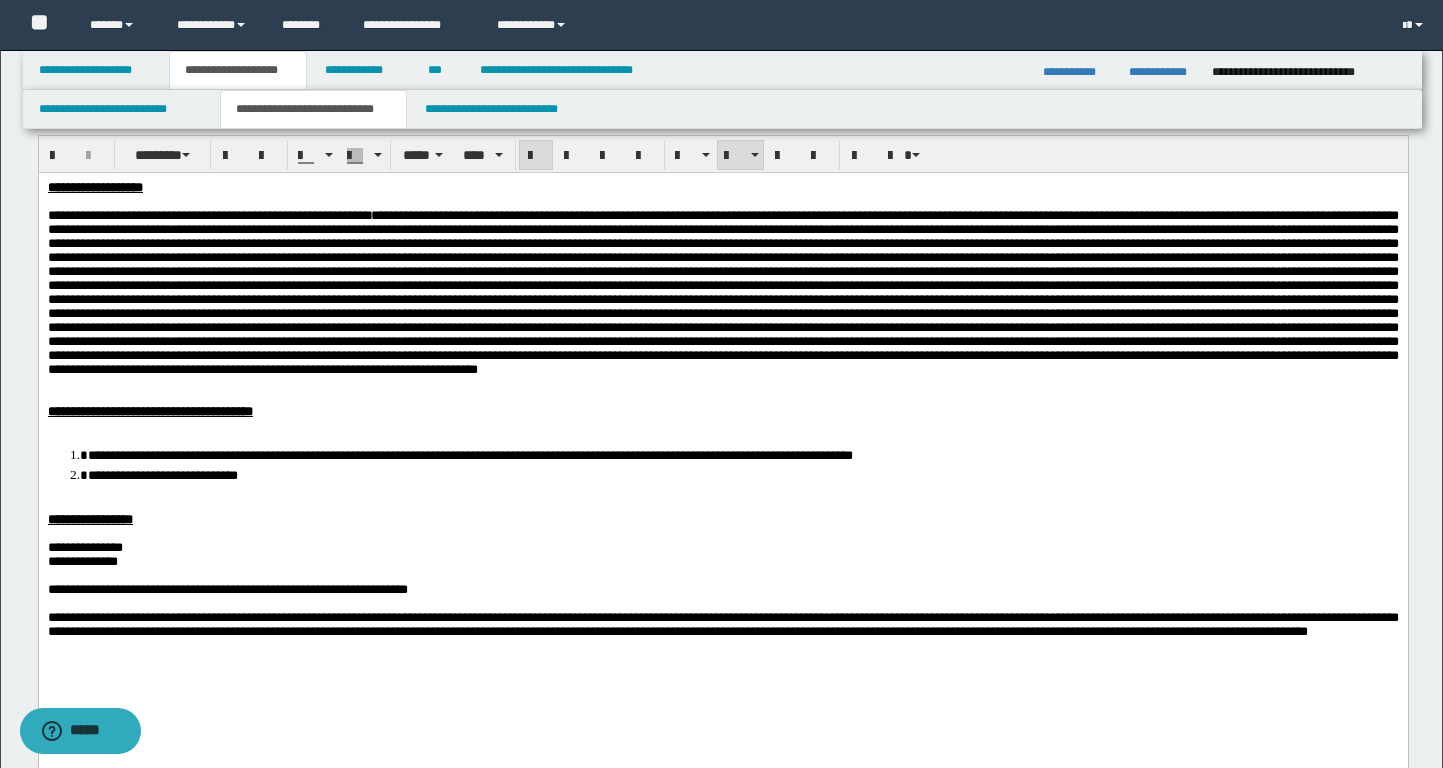 click on "**********" at bounding box center [743, 455] 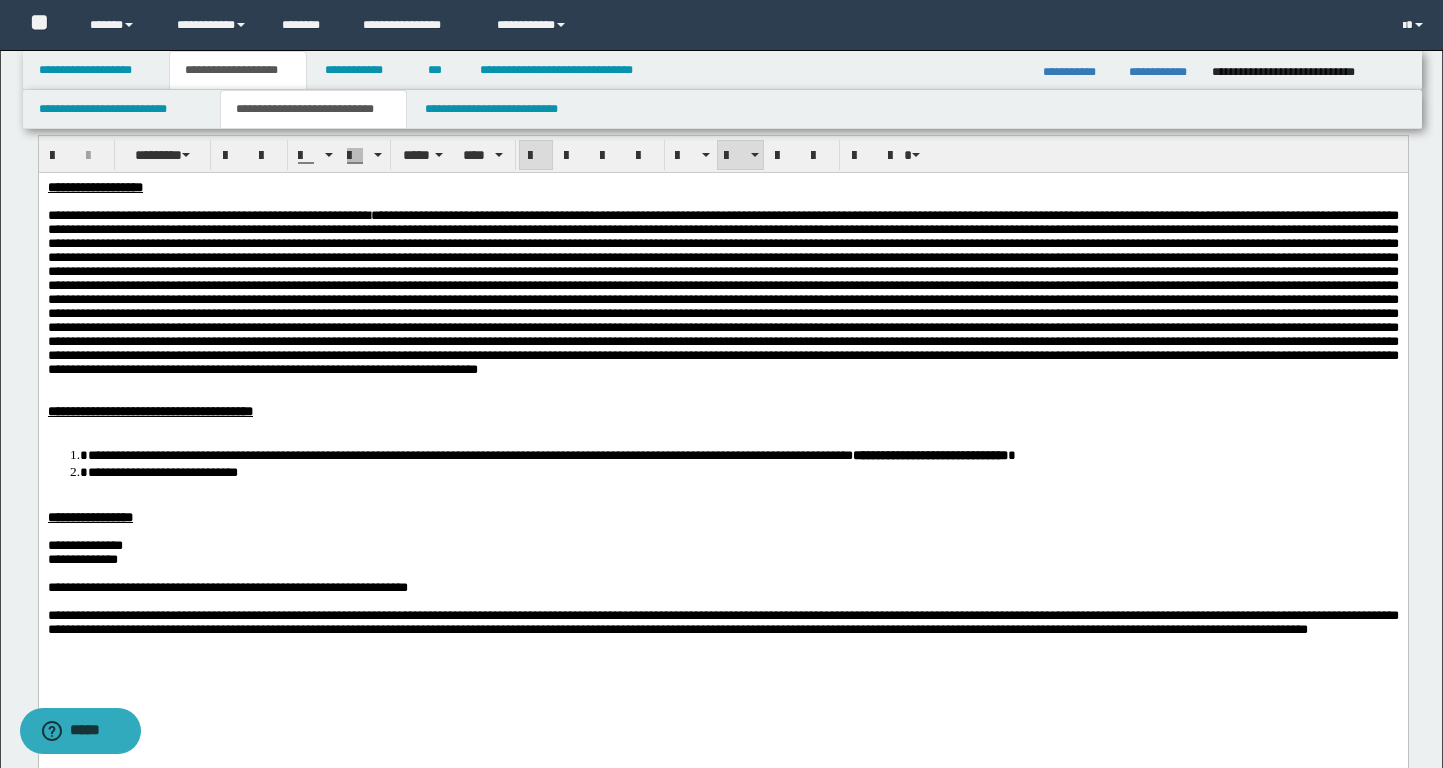 click on "**********" at bounding box center (929, 454) 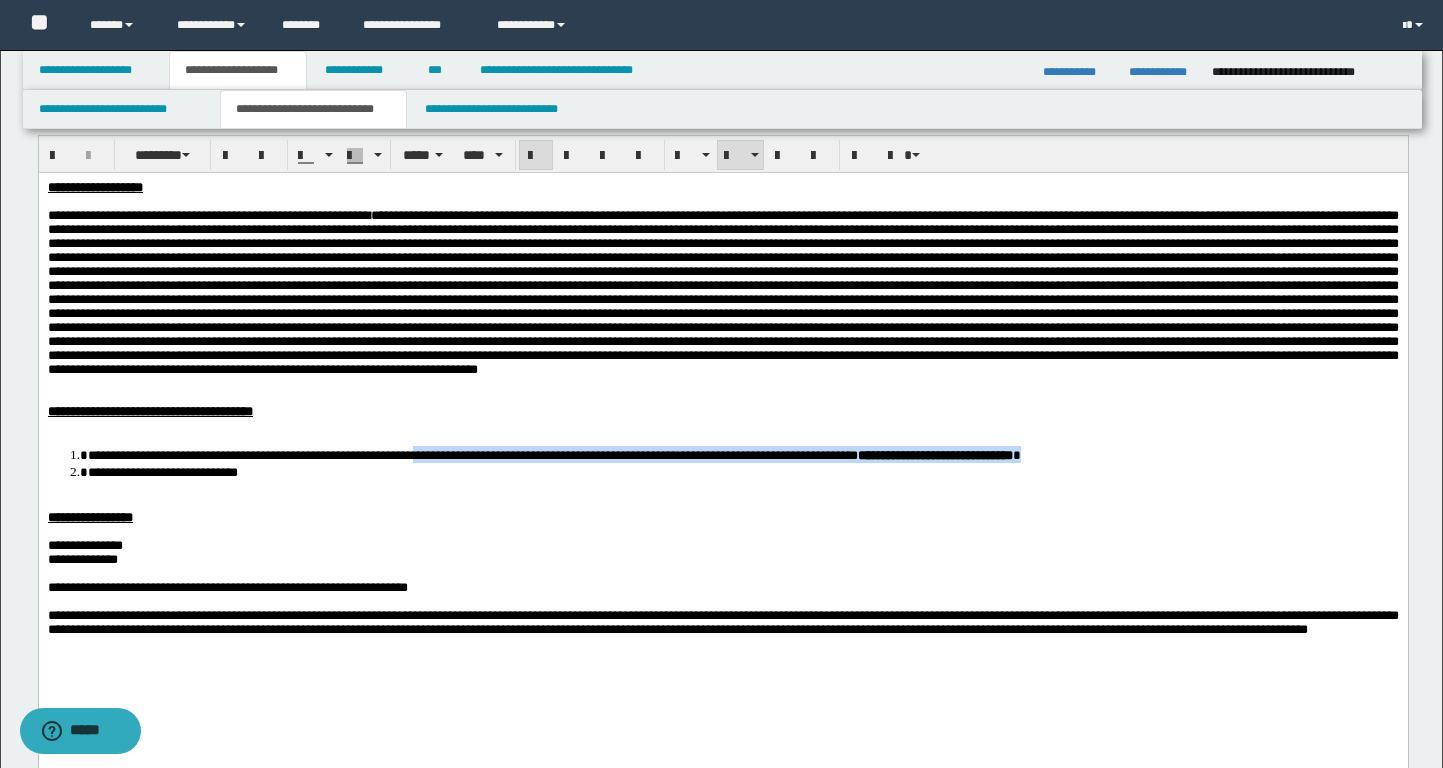 drag, startPoint x: 1233, startPoint y: 516, endPoint x: 488, endPoint y: 517, distance: 745.0007 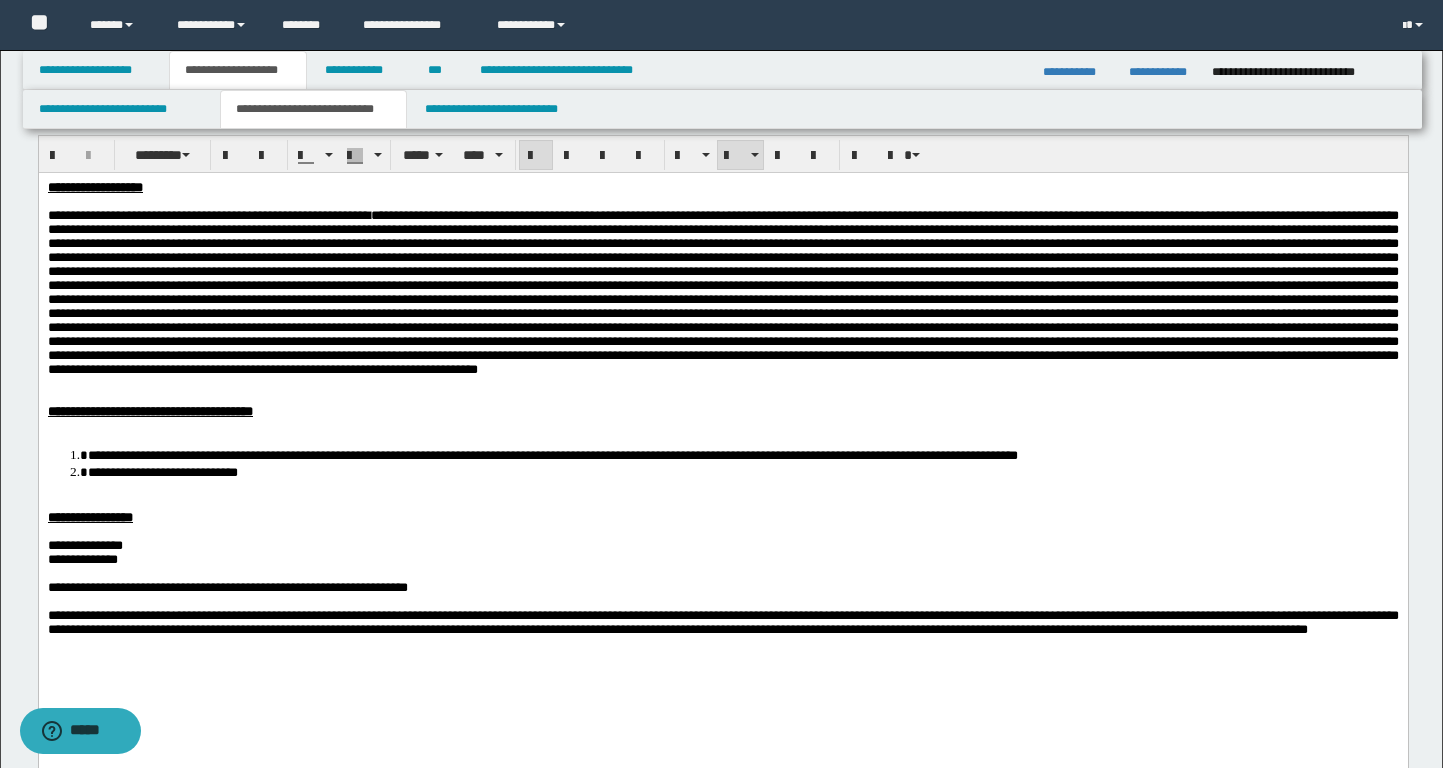 click on "**********" at bounding box center [742, 470] 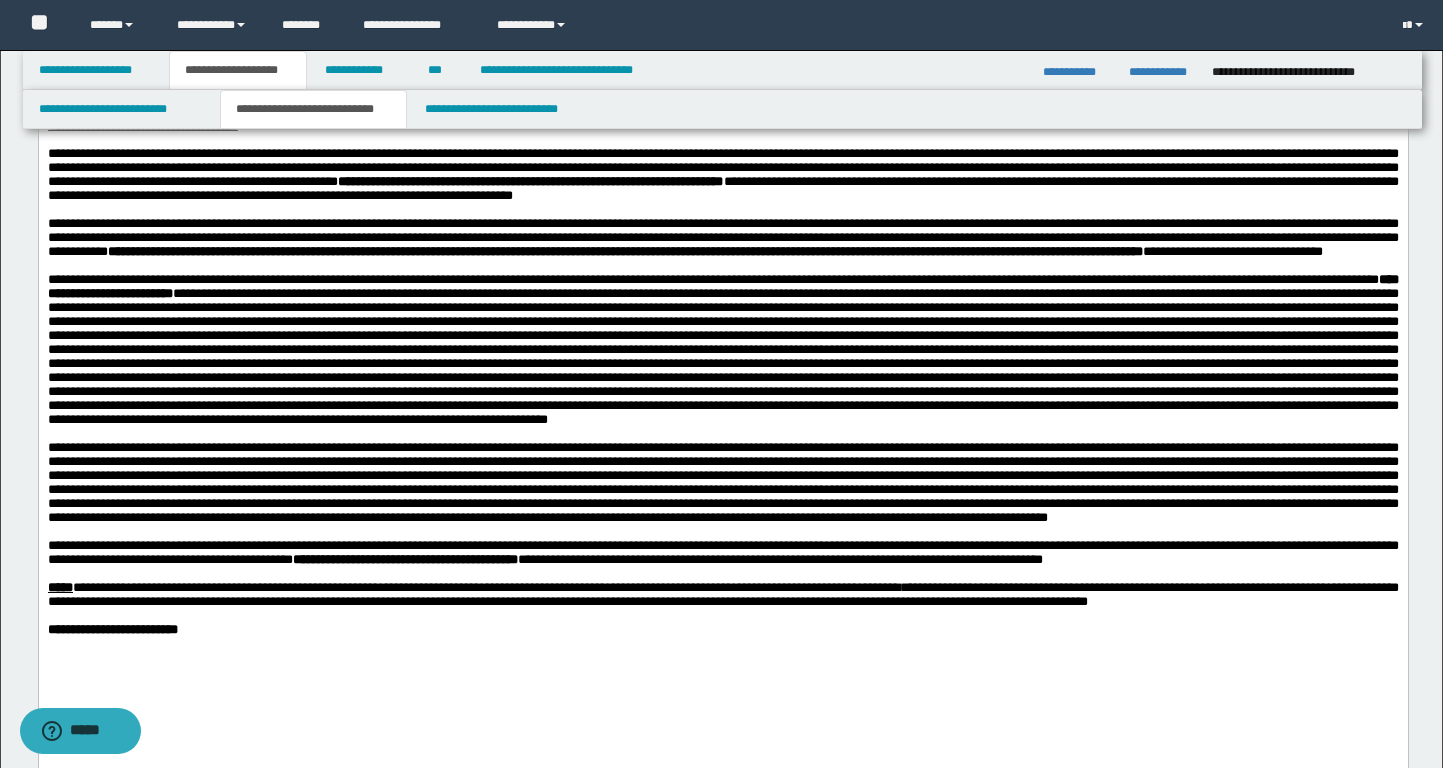 scroll, scrollTop: 888, scrollLeft: 0, axis: vertical 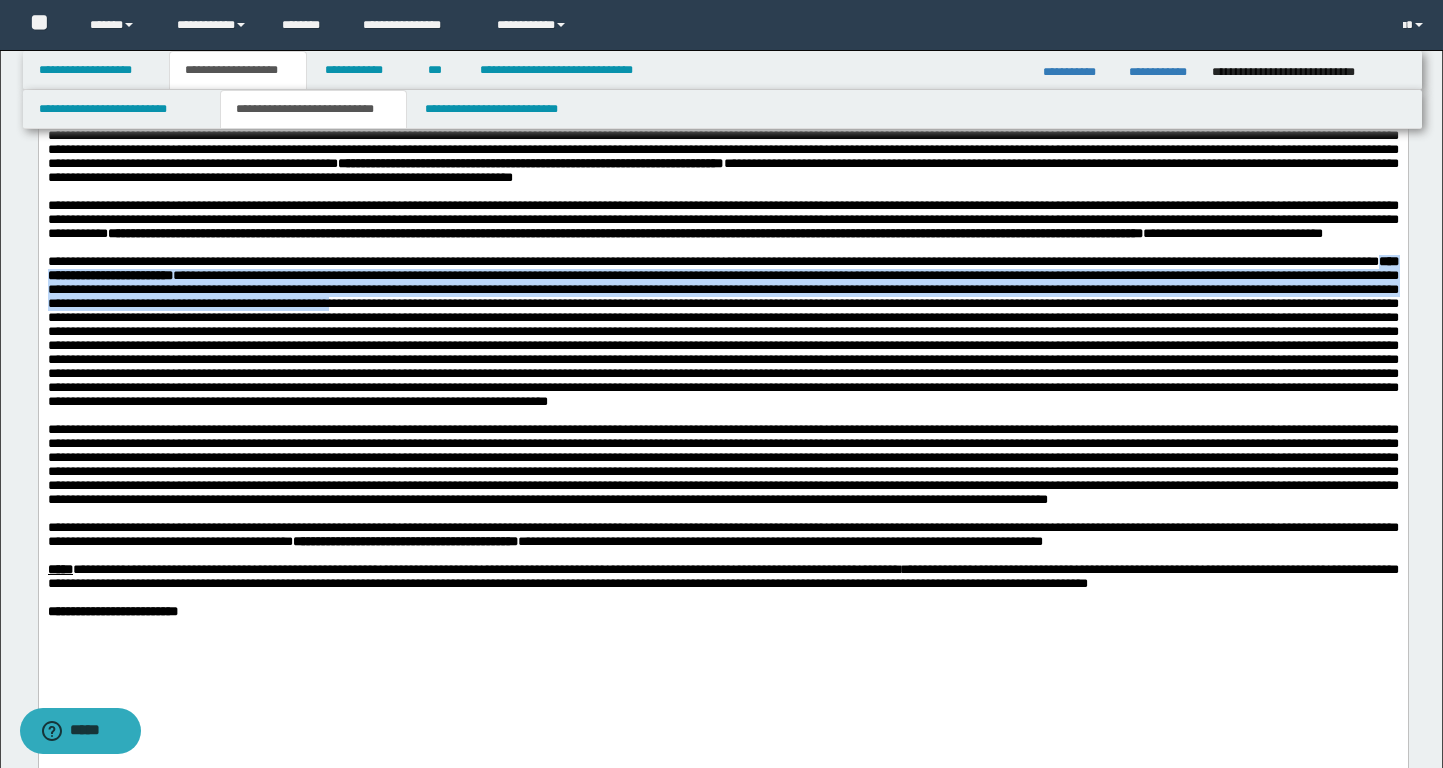 drag, startPoint x: 1047, startPoint y: 358, endPoint x: 1336, endPoint y: 363, distance: 289.04324 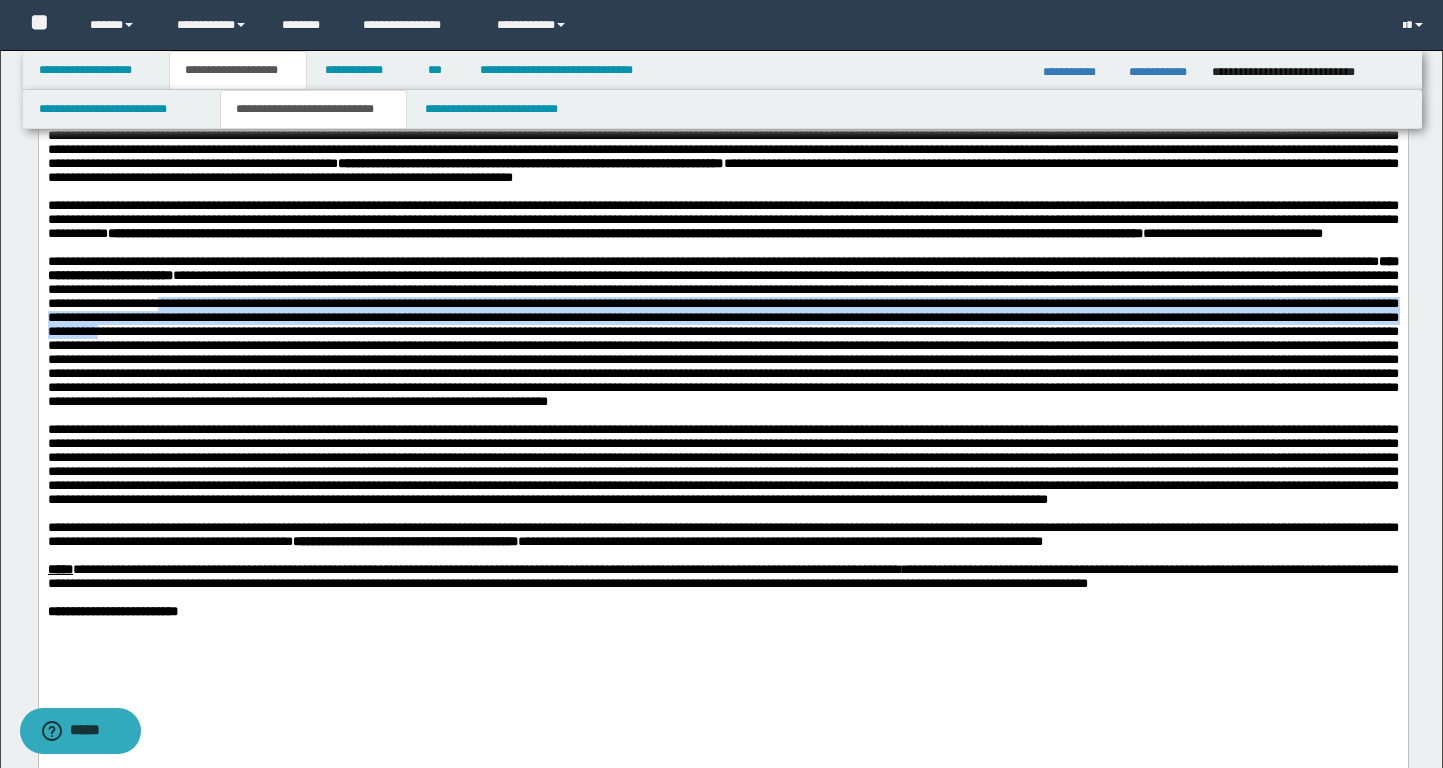 drag, startPoint x: 1136, startPoint y: 356, endPoint x: 259, endPoint y: 406, distance: 878.42413 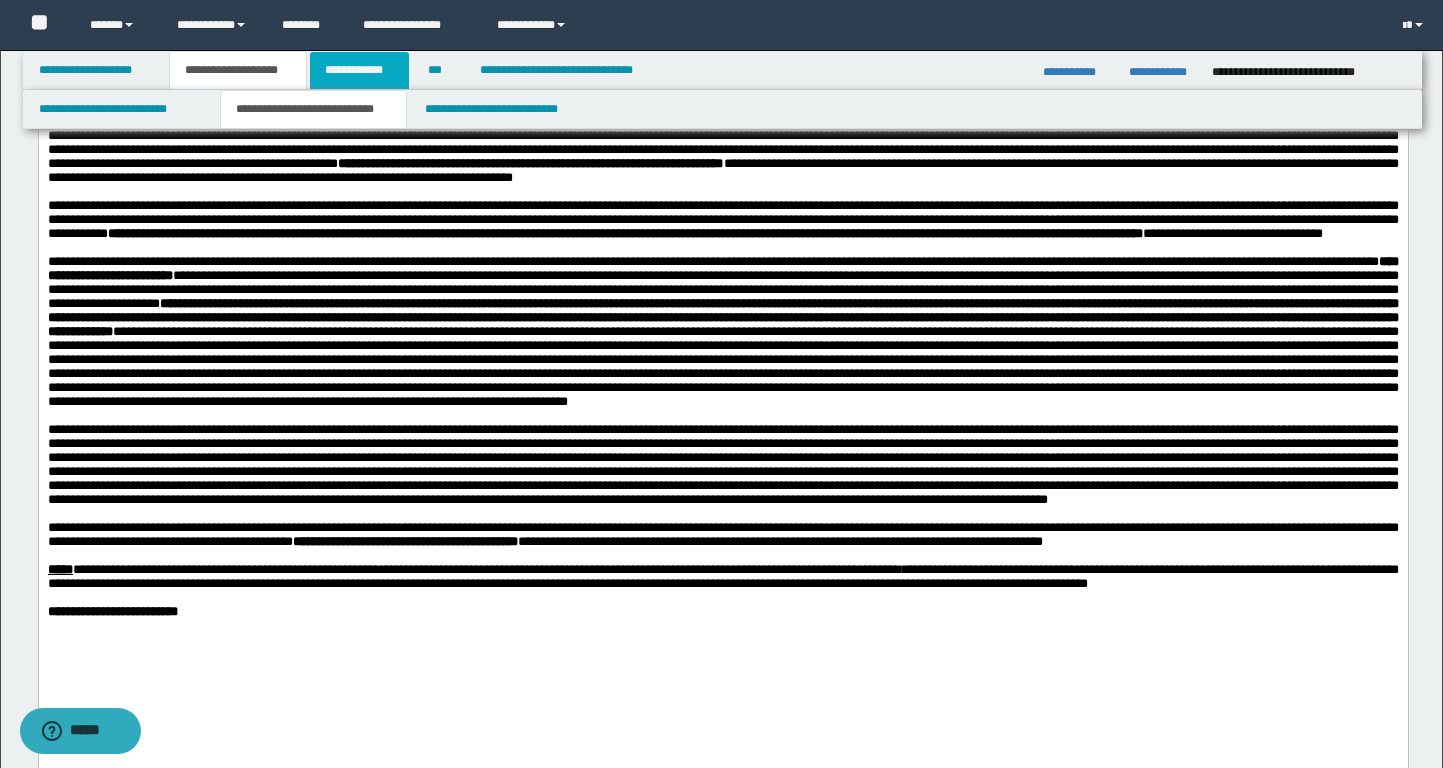 click on "**********" at bounding box center (359, 70) 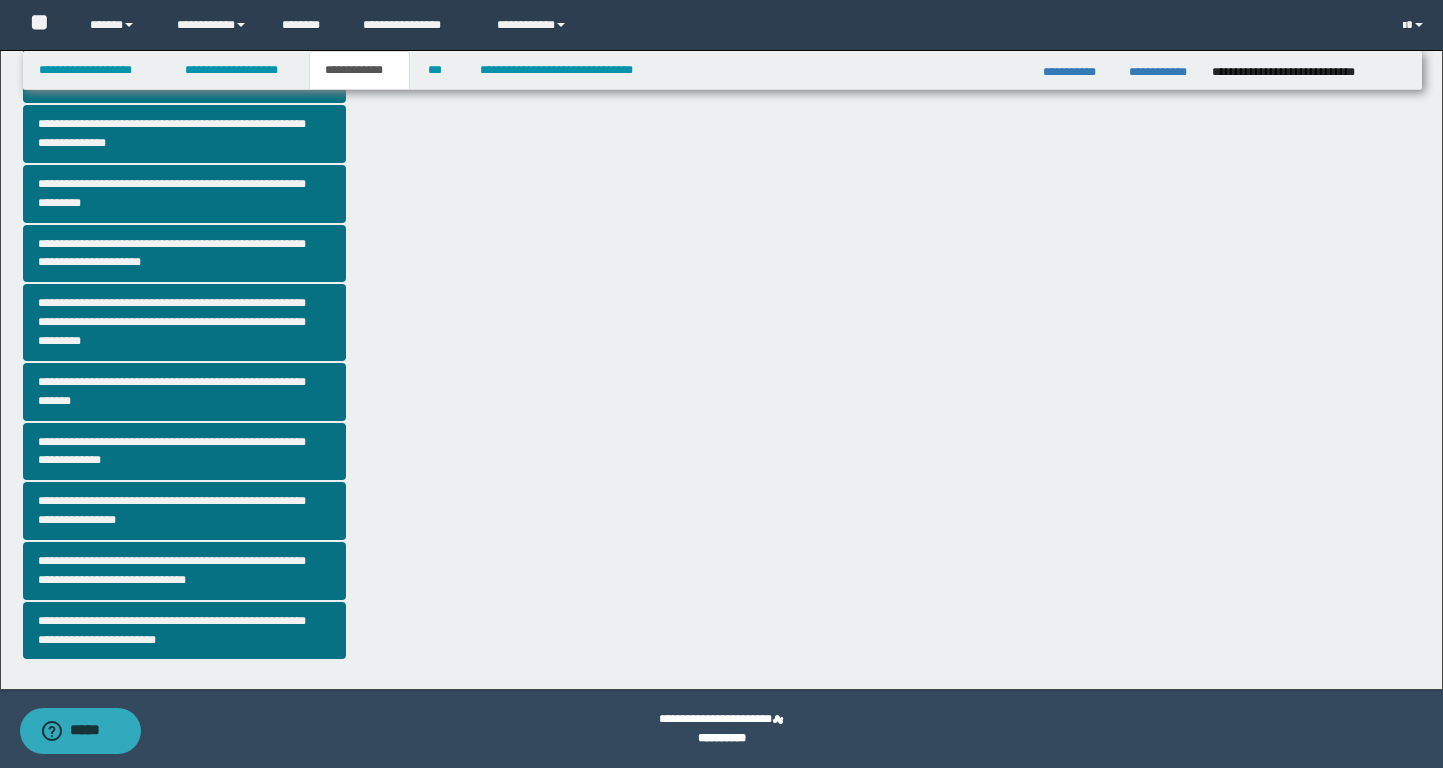 scroll, scrollTop: 381, scrollLeft: 0, axis: vertical 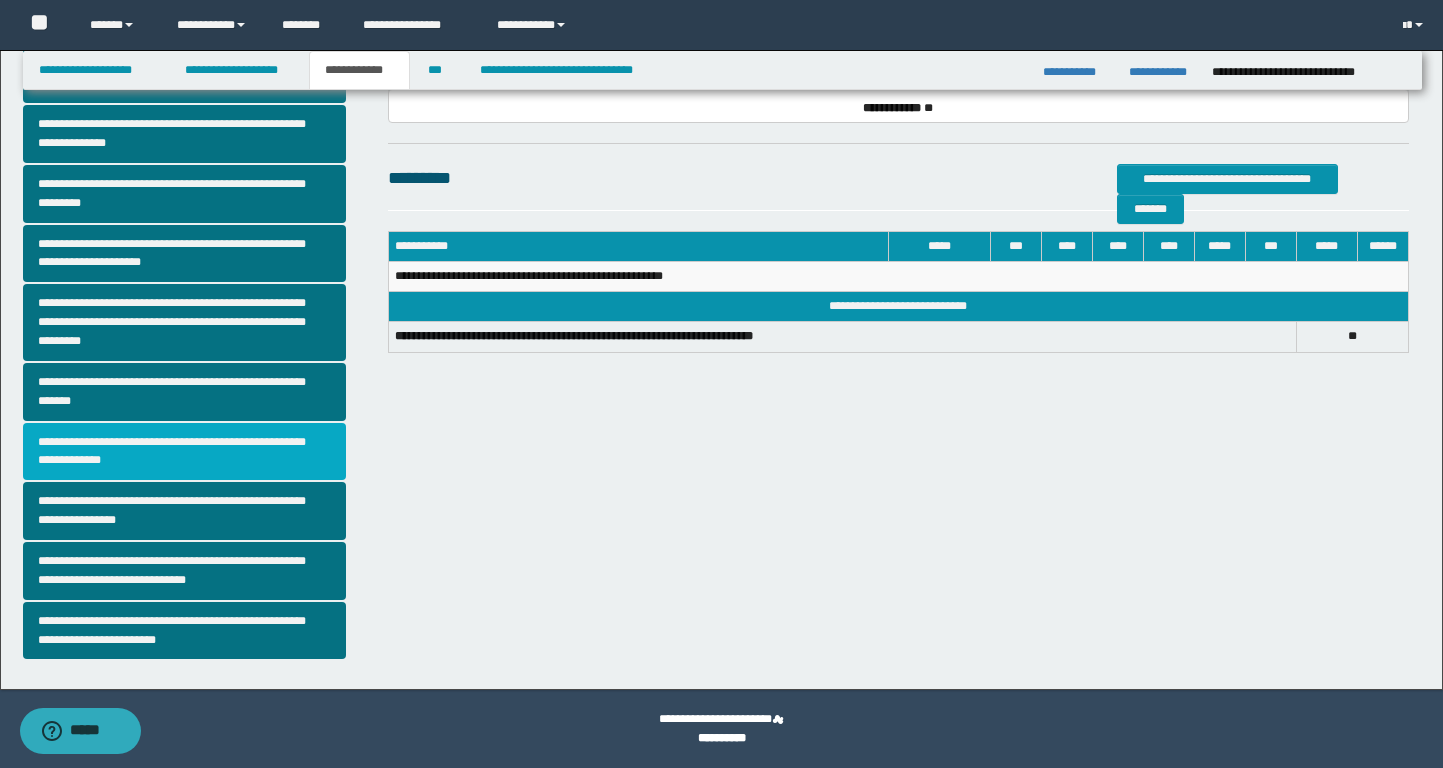 click on "**********" at bounding box center (184, 452) 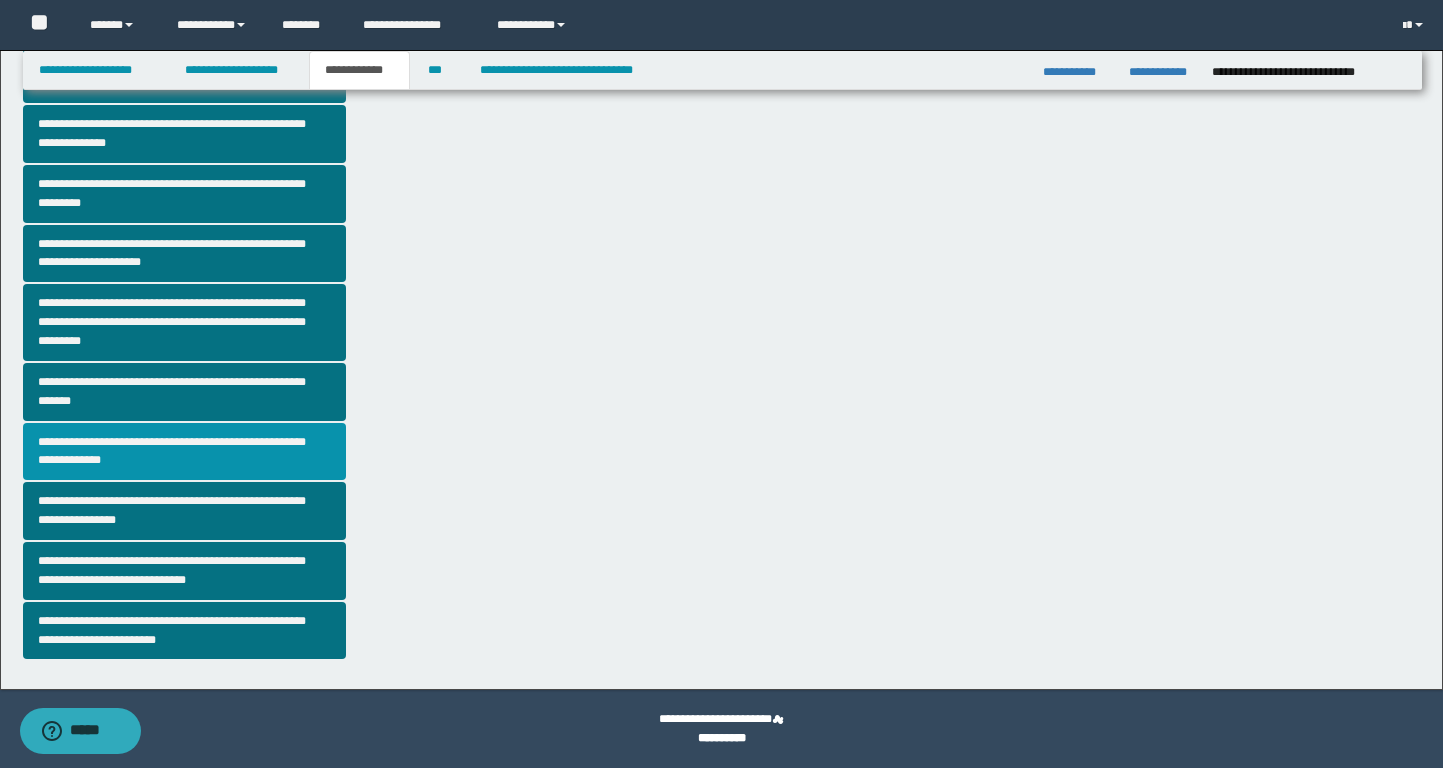 scroll, scrollTop: 0, scrollLeft: 0, axis: both 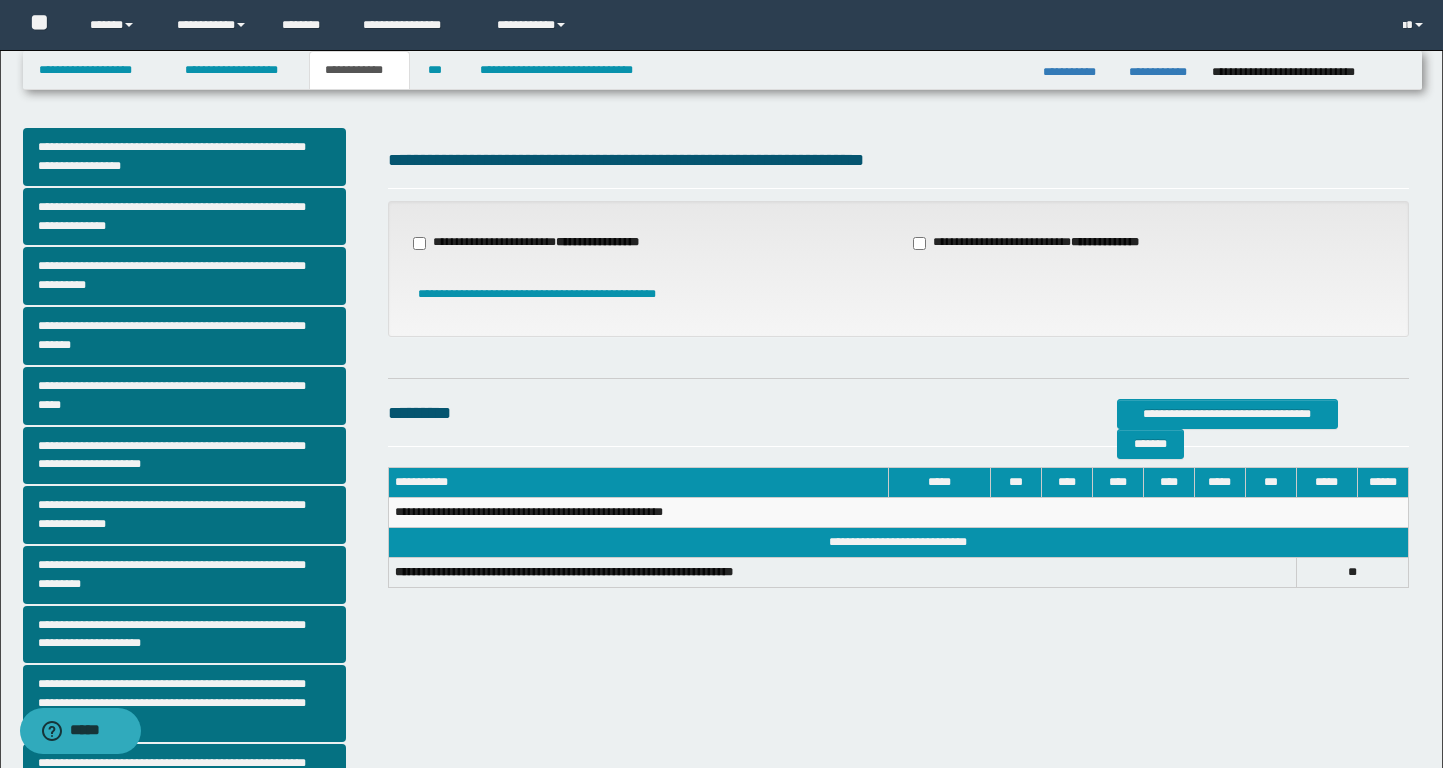 click on "**********" at bounding box center (548, 243) 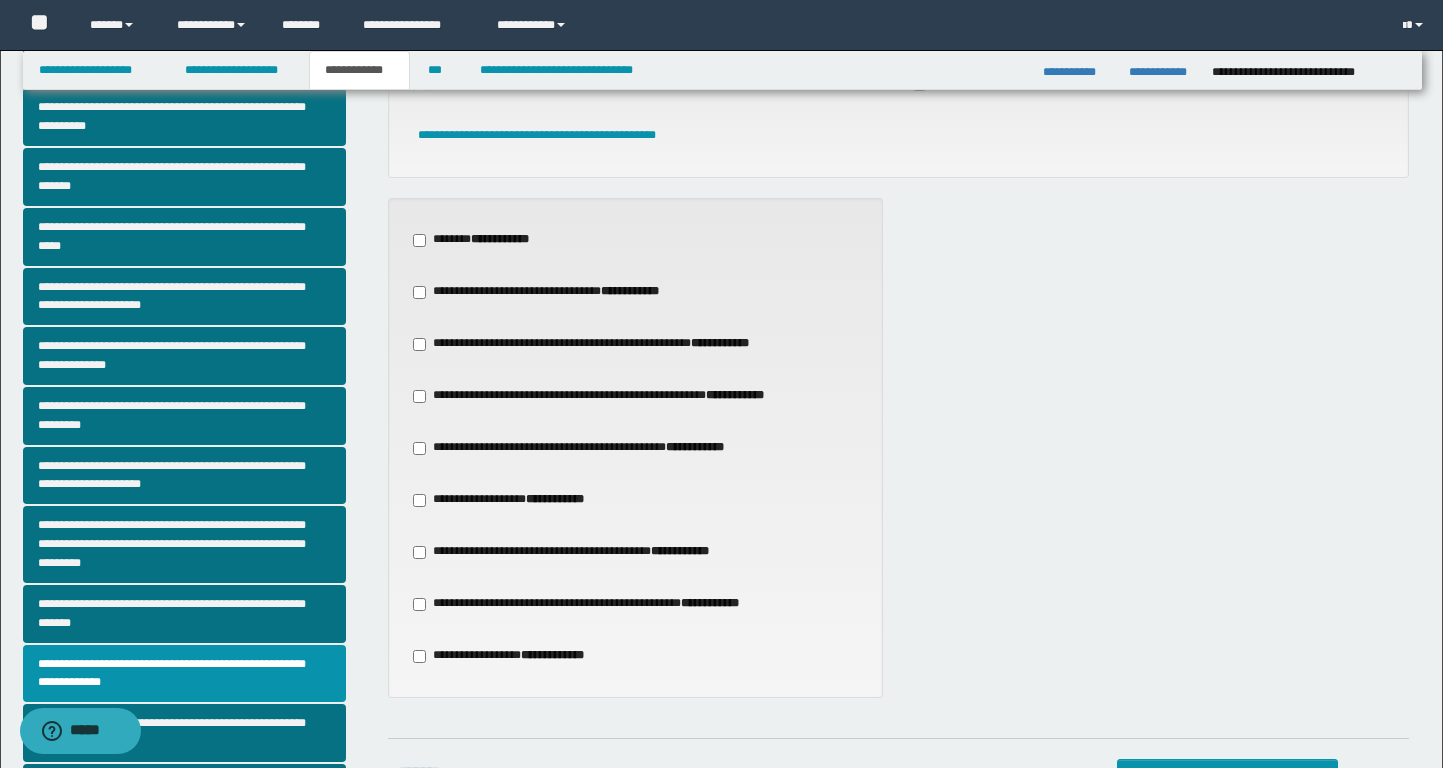 scroll, scrollTop: 169, scrollLeft: 0, axis: vertical 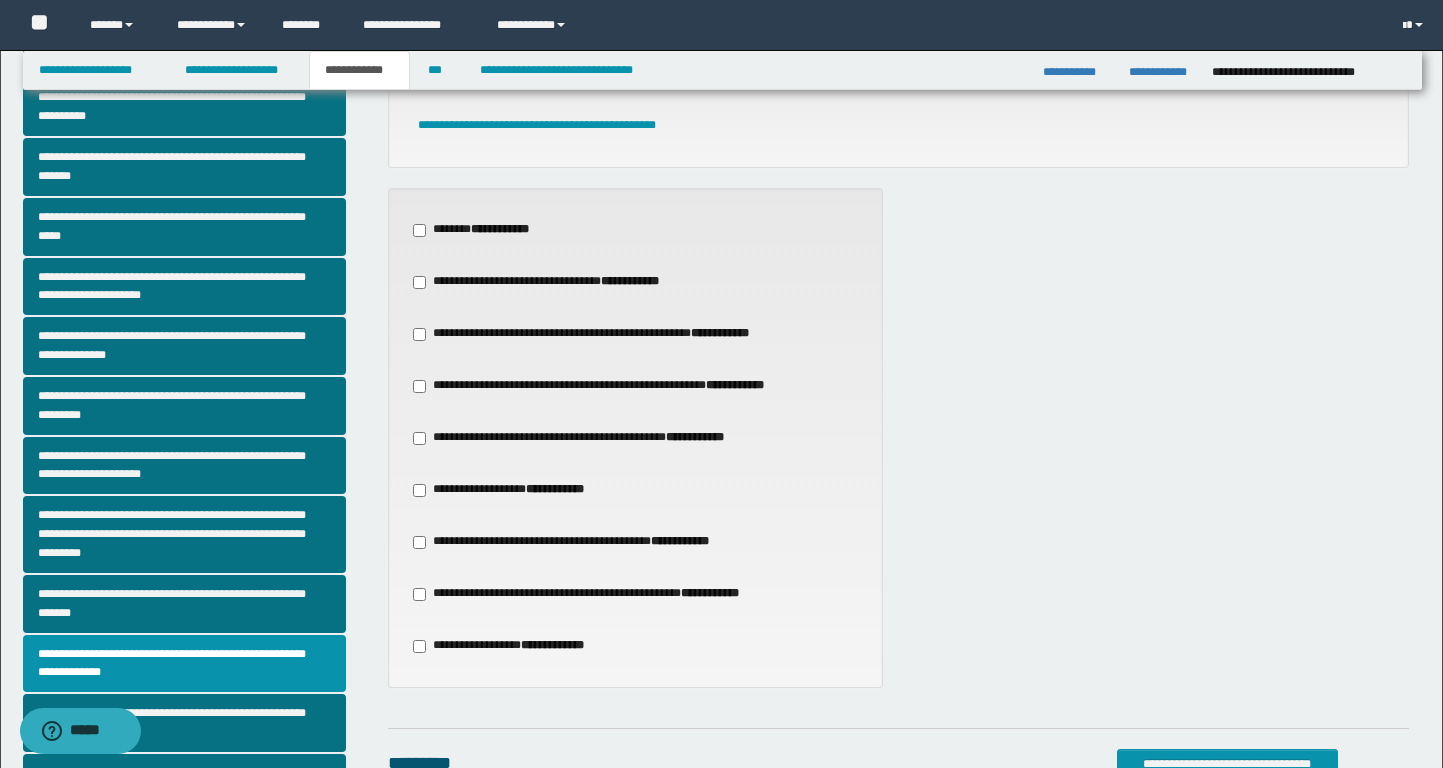 click on "**********" at bounding box center (607, 334) 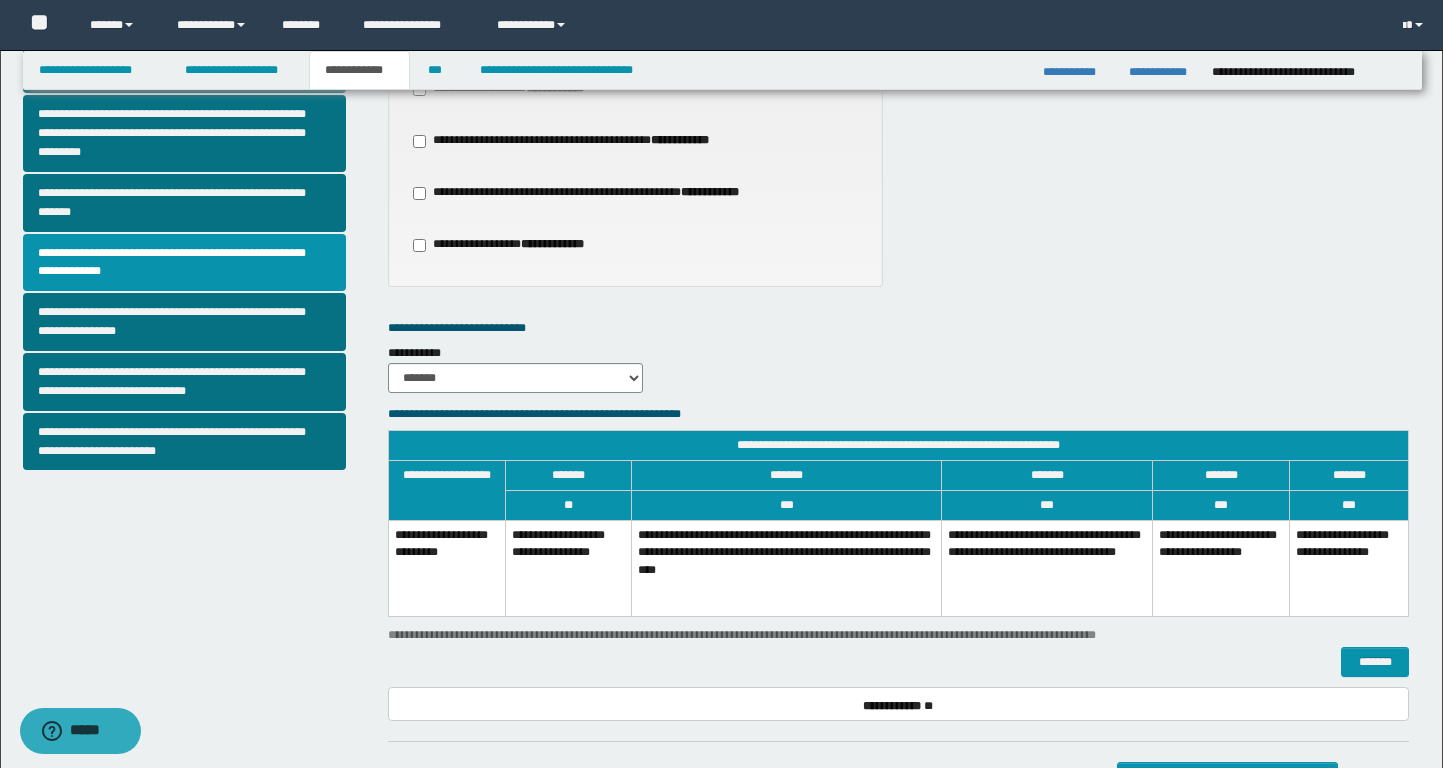 scroll, scrollTop: 602, scrollLeft: 0, axis: vertical 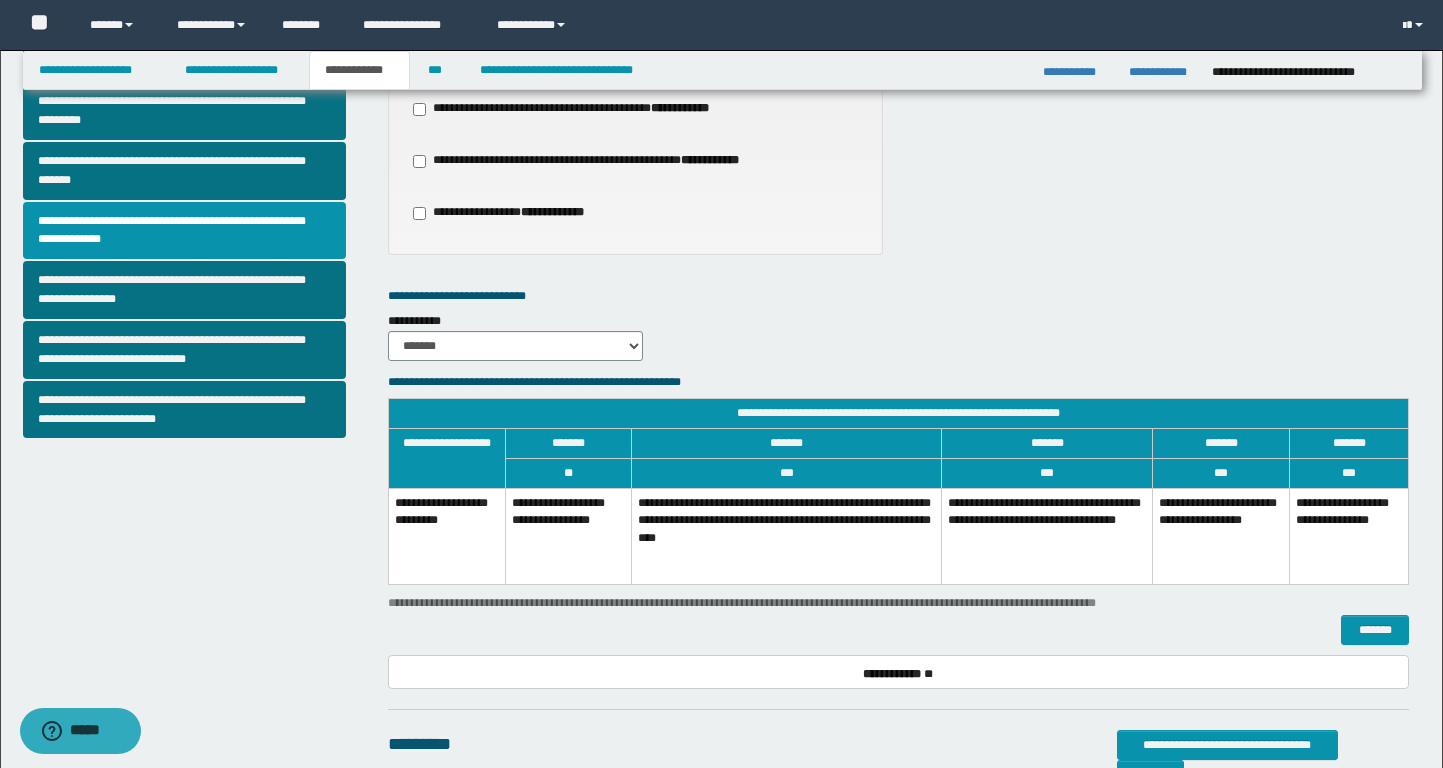 click on "**********" at bounding box center [1349, 537] 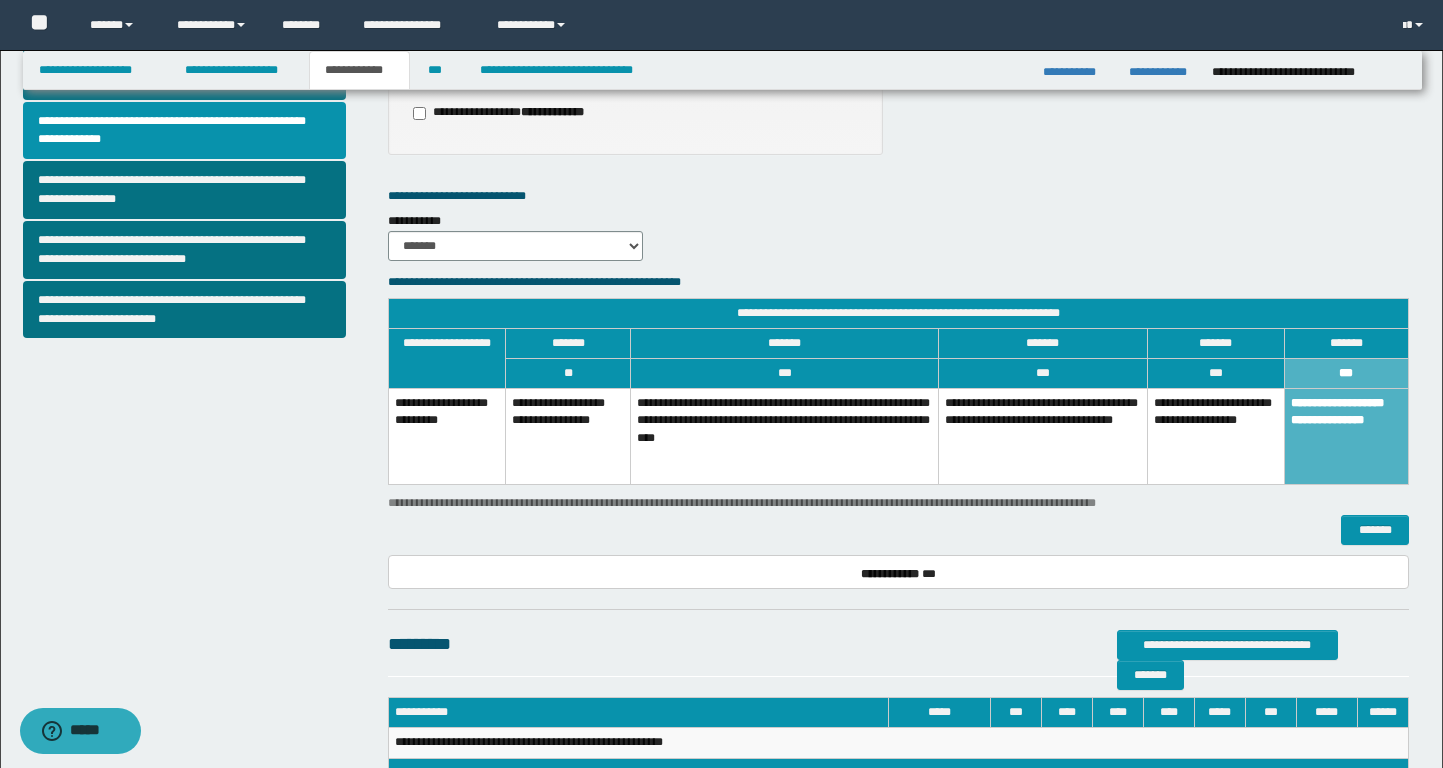 scroll, scrollTop: 721, scrollLeft: 0, axis: vertical 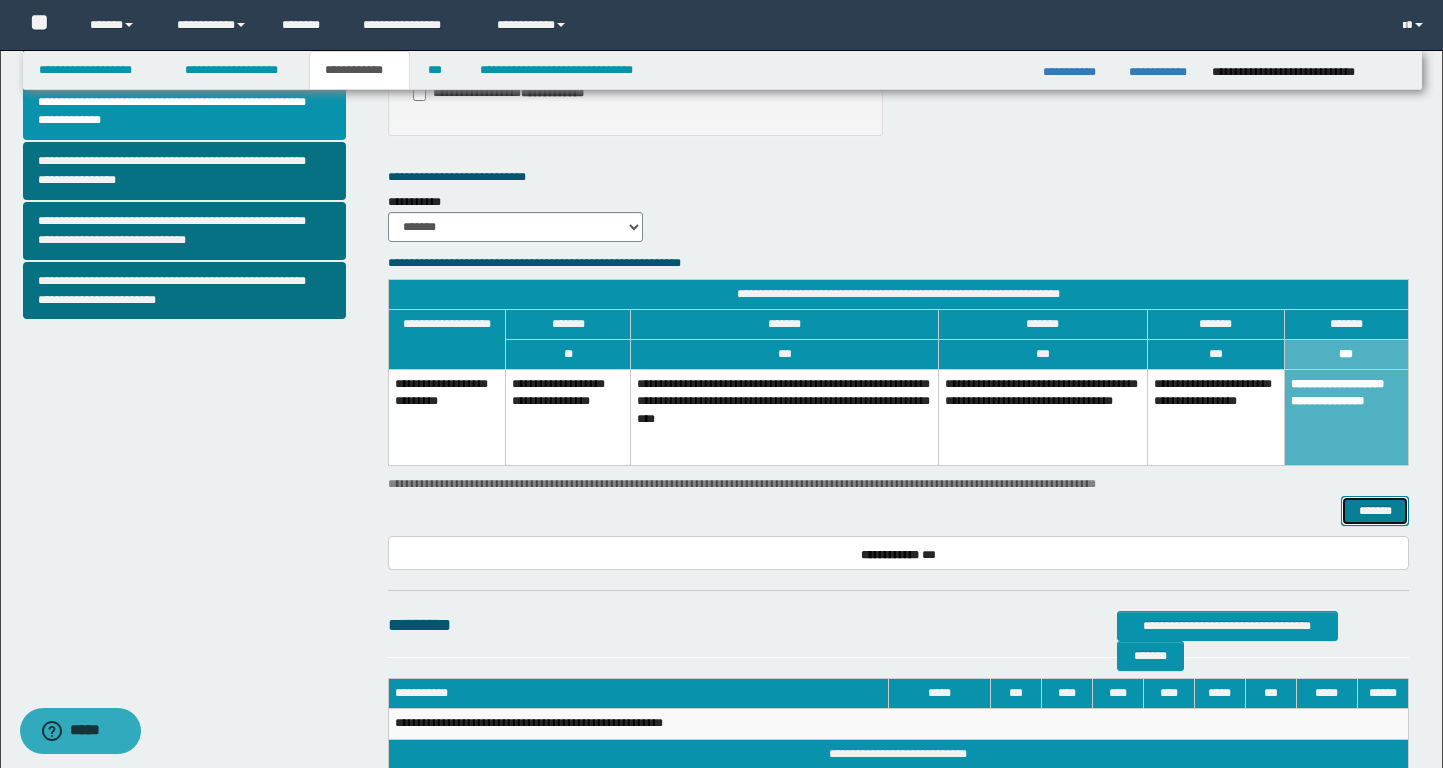 click on "*******" at bounding box center (1375, 511) 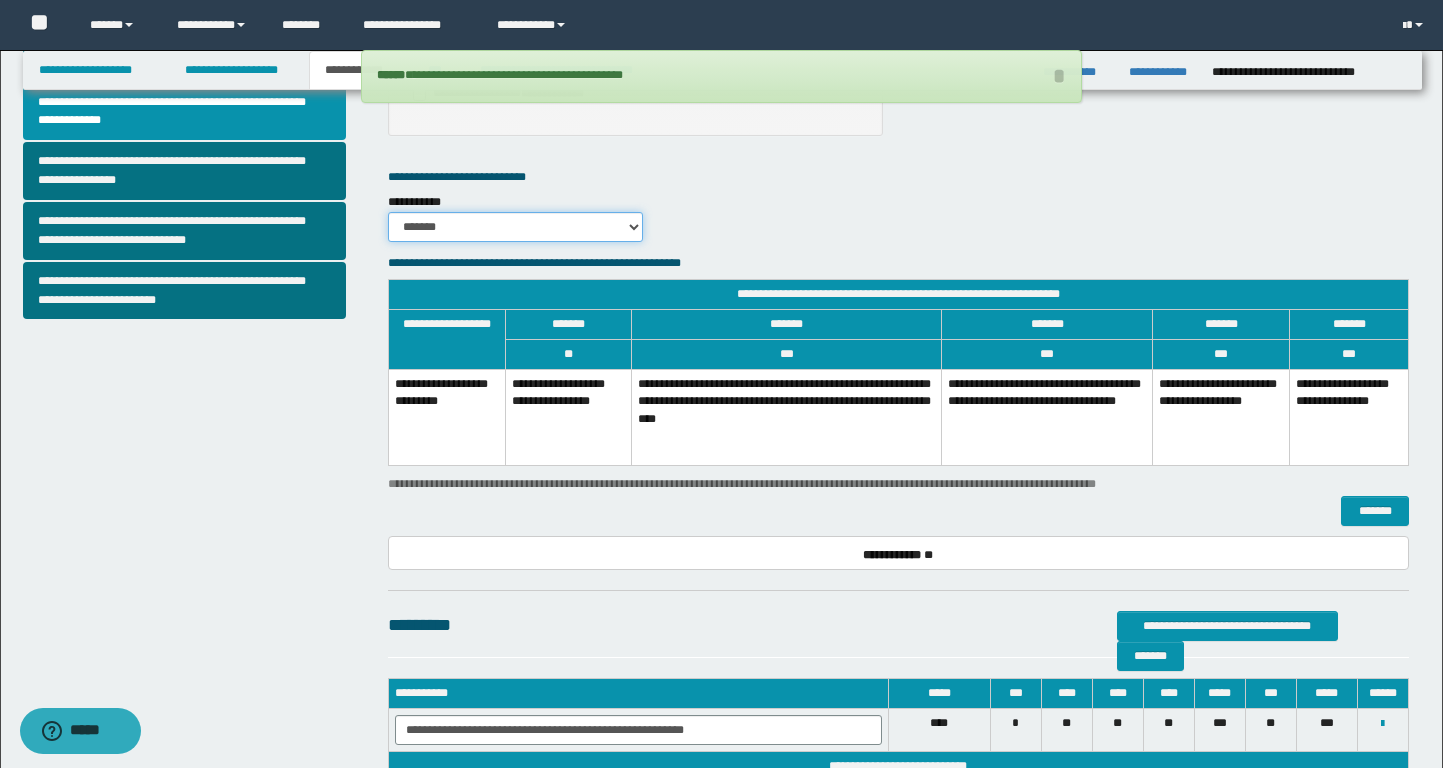 click on "*******
*********" at bounding box center (515, 227) 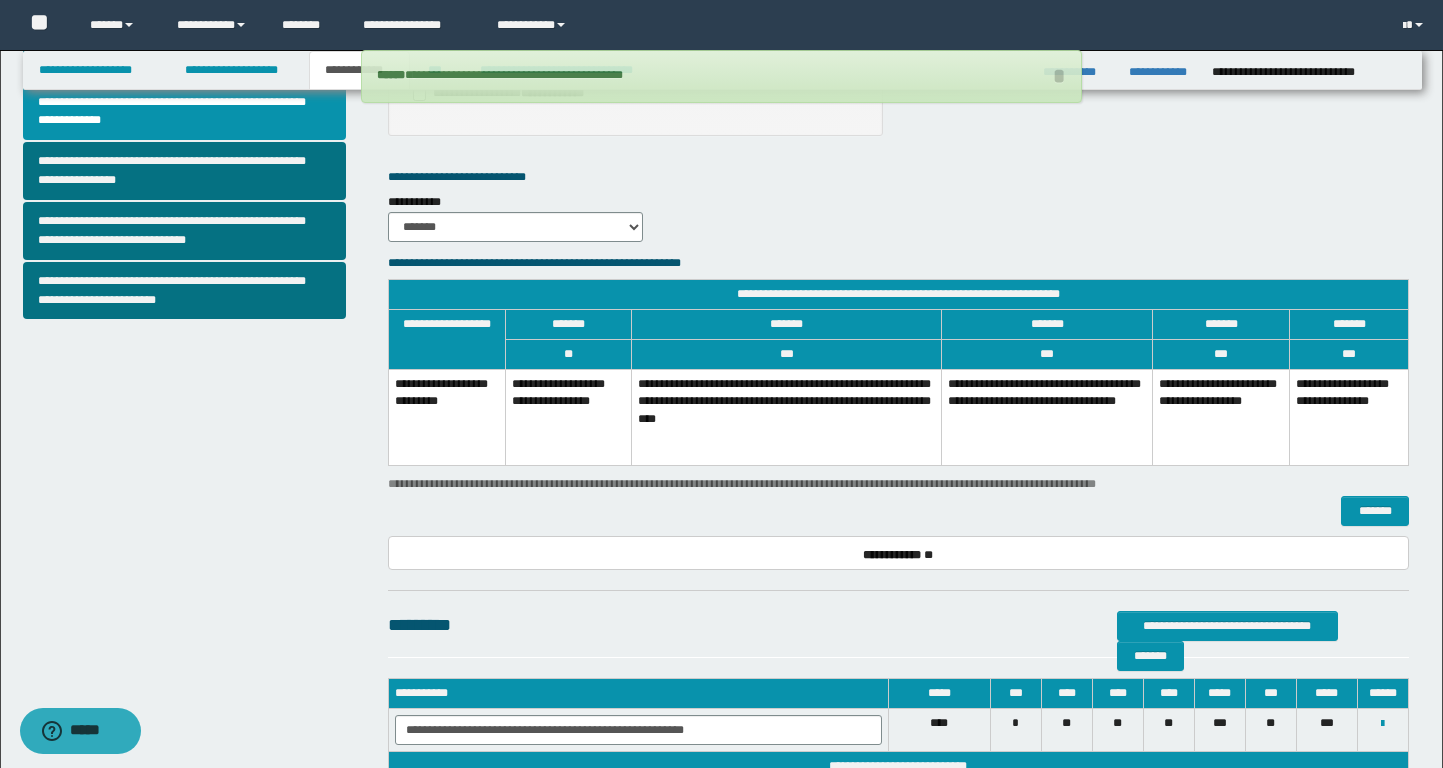click on "**********" at bounding box center (1349, 418) 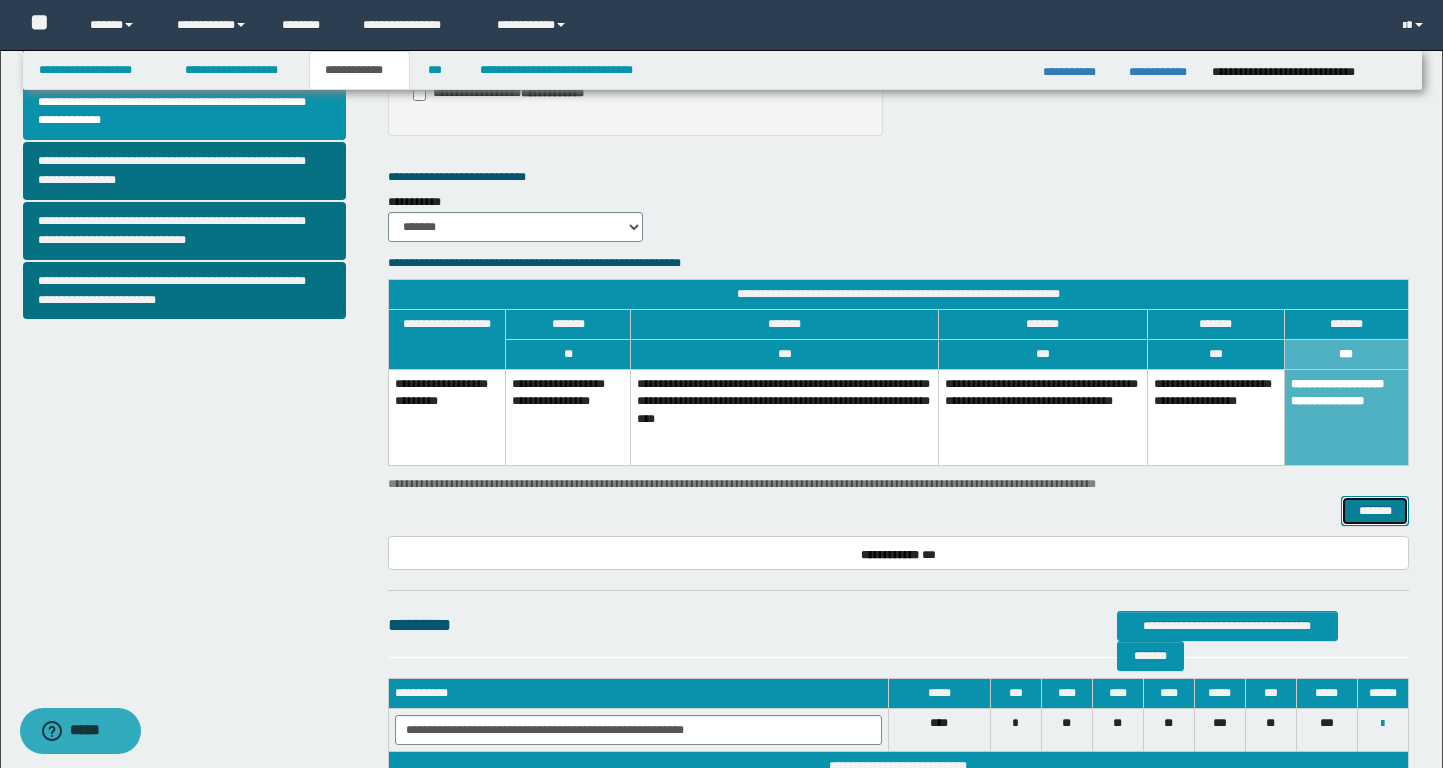 click on "*******" at bounding box center (1375, 511) 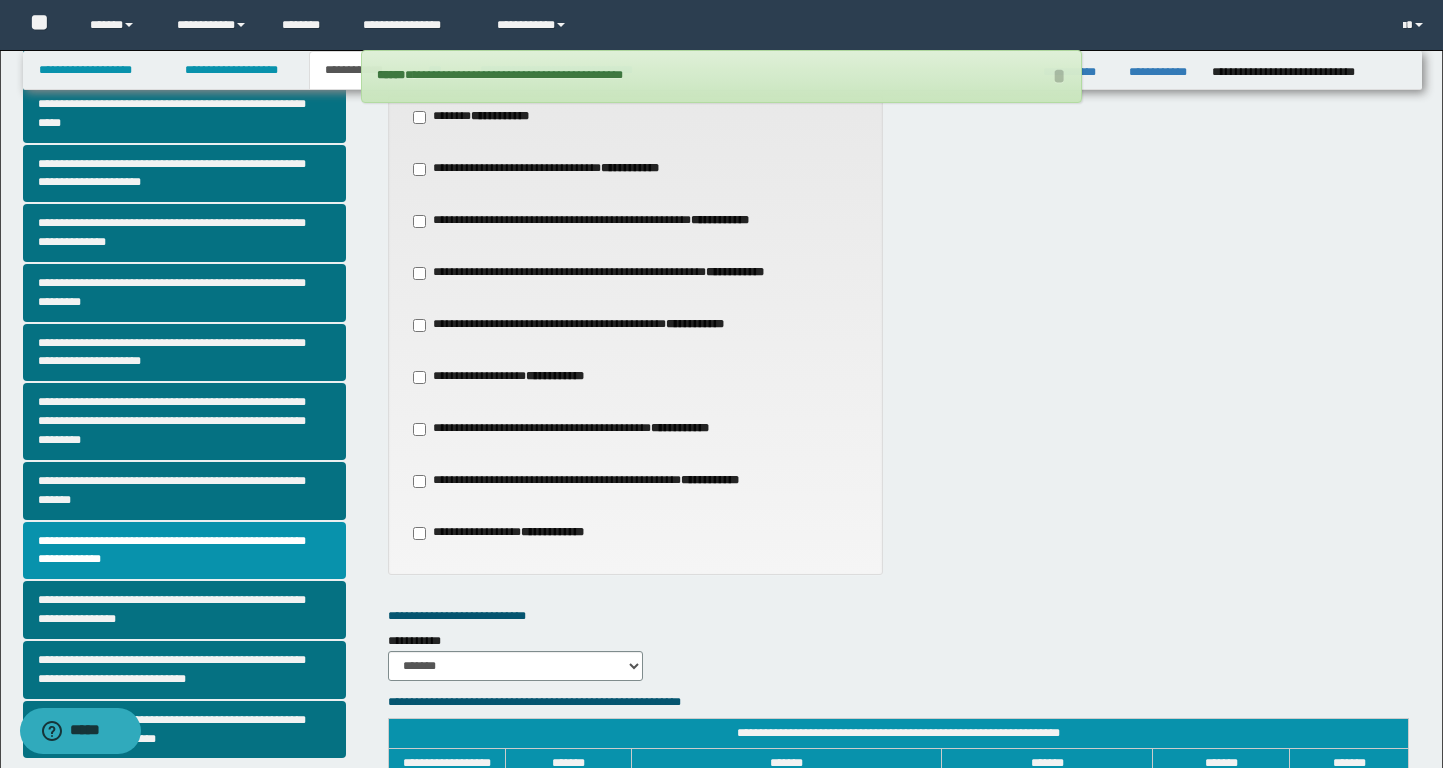 scroll, scrollTop: 181, scrollLeft: 0, axis: vertical 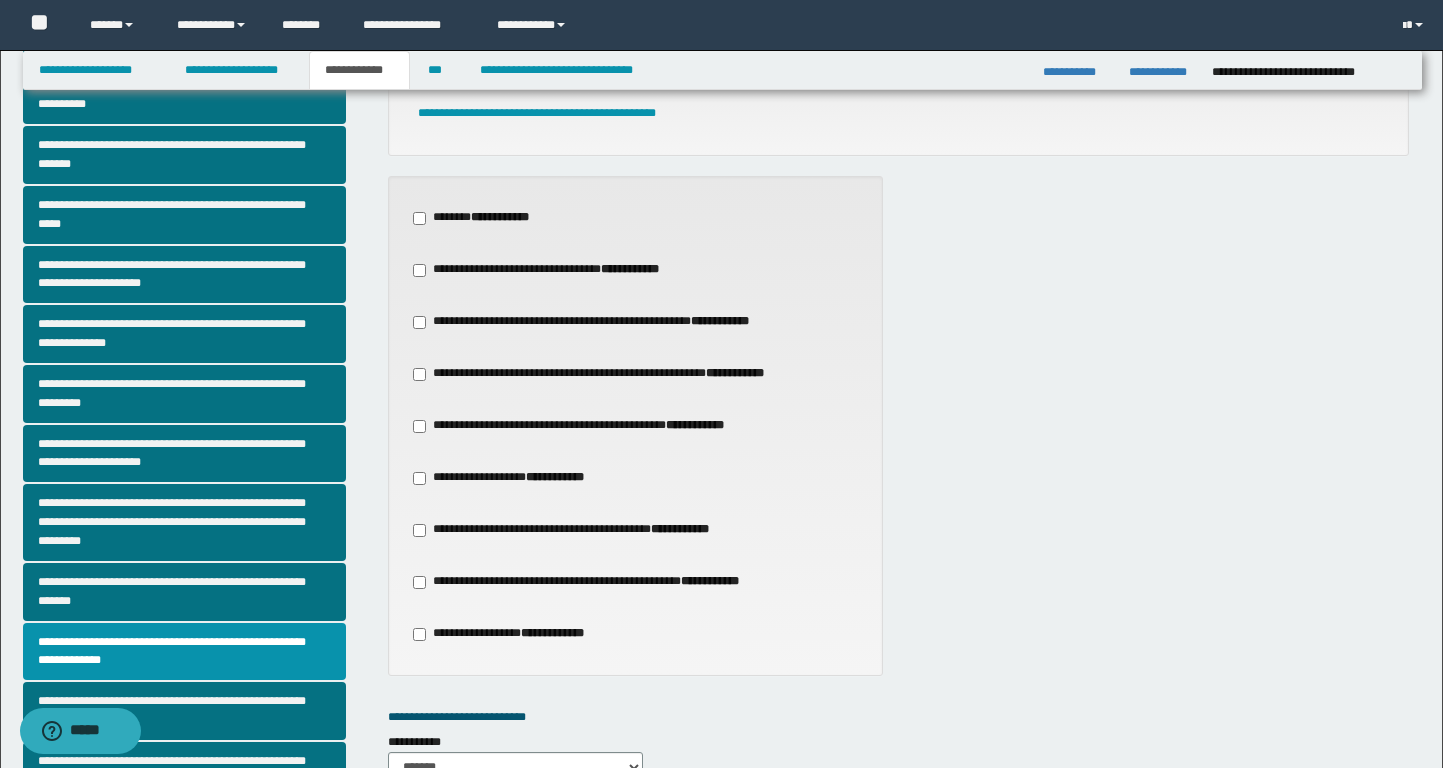 click on "**********" at bounding box center (604, 374) 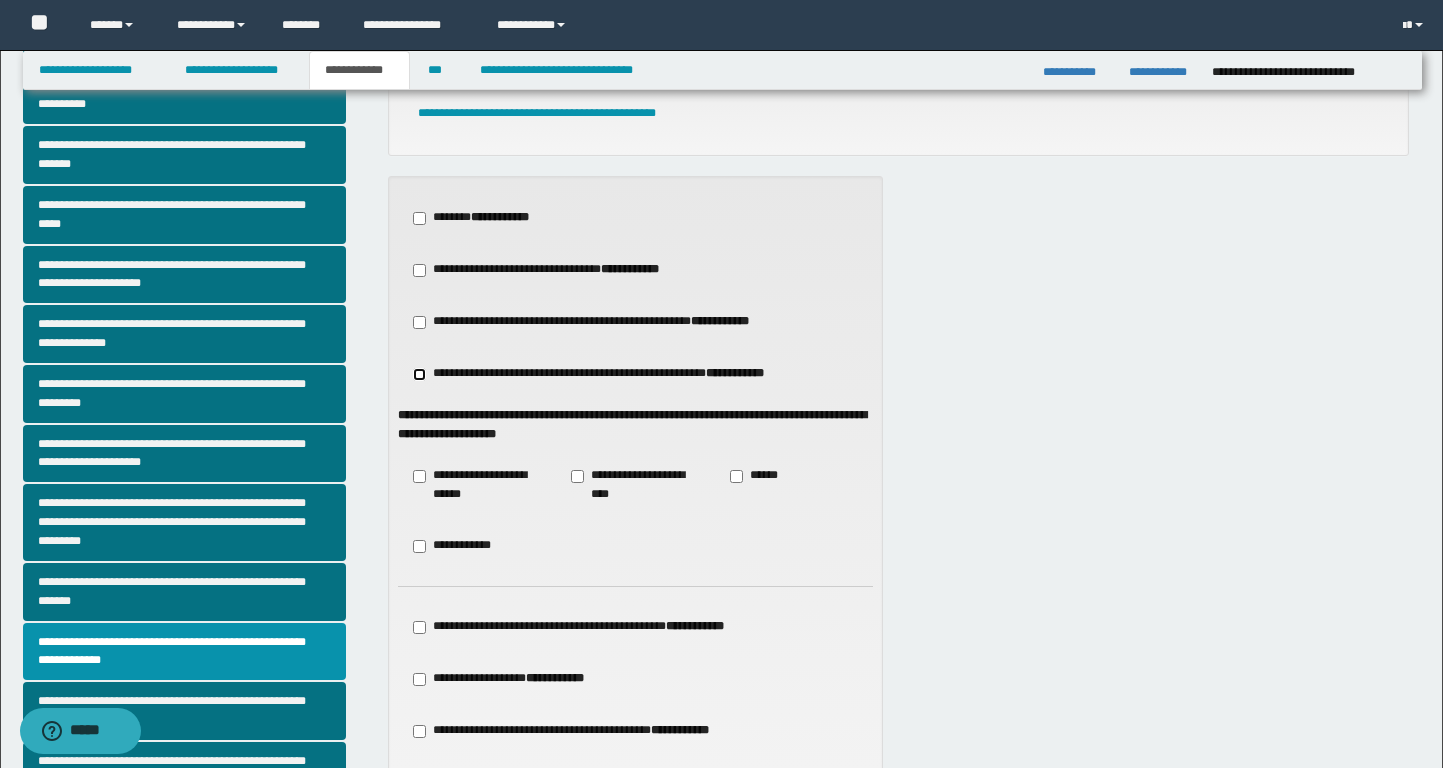 scroll, scrollTop: 306, scrollLeft: 0, axis: vertical 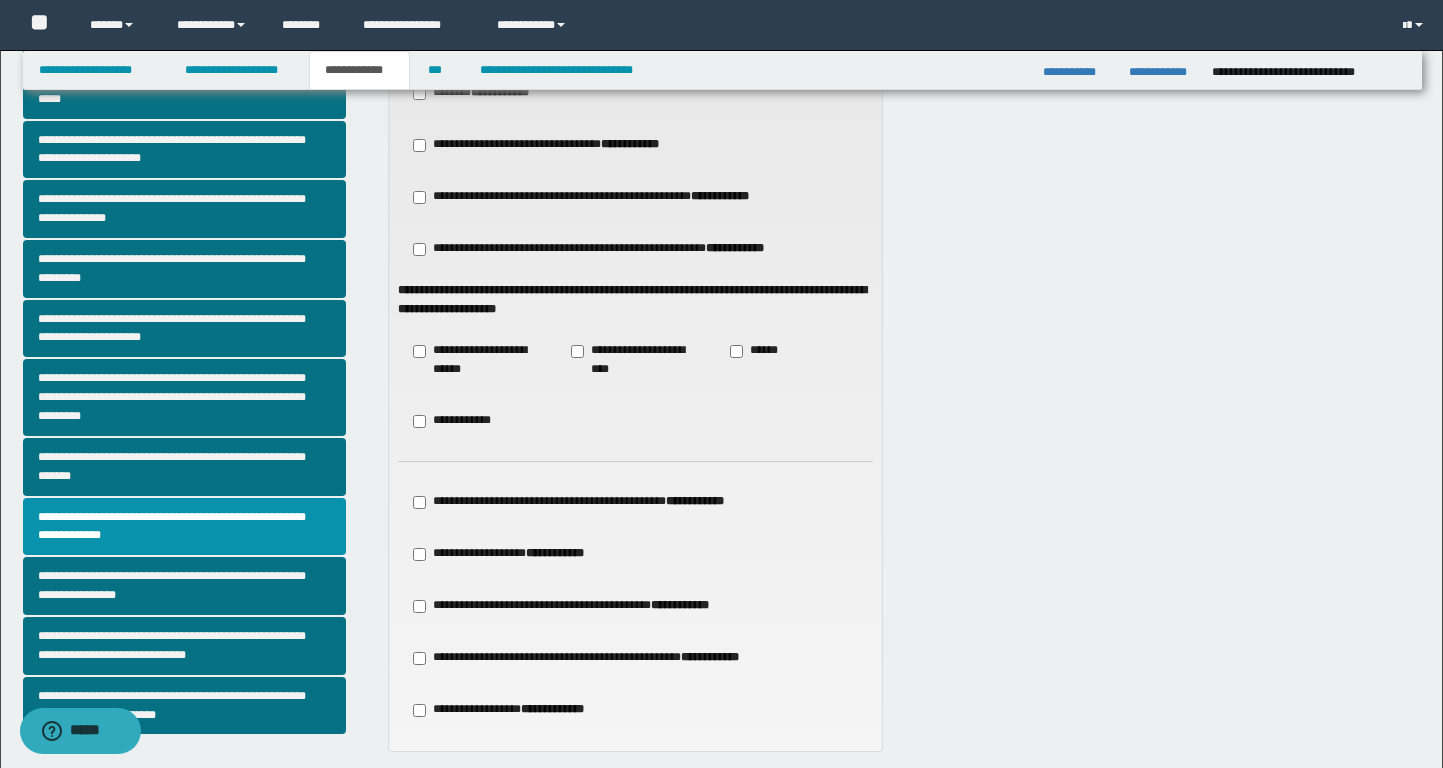 click on "**********" at bounding box center [477, 360] 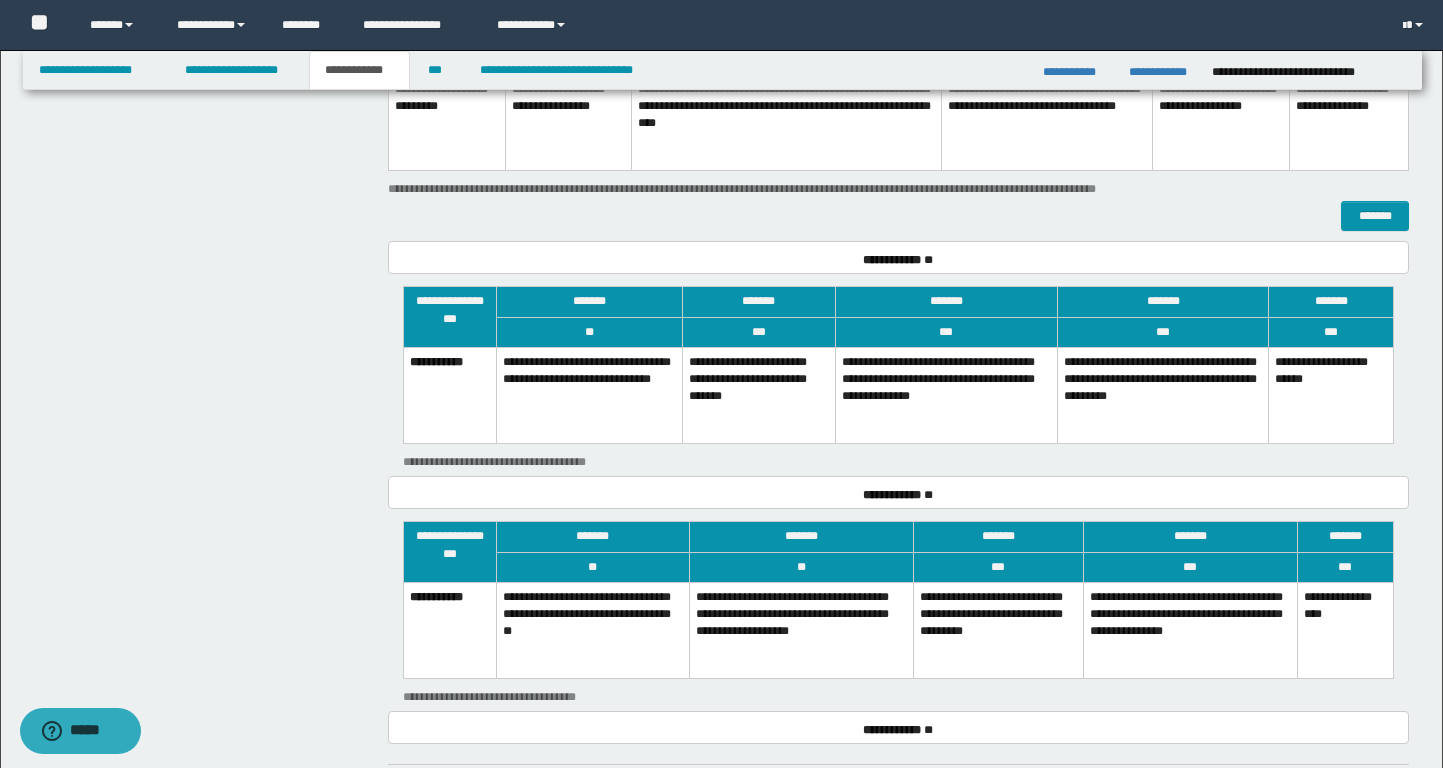 scroll, scrollTop: 1226, scrollLeft: 0, axis: vertical 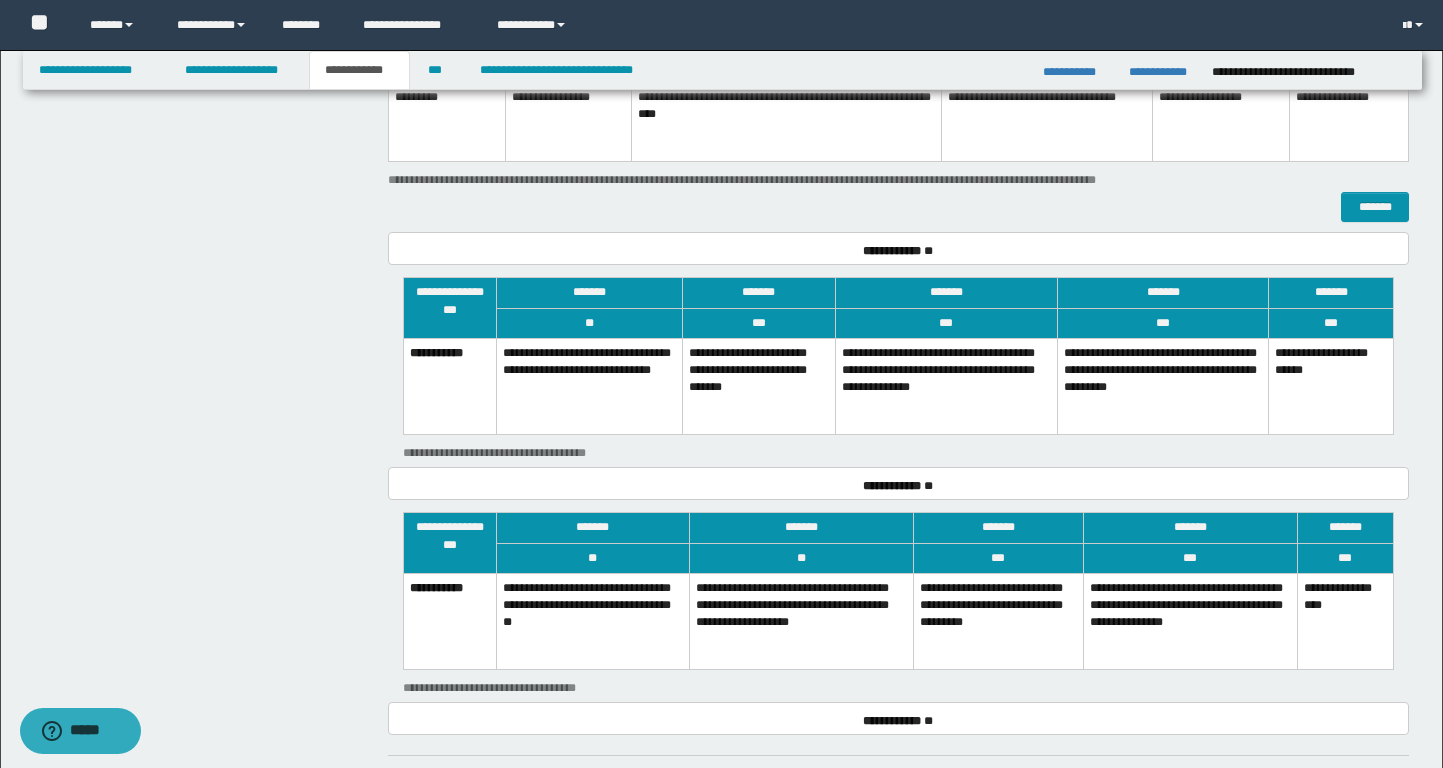 click on "**********" at bounding box center [1331, 386] 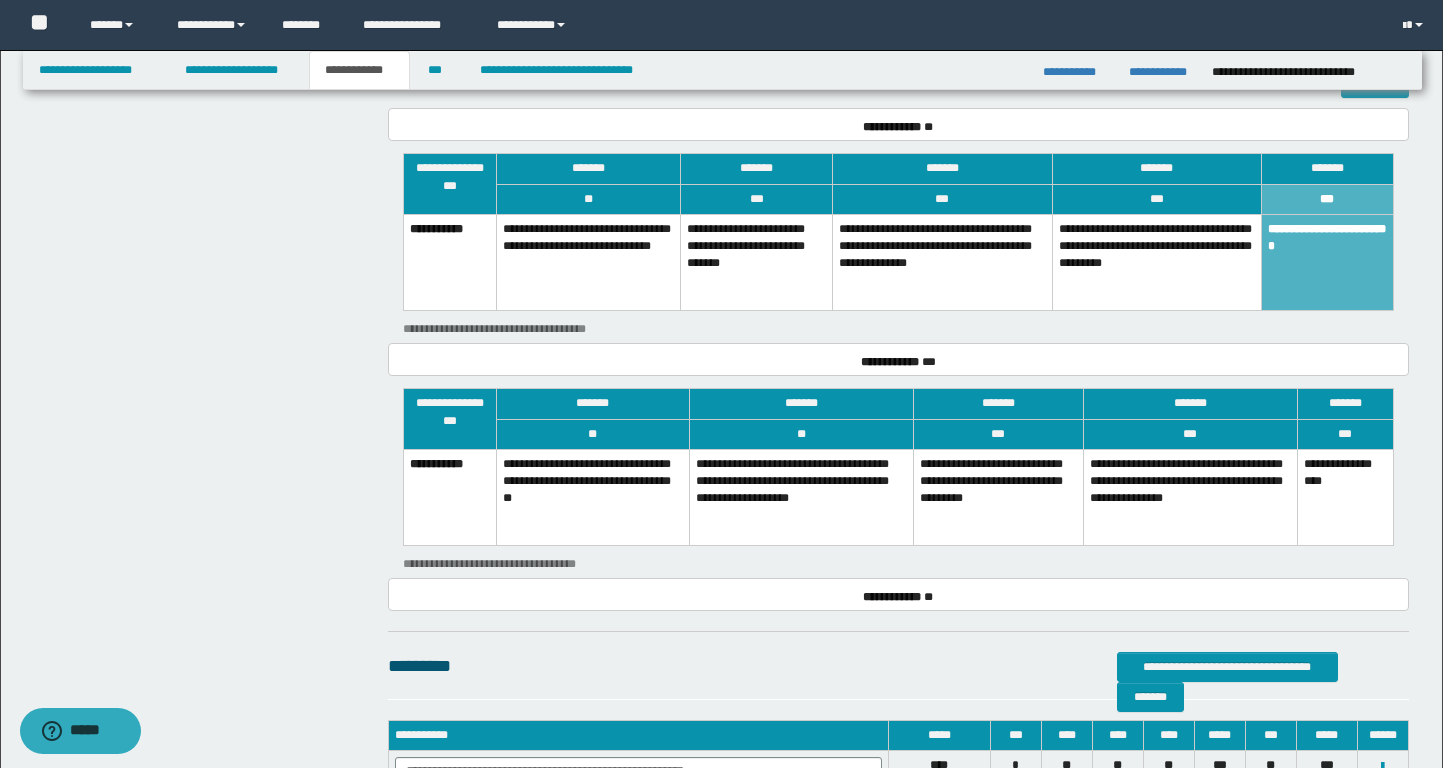 scroll, scrollTop: 1353, scrollLeft: 0, axis: vertical 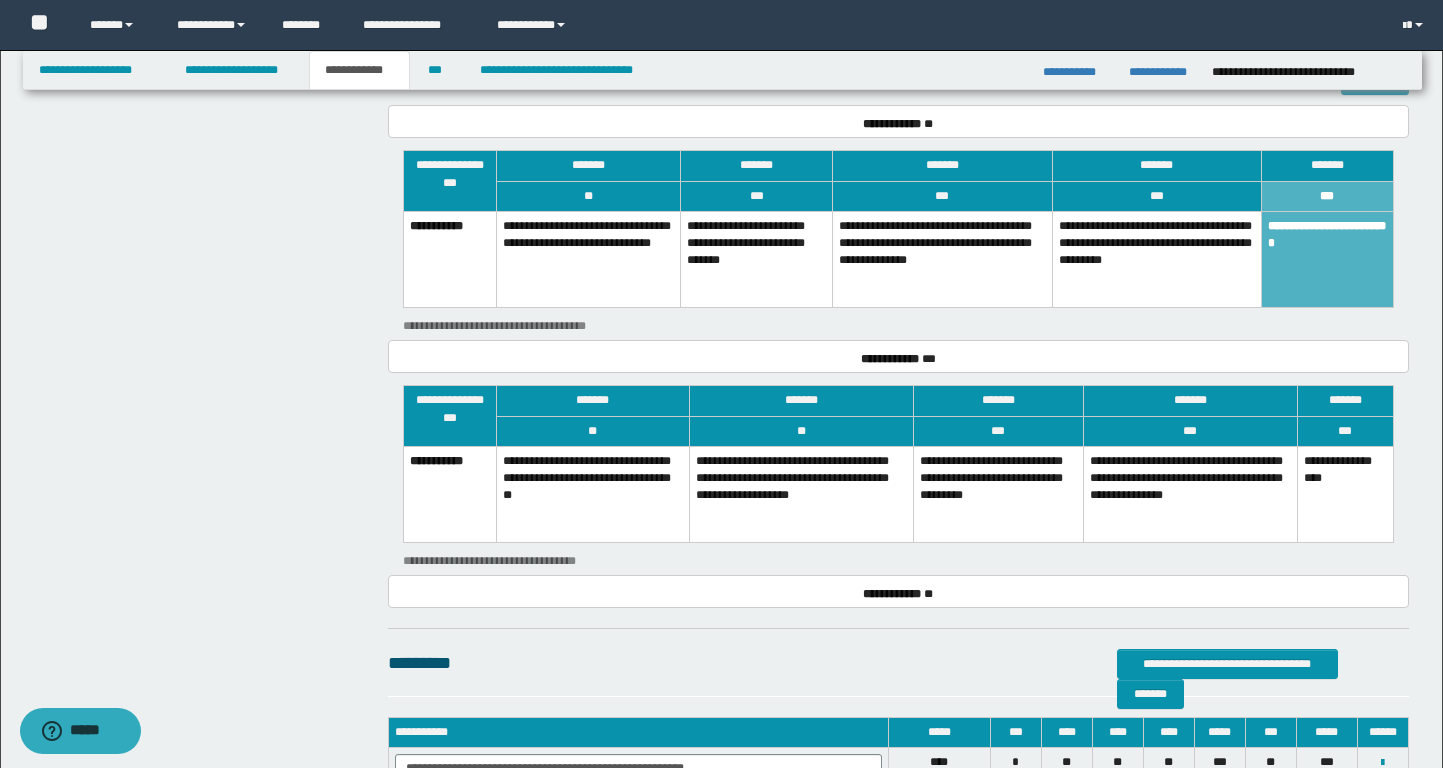 click on "**********" at bounding box center [1345, 494] 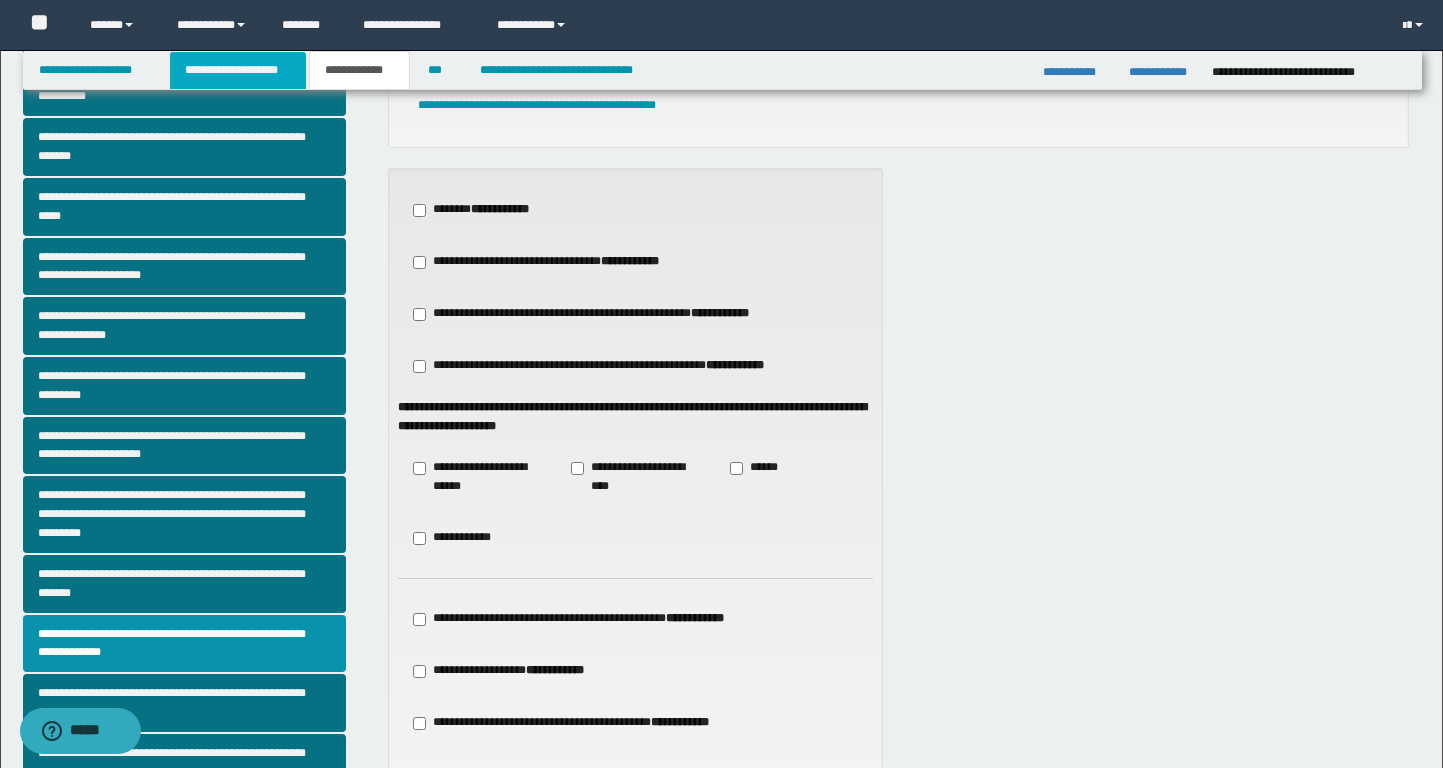 click on "**********" at bounding box center (238, 70) 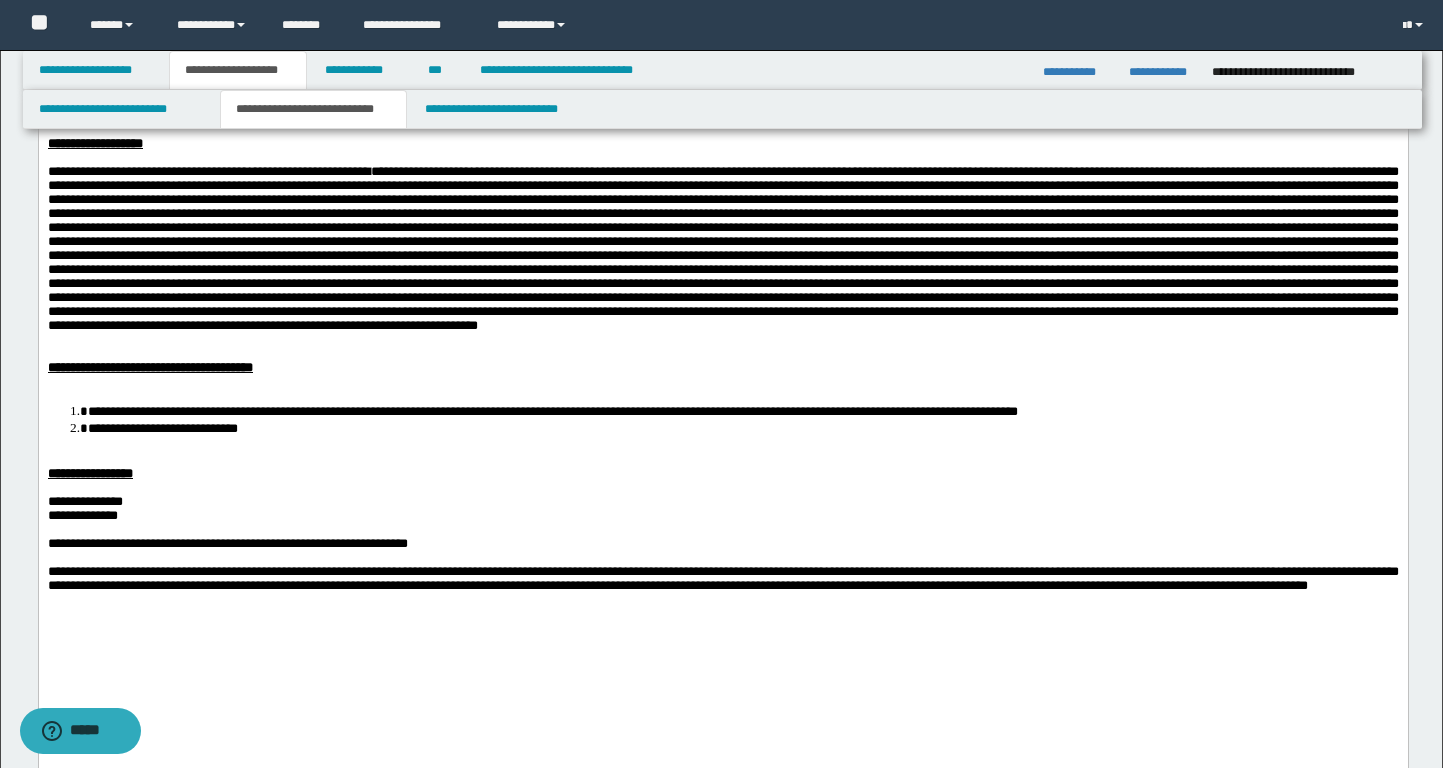 scroll, scrollTop: 133, scrollLeft: 0, axis: vertical 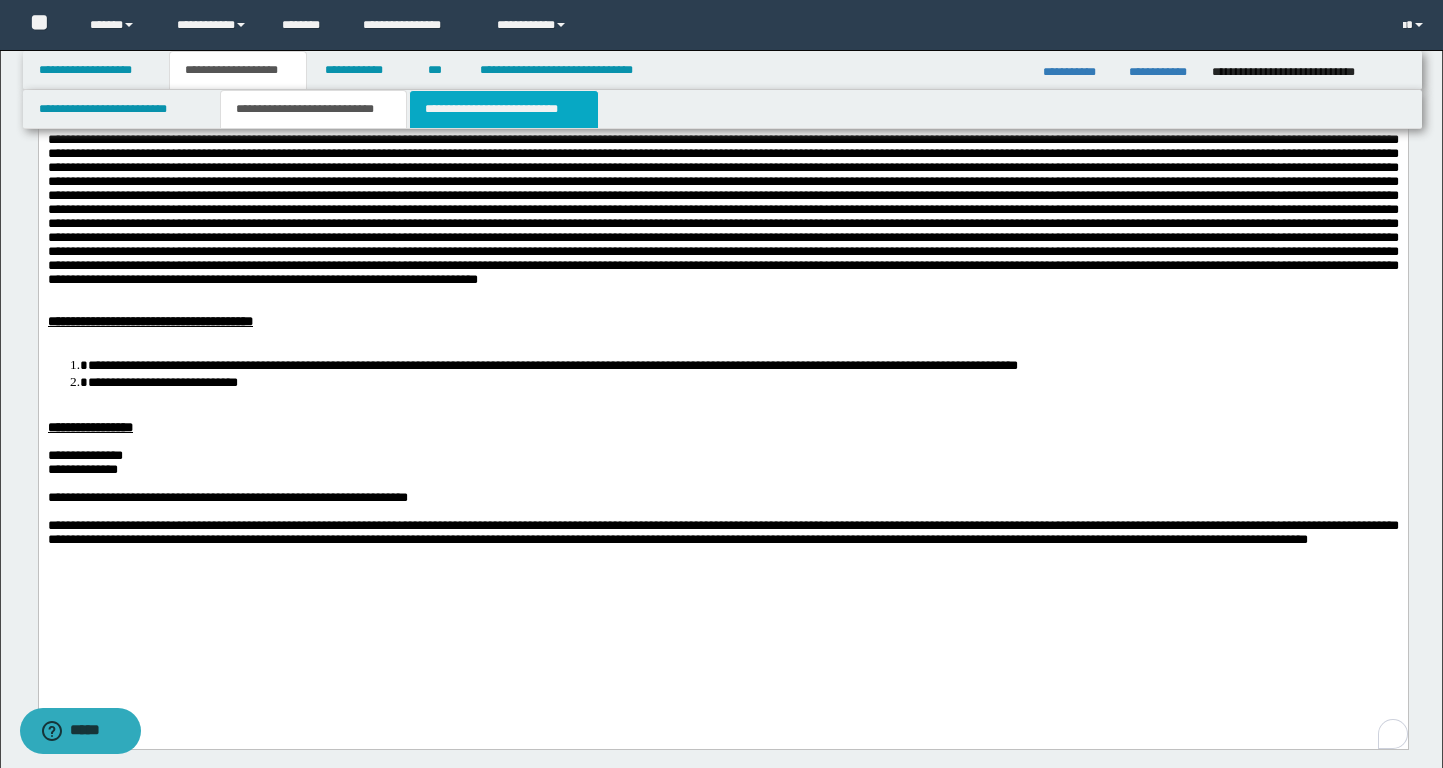 click on "**********" at bounding box center (504, 109) 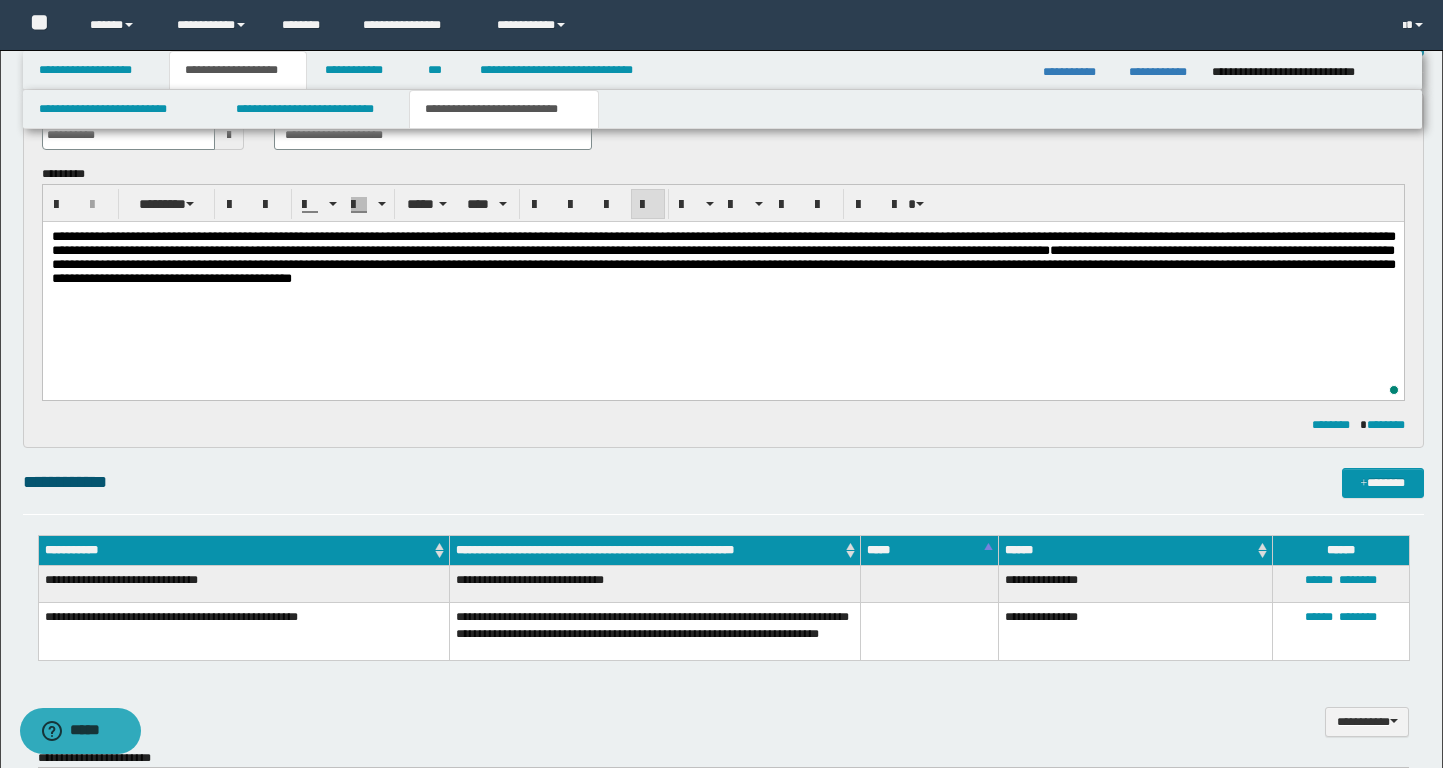 click on "**********" at bounding box center [722, 286] 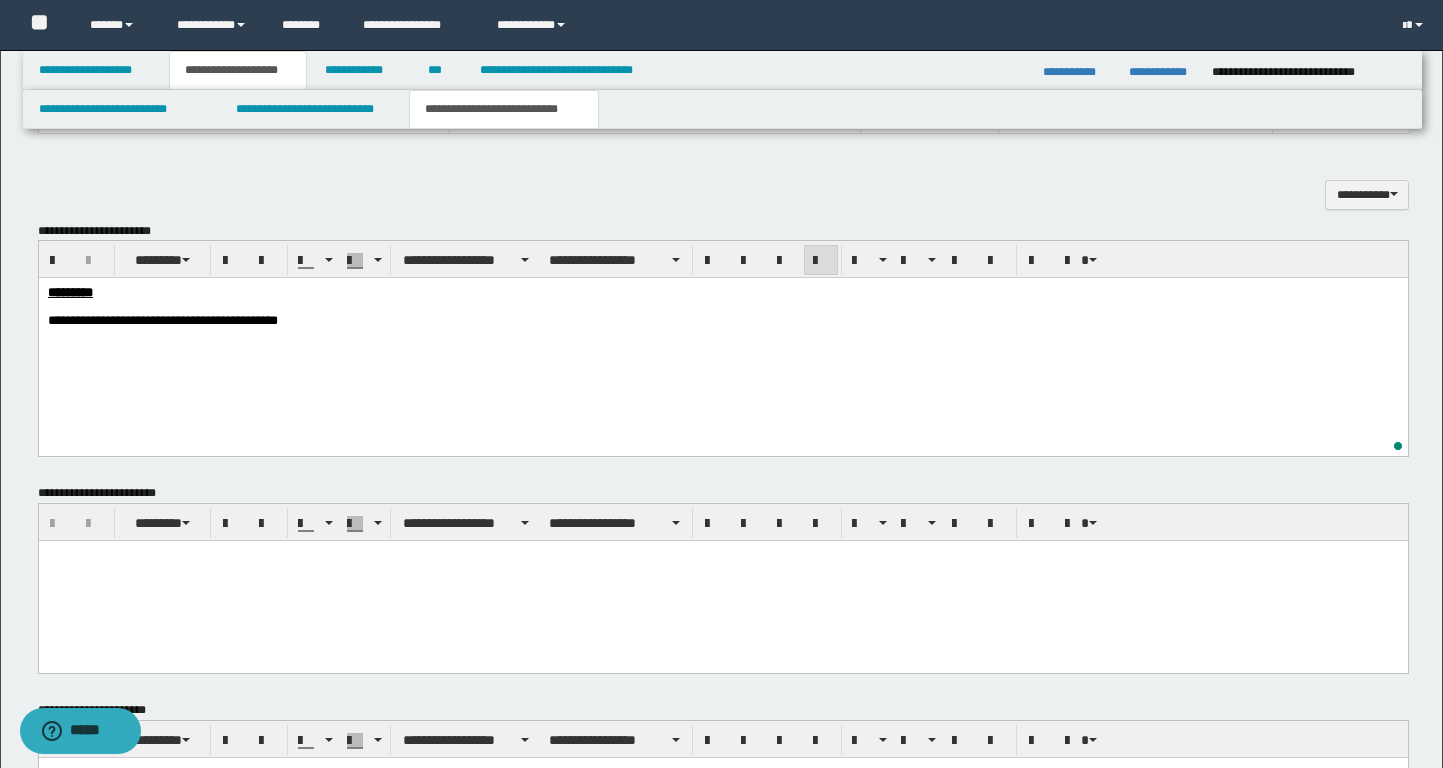 scroll, scrollTop: 663, scrollLeft: 0, axis: vertical 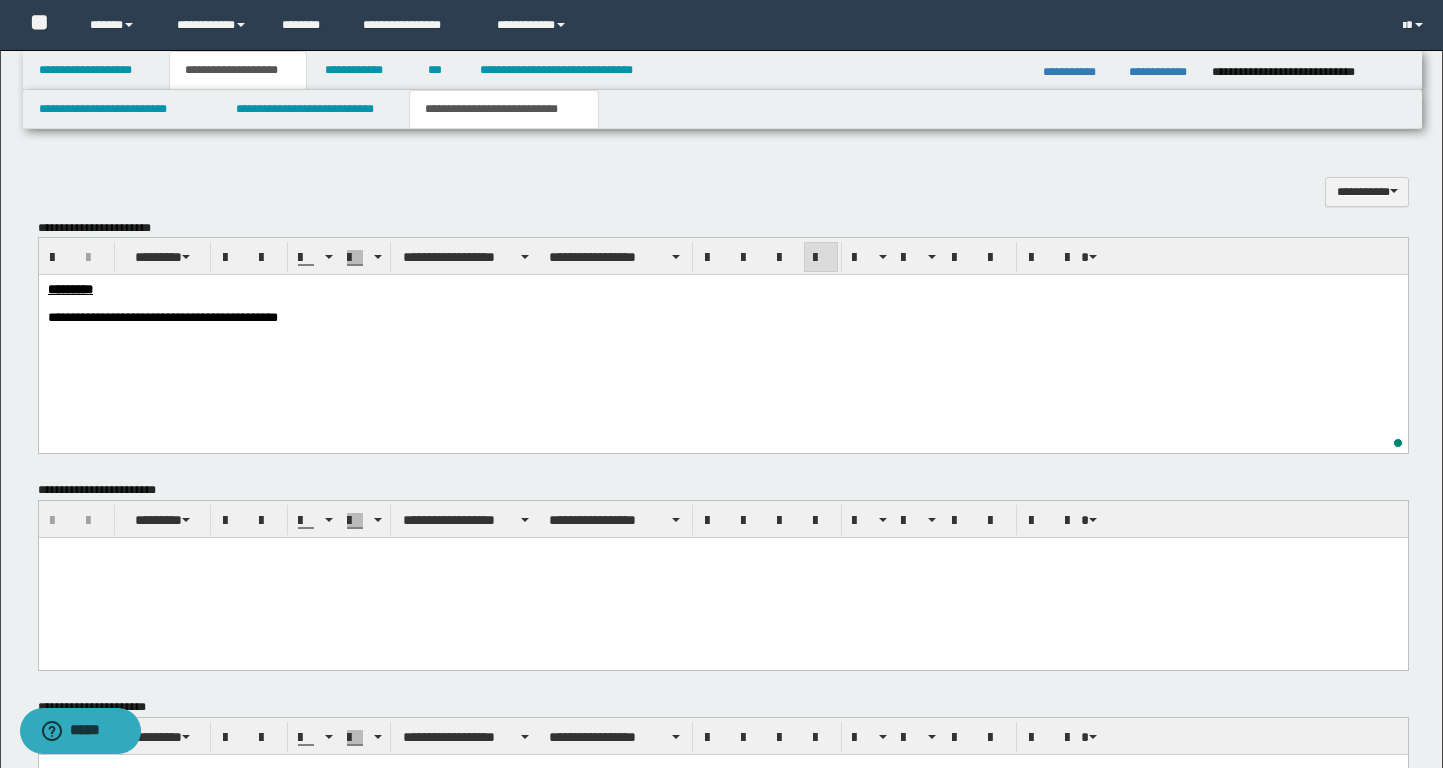 click on "**********" at bounding box center [722, 318] 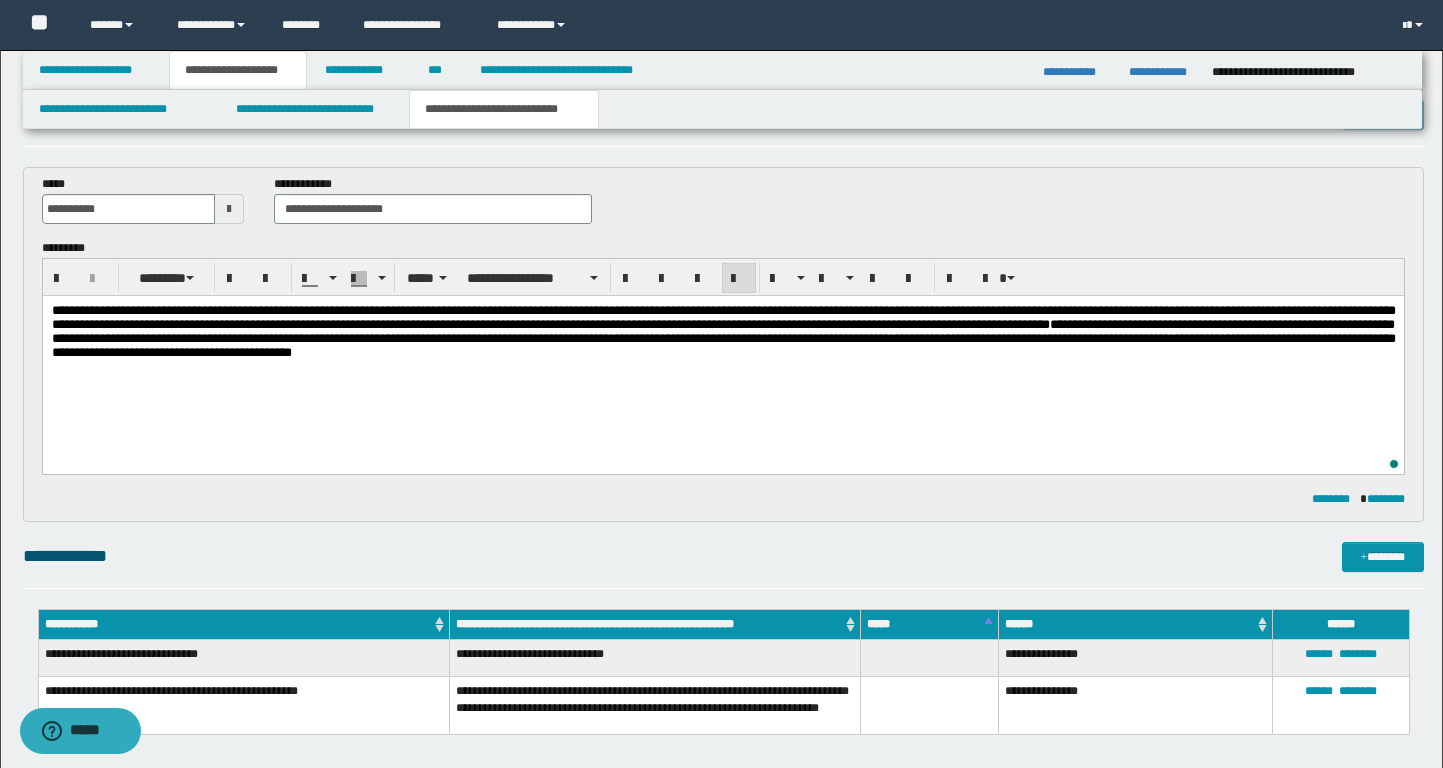scroll, scrollTop: 20, scrollLeft: 0, axis: vertical 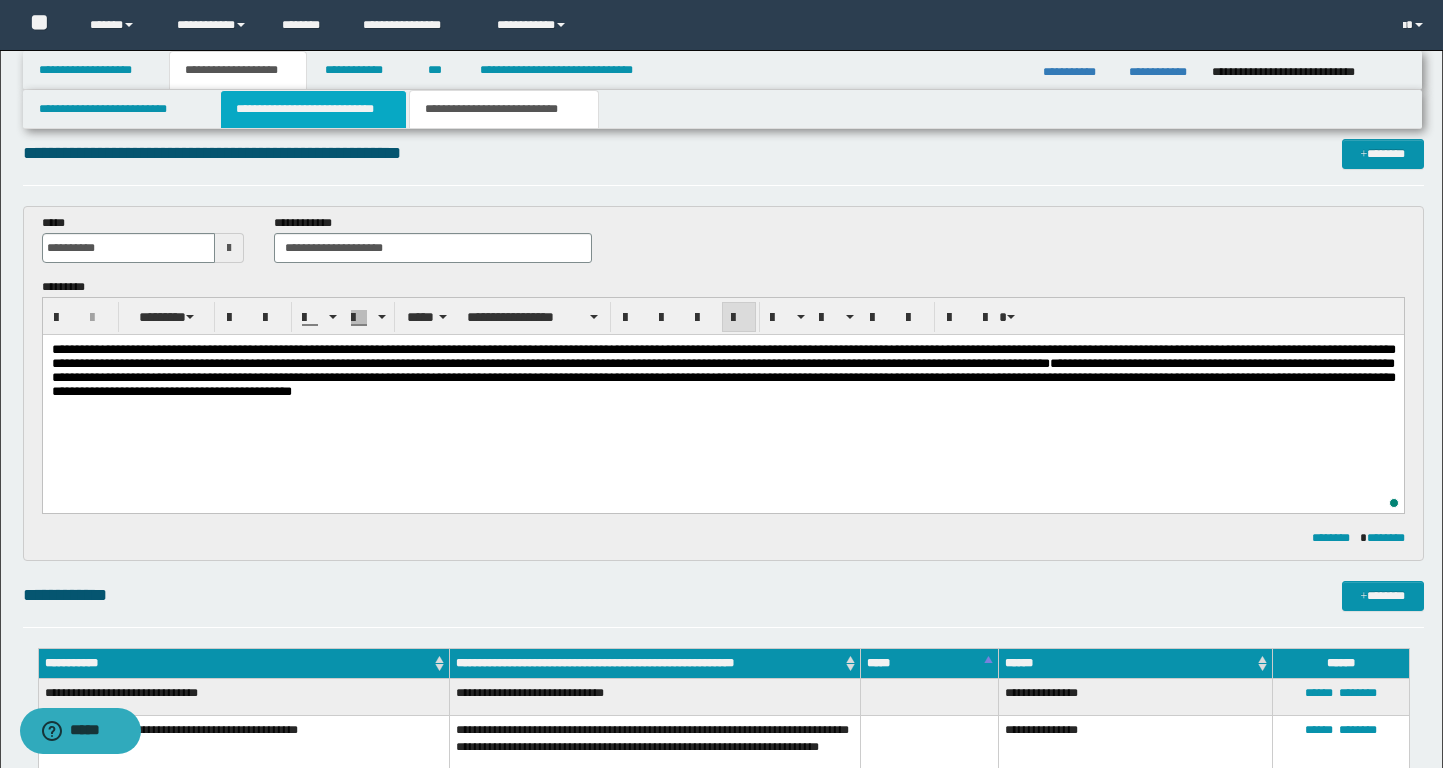 click on "**********" at bounding box center (314, 109) 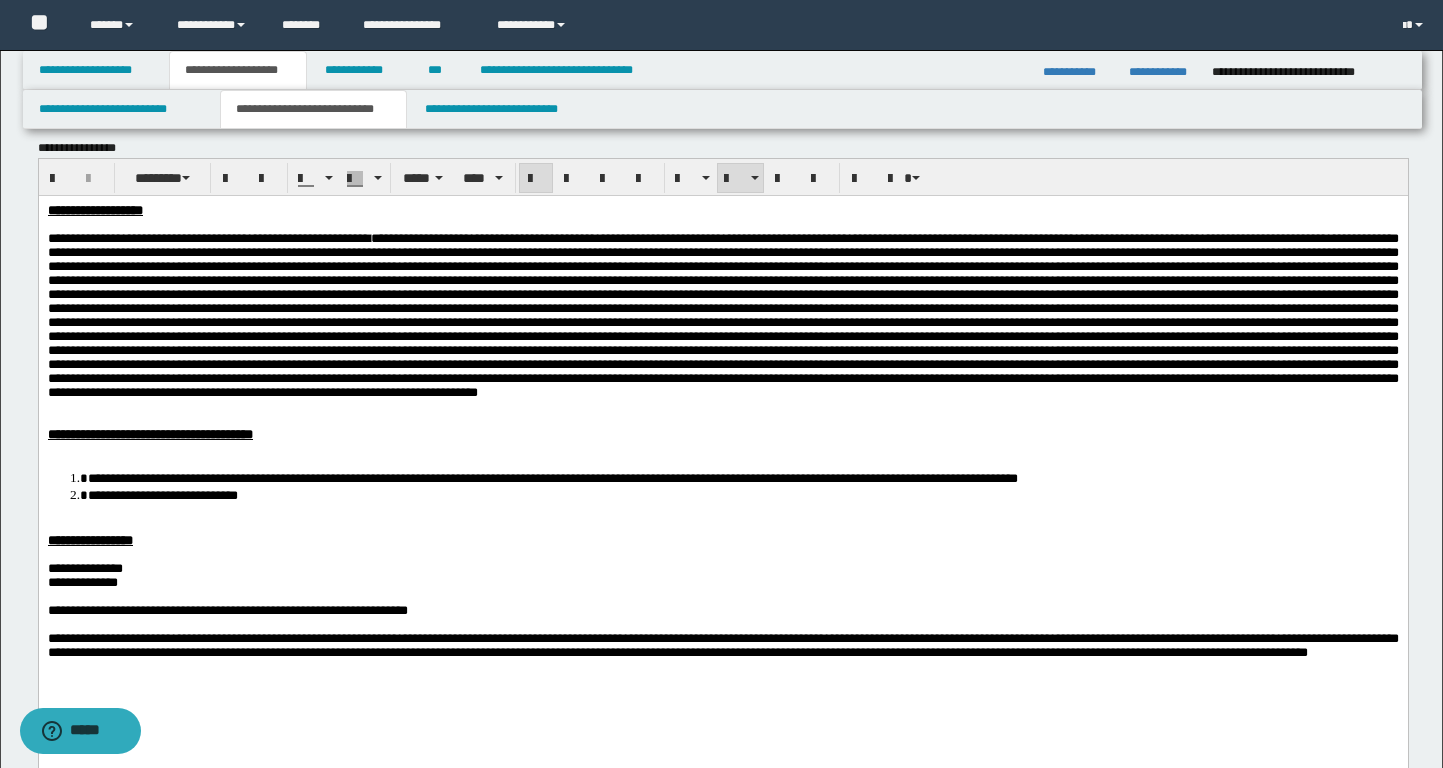 scroll, scrollTop: 0, scrollLeft: 0, axis: both 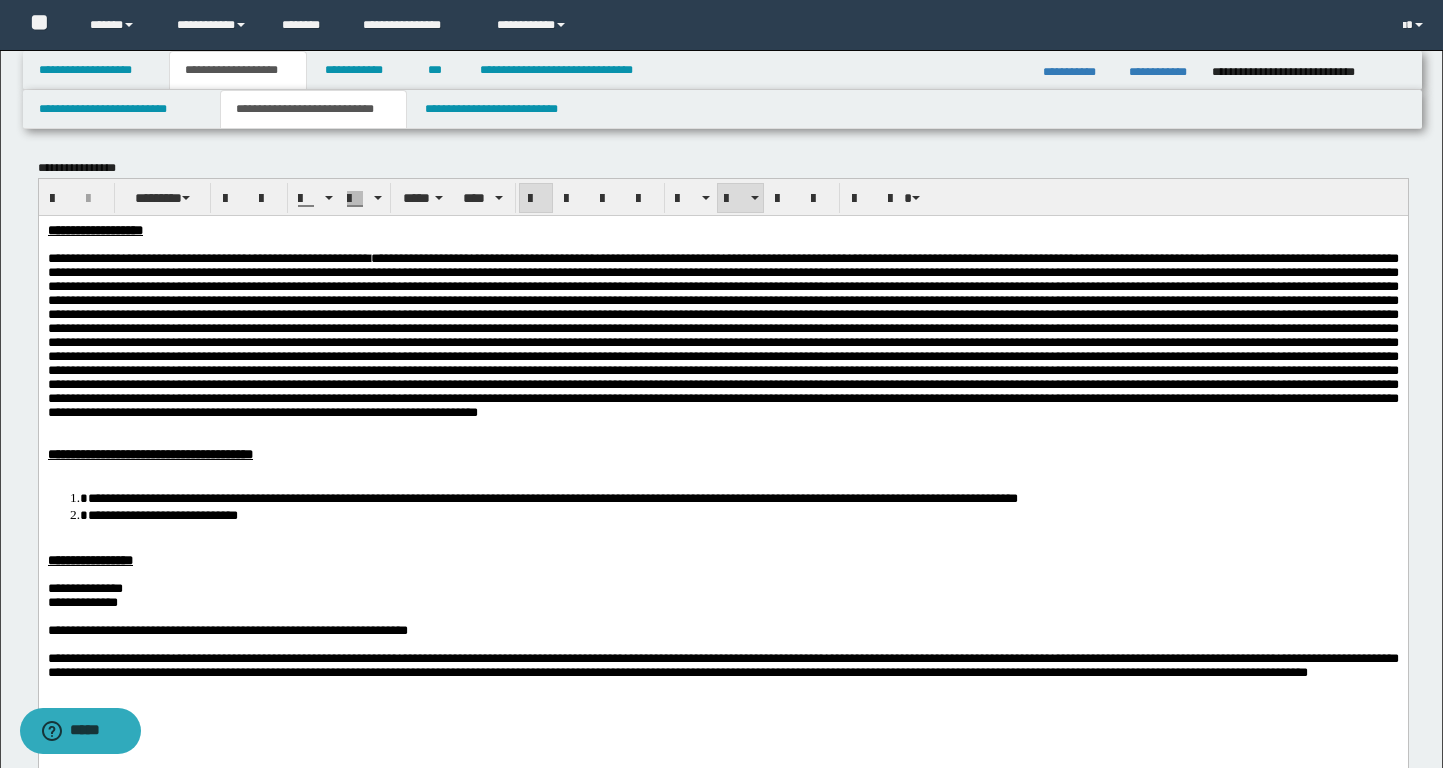 click at bounding box center [722, 334] 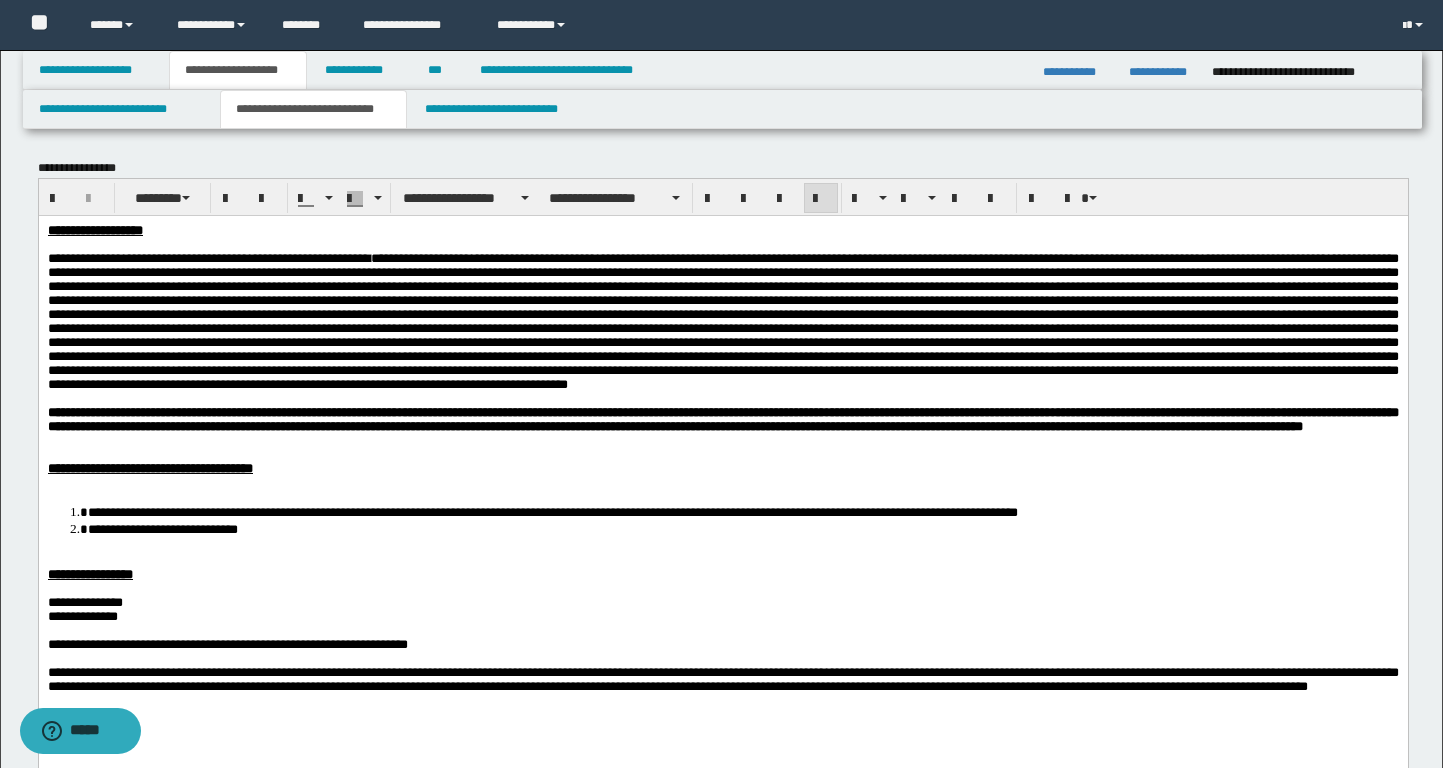 click at bounding box center (722, 482) 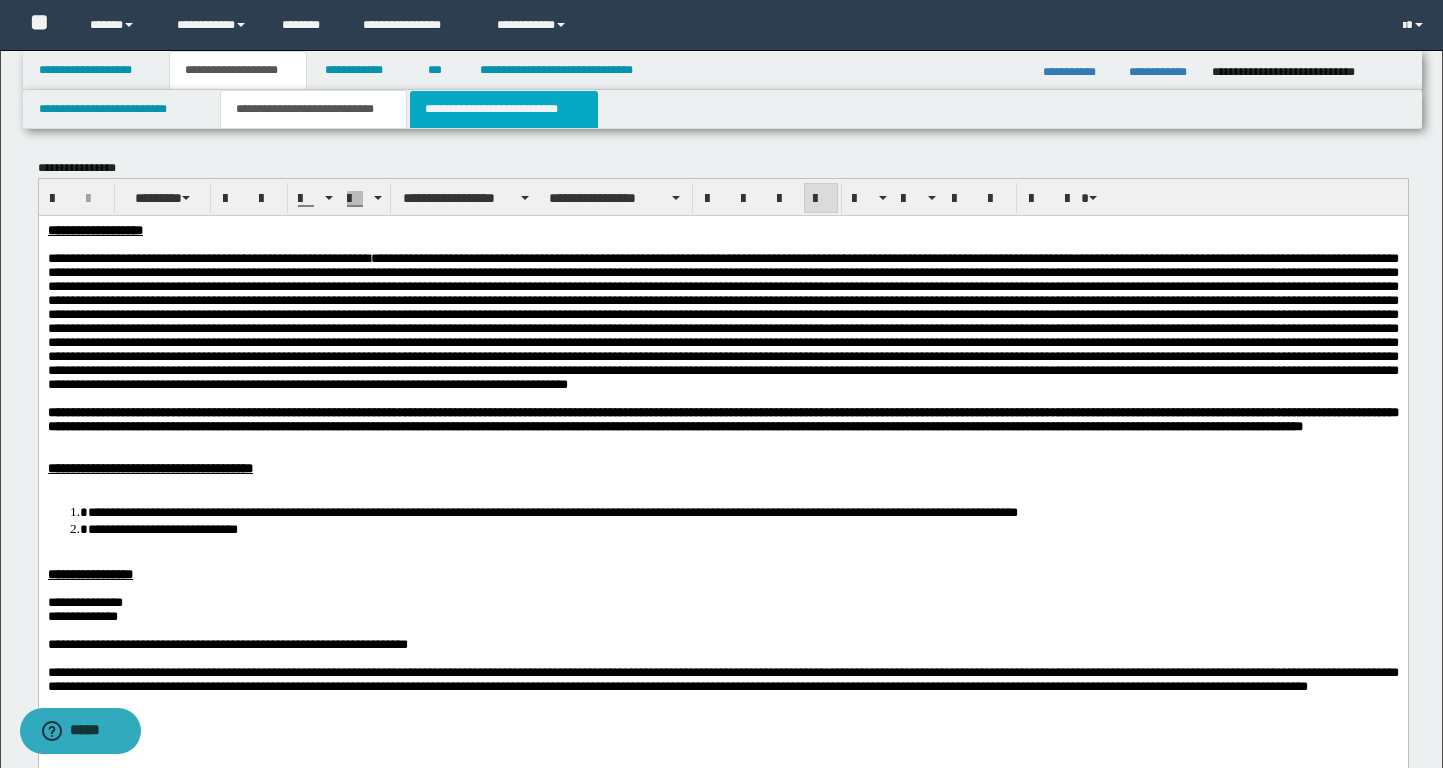 click on "**********" at bounding box center [504, 109] 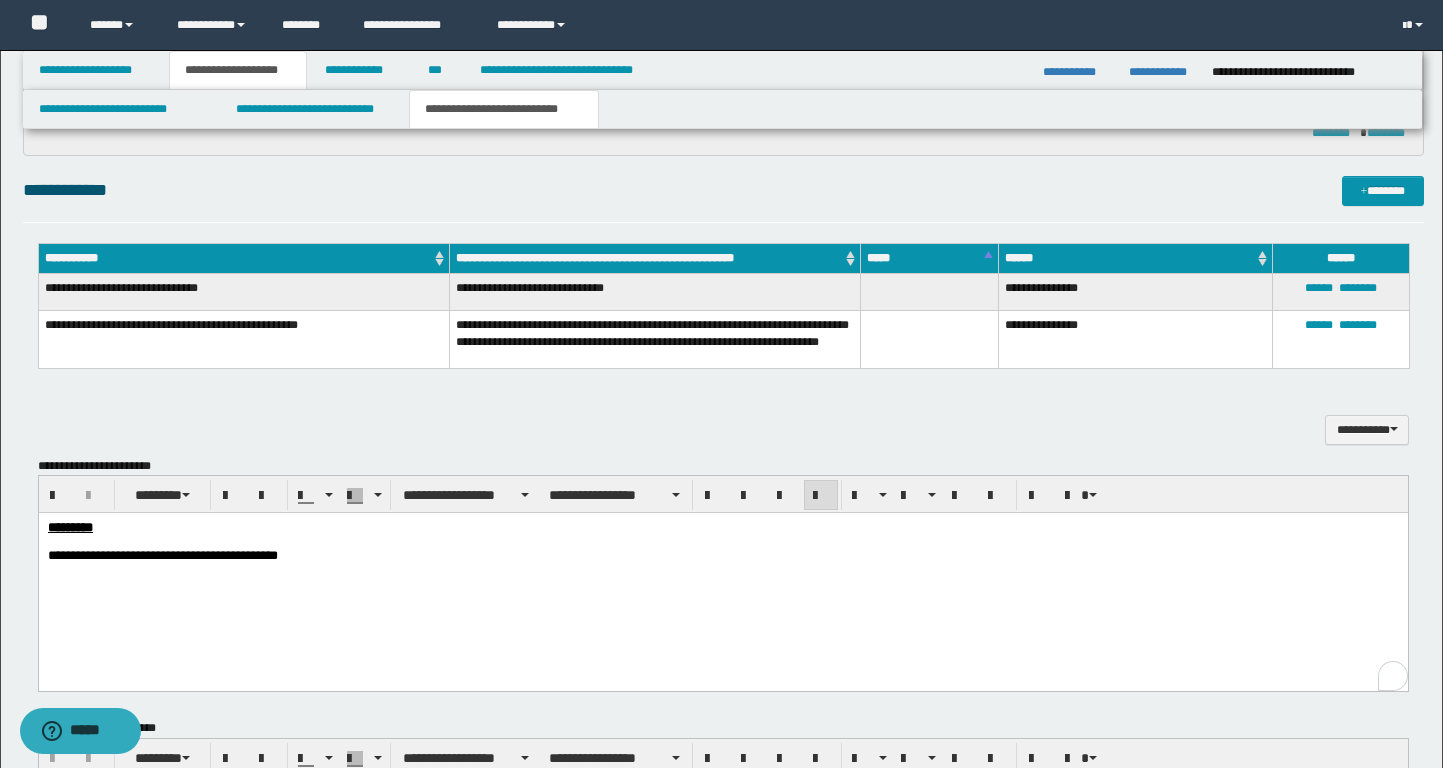 scroll, scrollTop: 0, scrollLeft: 0, axis: both 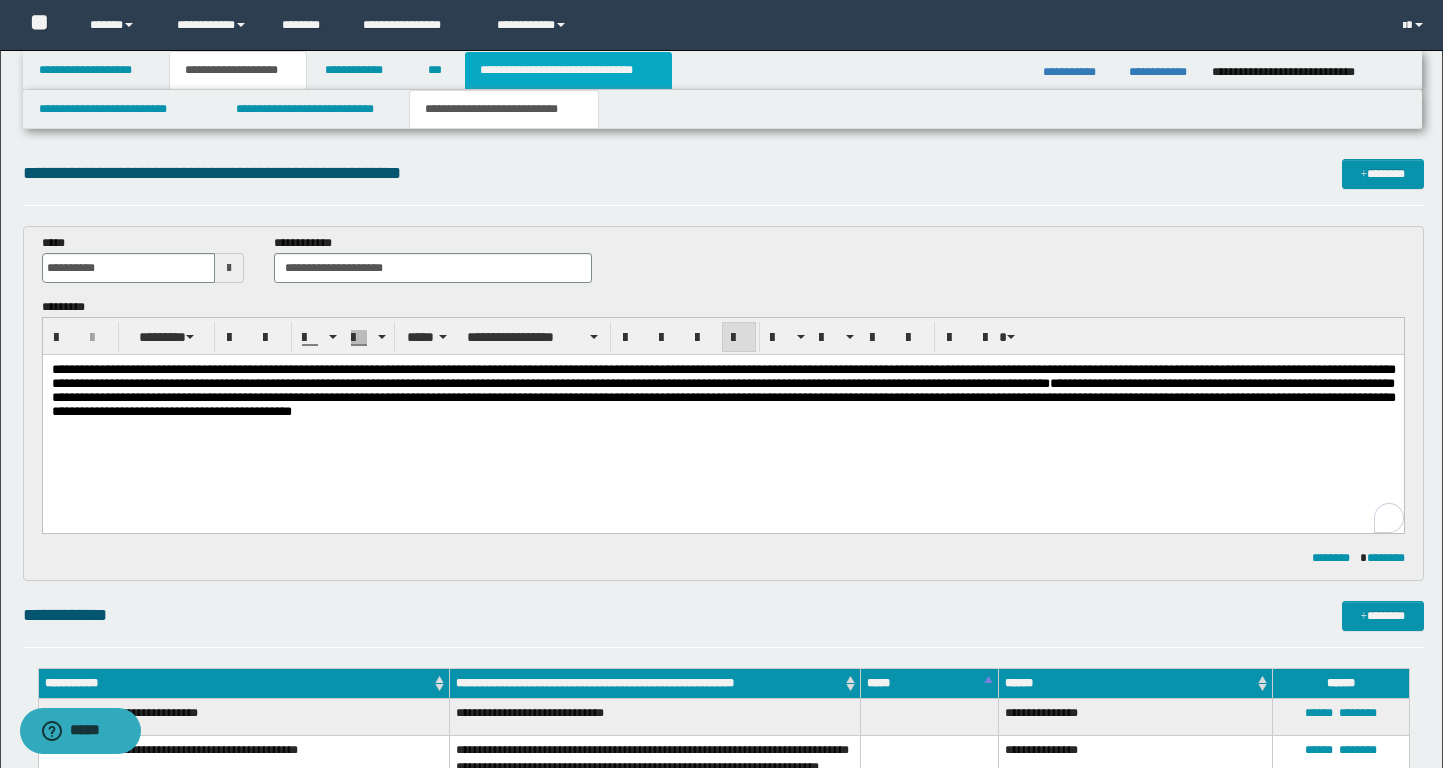 click on "**********" at bounding box center (568, 70) 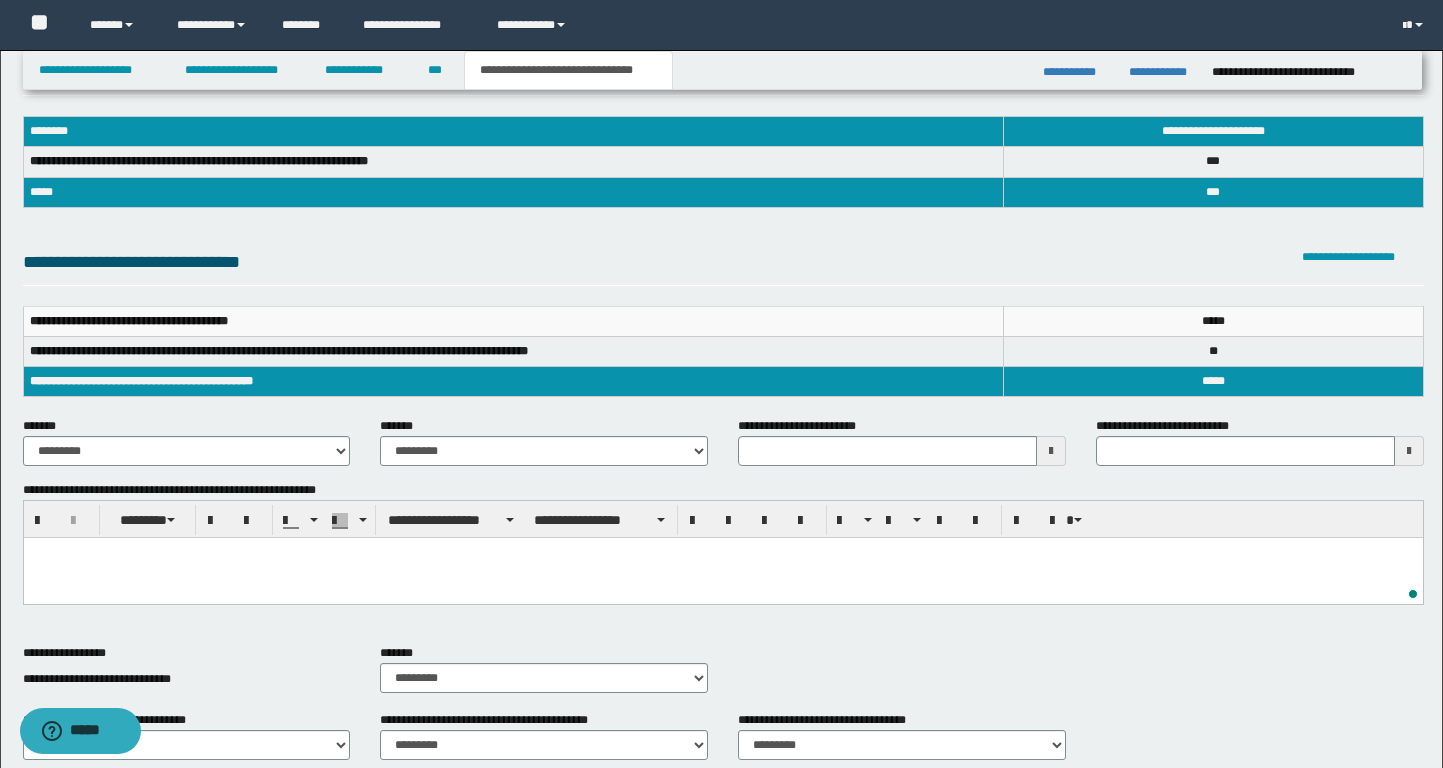scroll, scrollTop: 92, scrollLeft: 0, axis: vertical 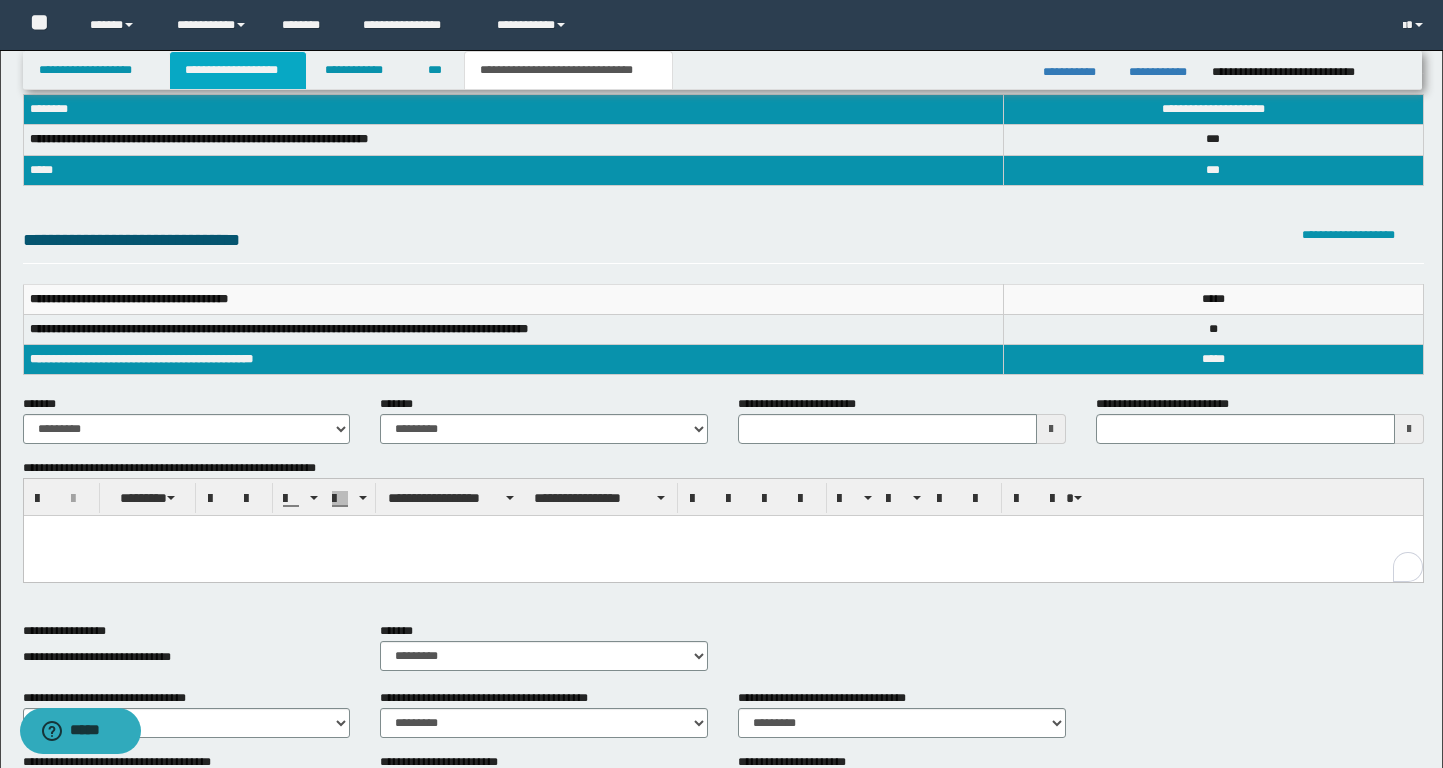 click on "**********" at bounding box center (238, 70) 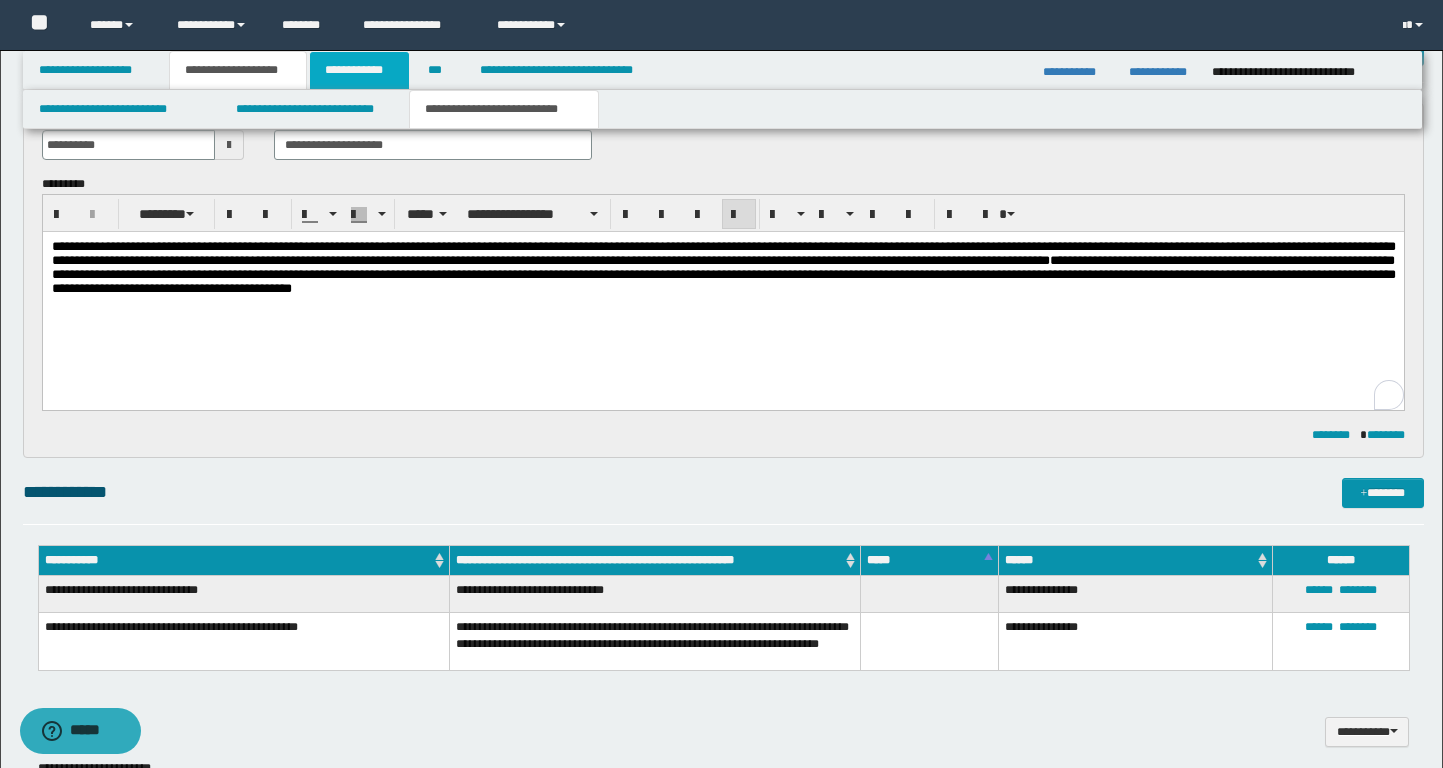 click on "**********" at bounding box center [359, 70] 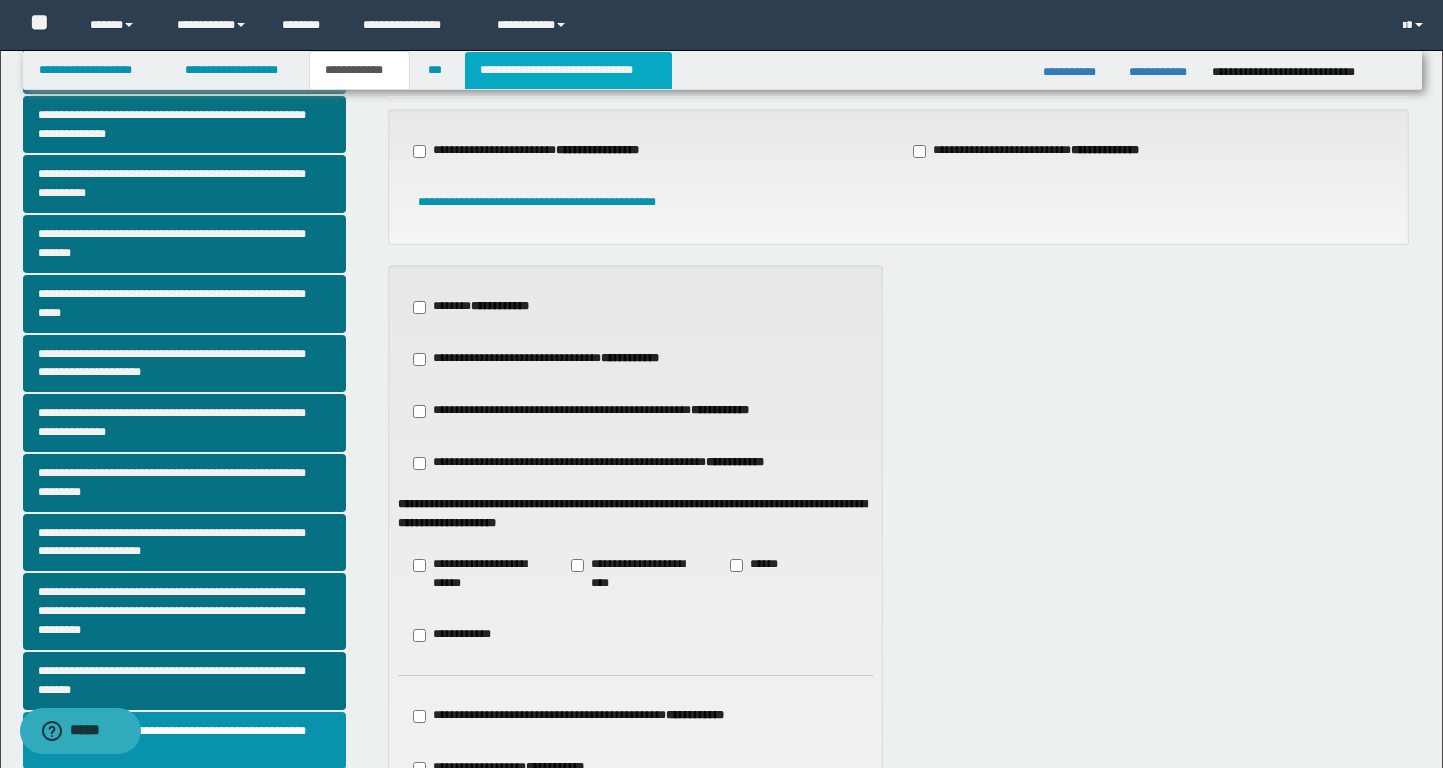 click on "**********" at bounding box center (568, 70) 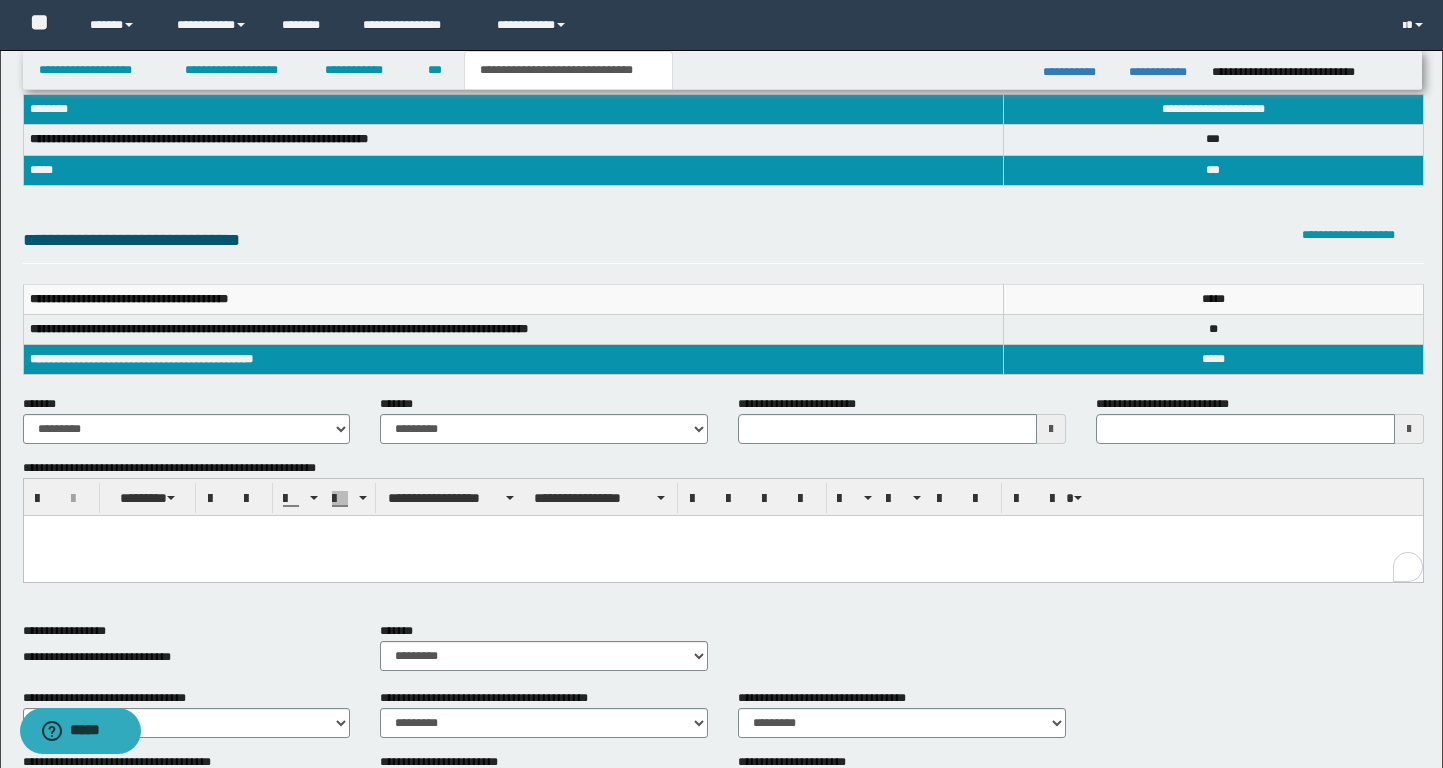 scroll, scrollTop: 0, scrollLeft: 0, axis: both 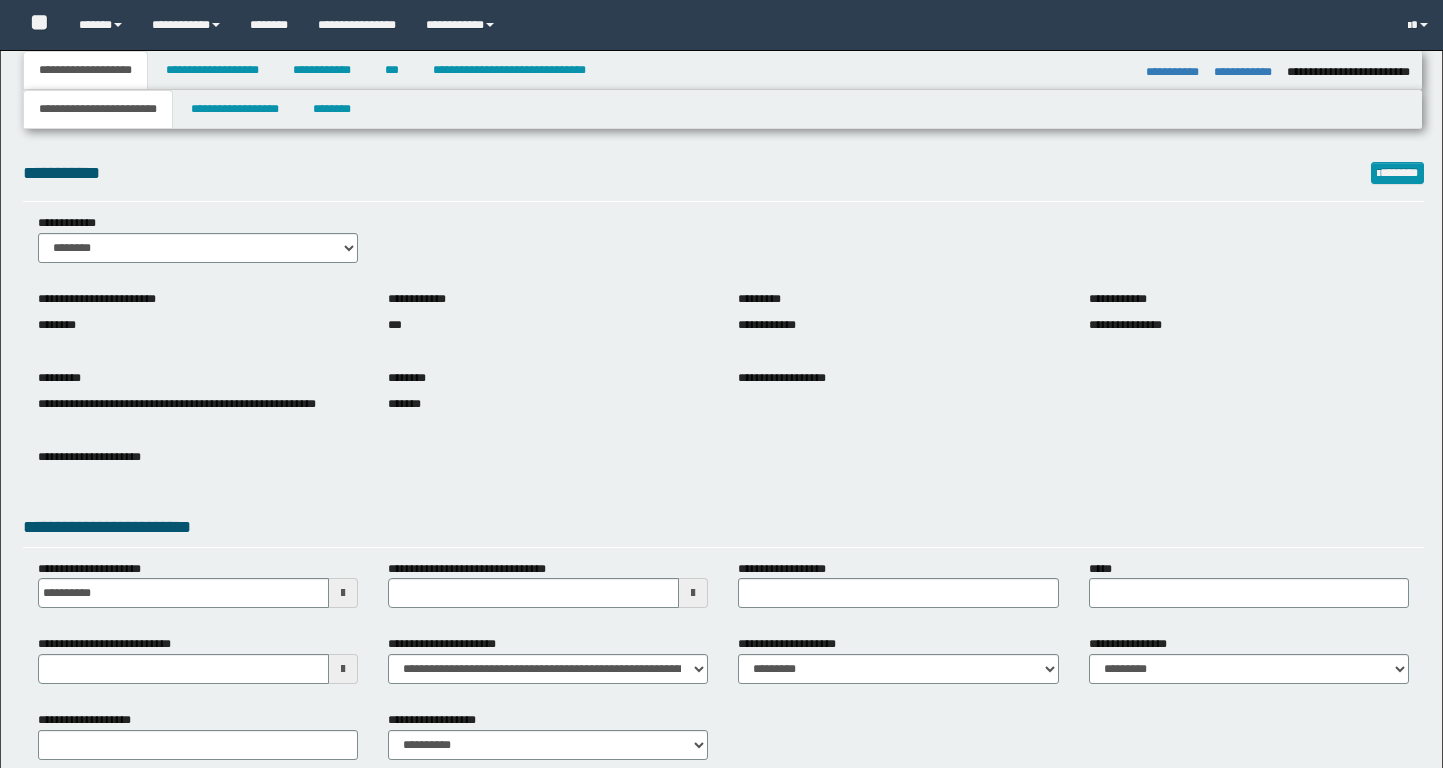 select on "*" 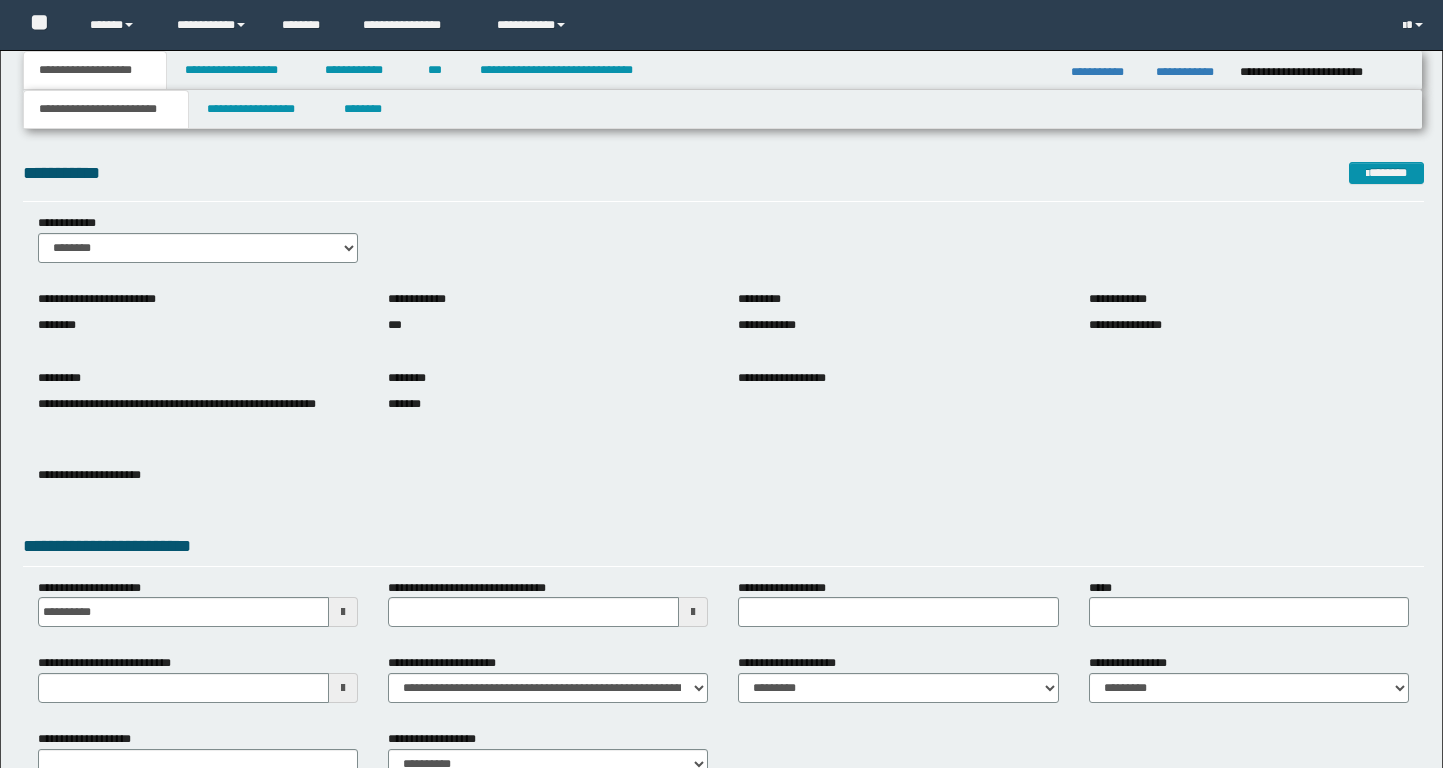 scroll, scrollTop: 0, scrollLeft: 0, axis: both 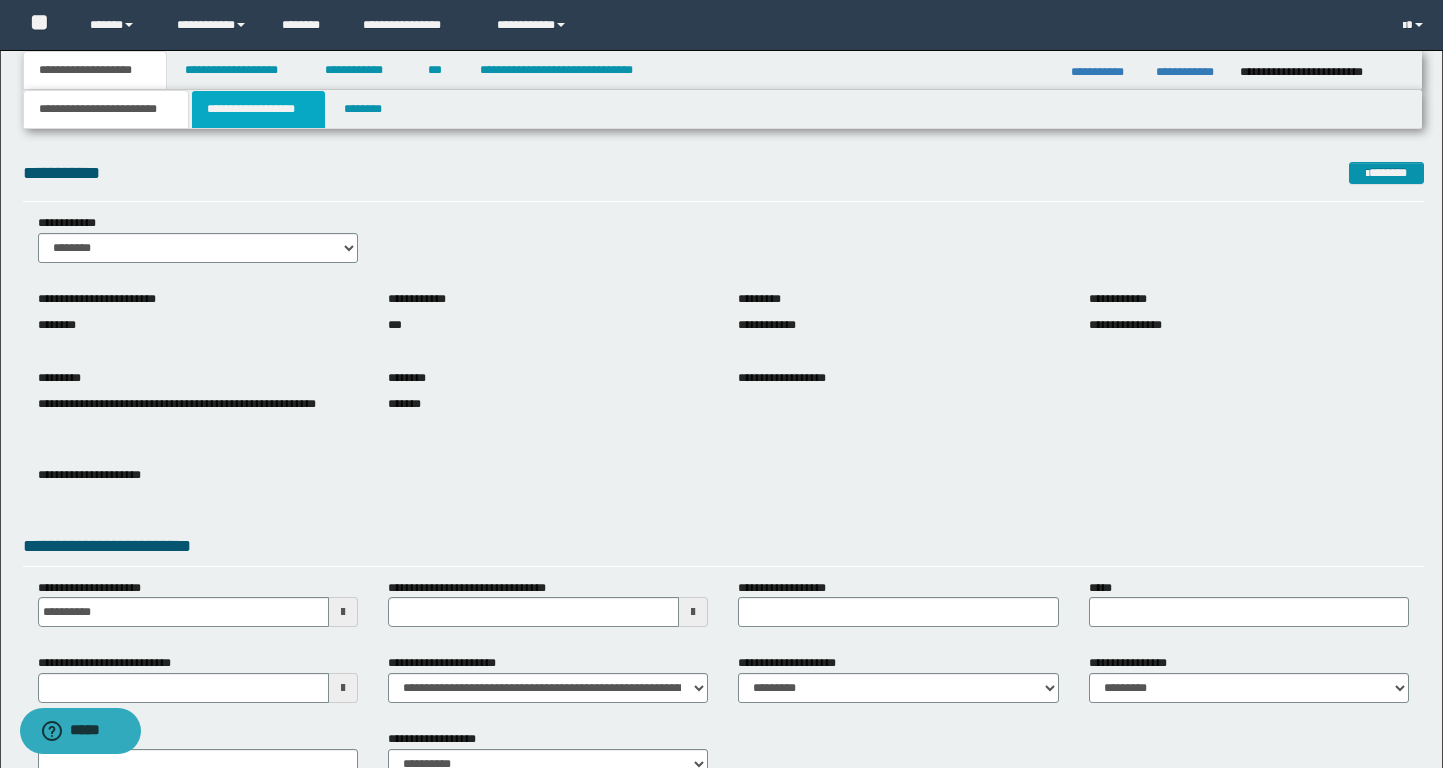 click on "**********" at bounding box center (258, 109) 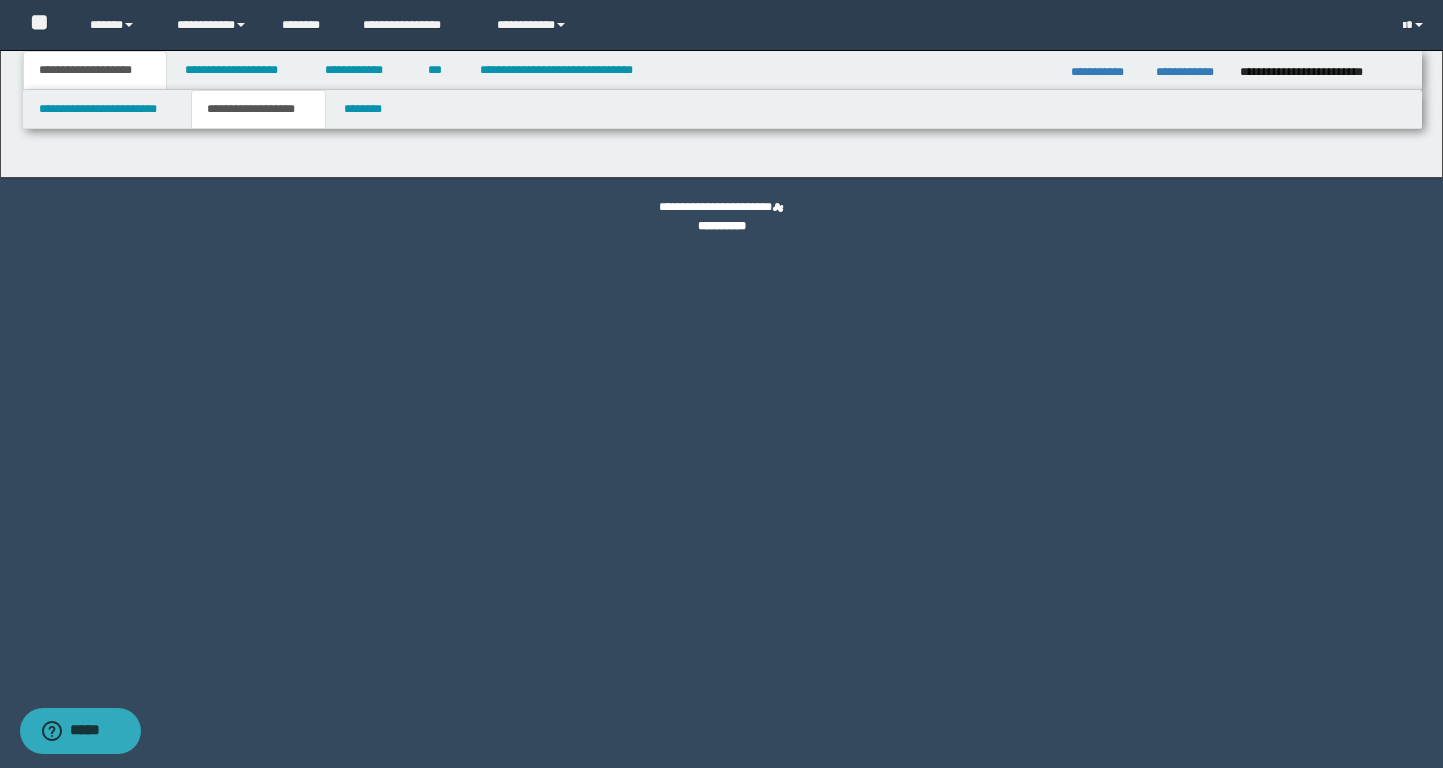 type on "**********" 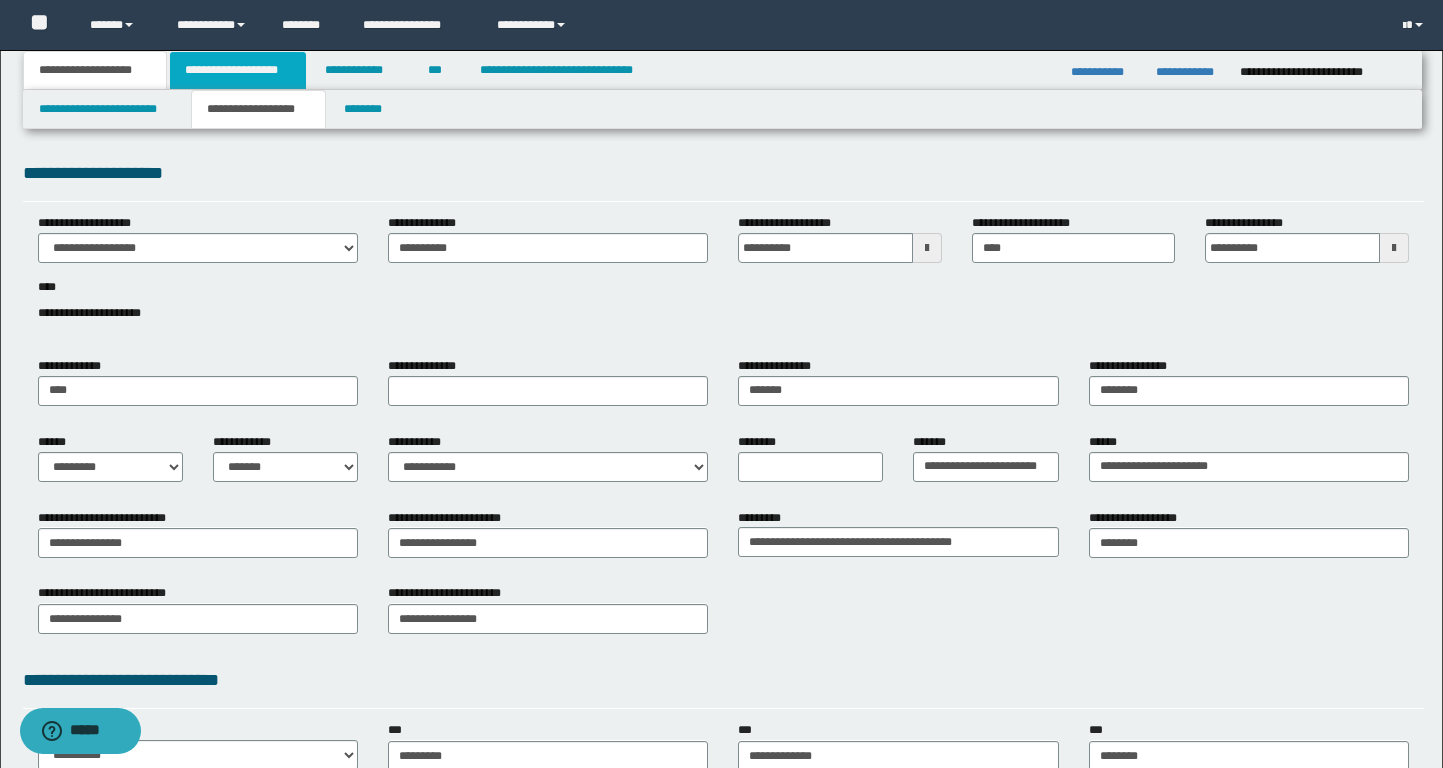 click on "**********" at bounding box center [238, 70] 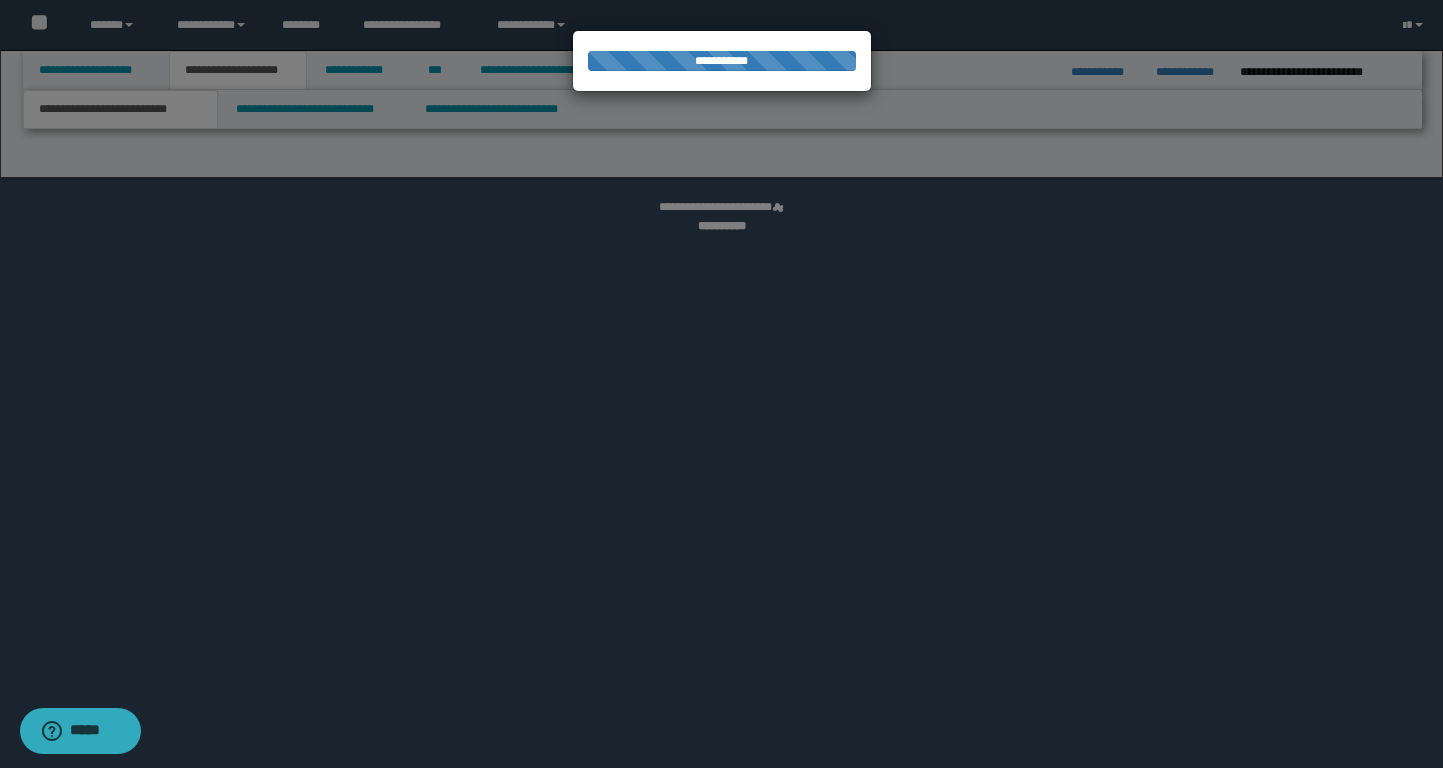 select on "*" 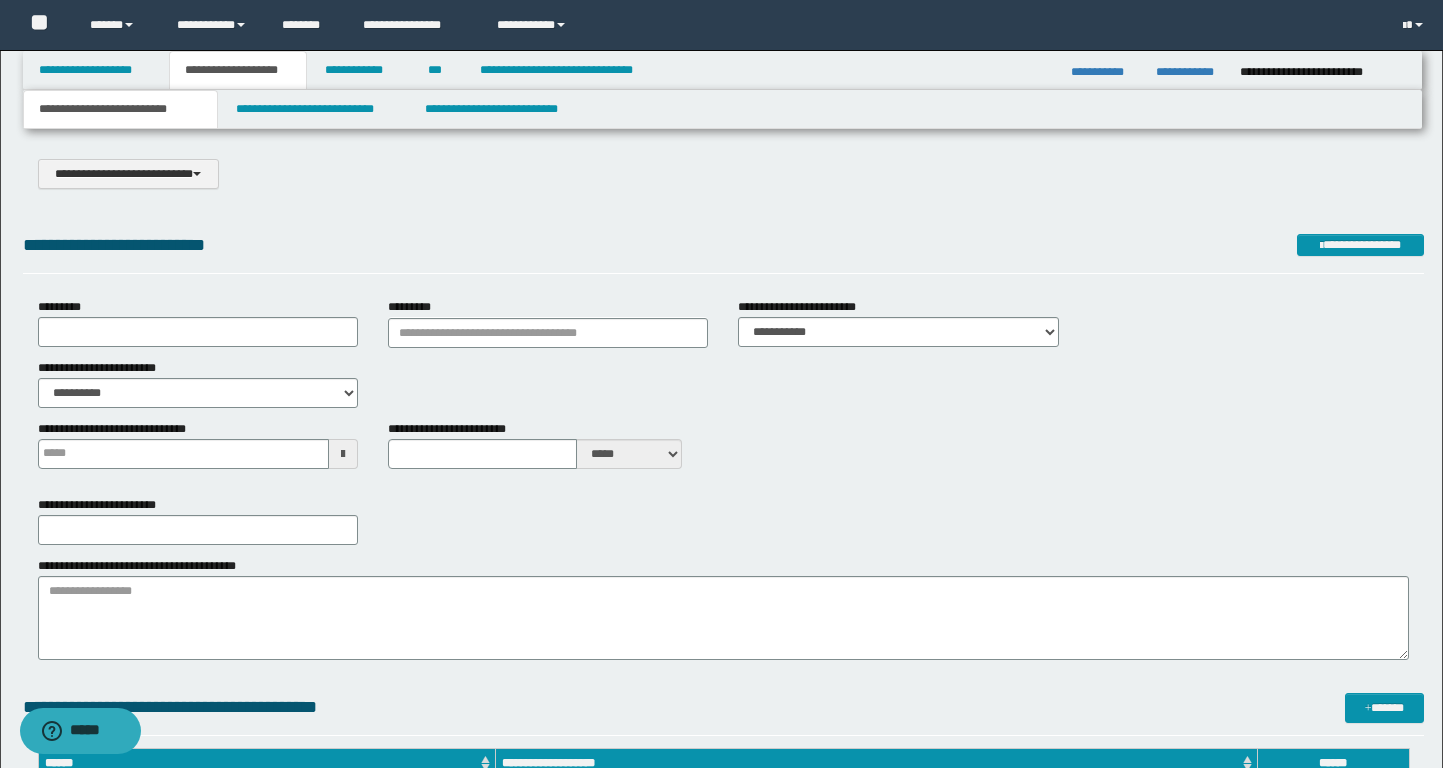 scroll, scrollTop: 0, scrollLeft: 0, axis: both 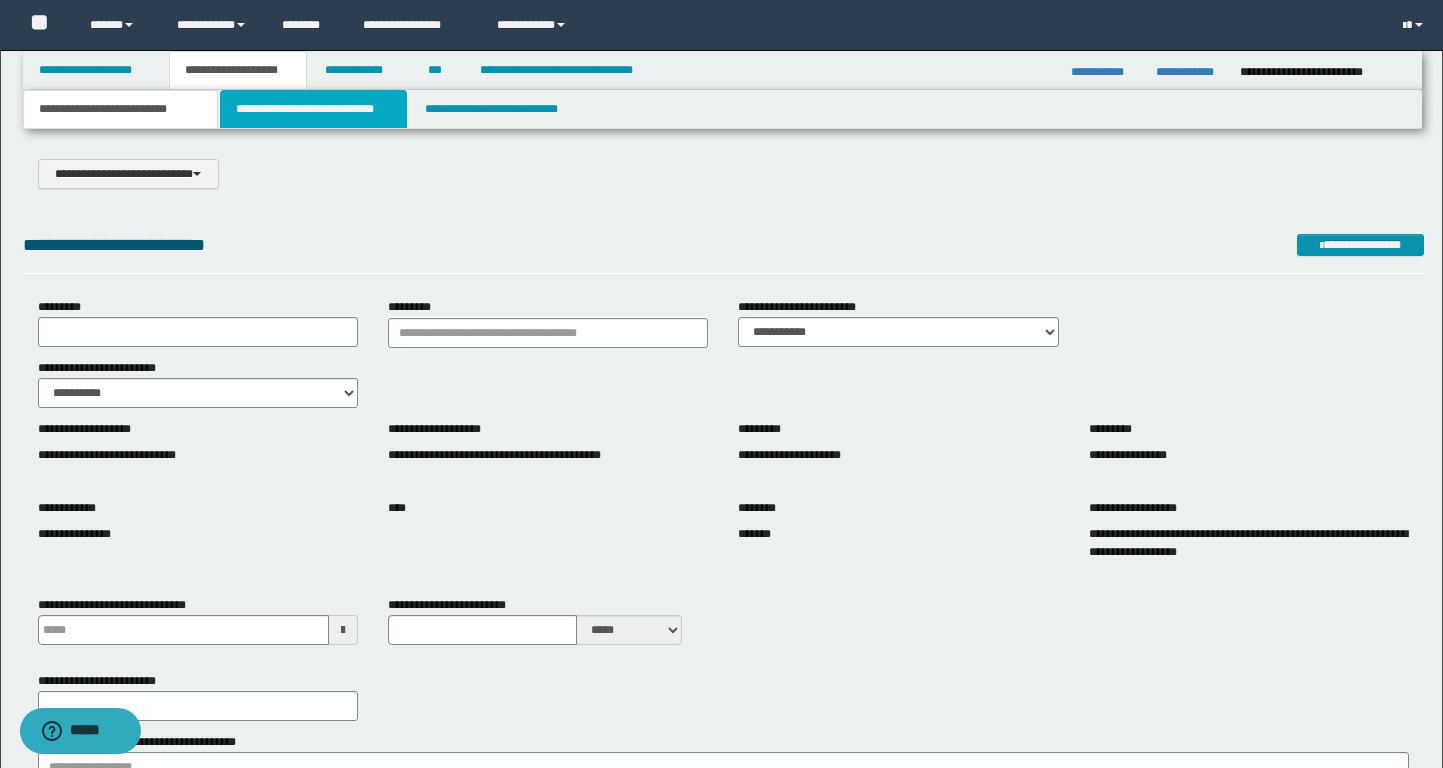 click on "**********" at bounding box center [314, 109] 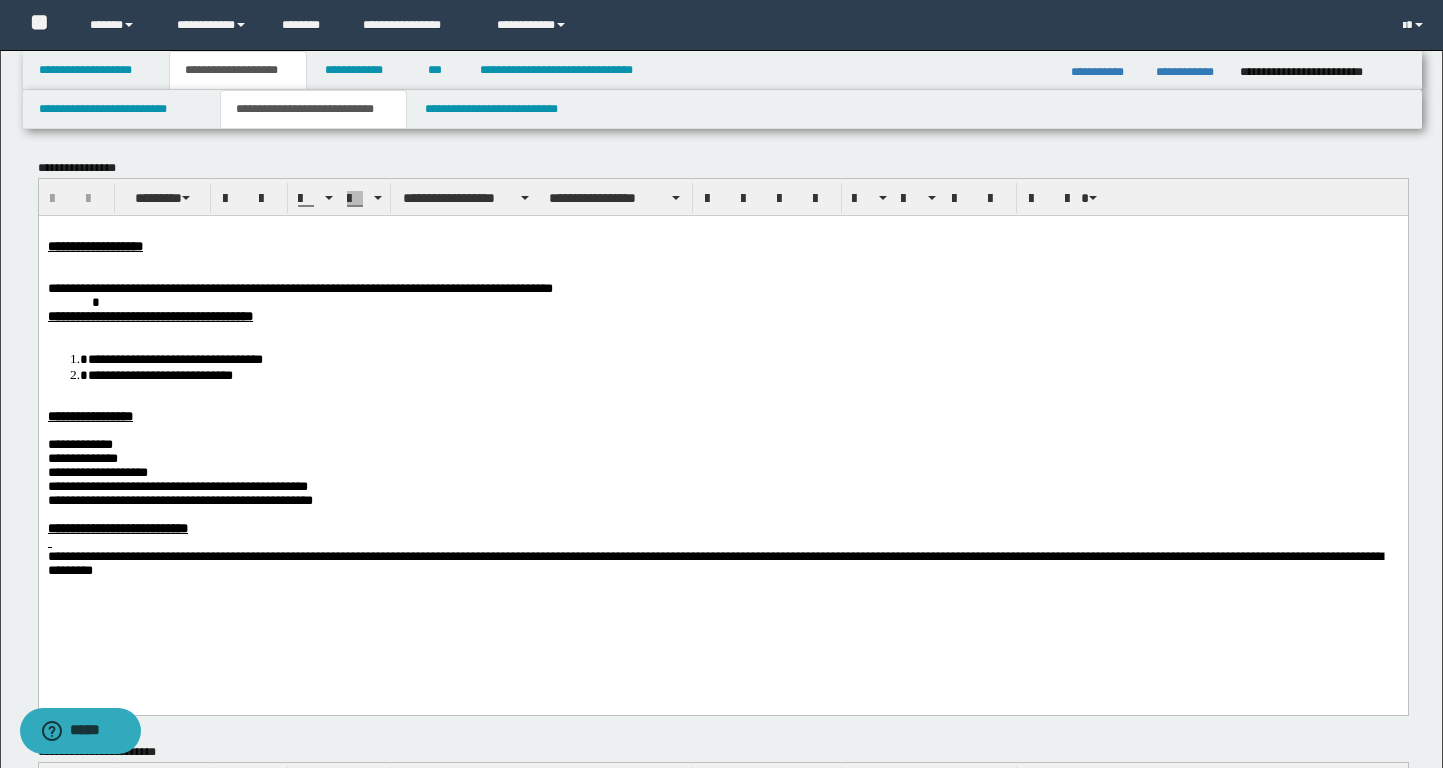 scroll, scrollTop: 0, scrollLeft: 0, axis: both 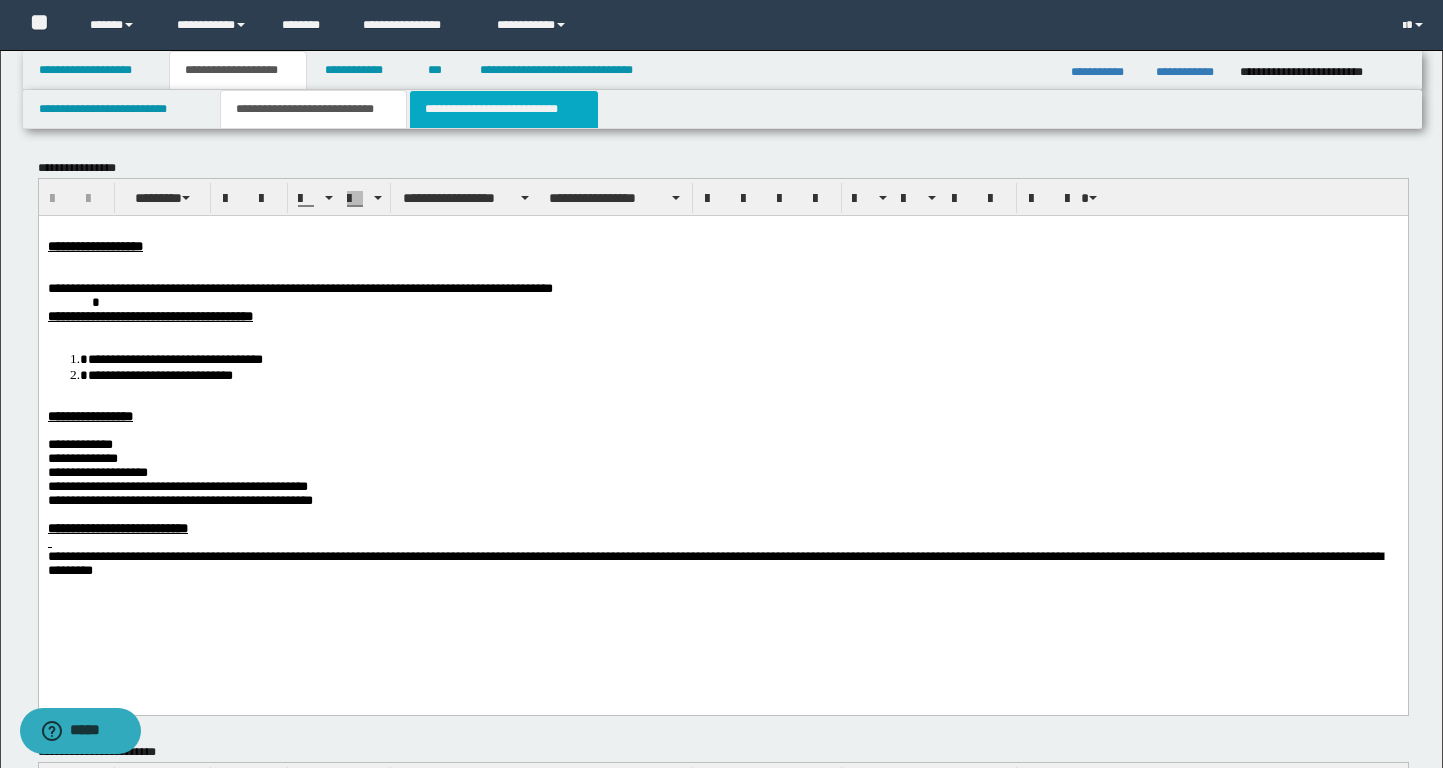click on "**********" at bounding box center [504, 109] 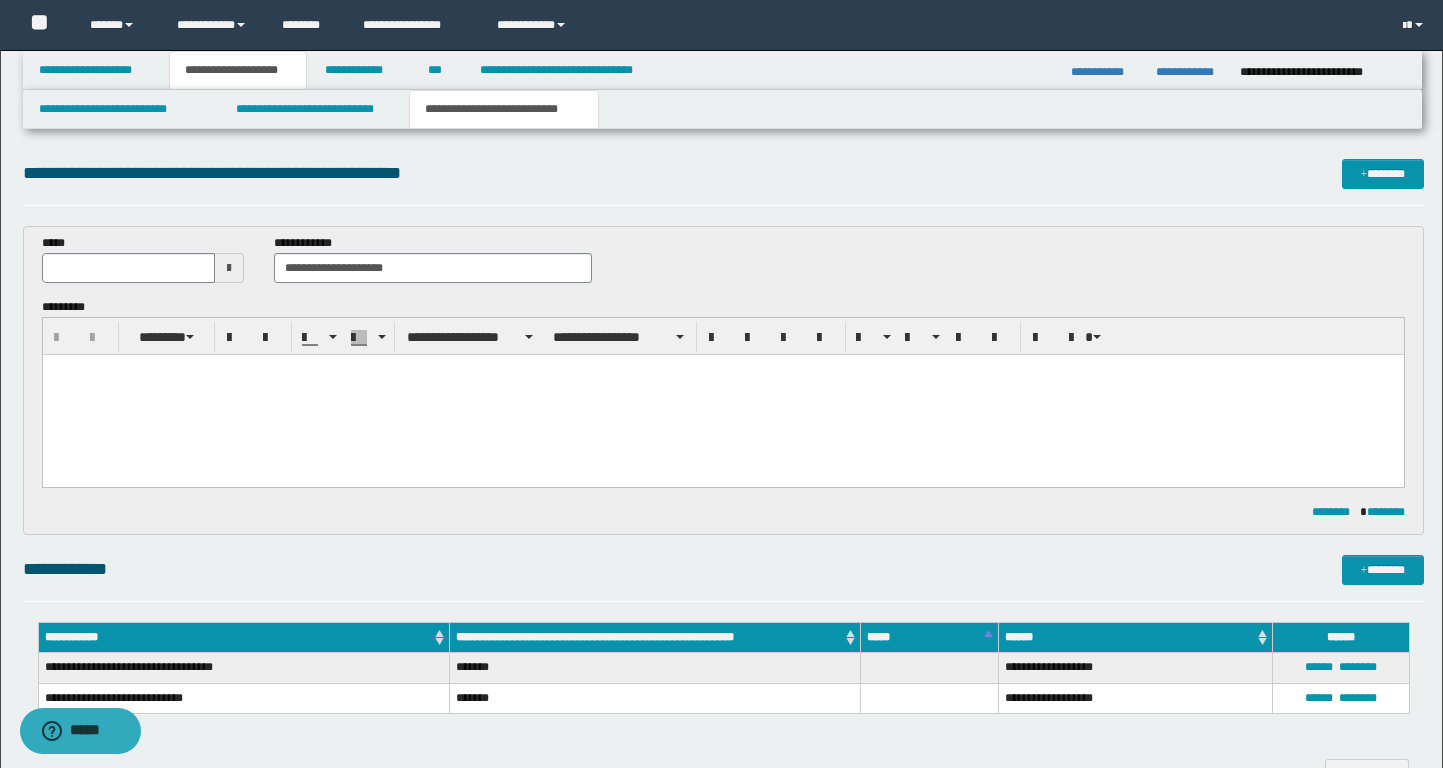 scroll, scrollTop: 0, scrollLeft: 0, axis: both 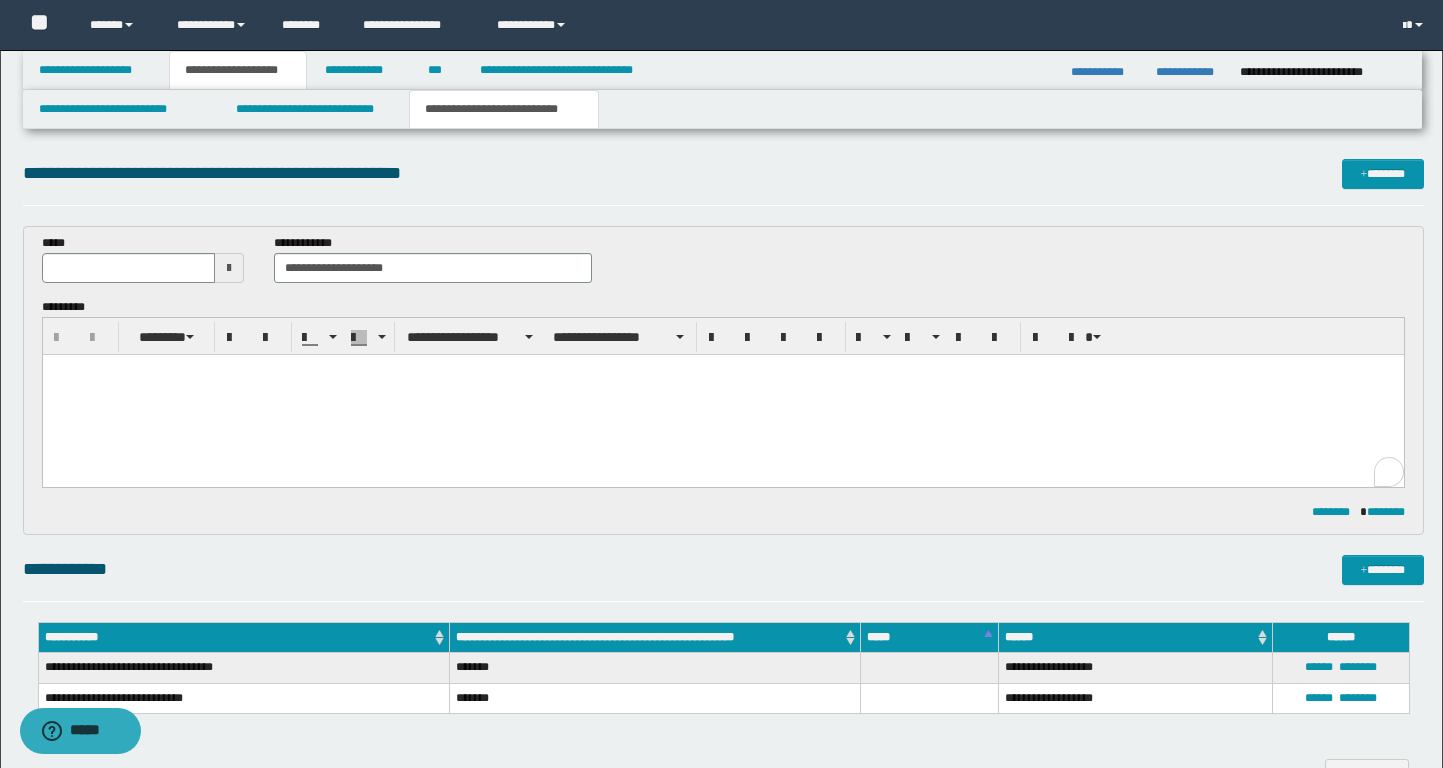 paste 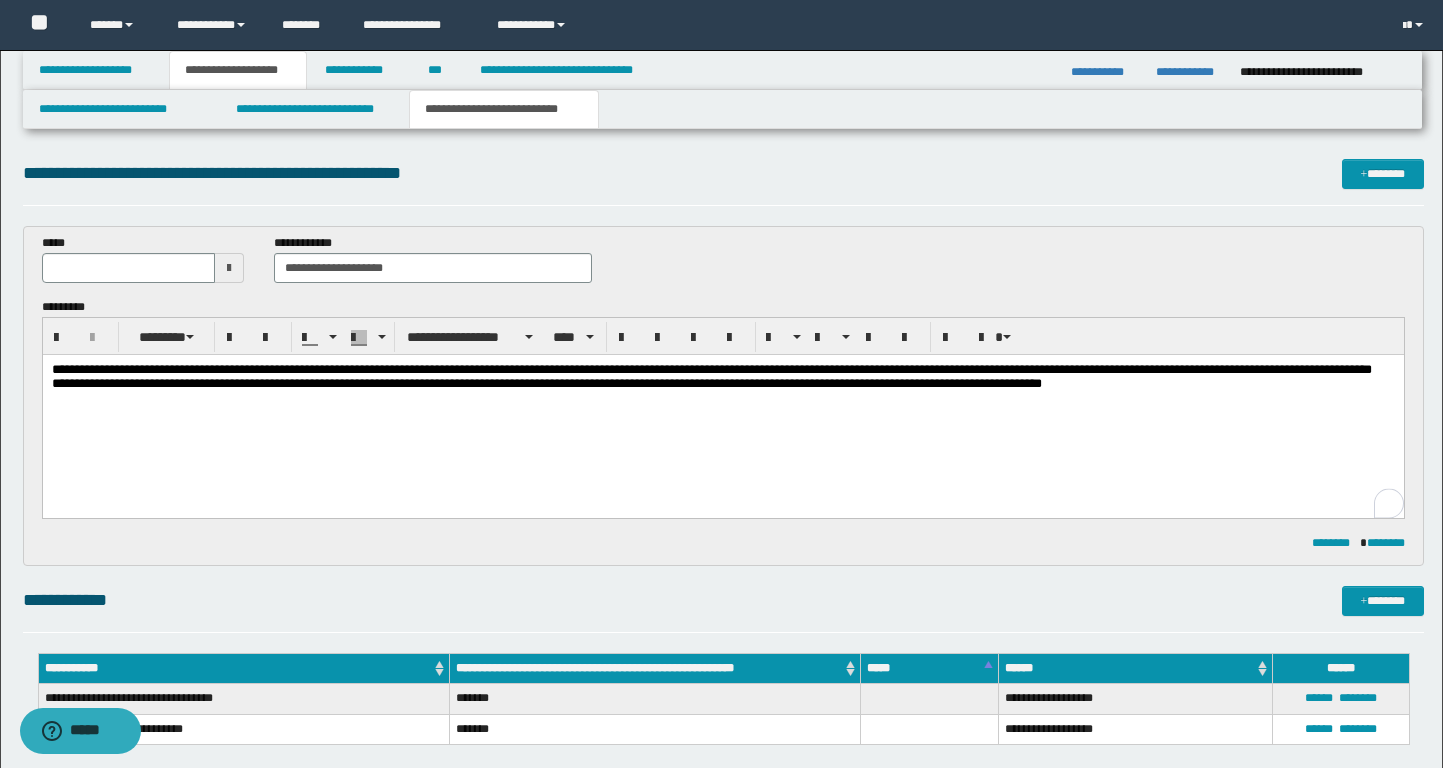 click at bounding box center [229, 268] 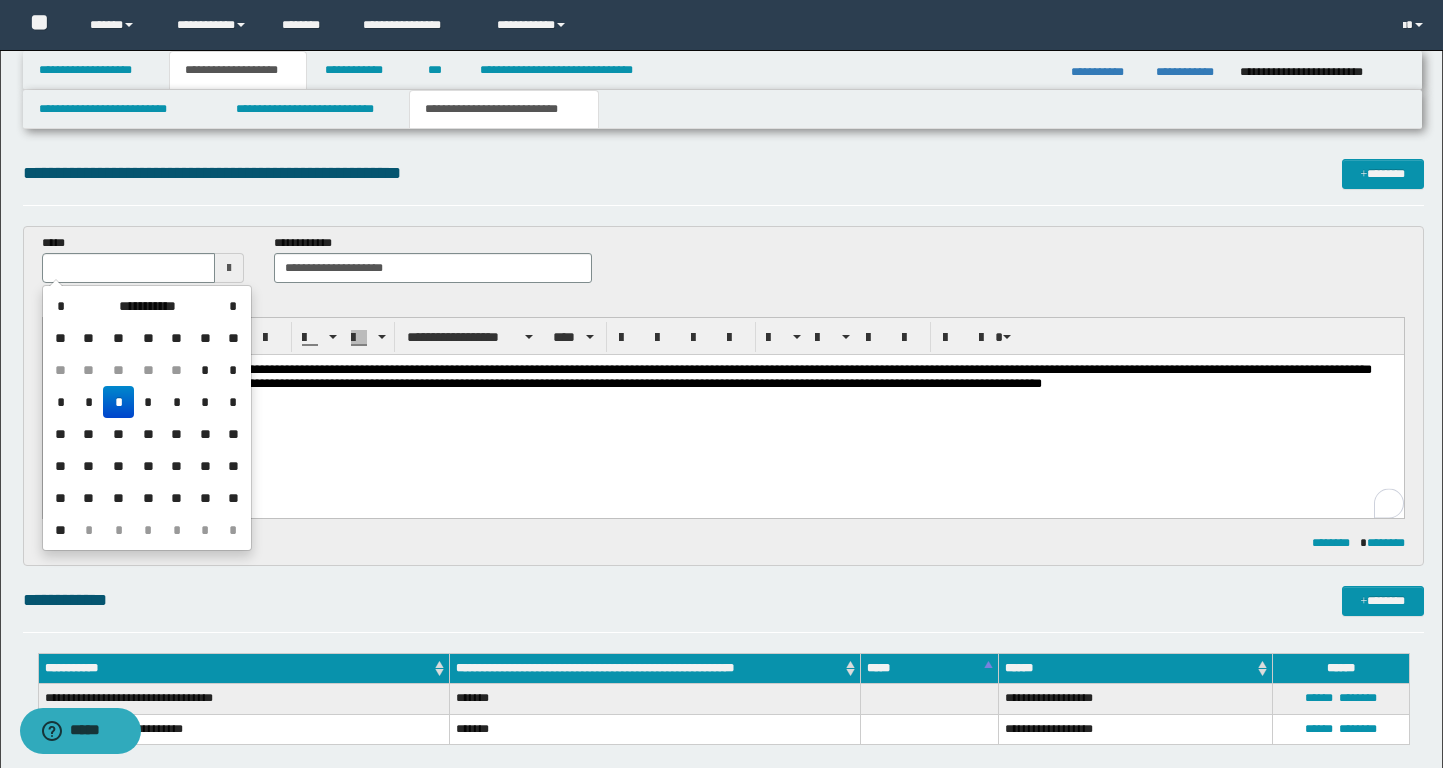 click on "*" at bounding box center (118, 402) 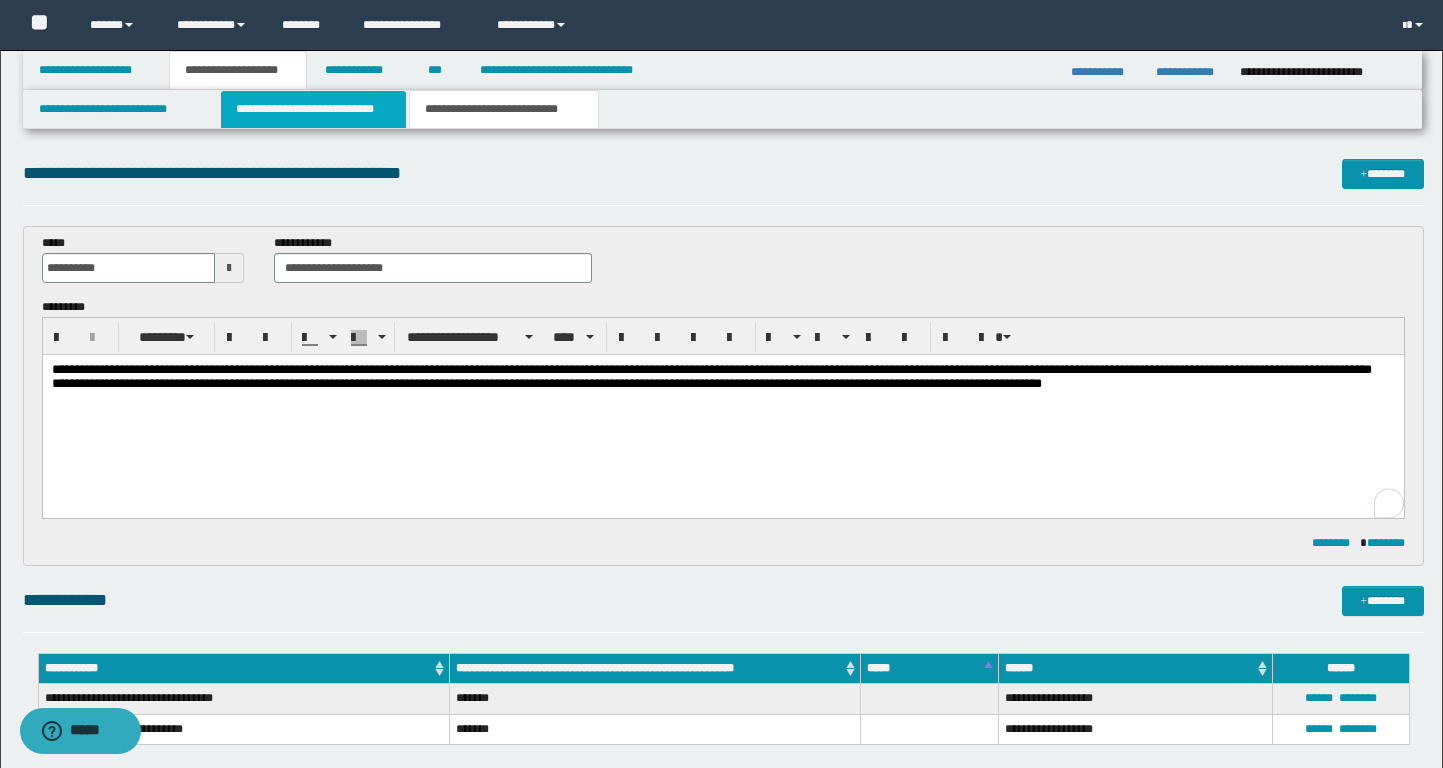 click on "**********" at bounding box center [314, 109] 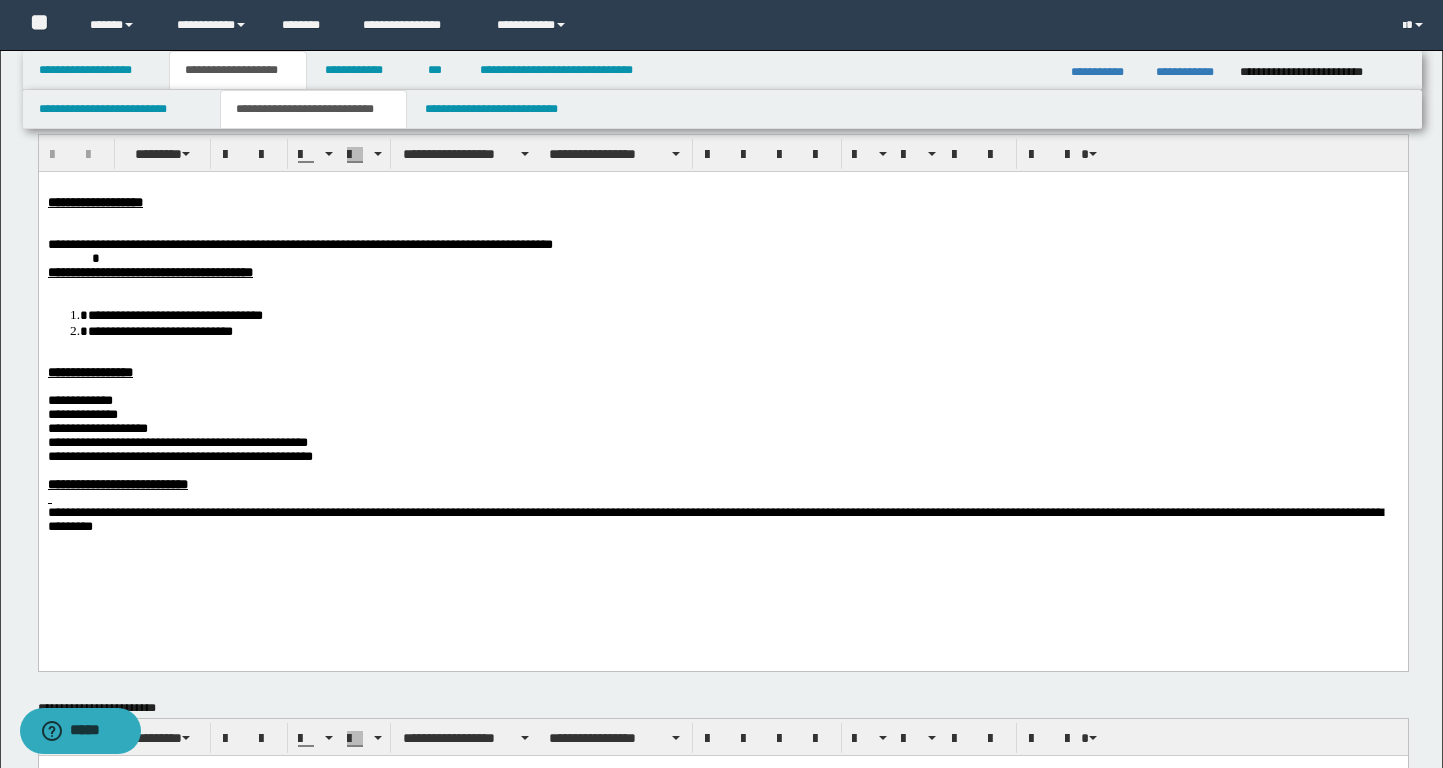 scroll, scrollTop: 54, scrollLeft: 0, axis: vertical 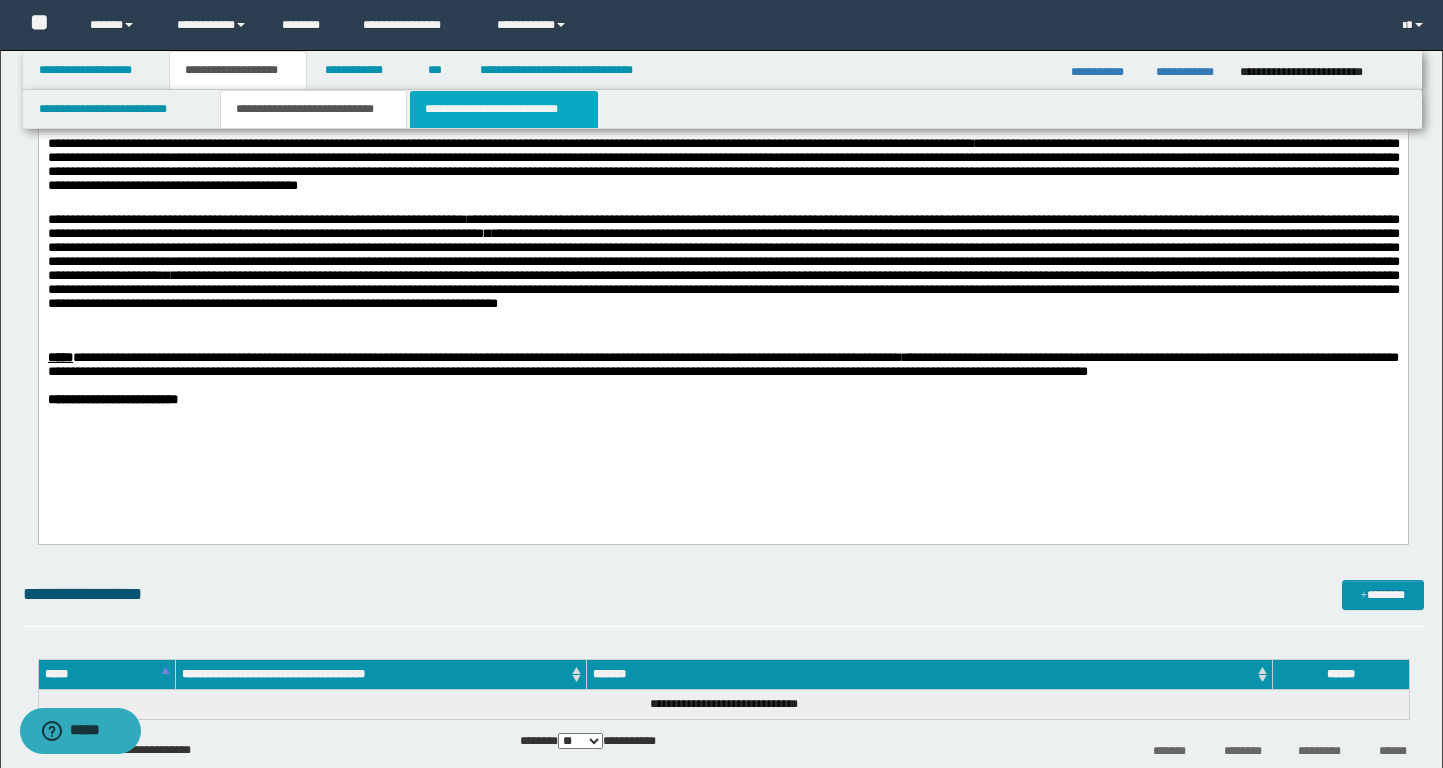 click on "**********" at bounding box center (504, 109) 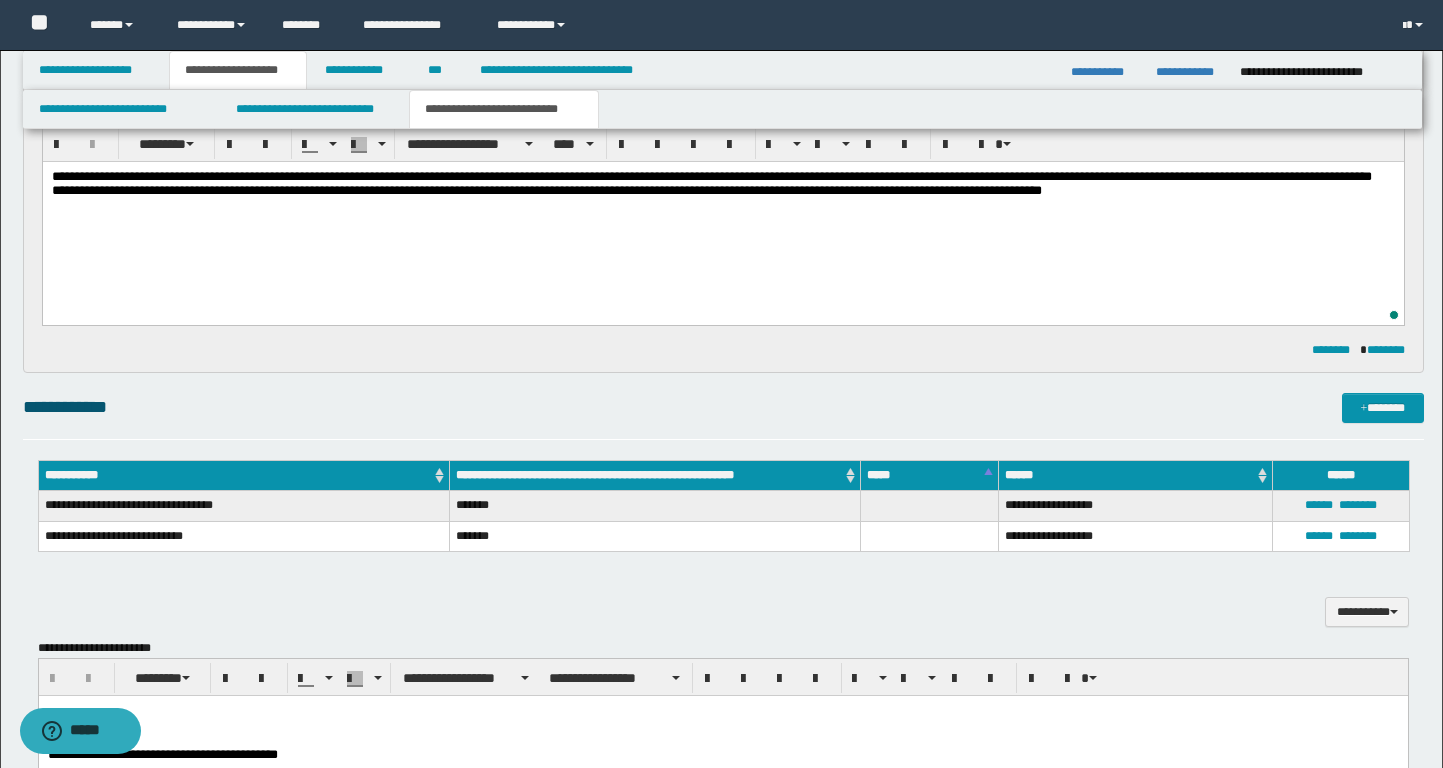 scroll, scrollTop: 0, scrollLeft: 0, axis: both 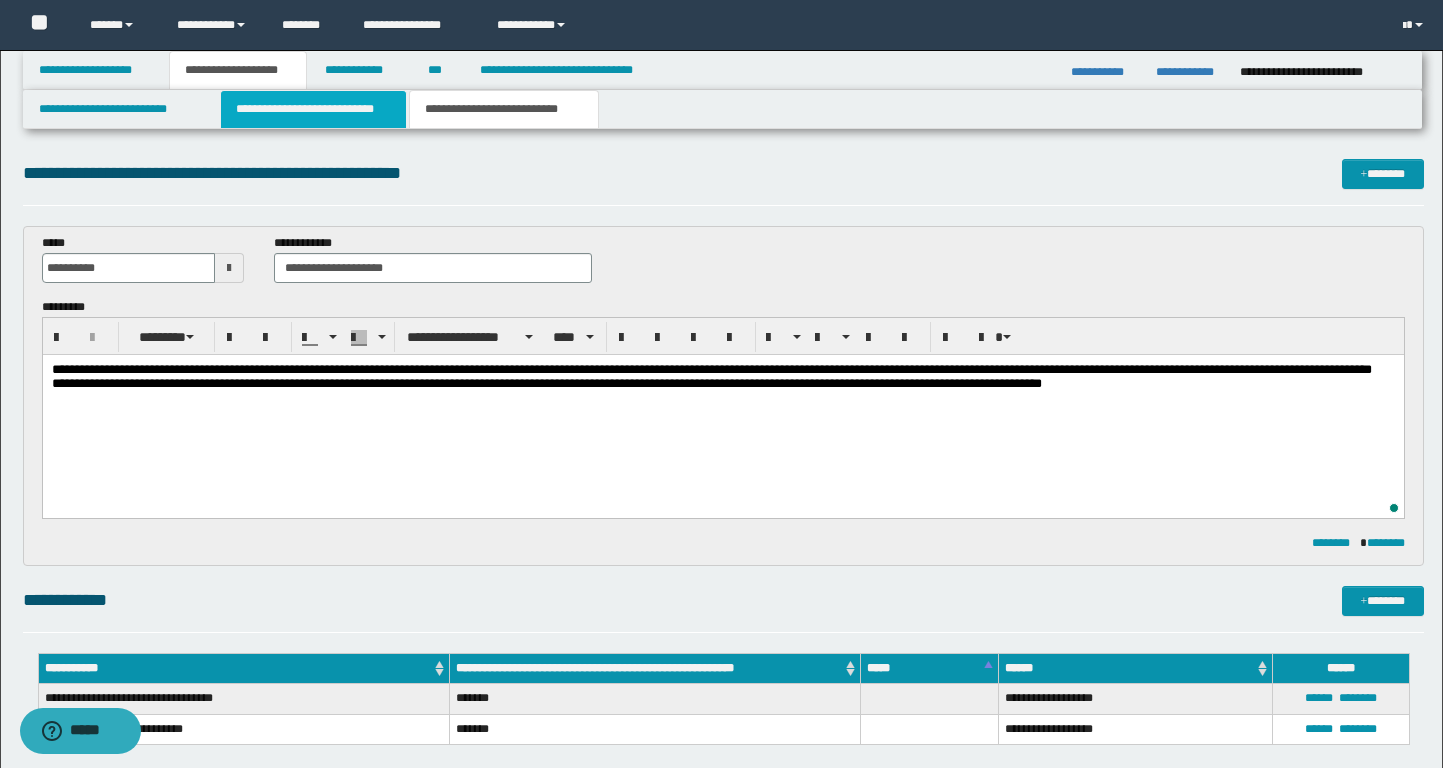 click on "**********" at bounding box center [314, 109] 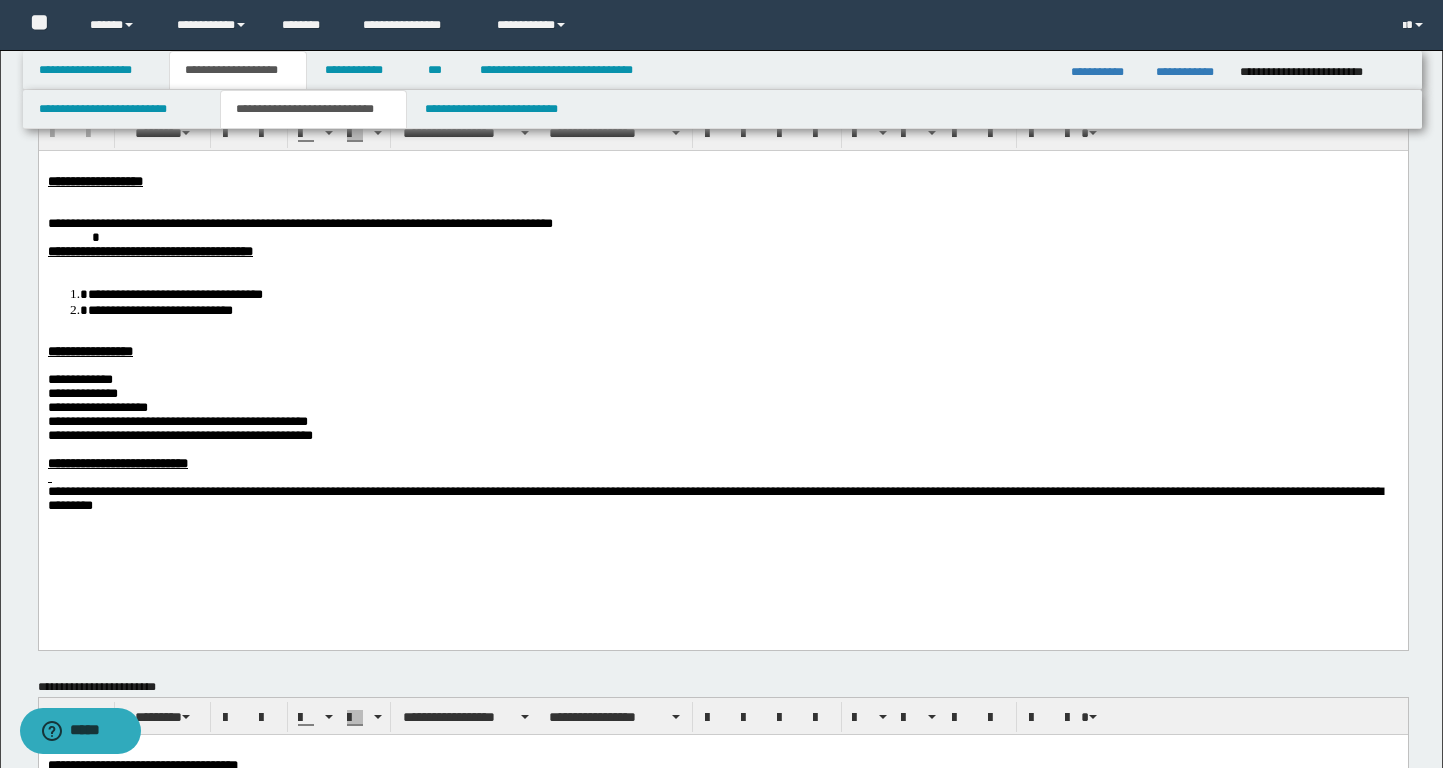scroll, scrollTop: 79, scrollLeft: 0, axis: vertical 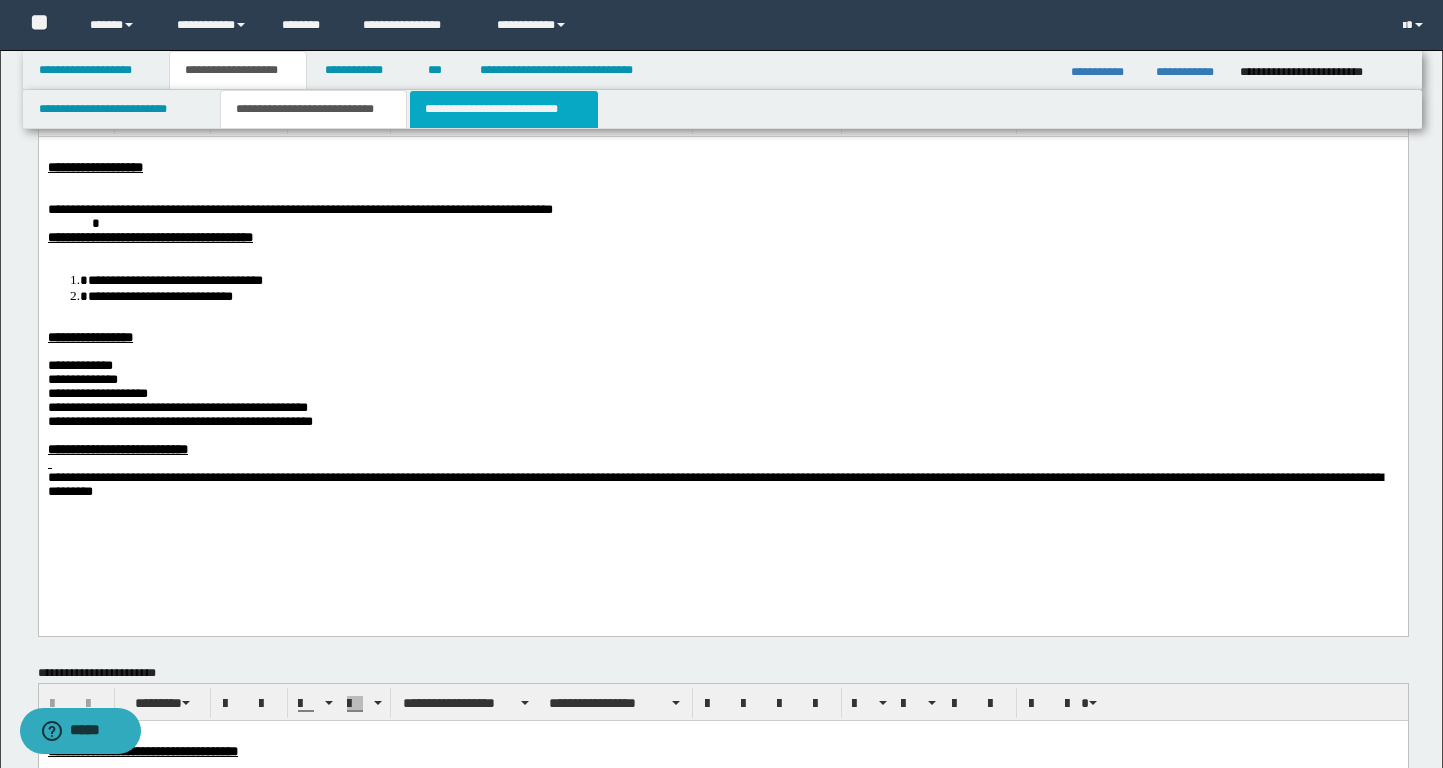 click on "**********" at bounding box center [504, 109] 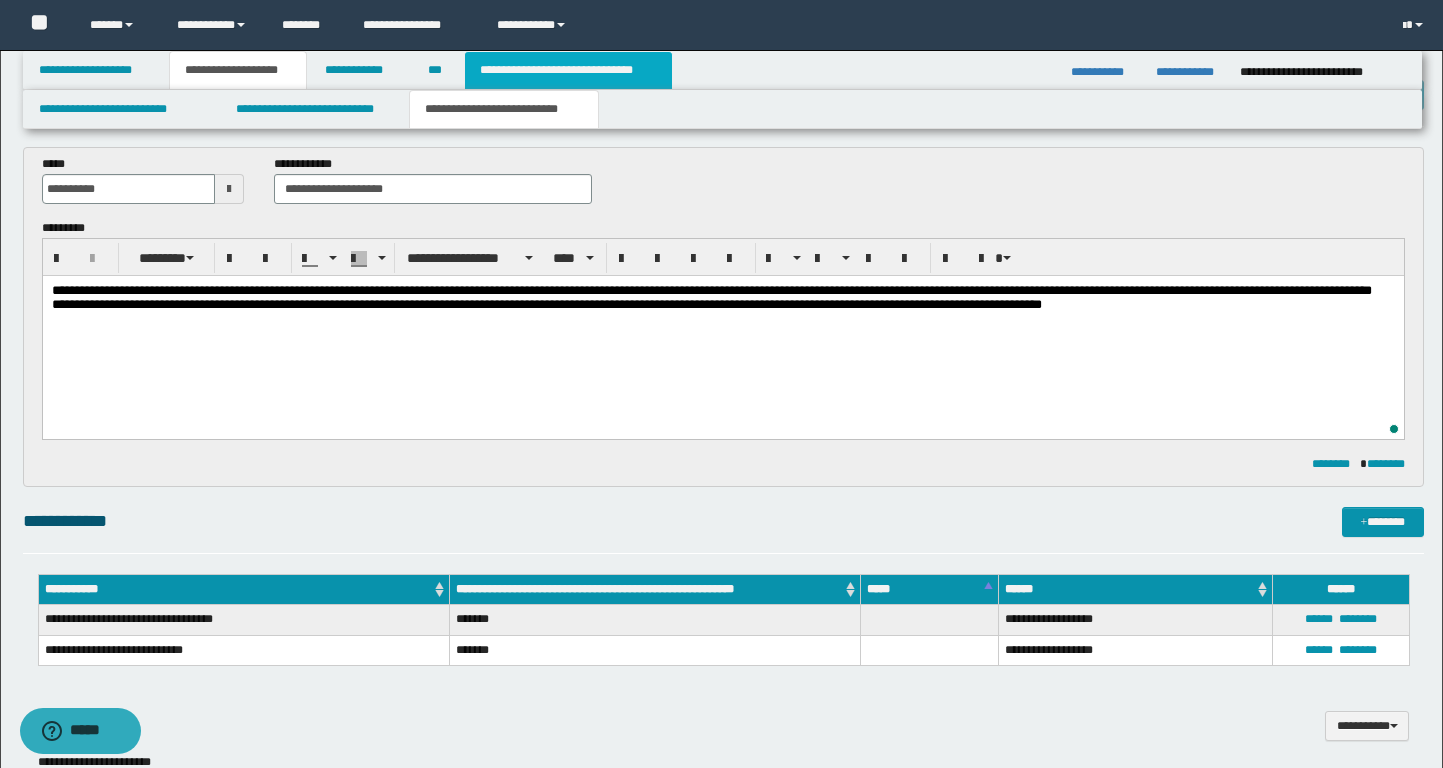 click on "**********" at bounding box center (568, 70) 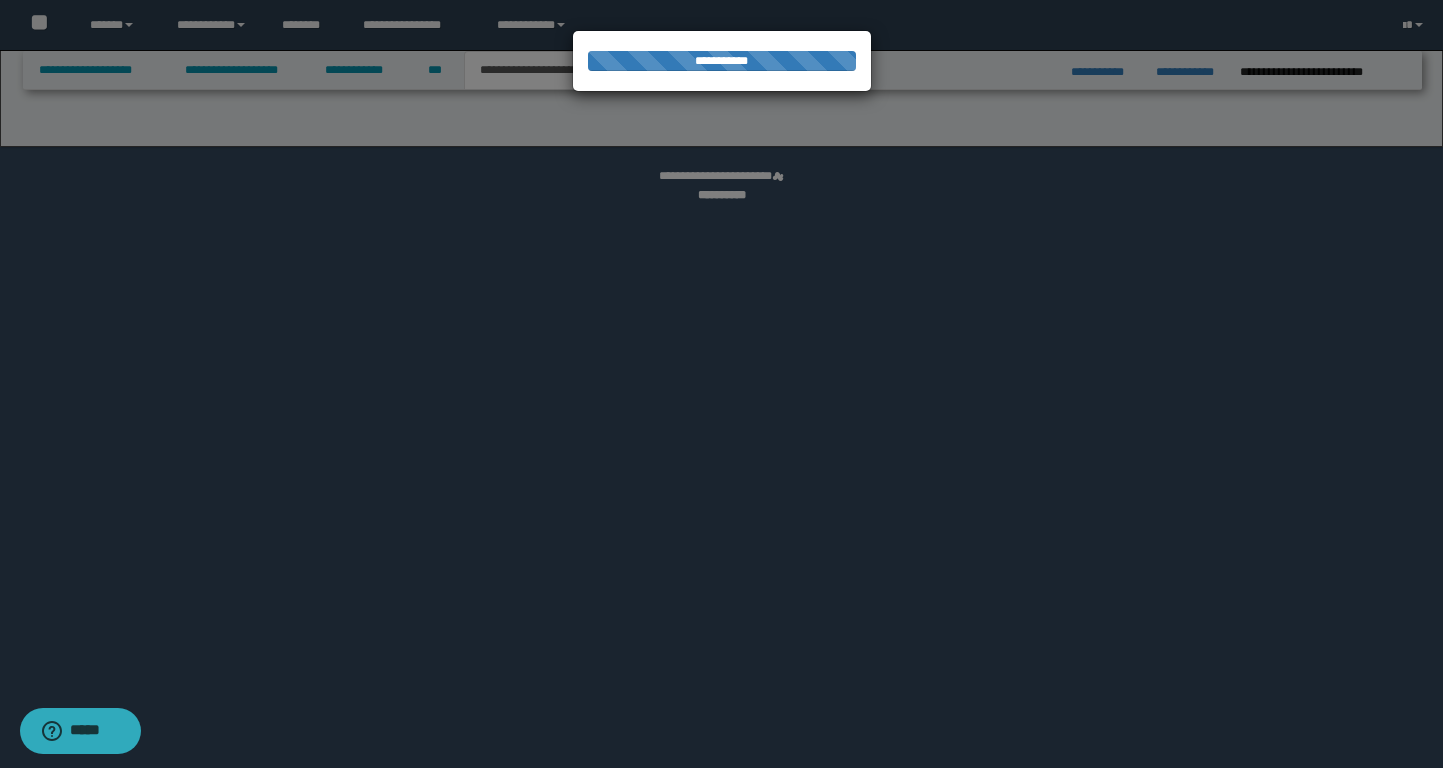 select on "*" 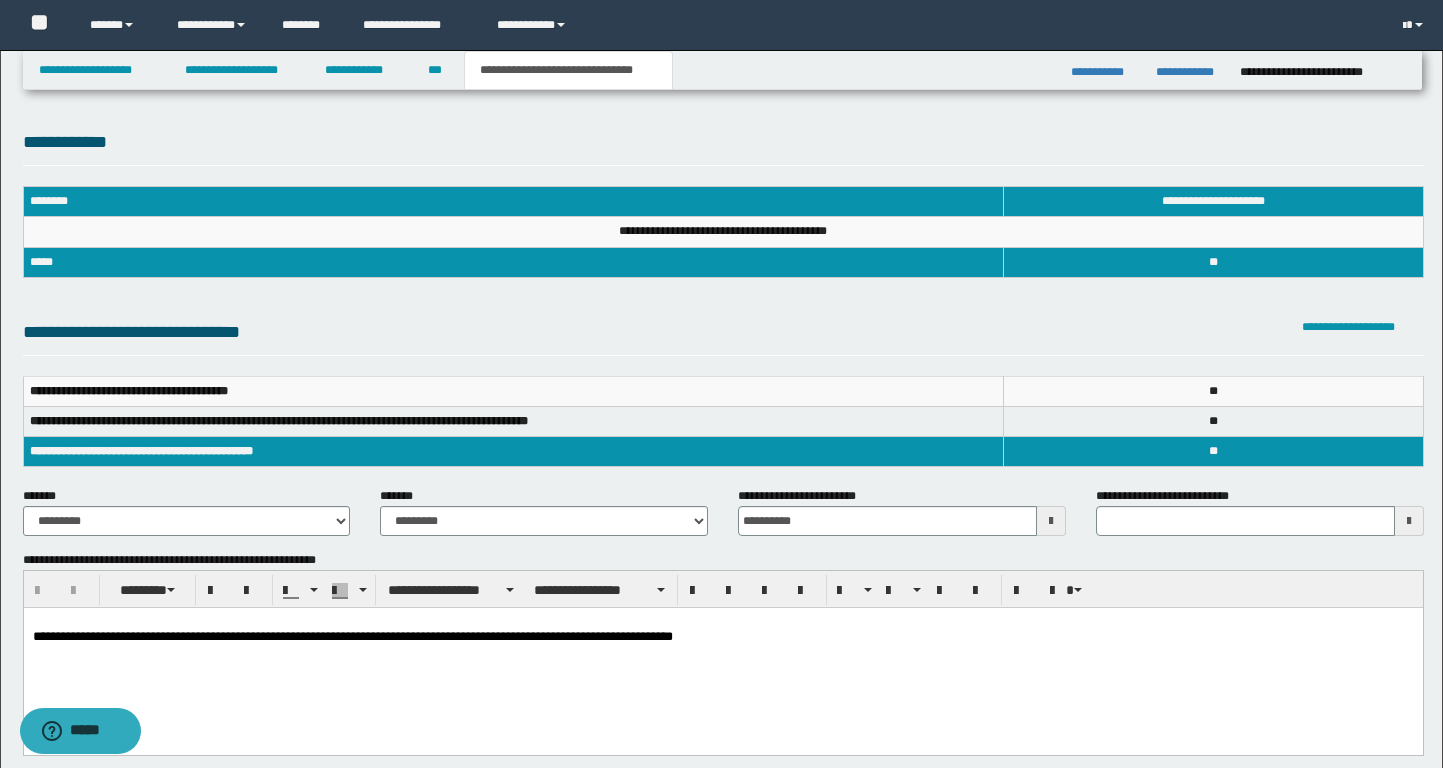 scroll, scrollTop: 0, scrollLeft: 0, axis: both 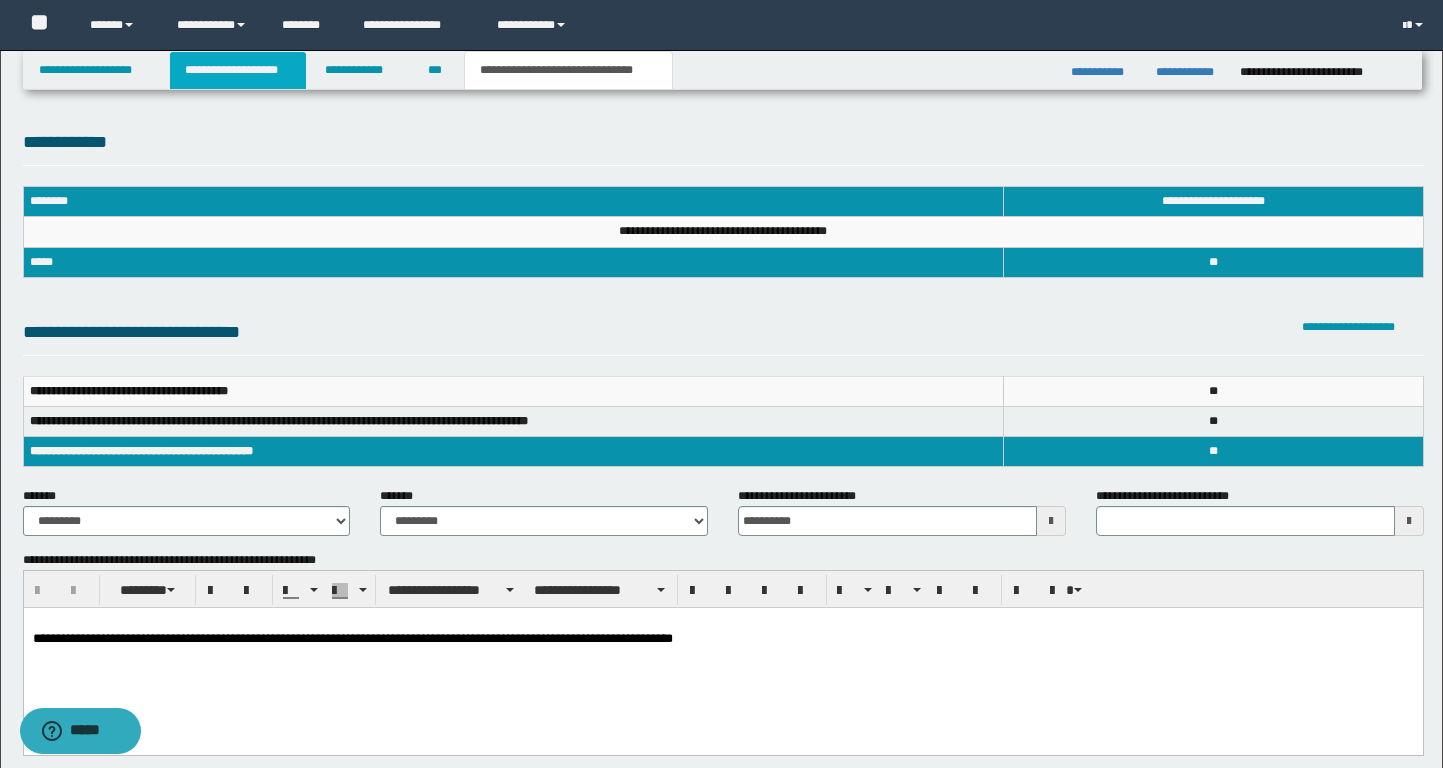 click on "**********" at bounding box center (238, 70) 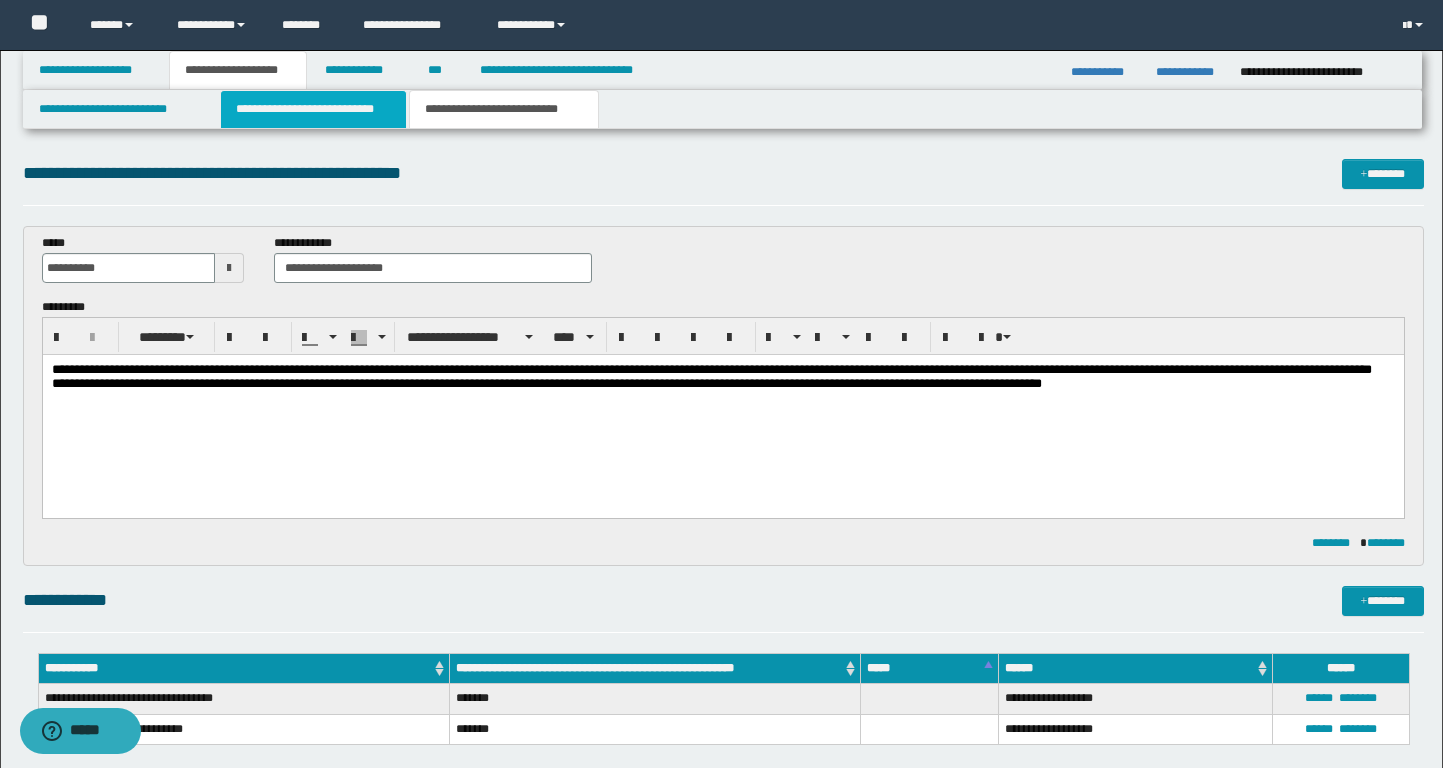 click on "**********" at bounding box center (314, 109) 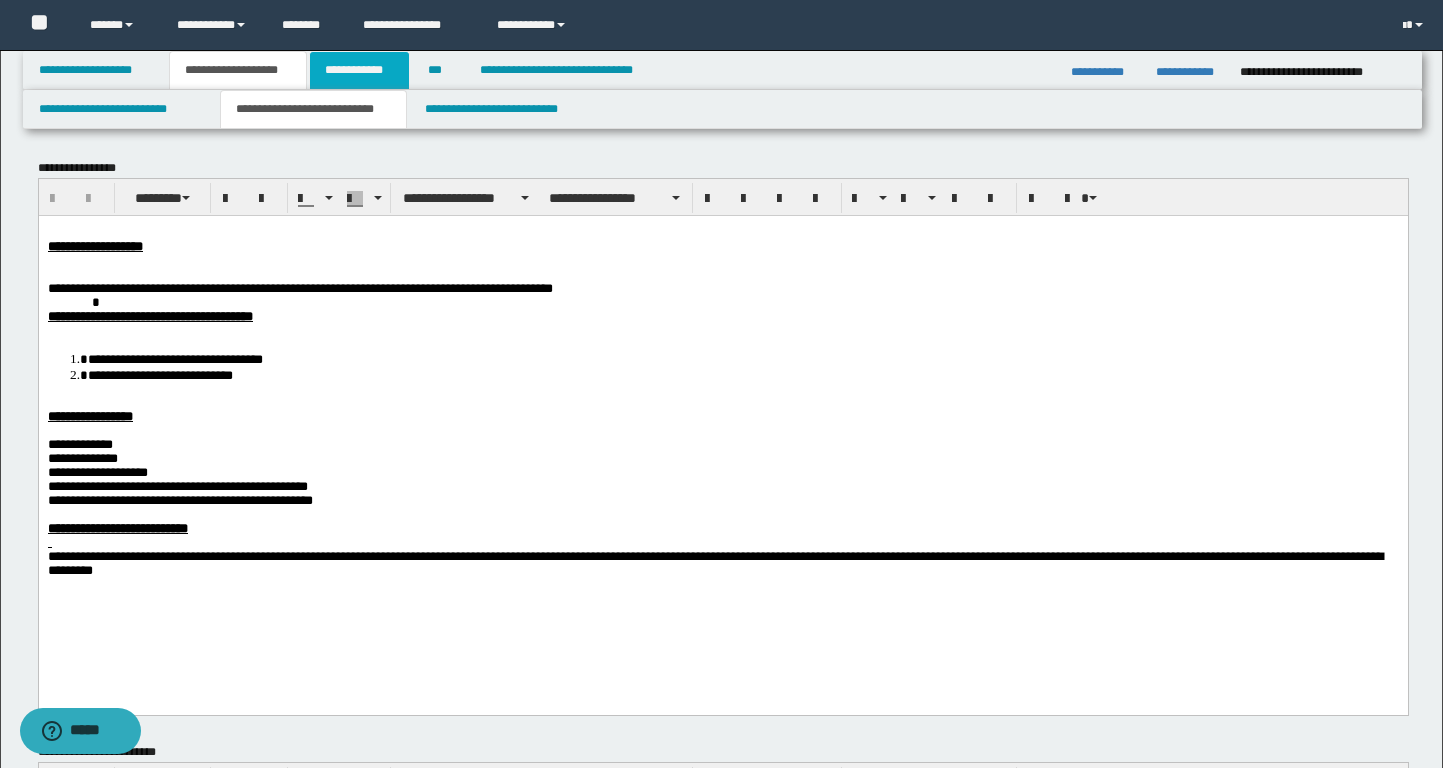 click on "**********" at bounding box center (359, 70) 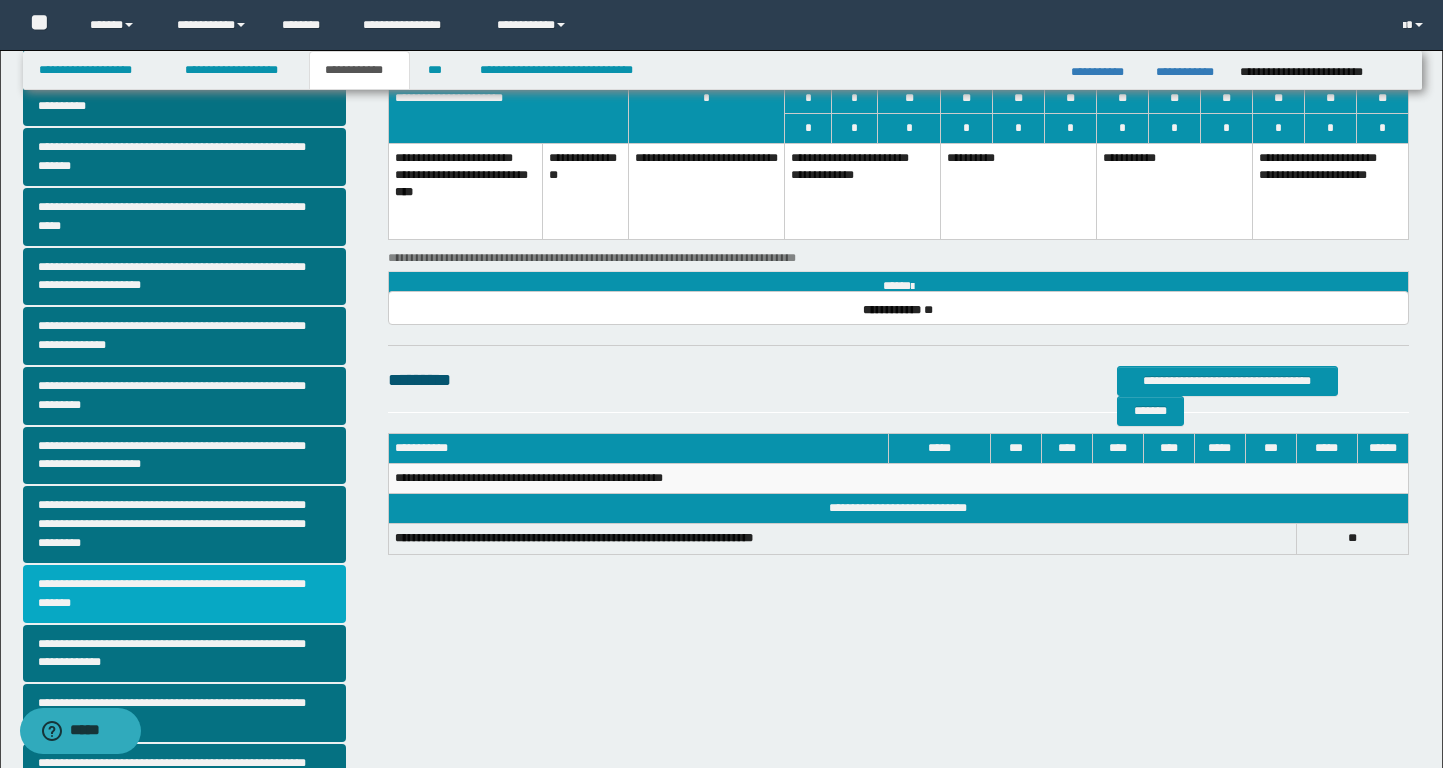 scroll, scrollTop: 182, scrollLeft: 0, axis: vertical 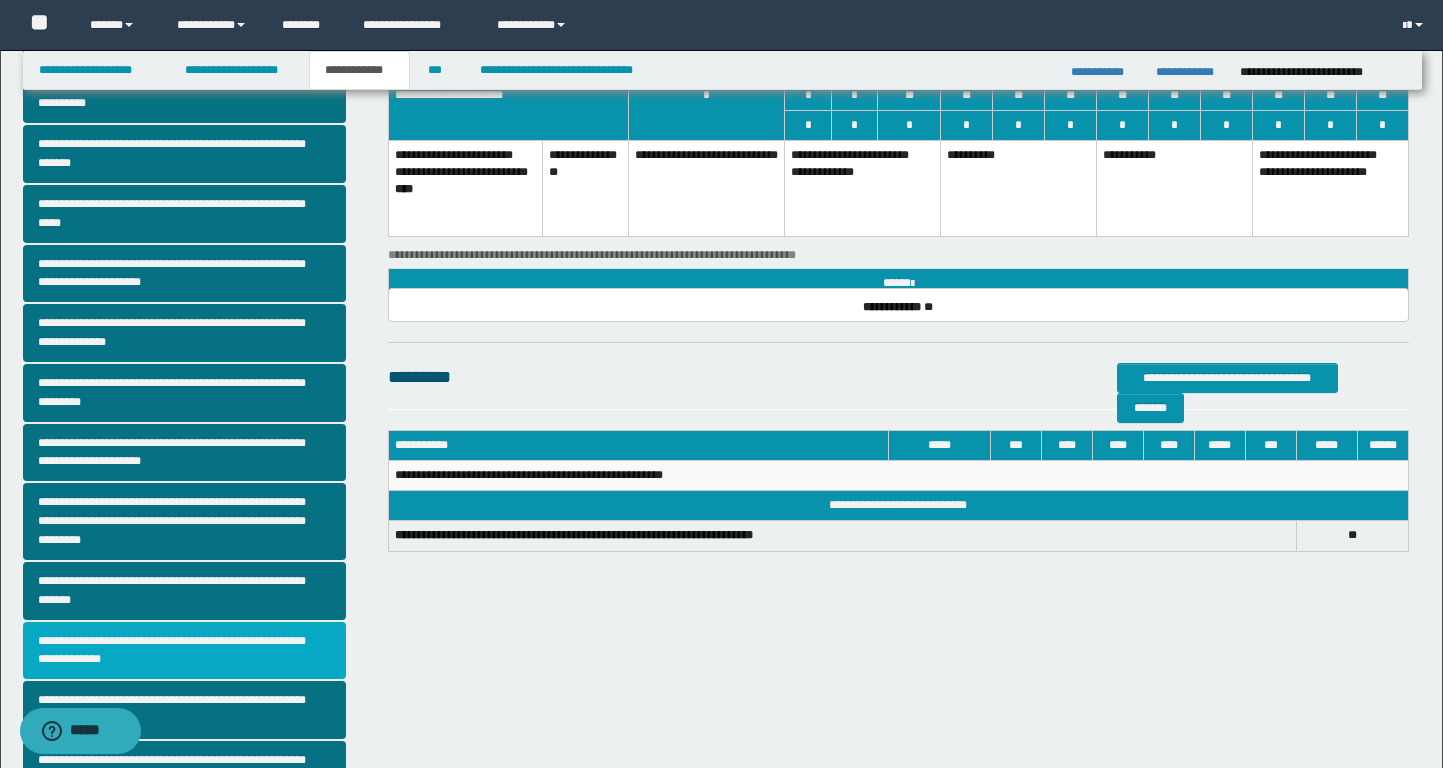 click on "**********" at bounding box center [184, 651] 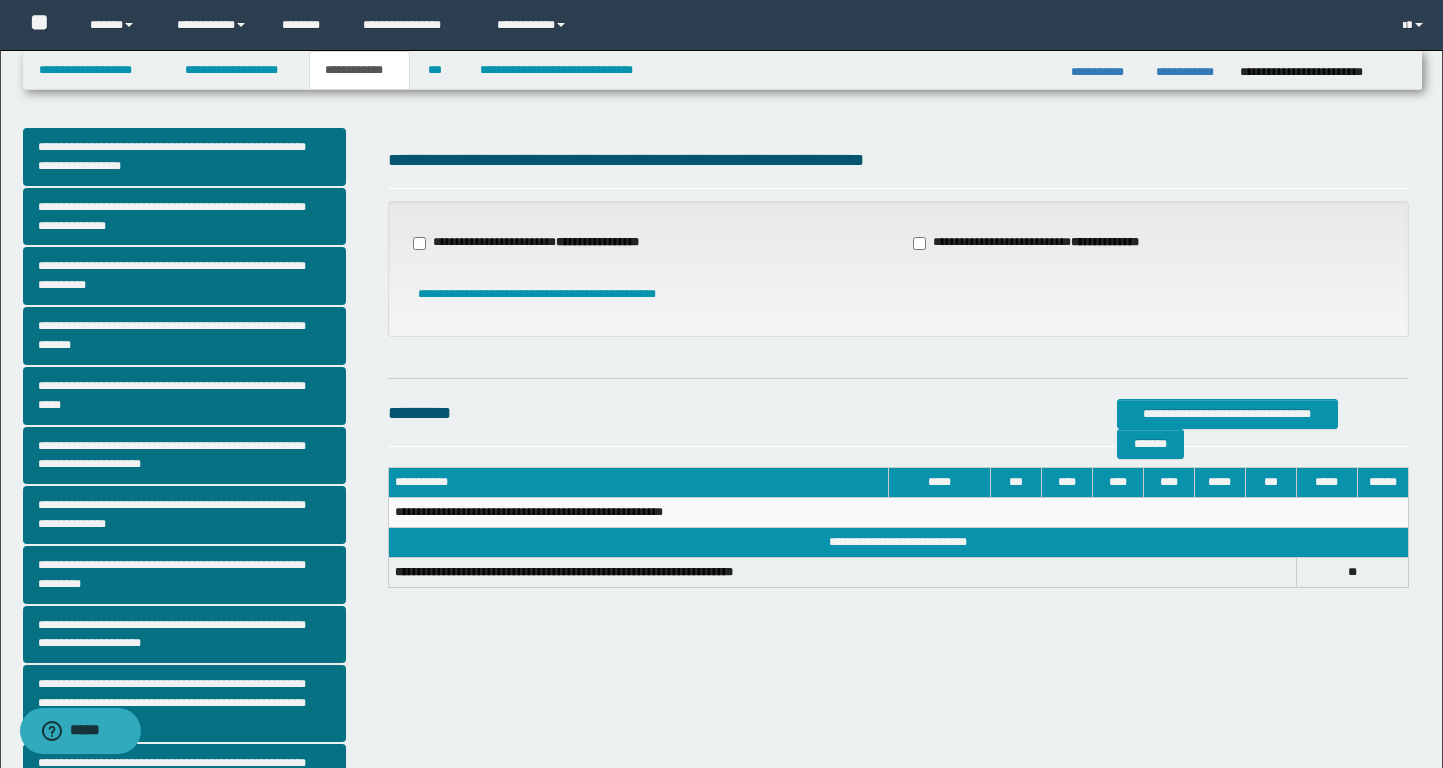 click on "**********" at bounding box center [548, 243] 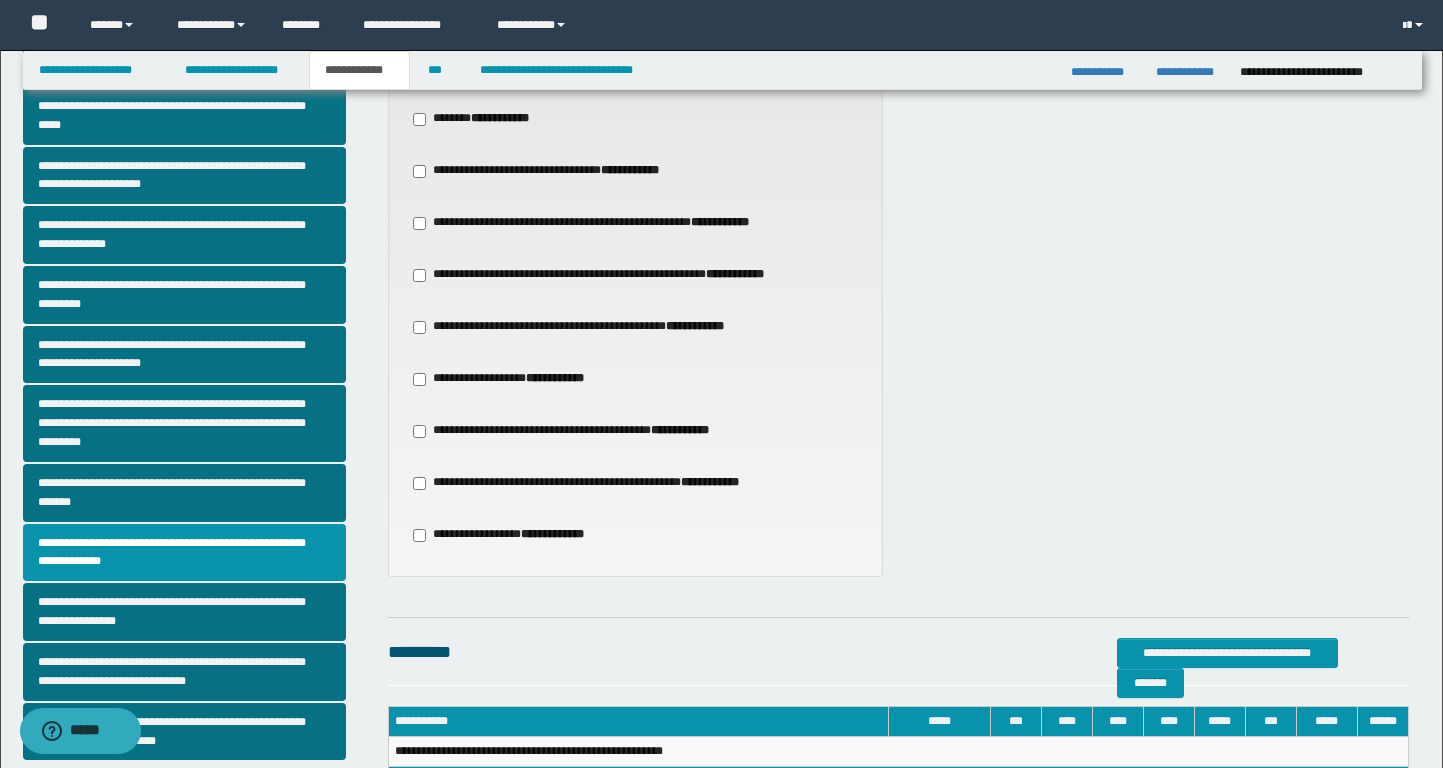 click on "**********" at bounding box center (595, 327) 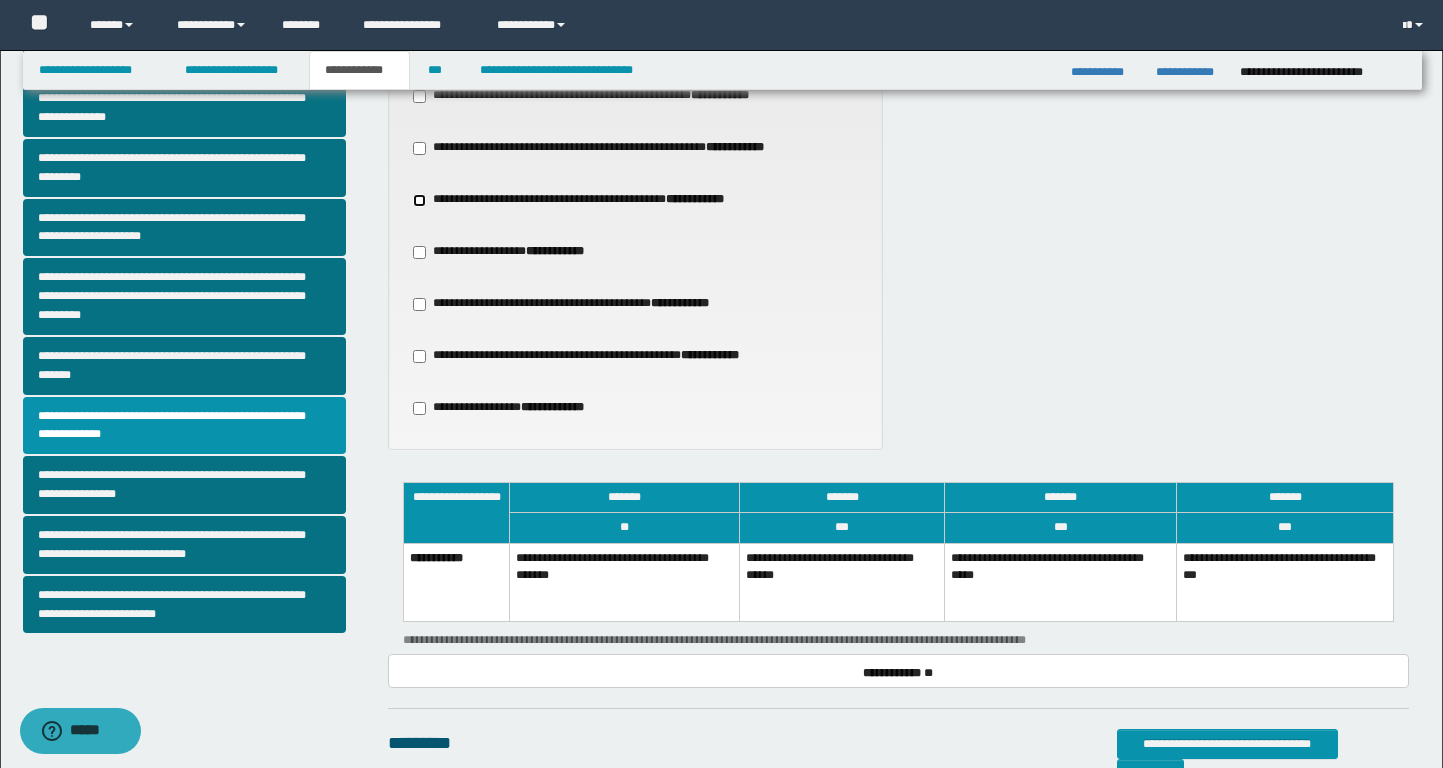 scroll, scrollTop: 621, scrollLeft: 0, axis: vertical 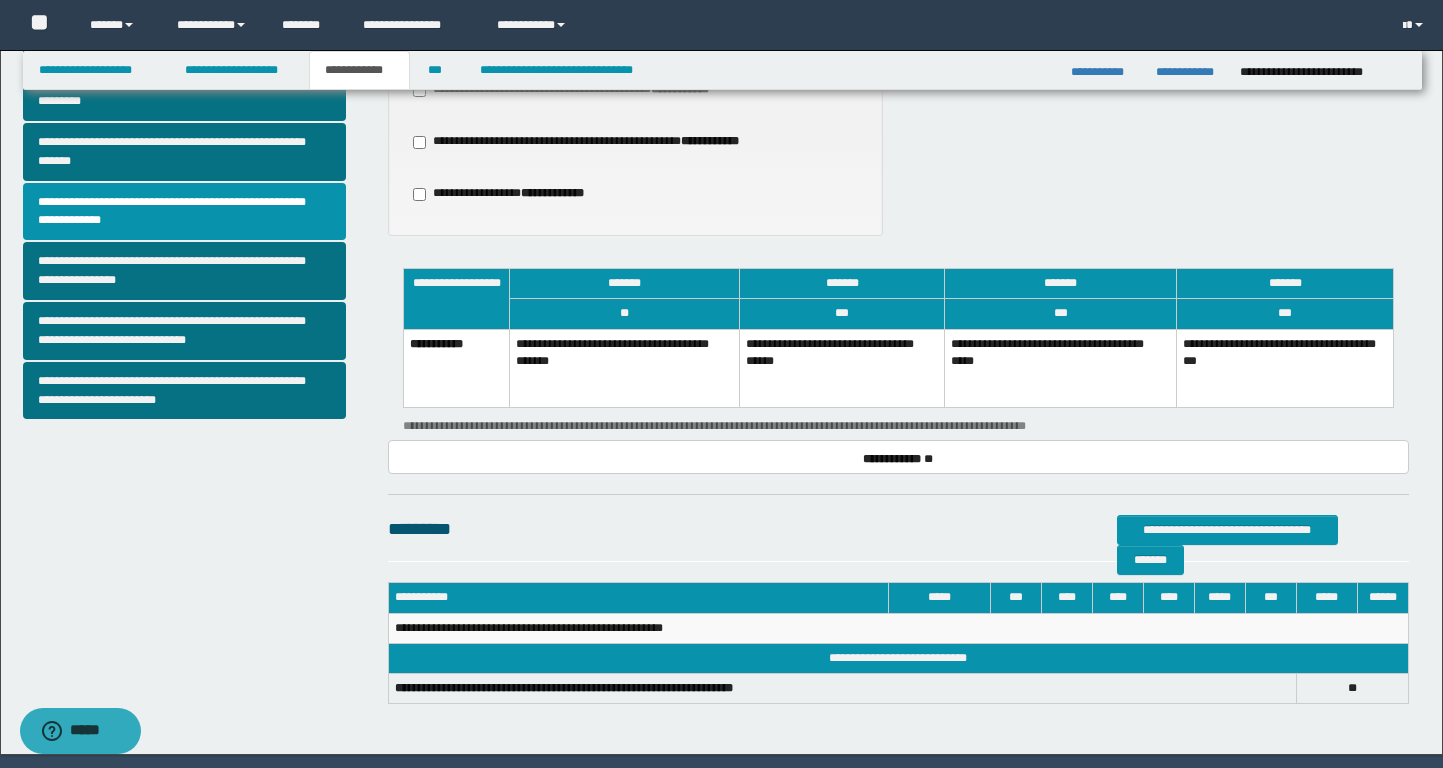 click on "**********" at bounding box center (842, 368) 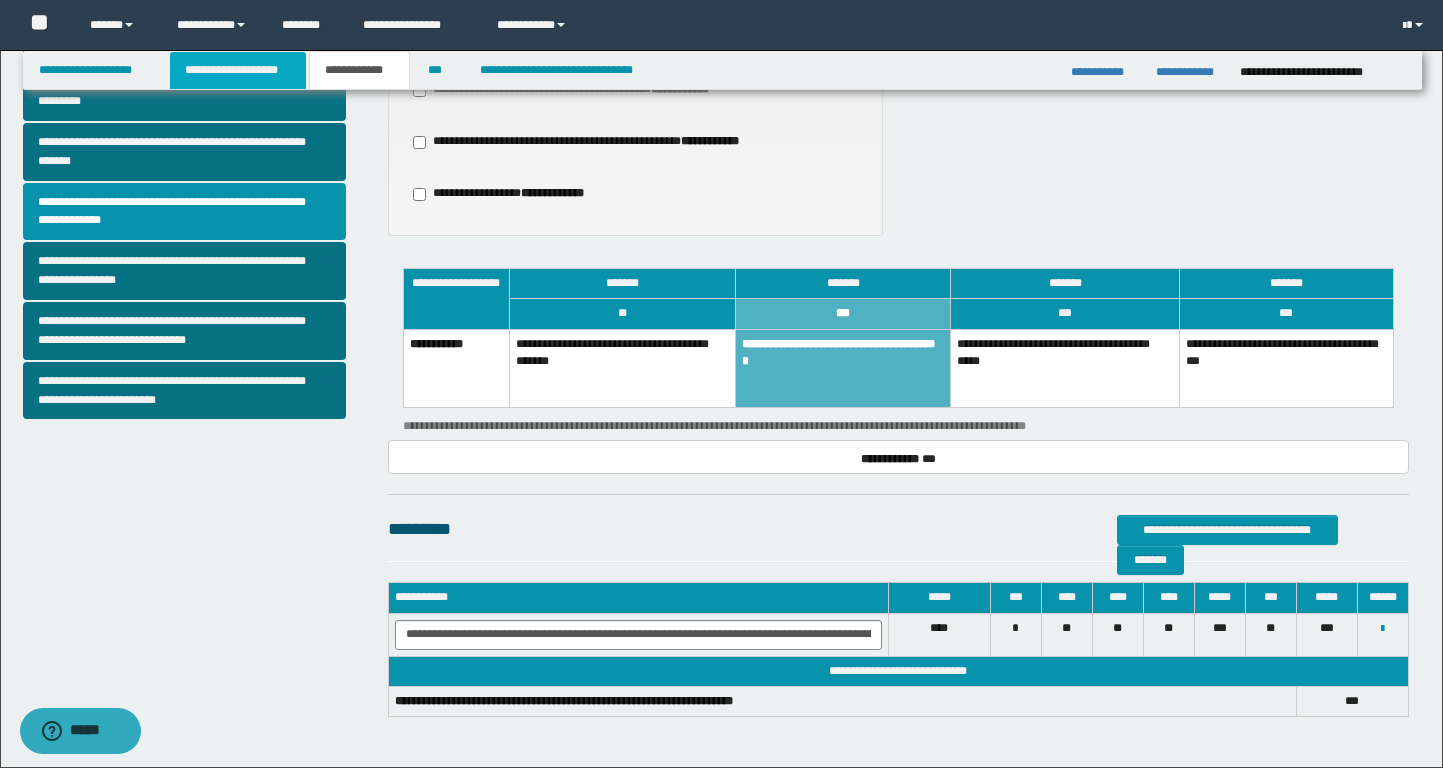 click on "**********" at bounding box center (238, 70) 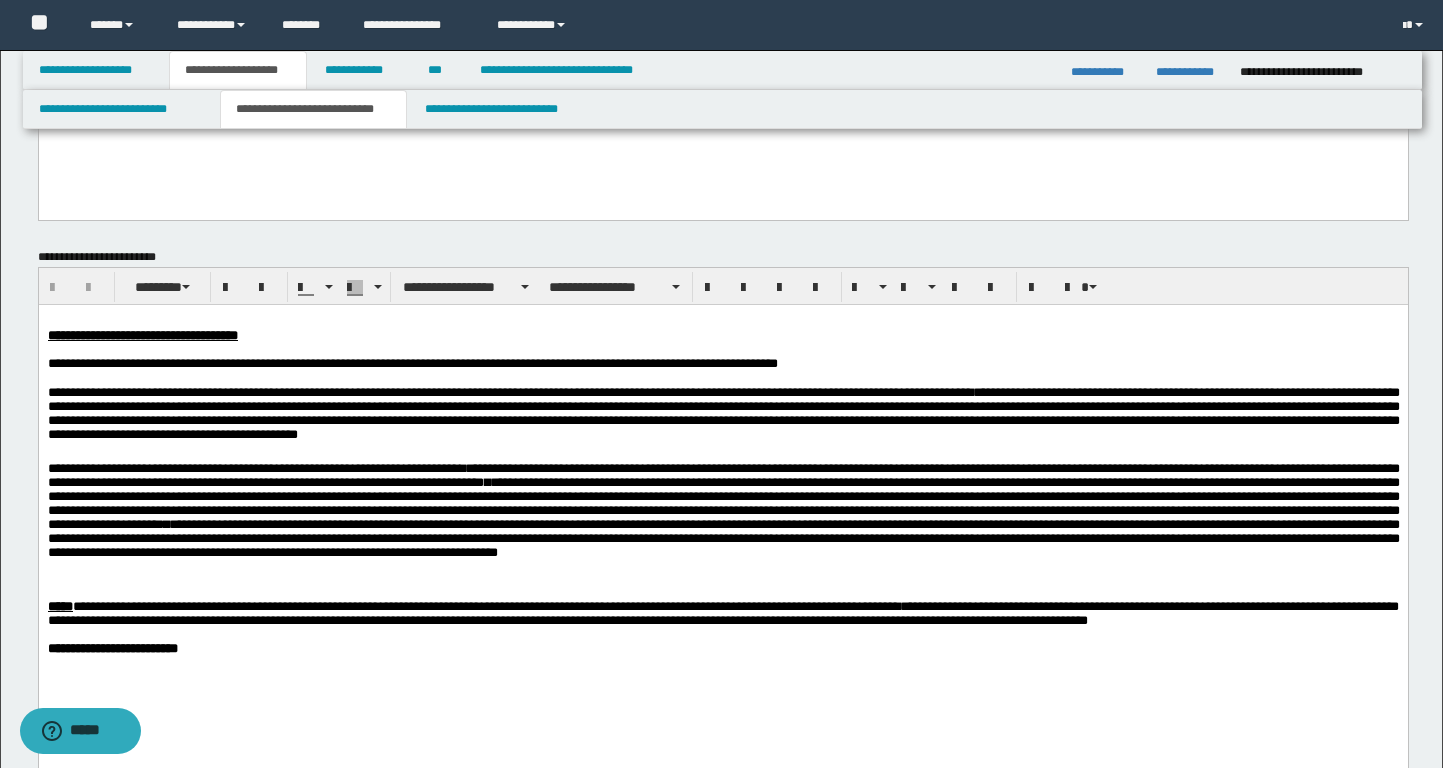 scroll, scrollTop: 501, scrollLeft: 0, axis: vertical 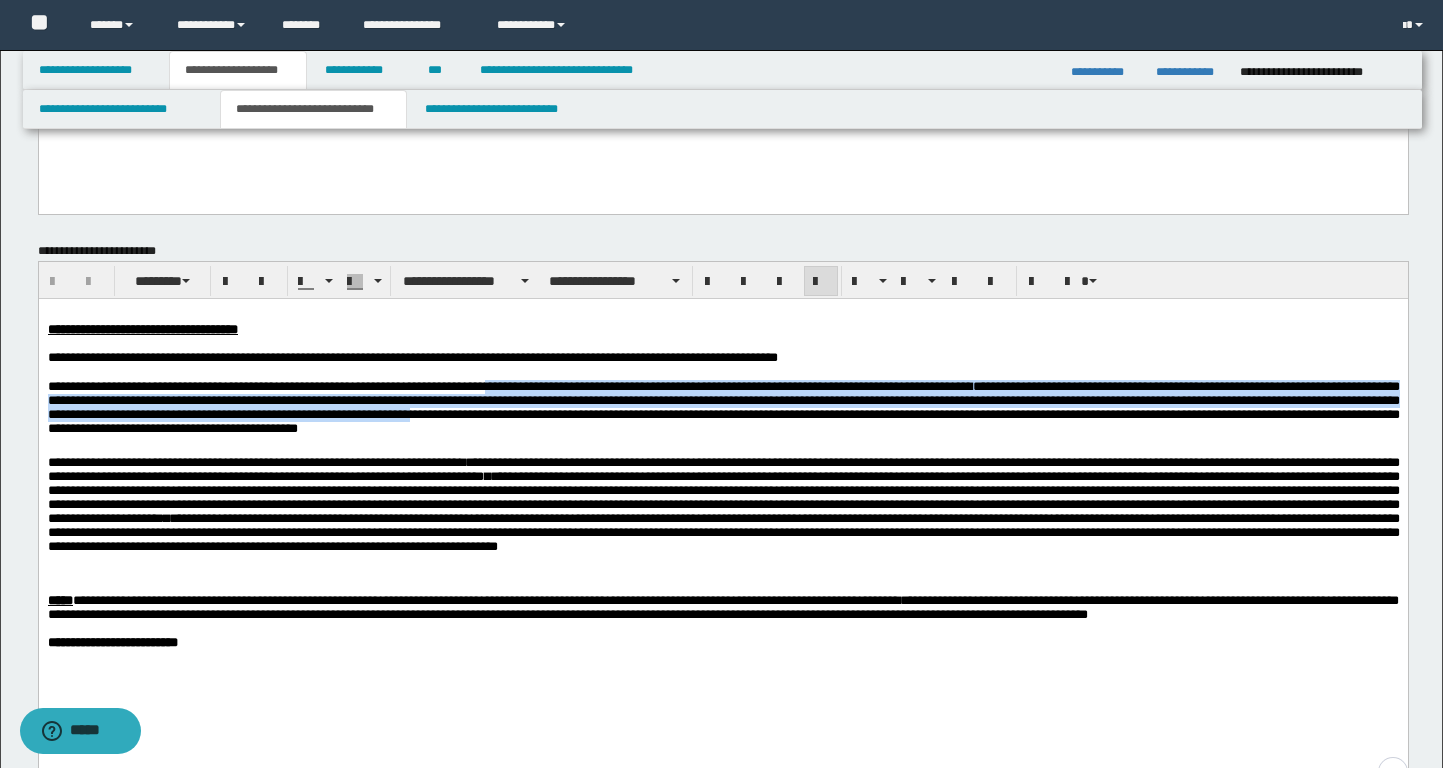 drag, startPoint x: 614, startPoint y: 391, endPoint x: 1111, endPoint y: 418, distance: 497.73285 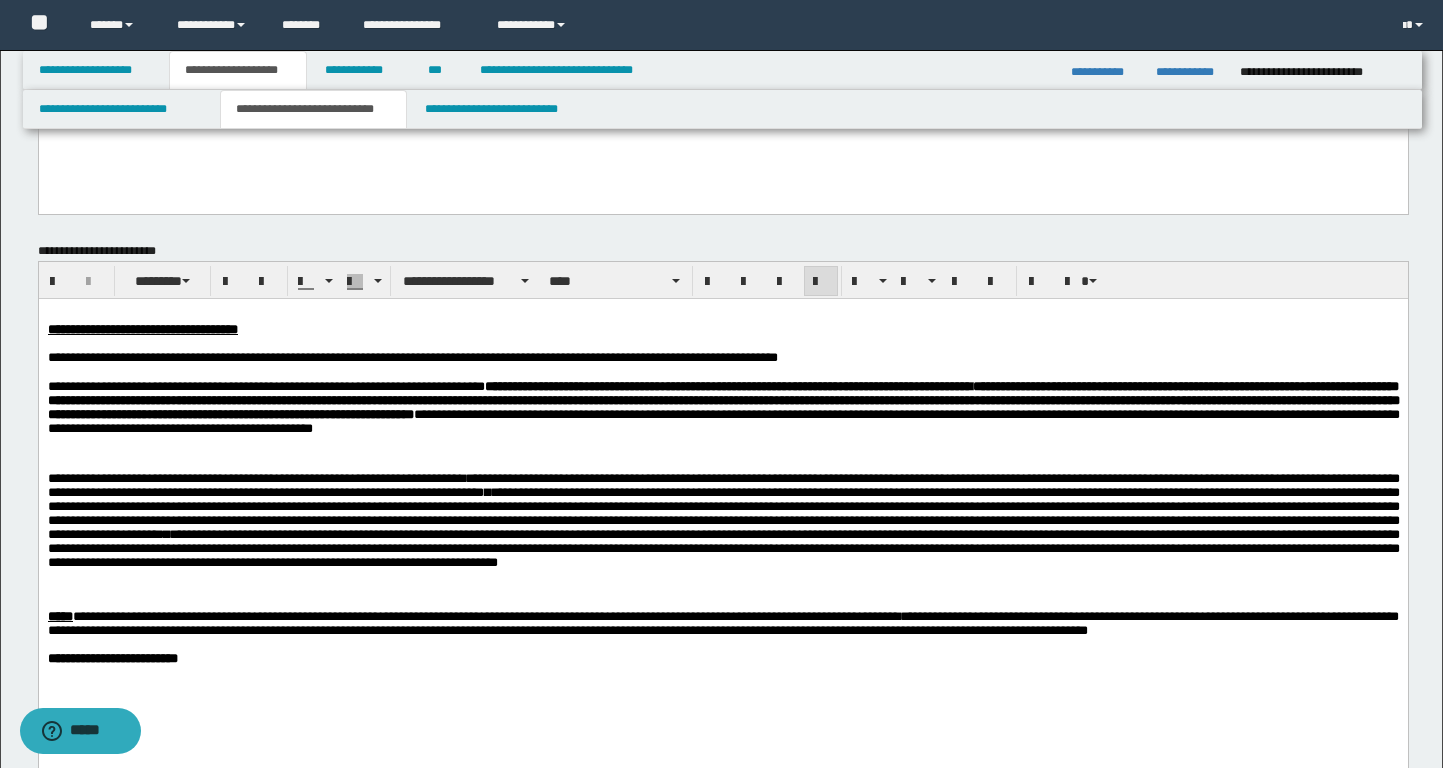 click on "**********" at bounding box center [723, 418] 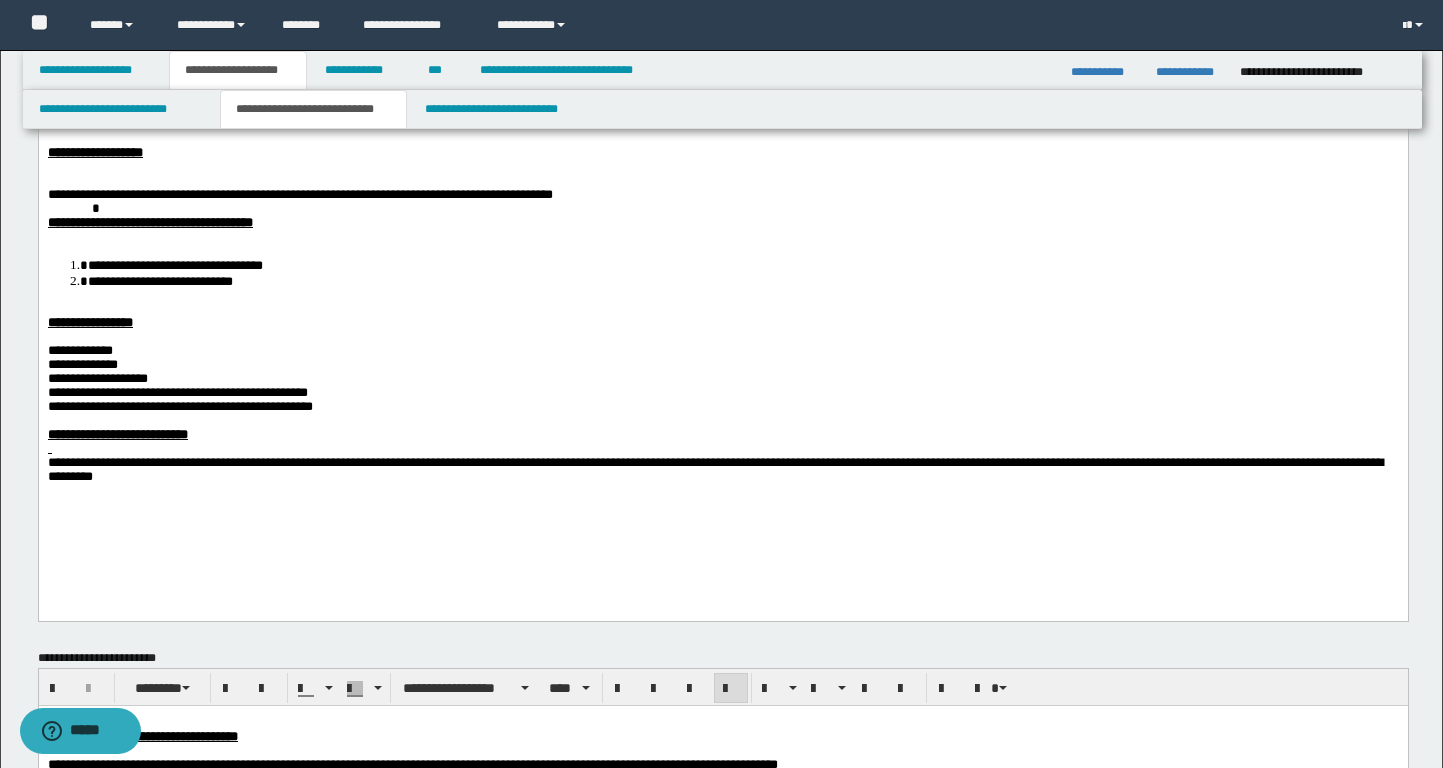 scroll, scrollTop: 70, scrollLeft: 0, axis: vertical 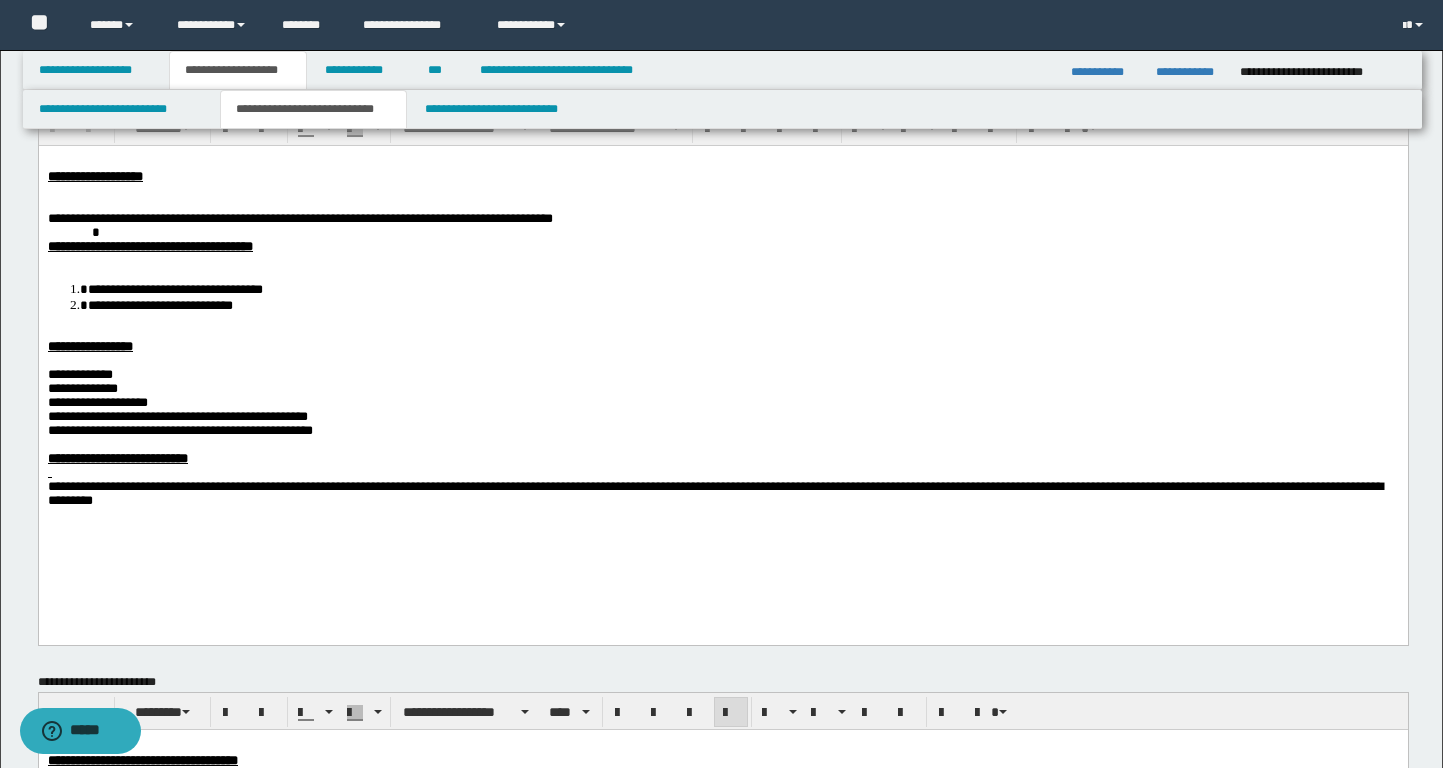 click on "**********" at bounding box center [722, 416] 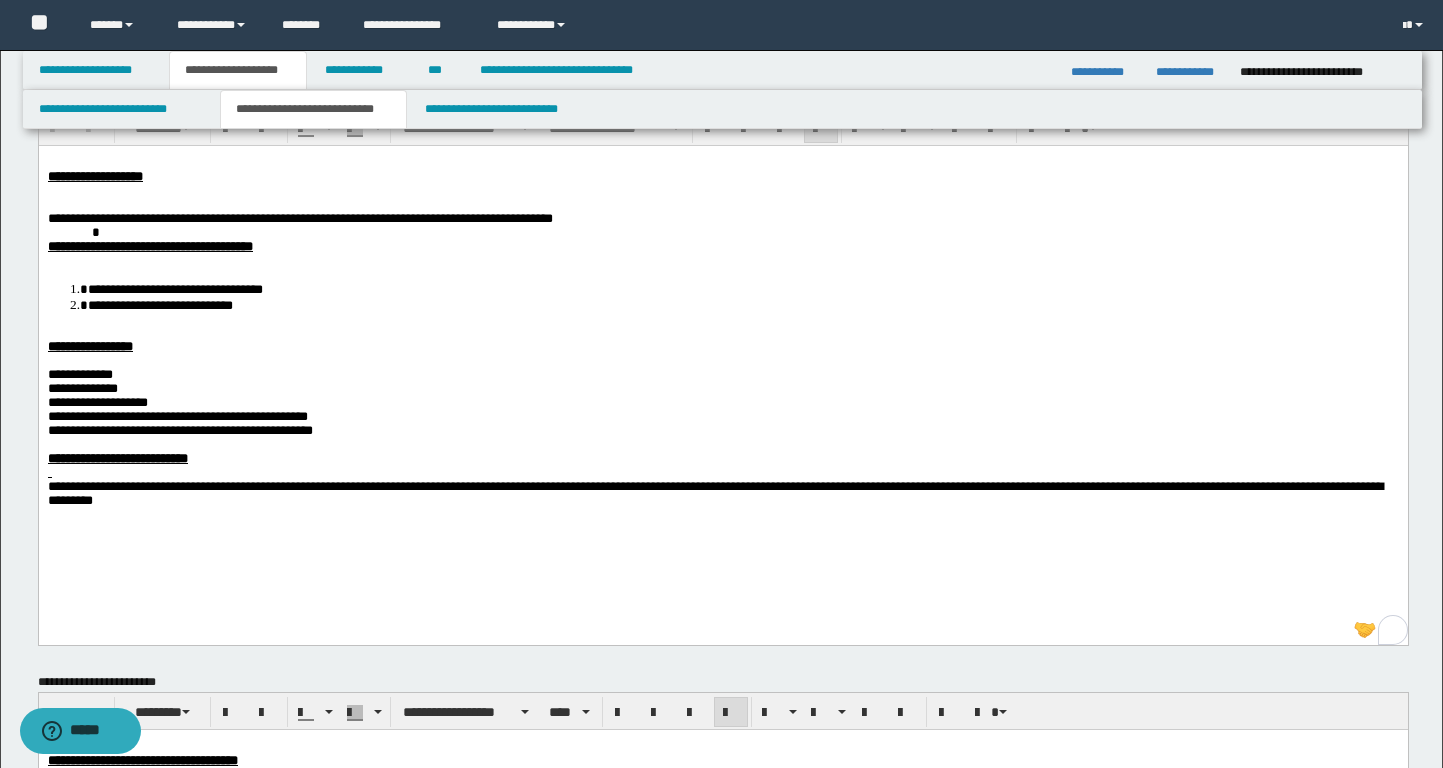 type 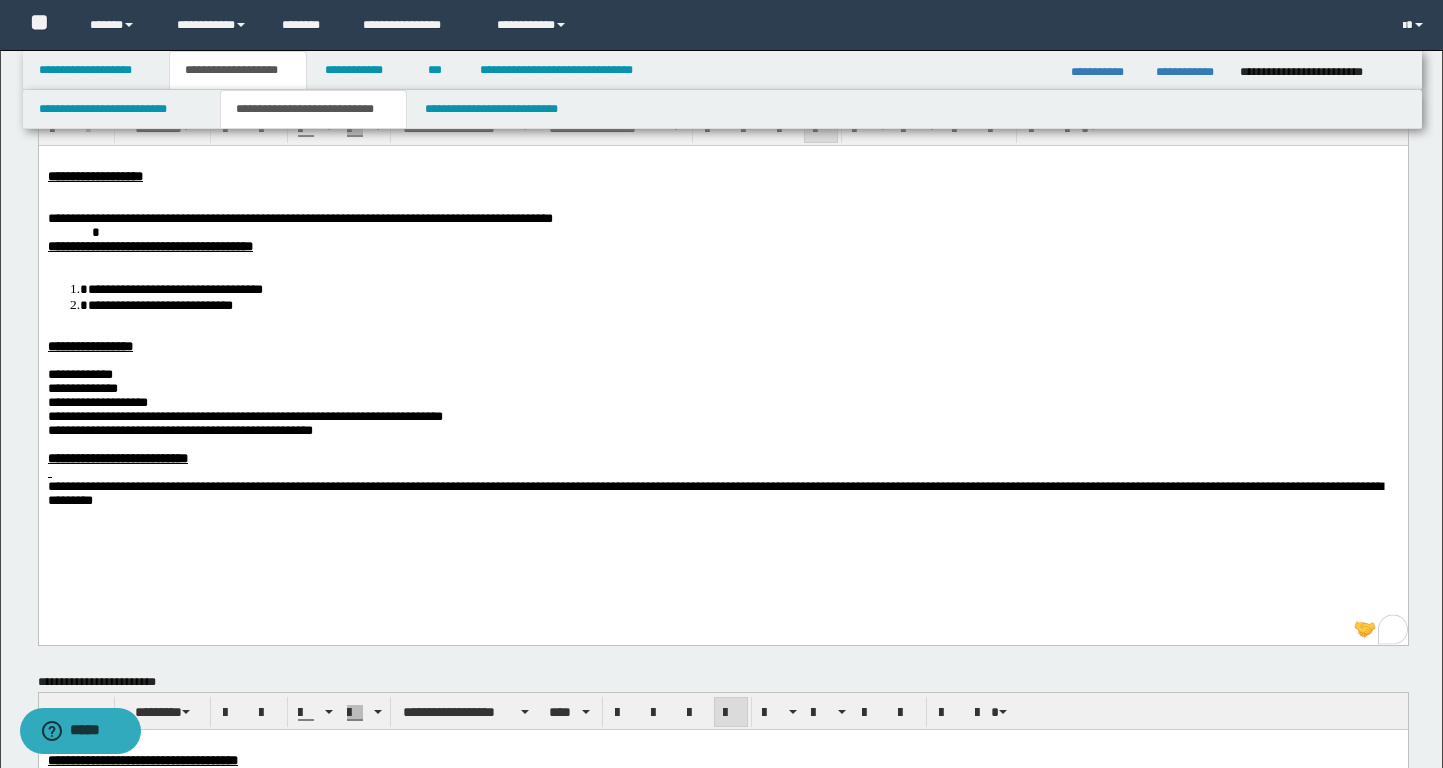 click on "**********" at bounding box center [722, 430] 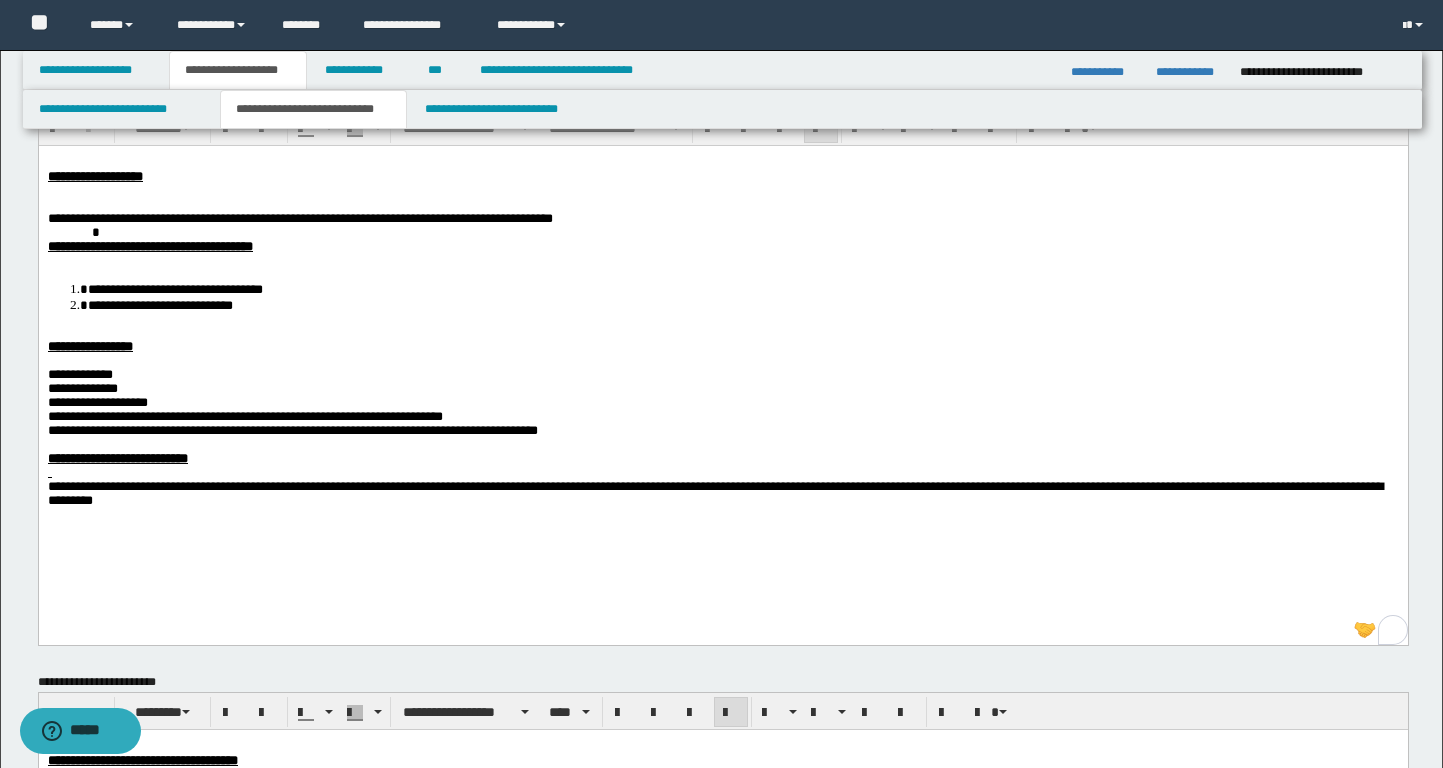 click on "**********" at bounding box center (324, 429) 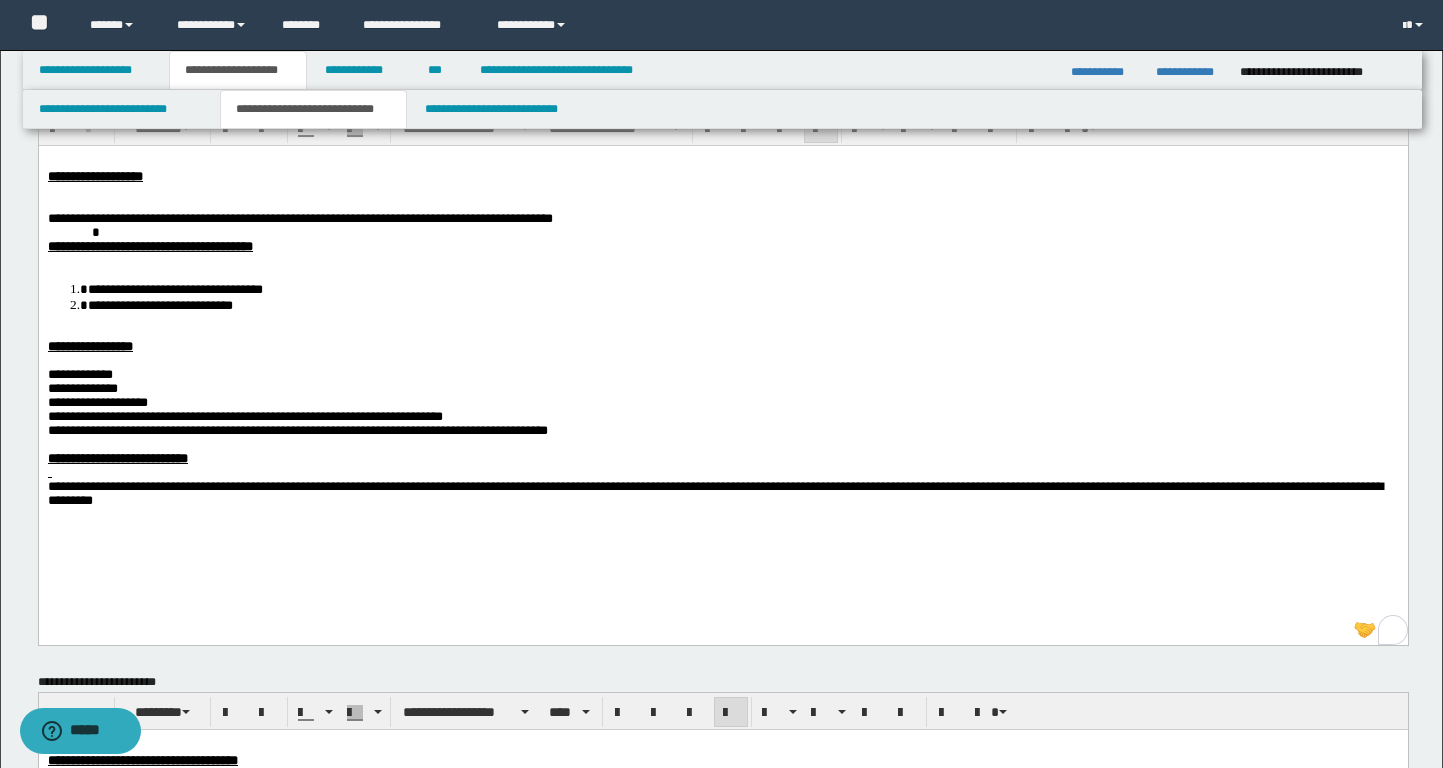 click on "**********" at bounding box center (329, 429) 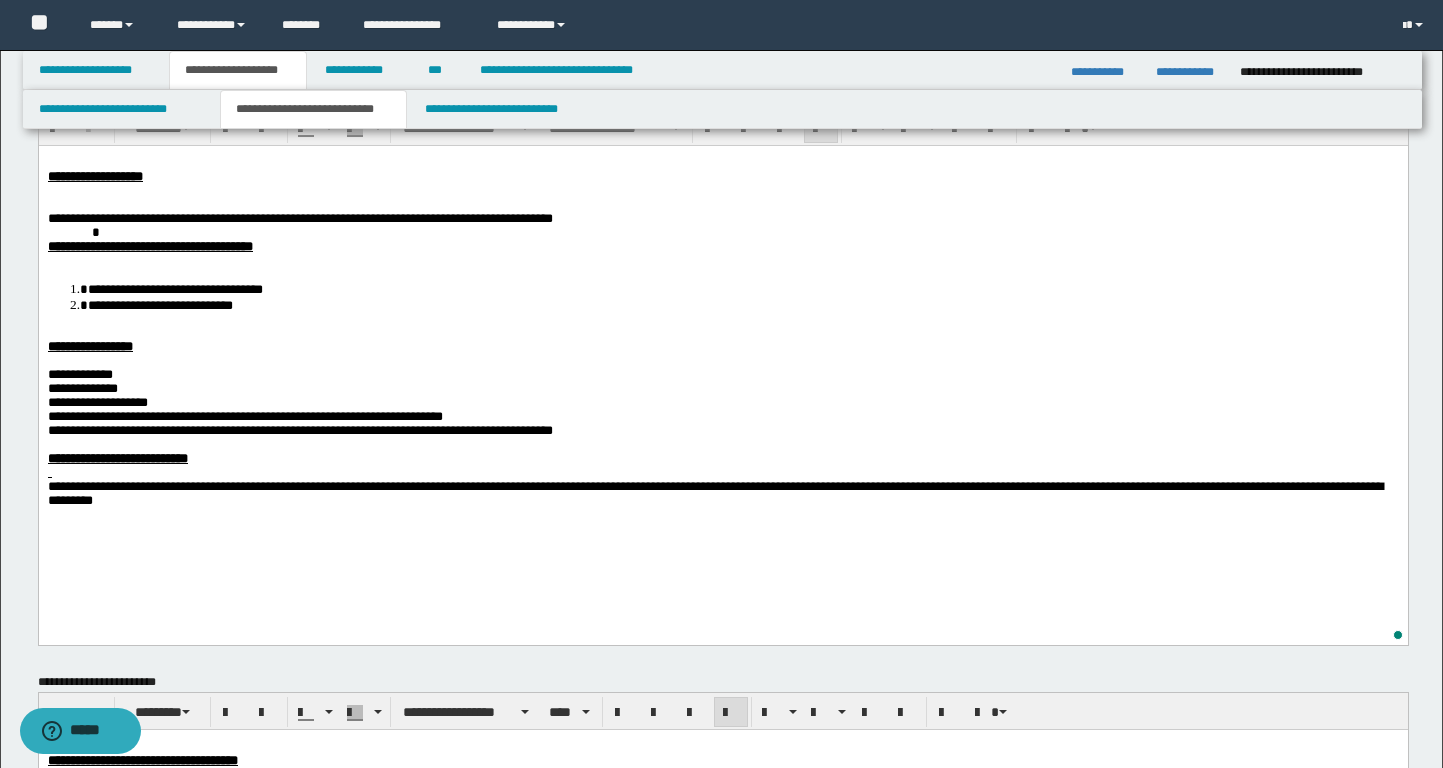 click on "**********" at bounding box center (722, 430) 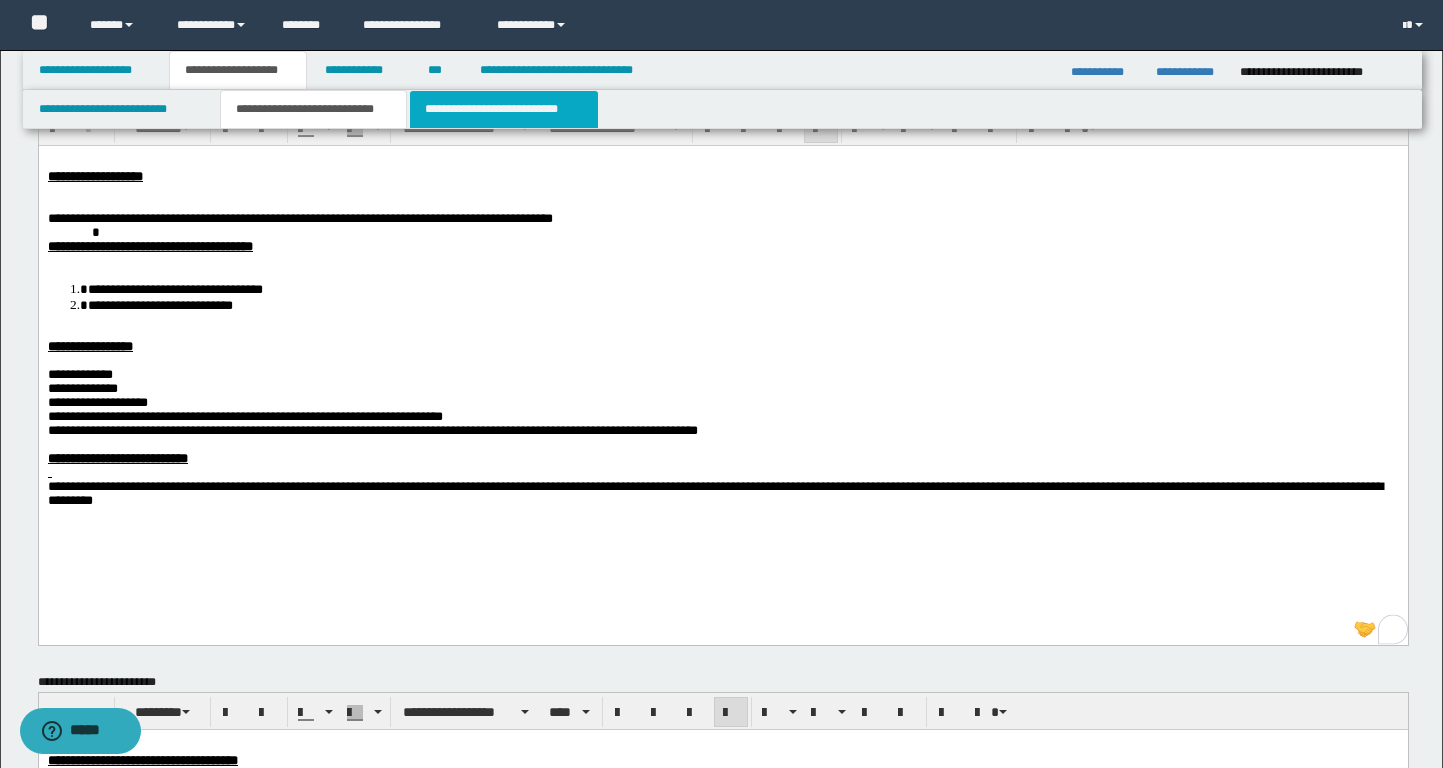 click on "**********" at bounding box center (504, 109) 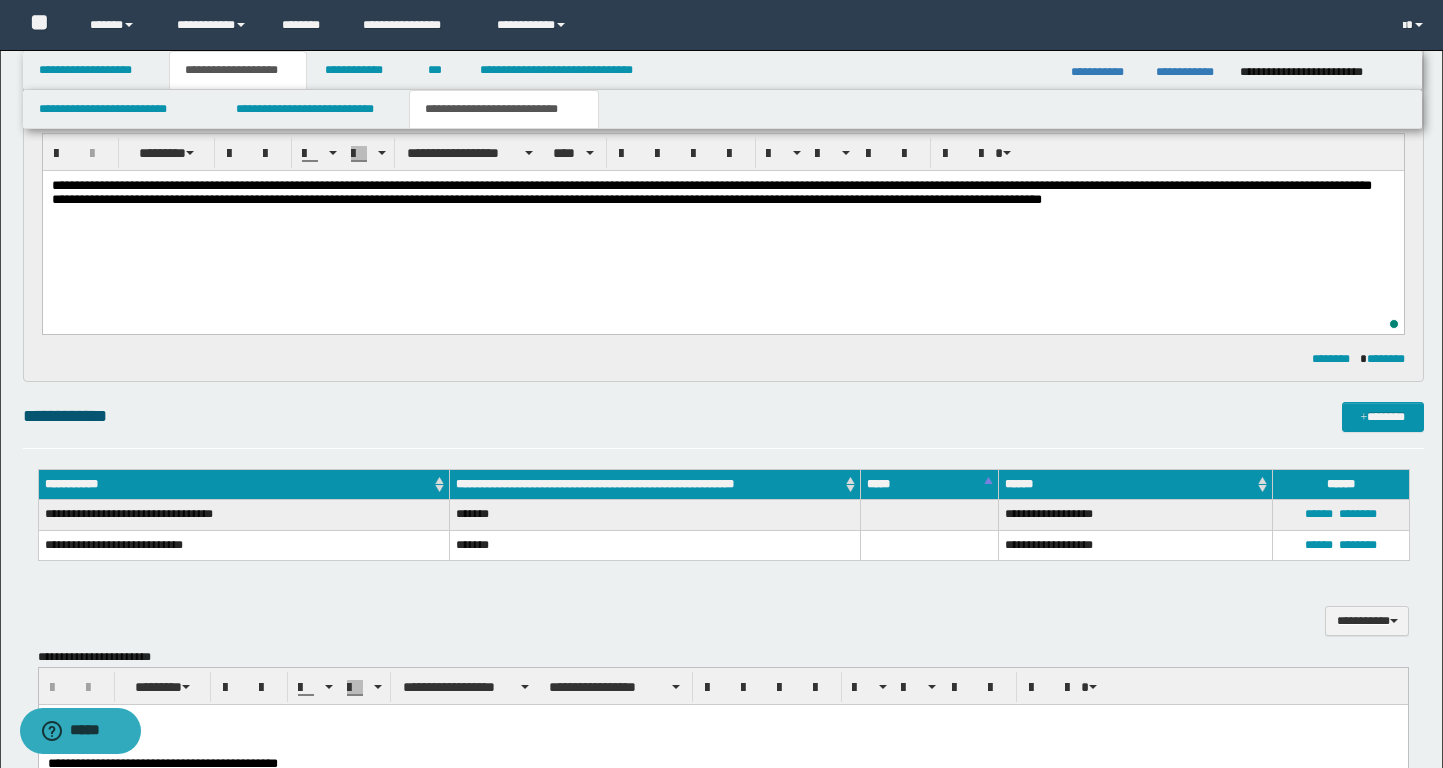 scroll, scrollTop: 183, scrollLeft: 0, axis: vertical 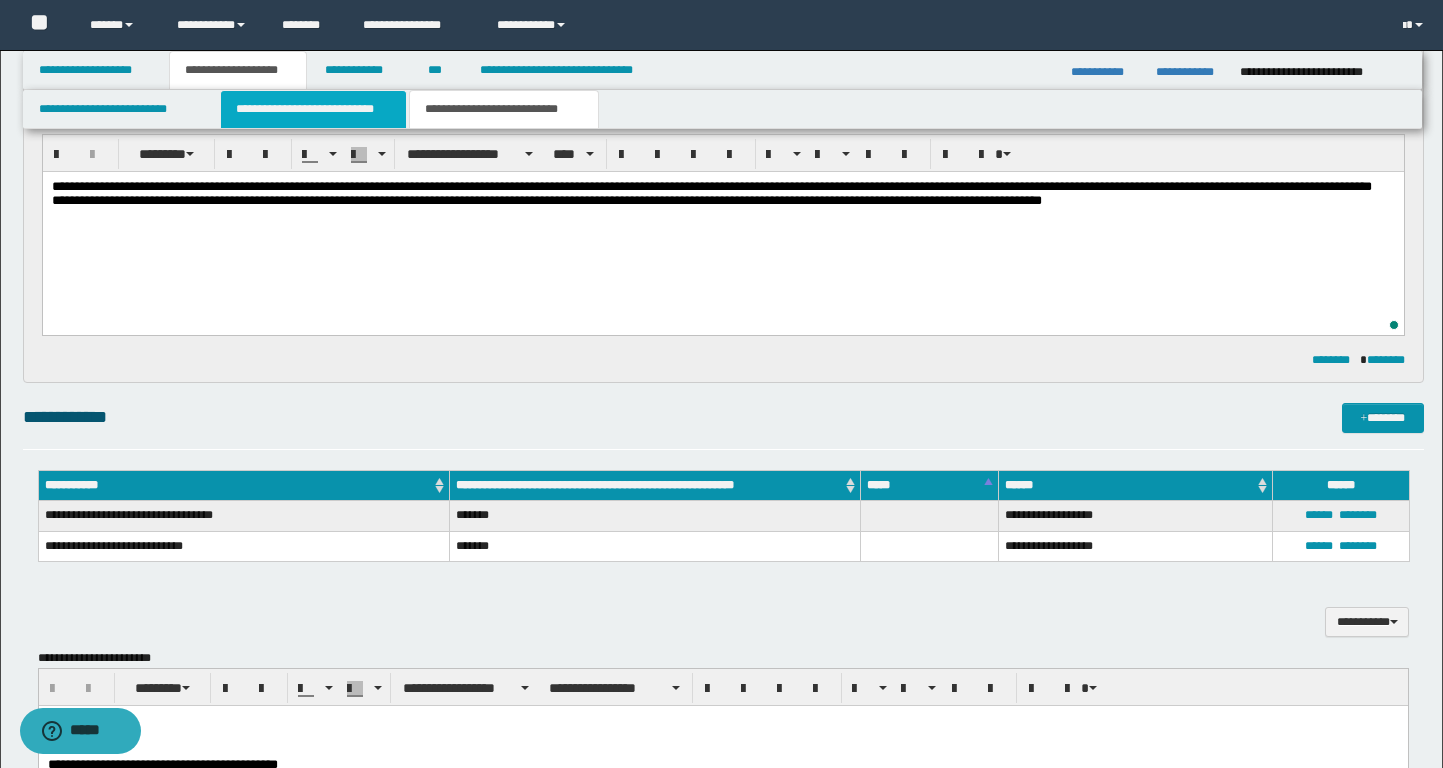 click on "**********" at bounding box center (314, 109) 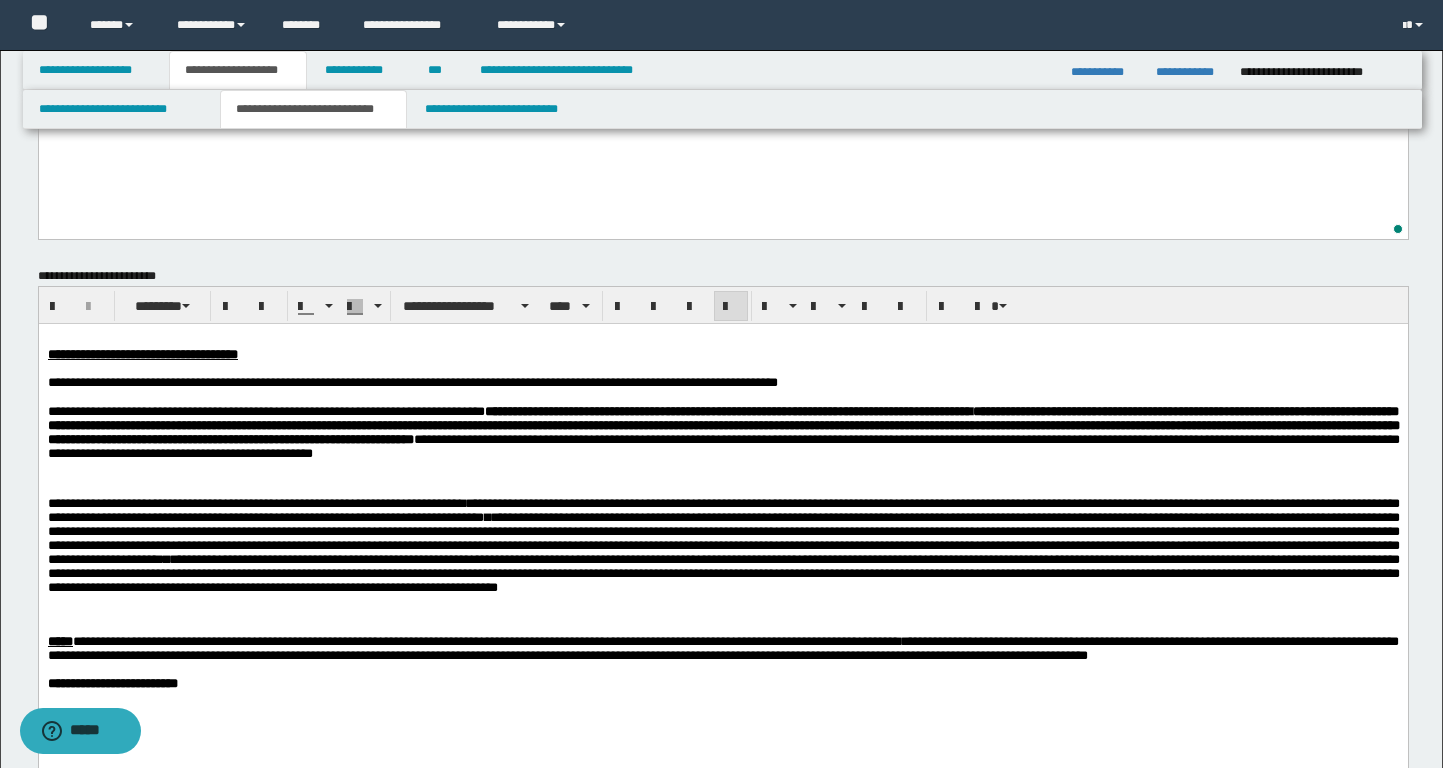 scroll, scrollTop: 490, scrollLeft: 0, axis: vertical 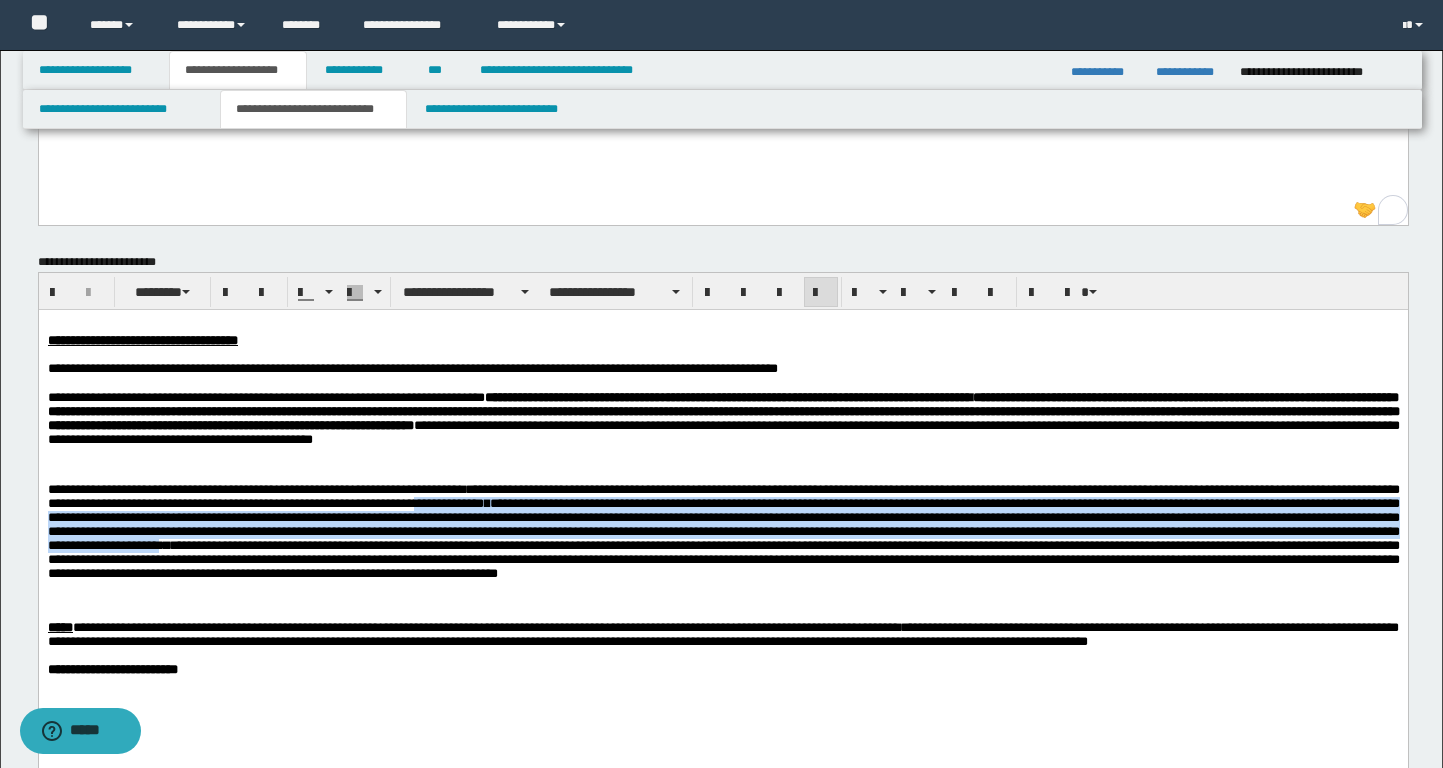 drag, startPoint x: 773, startPoint y: 511, endPoint x: 1220, endPoint y: 549, distance: 448.6123 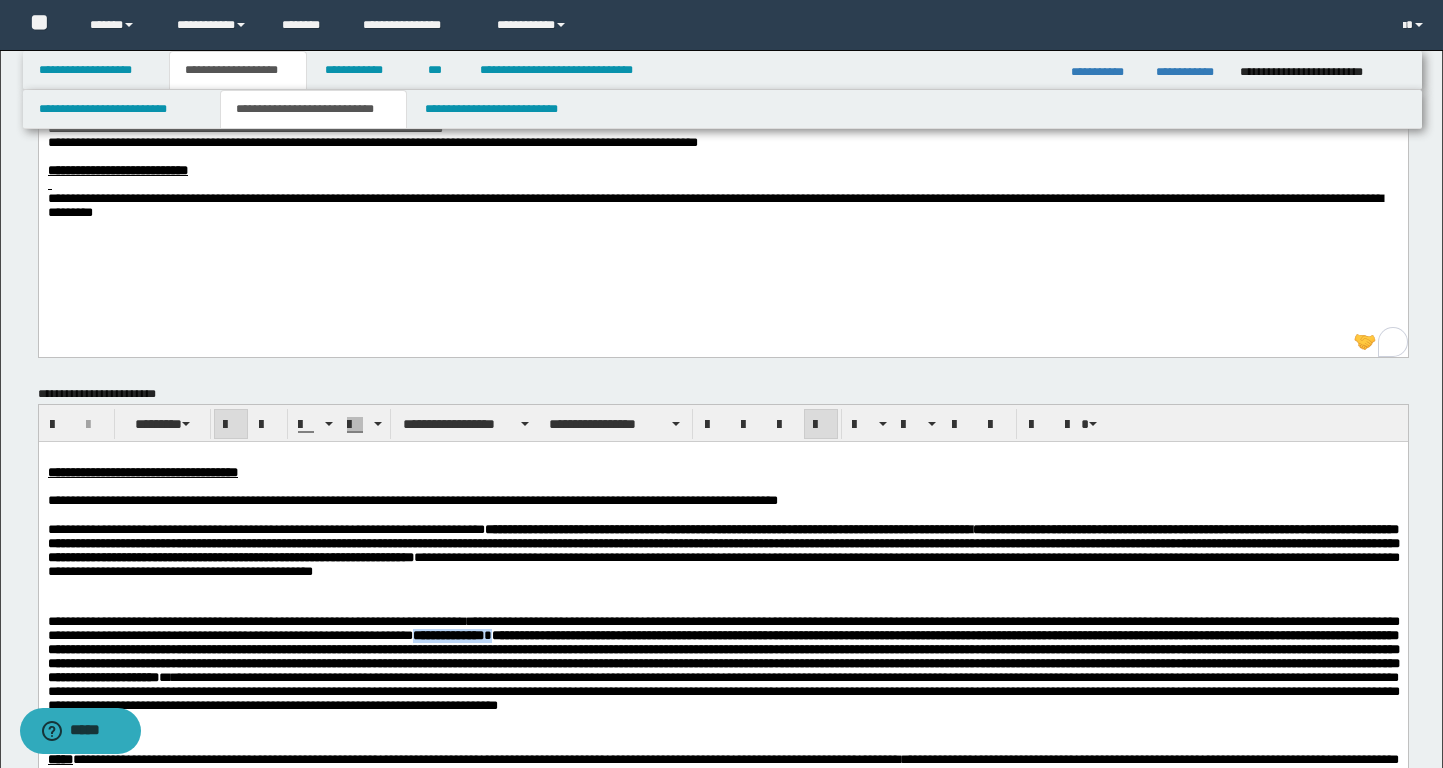 scroll, scrollTop: 142, scrollLeft: 0, axis: vertical 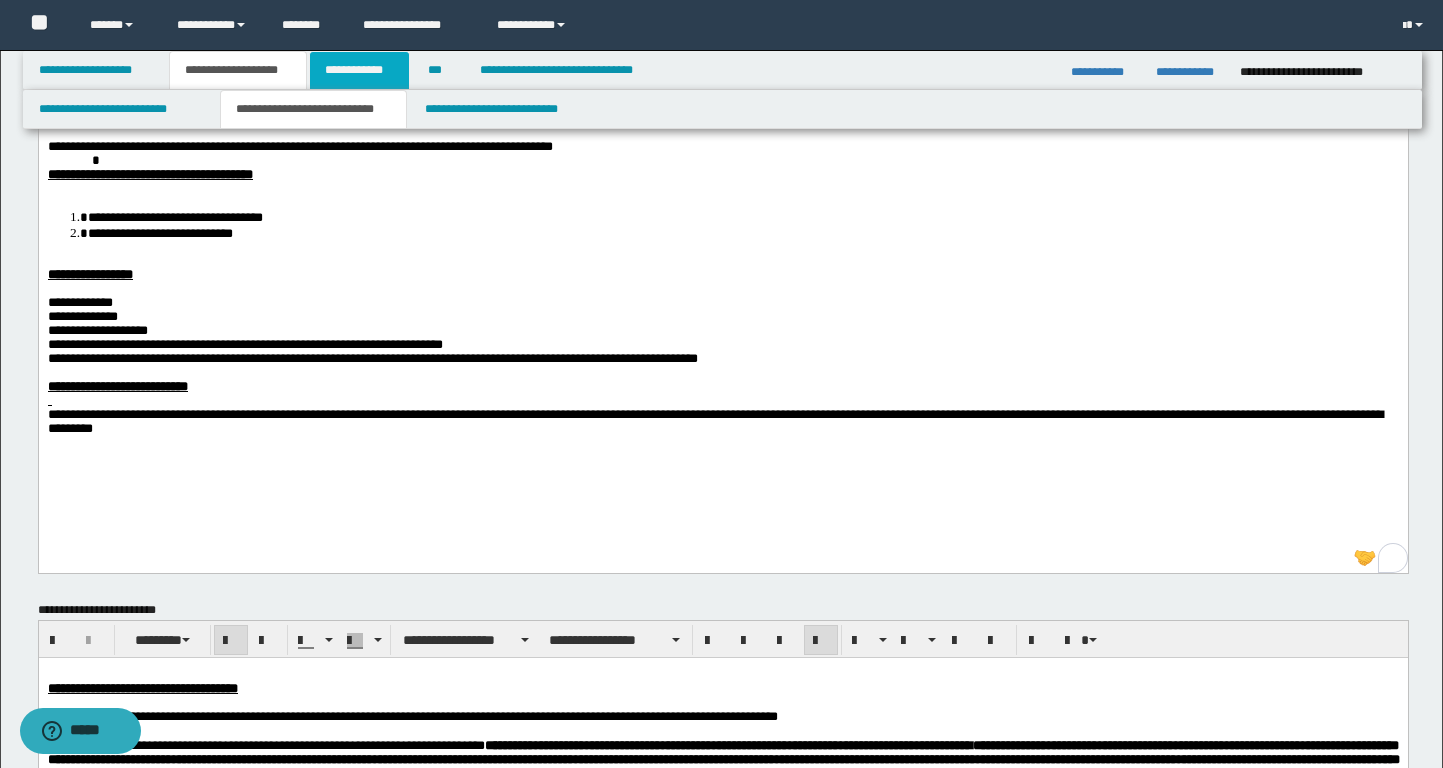 click on "**********" at bounding box center (359, 70) 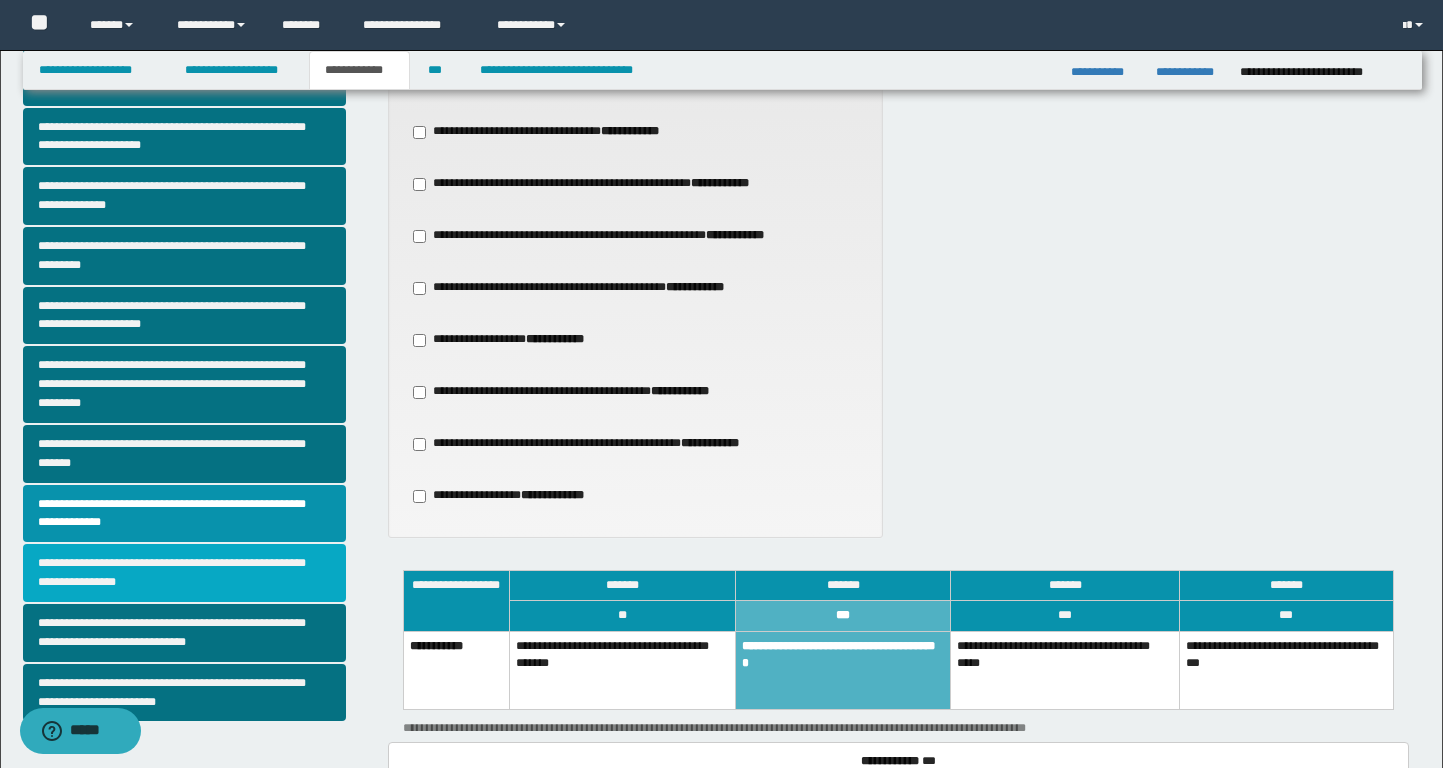 scroll, scrollTop: 346, scrollLeft: 0, axis: vertical 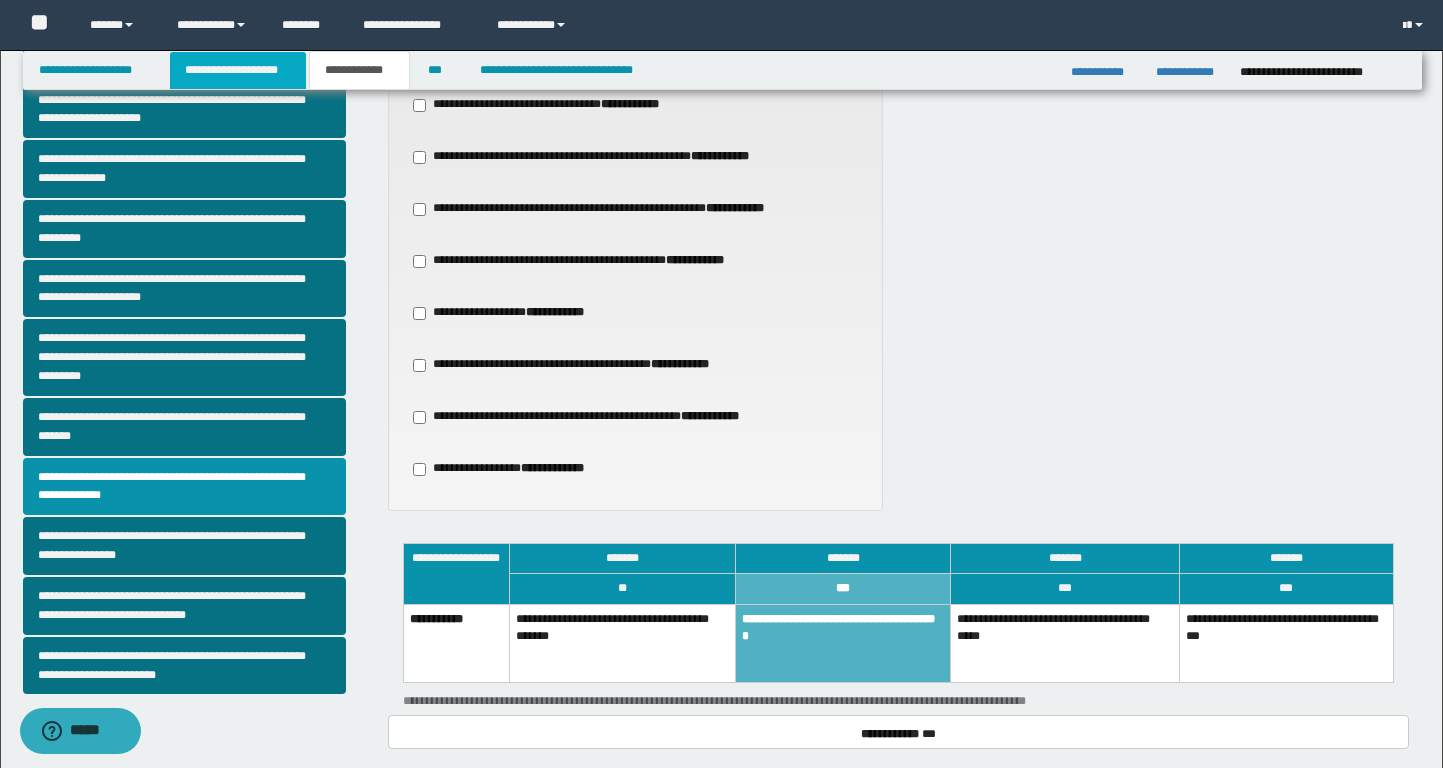 click on "**********" at bounding box center [238, 70] 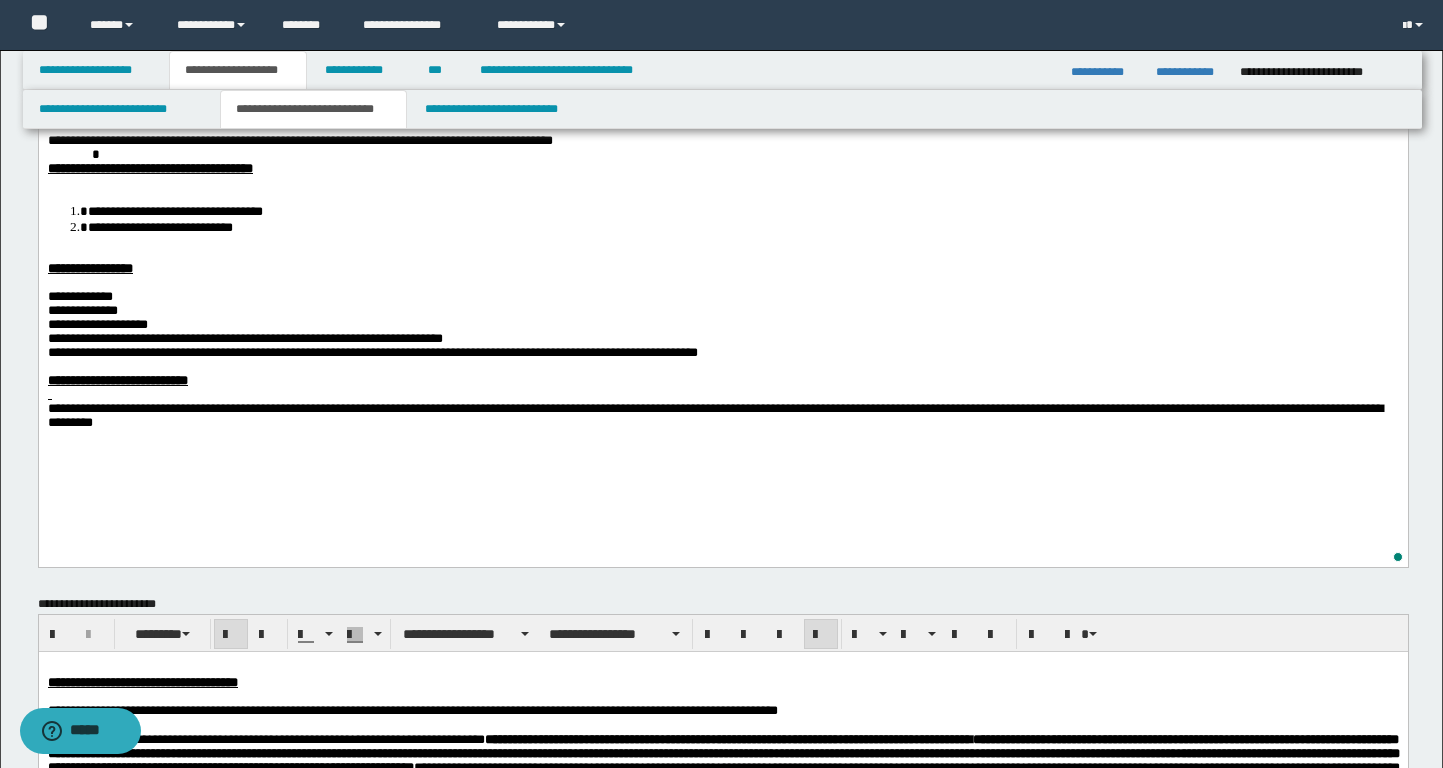 scroll, scrollTop: 0, scrollLeft: 0, axis: both 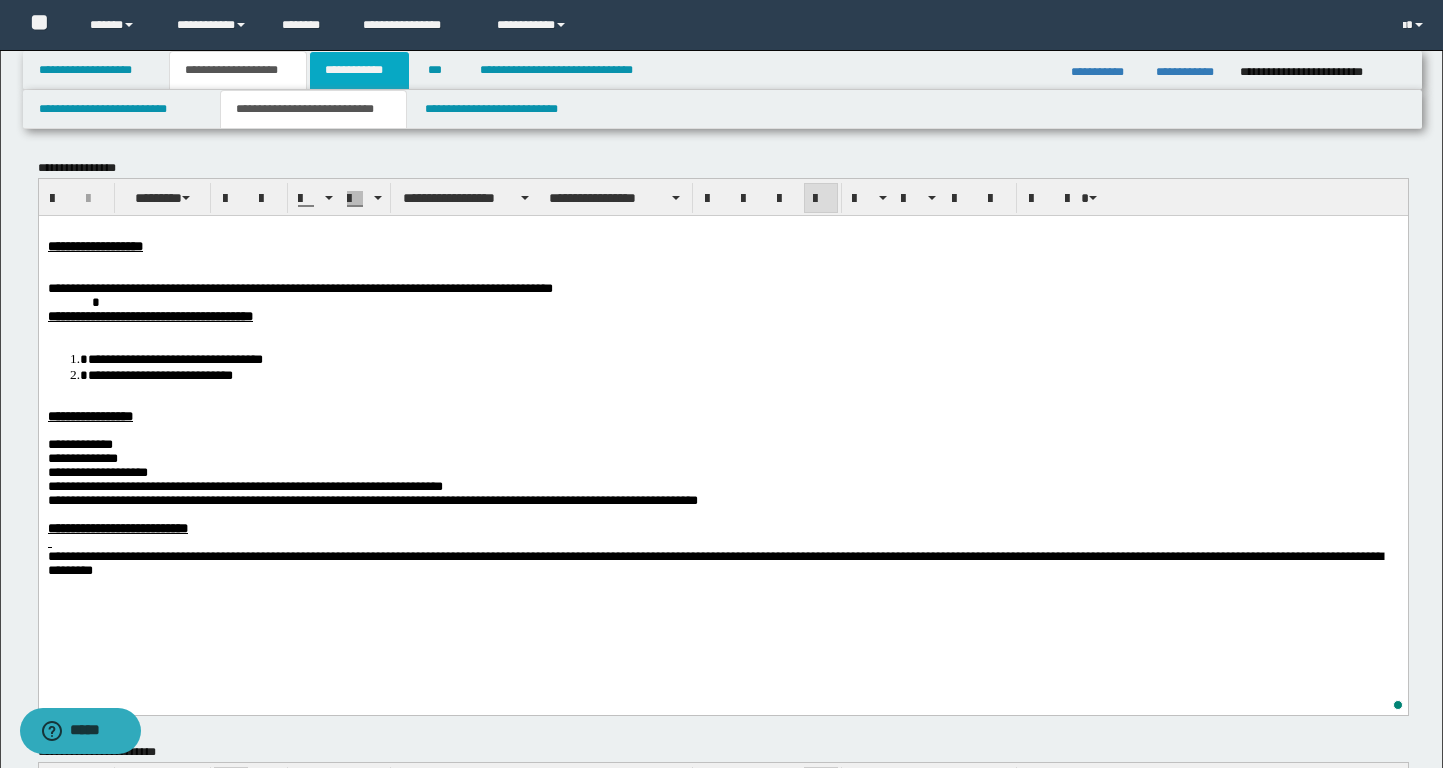 click on "**********" at bounding box center [359, 70] 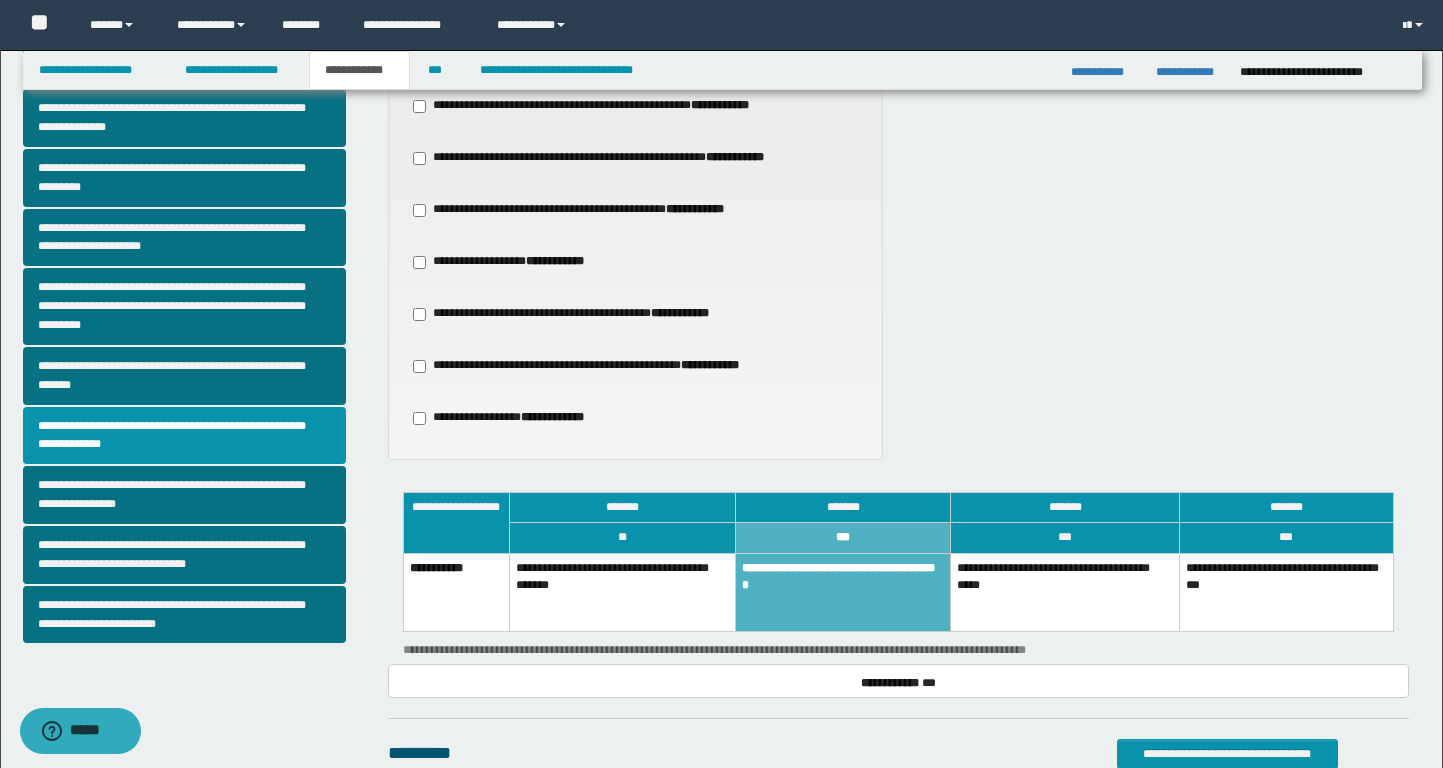 scroll, scrollTop: 401, scrollLeft: 0, axis: vertical 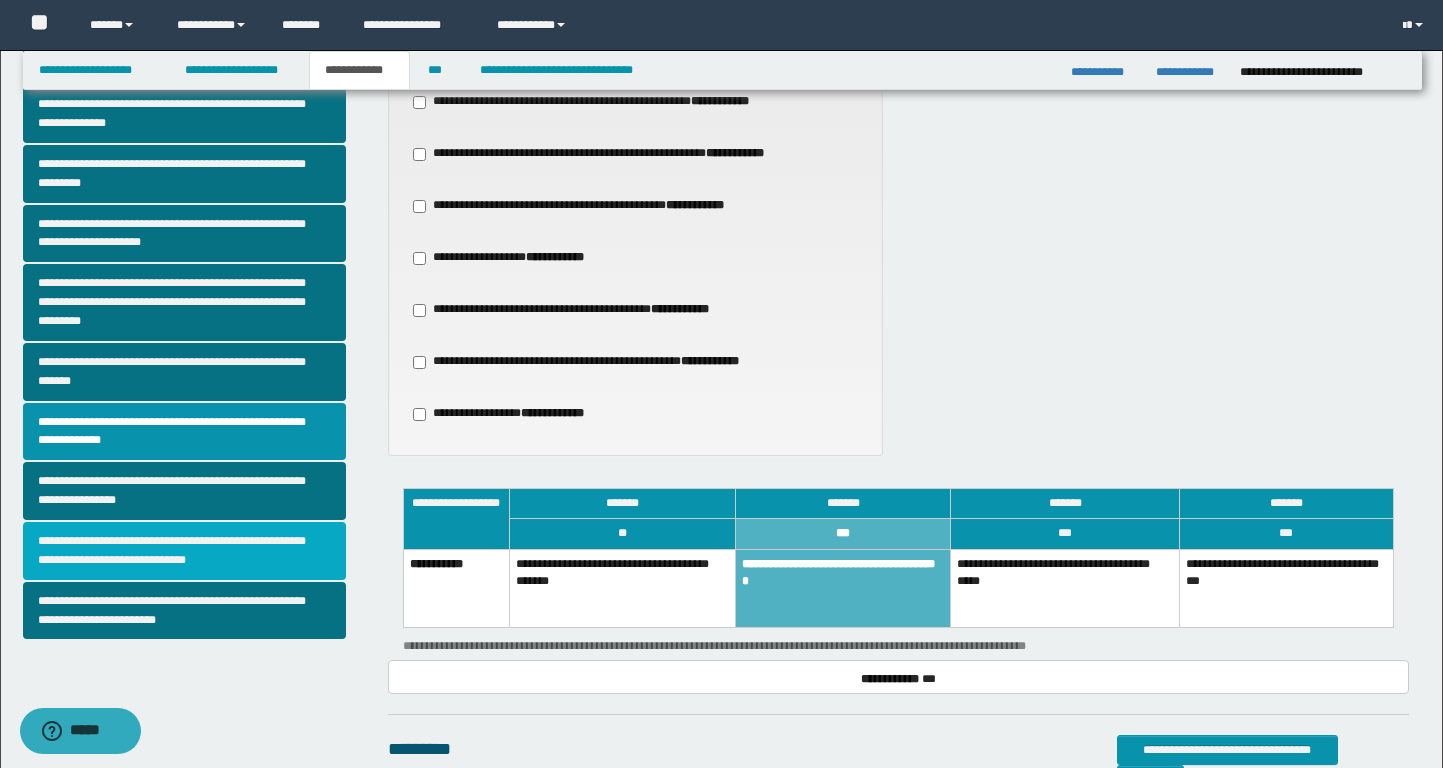 click on "**********" at bounding box center [184, 551] 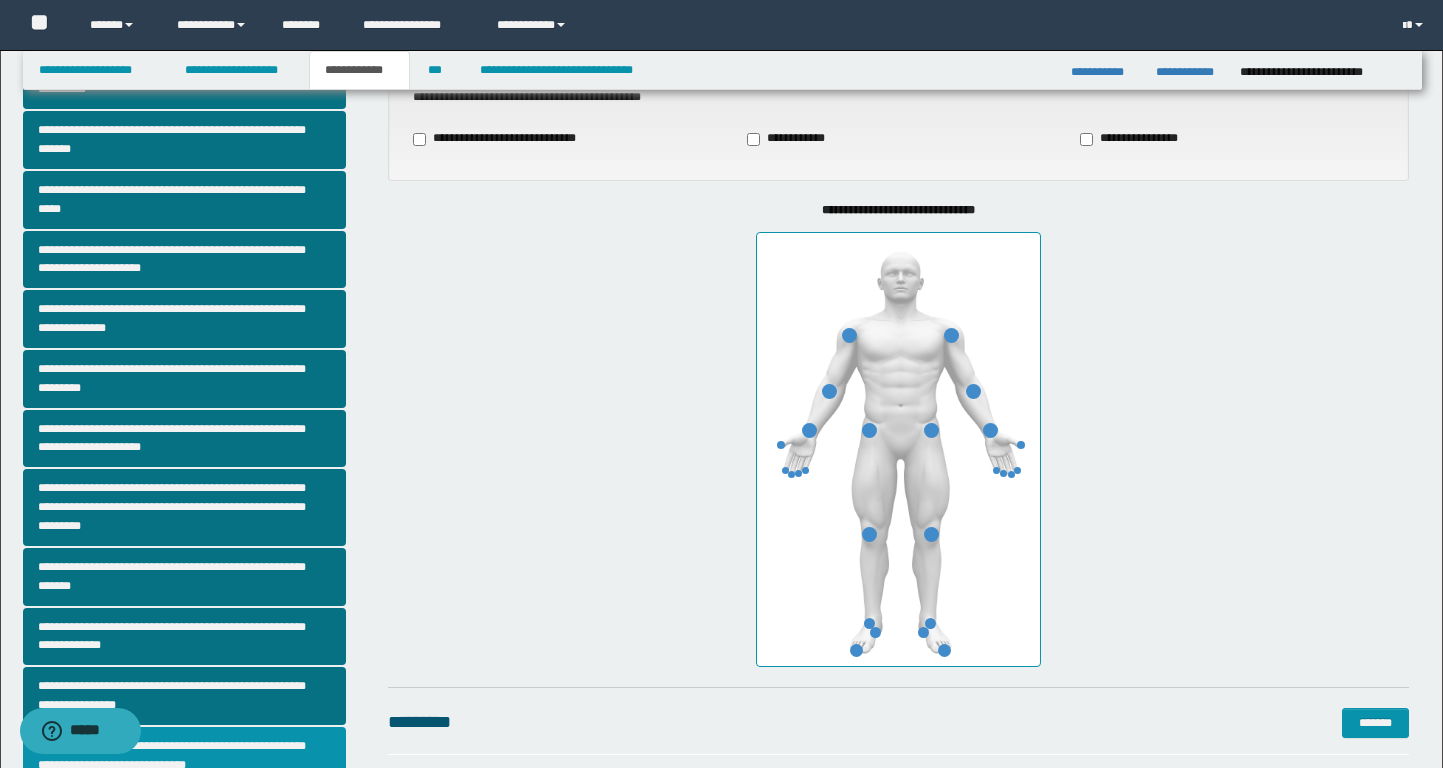 scroll, scrollTop: 271, scrollLeft: 0, axis: vertical 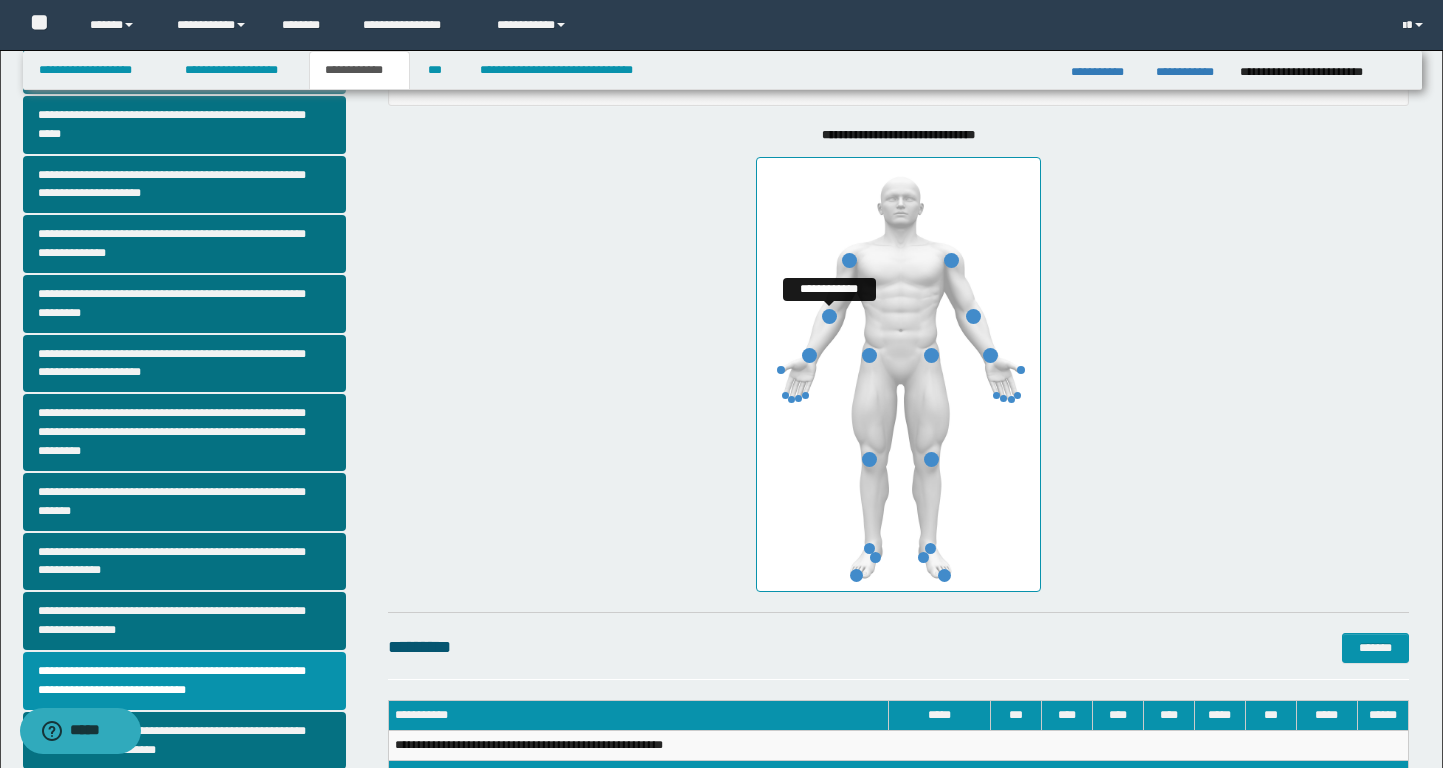 click at bounding box center (829, 316) 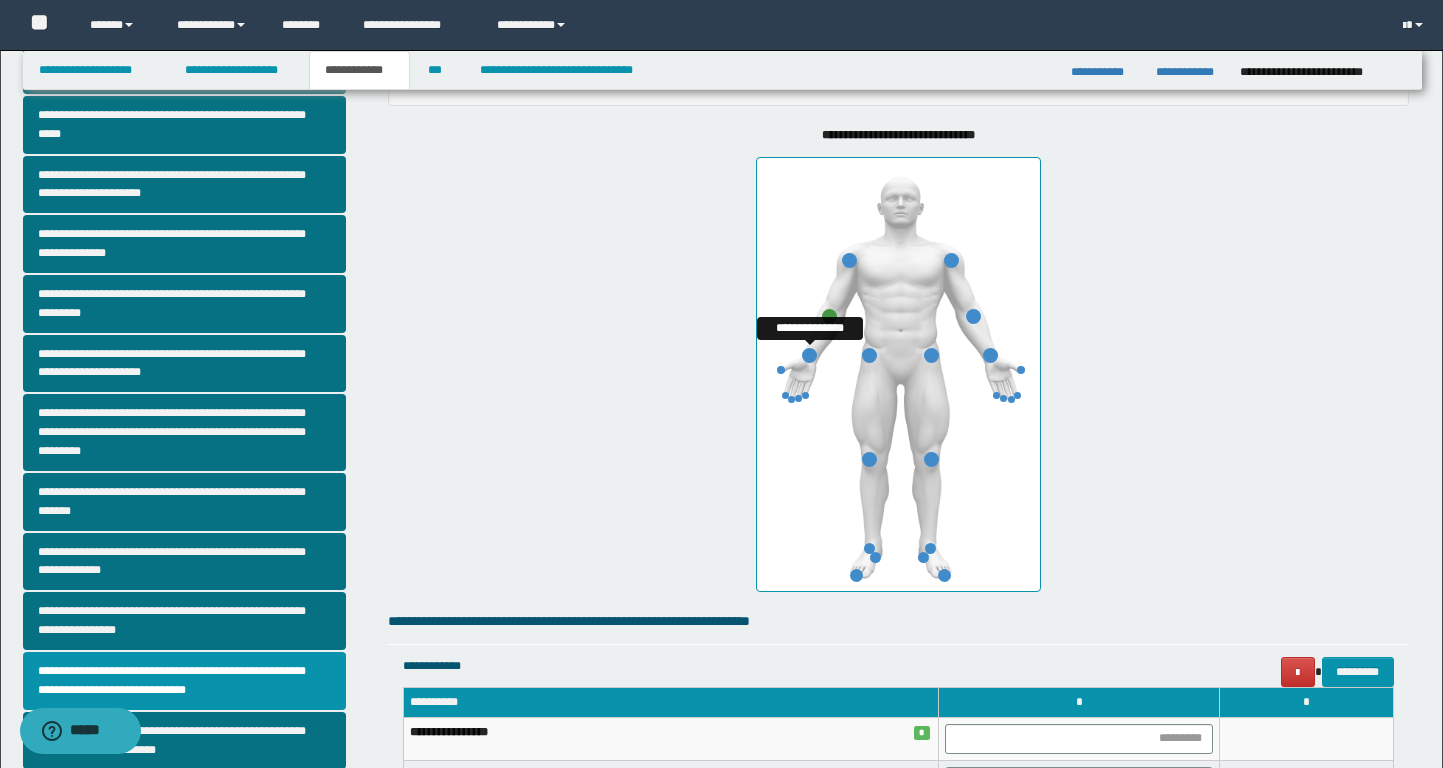 click at bounding box center [809, 355] 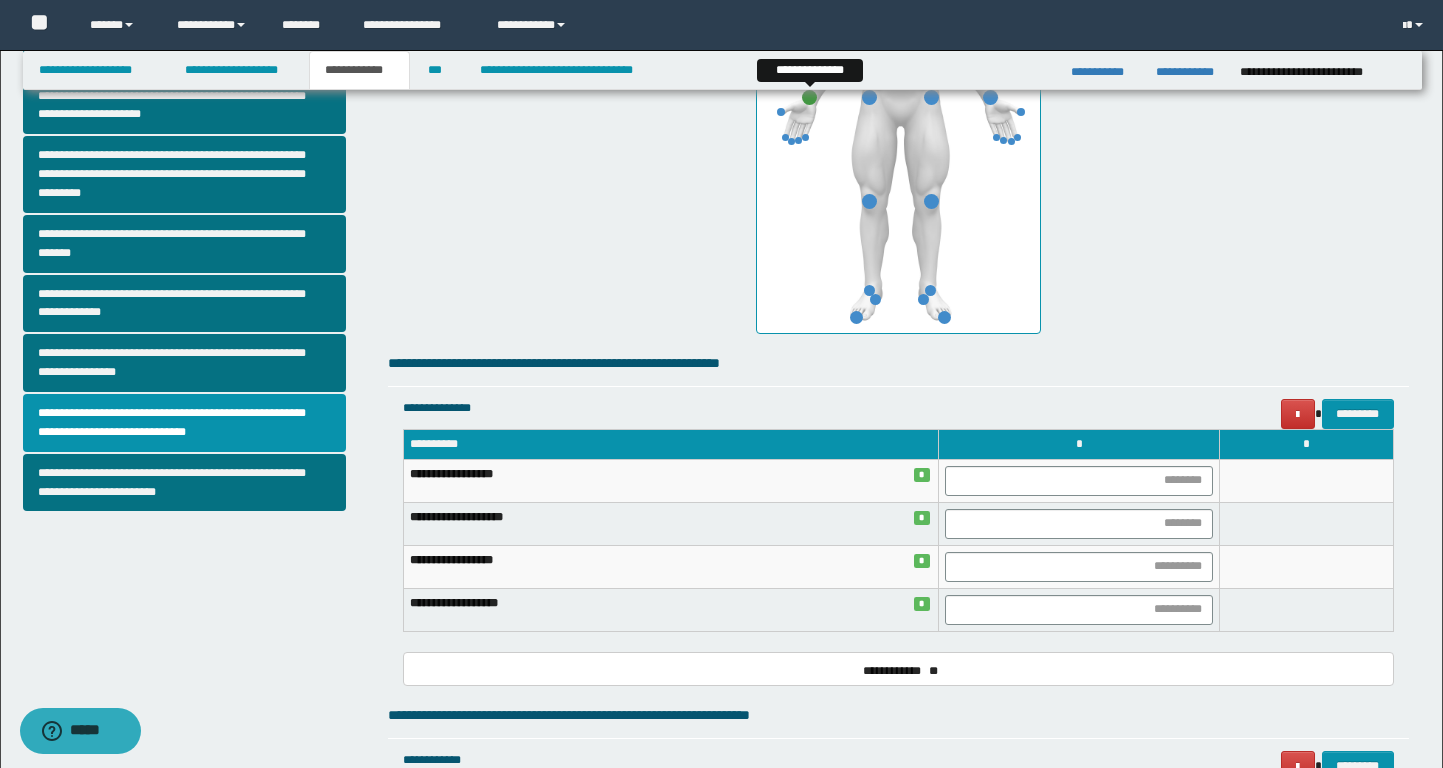 scroll, scrollTop: 606, scrollLeft: 0, axis: vertical 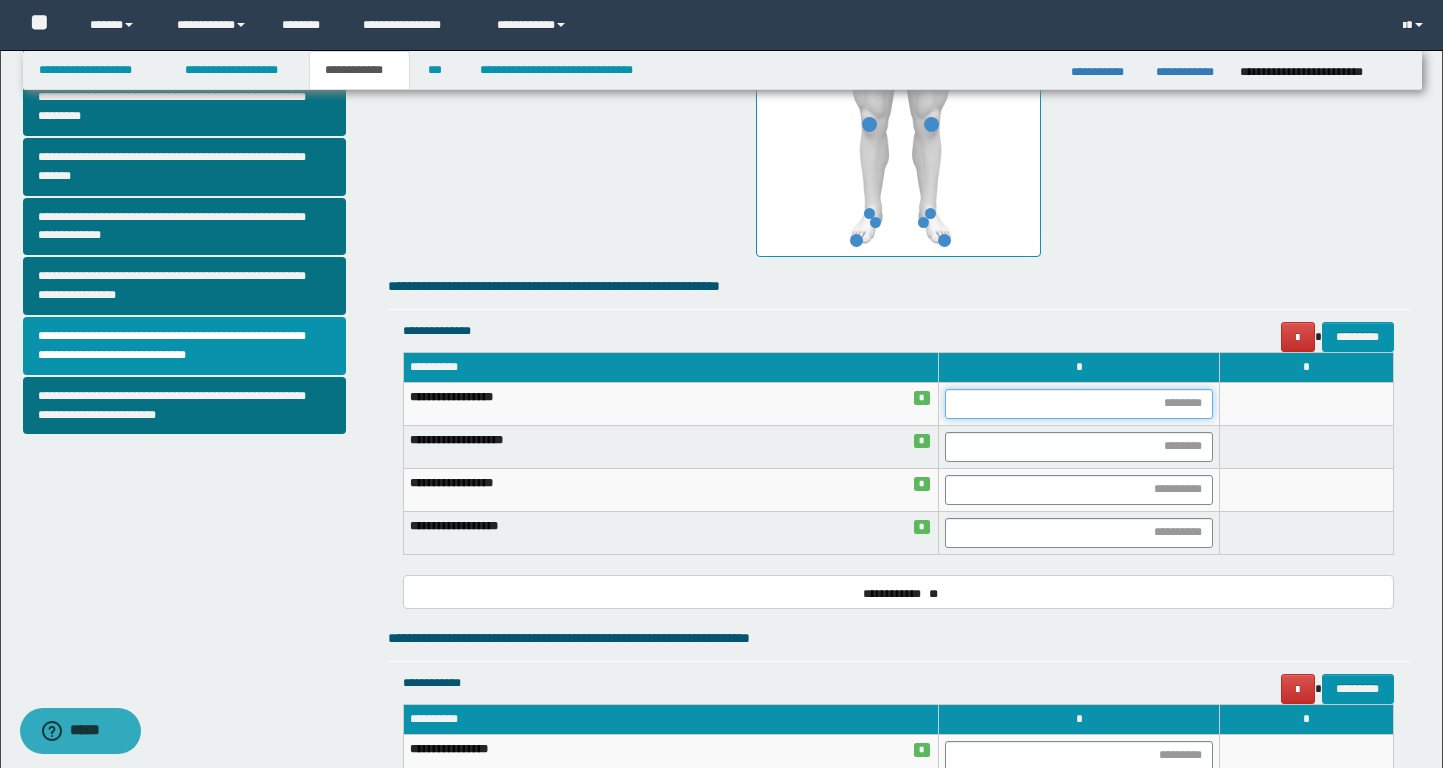click at bounding box center [1079, 404] 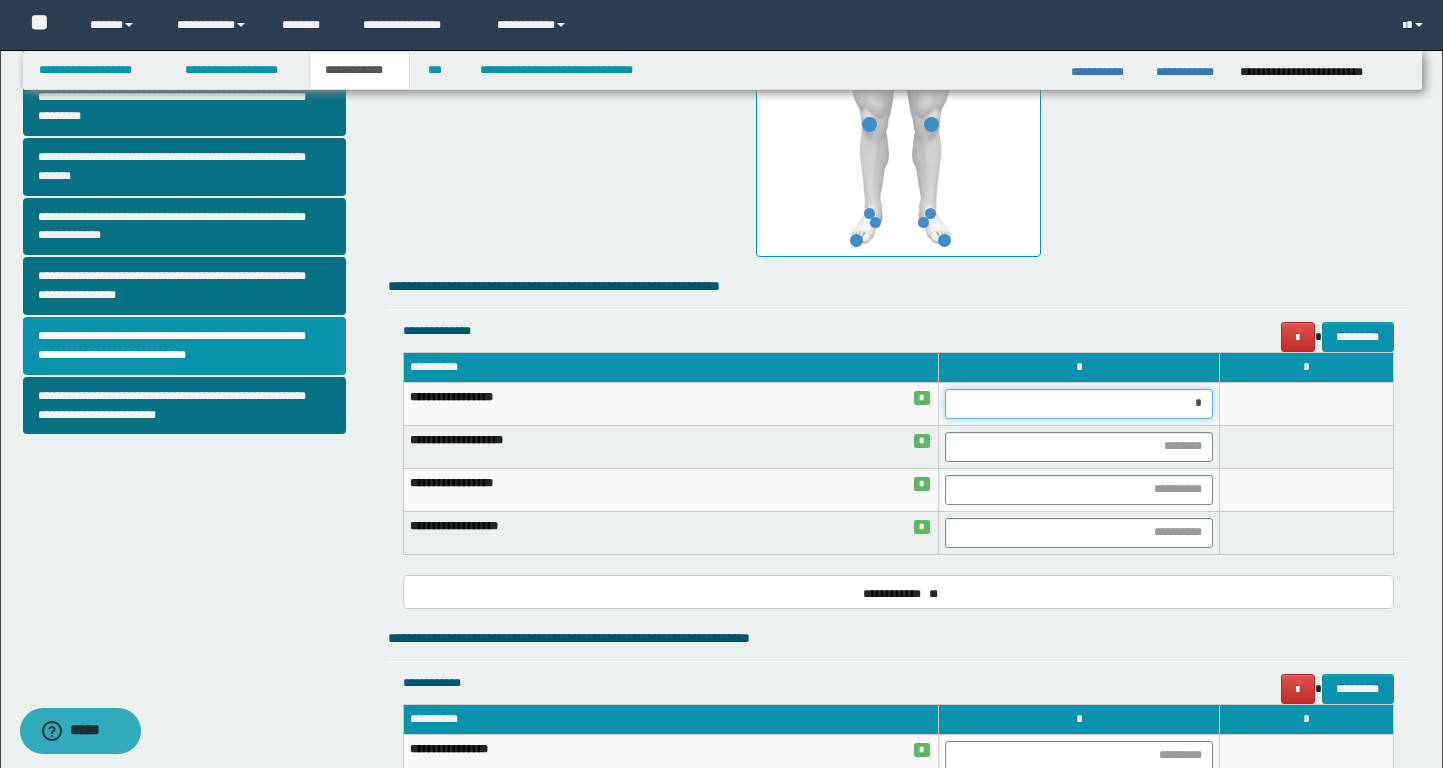 type on "**" 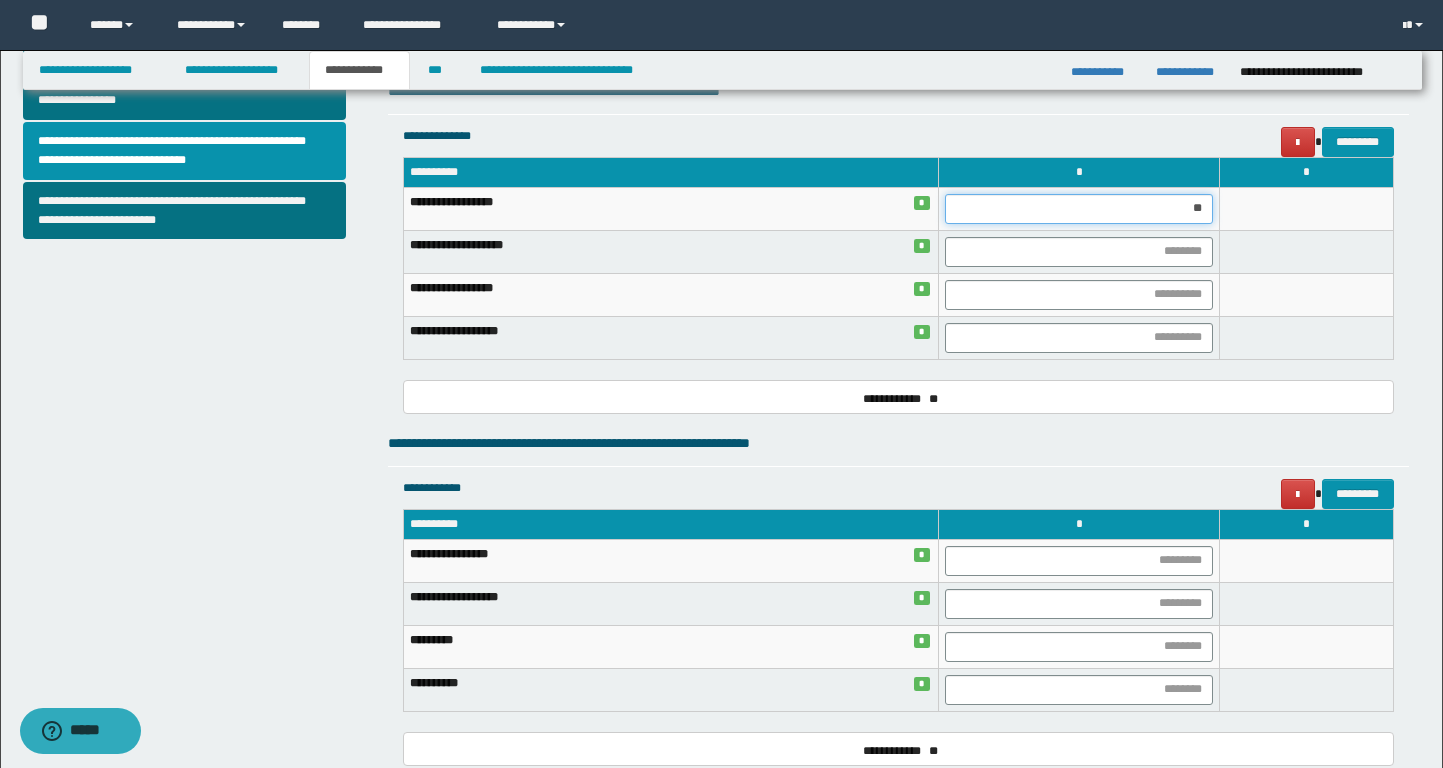 scroll, scrollTop: 868, scrollLeft: 0, axis: vertical 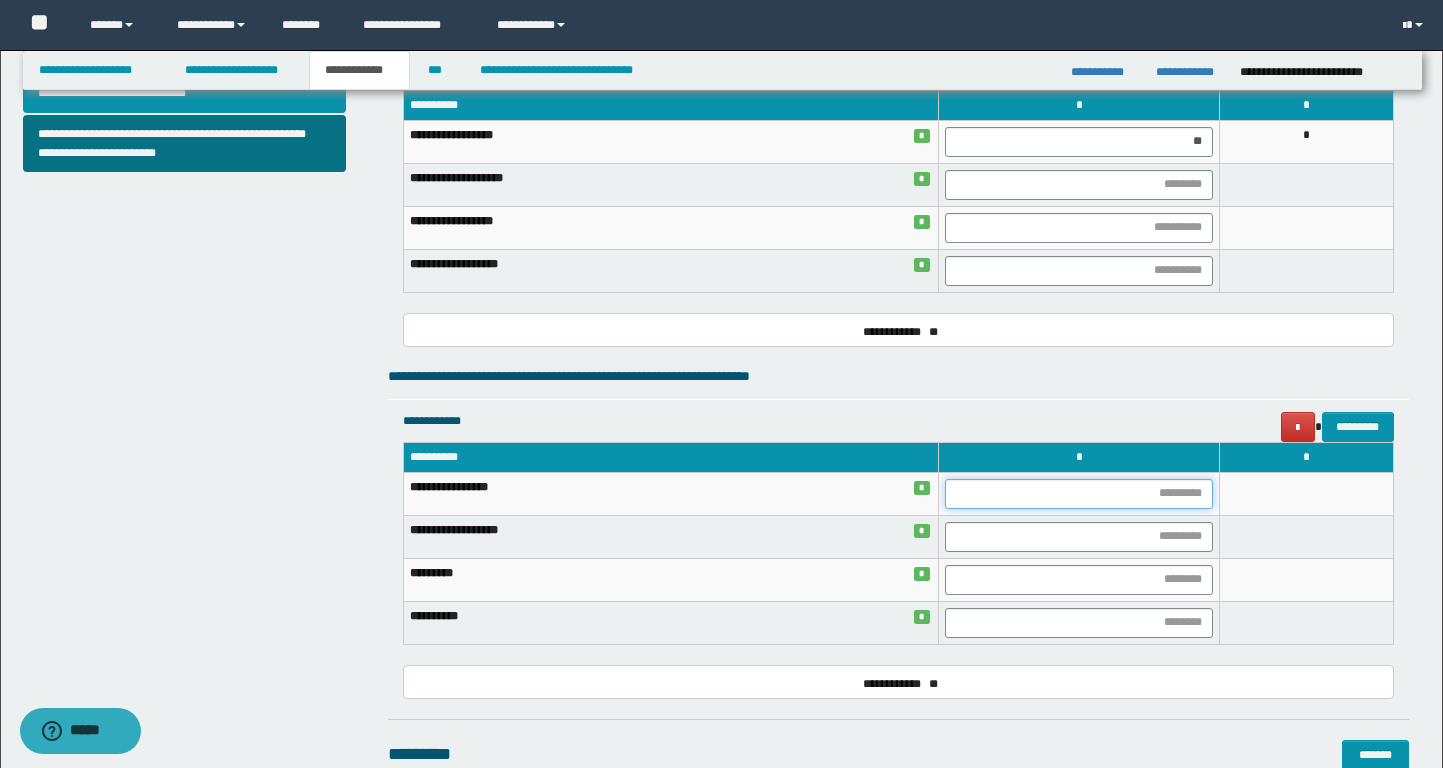 click at bounding box center [1079, 494] 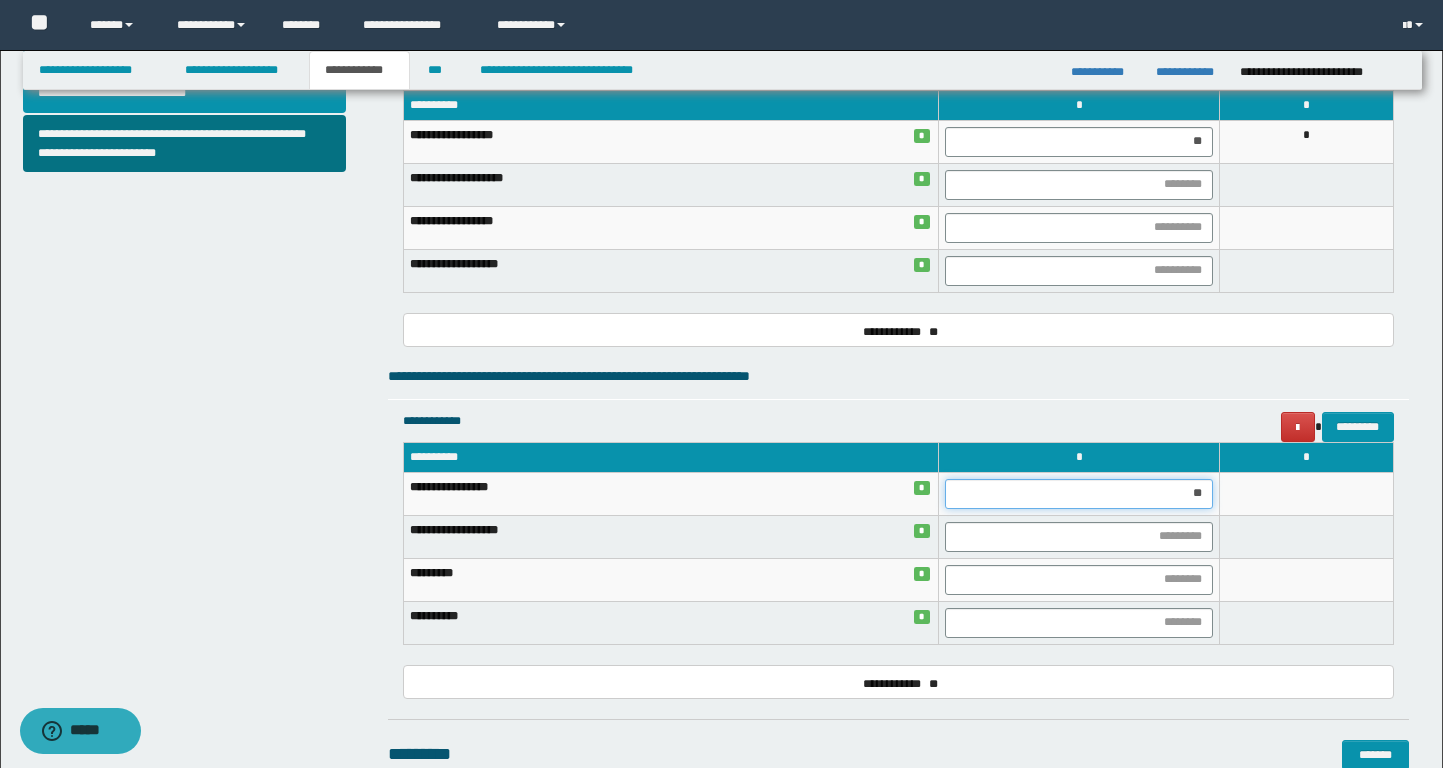 type on "***" 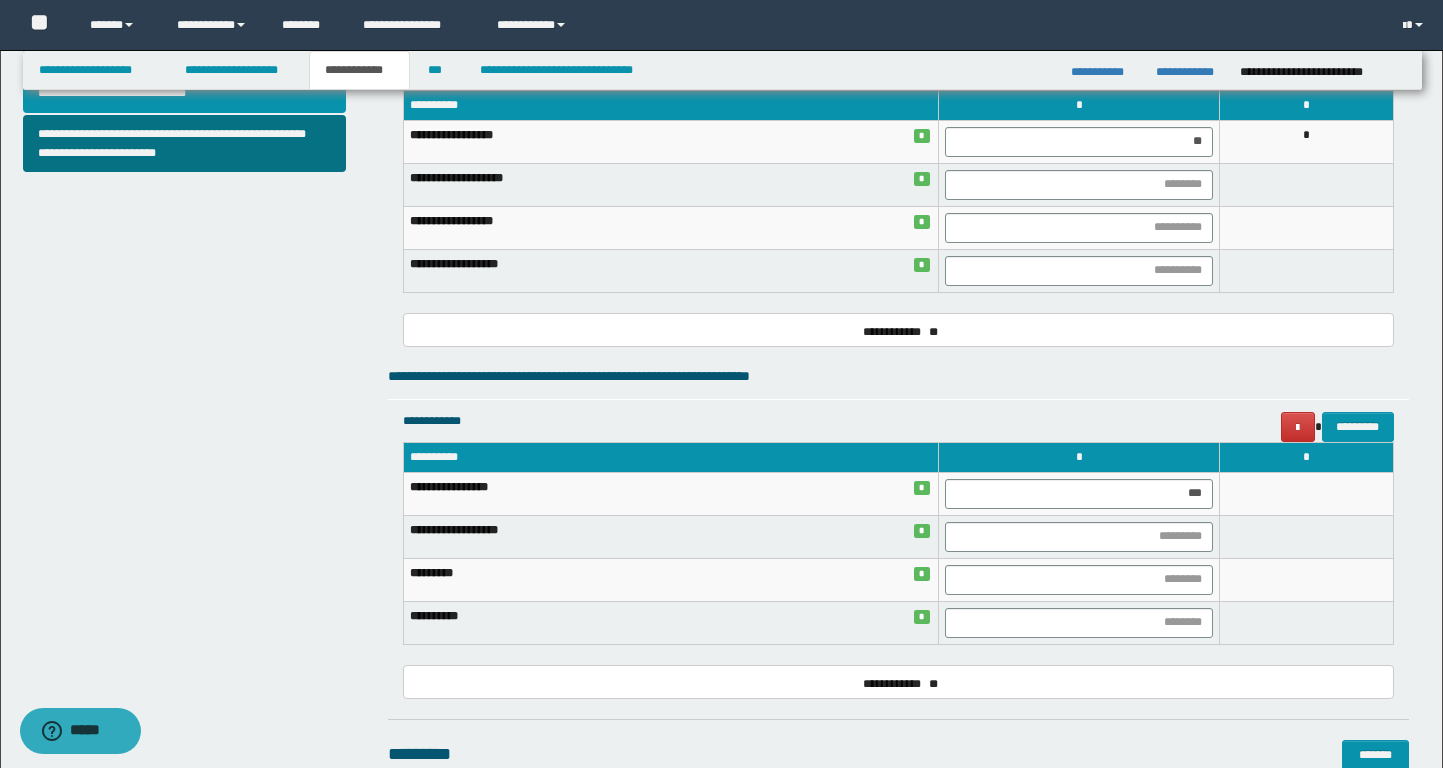 click at bounding box center [1307, 536] 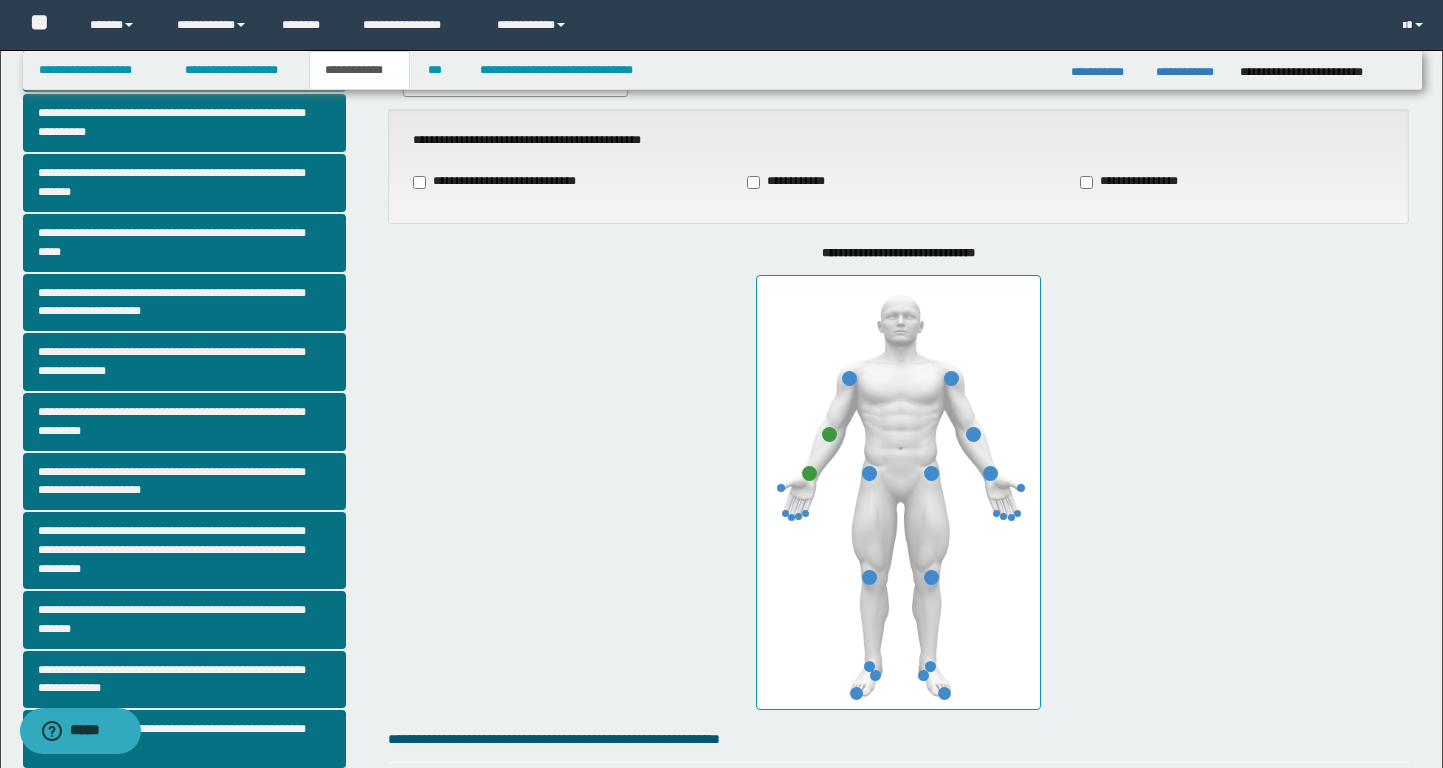 scroll, scrollTop: 62, scrollLeft: 0, axis: vertical 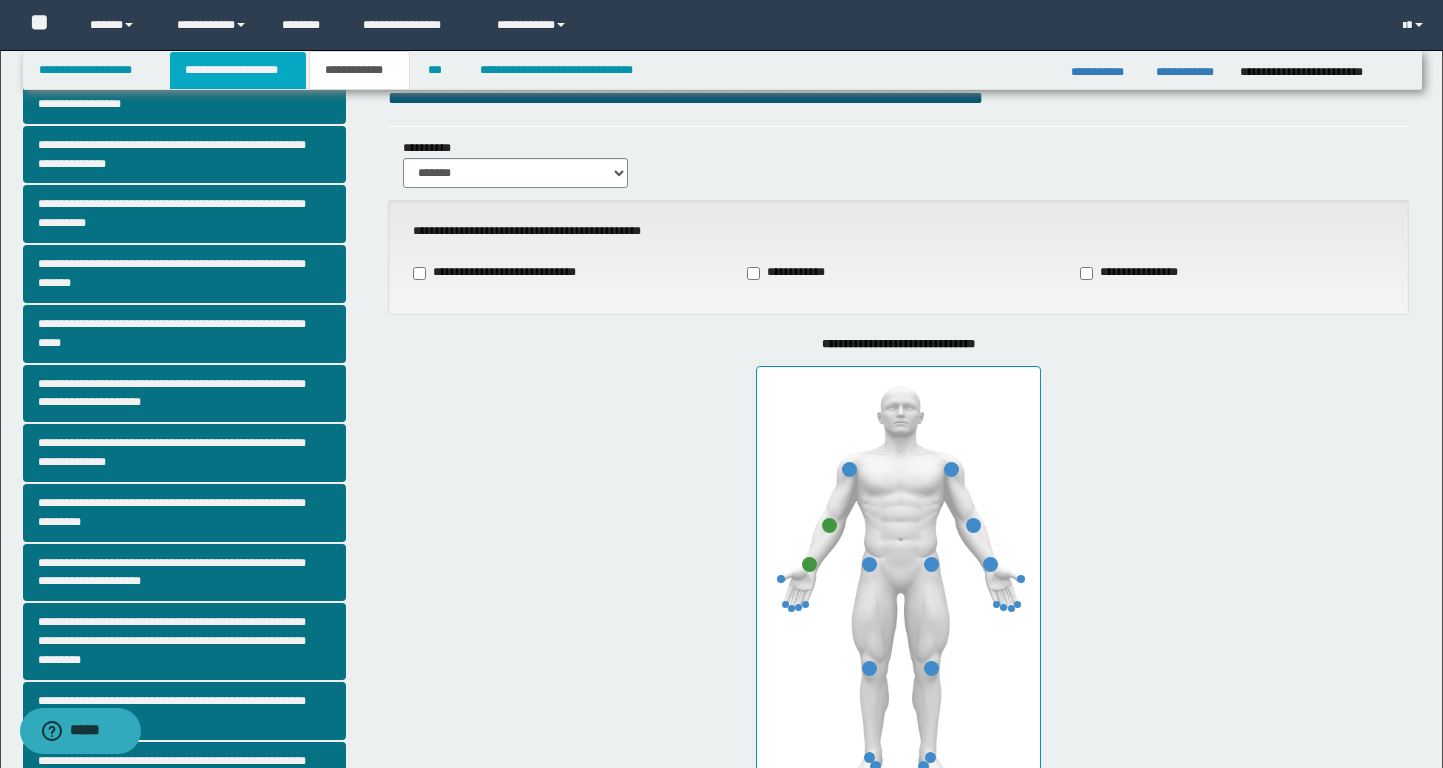 click on "**********" at bounding box center (238, 70) 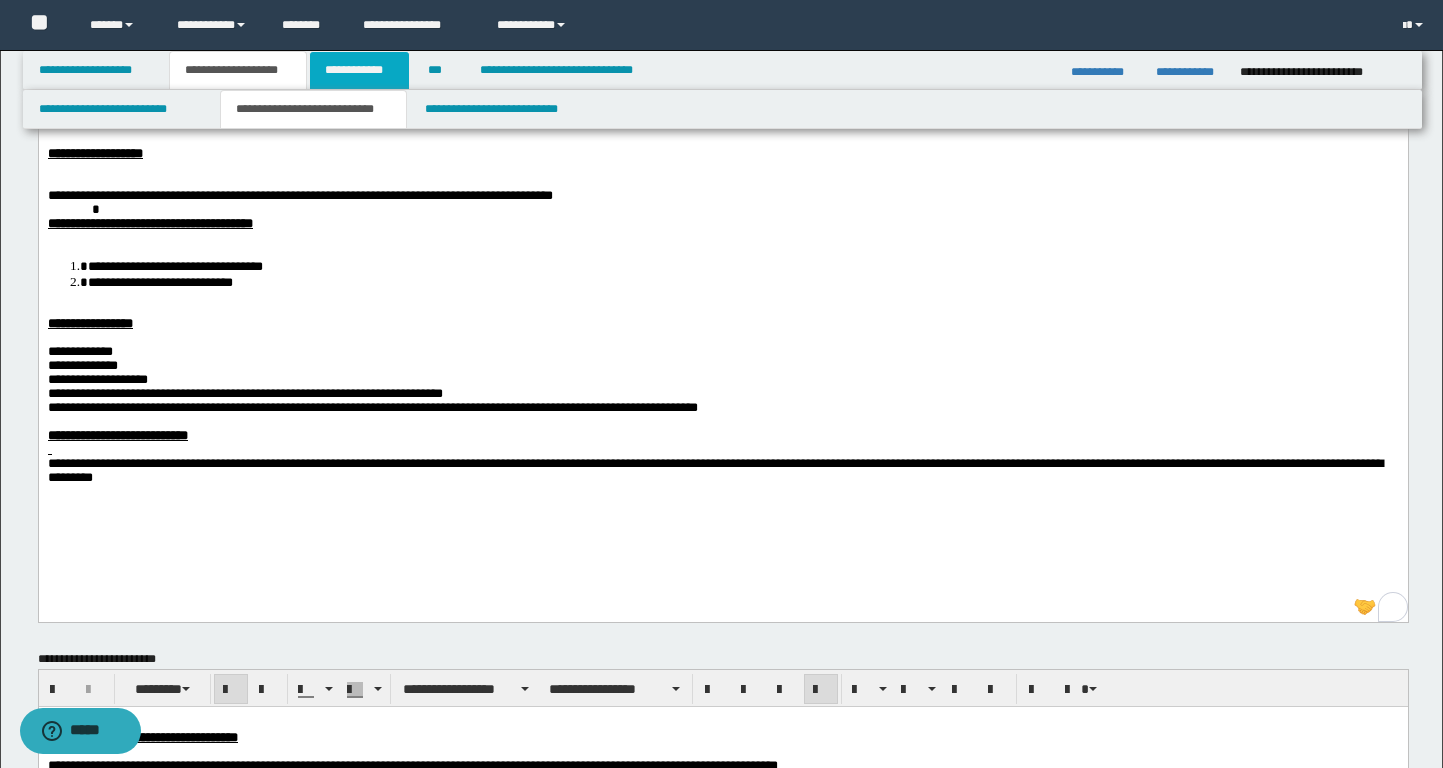 click on "**********" at bounding box center [359, 70] 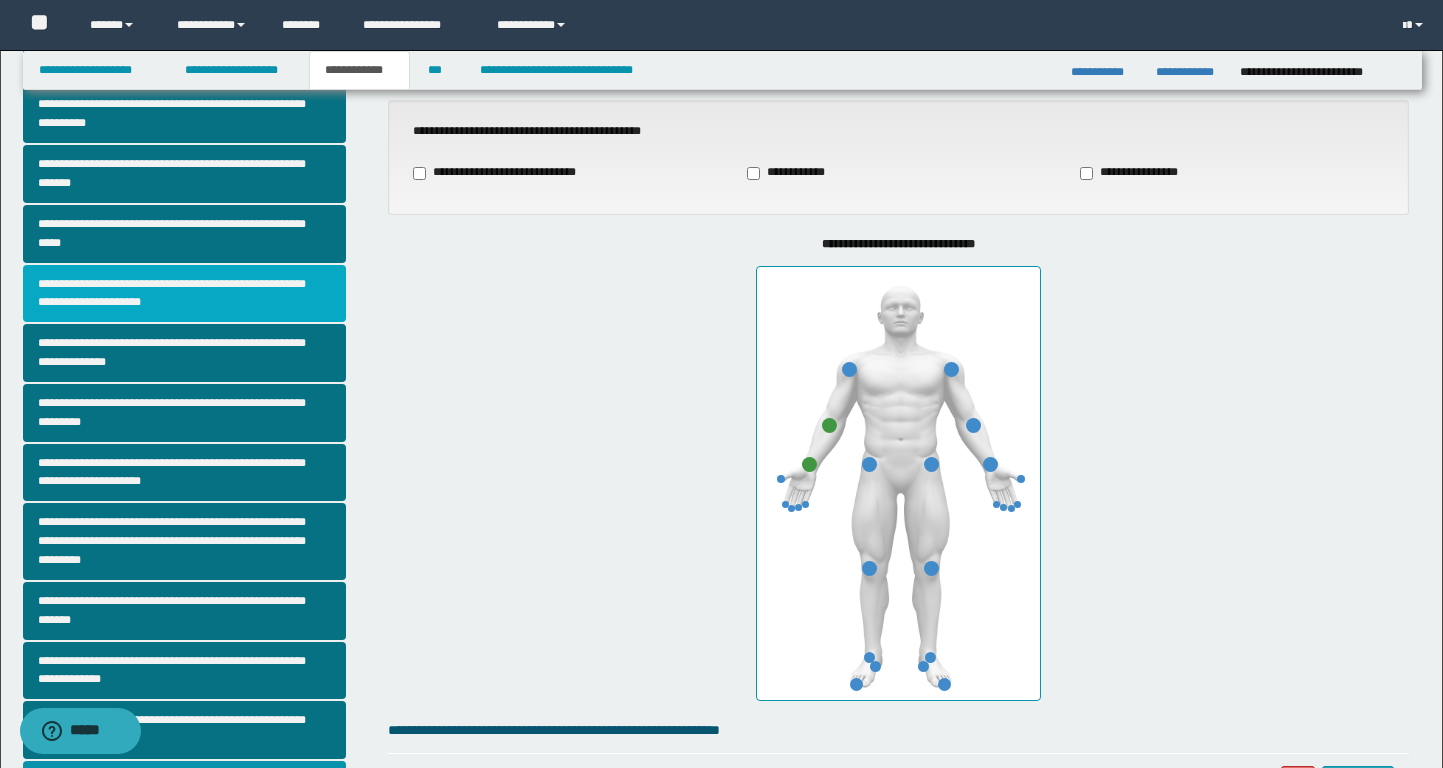 scroll, scrollTop: 244, scrollLeft: 0, axis: vertical 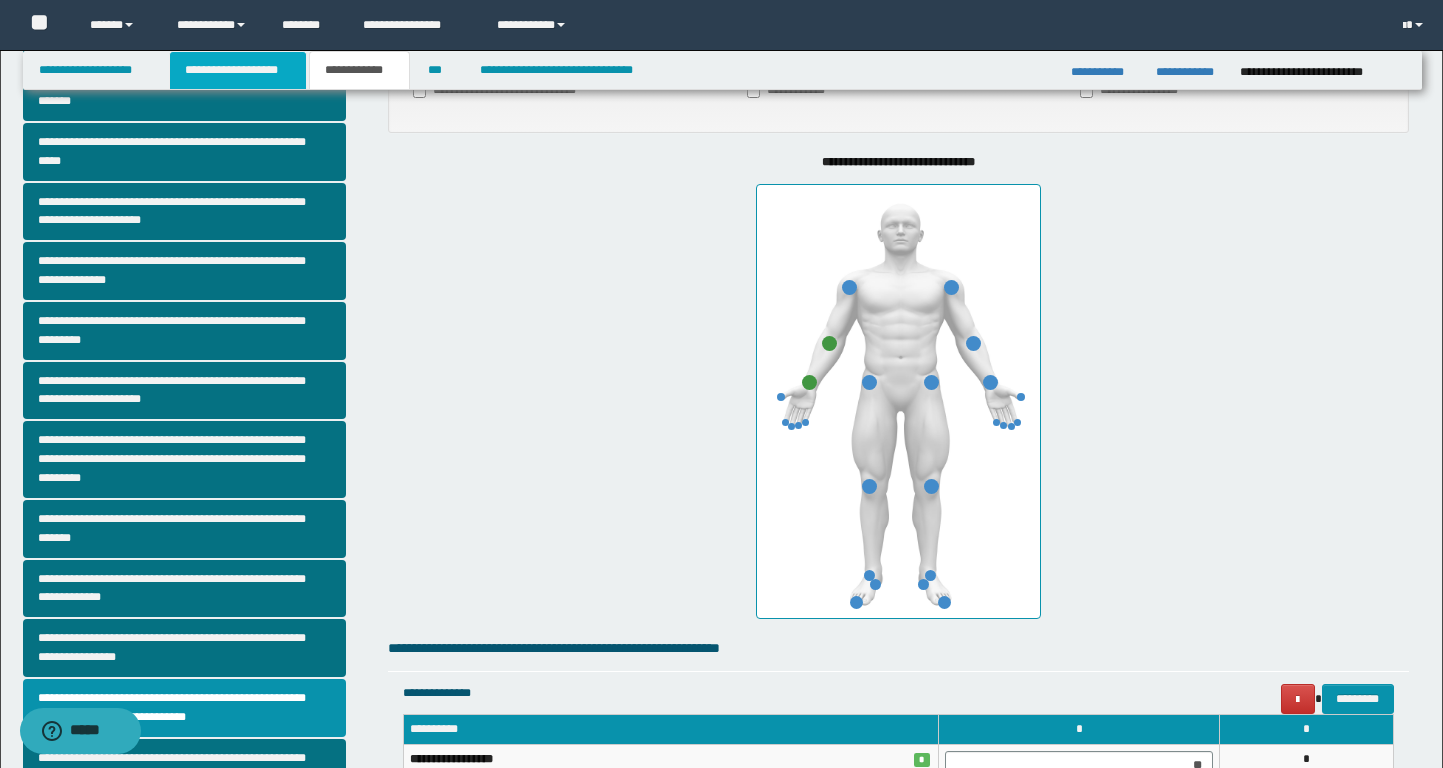 click on "**********" at bounding box center [238, 70] 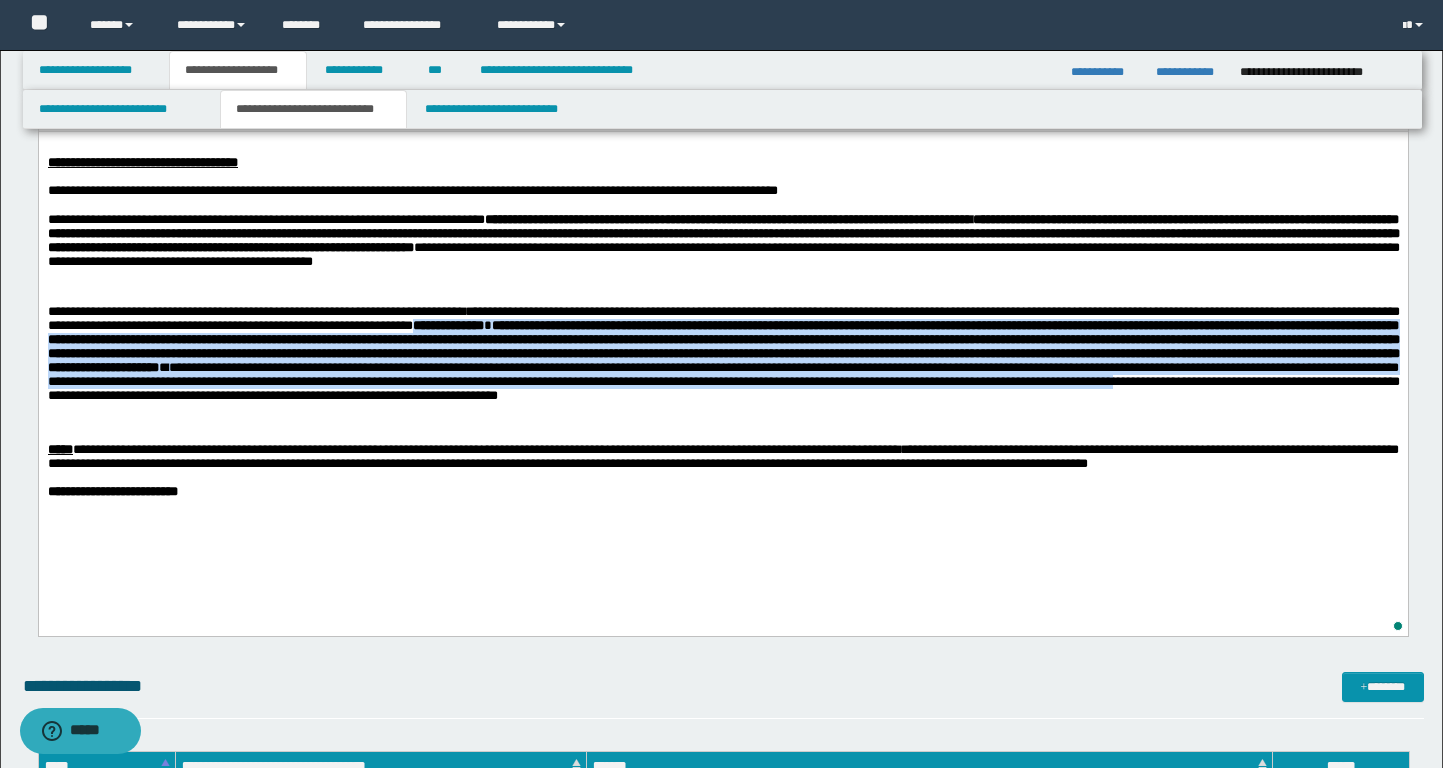 click on "**********" at bounding box center (723, 380) 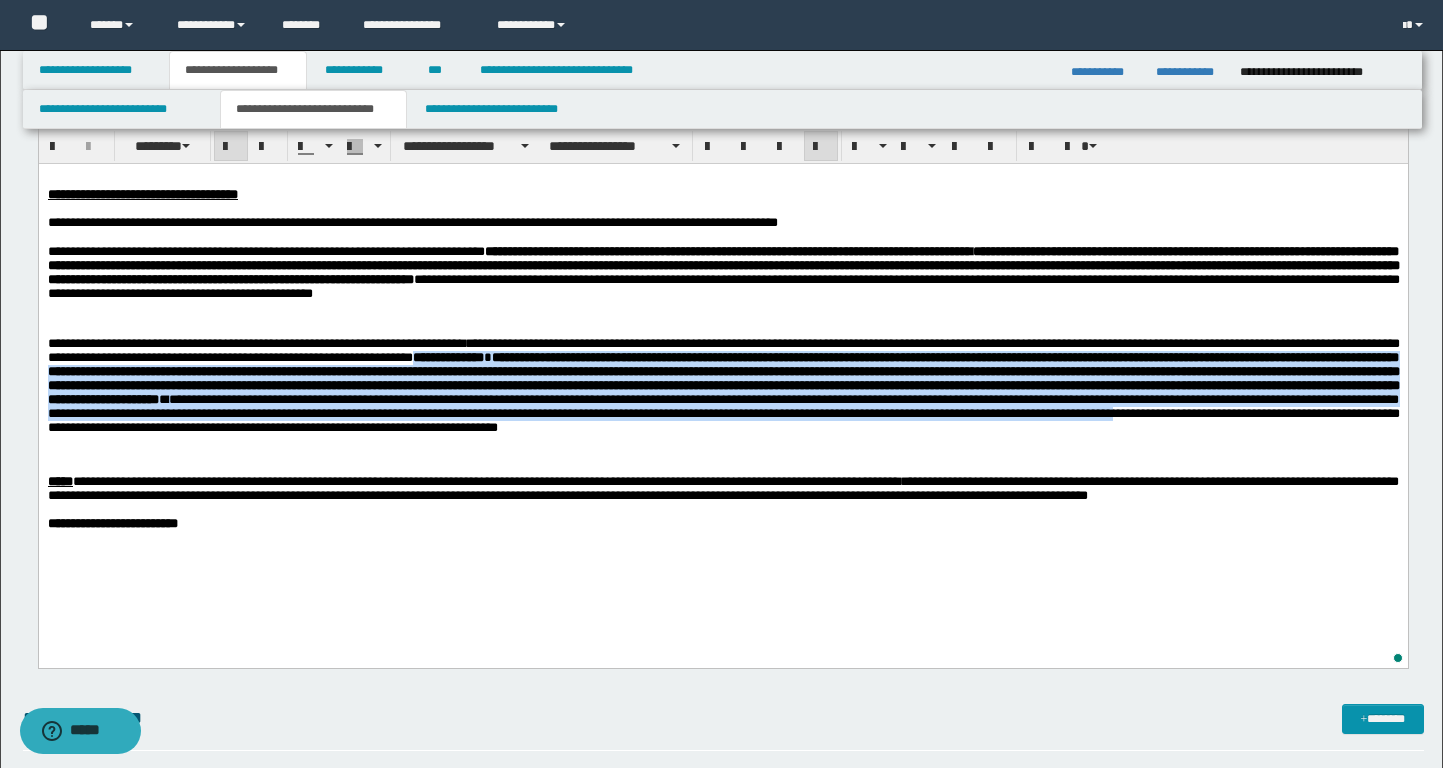 scroll, scrollTop: 634, scrollLeft: 0, axis: vertical 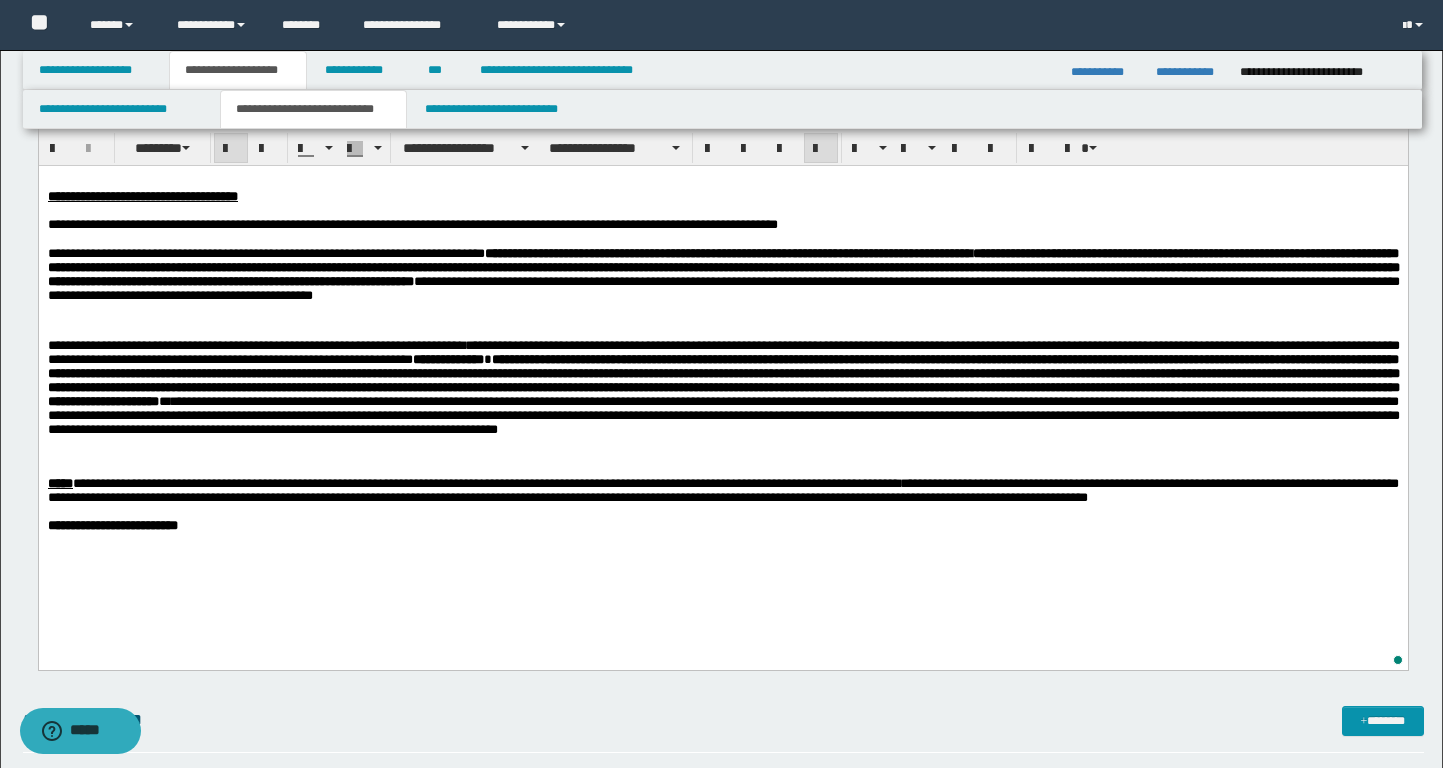 click at bounding box center (722, 331) 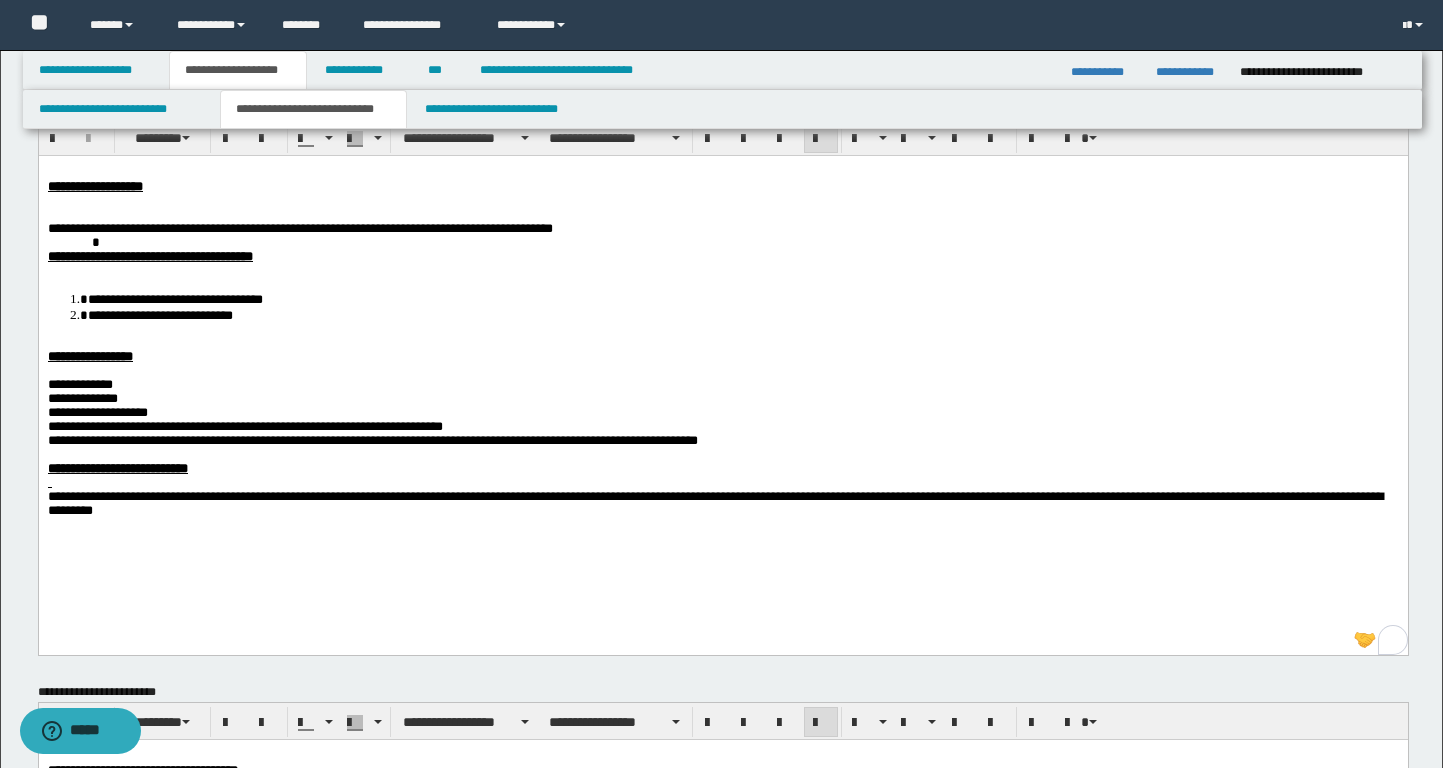 scroll, scrollTop: 138, scrollLeft: 0, axis: vertical 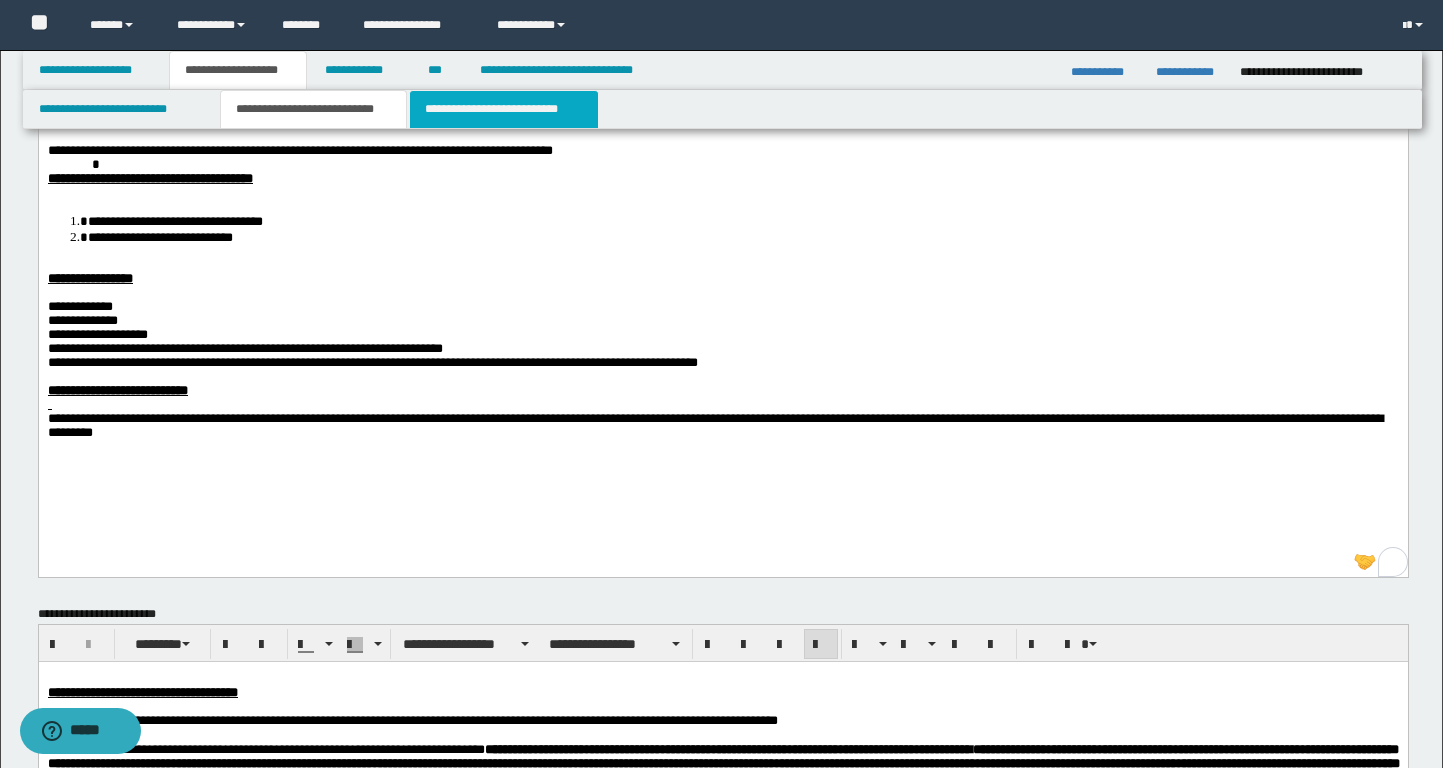 click on "**********" at bounding box center (504, 109) 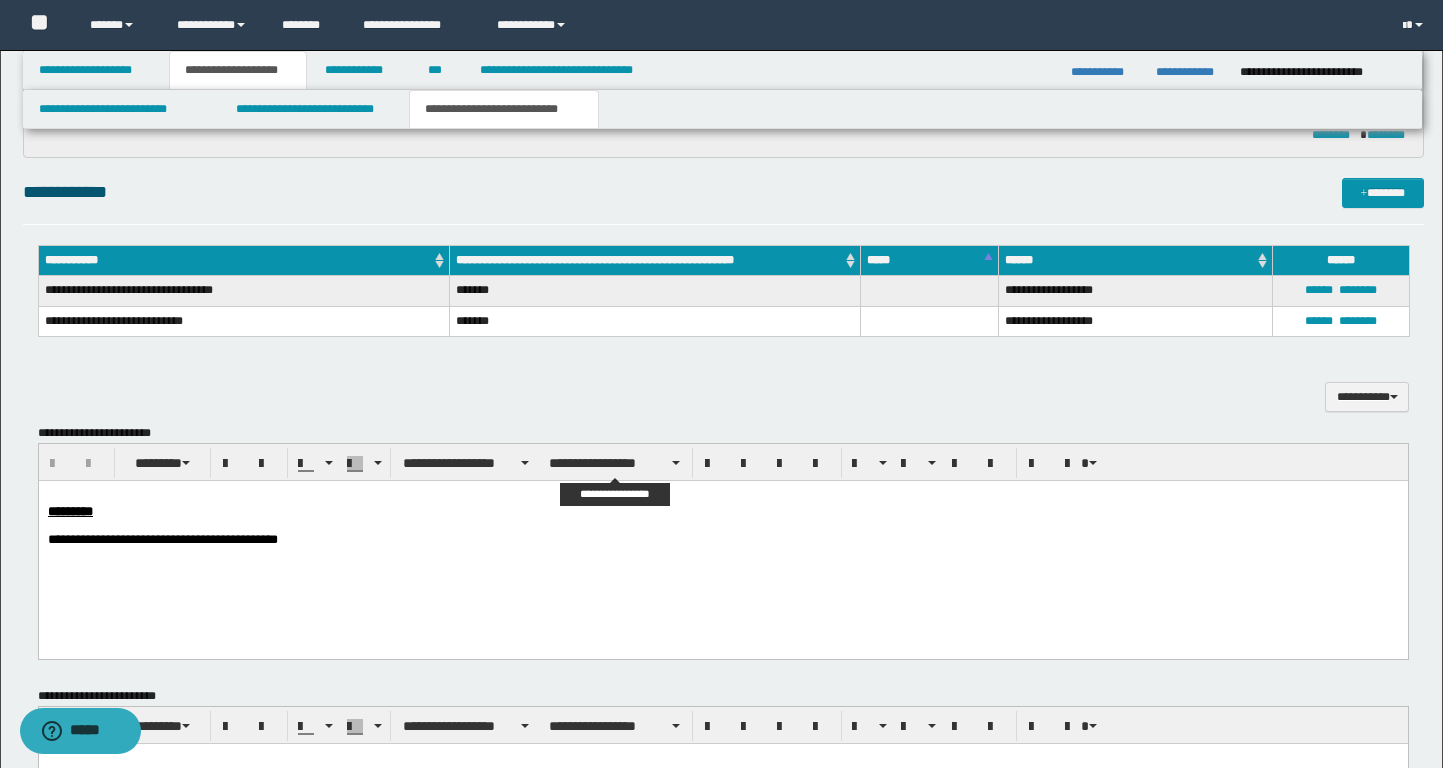 scroll, scrollTop: 0, scrollLeft: 0, axis: both 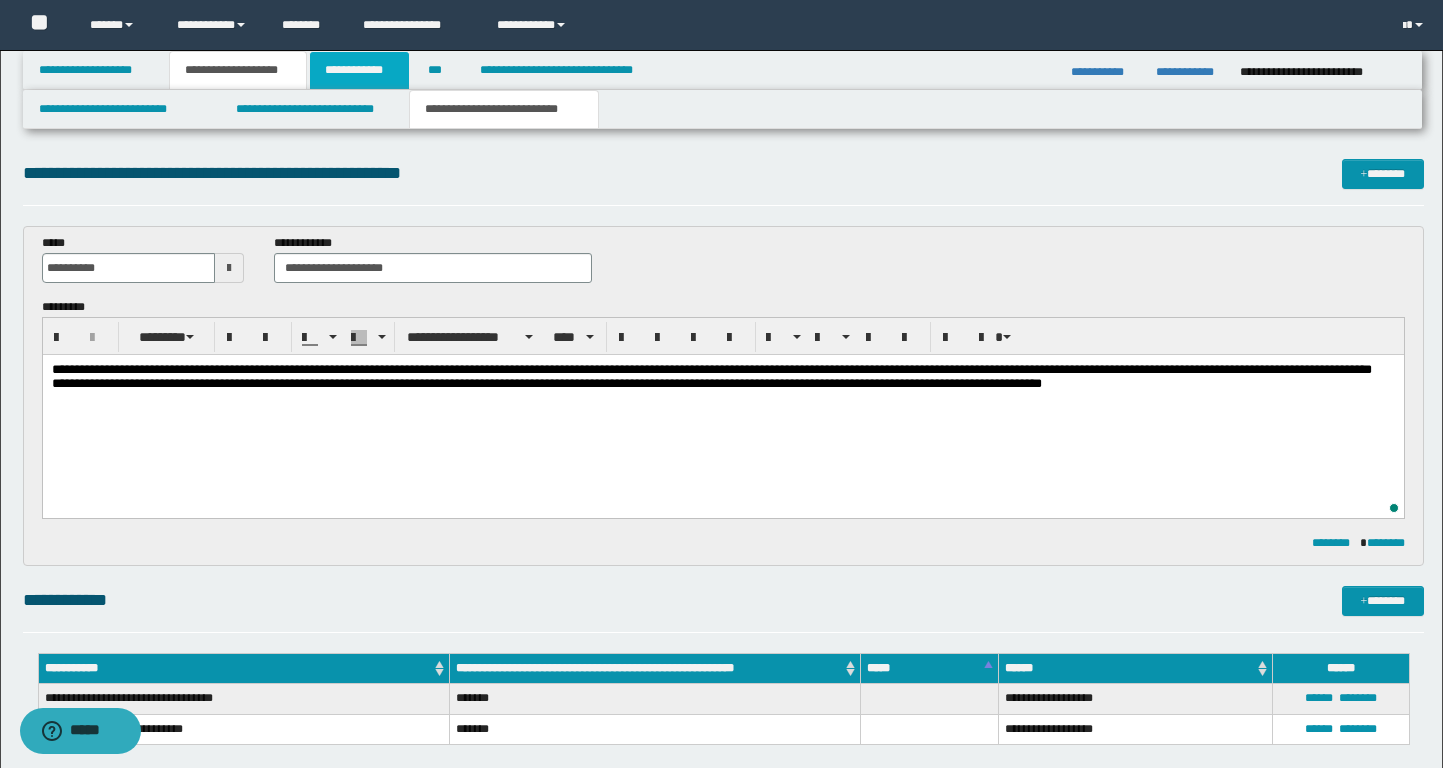 click on "**********" at bounding box center (359, 70) 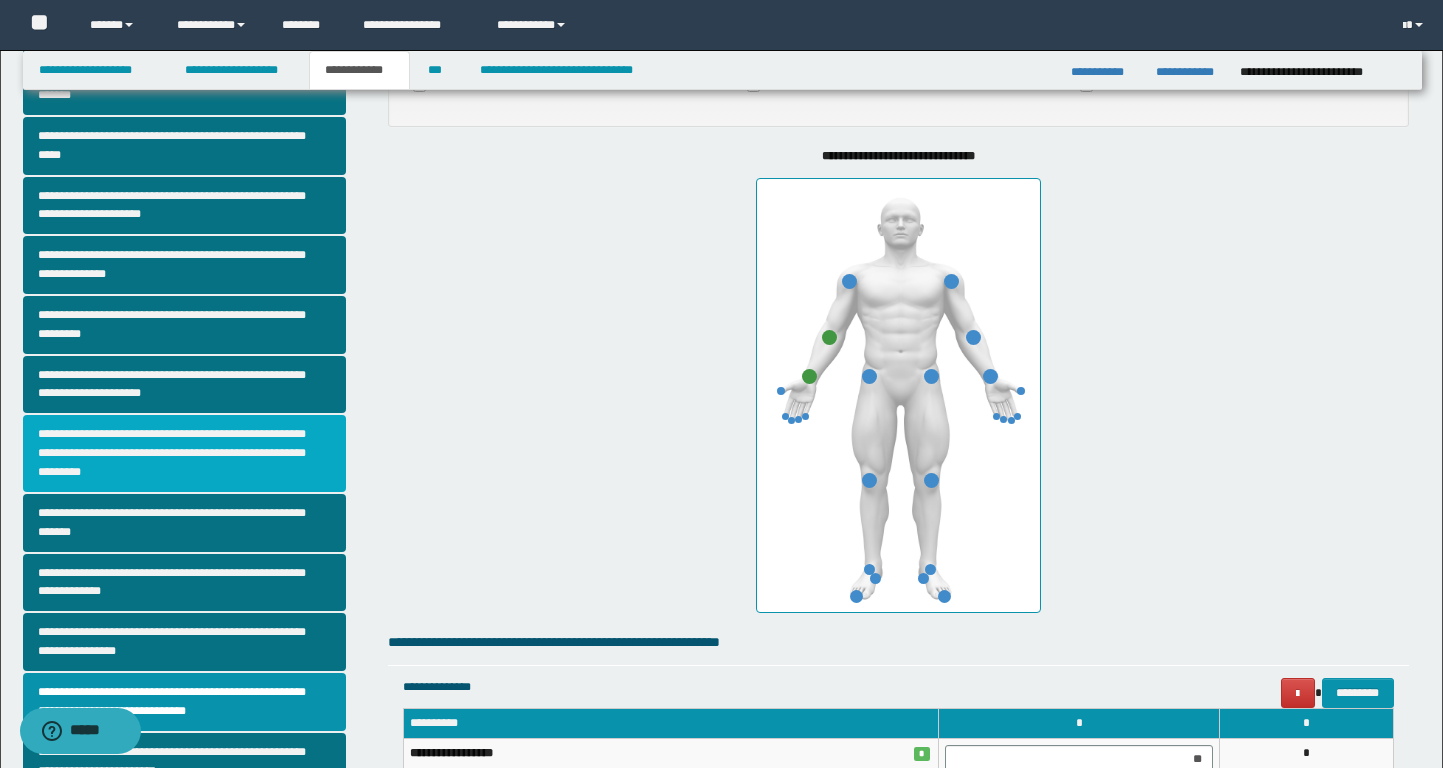 scroll, scrollTop: 325, scrollLeft: 0, axis: vertical 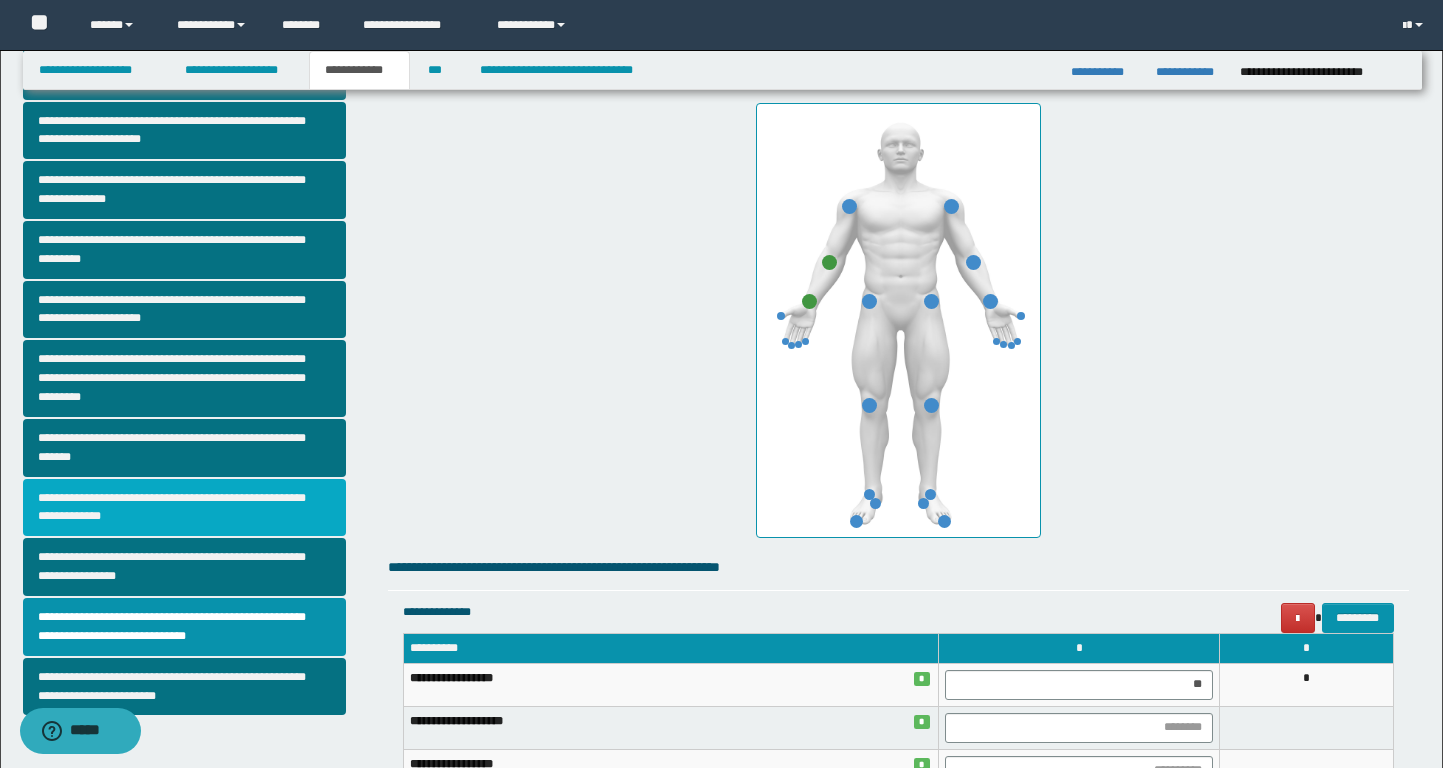 click on "**********" at bounding box center [184, 508] 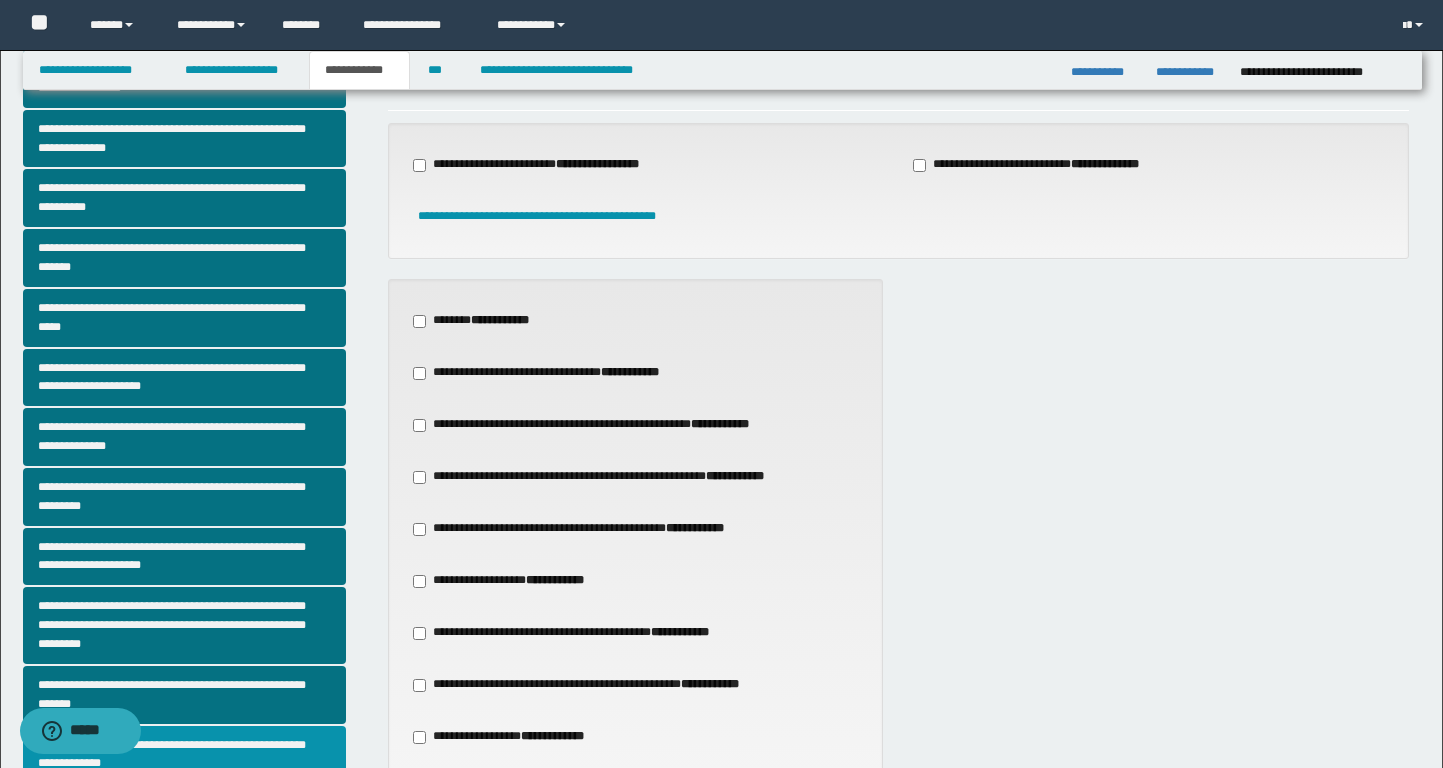 scroll, scrollTop: 0, scrollLeft: 0, axis: both 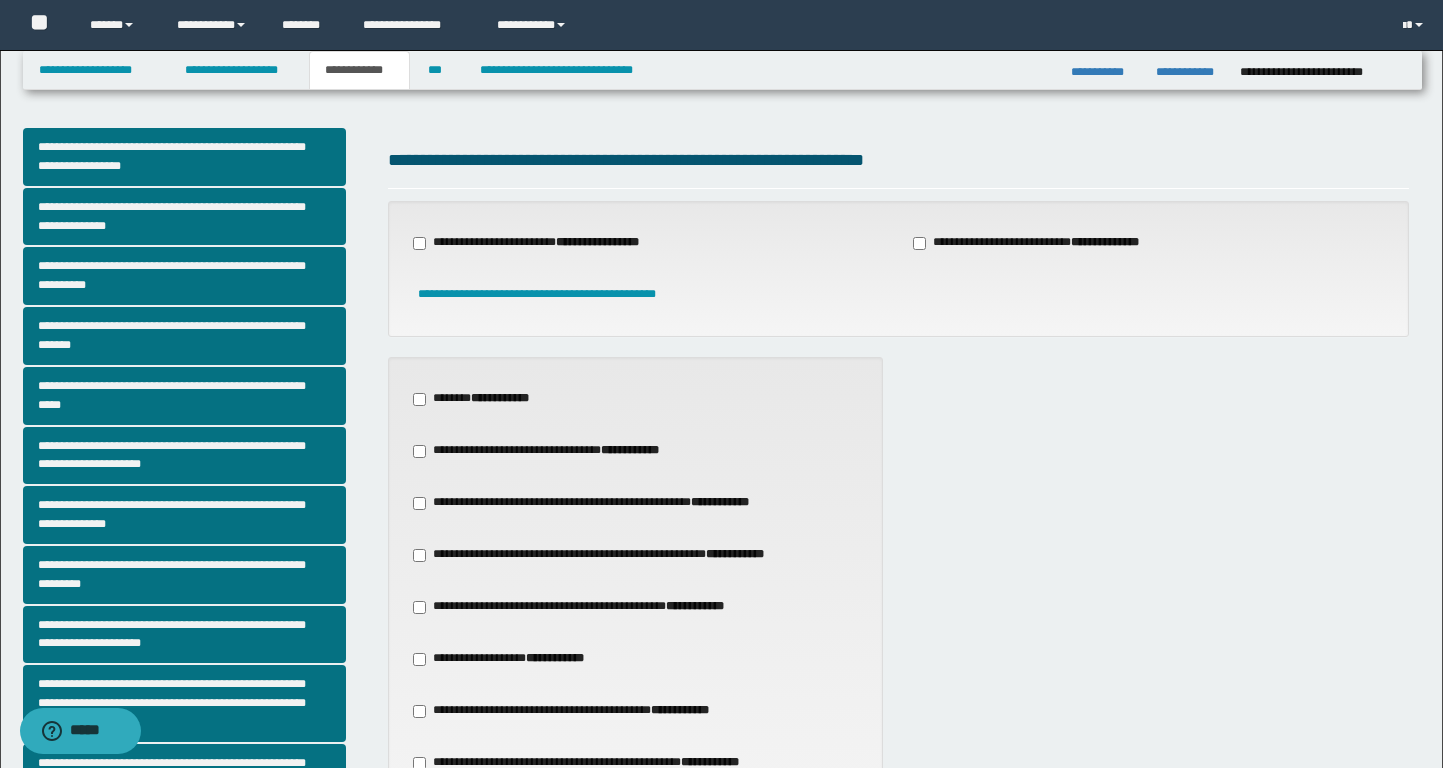 click on "**********" at bounding box center (1048, 243) 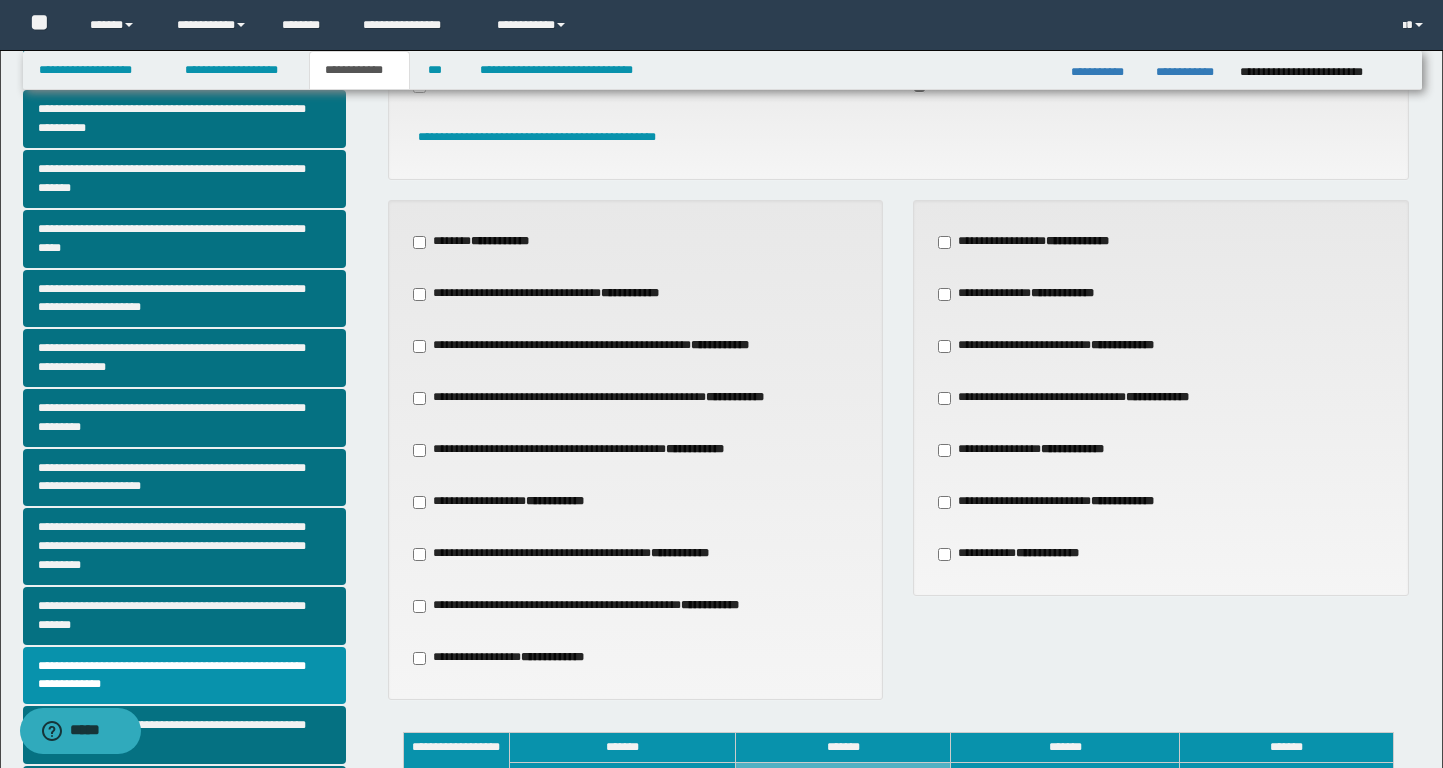 scroll, scrollTop: 242, scrollLeft: 0, axis: vertical 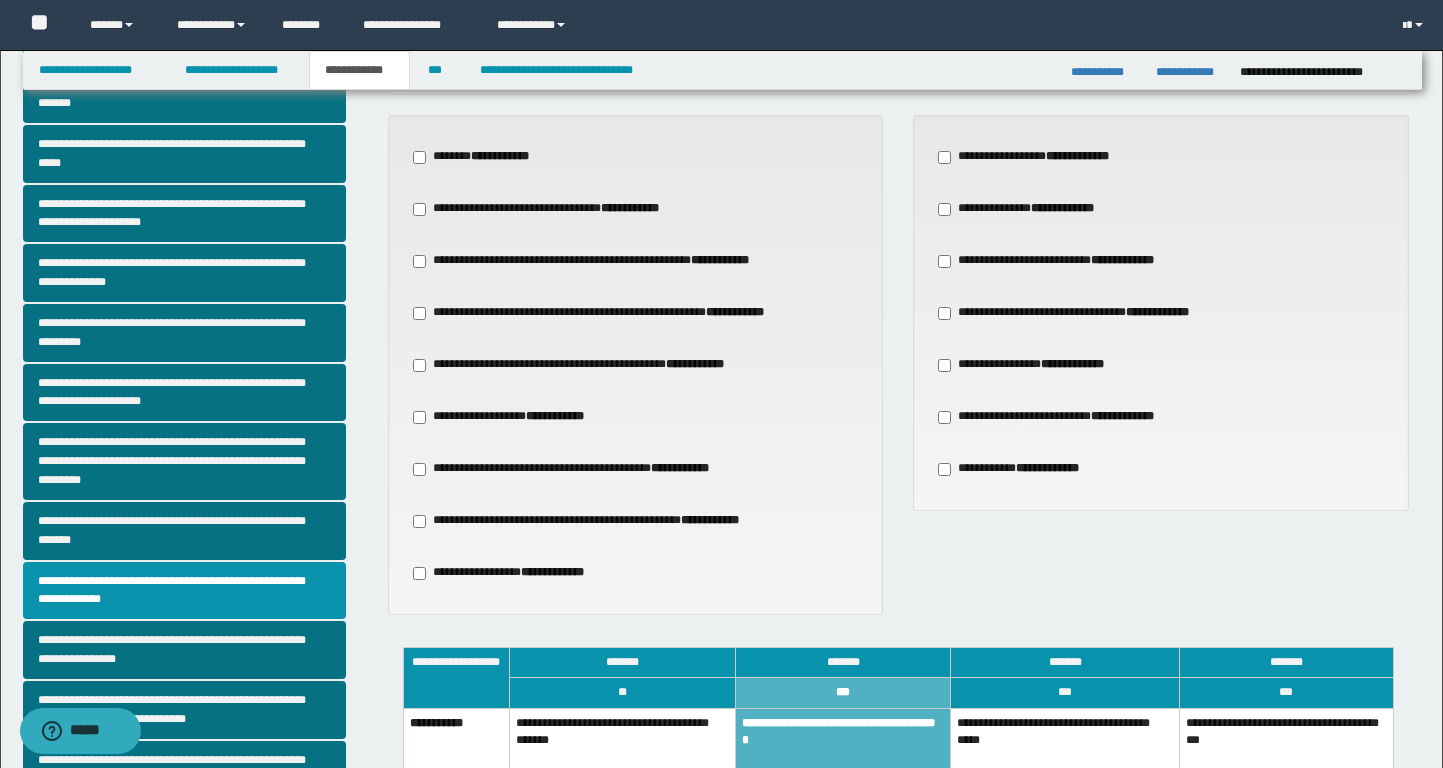 click on "**********" at bounding box center (1068, 261) 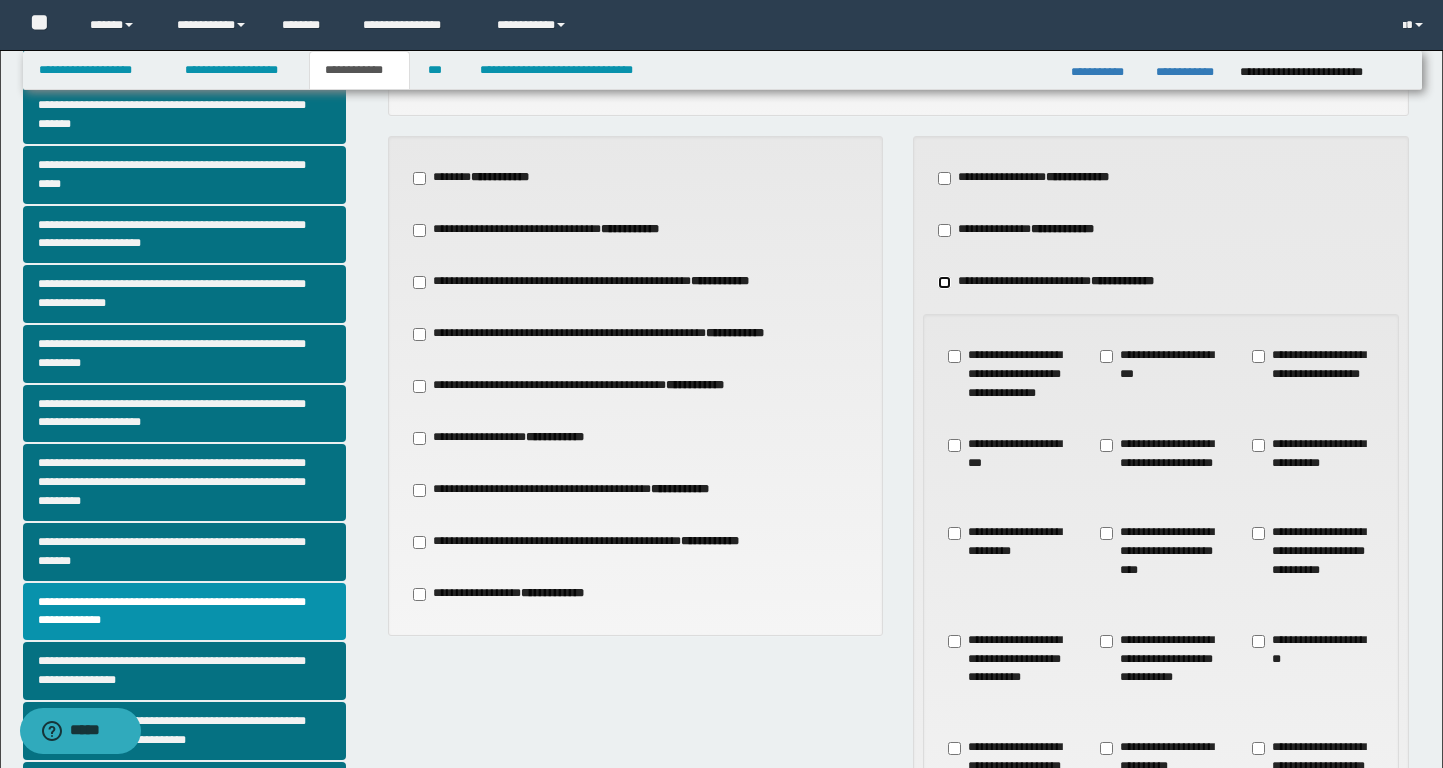 scroll, scrollTop: 181, scrollLeft: 0, axis: vertical 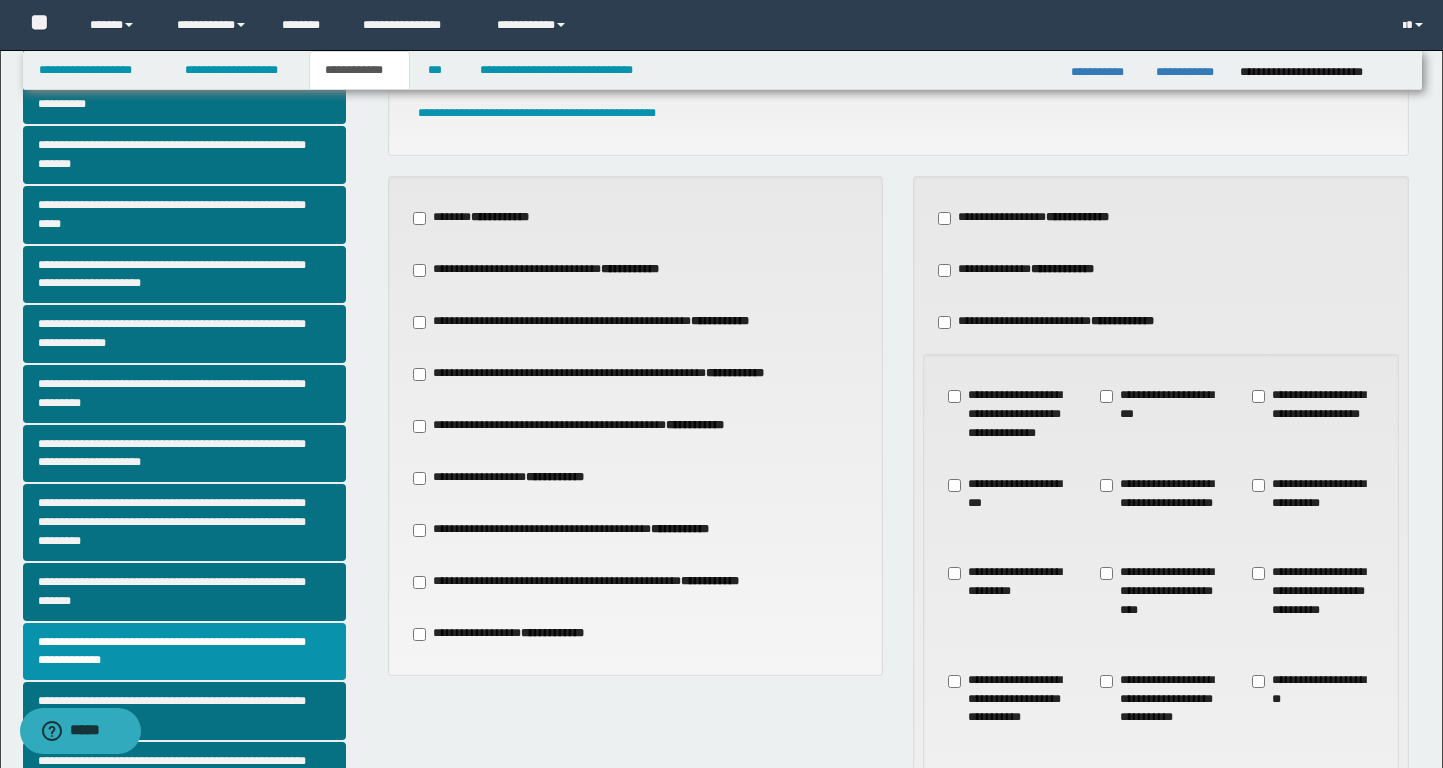 click on "**********" at bounding box center (1068, 322) 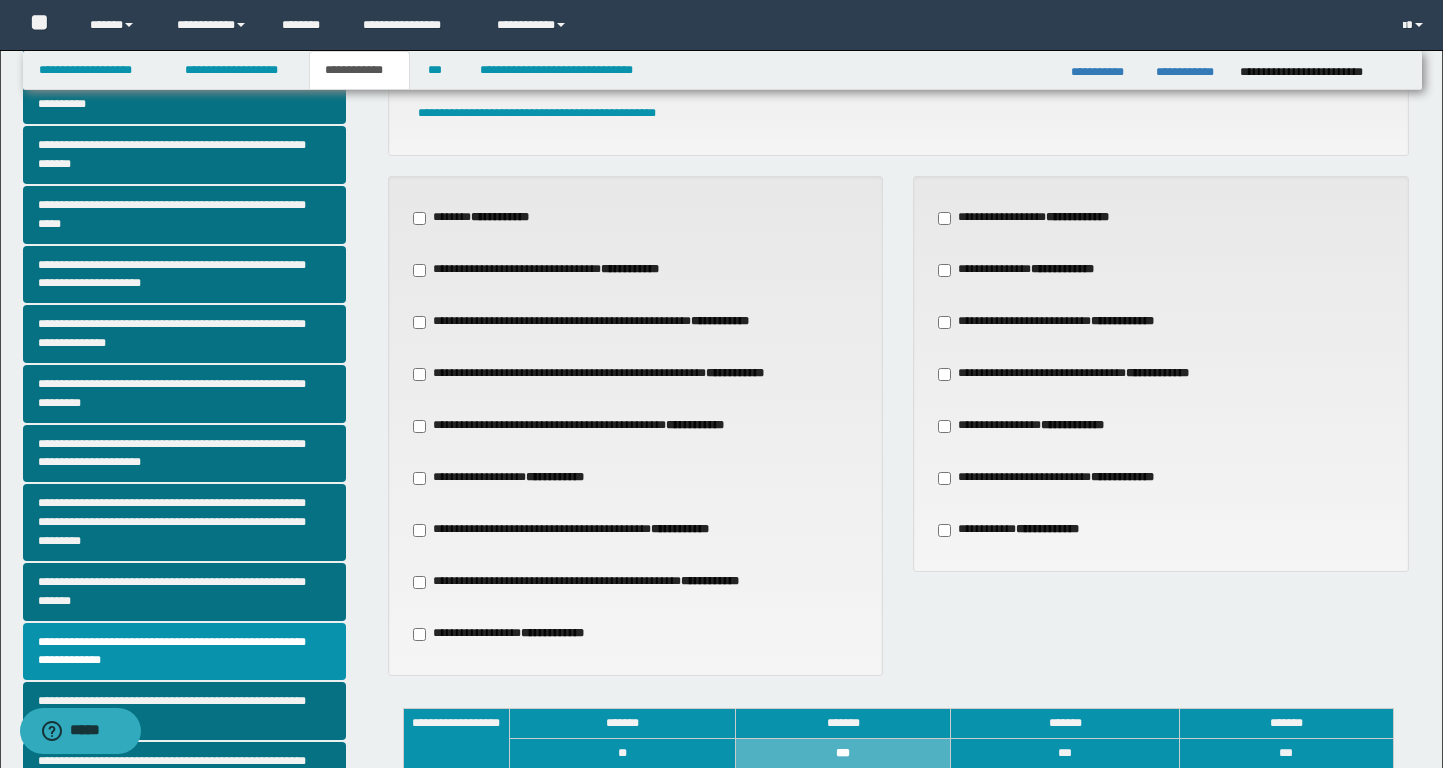 click on "**********" at bounding box center (1094, 374) 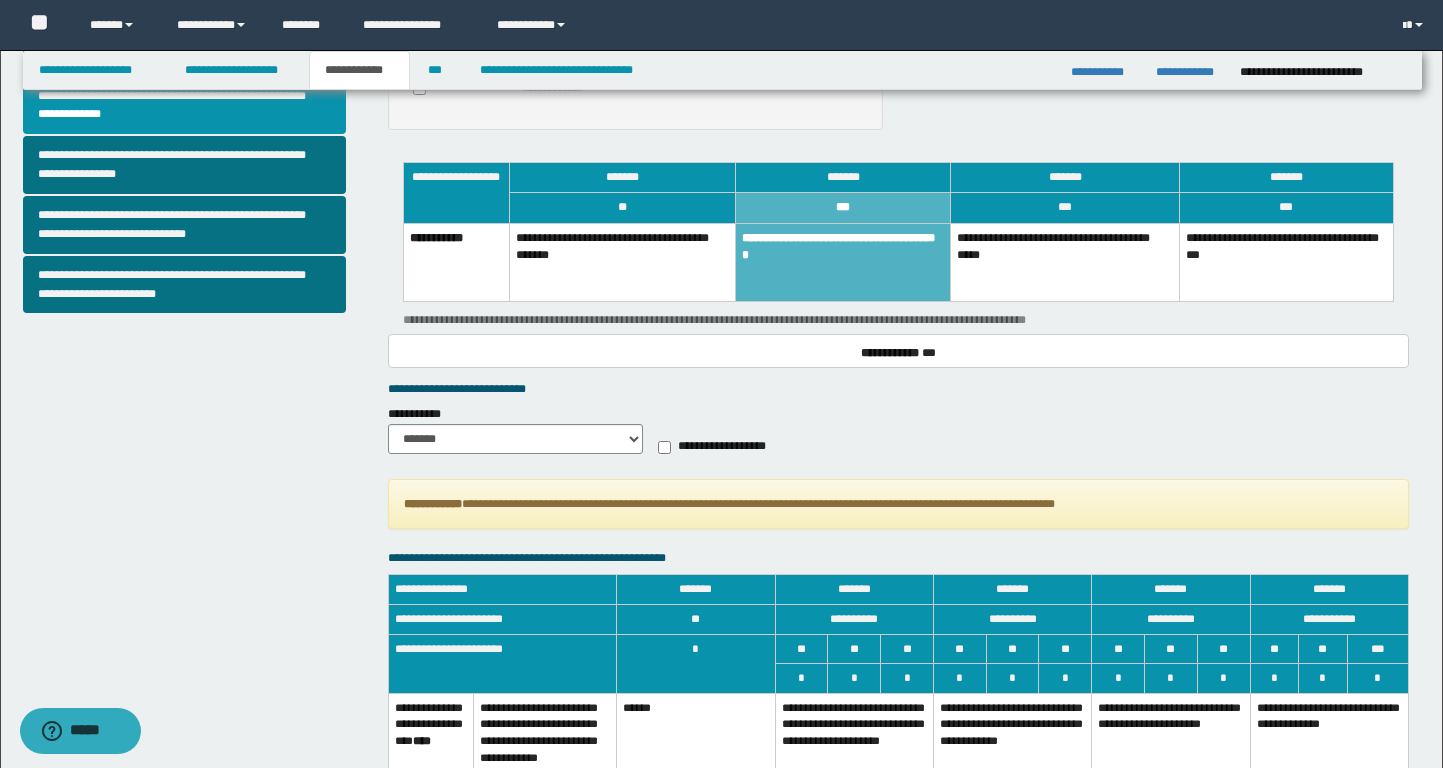 scroll, scrollTop: 746, scrollLeft: 0, axis: vertical 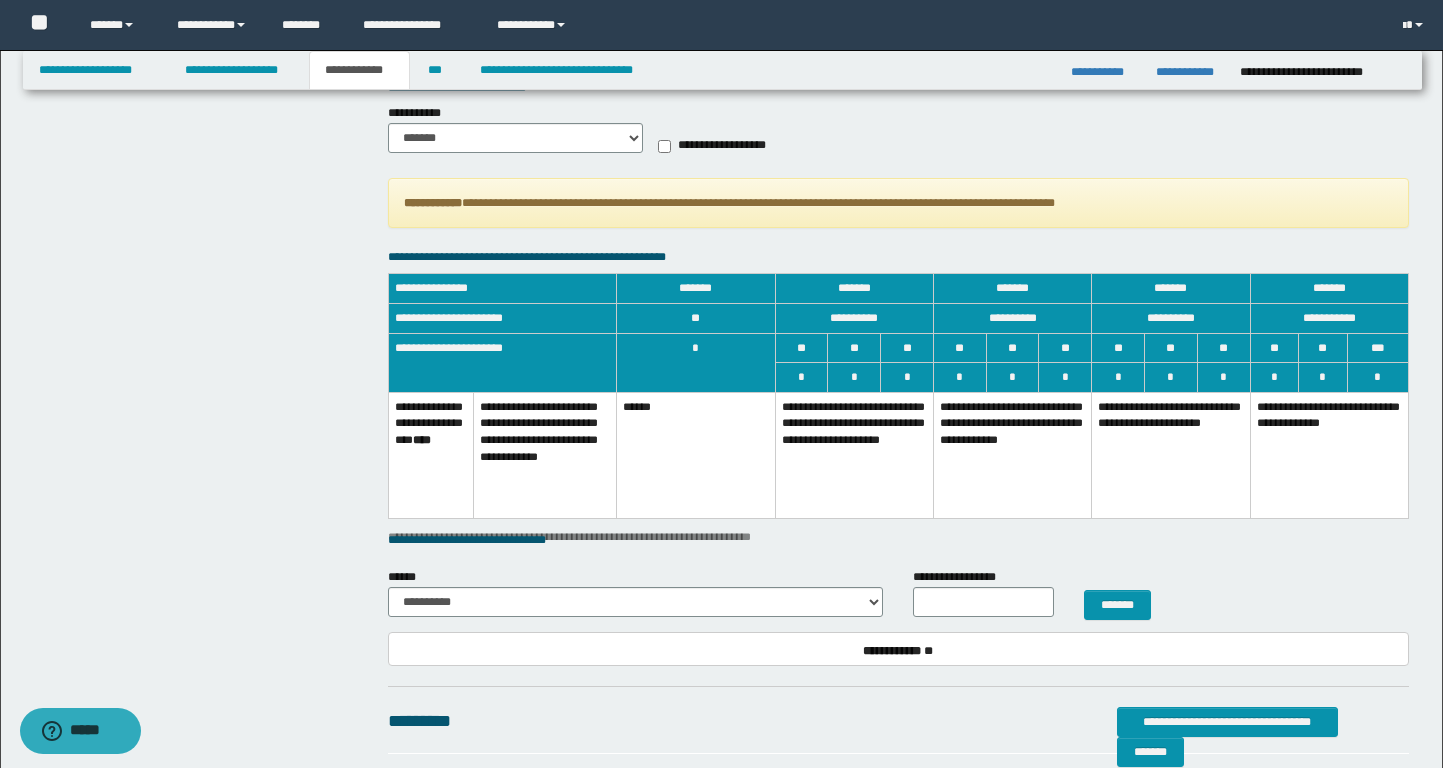 click on "**********" at bounding box center (854, 455) 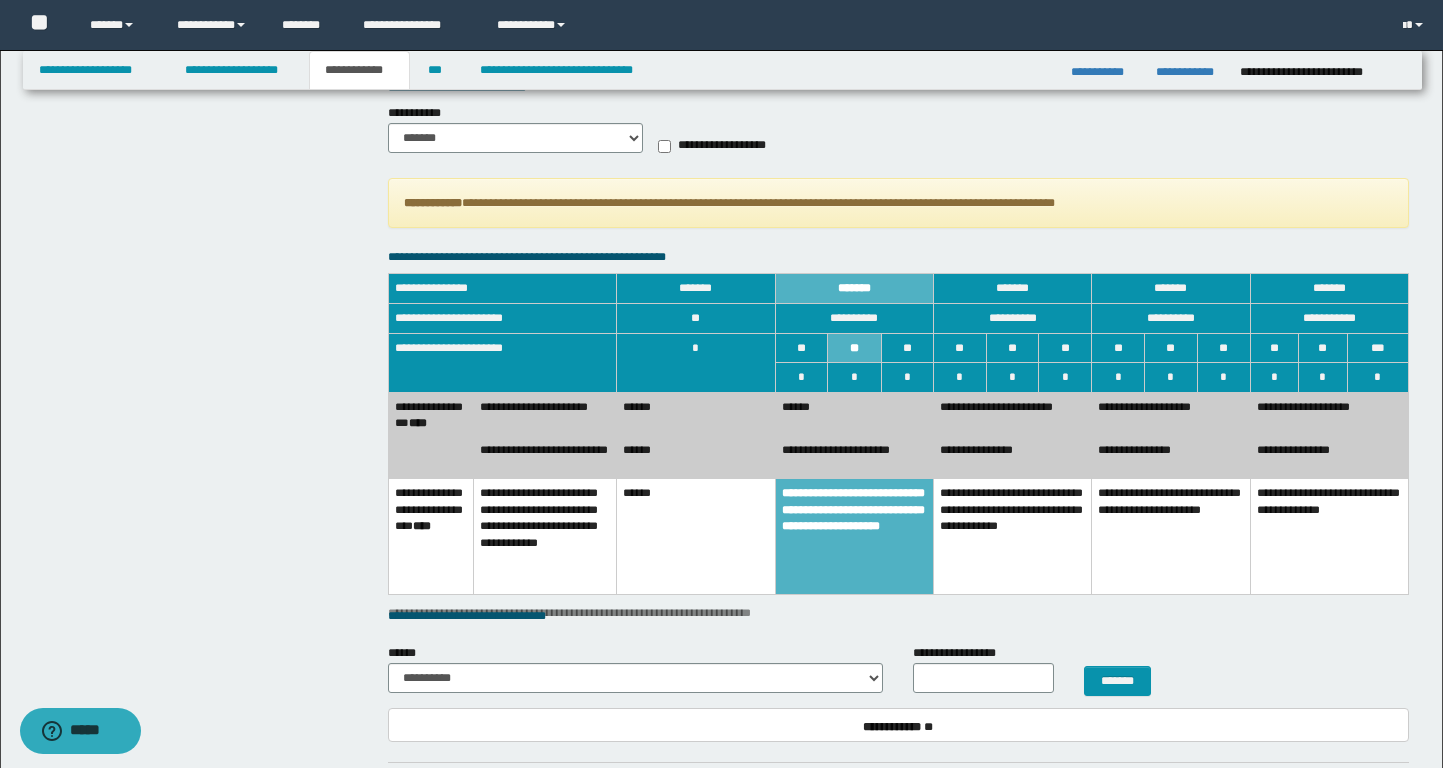 click on "******" at bounding box center [696, 413] 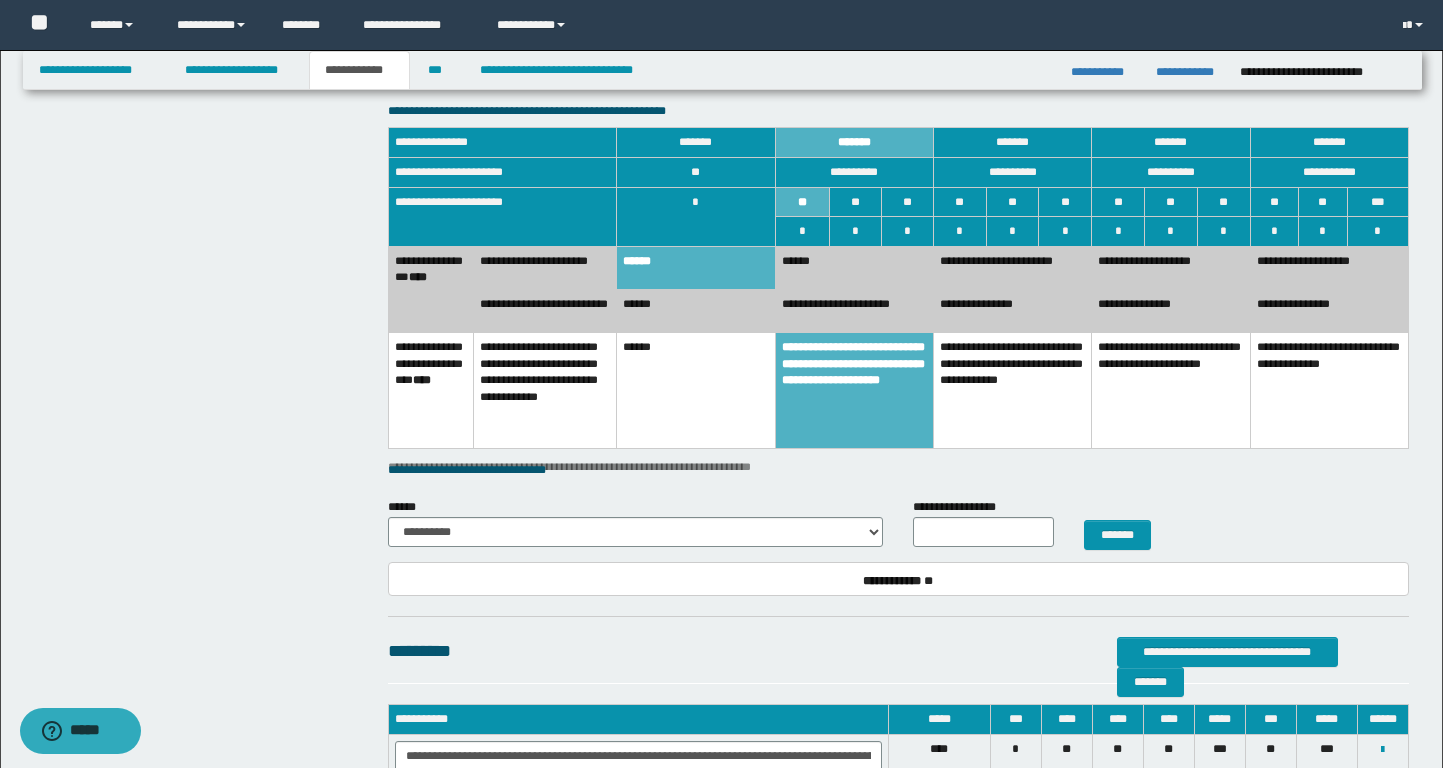 scroll, scrollTop: 1290, scrollLeft: 0, axis: vertical 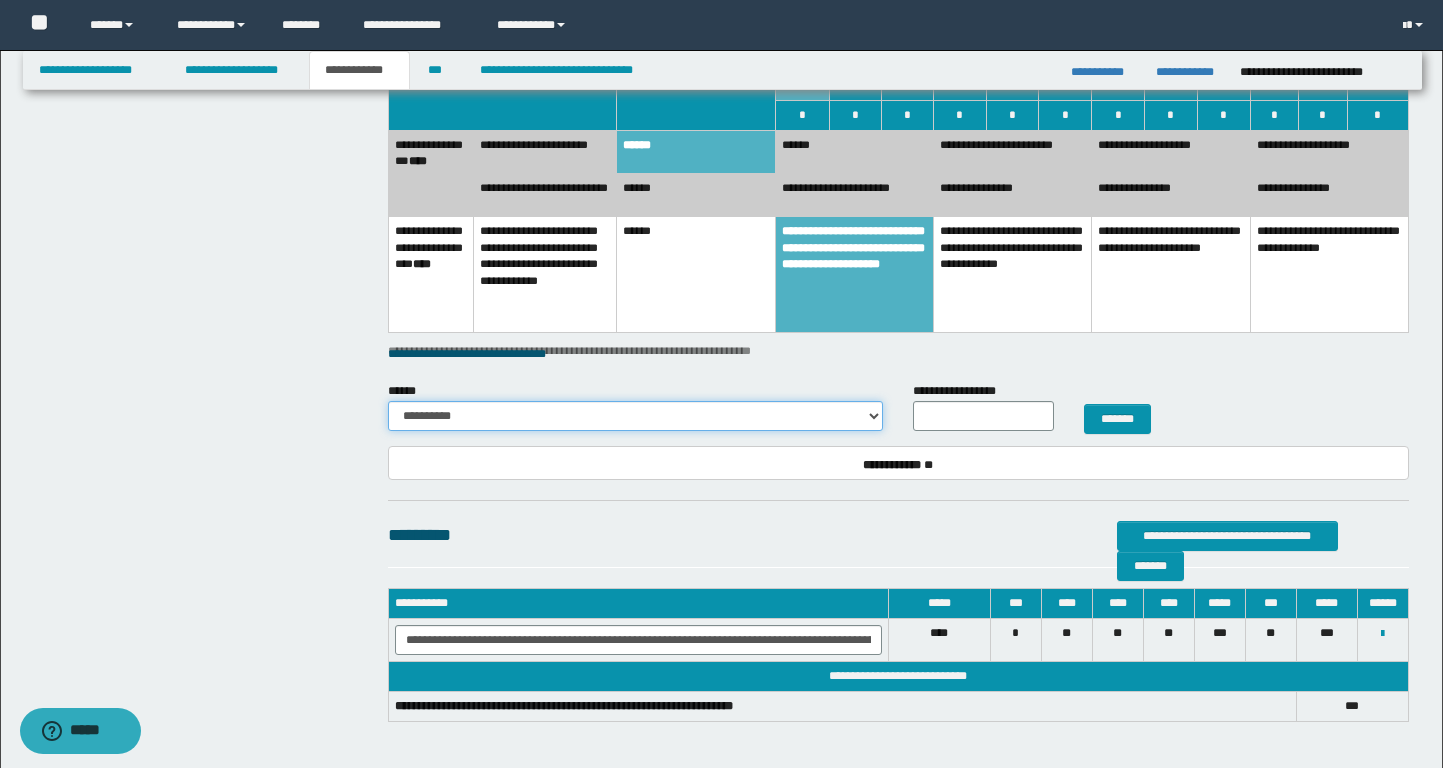 click on "**********" at bounding box center (636, 416) 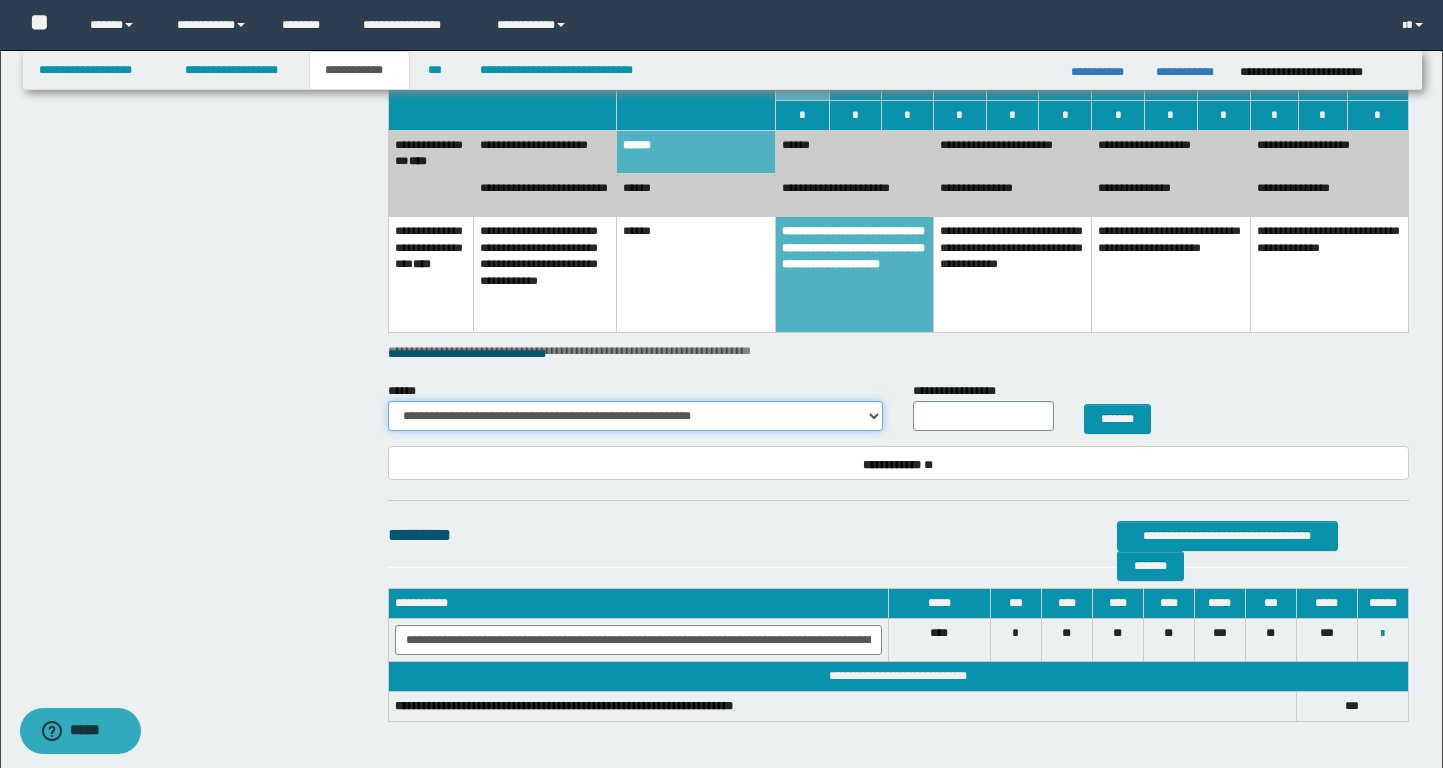 type on "**" 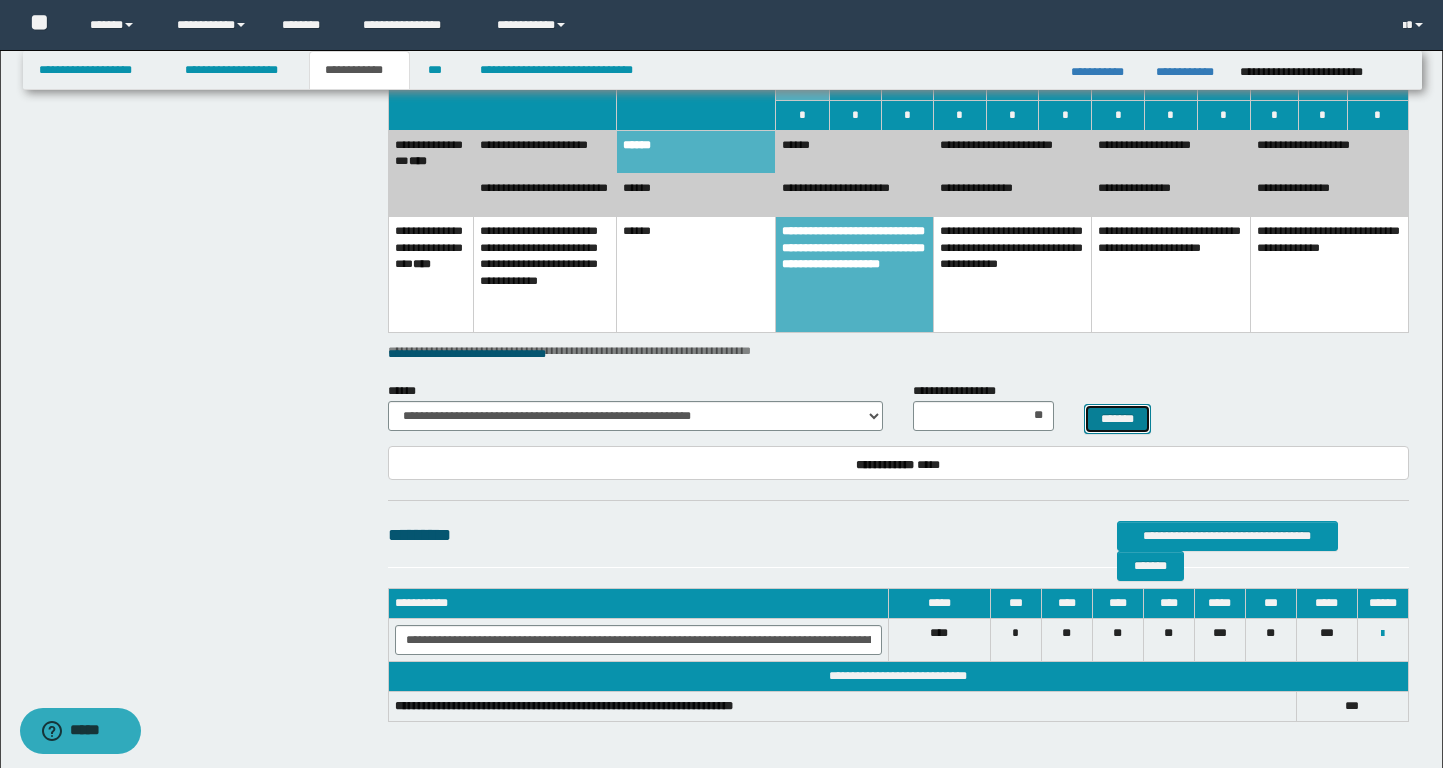 click on "*******" at bounding box center (1118, 419) 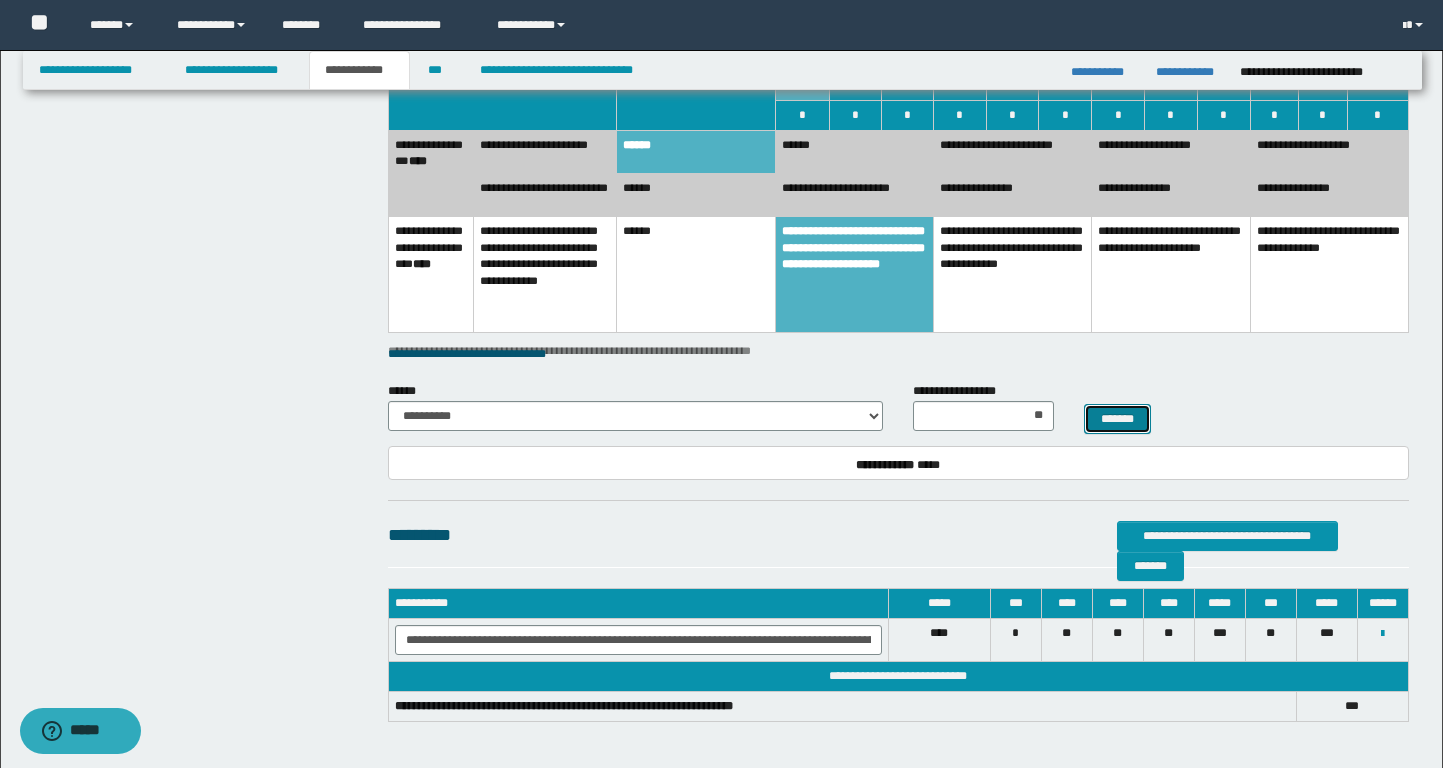 type 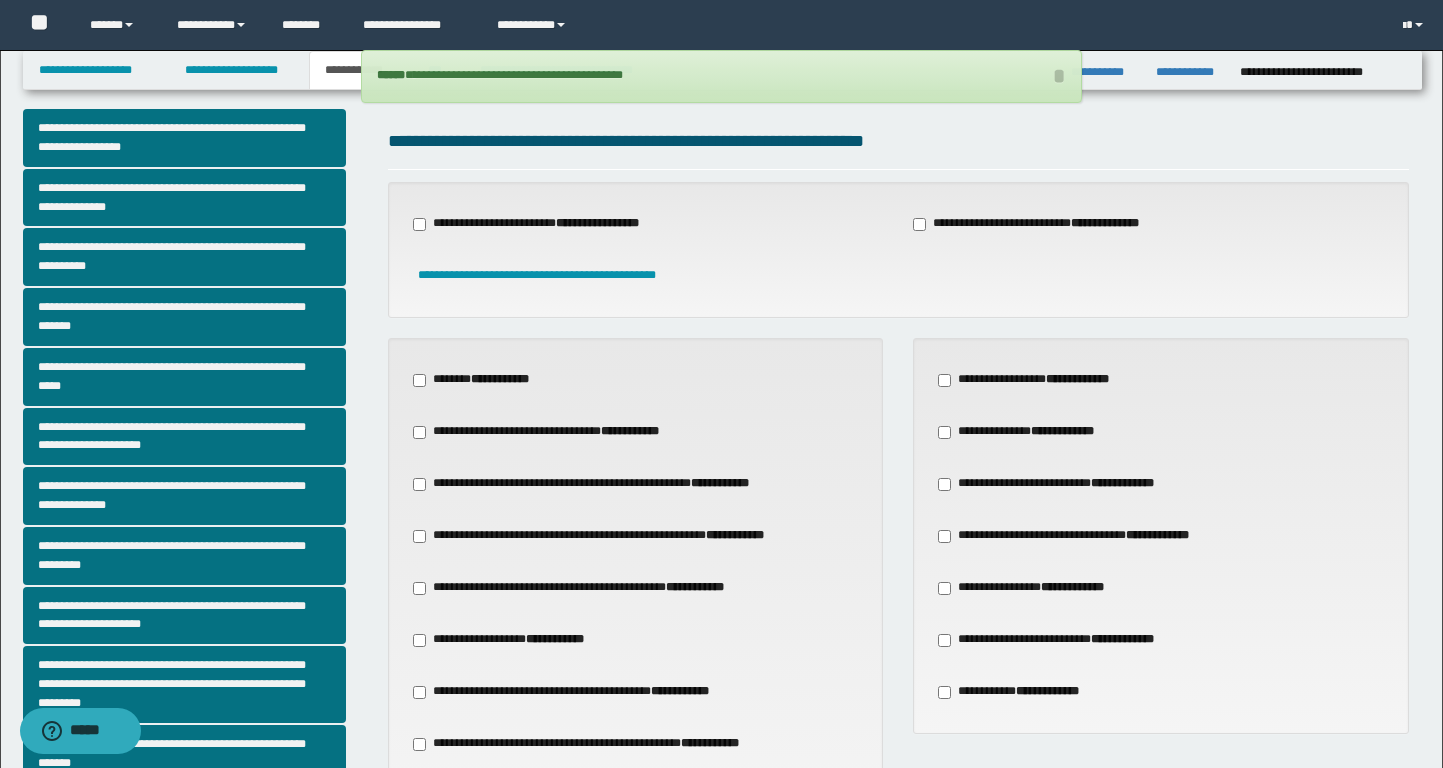 scroll, scrollTop: 0, scrollLeft: 0, axis: both 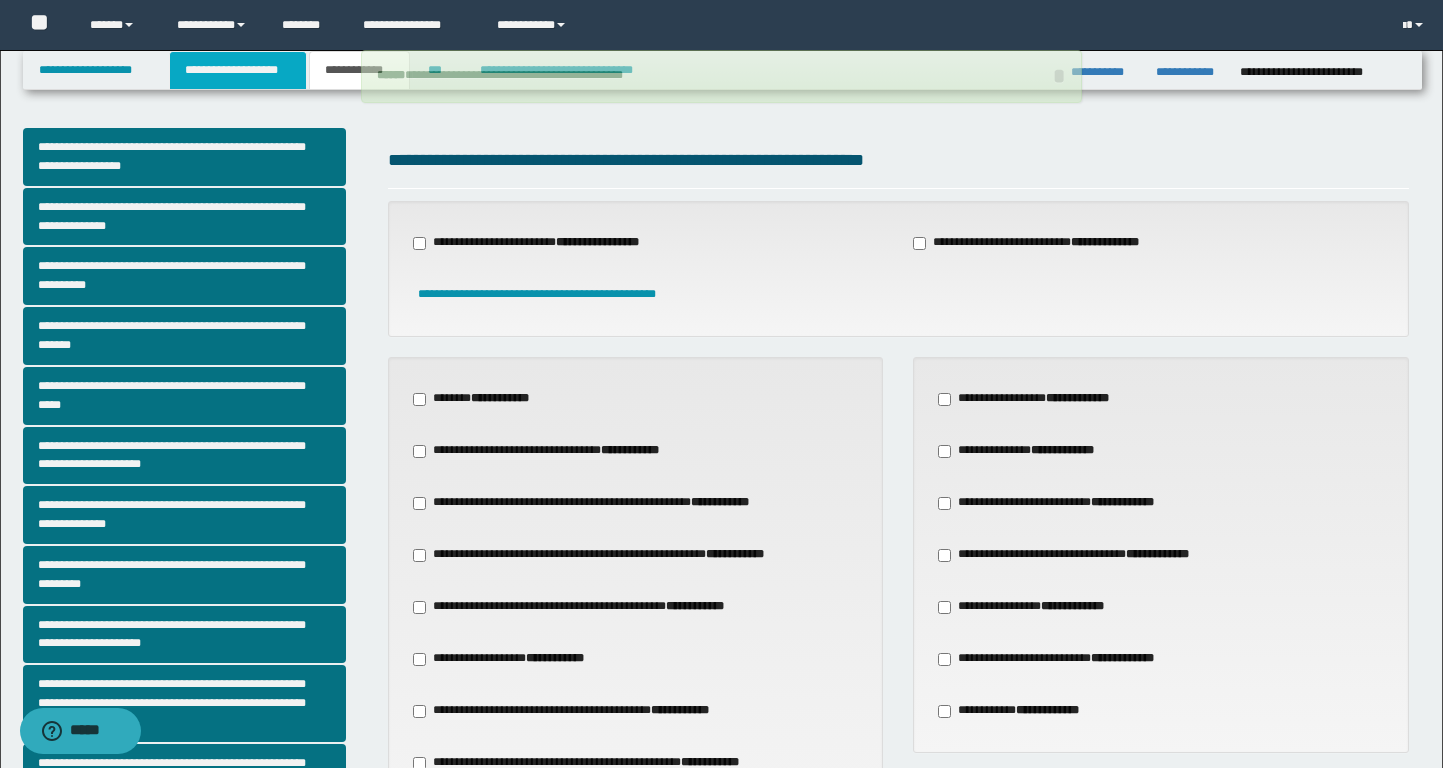 click on "**********" at bounding box center (238, 70) 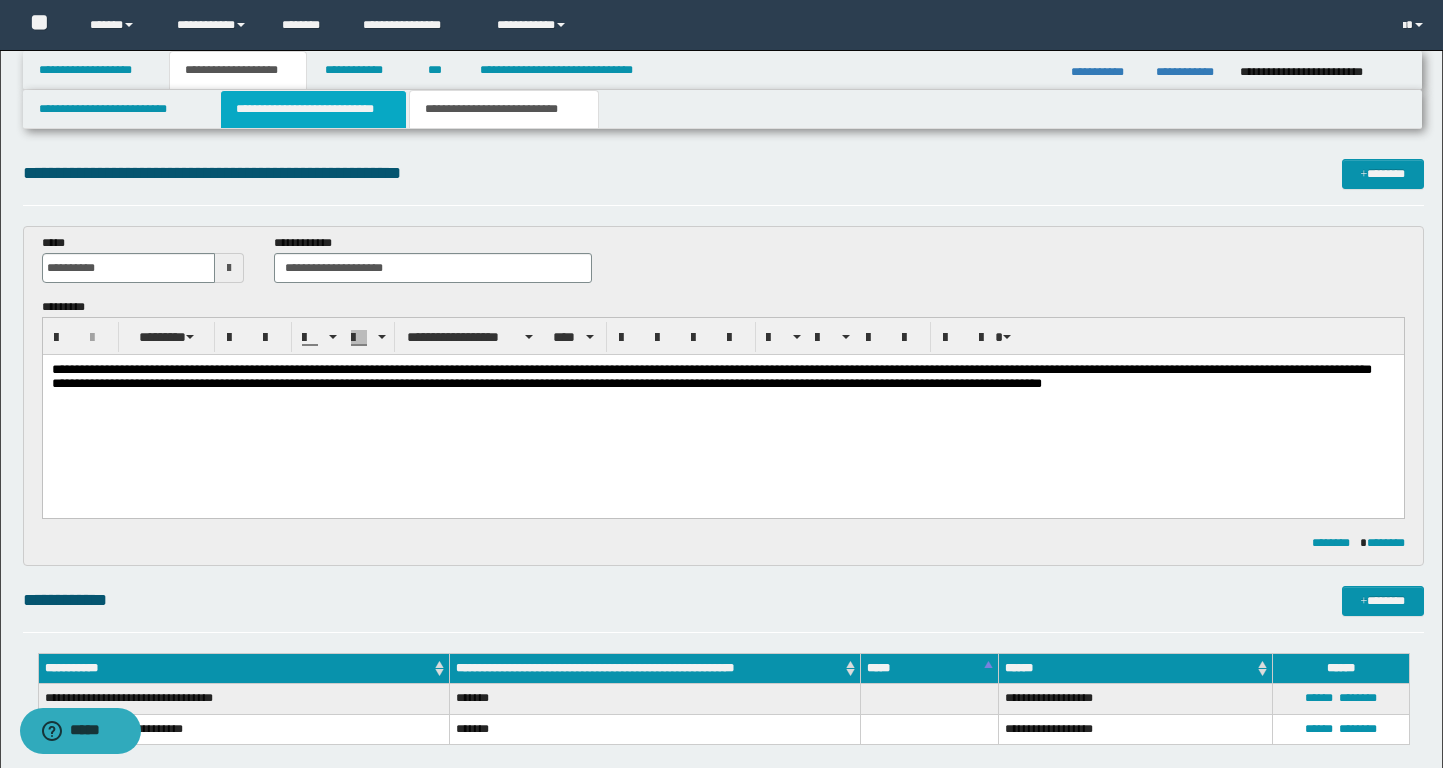 click on "**********" at bounding box center [314, 109] 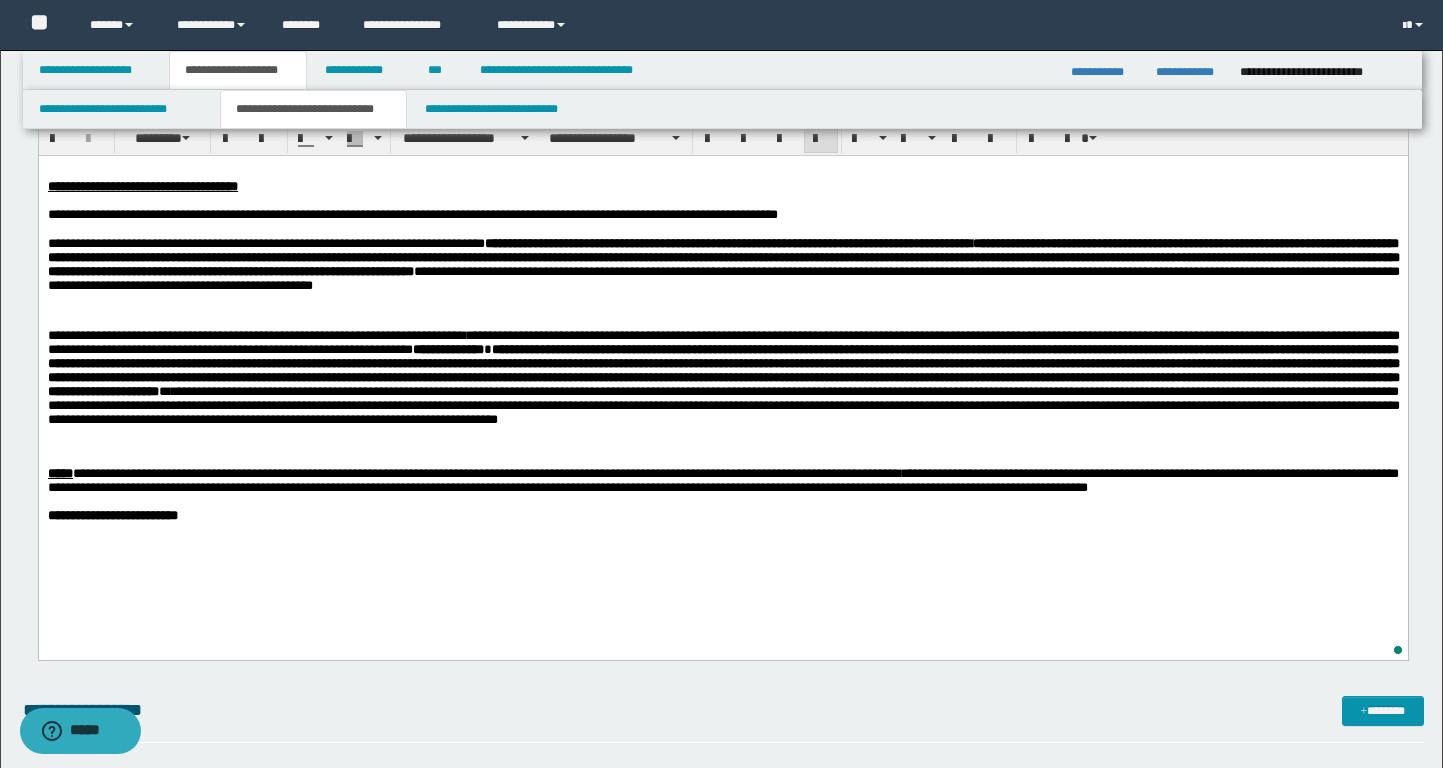 scroll, scrollTop: 493, scrollLeft: 0, axis: vertical 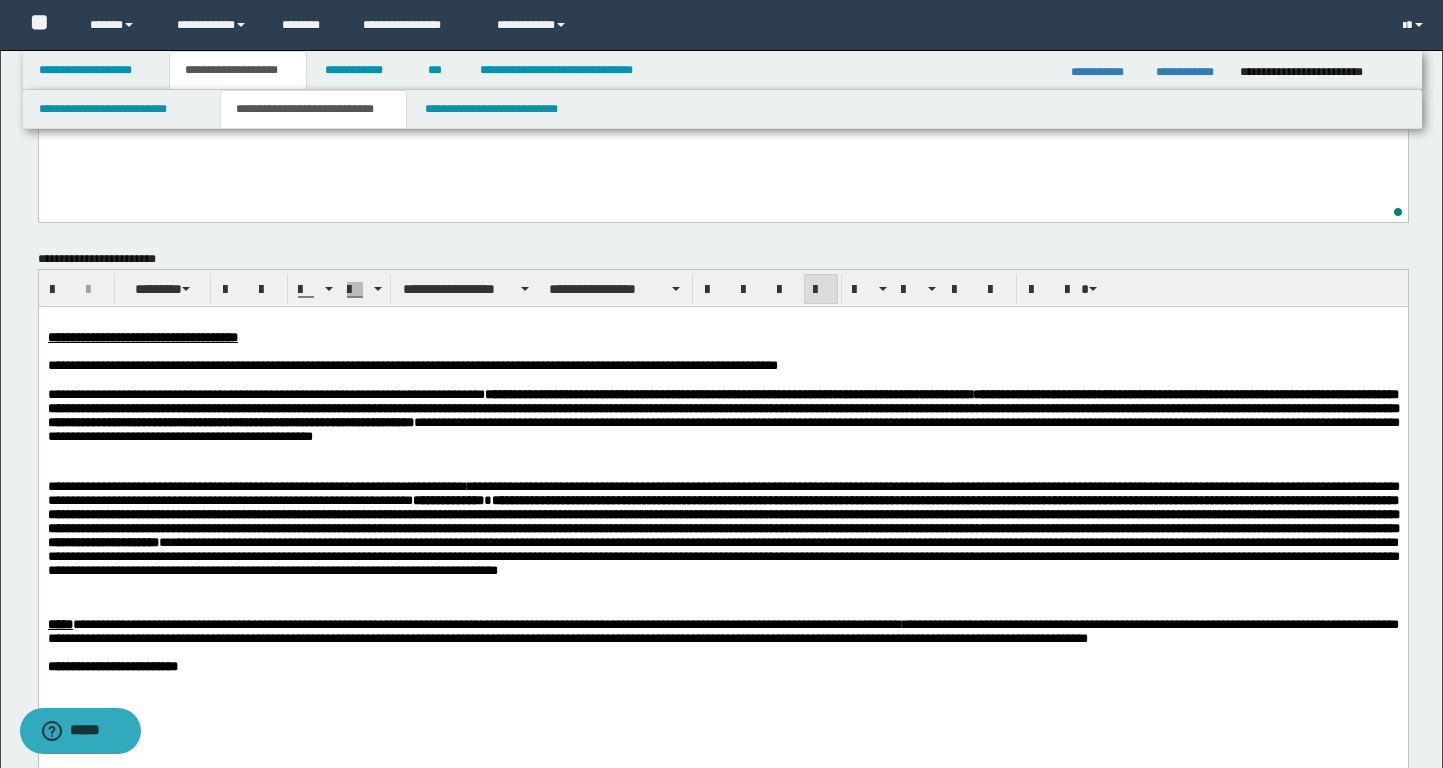 click on "**********" at bounding box center [722, 364] 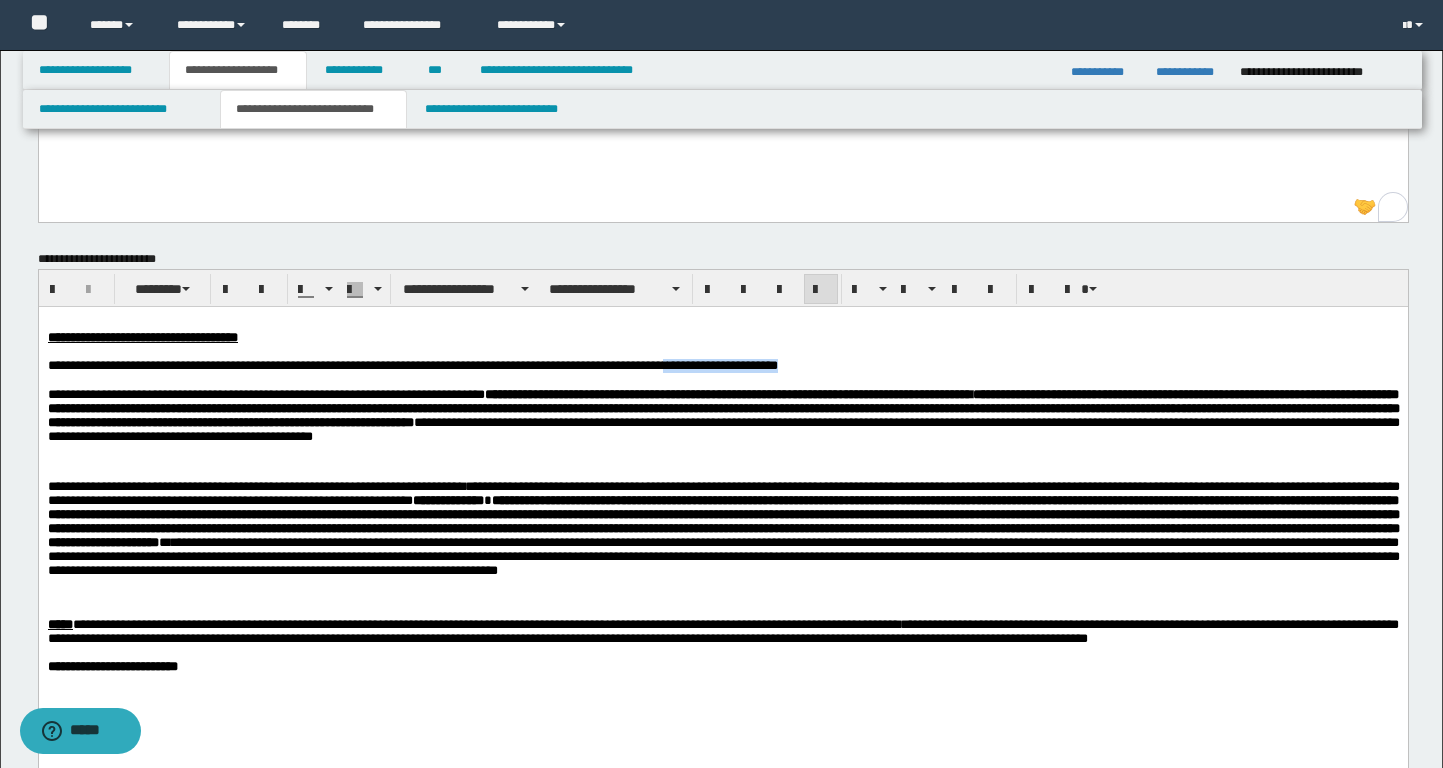 drag, startPoint x: 919, startPoint y: 371, endPoint x: 797, endPoint y: 371, distance: 122 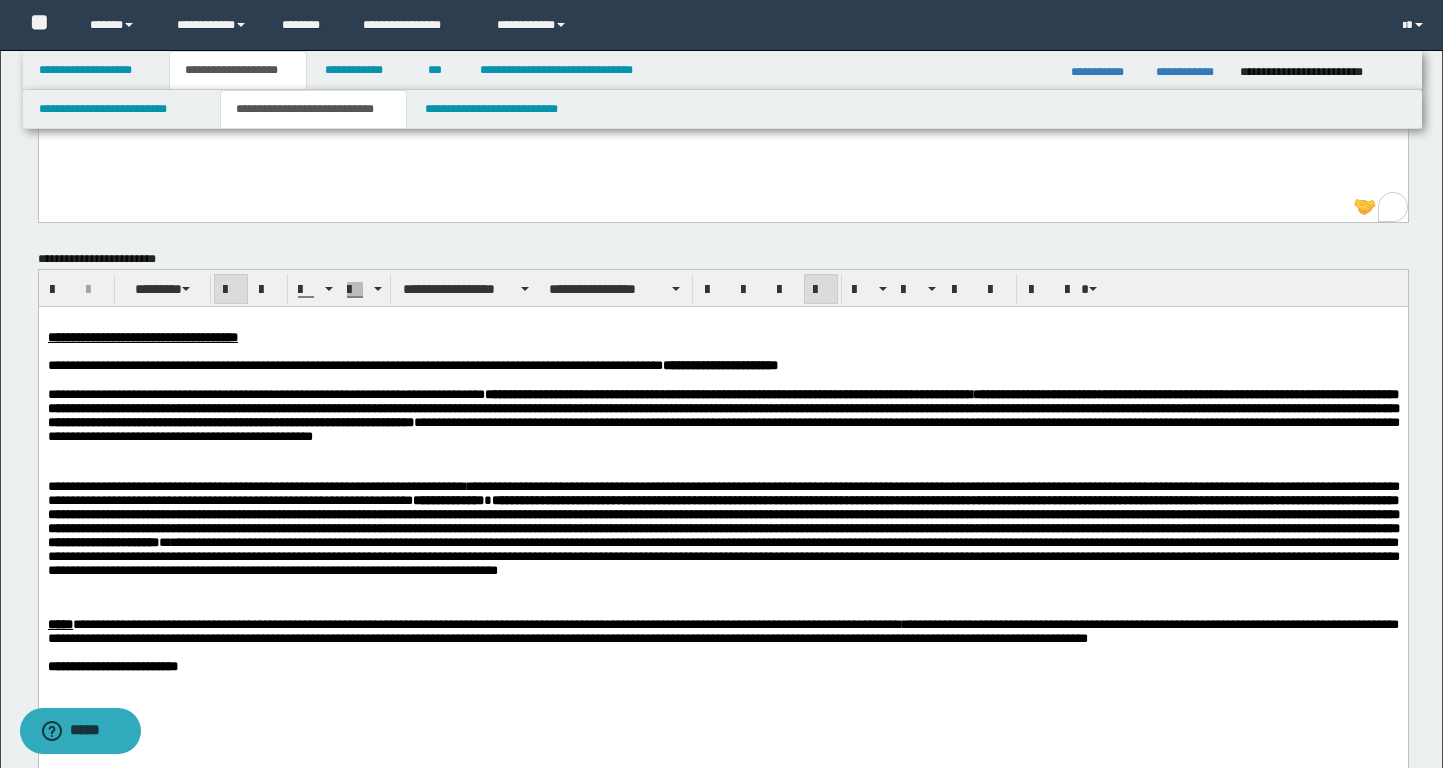 click at bounding box center (722, 380) 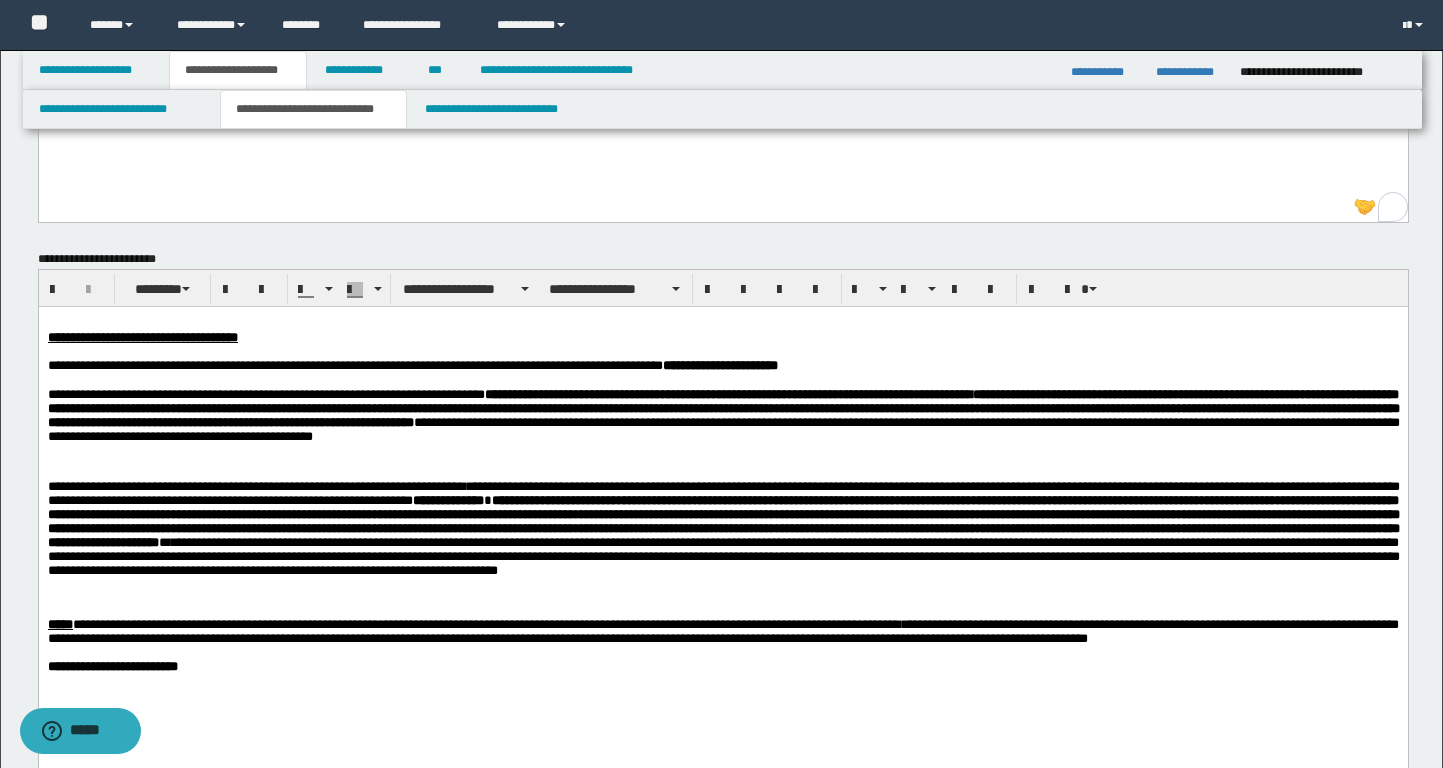 scroll, scrollTop: 0, scrollLeft: 0, axis: both 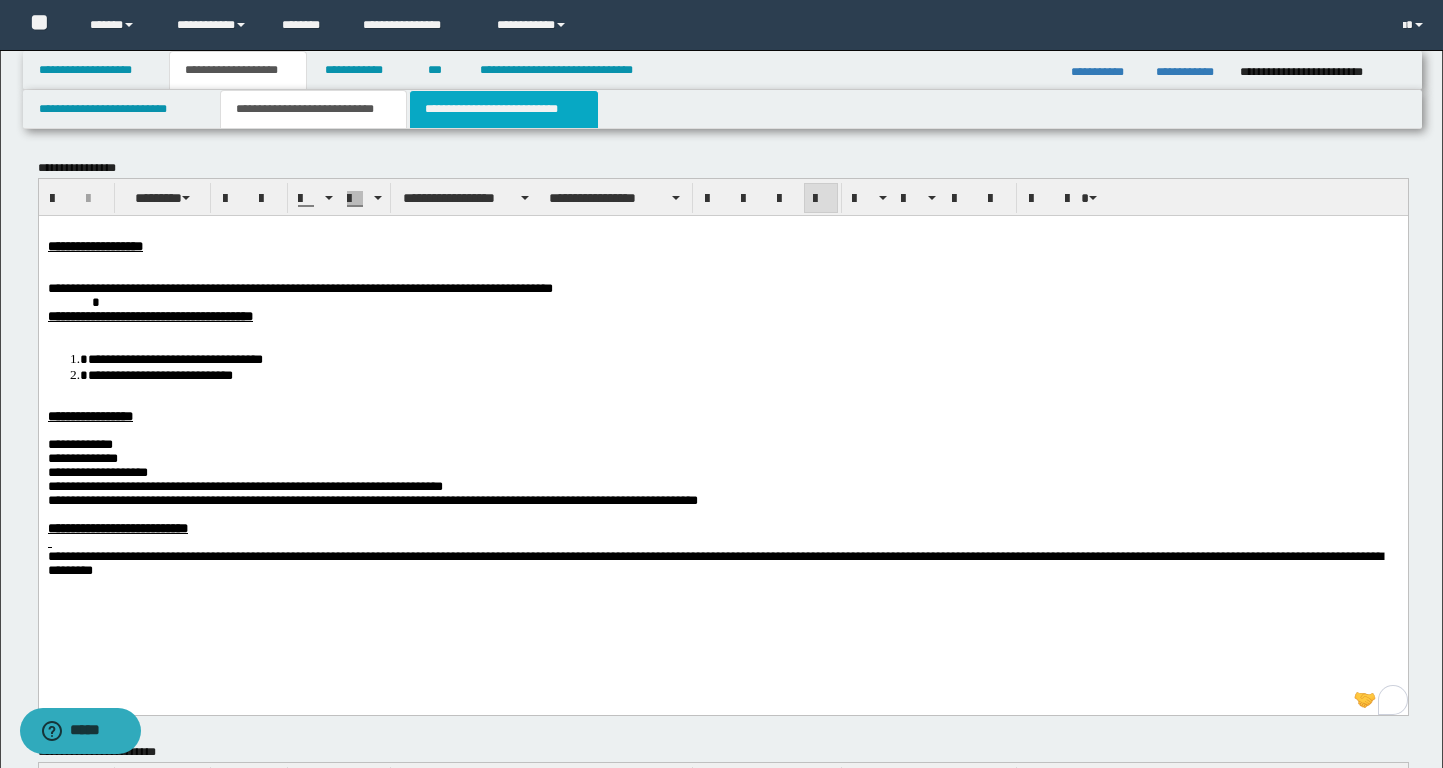 click on "**********" at bounding box center (504, 109) 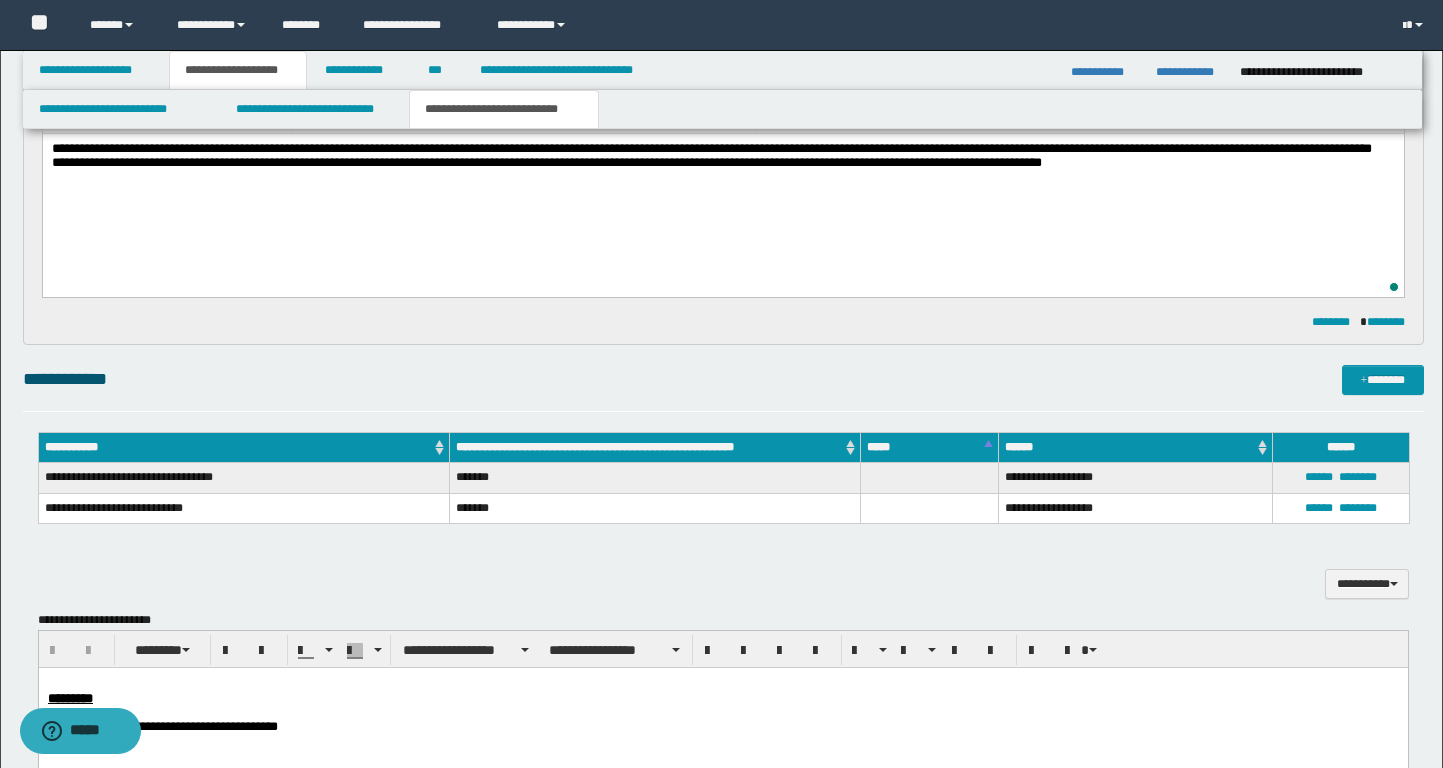 scroll, scrollTop: 0, scrollLeft: 0, axis: both 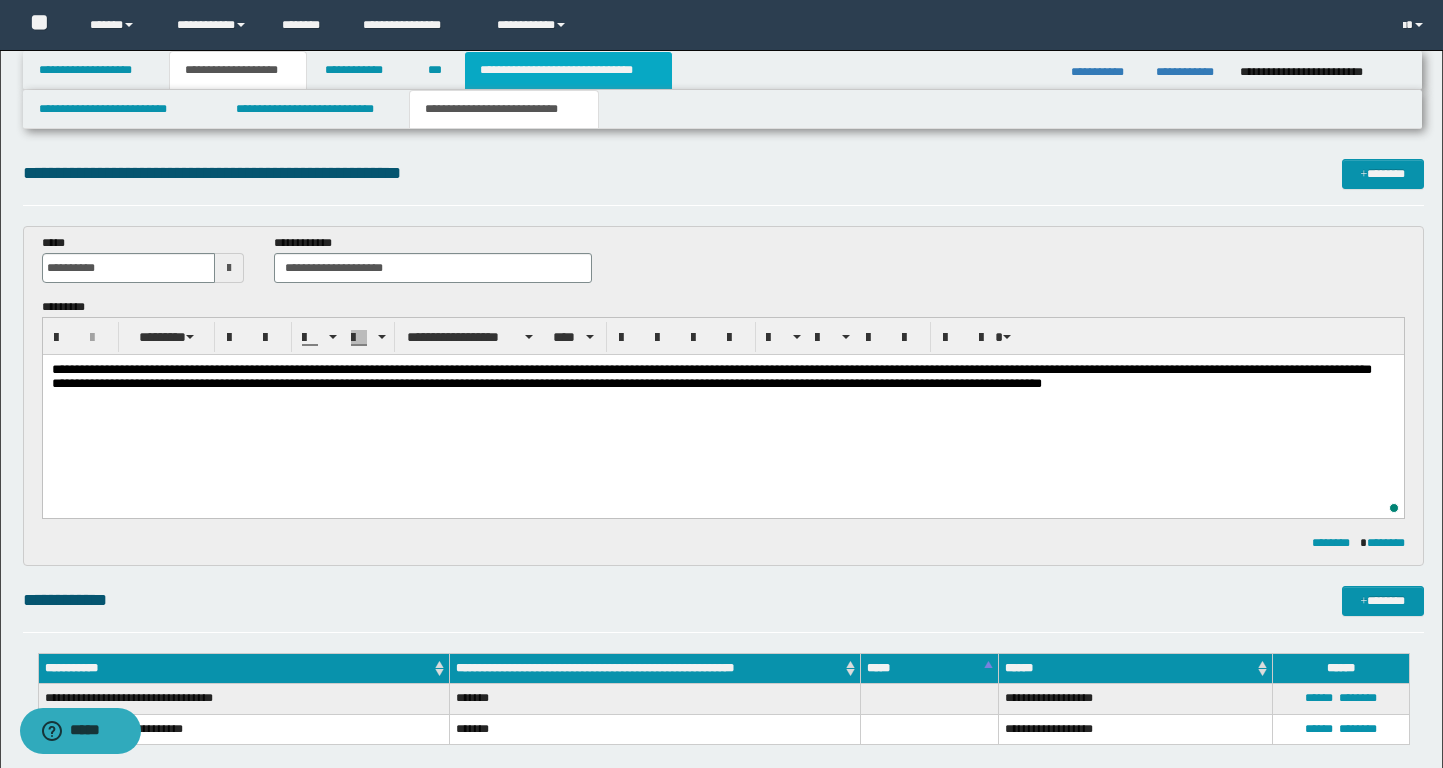 click on "**********" at bounding box center [568, 70] 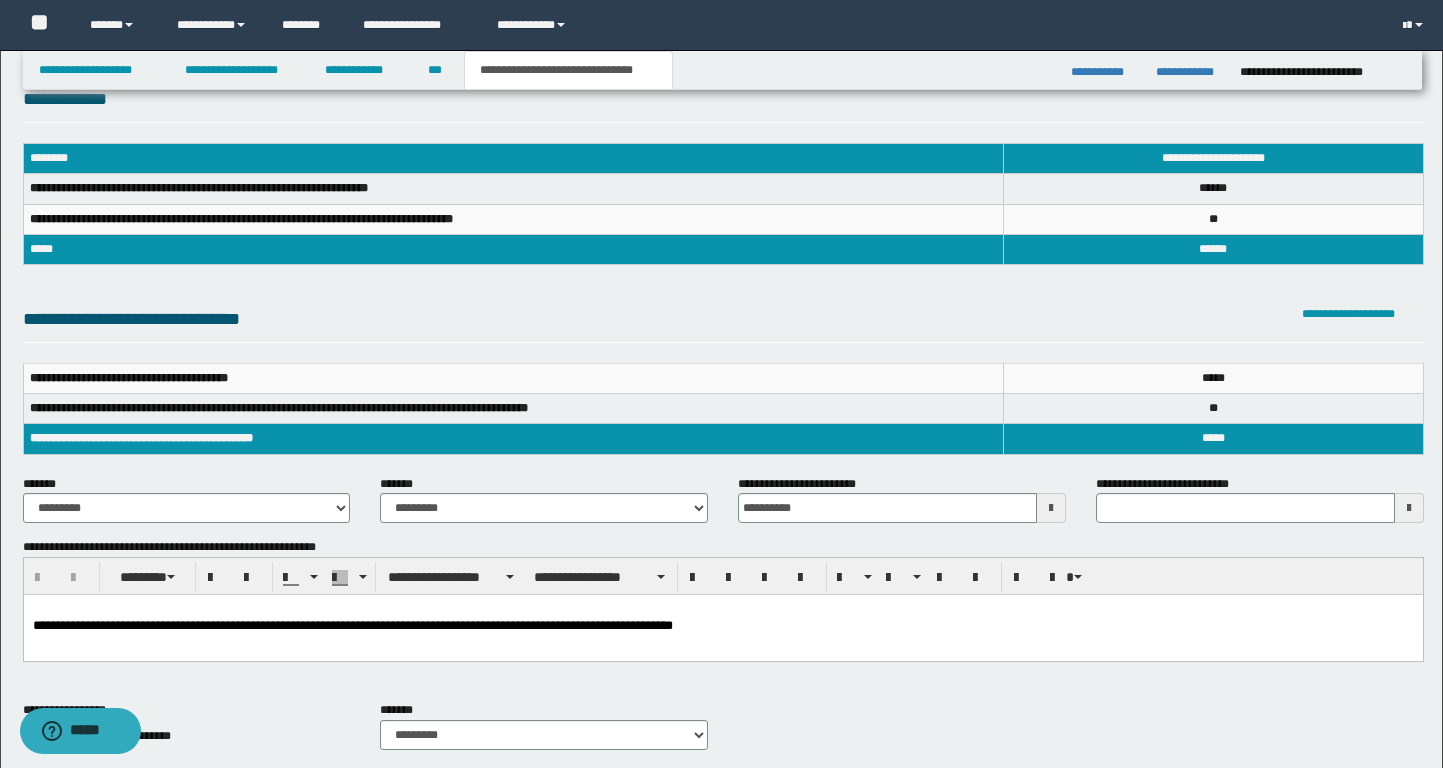scroll, scrollTop: 44, scrollLeft: 0, axis: vertical 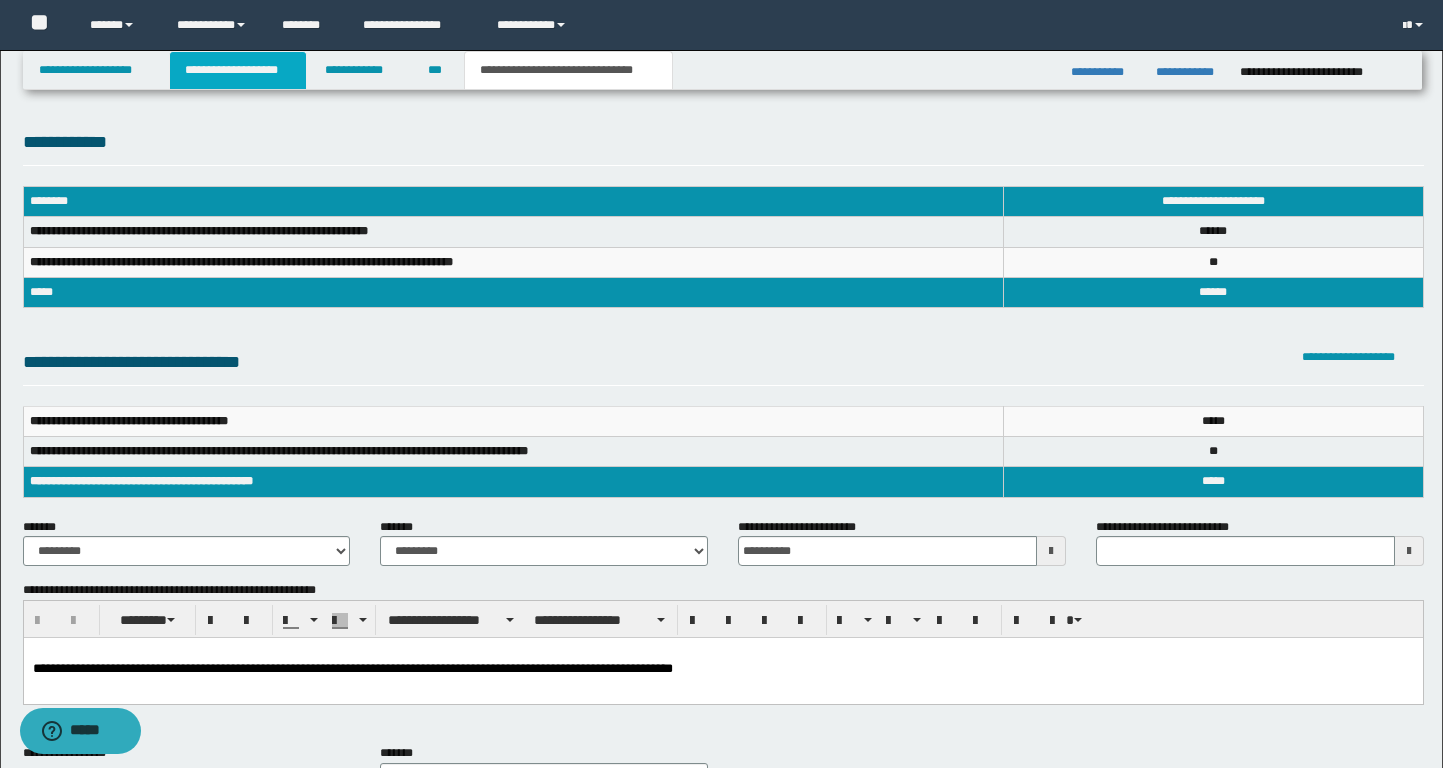 click on "**********" at bounding box center (238, 70) 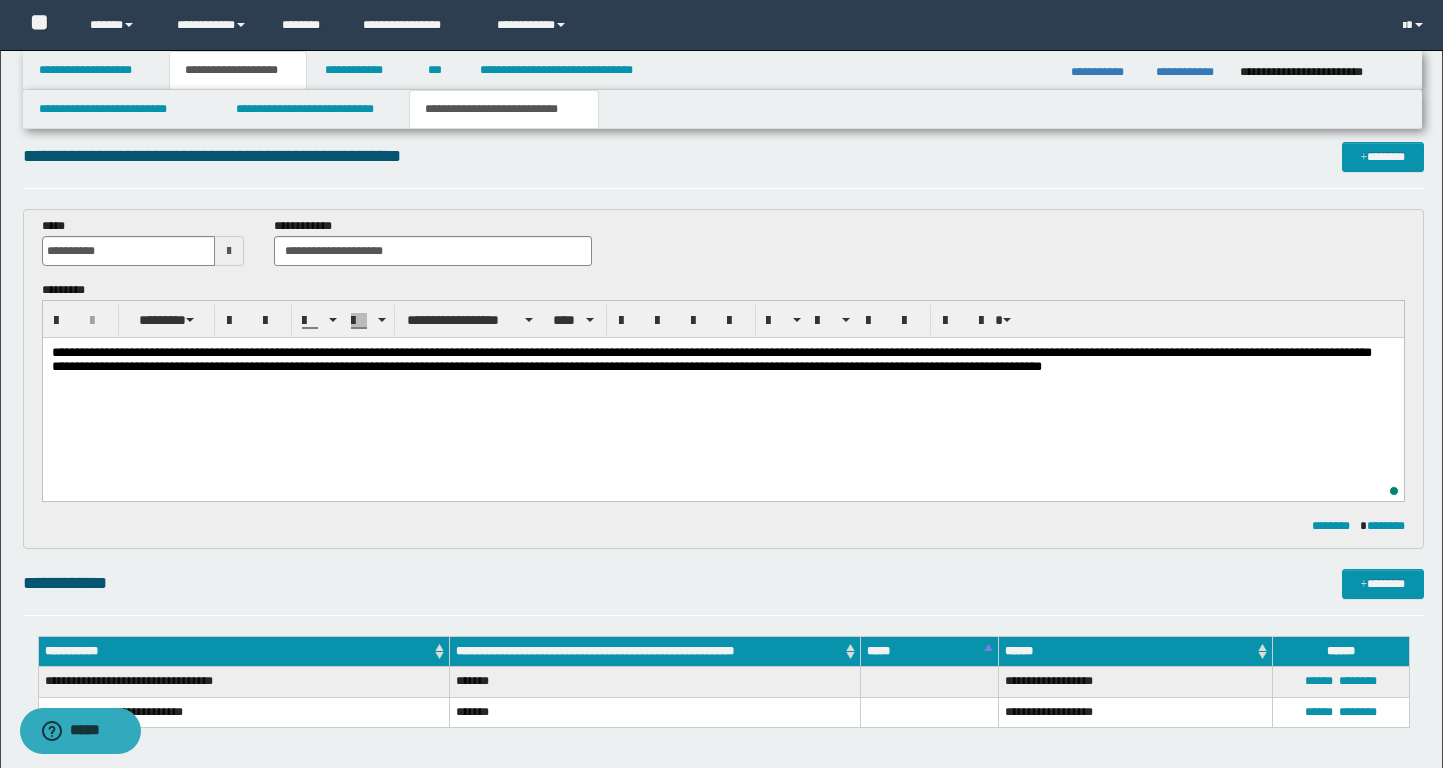 scroll, scrollTop: 0, scrollLeft: 0, axis: both 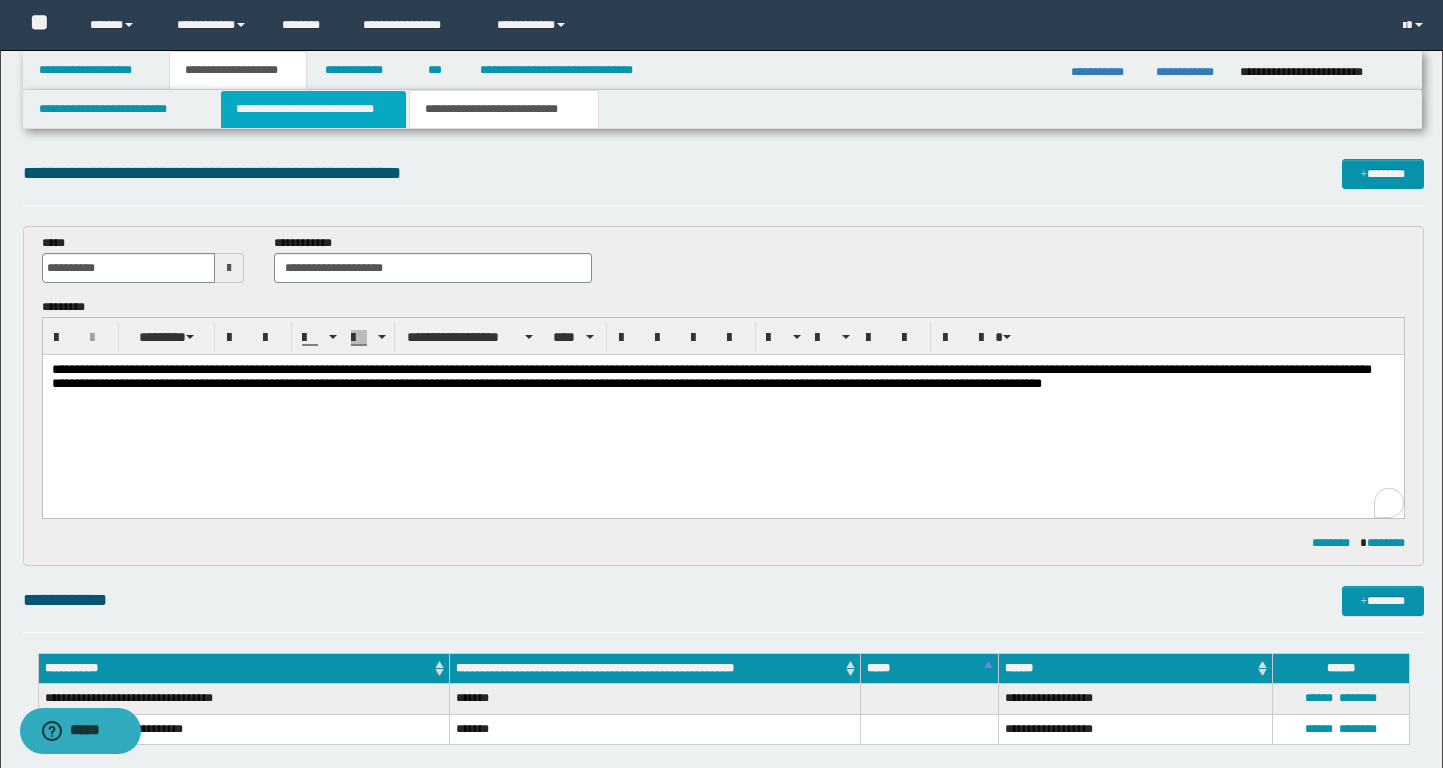 click on "**********" at bounding box center (314, 109) 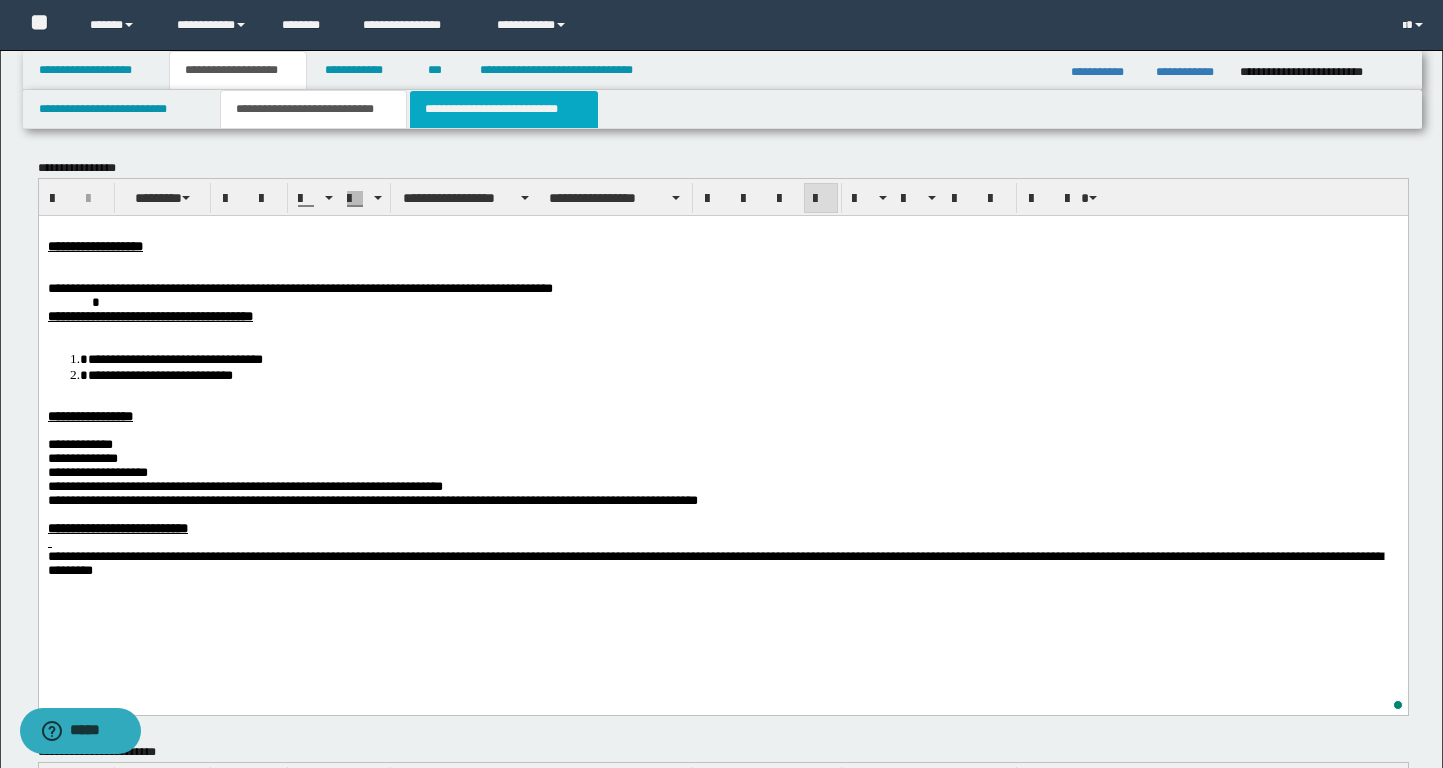 click on "**********" at bounding box center (504, 109) 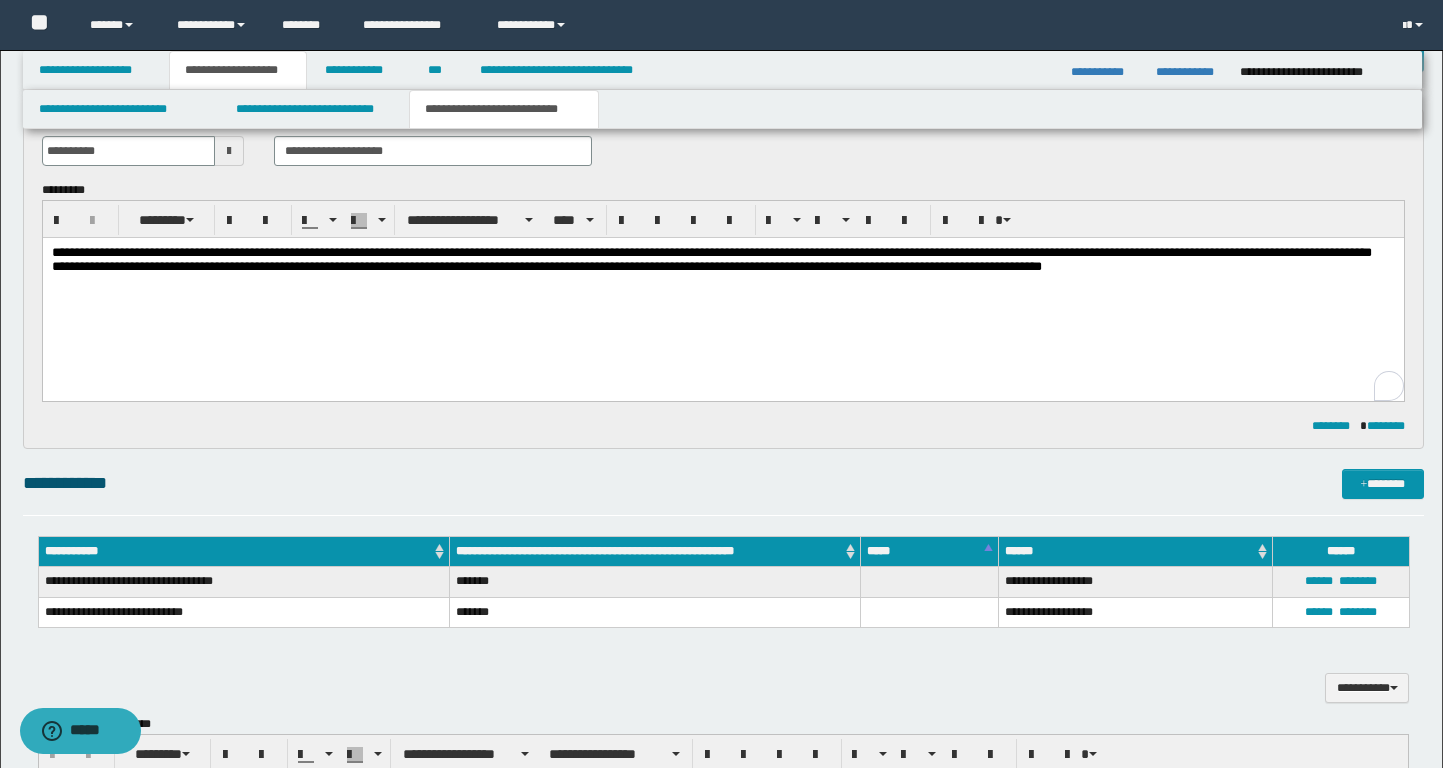 scroll, scrollTop: 0, scrollLeft: 0, axis: both 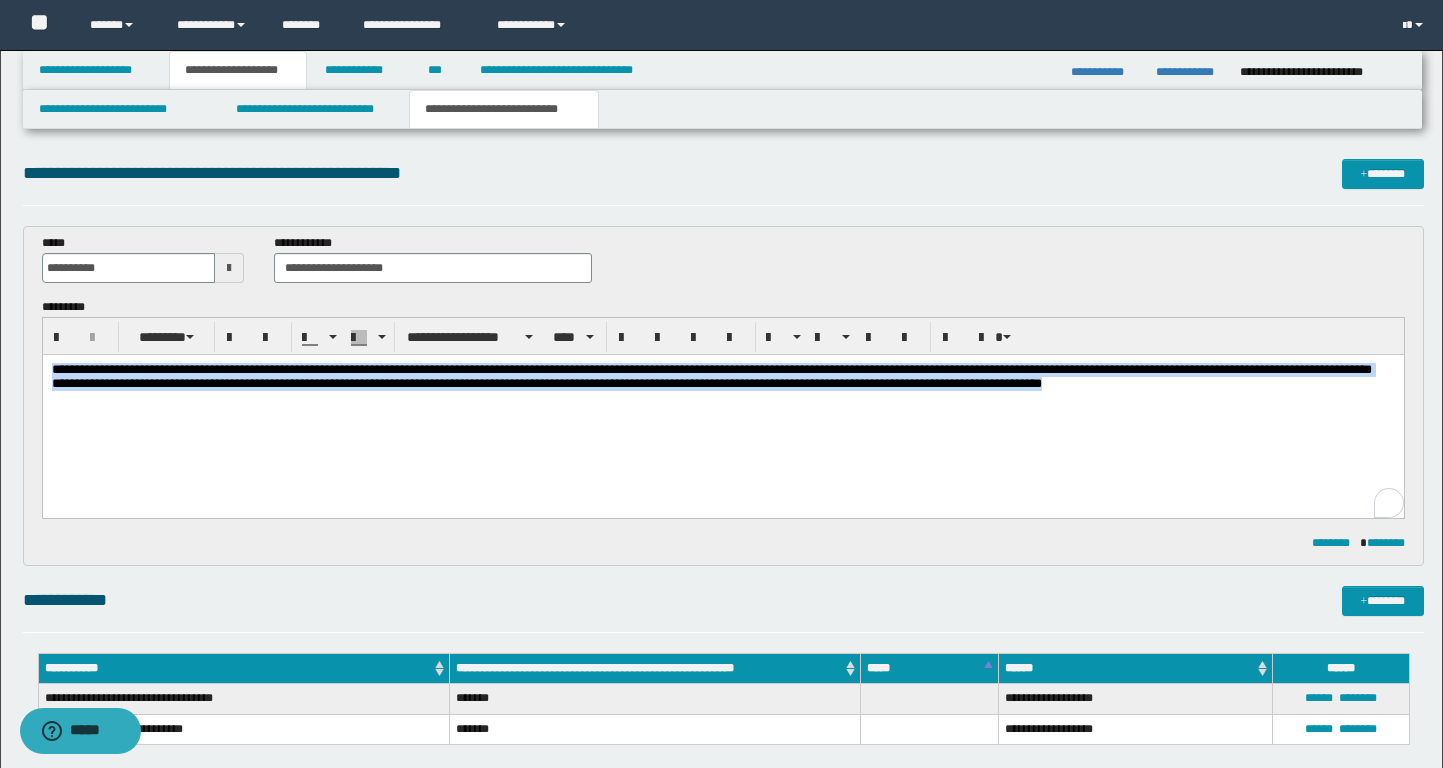 drag, startPoint x: 224, startPoint y: 416, endPoint x: 29, endPoint y: 360, distance: 202.88174 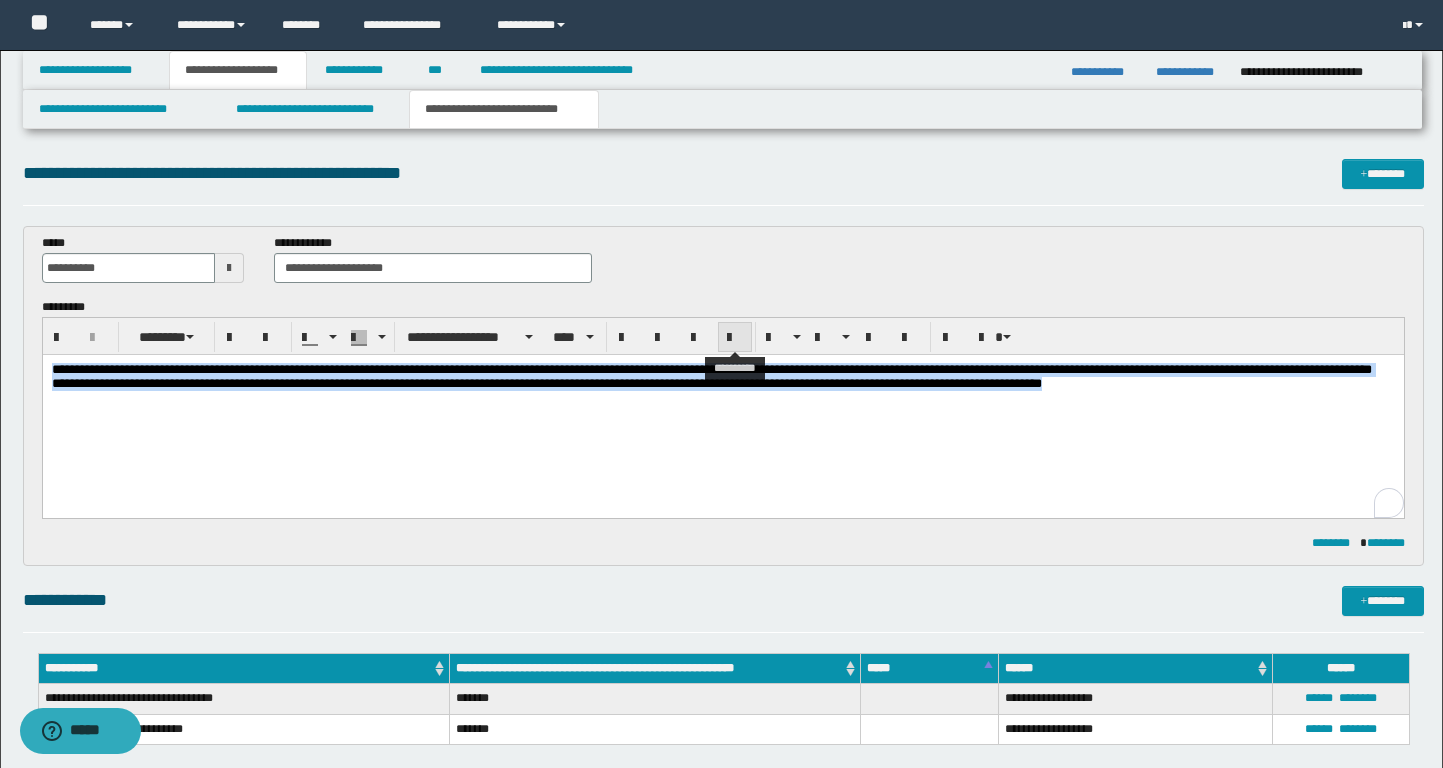 click at bounding box center [735, 338] 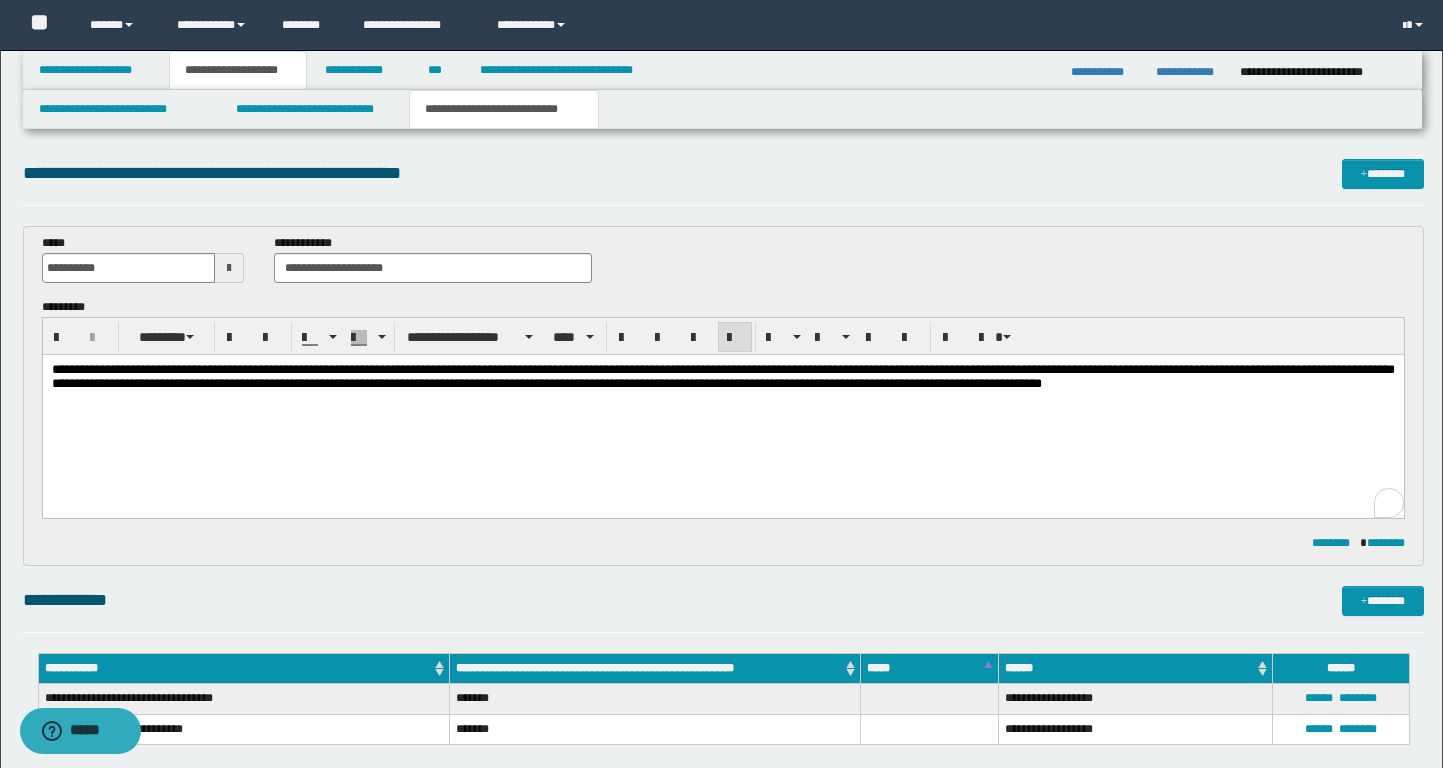 click on "**********" at bounding box center [722, 402] 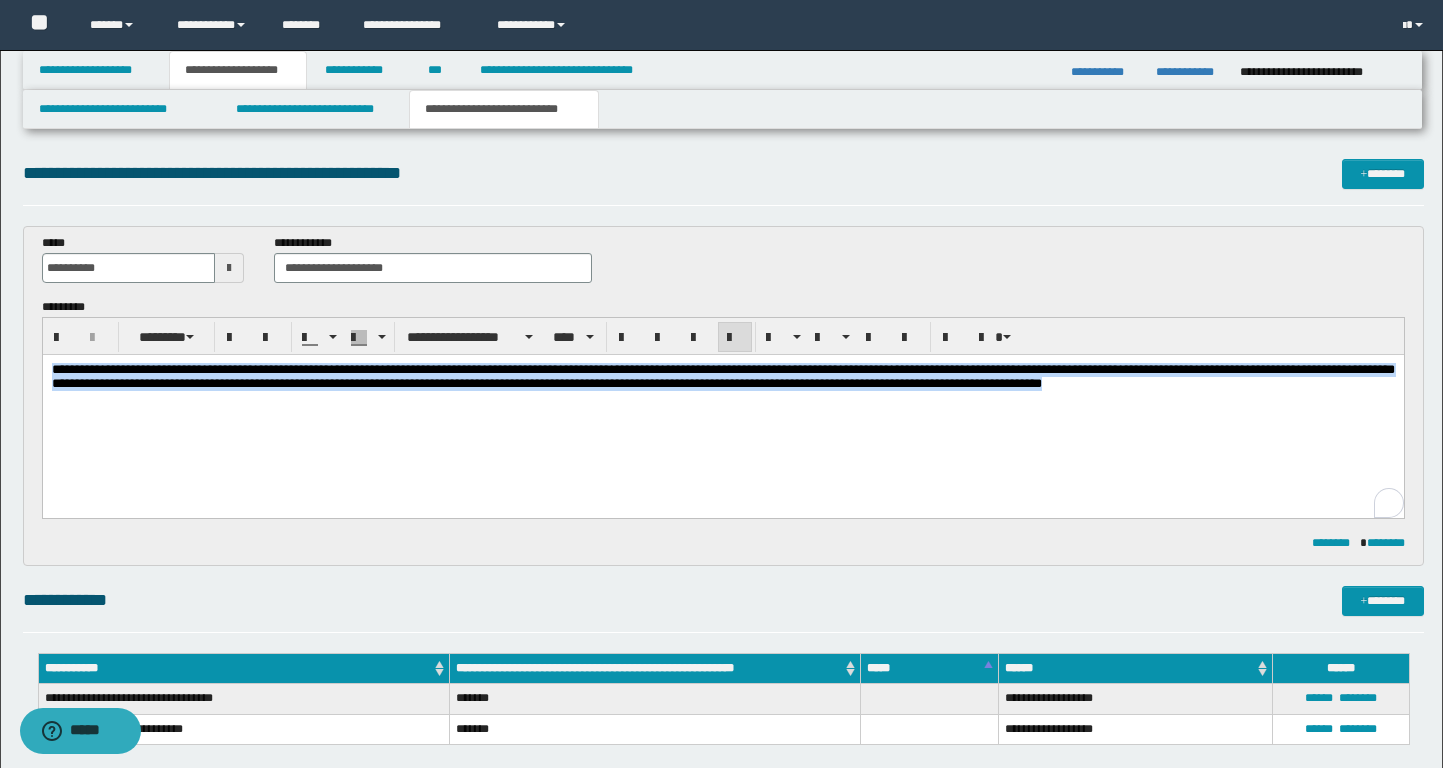 drag, startPoint x: 128, startPoint y: 399, endPoint x: 15, endPoint y: 366, distance: 117.72001 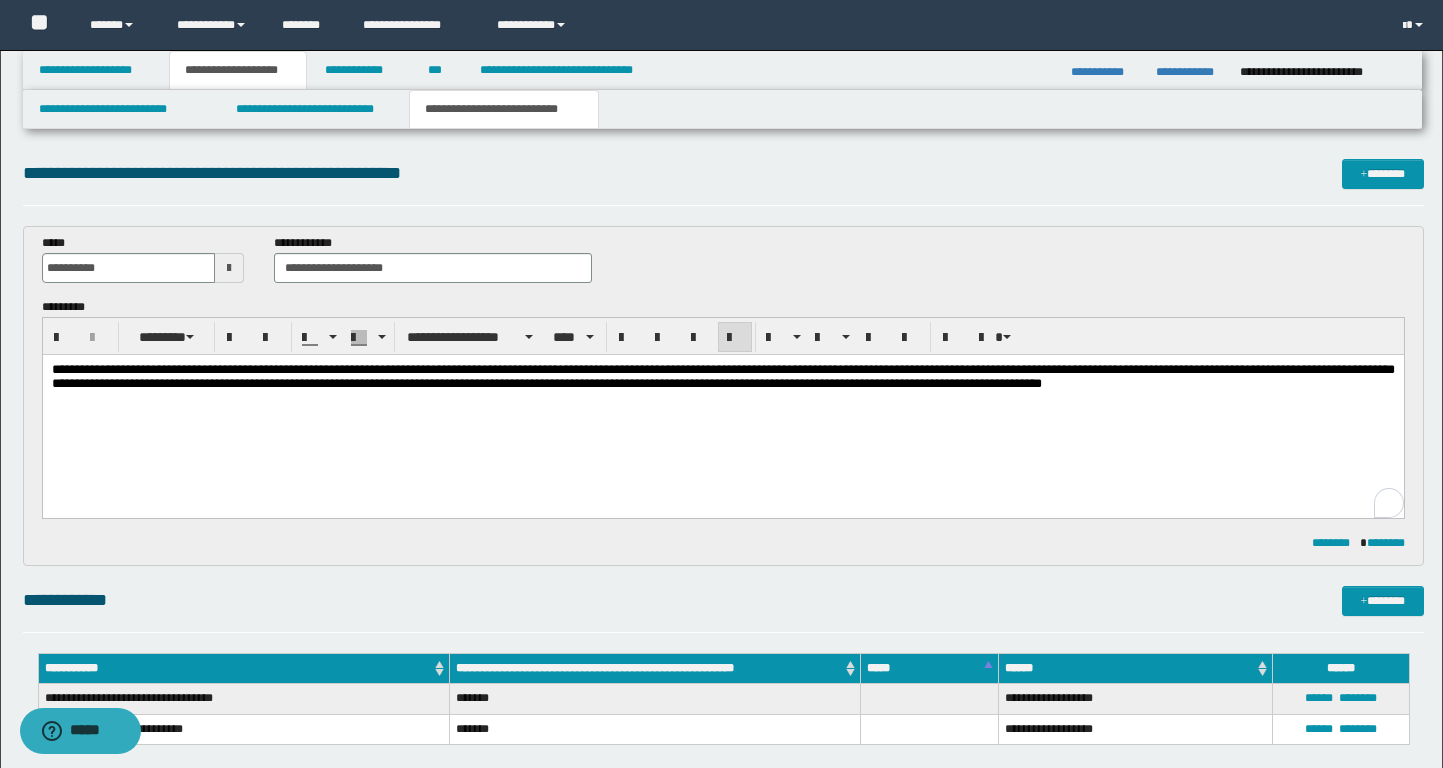 click on "**********" at bounding box center [722, 402] 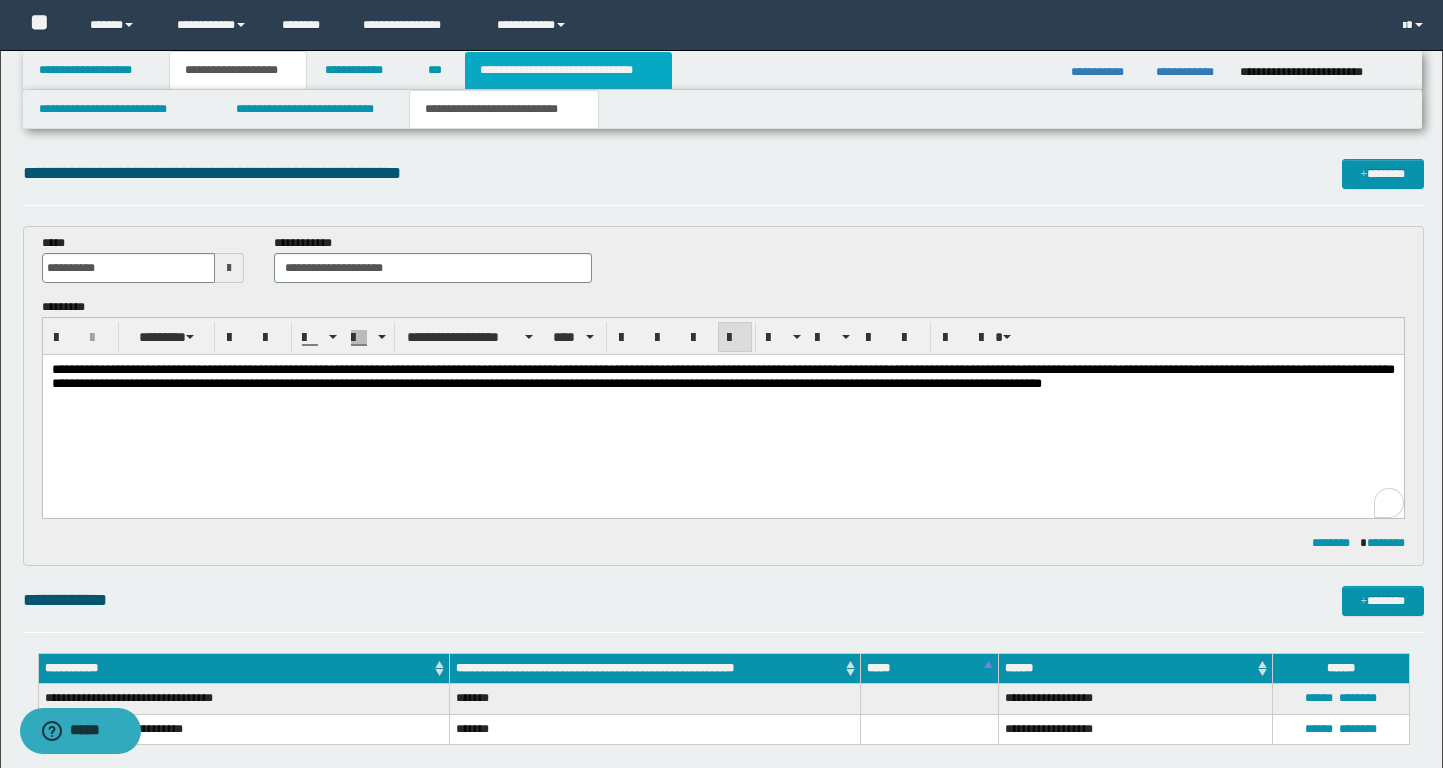 click on "**********" at bounding box center (568, 70) 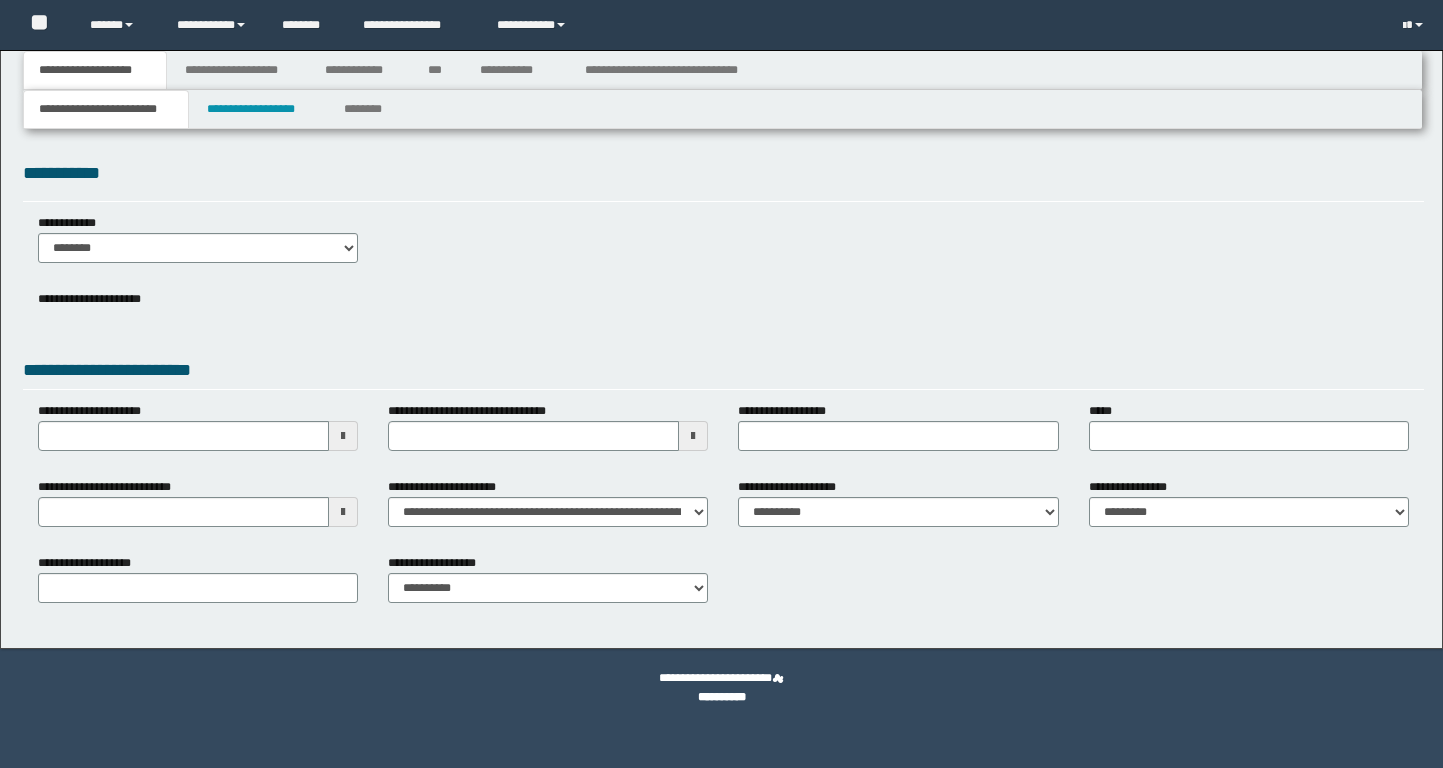 scroll, scrollTop: 0, scrollLeft: 0, axis: both 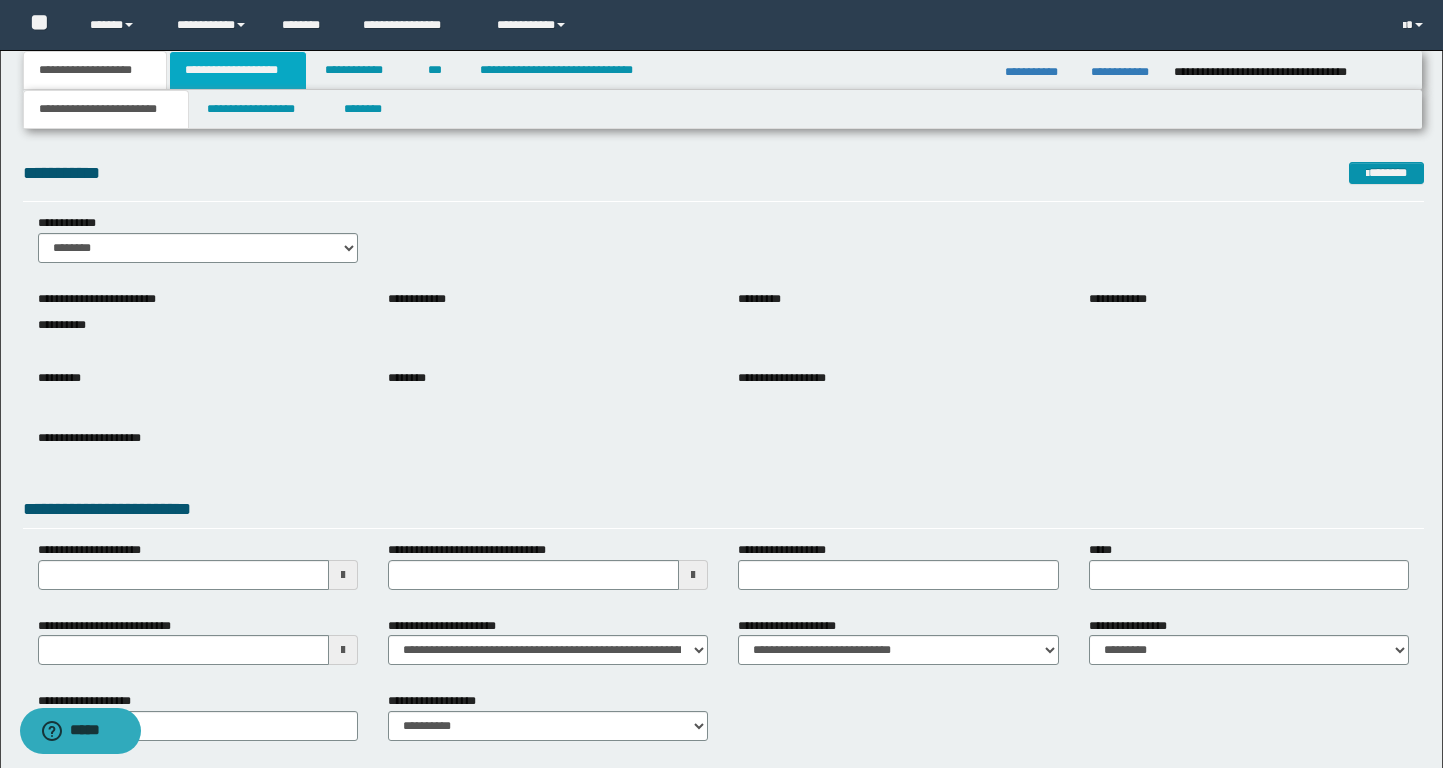 click on "**********" at bounding box center [238, 70] 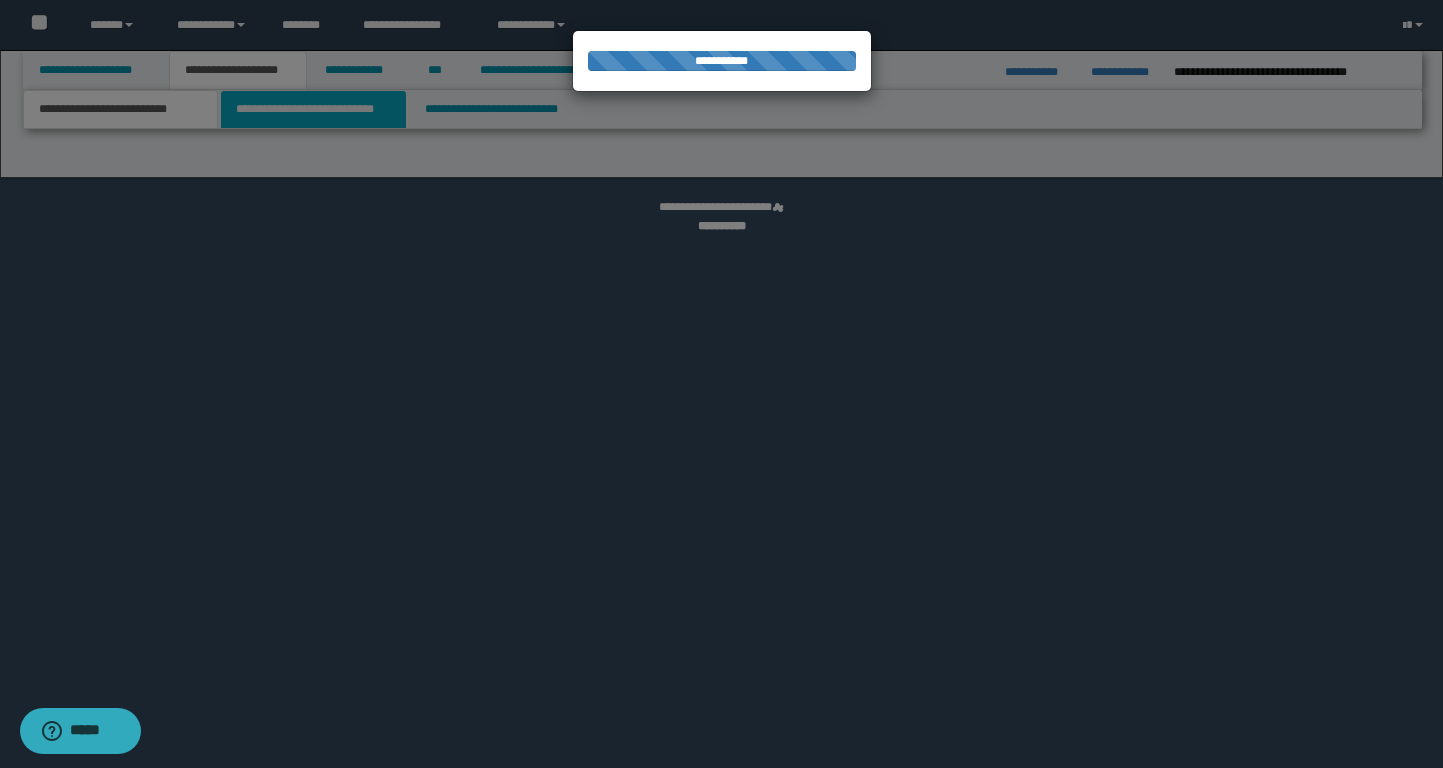 select on "*" 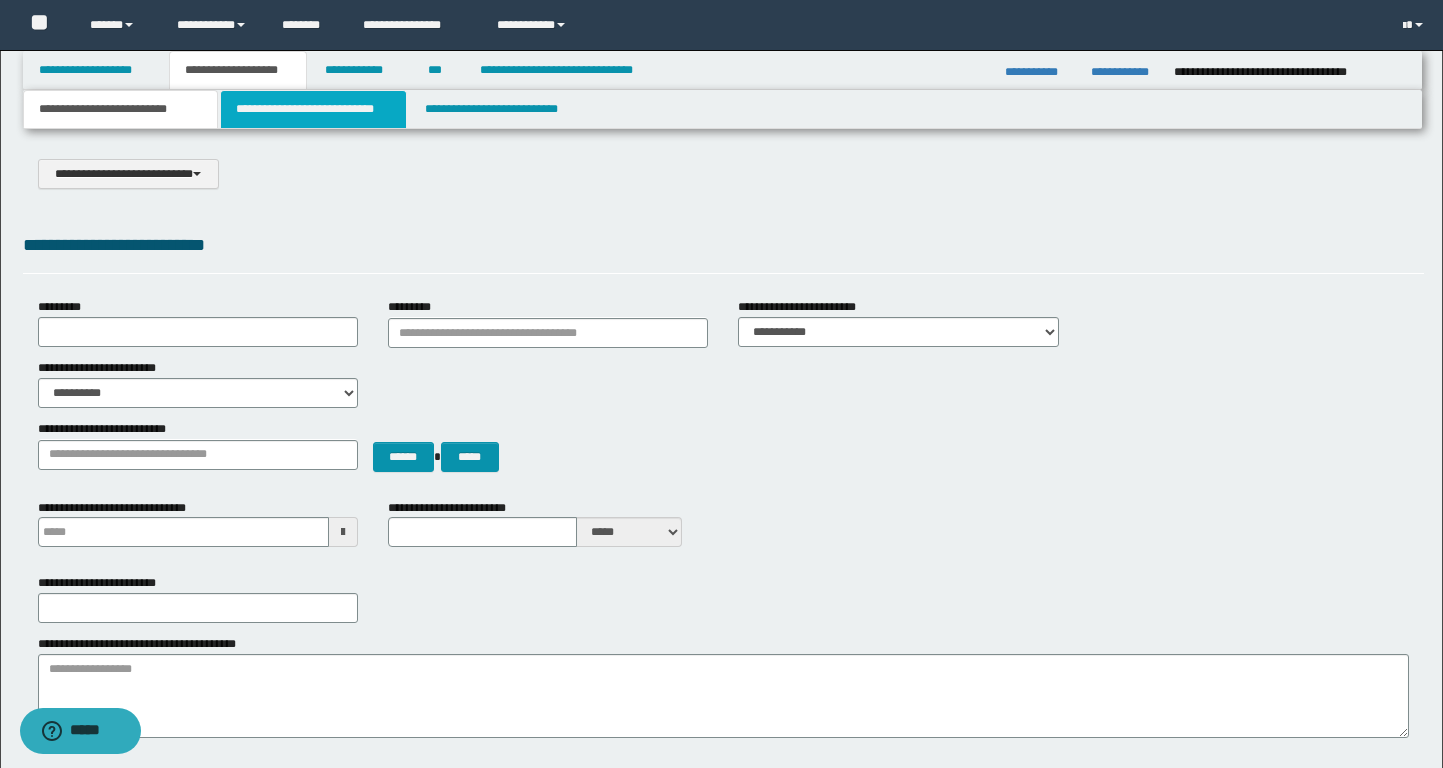 scroll, scrollTop: 0, scrollLeft: 0, axis: both 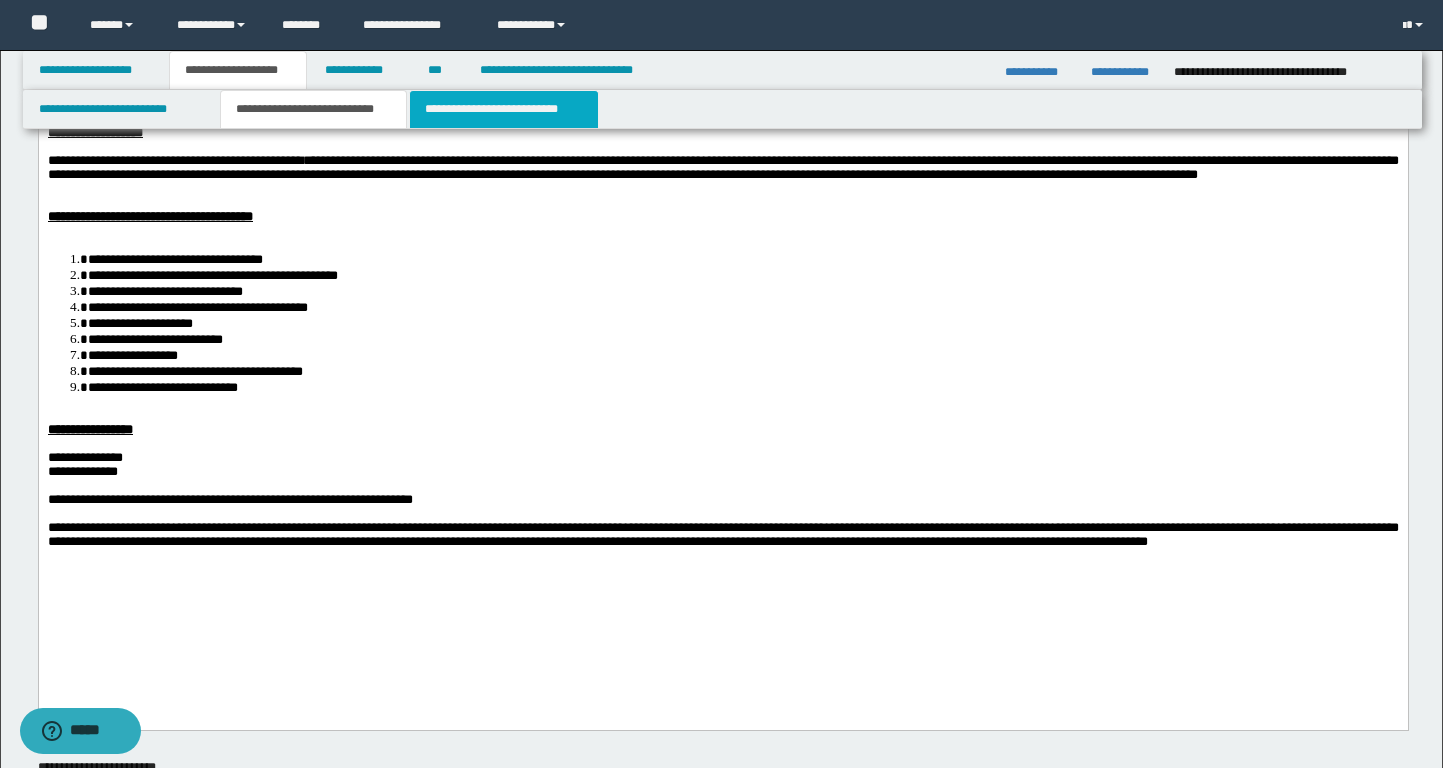 click on "**********" at bounding box center [504, 109] 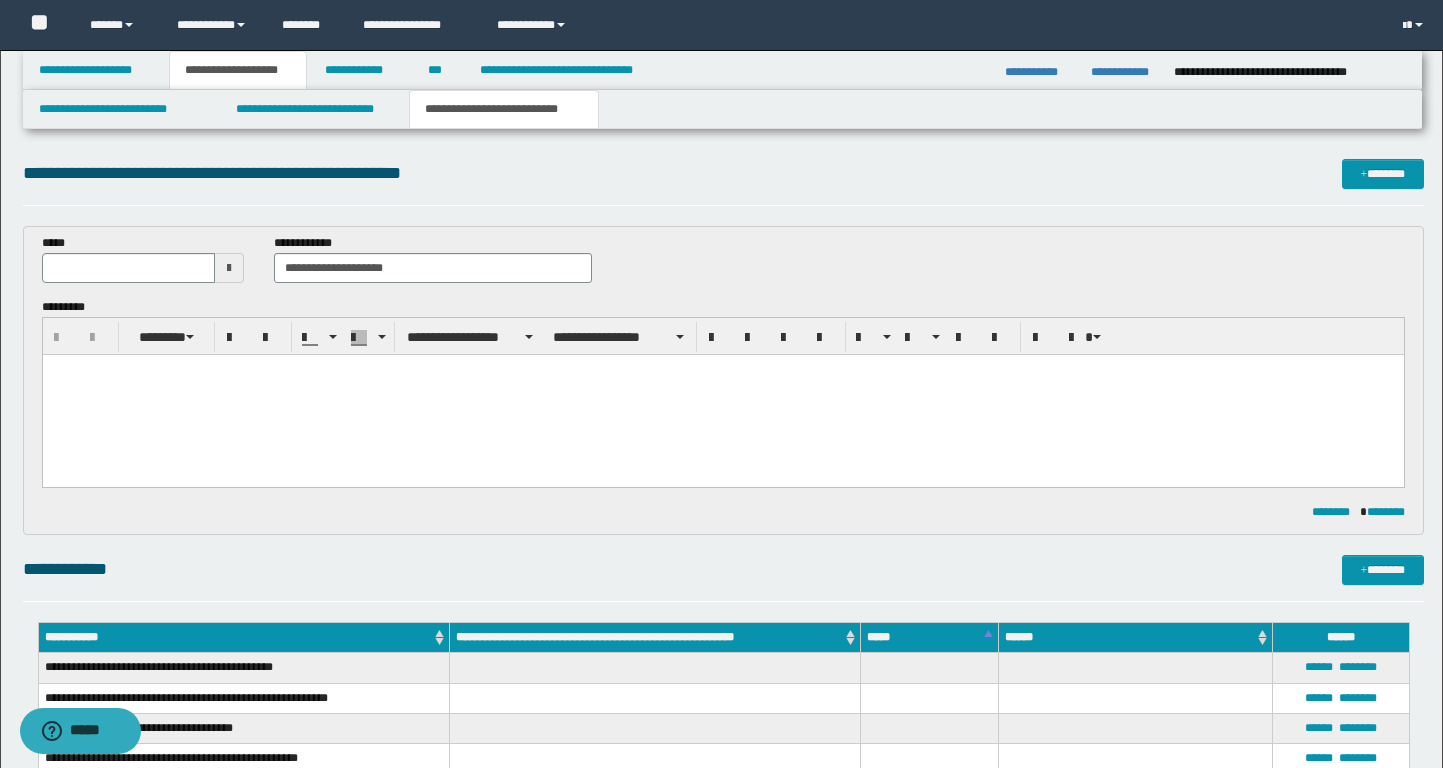 scroll, scrollTop: 0, scrollLeft: 0, axis: both 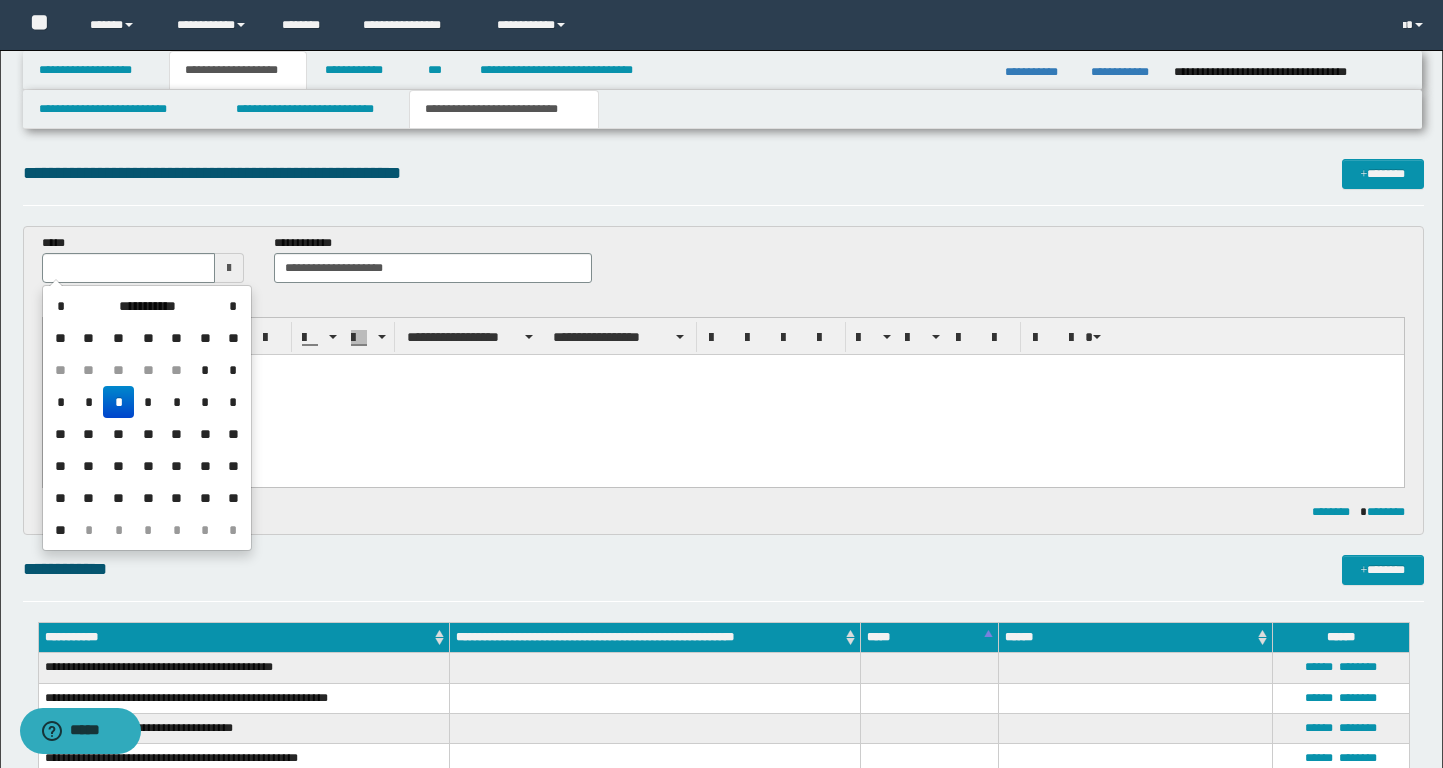 click on "*" at bounding box center [118, 402] 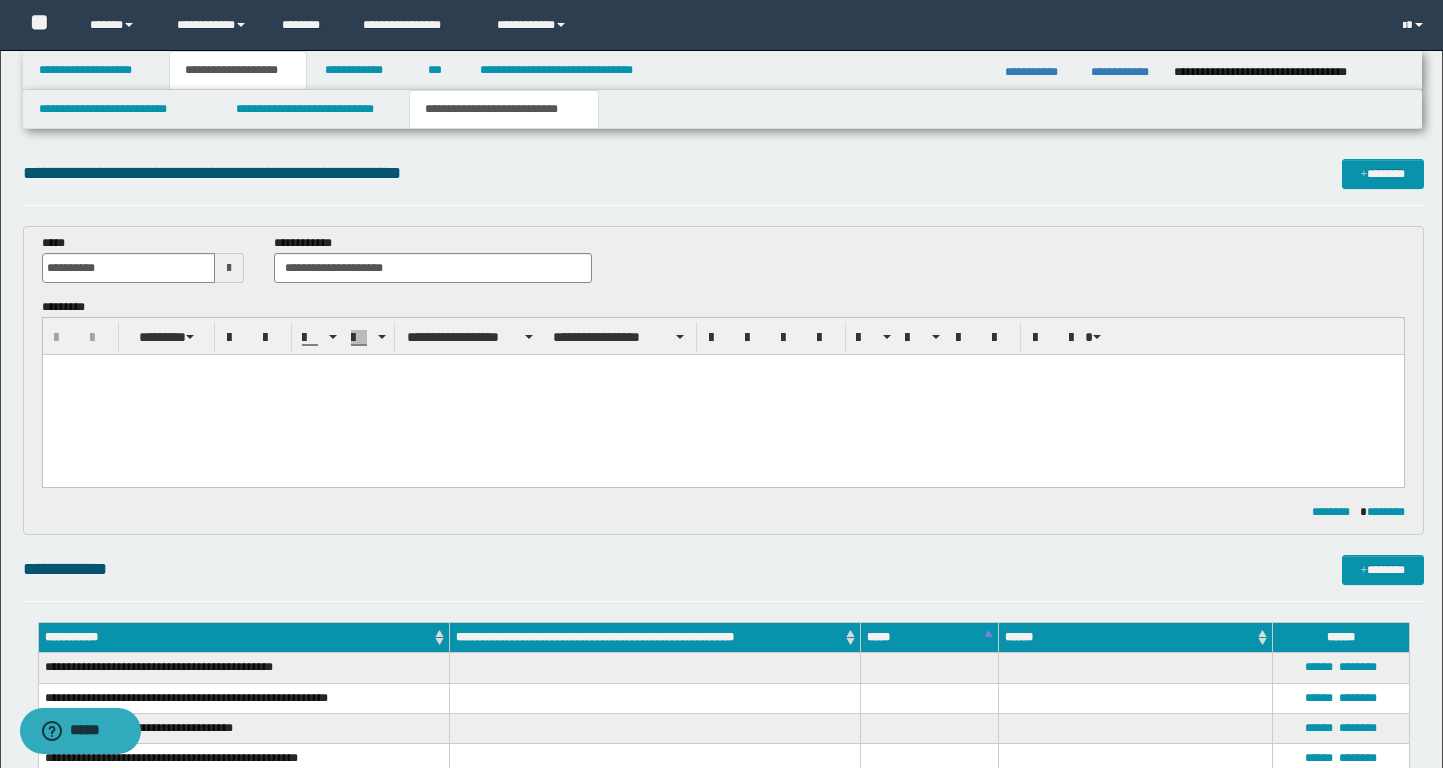 click at bounding box center (722, 395) 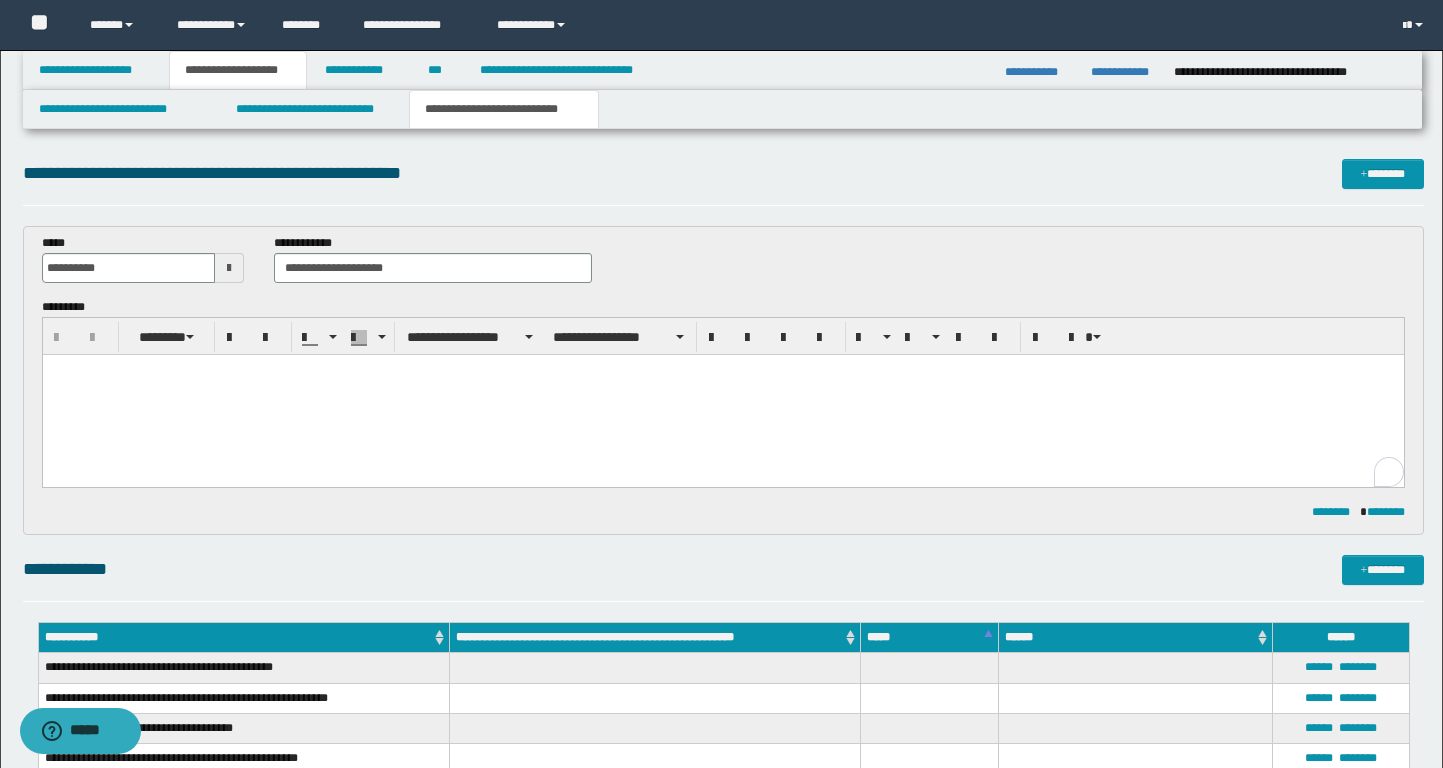 paste 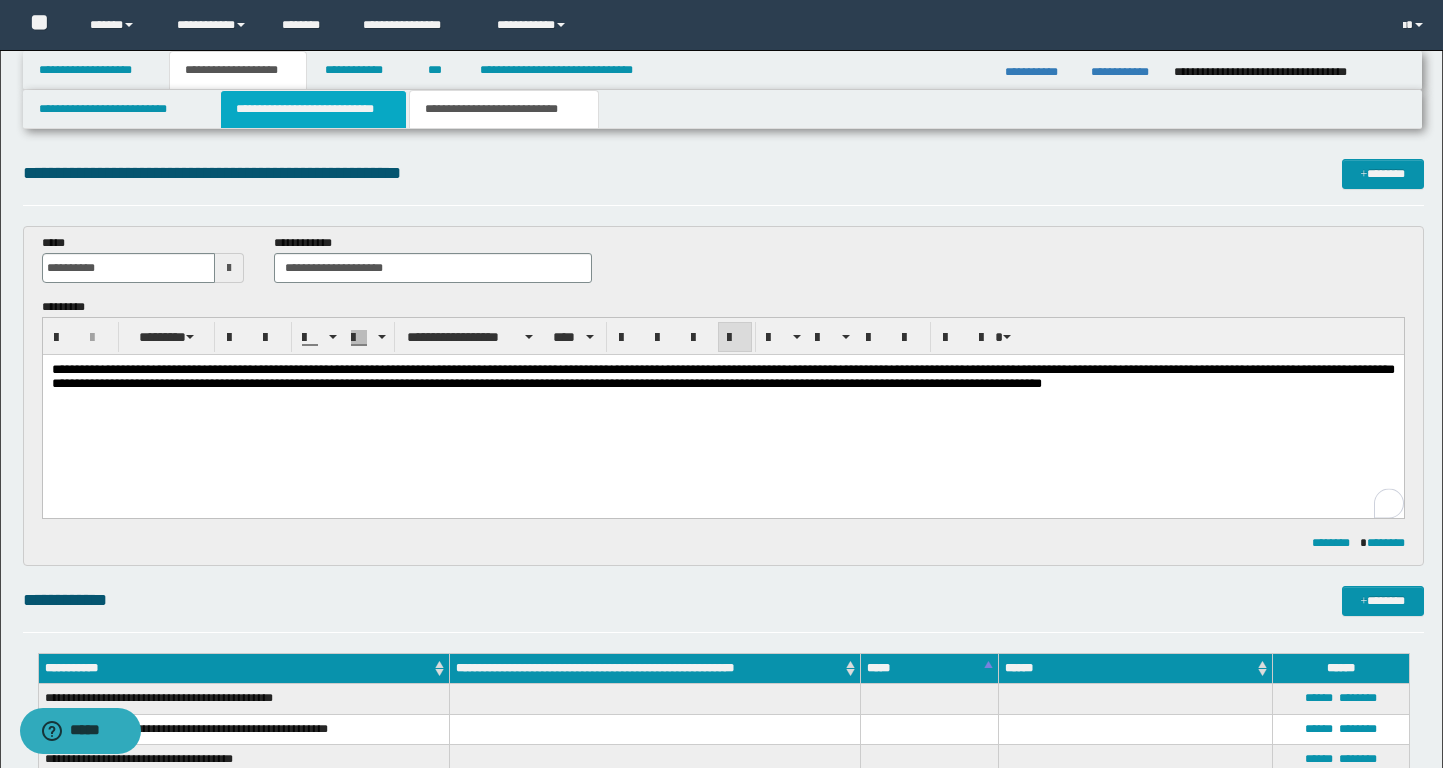 click on "**********" at bounding box center [314, 109] 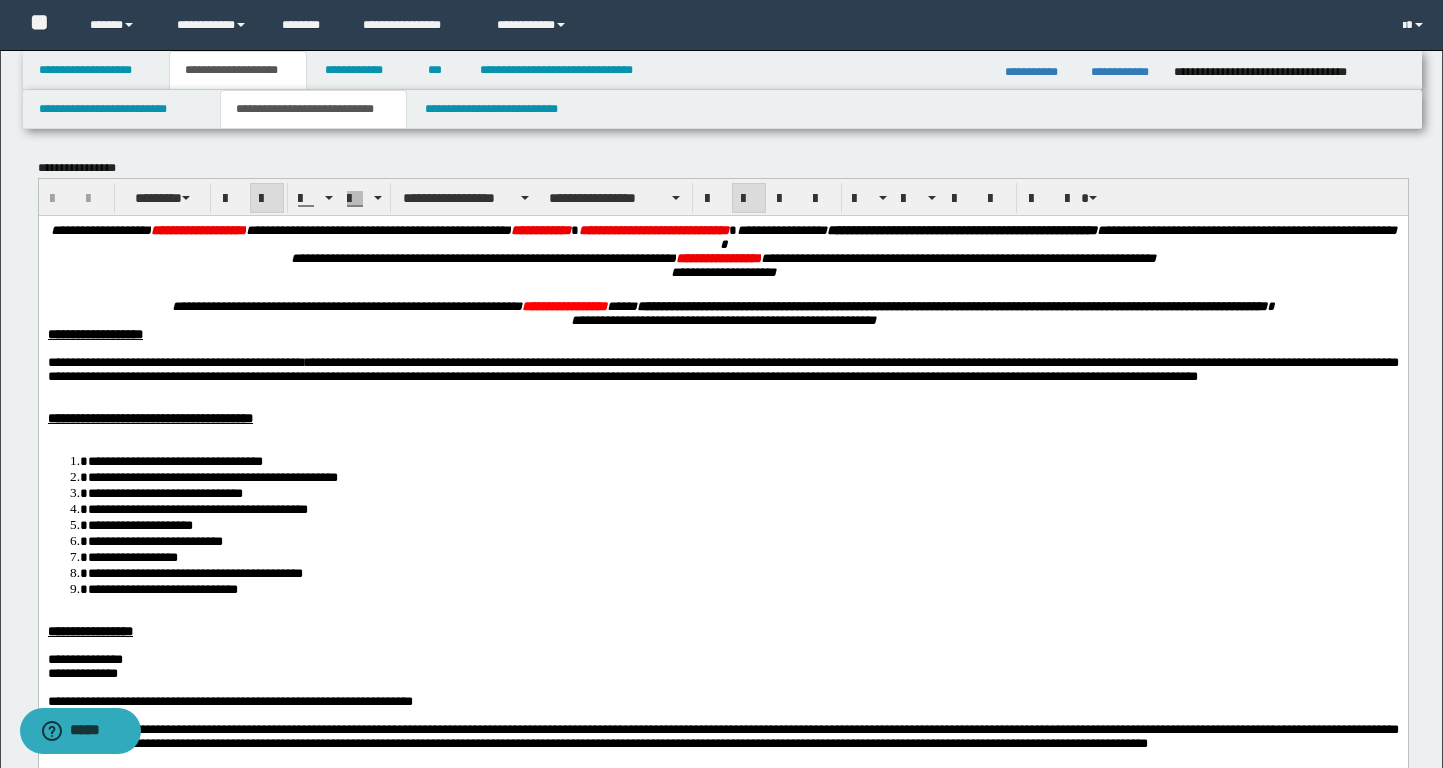 click at bounding box center [722, 292] 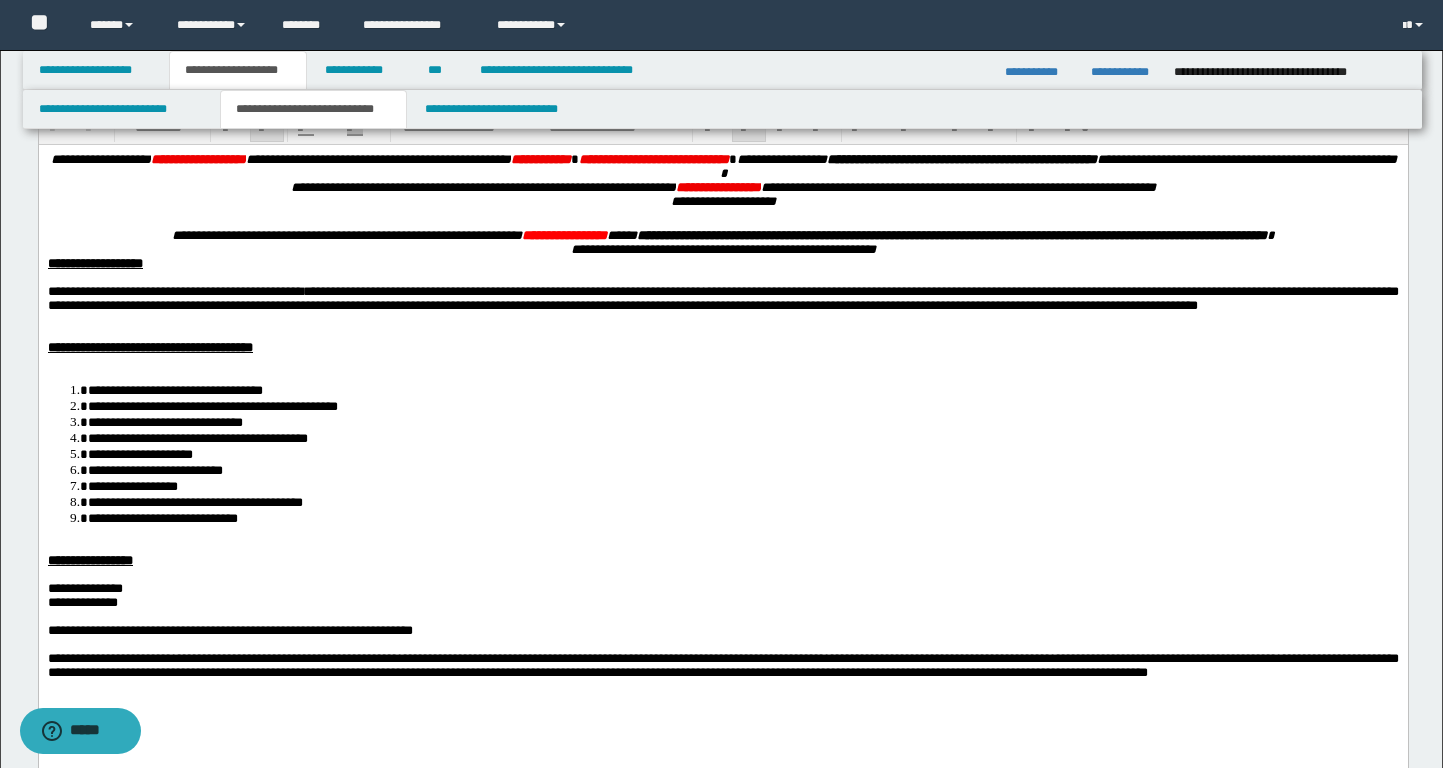 scroll, scrollTop: 73, scrollLeft: 0, axis: vertical 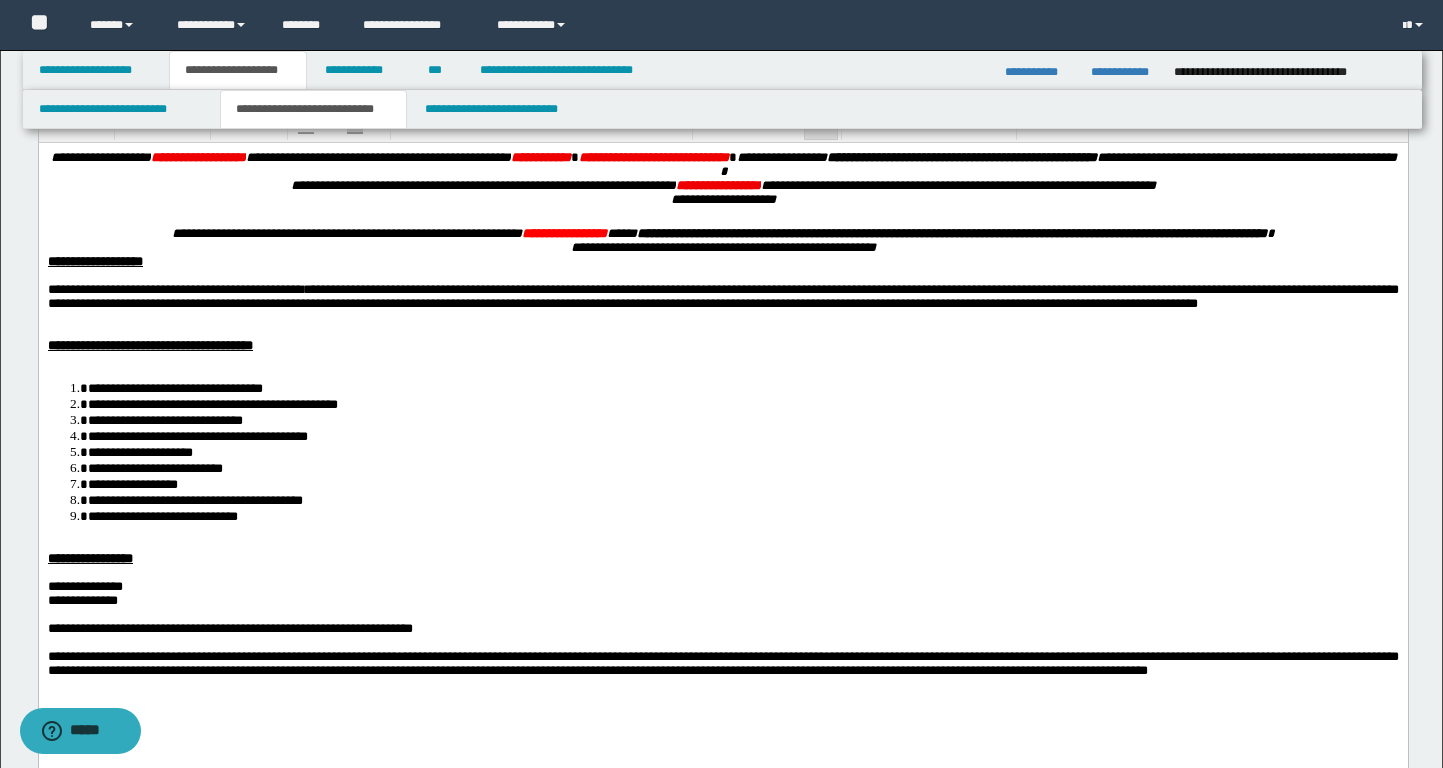 click on "**********" at bounding box center [722, 438] 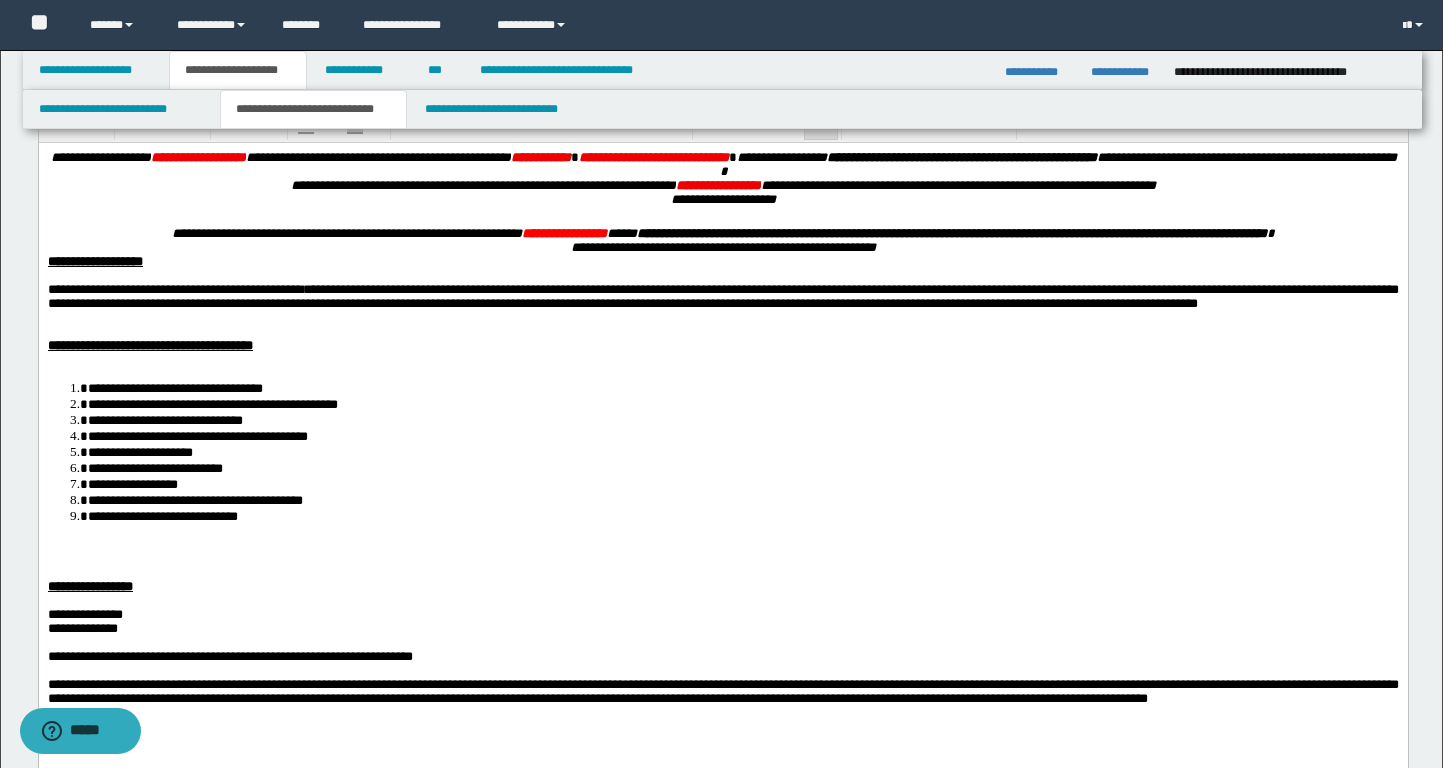 paste 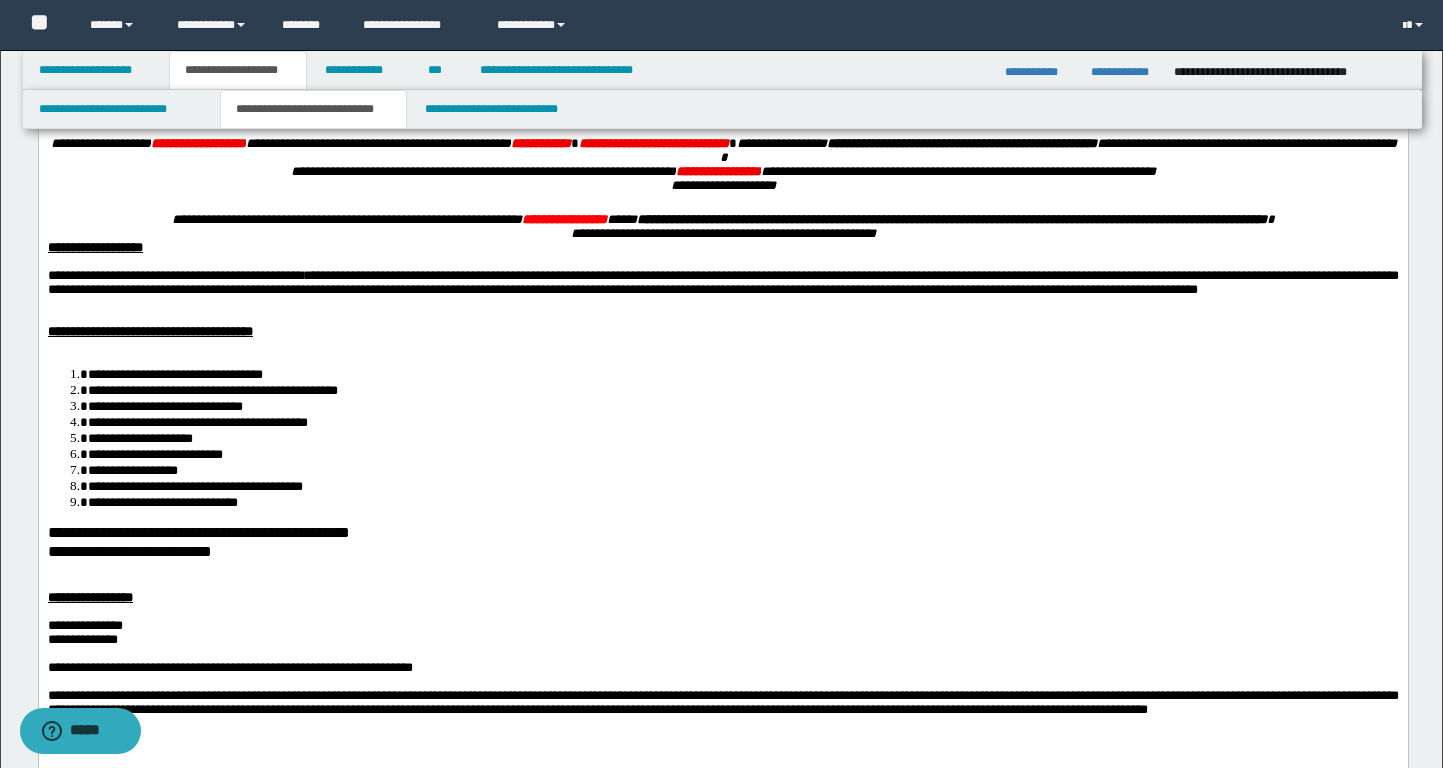 scroll, scrollTop: 168, scrollLeft: 0, axis: vertical 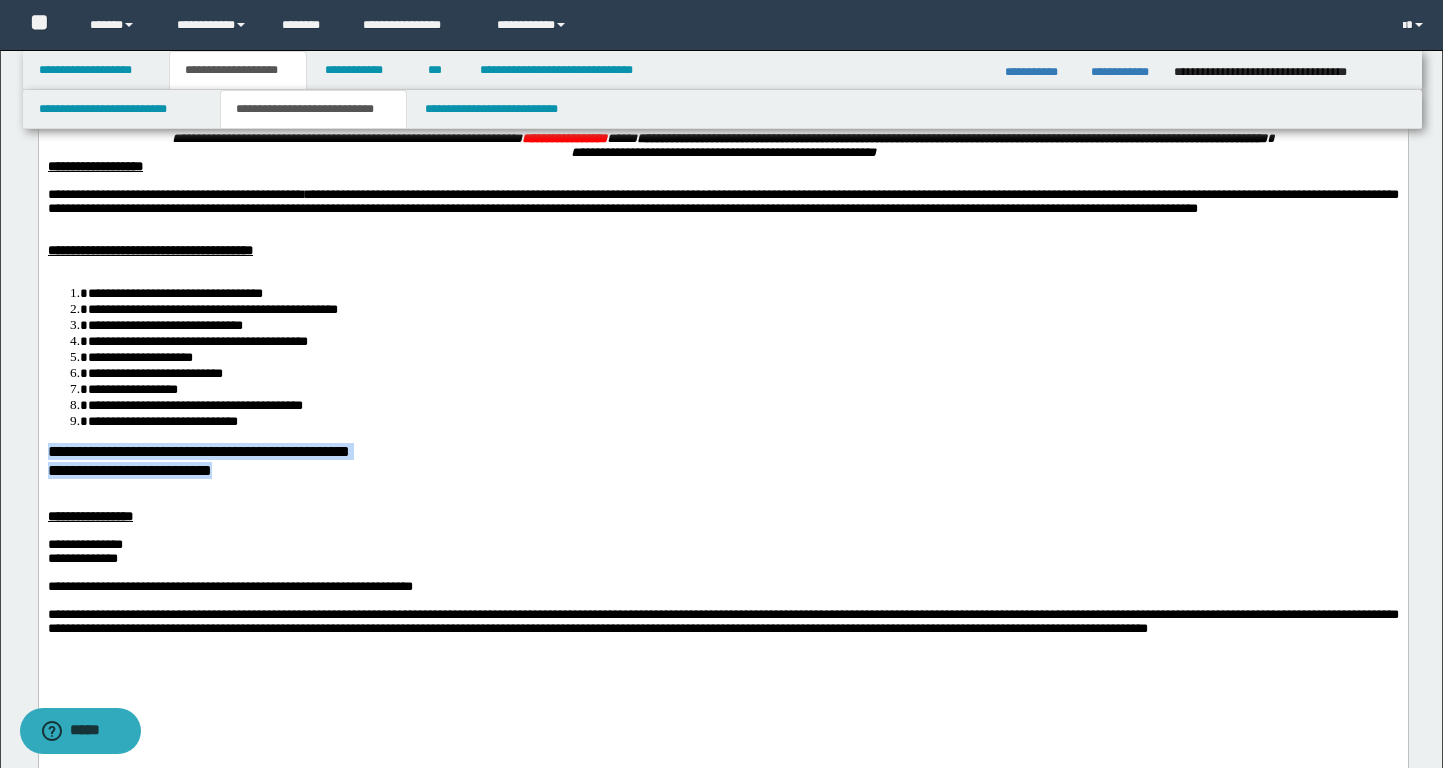 drag, startPoint x: 265, startPoint y: 517, endPoint x: 0, endPoint y: 487, distance: 266.69272 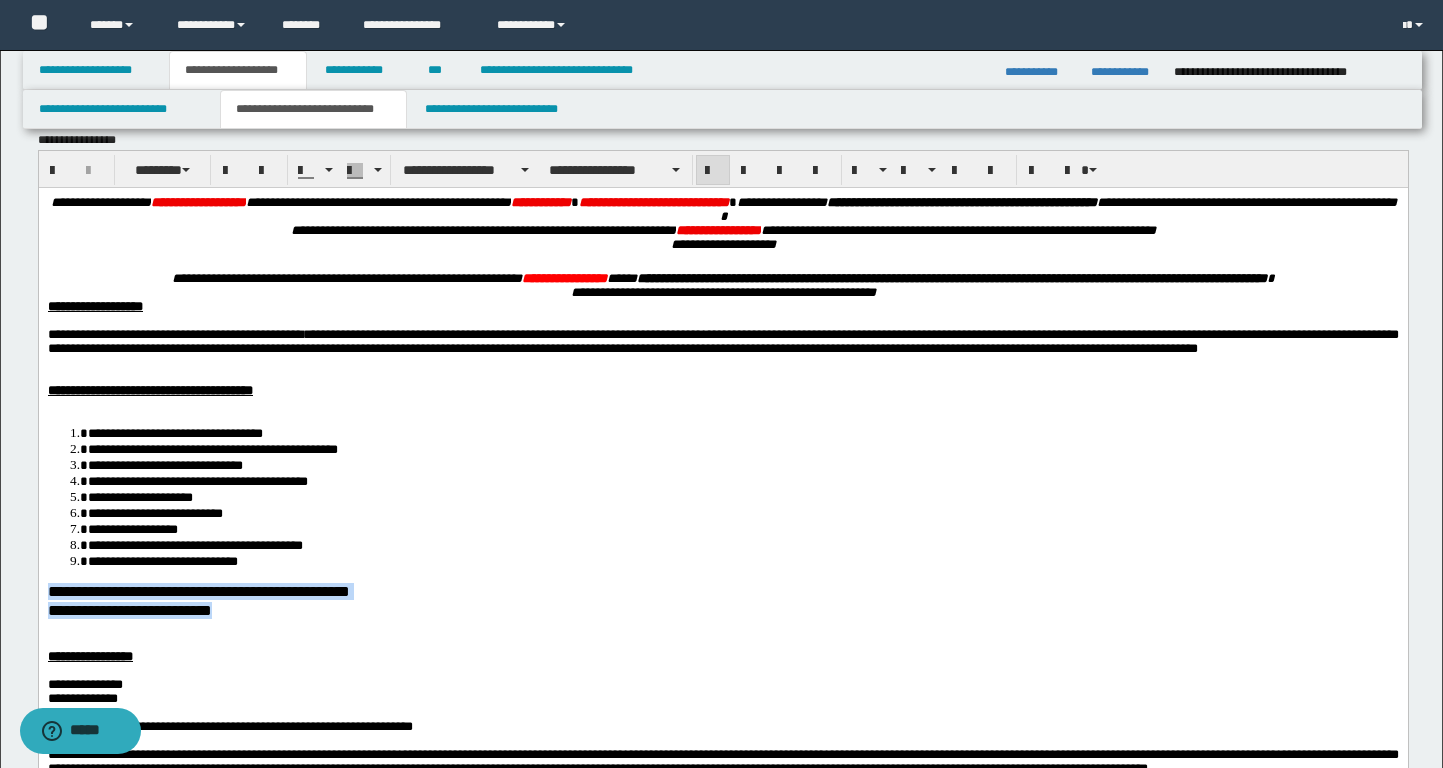 scroll, scrollTop: 0, scrollLeft: 0, axis: both 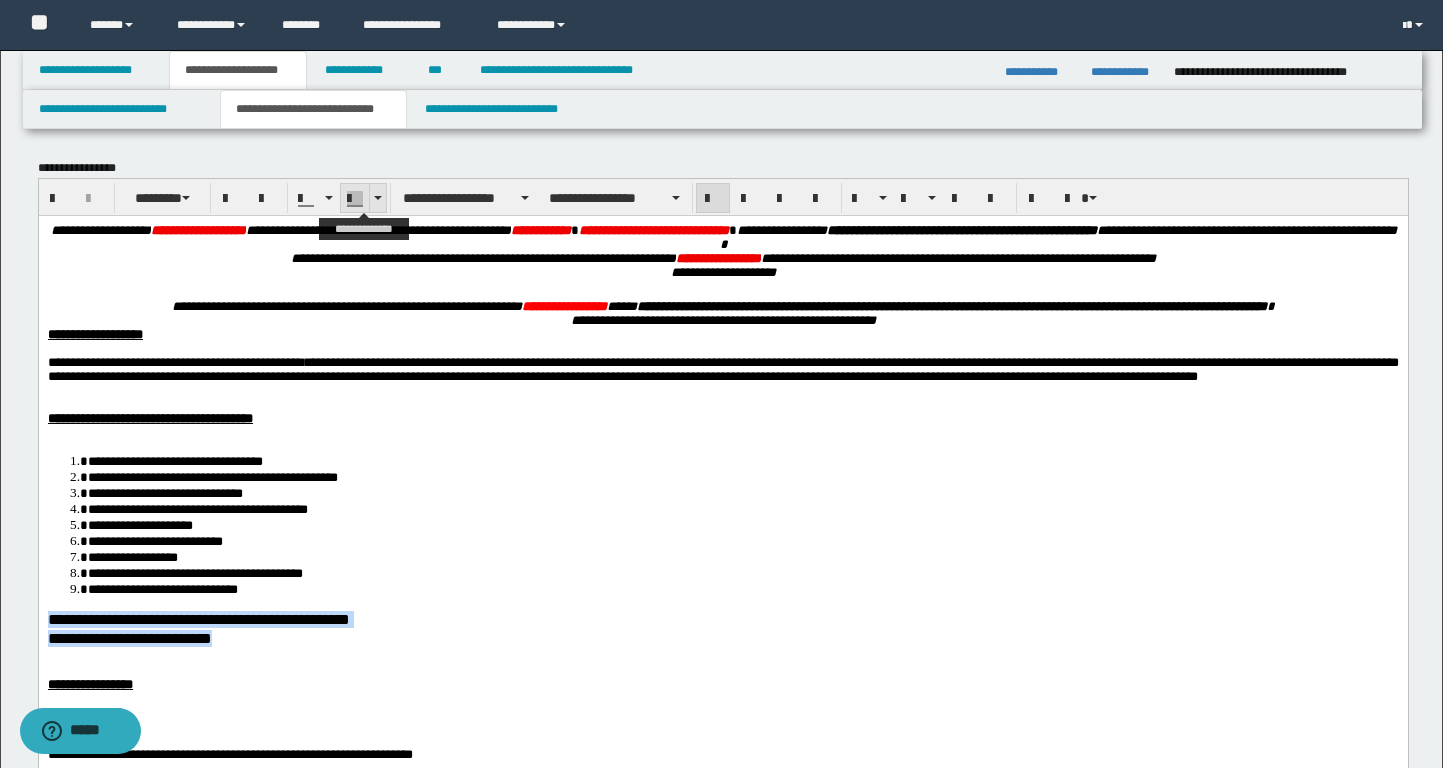 click at bounding box center (377, 198) 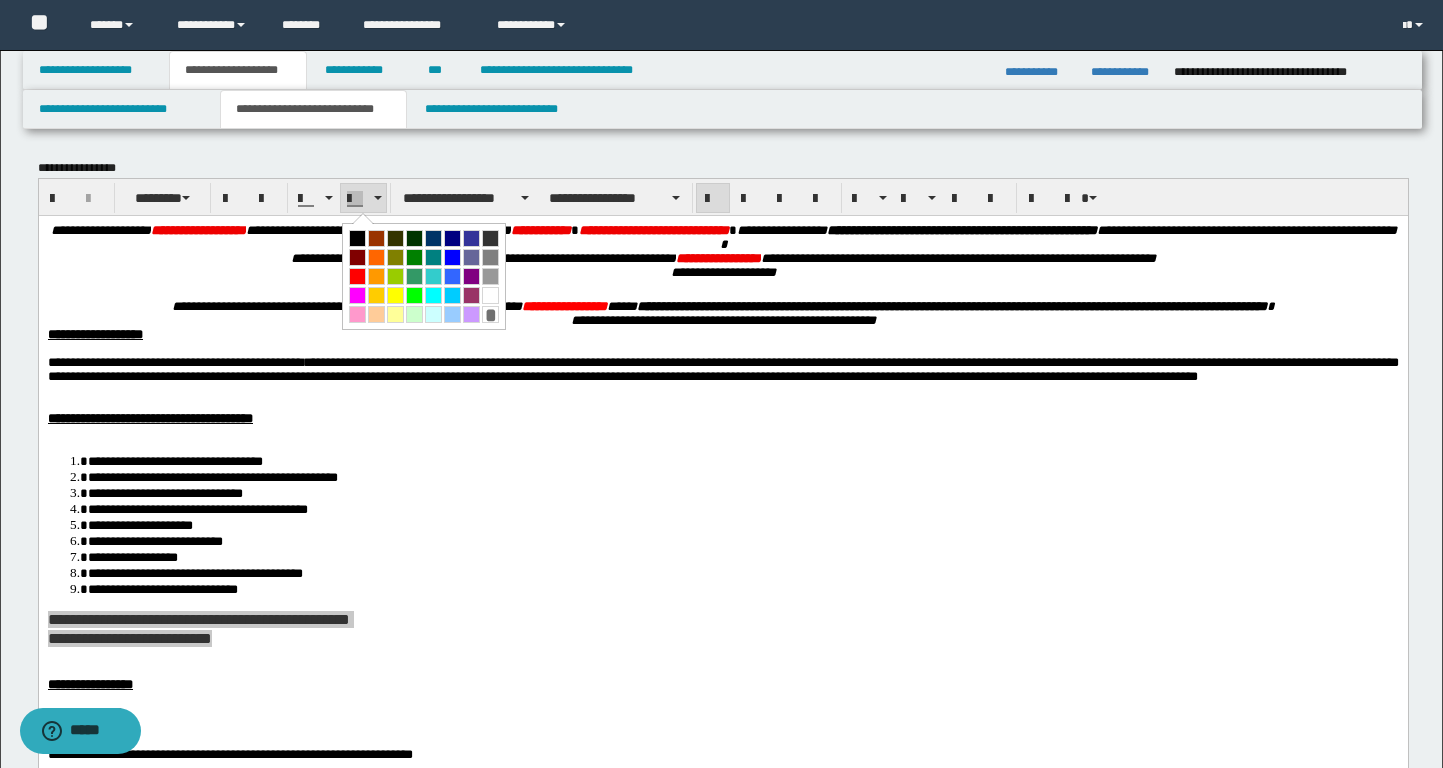 click at bounding box center [414, 295] 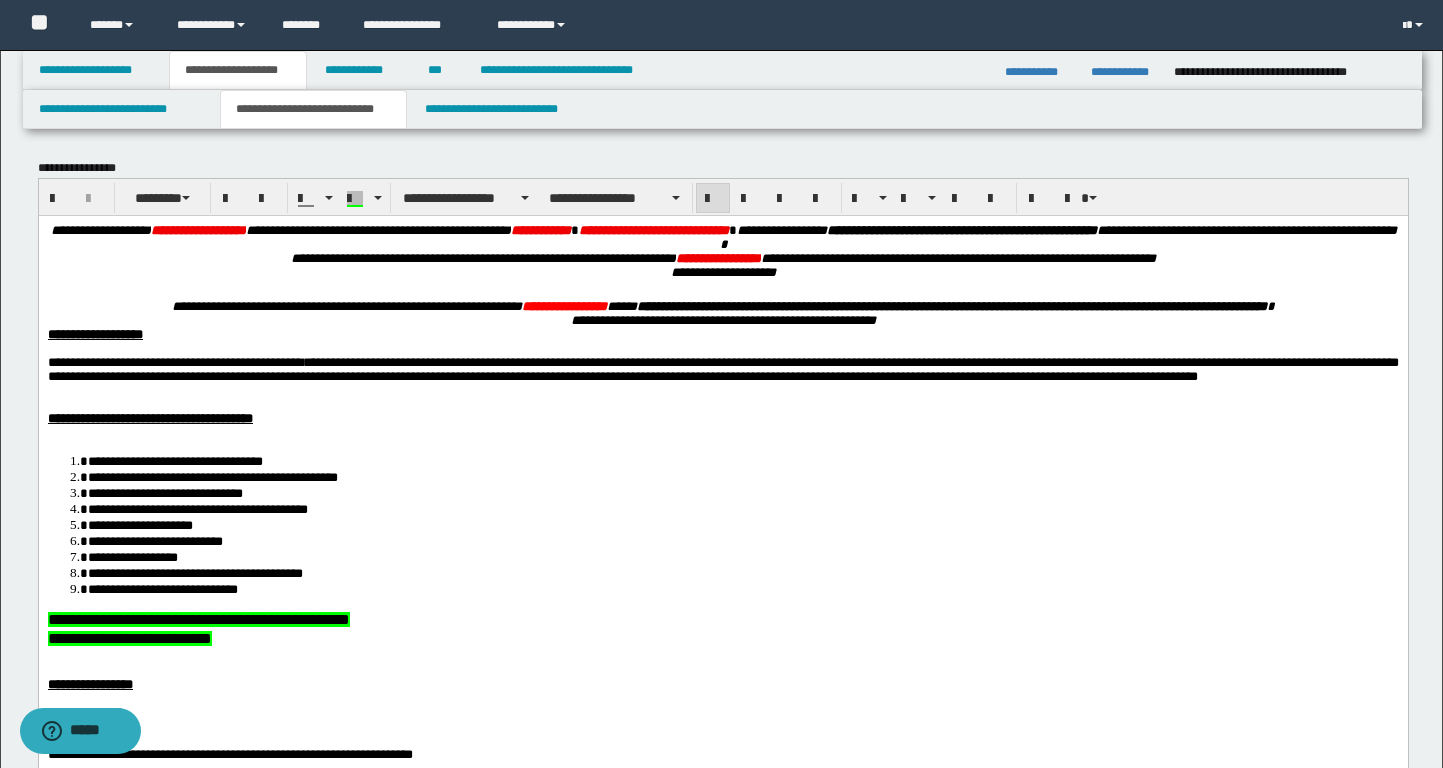 click on "**********" at bounding box center (742, 508) 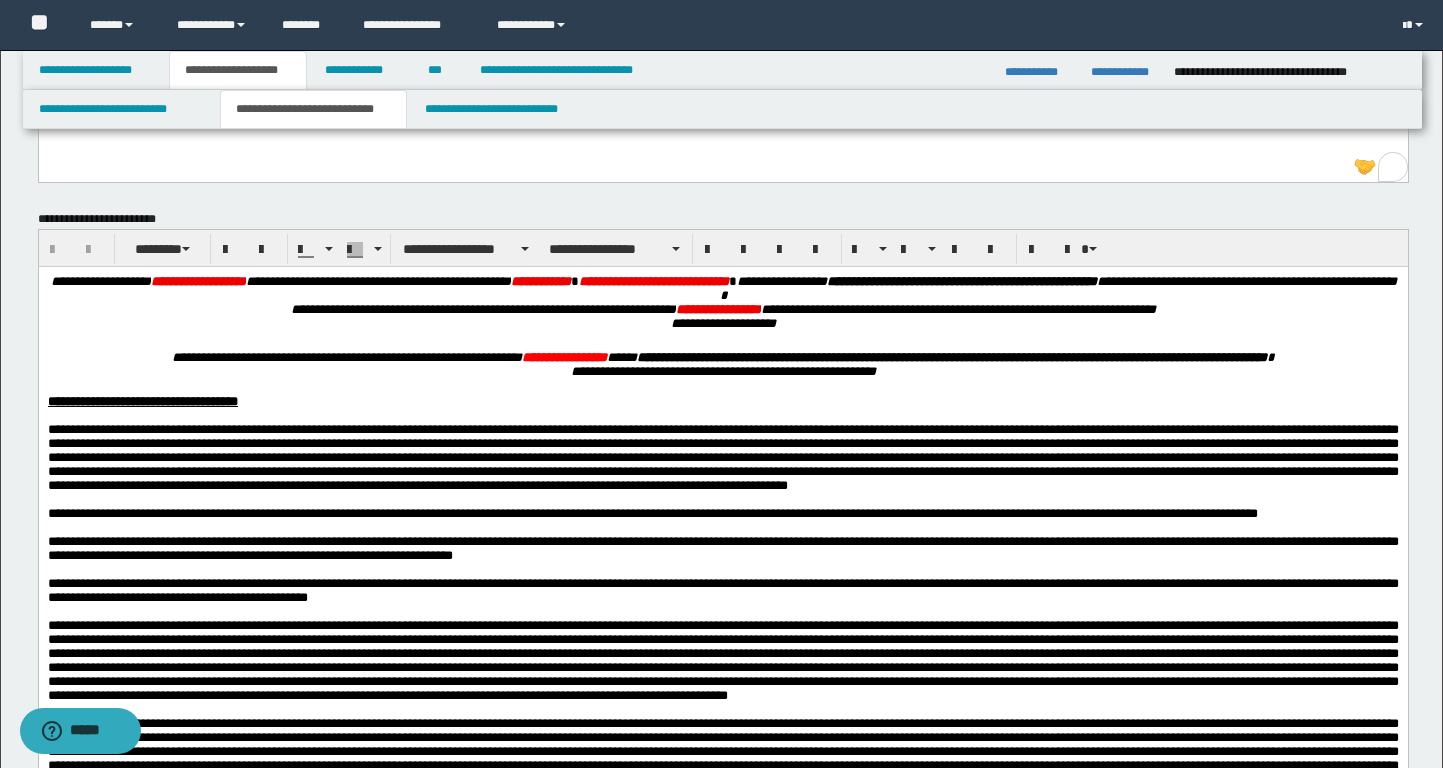 scroll, scrollTop: 804, scrollLeft: 0, axis: vertical 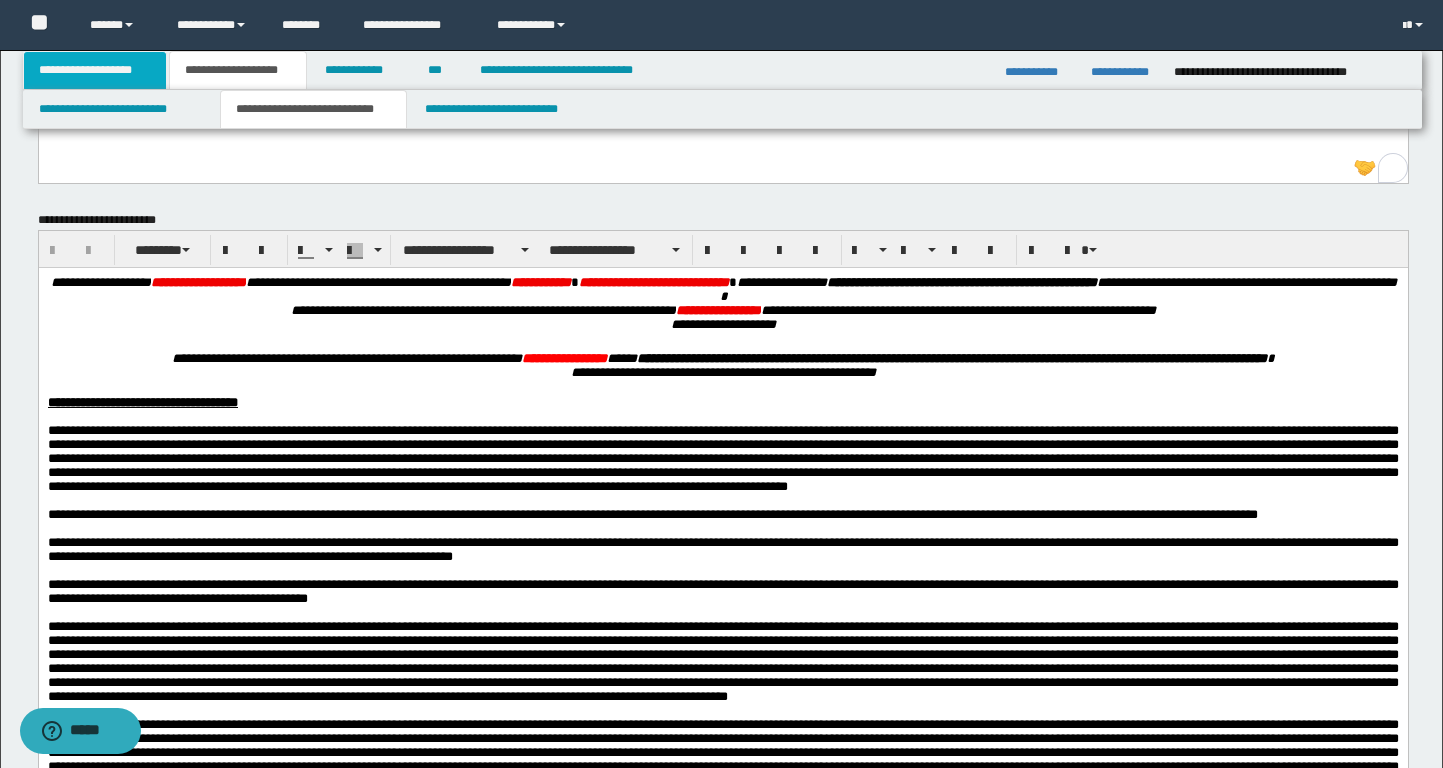 click on "**********" at bounding box center [95, 70] 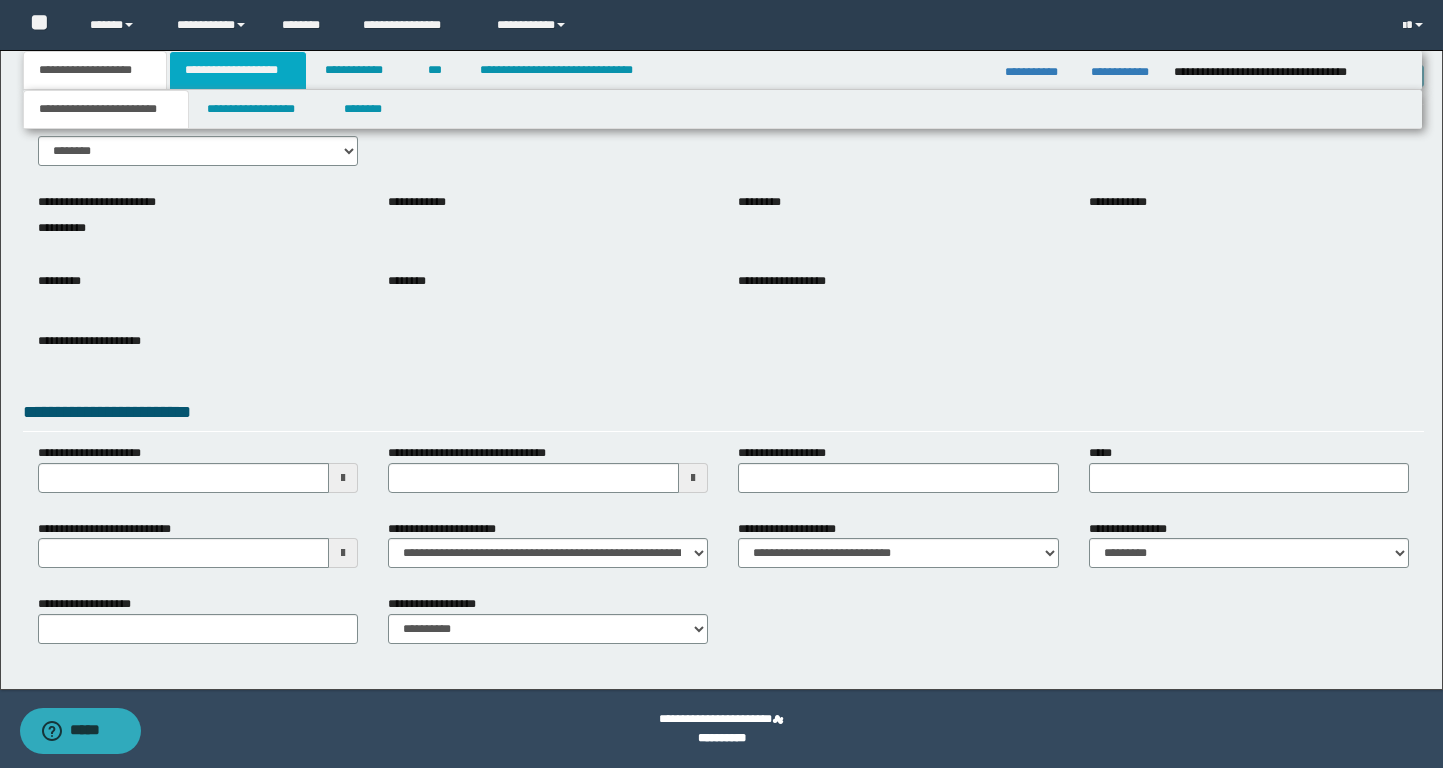 click on "**********" at bounding box center [238, 70] 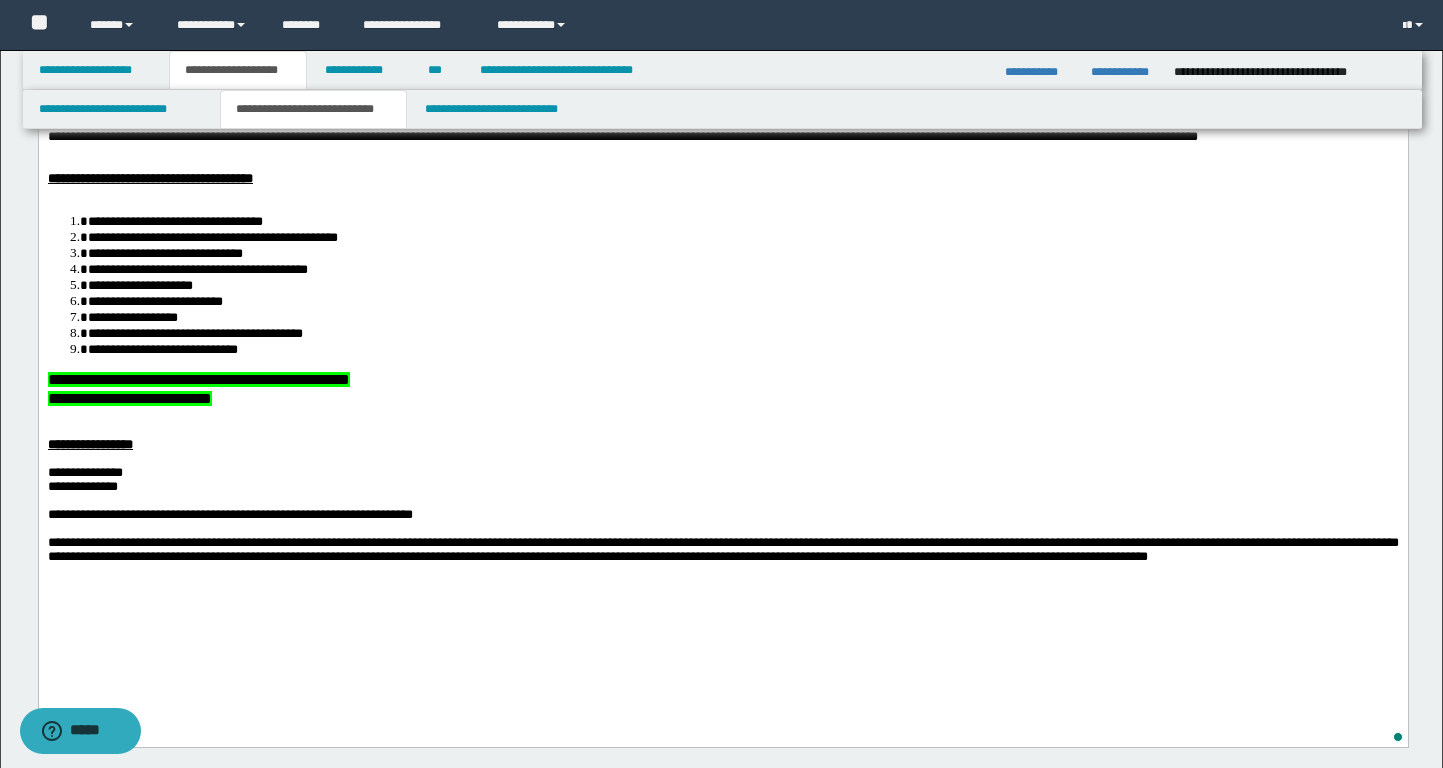 scroll, scrollTop: 241, scrollLeft: 0, axis: vertical 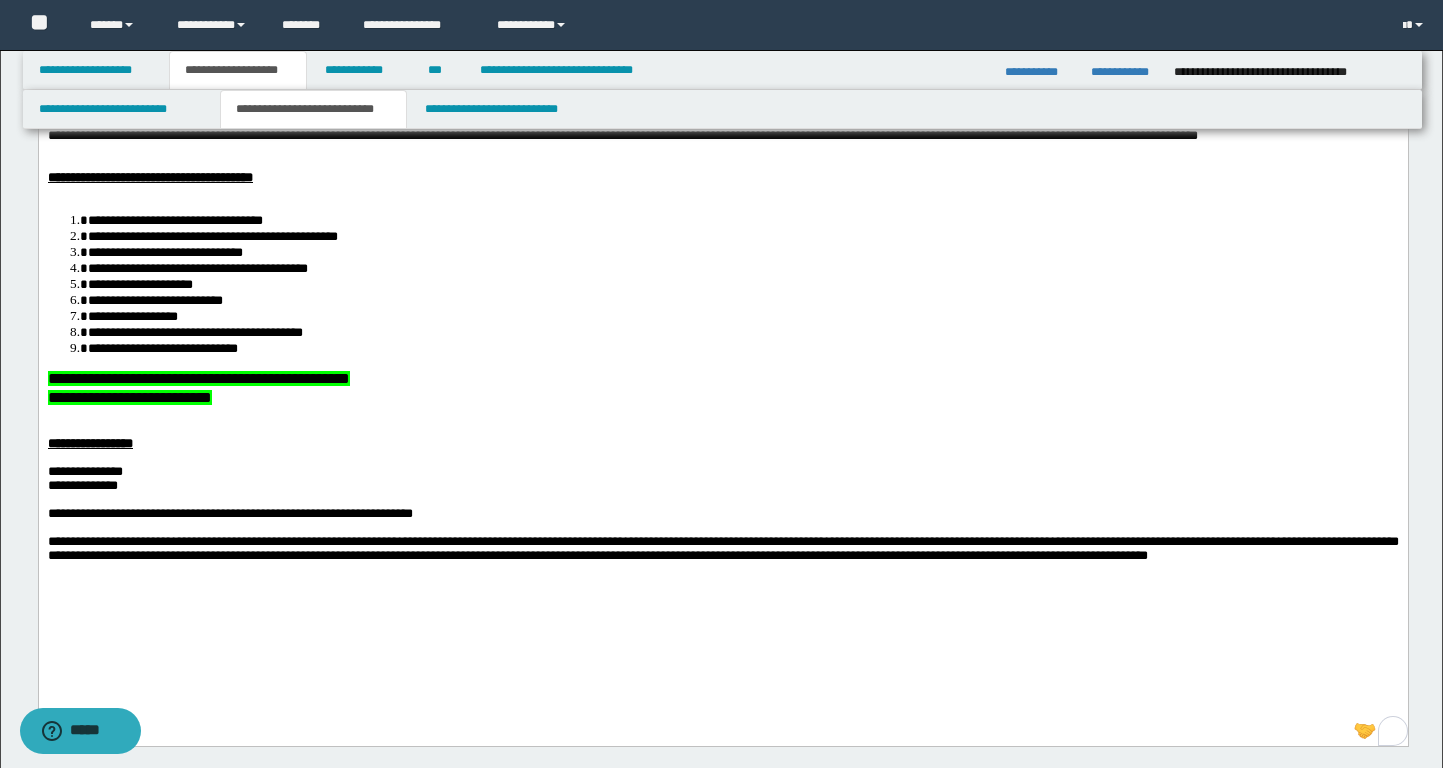 click on "**********" at bounding box center (723, 399) 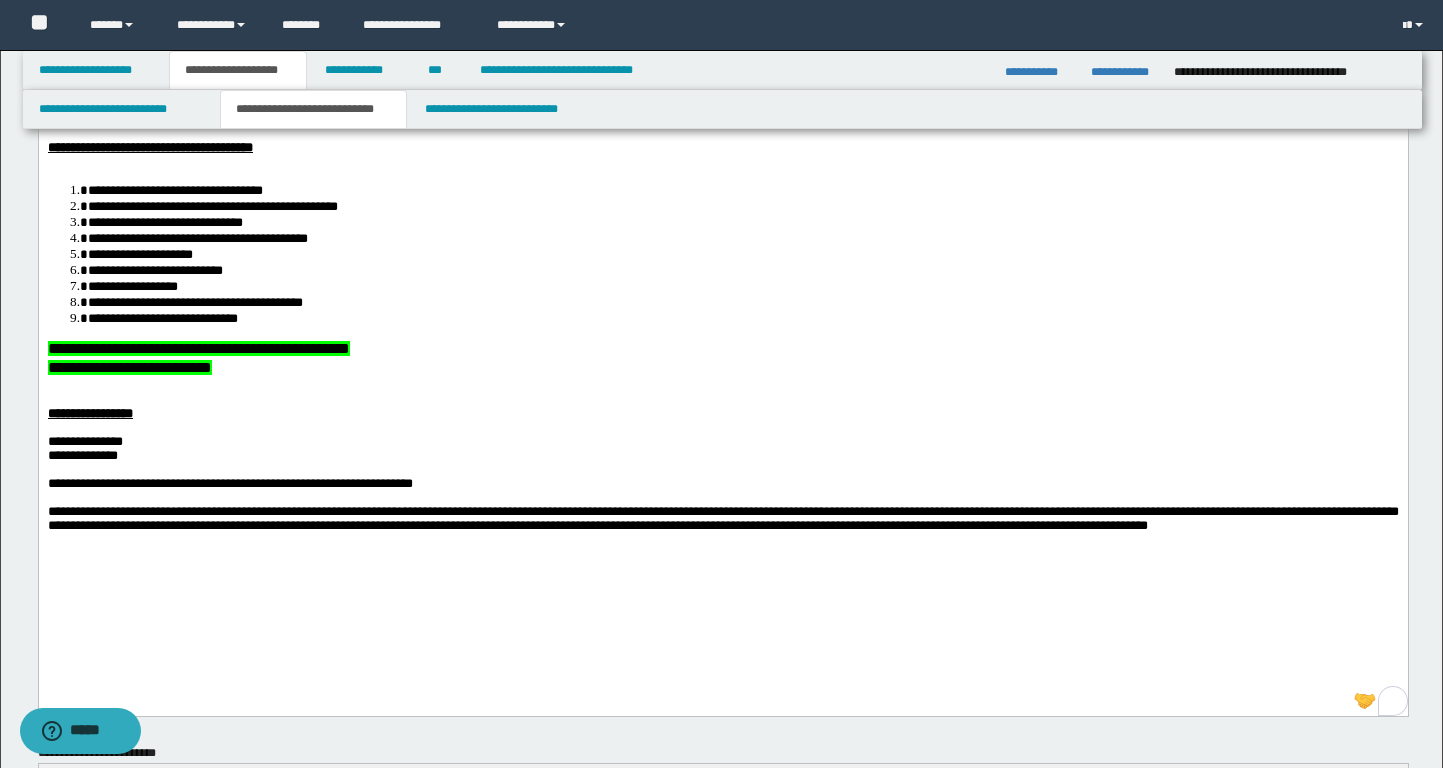 scroll, scrollTop: 275, scrollLeft: 0, axis: vertical 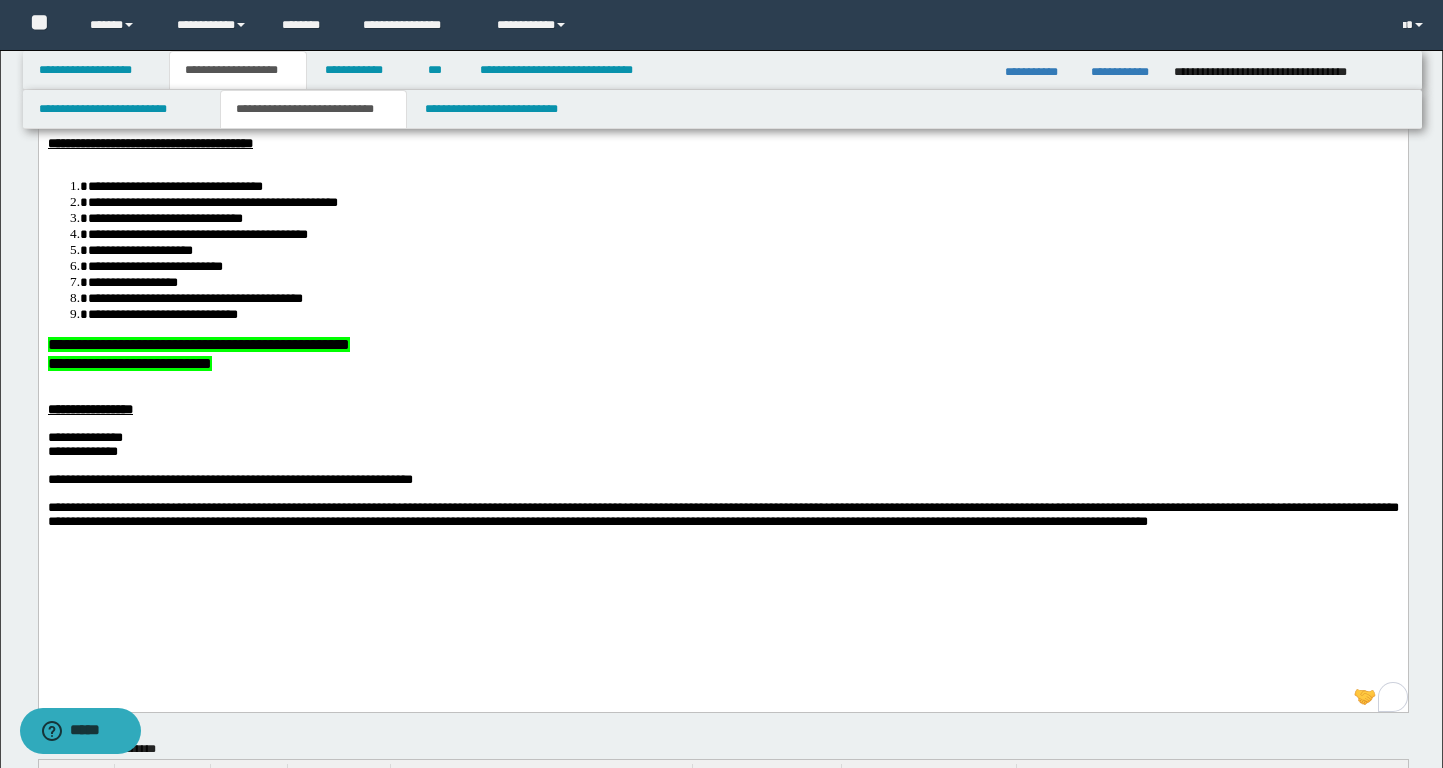 click on "**********" at bounding box center [198, 344] 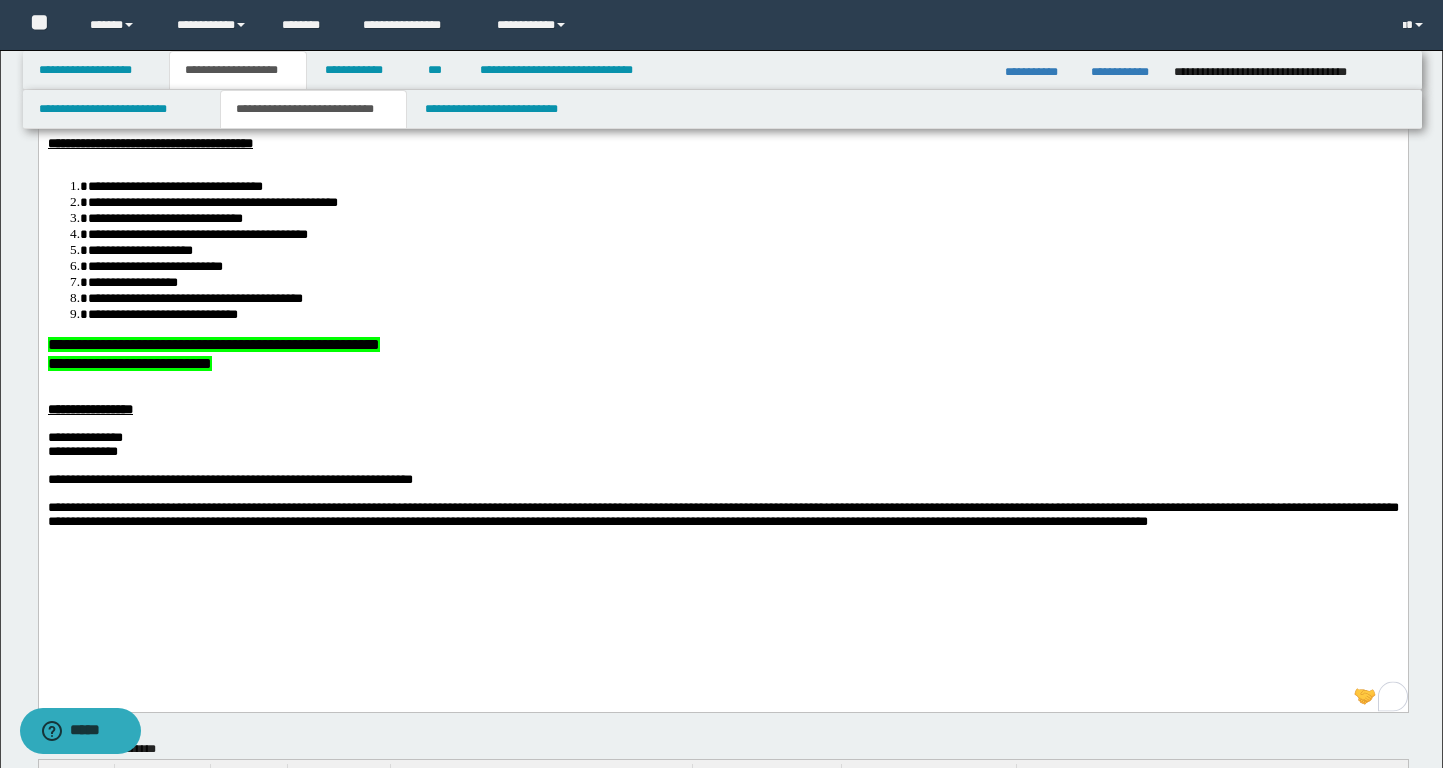 click on "**********" at bounding box center (213, 344) 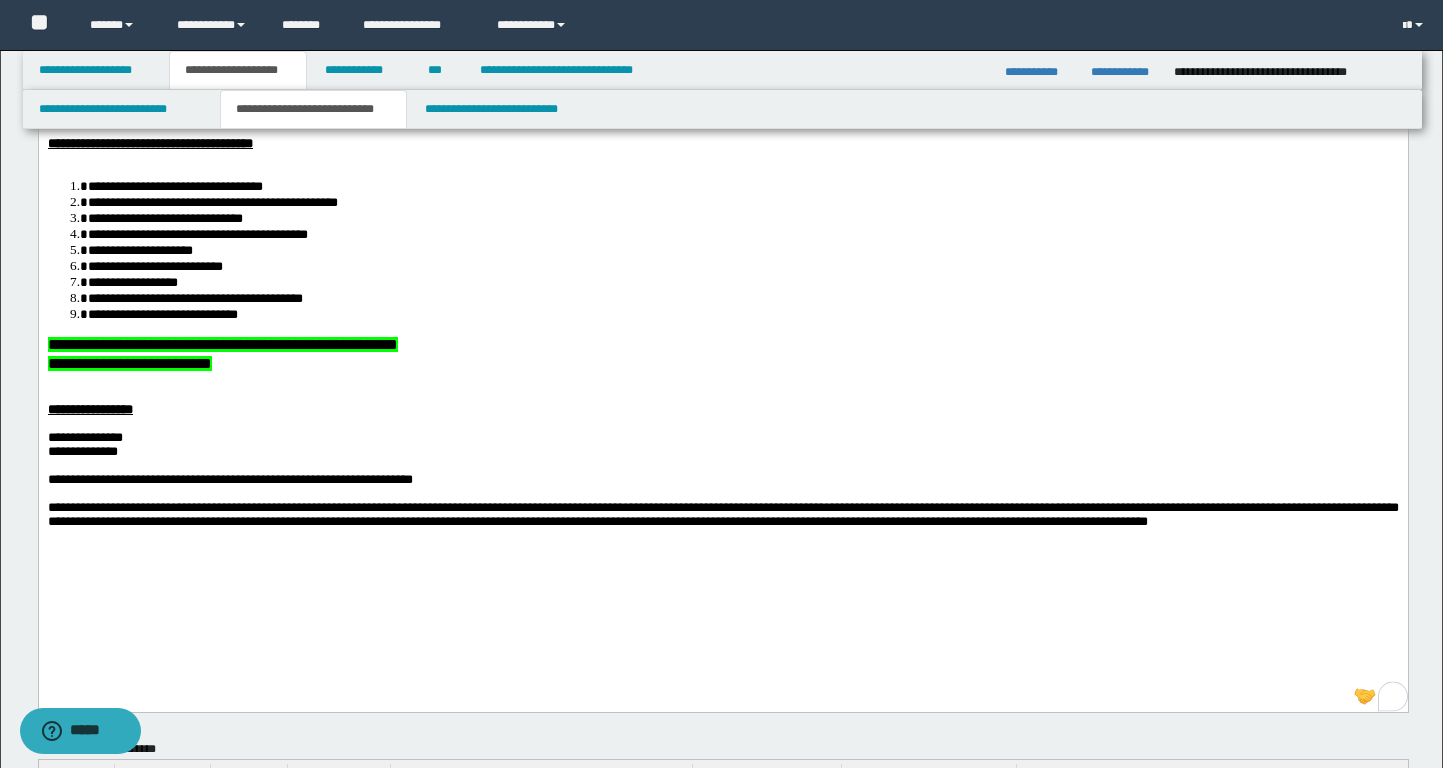 click at bounding box center [722, 396] 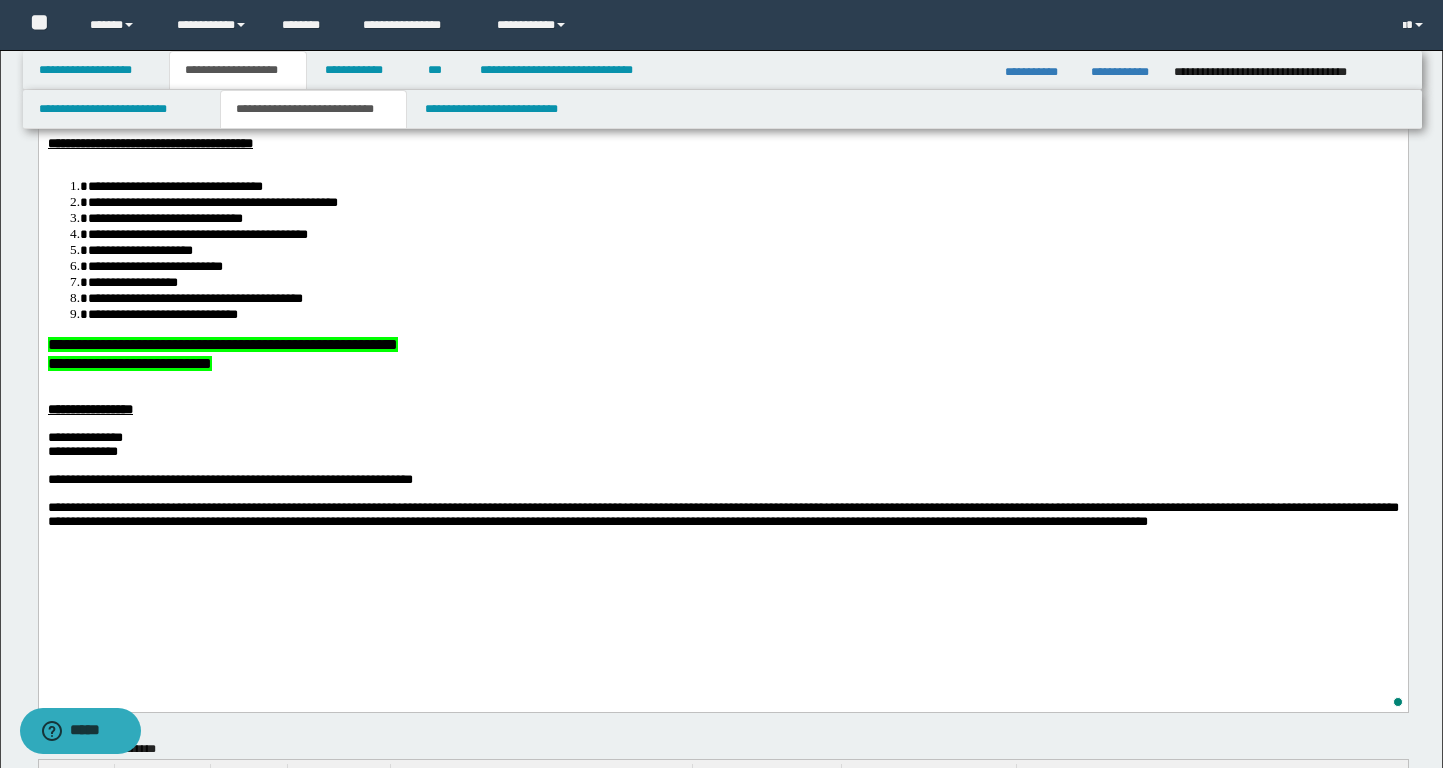click on "**********" at bounding box center (723, 365) 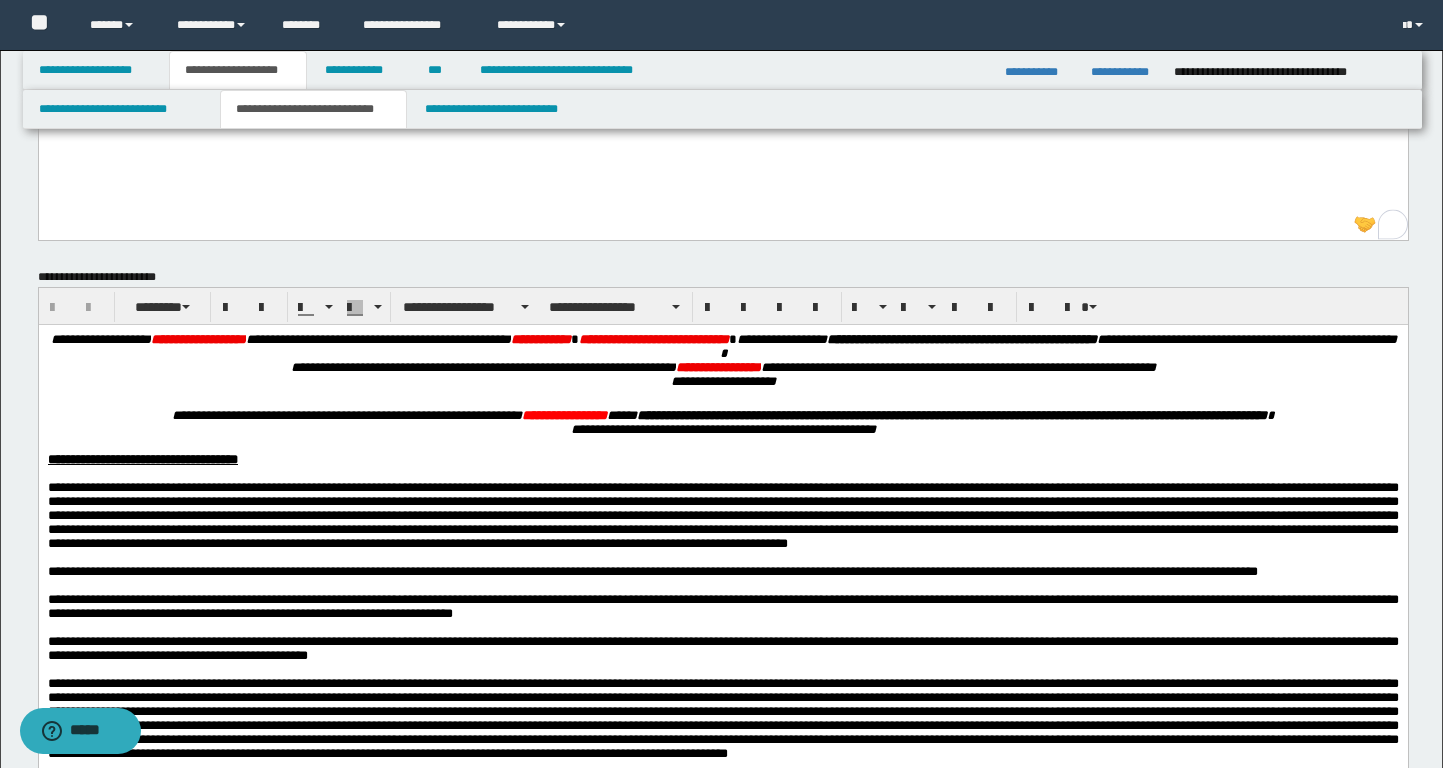 scroll, scrollTop: 740, scrollLeft: 0, axis: vertical 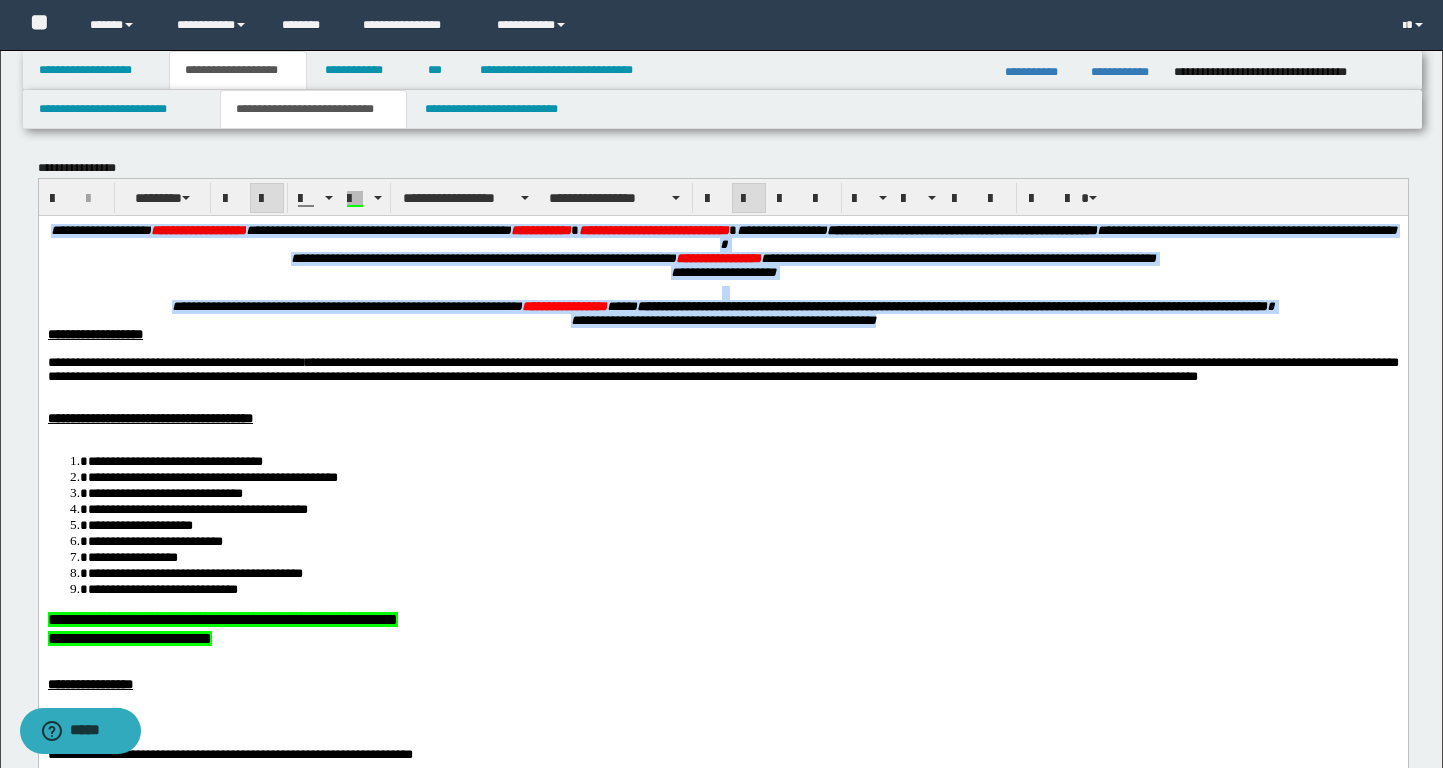 drag, startPoint x: 886, startPoint y: 337, endPoint x: 67, endPoint y: 220, distance: 827.31494 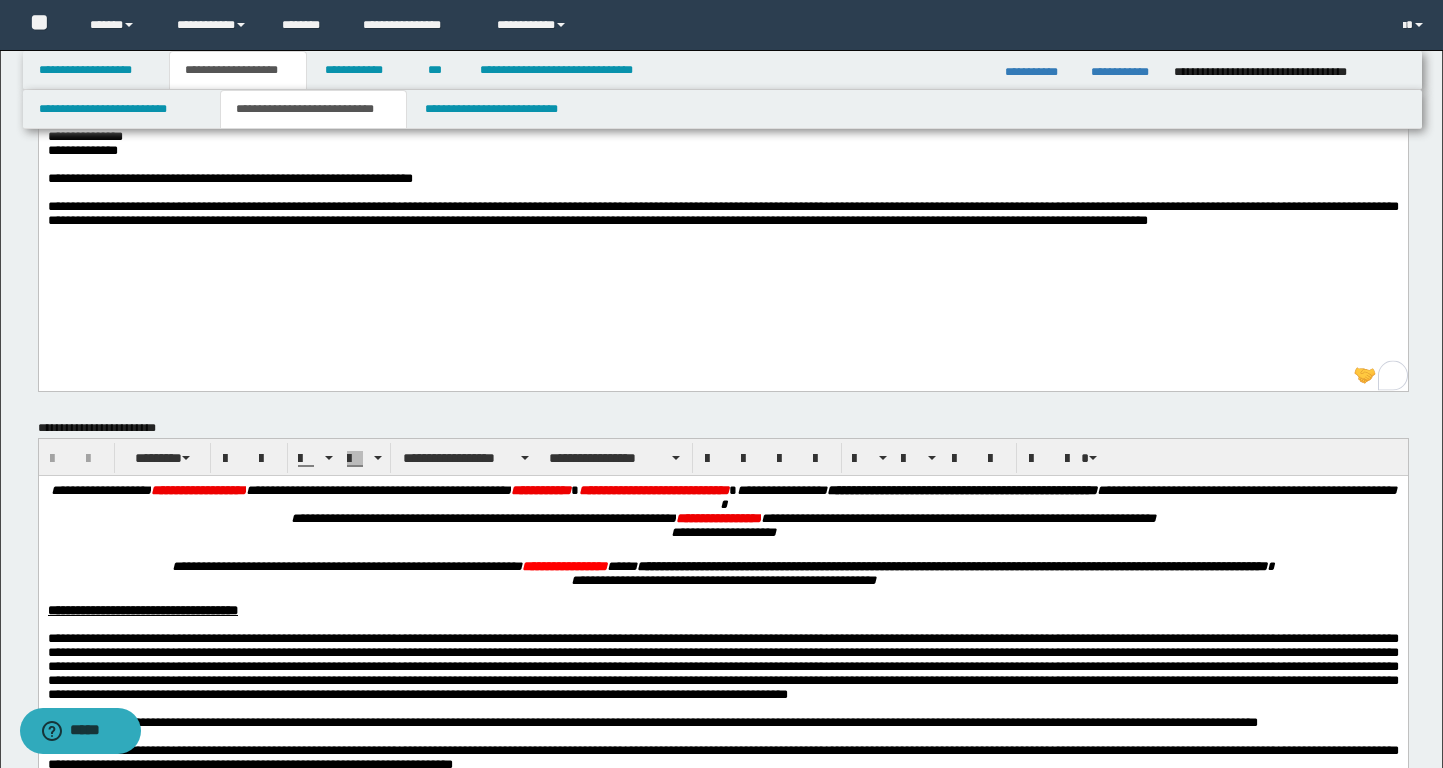 scroll, scrollTop: 473, scrollLeft: 0, axis: vertical 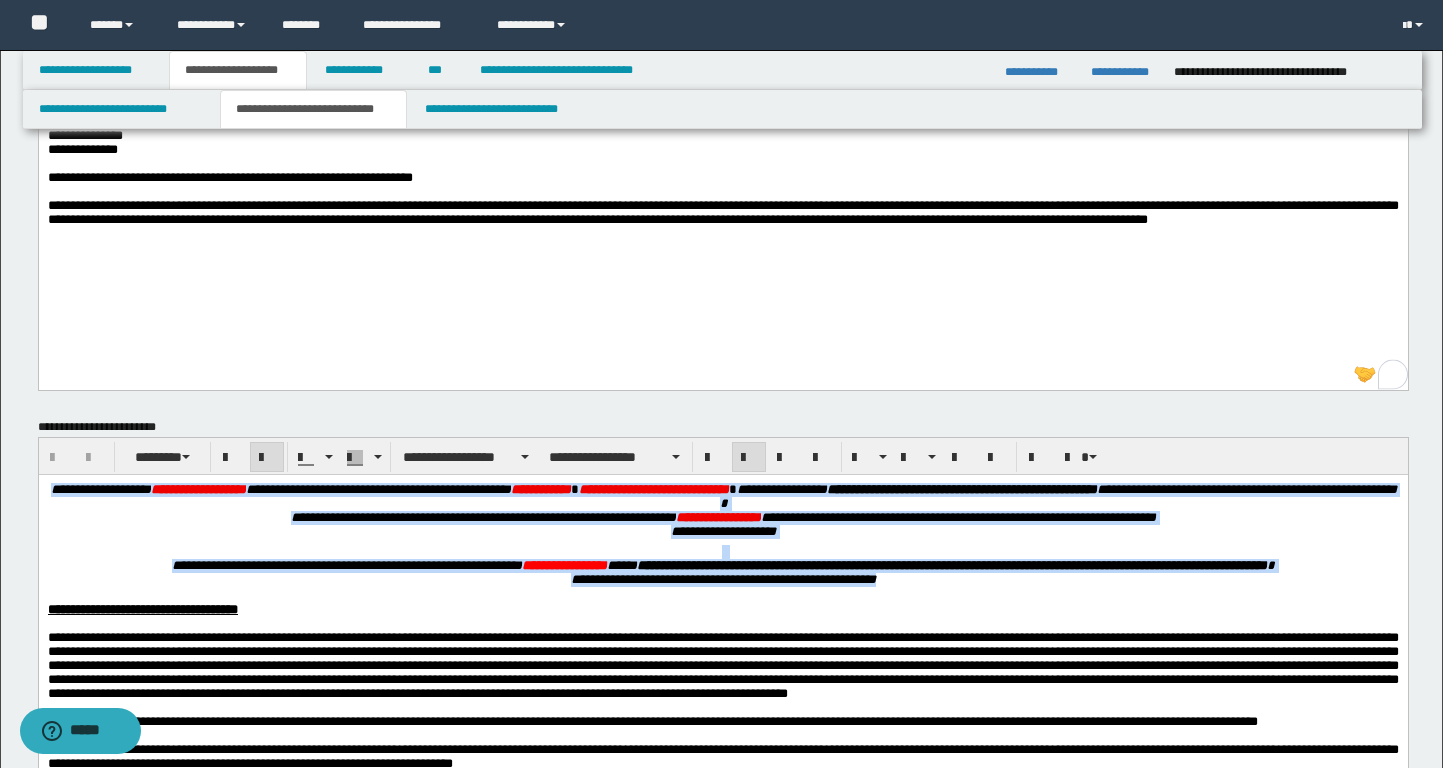 drag, startPoint x: 966, startPoint y: 604, endPoint x: 5, endPoint y: 487, distance: 968.09607 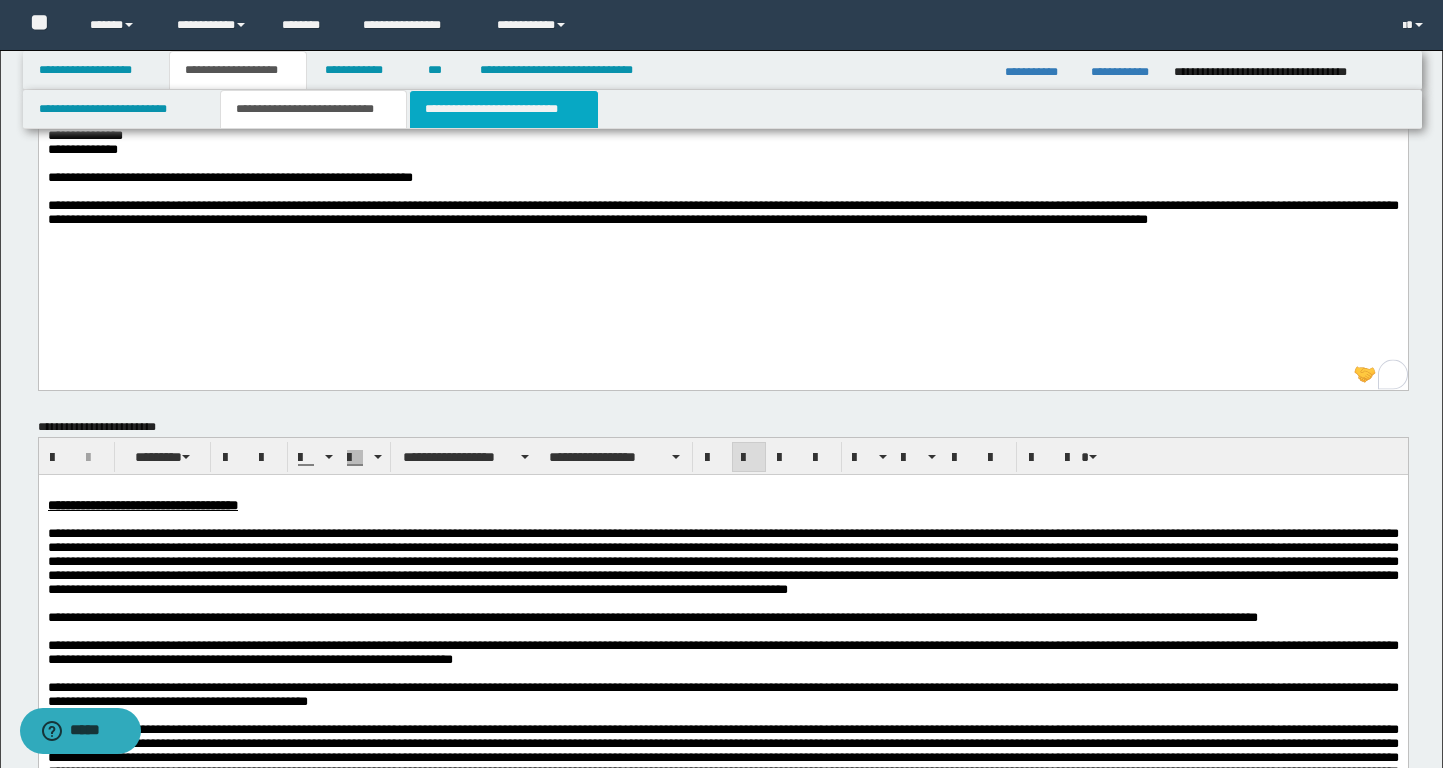 click on "**********" at bounding box center [504, 109] 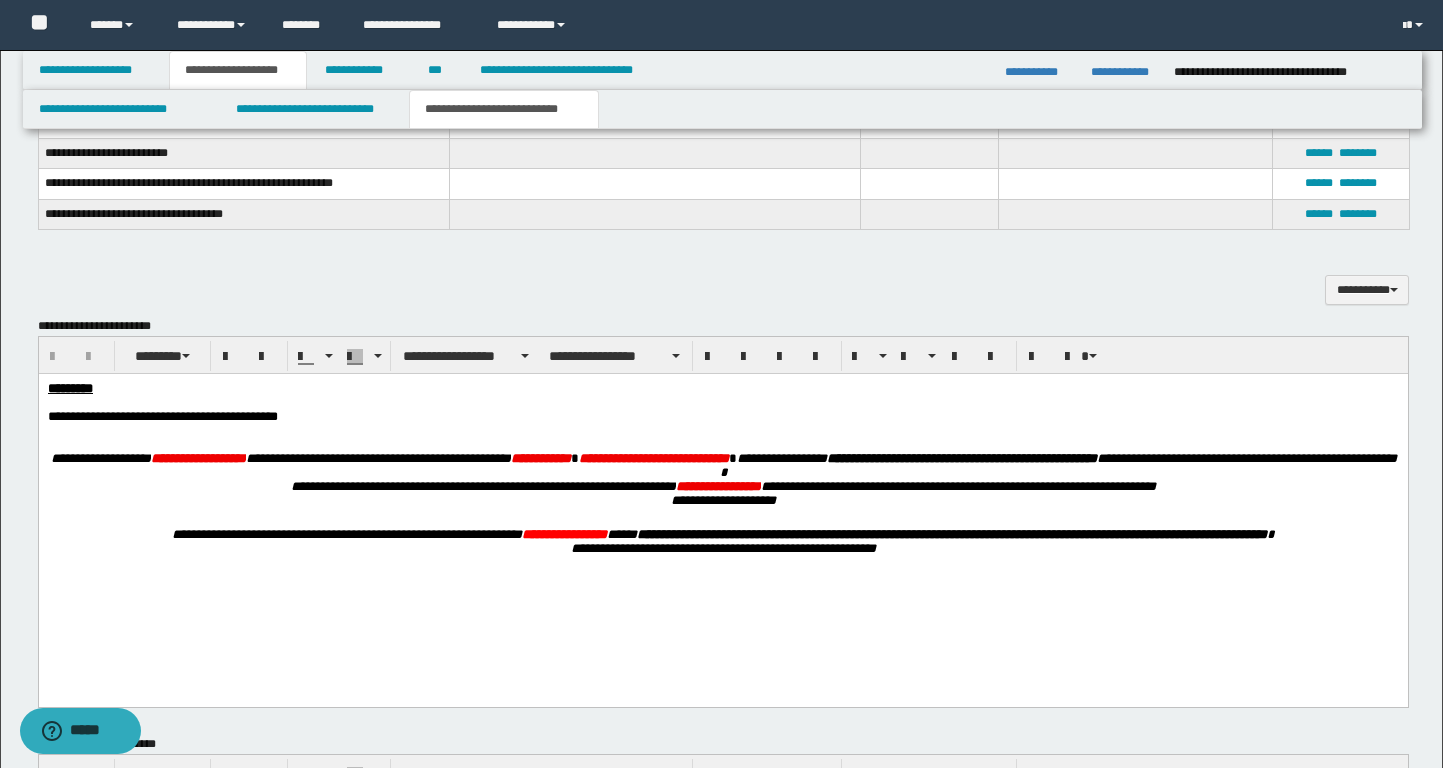 scroll, scrollTop: 749, scrollLeft: 0, axis: vertical 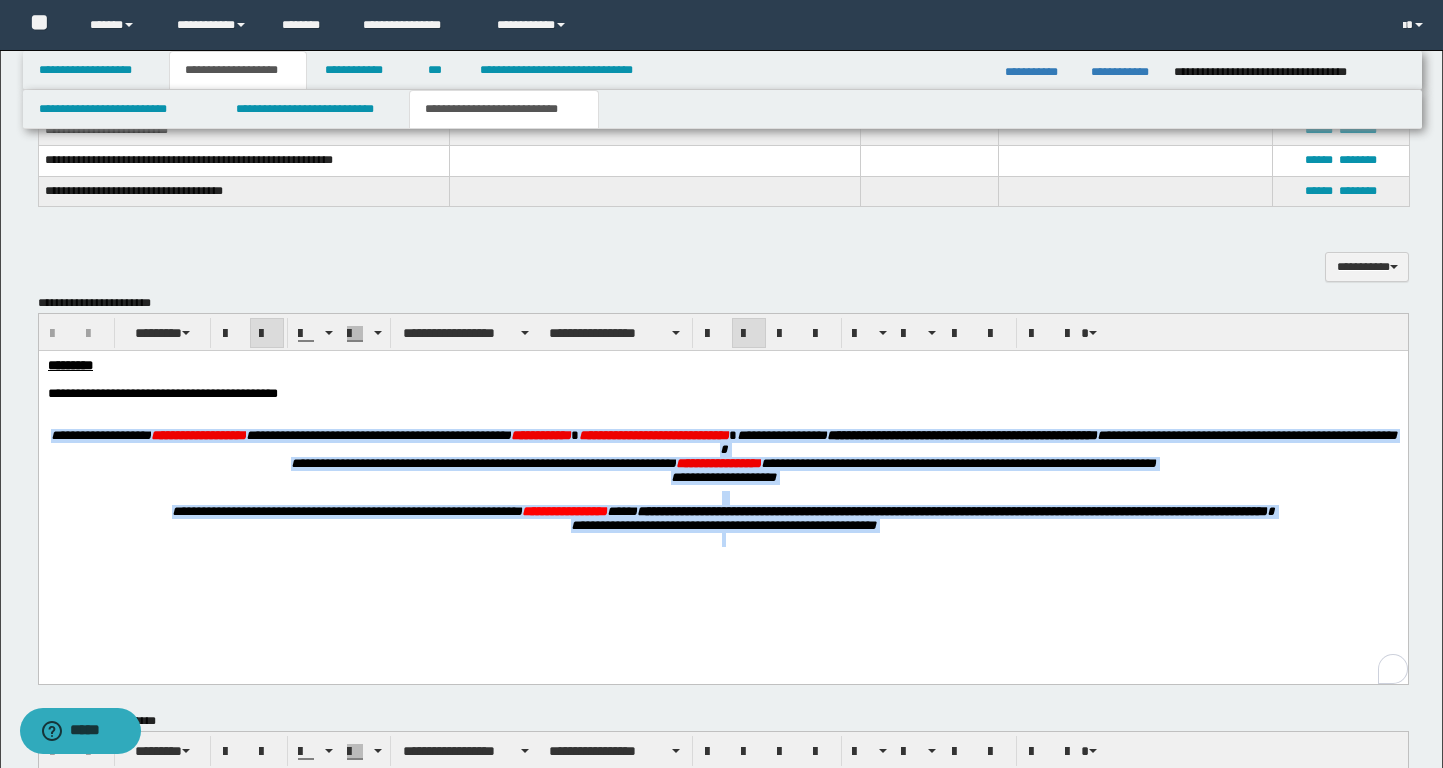 drag, startPoint x: 979, startPoint y: 563, endPoint x: 28, endPoint y: 446, distance: 958.1701 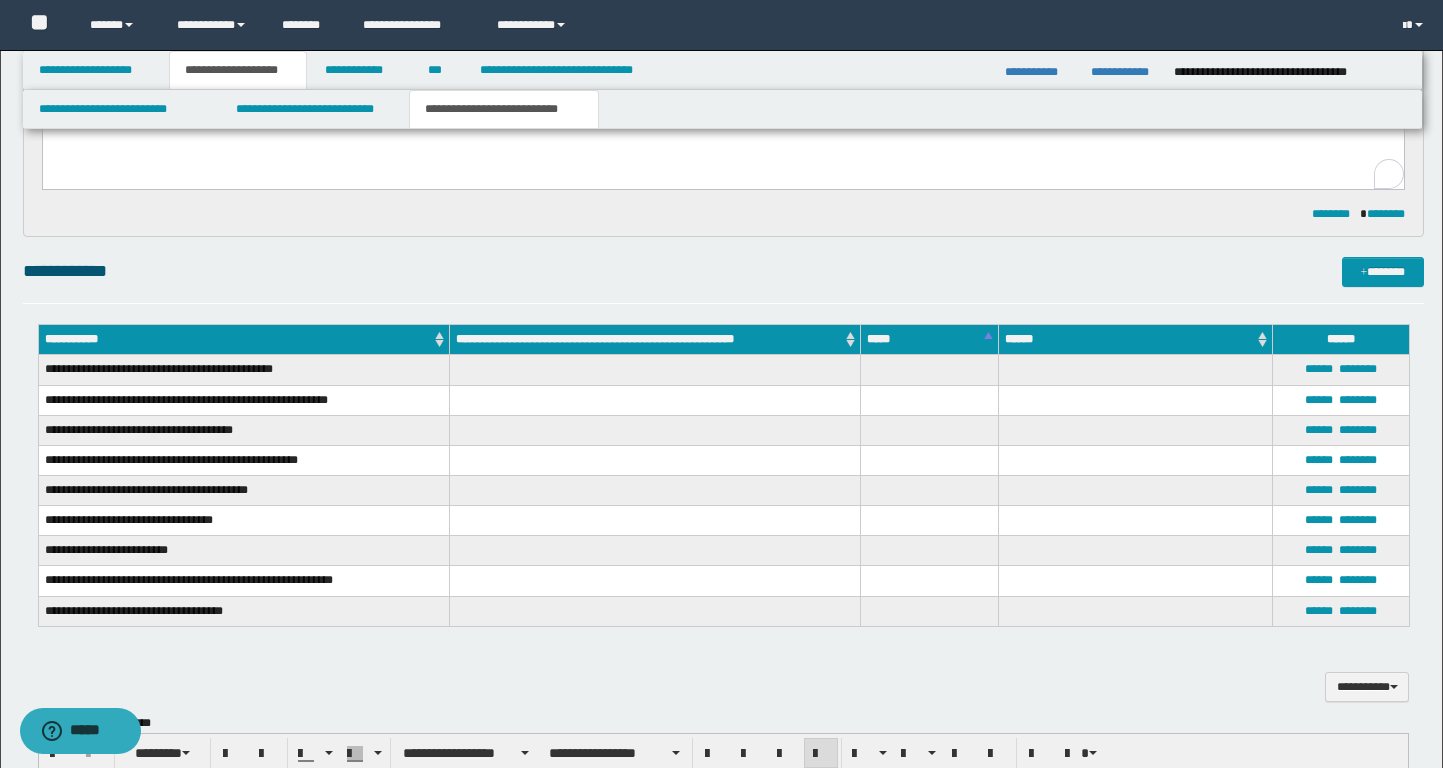scroll, scrollTop: 0, scrollLeft: 0, axis: both 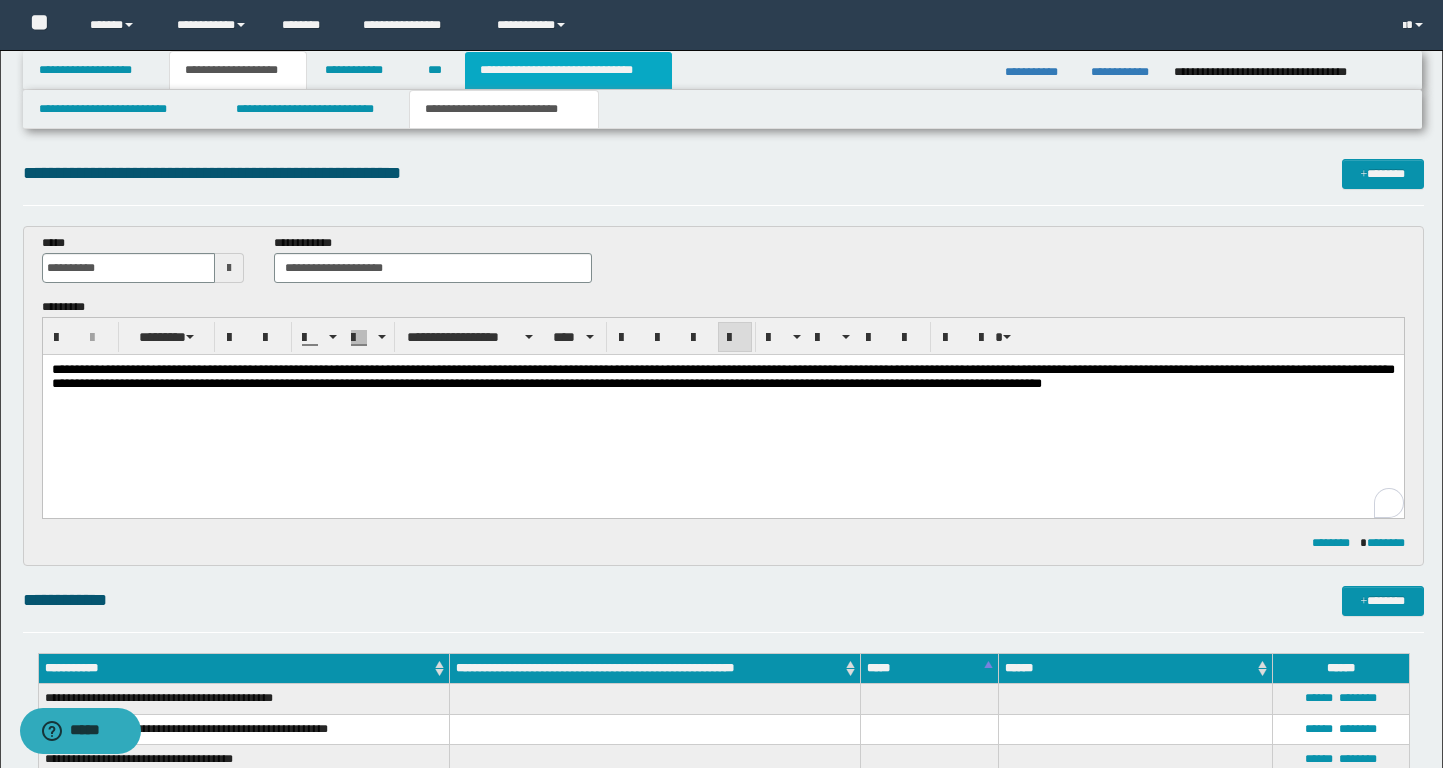 click on "**********" at bounding box center (568, 70) 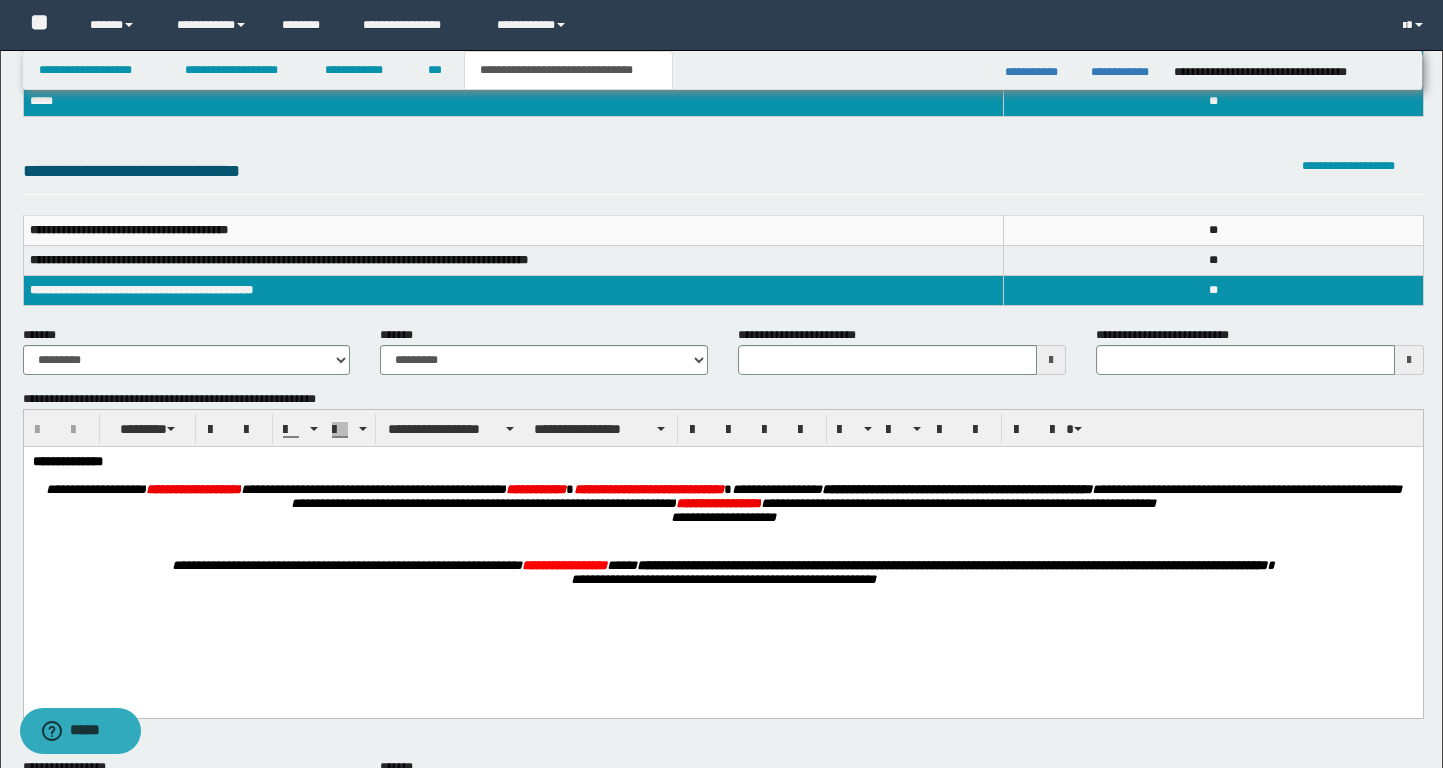scroll, scrollTop: 192, scrollLeft: 0, axis: vertical 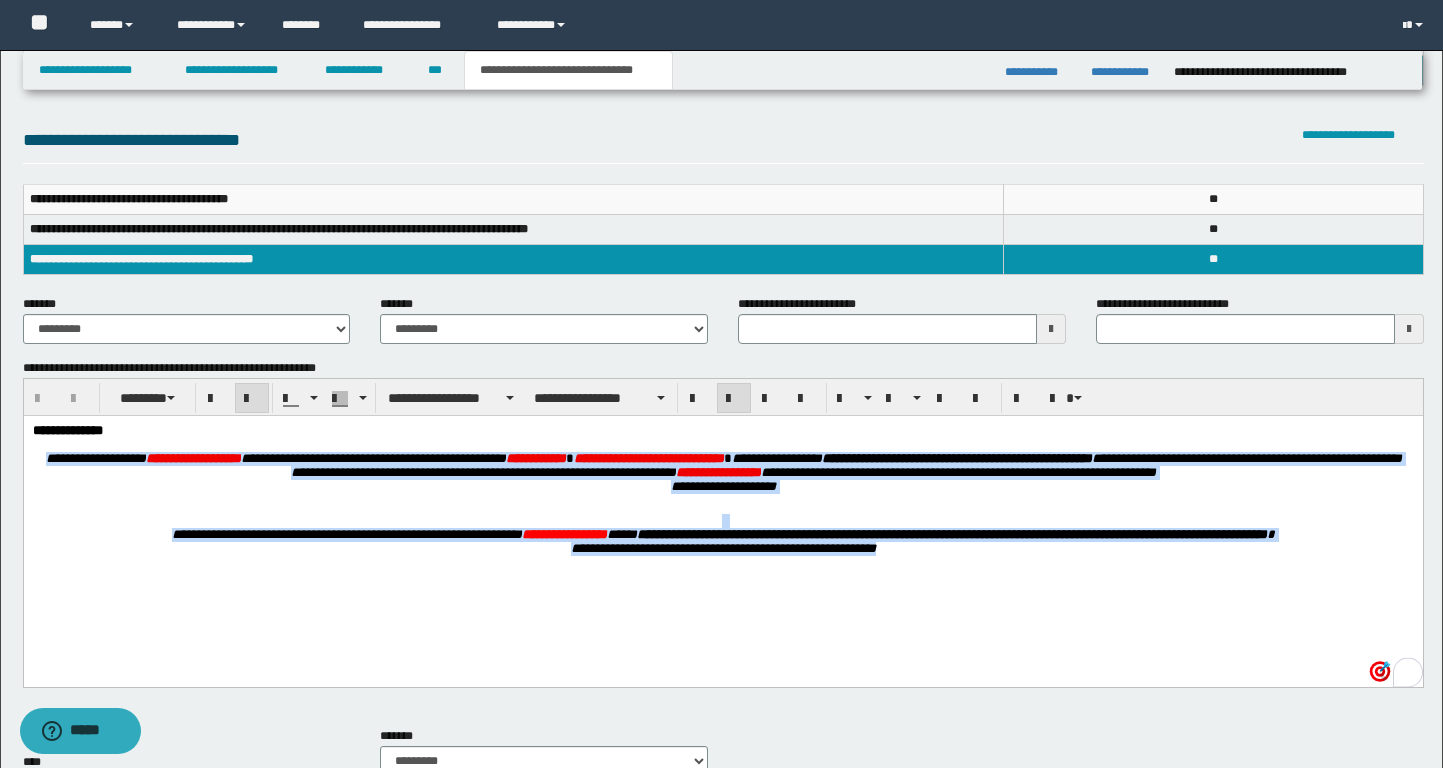 drag, startPoint x: 1034, startPoint y: 562, endPoint x: 15, endPoint y: 457, distance: 1024.3954 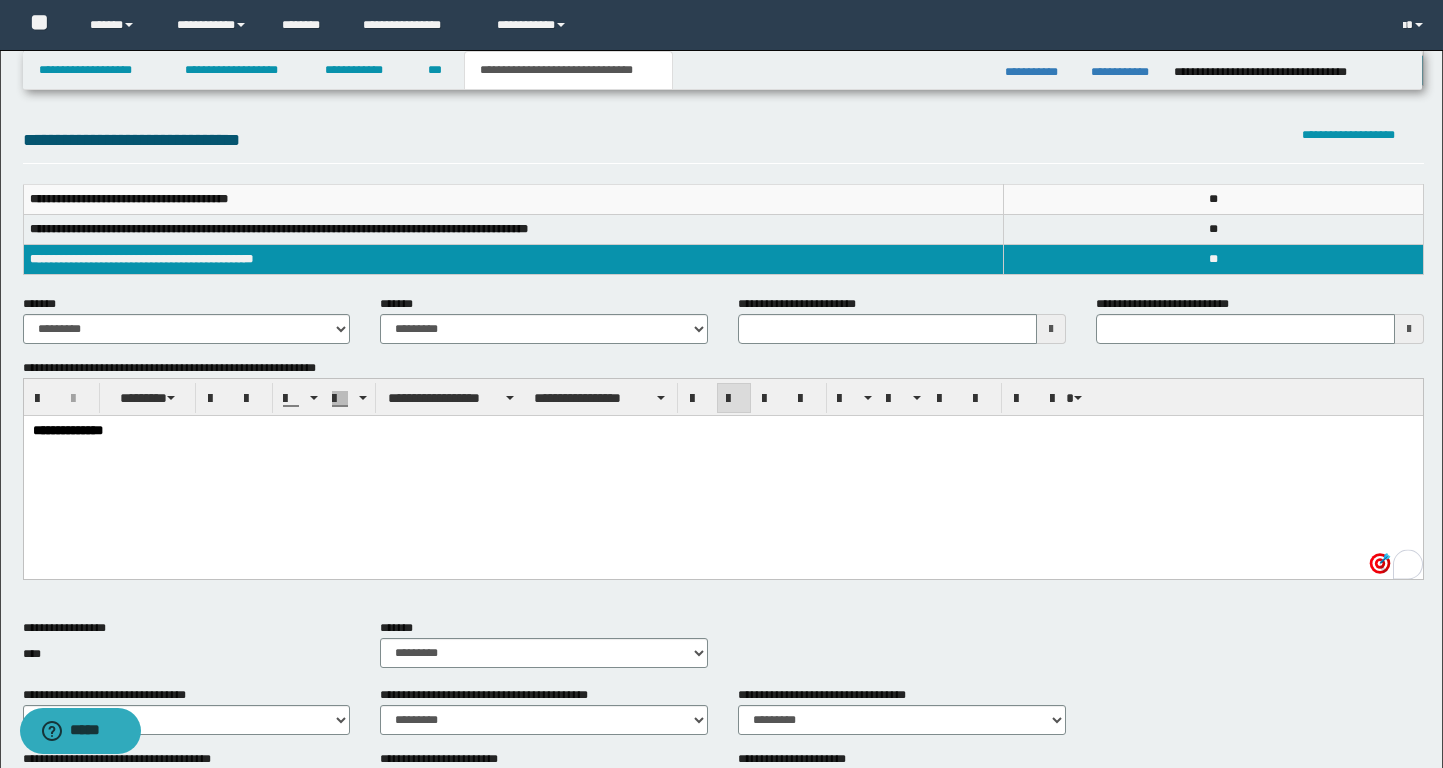 scroll, scrollTop: 0, scrollLeft: 0, axis: both 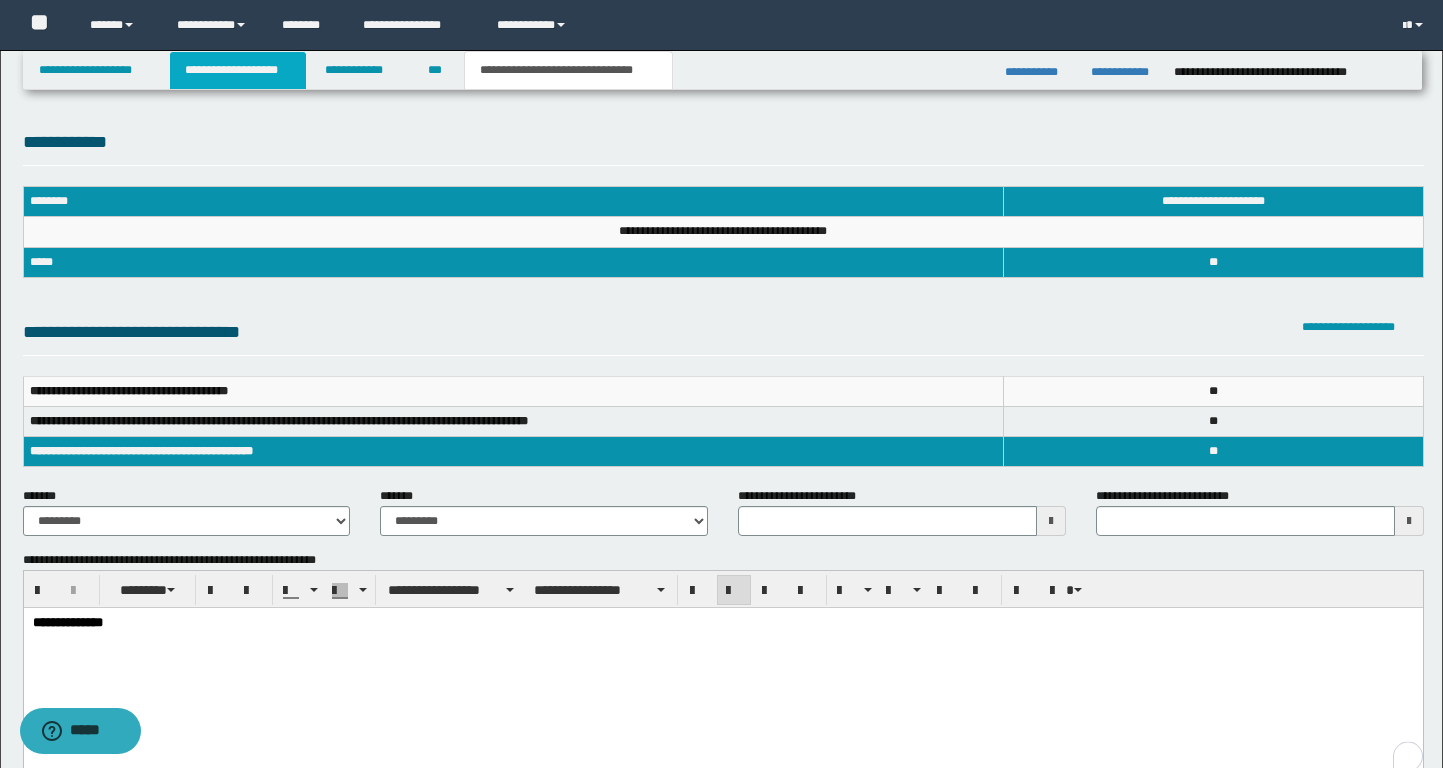 click on "**********" at bounding box center (238, 70) 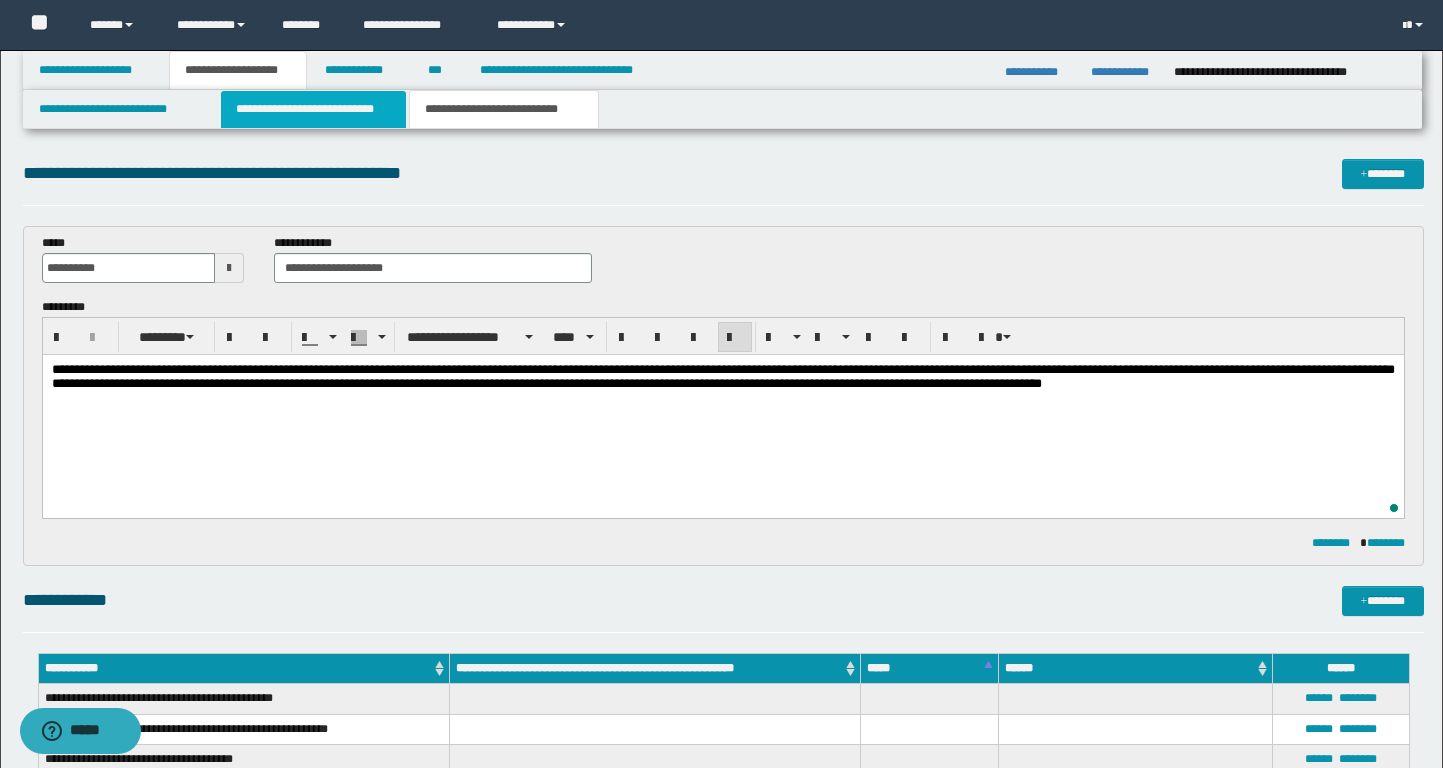 click on "**********" at bounding box center (314, 109) 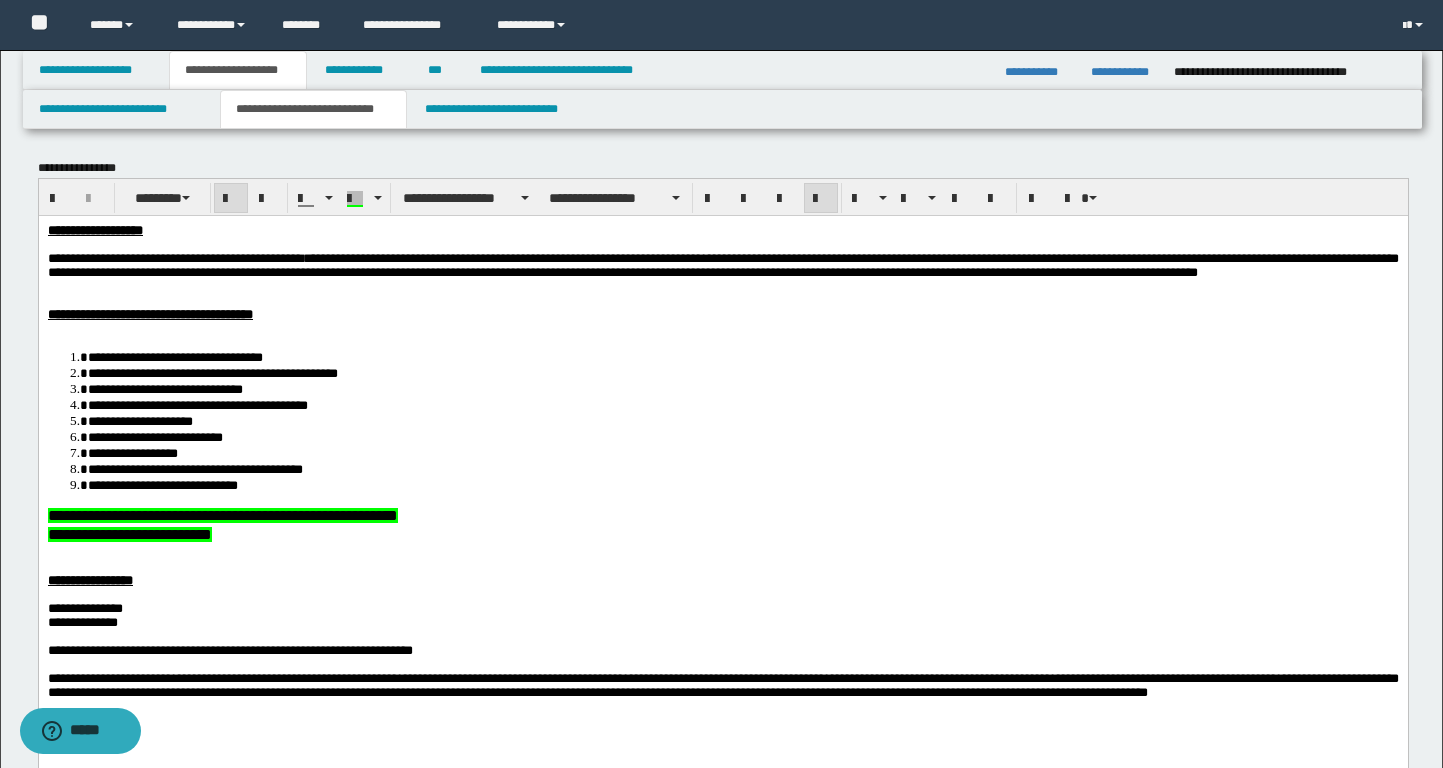 click on "**********" at bounding box center [722, 486] 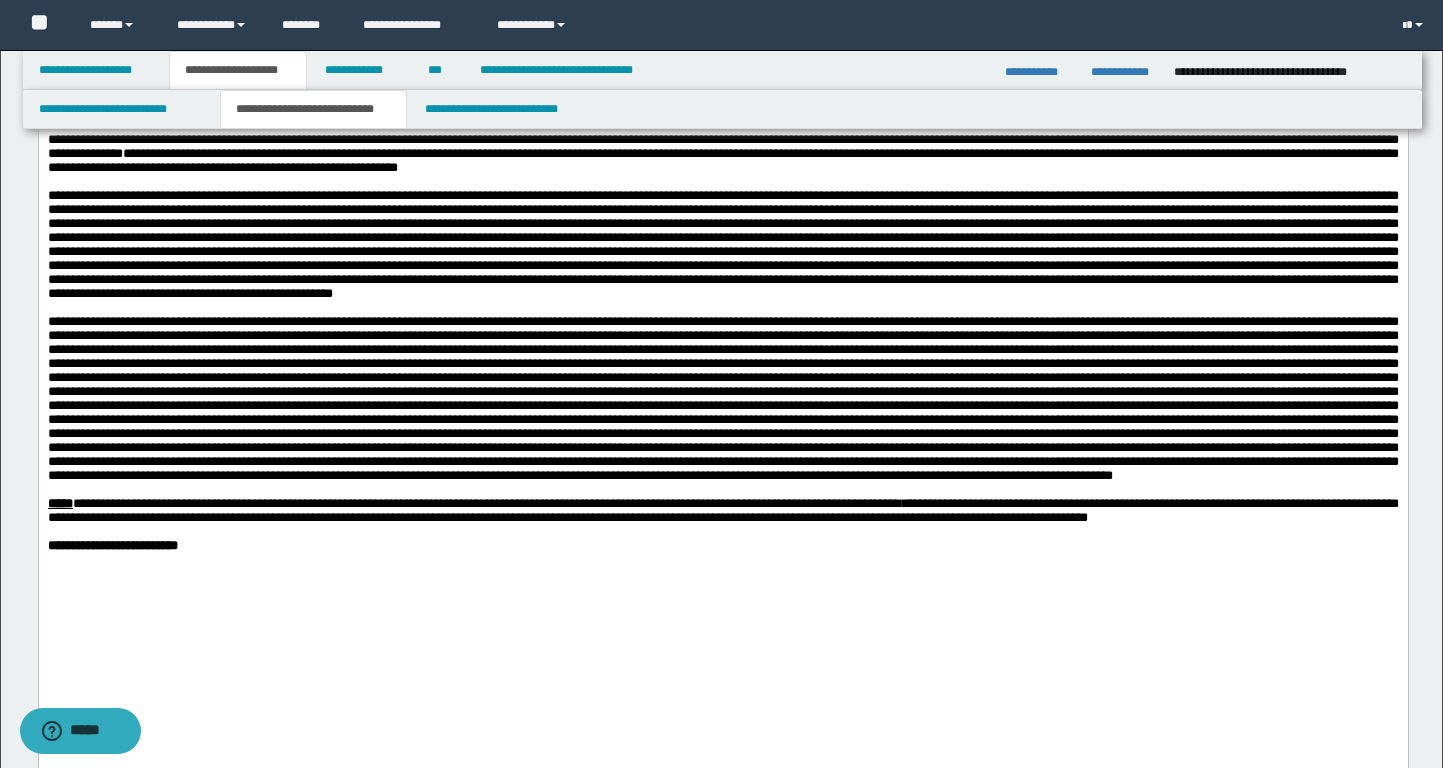 scroll, scrollTop: 1657, scrollLeft: 0, axis: vertical 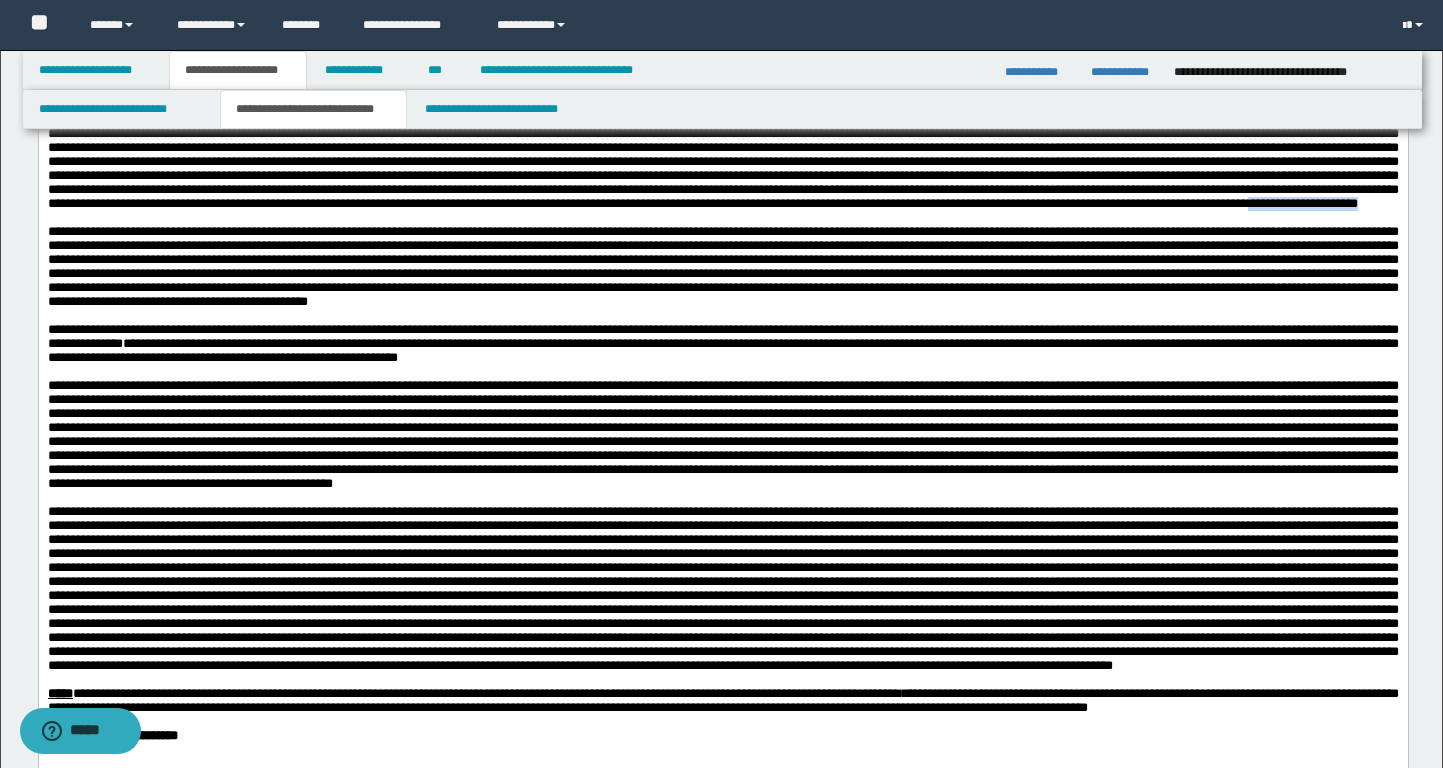 drag, startPoint x: 820, startPoint y: 465, endPoint x: 686, endPoint y: 472, distance: 134.18271 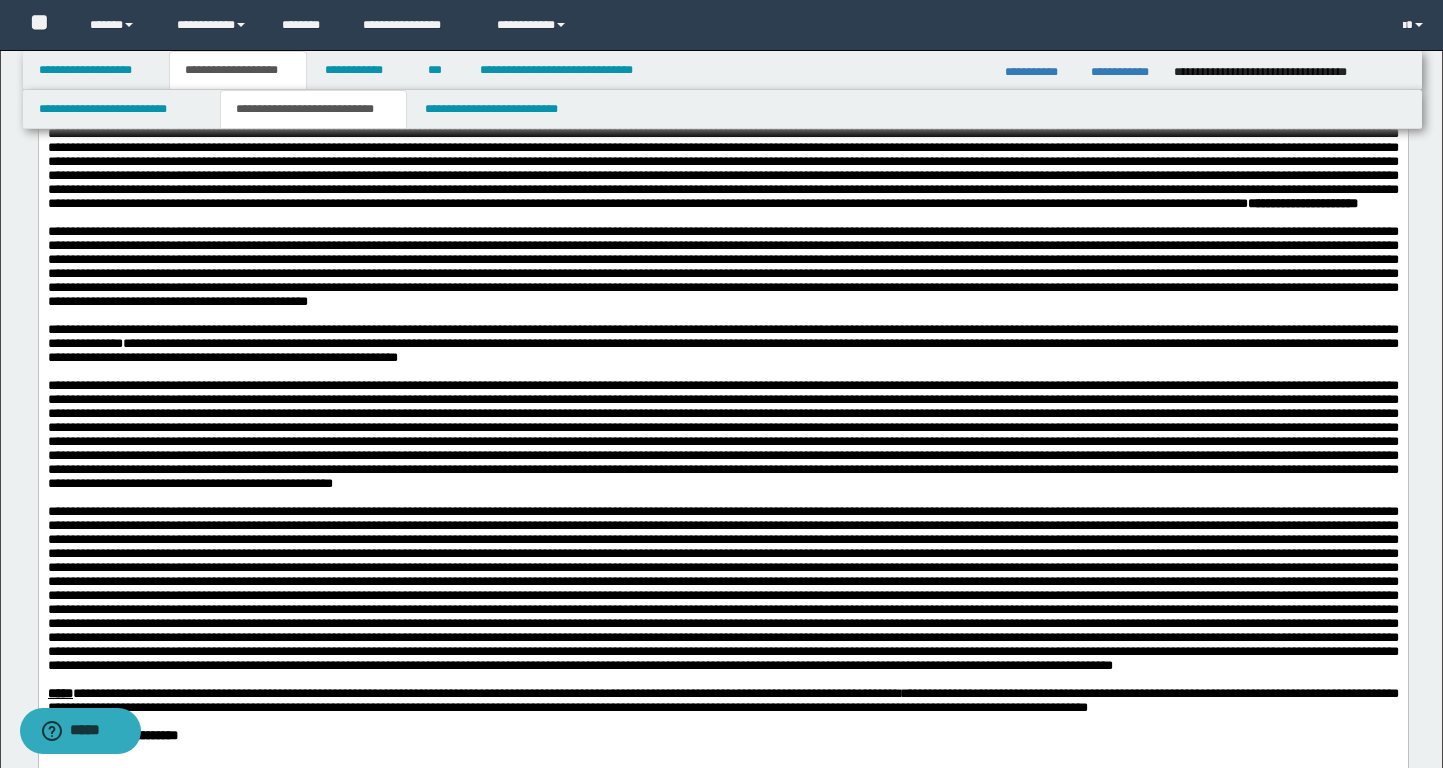 click at bounding box center (722, 218) 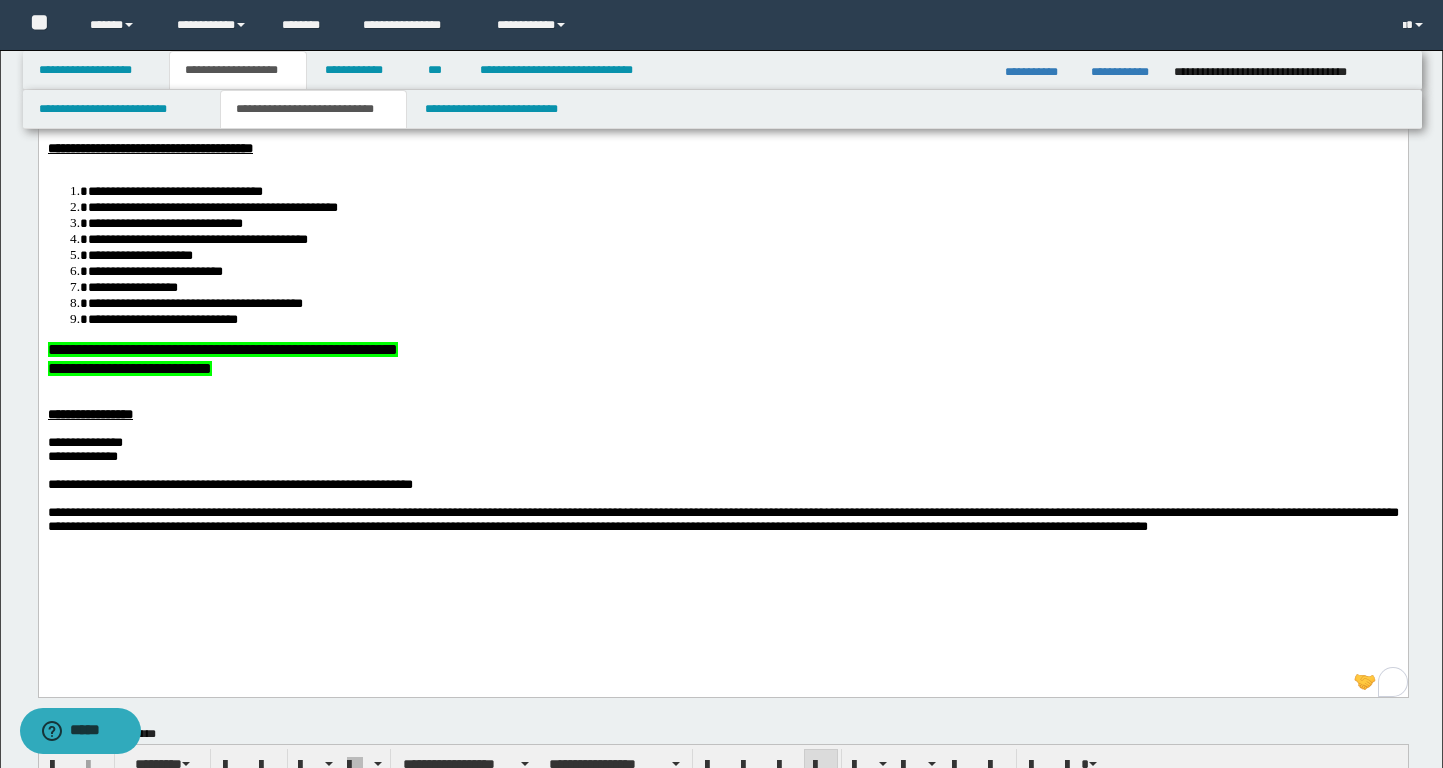 scroll, scrollTop: 133, scrollLeft: 0, axis: vertical 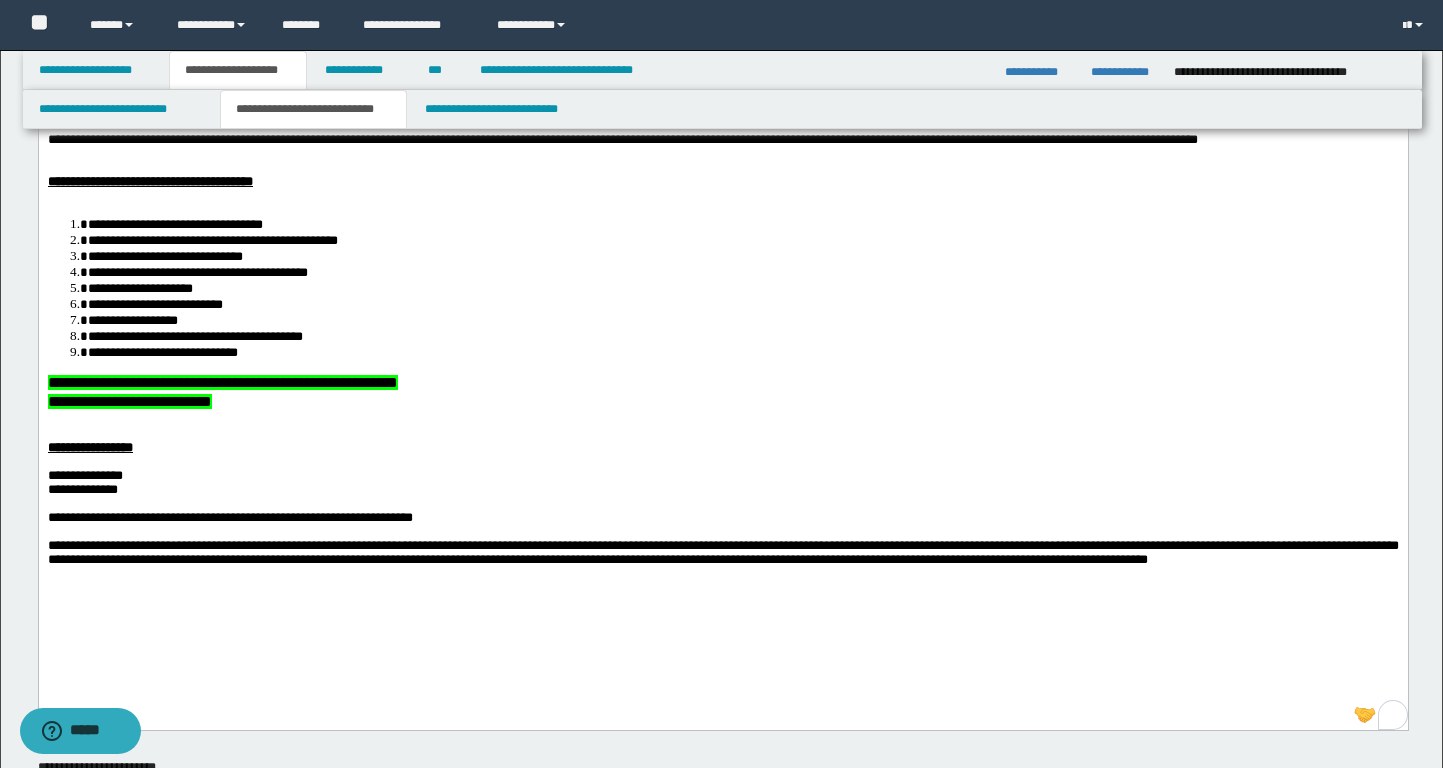 click on "**********" at bounding box center (723, 402) 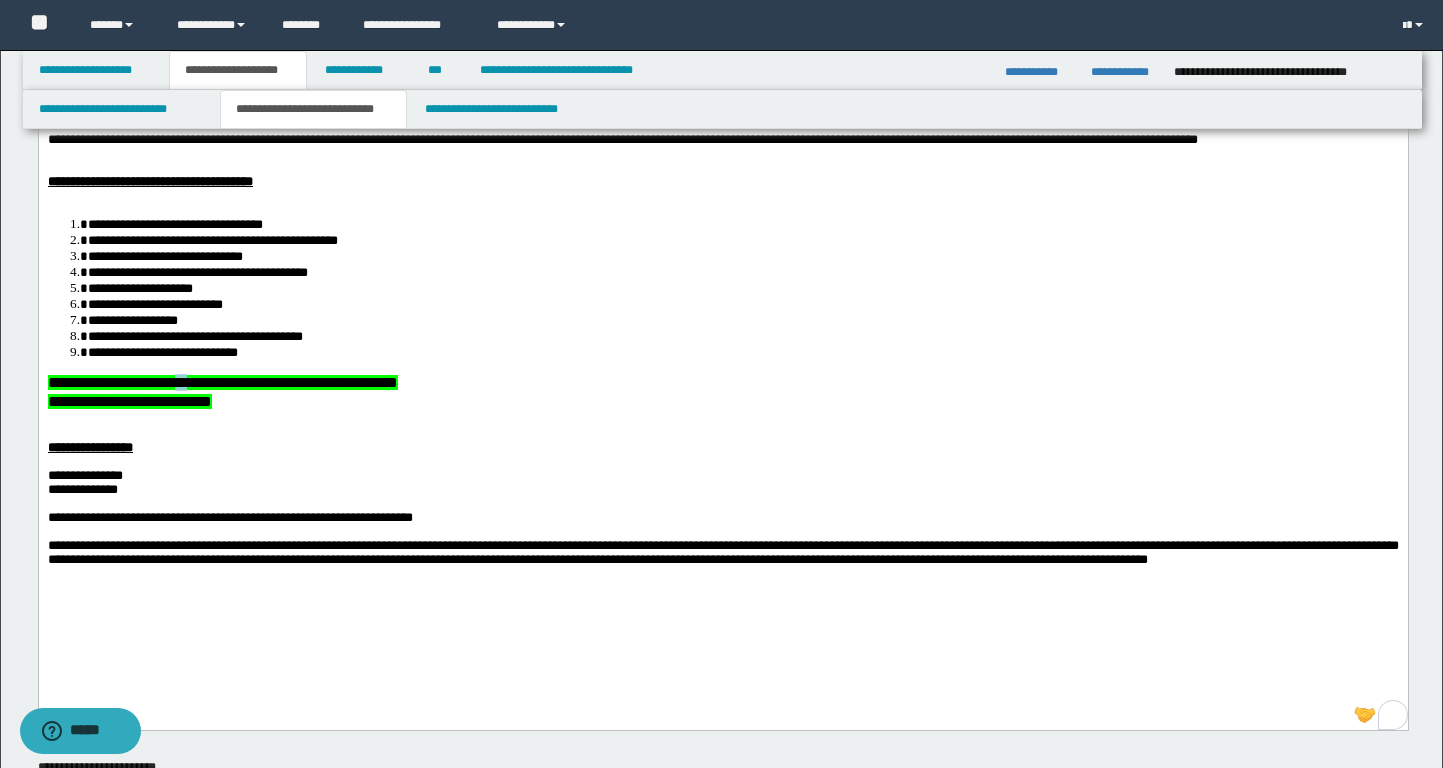 drag, startPoint x: 207, startPoint y: 409, endPoint x: 183, endPoint y: 409, distance: 24 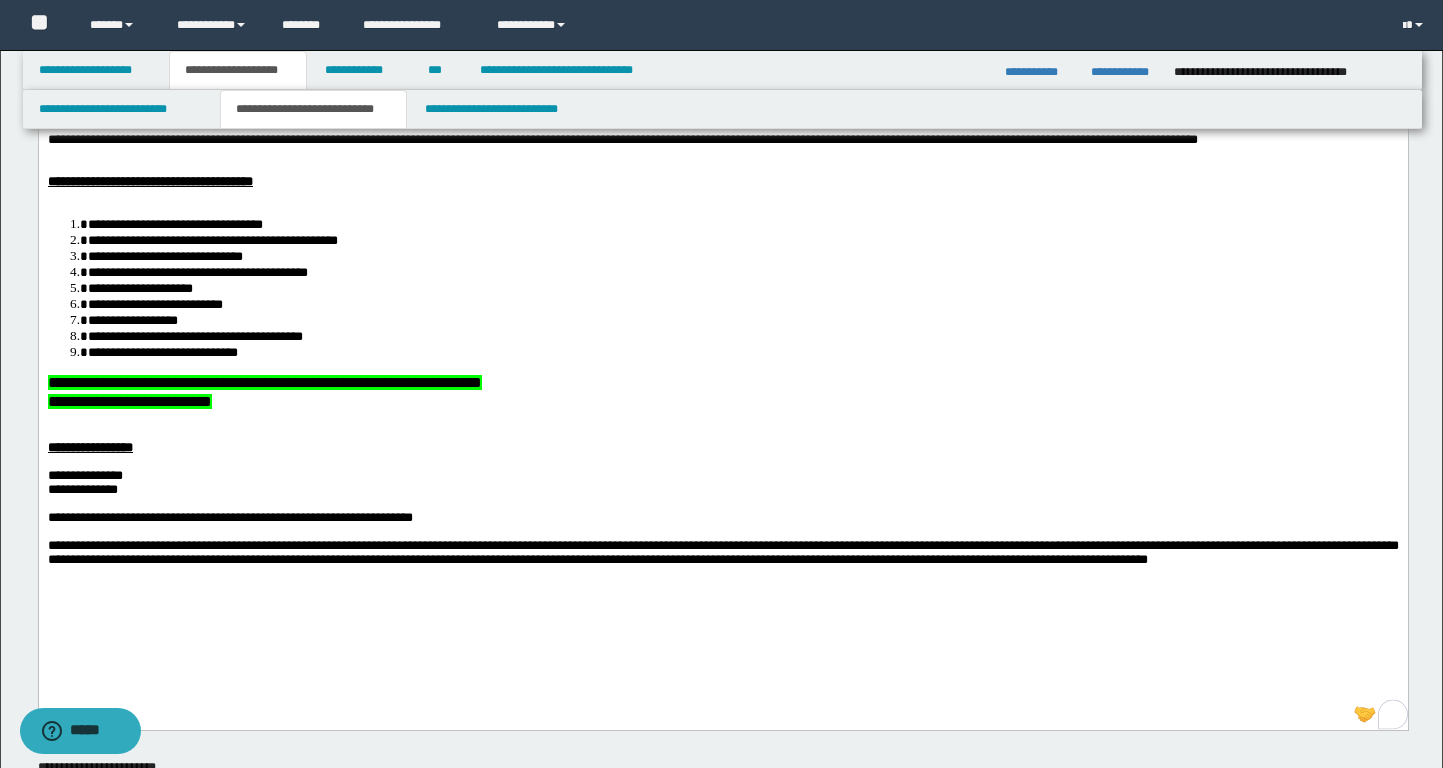 click on "**********" at bounding box center (264, 381) 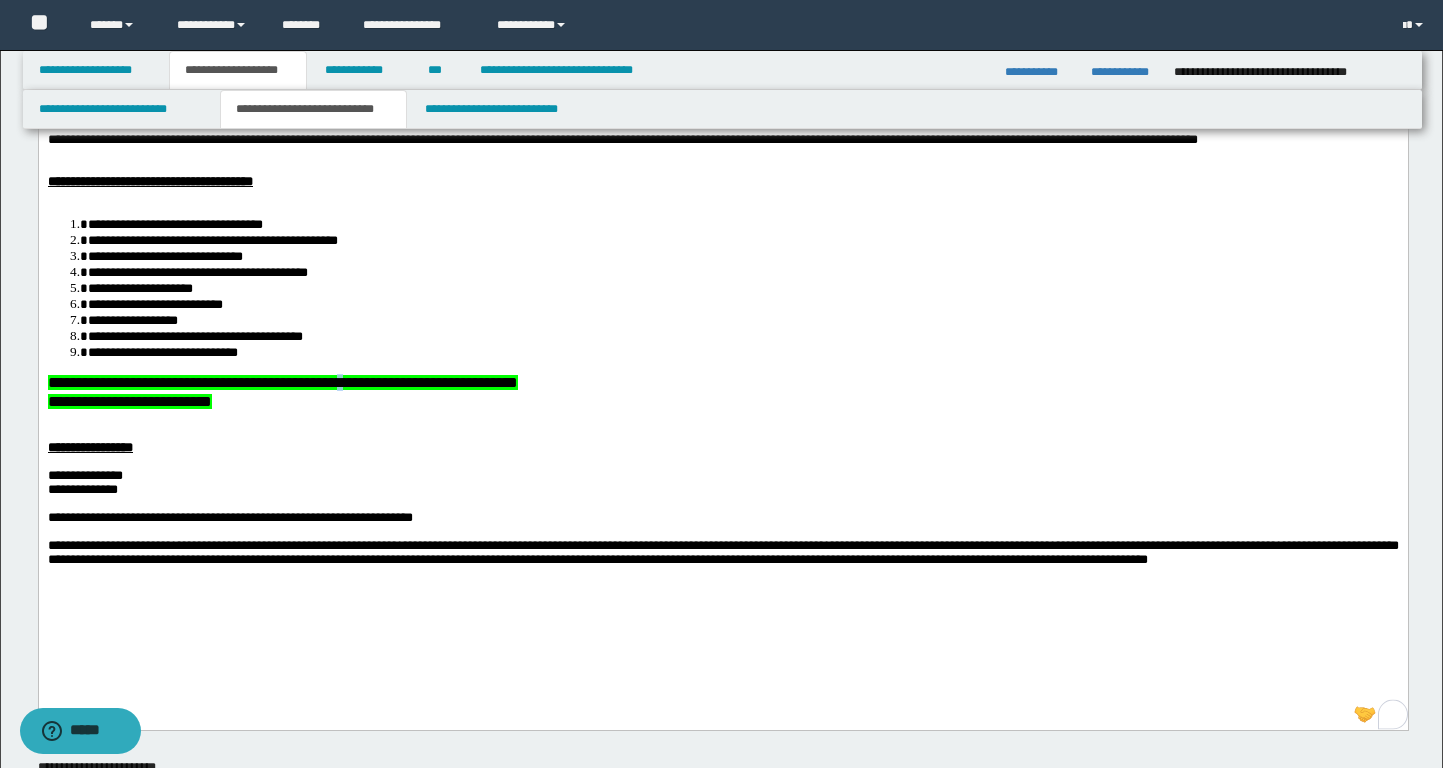 click on "**********" at bounding box center (282, 381) 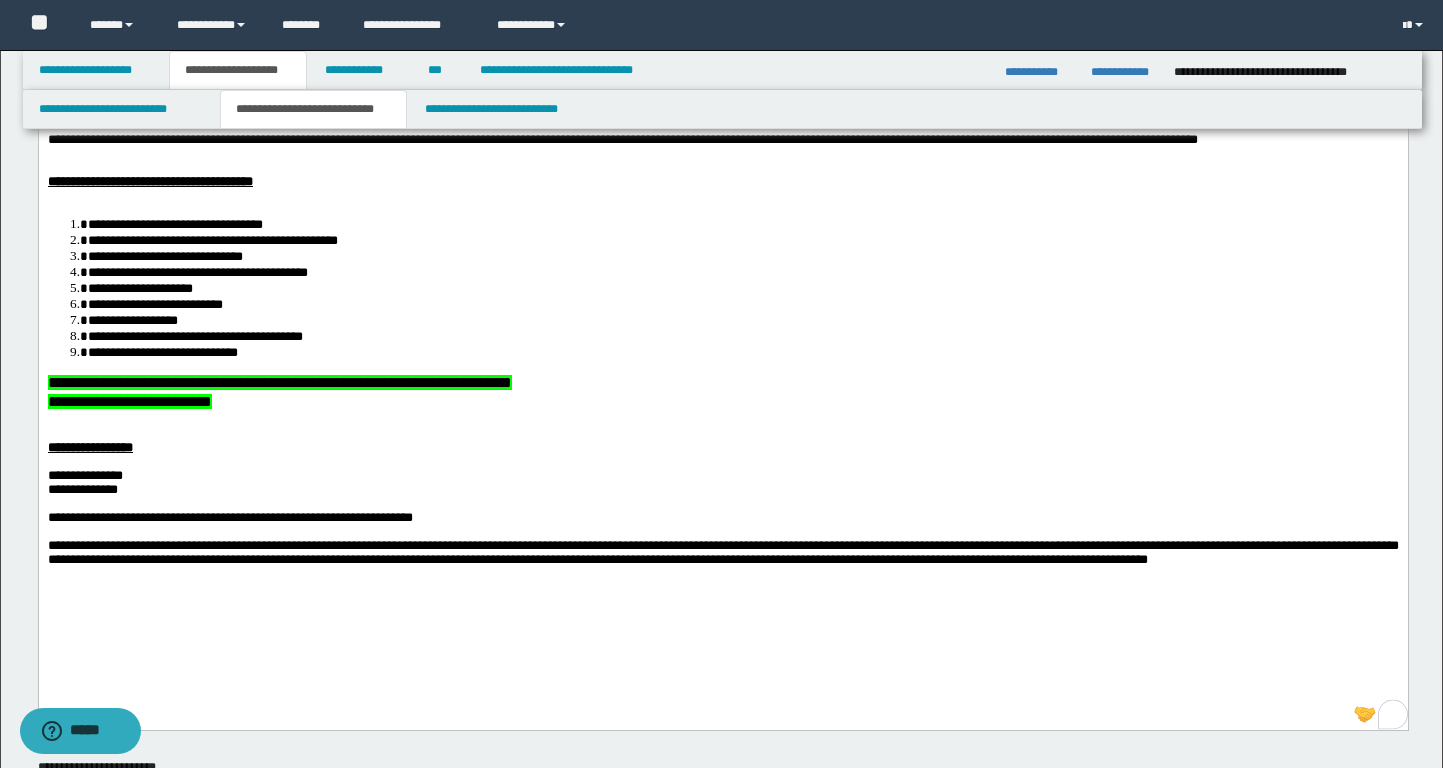 click on "**********" at bounding box center [279, 381] 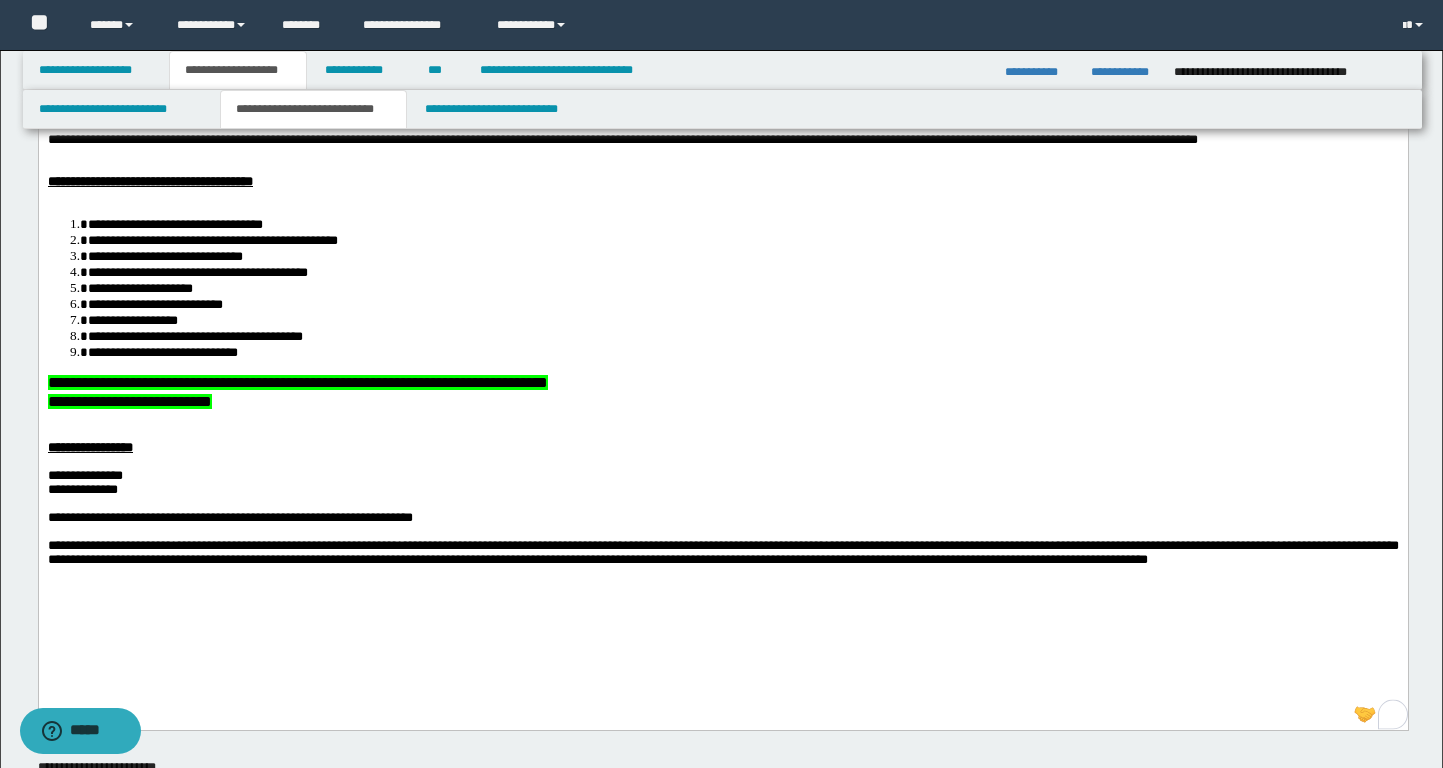 click on "**********" at bounding box center [297, 381] 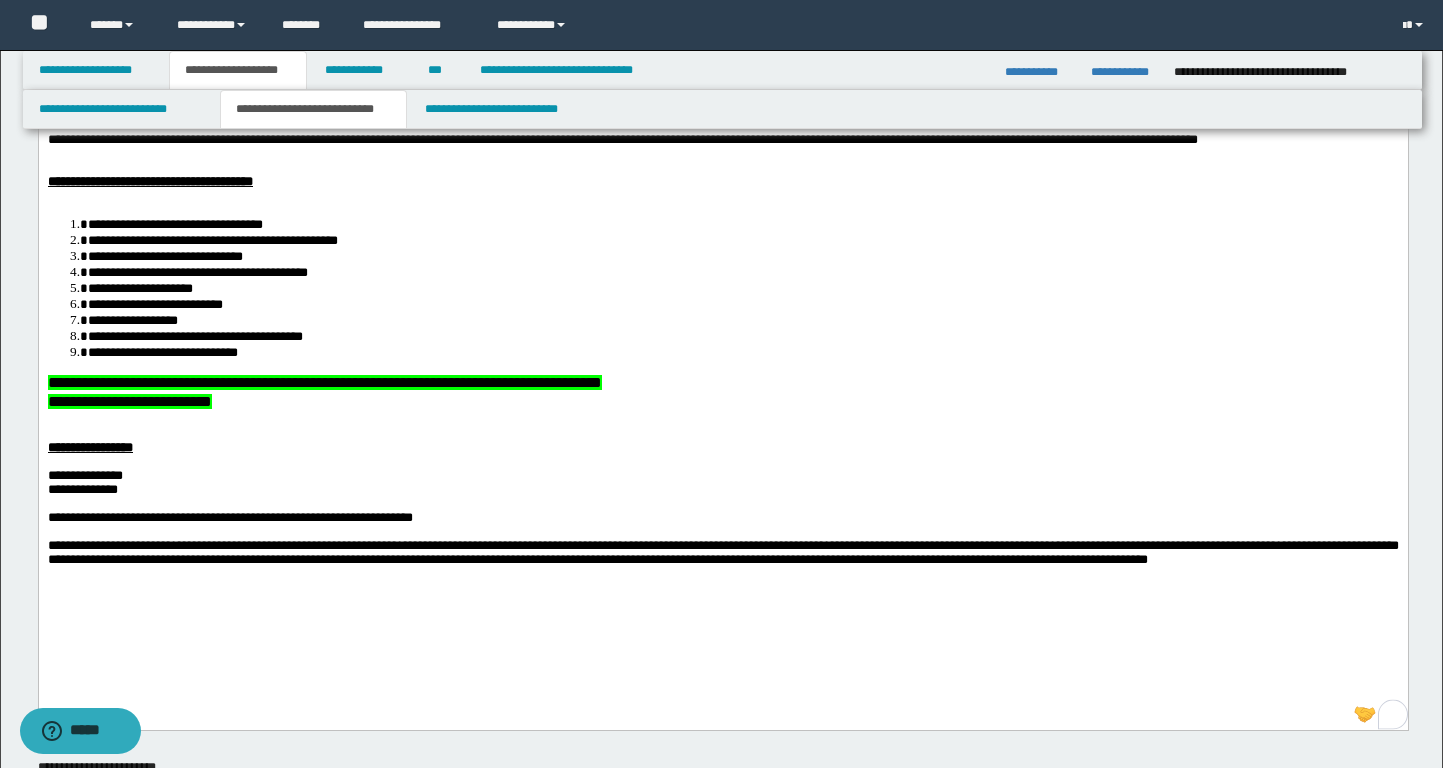 click on "**********" at bounding box center [324, 381] 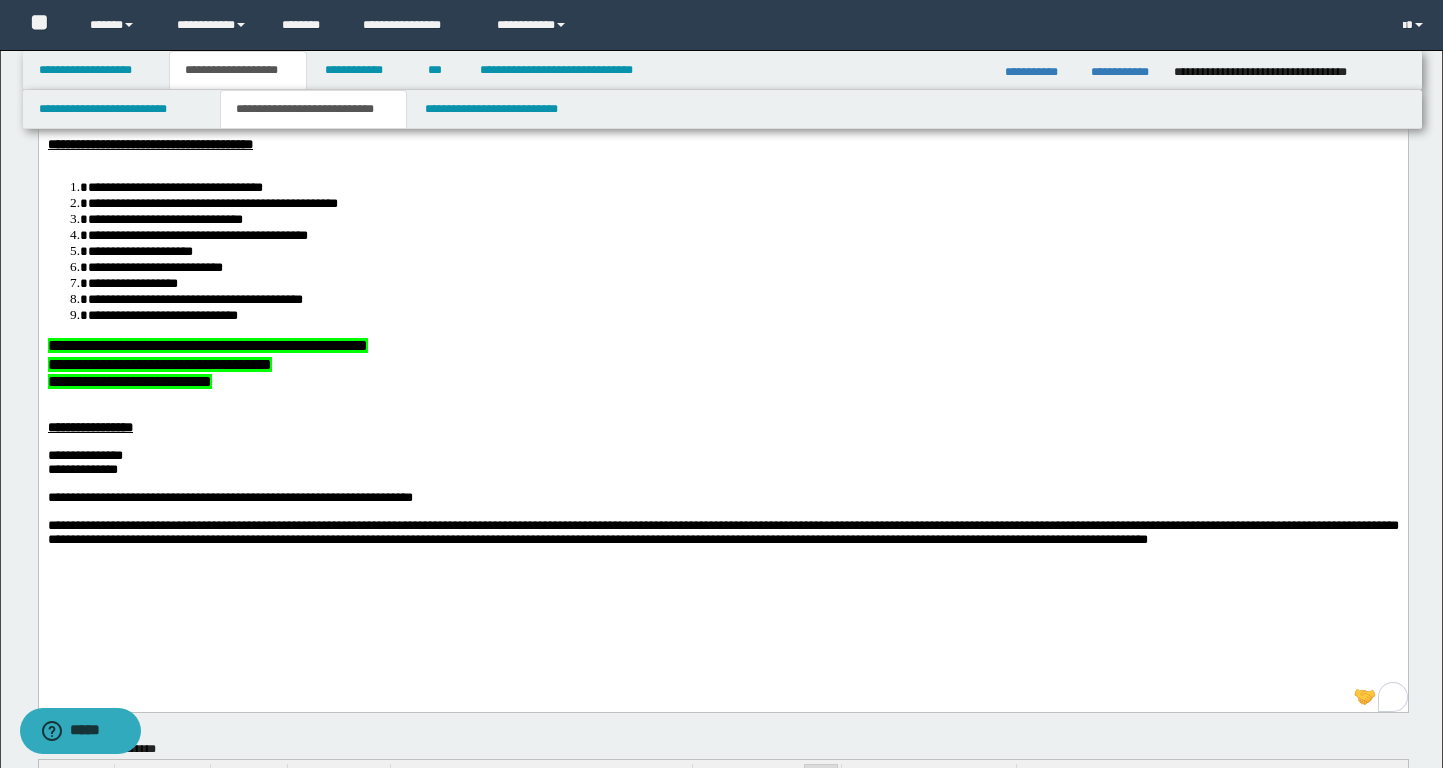 scroll, scrollTop: 83, scrollLeft: 0, axis: vertical 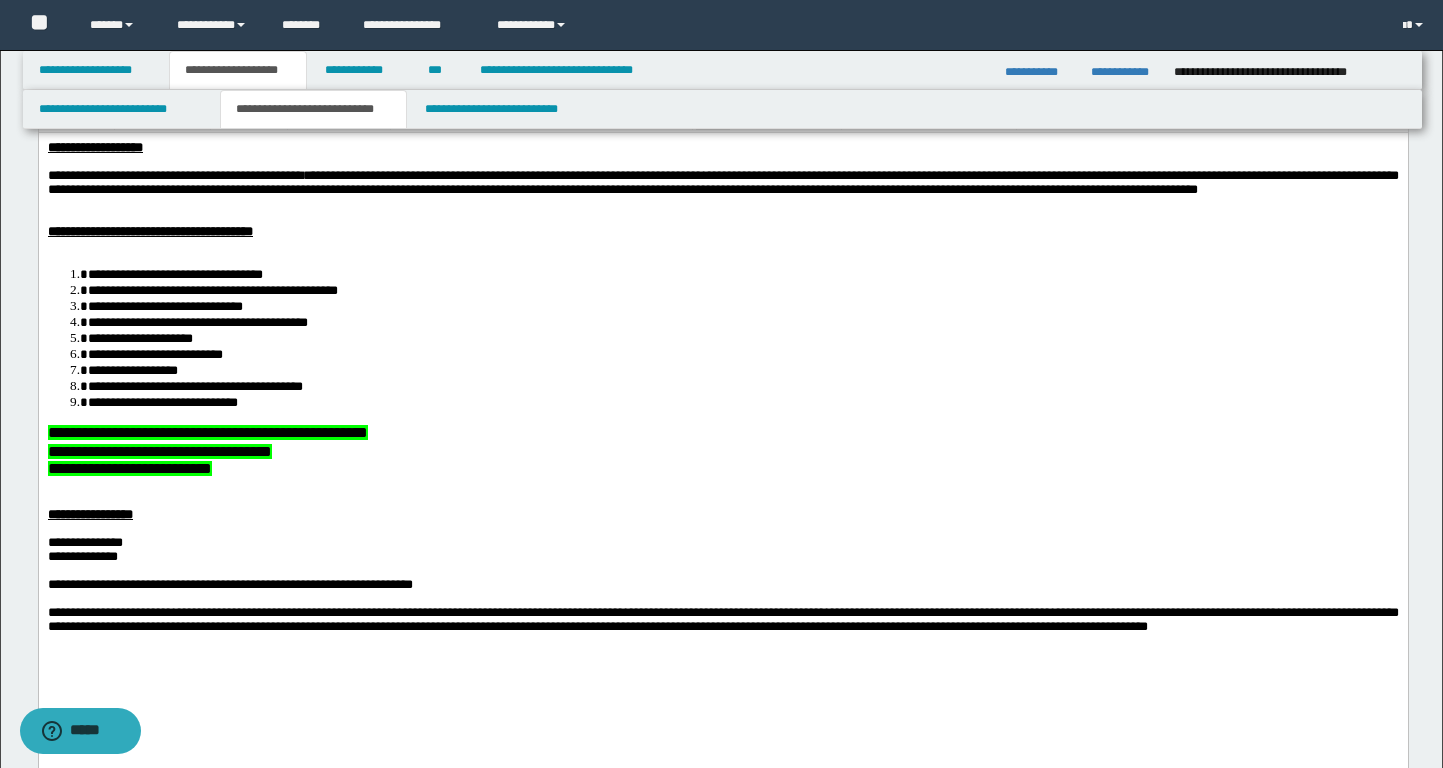 click at bounding box center (722, 486) 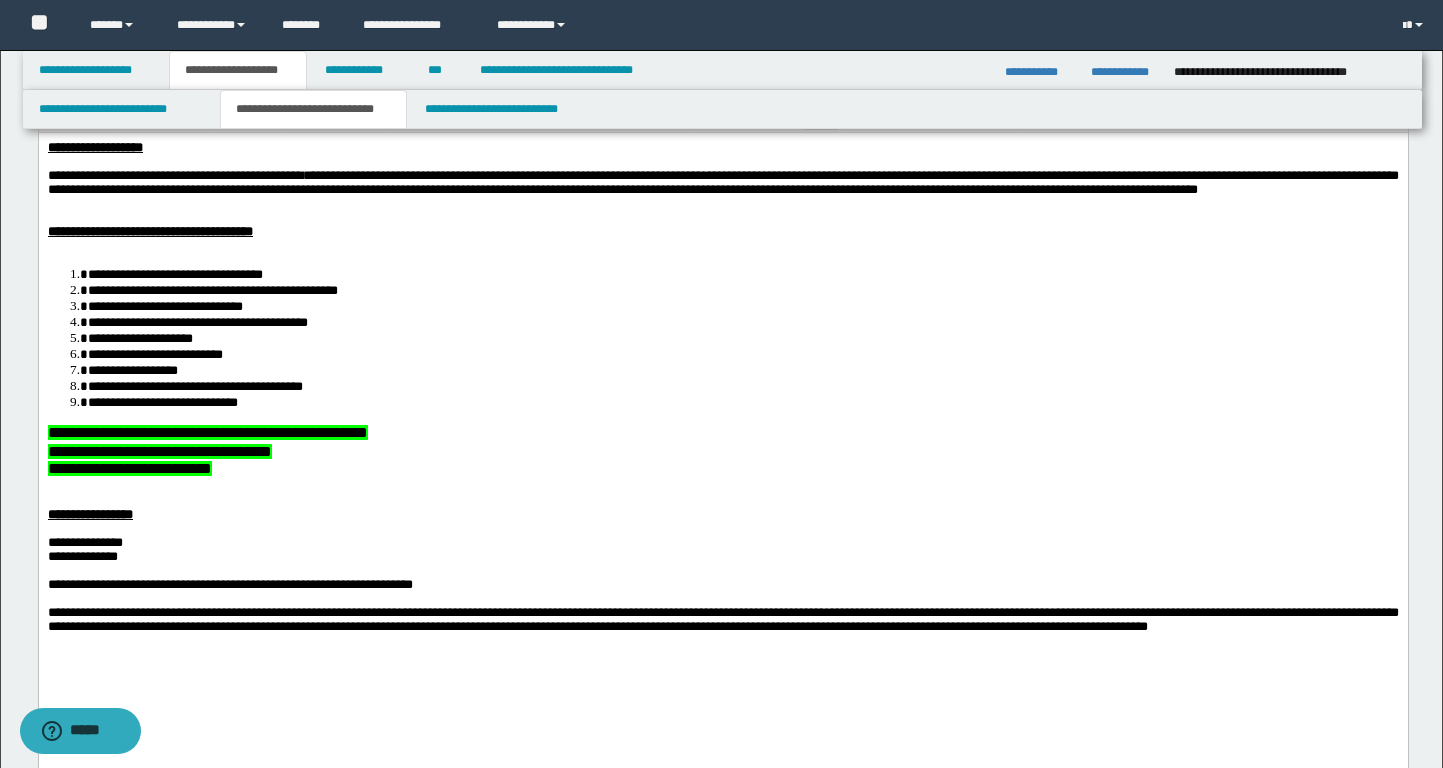 click on "**********" at bounding box center [723, 469] 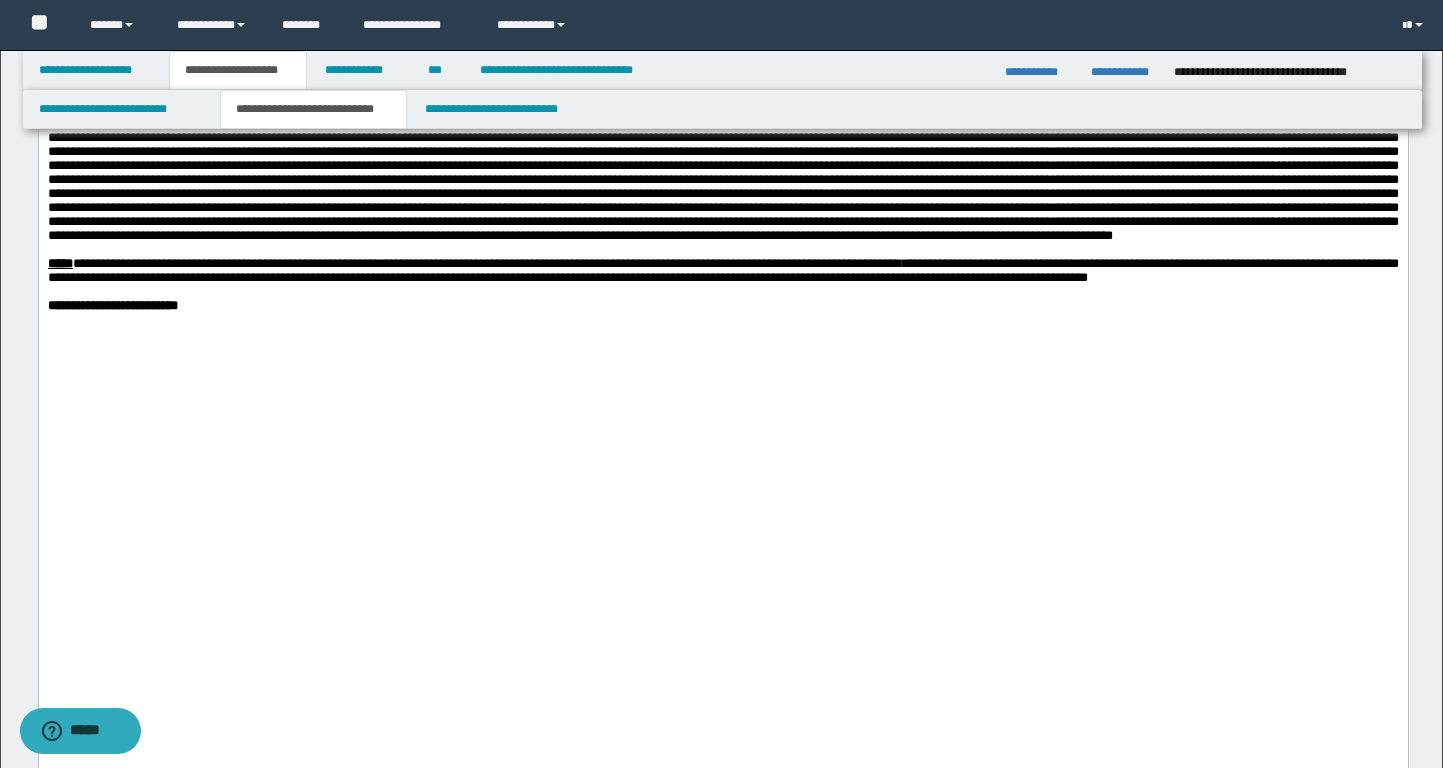 scroll, scrollTop: 2107, scrollLeft: 0, axis: vertical 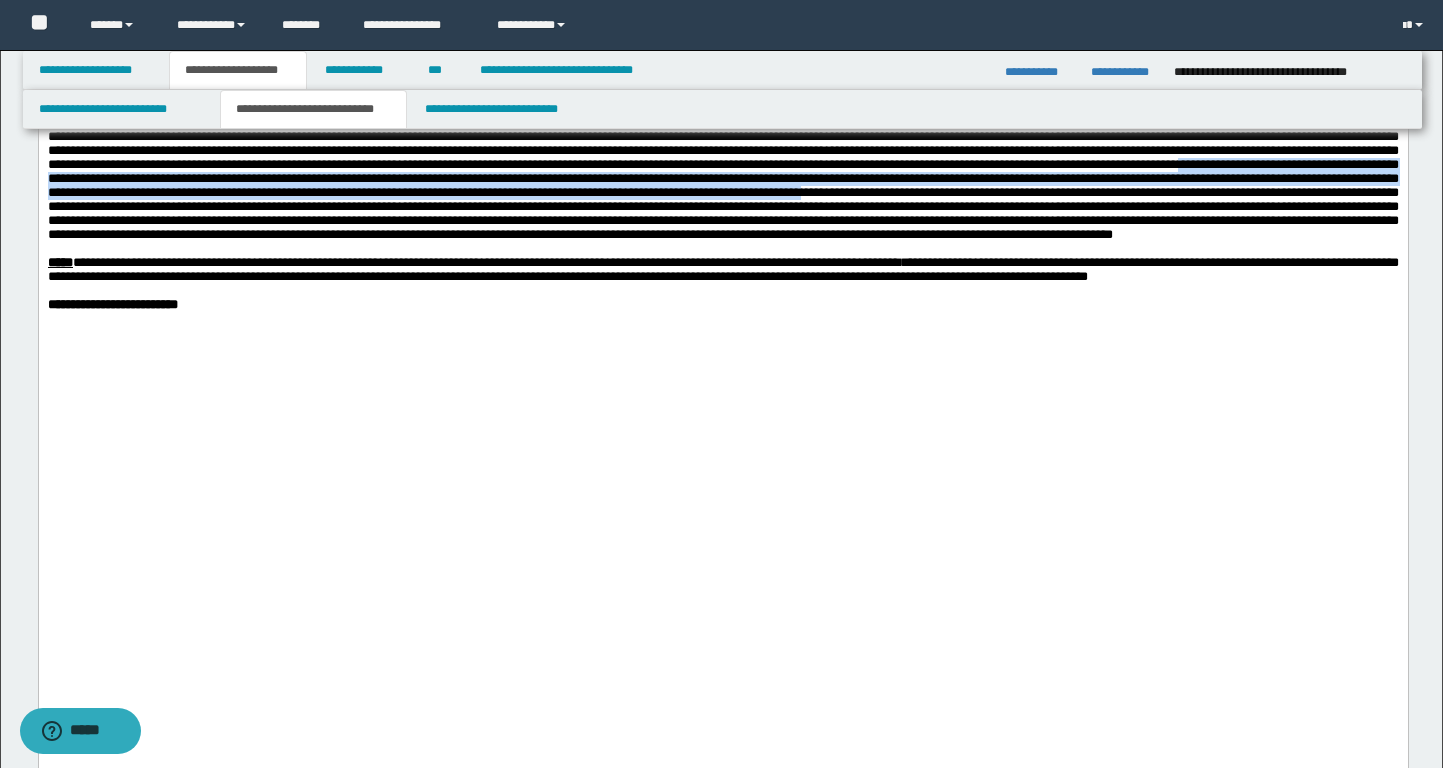 drag, startPoint x: 269, startPoint y: 533, endPoint x: 316, endPoint y: 562, distance: 55.226807 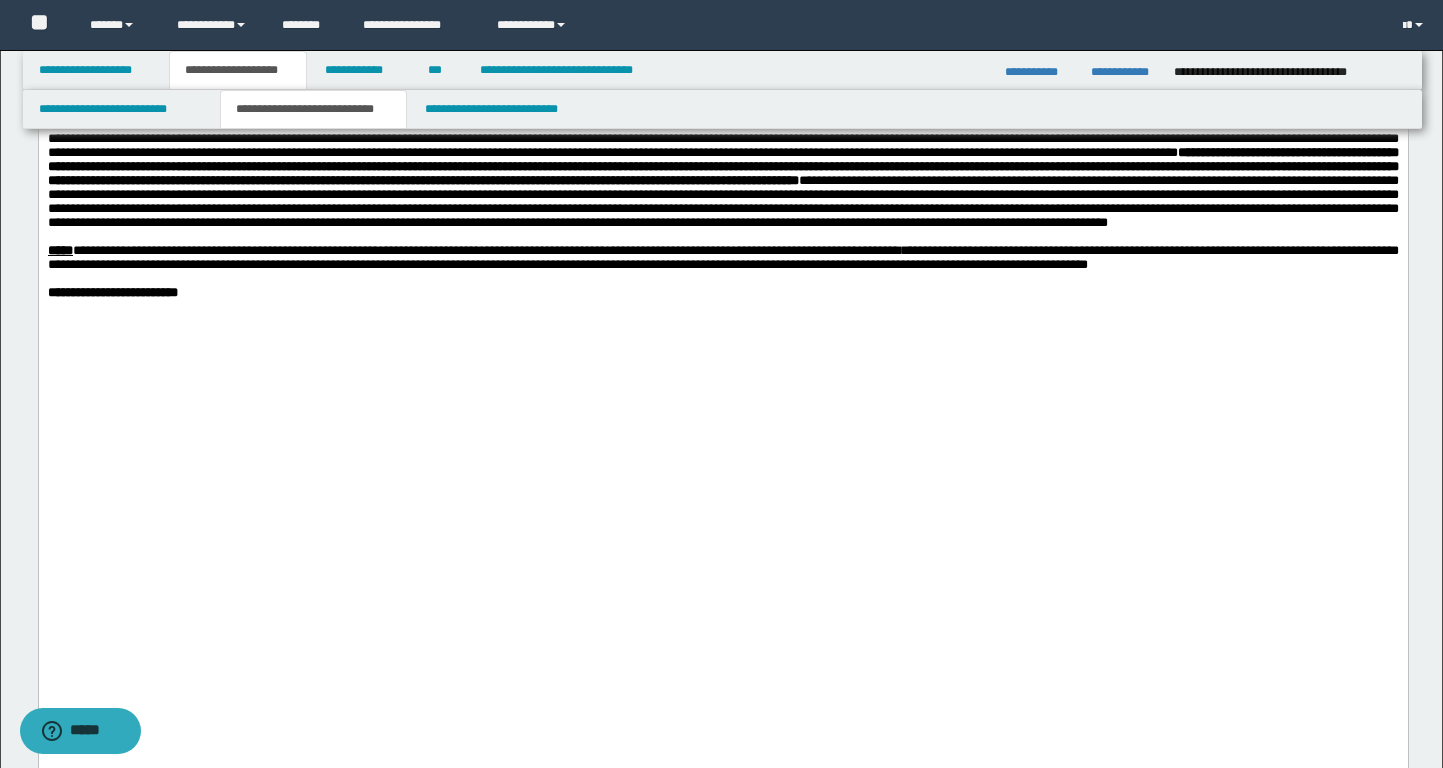 scroll, scrollTop: 2108, scrollLeft: 0, axis: vertical 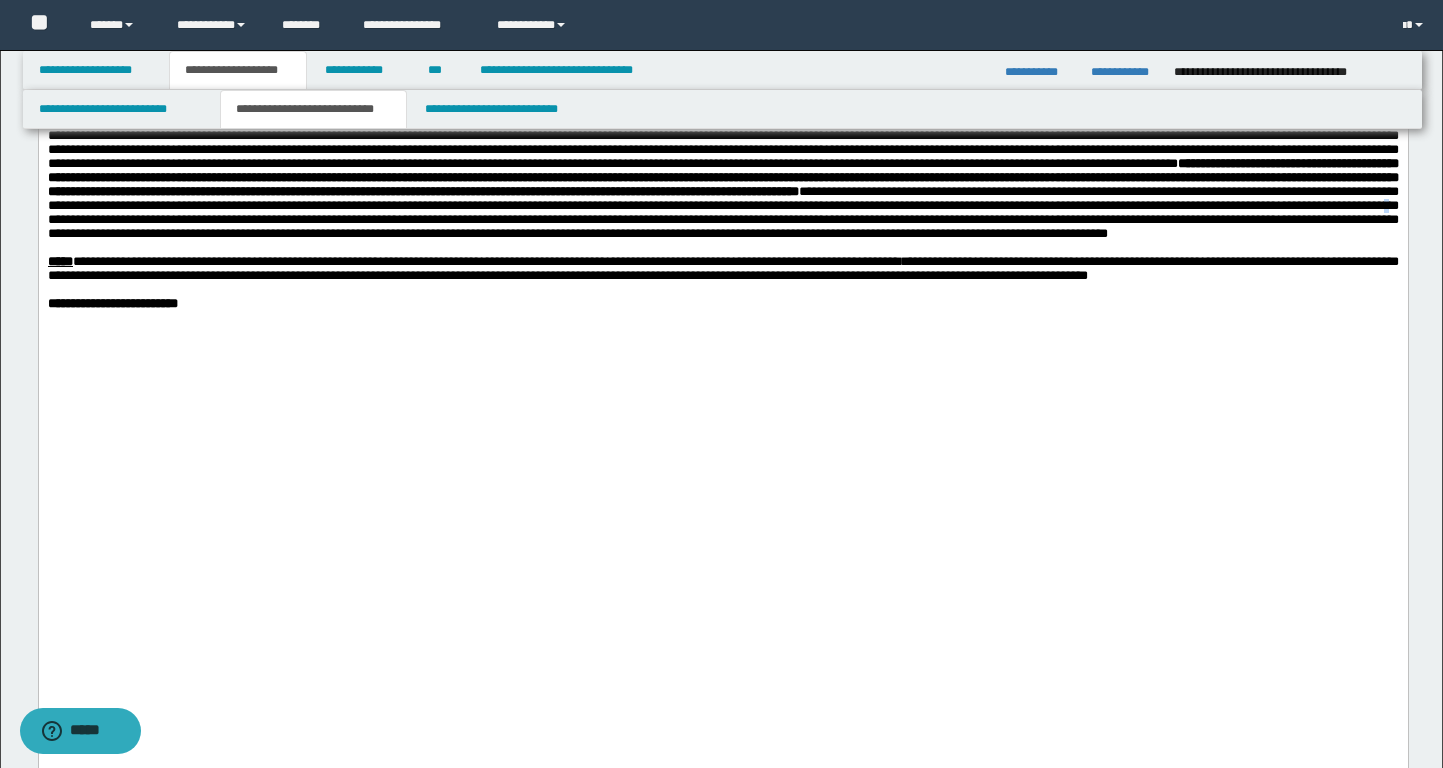 click on "**********" at bounding box center [722, 156] 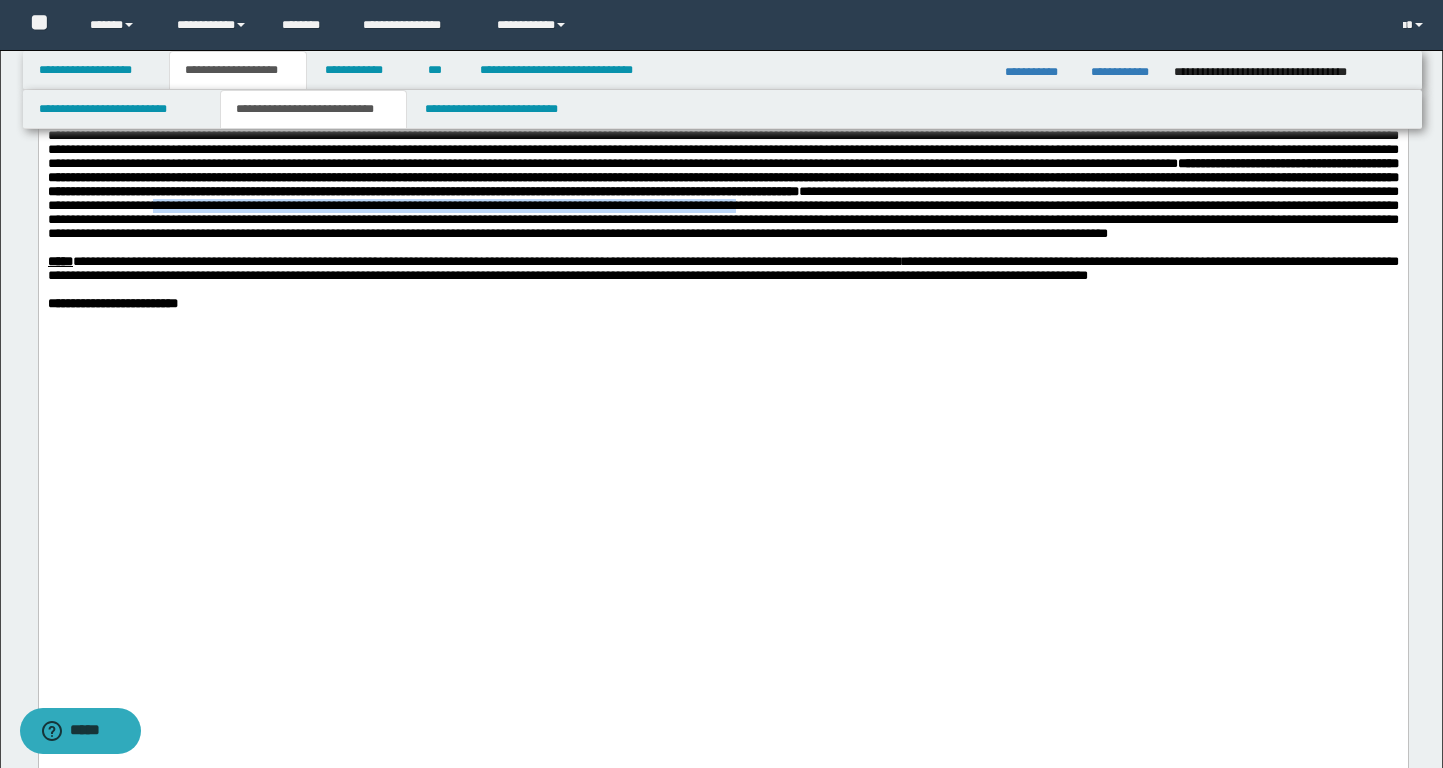 drag, startPoint x: 76, startPoint y: 580, endPoint x: 763, endPoint y: 581, distance: 687.00073 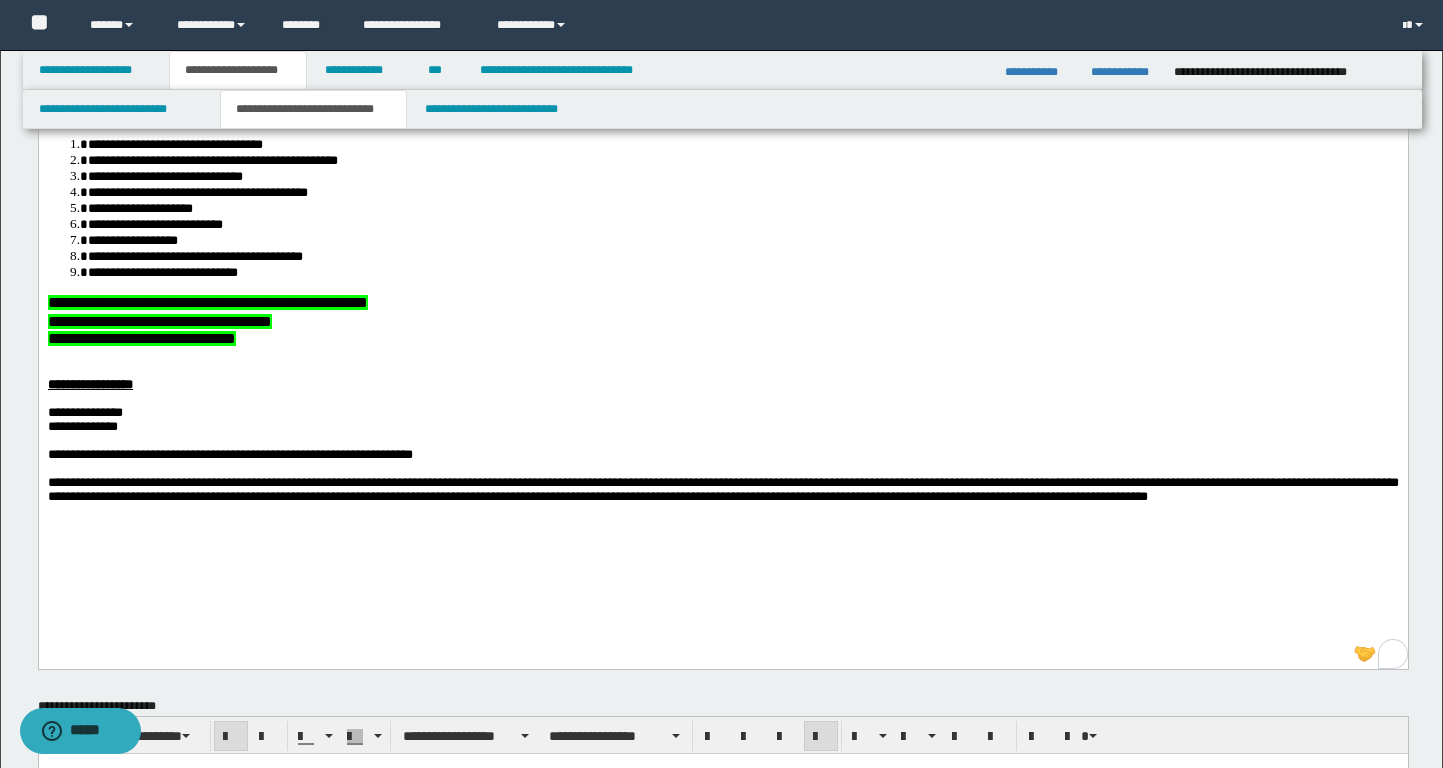 scroll, scrollTop: 164, scrollLeft: 0, axis: vertical 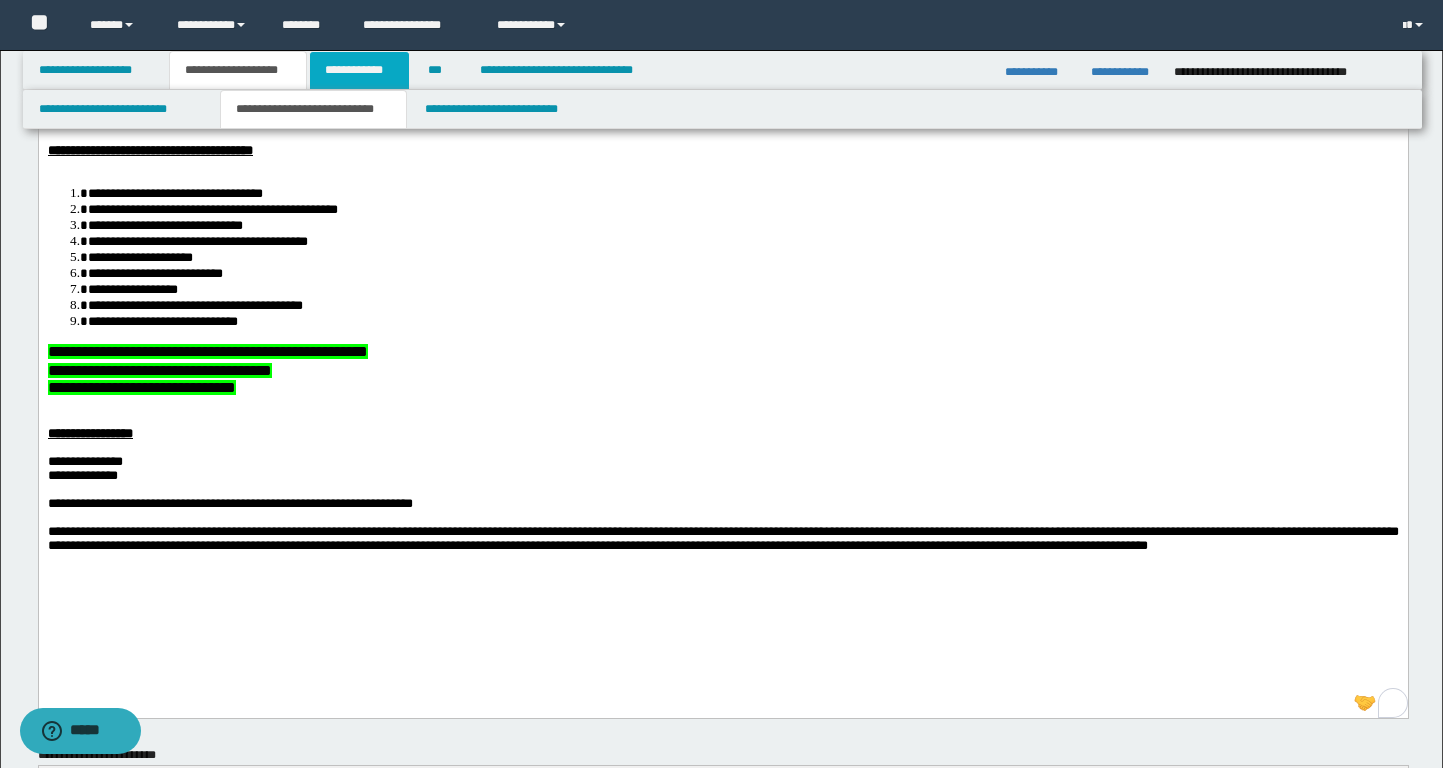 click on "**********" at bounding box center [359, 70] 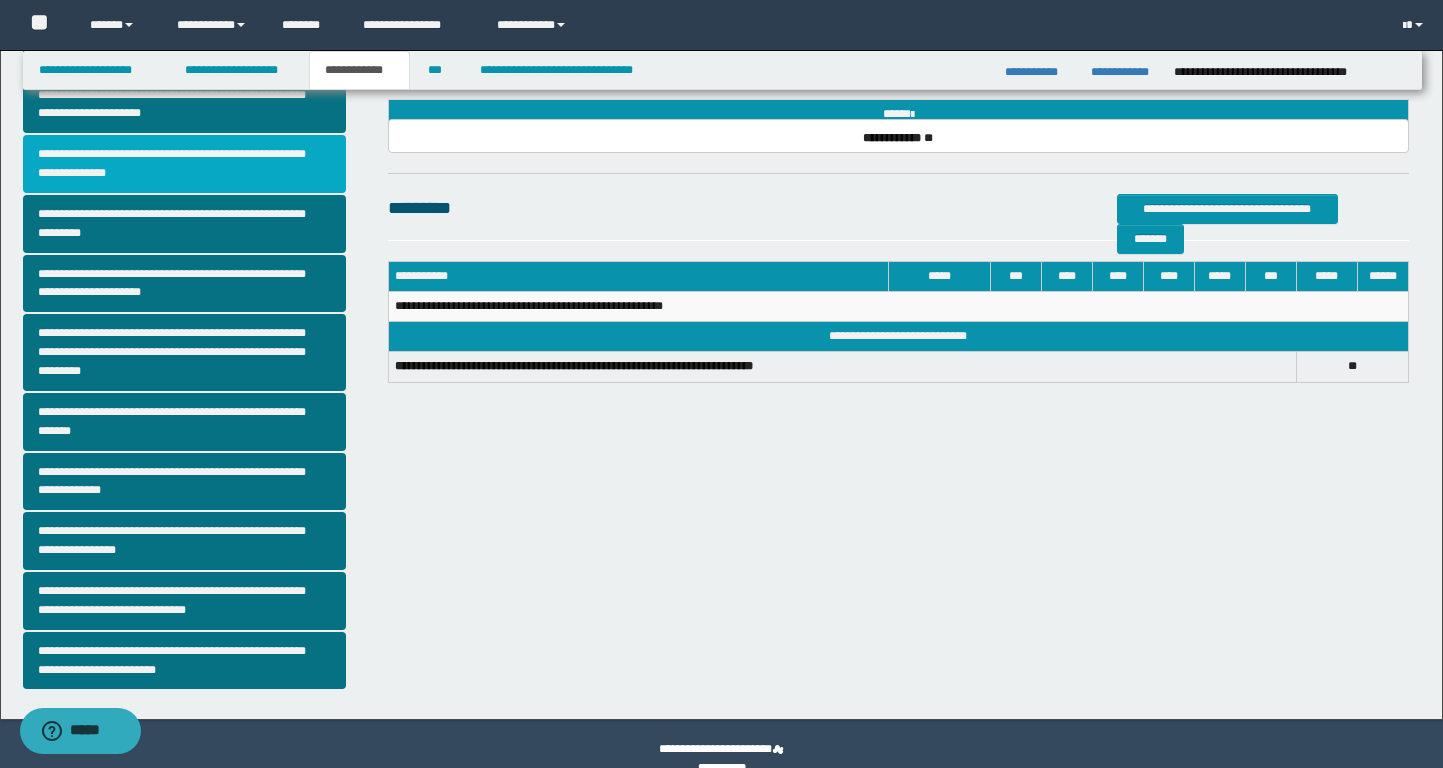 scroll, scrollTop: 352, scrollLeft: 0, axis: vertical 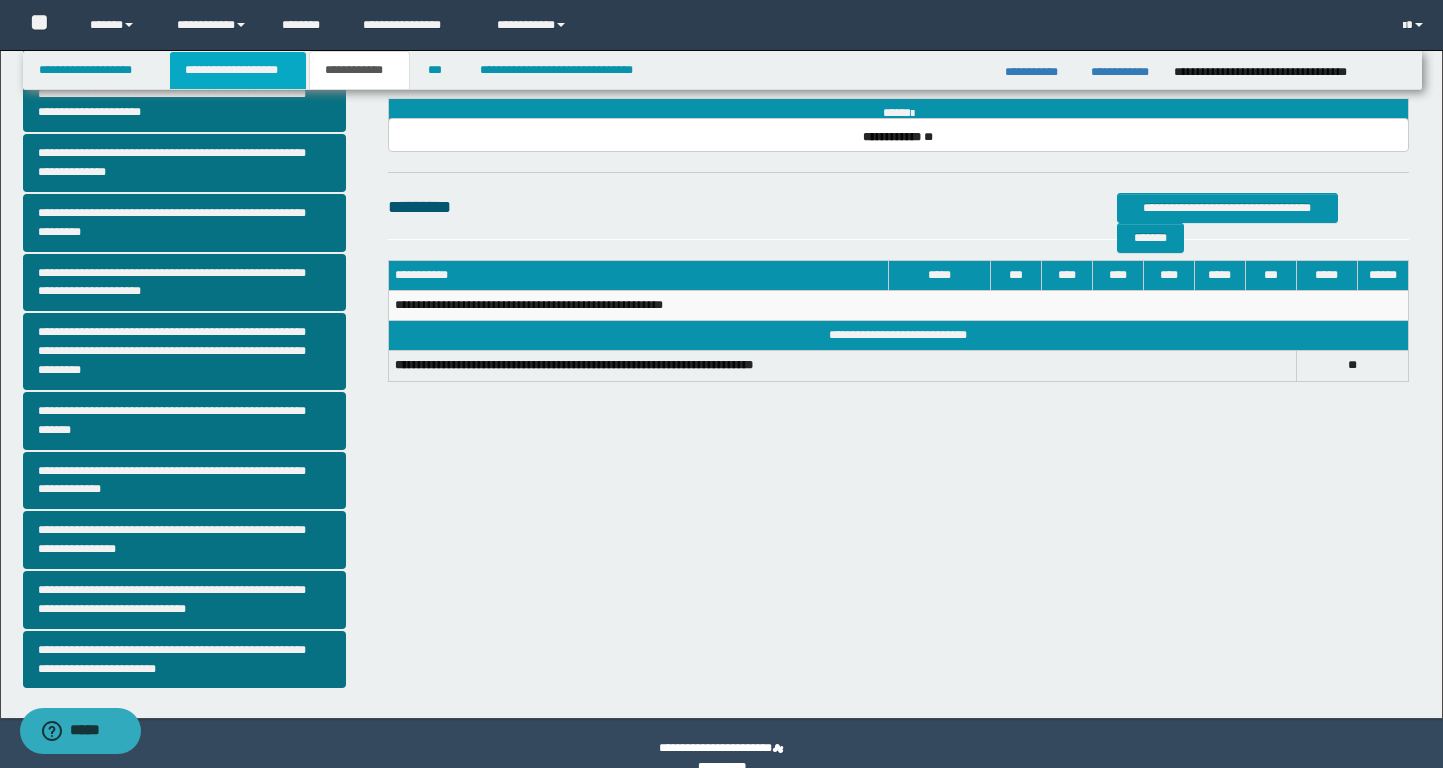 click on "**********" at bounding box center (238, 70) 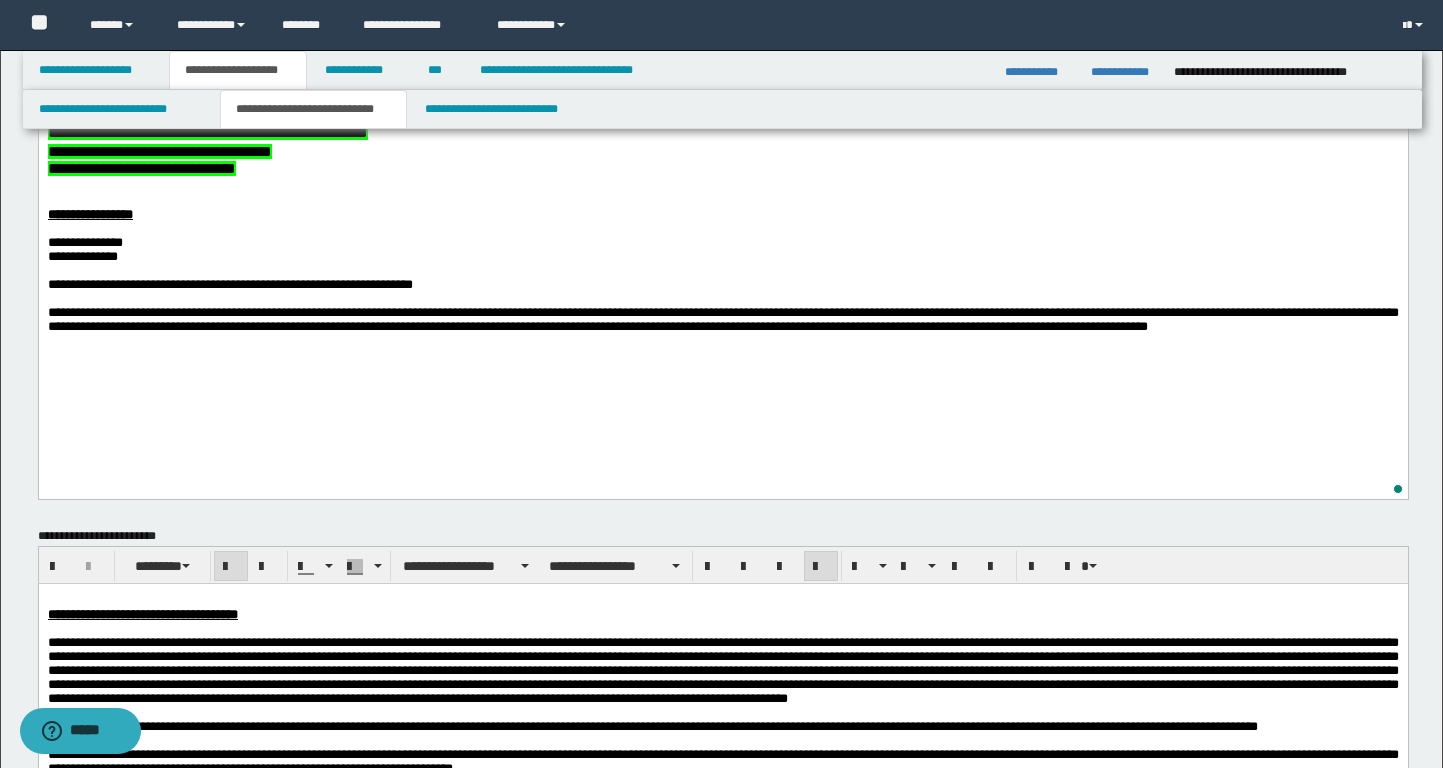 scroll, scrollTop: 350, scrollLeft: 0, axis: vertical 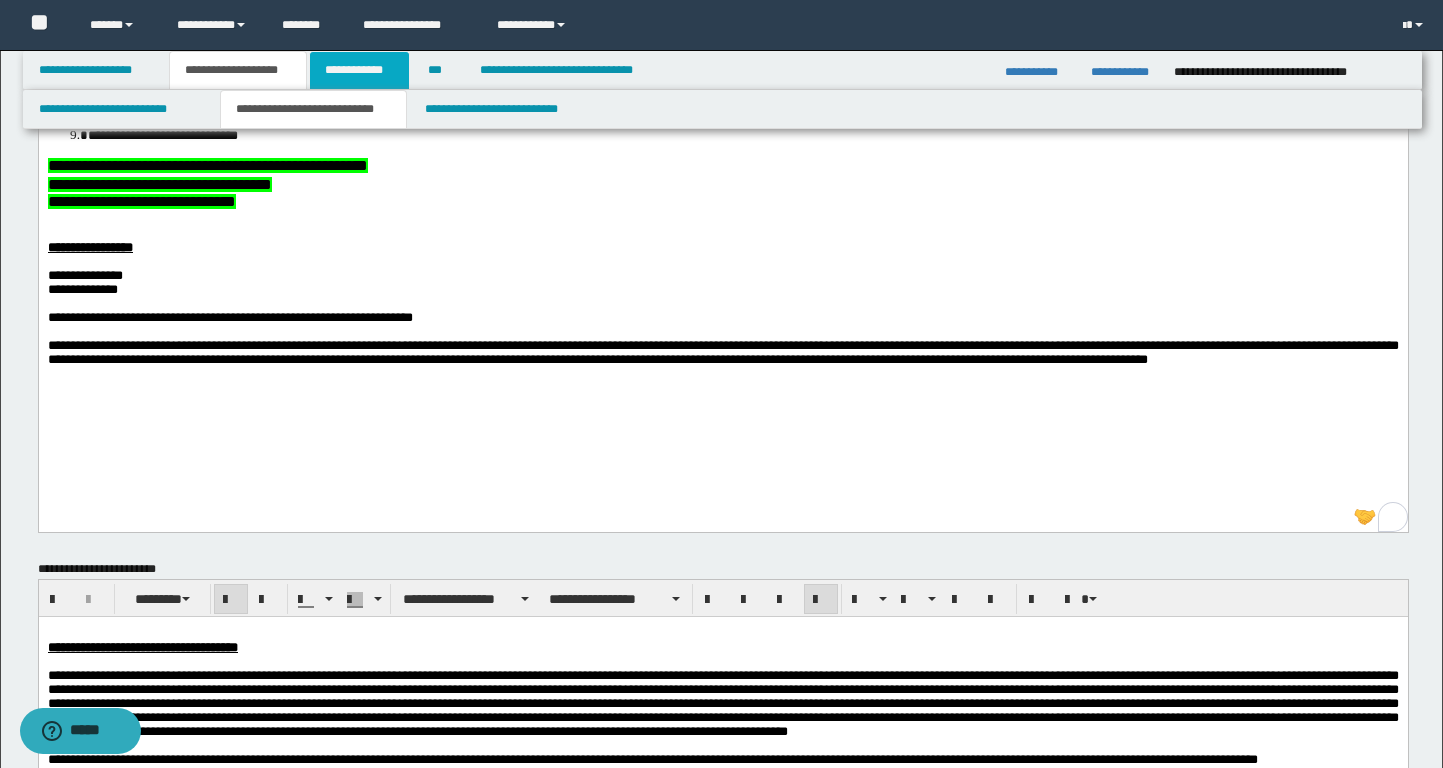 click on "**********" at bounding box center (359, 70) 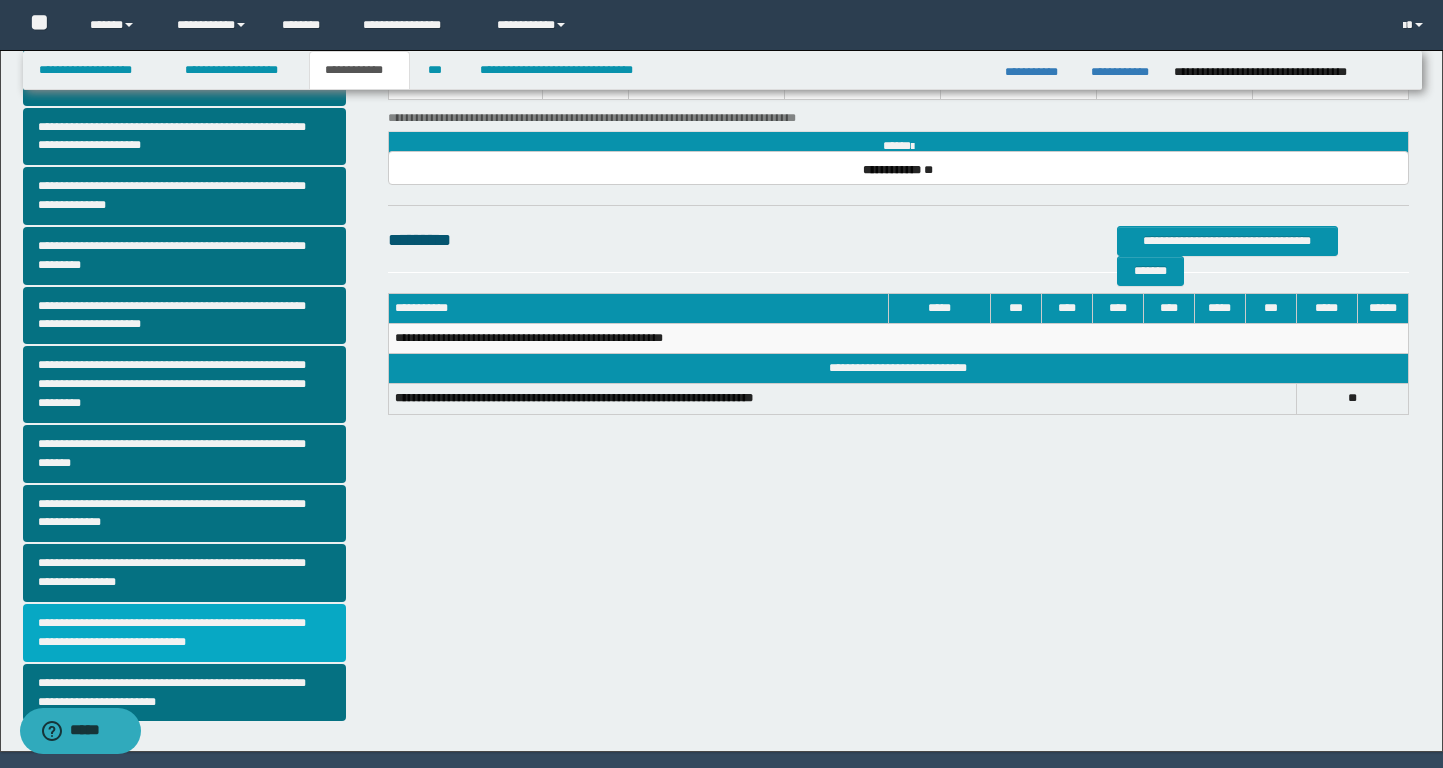 click on "**********" at bounding box center [184, 633] 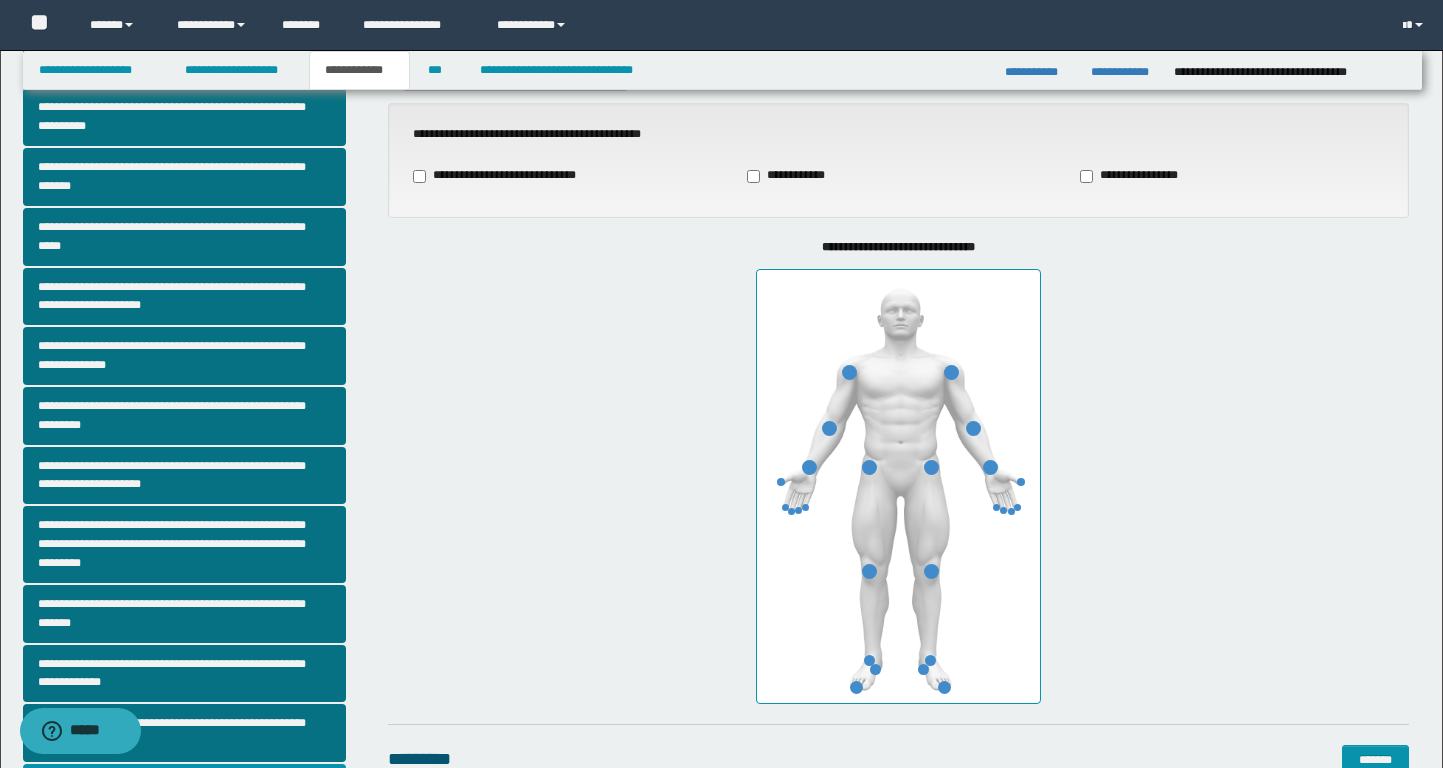 scroll, scrollTop: 235, scrollLeft: 0, axis: vertical 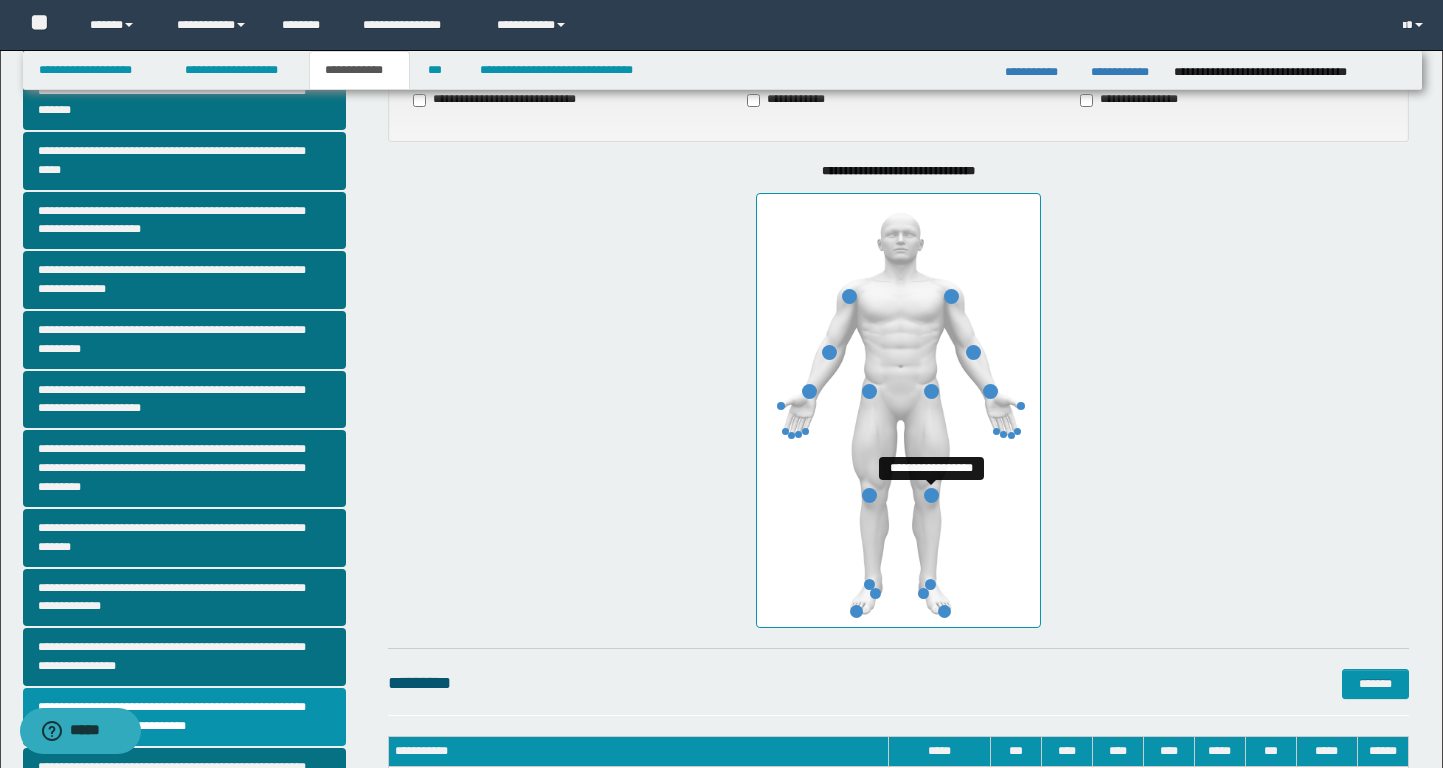 click at bounding box center [931, 495] 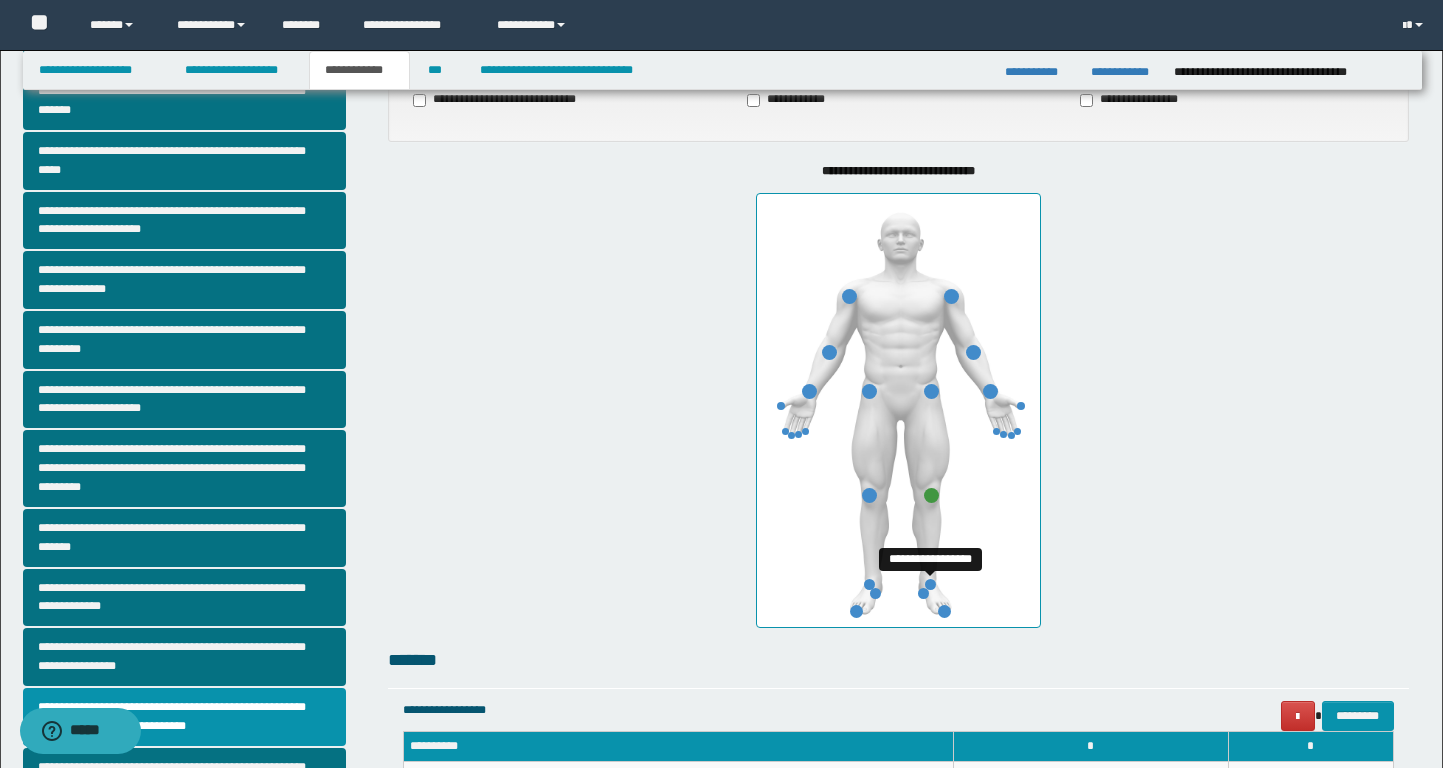 click at bounding box center (930, 584) 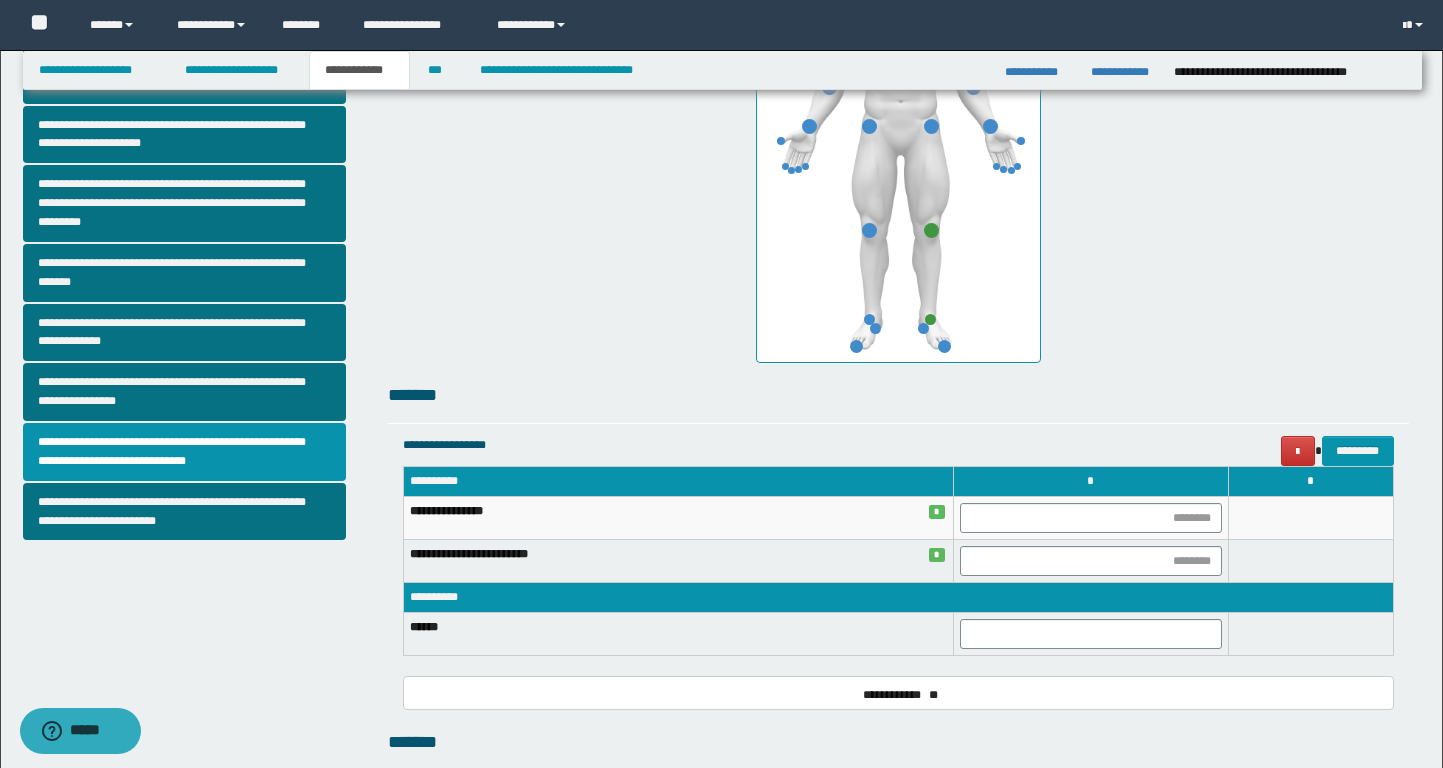 scroll, scrollTop: 533, scrollLeft: 0, axis: vertical 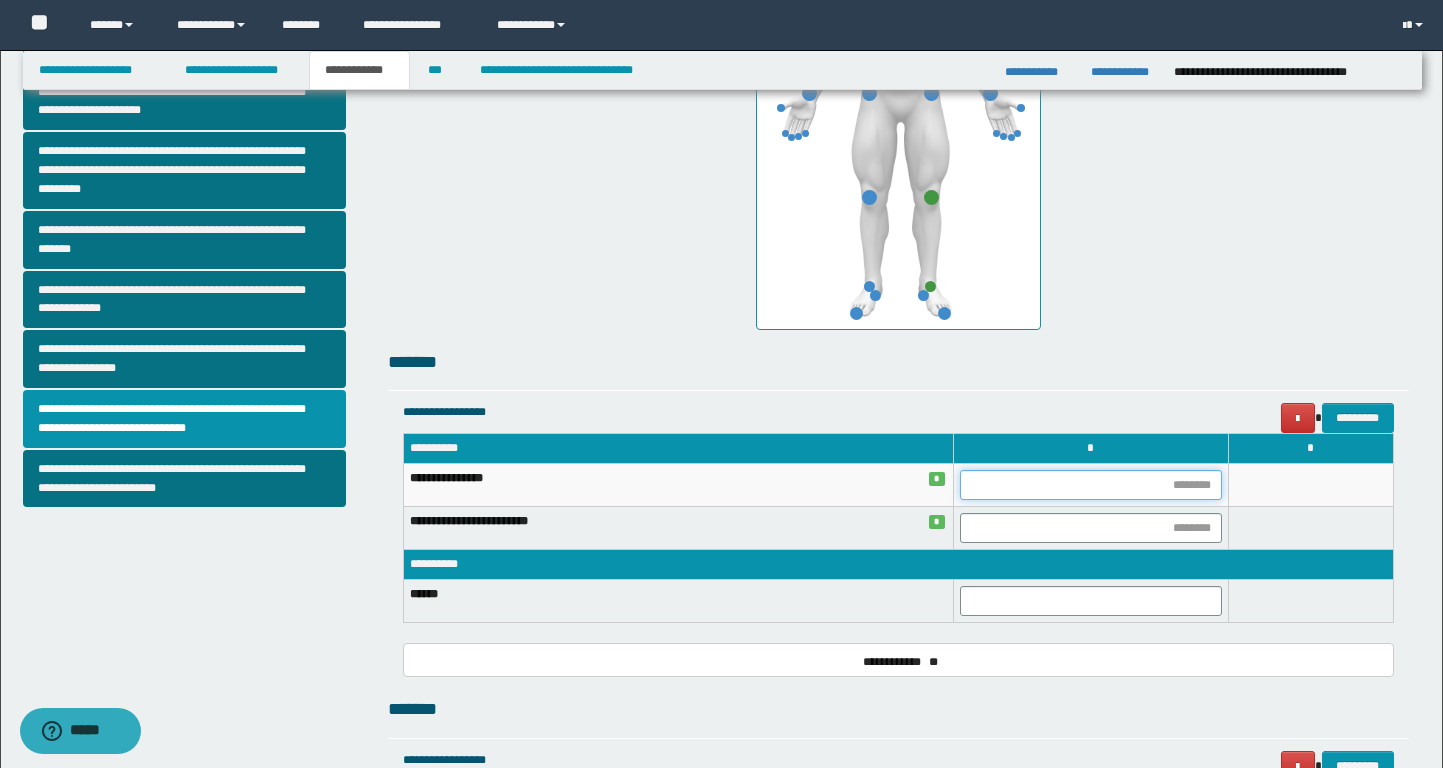 click at bounding box center (1091, 485) 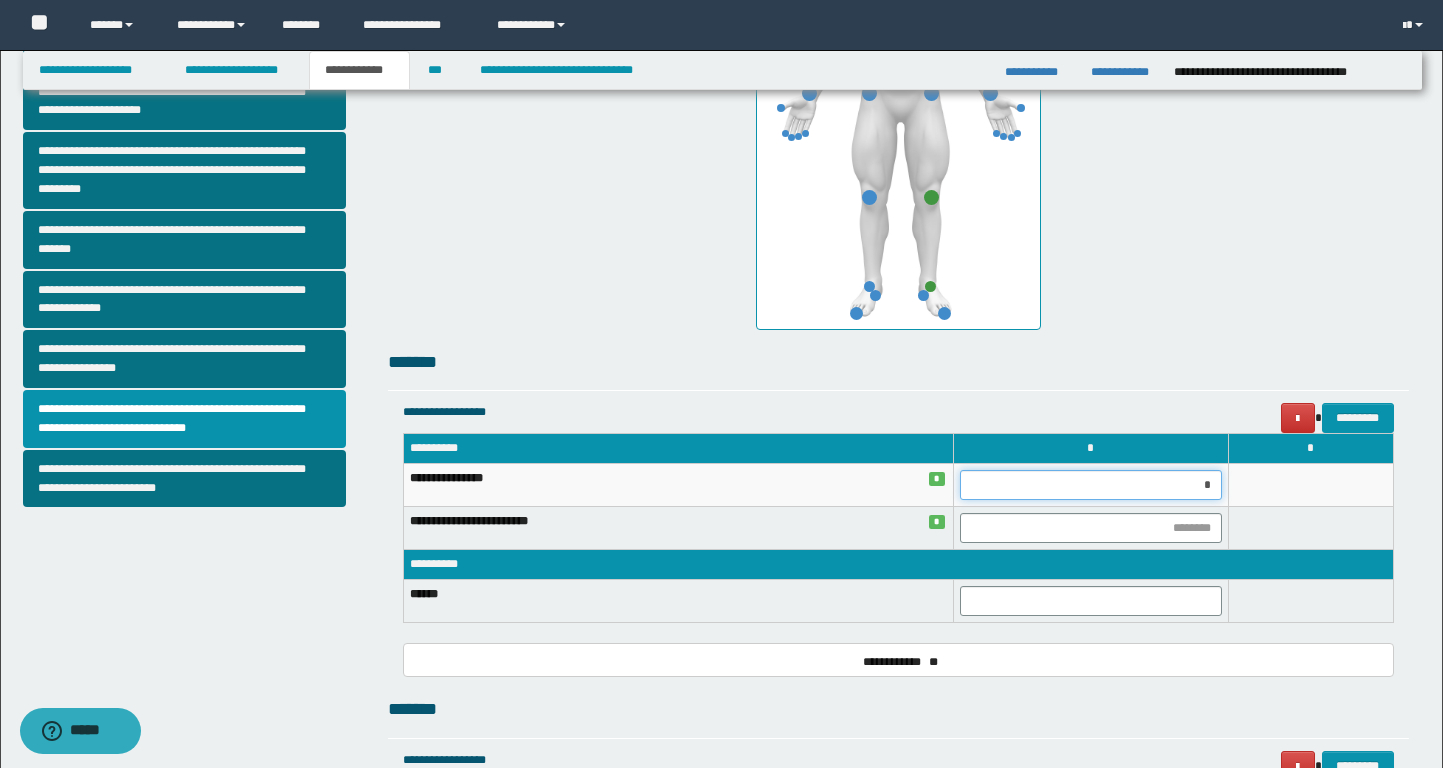 type on "**" 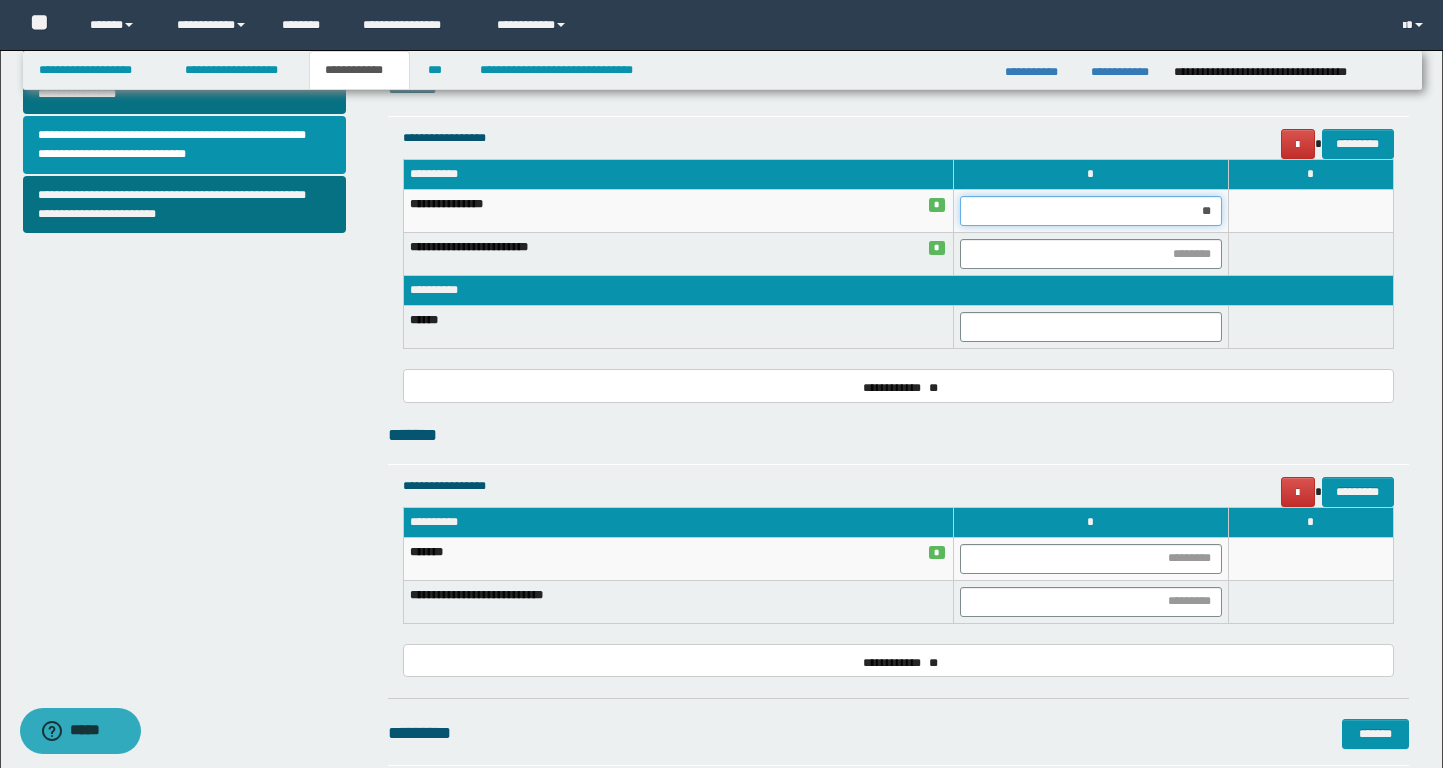 scroll, scrollTop: 949, scrollLeft: 0, axis: vertical 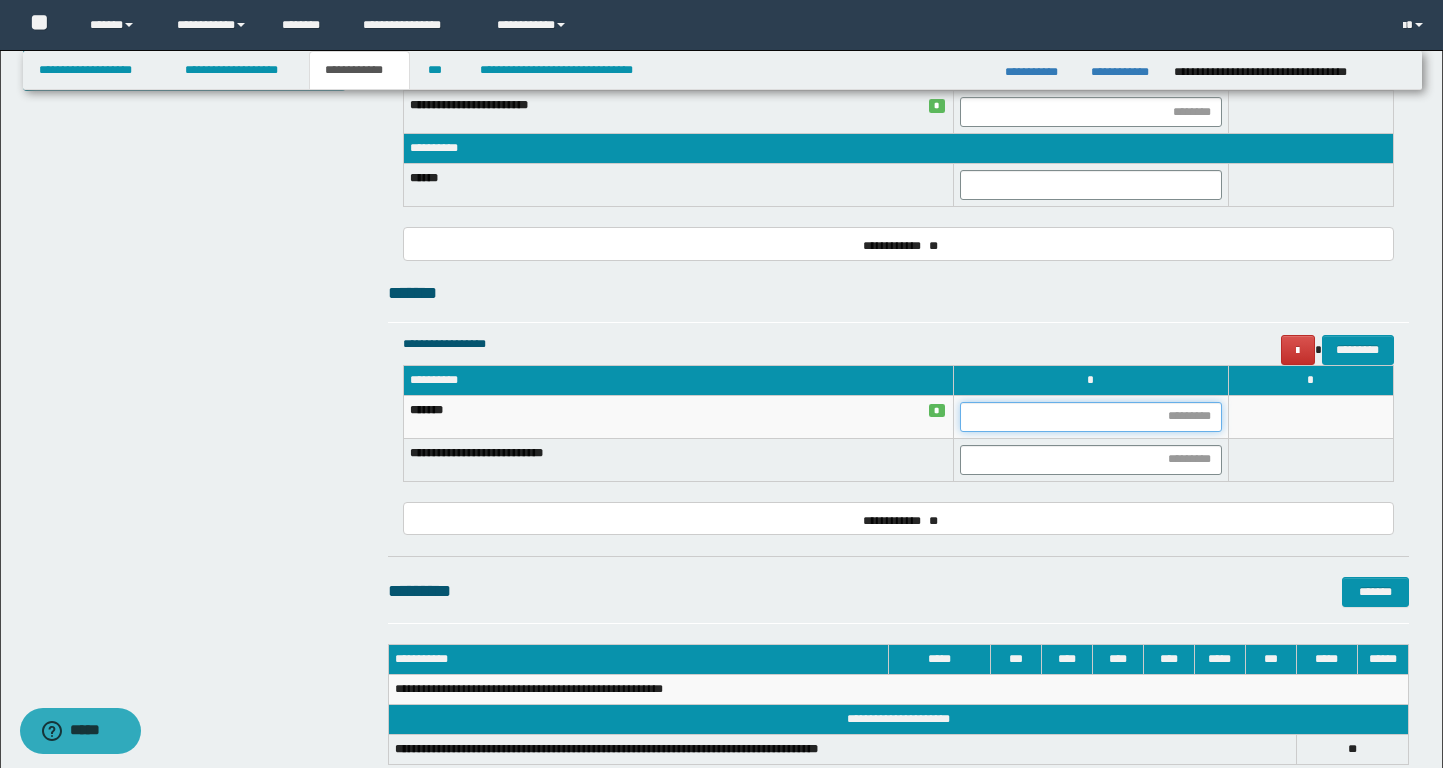 click at bounding box center [1091, 417] 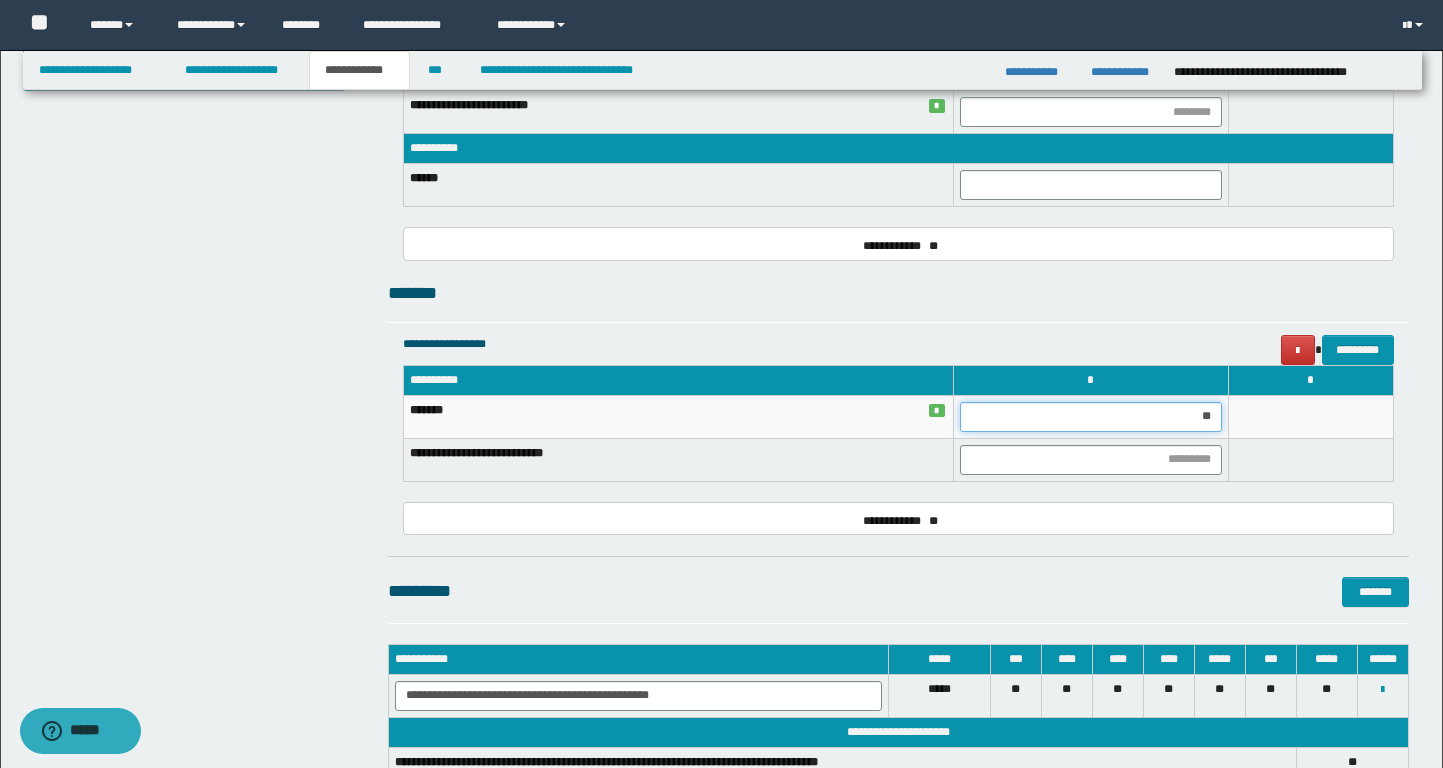 type on "***" 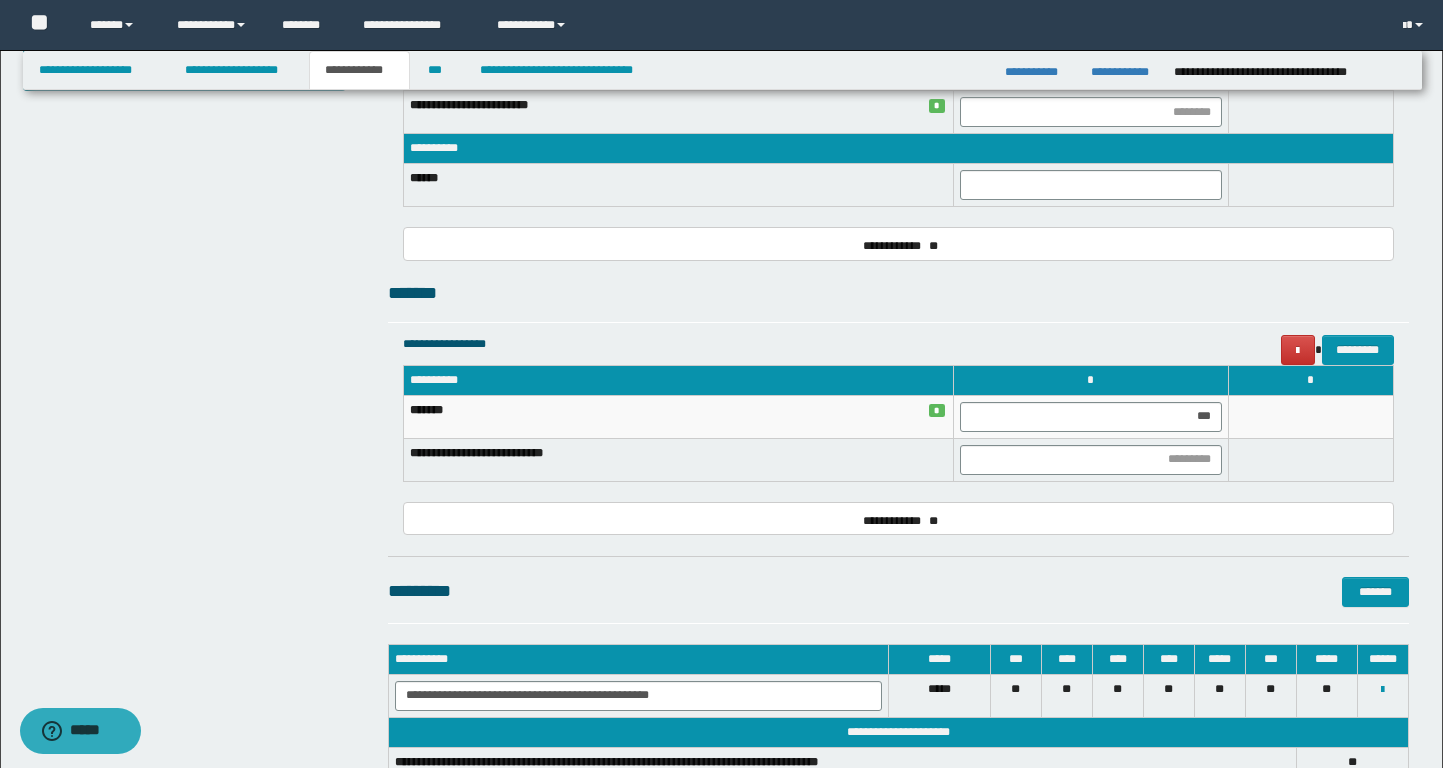 click on "**********" at bounding box center (898, 234) 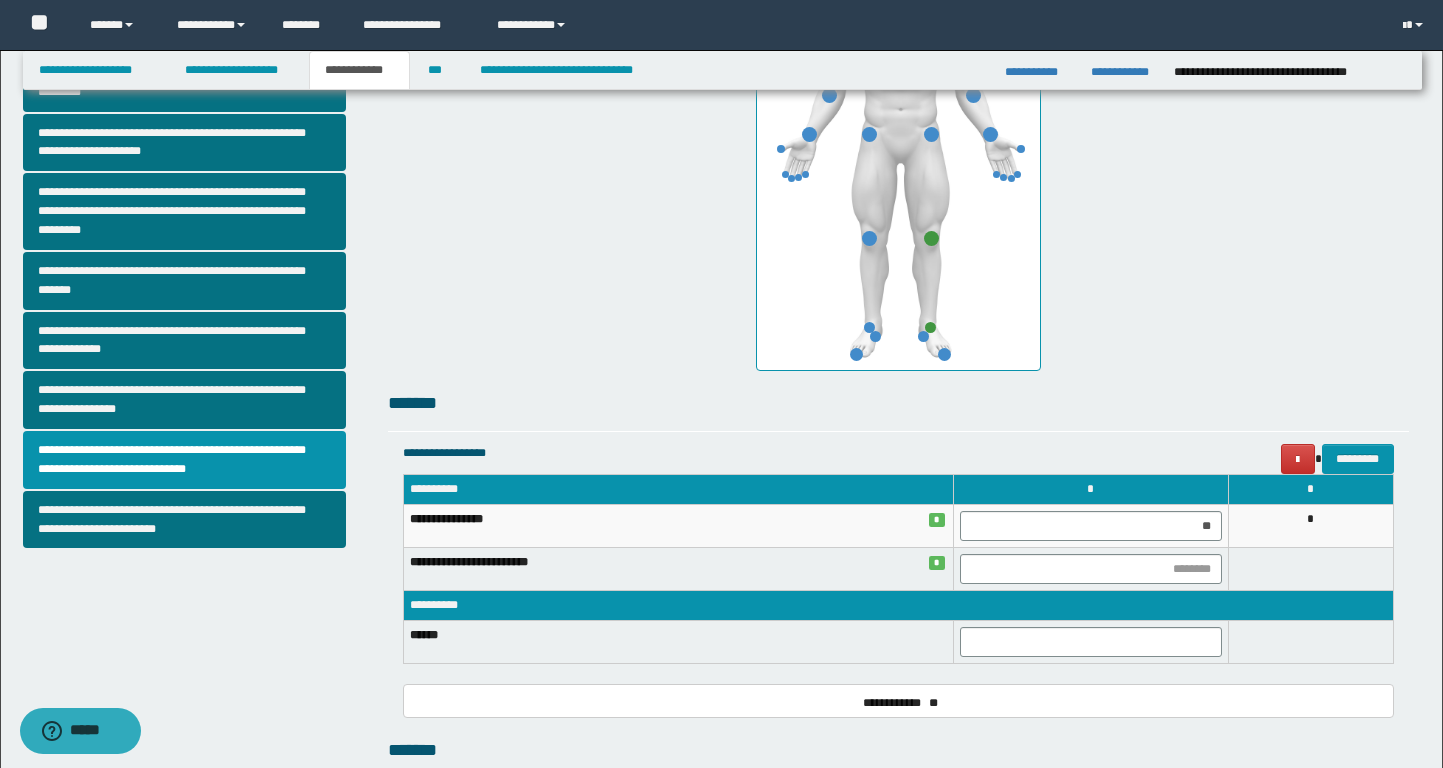 scroll, scrollTop: 267, scrollLeft: 0, axis: vertical 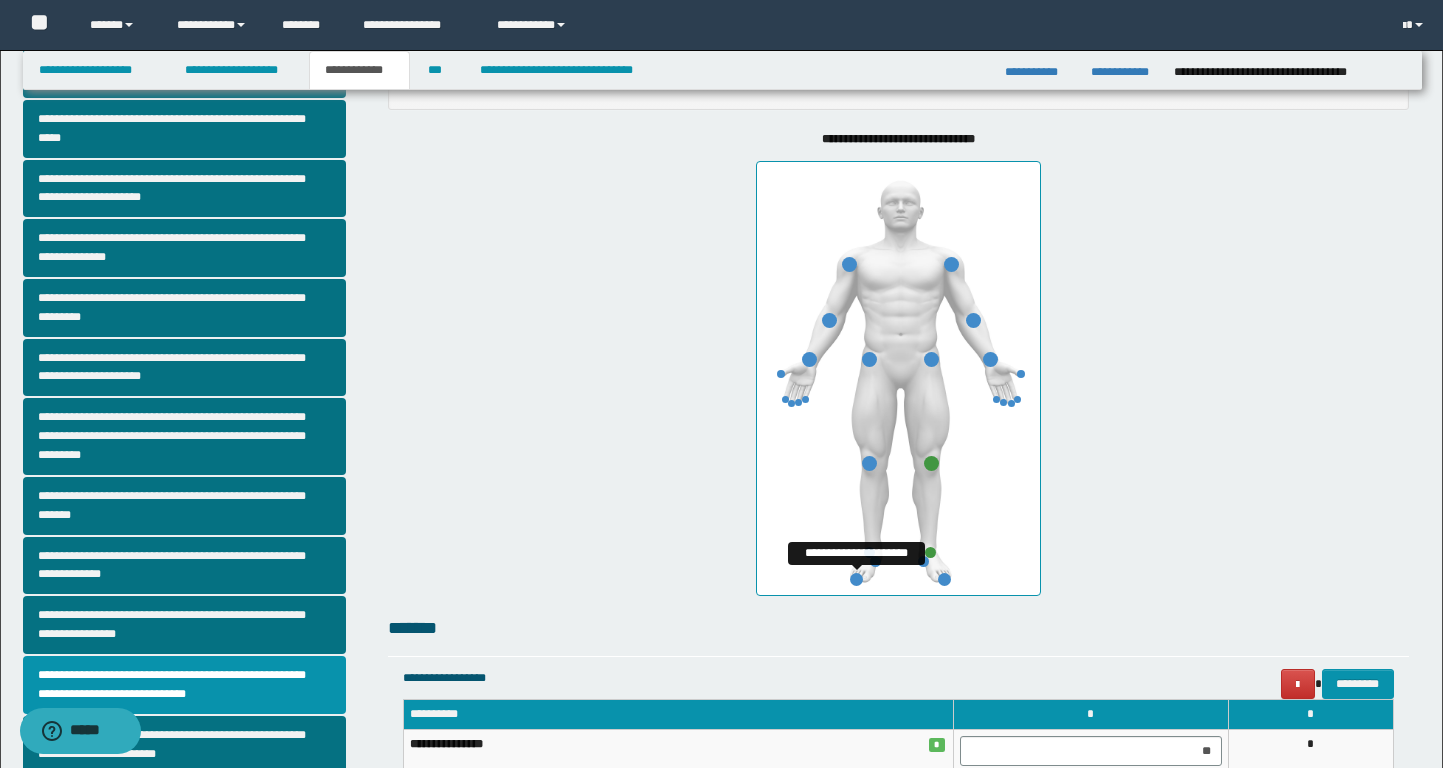 click at bounding box center (856, 579) 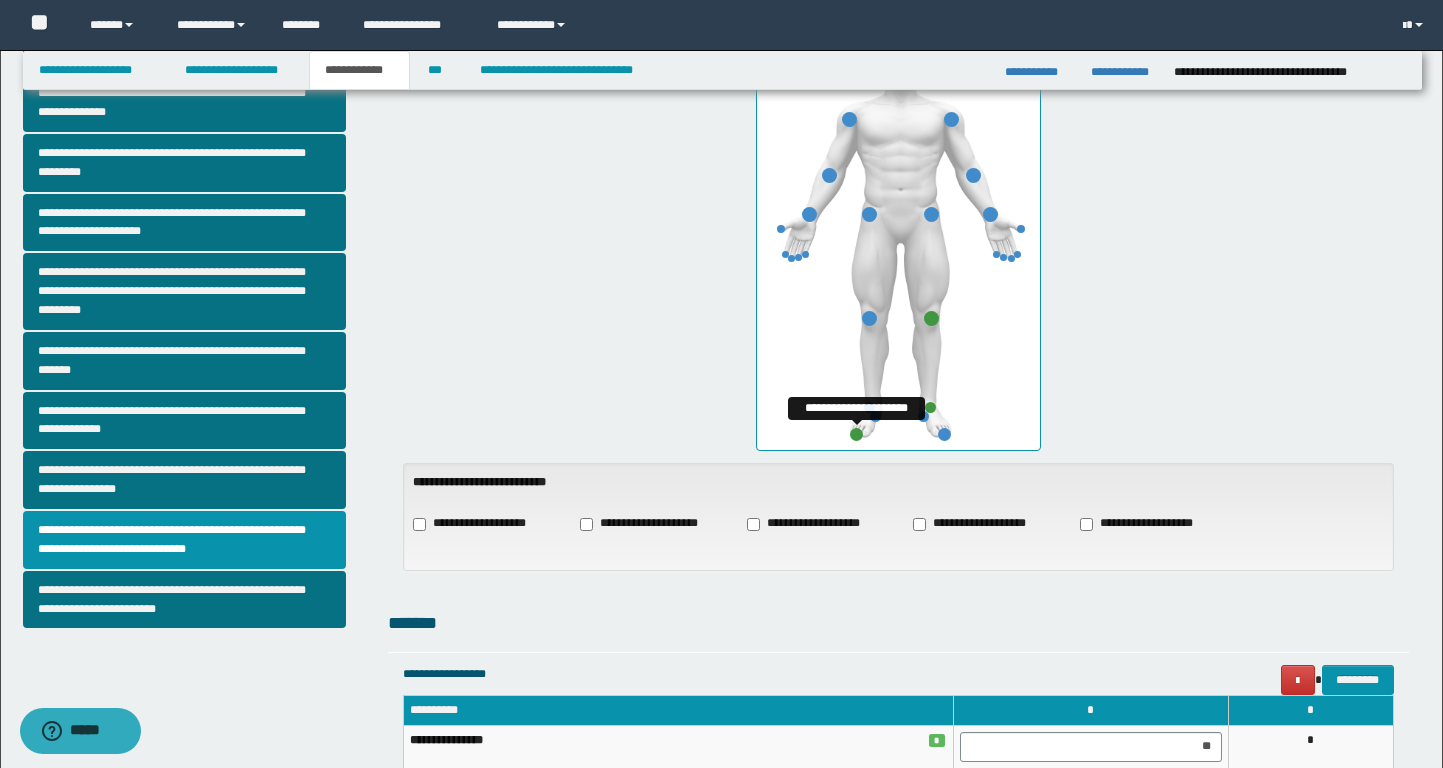scroll, scrollTop: 447, scrollLeft: 0, axis: vertical 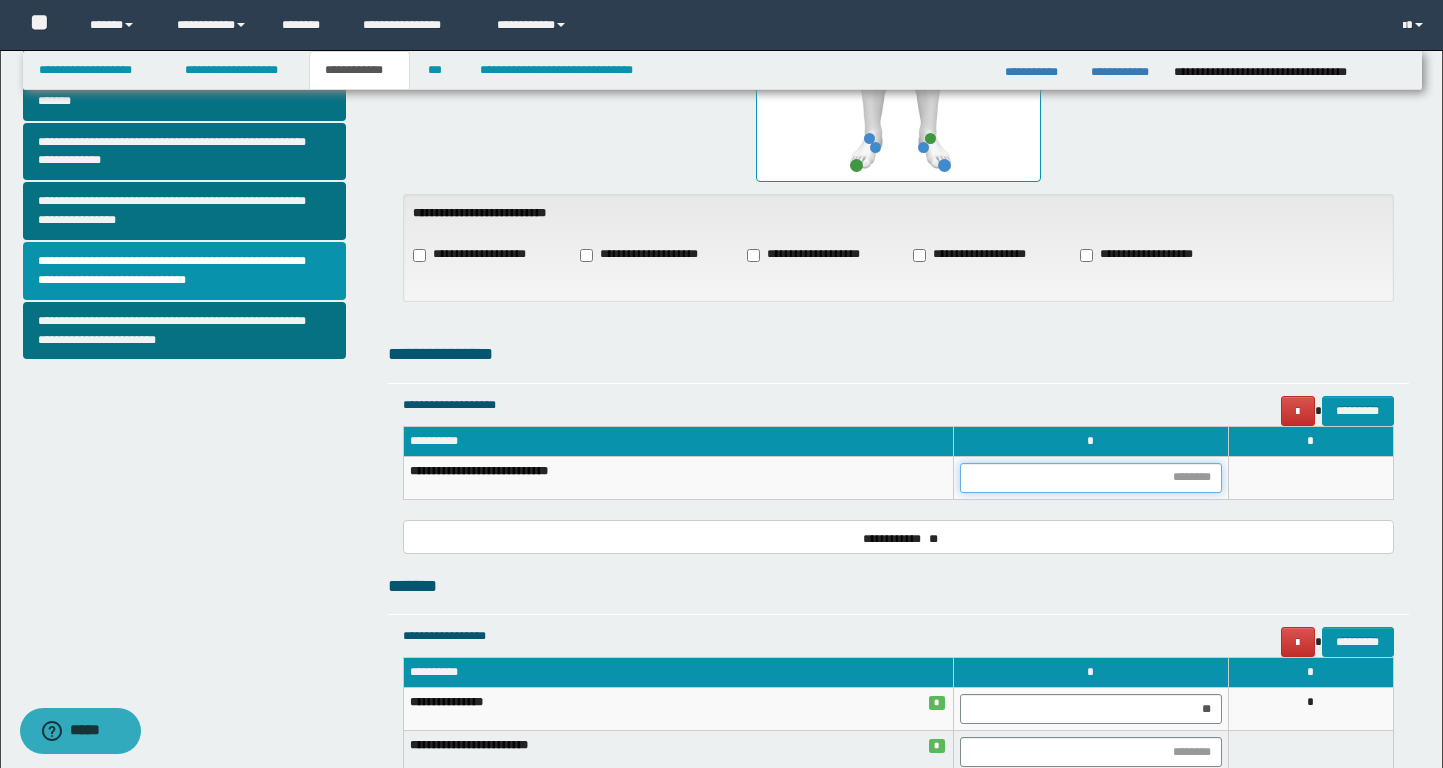 click at bounding box center [1091, 478] 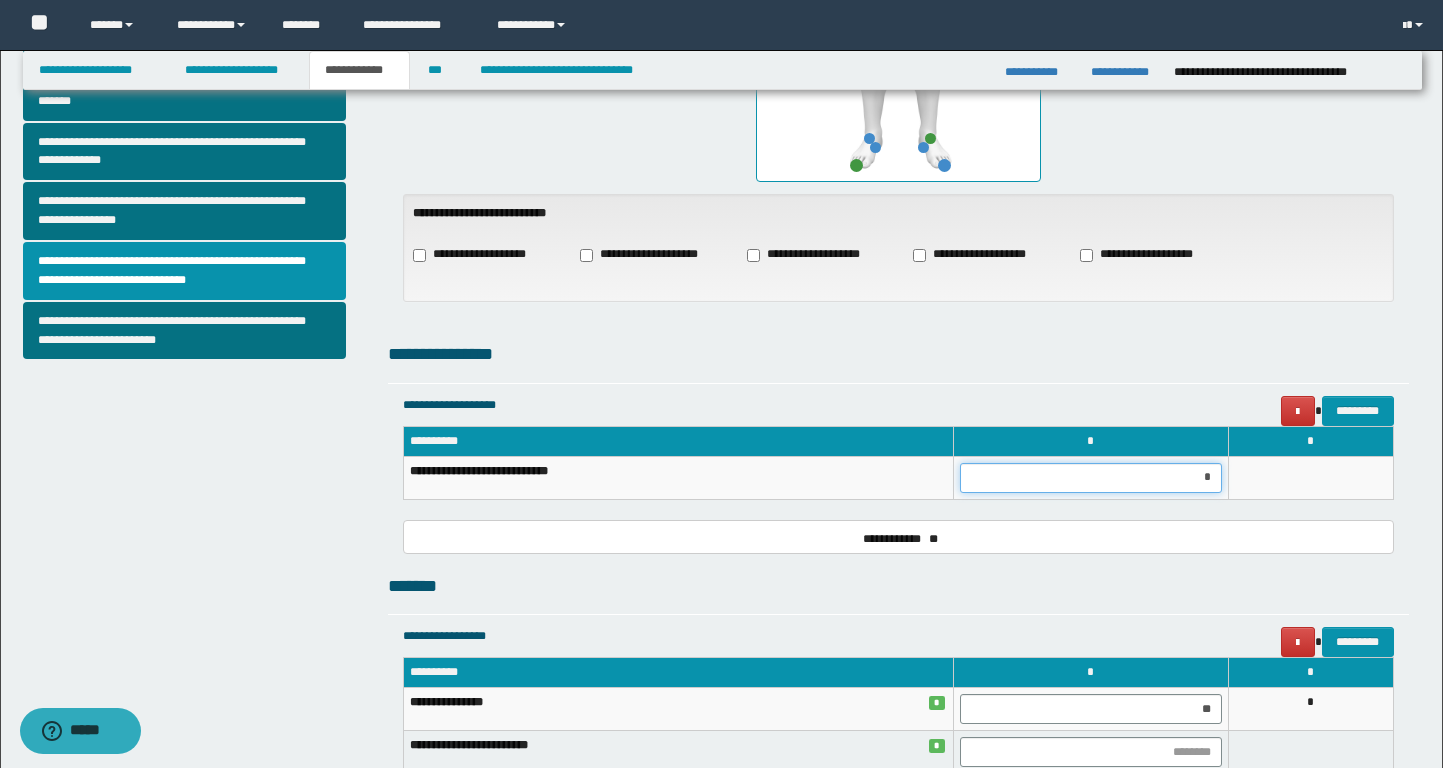 type on "**" 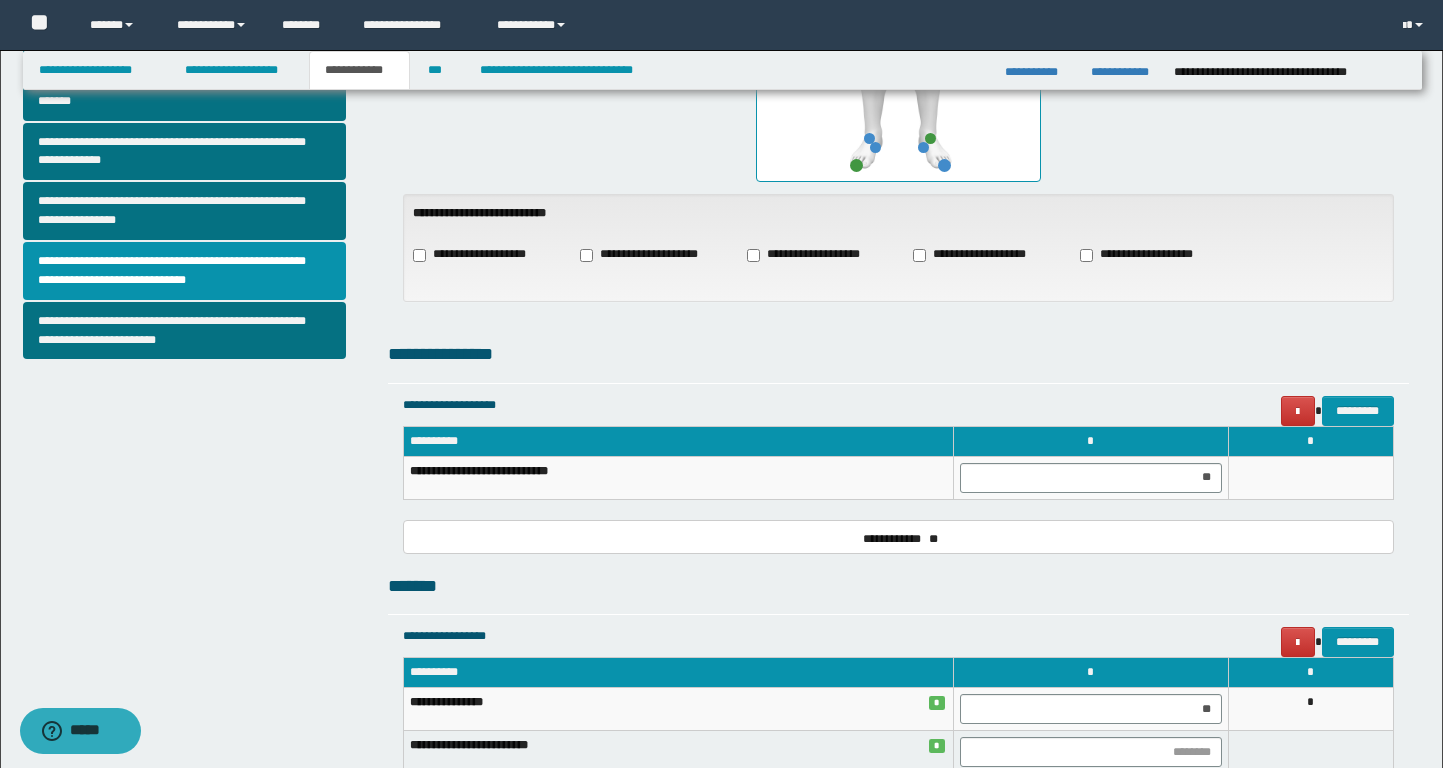 click on "**********" at bounding box center (898, 354) 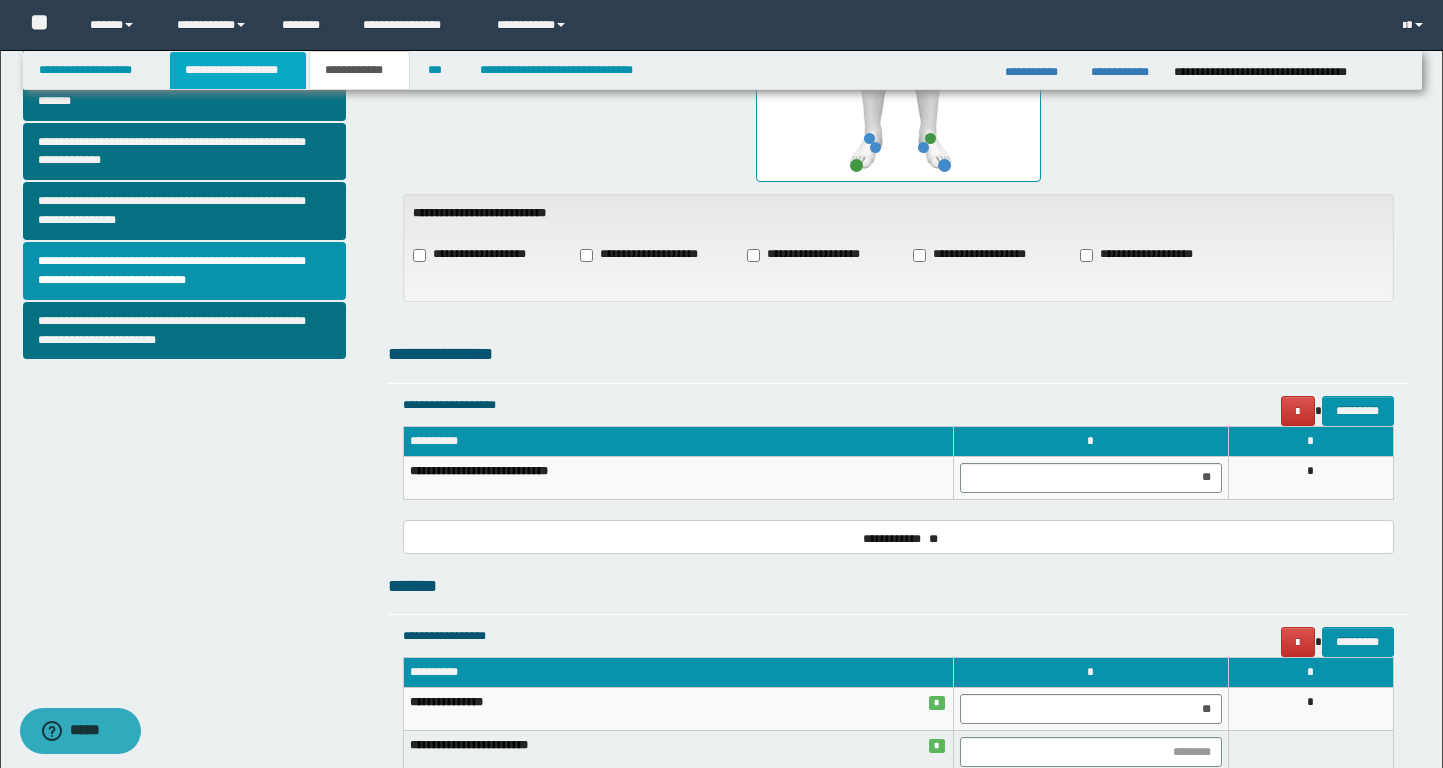 click on "**********" at bounding box center (238, 70) 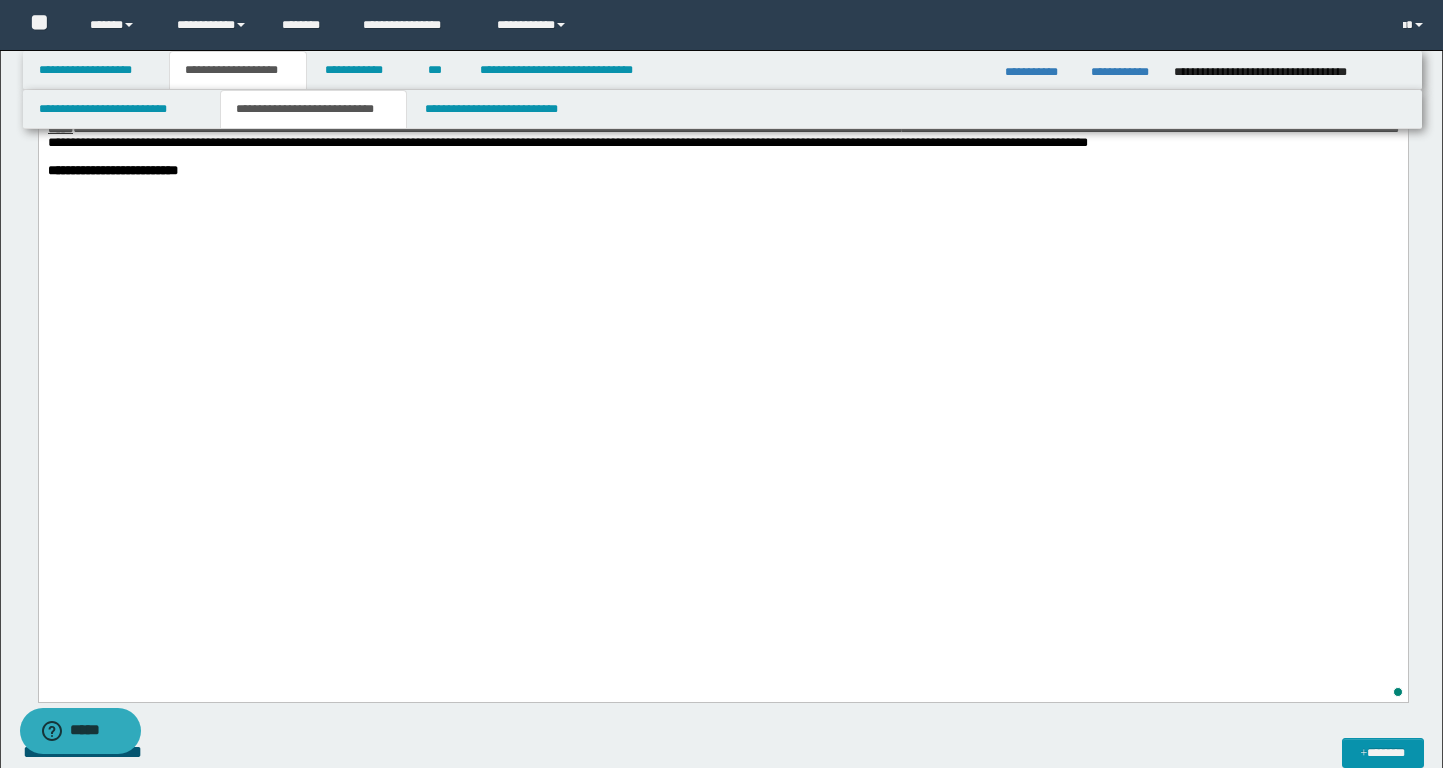 click on "**********" at bounding box center (722, 23) 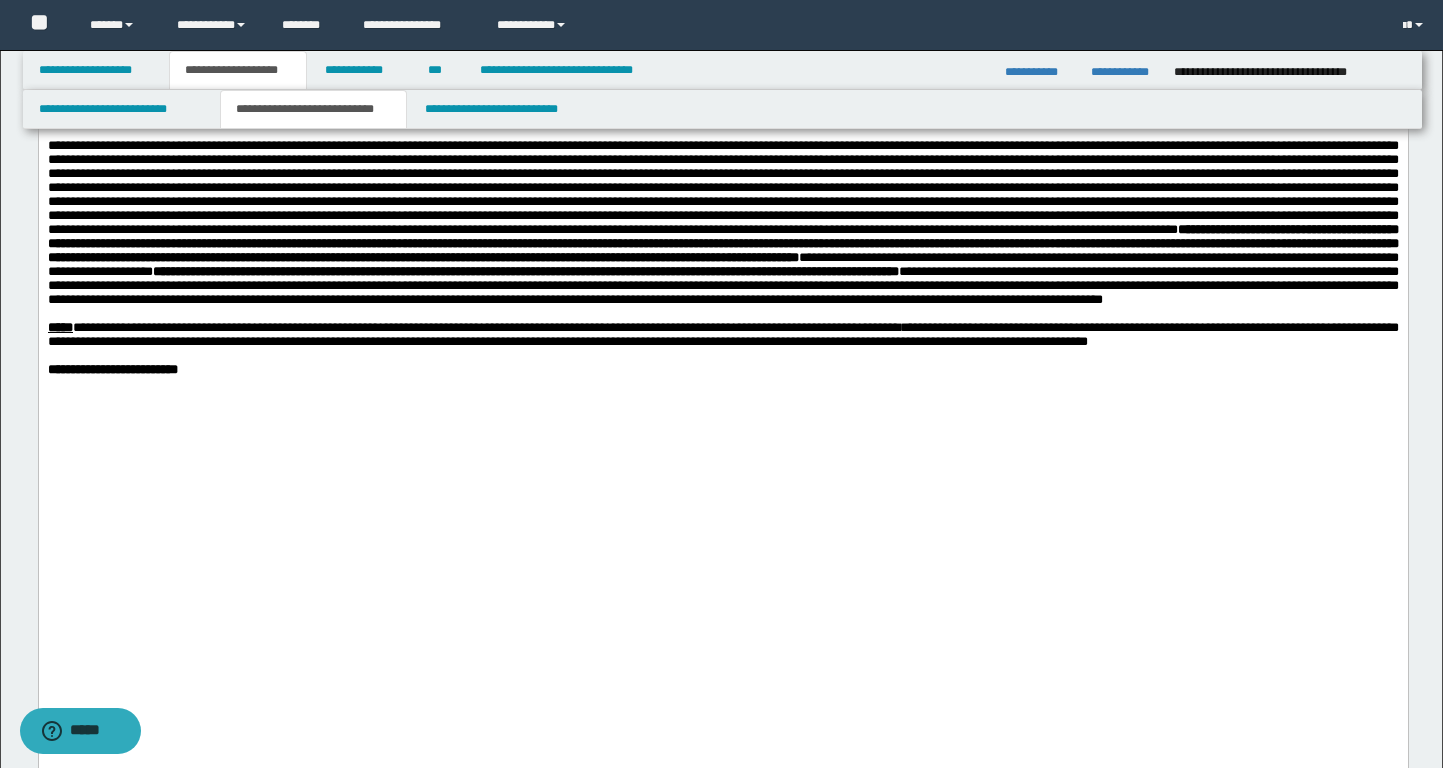 scroll, scrollTop: 2034, scrollLeft: 0, axis: vertical 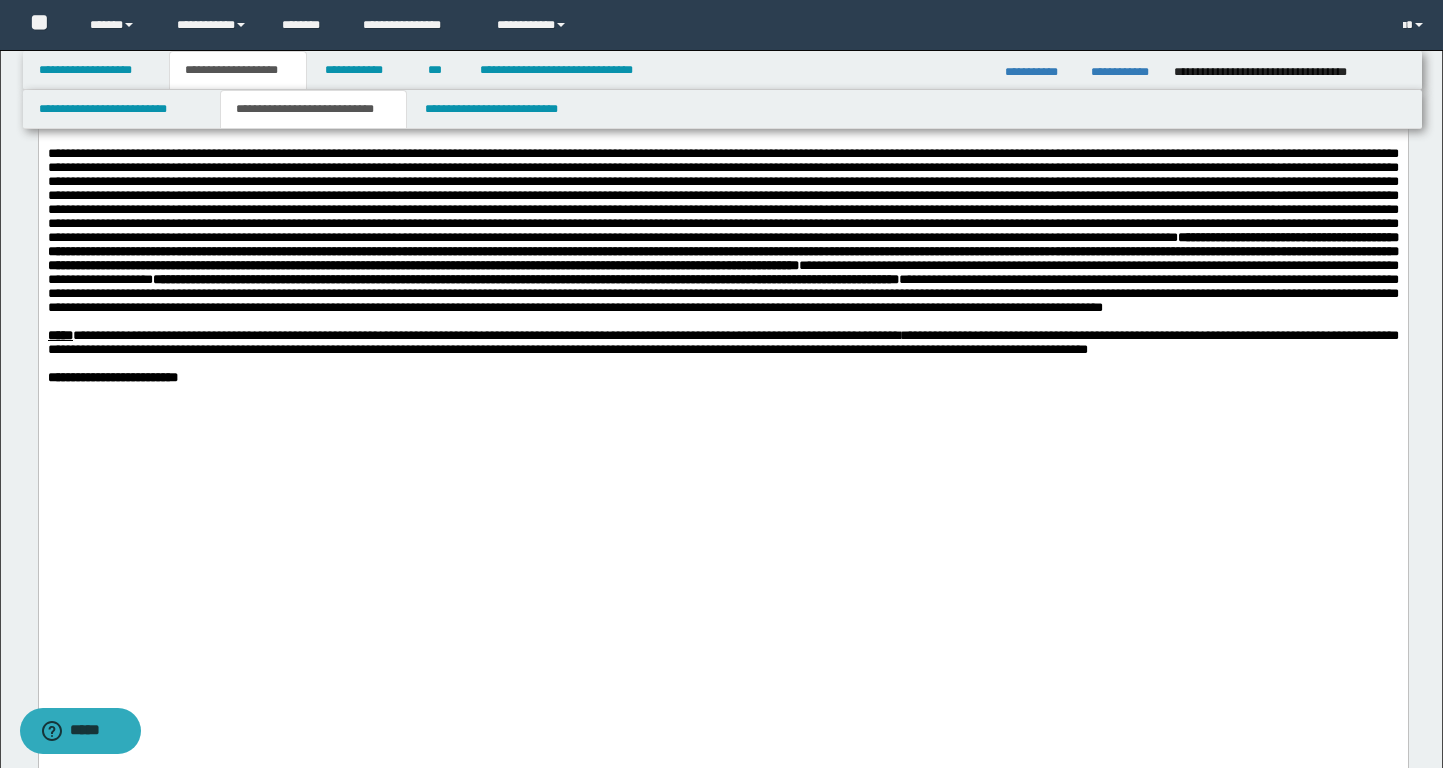 drag, startPoint x: 838, startPoint y: 360, endPoint x: 1263, endPoint y: 354, distance: 425.04236 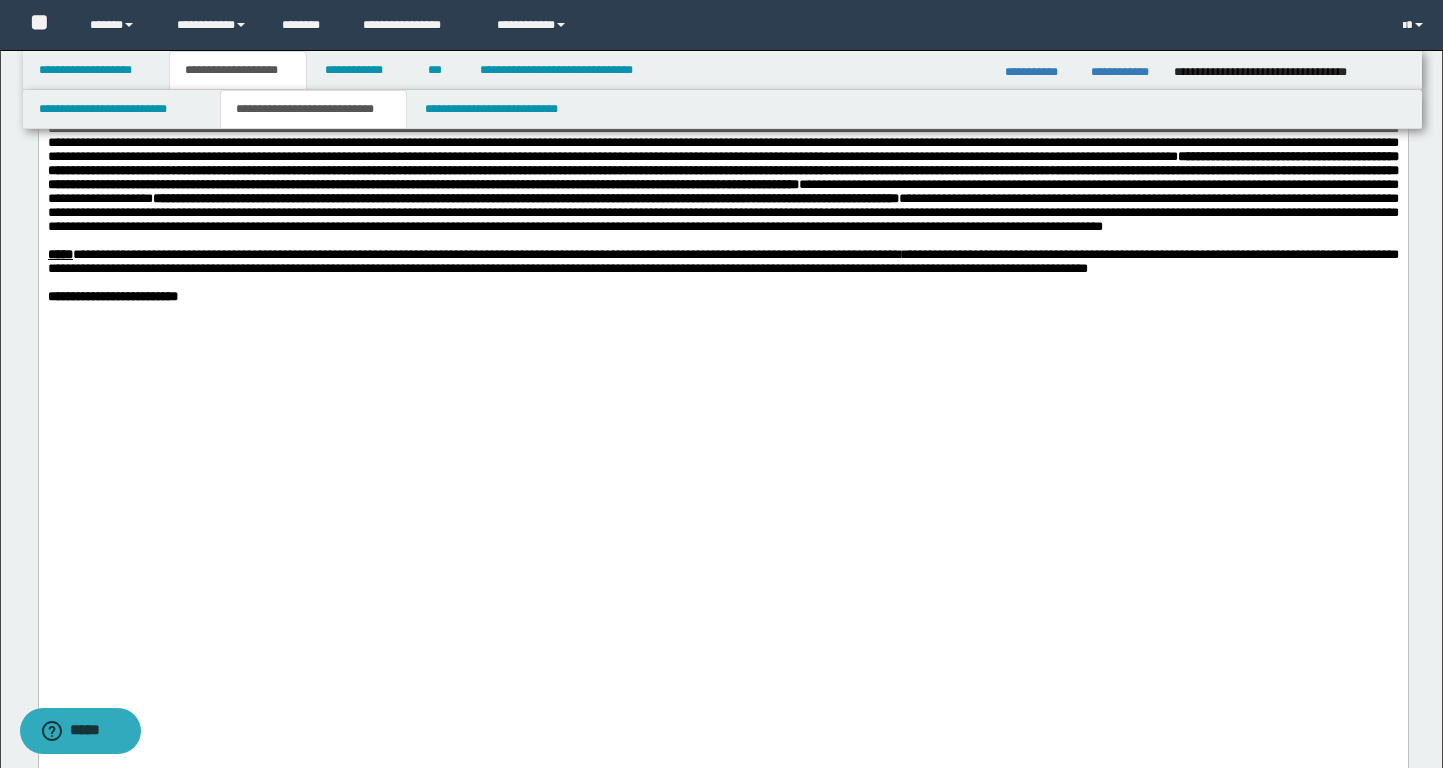 scroll, scrollTop: 2125, scrollLeft: 0, axis: vertical 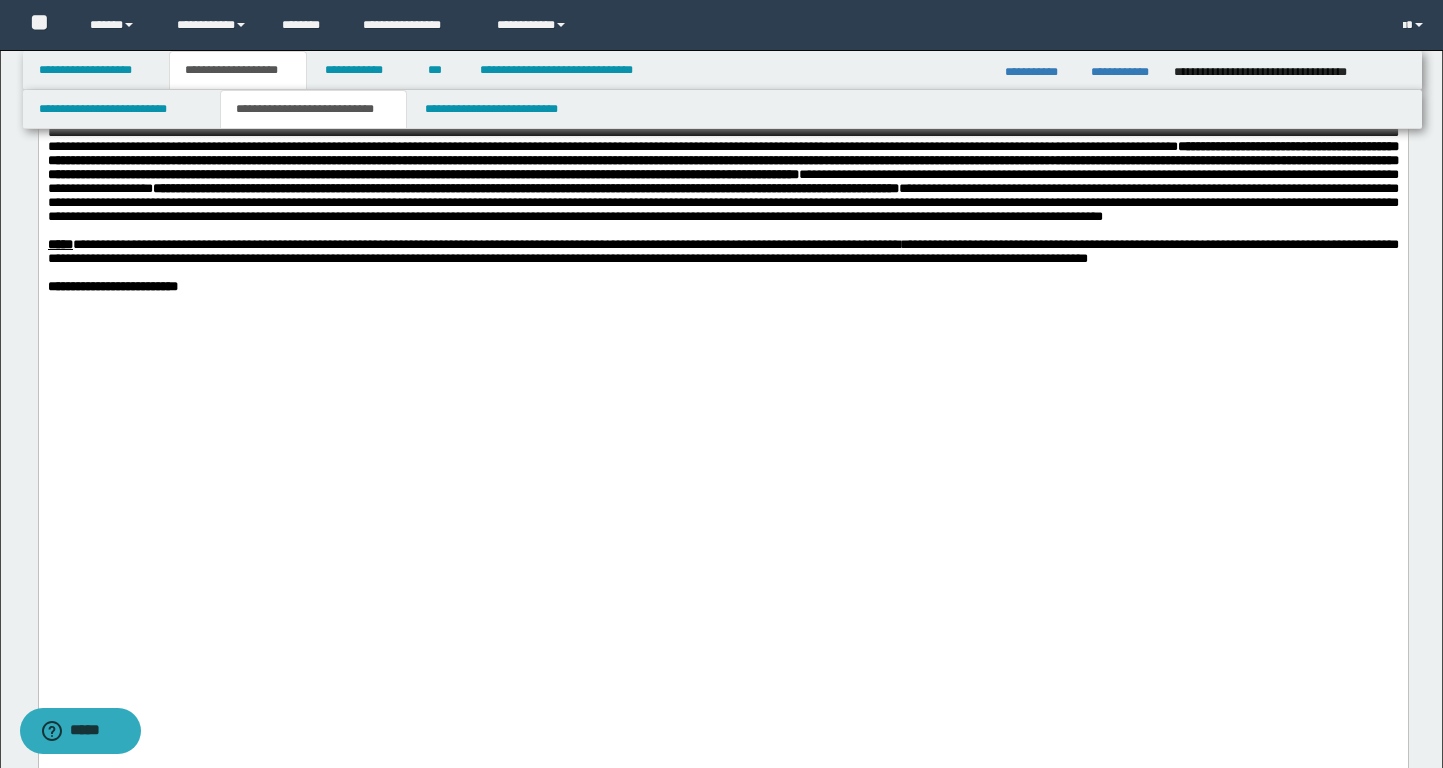click at bounding box center (722, -15) 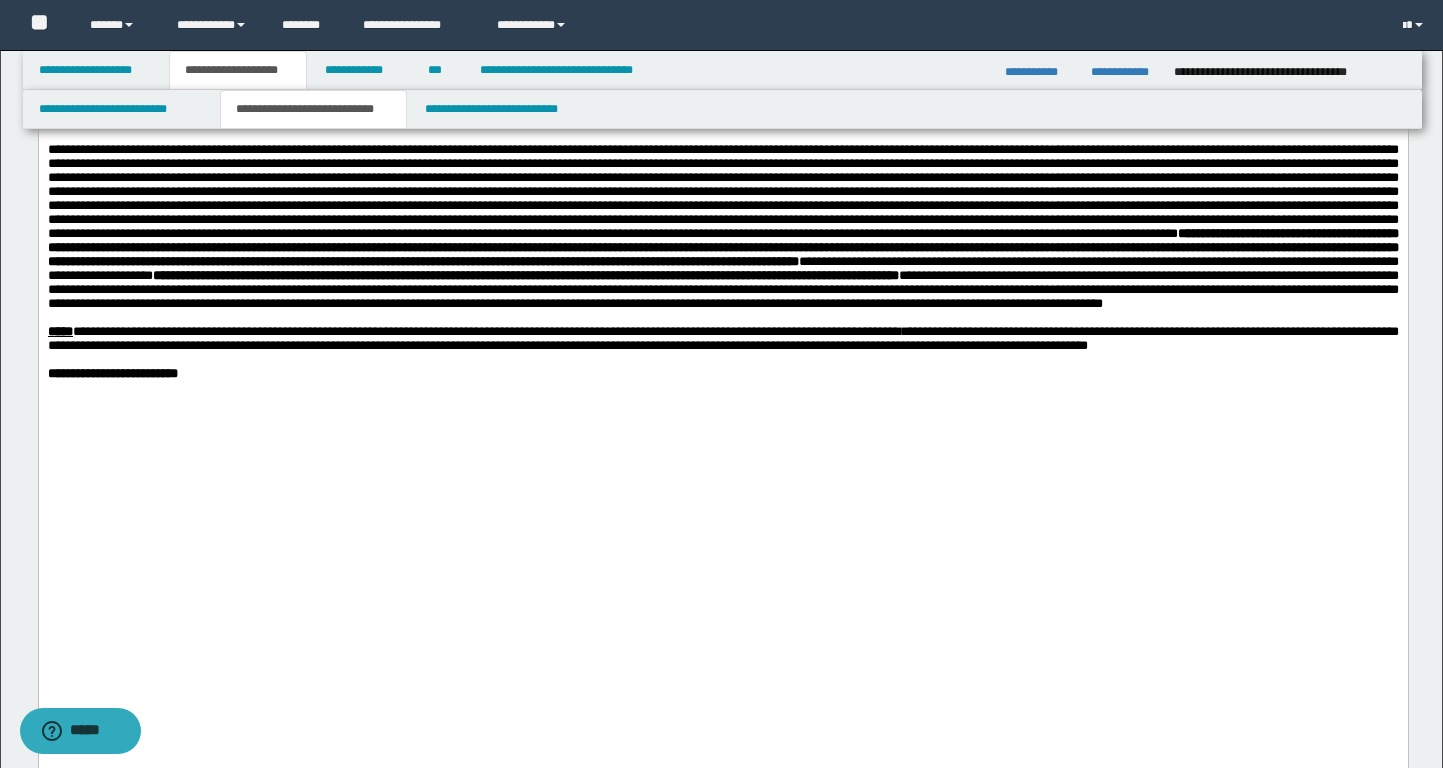 scroll, scrollTop: 2047, scrollLeft: 0, axis: vertical 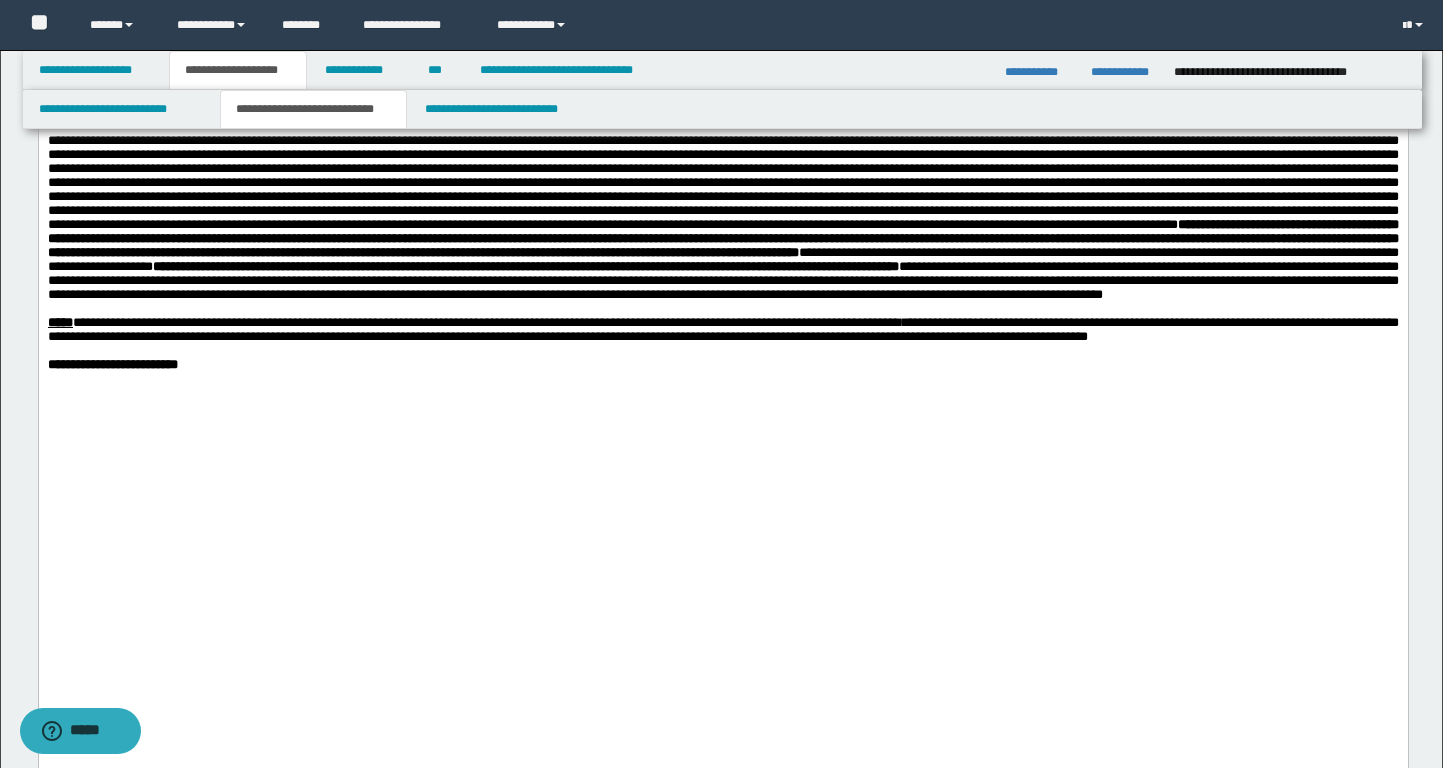 drag, startPoint x: 1080, startPoint y: 378, endPoint x: 693, endPoint y: 390, distance: 387.186 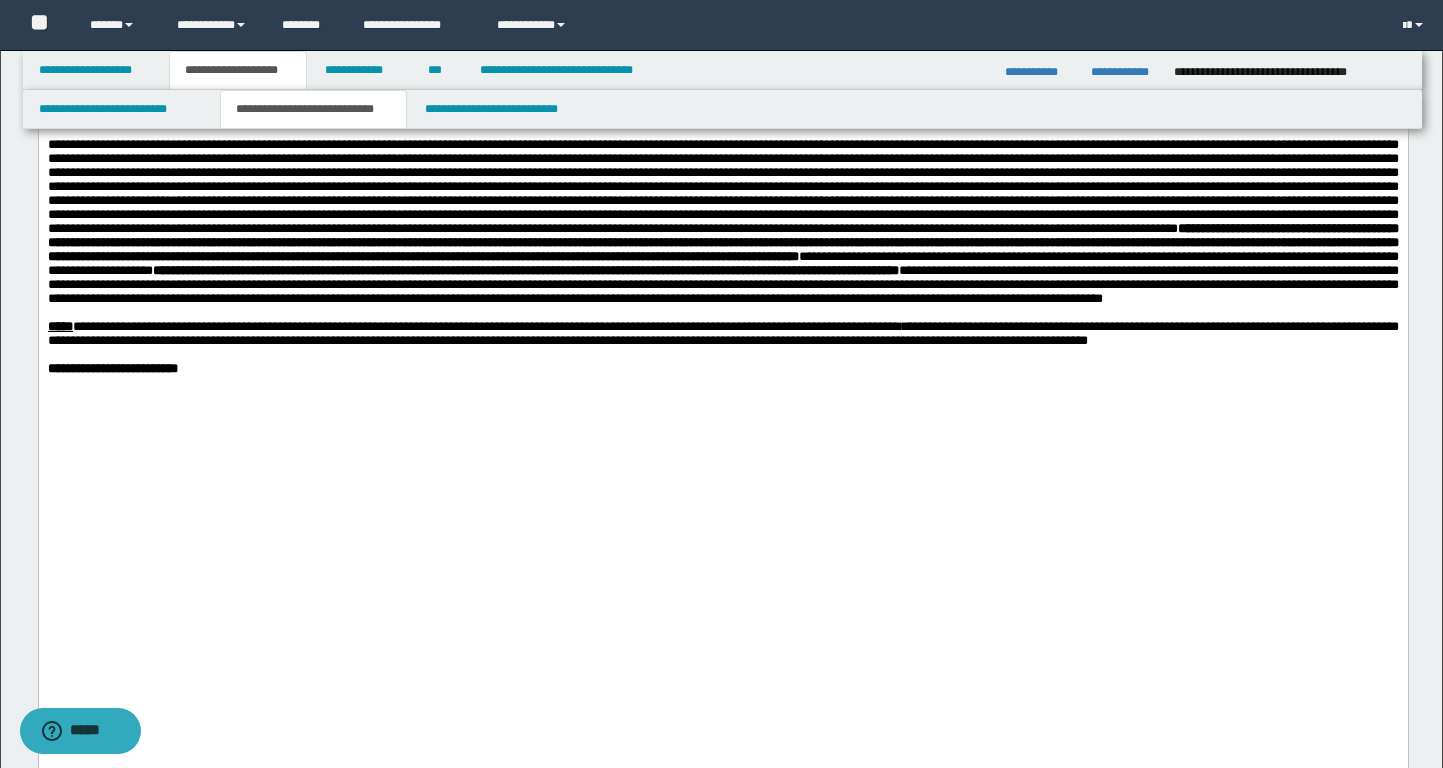 scroll, scrollTop: 2044, scrollLeft: 0, axis: vertical 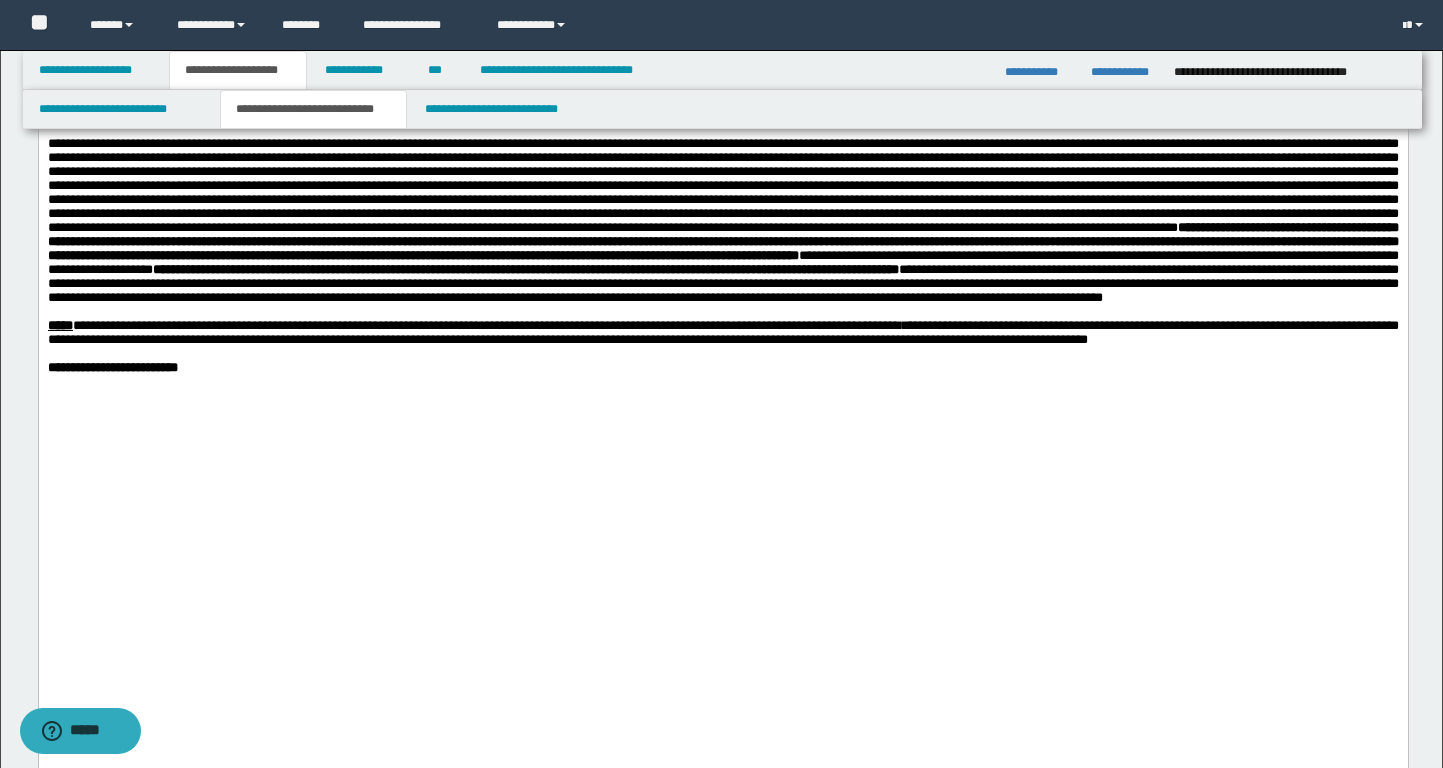 drag, startPoint x: 1316, startPoint y: 317, endPoint x: 517, endPoint y: 333, distance: 799.16016 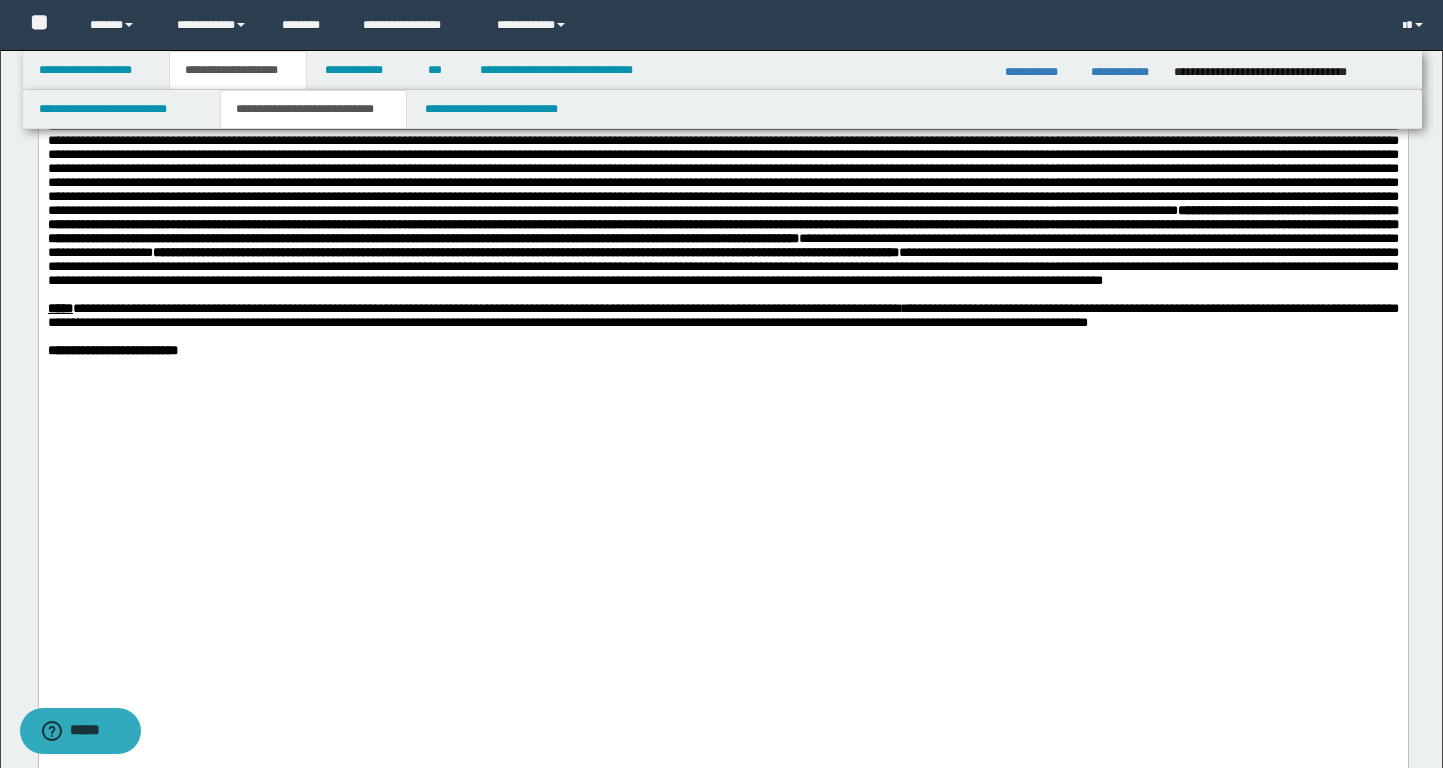 scroll, scrollTop: 2063, scrollLeft: 0, axis: vertical 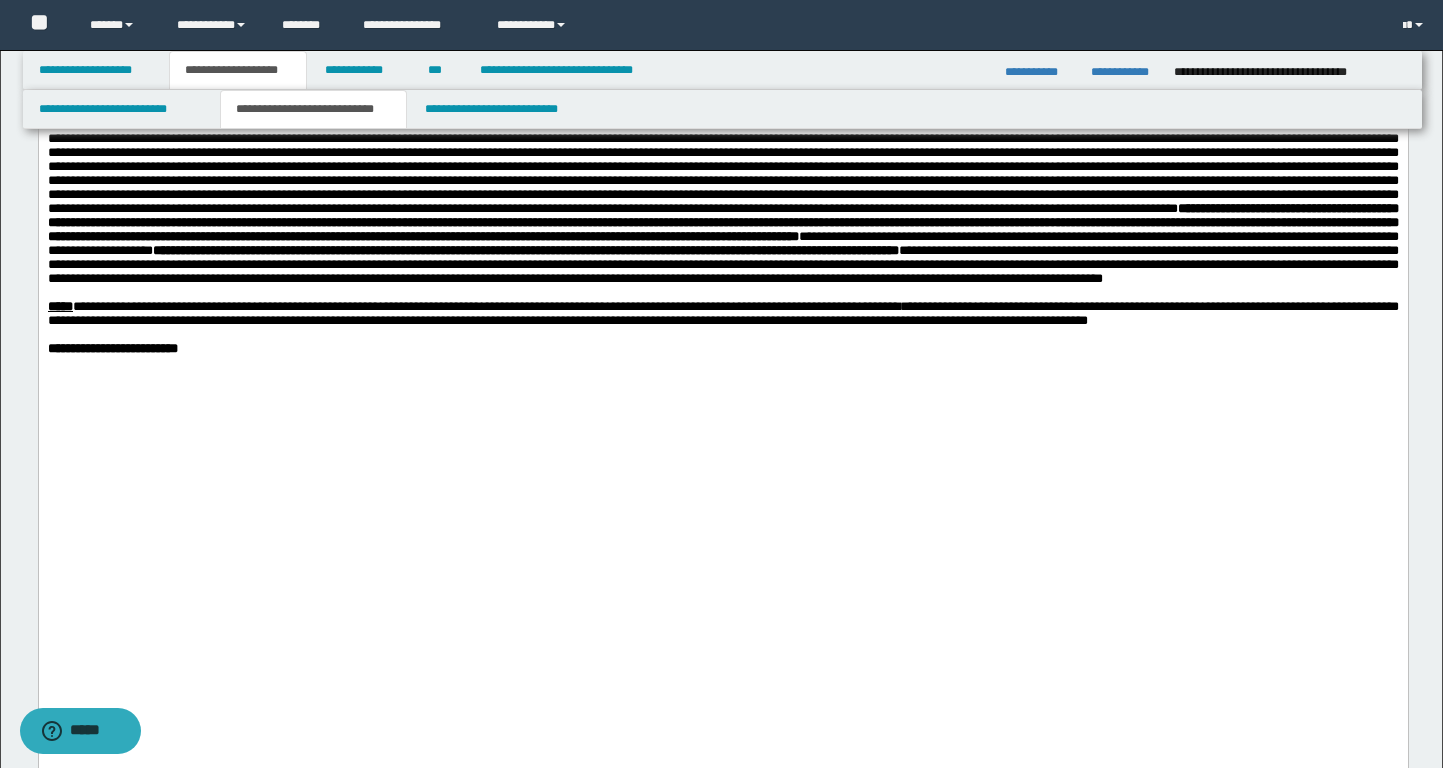 drag, startPoint x: 983, startPoint y: 347, endPoint x: 465, endPoint y: 344, distance: 518.00867 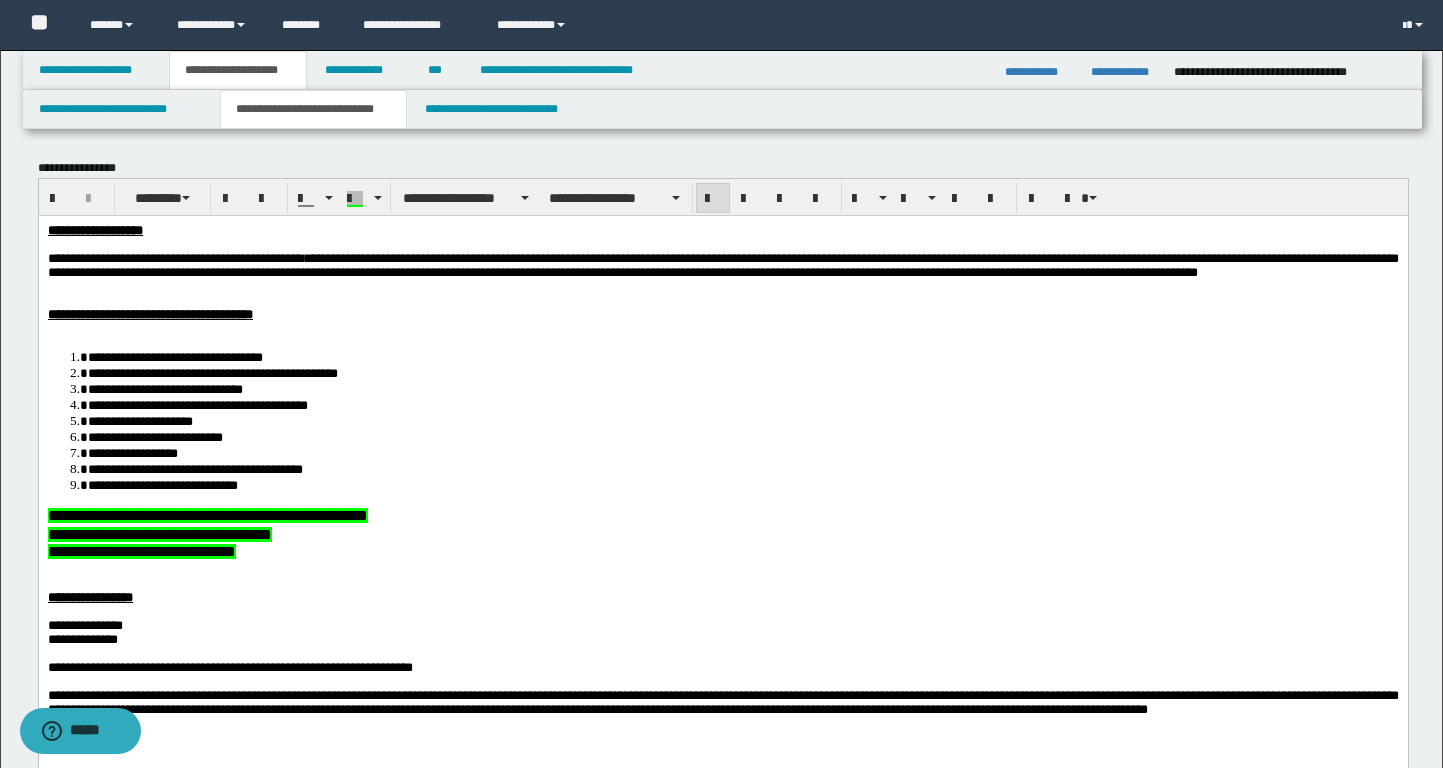 scroll, scrollTop: 18, scrollLeft: 0, axis: vertical 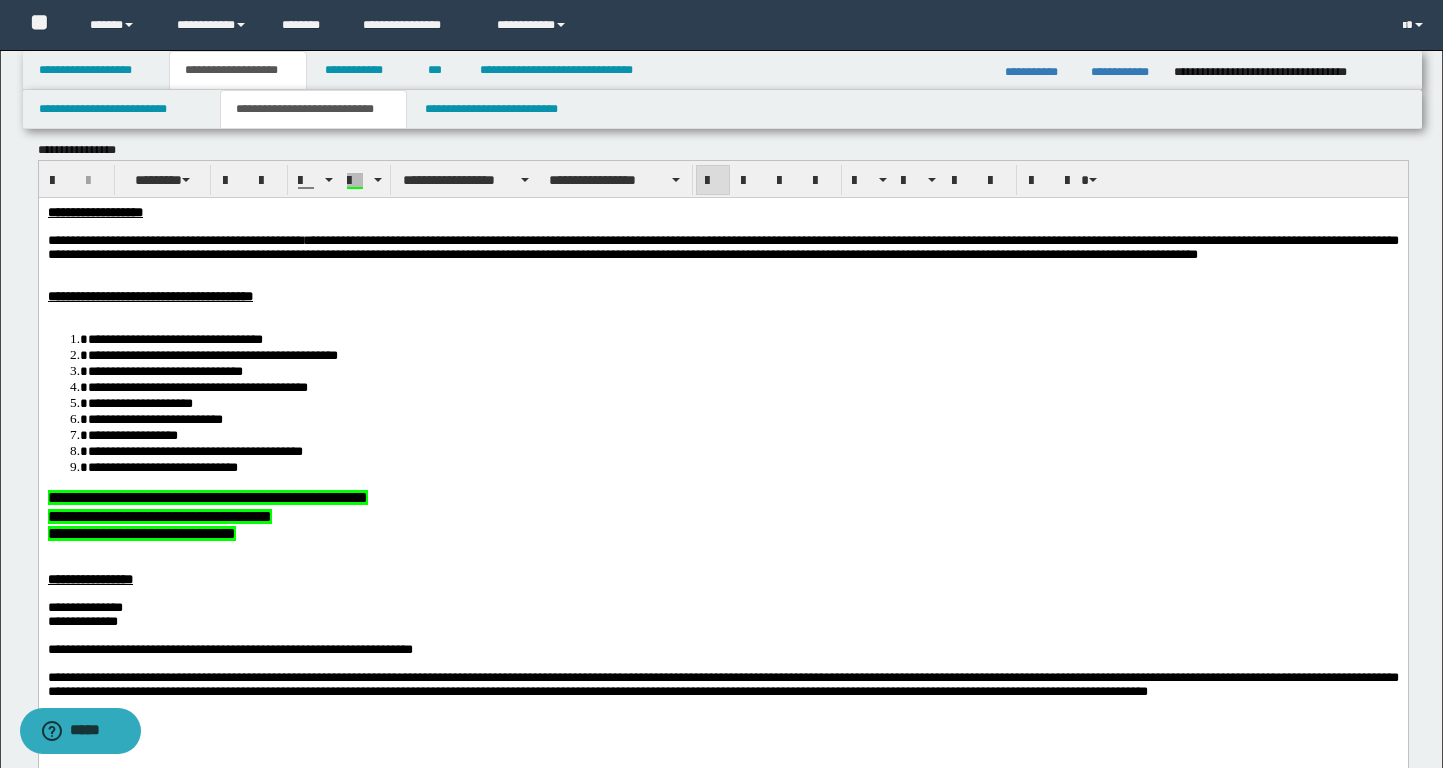 click on "**********" at bounding box center [723, 534] 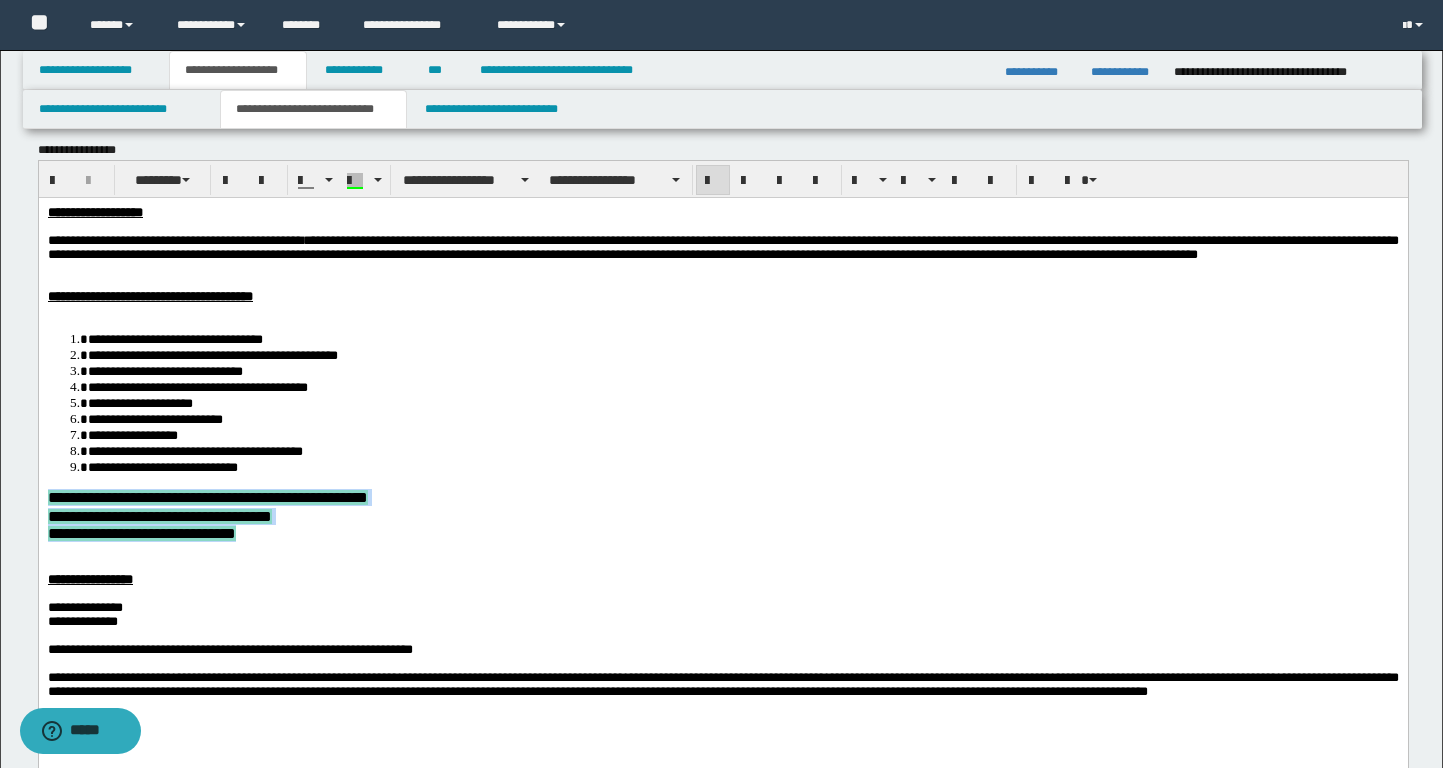 drag, startPoint x: 292, startPoint y: 557, endPoint x: 39, endPoint y: 523, distance: 255.27437 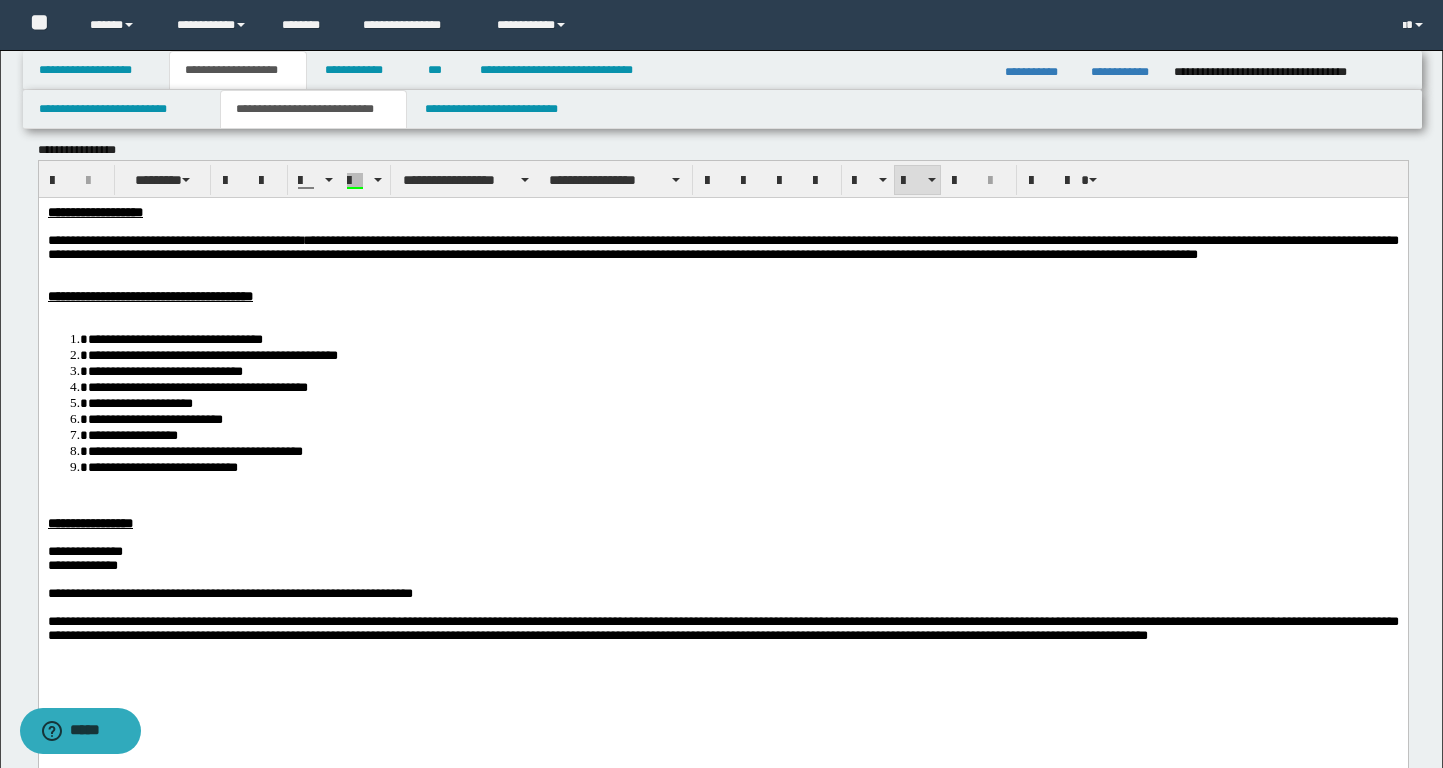 drag, startPoint x: 292, startPoint y: 497, endPoint x: 93, endPoint y: 362, distance: 240.47037 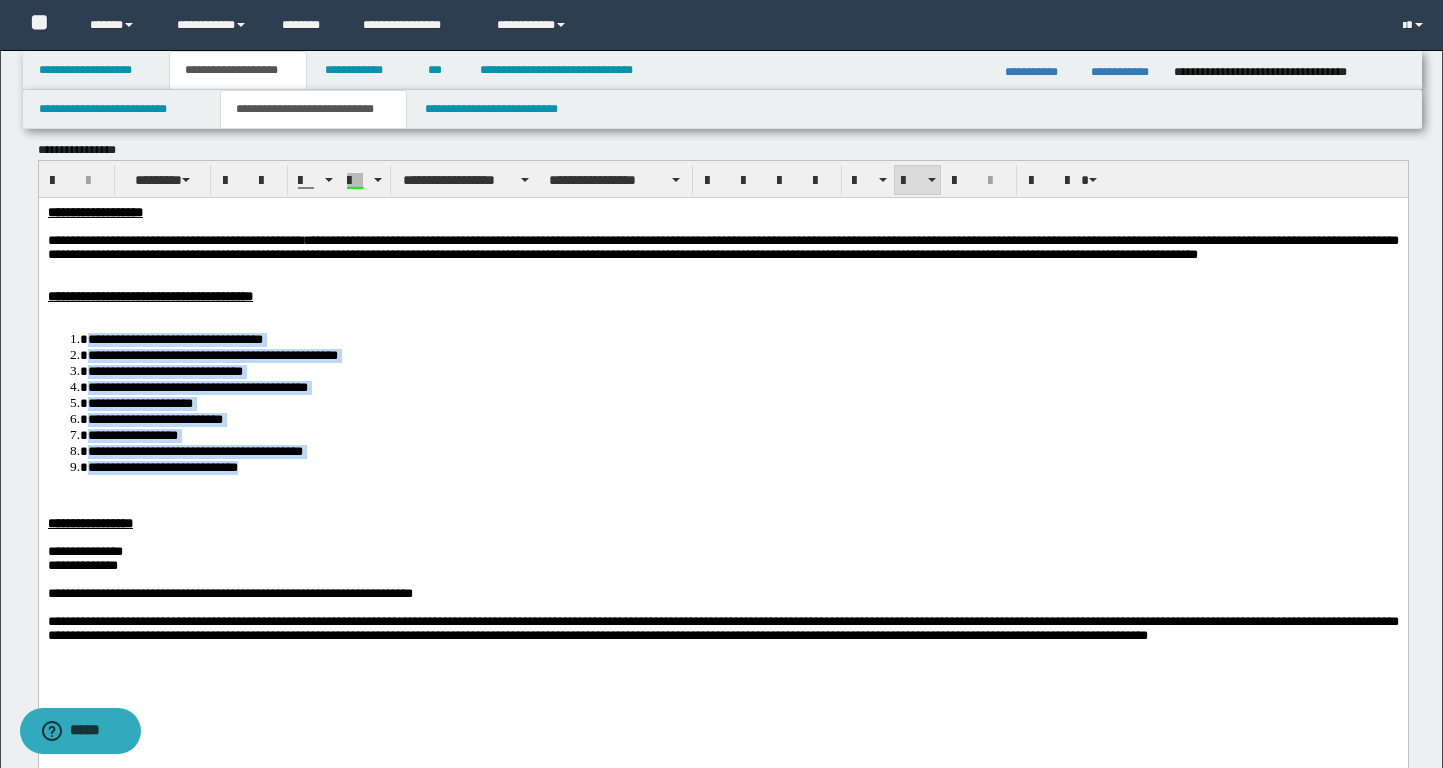 drag, startPoint x: 93, startPoint y: 365, endPoint x: 302, endPoint y: 489, distance: 243.01646 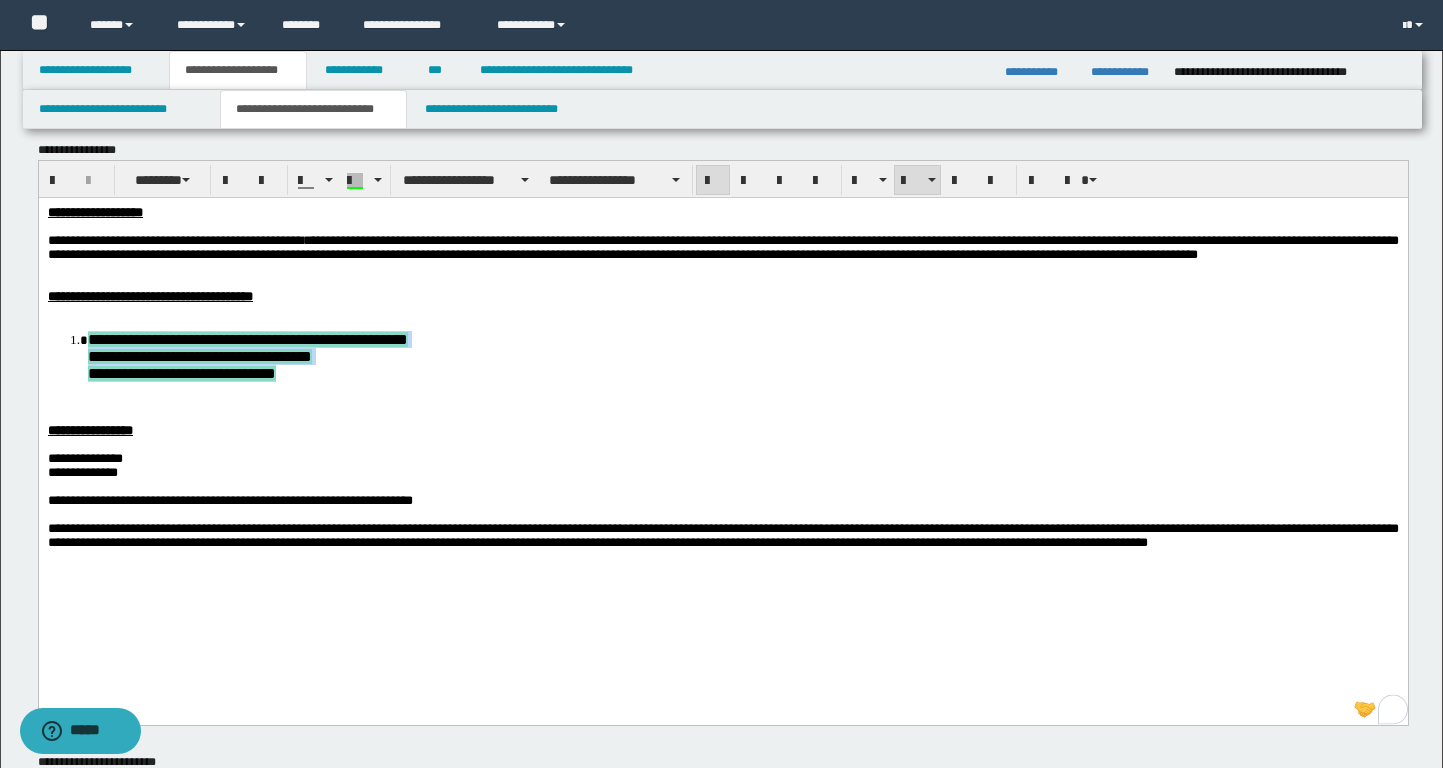 drag, startPoint x: 189, startPoint y: 410, endPoint x: 78, endPoint y: 362, distance: 120.93387 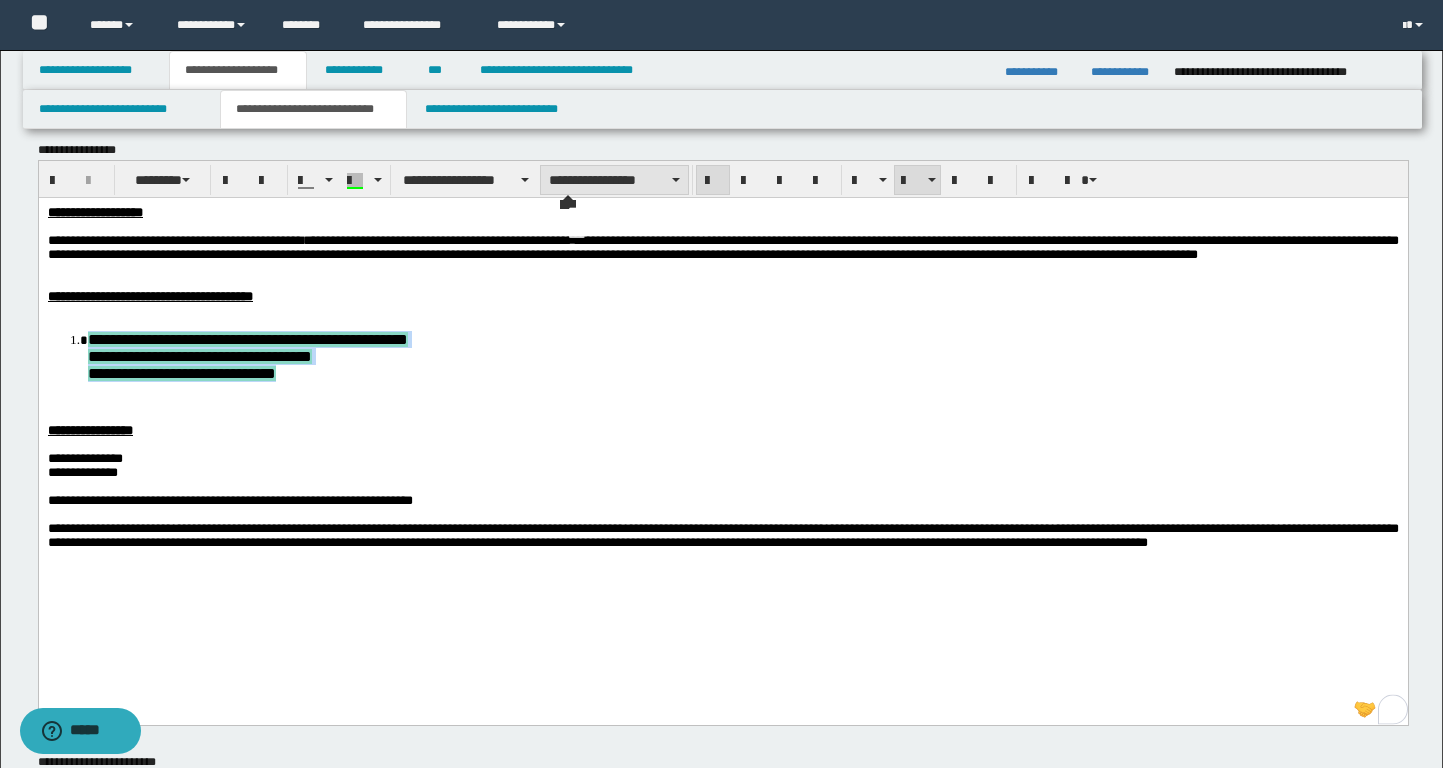 click on "**********" at bounding box center [614, 180] 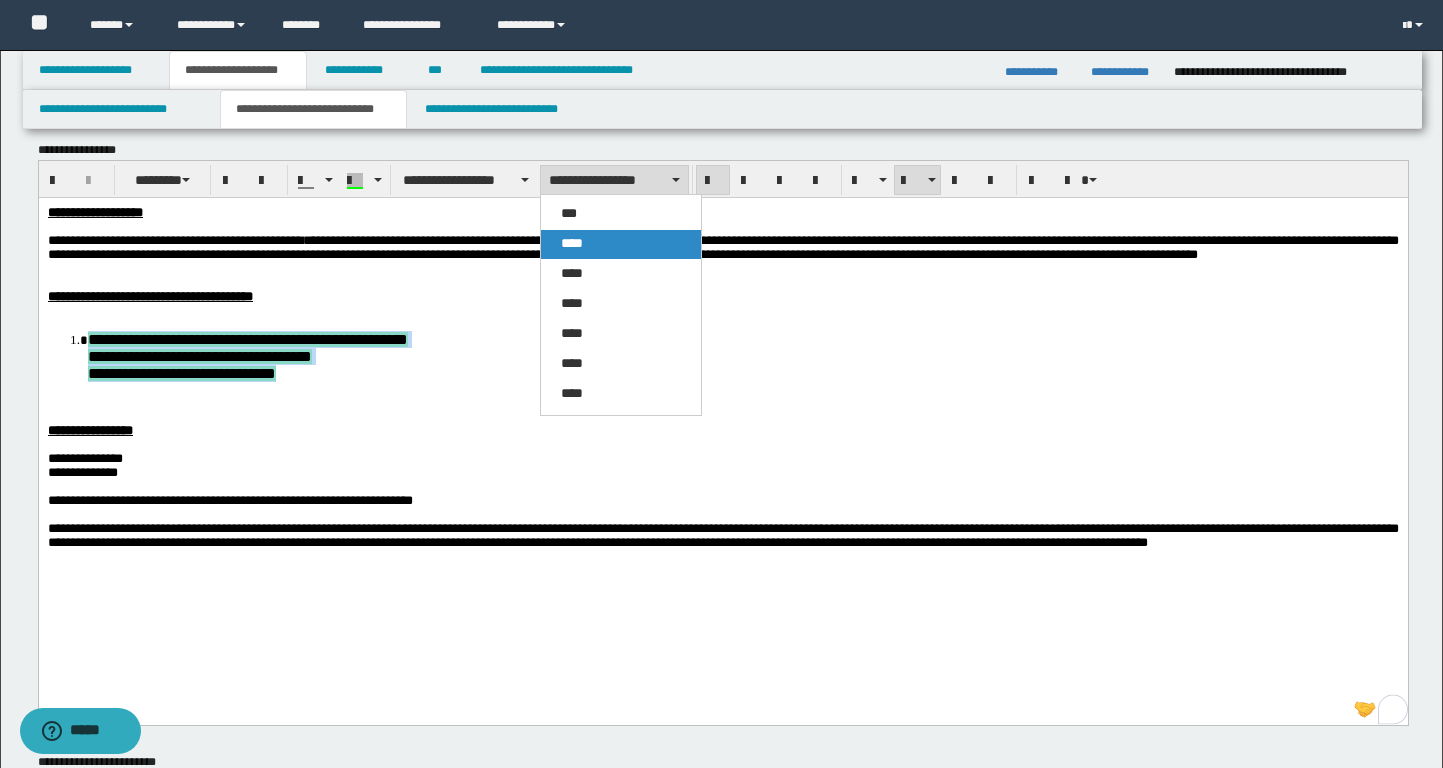 click on "****" at bounding box center [572, 243] 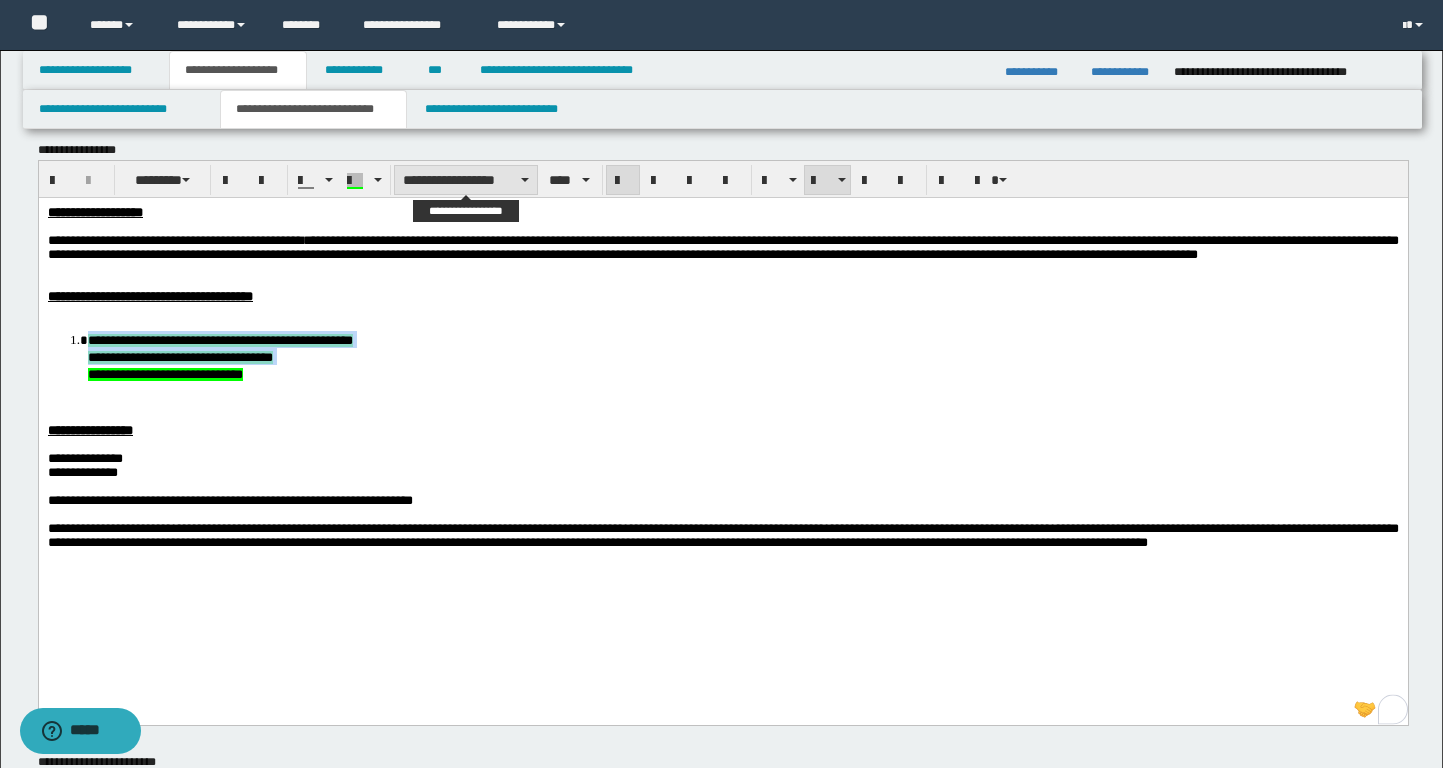 click on "**********" at bounding box center (466, 180) 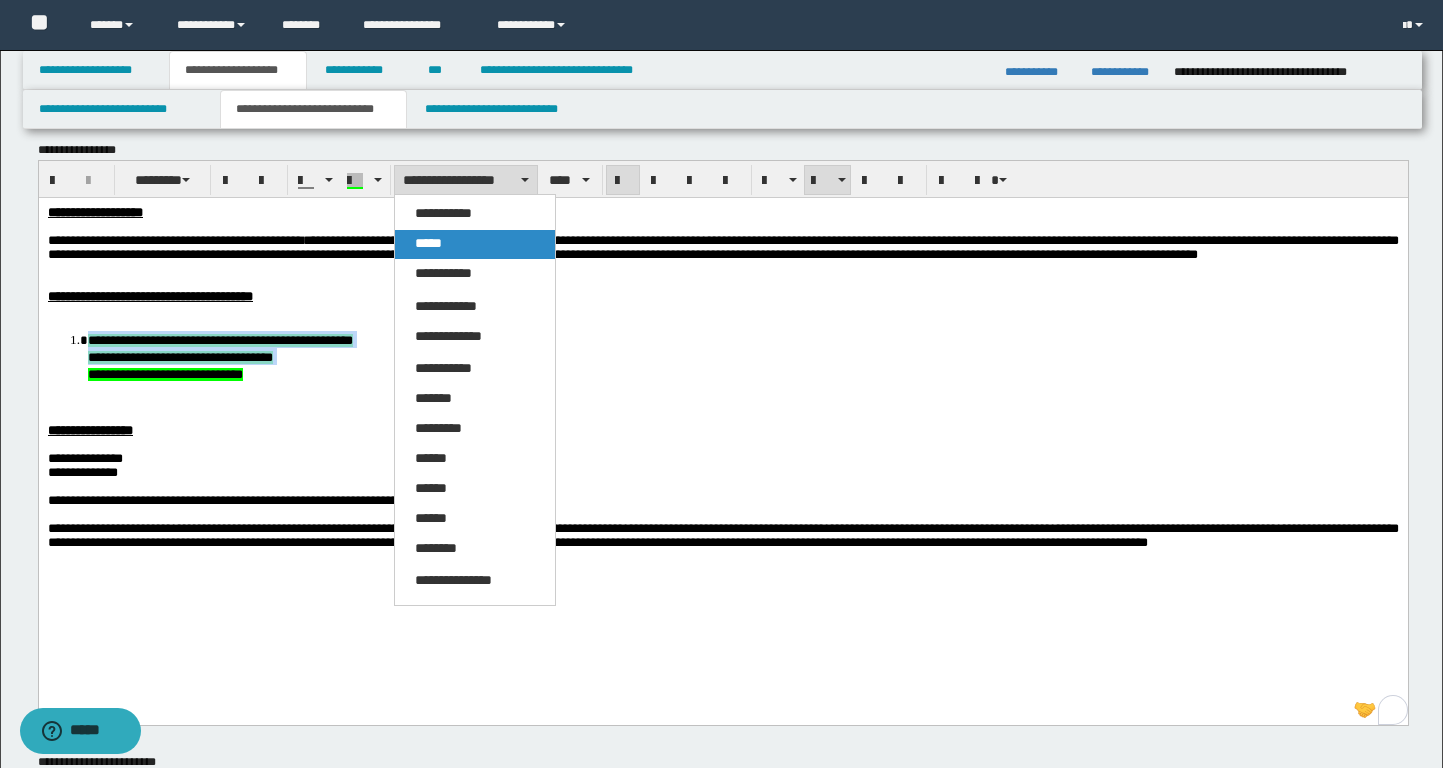 click on "*****" at bounding box center [475, 244] 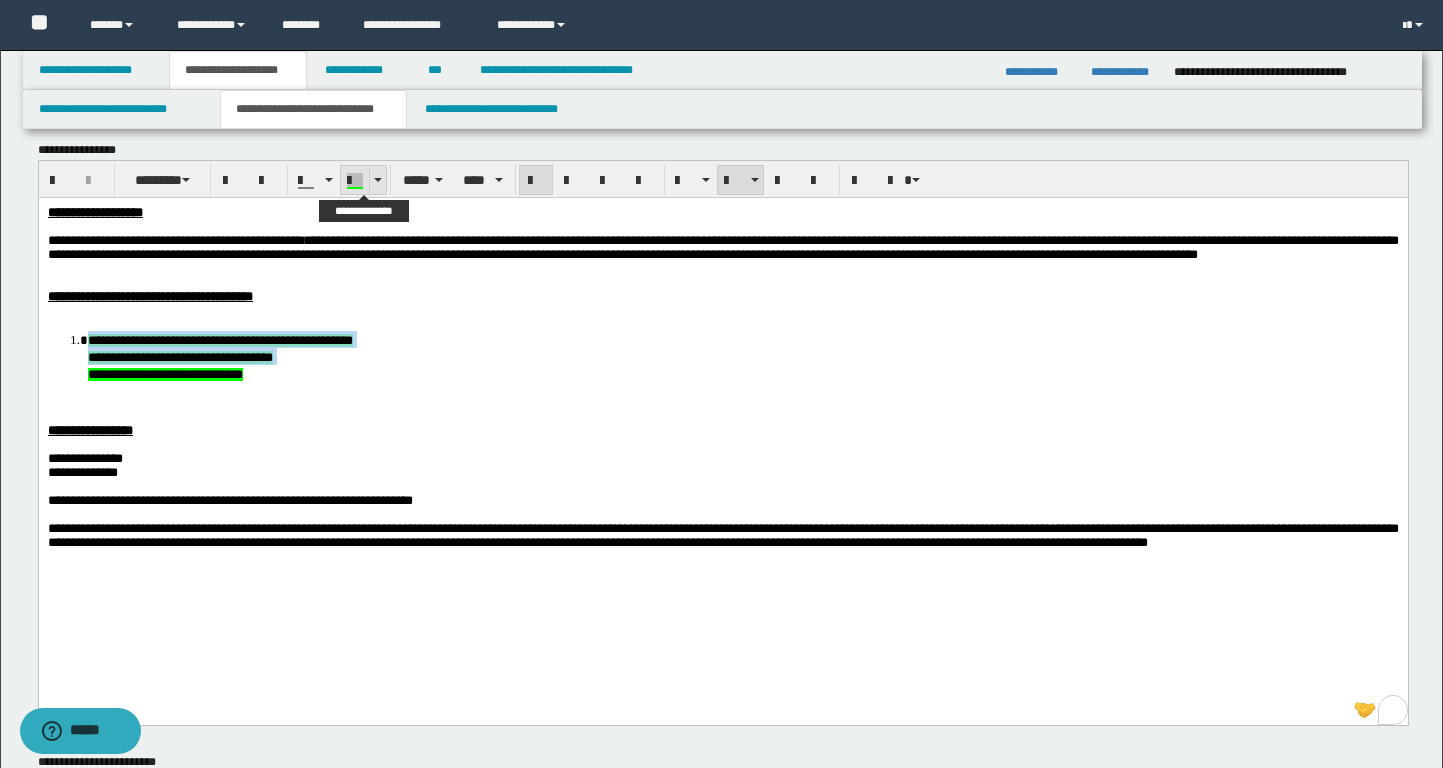 click at bounding box center [377, 180] 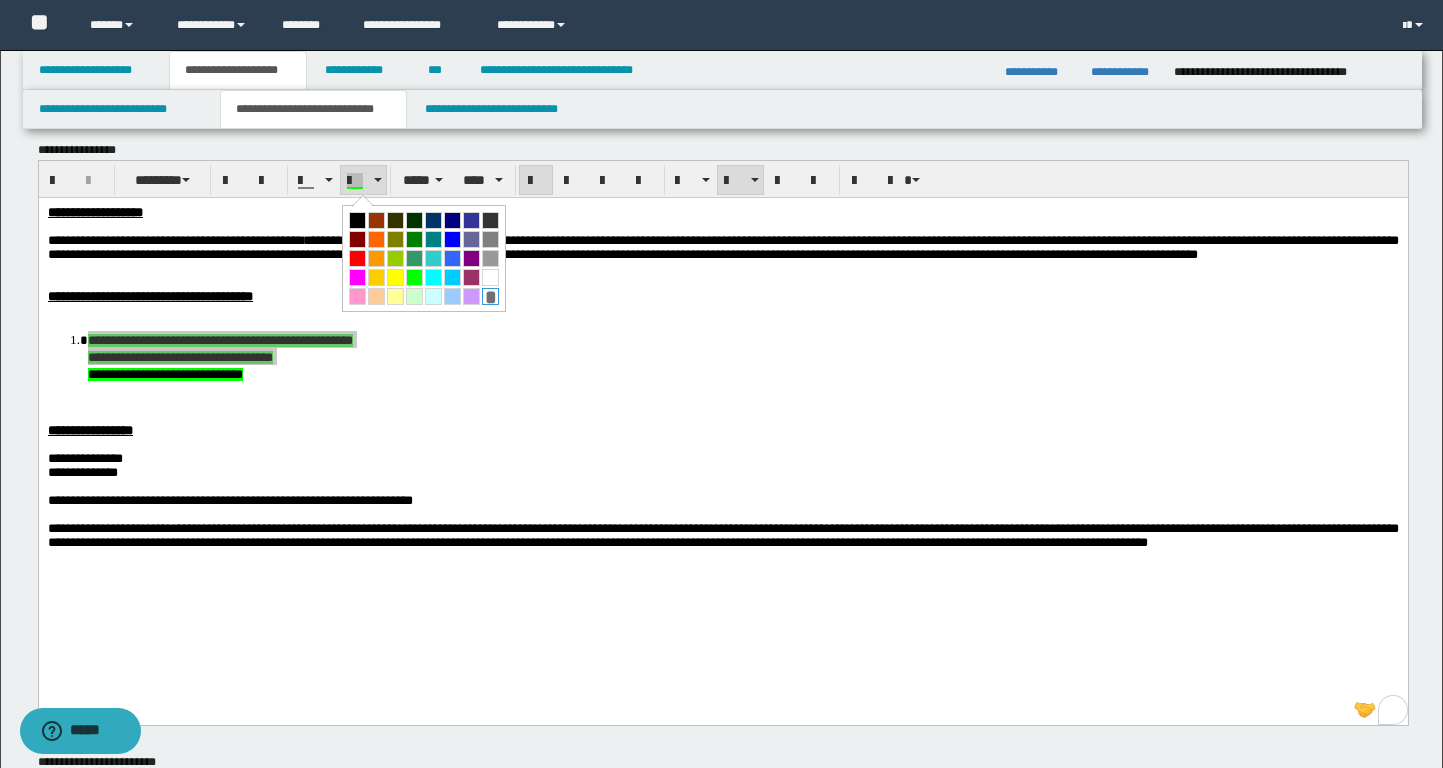 click on "*" at bounding box center [490, 296] 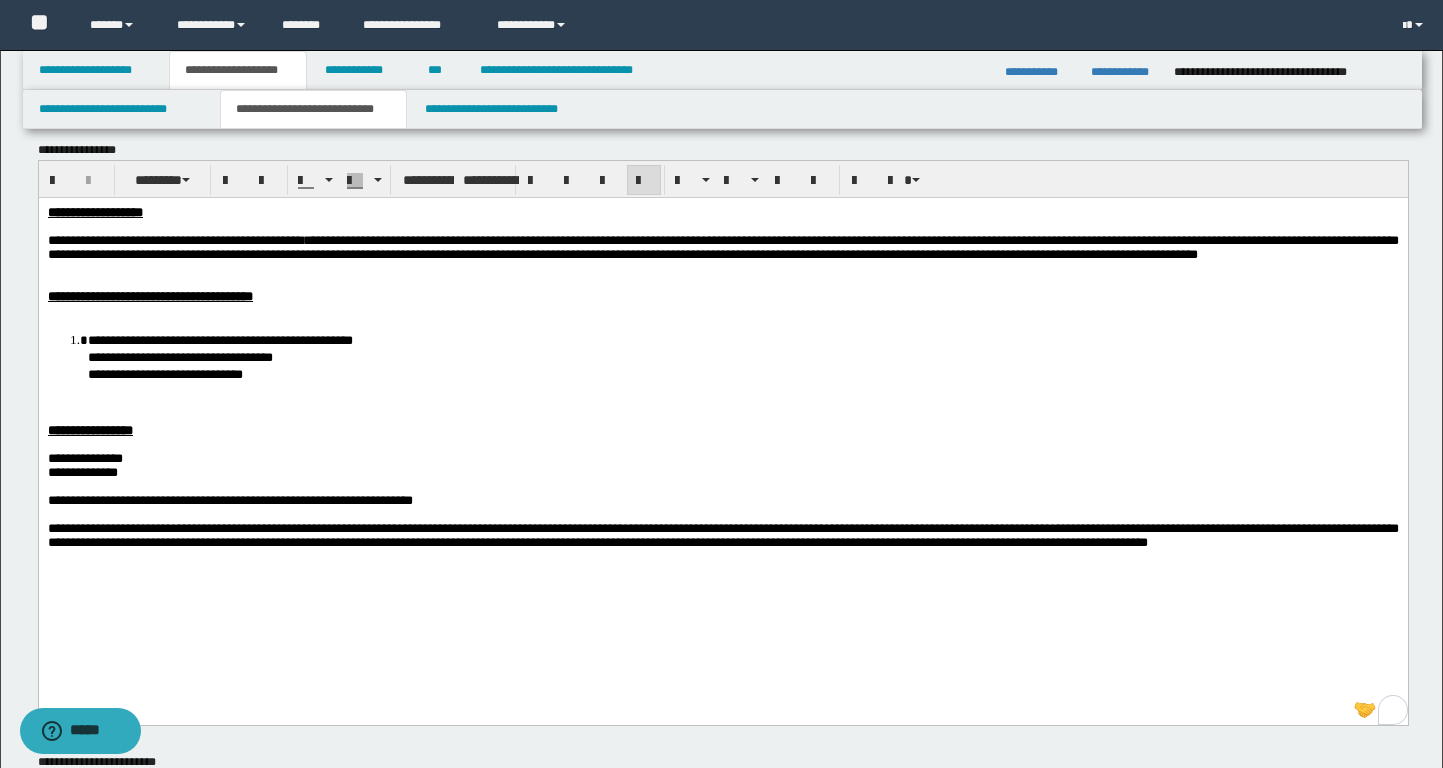 click at bounding box center (722, 402) 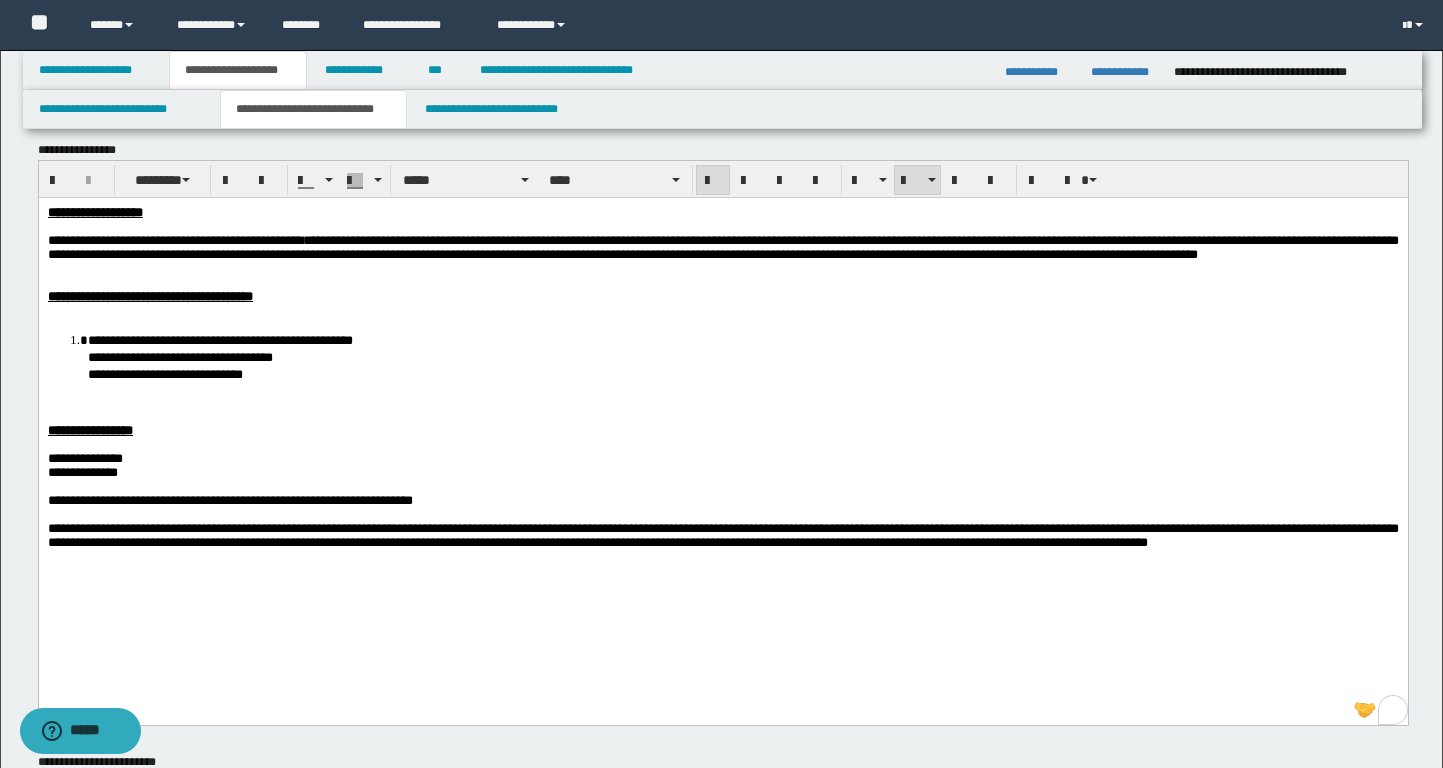 click on "**********" at bounding box center (179, 356) 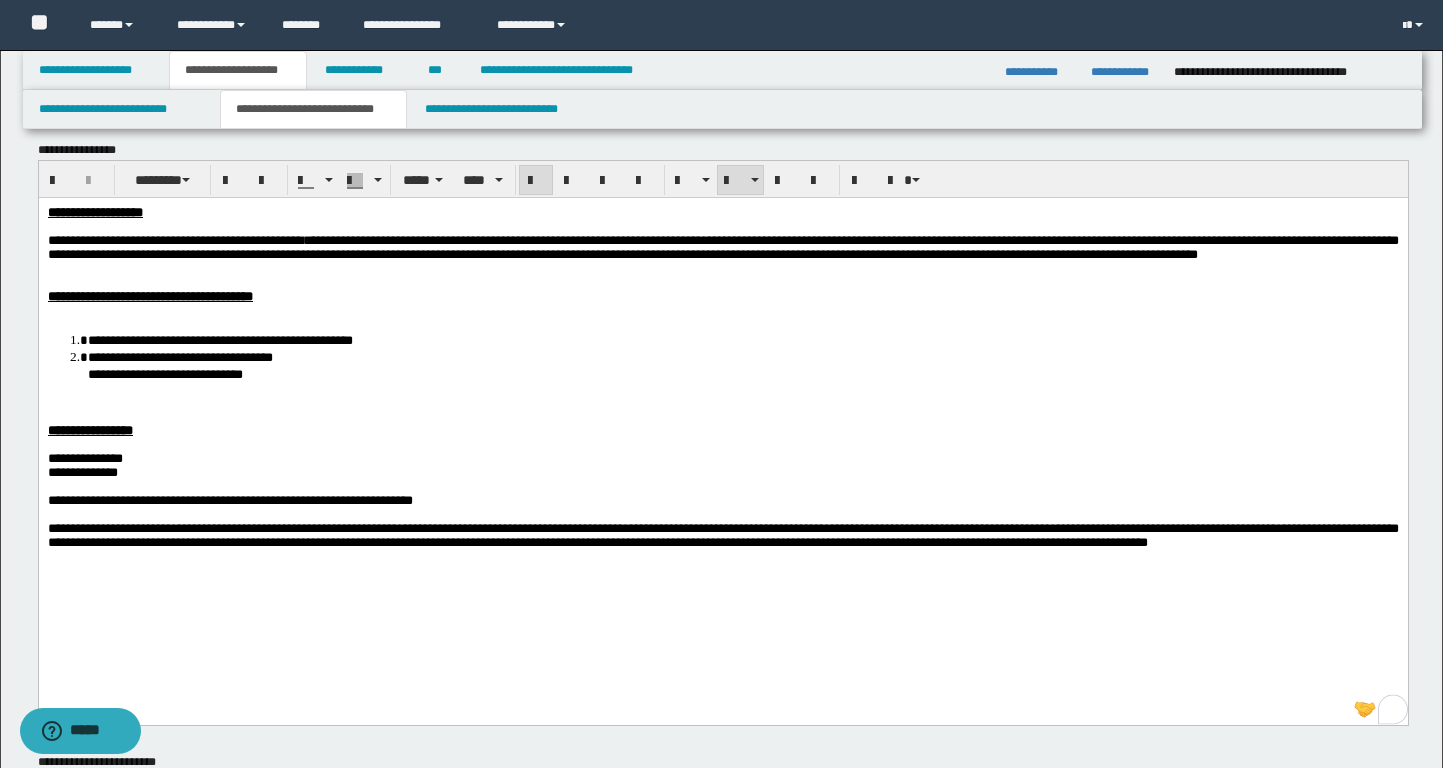 click on "**********" at bounding box center (722, 355) 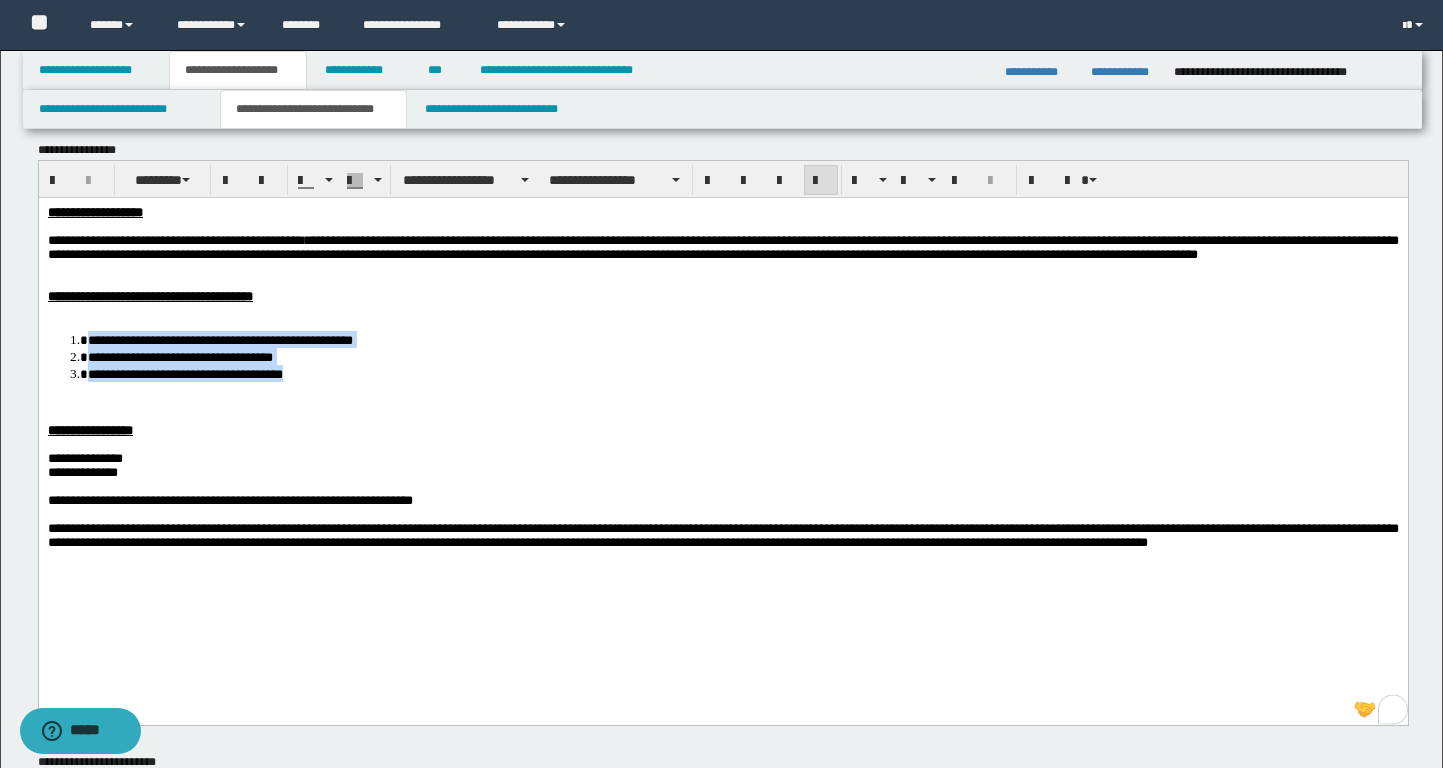 drag, startPoint x: 341, startPoint y: 414, endPoint x: 84, endPoint y: 342, distance: 266.8951 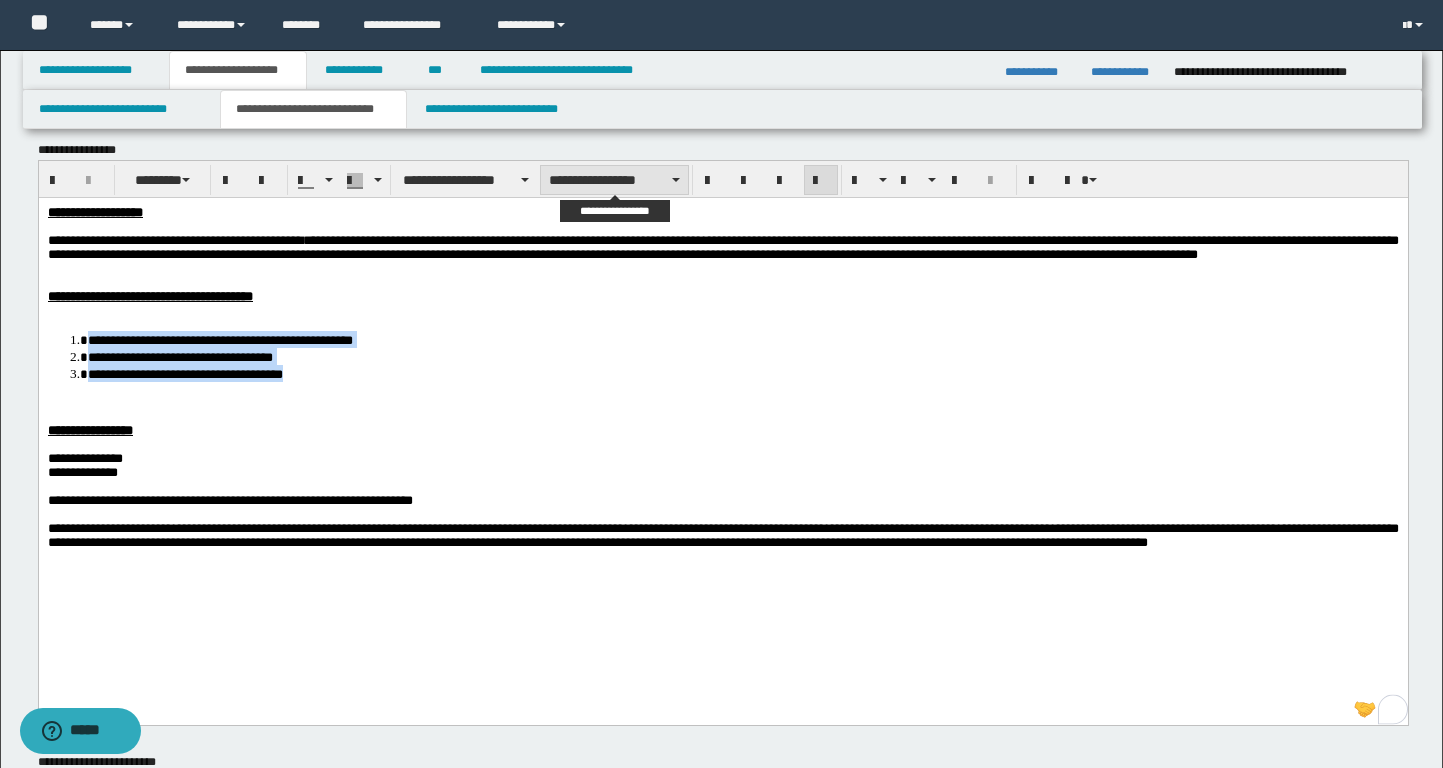 click on "**********" at bounding box center (614, 180) 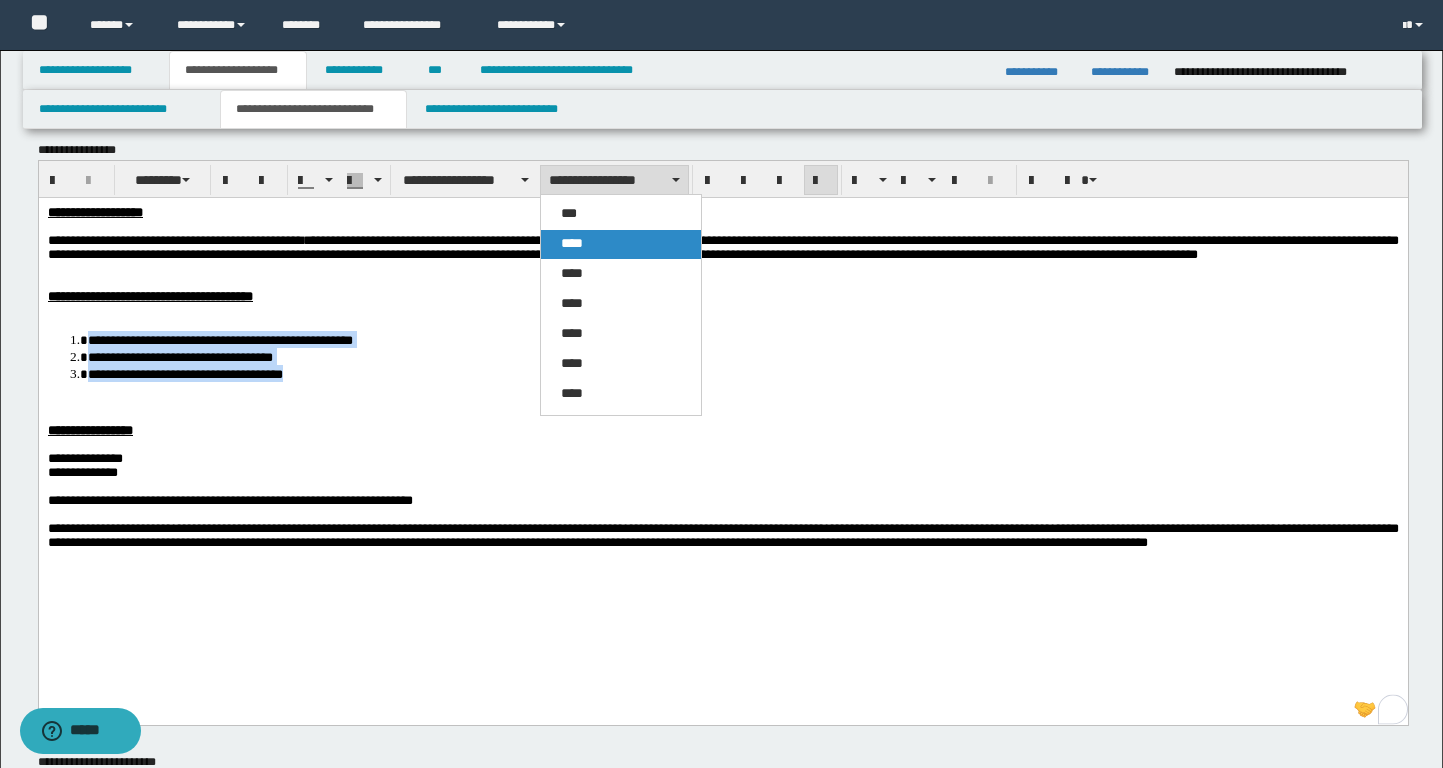 click on "****" at bounding box center [572, 243] 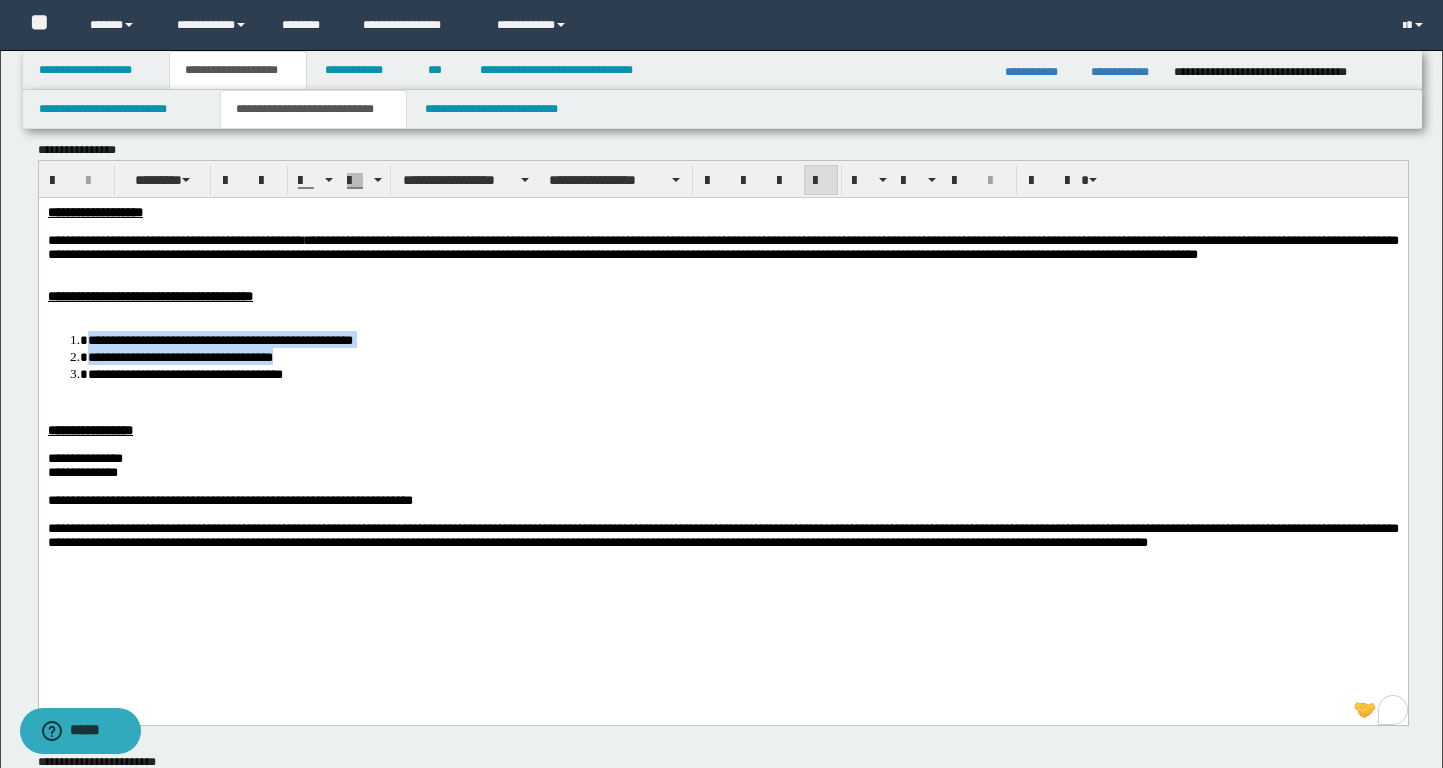 copy on "**********" 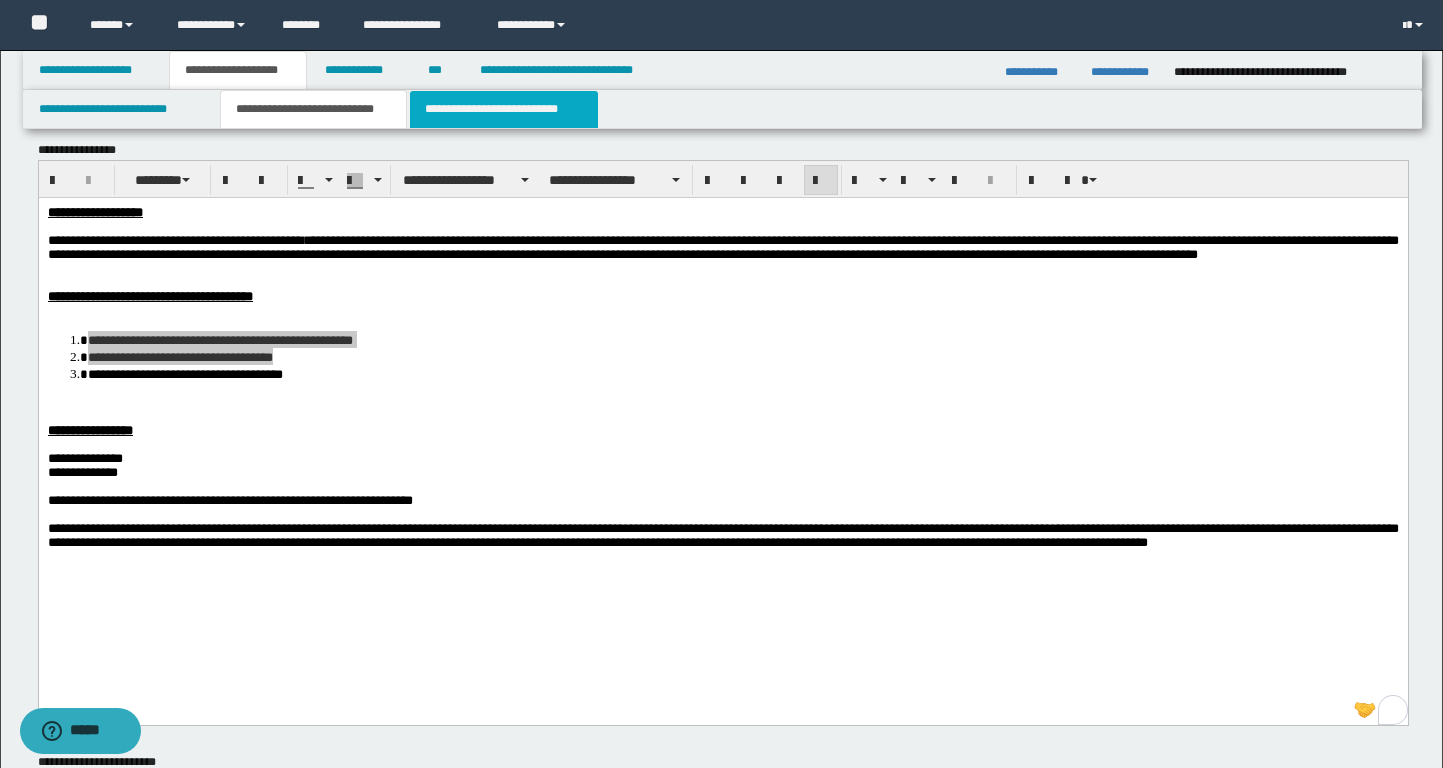 click on "**********" at bounding box center (504, 109) 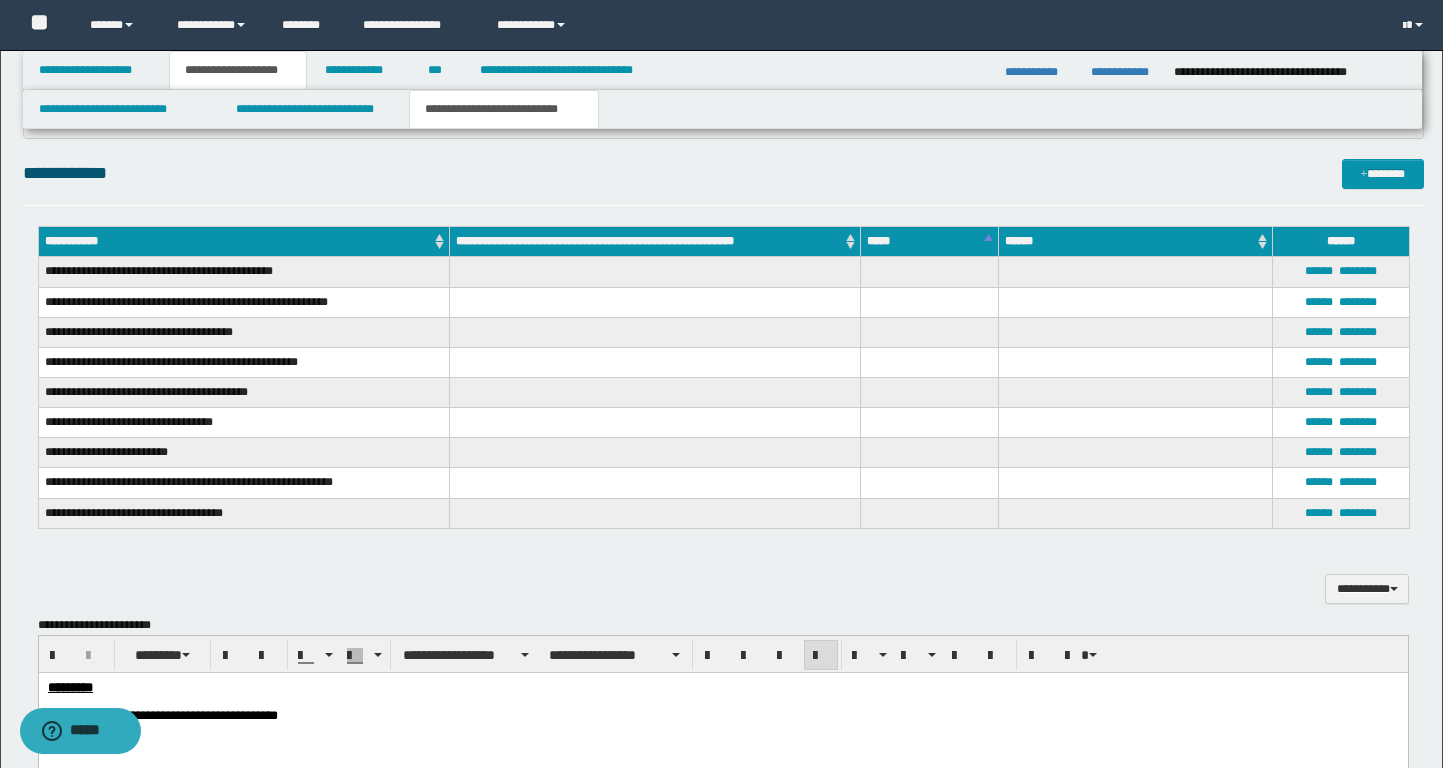 scroll, scrollTop: 438, scrollLeft: 0, axis: vertical 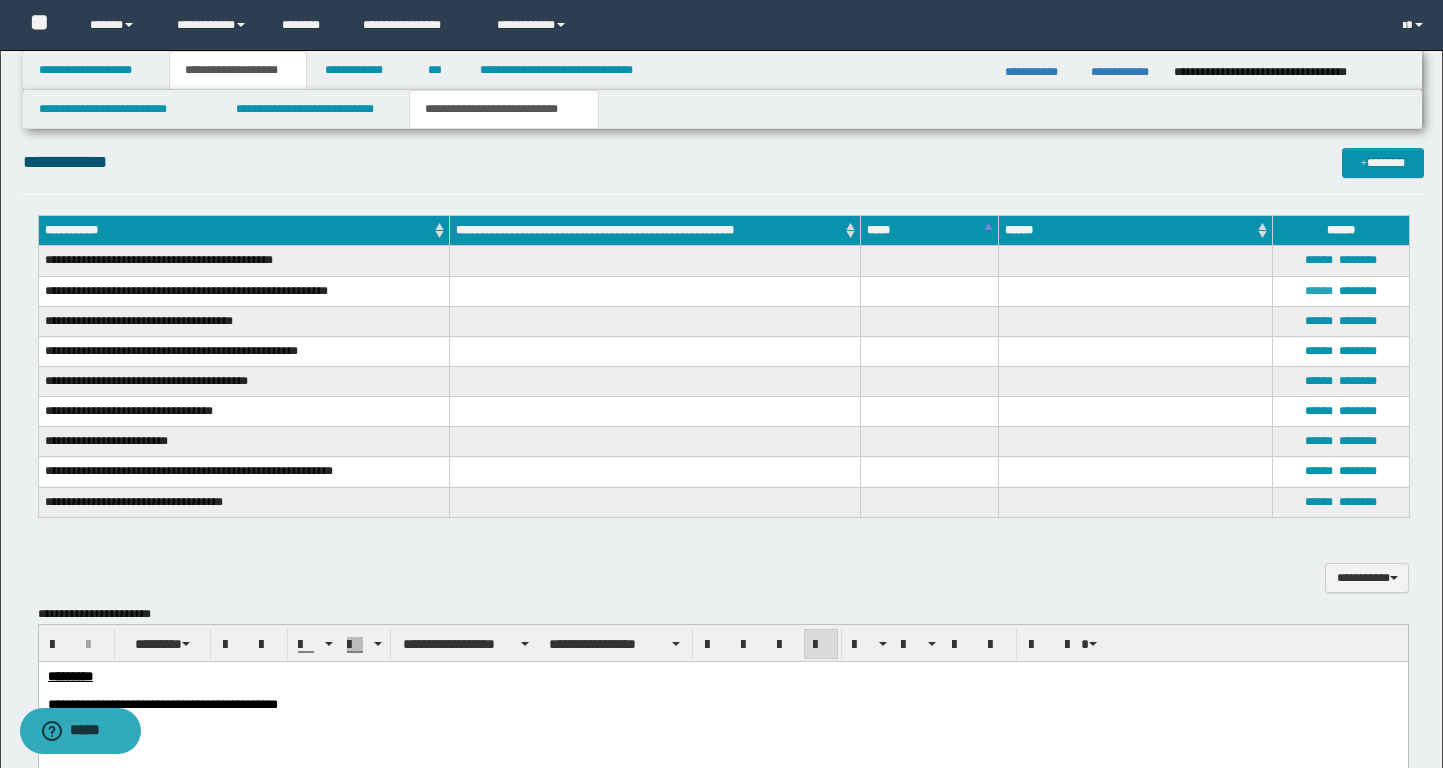 click on "******" at bounding box center [1319, 291] 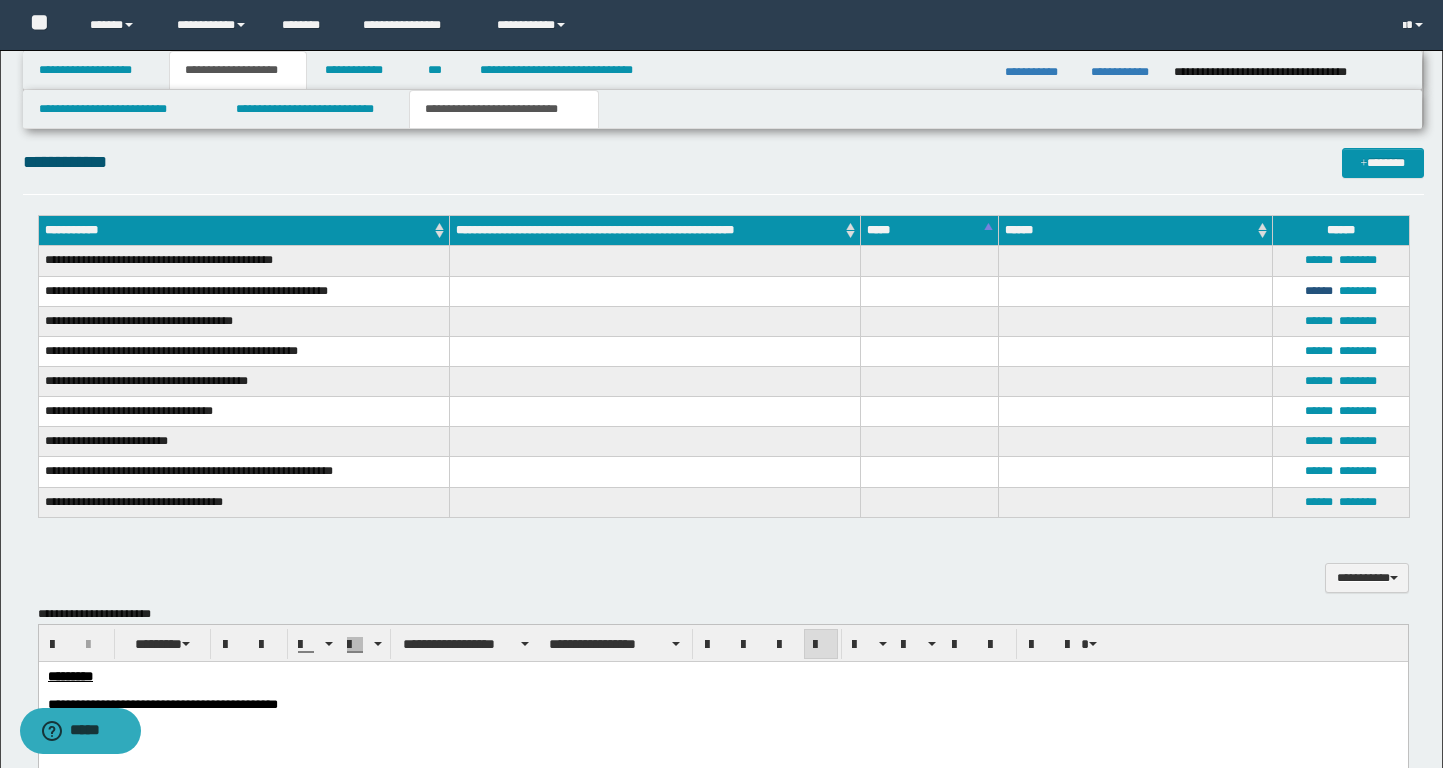 type 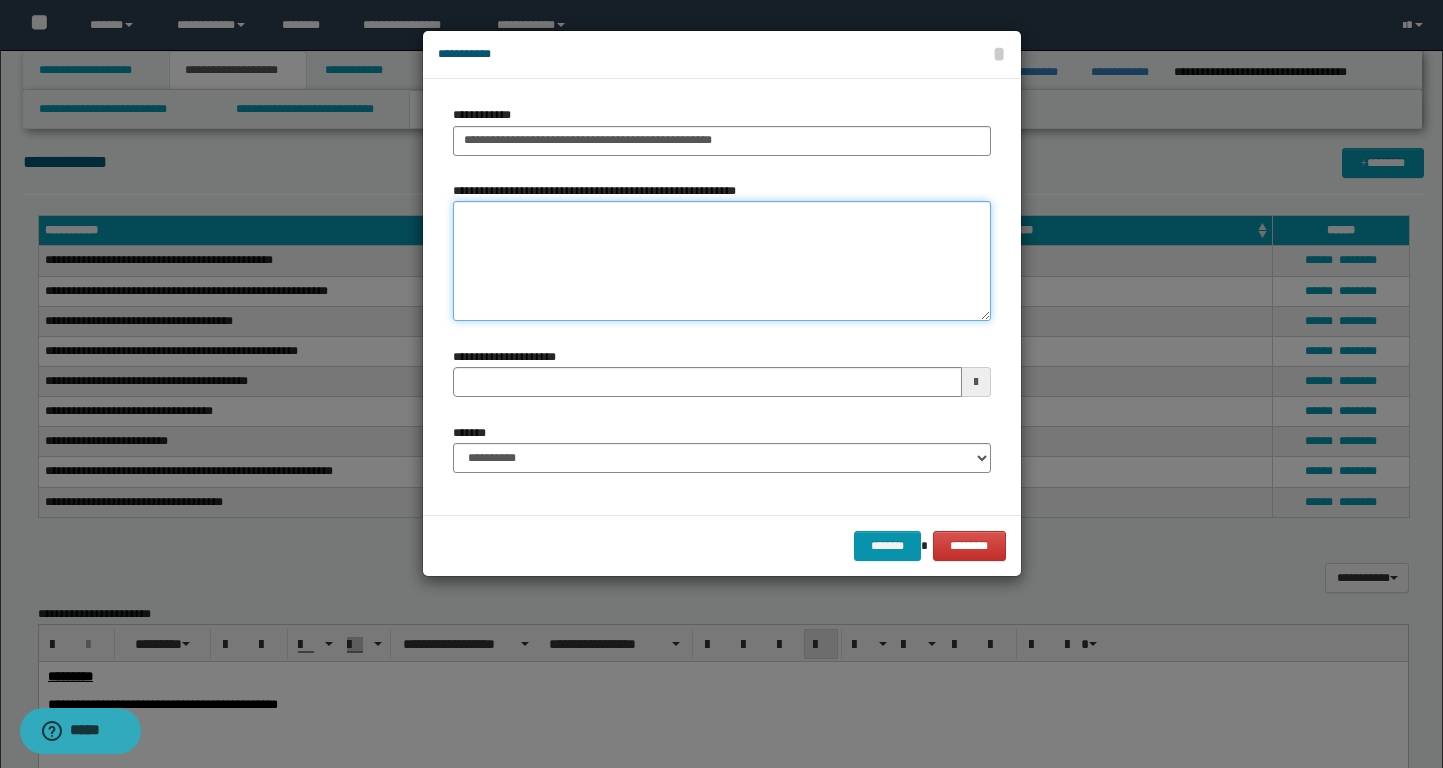 click on "**********" at bounding box center (722, 261) 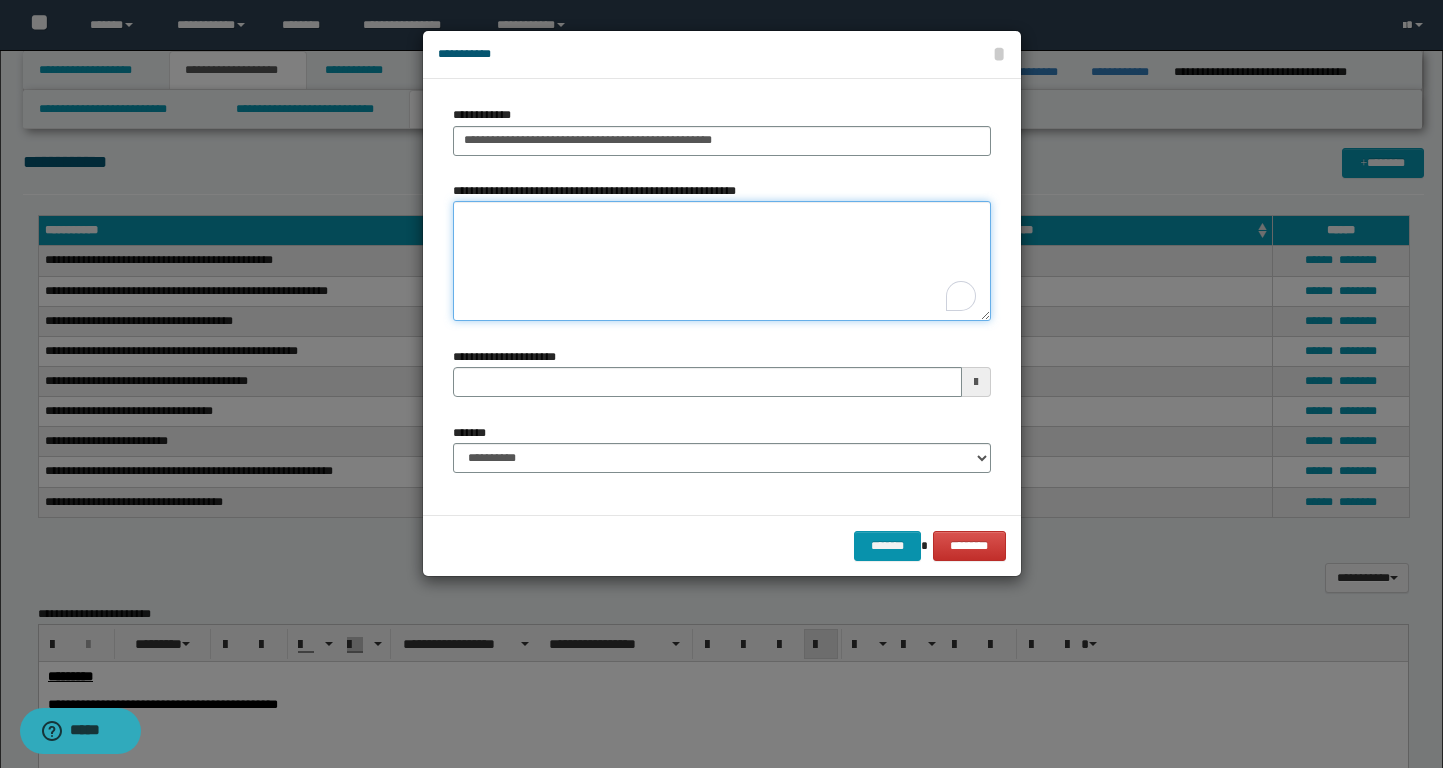 paste on "**********" 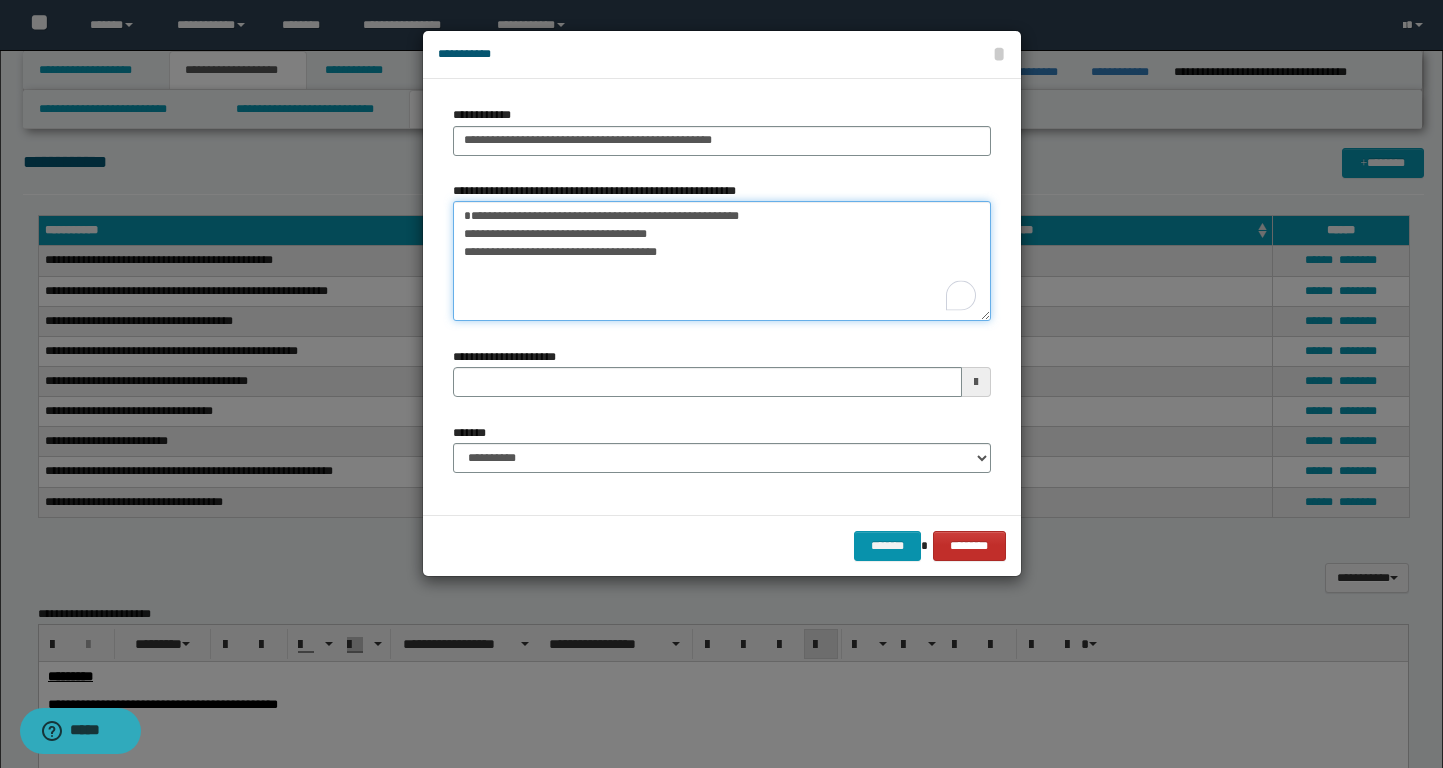 type on "**********" 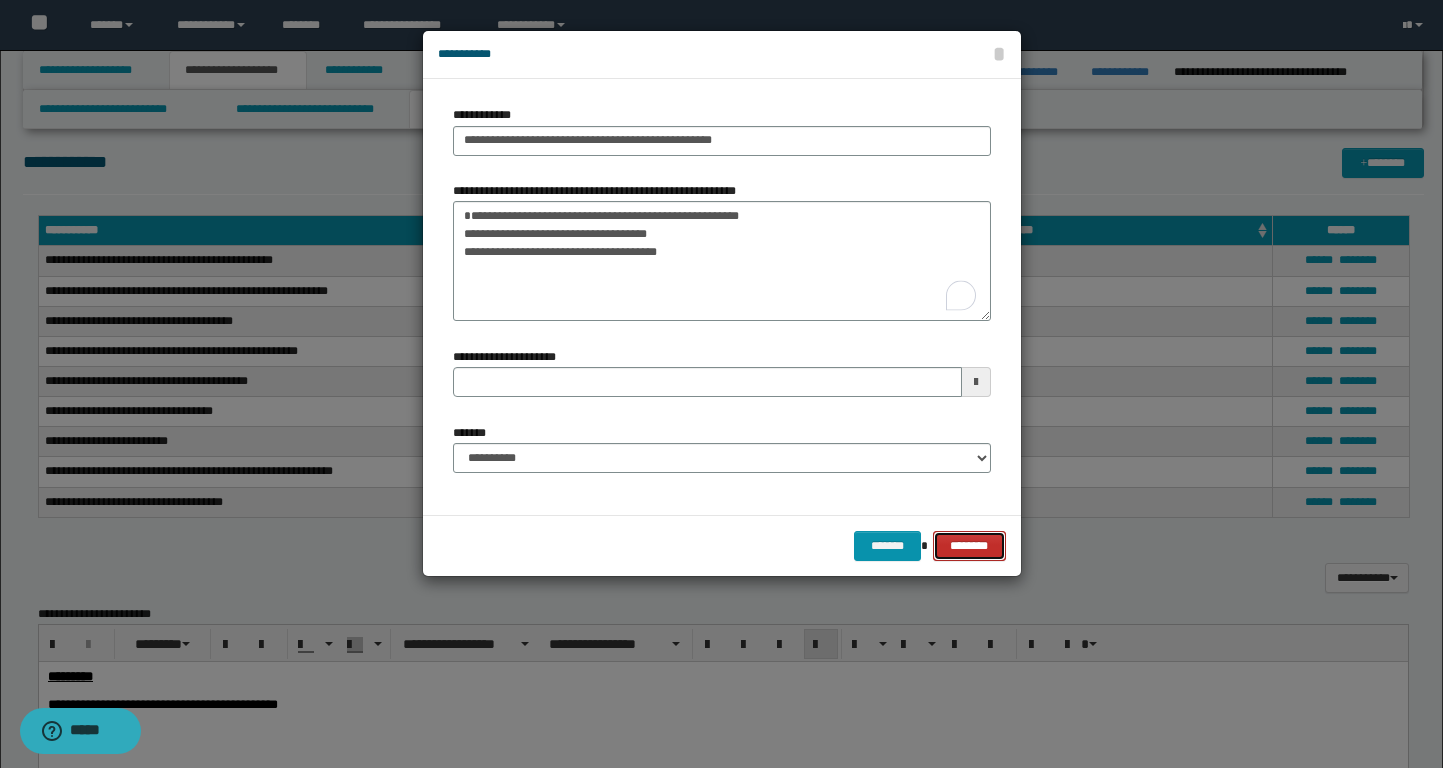 click on "********" at bounding box center (969, 546) 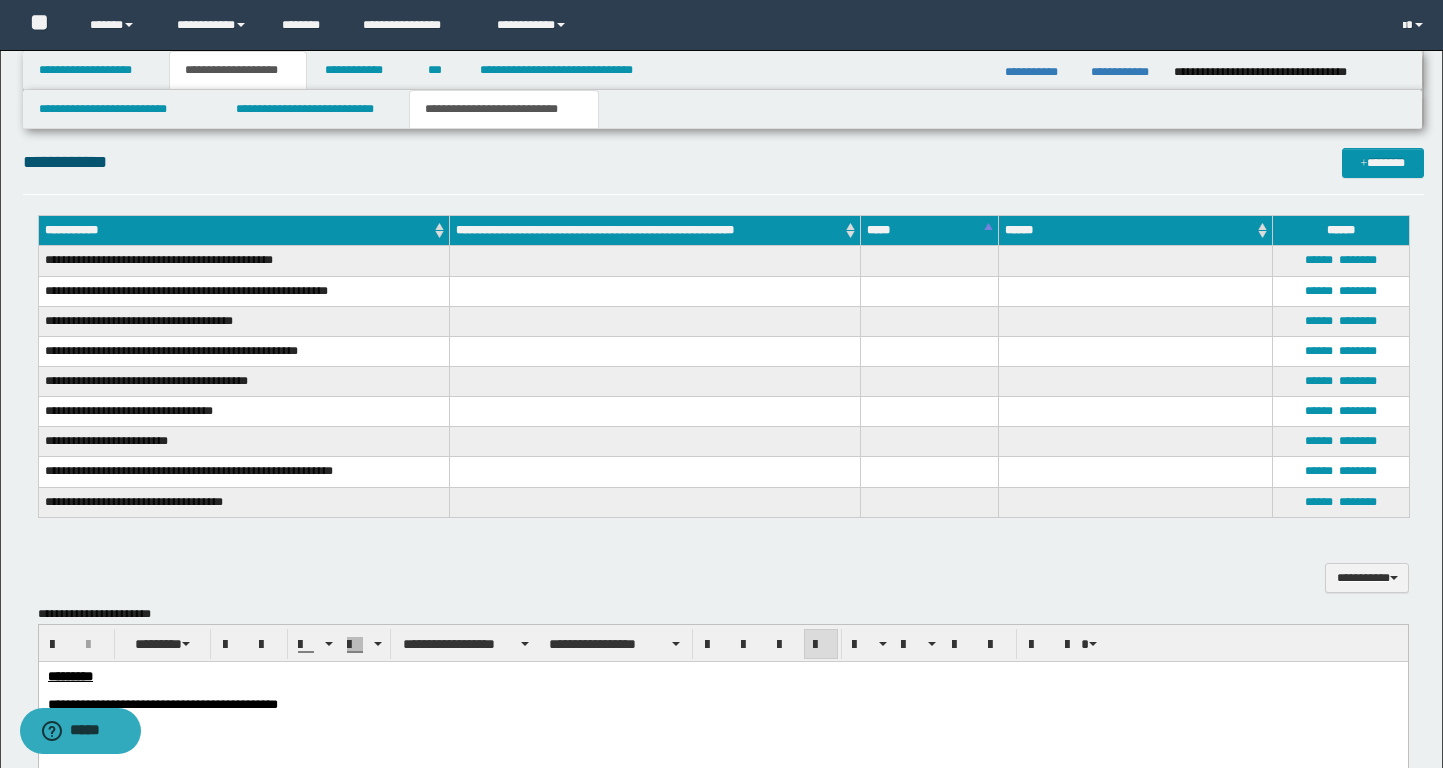 type 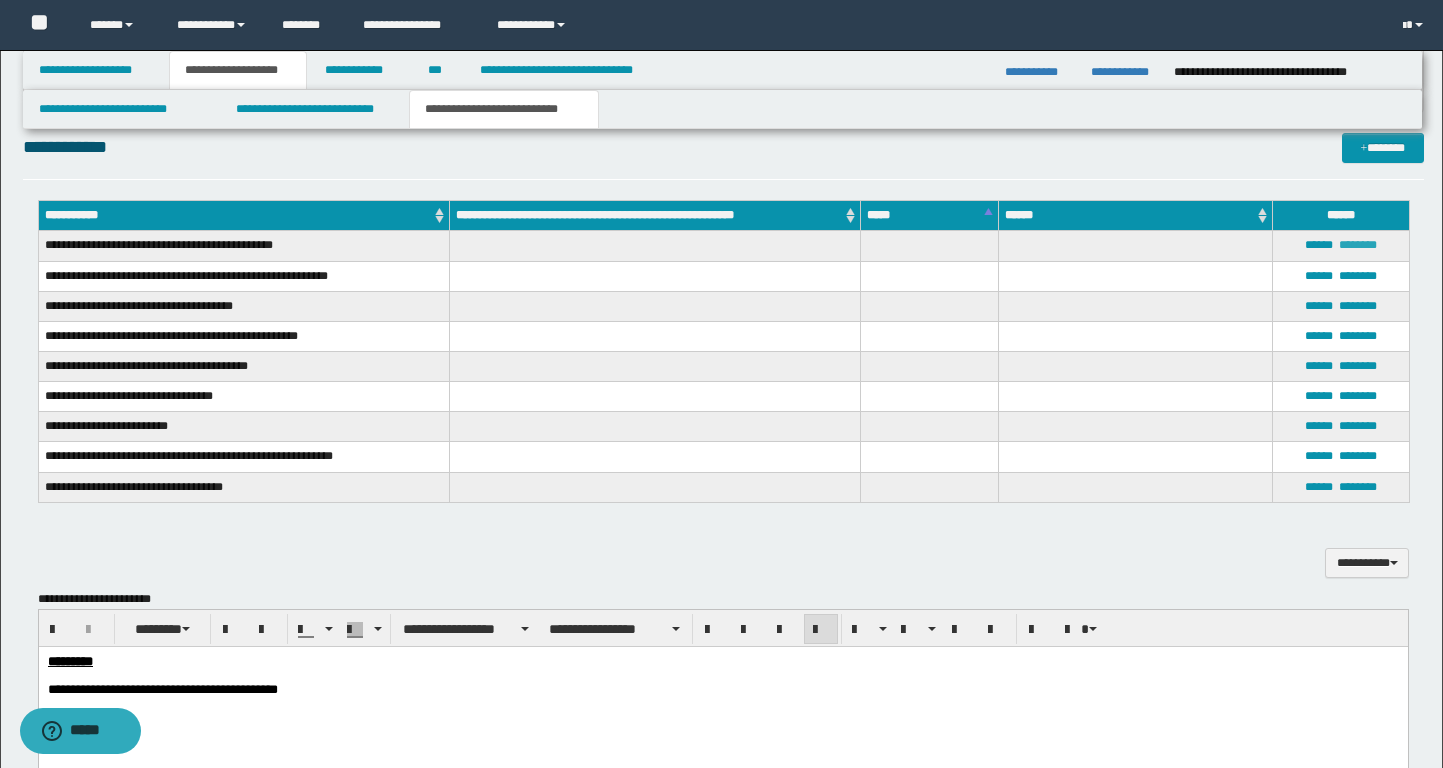 click on "********" at bounding box center [1358, 245] 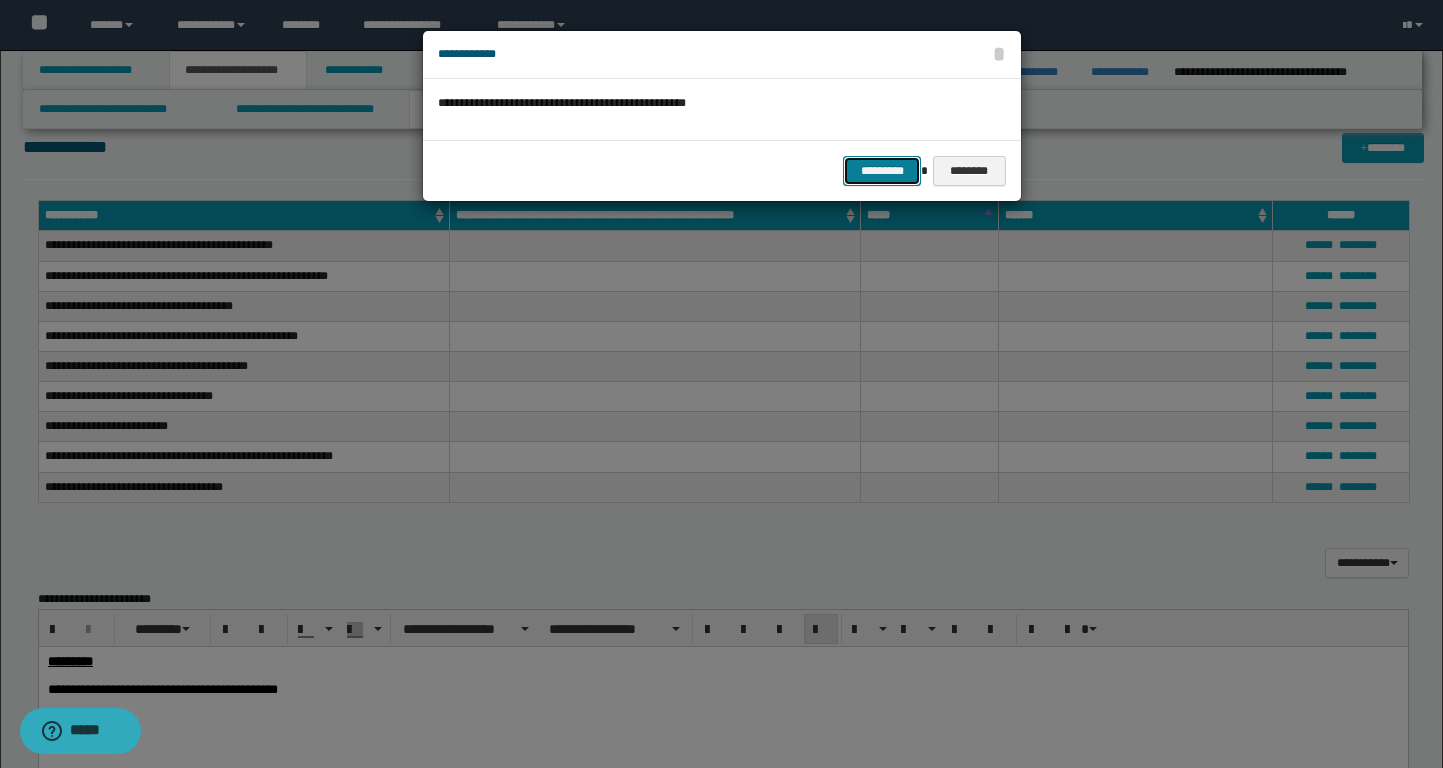 click on "*********" at bounding box center (882, 171) 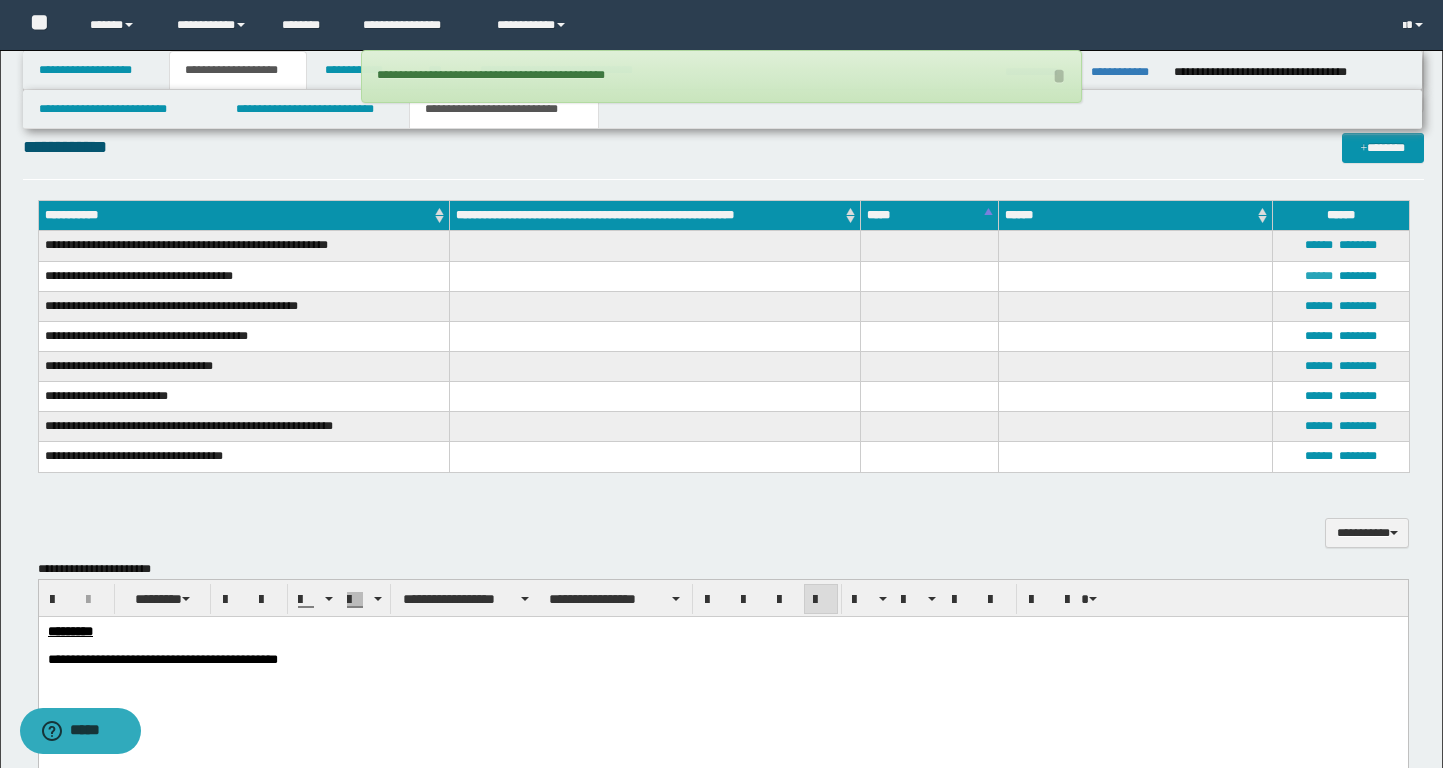 click on "******" at bounding box center [1319, 276] 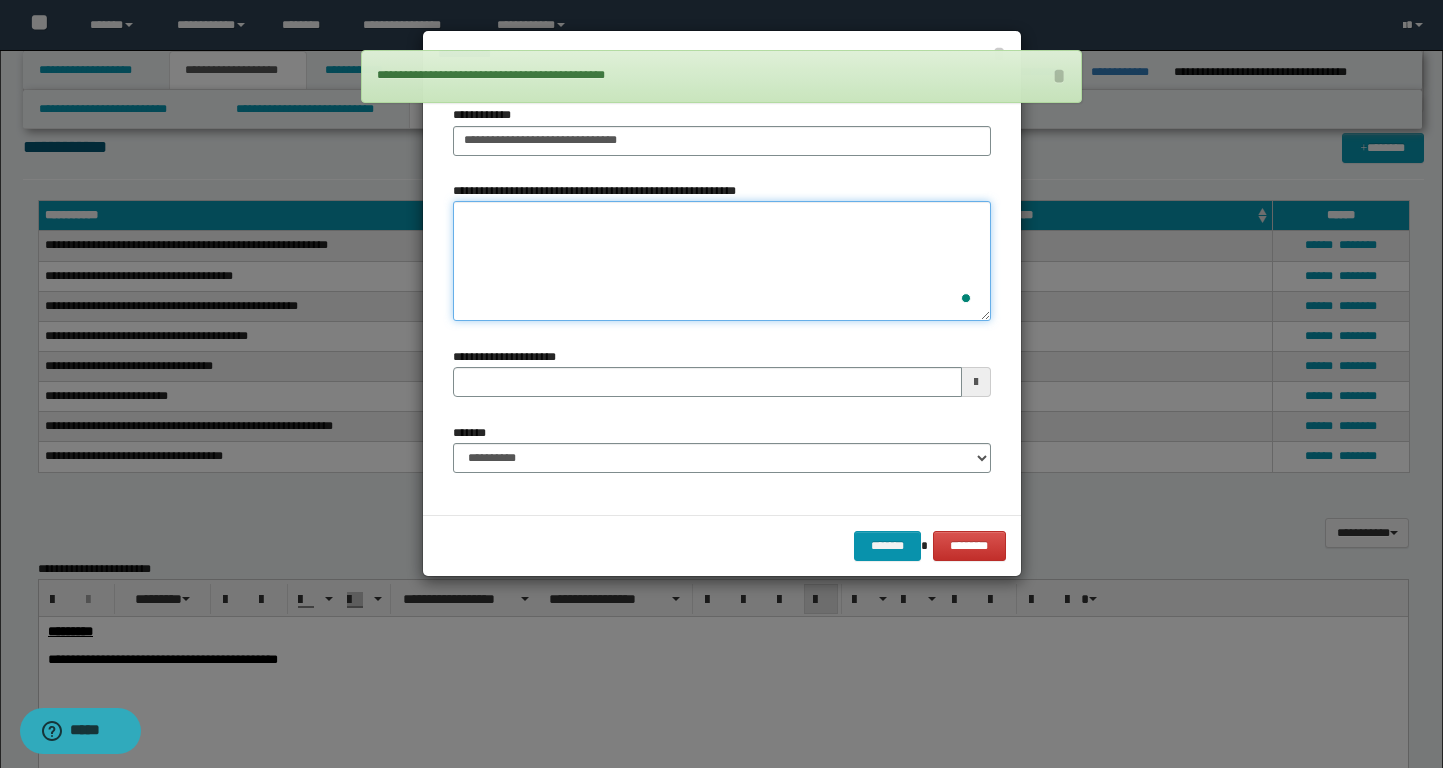 click on "**********" at bounding box center [722, 261] 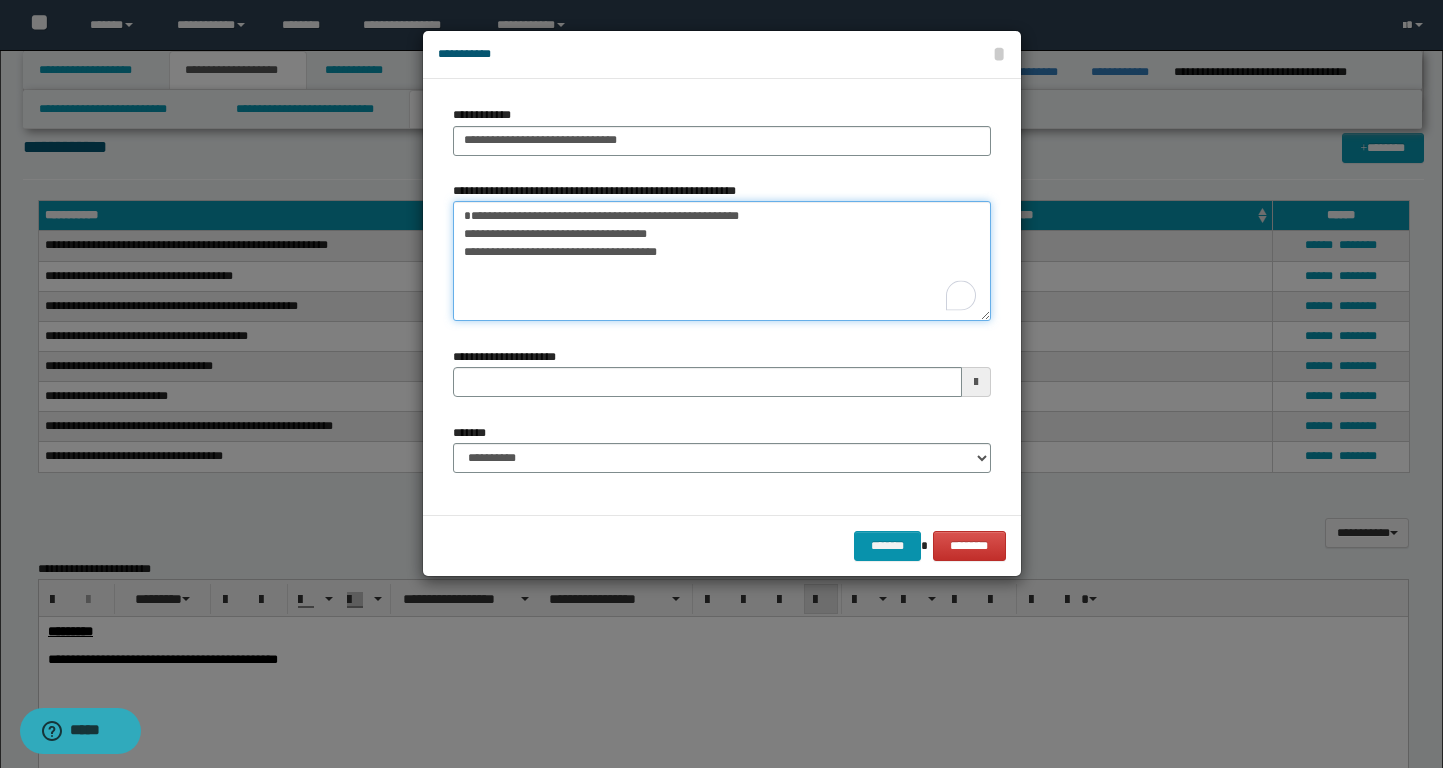 drag, startPoint x: 590, startPoint y: 240, endPoint x: 422, endPoint y: 238, distance: 168.0119 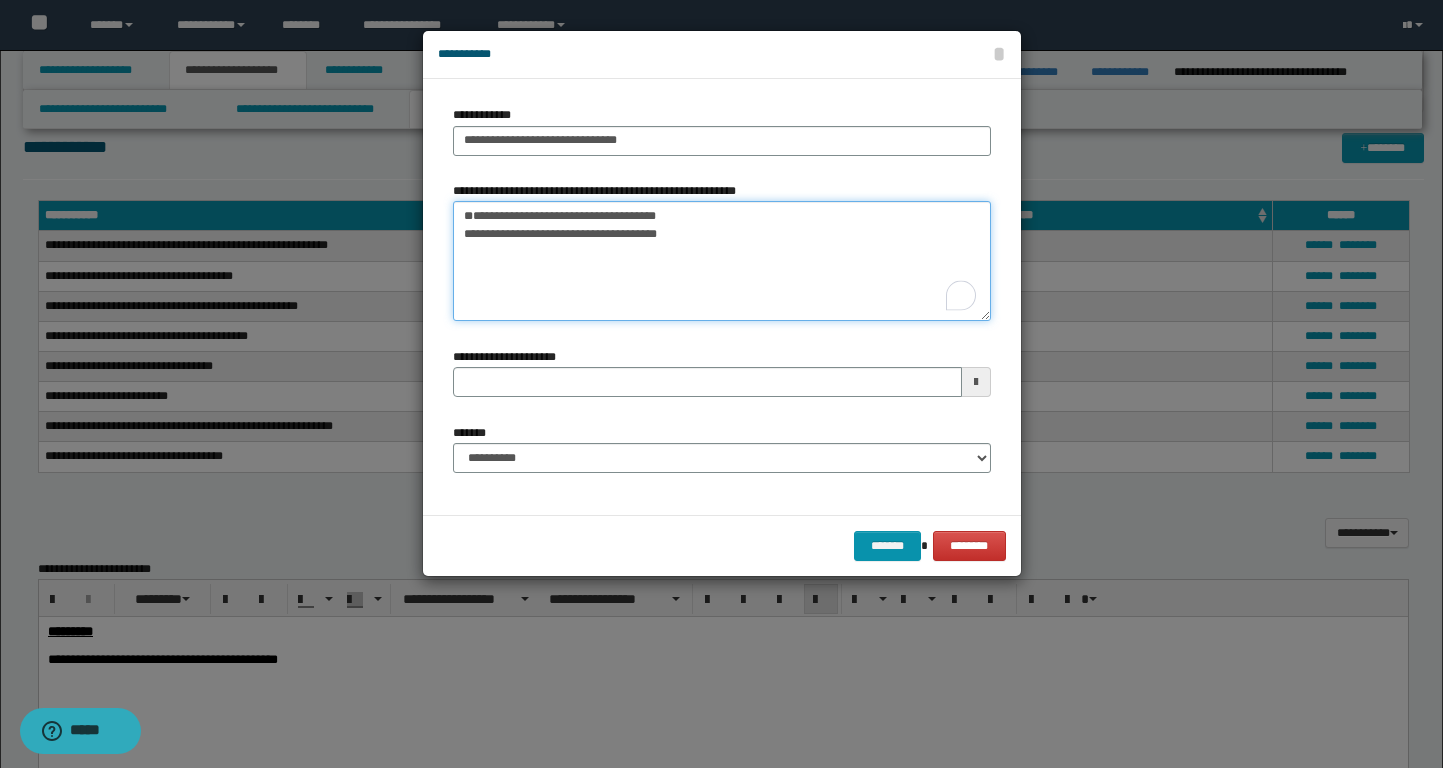 click on "**********" at bounding box center (722, 261) 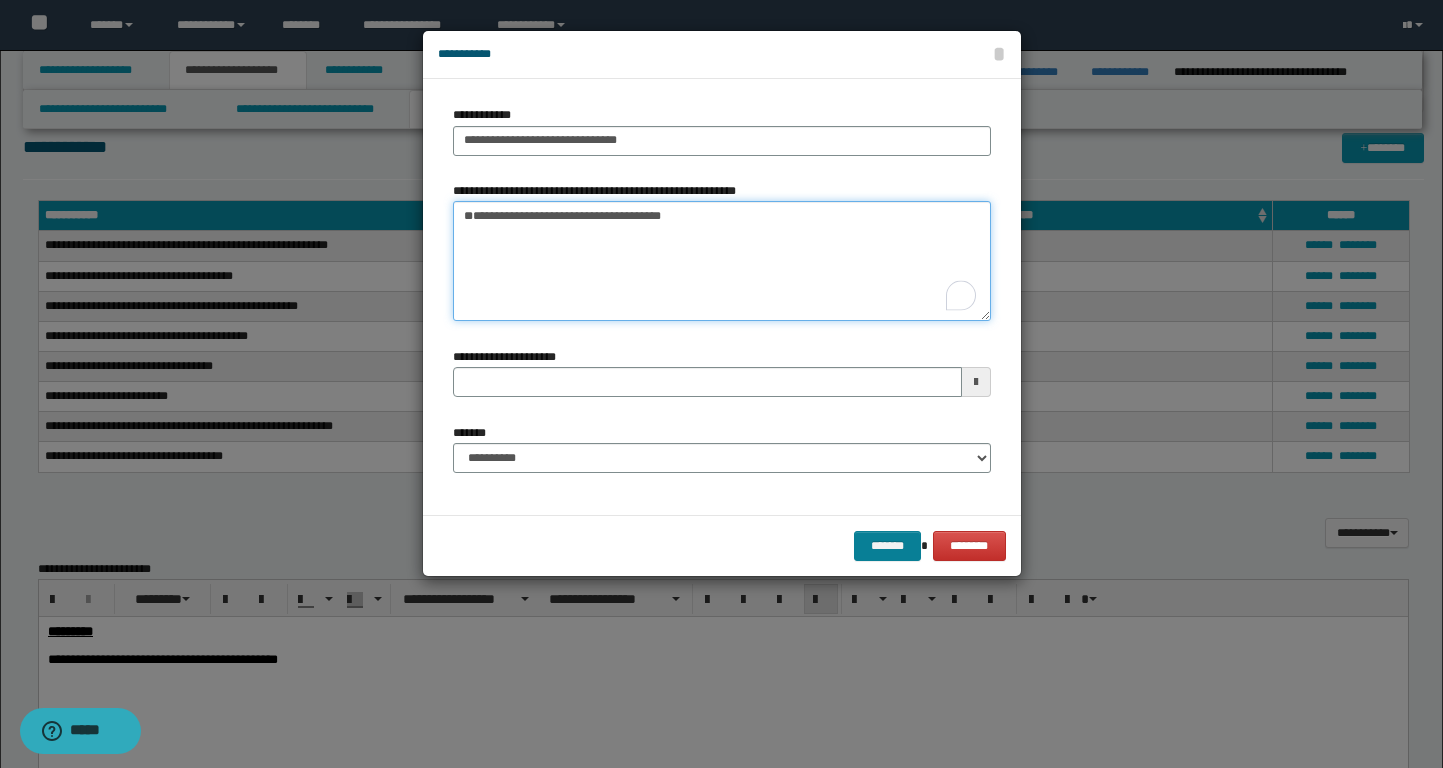 type on "**********" 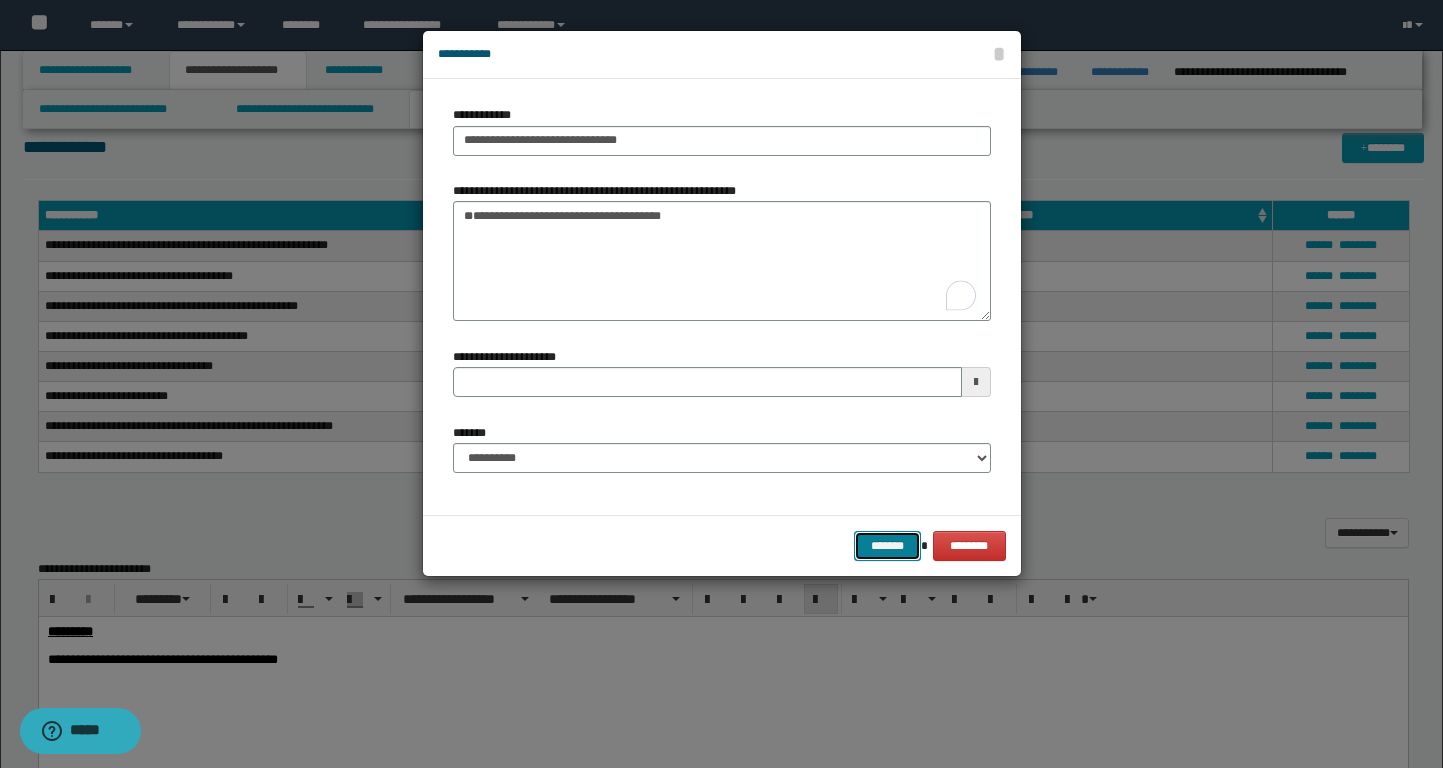 click on "*******" at bounding box center [888, 546] 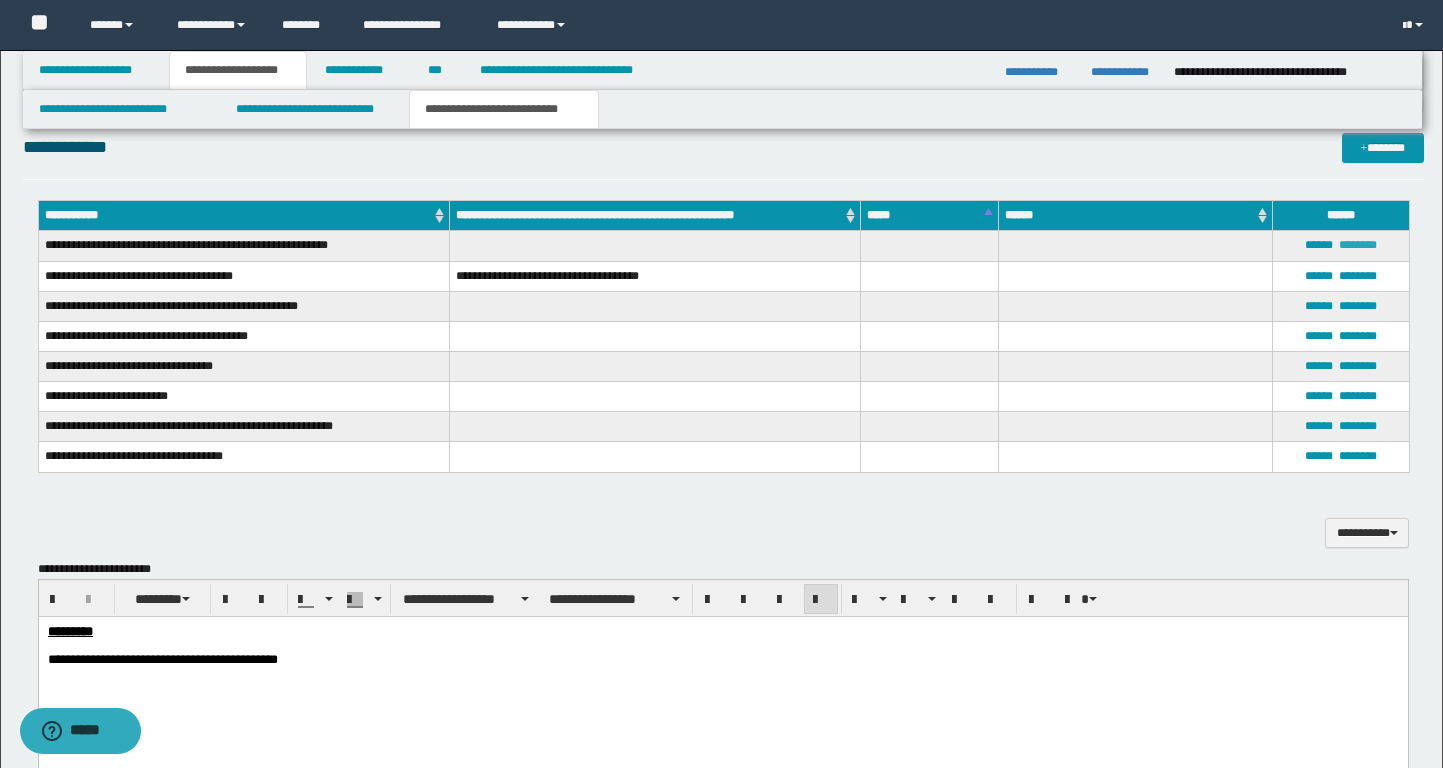 click on "********" at bounding box center (1358, 245) 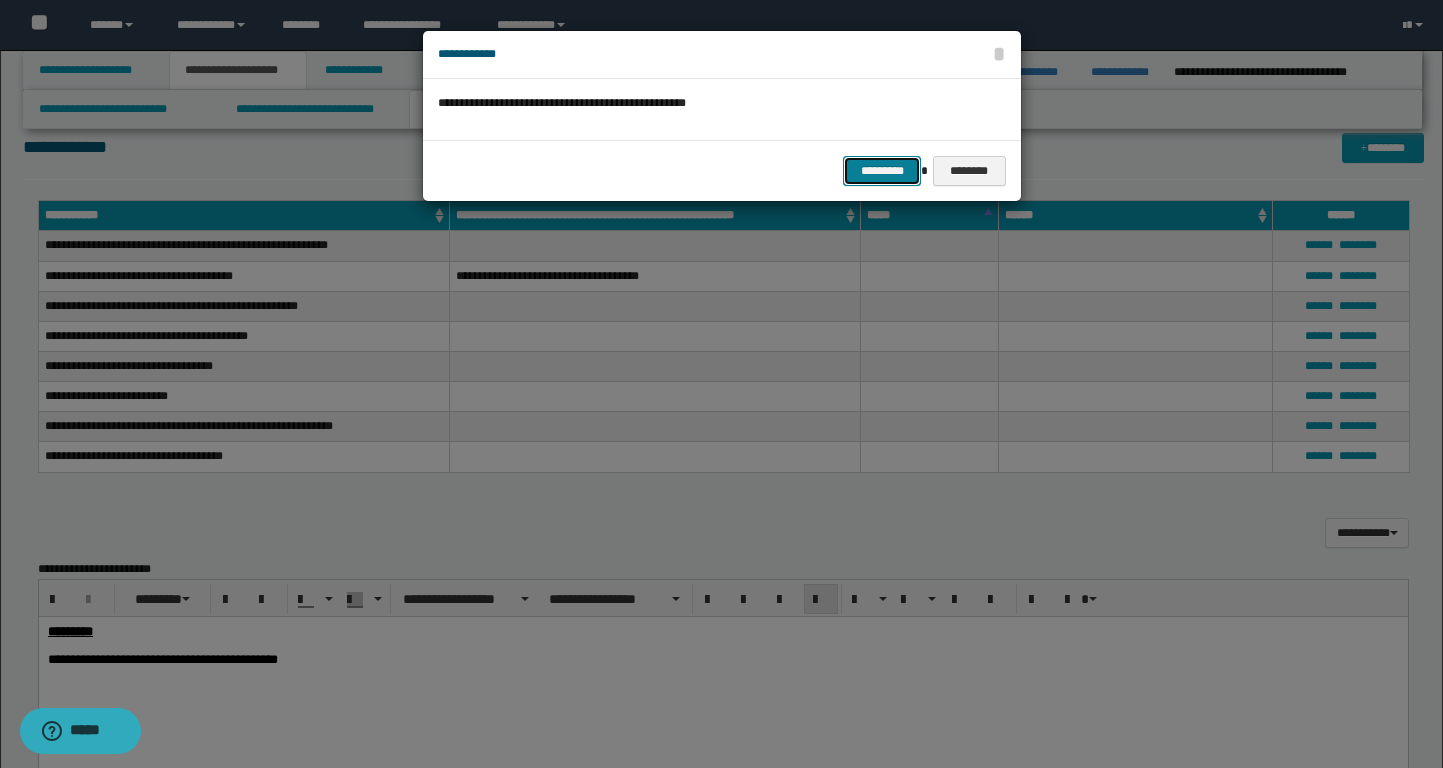 click on "*********" at bounding box center [882, 171] 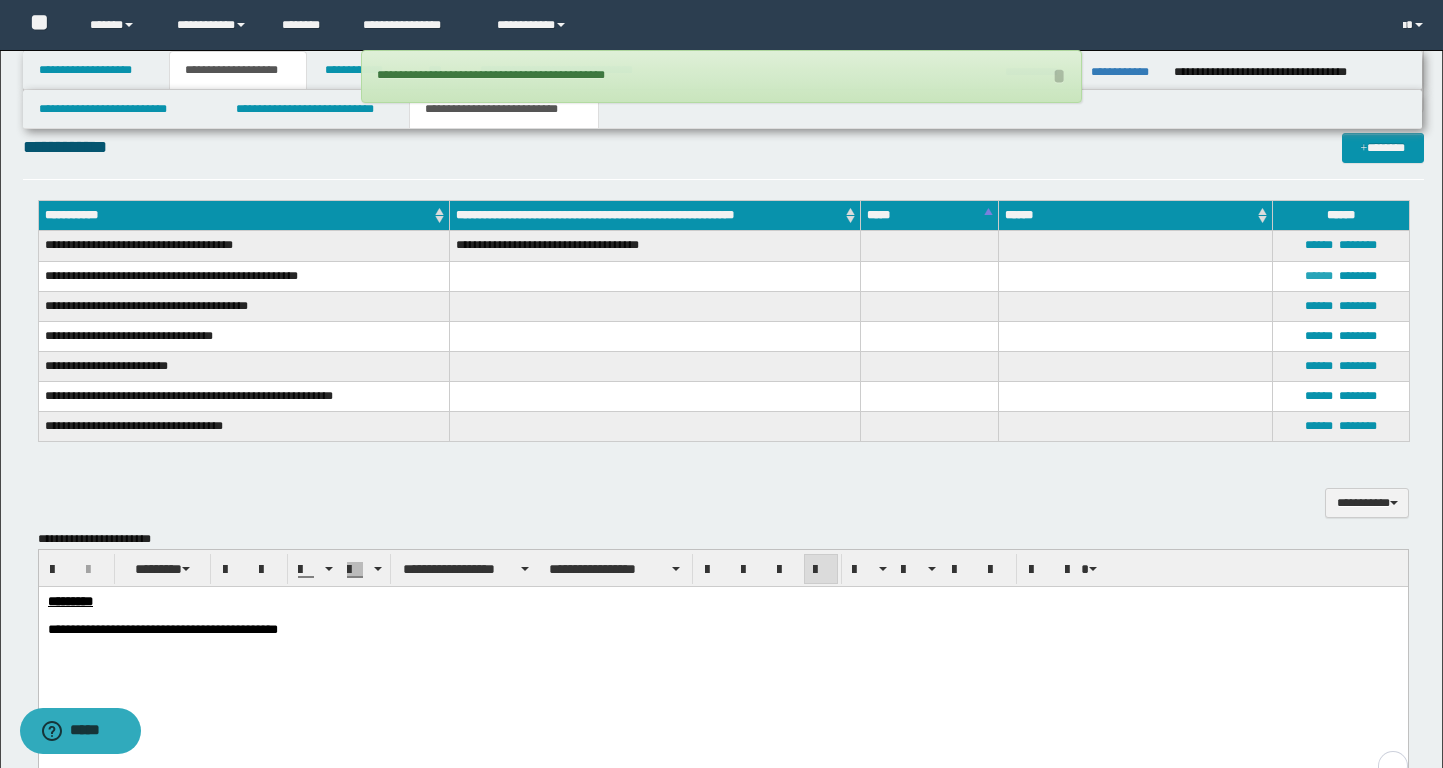 click on "******" at bounding box center (1319, 276) 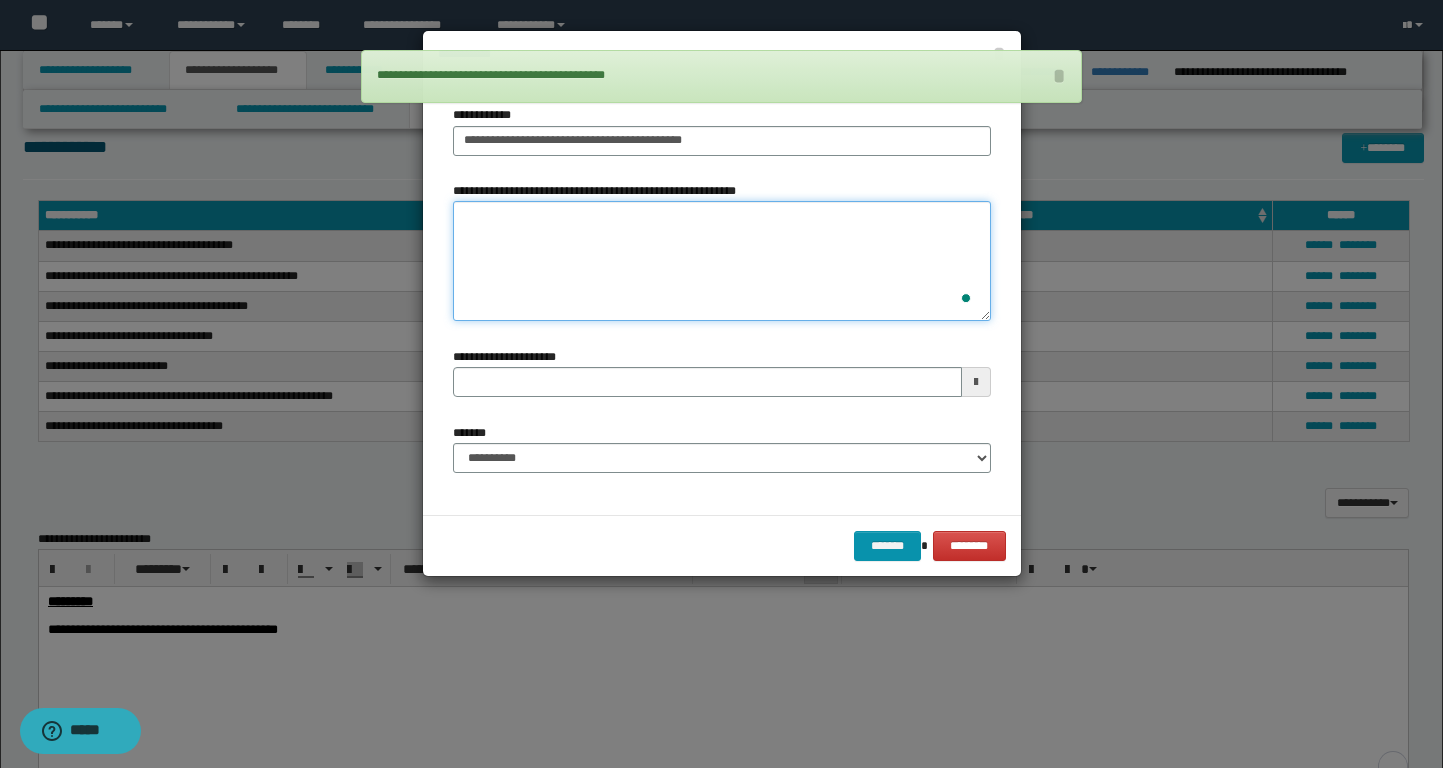 click on "**********" at bounding box center (722, 261) 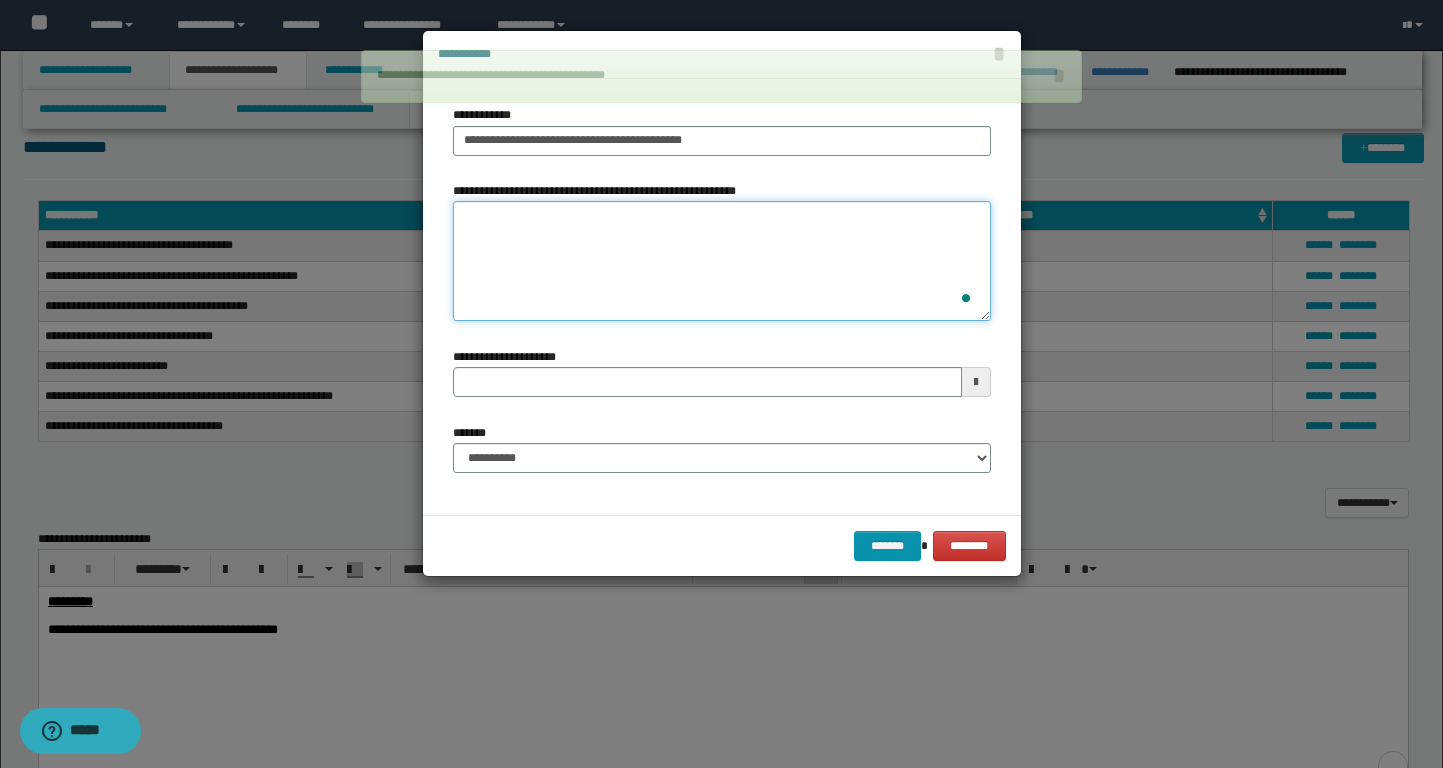 paste on "**********" 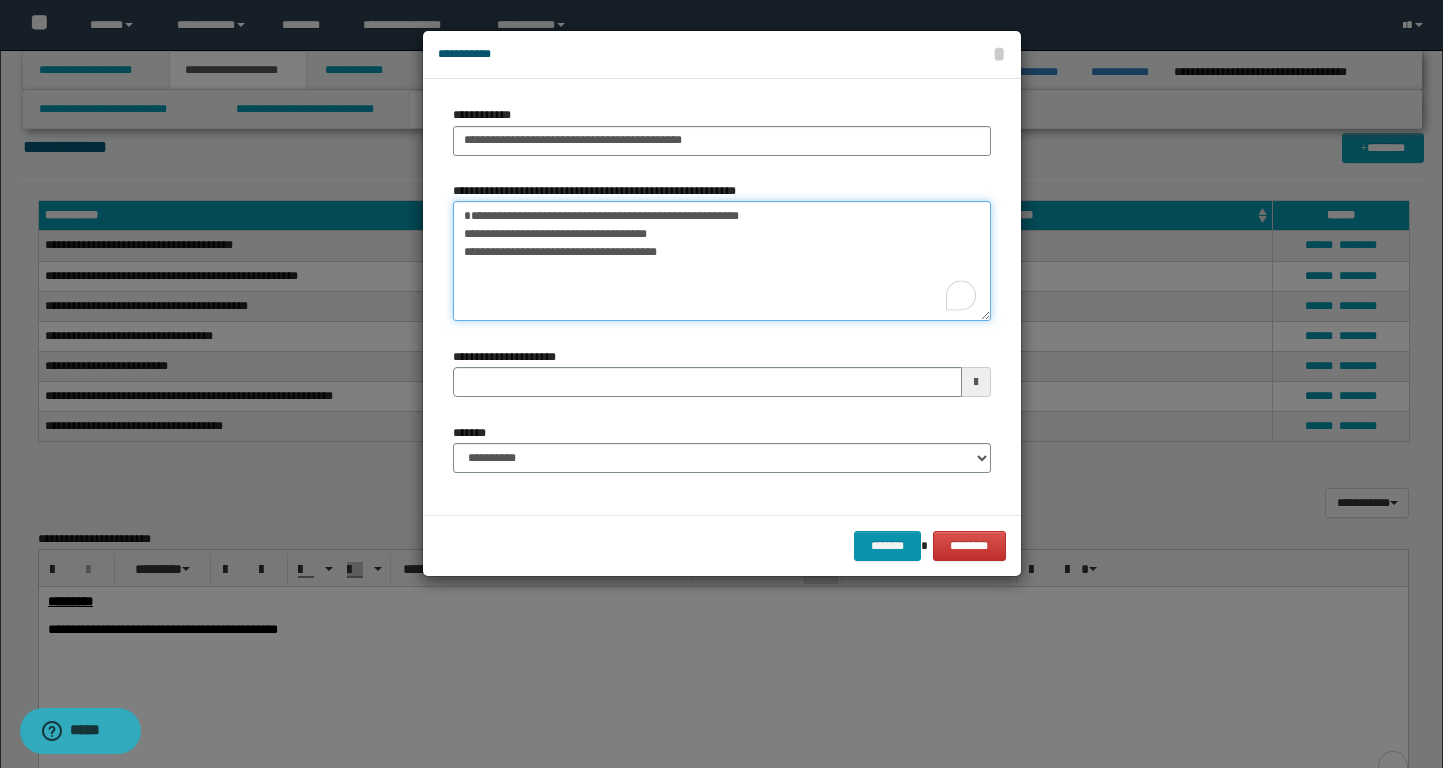 drag, startPoint x: 607, startPoint y: 232, endPoint x: 383, endPoint y: 231, distance: 224.00223 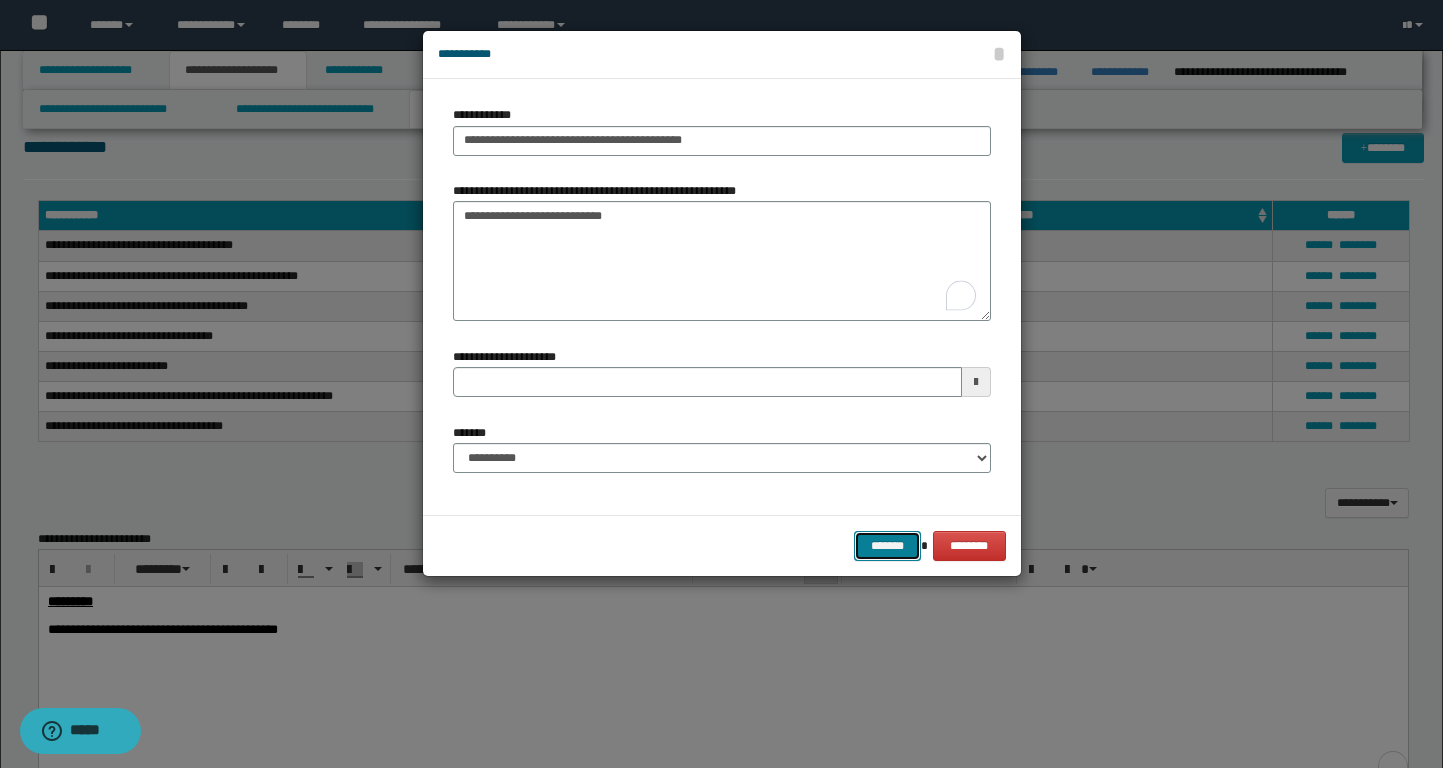 click on "*******" at bounding box center (888, 546) 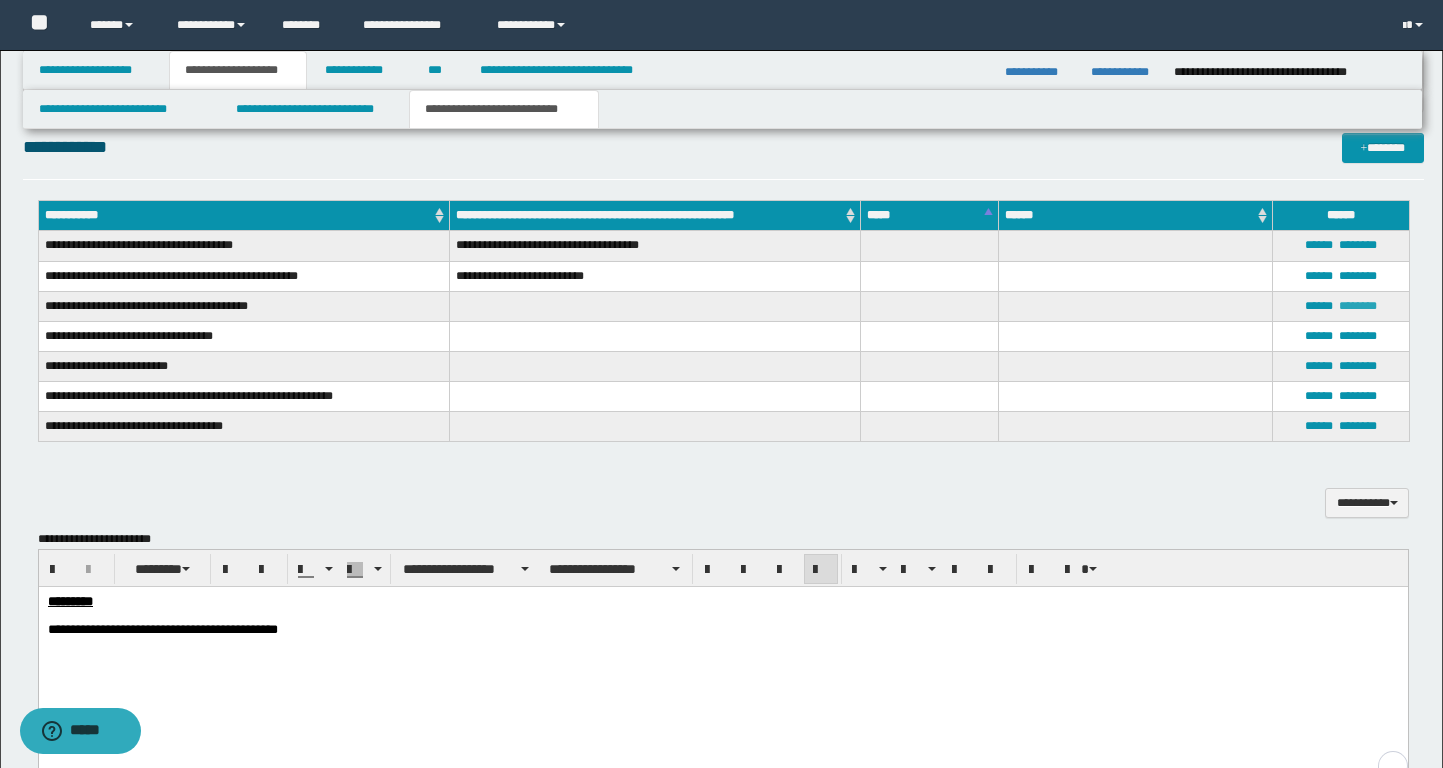 click on "********" at bounding box center [1358, 306] 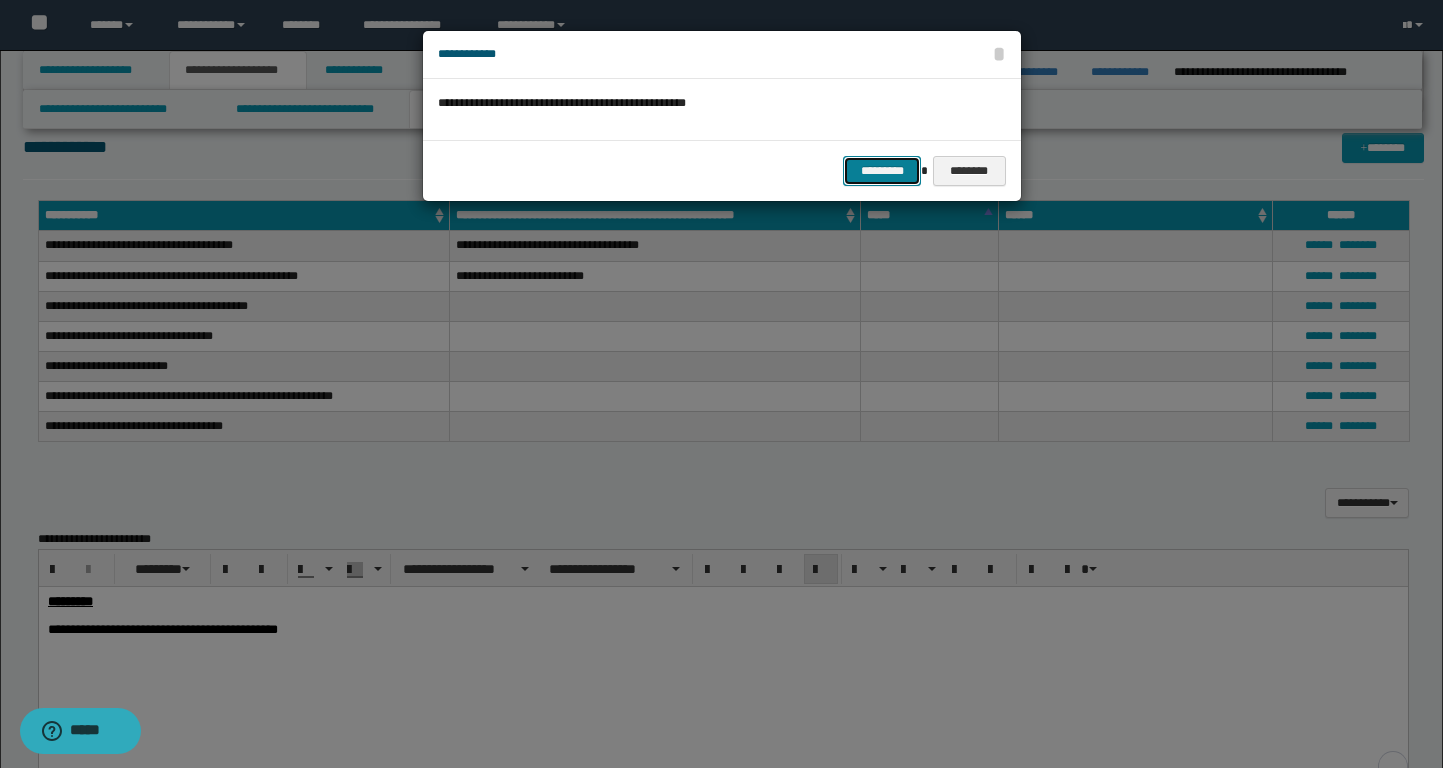 click on "*********" at bounding box center (882, 171) 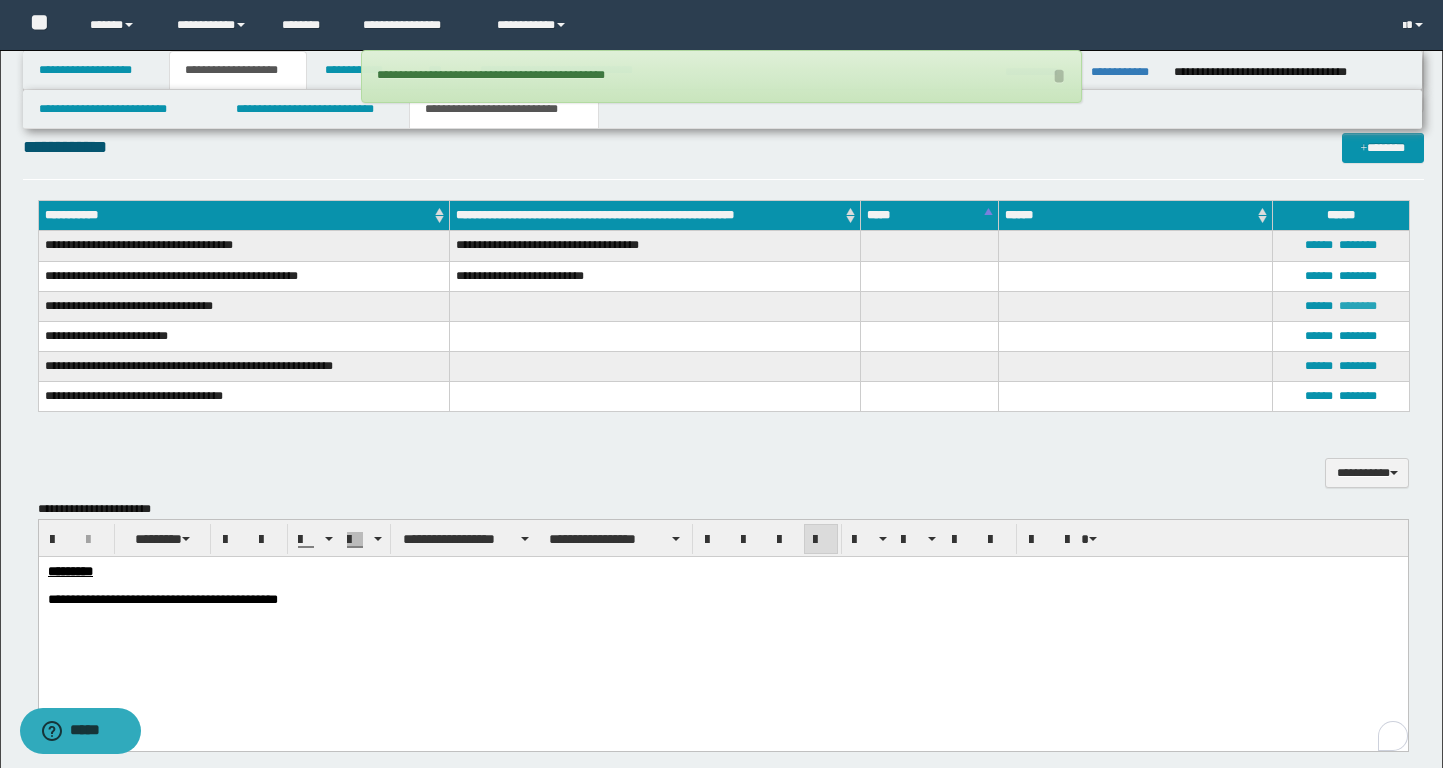 click on "********" at bounding box center (1358, 306) 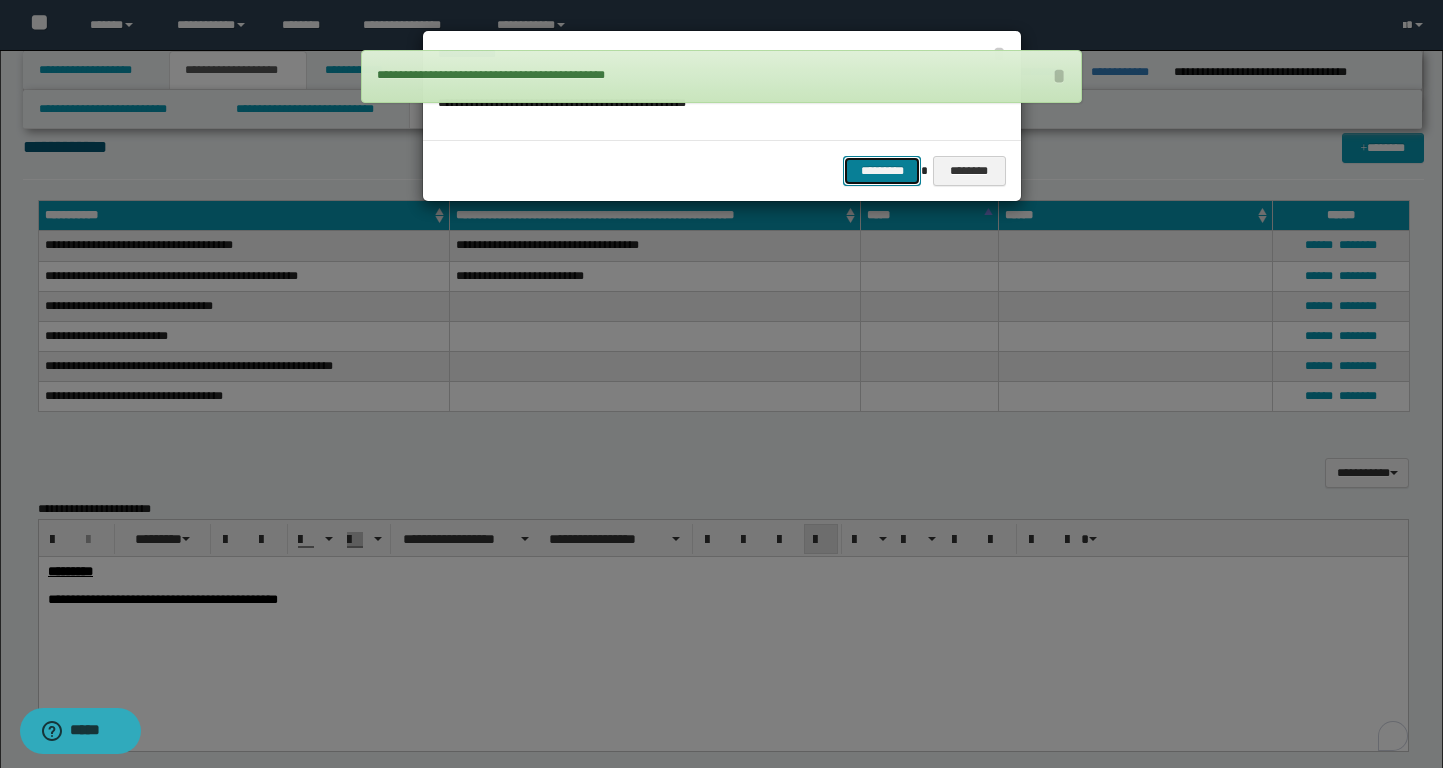 click on "*********" at bounding box center (882, 171) 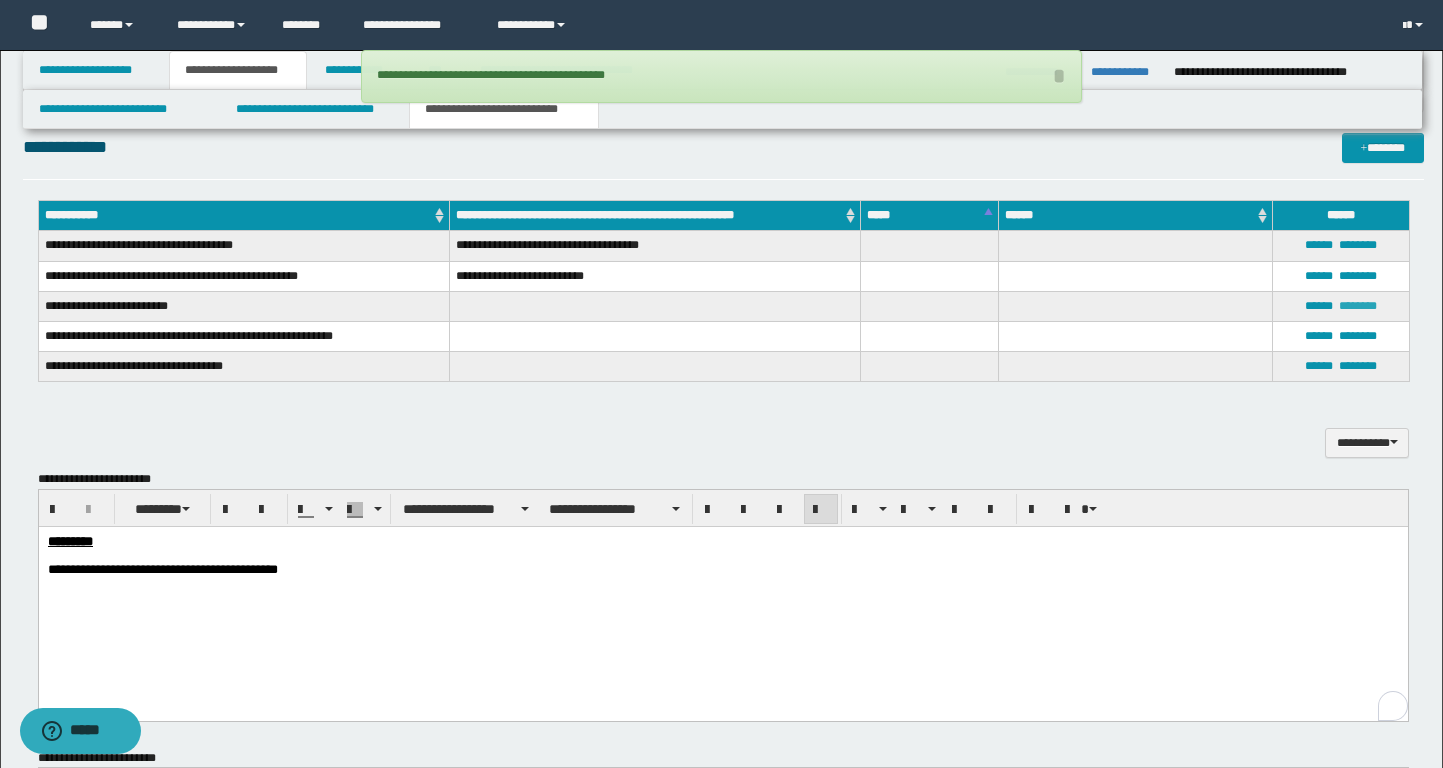 click on "********" at bounding box center (1358, 306) 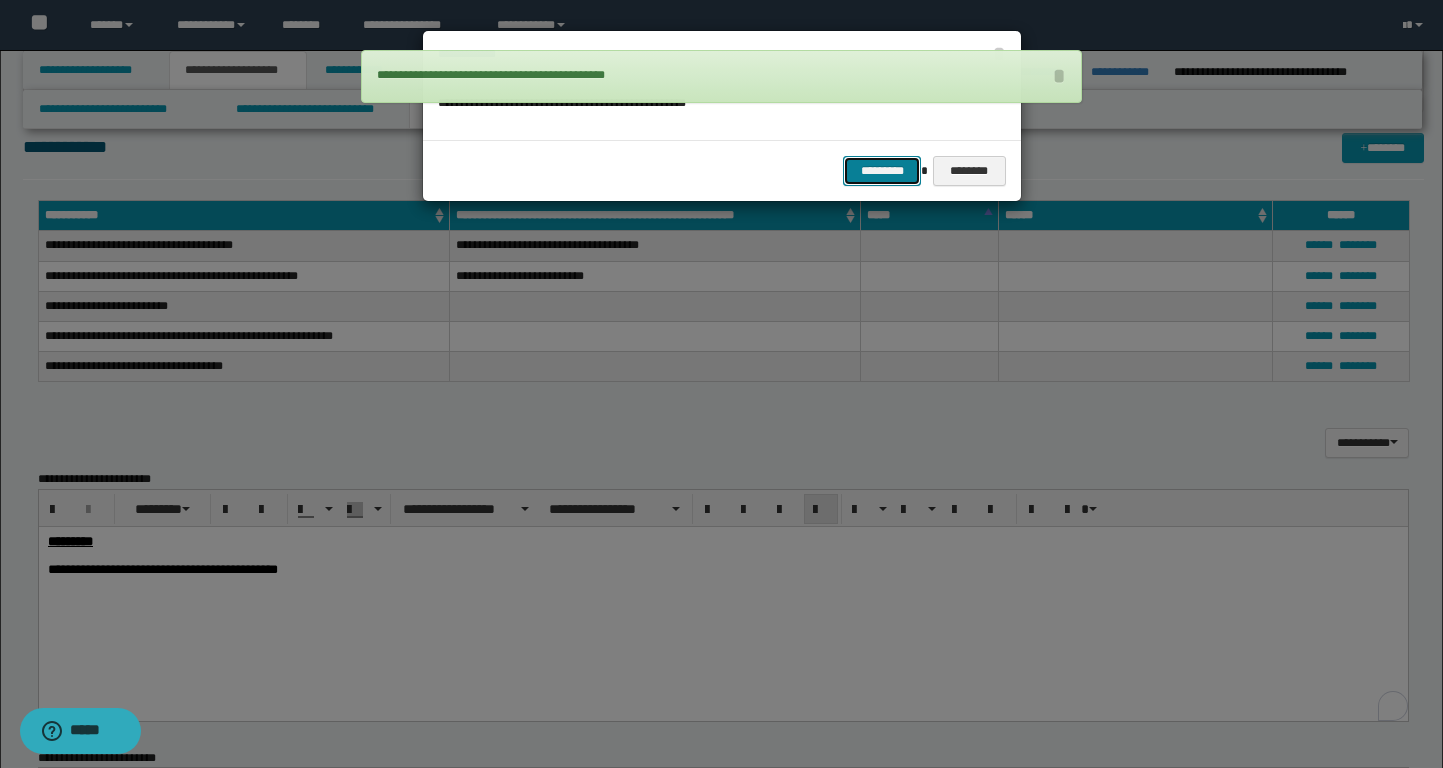 click on "*********" at bounding box center (882, 171) 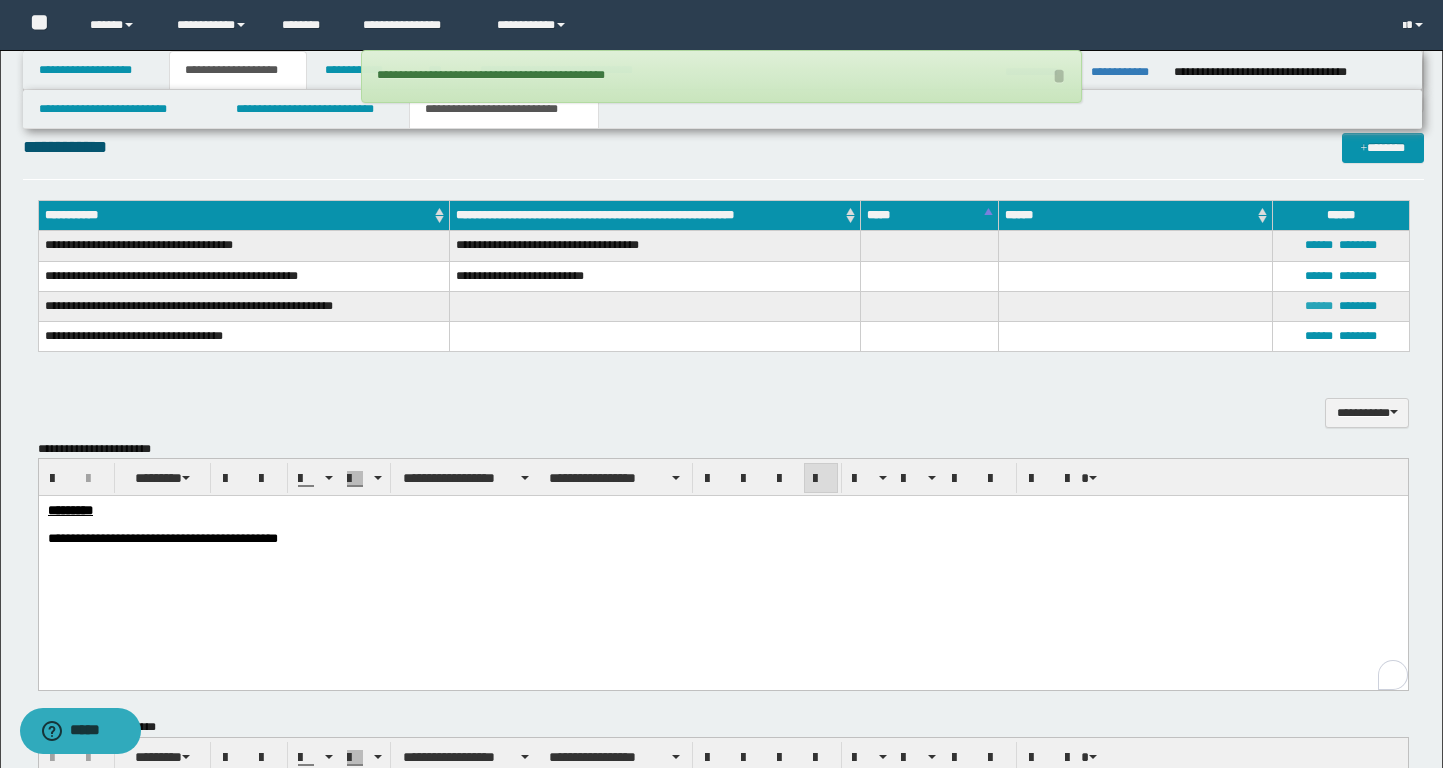 click on "******" at bounding box center (1319, 306) 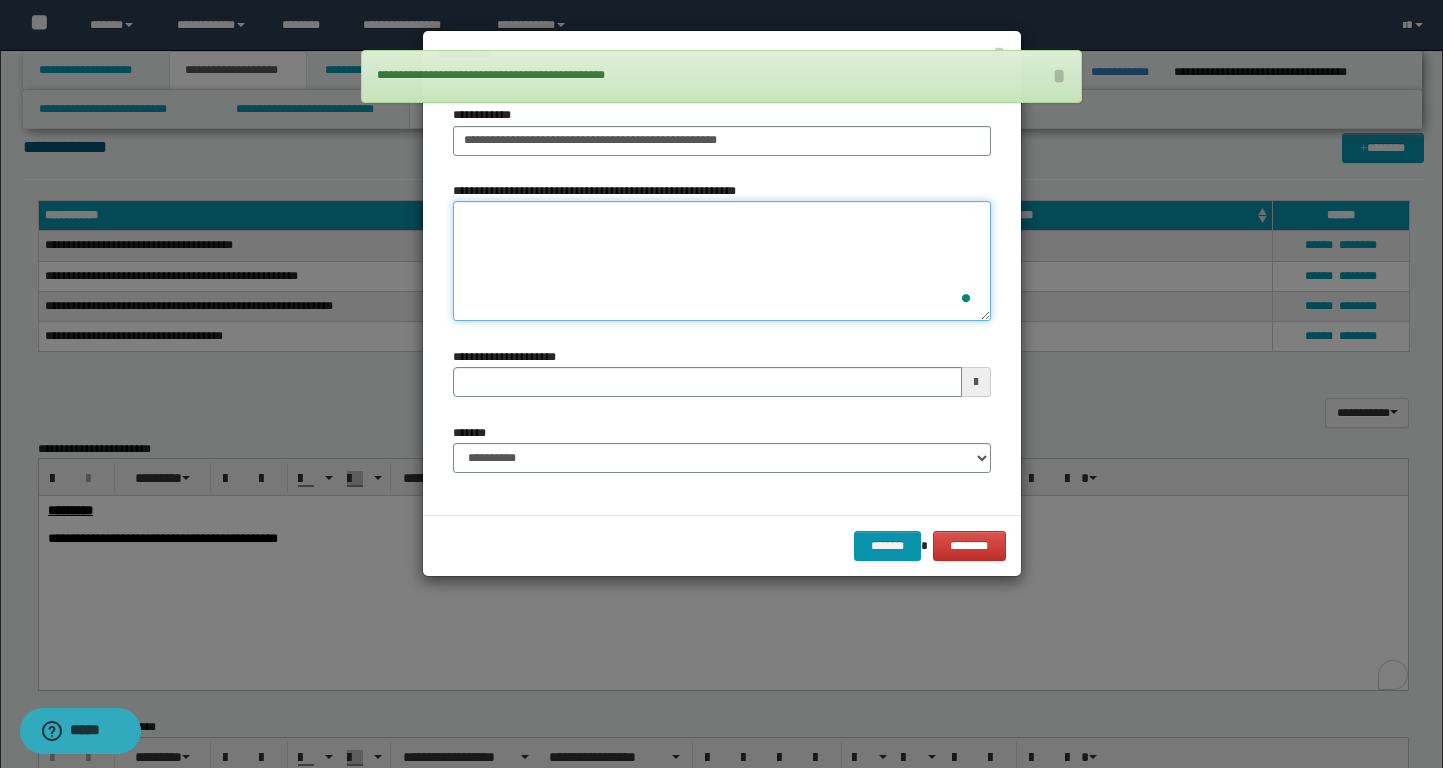 click on "**********" at bounding box center (722, 261) 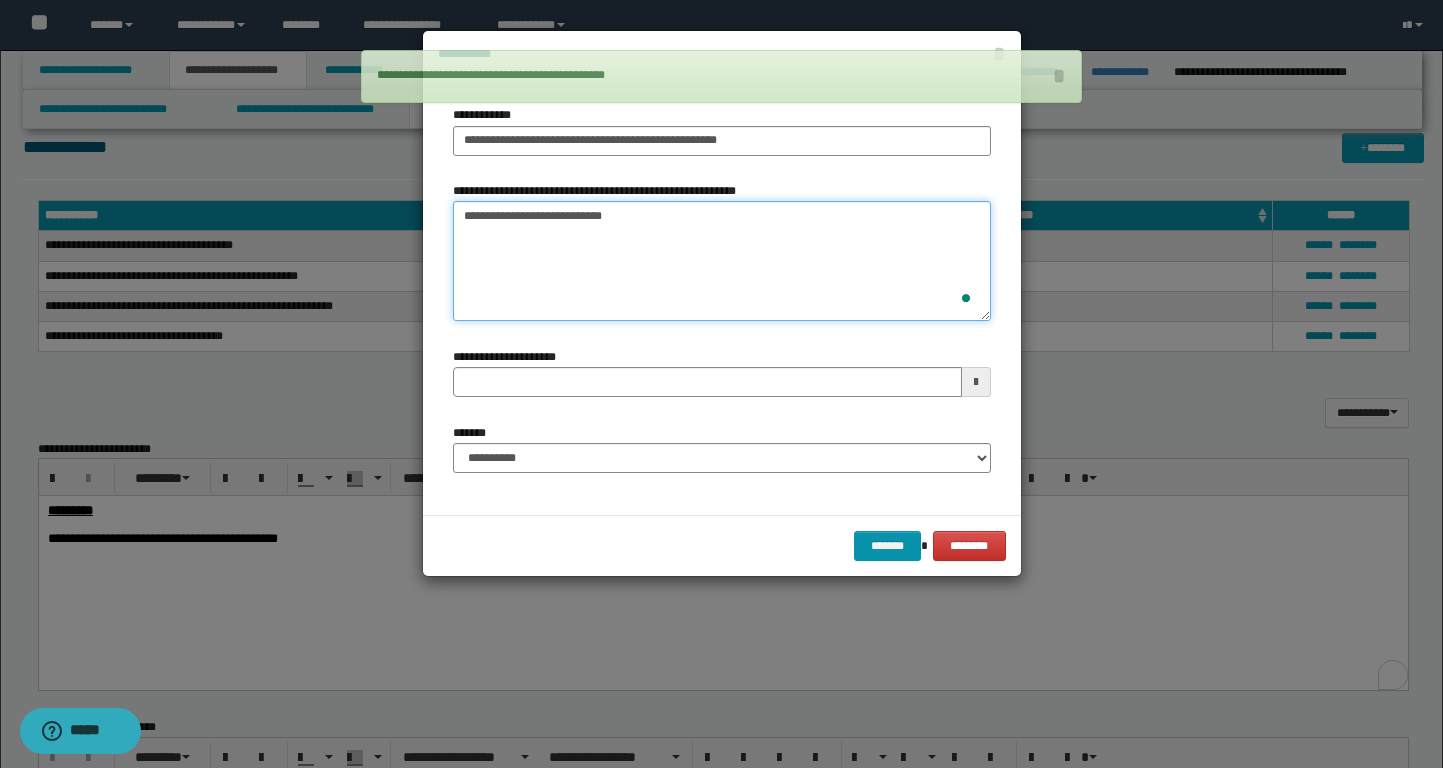 type 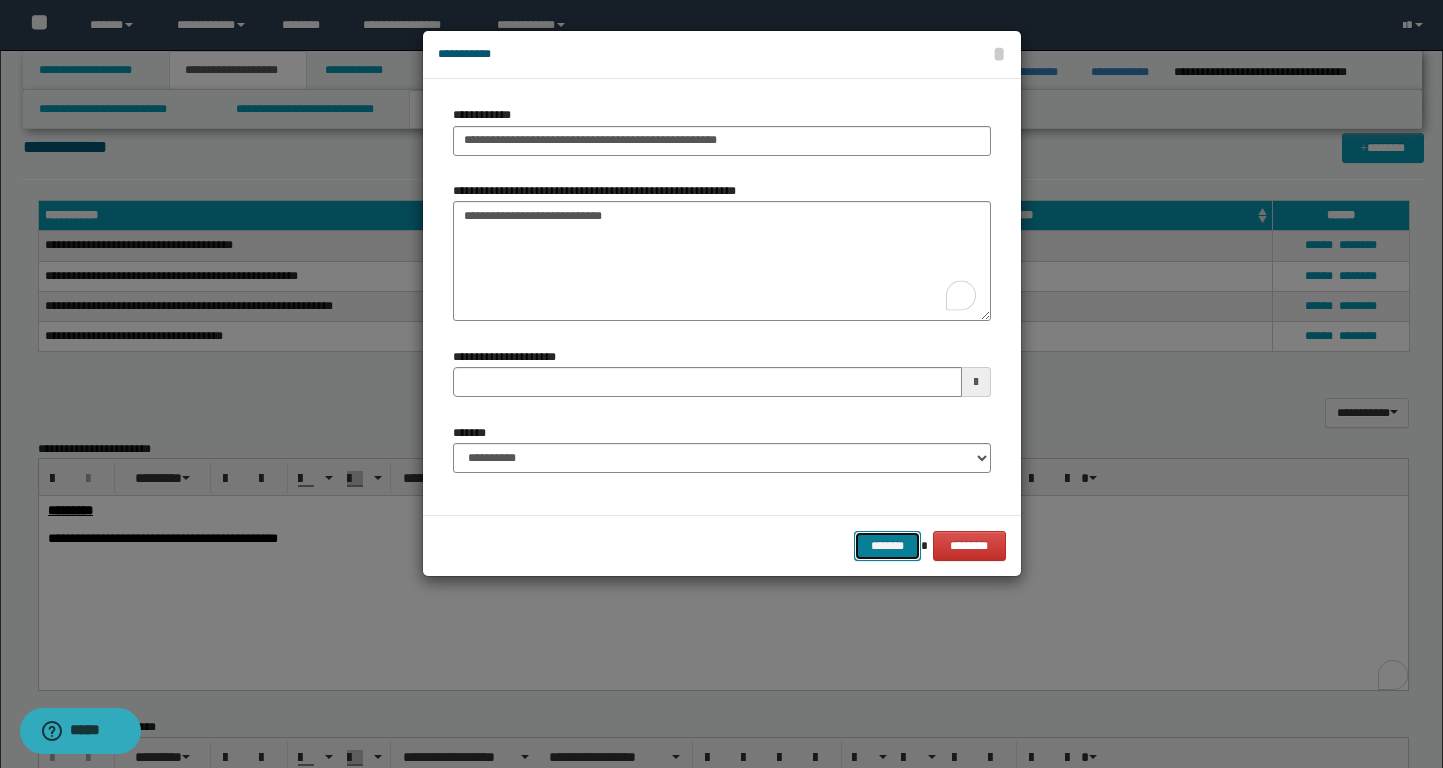click on "*******" at bounding box center (888, 546) 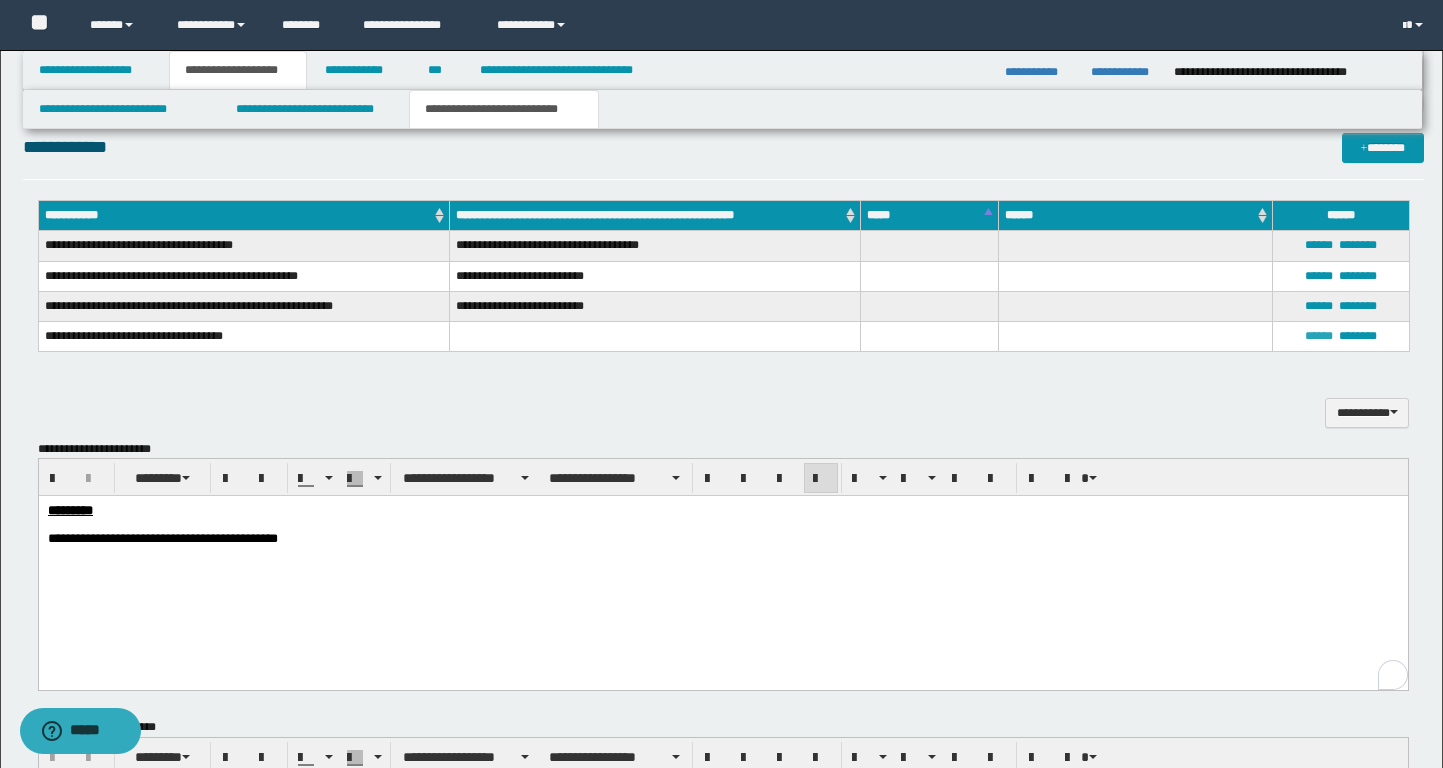 click on "******" at bounding box center [1319, 336] 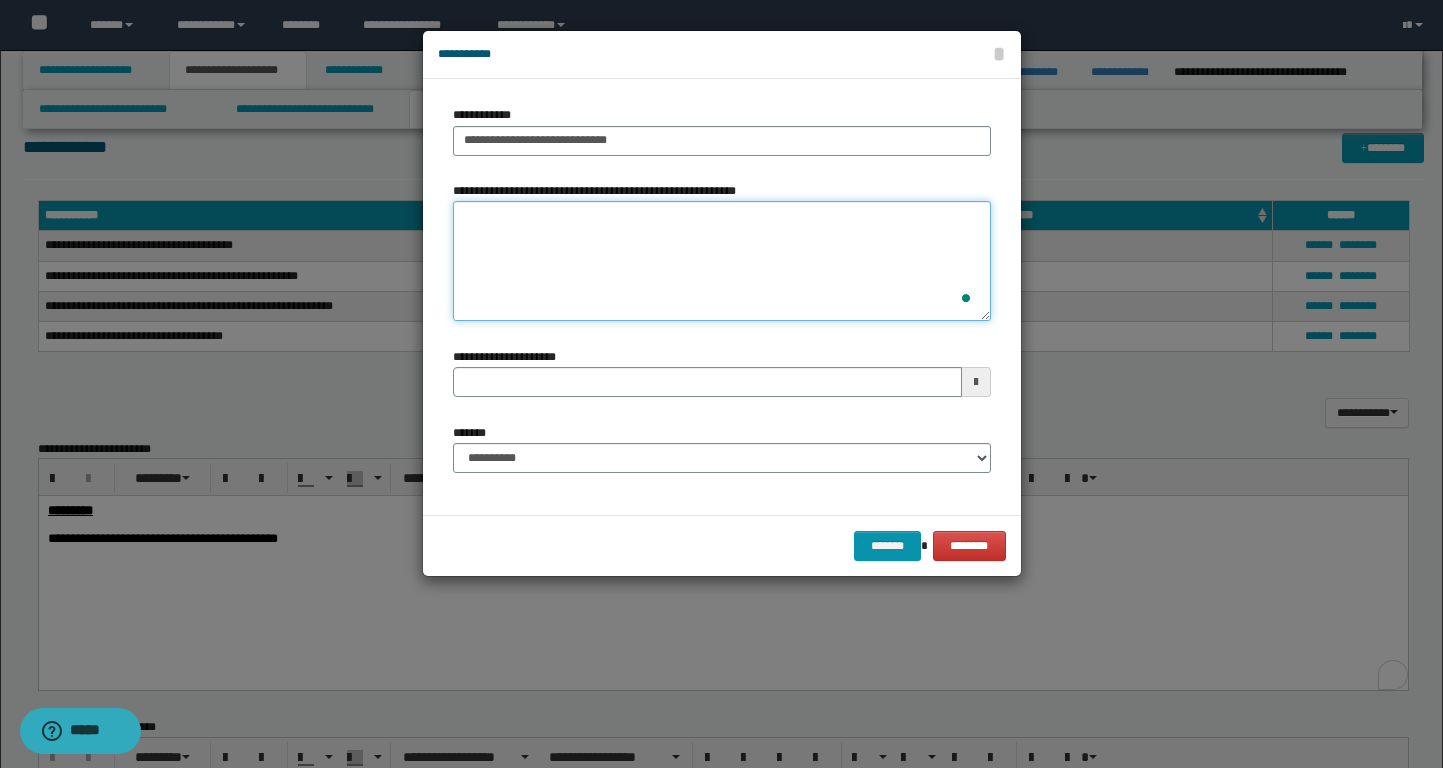 click on "**********" at bounding box center (722, 261) 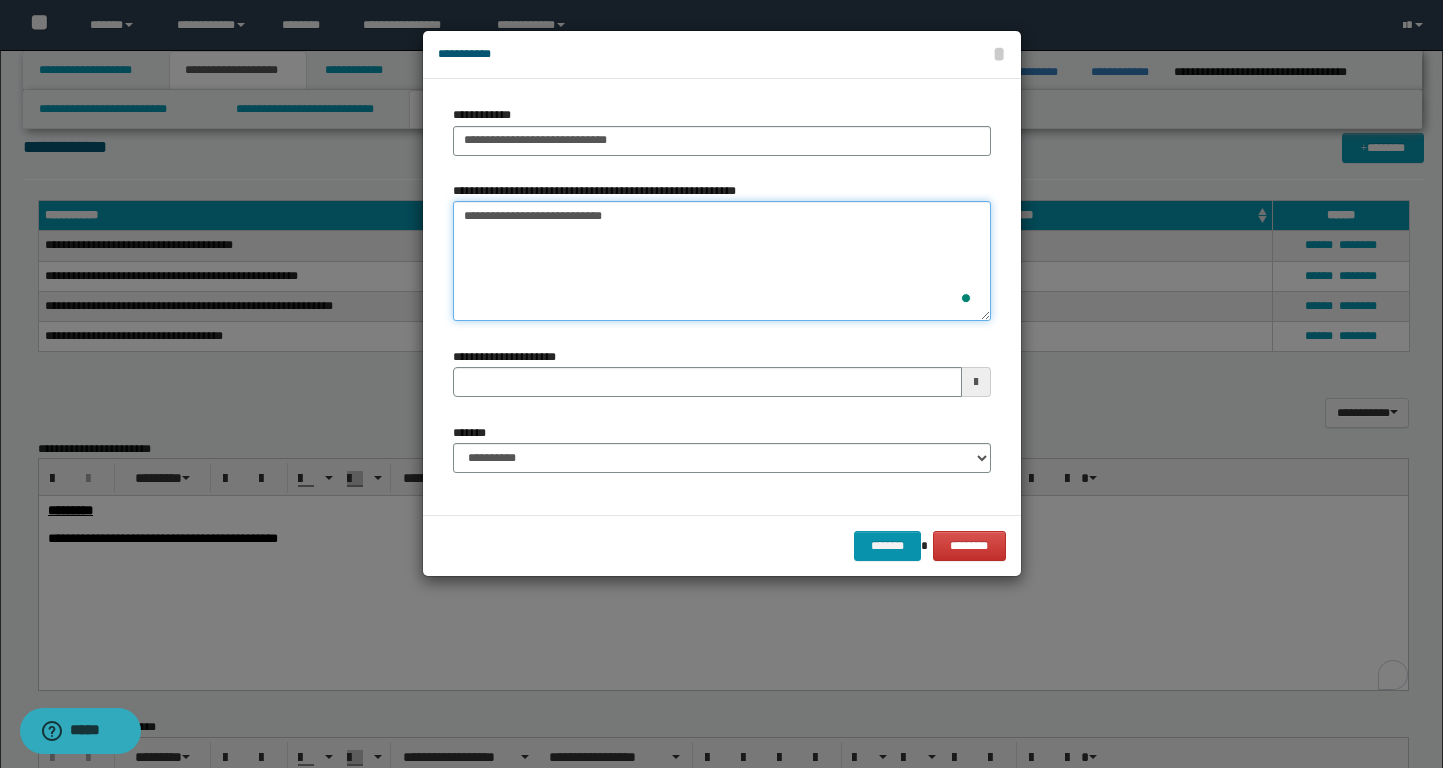 type 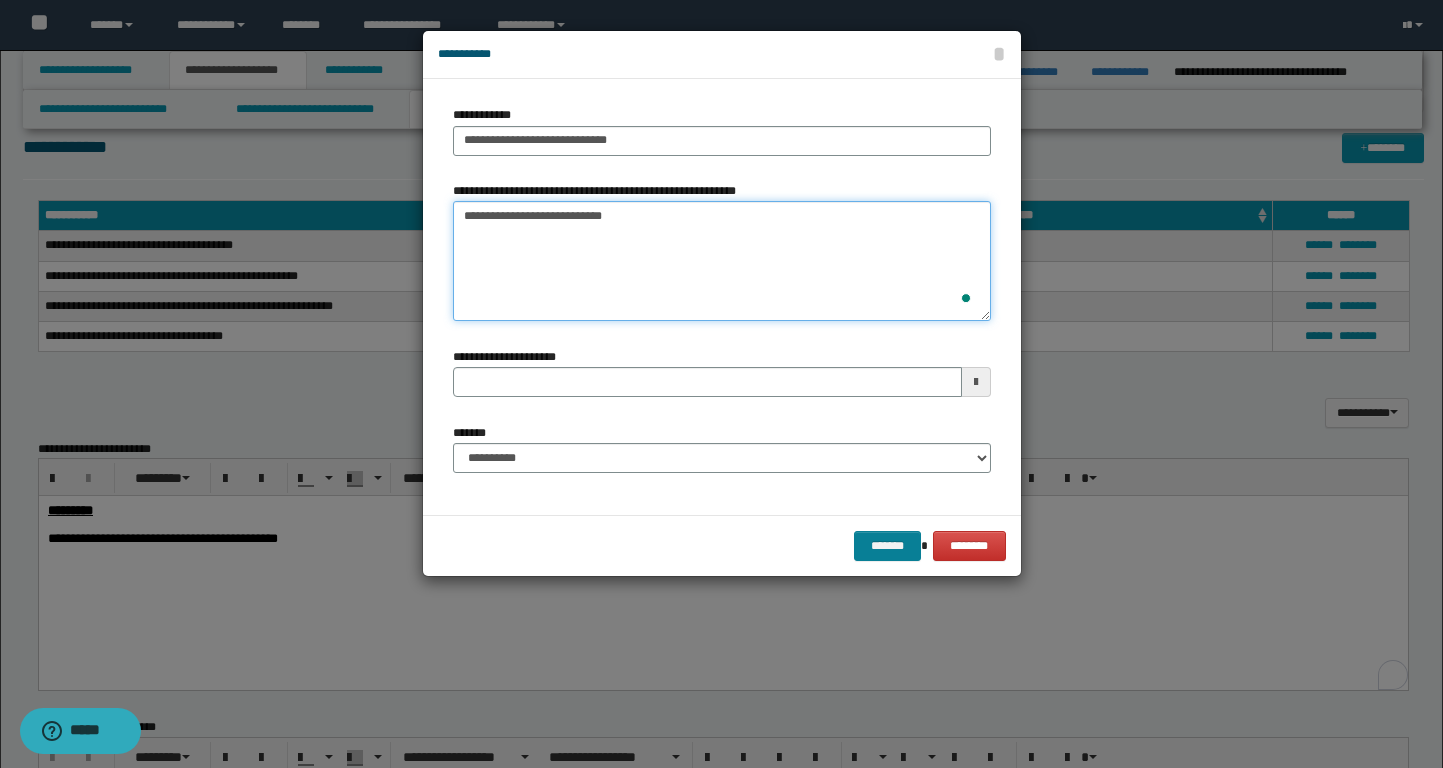 type on "**********" 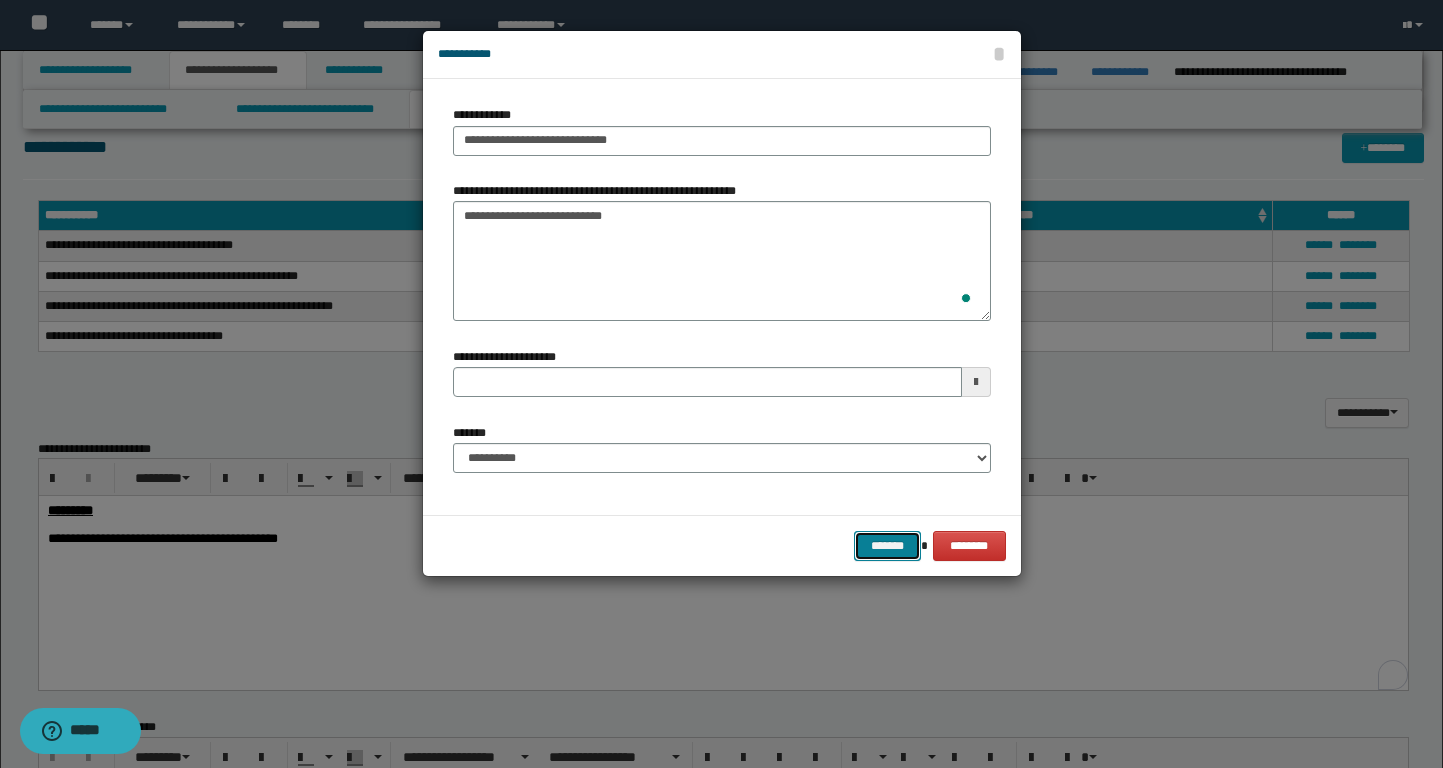 click on "*******" at bounding box center [888, 546] 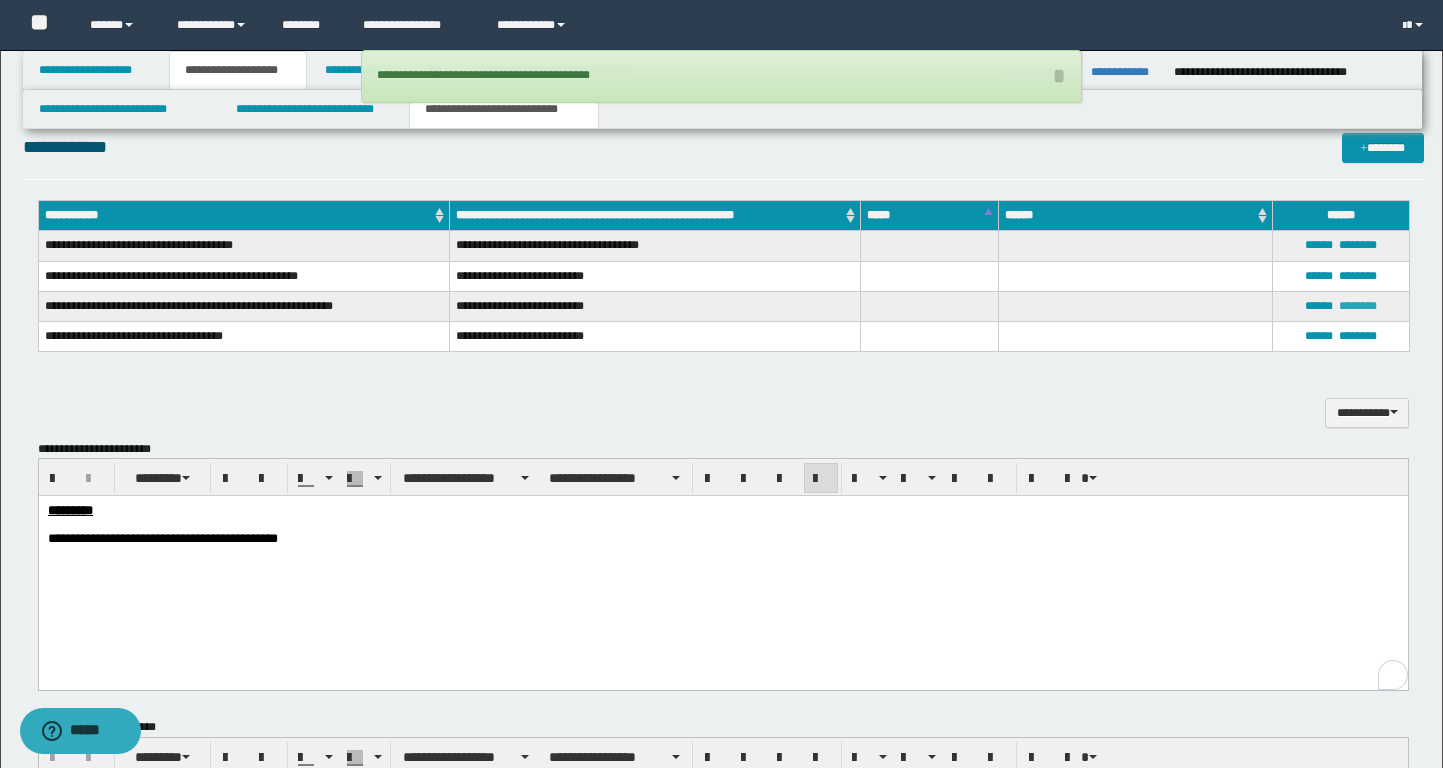 click on "********" at bounding box center [1358, 306] 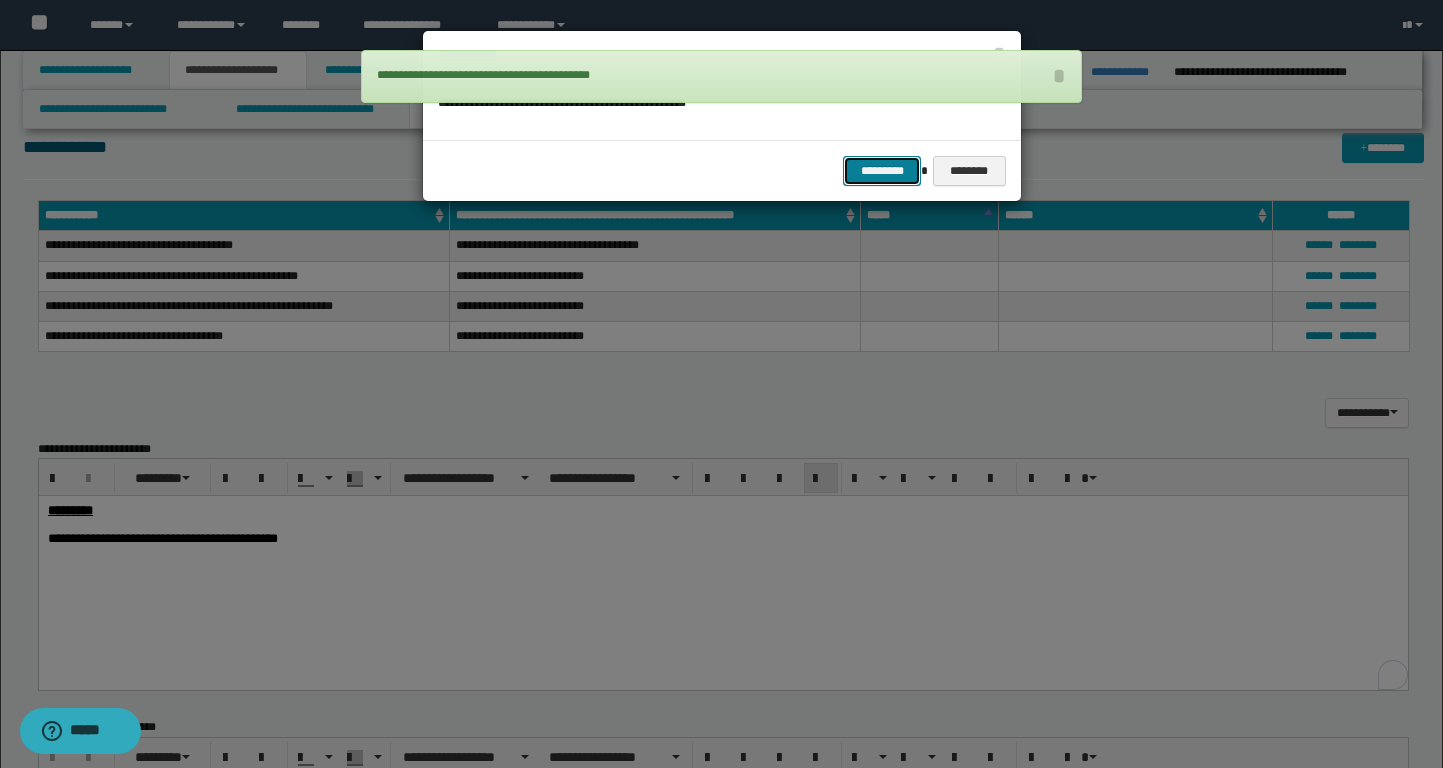 click on "*********" at bounding box center [882, 171] 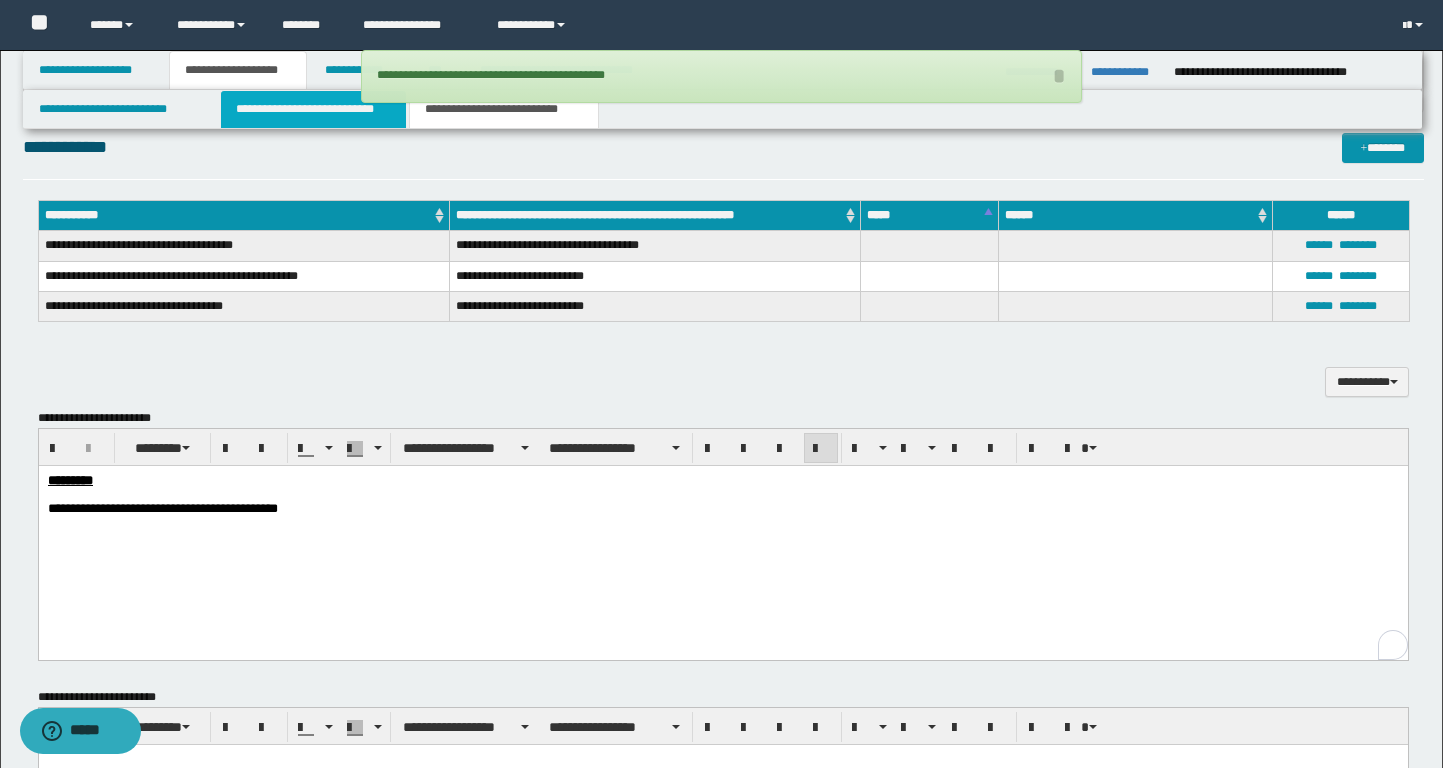 click on "**********" at bounding box center [314, 109] 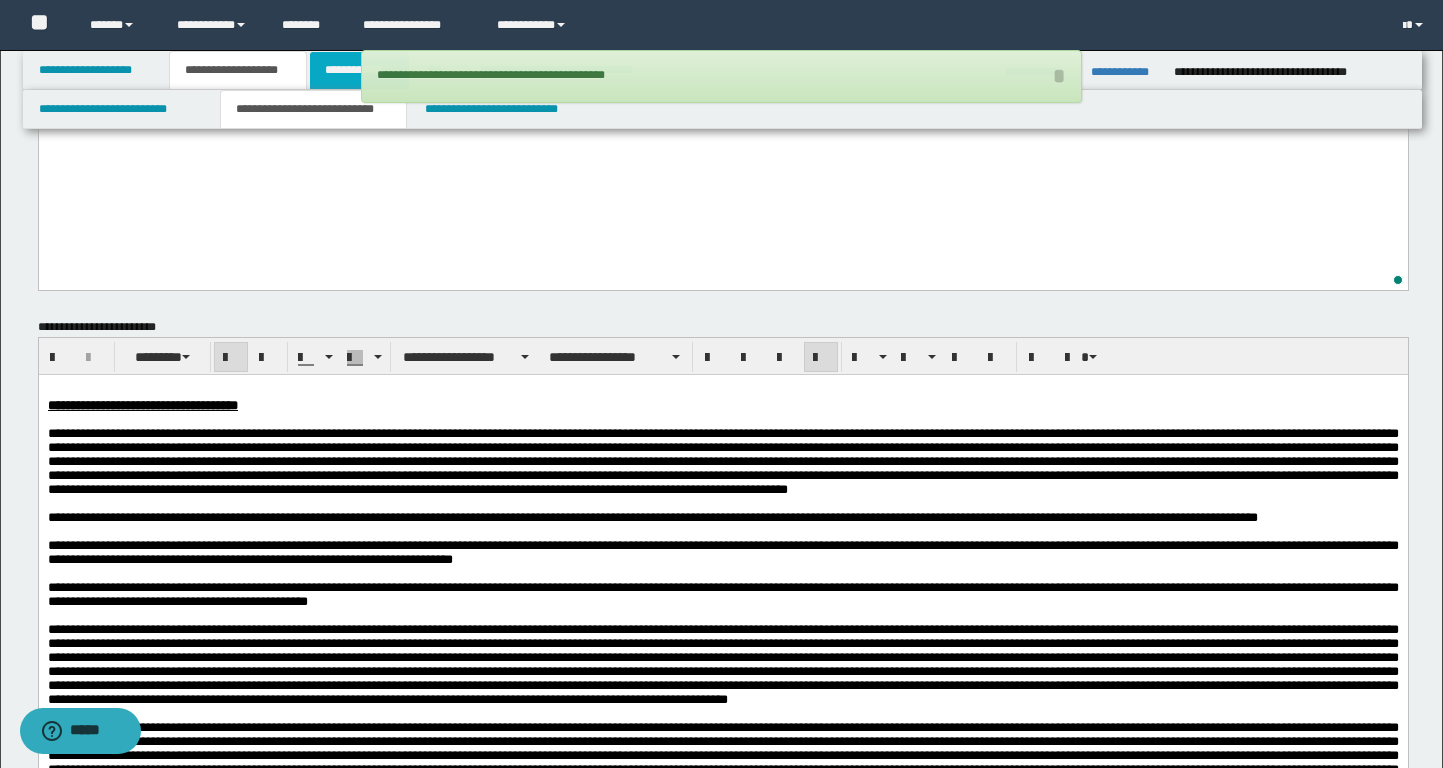 click on "**********" at bounding box center [359, 70] 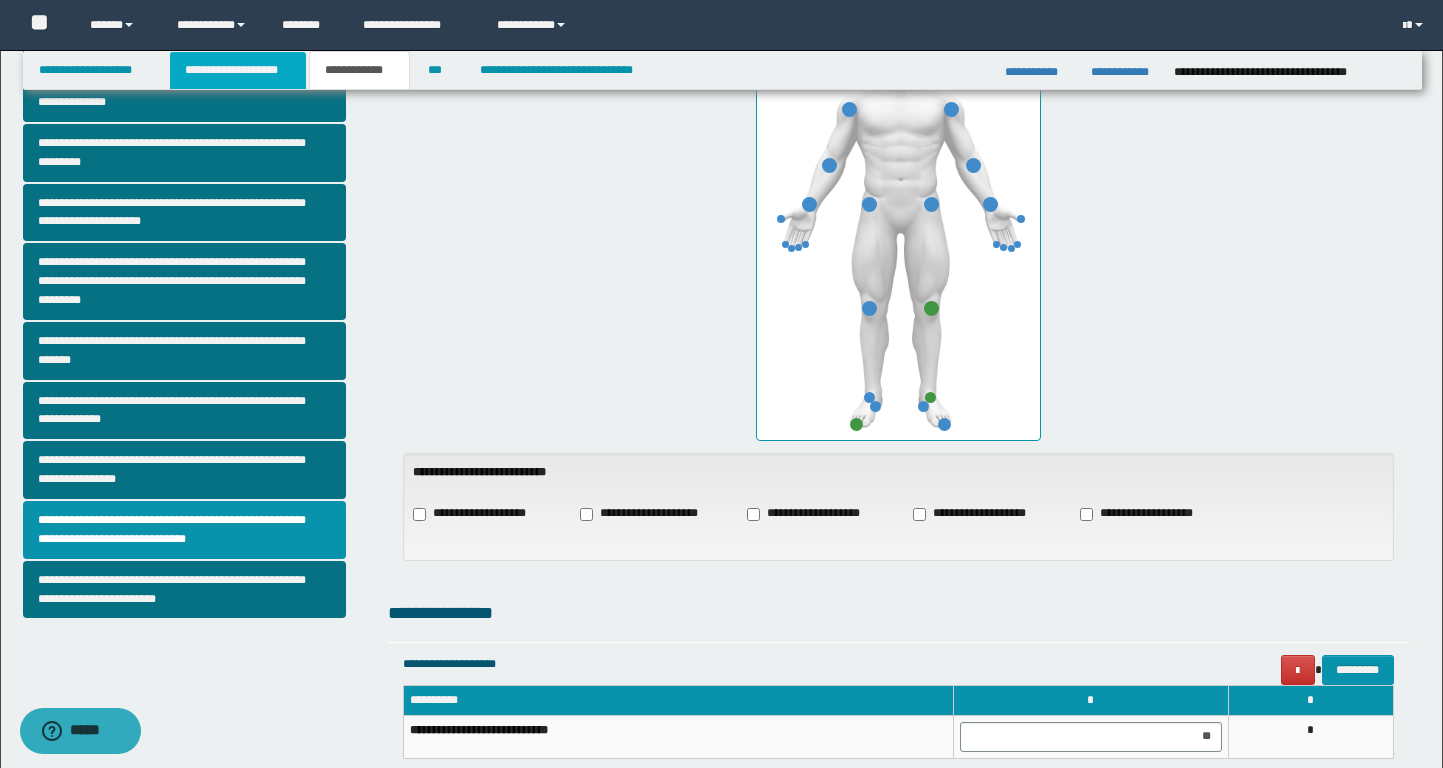 click on "**********" at bounding box center (238, 70) 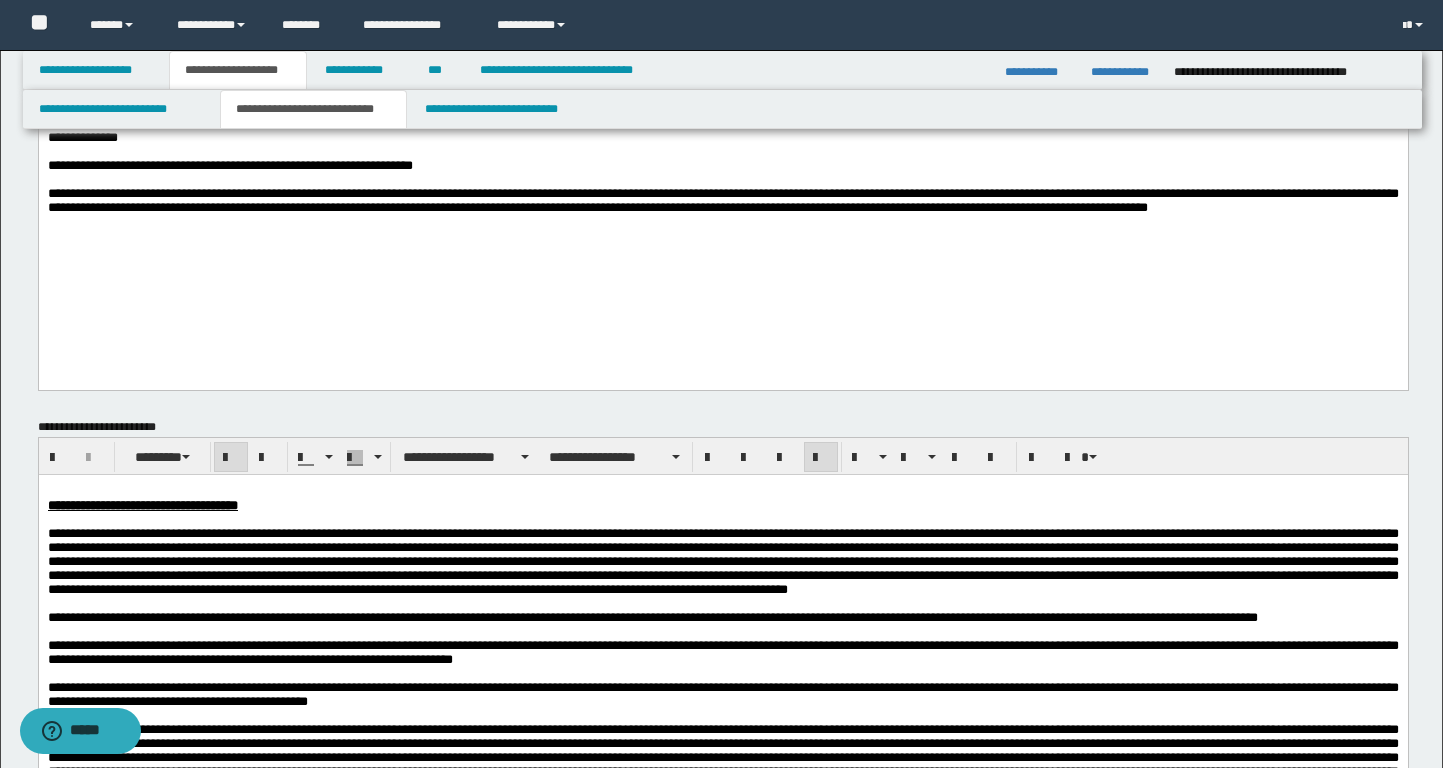scroll, scrollTop: 236, scrollLeft: 0, axis: vertical 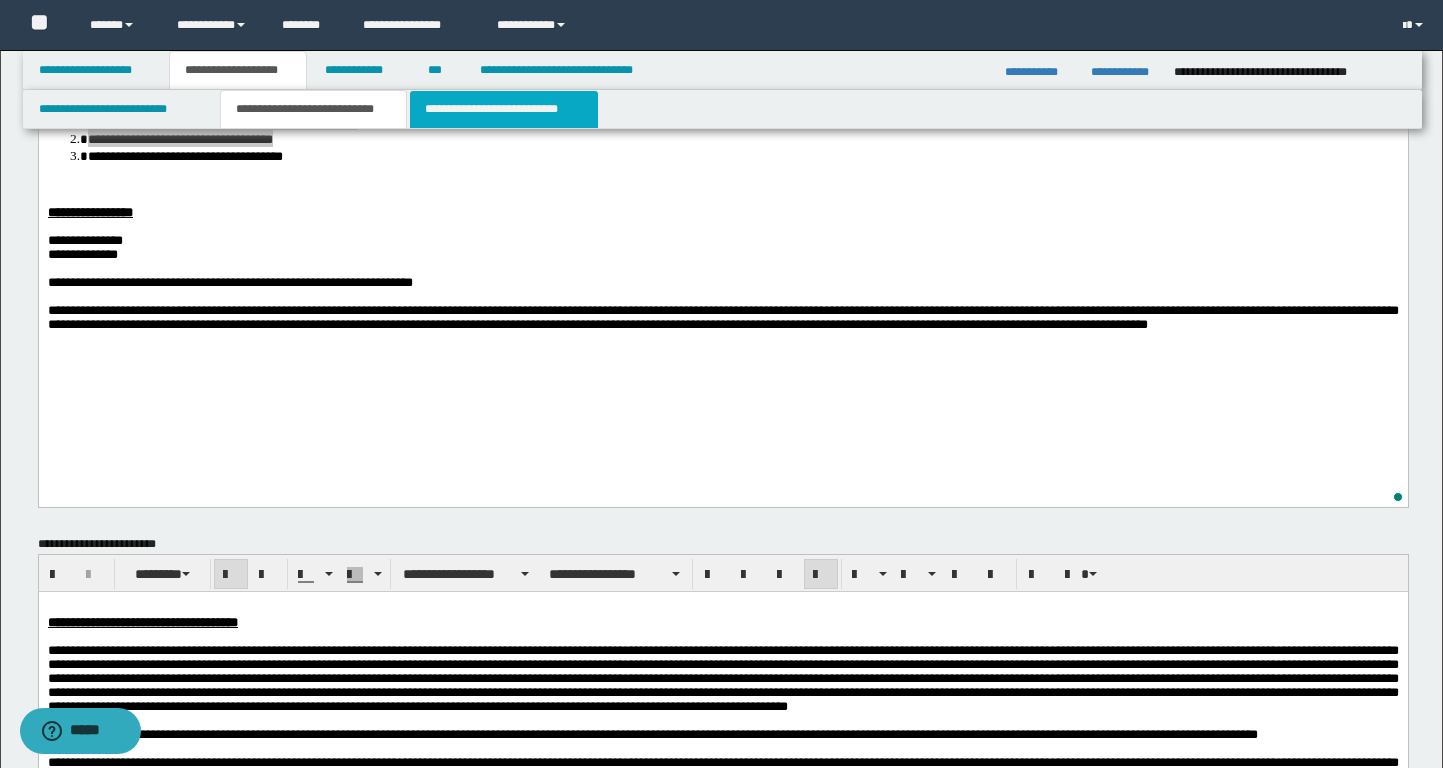 click on "**********" at bounding box center [504, 109] 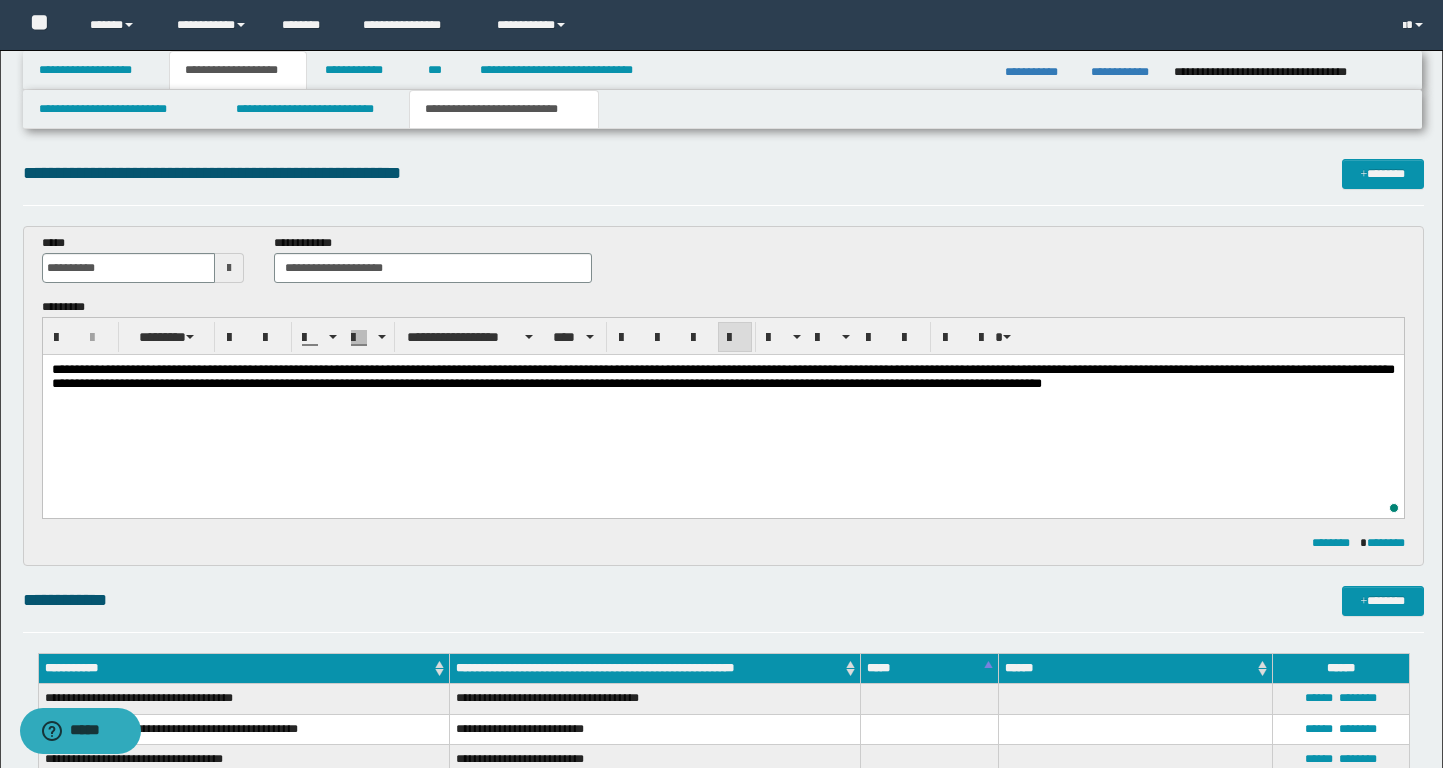 scroll, scrollTop: 150, scrollLeft: 0, axis: vertical 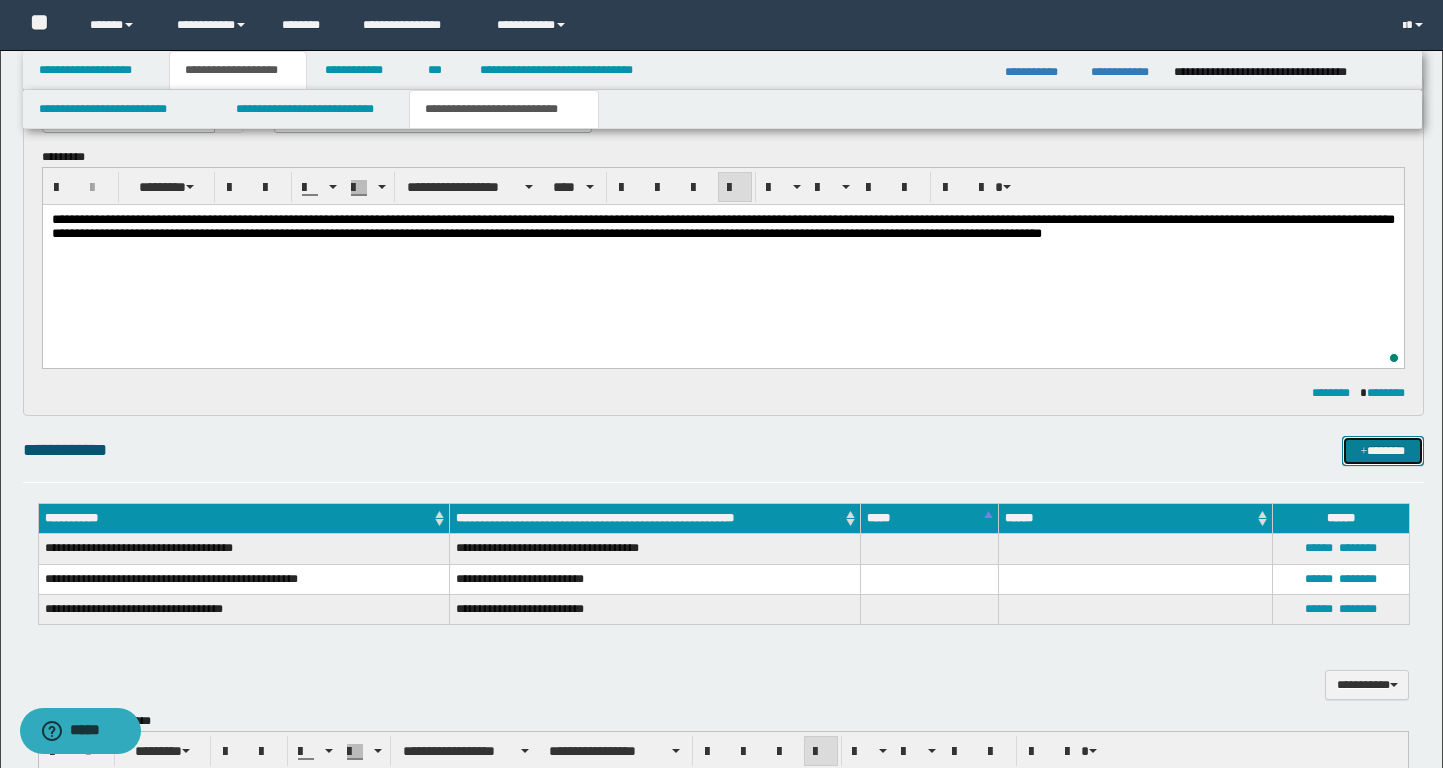 click on "*******" at bounding box center [1383, 451] 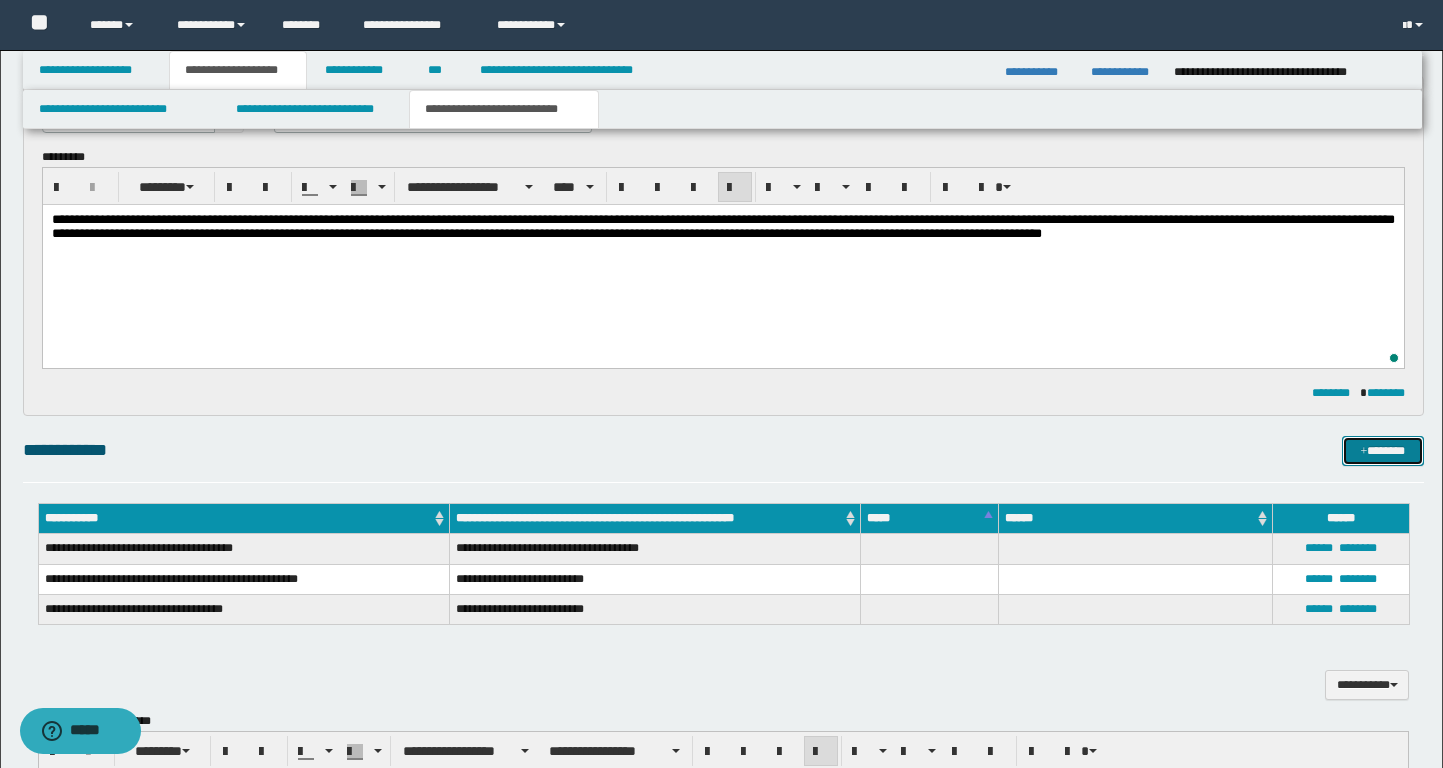 type 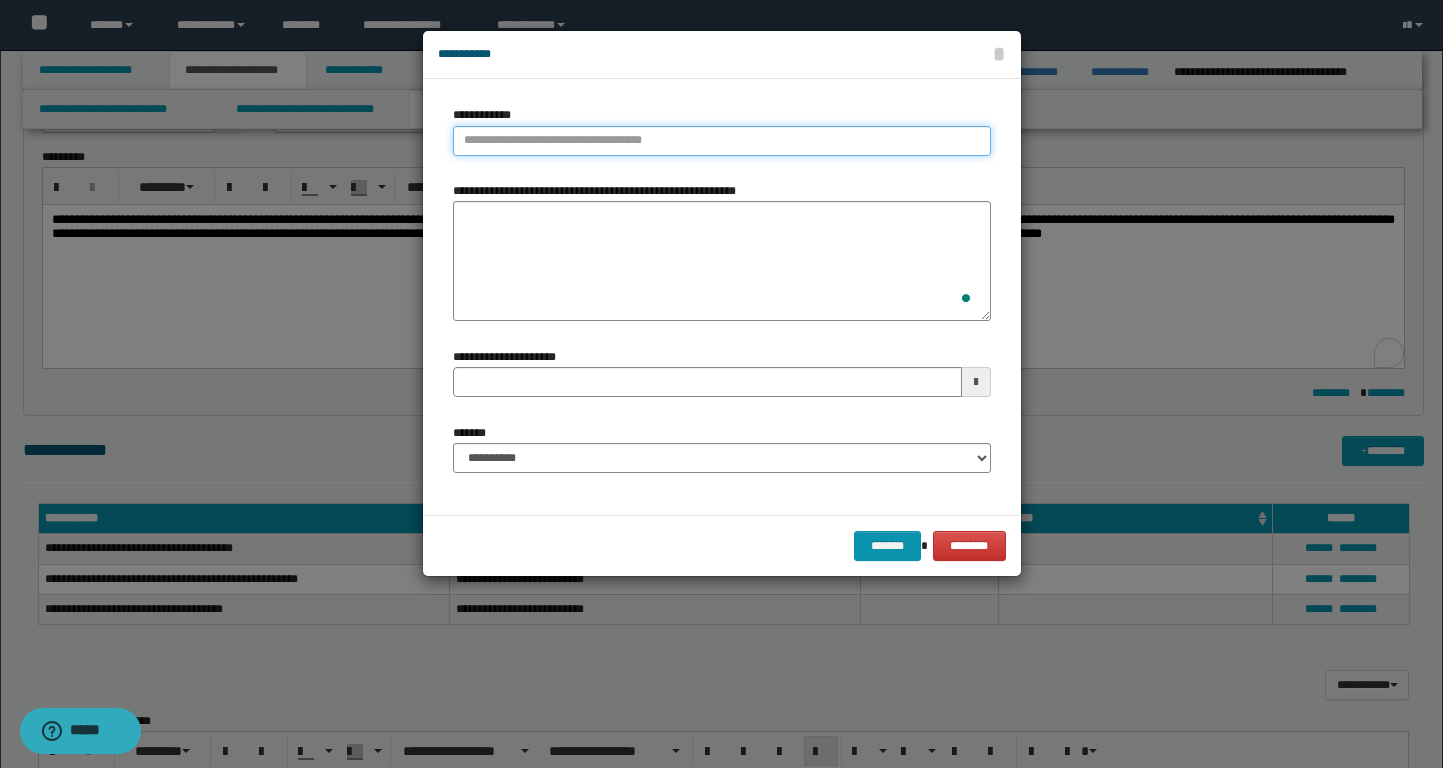 type on "**********" 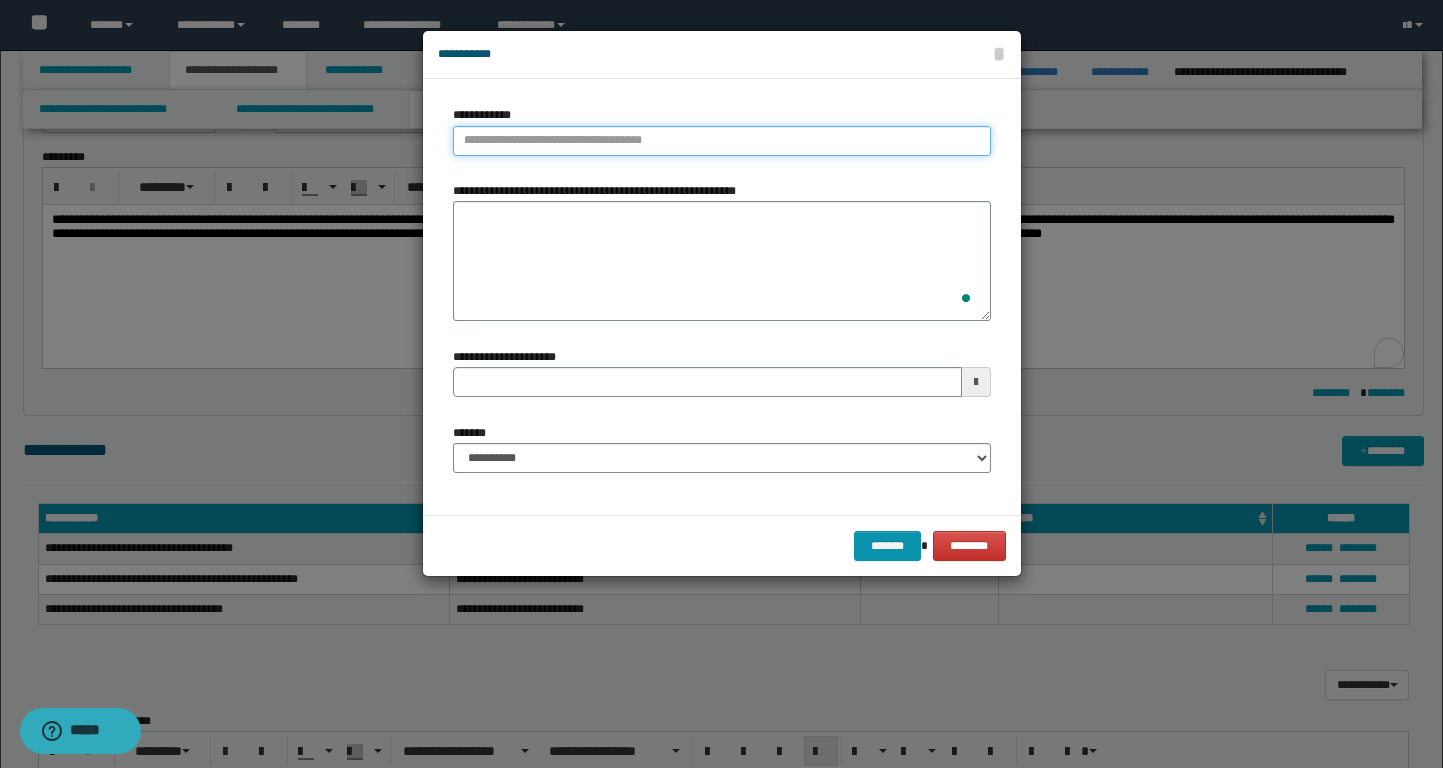 click on "**********" at bounding box center (722, 141) 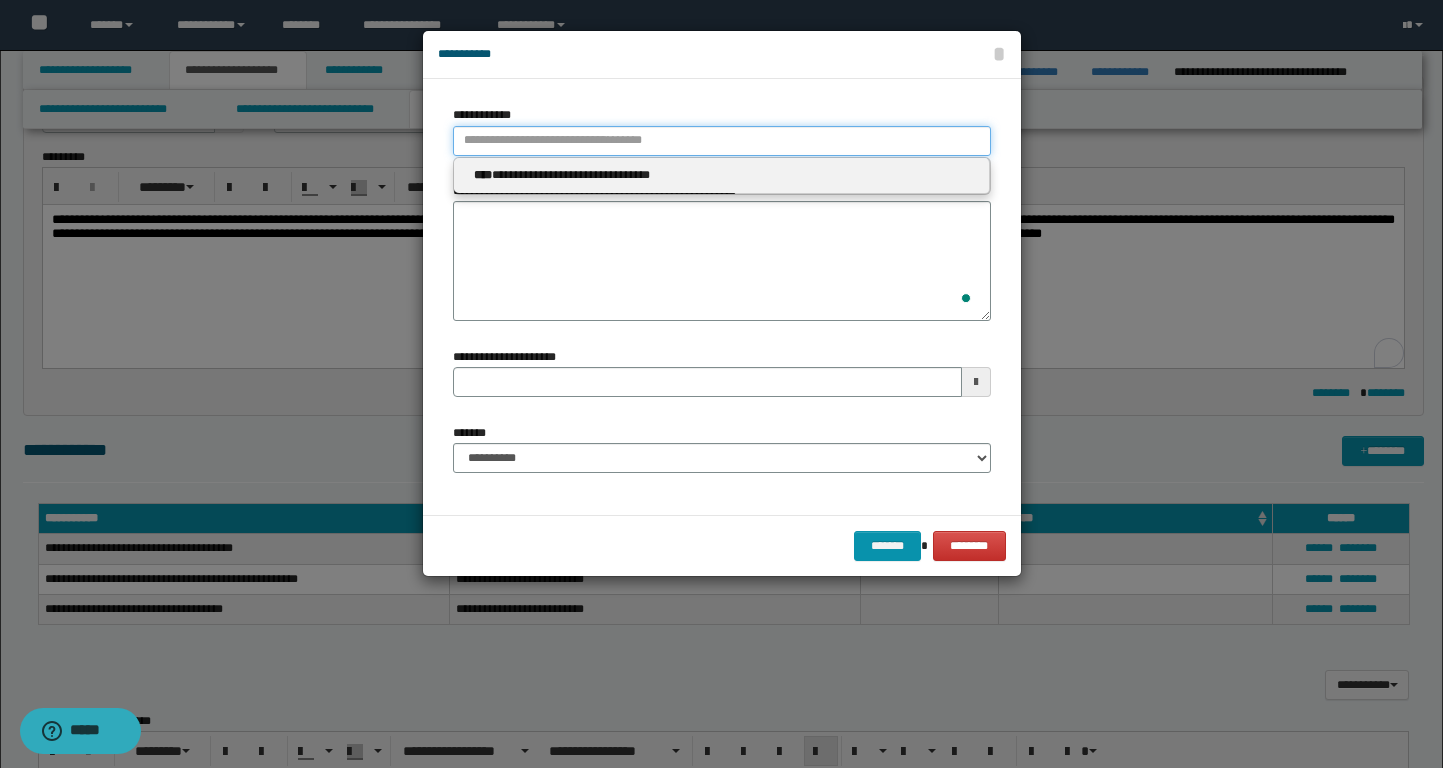 type 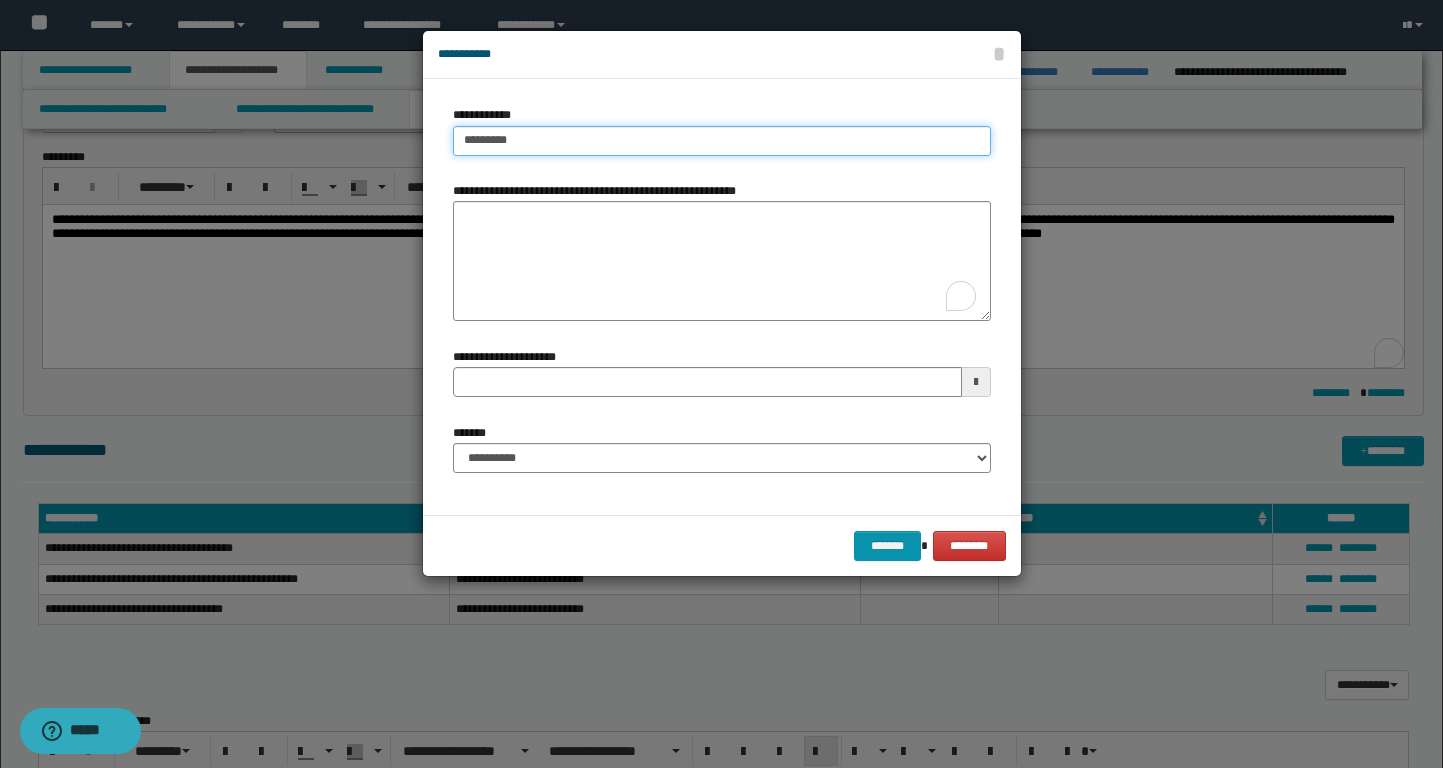 type on "**********" 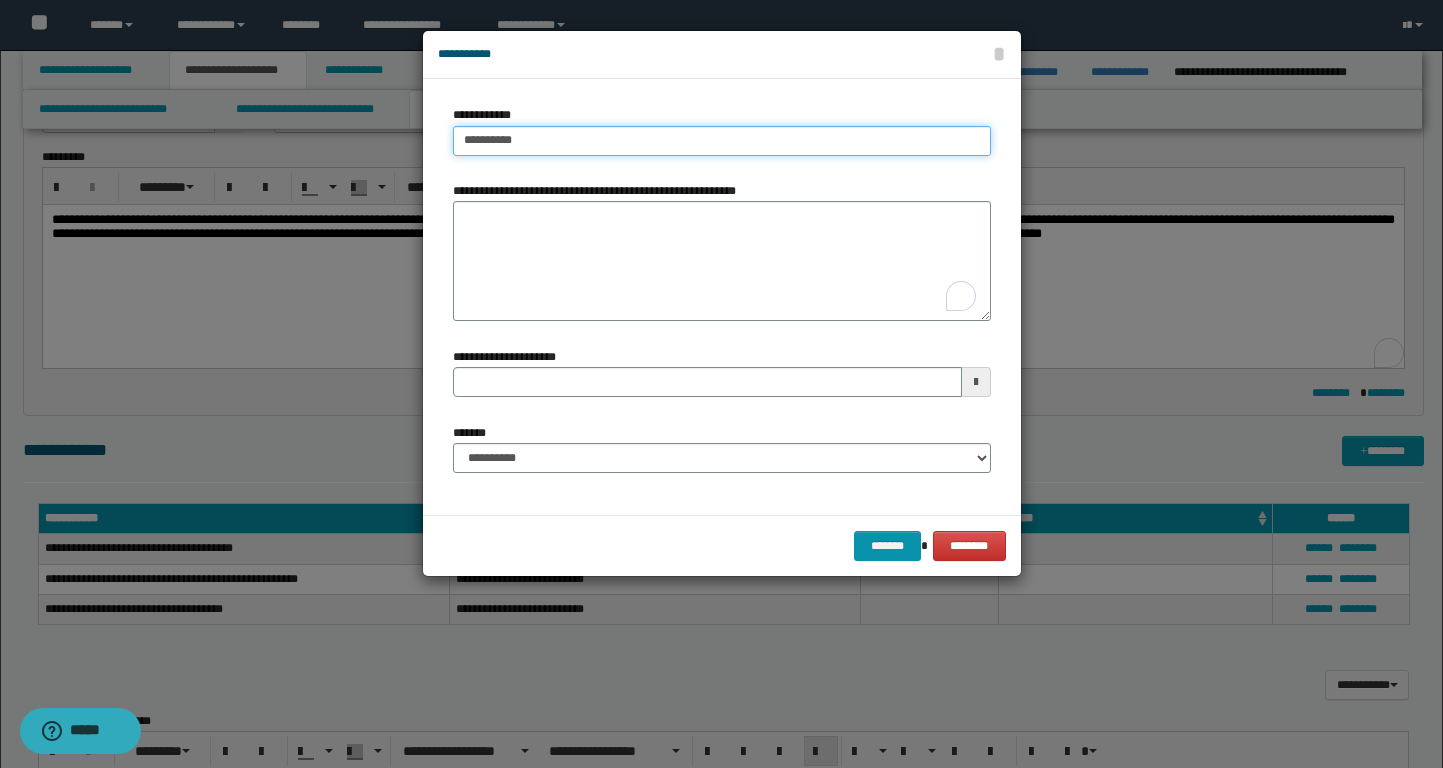 type 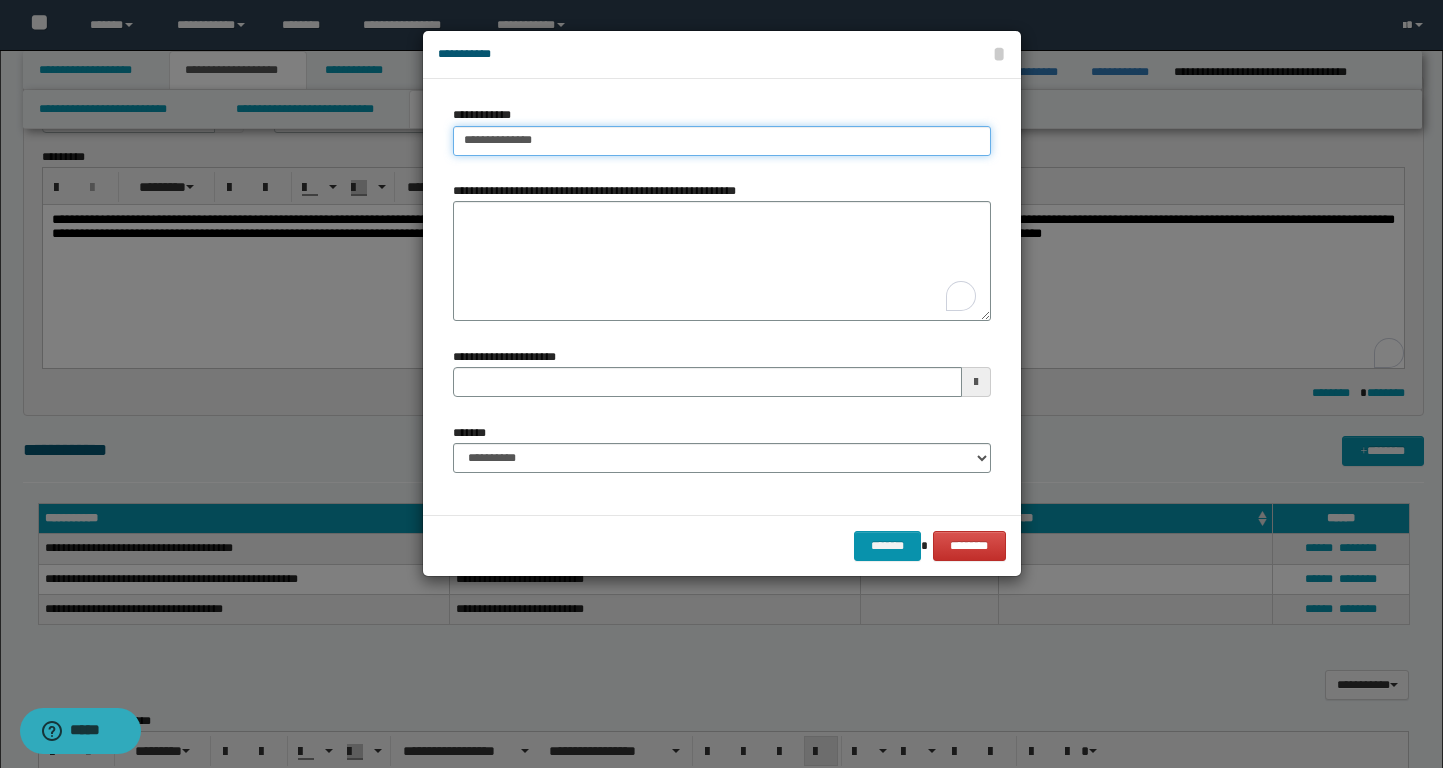 type on "**********" 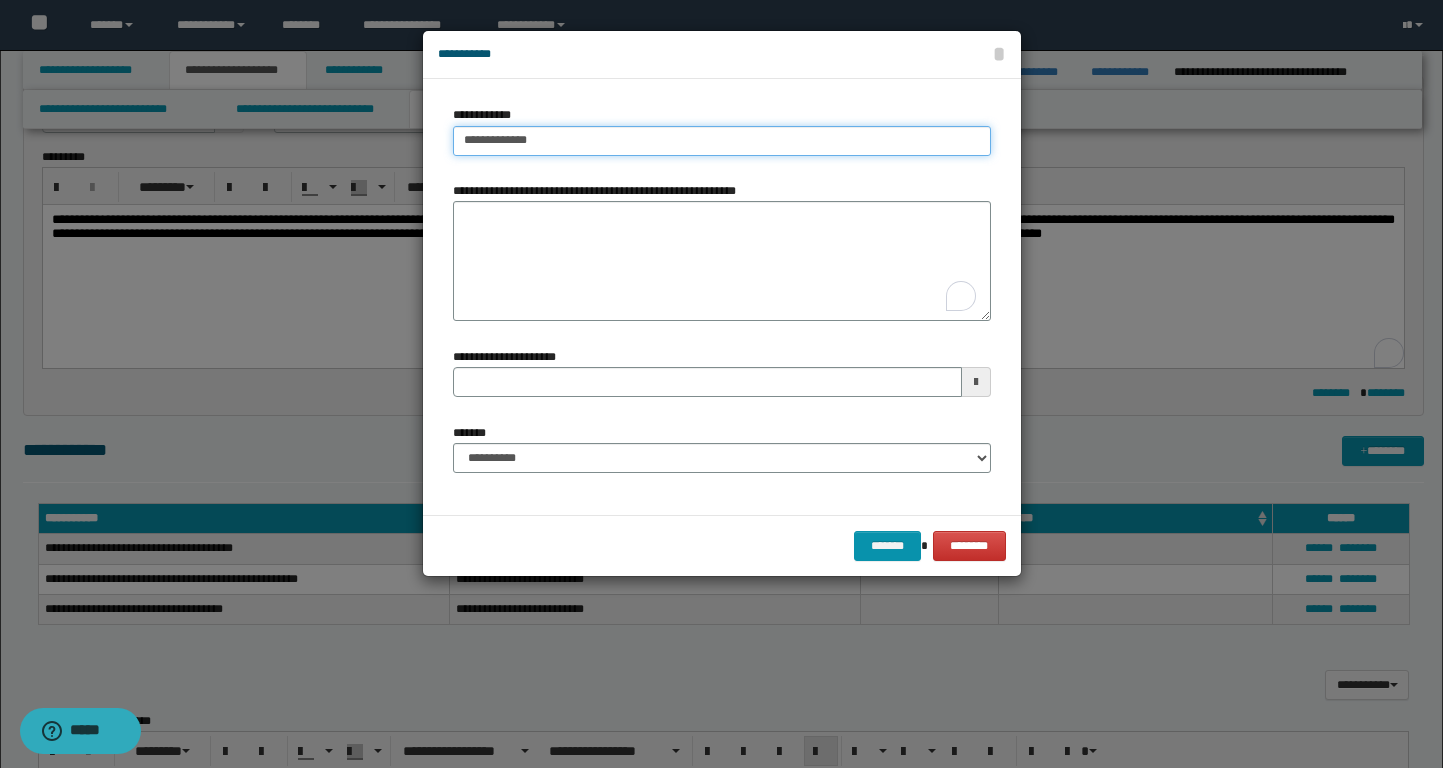 type on "**********" 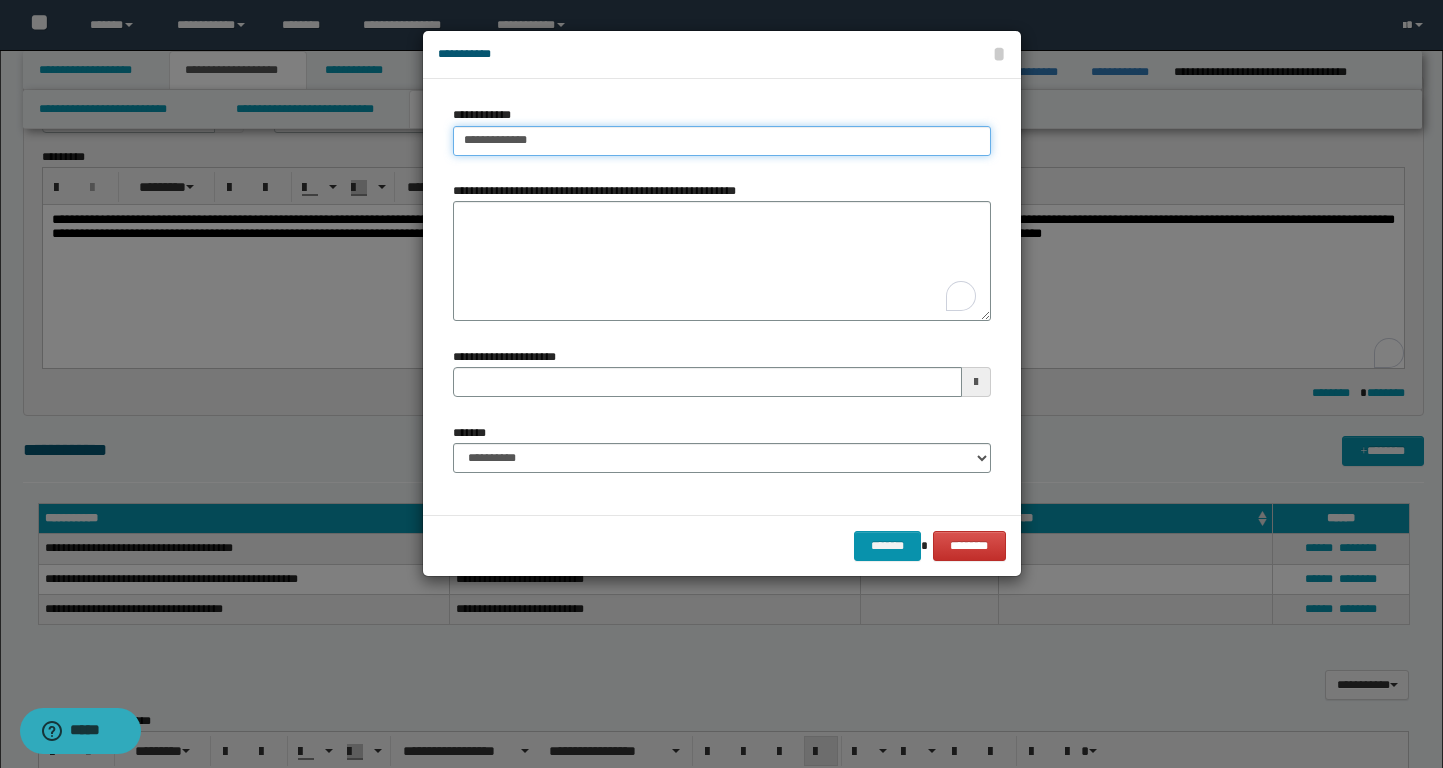 type 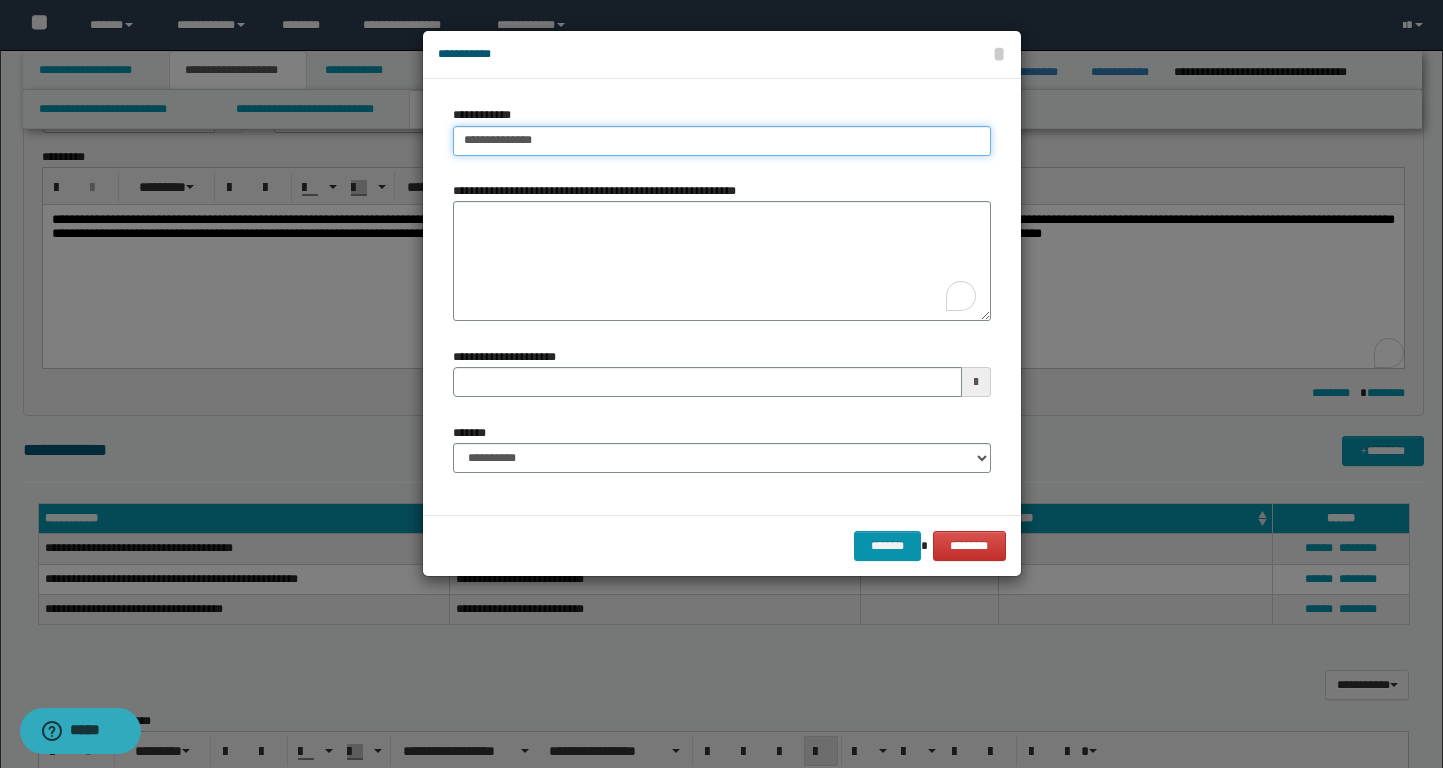 type on "**********" 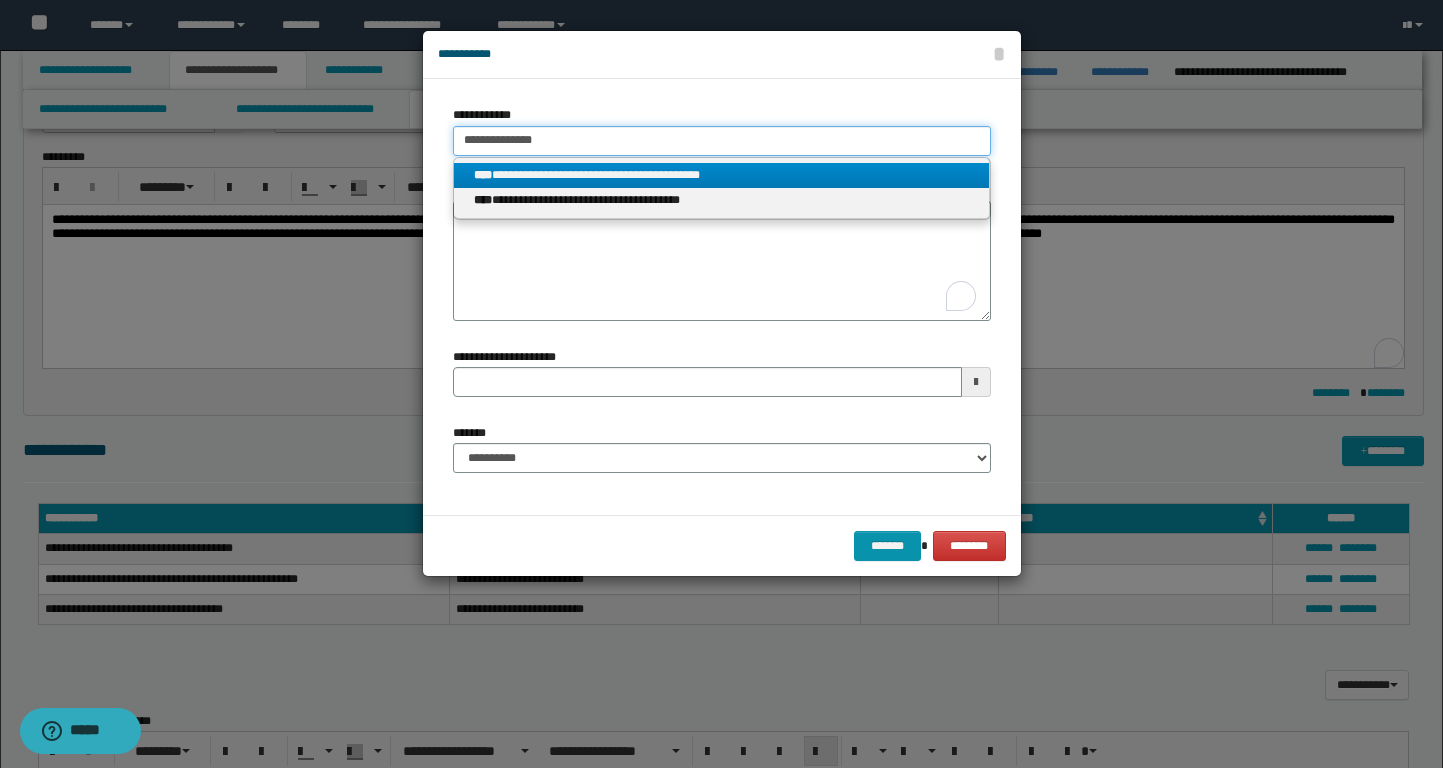 type on "**********" 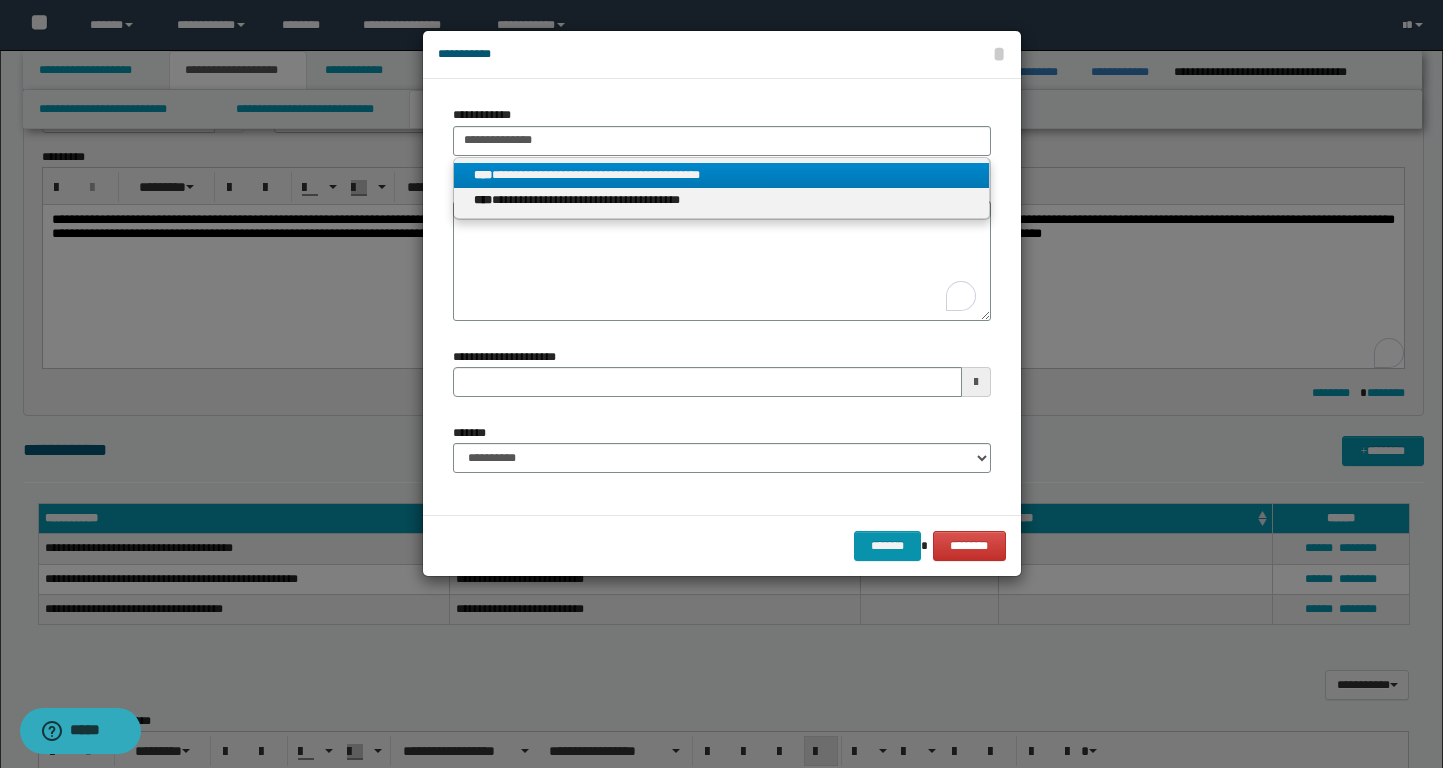 click on "**********" at bounding box center (721, 175) 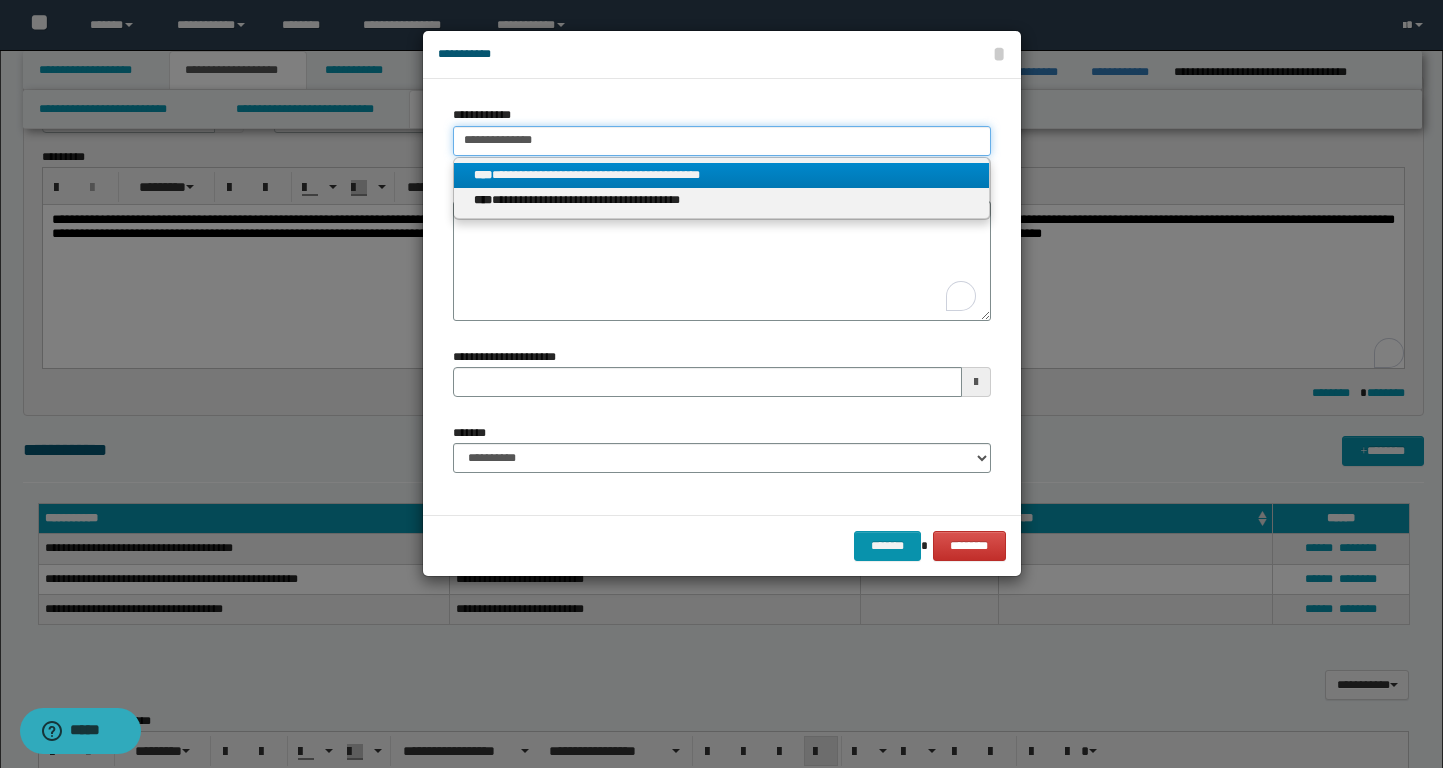 type 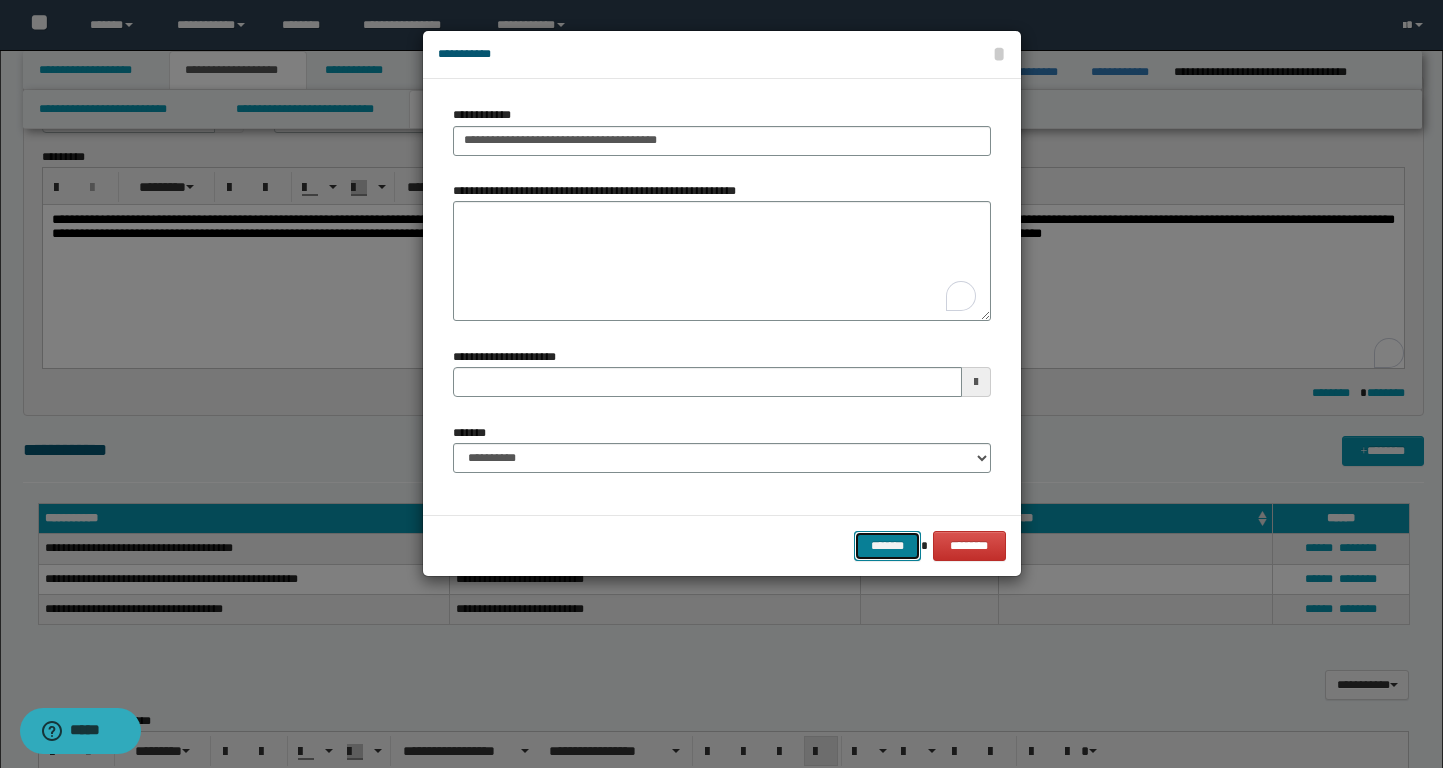 click on "*******" at bounding box center (888, 546) 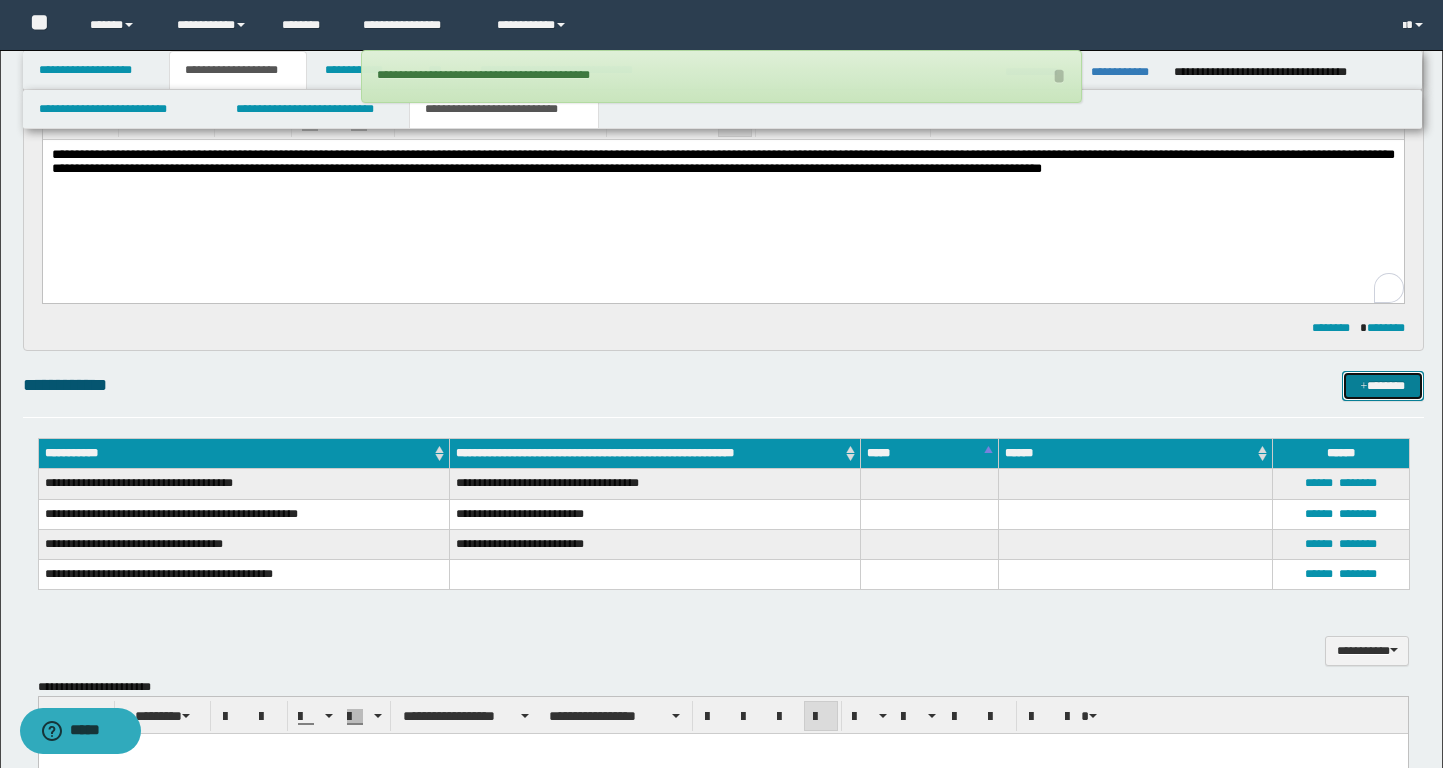 scroll, scrollTop: 217, scrollLeft: 0, axis: vertical 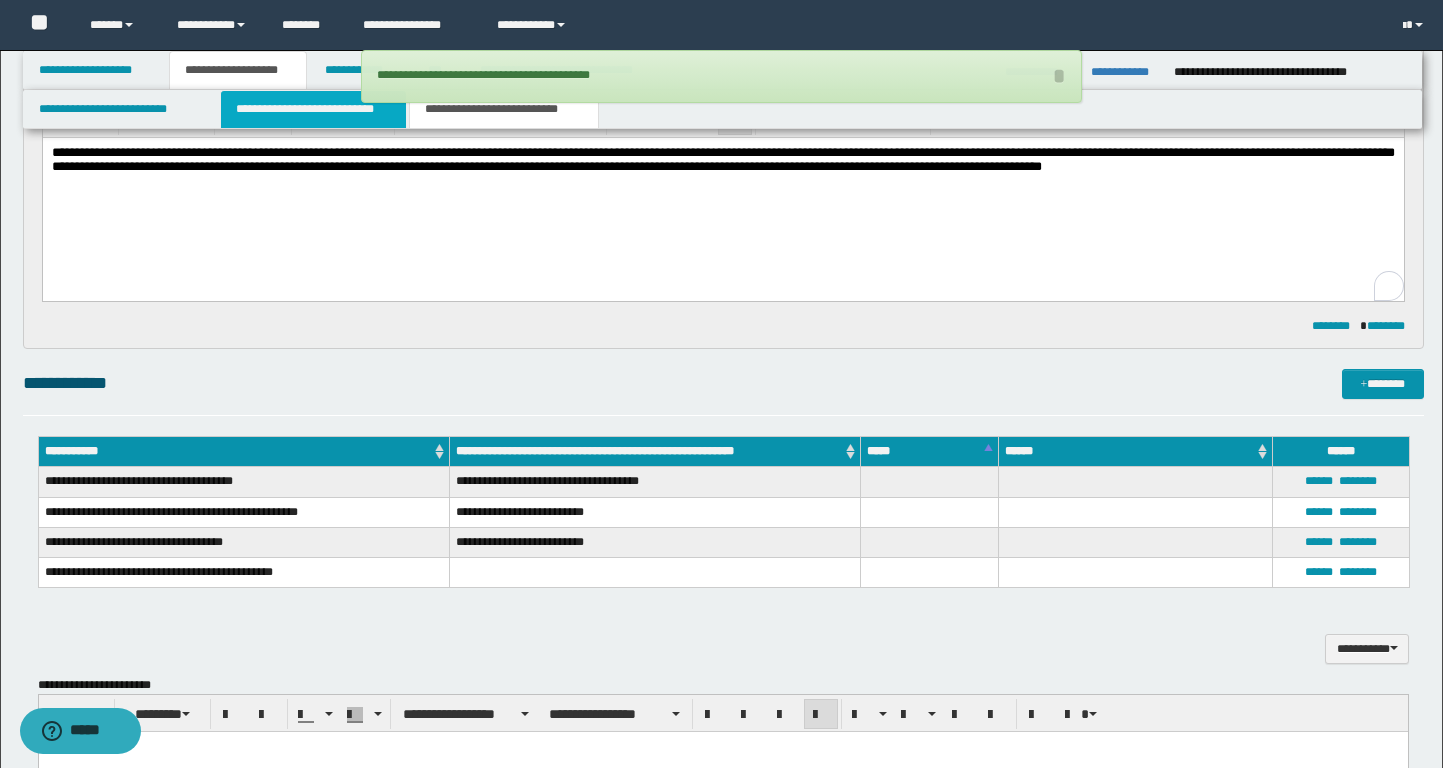 click on "**********" at bounding box center (314, 109) 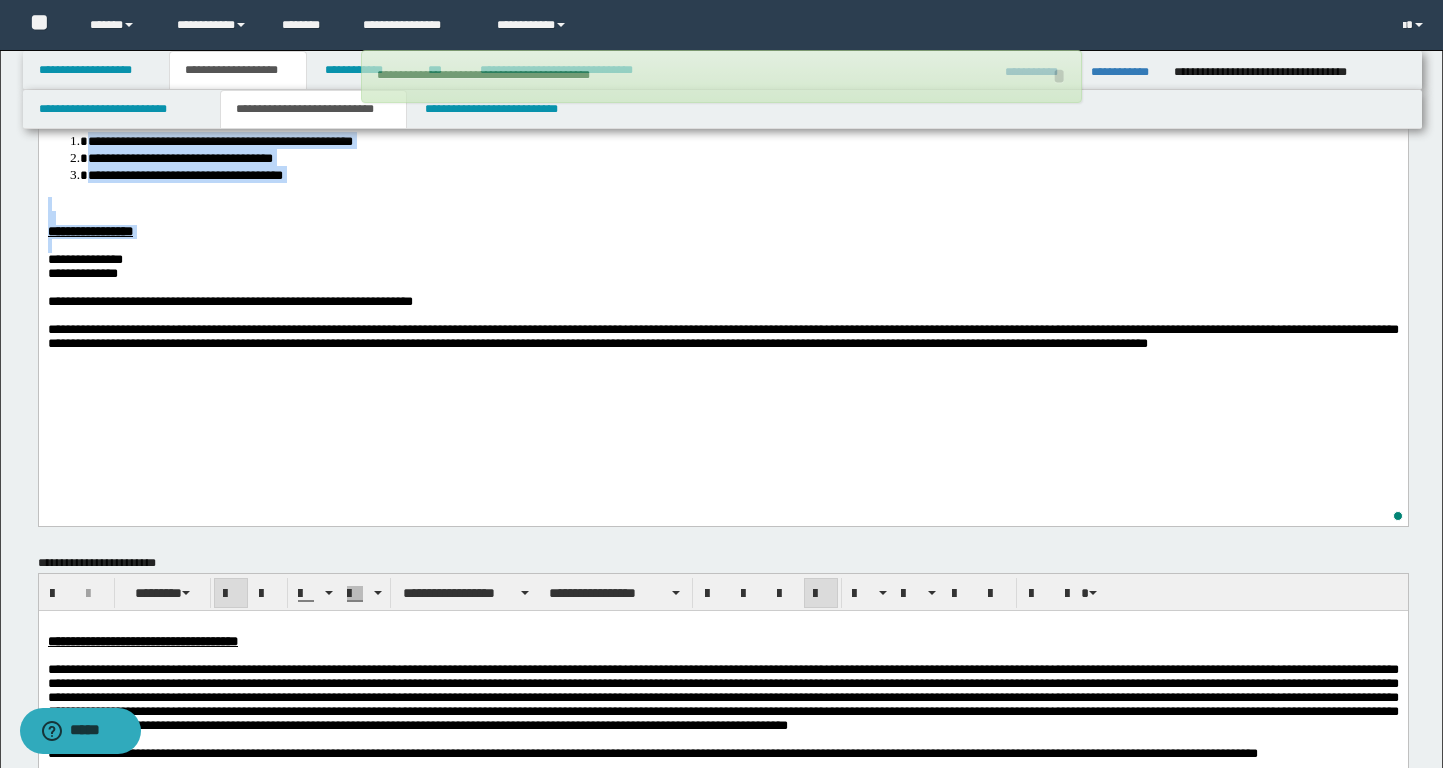 click at bounding box center (722, 246) 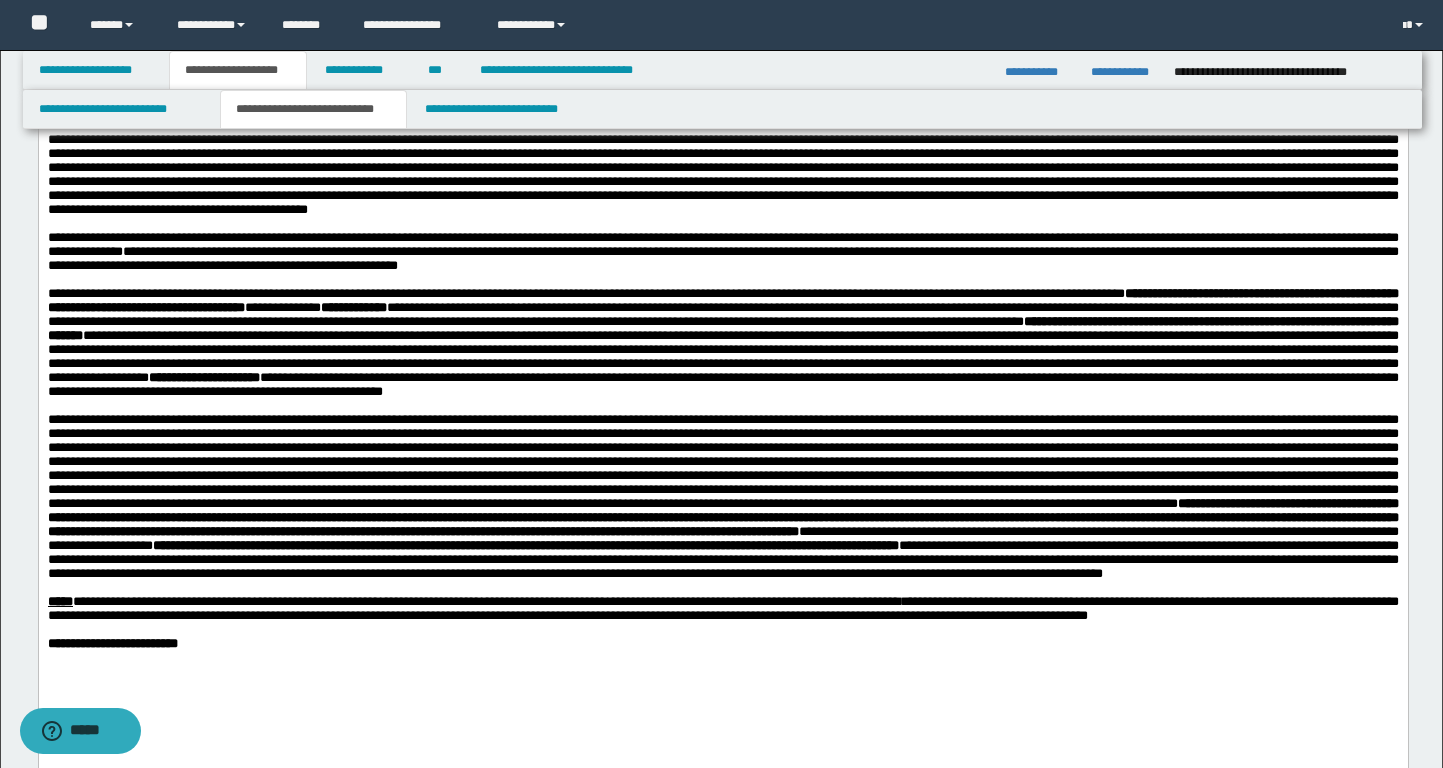 click on "**********" at bounding box center [722, 258] 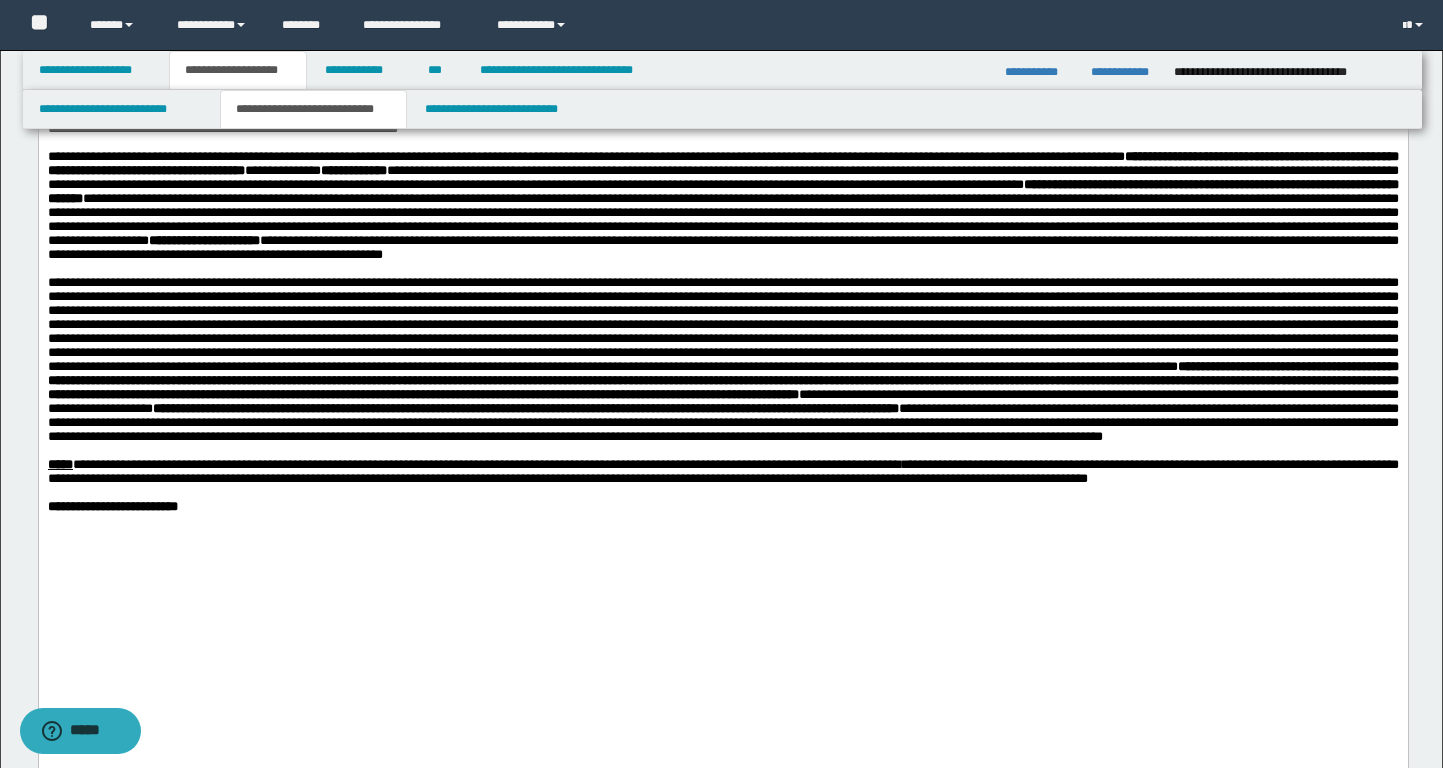 click on "**********" at bounding box center (722, 205) 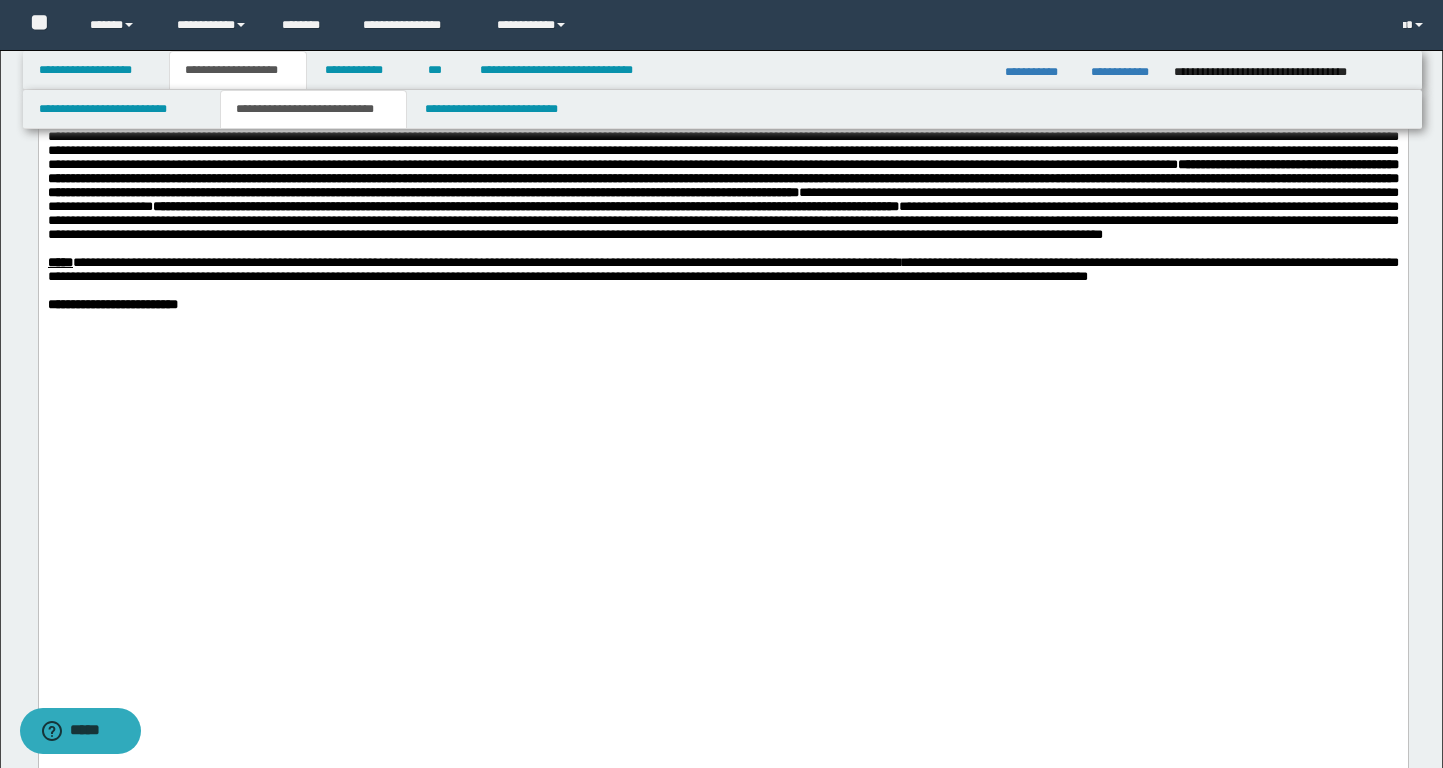 scroll, scrollTop: 1969, scrollLeft: 0, axis: vertical 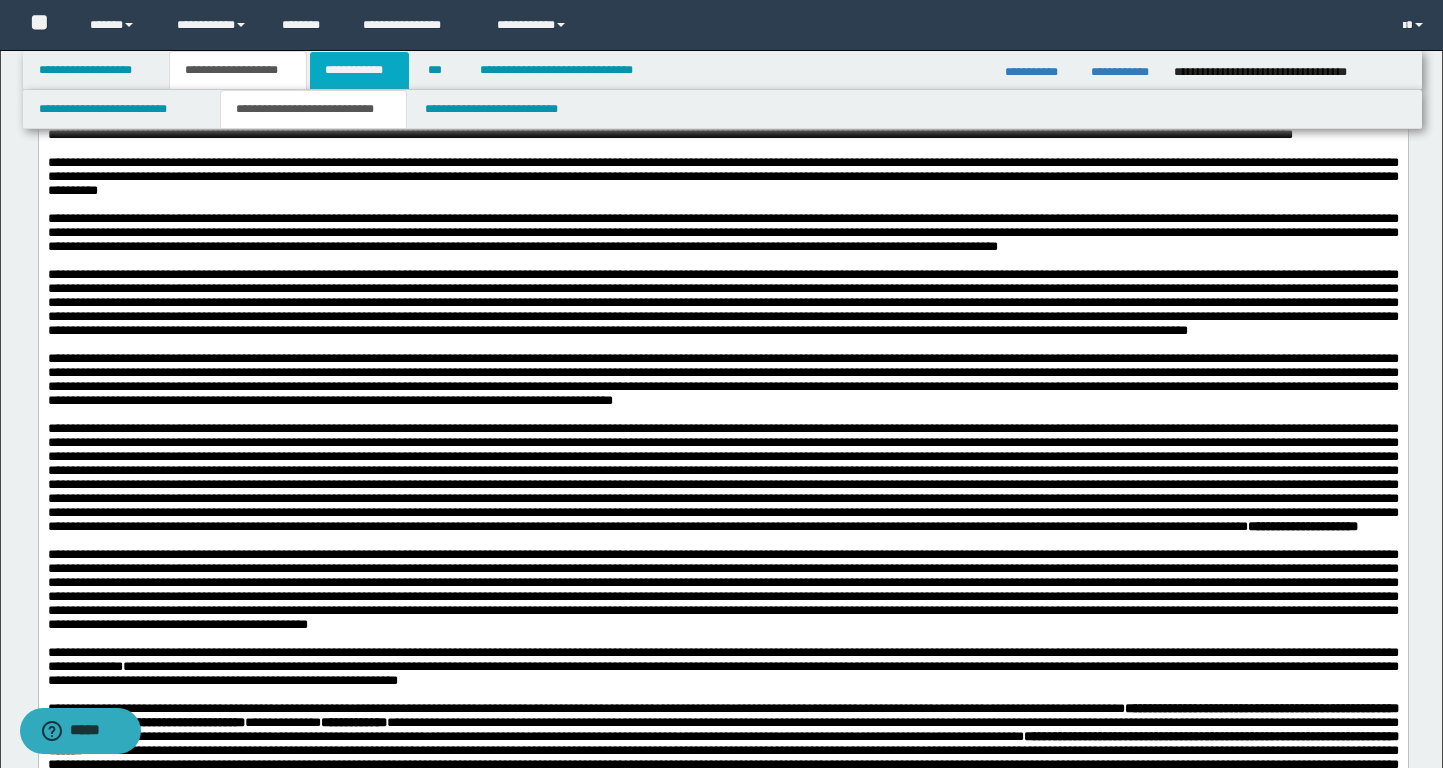 click on "**********" at bounding box center (359, 70) 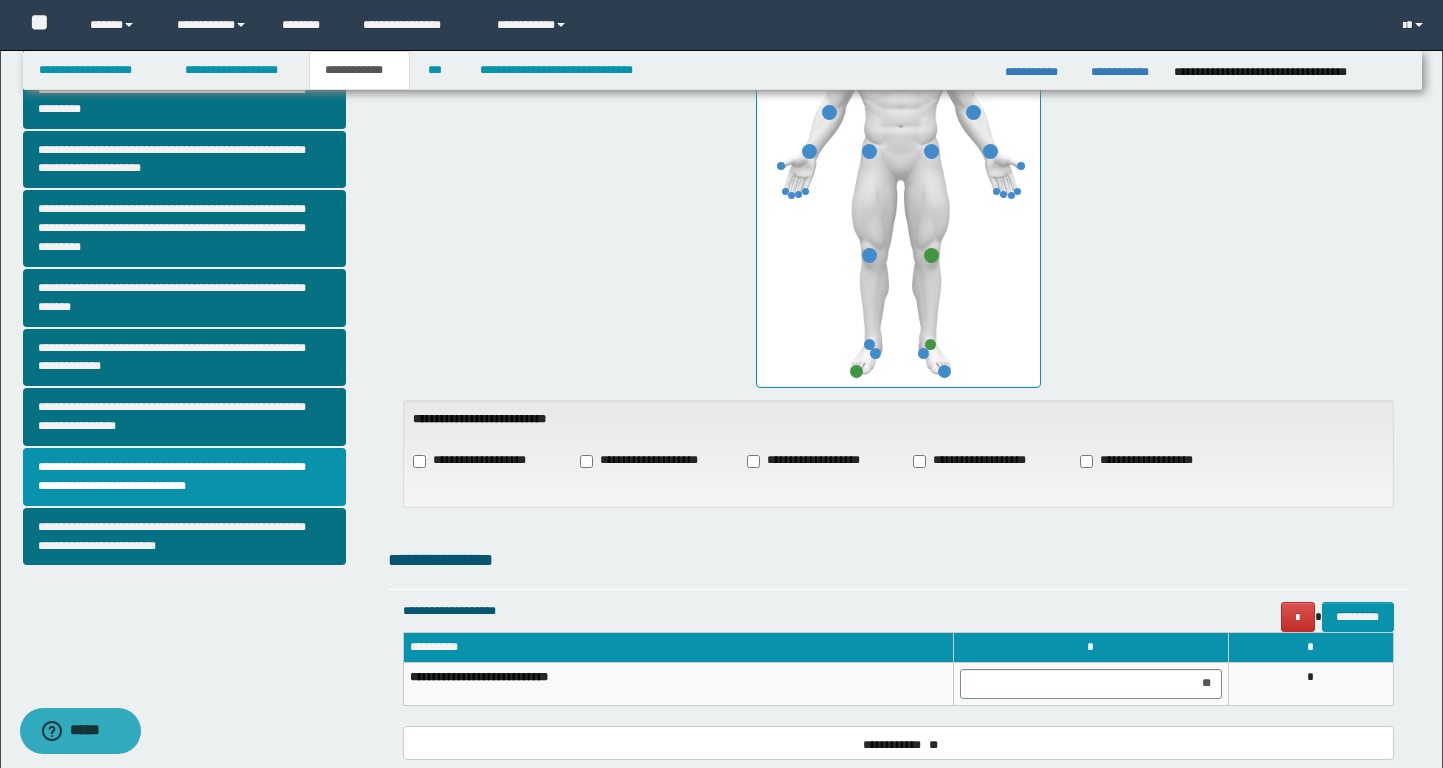 scroll, scrollTop: 355, scrollLeft: 0, axis: vertical 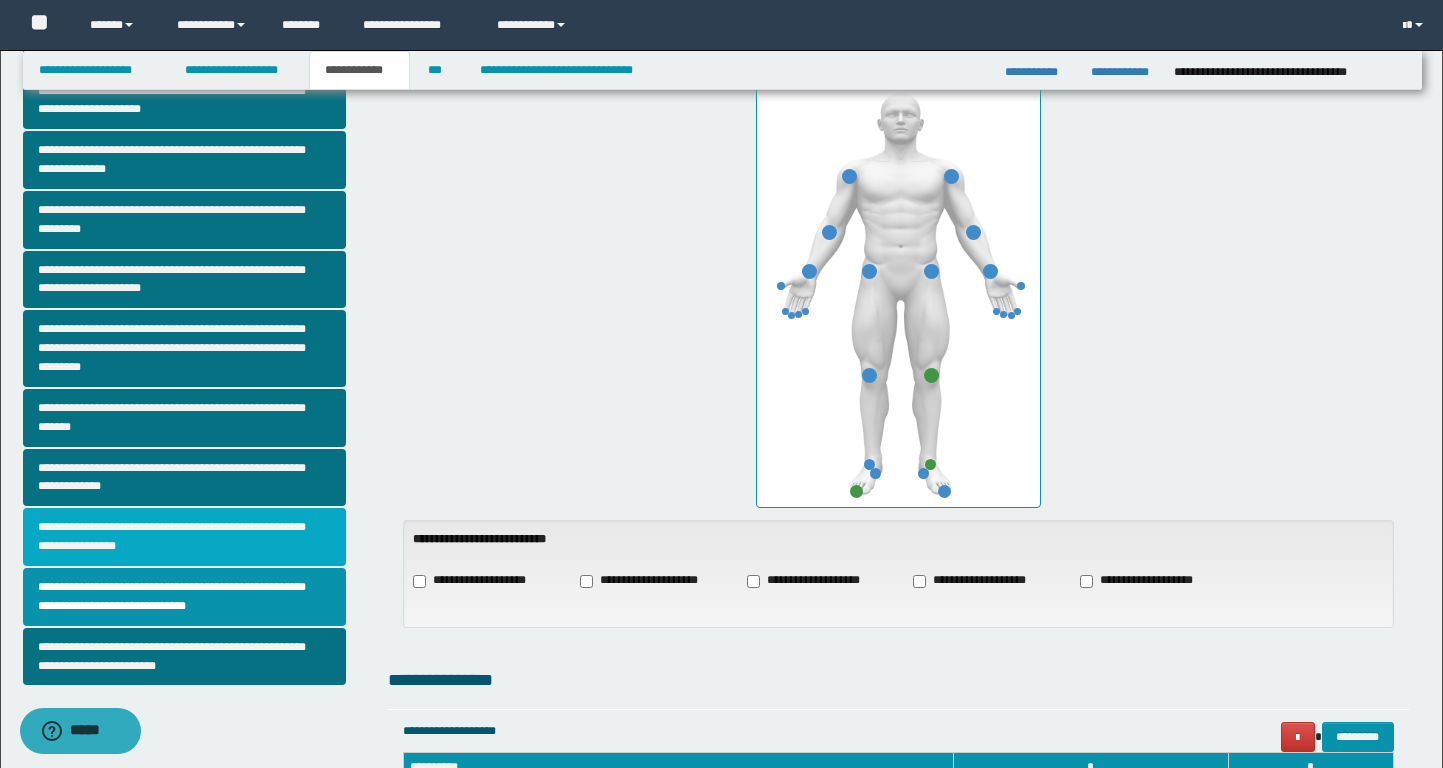 click on "**********" at bounding box center (184, 537) 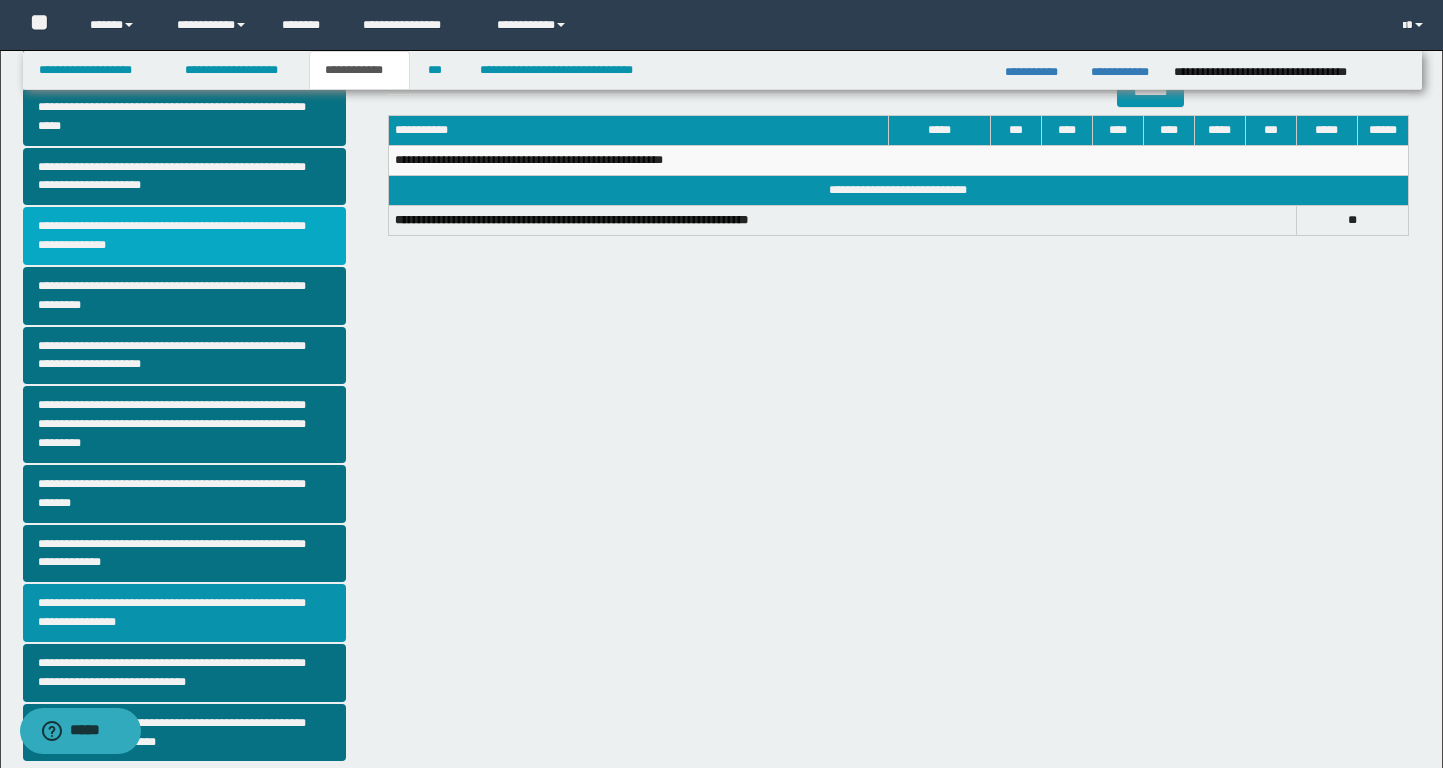scroll, scrollTop: 280, scrollLeft: 0, axis: vertical 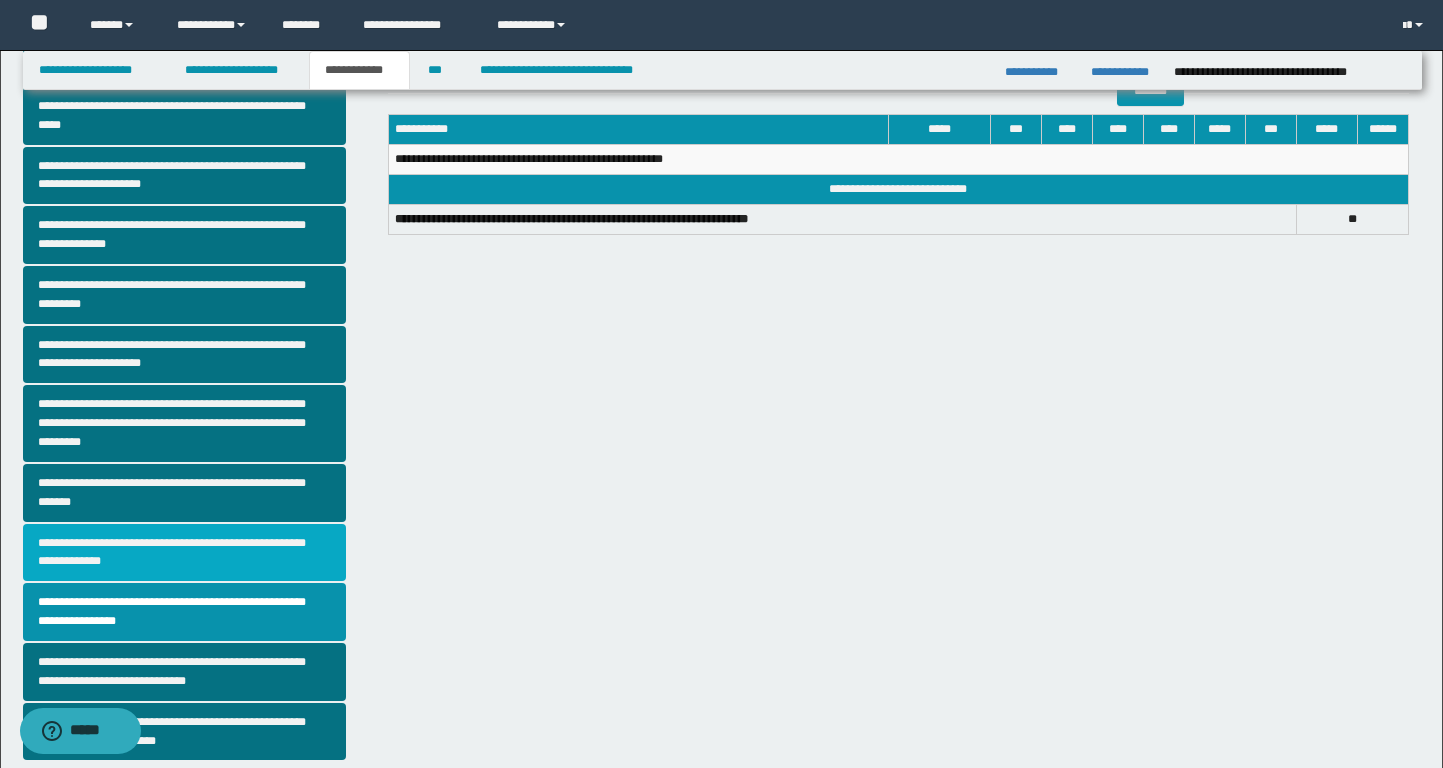 click on "**********" at bounding box center [184, 553] 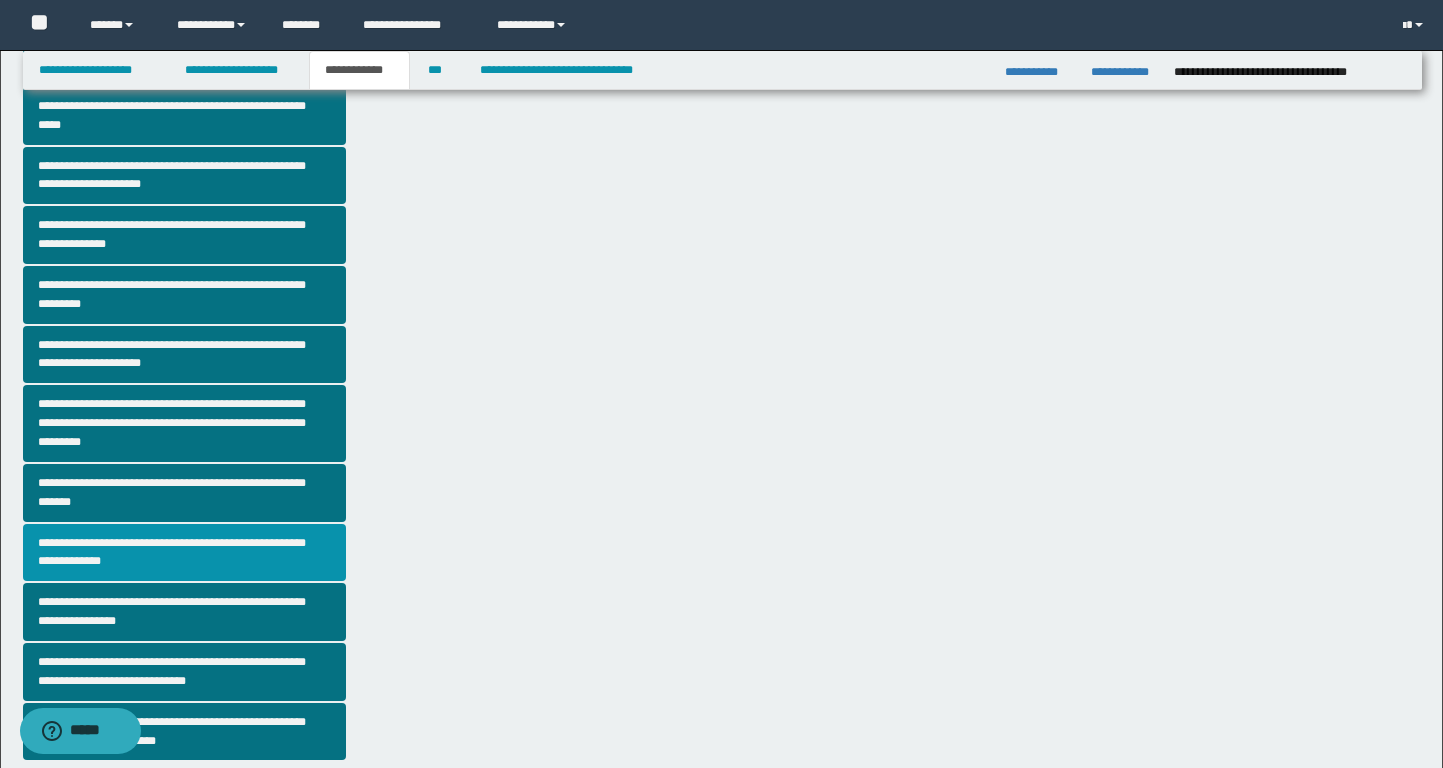 scroll, scrollTop: 0, scrollLeft: 0, axis: both 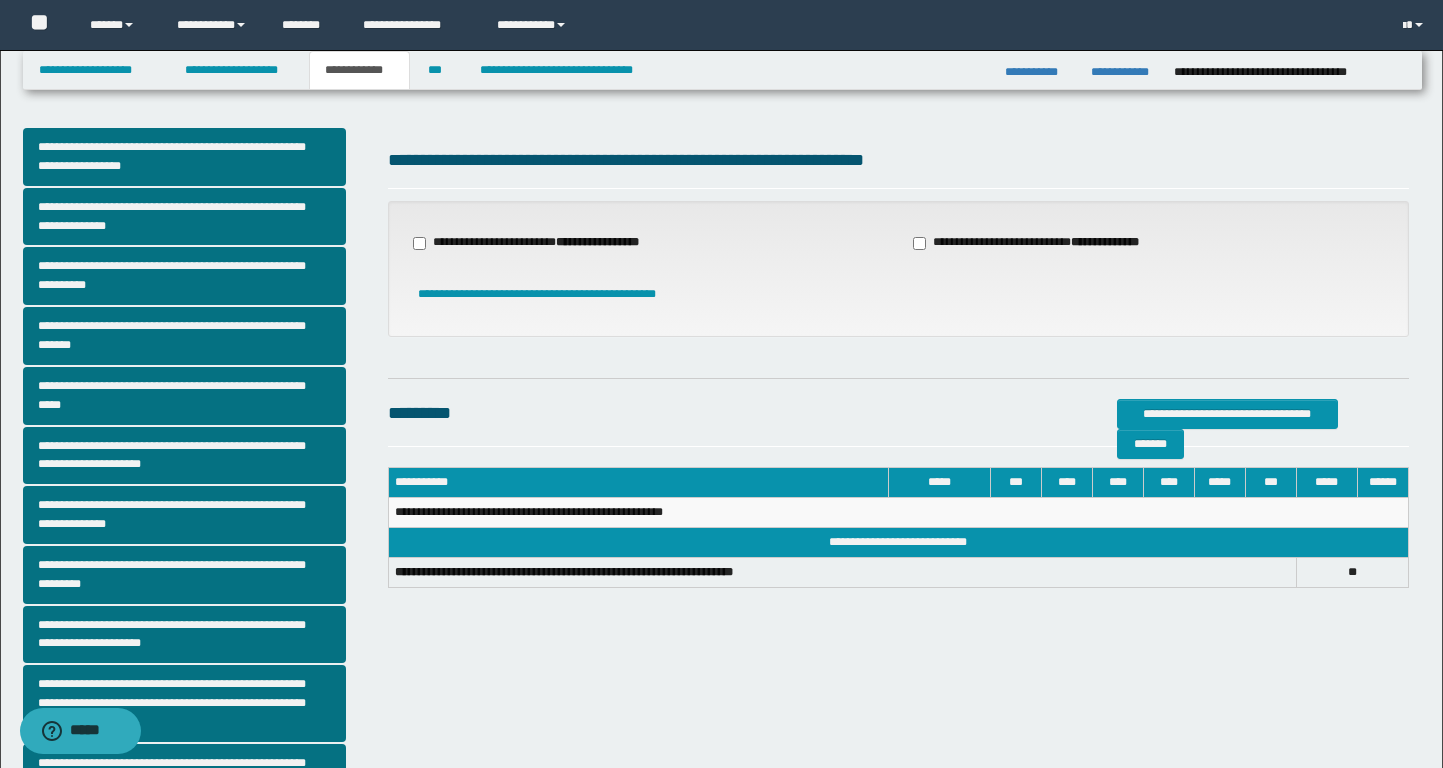 click on "**********" at bounding box center (548, 243) 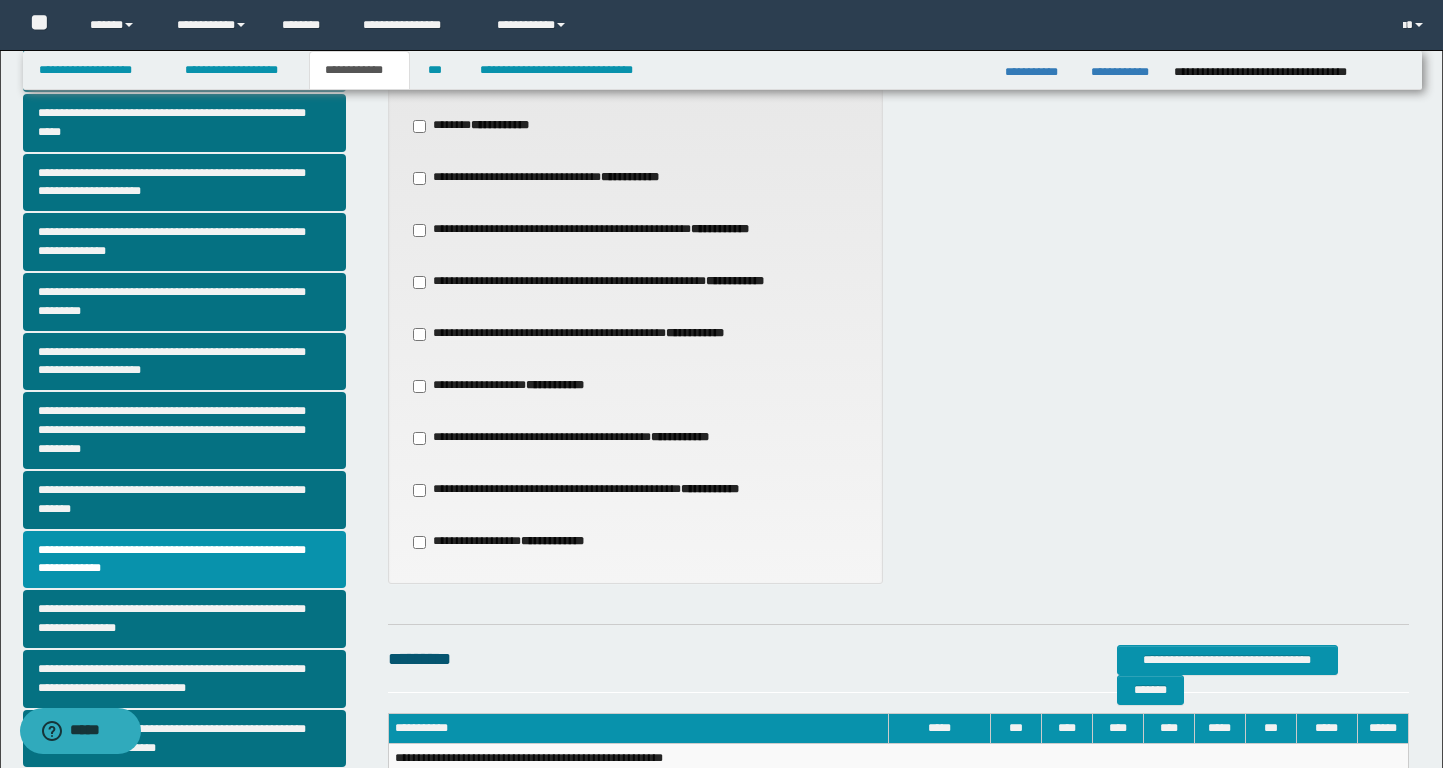 click on "**********" at bounding box center (595, 334) 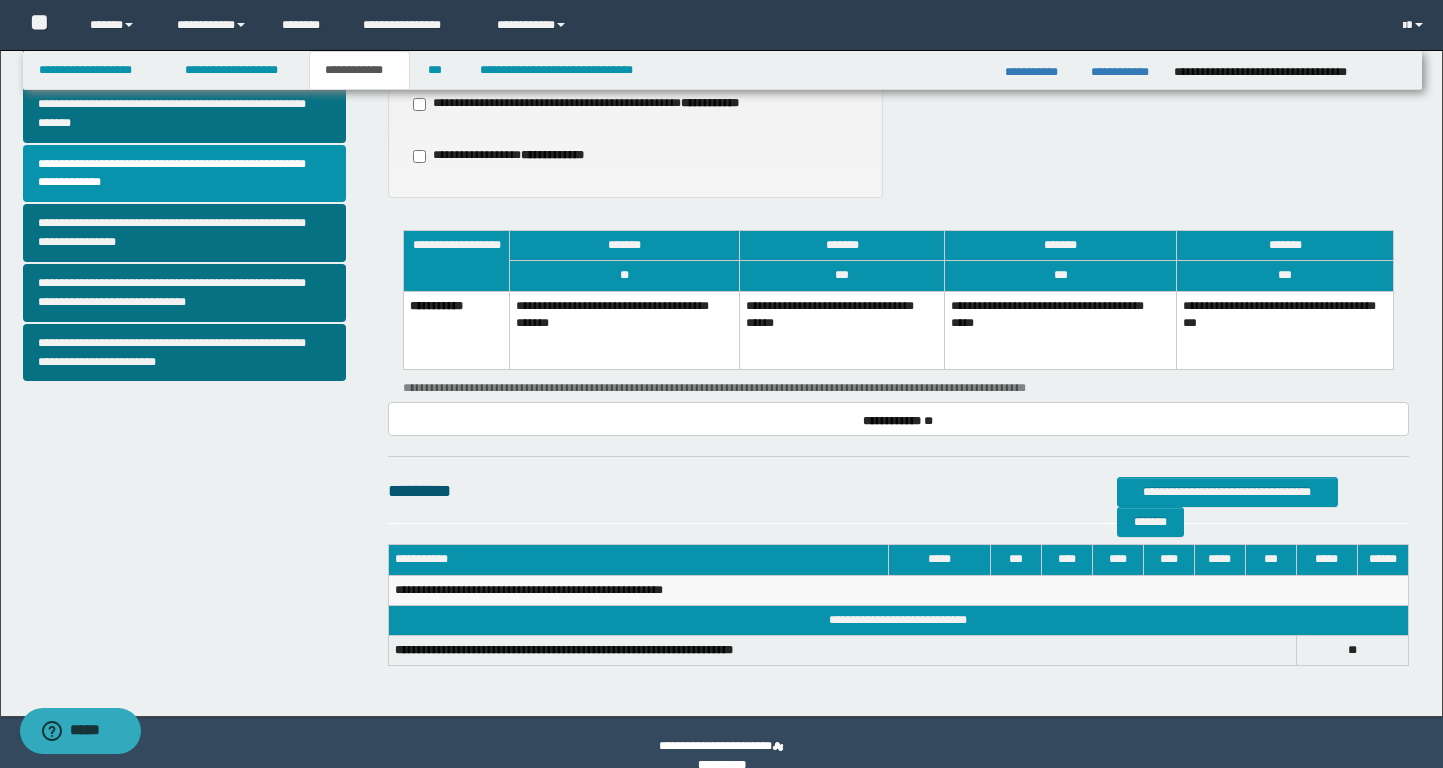 scroll, scrollTop: 685, scrollLeft: 0, axis: vertical 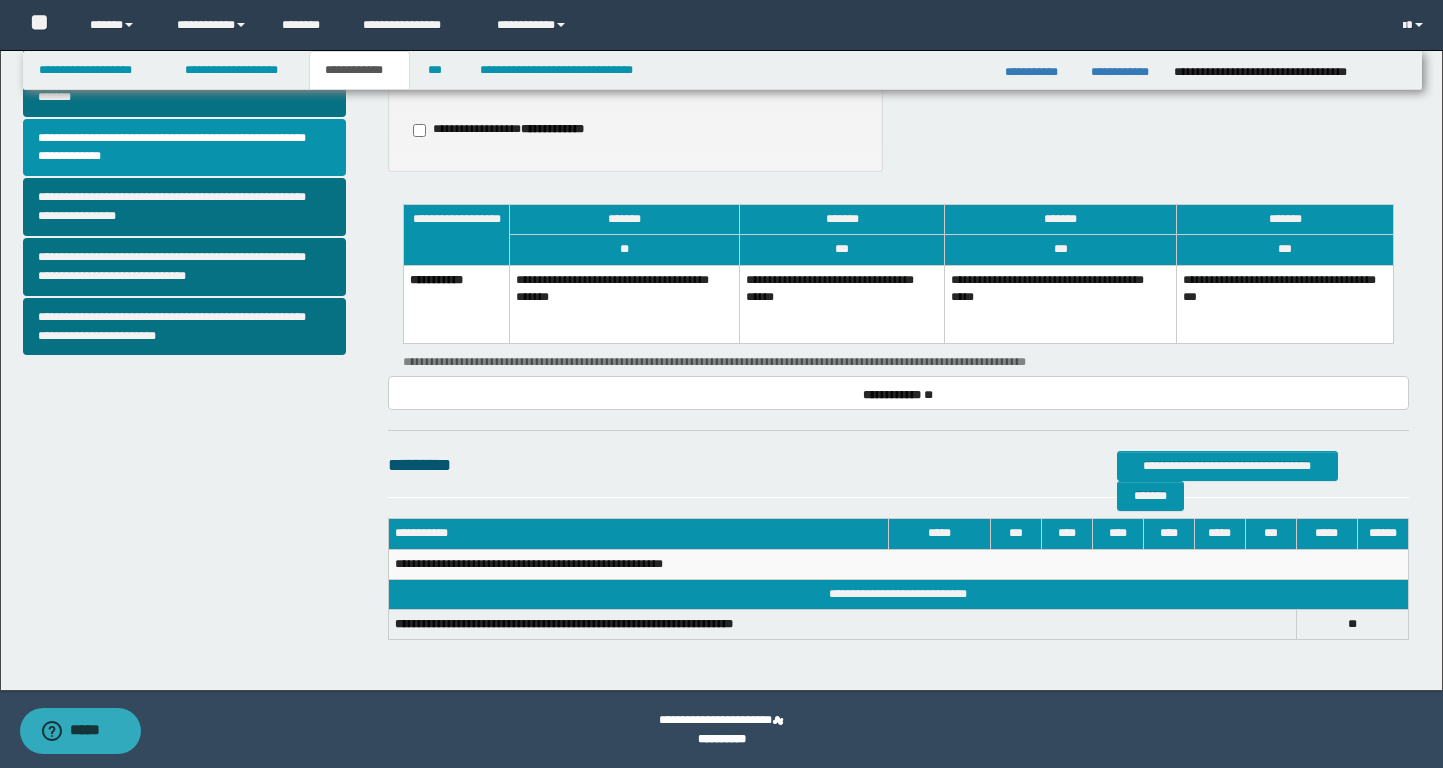click on "**********" at bounding box center (842, 304) 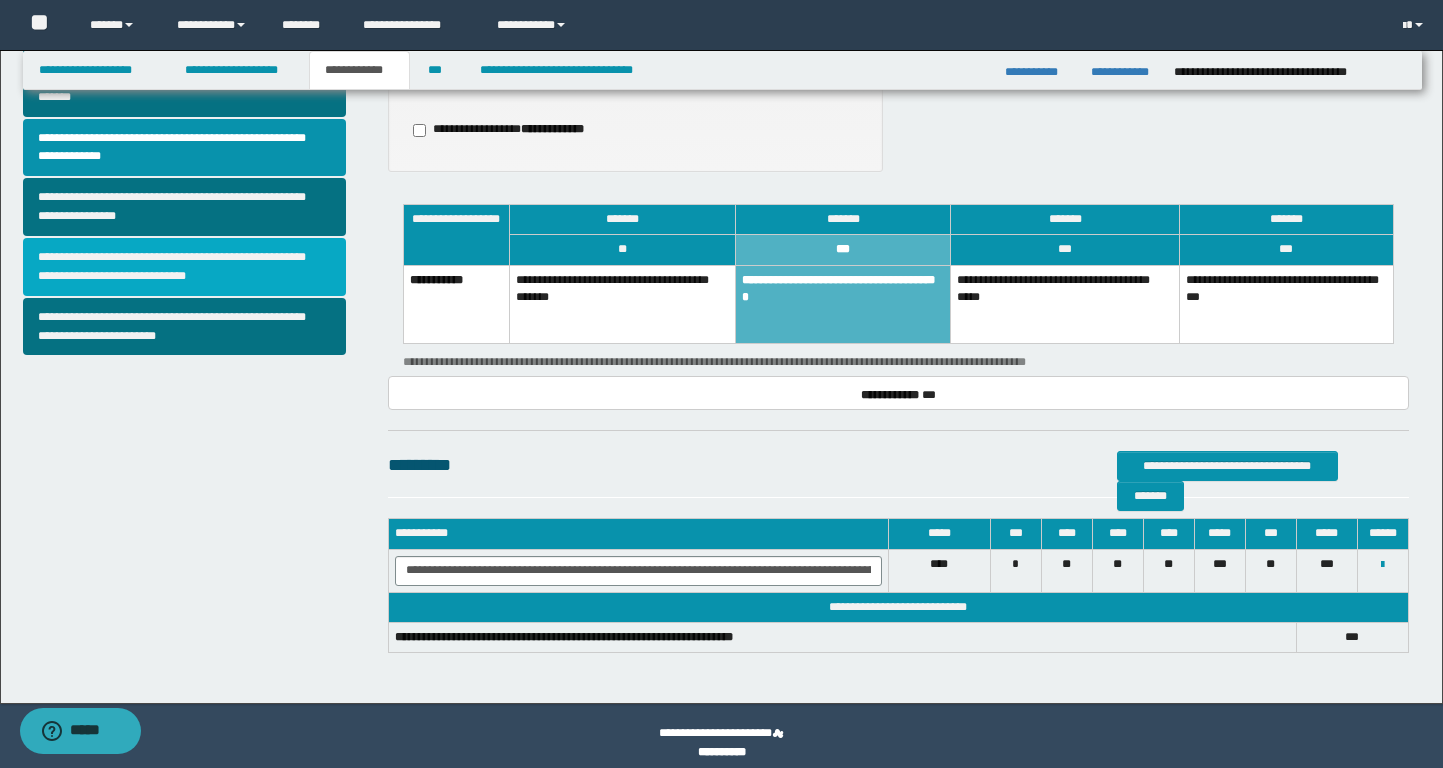 click on "**********" at bounding box center (184, 267) 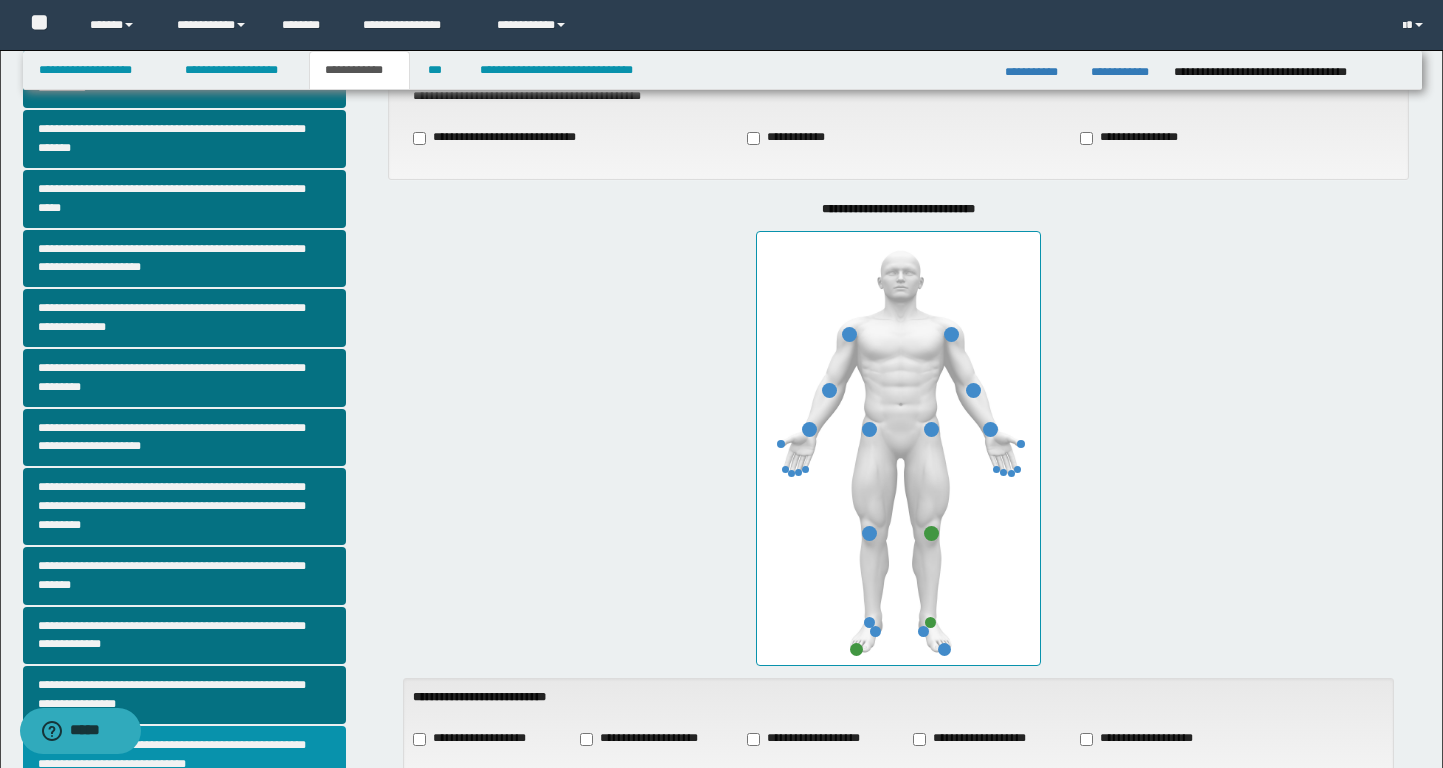 scroll, scrollTop: 0, scrollLeft: 0, axis: both 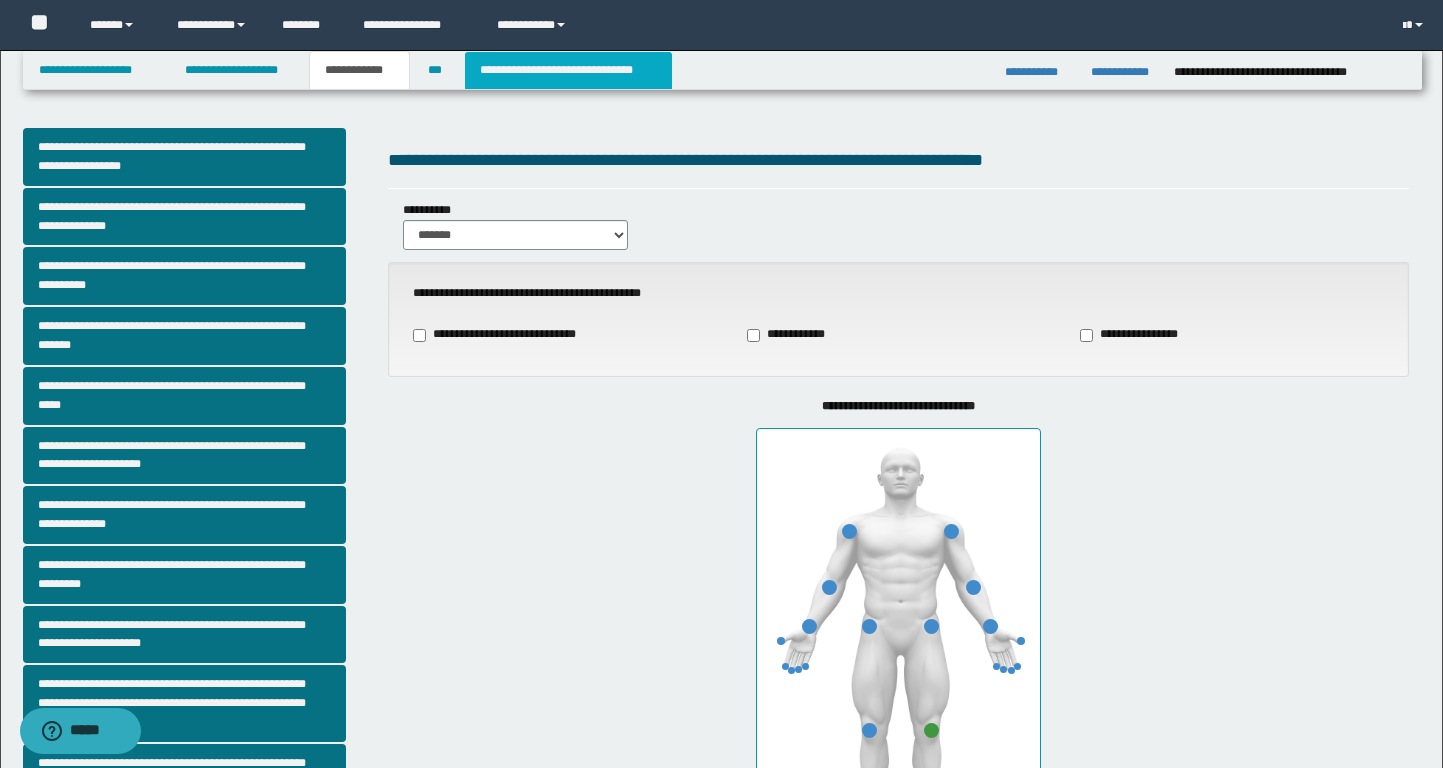 click on "**********" at bounding box center [568, 70] 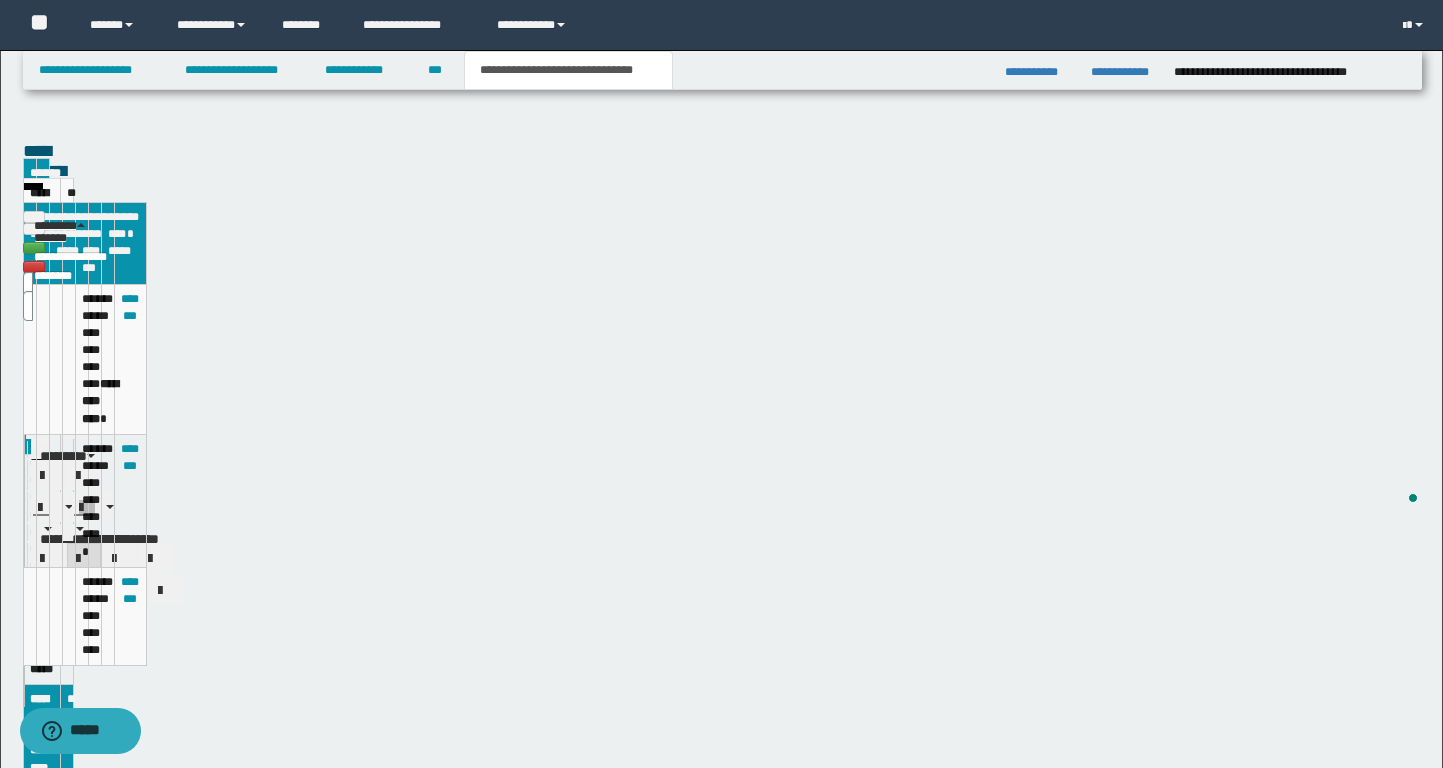 type 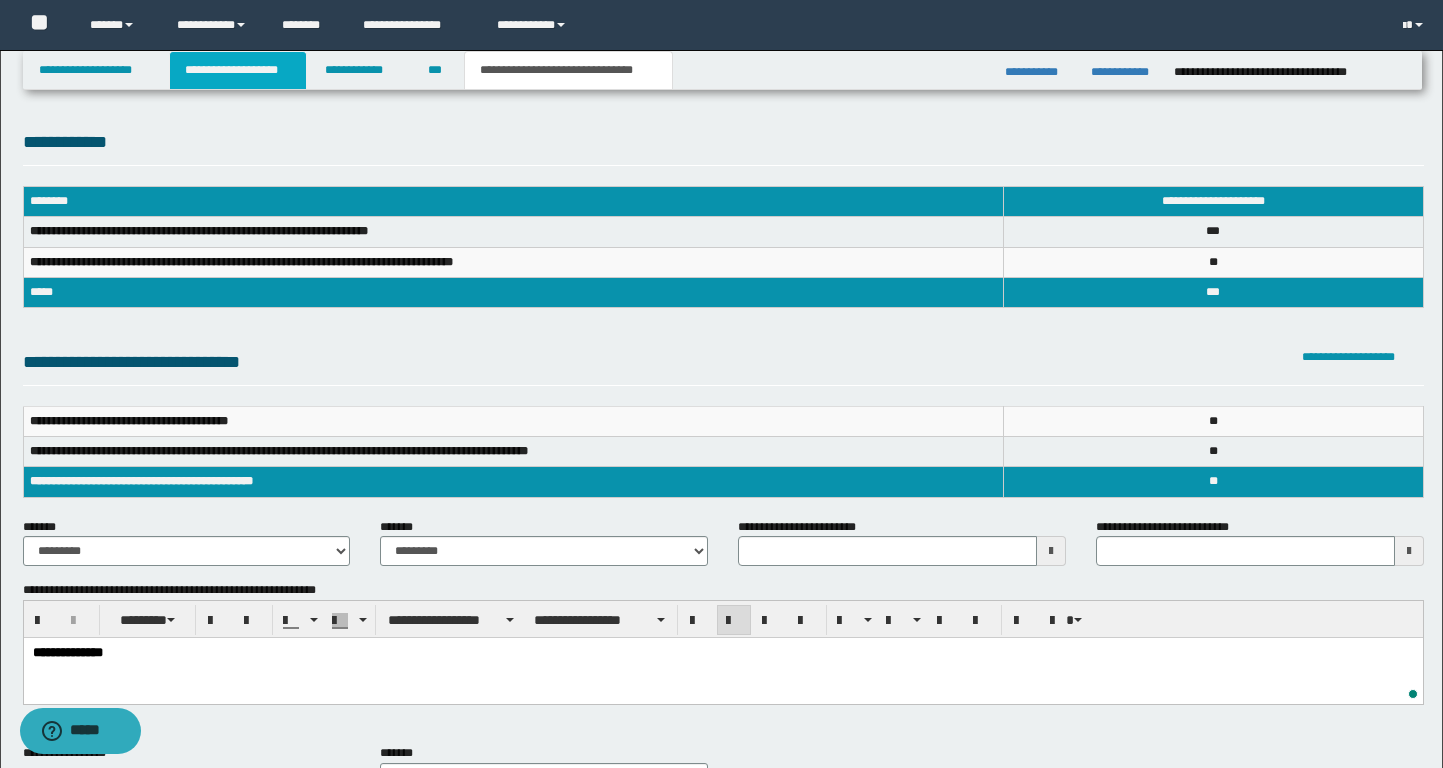 click on "**********" at bounding box center [238, 70] 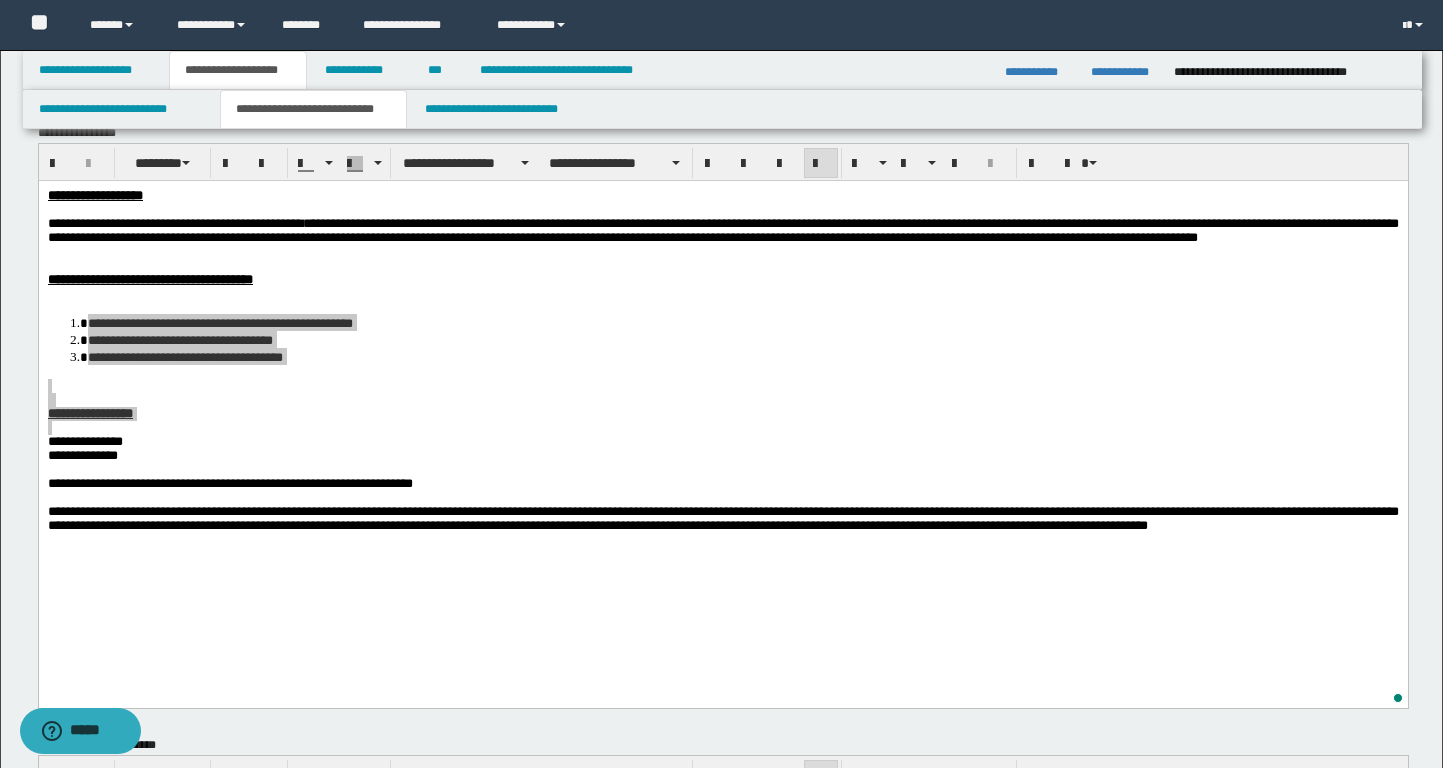 scroll, scrollTop: 0, scrollLeft: 0, axis: both 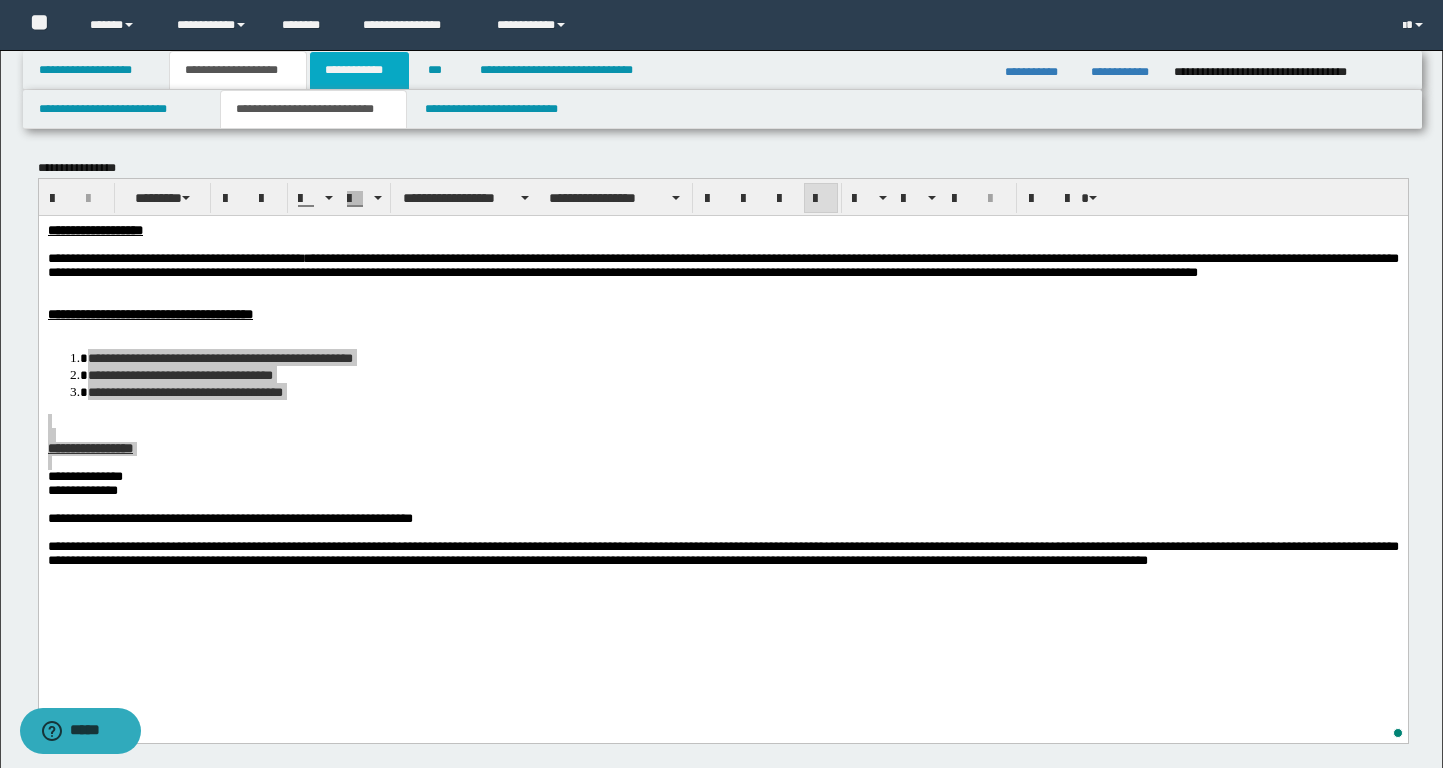 click on "**********" at bounding box center [359, 70] 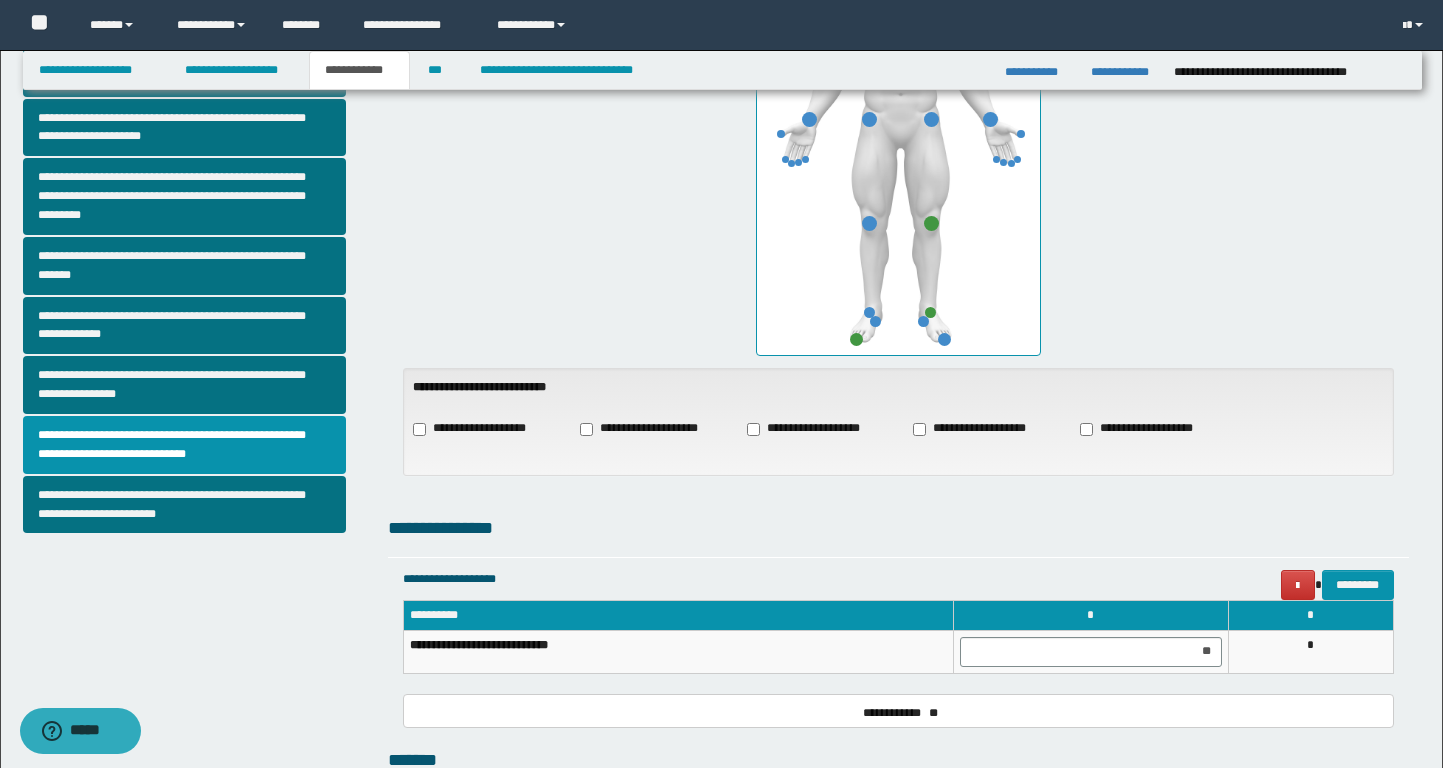 scroll, scrollTop: 514, scrollLeft: 0, axis: vertical 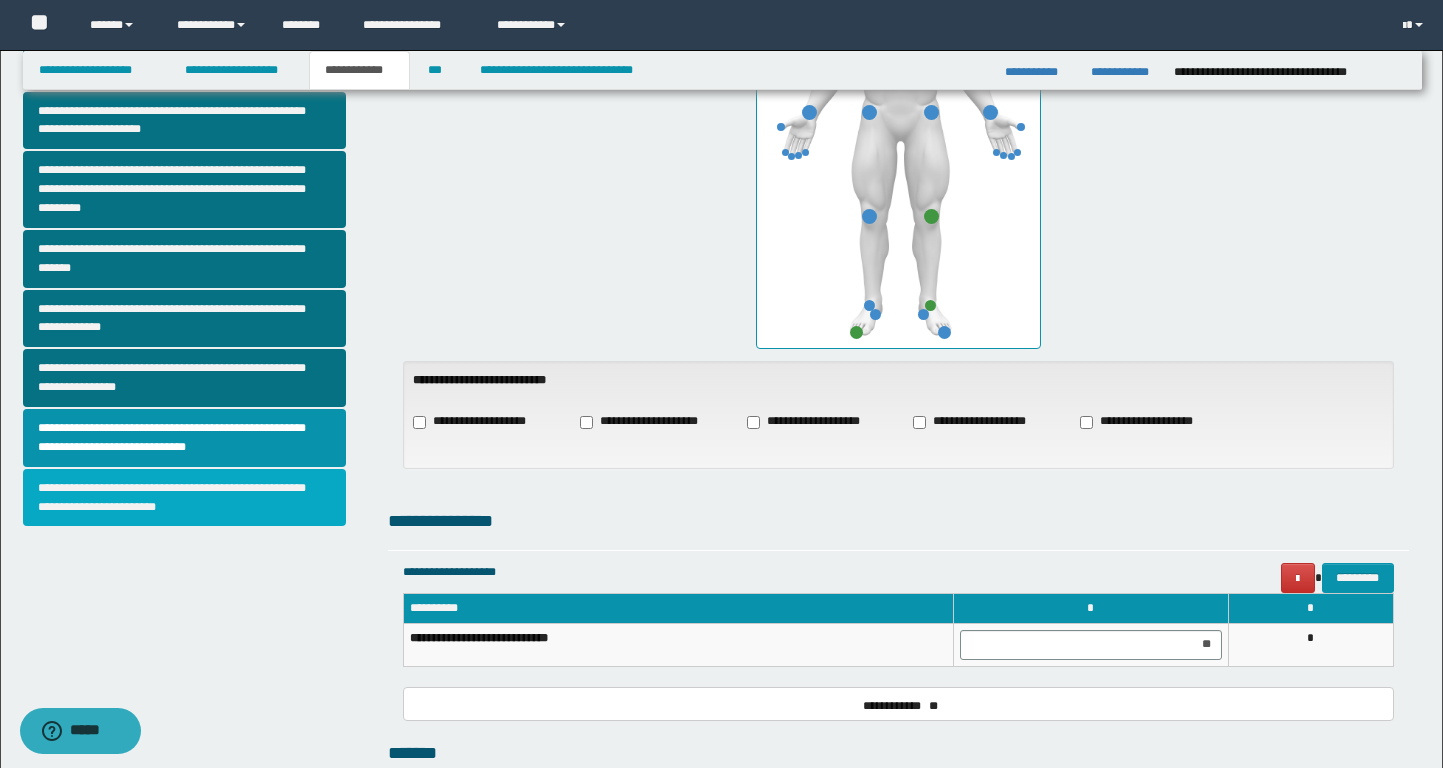 click on "**********" at bounding box center (184, 498) 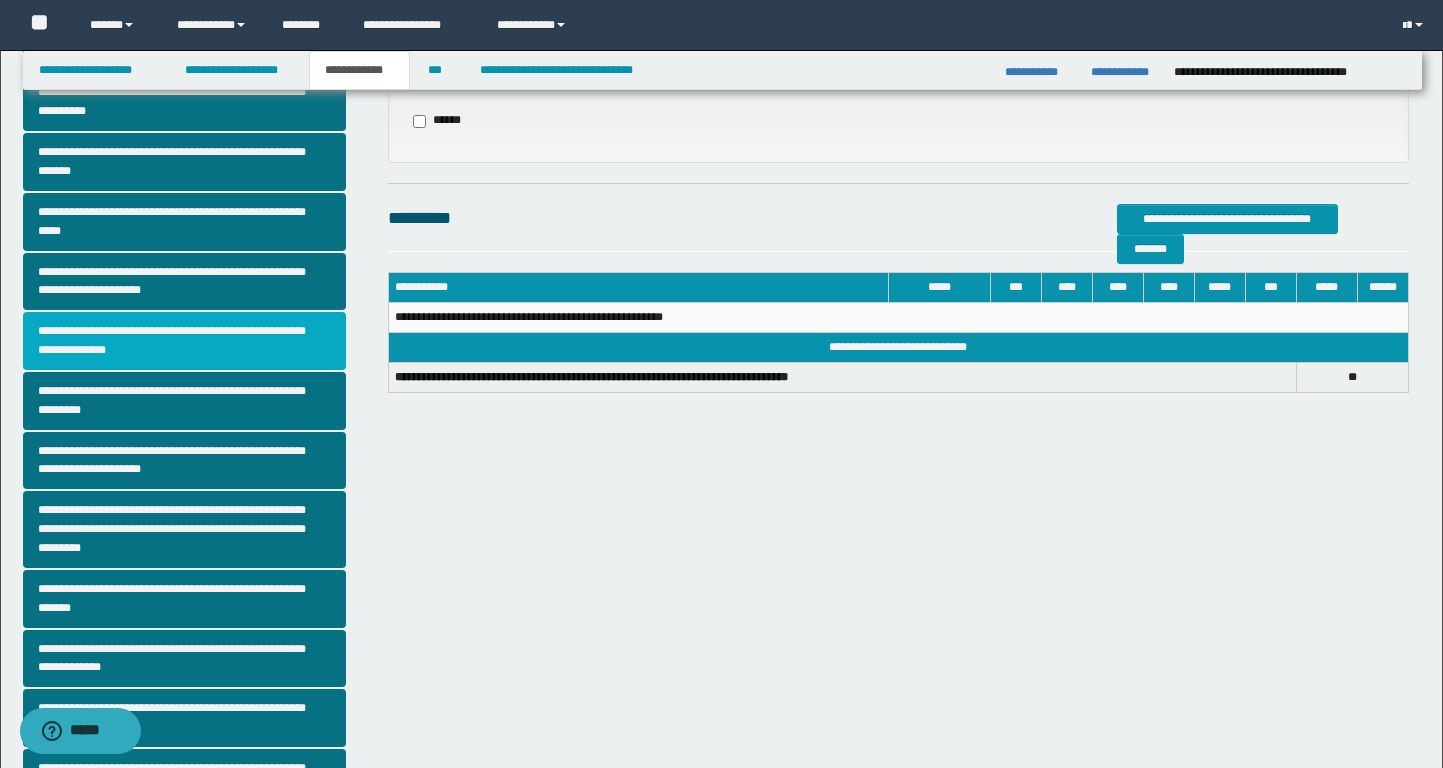 scroll, scrollTop: 381, scrollLeft: 0, axis: vertical 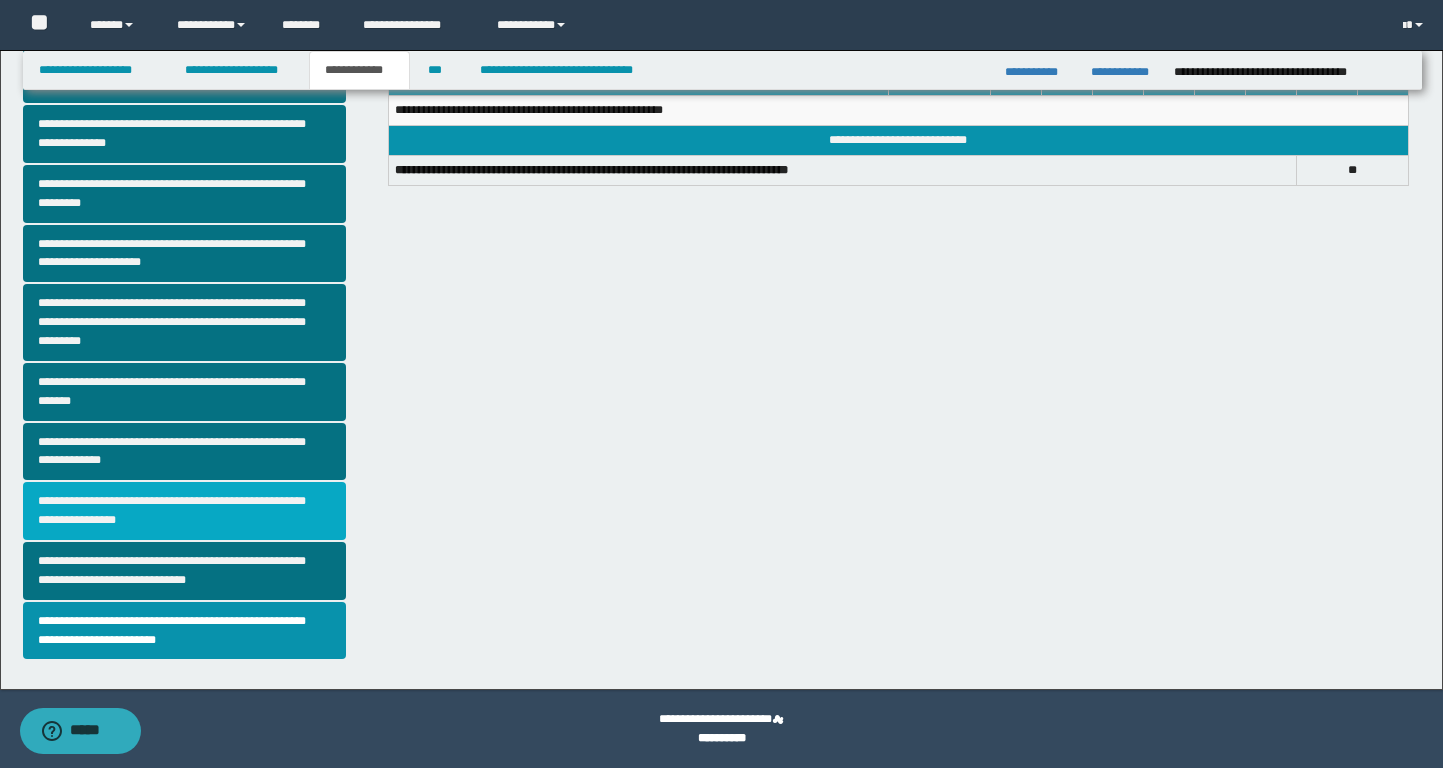 click on "**********" at bounding box center (184, 511) 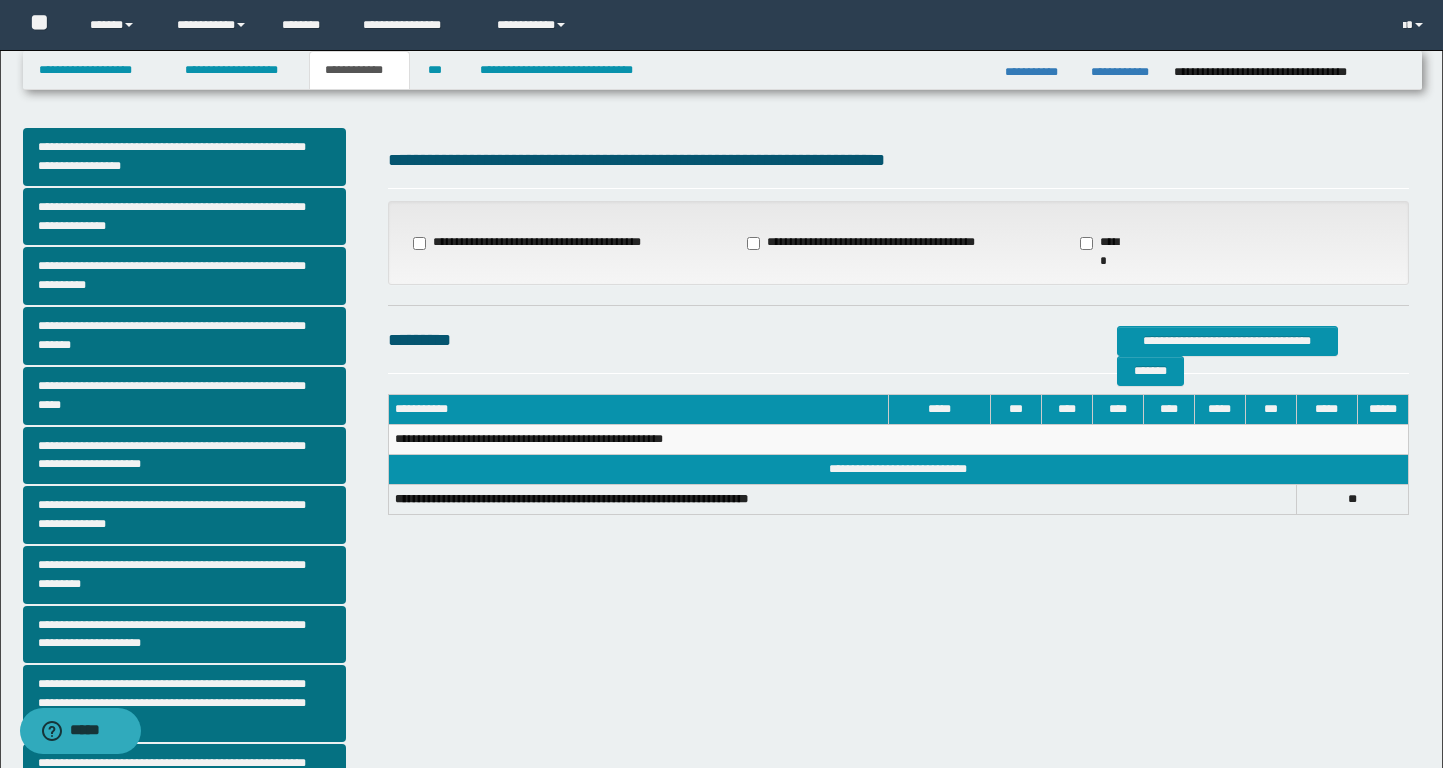 click on "**********" at bounding box center (869, 243) 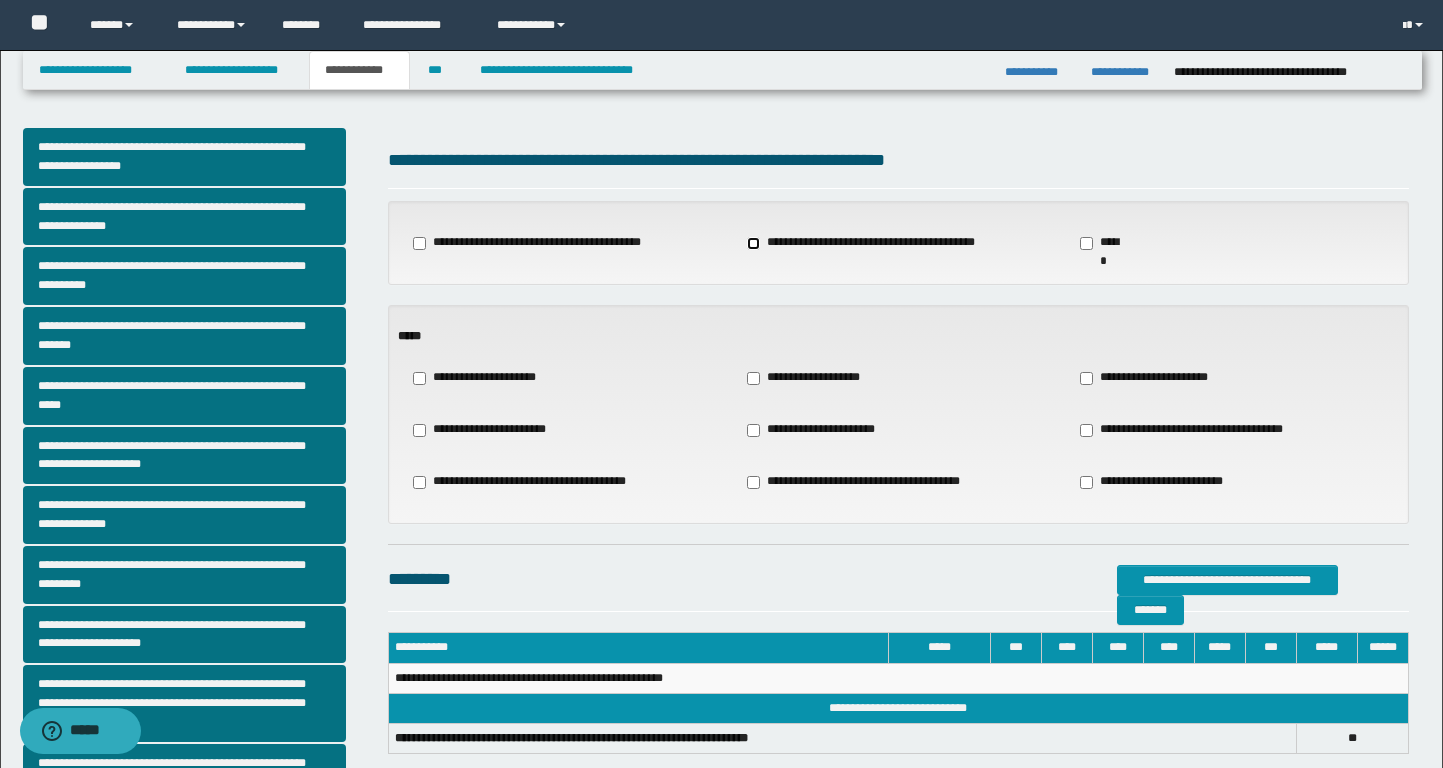 scroll, scrollTop: 95, scrollLeft: 0, axis: vertical 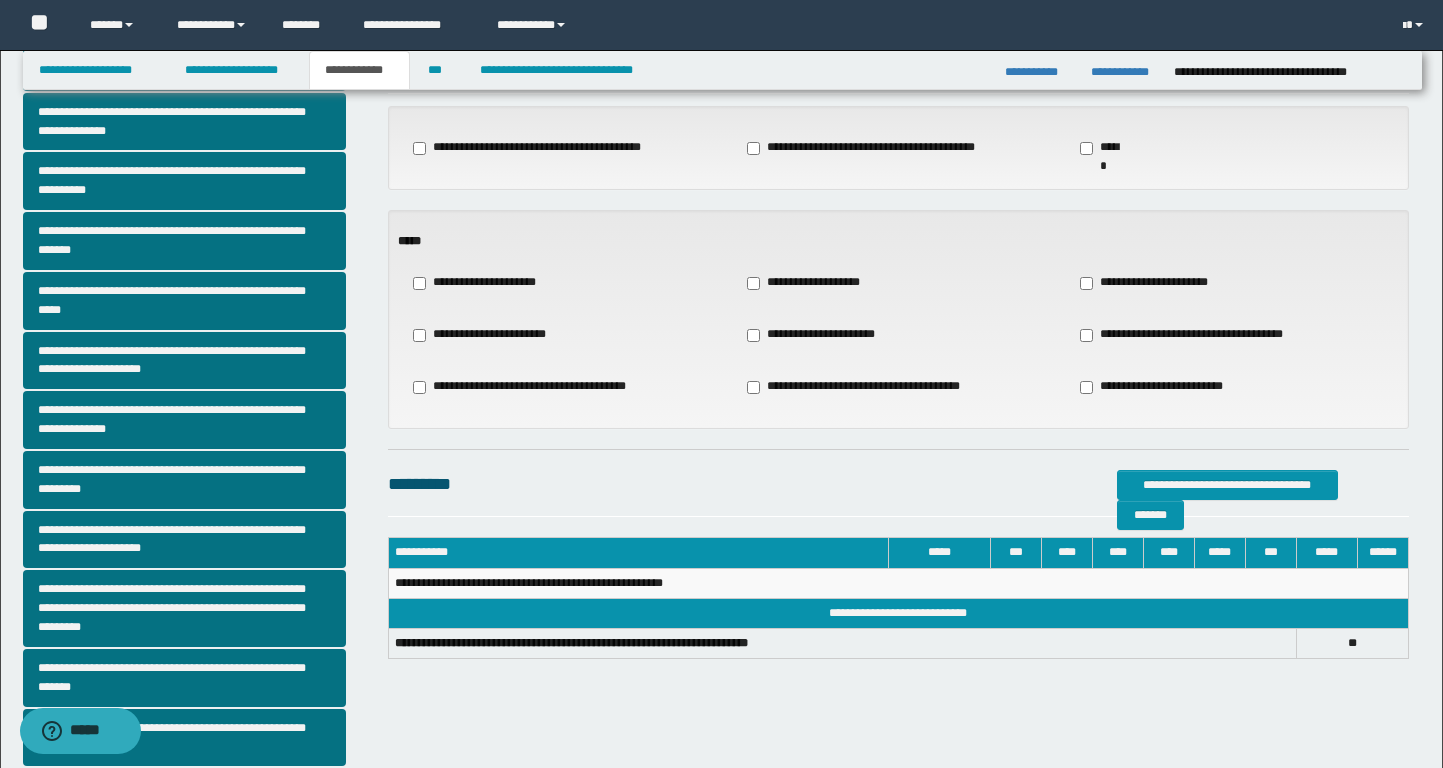 click on "**********" at bounding box center (814, 283) 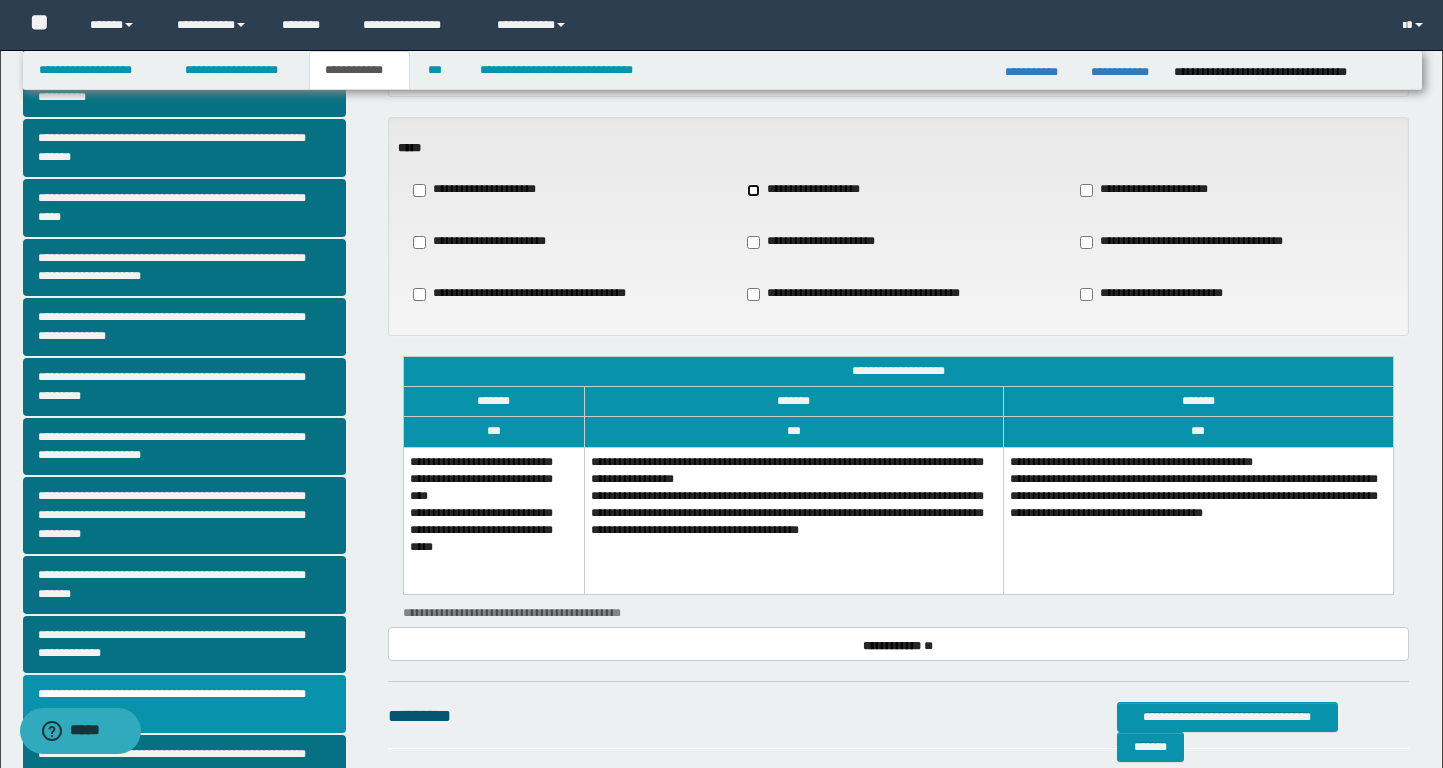 scroll, scrollTop: 196, scrollLeft: 0, axis: vertical 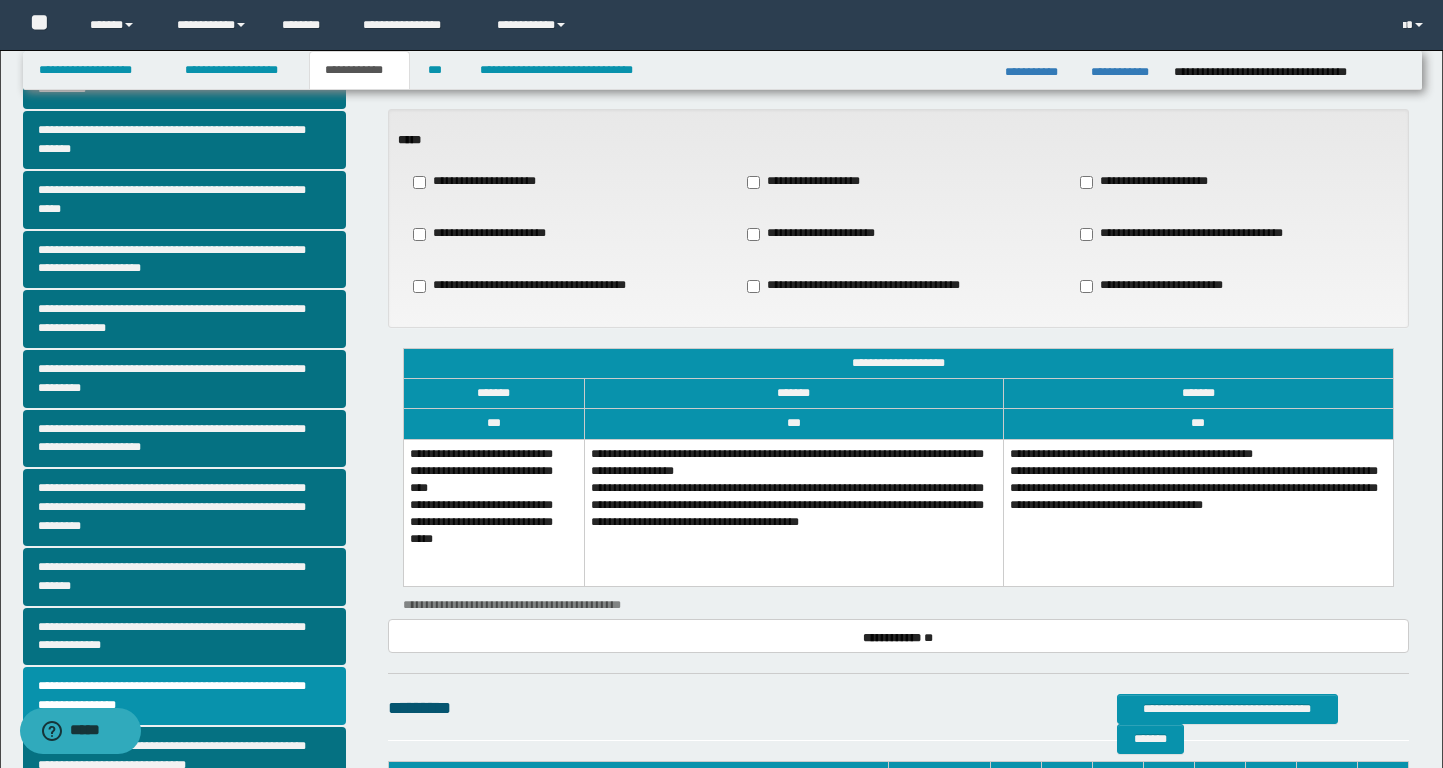 click on "**********" at bounding box center [493, 512] 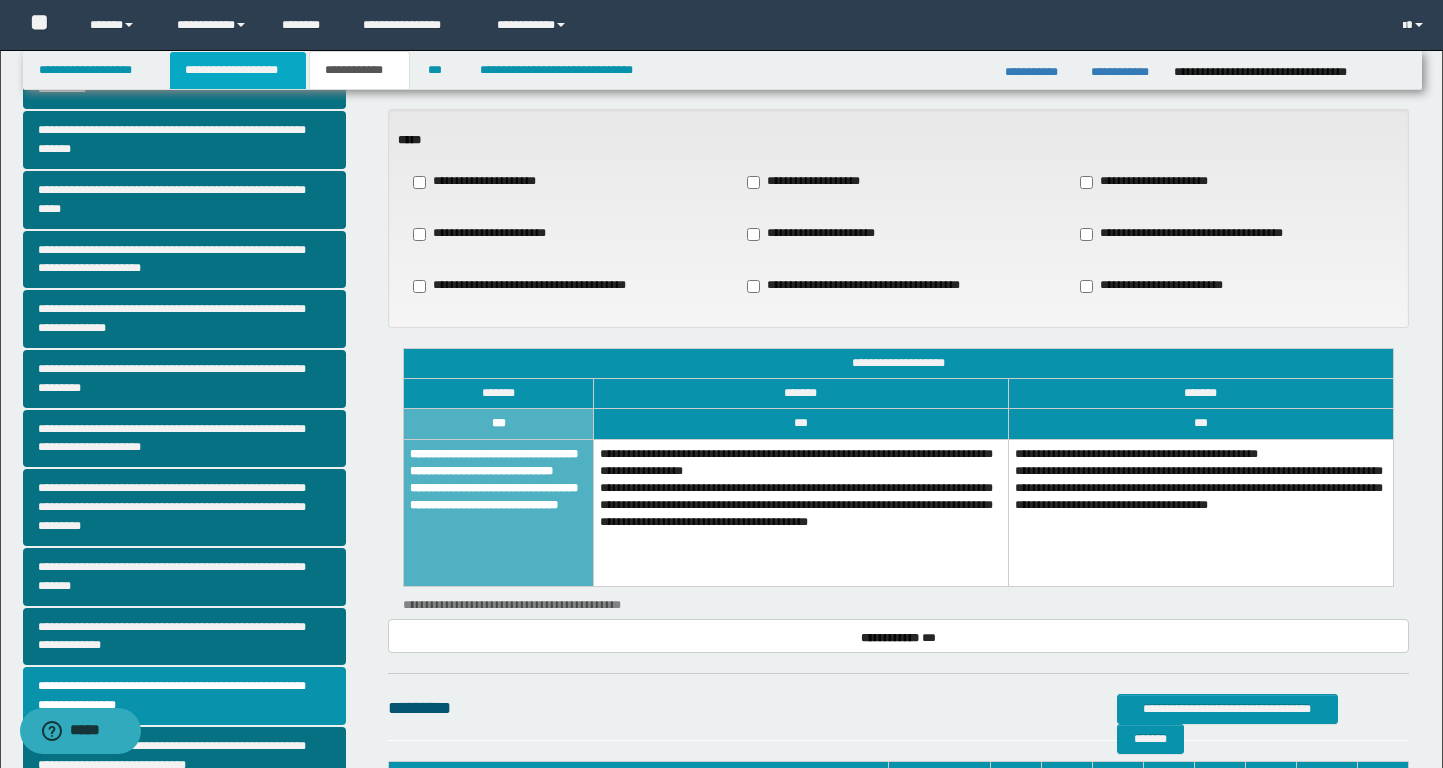 click on "**********" at bounding box center [238, 70] 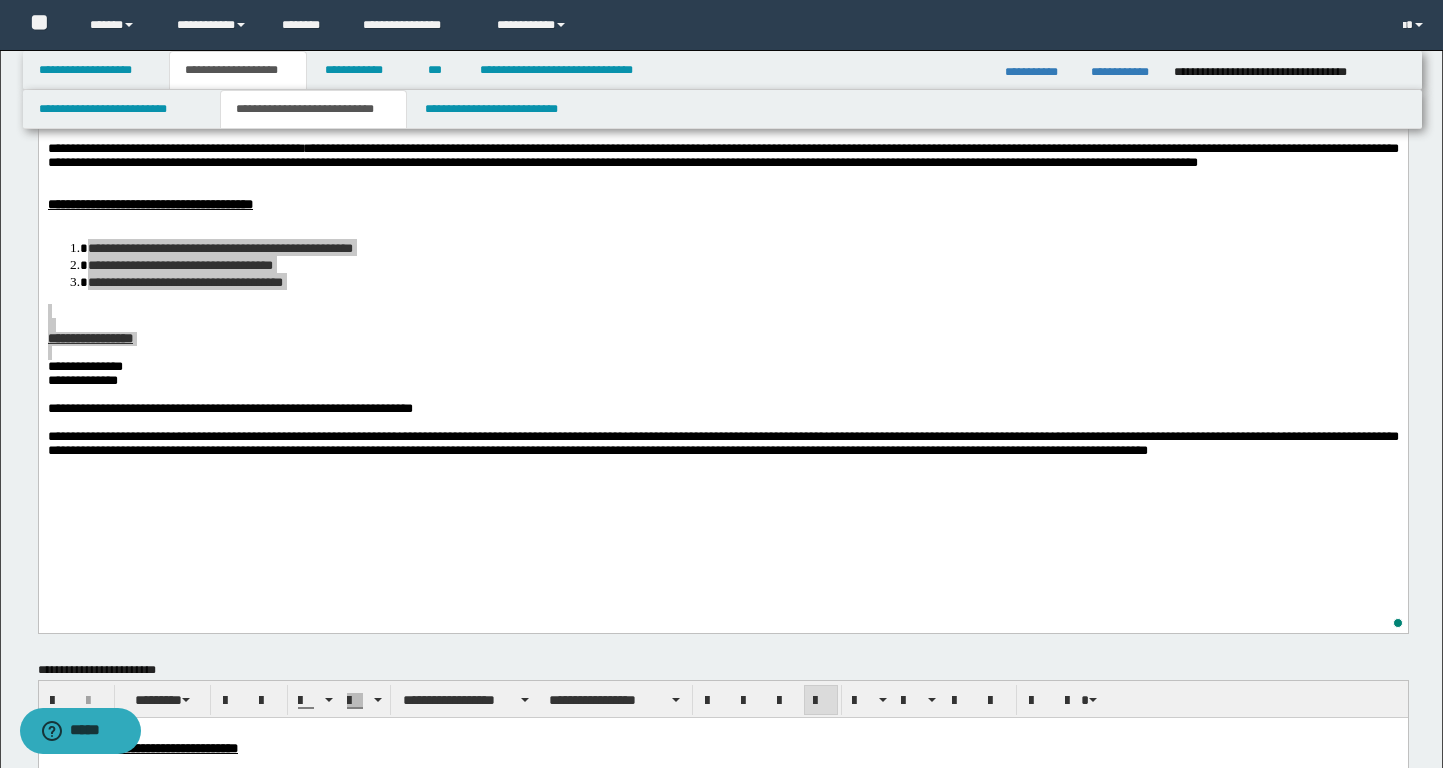 scroll, scrollTop: 0, scrollLeft: 0, axis: both 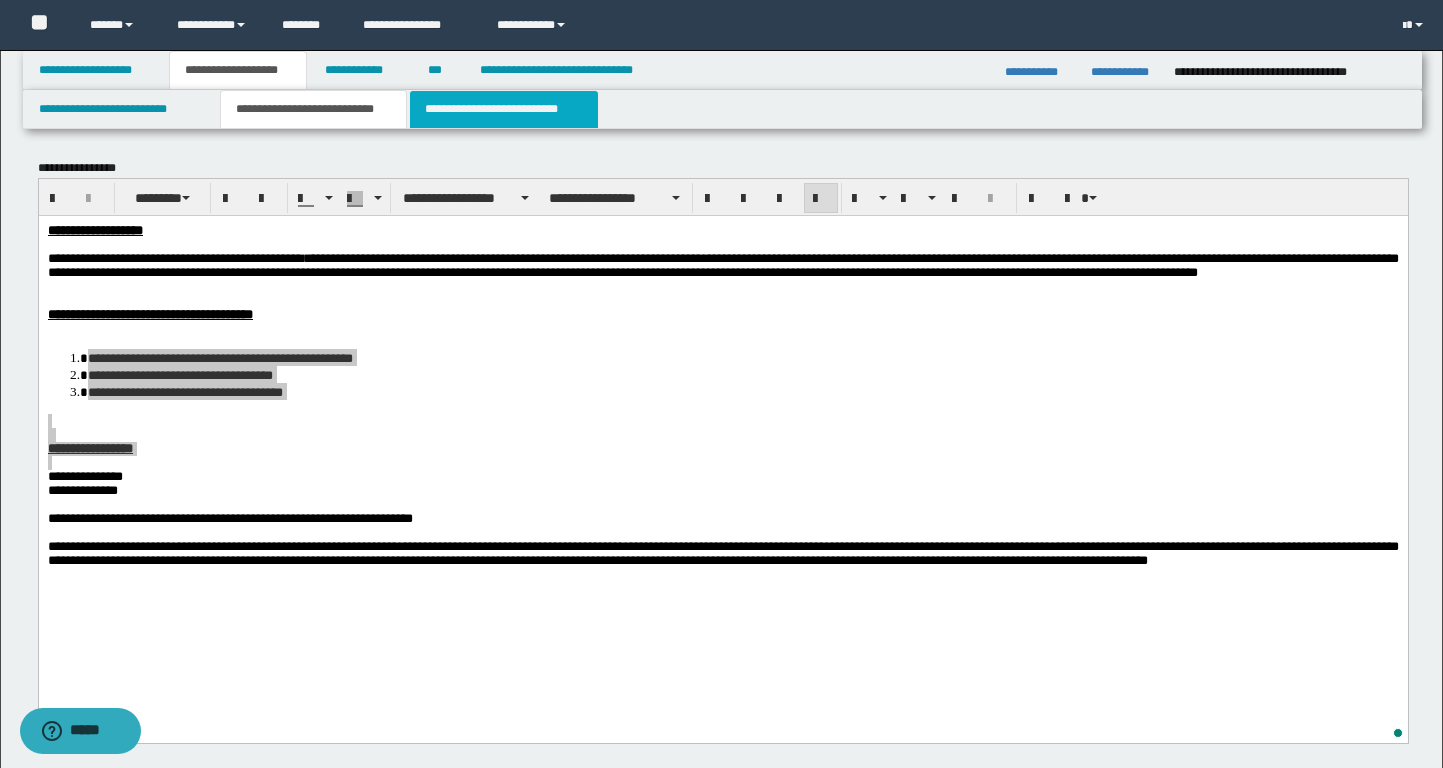 click on "**********" at bounding box center (504, 109) 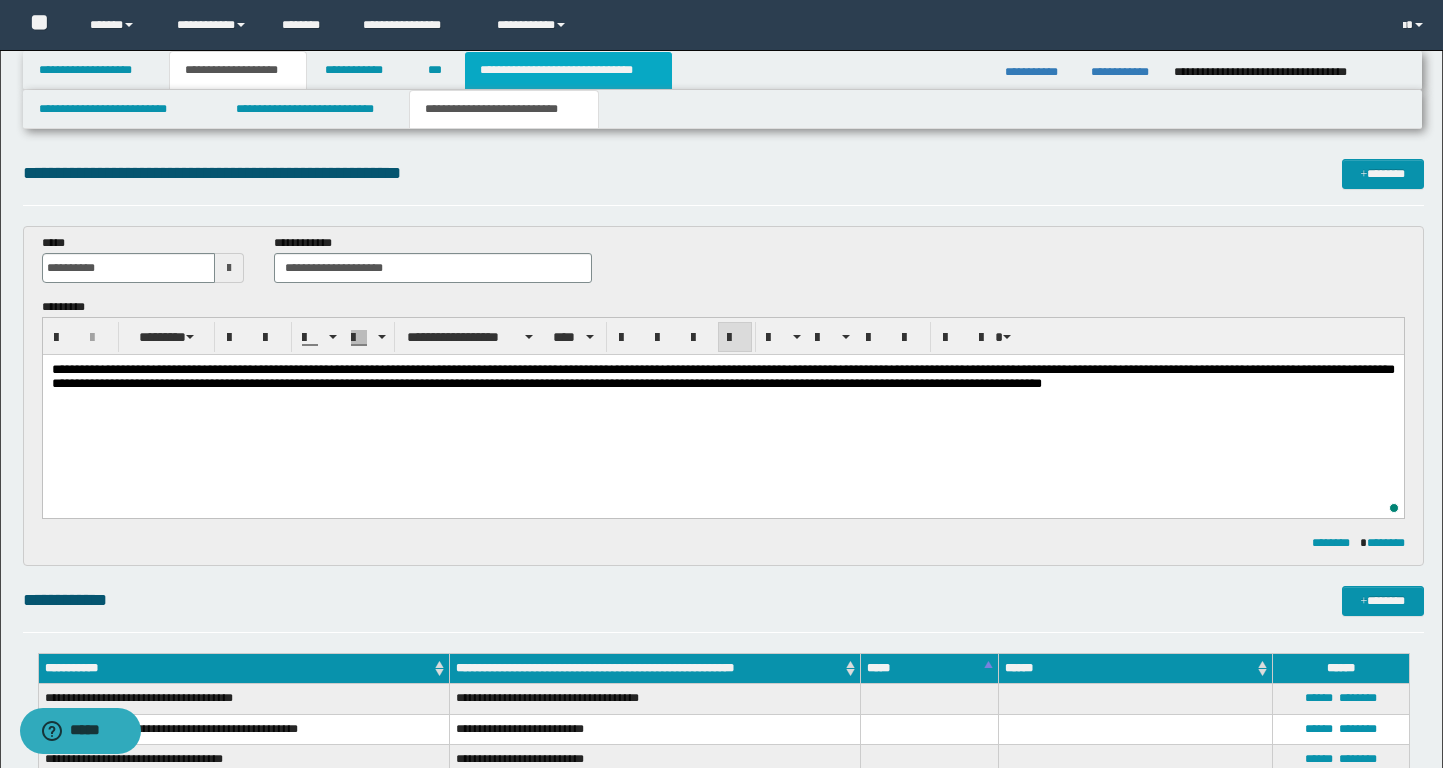click on "**********" at bounding box center [568, 70] 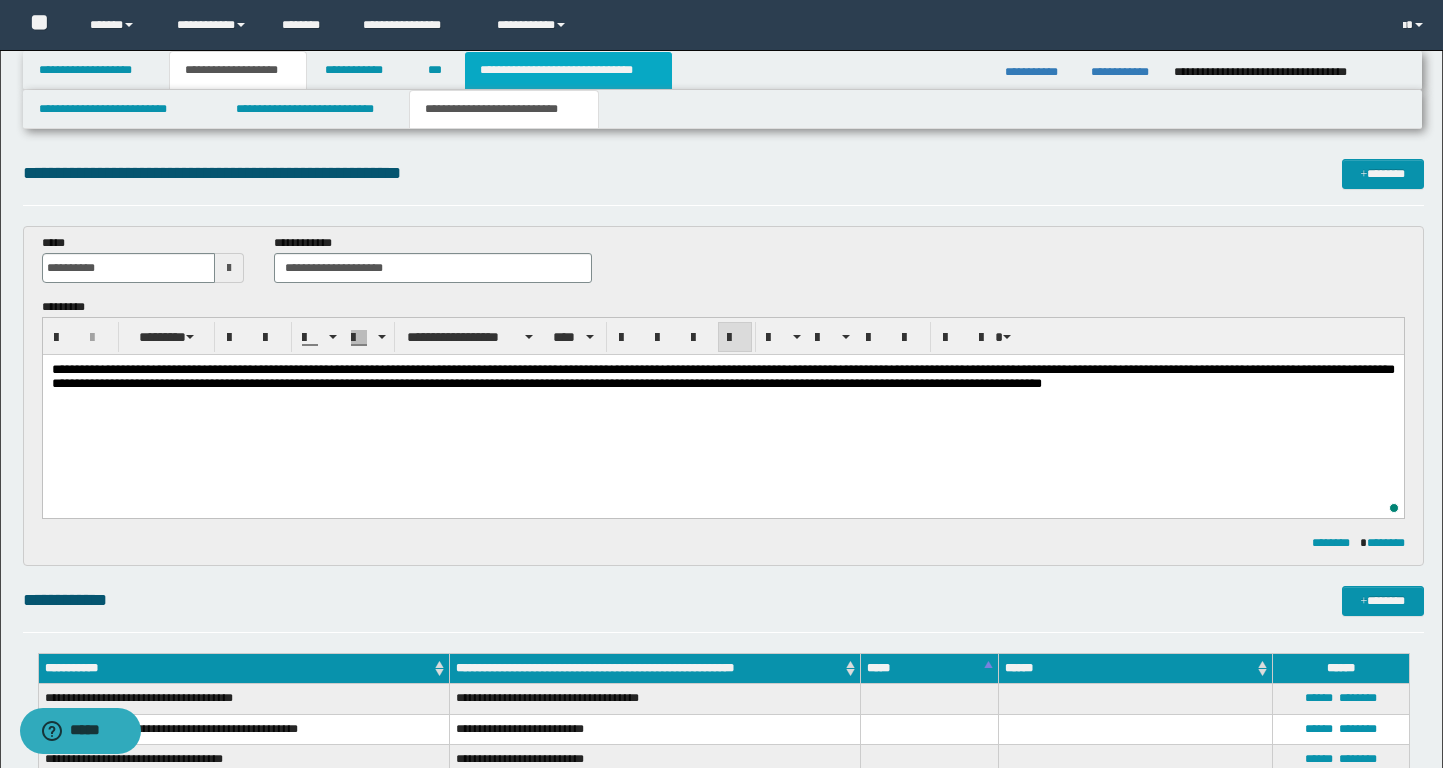 type 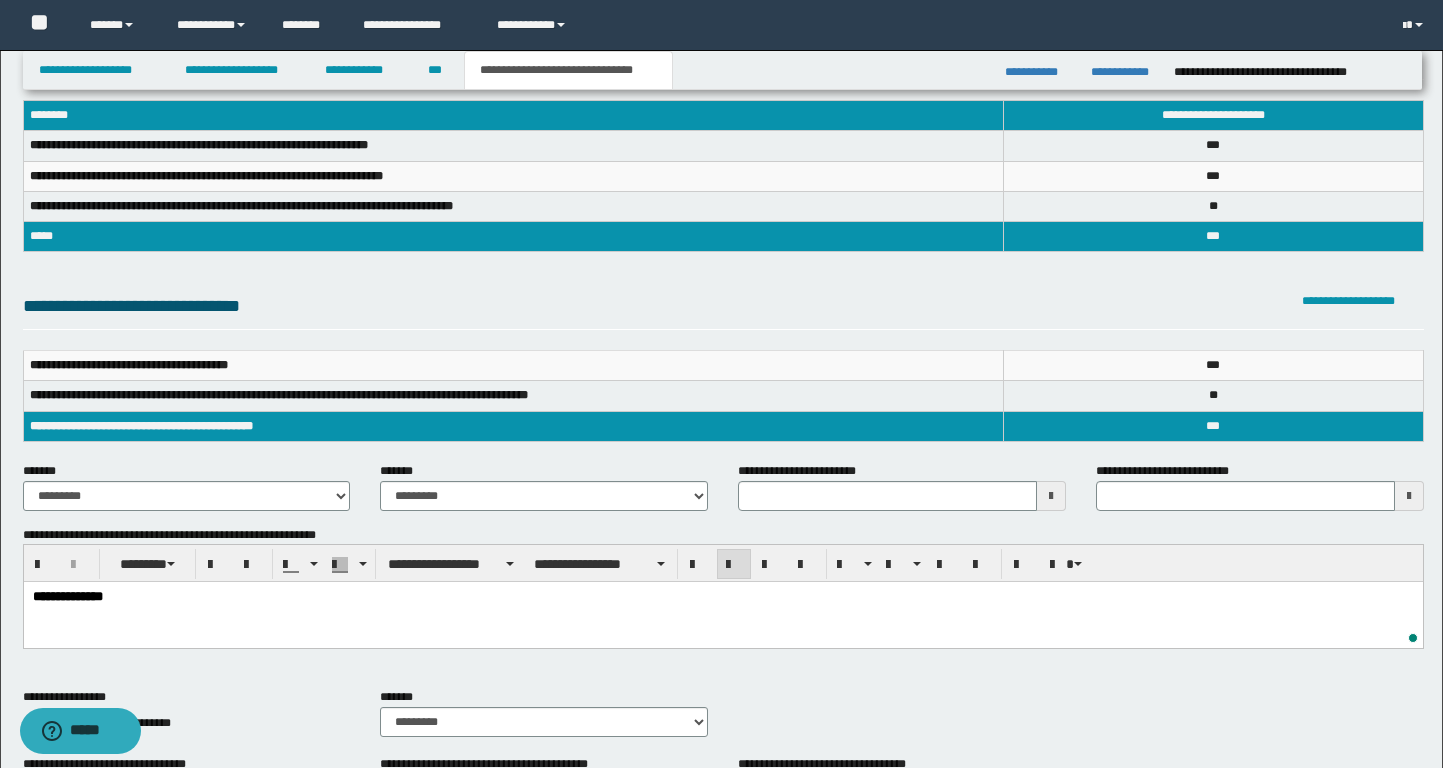 scroll, scrollTop: 88, scrollLeft: 0, axis: vertical 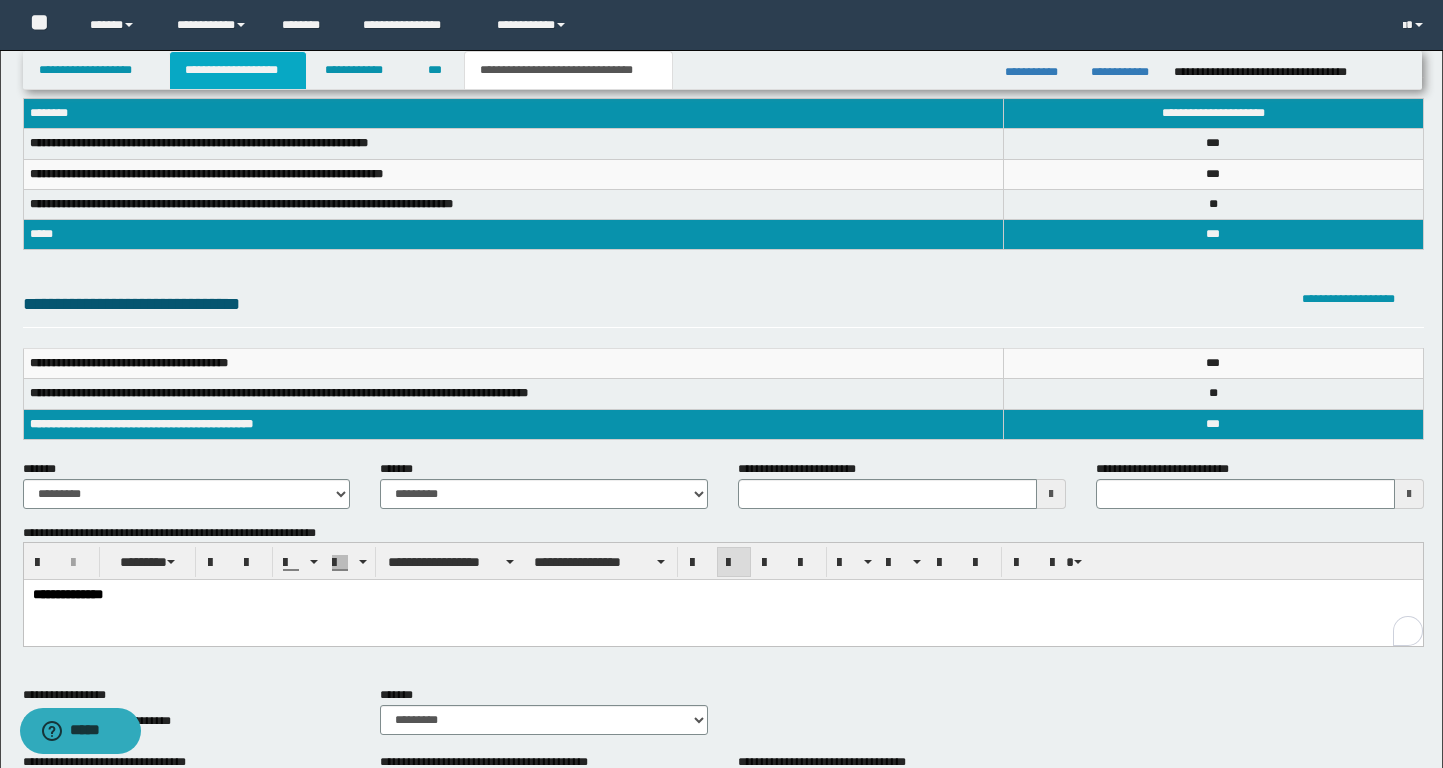 click on "**********" at bounding box center [238, 70] 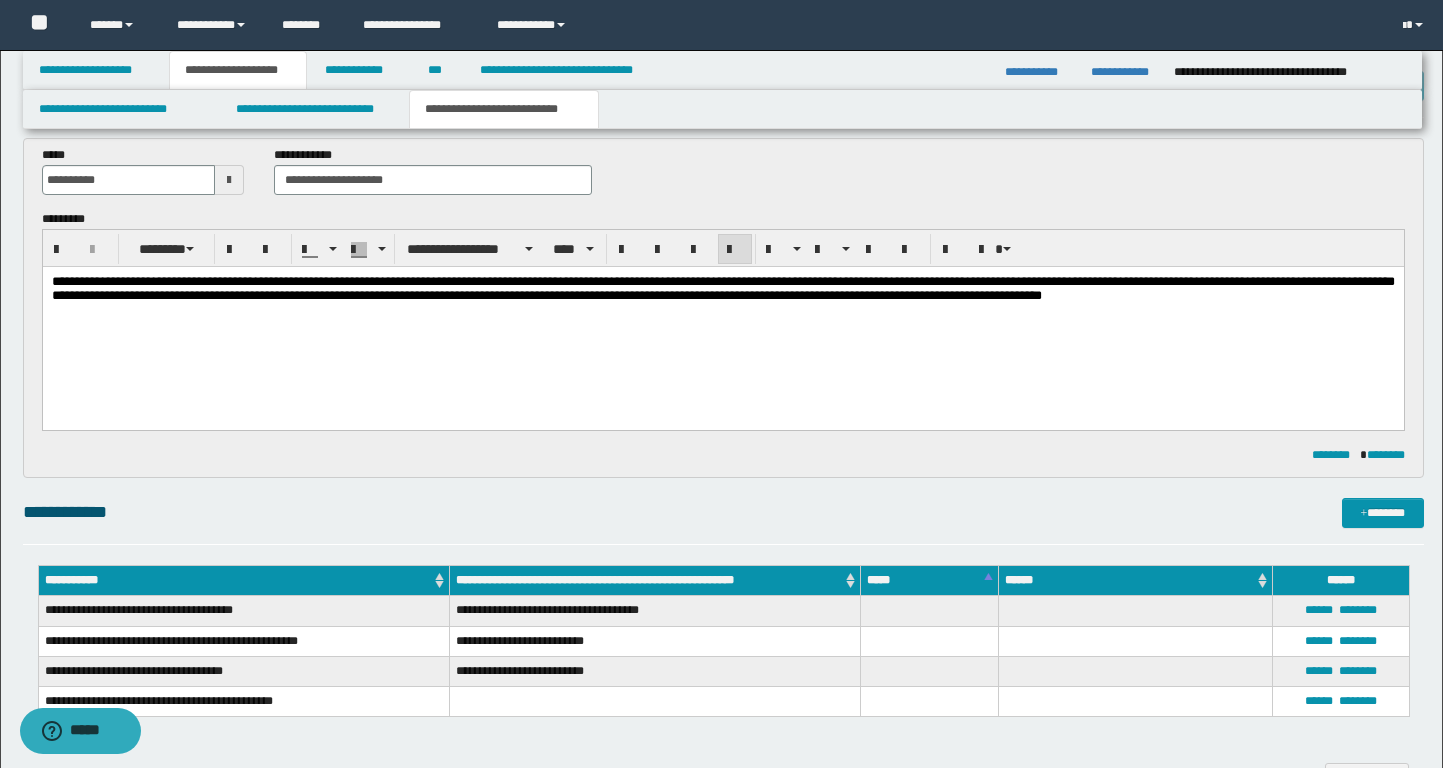 scroll, scrollTop: 119, scrollLeft: 0, axis: vertical 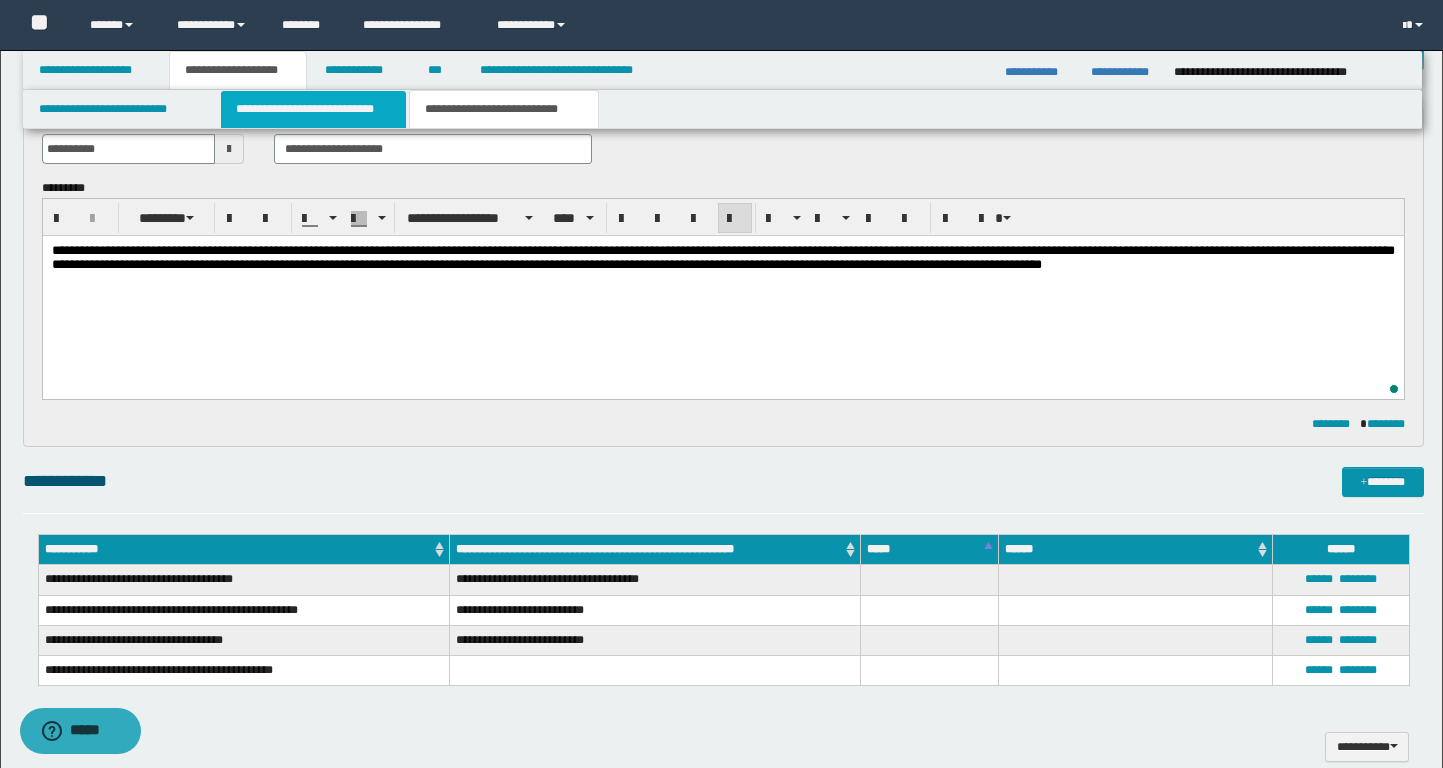 click on "**********" at bounding box center [314, 109] 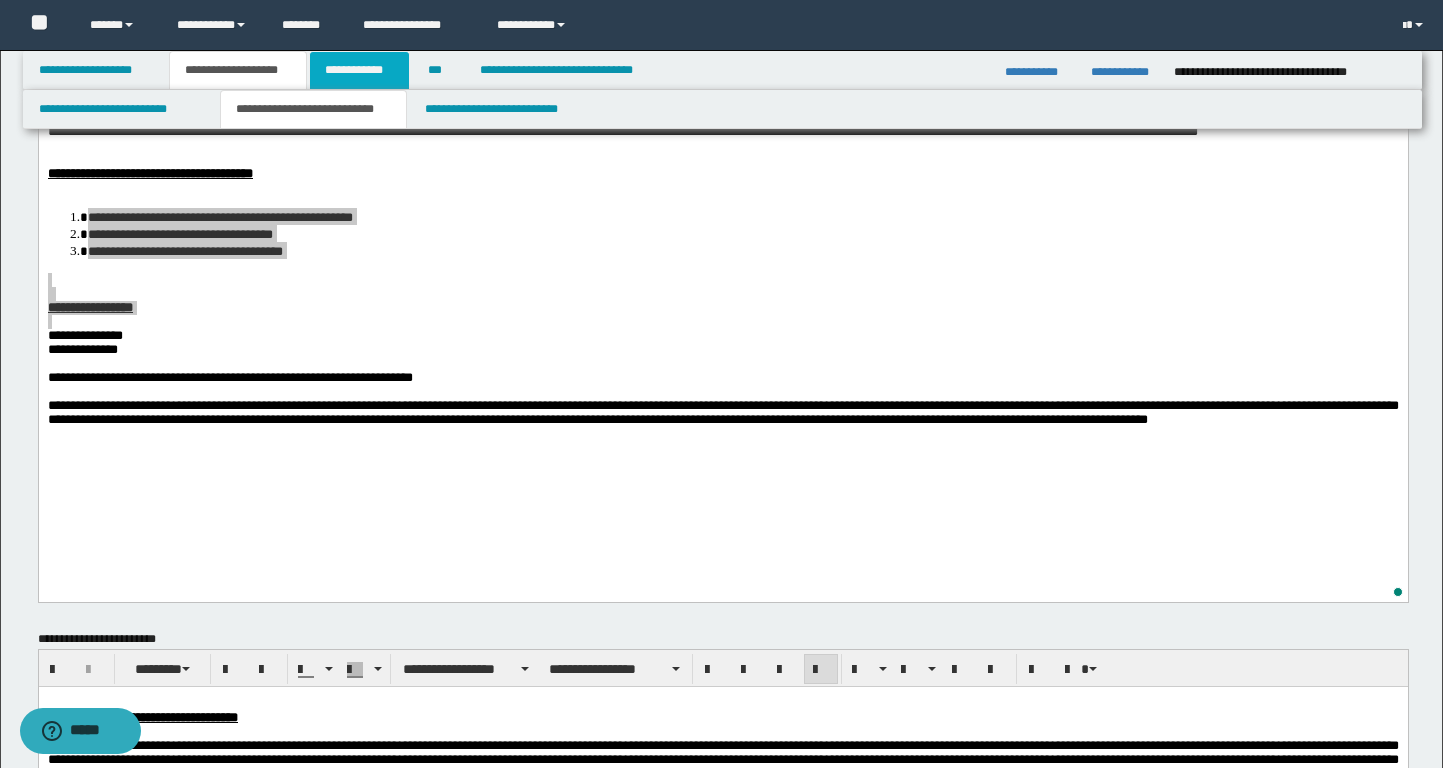 click on "**********" at bounding box center [359, 70] 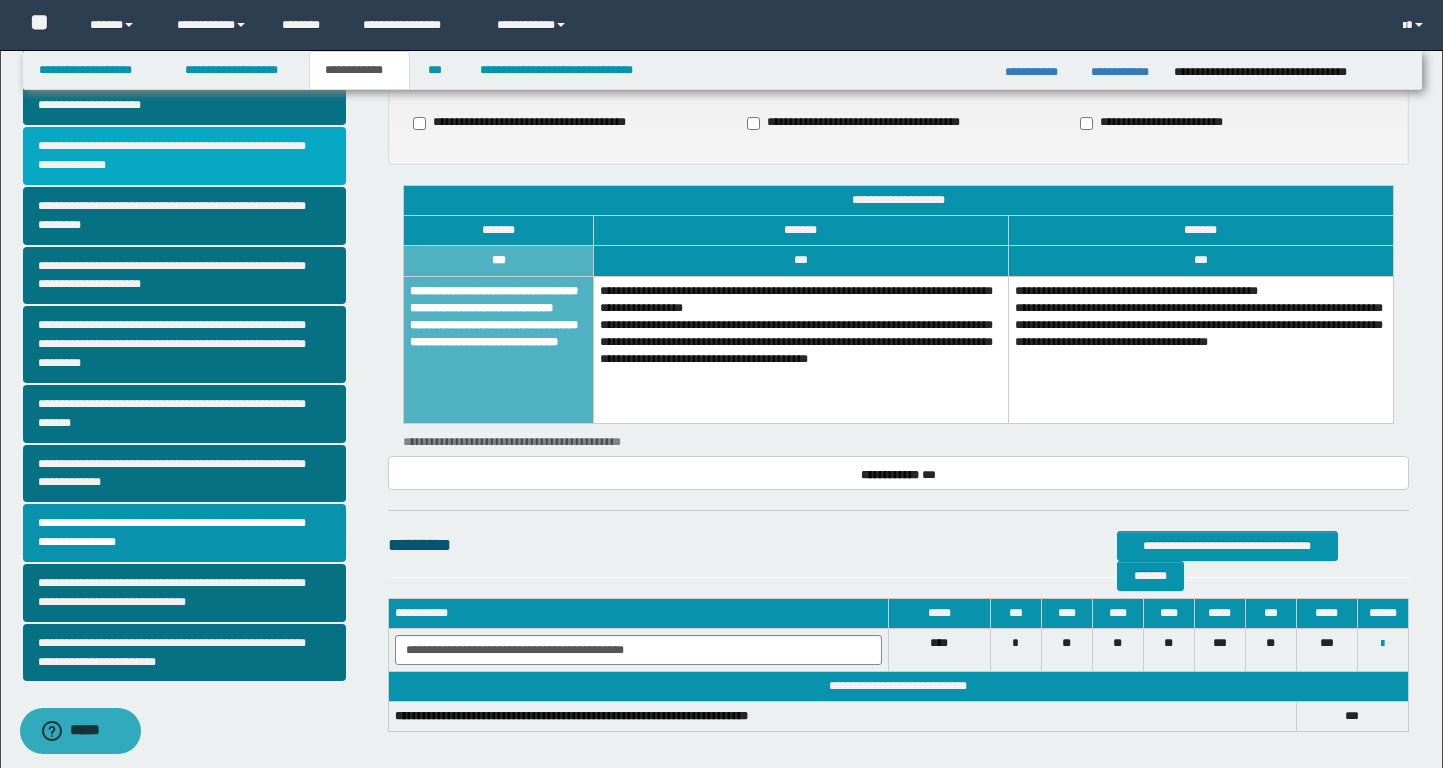 scroll, scrollTop: 374, scrollLeft: 0, axis: vertical 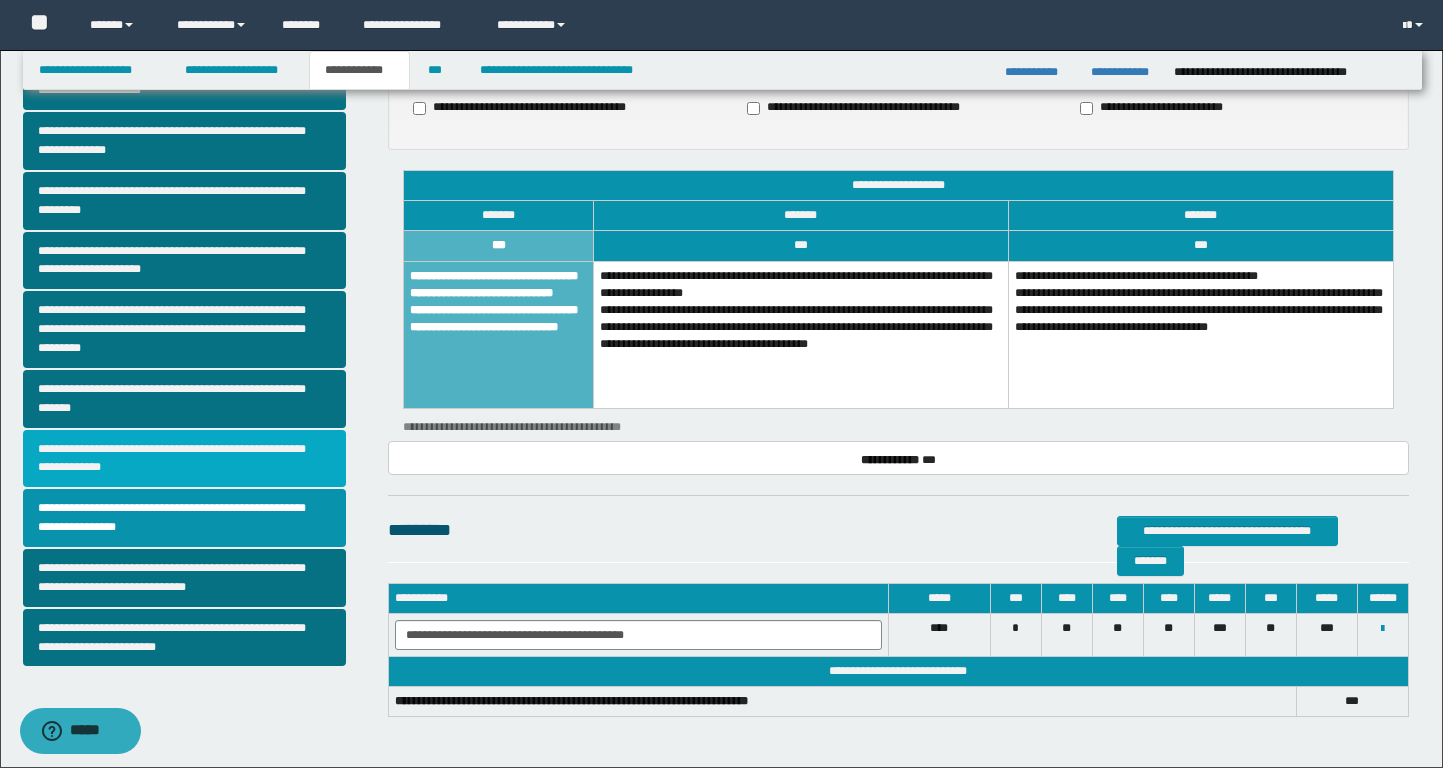 click on "**********" at bounding box center (184, 459) 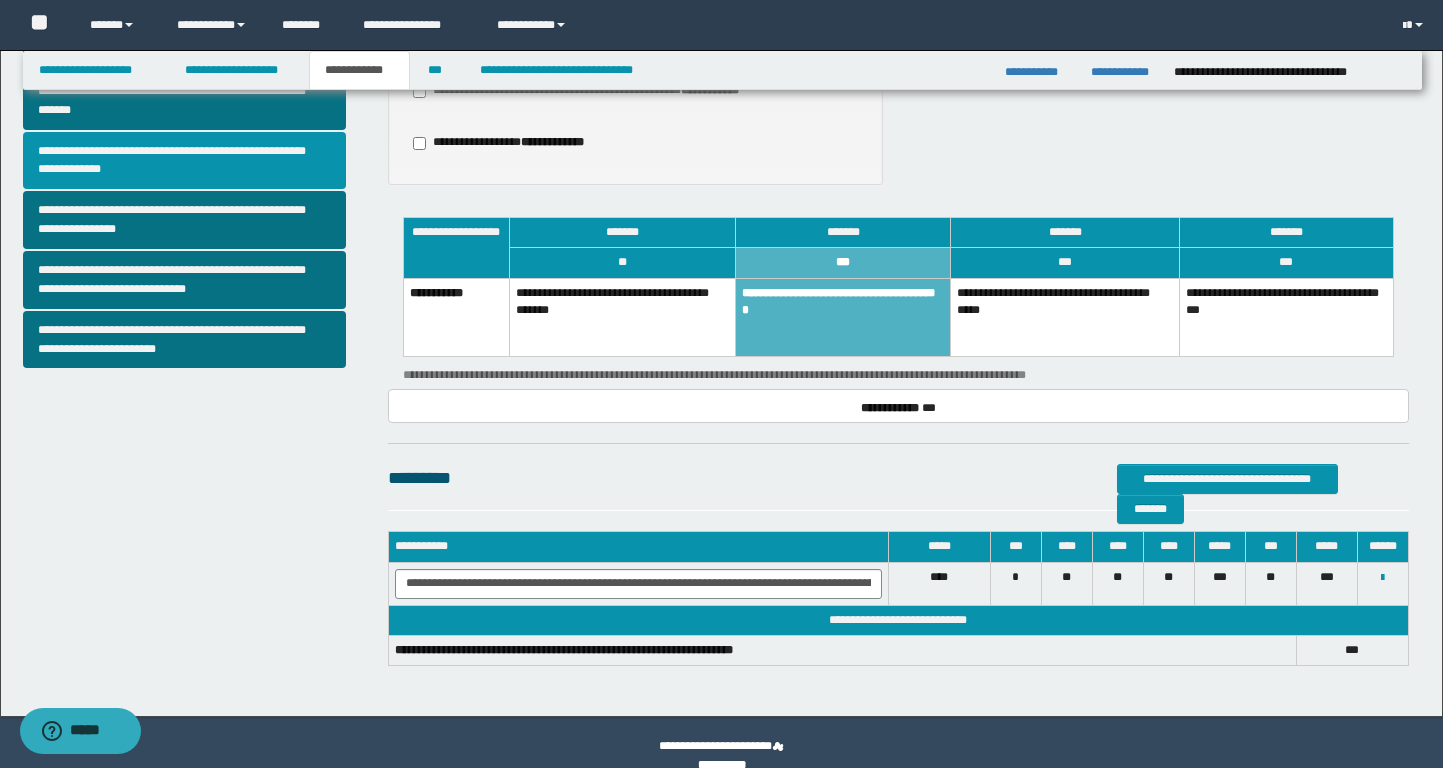 scroll, scrollTop: 673, scrollLeft: 0, axis: vertical 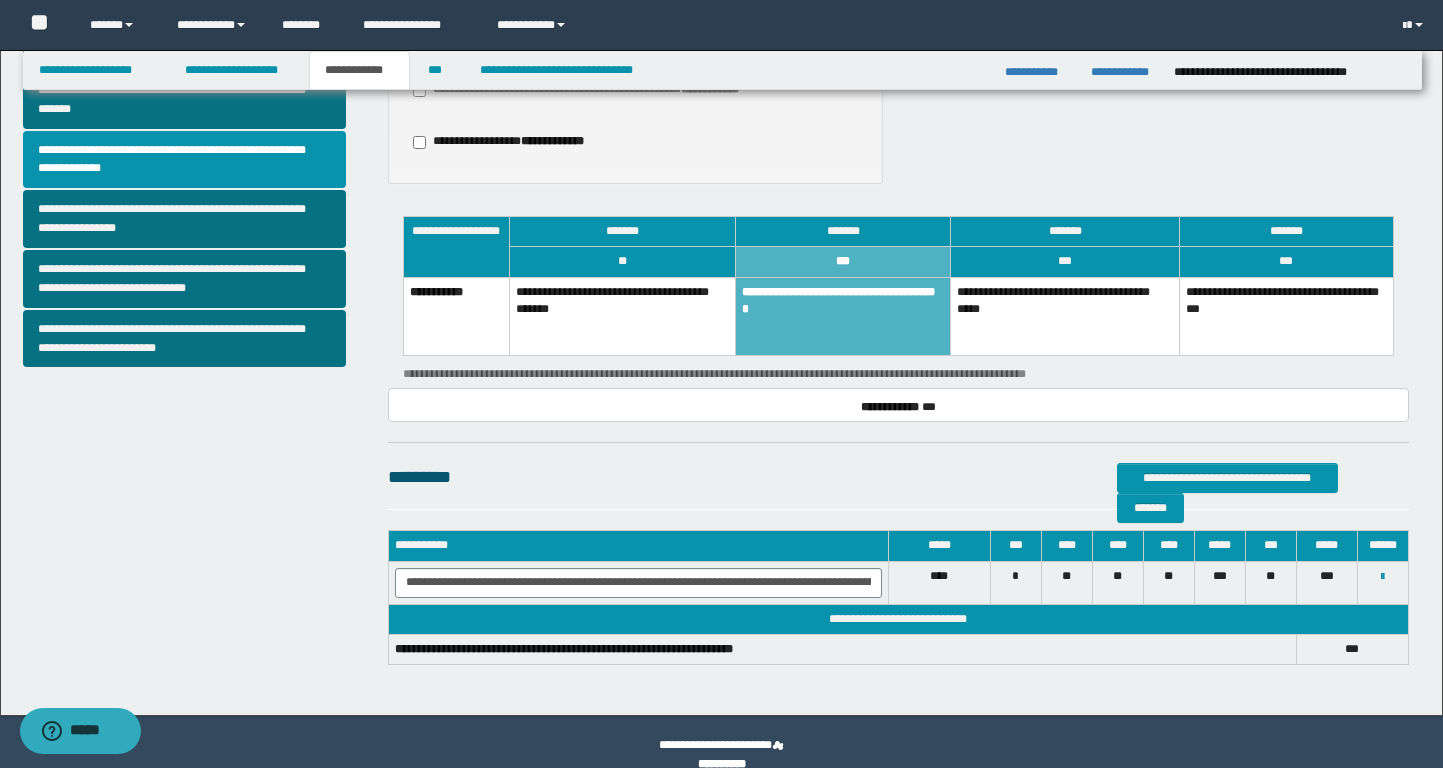 click on "**********" at bounding box center (1065, 316) 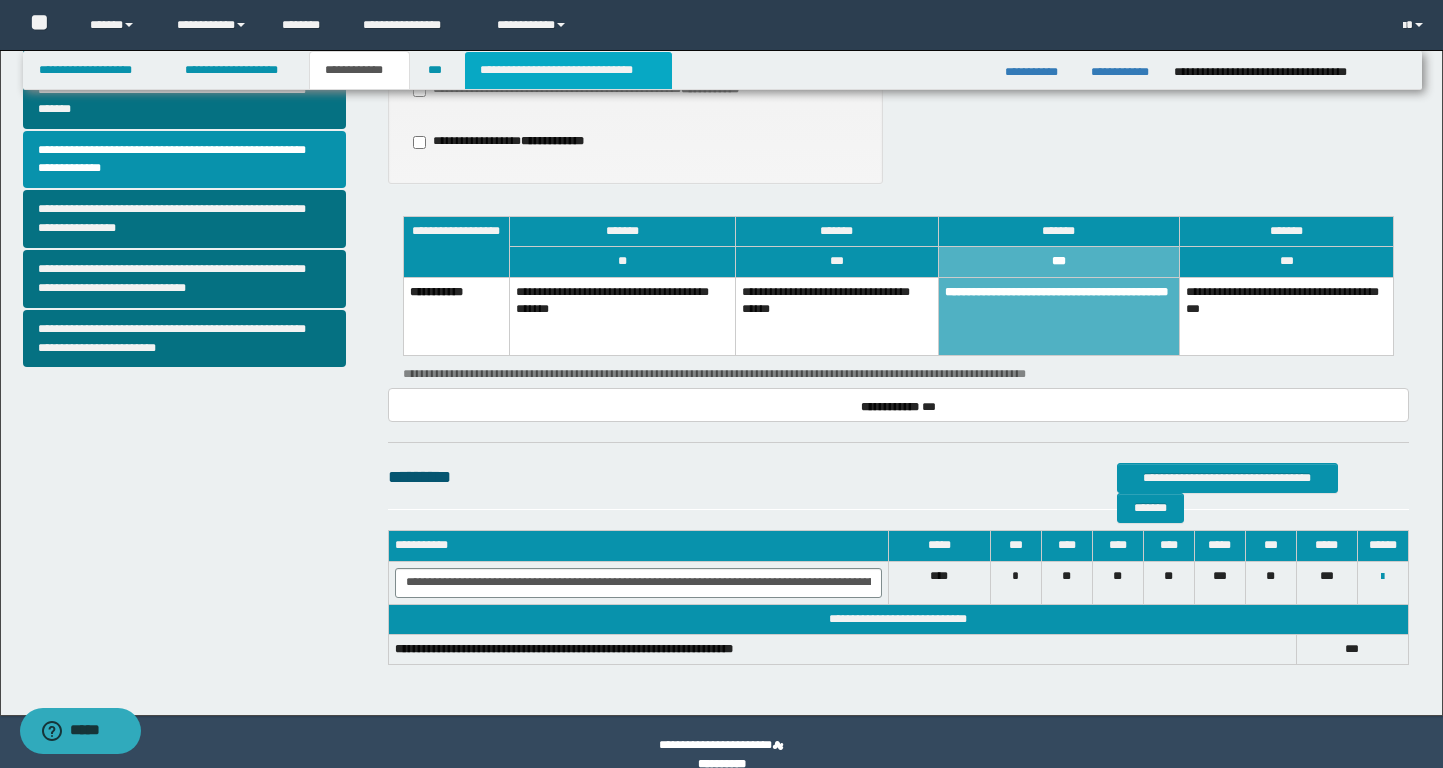 click on "**********" at bounding box center (568, 70) 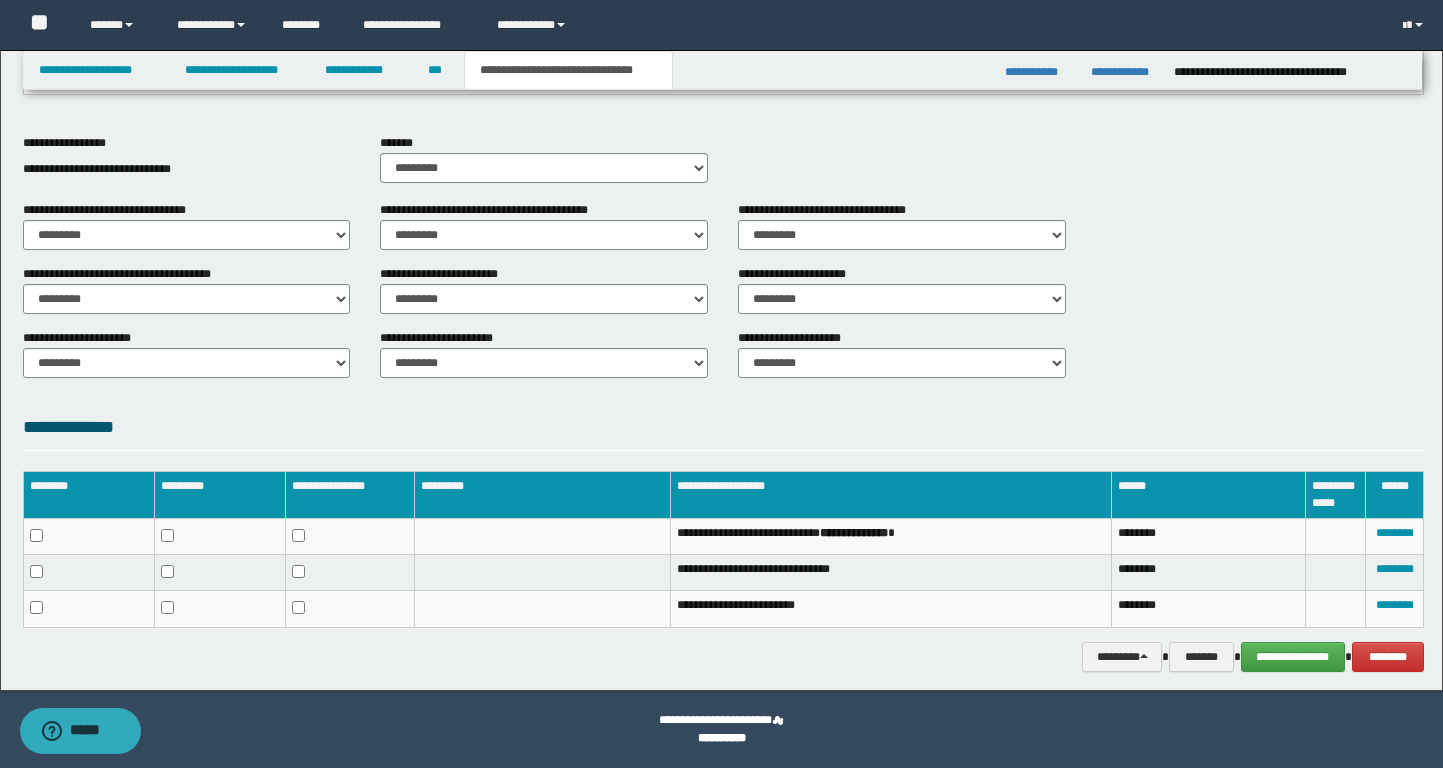 scroll, scrollTop: 0, scrollLeft: 0, axis: both 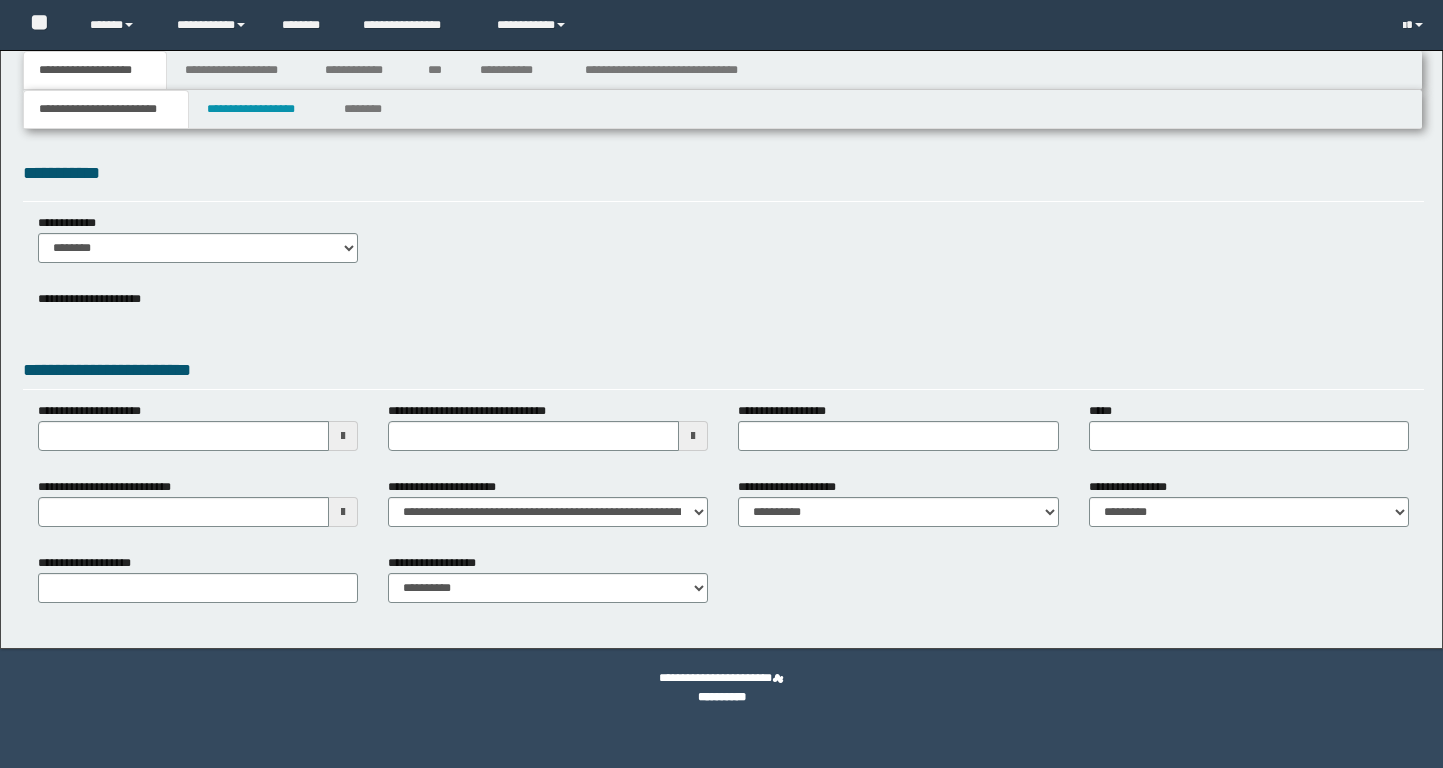 select on "*" 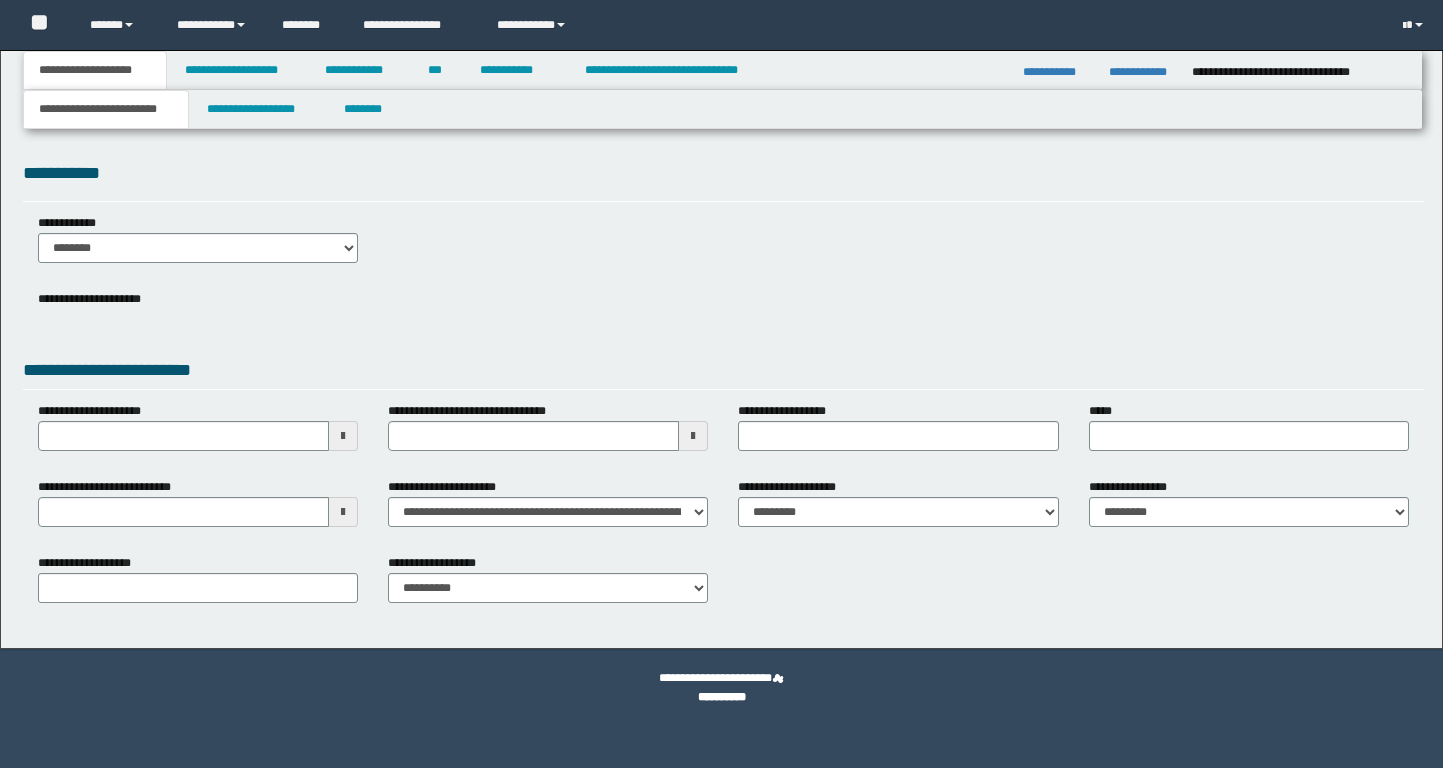 scroll, scrollTop: 0, scrollLeft: 0, axis: both 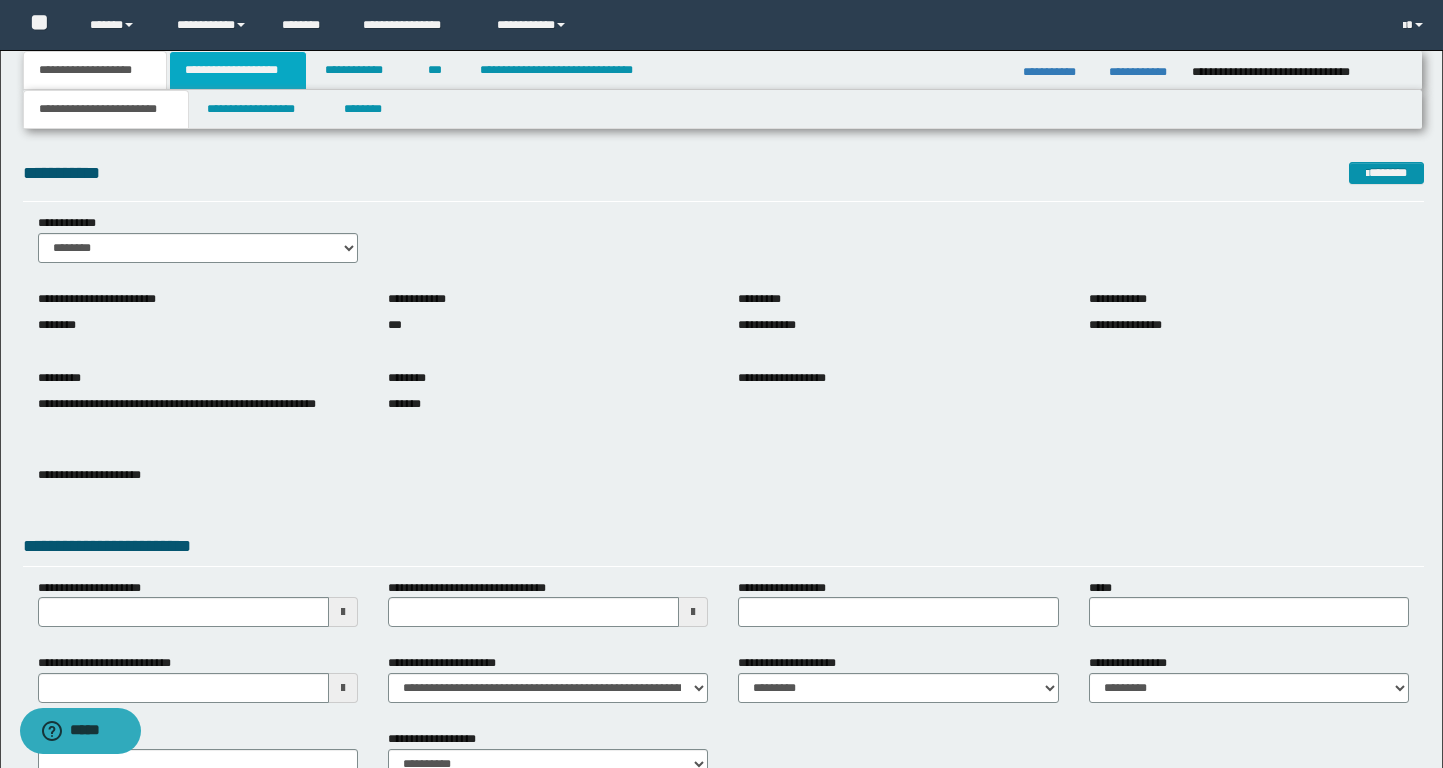 click on "**********" at bounding box center [238, 70] 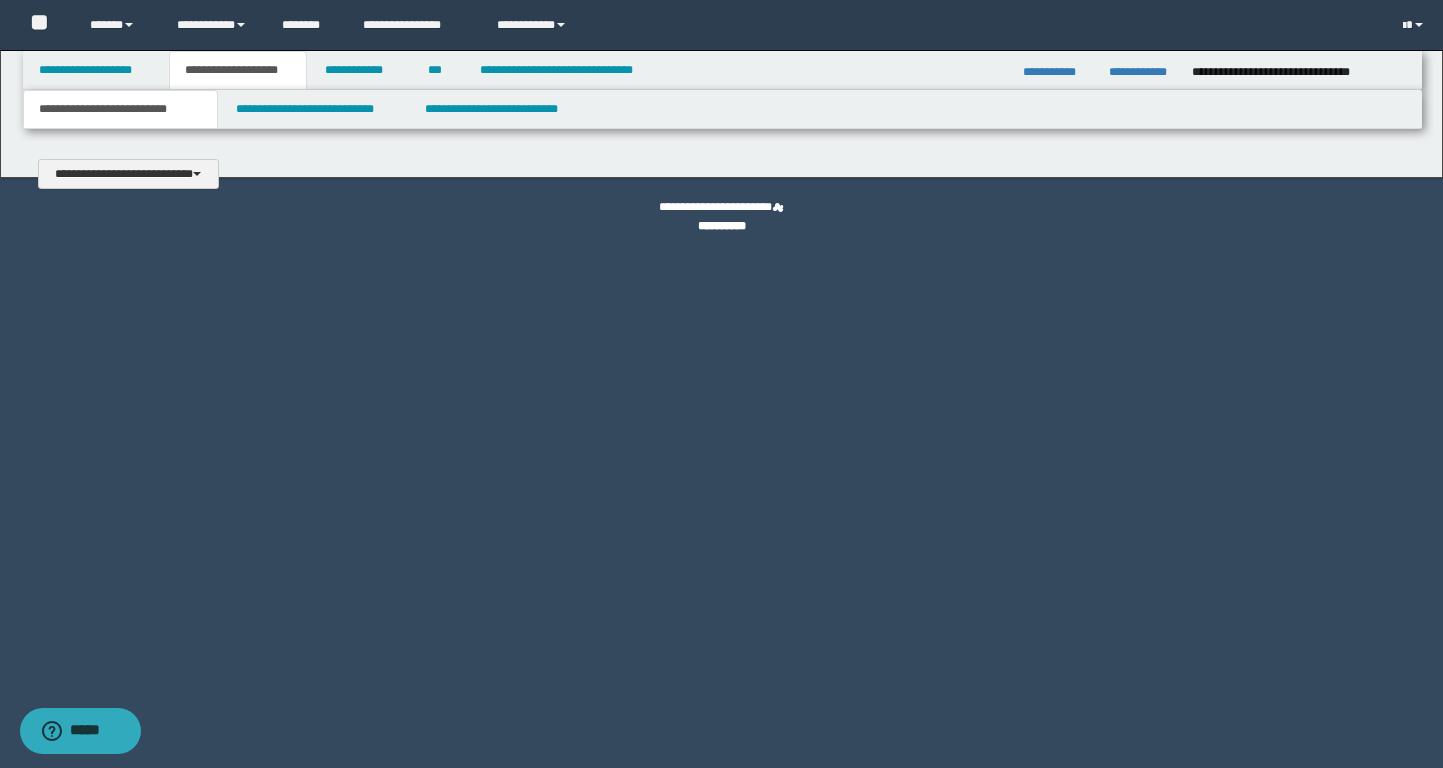 type 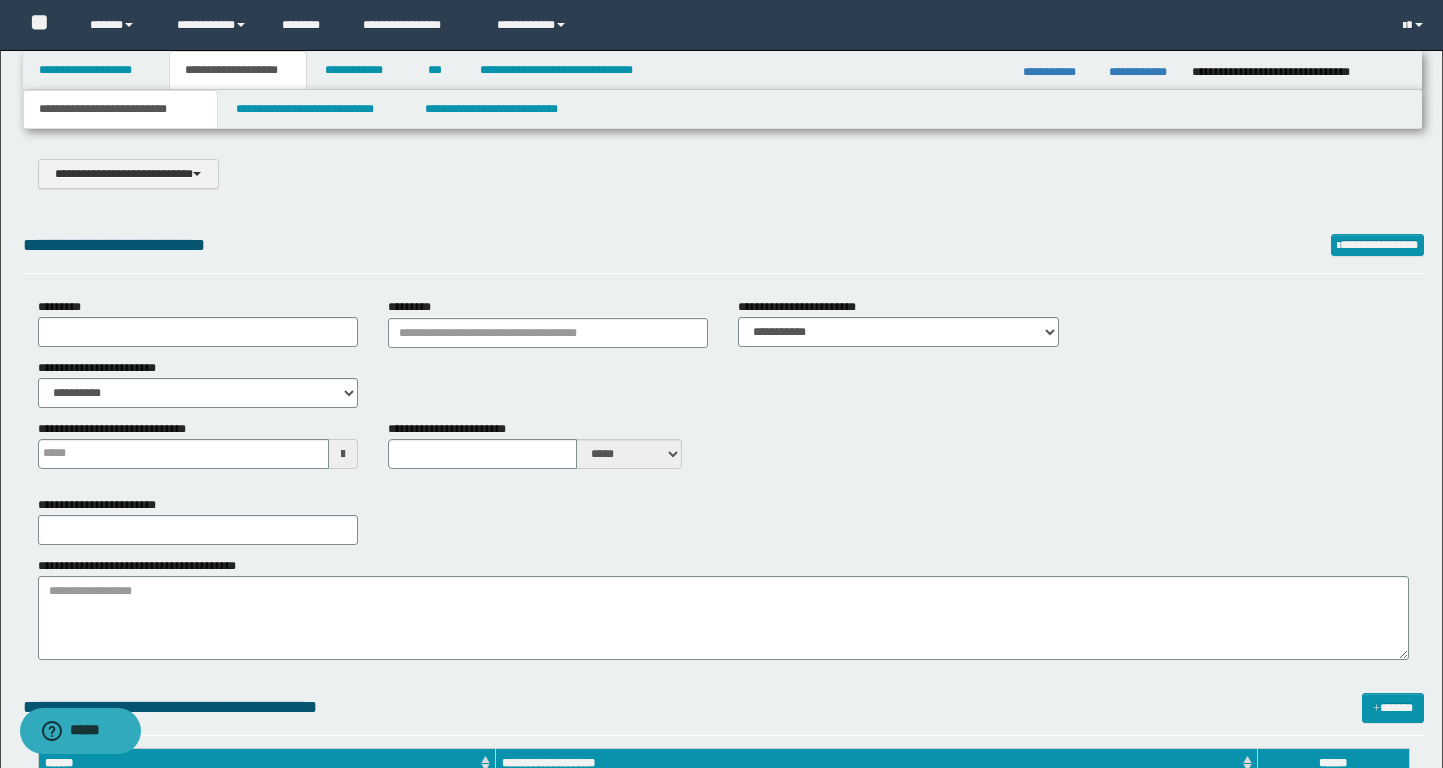 scroll, scrollTop: 0, scrollLeft: 0, axis: both 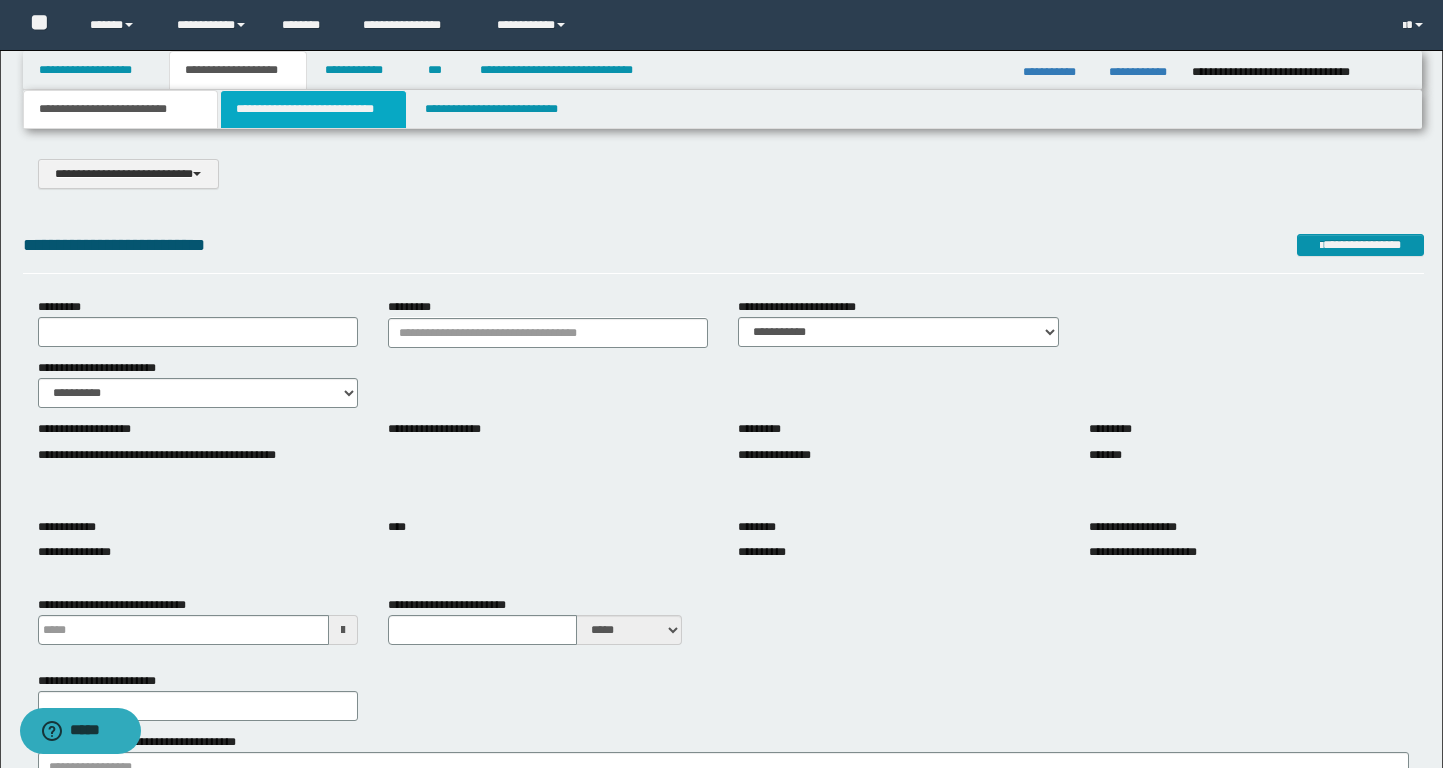 click on "**********" at bounding box center [314, 109] 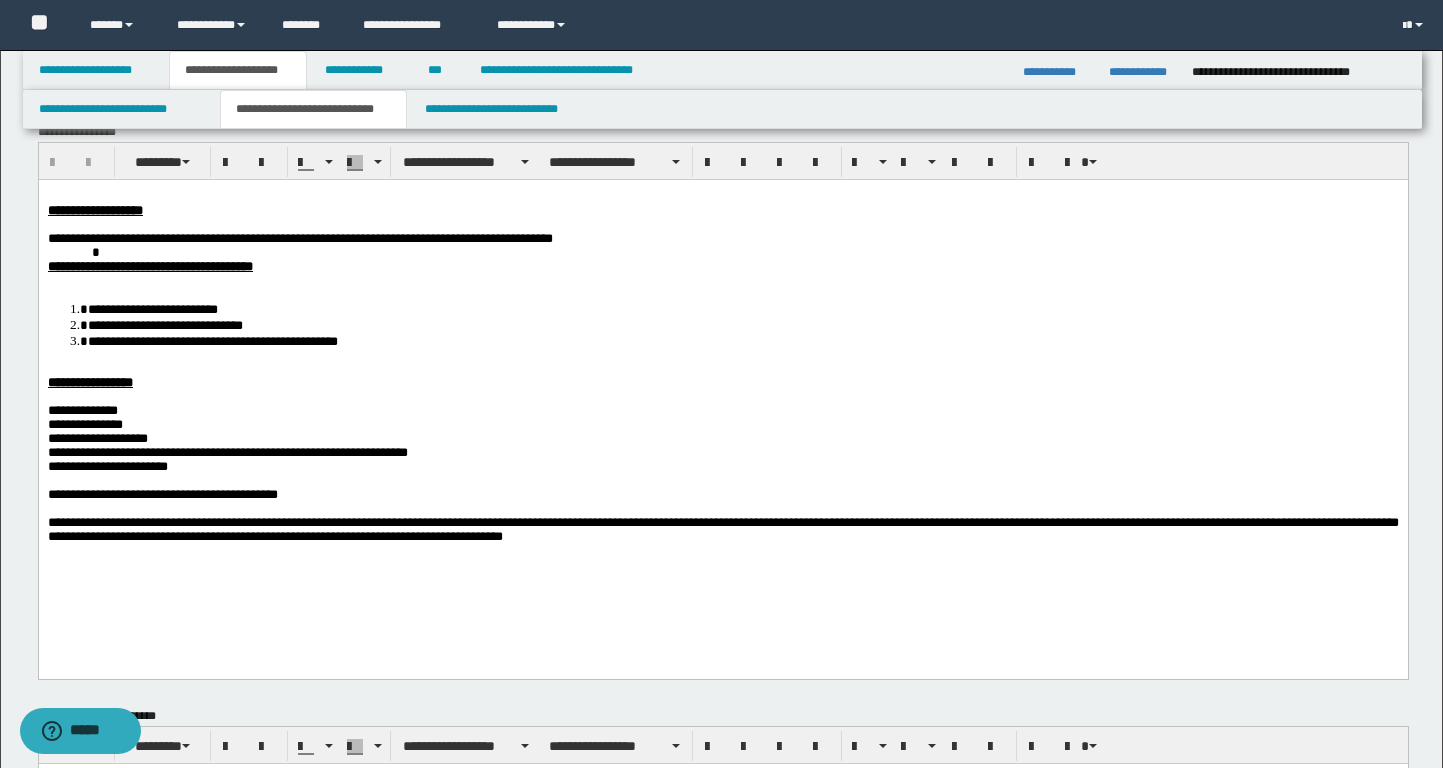 scroll, scrollTop: 42, scrollLeft: 0, axis: vertical 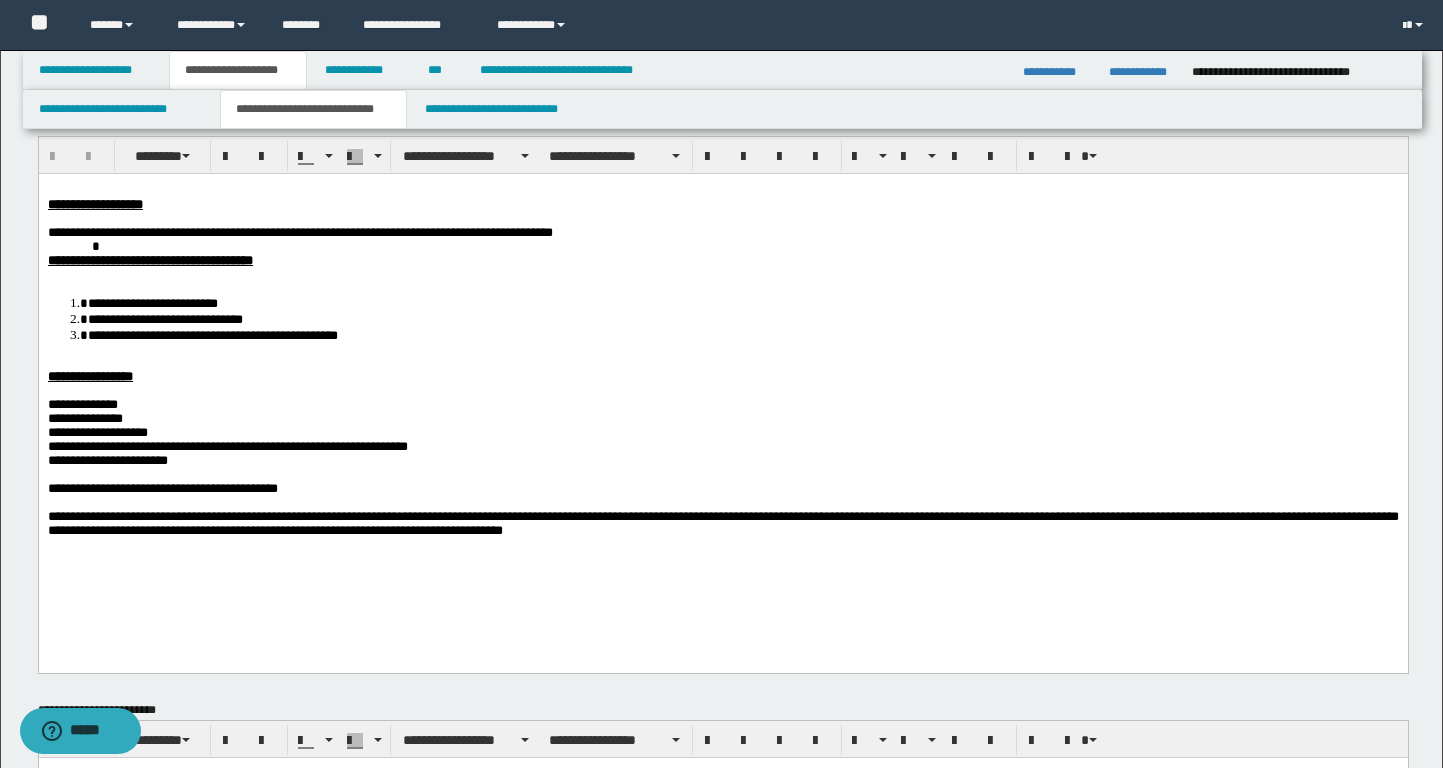 click on "**********" at bounding box center (742, 318) 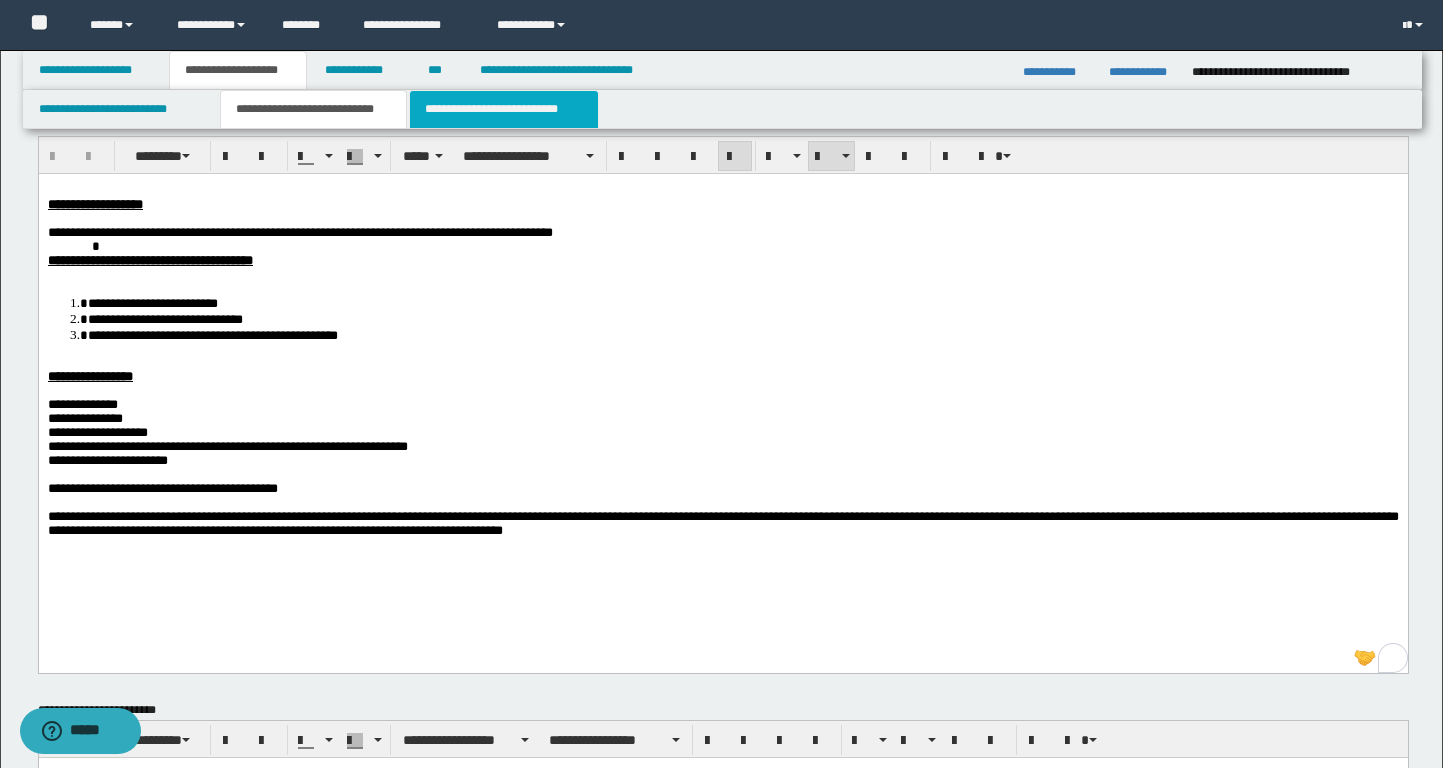 click on "**********" at bounding box center (504, 109) 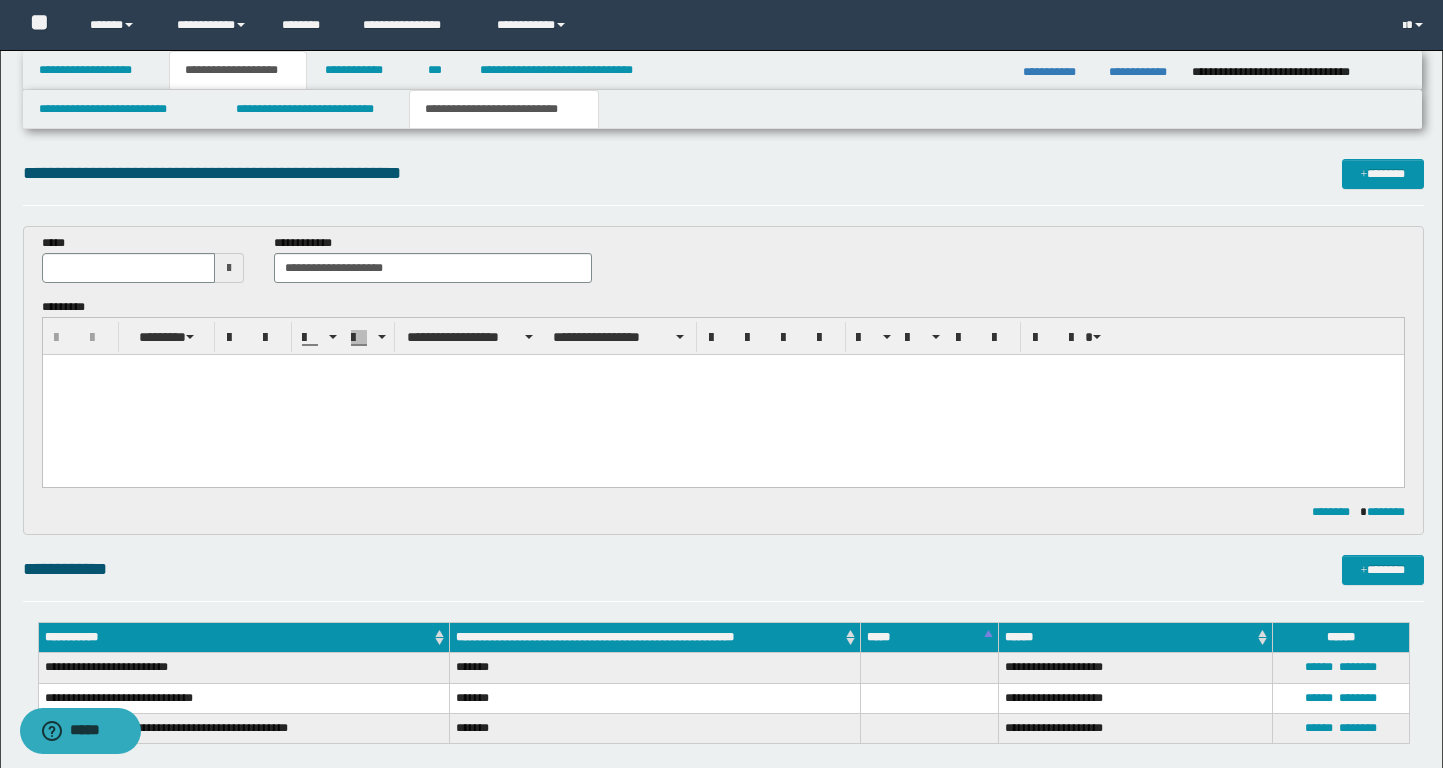 scroll, scrollTop: 0, scrollLeft: 0, axis: both 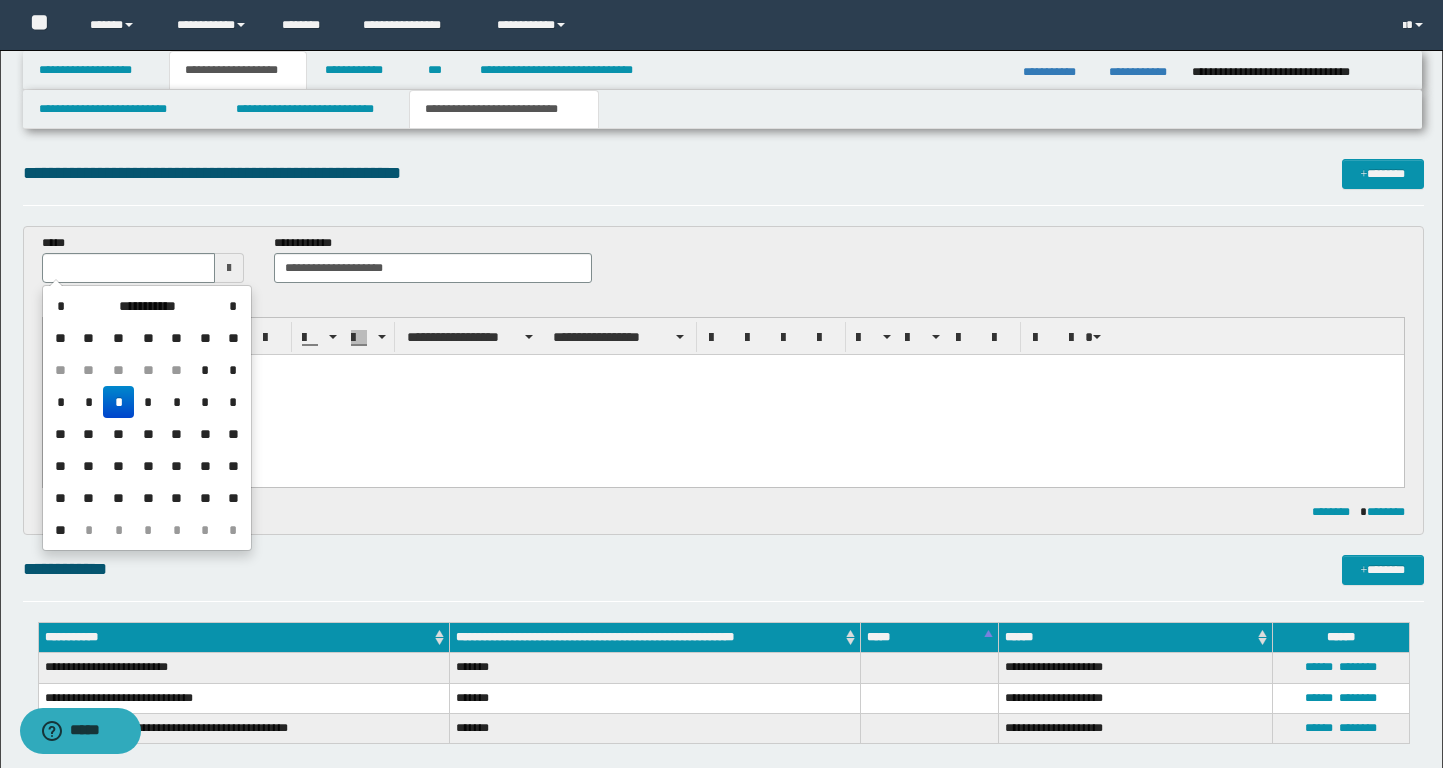 click on "*" at bounding box center [118, 402] 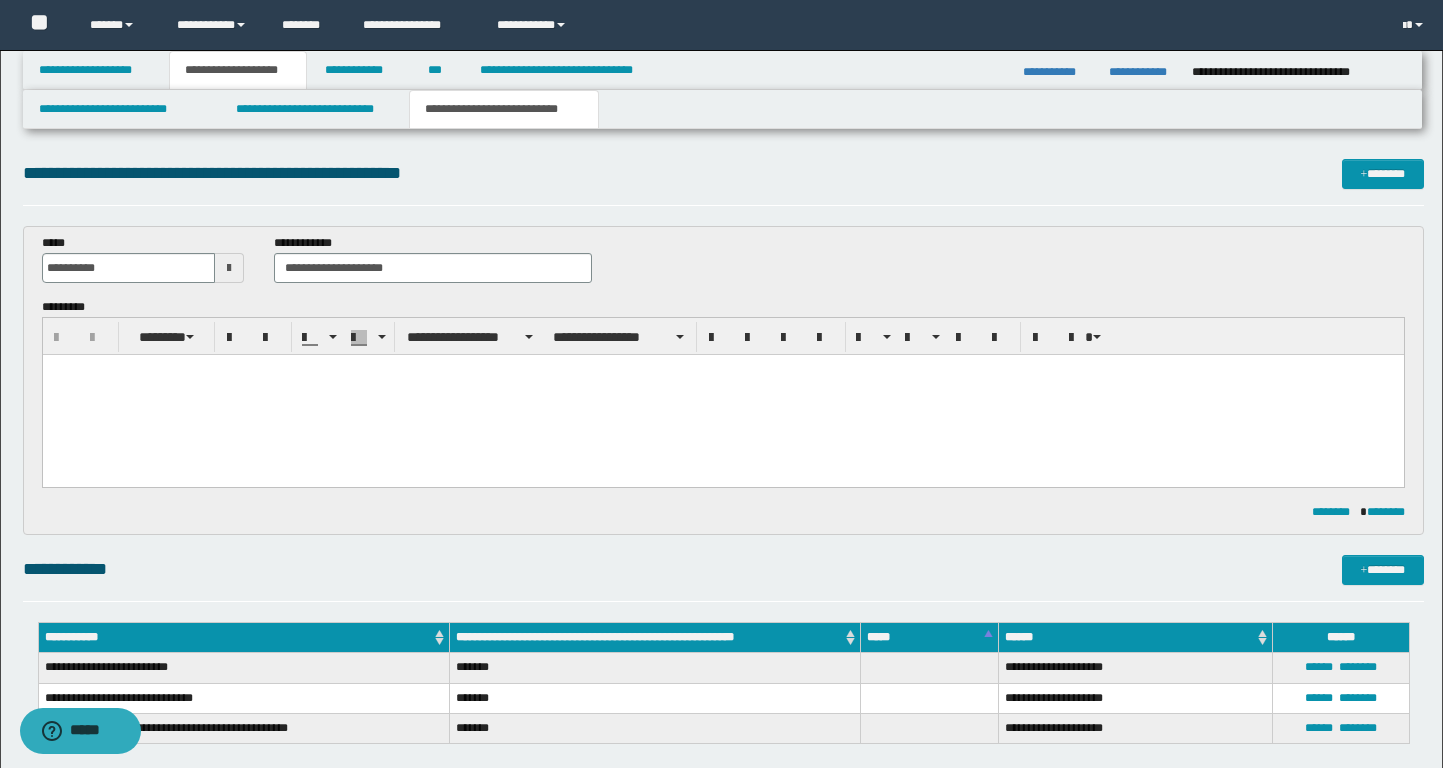 click at bounding box center [722, 395] 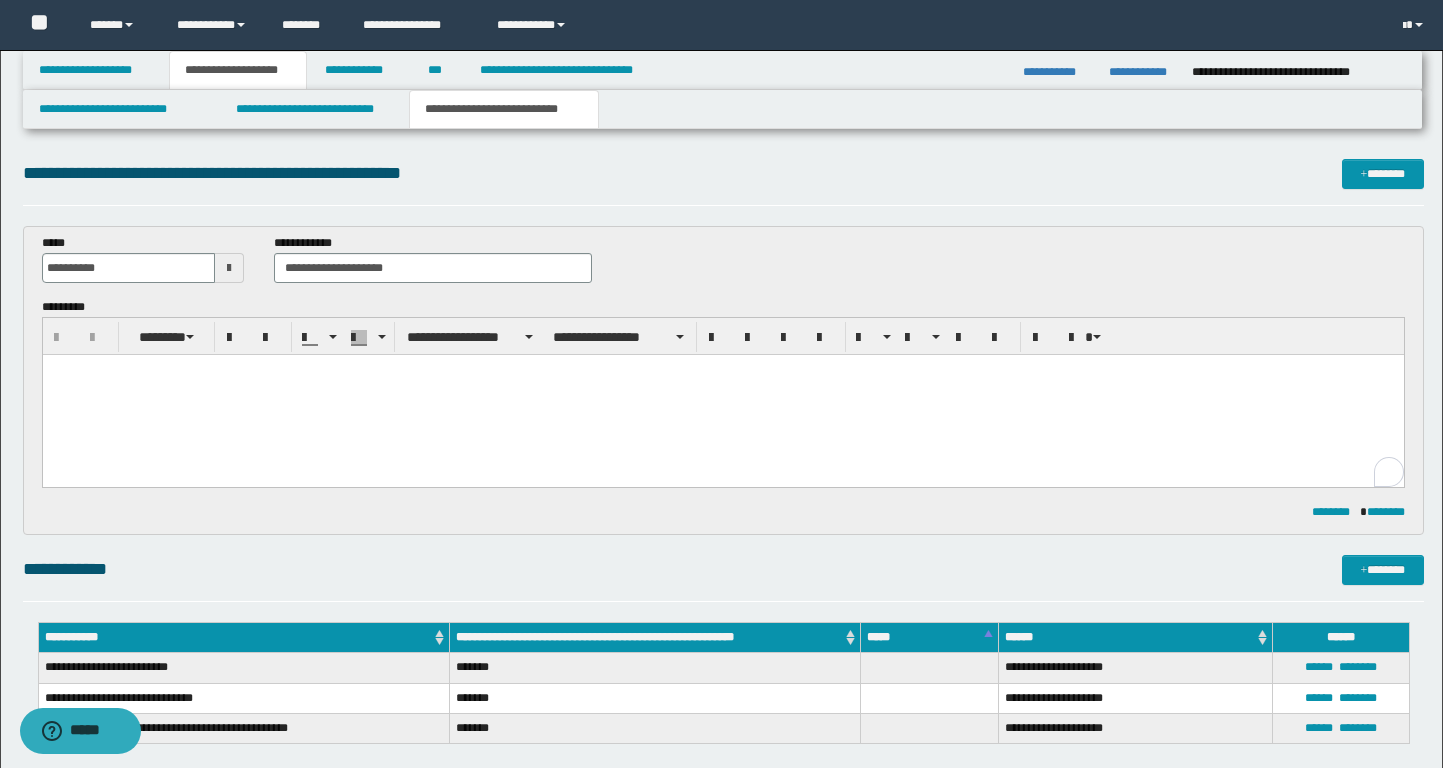 paste 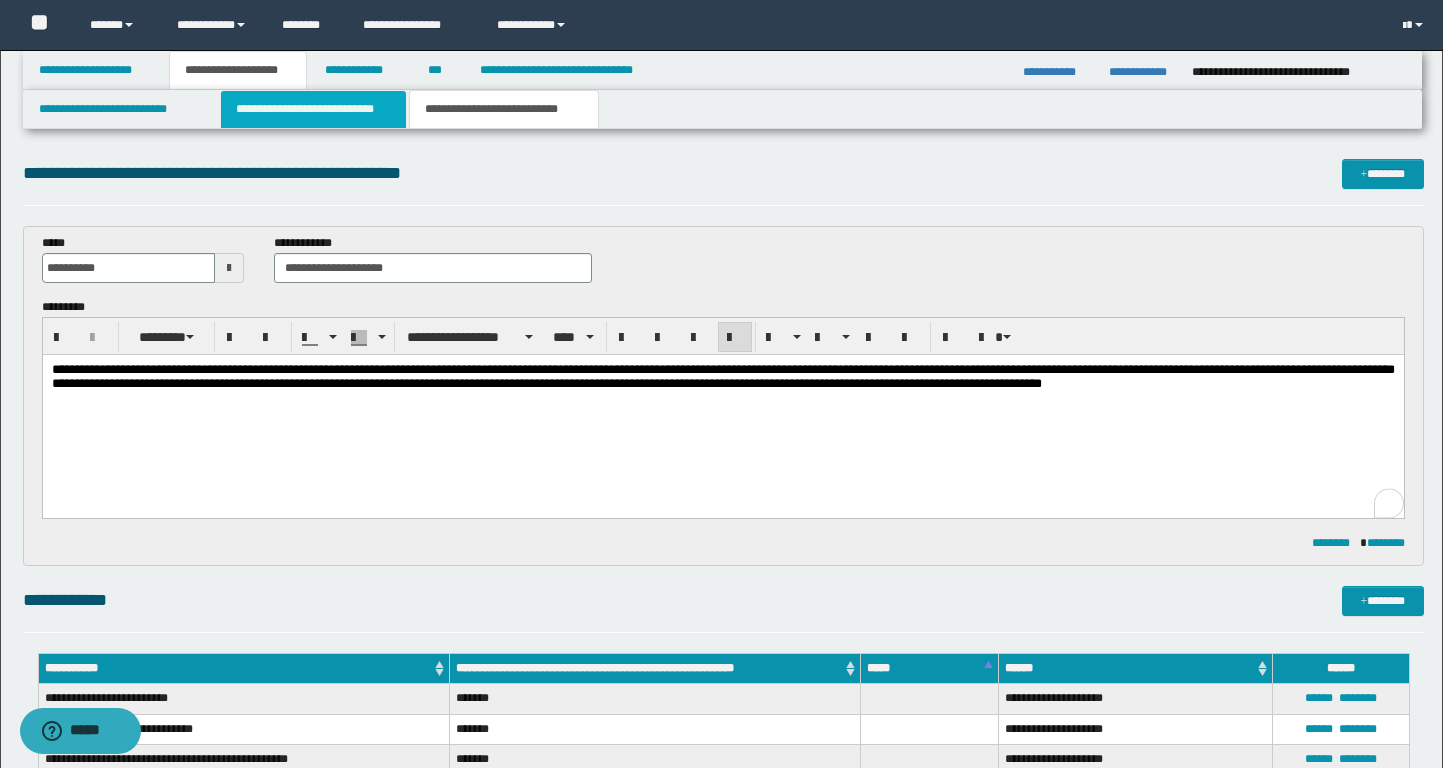 click on "**********" at bounding box center (314, 109) 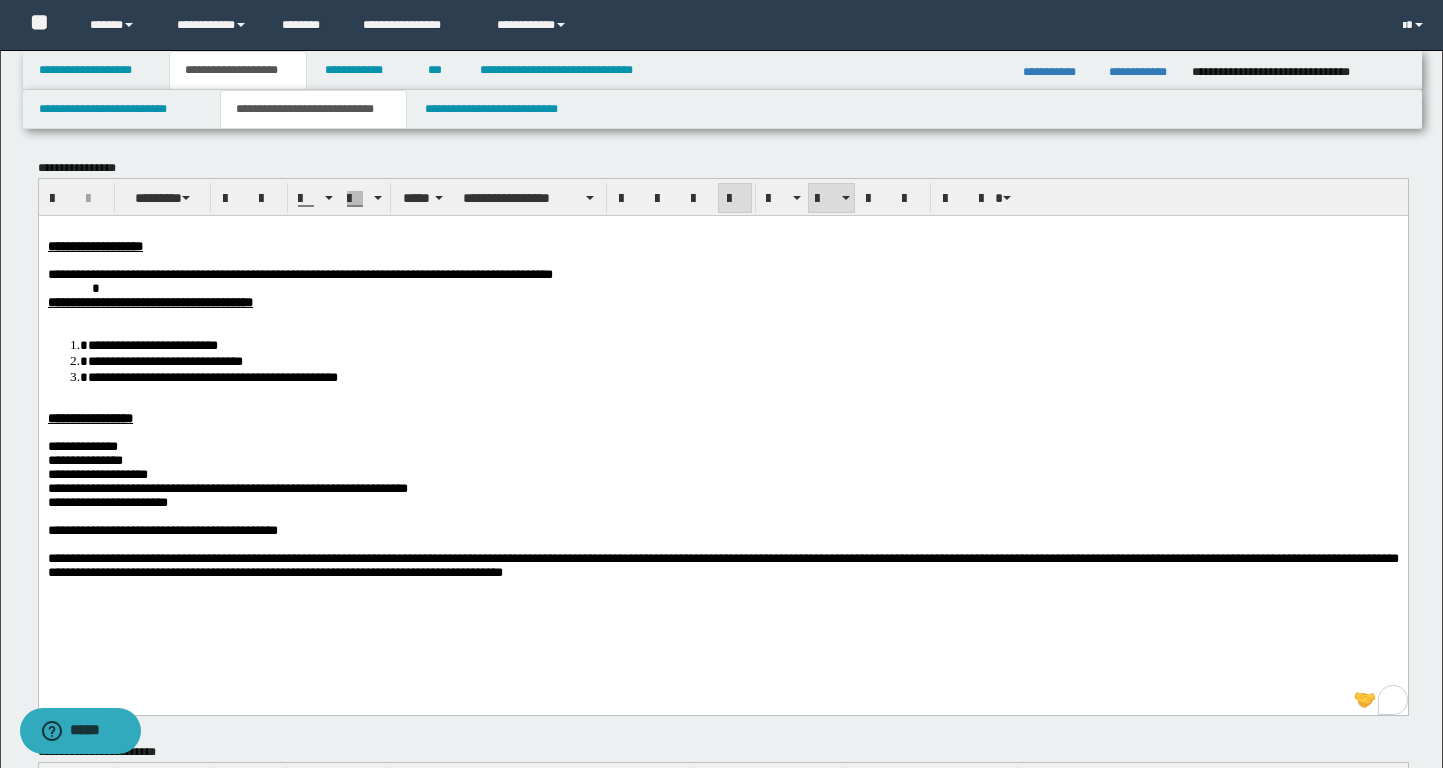 click on "**********" at bounding box center (722, 418) 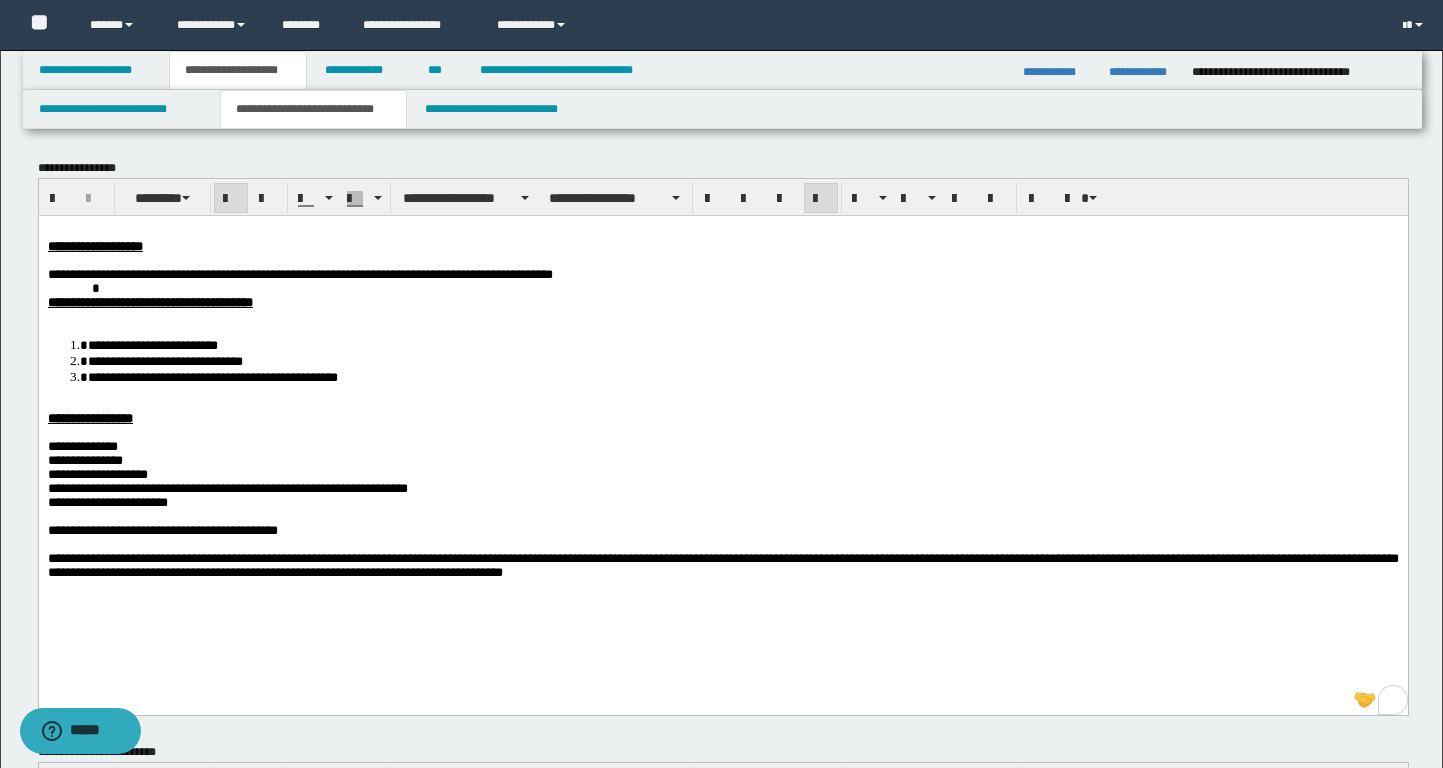 click at bounding box center [722, 404] 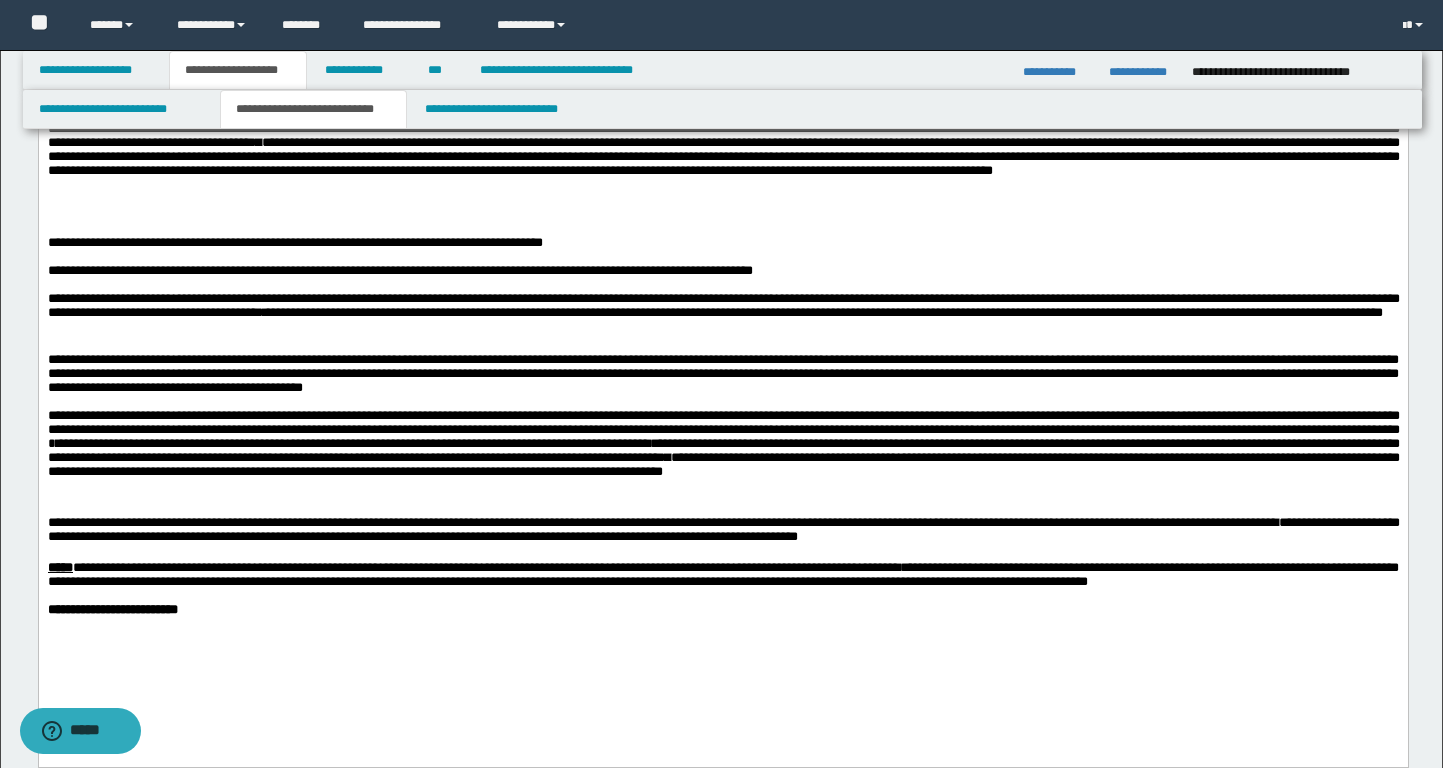 scroll, scrollTop: 805, scrollLeft: 0, axis: vertical 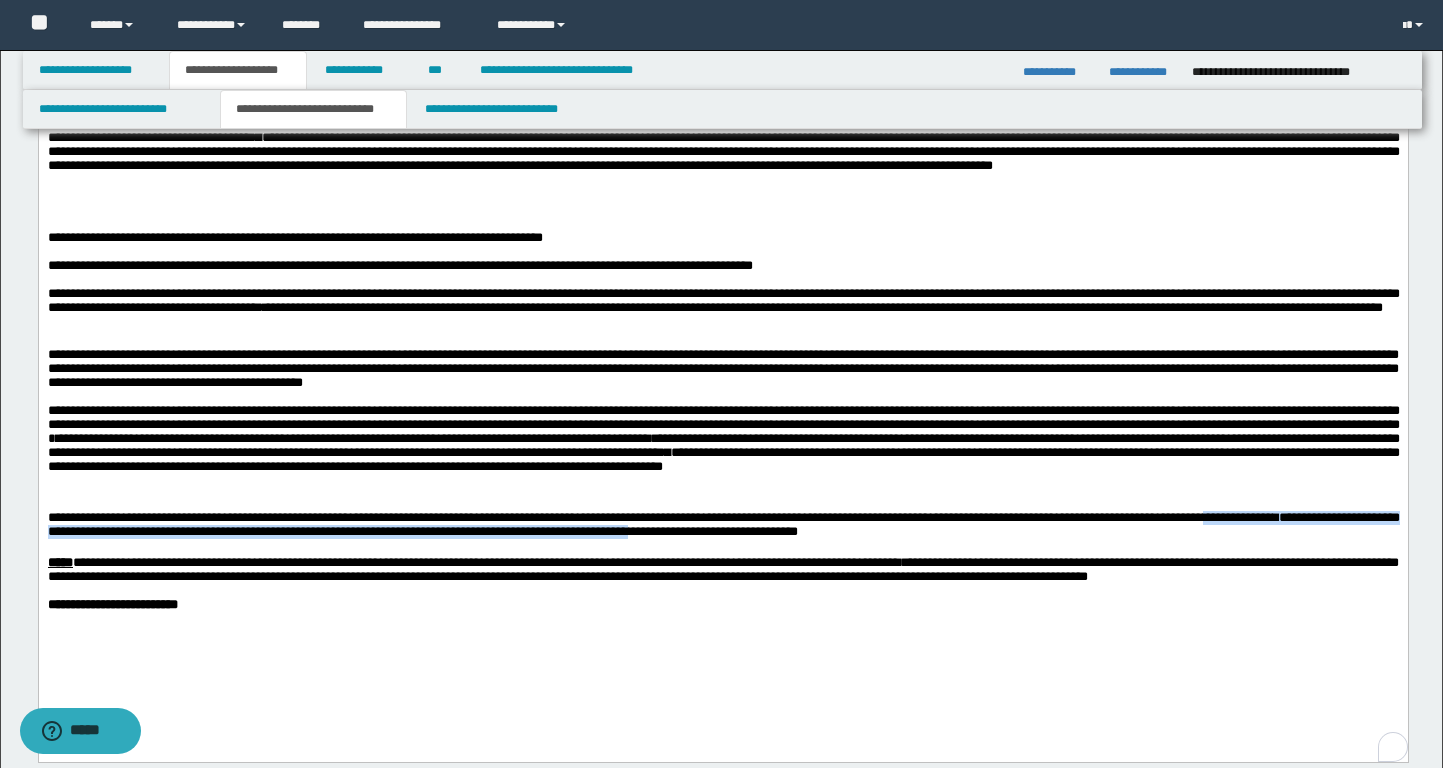drag, startPoint x: 131, startPoint y: 557, endPoint x: 1099, endPoint y: 555, distance: 968.0021 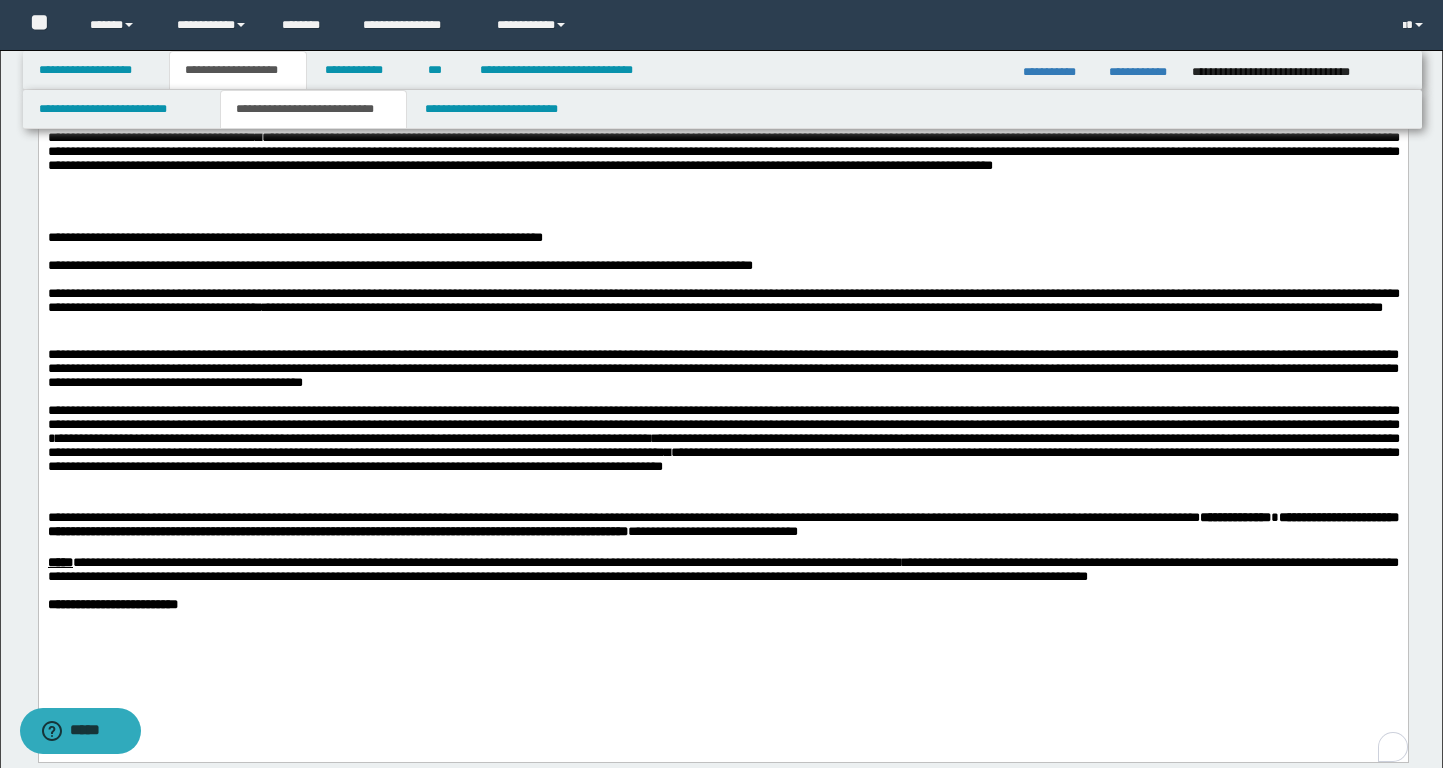 click at bounding box center (722, 549) 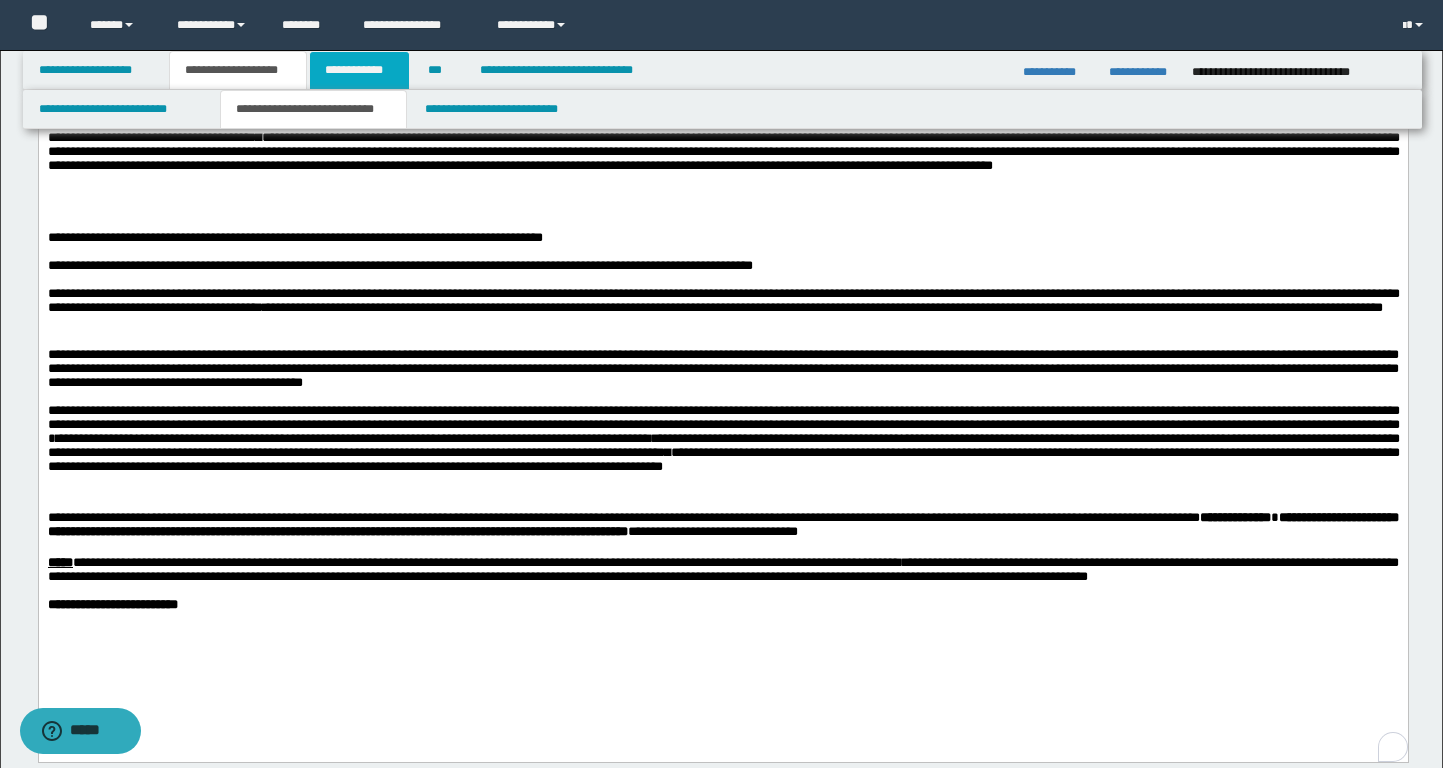 click on "**********" at bounding box center (359, 70) 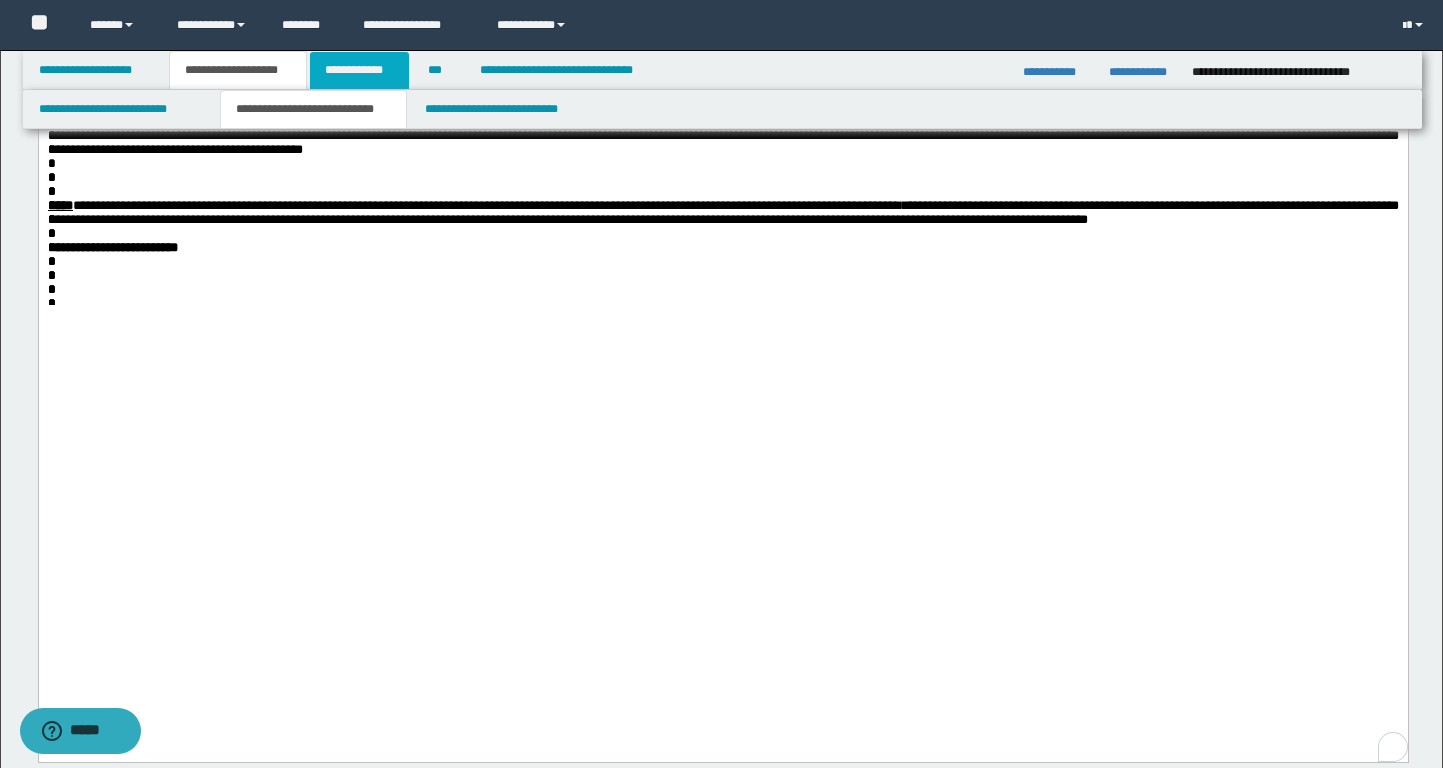 scroll, scrollTop: 381, scrollLeft: 0, axis: vertical 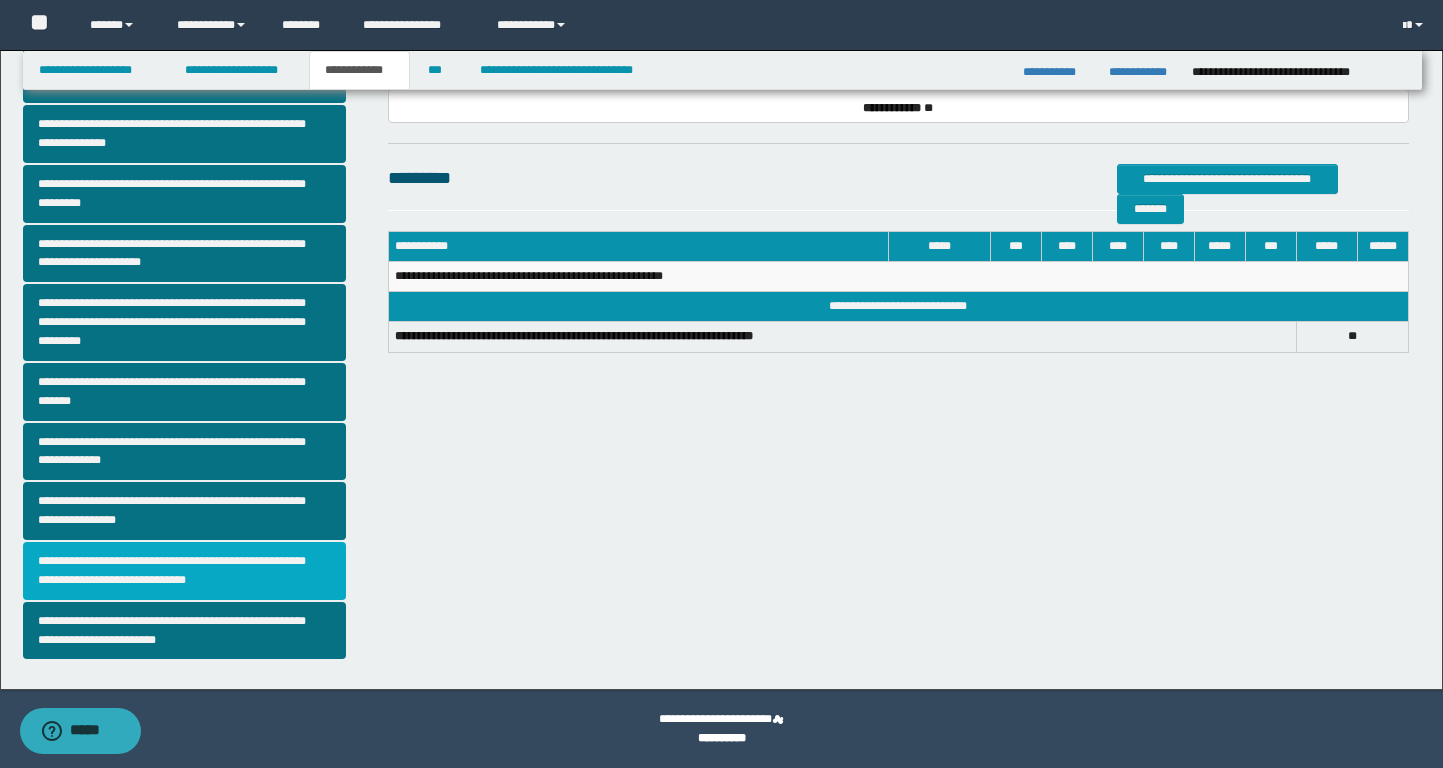 click on "**********" at bounding box center (184, 571) 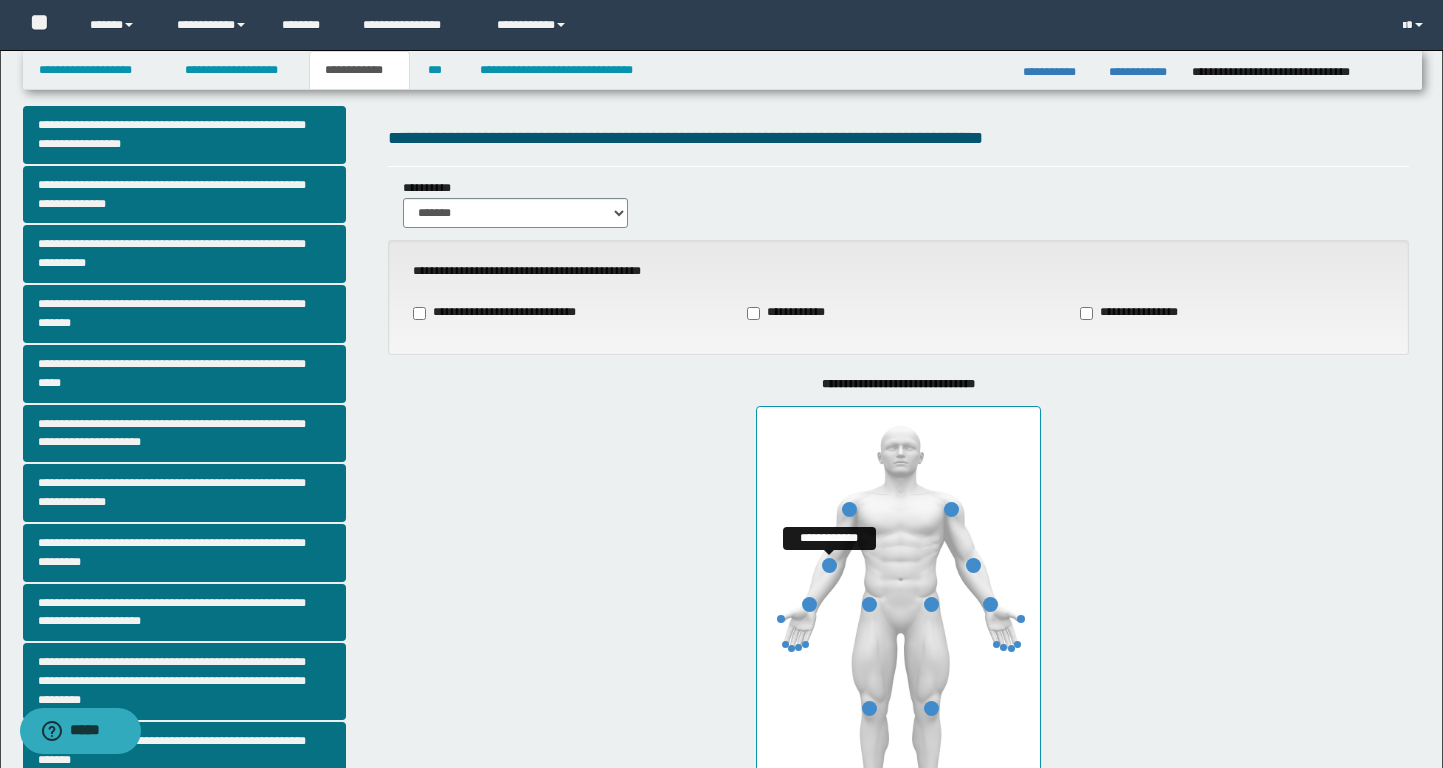 click at bounding box center [829, 565] 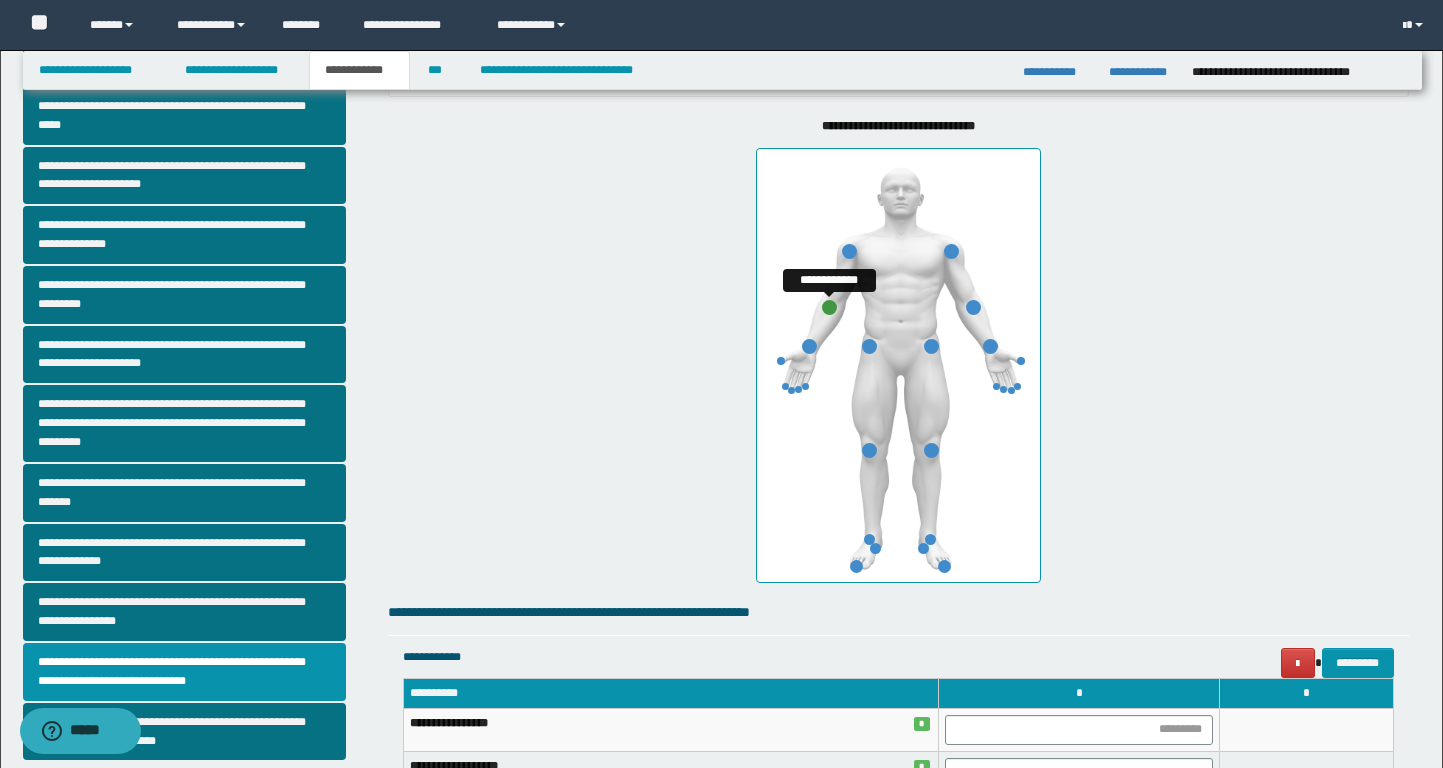 scroll, scrollTop: 300, scrollLeft: 0, axis: vertical 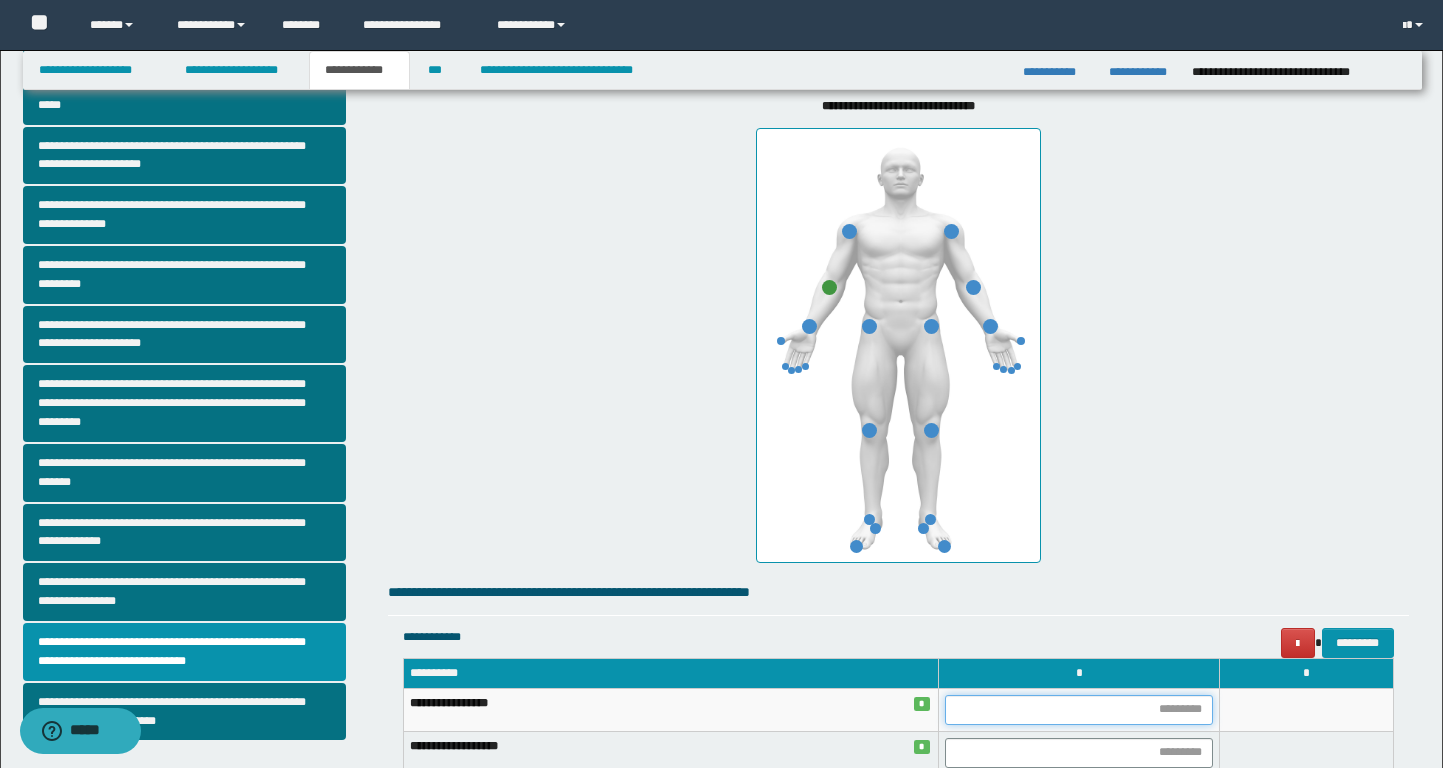 click at bounding box center (1079, 710) 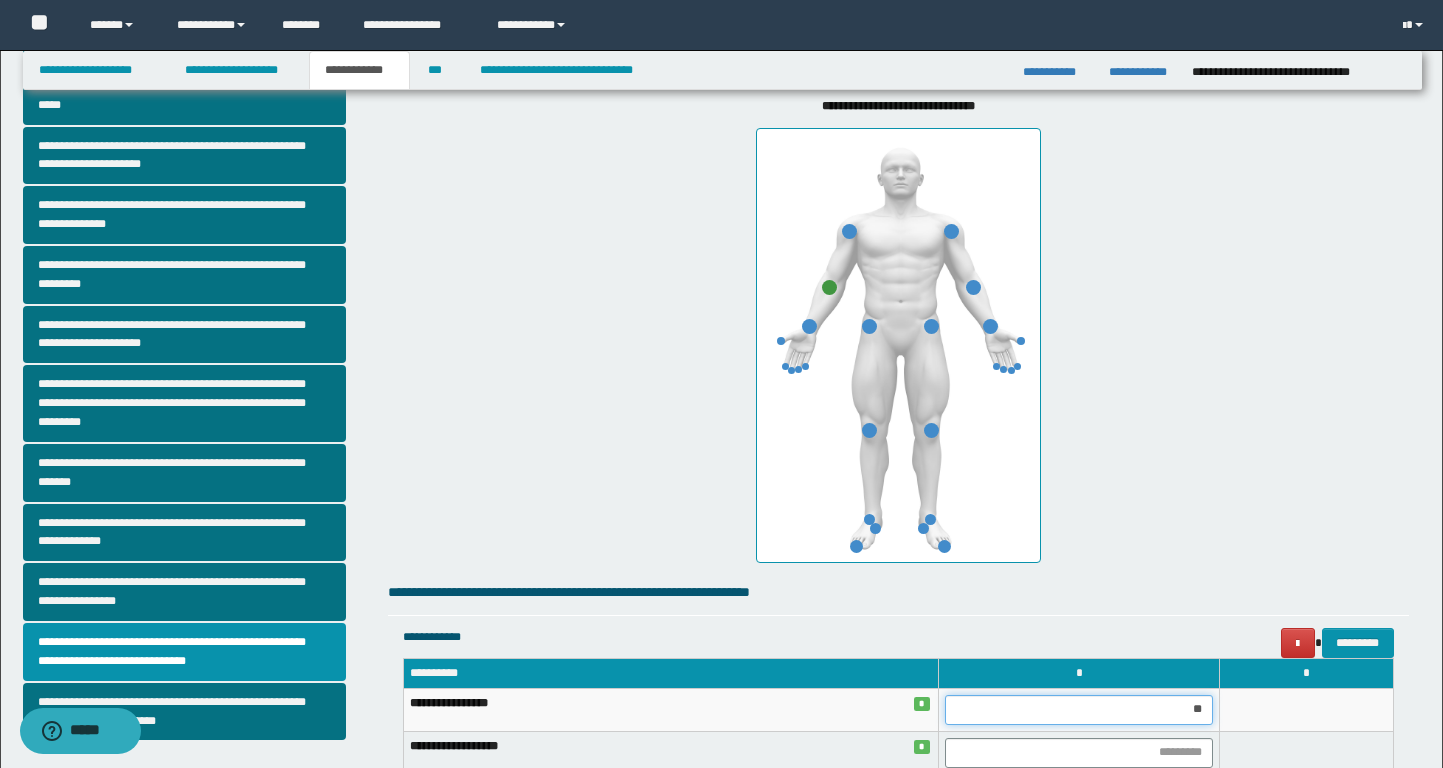 type on "***" 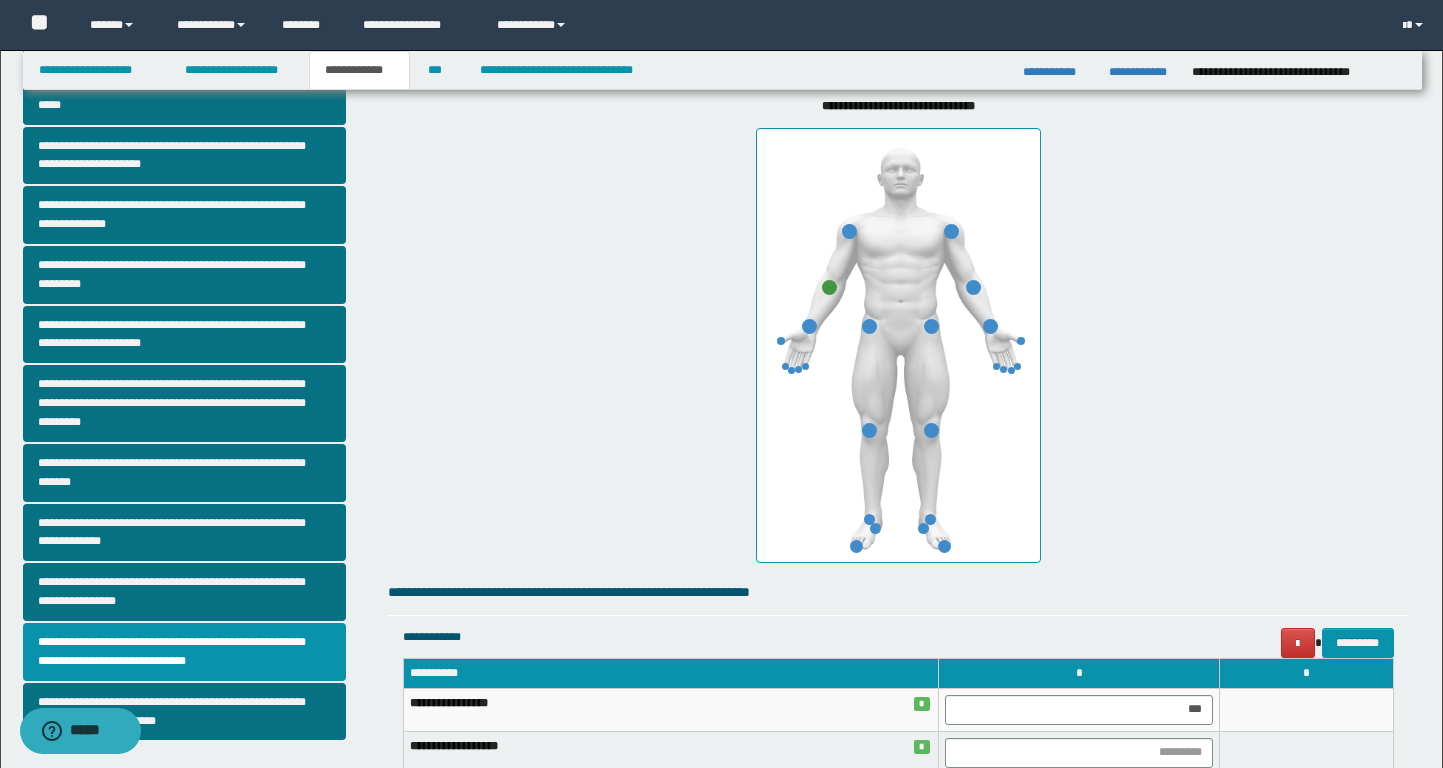 click on "**********" at bounding box center [898, 330] 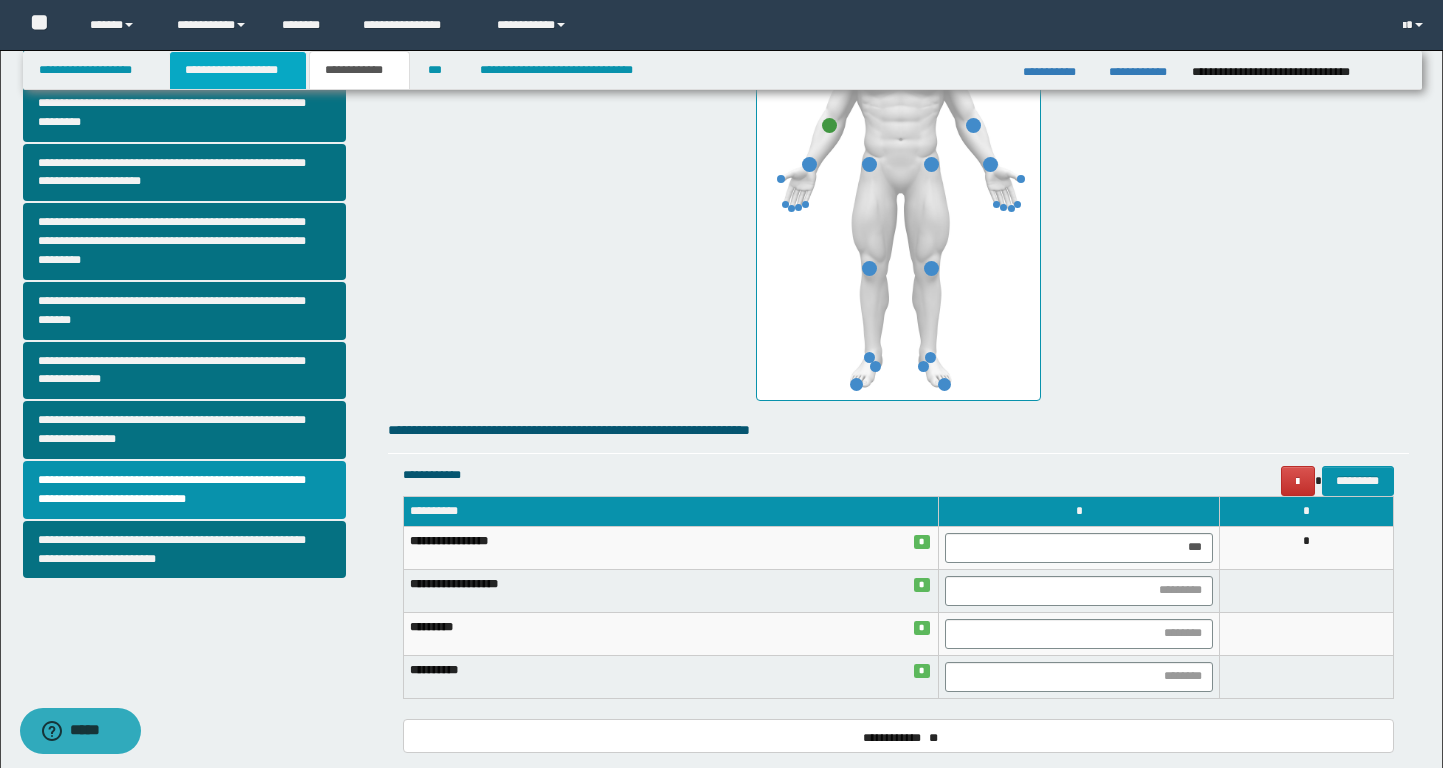 click on "**********" at bounding box center (238, 70) 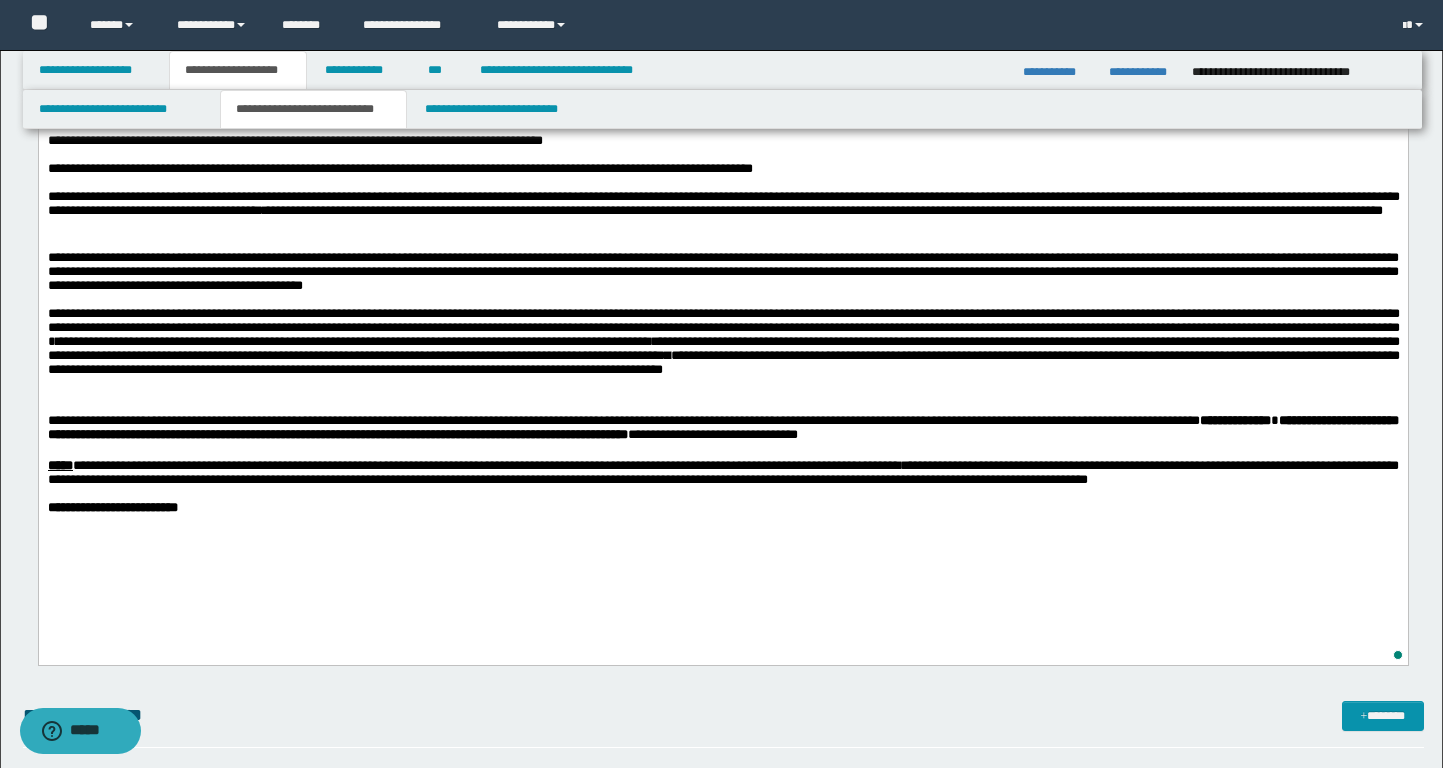 scroll, scrollTop: 900, scrollLeft: 0, axis: vertical 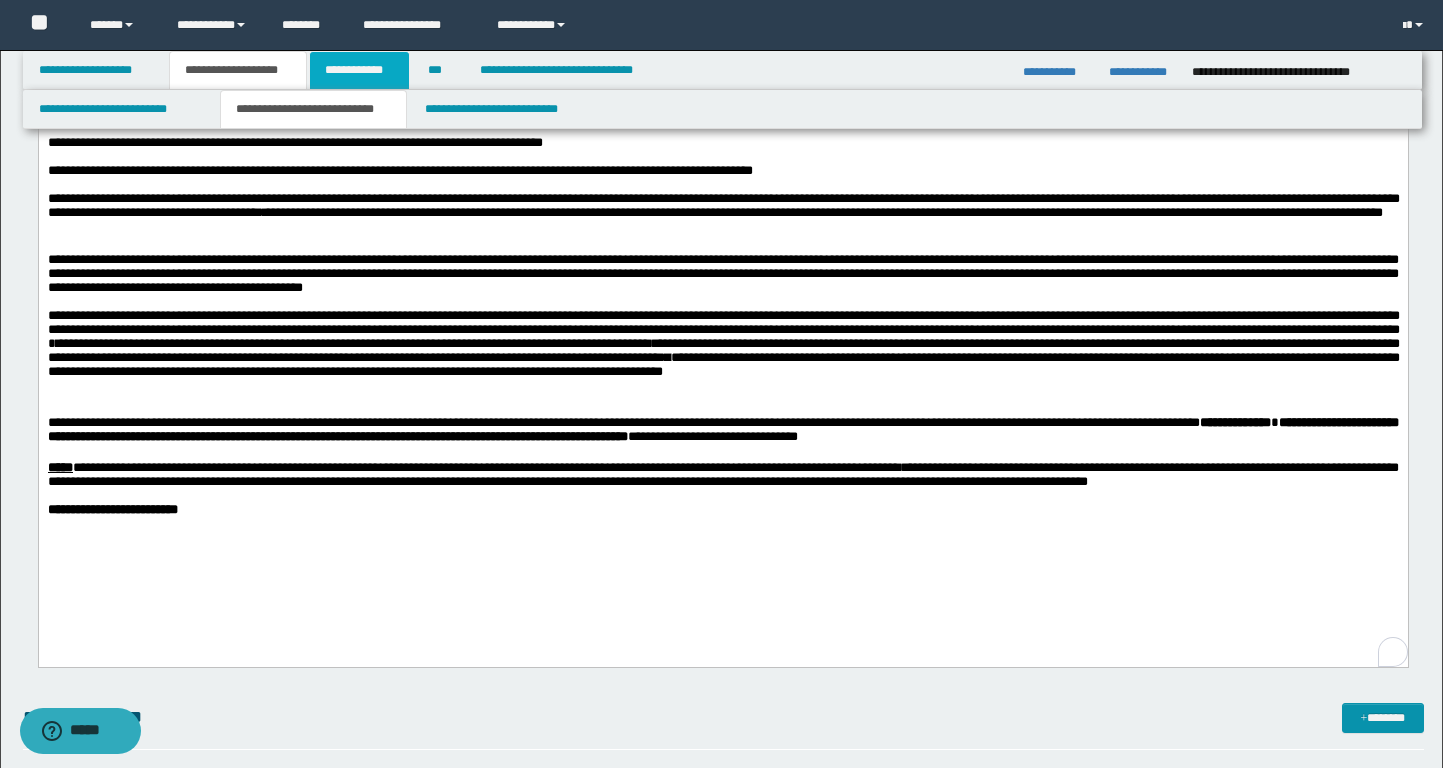 click on "**********" at bounding box center (359, 70) 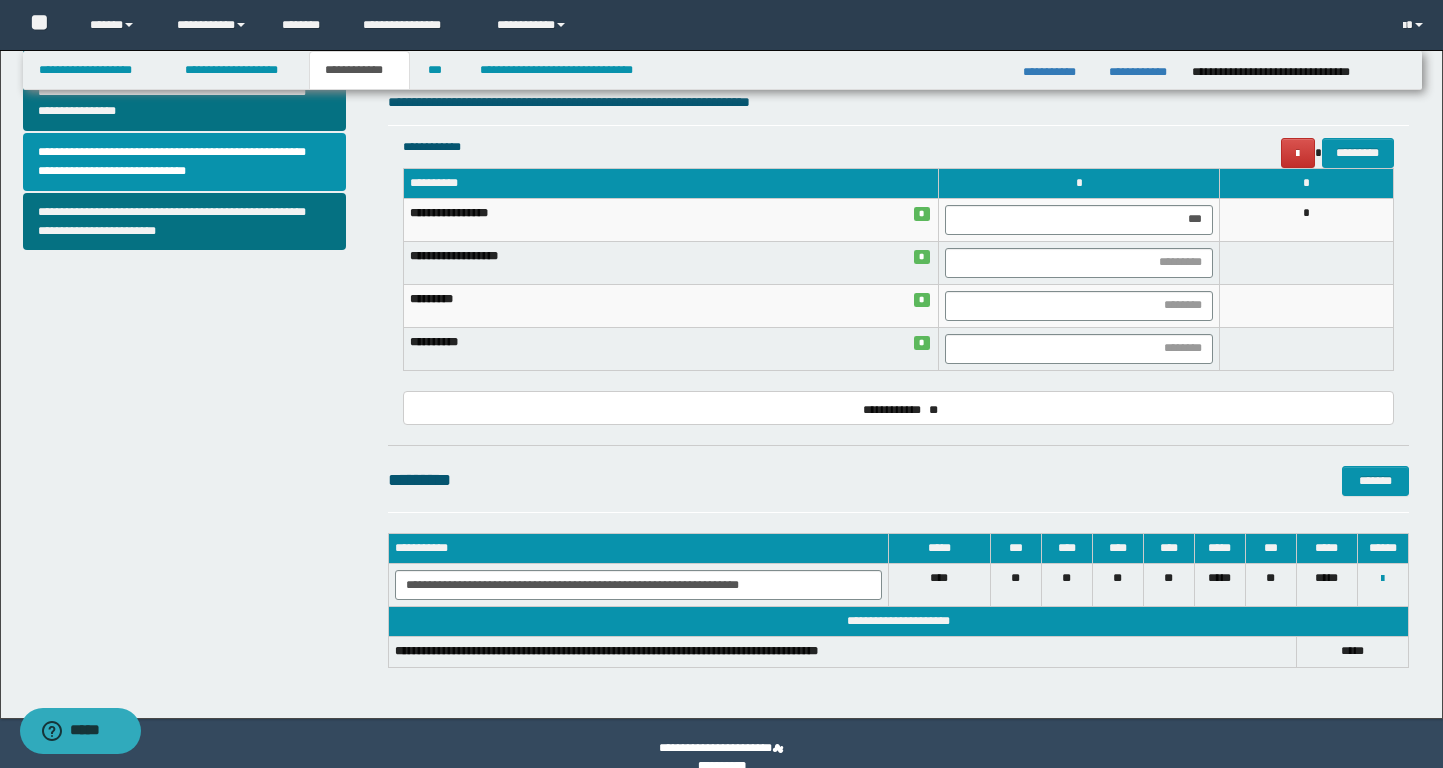 scroll, scrollTop: 789, scrollLeft: 0, axis: vertical 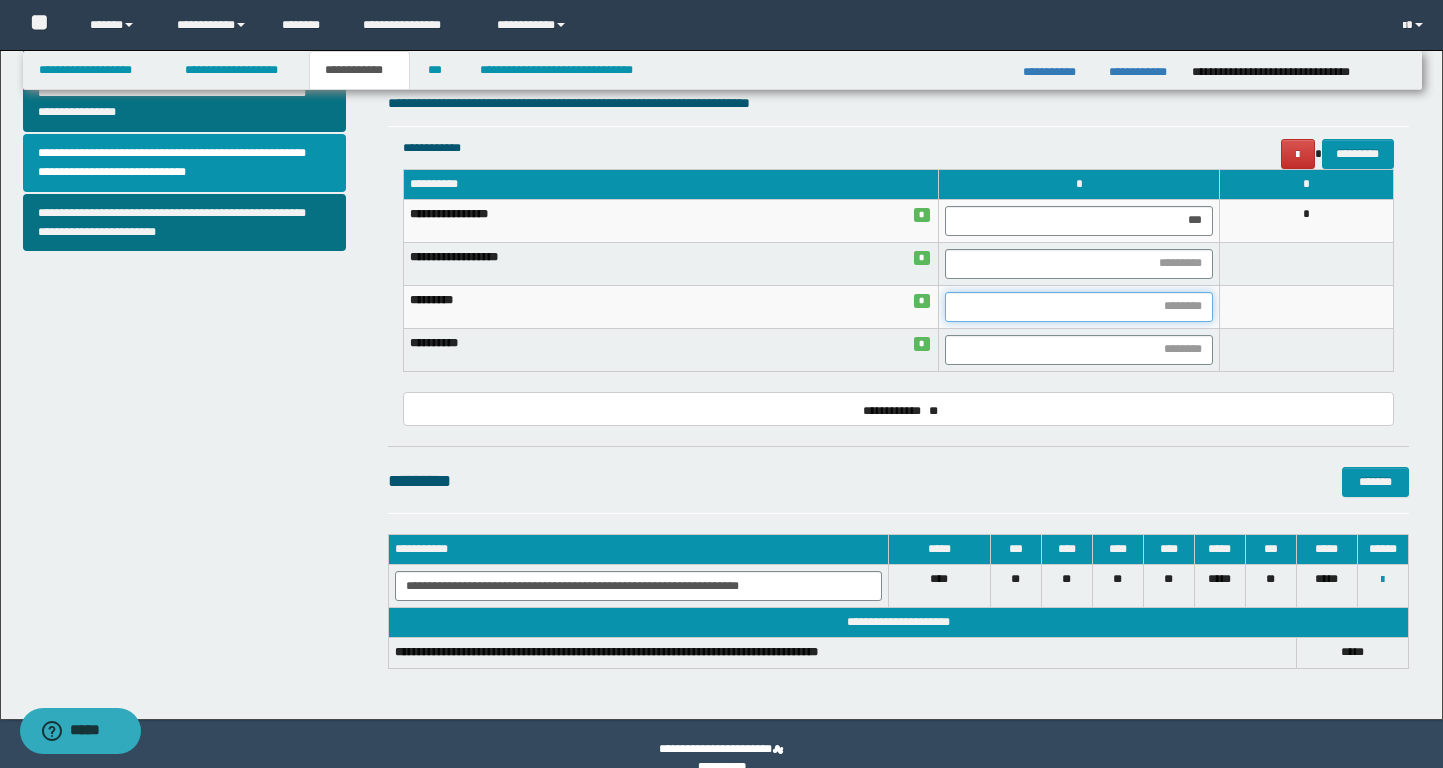 click at bounding box center (1079, 307) 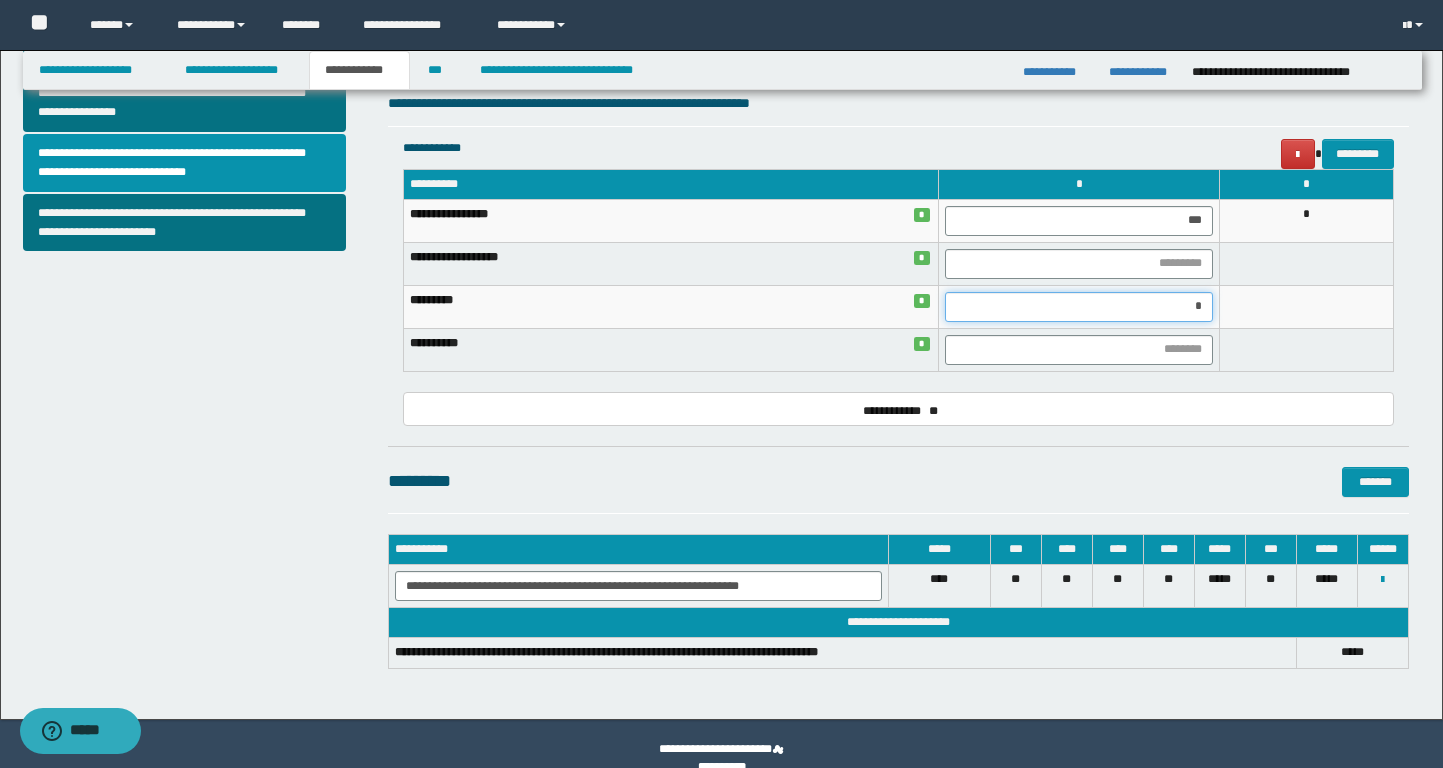 type on "**" 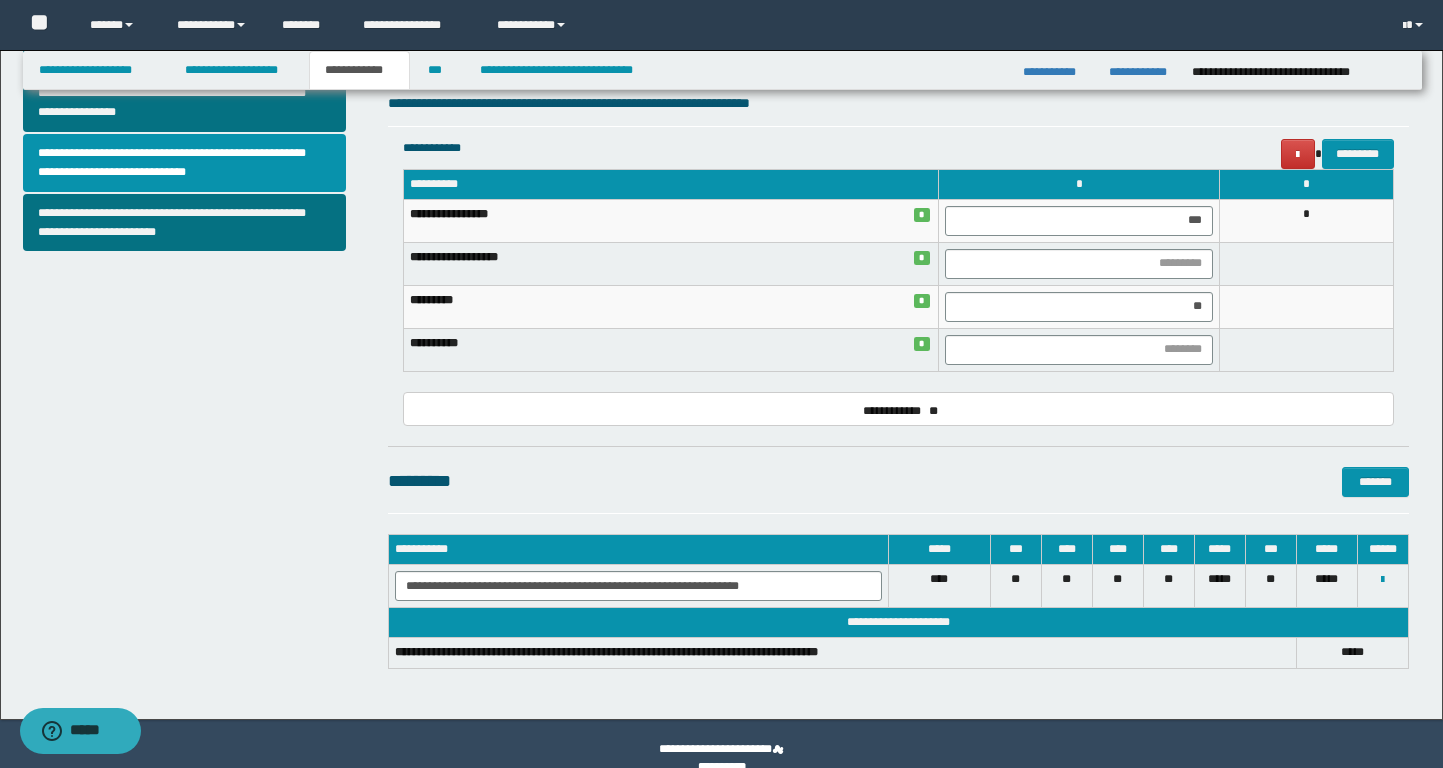 click on "**********" at bounding box center (898, 23) 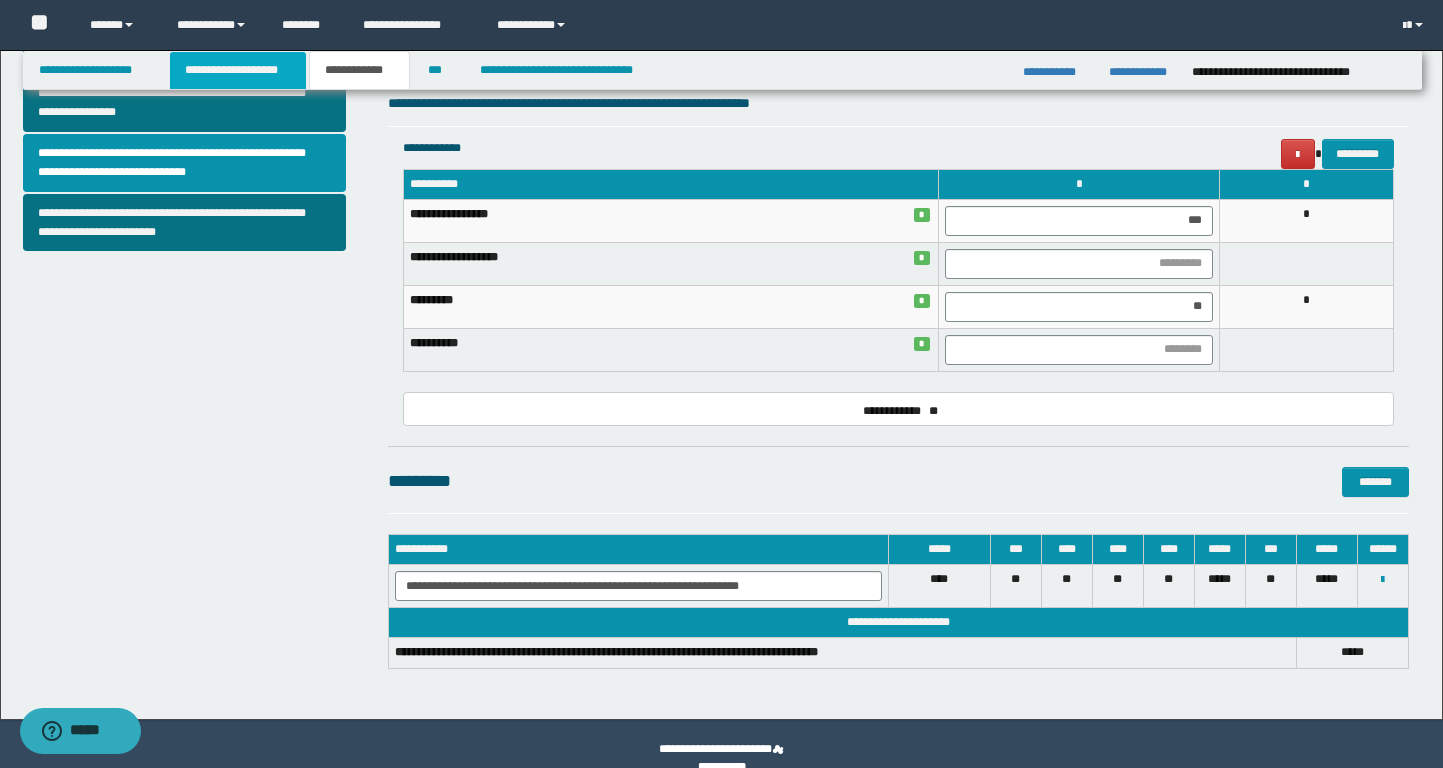 click on "**********" at bounding box center [238, 70] 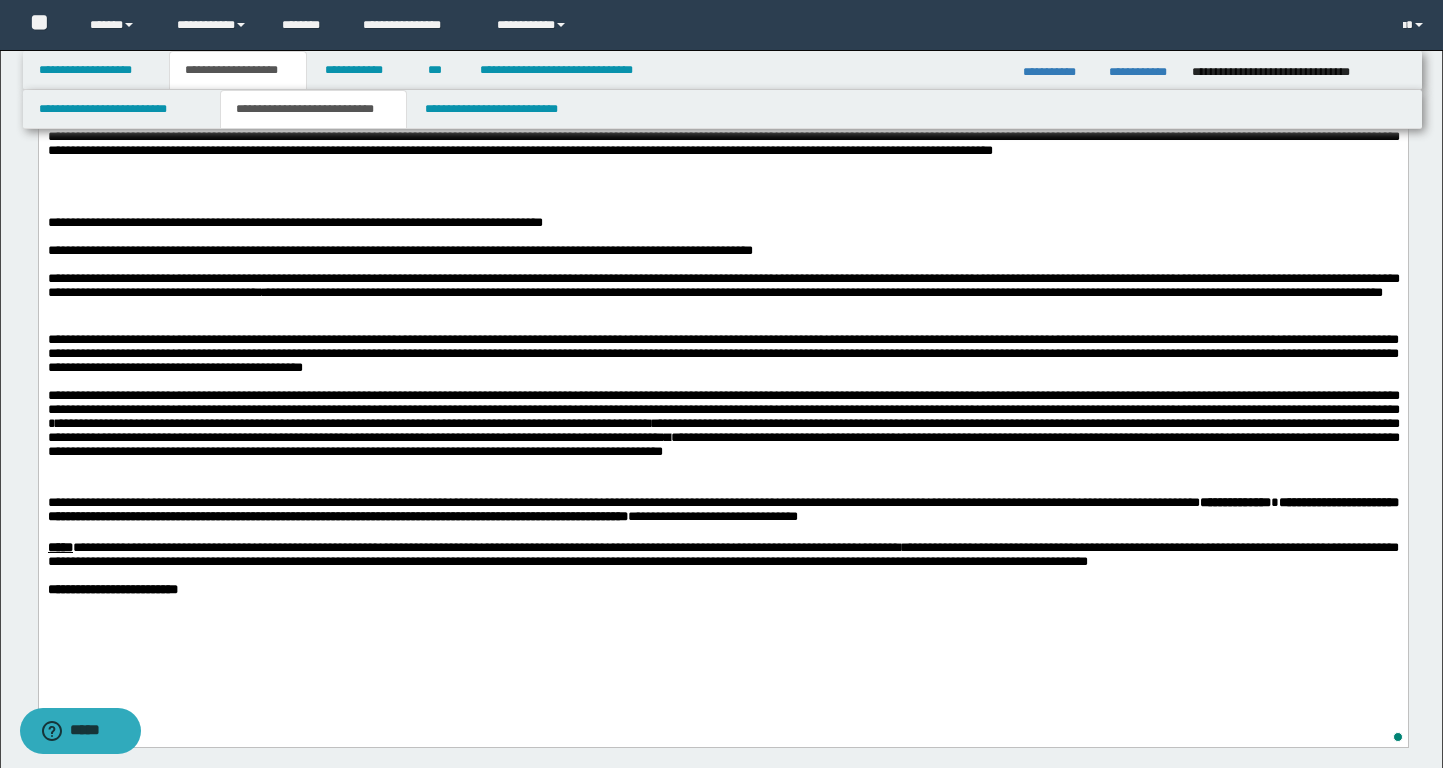 scroll, scrollTop: 829, scrollLeft: 0, axis: vertical 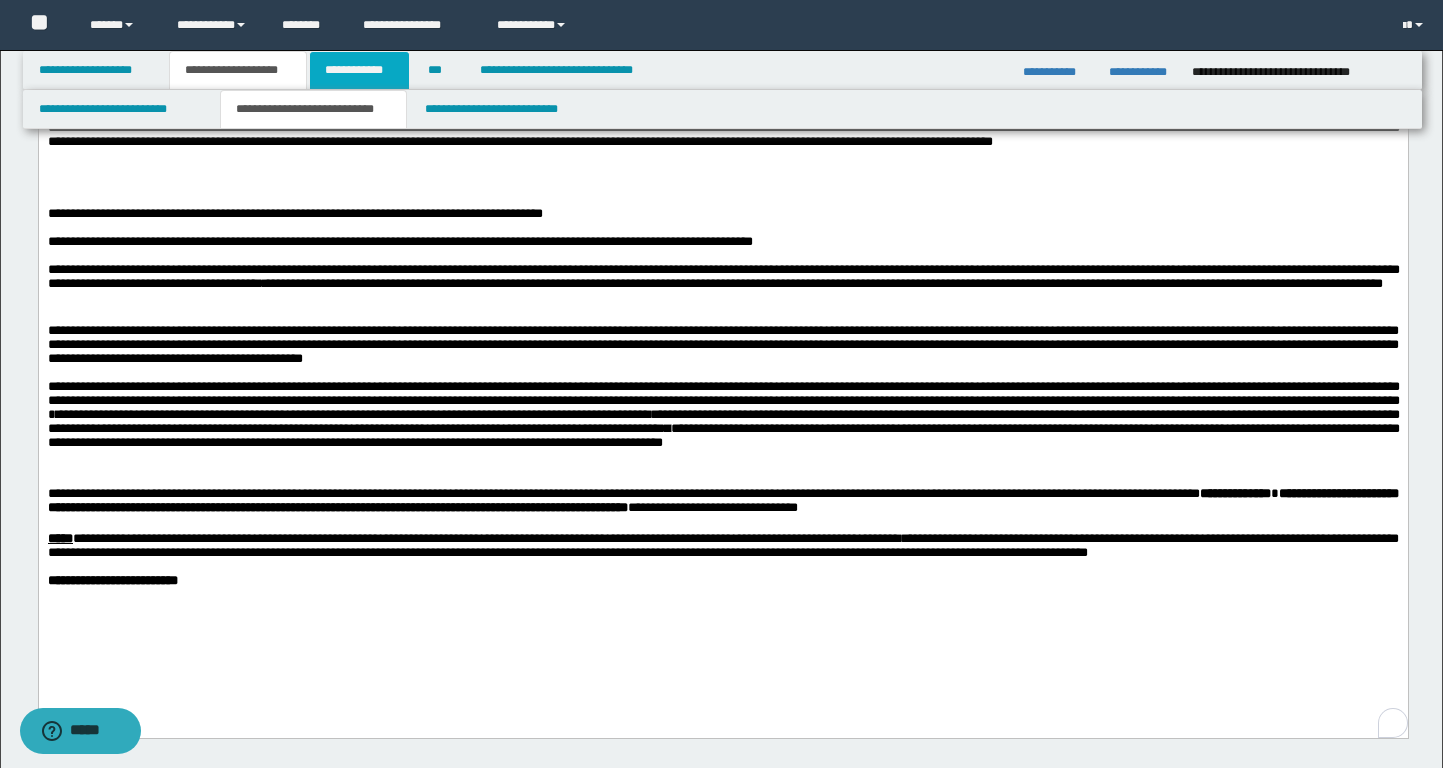 click on "**********" at bounding box center (359, 70) 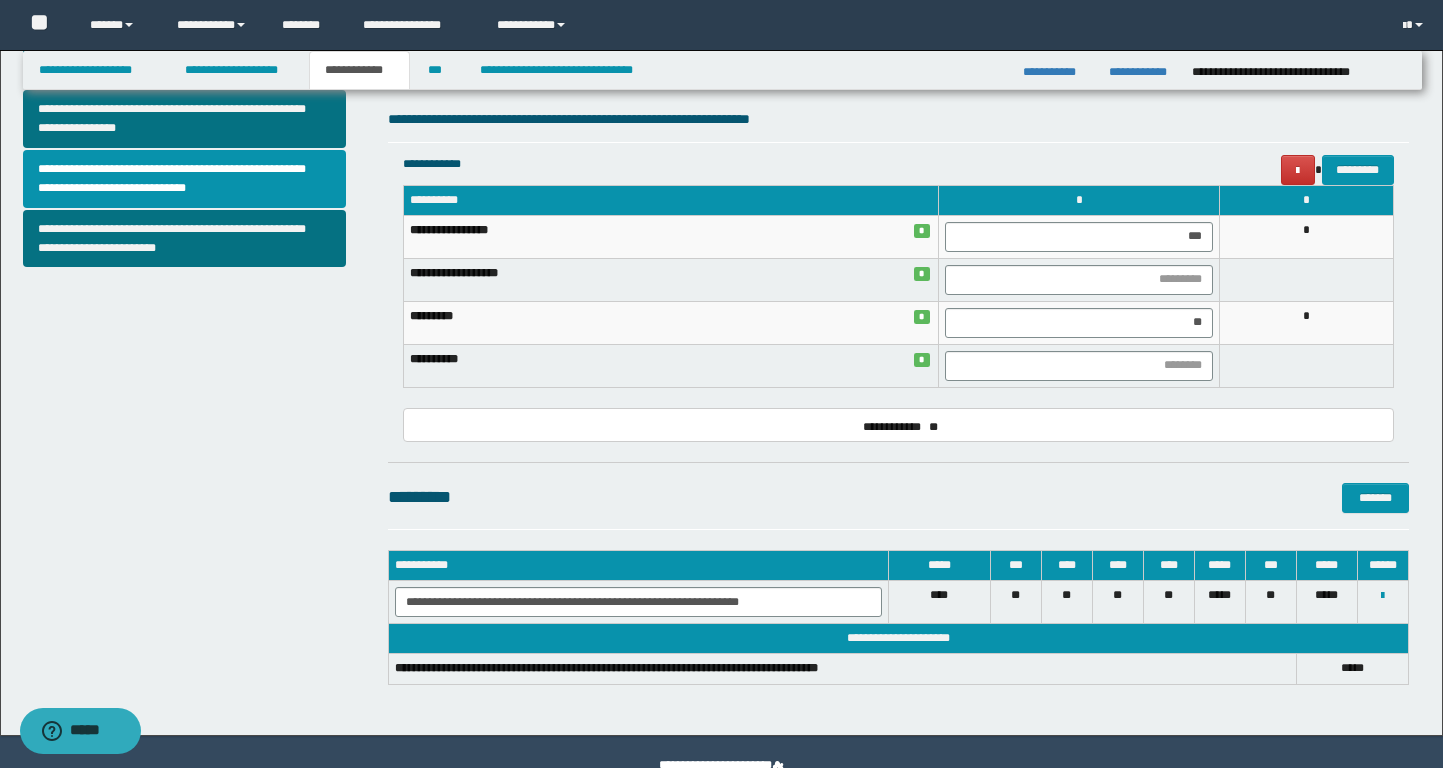 scroll, scrollTop: 766, scrollLeft: 0, axis: vertical 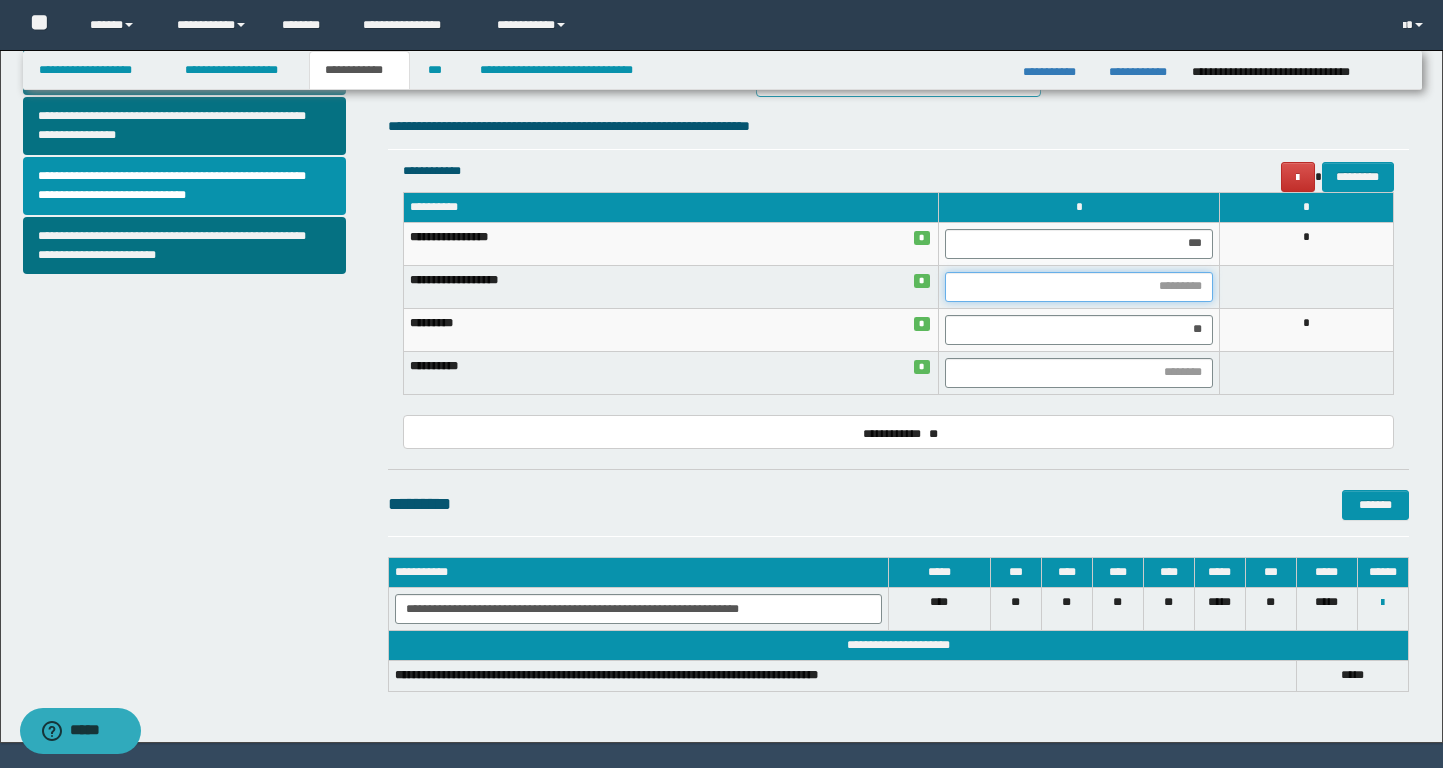 click at bounding box center (1079, 287) 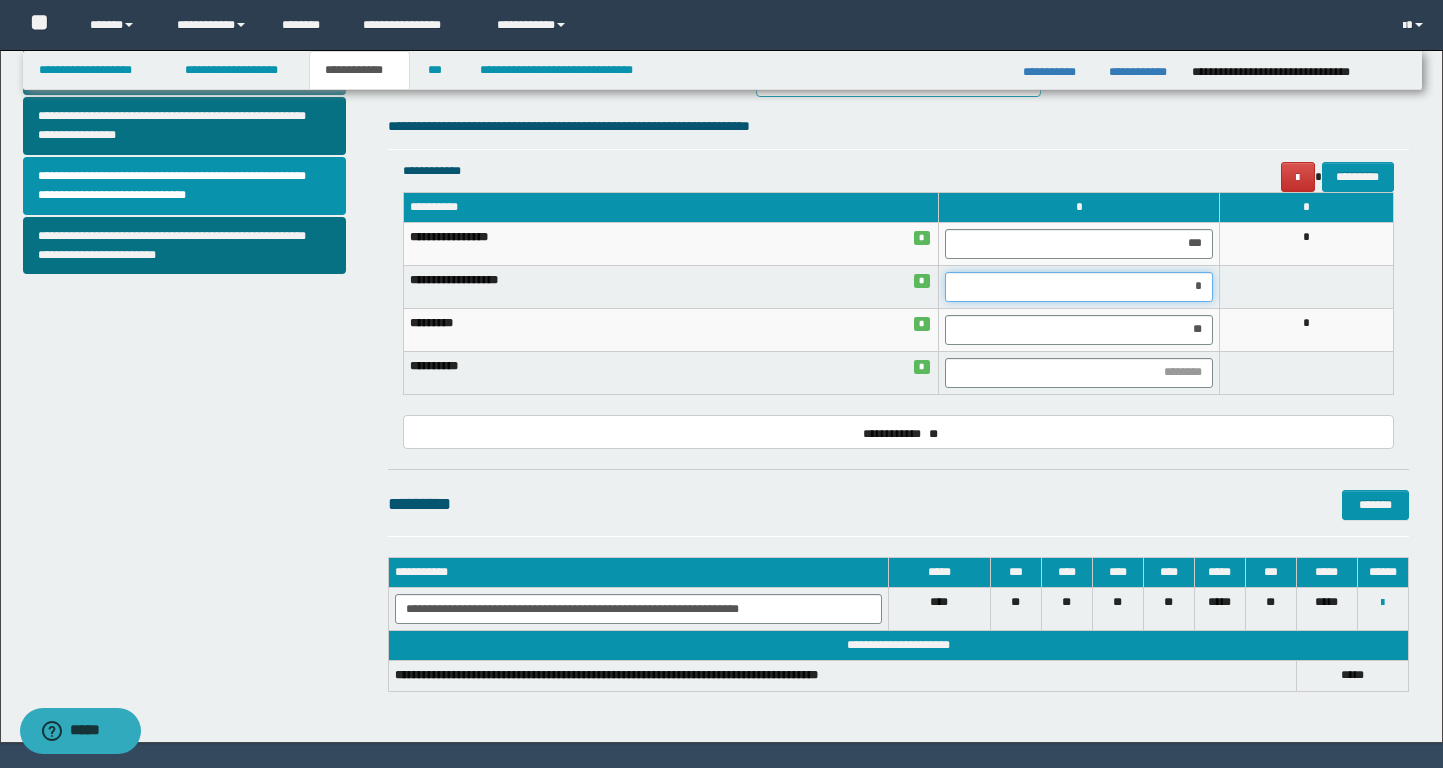 type on "**" 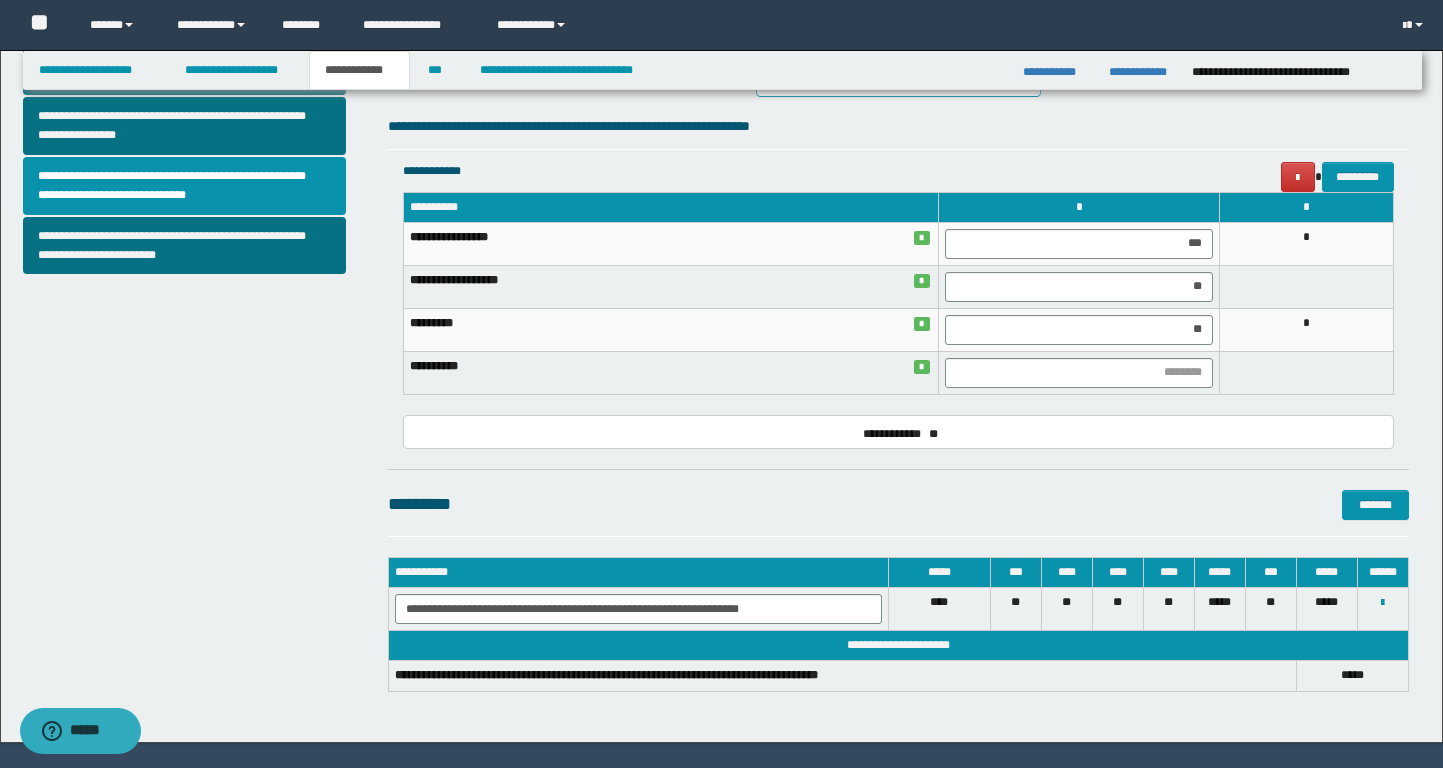 click on "**********" at bounding box center [898, 46] 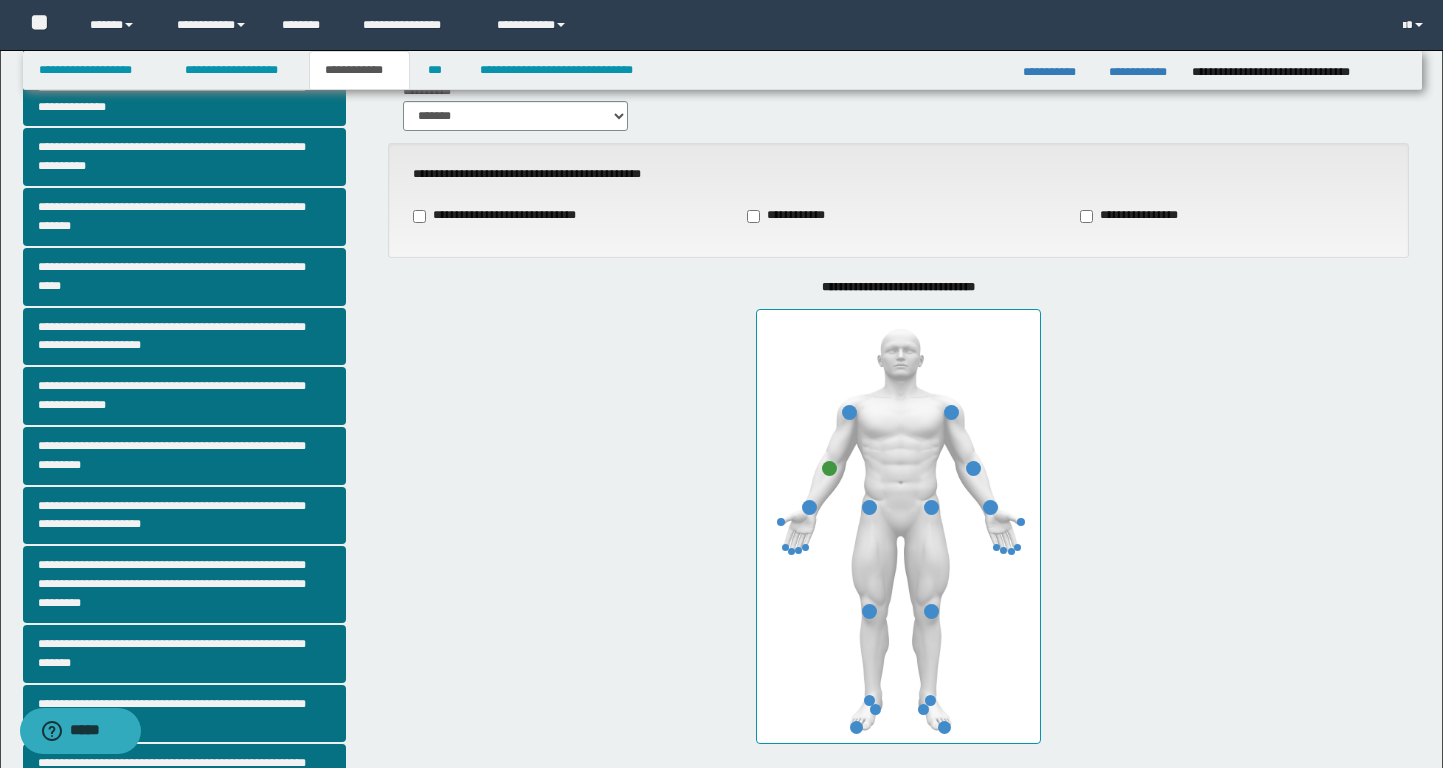 scroll, scrollTop: 0, scrollLeft: 0, axis: both 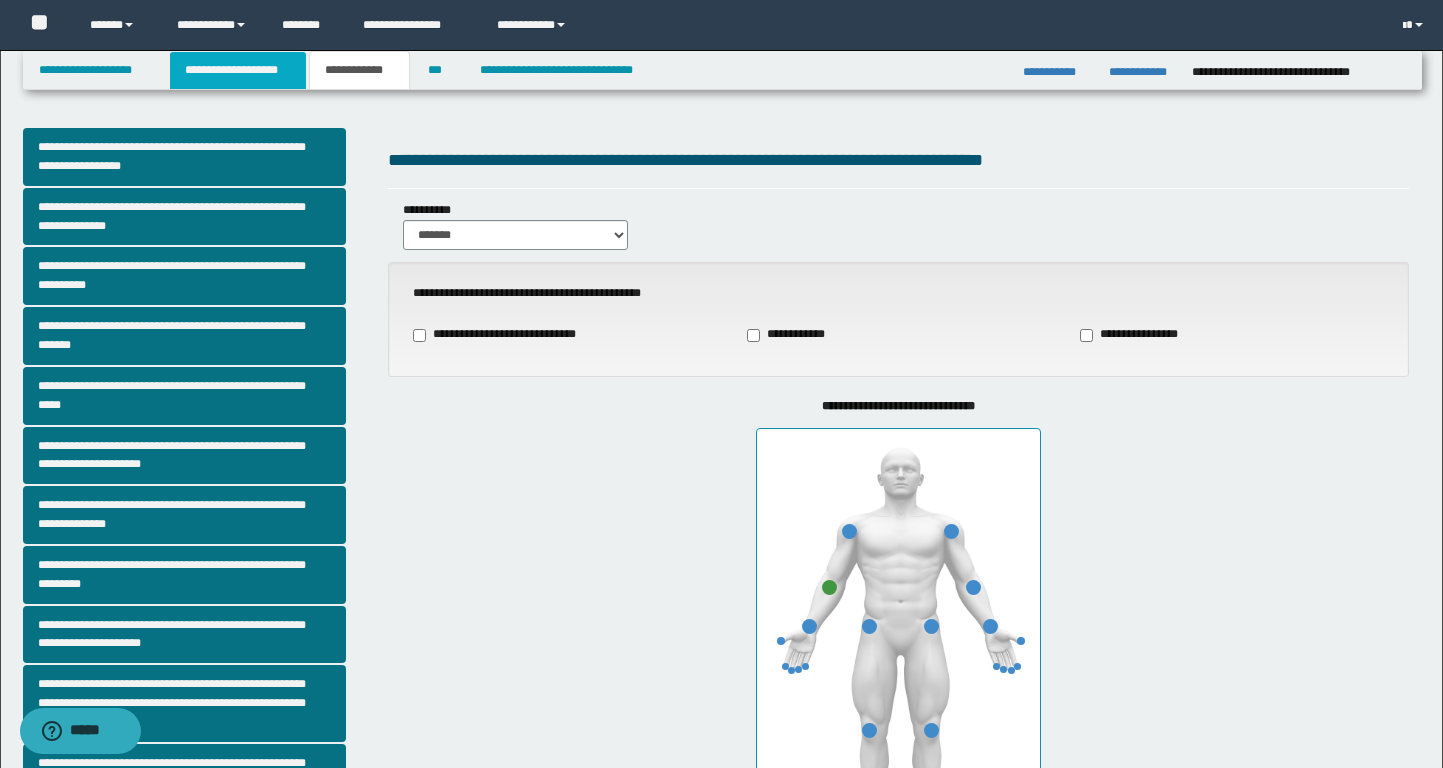 click on "**********" at bounding box center [238, 70] 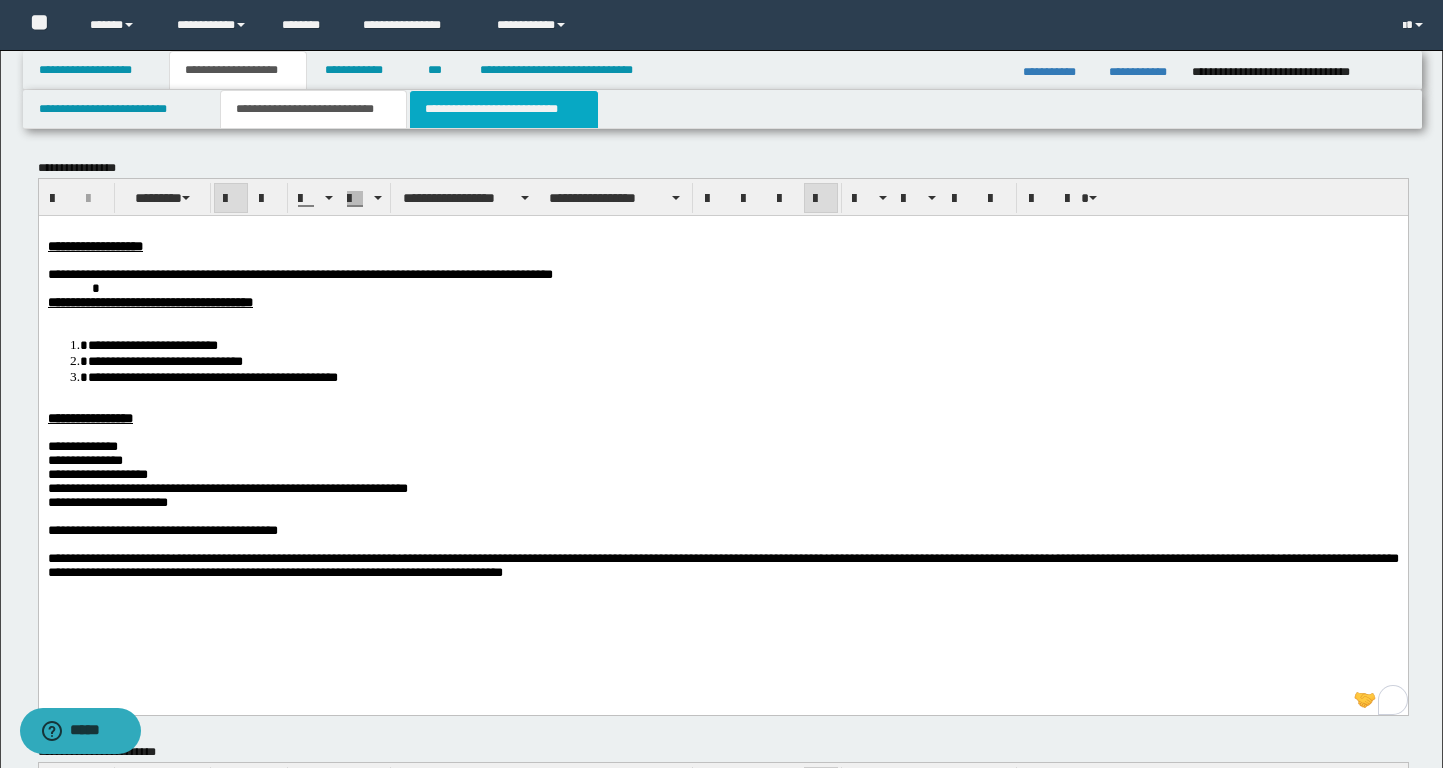 click on "**********" at bounding box center (504, 109) 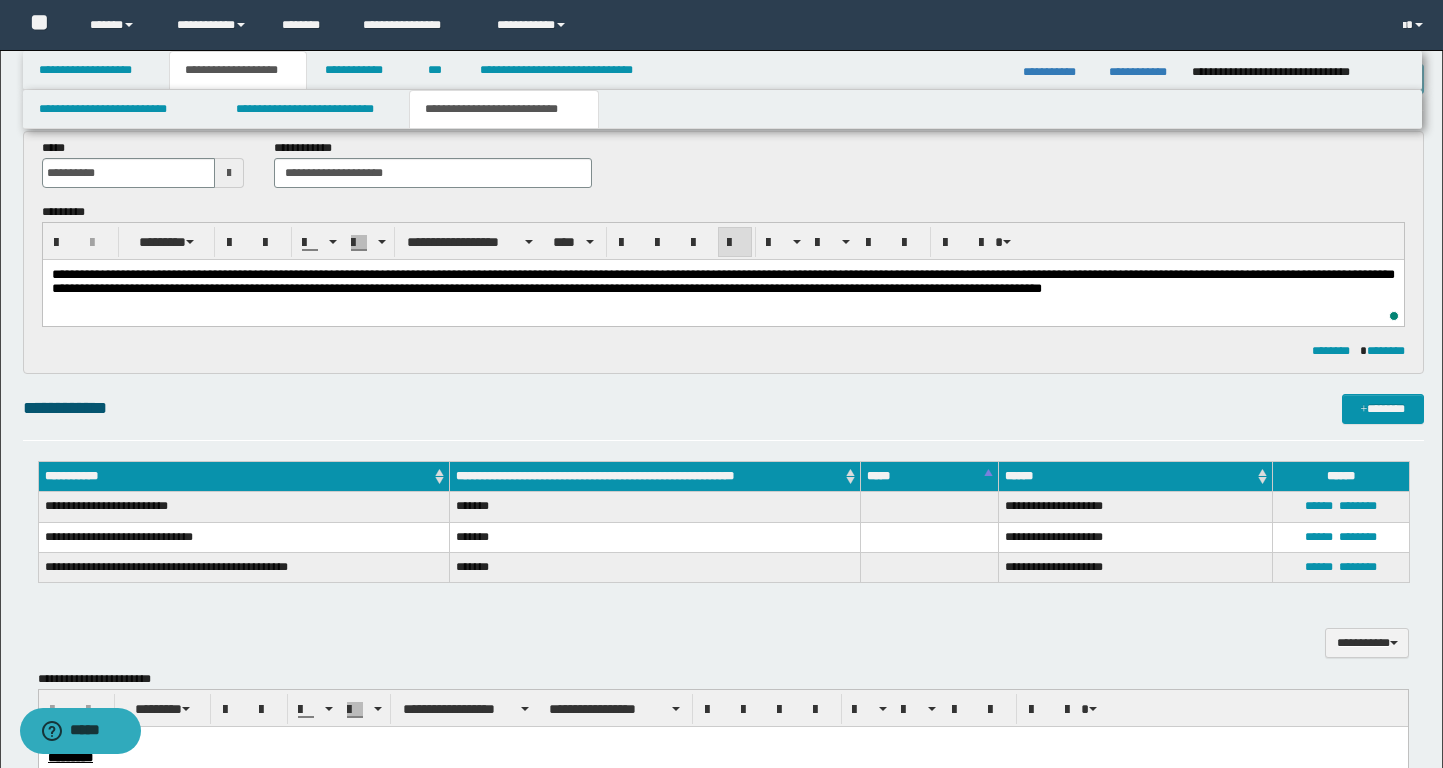 scroll, scrollTop: 103, scrollLeft: 0, axis: vertical 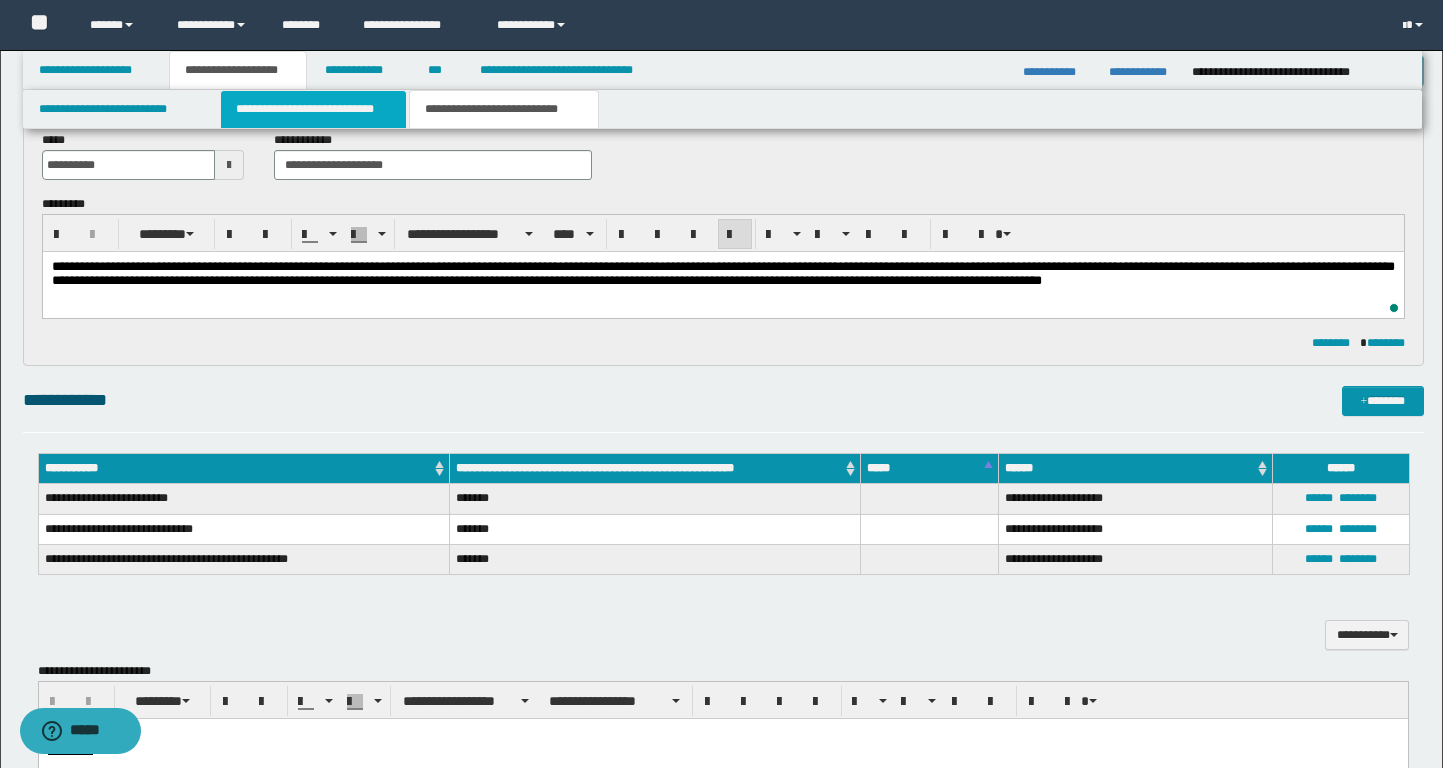 click on "**********" at bounding box center (314, 109) 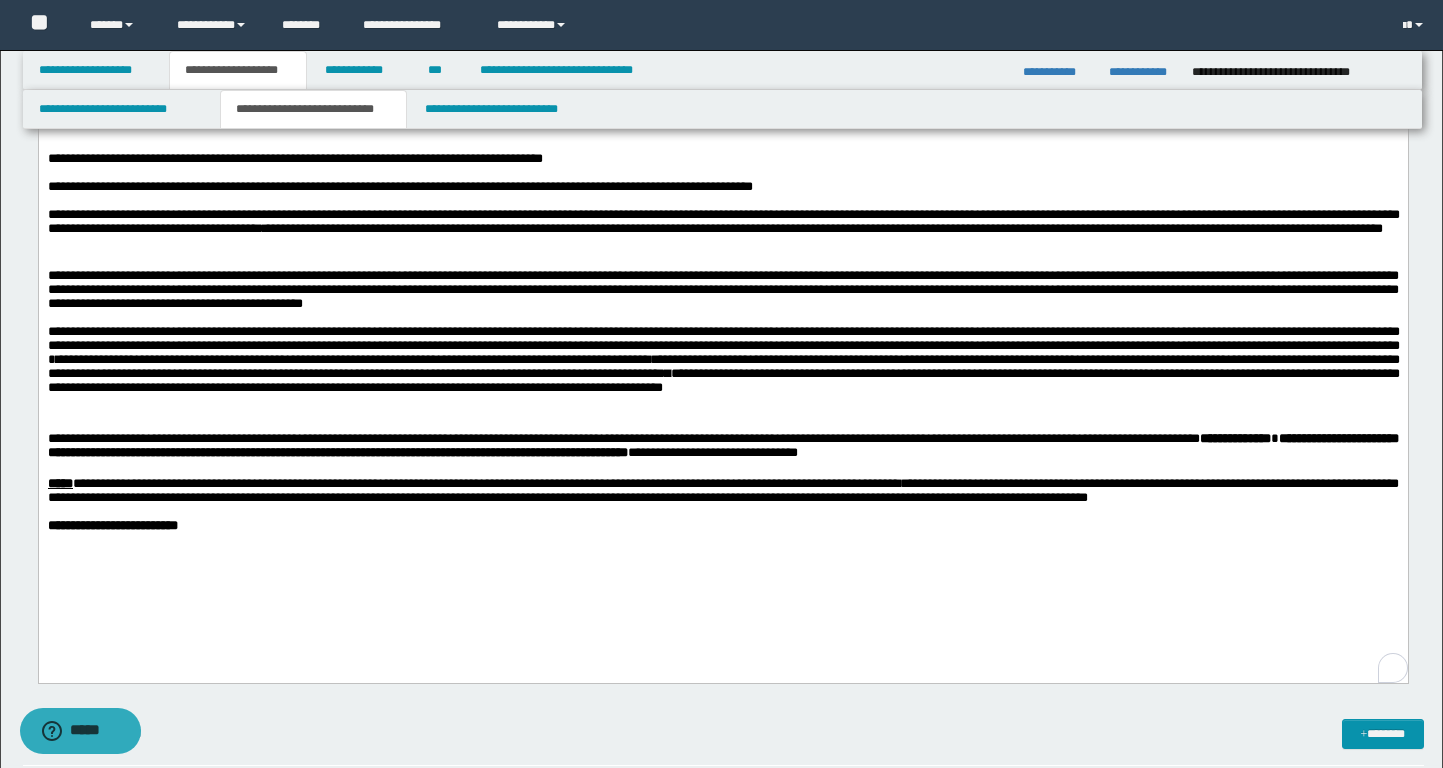 scroll, scrollTop: 891, scrollLeft: 0, axis: vertical 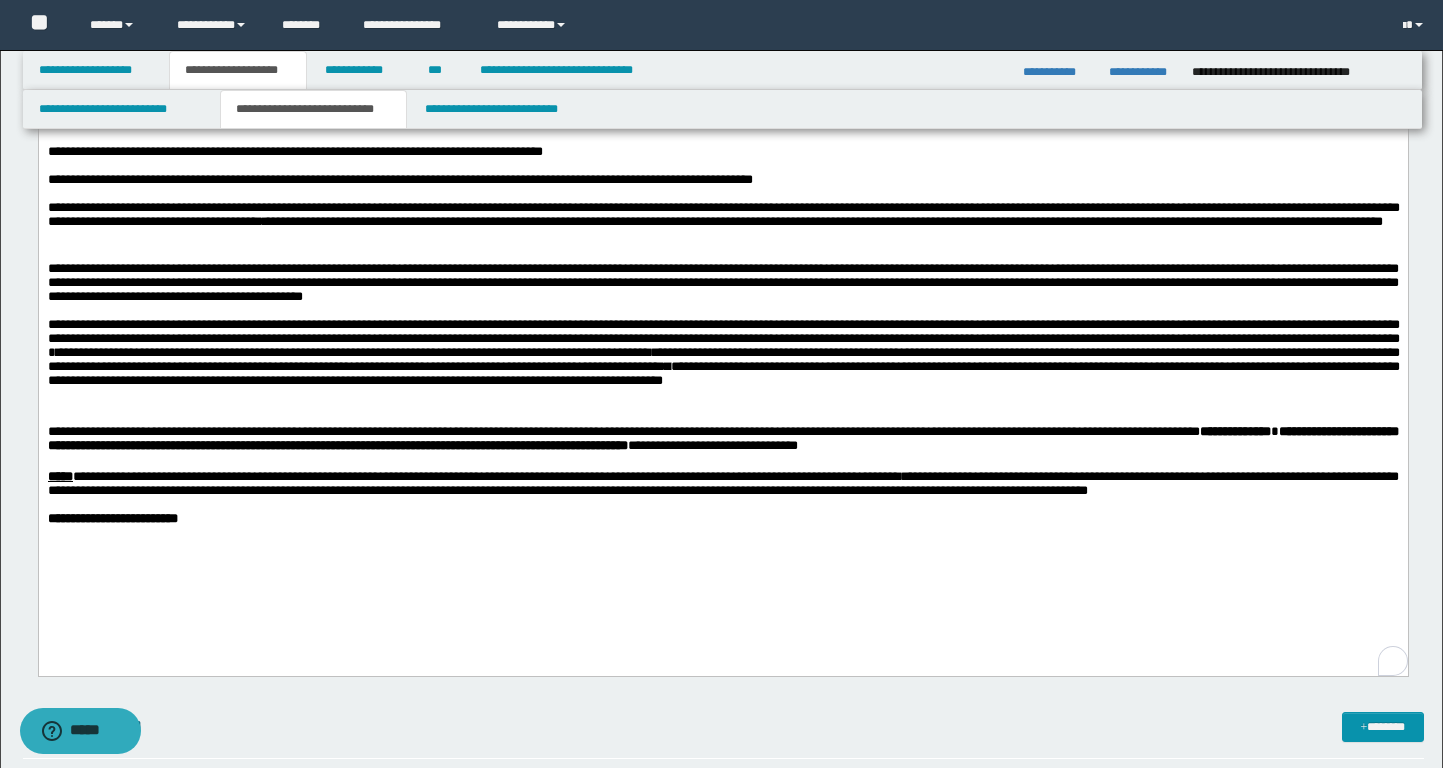 click on "**********" at bounding box center [658, 431] 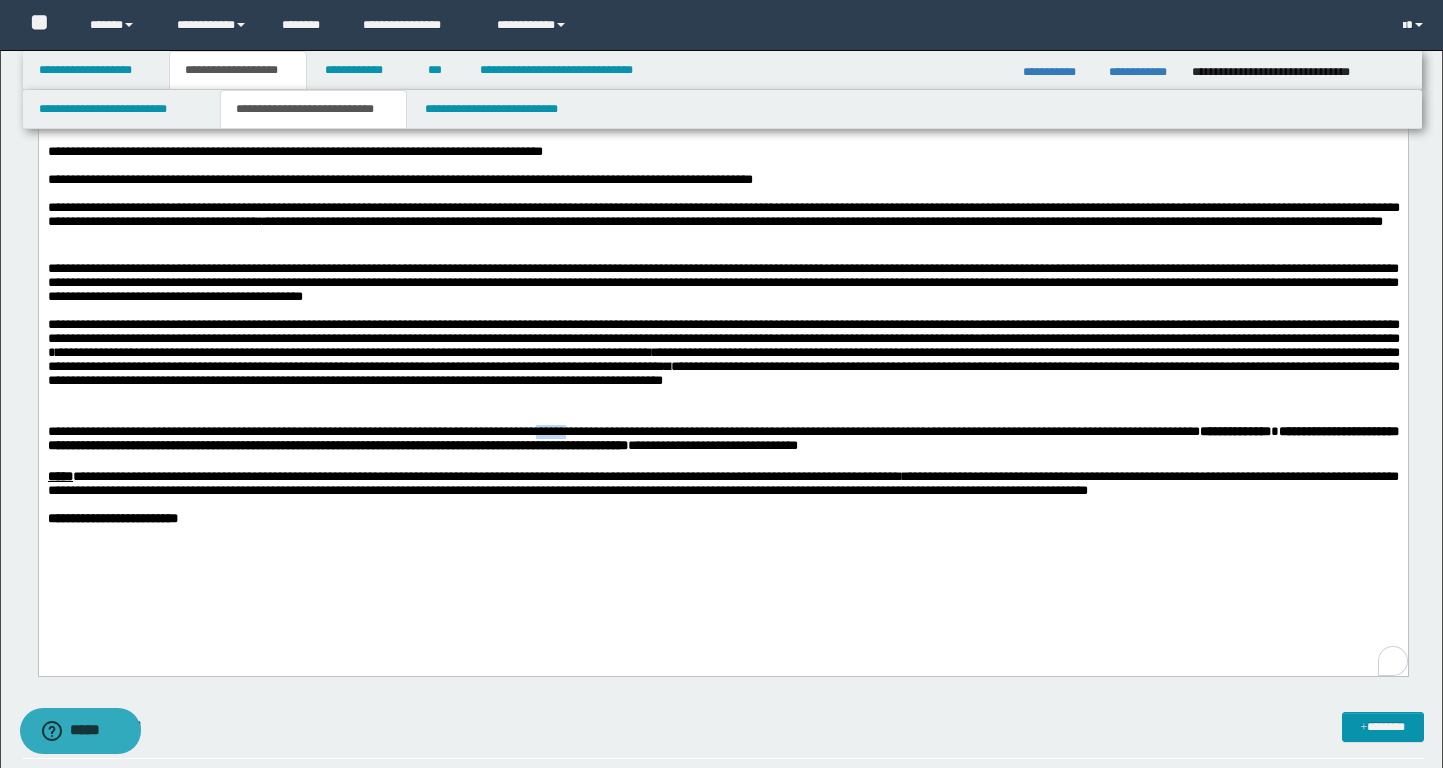 drag, startPoint x: 682, startPoint y: 450, endPoint x: 716, endPoint y: 448, distance: 34.058773 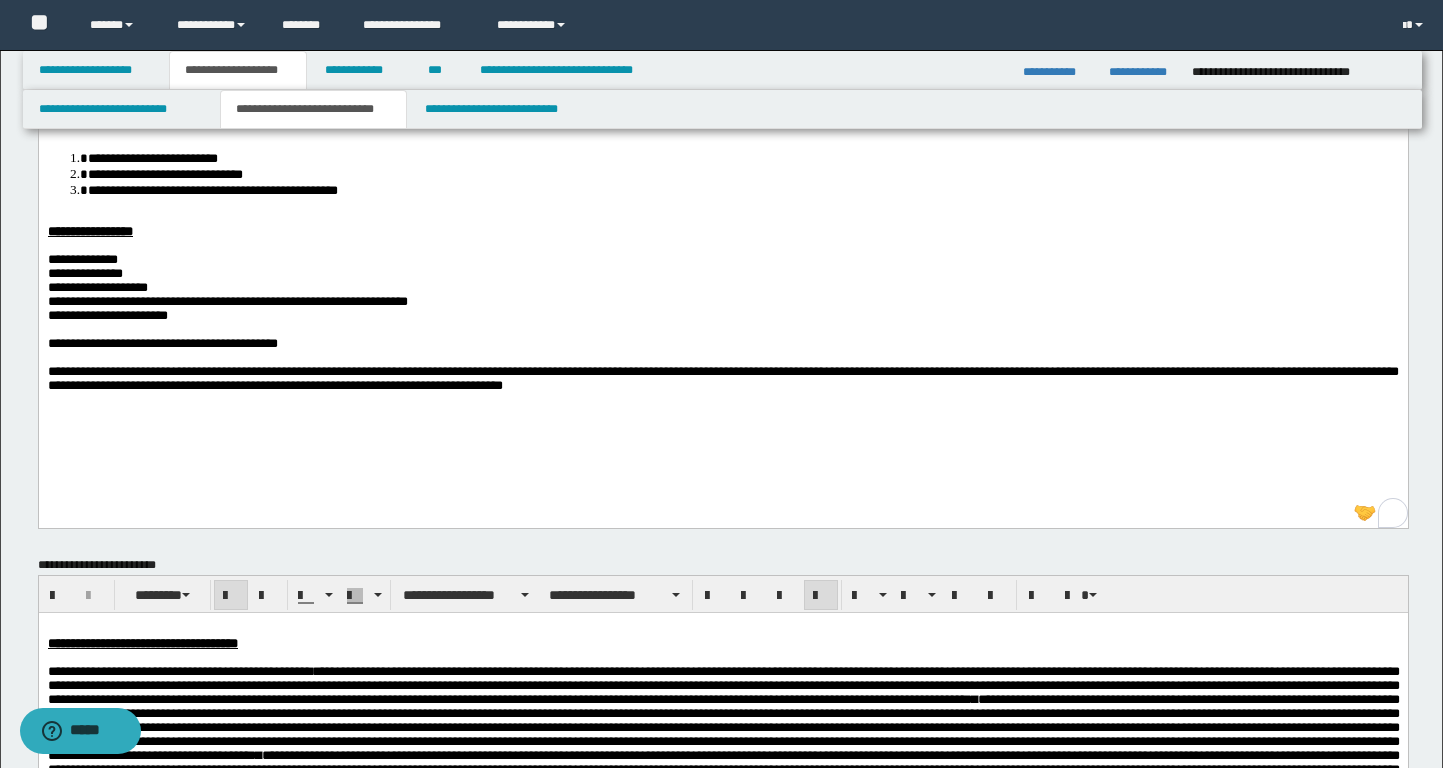 scroll, scrollTop: 186, scrollLeft: 0, axis: vertical 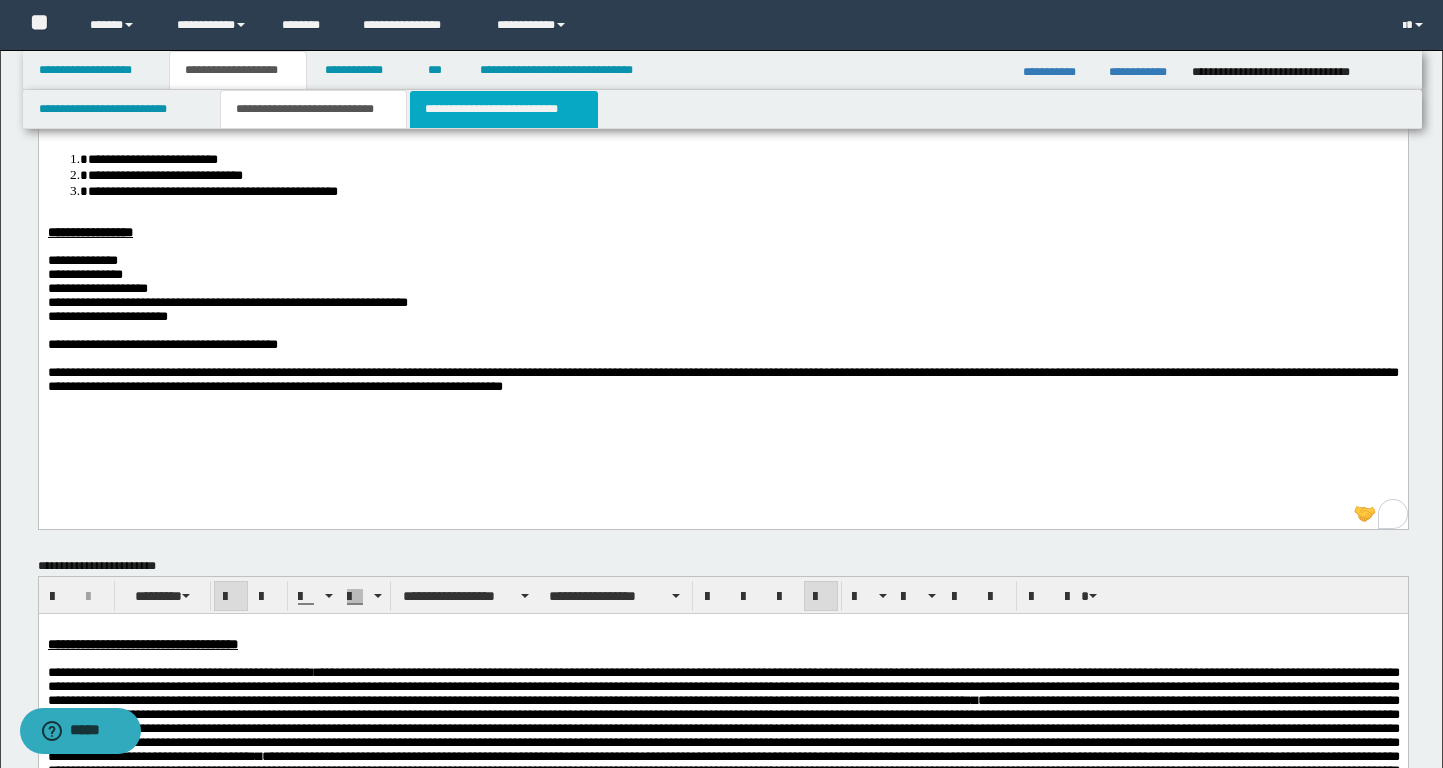 click on "**********" at bounding box center (504, 109) 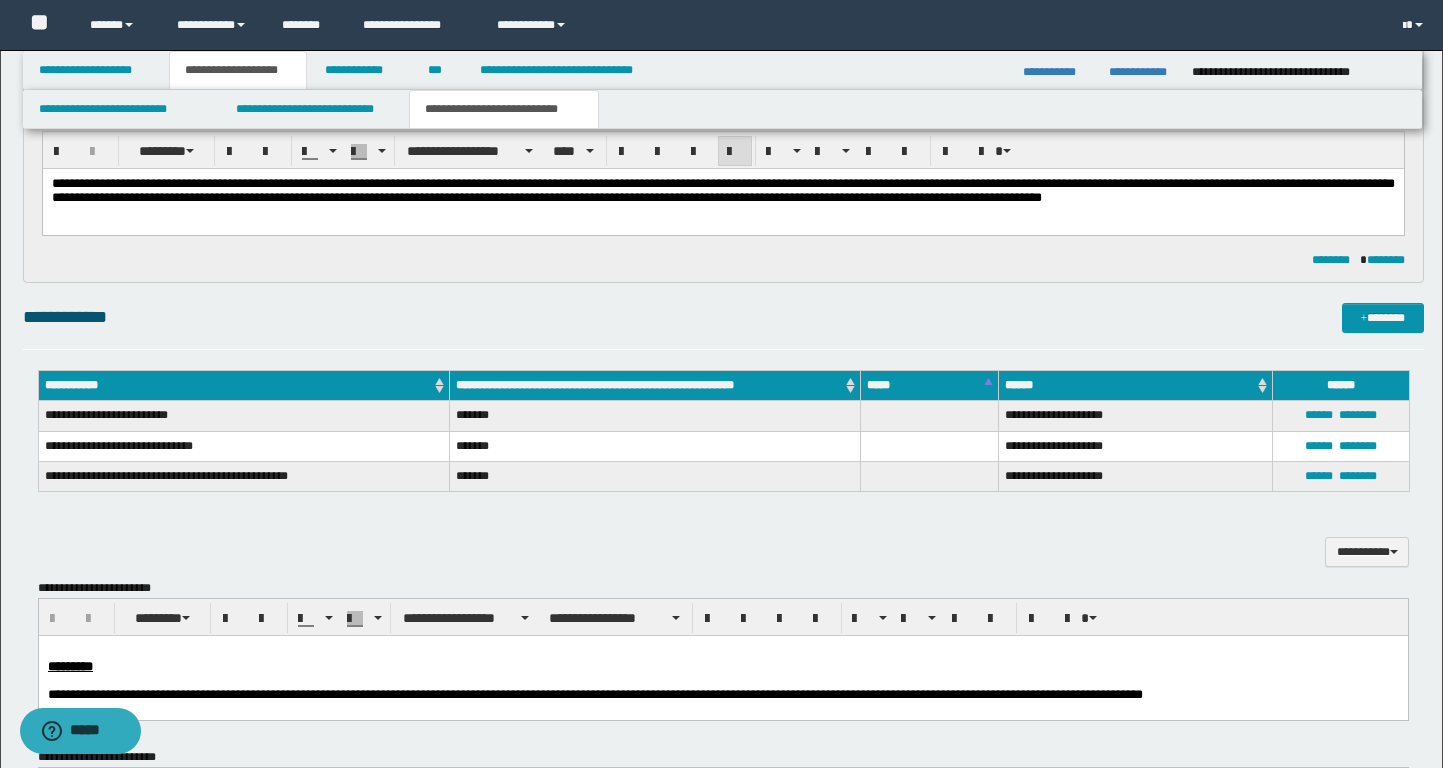 scroll, scrollTop: 195, scrollLeft: 0, axis: vertical 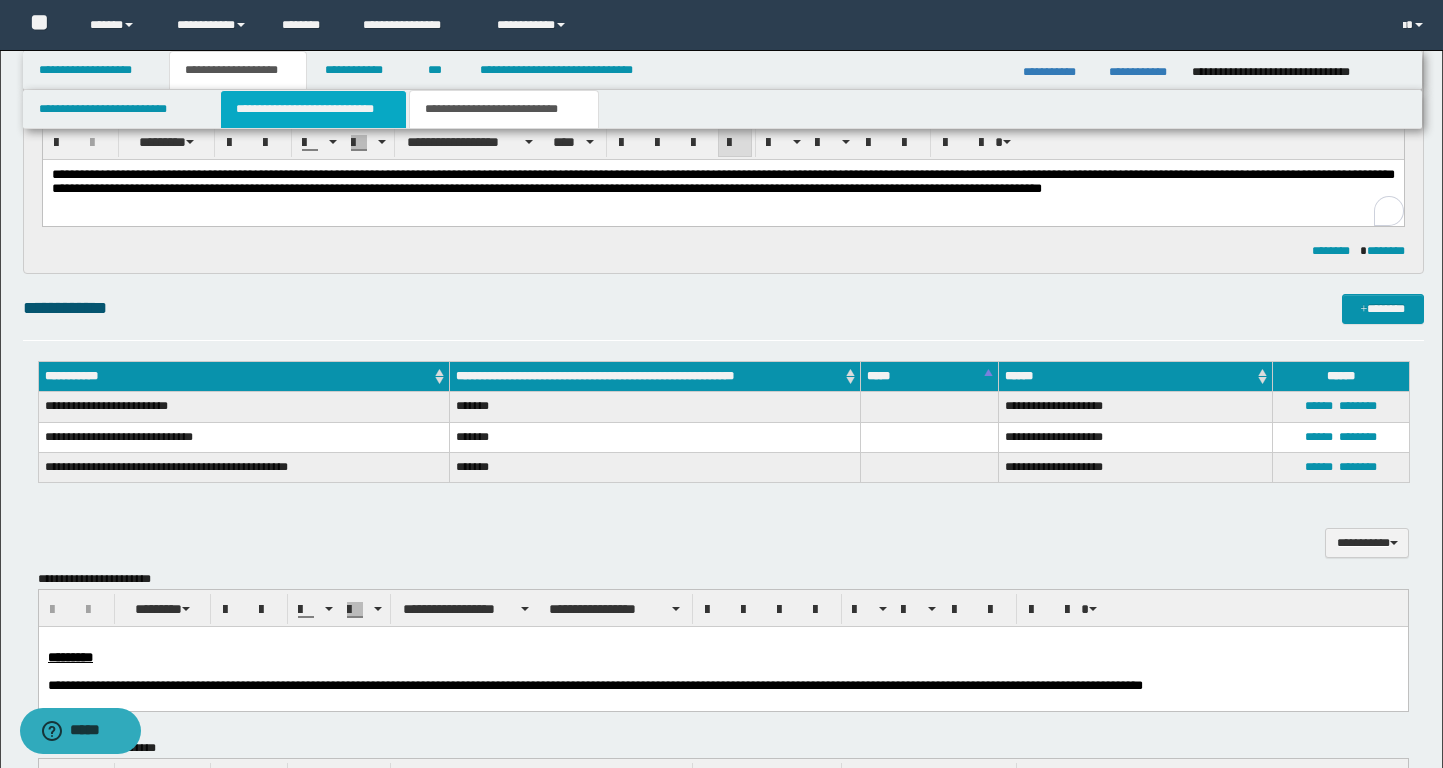 click on "**********" at bounding box center [314, 109] 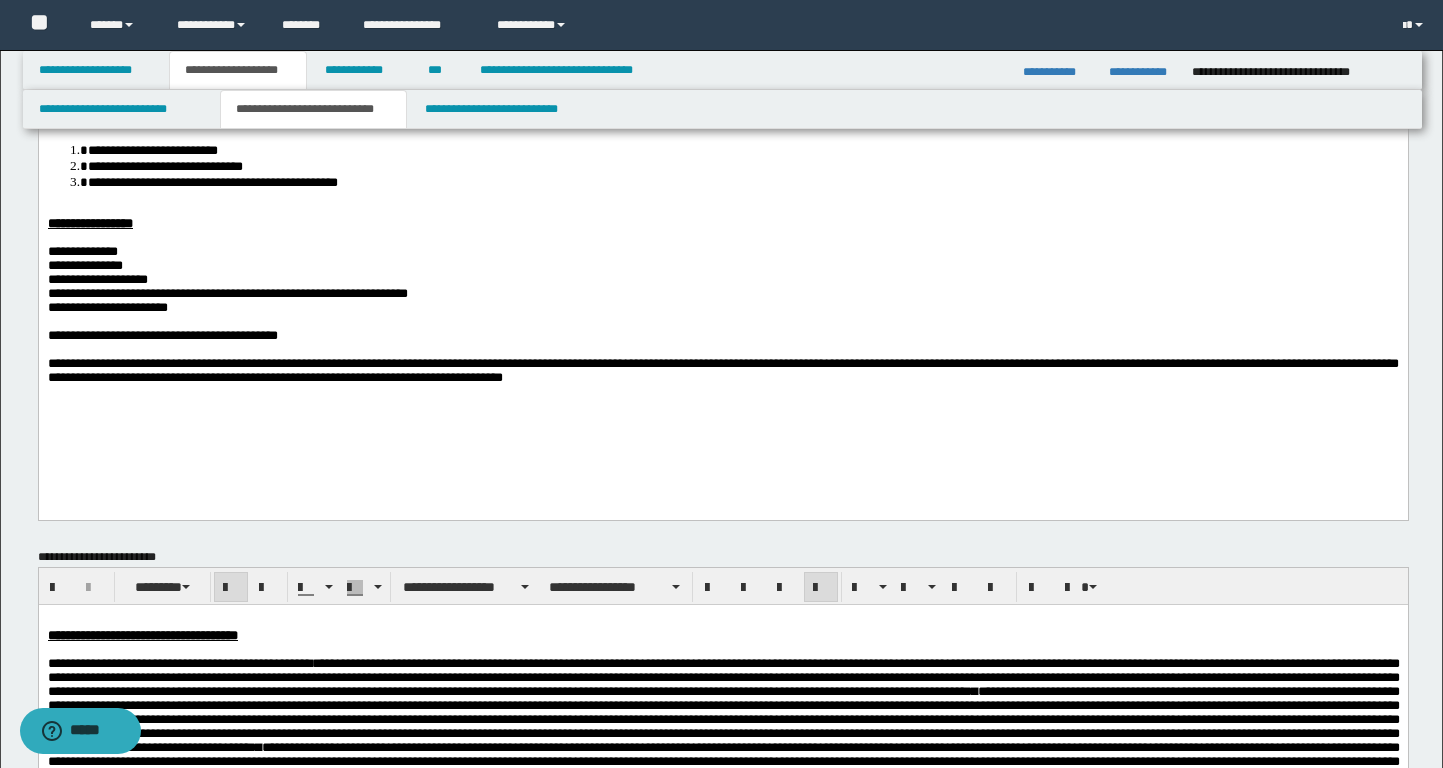 click on "**********" at bounding box center [722, 231] 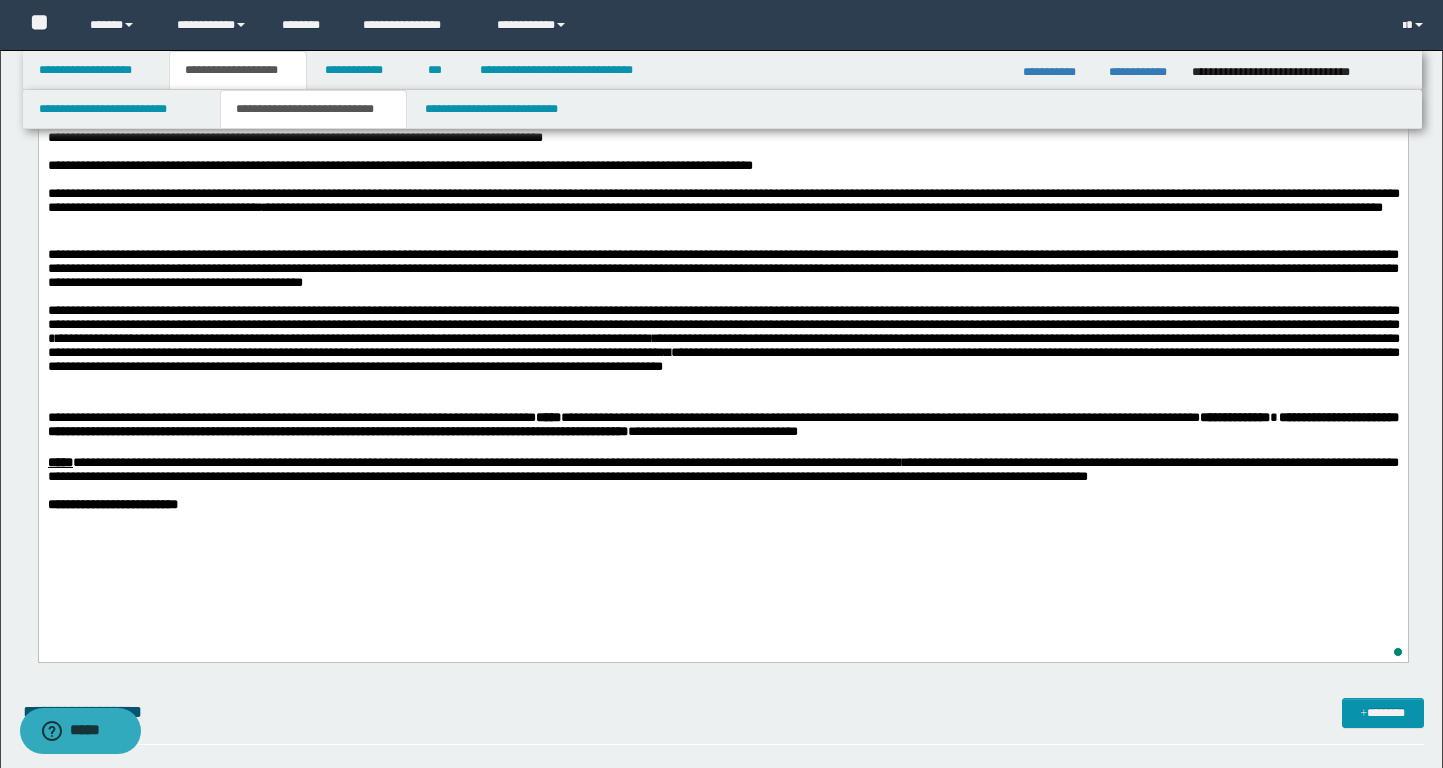 scroll, scrollTop: 907, scrollLeft: 0, axis: vertical 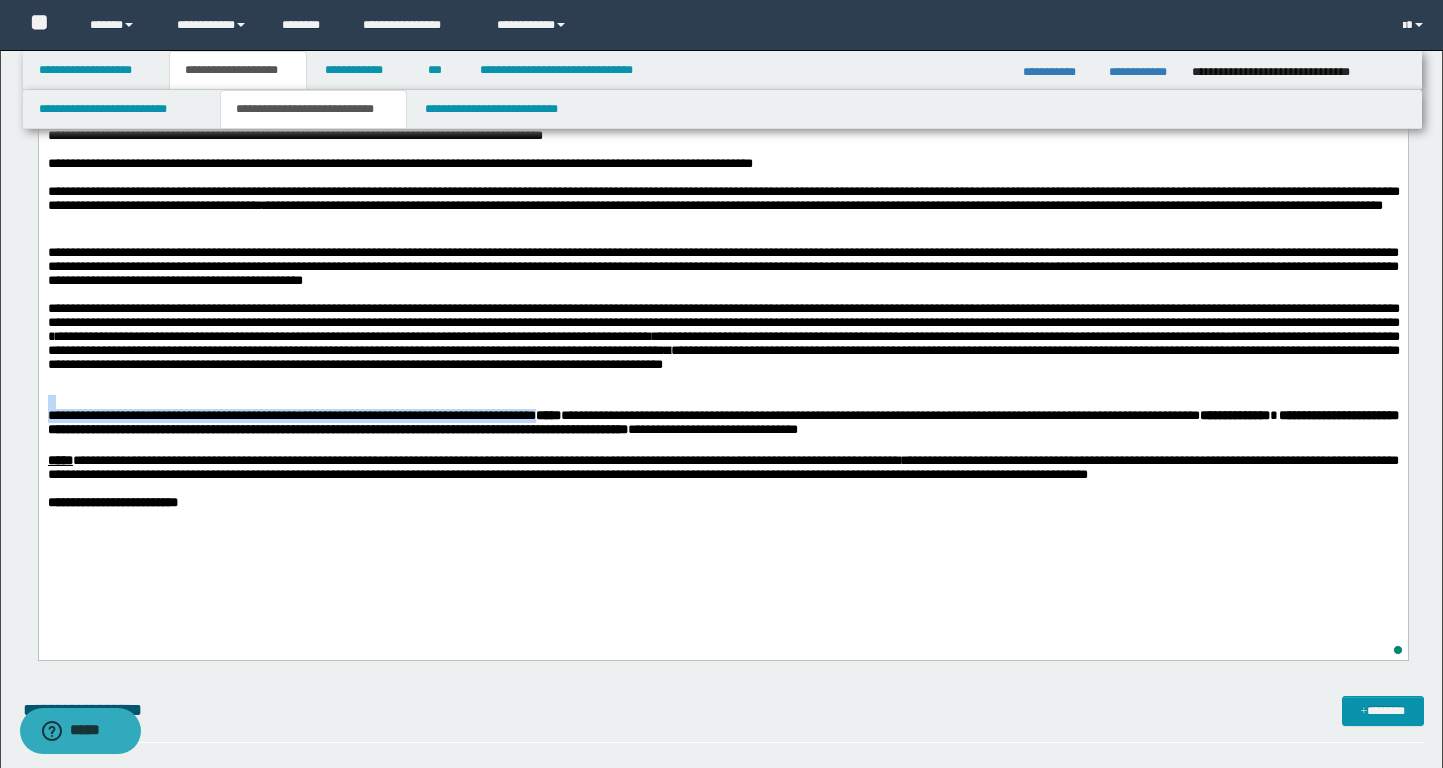 click on "**********" at bounding box center (723, 348) 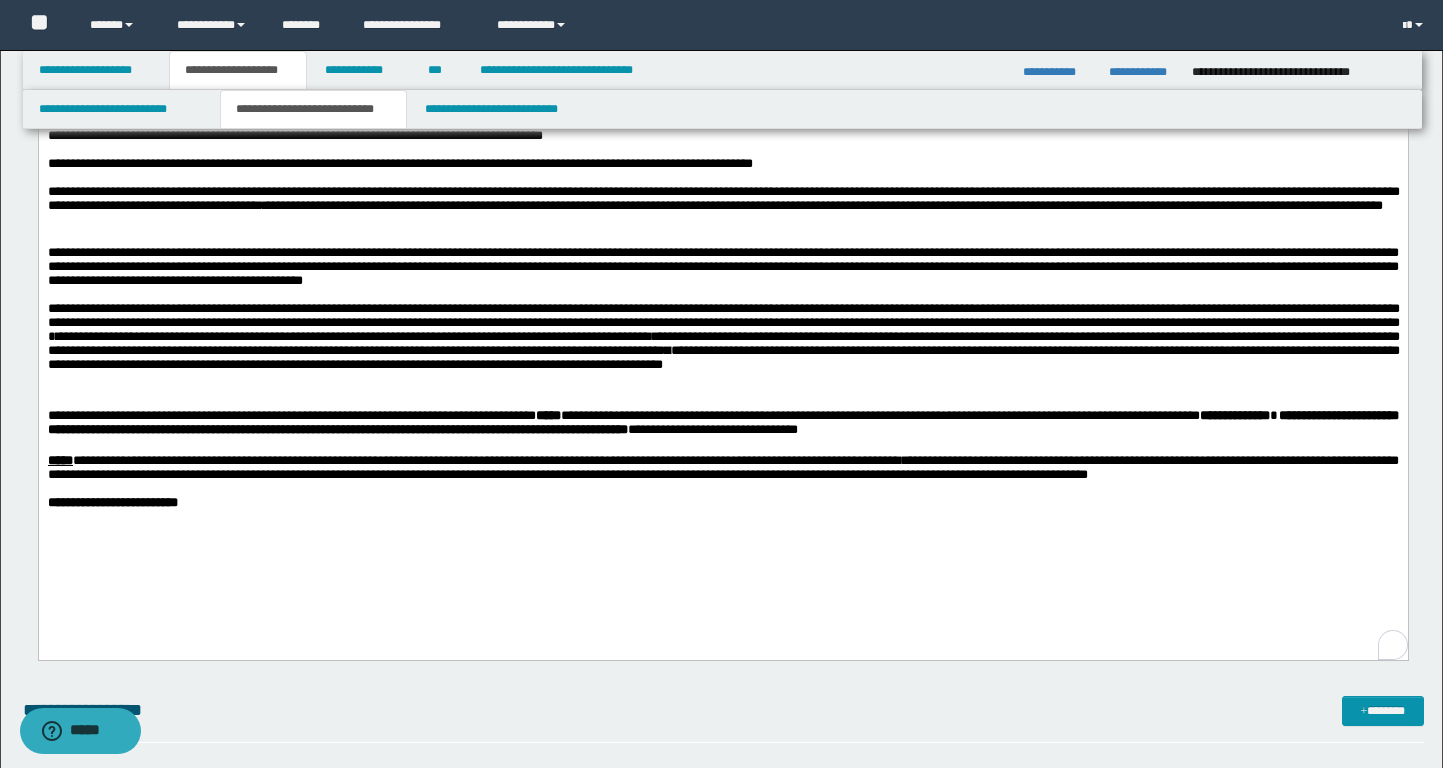 click on "**********" at bounding box center [723, 348] 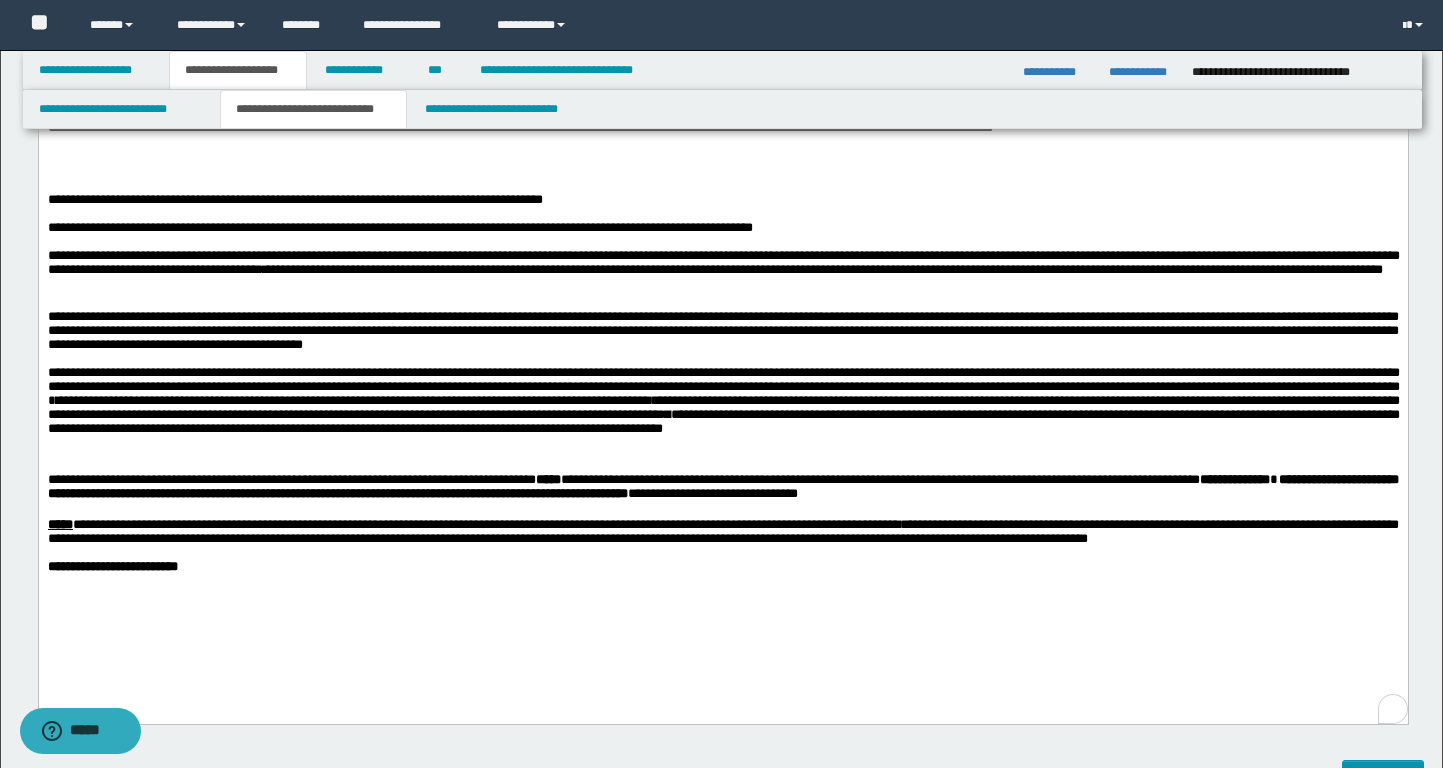 scroll, scrollTop: 842, scrollLeft: 0, axis: vertical 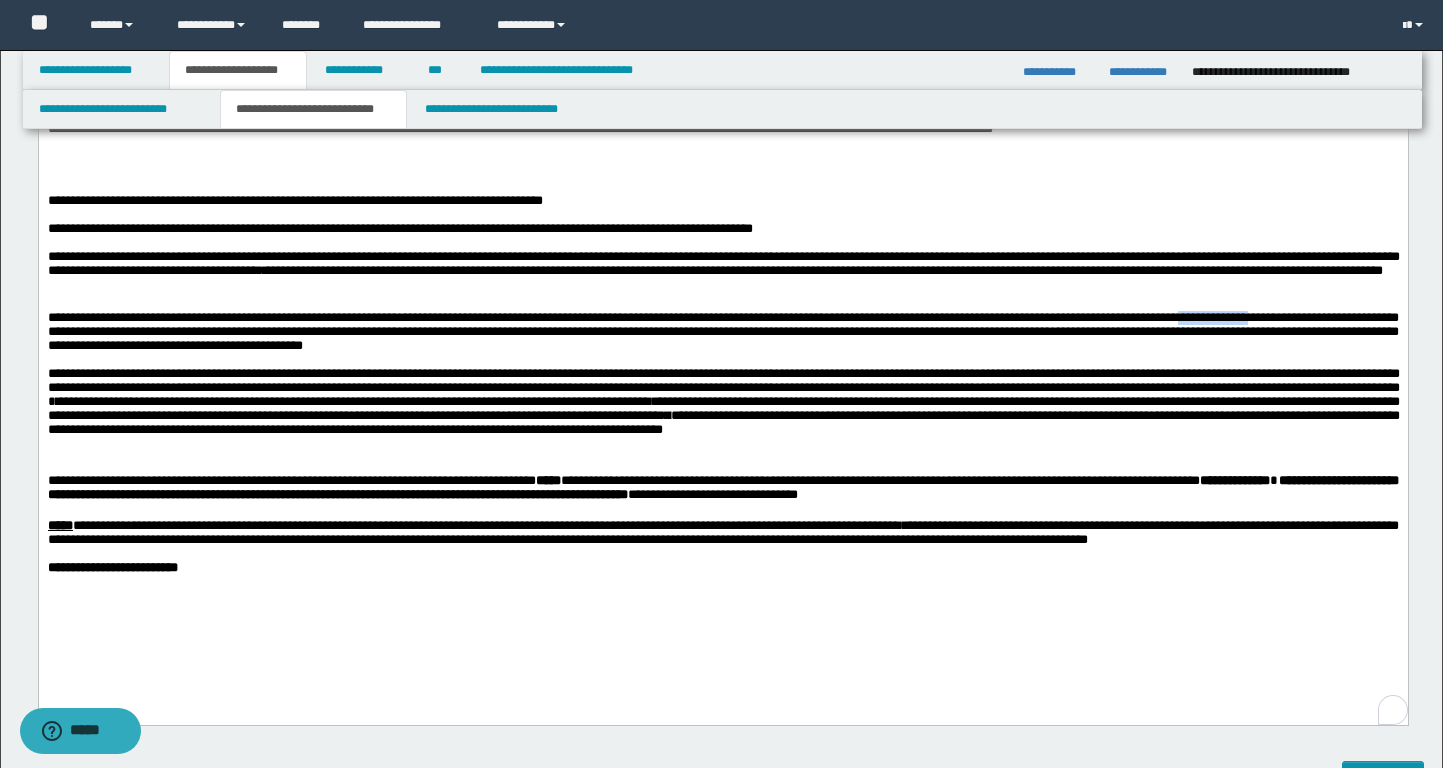 drag, startPoint x: 117, startPoint y: 346, endPoint x: 204, endPoint y: 346, distance: 87 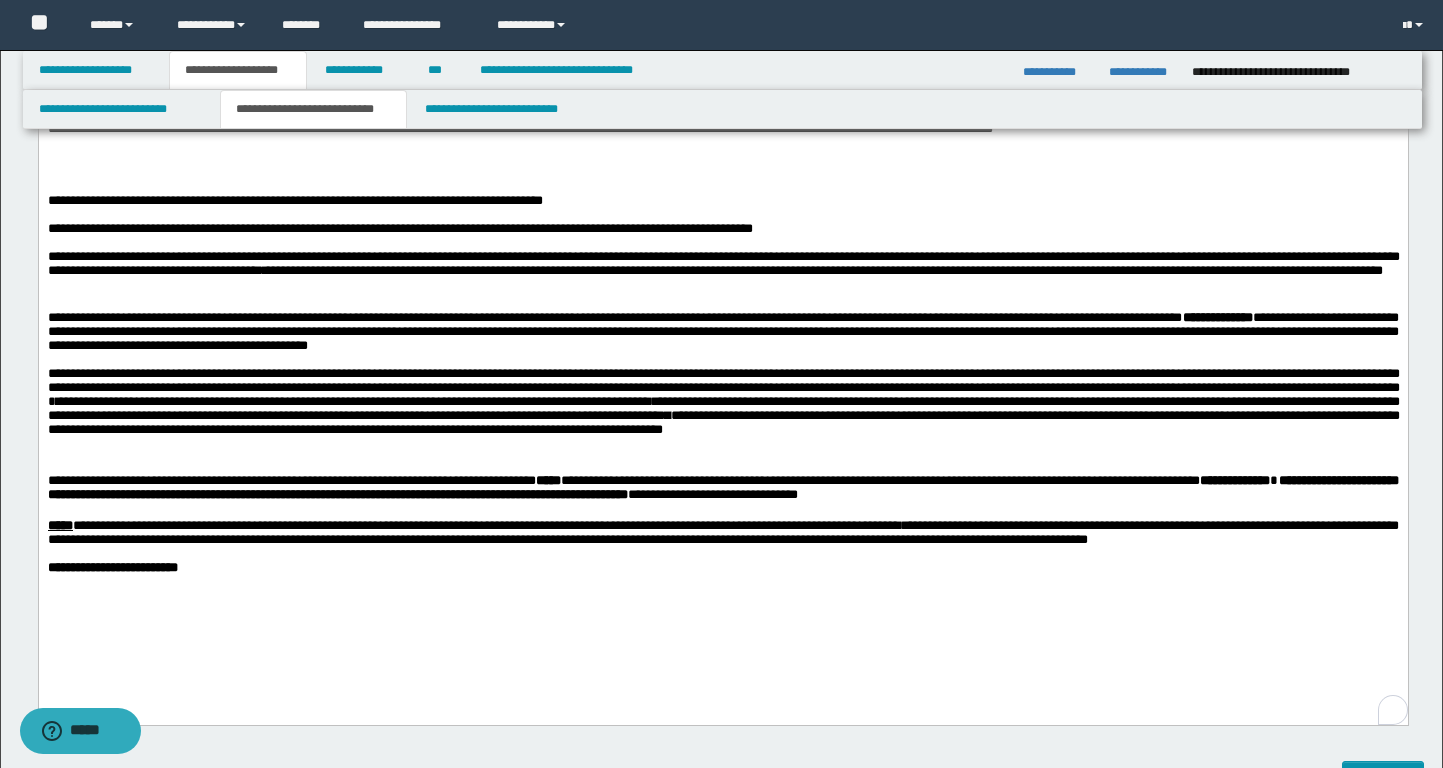 click on "**********" at bounding box center (1217, 317) 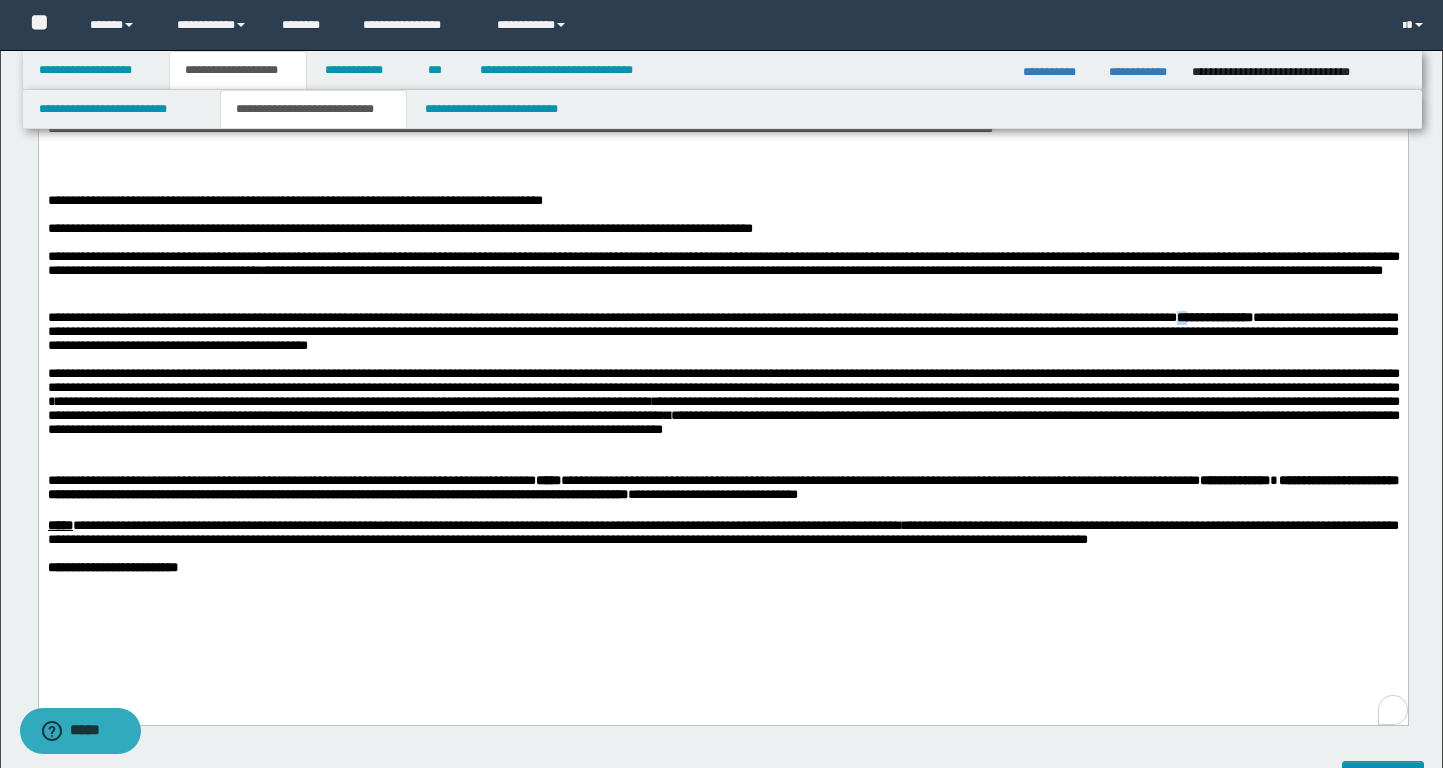 scroll, scrollTop: 0, scrollLeft: 0, axis: both 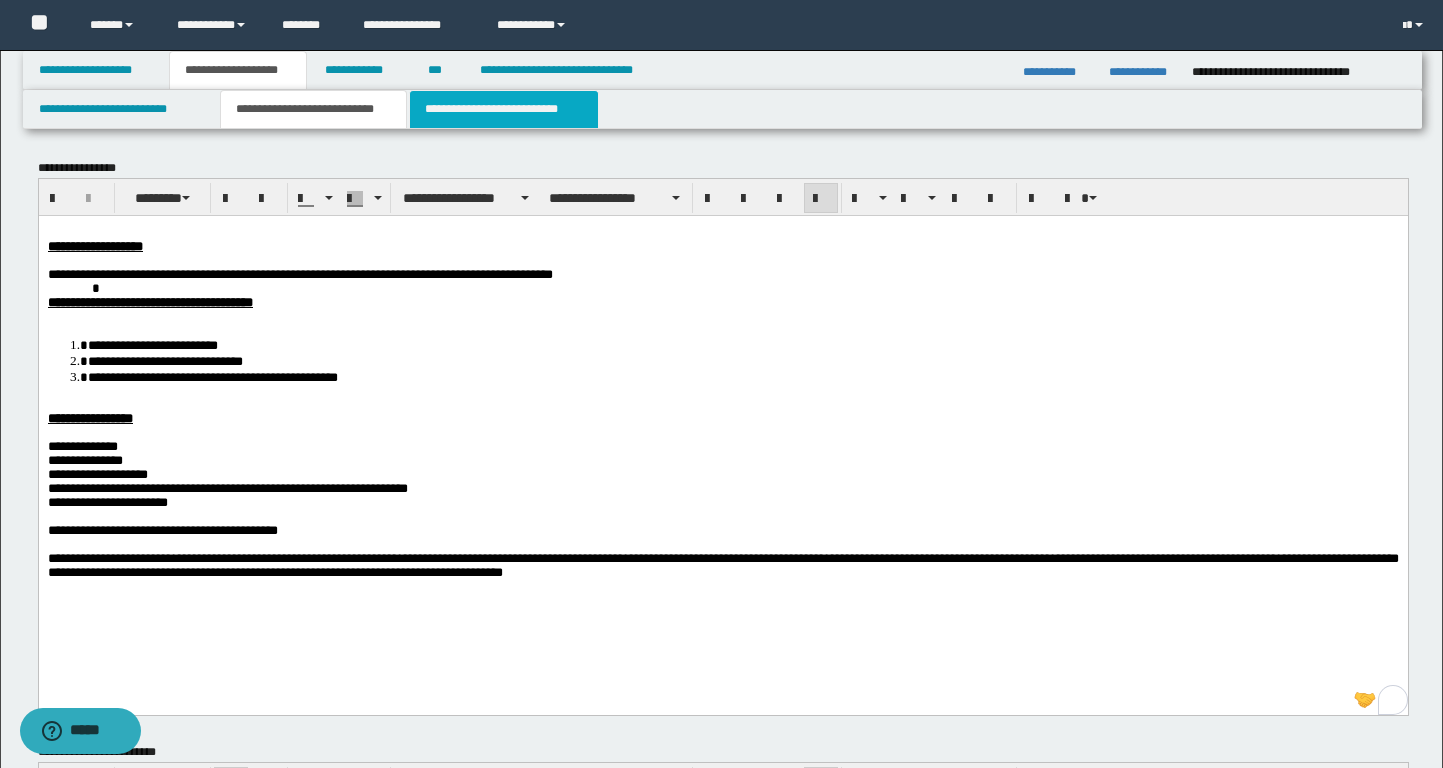 click on "**********" at bounding box center [504, 109] 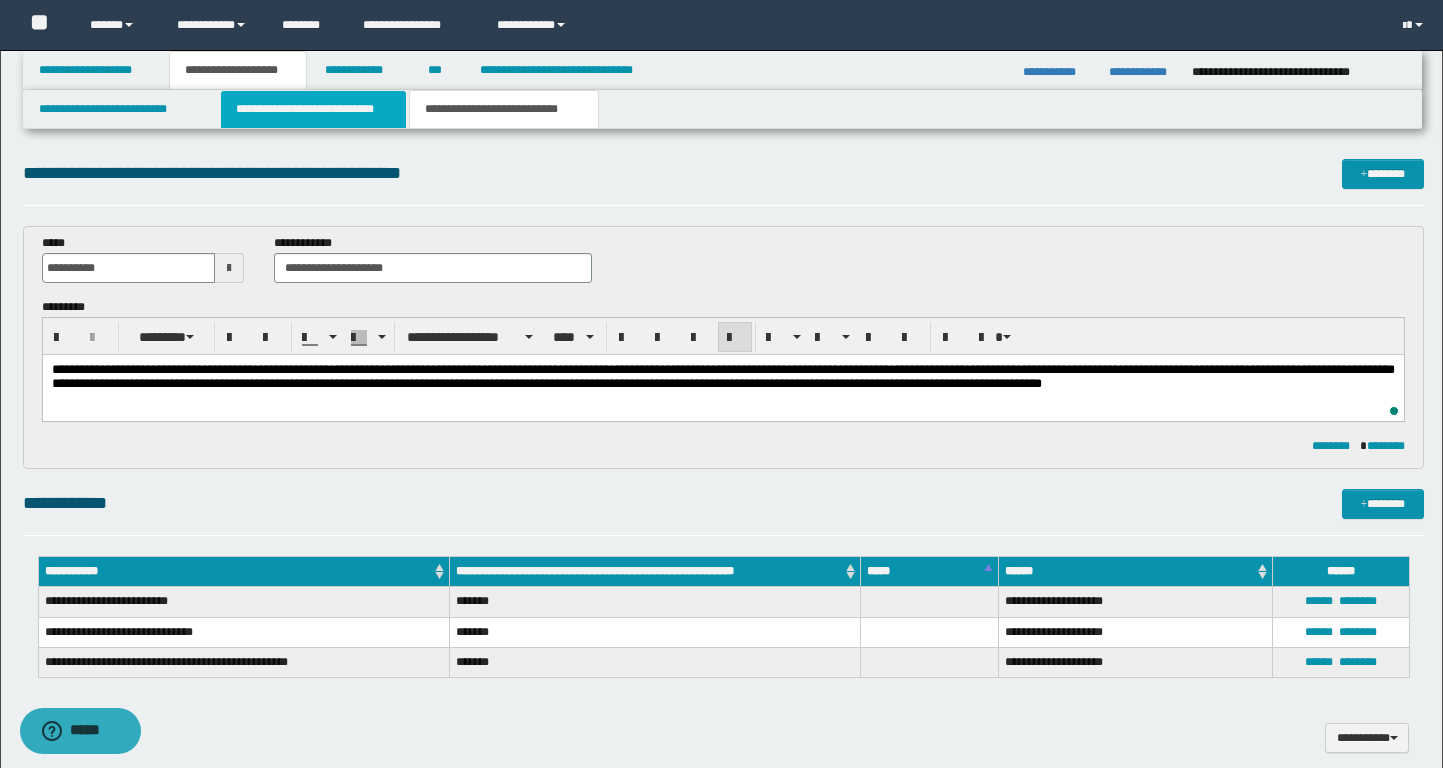 click on "**********" at bounding box center [314, 109] 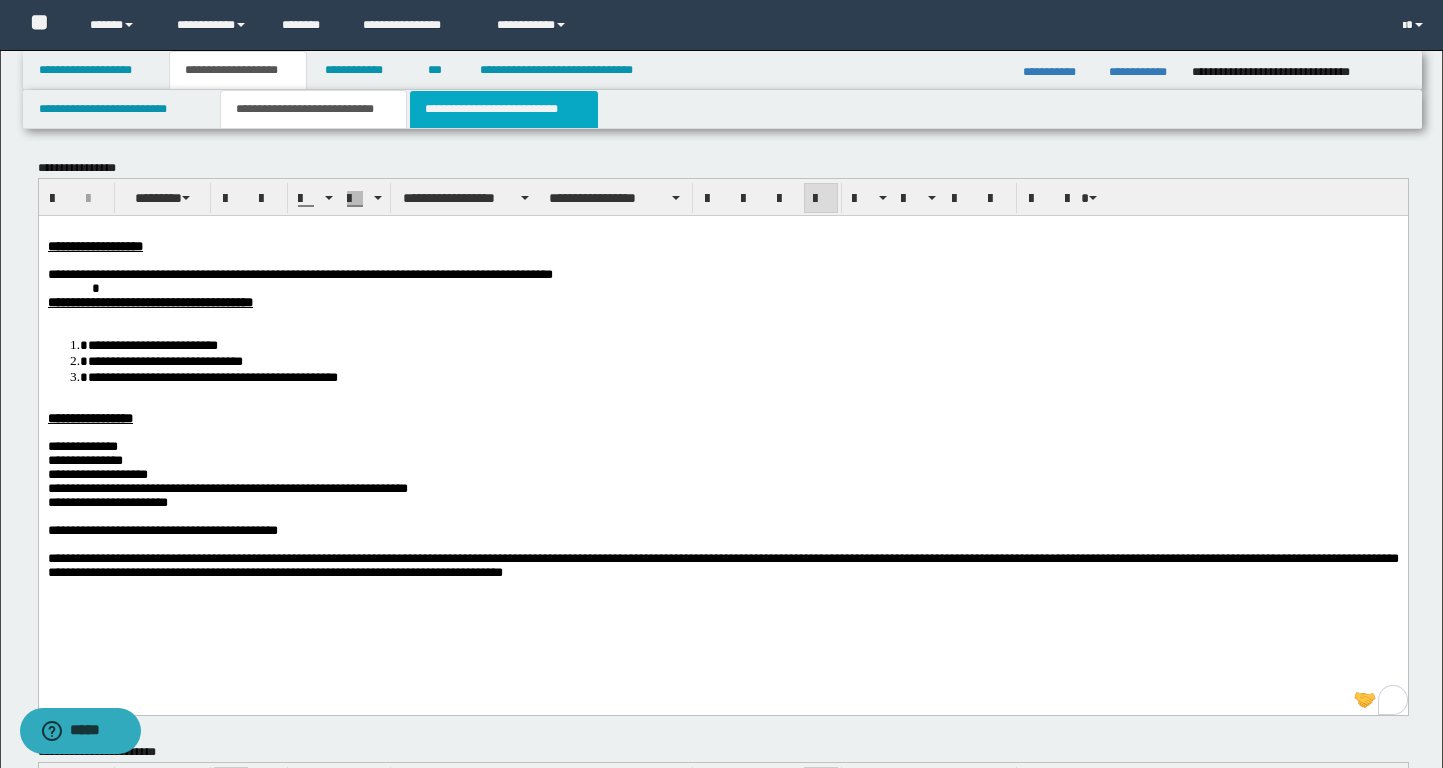 click on "**********" at bounding box center (504, 109) 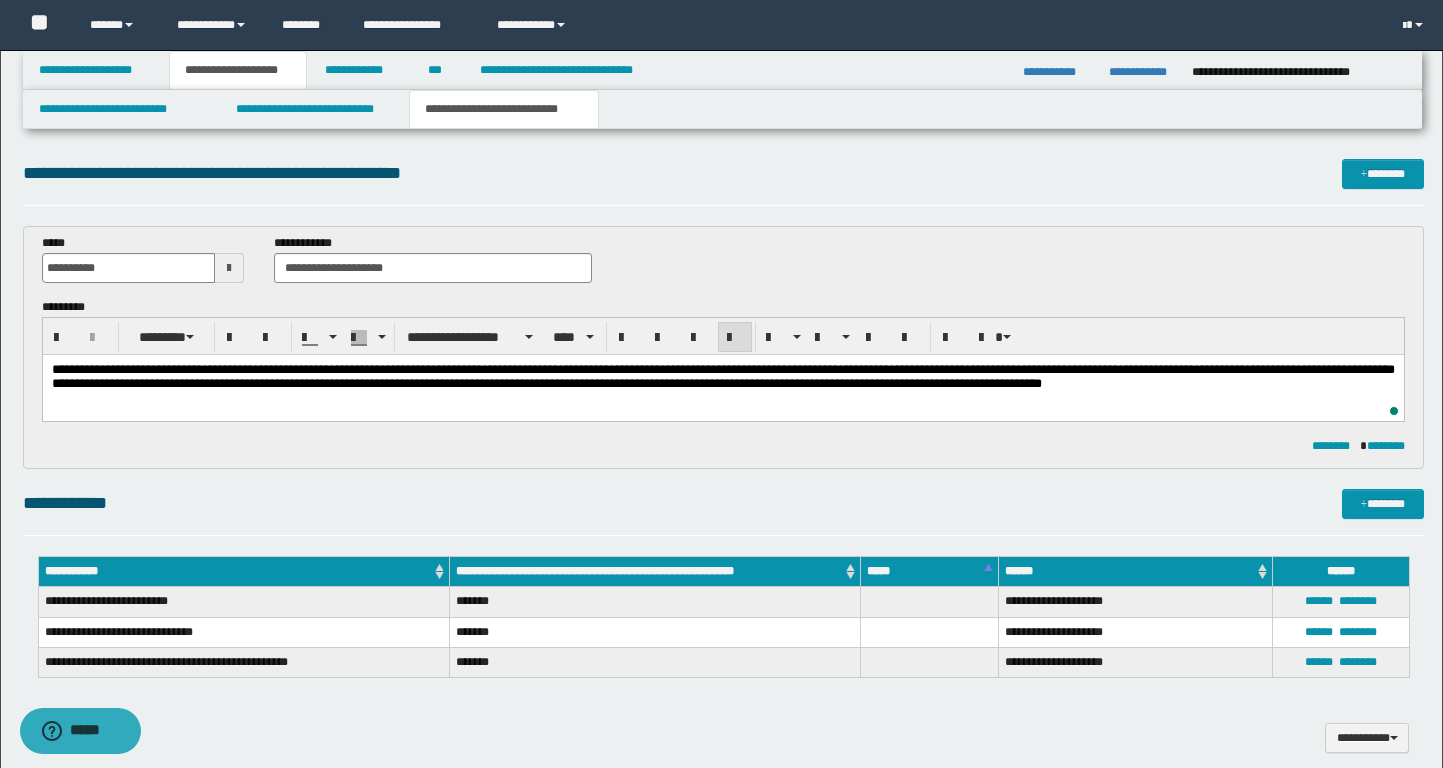 click on "**********" at bounding box center [722, 377] 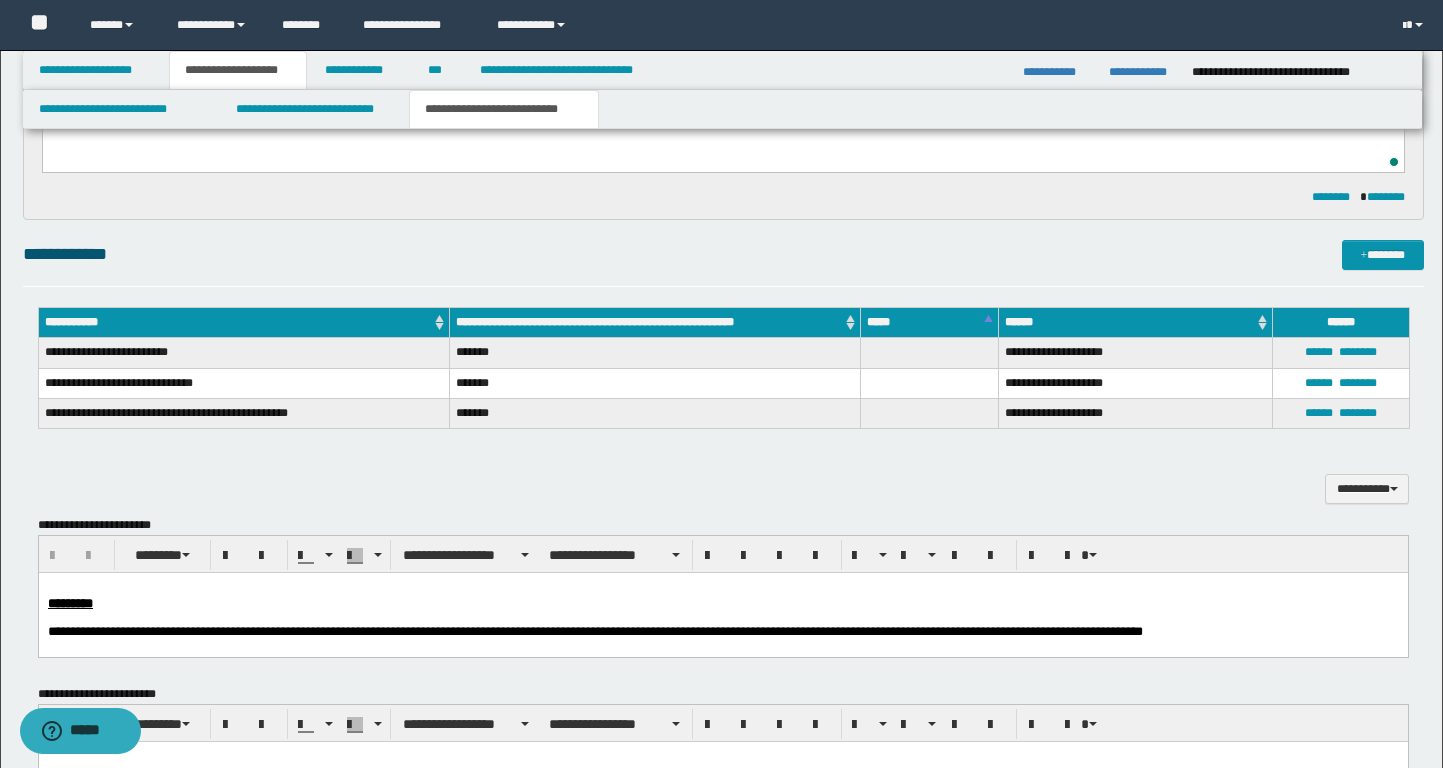 scroll, scrollTop: 339, scrollLeft: 0, axis: vertical 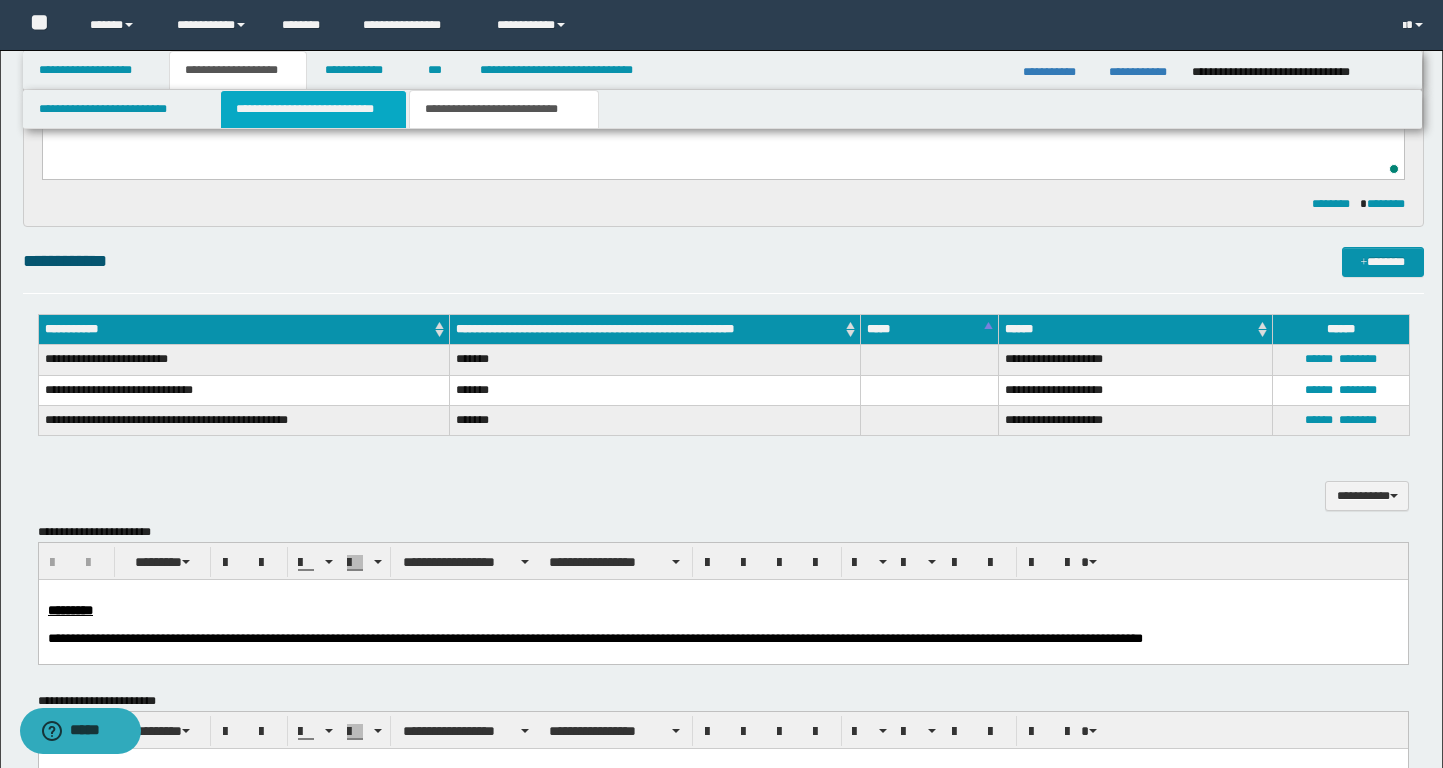 click on "**********" at bounding box center [314, 109] 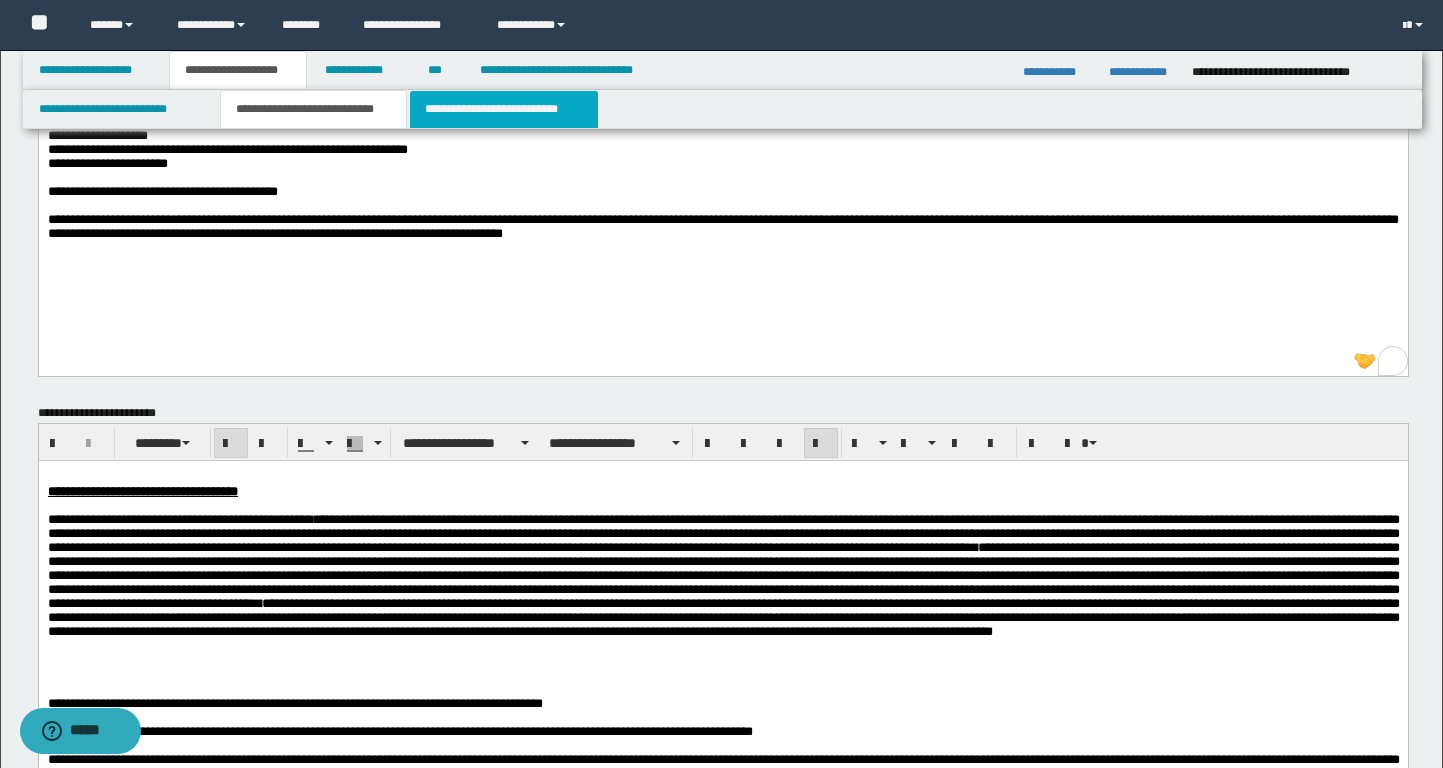 click on "**********" at bounding box center (504, 109) 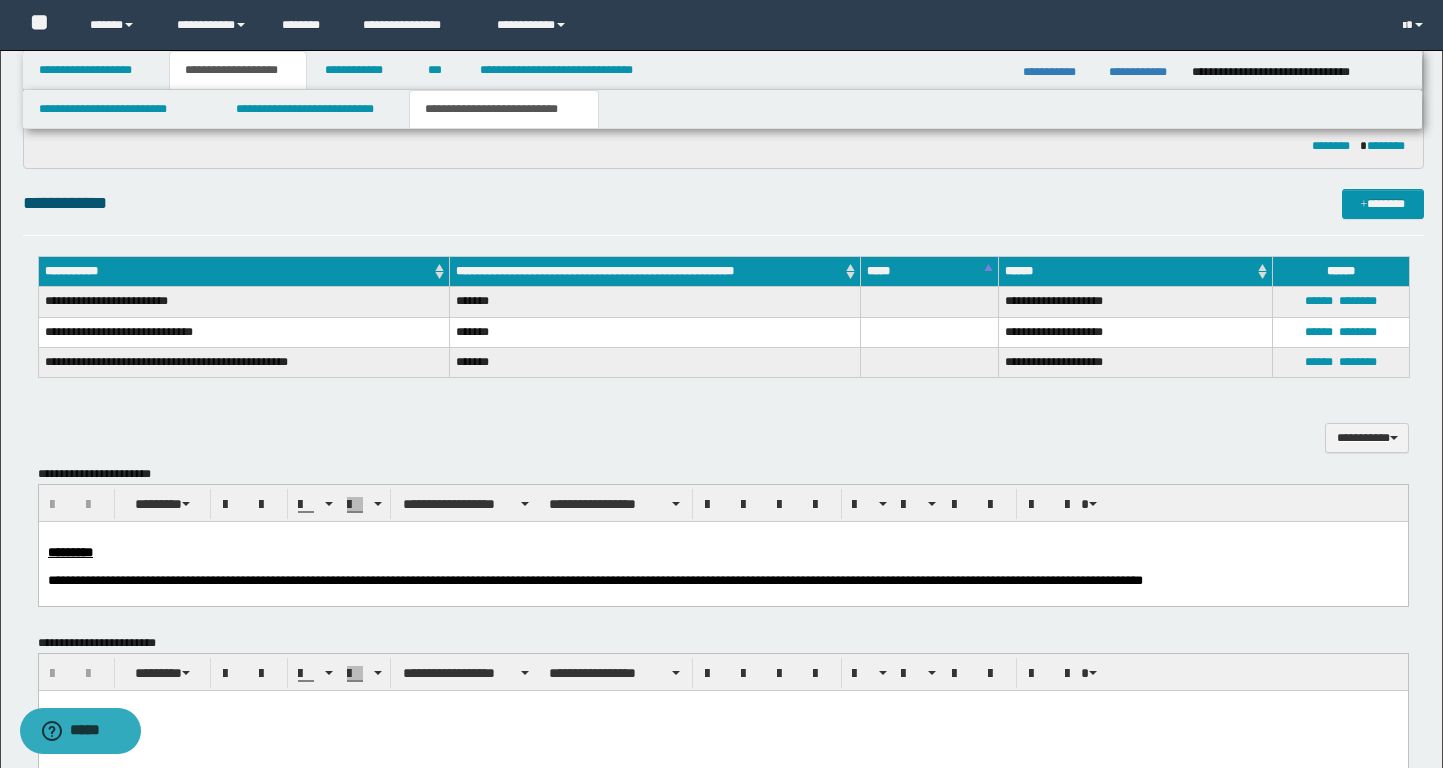 scroll, scrollTop: 0, scrollLeft: 0, axis: both 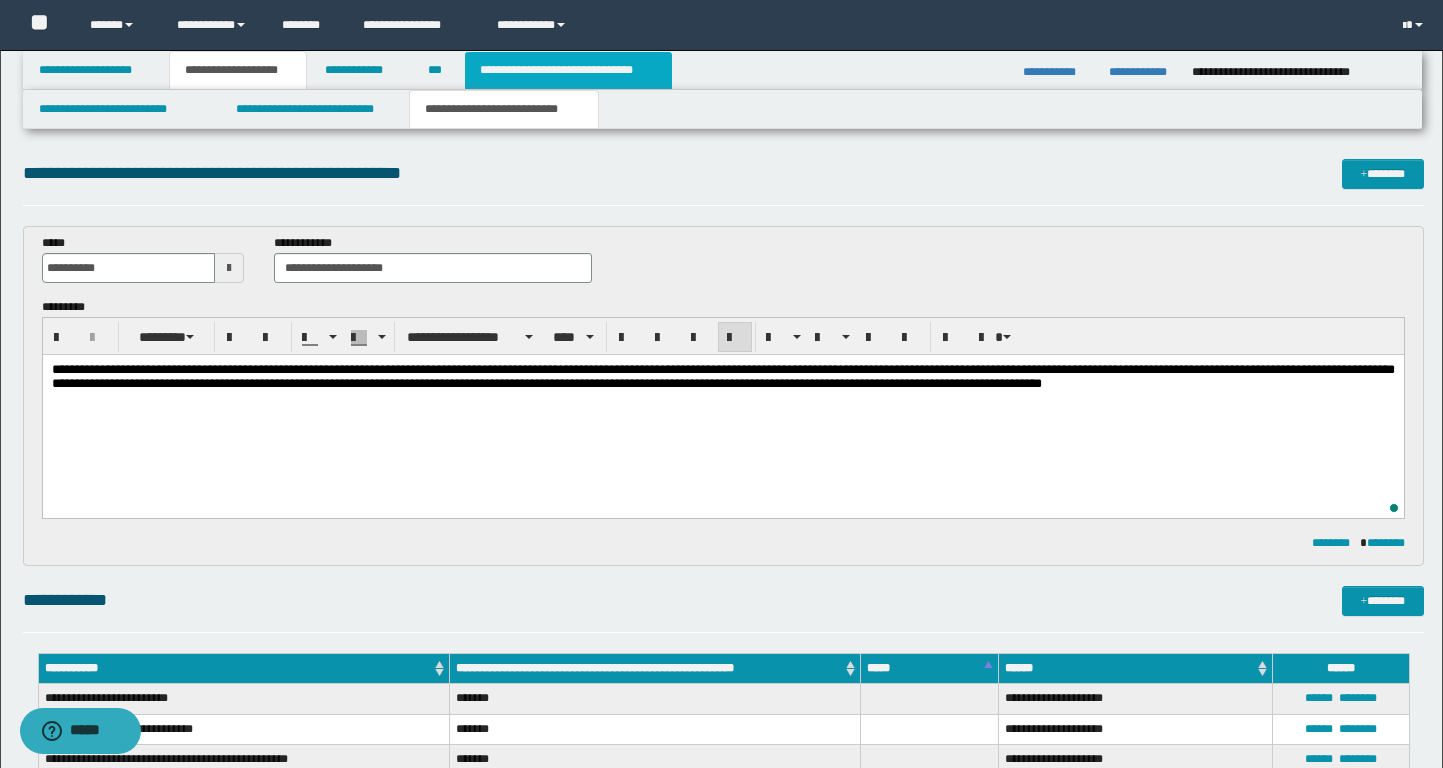 click on "**********" at bounding box center (568, 70) 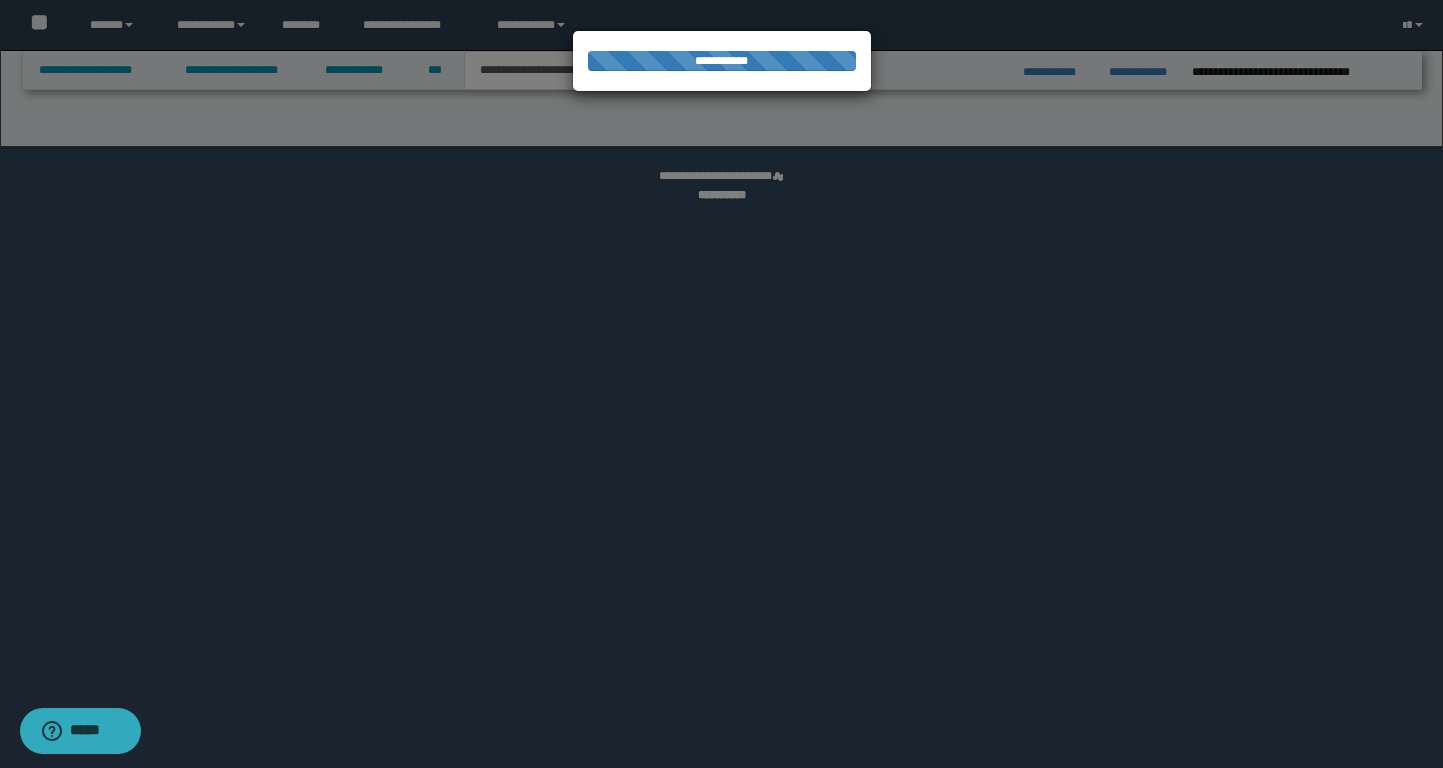 select on "*" 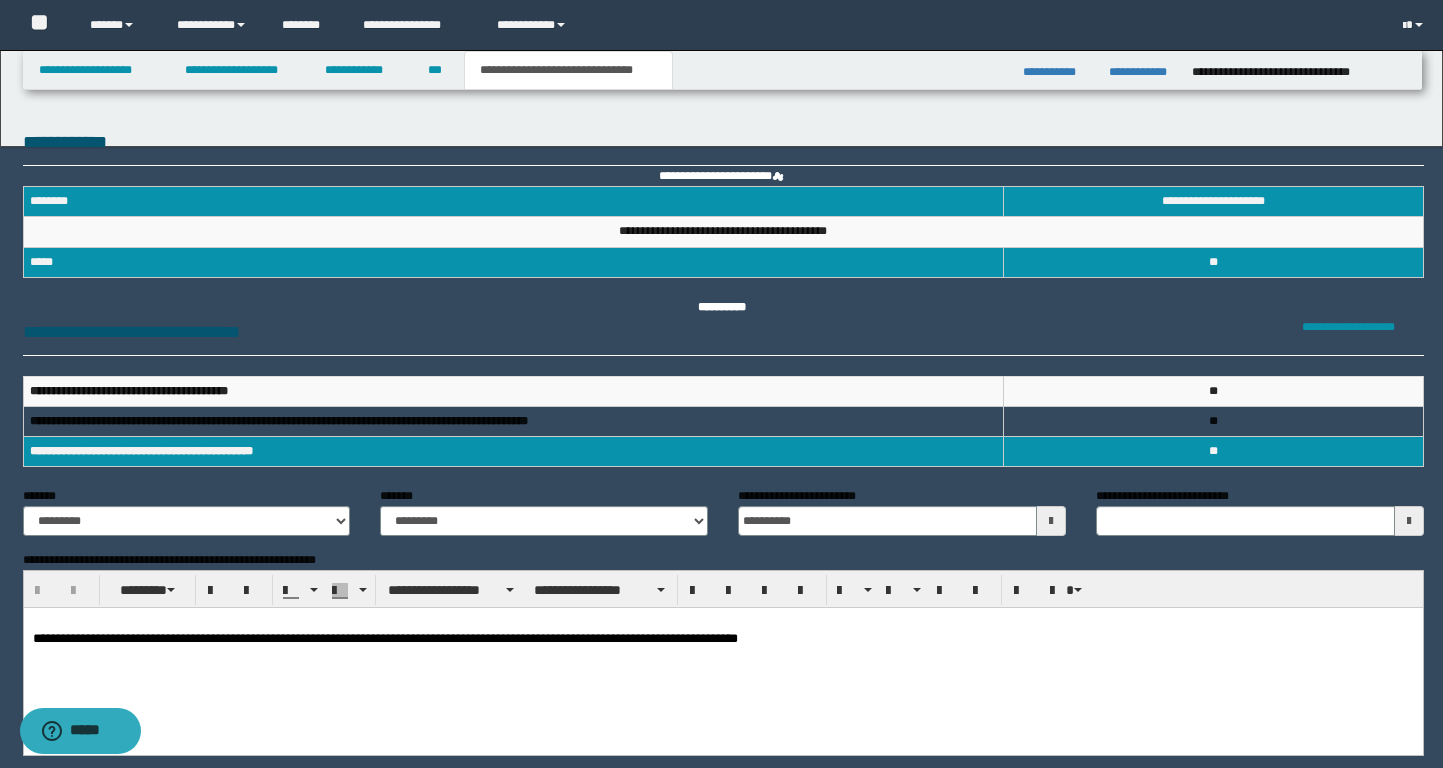 scroll, scrollTop: 0, scrollLeft: 0, axis: both 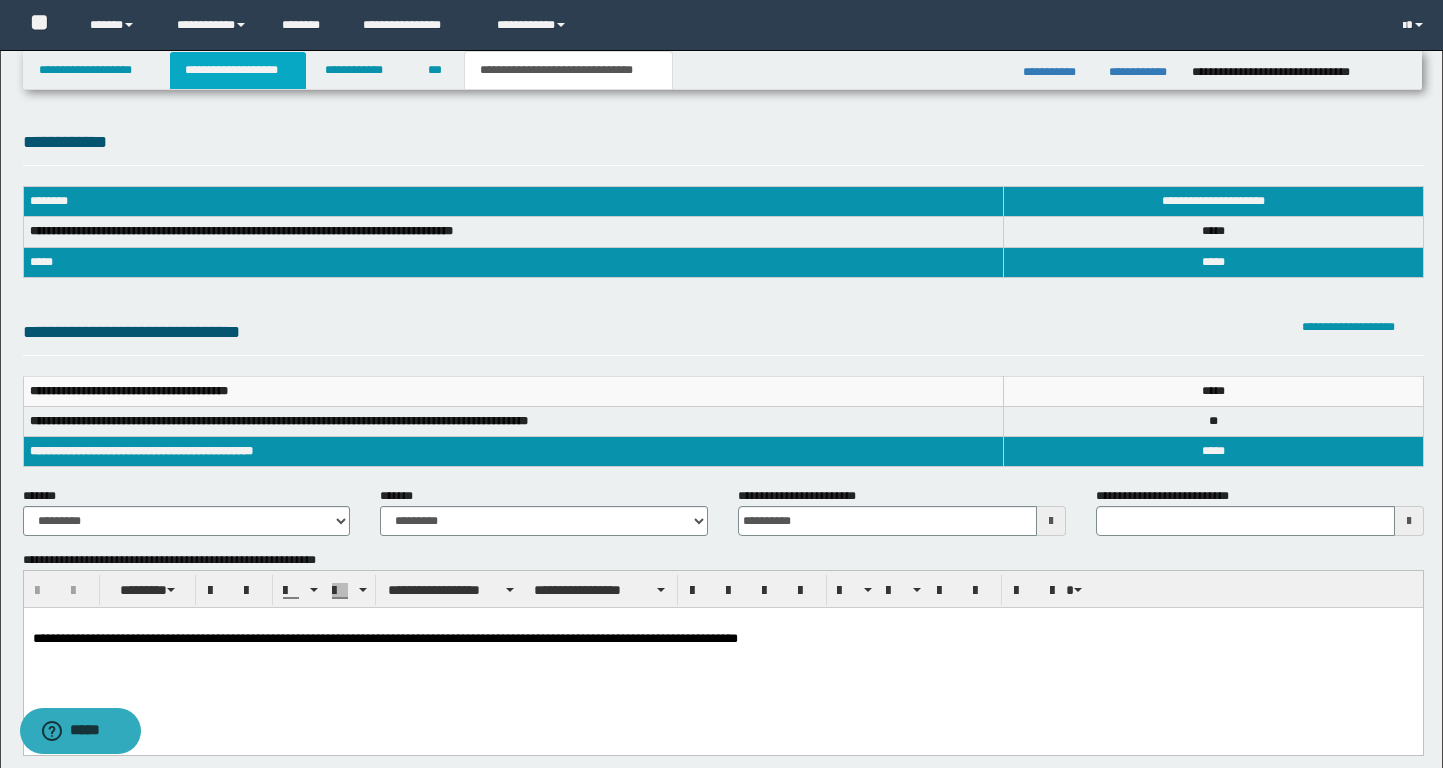 click on "**********" at bounding box center (238, 70) 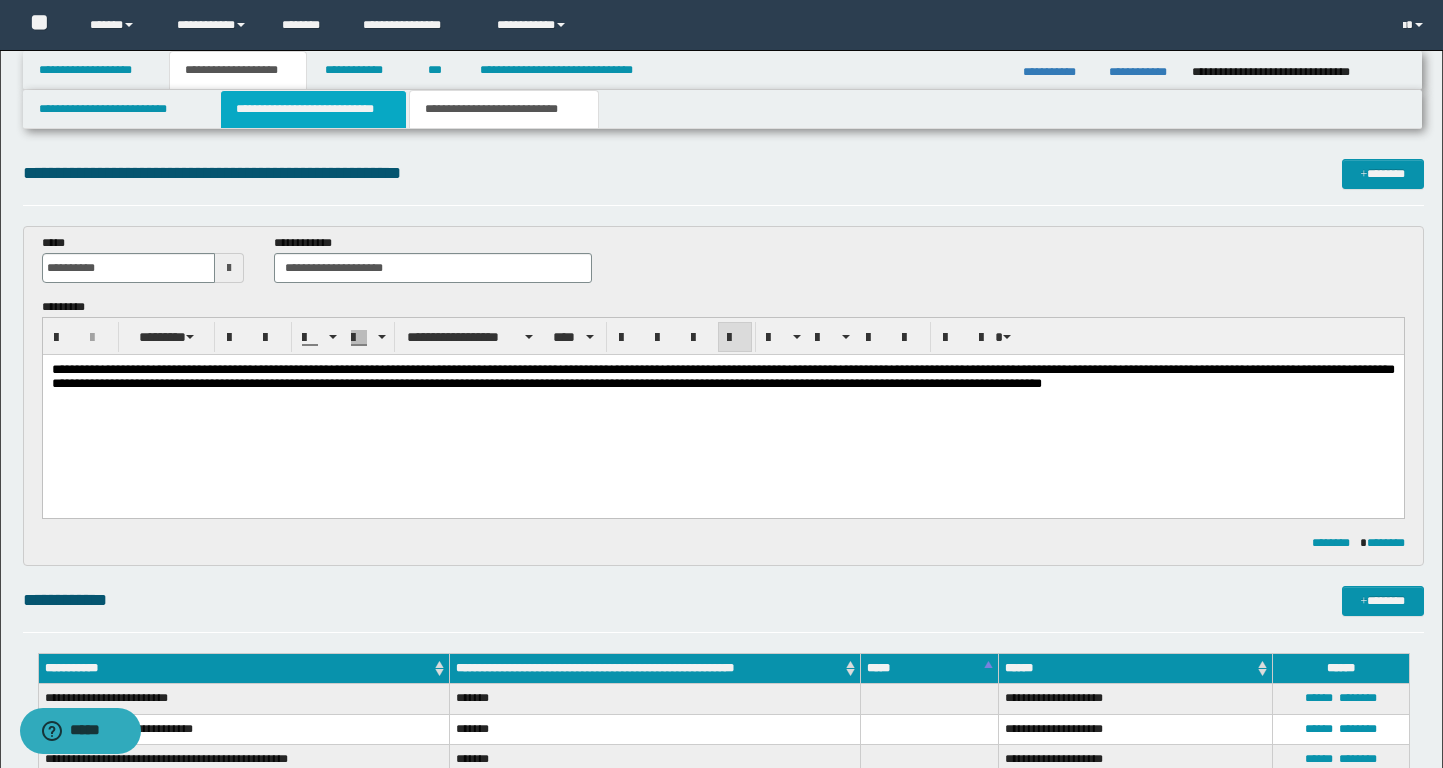 click on "**********" at bounding box center (314, 109) 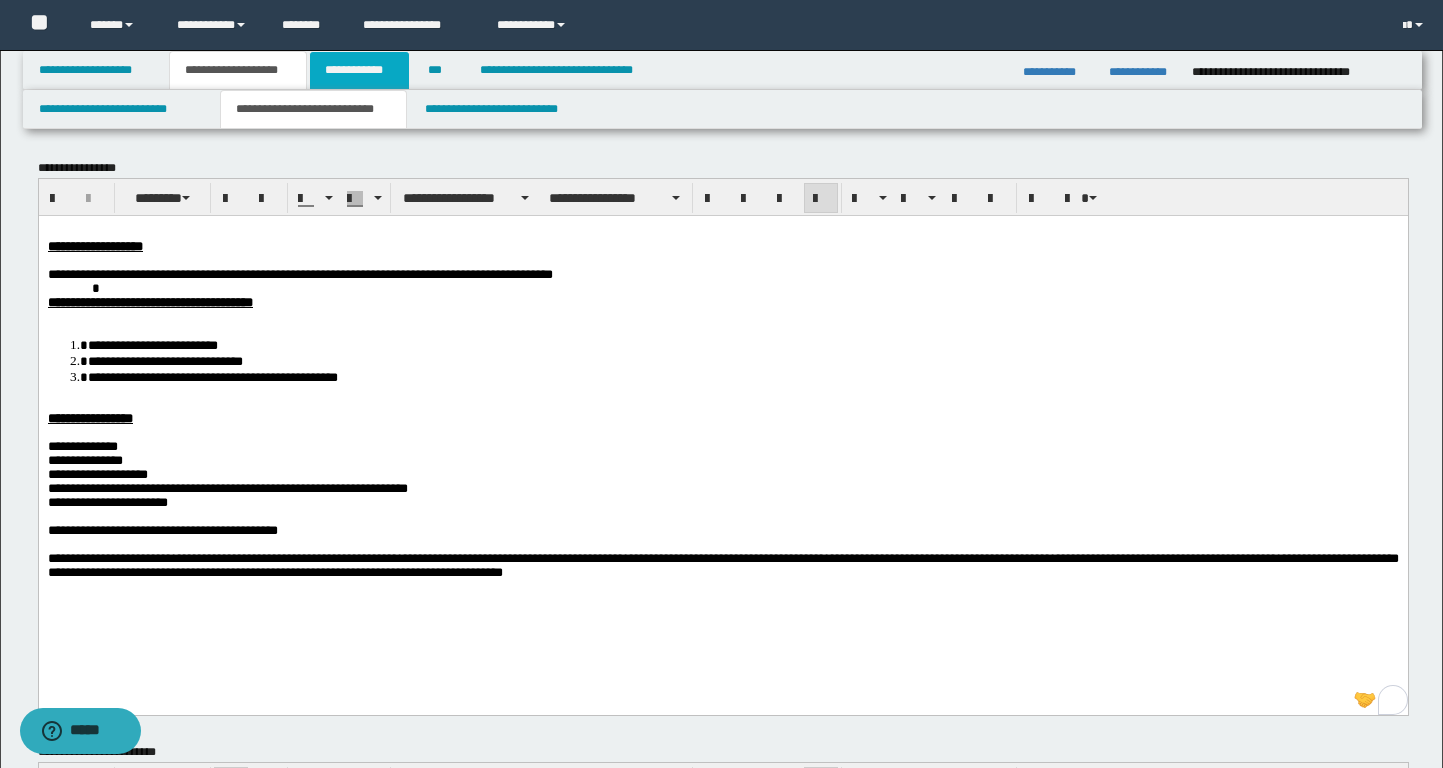 click on "**********" at bounding box center [359, 70] 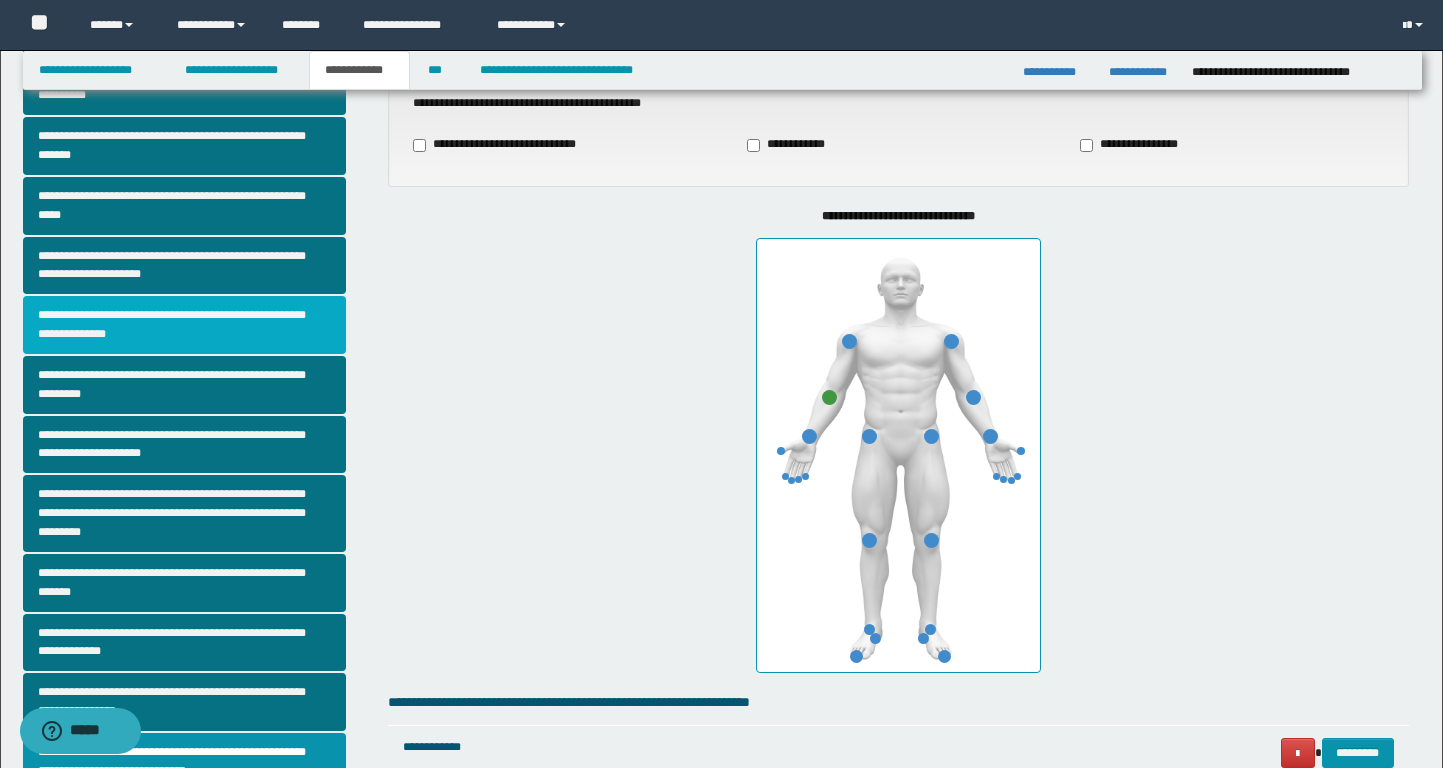 scroll, scrollTop: 192, scrollLeft: 0, axis: vertical 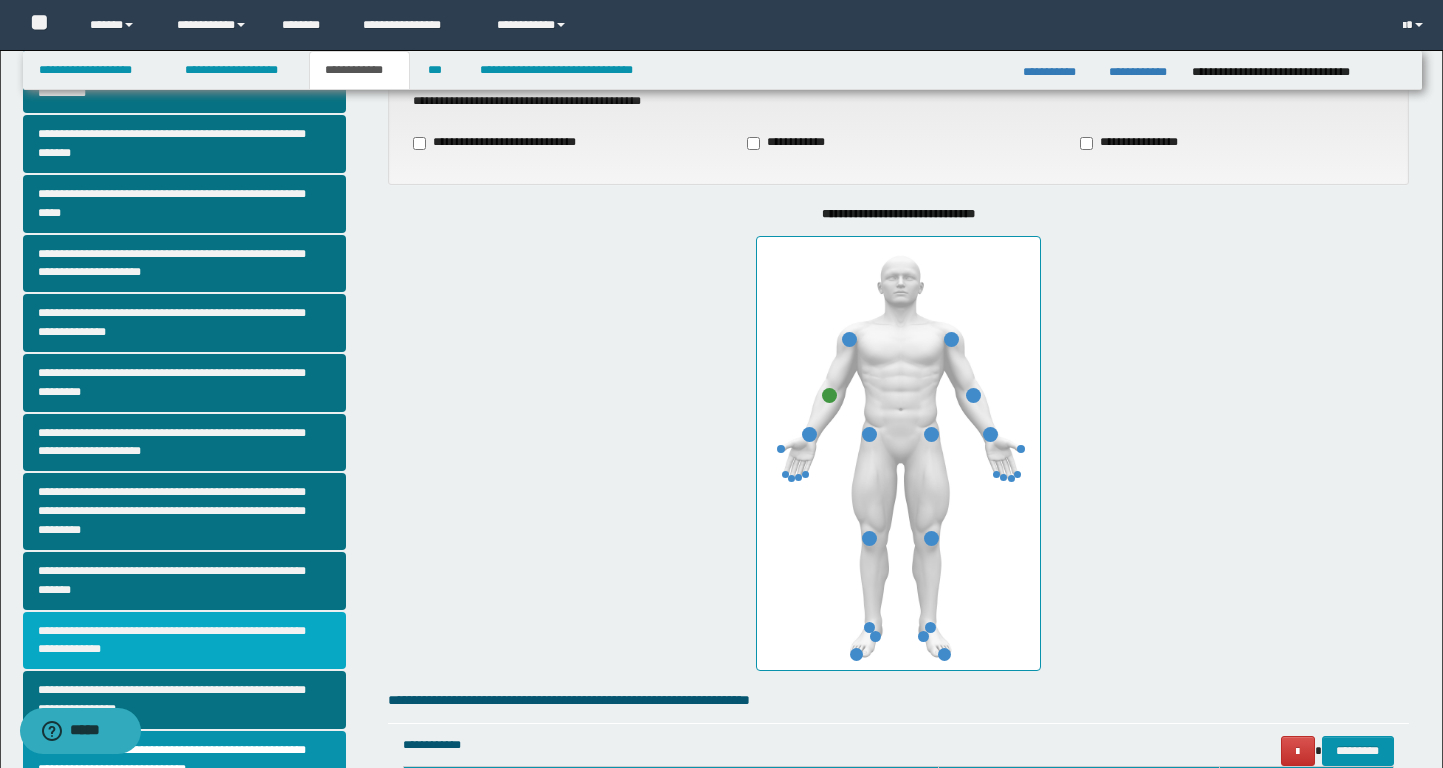 click on "**********" at bounding box center (184, 641) 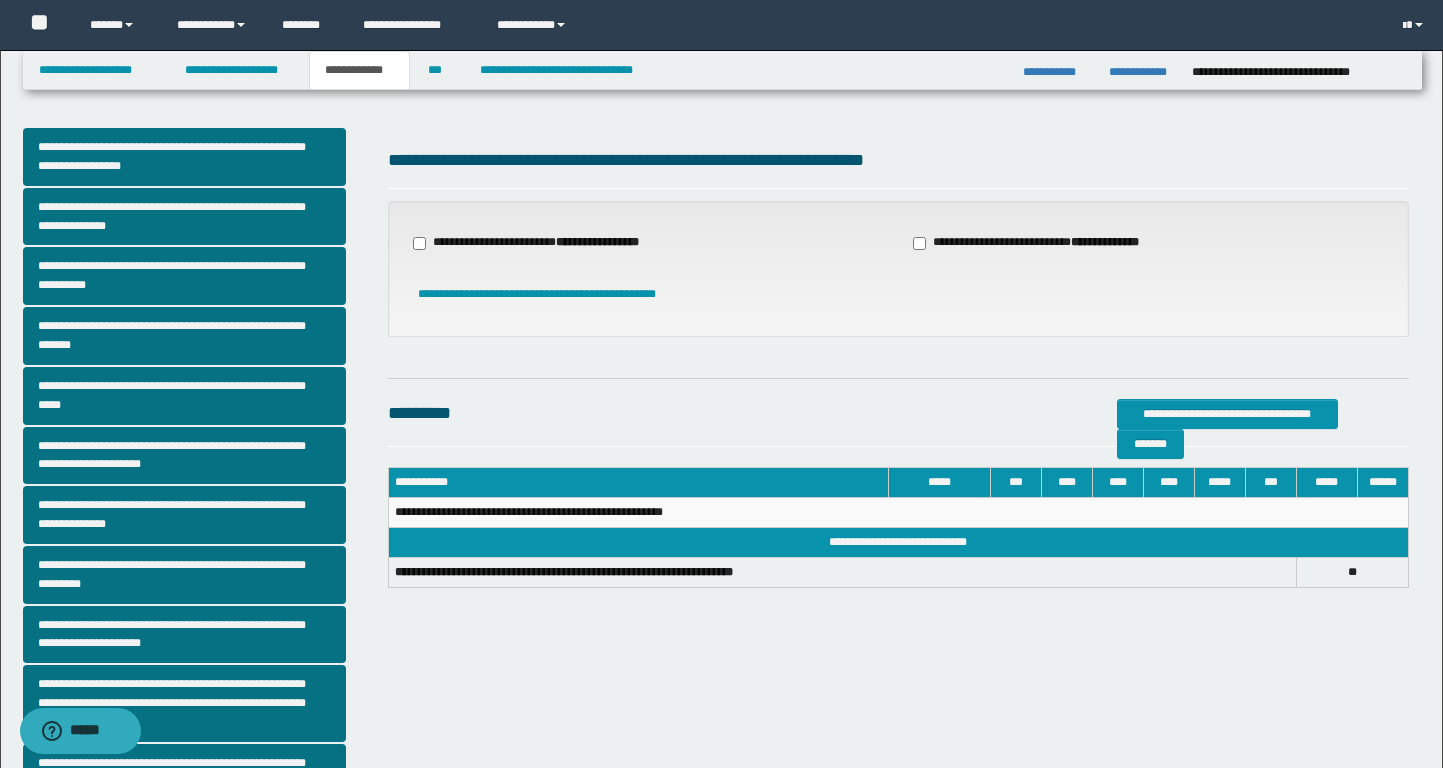 click on "**********" at bounding box center (548, 243) 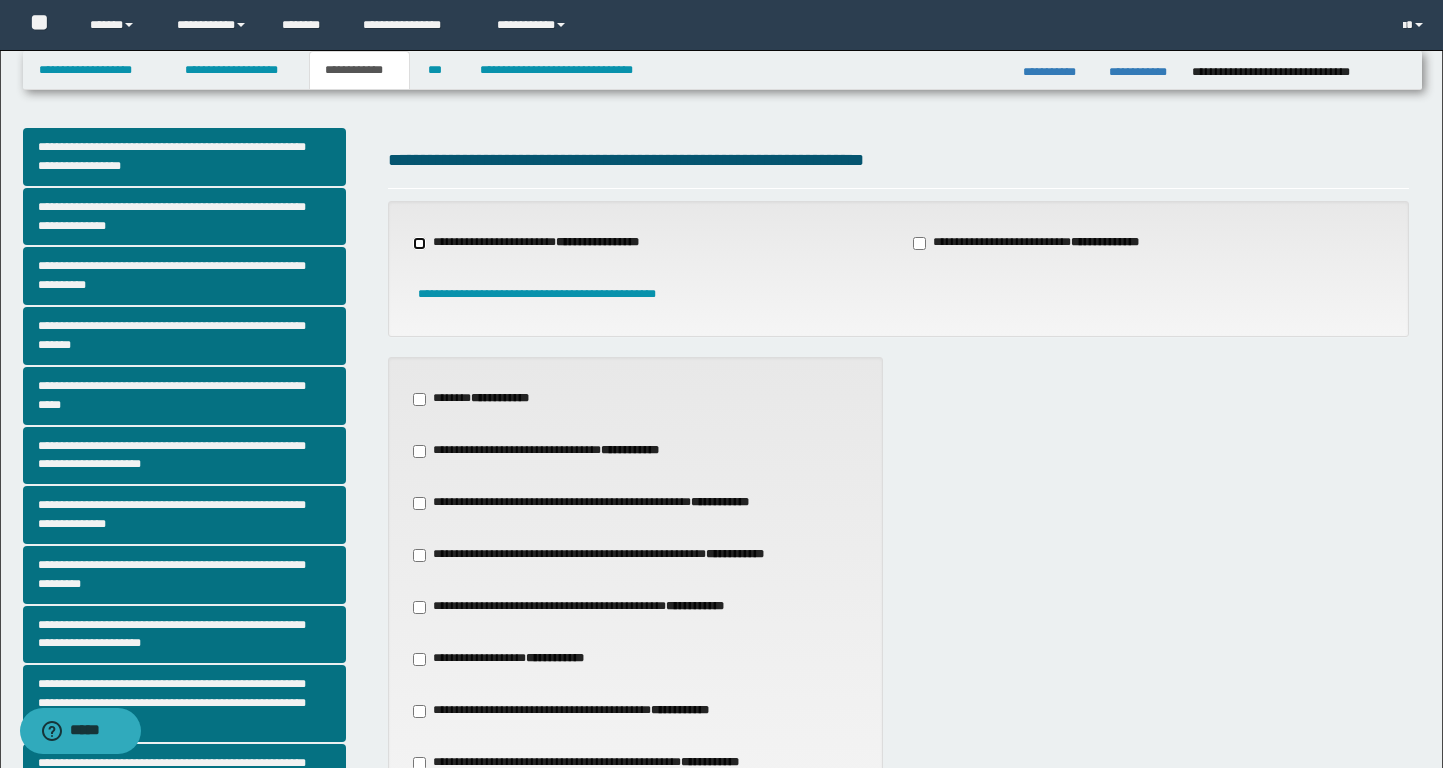 scroll, scrollTop: 169, scrollLeft: 0, axis: vertical 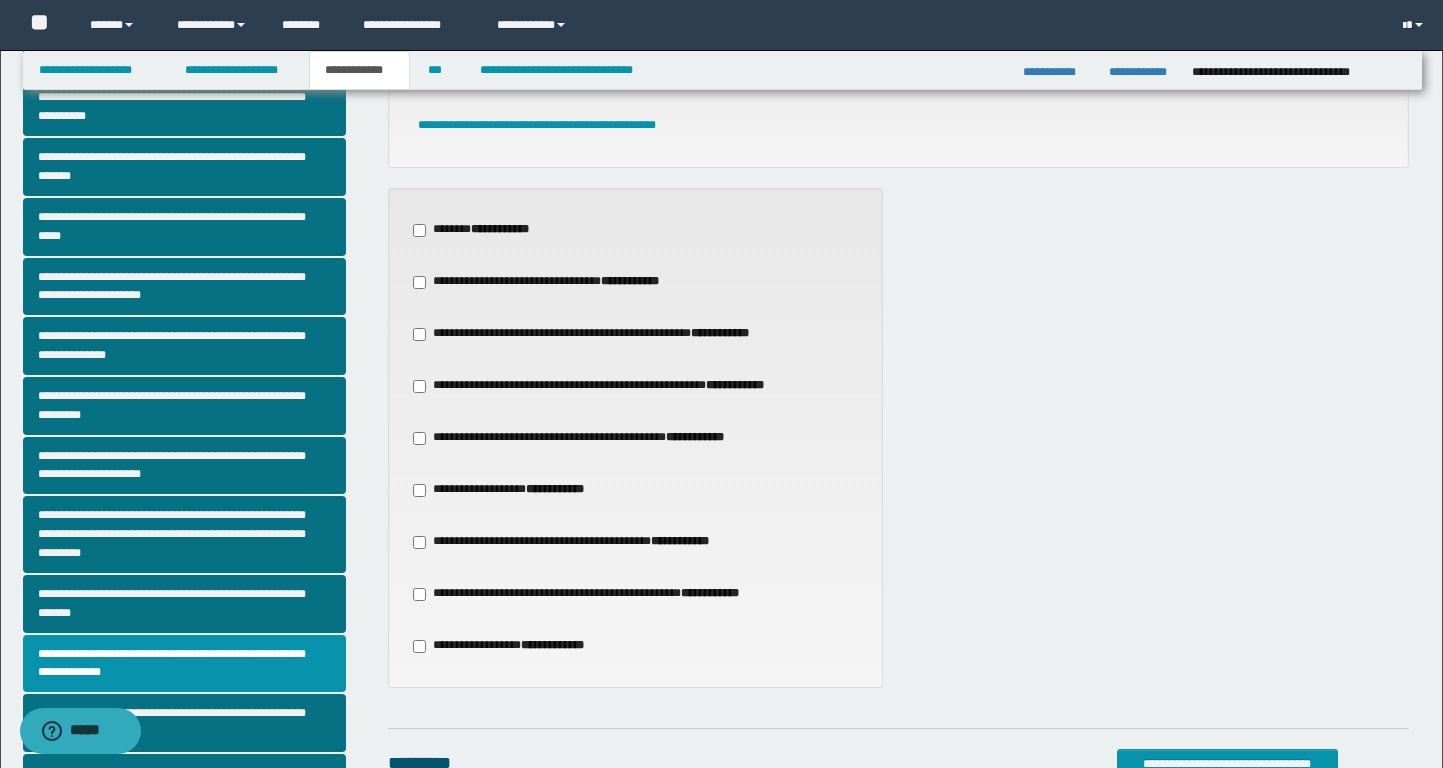 click on "**********" at bounding box center (595, 438) 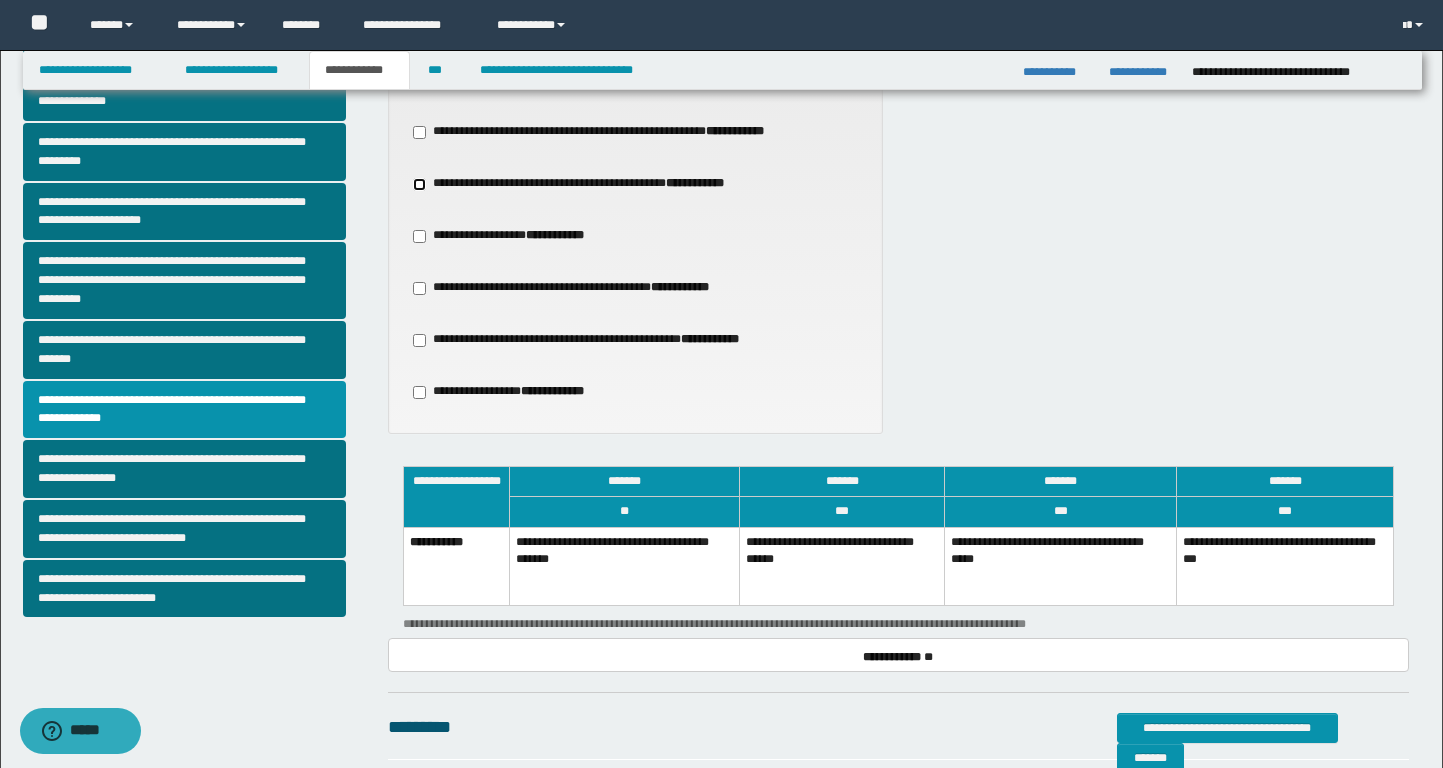 scroll, scrollTop: 498, scrollLeft: 0, axis: vertical 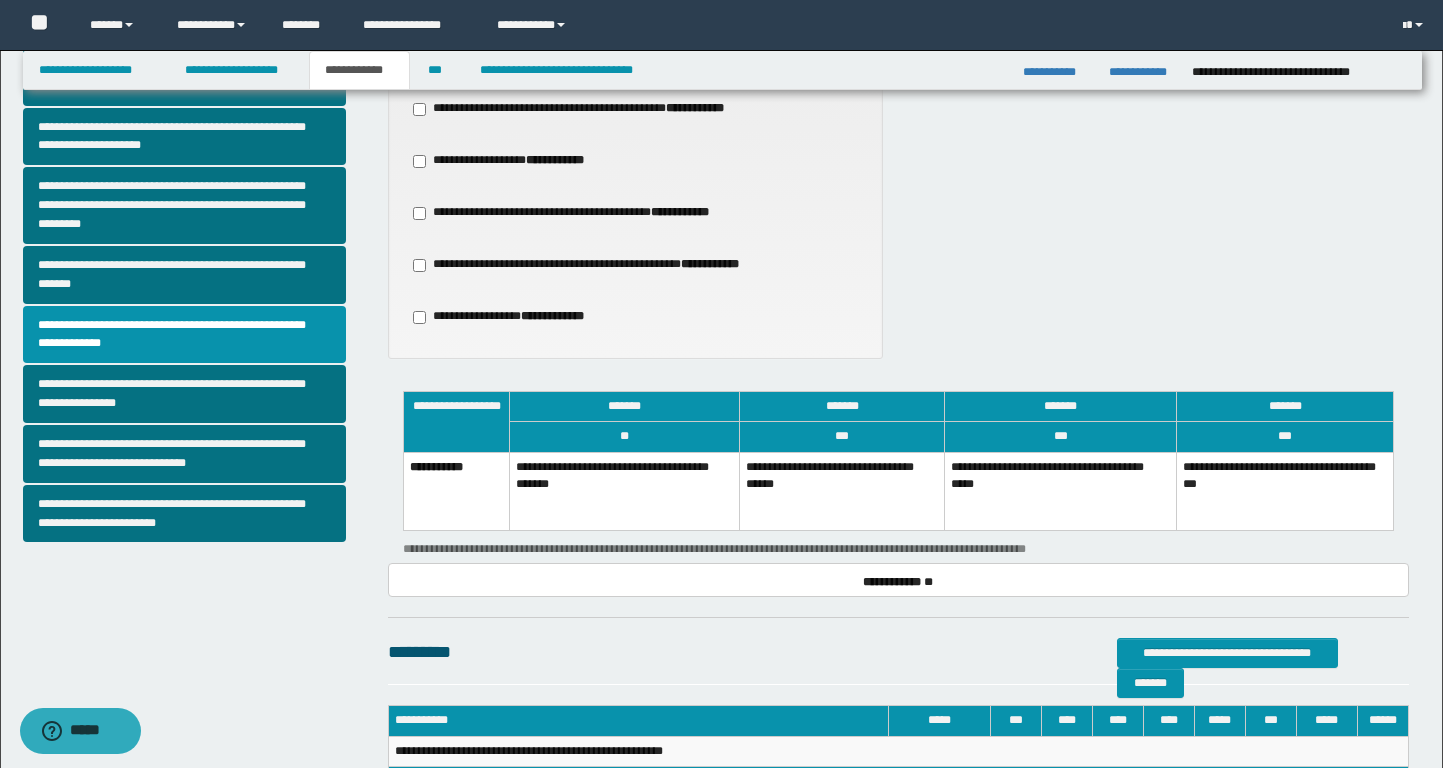 click on "**********" at bounding box center [842, 491] 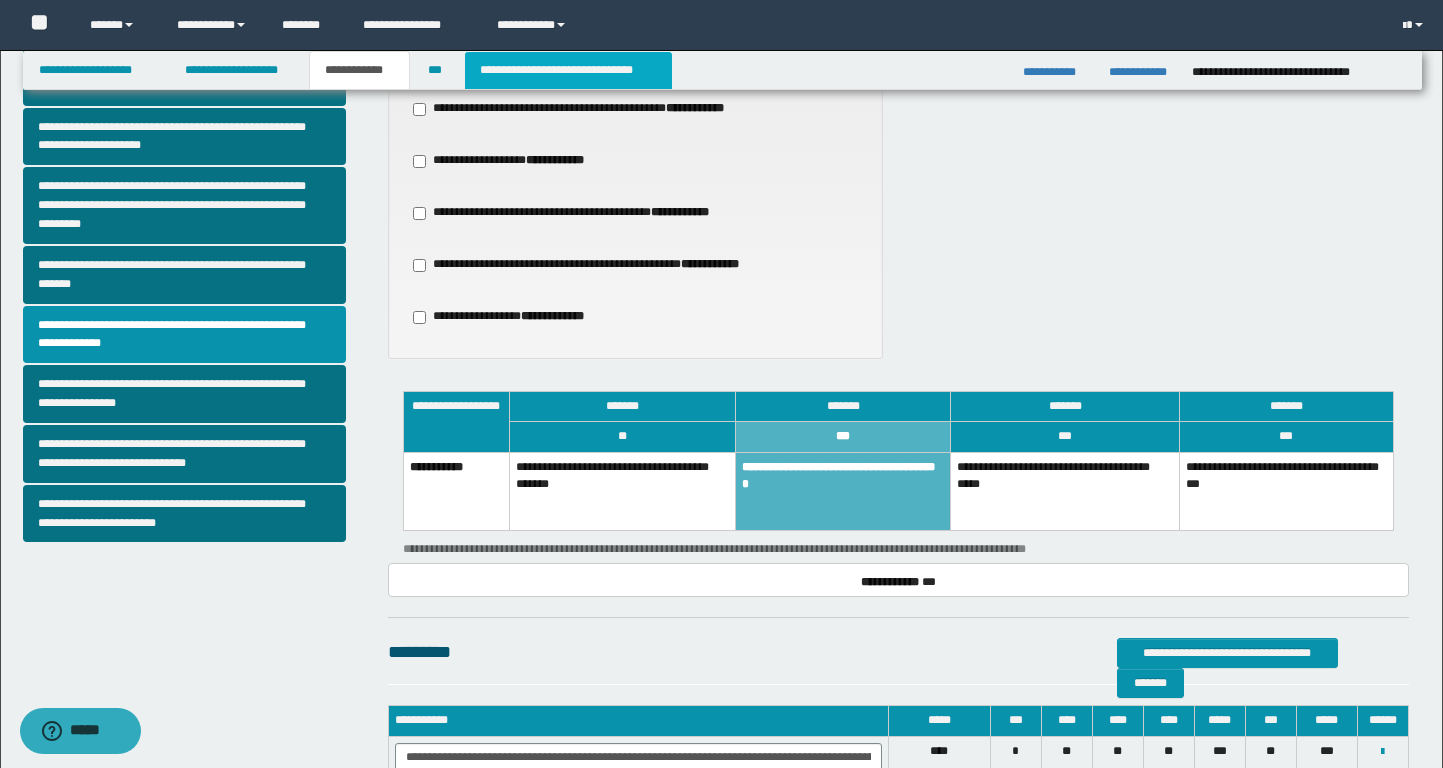 click on "**********" at bounding box center [568, 70] 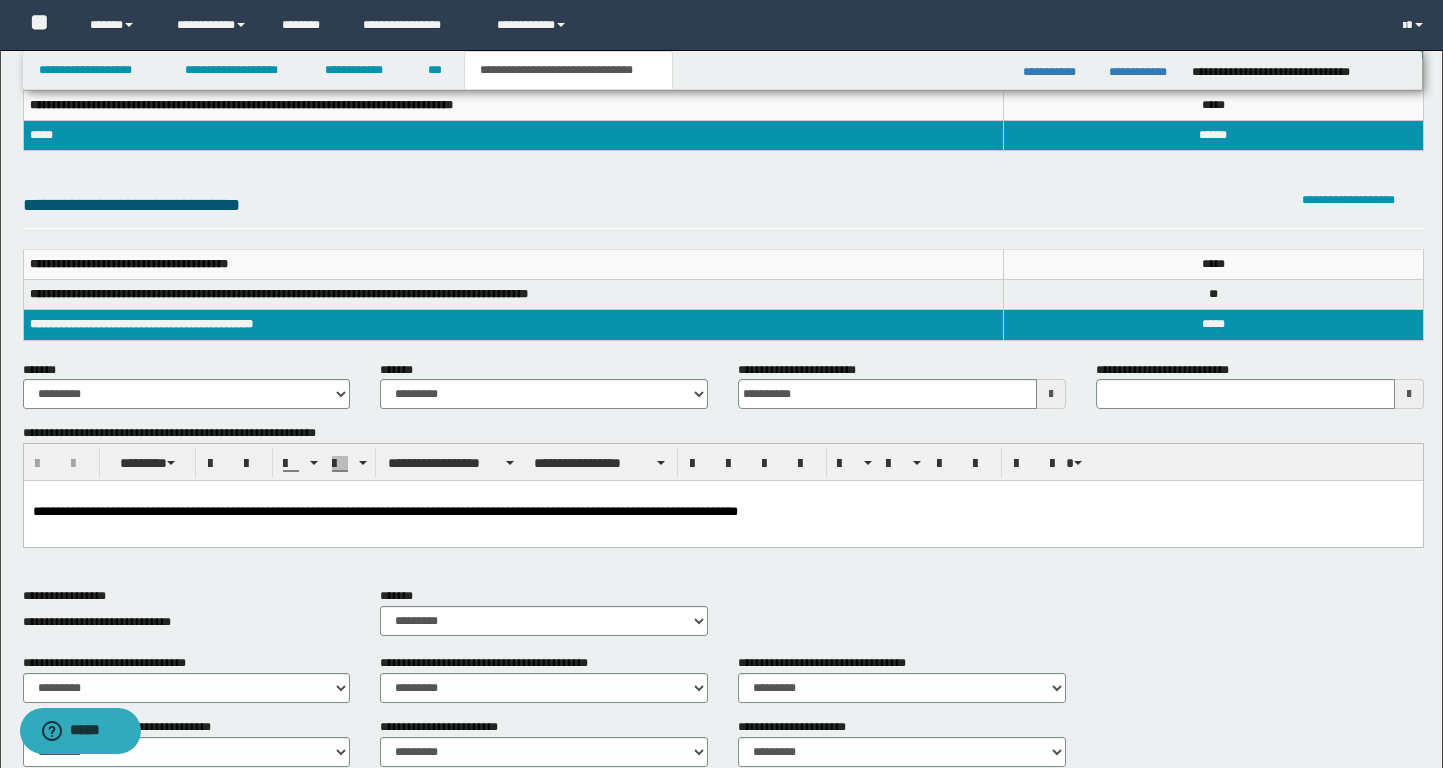 scroll, scrollTop: 0, scrollLeft: 0, axis: both 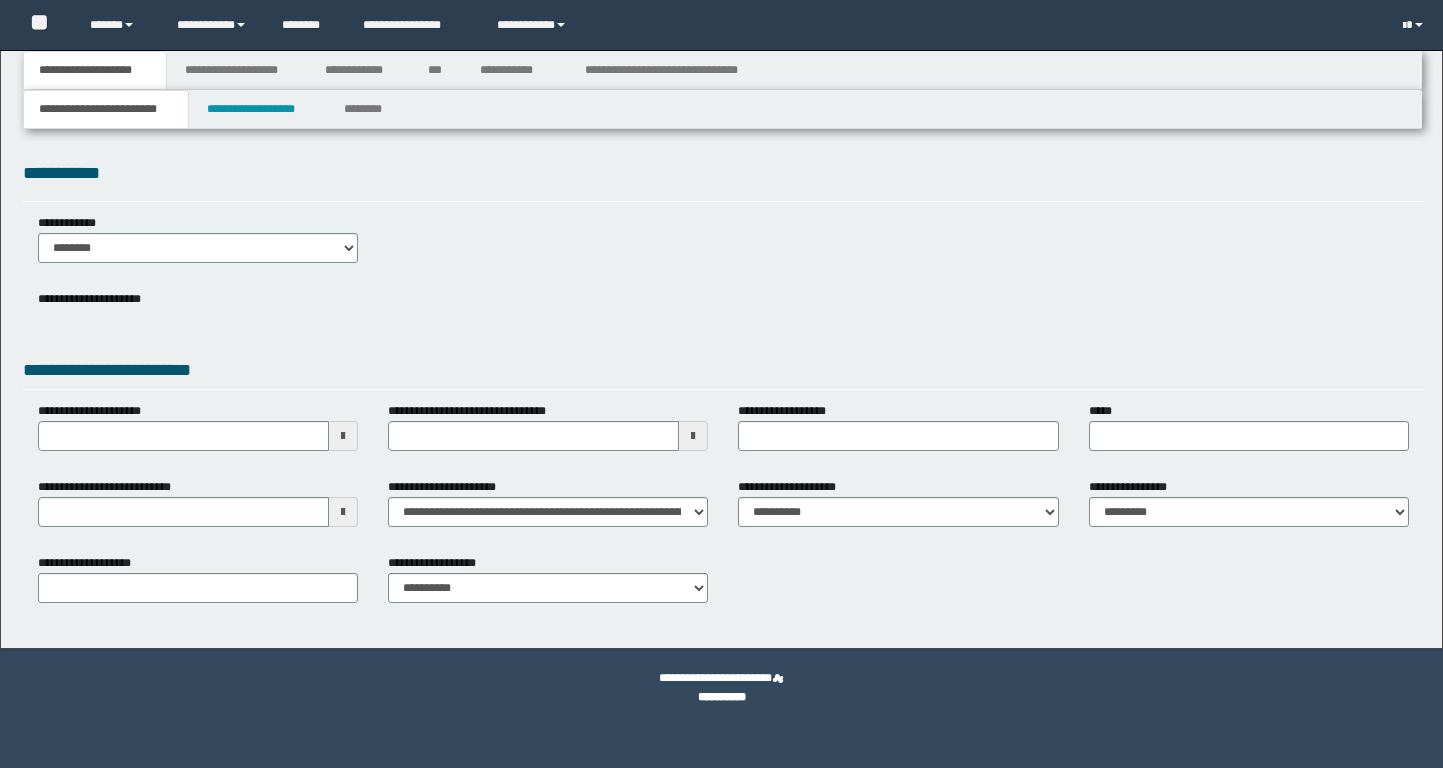 select on "*" 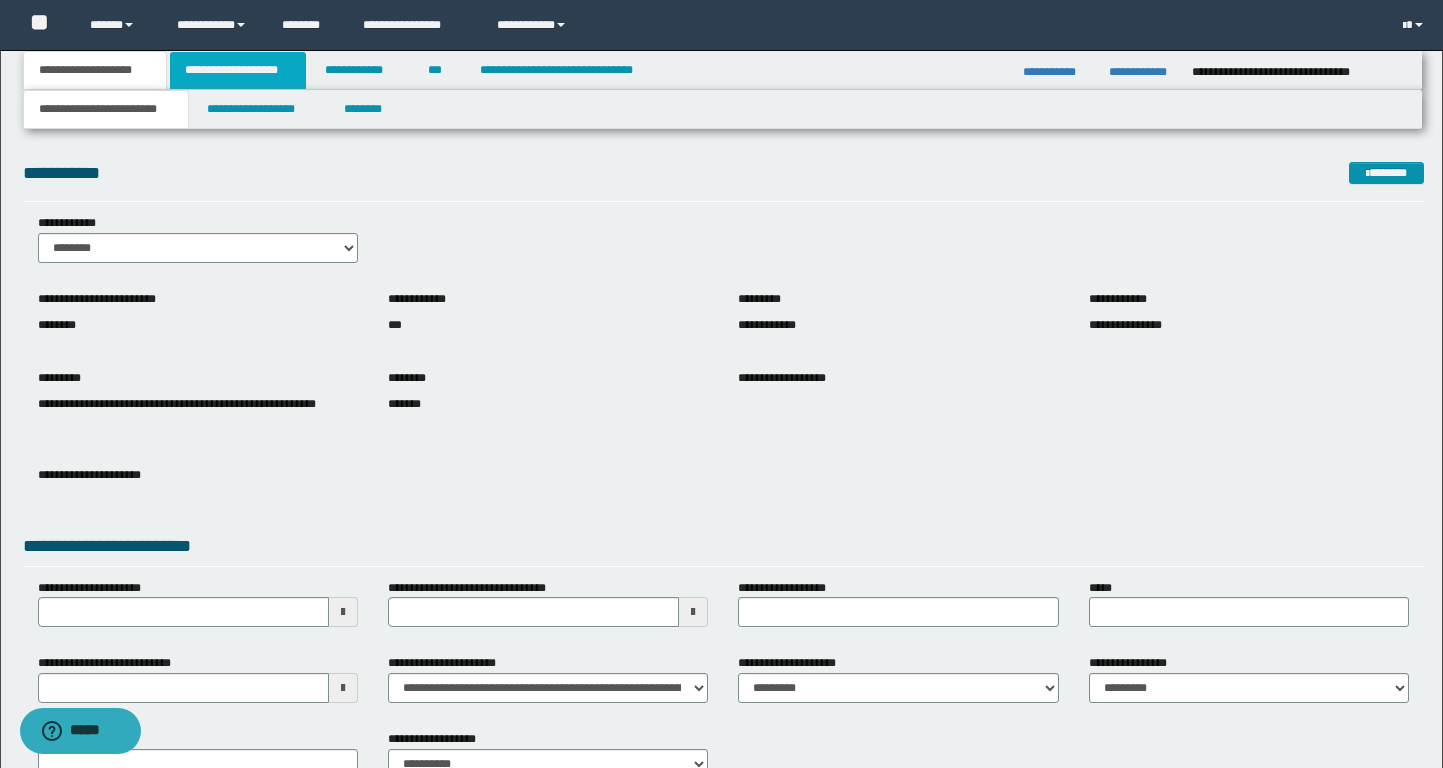 click on "**********" at bounding box center [238, 70] 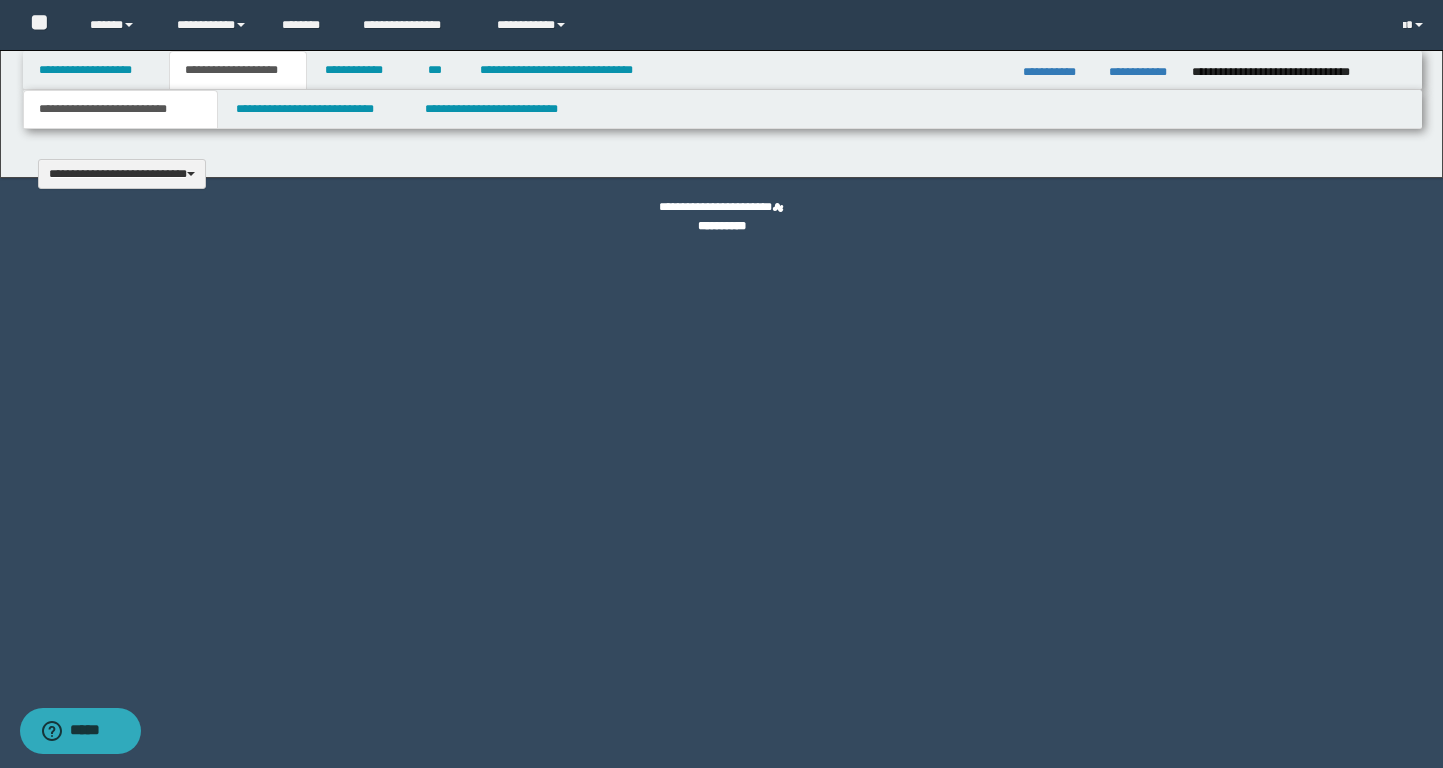 click at bounding box center [721, 384] 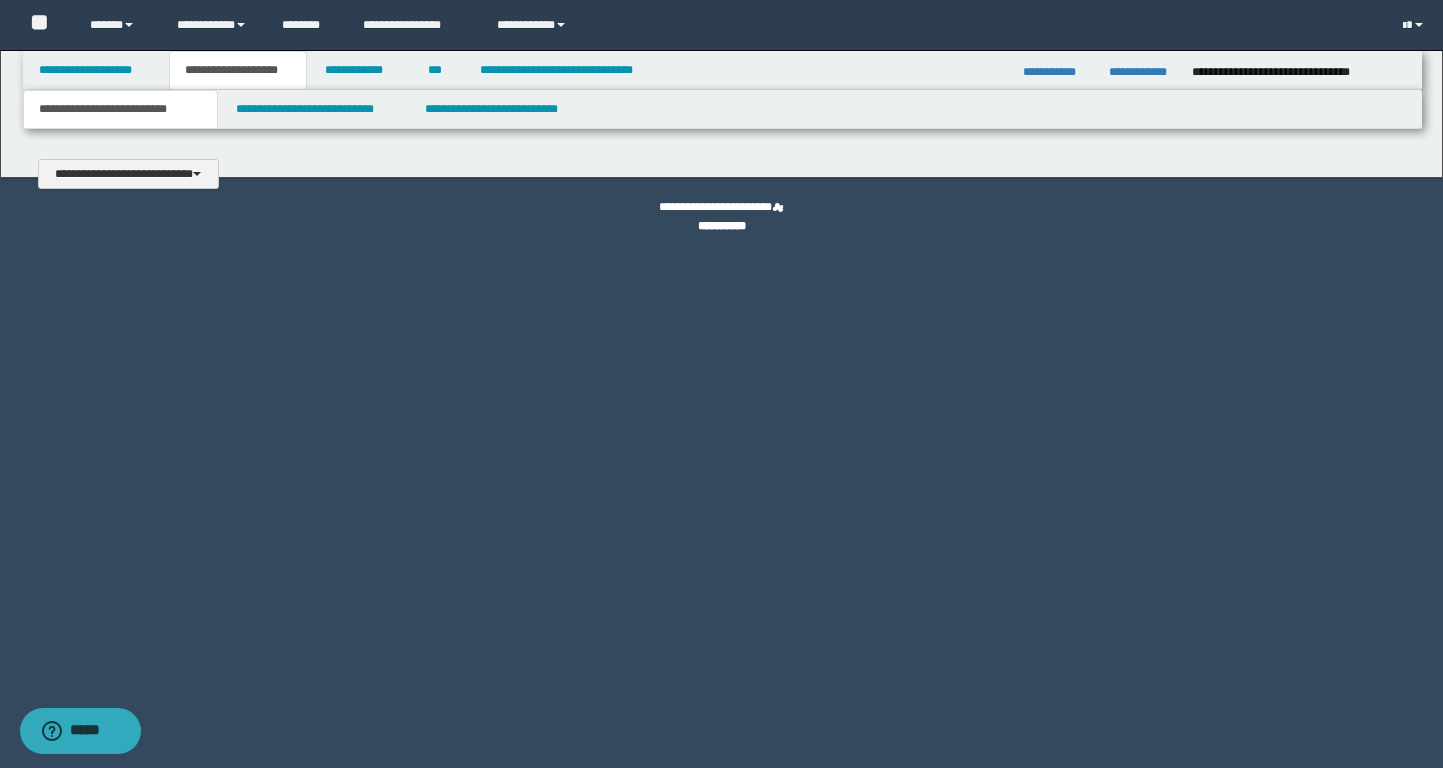 type 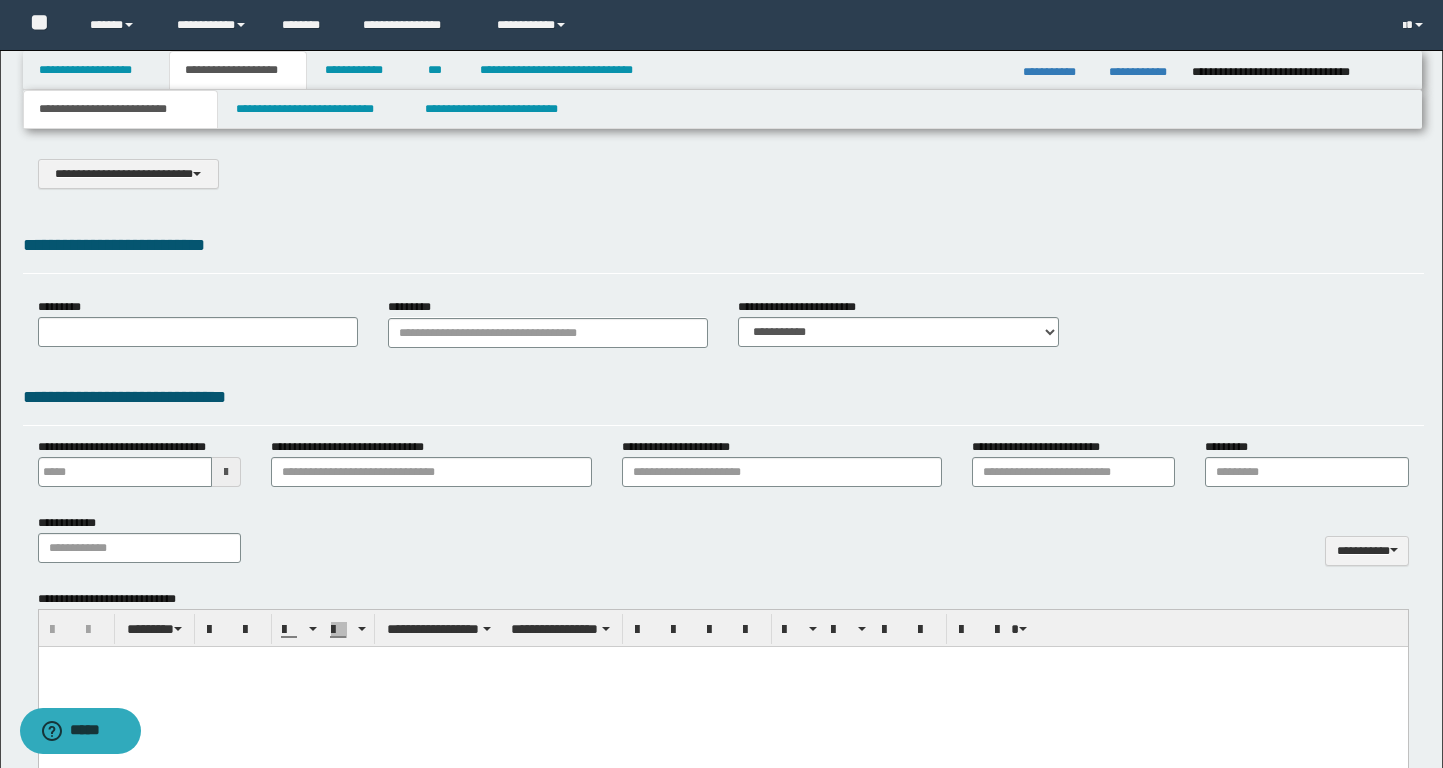 select on "*" 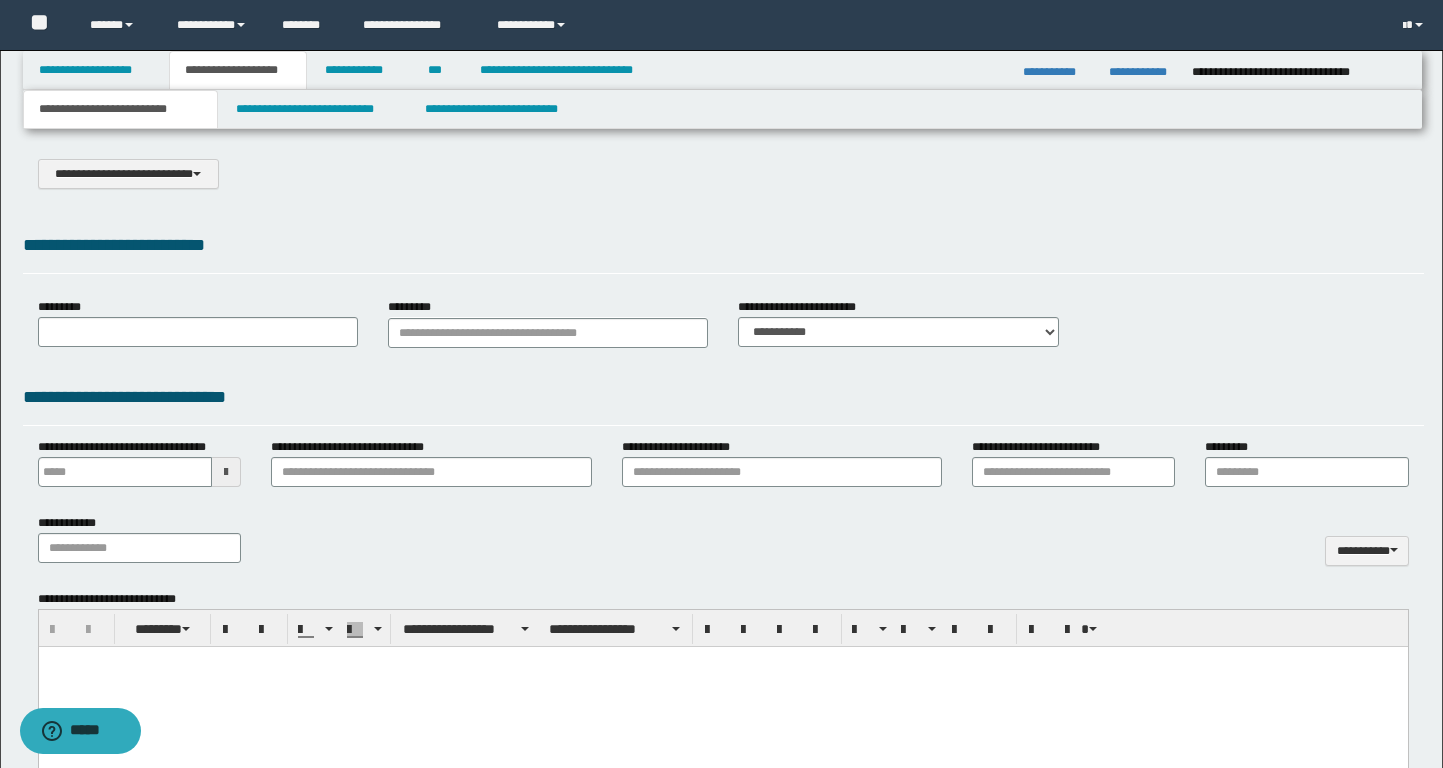 scroll, scrollTop: 0, scrollLeft: 0, axis: both 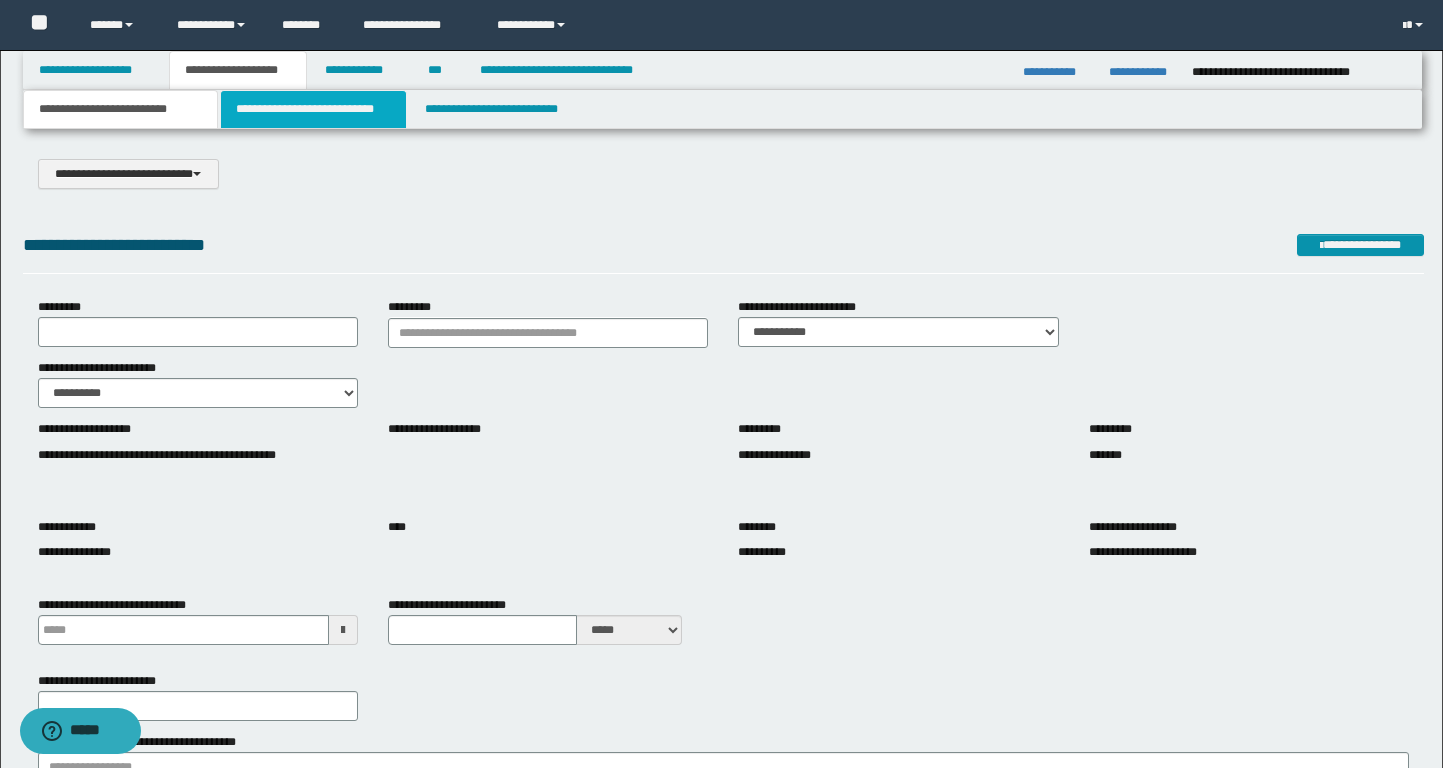 drag, startPoint x: 287, startPoint y: 121, endPoint x: 287, endPoint y: 224, distance: 103 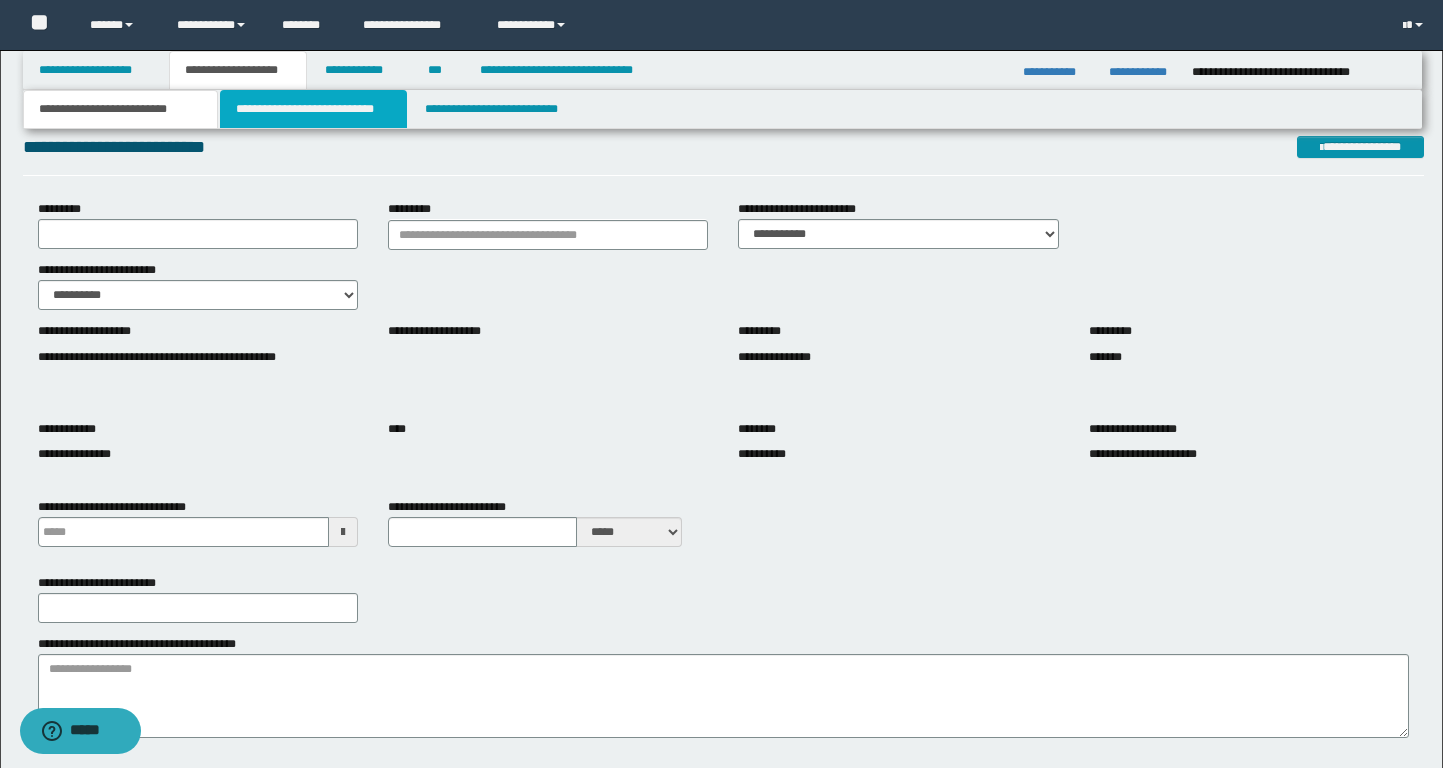 scroll, scrollTop: 128, scrollLeft: 0, axis: vertical 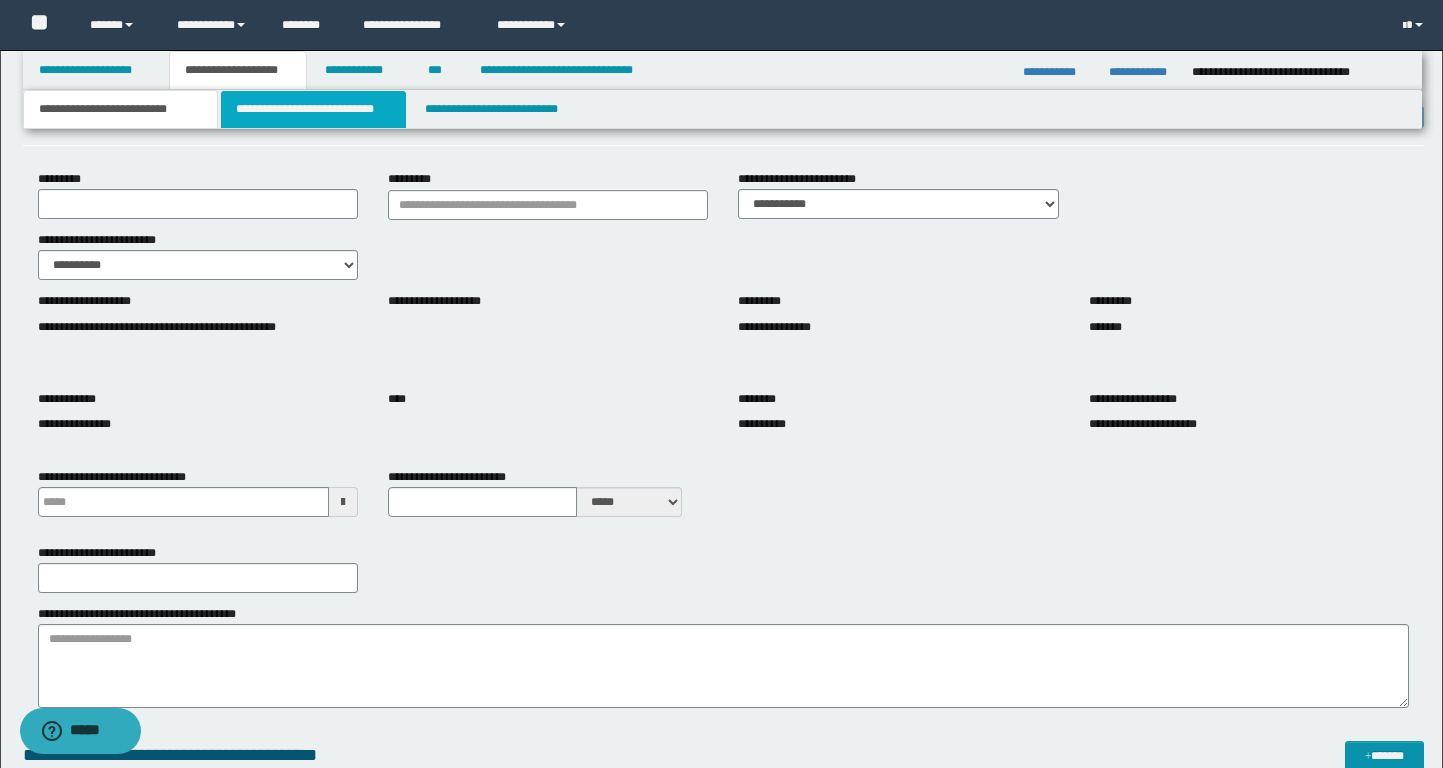 click on "**********" at bounding box center (314, 109) 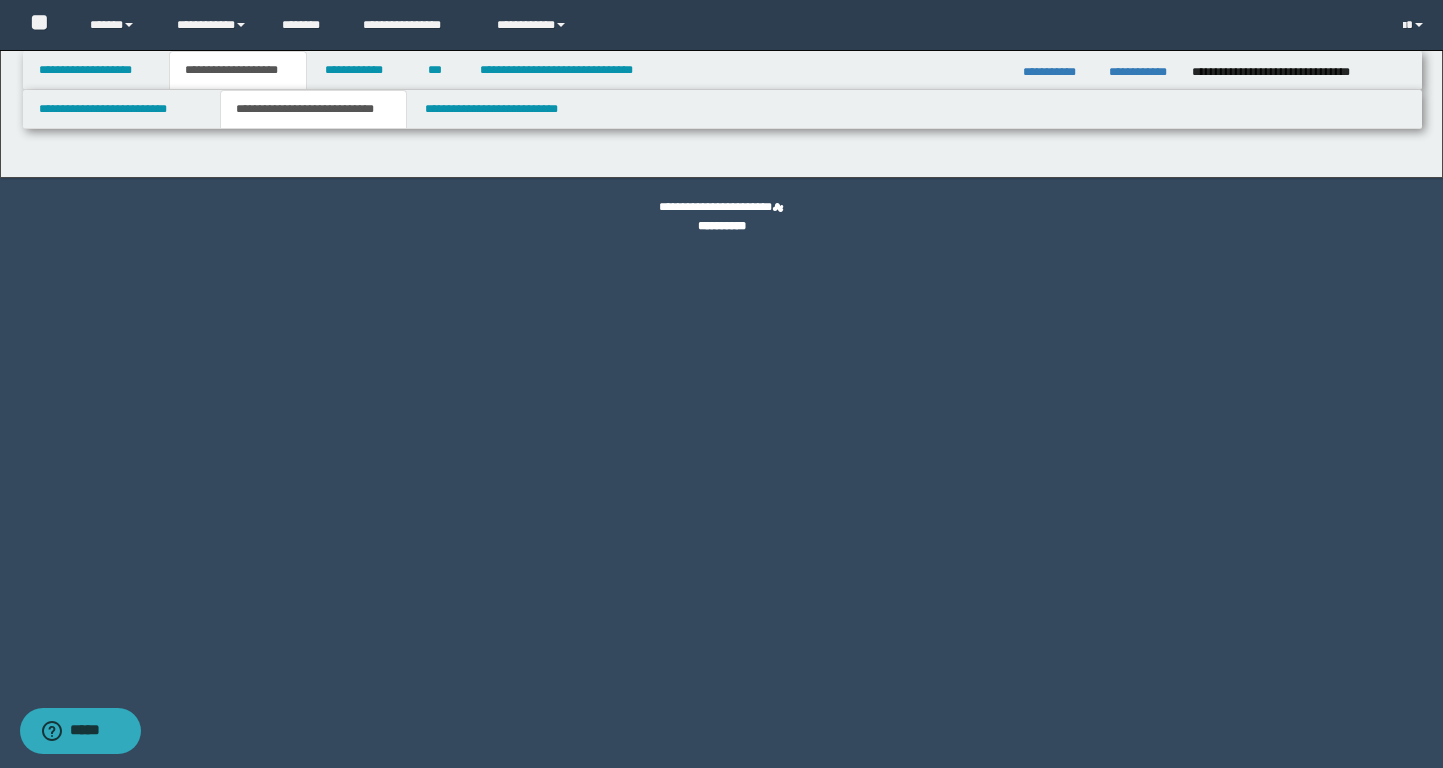 scroll, scrollTop: 0, scrollLeft: 0, axis: both 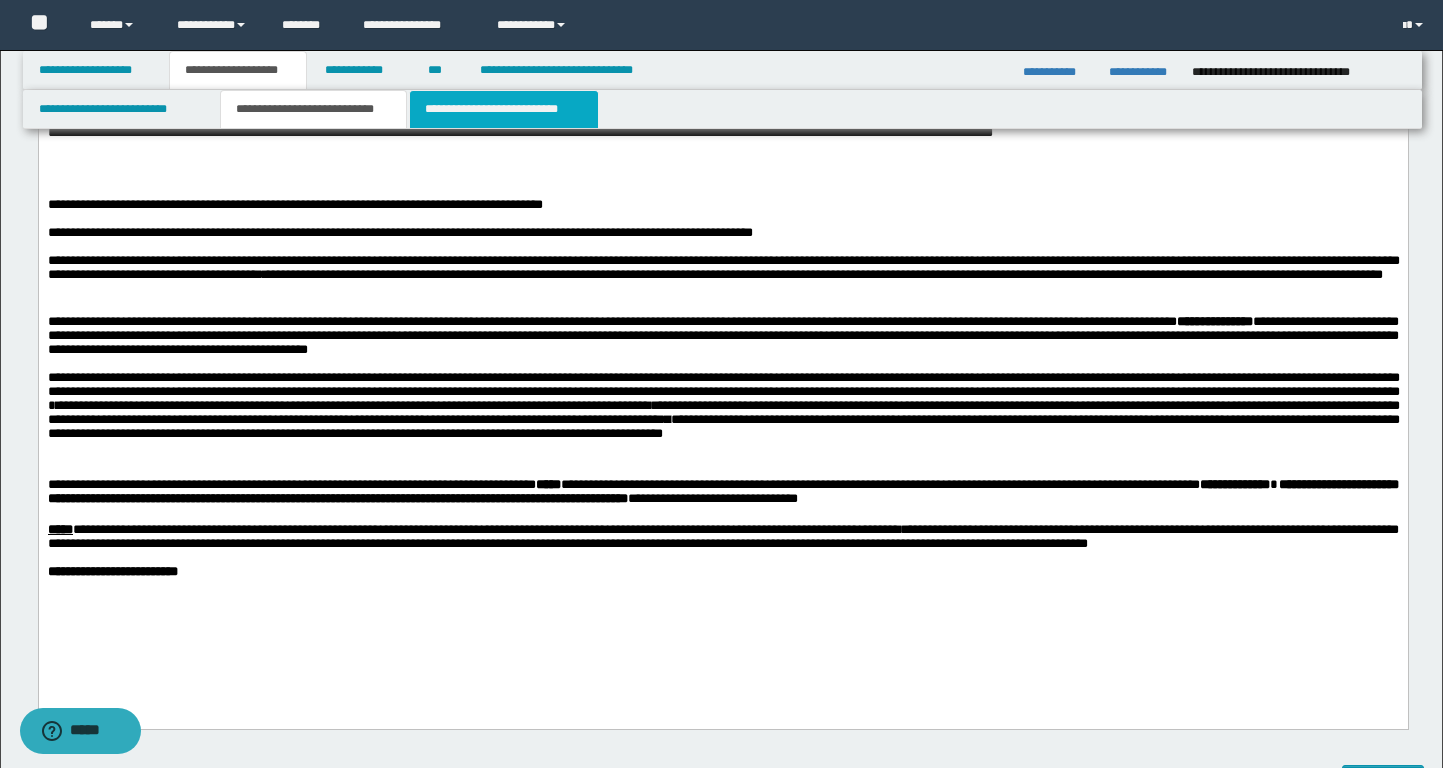 click on "**********" at bounding box center (504, 109) 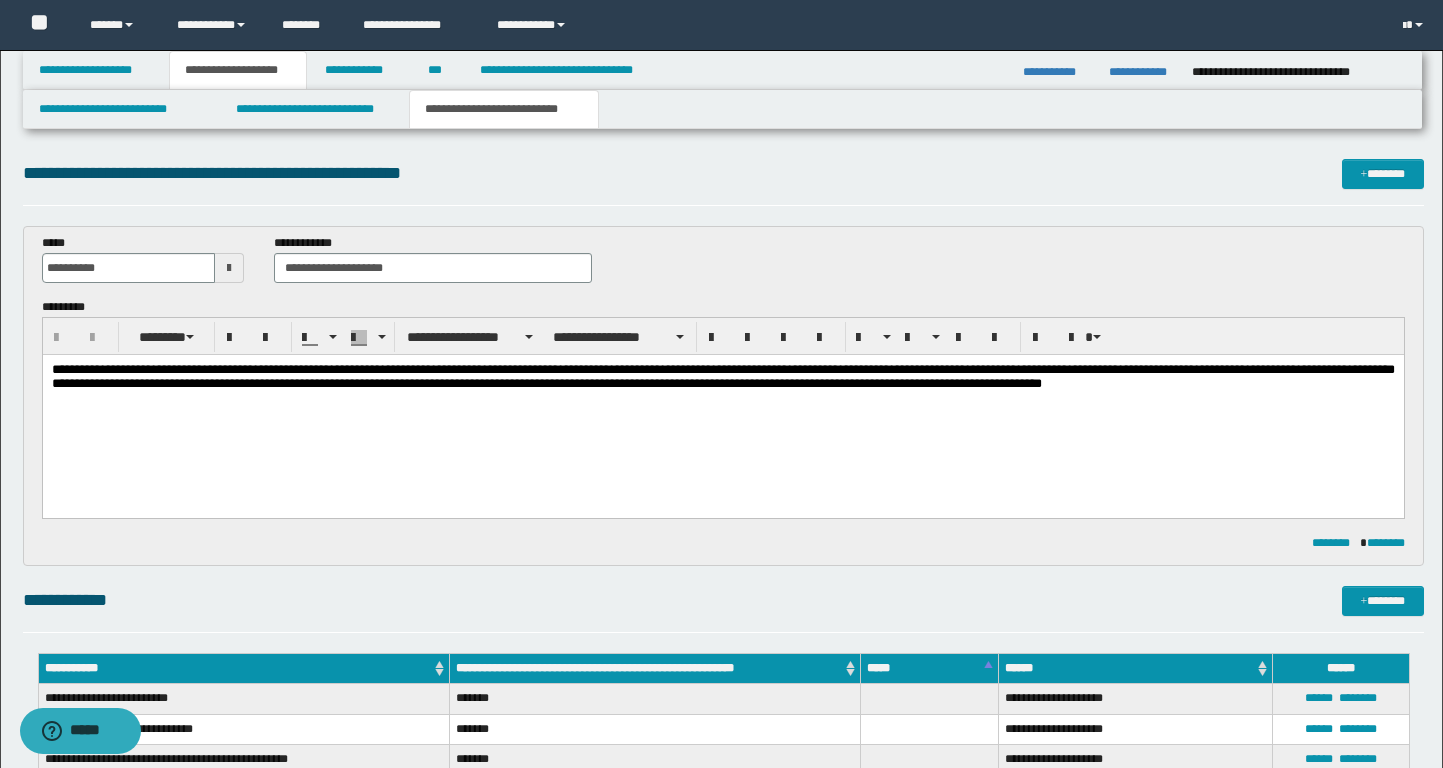 scroll, scrollTop: 0, scrollLeft: 0, axis: both 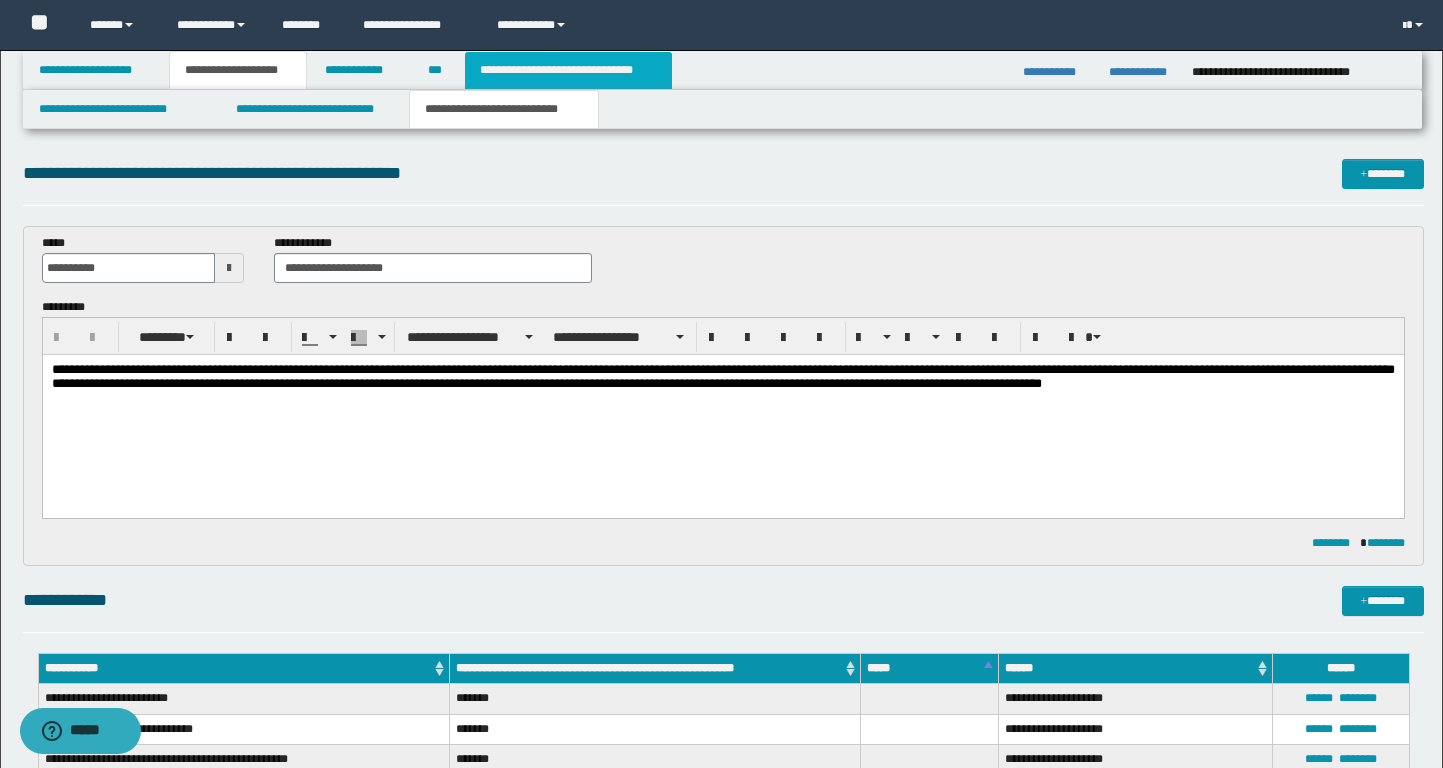 click on "**********" at bounding box center (568, 70) 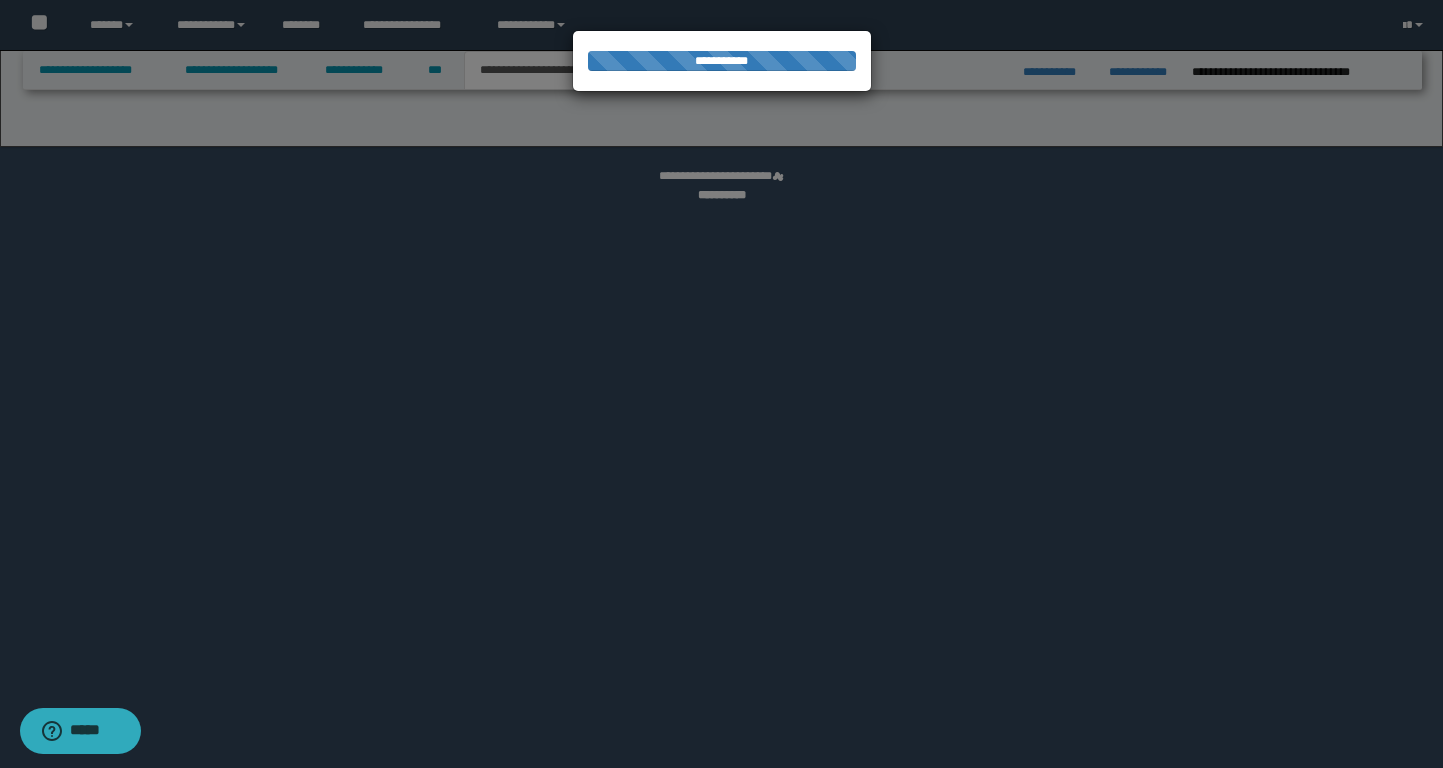 select on "*" 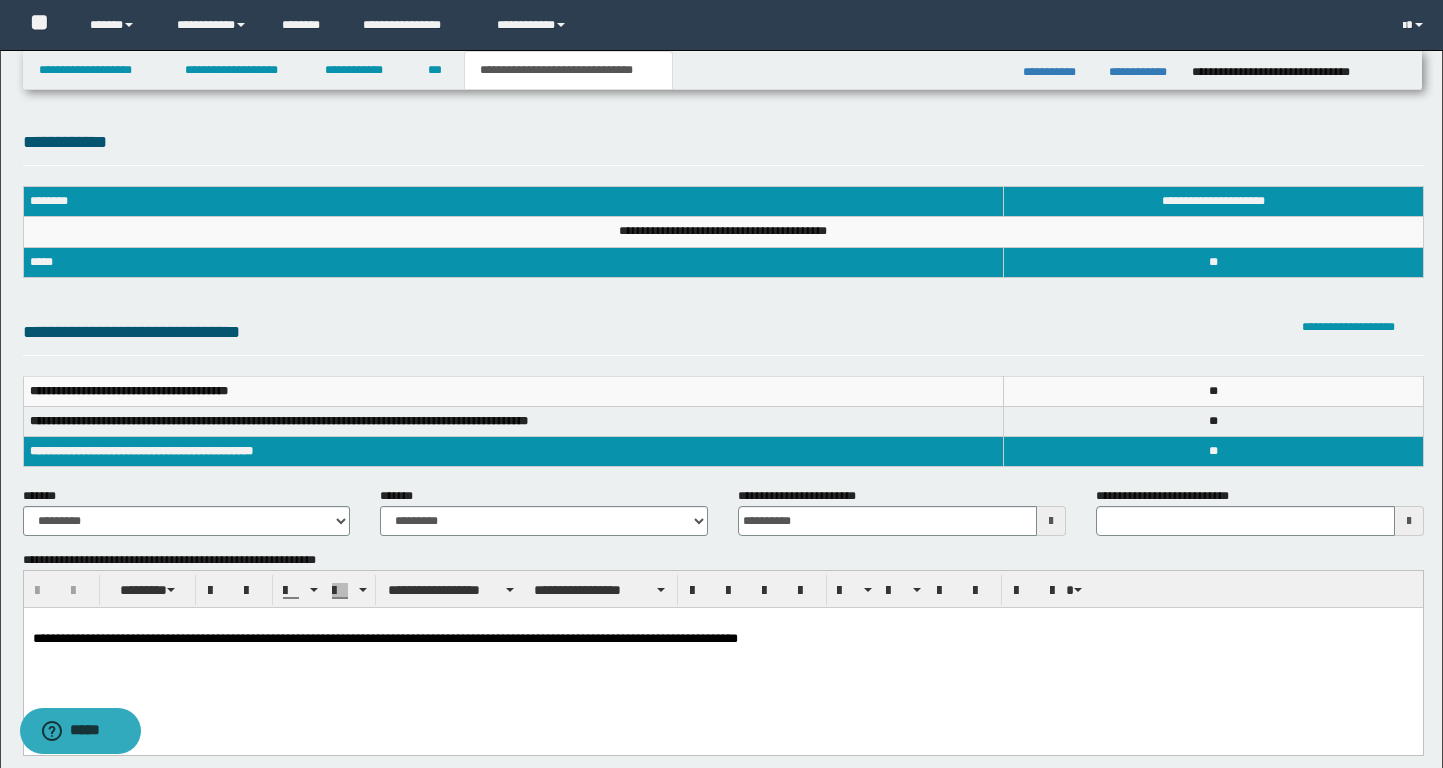 scroll, scrollTop: 0, scrollLeft: 0, axis: both 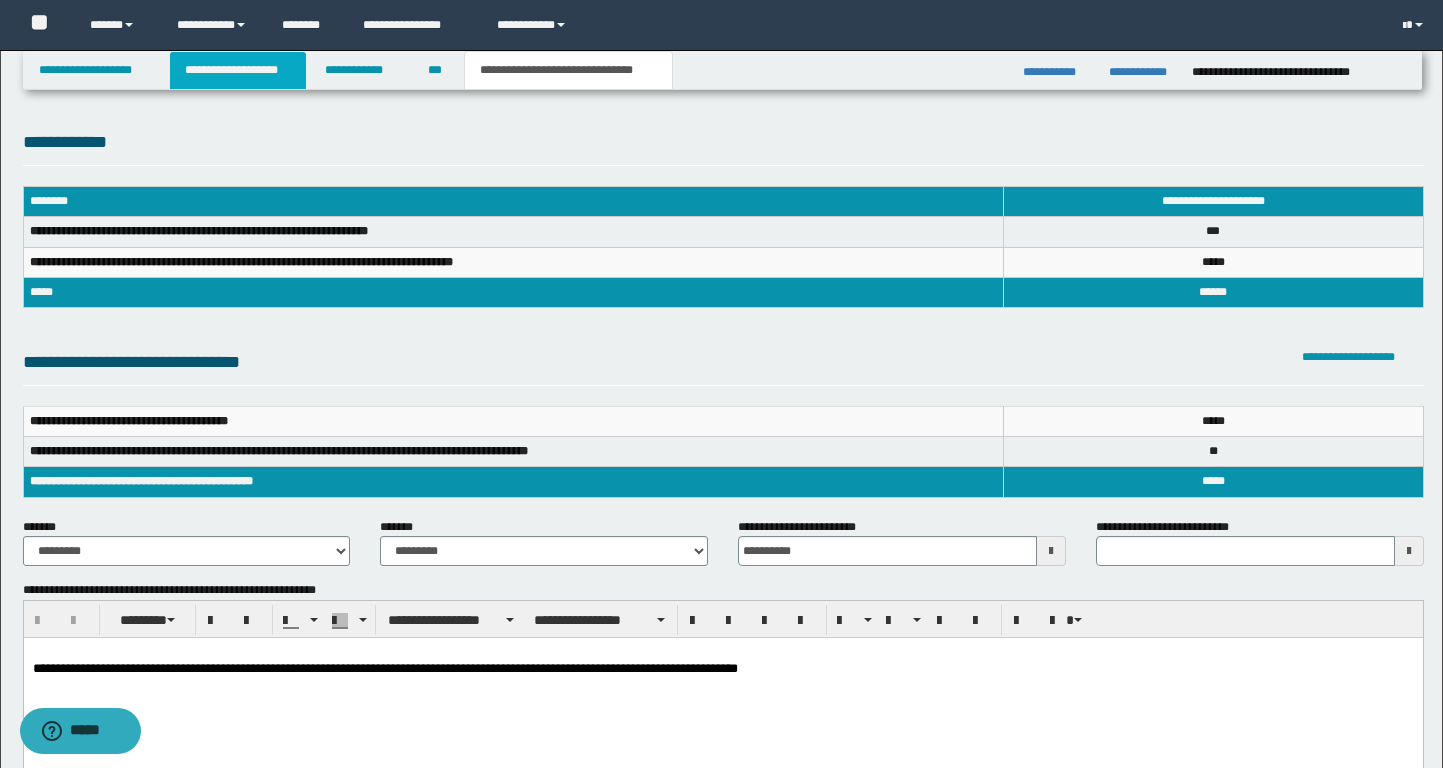 click on "**********" at bounding box center [238, 70] 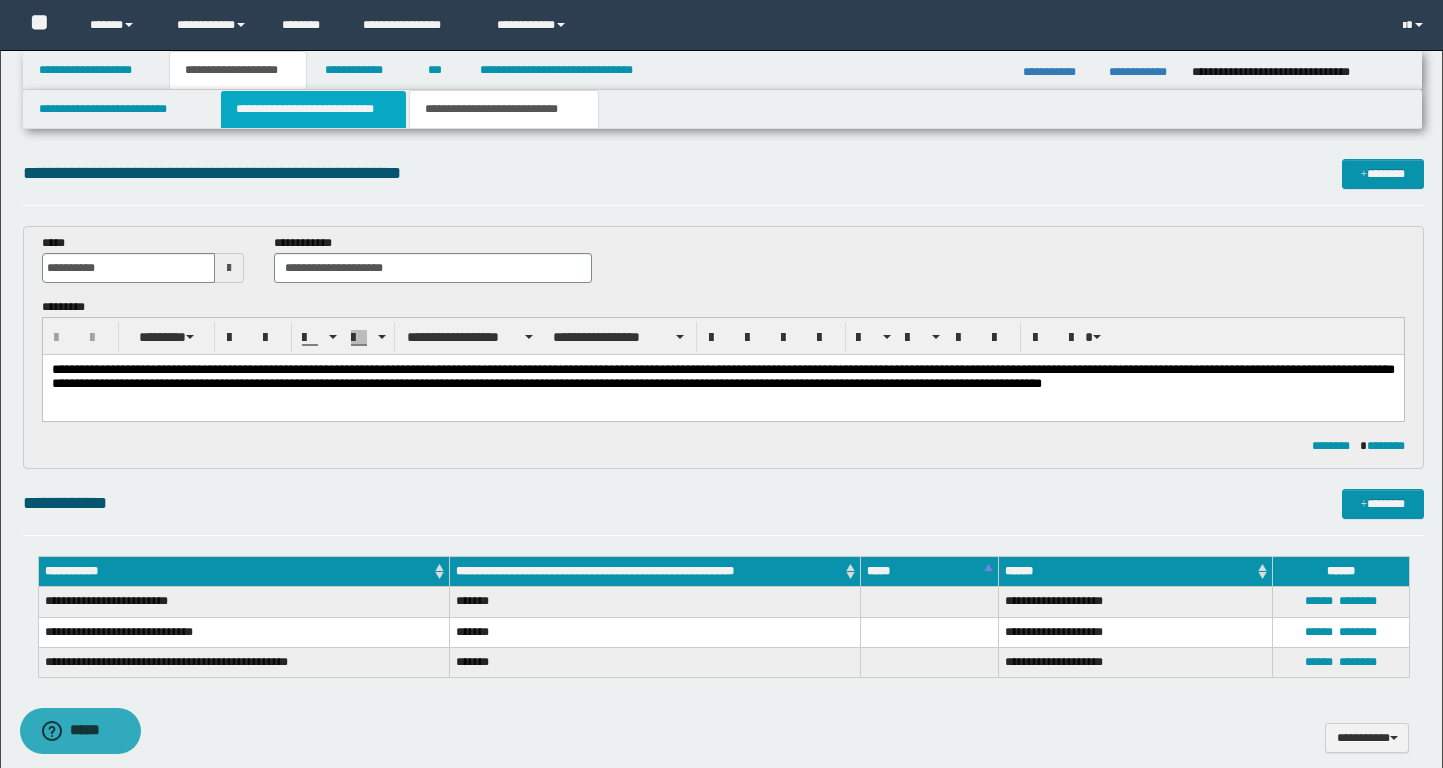 click on "**********" at bounding box center [314, 109] 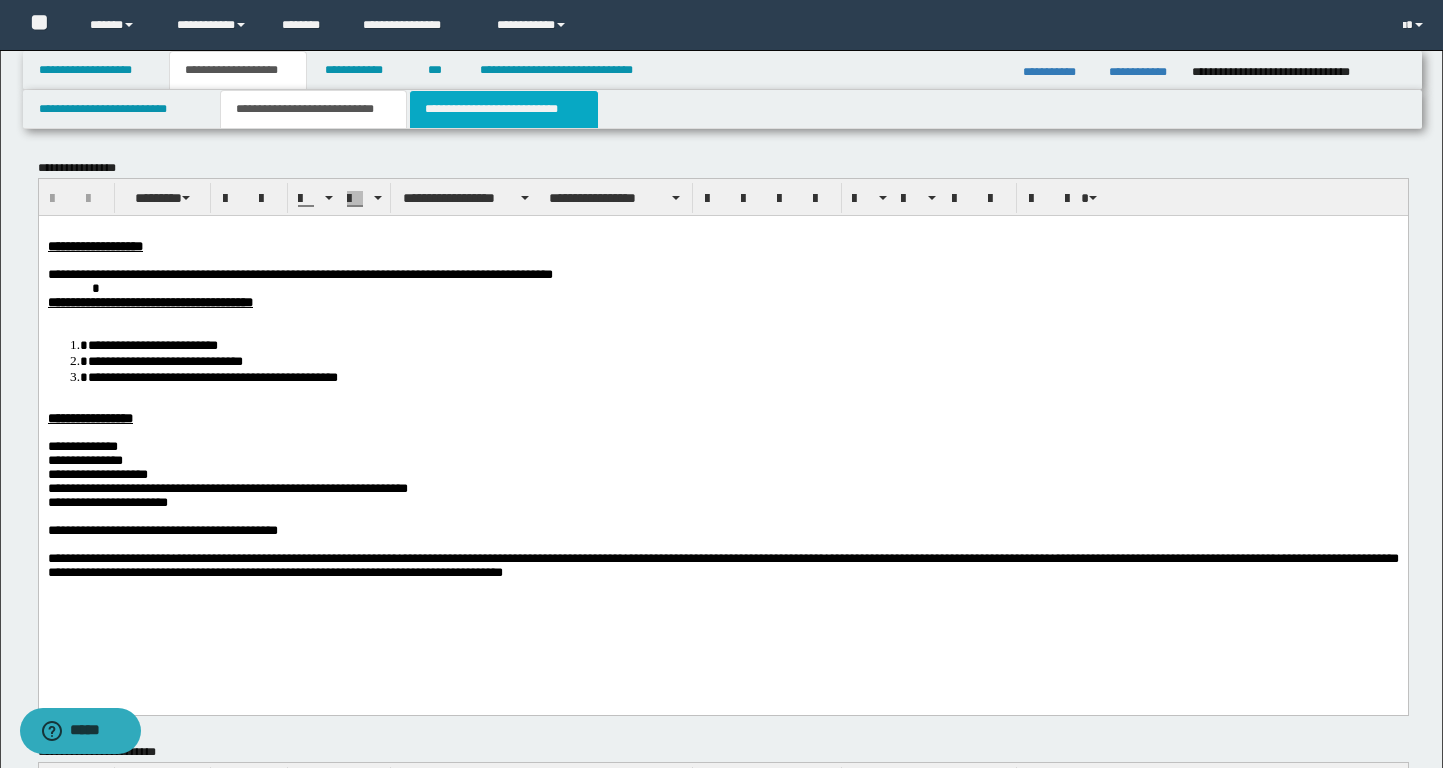 click on "**********" at bounding box center (504, 109) 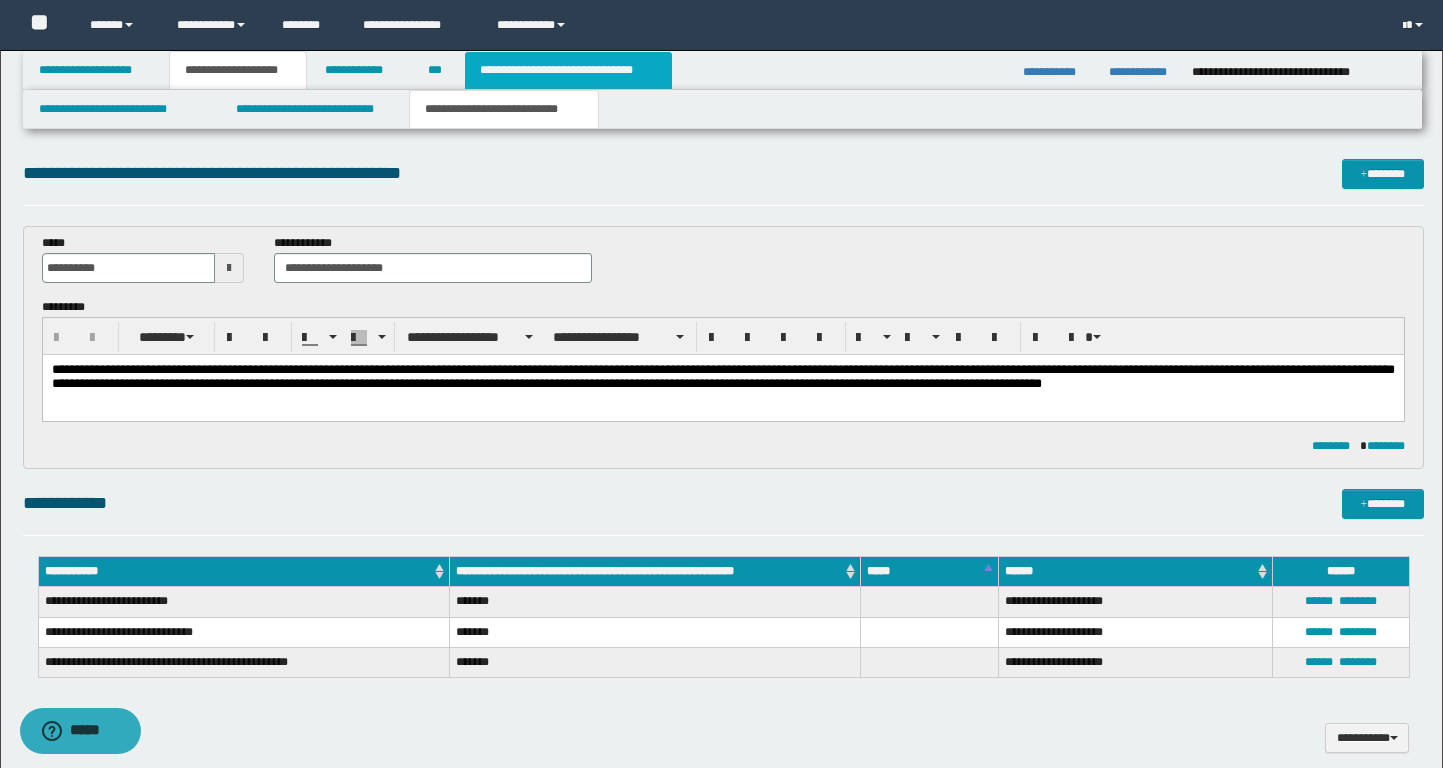click on "**********" at bounding box center [568, 70] 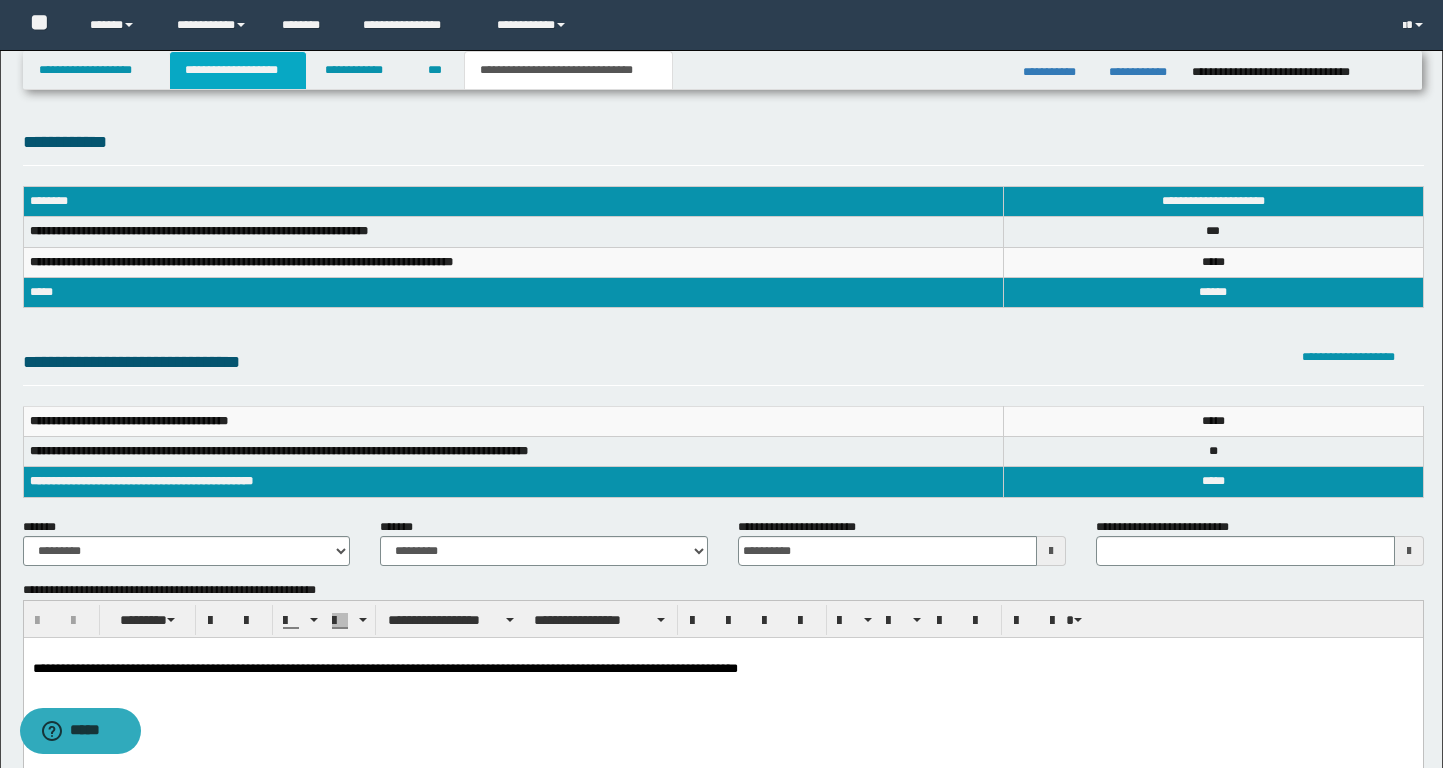click on "**********" at bounding box center [238, 70] 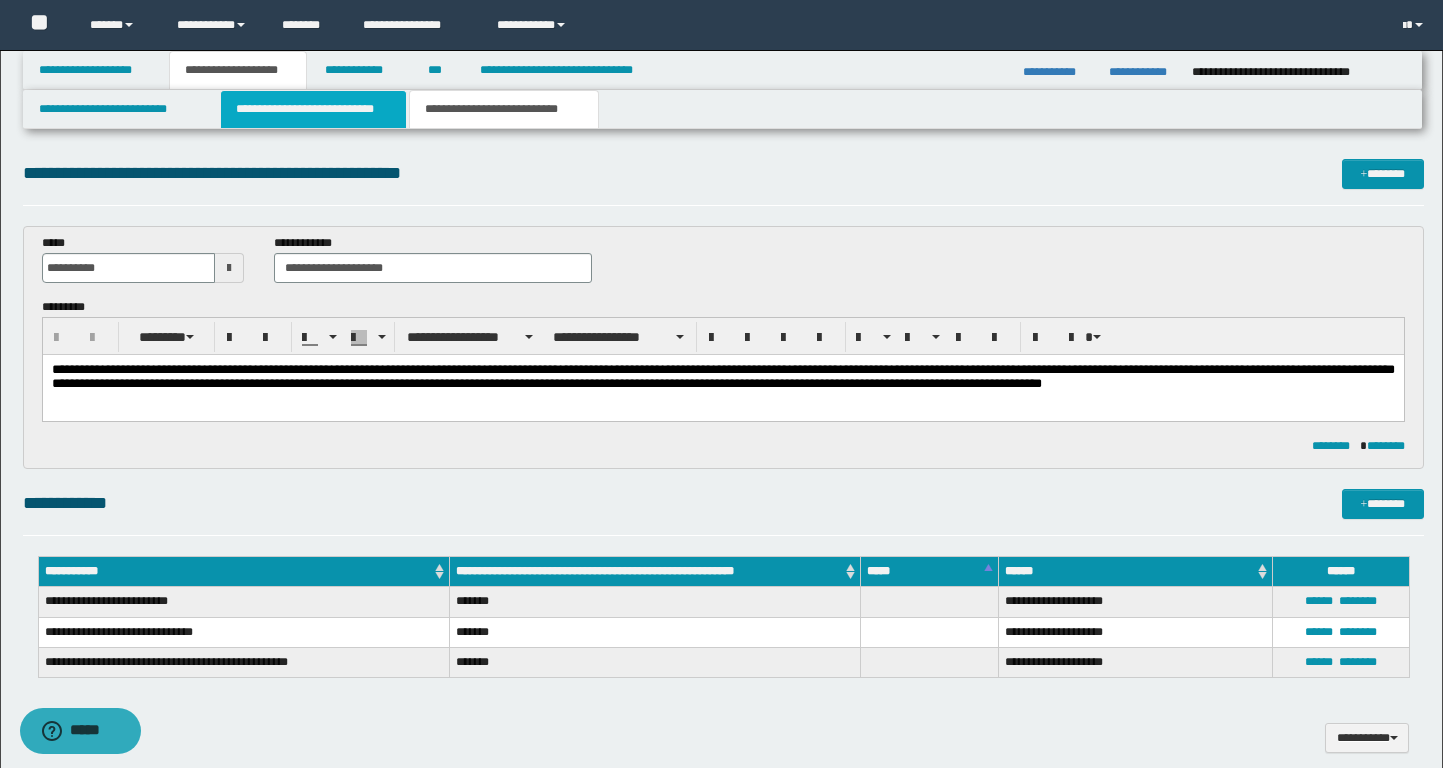 click on "**********" at bounding box center (314, 109) 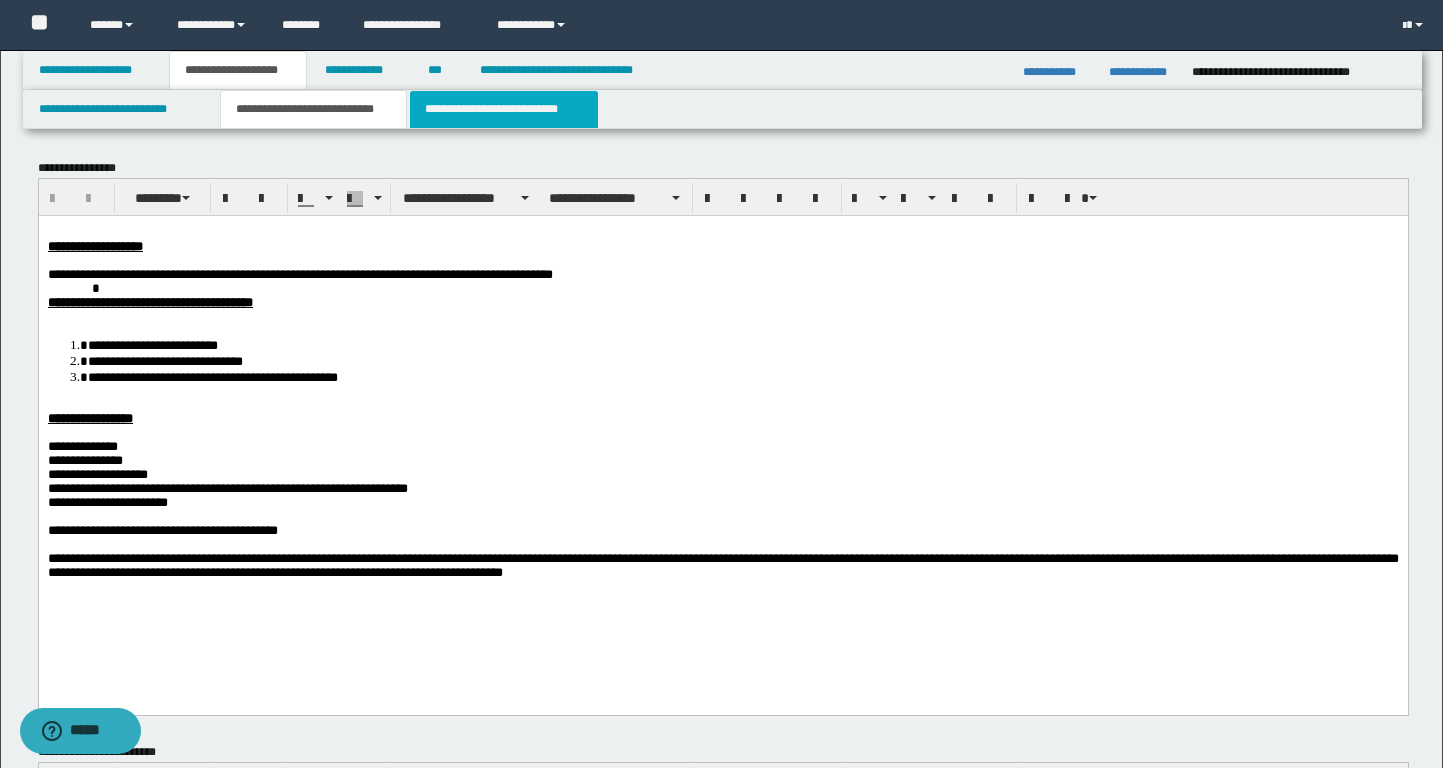 click on "**********" at bounding box center (504, 109) 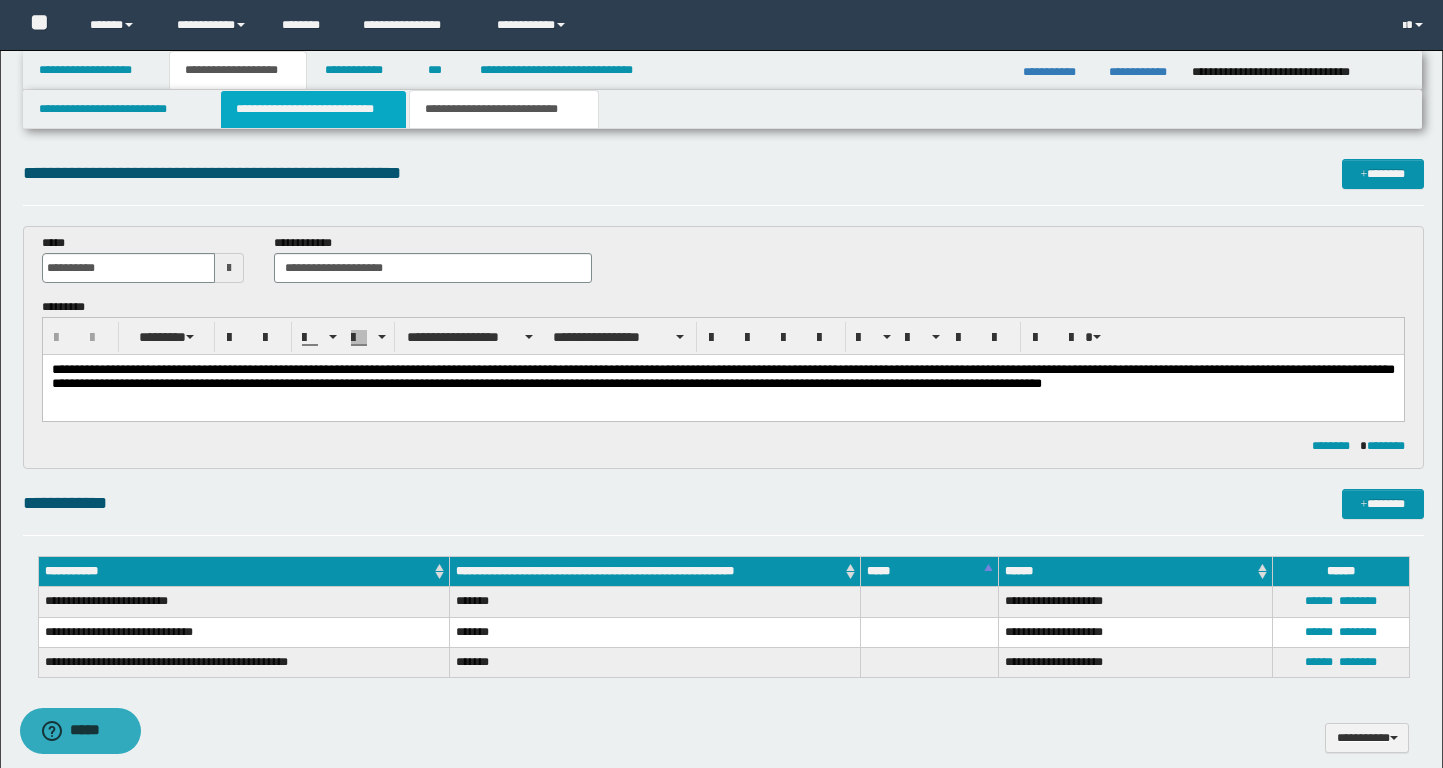 click on "**********" at bounding box center [314, 109] 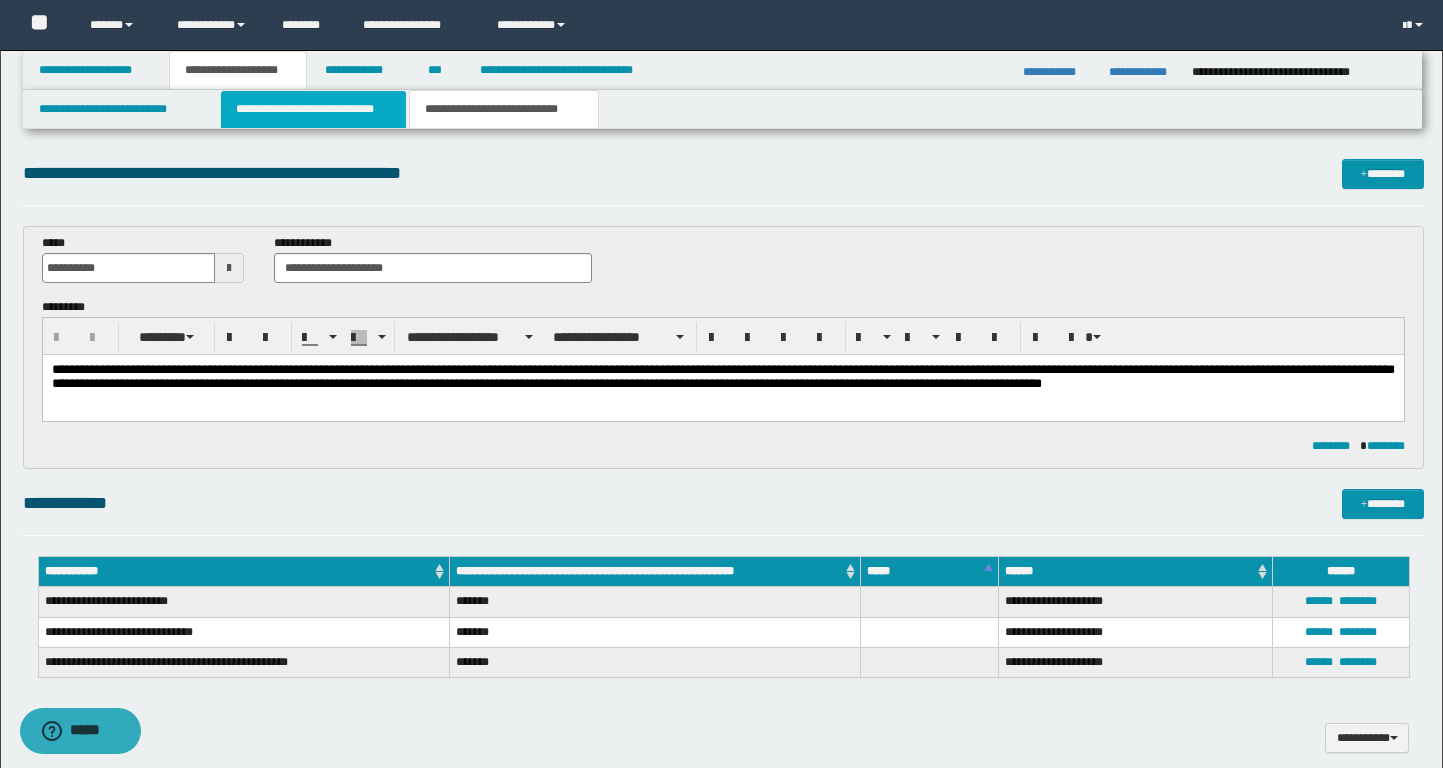 type 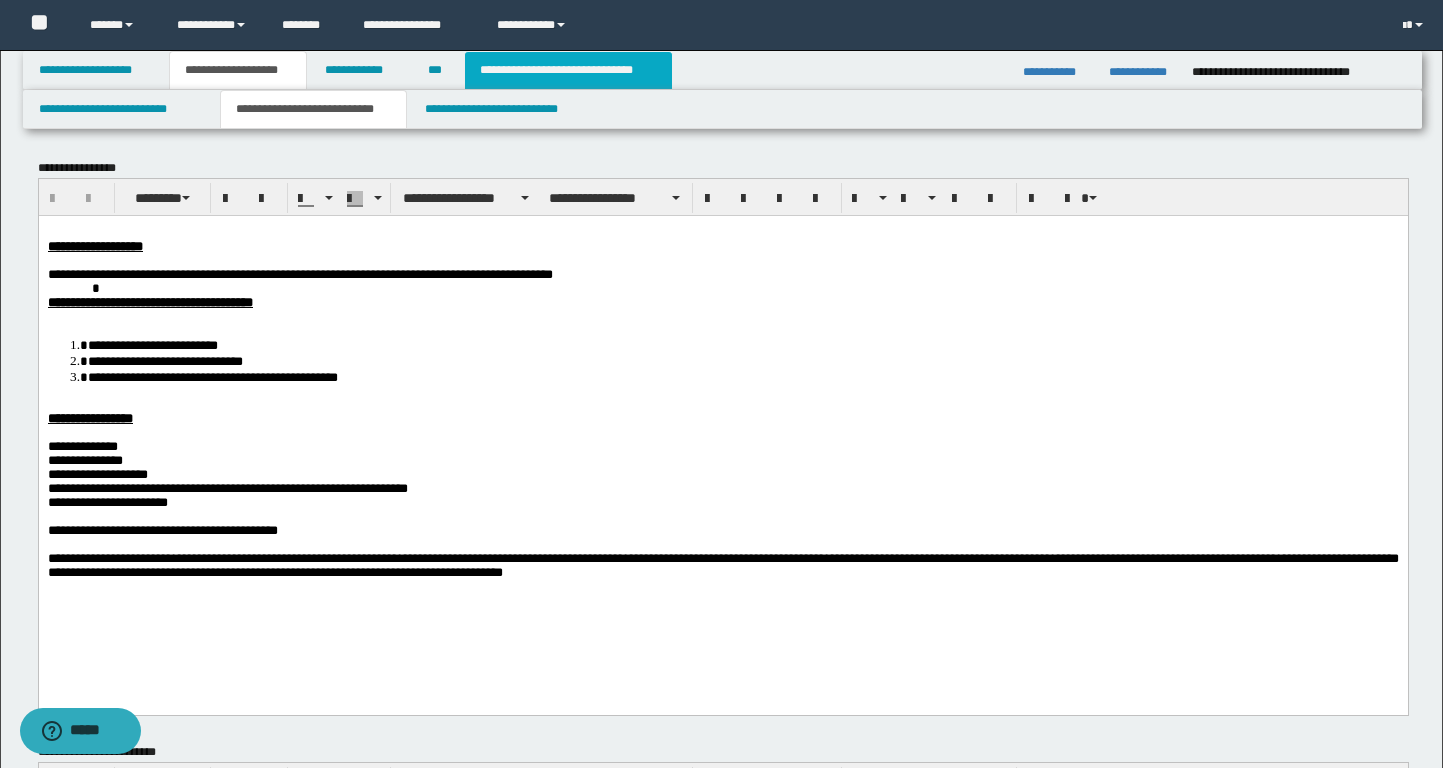 click on "**********" at bounding box center (568, 70) 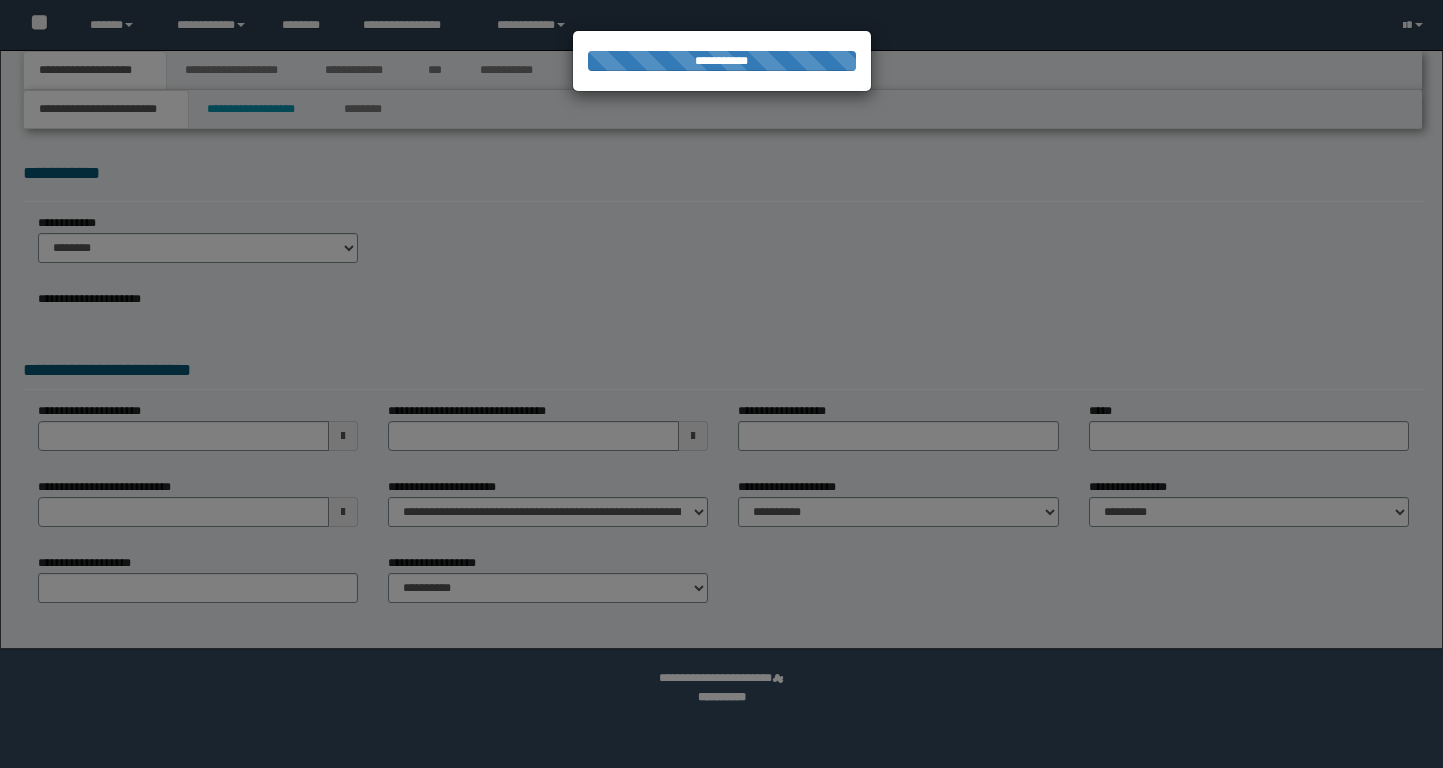 scroll, scrollTop: 0, scrollLeft: 0, axis: both 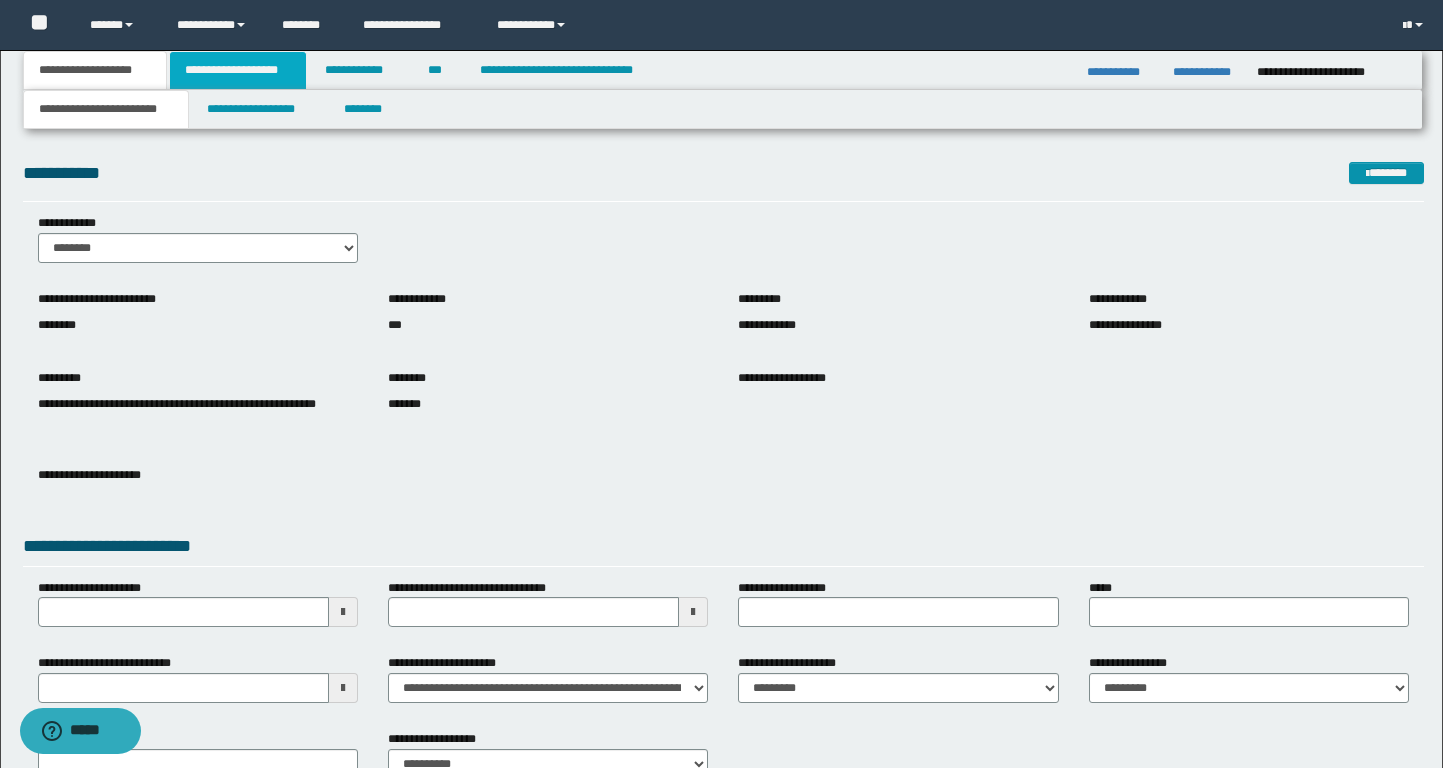 click on "**********" at bounding box center (238, 70) 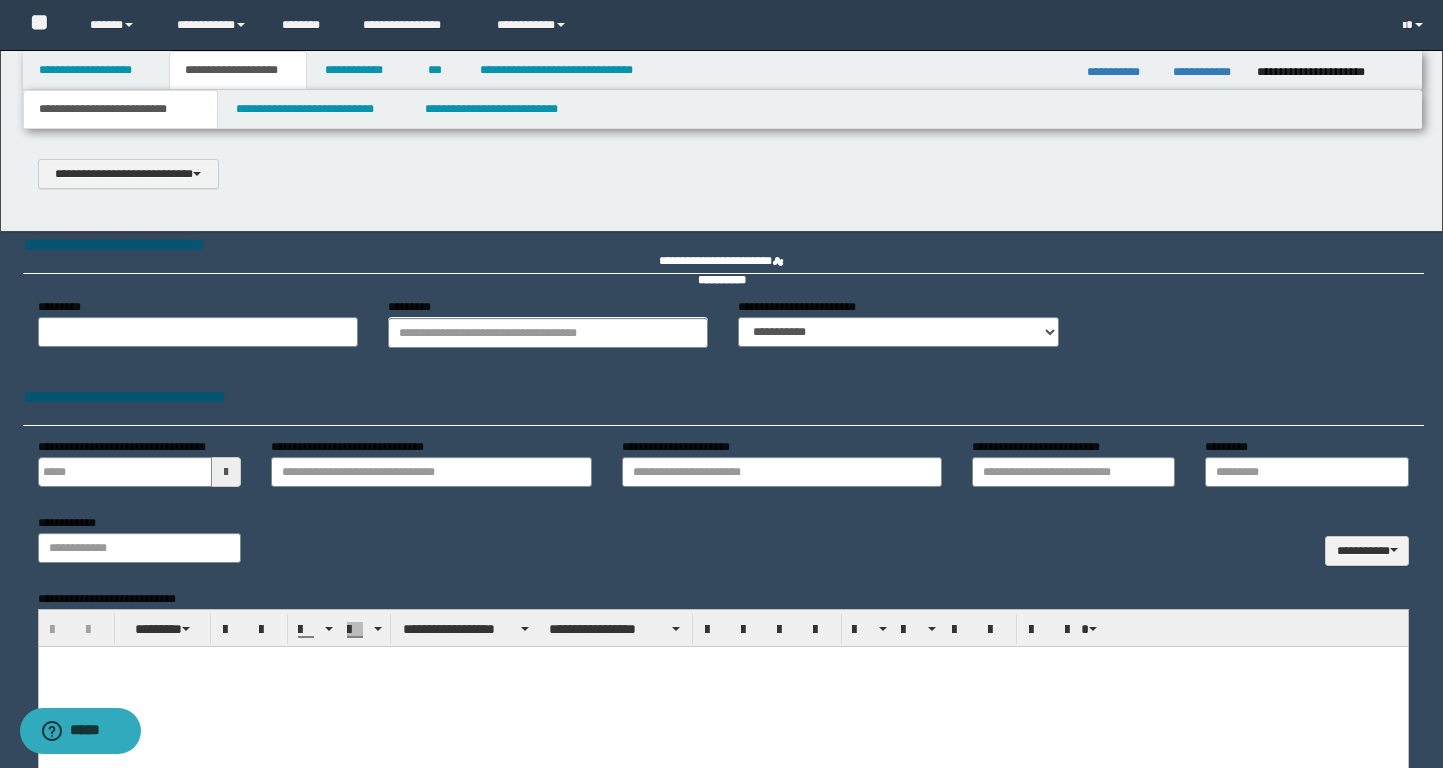 select on "*" 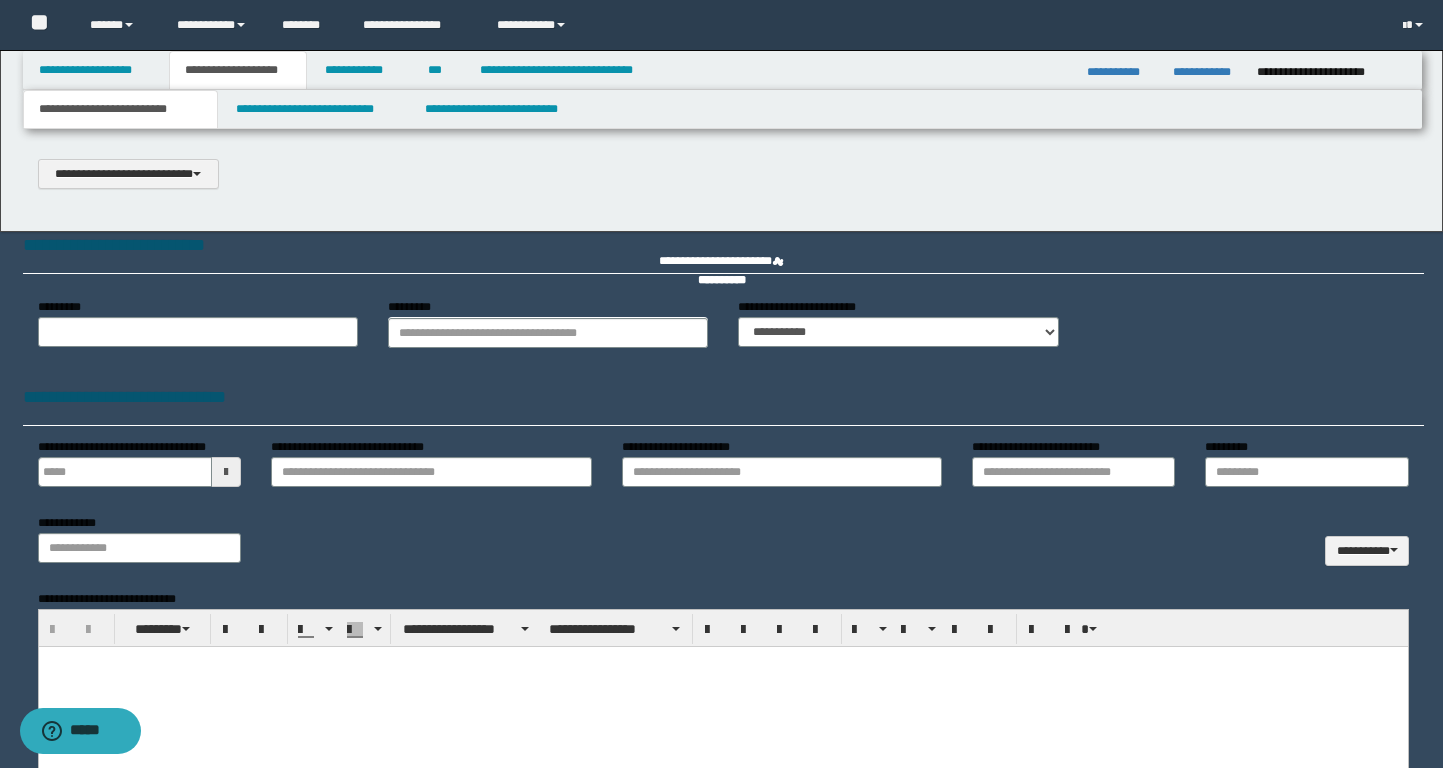 scroll, scrollTop: 0, scrollLeft: 0, axis: both 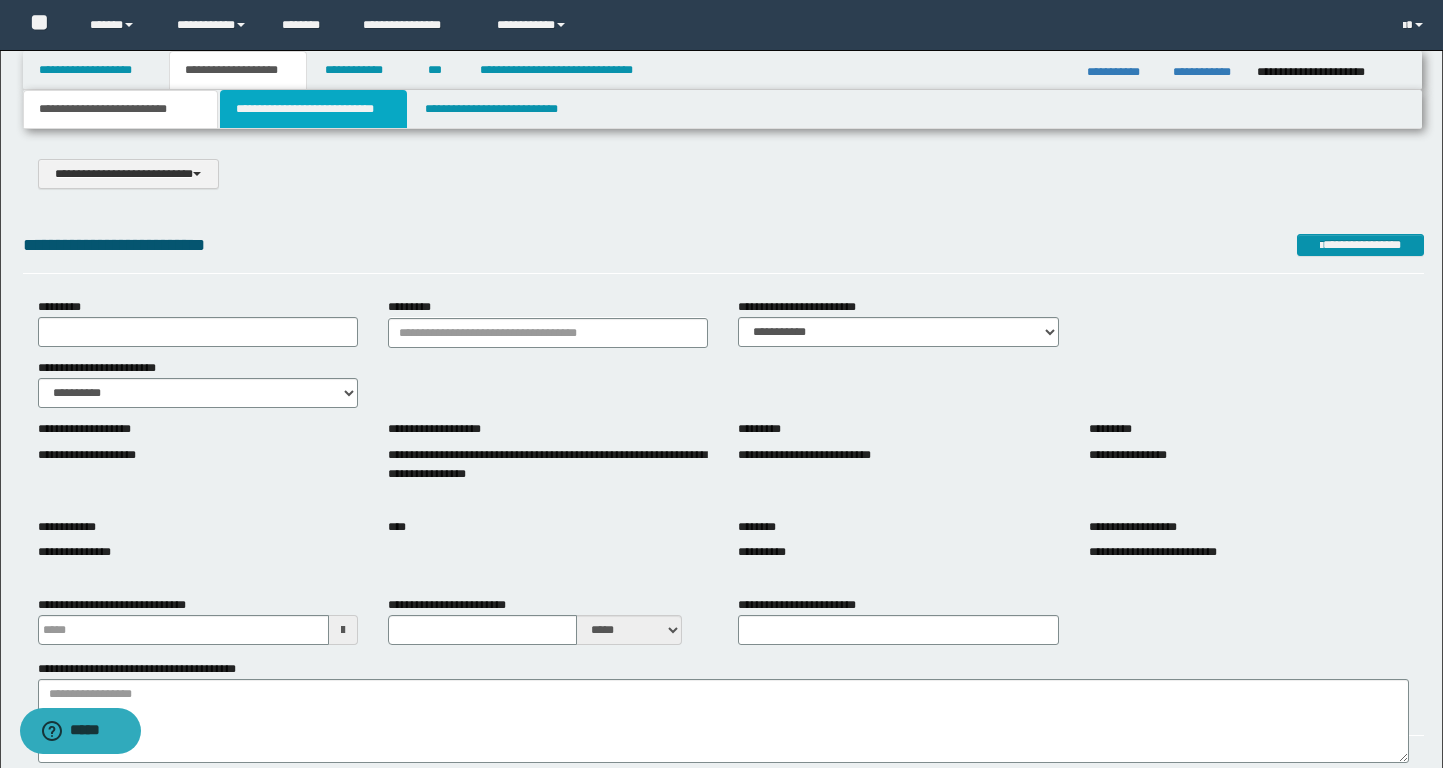 click on "**********" at bounding box center (314, 109) 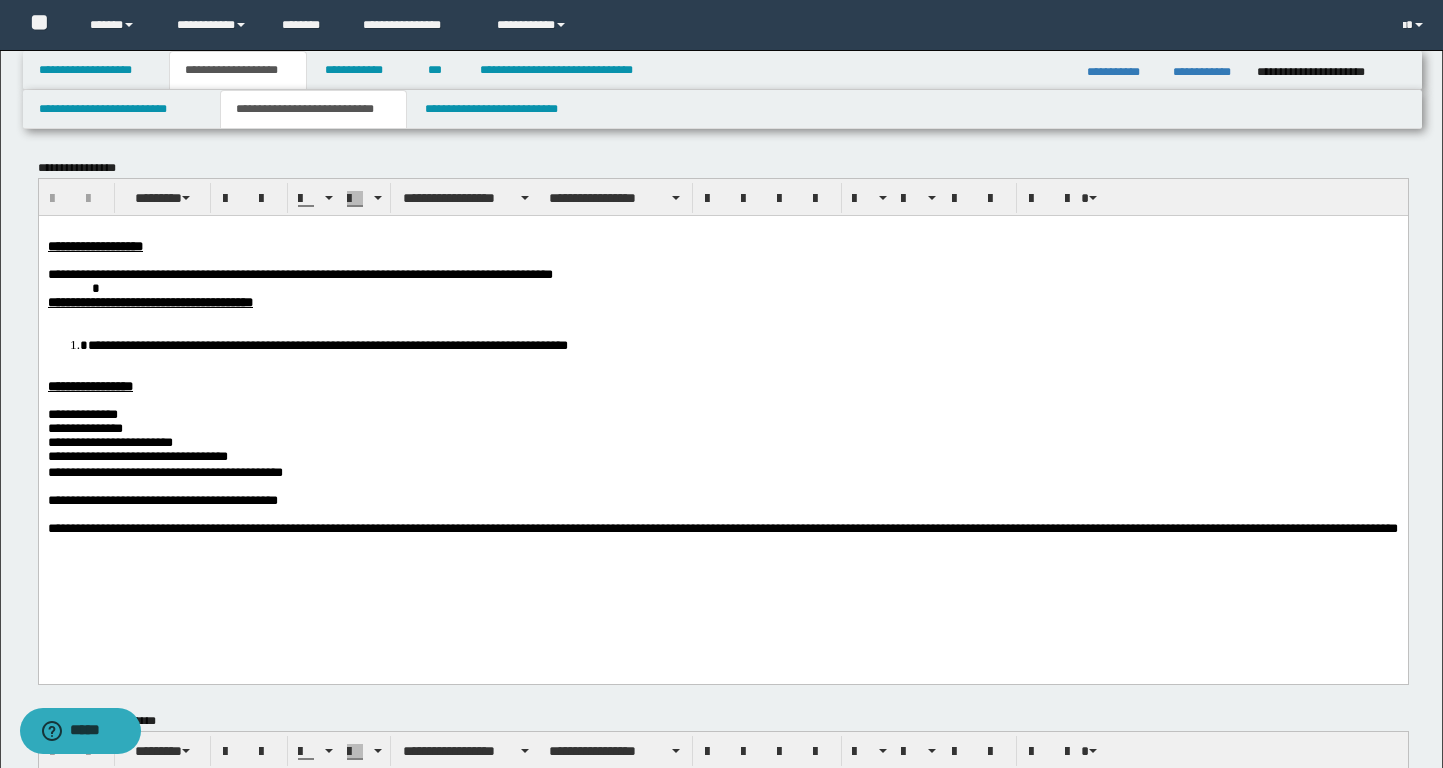 scroll, scrollTop: 0, scrollLeft: 0, axis: both 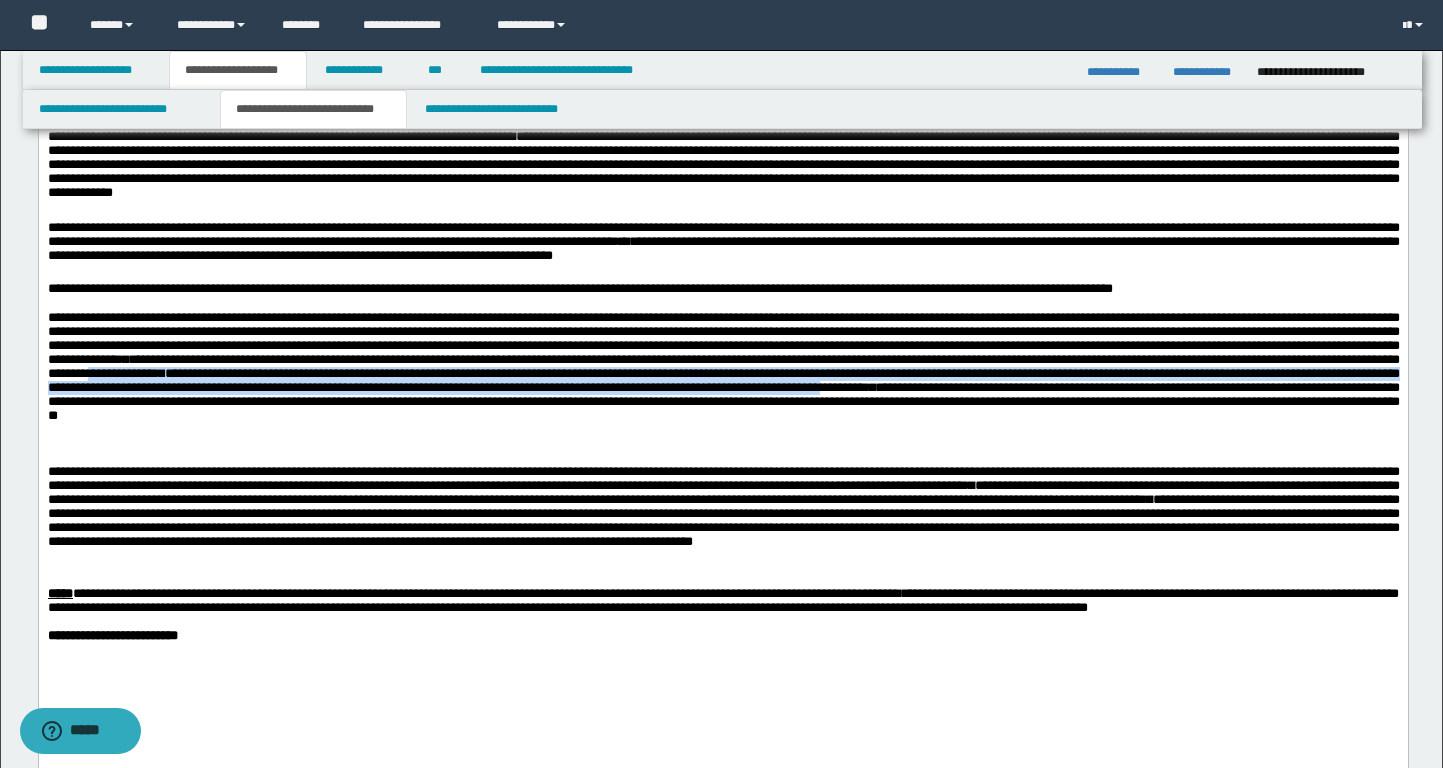 drag, startPoint x: 1207, startPoint y: 413, endPoint x: 1029, endPoint y: 444, distance: 180.67928 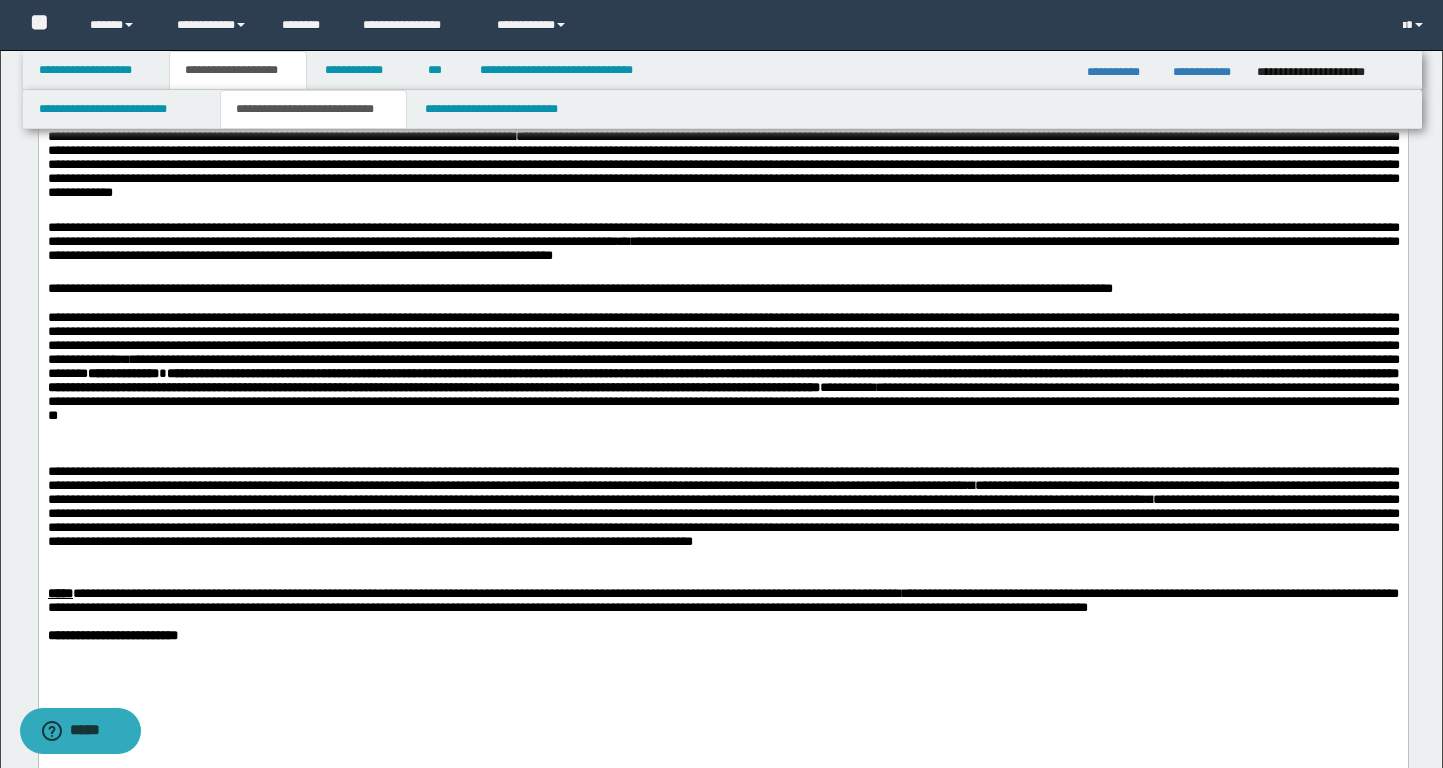 click on "**********" at bounding box center [723, 478] 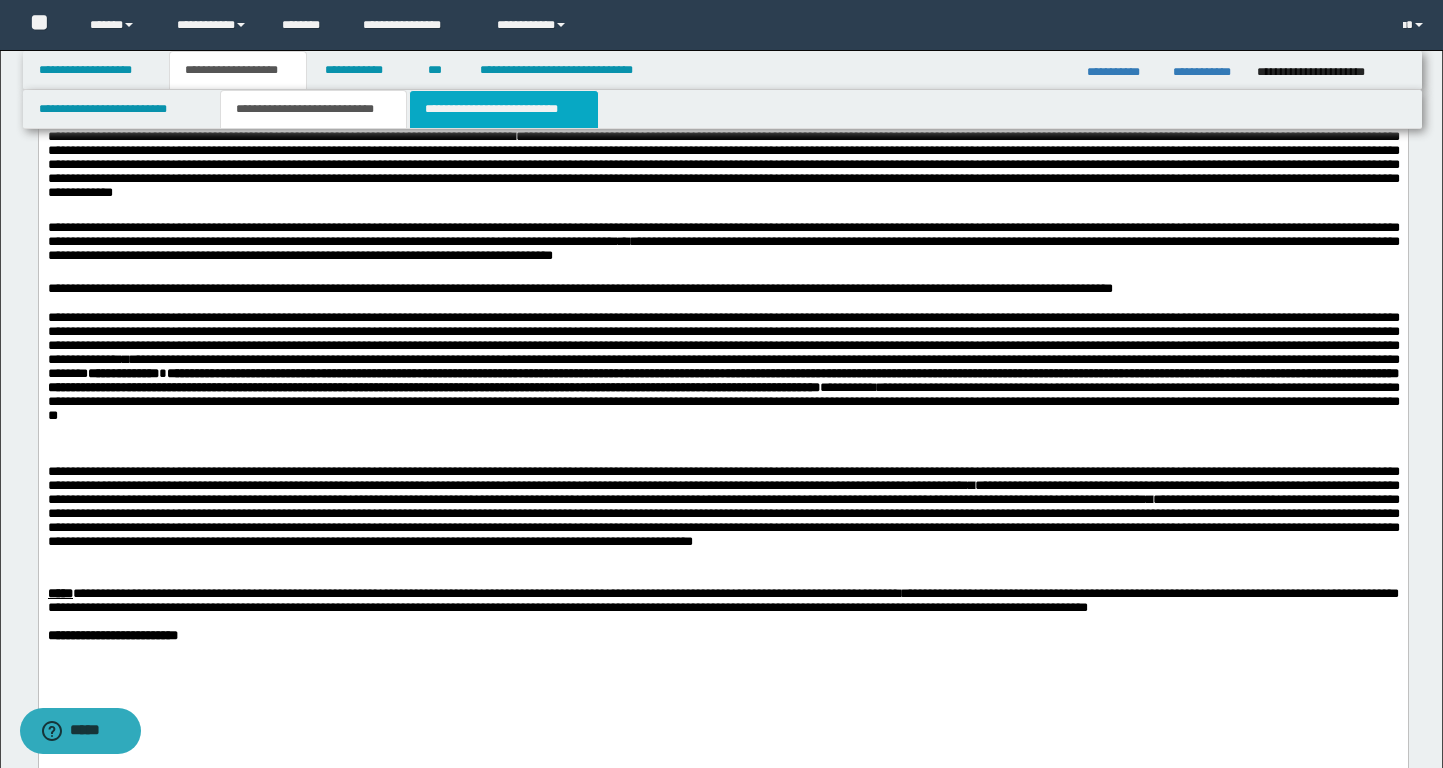 click on "**********" at bounding box center (504, 109) 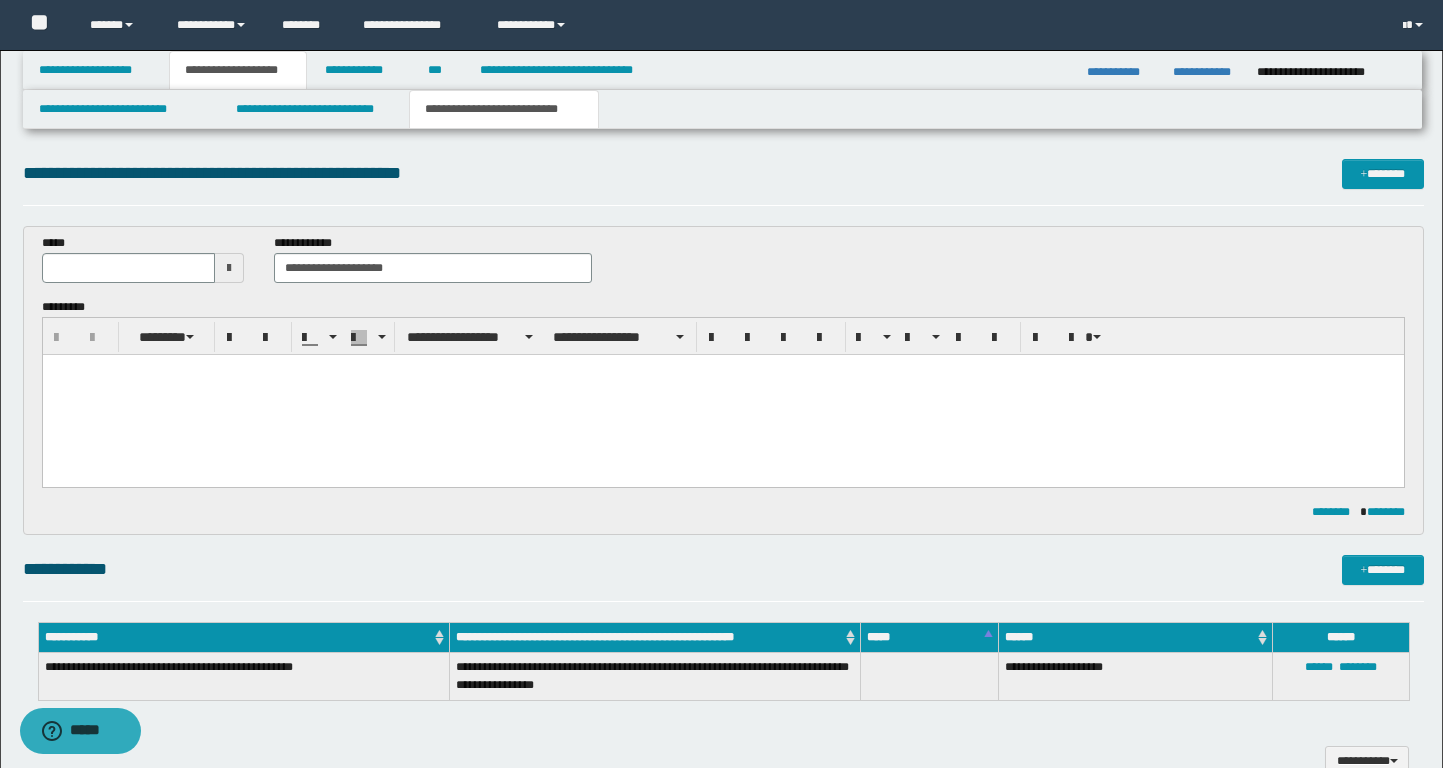 scroll, scrollTop: 0, scrollLeft: 0, axis: both 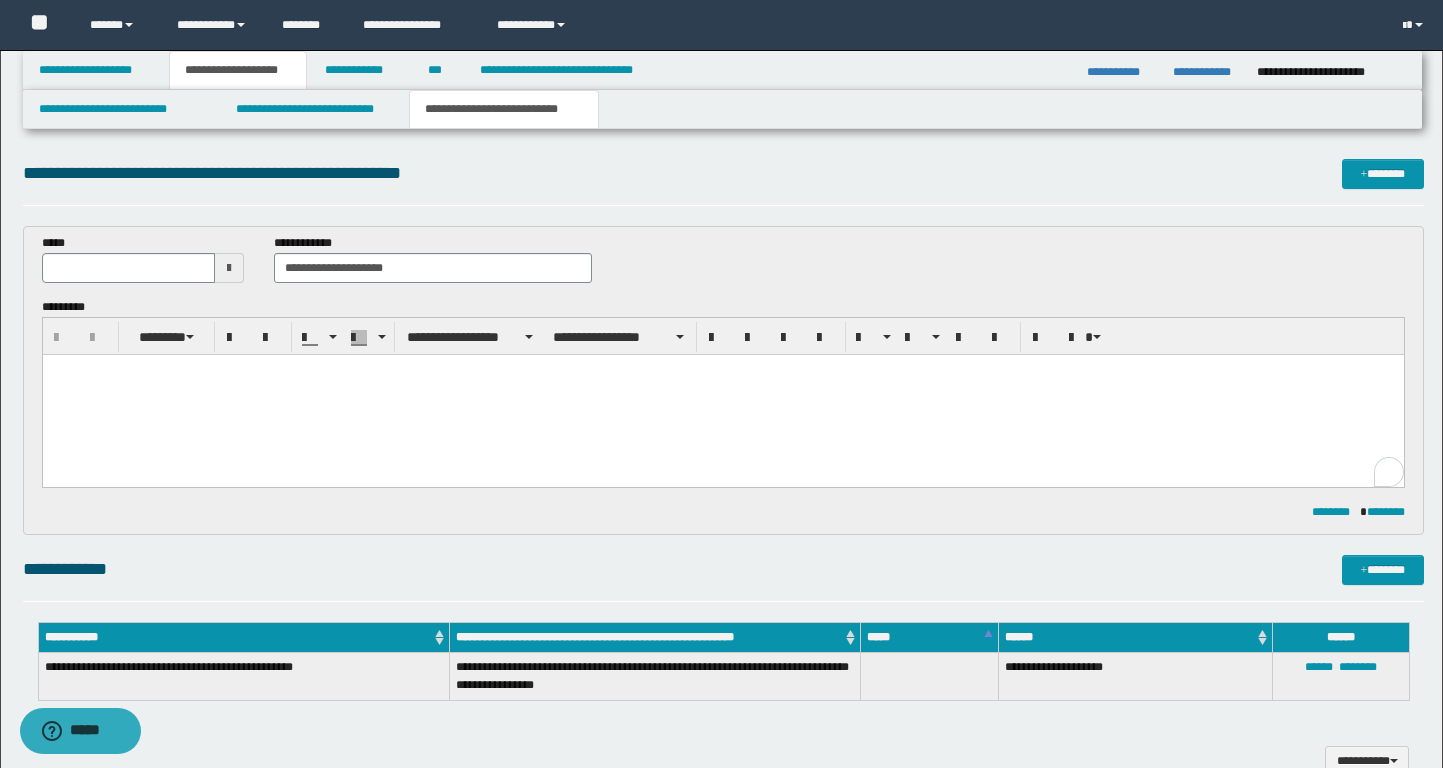 paste 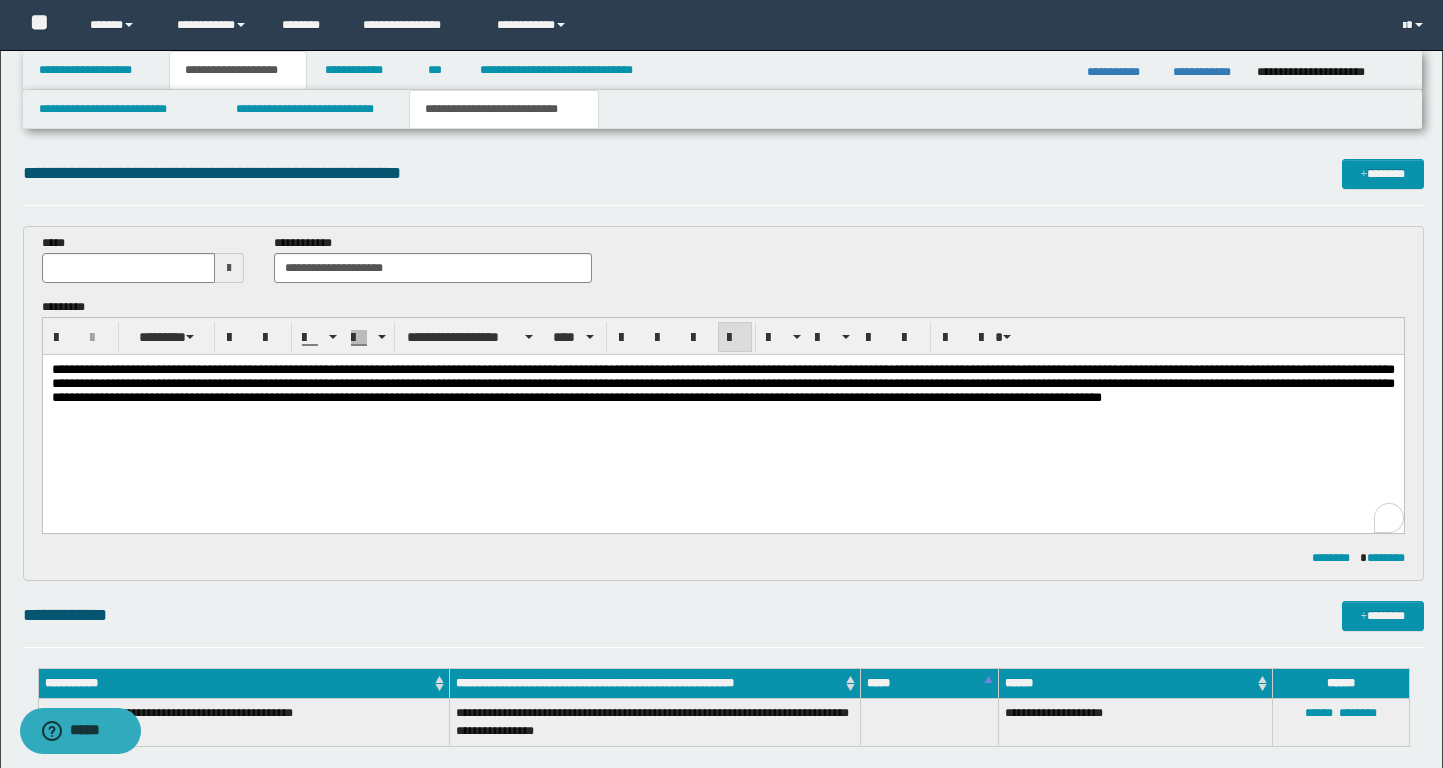 click at bounding box center [229, 268] 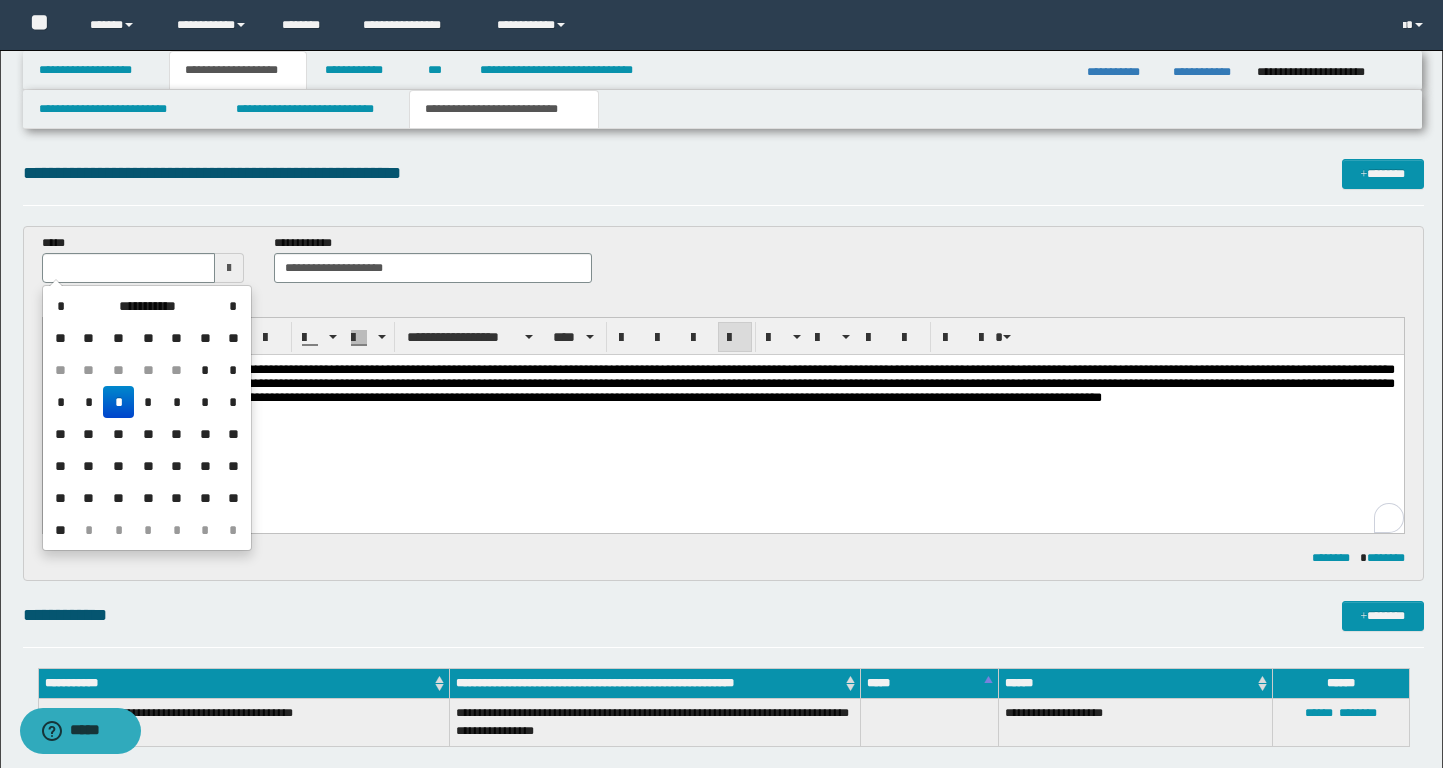 click on "*" at bounding box center [118, 402] 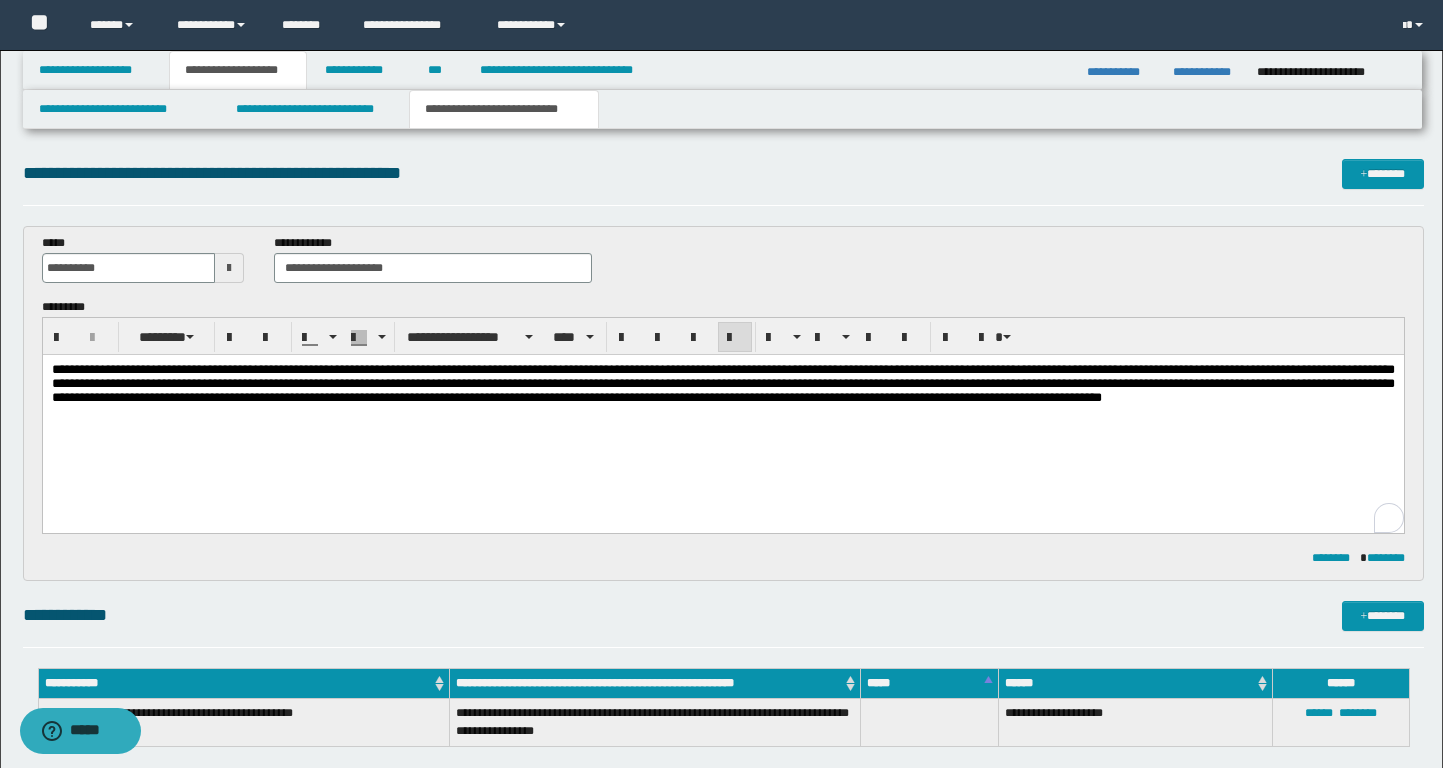 click on "**********" at bounding box center (722, 383) 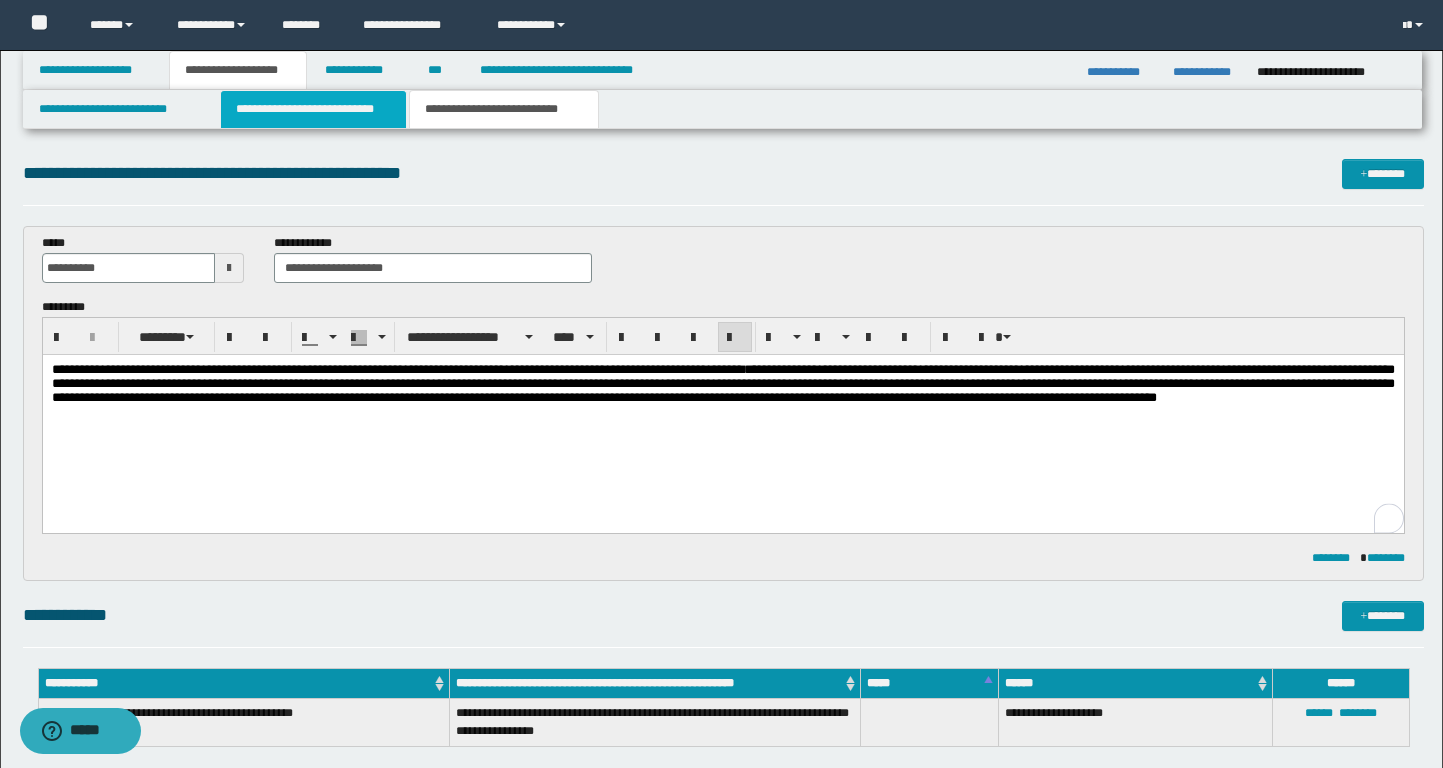 click on "**********" at bounding box center (314, 109) 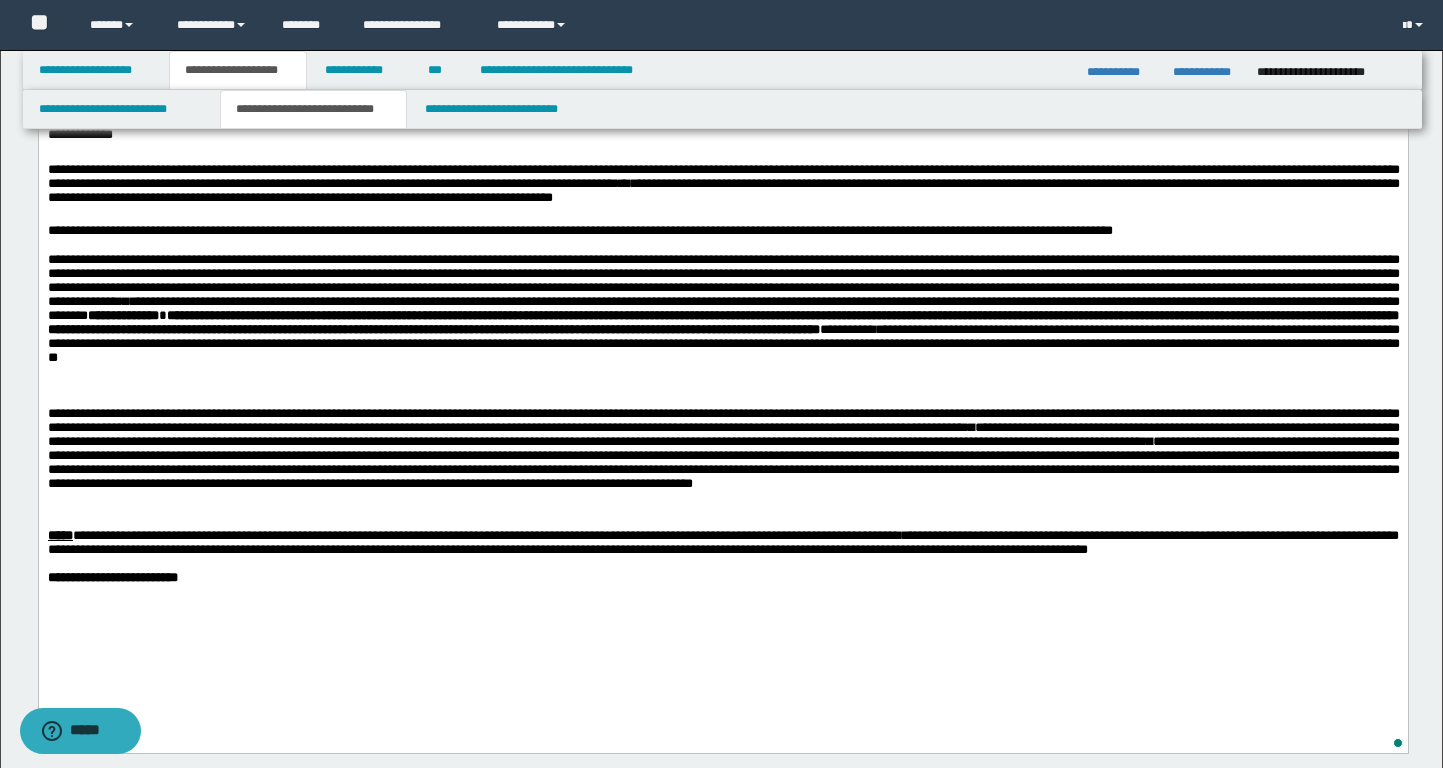 scroll, scrollTop: 913, scrollLeft: 0, axis: vertical 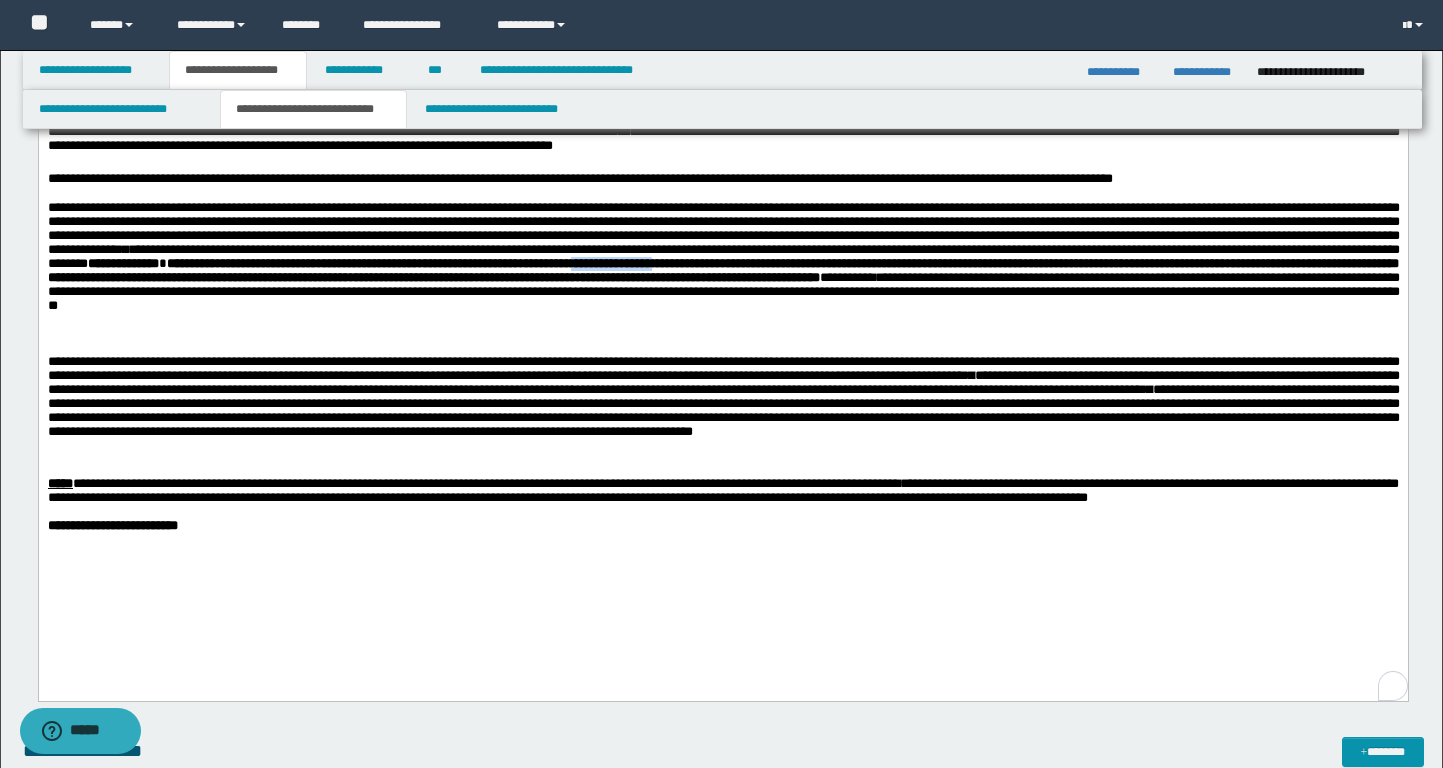 drag, startPoint x: 505, startPoint y: 322, endPoint x: 605, endPoint y: 322, distance: 100 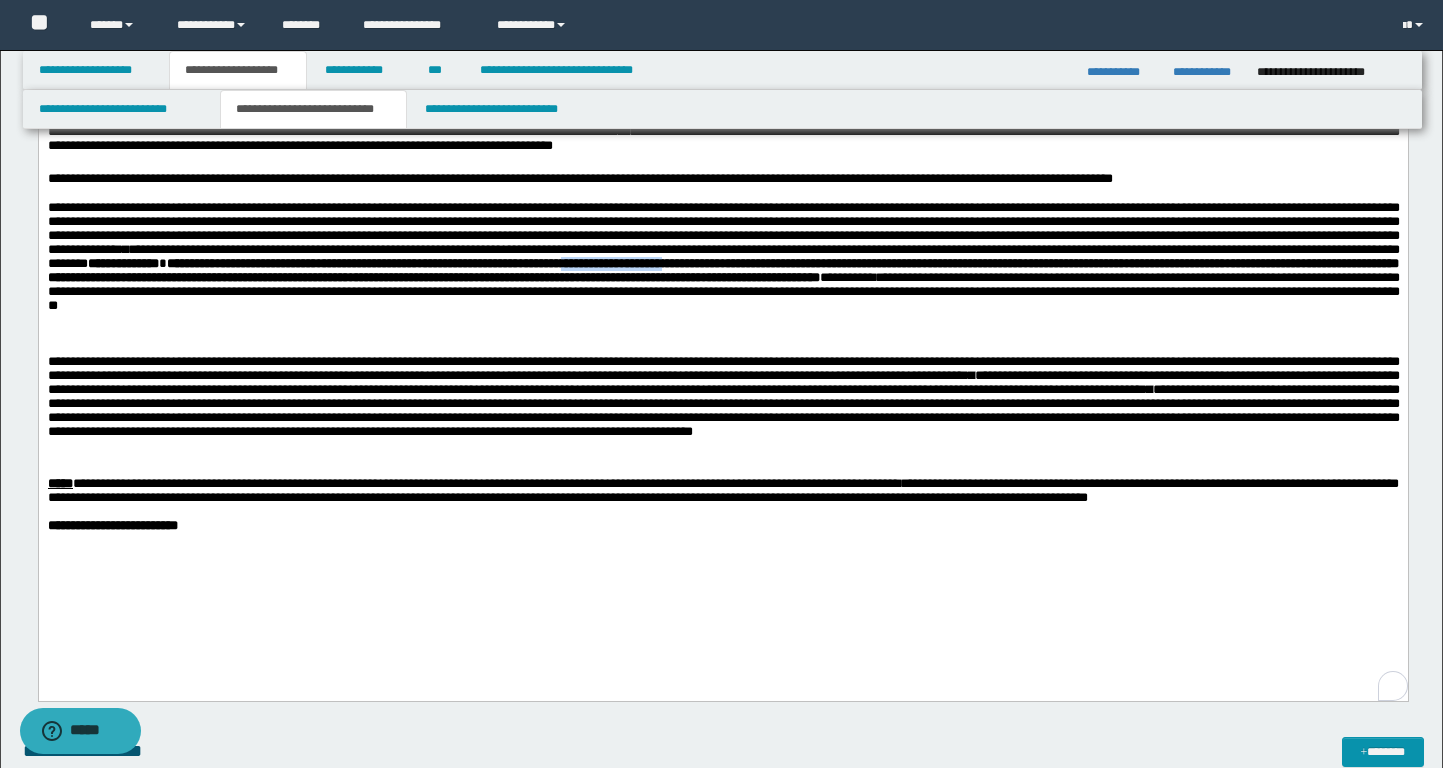 drag, startPoint x: 615, startPoint y: 322, endPoint x: 498, endPoint y: 322, distance: 117 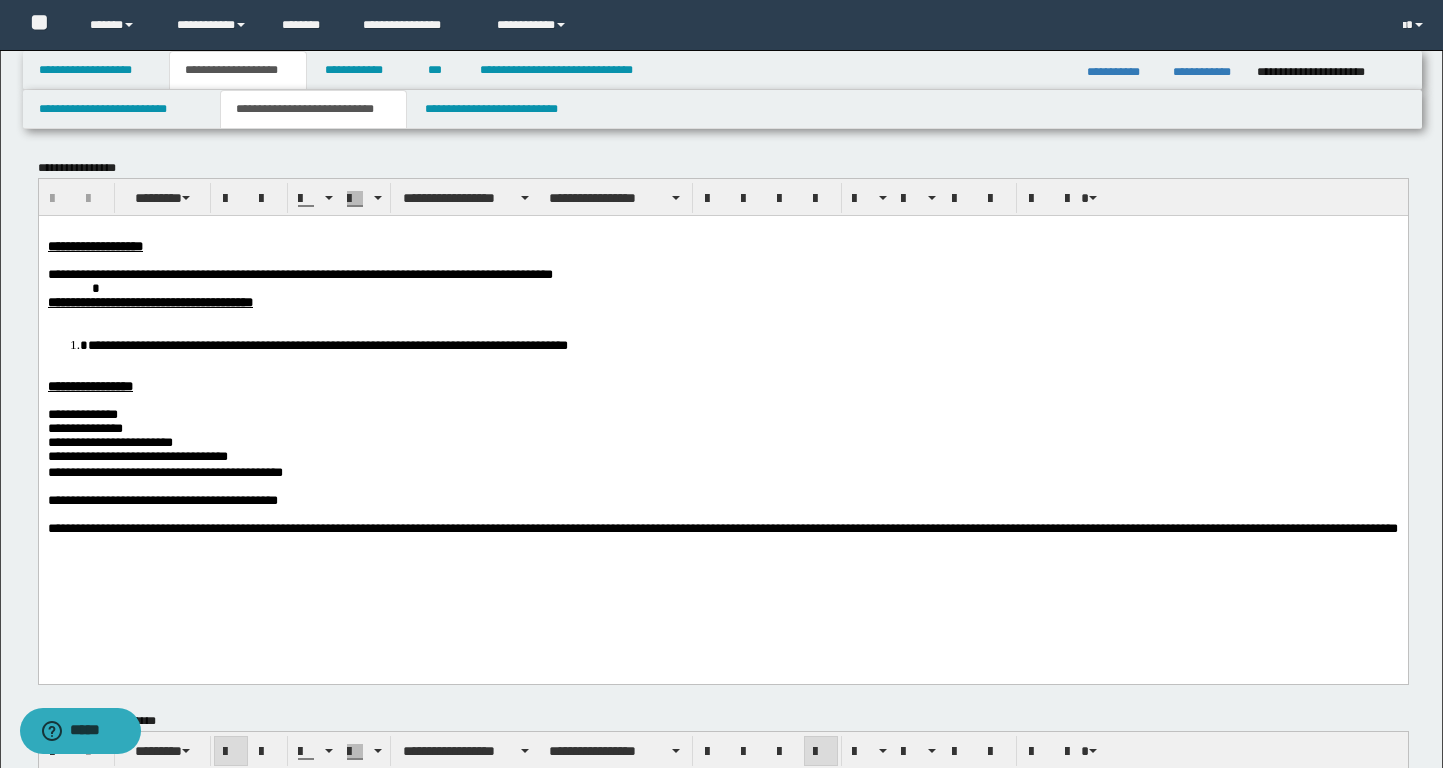 click on "**********" at bounding box center [742, 344] 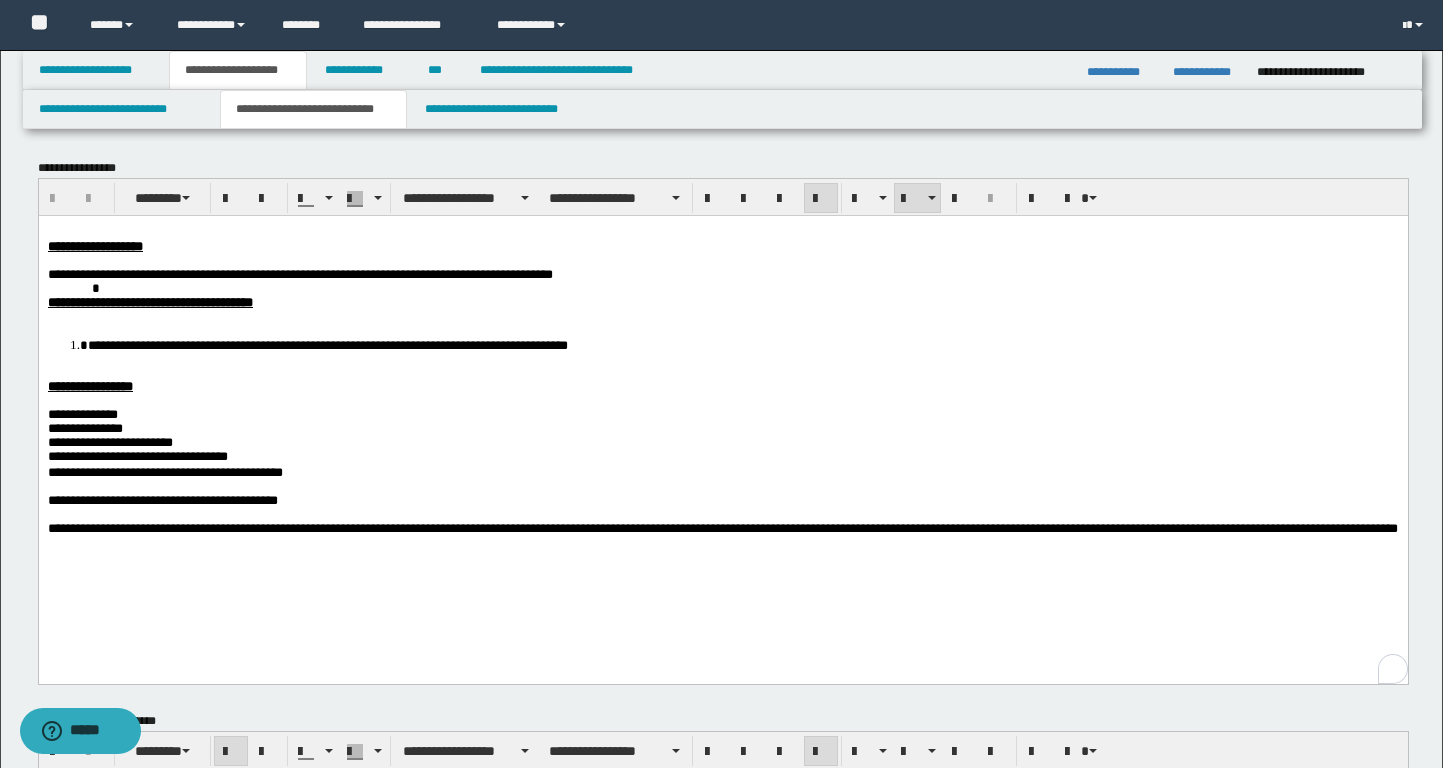 type 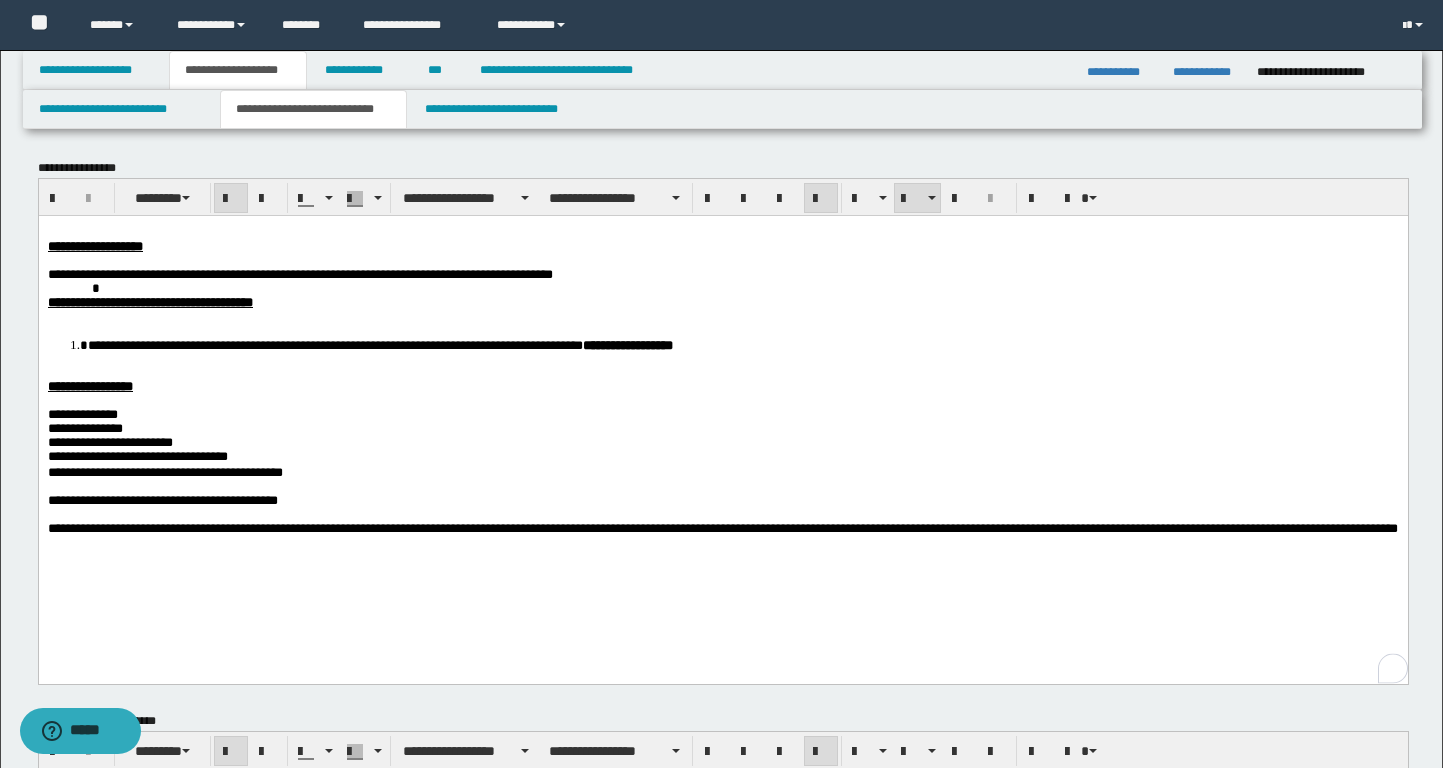click on "**********" at bounding box center (627, 344) 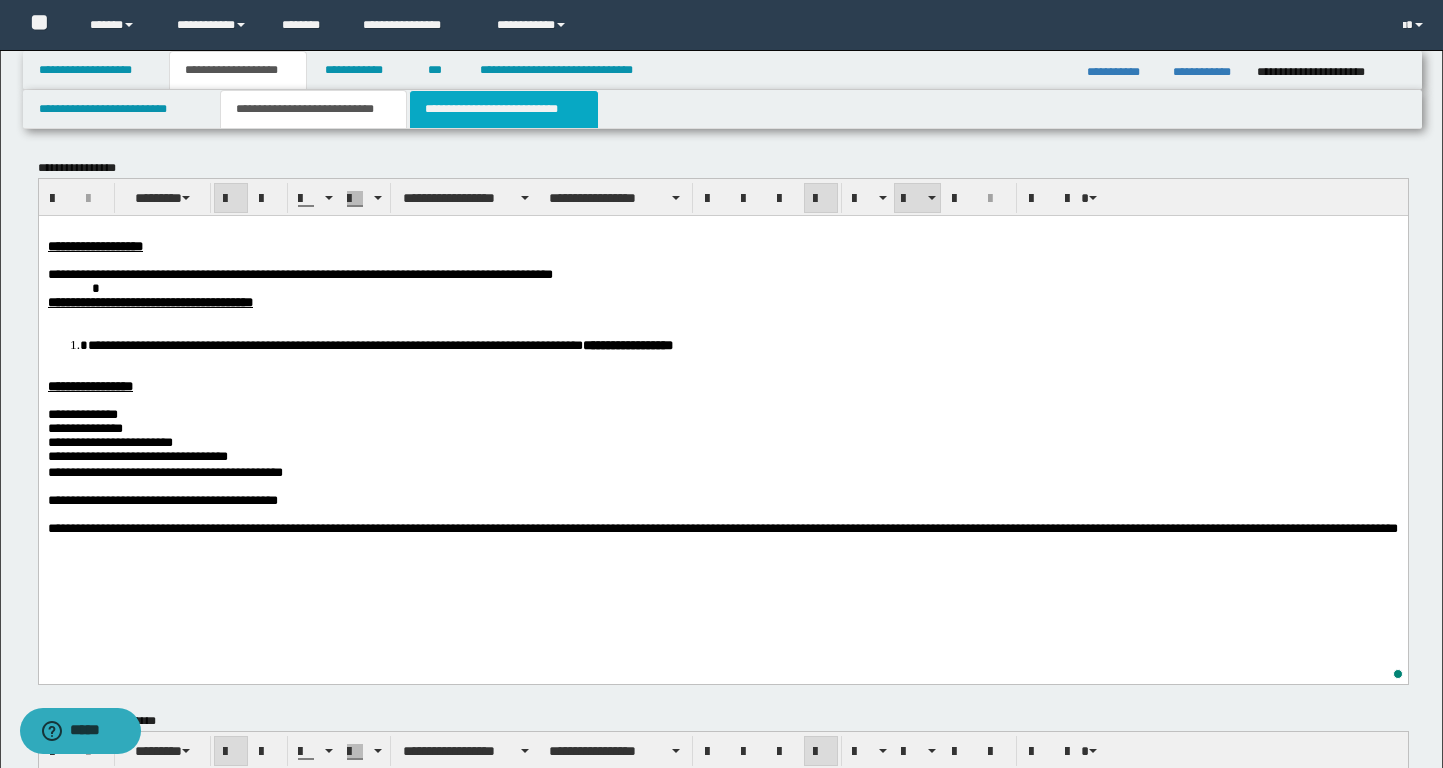 click on "**********" at bounding box center [504, 109] 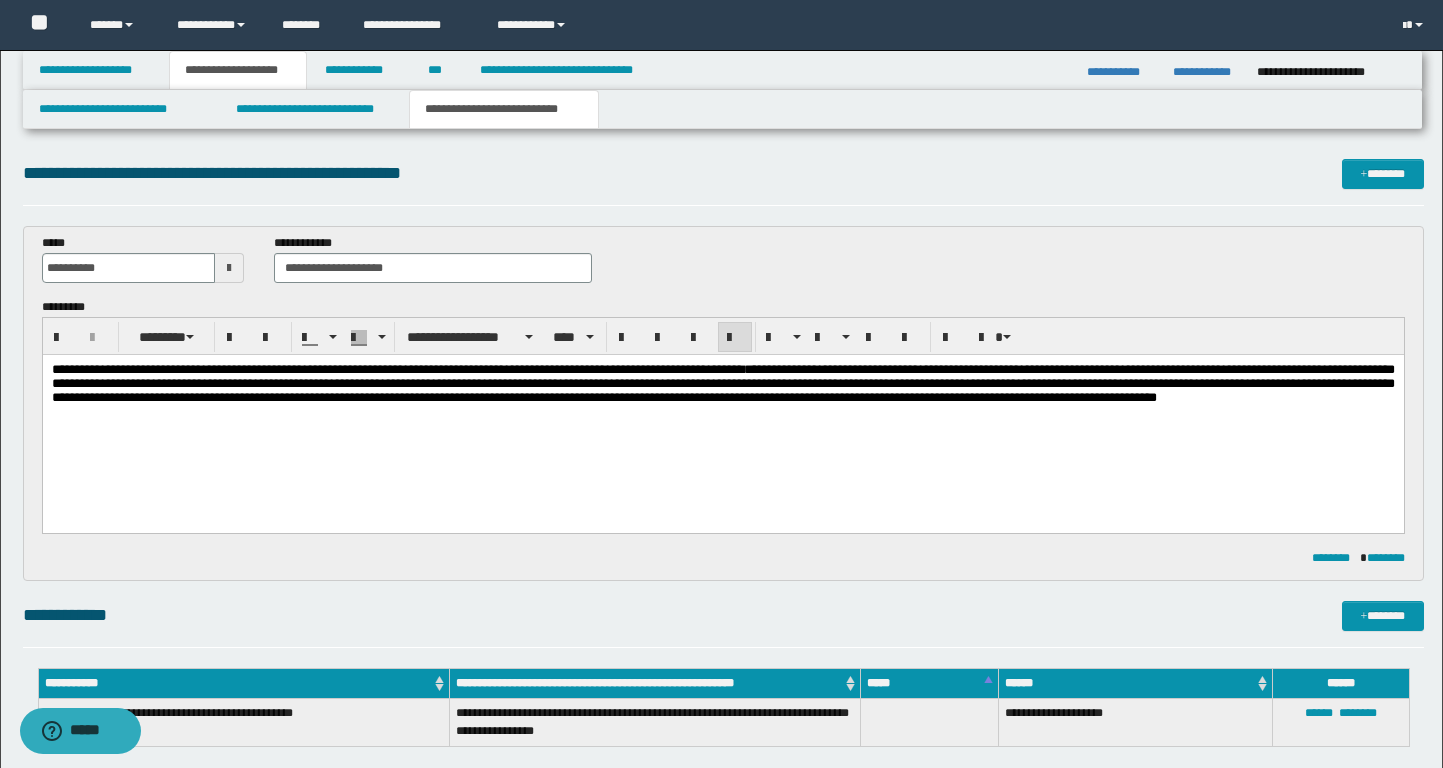 scroll, scrollTop: 203, scrollLeft: 0, axis: vertical 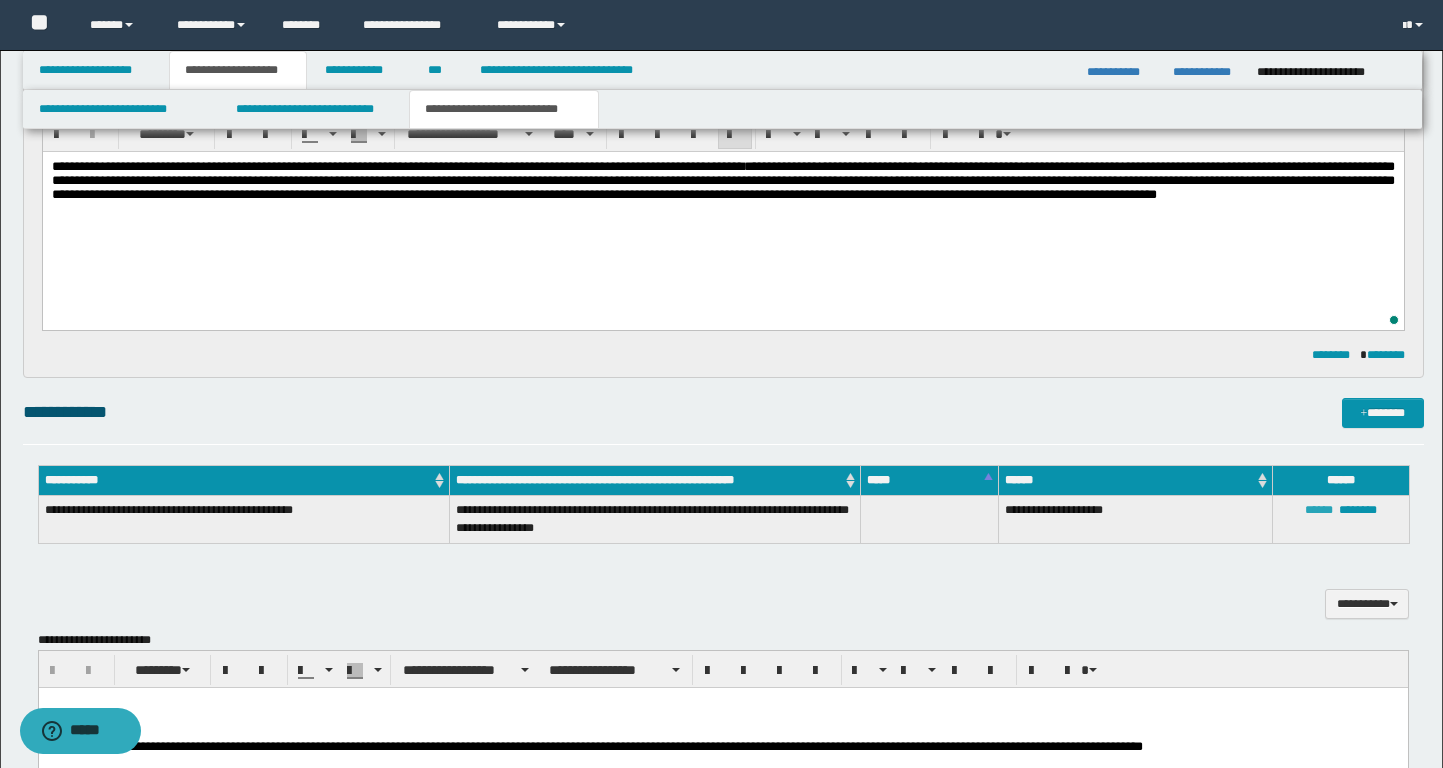 click on "******" at bounding box center [1319, 510] 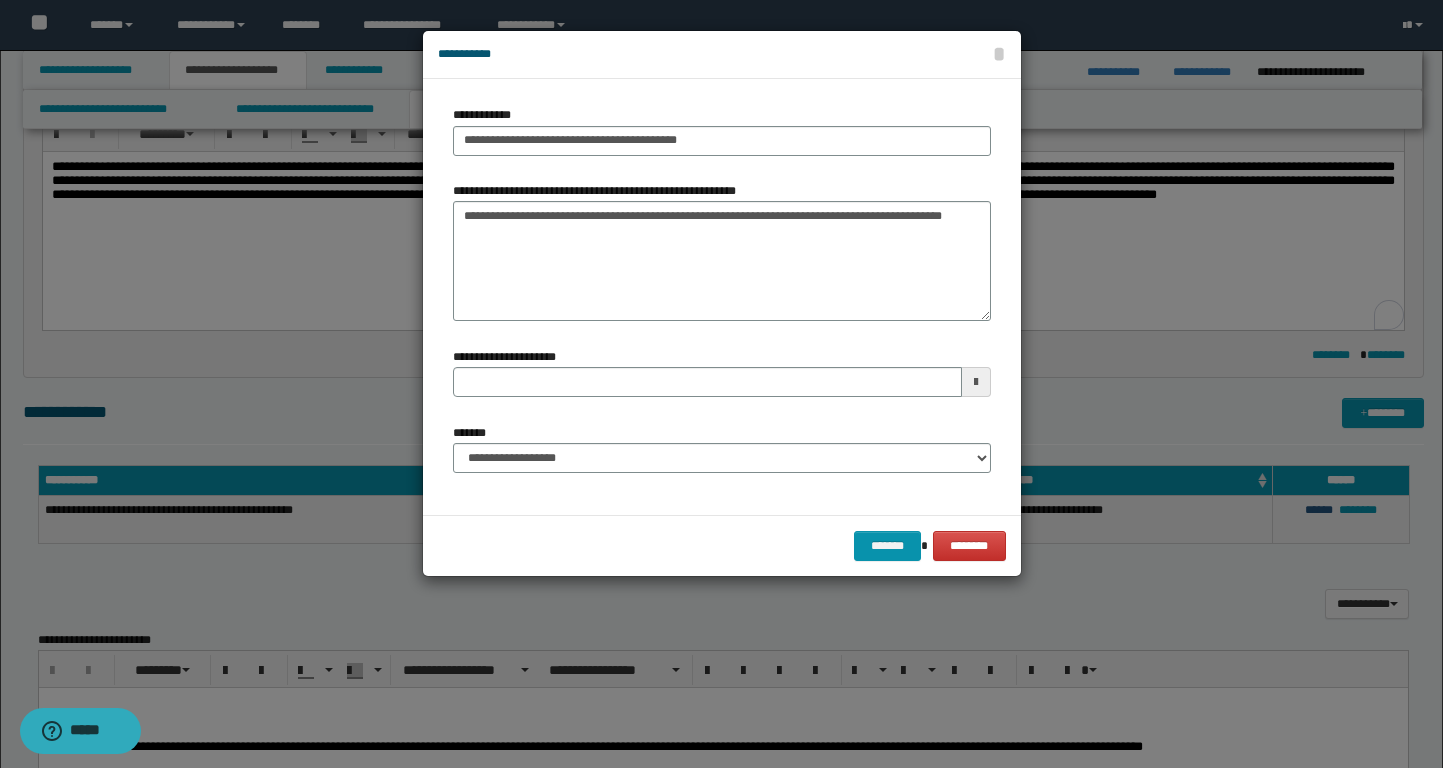 type 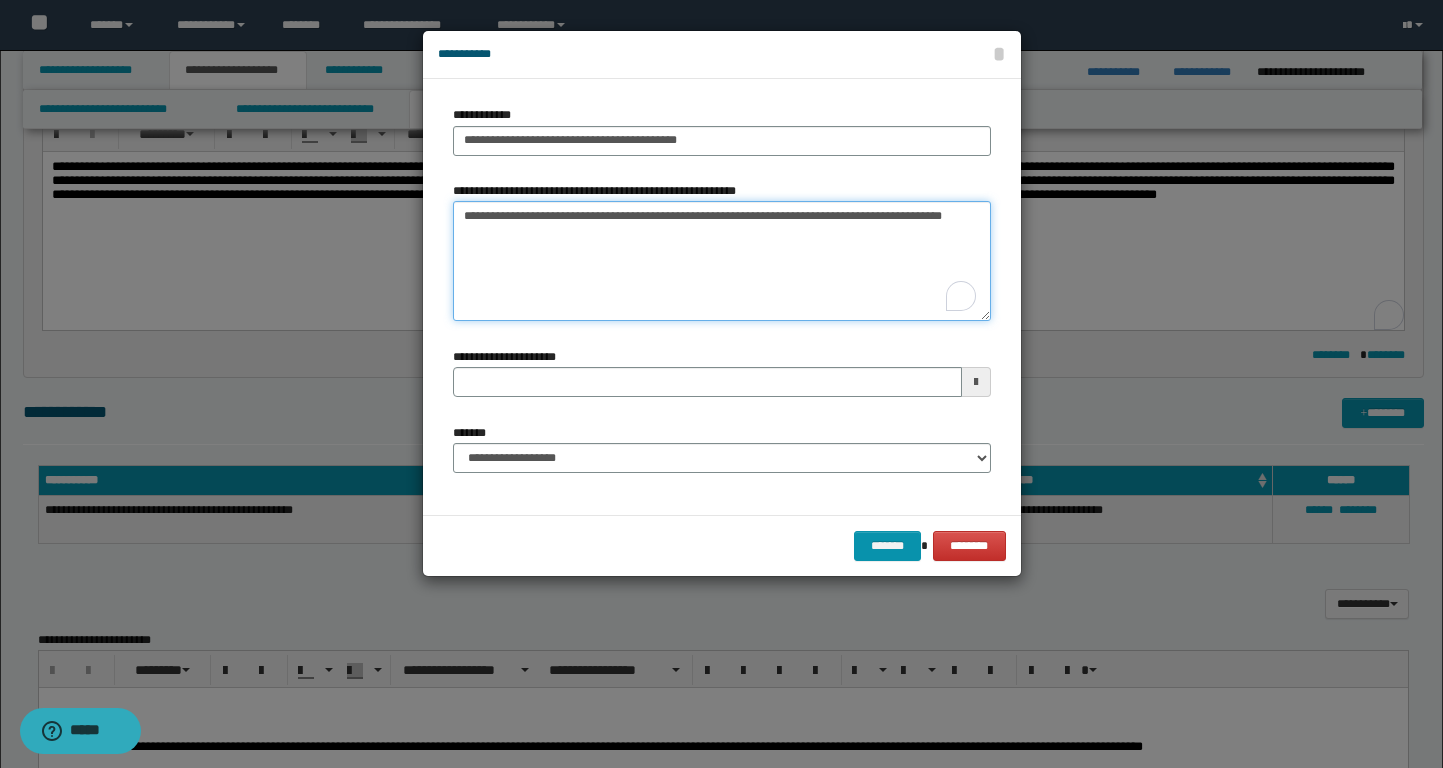 click on "**********" at bounding box center (722, 261) 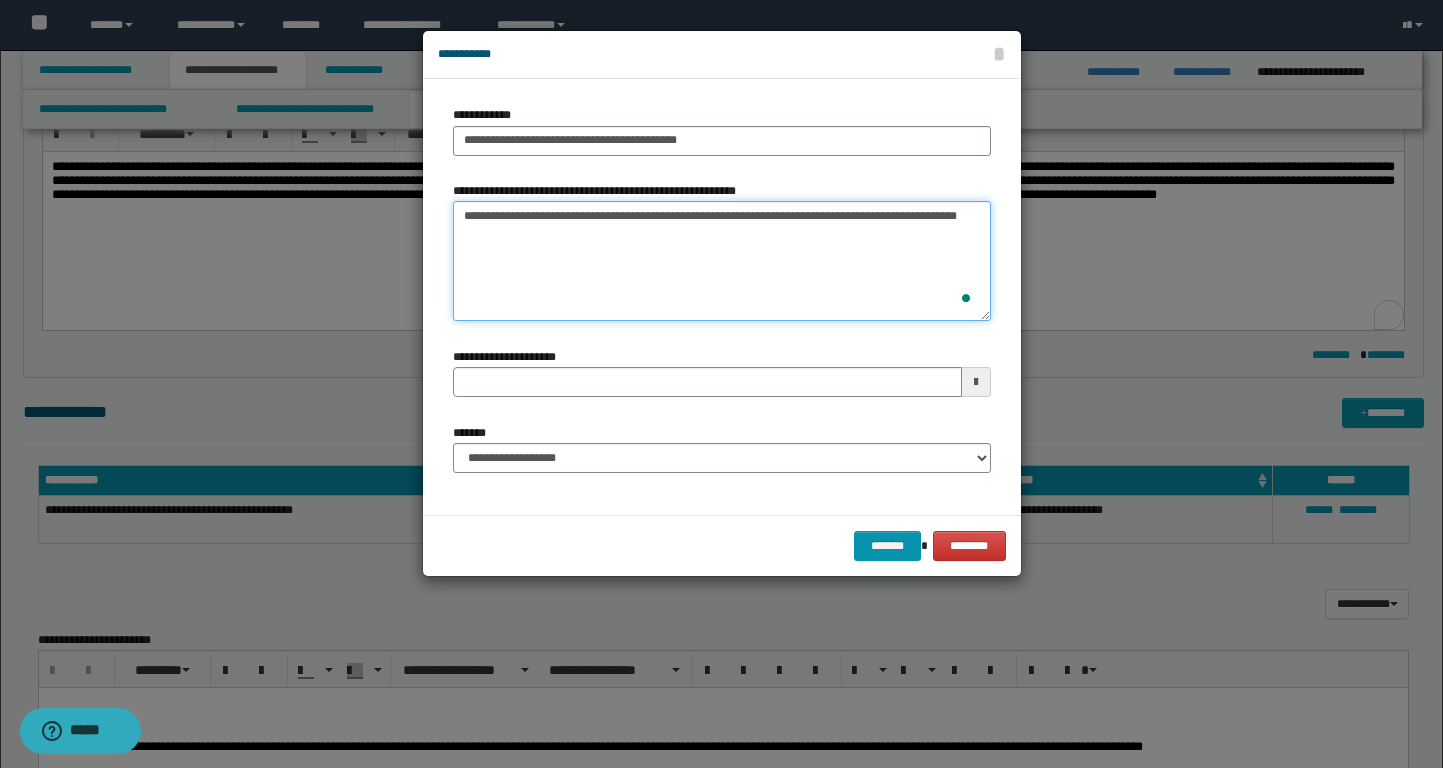 paste on "**********" 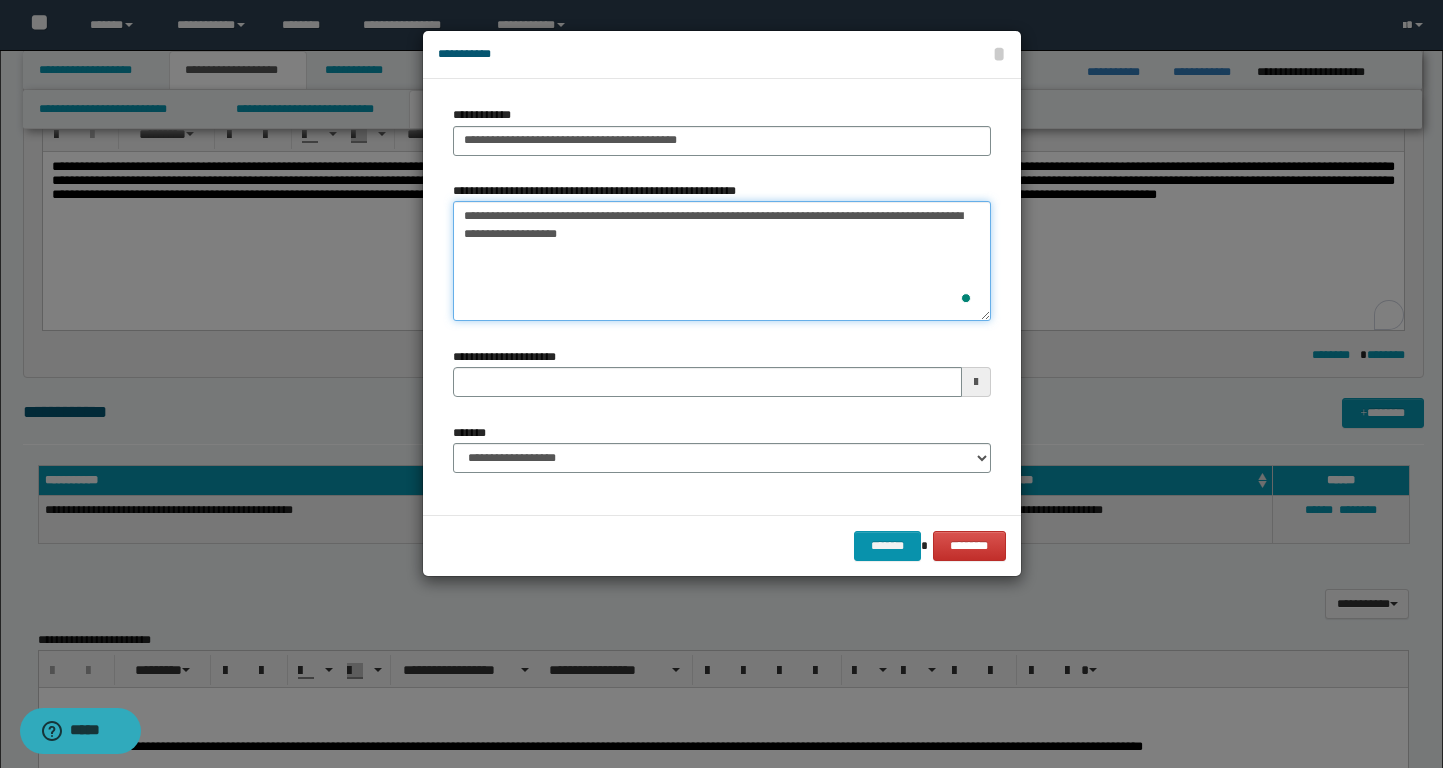 type 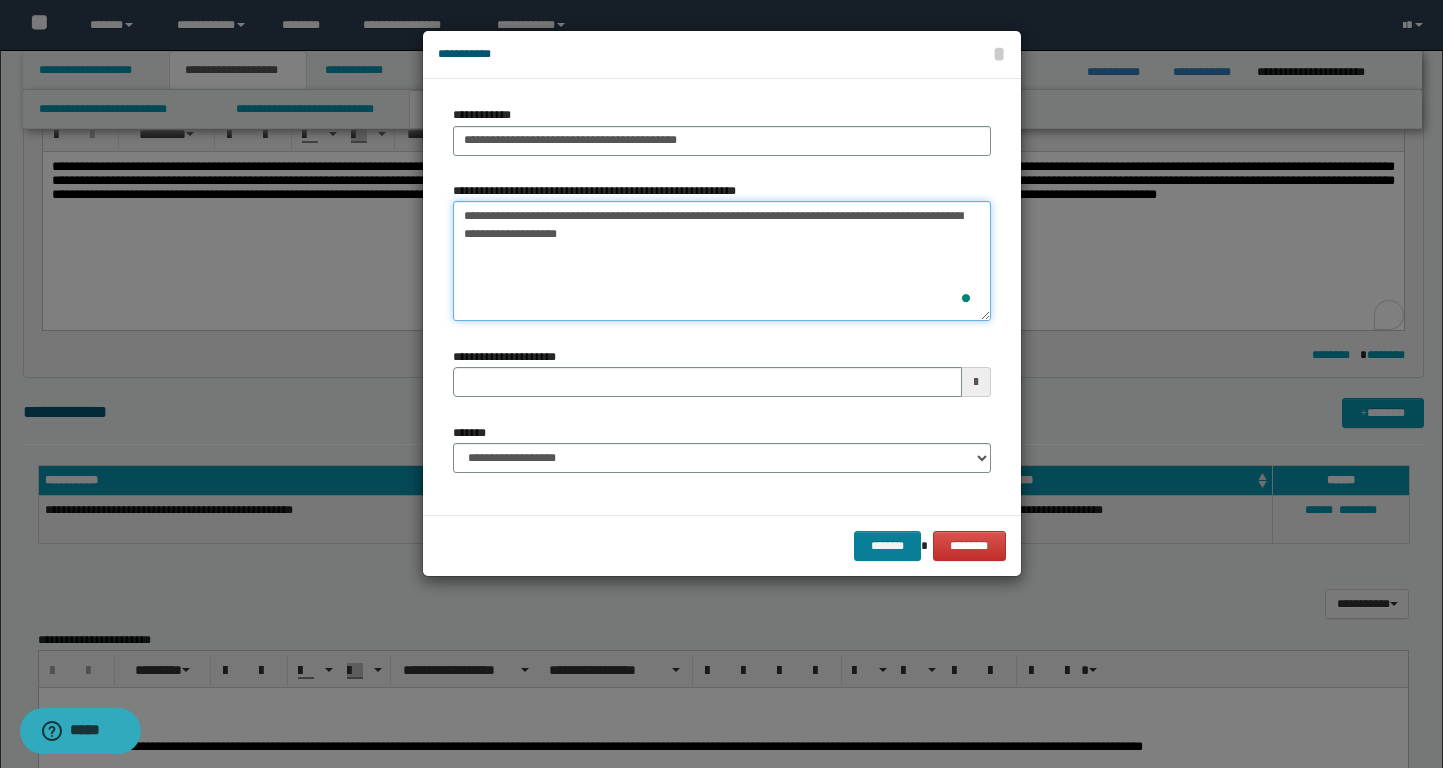 type on "**********" 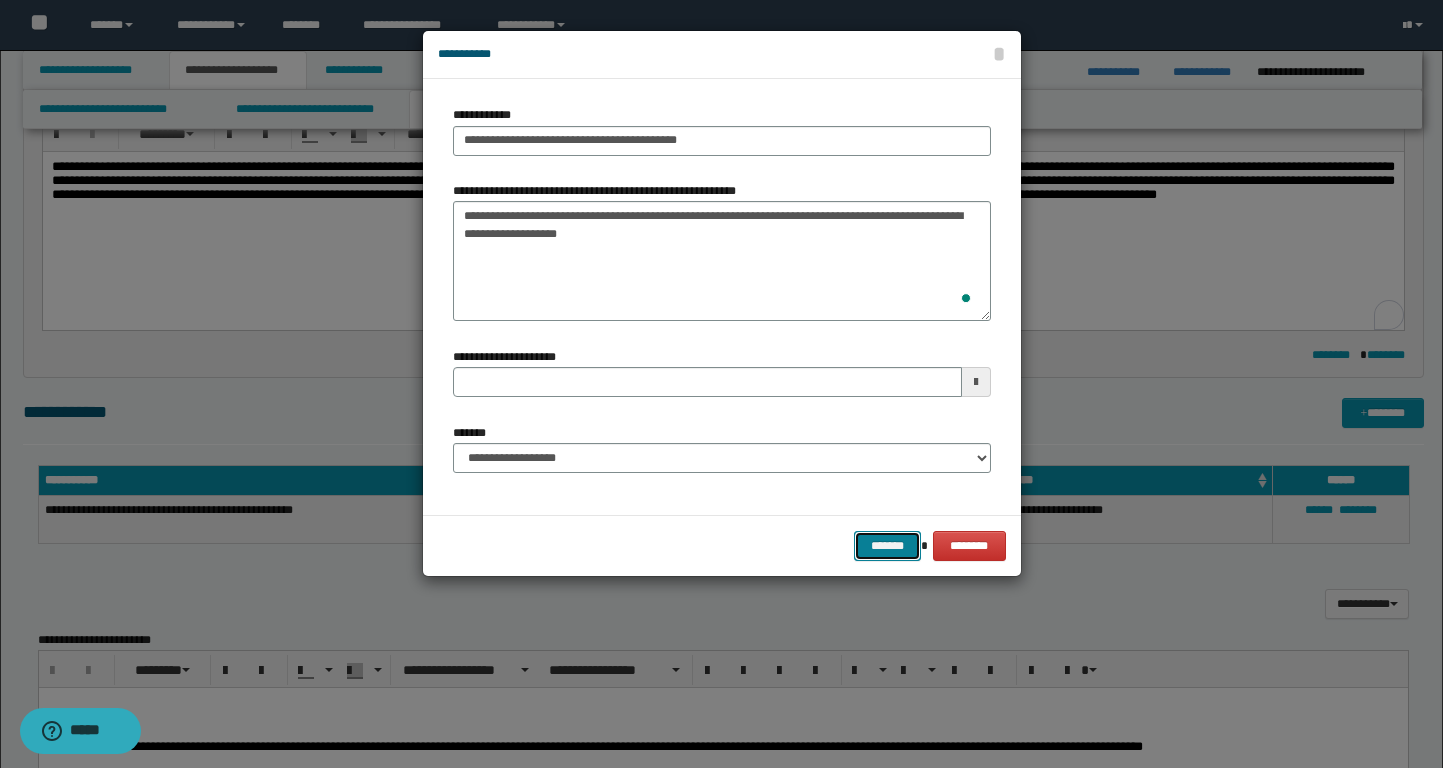 click on "*******" at bounding box center (888, 546) 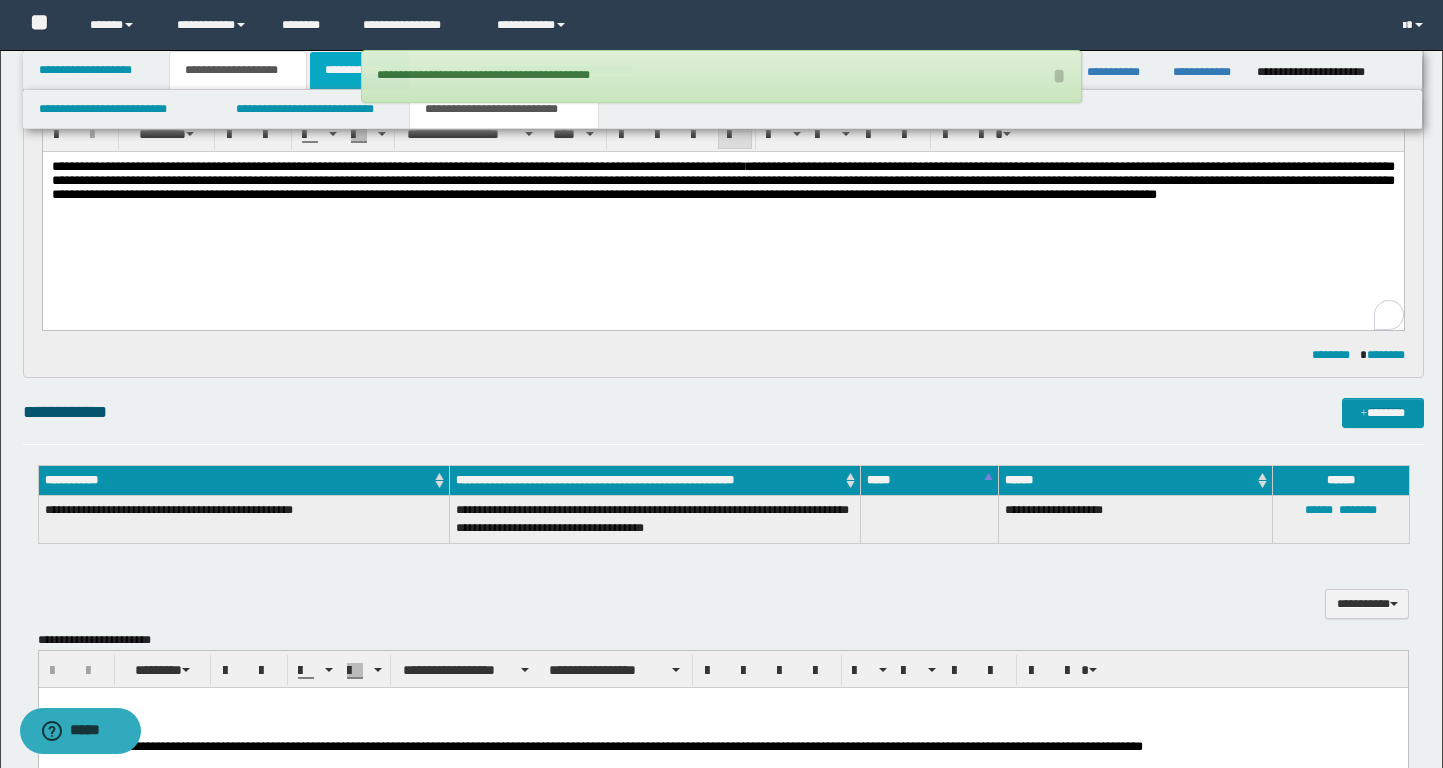 click on "**********" at bounding box center (359, 70) 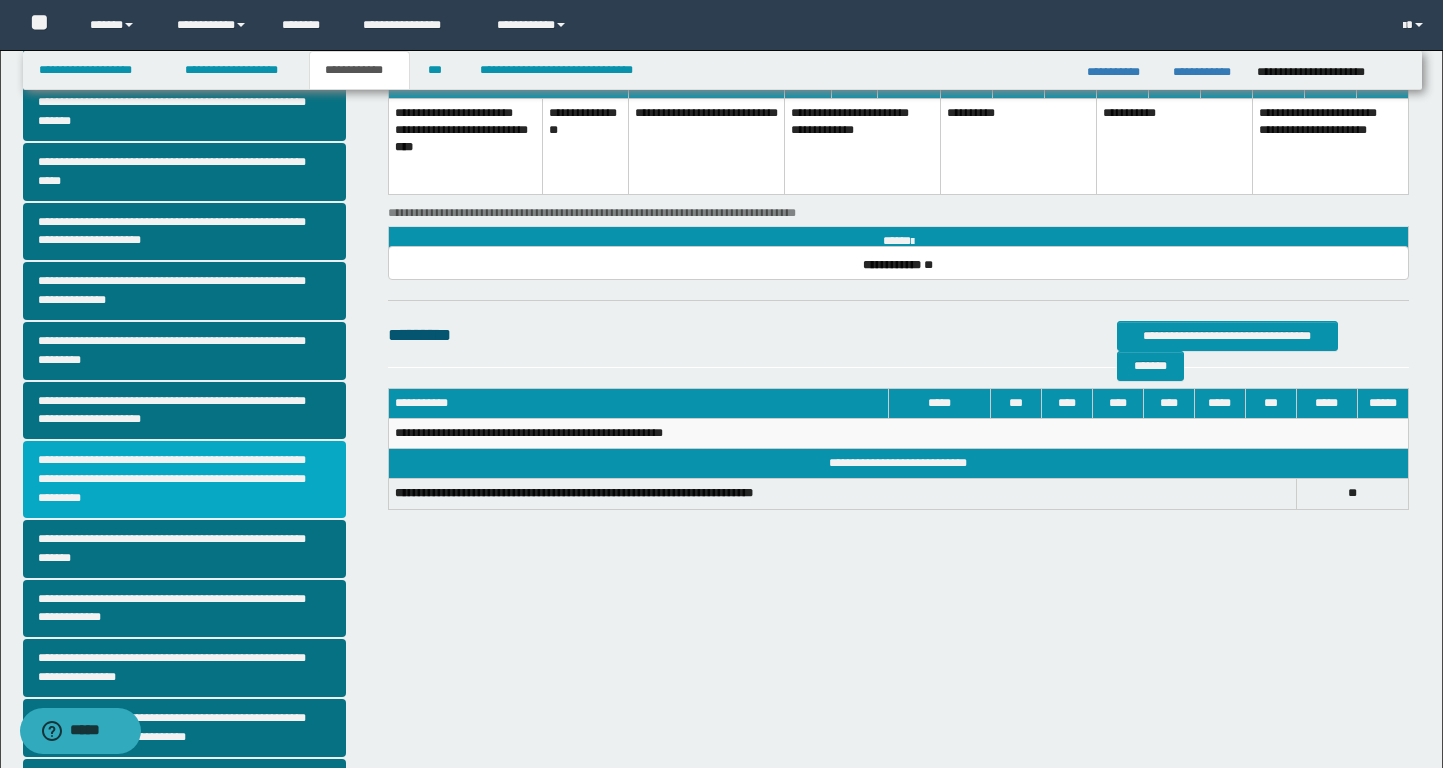 scroll, scrollTop: 222, scrollLeft: 0, axis: vertical 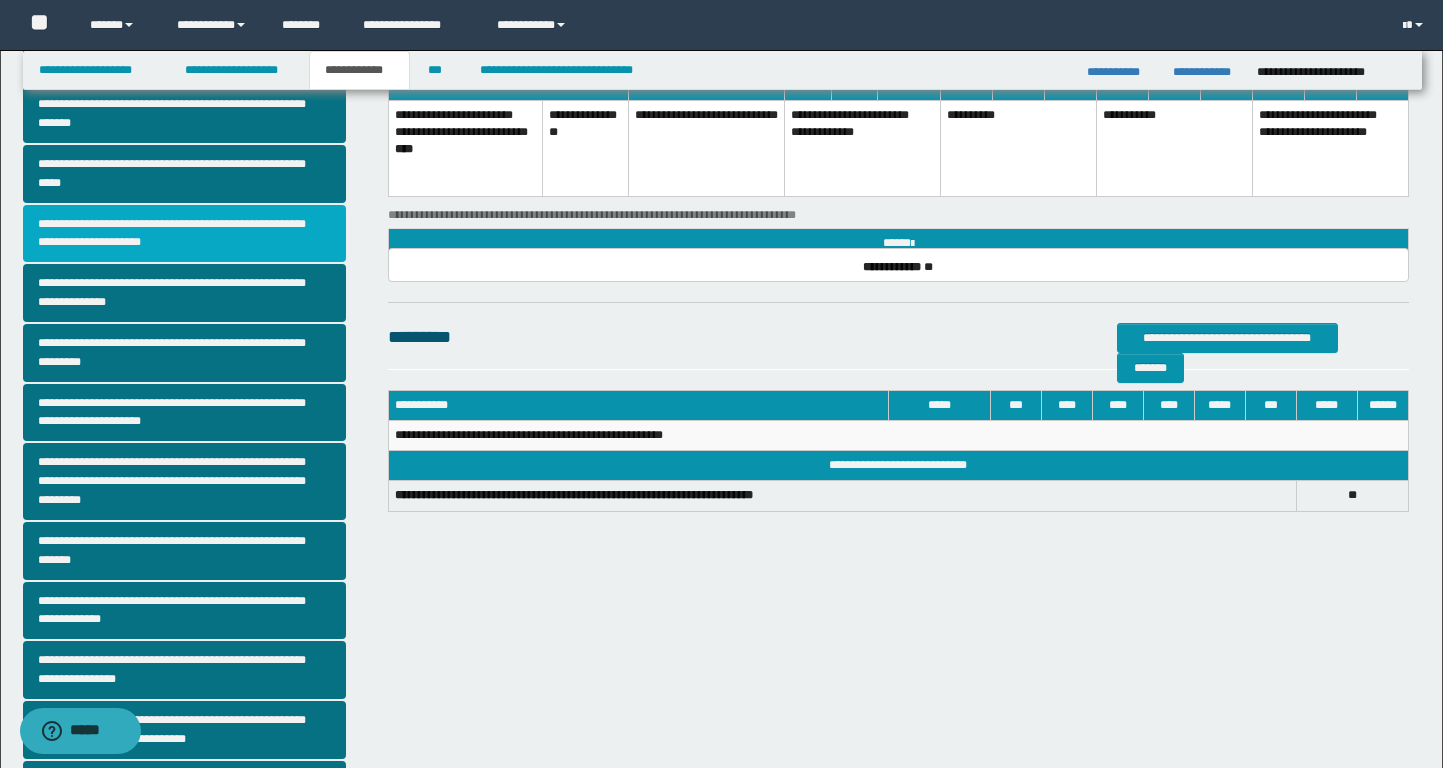 click on "**********" at bounding box center [184, 234] 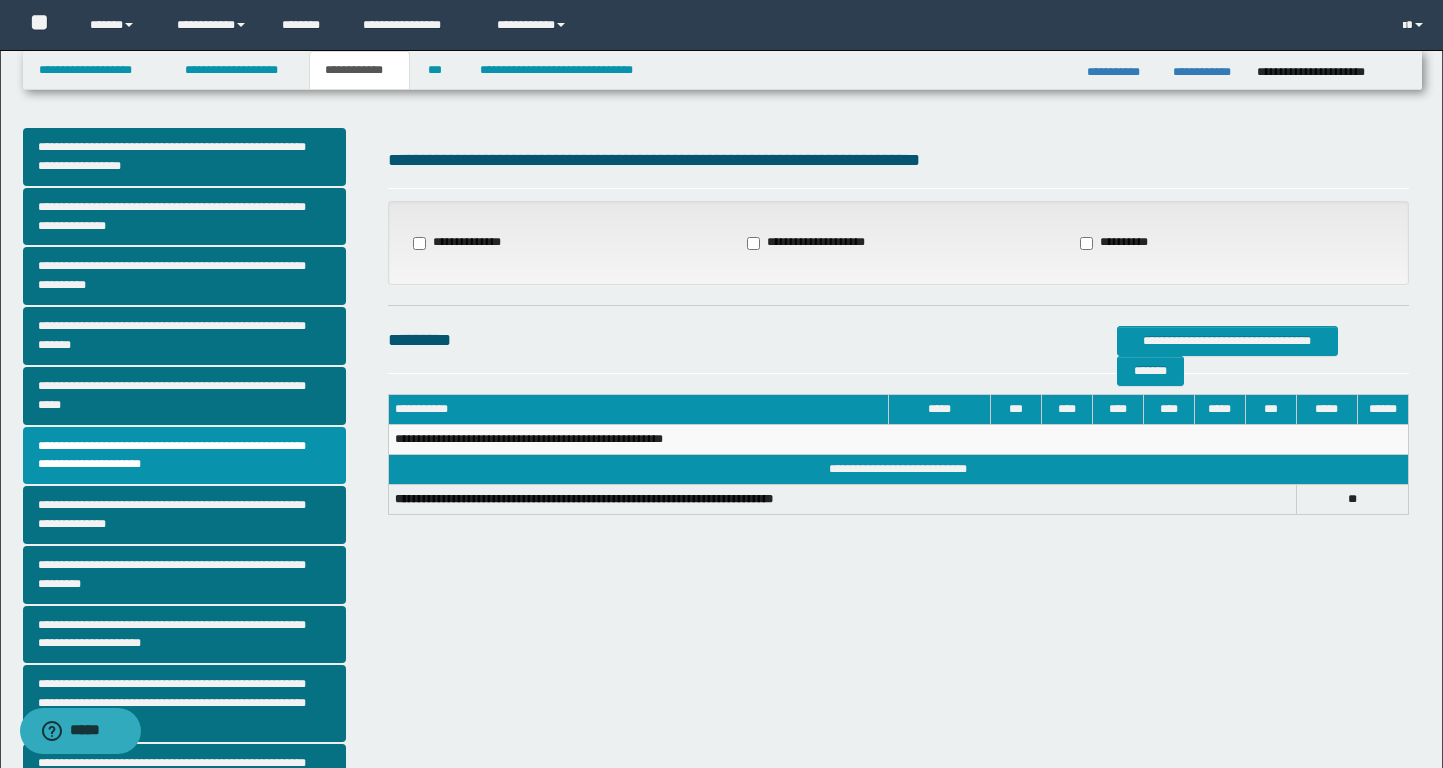click on "**********" at bounding box center [461, 243] 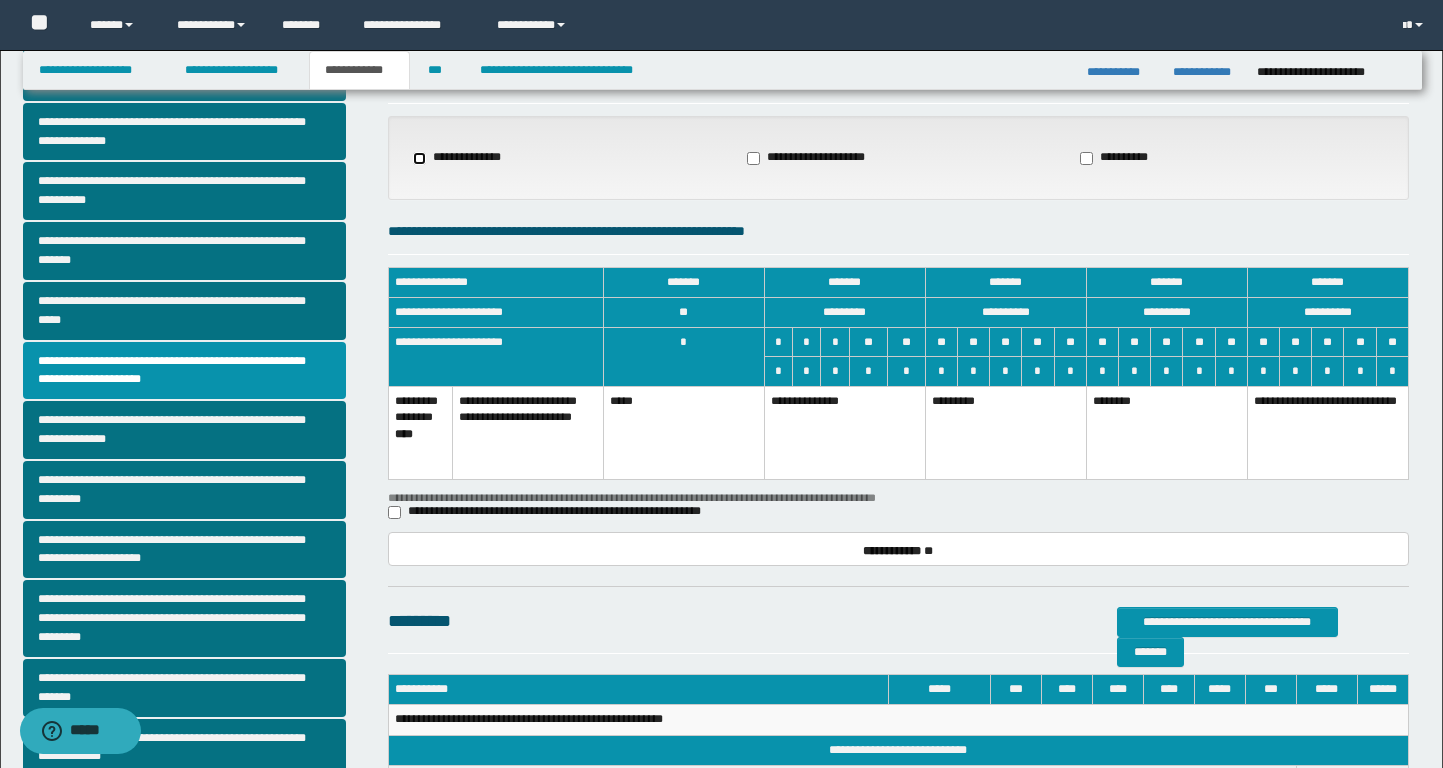 scroll, scrollTop: 93, scrollLeft: 0, axis: vertical 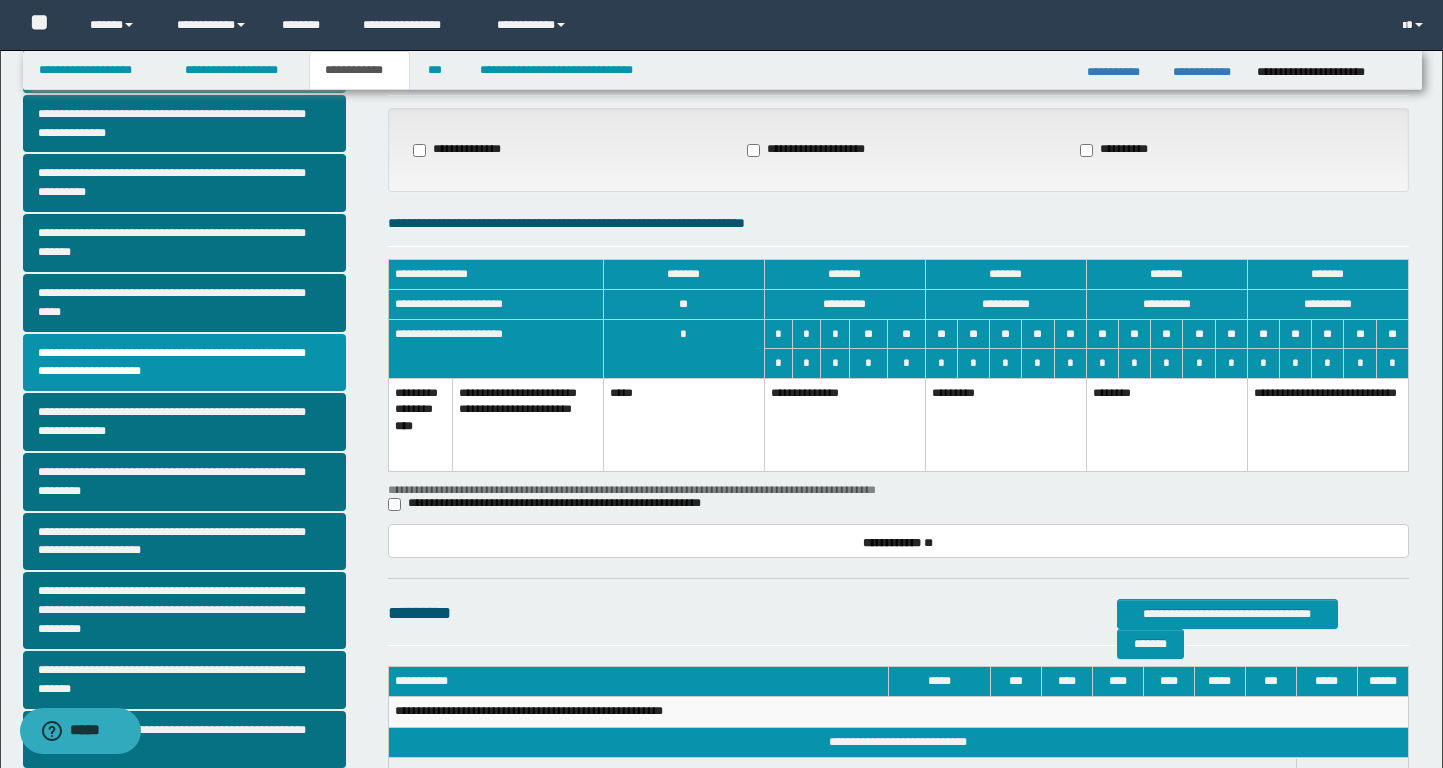 click on "**********" at bounding box center (844, 424) 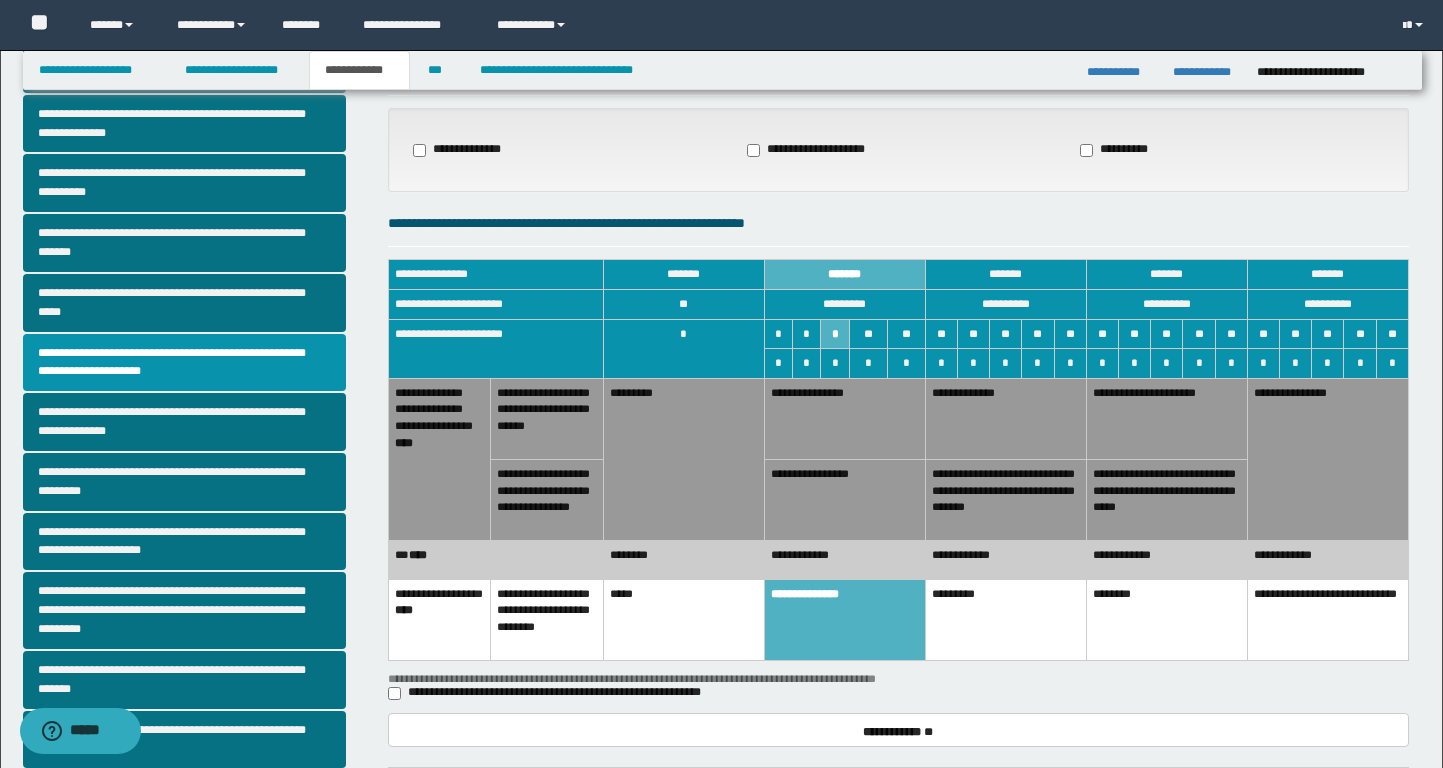 click on "*********" at bounding box center (683, 459) 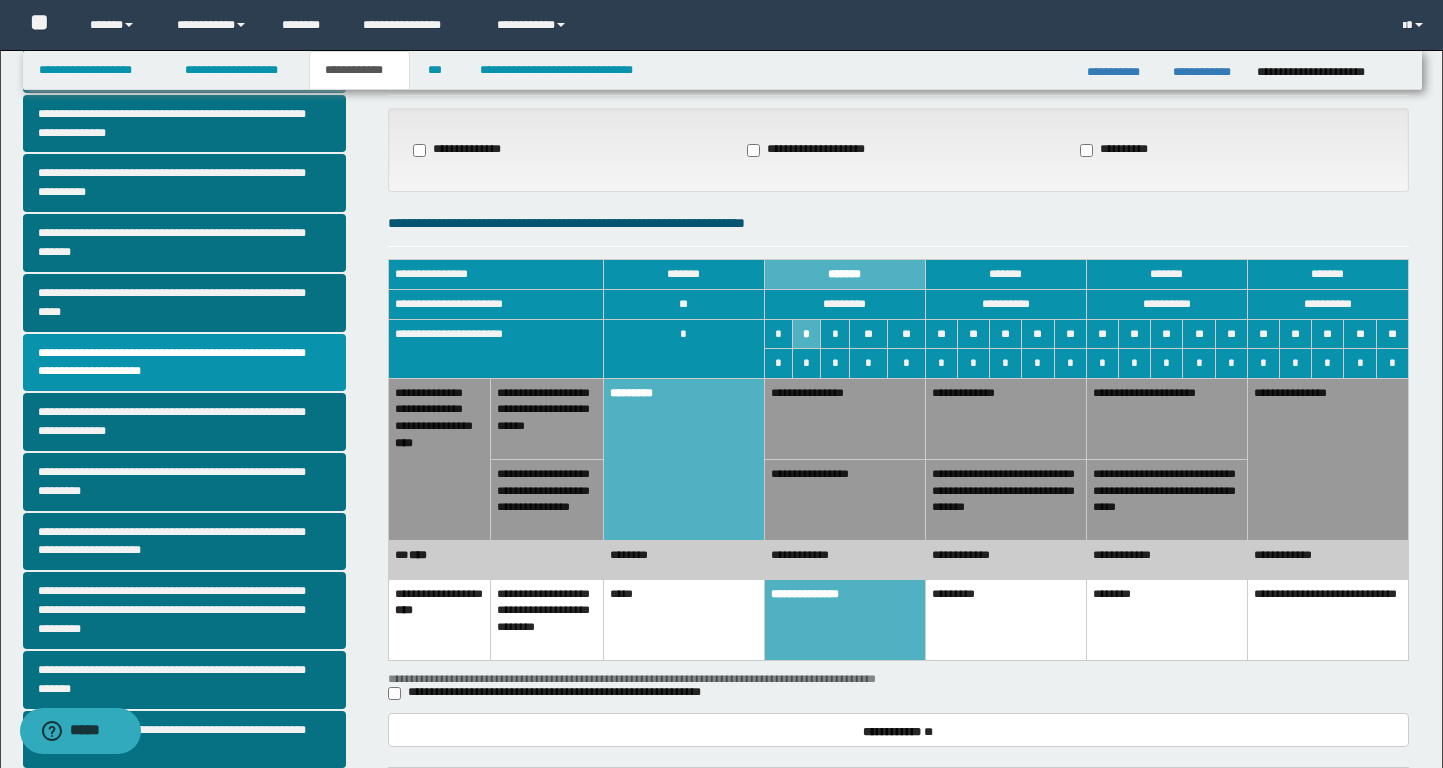 click on "**********" at bounding box center [844, 500] 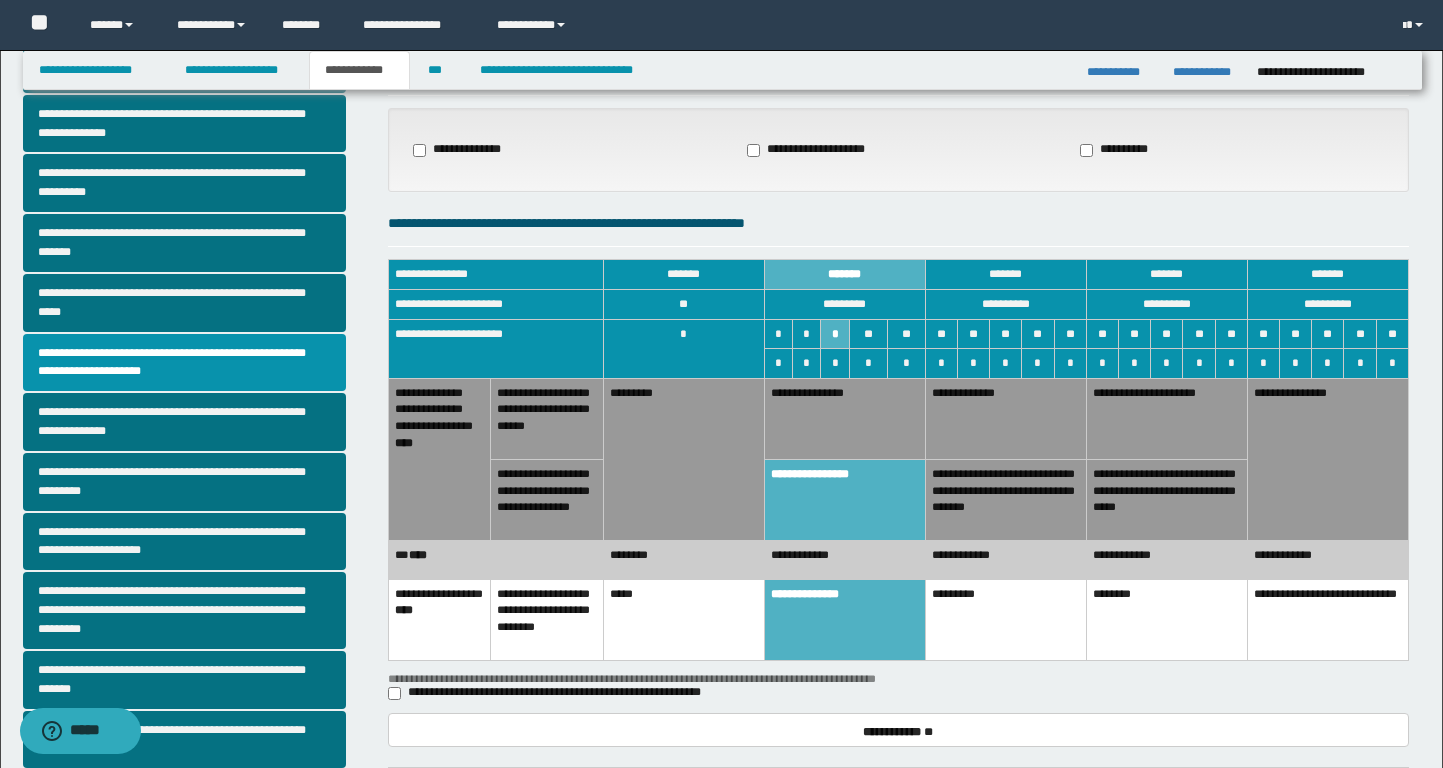 click on "********" at bounding box center (683, 560) 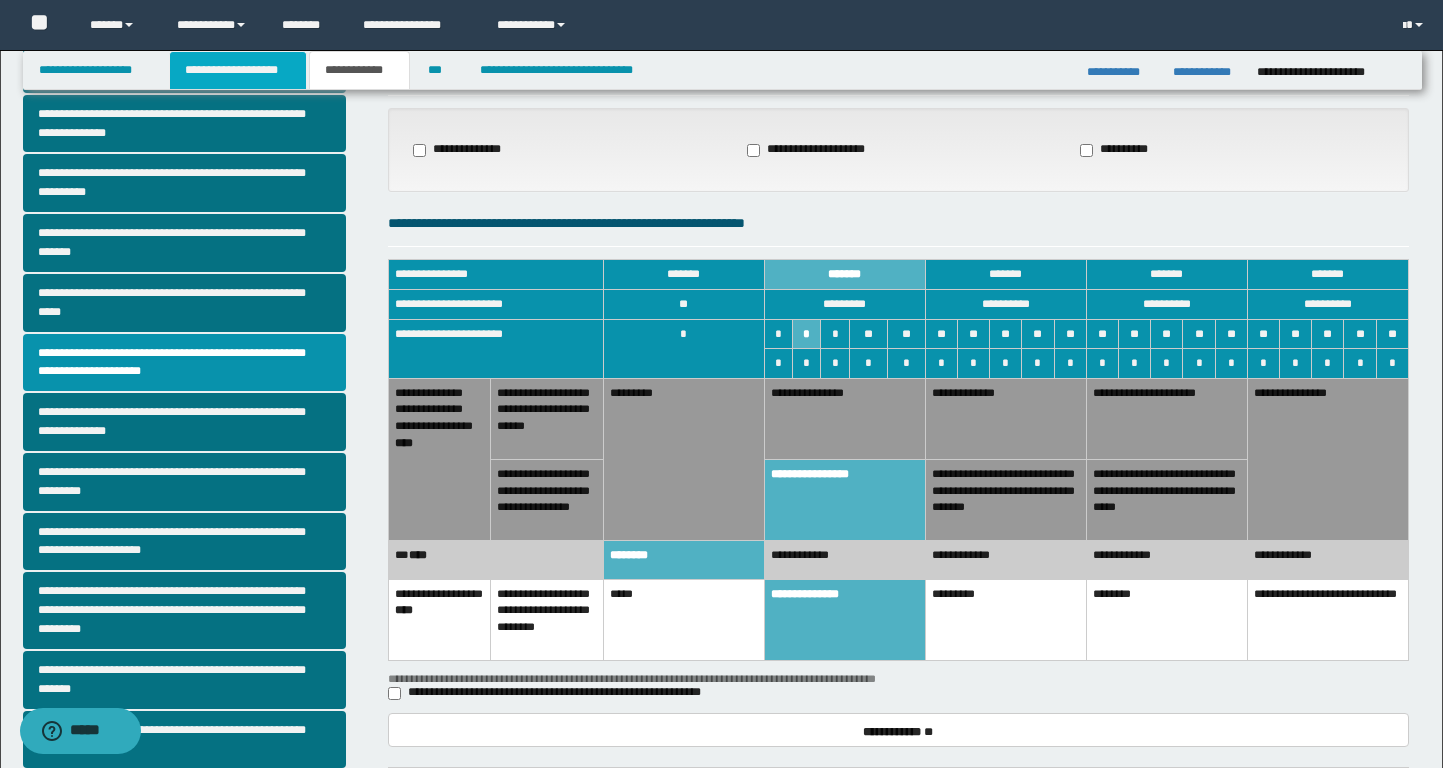 click on "**********" at bounding box center (238, 70) 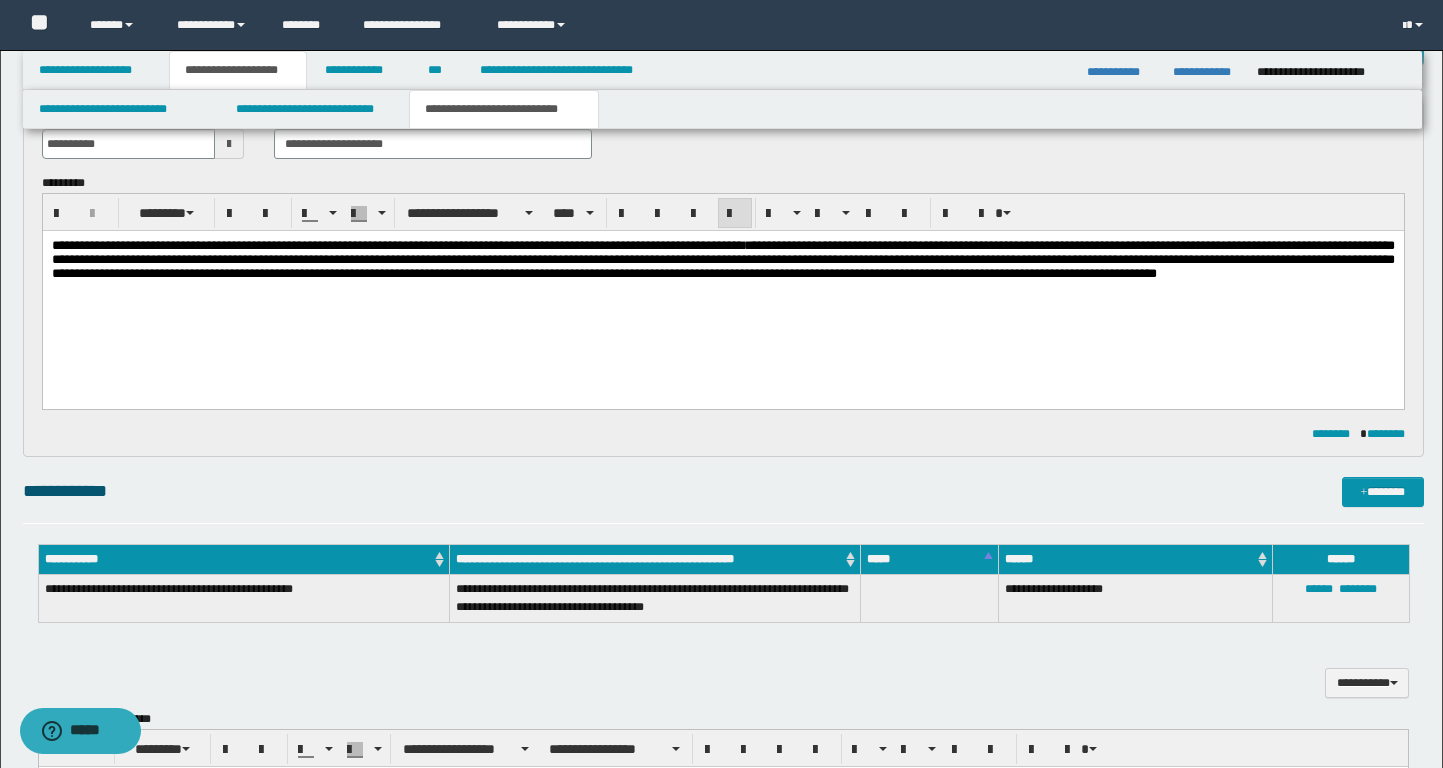 scroll, scrollTop: 0, scrollLeft: 0, axis: both 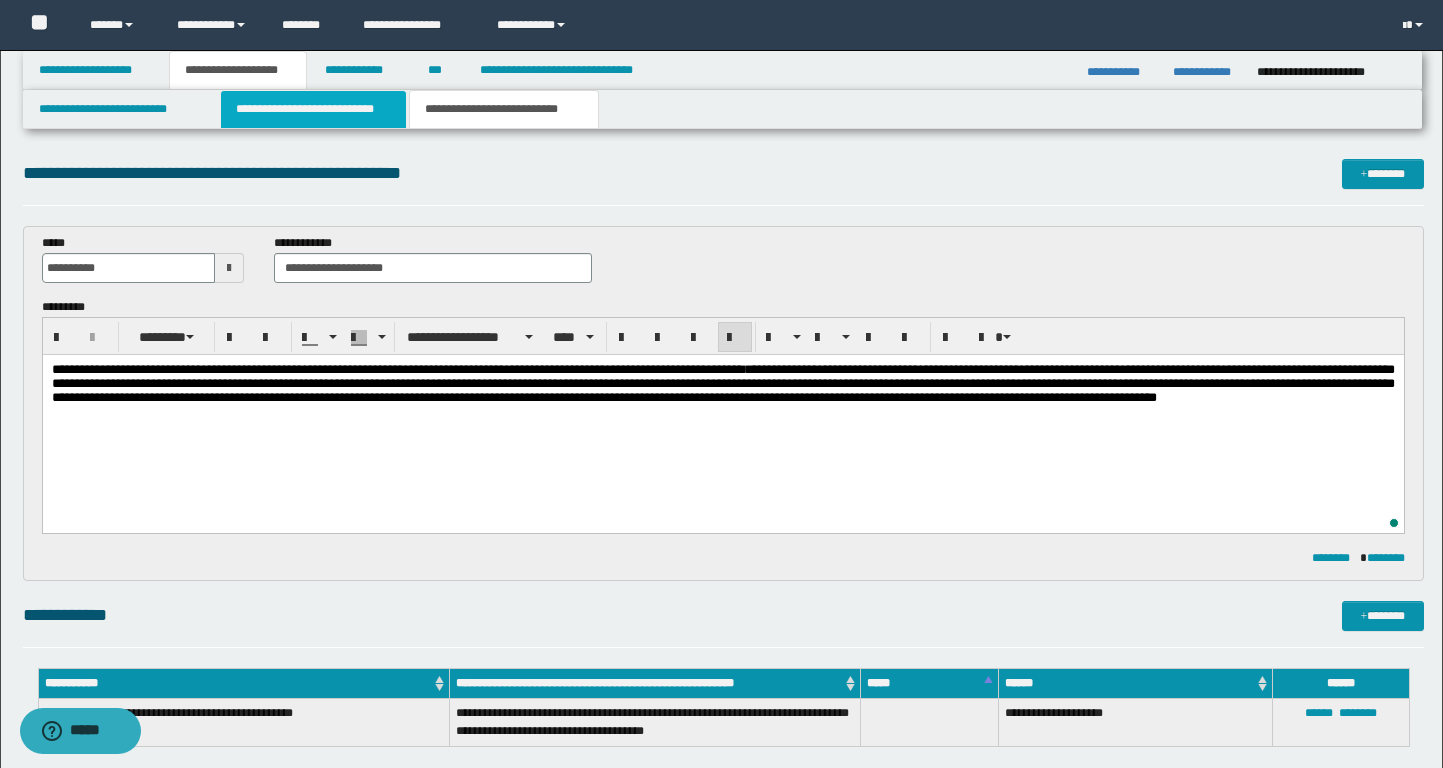 click on "**********" at bounding box center (314, 109) 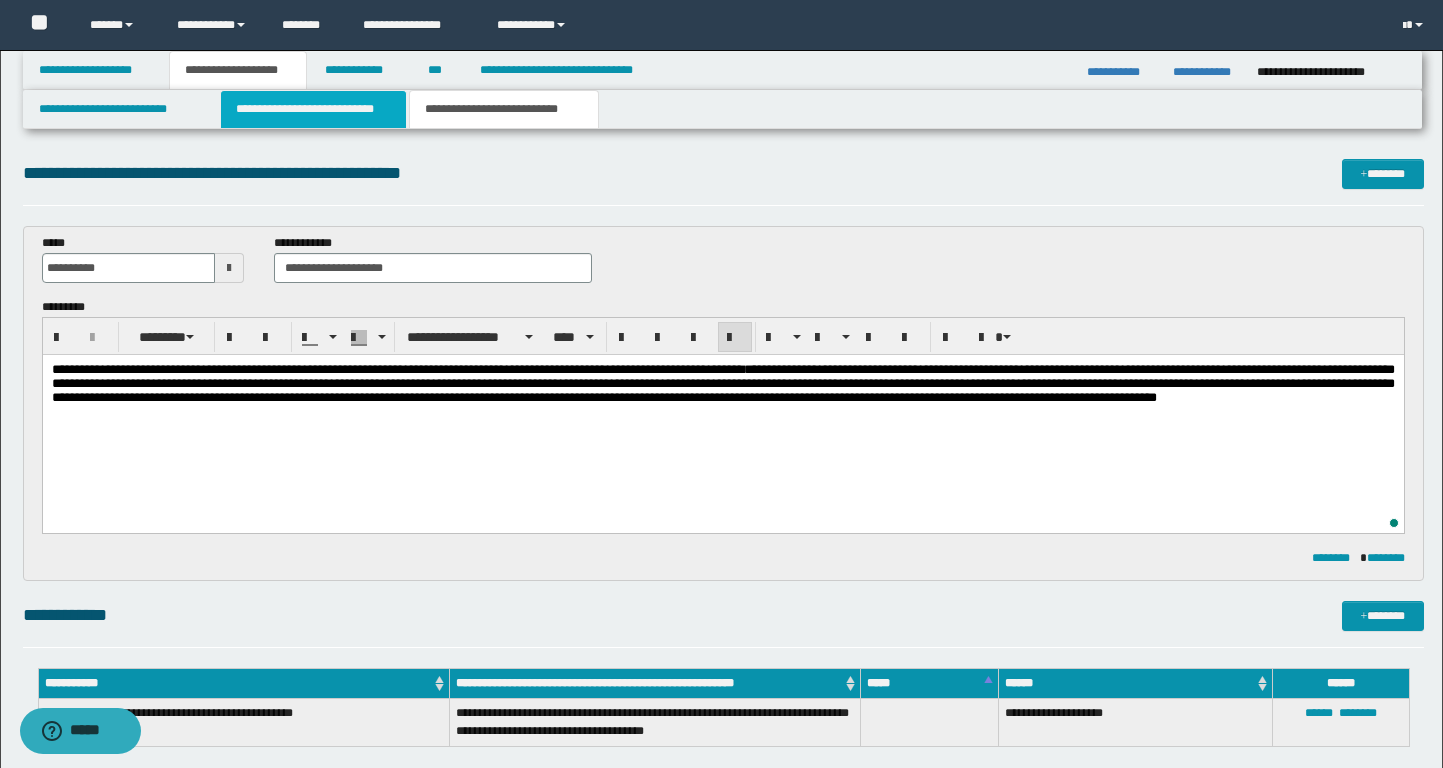 type 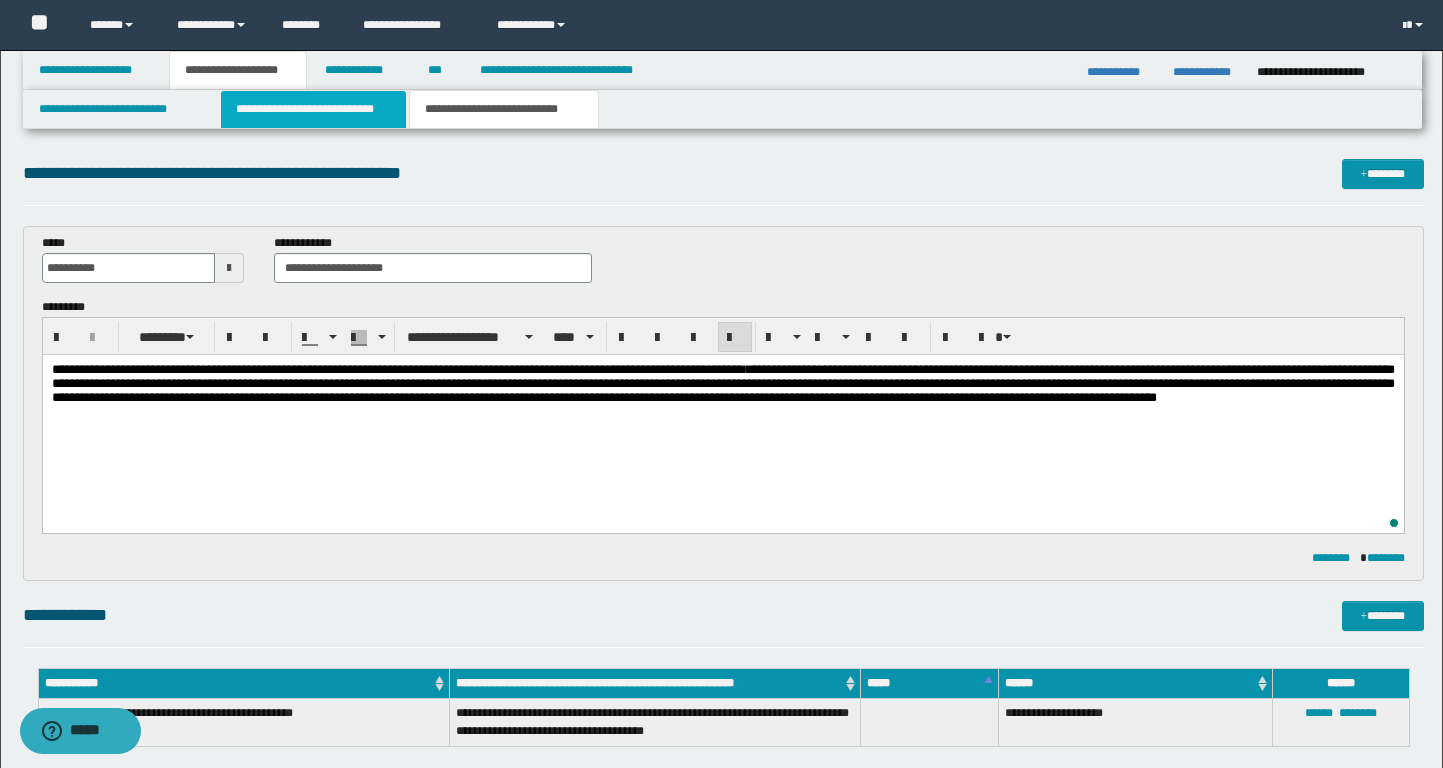 type 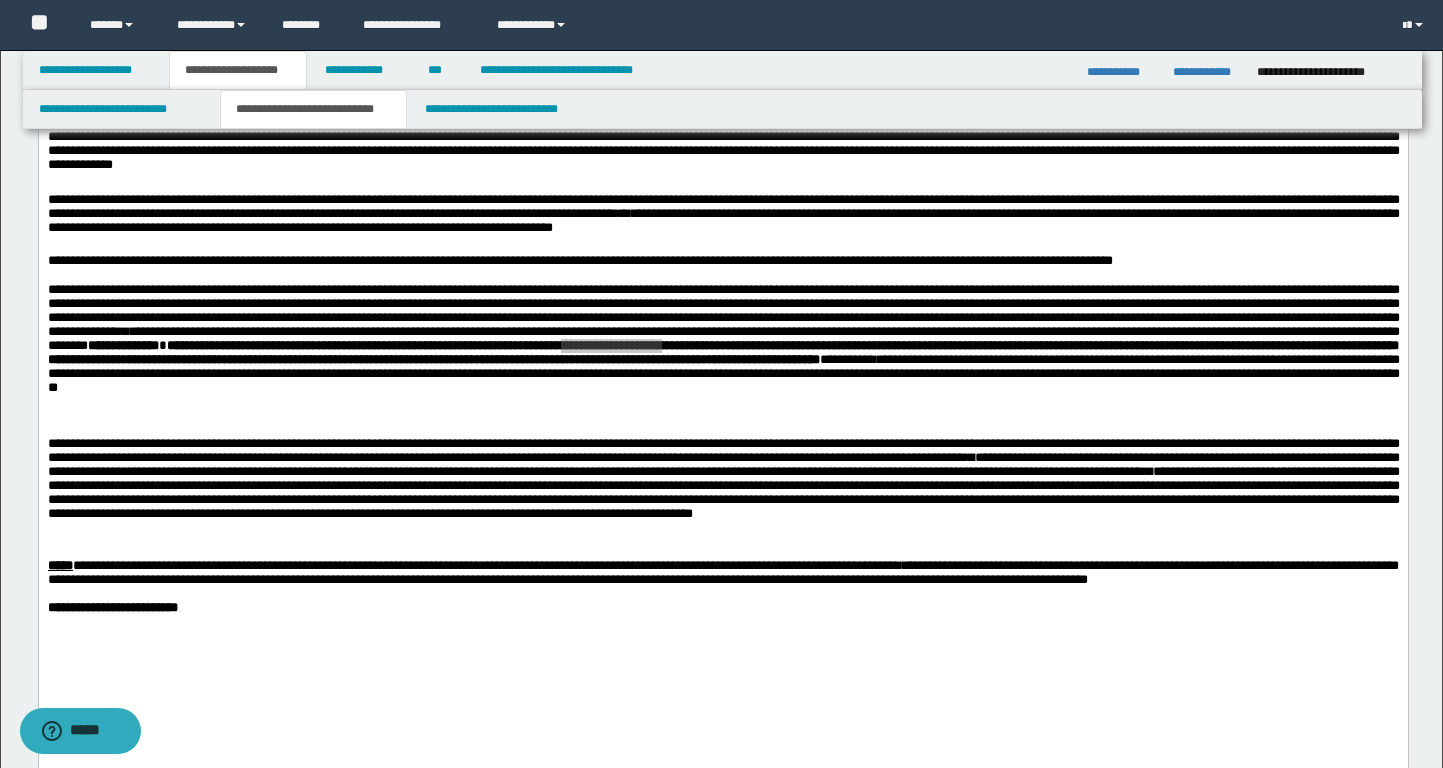 scroll, scrollTop: 858, scrollLeft: 0, axis: vertical 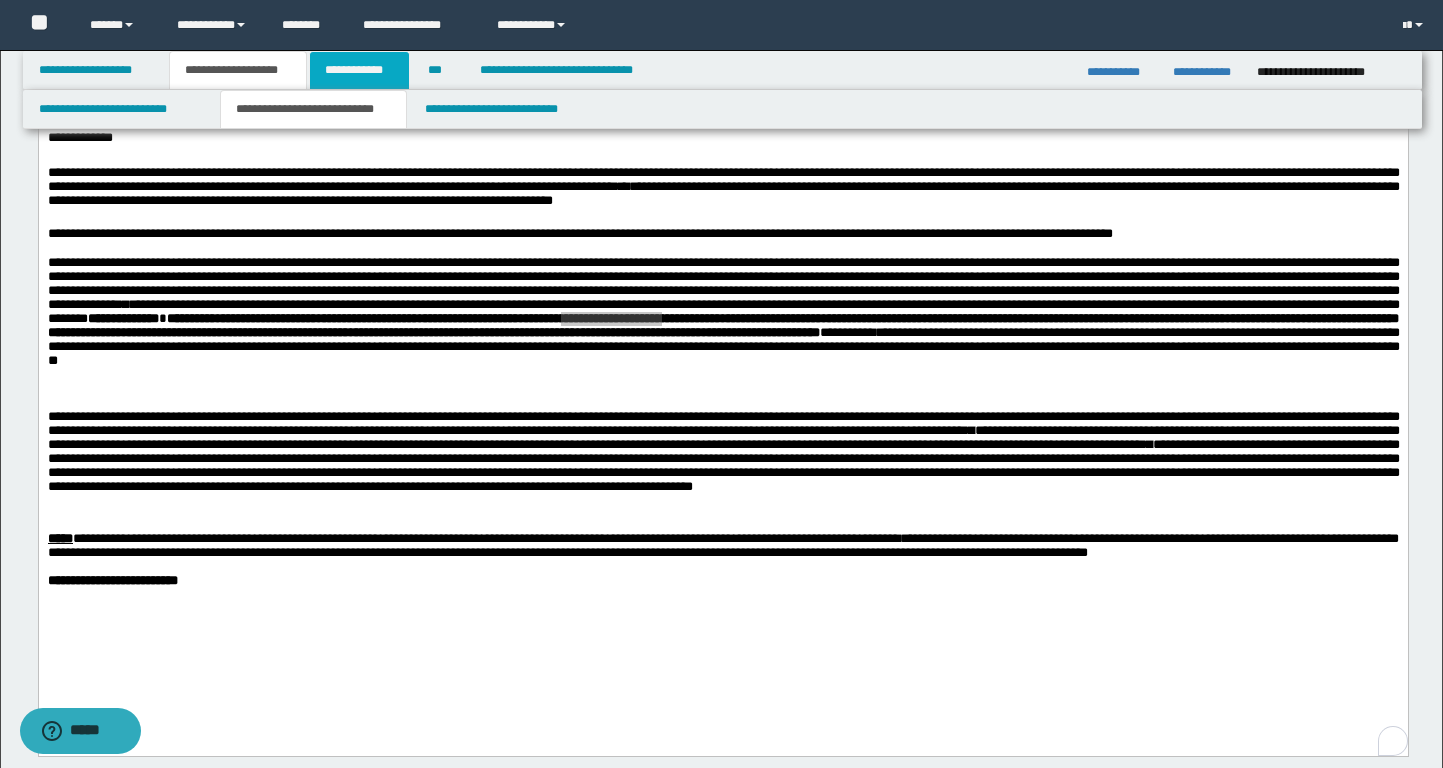 click on "**********" at bounding box center [359, 70] 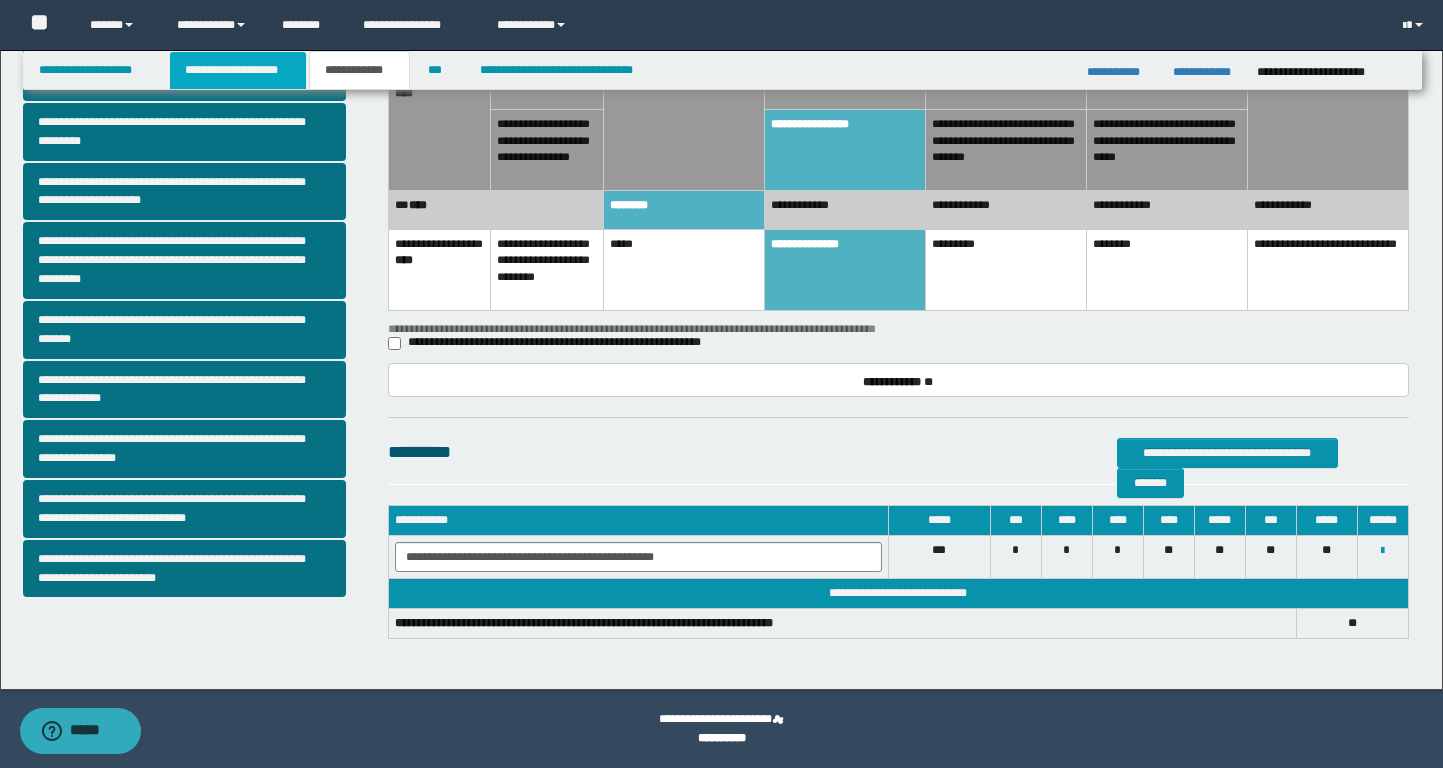 click on "**********" at bounding box center [238, 70] 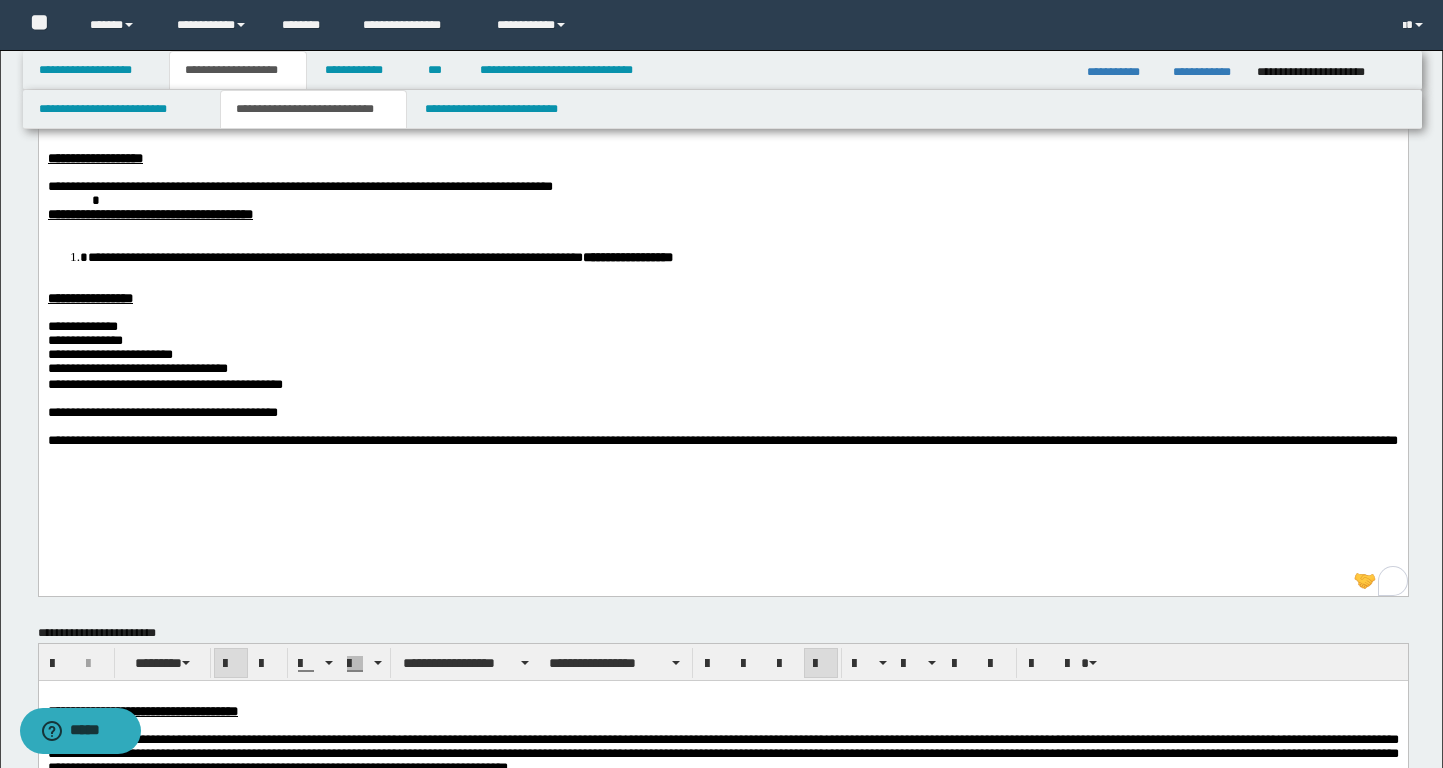 scroll, scrollTop: 0, scrollLeft: 0, axis: both 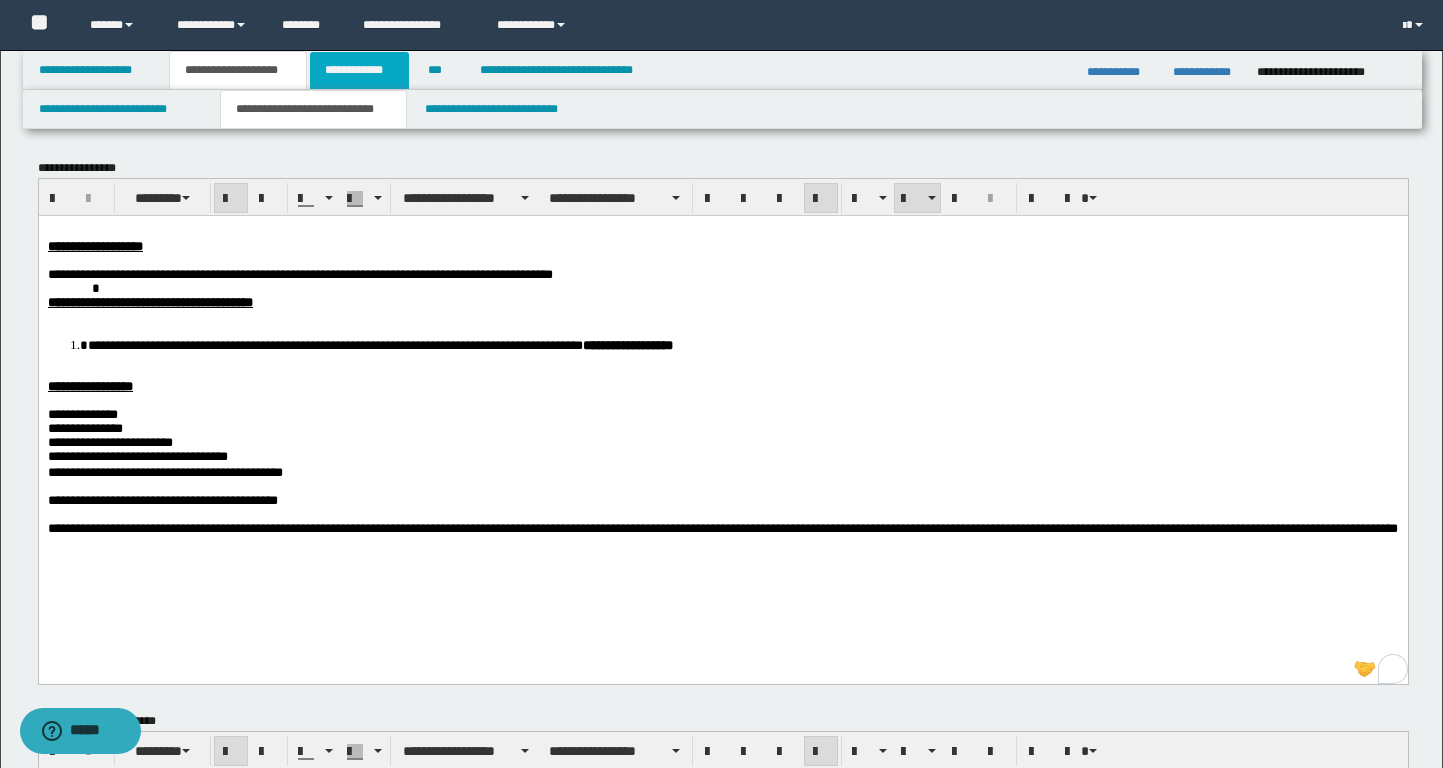 click on "**********" at bounding box center (359, 70) 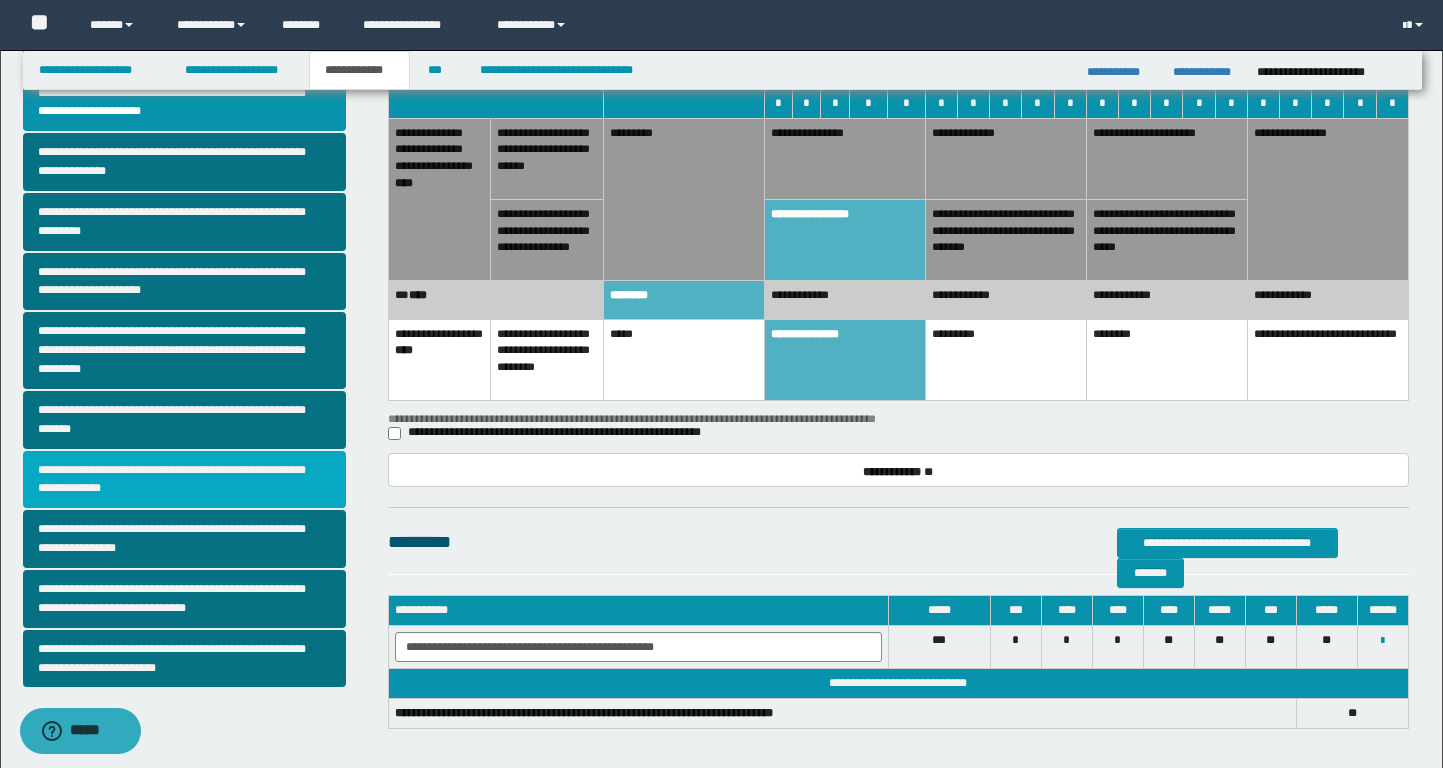 scroll, scrollTop: 386, scrollLeft: 0, axis: vertical 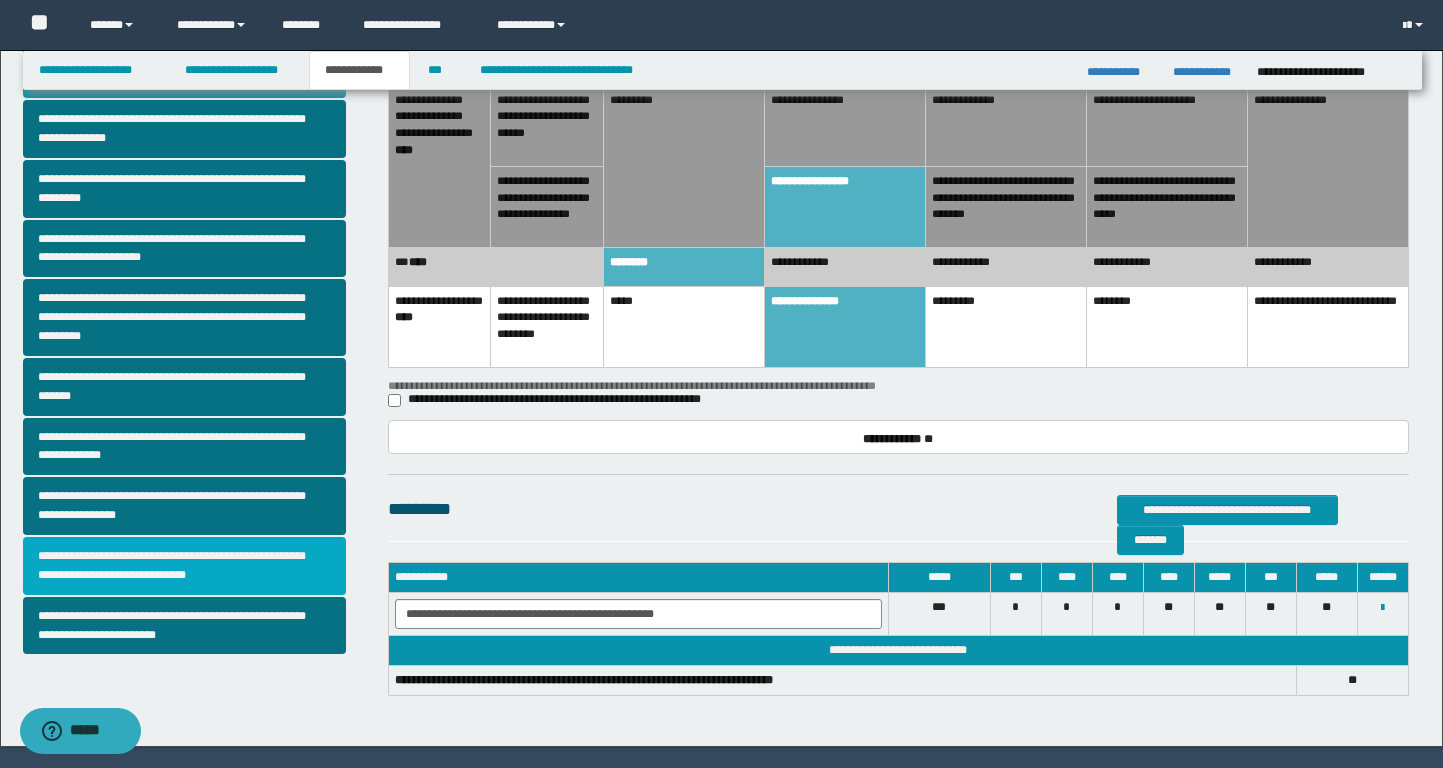 click on "**********" at bounding box center [184, 566] 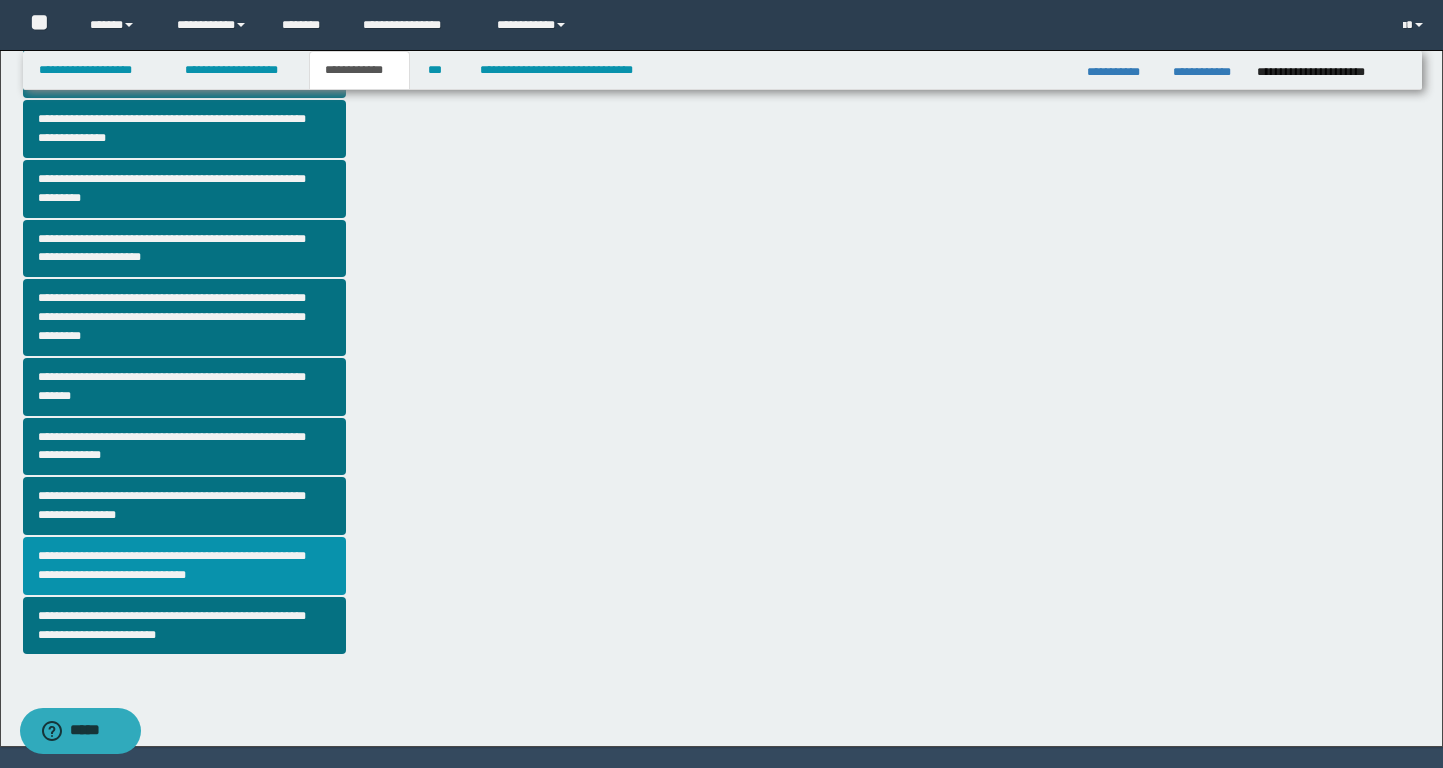 scroll, scrollTop: 0, scrollLeft: 0, axis: both 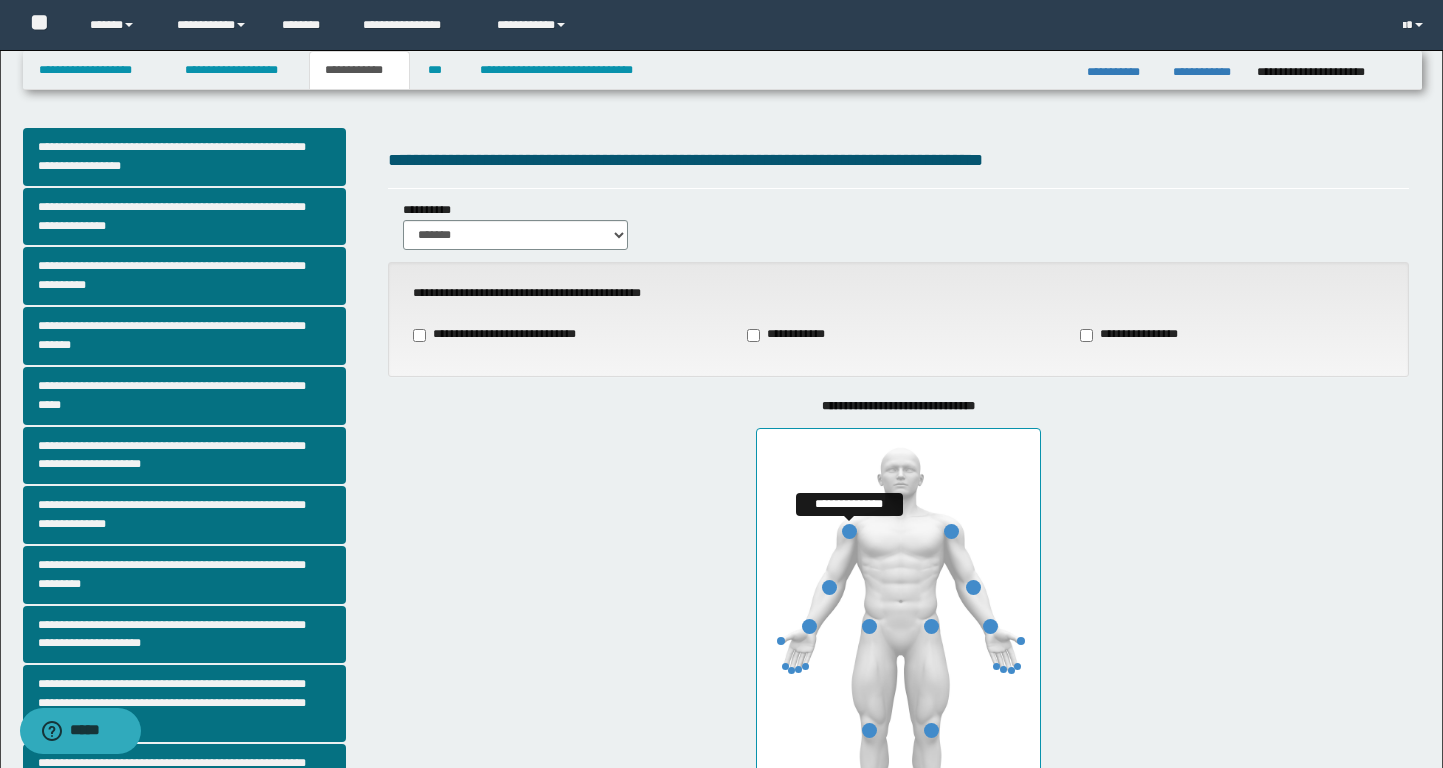click at bounding box center [849, 531] 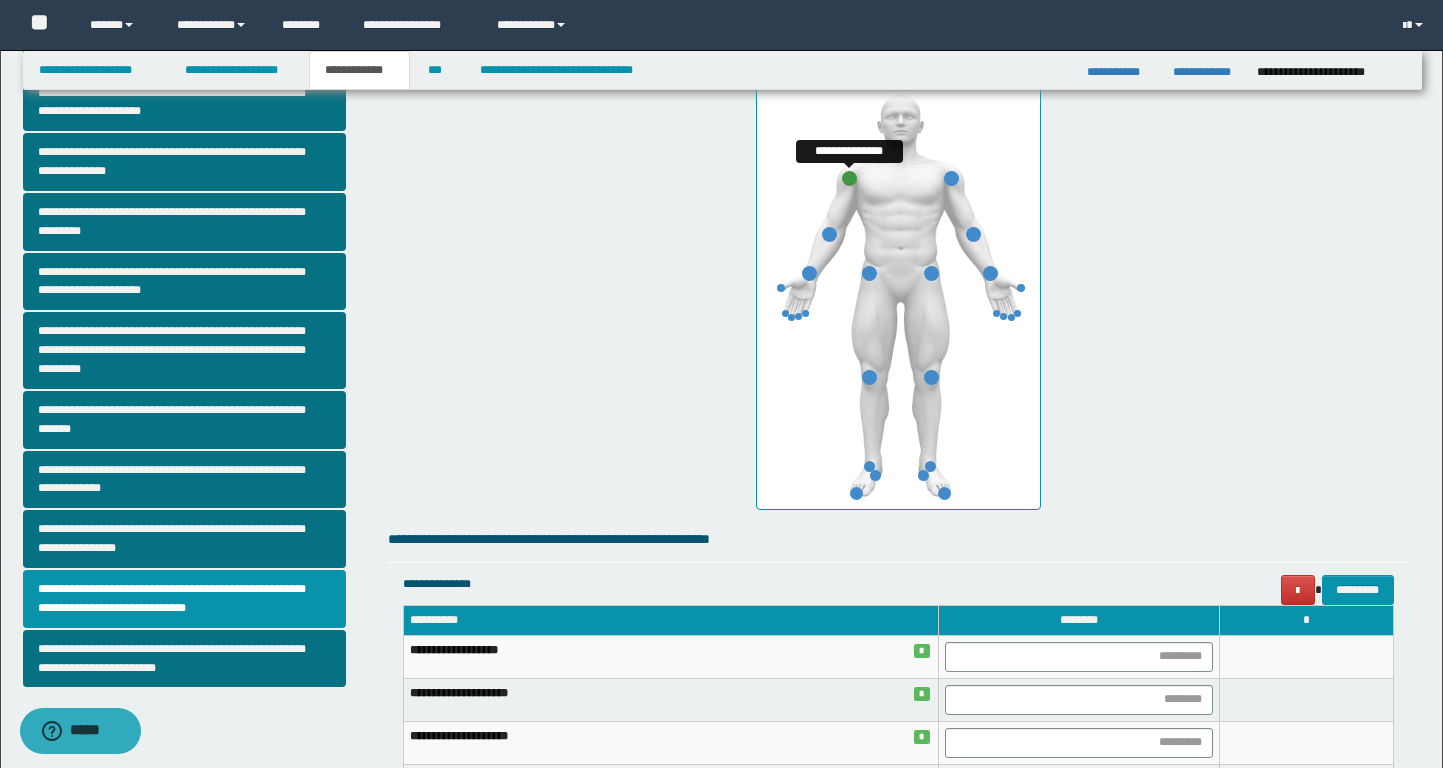 scroll, scrollTop: 523, scrollLeft: 0, axis: vertical 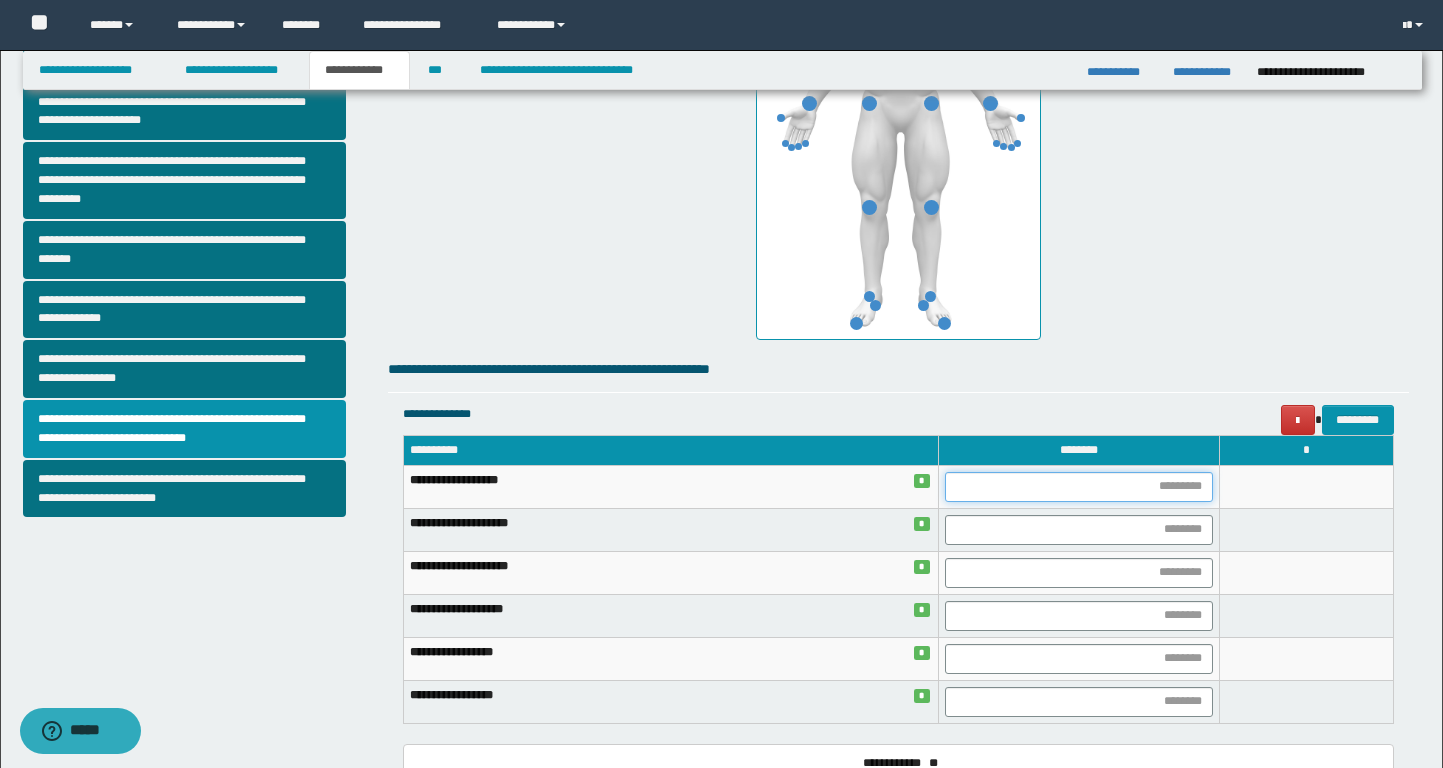 click at bounding box center (1079, 487) 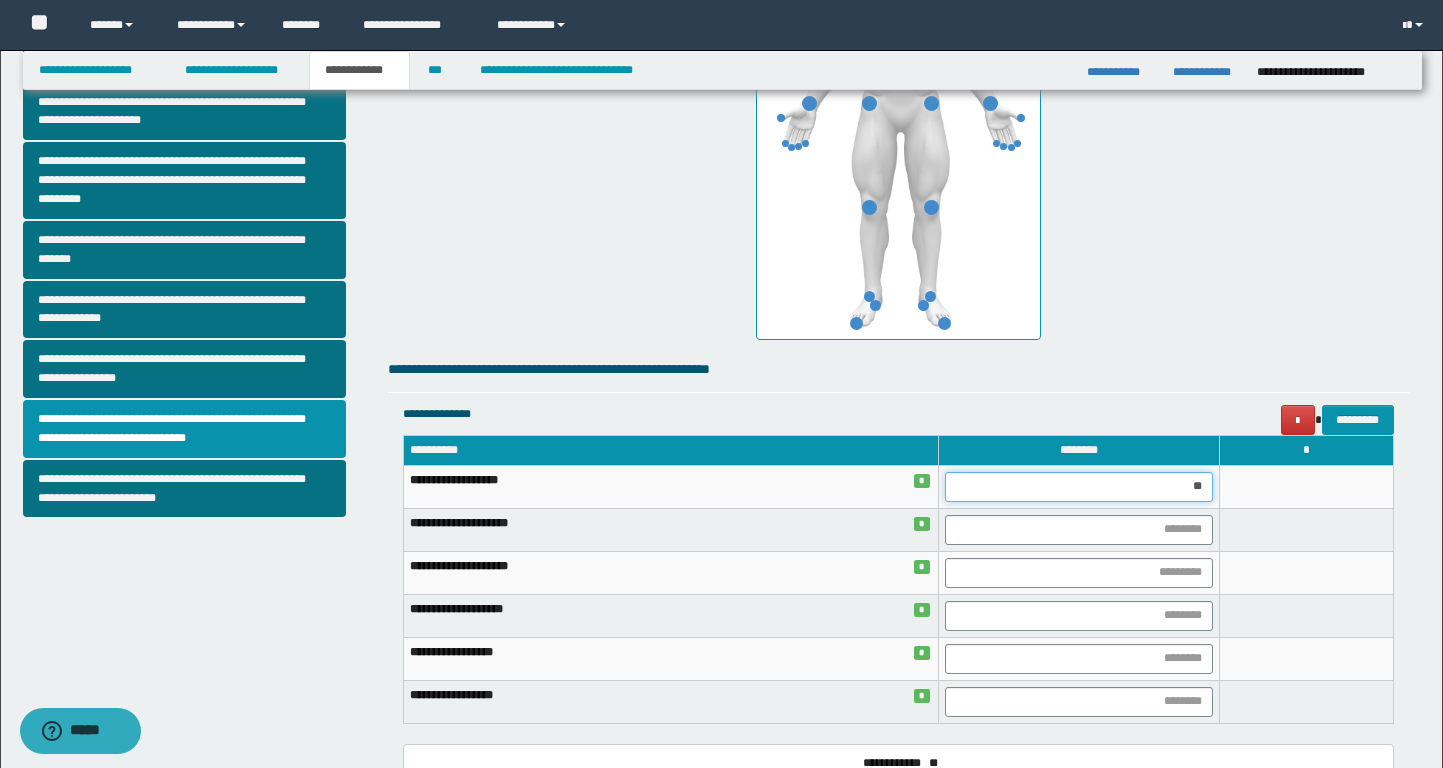 type on "***" 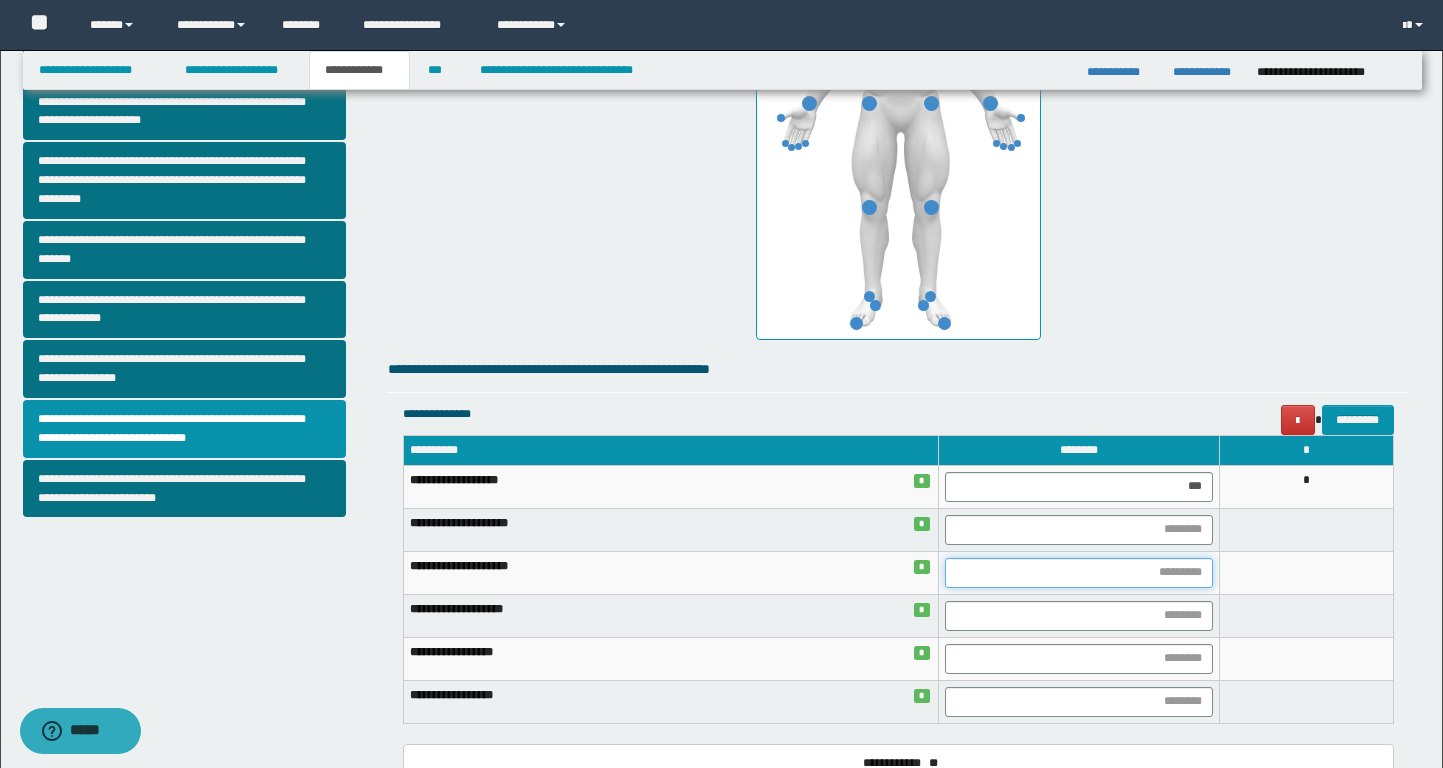 click at bounding box center [1079, 573] 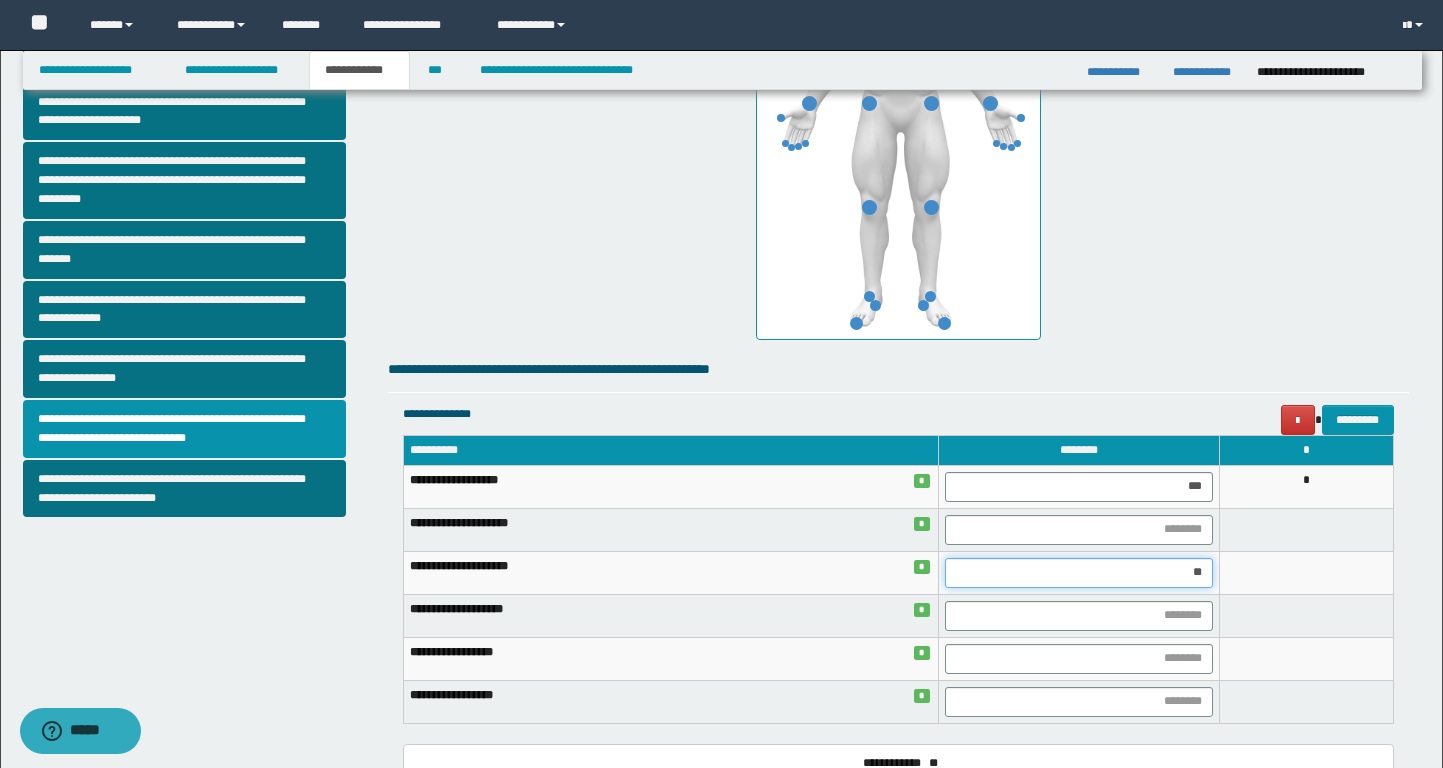 type on "***" 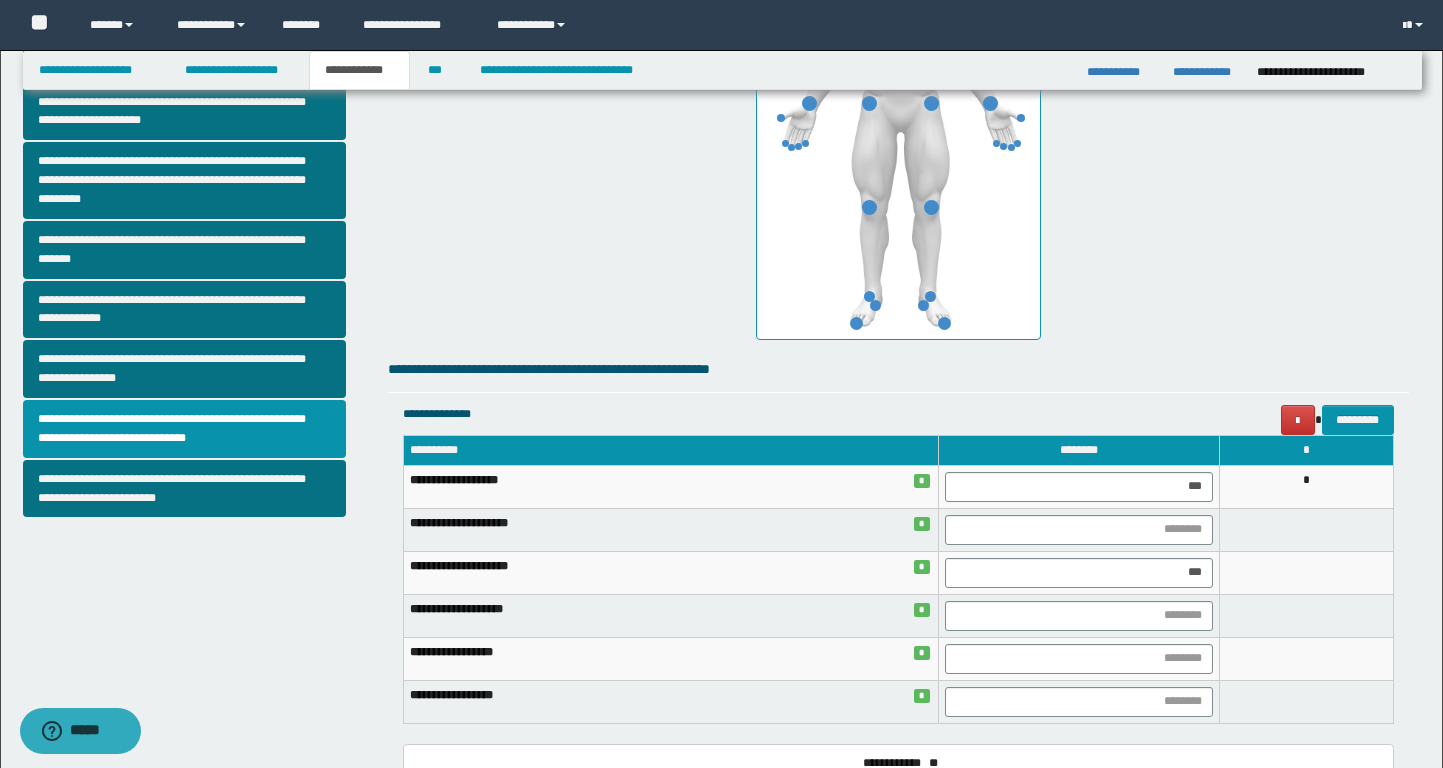 click at bounding box center [1307, 572] 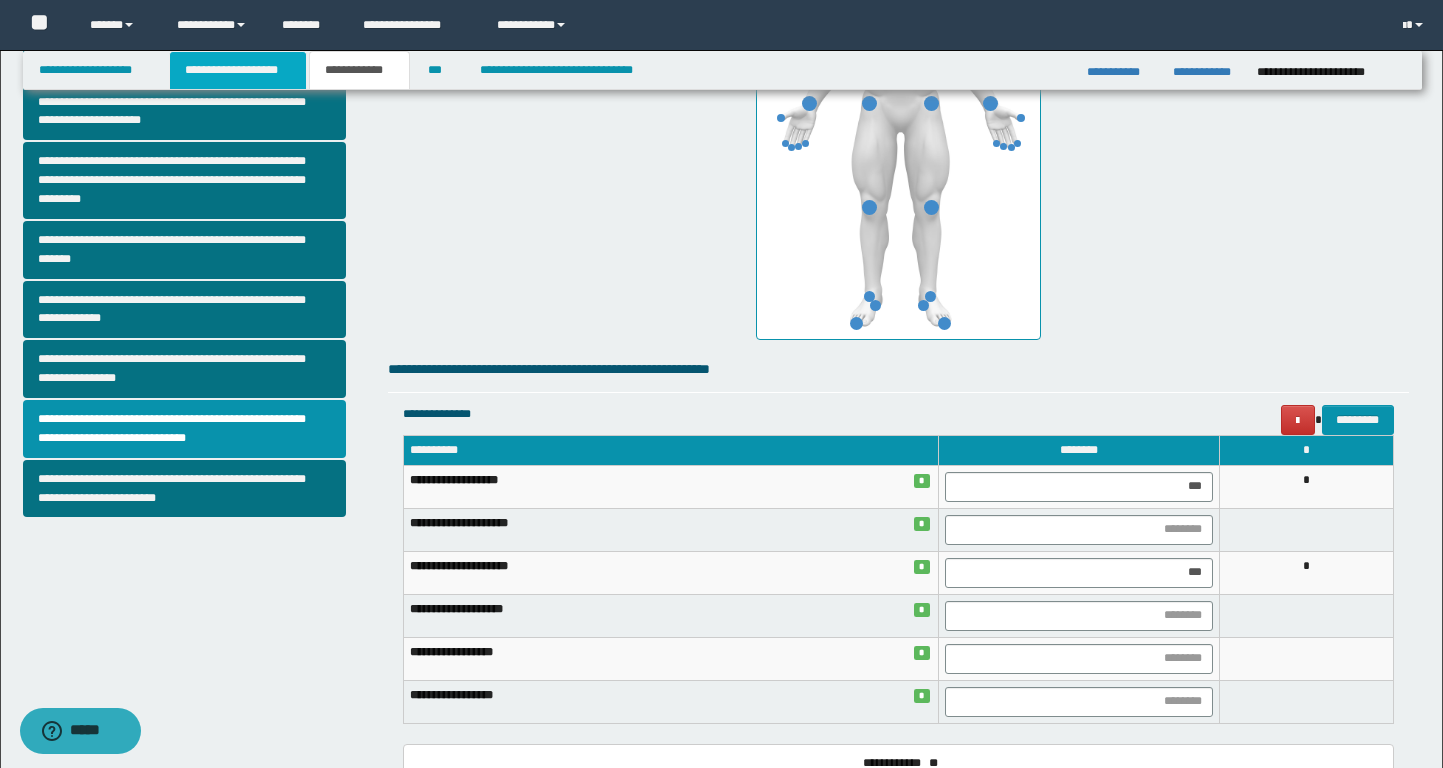 click on "**********" at bounding box center [238, 70] 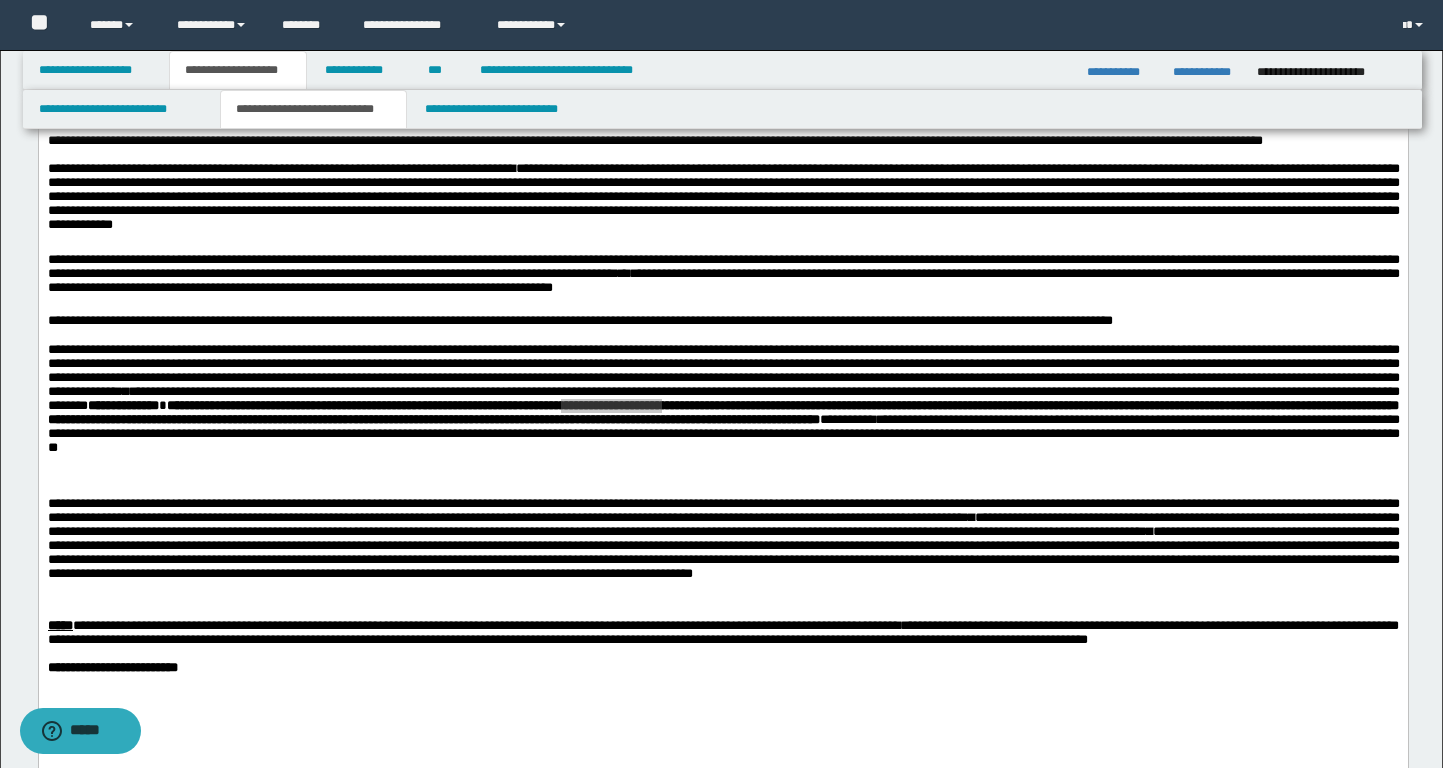 scroll, scrollTop: 809, scrollLeft: 0, axis: vertical 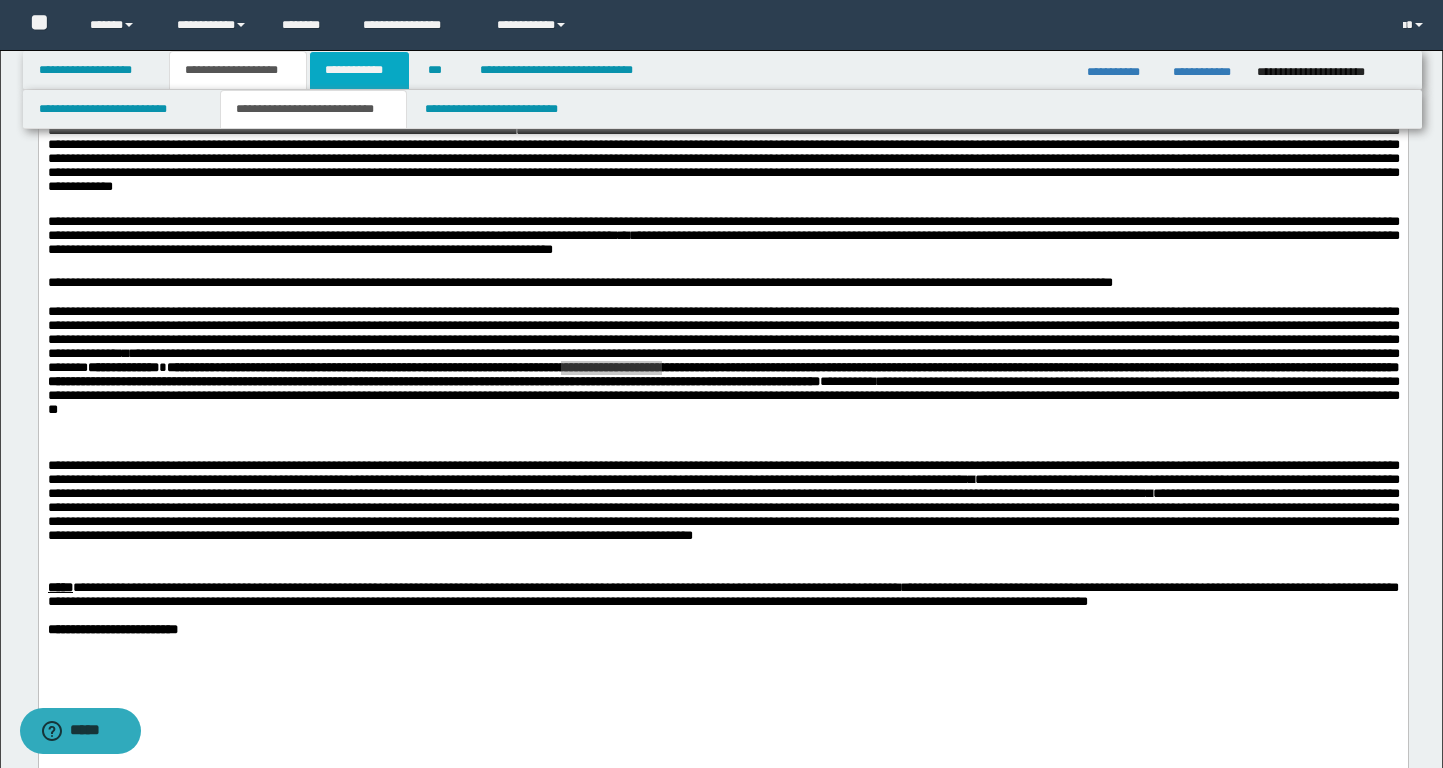 click on "**********" at bounding box center [359, 70] 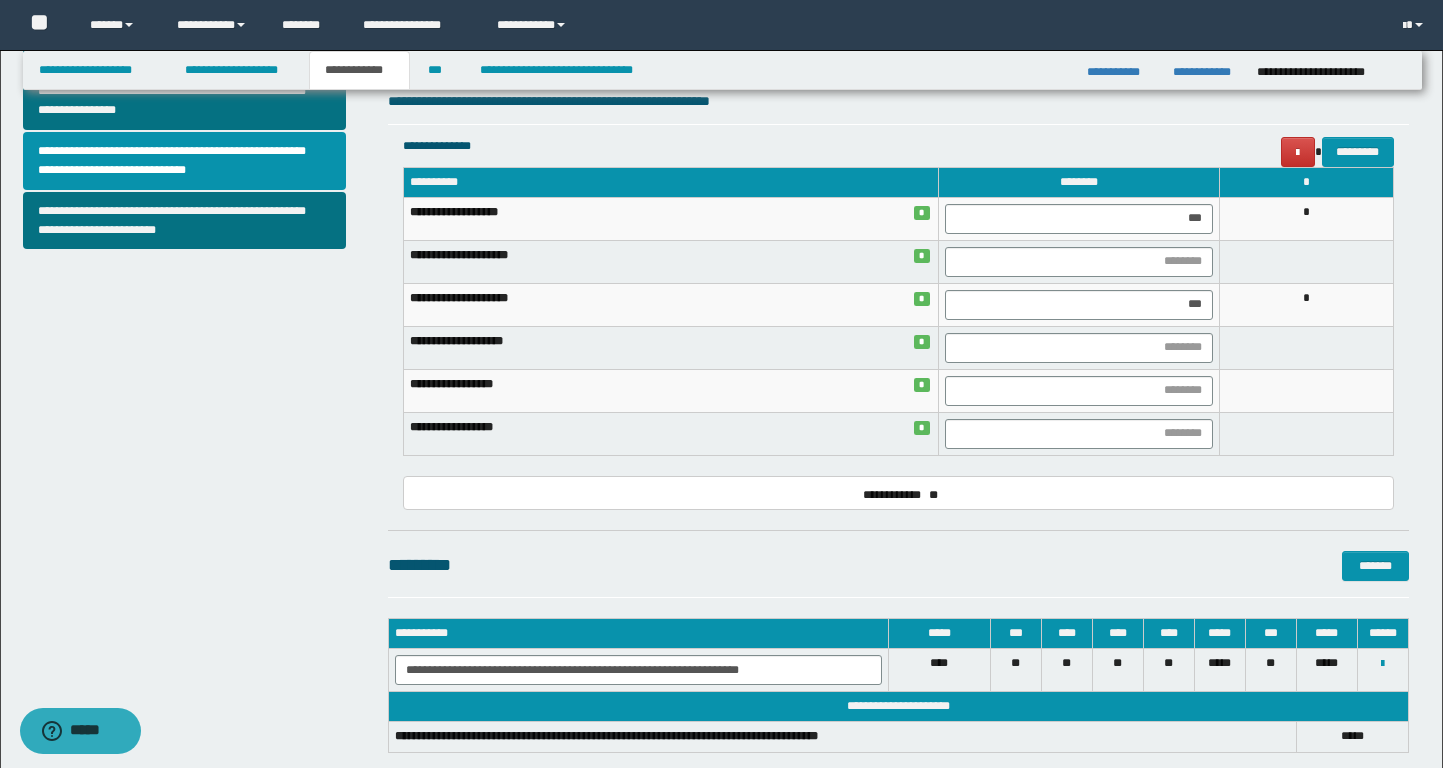 scroll, scrollTop: 792, scrollLeft: 0, axis: vertical 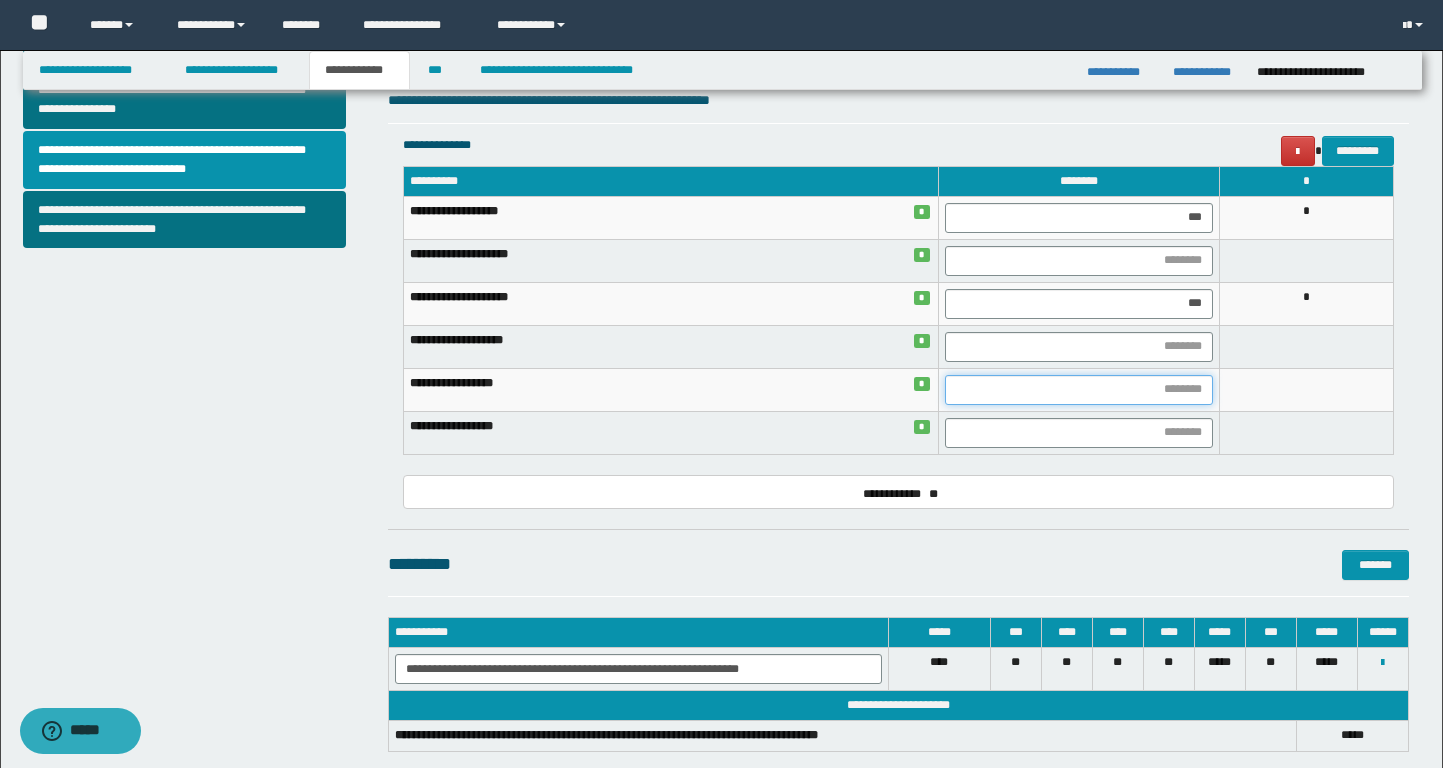 click at bounding box center [1079, 390] 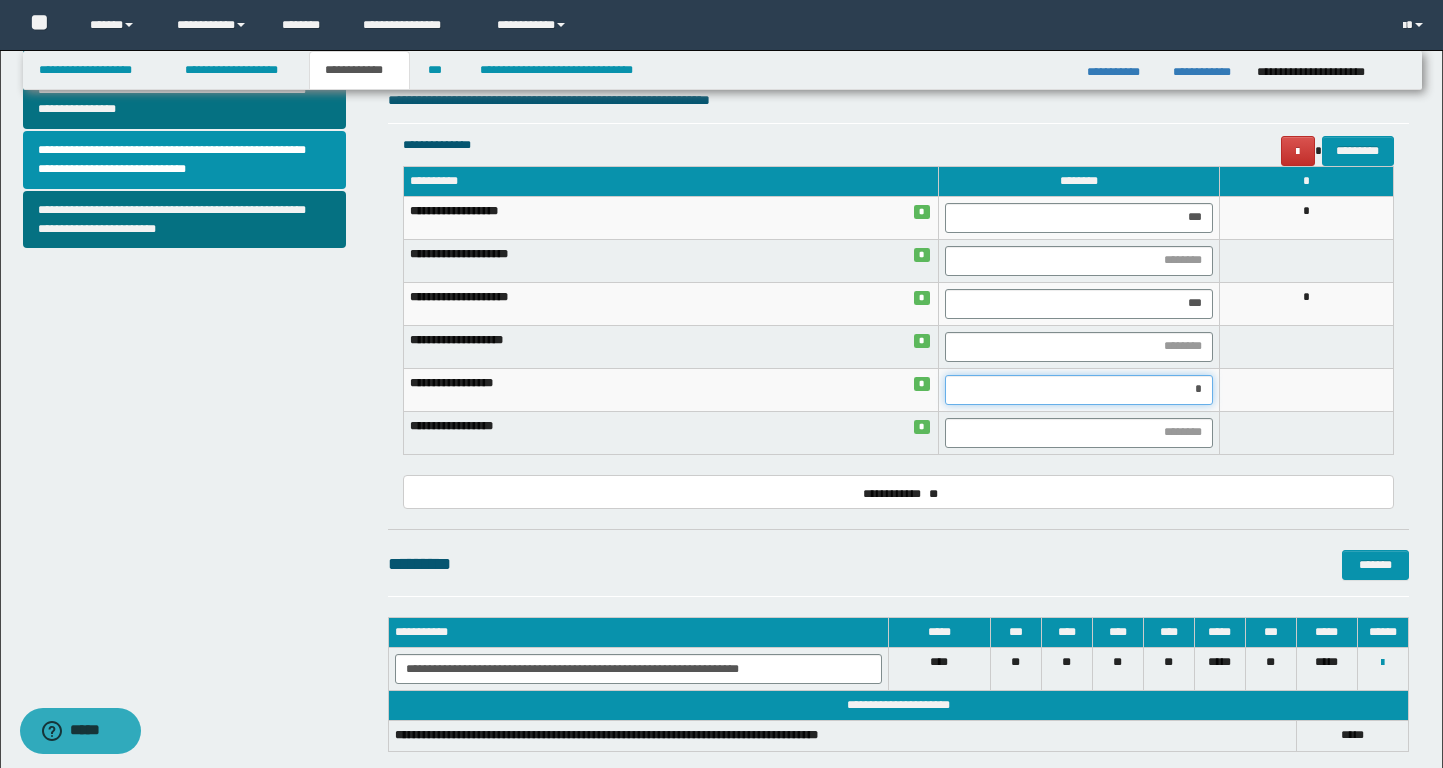 type on "**" 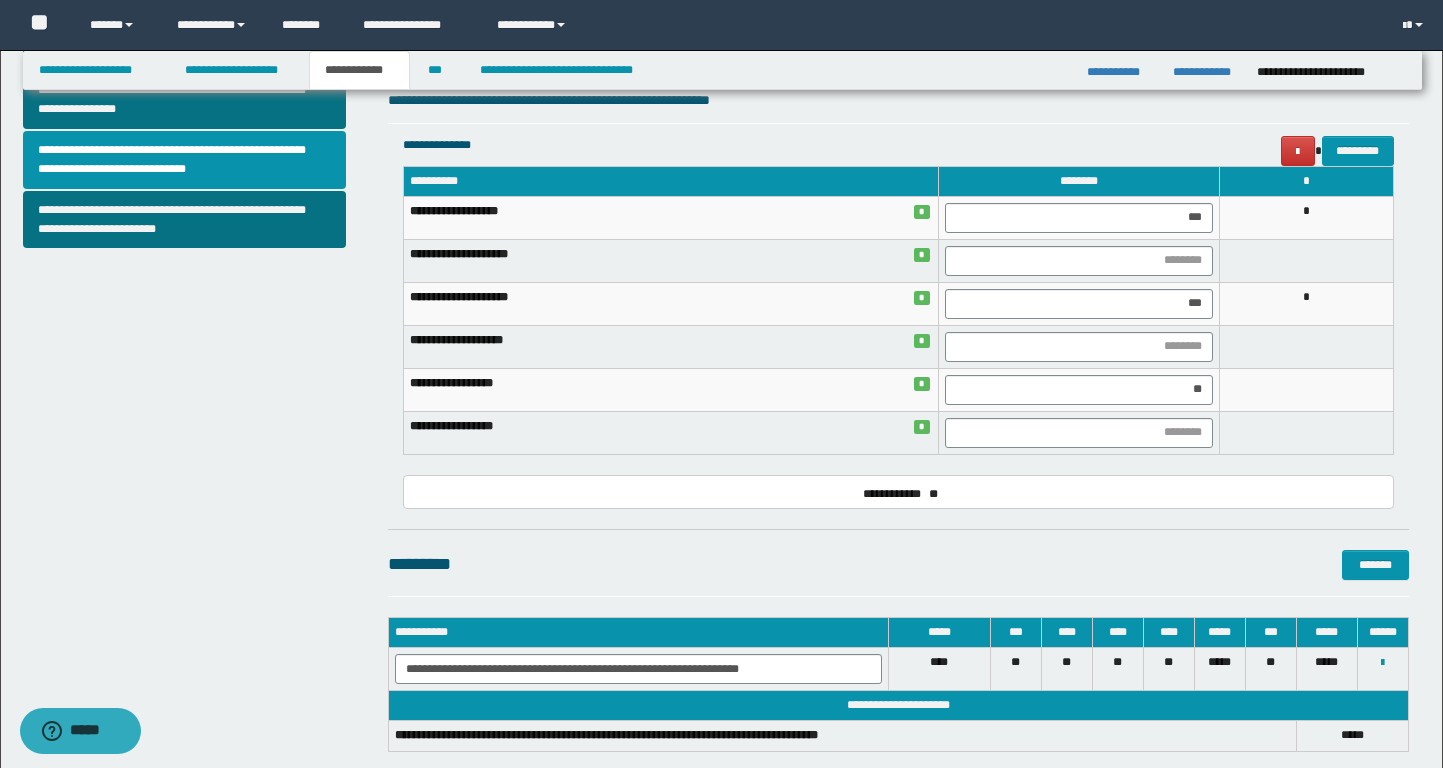 click on "*********
*******" at bounding box center (898, 564) 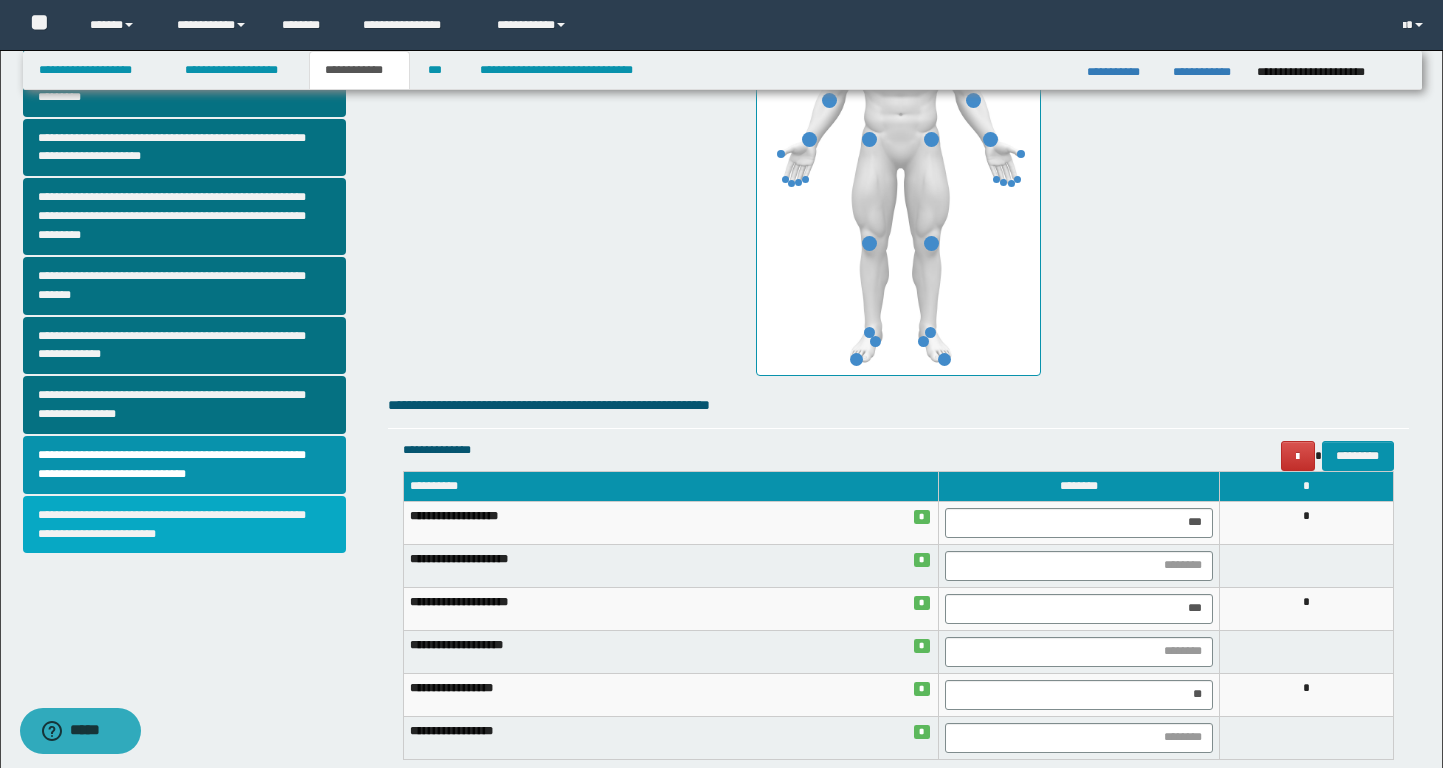 scroll, scrollTop: 479, scrollLeft: 0, axis: vertical 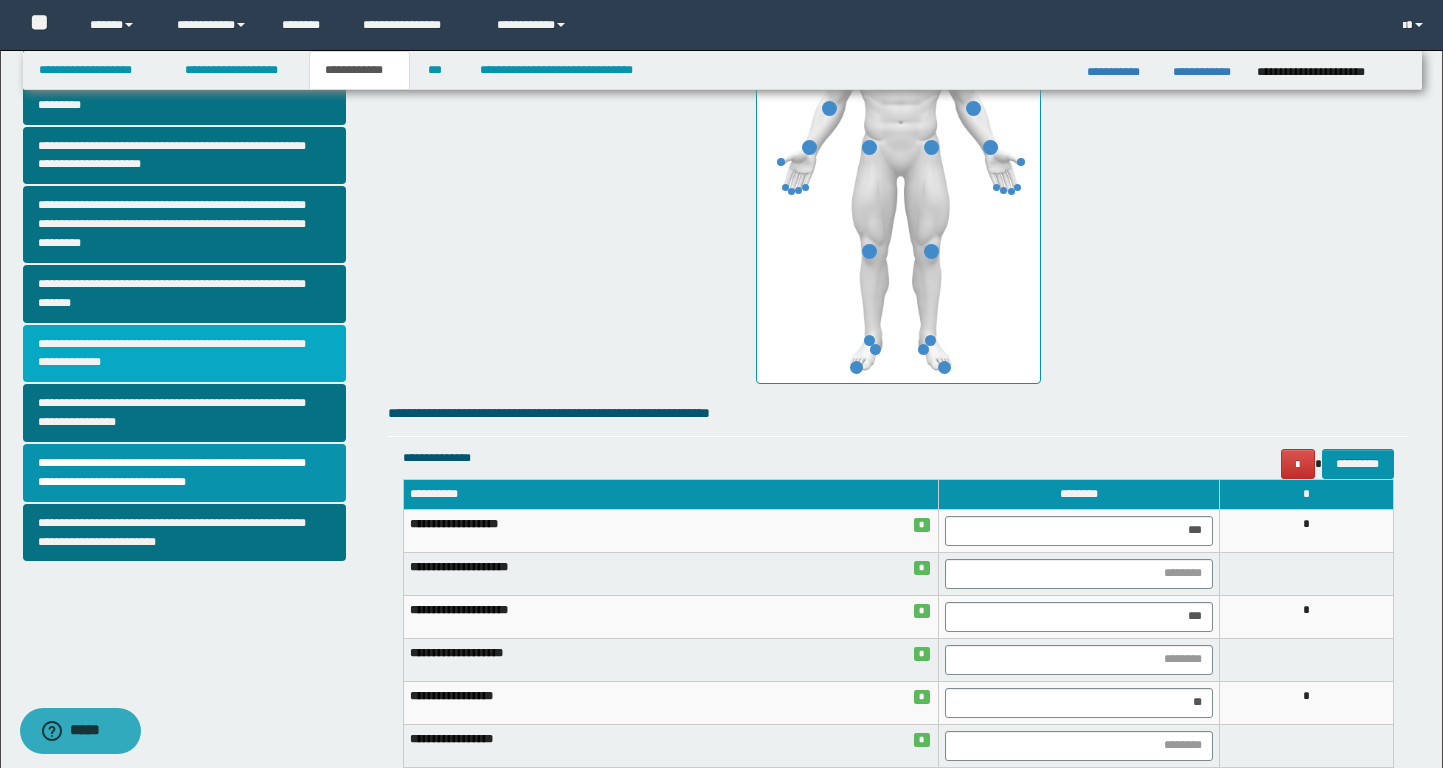 click on "**********" at bounding box center (184, 354) 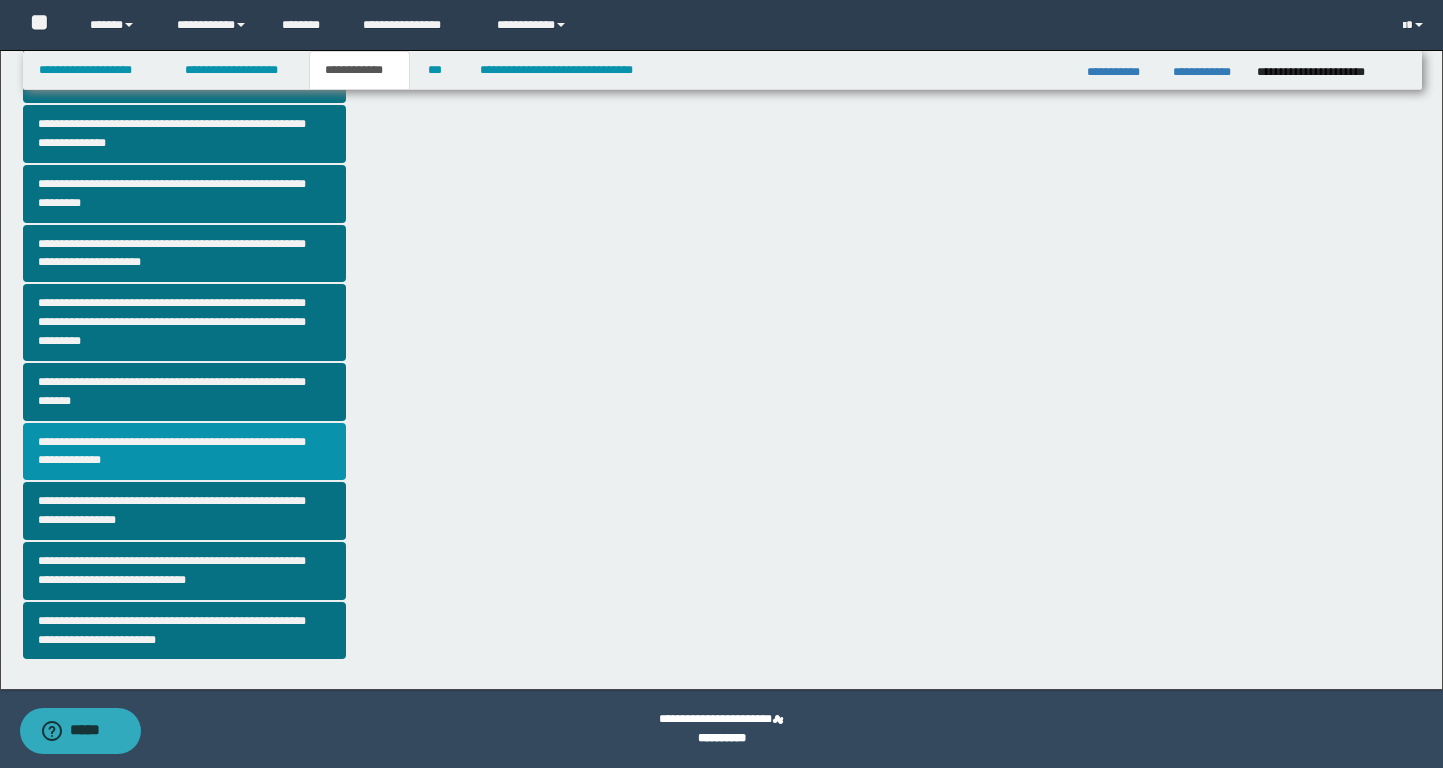 scroll, scrollTop: 0, scrollLeft: 0, axis: both 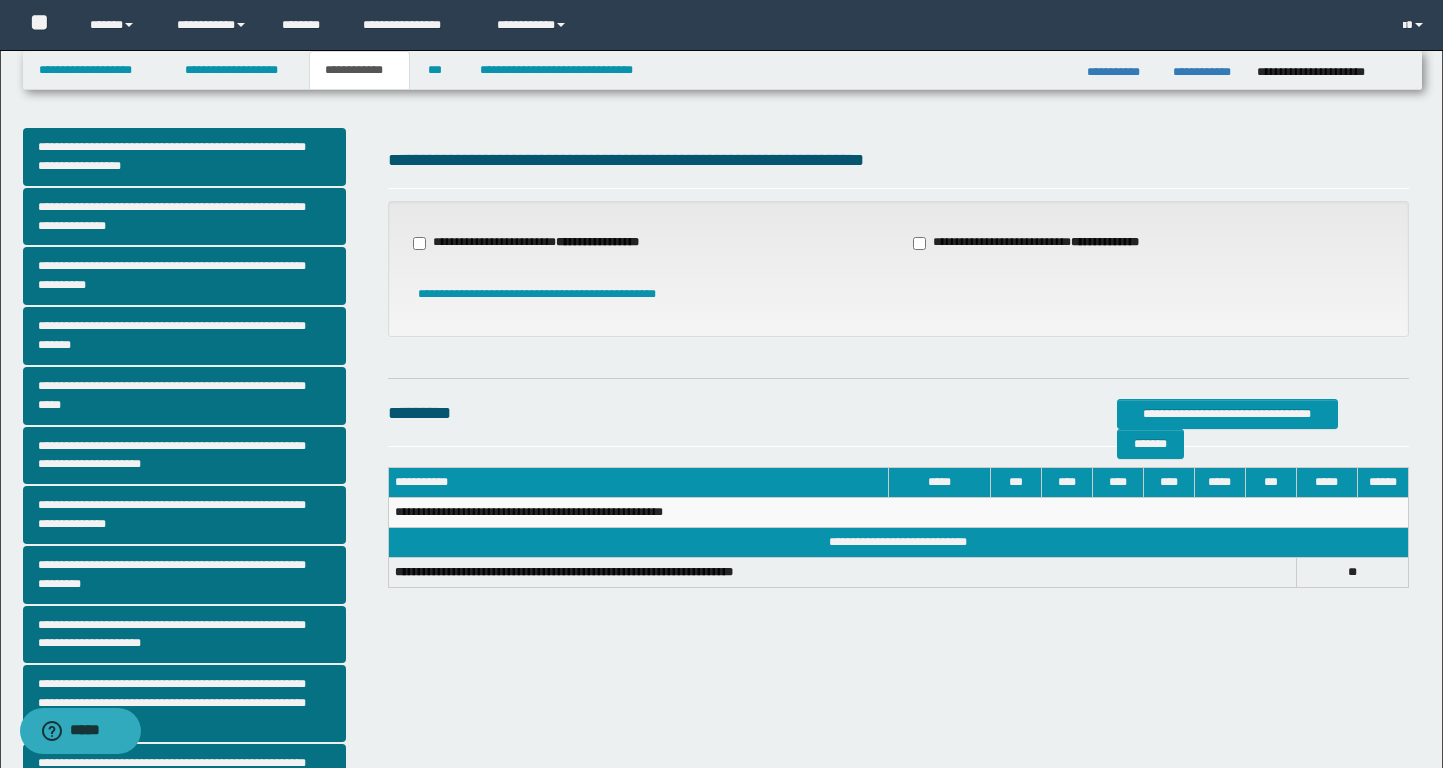 click on "**********" at bounding box center [548, 243] 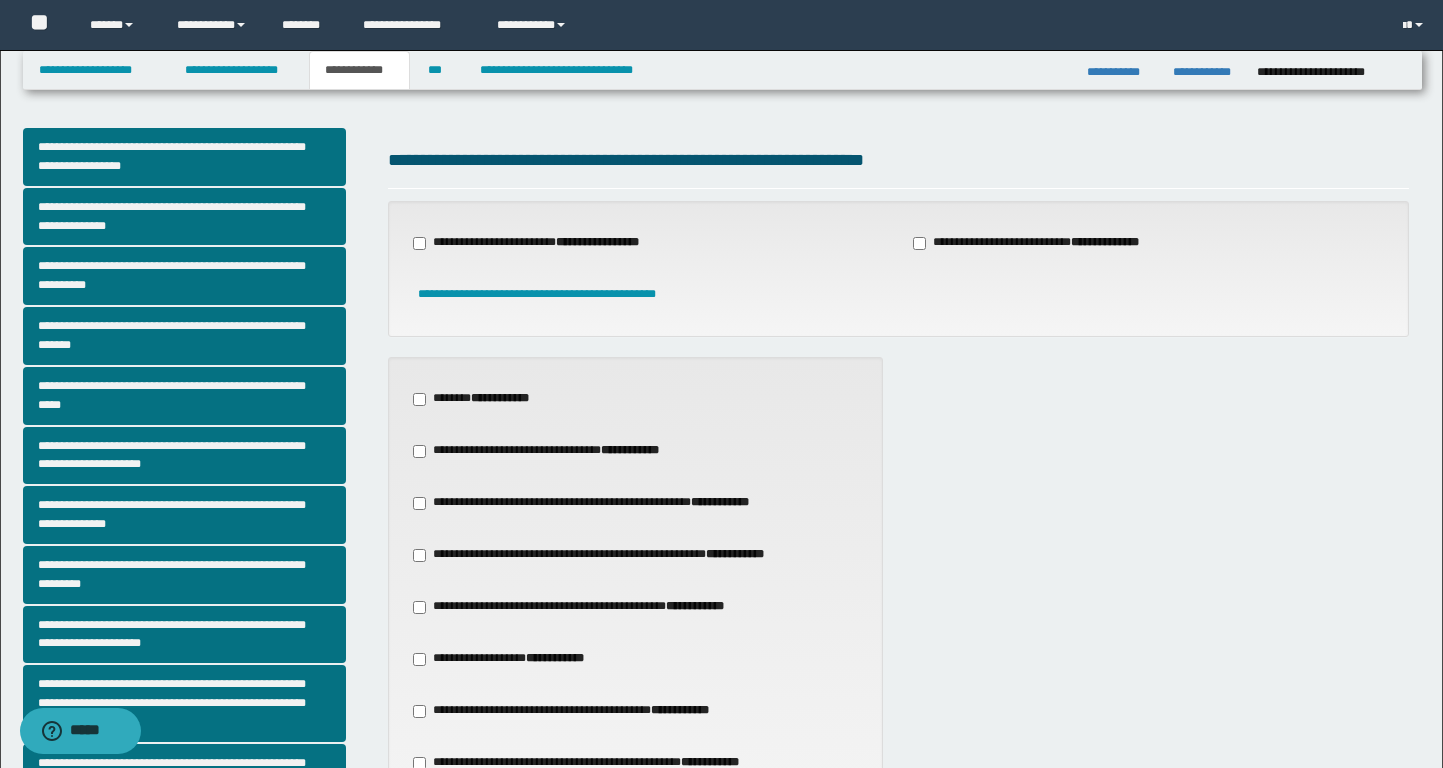 click on "**********" at bounding box center [595, 607] 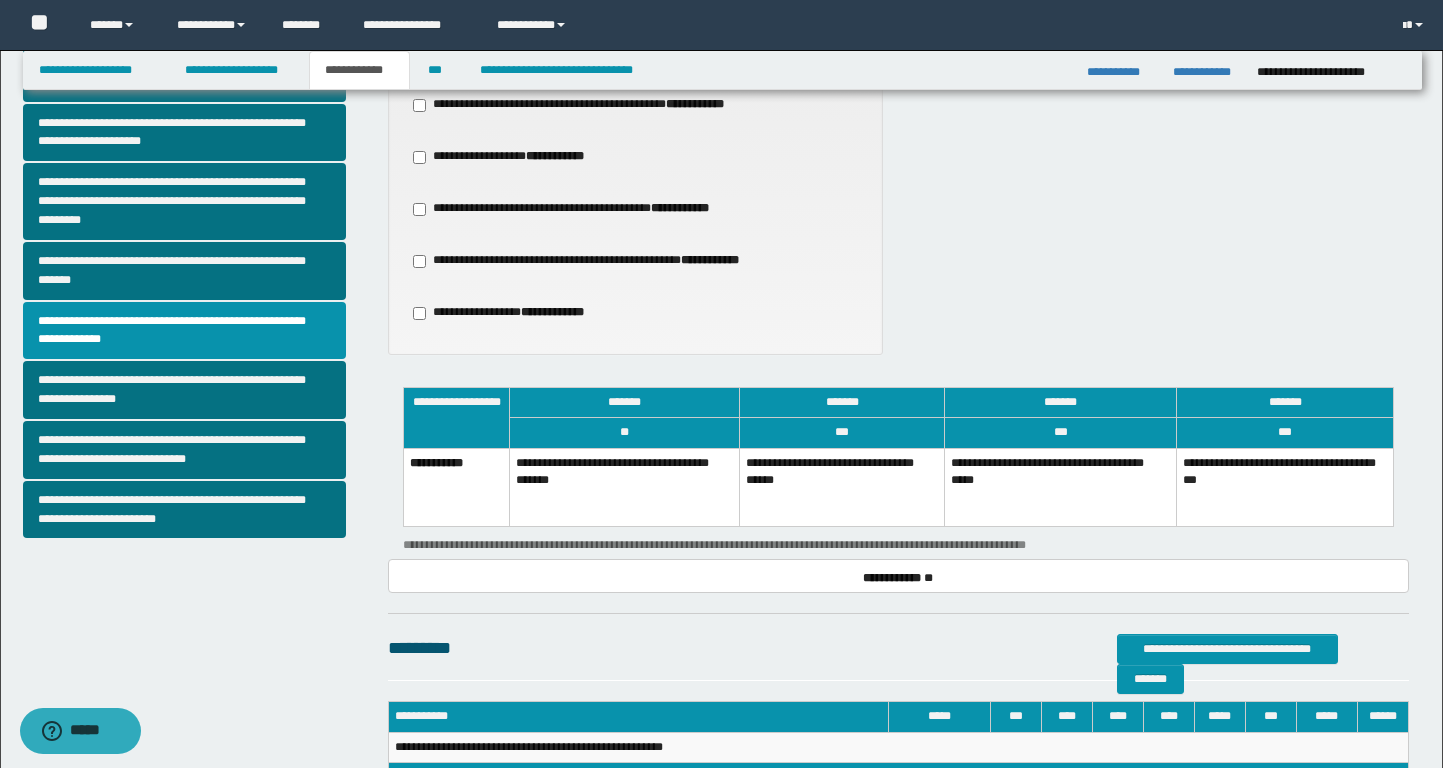 click on "**********" at bounding box center [842, 487] 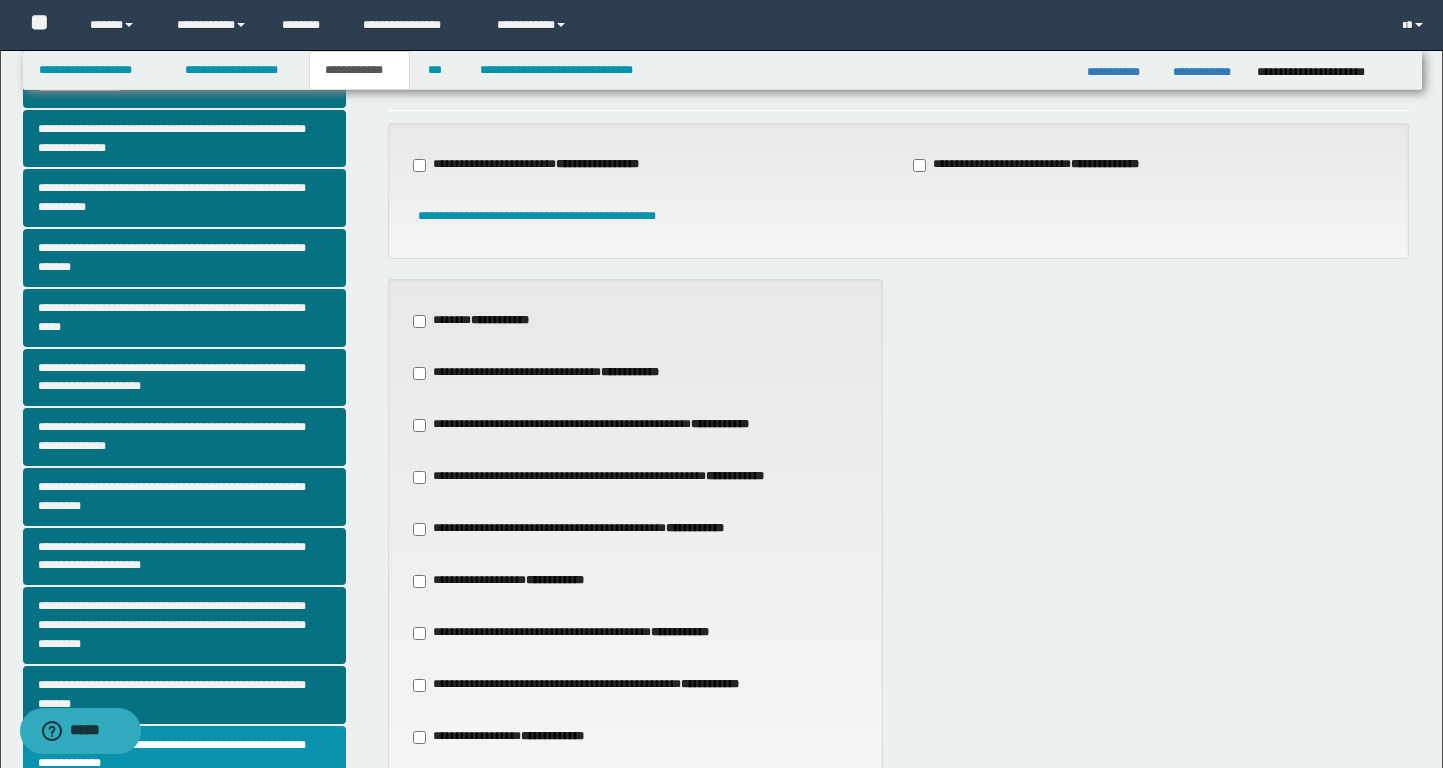 scroll, scrollTop: 0, scrollLeft: 0, axis: both 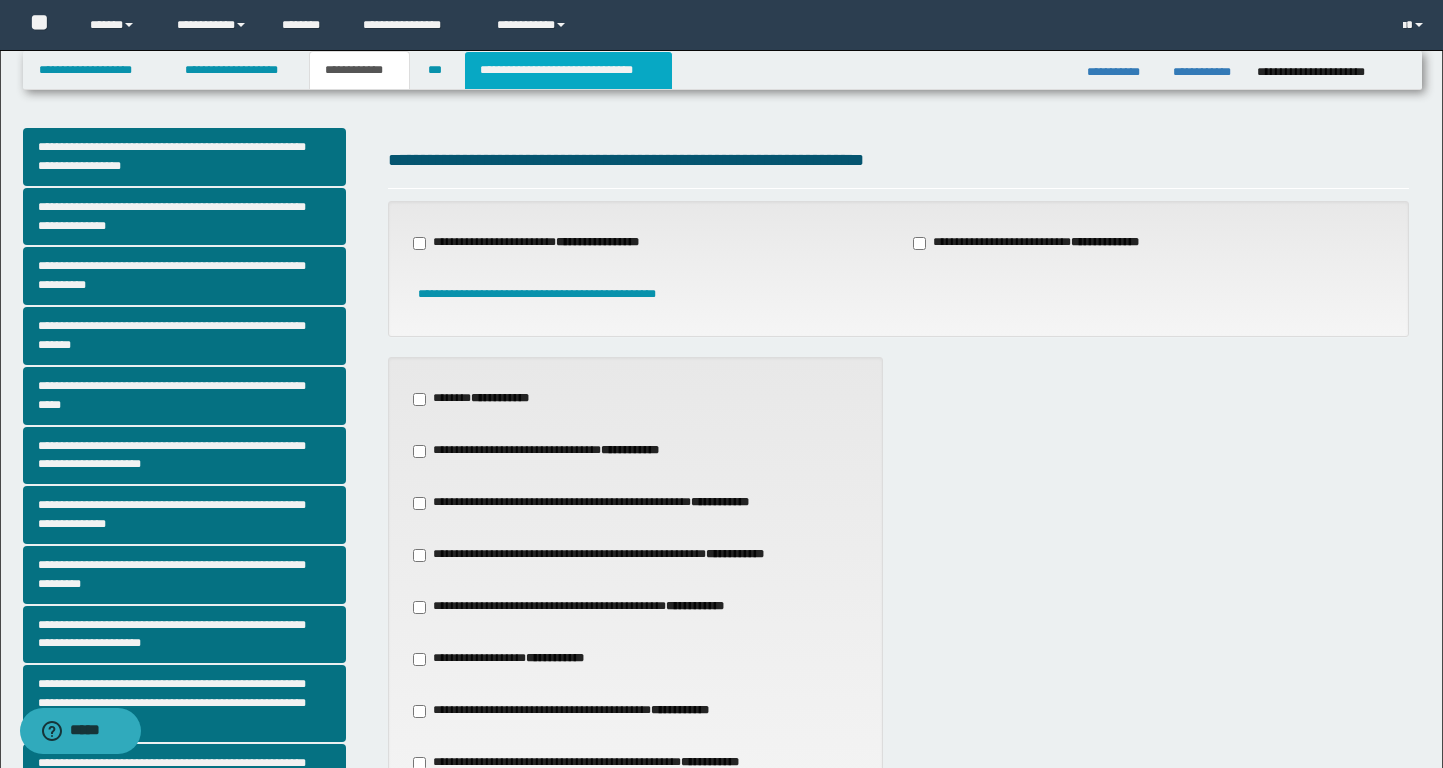 click on "**********" at bounding box center [568, 70] 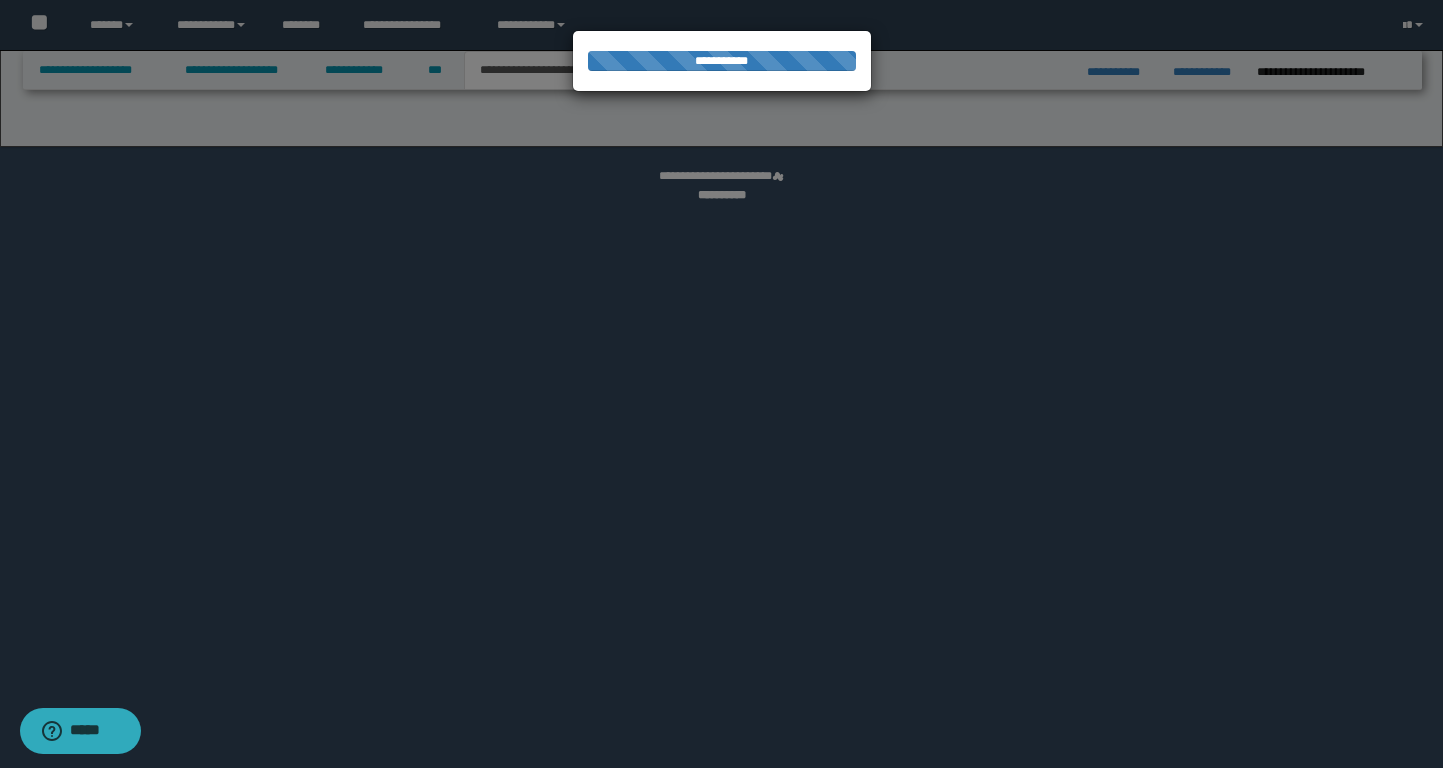select on "*" 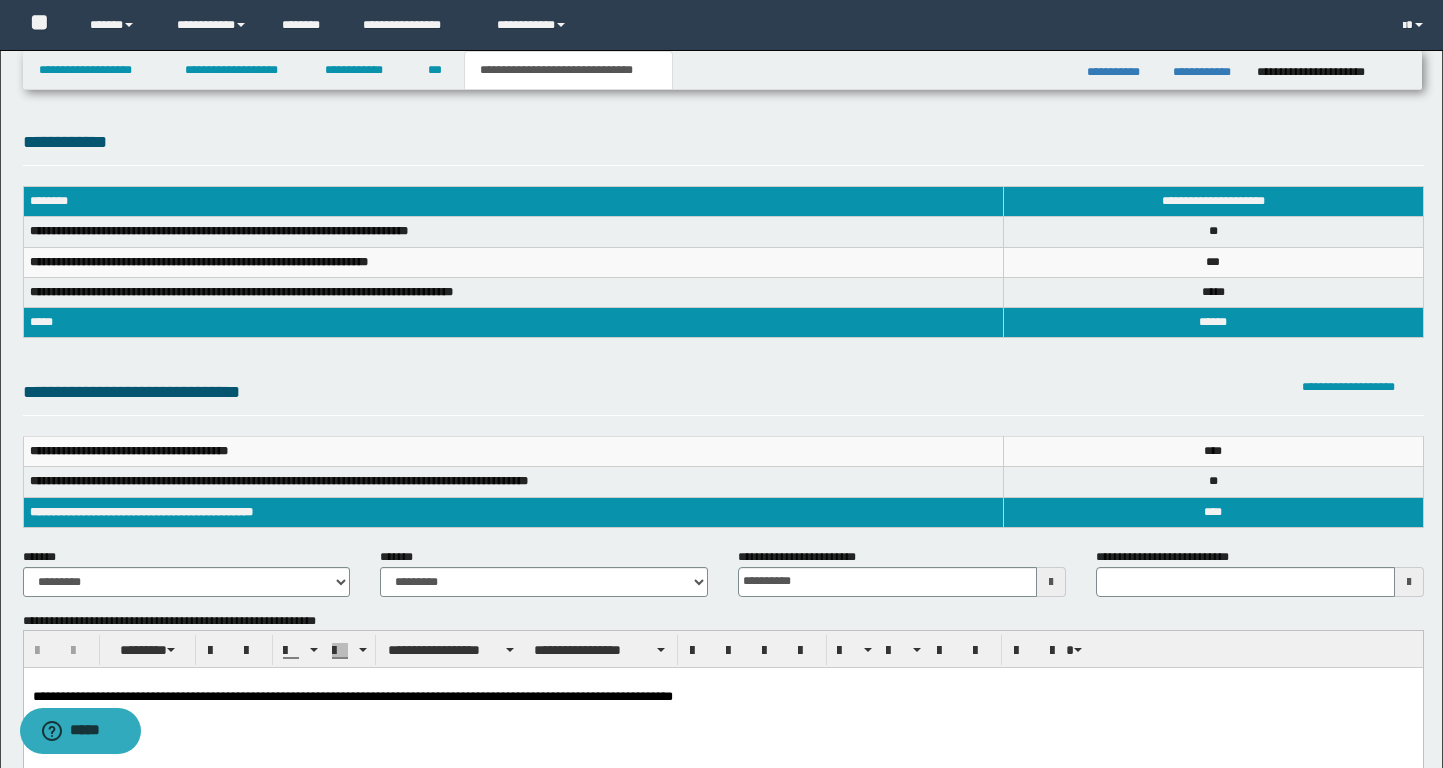 scroll, scrollTop: 0, scrollLeft: 0, axis: both 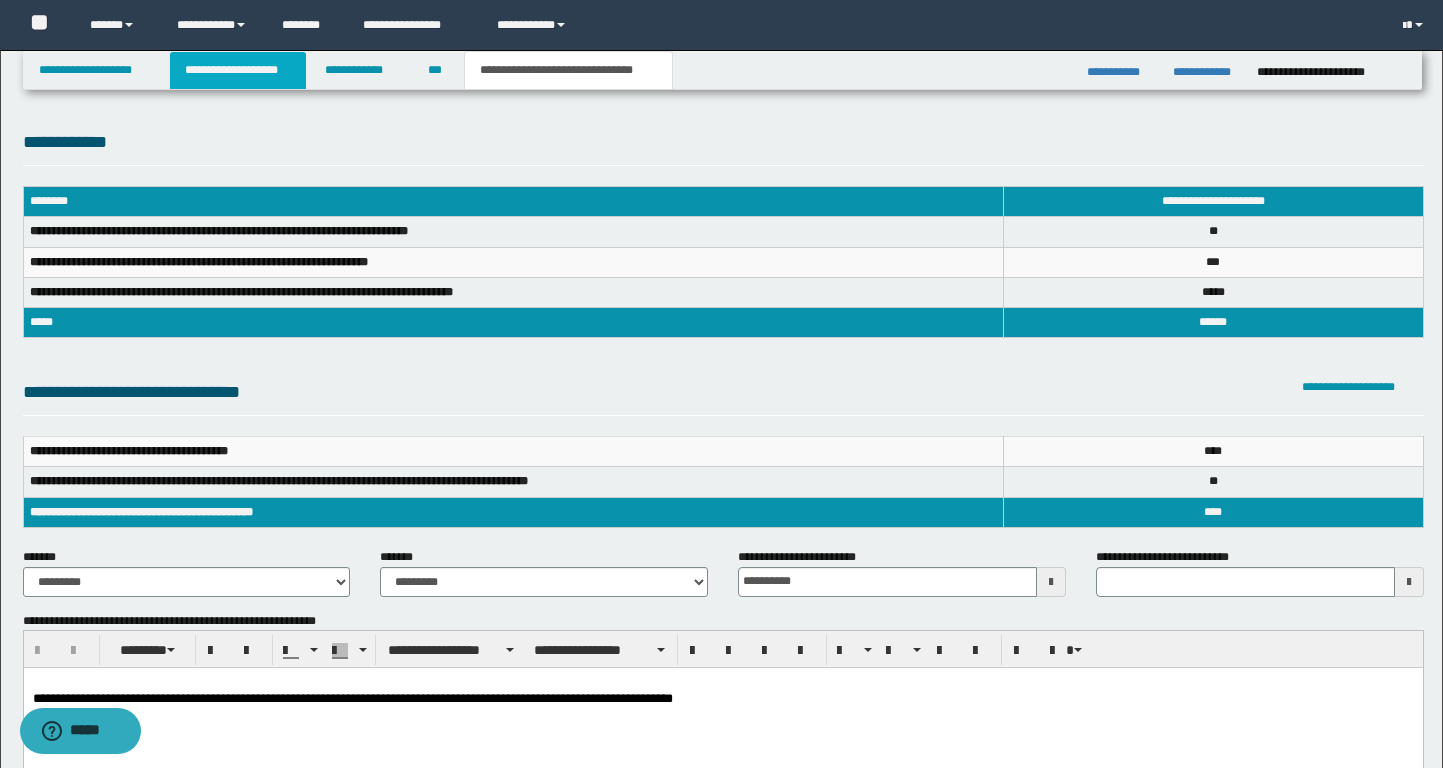 click on "**********" at bounding box center [238, 70] 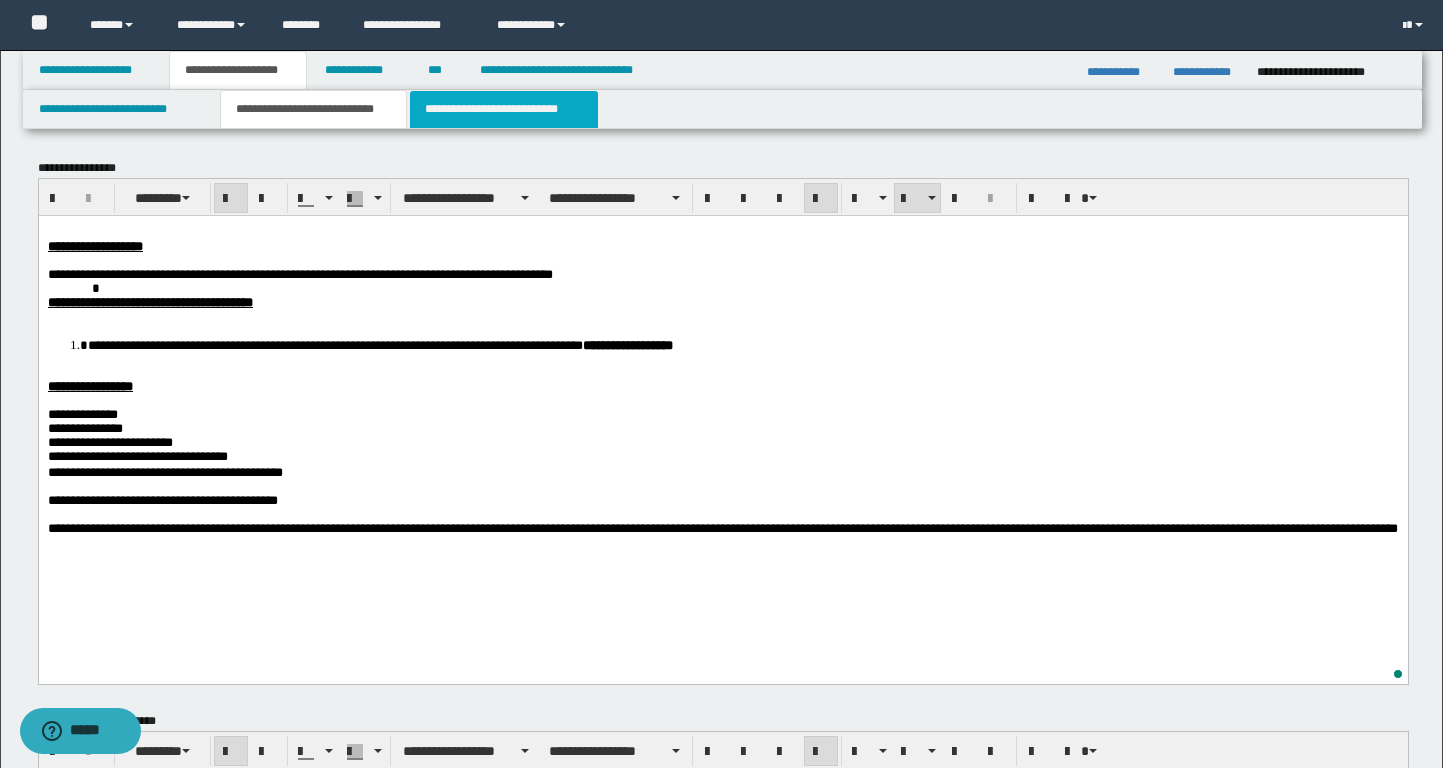 click on "**********" at bounding box center (504, 109) 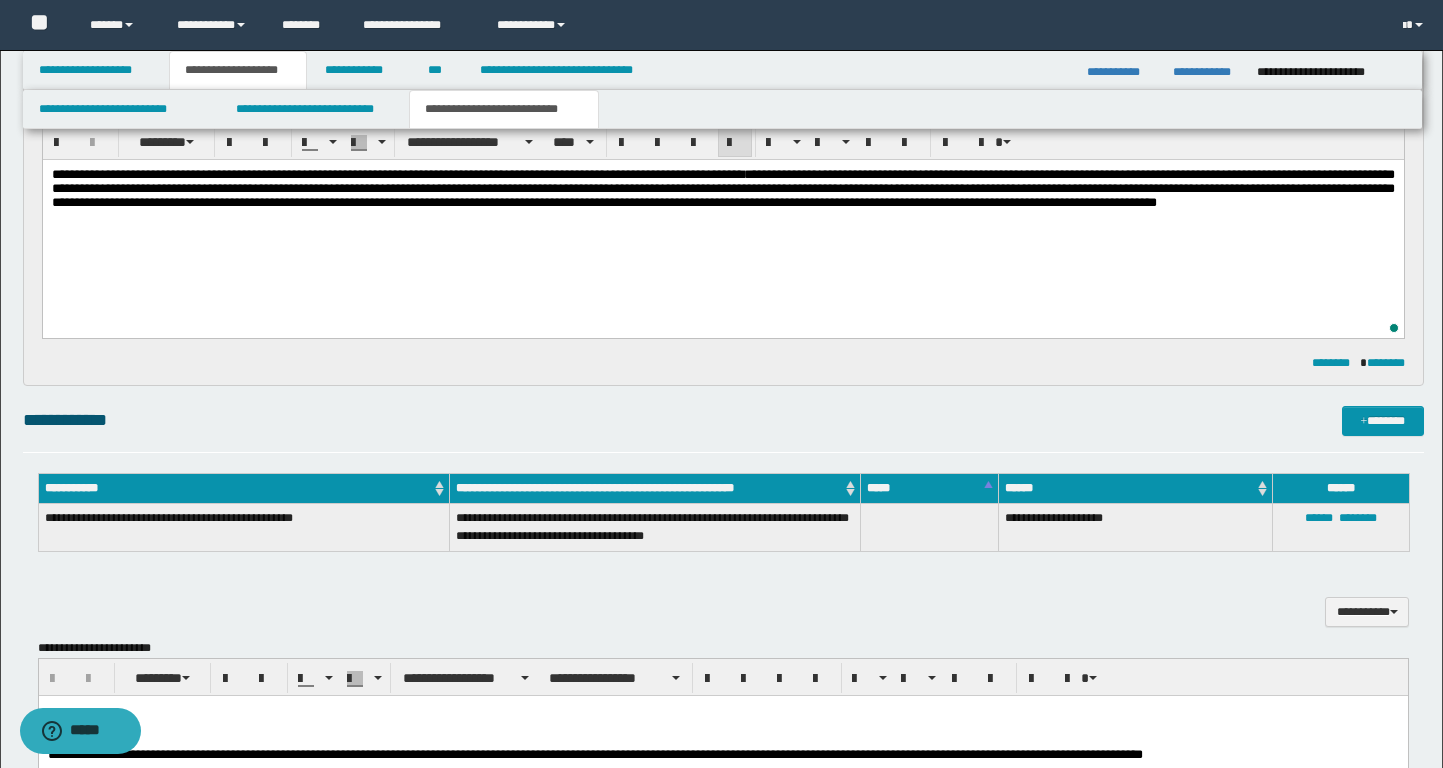 scroll, scrollTop: 0, scrollLeft: 0, axis: both 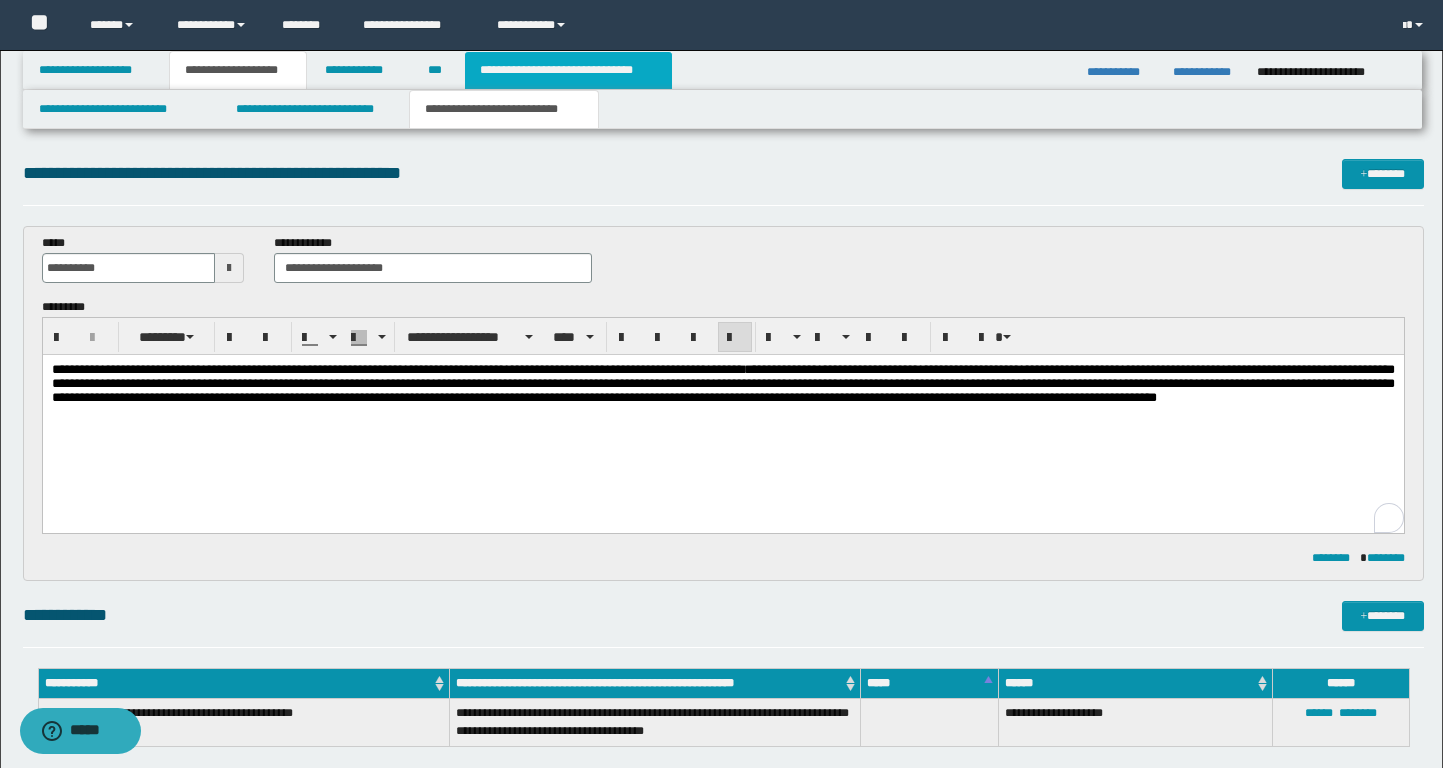 click on "**********" at bounding box center (568, 70) 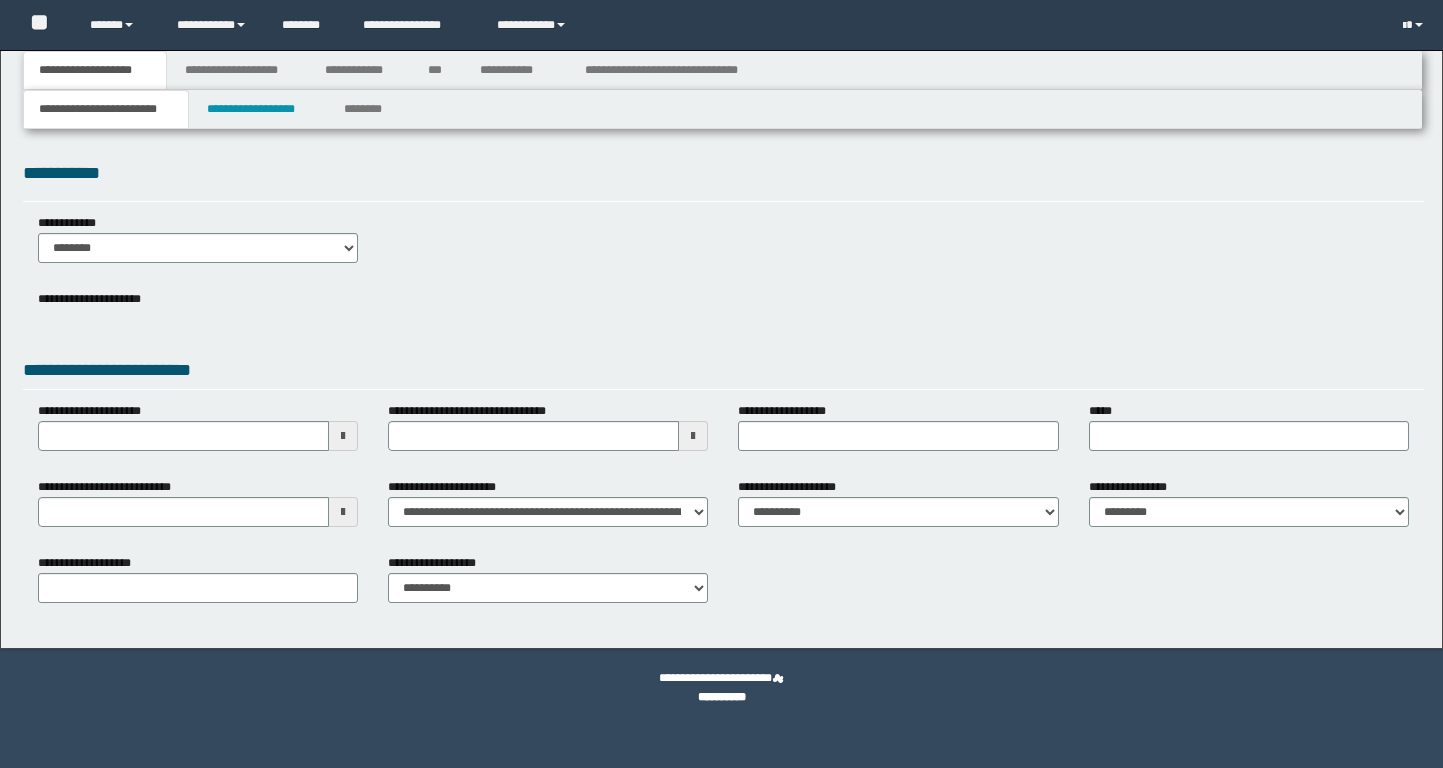 scroll, scrollTop: 0, scrollLeft: 0, axis: both 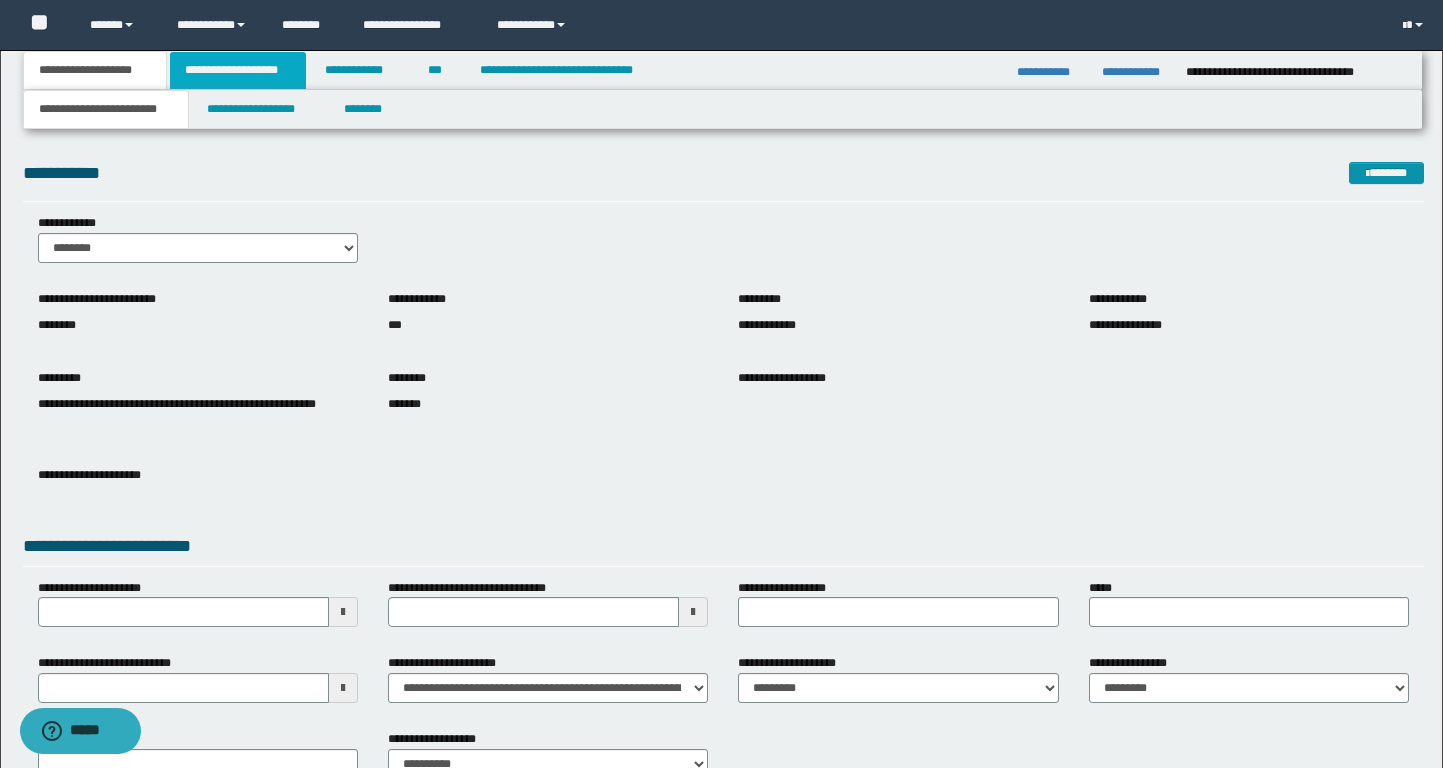 click on "**********" at bounding box center (238, 70) 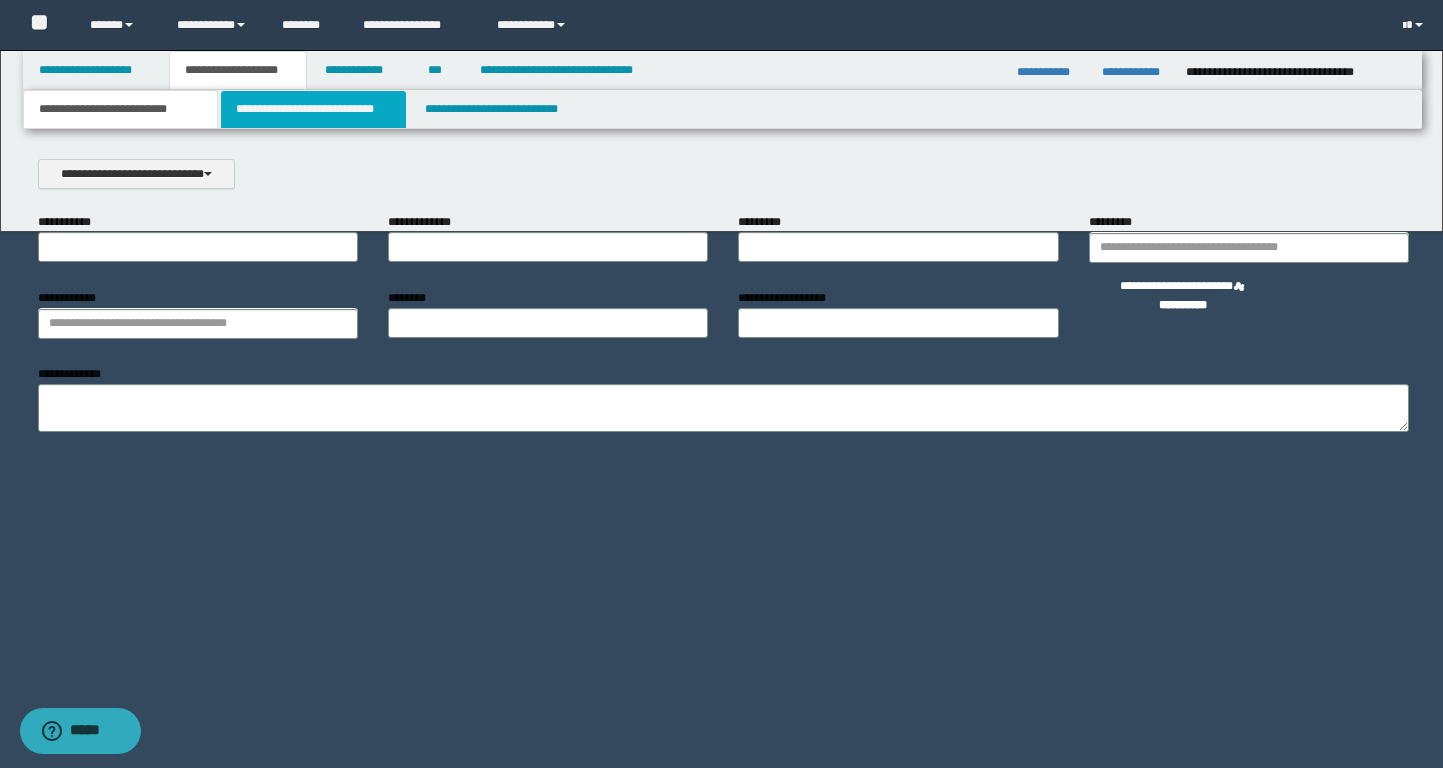 scroll, scrollTop: 0, scrollLeft: 0, axis: both 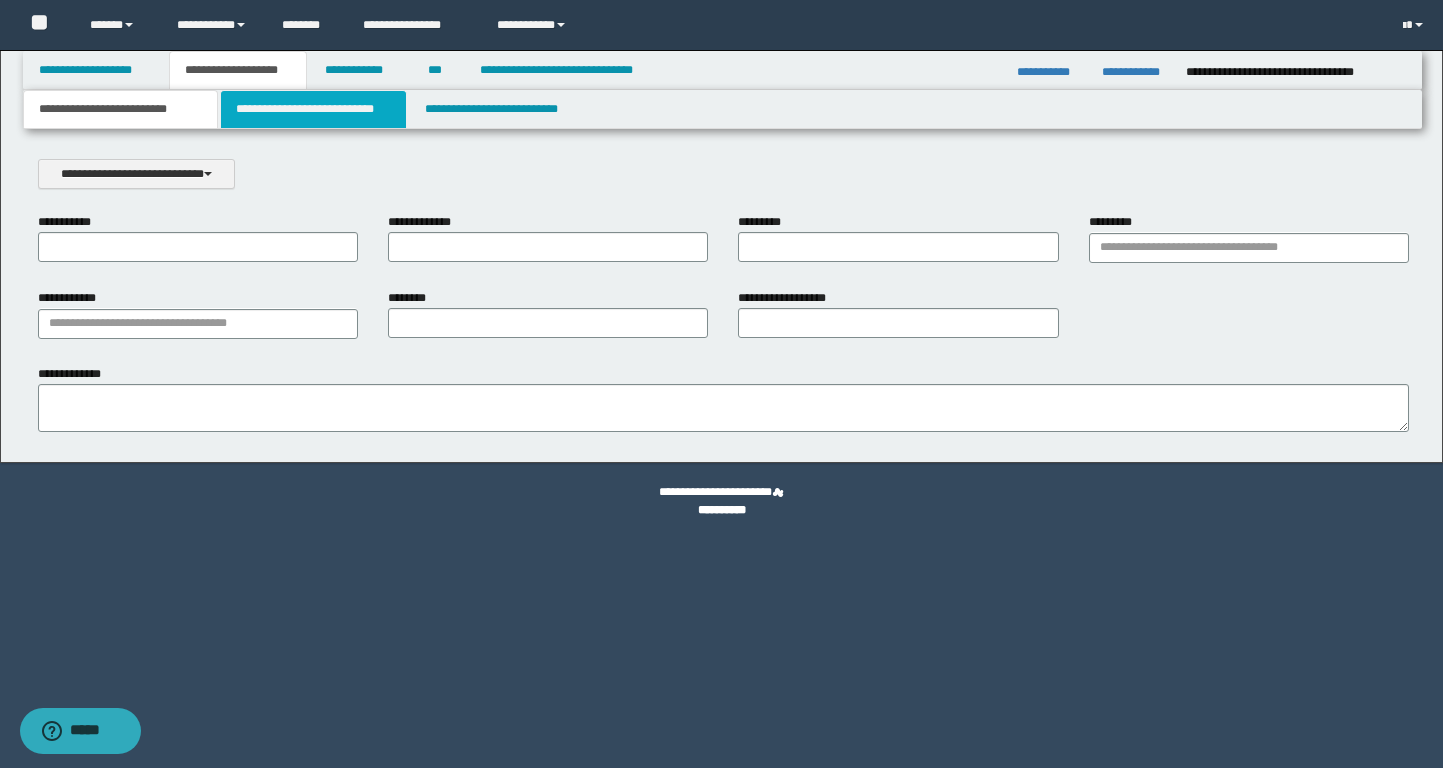 click on "**********" at bounding box center (314, 109) 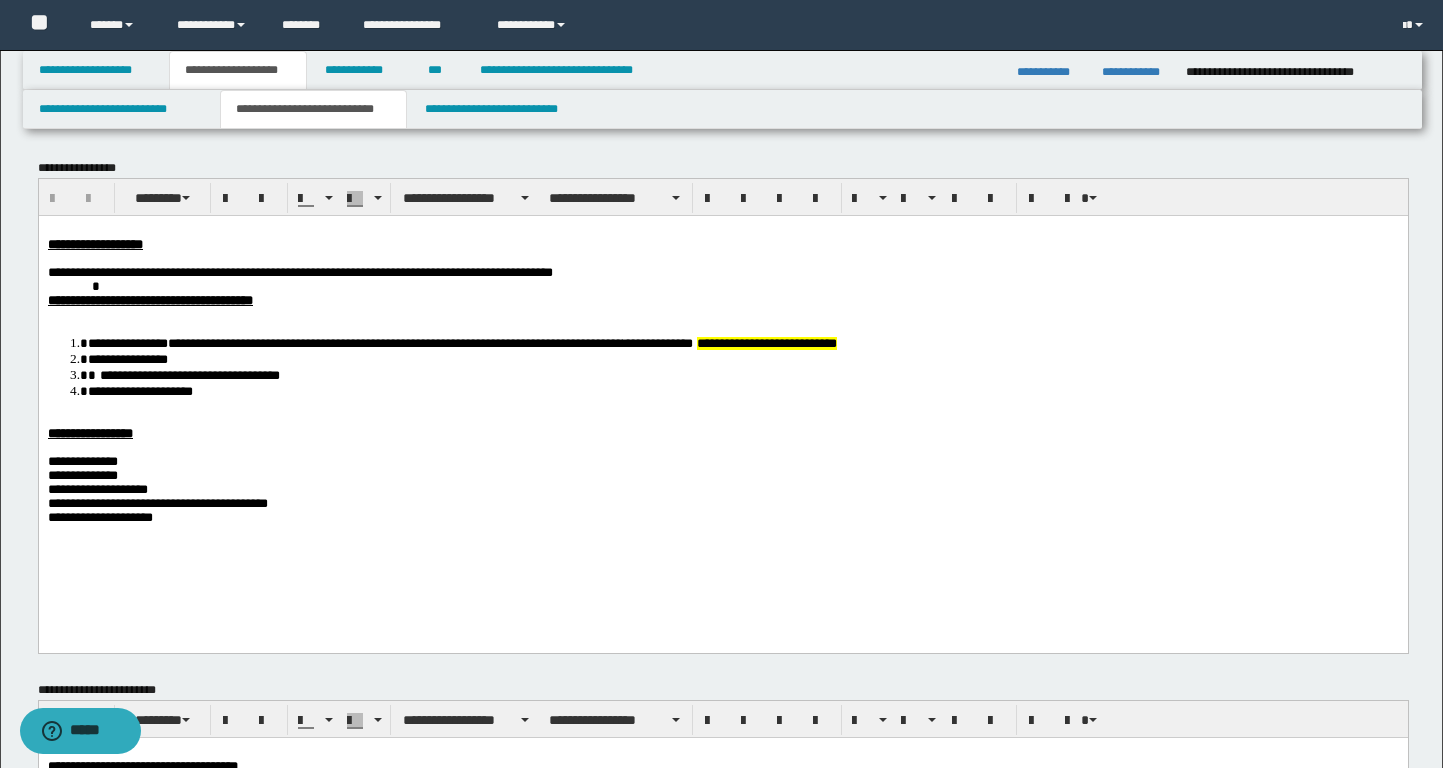 scroll, scrollTop: 0, scrollLeft: 0, axis: both 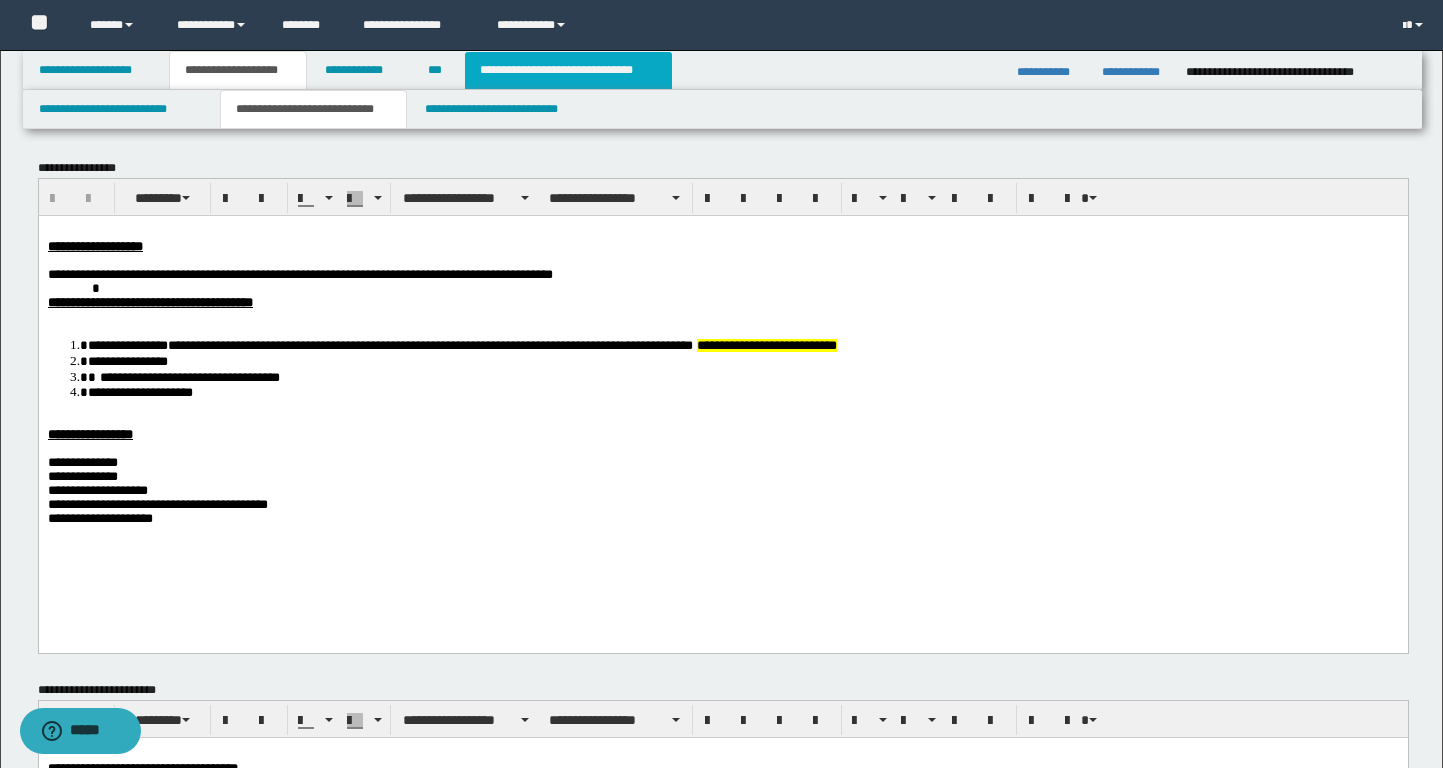 click on "**********" at bounding box center [568, 70] 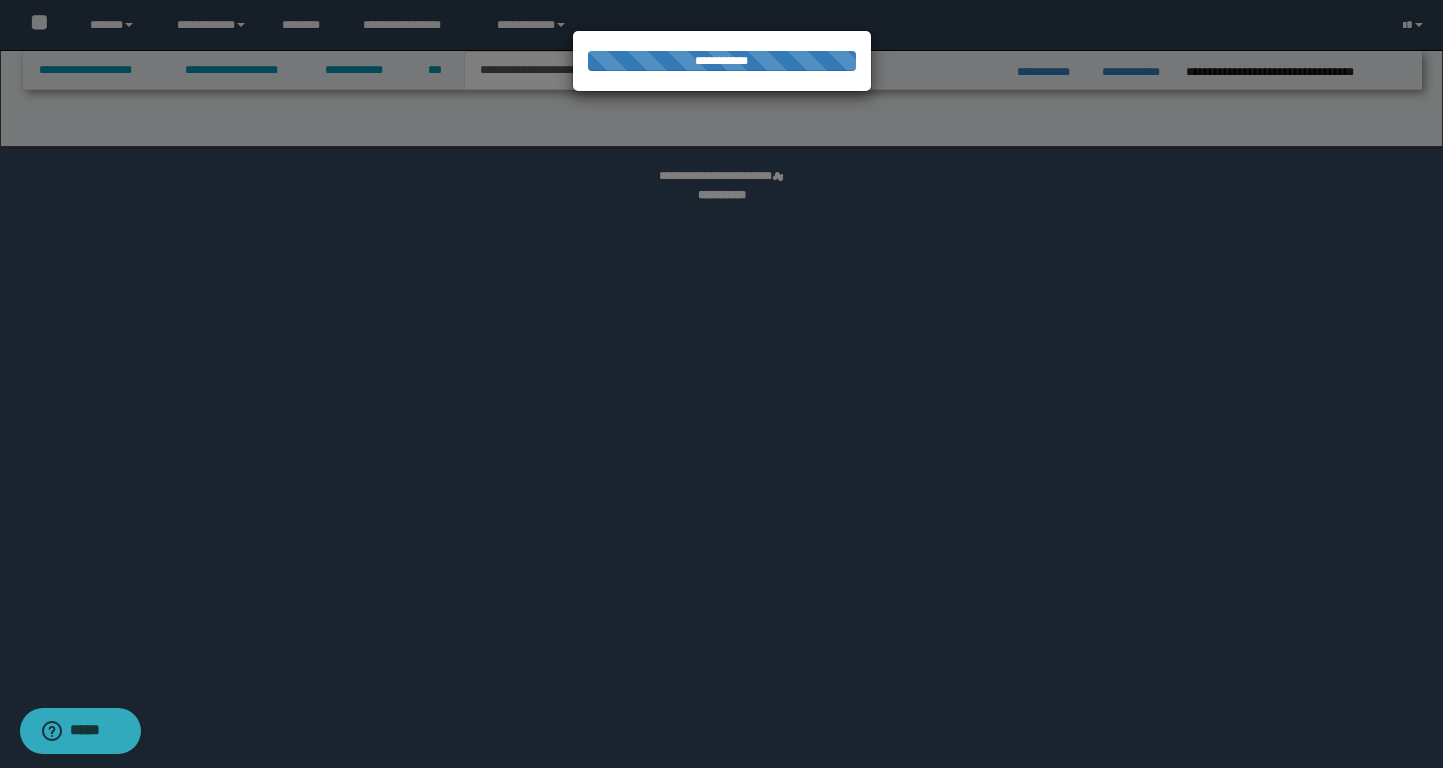 select on "*" 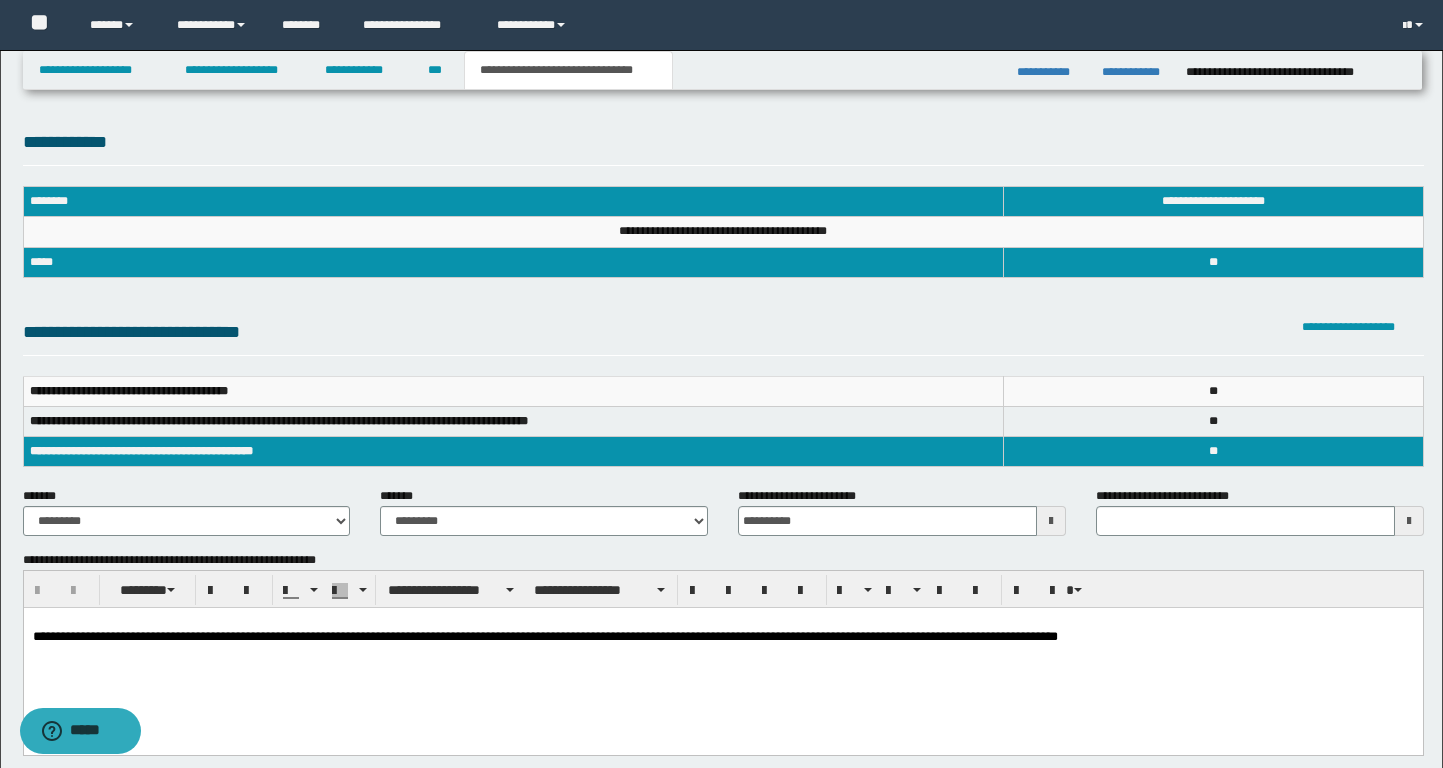 scroll, scrollTop: 0, scrollLeft: 0, axis: both 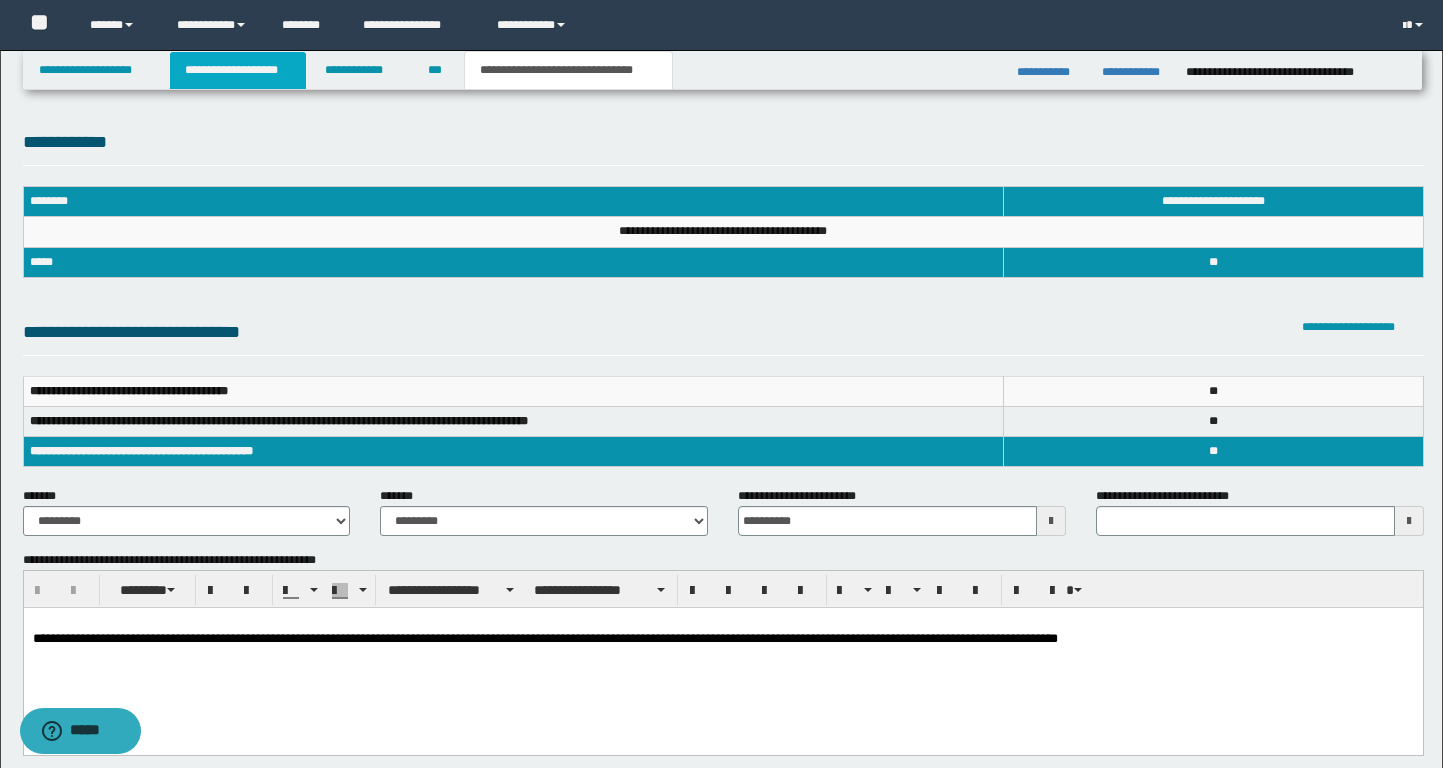 click on "**********" at bounding box center [238, 70] 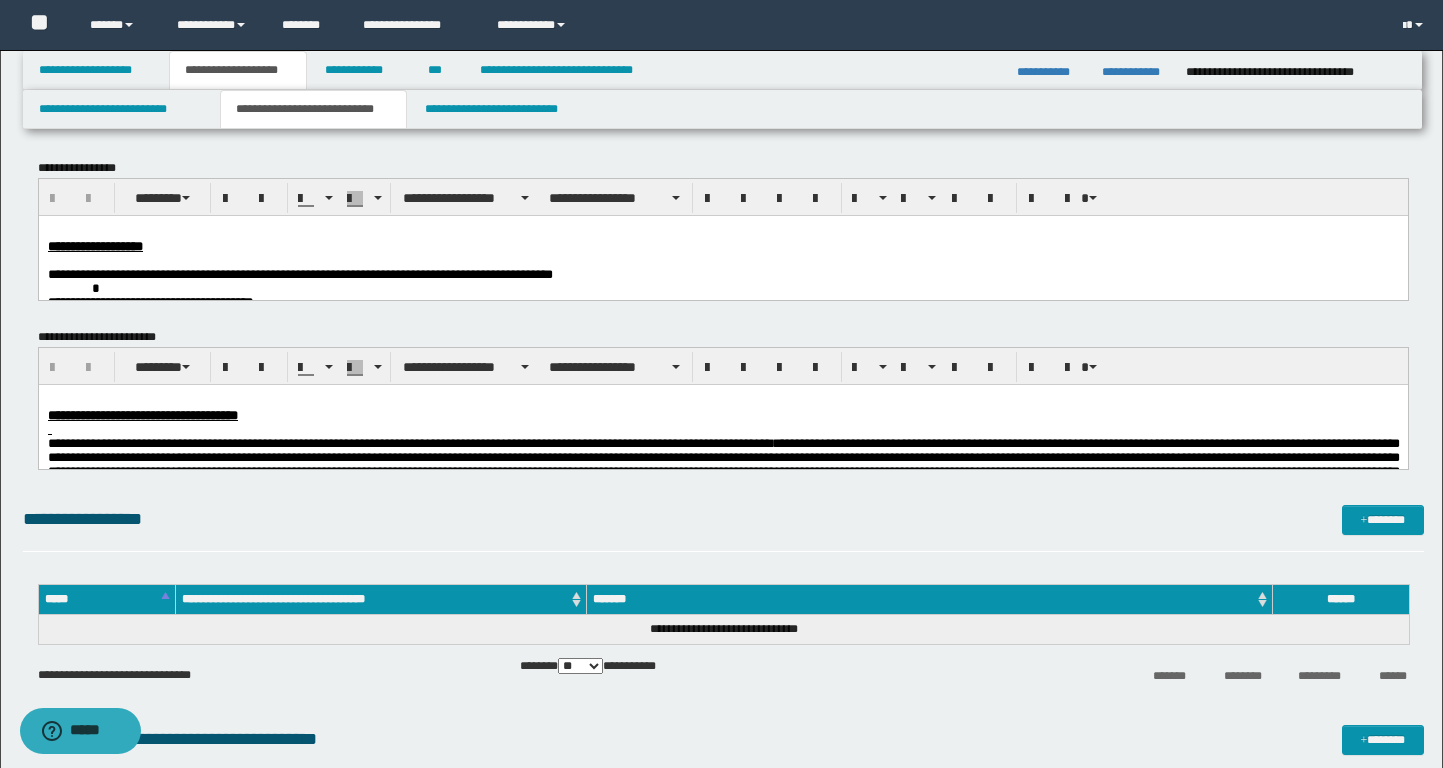 click on "**********" at bounding box center [314, 109] 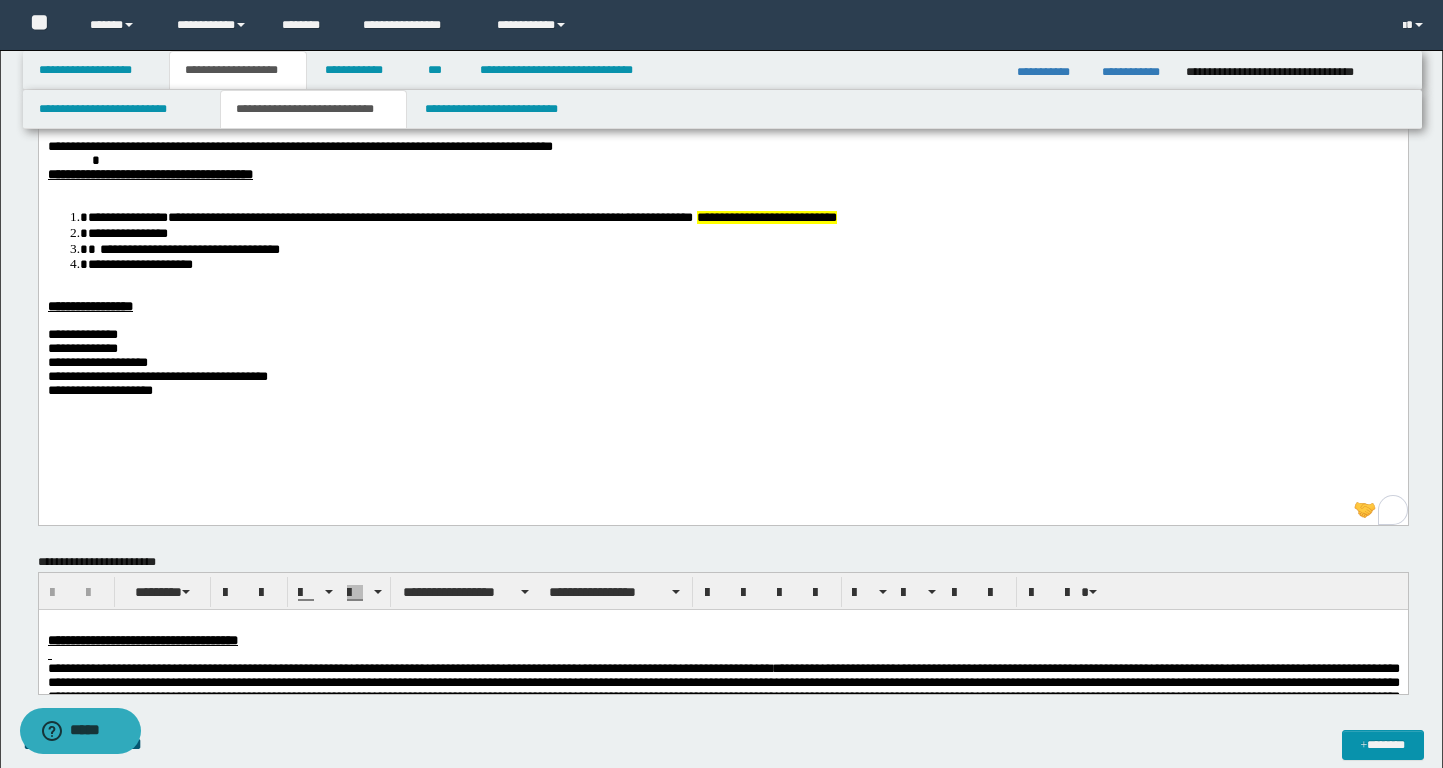 scroll, scrollTop: 126, scrollLeft: 0, axis: vertical 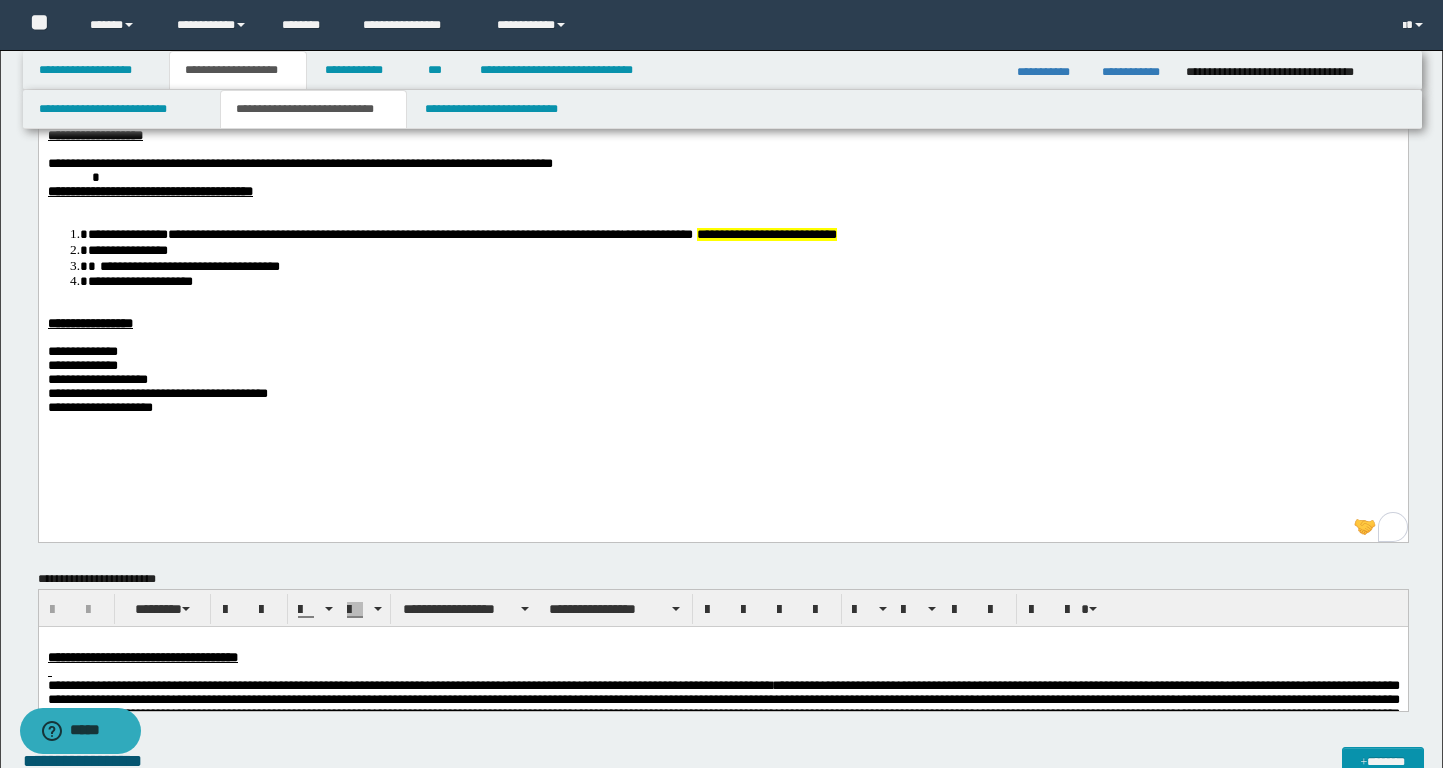 click on "**********" at bounding box center (742, 249) 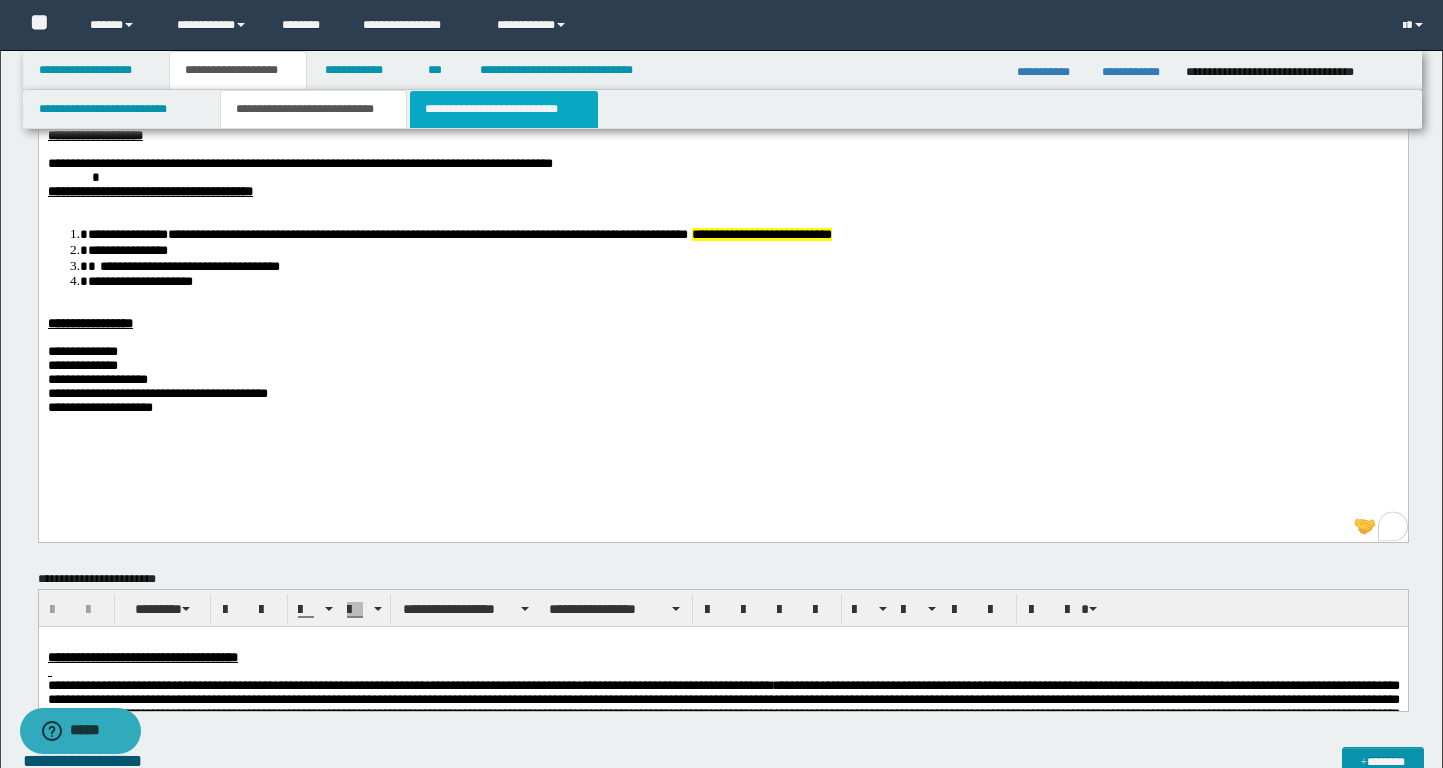 click on "**********" at bounding box center [504, 109] 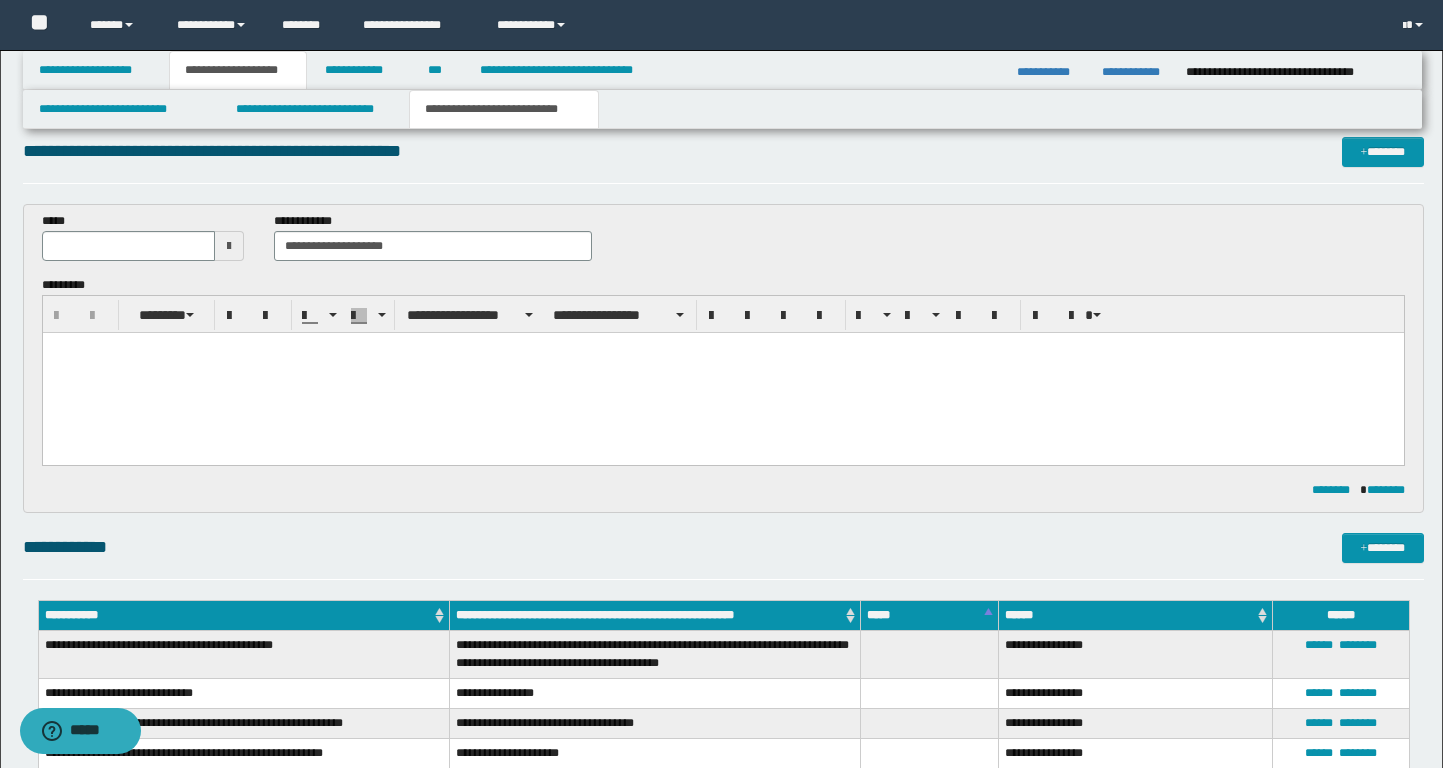 scroll, scrollTop: 0, scrollLeft: 0, axis: both 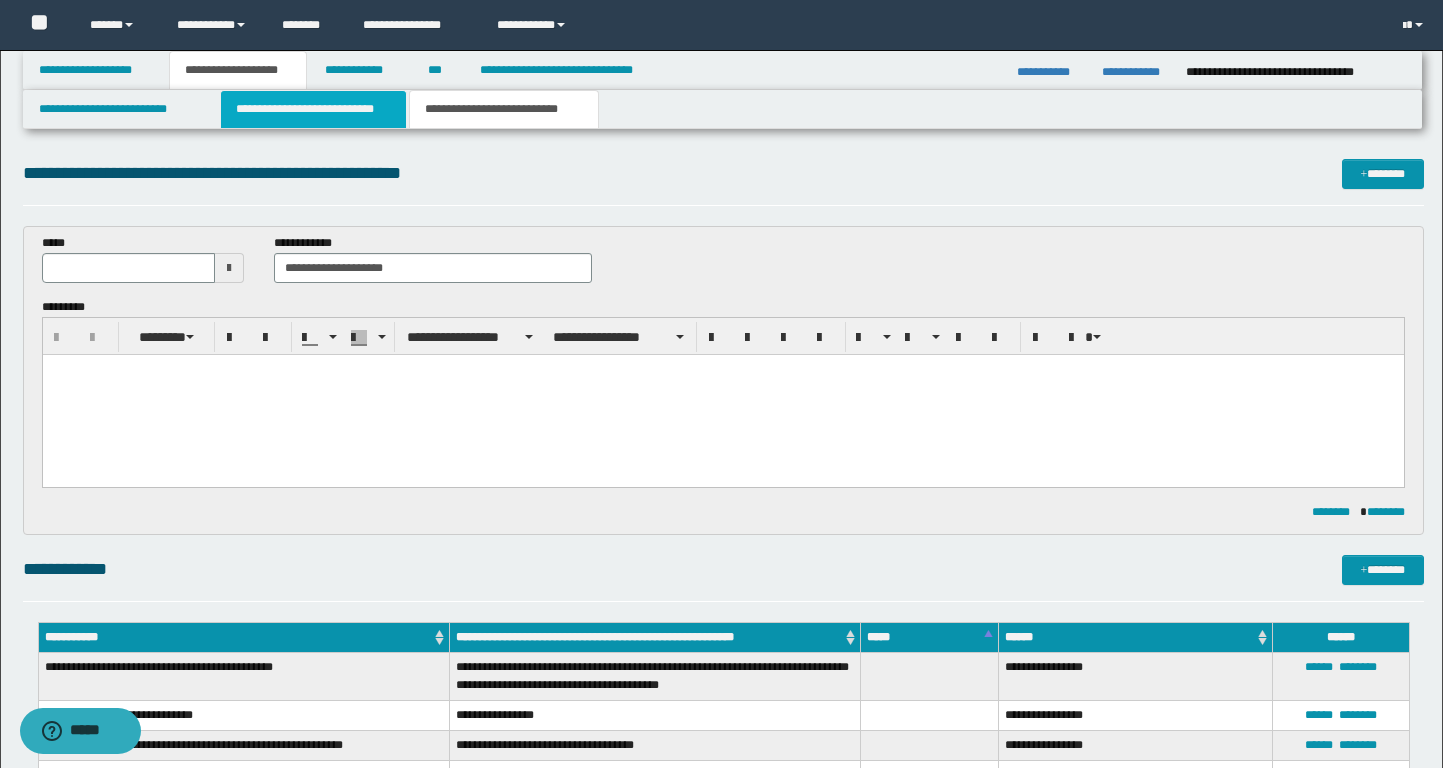 click on "**********" at bounding box center [314, 109] 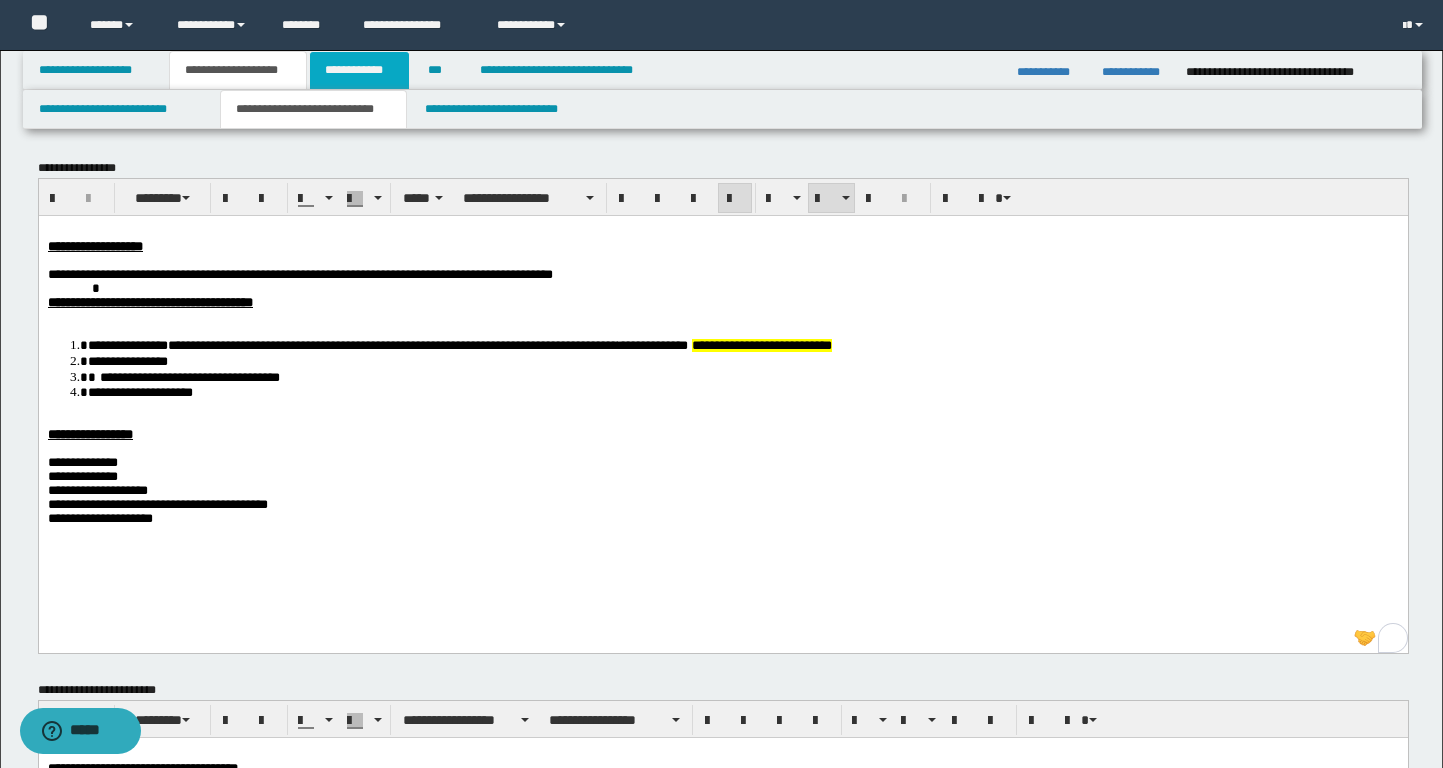 click on "**********" at bounding box center (359, 70) 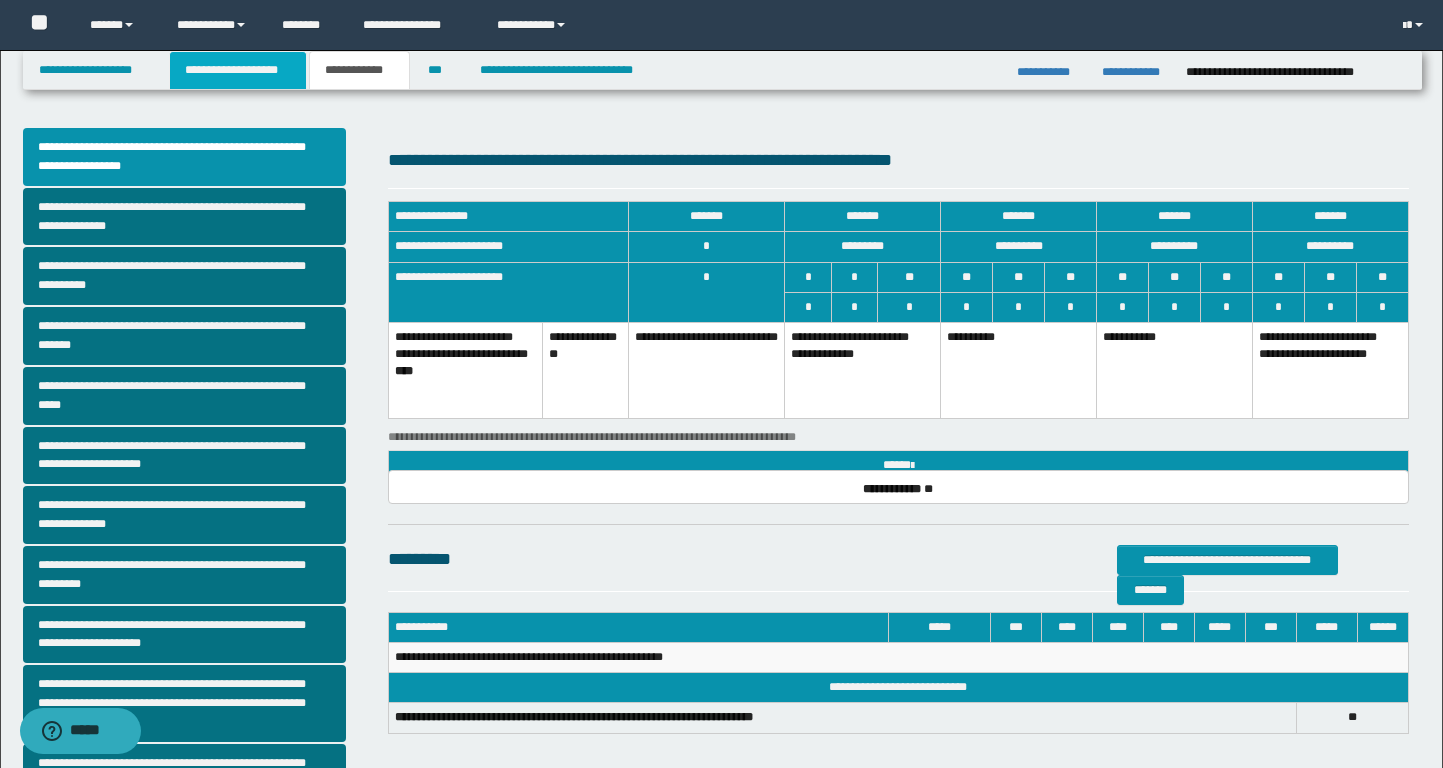 click on "**********" at bounding box center (238, 70) 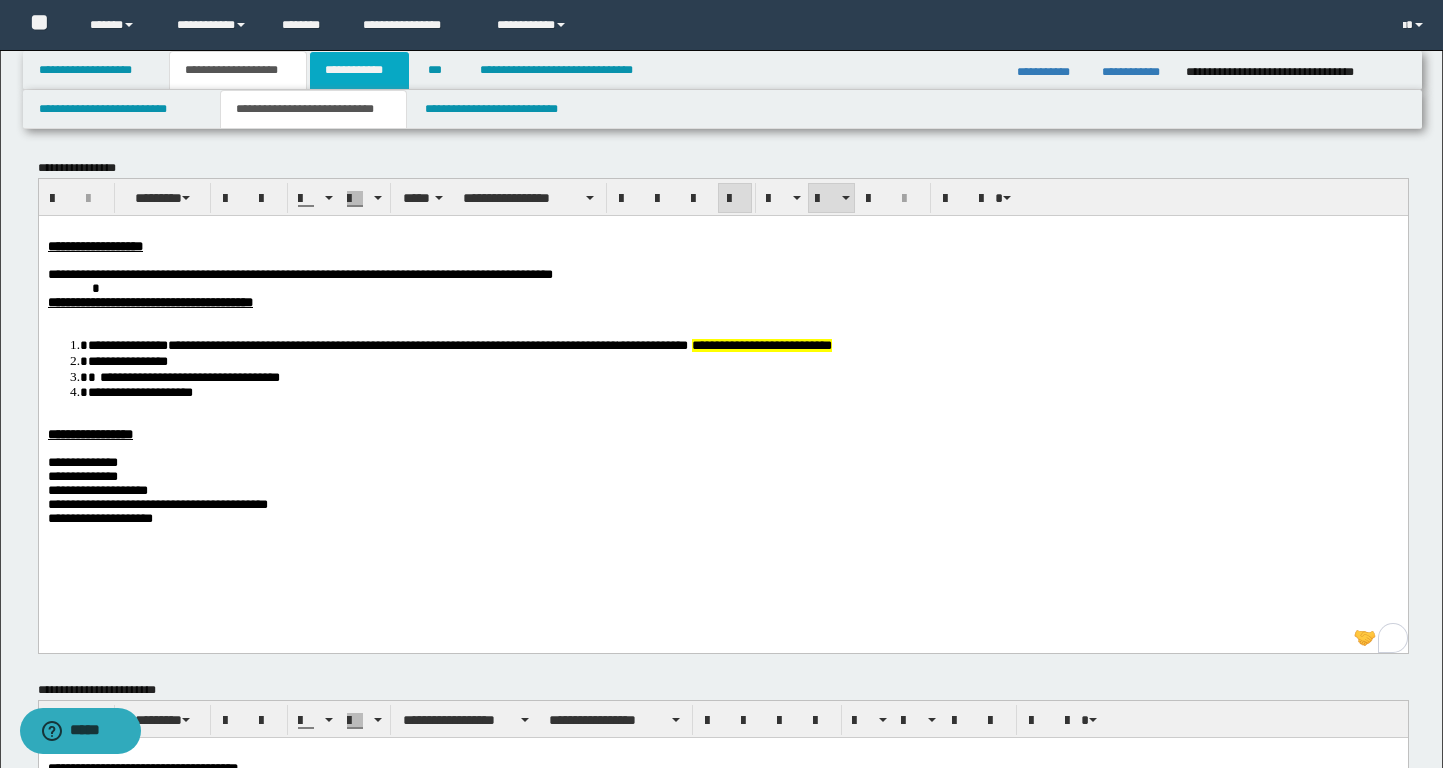 click on "**********" at bounding box center [359, 70] 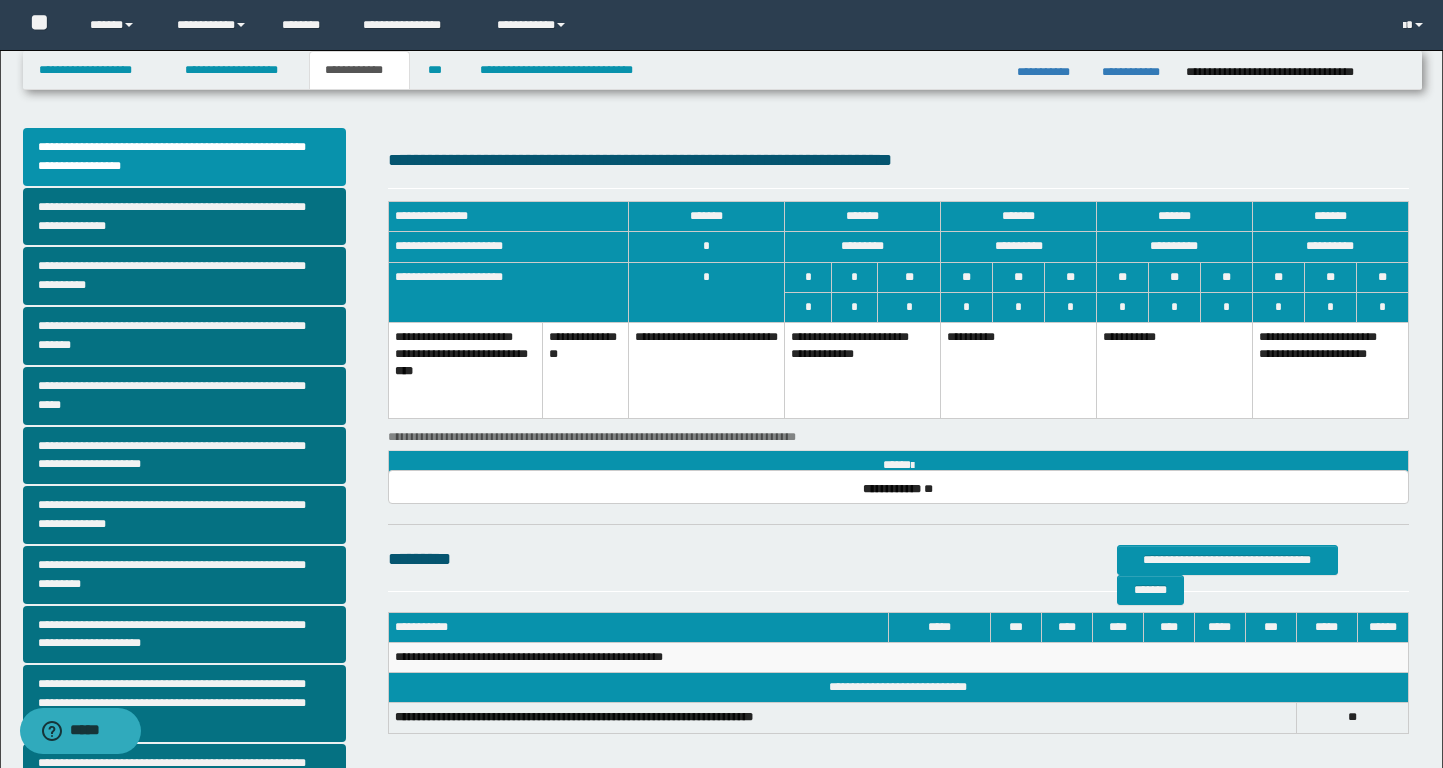 click on "**********" at bounding box center (1019, 370) 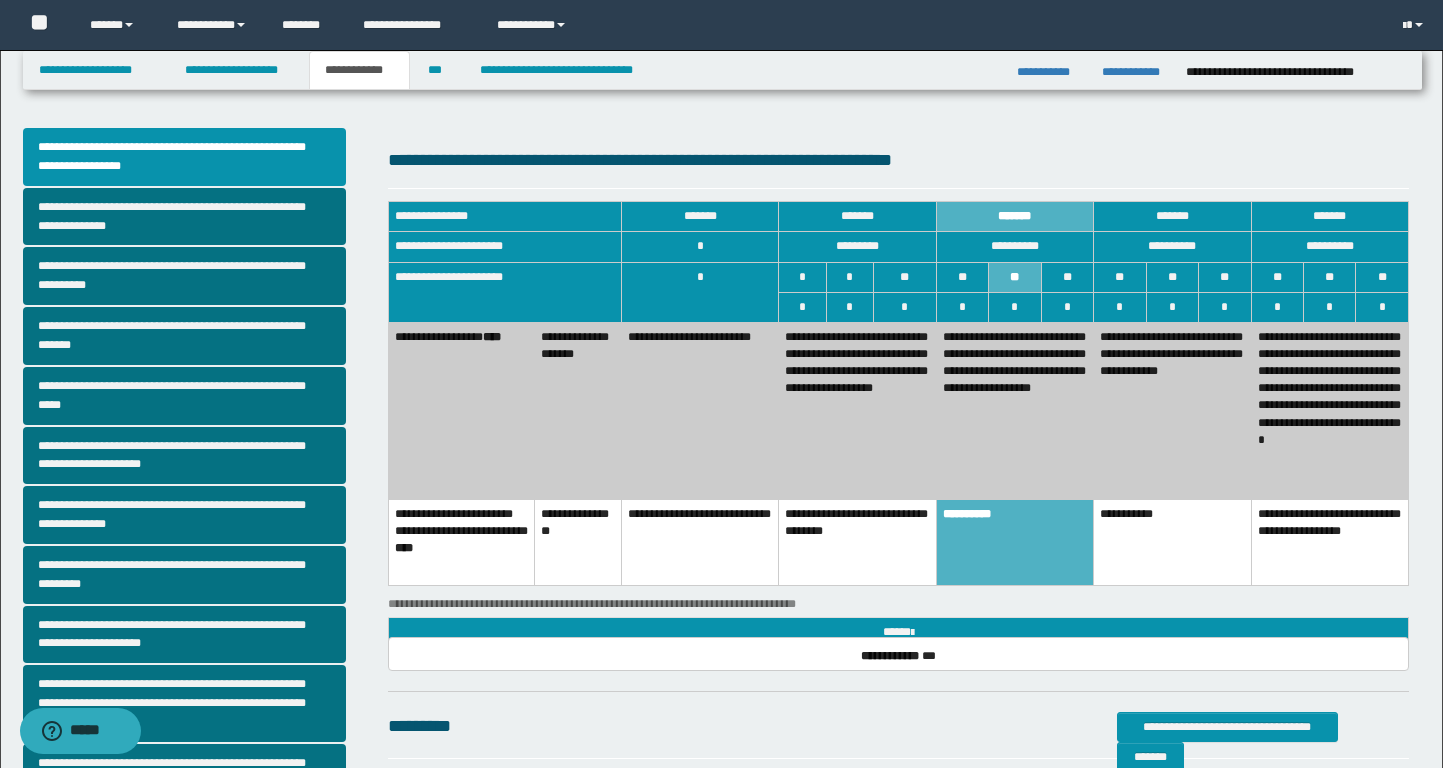 click on "**********" at bounding box center [857, 410] 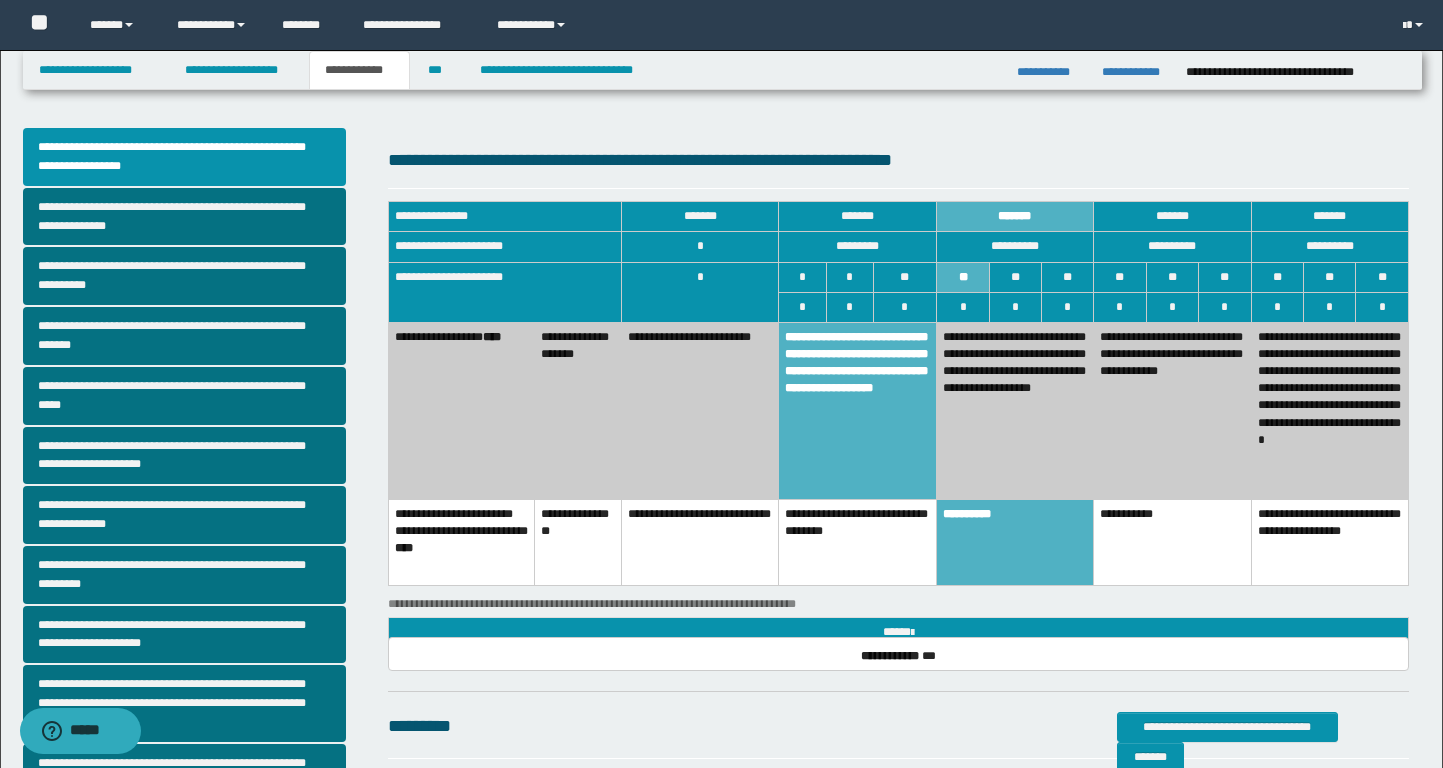 click on "**********" at bounding box center (699, 410) 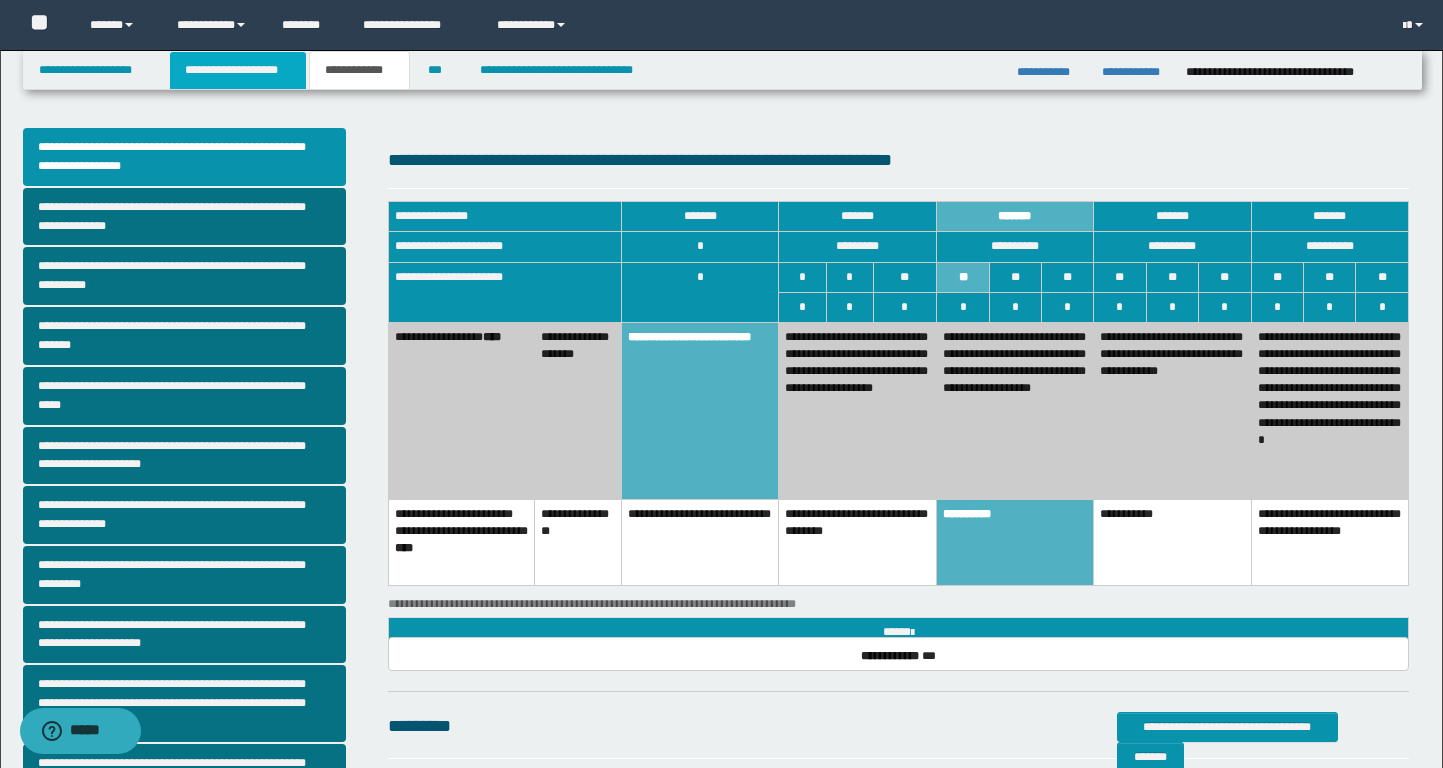 click on "**********" at bounding box center (238, 70) 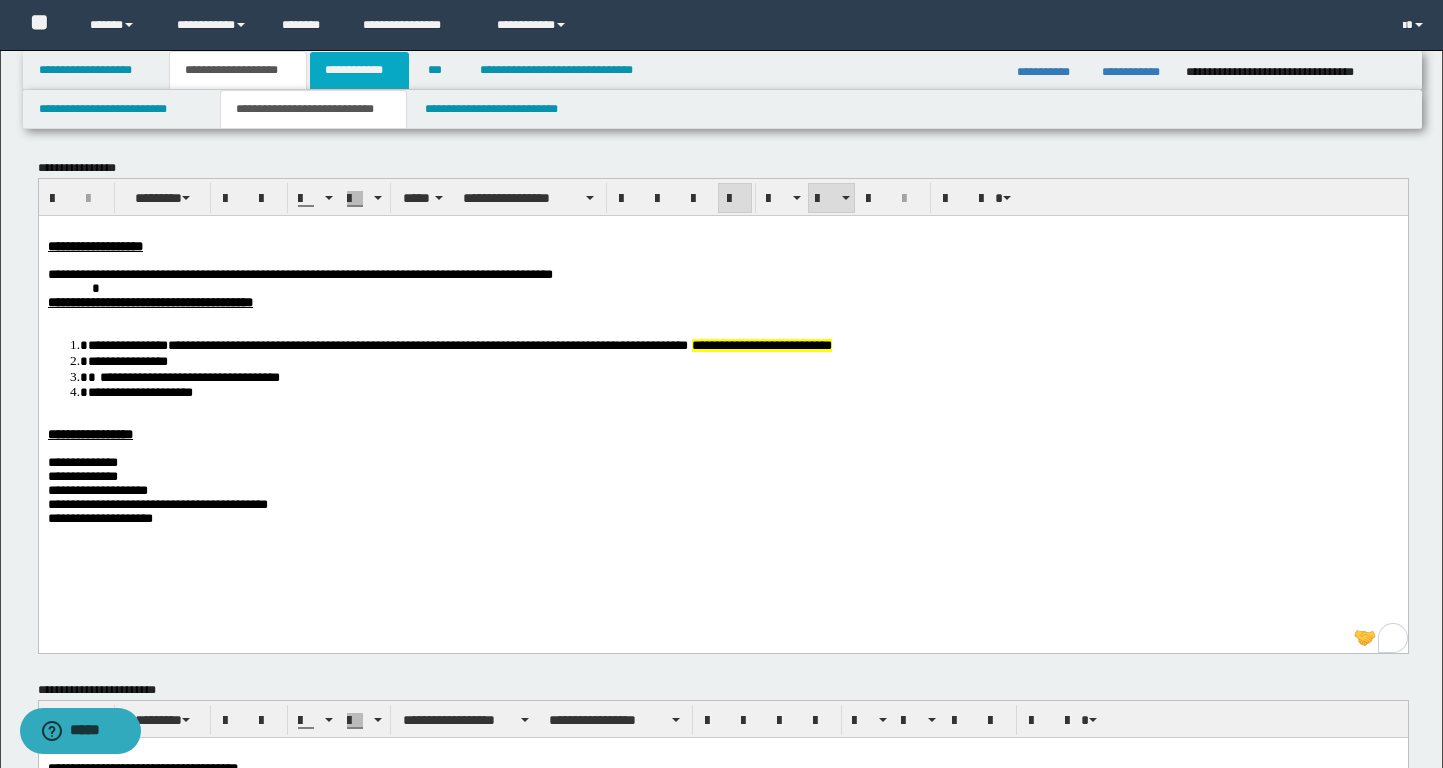 click on "**********" at bounding box center (359, 70) 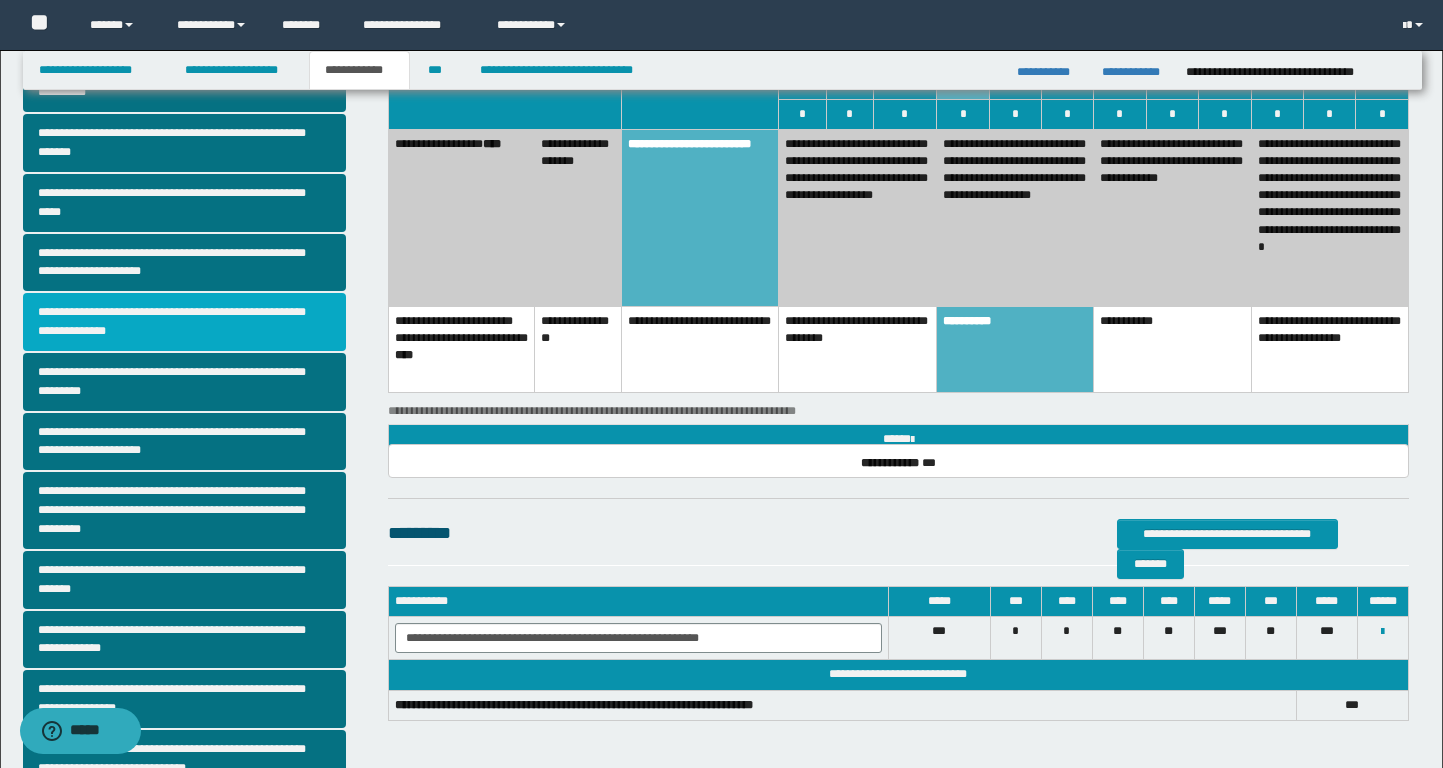 scroll, scrollTop: 381, scrollLeft: 0, axis: vertical 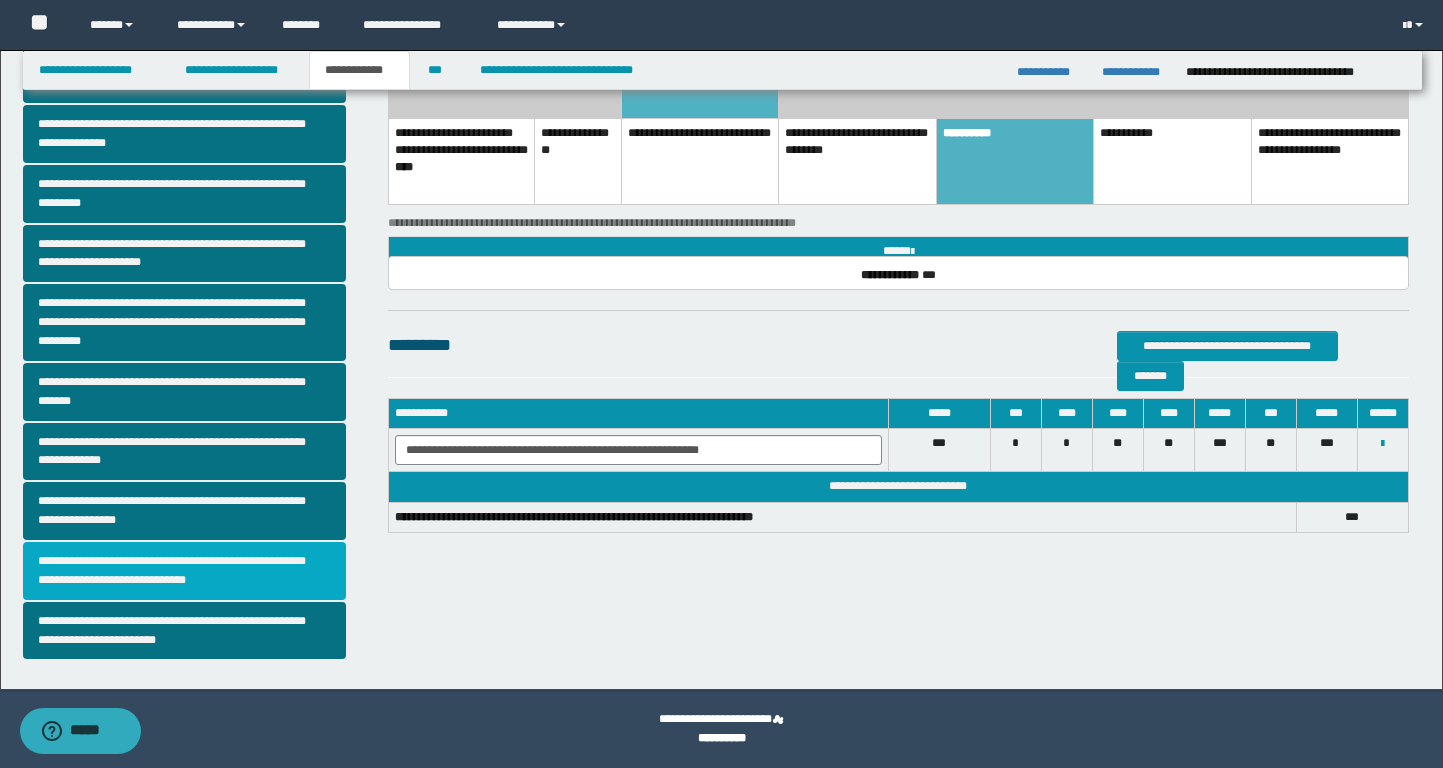 click on "**********" at bounding box center (184, 571) 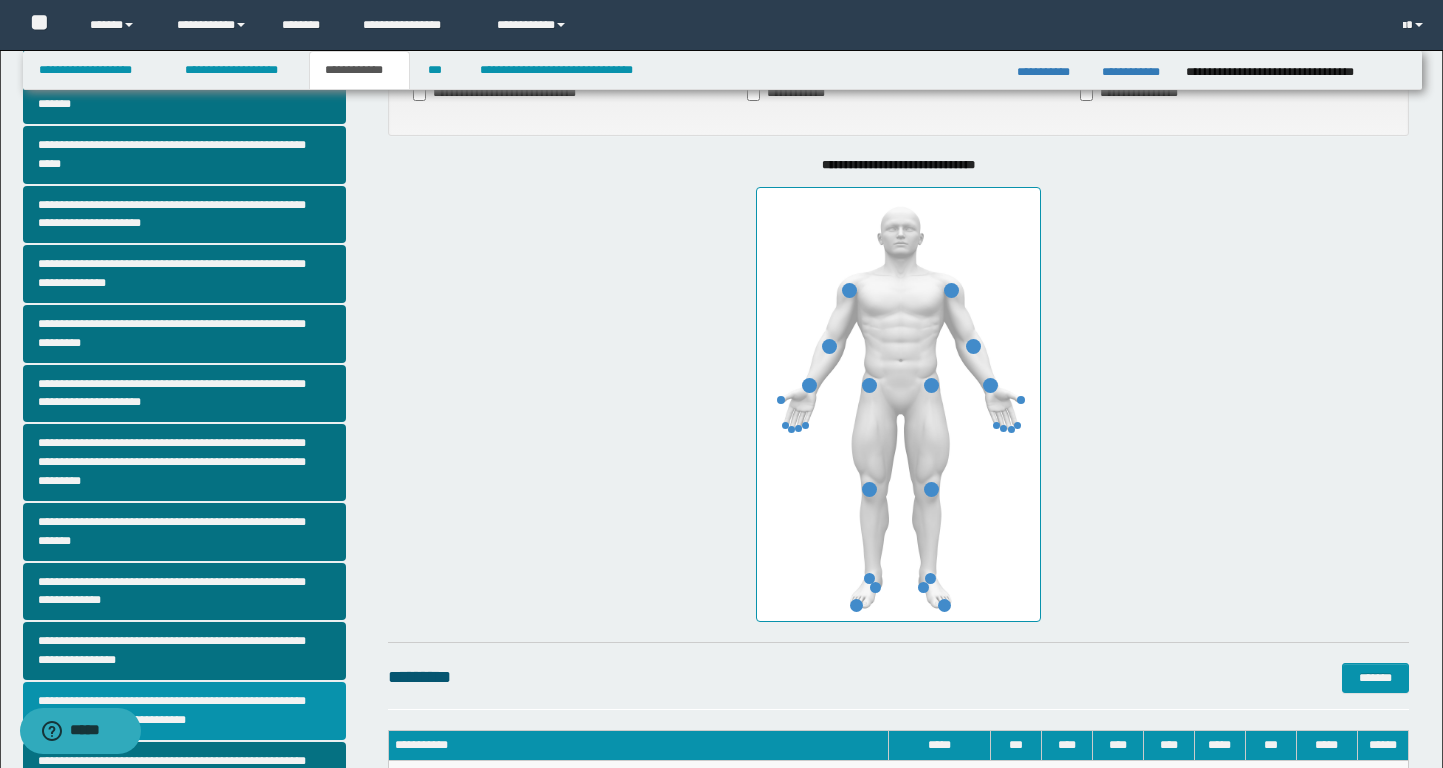 scroll, scrollTop: 256, scrollLeft: 0, axis: vertical 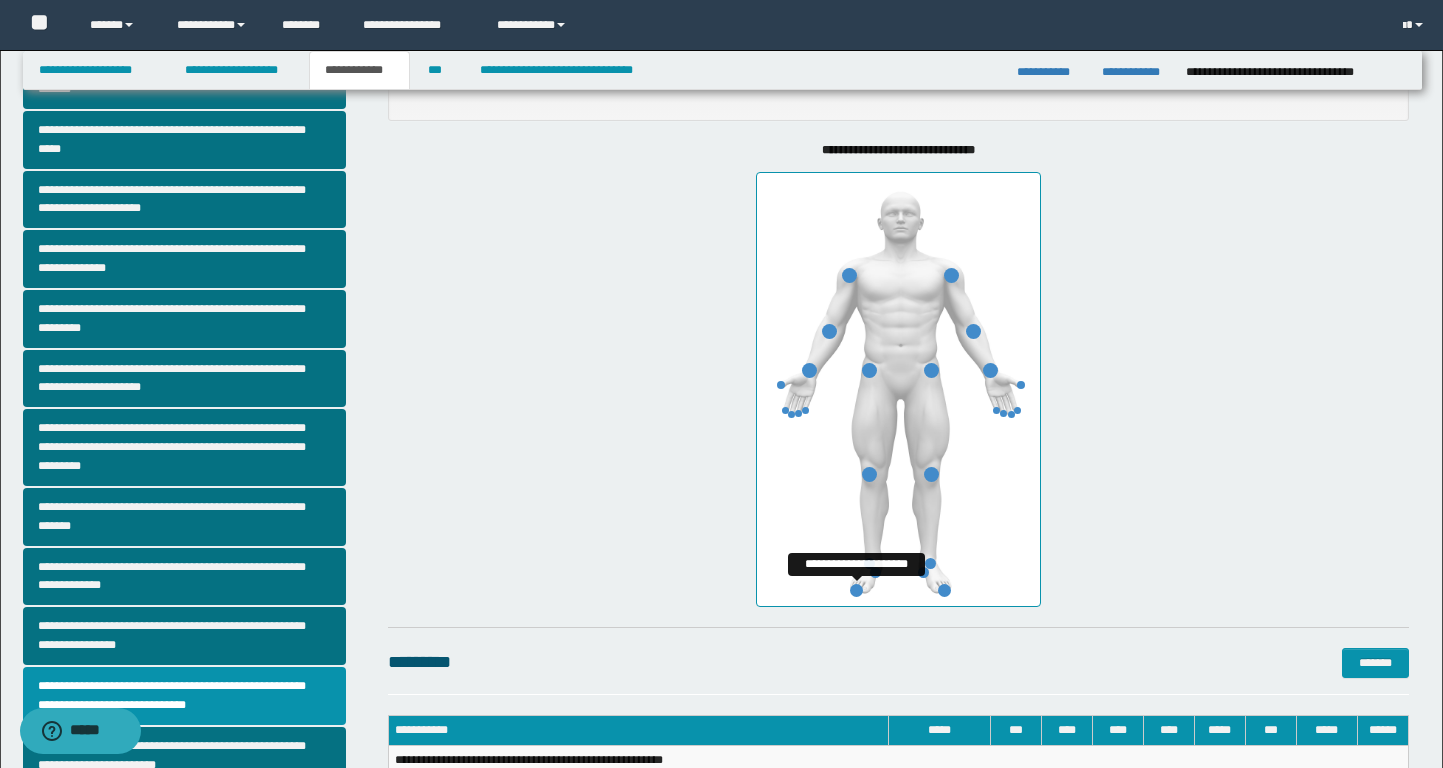 click at bounding box center (856, 590) 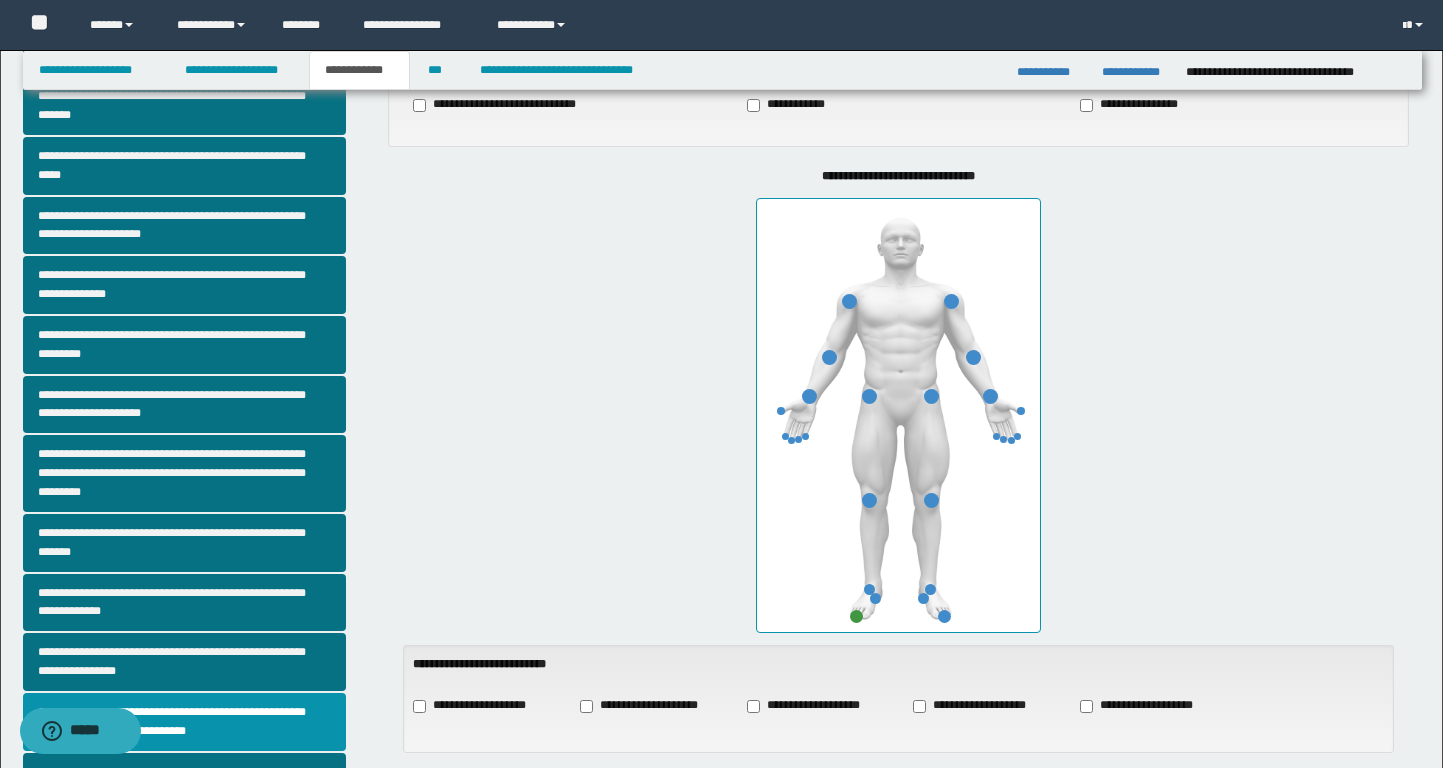 scroll, scrollTop: 279, scrollLeft: 0, axis: vertical 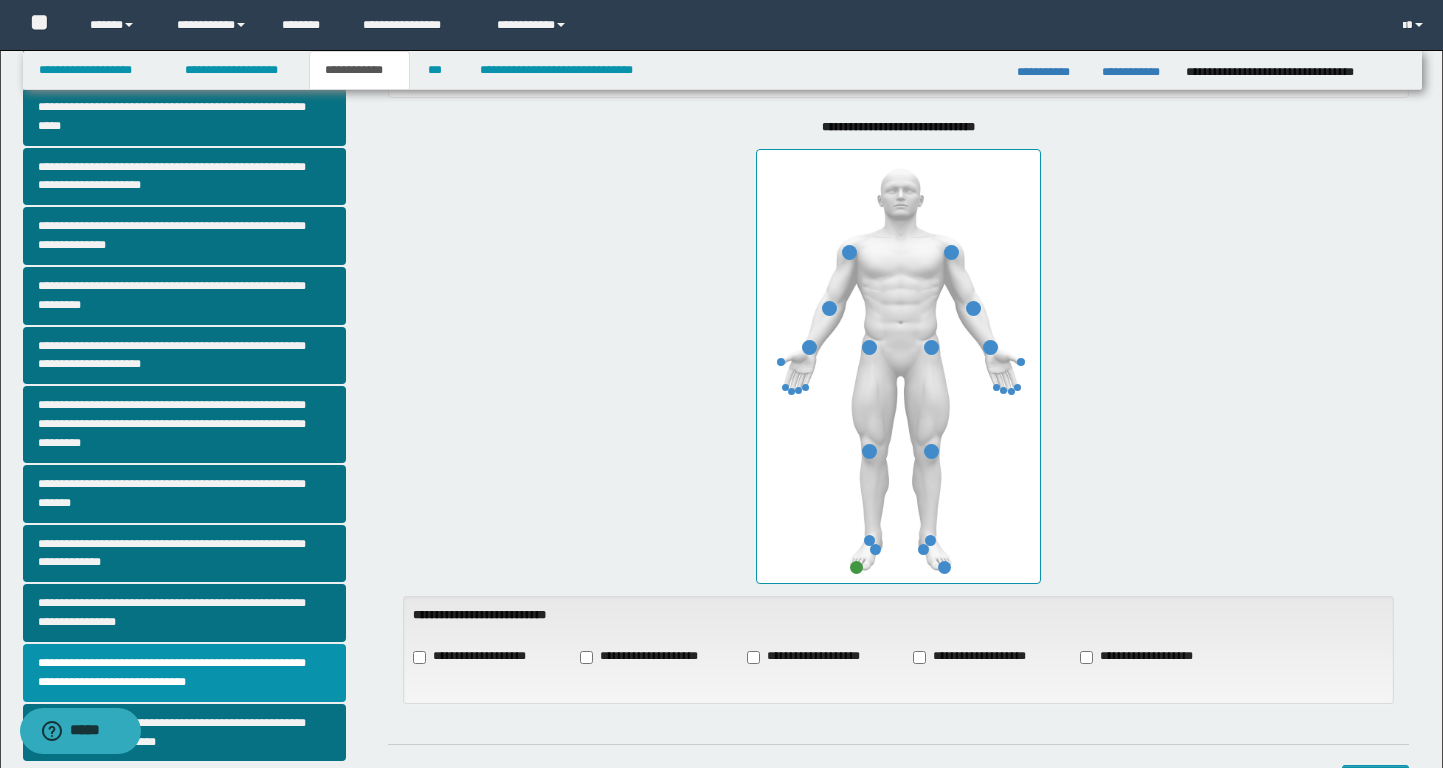 click at bounding box center [856, 567] 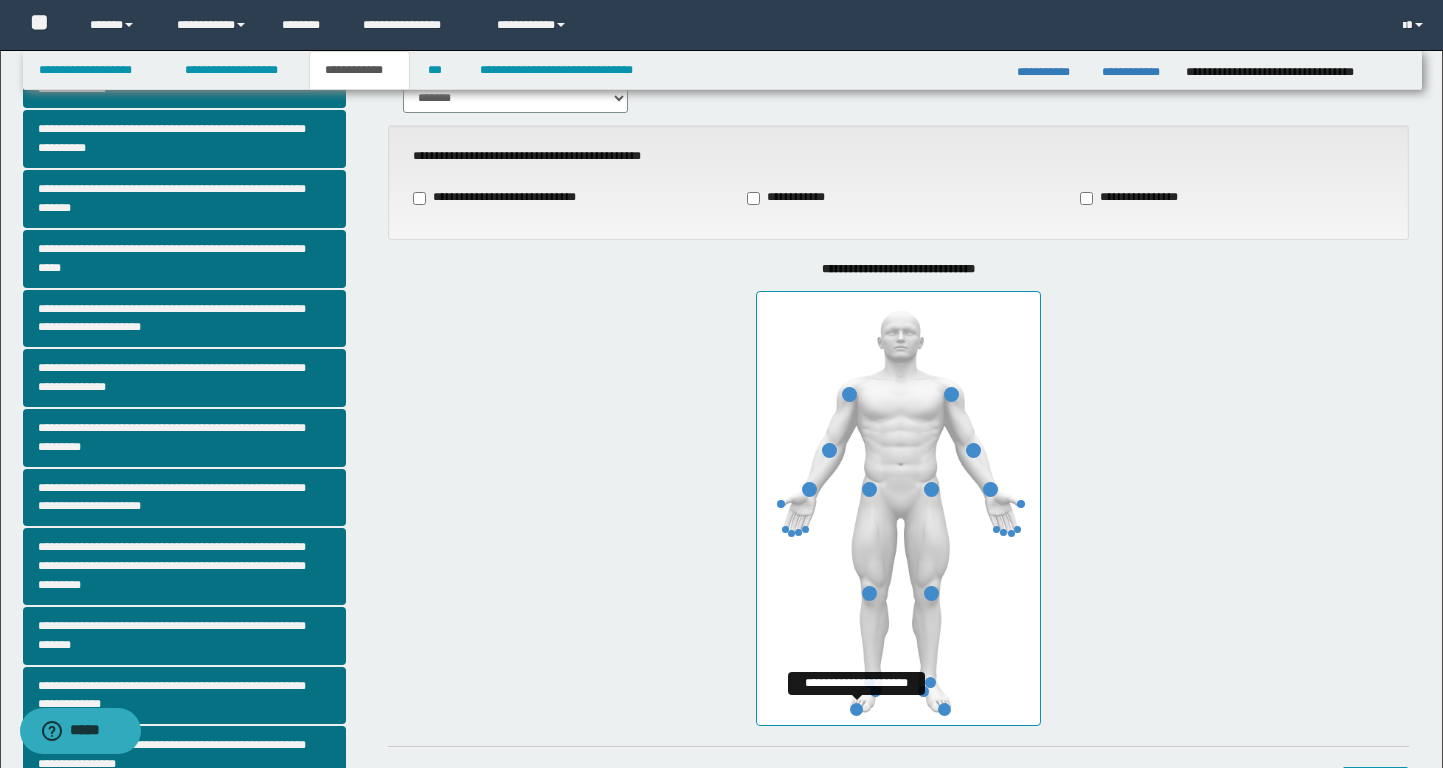 scroll, scrollTop: 0, scrollLeft: 0, axis: both 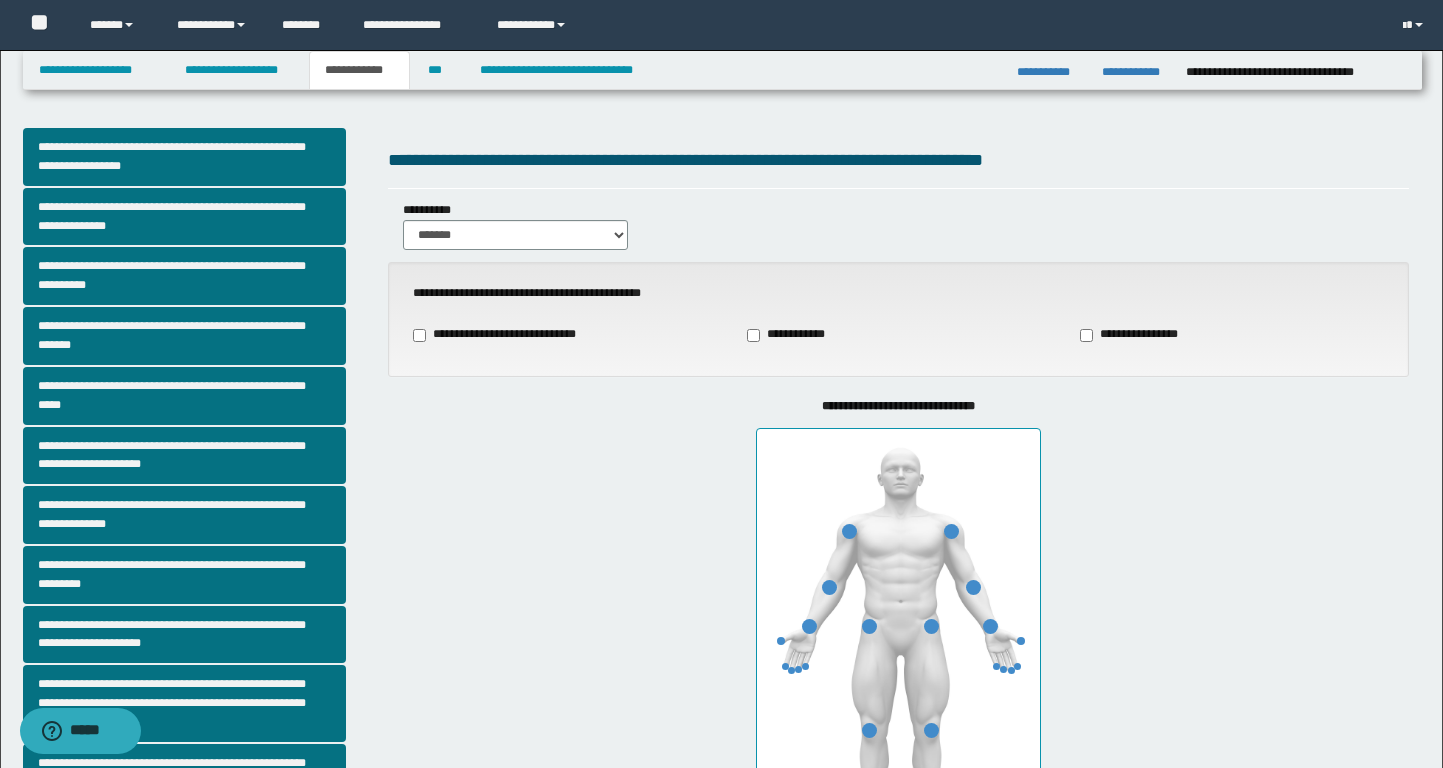 click on "**********" at bounding box center [508, 335] 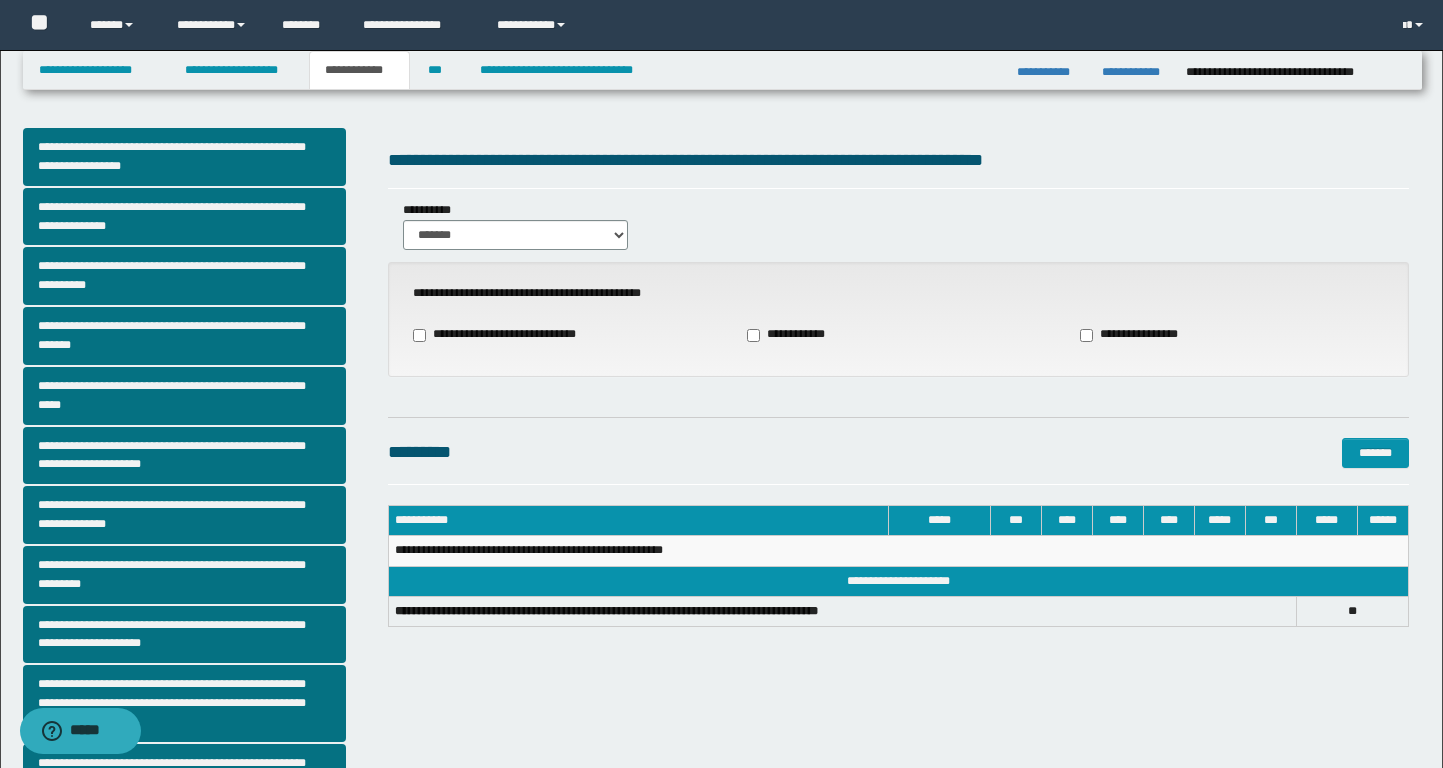 click on "**********" at bounding box center (797, 335) 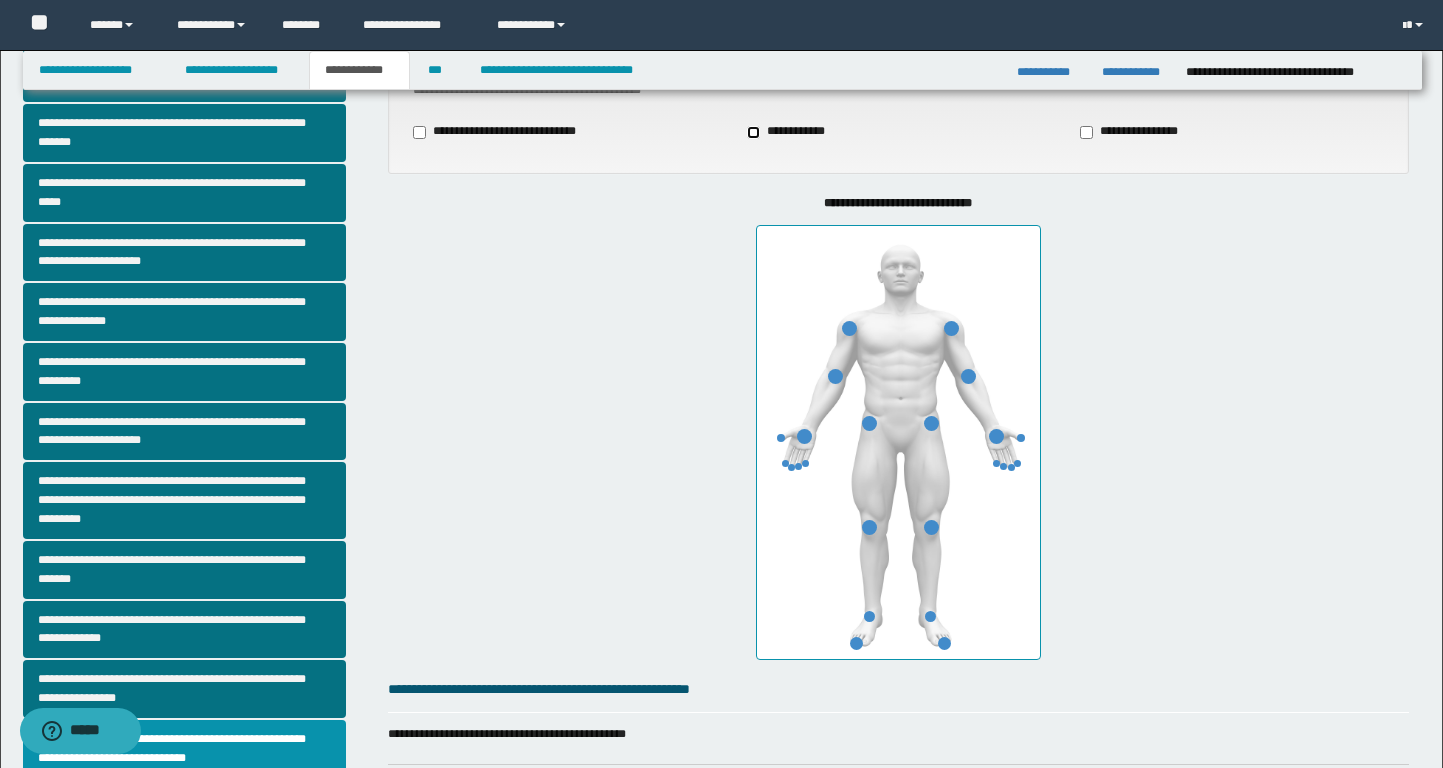 scroll, scrollTop: 318, scrollLeft: 0, axis: vertical 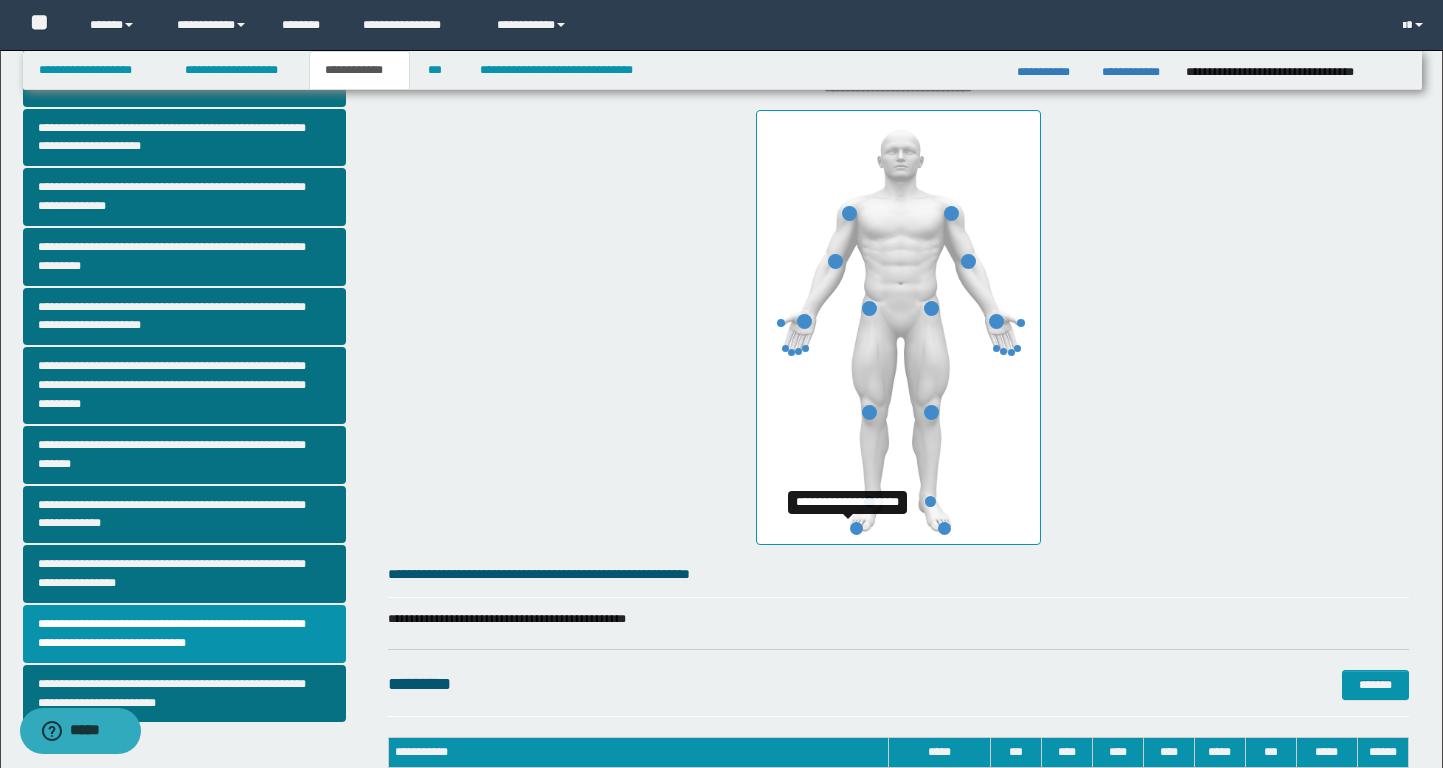 click at bounding box center (856, 528) 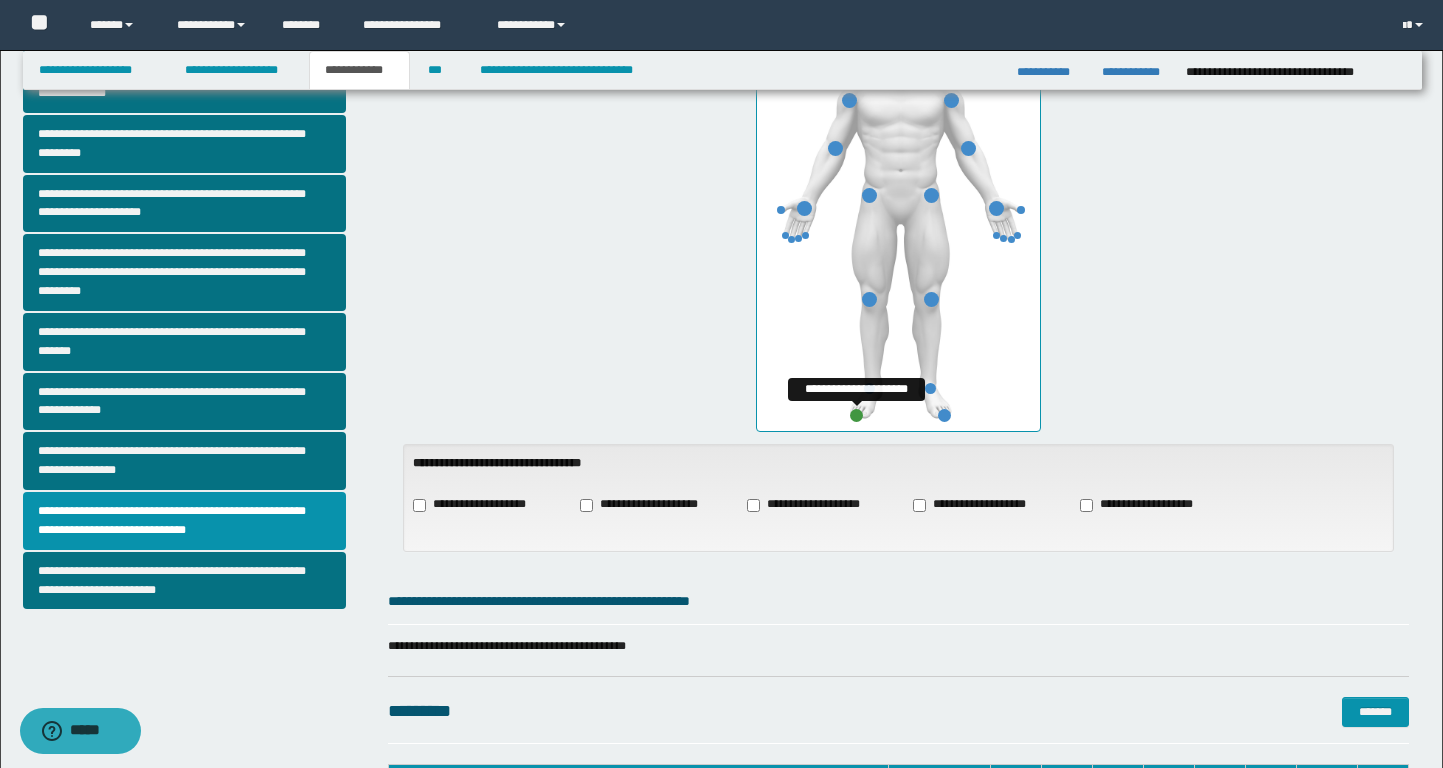 scroll, scrollTop: 486, scrollLeft: 0, axis: vertical 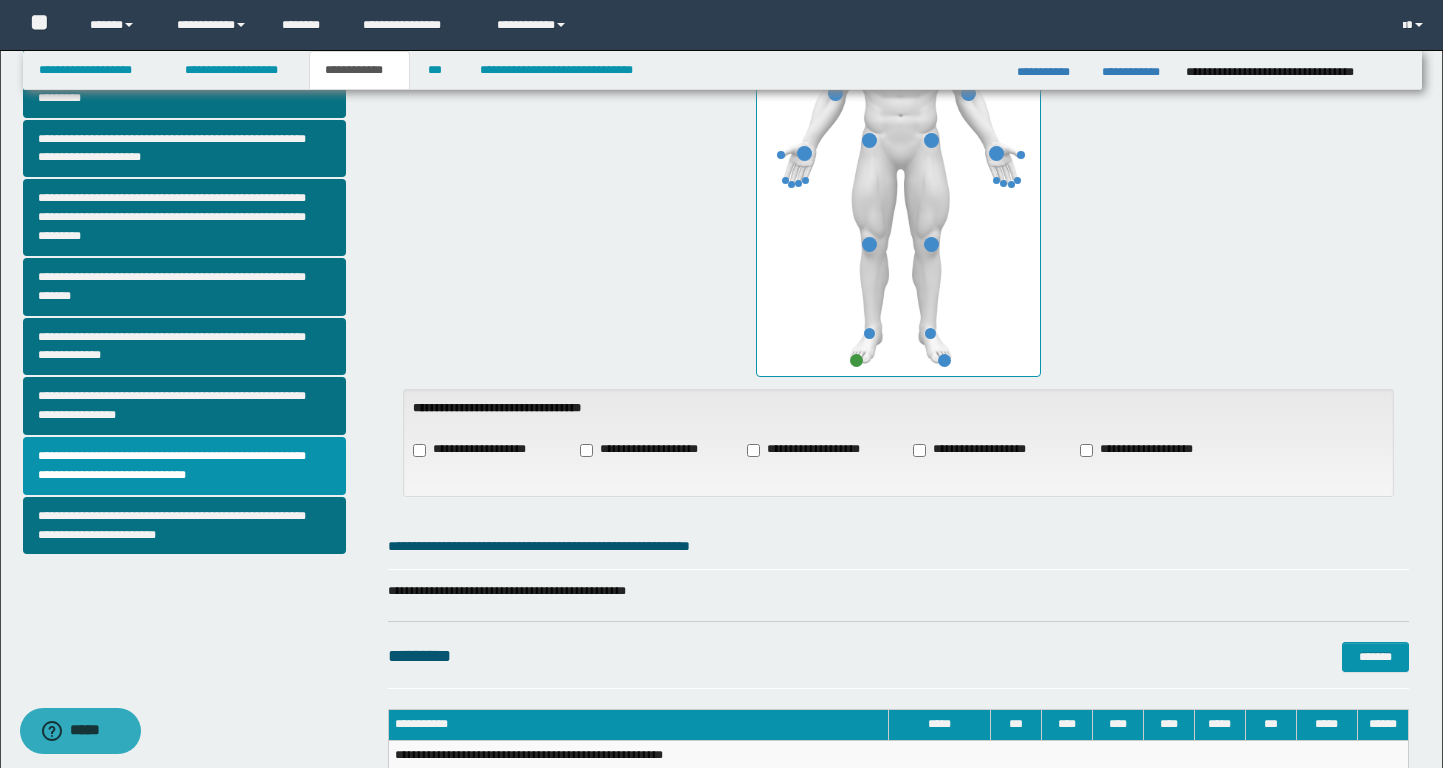 click on "**********" at bounding box center [481, 459] 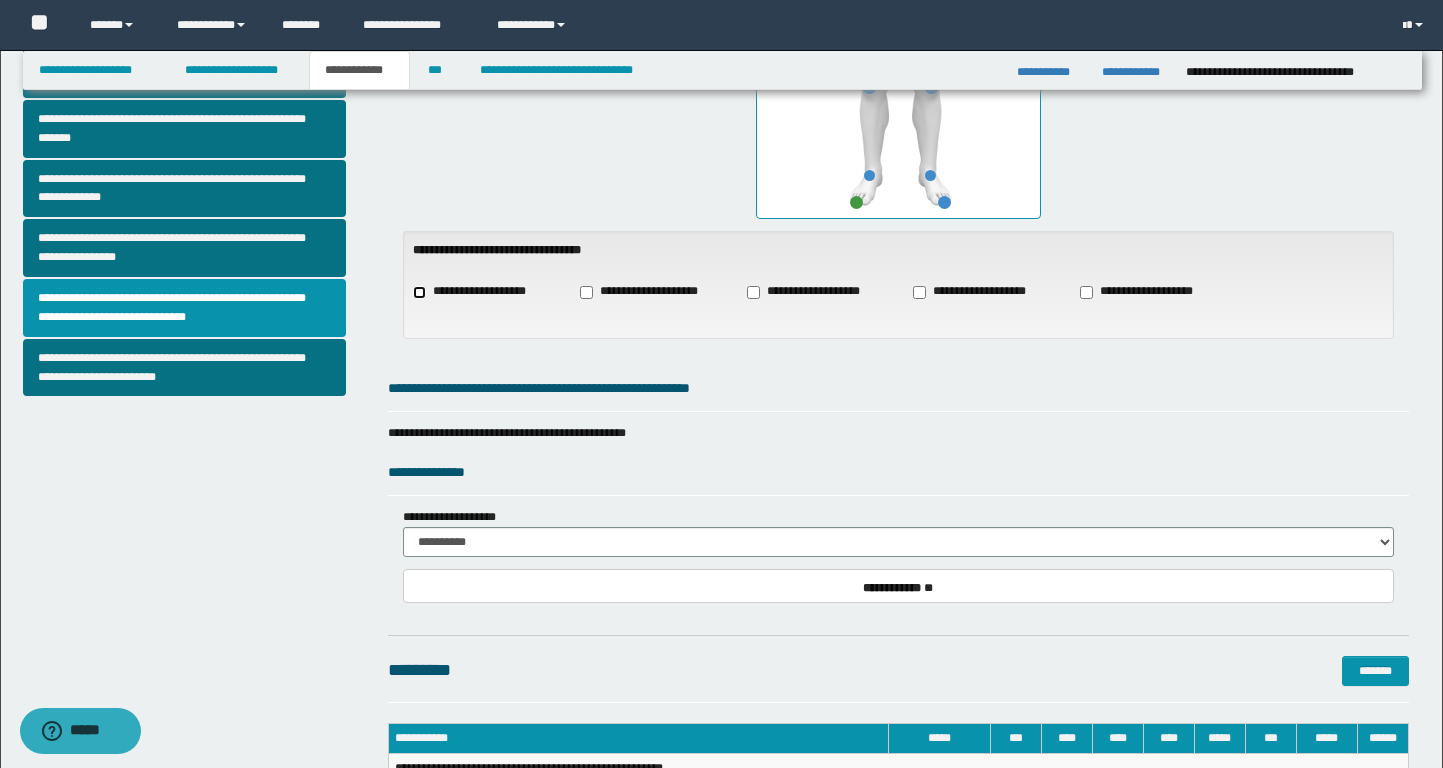 scroll, scrollTop: 696, scrollLeft: 0, axis: vertical 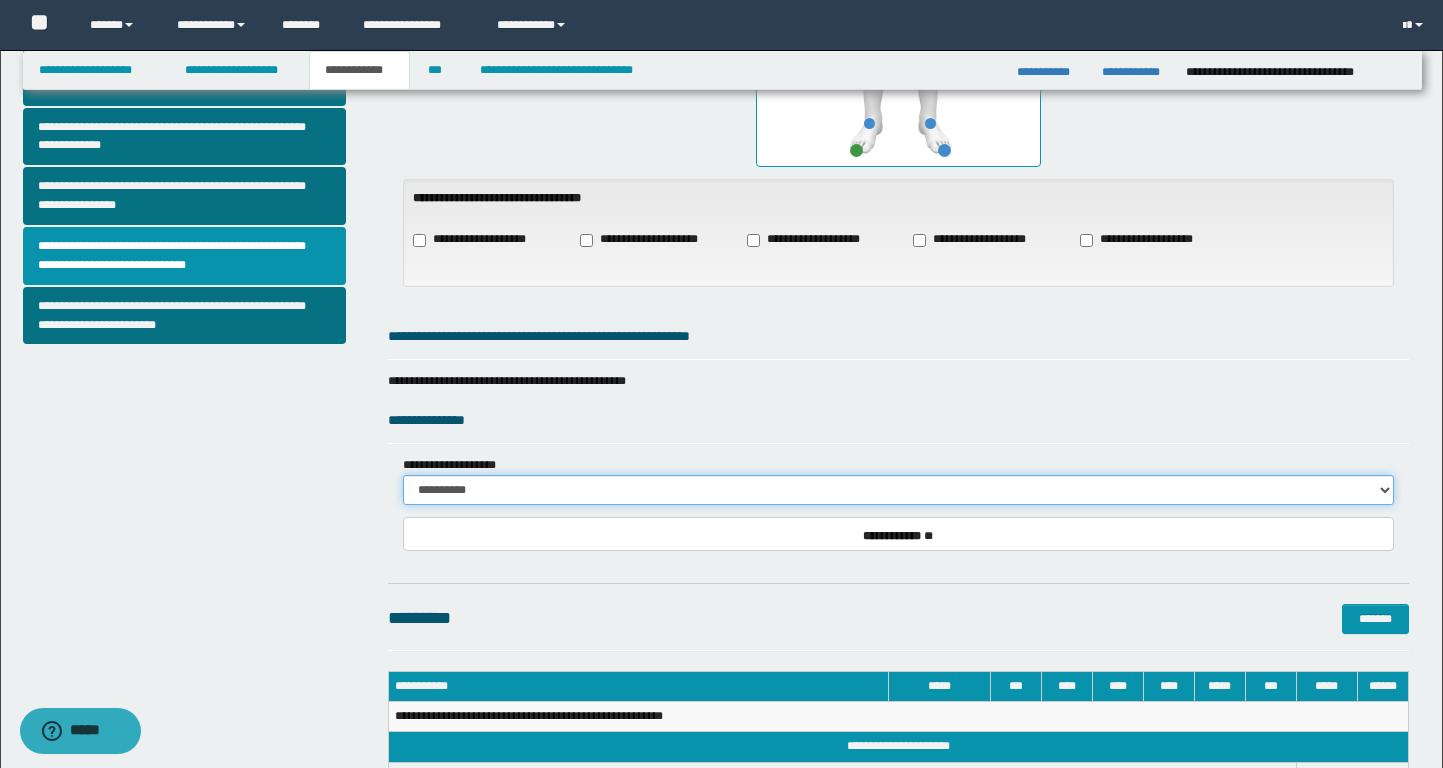click on "**********" at bounding box center (898, 490) 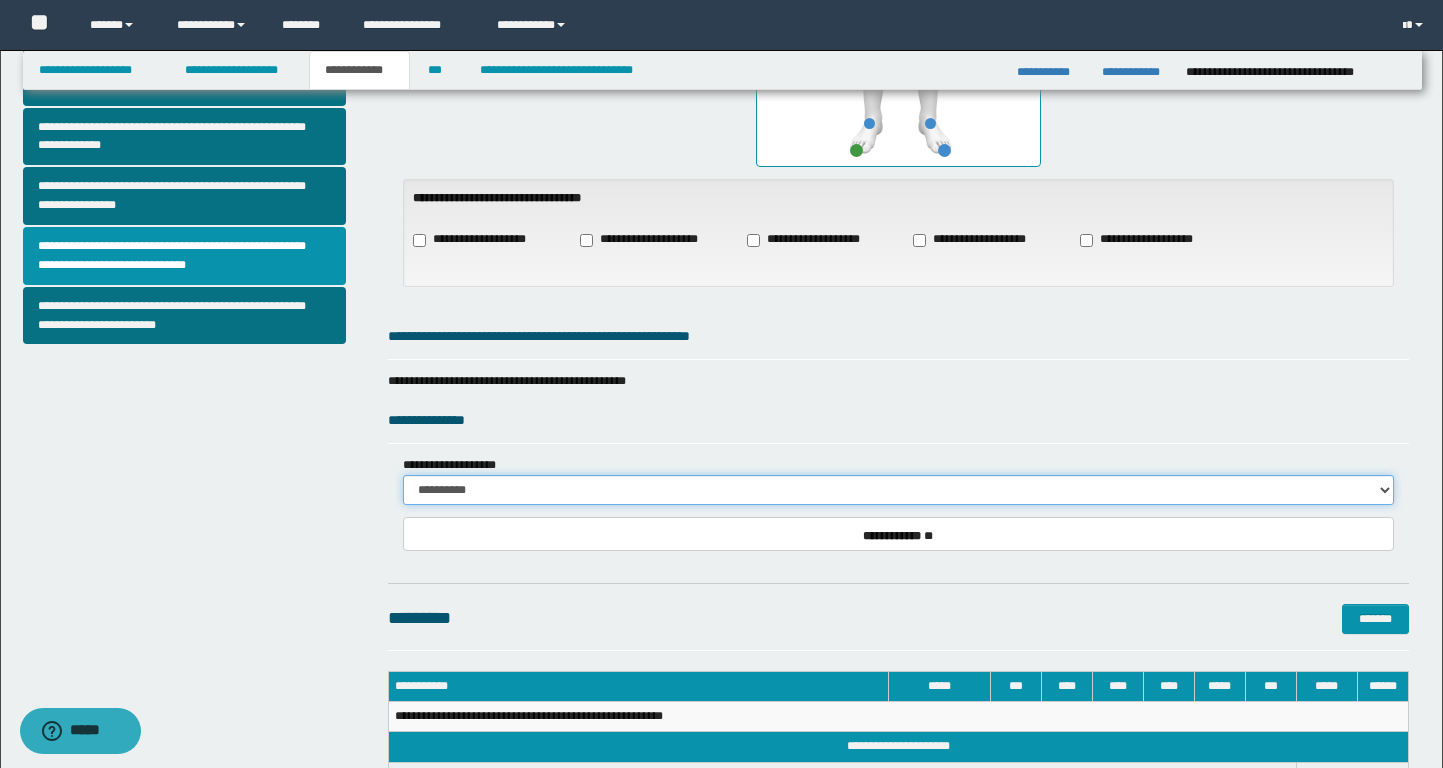 select on "*" 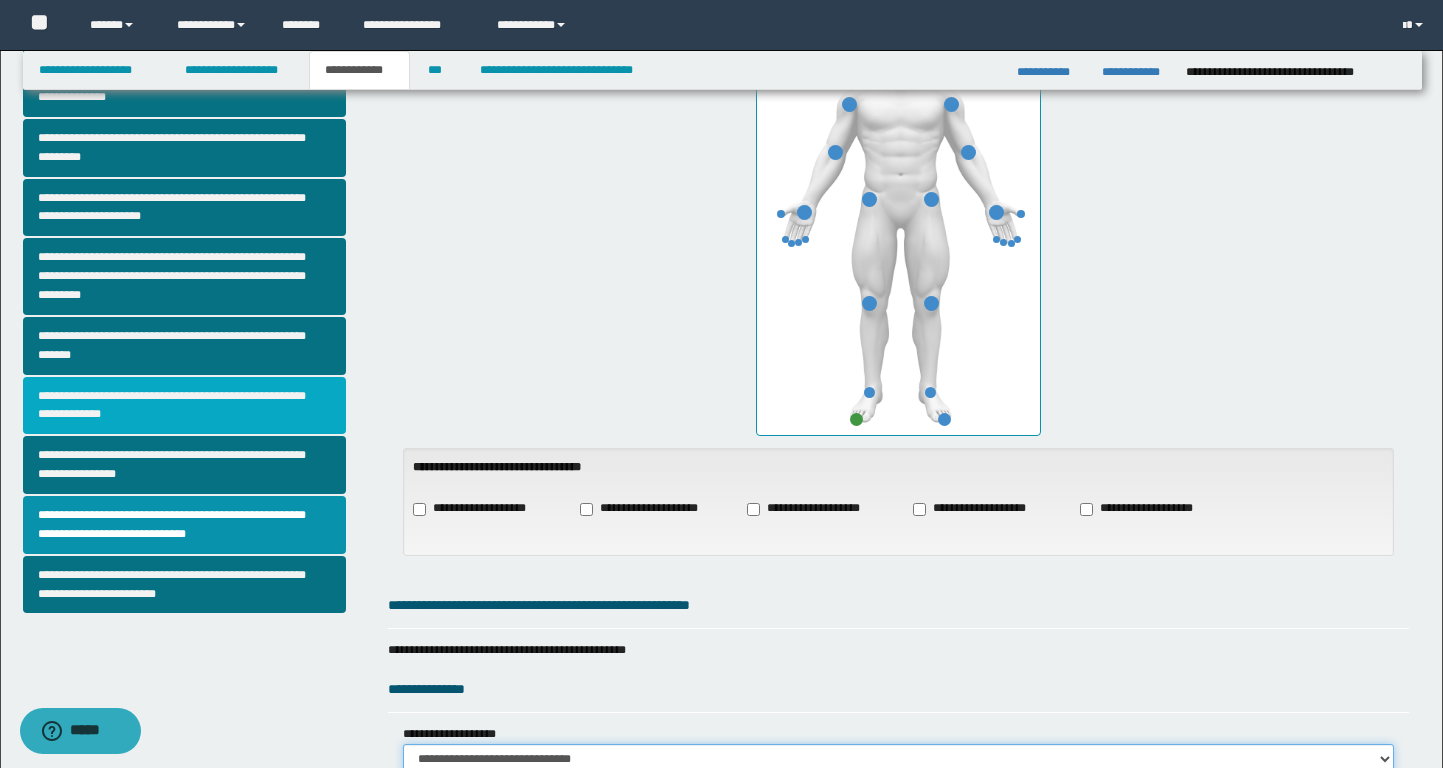 scroll, scrollTop: 0, scrollLeft: 0, axis: both 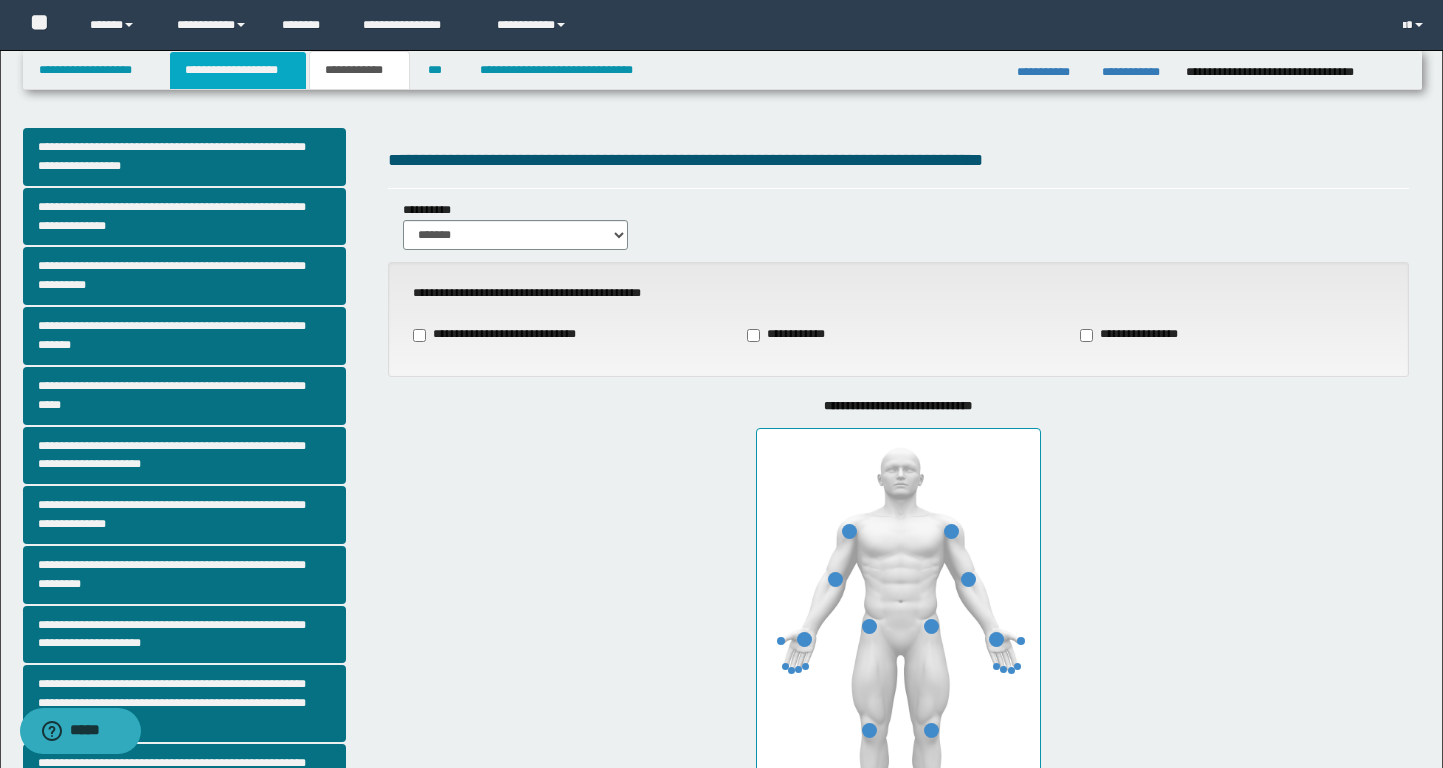 click on "**********" at bounding box center [238, 70] 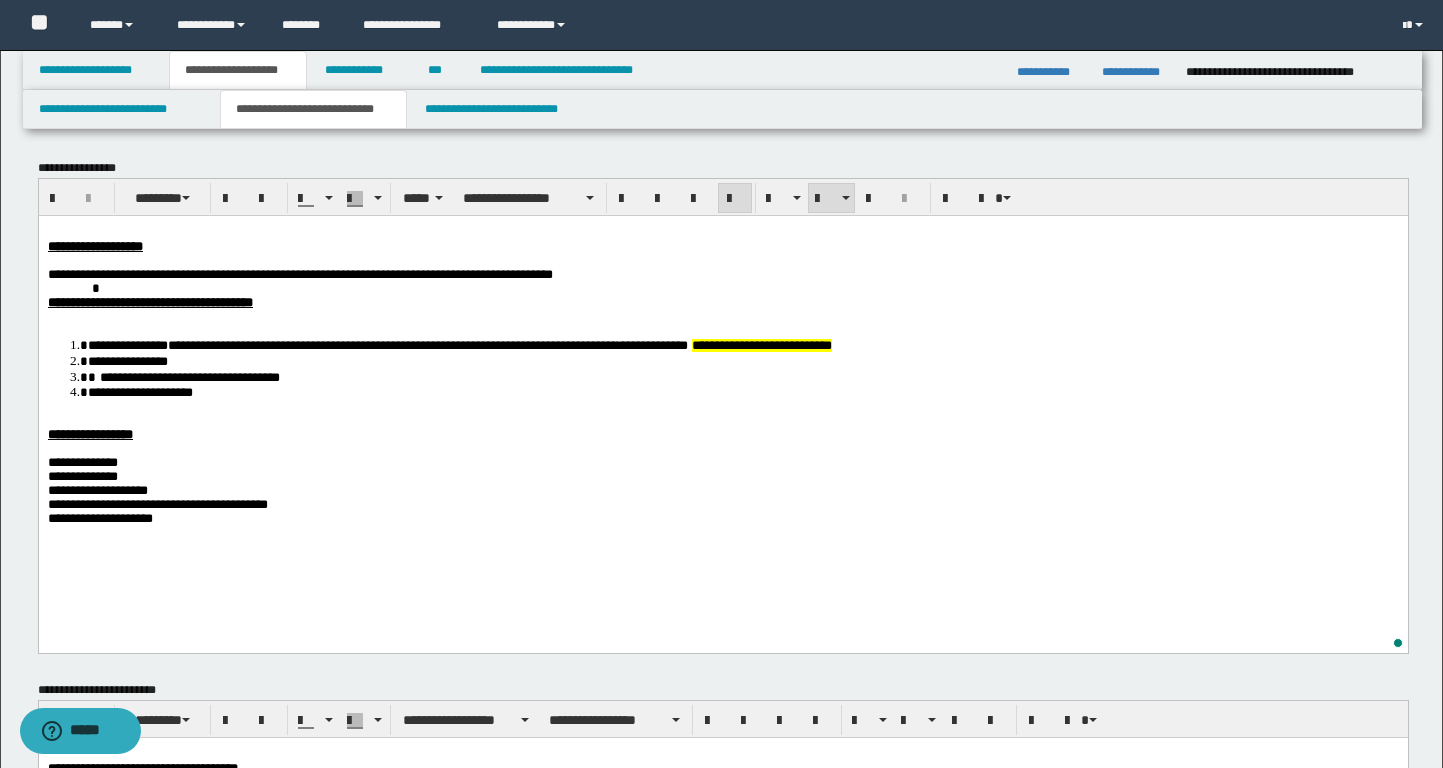 click on "**********" at bounding box center [742, 360] 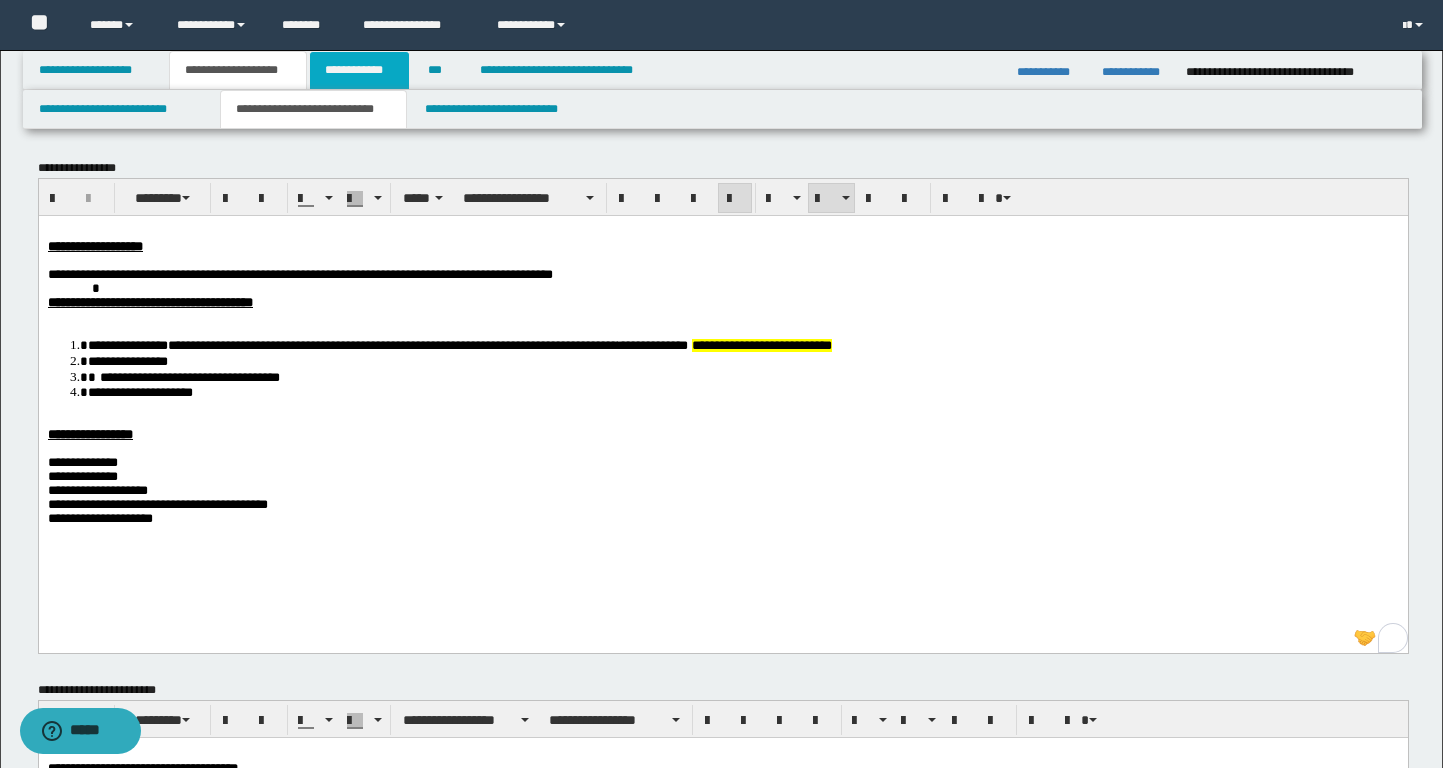 click on "**********" at bounding box center [359, 70] 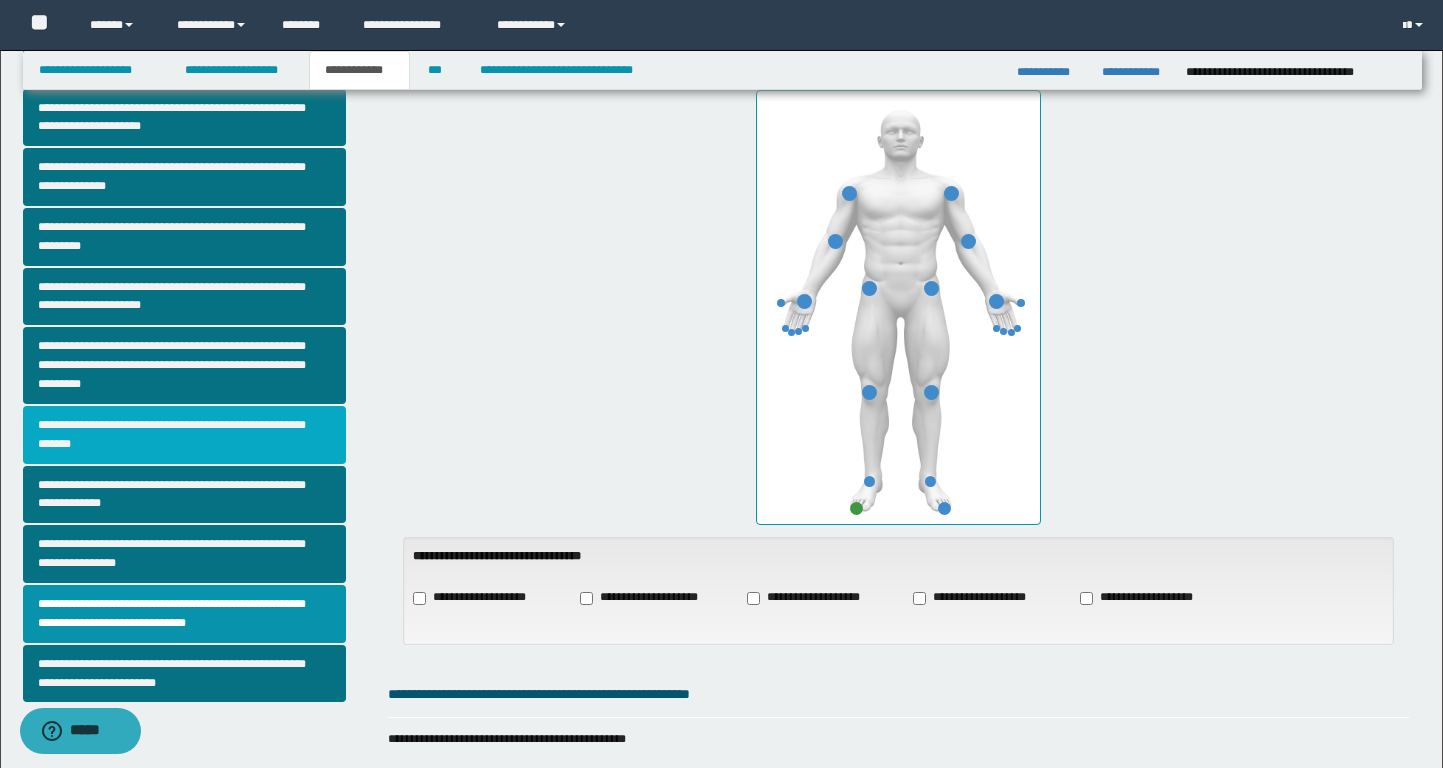 scroll, scrollTop: 435, scrollLeft: 0, axis: vertical 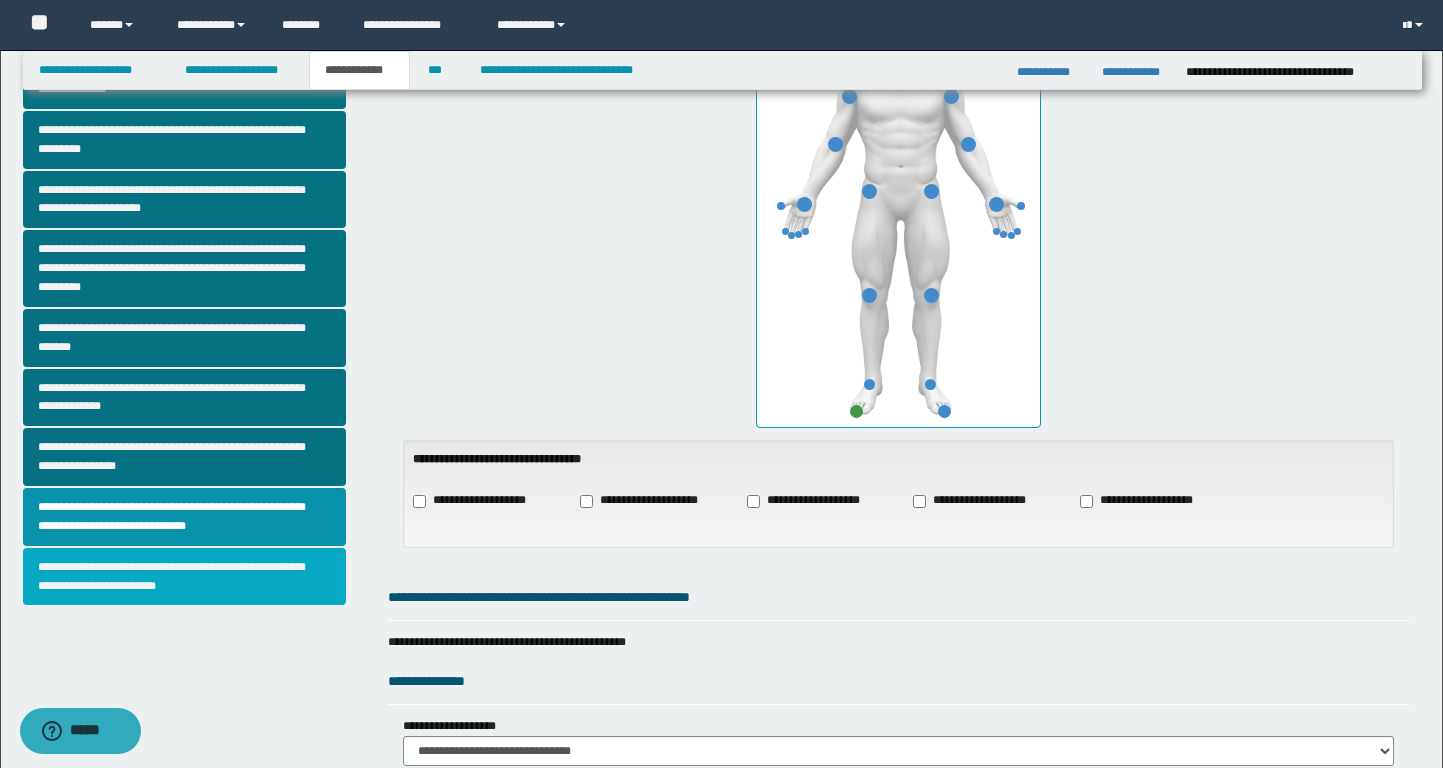 click on "**********" at bounding box center (184, 577) 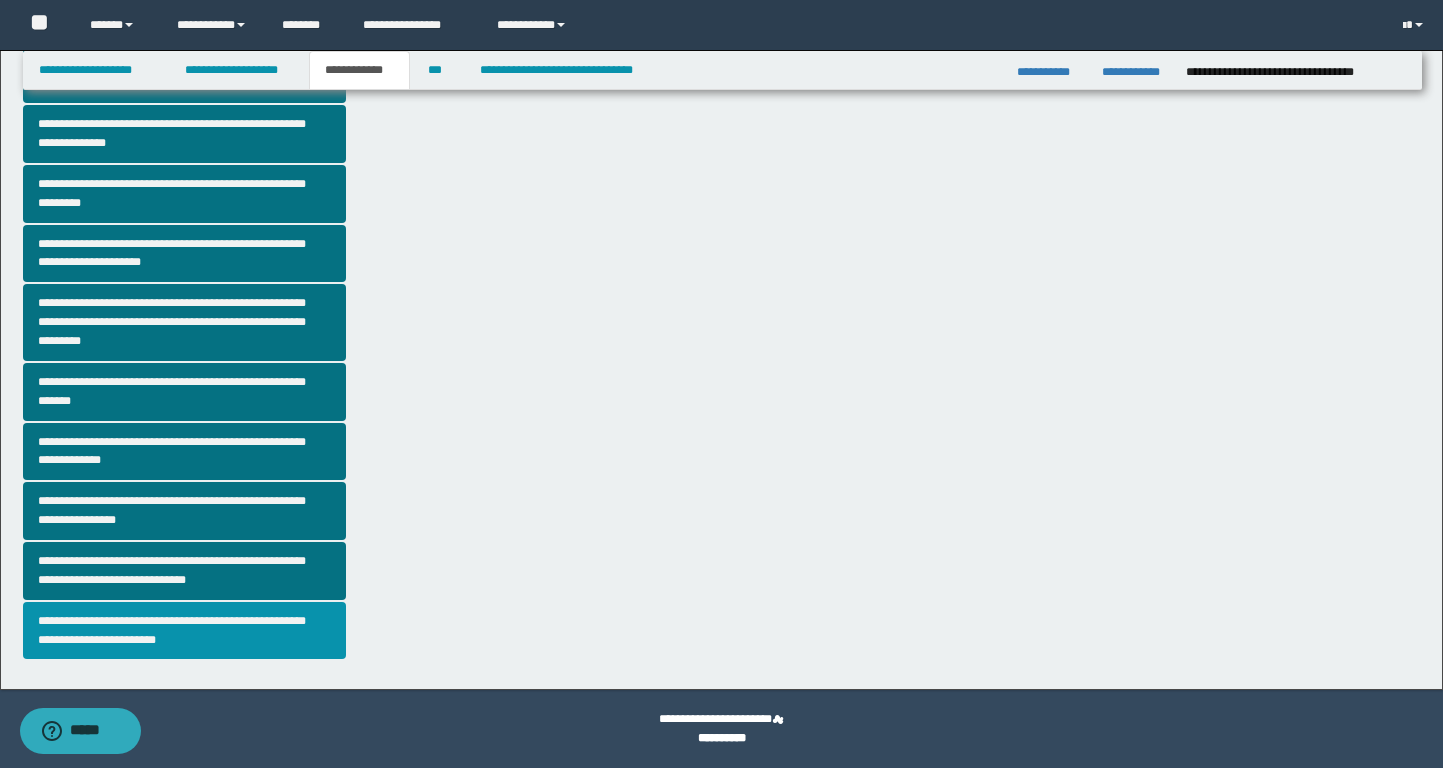 scroll, scrollTop: 0, scrollLeft: 0, axis: both 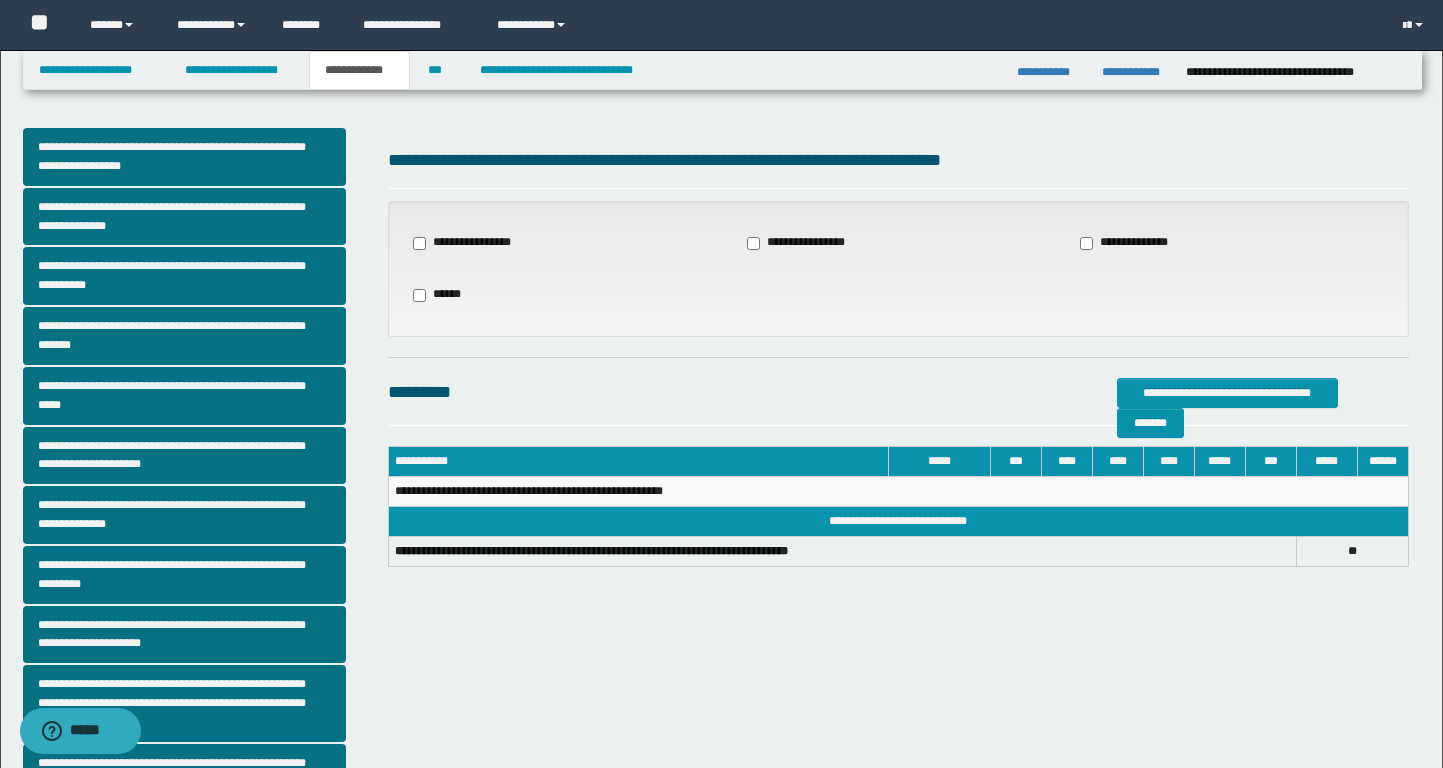 click on "**********" at bounding box center [1136, 243] 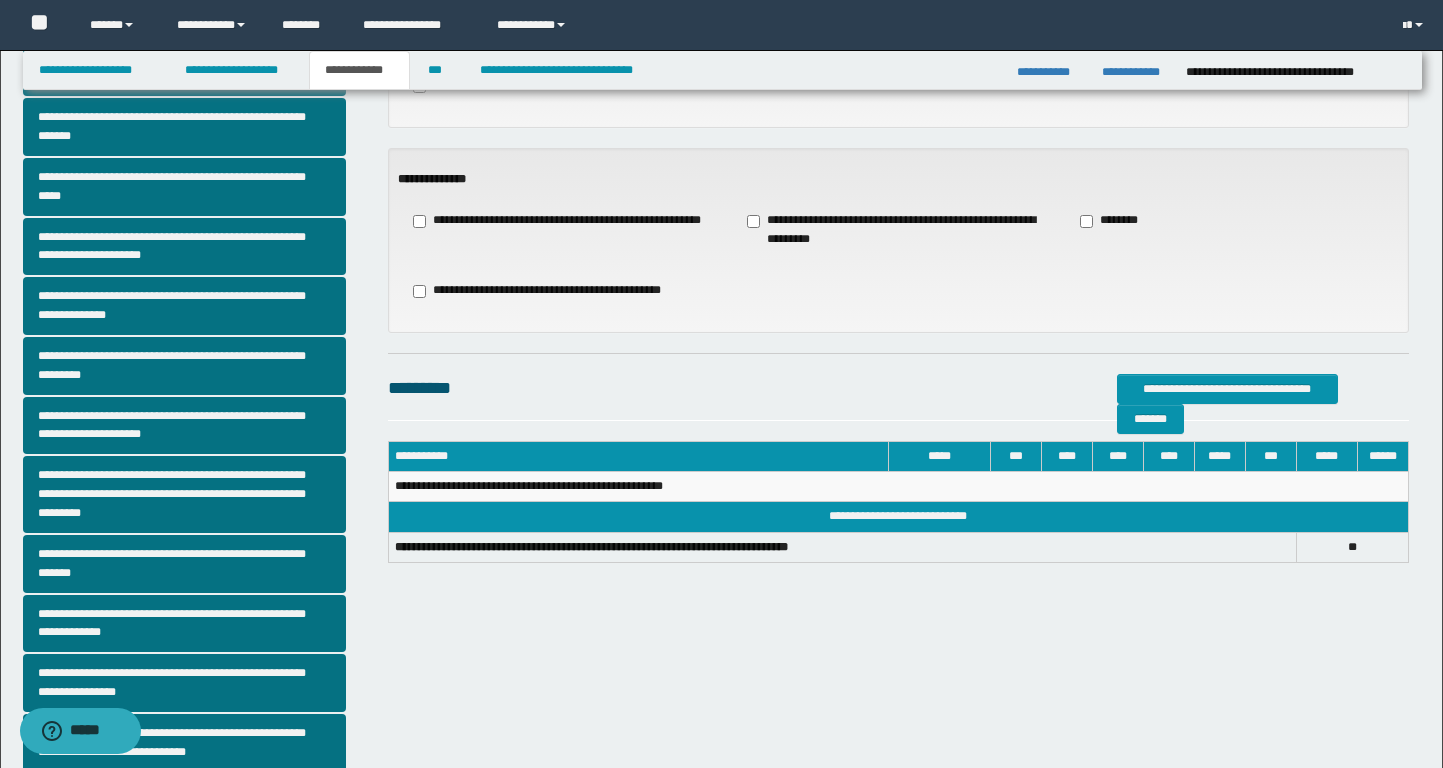 click on "**********" at bounding box center [899, 230] 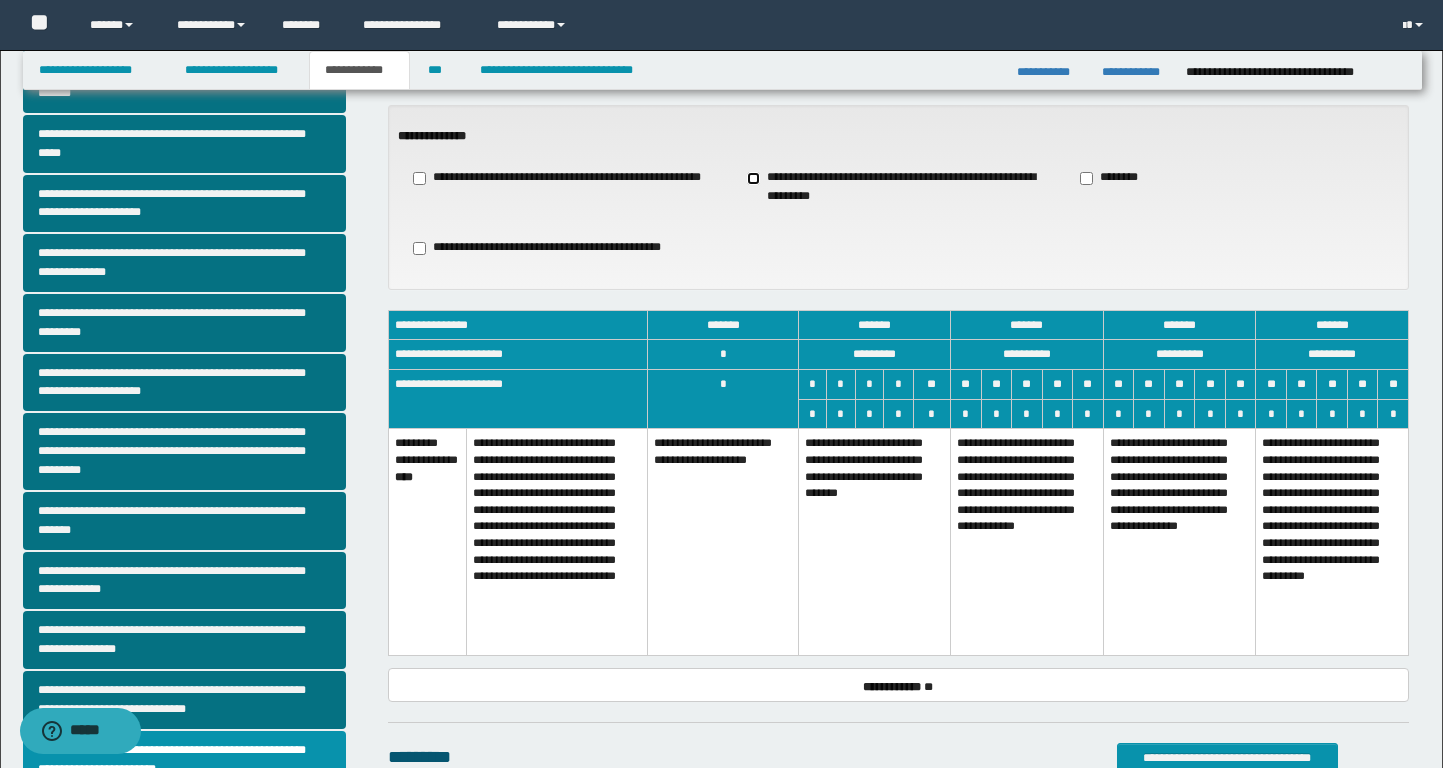 scroll, scrollTop: 291, scrollLeft: 0, axis: vertical 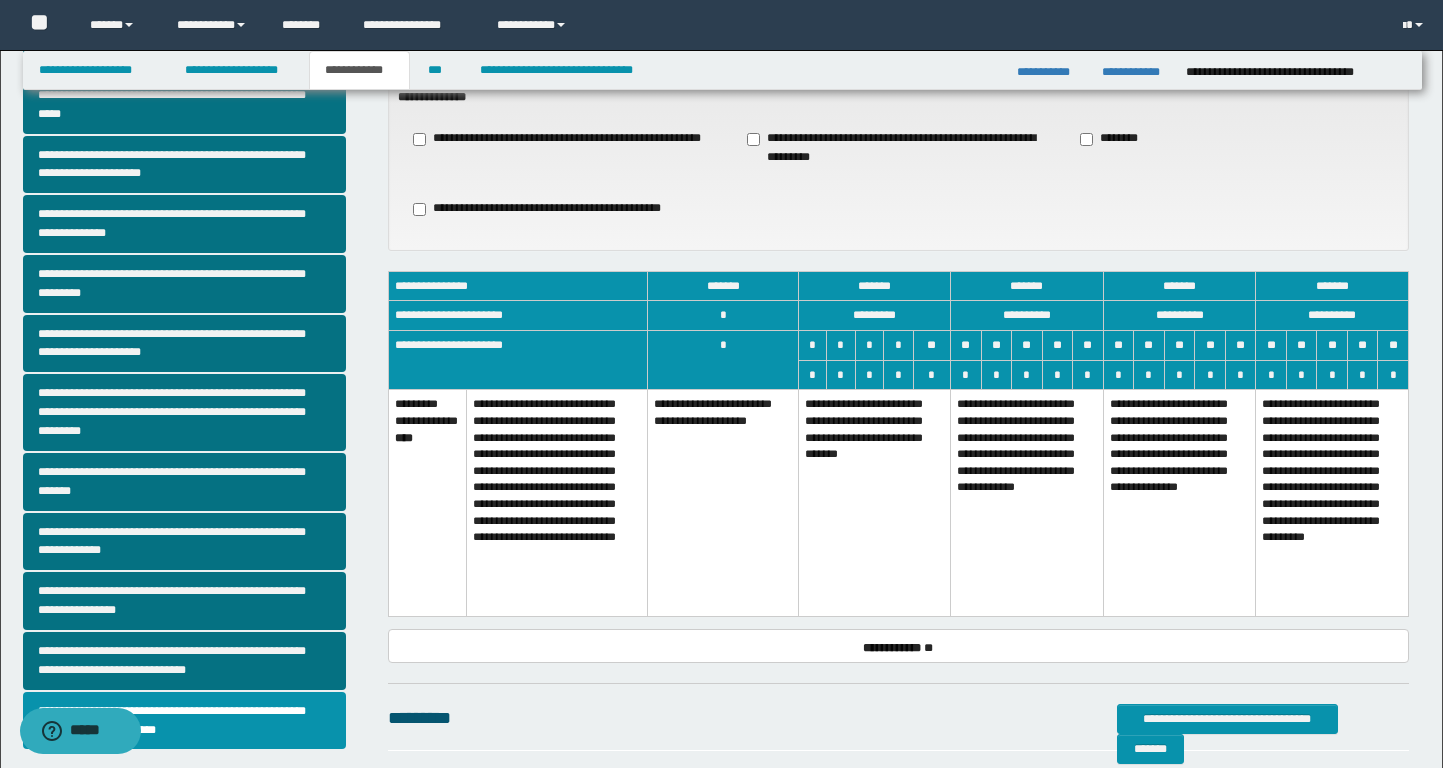 click on "**********" at bounding box center (875, 503) 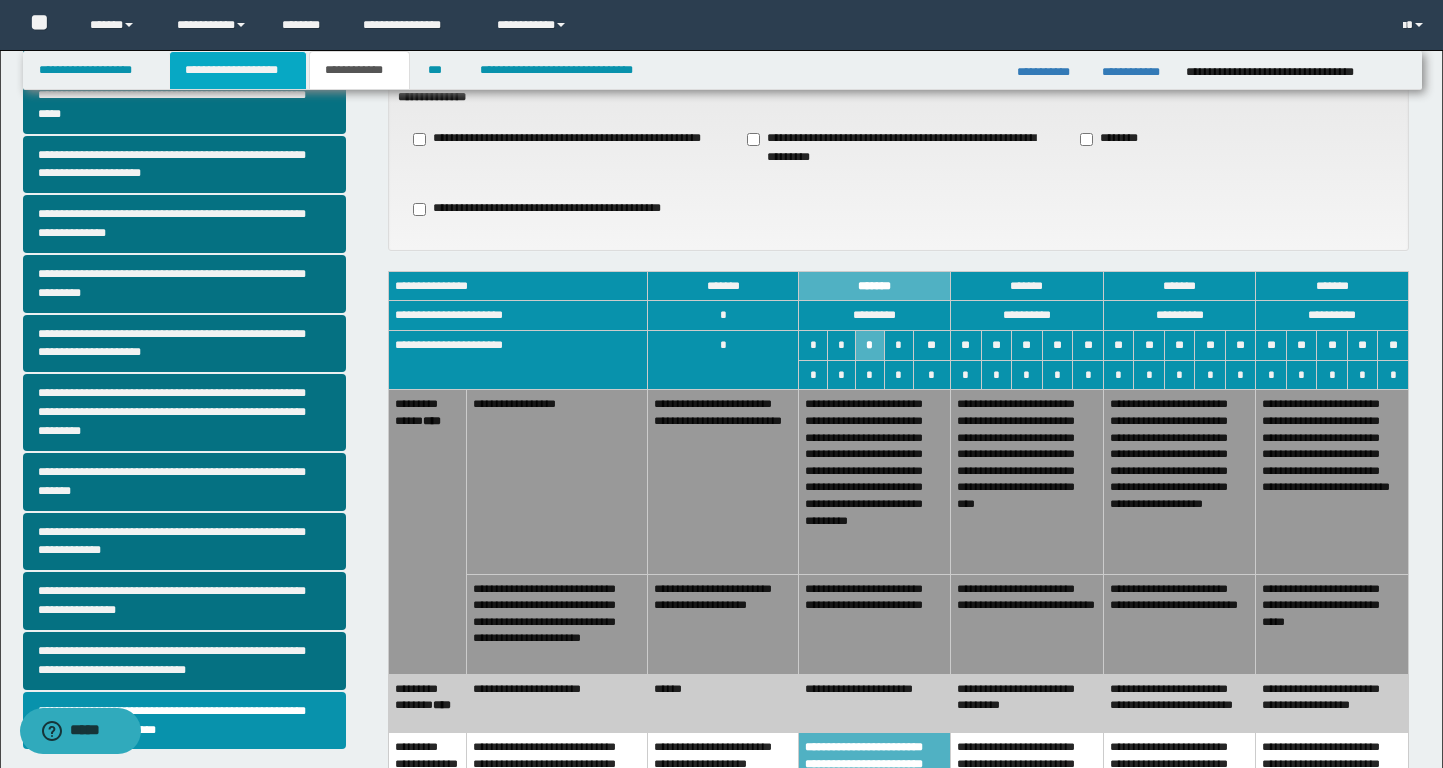 click on "**********" at bounding box center [238, 70] 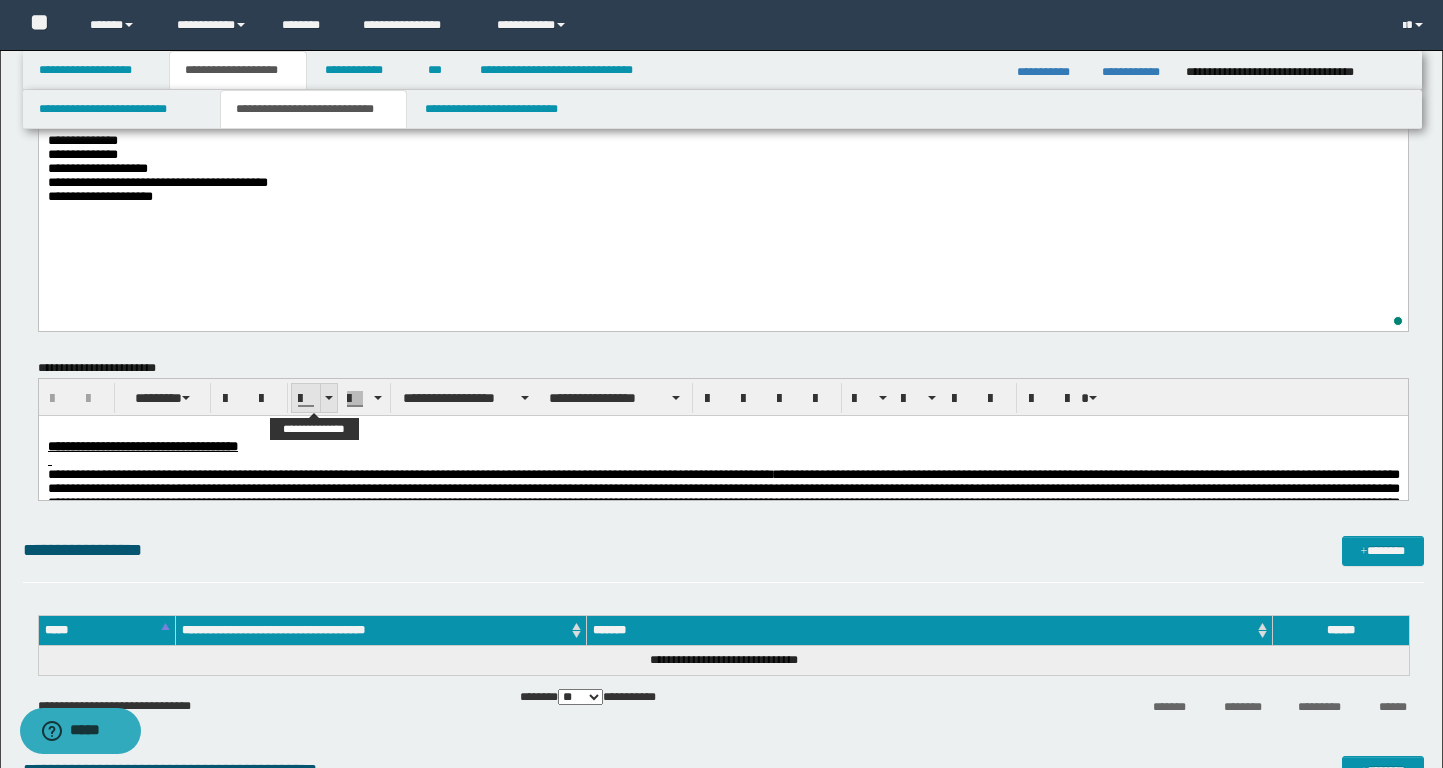 scroll, scrollTop: 0, scrollLeft: 0, axis: both 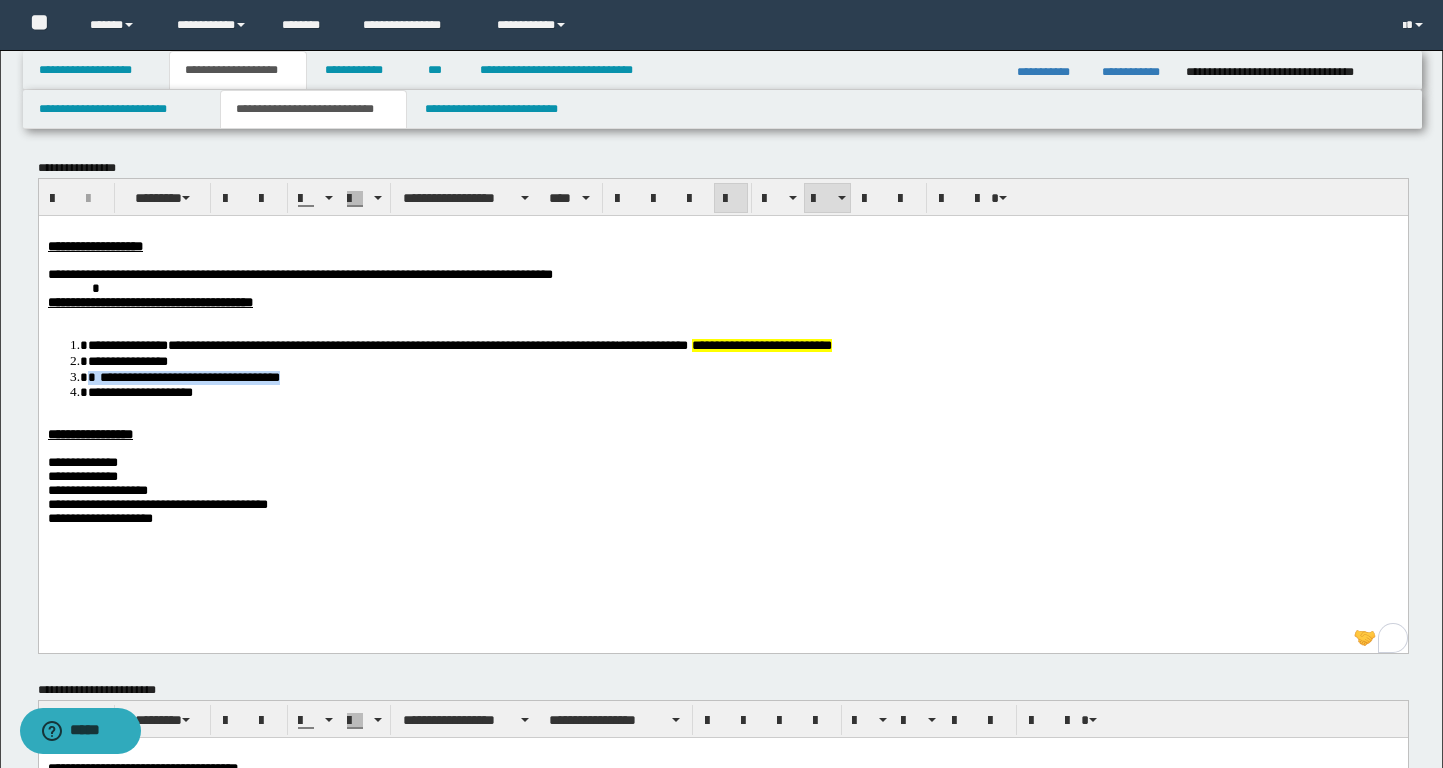 drag, startPoint x: 348, startPoint y: 387, endPoint x: 85, endPoint y: 386, distance: 263.0019 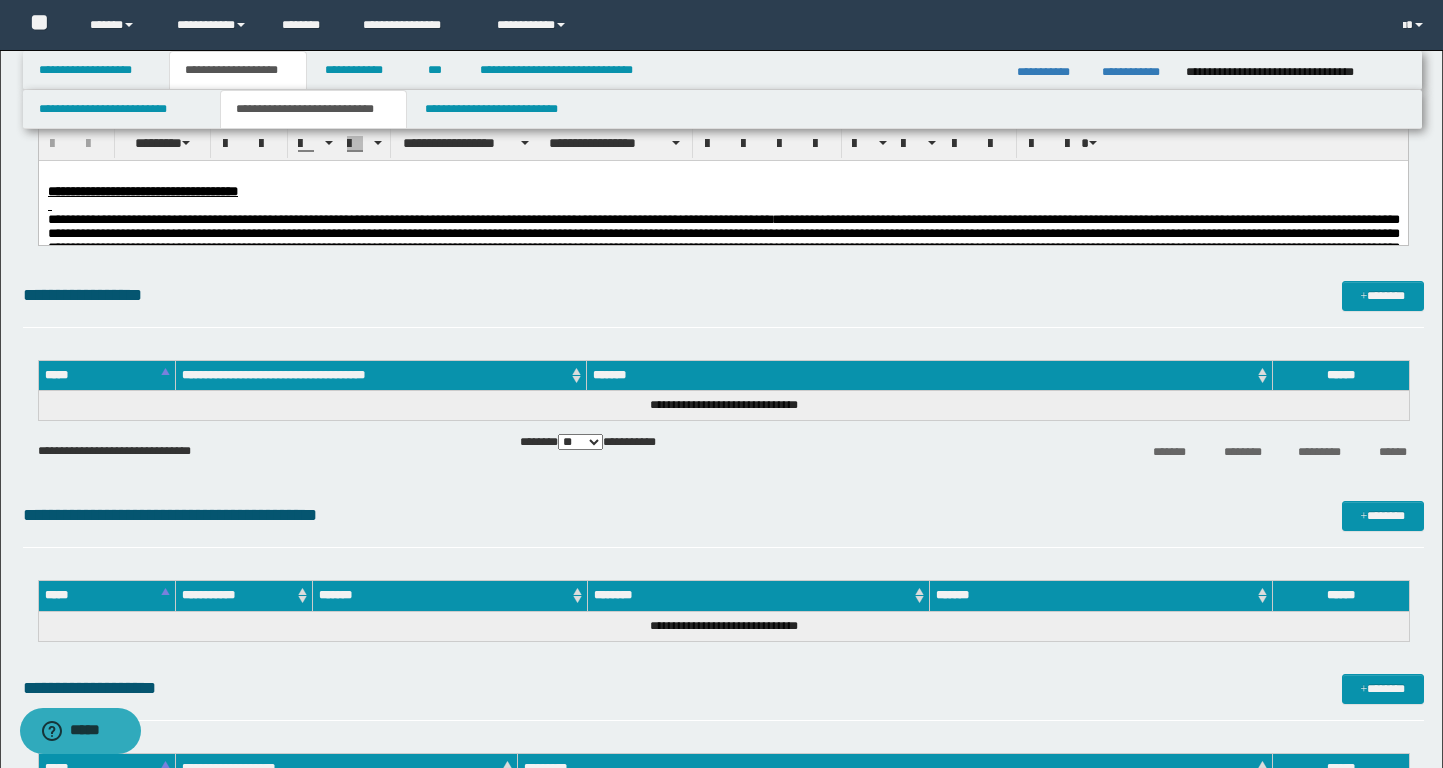 click at bounding box center [722, 205] 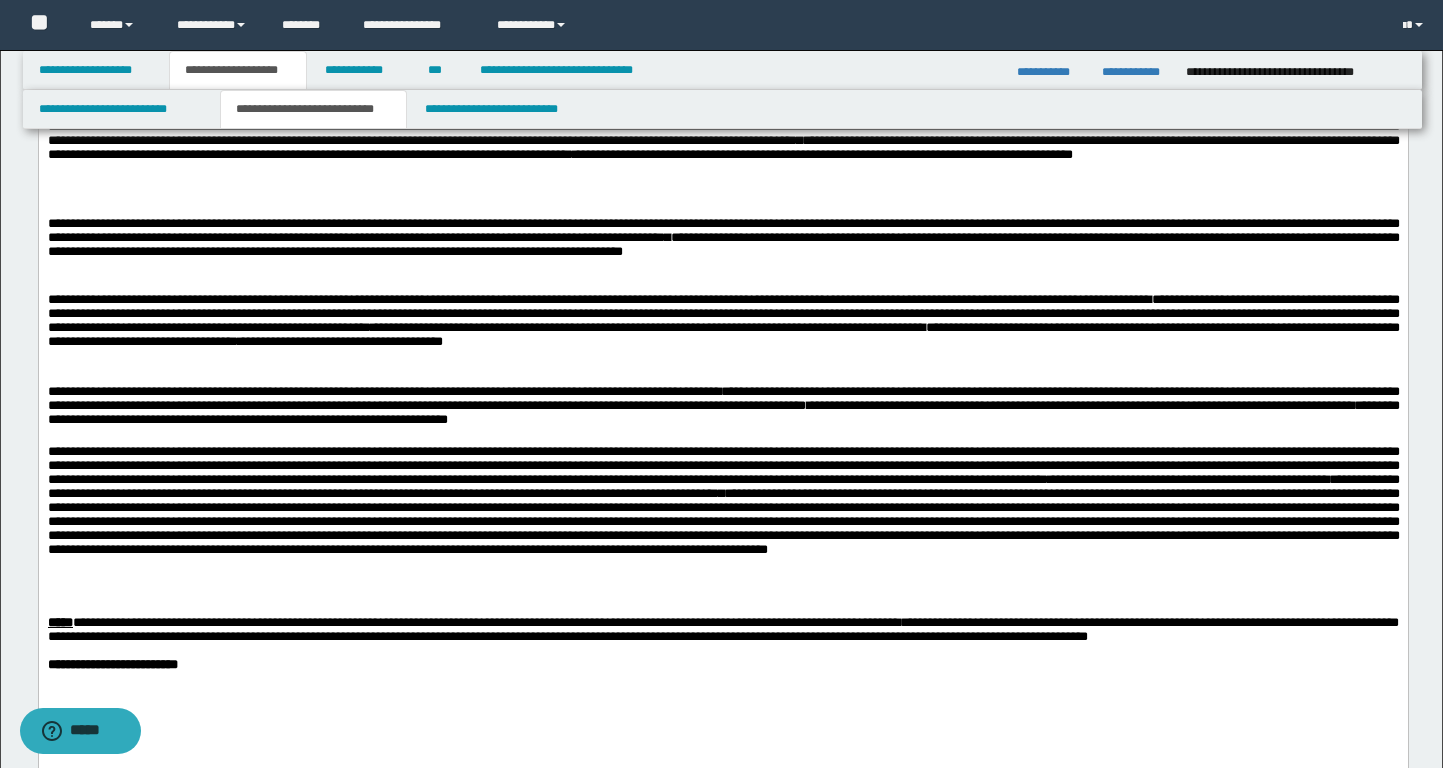 scroll, scrollTop: 710, scrollLeft: 0, axis: vertical 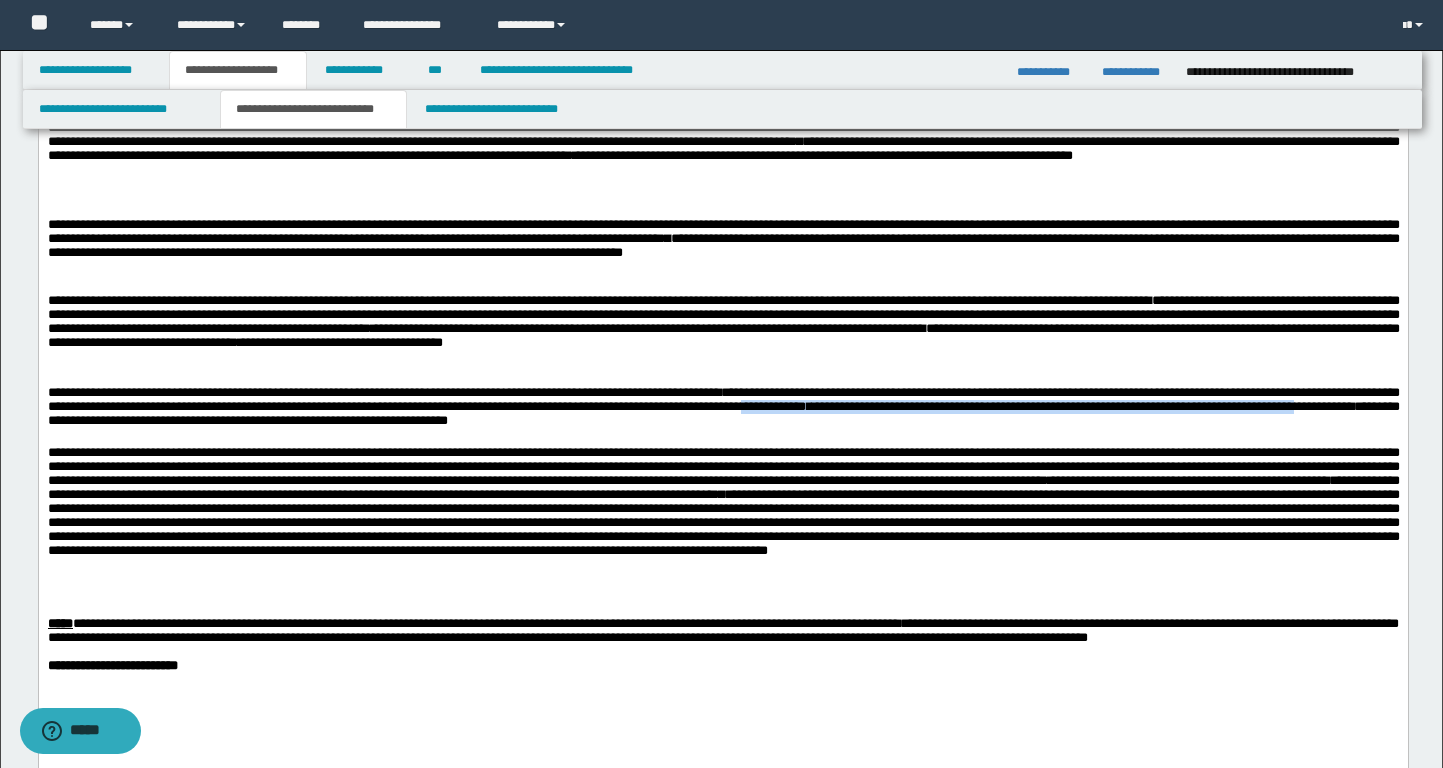 drag, startPoint x: 1237, startPoint y: 415, endPoint x: 572, endPoint y: 431, distance: 665.19244 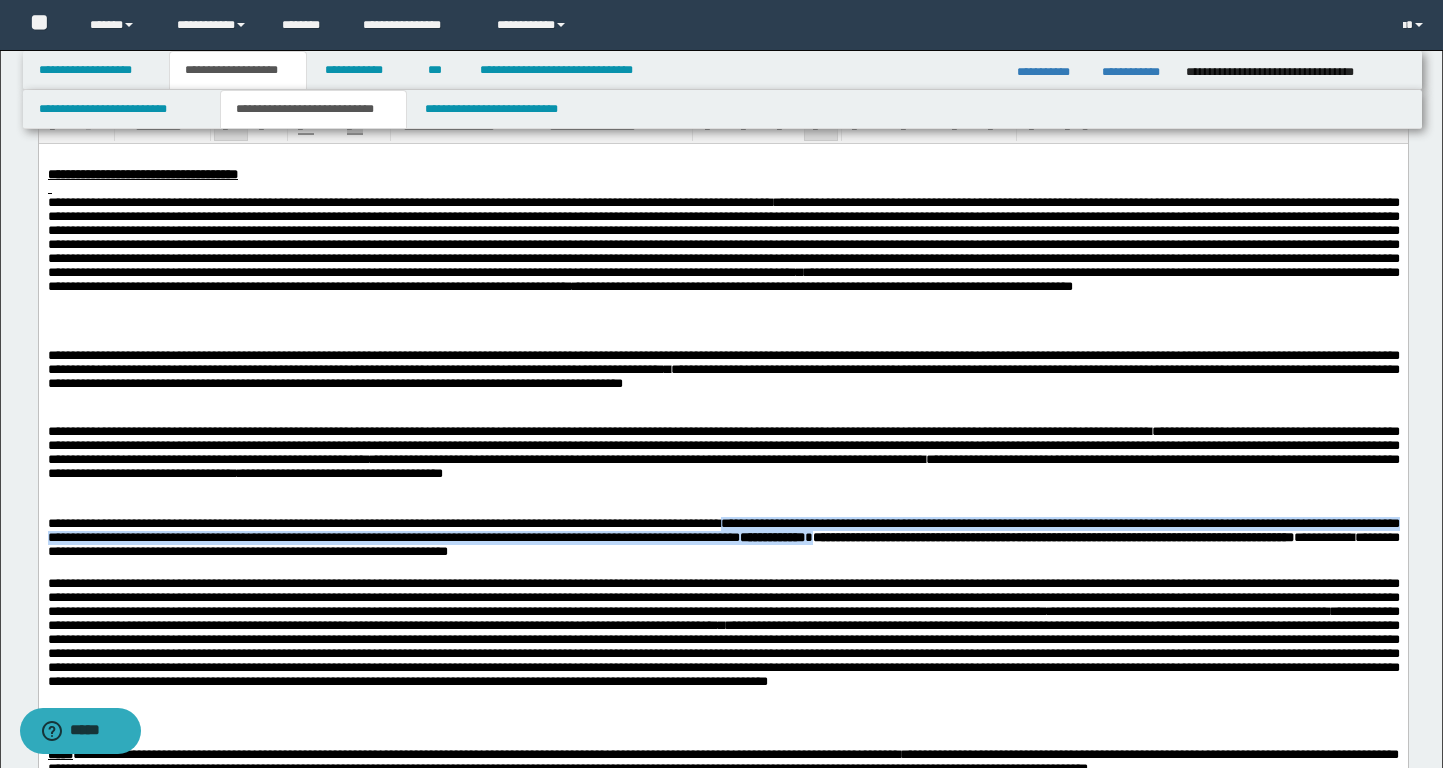 scroll, scrollTop: 578, scrollLeft: 0, axis: vertical 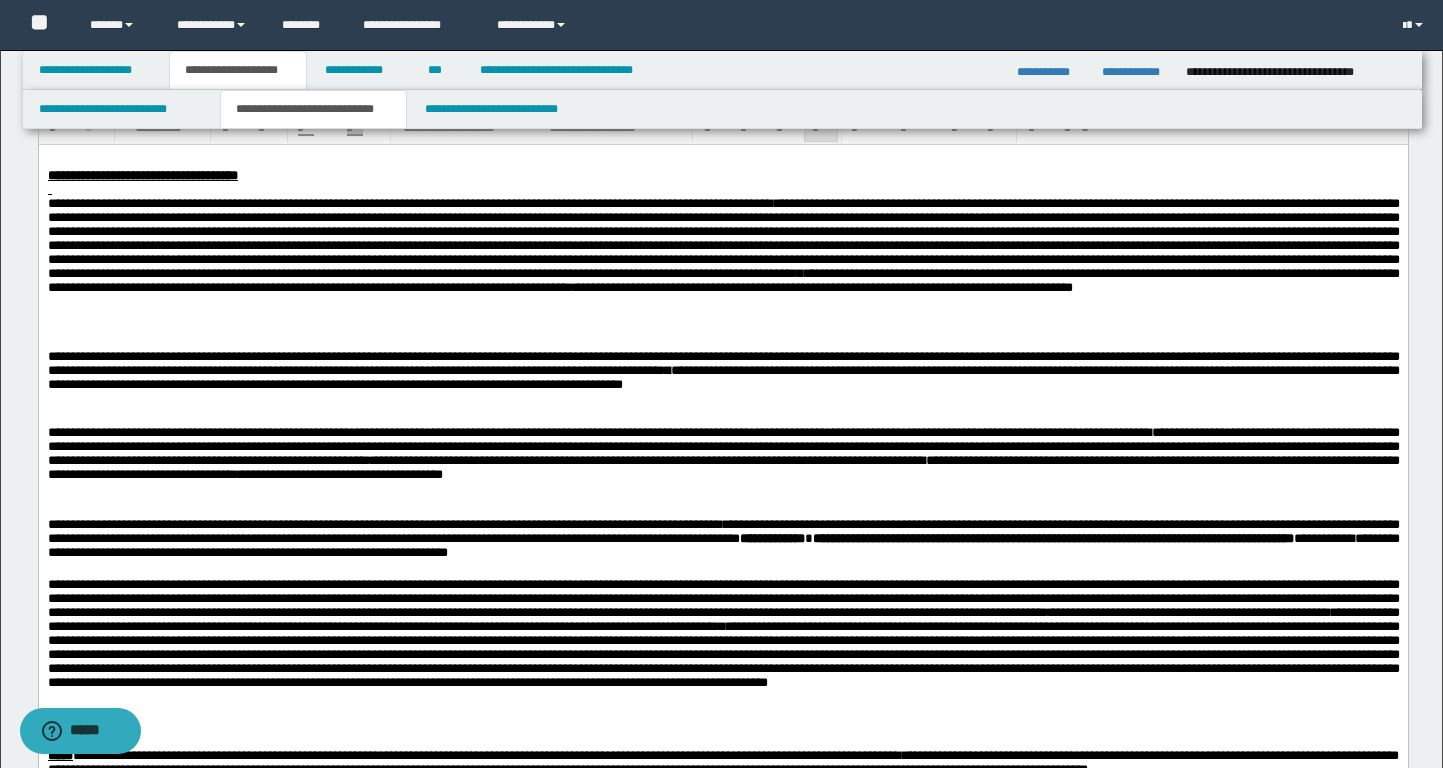 click at bounding box center [722, 418] 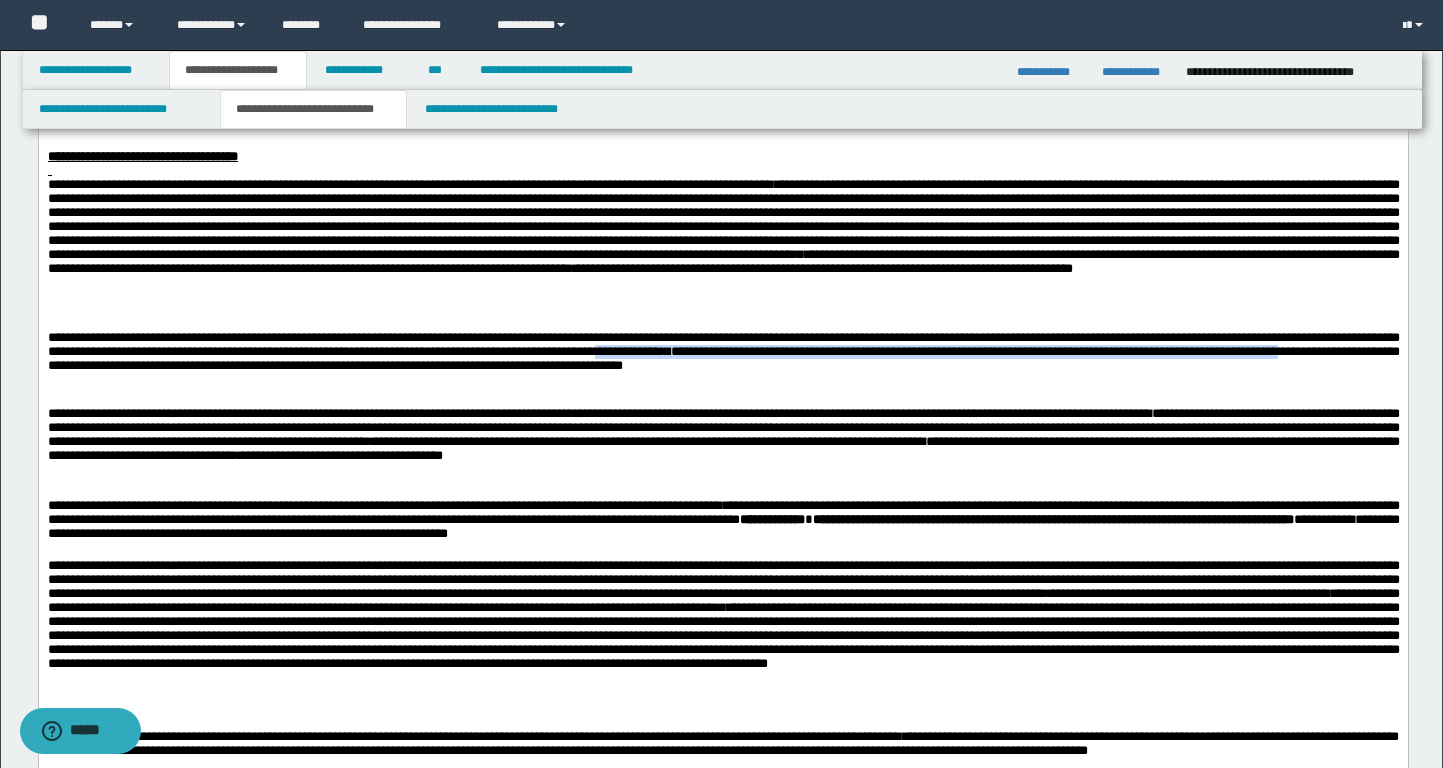 drag, startPoint x: 1063, startPoint y: 357, endPoint x: 560, endPoint y: 372, distance: 503.2236 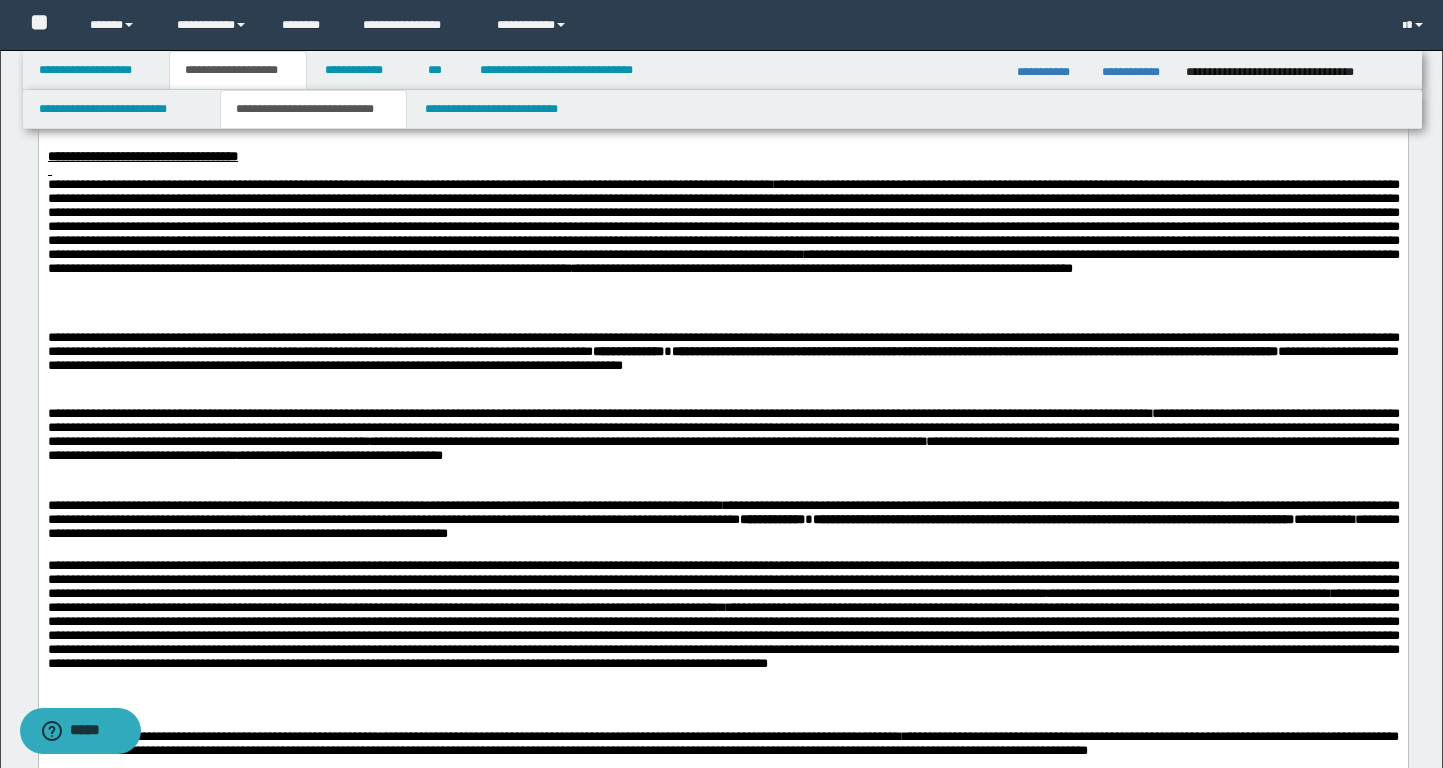 click at bounding box center [722, 399] 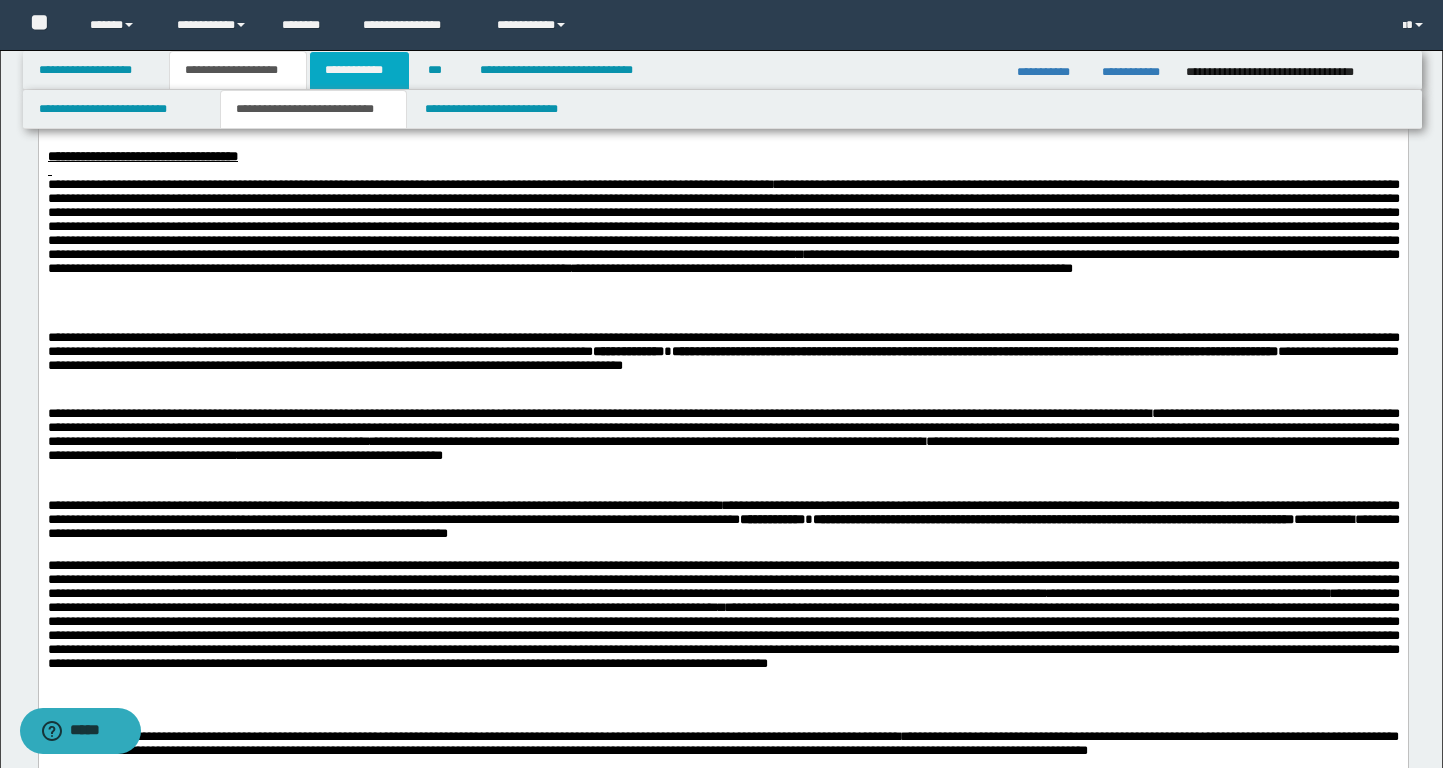 click on "**********" at bounding box center [359, 70] 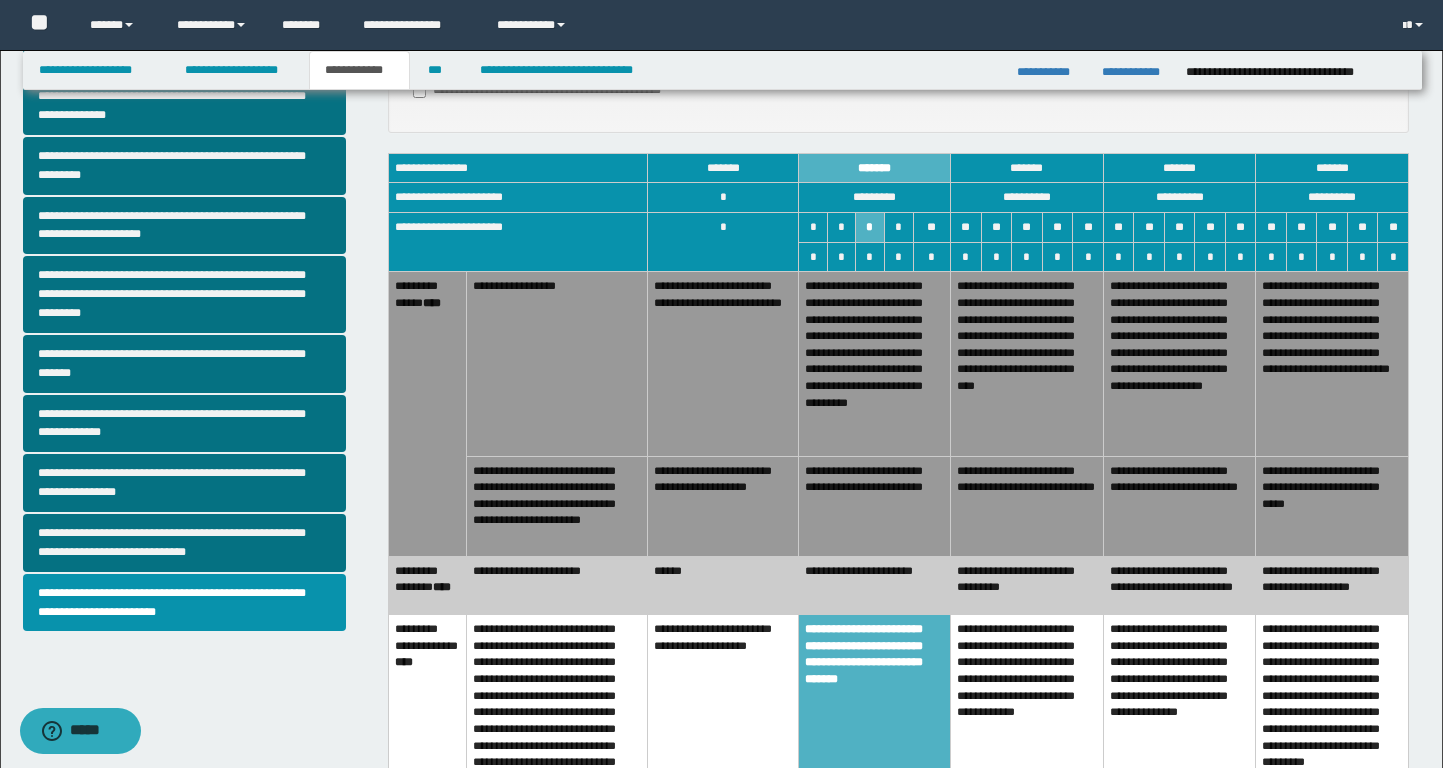 scroll, scrollTop: 432, scrollLeft: 0, axis: vertical 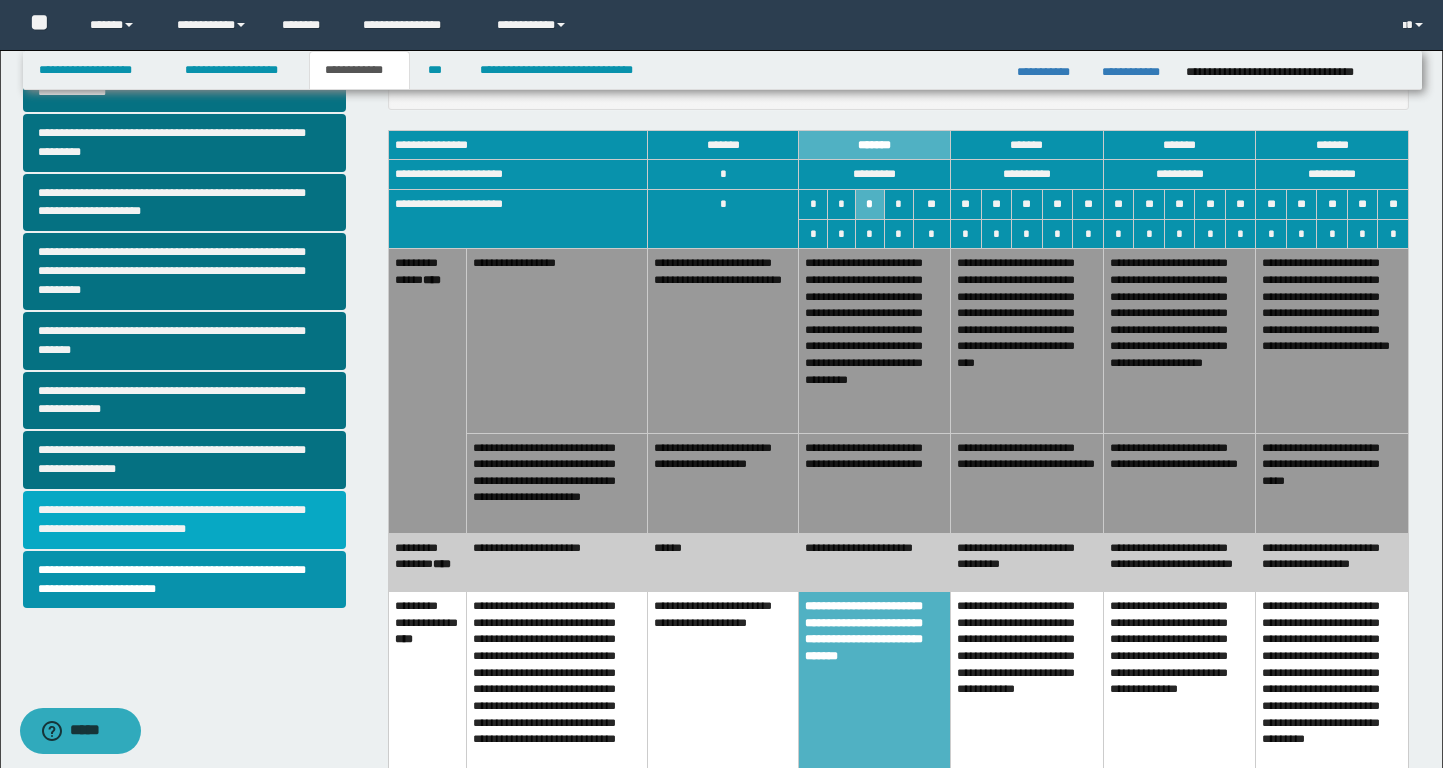 click on "**********" at bounding box center [184, 520] 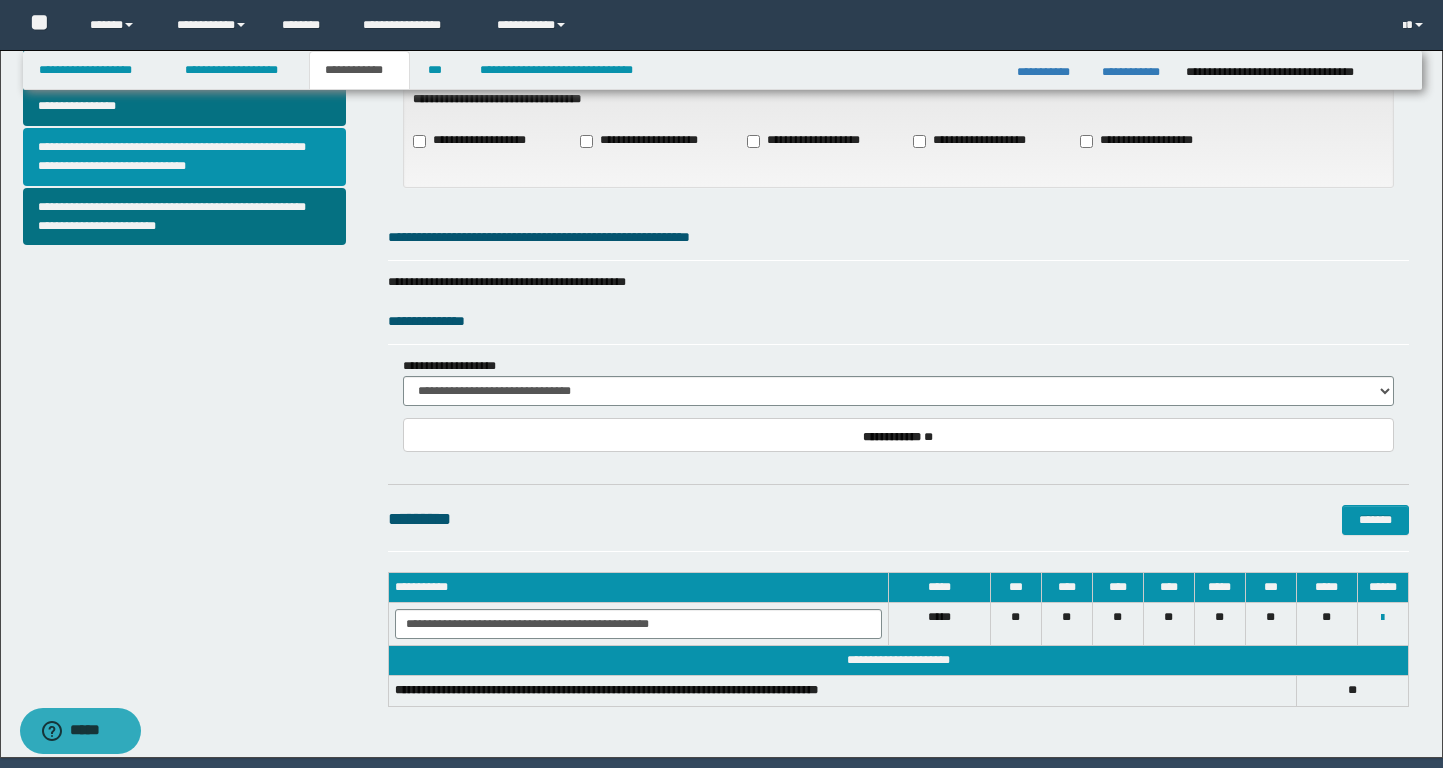 scroll, scrollTop: 0, scrollLeft: 0, axis: both 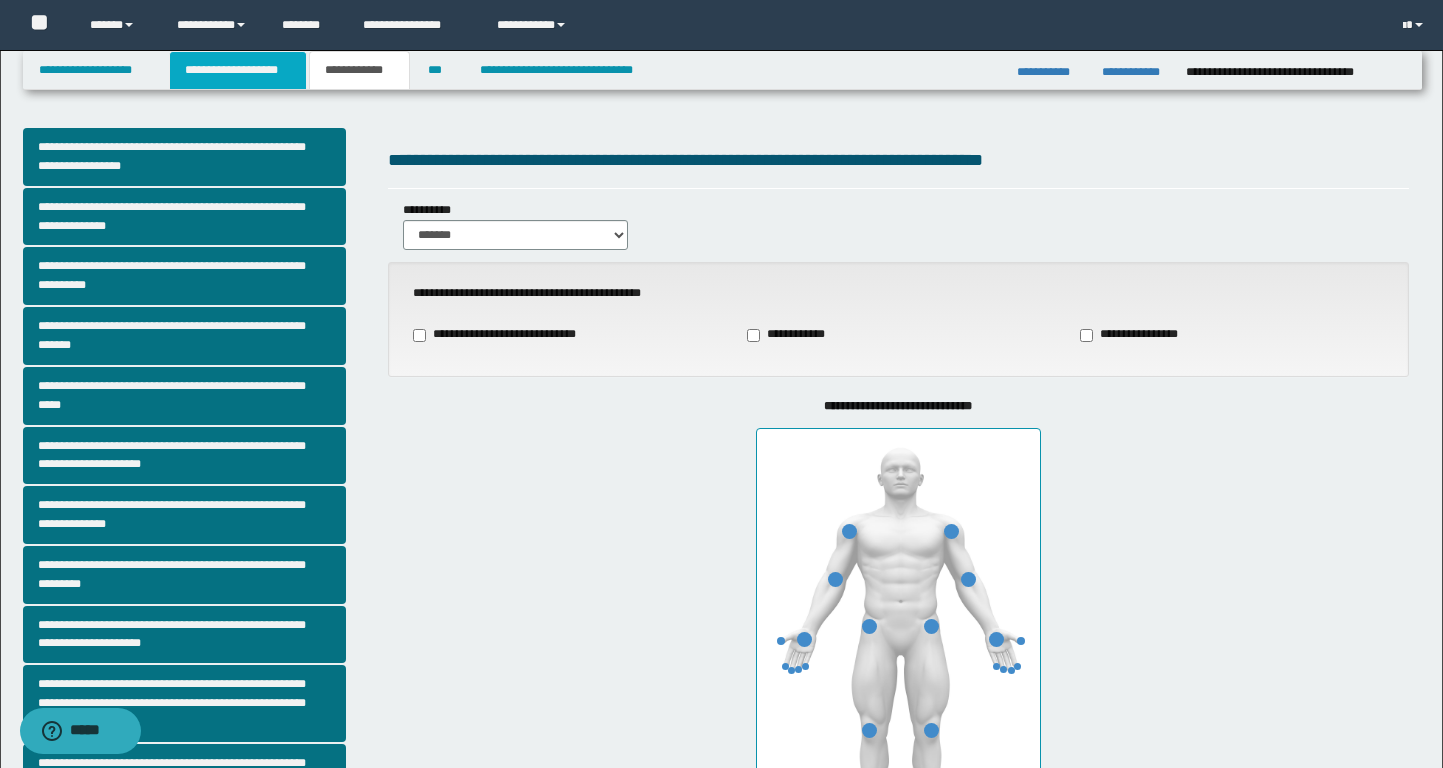 click on "**********" at bounding box center [238, 70] 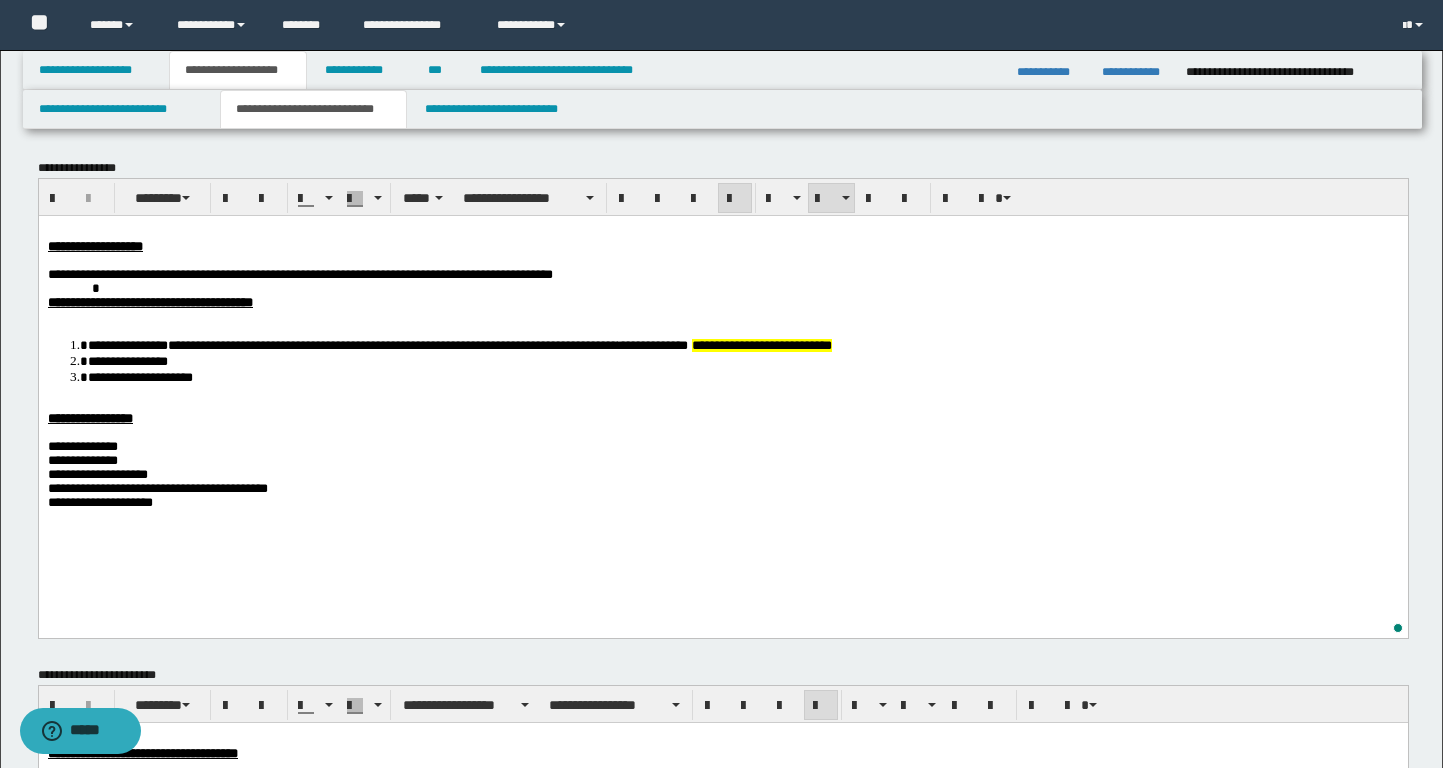 click on "**********" at bounding box center [722, 446] 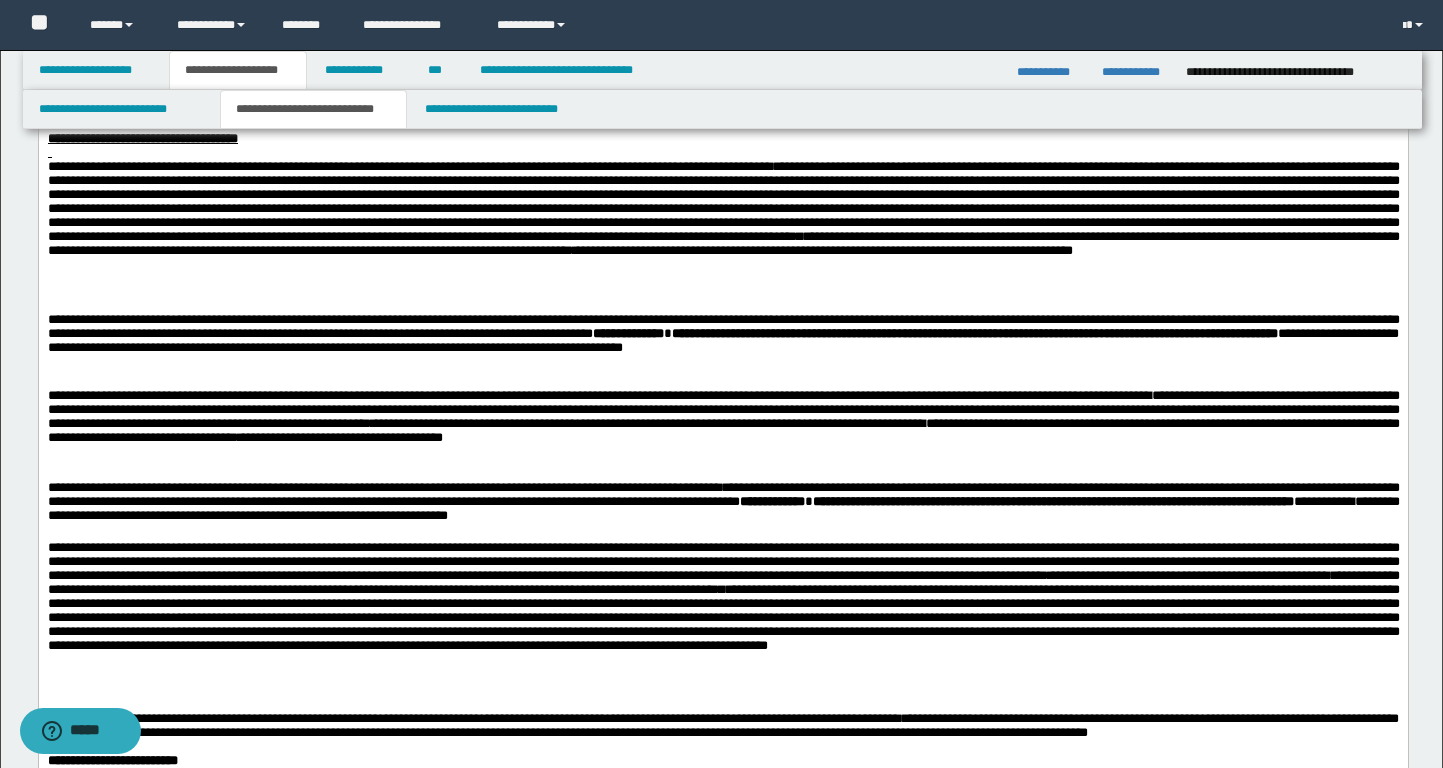 scroll, scrollTop: 616, scrollLeft: 0, axis: vertical 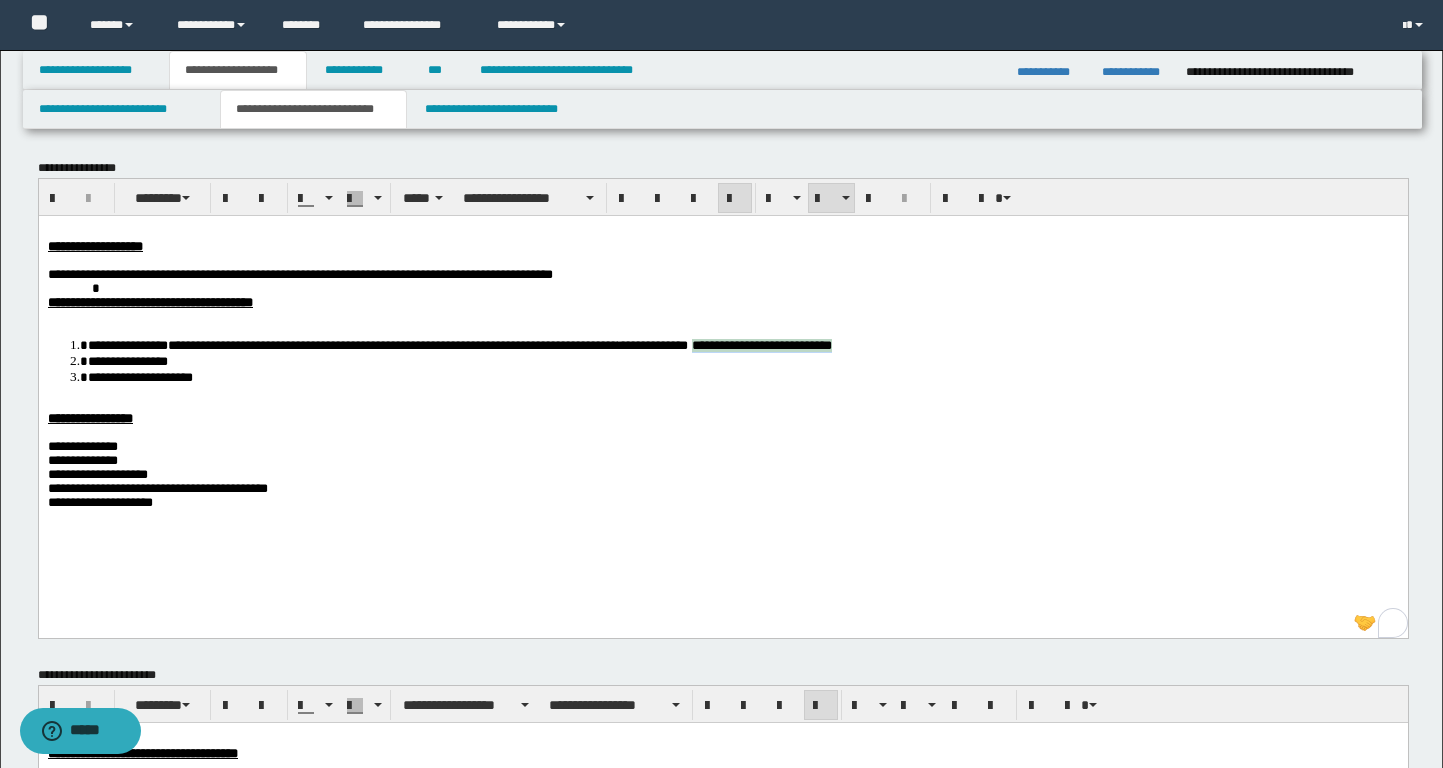 drag, startPoint x: 1038, startPoint y: 353, endPoint x: 832, endPoint y: 353, distance: 206 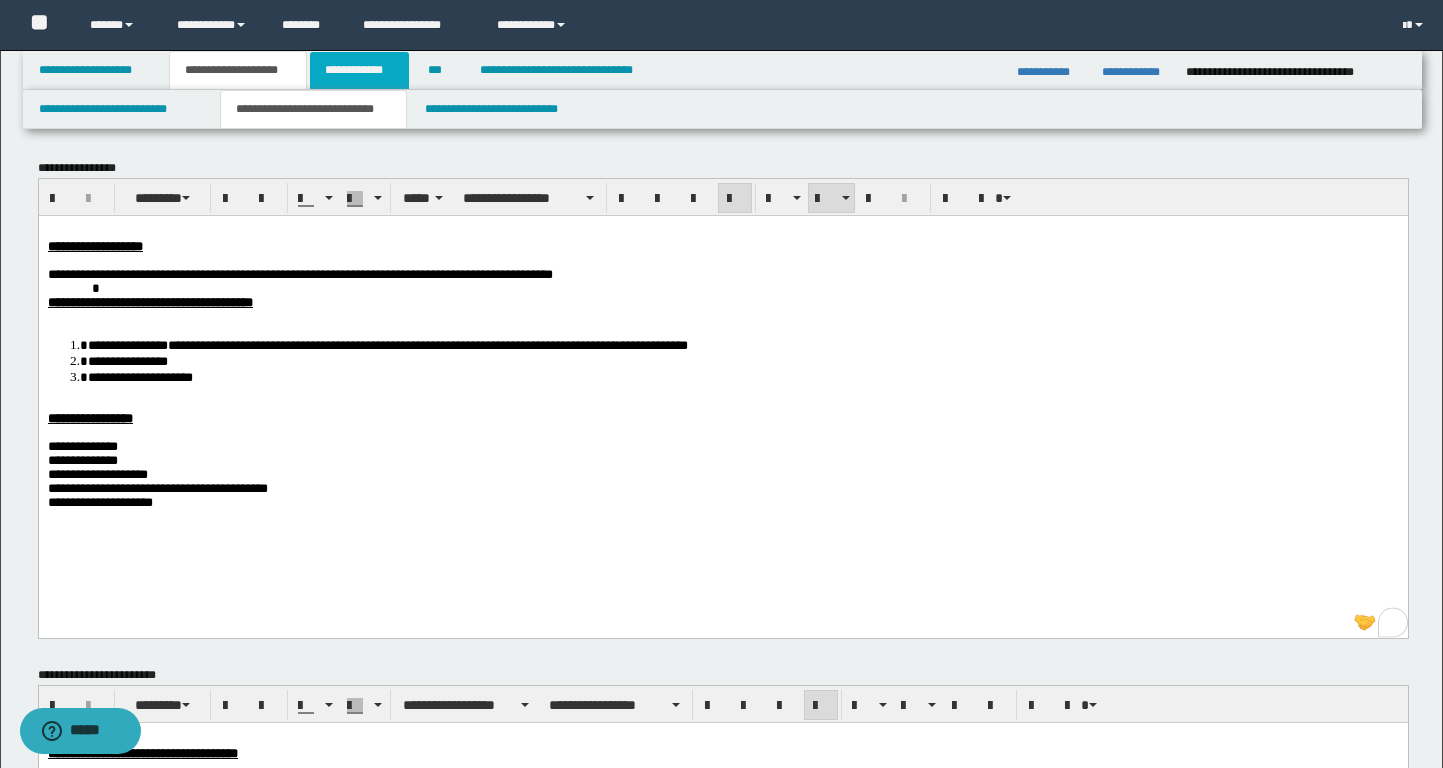 click on "**********" at bounding box center (359, 70) 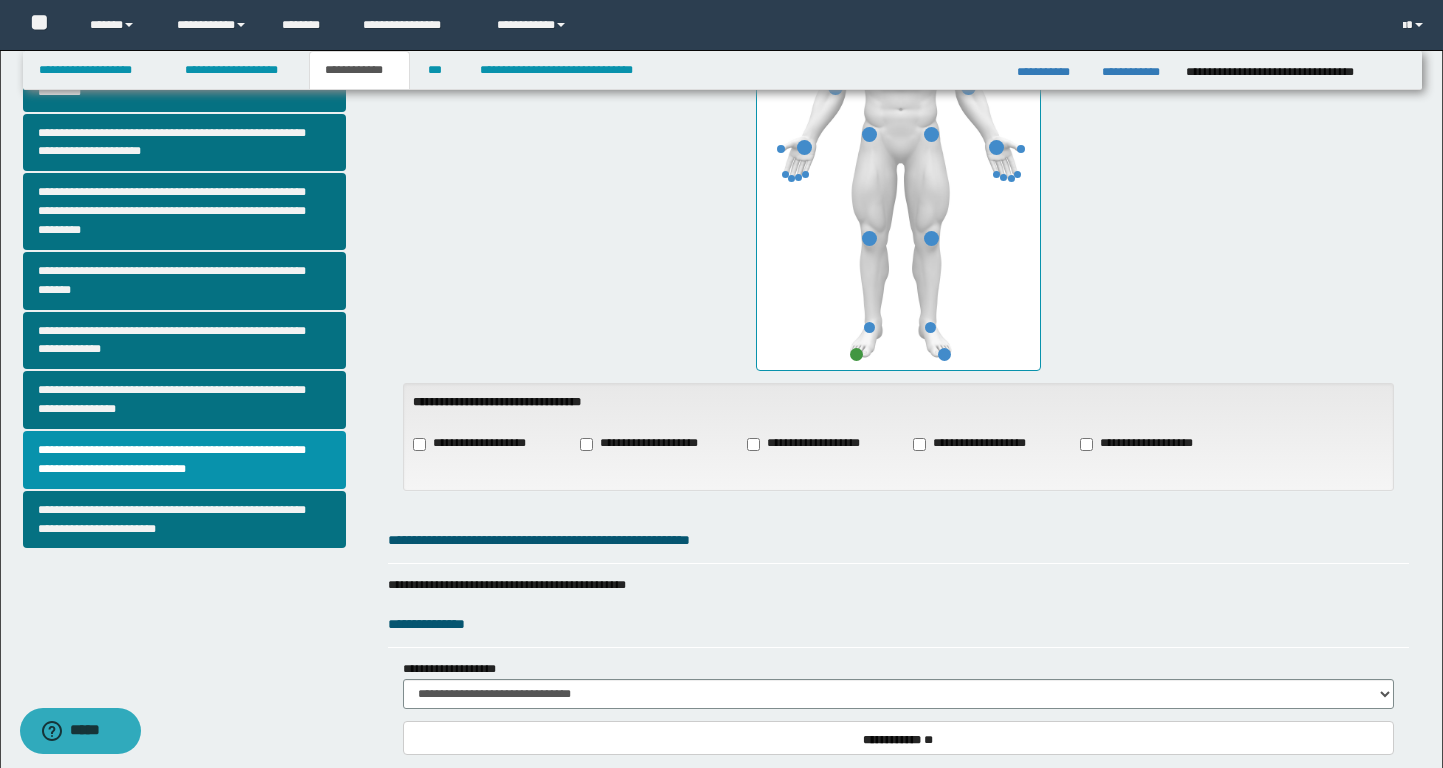scroll, scrollTop: 519, scrollLeft: 0, axis: vertical 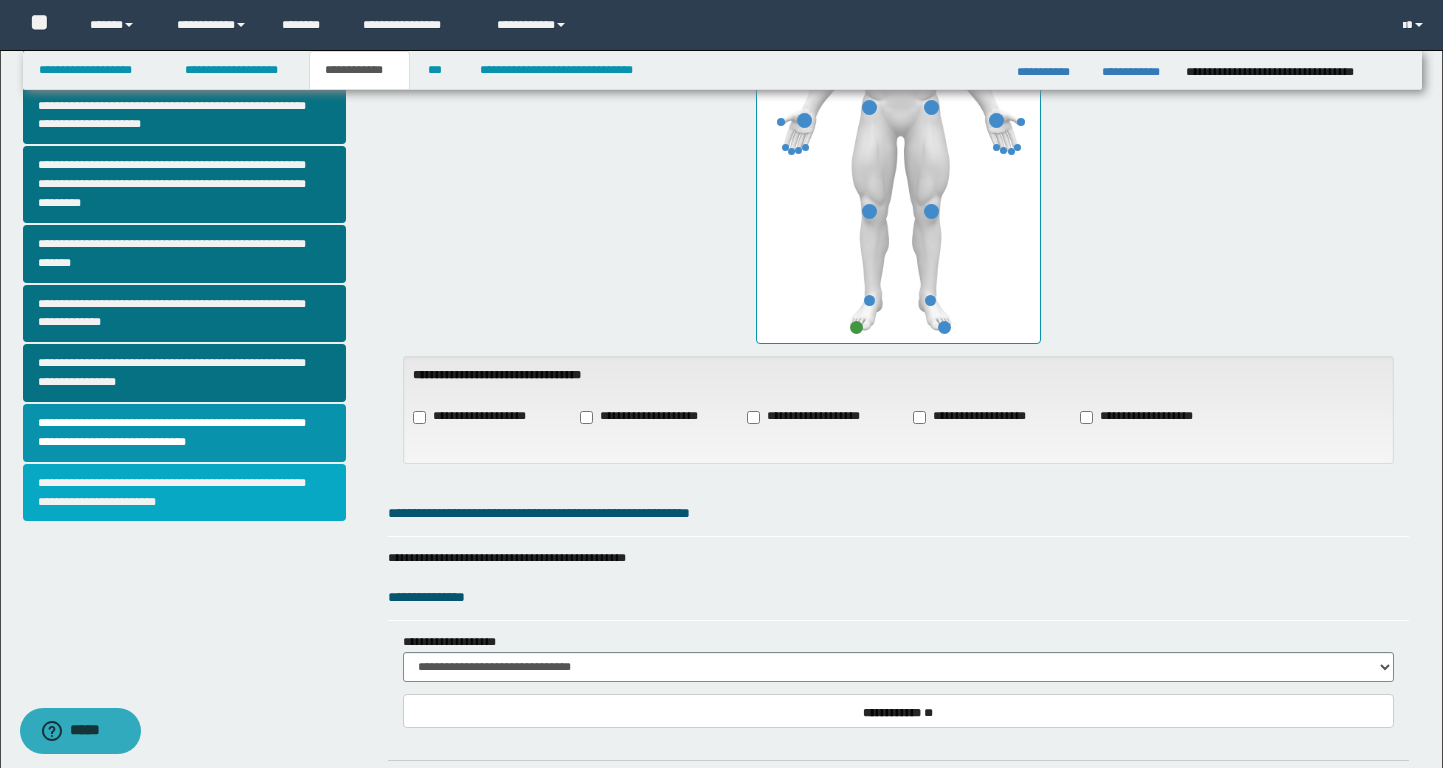 click on "**********" at bounding box center (184, 493) 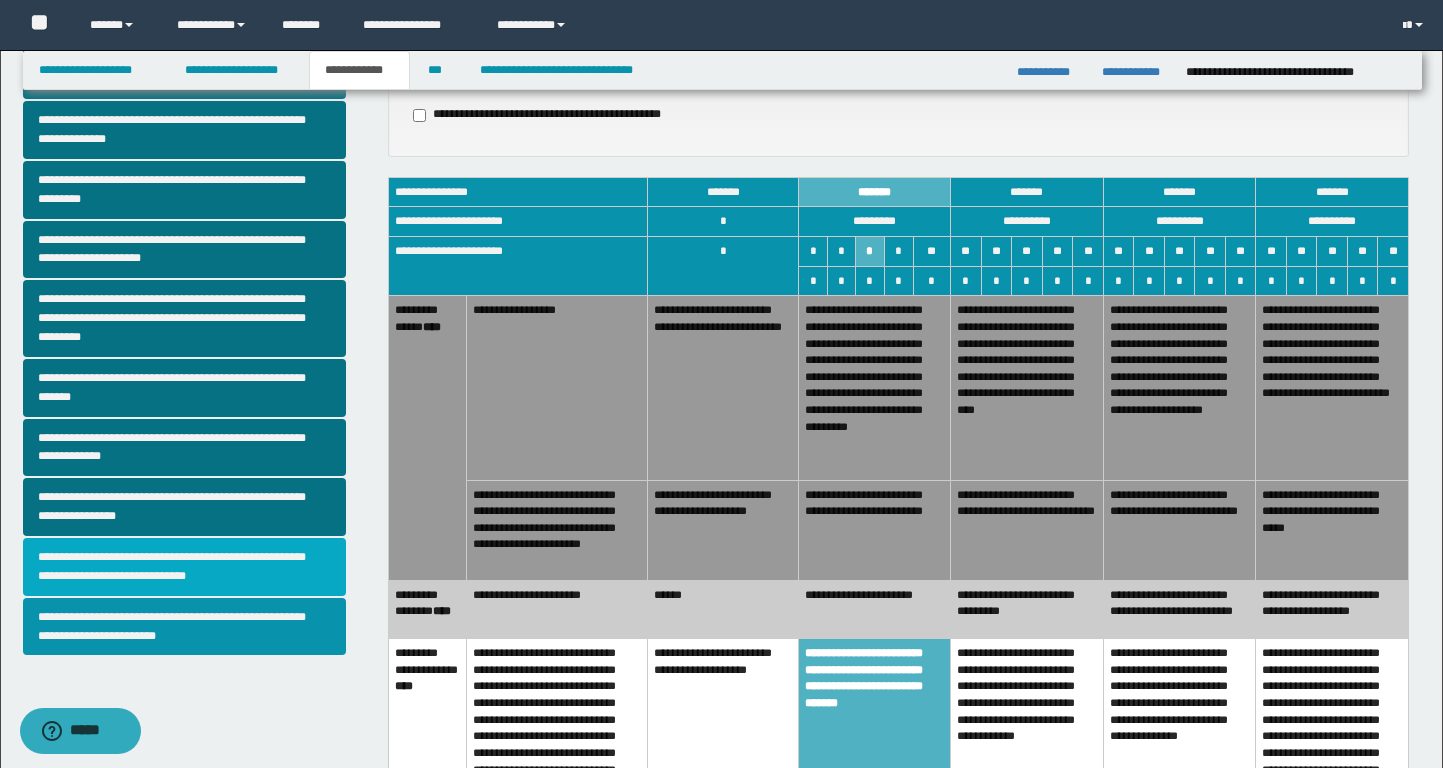 scroll, scrollTop: 426, scrollLeft: 0, axis: vertical 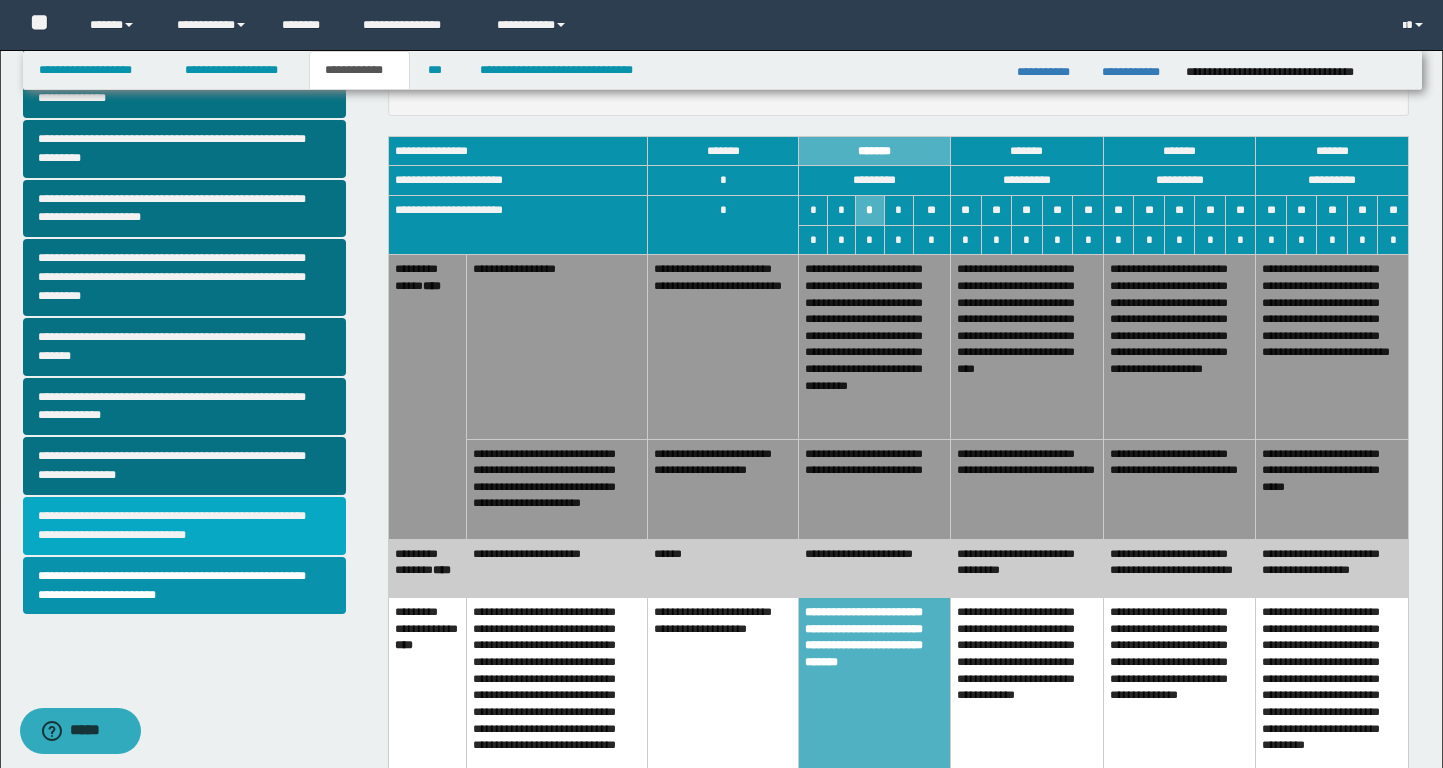 click on "**********" at bounding box center (184, 526) 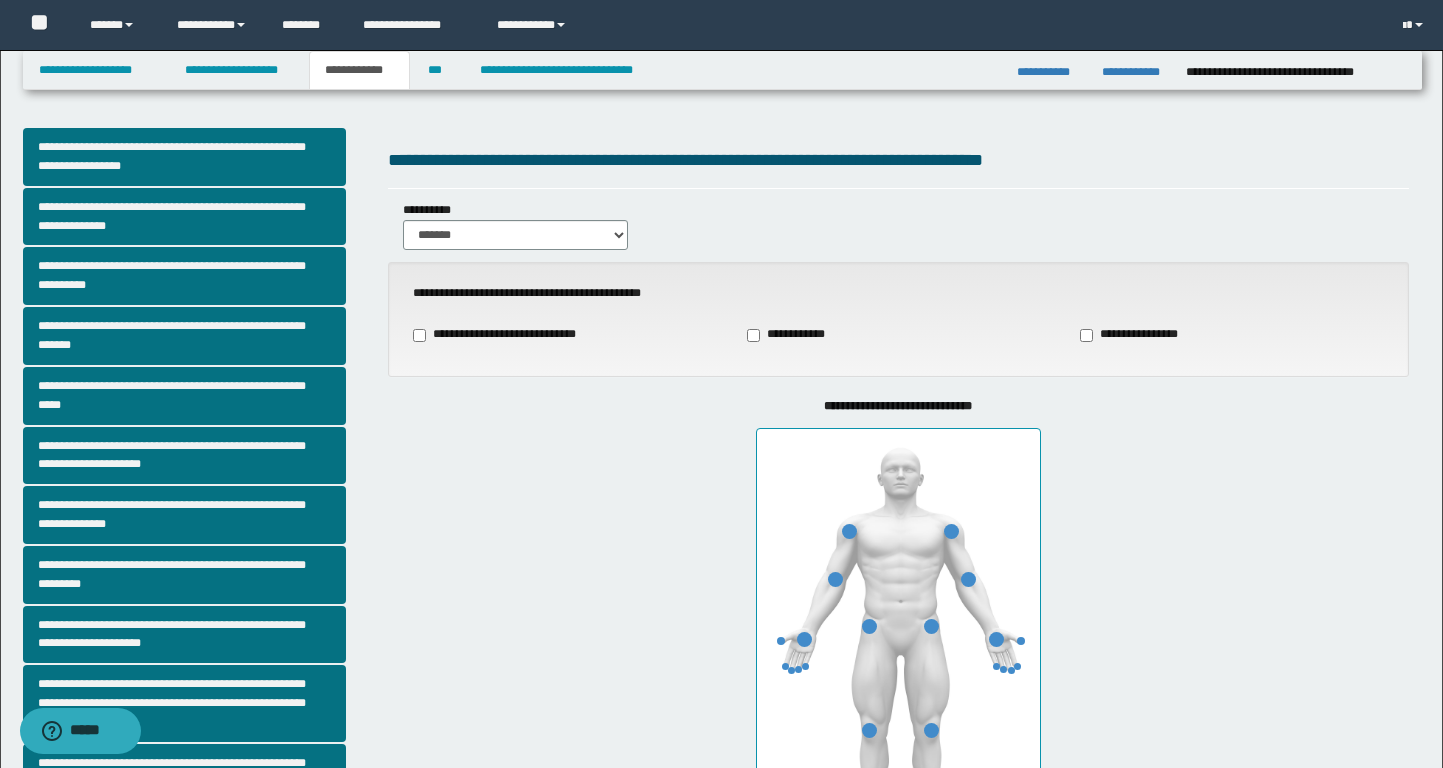 click on "**********" at bounding box center (1136, 335) 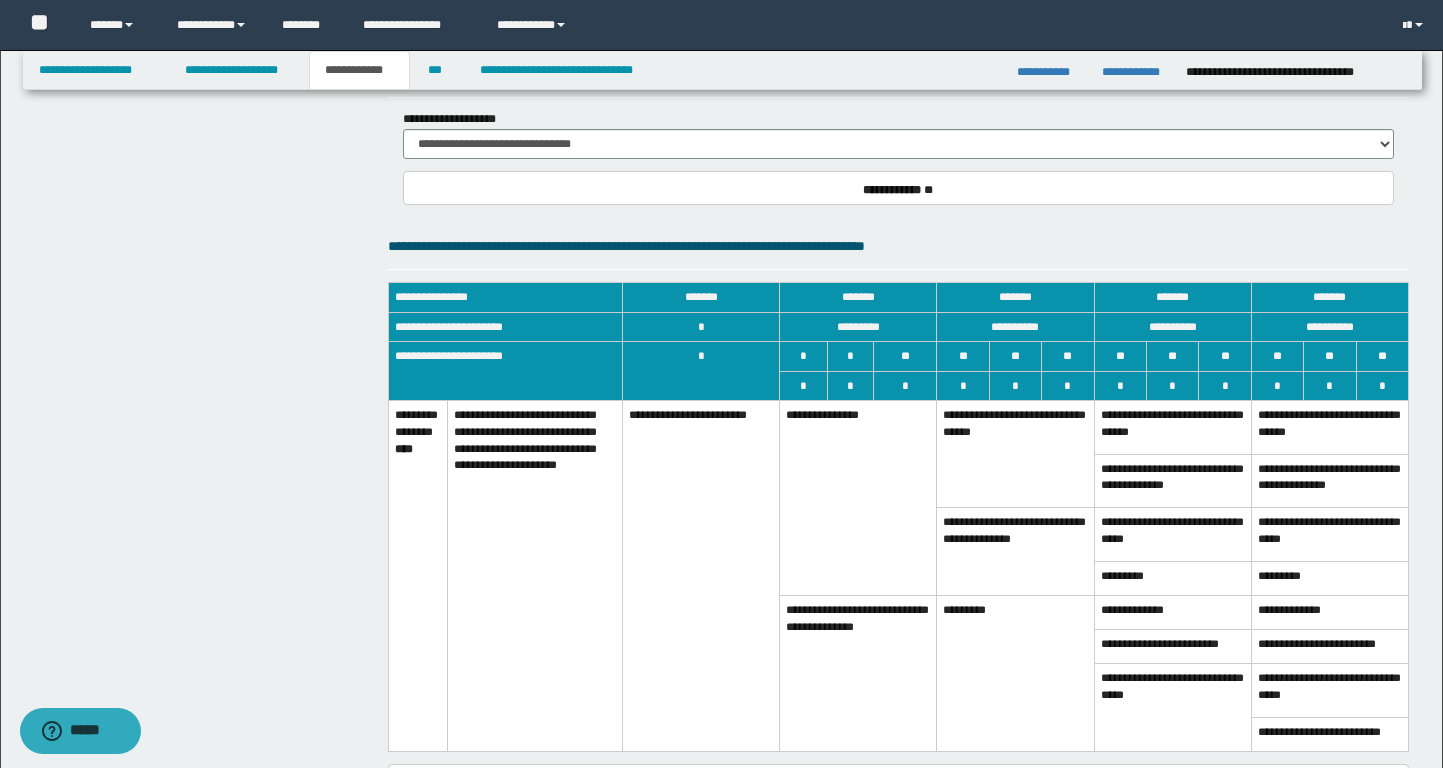 scroll, scrollTop: 1066, scrollLeft: 0, axis: vertical 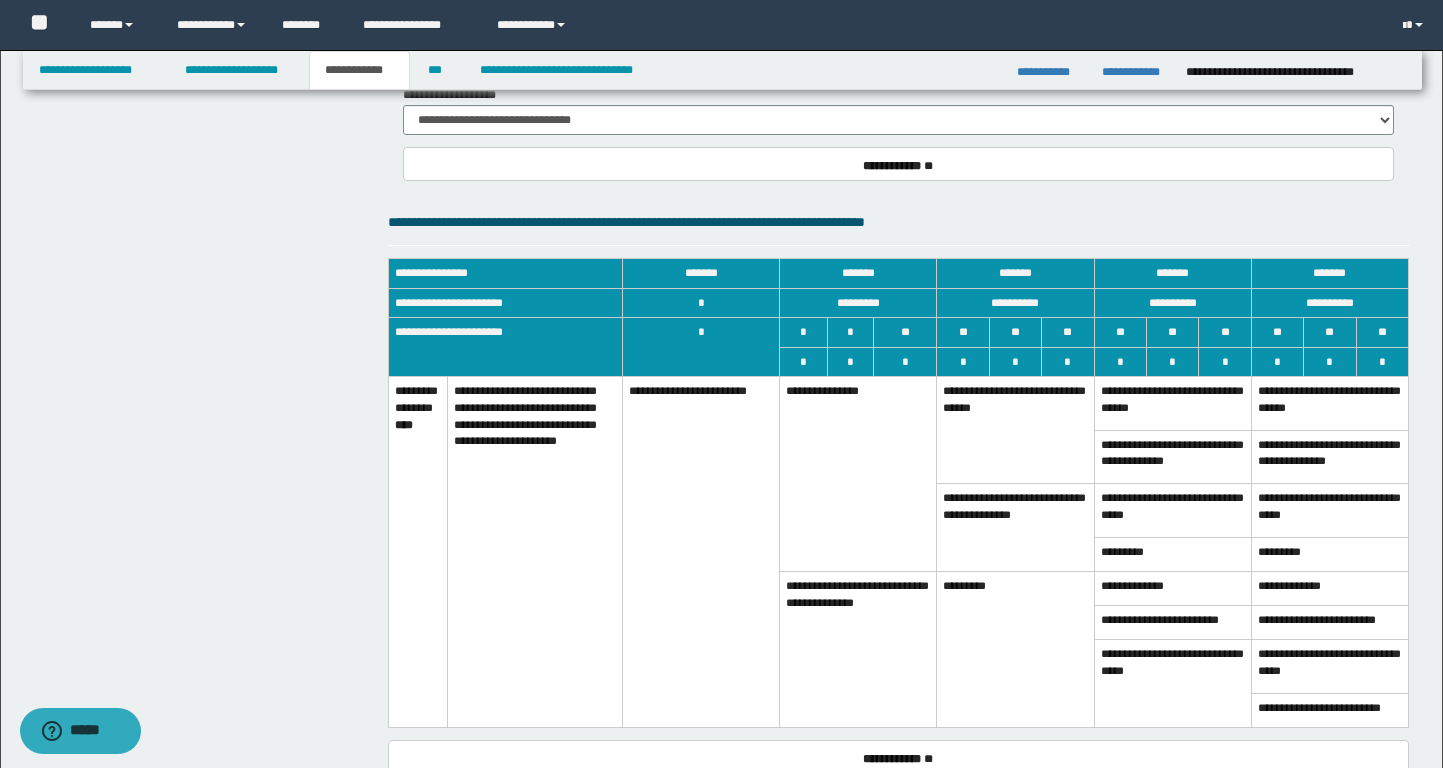 click on "**********" at bounding box center (858, 649) 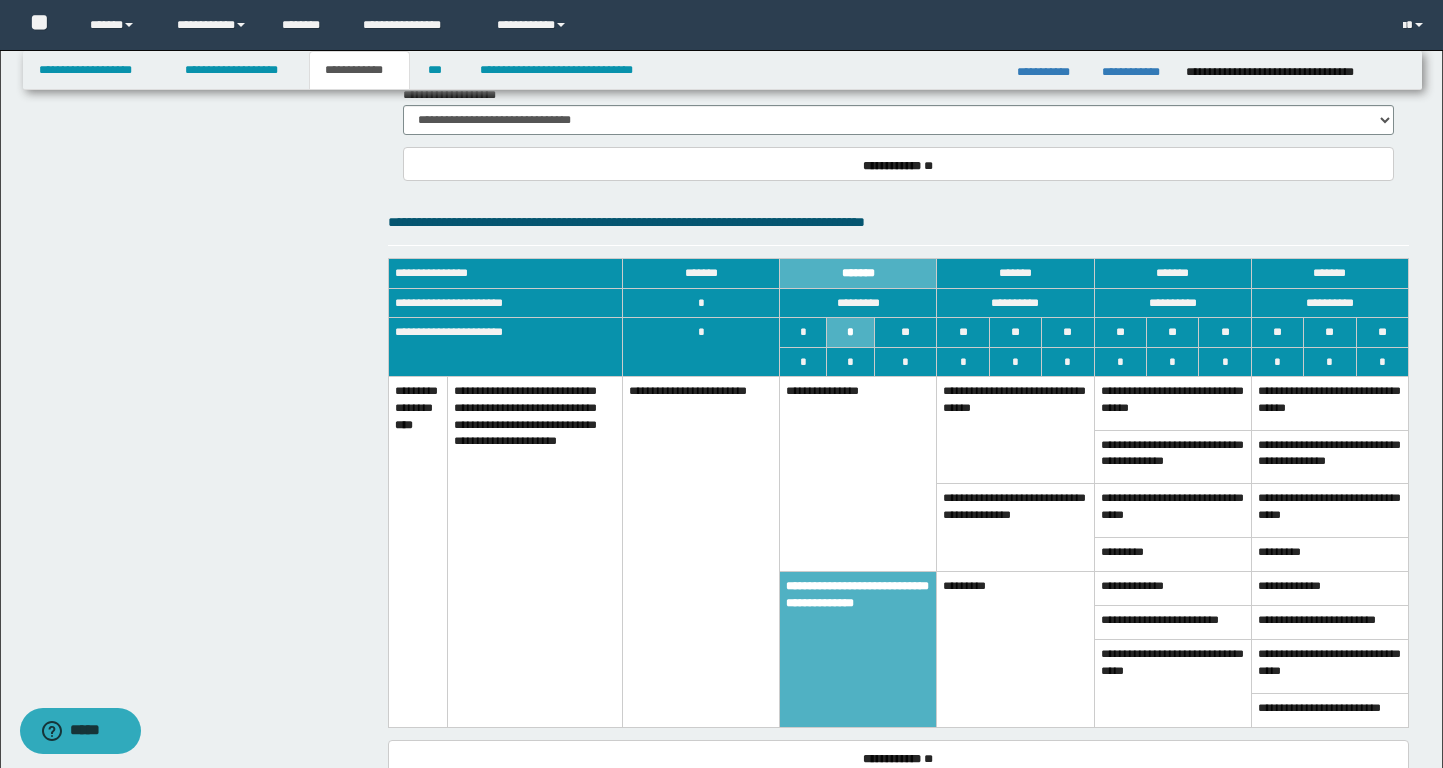 click on "**********" at bounding box center [858, 474] 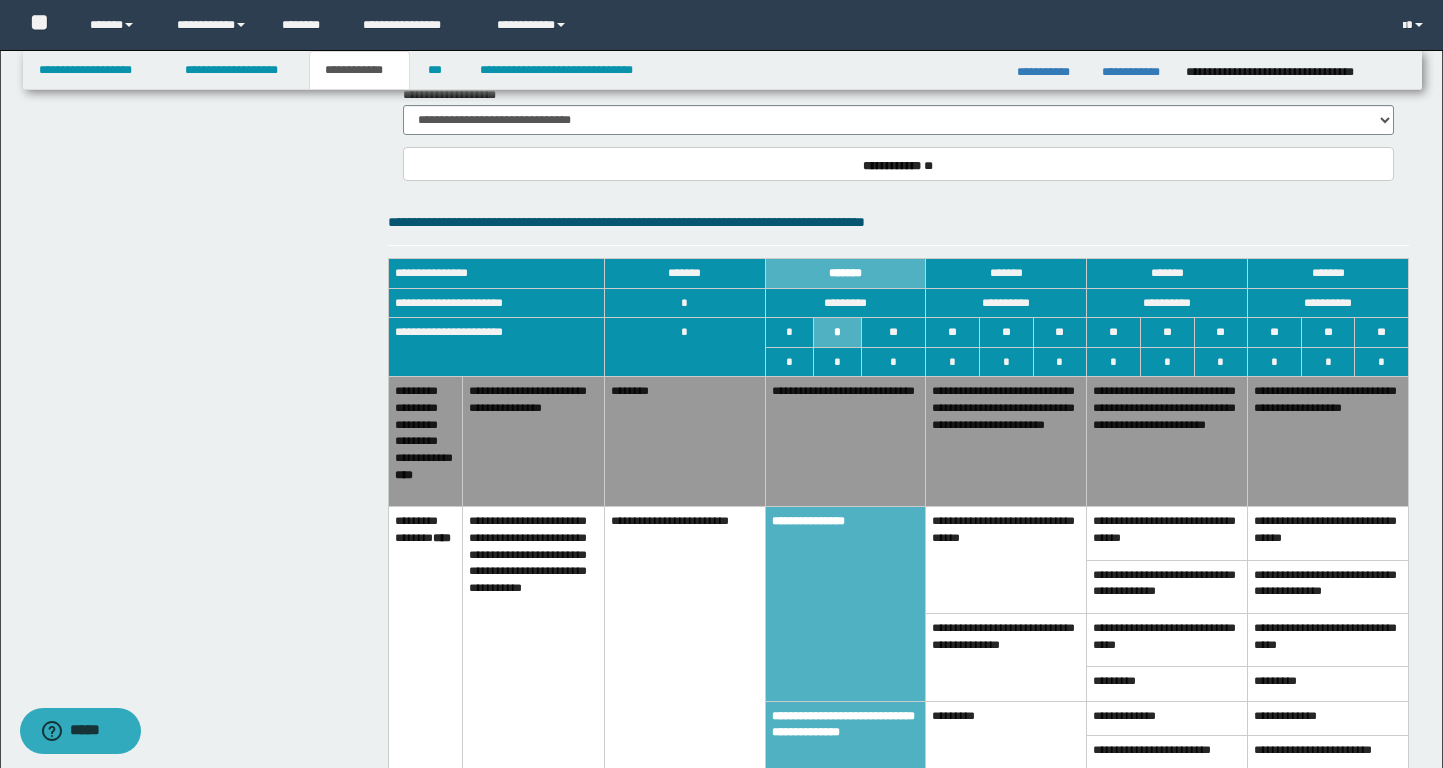 click on "**********" at bounding box center (845, 442) 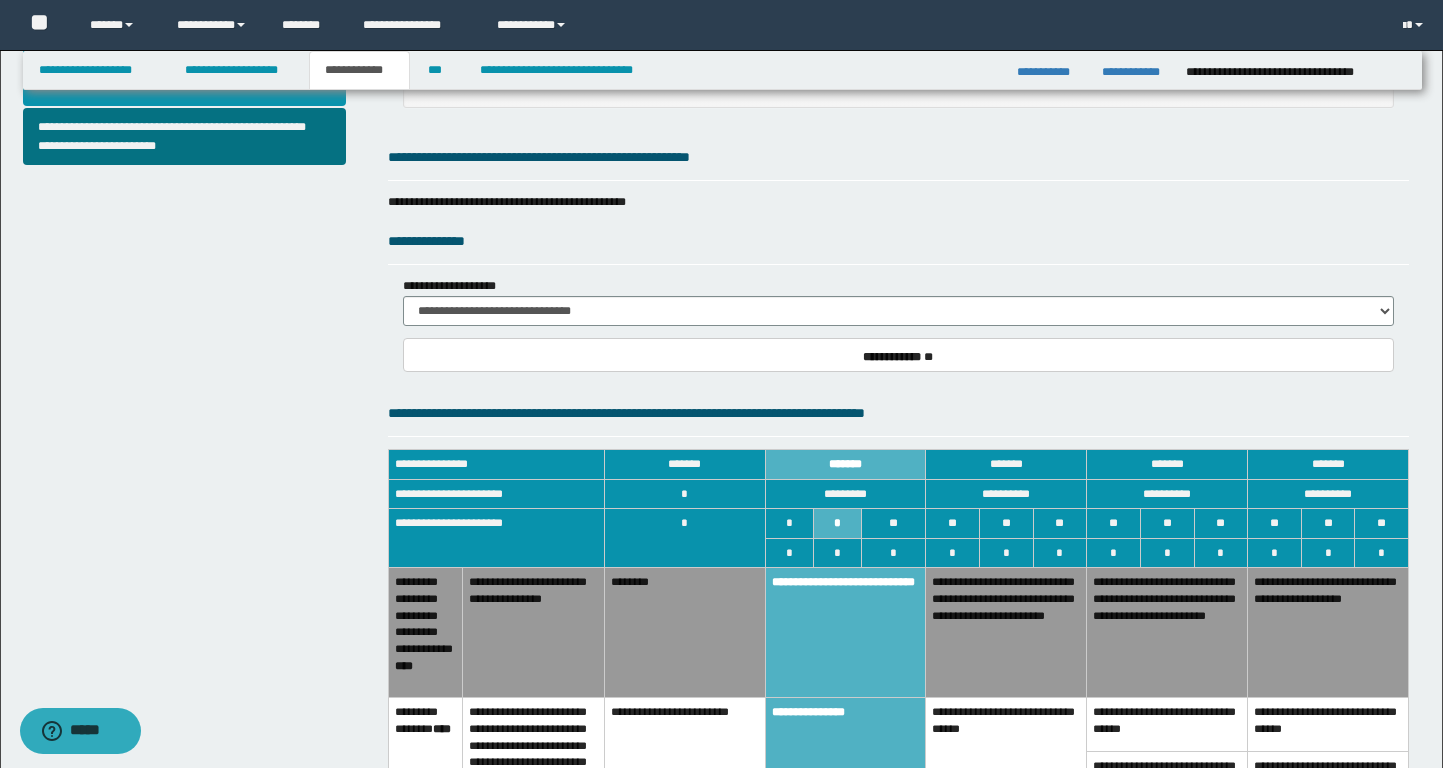 scroll, scrollTop: 145, scrollLeft: 0, axis: vertical 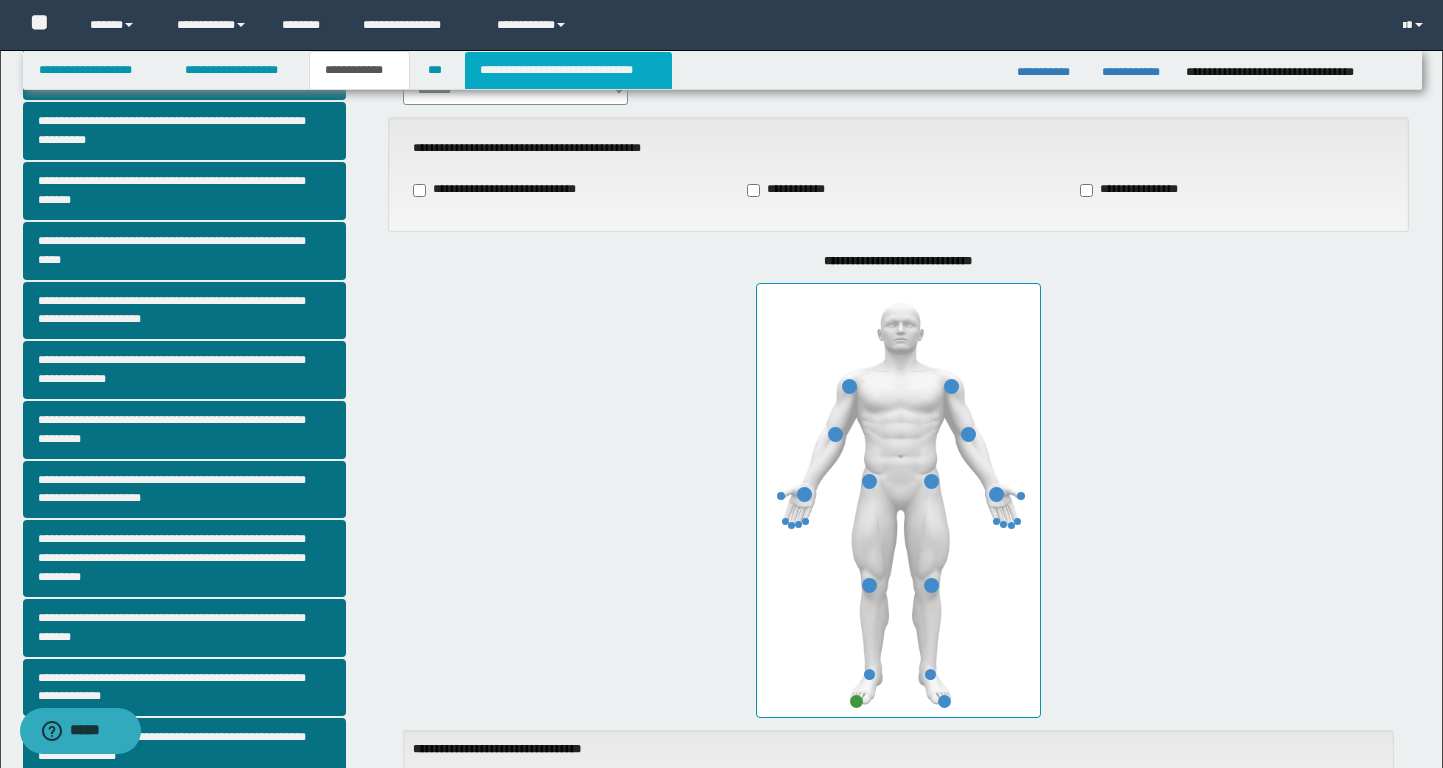 click on "**********" at bounding box center (568, 70) 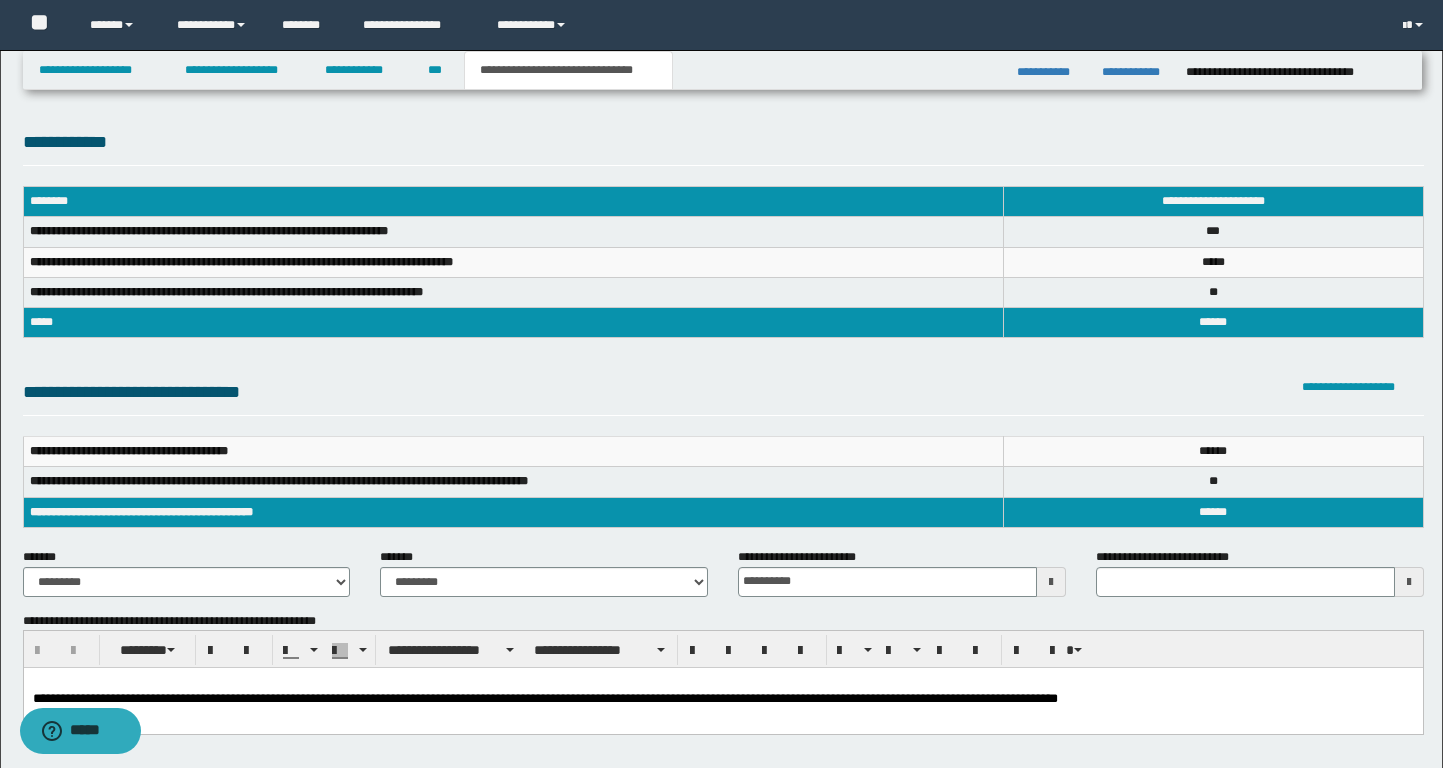 scroll, scrollTop: 19, scrollLeft: 0, axis: vertical 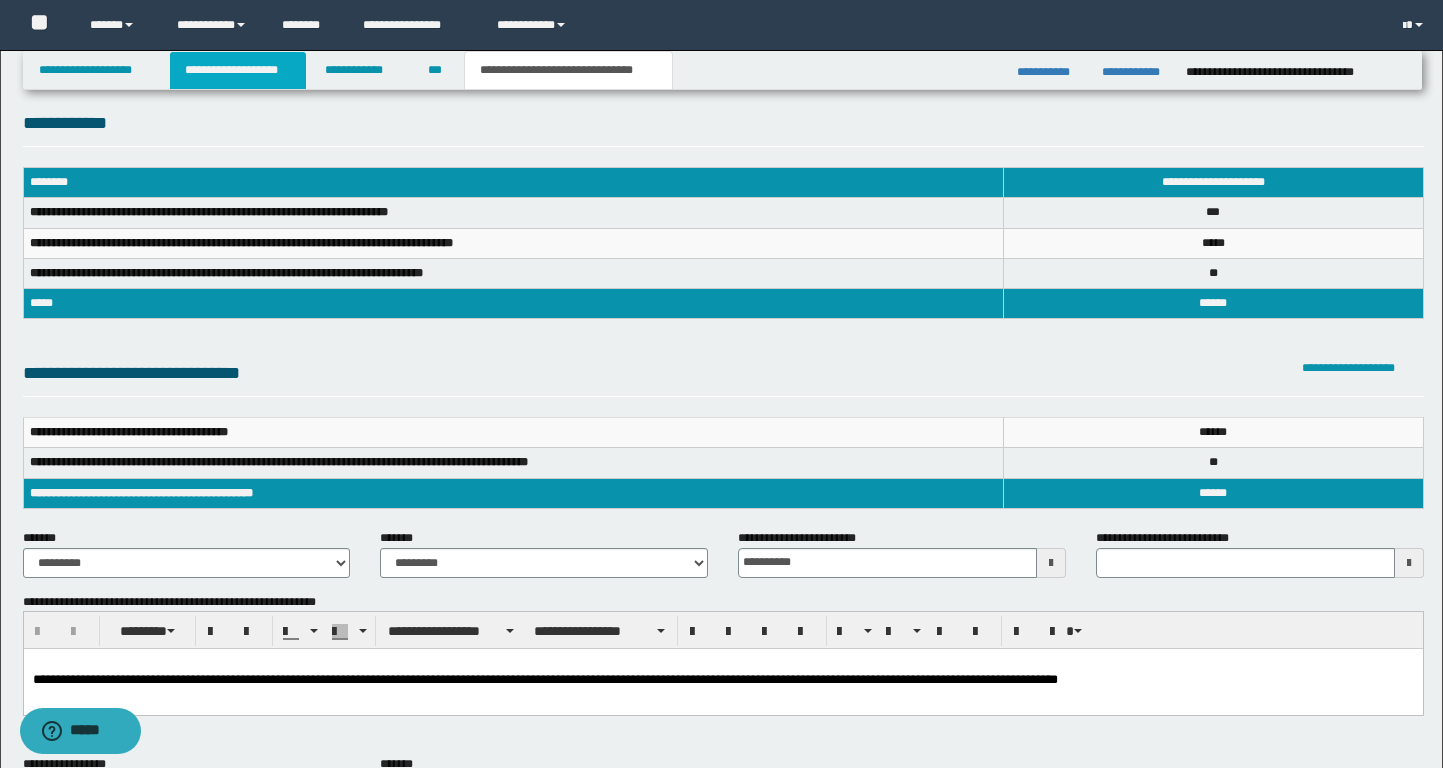 click on "**********" at bounding box center [238, 70] 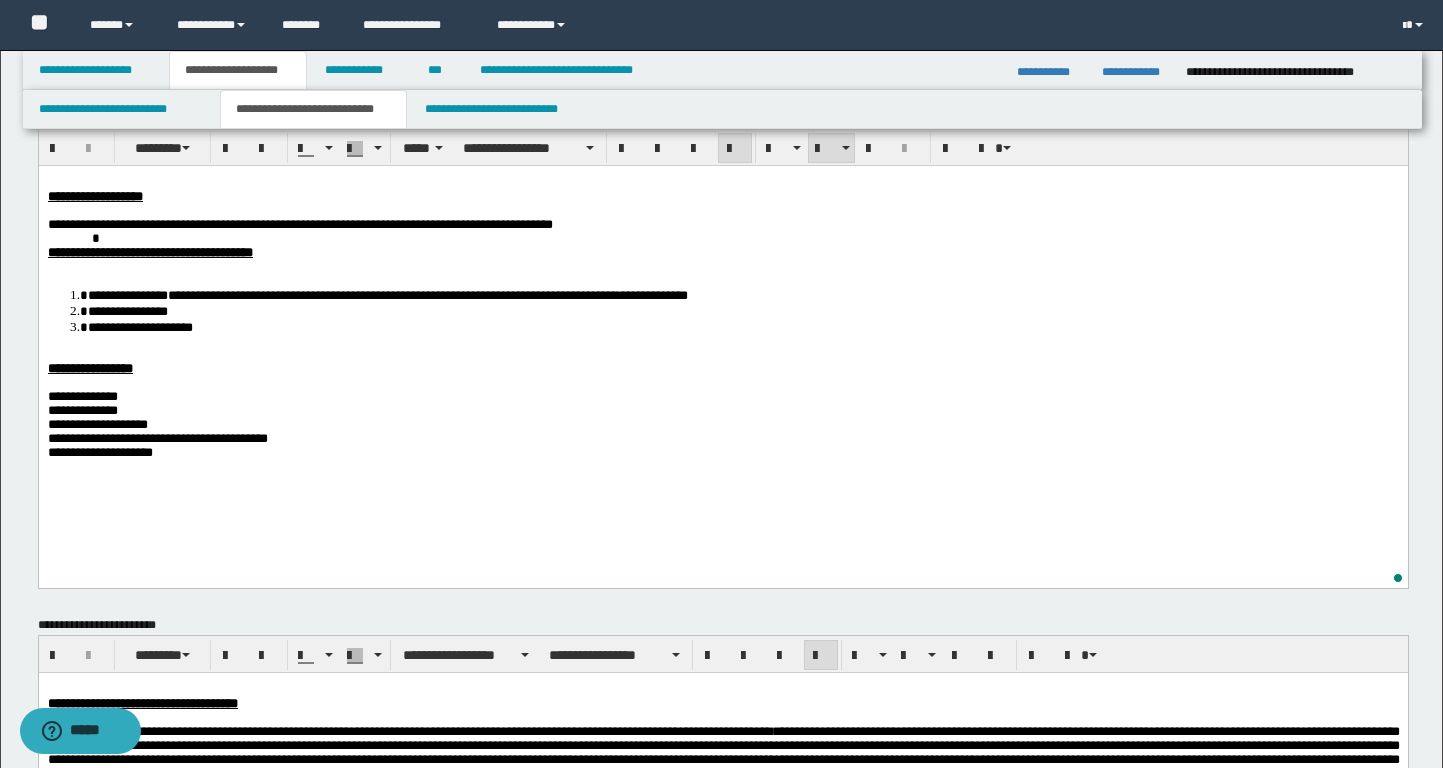scroll, scrollTop: 0, scrollLeft: 0, axis: both 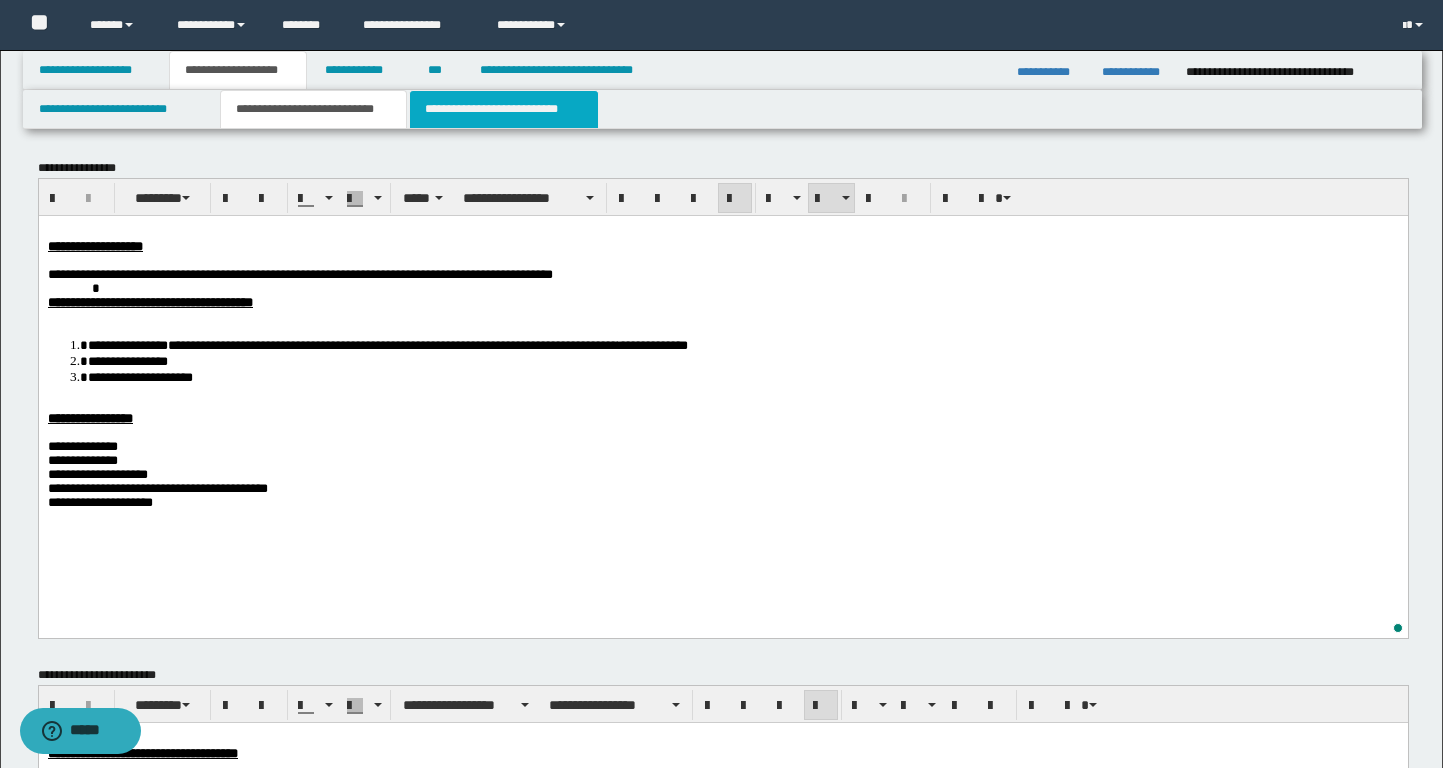 click on "**********" at bounding box center (504, 109) 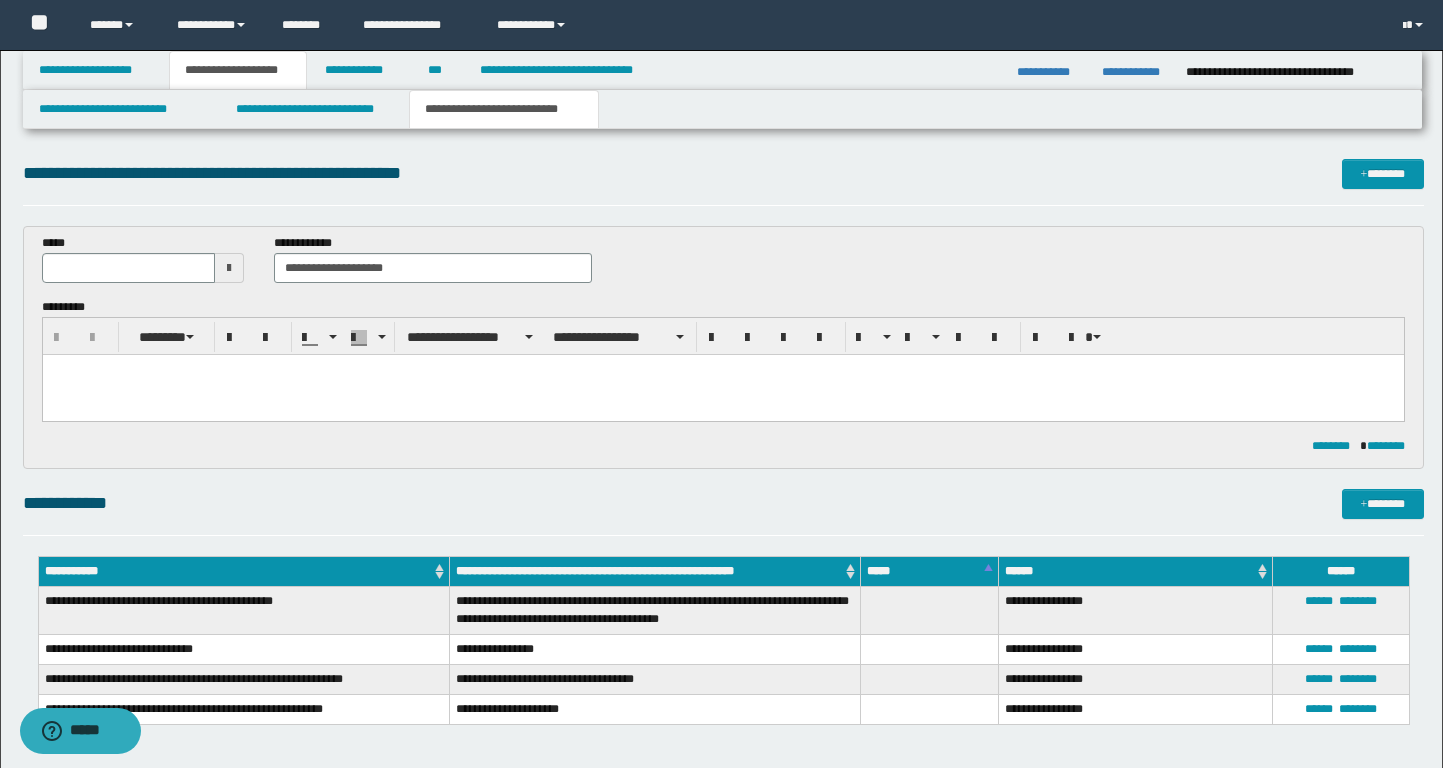 click at bounding box center [229, 268] 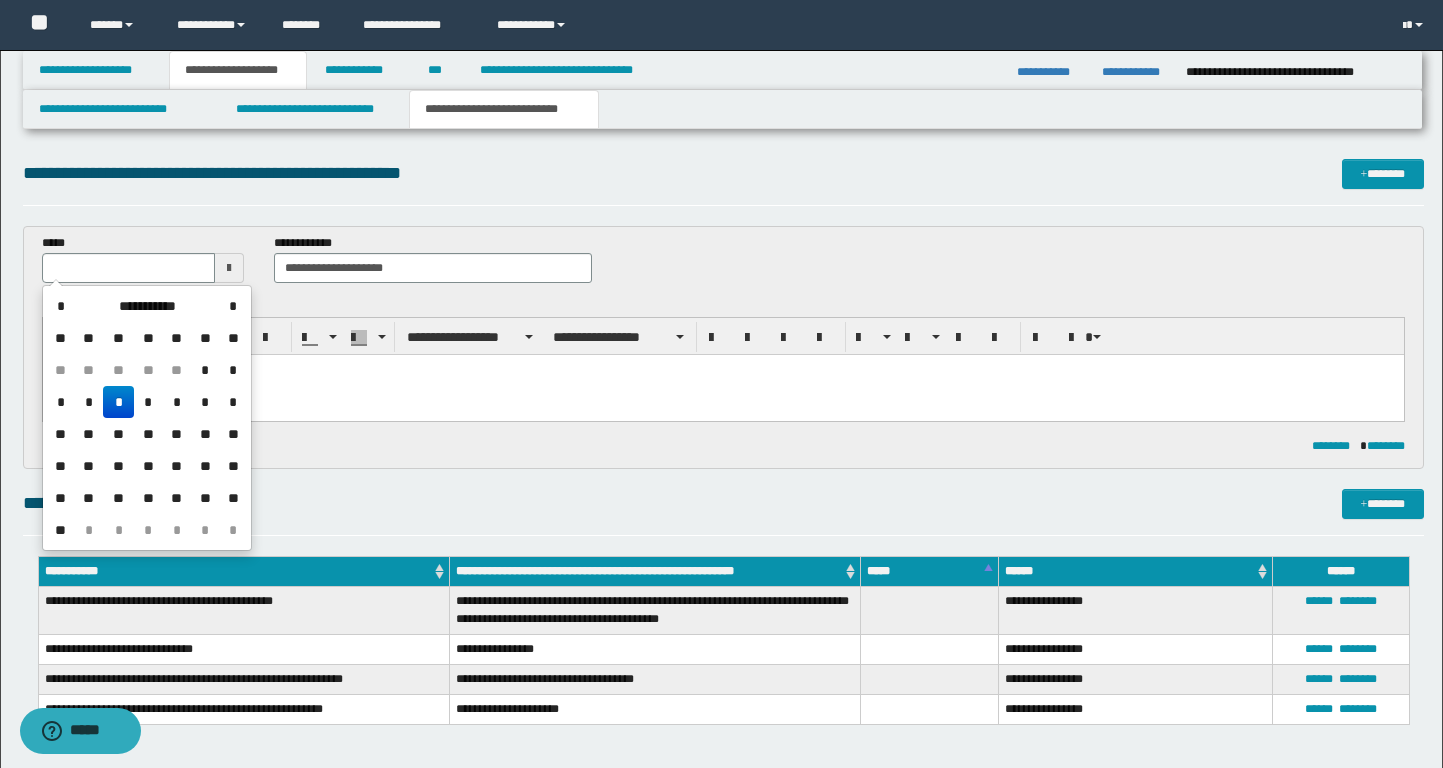 click on "*" at bounding box center [118, 402] 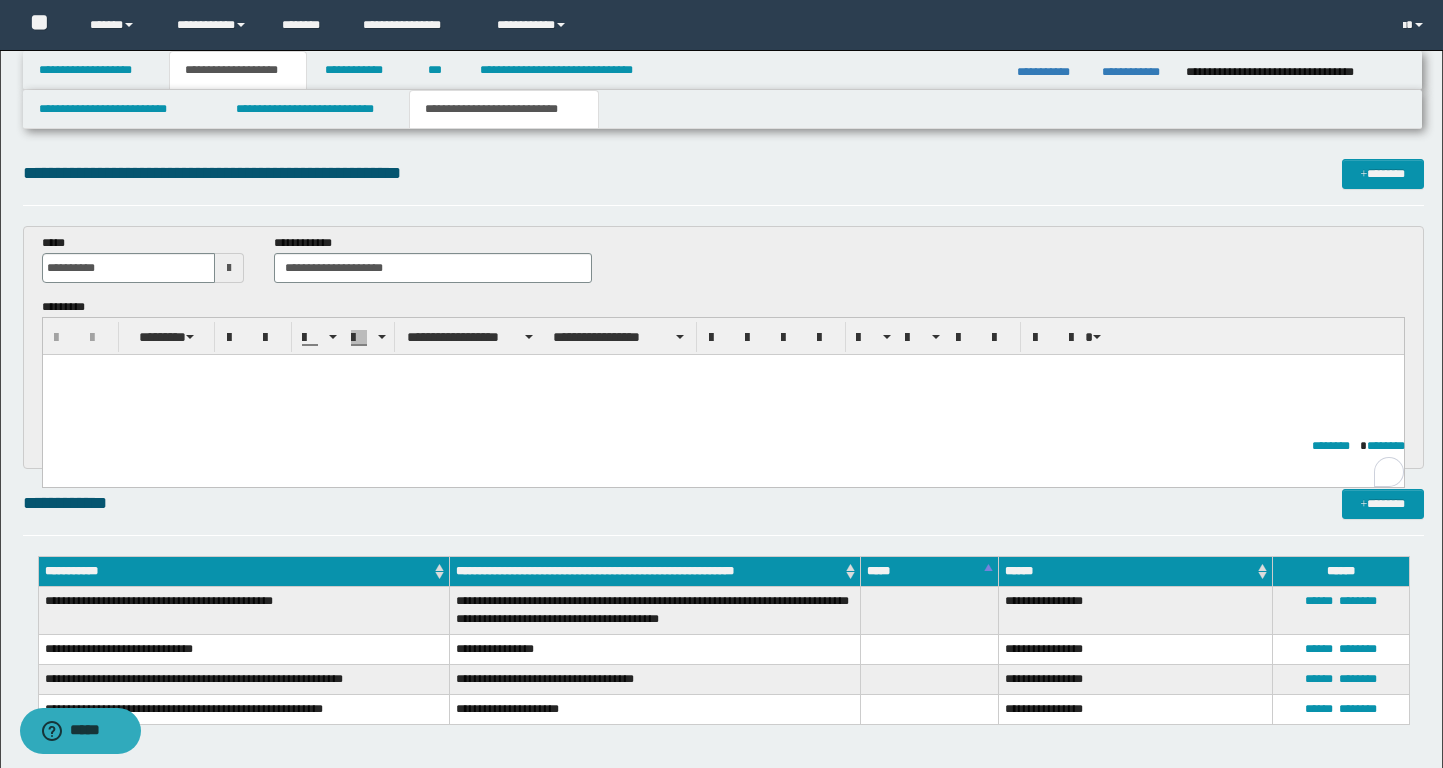 click at bounding box center (722, 395) 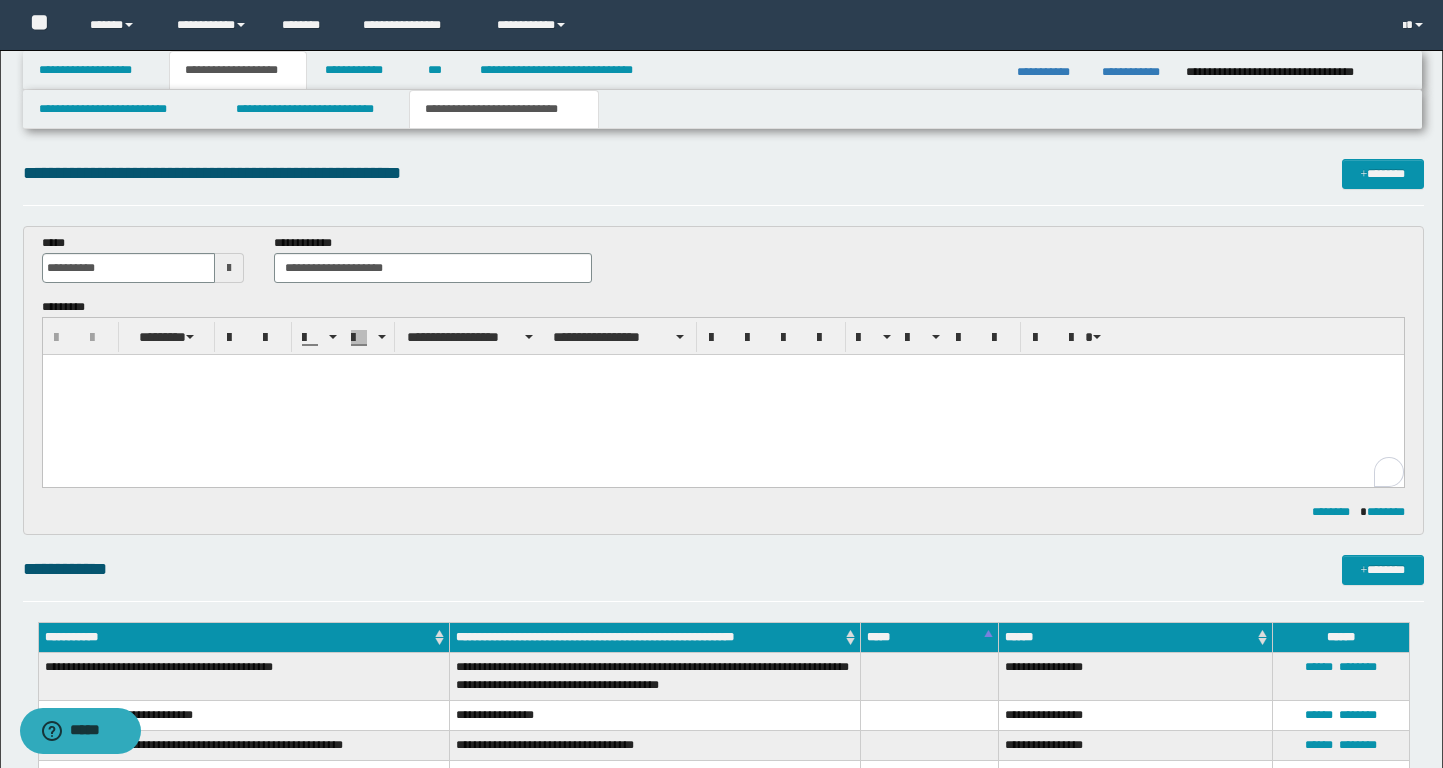 click at bounding box center (722, 395) 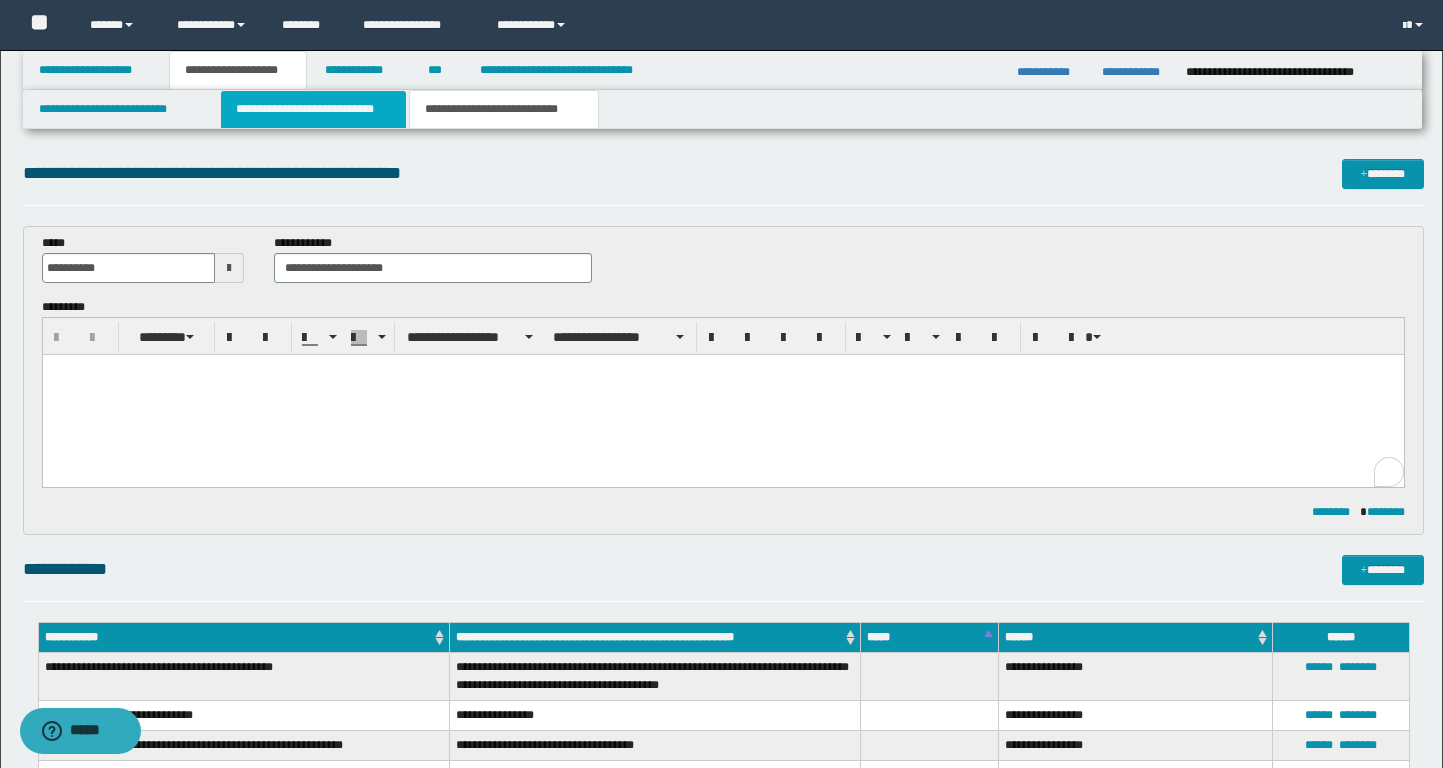 click on "**********" at bounding box center [314, 109] 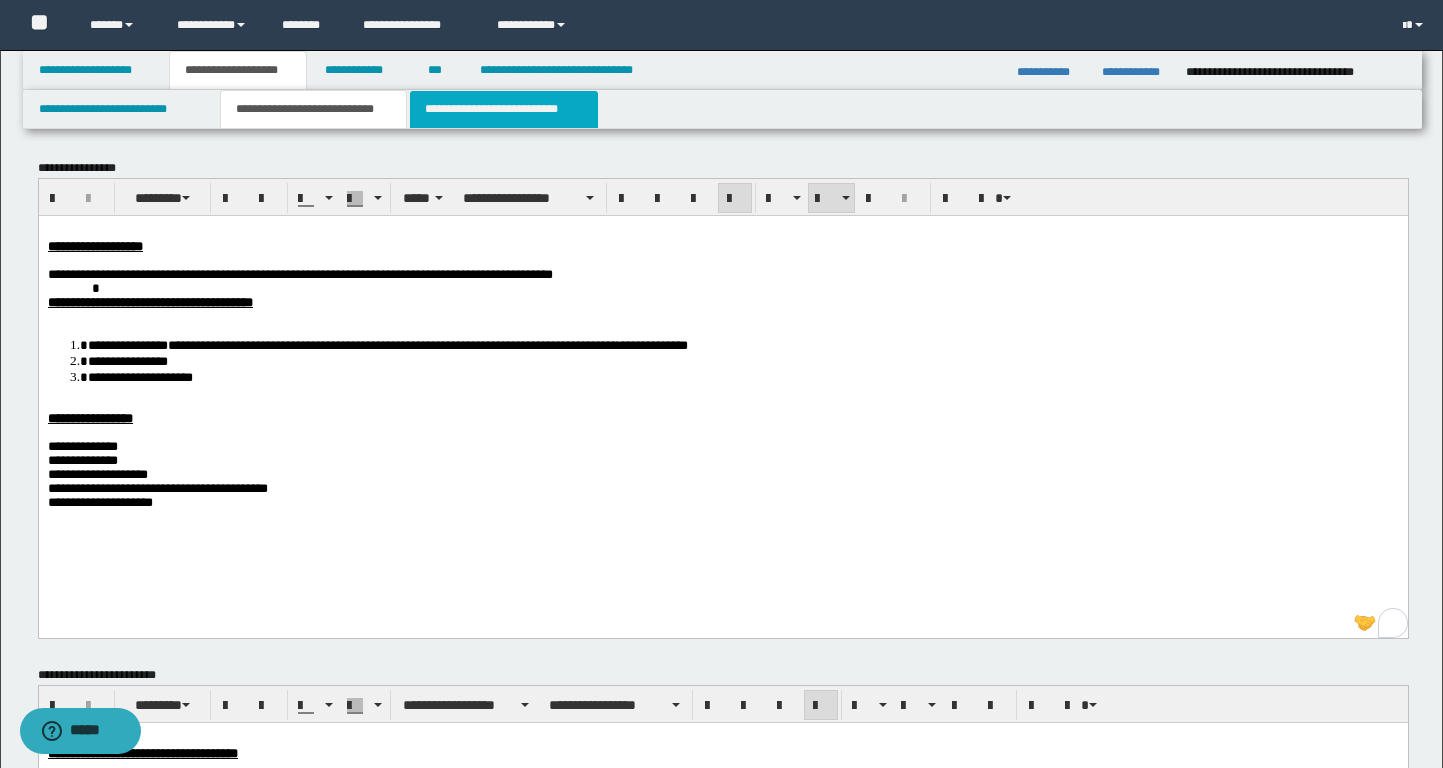click on "**********" at bounding box center [504, 109] 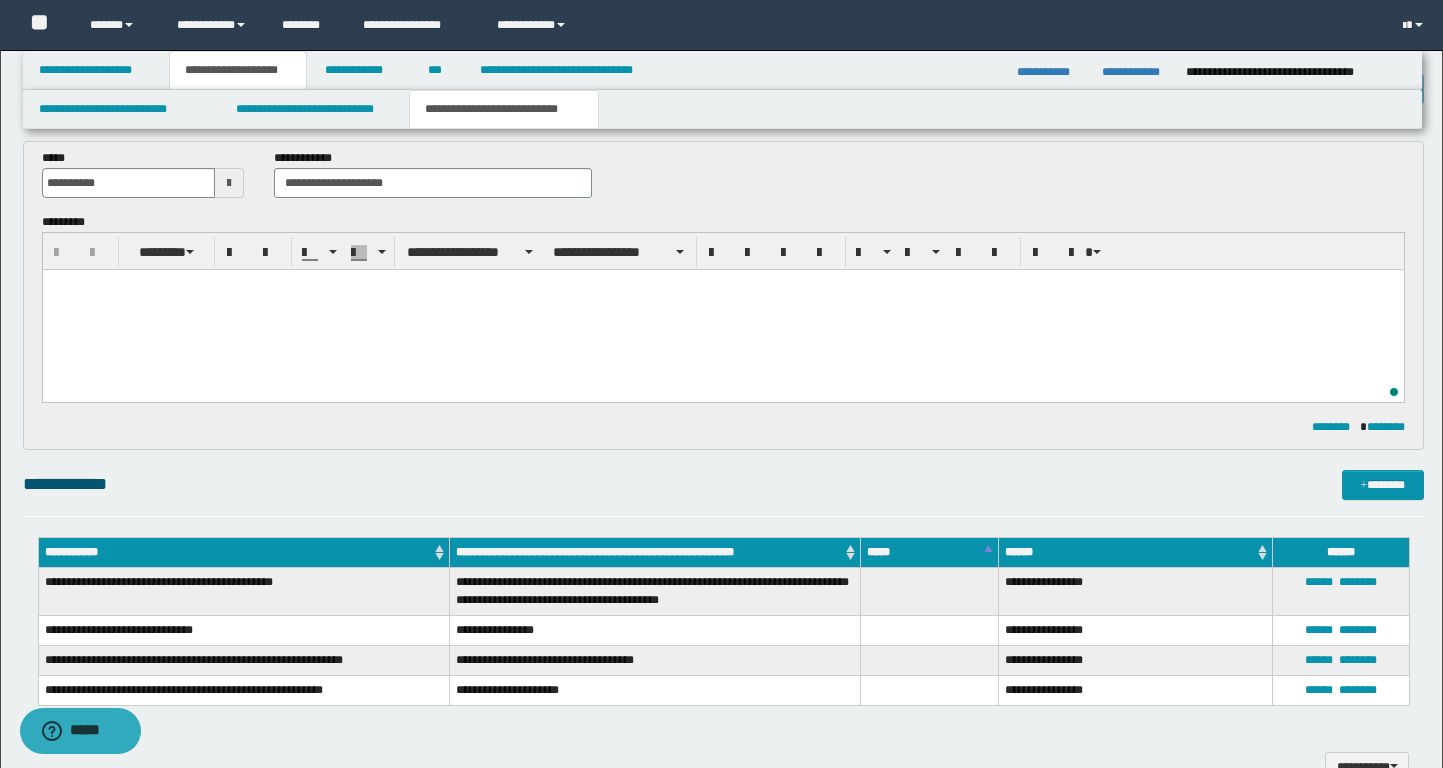 scroll, scrollTop: 87, scrollLeft: 0, axis: vertical 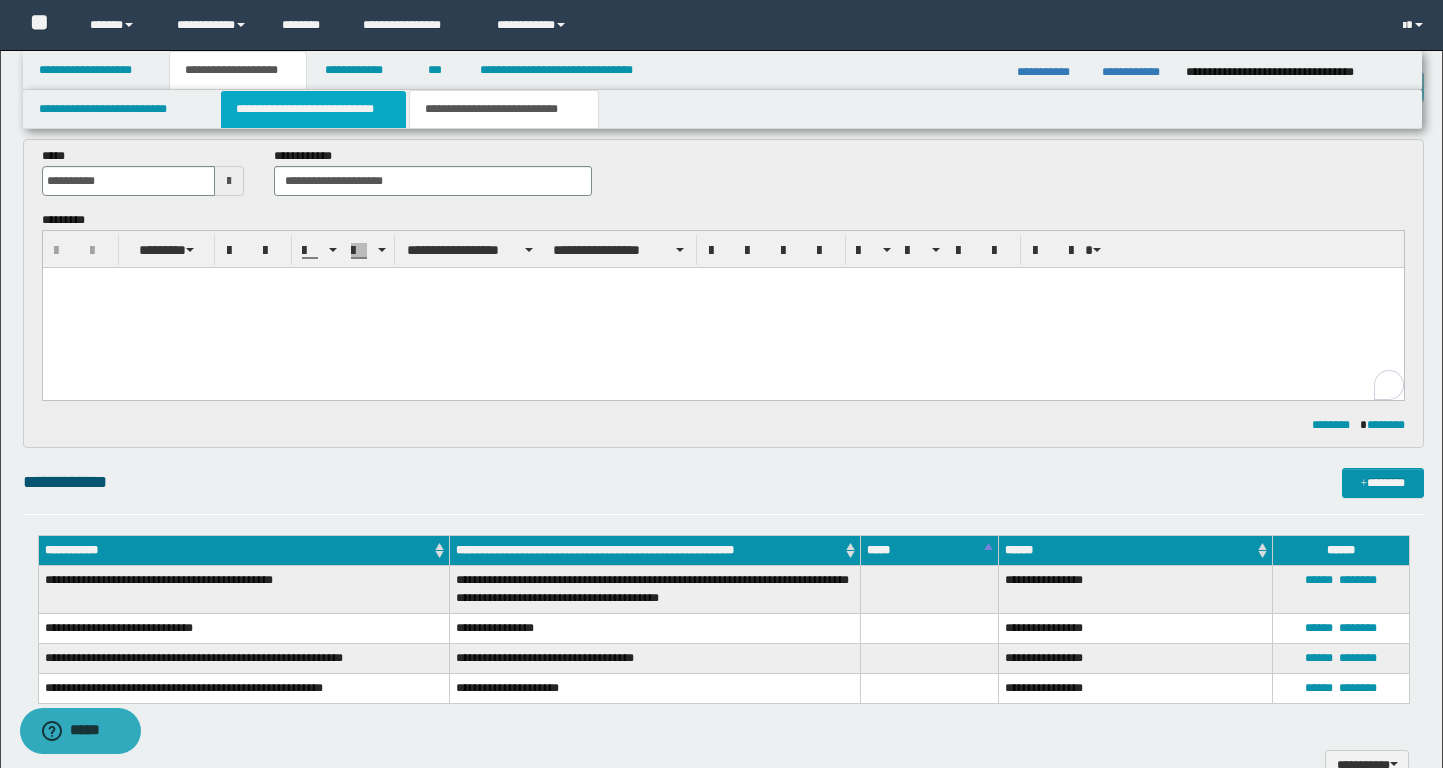 click on "**********" at bounding box center [314, 109] 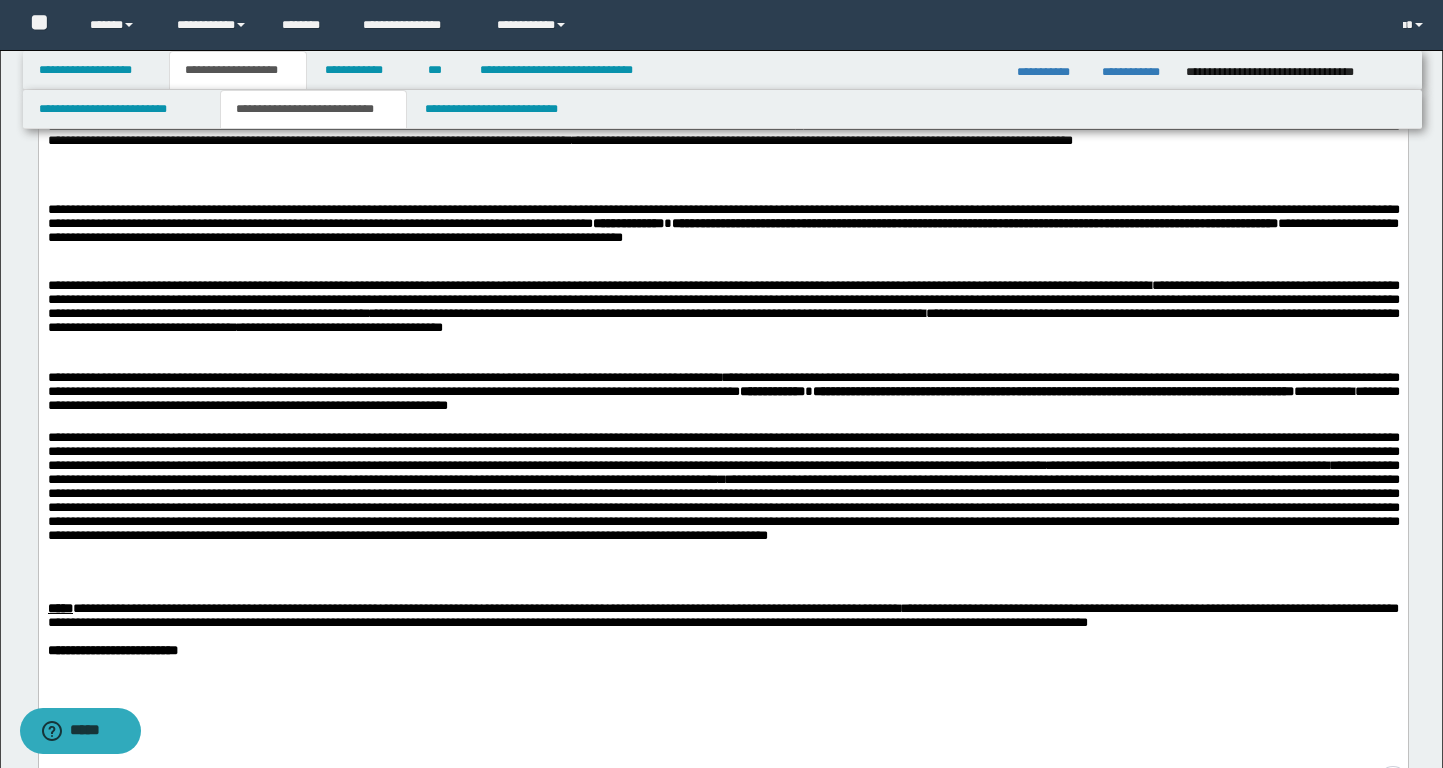 scroll, scrollTop: 731, scrollLeft: 0, axis: vertical 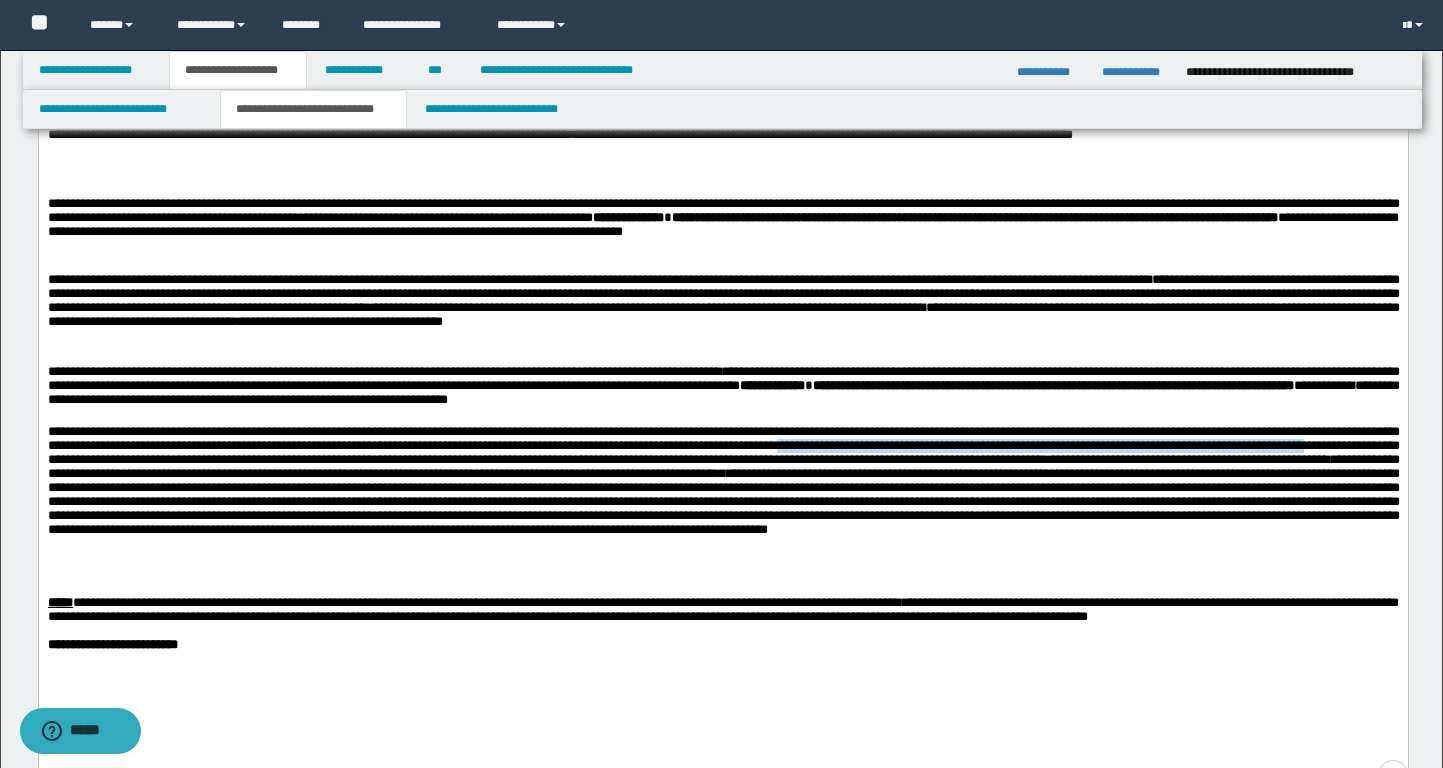 drag, startPoint x: 50, startPoint y: 470, endPoint x: 690, endPoint y: 476, distance: 640.02814 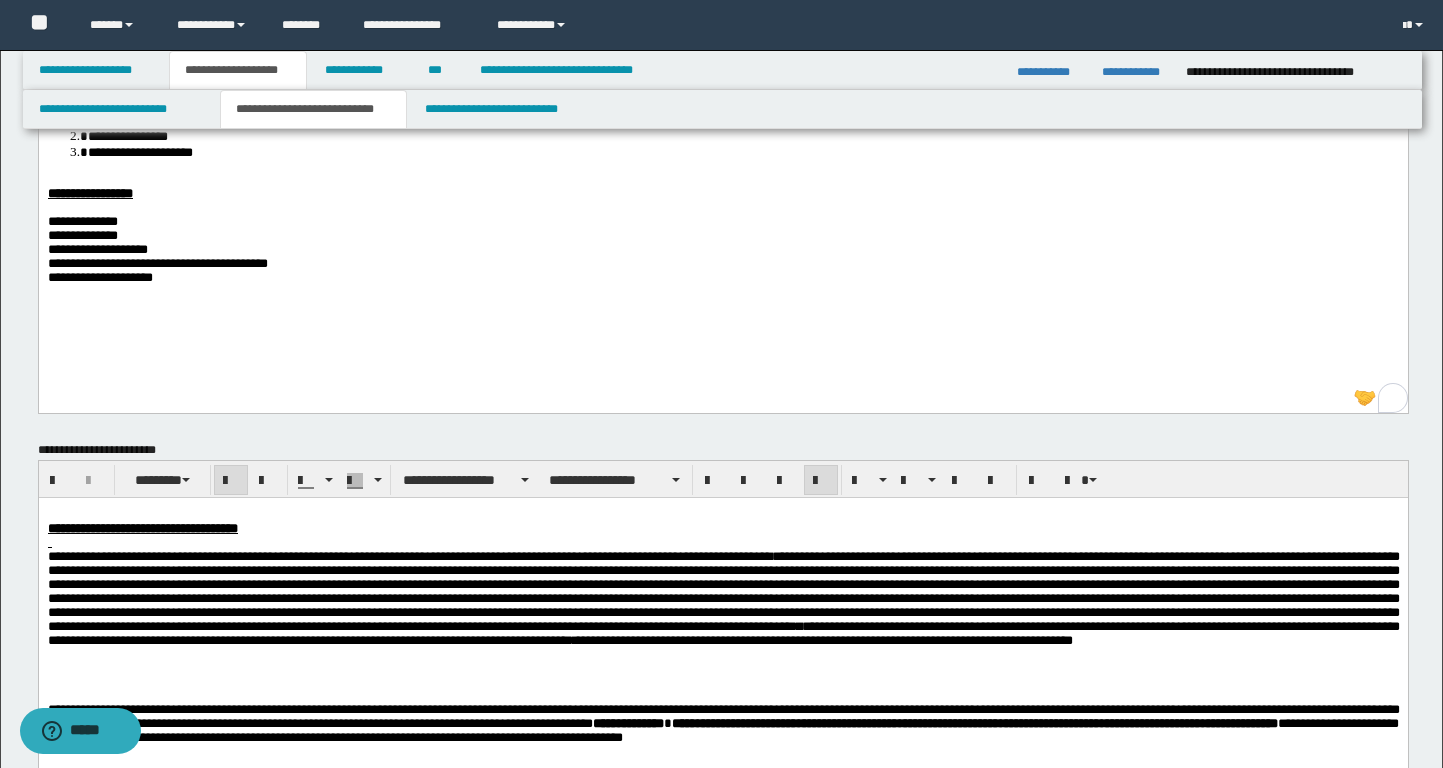 scroll, scrollTop: 0, scrollLeft: 0, axis: both 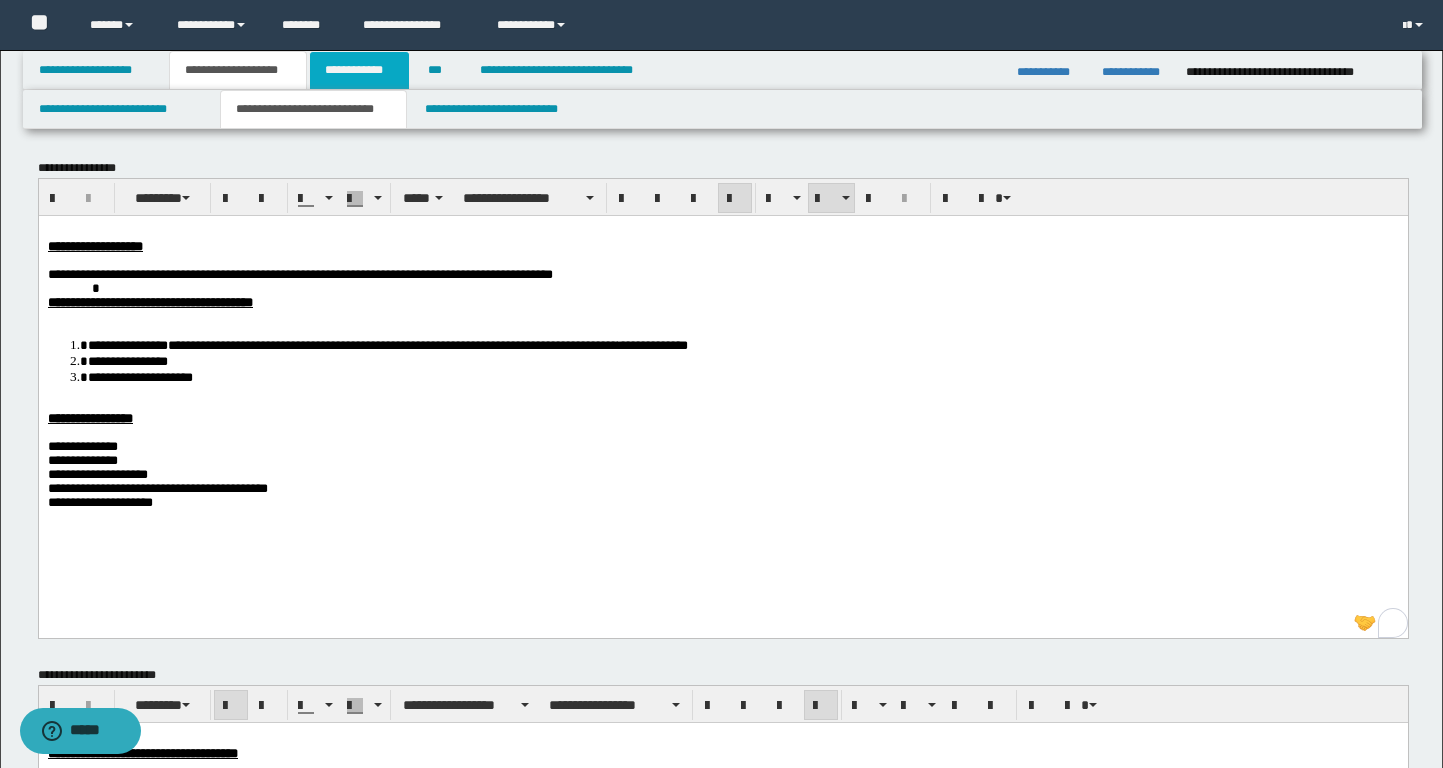 click on "**********" at bounding box center (359, 70) 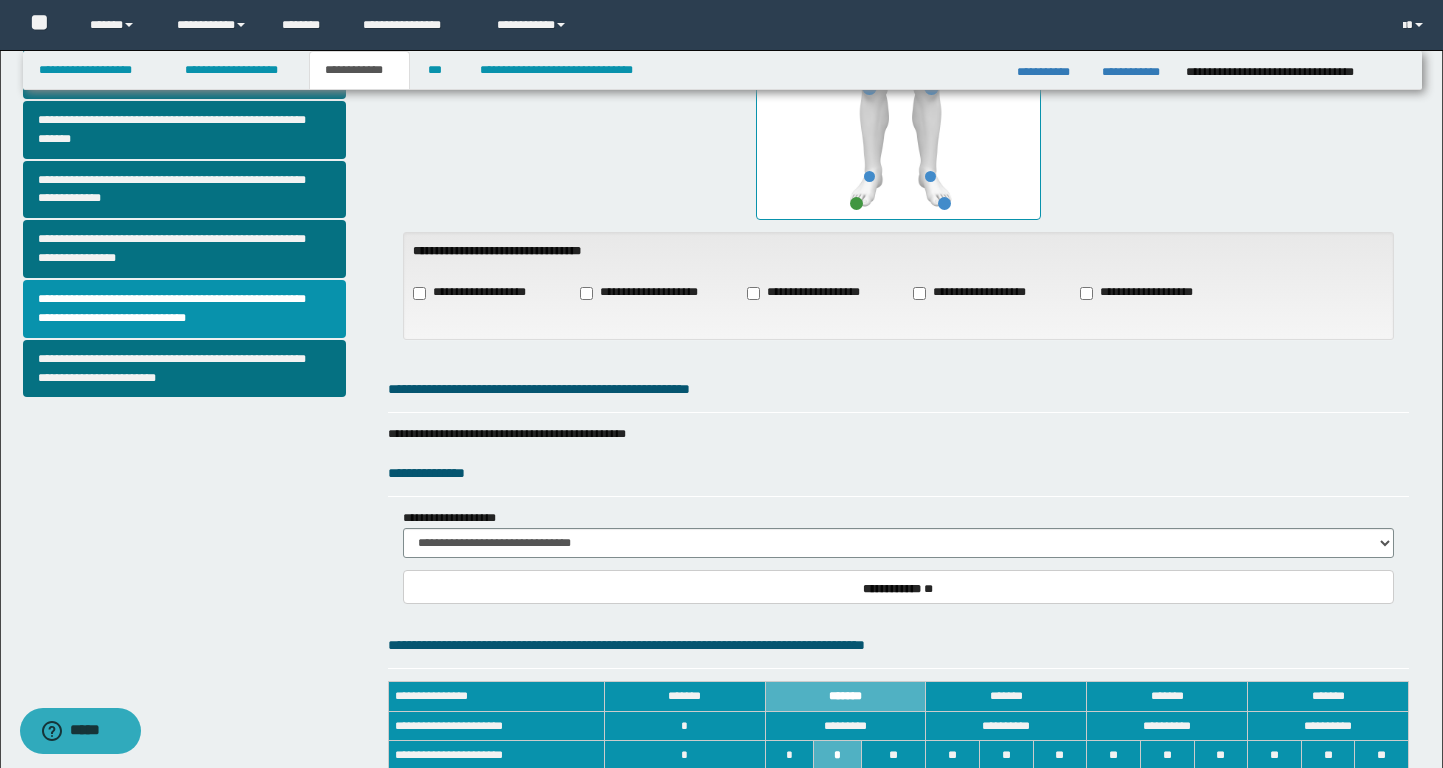 scroll, scrollTop: 339, scrollLeft: 0, axis: vertical 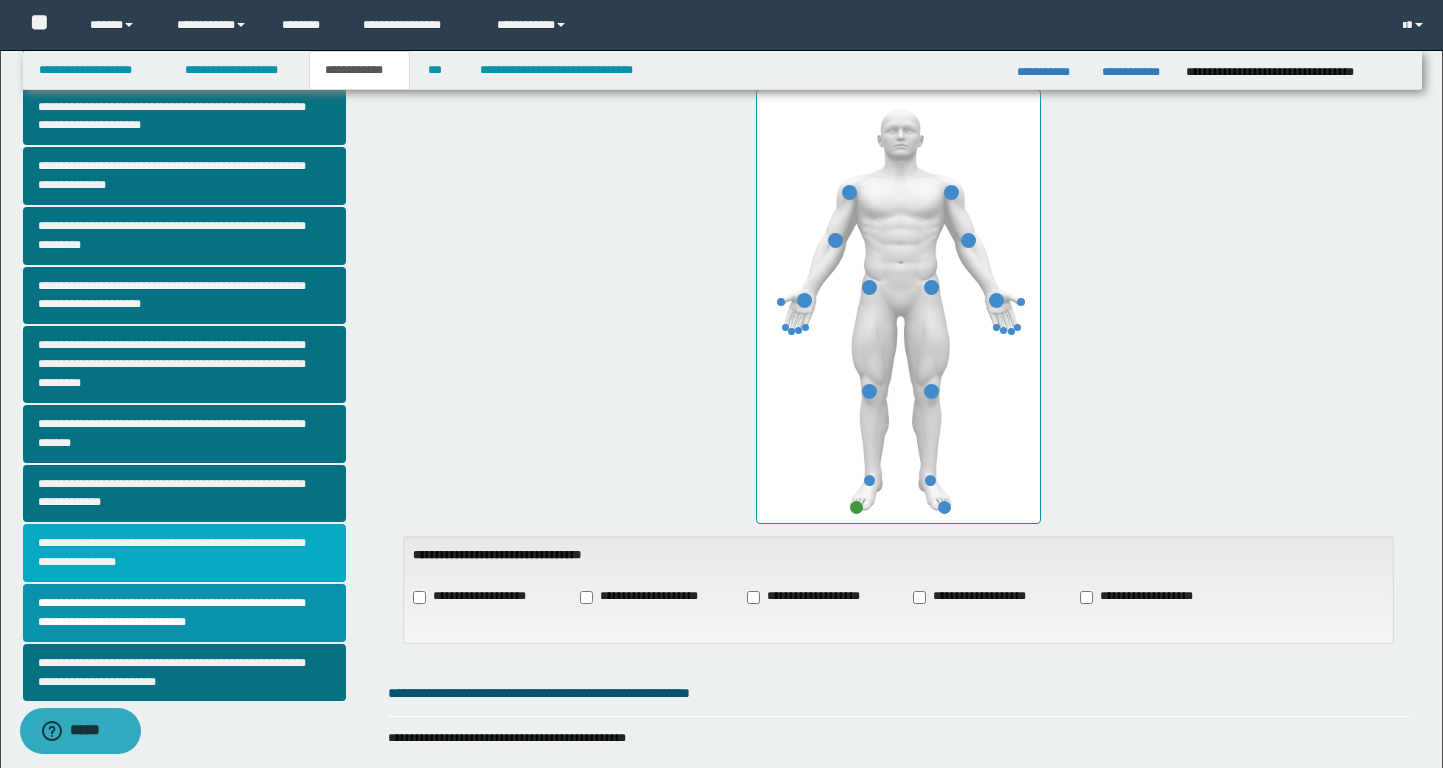 click on "**********" at bounding box center [184, 553] 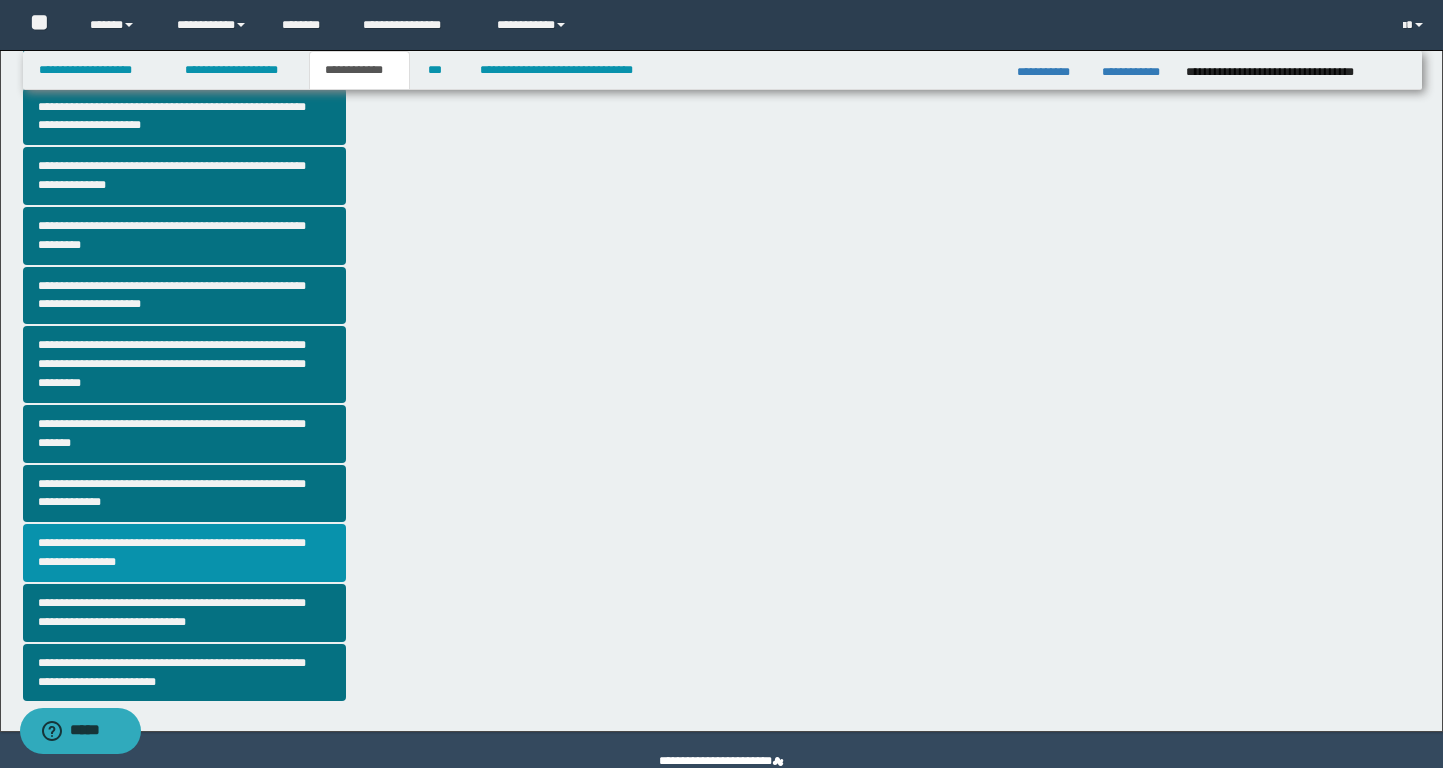 scroll, scrollTop: 0, scrollLeft: 0, axis: both 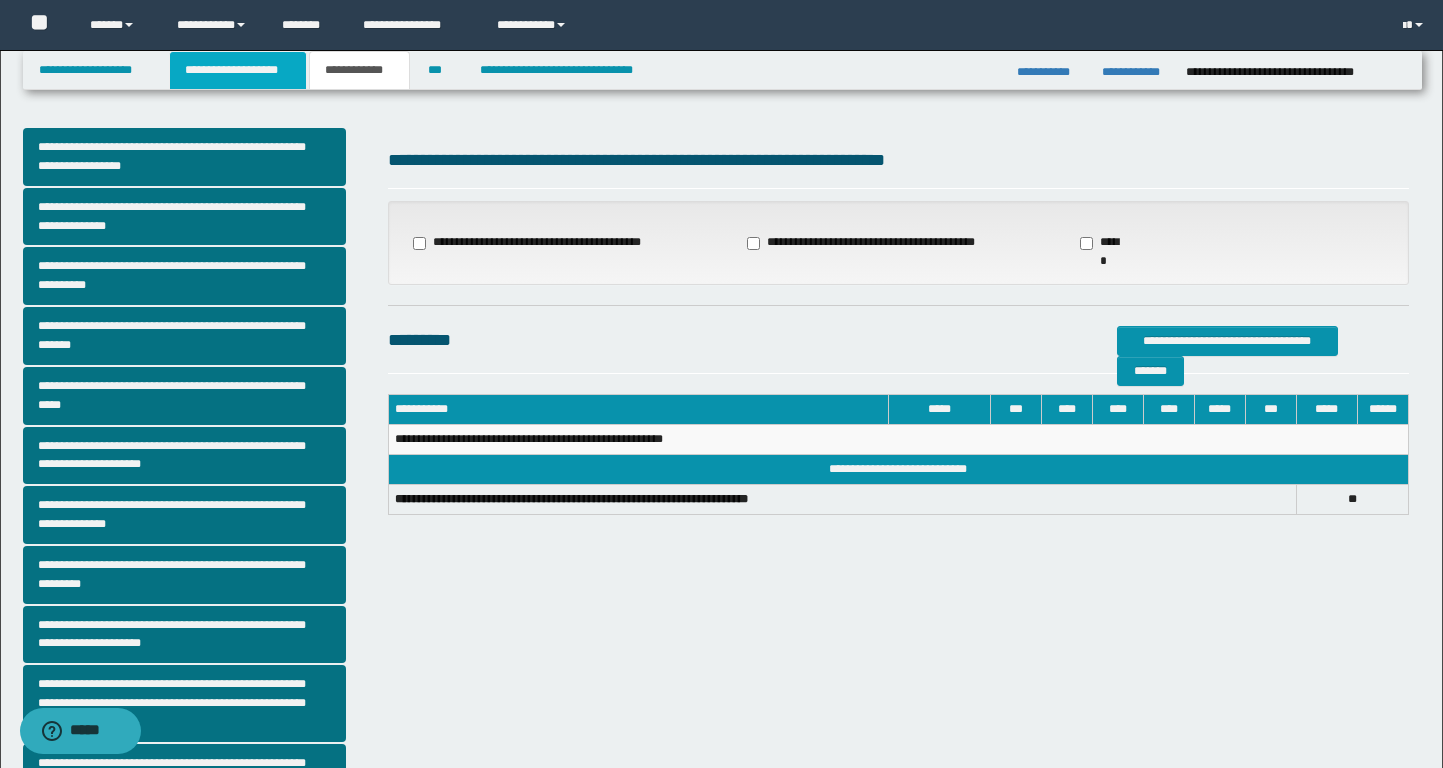 click on "**********" at bounding box center [238, 70] 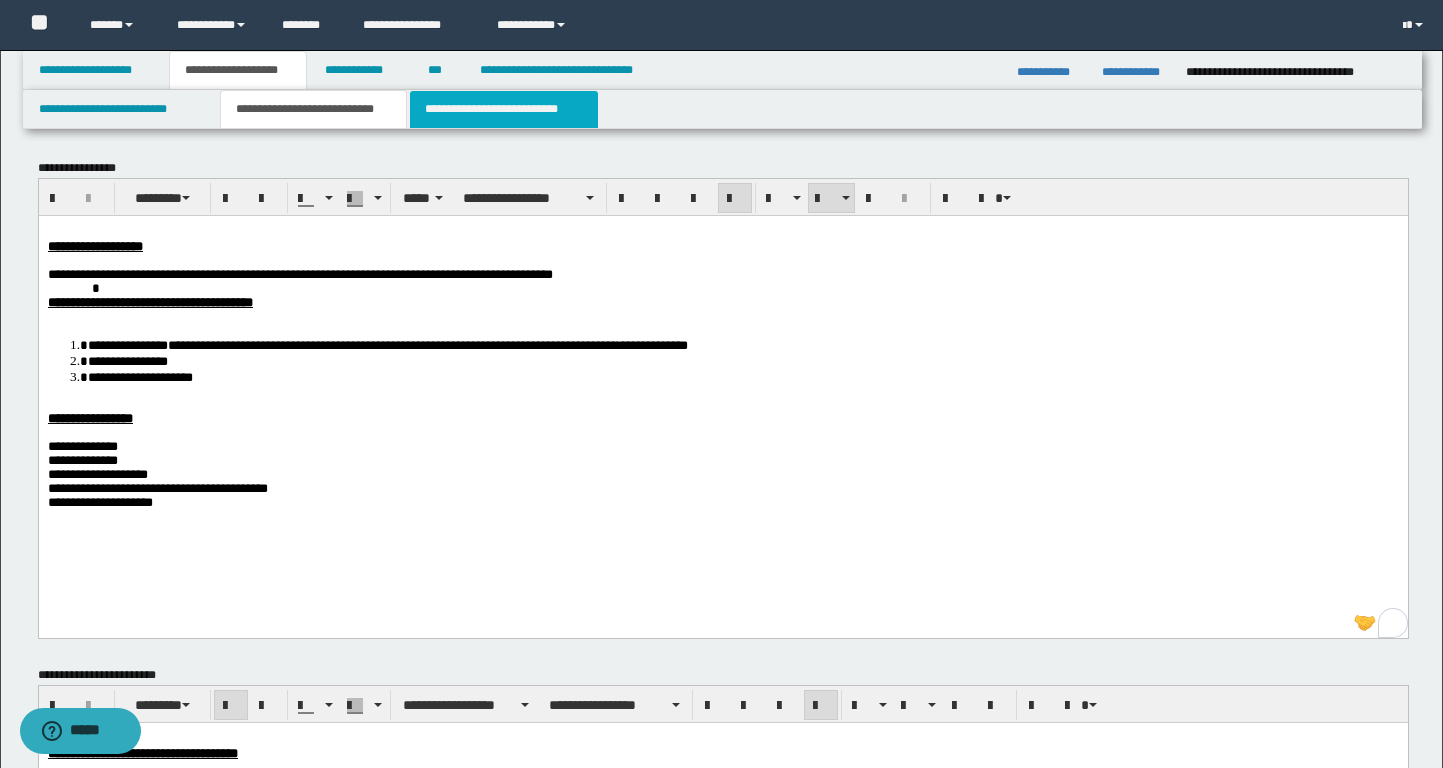 click on "**********" at bounding box center [504, 109] 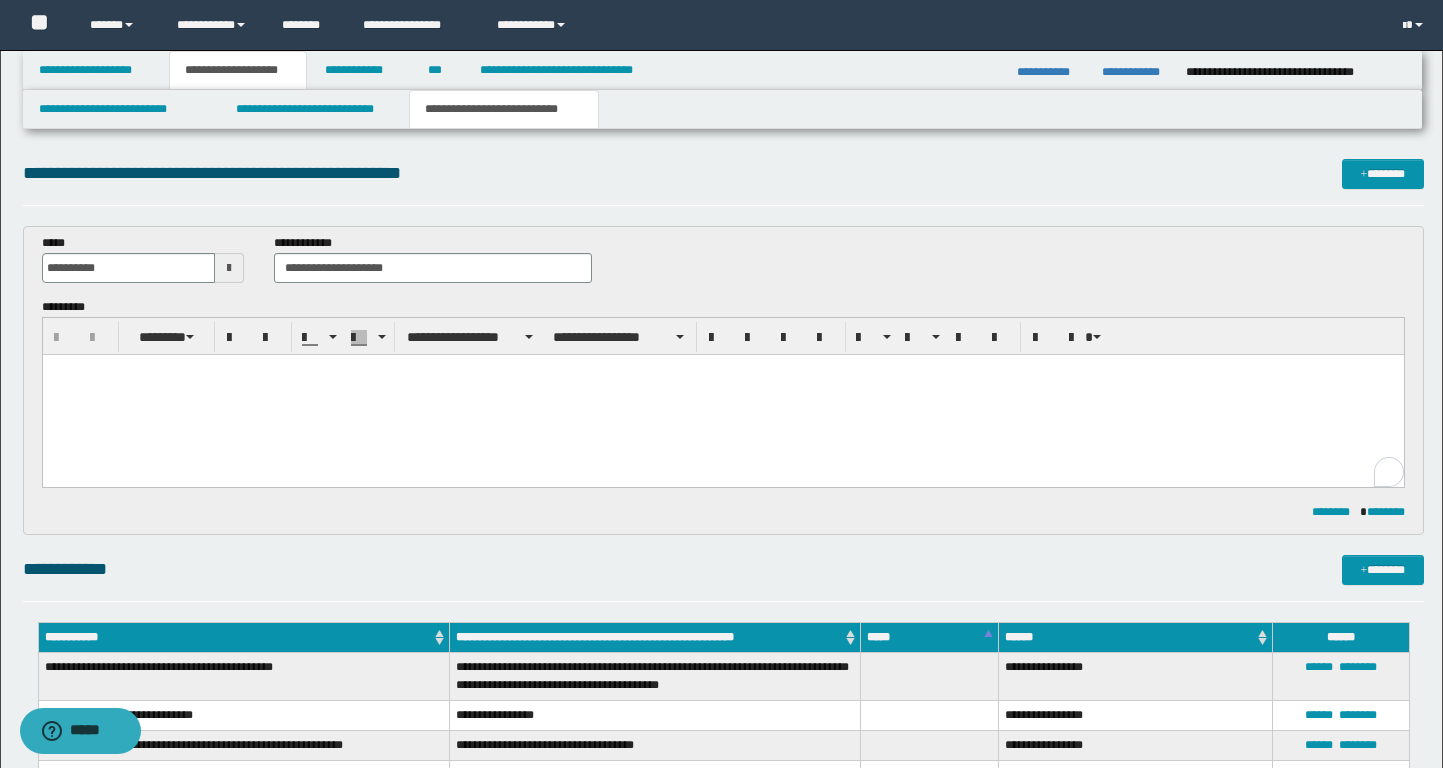 click at bounding box center [722, 395] 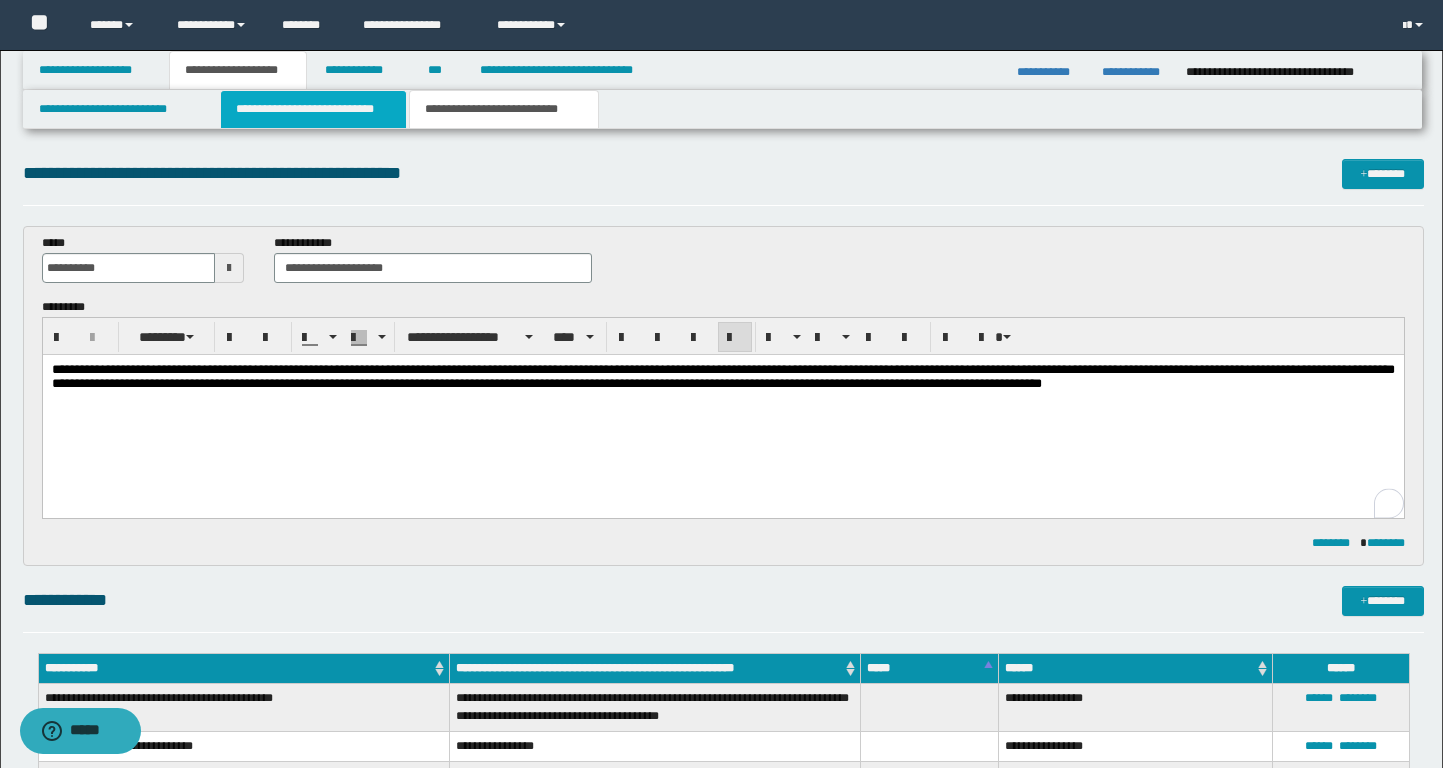 click on "**********" at bounding box center (314, 109) 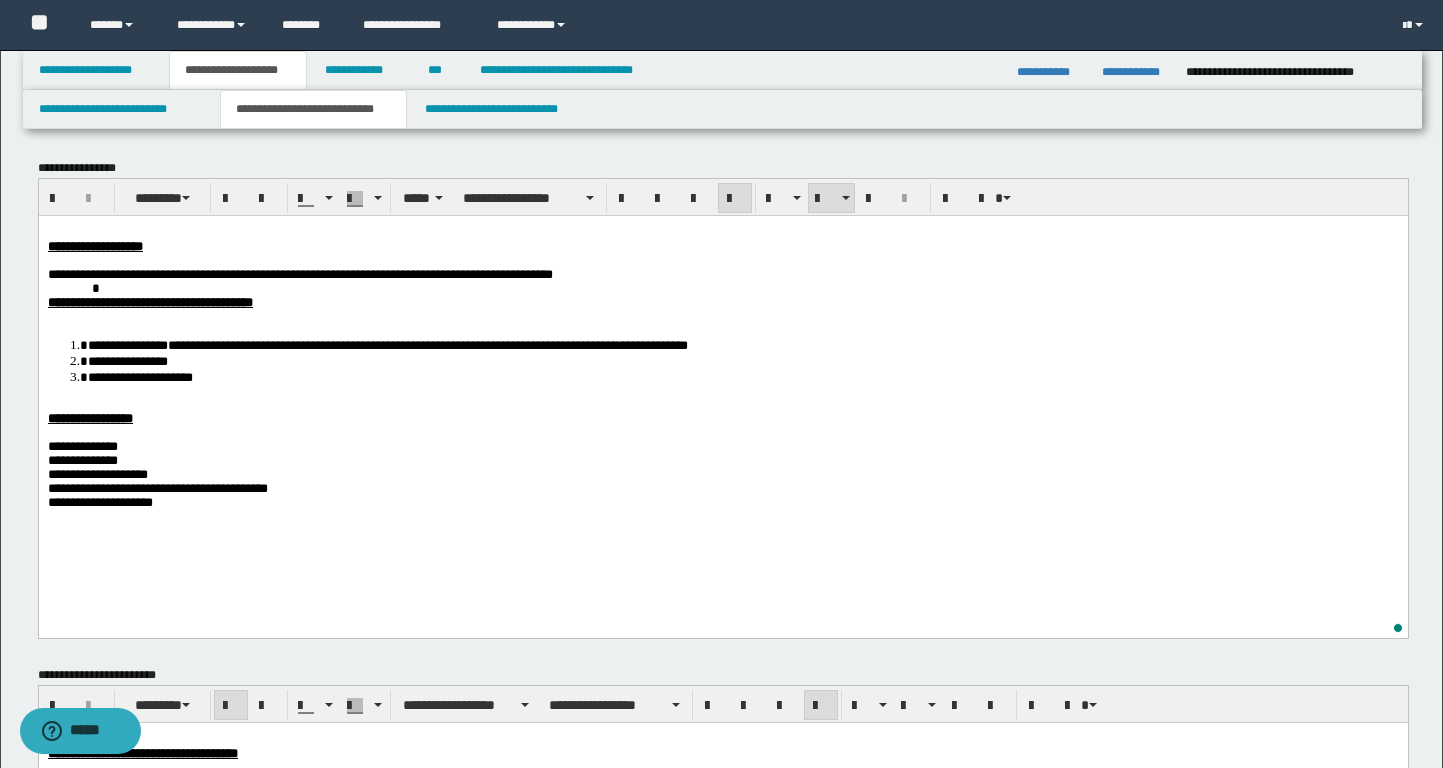 click on "**********" at bounding box center (722, 391) 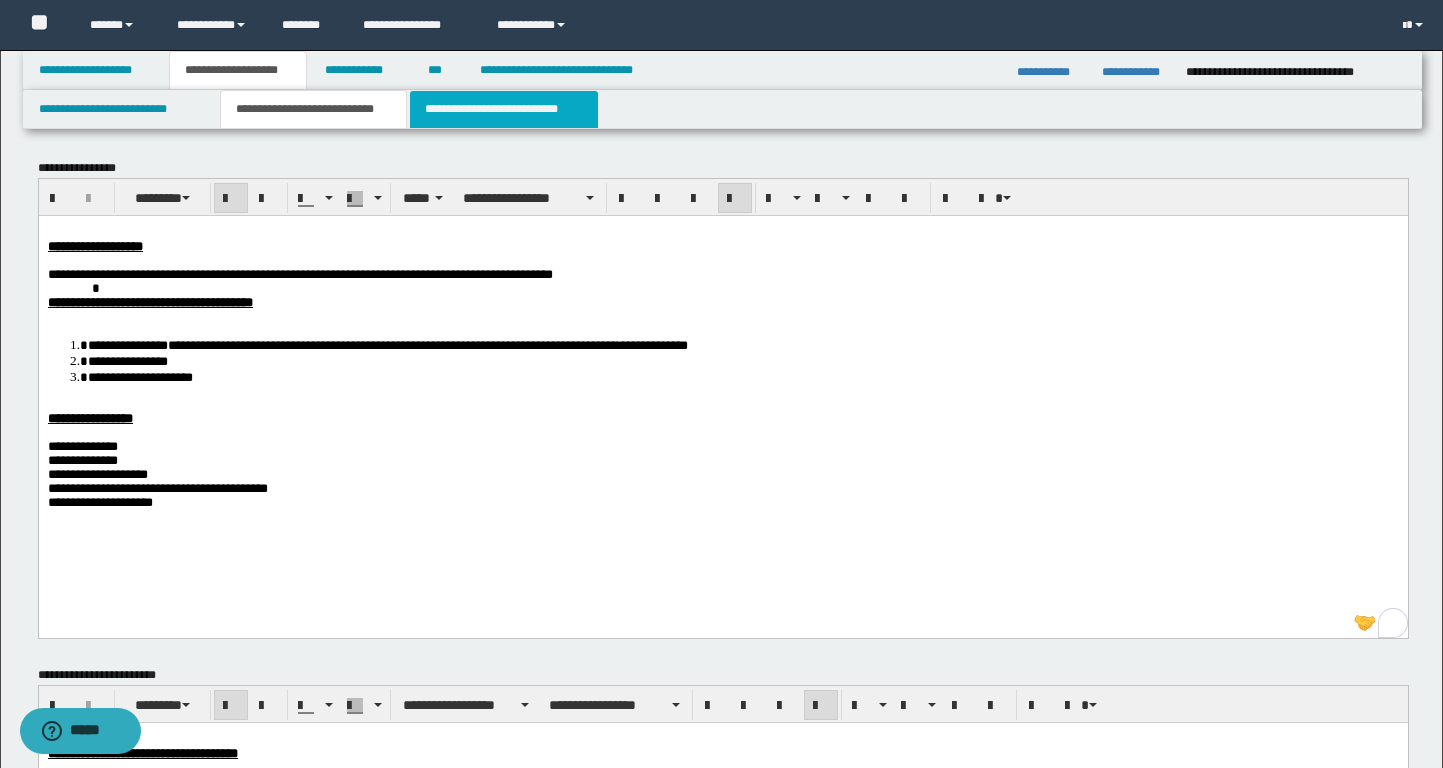 click on "**********" at bounding box center [504, 109] 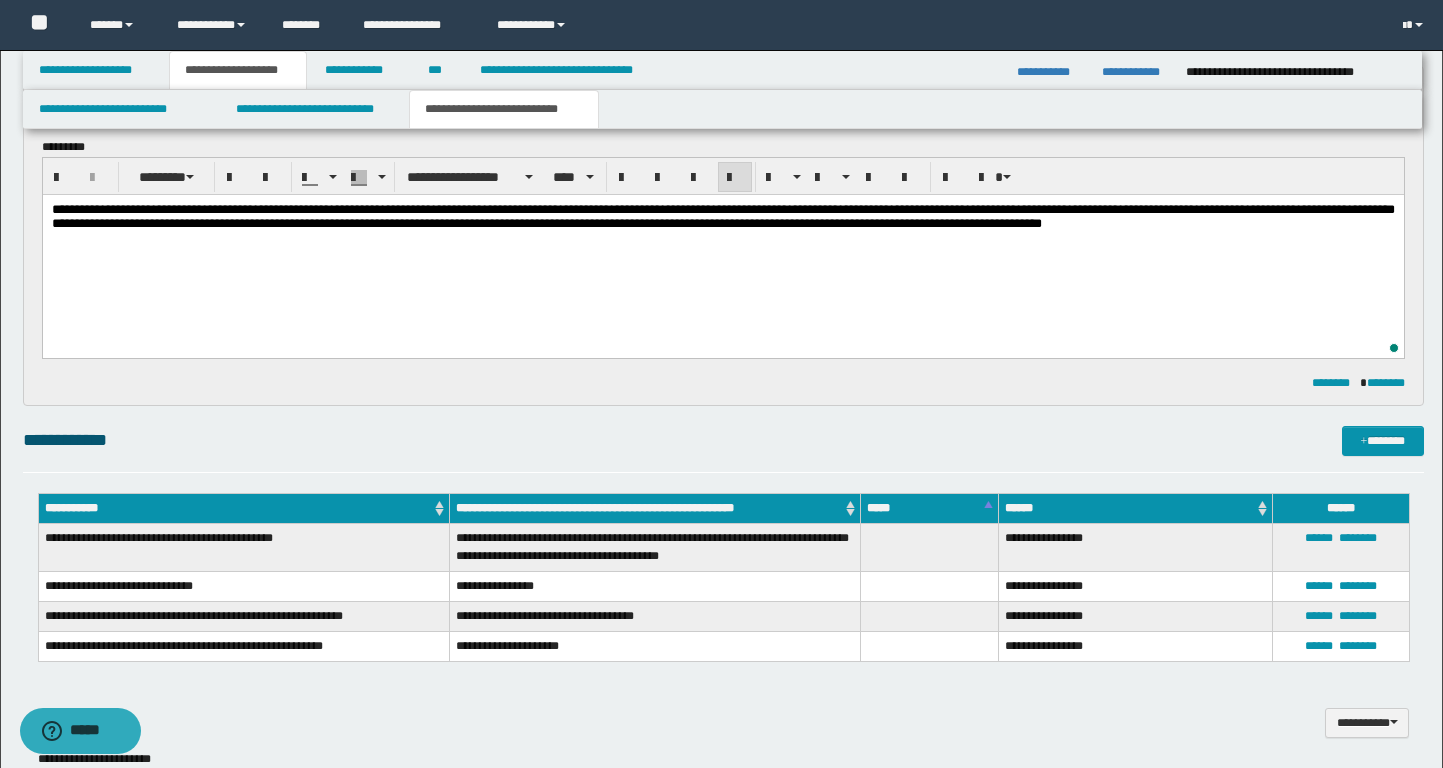 scroll, scrollTop: 0, scrollLeft: 0, axis: both 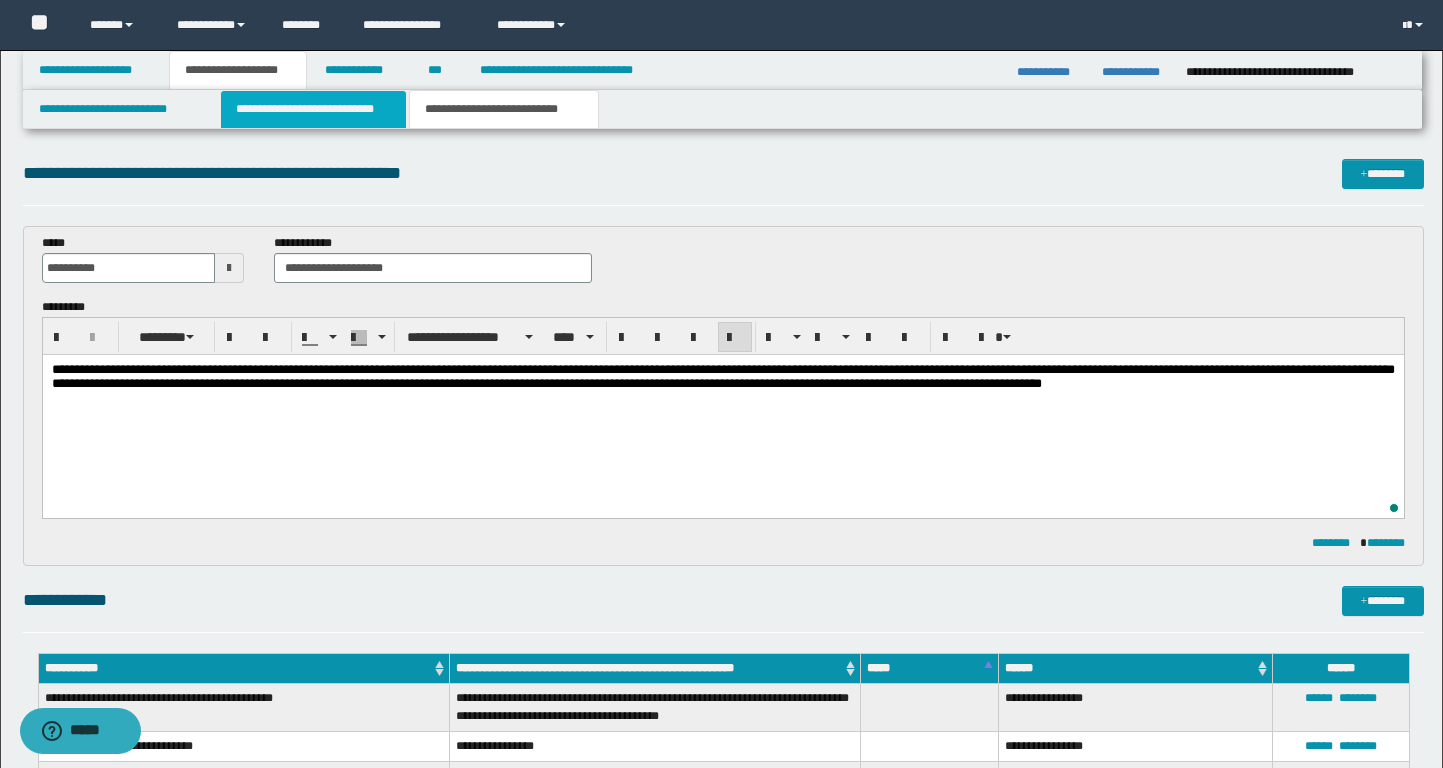 click on "**********" at bounding box center (314, 109) 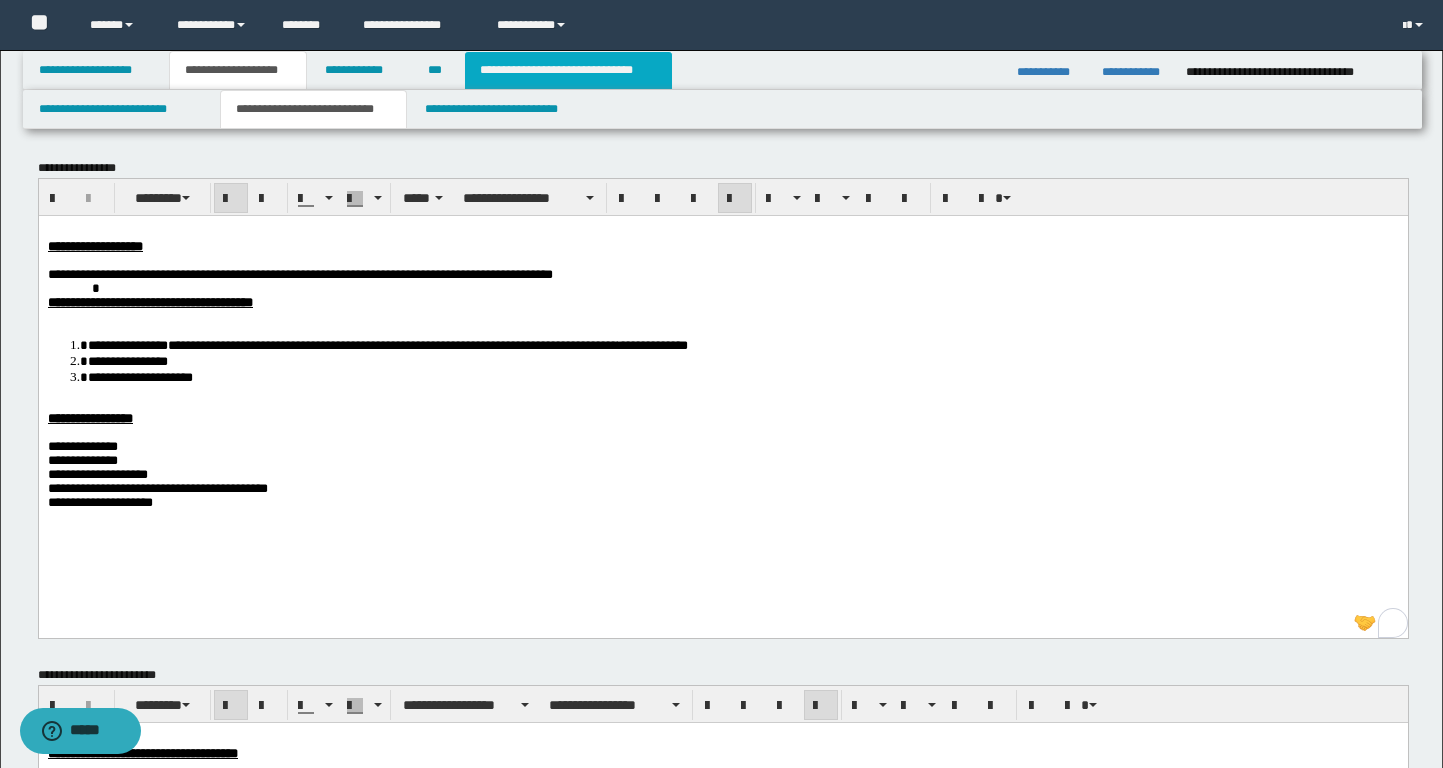 click on "**********" at bounding box center (568, 70) 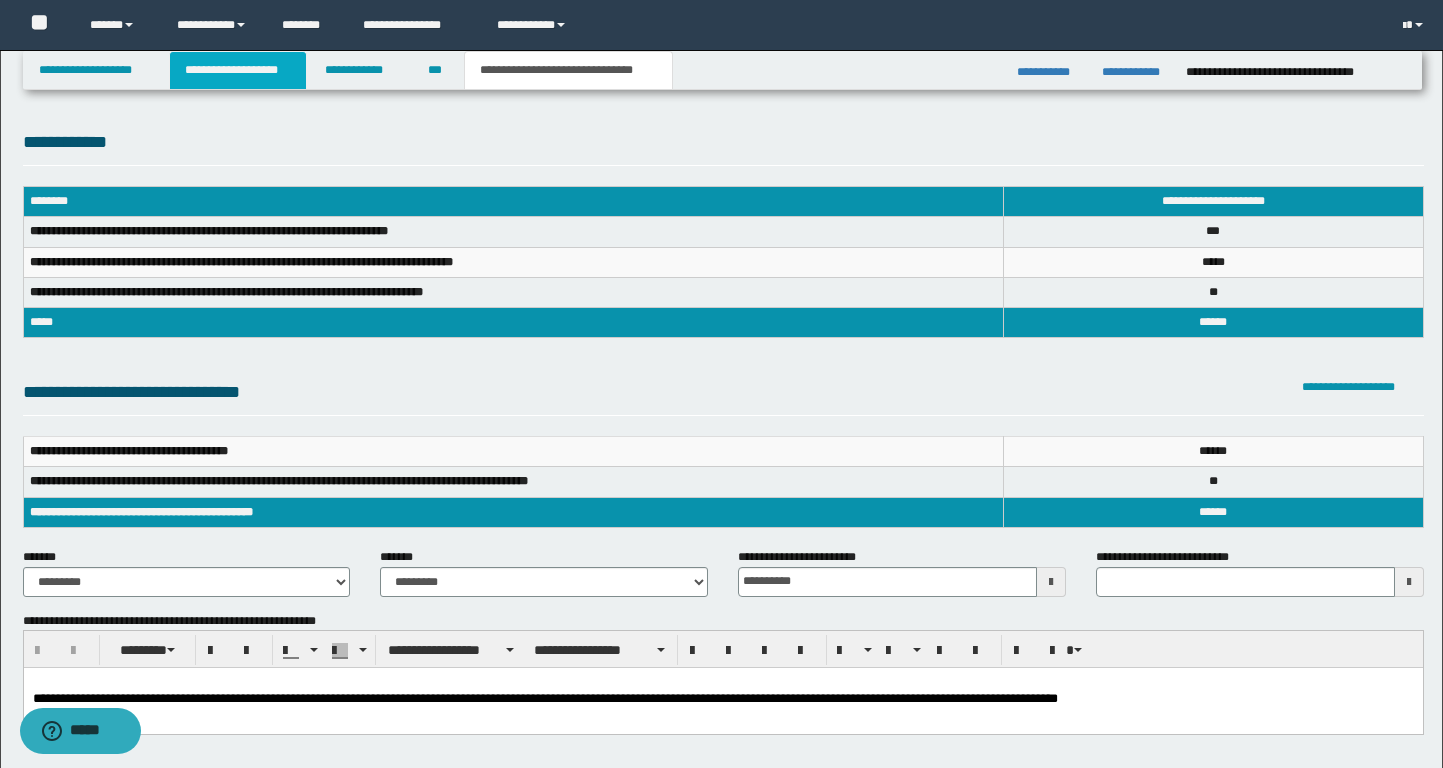 click on "**********" at bounding box center (238, 70) 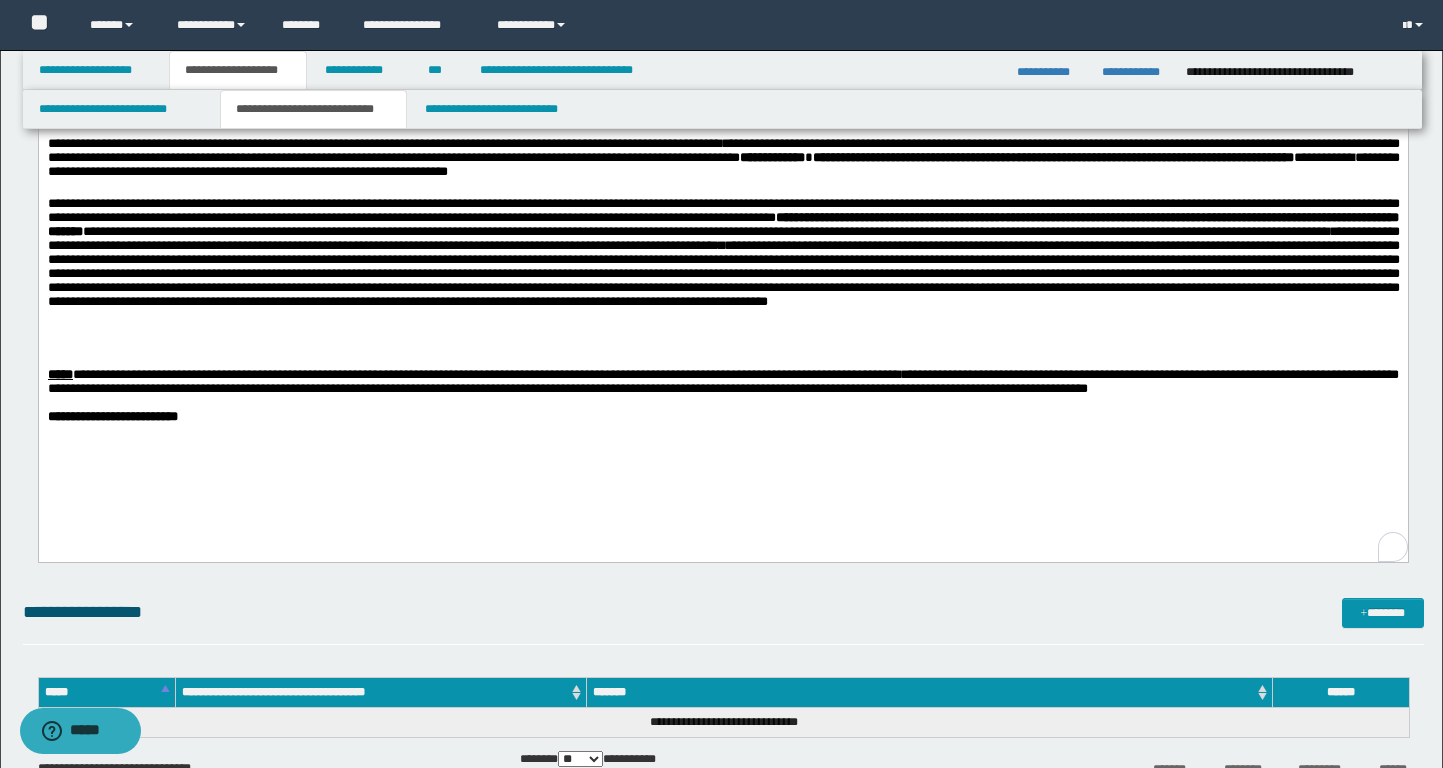 scroll, scrollTop: 958, scrollLeft: 0, axis: vertical 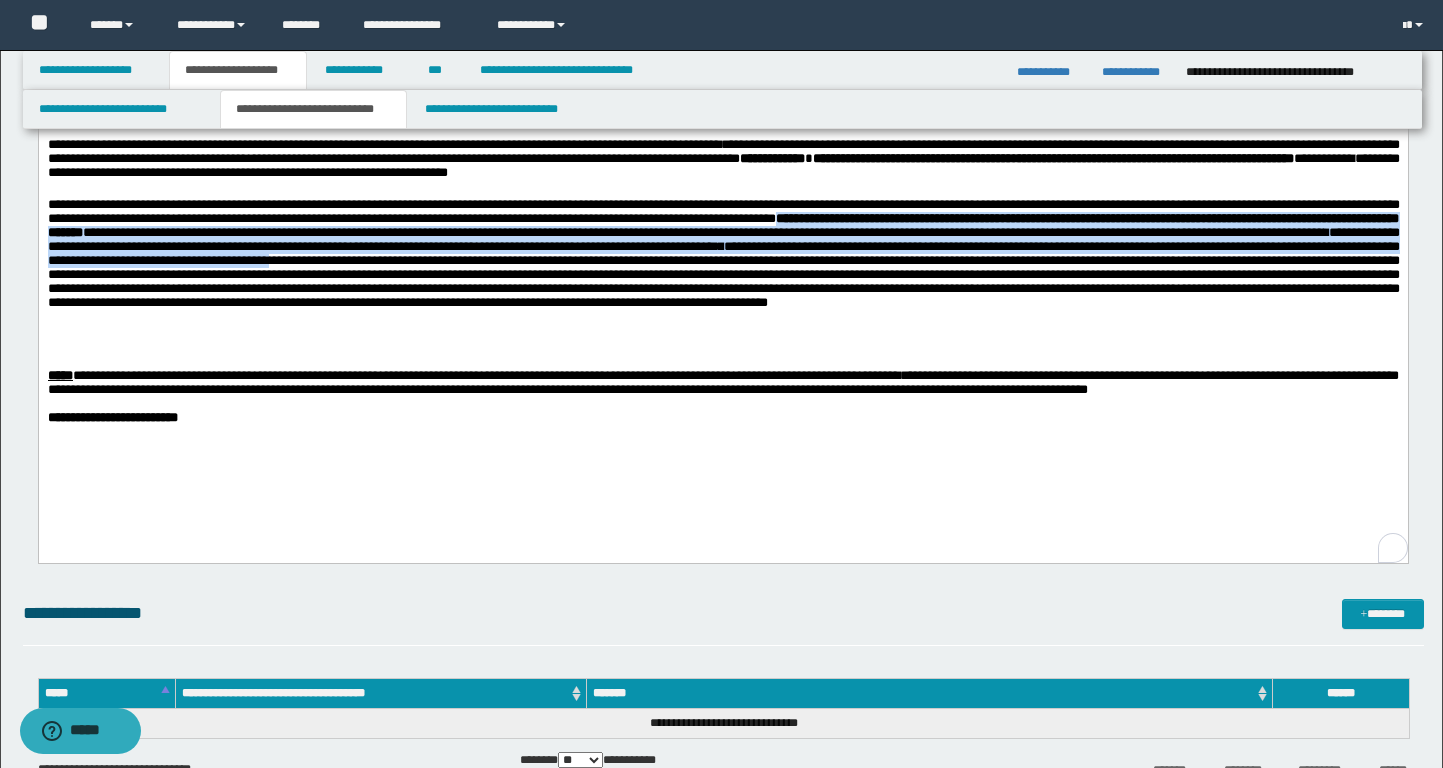 drag, startPoint x: 1261, startPoint y: 291, endPoint x: 439, endPoint y: 292, distance: 822.0006 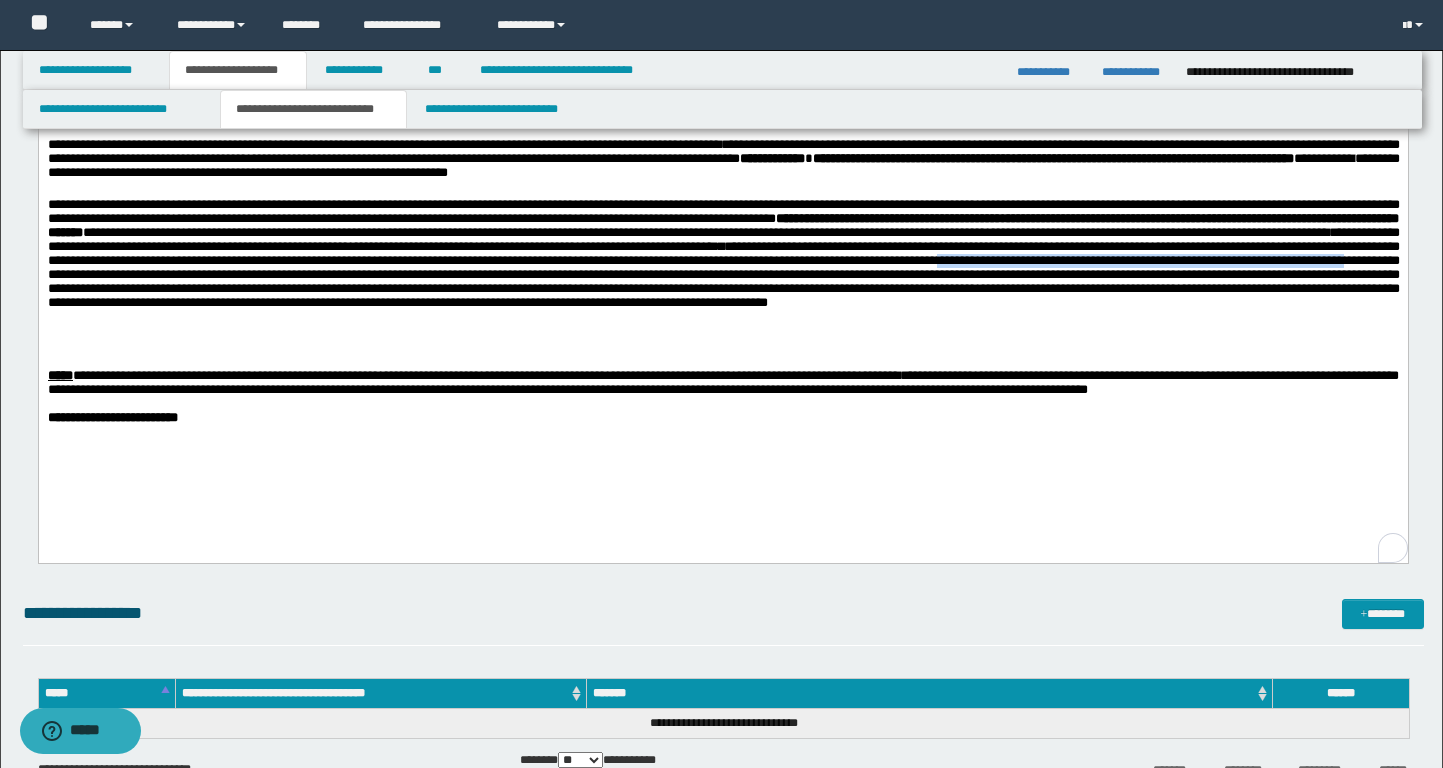 drag, startPoint x: 1246, startPoint y: 292, endPoint x: 408, endPoint y: 309, distance: 838.1724 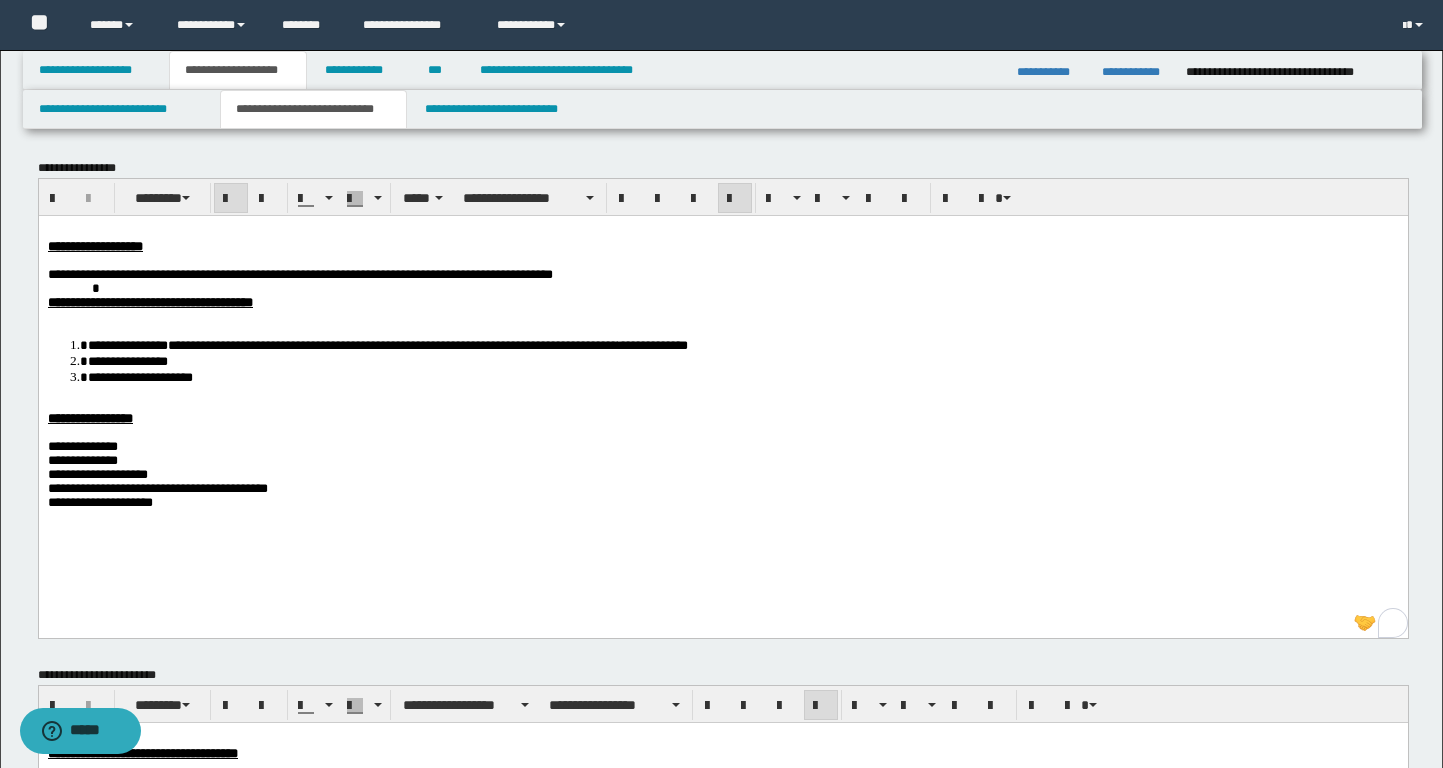 click on "**********" at bounding box center [742, 376] 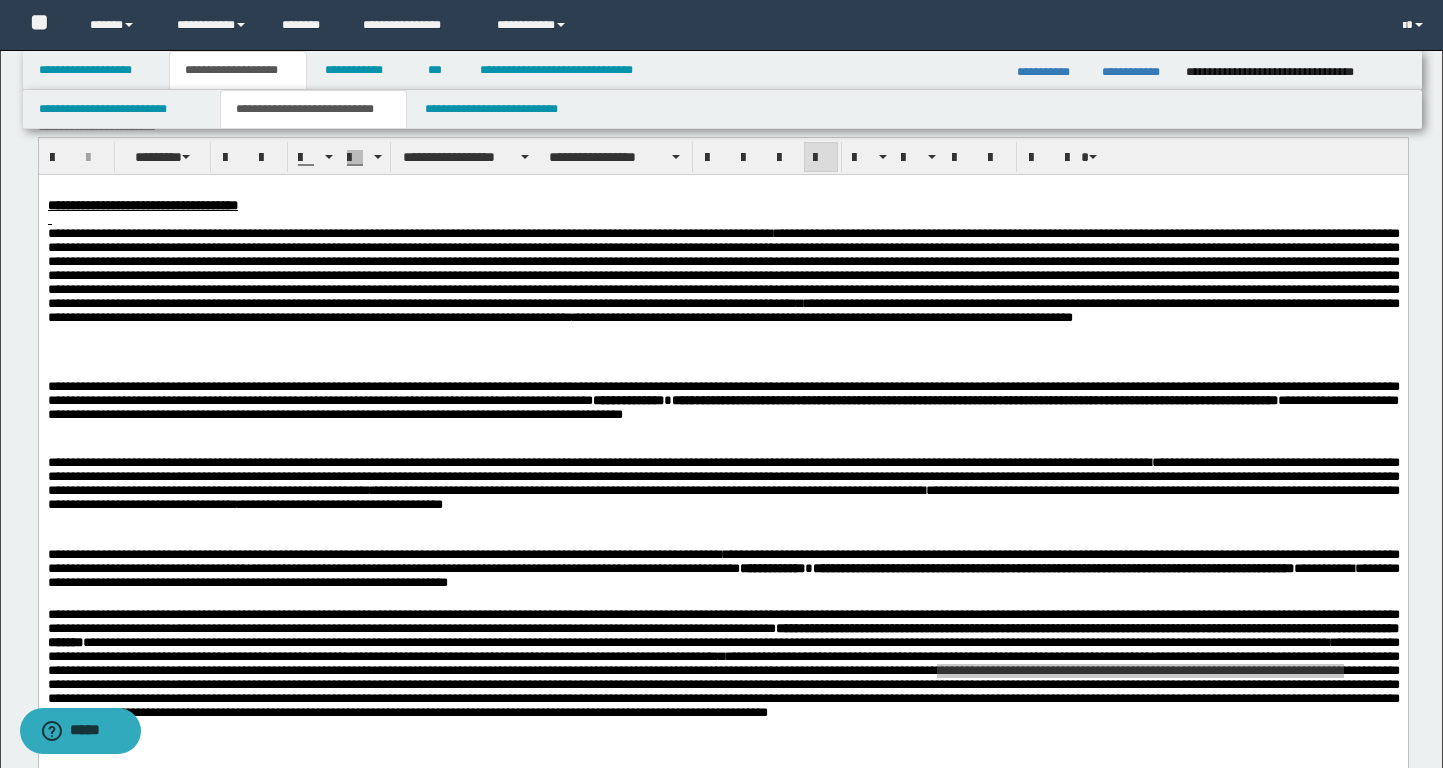 scroll, scrollTop: 733, scrollLeft: 0, axis: vertical 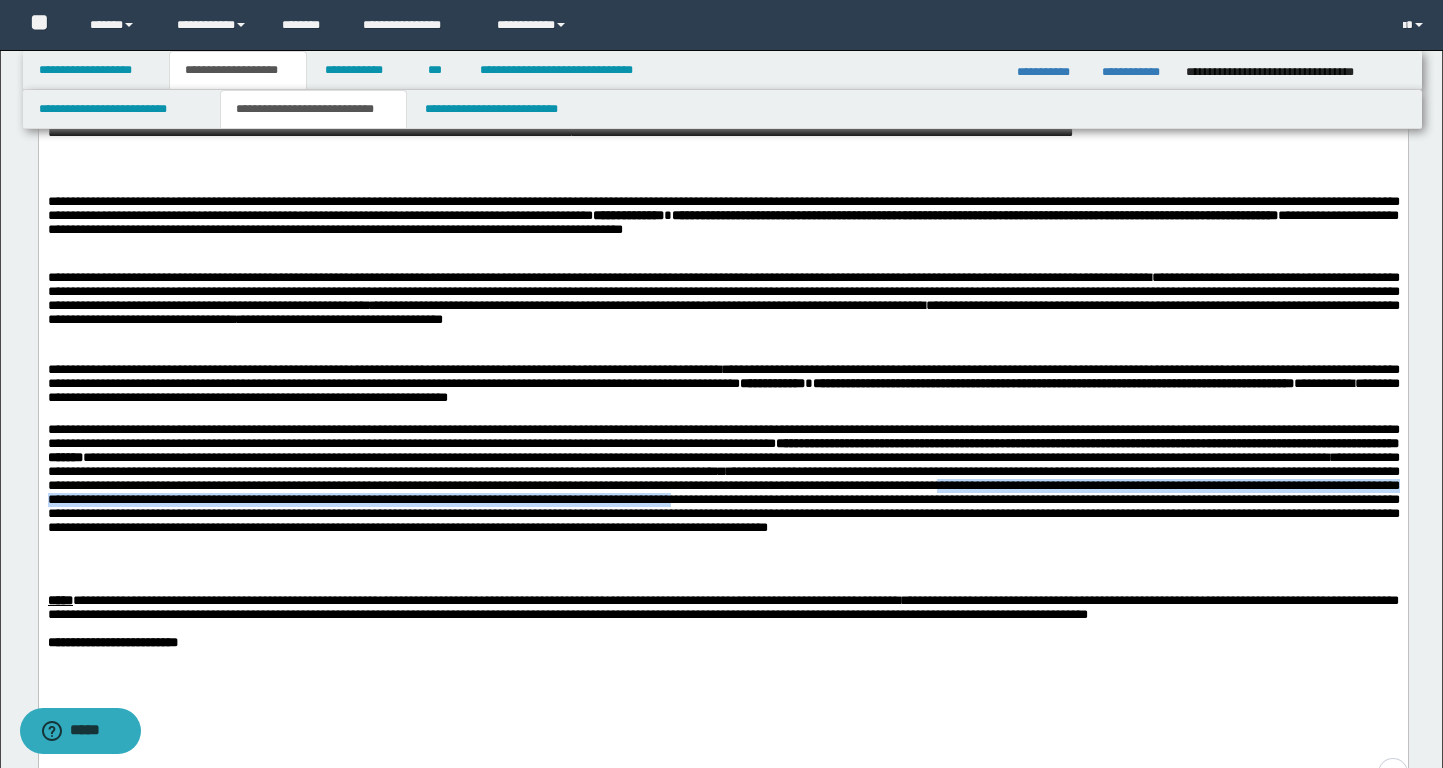 click at bounding box center [723, 499] 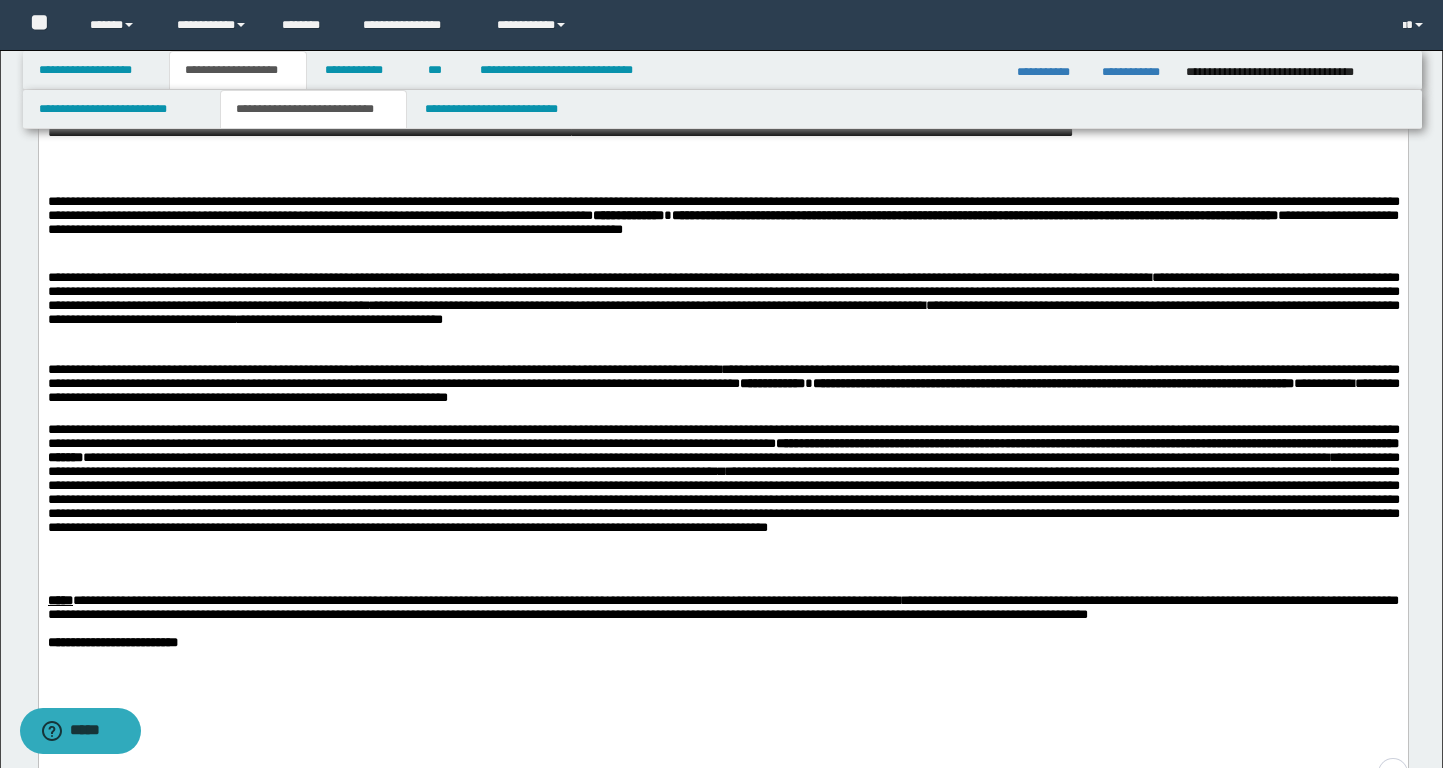 click at bounding box center [723, 499] 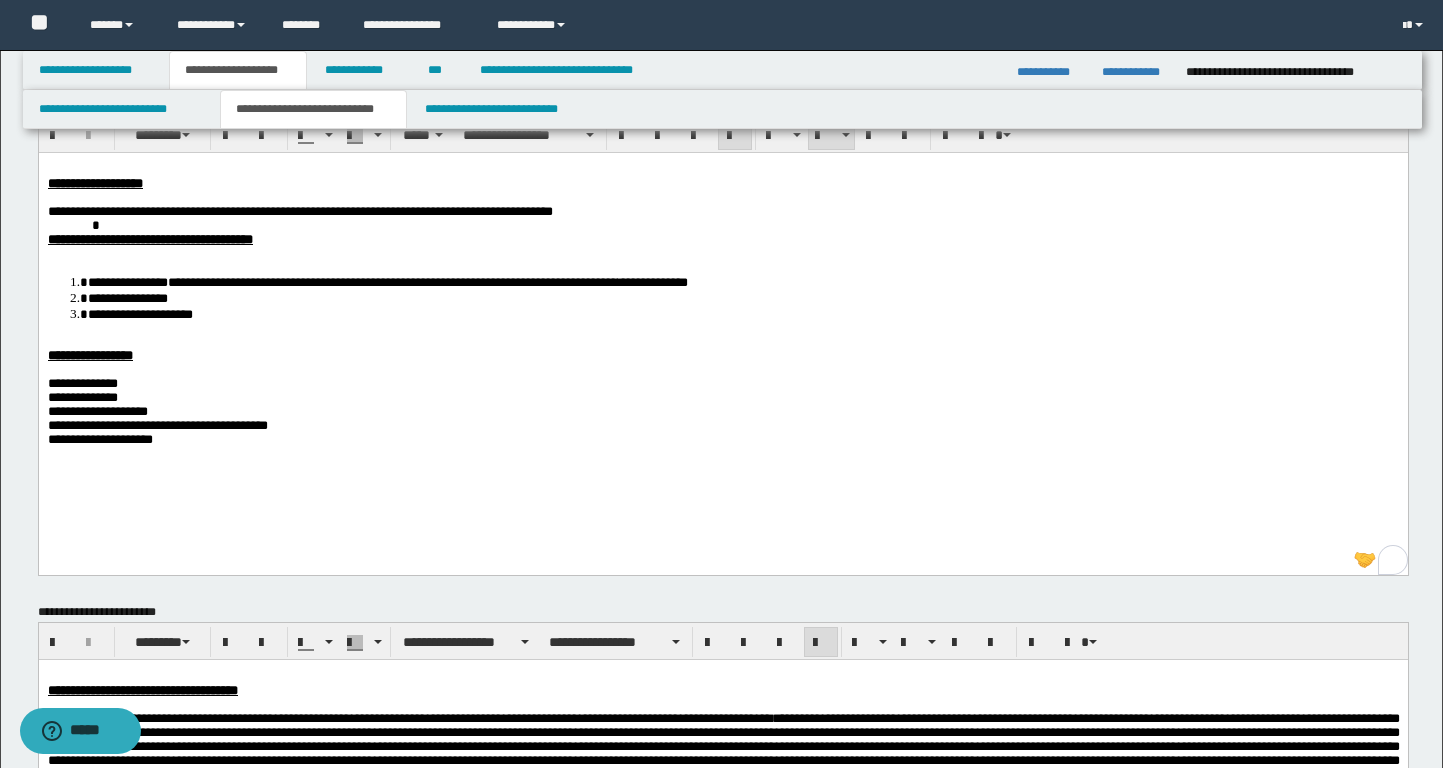 click on "**********" at bounding box center (722, 439) 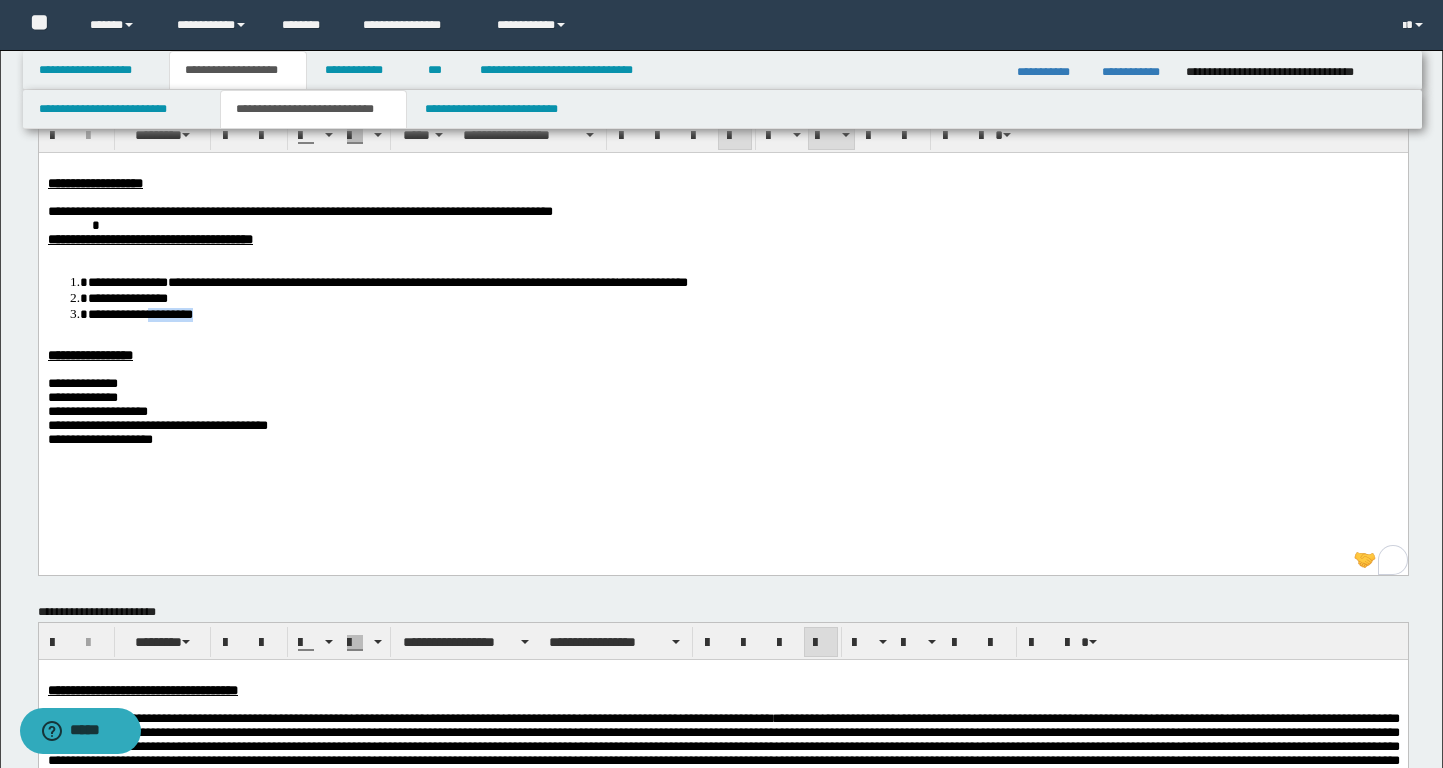 drag, startPoint x: 227, startPoint y: 320, endPoint x: 161, endPoint y: 320, distance: 66 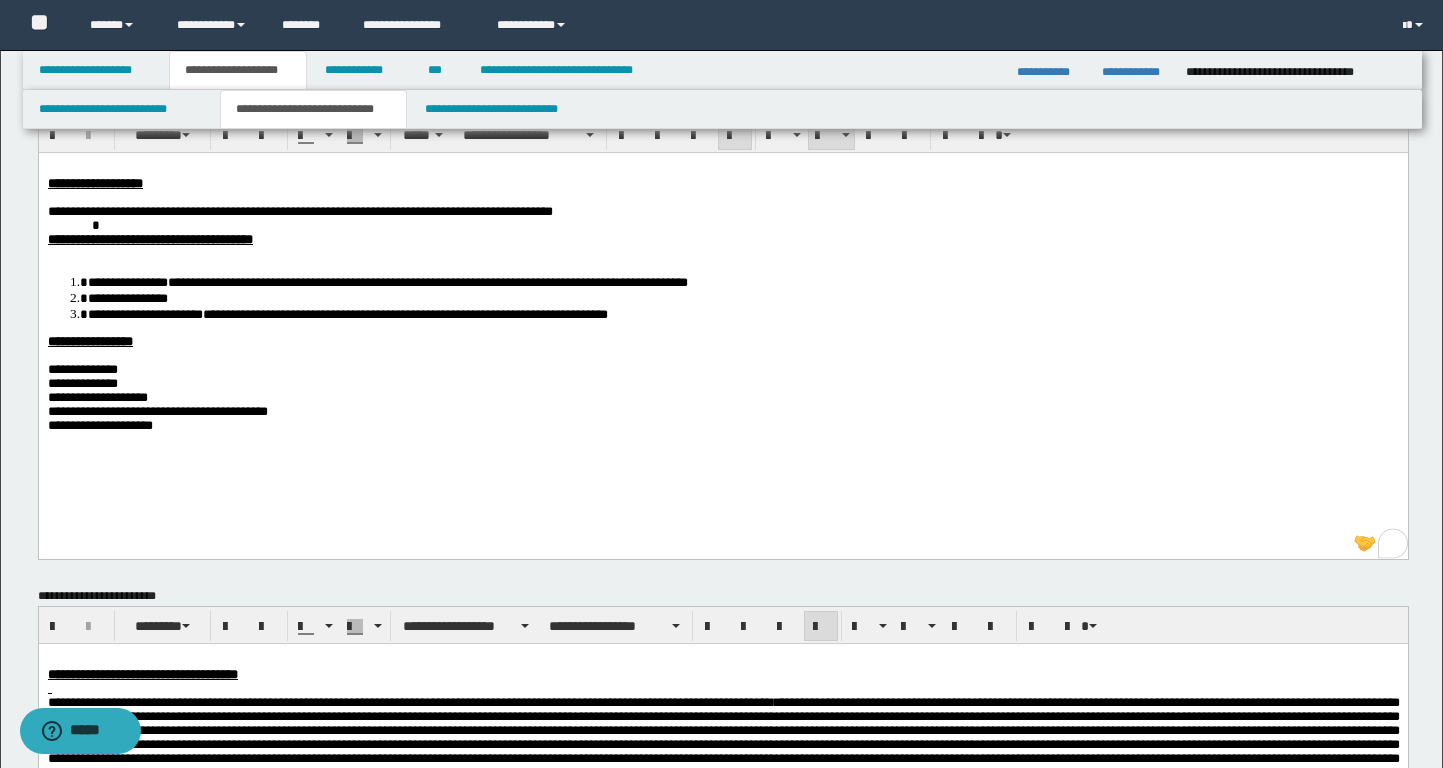click on "**********" at bounding box center (347, 313) 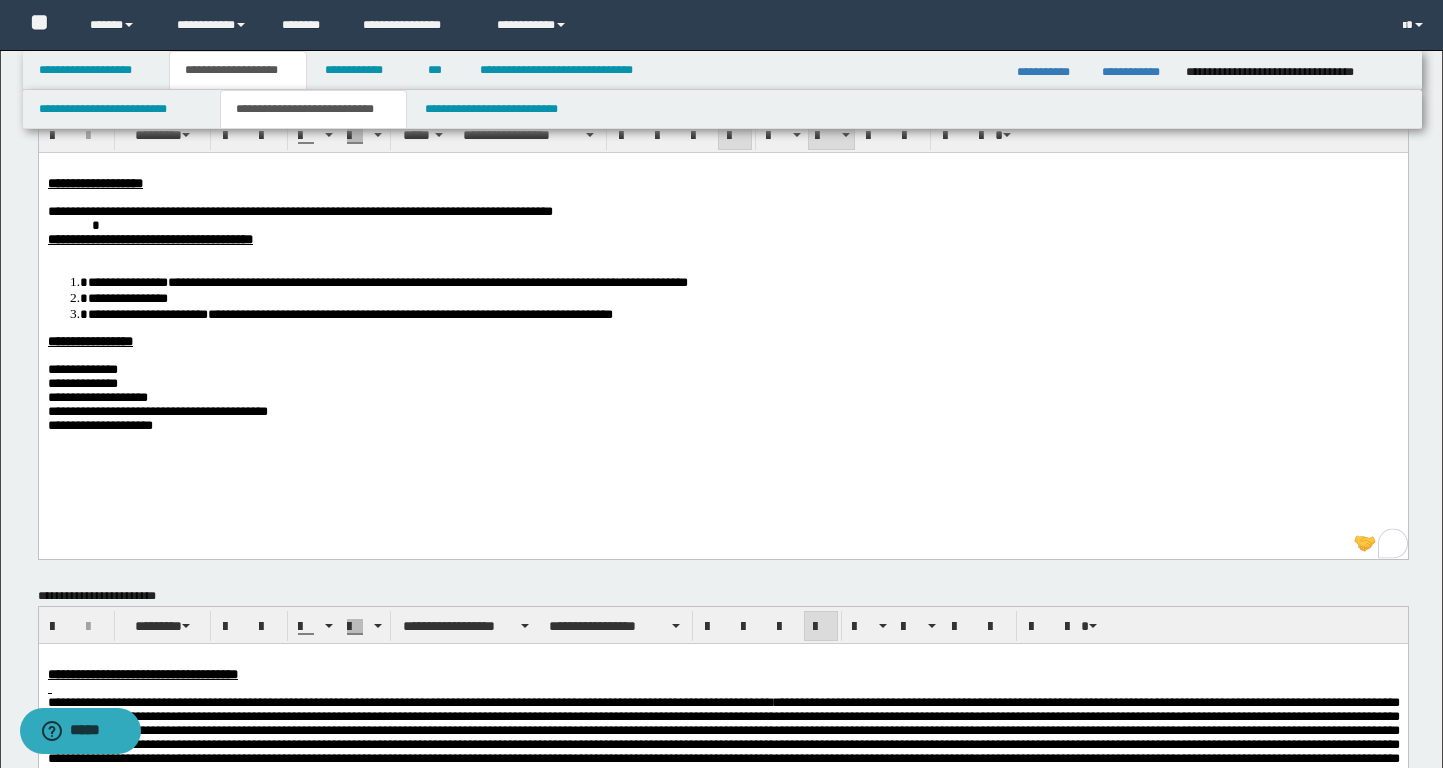 click at bounding box center (614, 313) 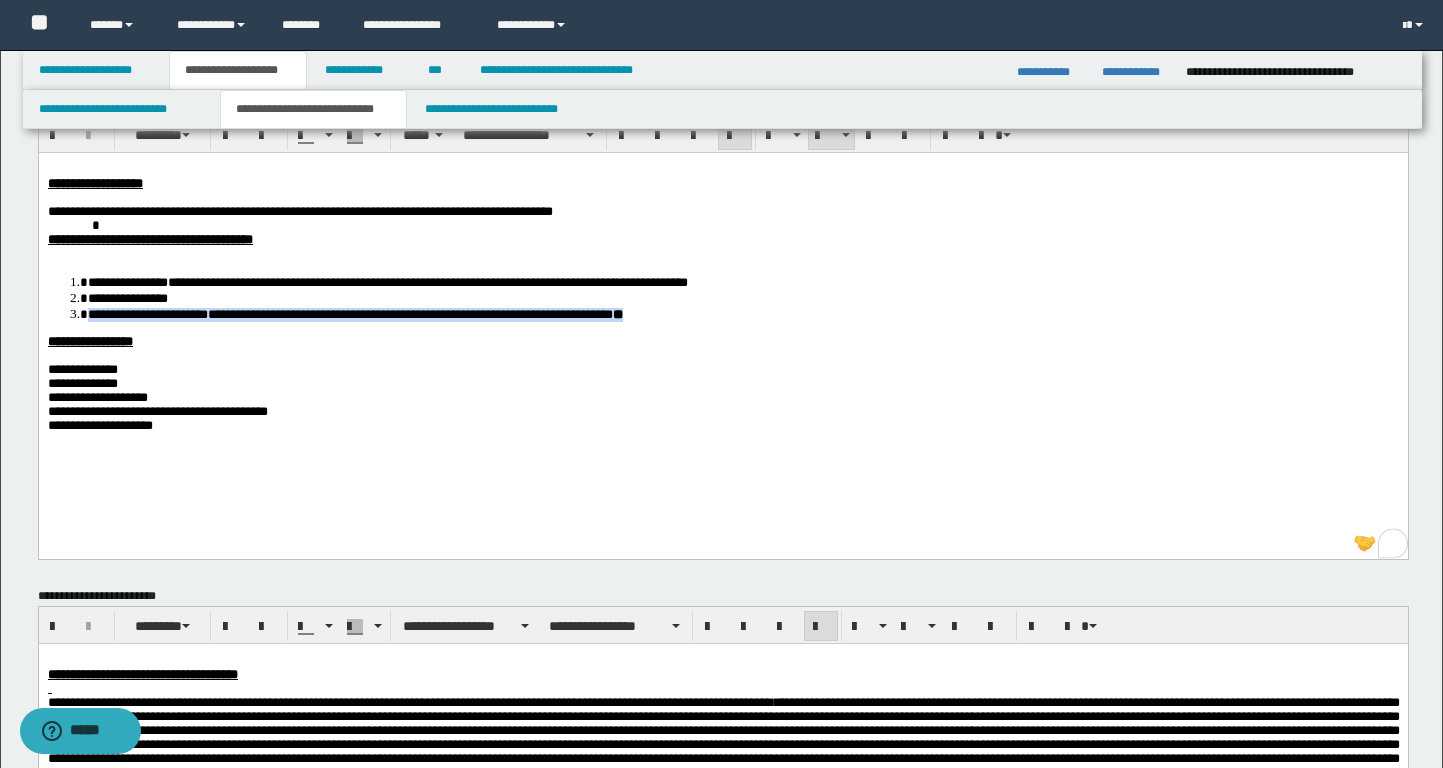 copy on "**********" 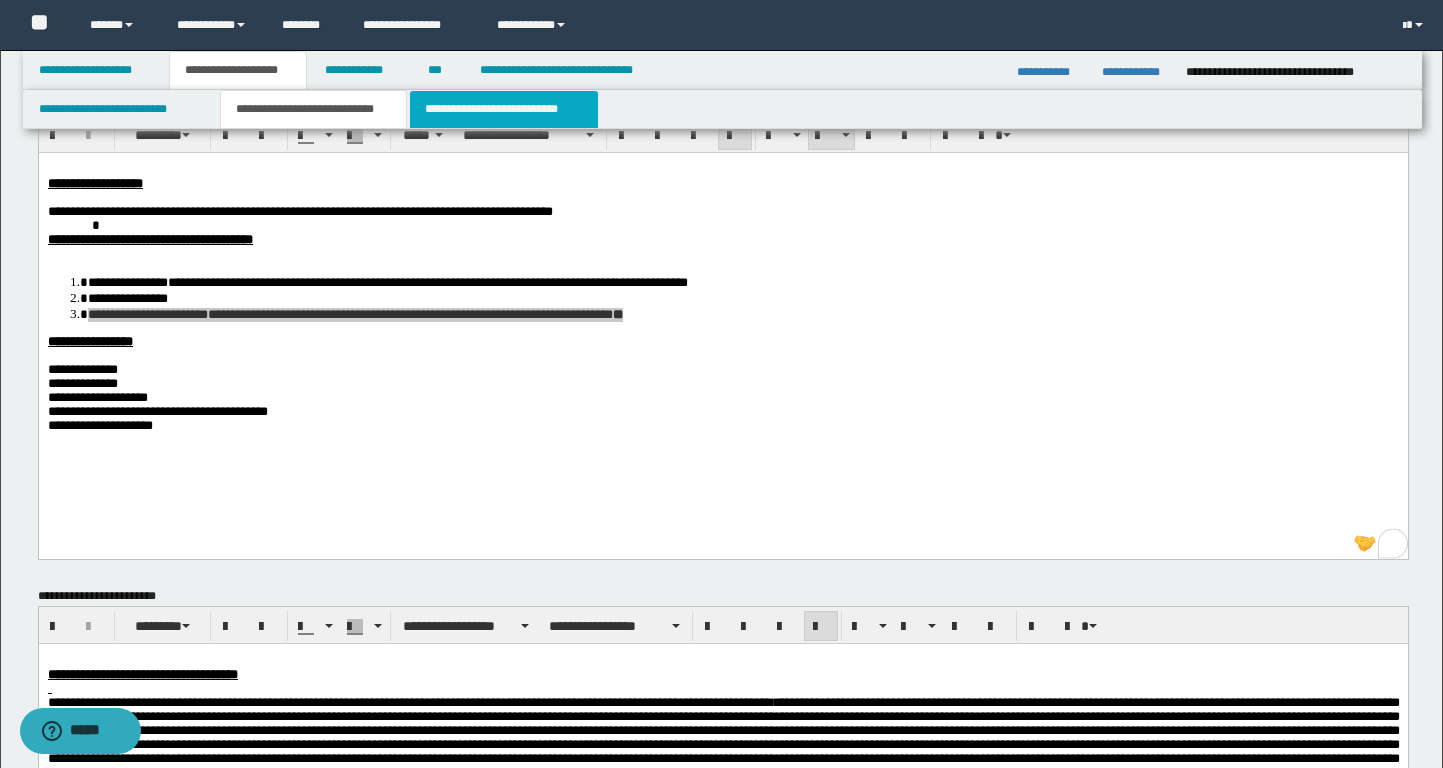 click on "**********" at bounding box center (504, 109) 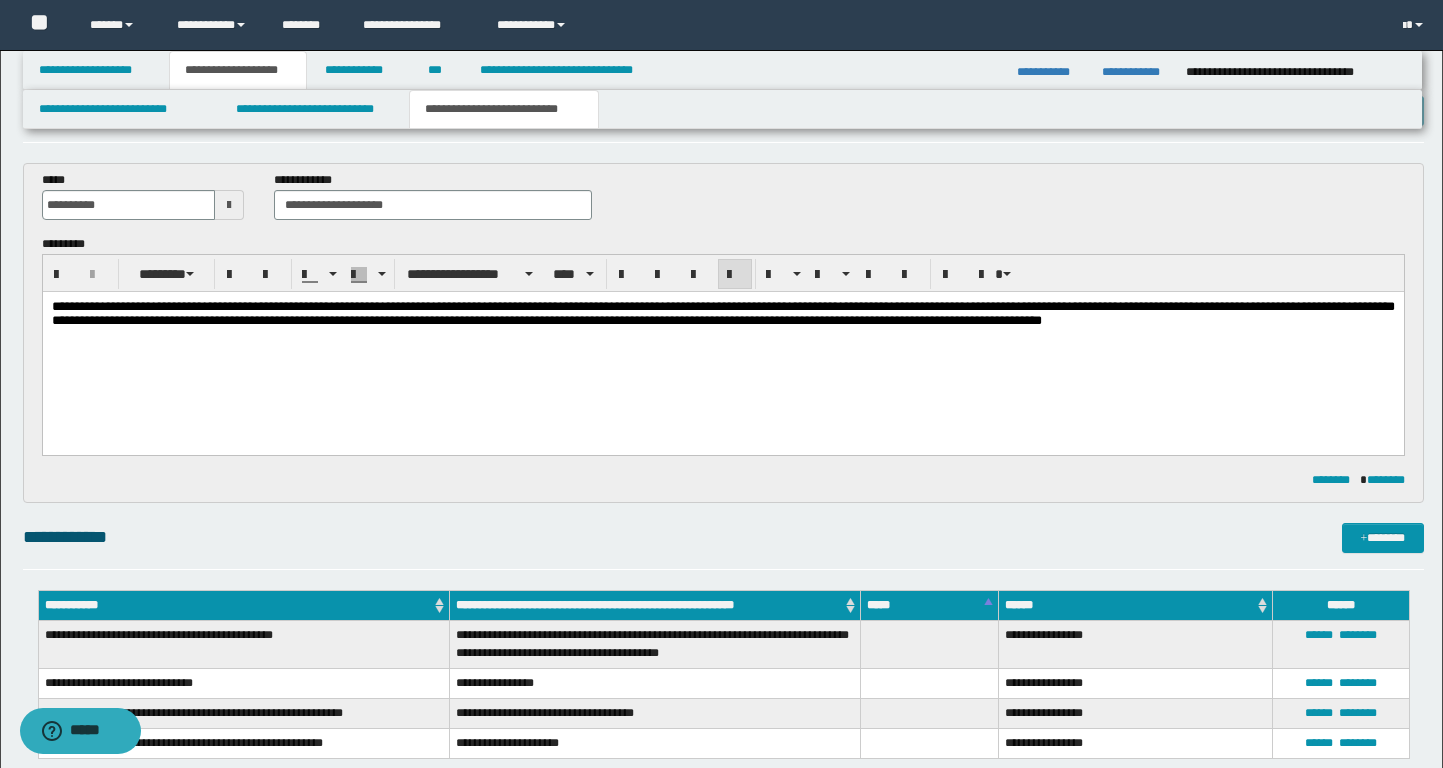 scroll, scrollTop: 284, scrollLeft: 0, axis: vertical 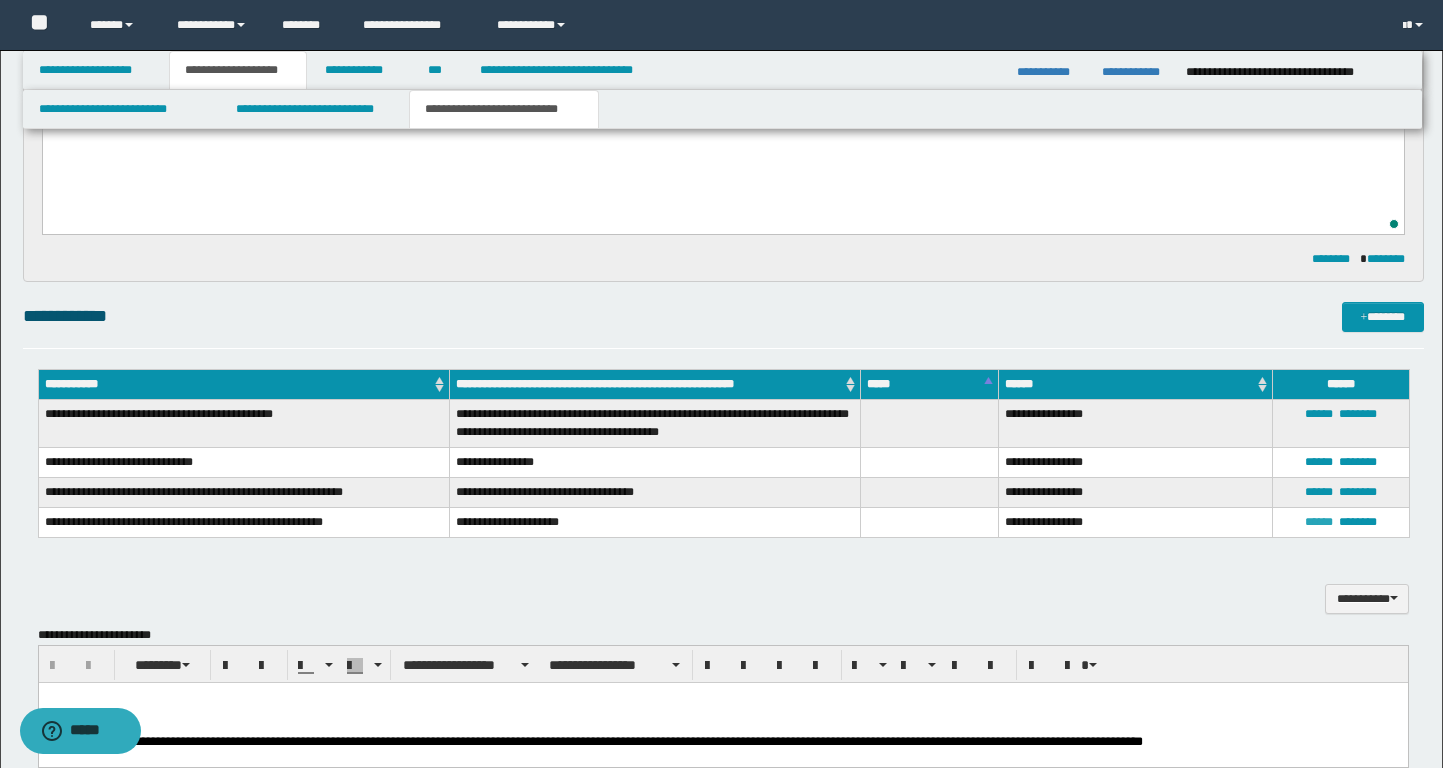 click on "******" at bounding box center [1319, 522] 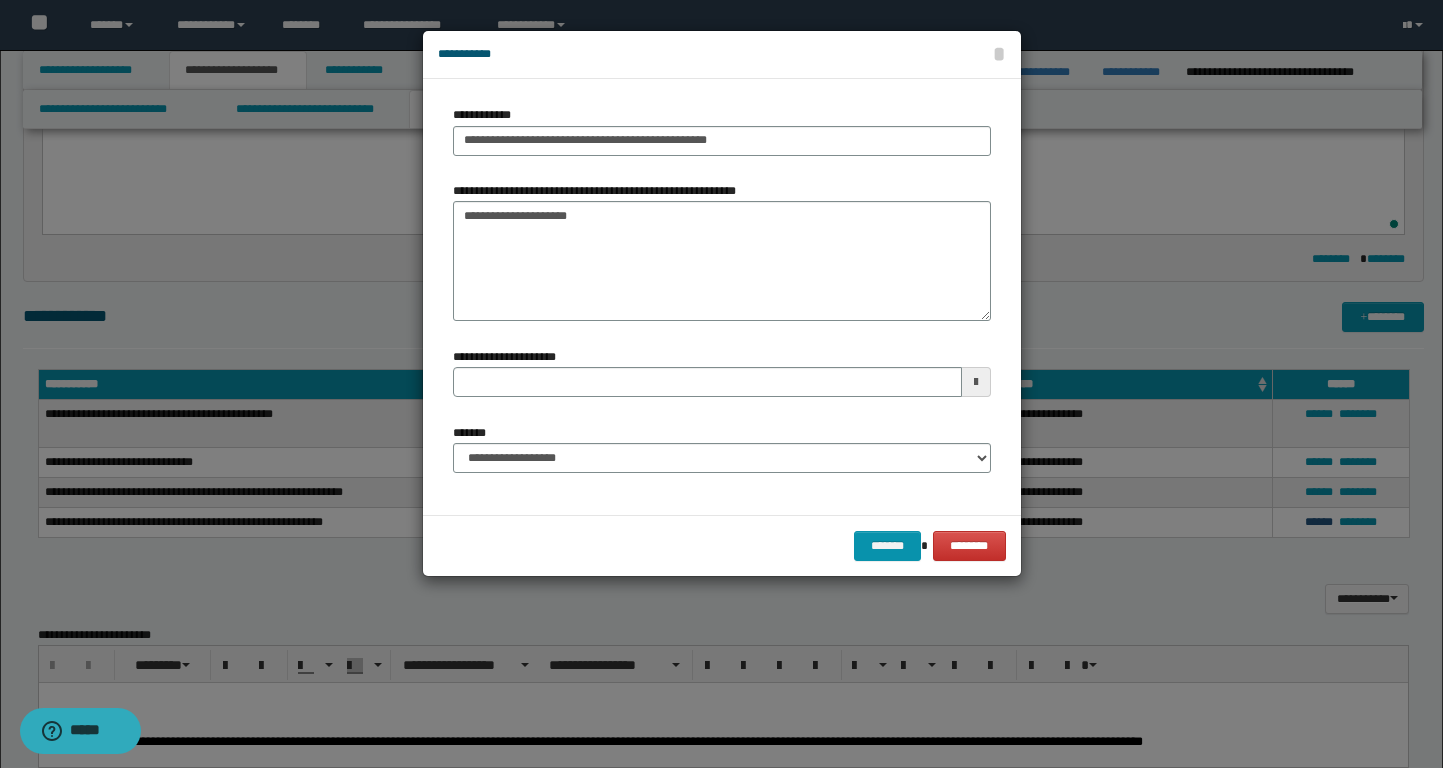 type 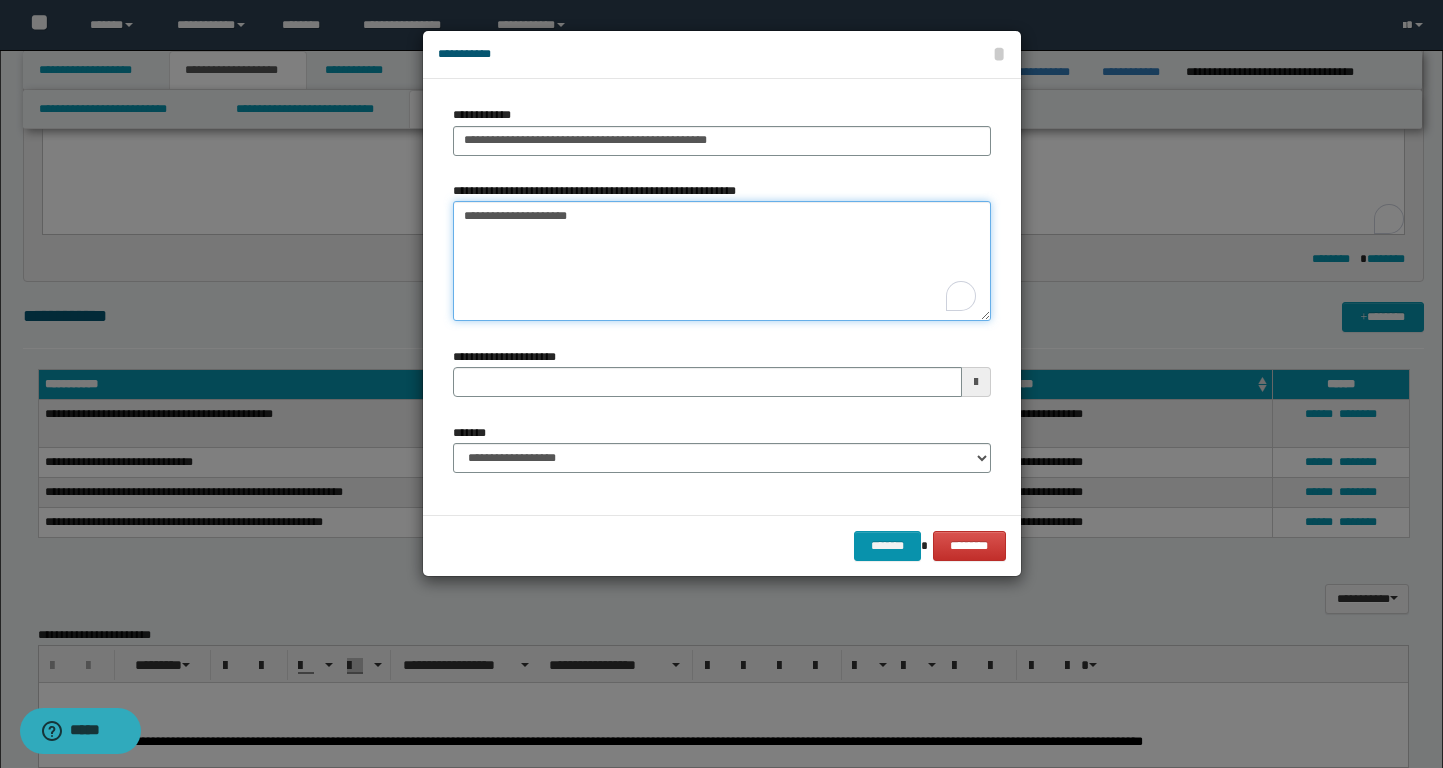 drag, startPoint x: 610, startPoint y: 222, endPoint x: 407, endPoint y: 222, distance: 203 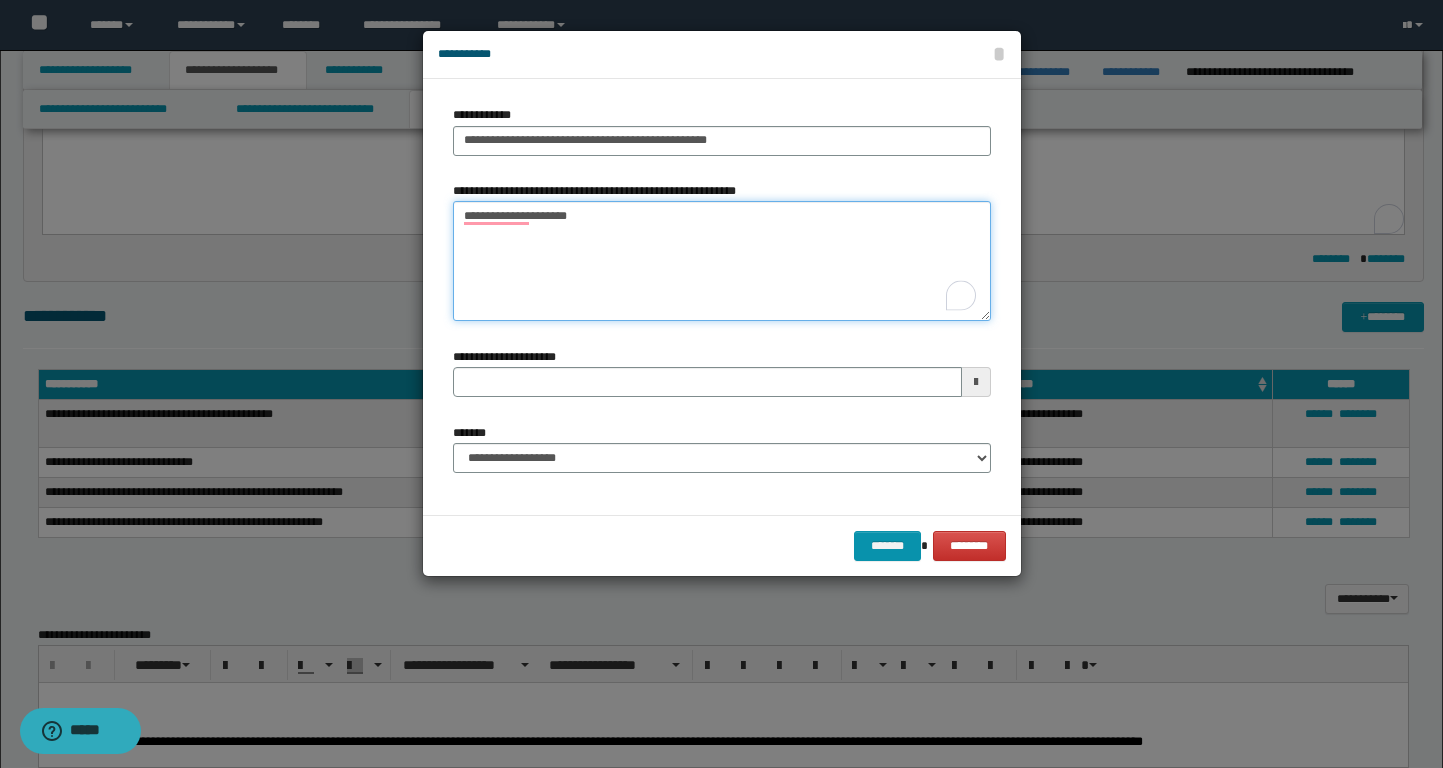 paste on "**********" 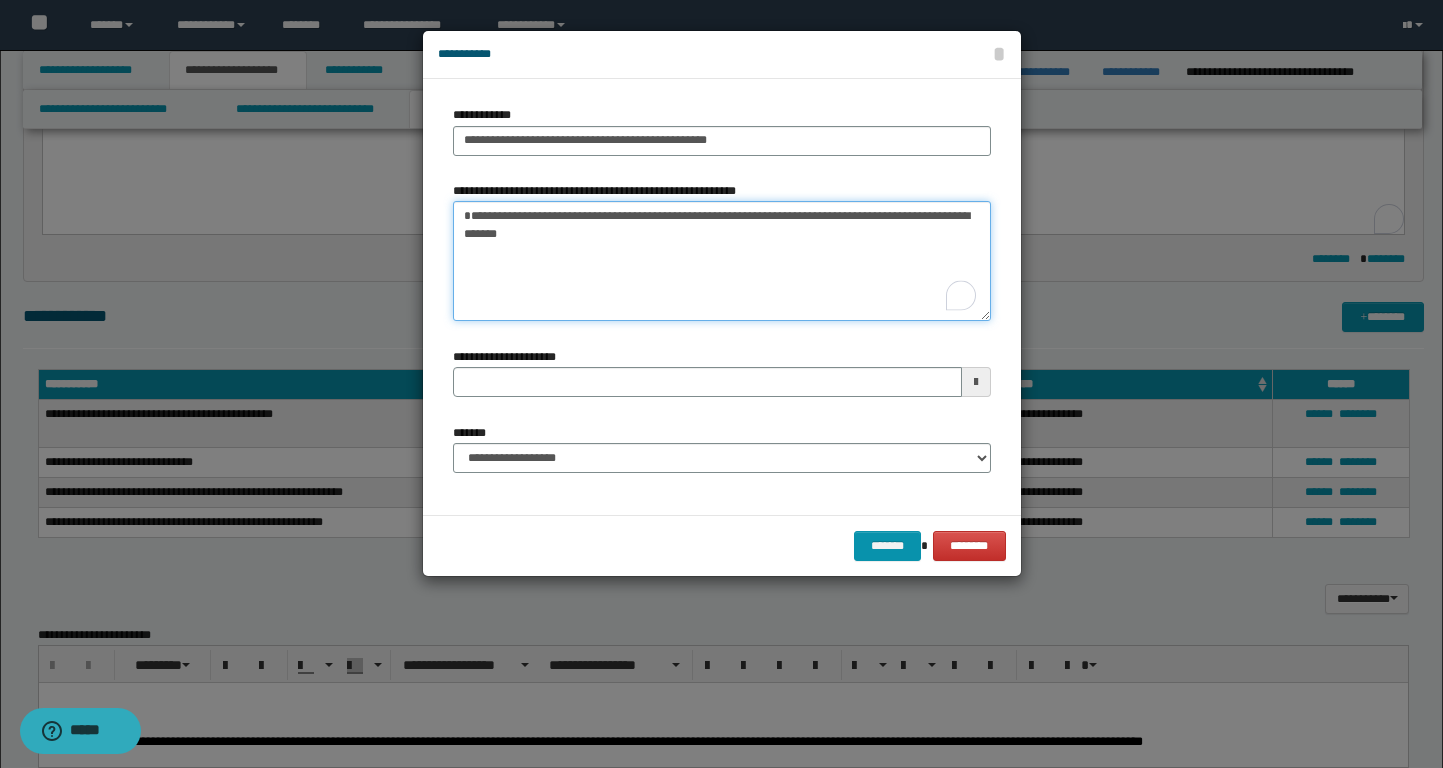type 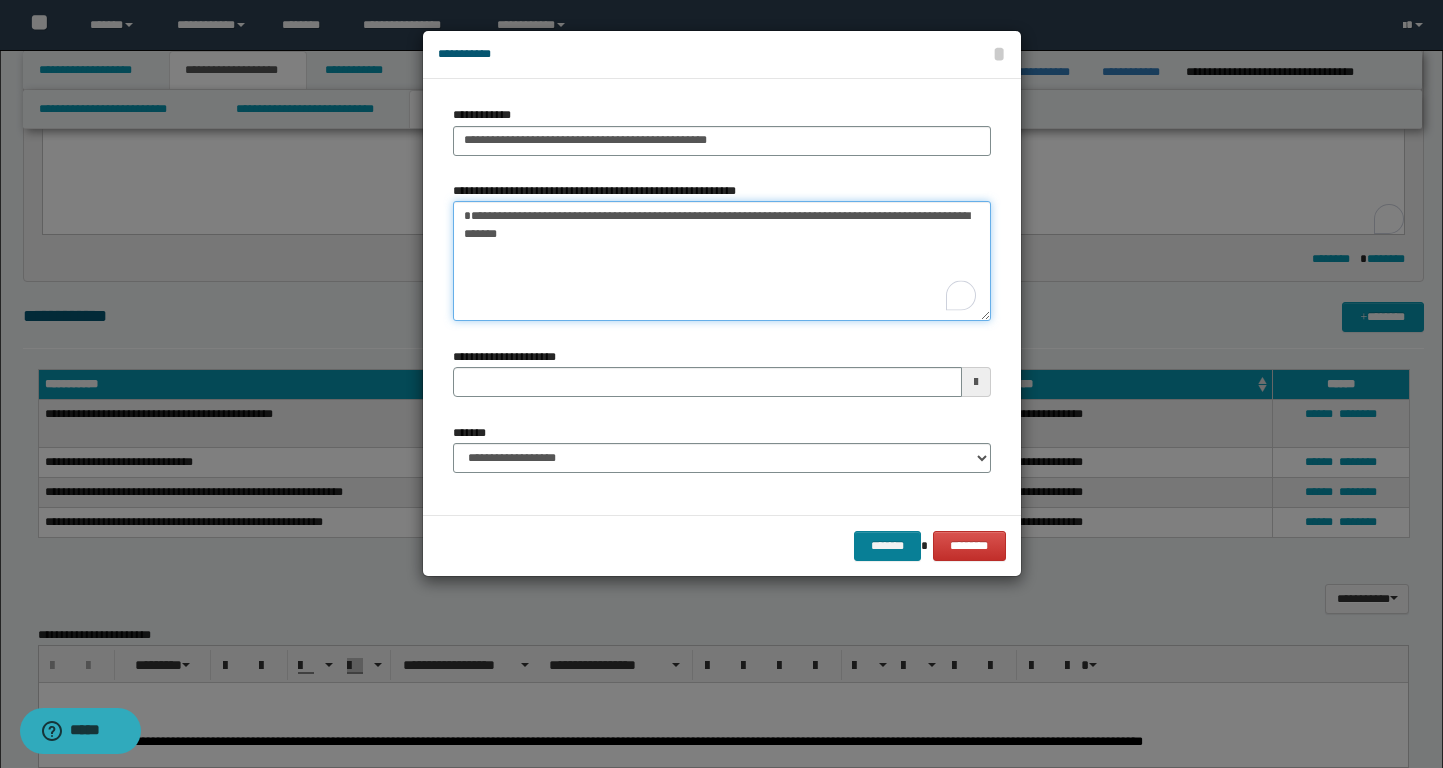 type on "**********" 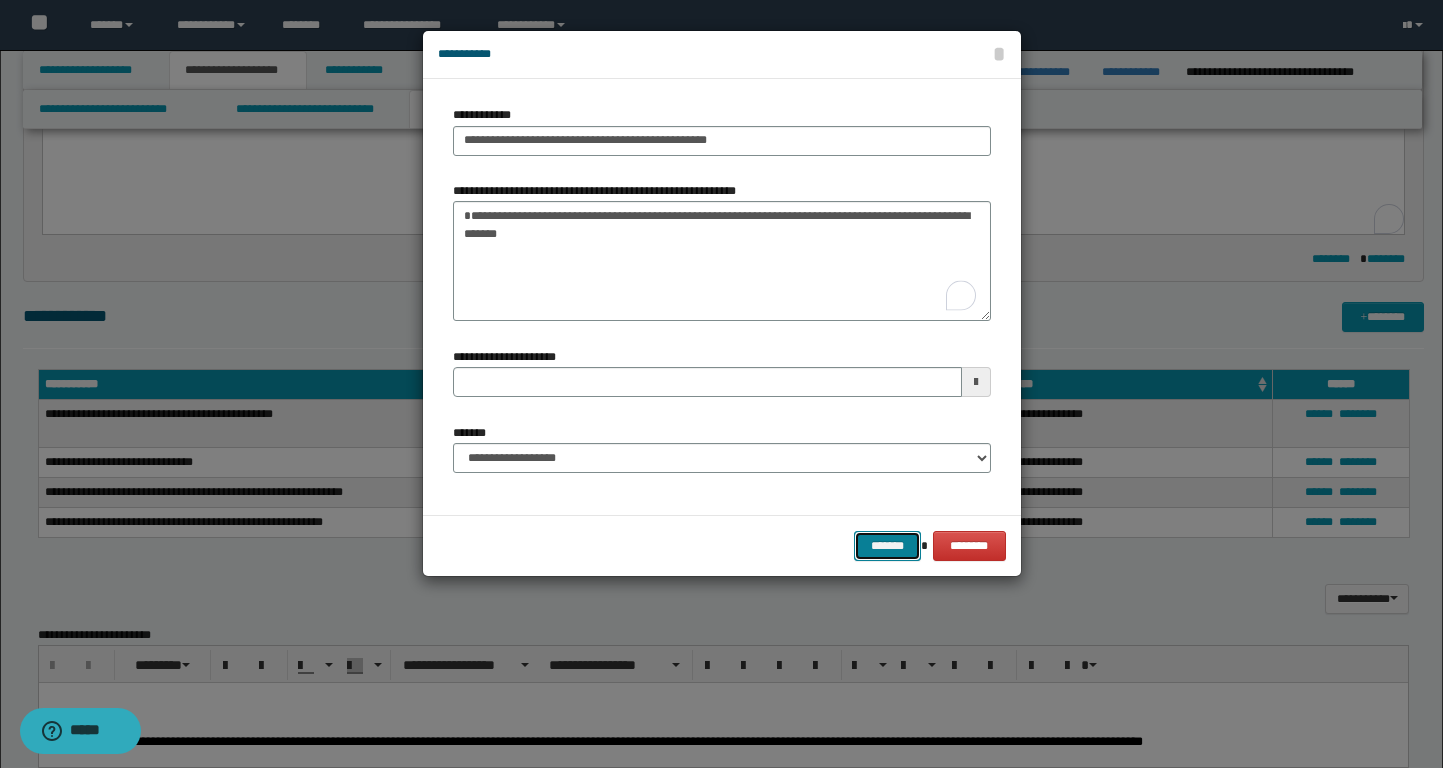 click on "*******" at bounding box center [888, 546] 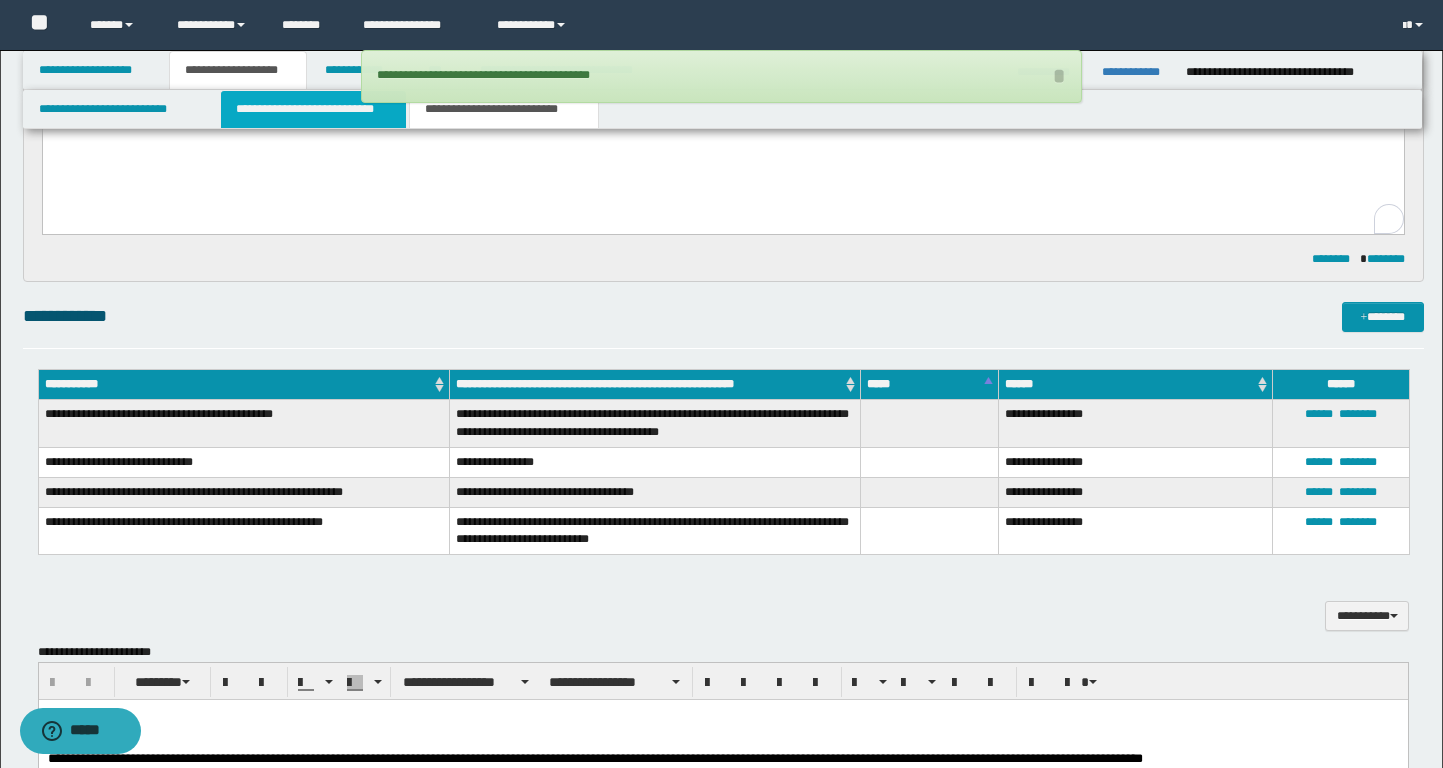 click on "**********" at bounding box center (314, 109) 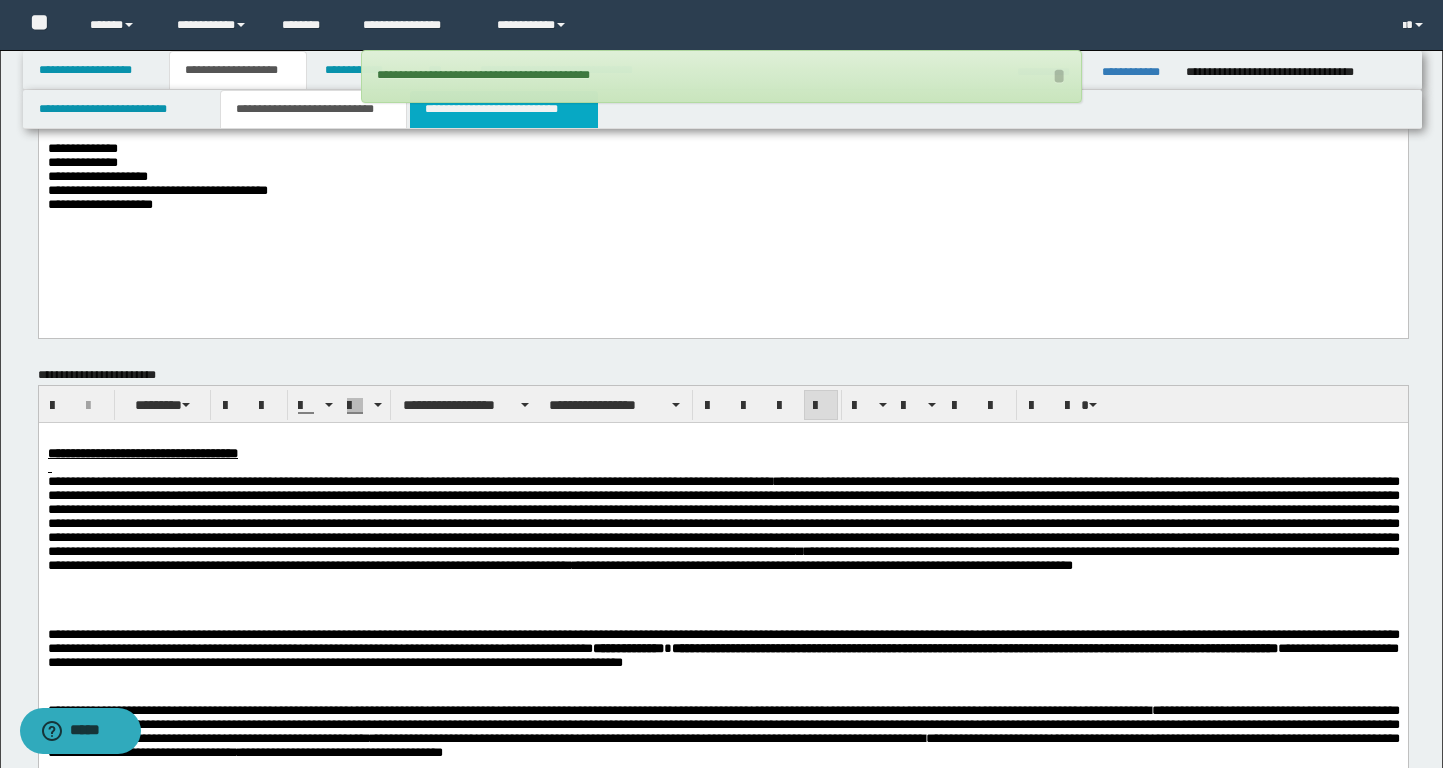 click on "**********" at bounding box center (504, 109) 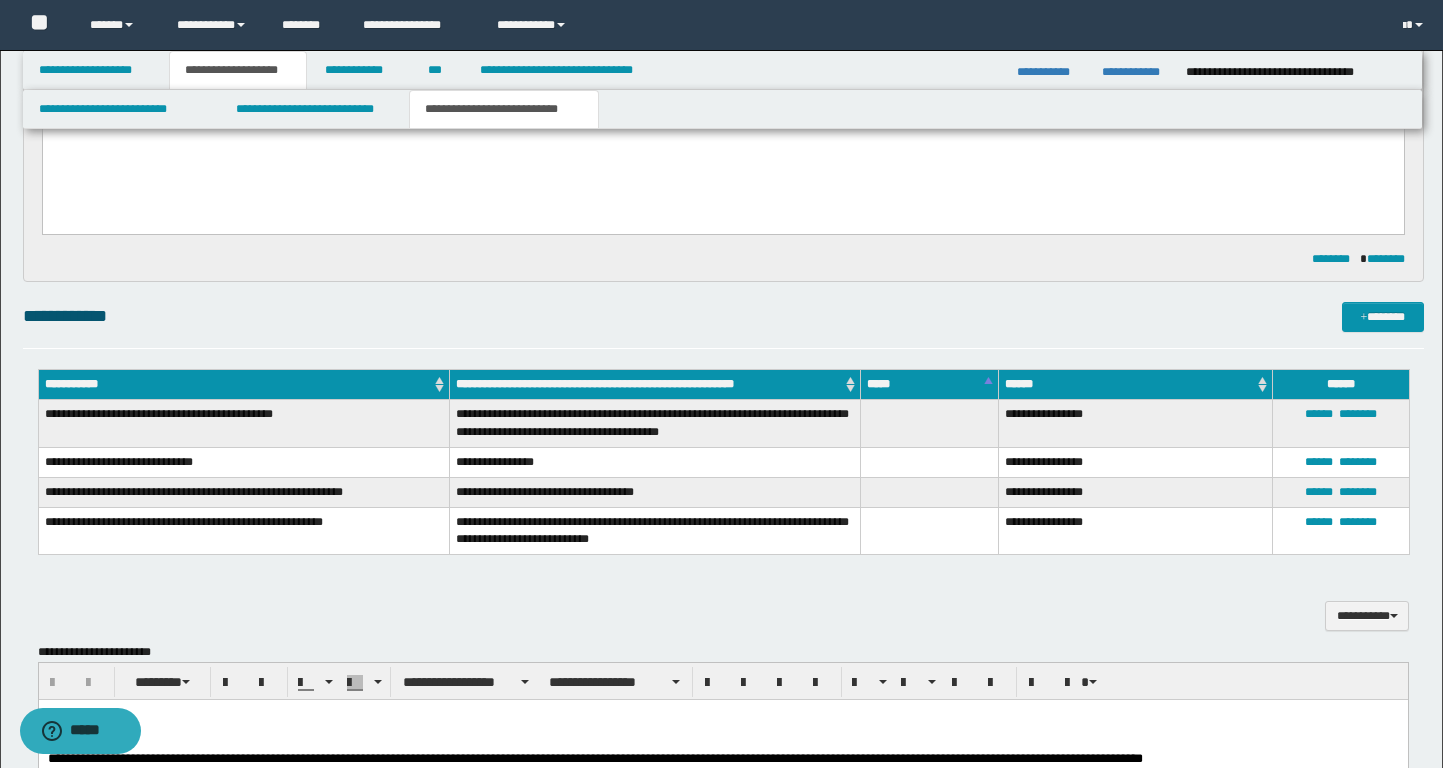 scroll, scrollTop: 0, scrollLeft: 0, axis: both 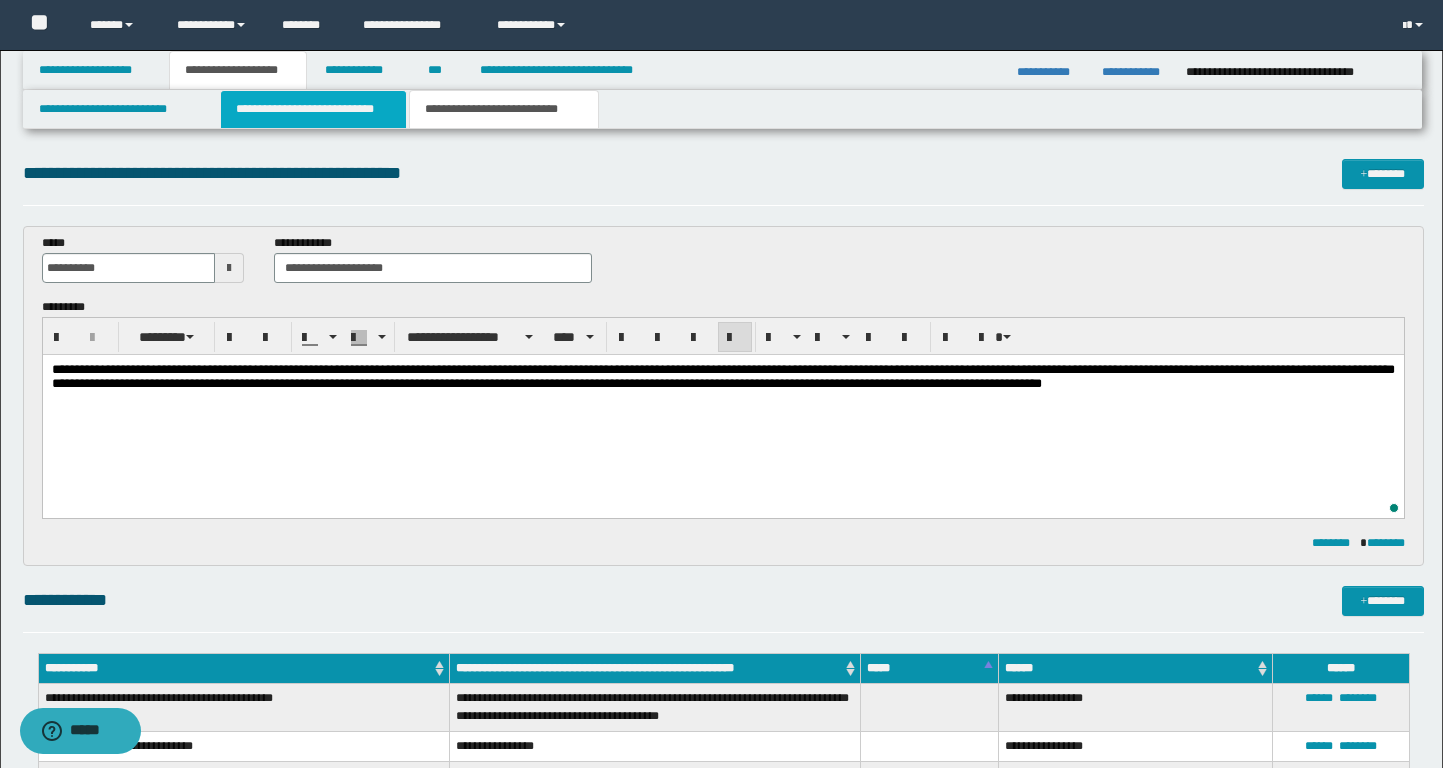click on "**********" at bounding box center [314, 109] 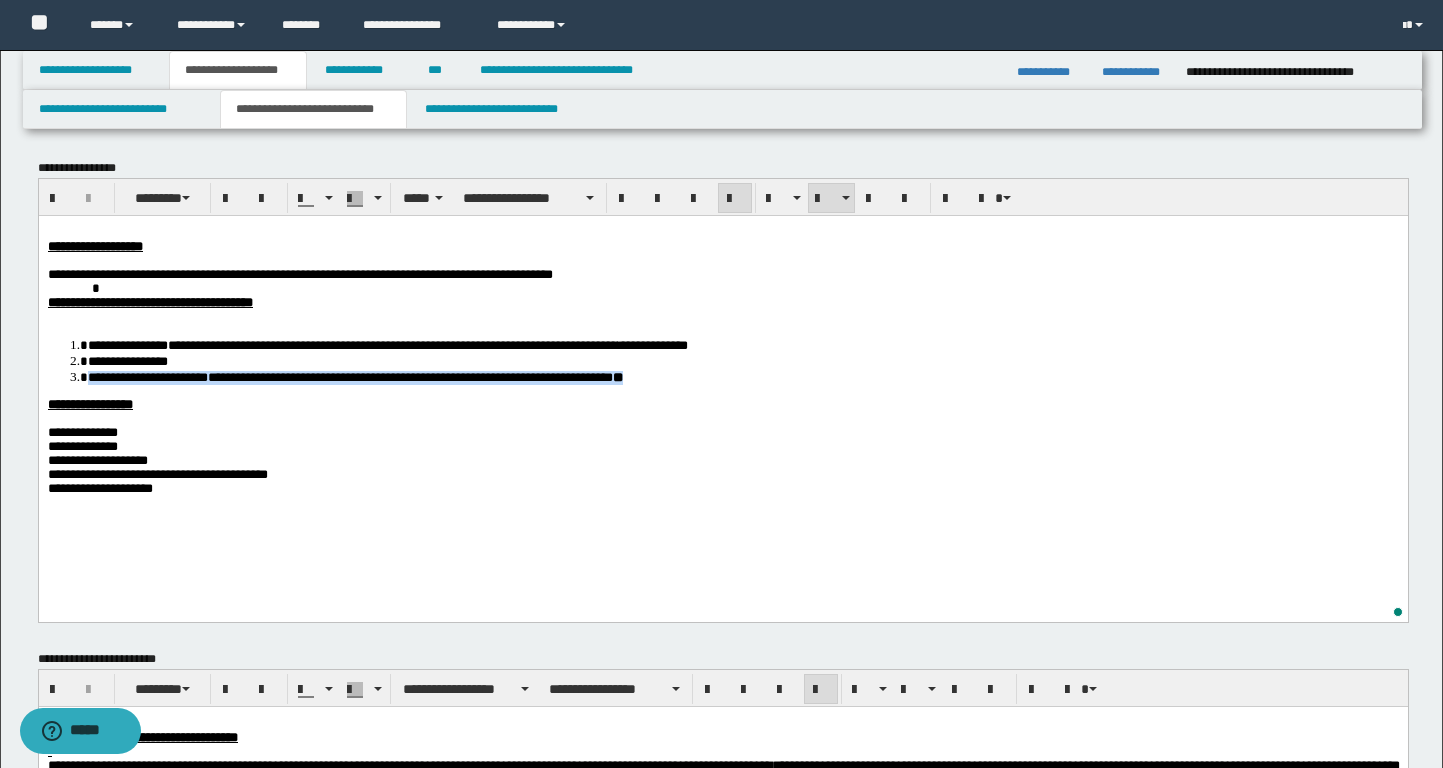 click at bounding box center (722, 418) 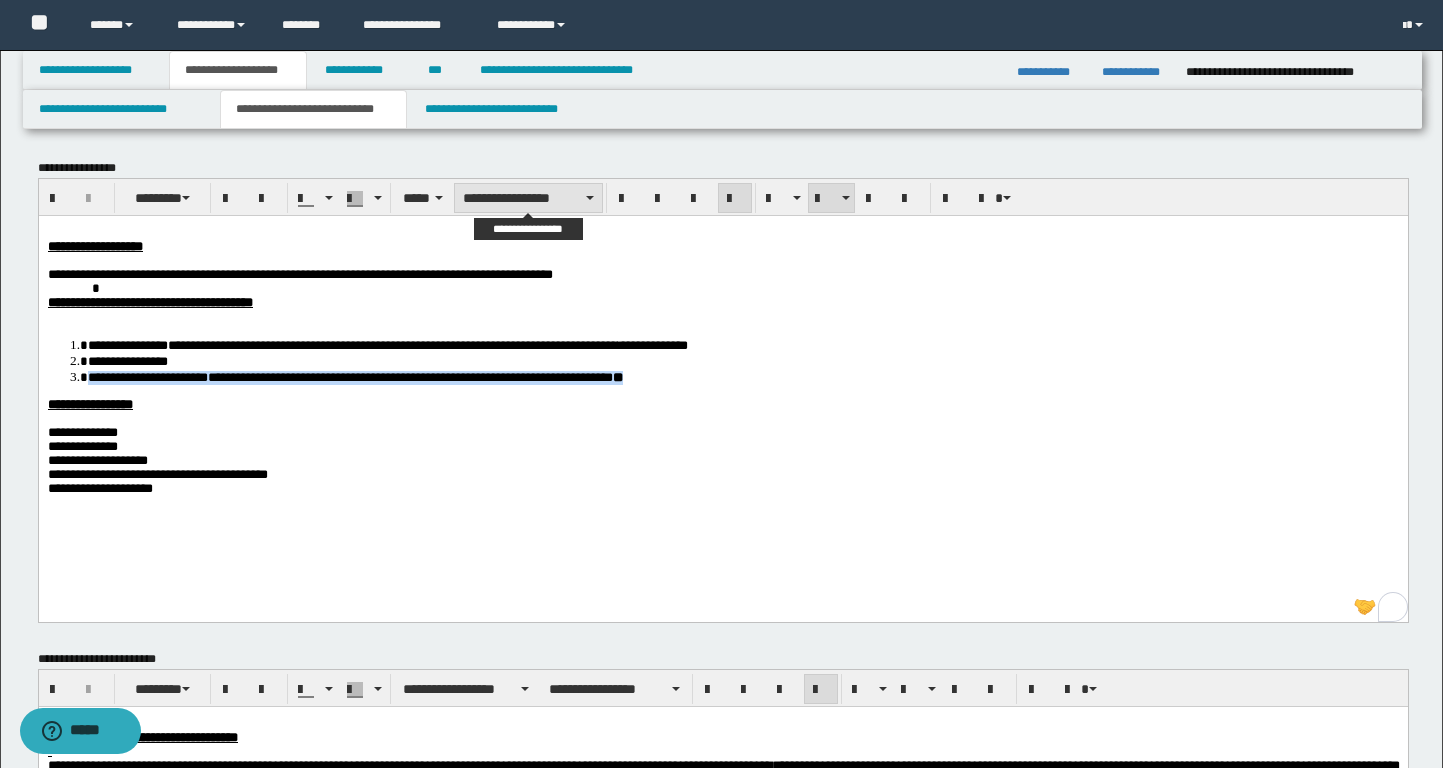 click on "**********" at bounding box center (528, 198) 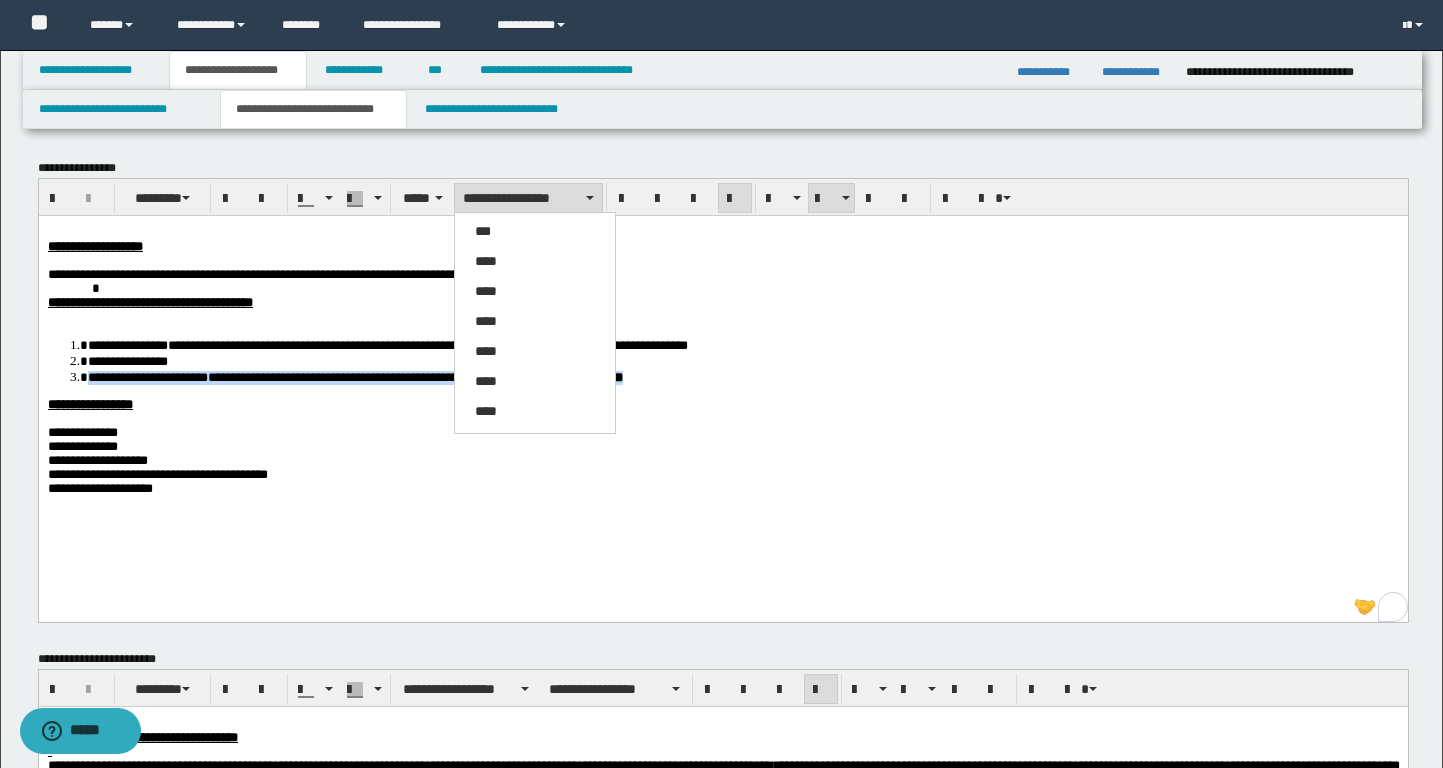 click on "**********" at bounding box center (528, 198) 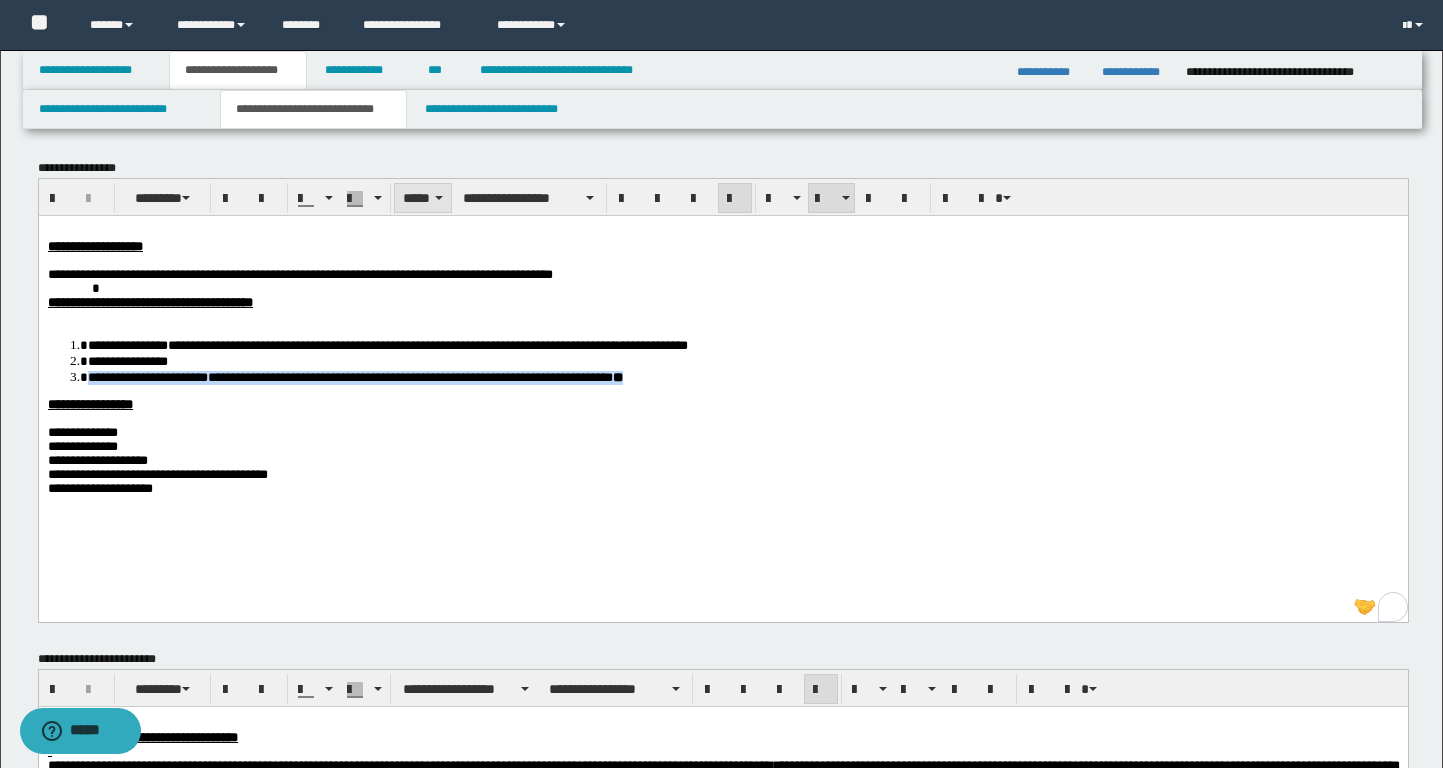 click on "*****" at bounding box center (422, 198) 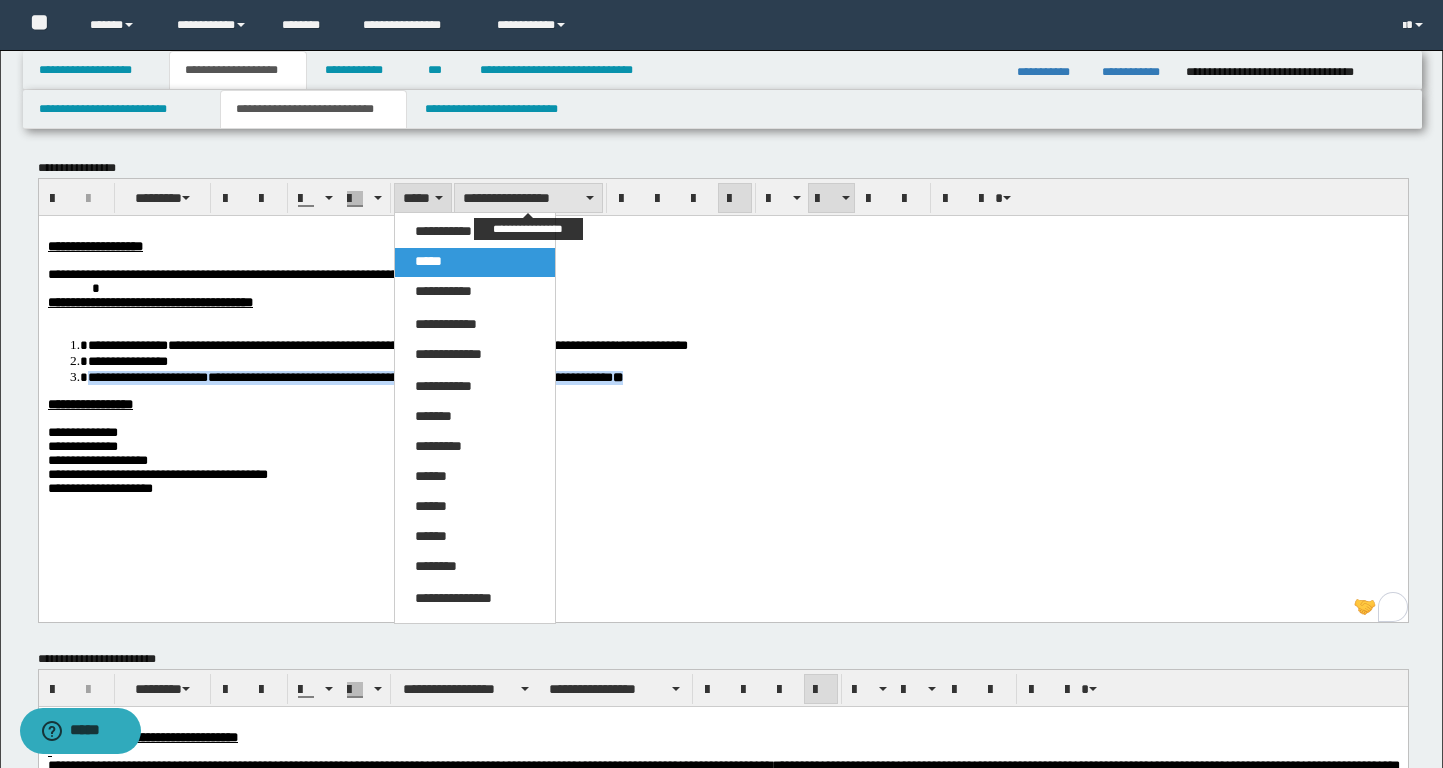 click on "**********" at bounding box center [528, 198] 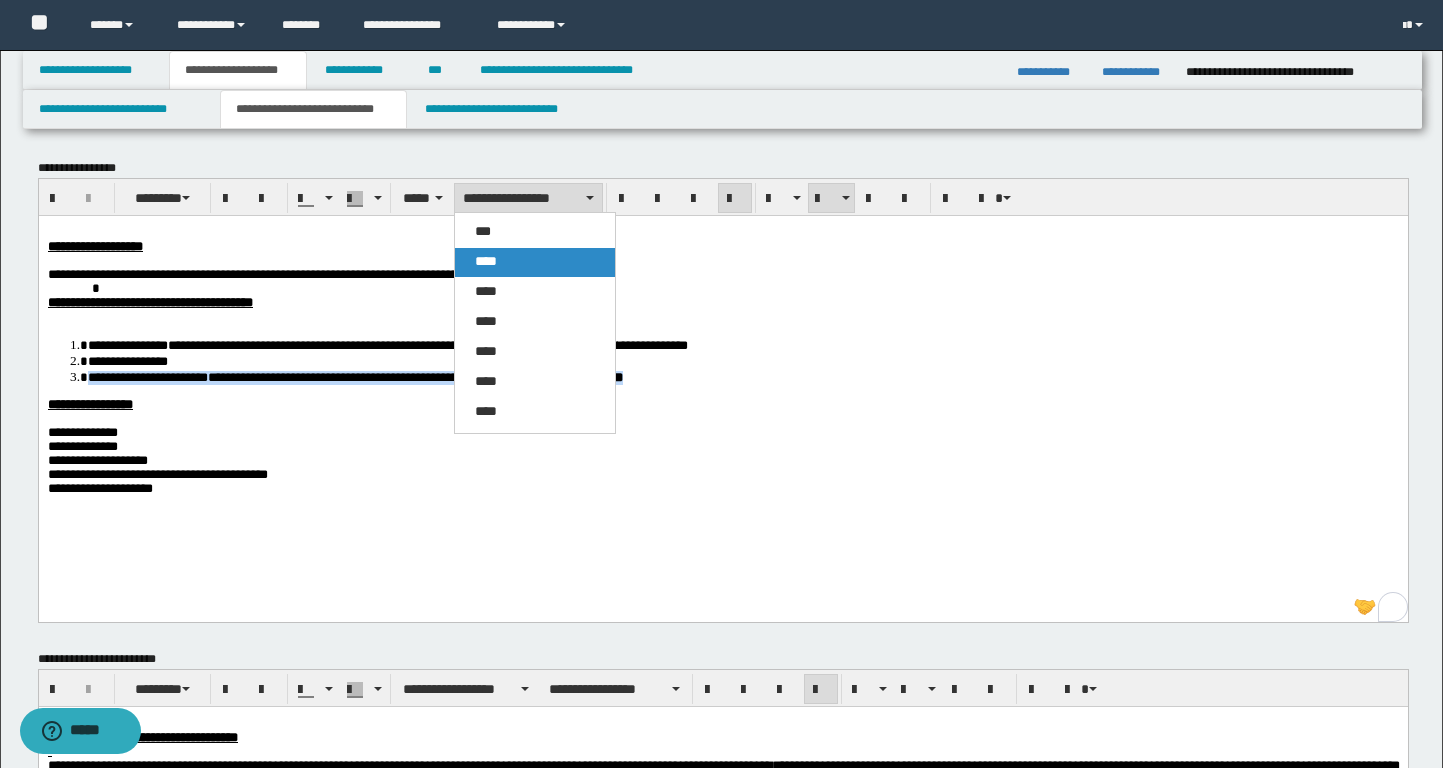 click on "****" at bounding box center [535, 262] 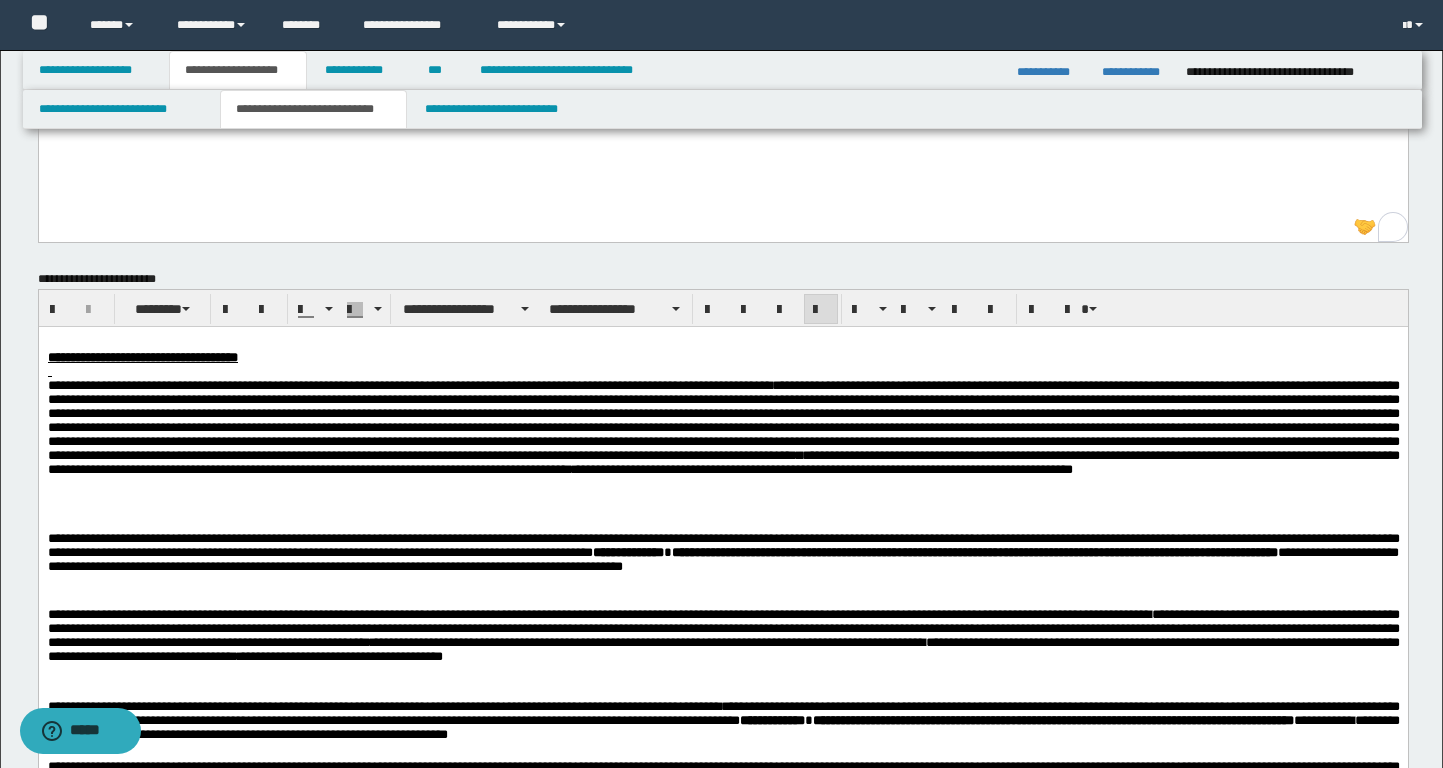 scroll, scrollTop: 0, scrollLeft: 0, axis: both 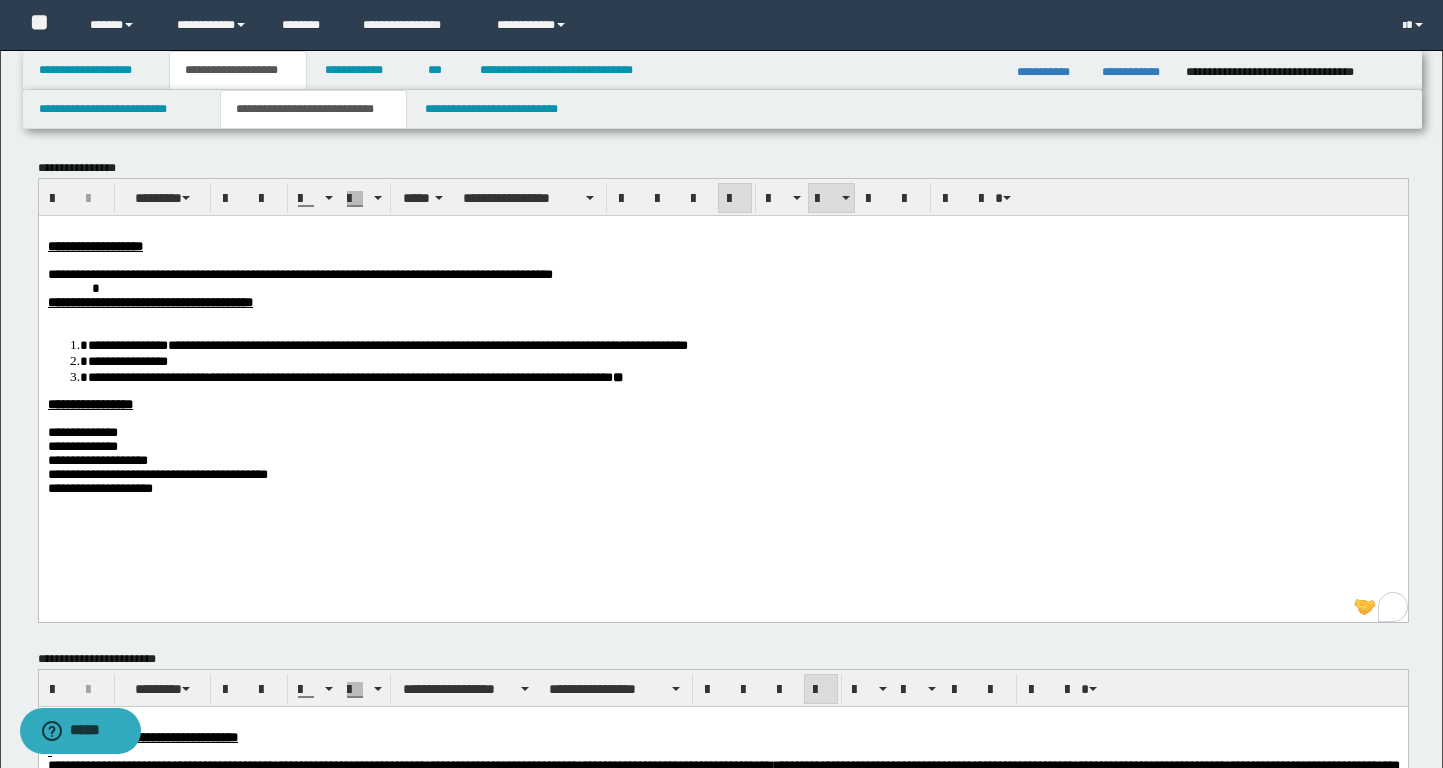 click on "**********" at bounding box center (722, 404) 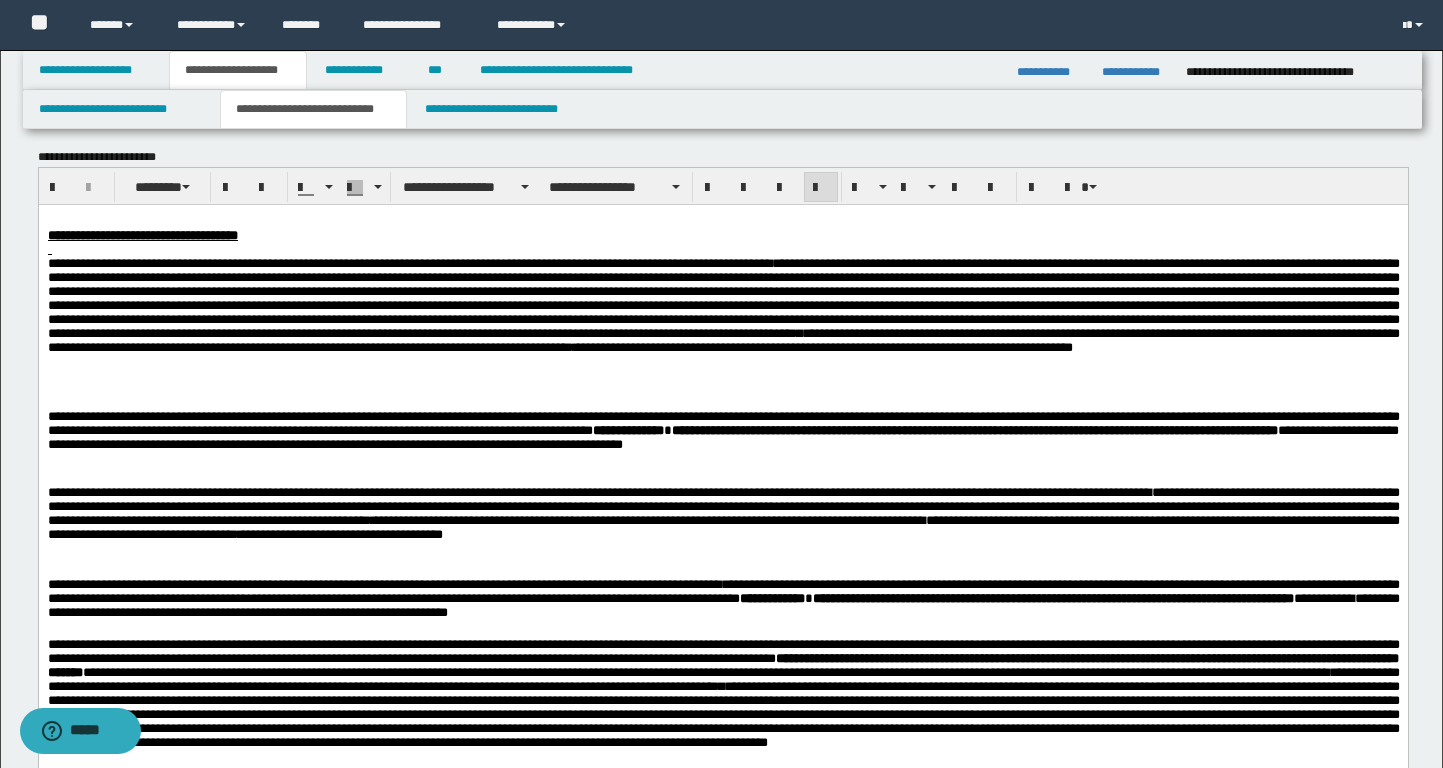 scroll, scrollTop: 503, scrollLeft: 0, axis: vertical 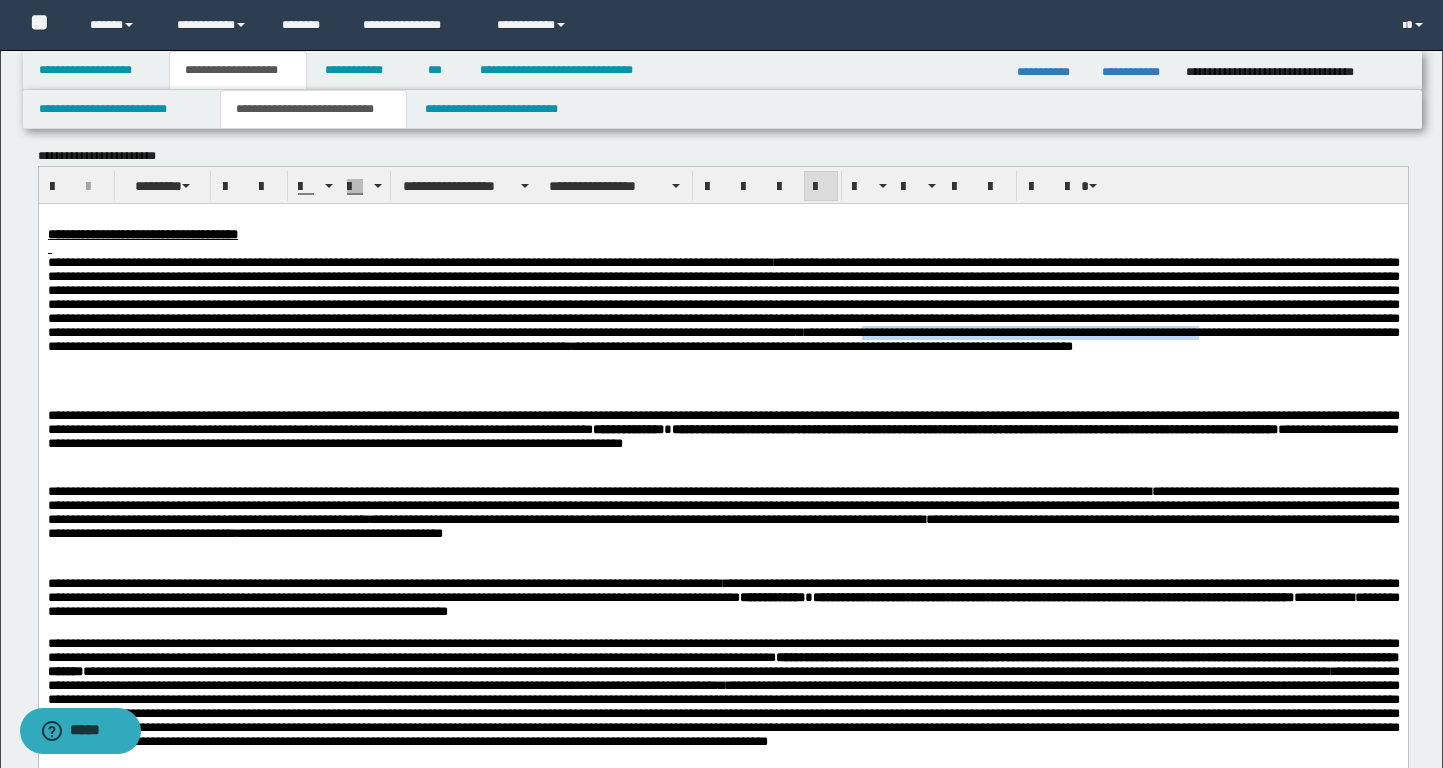 drag, startPoint x: 1183, startPoint y: 358, endPoint x: 243, endPoint y: 373, distance: 940.1197 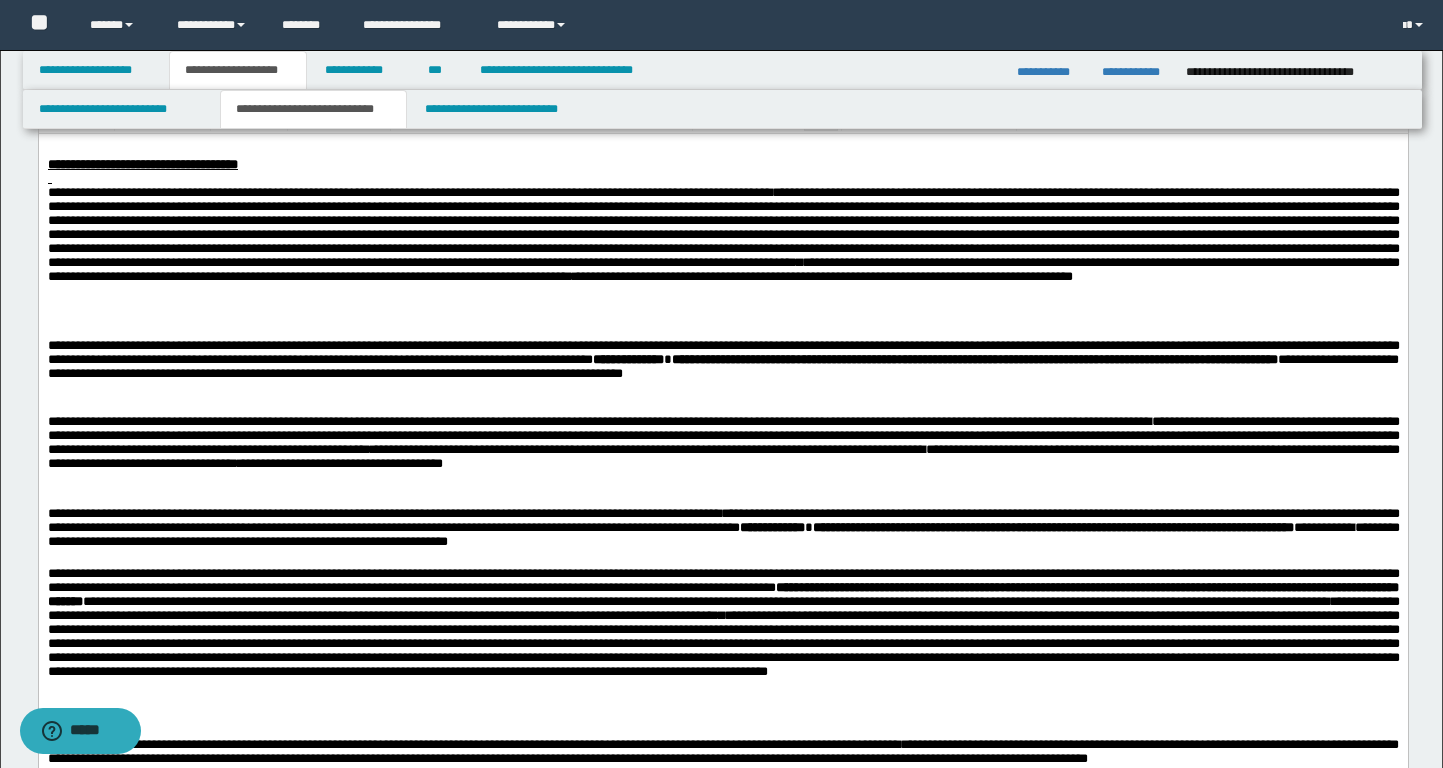click on "**********" at bounding box center [244, 420] 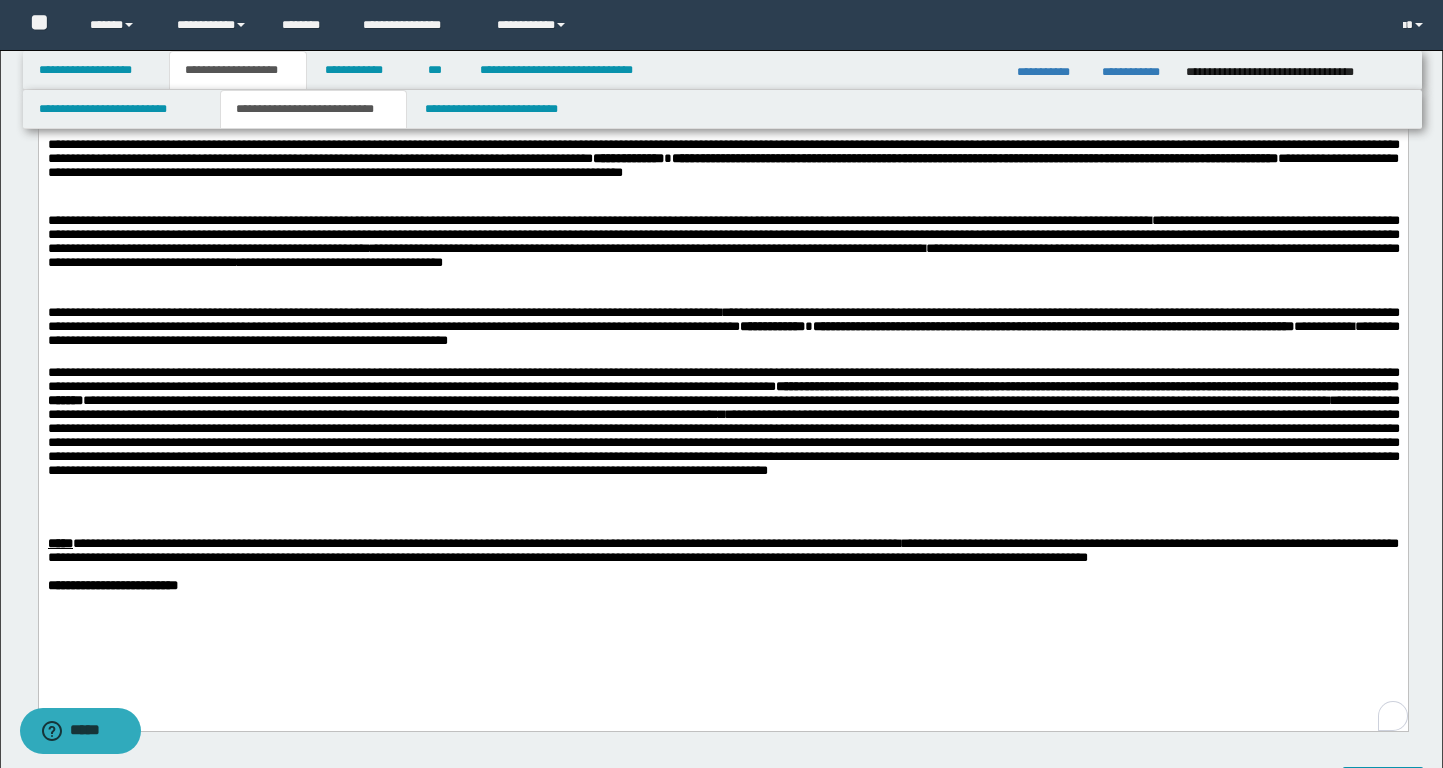 scroll, scrollTop: 788, scrollLeft: 0, axis: vertical 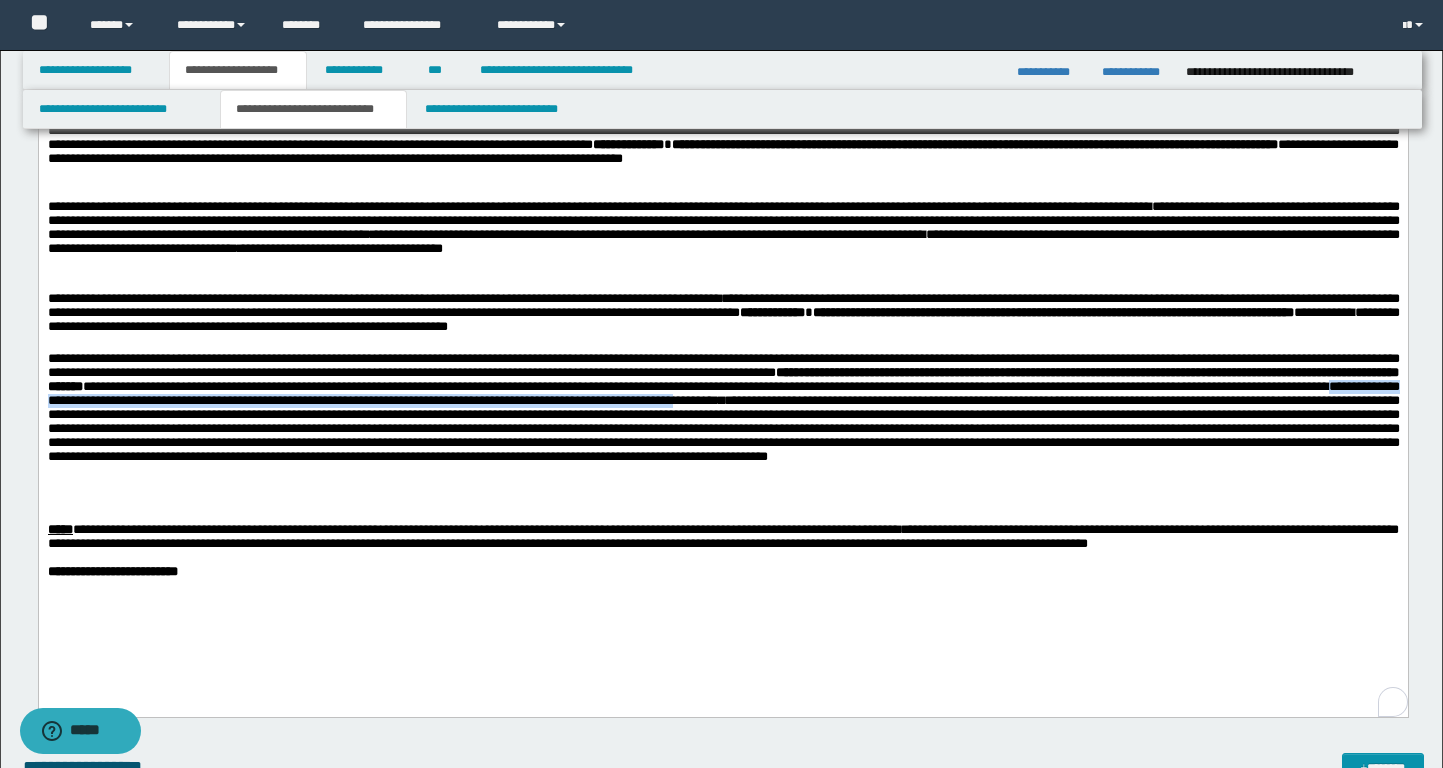 drag, startPoint x: 1078, startPoint y: 413, endPoint x: 583, endPoint y: 434, distance: 495.44525 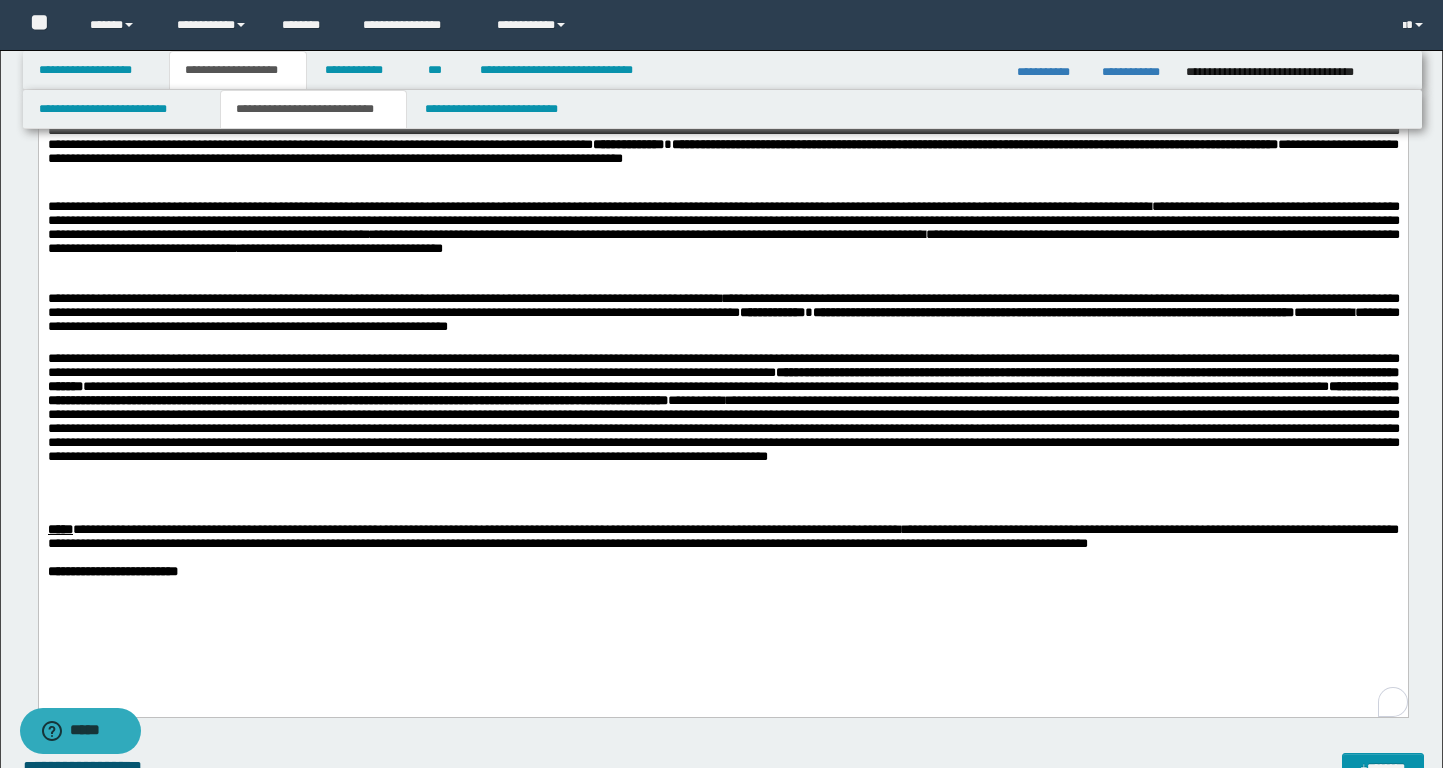 click on "**********" at bounding box center (723, 429) 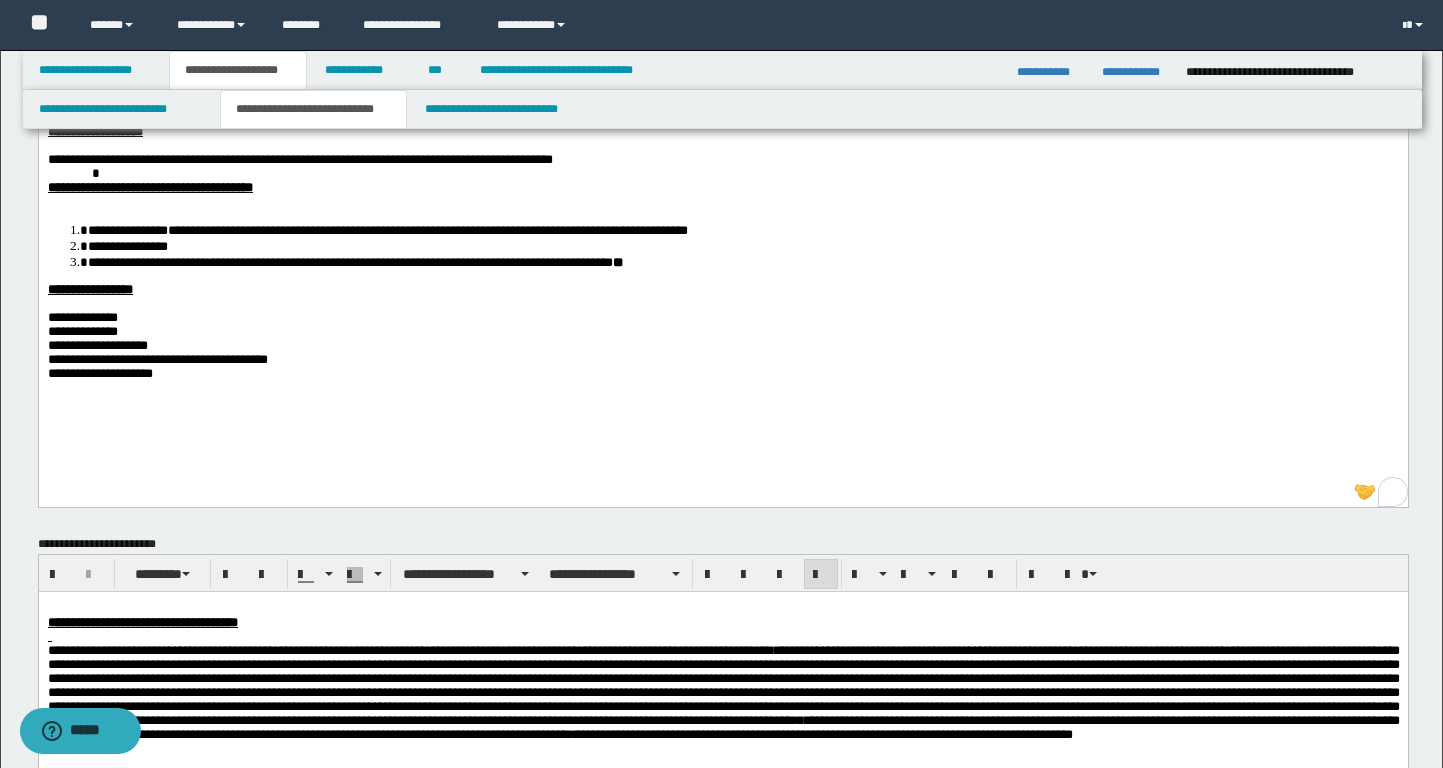 scroll, scrollTop: 0, scrollLeft: 0, axis: both 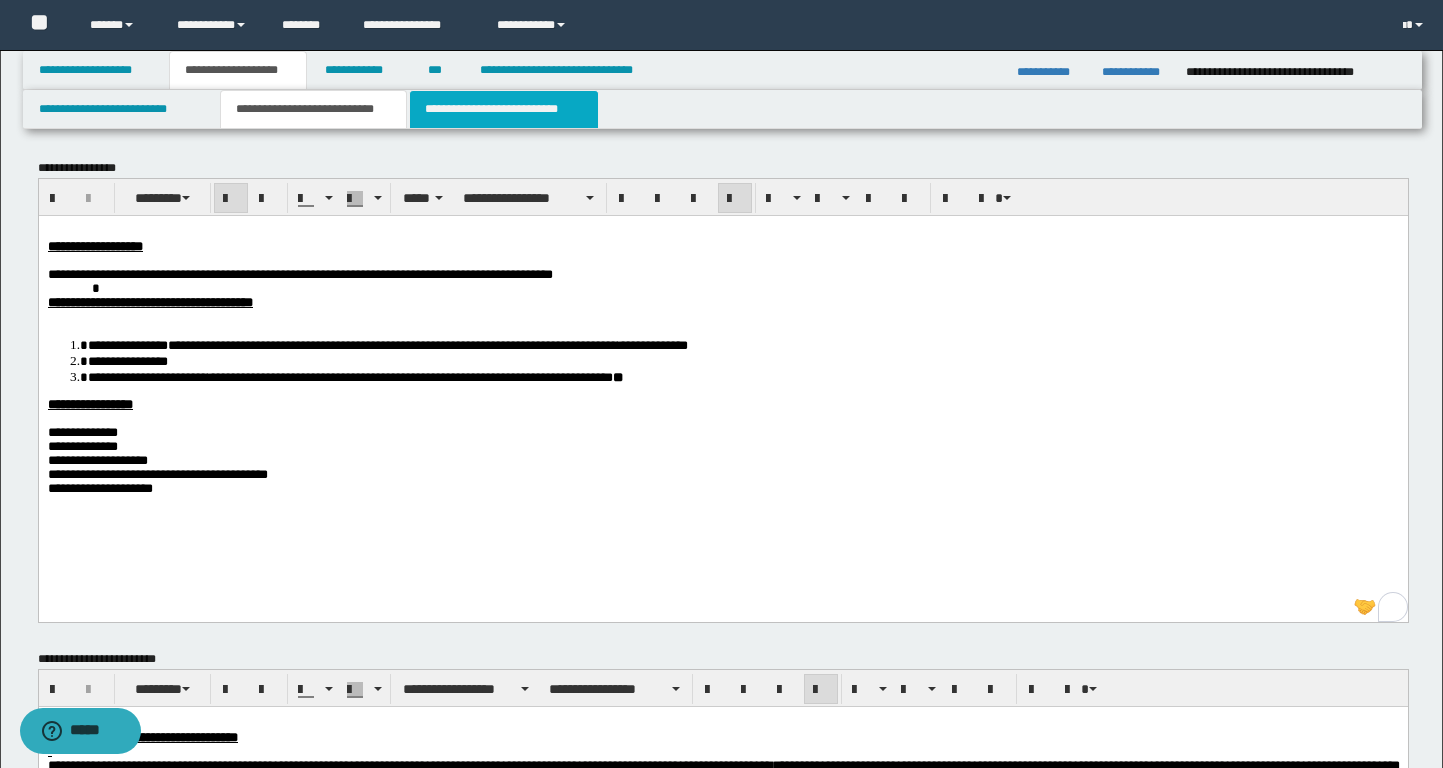 click on "**********" at bounding box center (504, 109) 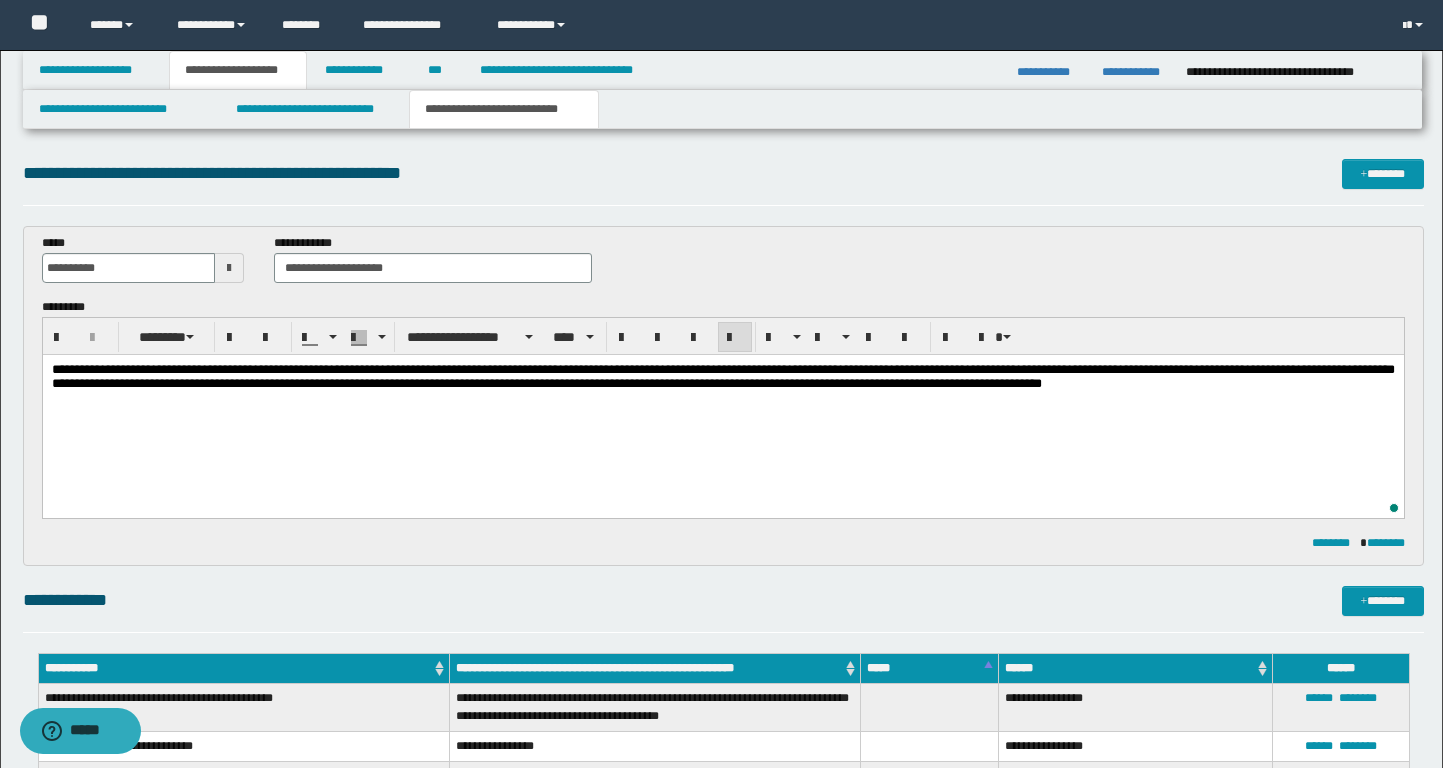 scroll, scrollTop: 104, scrollLeft: 0, axis: vertical 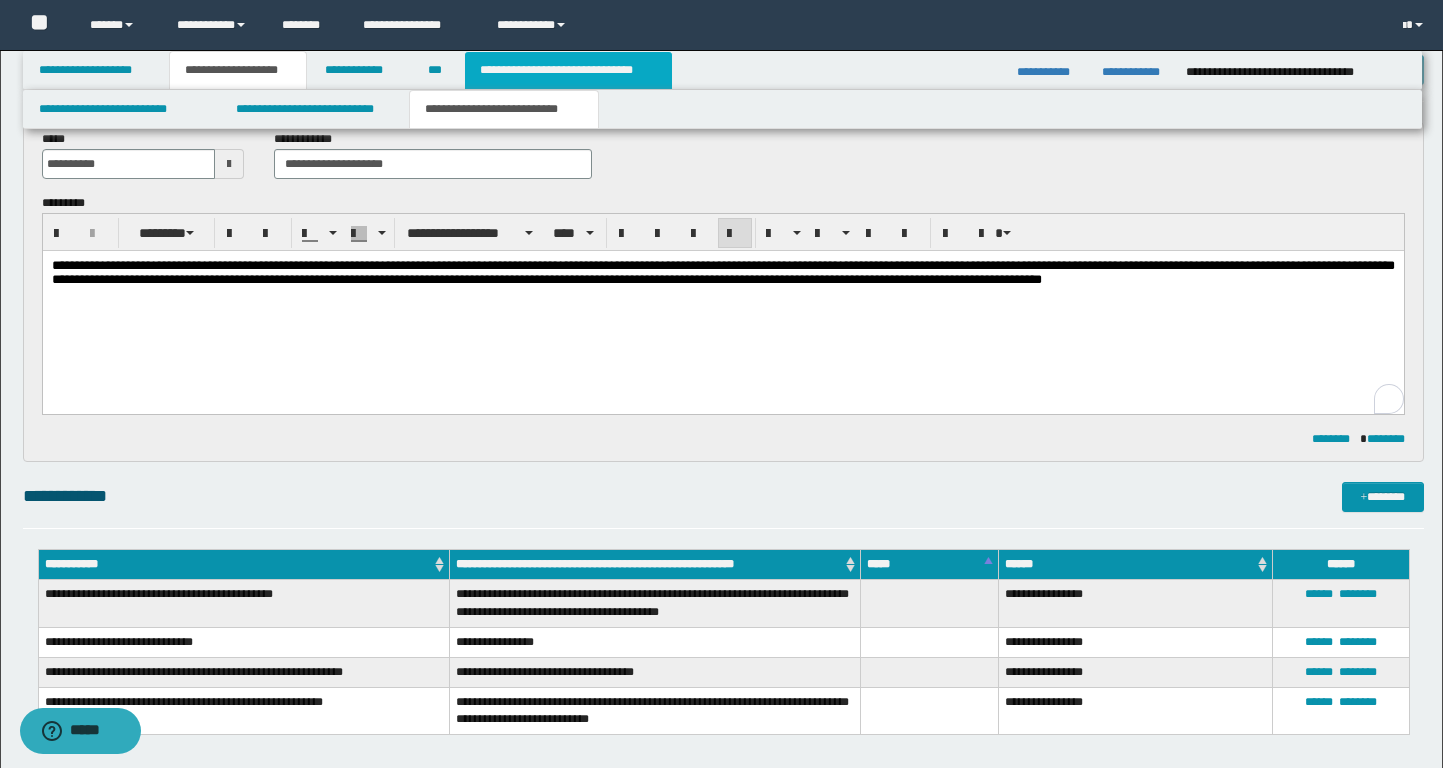 click on "**********" at bounding box center (568, 70) 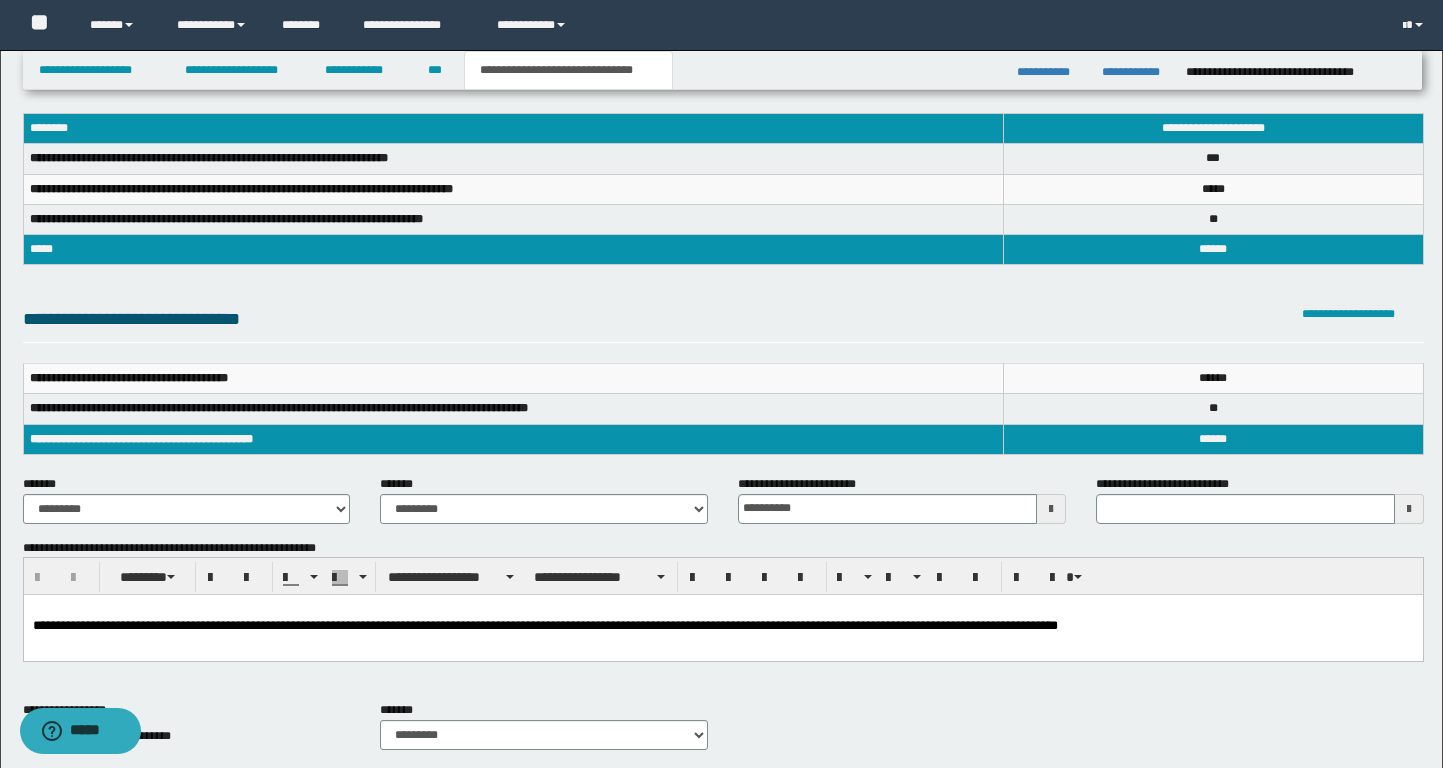 scroll, scrollTop: 0, scrollLeft: 0, axis: both 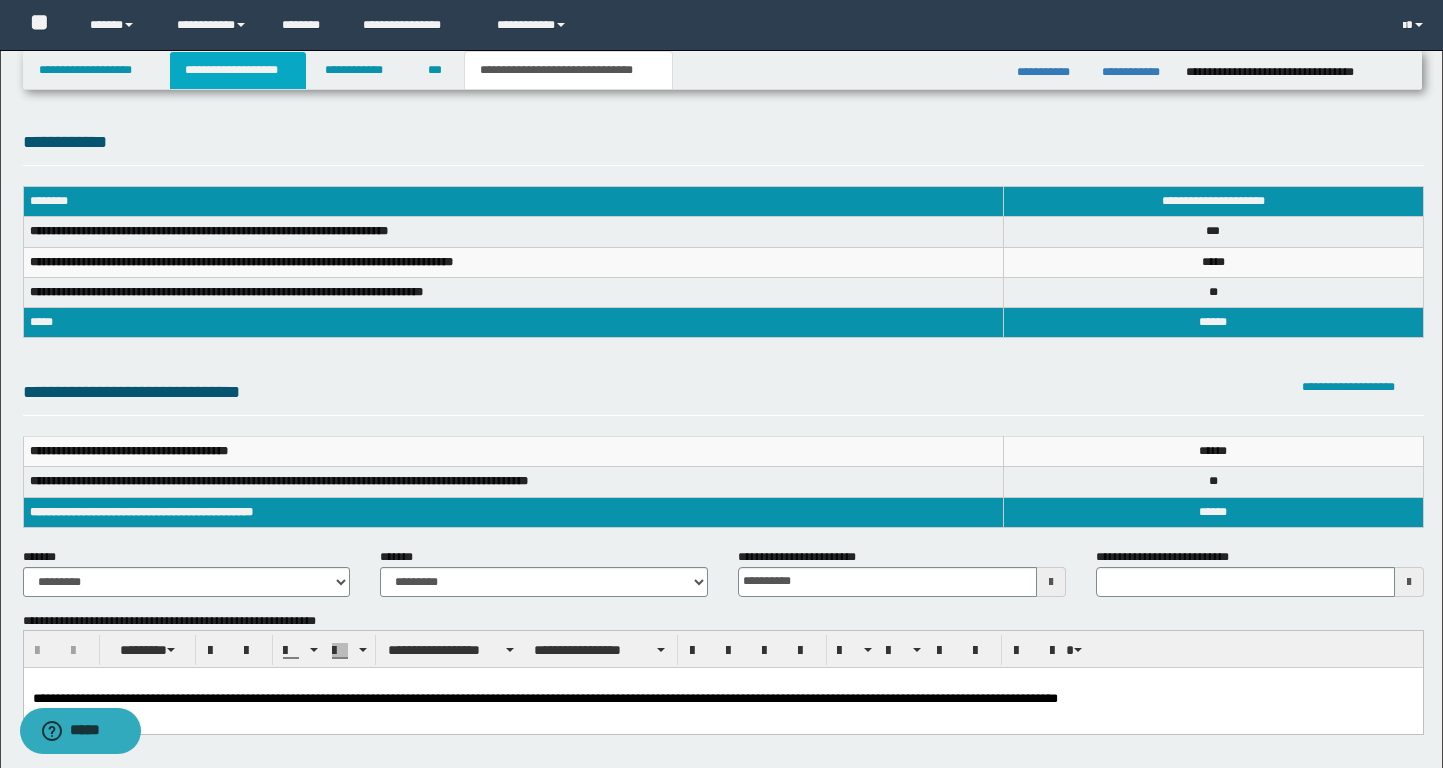 click on "**********" at bounding box center (238, 70) 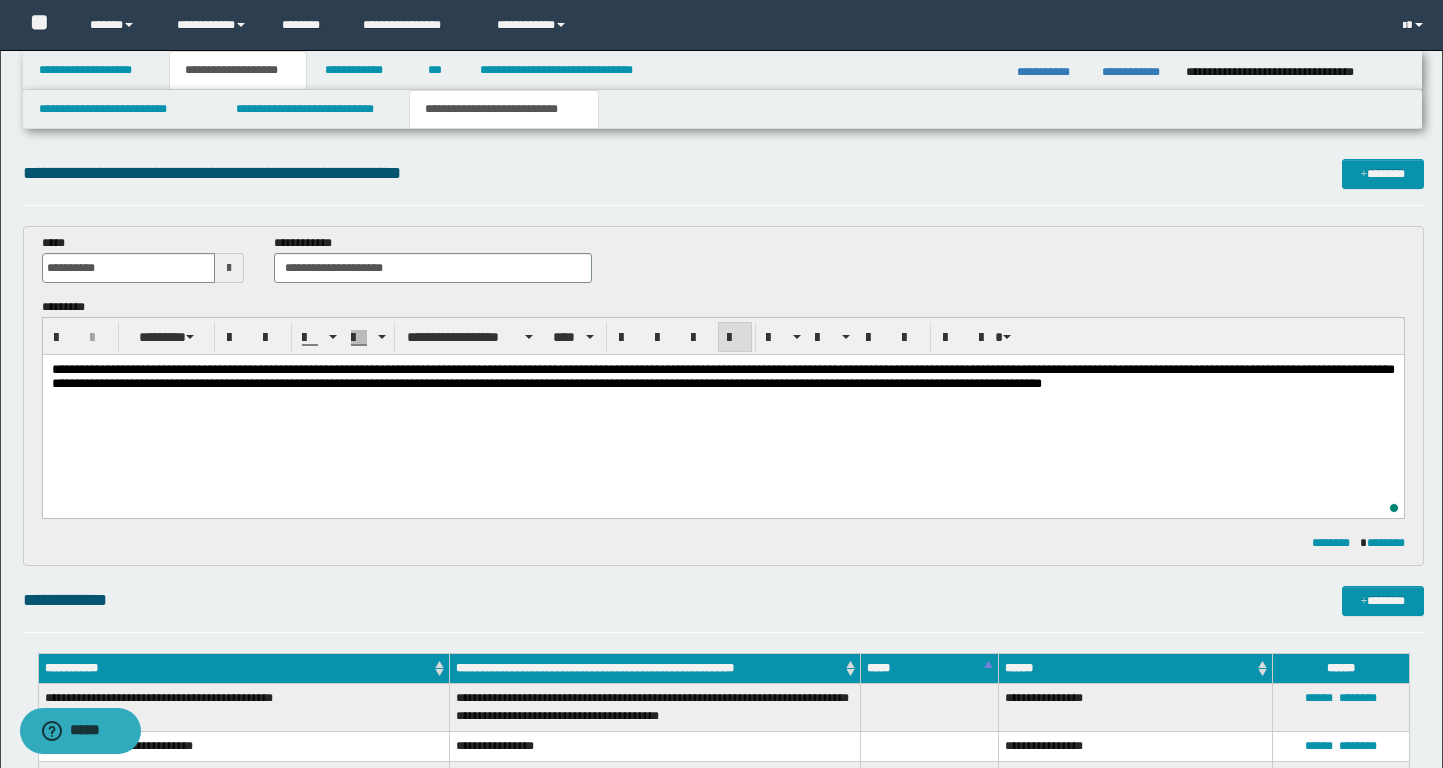 scroll, scrollTop: 104, scrollLeft: 0, axis: vertical 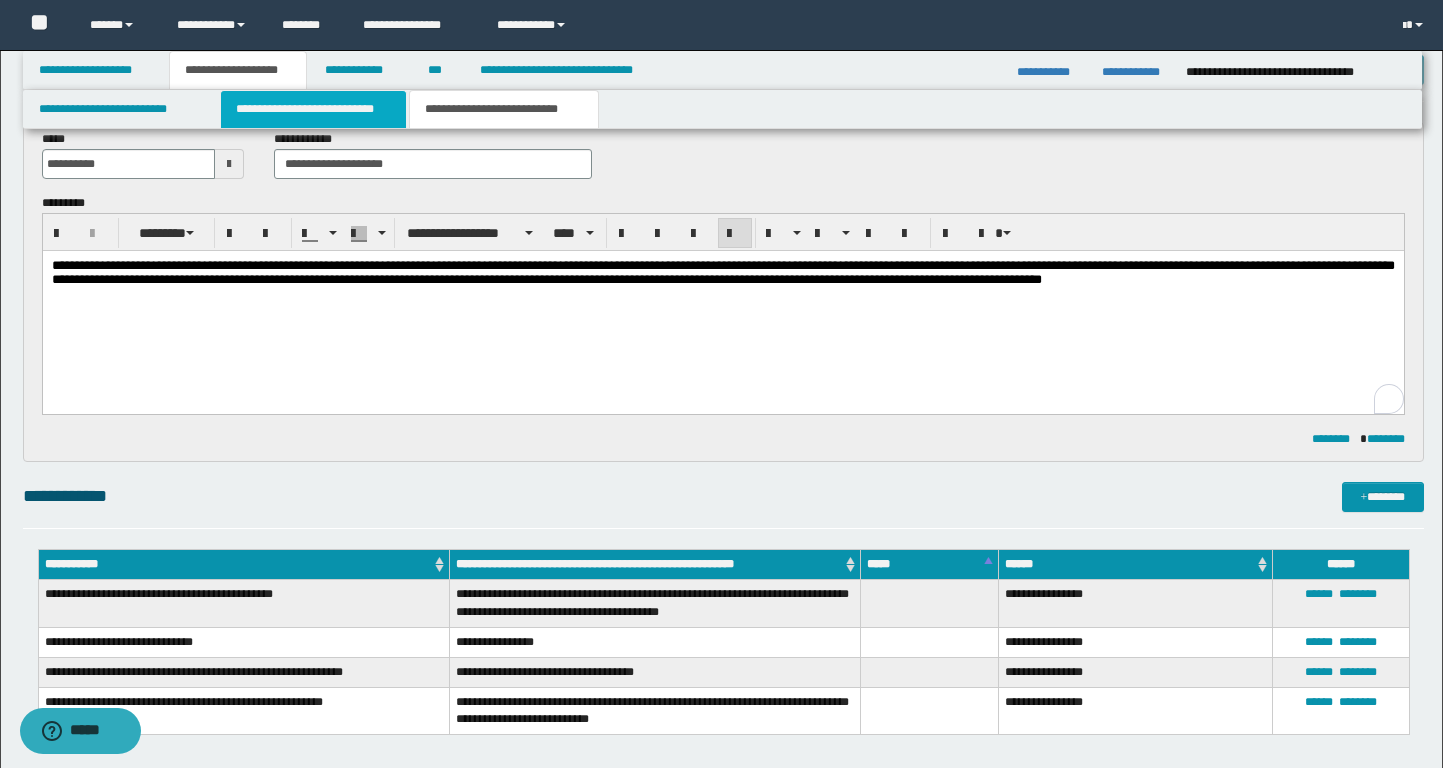 click on "**********" at bounding box center (314, 109) 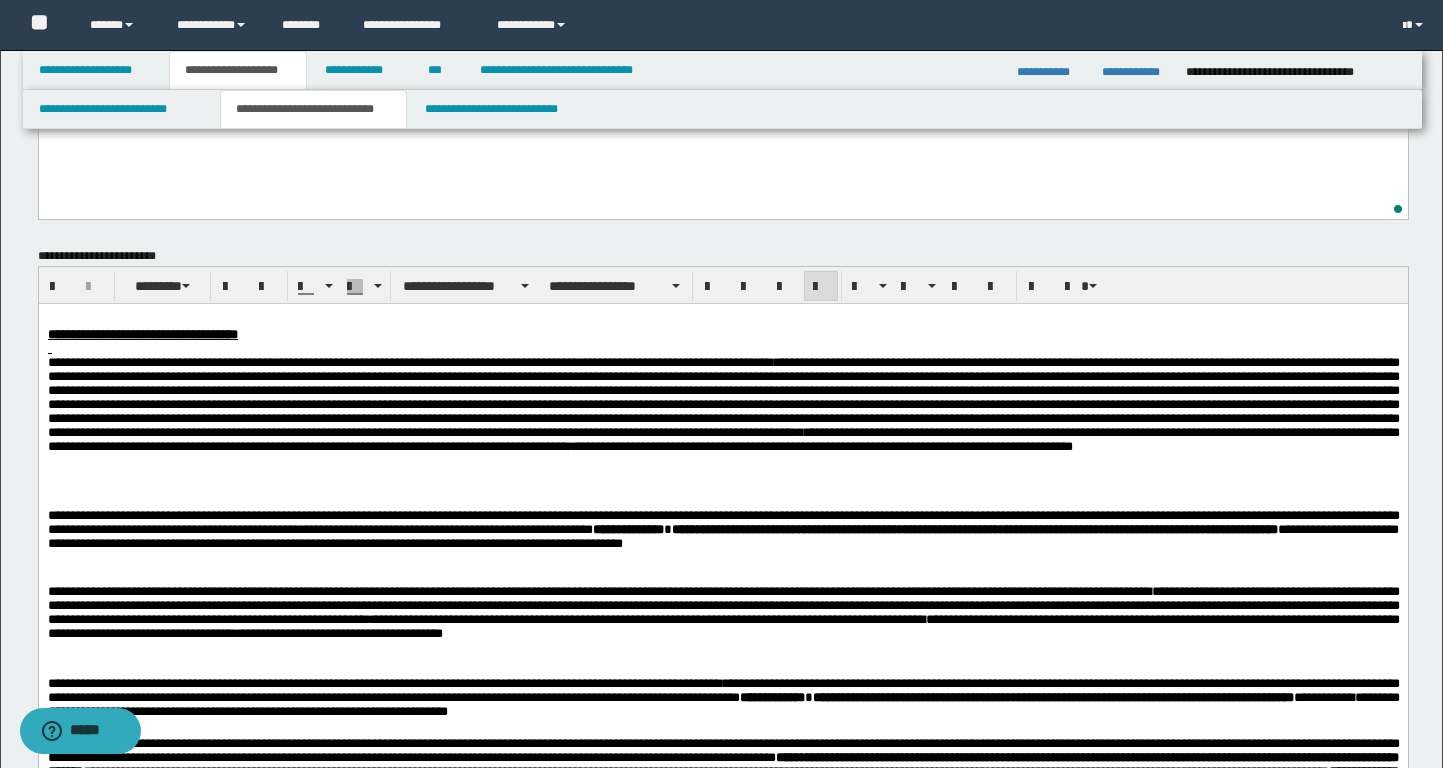 scroll, scrollTop: 668, scrollLeft: 0, axis: vertical 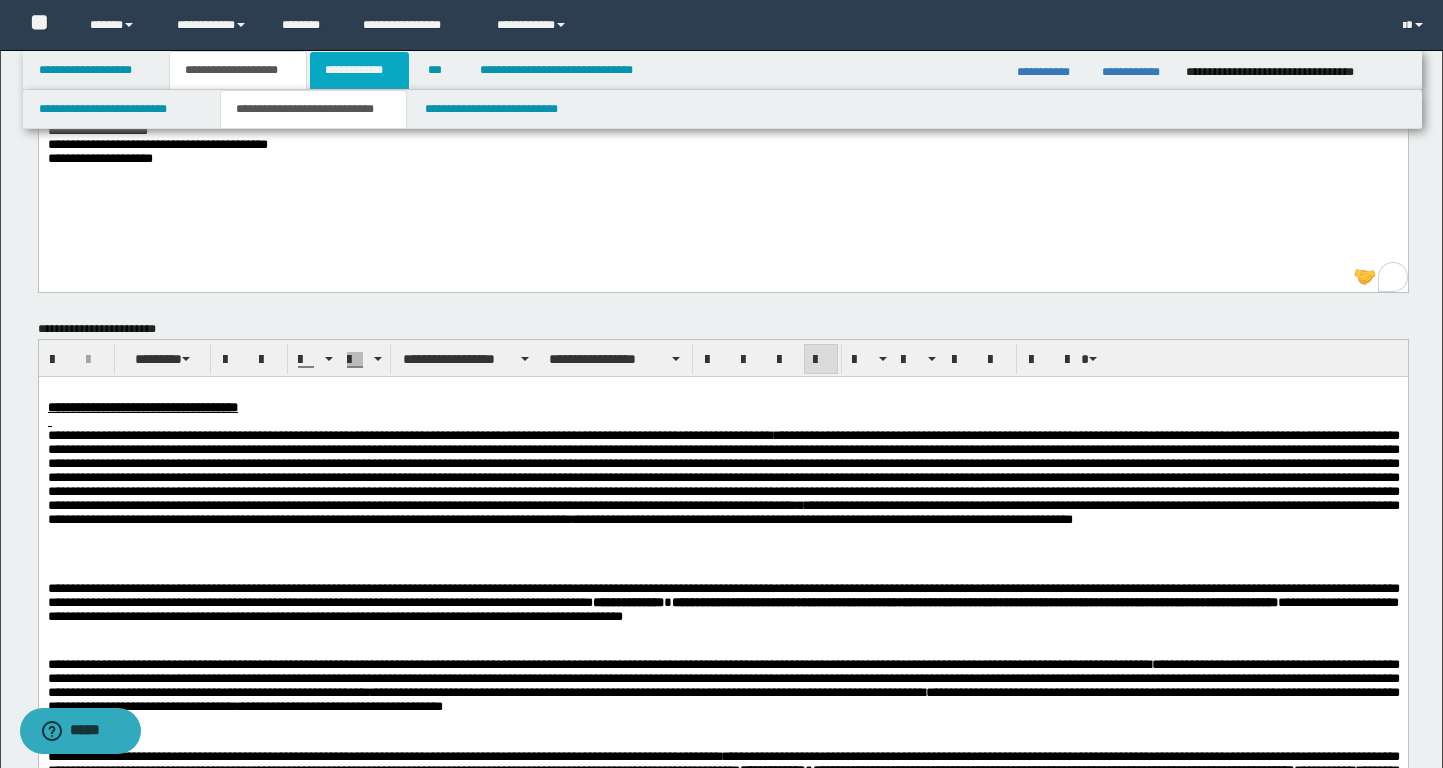 click on "**********" at bounding box center [359, 70] 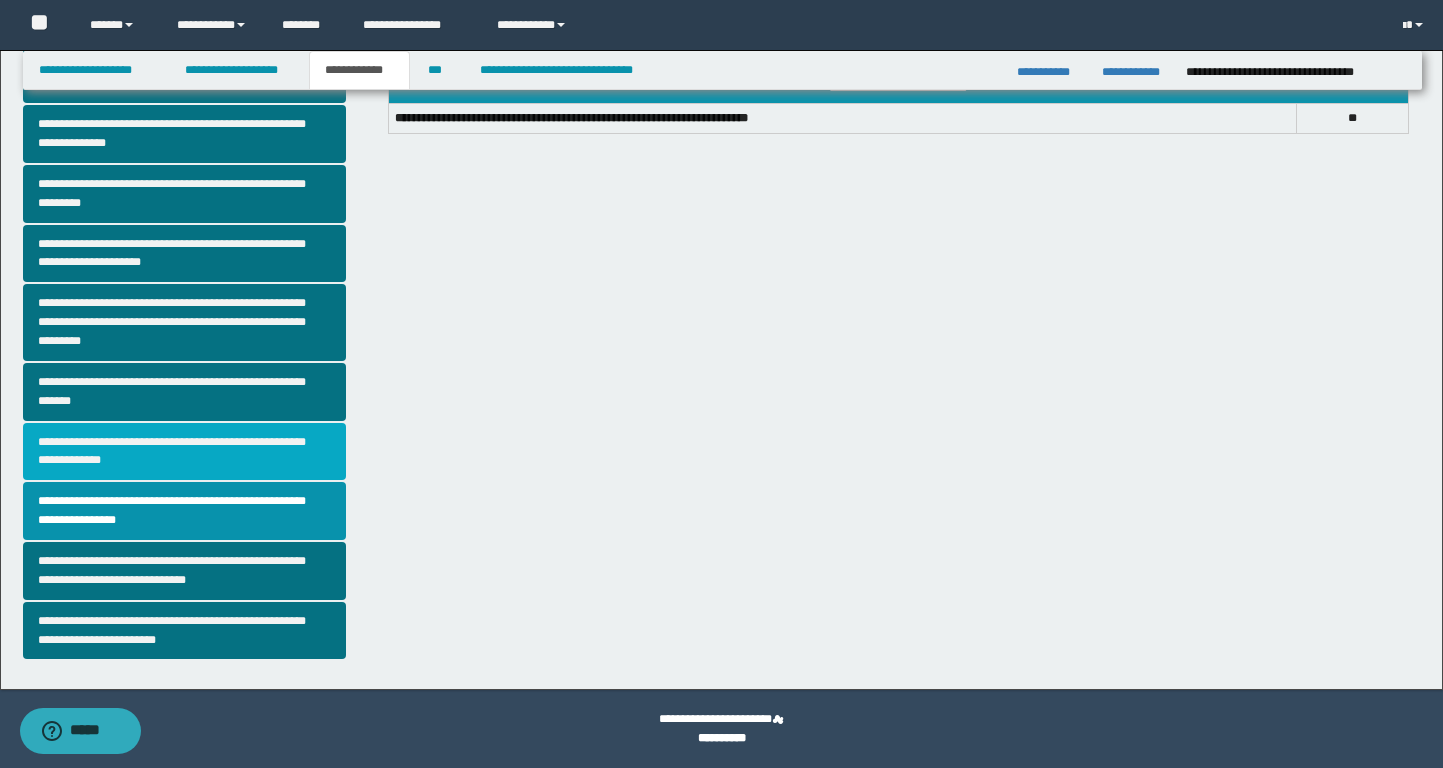 scroll, scrollTop: 381, scrollLeft: 0, axis: vertical 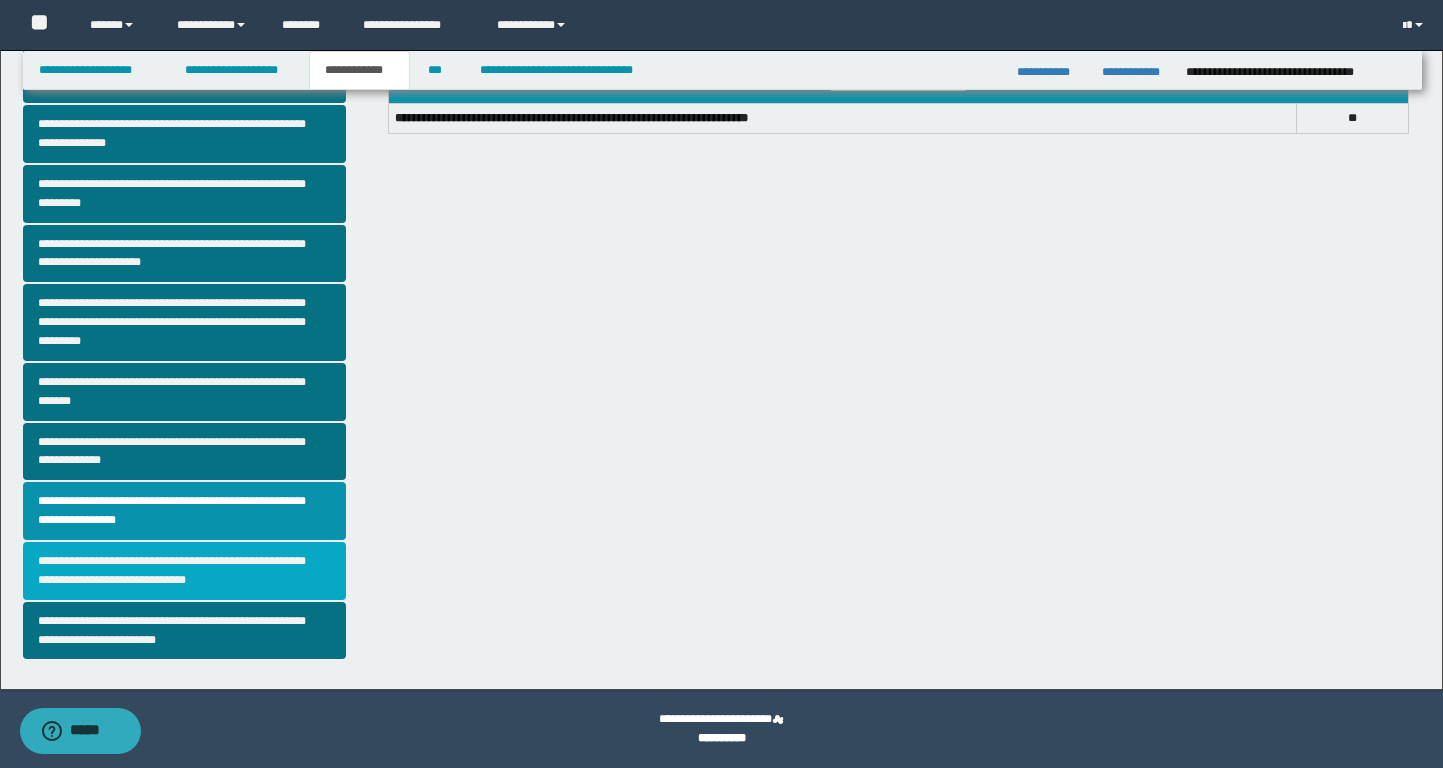 click on "**********" at bounding box center [184, 571] 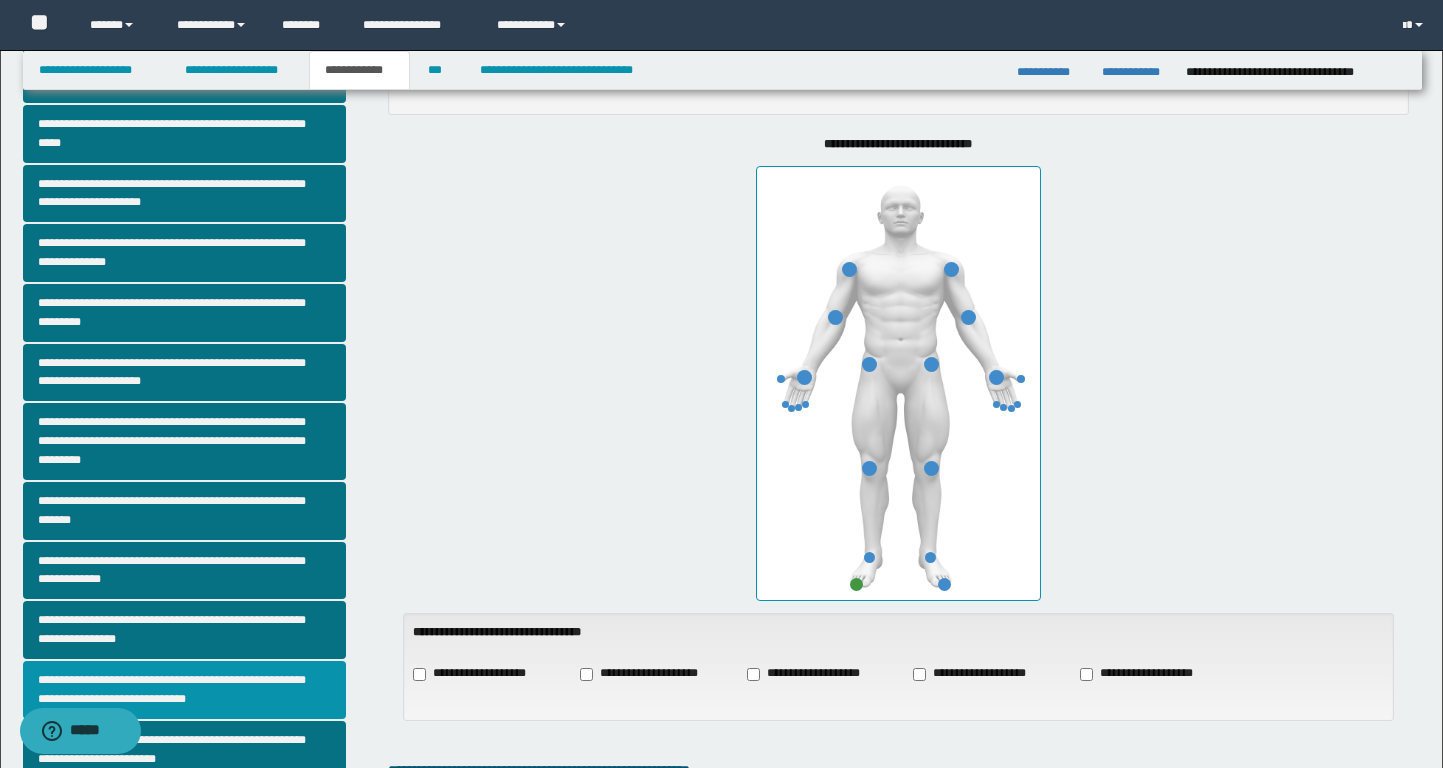 scroll, scrollTop: 286, scrollLeft: 0, axis: vertical 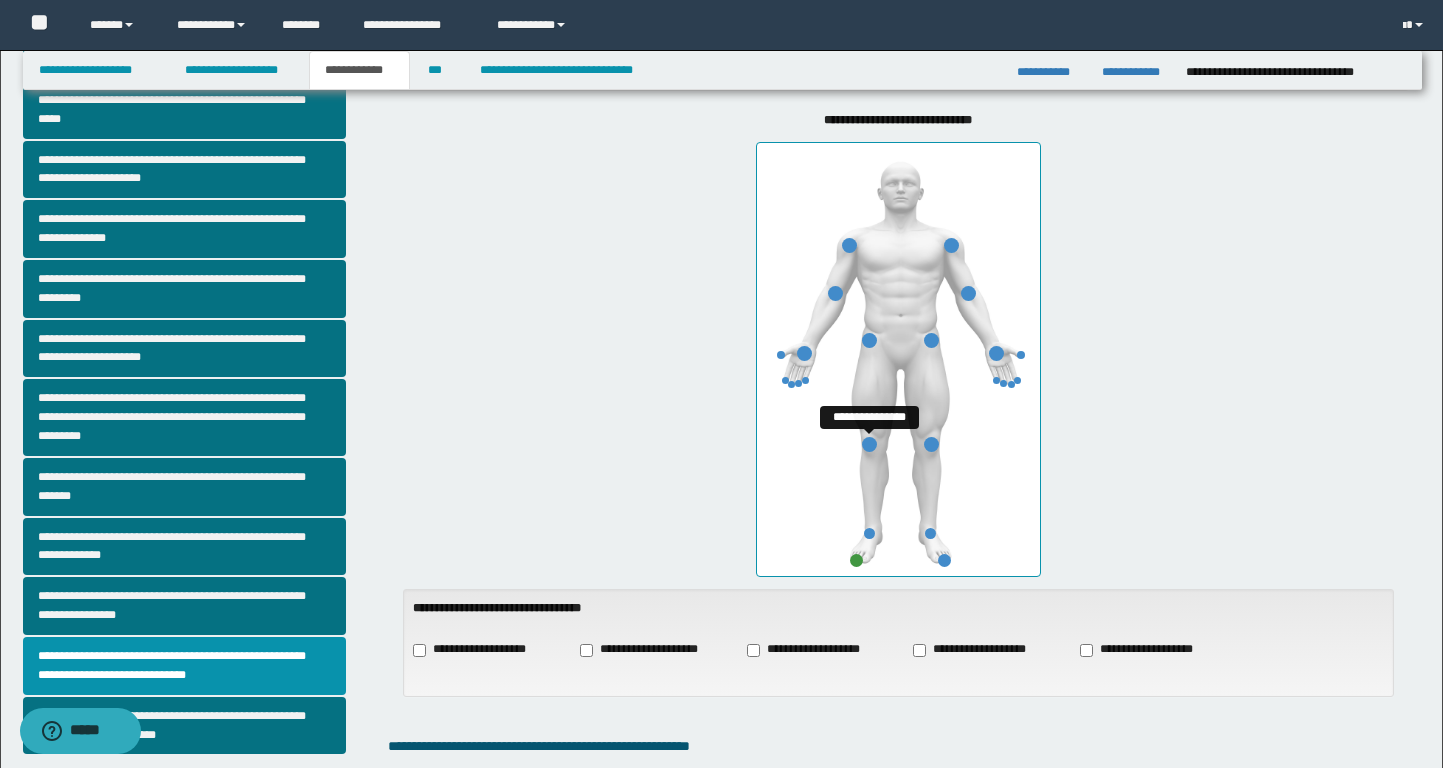 click at bounding box center (869, 444) 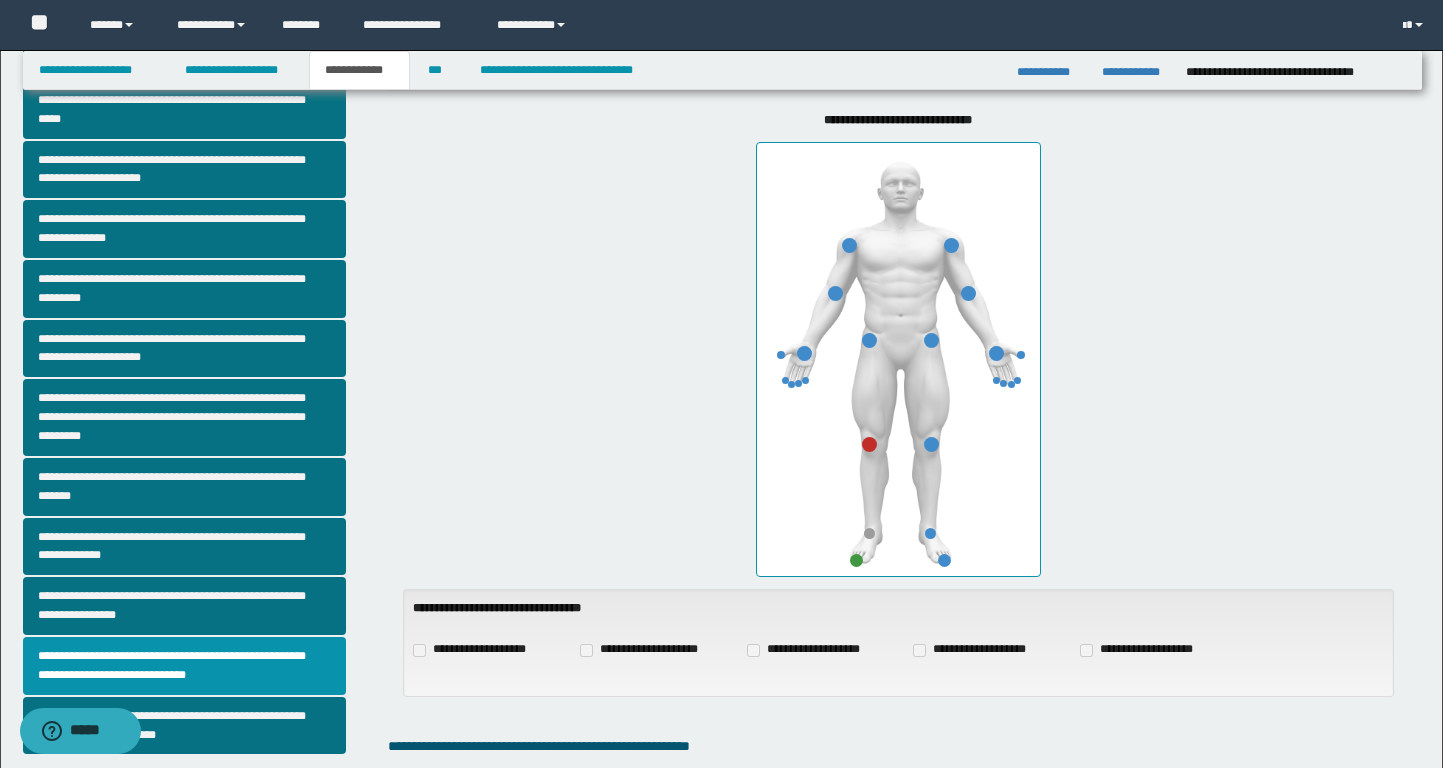 click at bounding box center (931, 444) 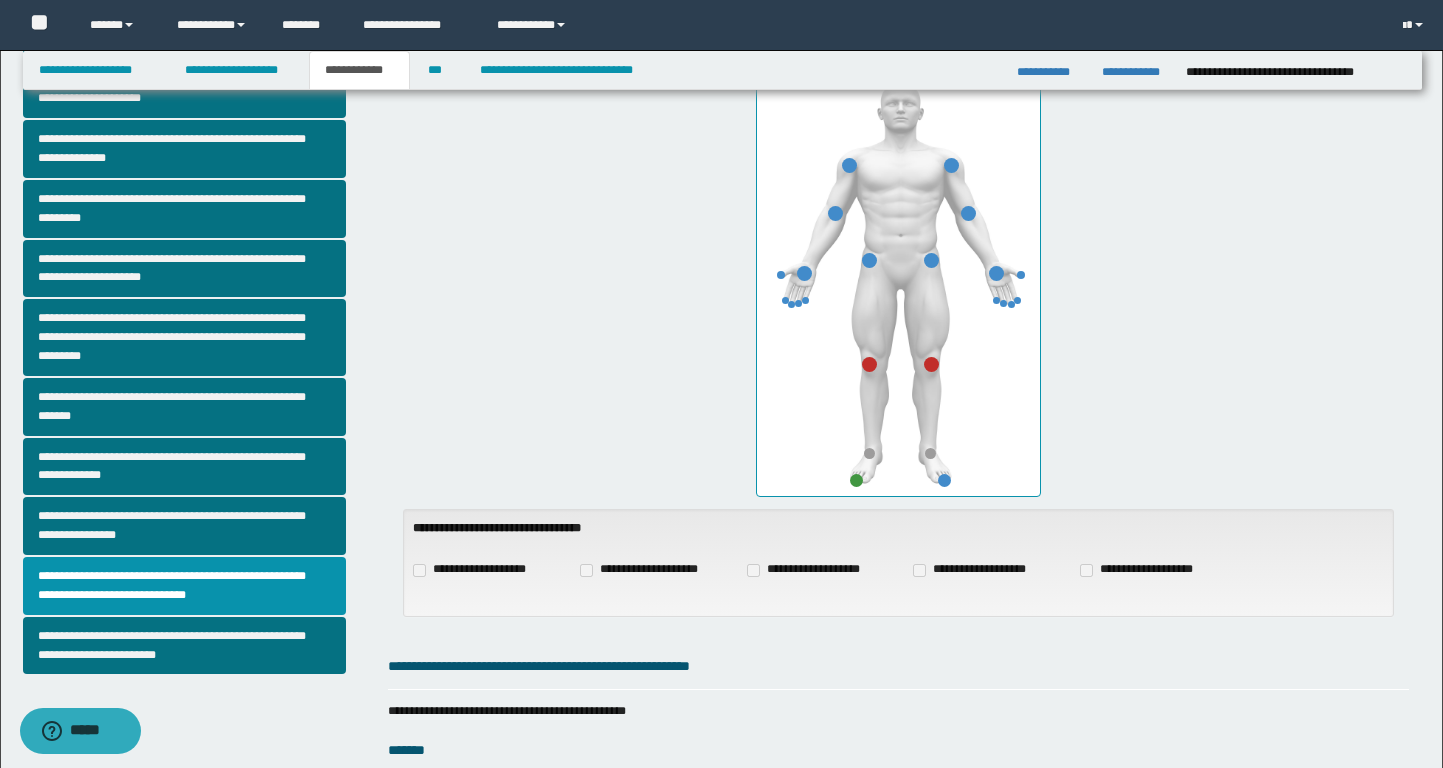 scroll, scrollTop: 107, scrollLeft: 0, axis: vertical 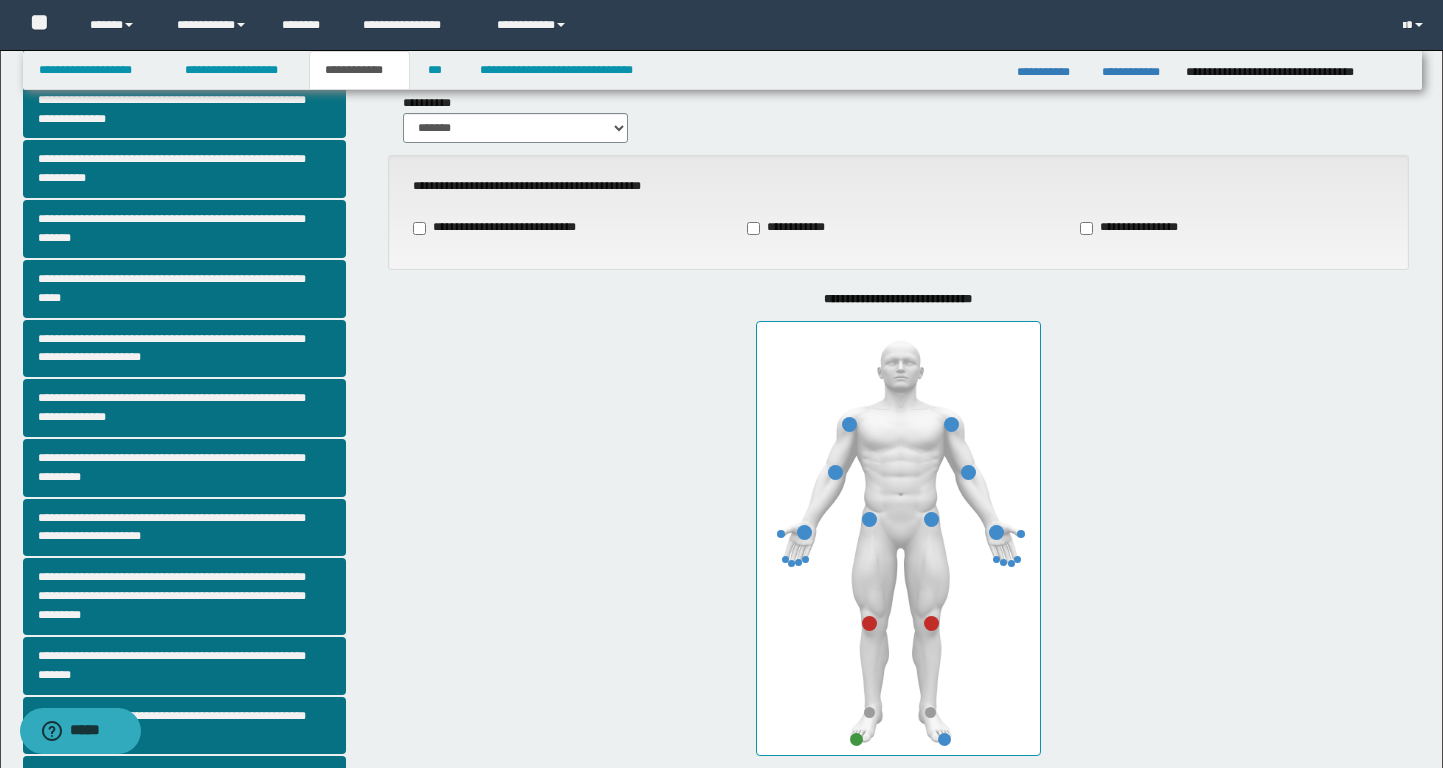 click at bounding box center (898, 538) 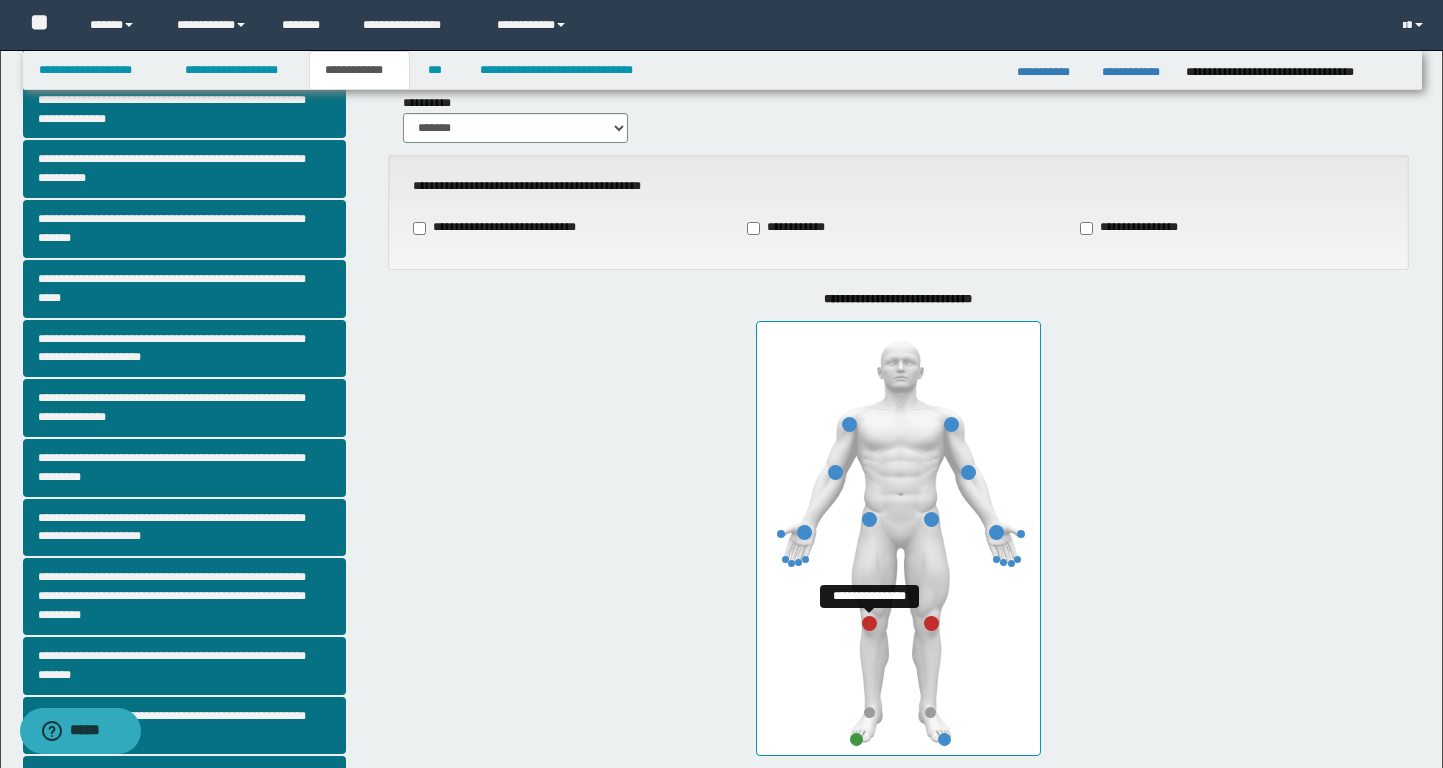 click at bounding box center (869, 623) 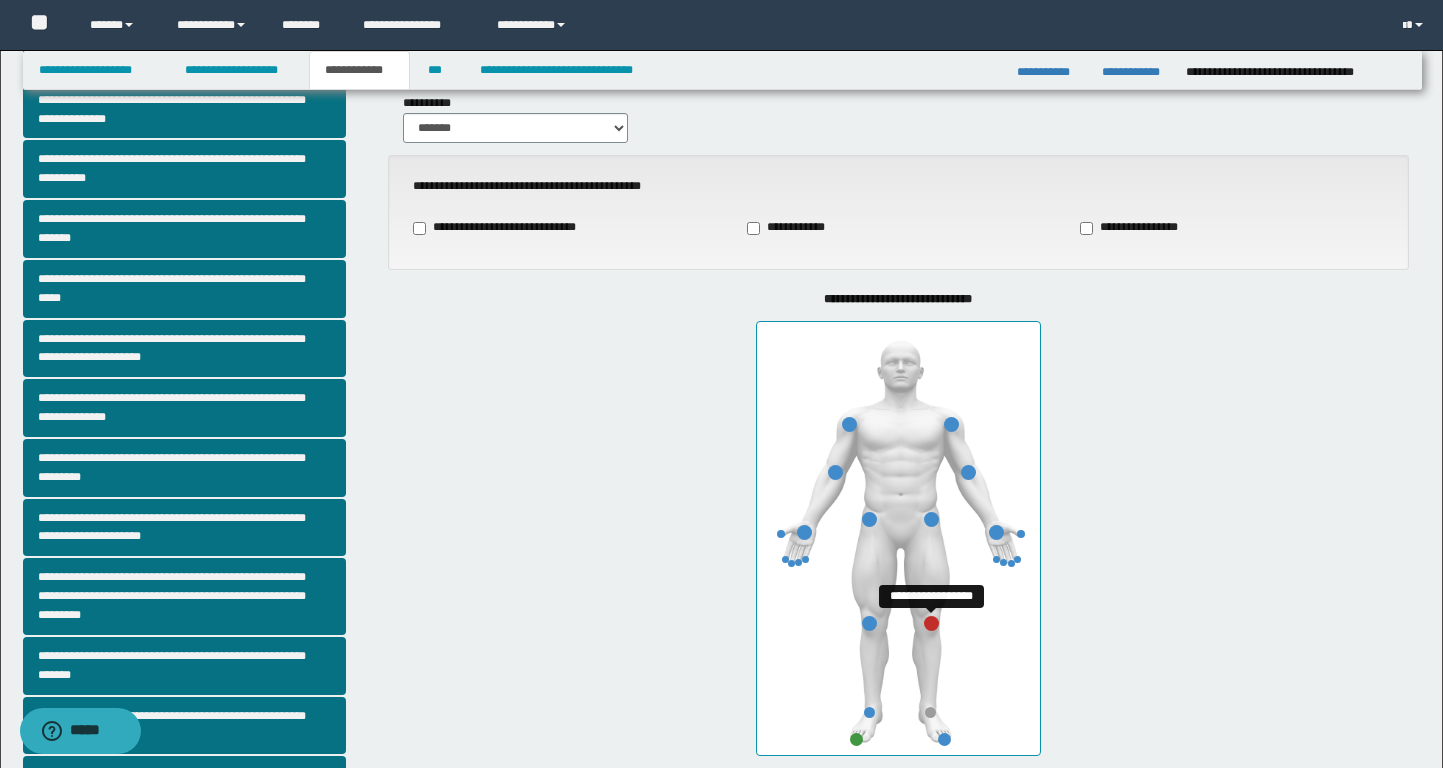 click at bounding box center (931, 623) 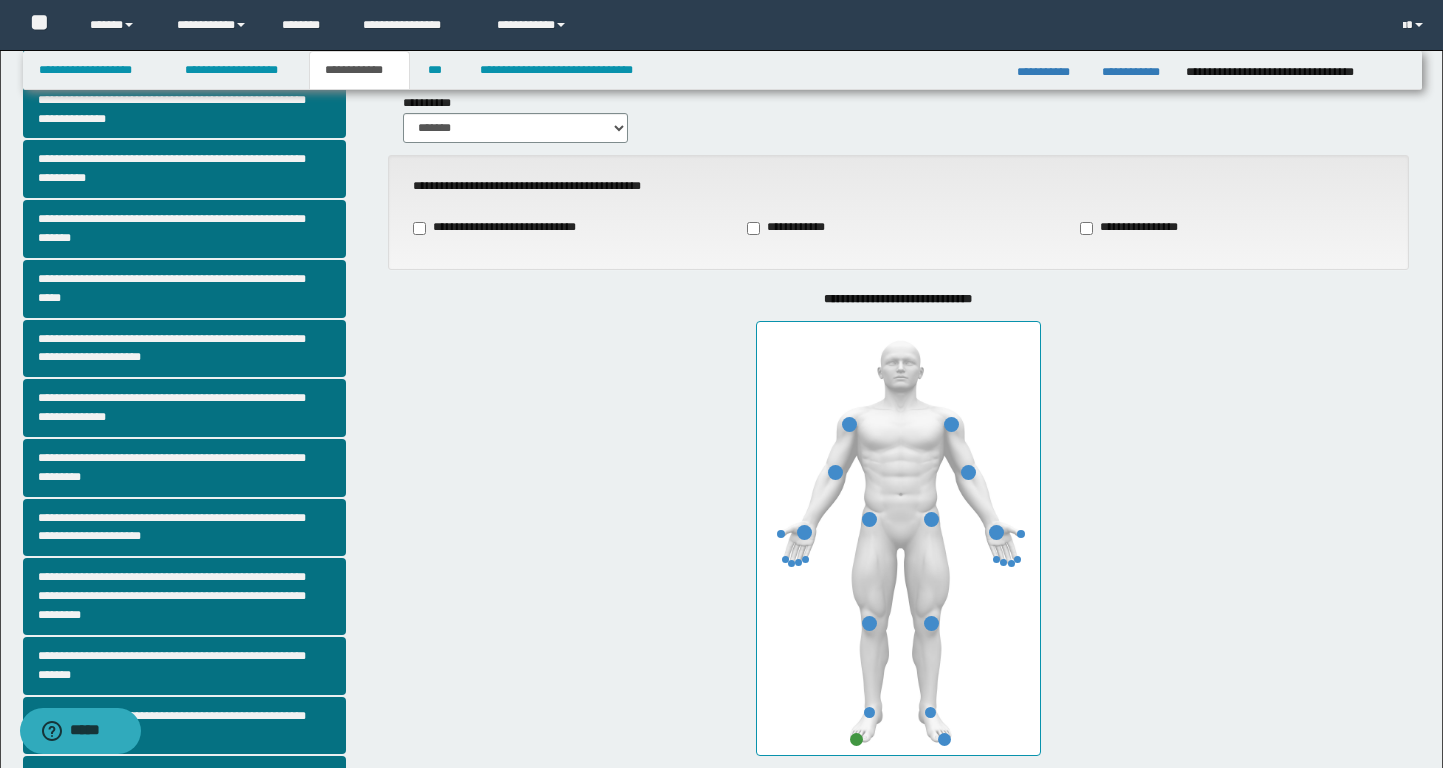 click on "**********" at bounding box center [508, 228] 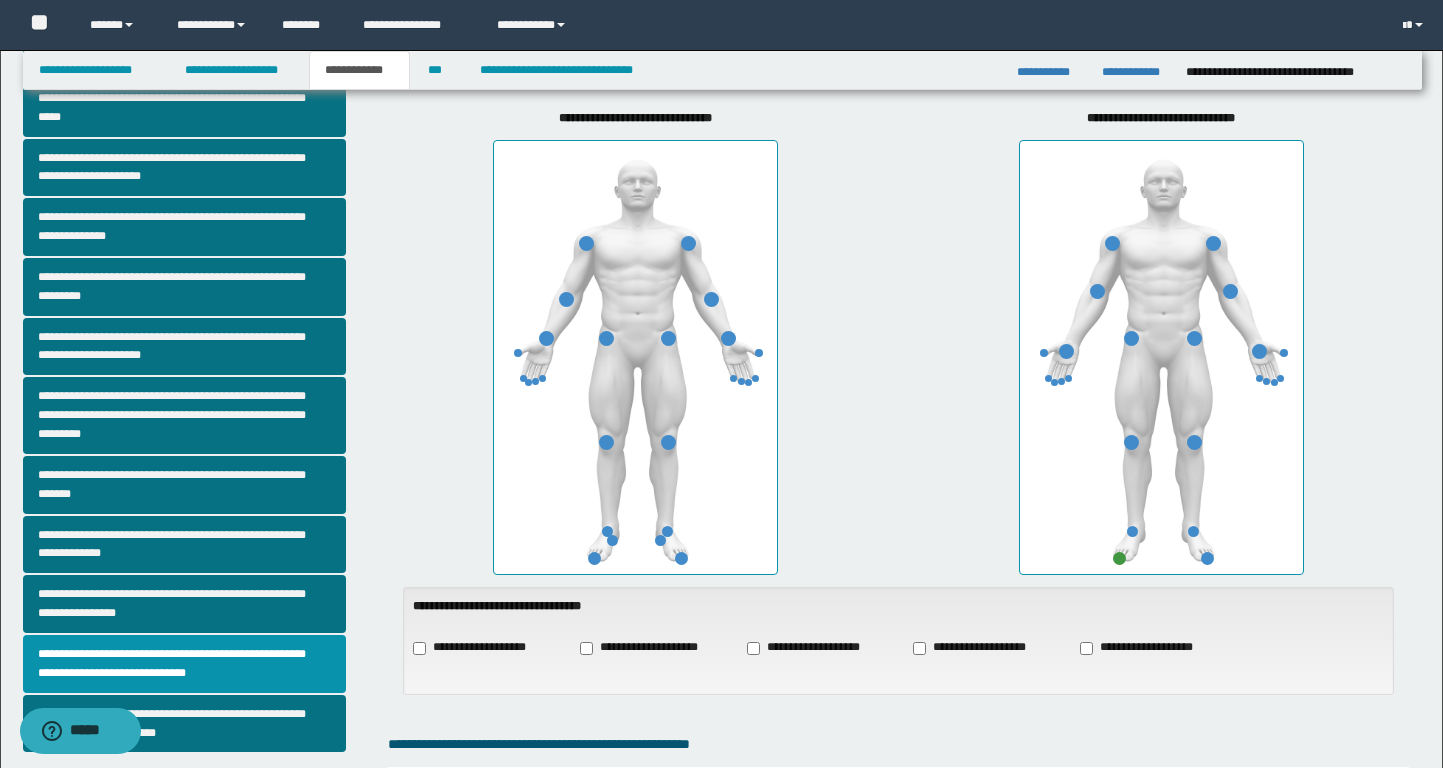 scroll, scrollTop: 364, scrollLeft: 0, axis: vertical 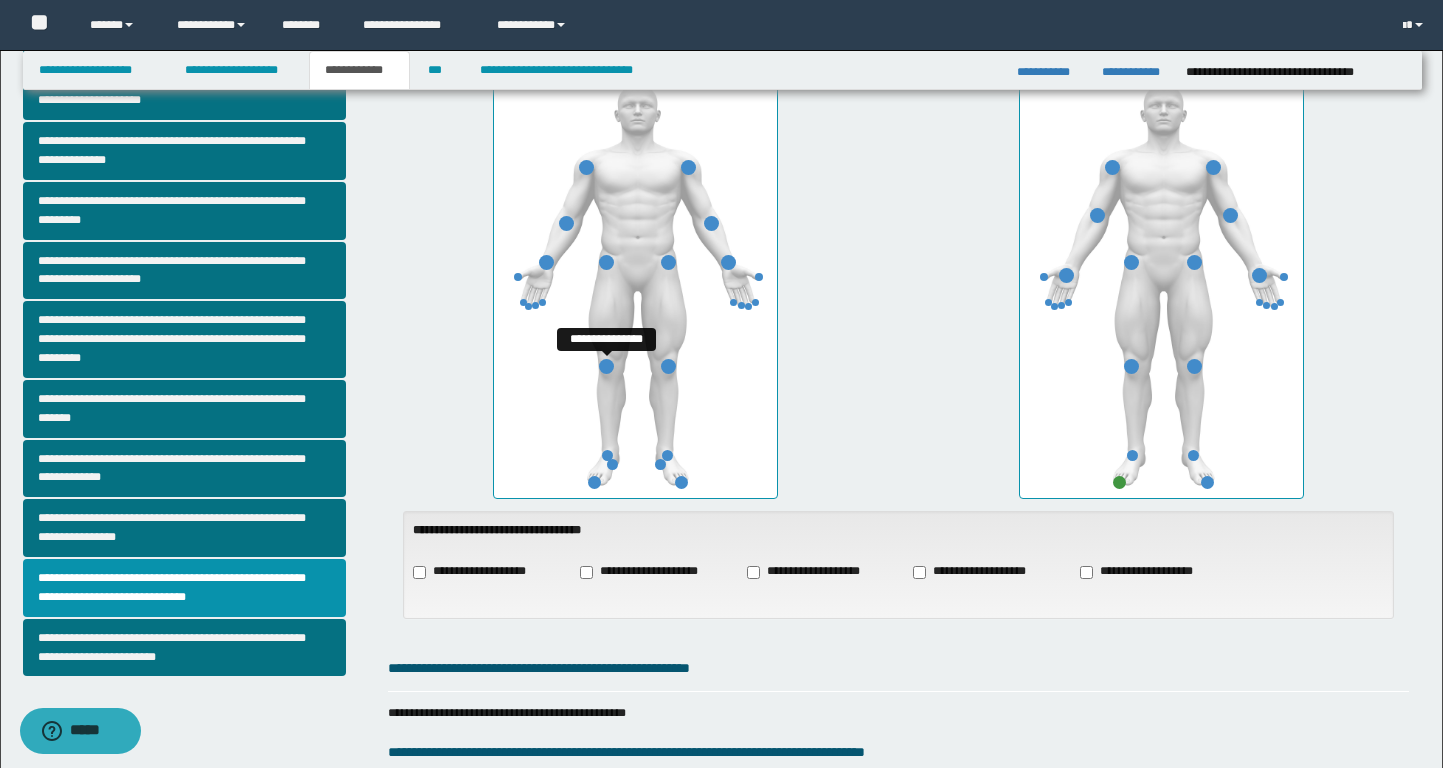click at bounding box center [606, 366] 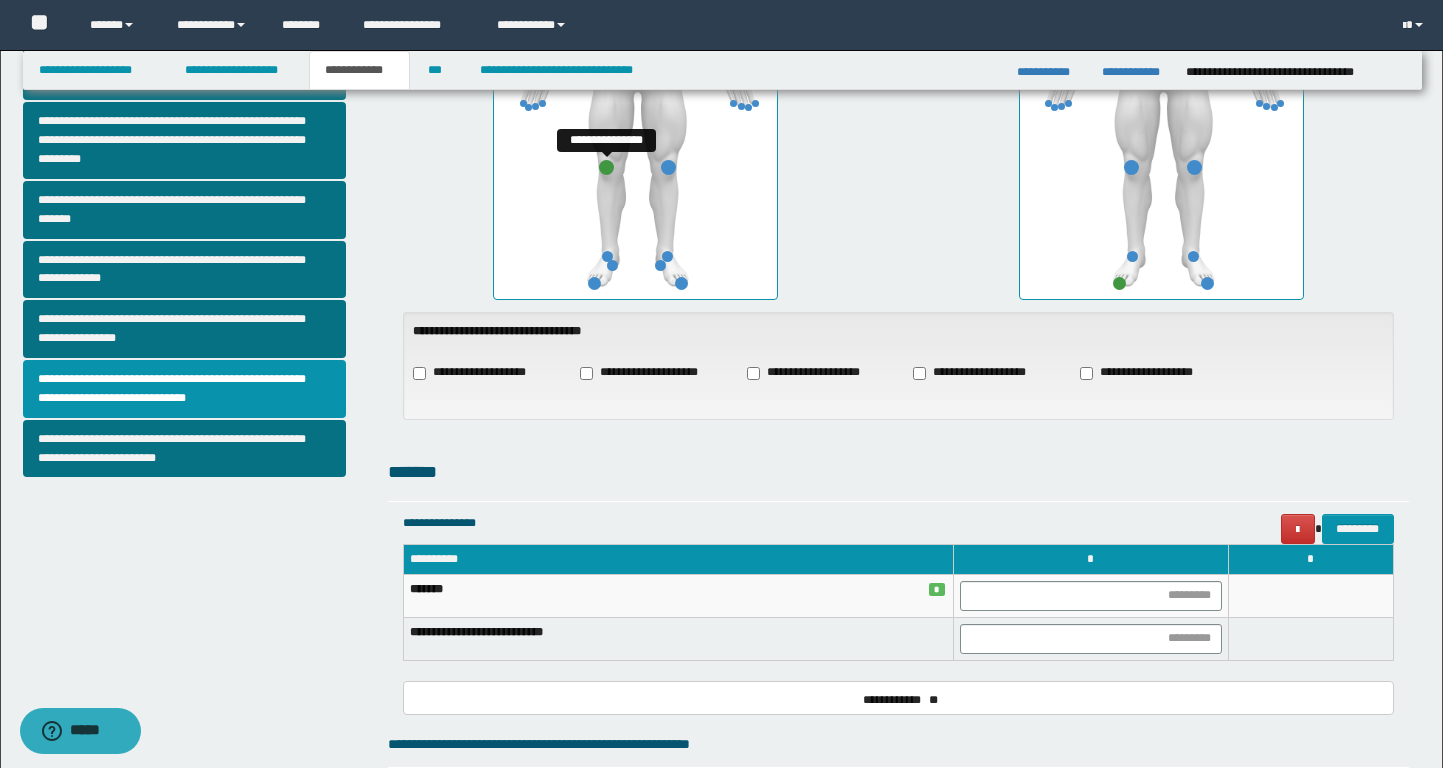 scroll, scrollTop: 621, scrollLeft: 0, axis: vertical 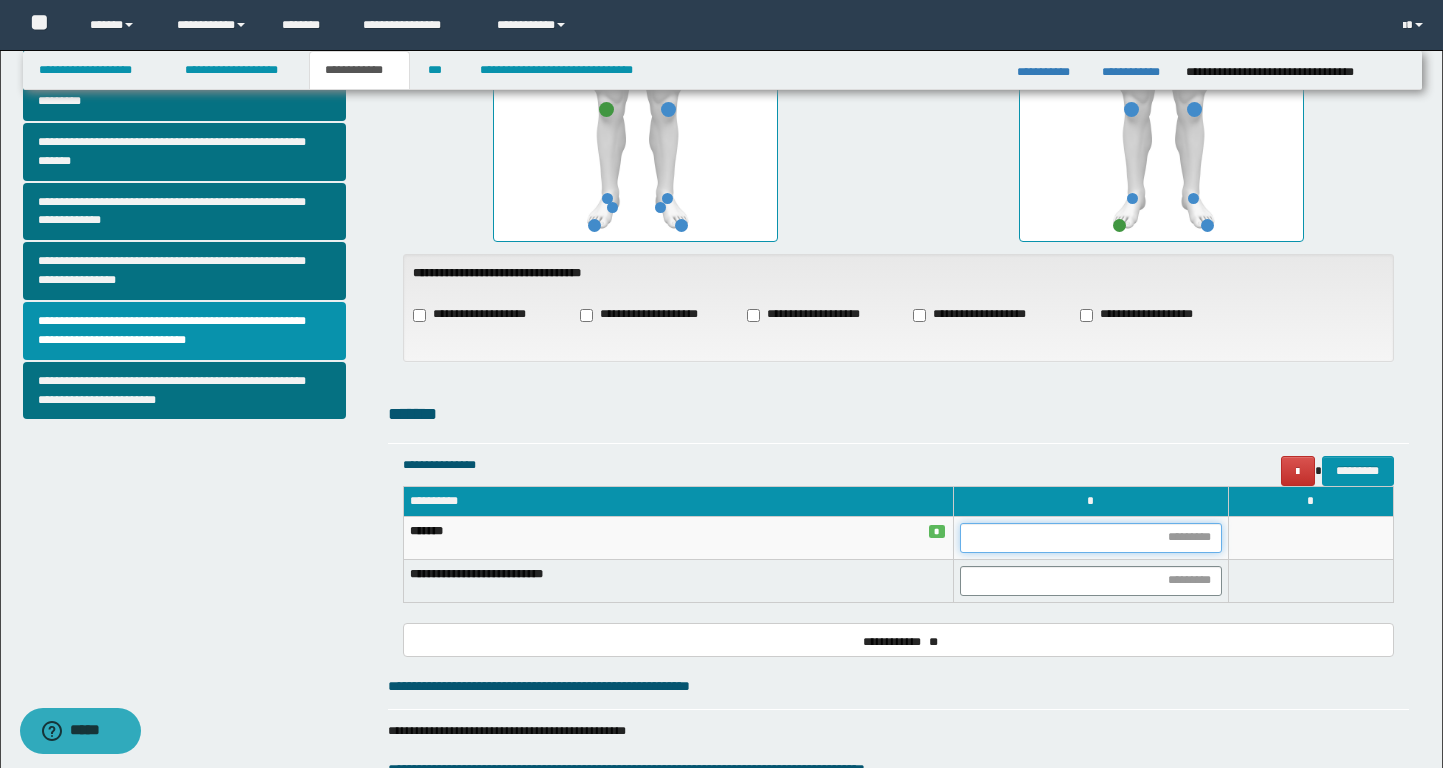 click at bounding box center [1091, 538] 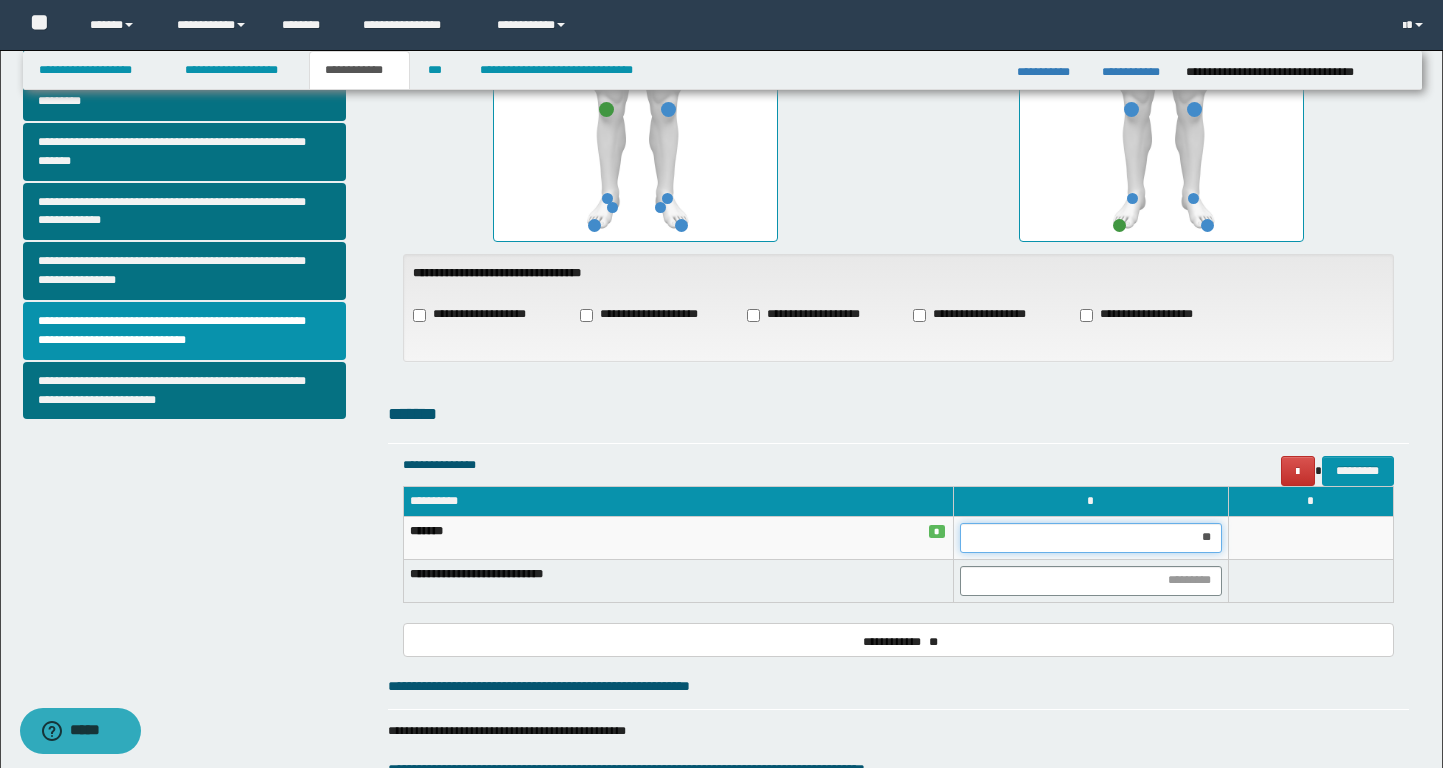 type on "***" 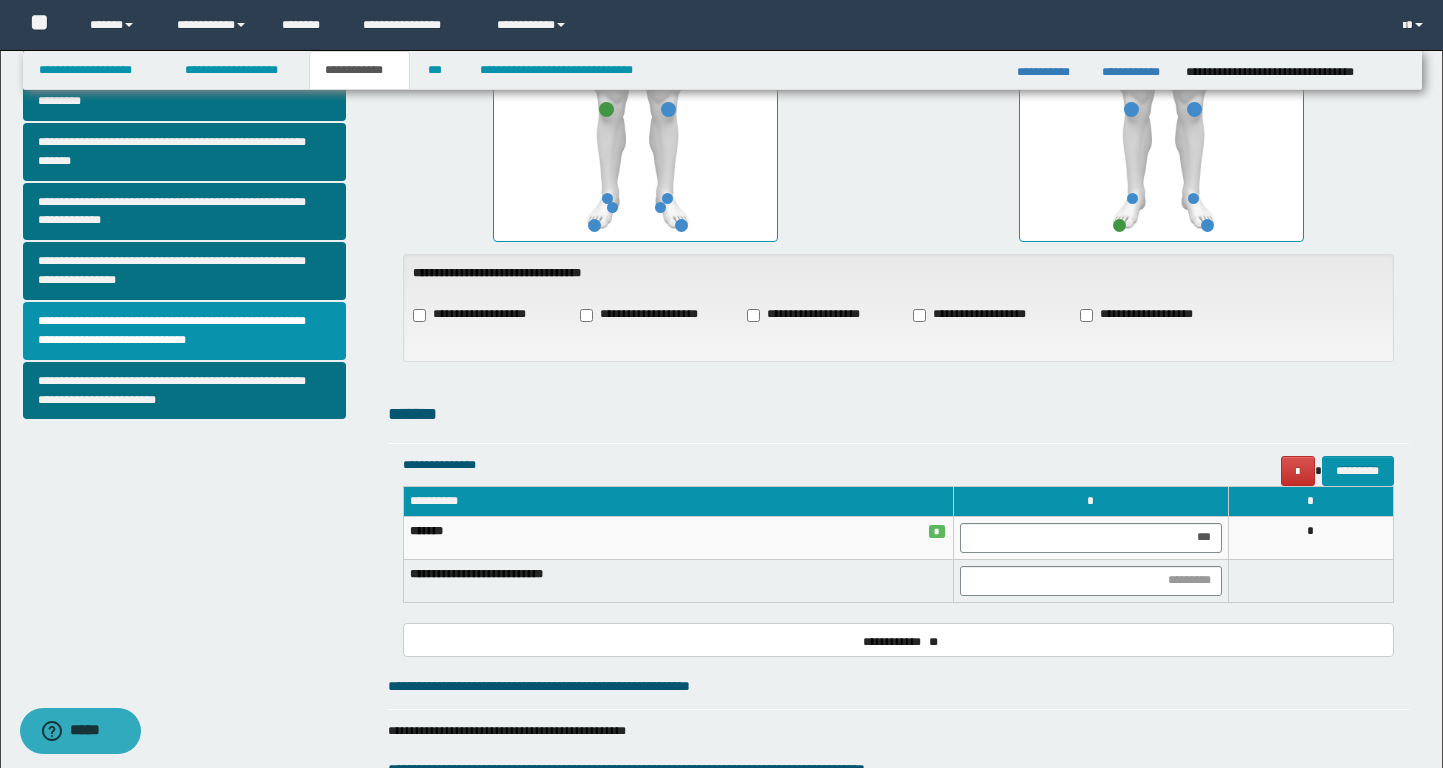 click on "**********" at bounding box center (898, 528) 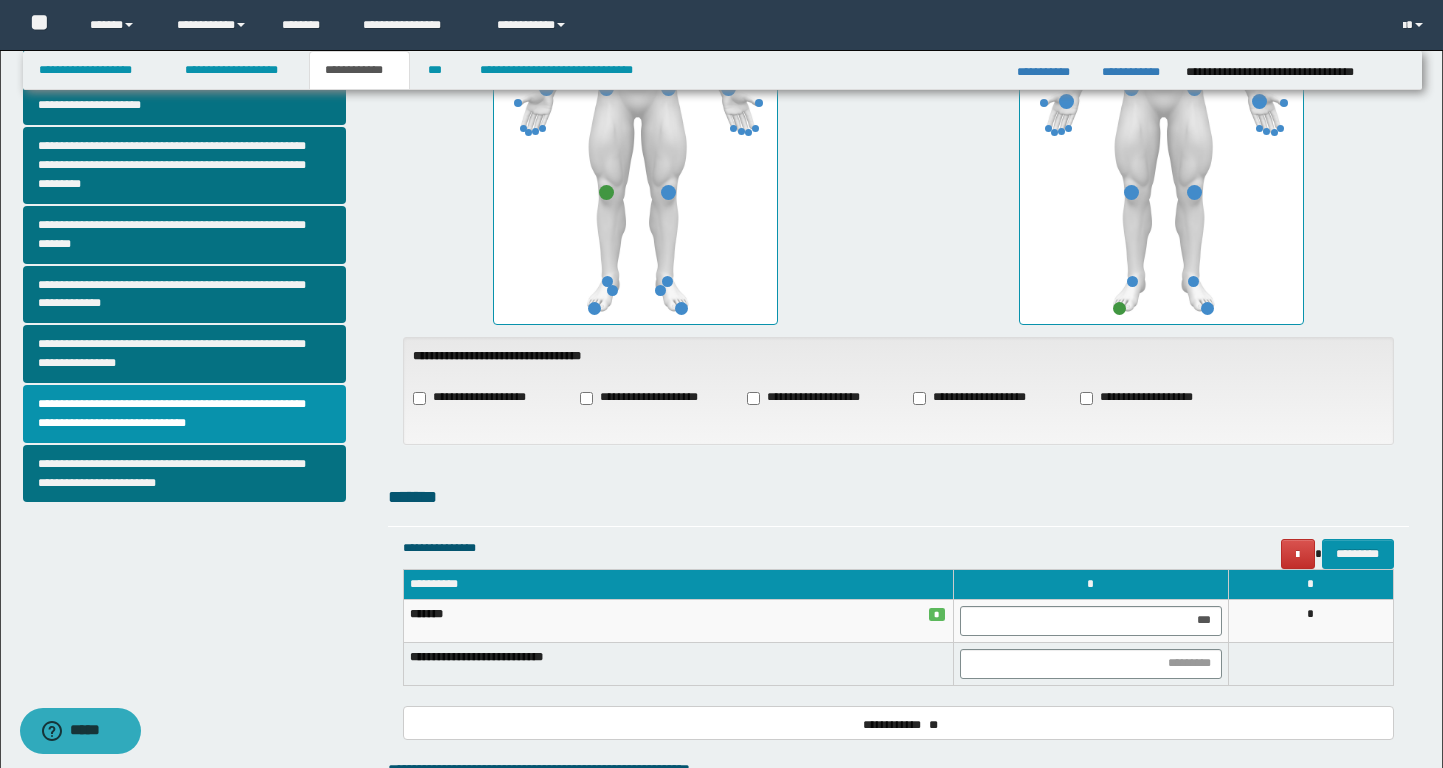 scroll, scrollTop: 533, scrollLeft: 0, axis: vertical 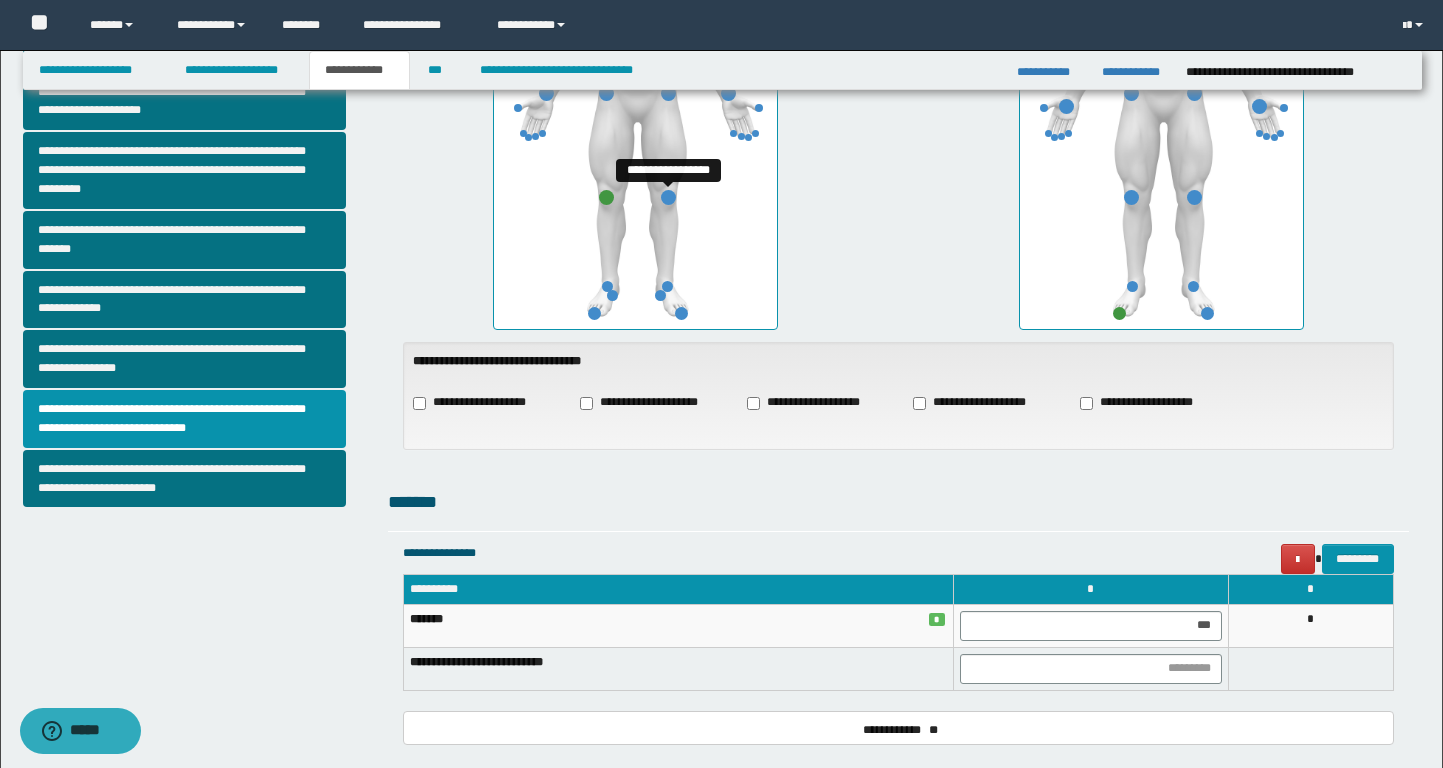 click at bounding box center [668, 197] 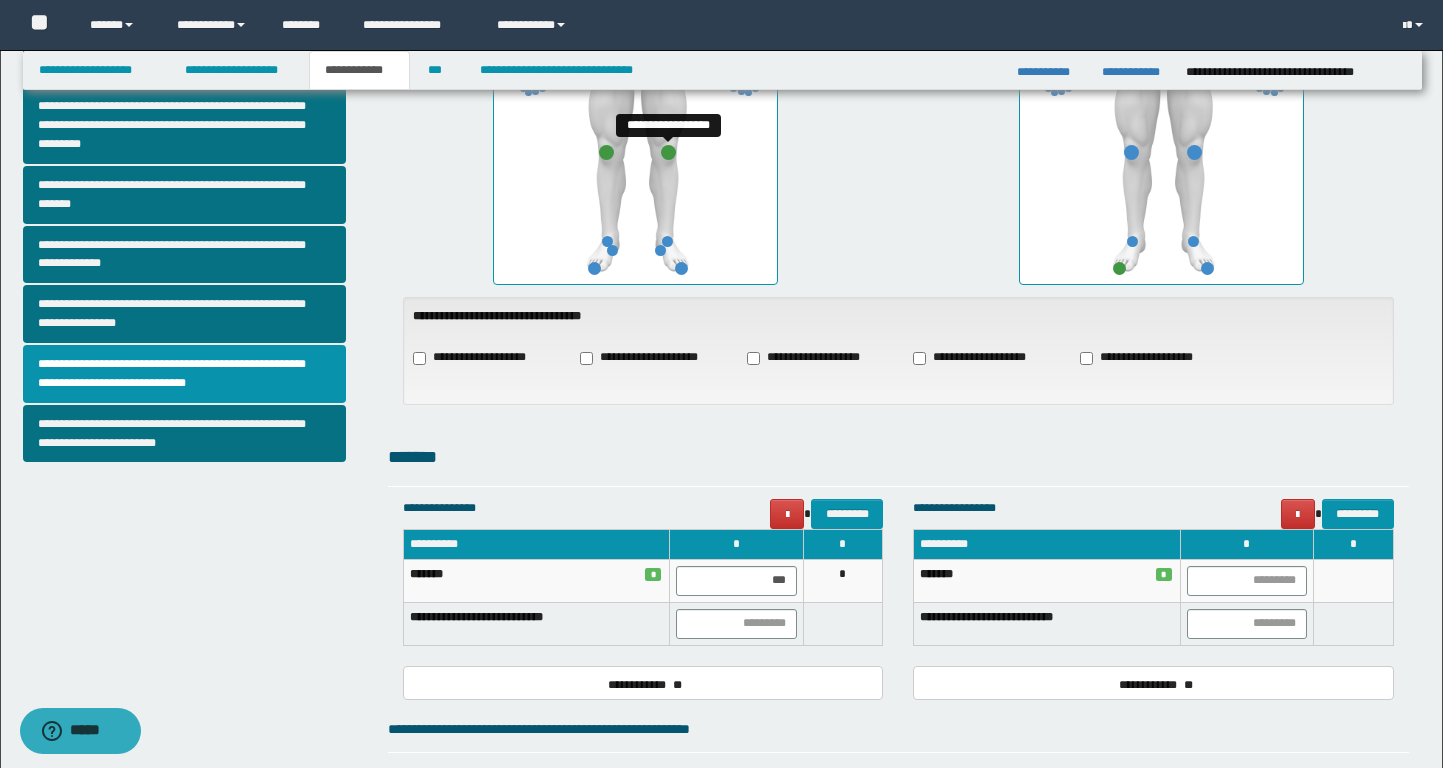 scroll, scrollTop: 583, scrollLeft: 0, axis: vertical 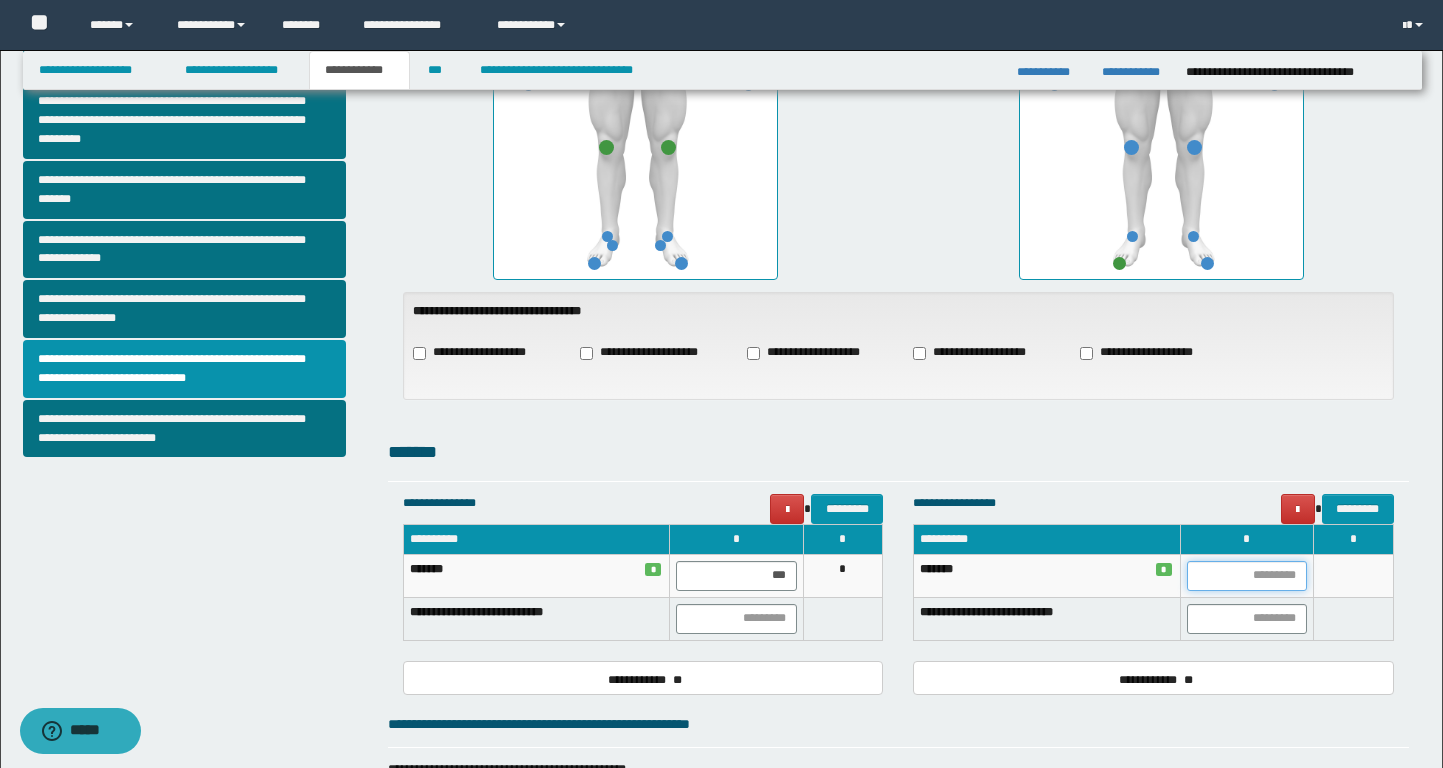 click at bounding box center (1247, 576) 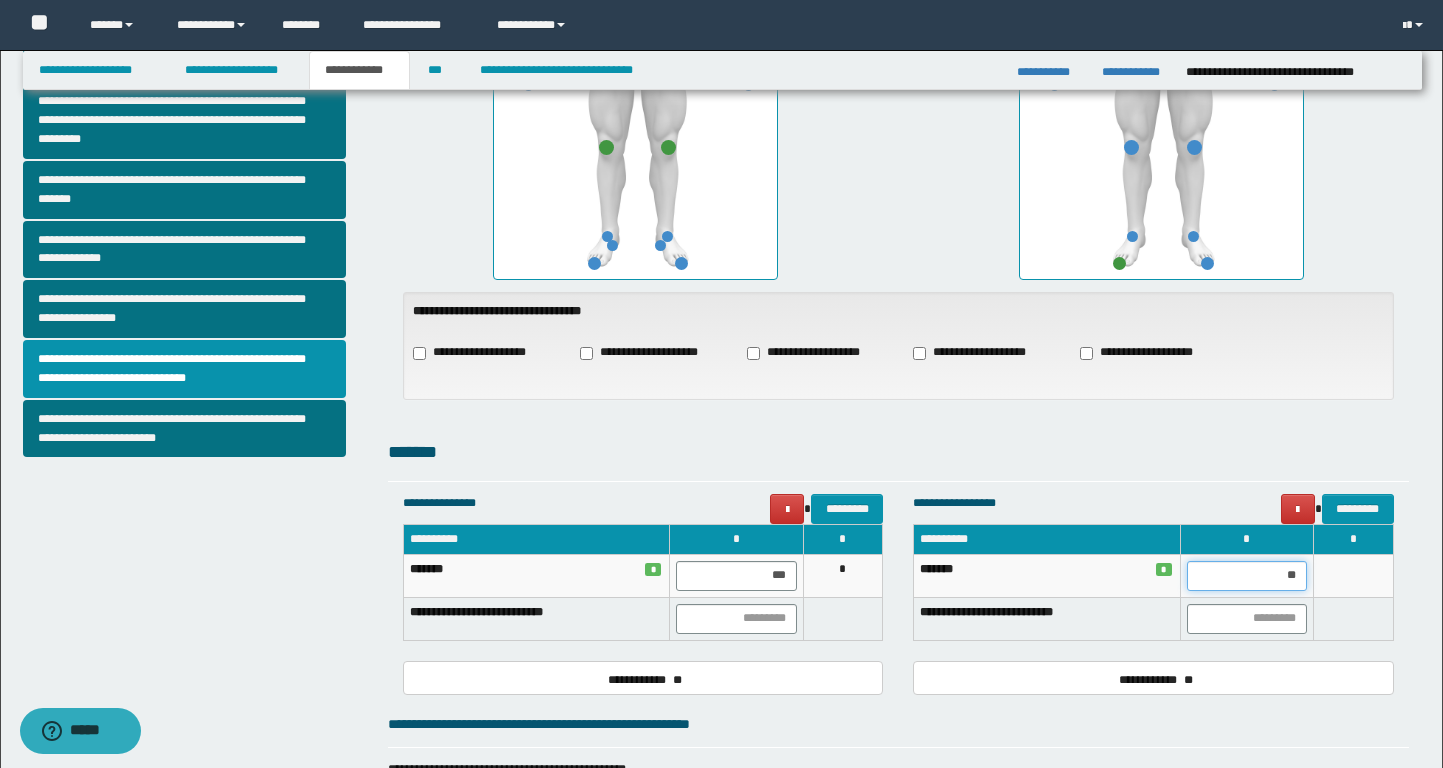 type on "***" 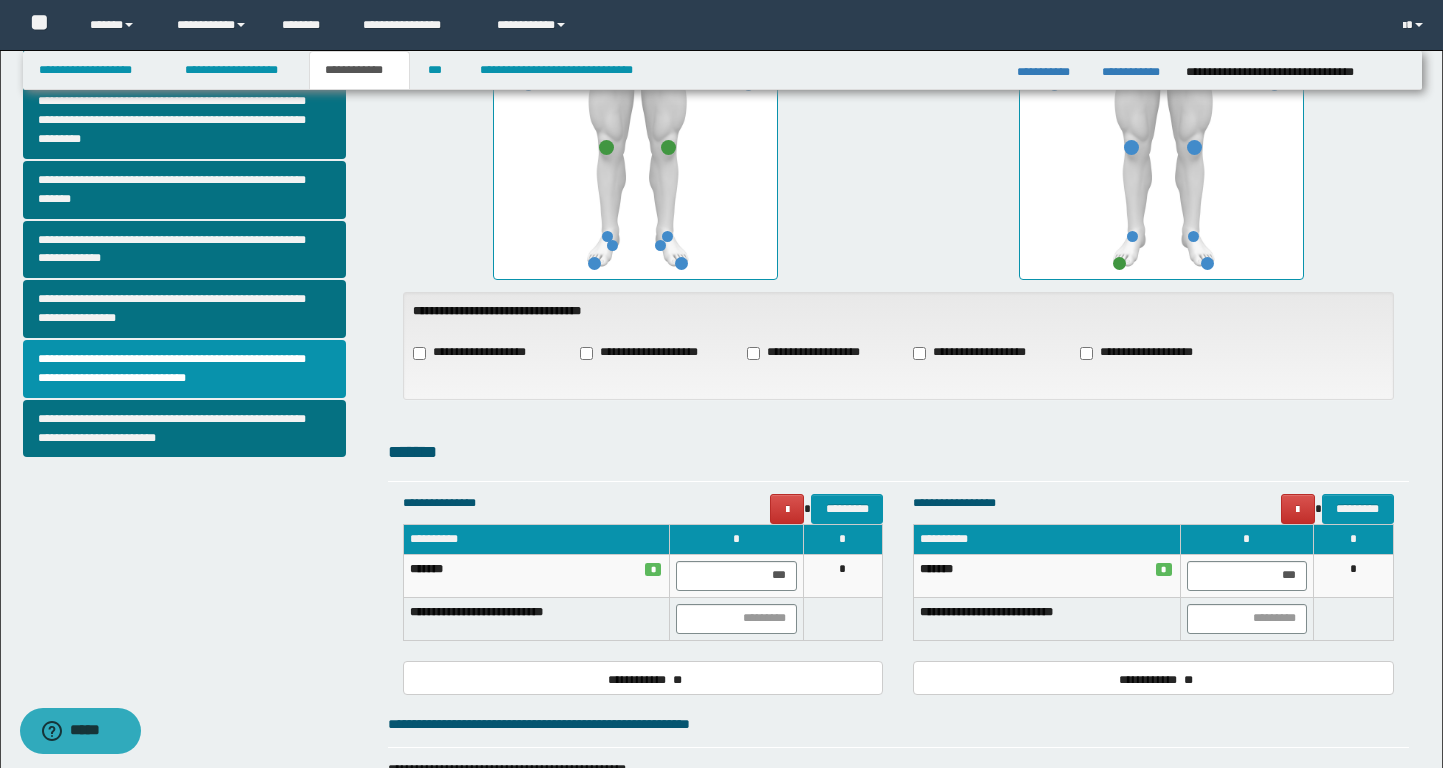click on "*******" at bounding box center (898, 459) 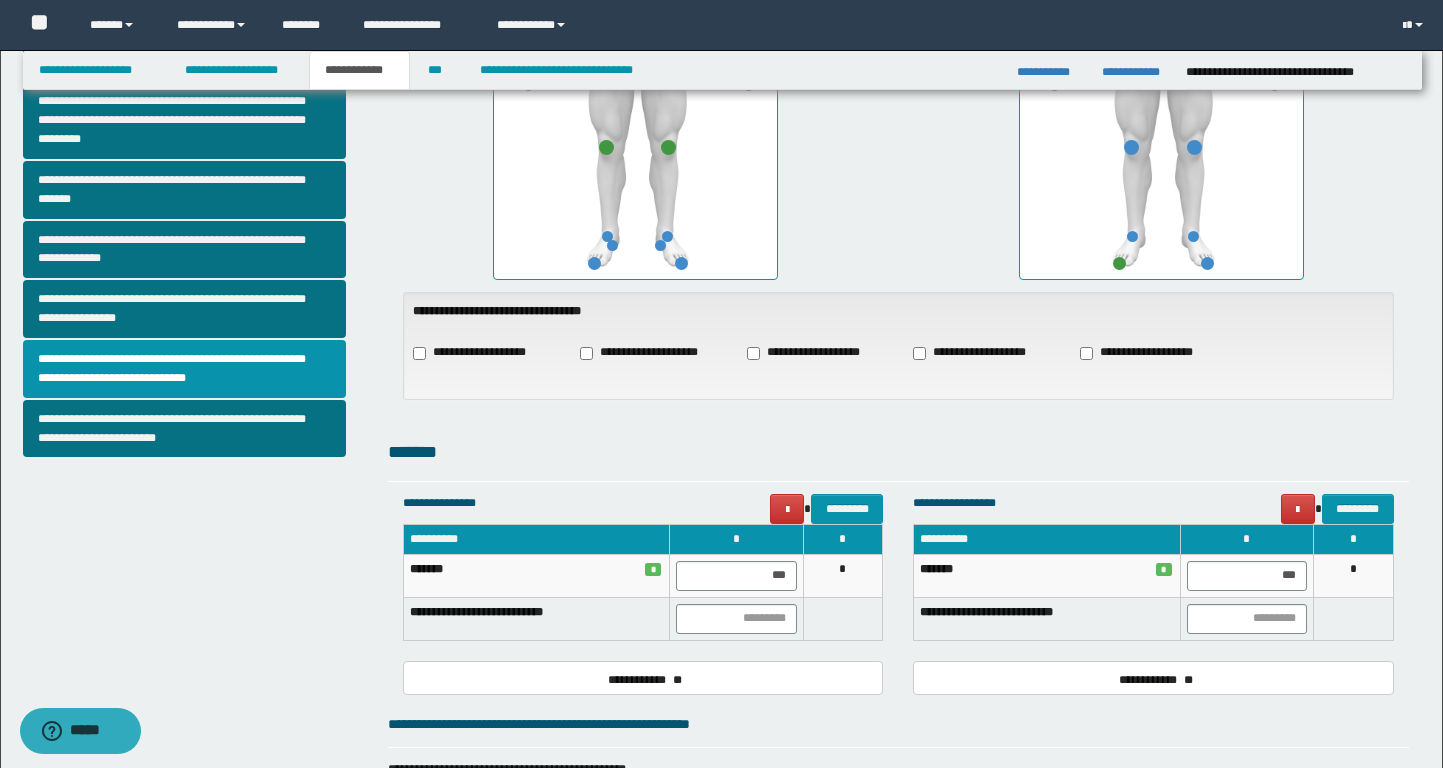 click on "**********" at bounding box center [898, 356] 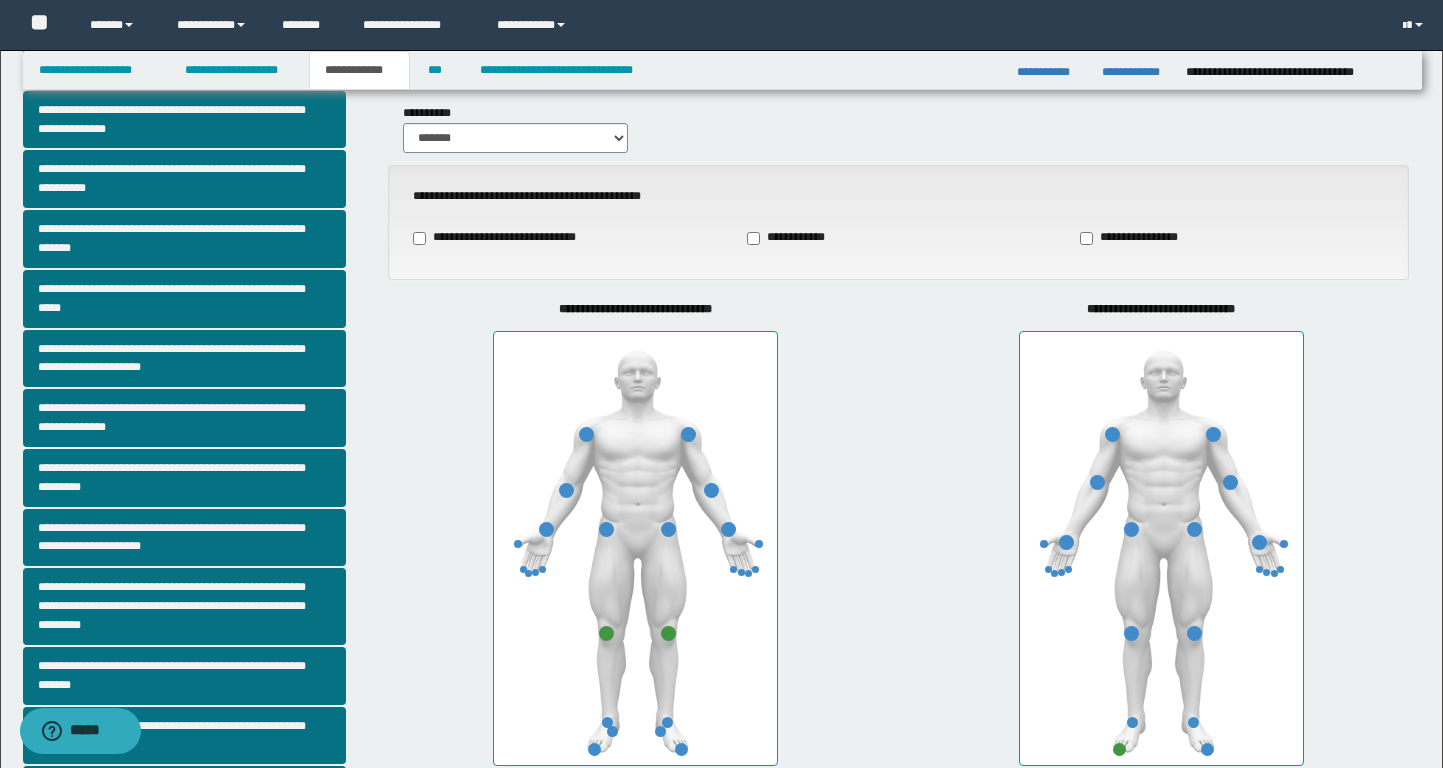 scroll, scrollTop: 0, scrollLeft: 0, axis: both 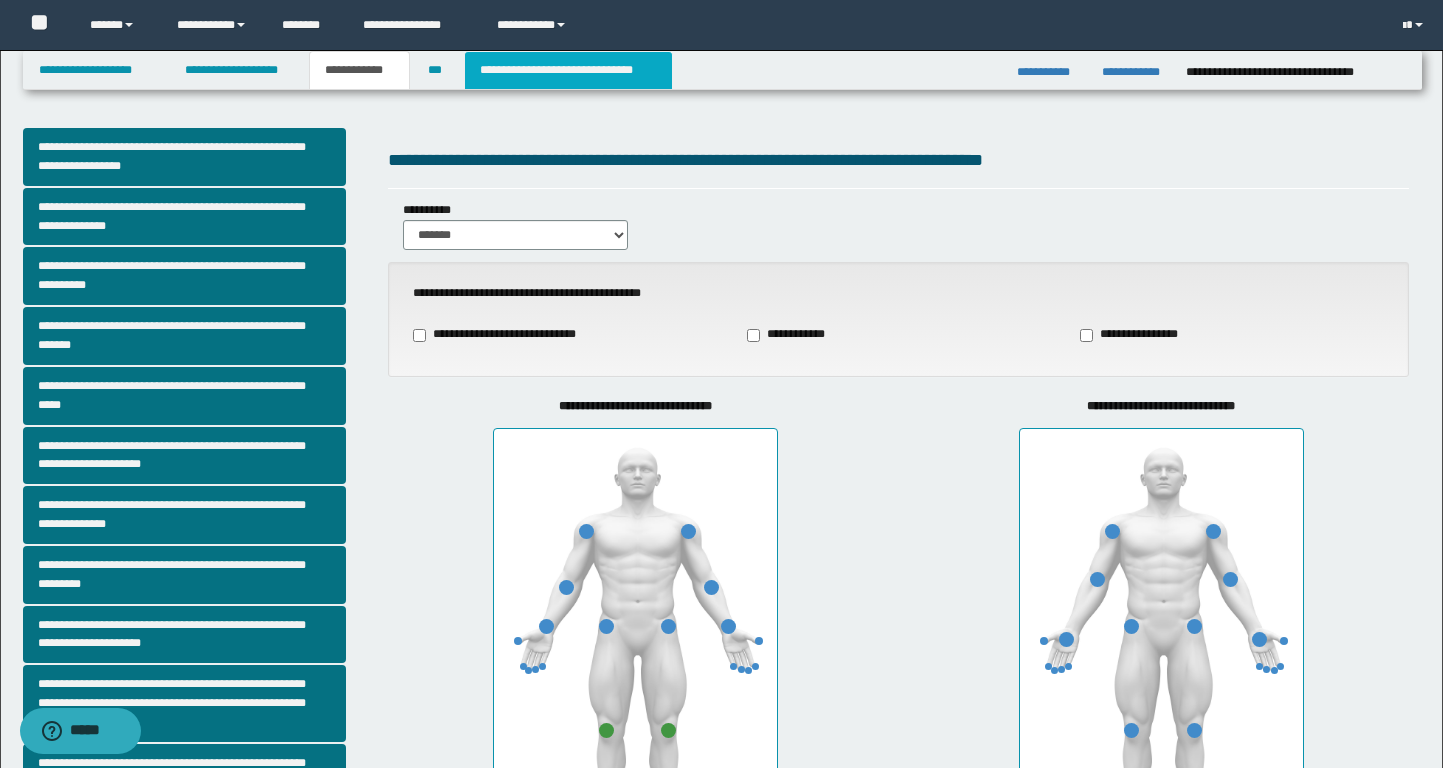 click on "**********" at bounding box center [568, 70] 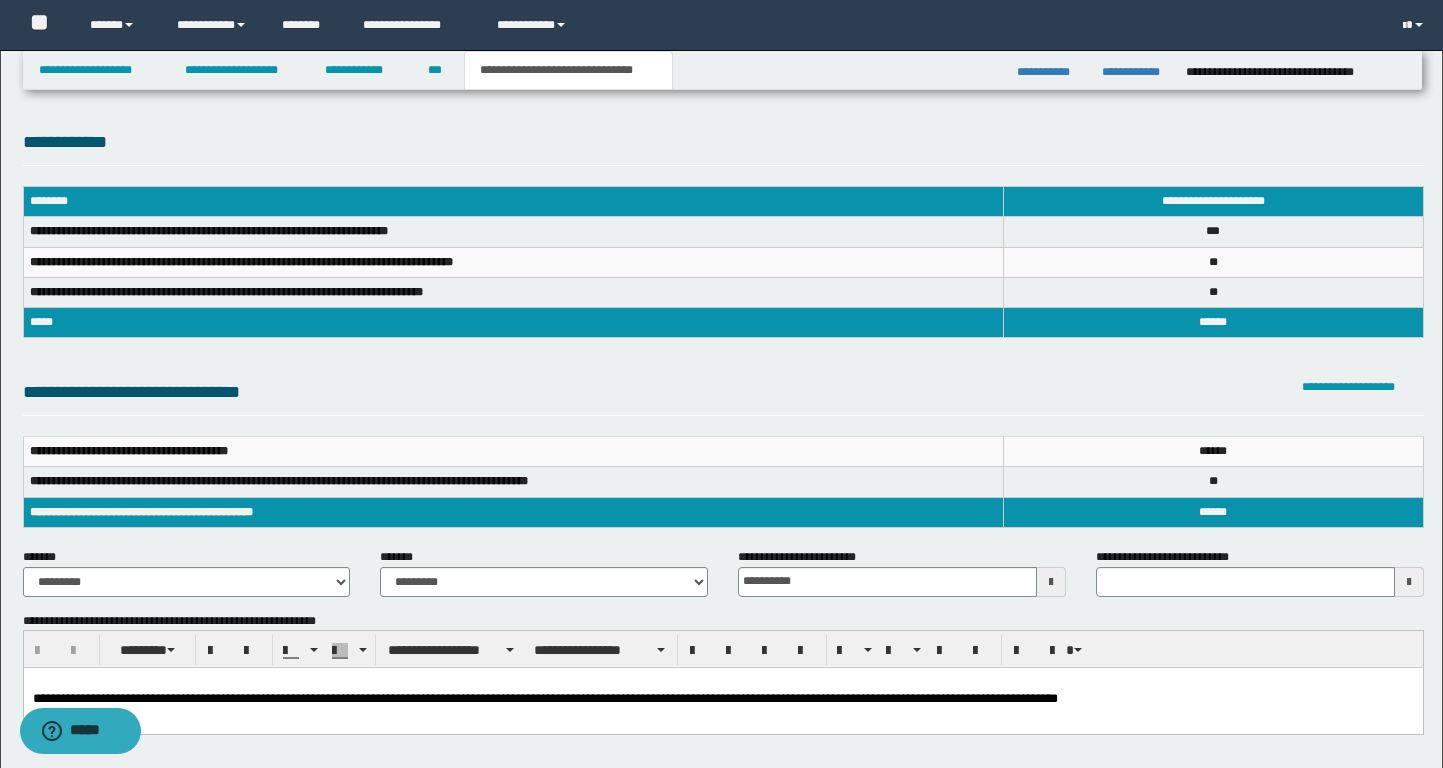 click on "**********" at bounding box center [568, 70] 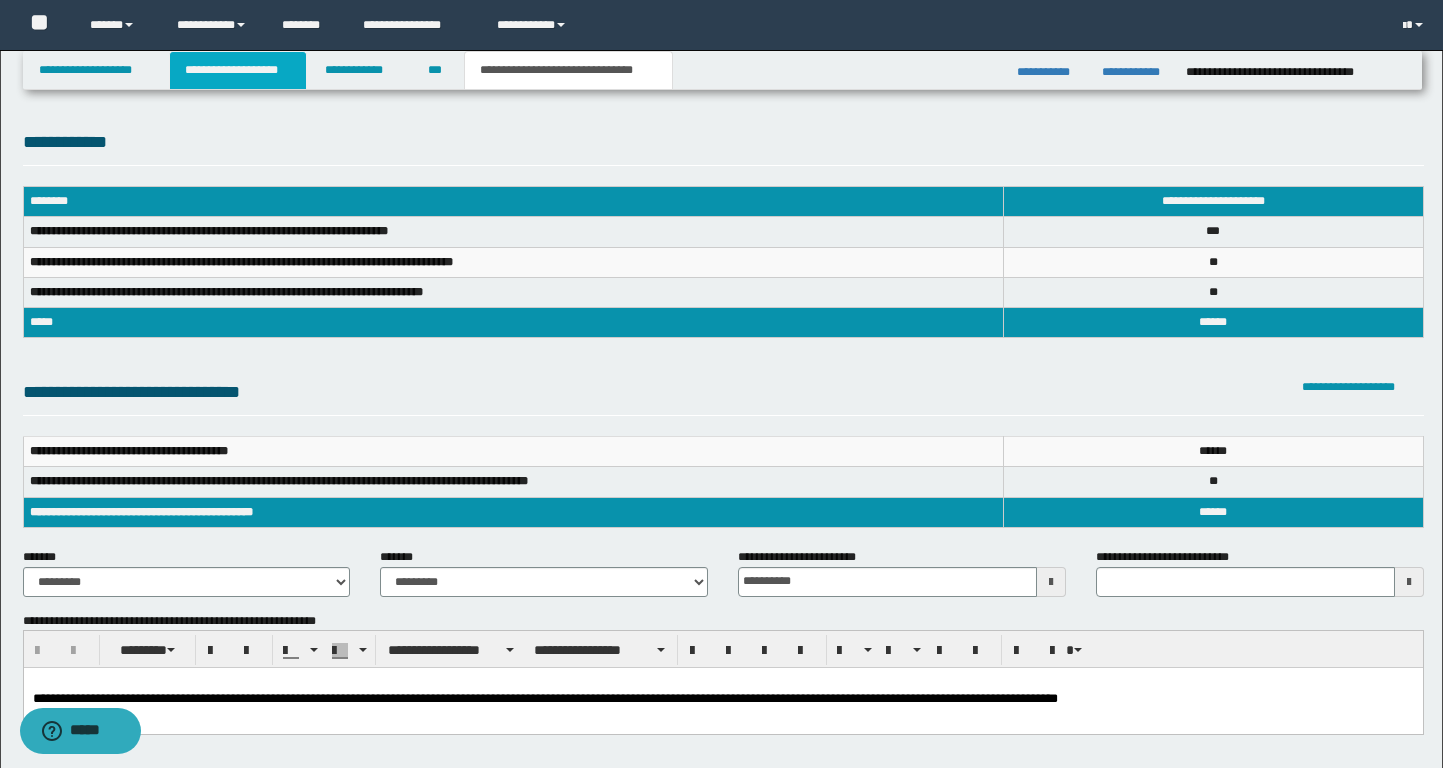 click on "**********" at bounding box center [238, 70] 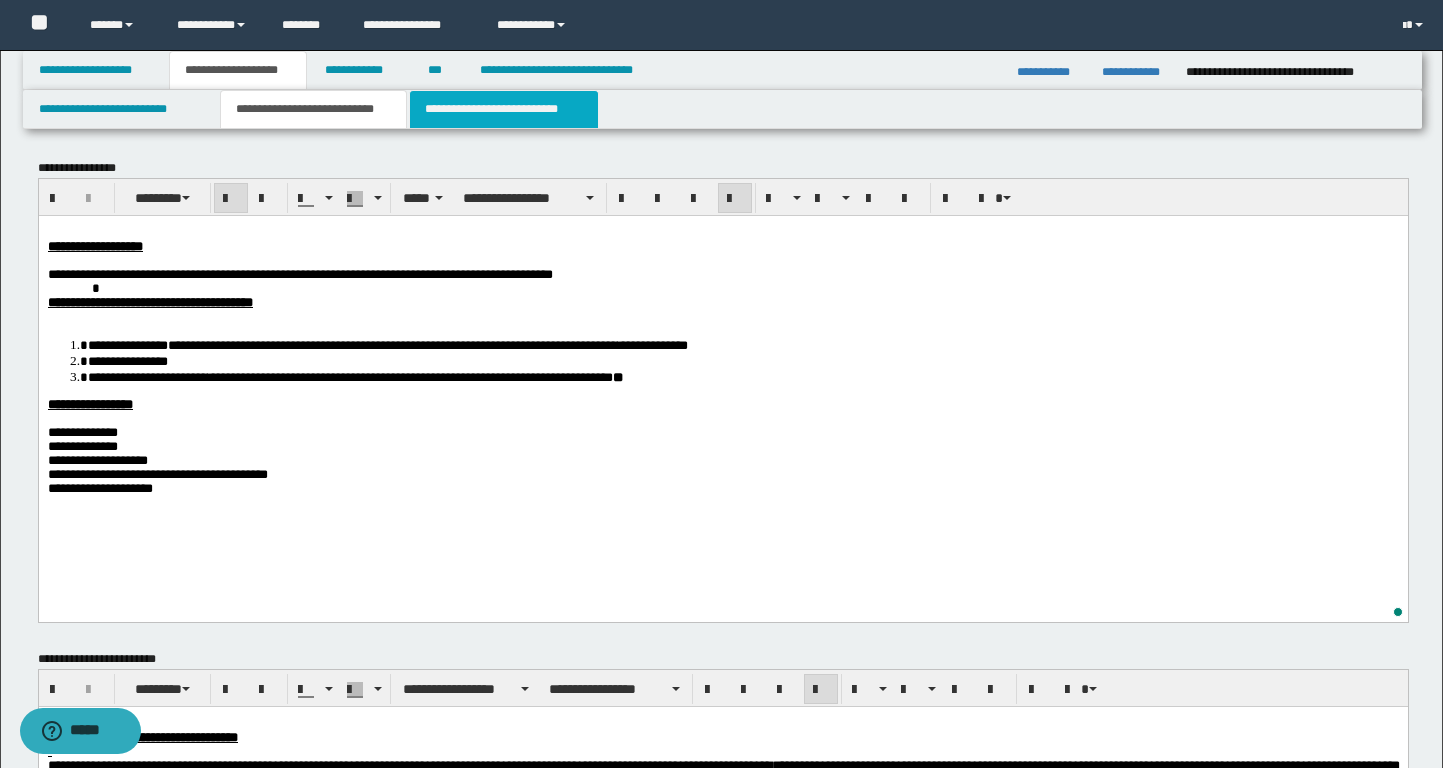 click on "**********" at bounding box center (504, 109) 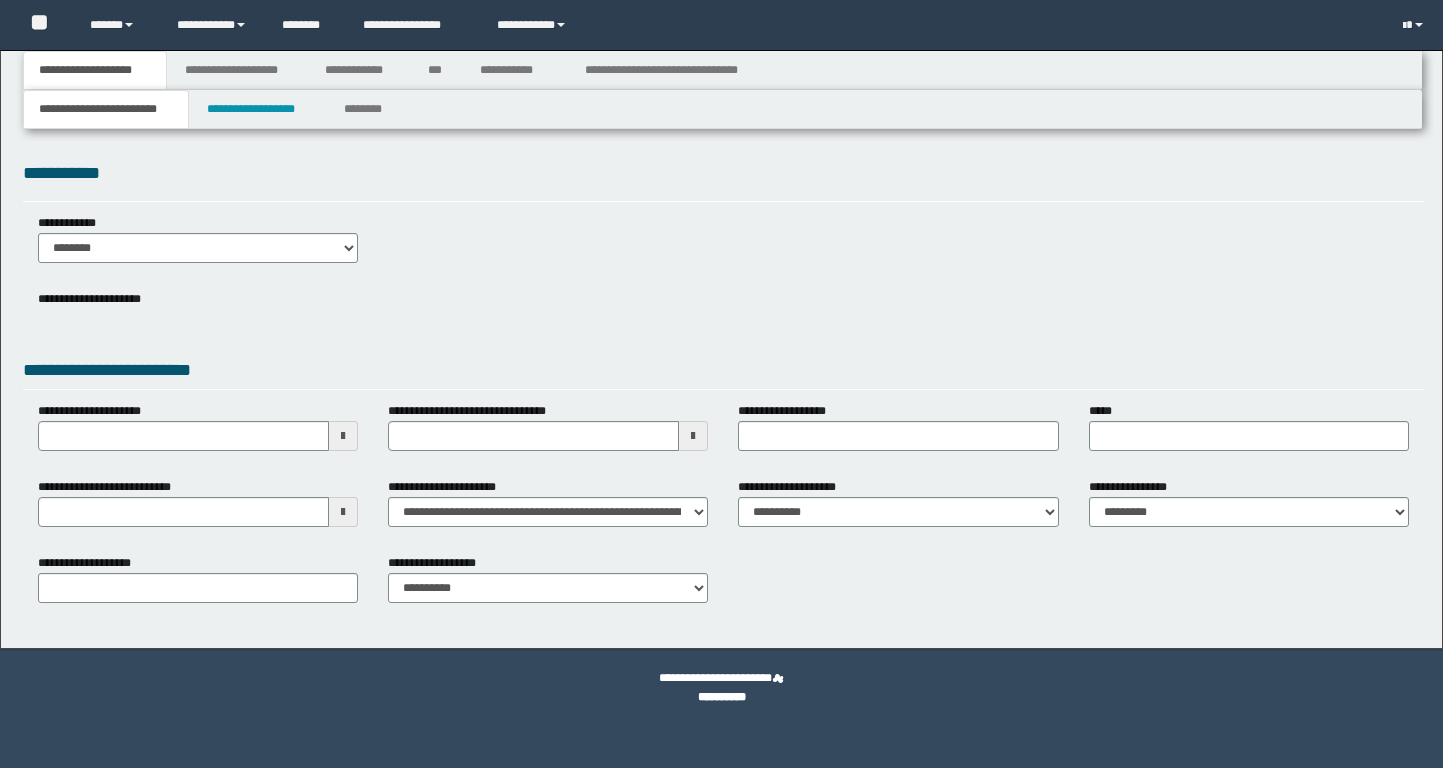 scroll, scrollTop: 0, scrollLeft: 0, axis: both 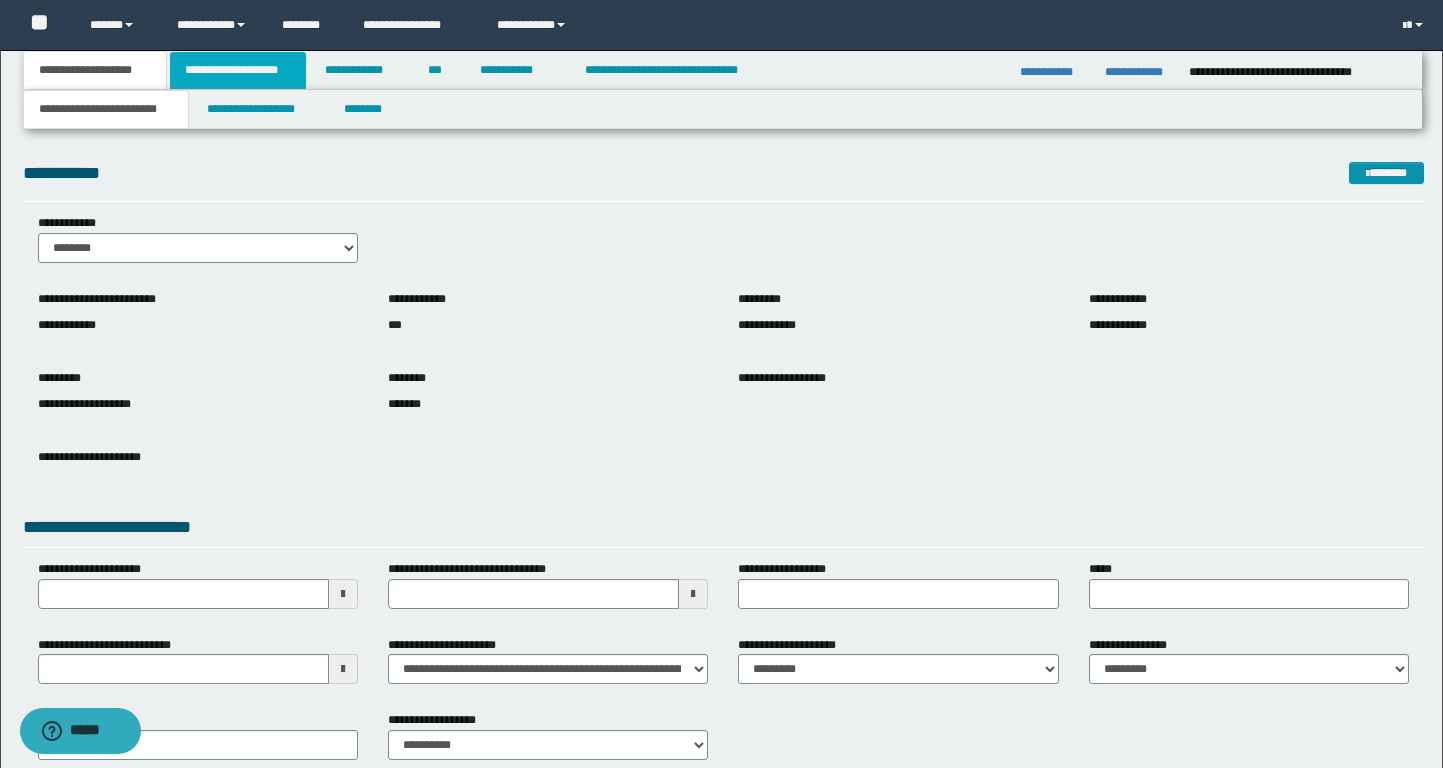 click on "**********" at bounding box center [238, 70] 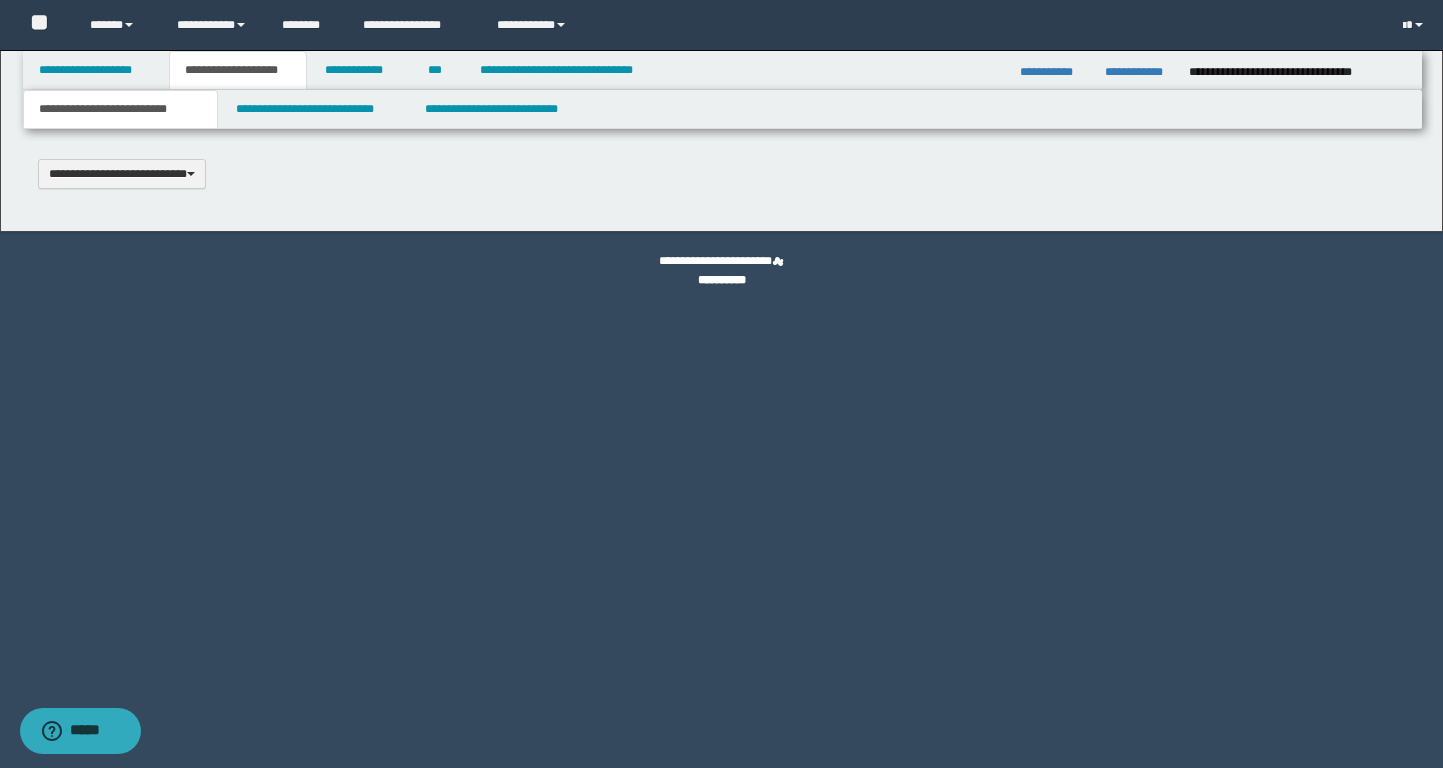 type 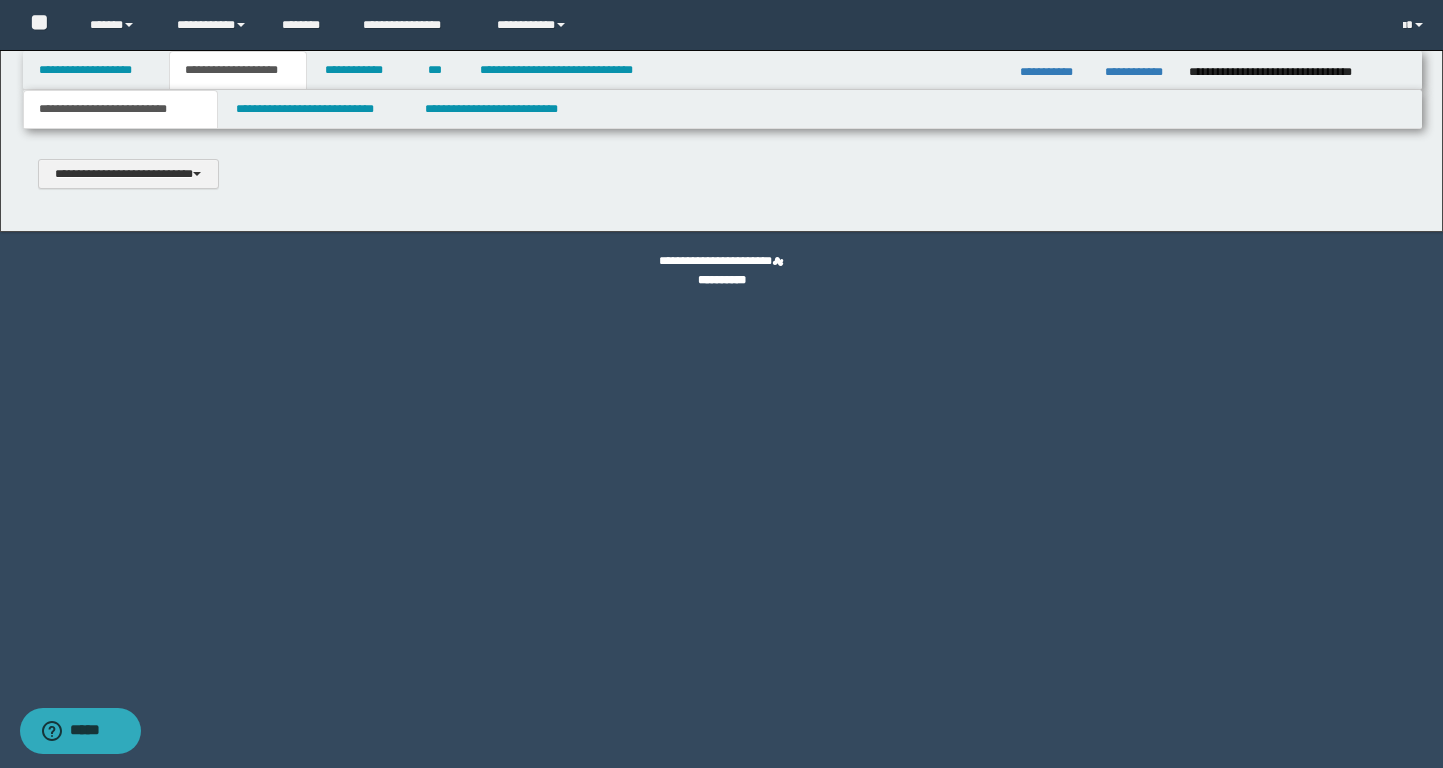 scroll, scrollTop: 0, scrollLeft: 0, axis: both 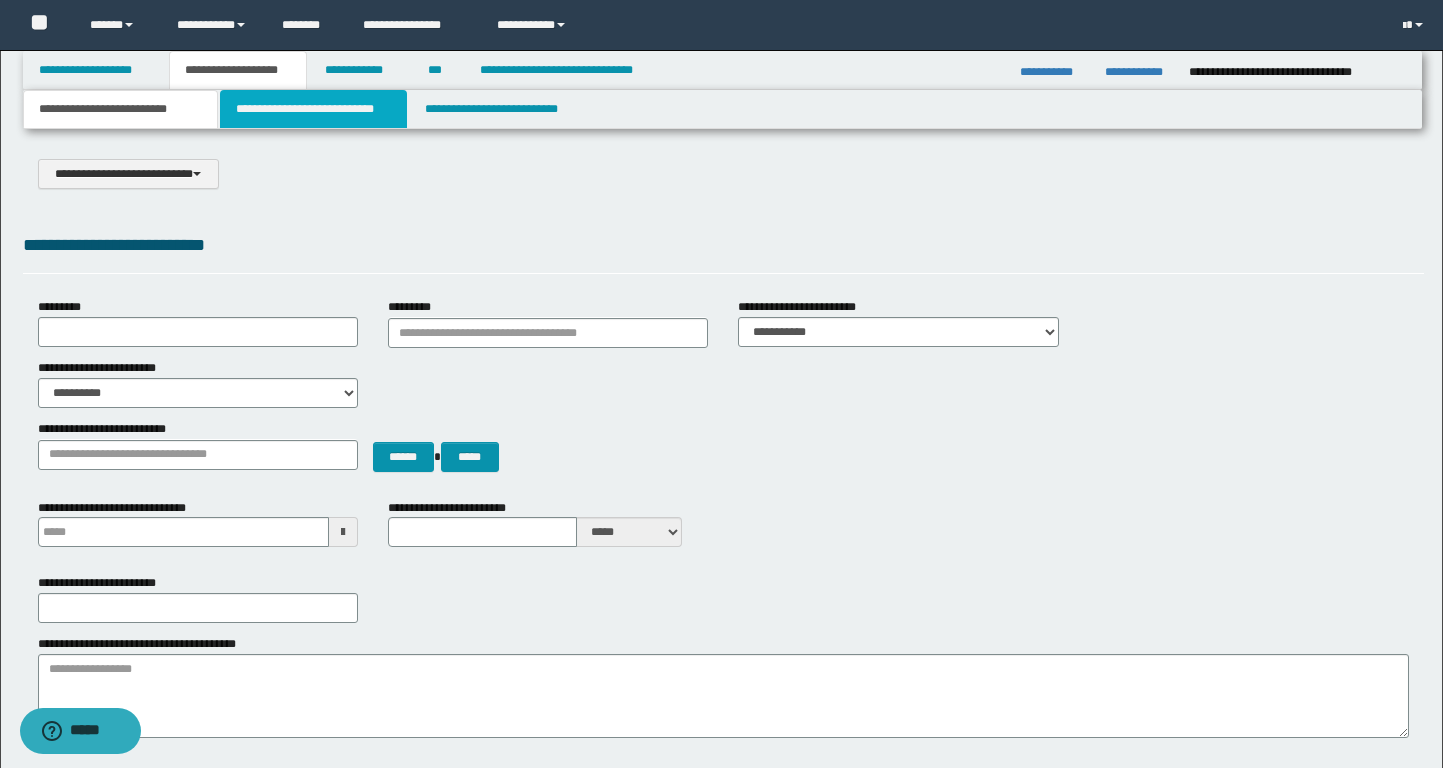 click on "**********" at bounding box center [314, 109] 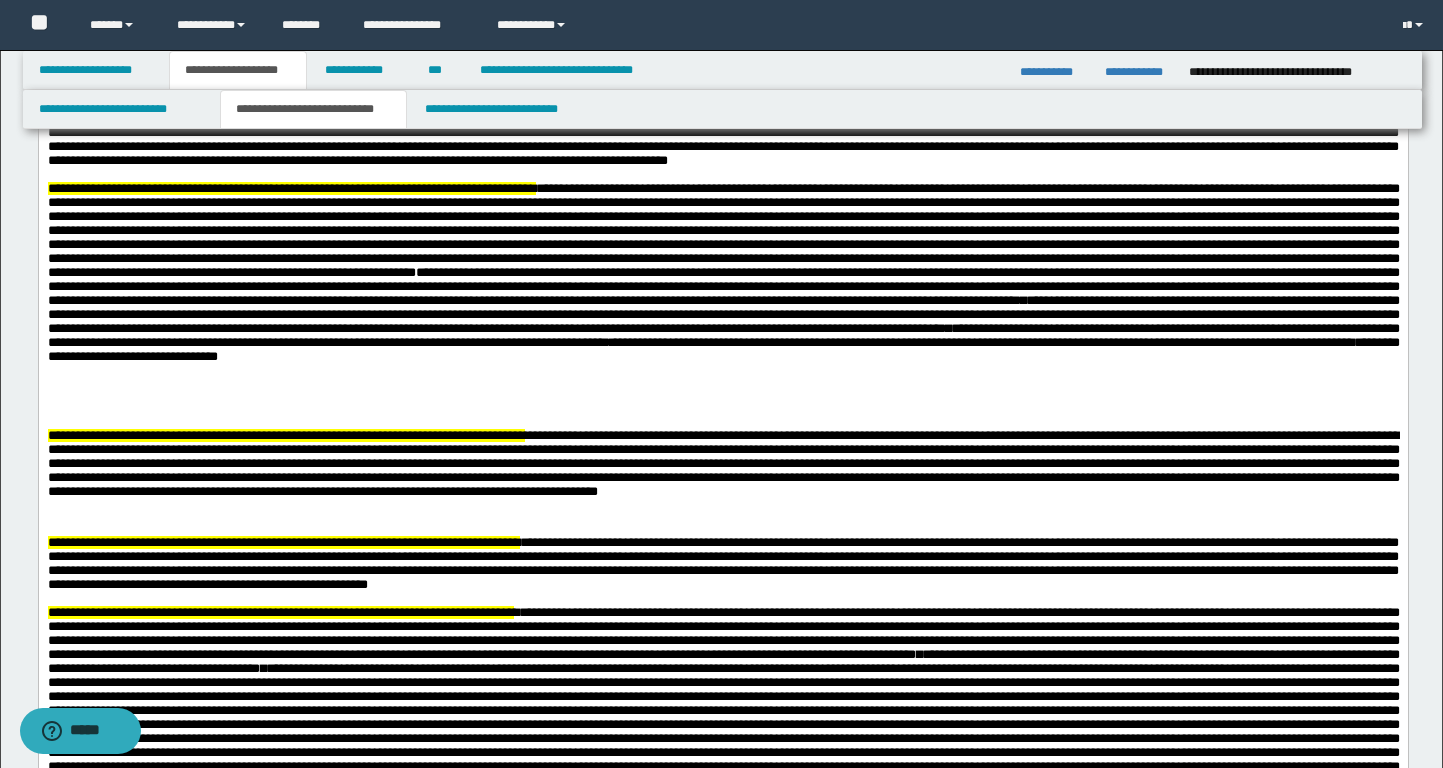 scroll, scrollTop: 1651, scrollLeft: 0, axis: vertical 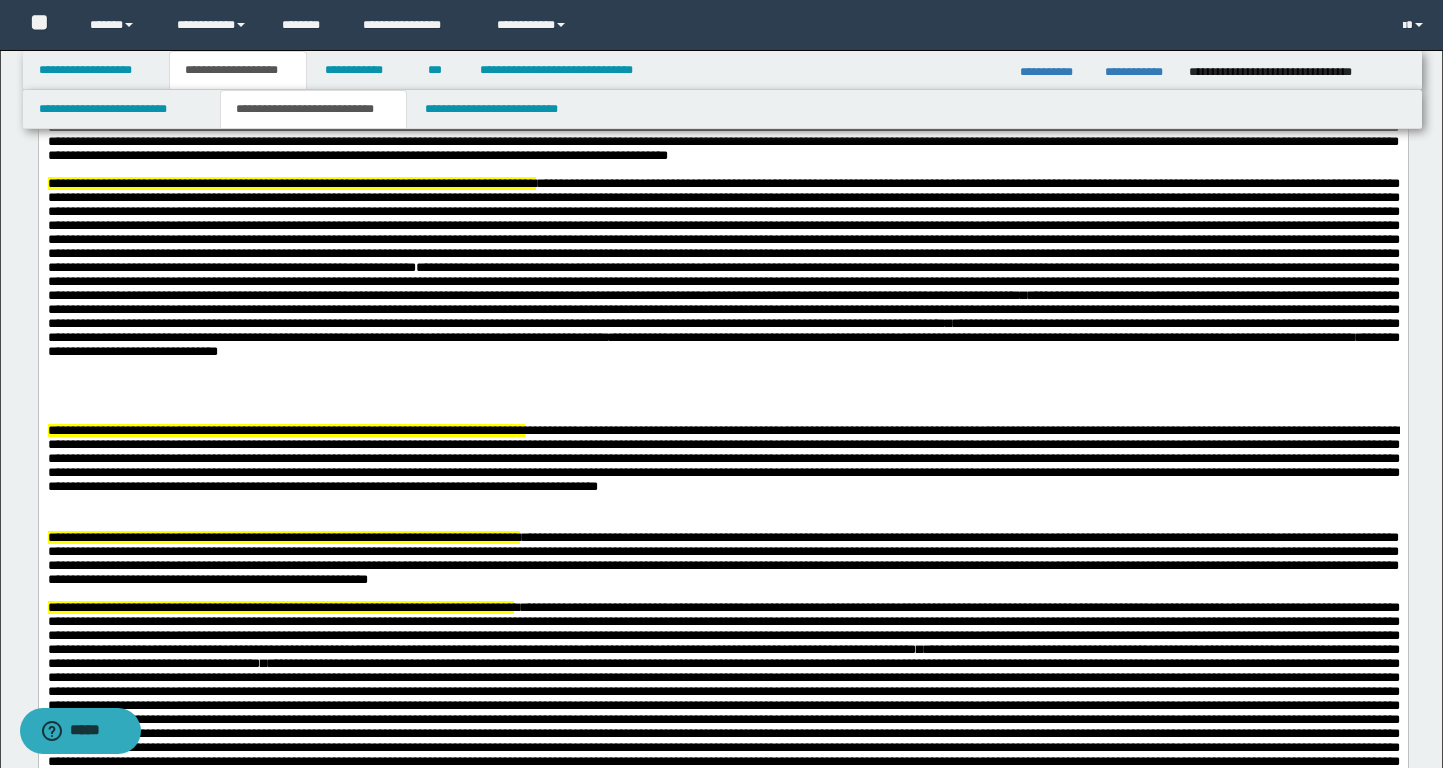drag, startPoint x: 753, startPoint y: 356, endPoint x: 929, endPoint y: 359, distance: 176.02557 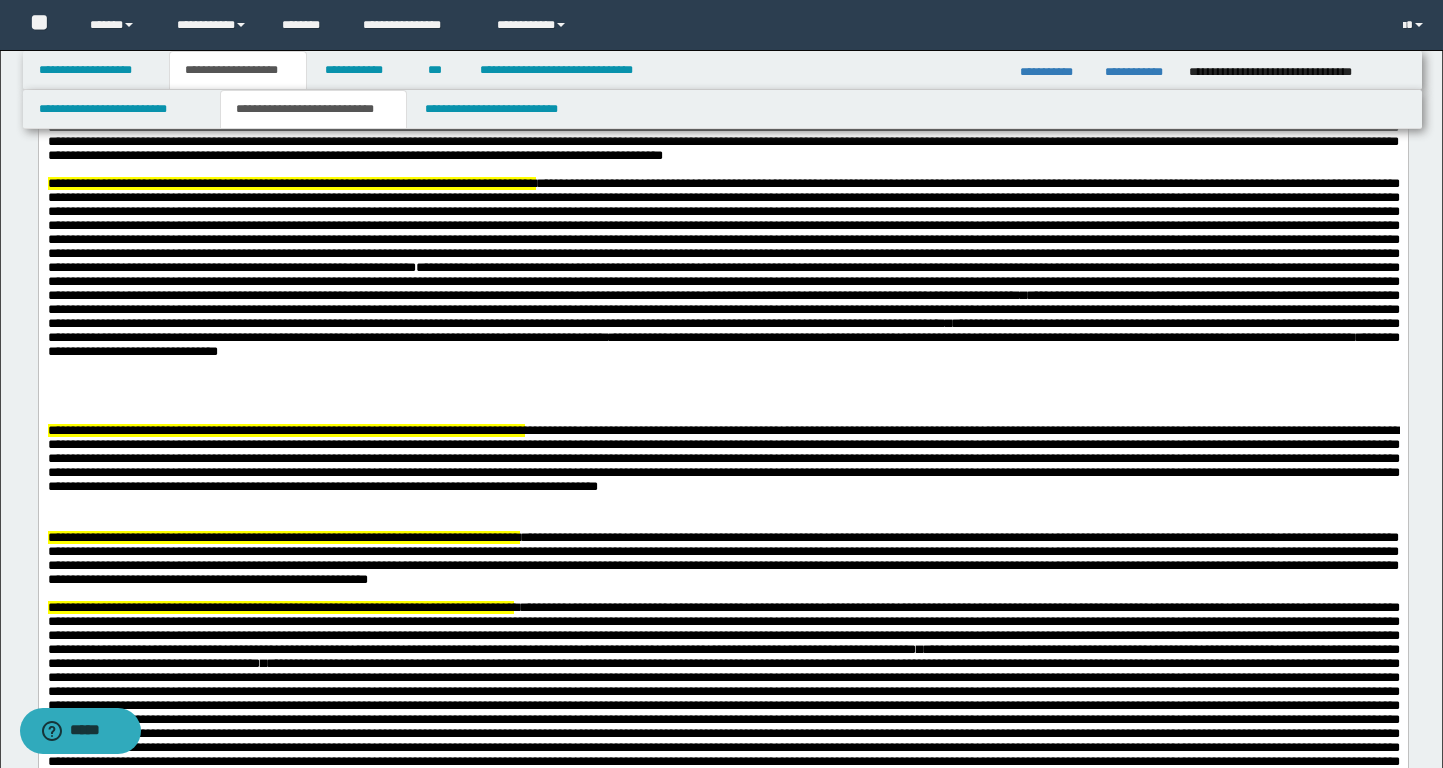 drag, startPoint x: 1054, startPoint y: 371, endPoint x: 590, endPoint y: 384, distance: 464.18207 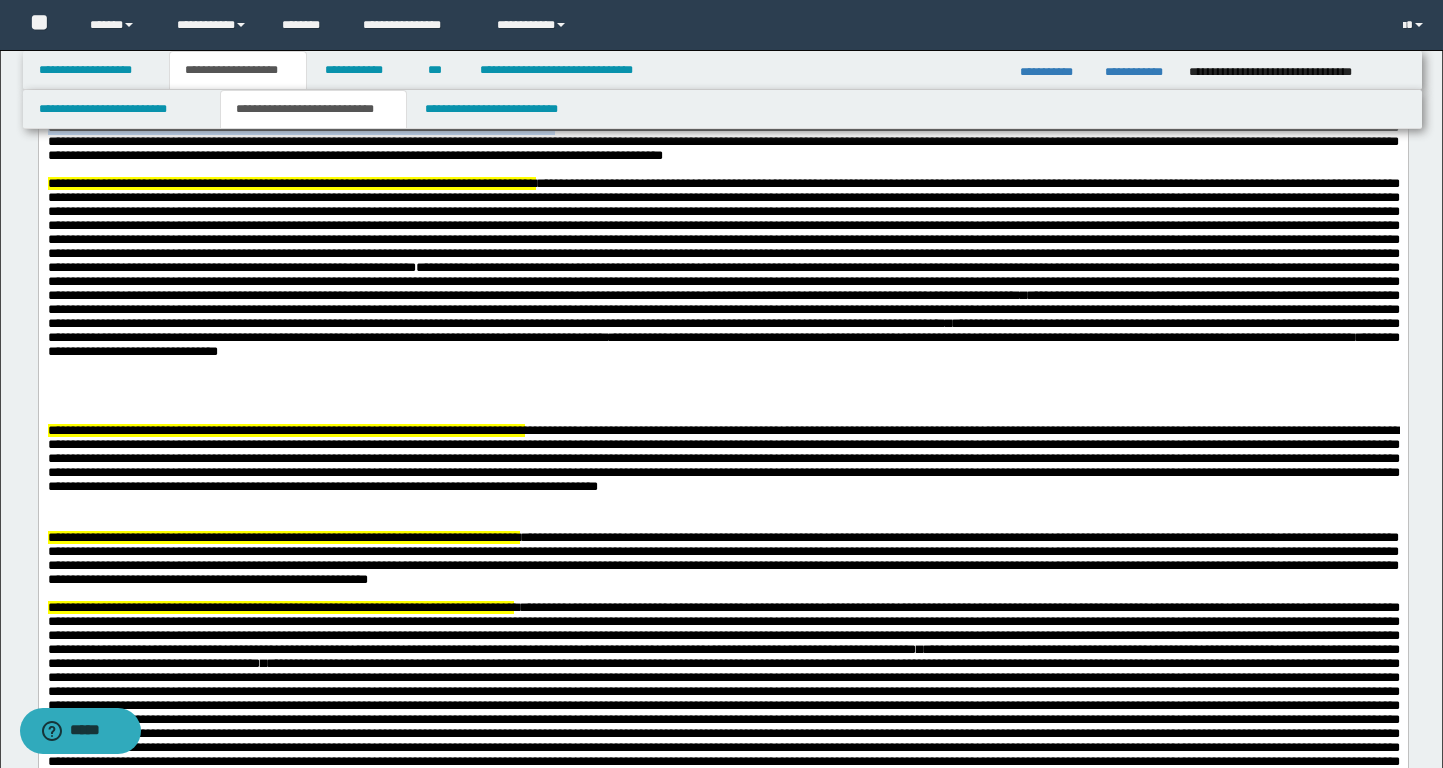 drag, startPoint x: 1066, startPoint y: 368, endPoint x: 1400, endPoint y: 383, distance: 334.33667 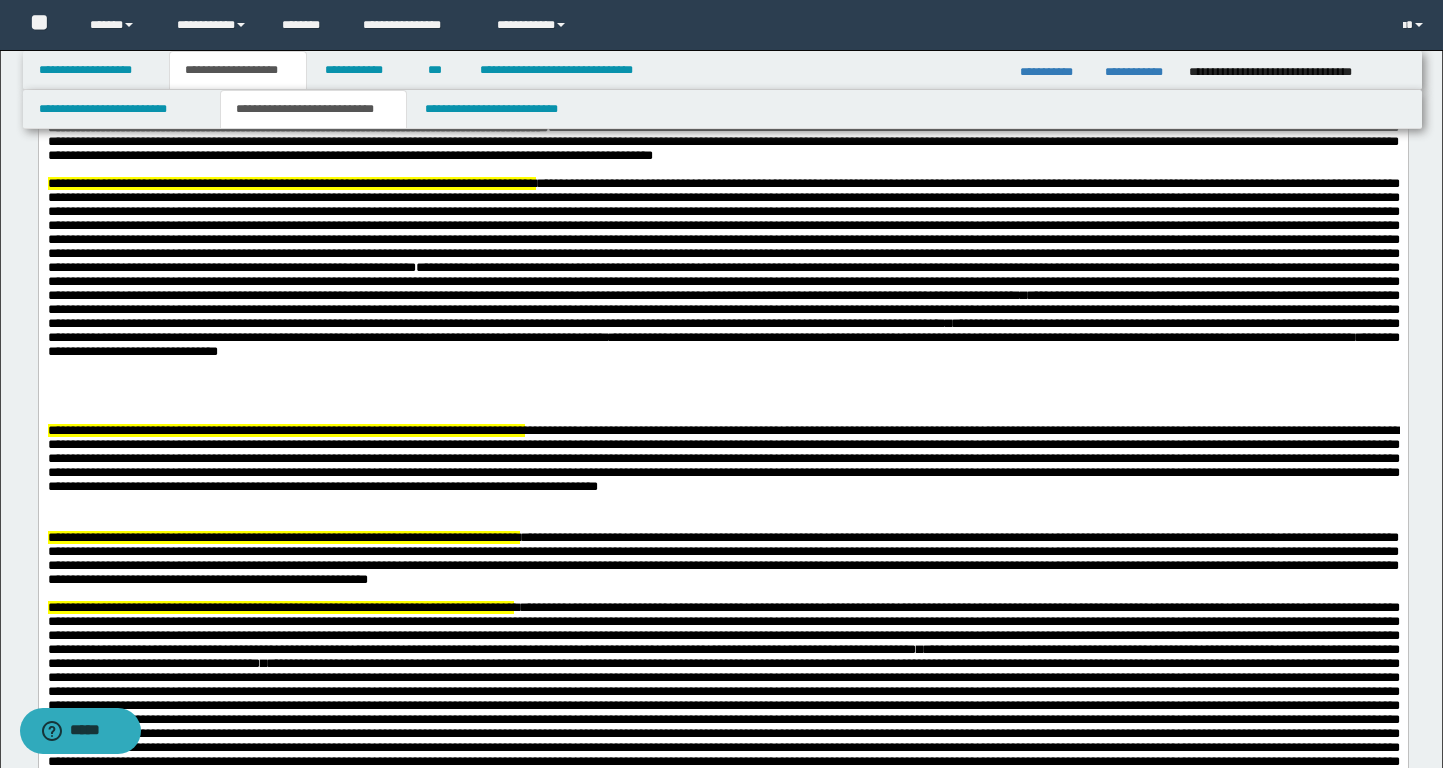 click on "**********" at bounding box center (722, 128) 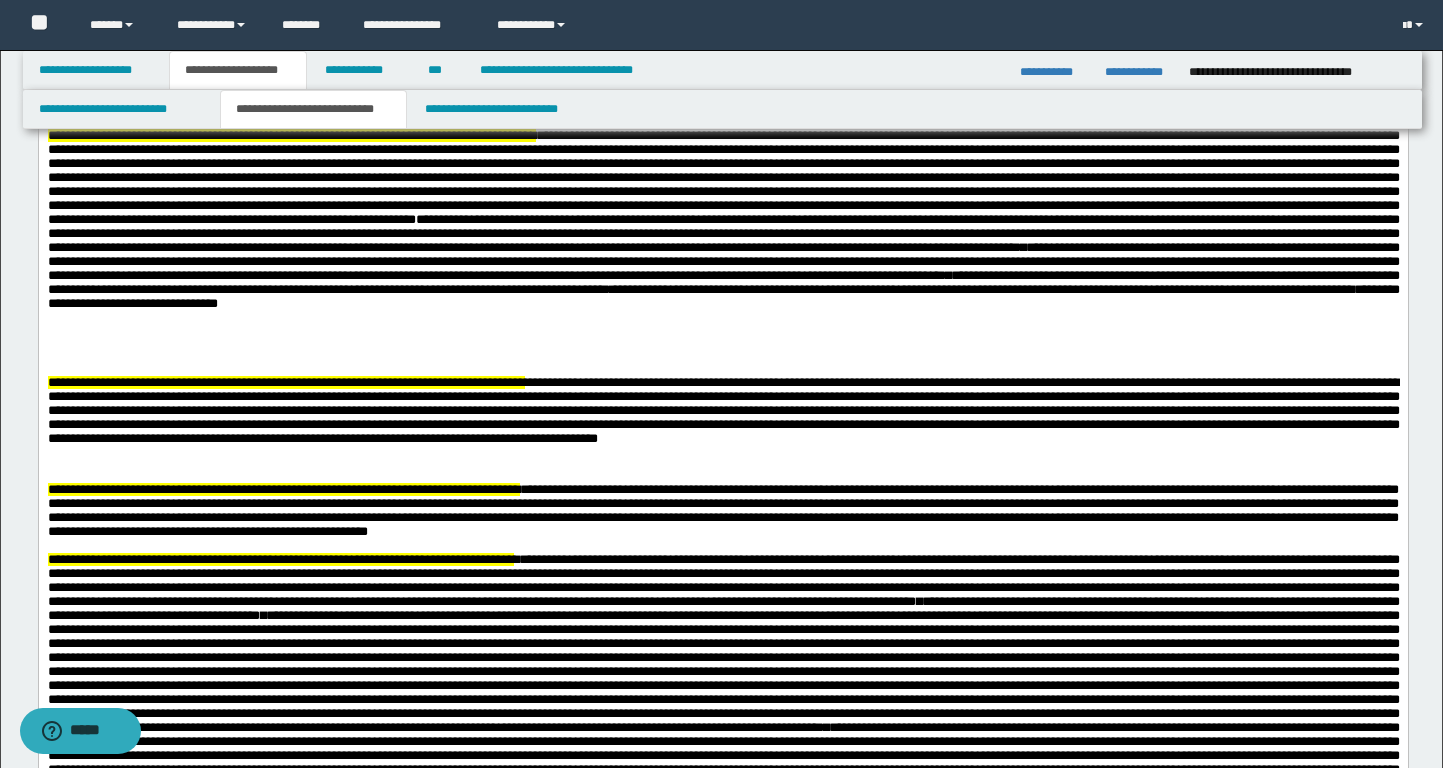 scroll, scrollTop: 1716, scrollLeft: 0, axis: vertical 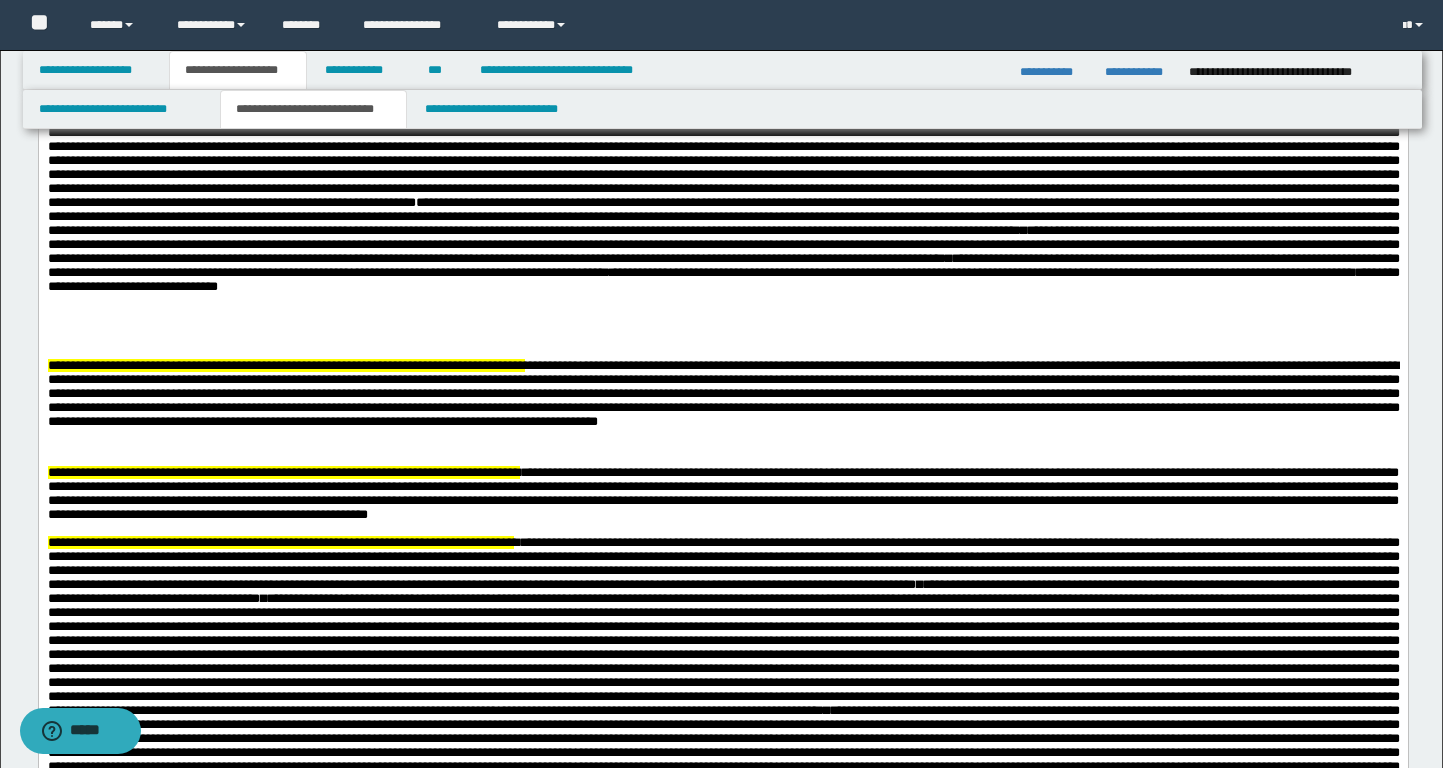 drag, startPoint x: 107, startPoint y: 354, endPoint x: 535, endPoint y: 357, distance: 428.01053 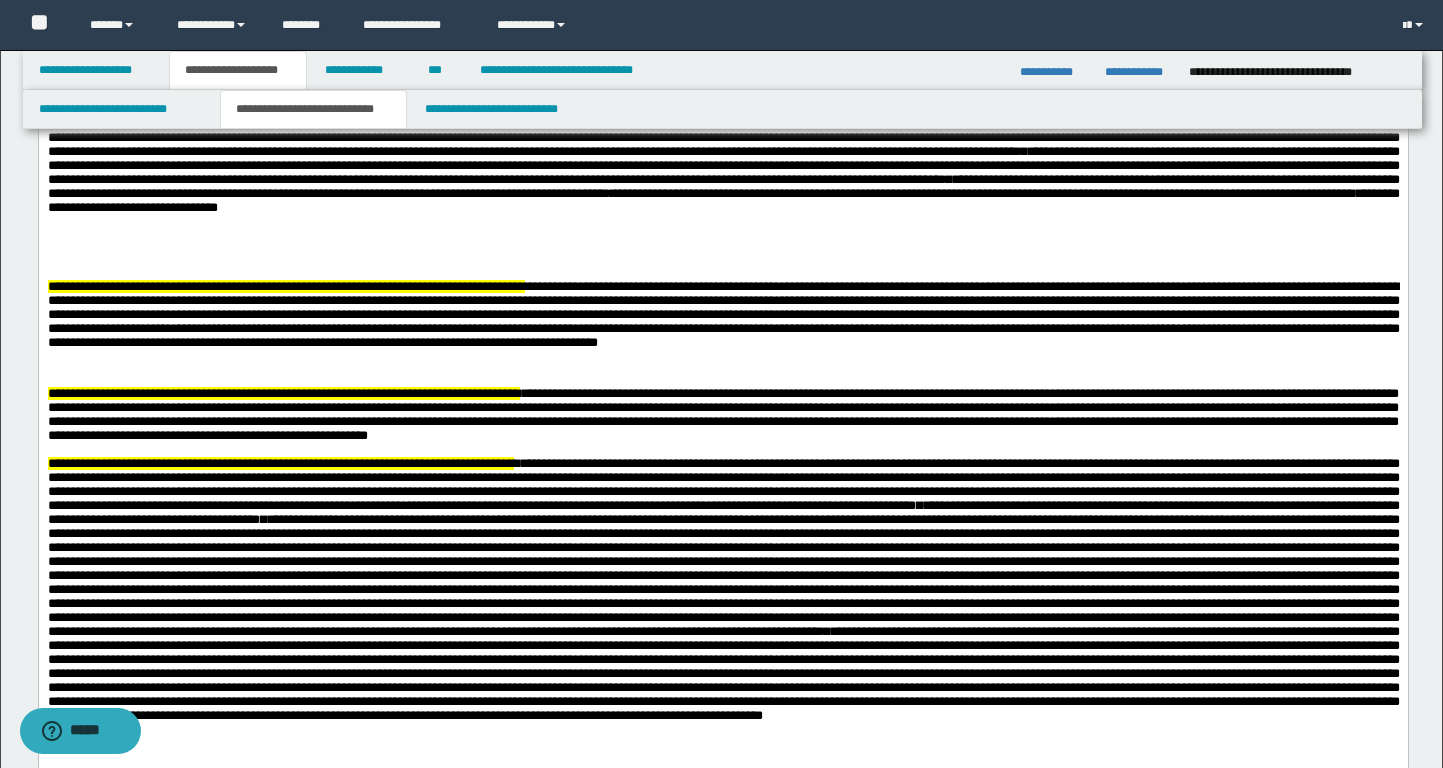 scroll, scrollTop: 1809, scrollLeft: 0, axis: vertical 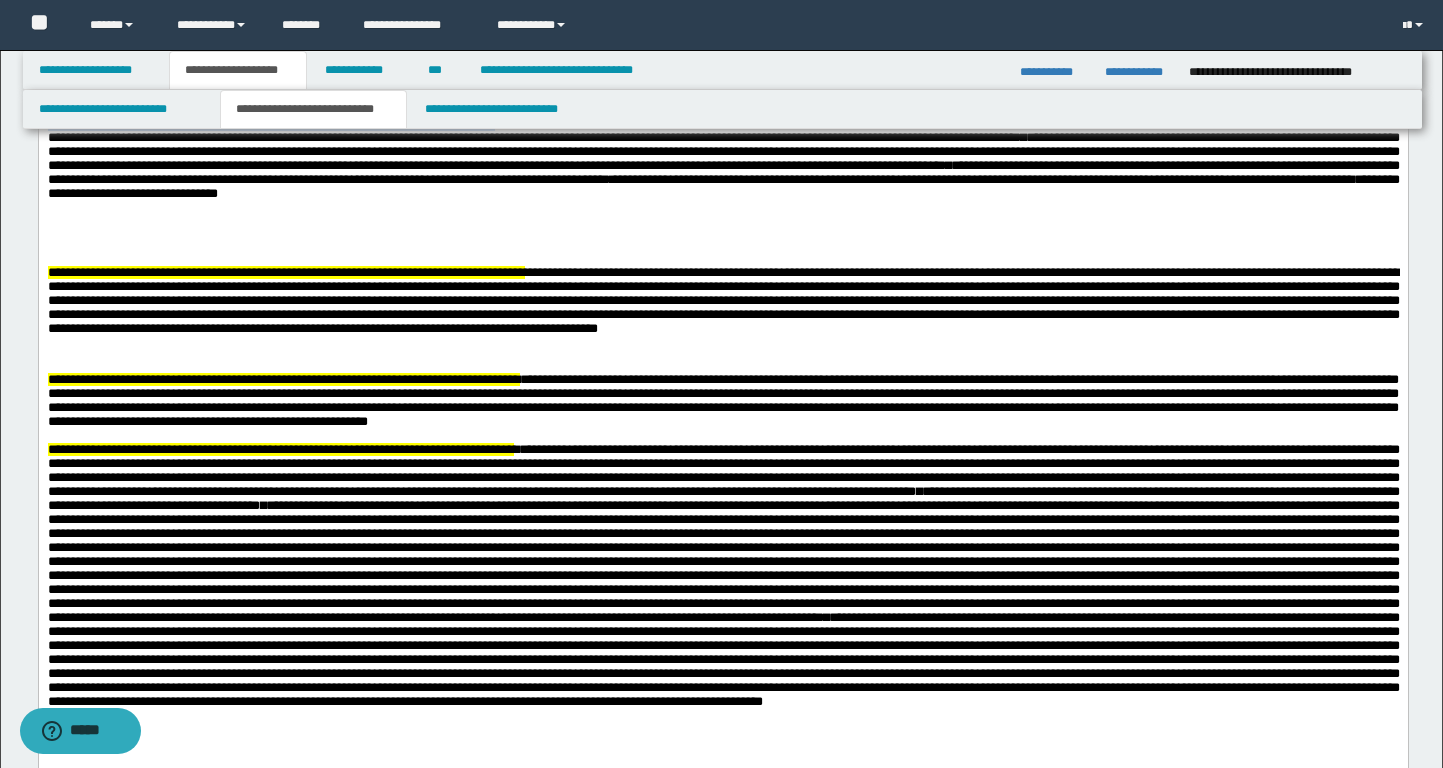 drag, startPoint x: 915, startPoint y: 417, endPoint x: 1405, endPoint y: 429, distance: 490.1469 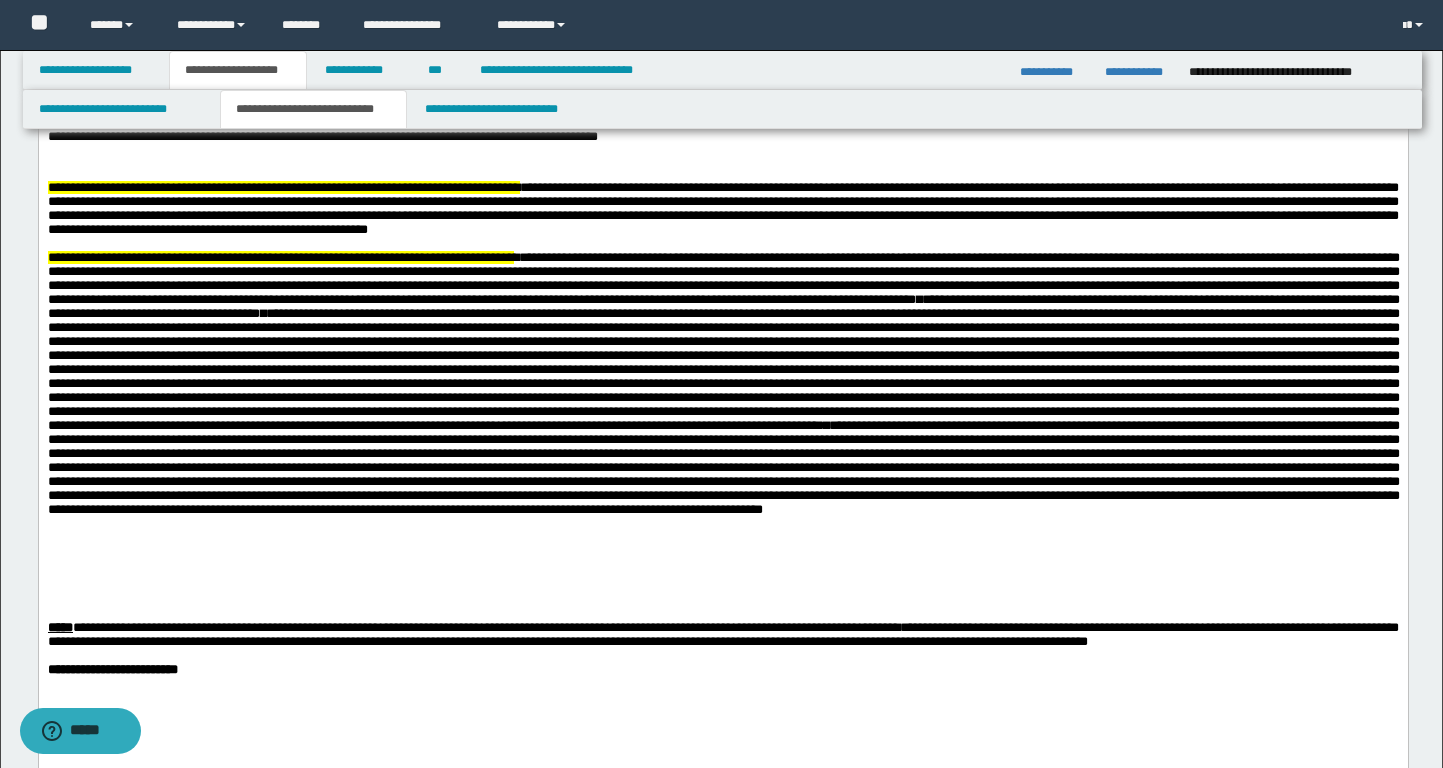 scroll, scrollTop: 2040, scrollLeft: 0, axis: vertical 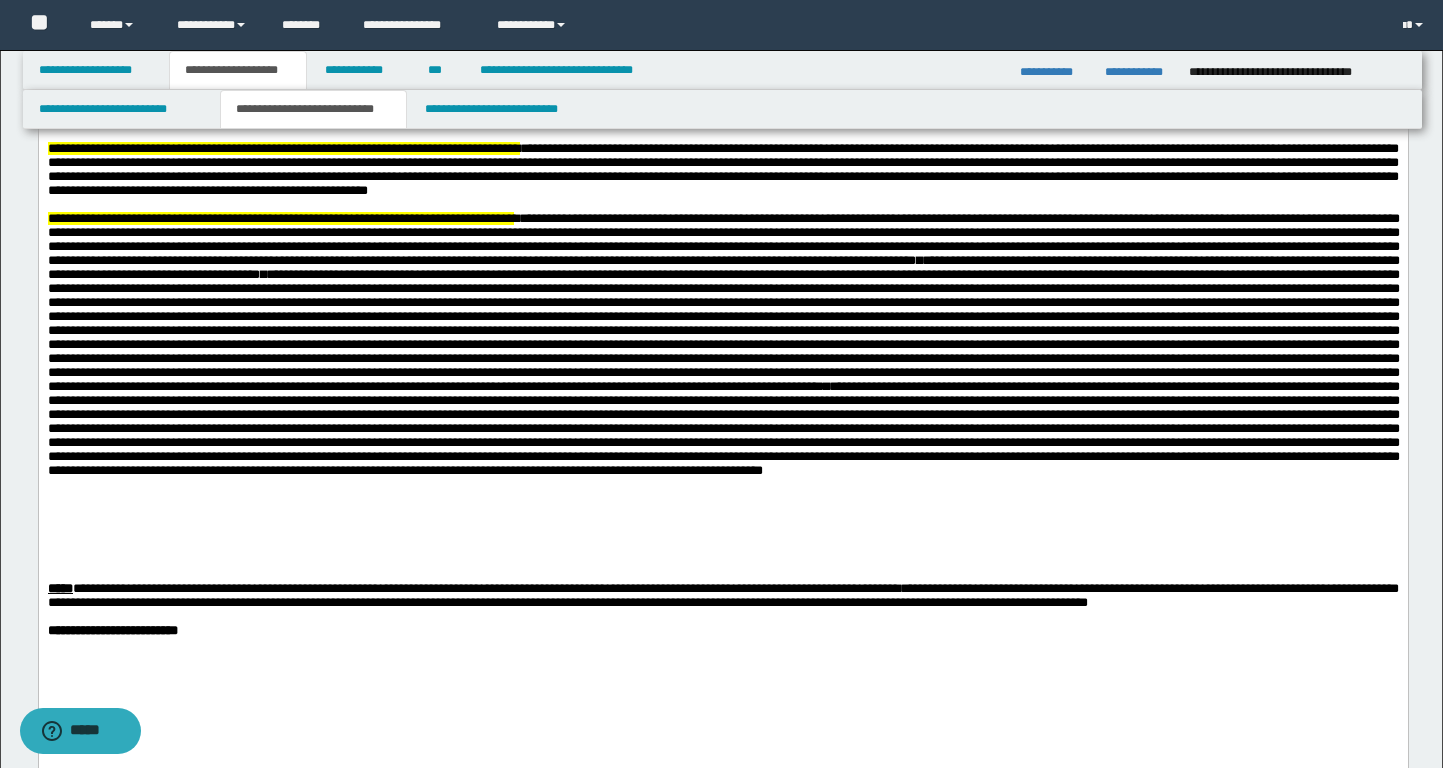 drag, startPoint x: 287, startPoint y: 340, endPoint x: 314, endPoint y: 371, distance: 41.109608 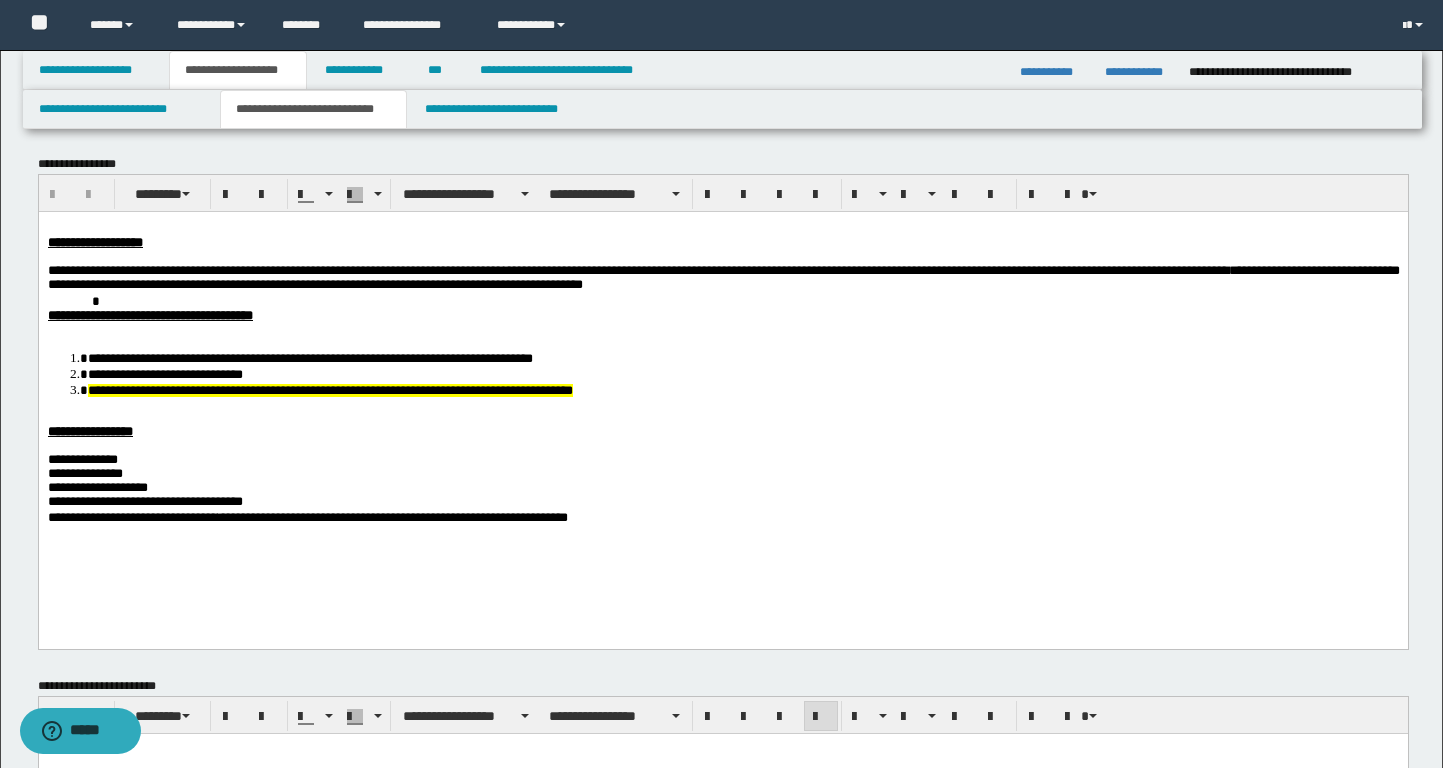 scroll, scrollTop: 0, scrollLeft: 0, axis: both 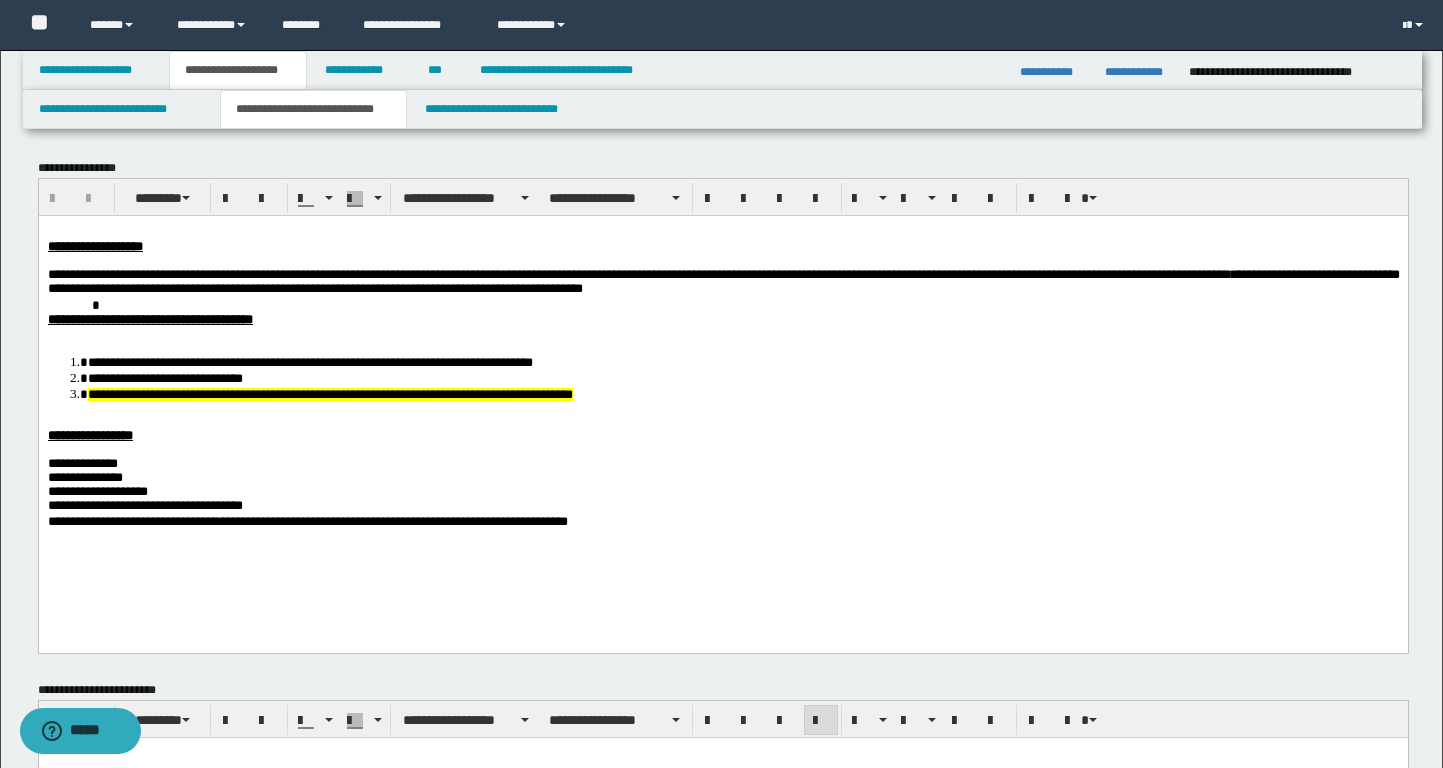 click on "**********" at bounding box center [742, 377] 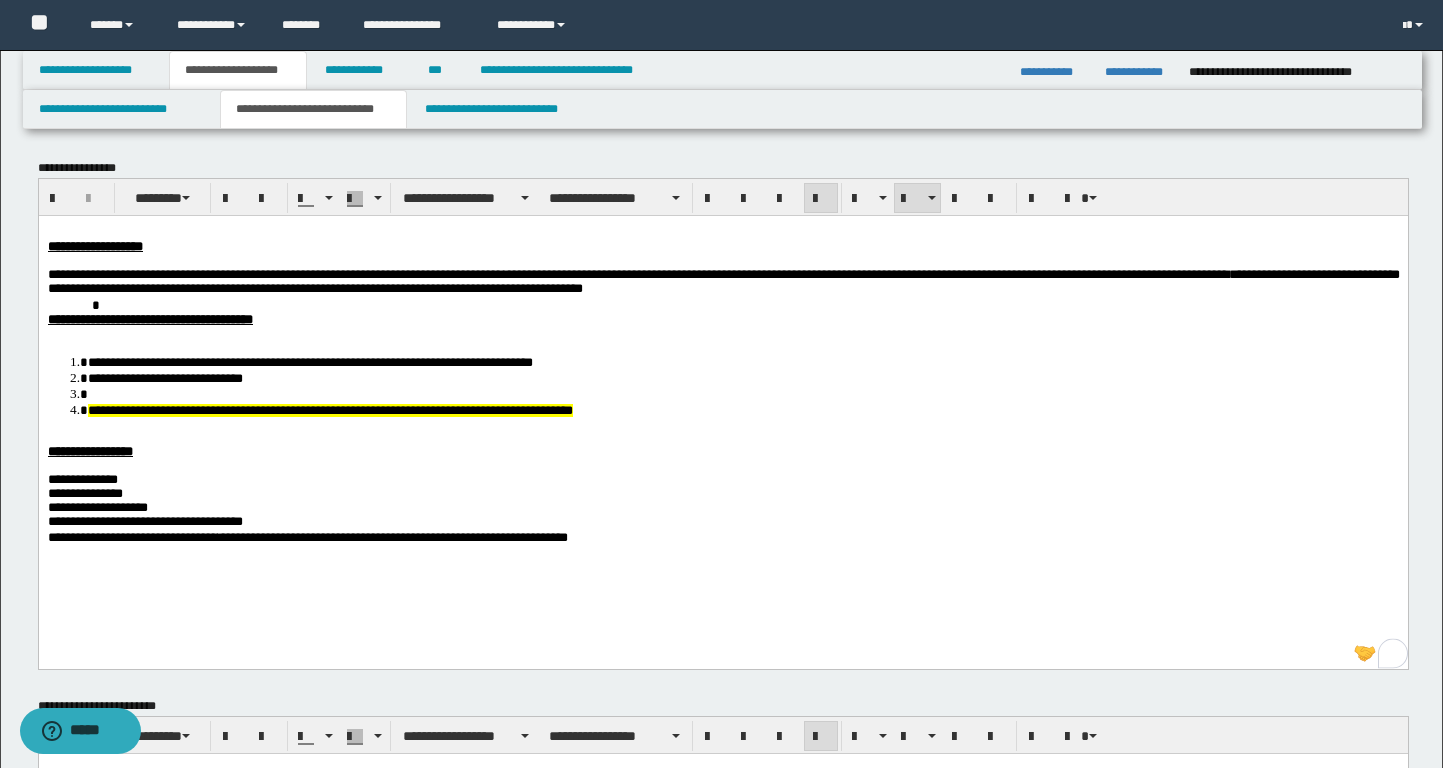 type 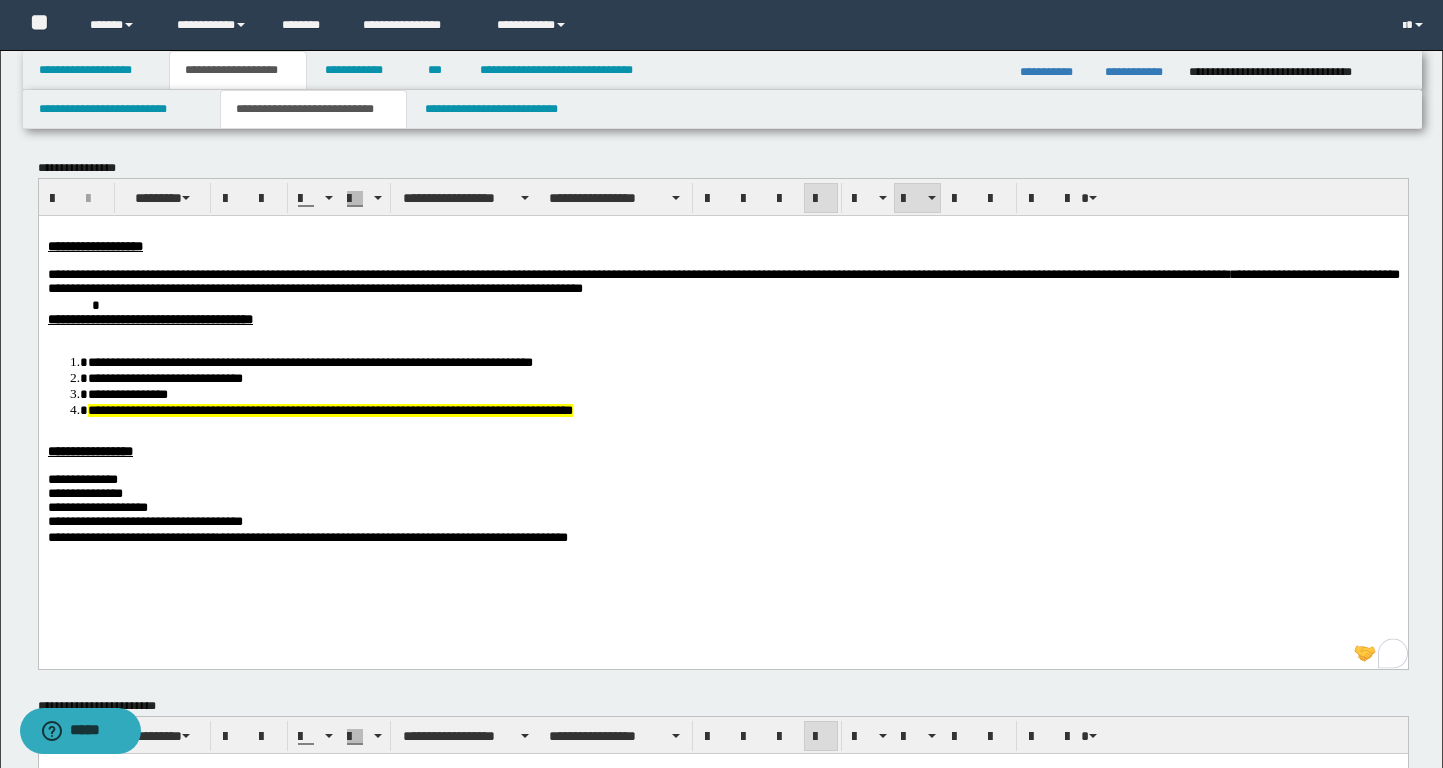 click on "**********" at bounding box center [127, 393] 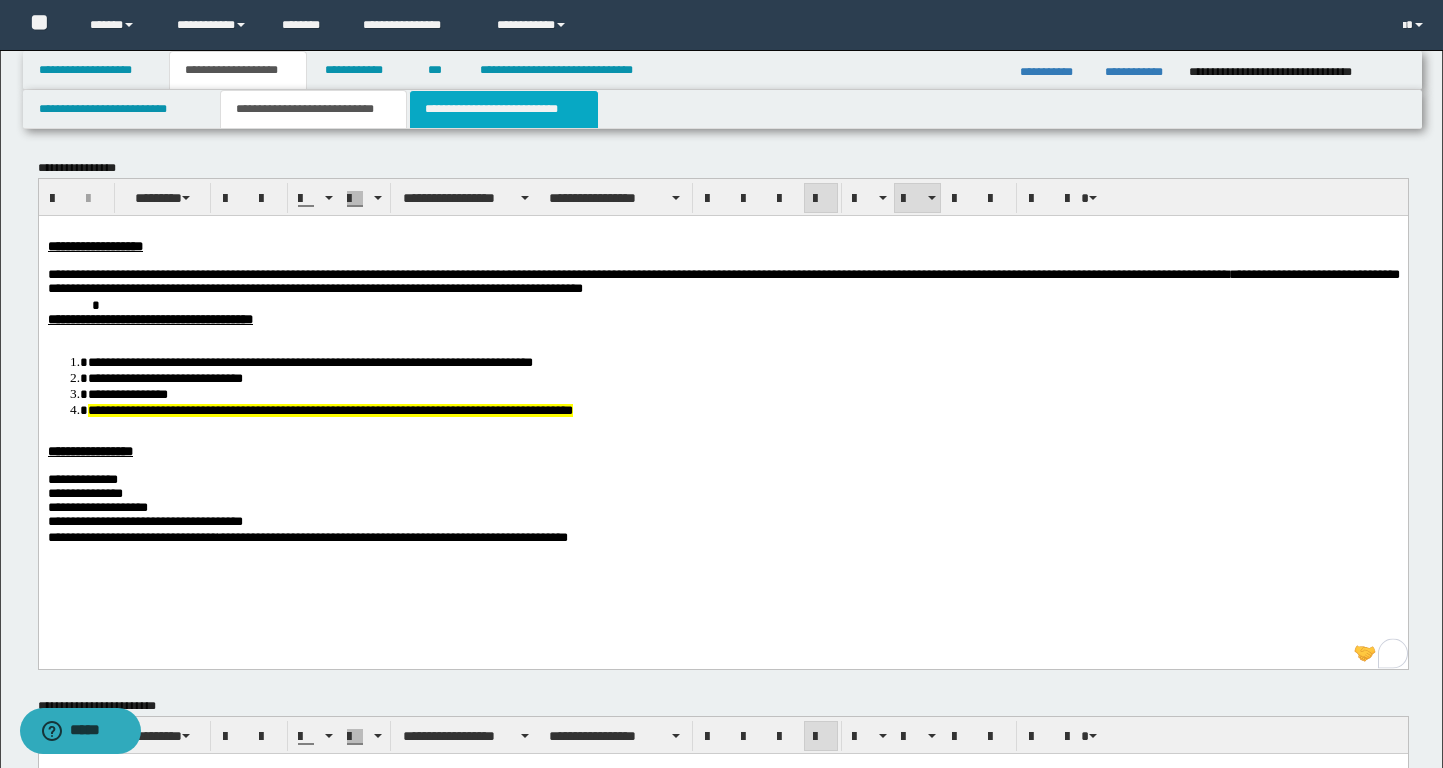 click on "**********" at bounding box center [504, 109] 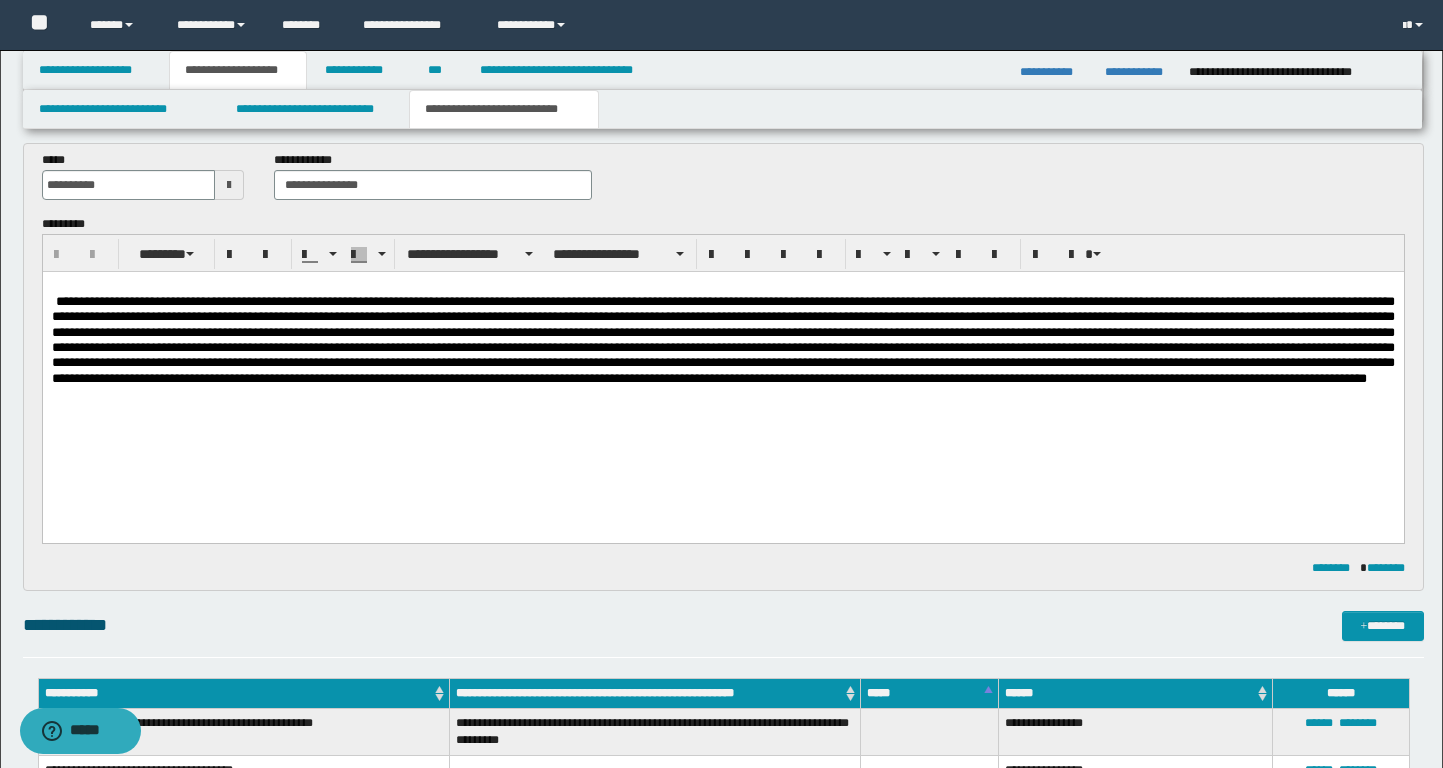 scroll, scrollTop: 763, scrollLeft: 0, axis: vertical 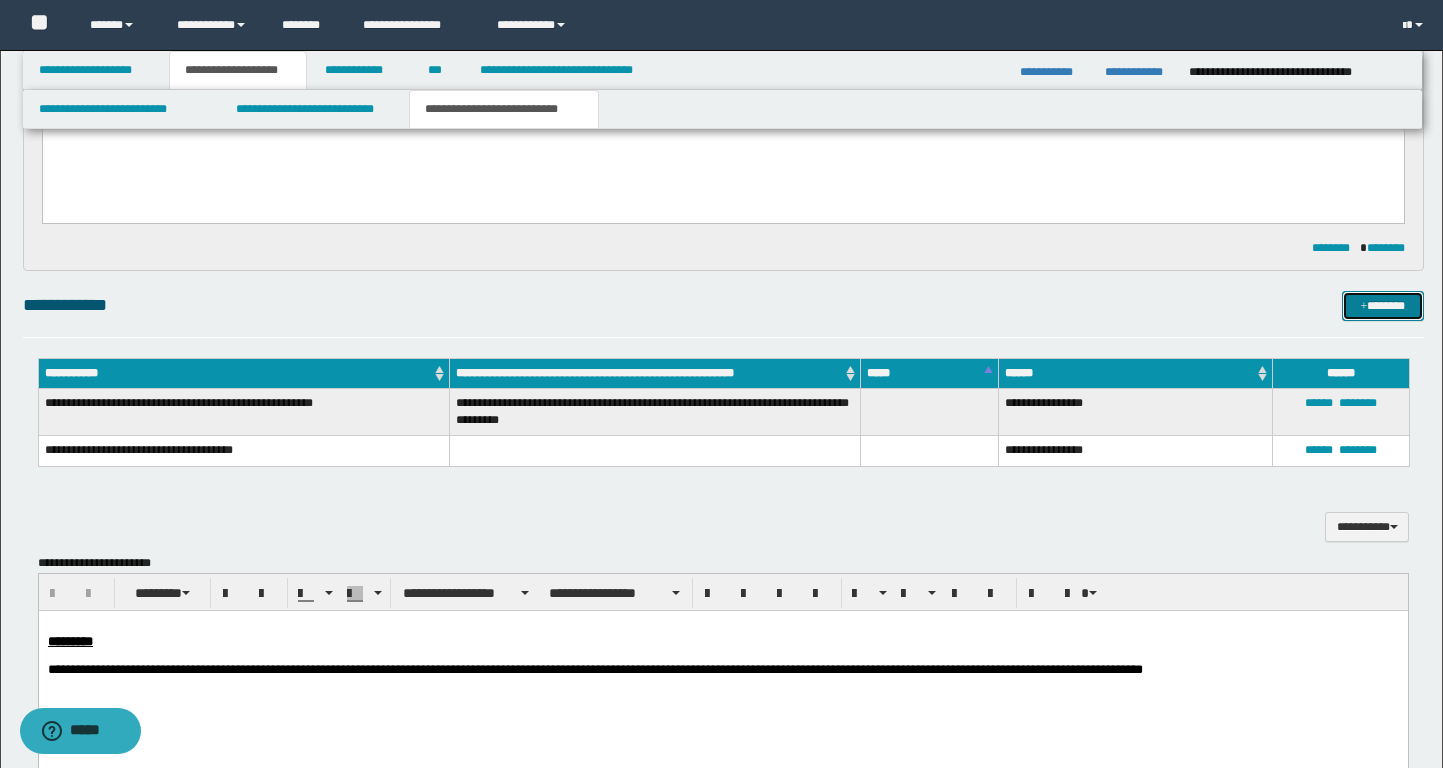 click on "*******" at bounding box center [1383, 306] 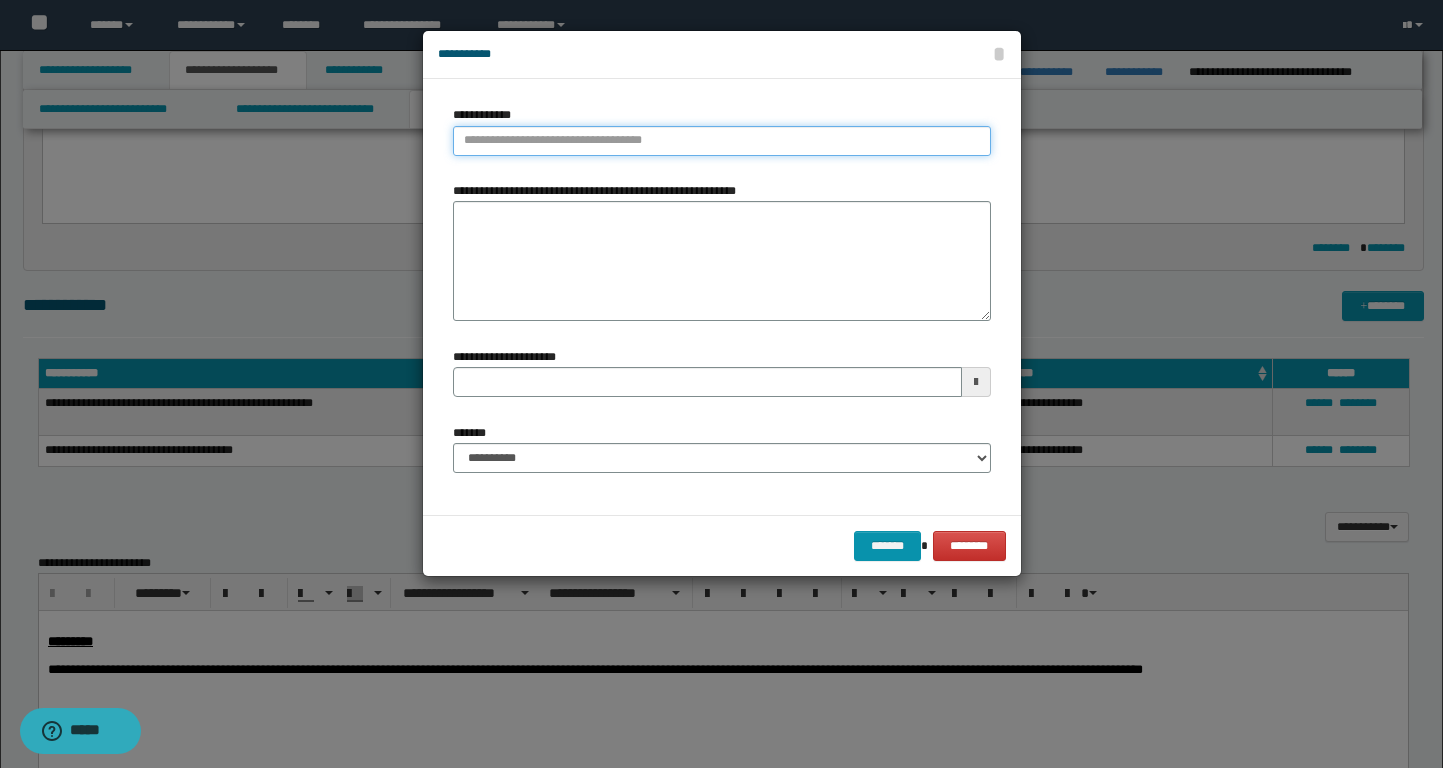 click on "**********" at bounding box center [722, 141] 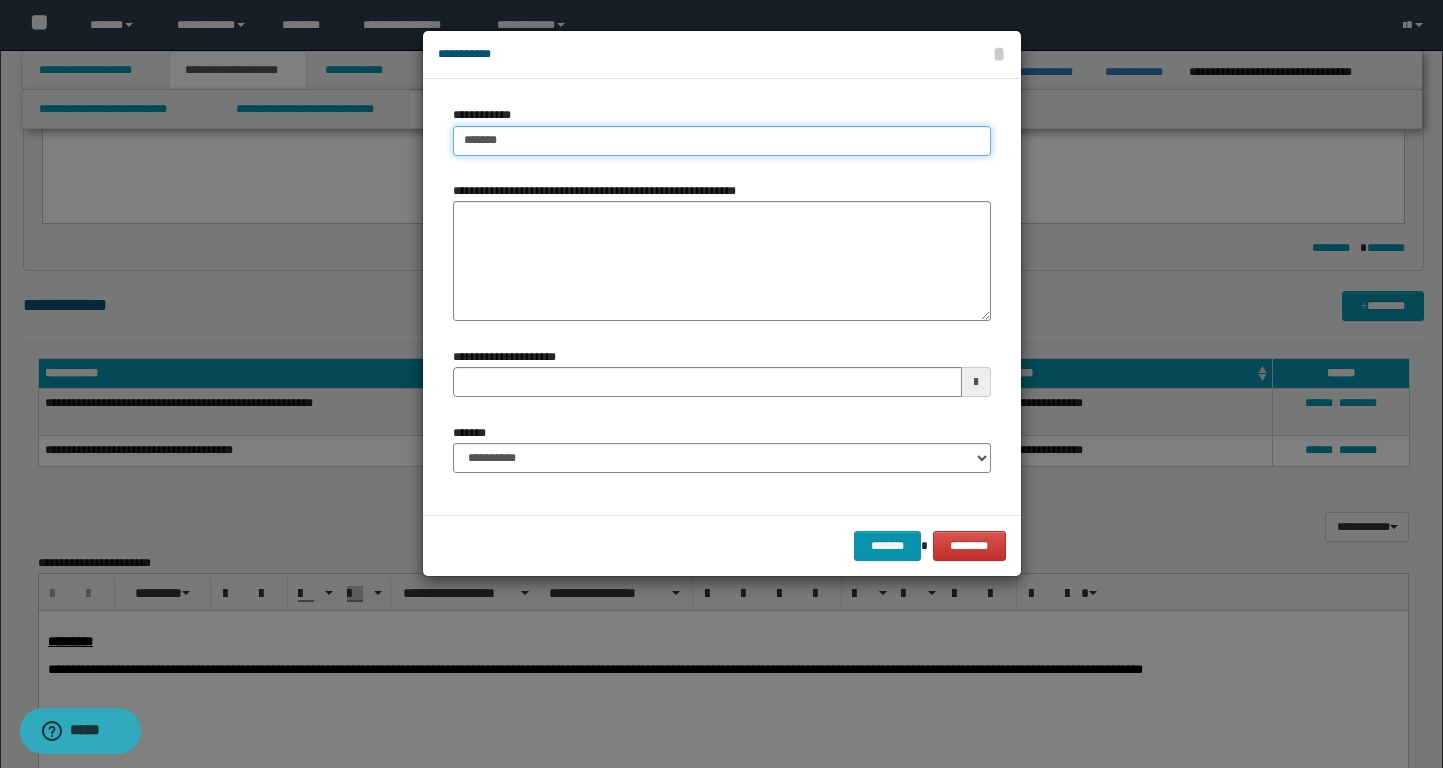 click on "*******" at bounding box center [722, 141] 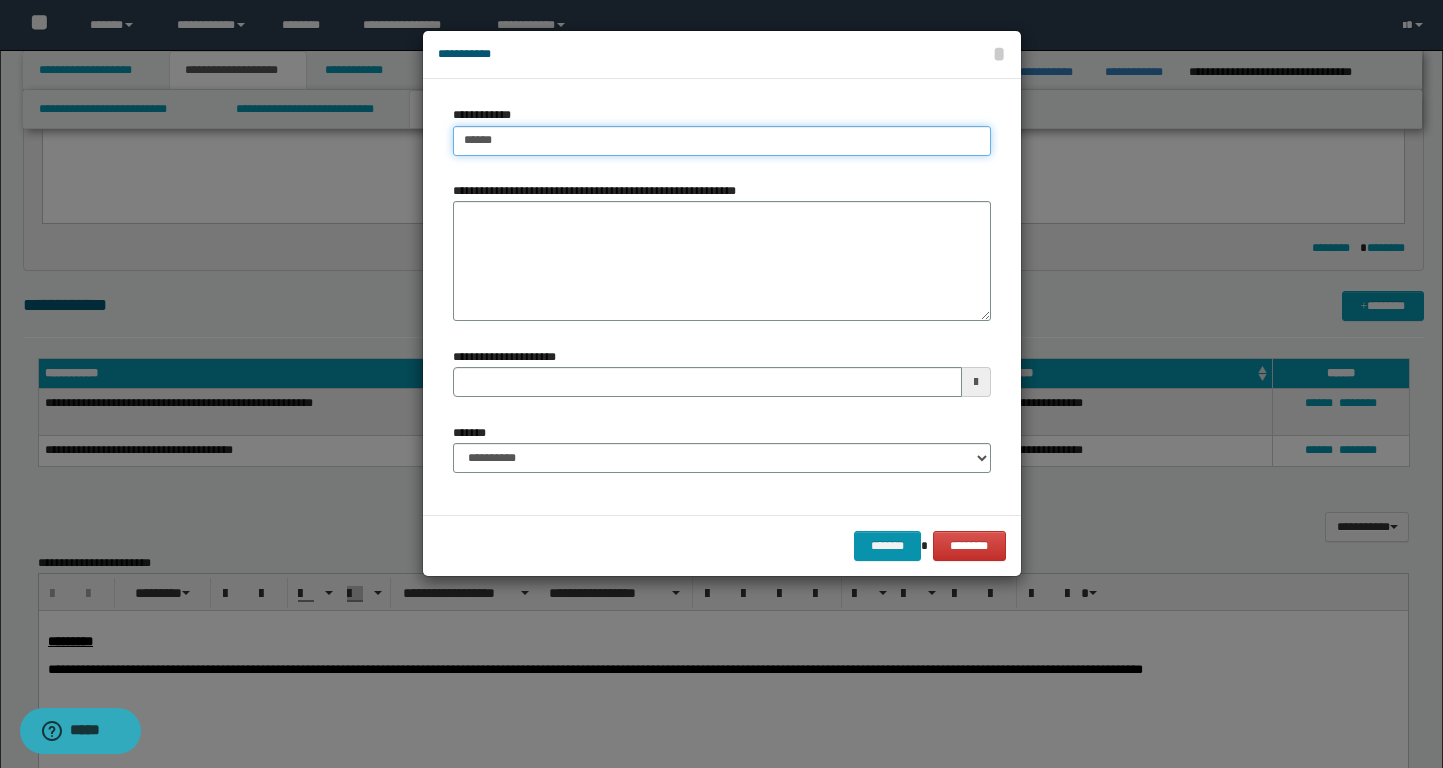 type on "******" 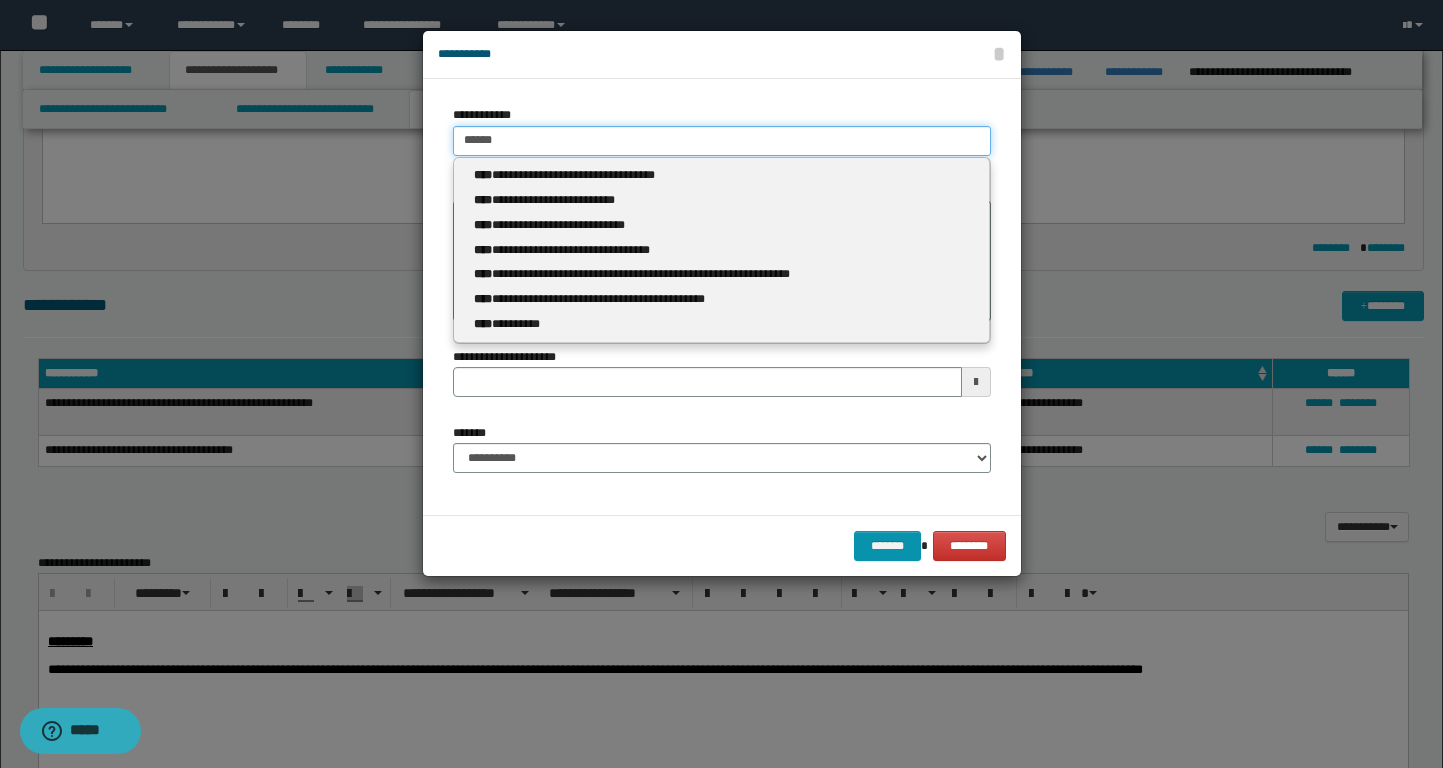 type 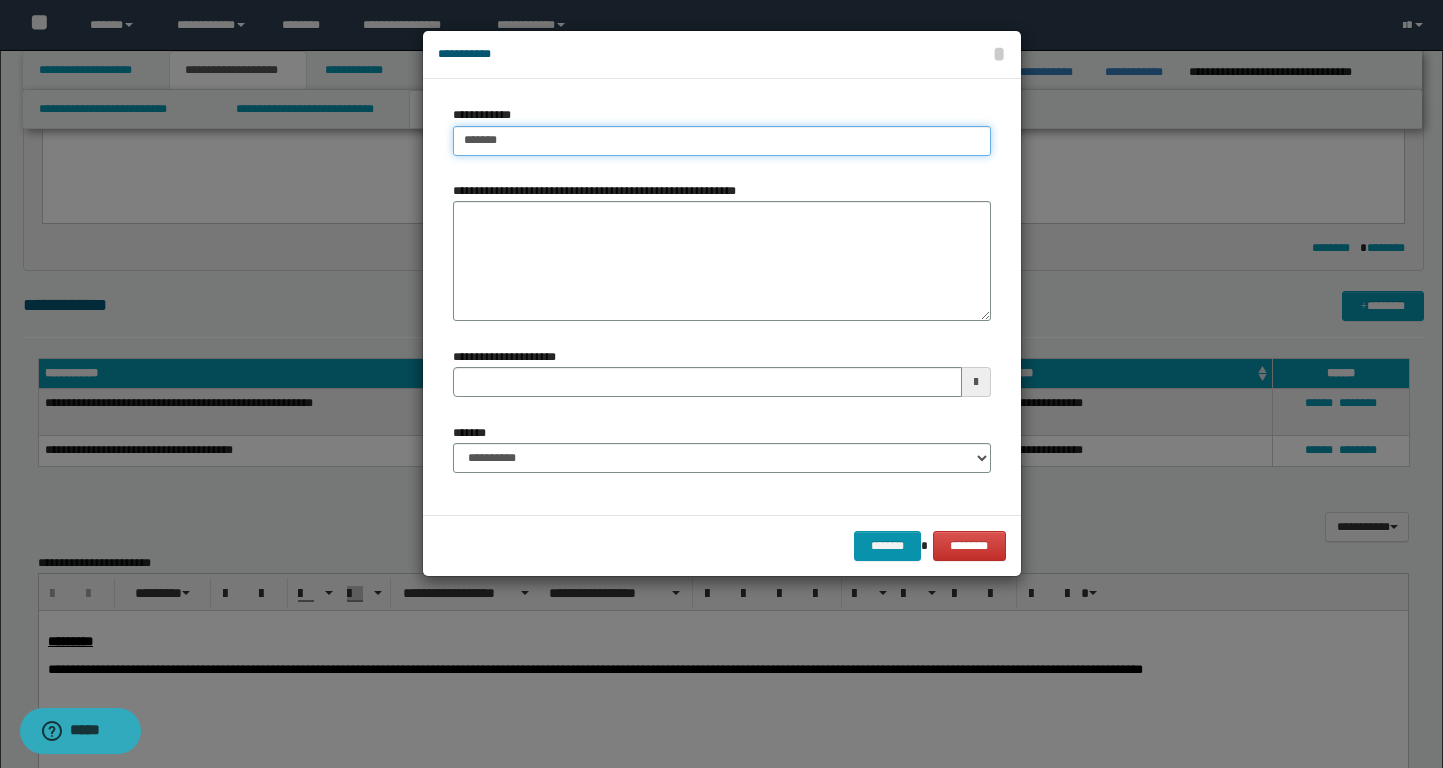 type on "*******" 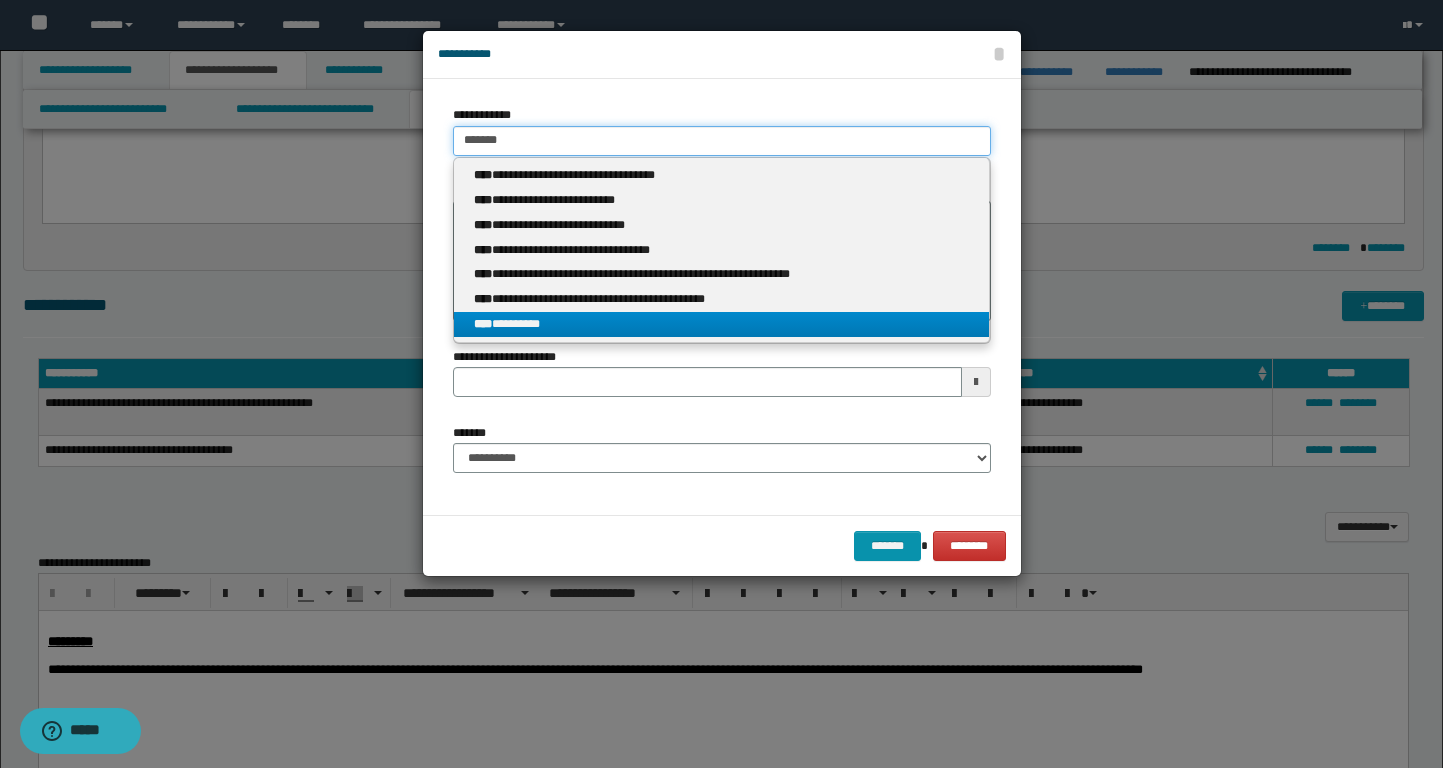 type on "*******" 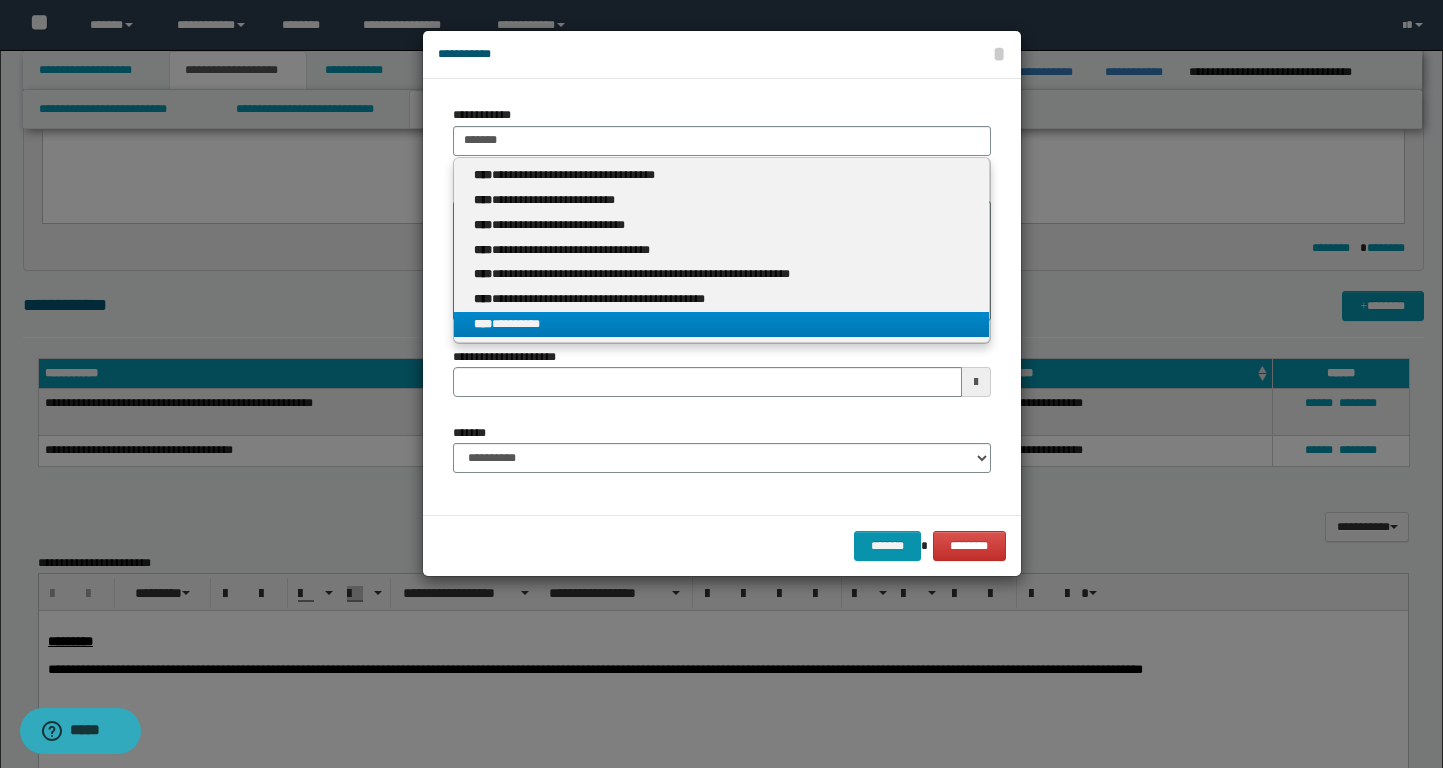 click on "**** *********" at bounding box center [721, 324] 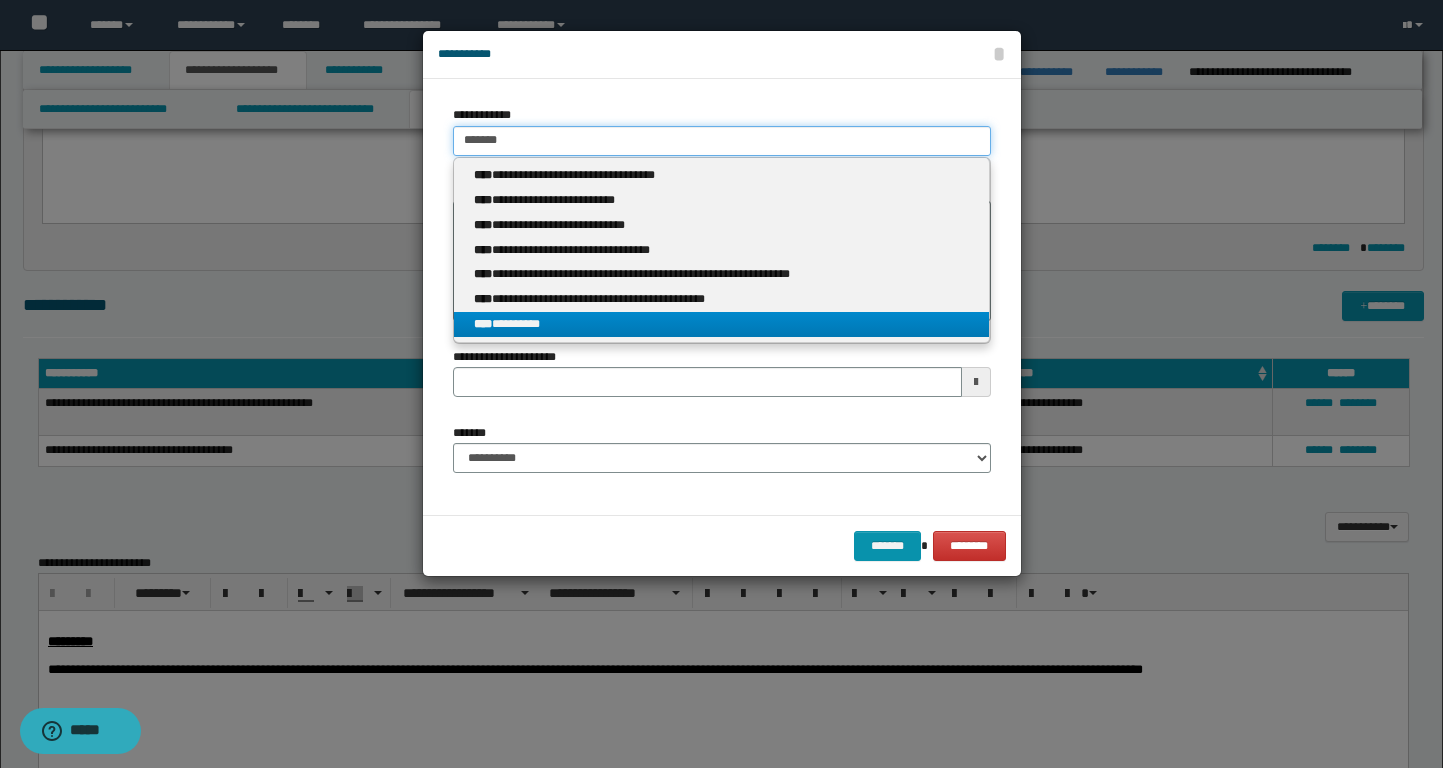 type 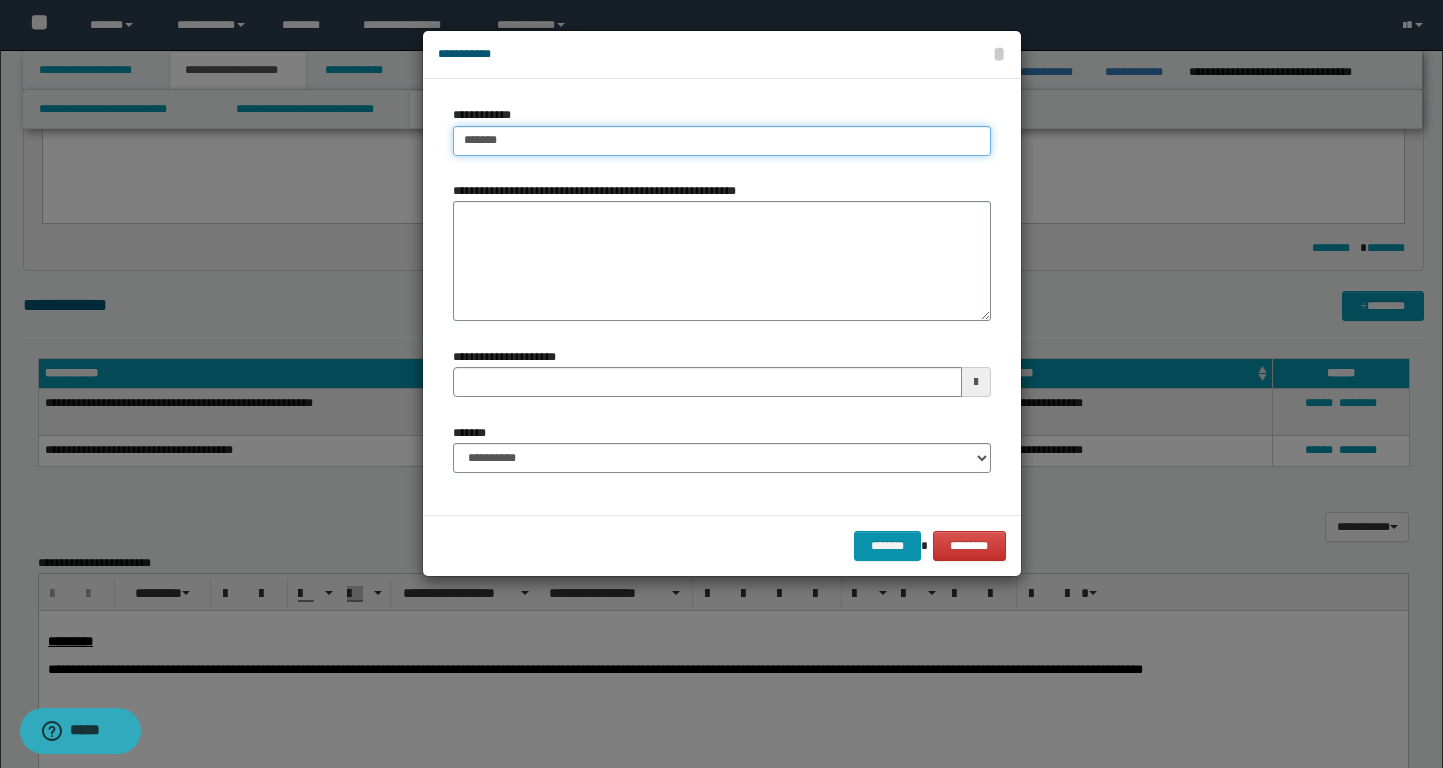type 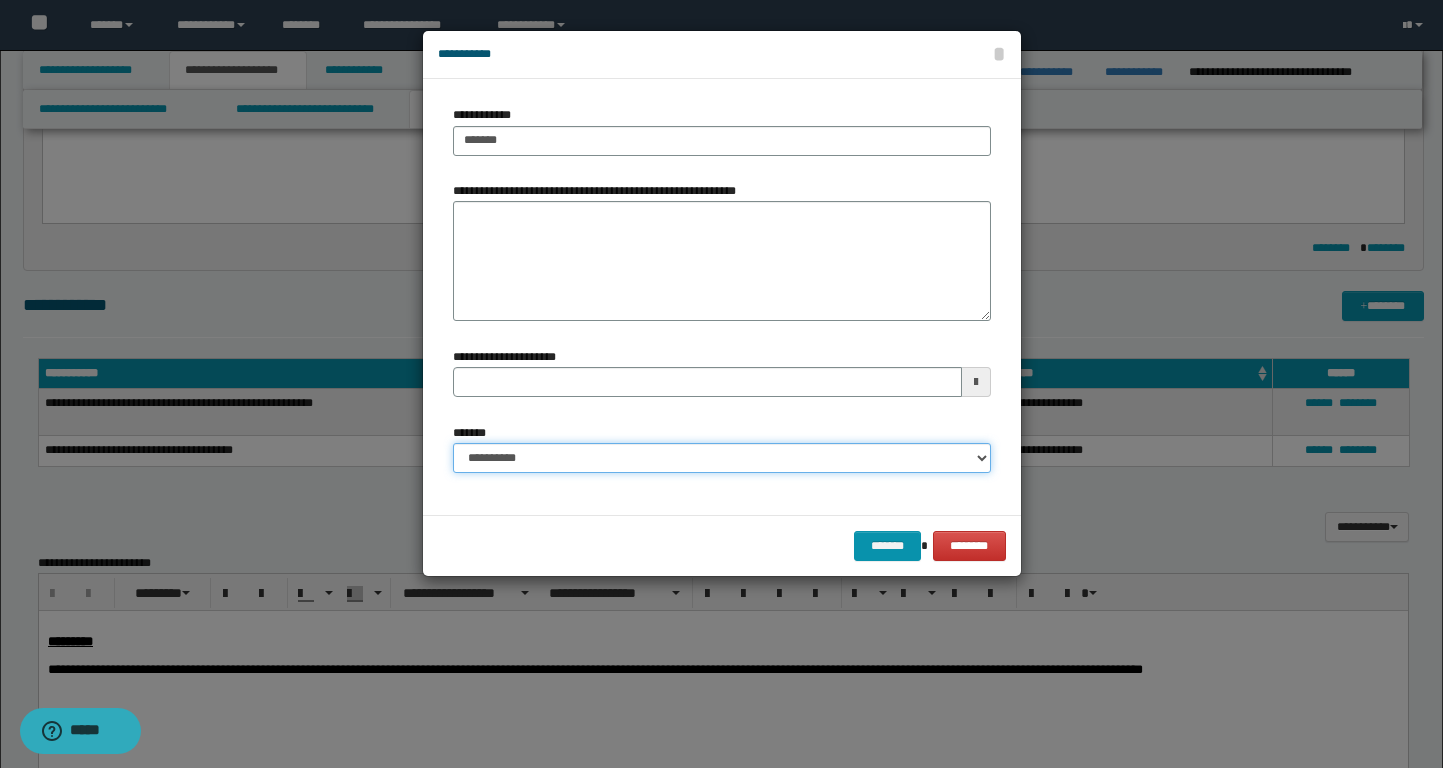 click on "**********" at bounding box center (722, 458) 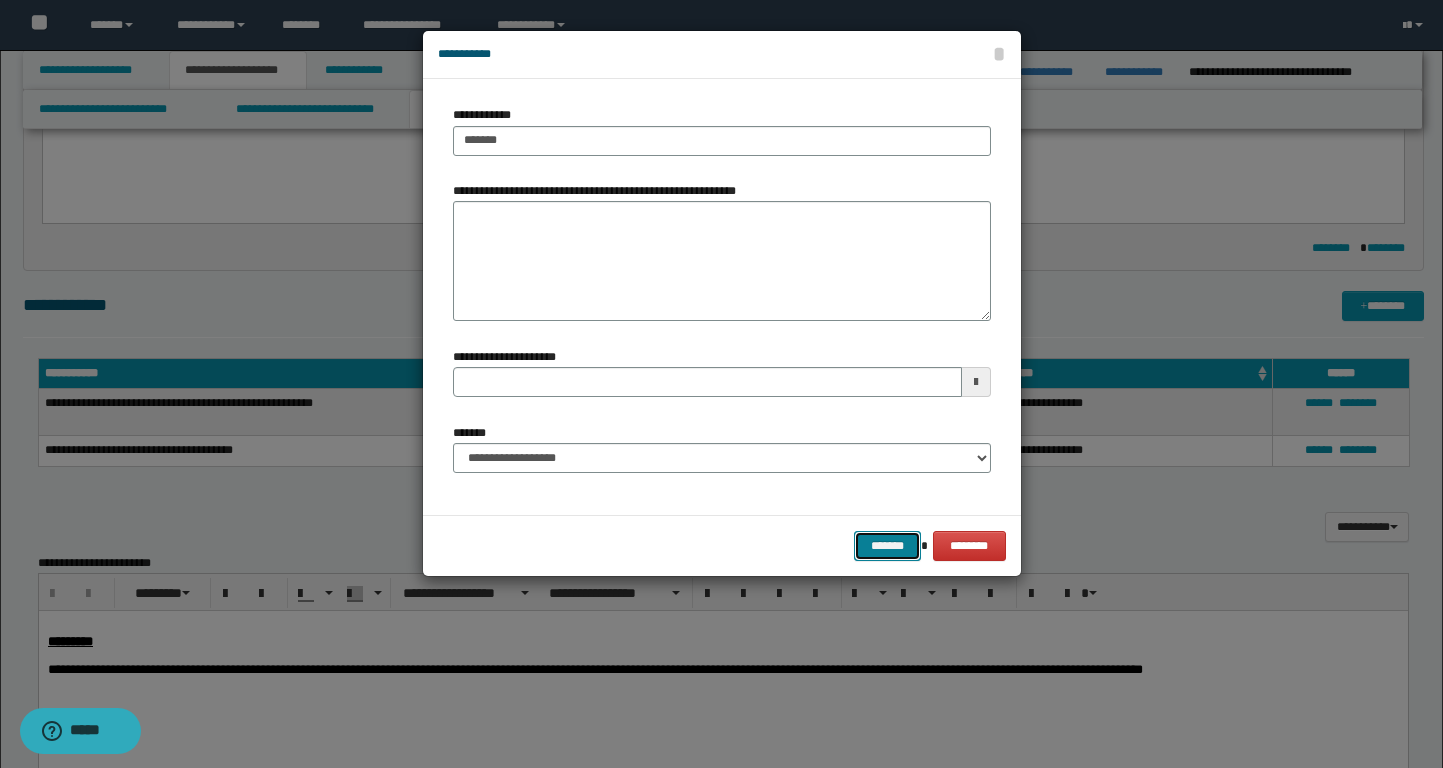 click on "*******" at bounding box center [888, 546] 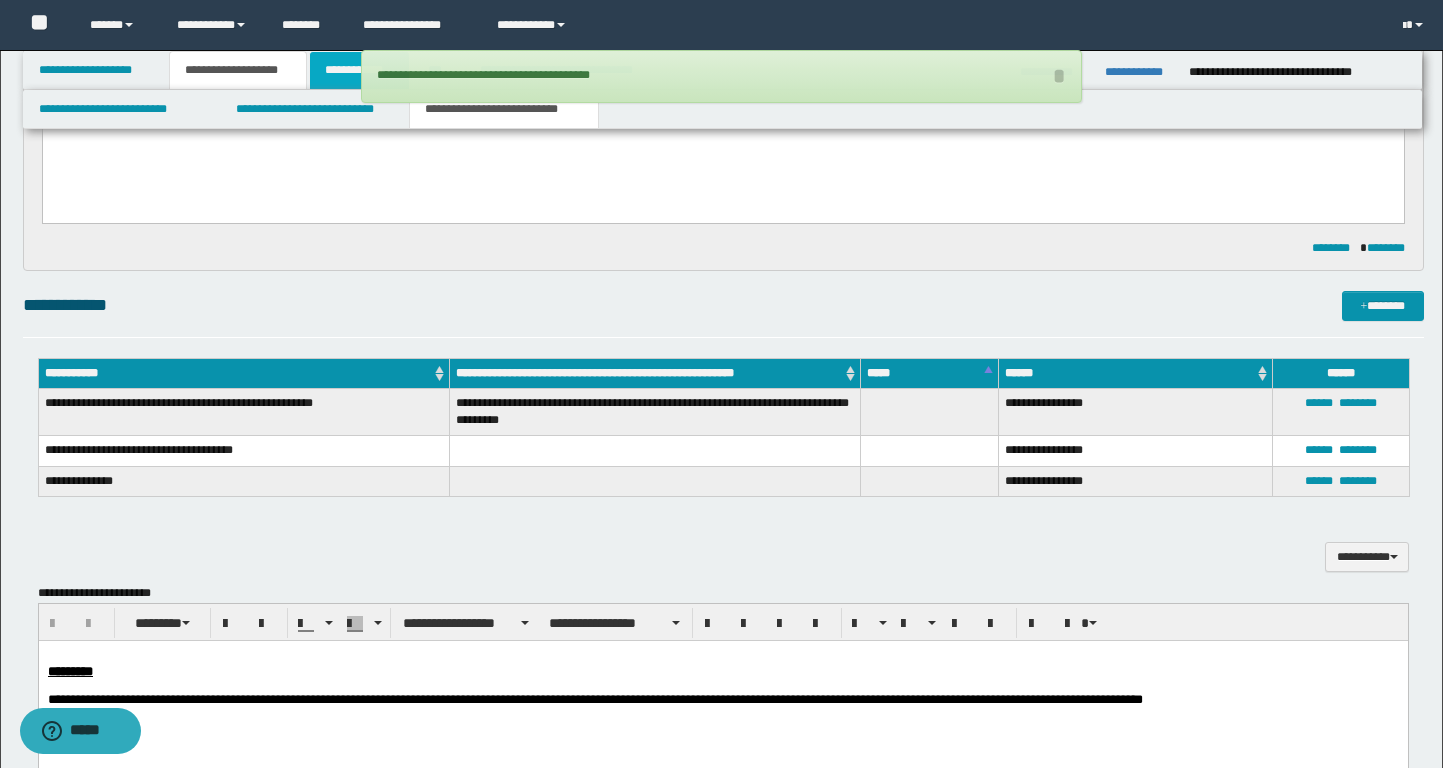 click on "**********" at bounding box center [359, 70] 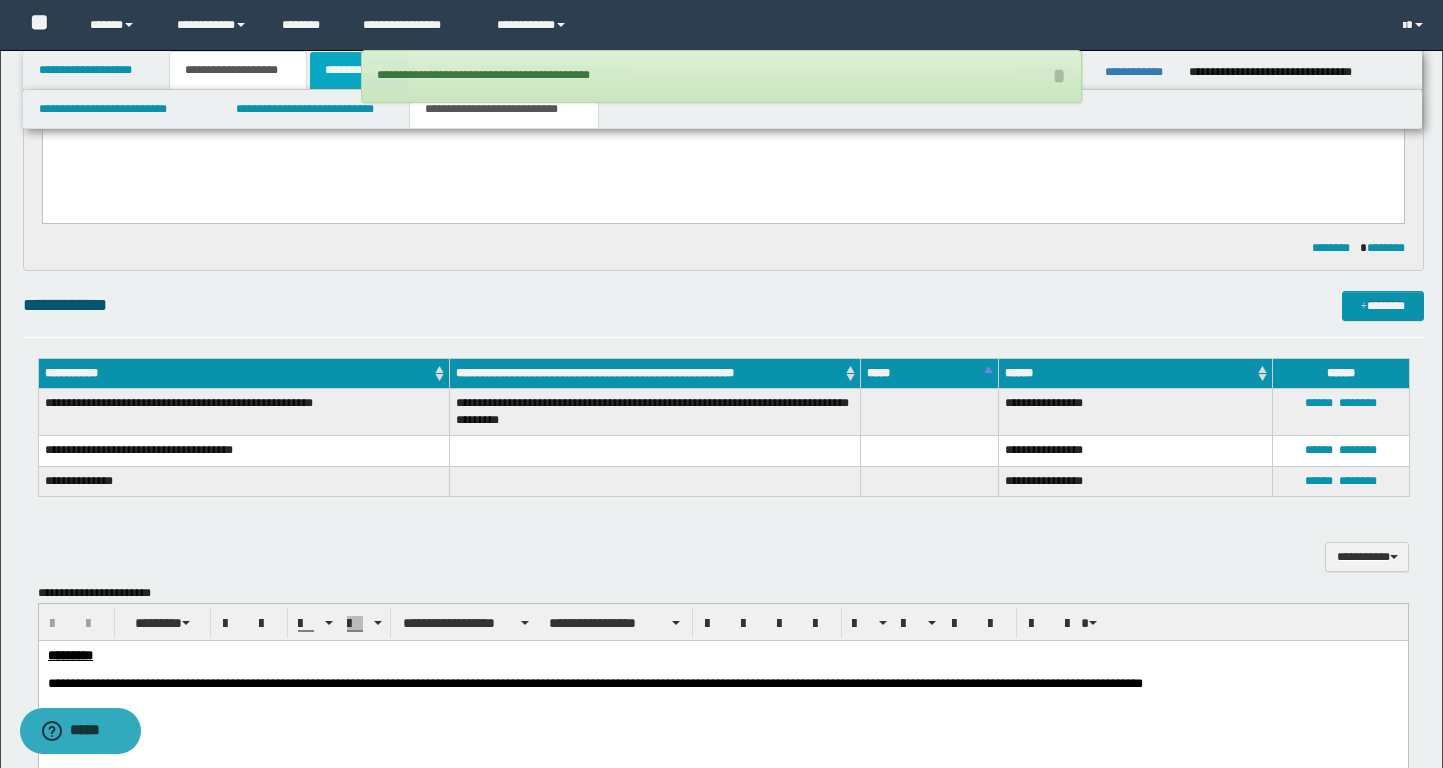 scroll, scrollTop: 381, scrollLeft: 0, axis: vertical 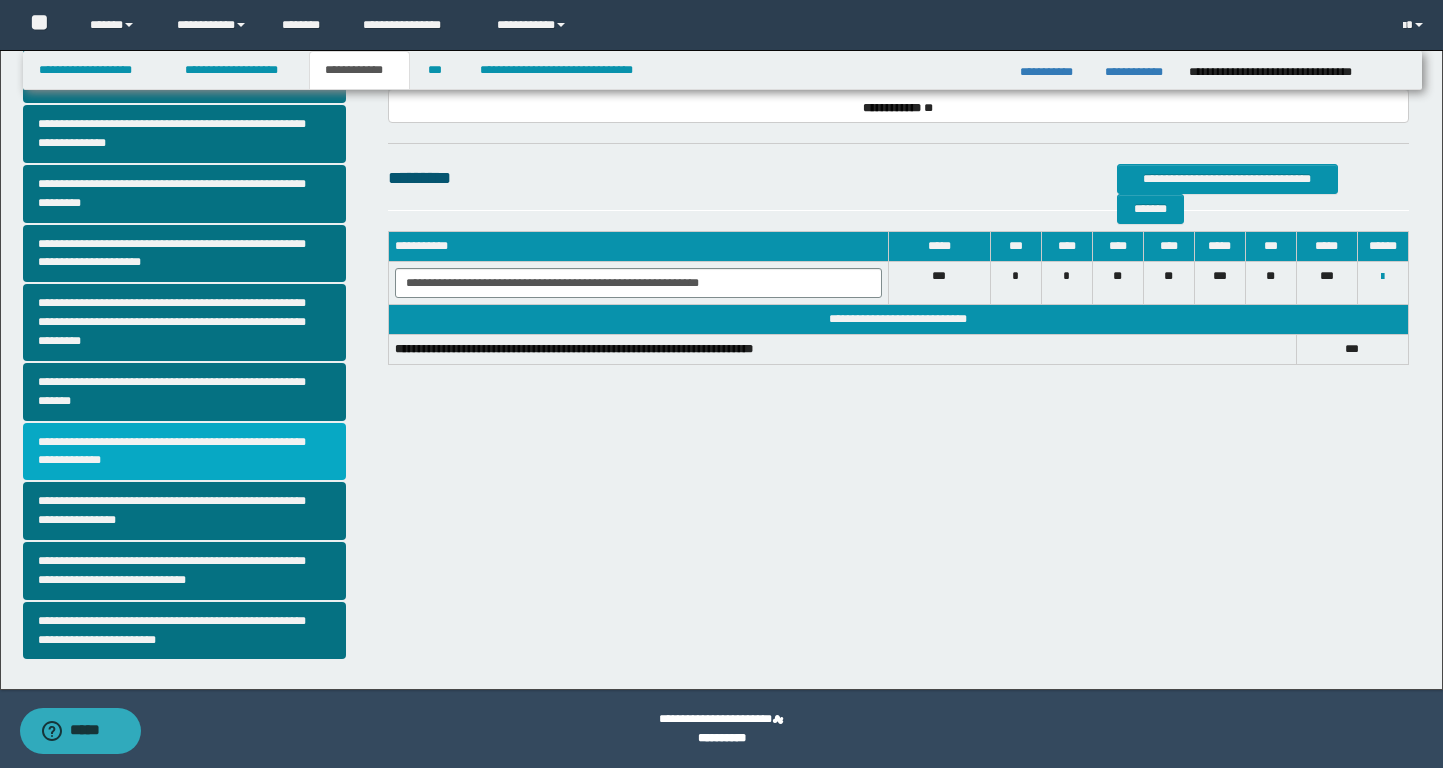 click on "**********" at bounding box center [184, 452] 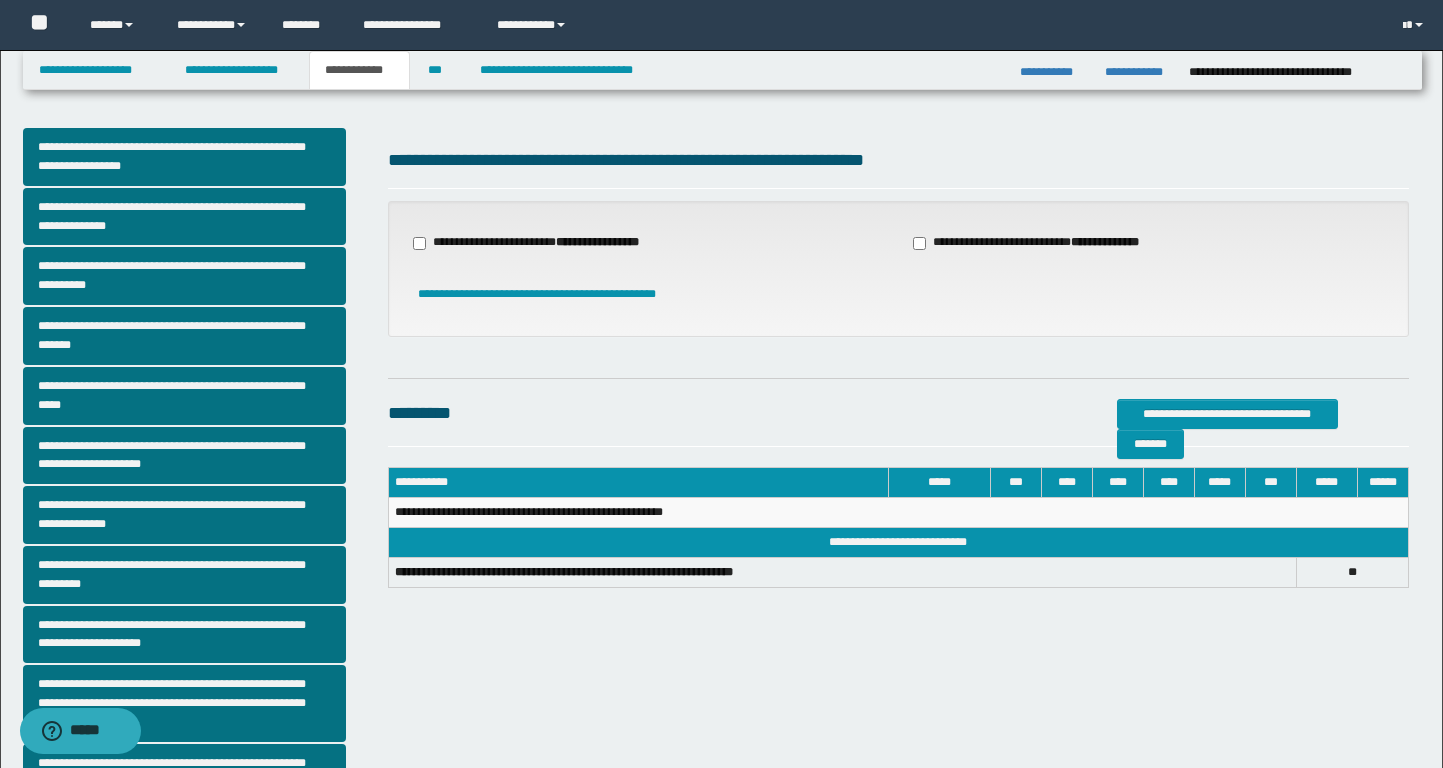 click on "**********" at bounding box center (597, 242) 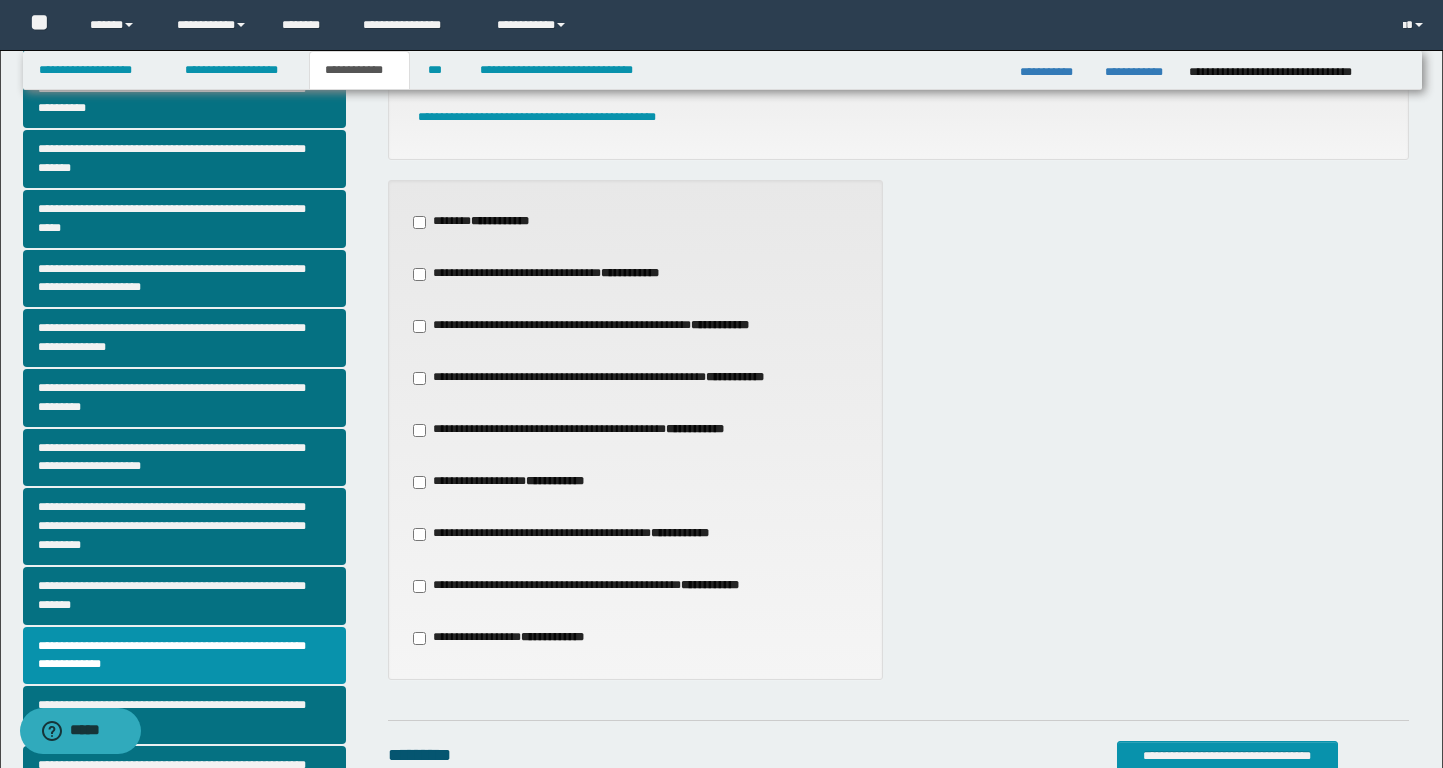 scroll, scrollTop: 183, scrollLeft: 0, axis: vertical 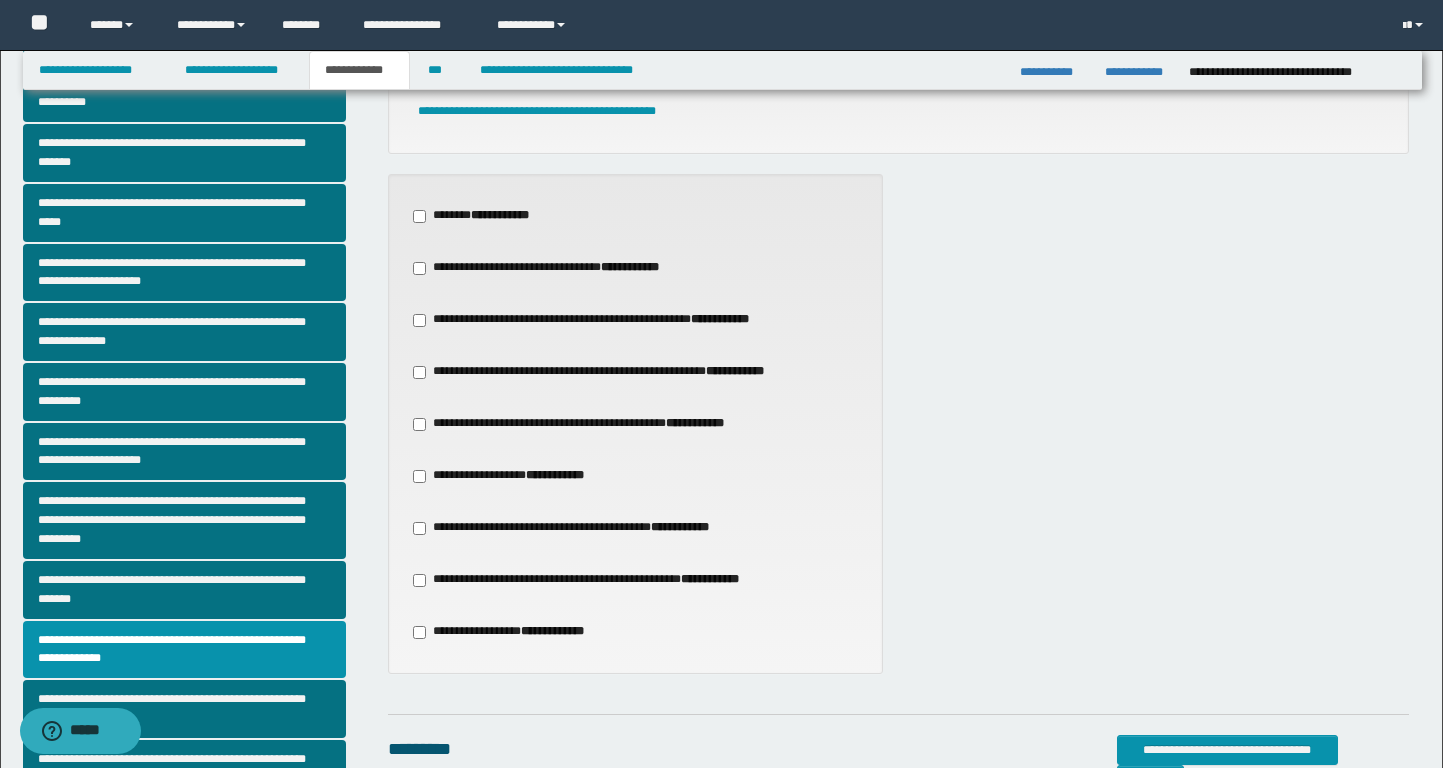 click on "**********" at bounding box center [515, 476] 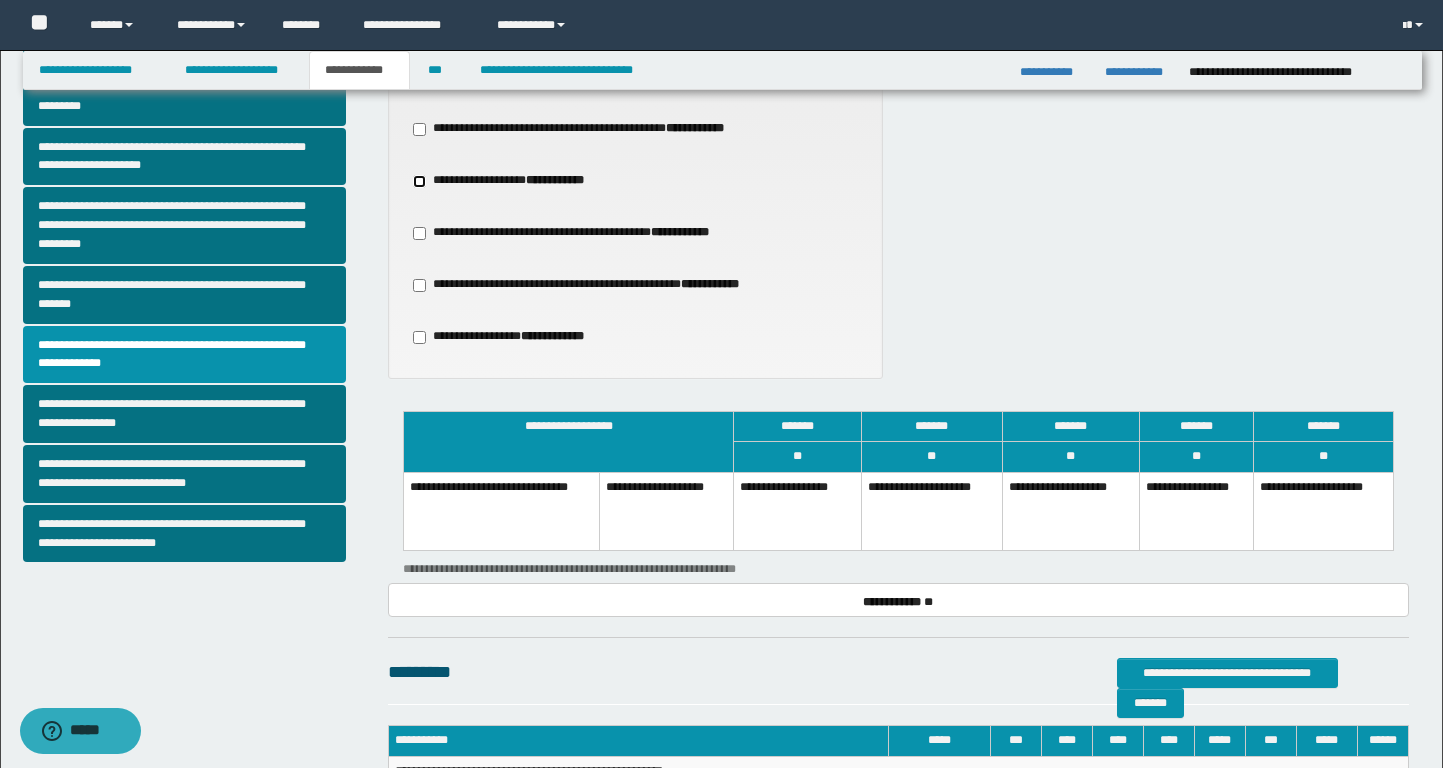 scroll, scrollTop: 502, scrollLeft: 0, axis: vertical 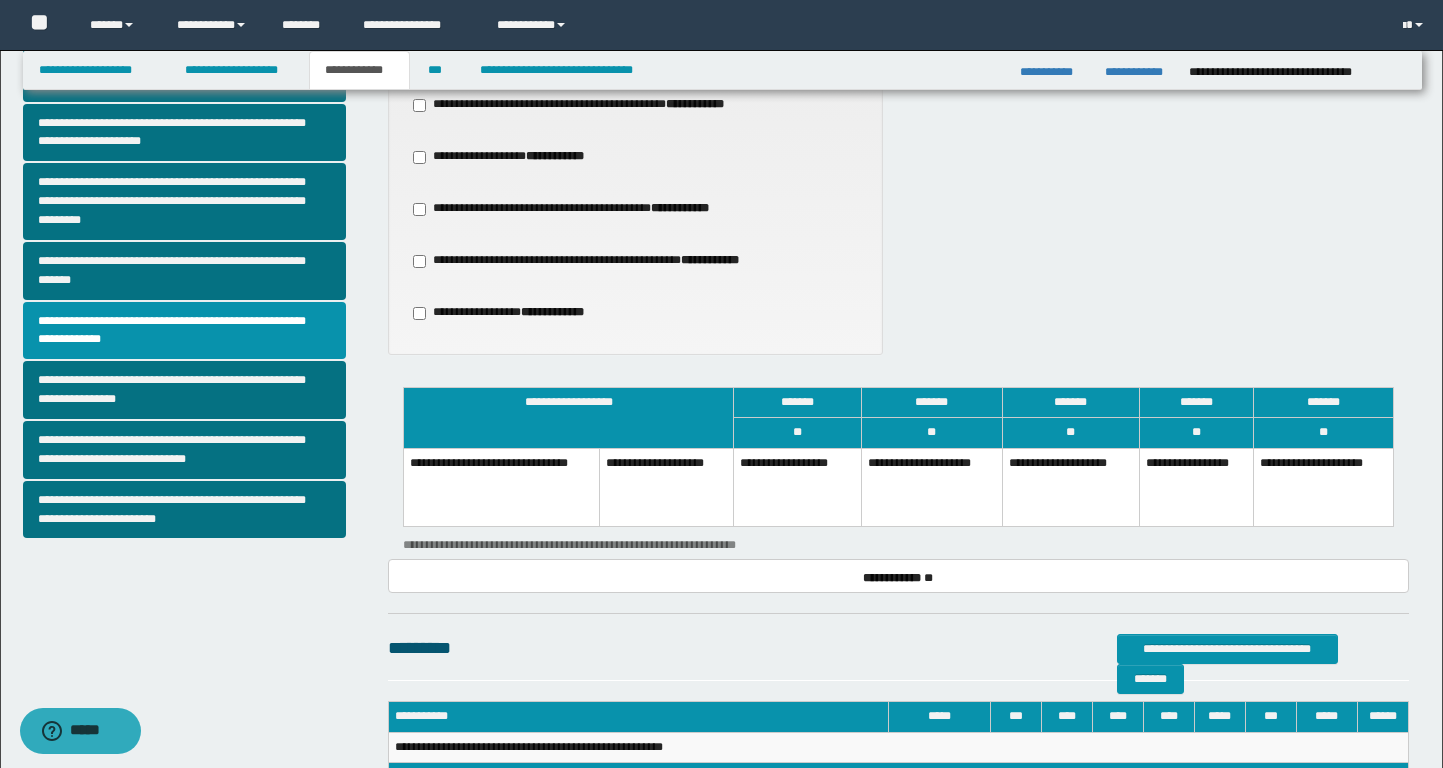 click on "**********" at bounding box center (931, 487) 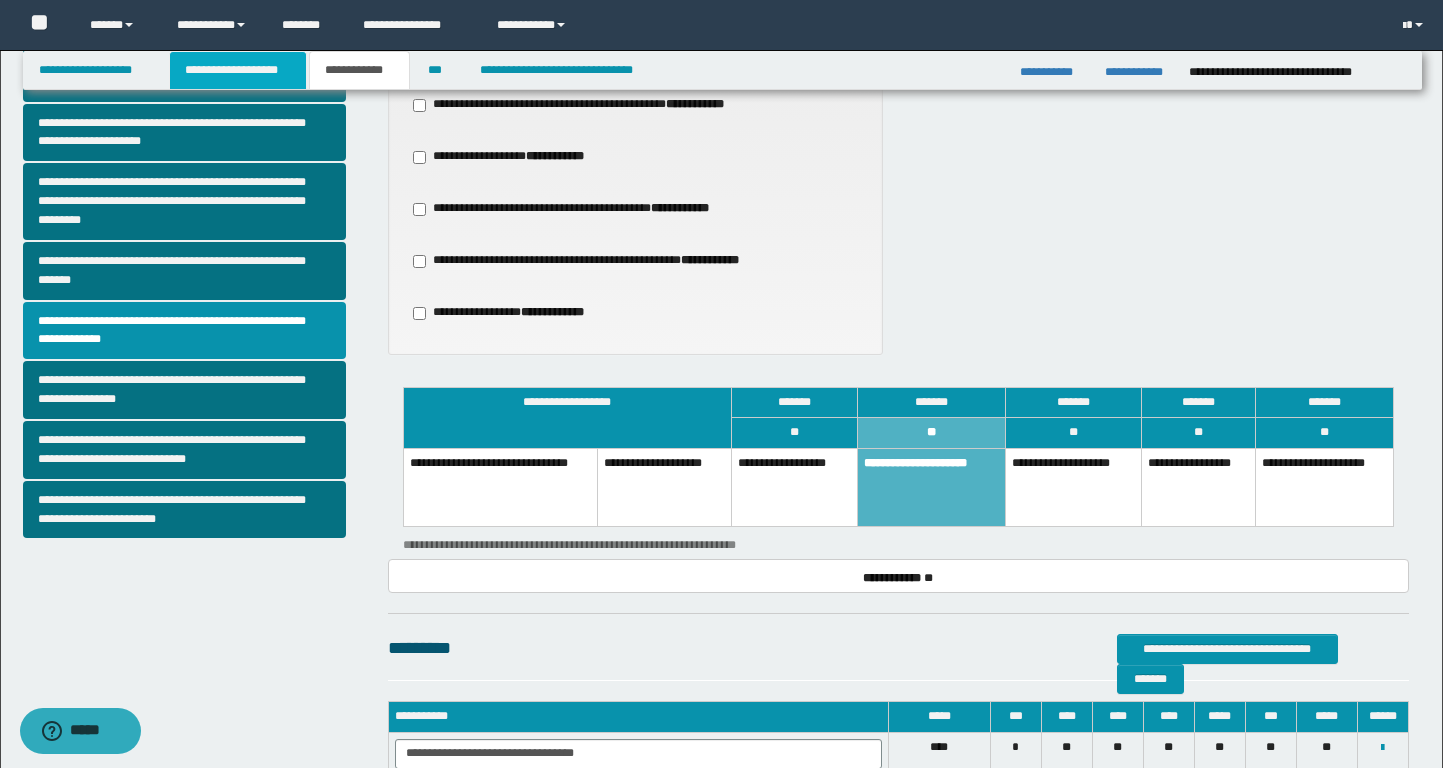 click on "**********" at bounding box center (238, 70) 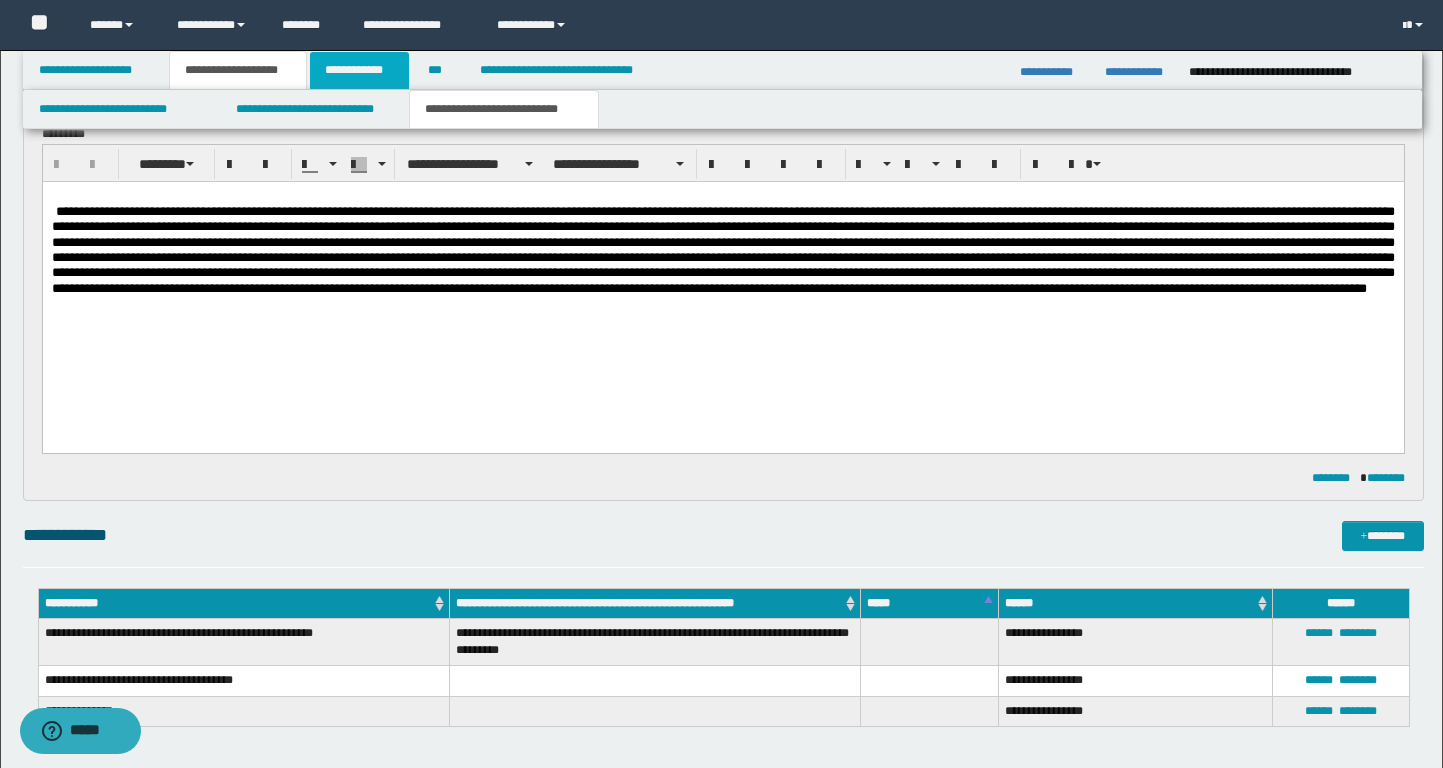 click on "**********" at bounding box center (359, 70) 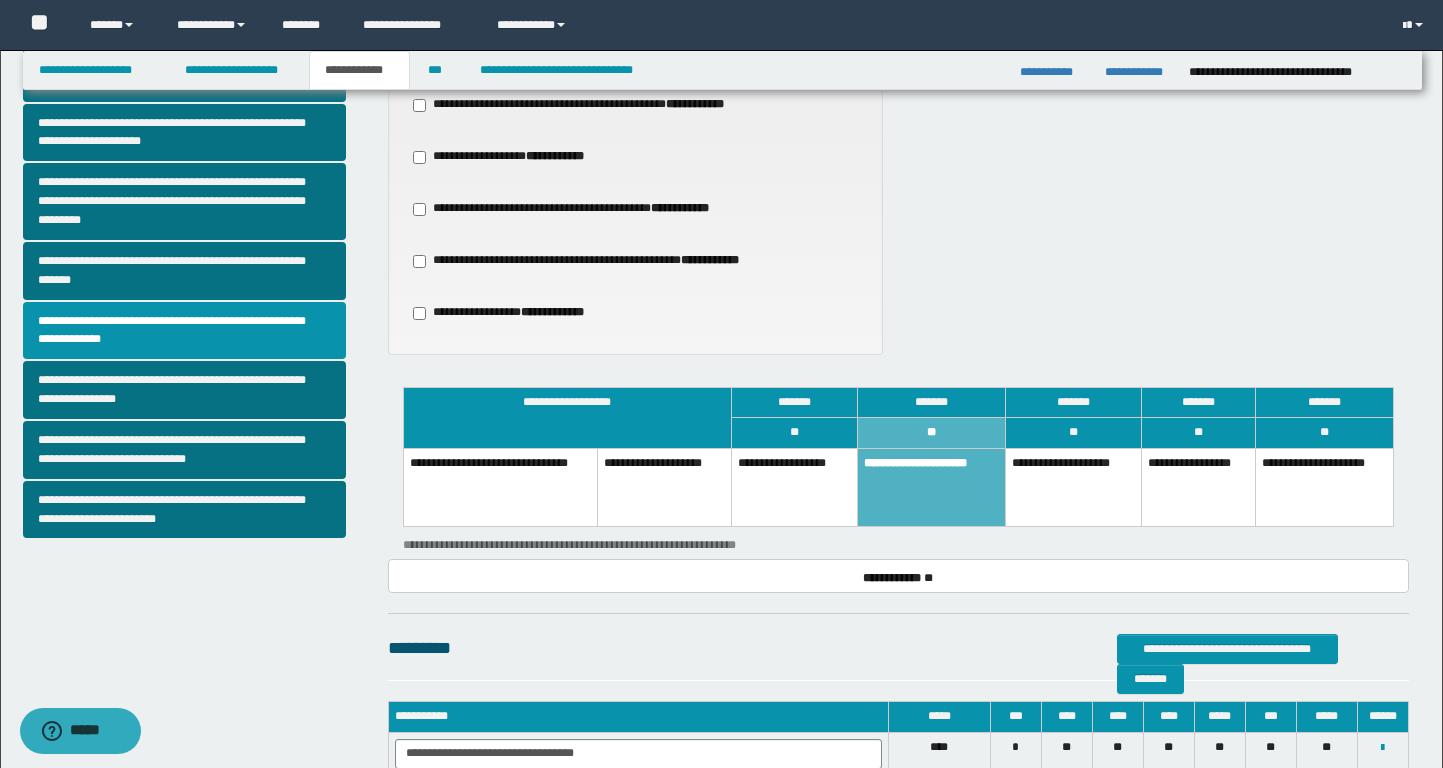 click on "**********" at bounding box center [1074, 487] 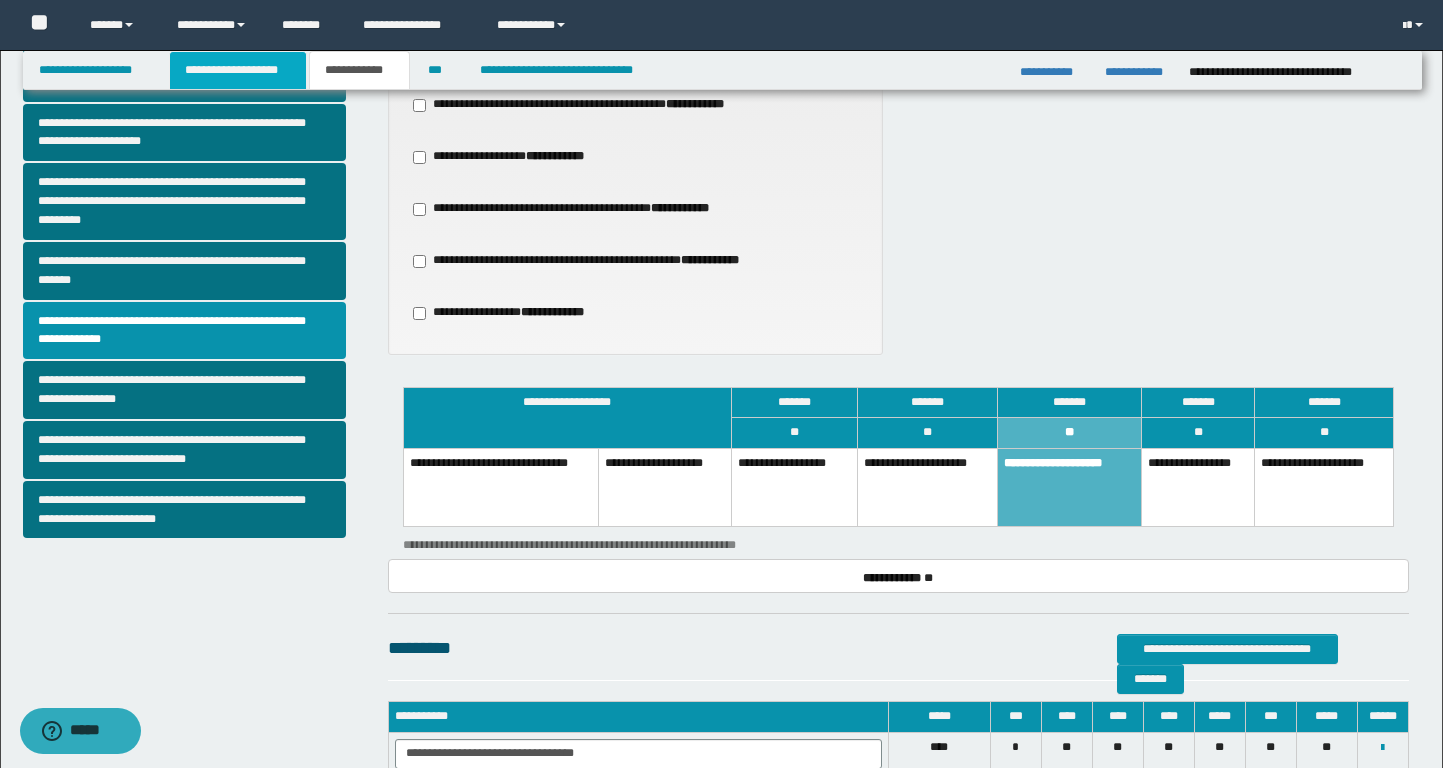 click on "**********" at bounding box center (238, 70) 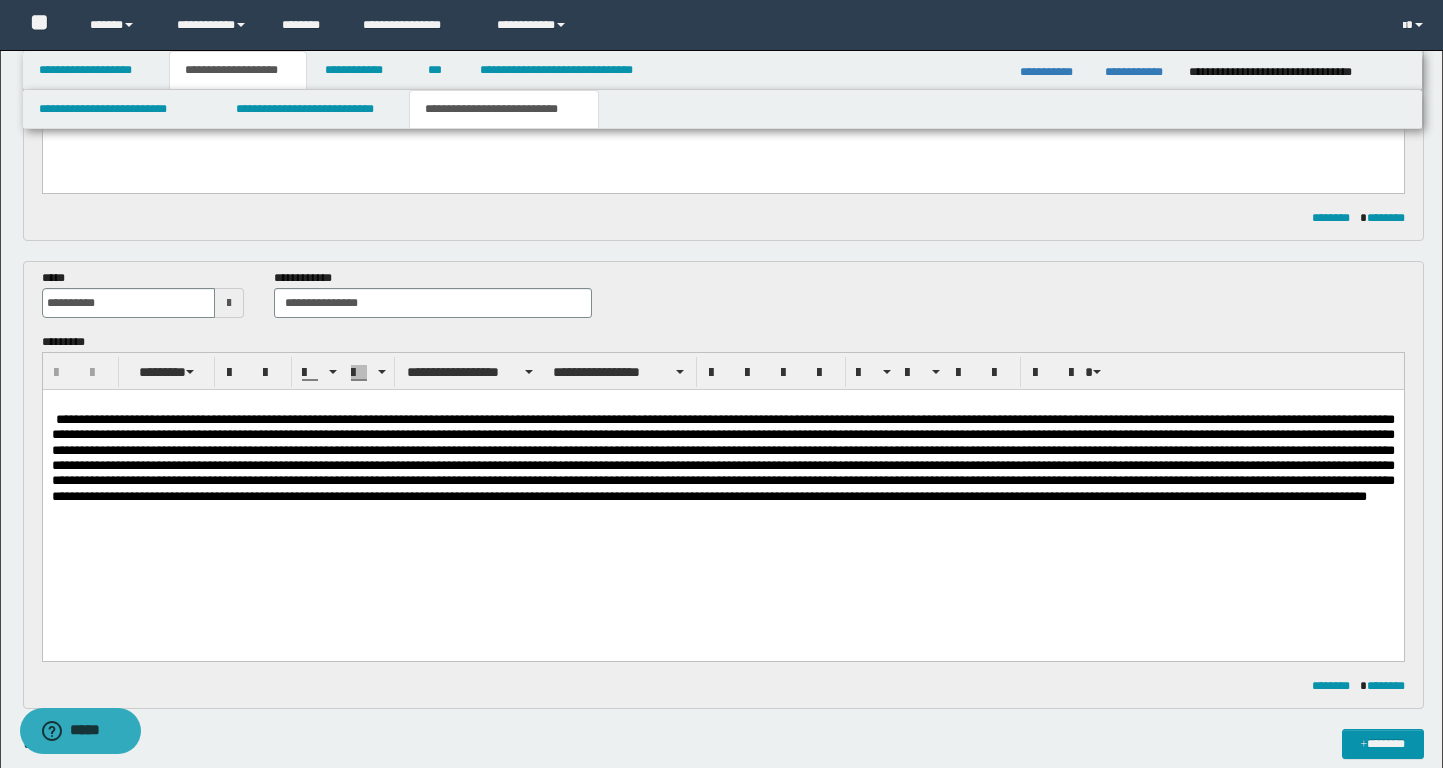 scroll, scrollTop: 291, scrollLeft: 0, axis: vertical 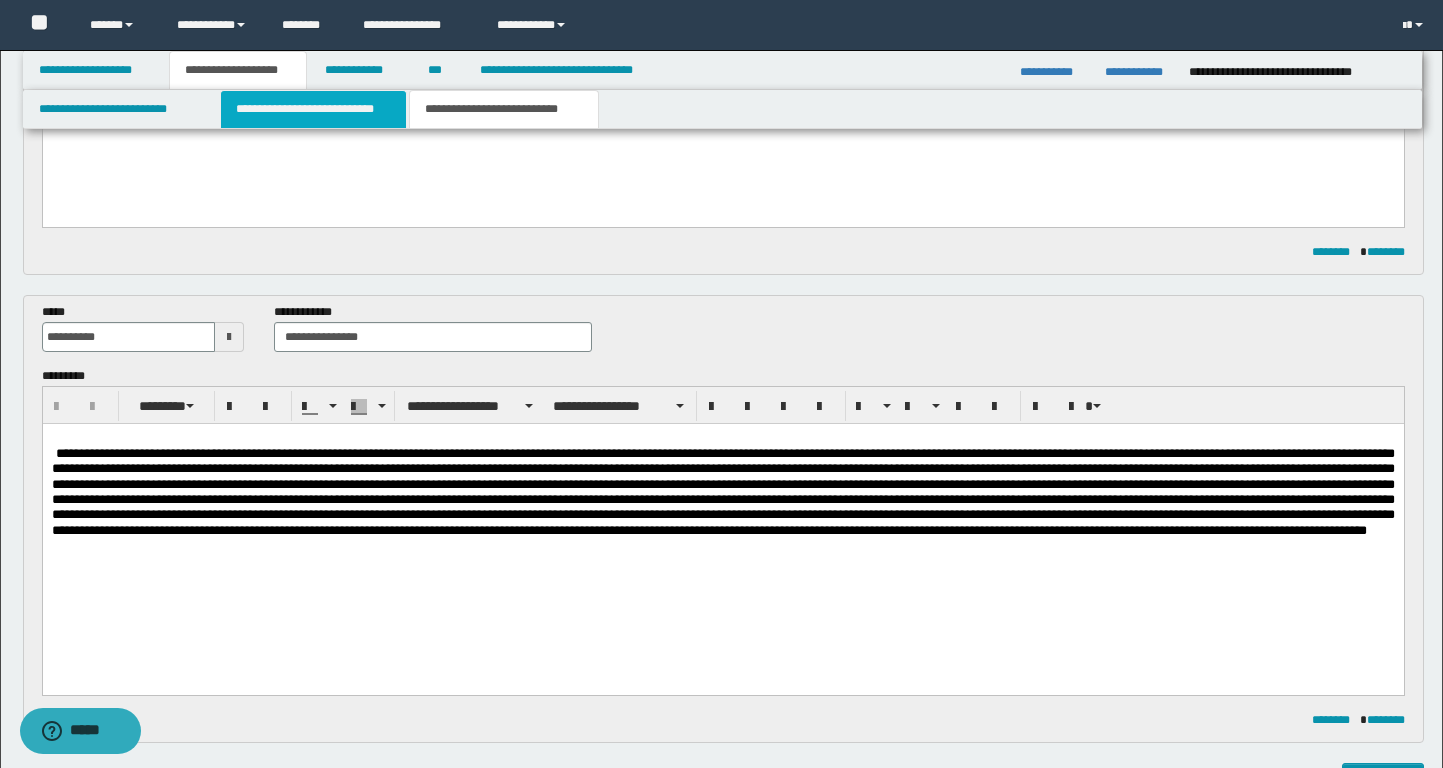 click on "**********" at bounding box center [314, 109] 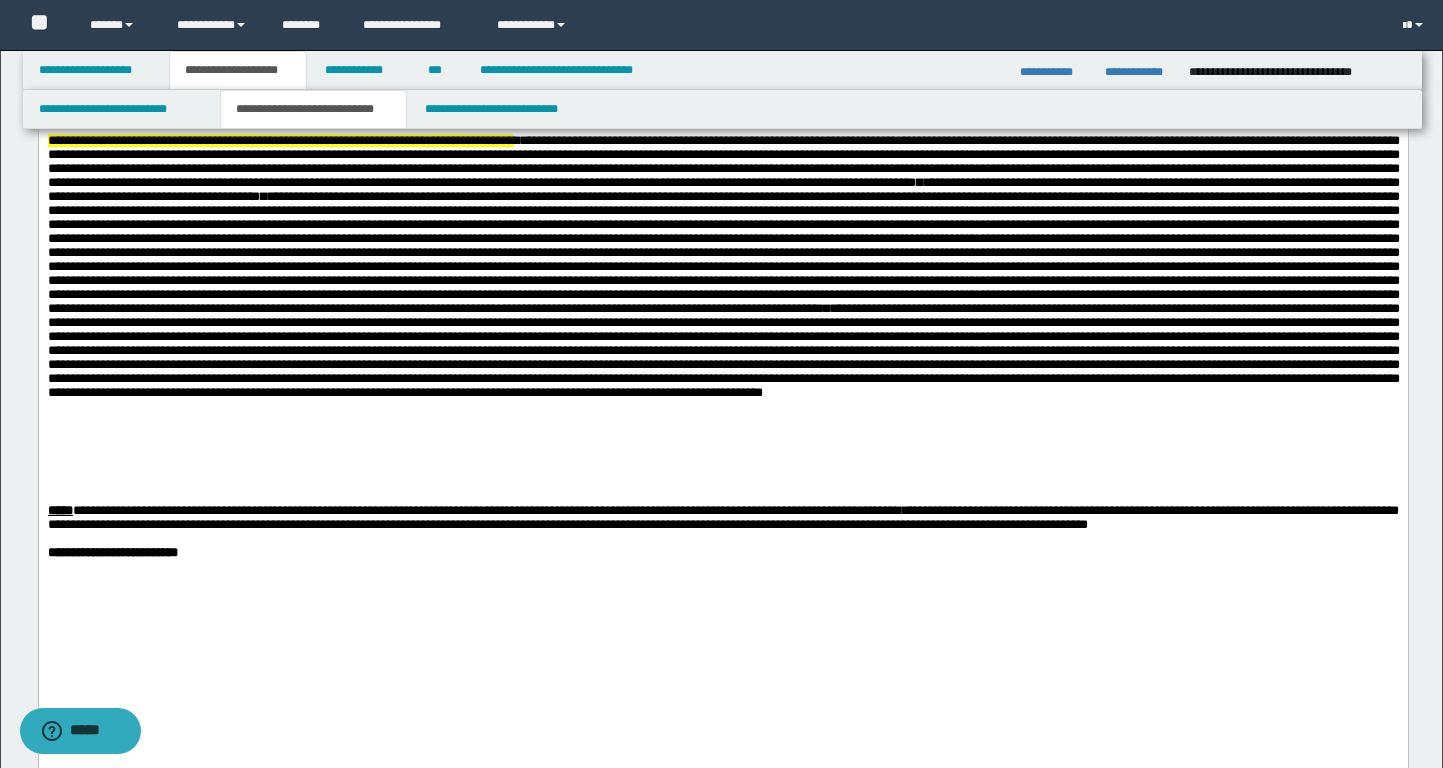 scroll, scrollTop: 2142, scrollLeft: 0, axis: vertical 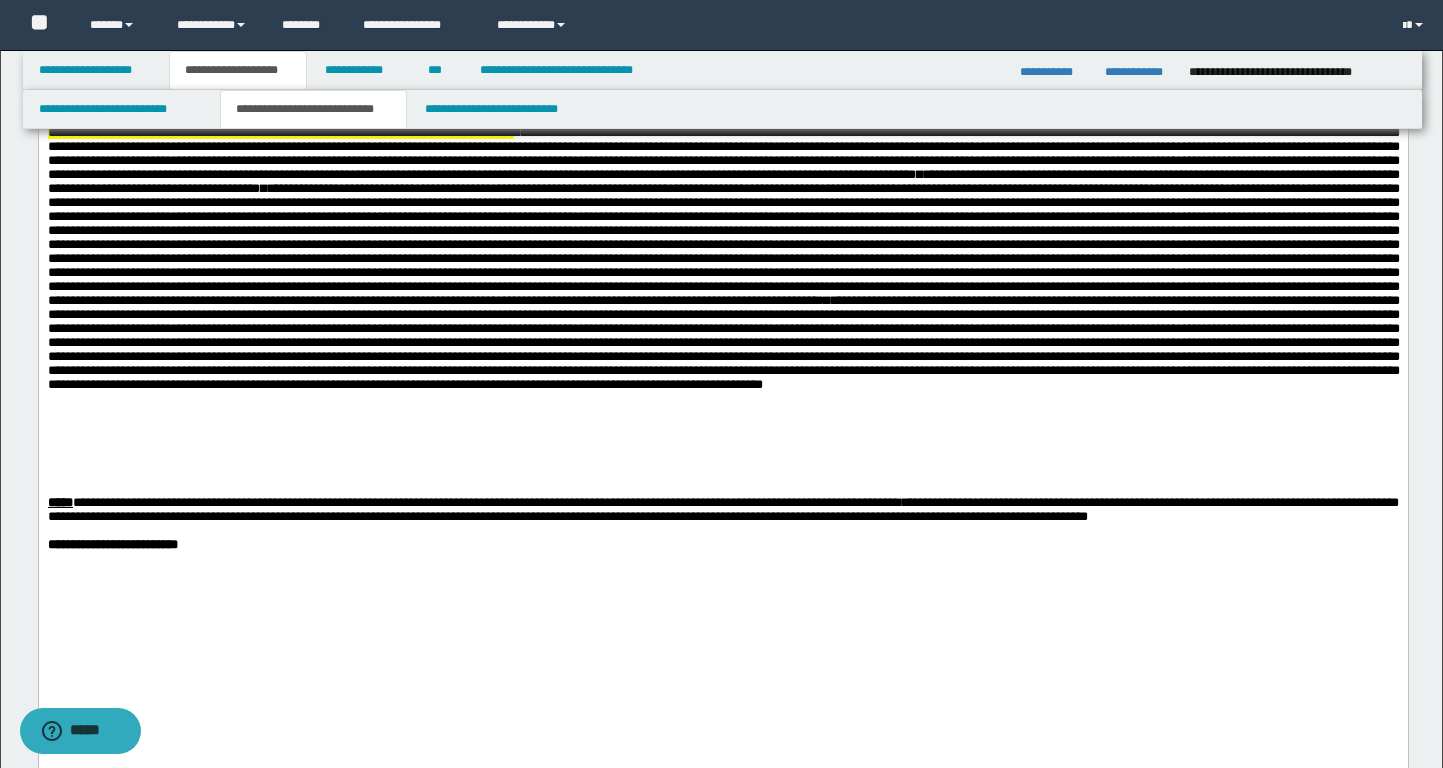 drag, startPoint x: 1290, startPoint y: 360, endPoint x: 390, endPoint y: 385, distance: 900.34717 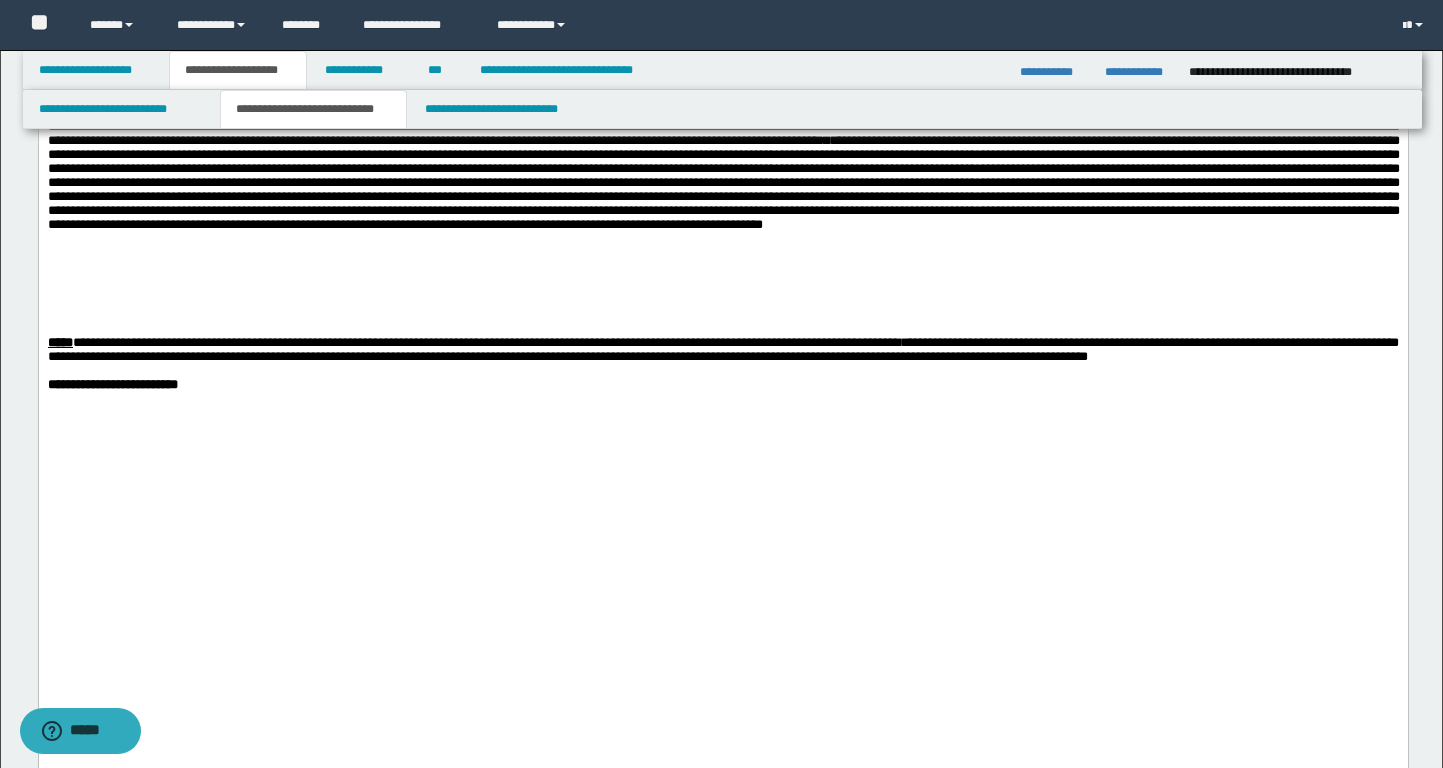 scroll, scrollTop: 2305, scrollLeft: 0, axis: vertical 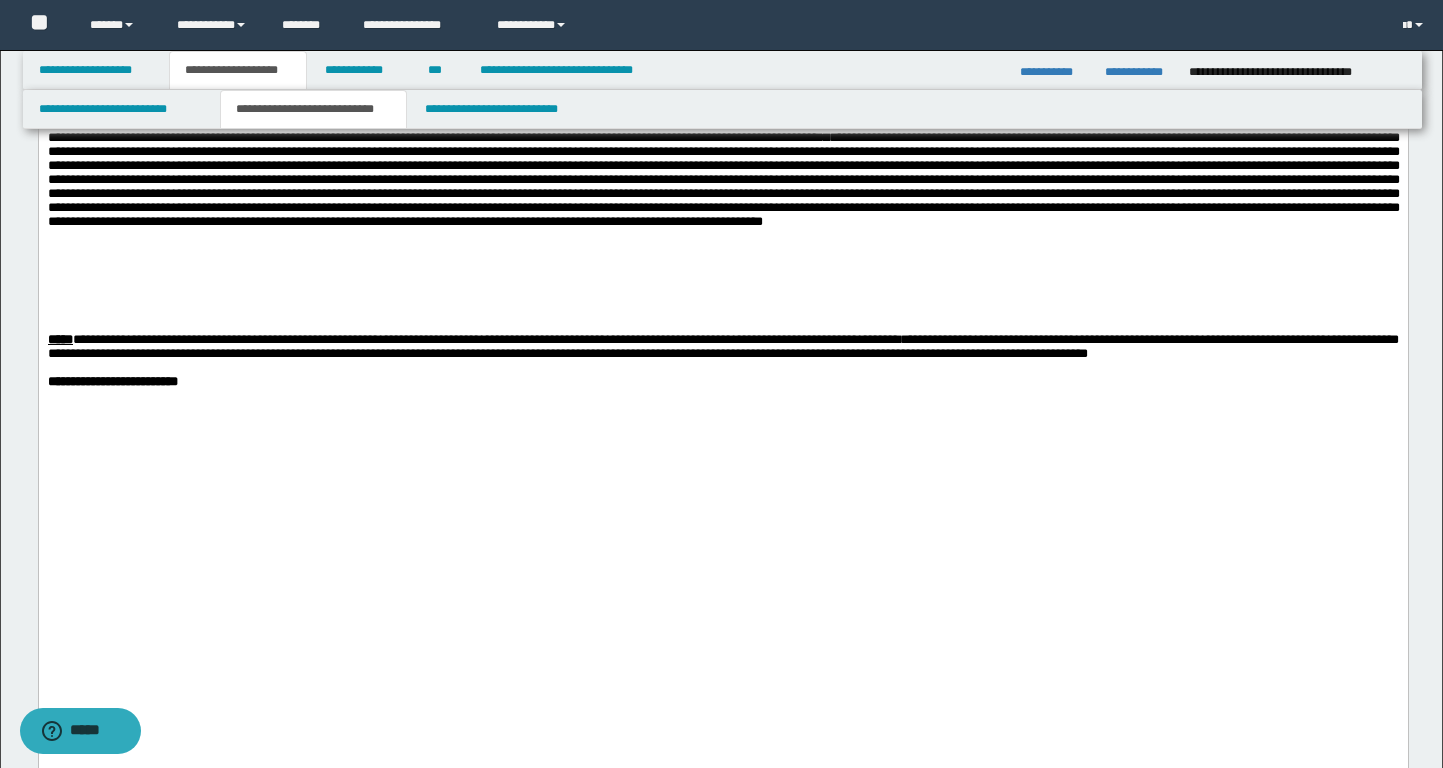 click on "**********" at bounding box center [723, -10] 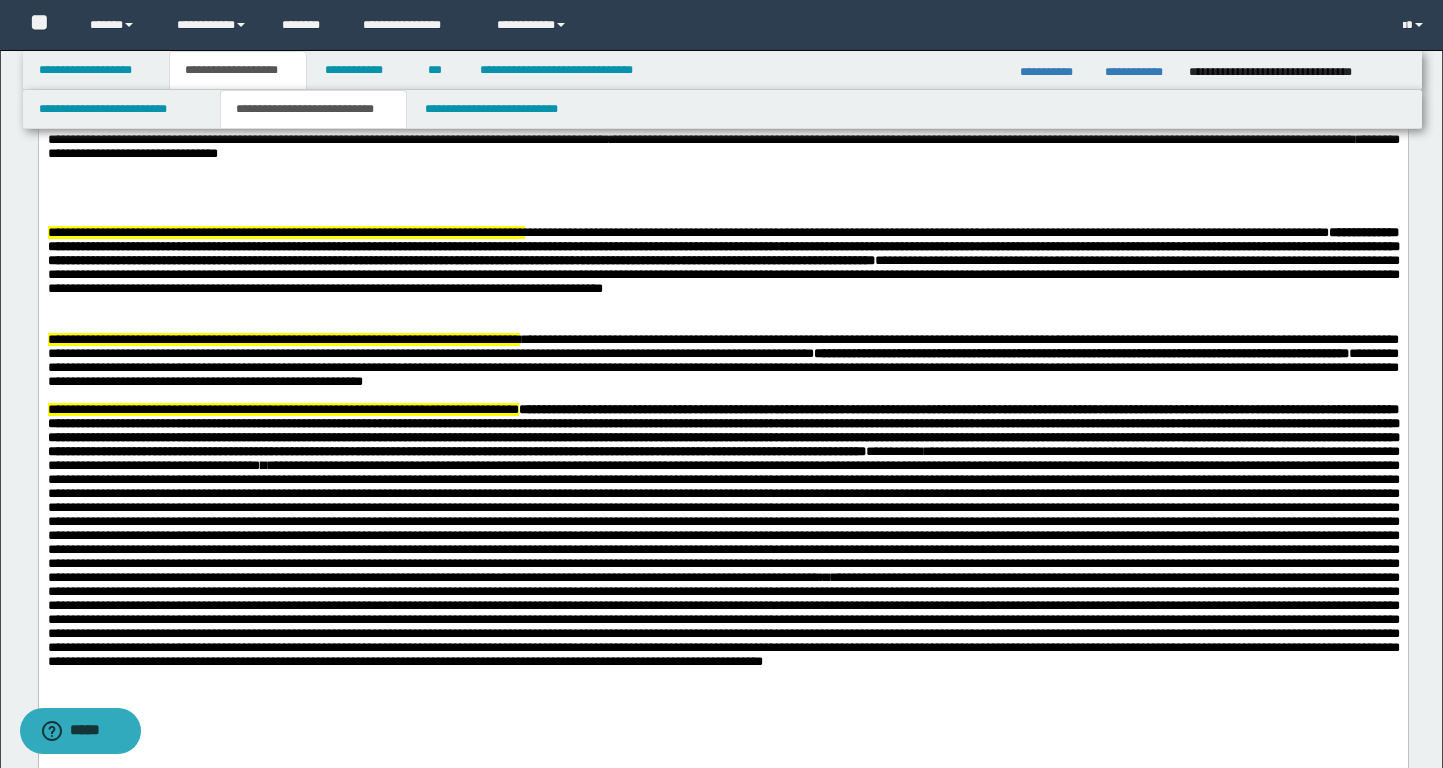 scroll, scrollTop: 1877, scrollLeft: 0, axis: vertical 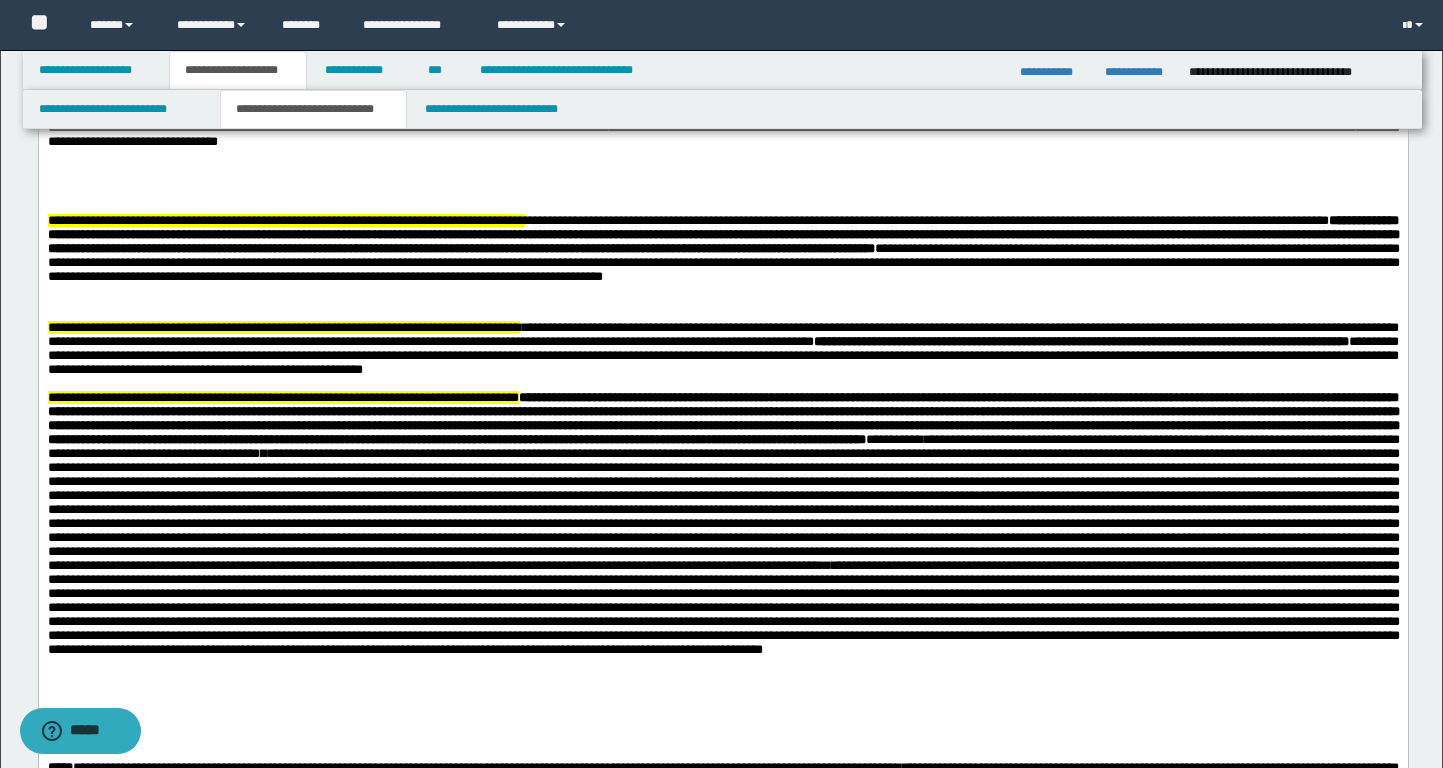 drag, startPoint x: 190, startPoint y: 303, endPoint x: 517, endPoint y: 347, distance: 329.94696 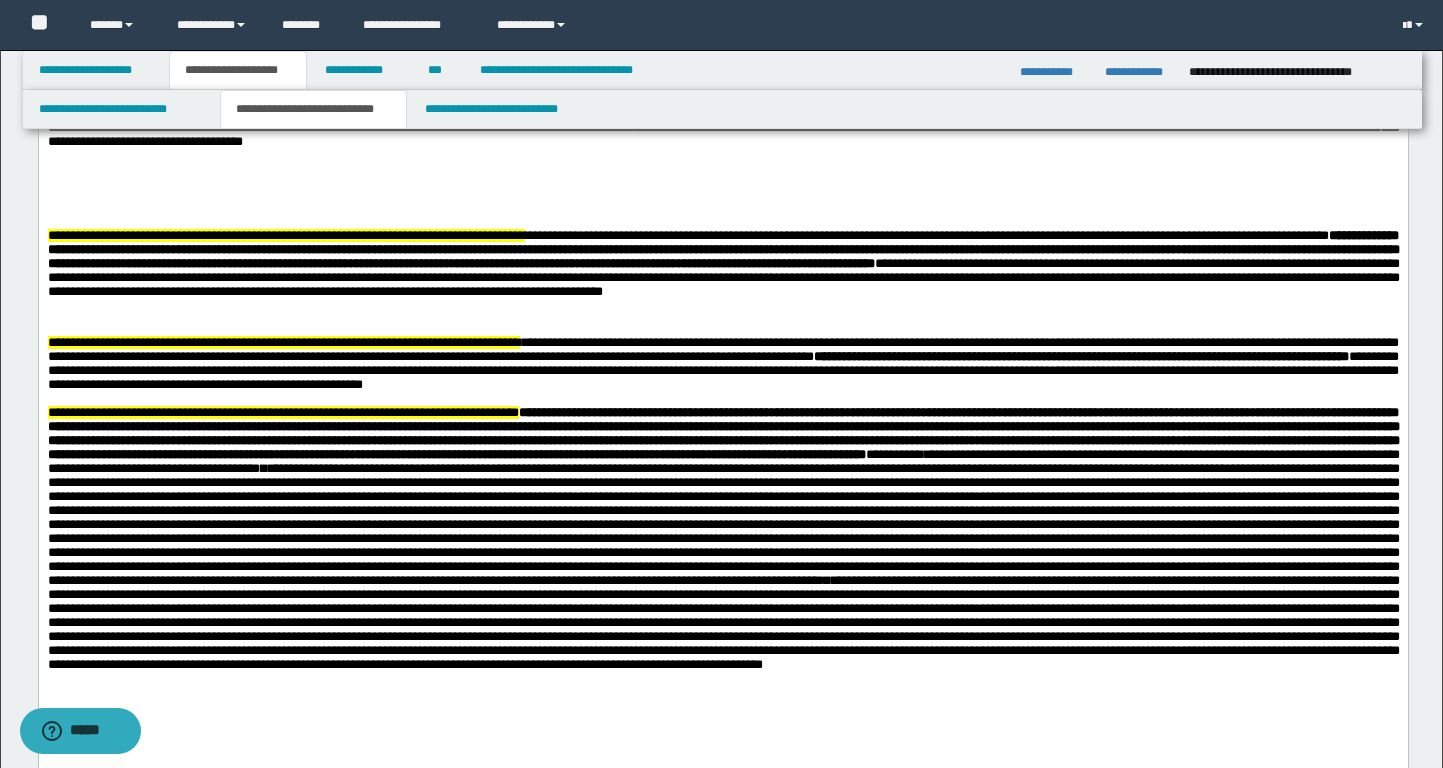 click on "**********" at bounding box center (723, 99) 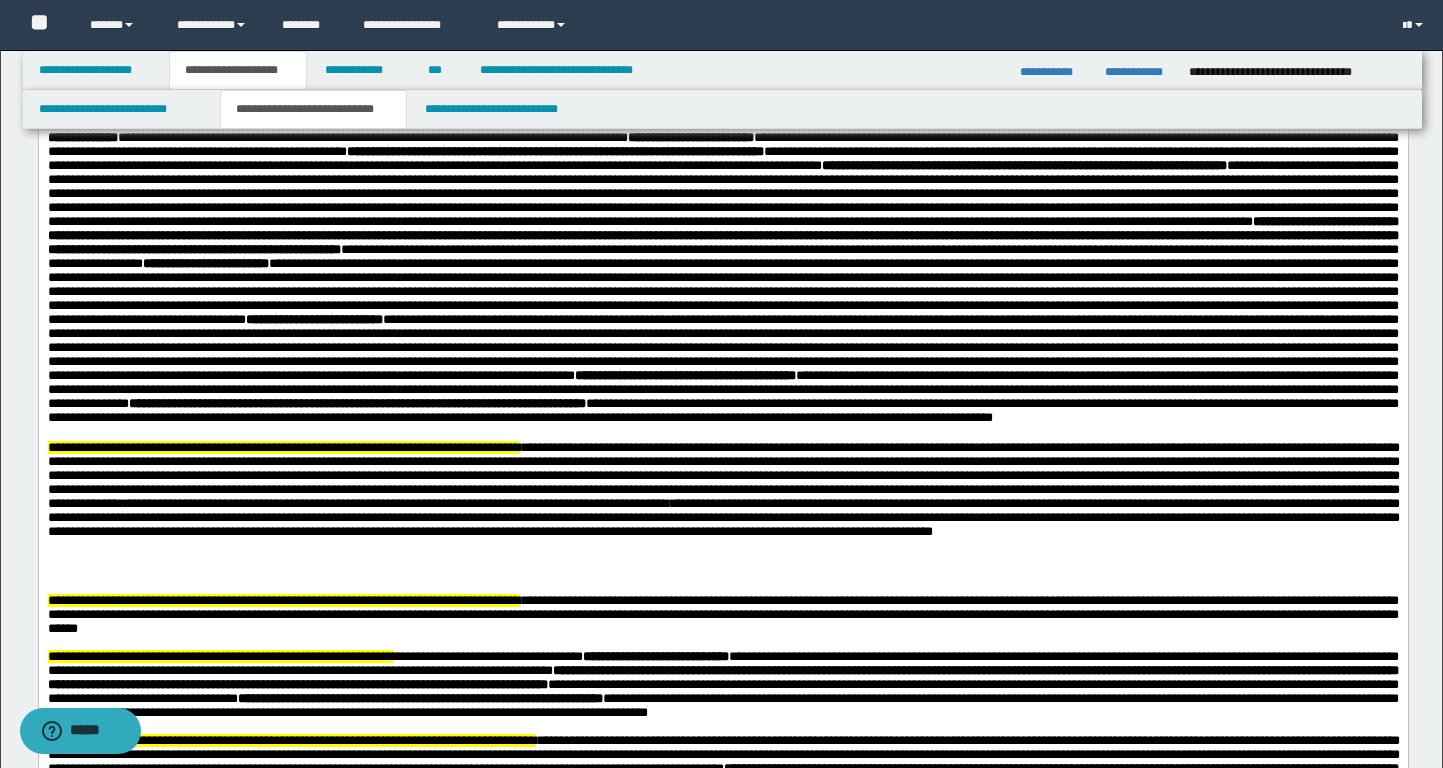 scroll, scrollTop: 0, scrollLeft: 0, axis: both 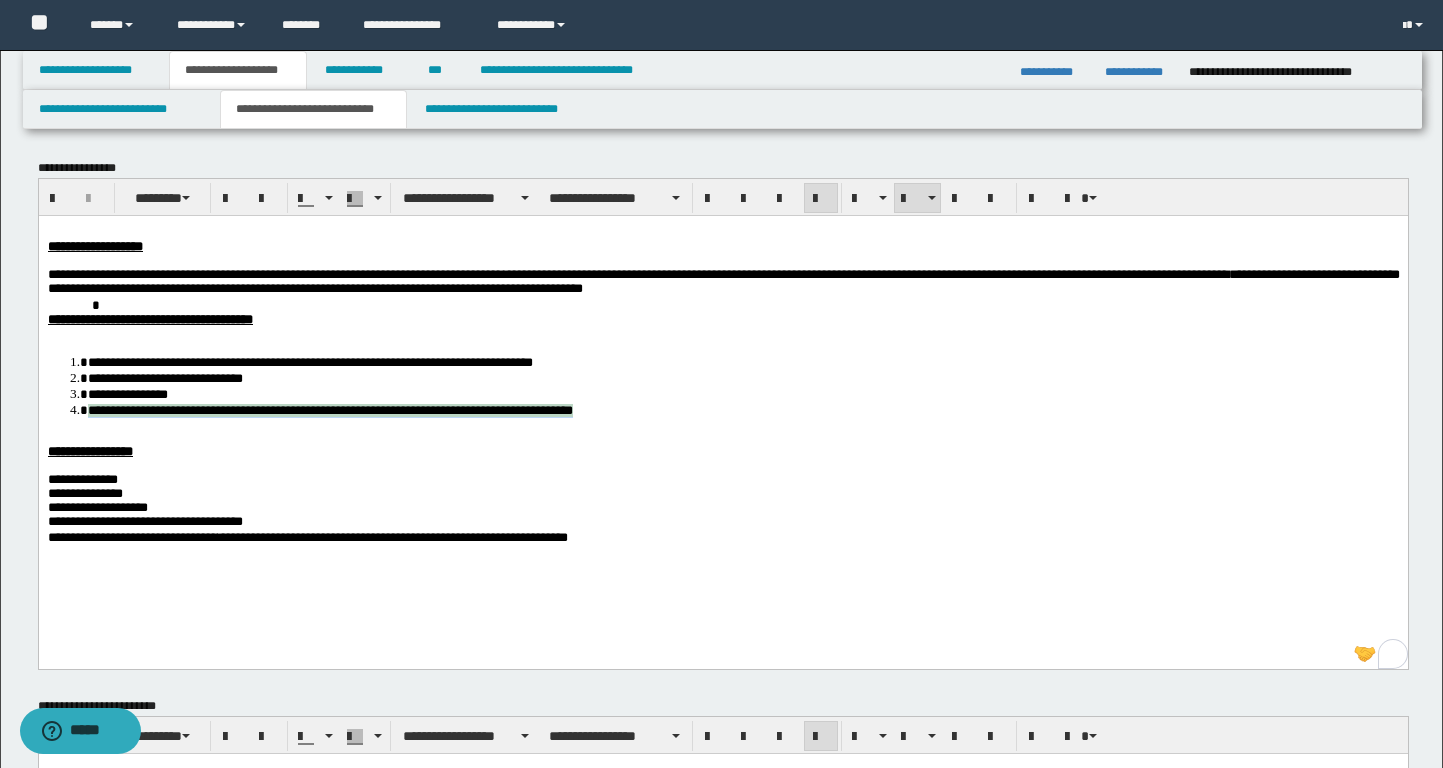 drag, startPoint x: 475, startPoint y: 414, endPoint x: 86, endPoint y: 412, distance: 389.00513 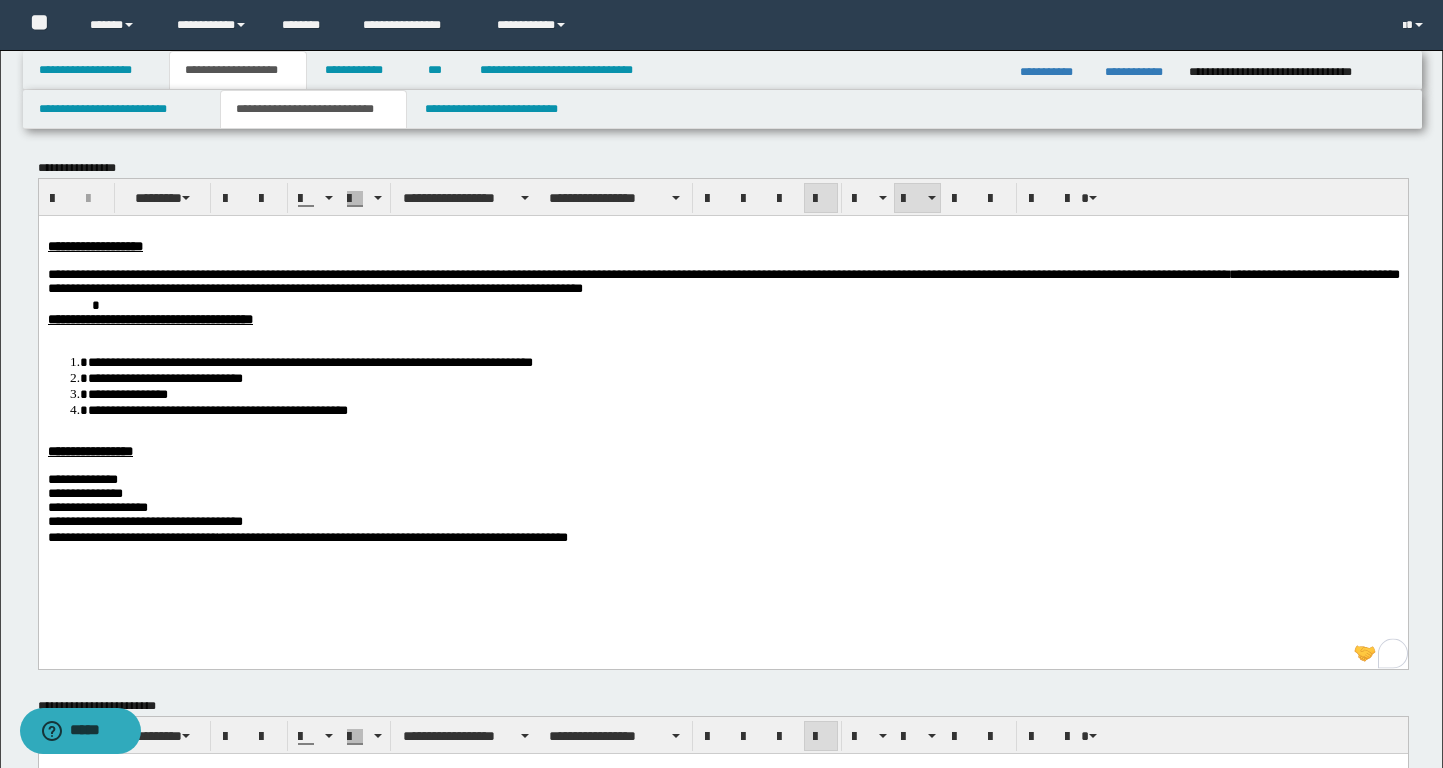 click on "**********" at bounding box center [217, 409] 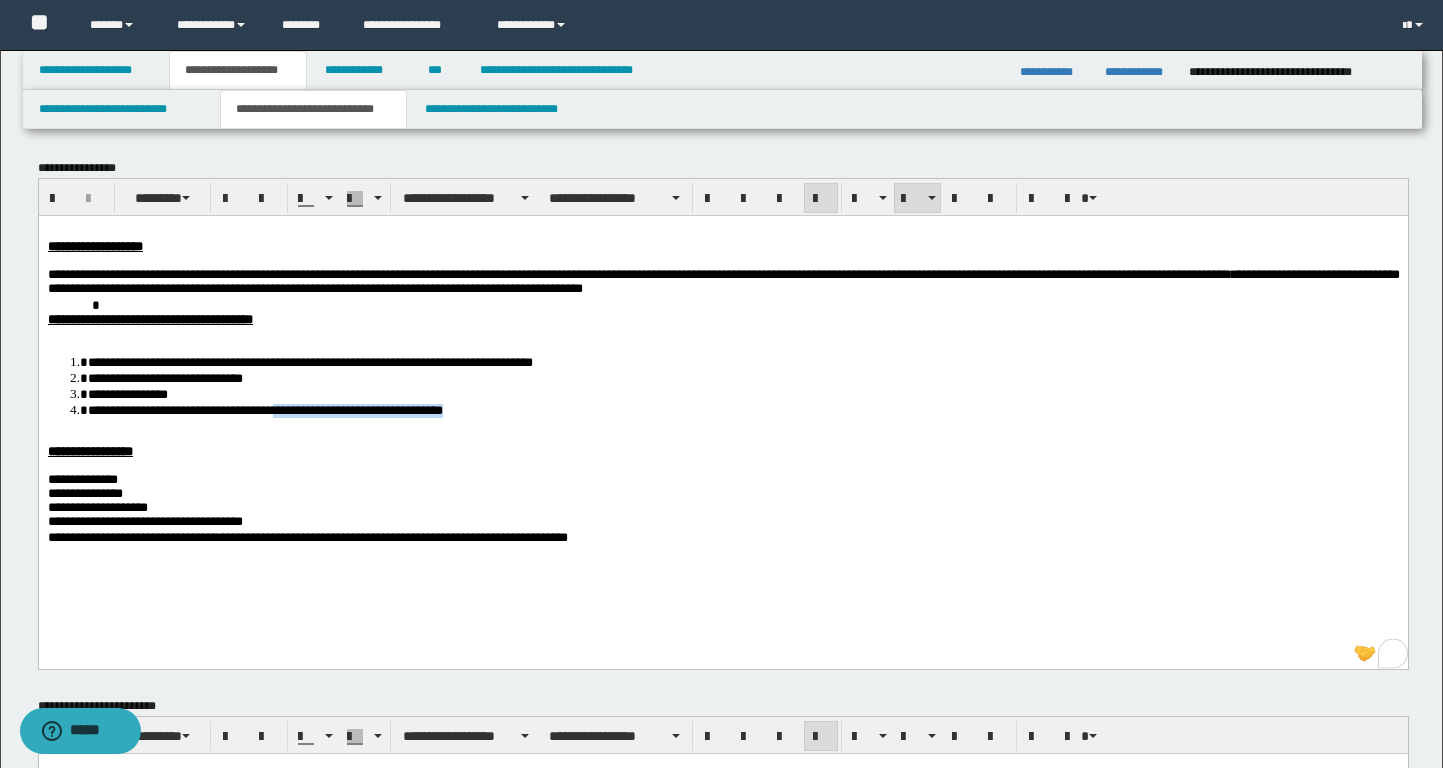 drag, startPoint x: 521, startPoint y: 415, endPoint x: 306, endPoint y: 413, distance: 215.00931 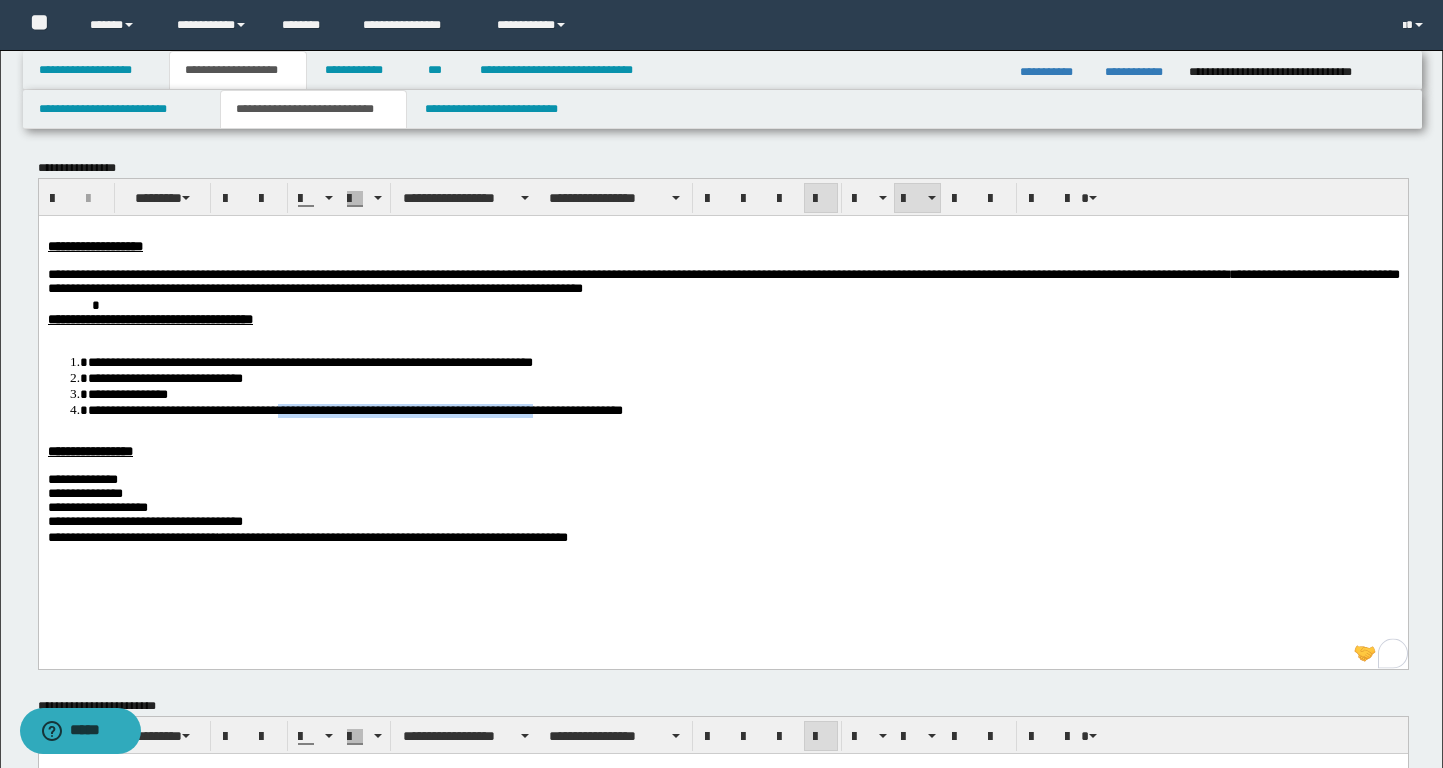 drag, startPoint x: 308, startPoint y: 411, endPoint x: 624, endPoint y: 411, distance: 316 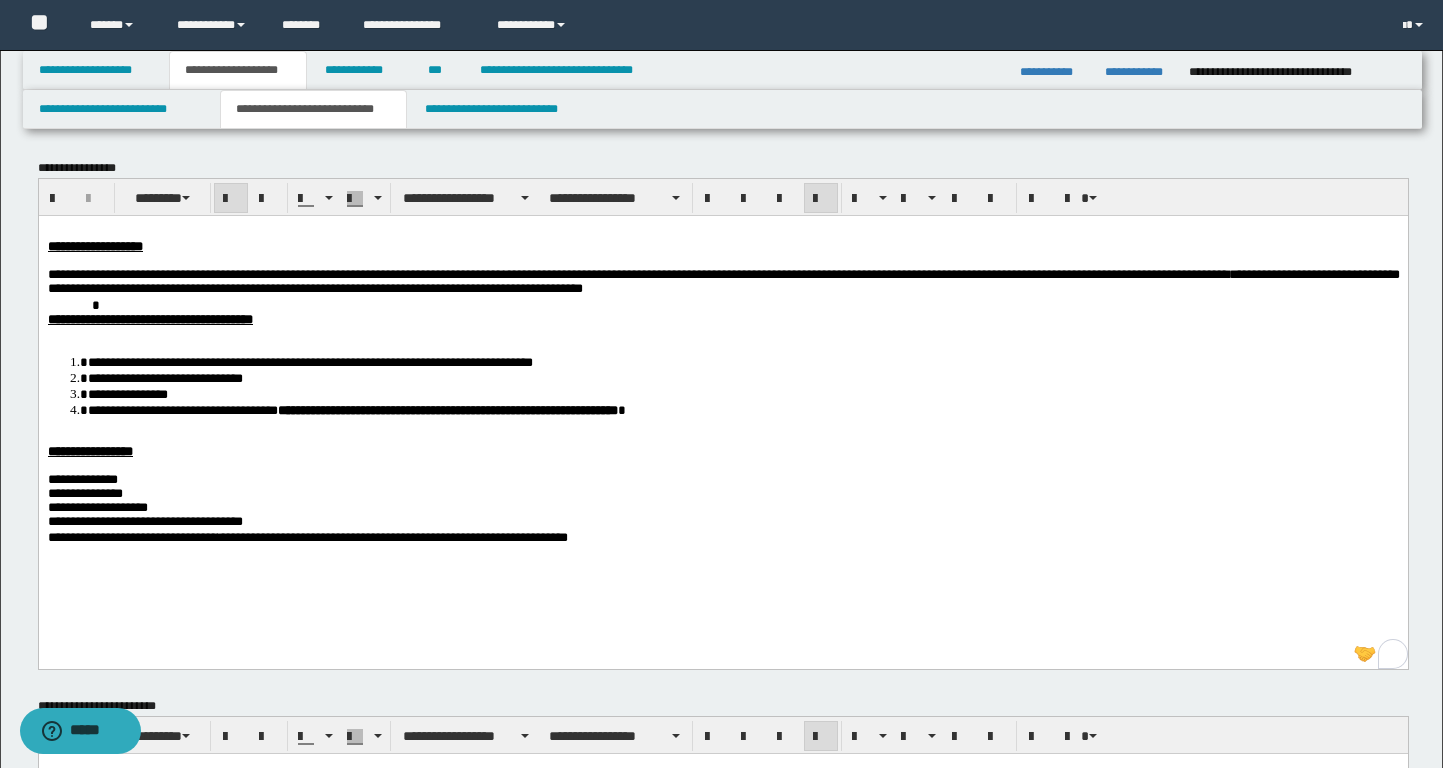 click at bounding box center [722, 465] 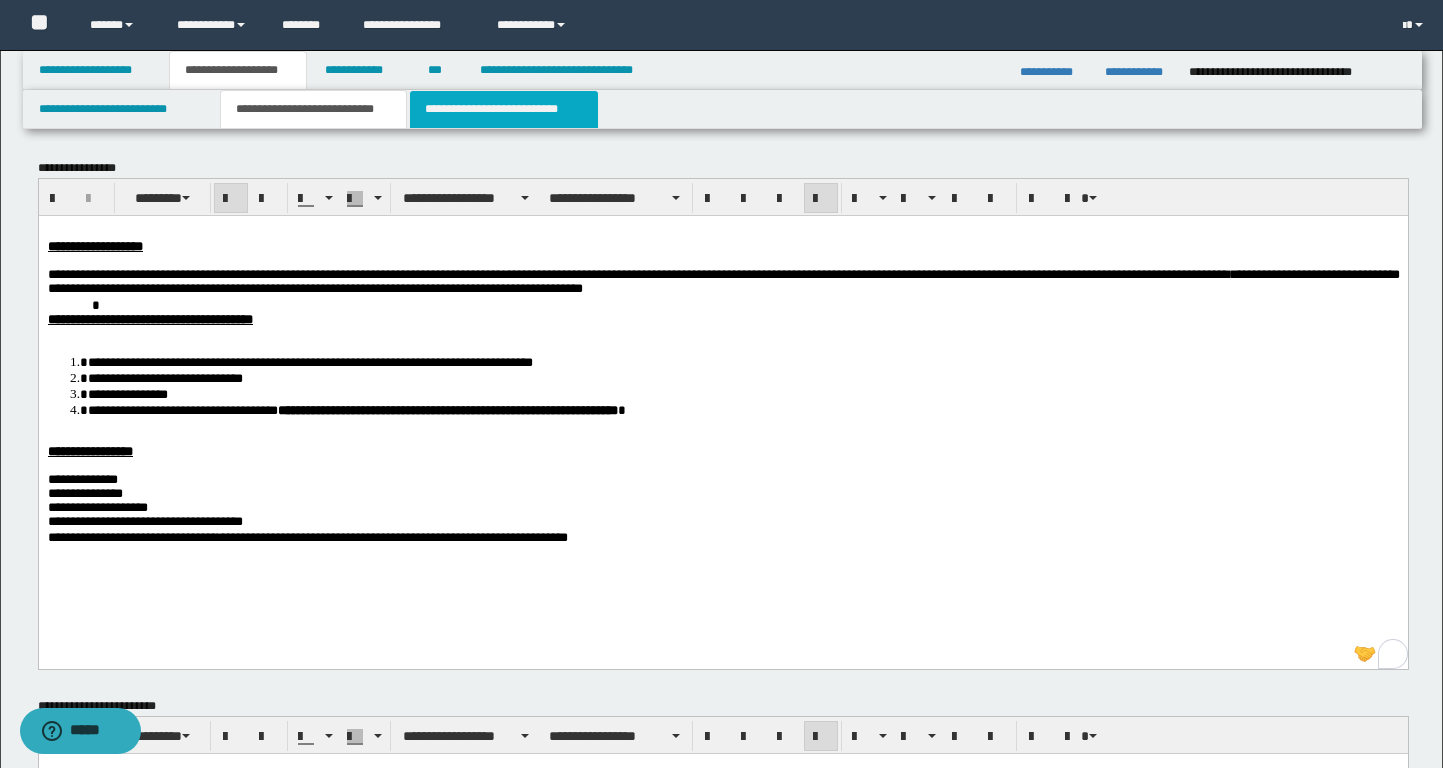 click on "**********" at bounding box center (504, 109) 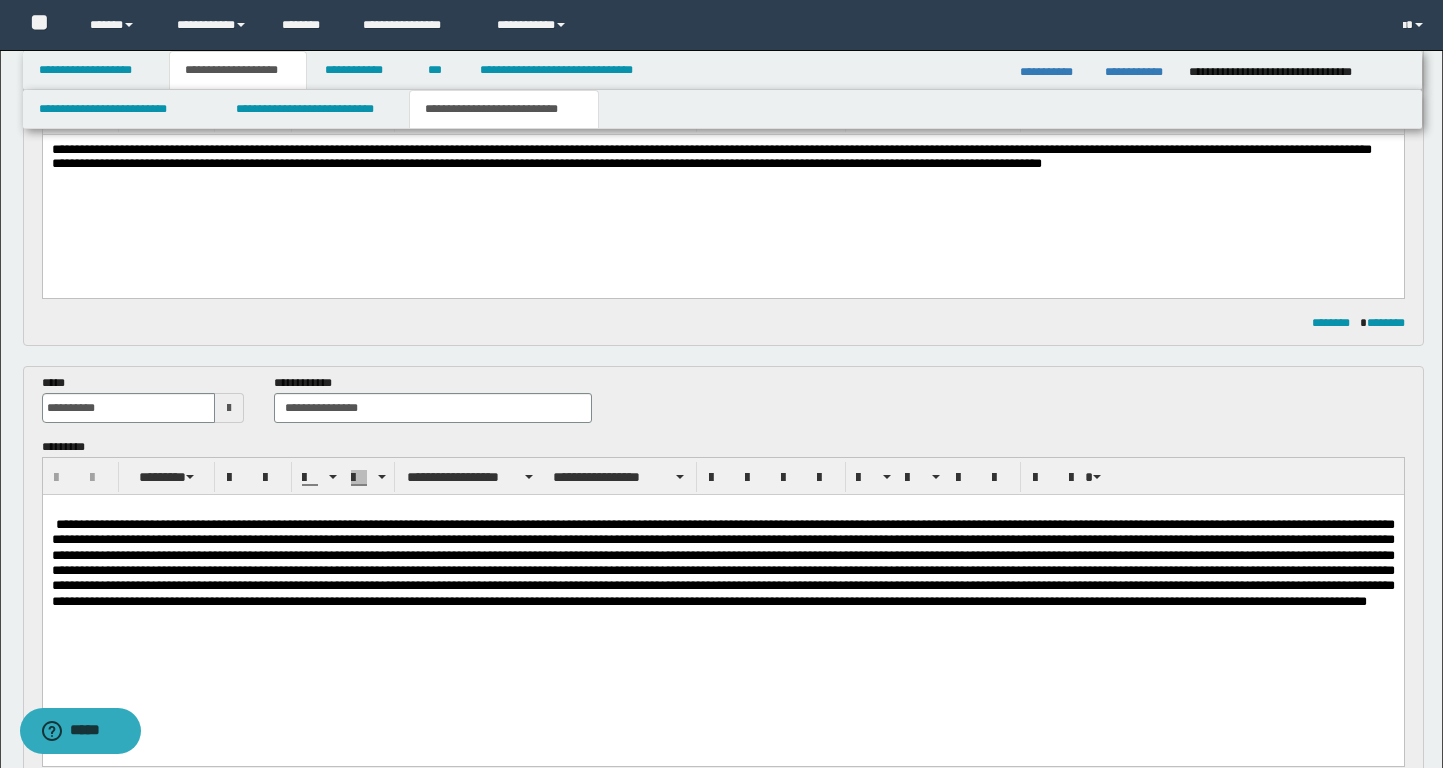 scroll, scrollTop: 222, scrollLeft: 0, axis: vertical 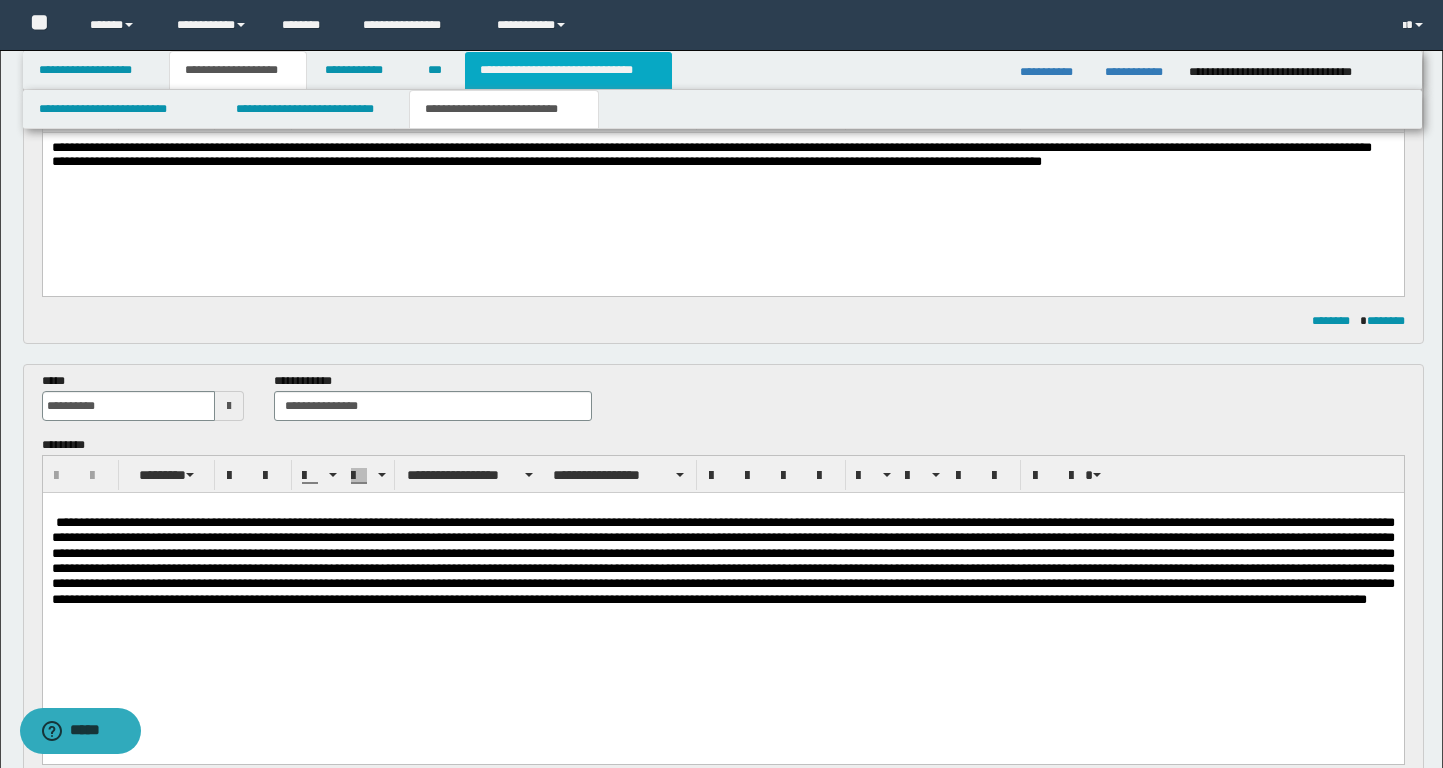 click on "**********" at bounding box center (568, 70) 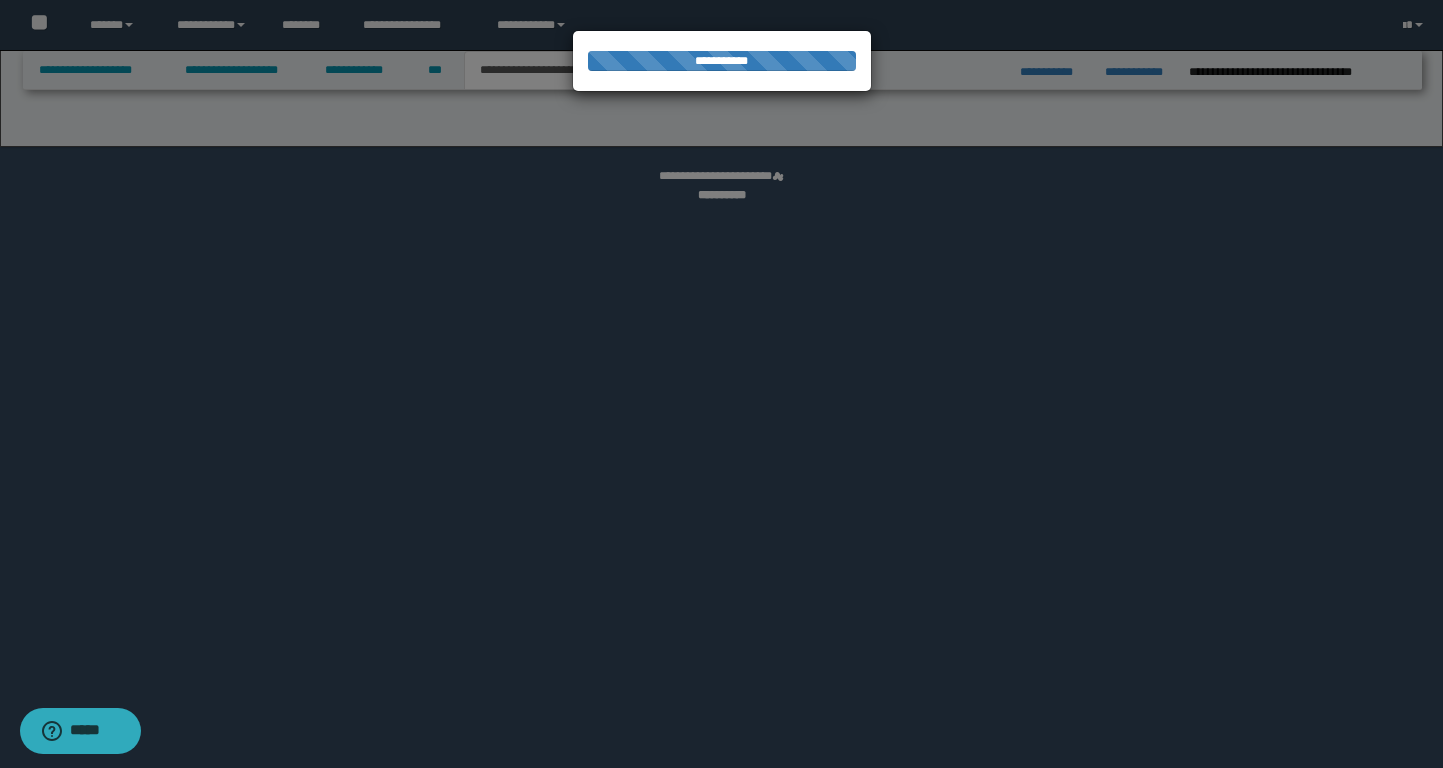 select on "*" 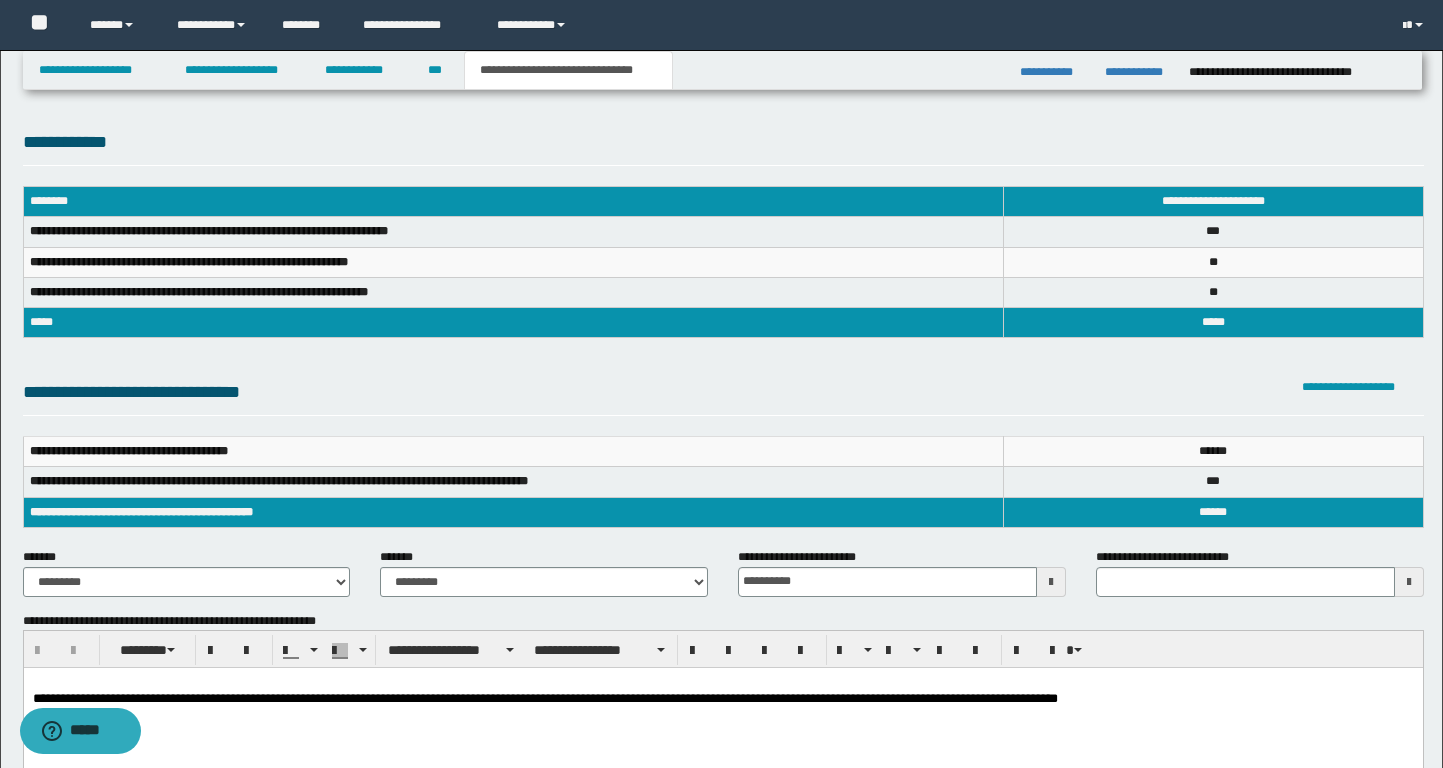scroll, scrollTop: 64, scrollLeft: 0, axis: vertical 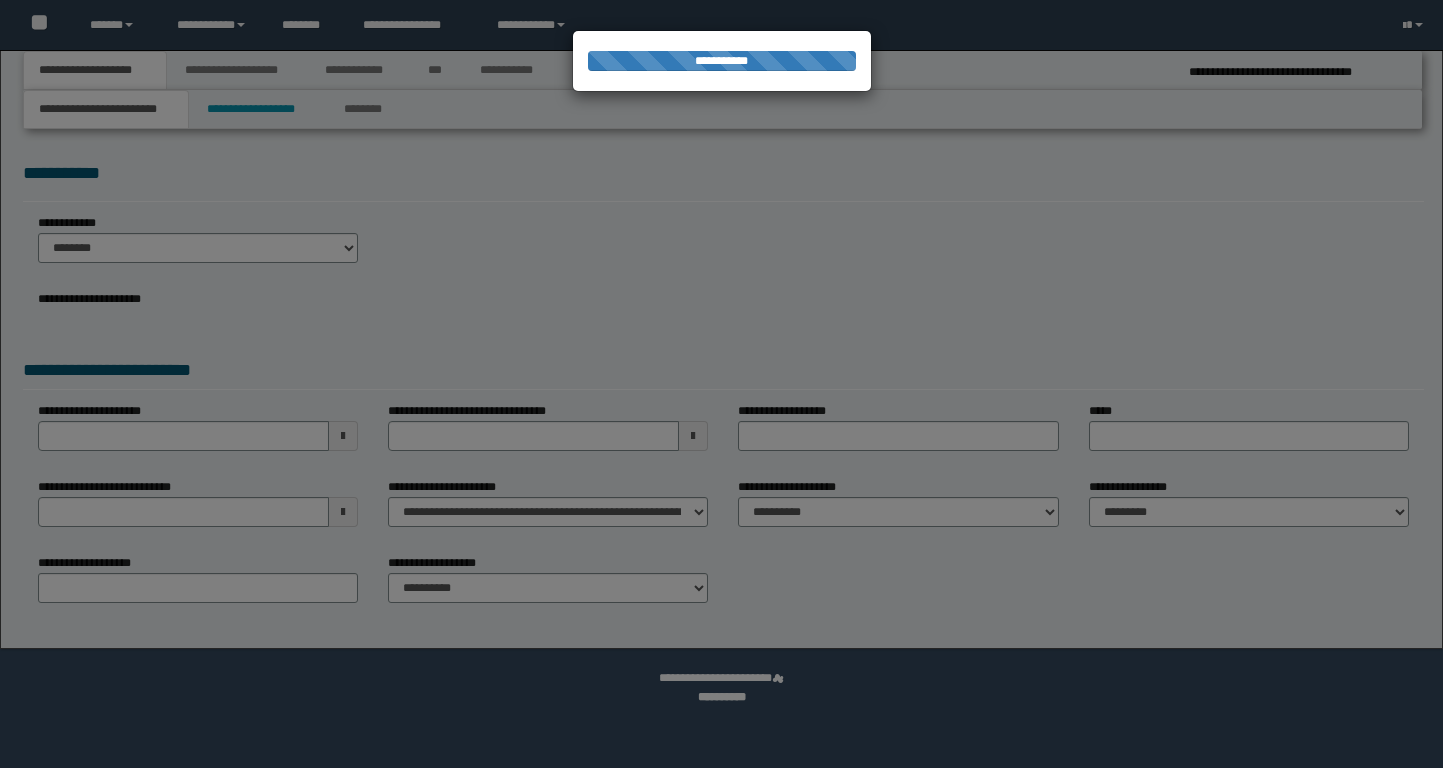 select on "*" 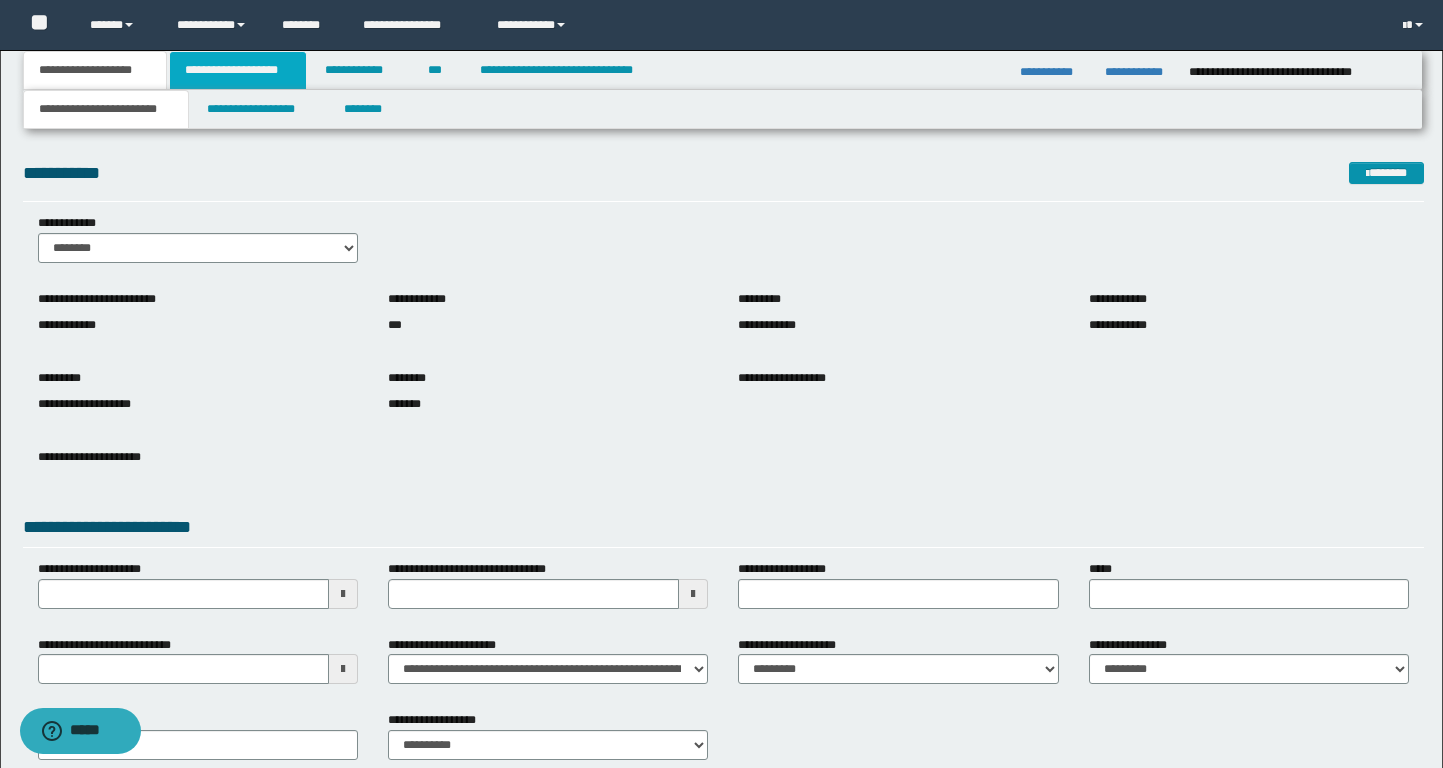 click on "**********" at bounding box center (238, 70) 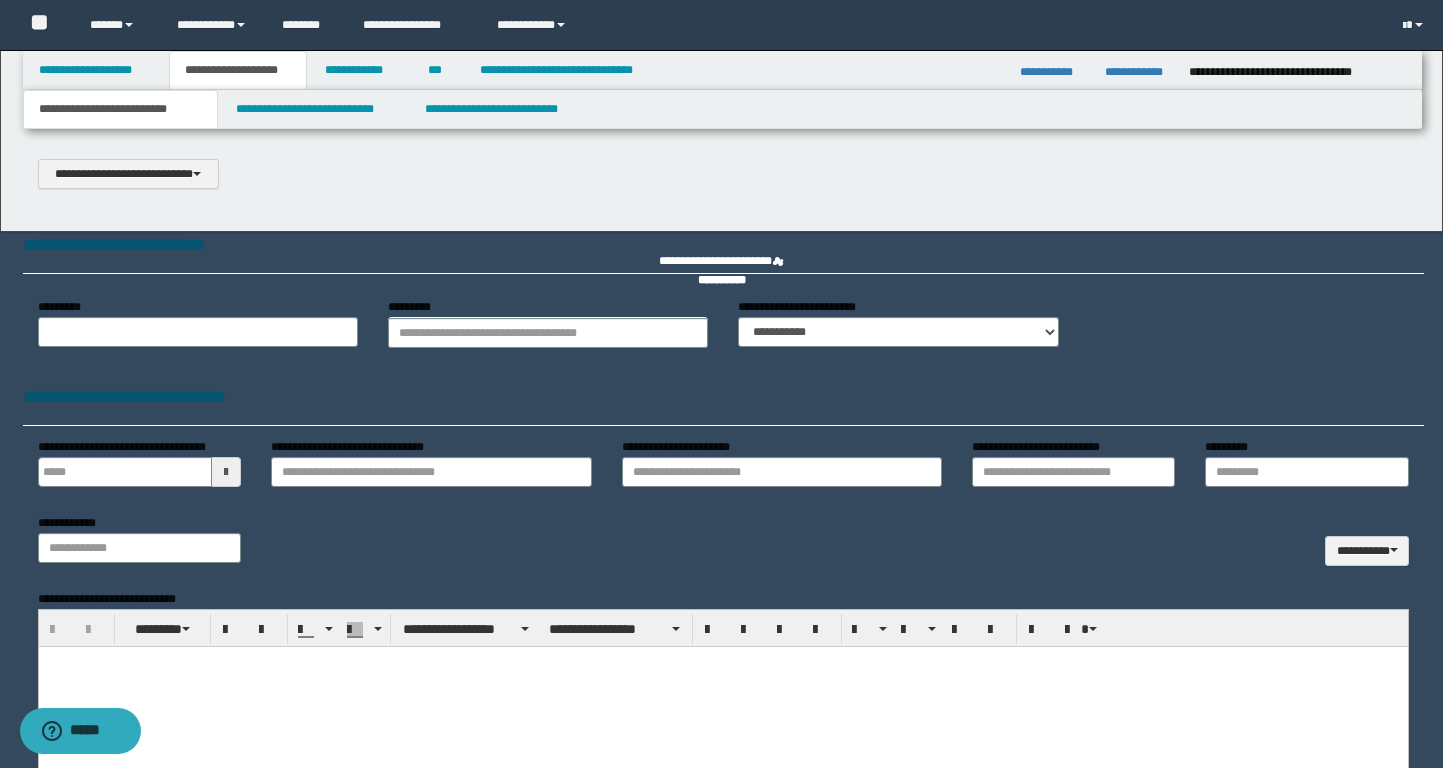 scroll, scrollTop: 0, scrollLeft: 0, axis: both 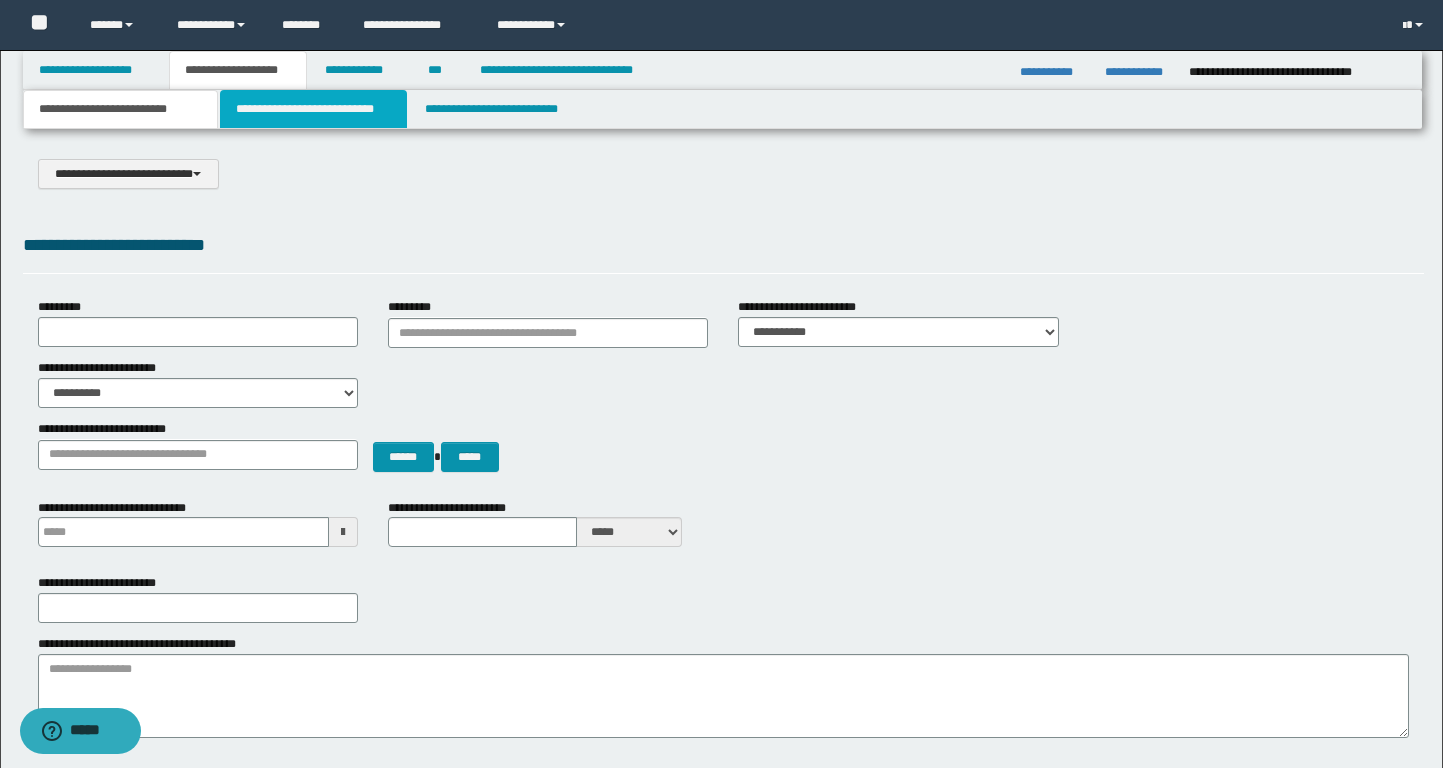 click on "**********" at bounding box center [314, 109] 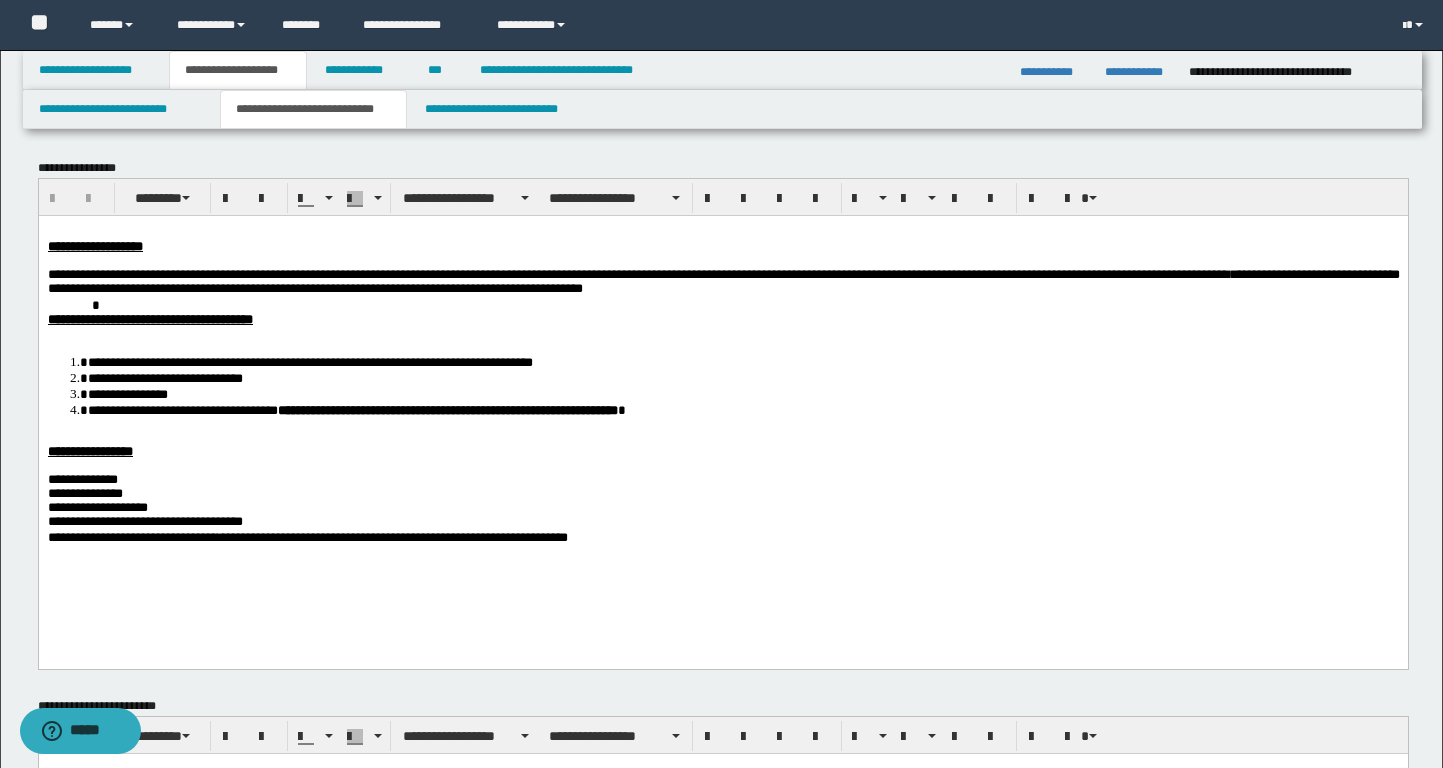 scroll, scrollTop: 0, scrollLeft: 0, axis: both 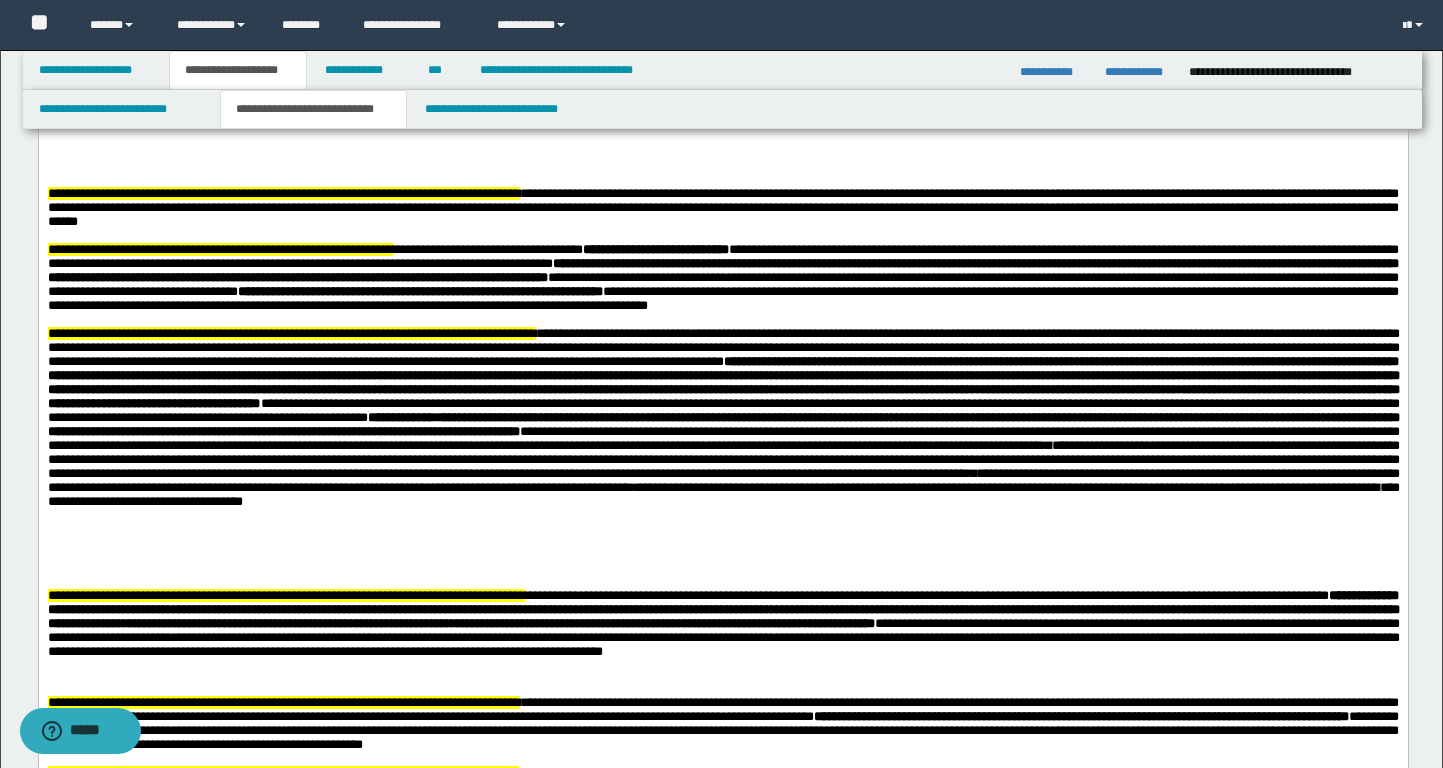 click on "**********" at bounding box center [283, 40] 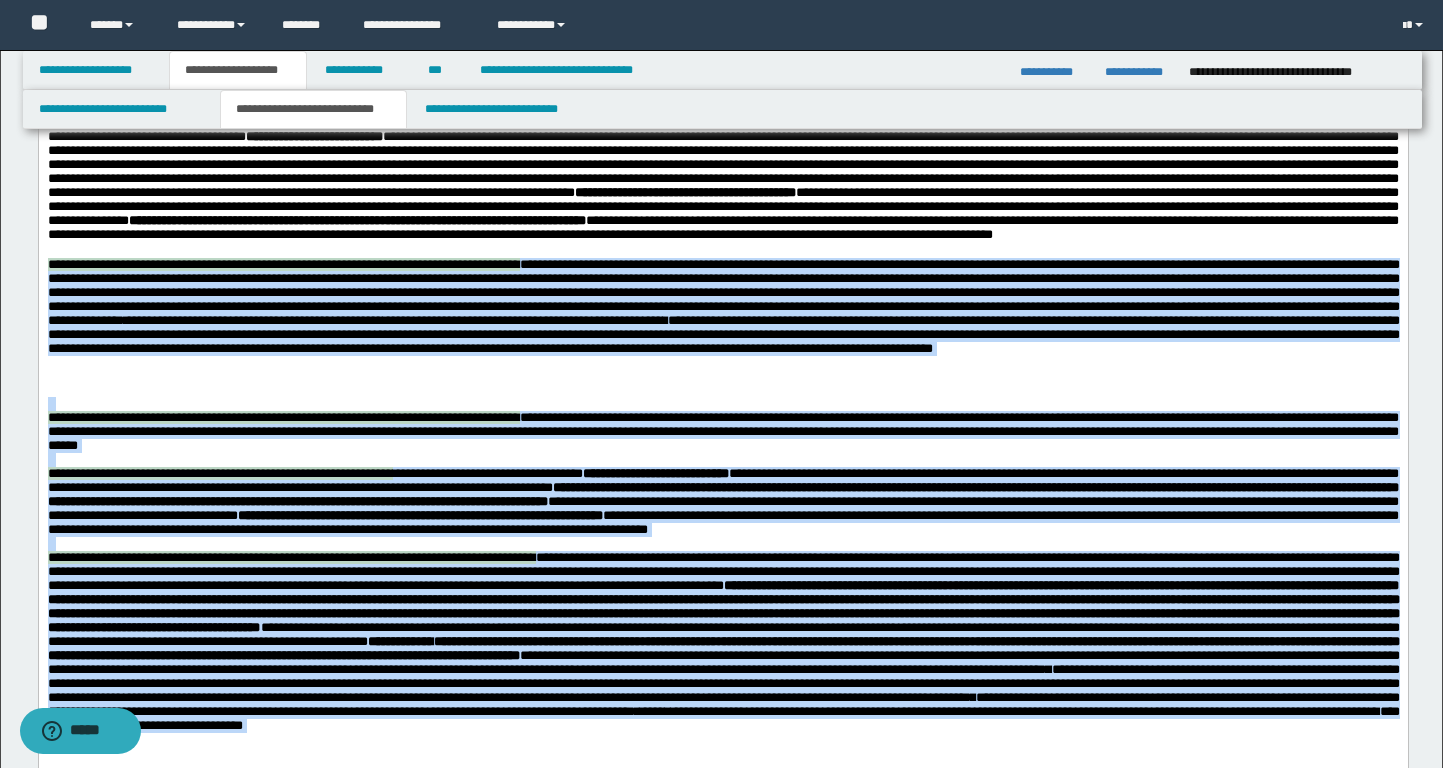 scroll, scrollTop: 0, scrollLeft: 0, axis: both 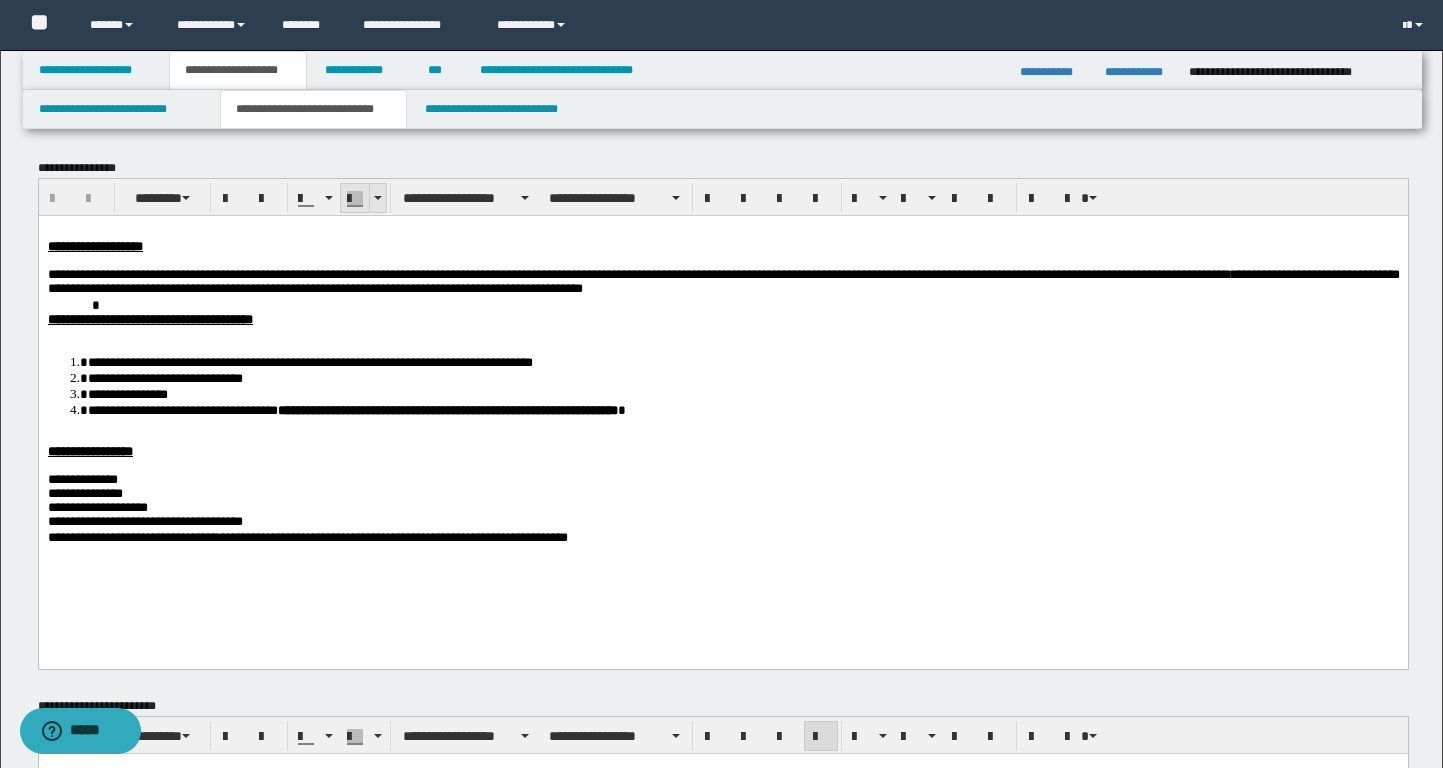 click at bounding box center (378, 198) 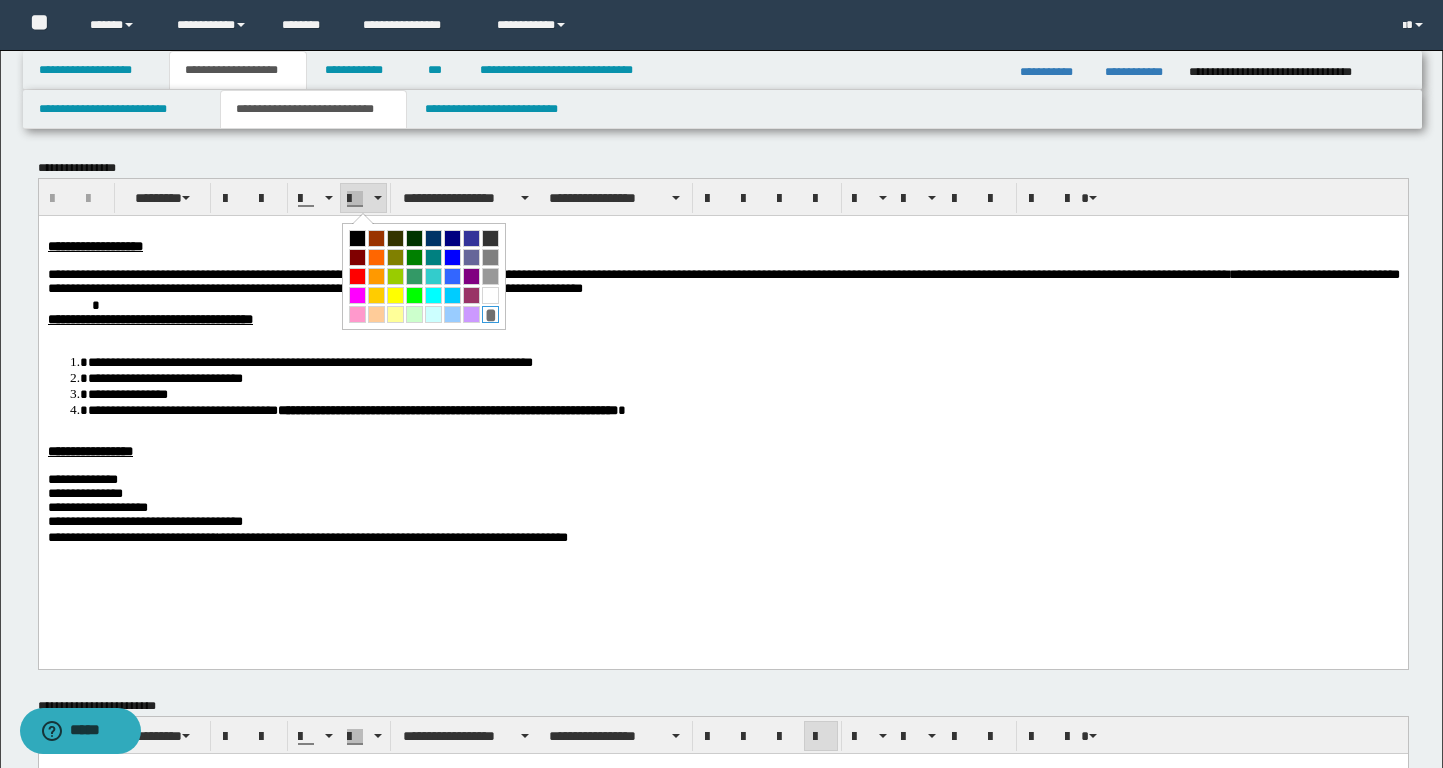 click on "*" at bounding box center [490, 314] 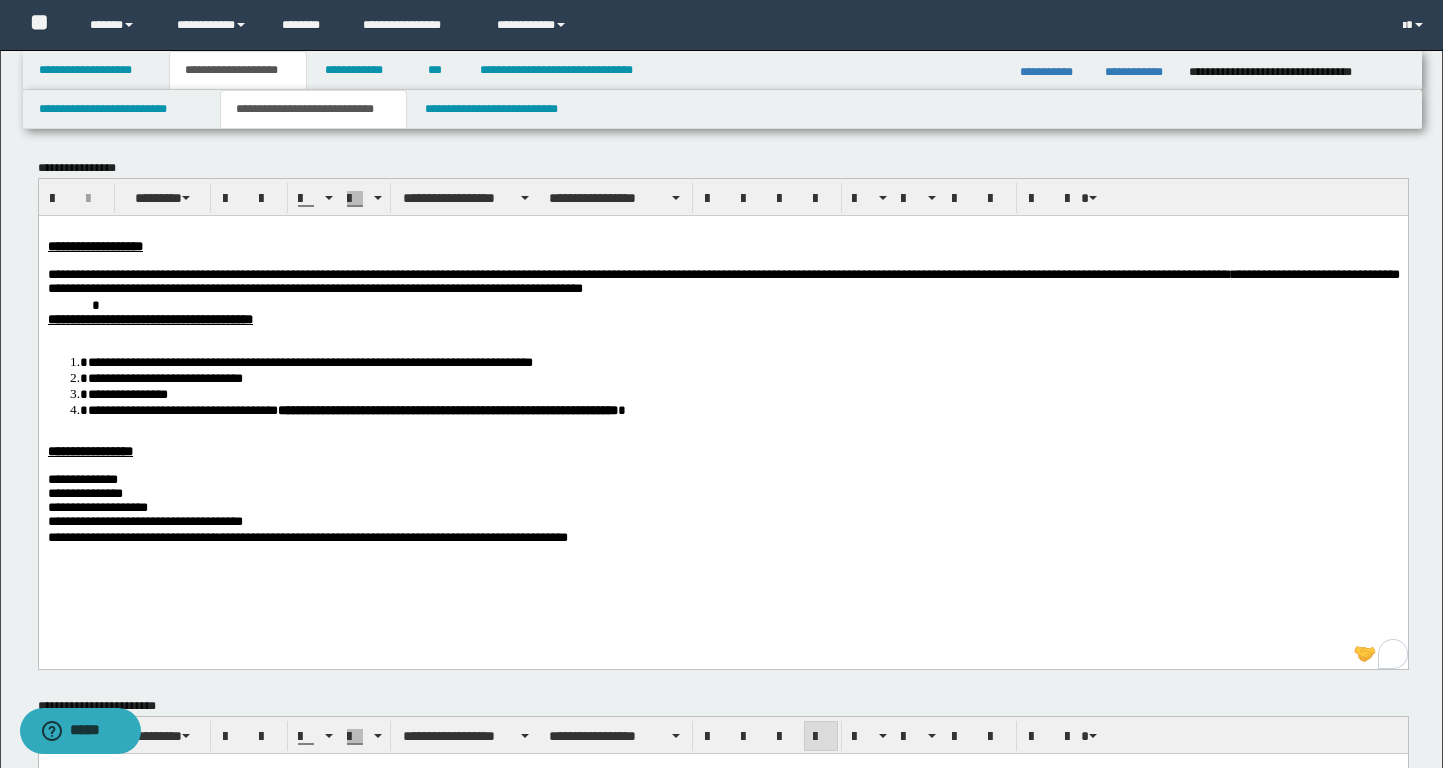 click on "**********" at bounding box center [309, 361] 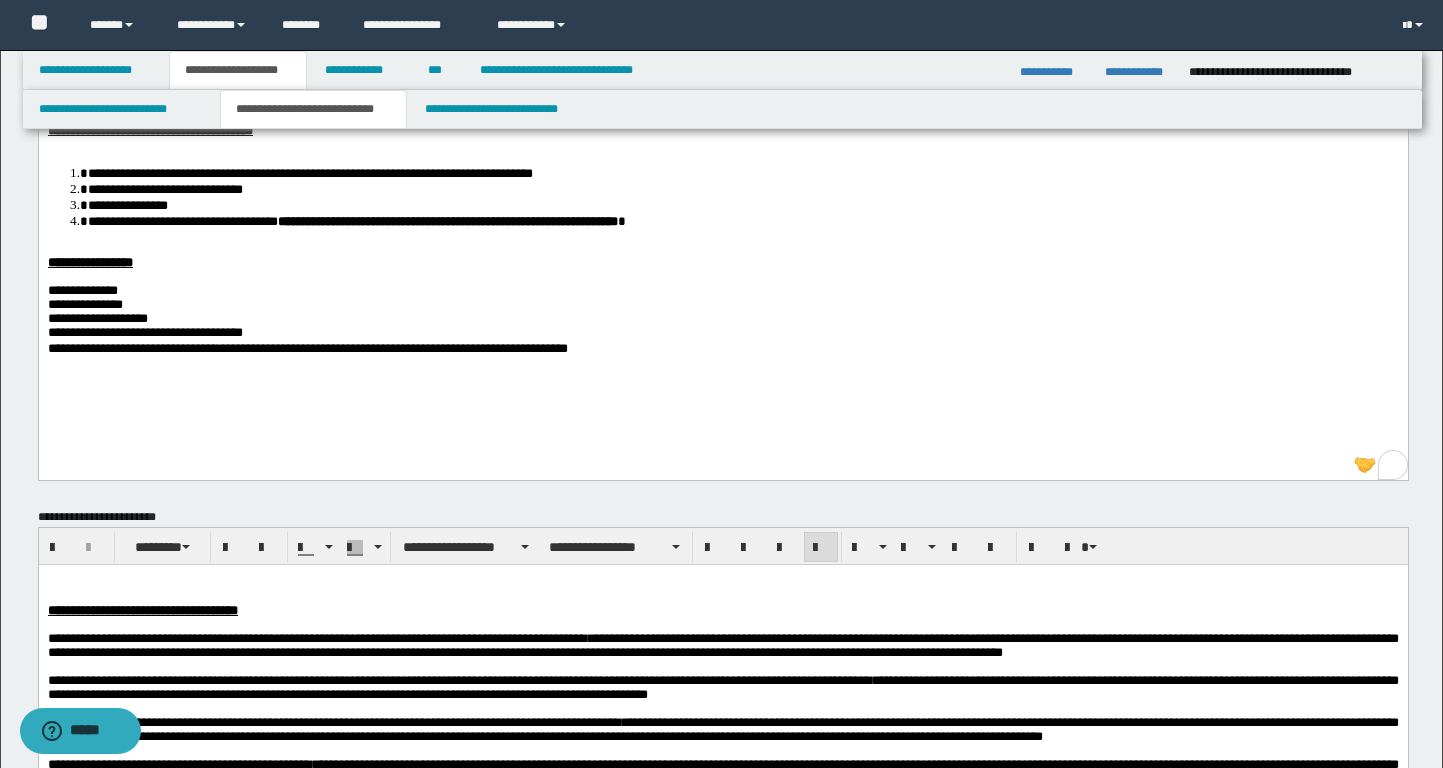 scroll, scrollTop: 0, scrollLeft: 0, axis: both 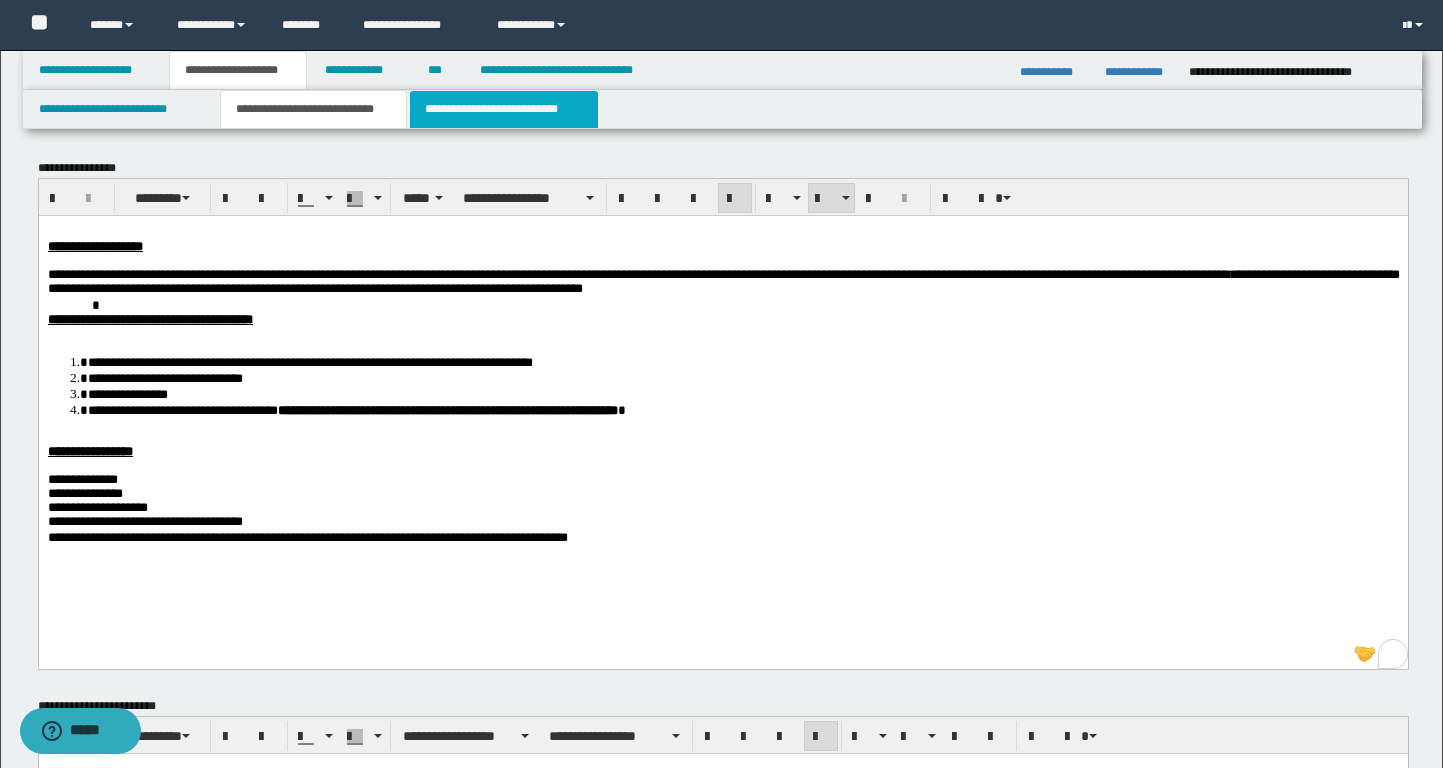 click on "**********" at bounding box center (504, 109) 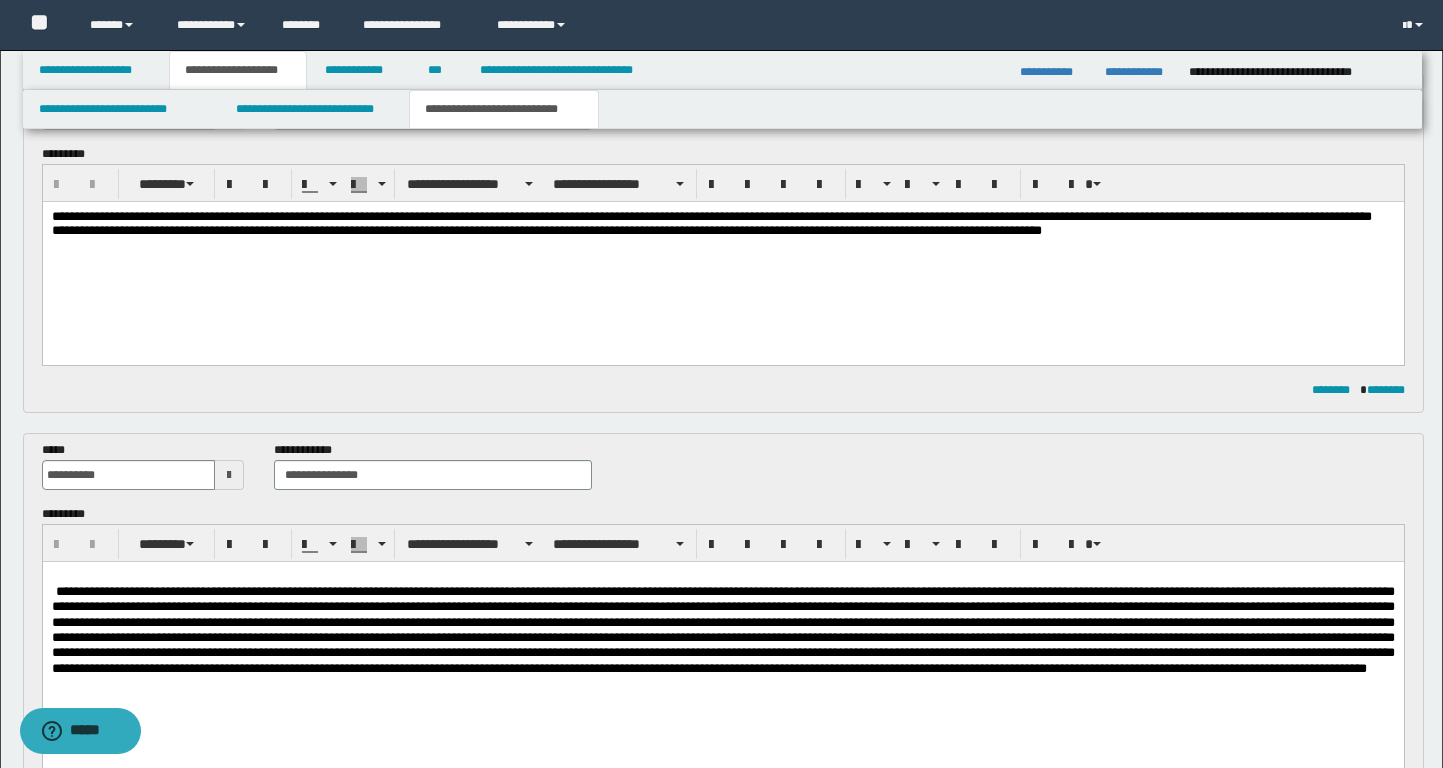 scroll, scrollTop: 0, scrollLeft: 0, axis: both 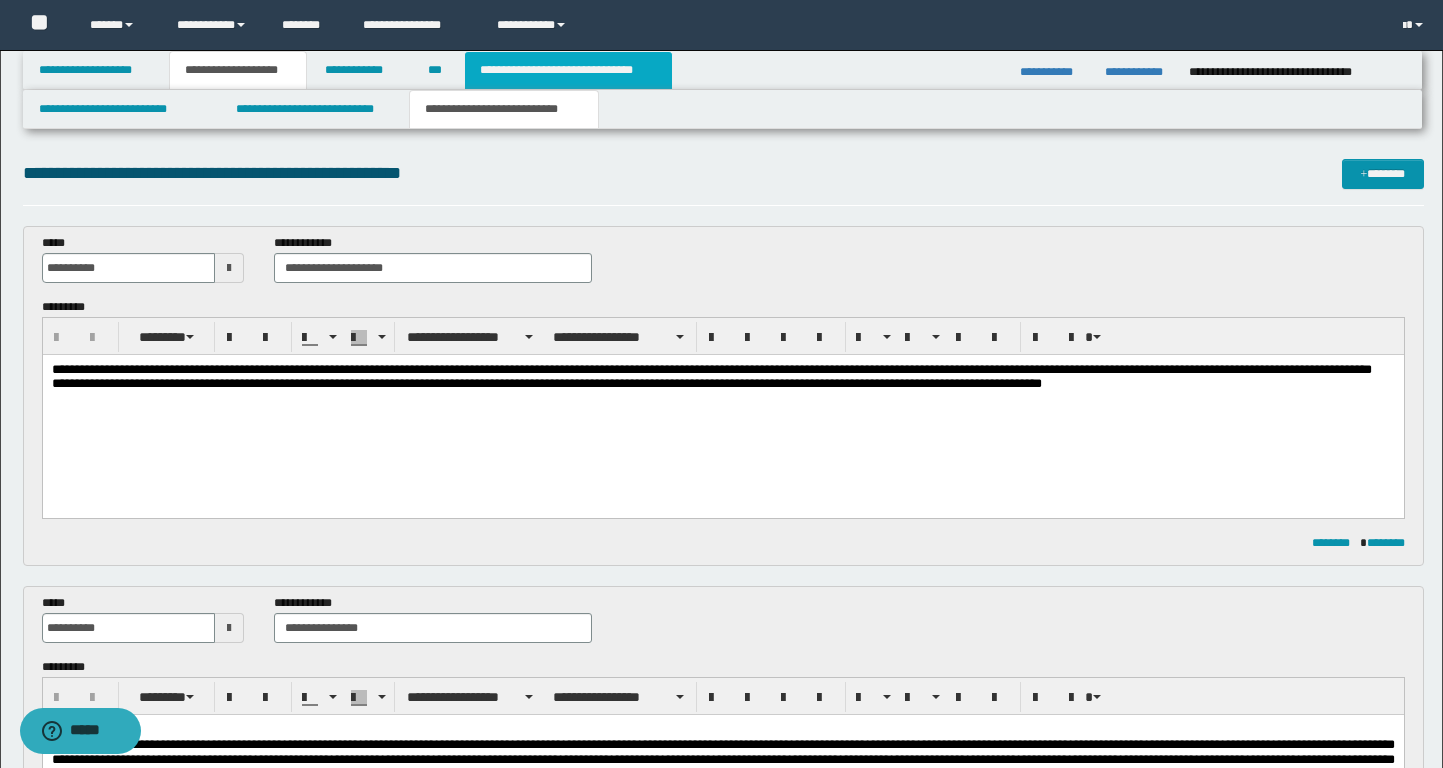 click on "**********" at bounding box center [568, 70] 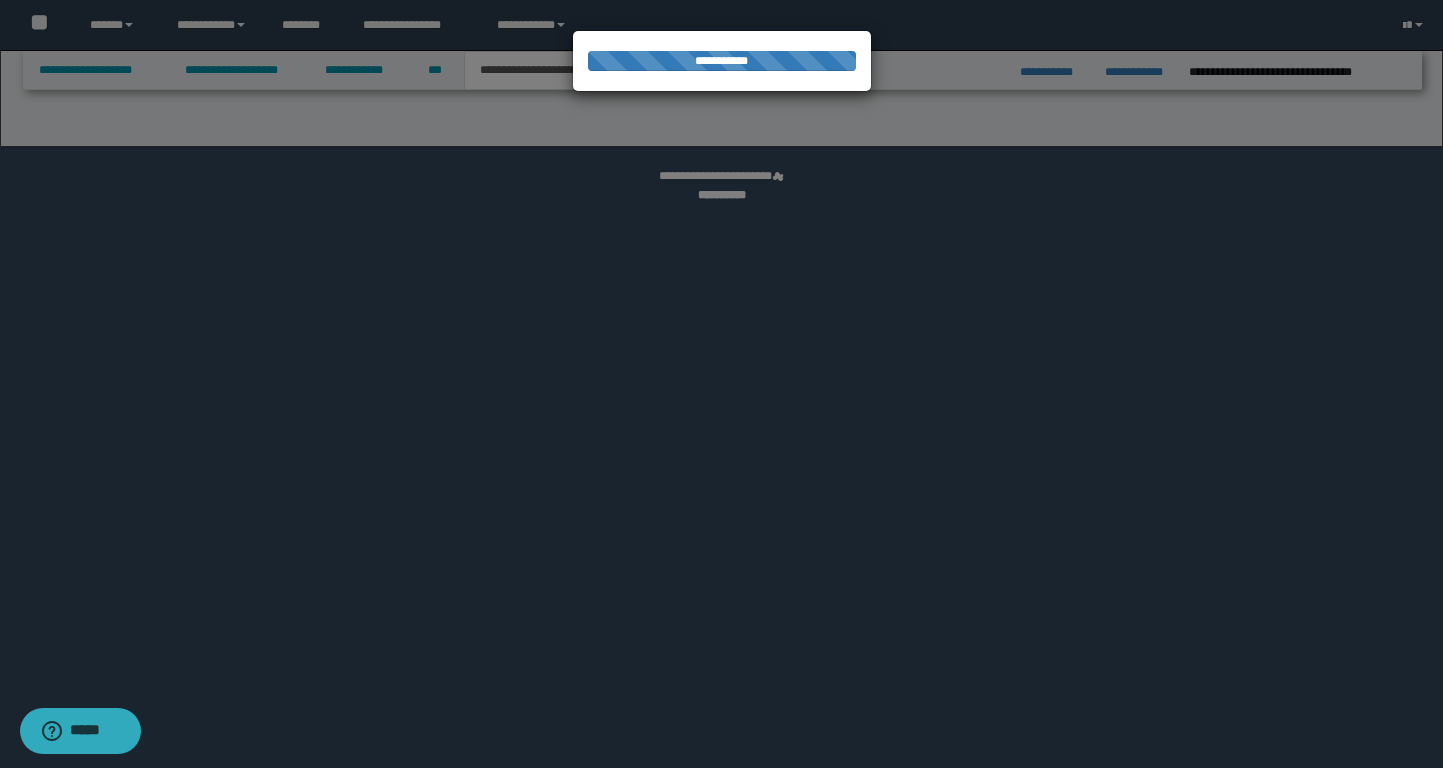 select on "*" 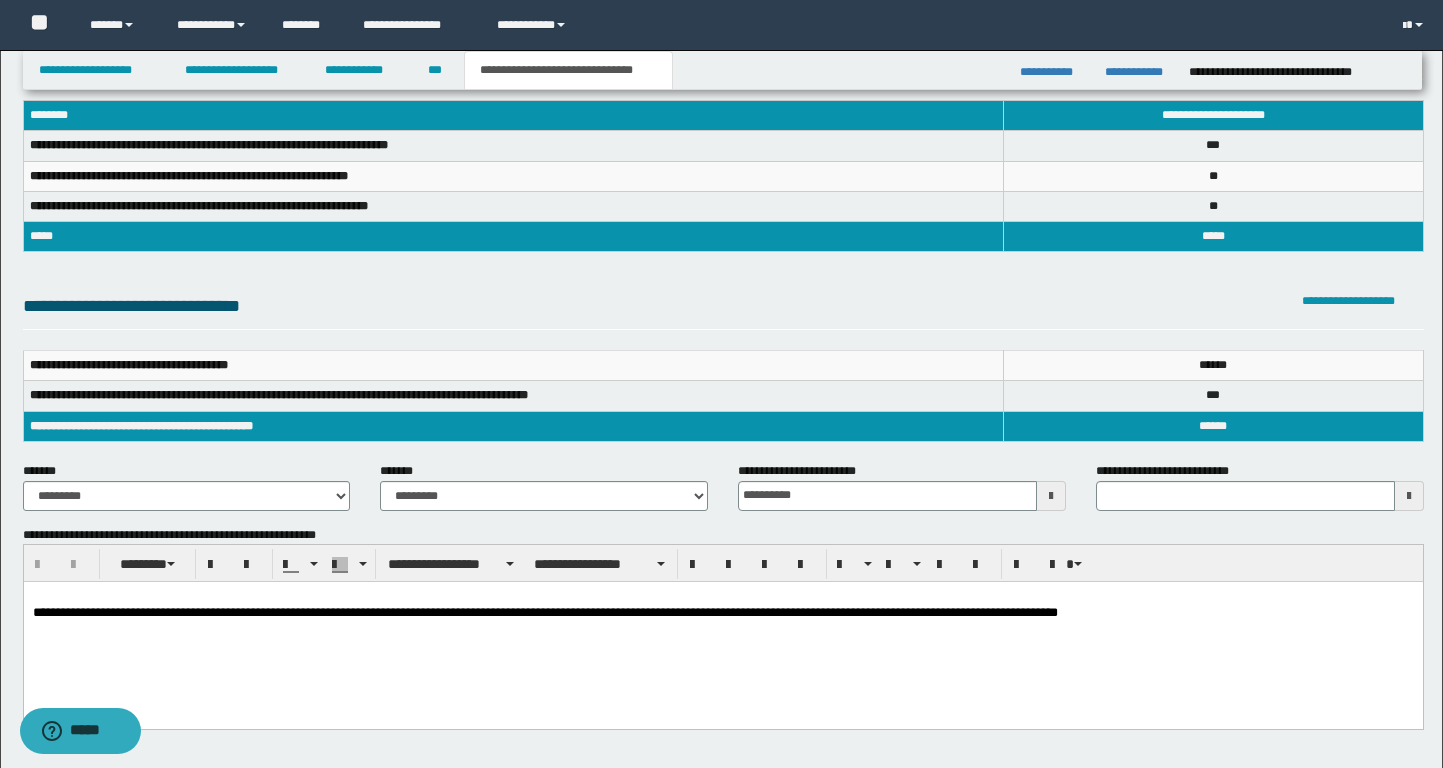 scroll, scrollTop: 0, scrollLeft: 0, axis: both 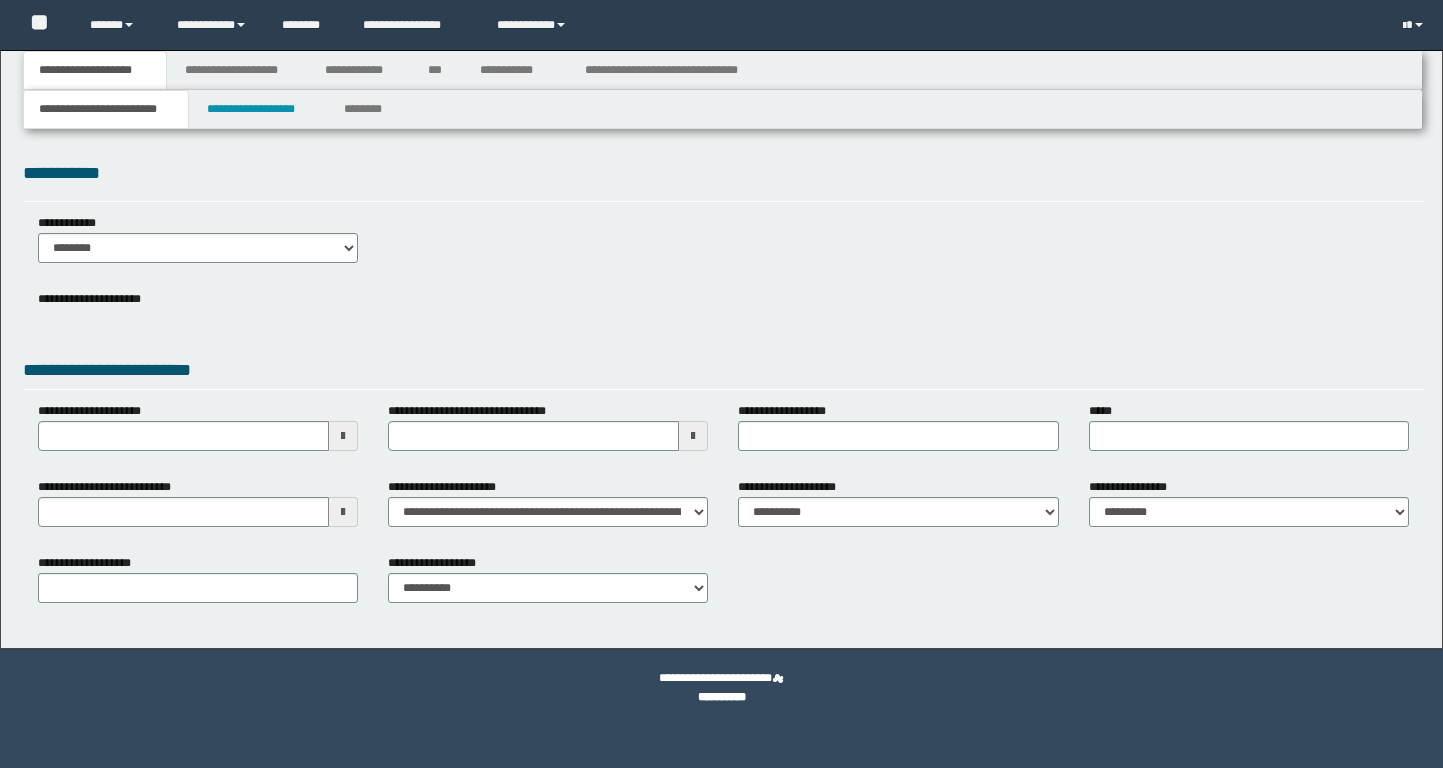select on "*" 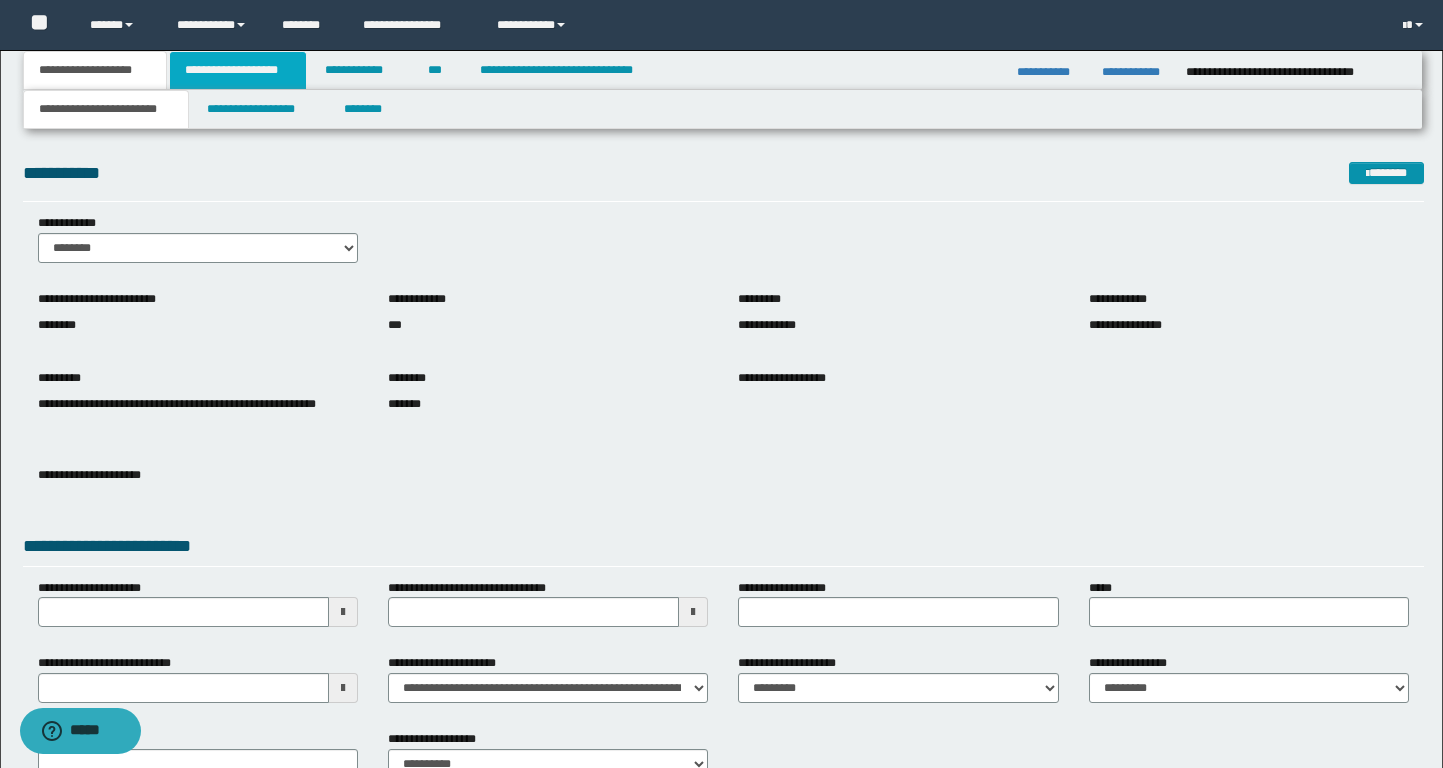 click on "**********" at bounding box center [238, 70] 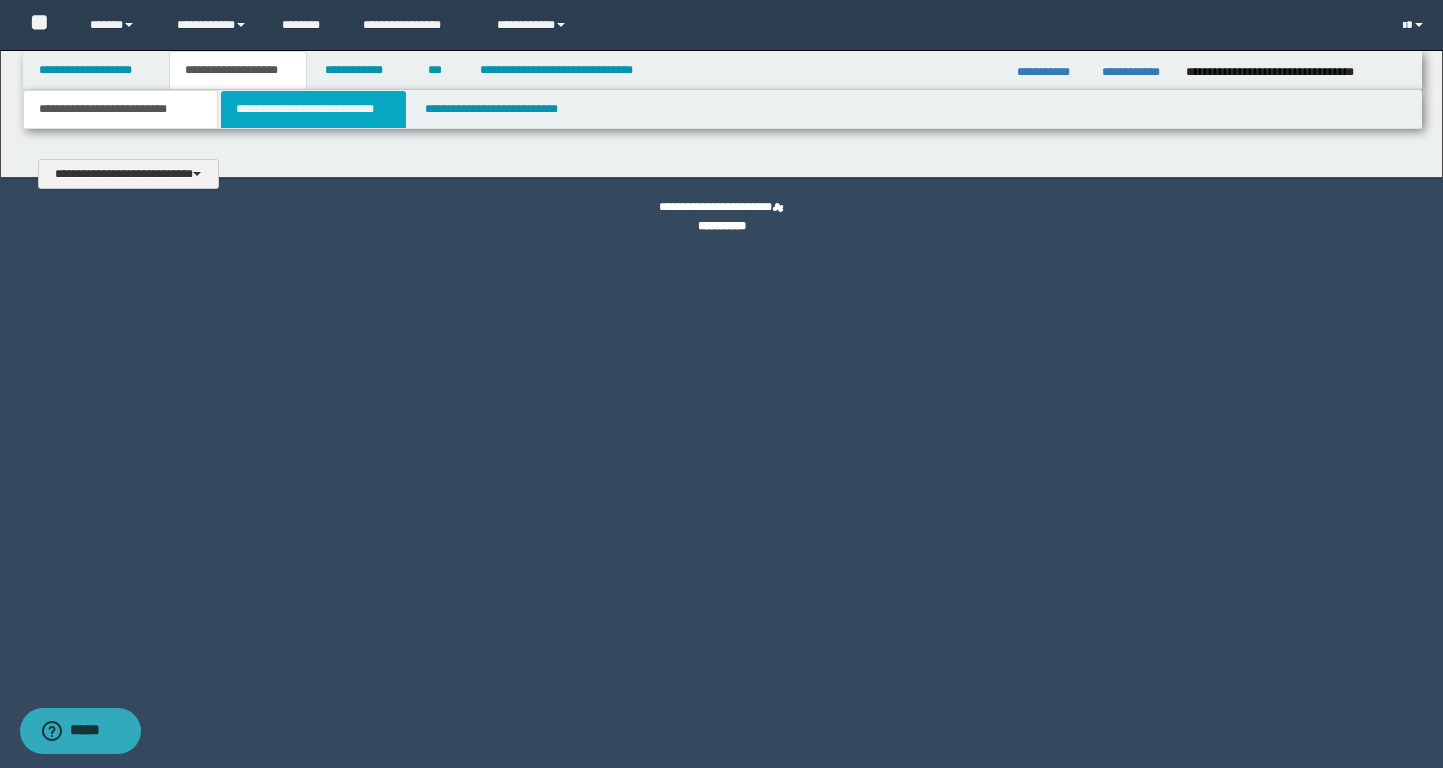 click on "**********" at bounding box center (314, 109) 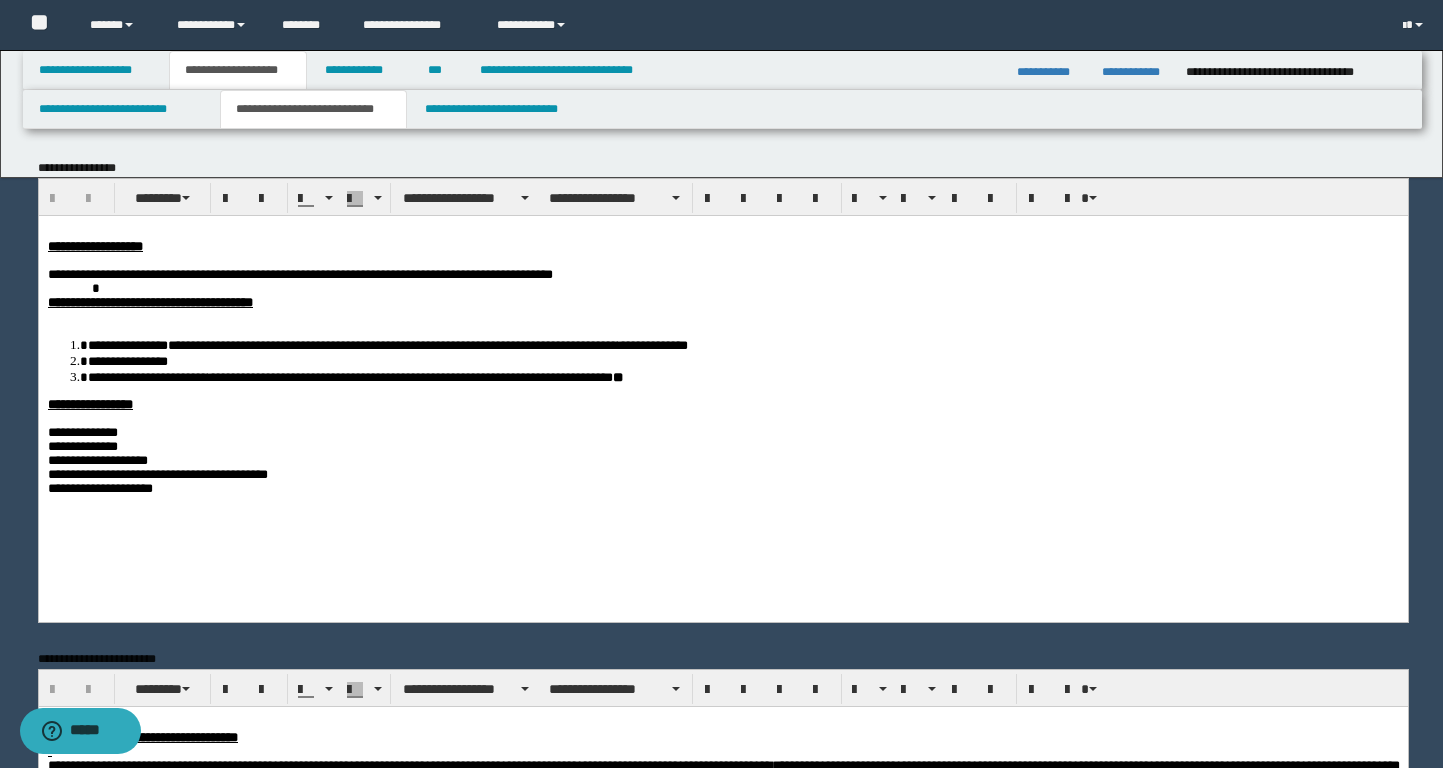 scroll, scrollTop: 0, scrollLeft: 0, axis: both 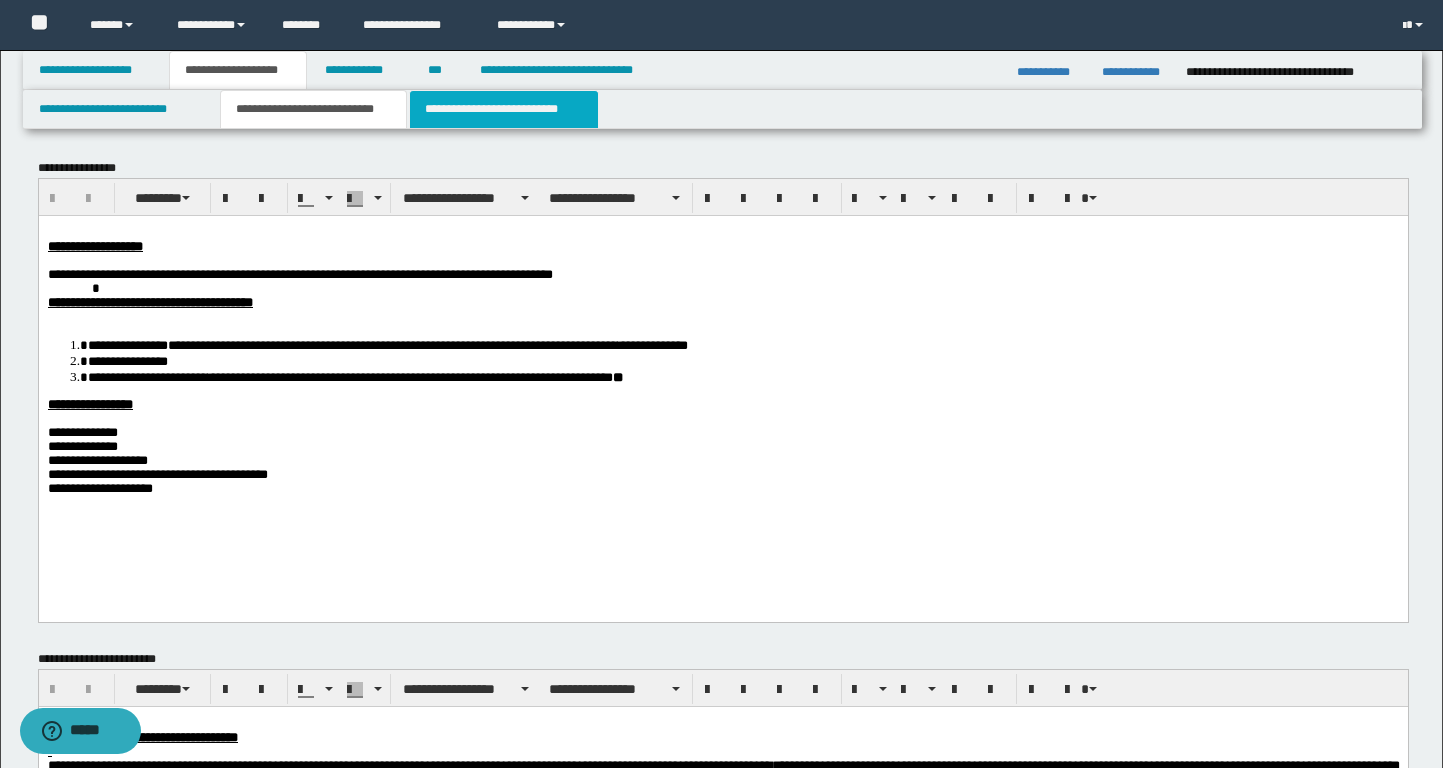 click on "**********" at bounding box center [504, 109] 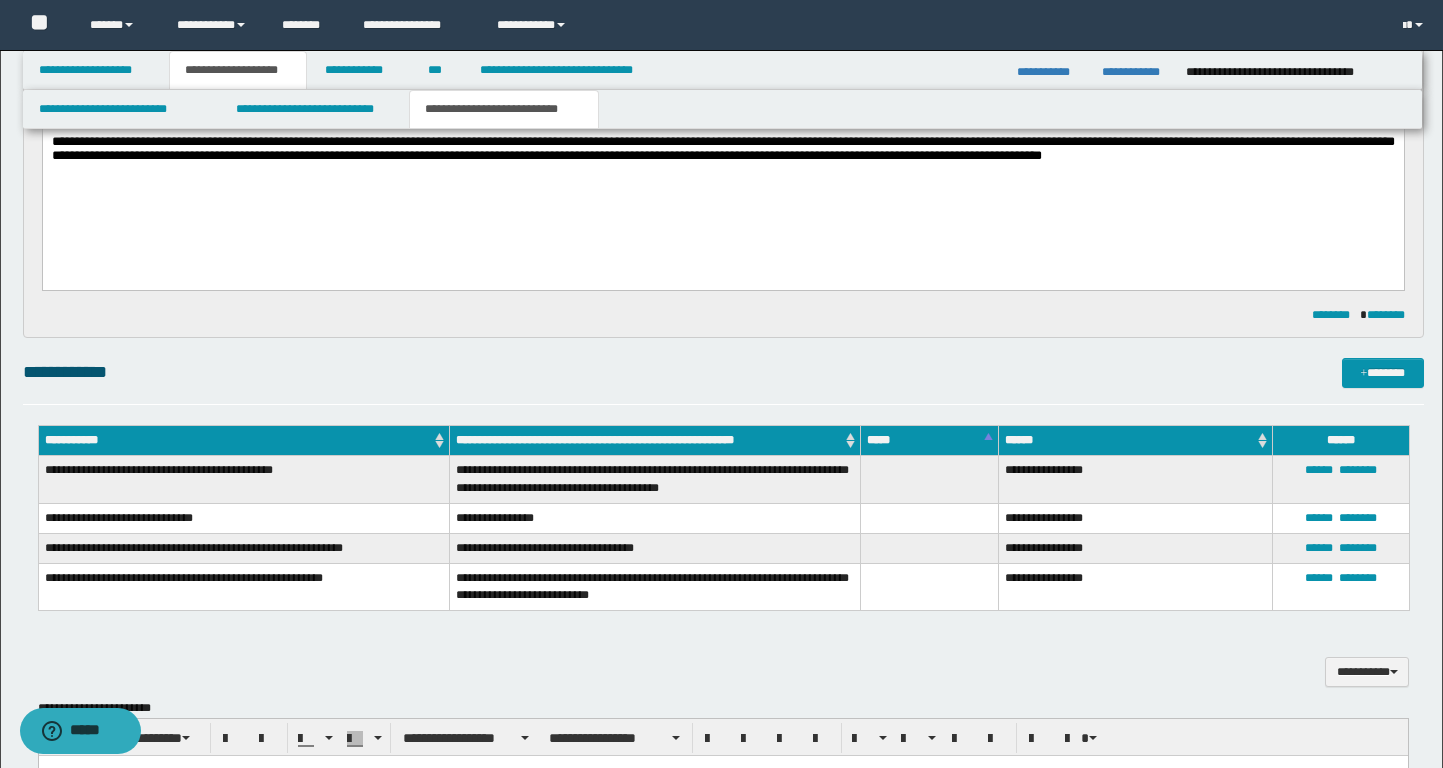 scroll, scrollTop: 229, scrollLeft: 0, axis: vertical 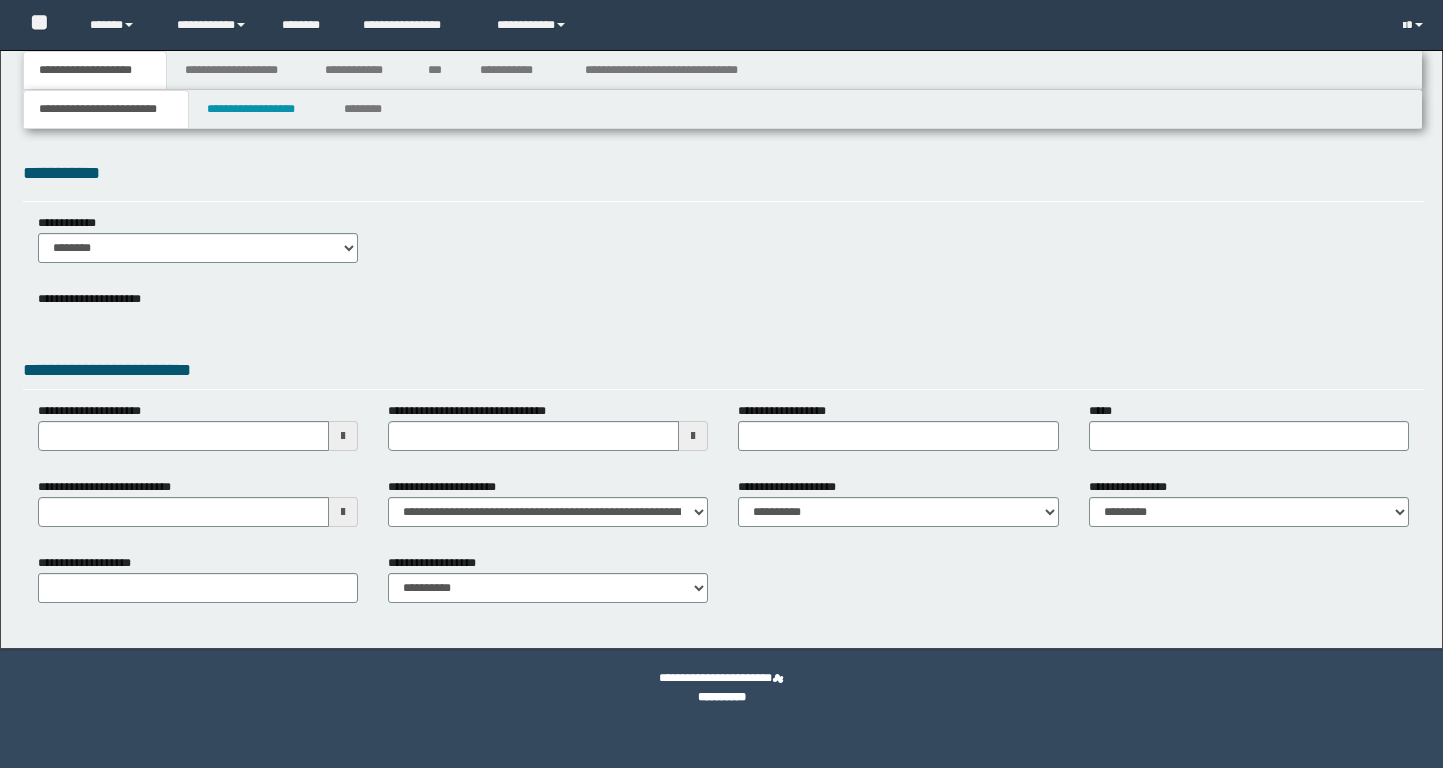 select on "**" 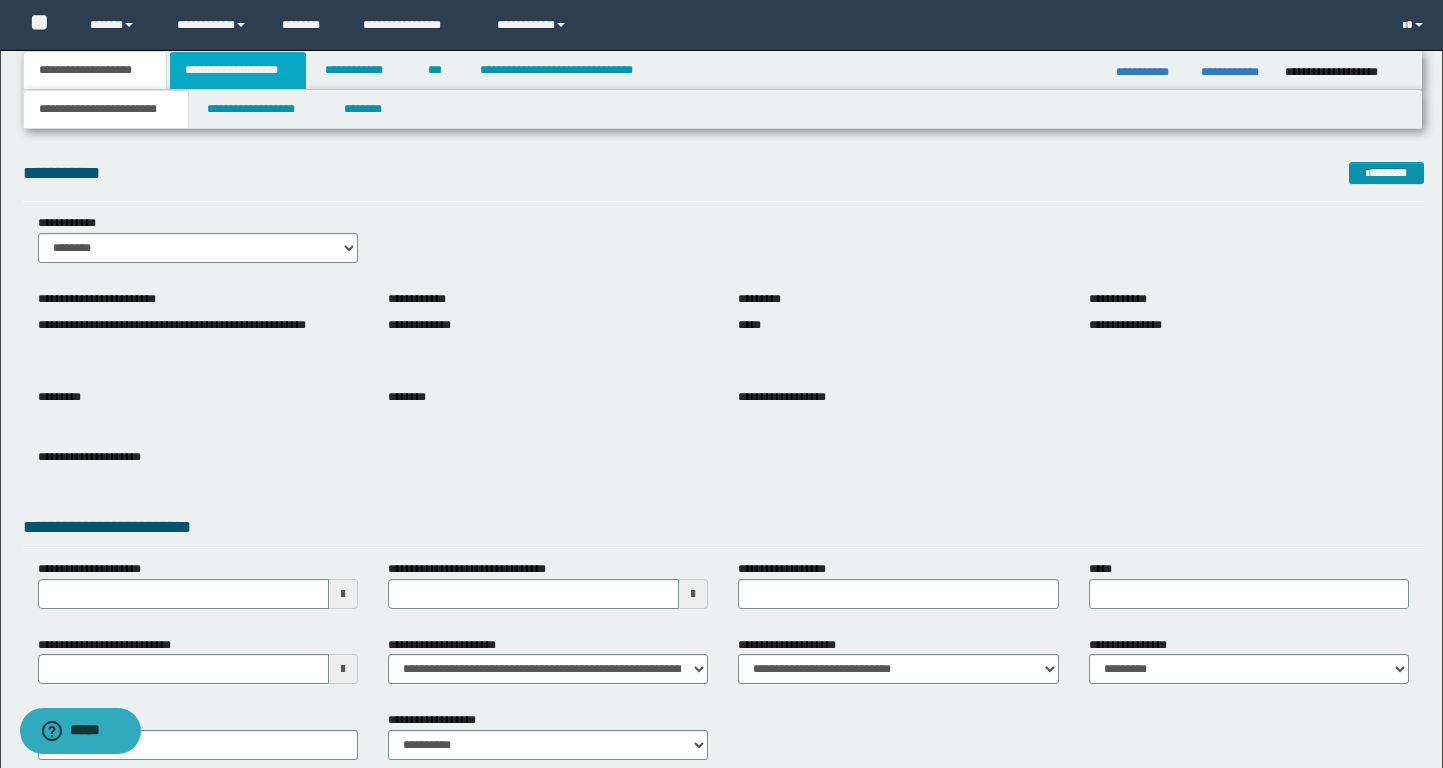 click on "**********" at bounding box center [238, 70] 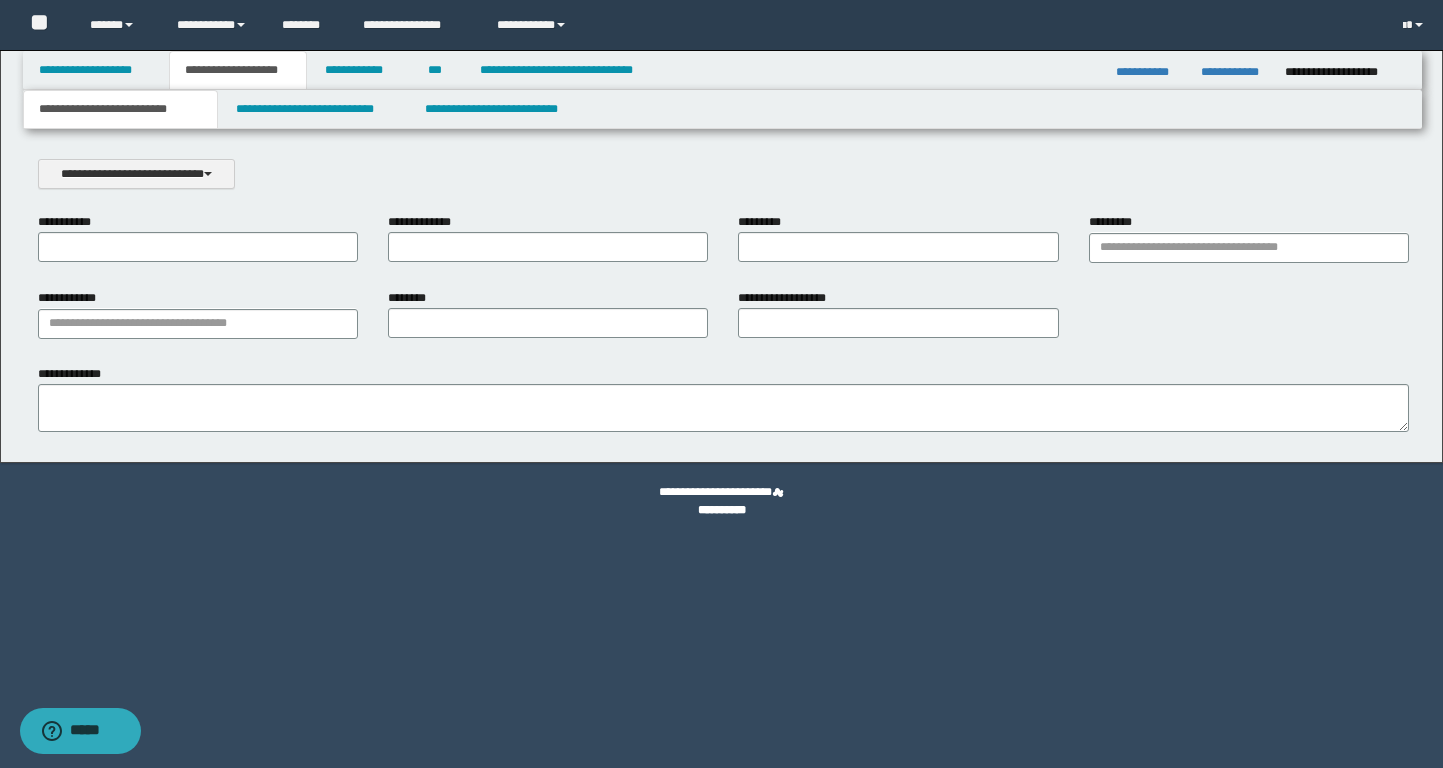 scroll, scrollTop: 0, scrollLeft: 0, axis: both 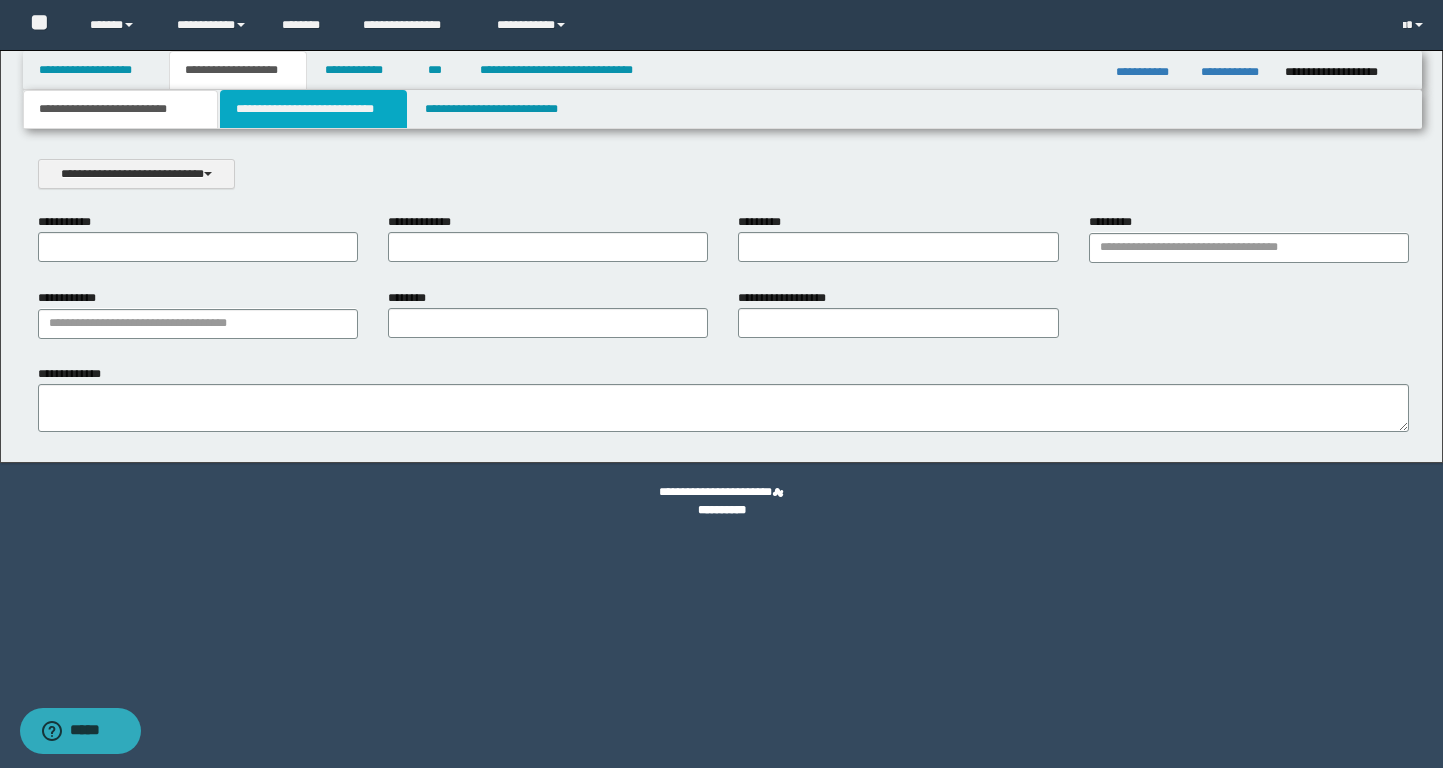 click on "**********" at bounding box center [314, 109] 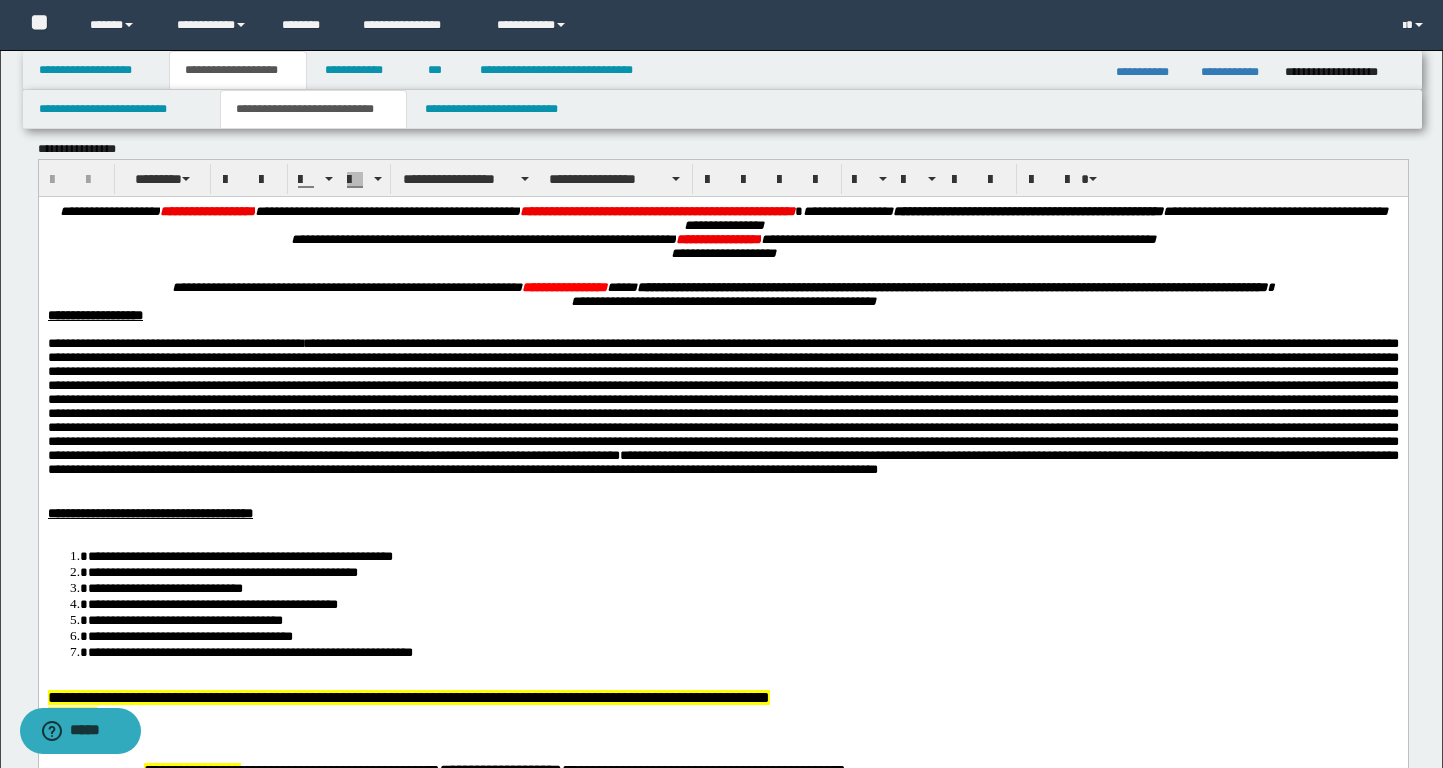 scroll, scrollTop: 25, scrollLeft: 0, axis: vertical 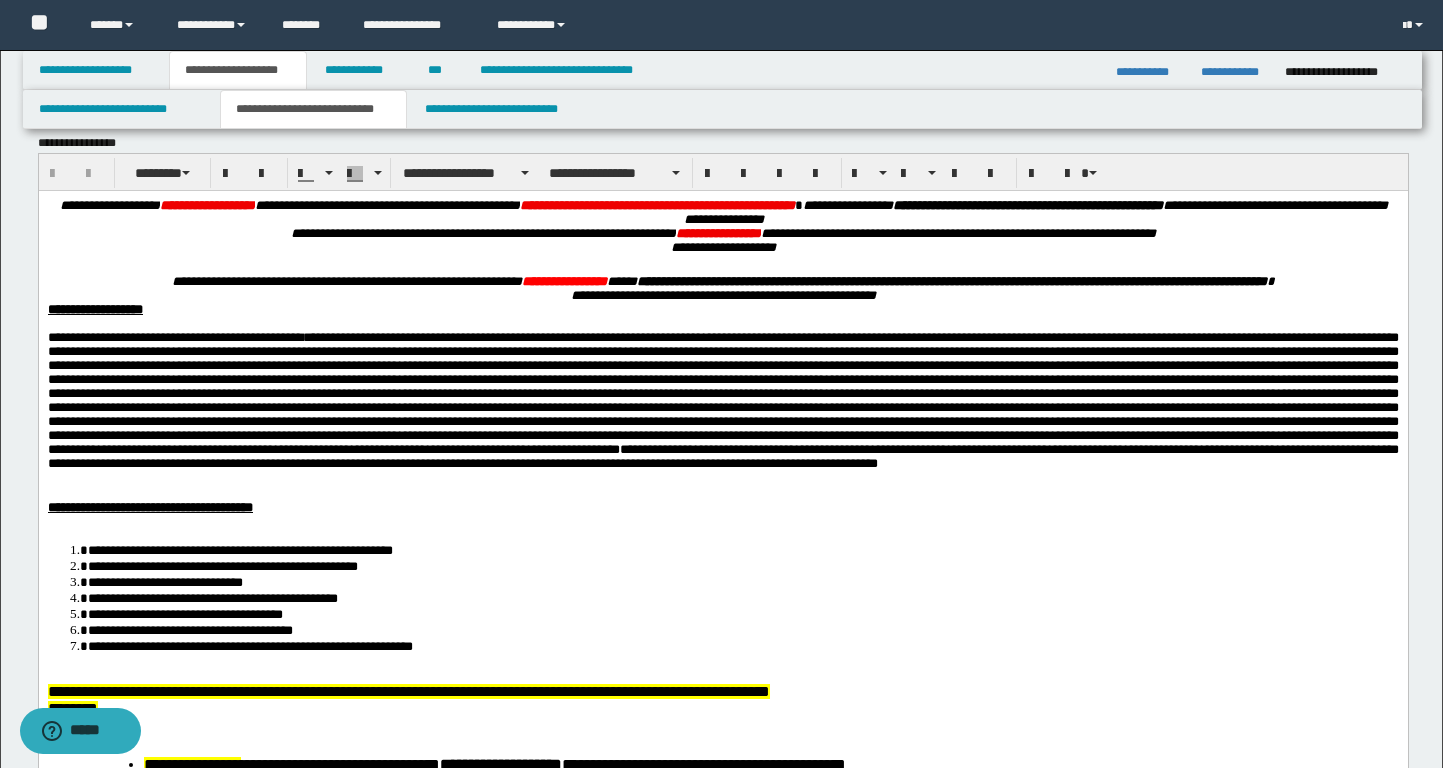 click on "**********" at bounding box center [656, 204] 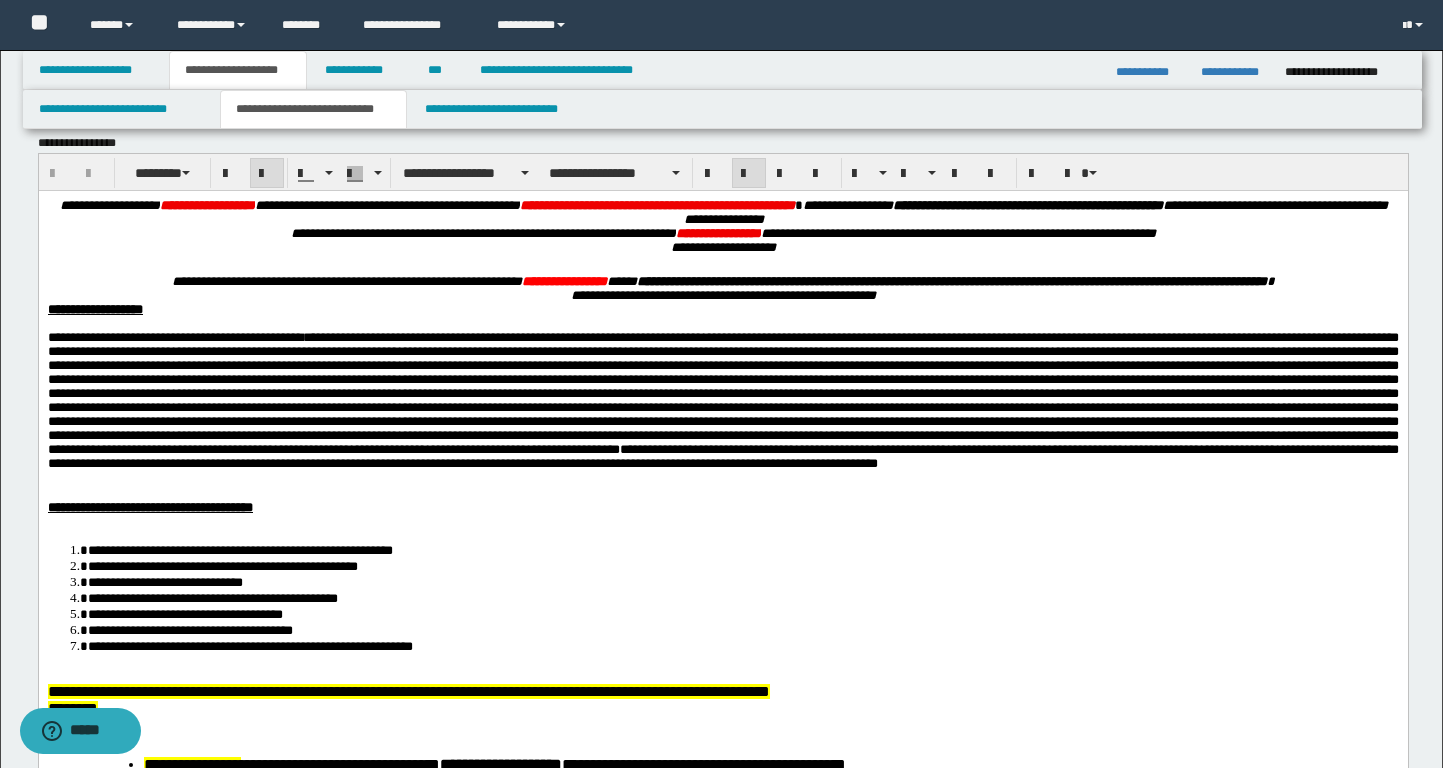 type 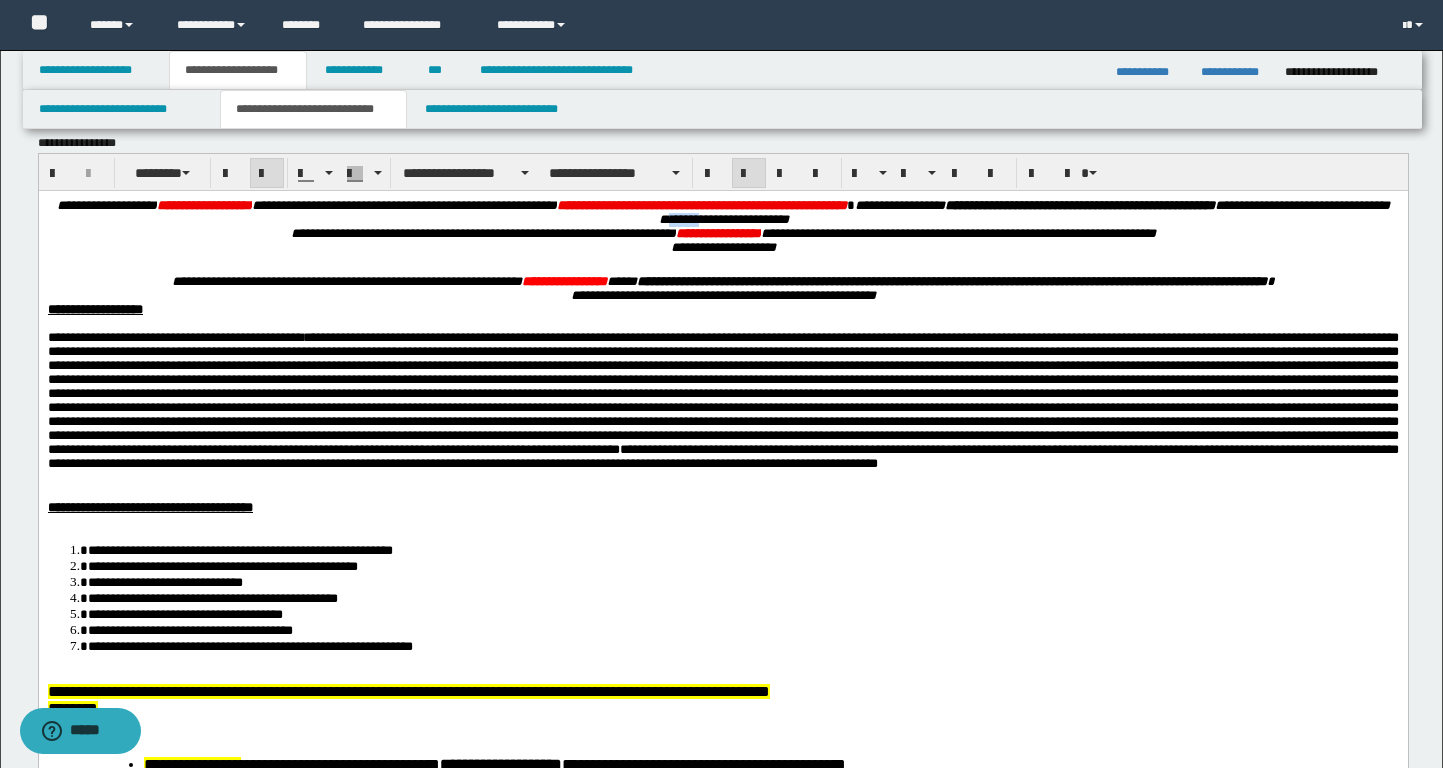 drag, startPoint x: 826, startPoint y: 221, endPoint x: 857, endPoint y: 223, distance: 31.06445 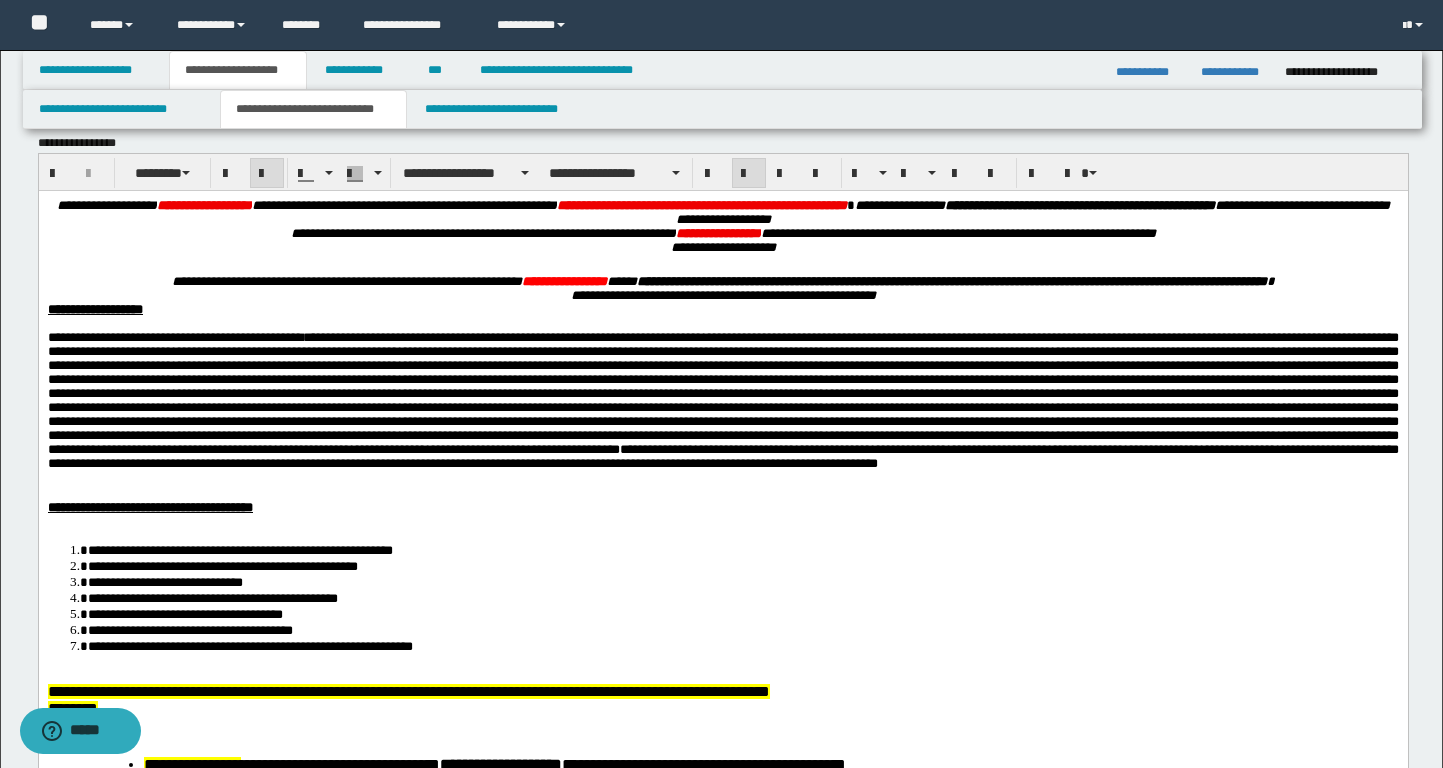 click on "**********" at bounding box center (1032, 211) 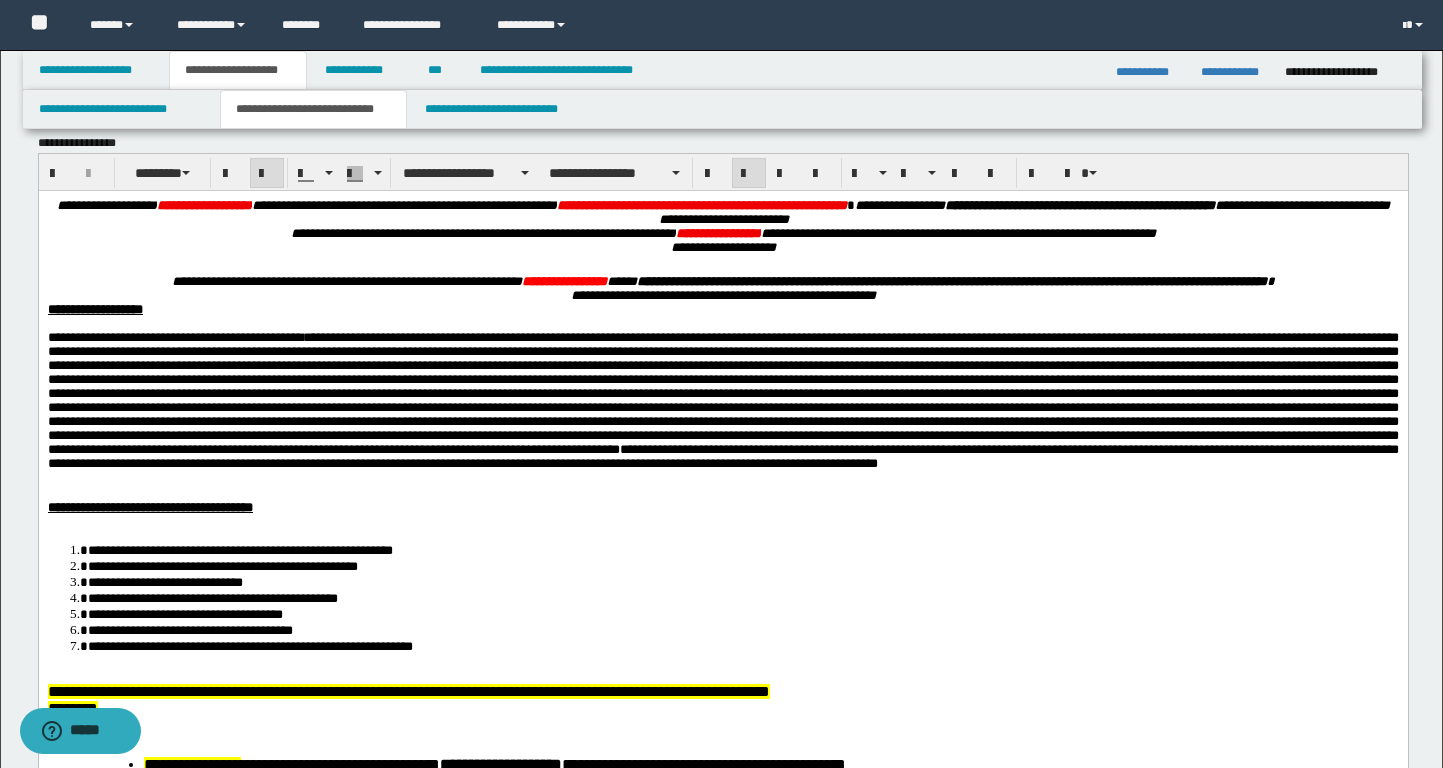 click on "**********" at bounding box center [723, 229] 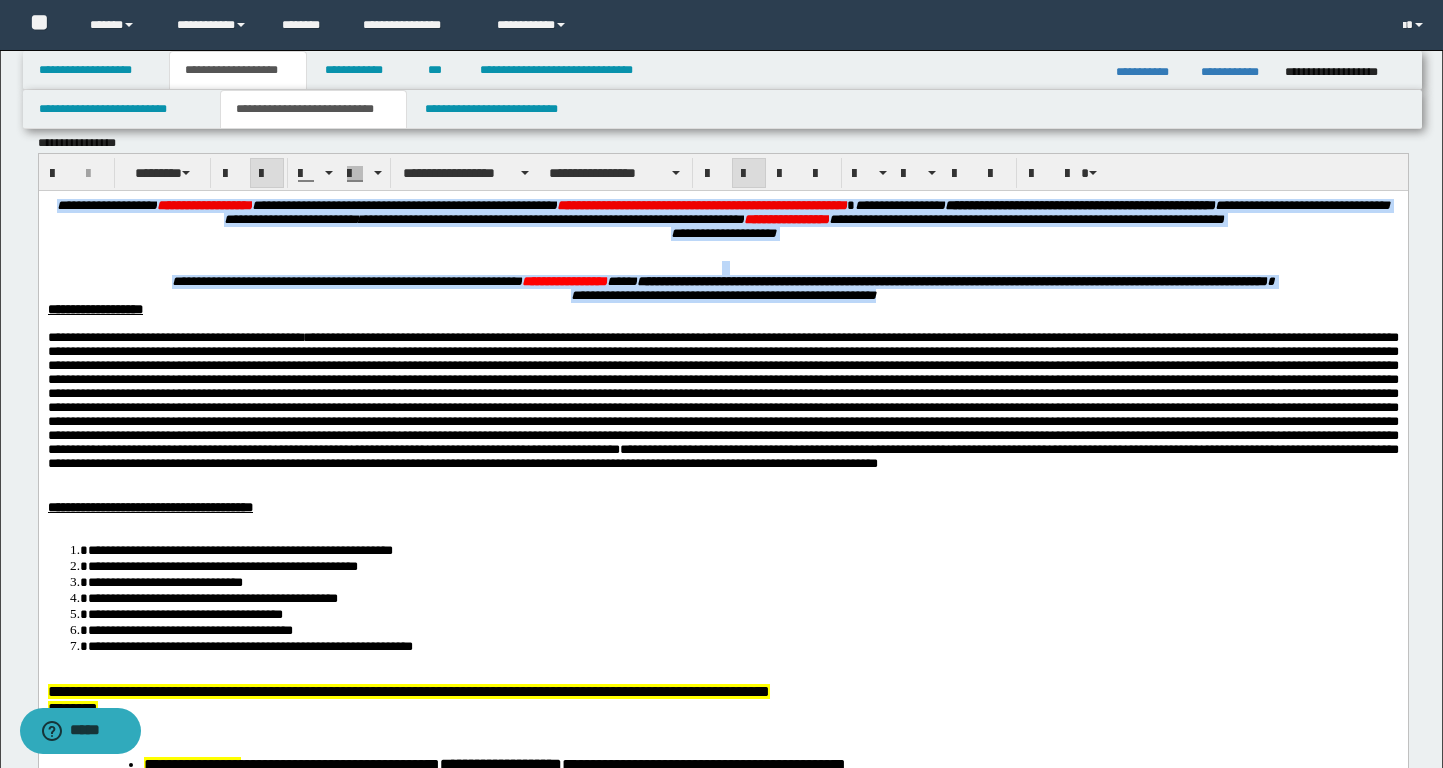 drag, startPoint x: 978, startPoint y: 316, endPoint x: 62, endPoint y: 192, distance: 924.3549 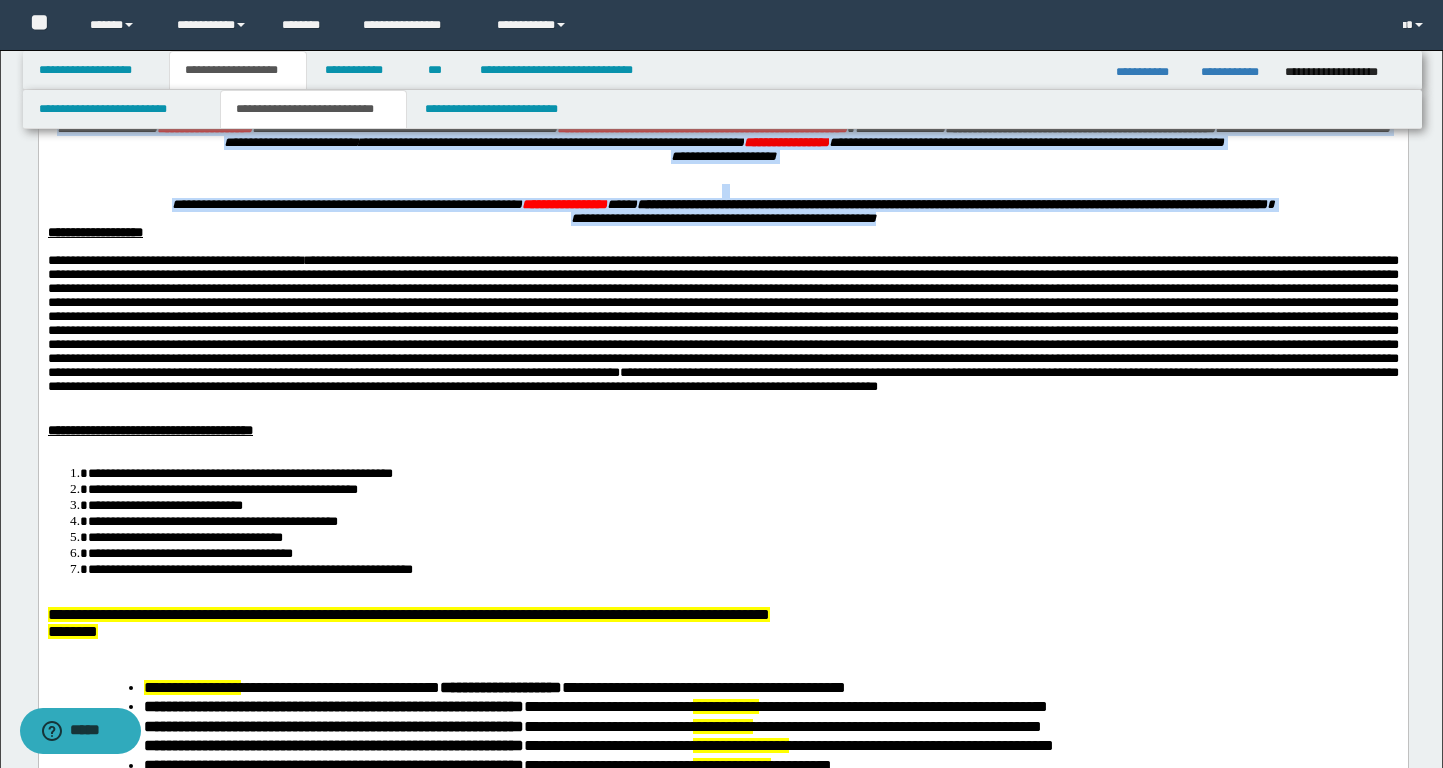 scroll, scrollTop: 0, scrollLeft: 0, axis: both 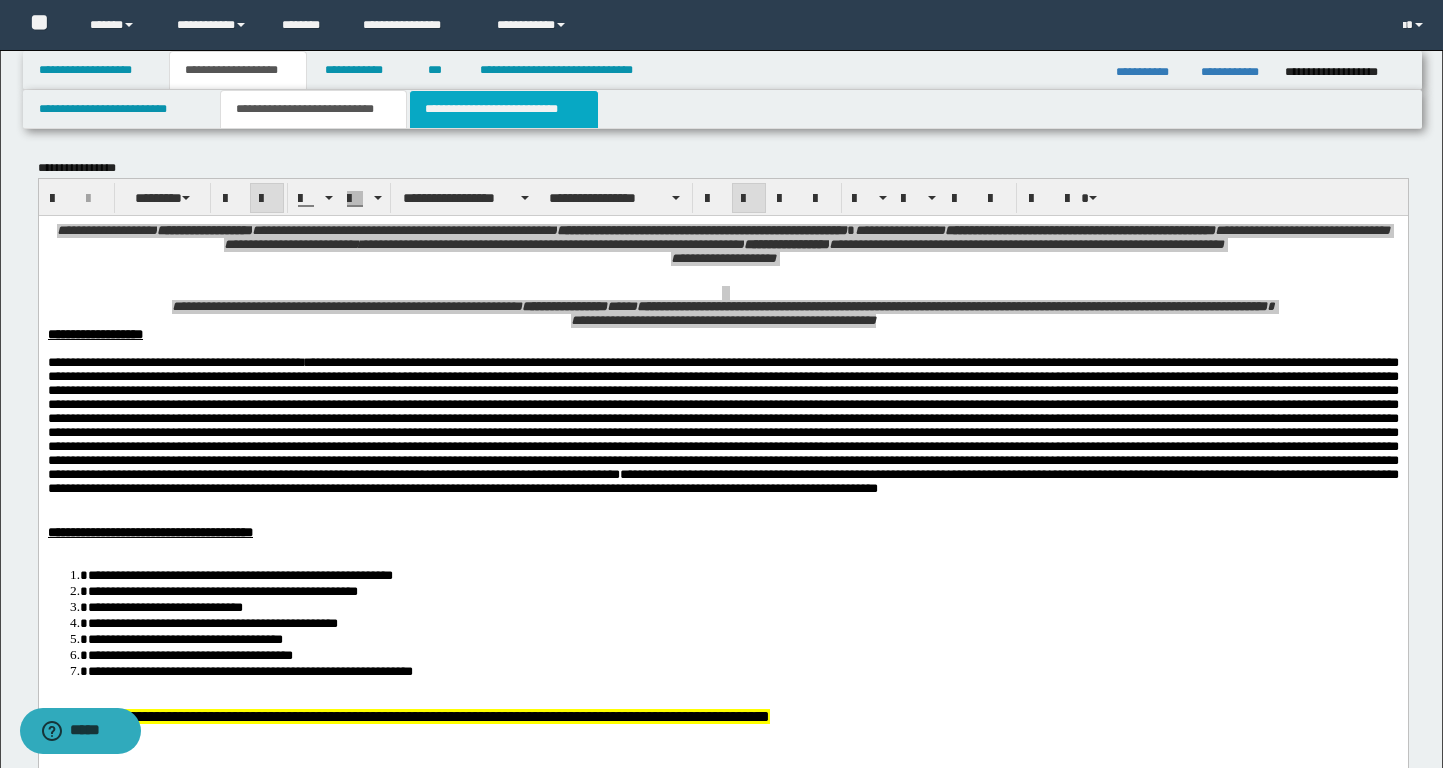 click on "**********" at bounding box center (504, 109) 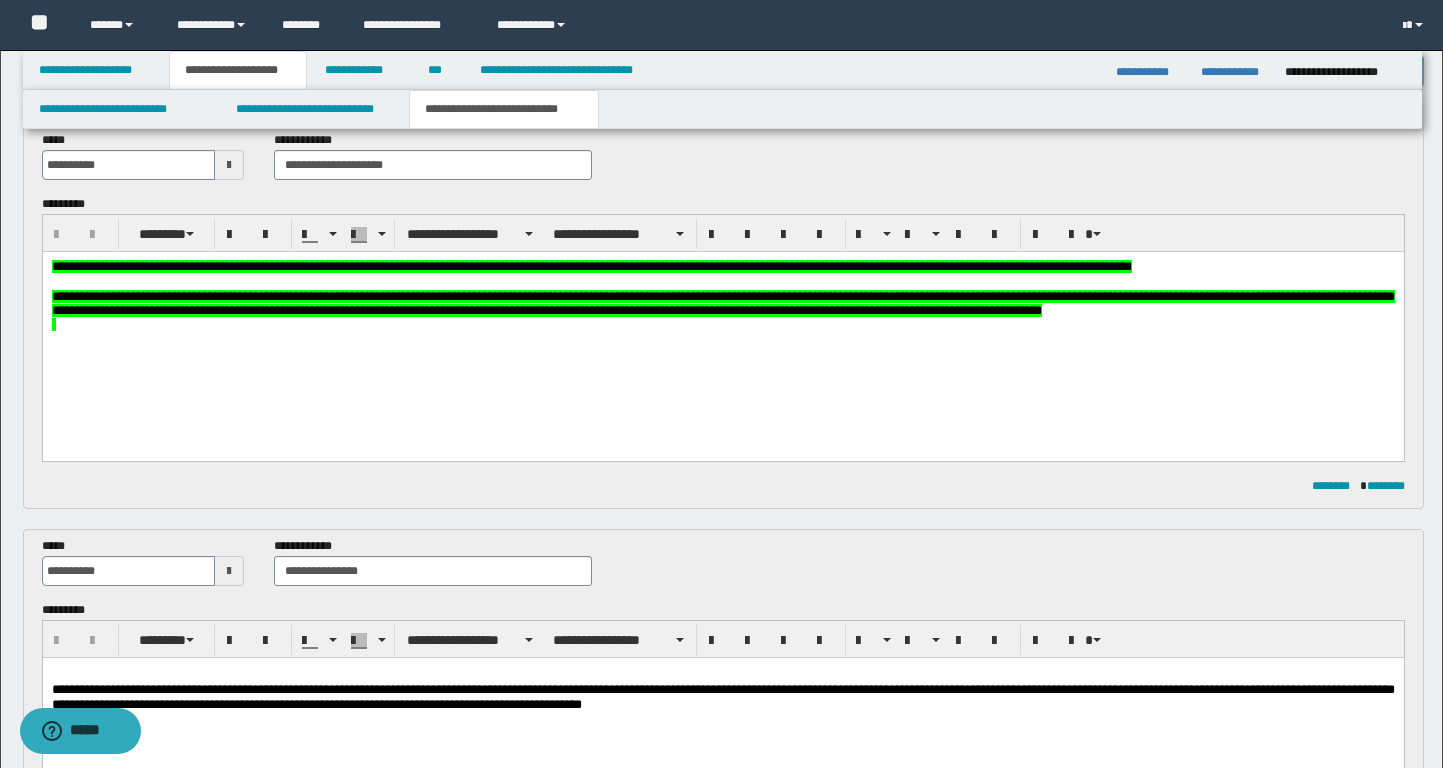 scroll, scrollTop: 112, scrollLeft: 0, axis: vertical 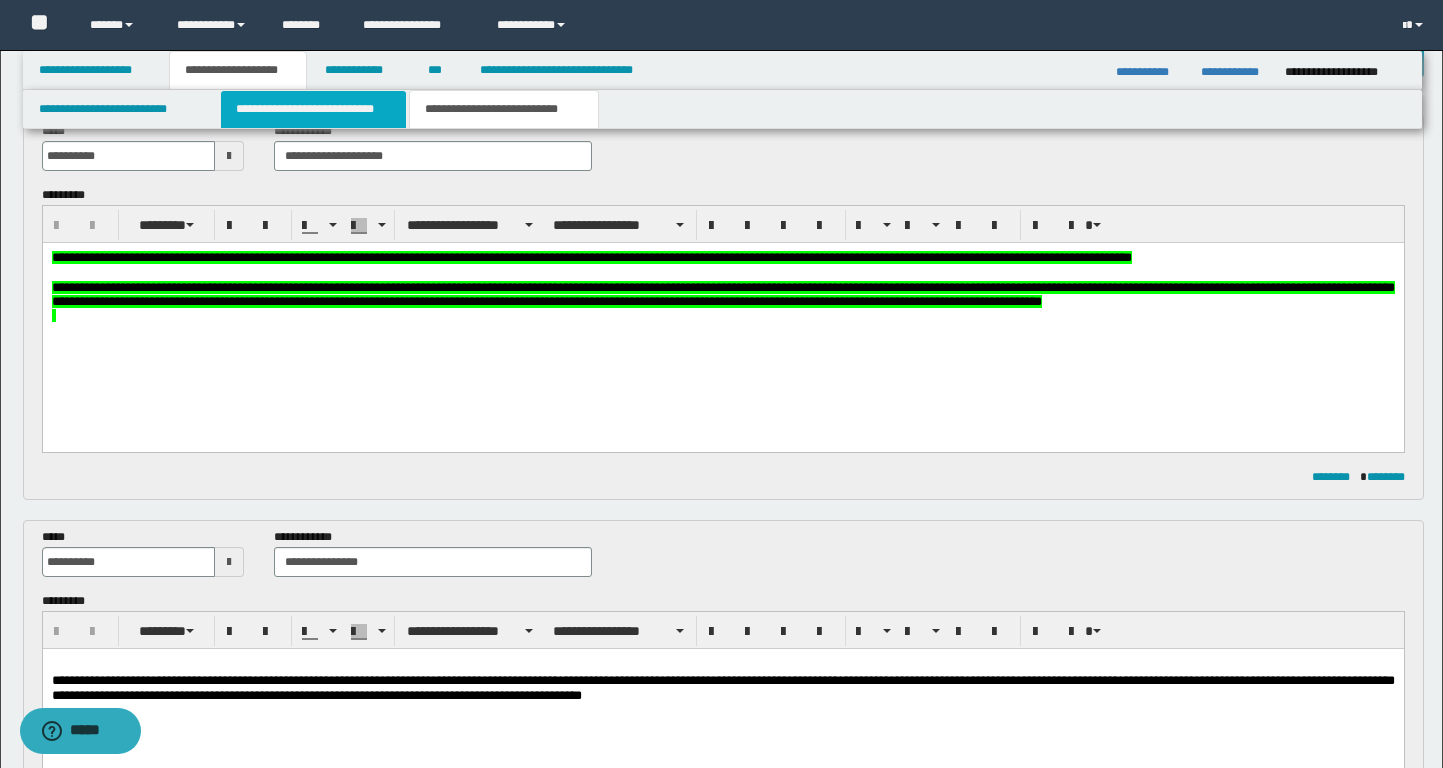 click on "**********" at bounding box center [314, 109] 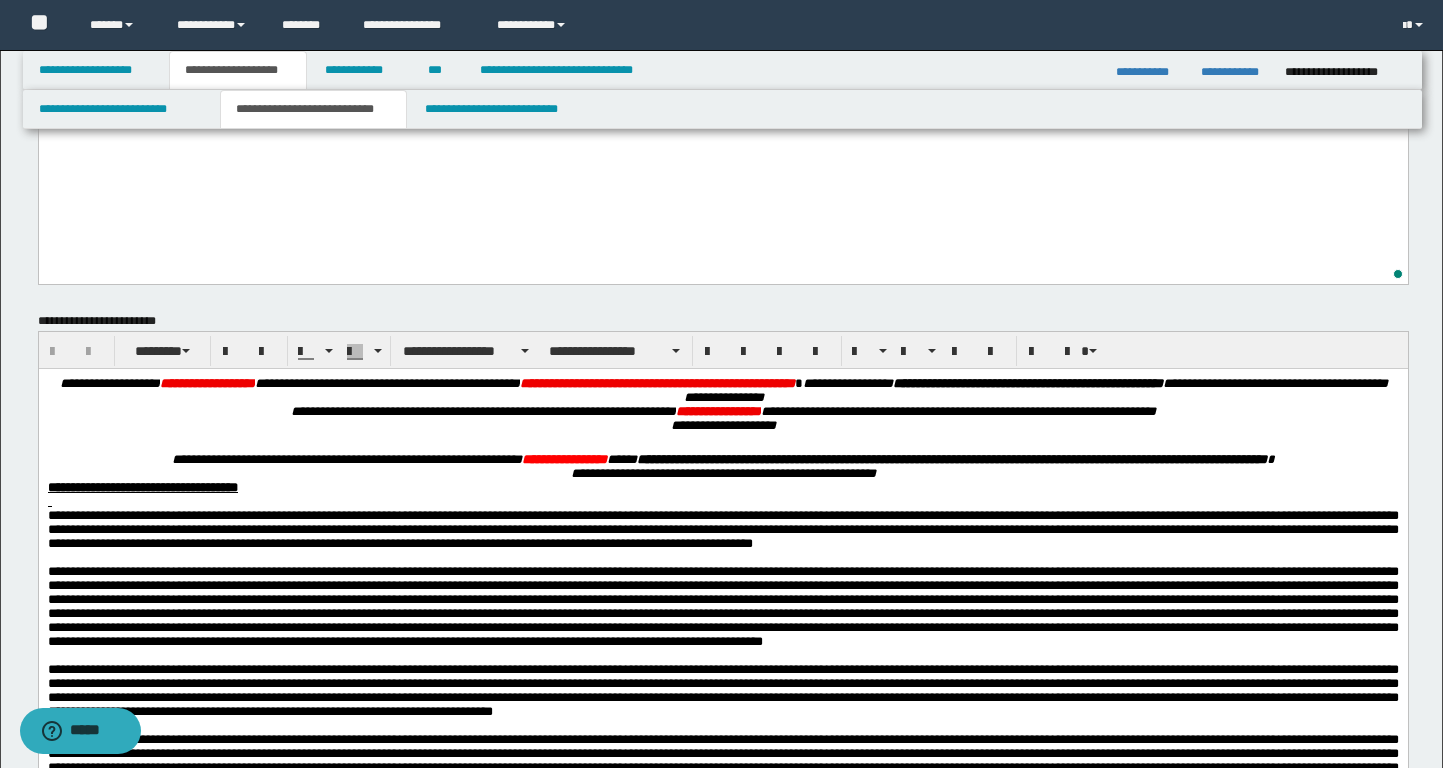 scroll, scrollTop: 1067, scrollLeft: 0, axis: vertical 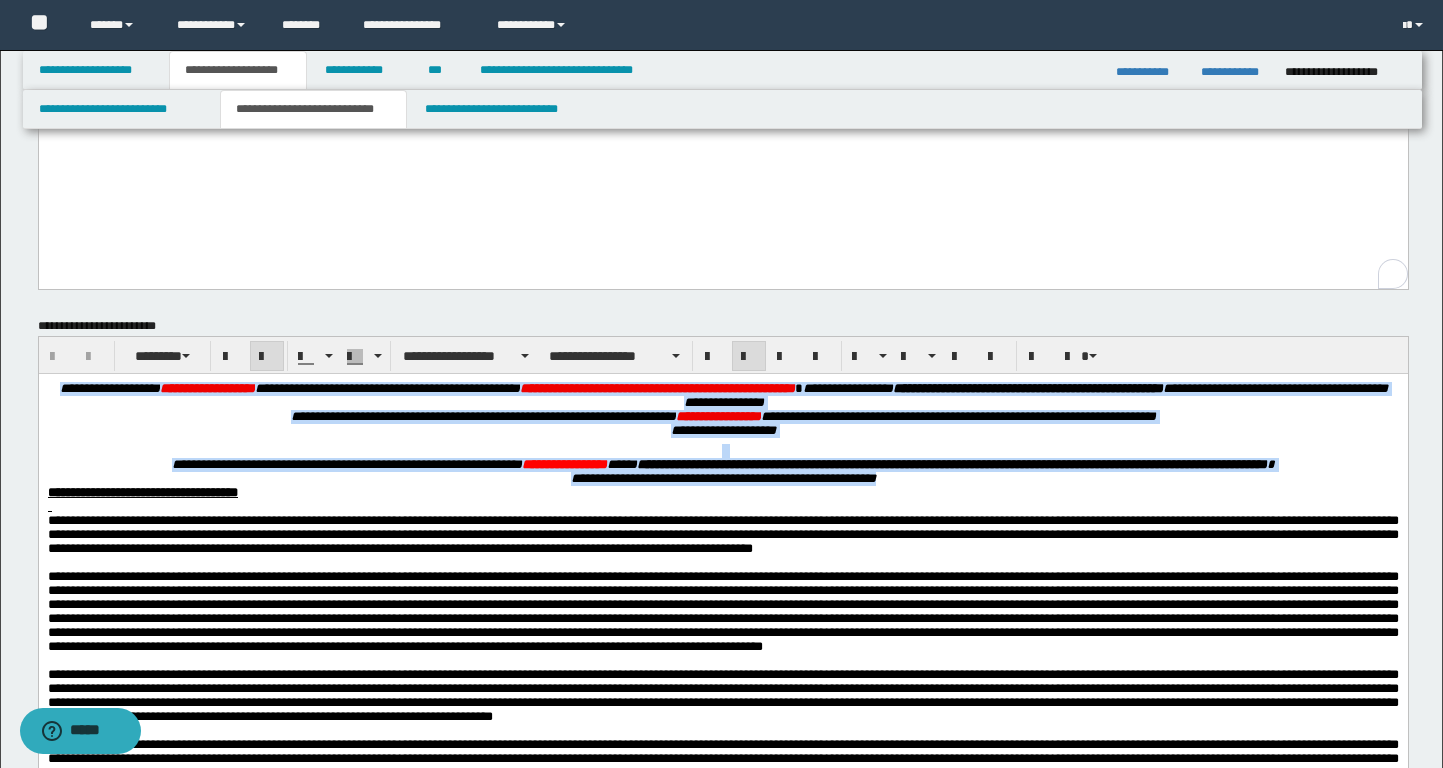 drag, startPoint x: 956, startPoint y: 497, endPoint x: 58, endPoint y: 376, distance: 906.11536 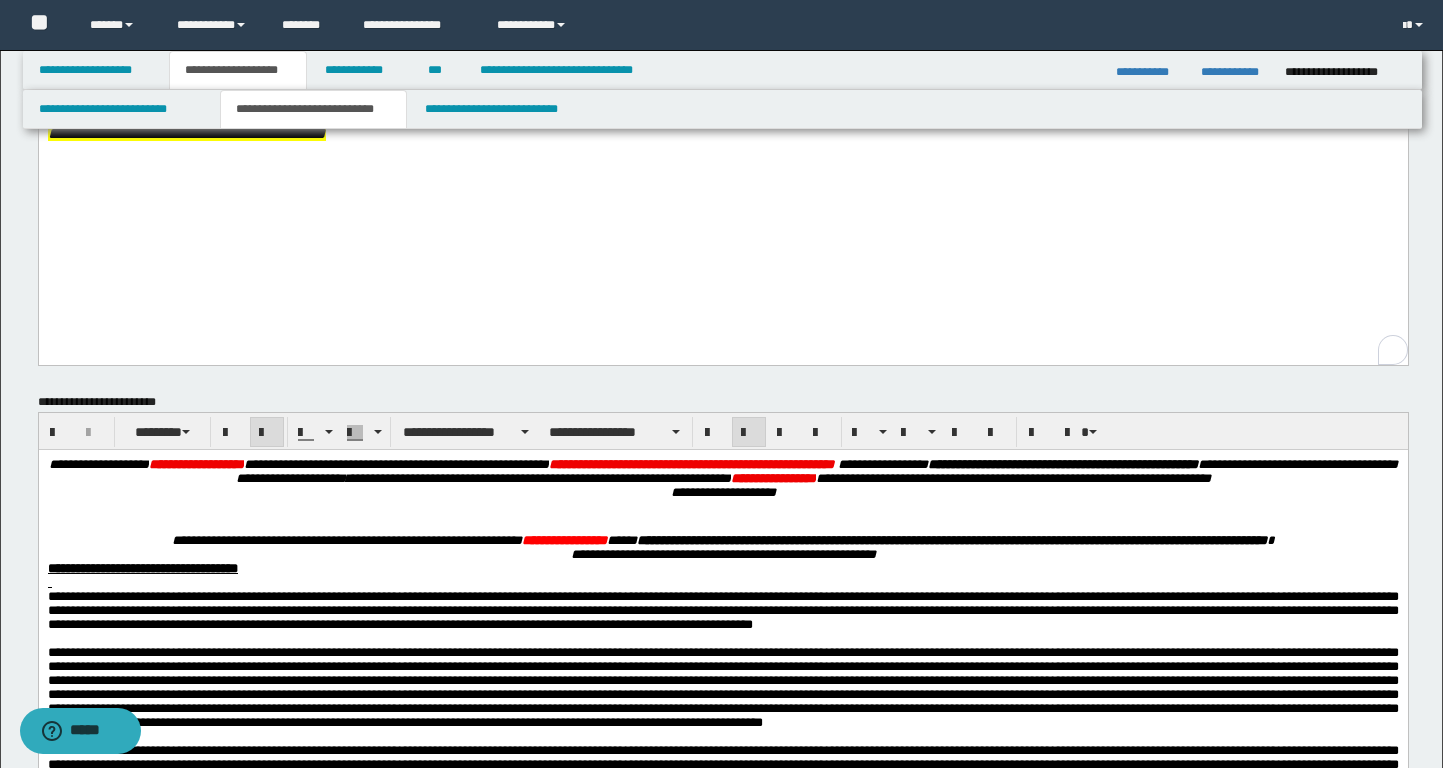 scroll, scrollTop: 790, scrollLeft: 0, axis: vertical 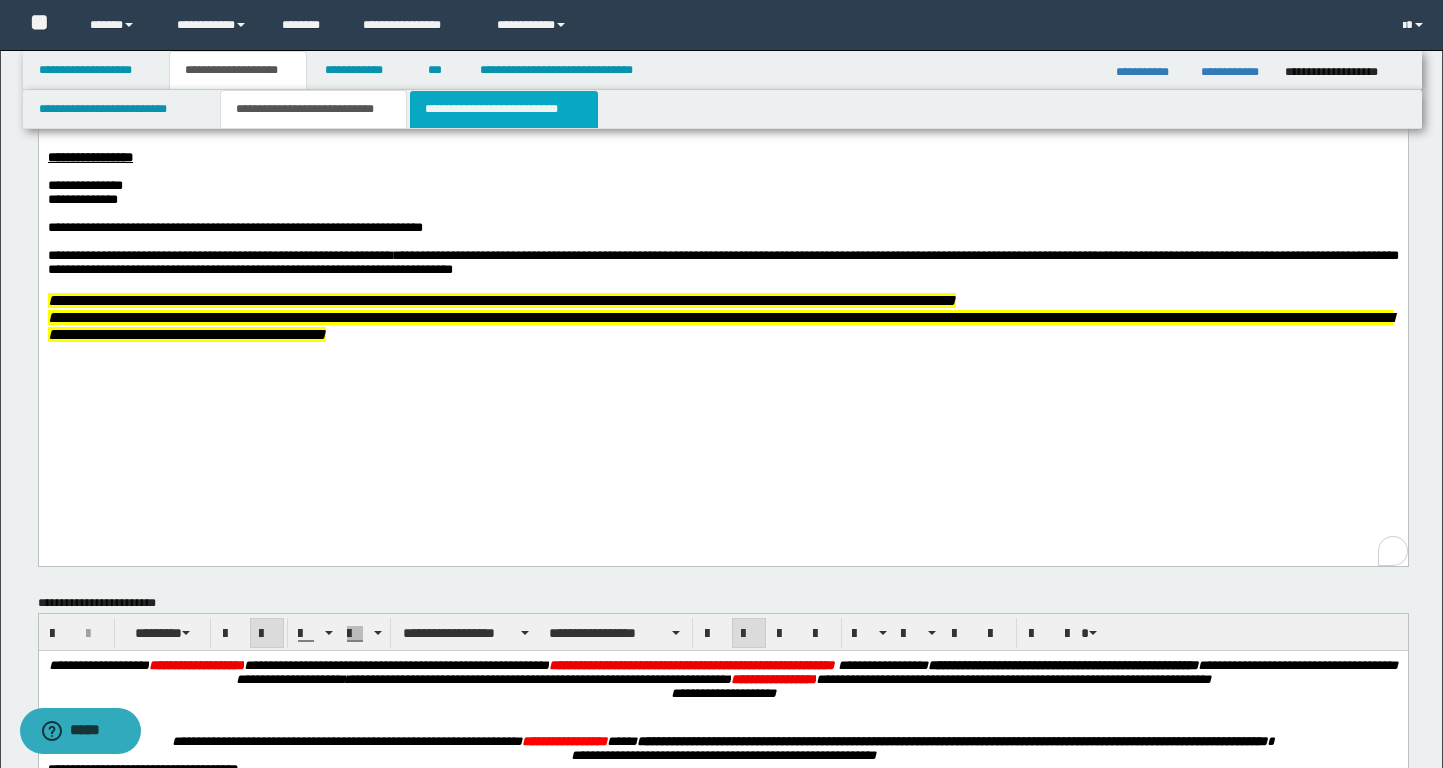click on "**********" at bounding box center (504, 109) 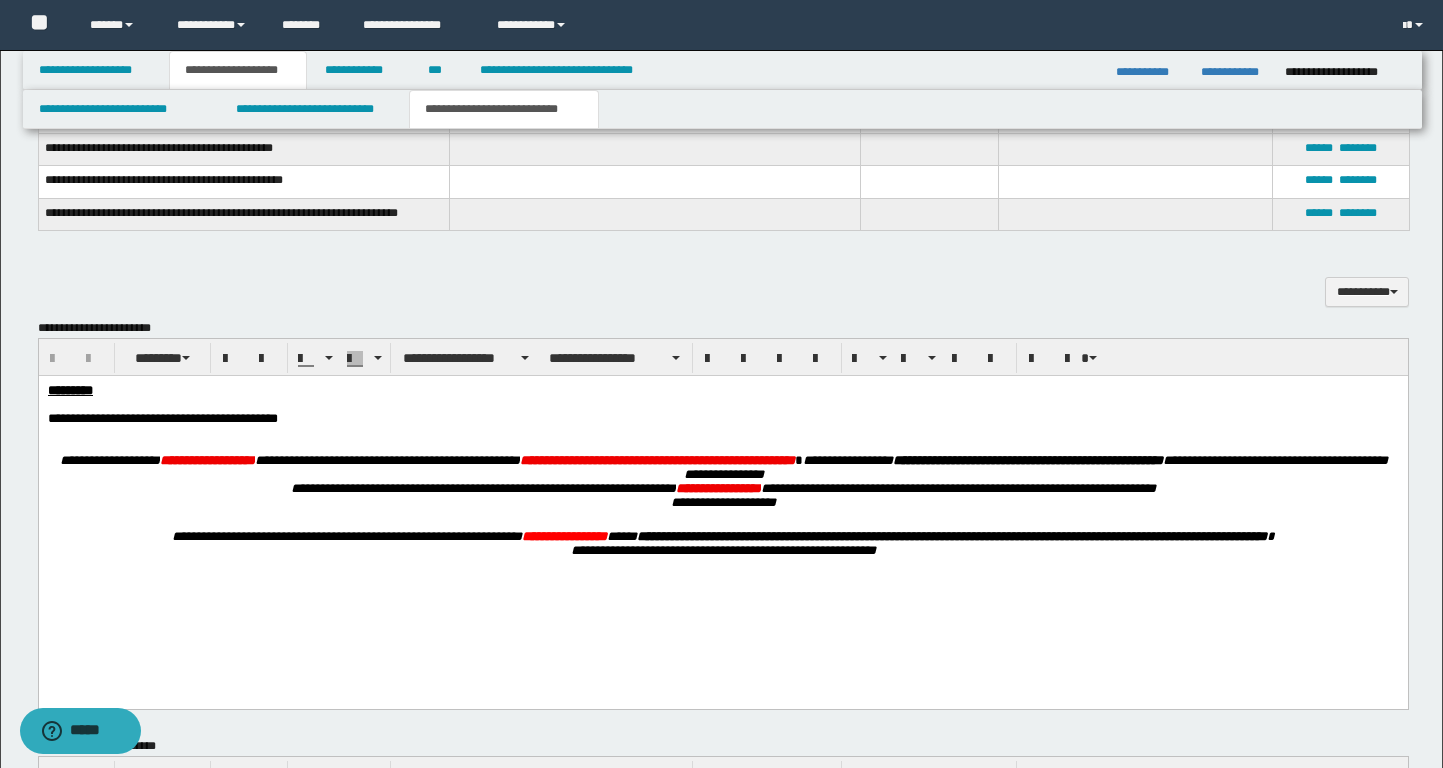 scroll, scrollTop: 1089, scrollLeft: 0, axis: vertical 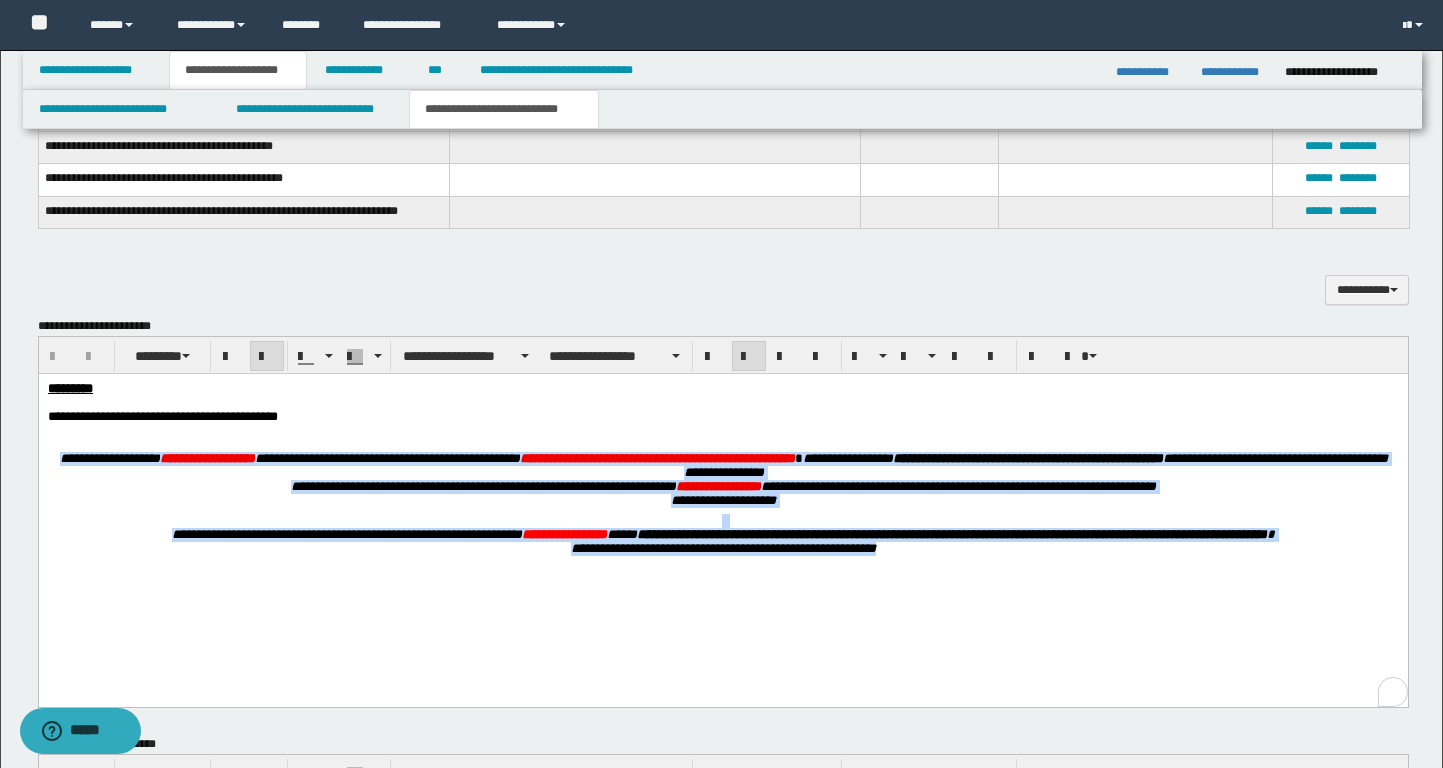 drag, startPoint x: 999, startPoint y: 581, endPoint x: 5, endPoint y: 467, distance: 1000.51587 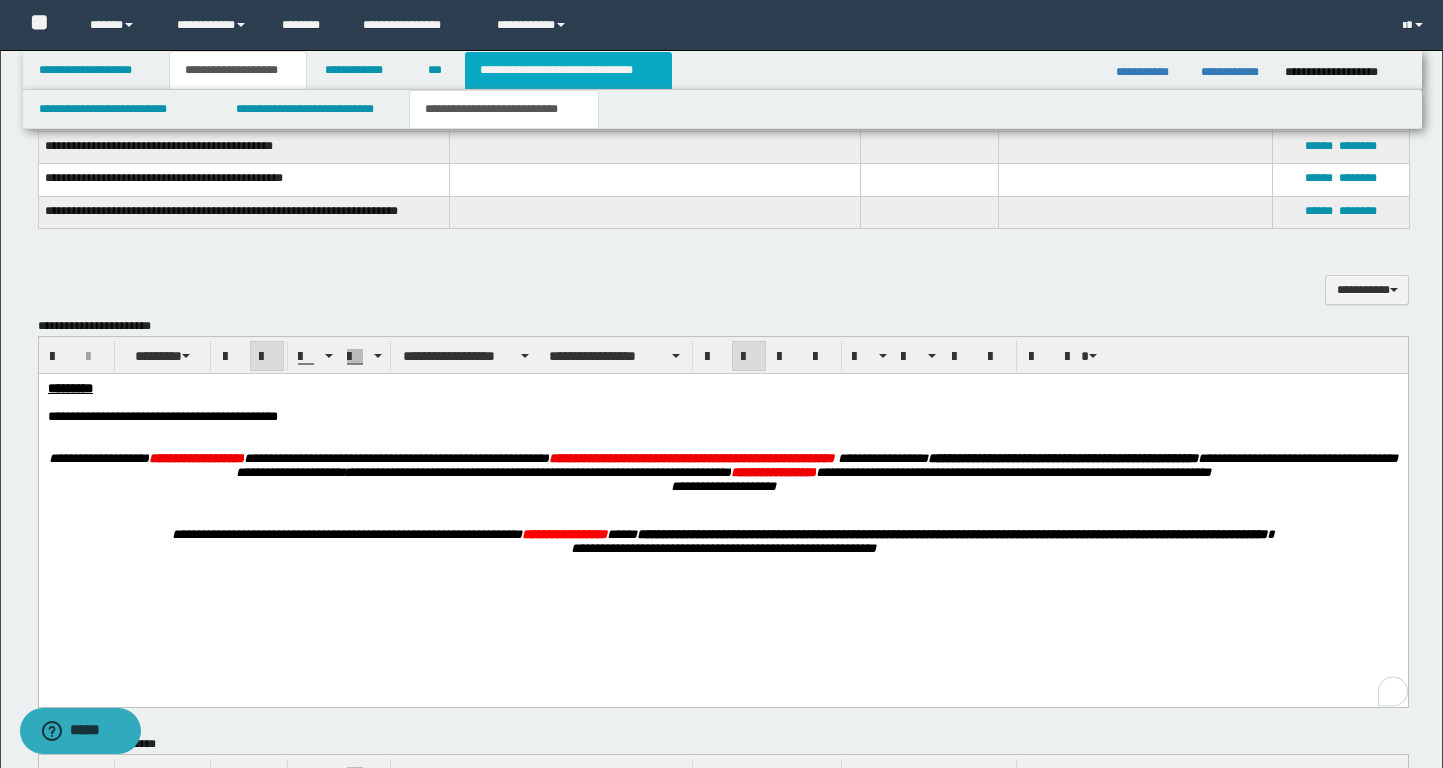 click on "**********" at bounding box center (568, 70) 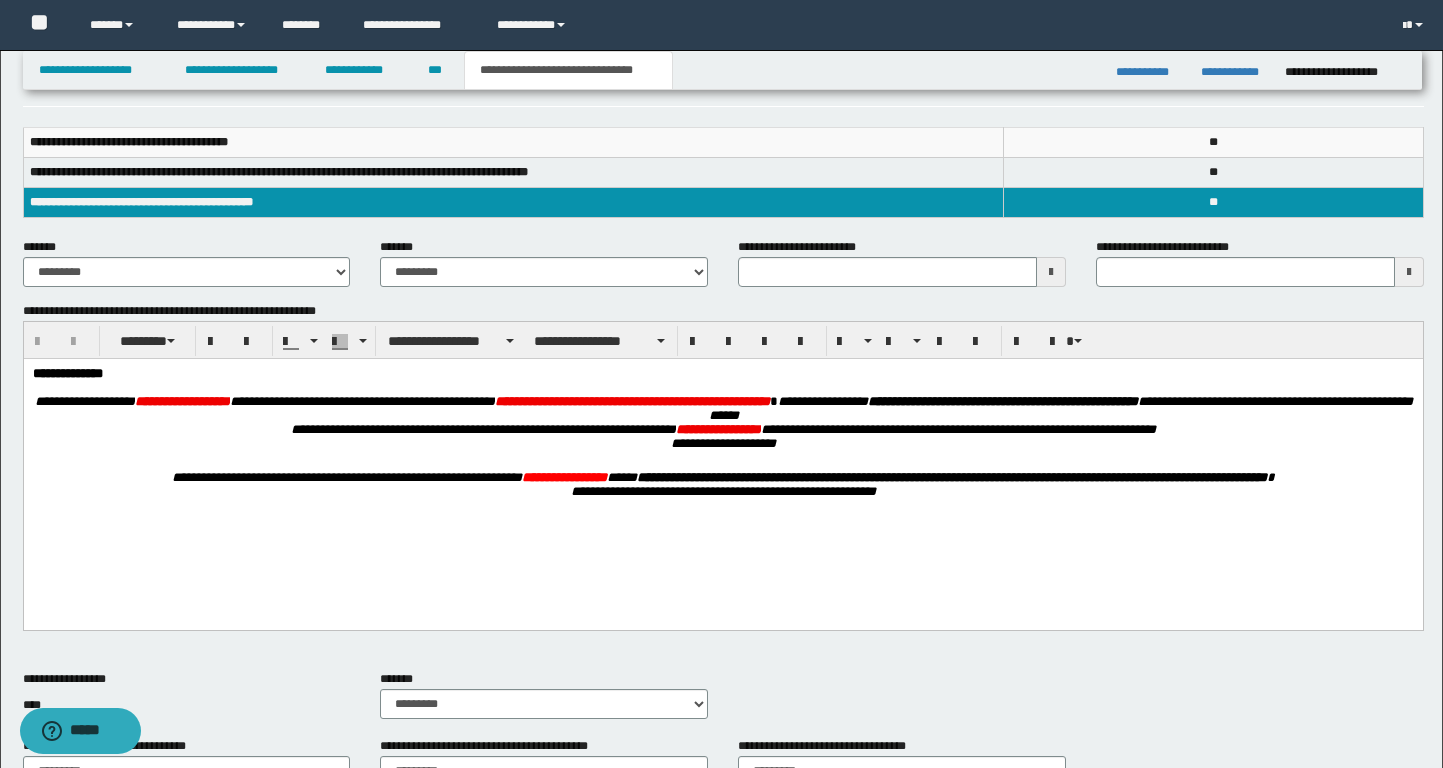 scroll, scrollTop: 279, scrollLeft: 0, axis: vertical 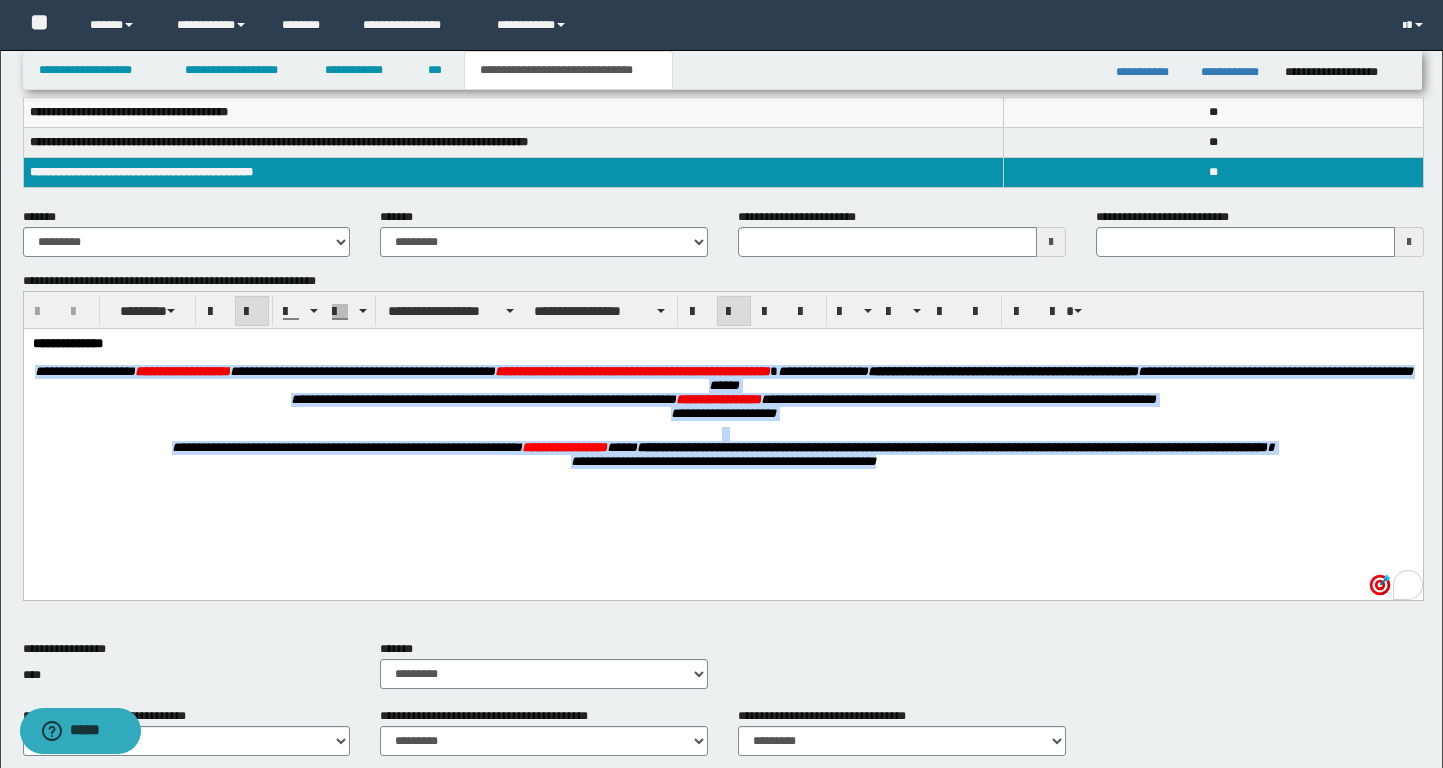 drag, startPoint x: 955, startPoint y: 470, endPoint x: 1, endPoint y: 382, distance: 958.0501 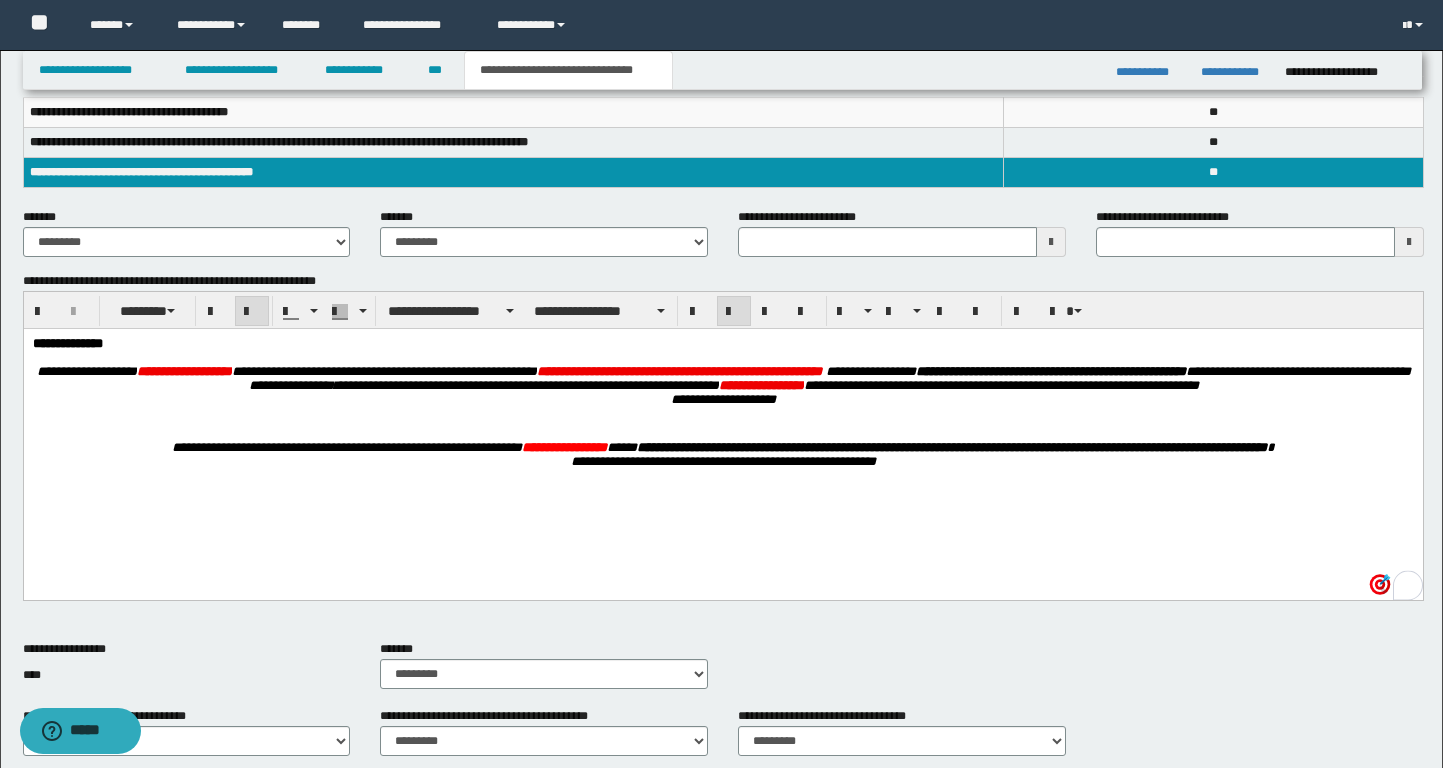 click on "**********" at bounding box center (346, 447) 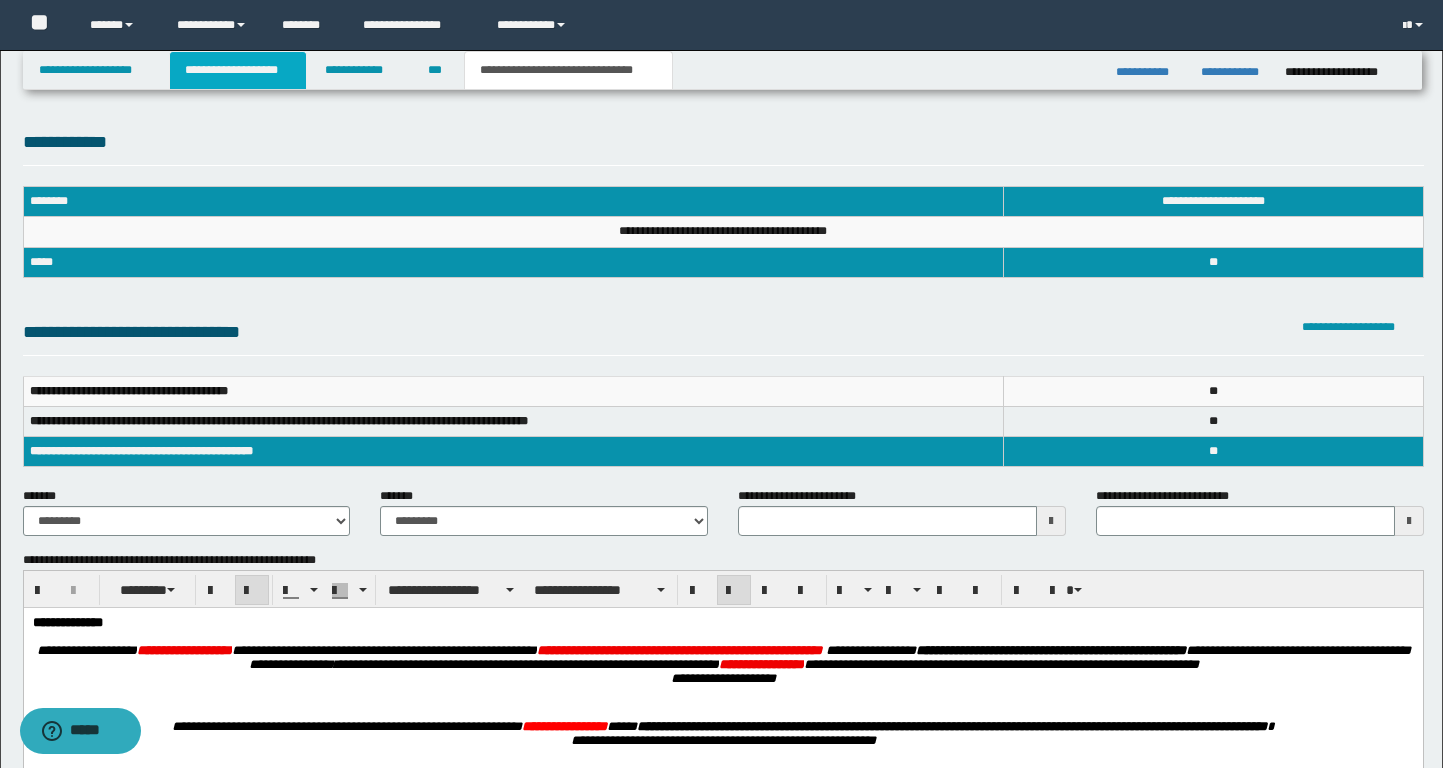click on "**********" at bounding box center (238, 70) 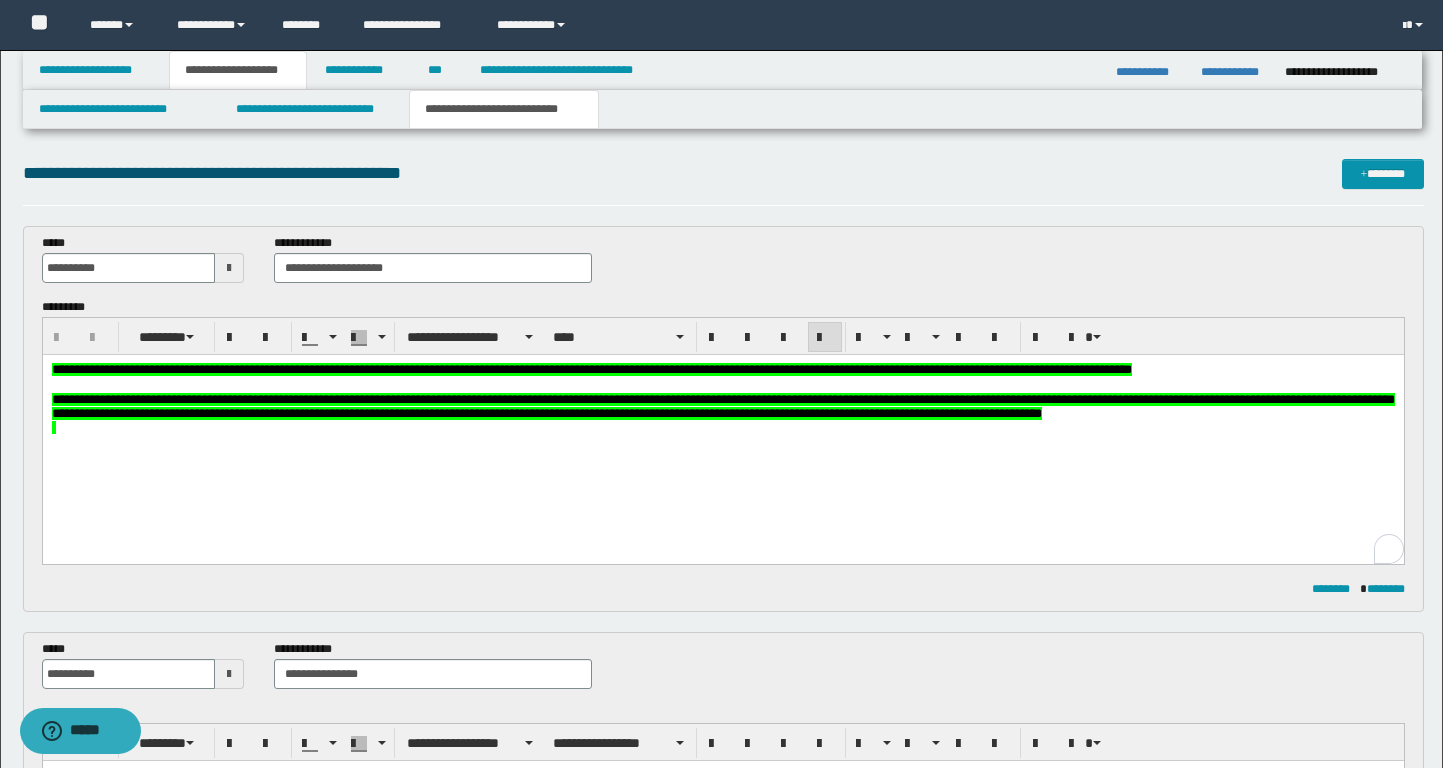click at bounding box center [722, 428] 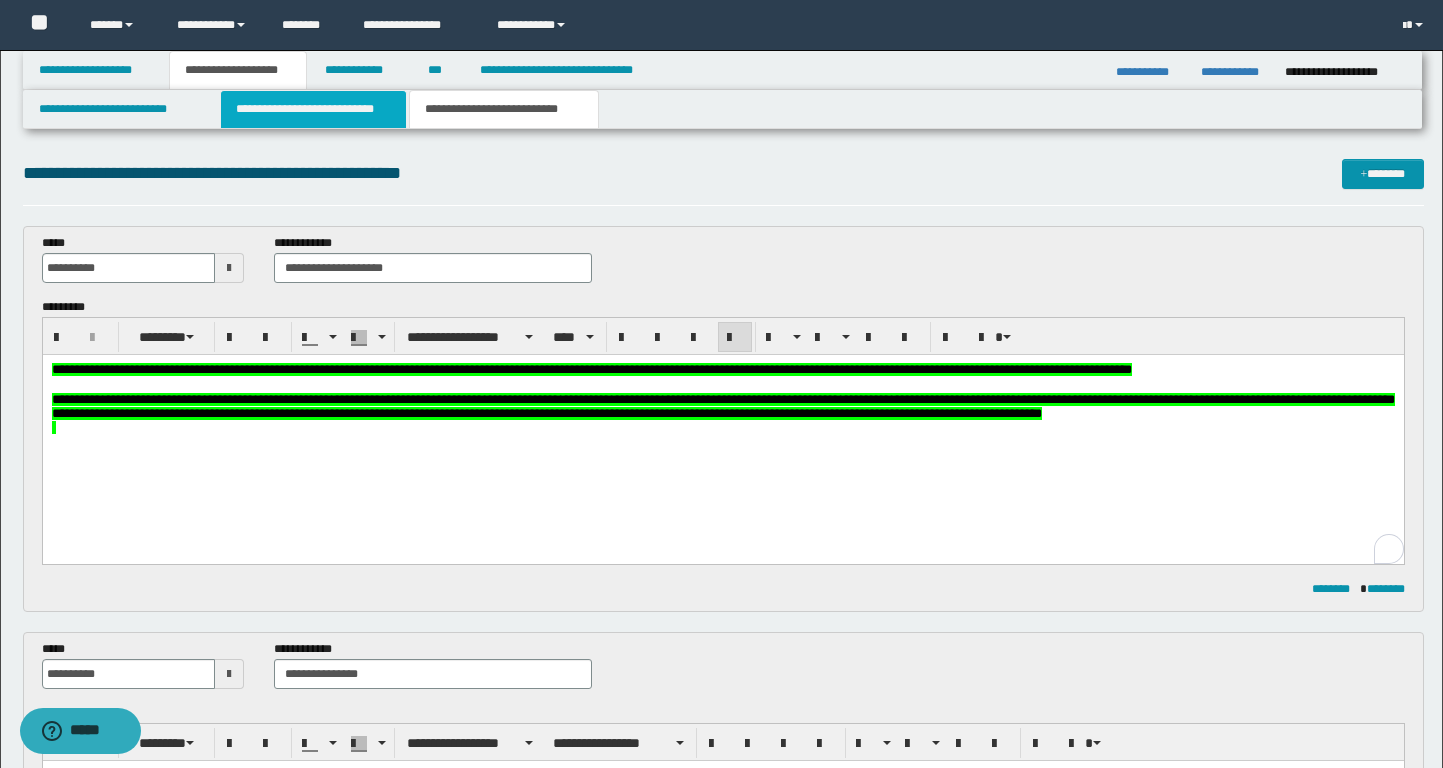click on "**********" at bounding box center [314, 109] 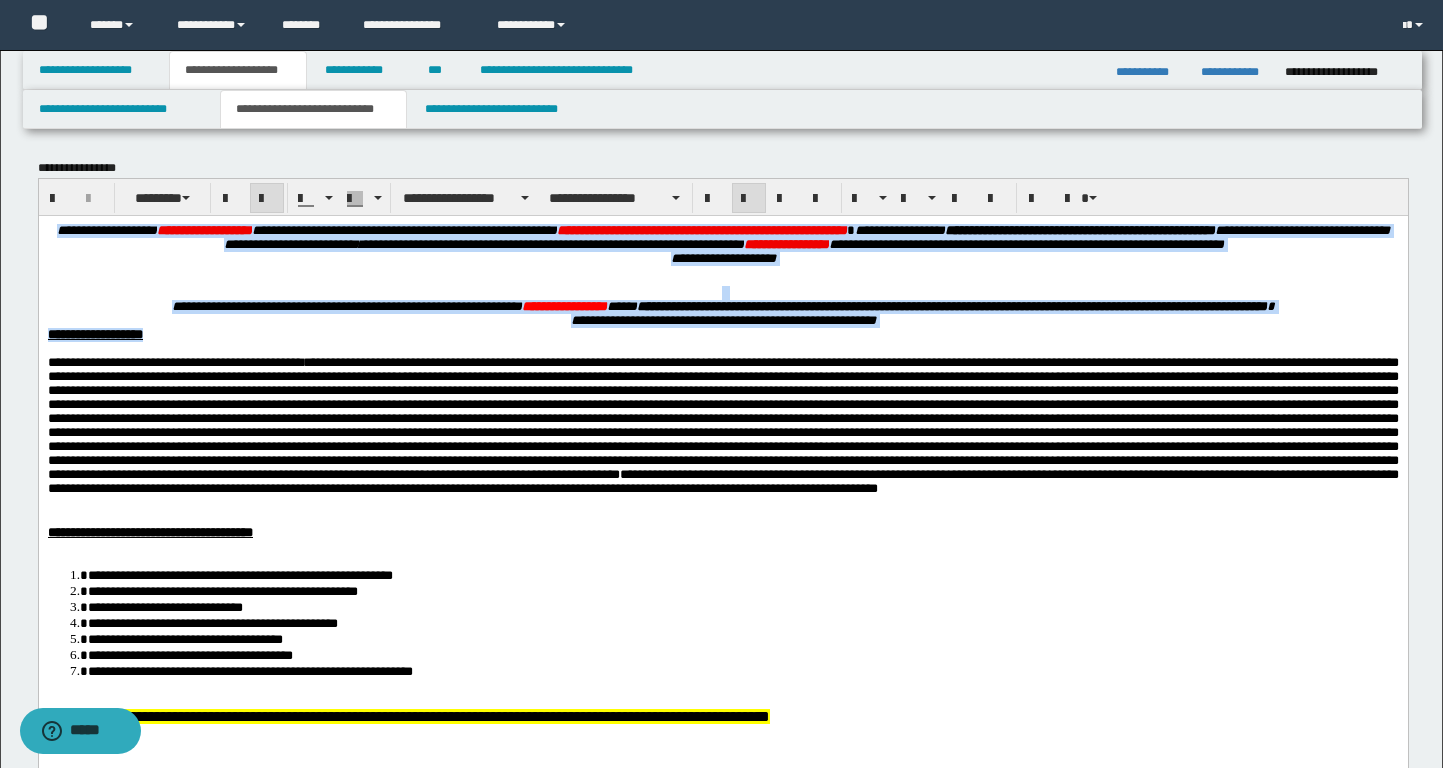 click on "**********" at bounding box center (722, 334) 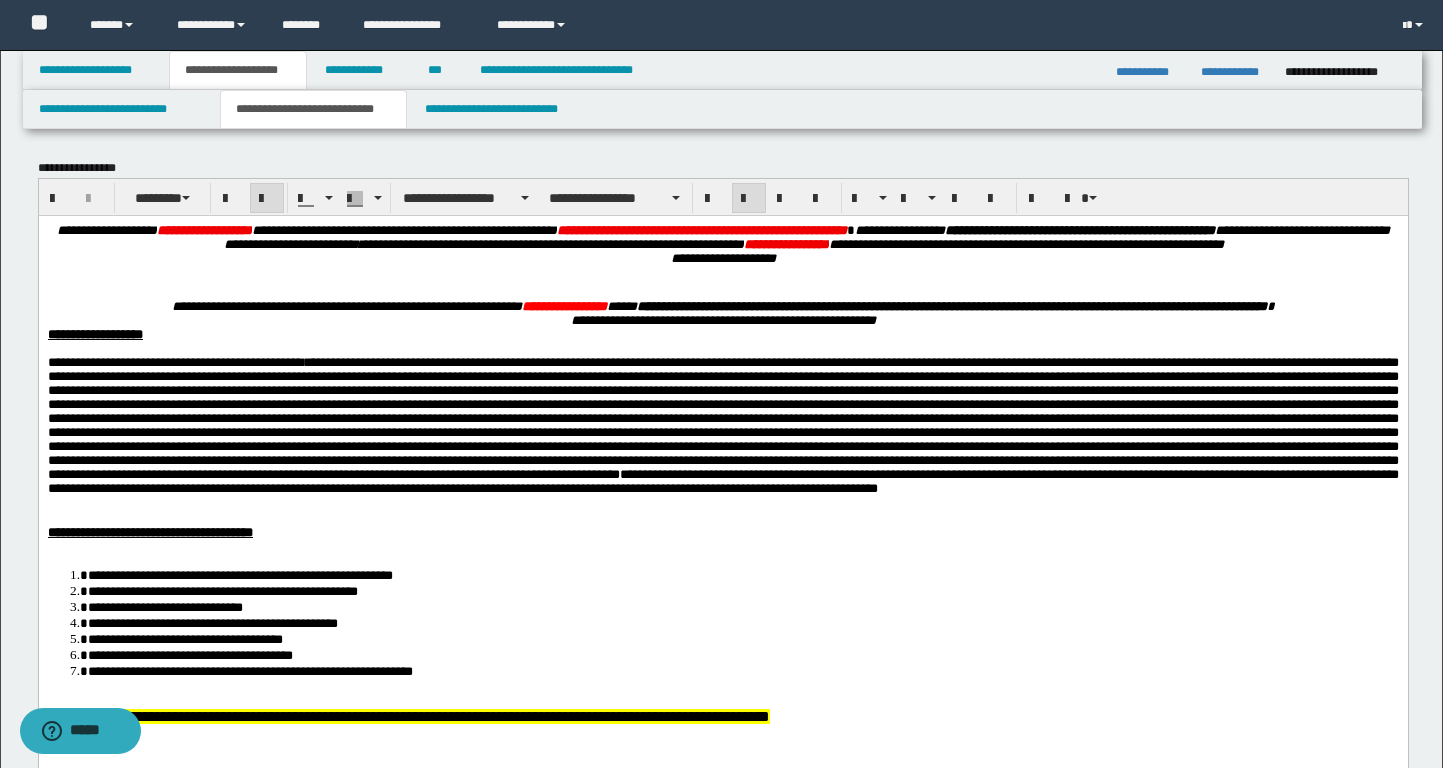 click on "**********" at bounding box center (723, 254) 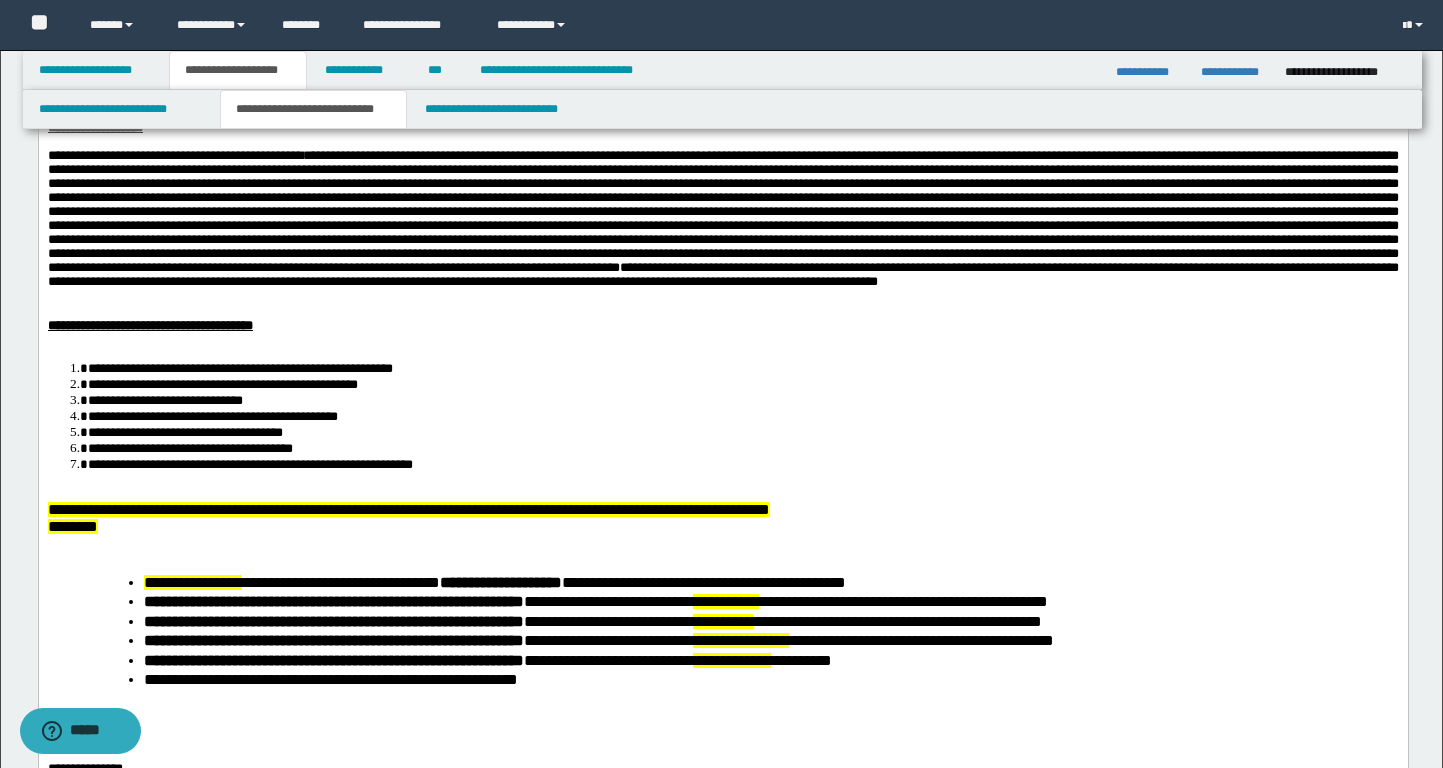 scroll, scrollTop: 196, scrollLeft: 0, axis: vertical 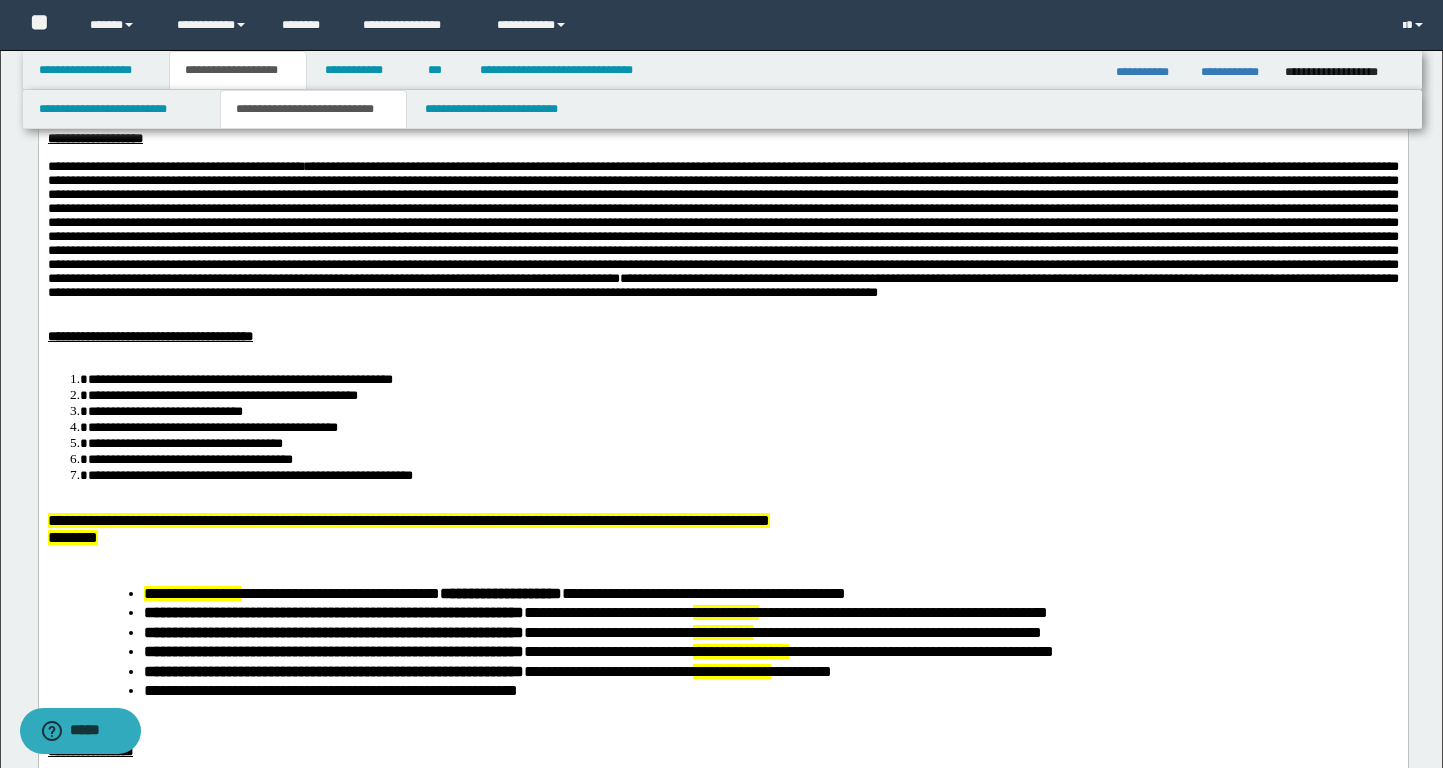 click at bounding box center [722, 221] 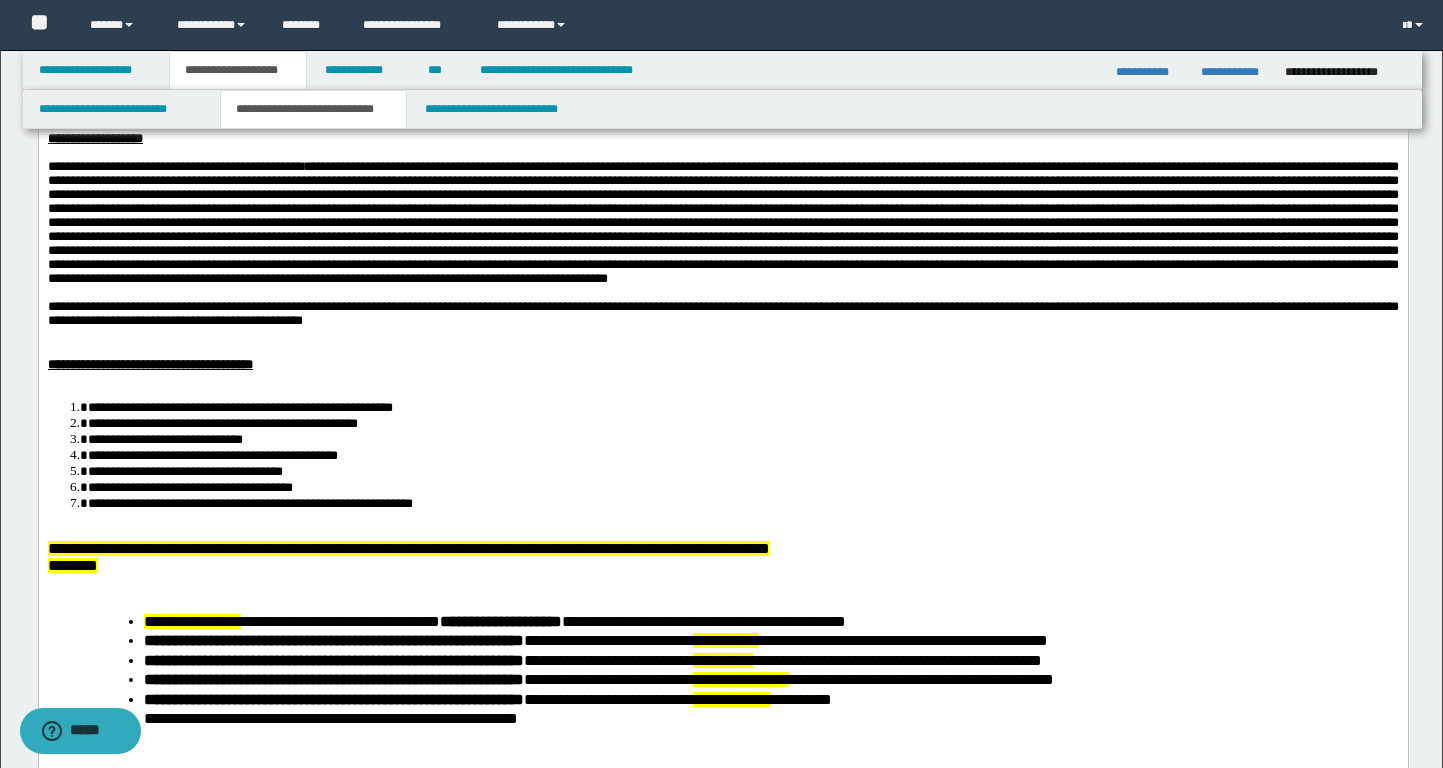 click on "**********" at bounding box center (722, 312) 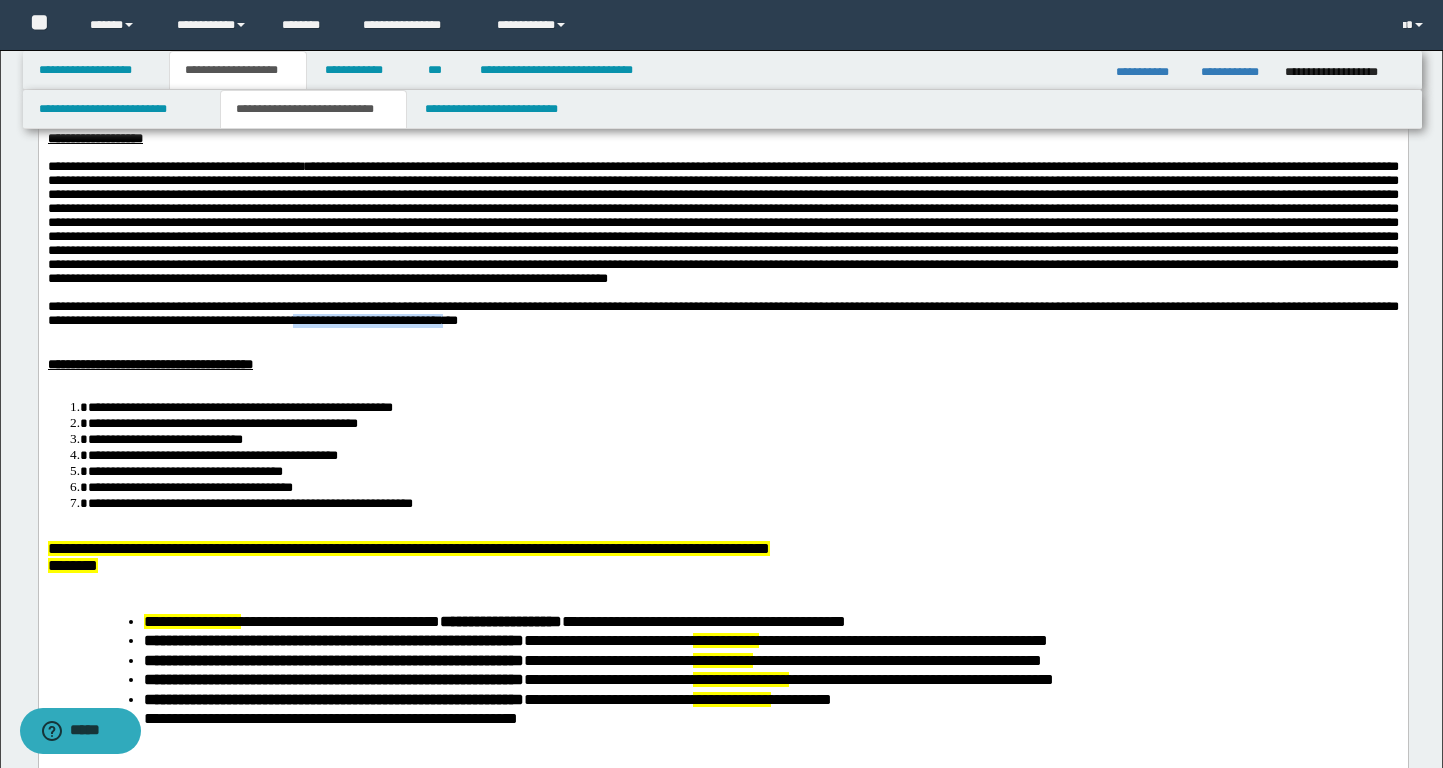 scroll, scrollTop: 0, scrollLeft: 0, axis: both 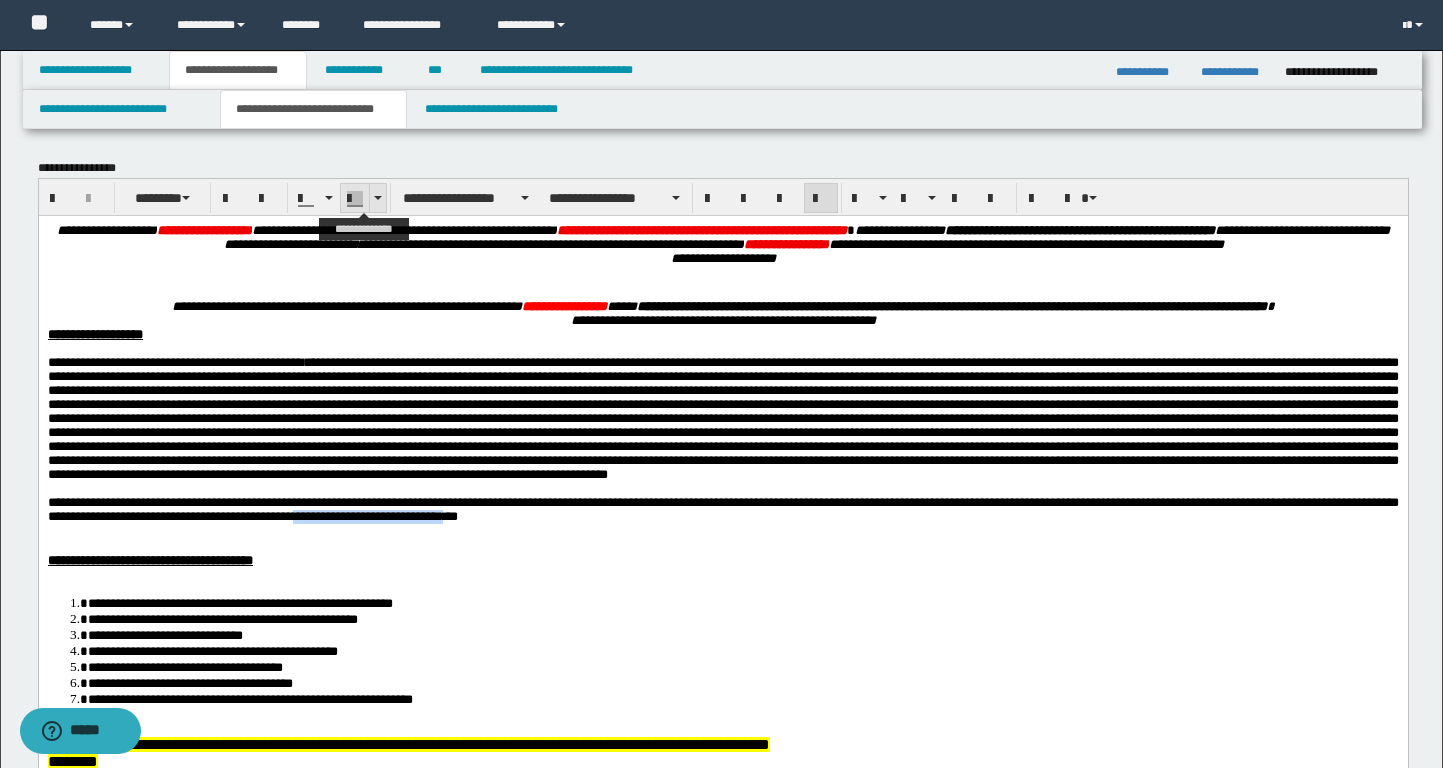 click at bounding box center [377, 198] 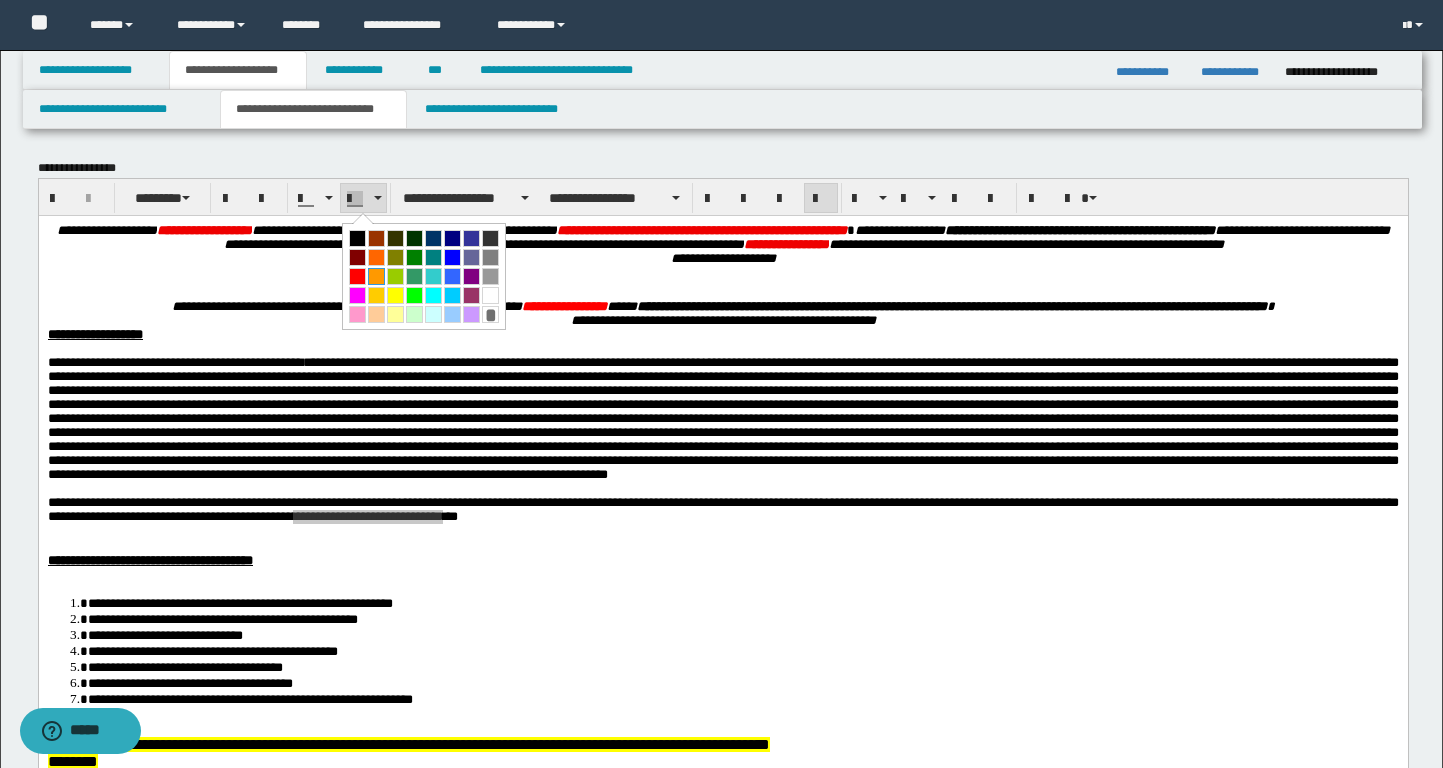 click at bounding box center (376, 276) 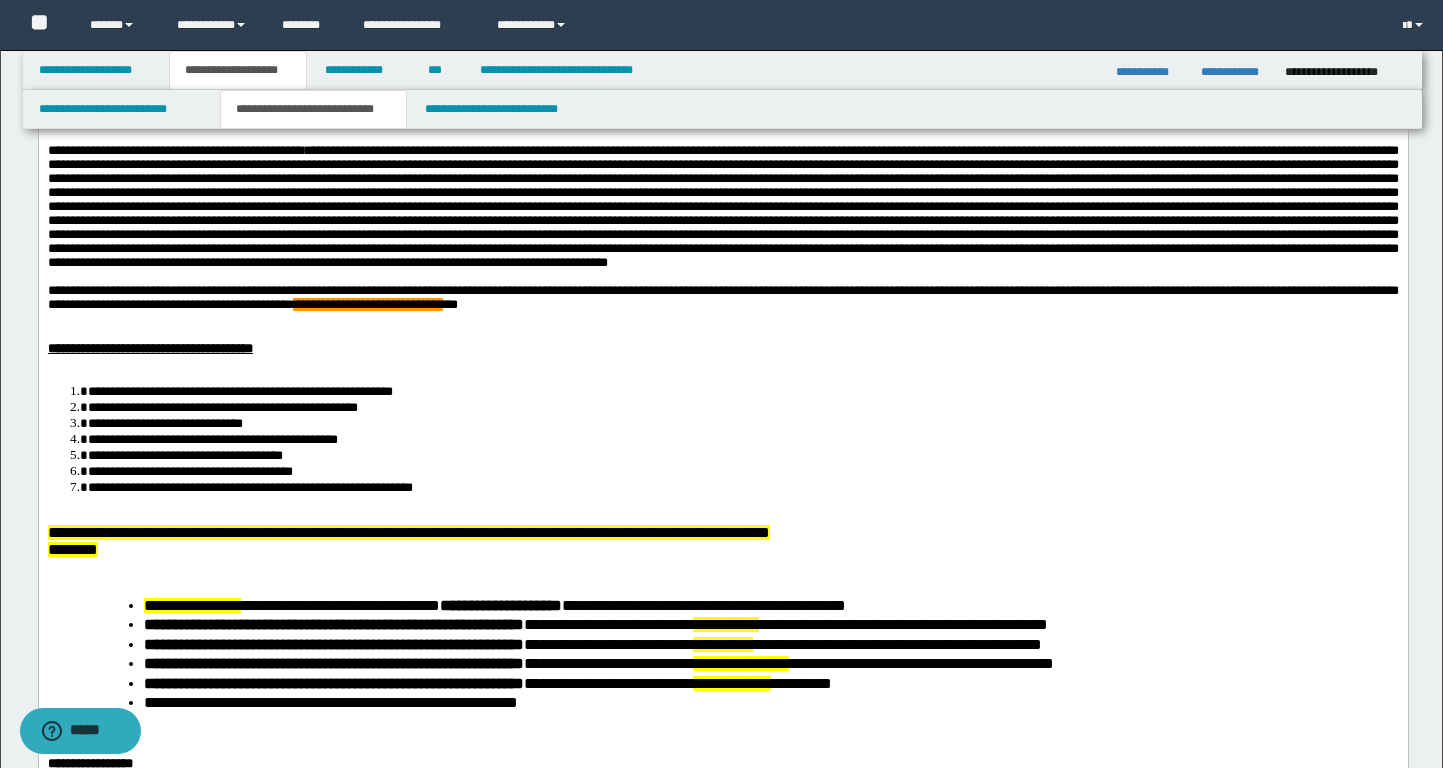 scroll, scrollTop: 215, scrollLeft: 0, axis: vertical 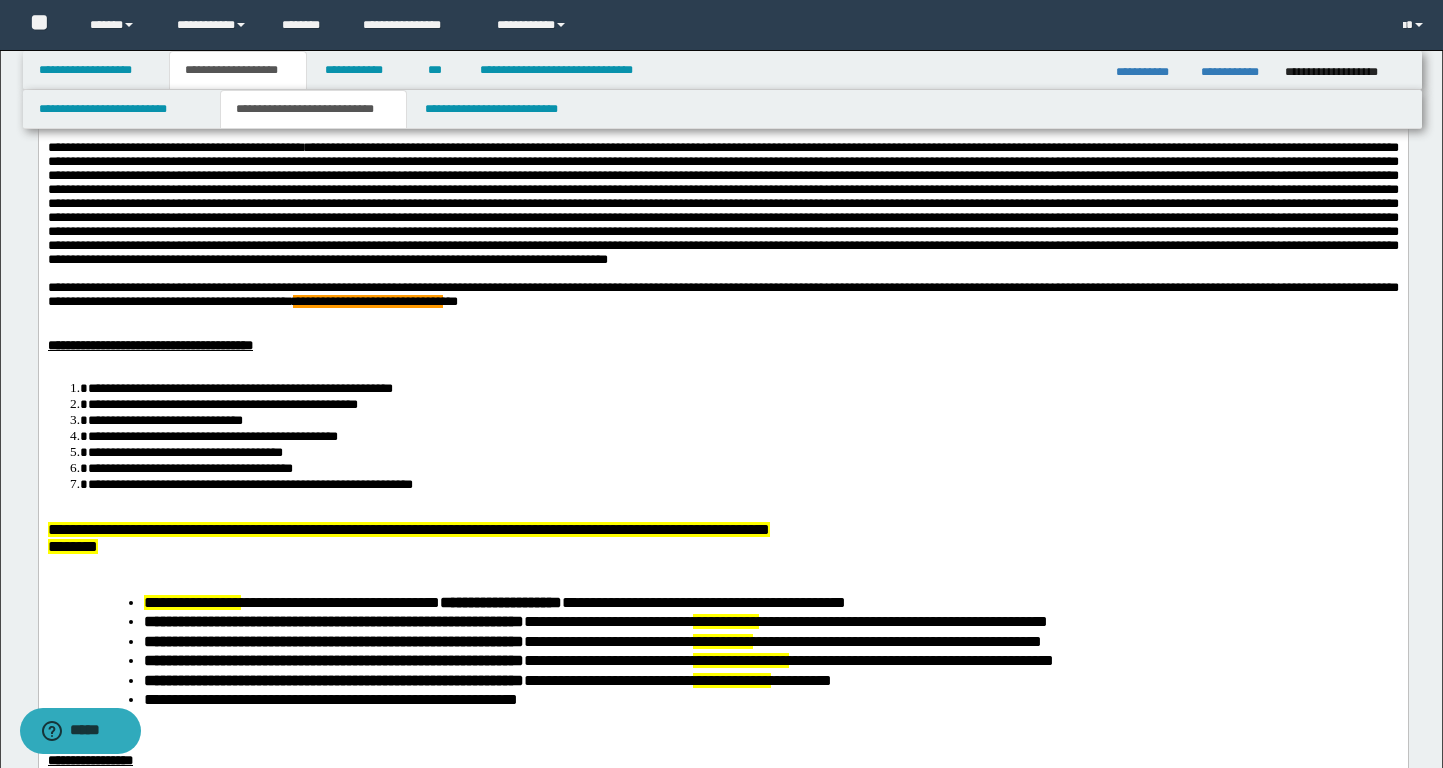 click on "**********" at bounding box center (742, 387) 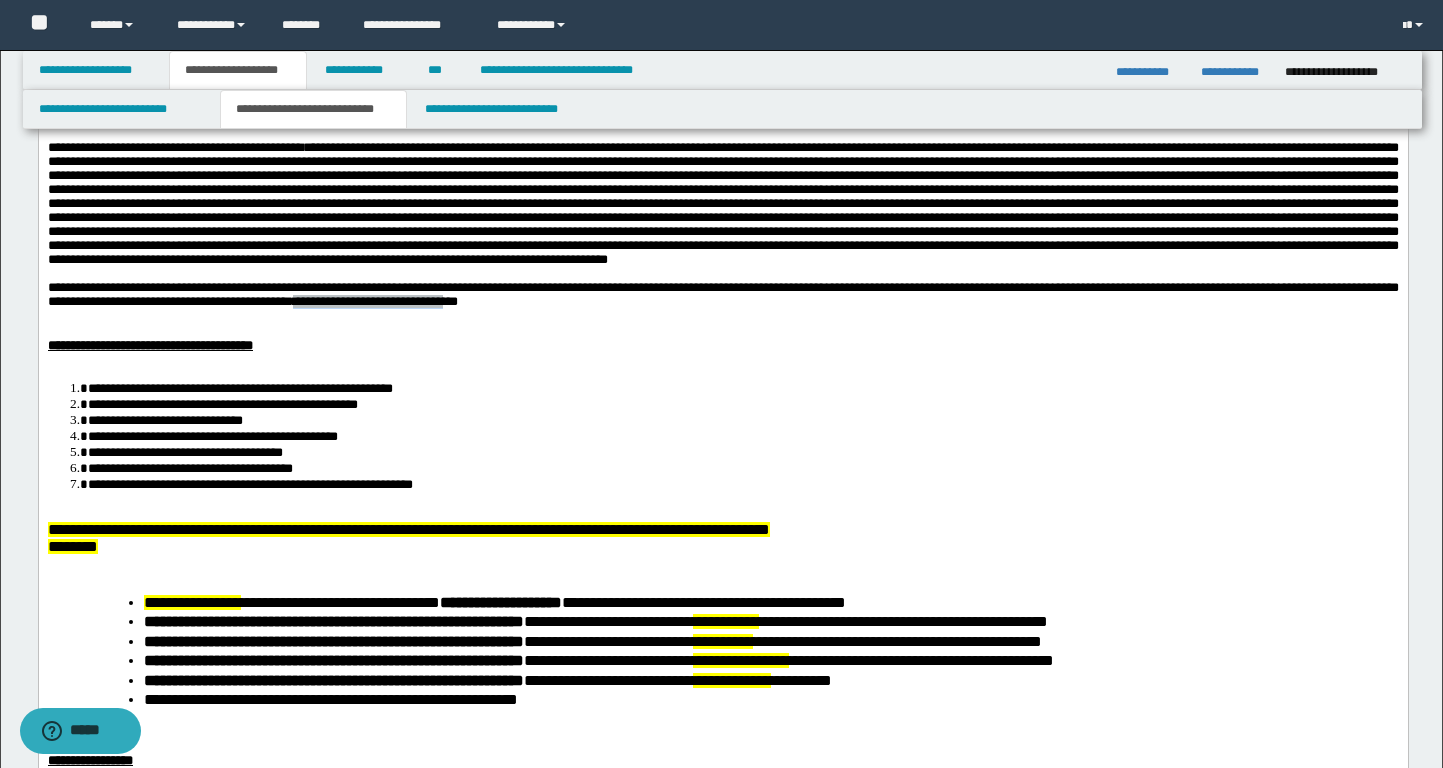 drag, startPoint x: 1117, startPoint y: 372, endPoint x: 866, endPoint y: 375, distance: 251.01793 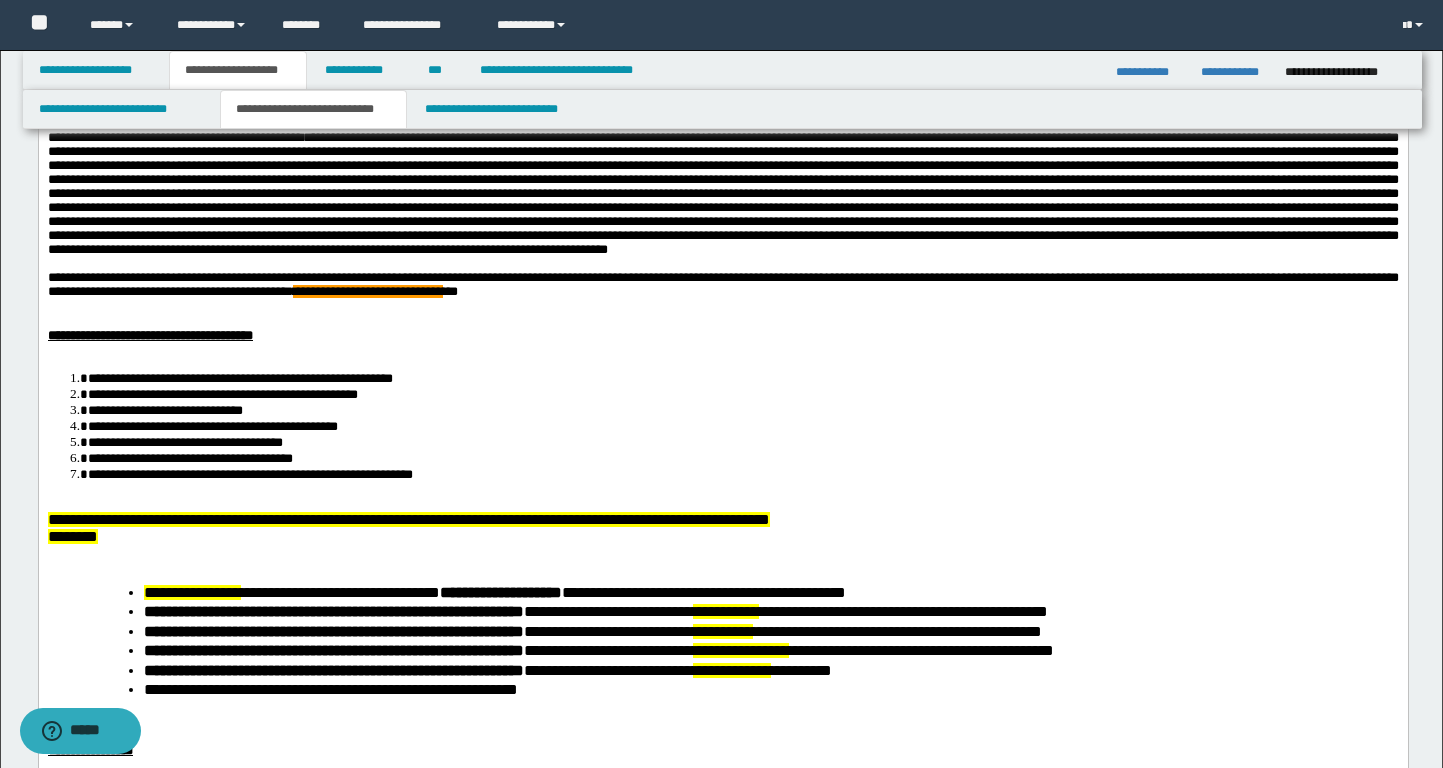 click on "**********" at bounding box center (722, 336) 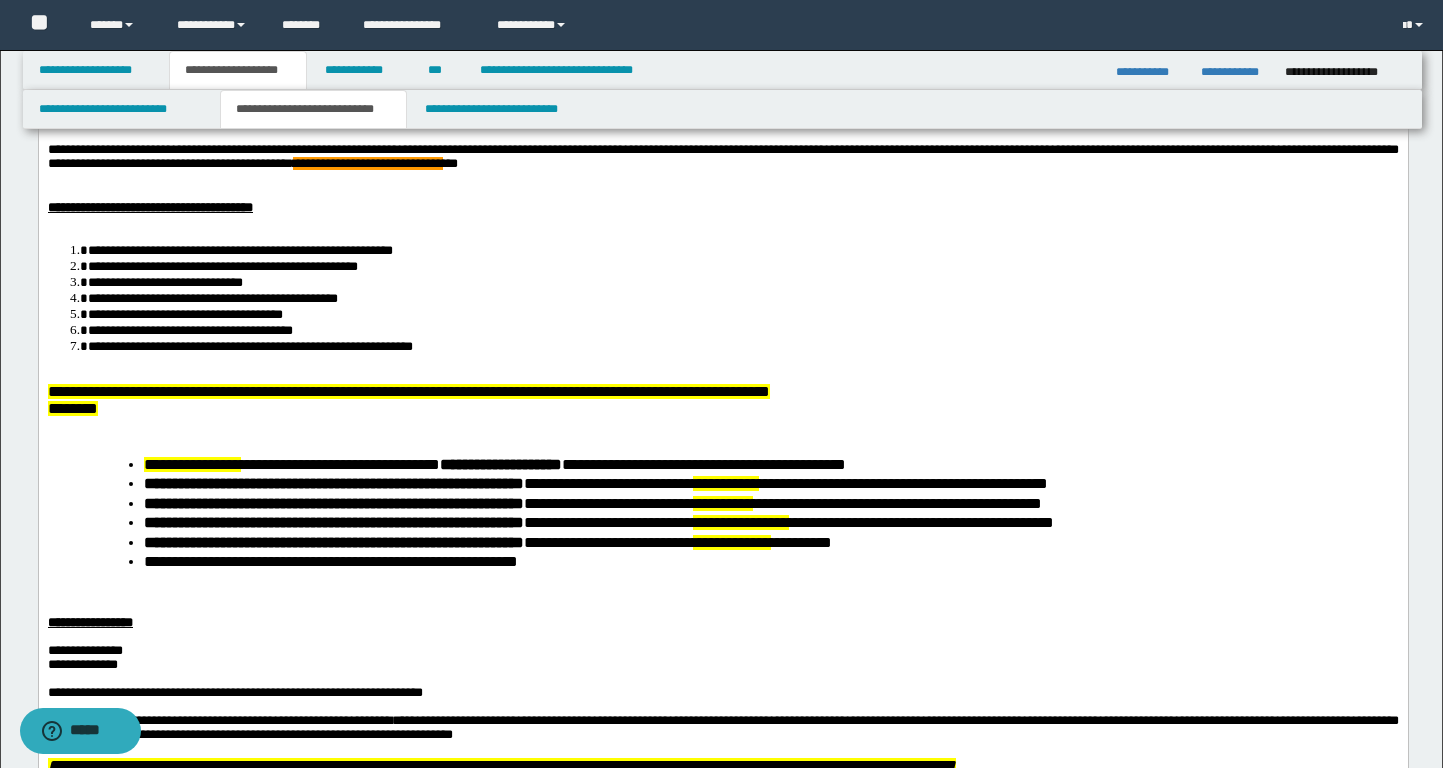 scroll, scrollTop: 357, scrollLeft: 0, axis: vertical 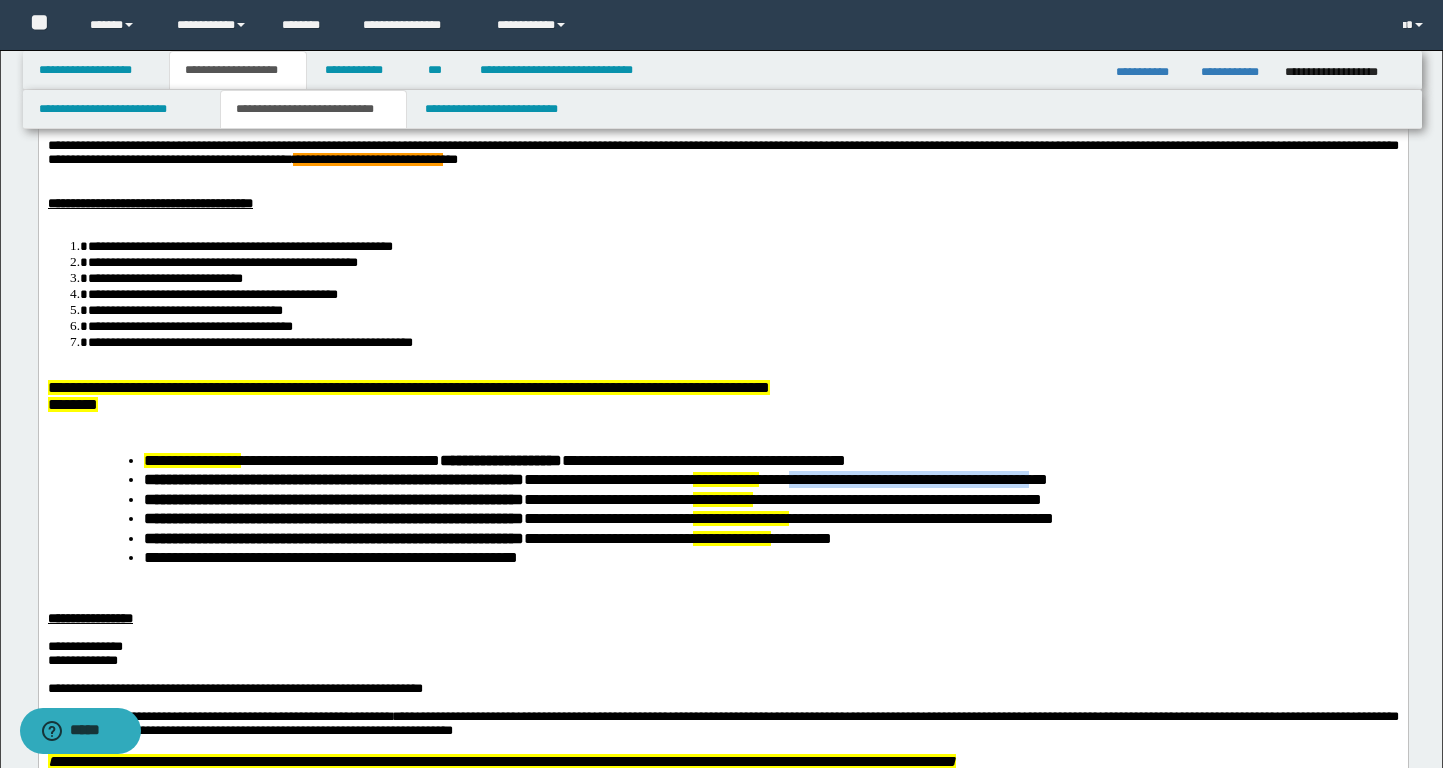 drag, startPoint x: 836, startPoint y: 560, endPoint x: 1090, endPoint y: 561, distance: 254.00197 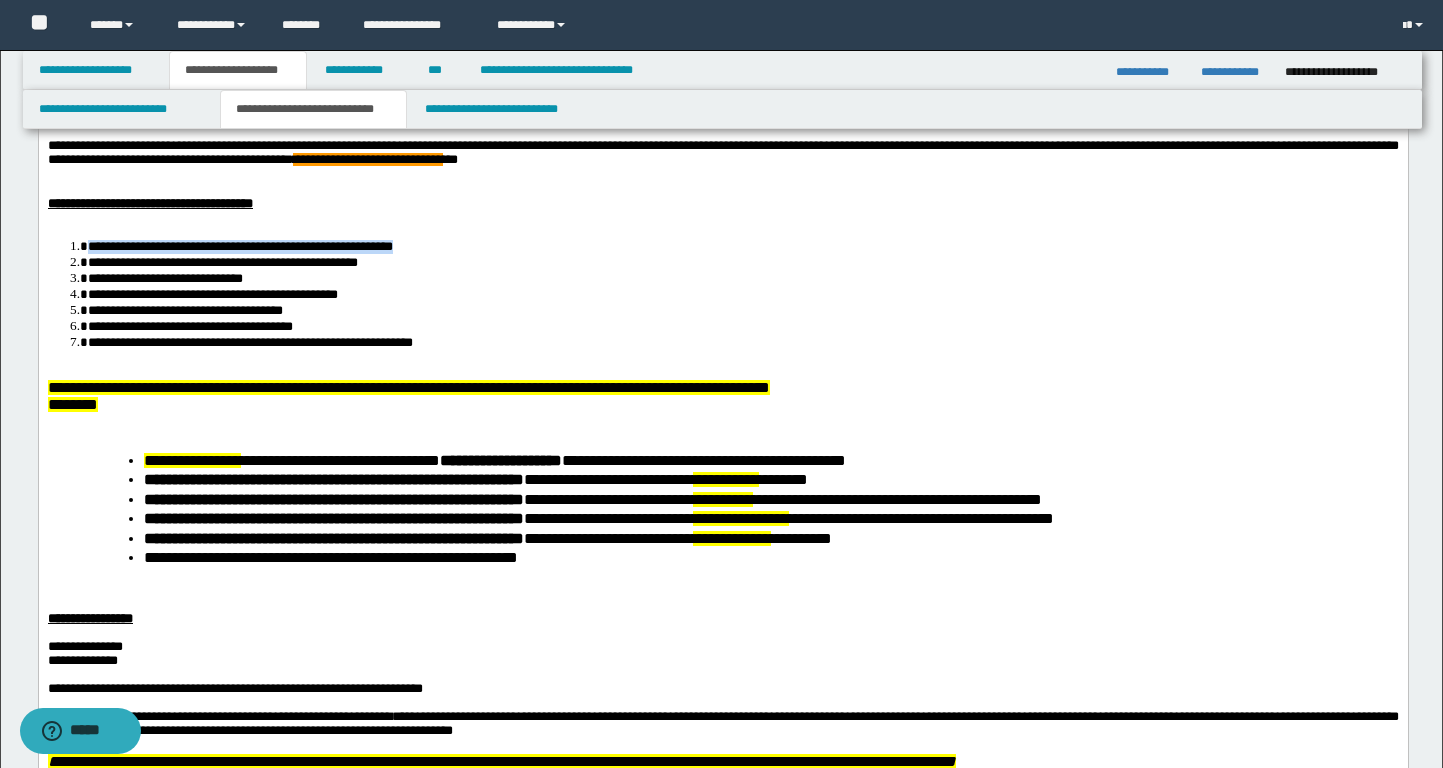 drag, startPoint x: 487, startPoint y: 320, endPoint x: 90, endPoint y: 324, distance: 397.02014 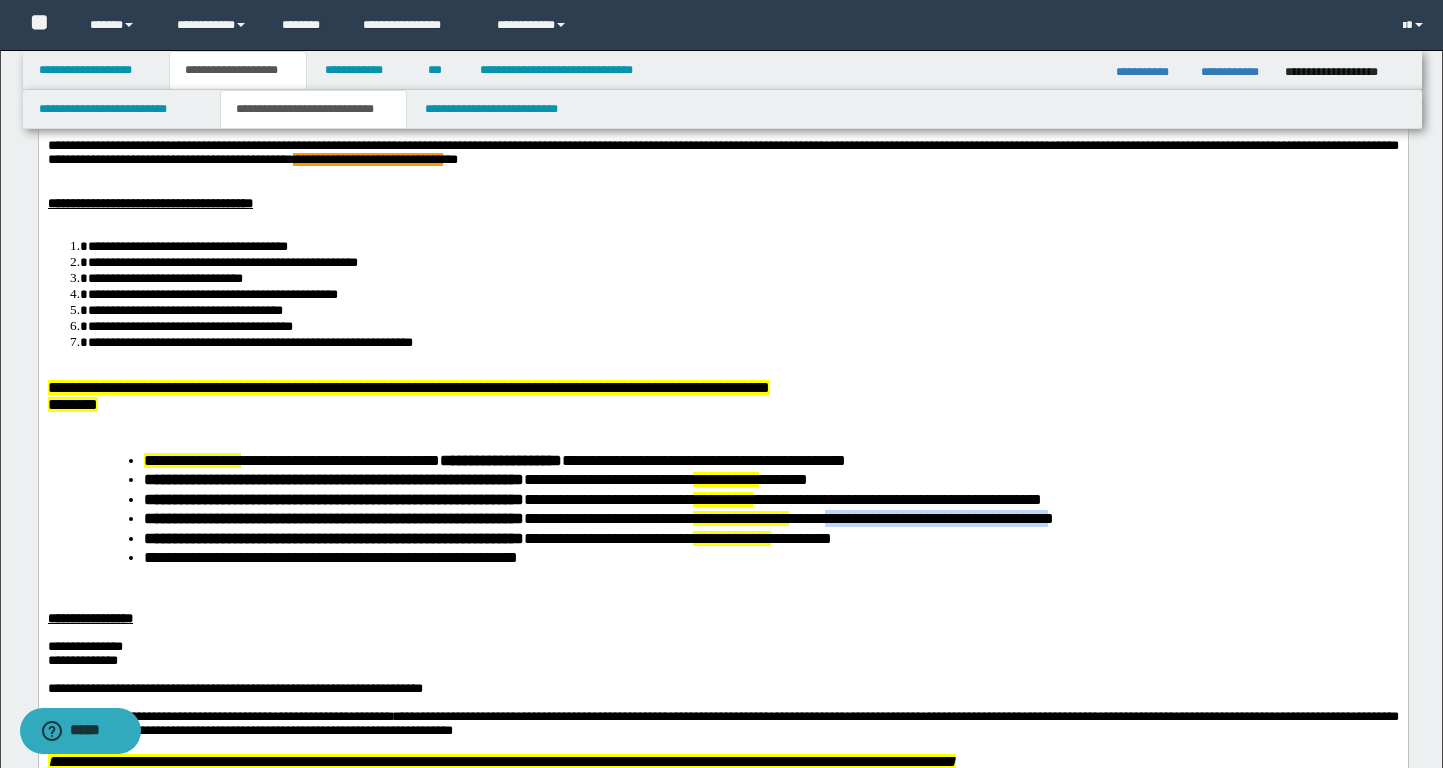drag, startPoint x: 866, startPoint y: 600, endPoint x: 1107, endPoint y: 599, distance: 241.00208 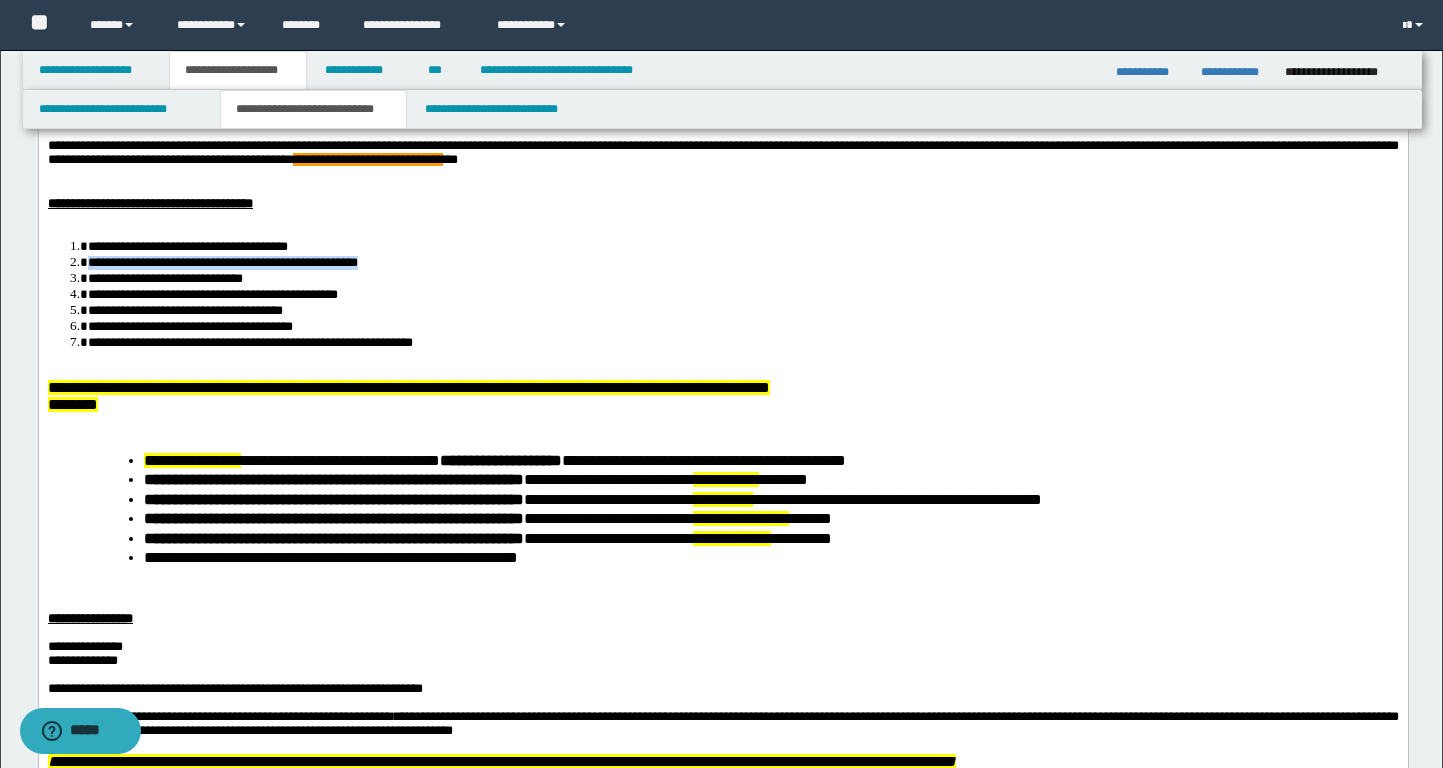 drag, startPoint x: 420, startPoint y: 340, endPoint x: 90, endPoint y: 340, distance: 330 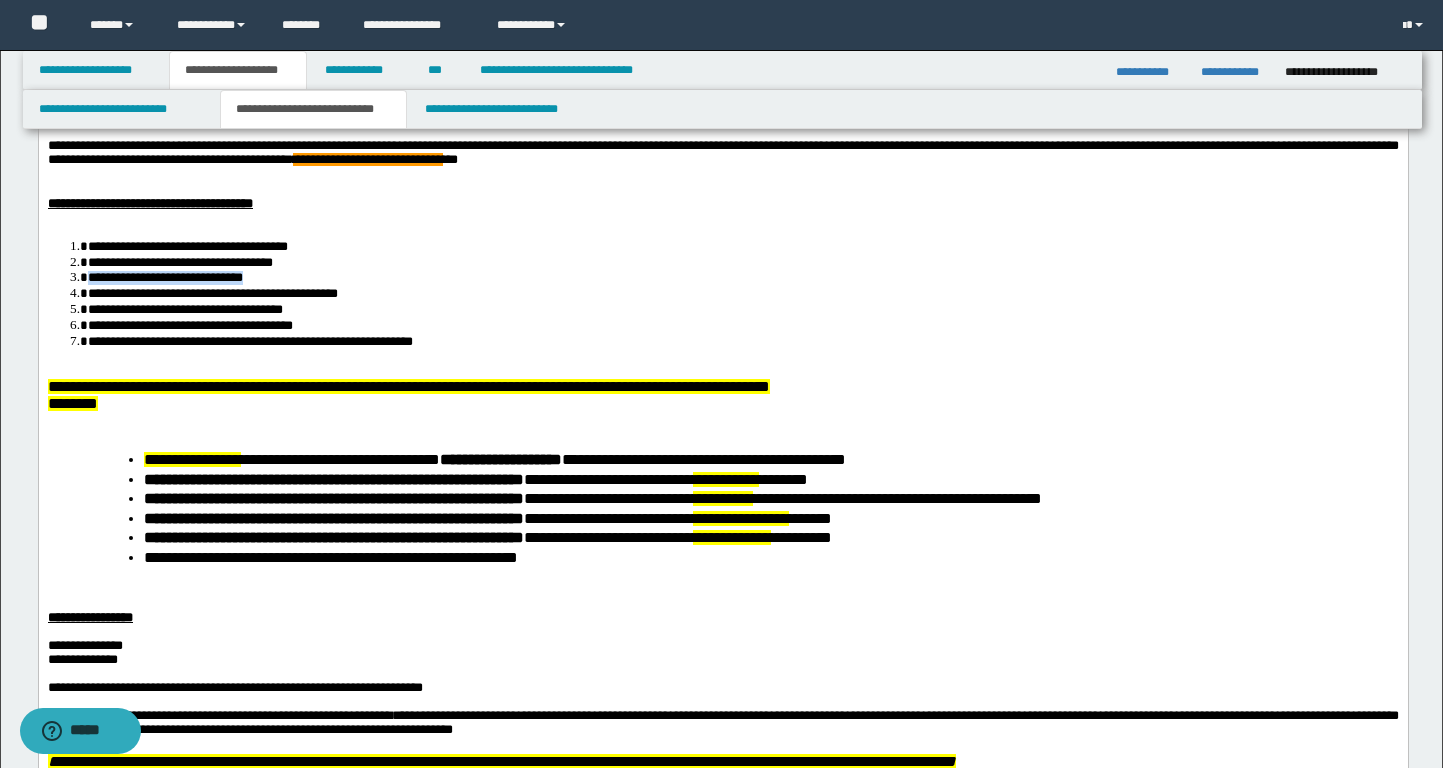 drag, startPoint x: 302, startPoint y: 350, endPoint x: 54, endPoint y: 350, distance: 248 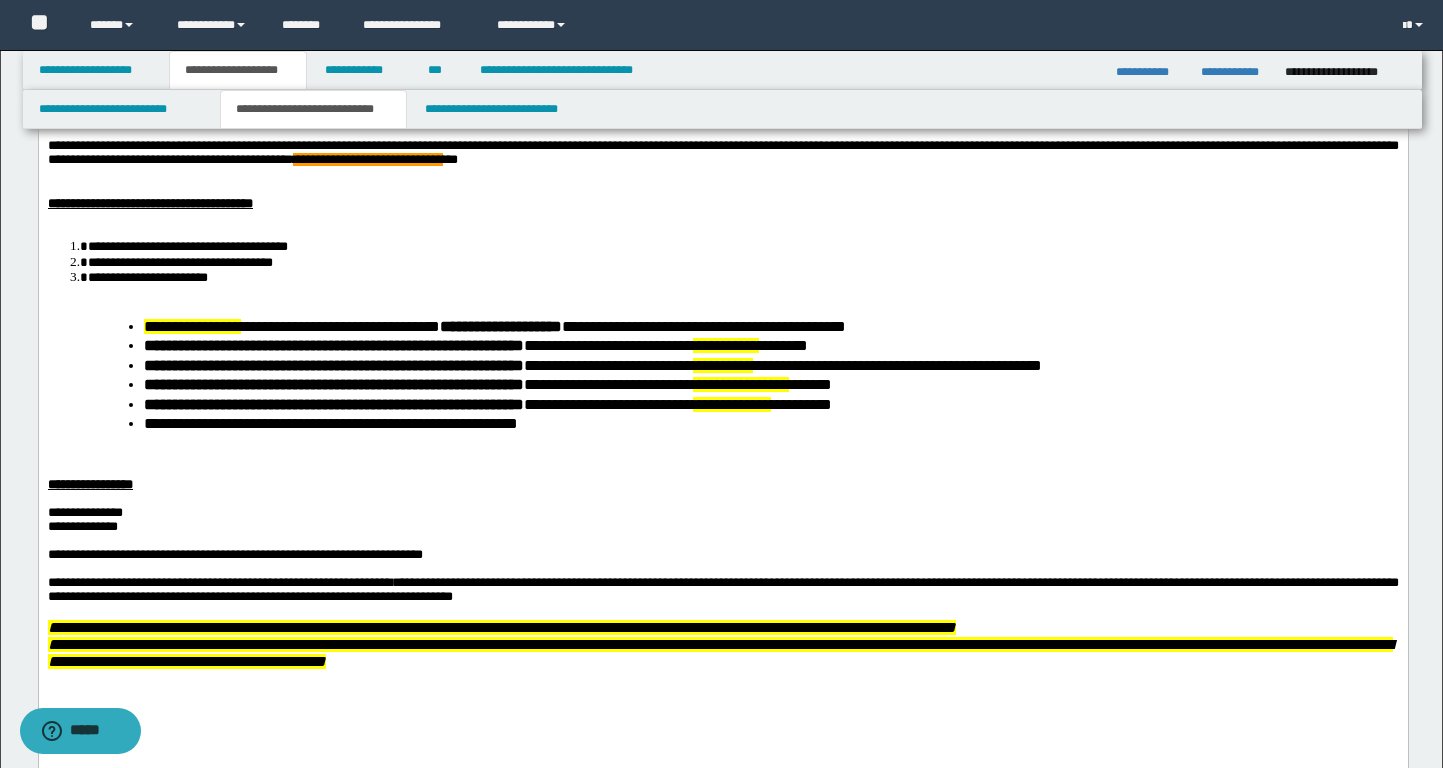 scroll, scrollTop: 370, scrollLeft: 0, axis: vertical 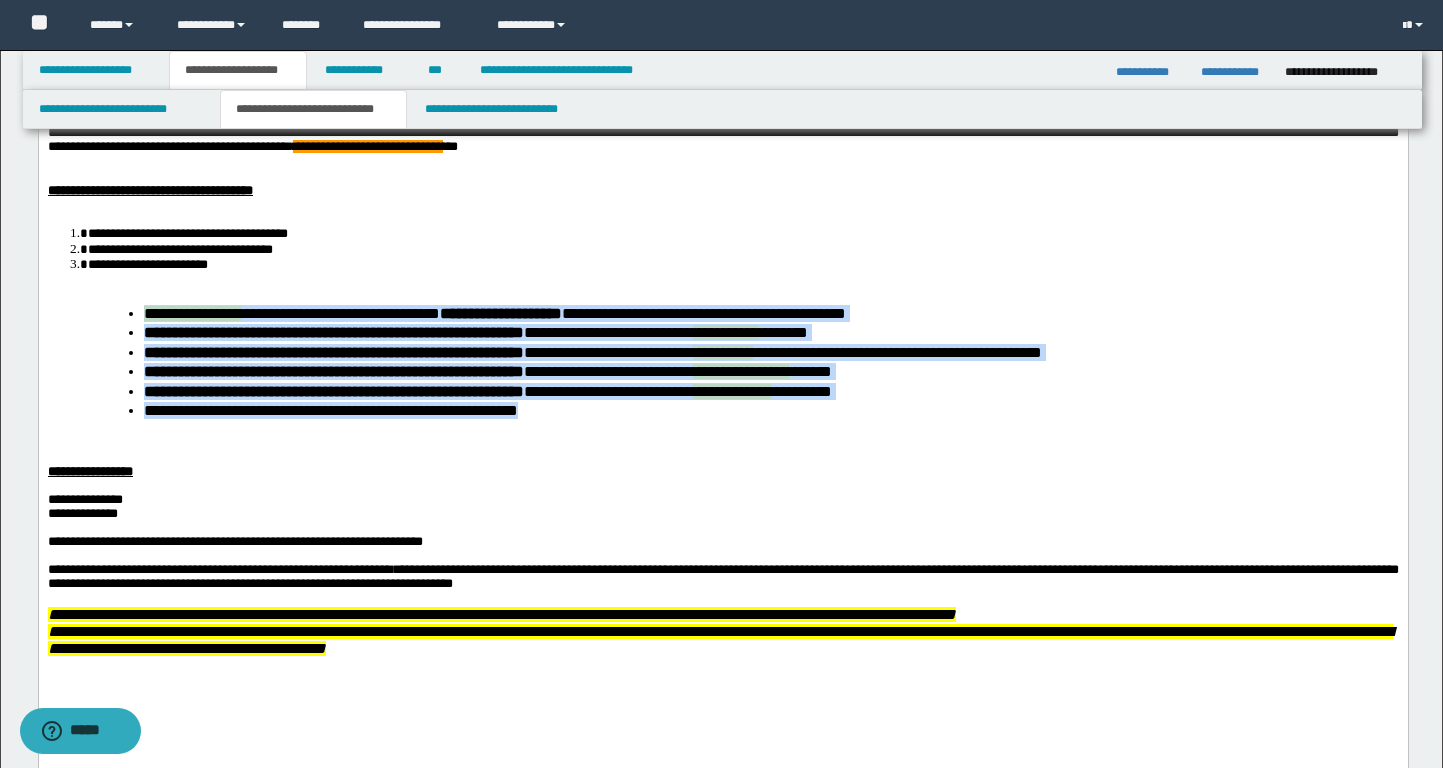 drag, startPoint x: 569, startPoint y: 498, endPoint x: 101, endPoint y: 386, distance: 481.21512 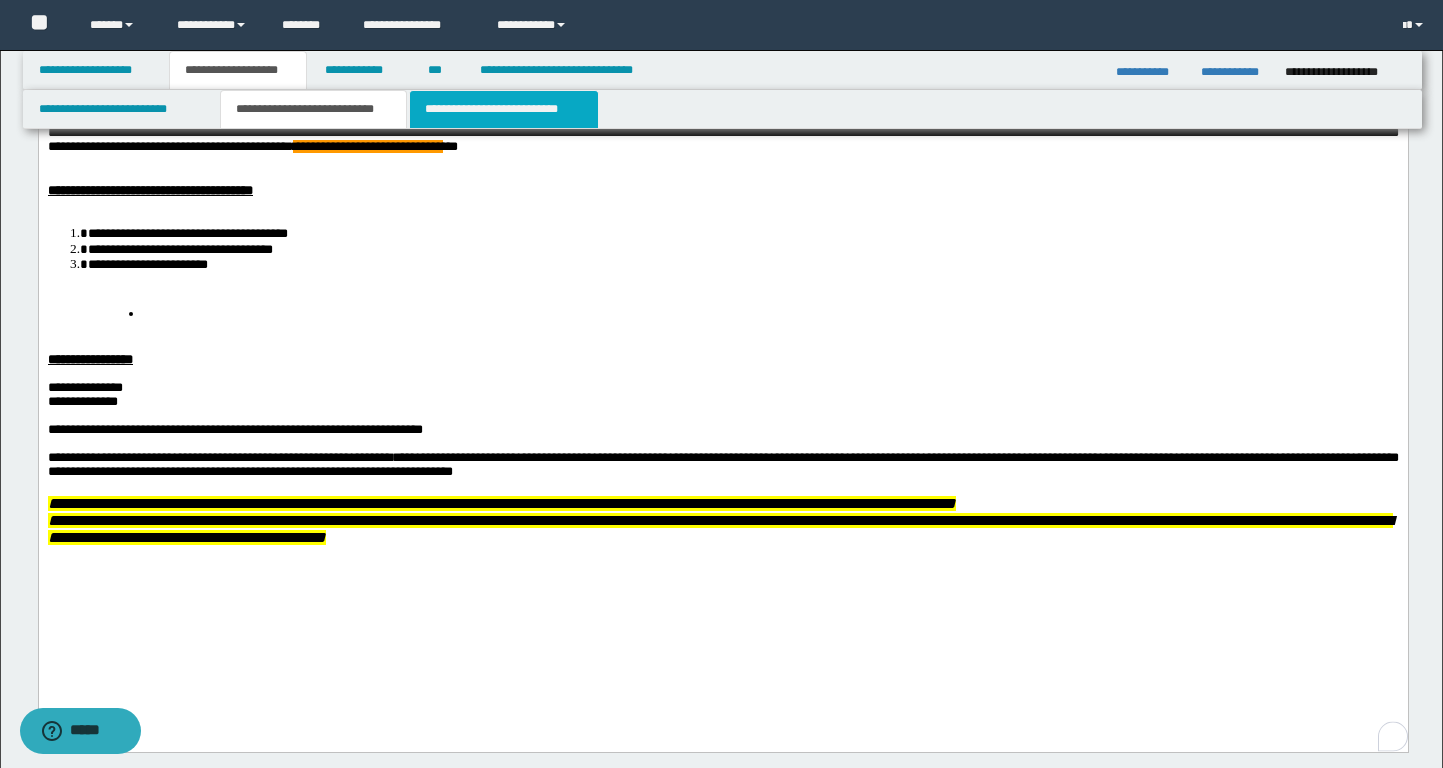 click on "**********" at bounding box center [504, 109] 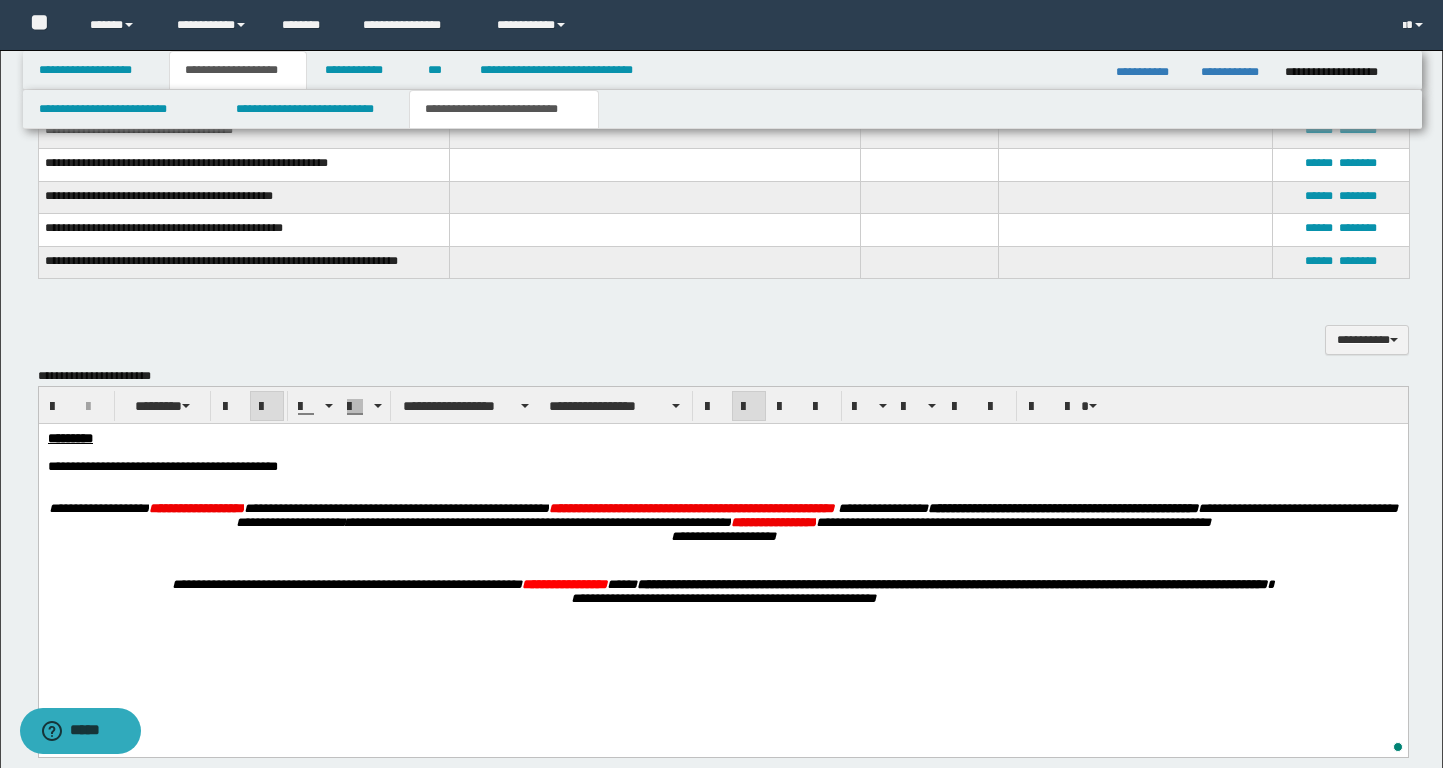 scroll, scrollTop: 1096, scrollLeft: 0, axis: vertical 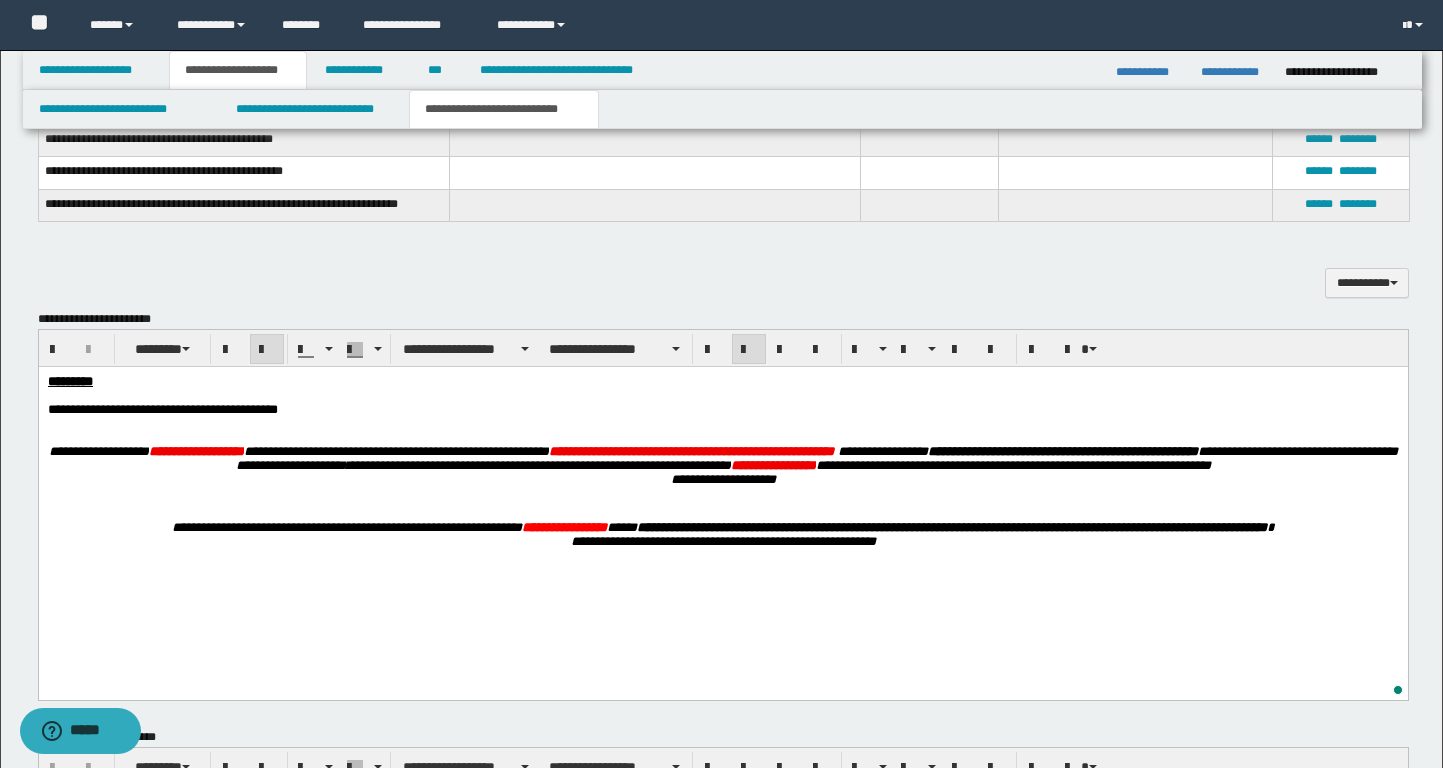 click on "**********" at bounding box center [722, 409] 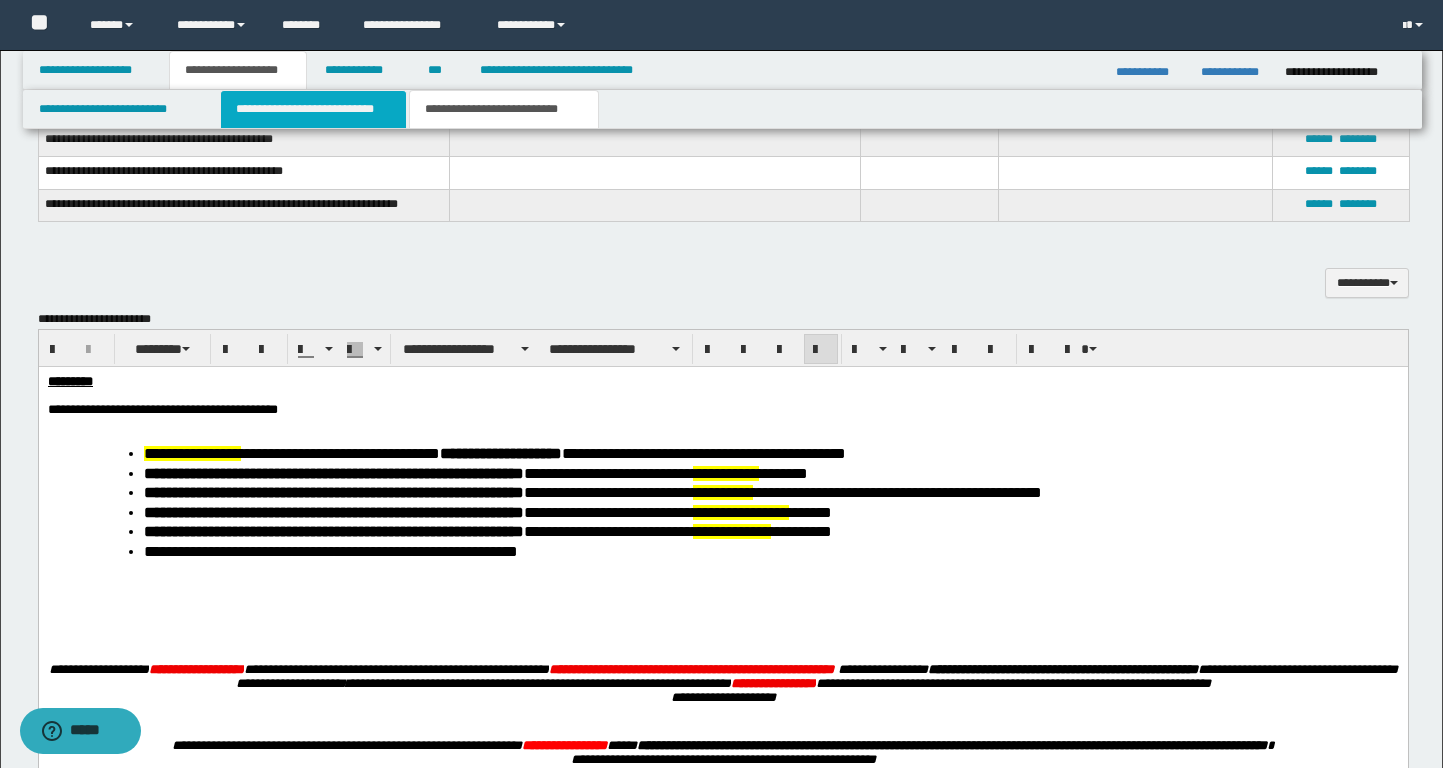click on "**********" at bounding box center [314, 109] 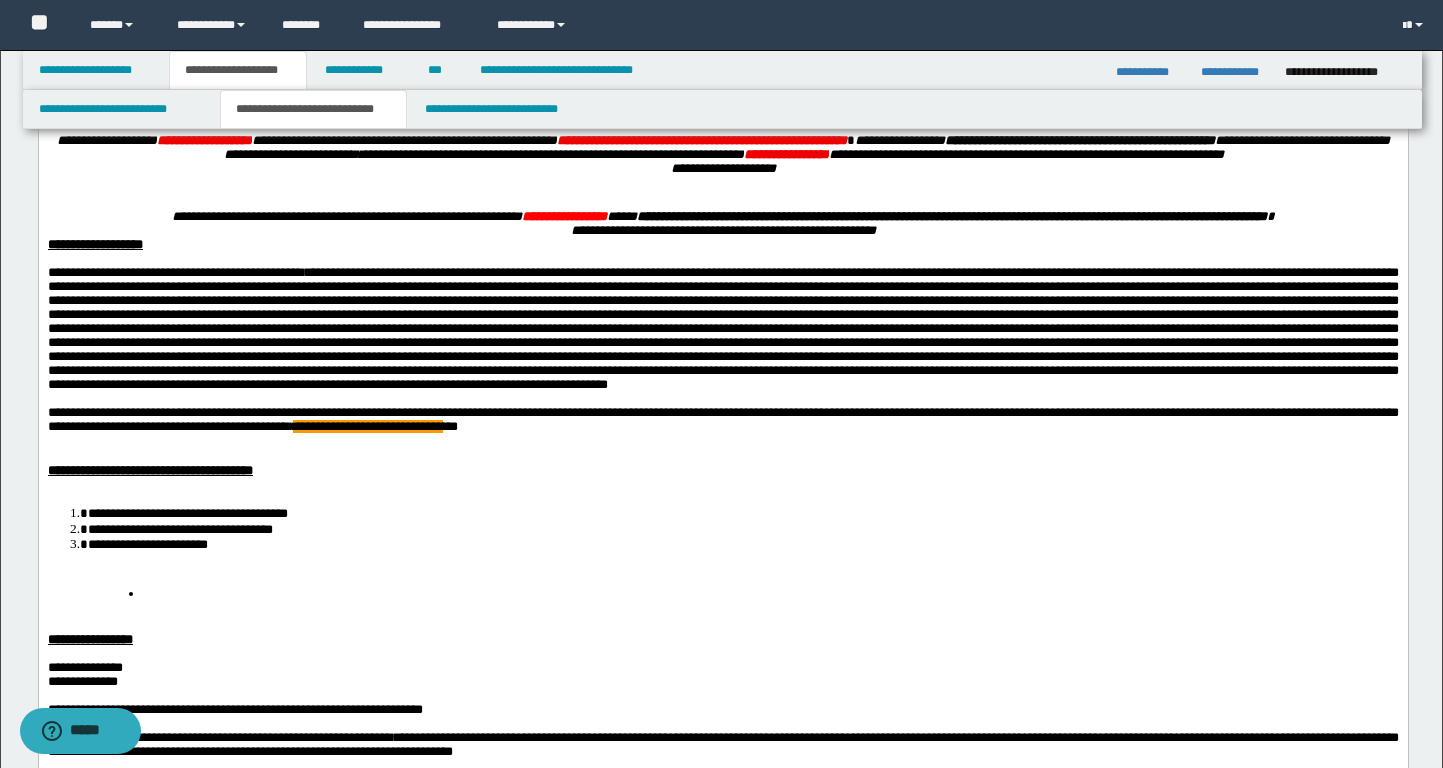 scroll, scrollTop: 0, scrollLeft: 0, axis: both 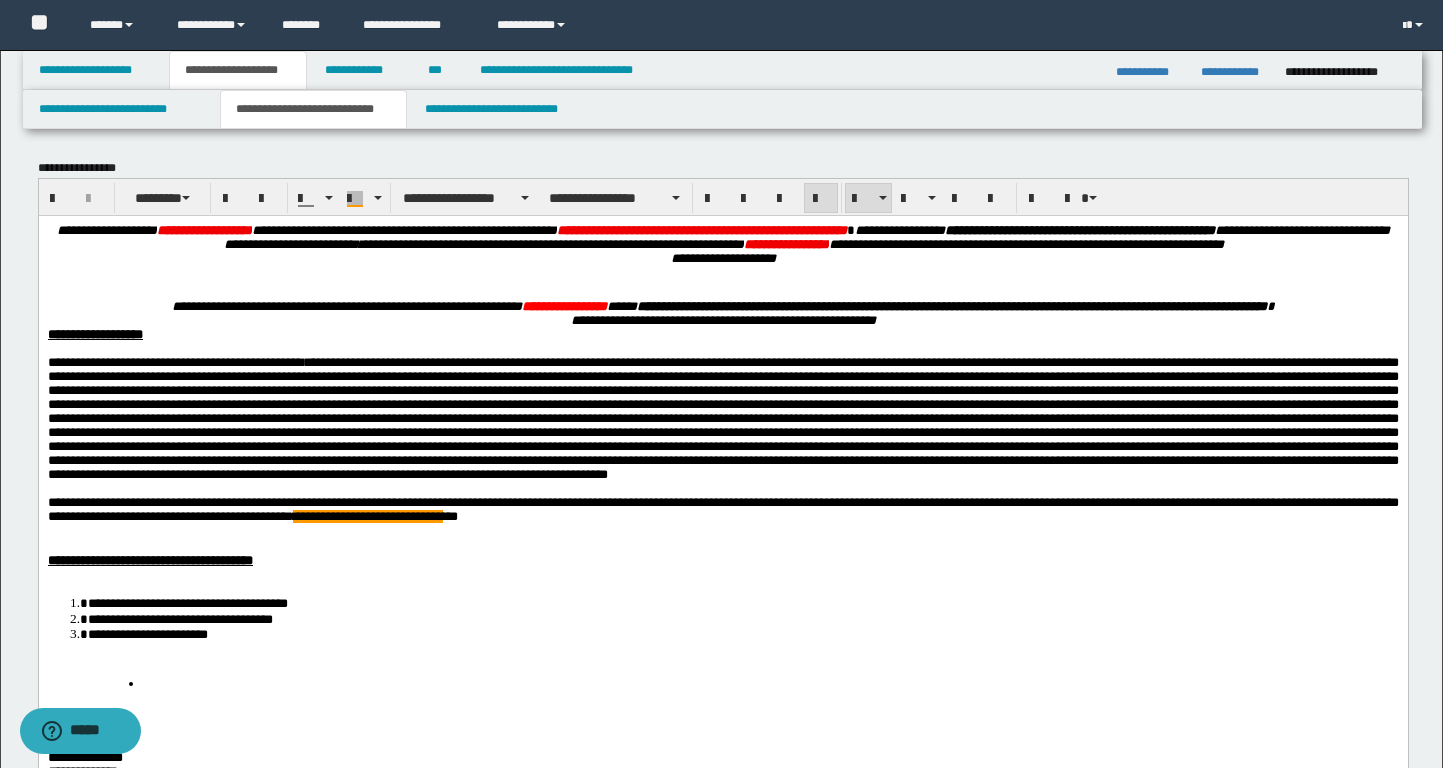 click on "**********" at bounding box center (722, 334) 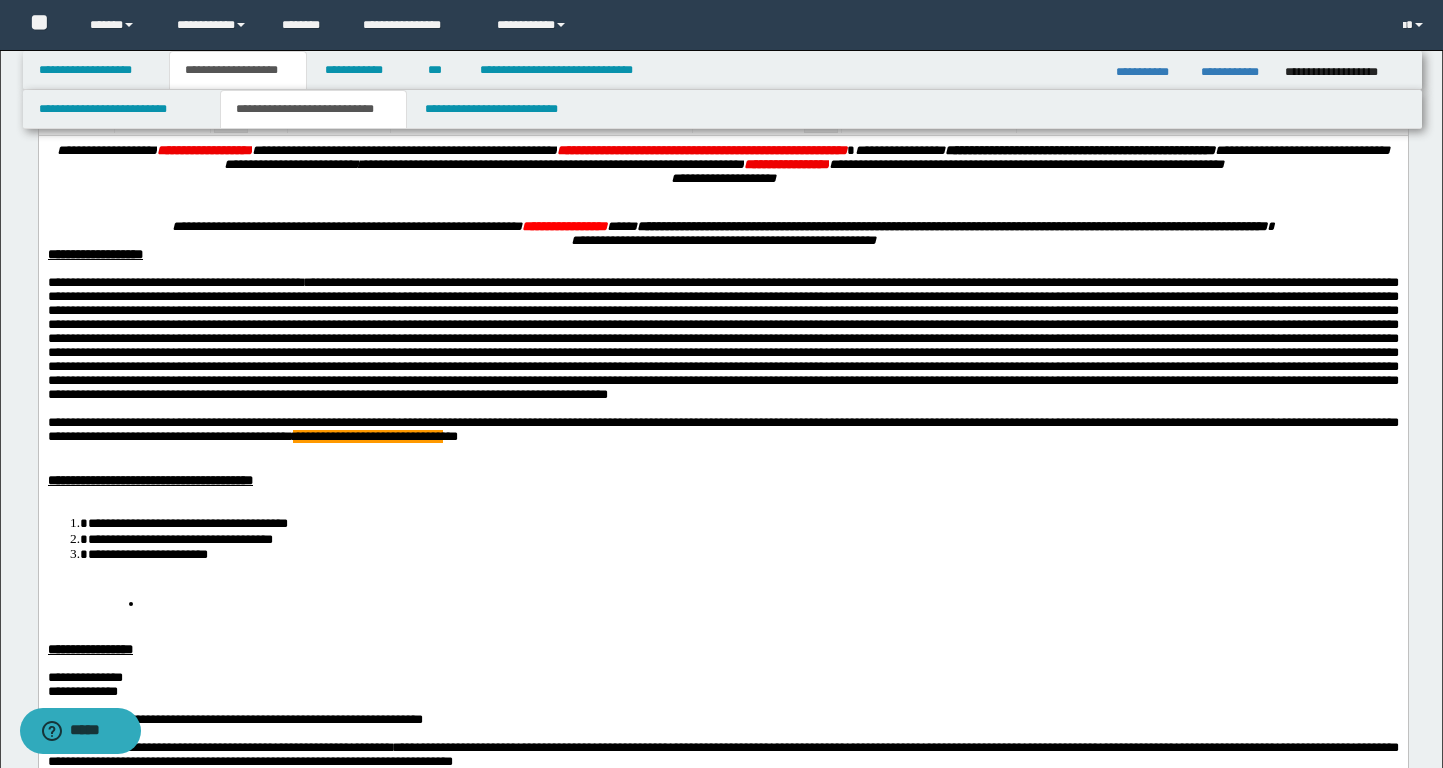 scroll, scrollTop: 82, scrollLeft: 0, axis: vertical 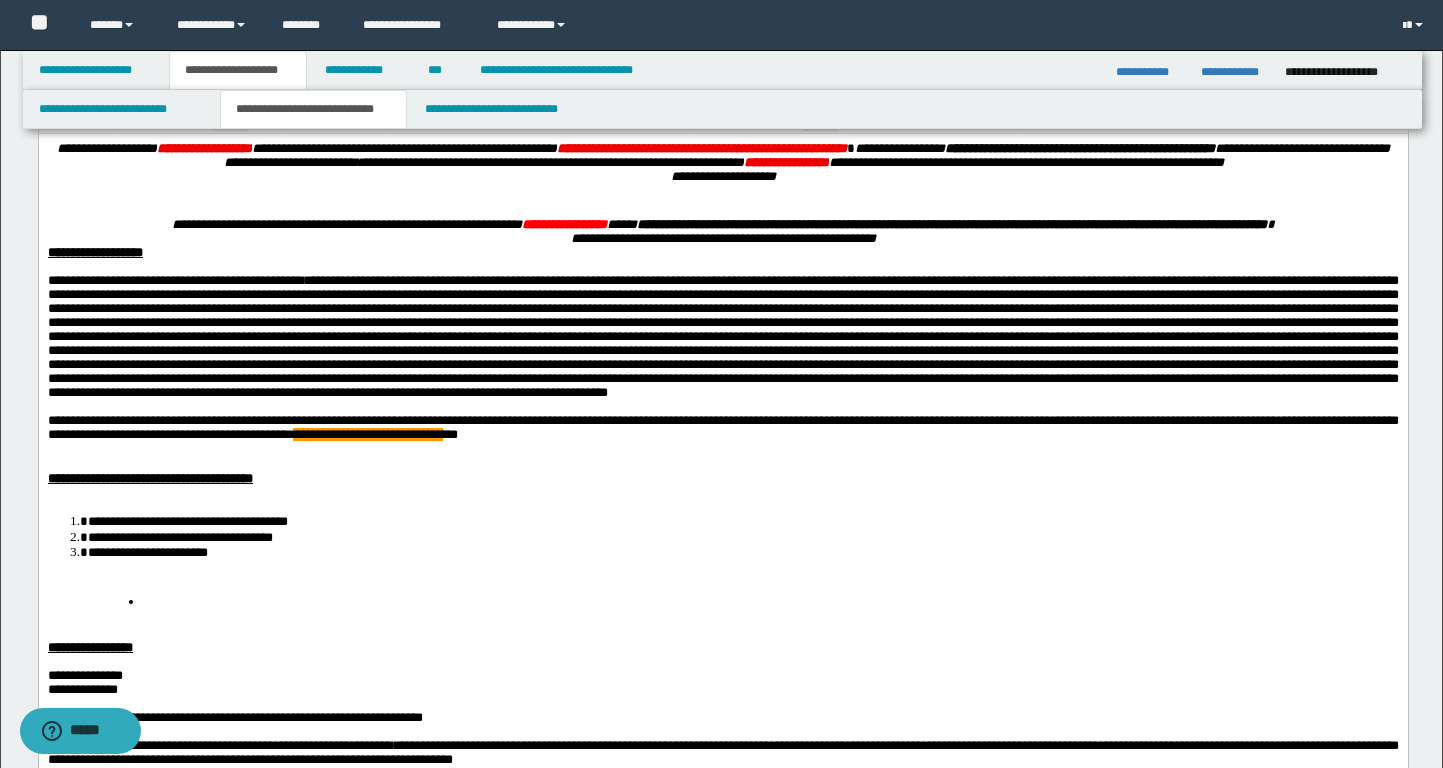 click on "**********" at bounding box center [722, 426] 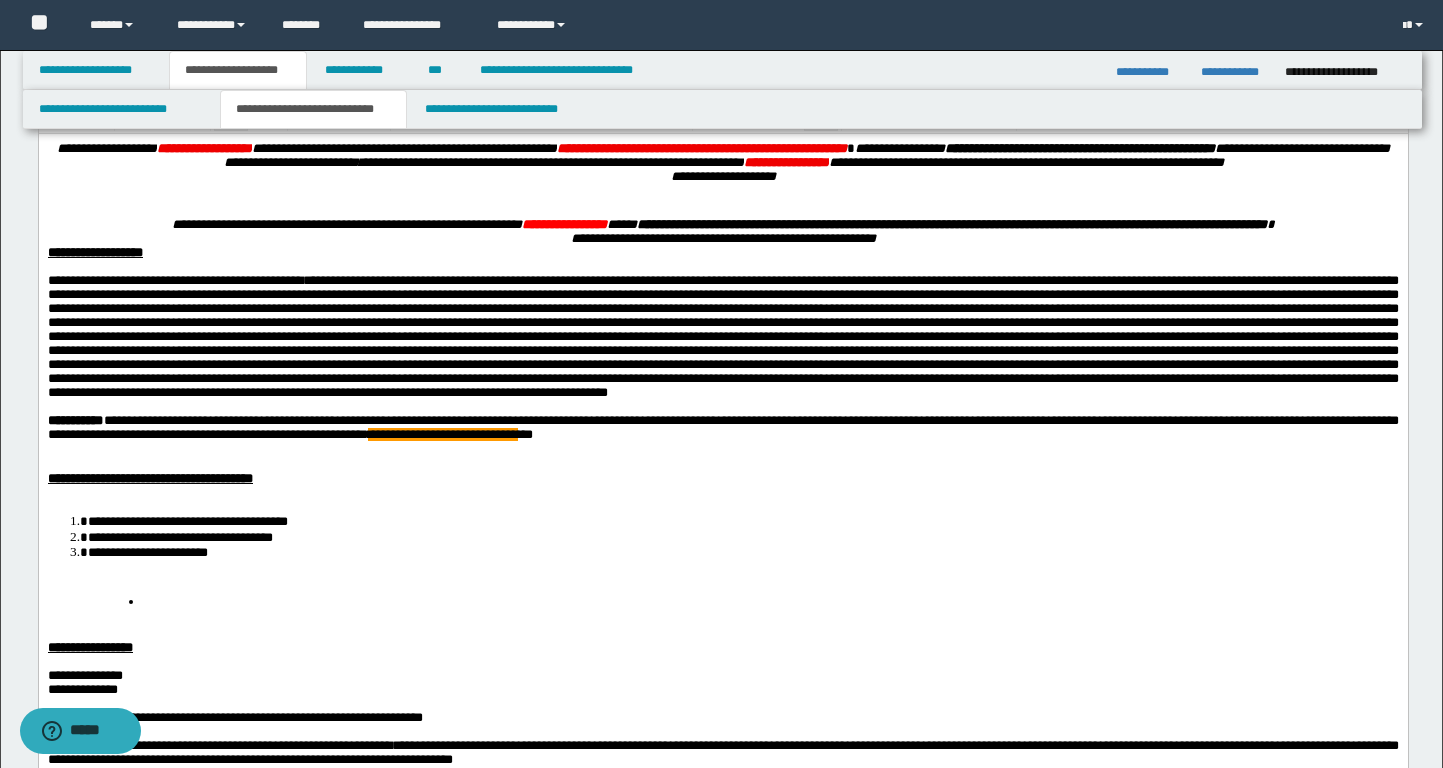click on "**********" at bounding box center (722, 512) 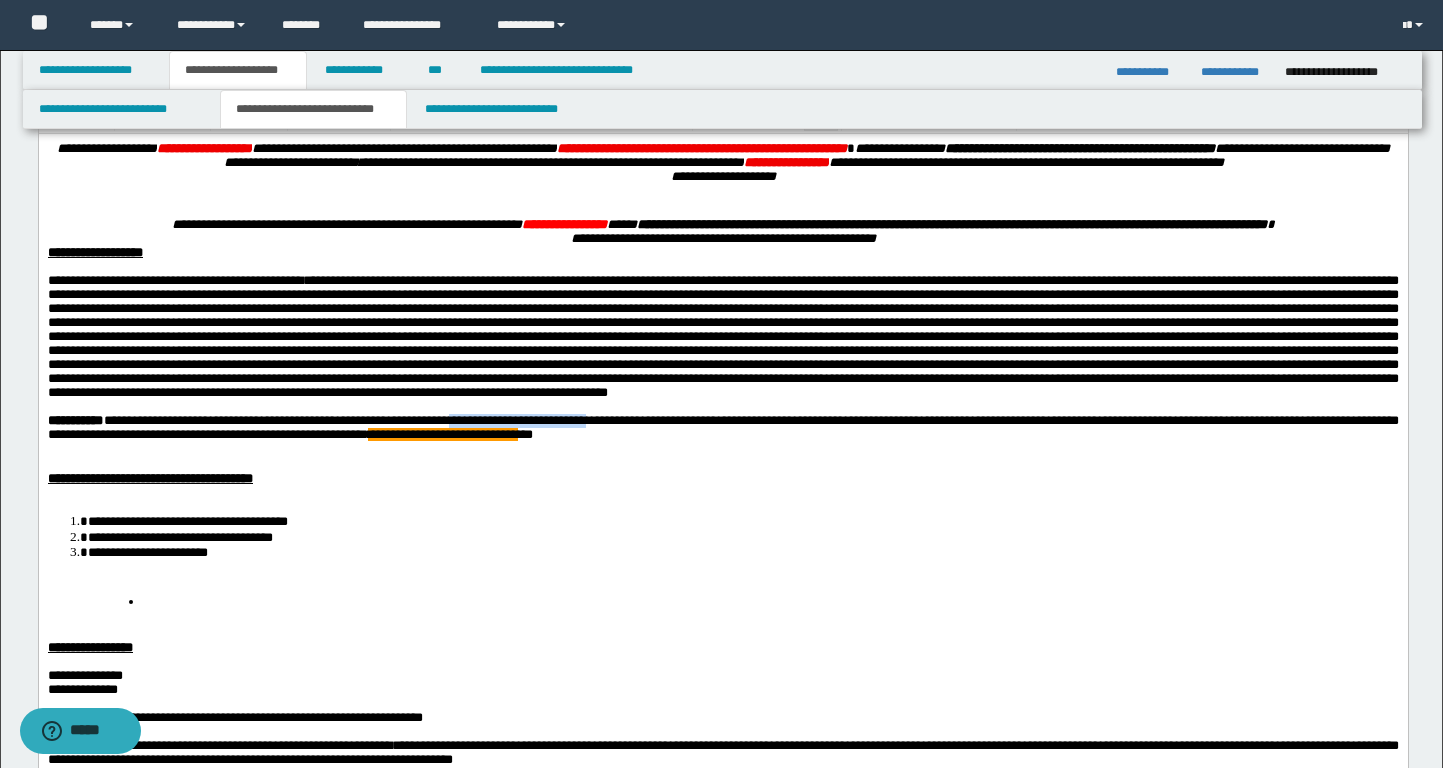 drag, startPoint x: 593, startPoint y: 491, endPoint x: 806, endPoint y: 491, distance: 213 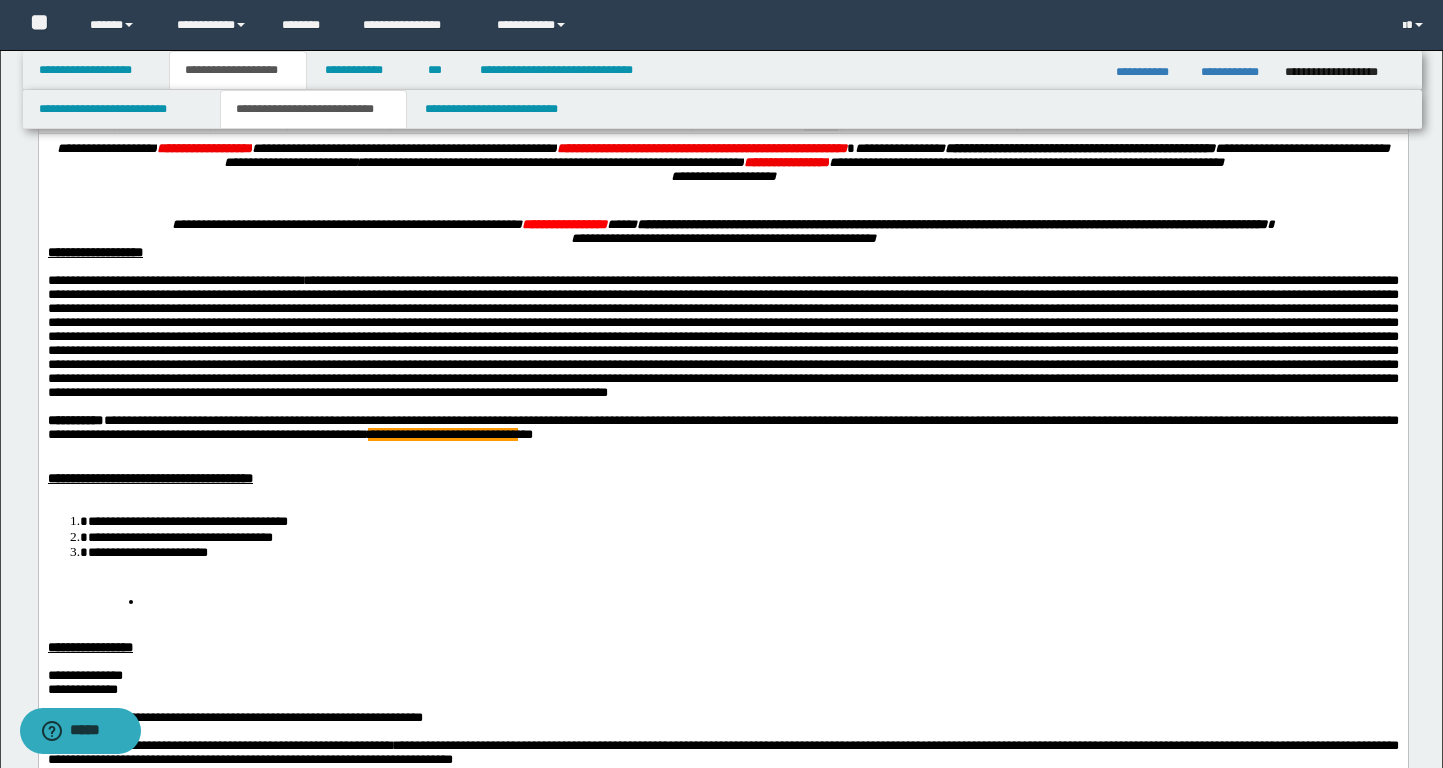 click on "**********" at bounding box center (722, 426) 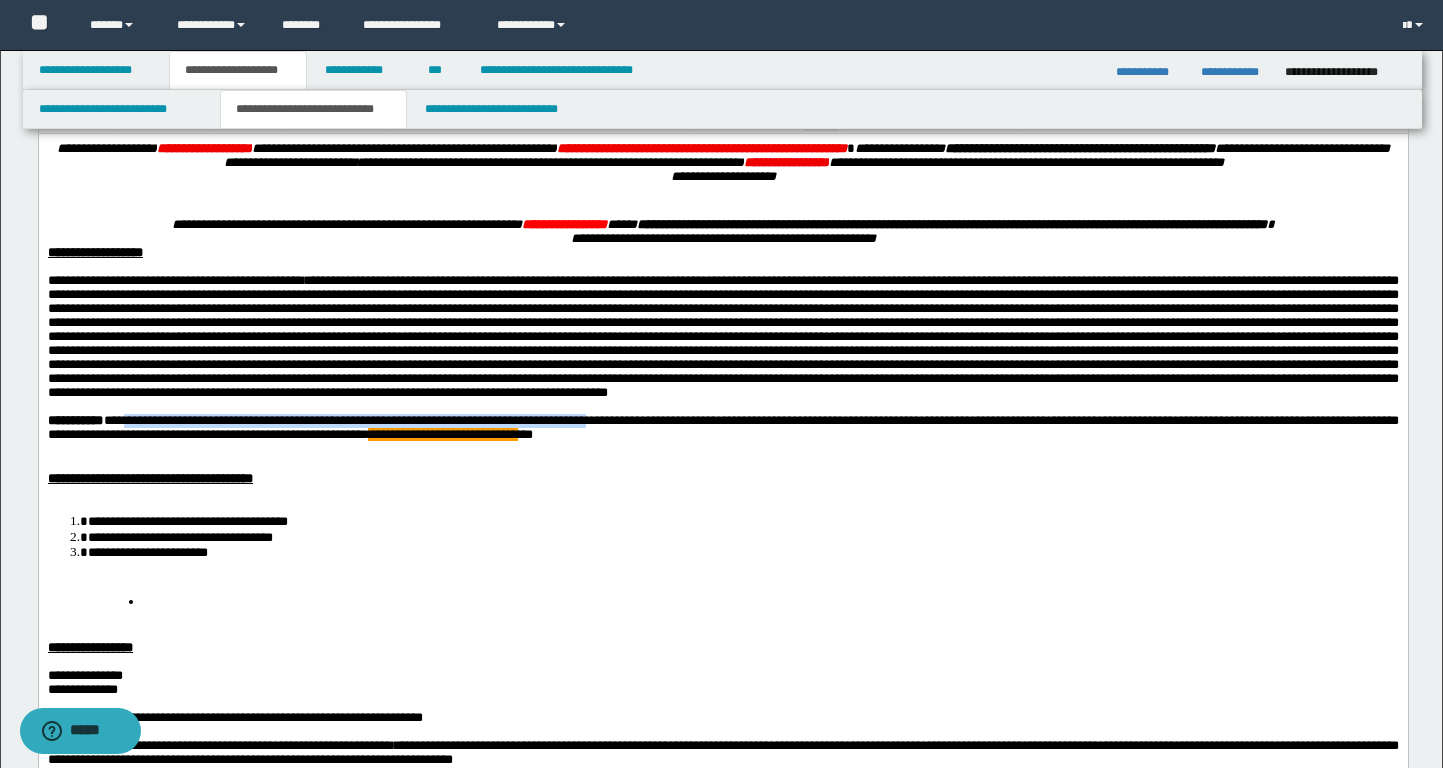 drag, startPoint x: 143, startPoint y: 488, endPoint x: 803, endPoint y: 485, distance: 660.00684 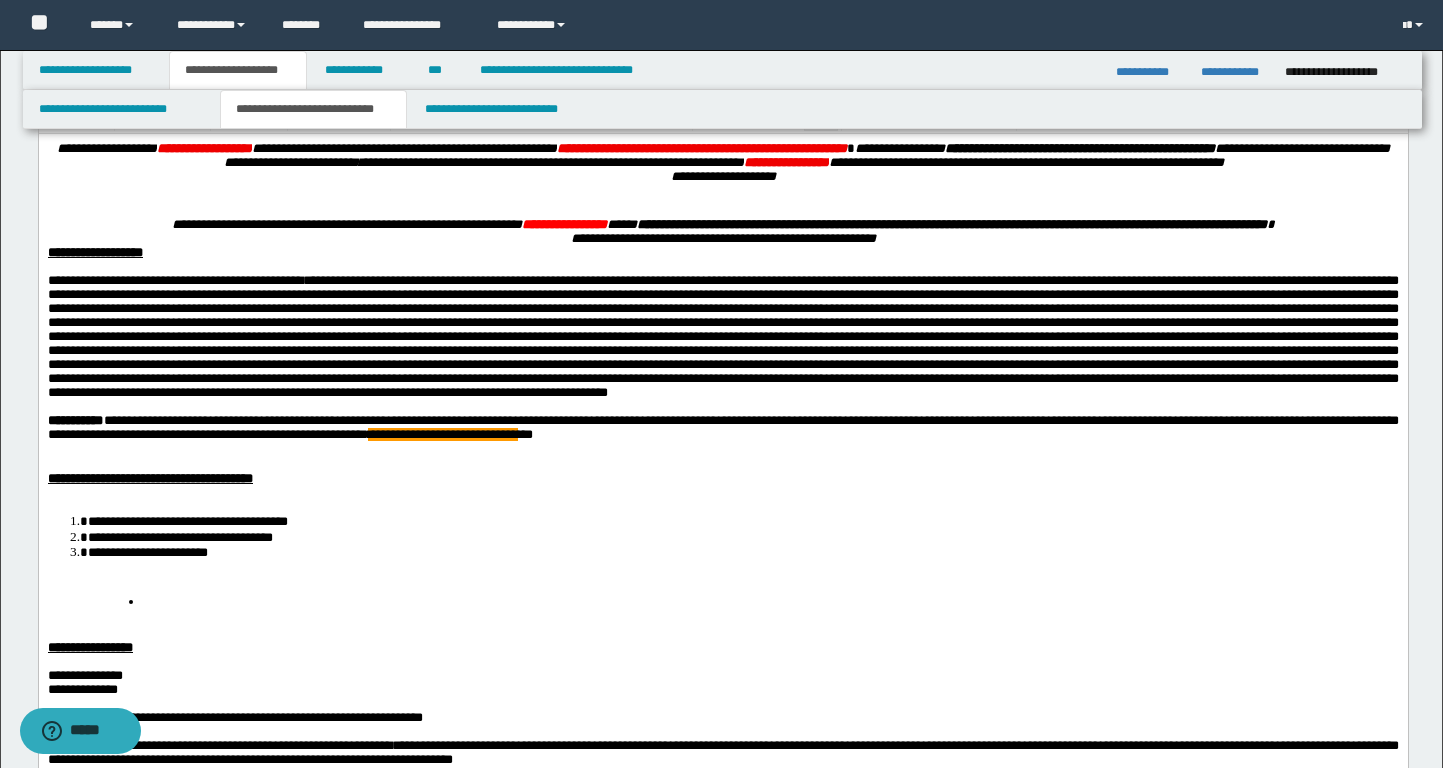 click on "**********" at bounding box center [722, 478] 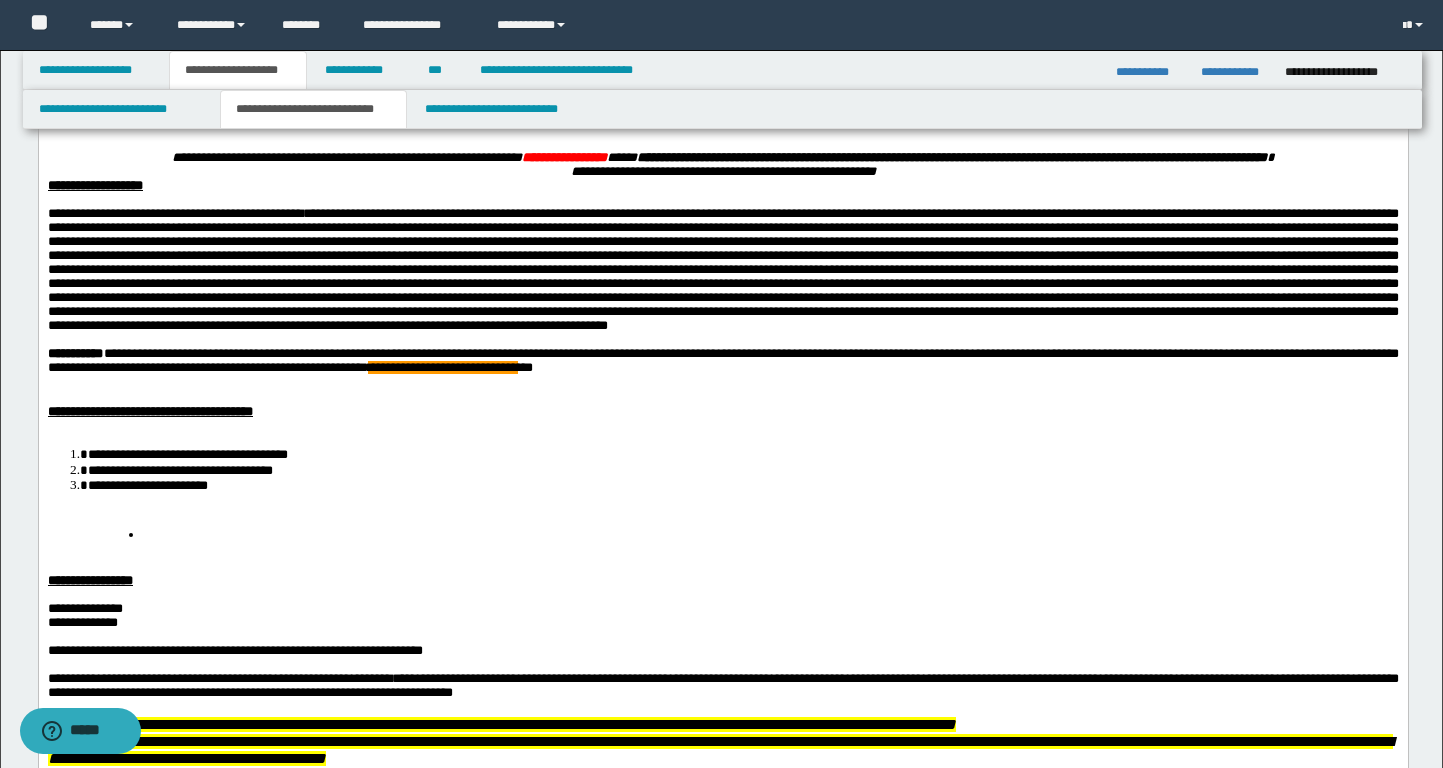 scroll, scrollTop: 170, scrollLeft: 0, axis: vertical 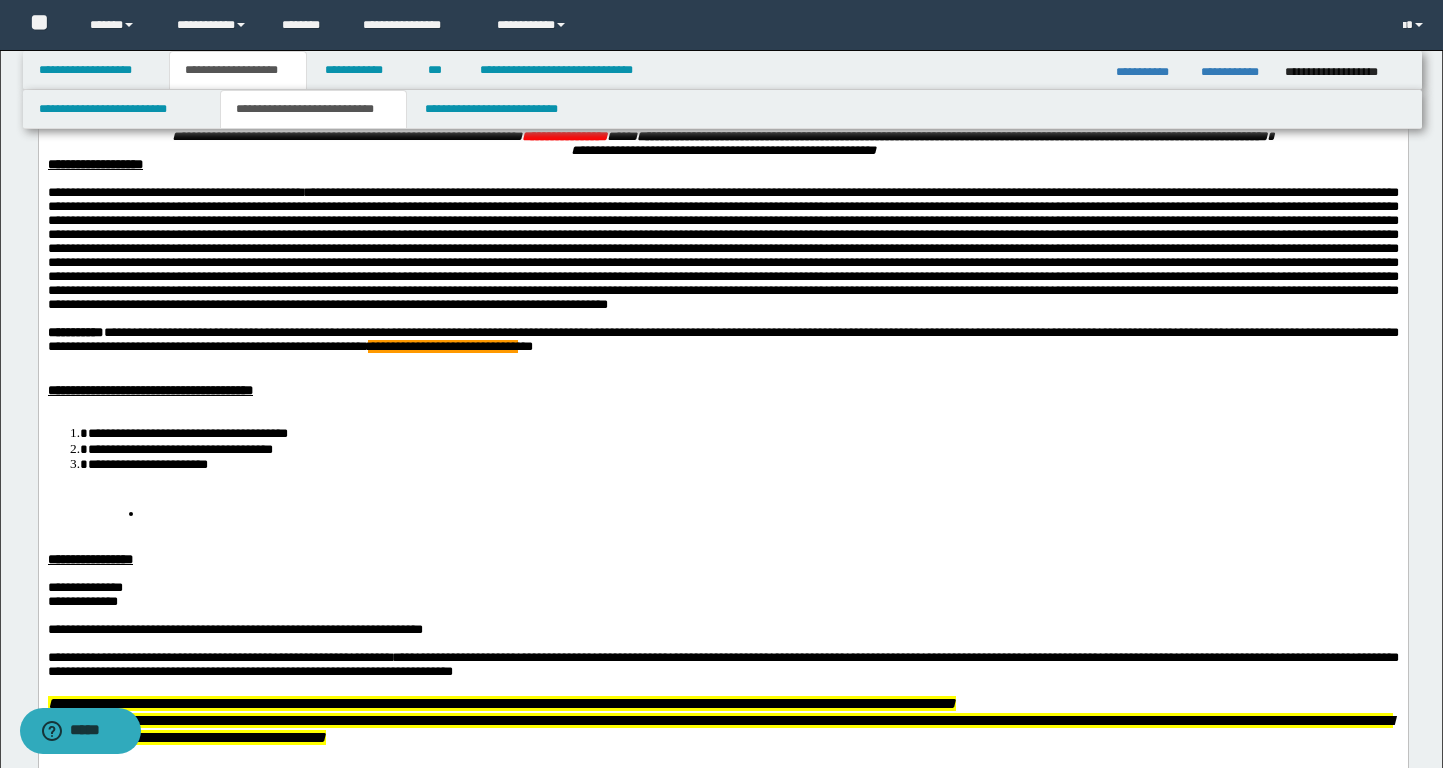 click at bounding box center (771, 514) 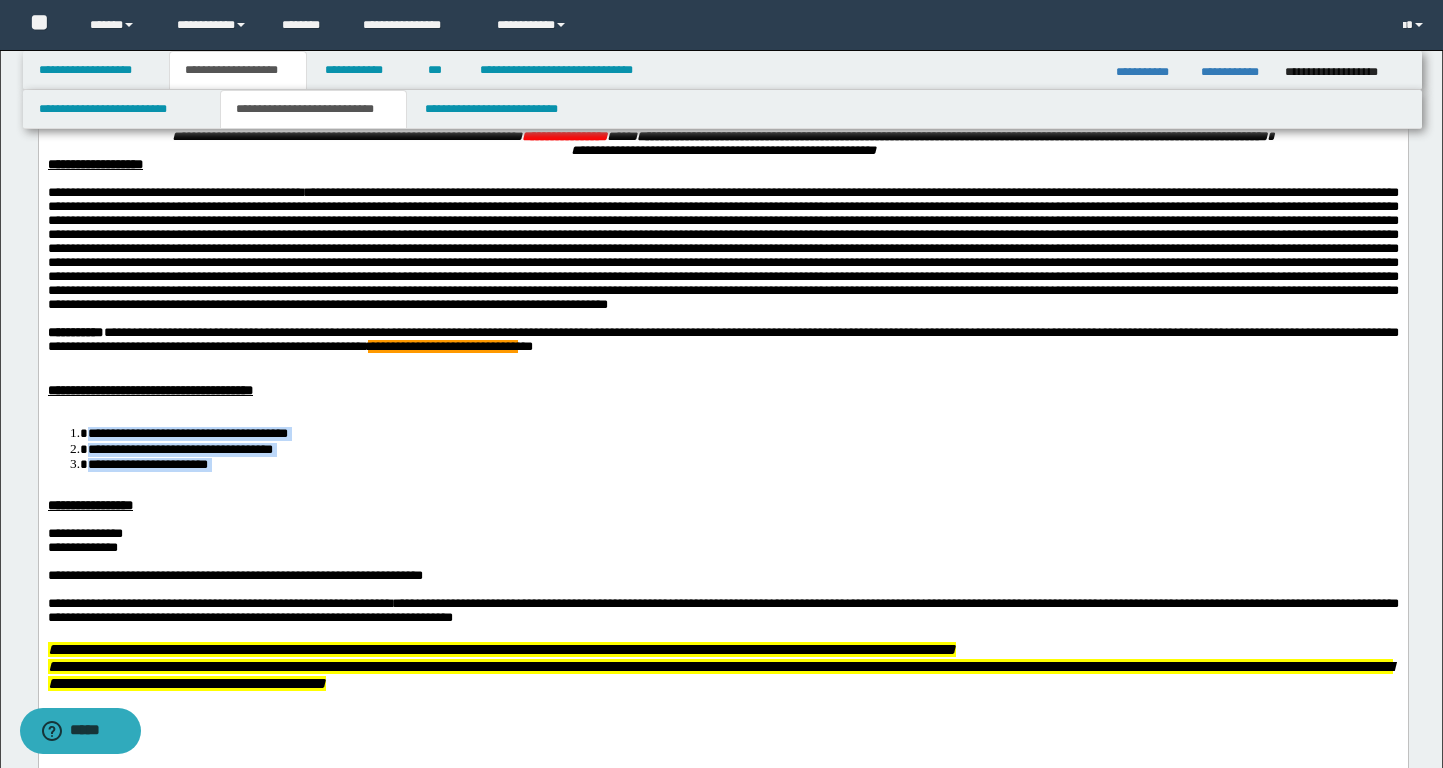 drag, startPoint x: 283, startPoint y: 545, endPoint x: 78, endPoint y: 498, distance: 210.3188 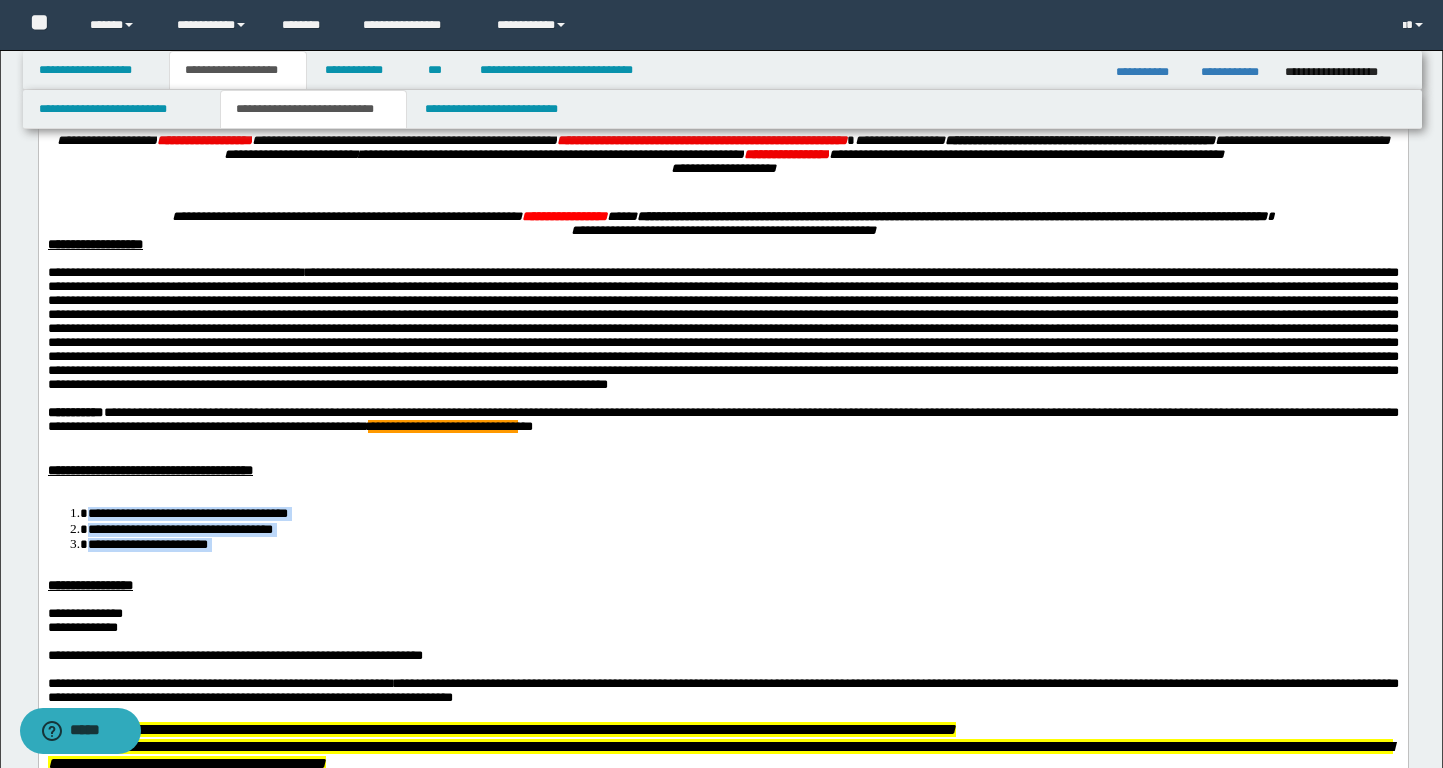 scroll, scrollTop: 4, scrollLeft: 0, axis: vertical 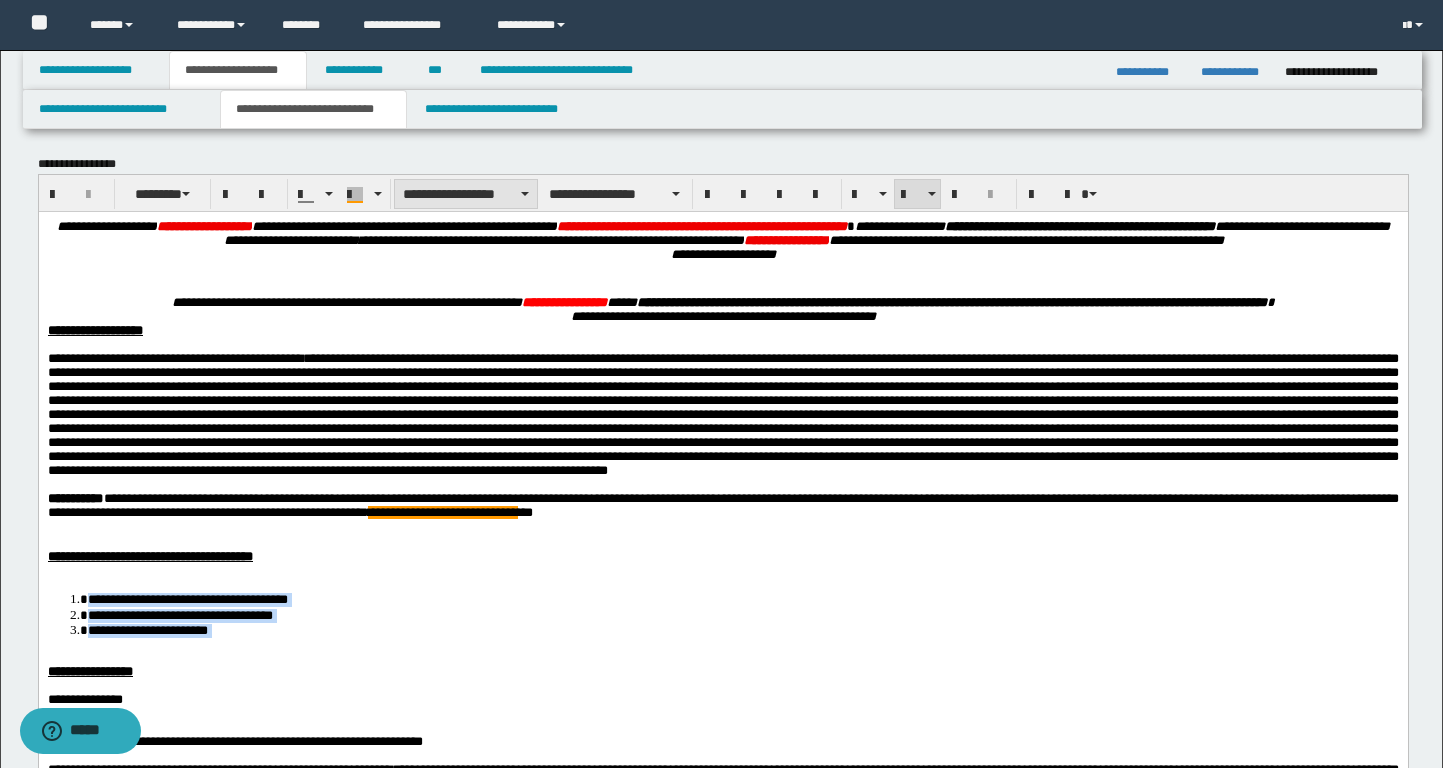 click on "**********" at bounding box center (466, 194) 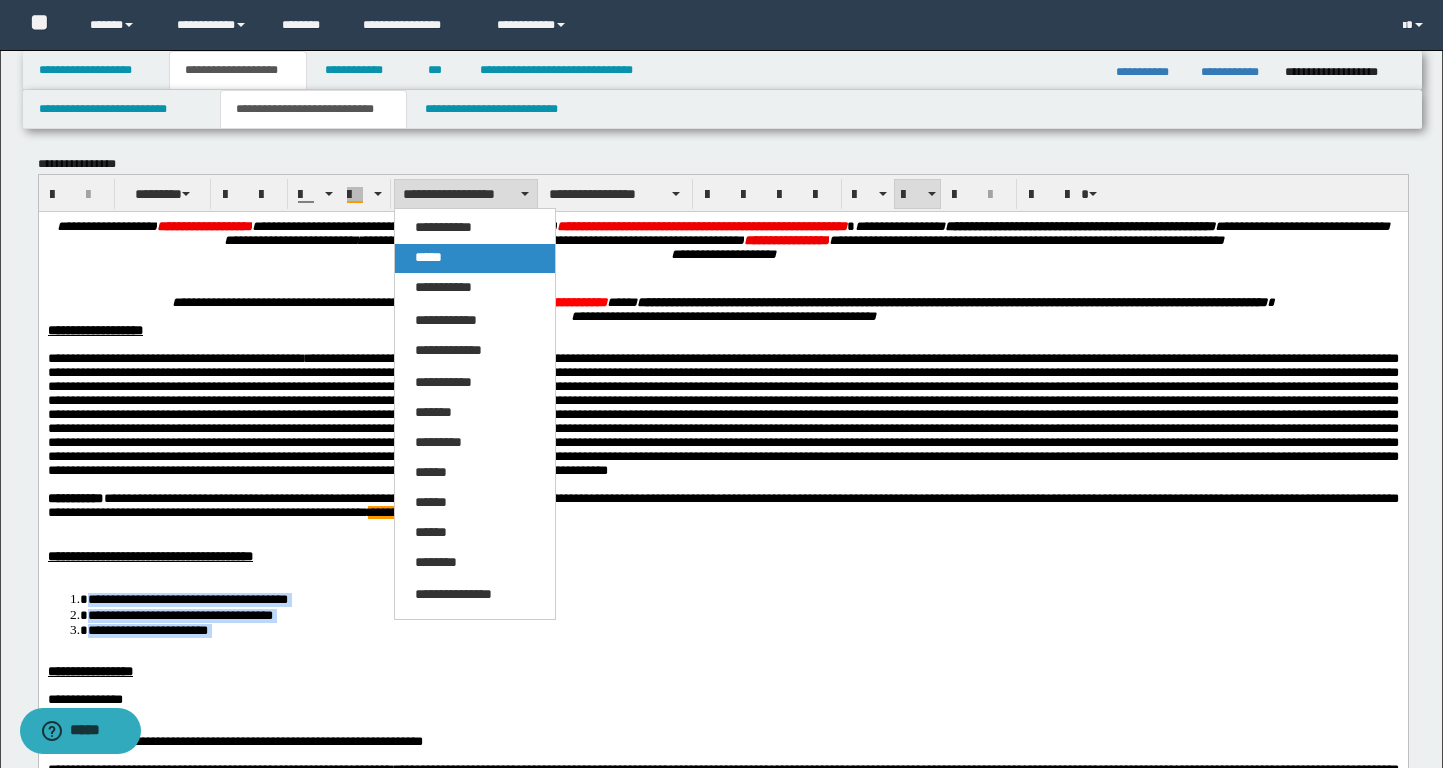 click on "*****" at bounding box center [475, 258] 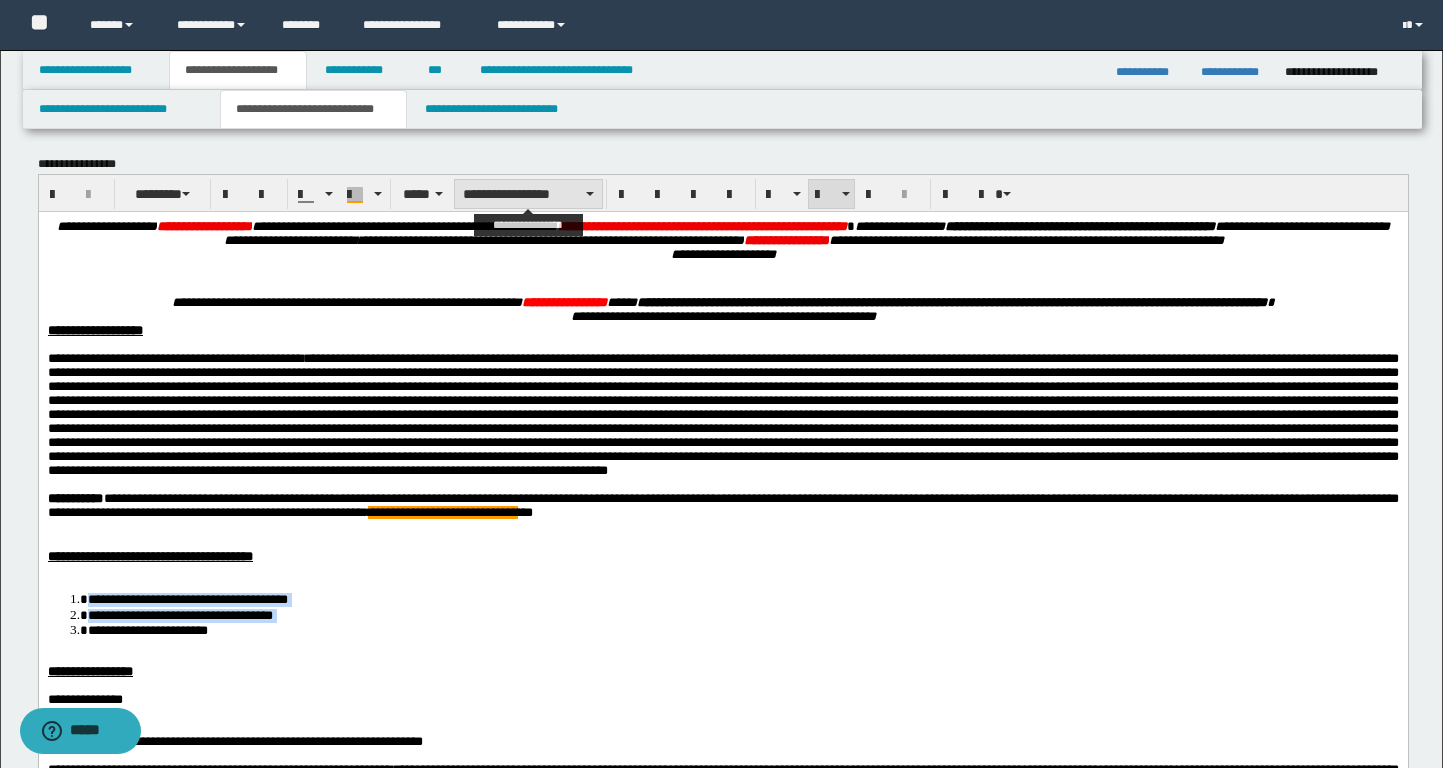 click on "**********" at bounding box center [528, 194] 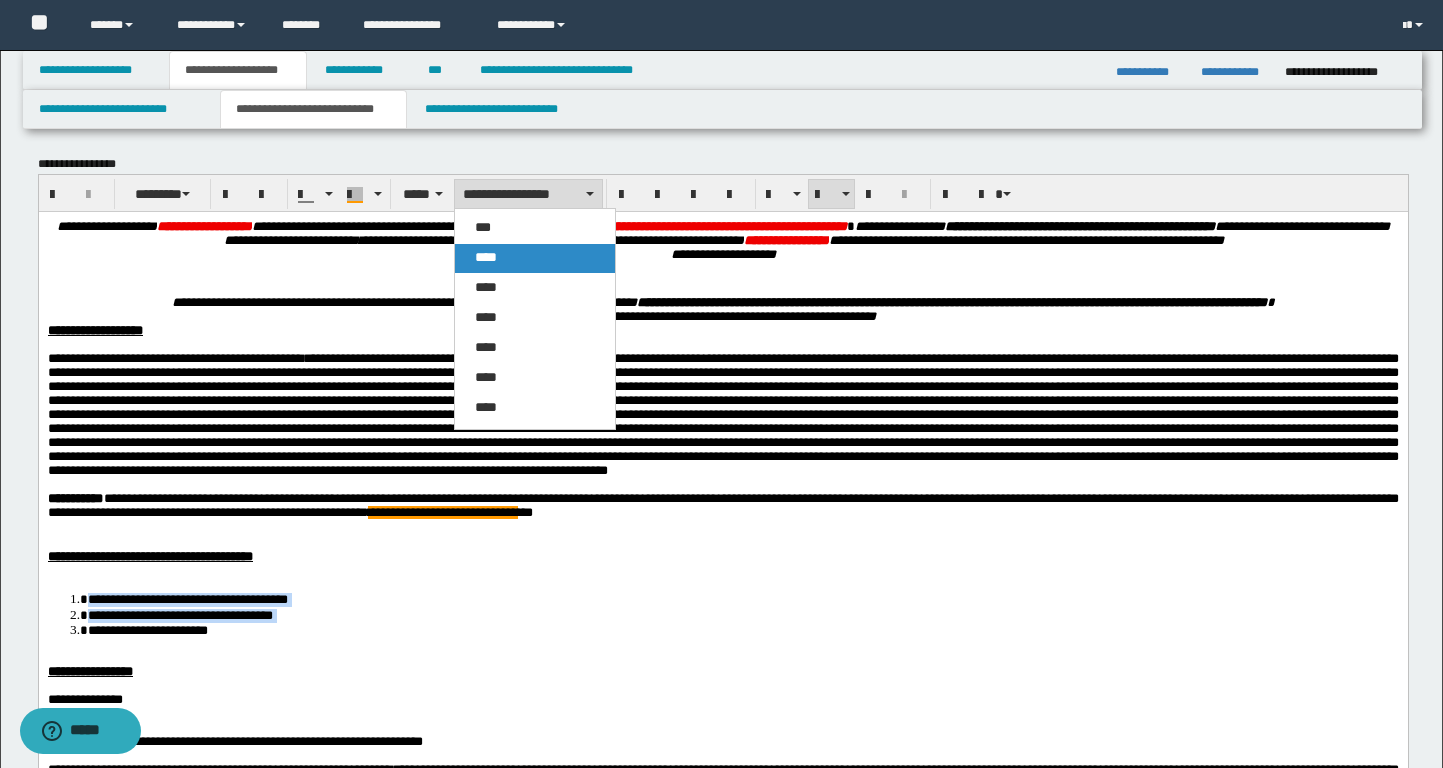 click on "****" at bounding box center (535, 258) 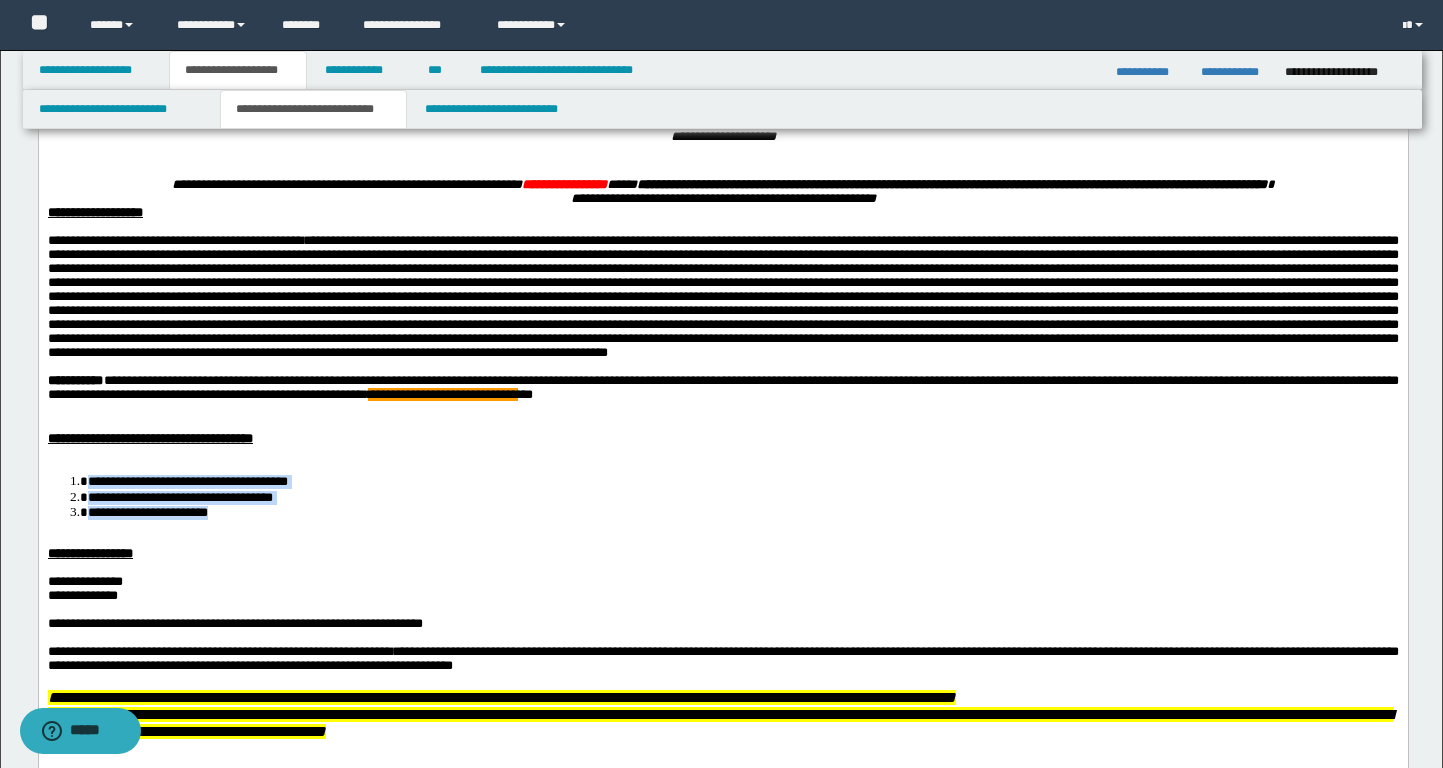 scroll, scrollTop: 146, scrollLeft: 0, axis: vertical 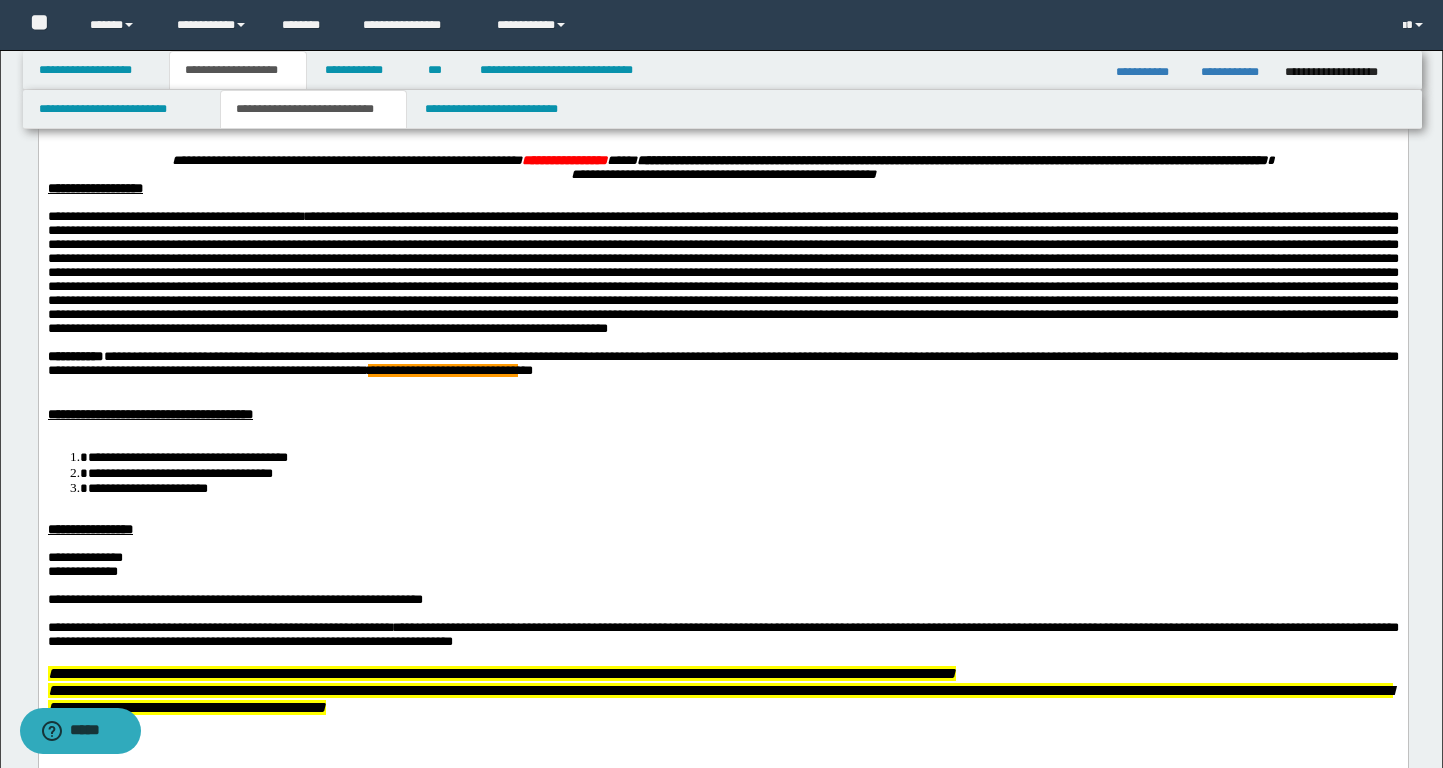 click on "**********" at bounding box center (743, 487) 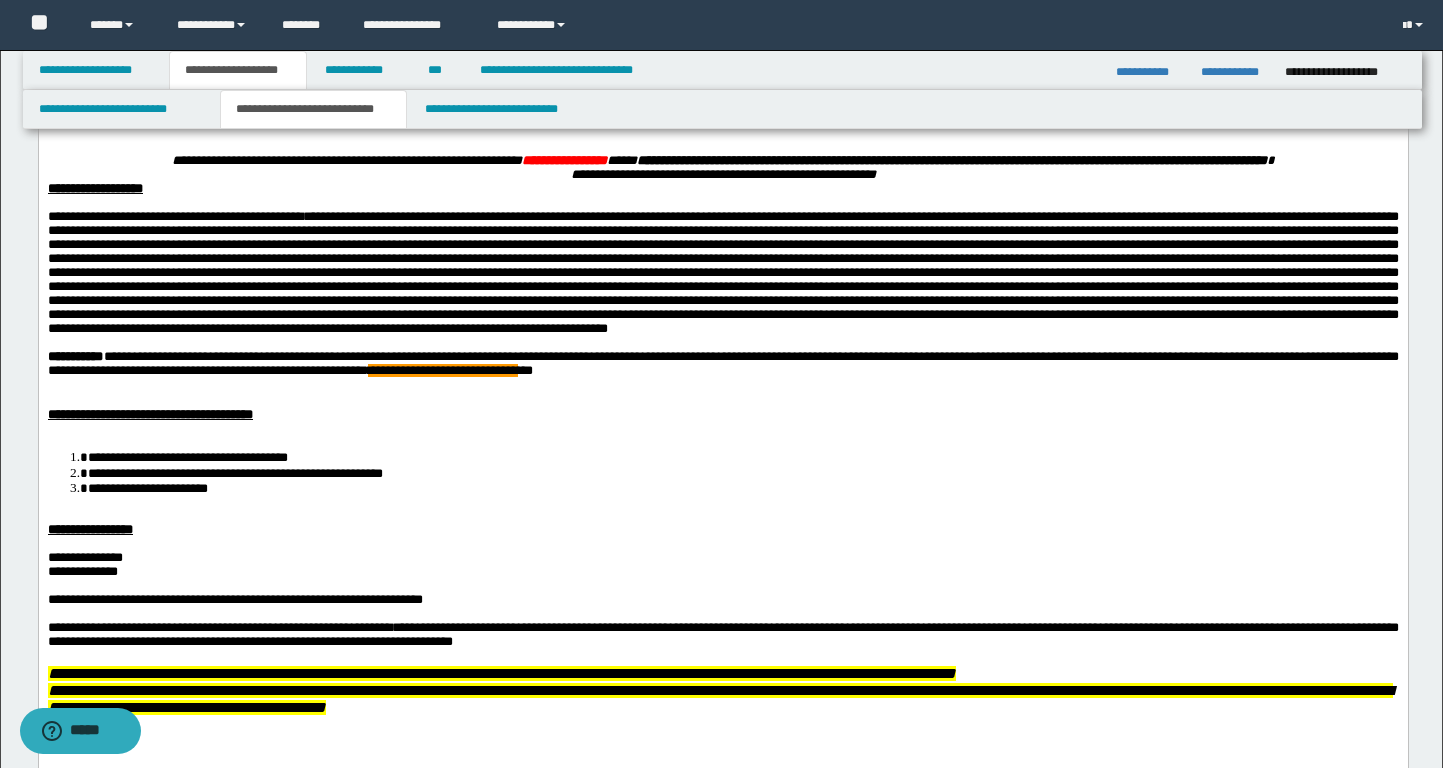click on "**********" at bounding box center (743, 472) 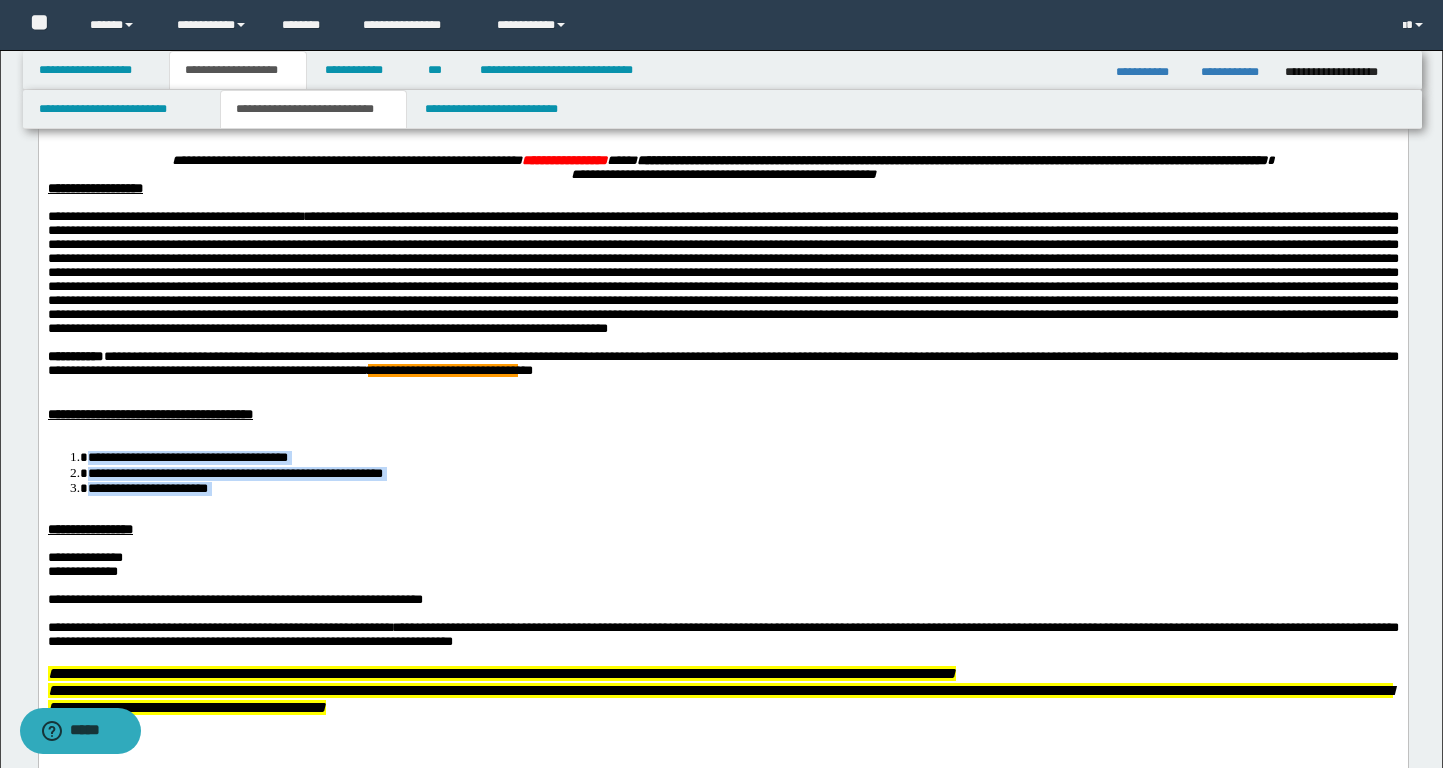 copy on "**********" 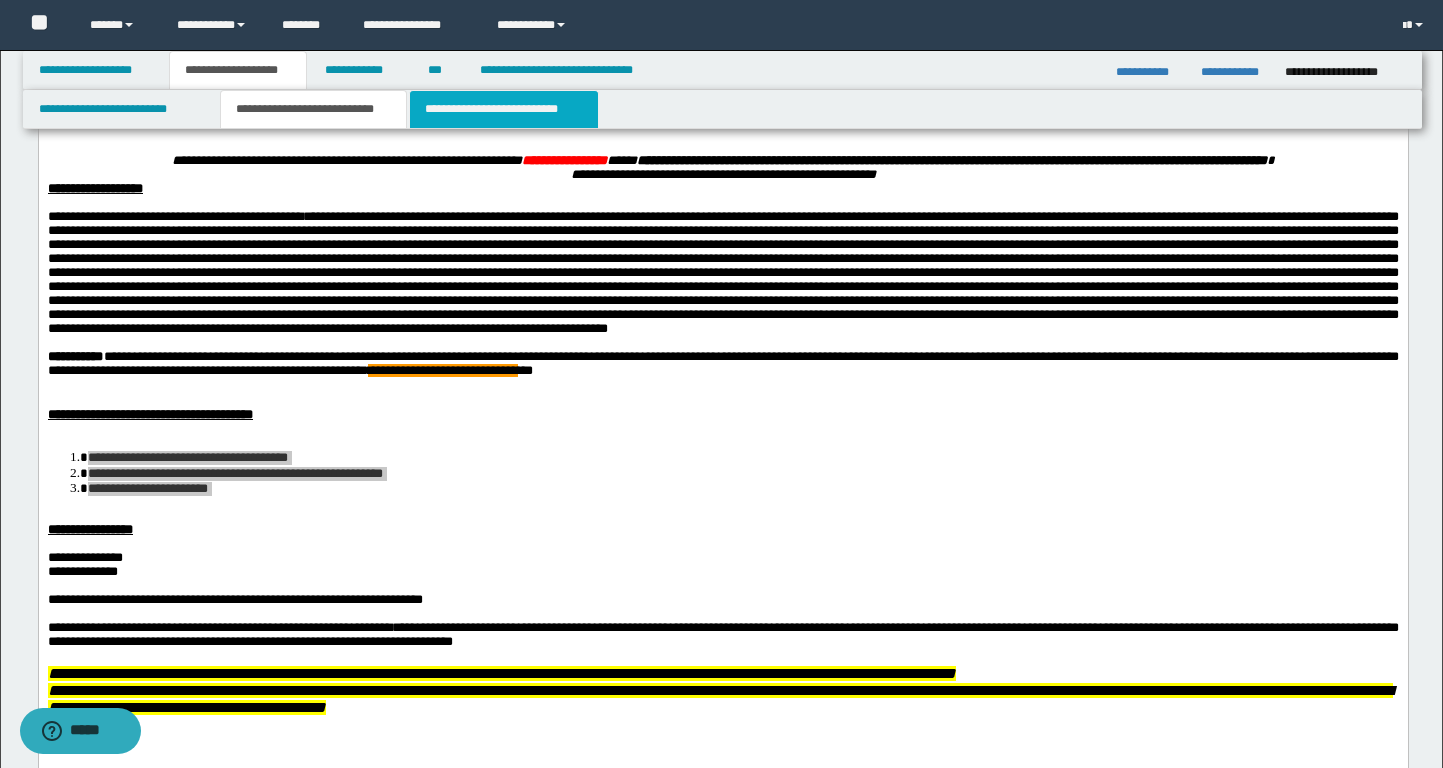 click on "**********" at bounding box center (504, 109) 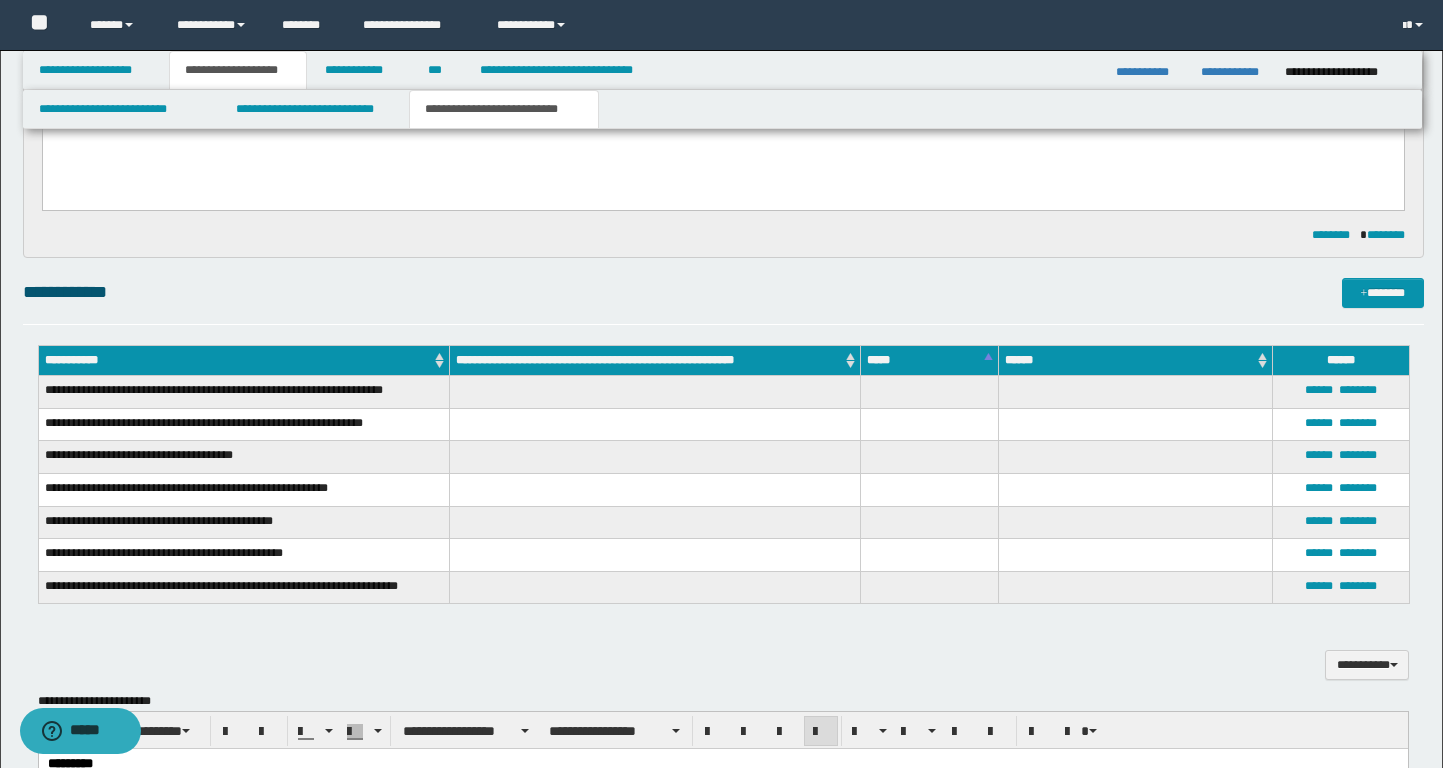 scroll, scrollTop: 716, scrollLeft: 0, axis: vertical 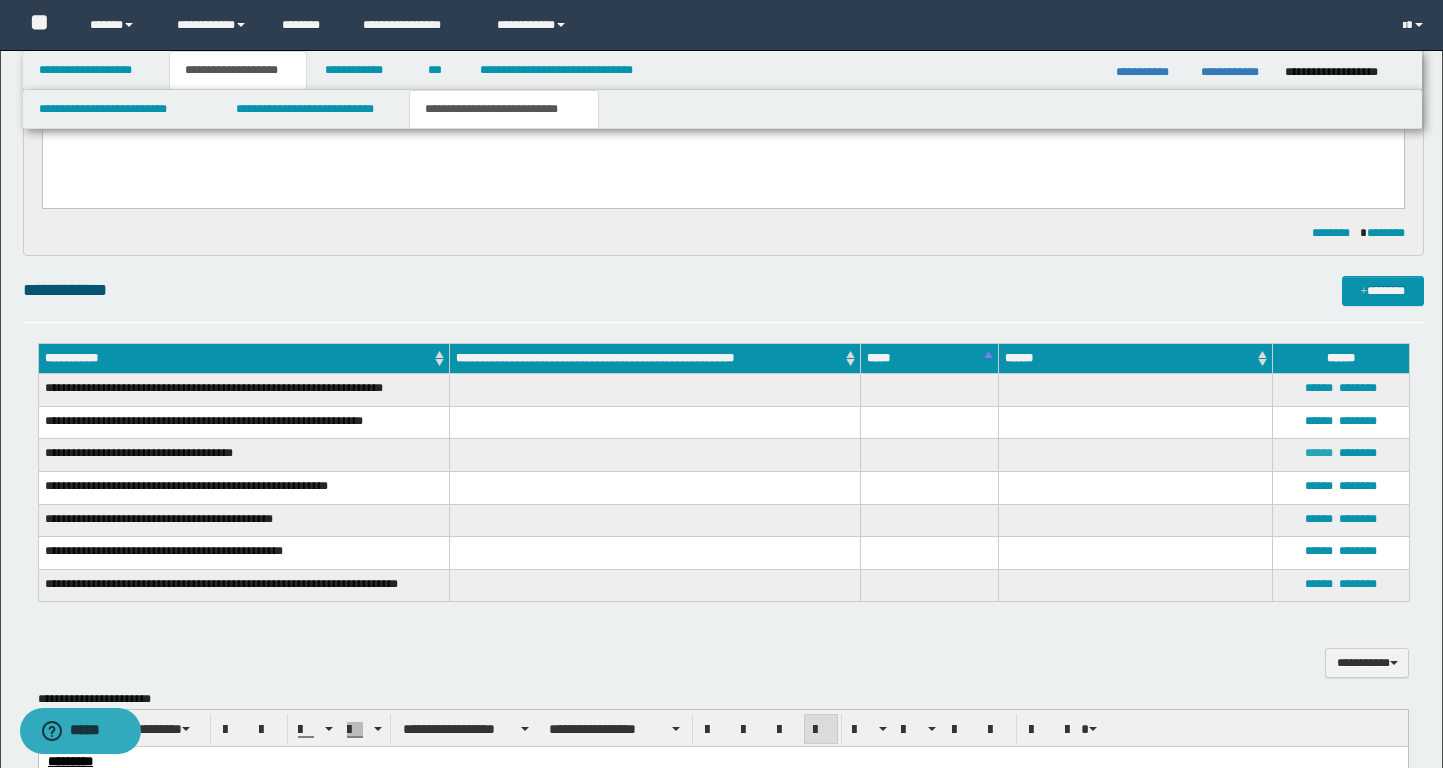 click on "******" at bounding box center [1319, 453] 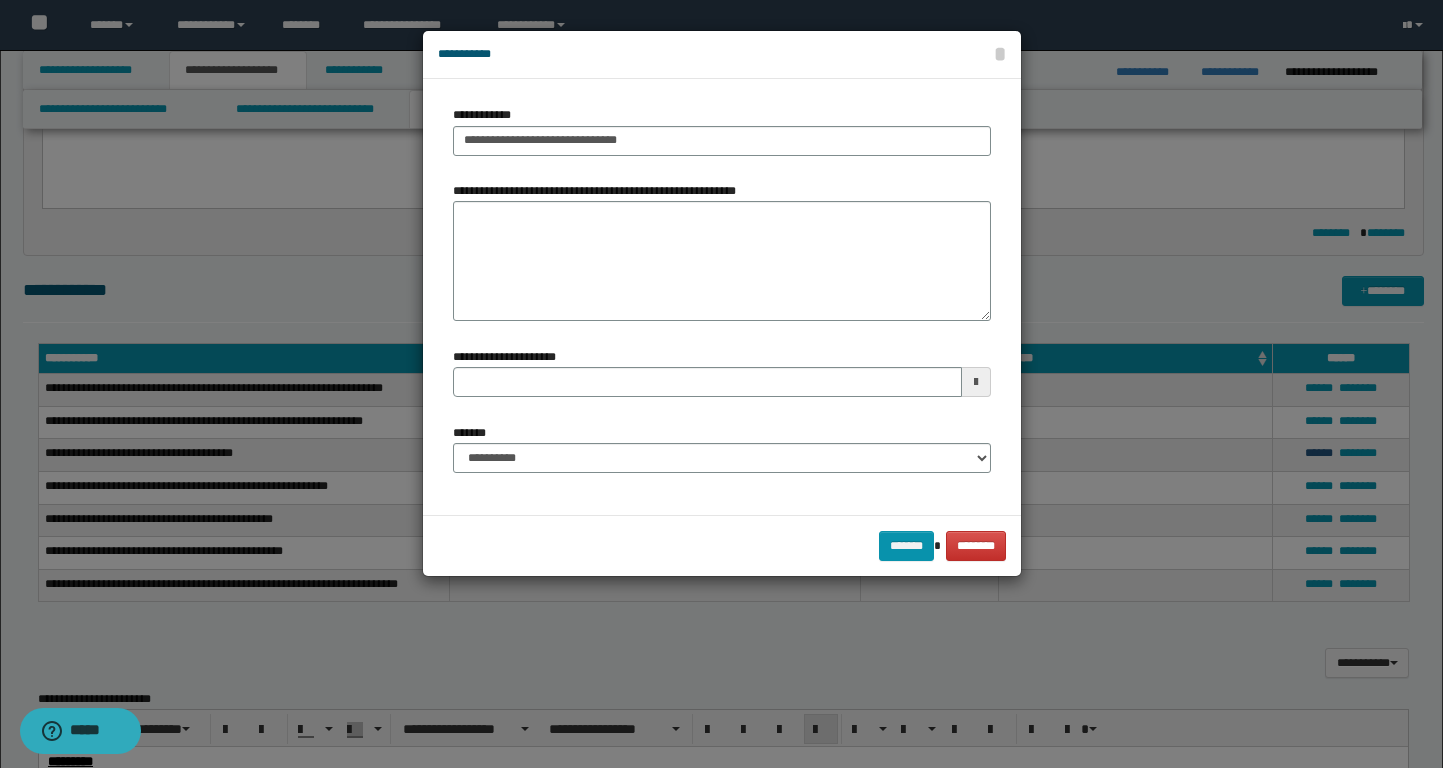 type 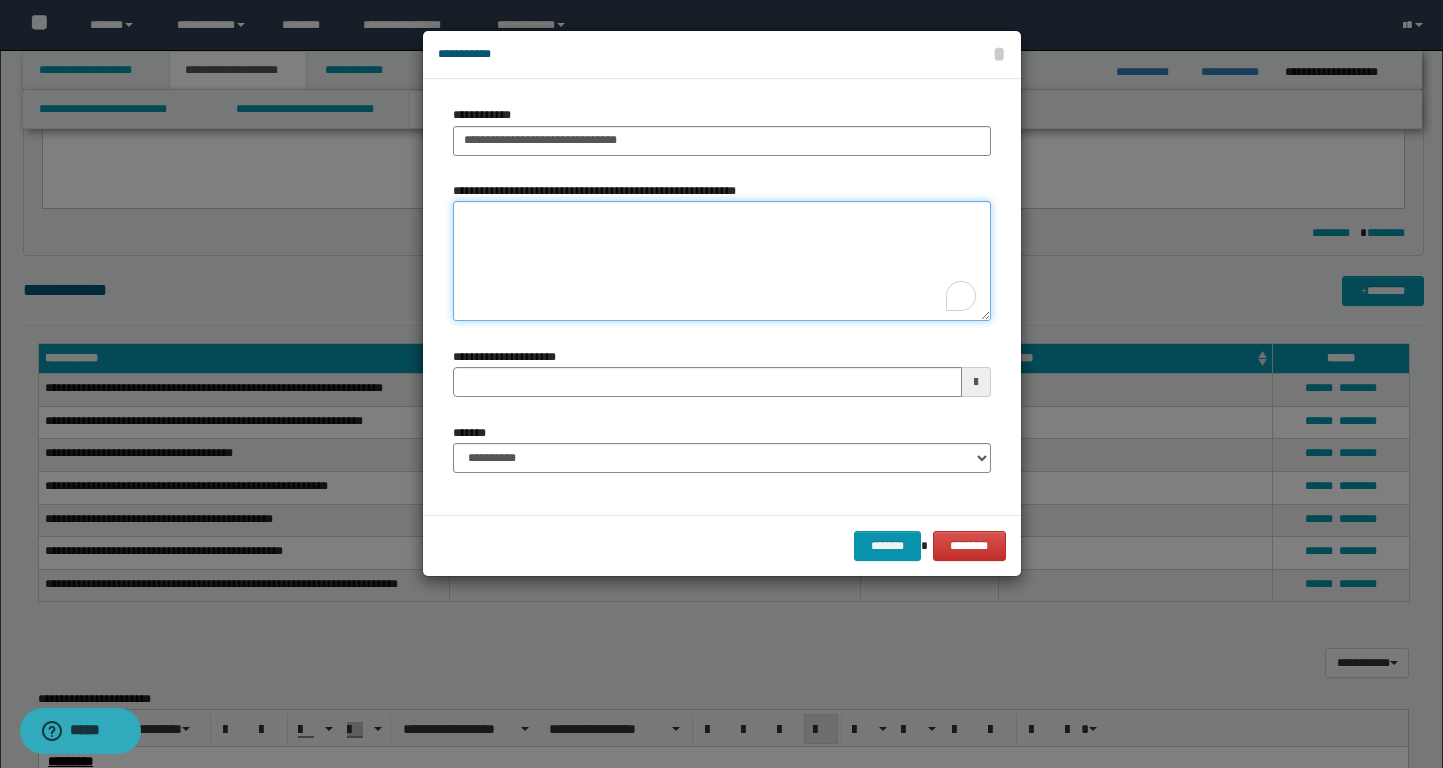 click on "**********" at bounding box center (722, 261) 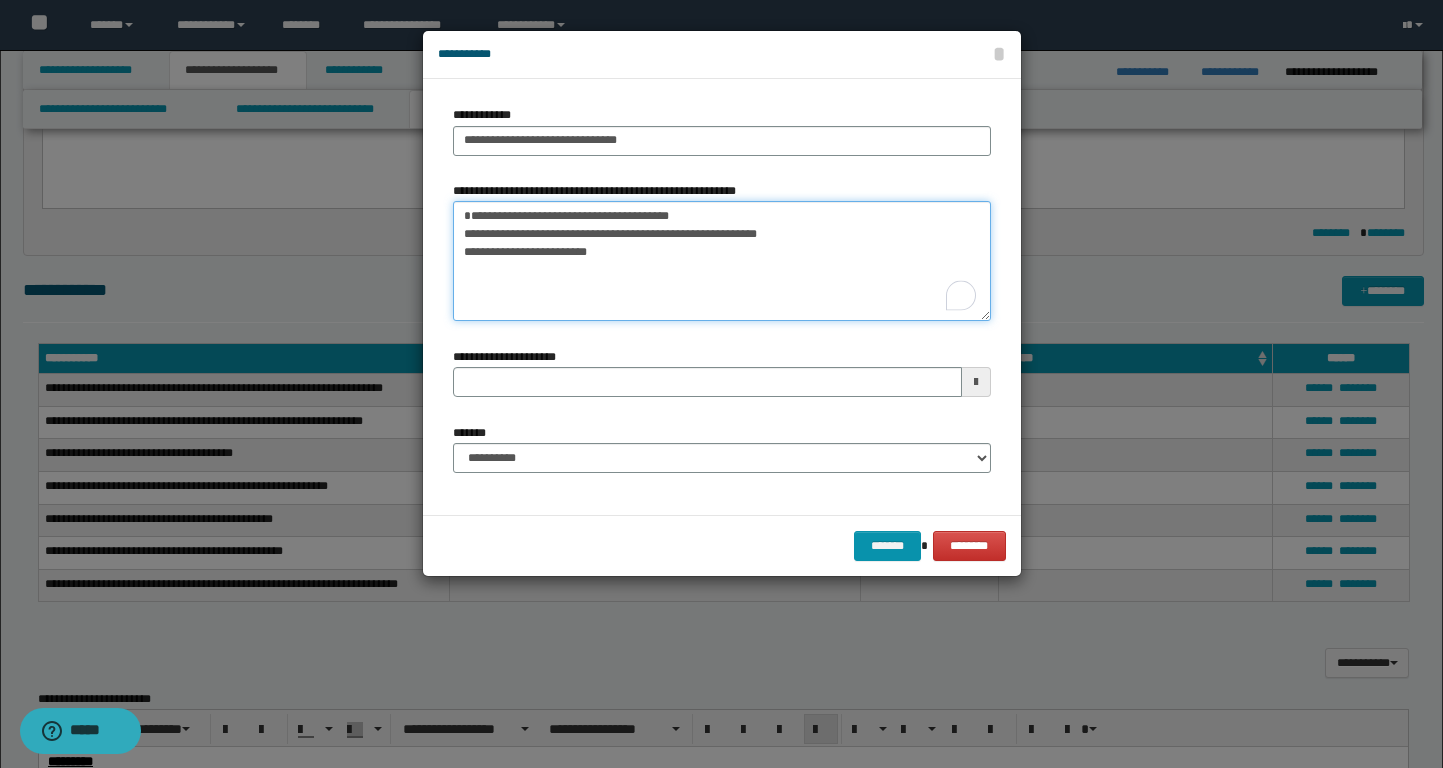 drag, startPoint x: 622, startPoint y: 274, endPoint x: 448, endPoint y: 252, distance: 175.38528 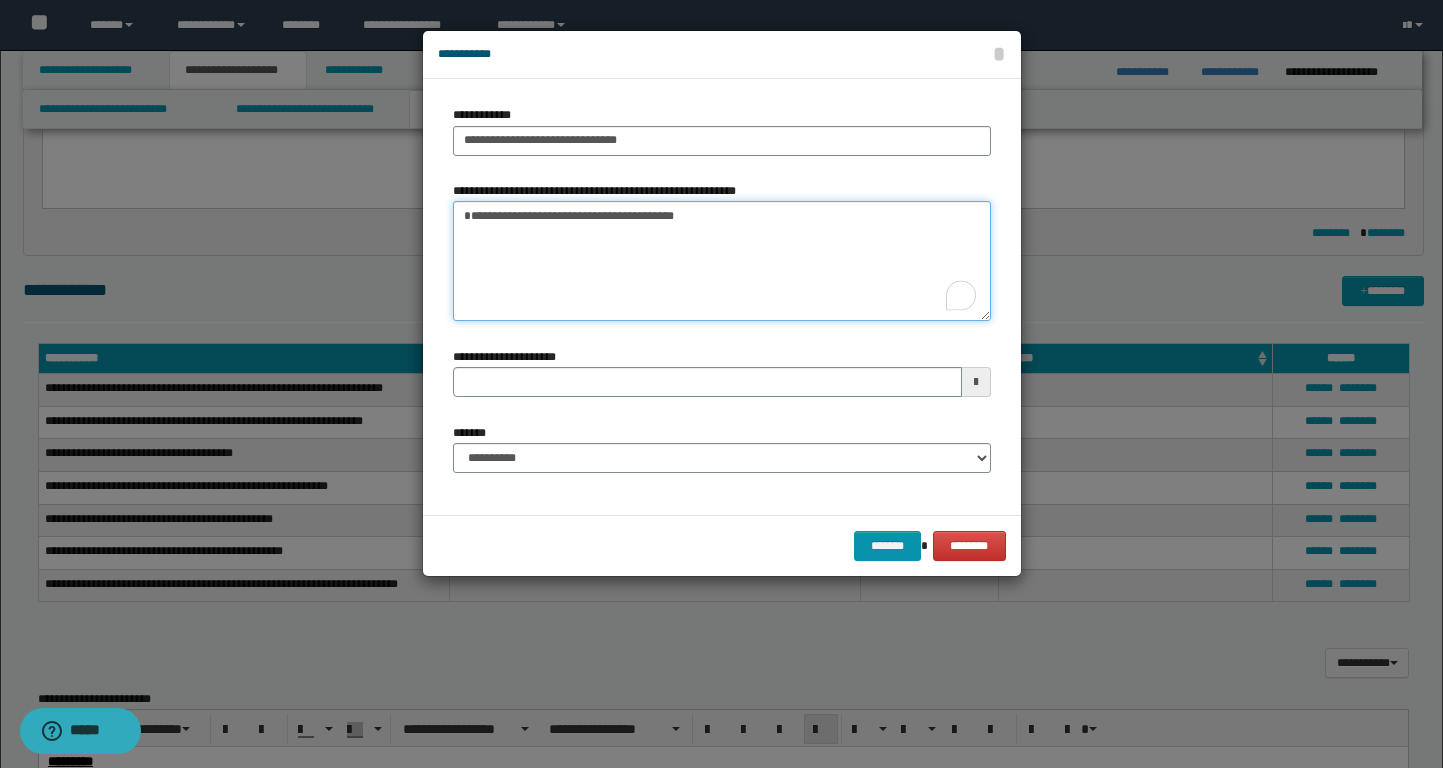 type 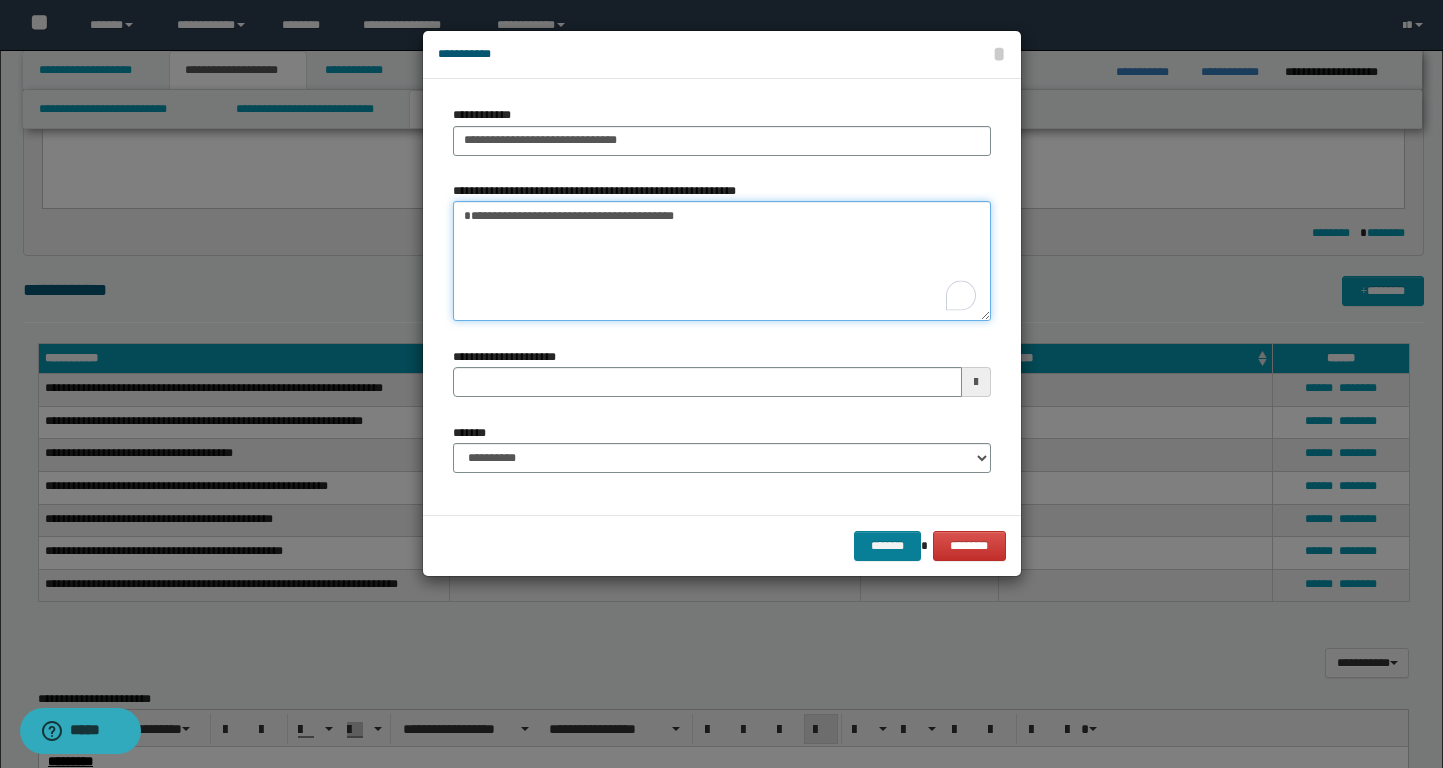 type on "**********" 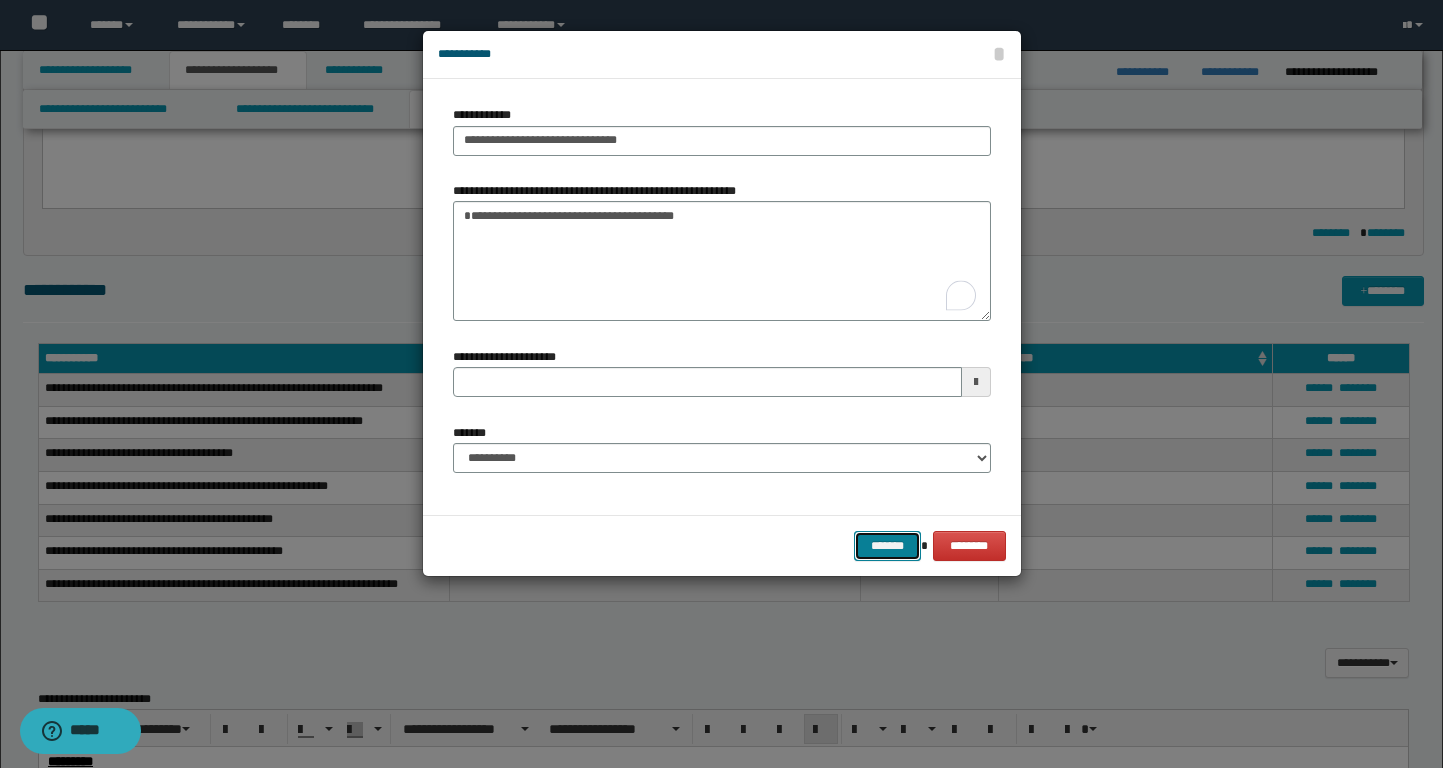 click on "*******" at bounding box center [888, 546] 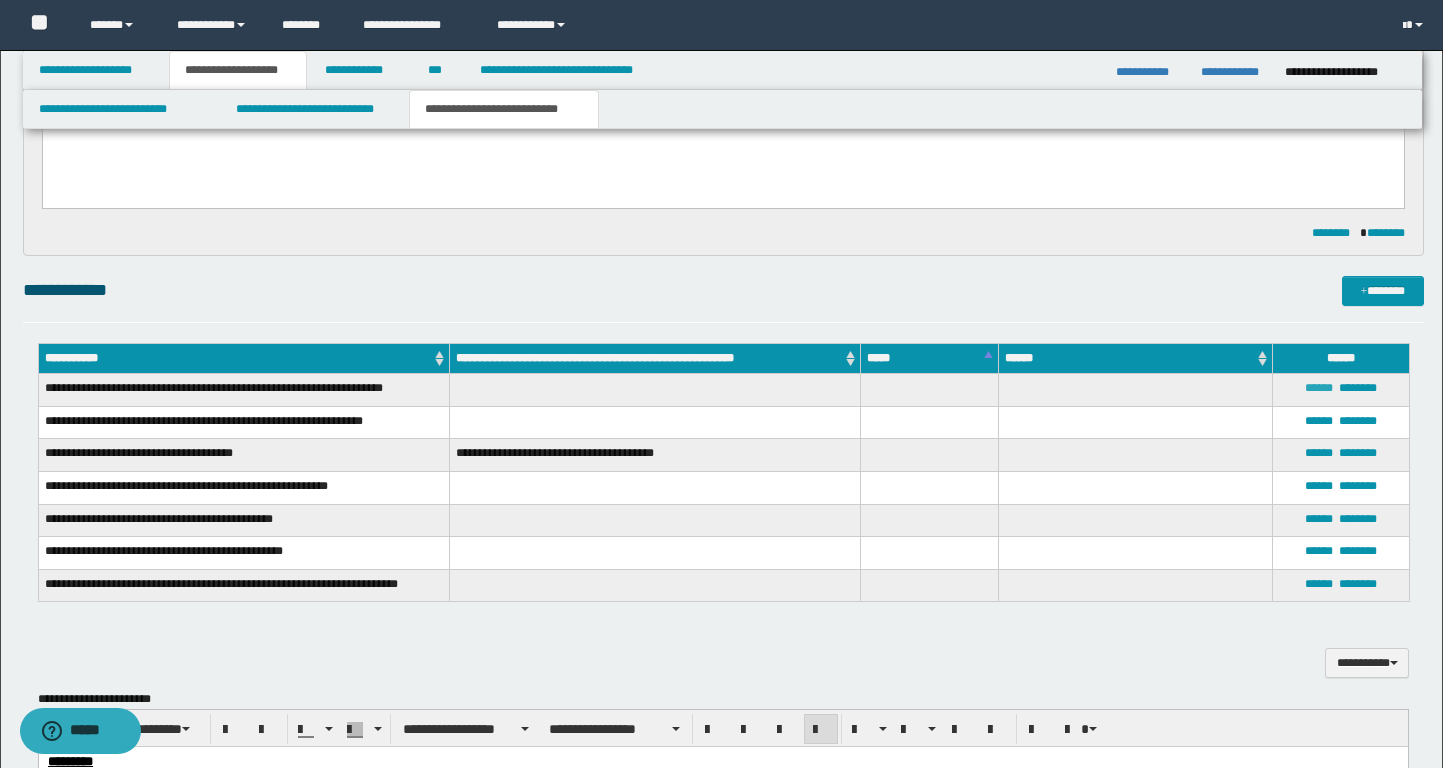 click on "******" at bounding box center (1319, 388) 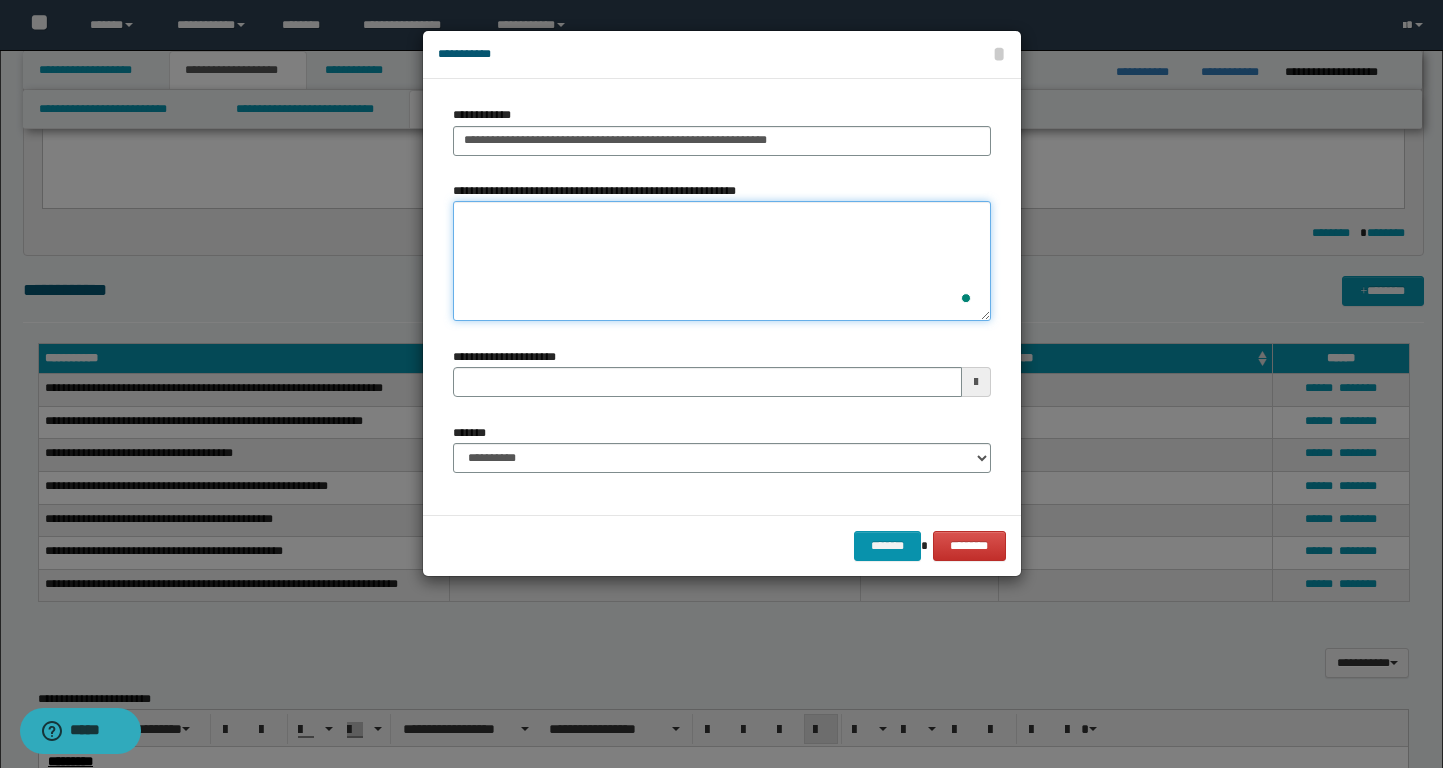 click on "**********" at bounding box center (722, 261) 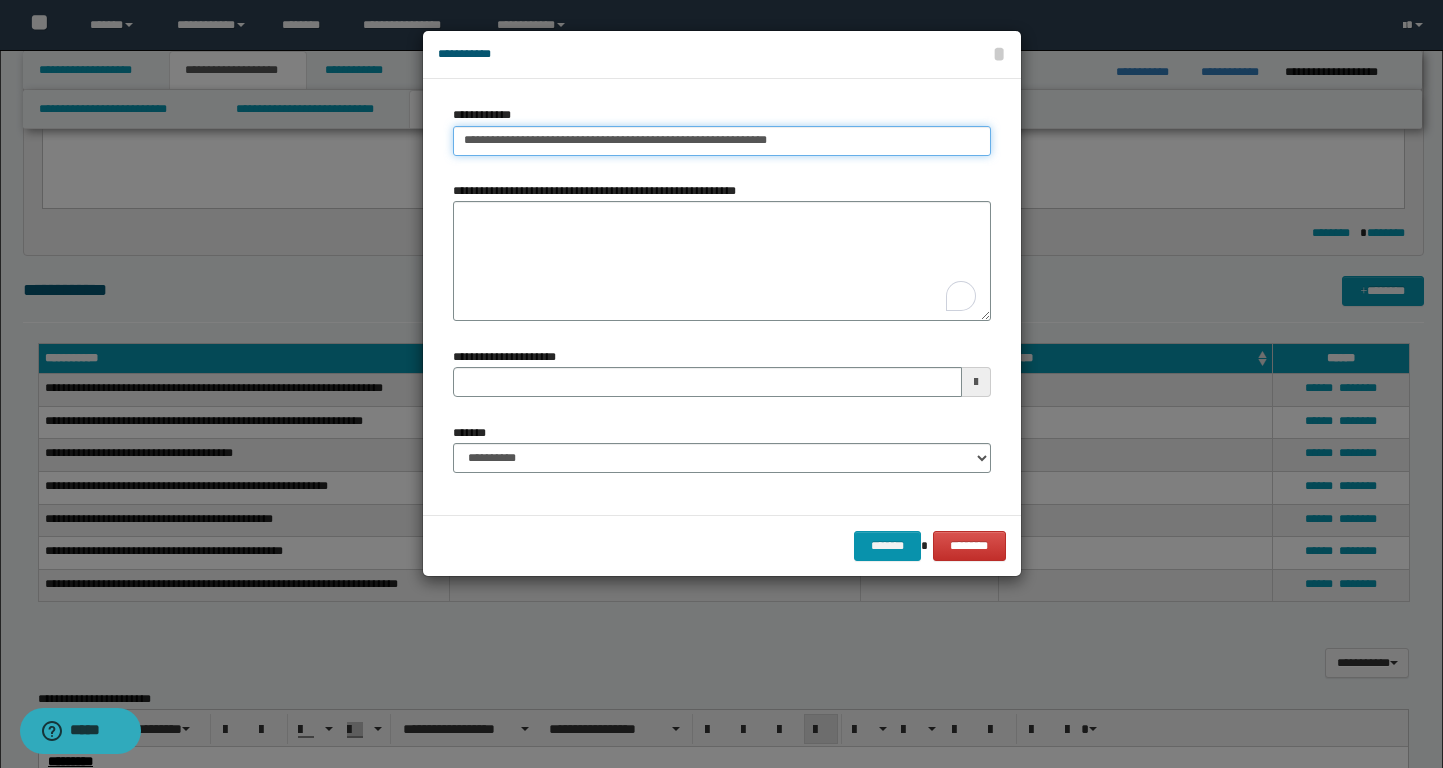 type on "**********" 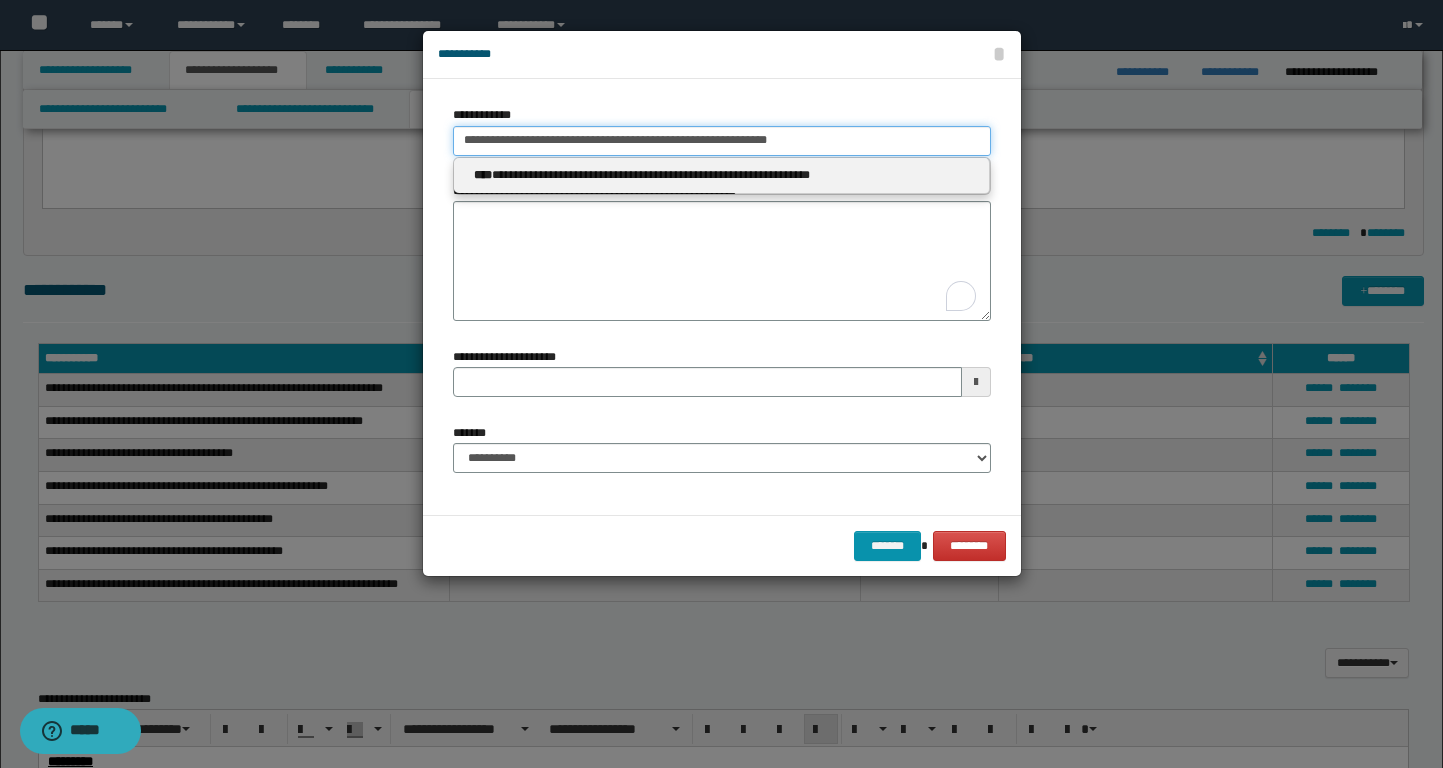 drag, startPoint x: 829, startPoint y: 140, endPoint x: 355, endPoint y: 139, distance: 474.00107 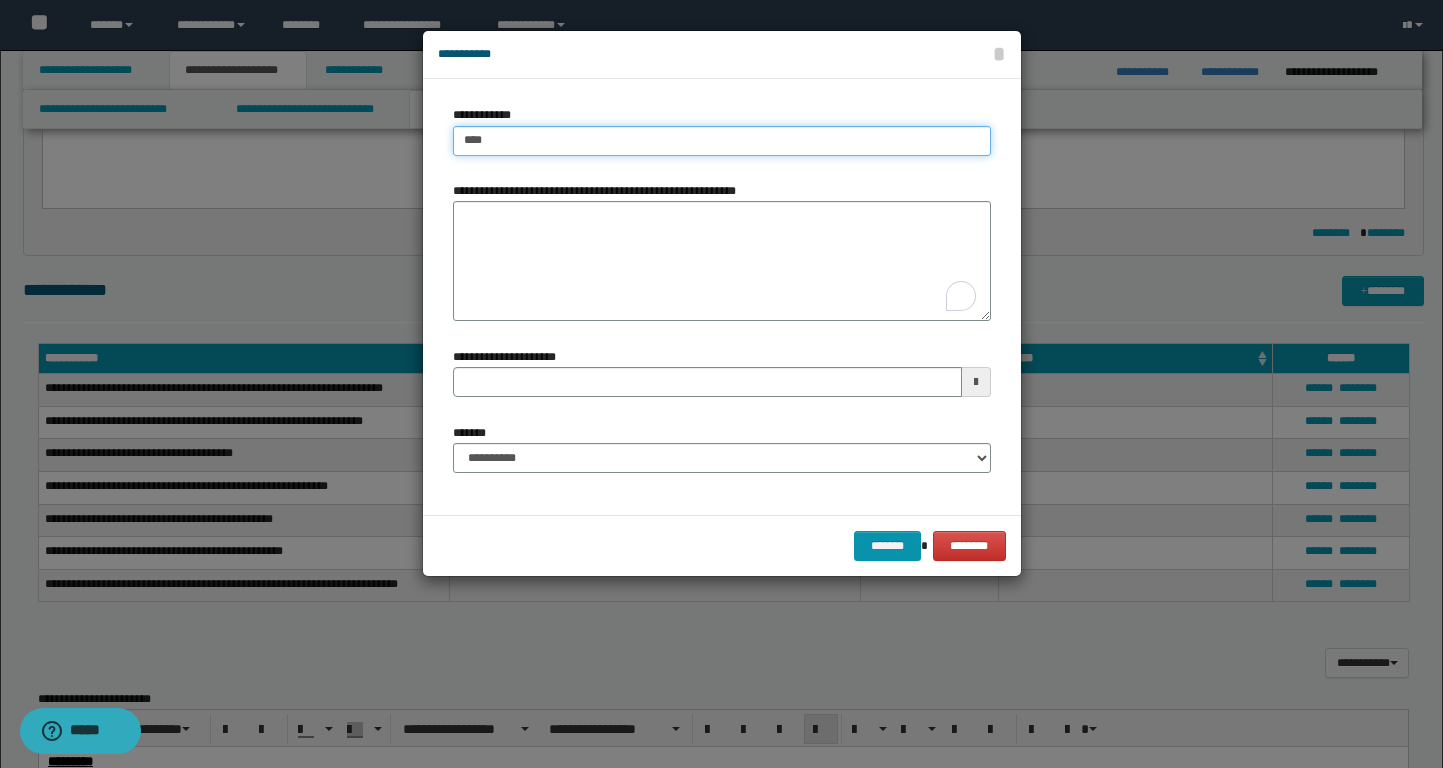 type on "*****" 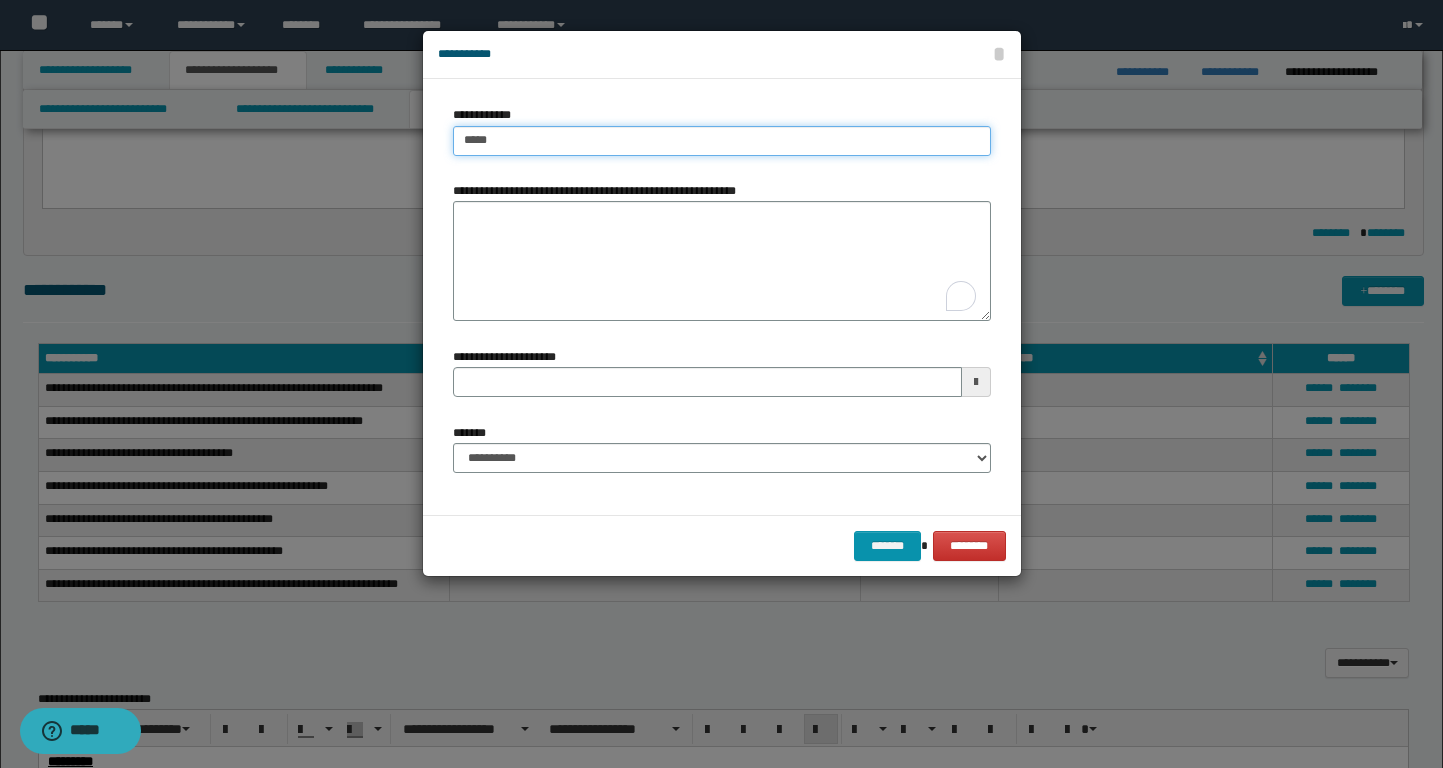 type on "**********" 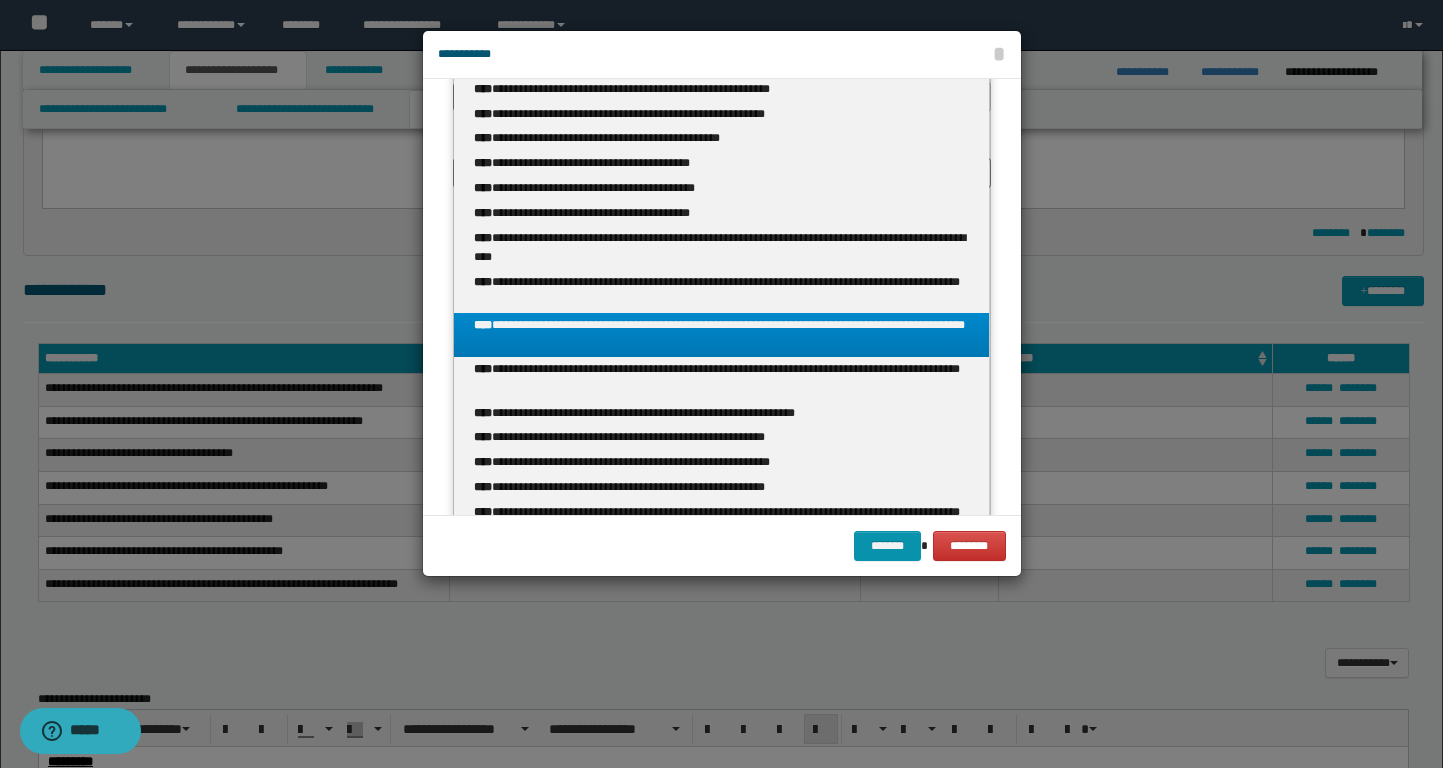 scroll, scrollTop: 408, scrollLeft: 0, axis: vertical 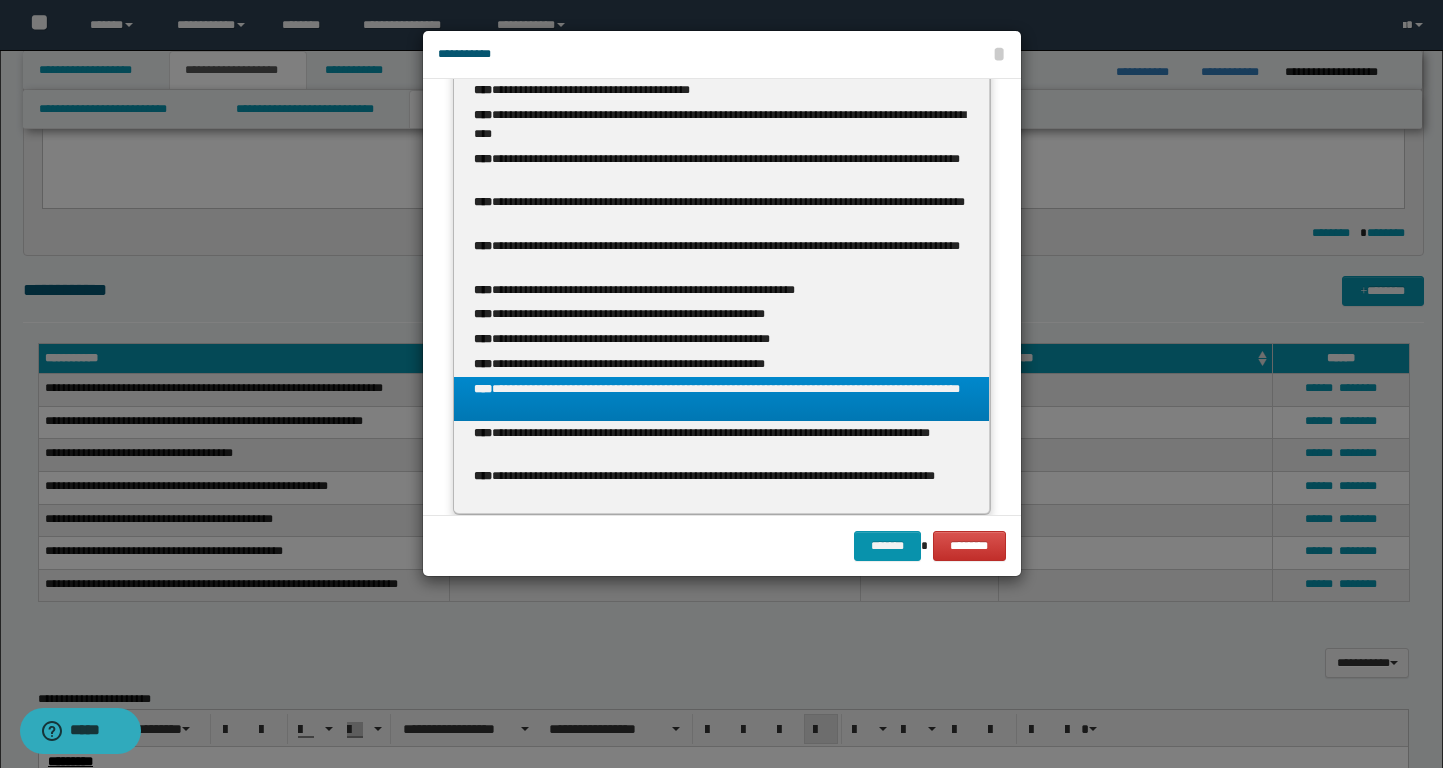 type on "*****" 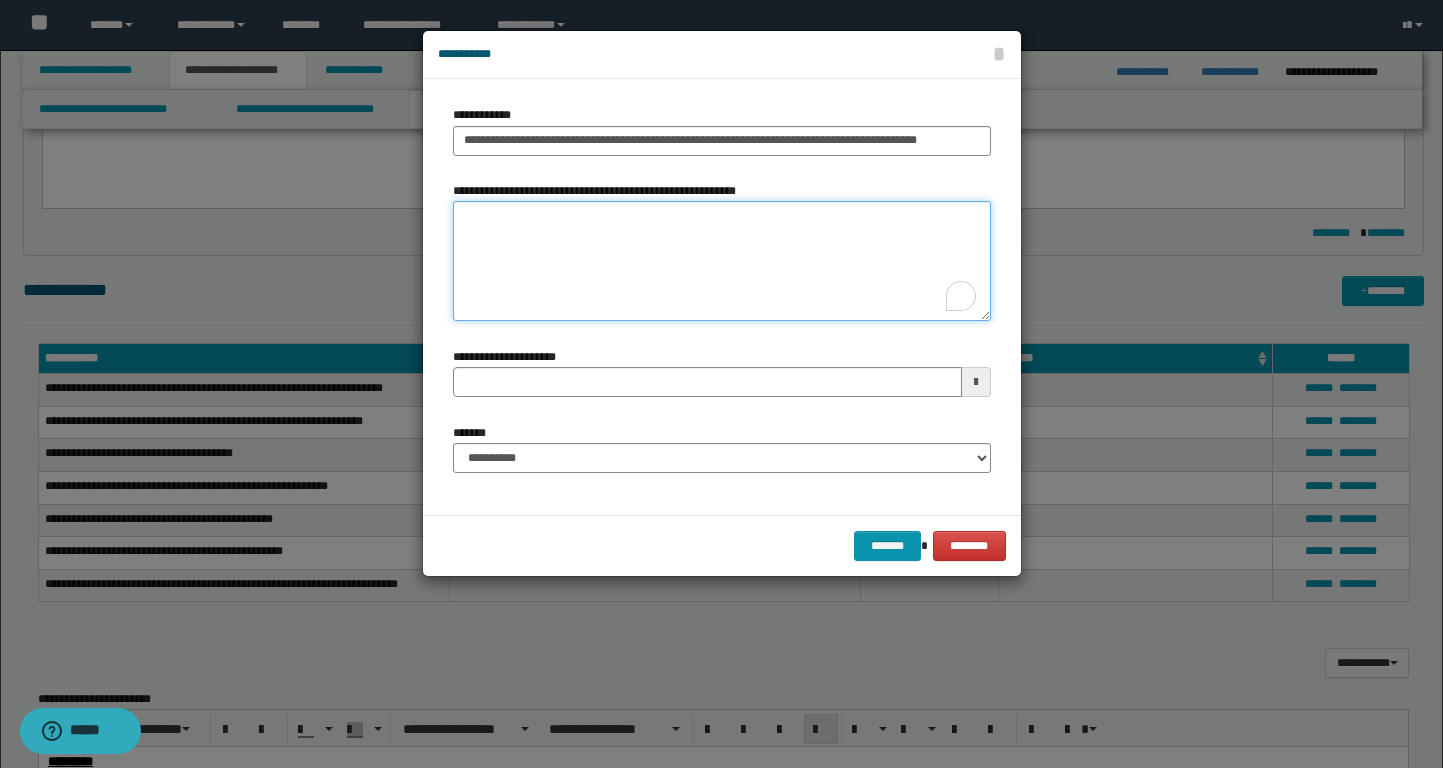 click on "**********" at bounding box center [722, 261] 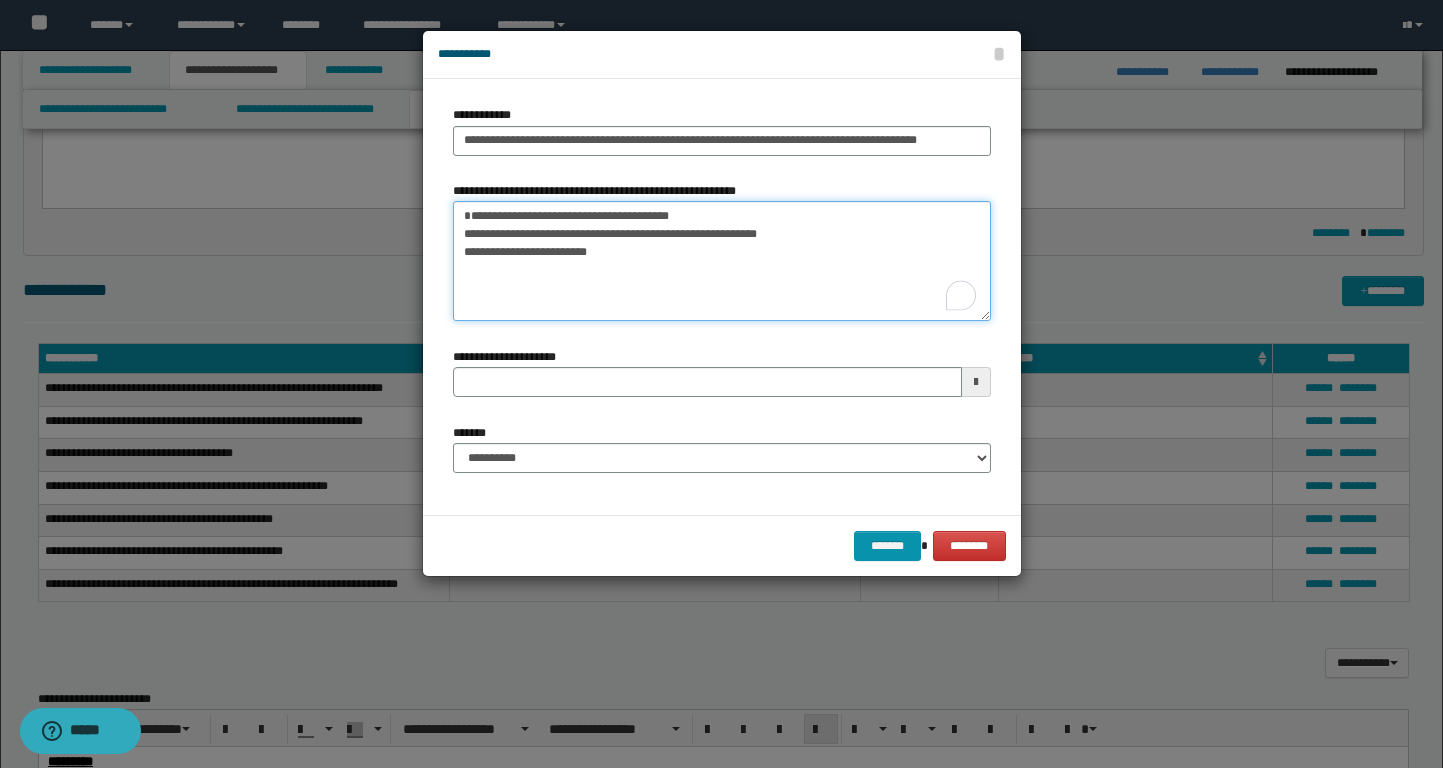 drag, startPoint x: 720, startPoint y: 229, endPoint x: 386, endPoint y: 229, distance: 334 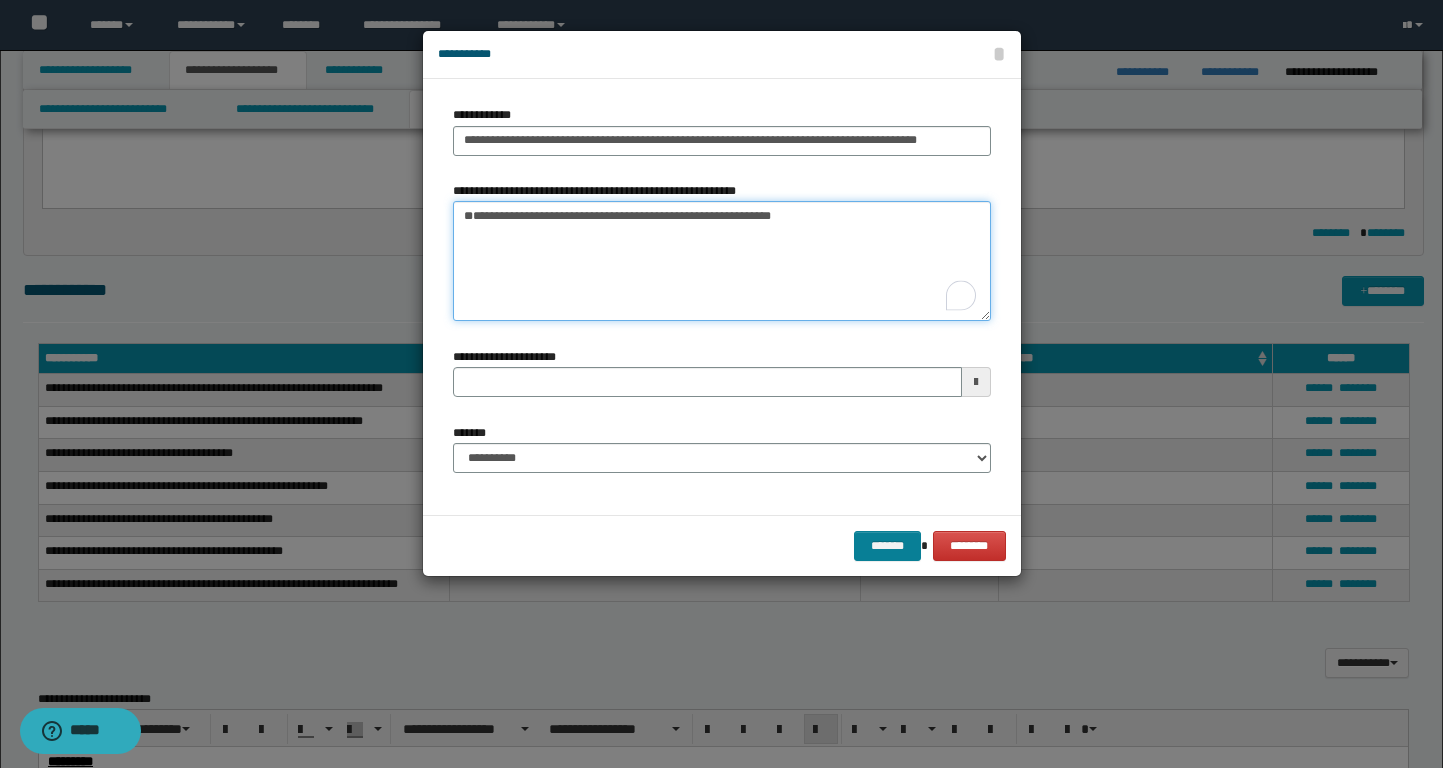 type on "**********" 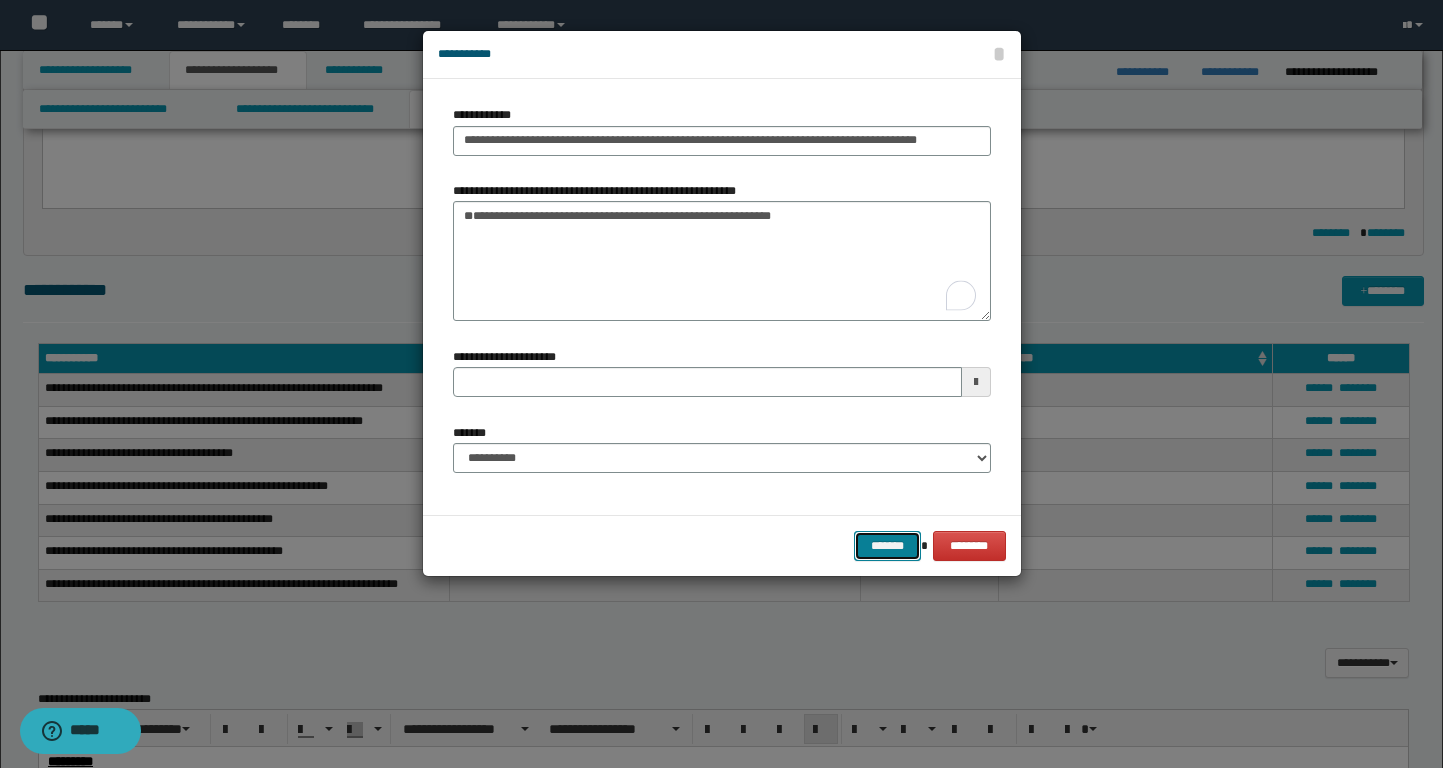 click on "*******" at bounding box center [888, 546] 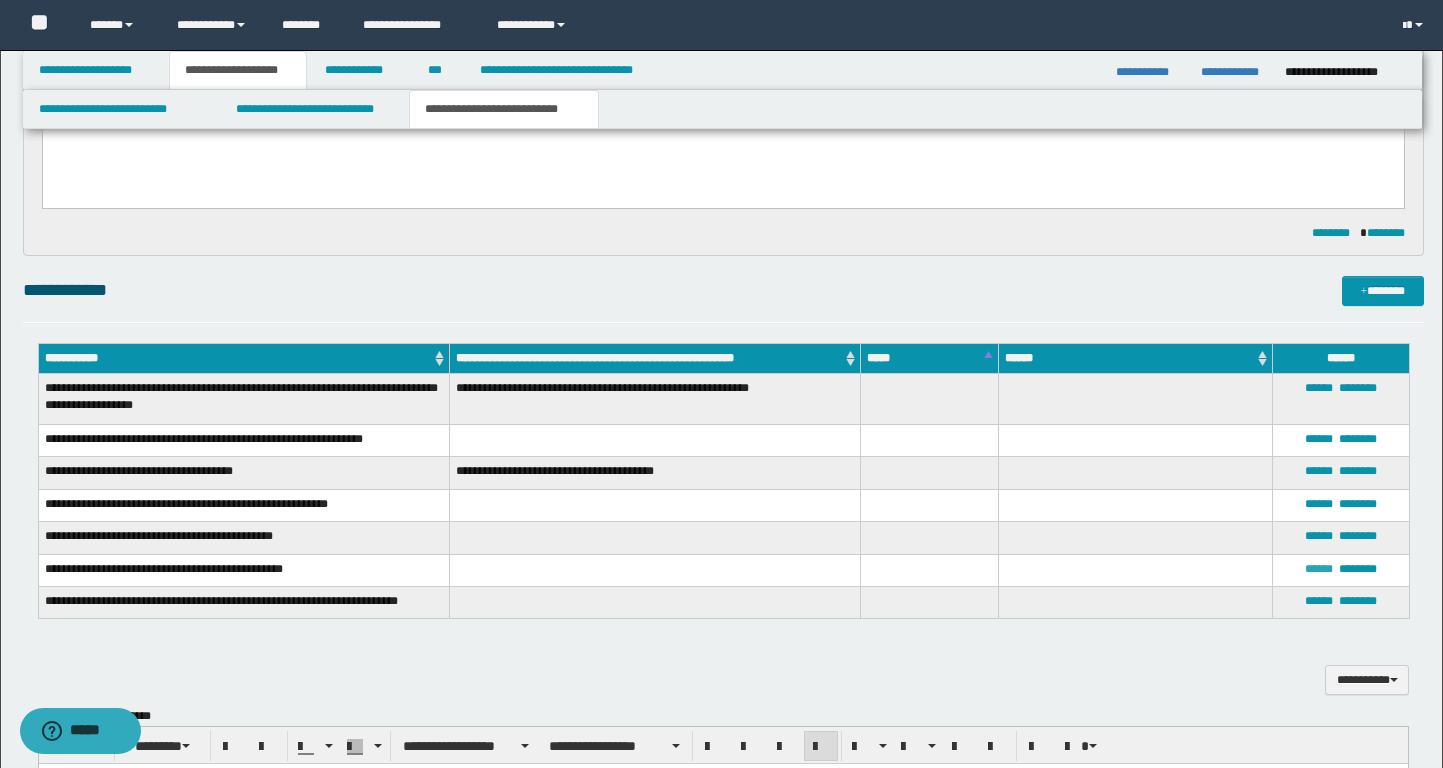click on "******" at bounding box center [1319, 569] 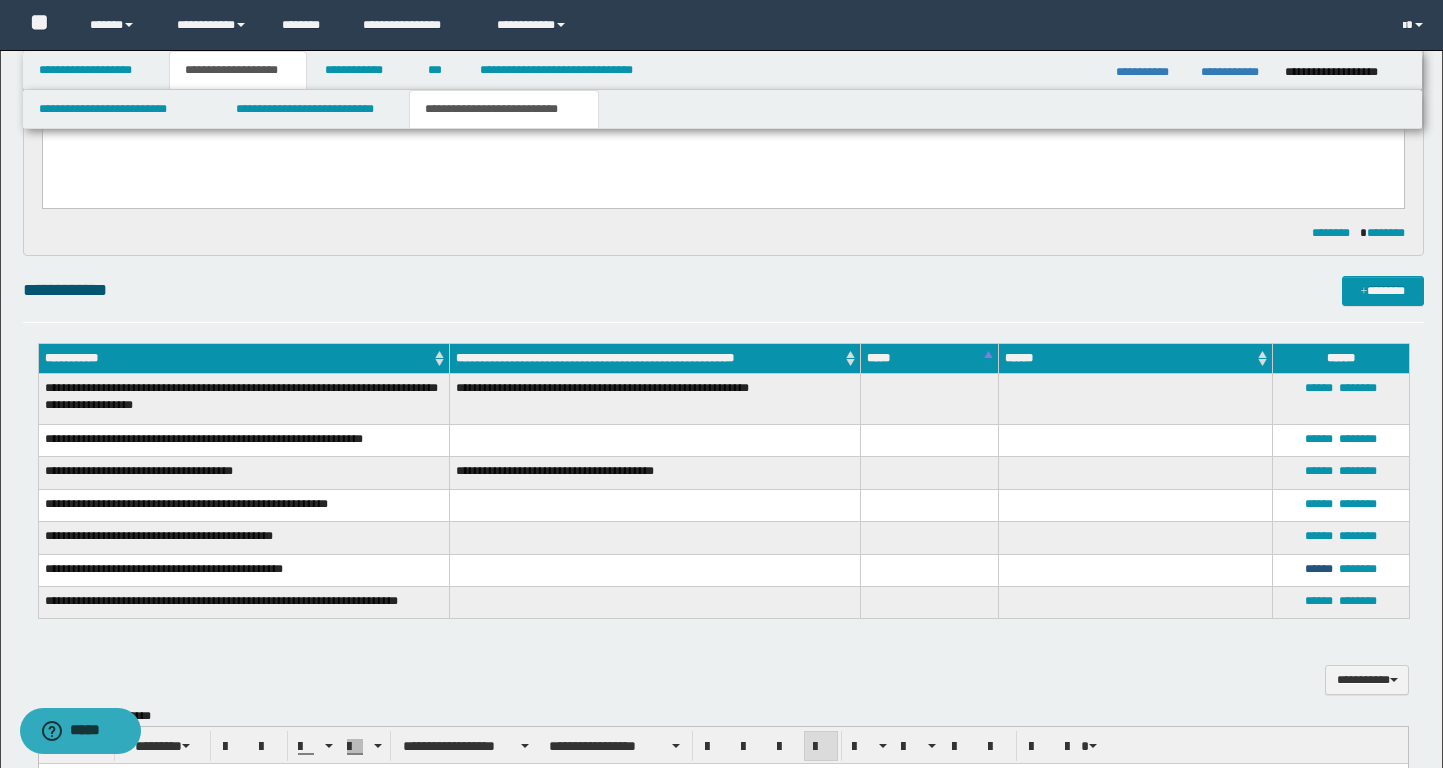 type 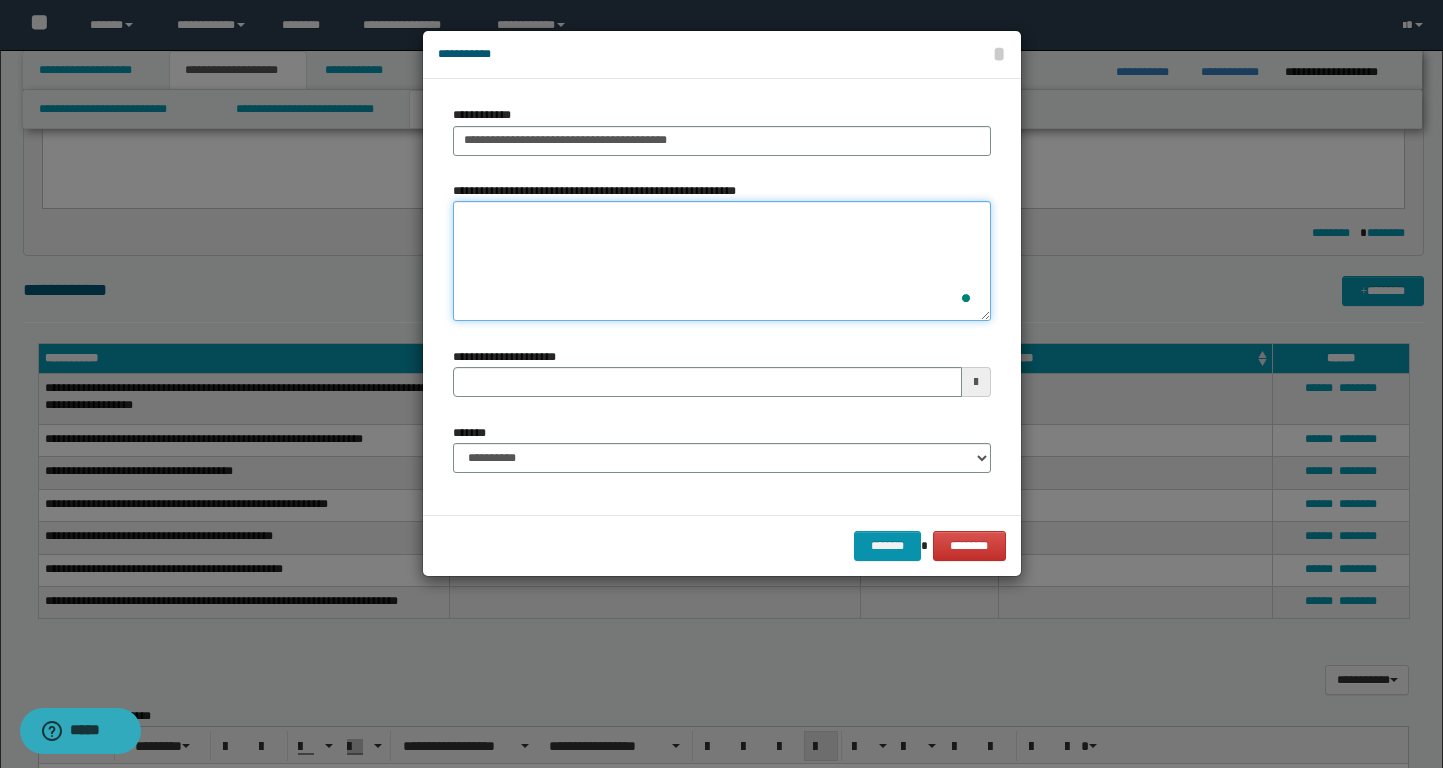 click on "**********" at bounding box center [722, 261] 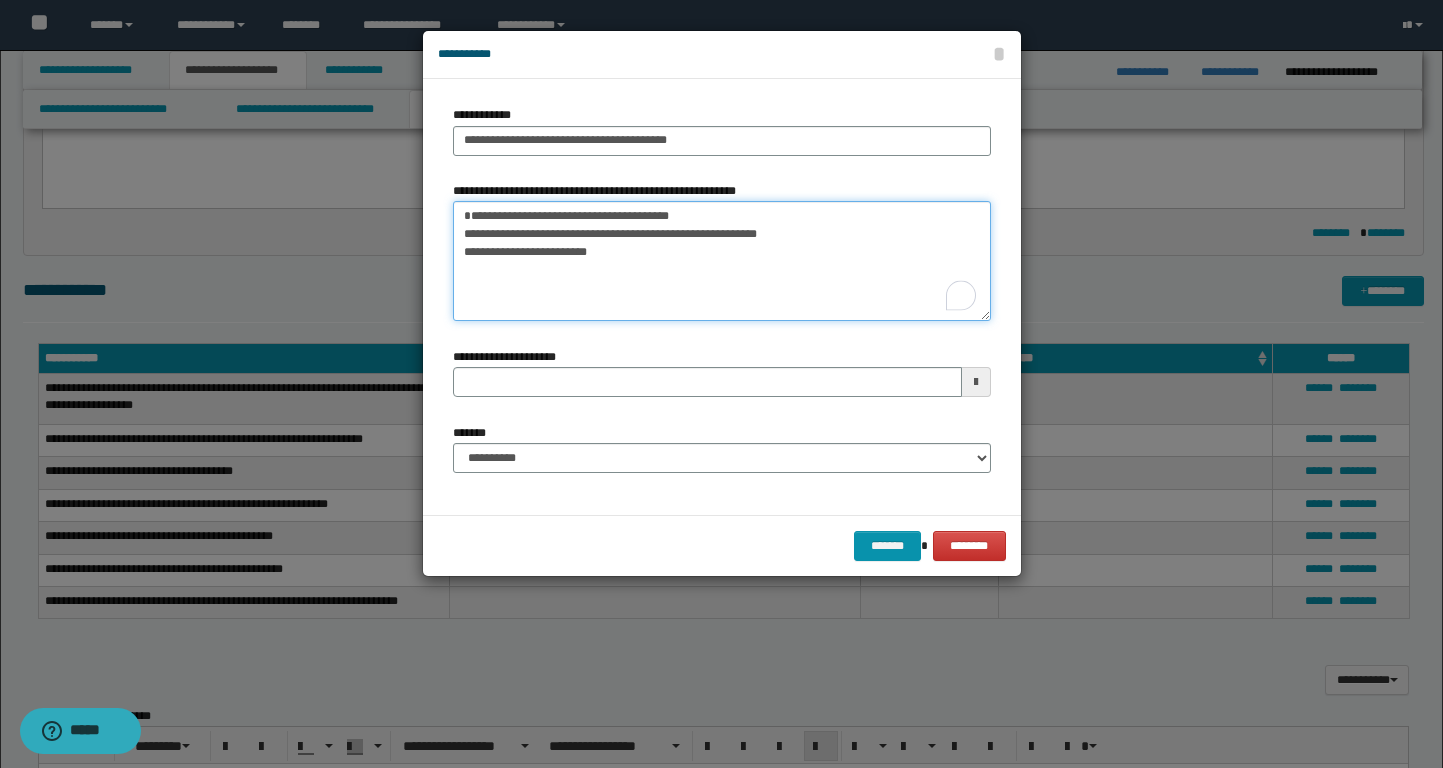 drag, startPoint x: 833, startPoint y: 251, endPoint x: 425, endPoint y: 213, distance: 409.76578 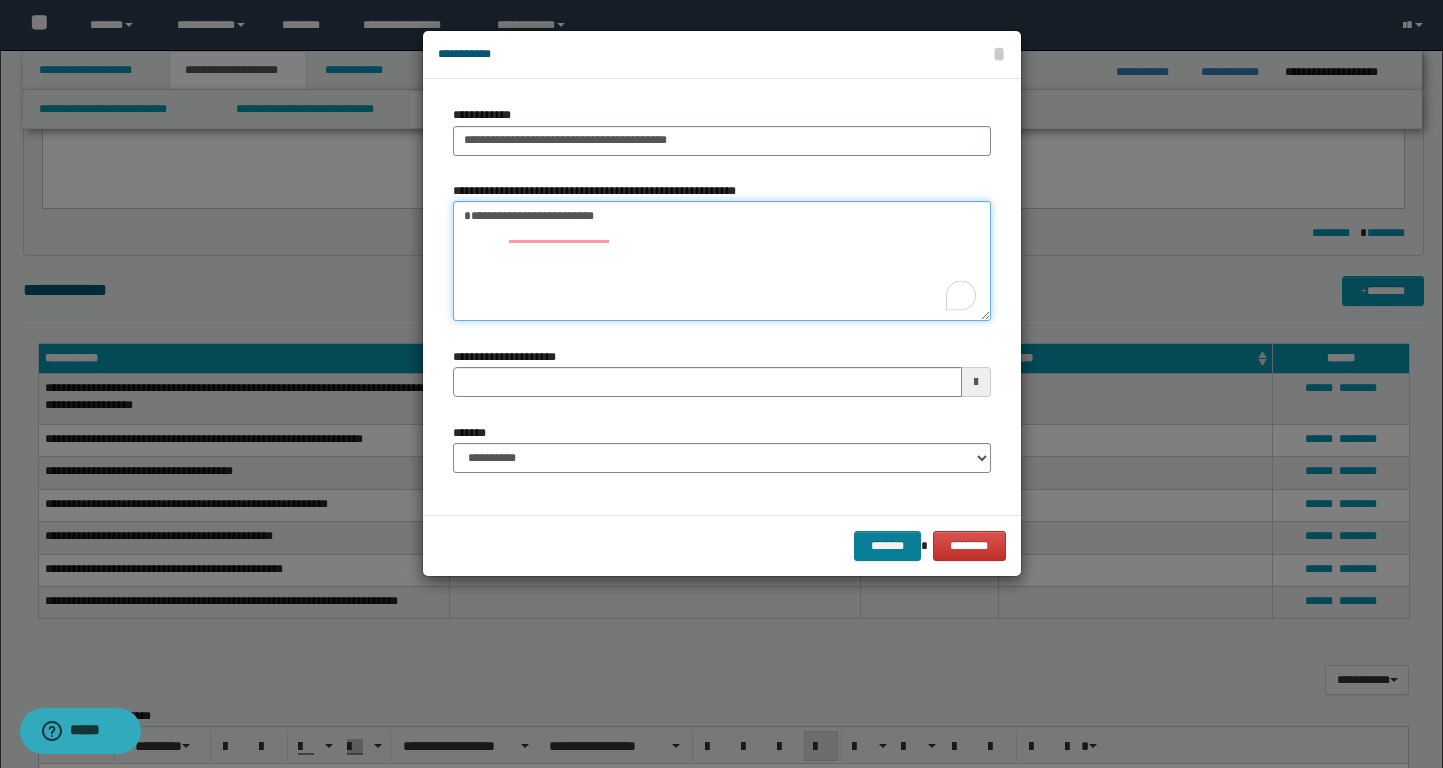 type on "**********" 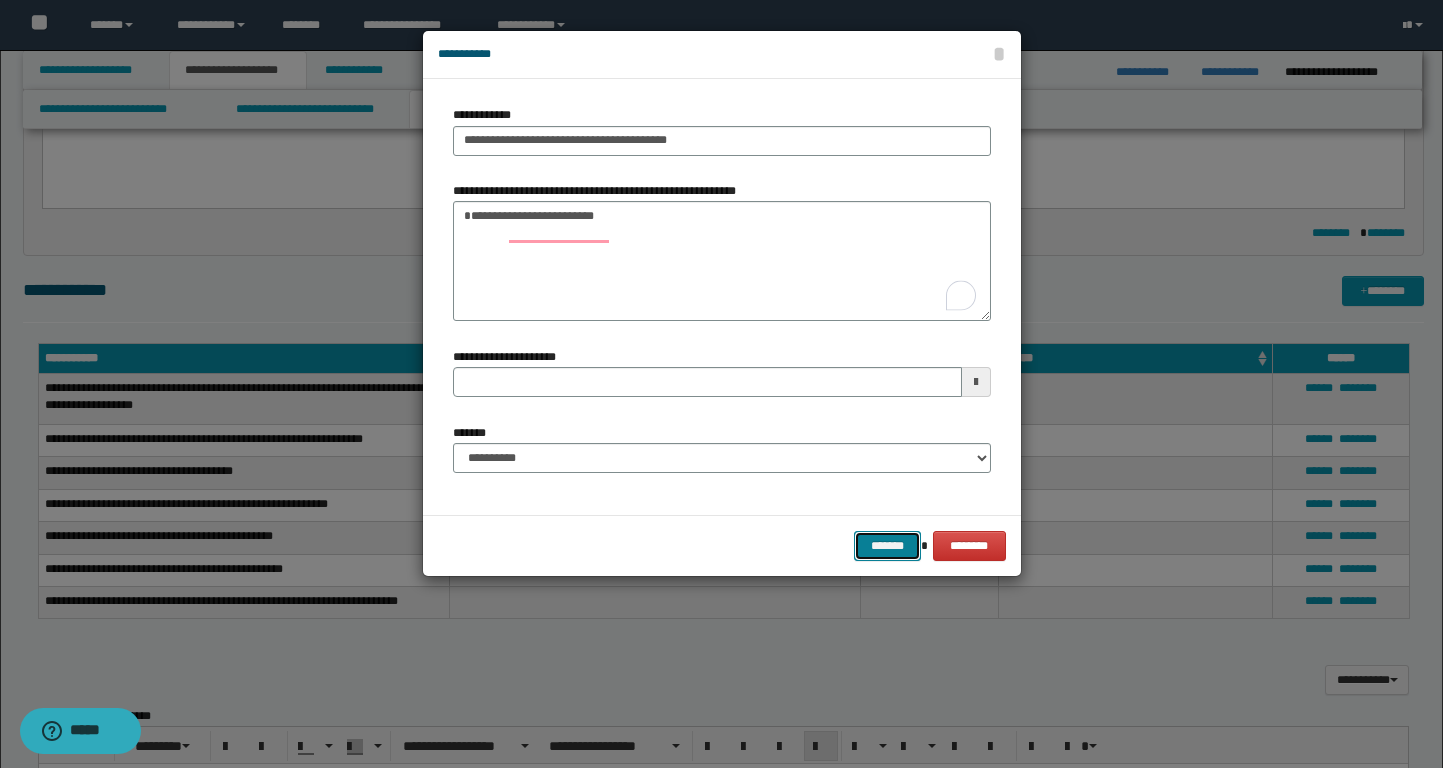 click on "*******" at bounding box center [888, 546] 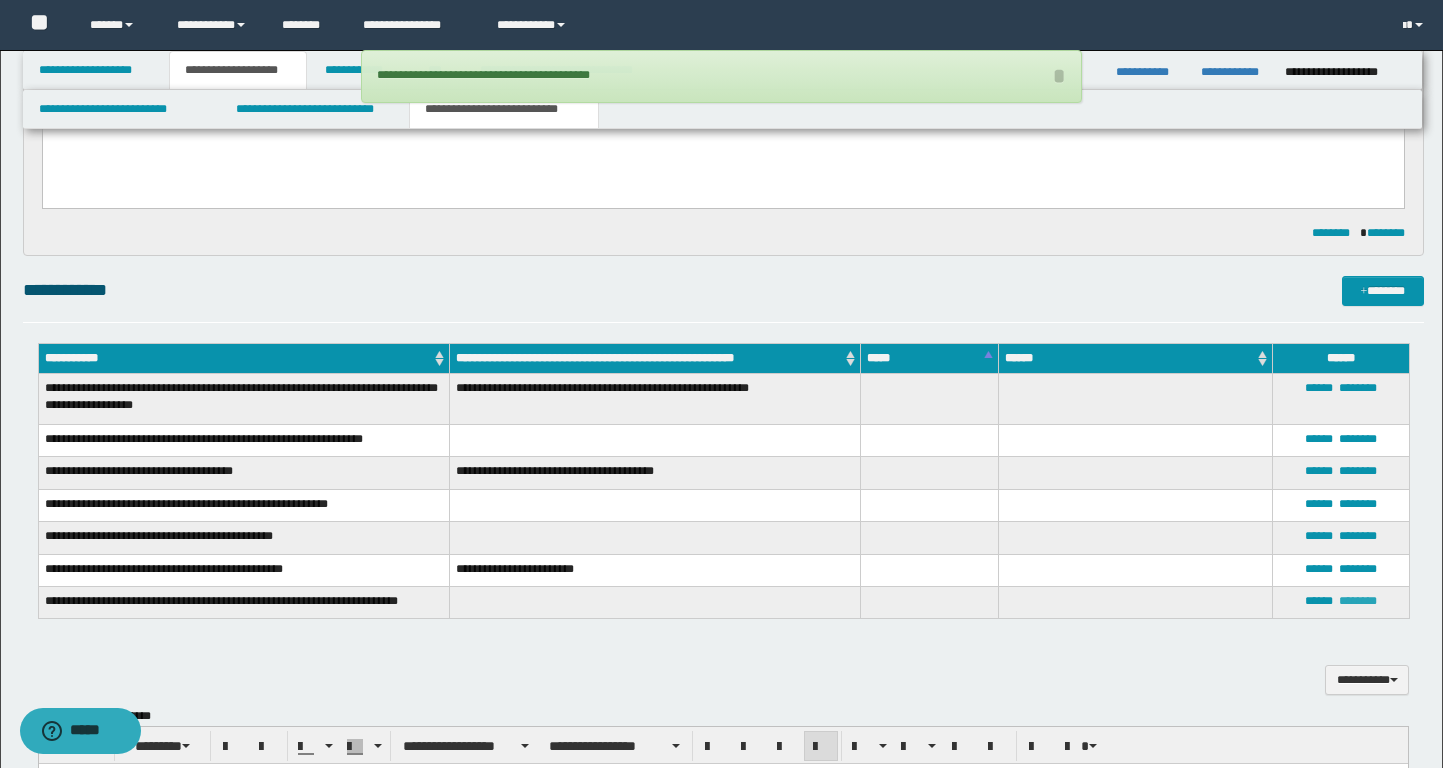 click on "********" at bounding box center [1358, 601] 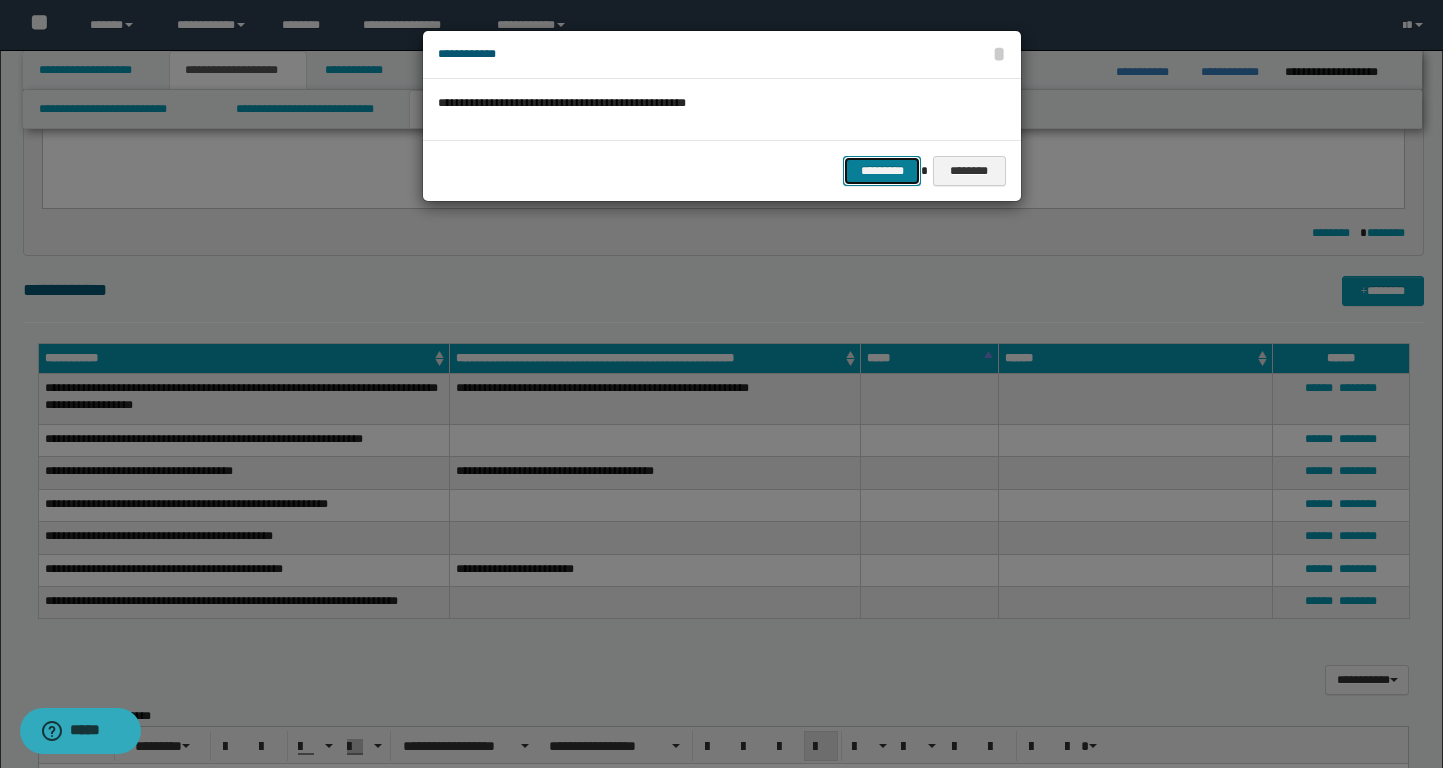 click on "*********" at bounding box center (882, 171) 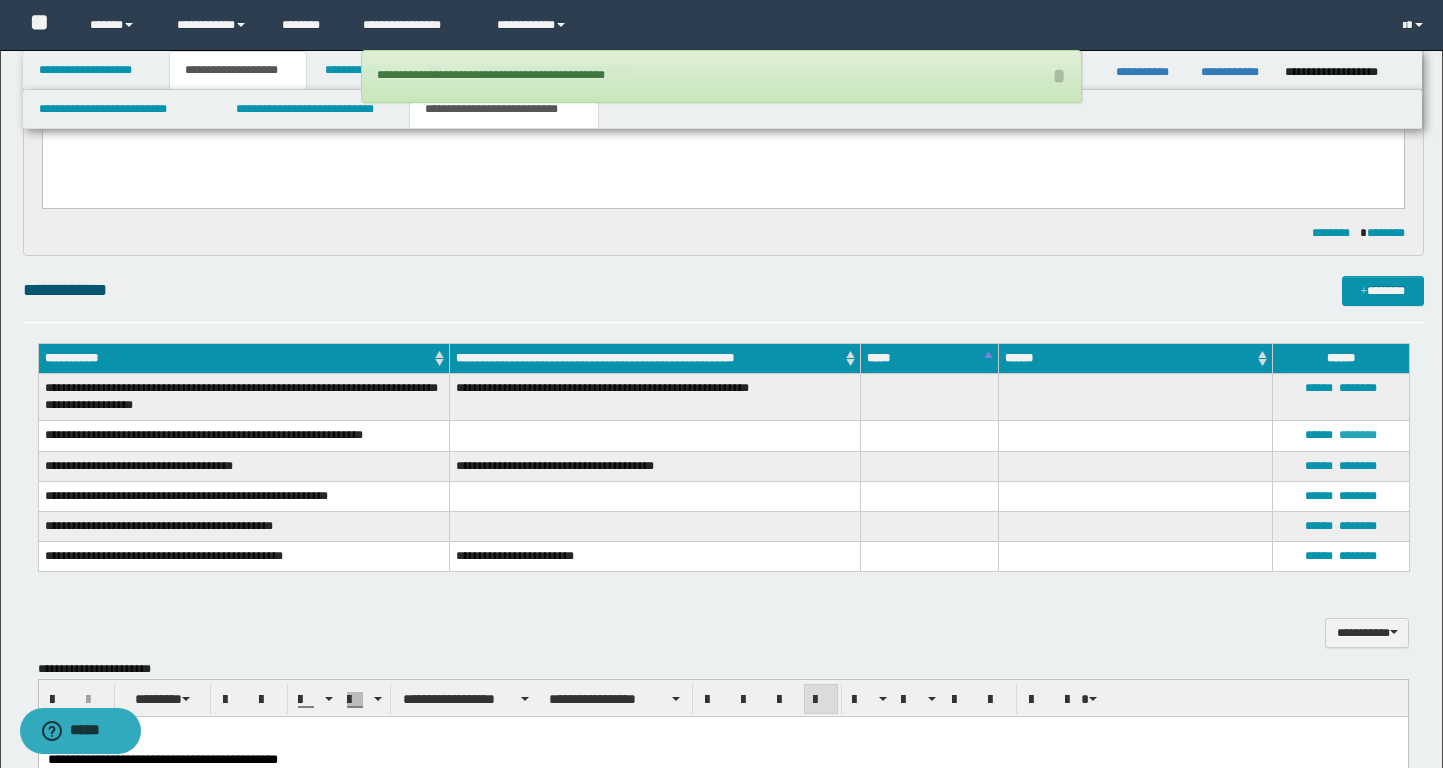 click on "********" at bounding box center [1358, 435] 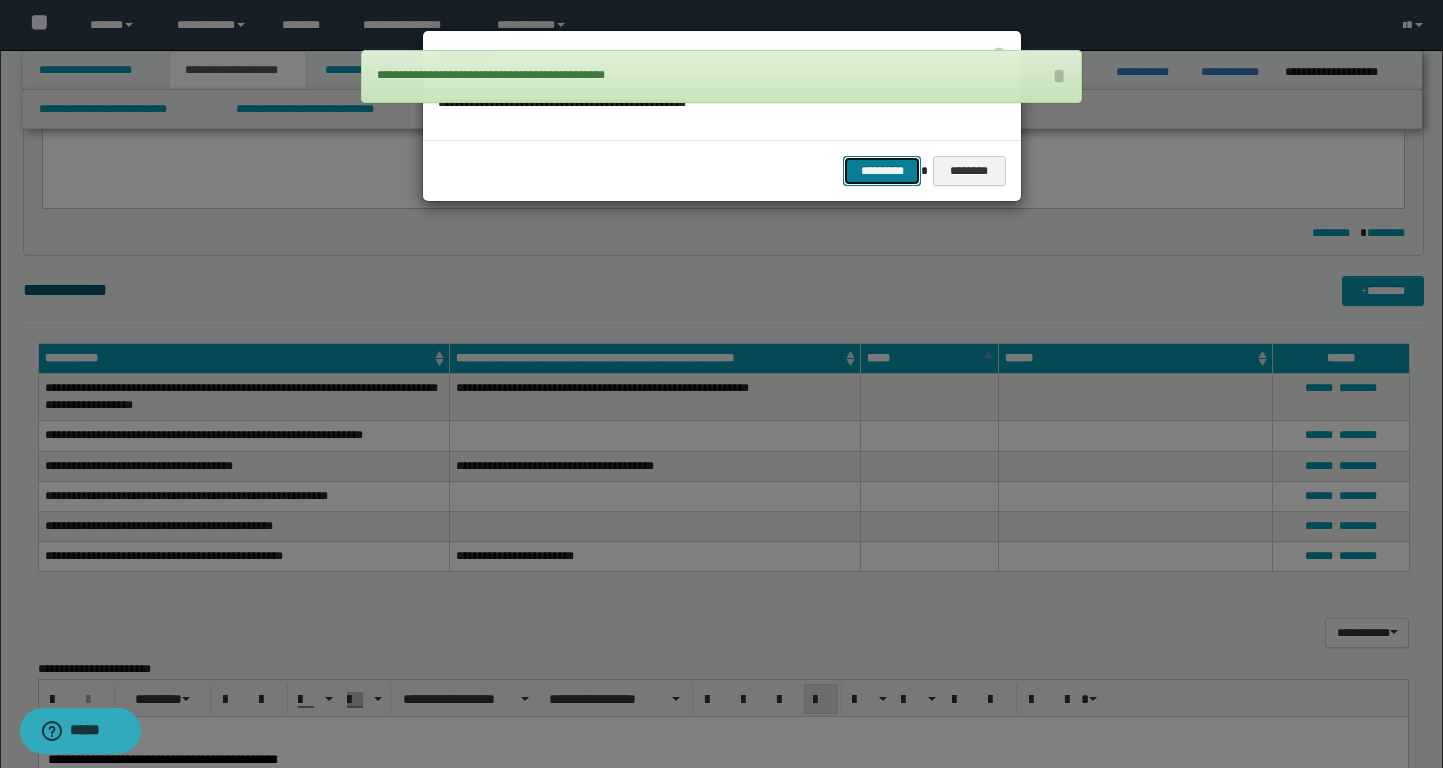 click on "*********" at bounding box center [882, 171] 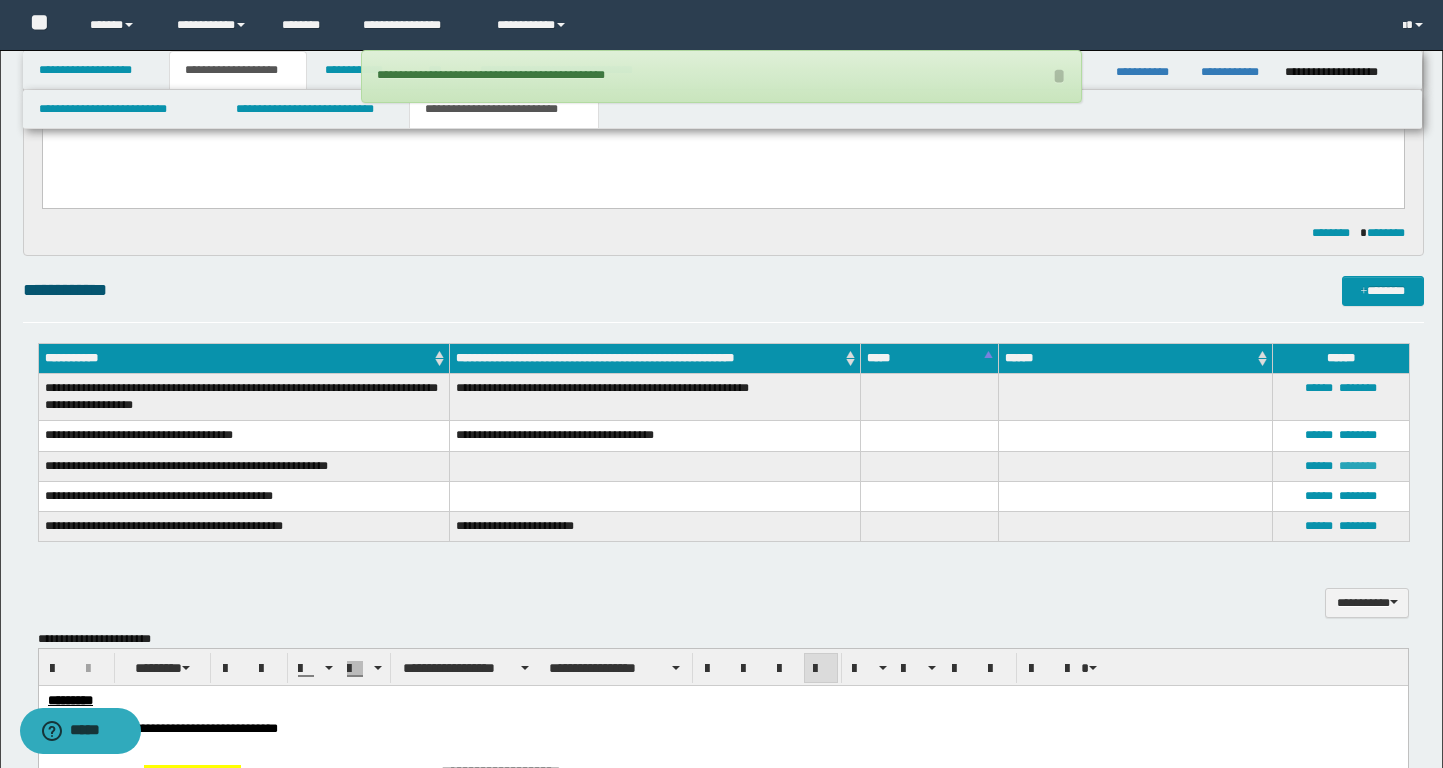 click on "********" at bounding box center [1358, 466] 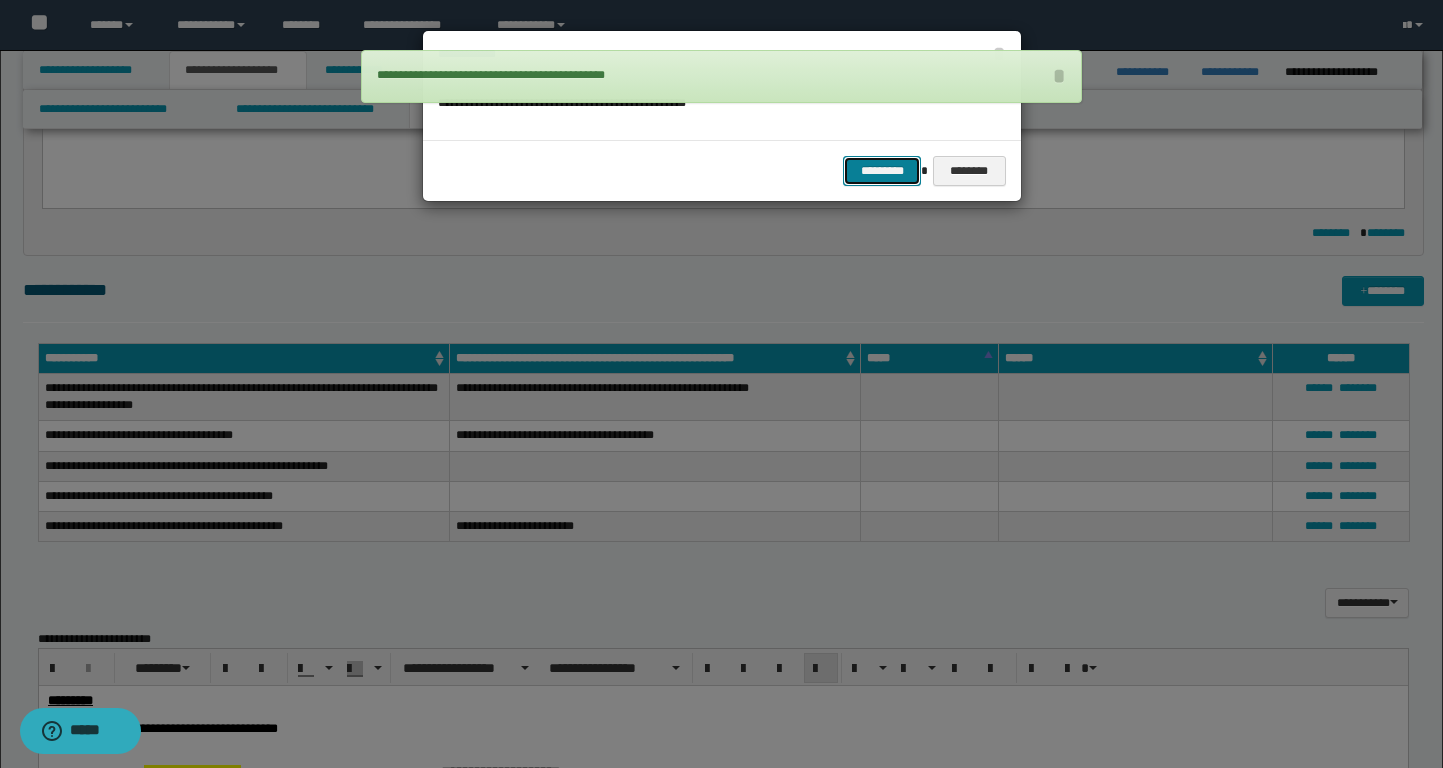 click on "*********" at bounding box center [882, 171] 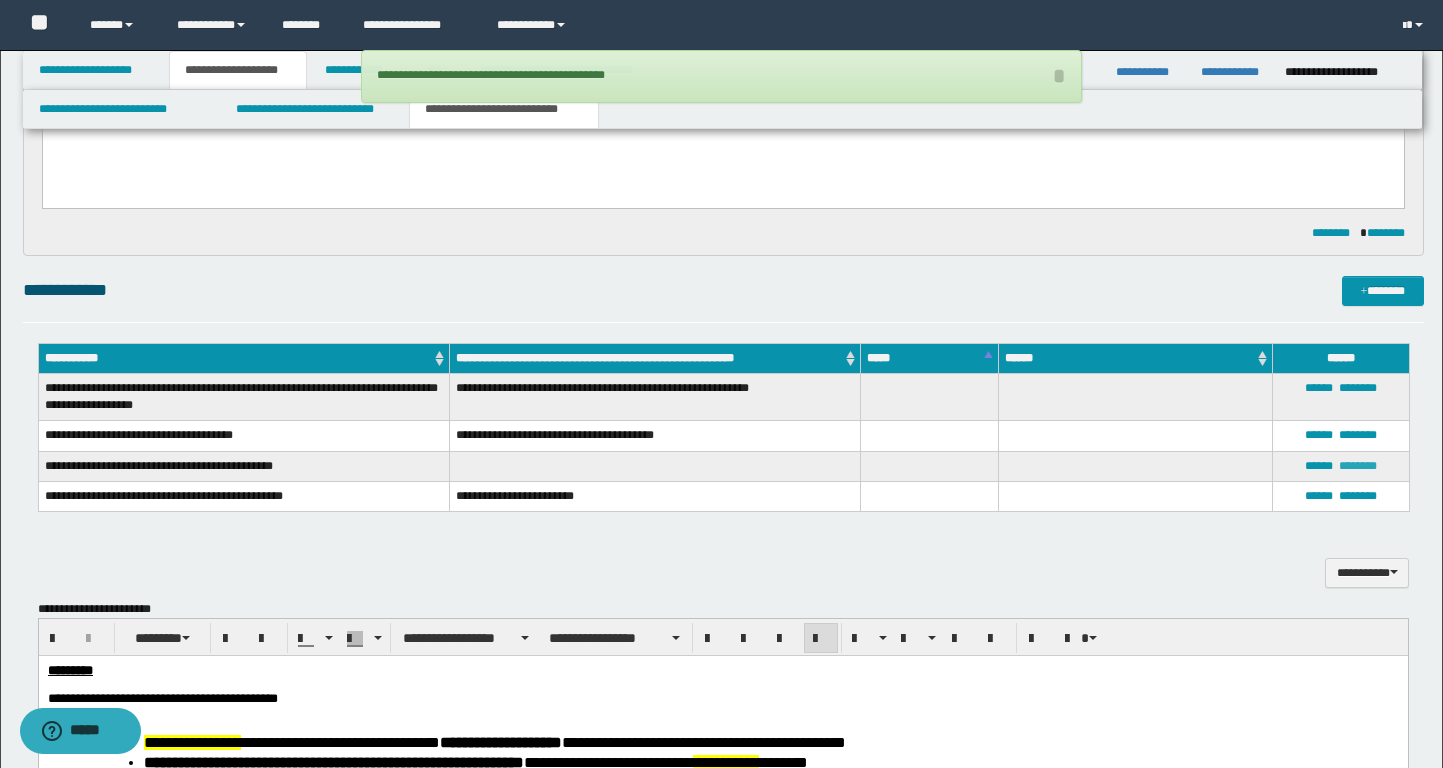click on "********" at bounding box center [1358, 466] 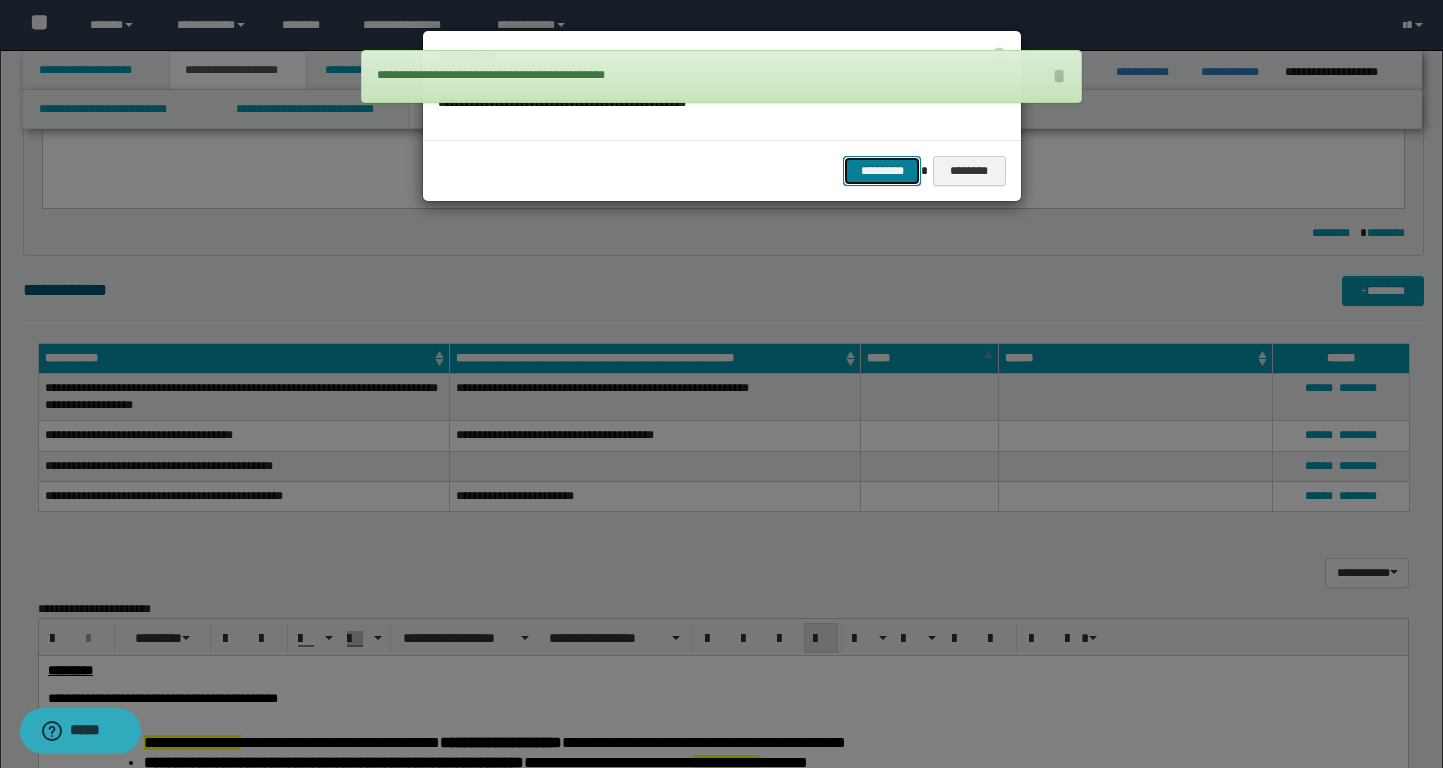 click on "*********" at bounding box center (882, 171) 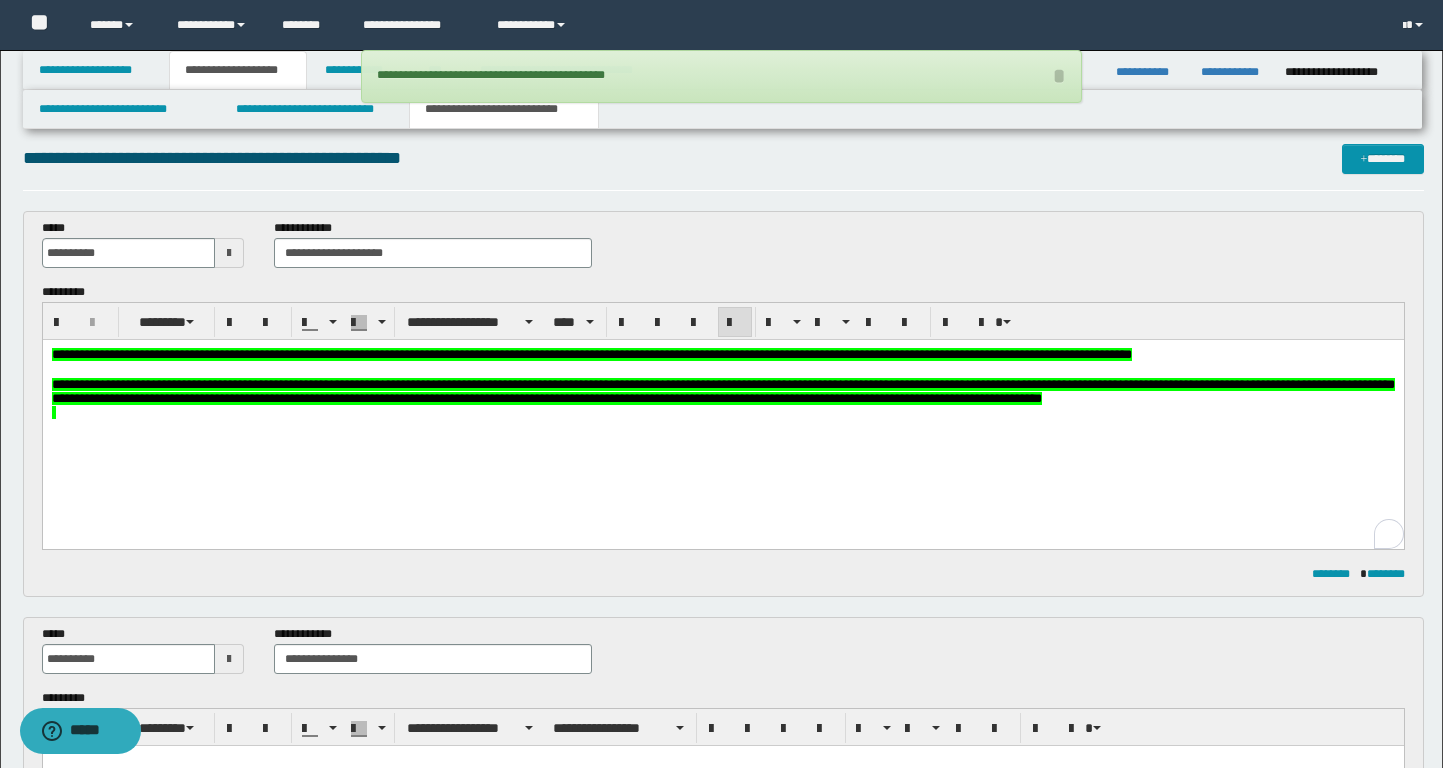 scroll, scrollTop: 0, scrollLeft: 0, axis: both 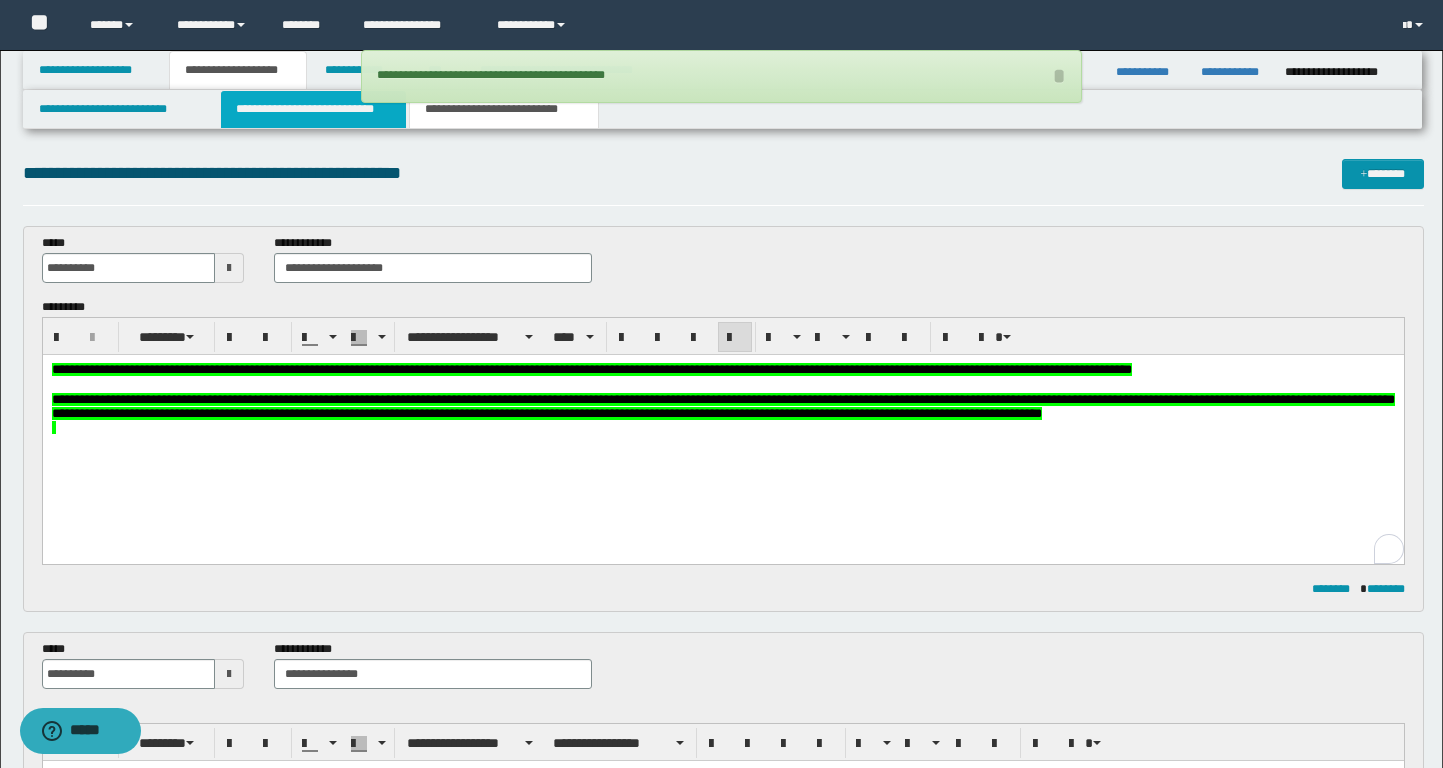 click on "**********" at bounding box center (314, 109) 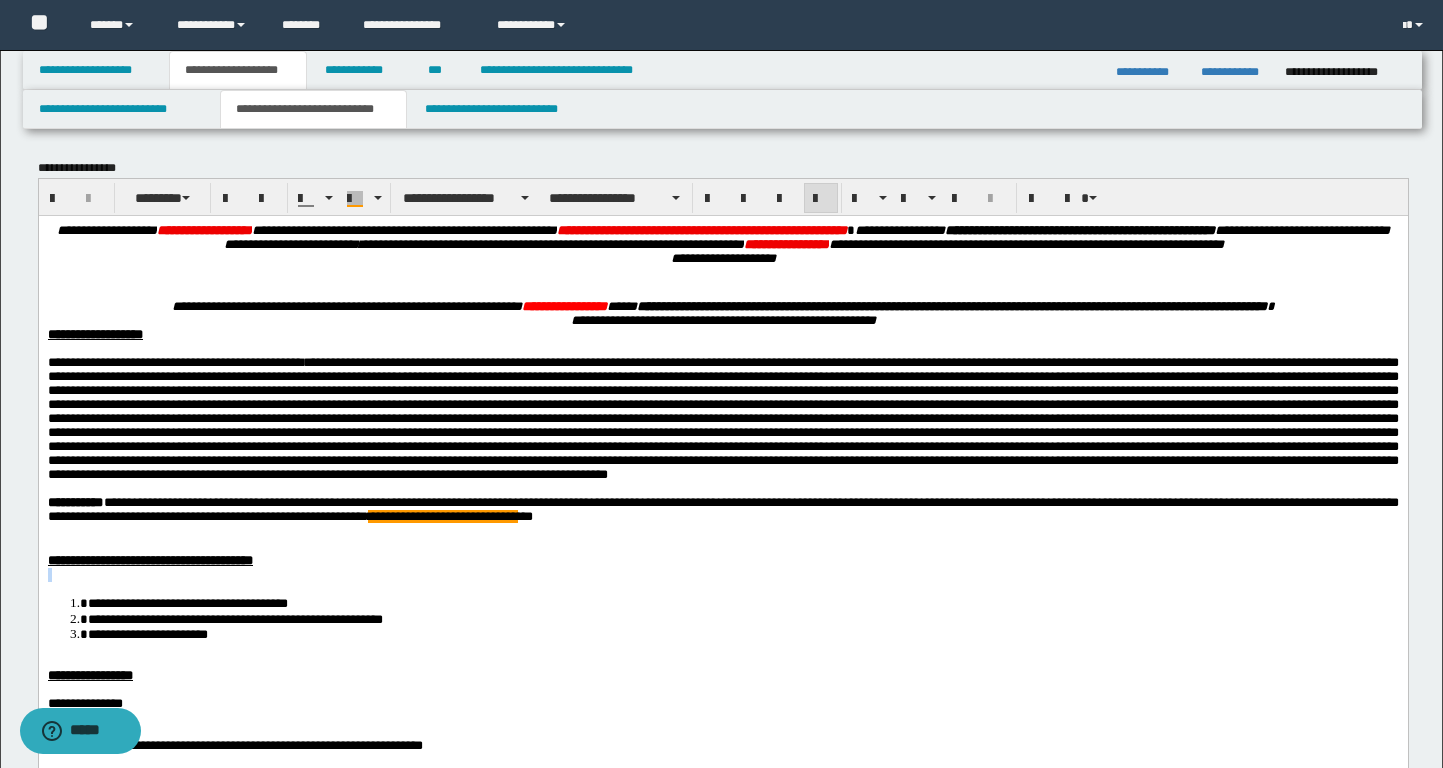 click on "**********" at bounding box center [722, 560] 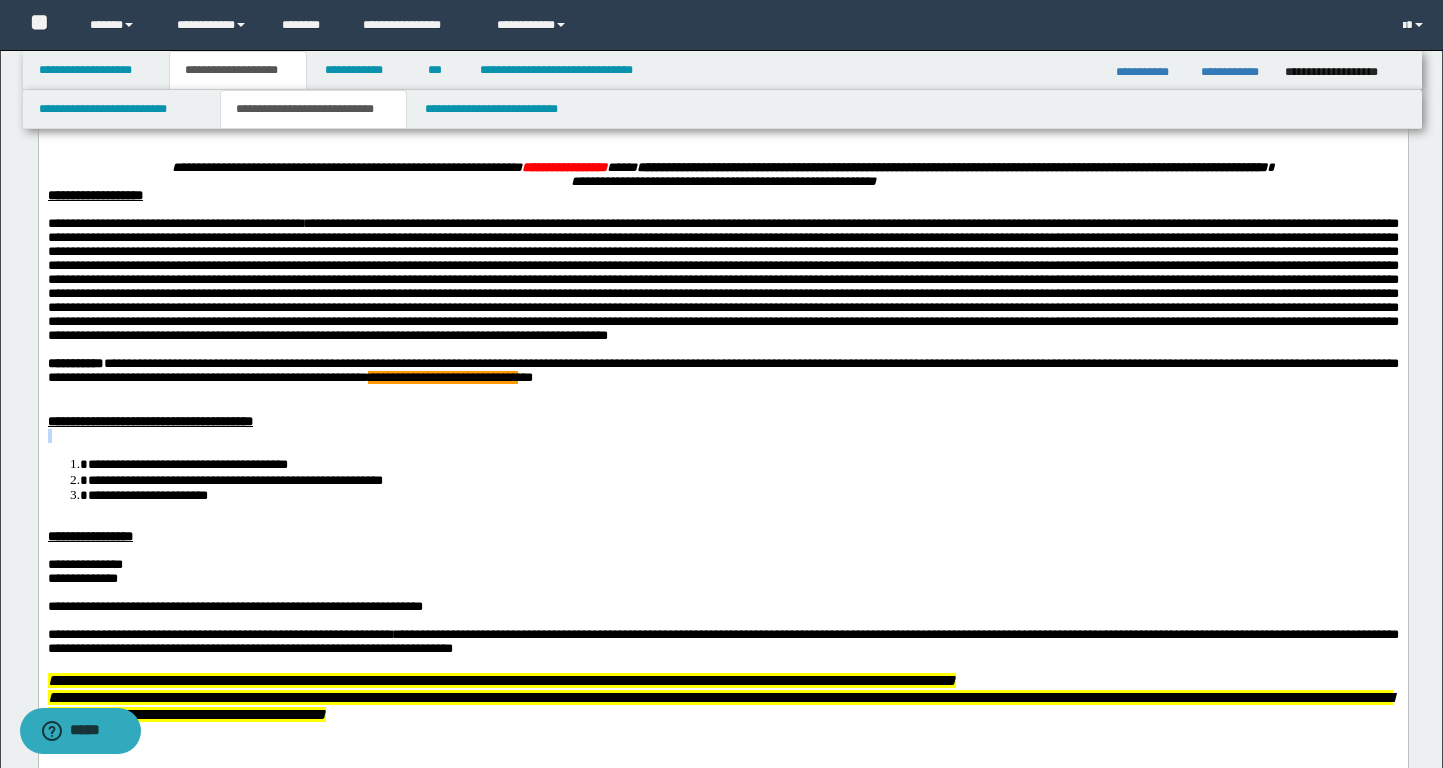 scroll, scrollTop: 100, scrollLeft: 0, axis: vertical 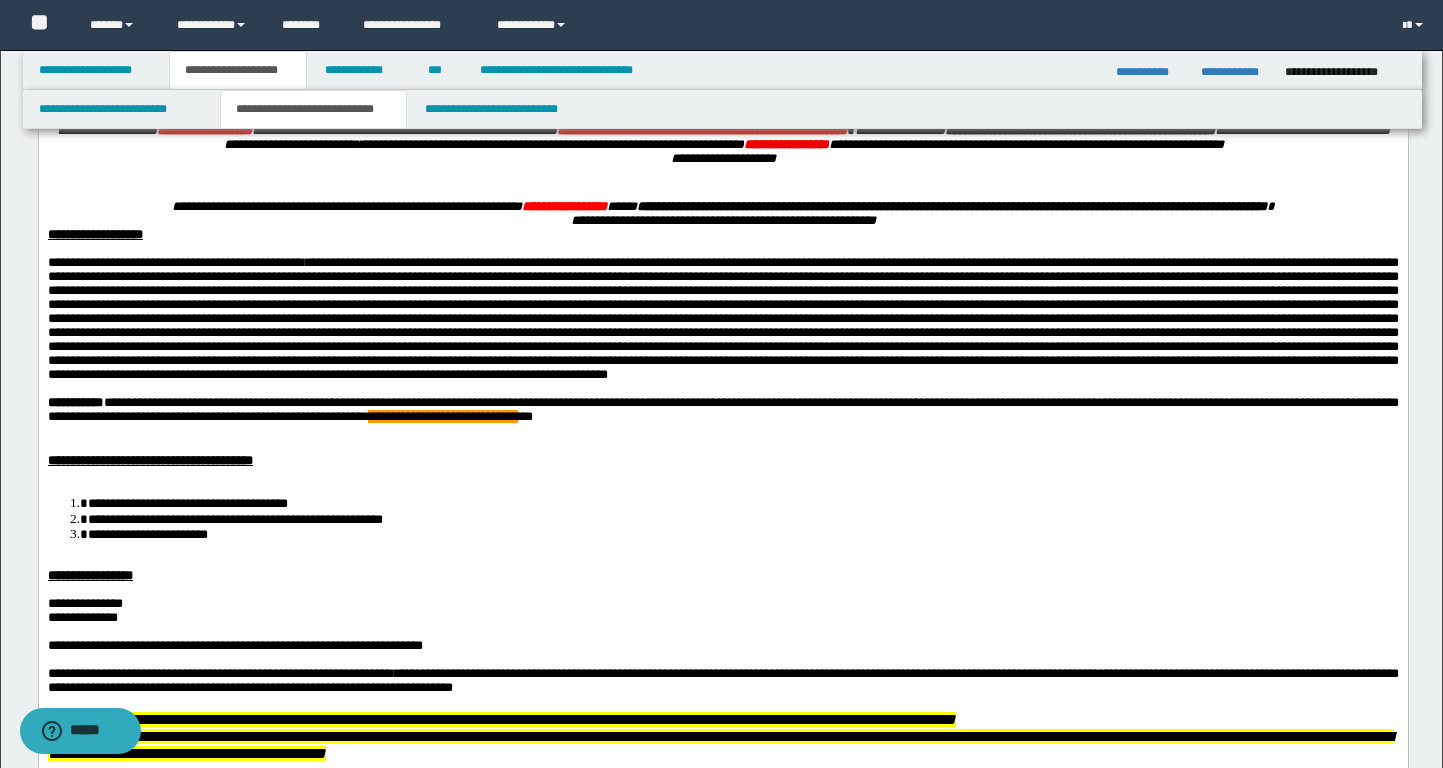 click at bounding box center (722, 317) 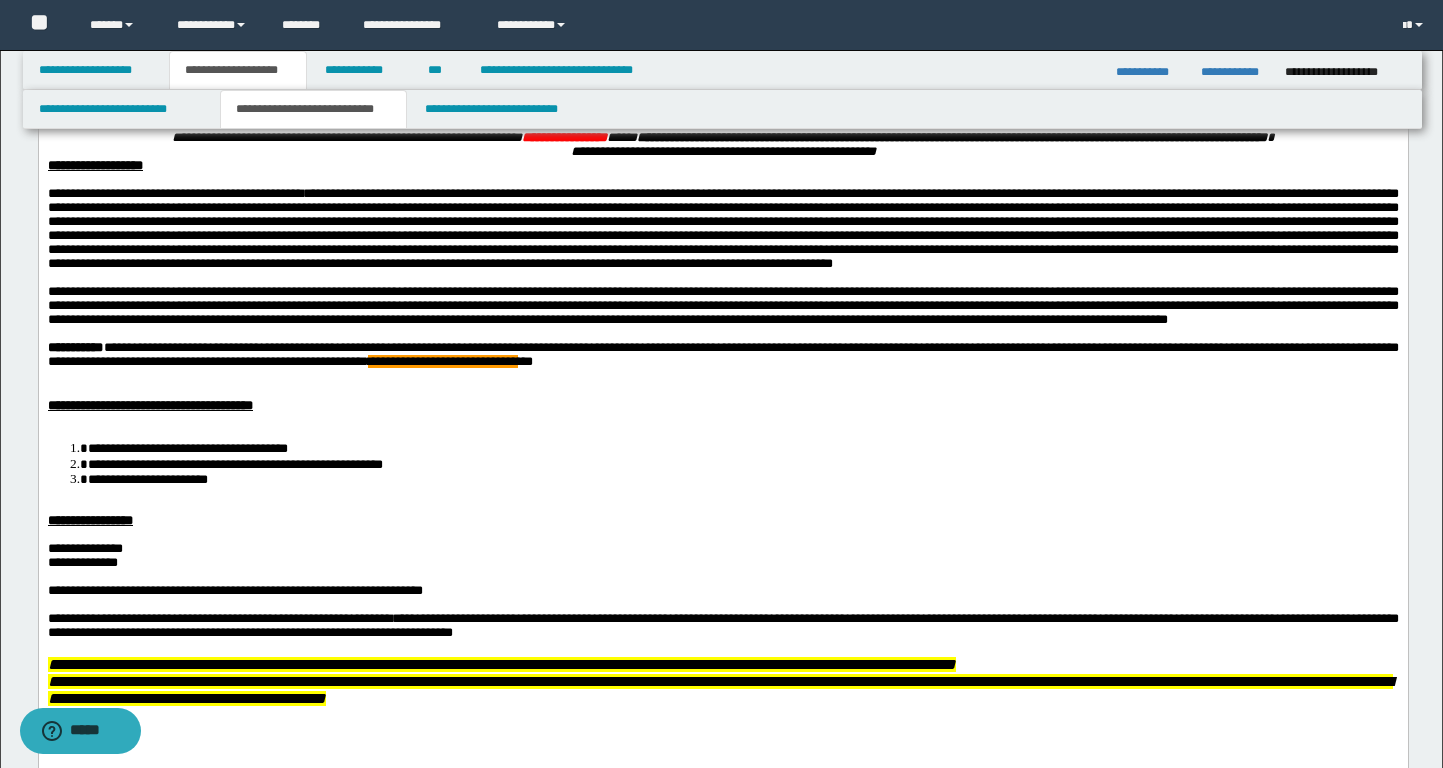 scroll, scrollTop: 172, scrollLeft: 0, axis: vertical 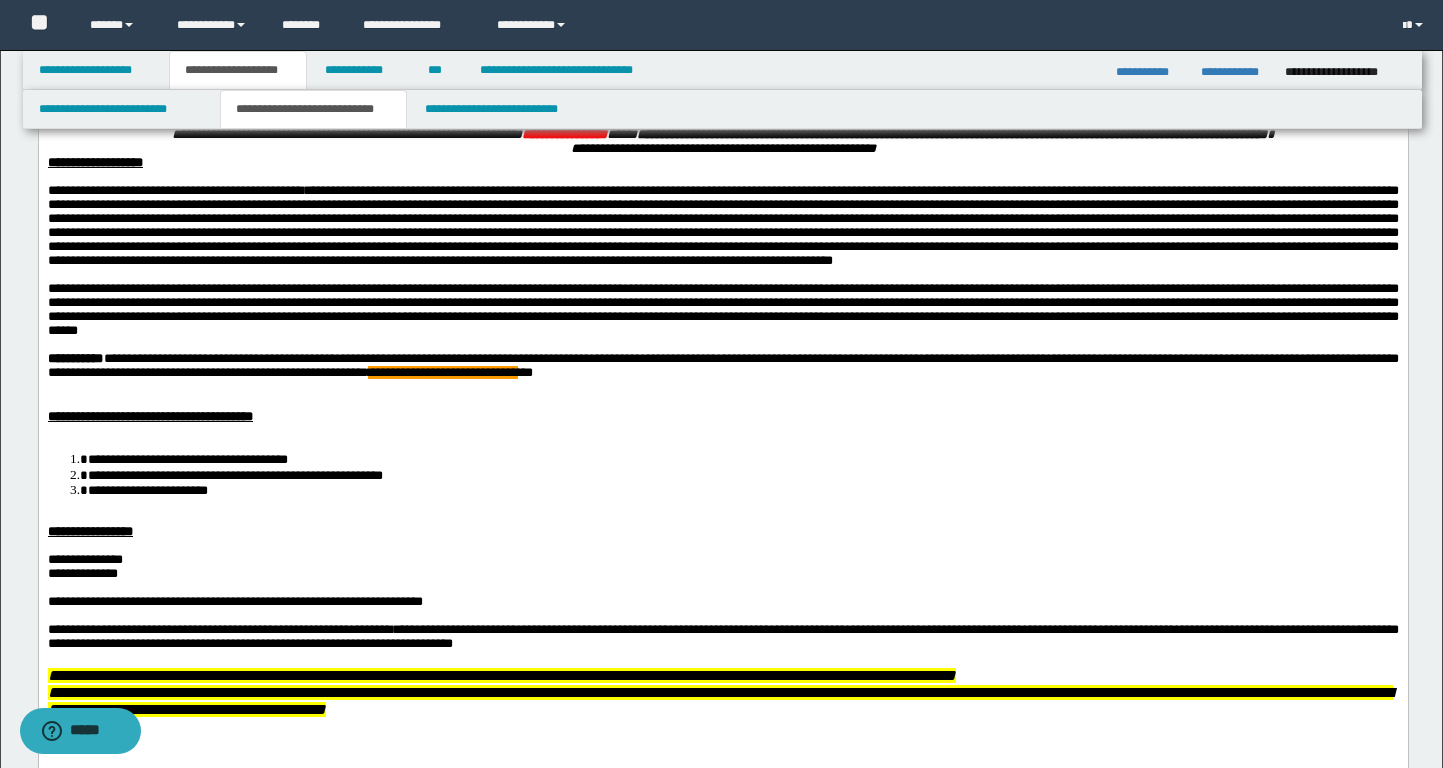 click on "**********" at bounding box center (722, 308) 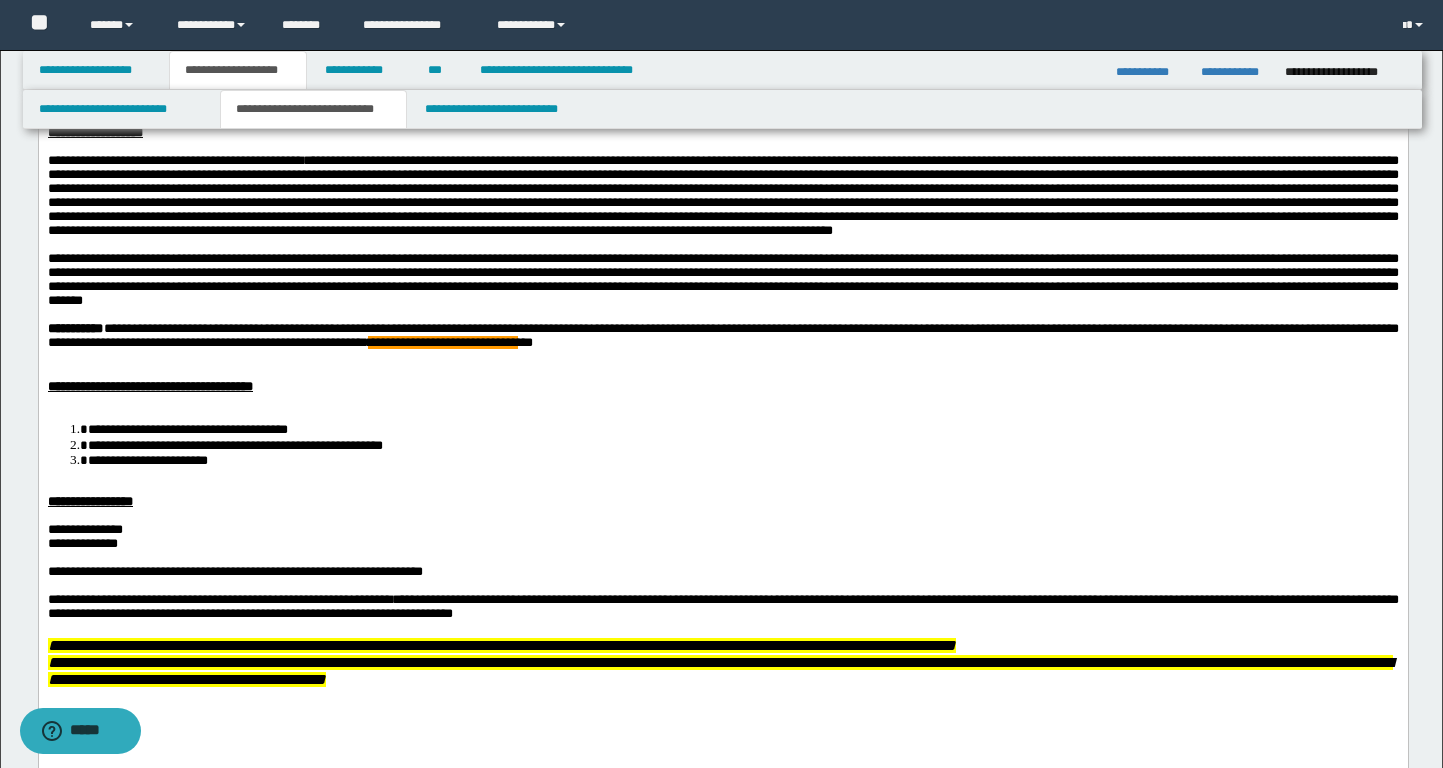 scroll, scrollTop: 206, scrollLeft: 0, axis: vertical 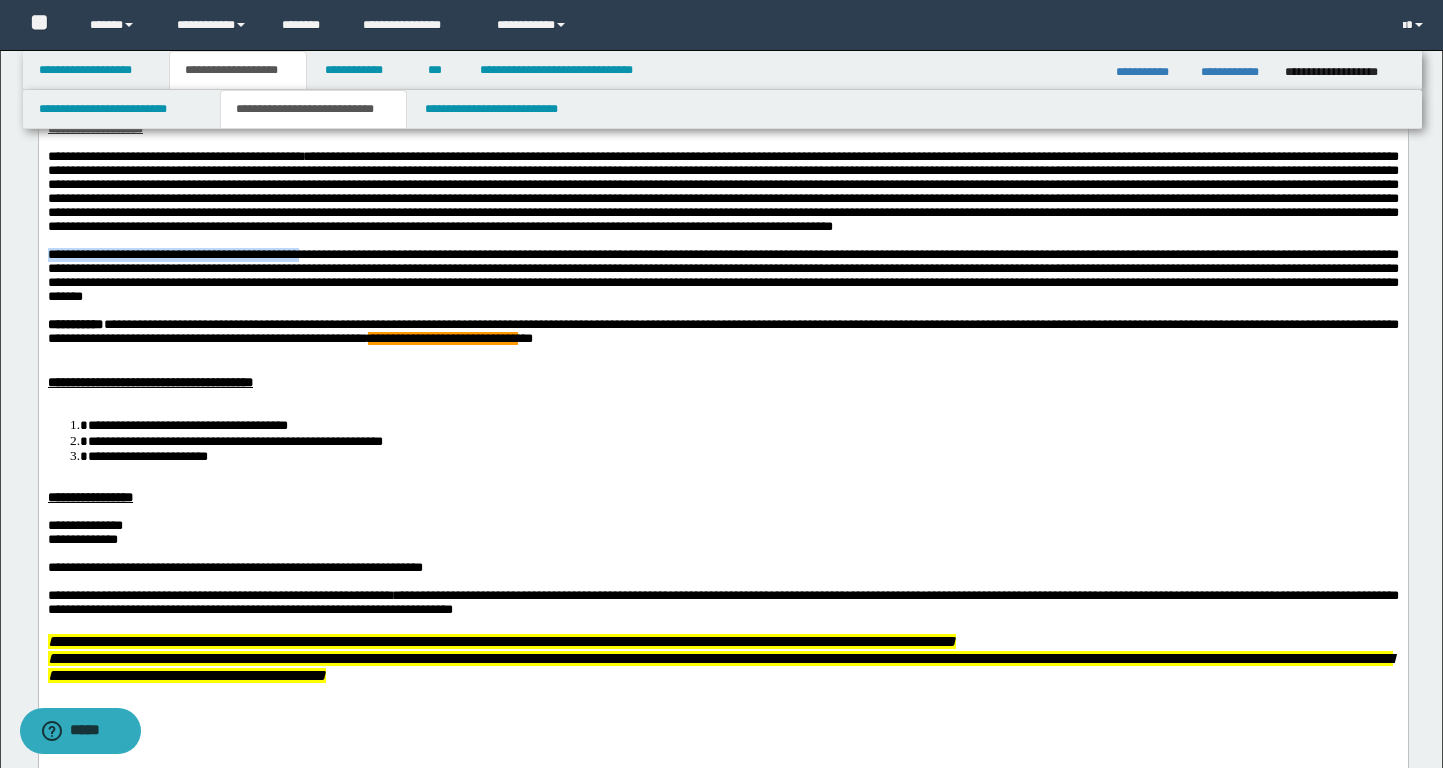 drag, startPoint x: 347, startPoint y: 318, endPoint x: 49, endPoint y: 317, distance: 298.00168 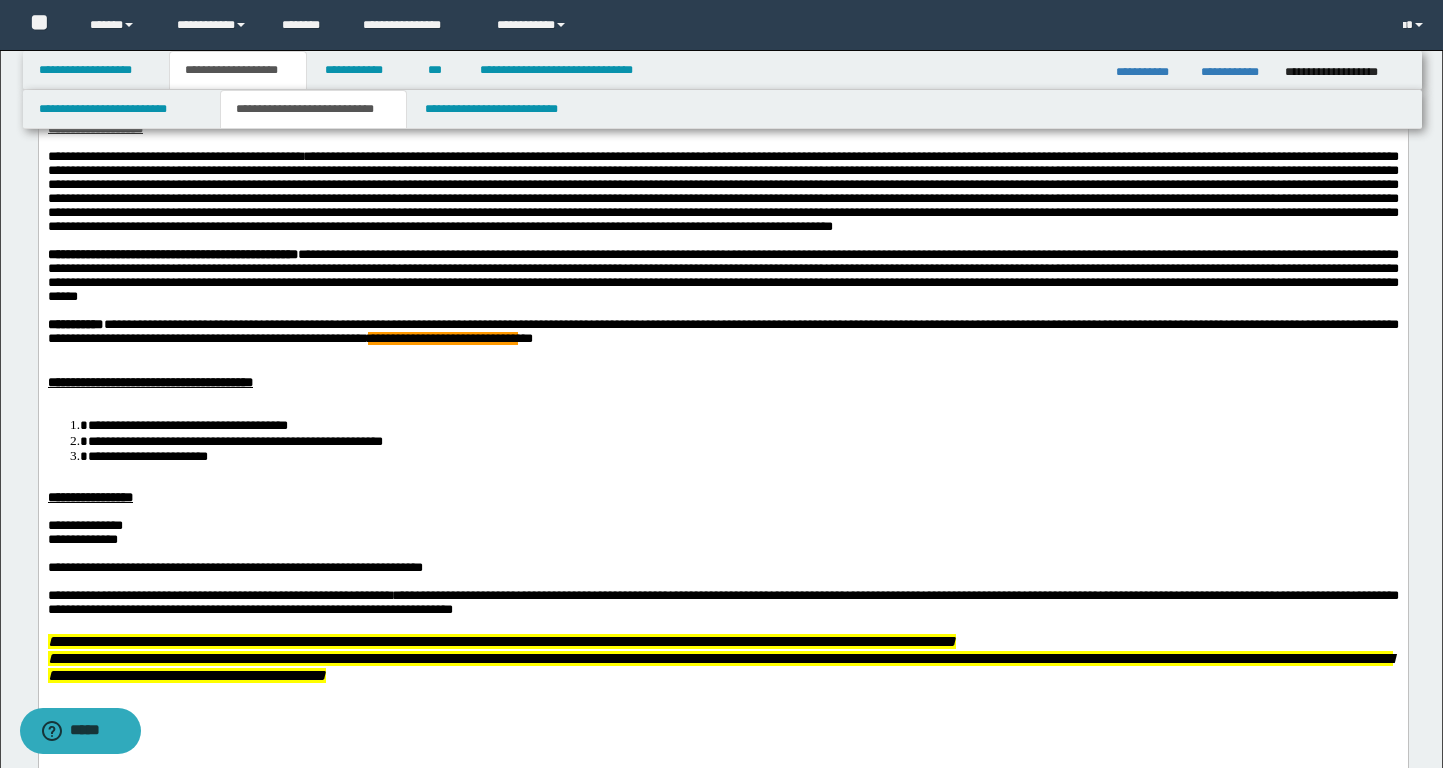 click on "**********" at bounding box center [722, 375] 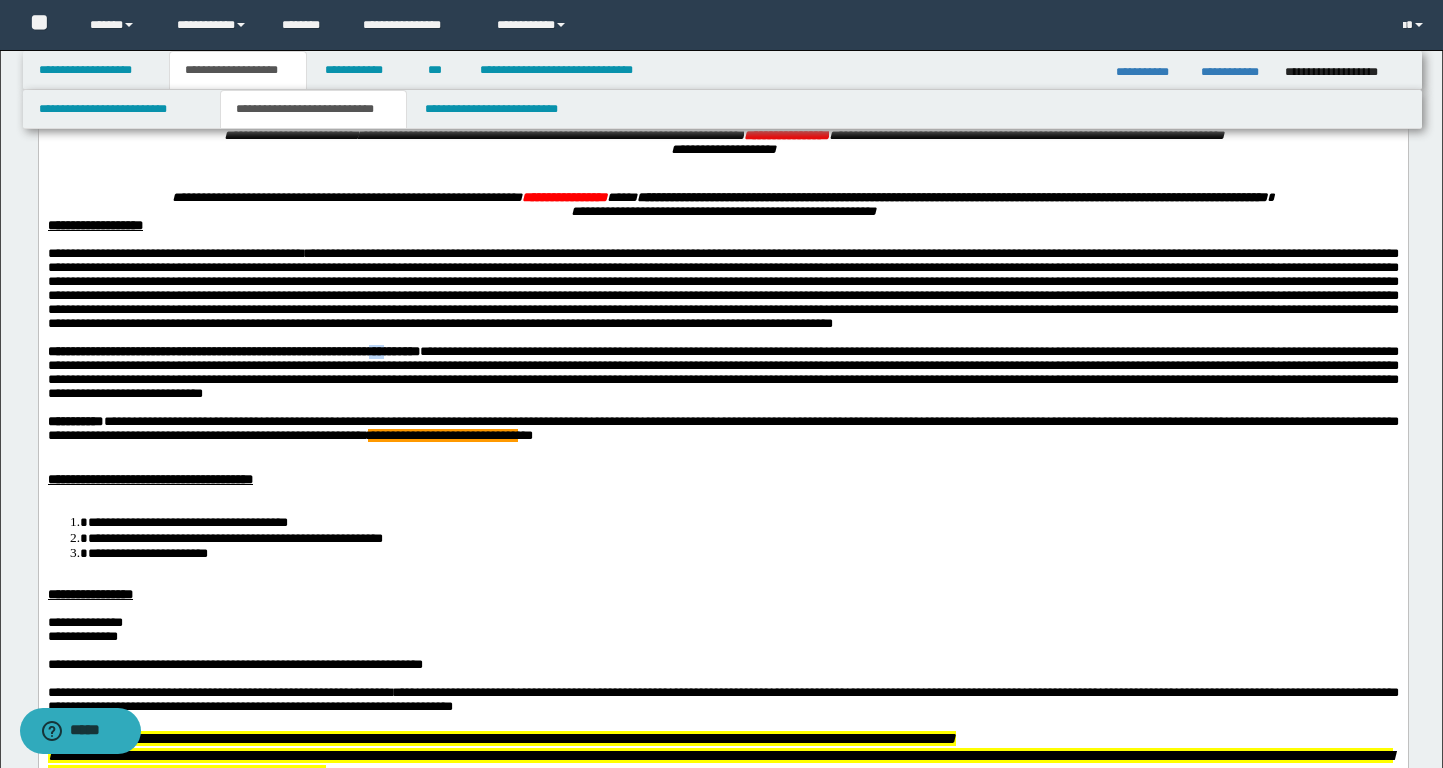 scroll, scrollTop: 0, scrollLeft: 0, axis: both 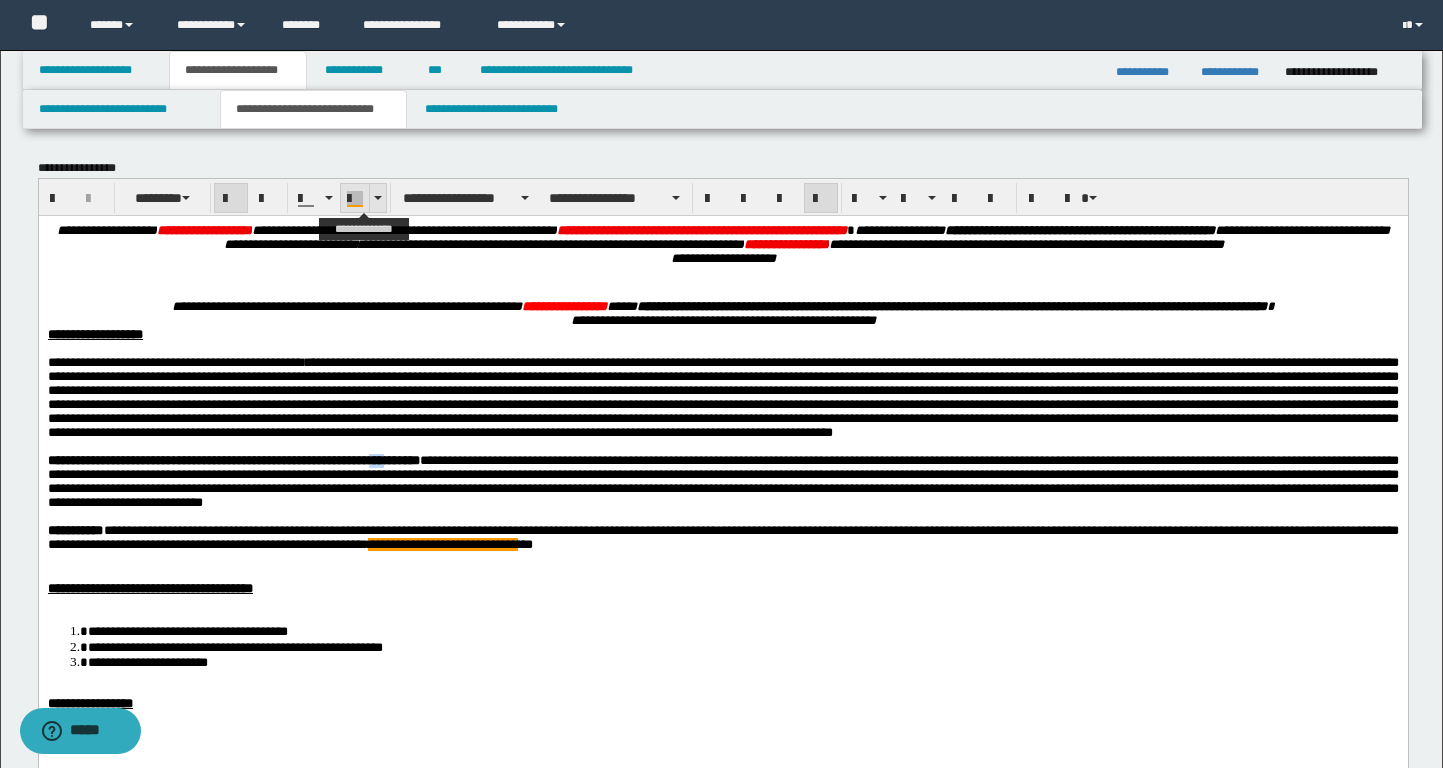 click at bounding box center (355, 199) 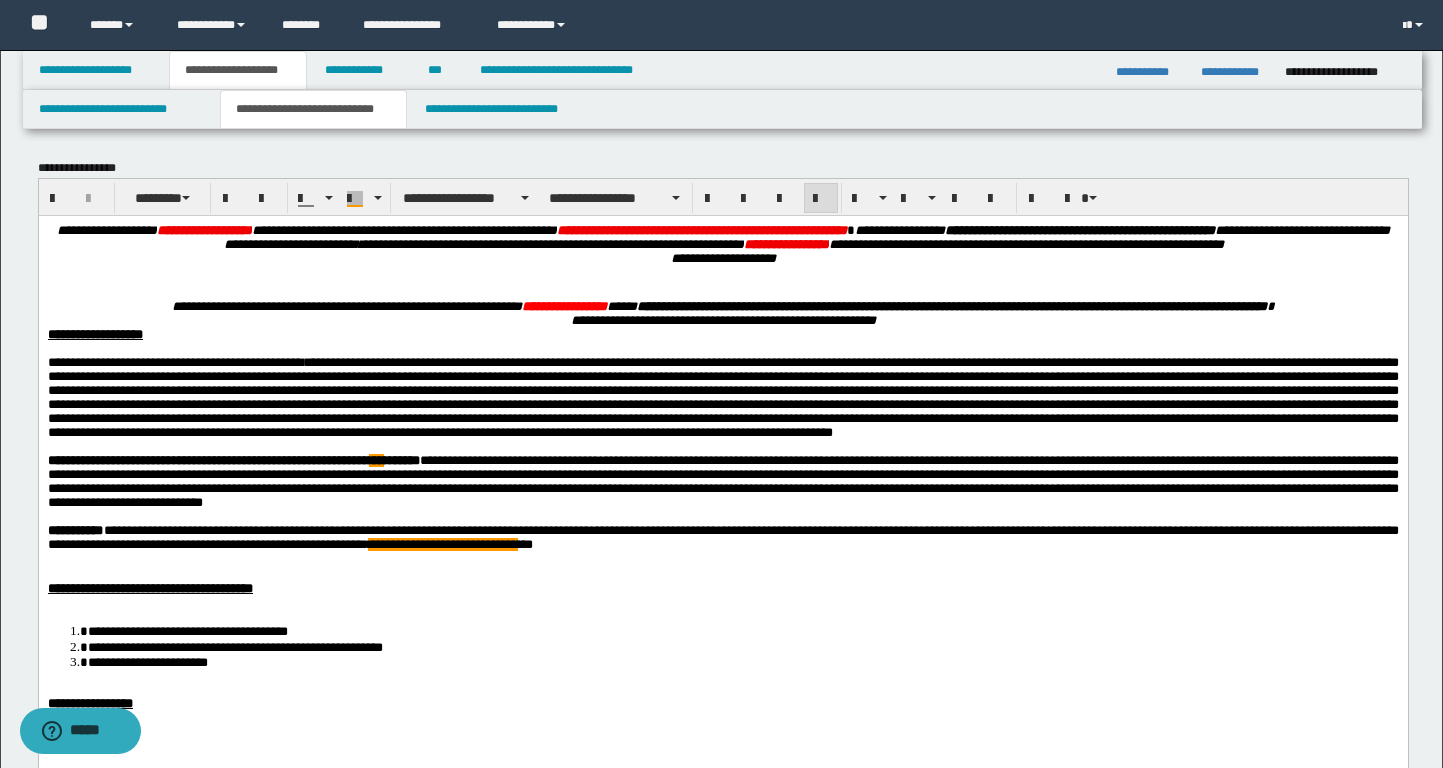 click at bounding box center [723, 573] 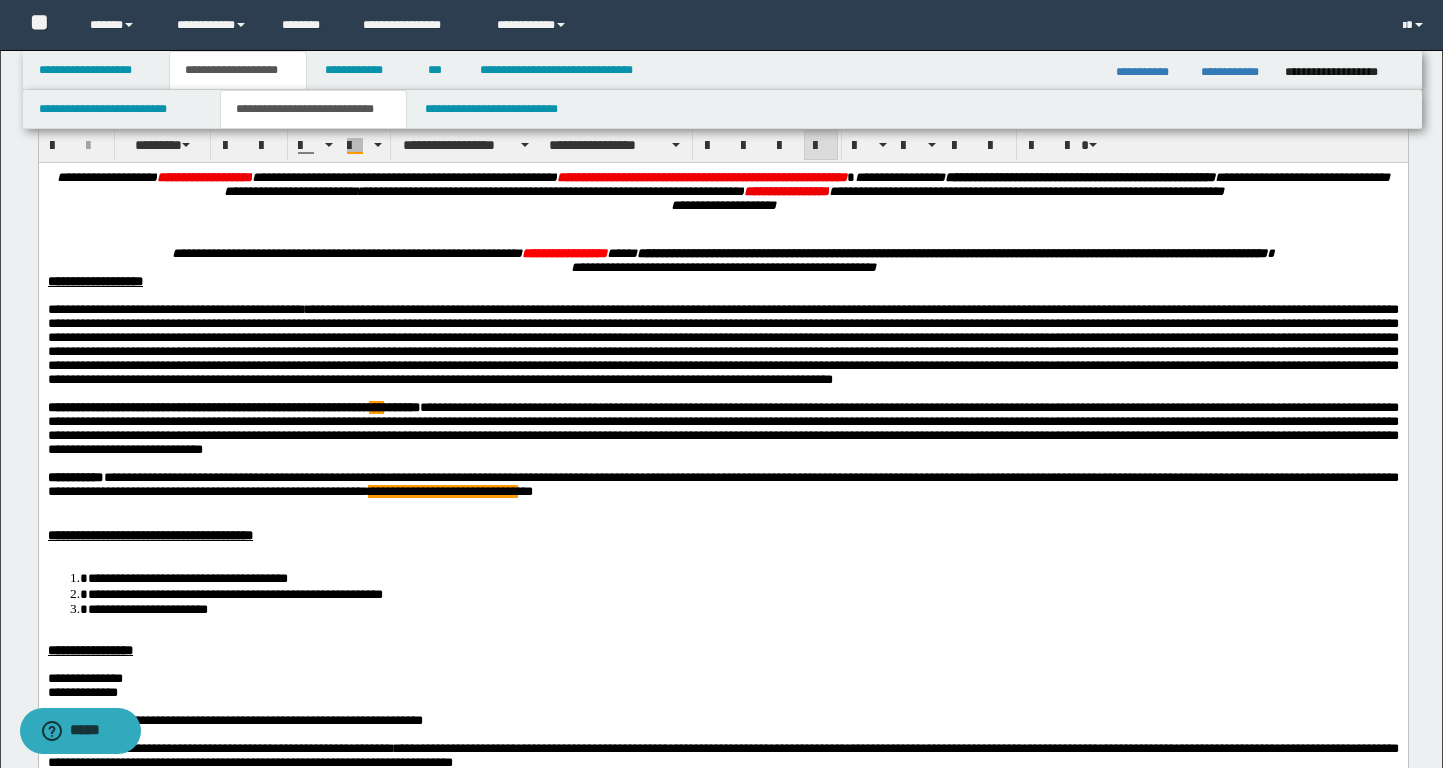 scroll, scrollTop: 95, scrollLeft: 0, axis: vertical 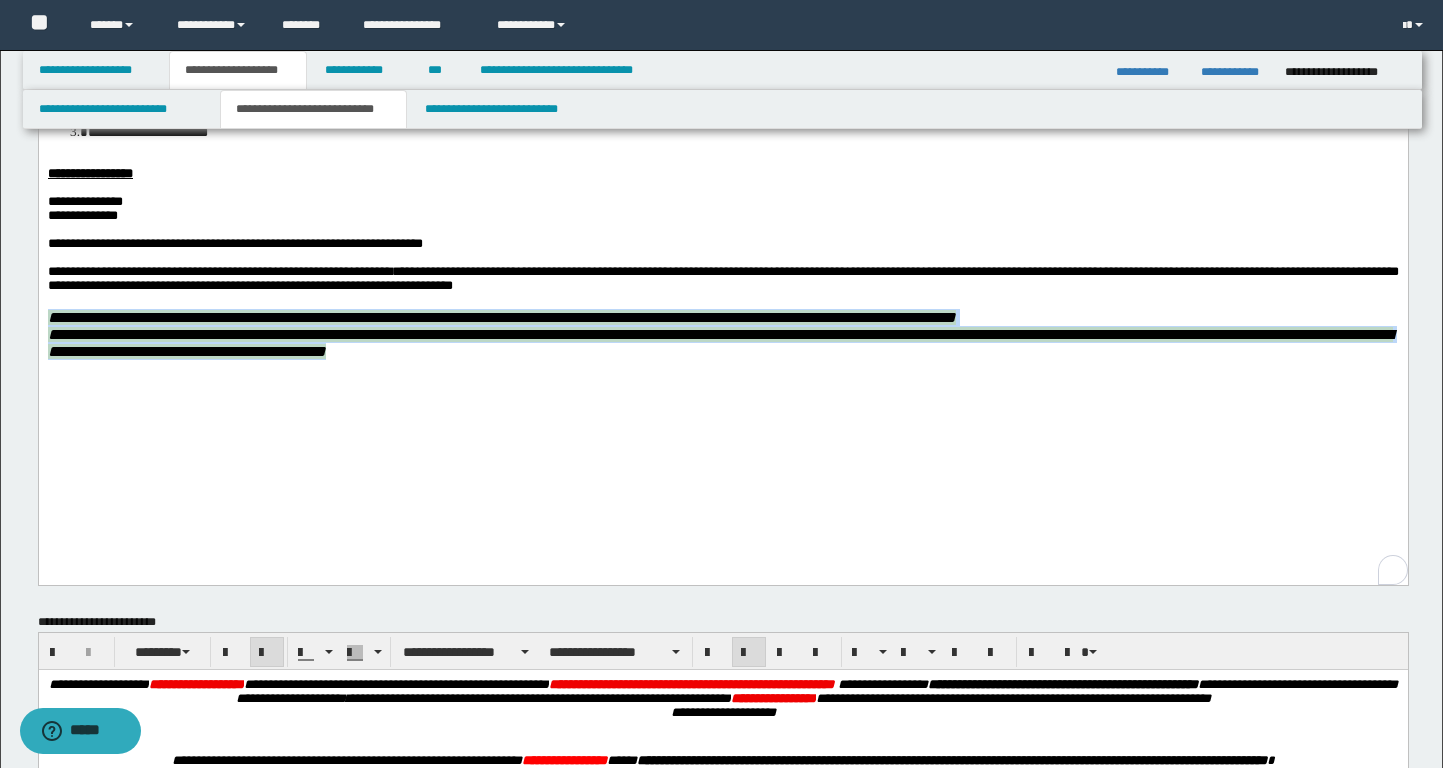 drag, startPoint x: 463, startPoint y: 472, endPoint x: 24, endPoint y: 430, distance: 441.00455 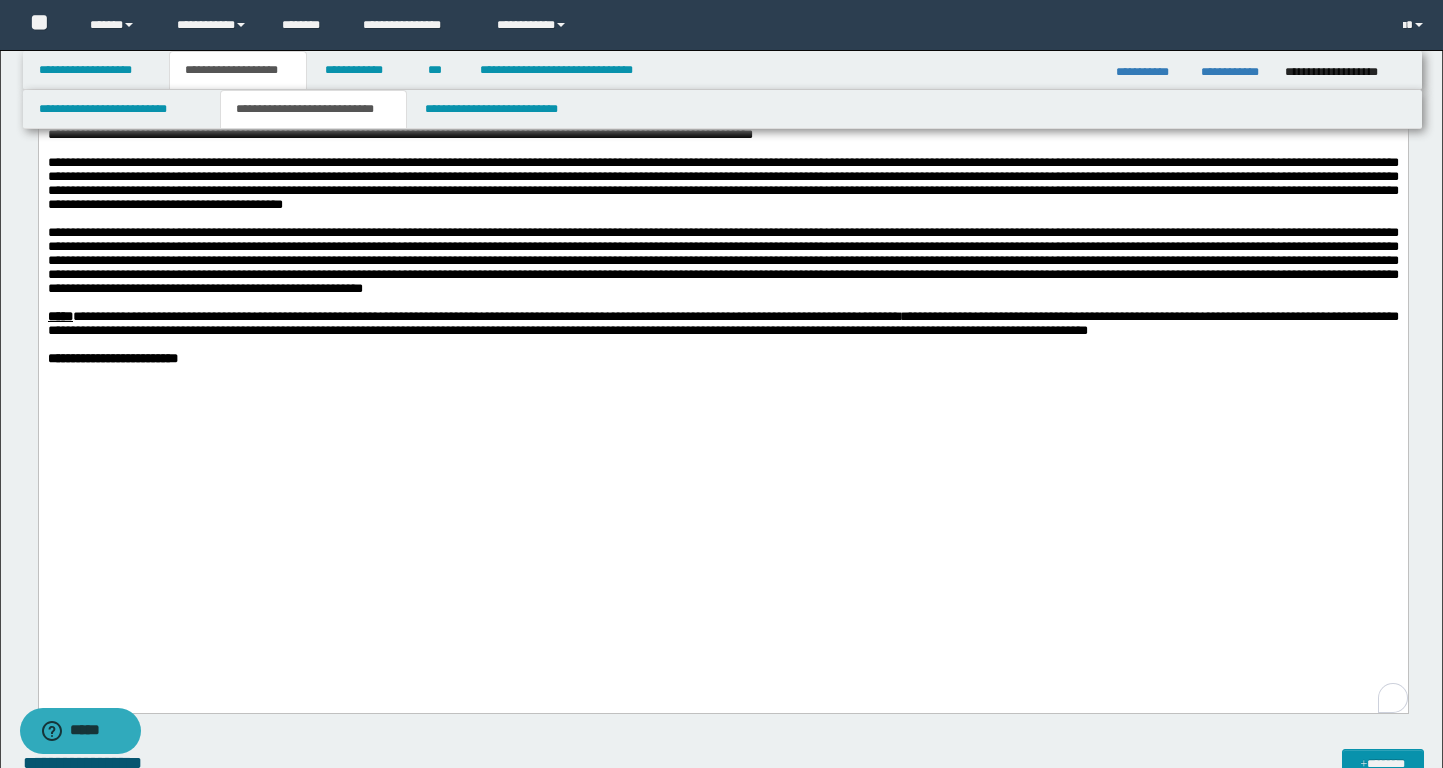 scroll, scrollTop: 1646, scrollLeft: 0, axis: vertical 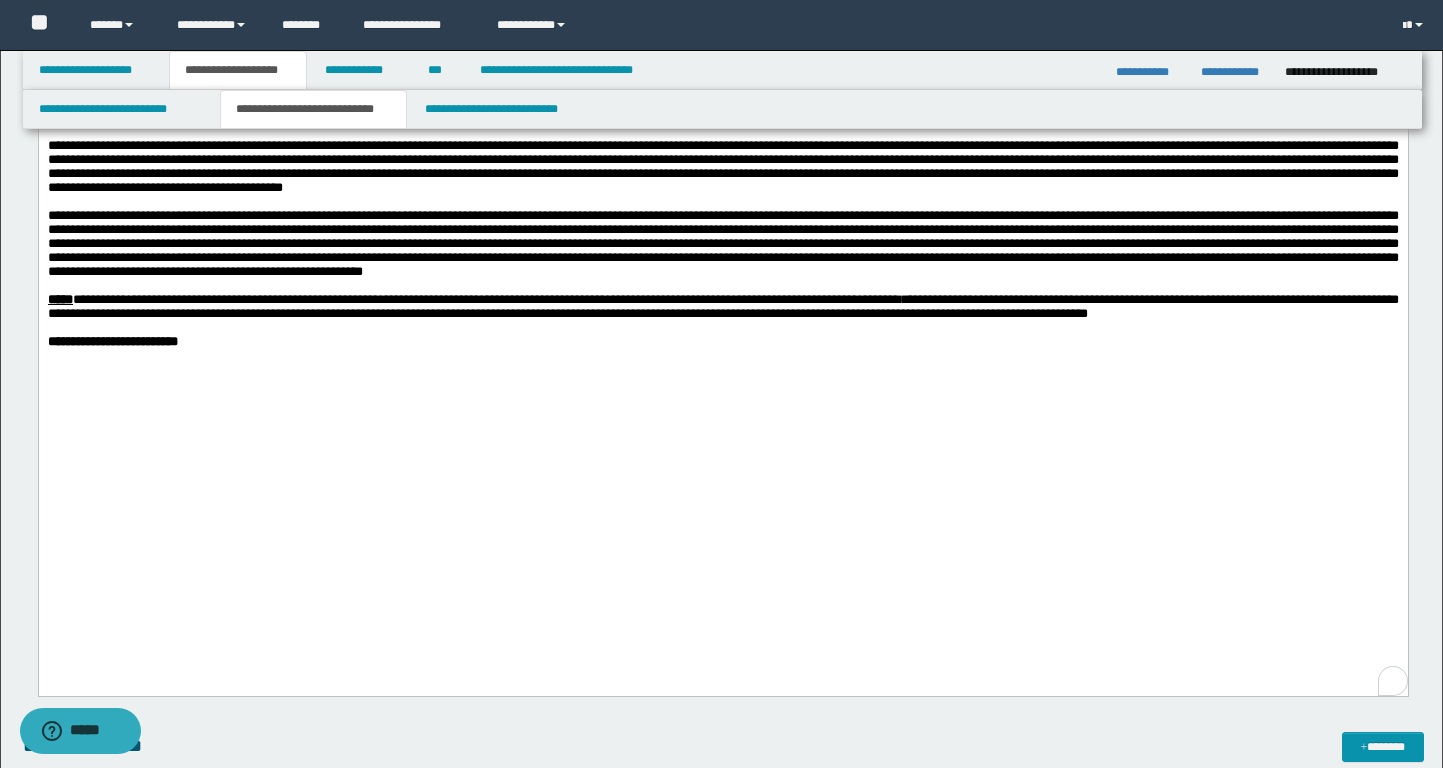click at bounding box center [722, 243] 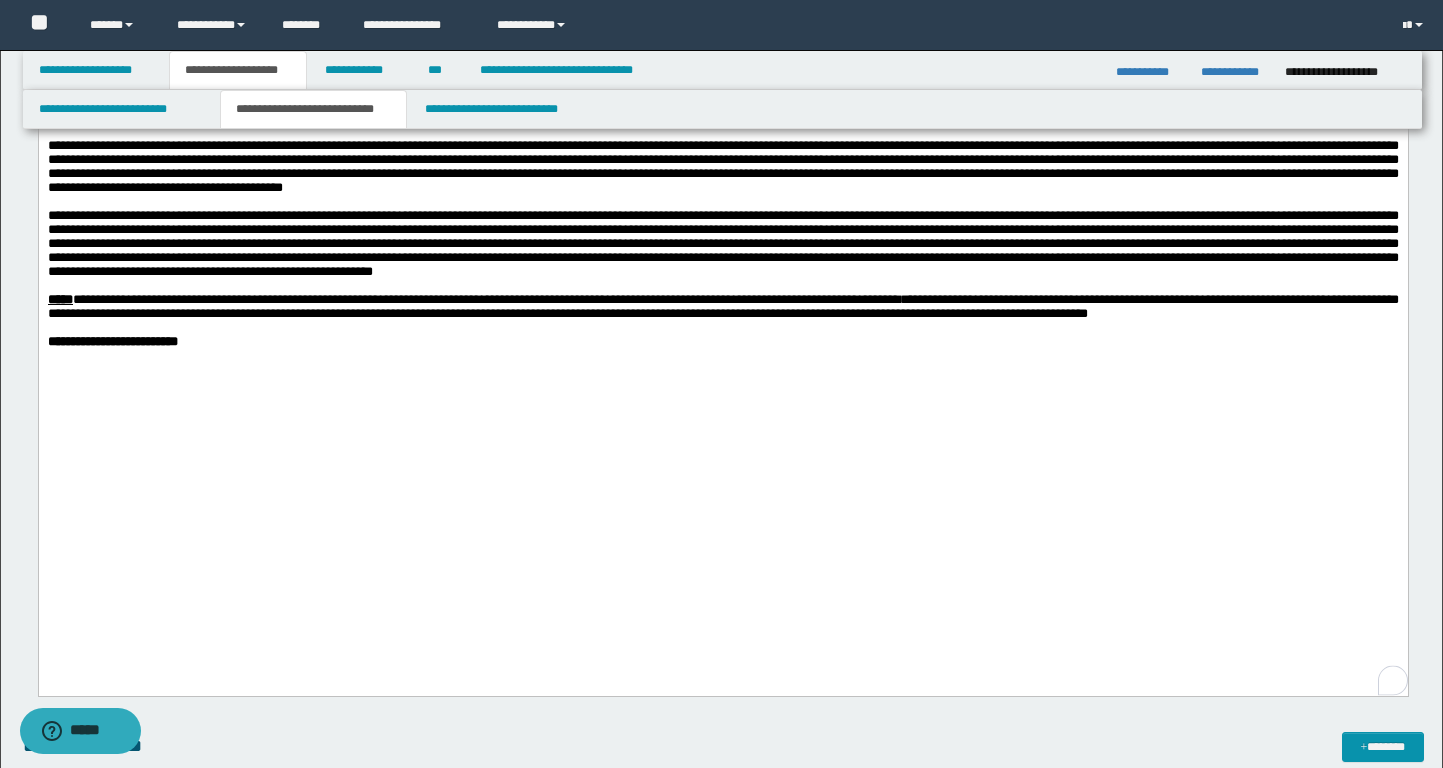 scroll, scrollTop: 1660, scrollLeft: 0, axis: vertical 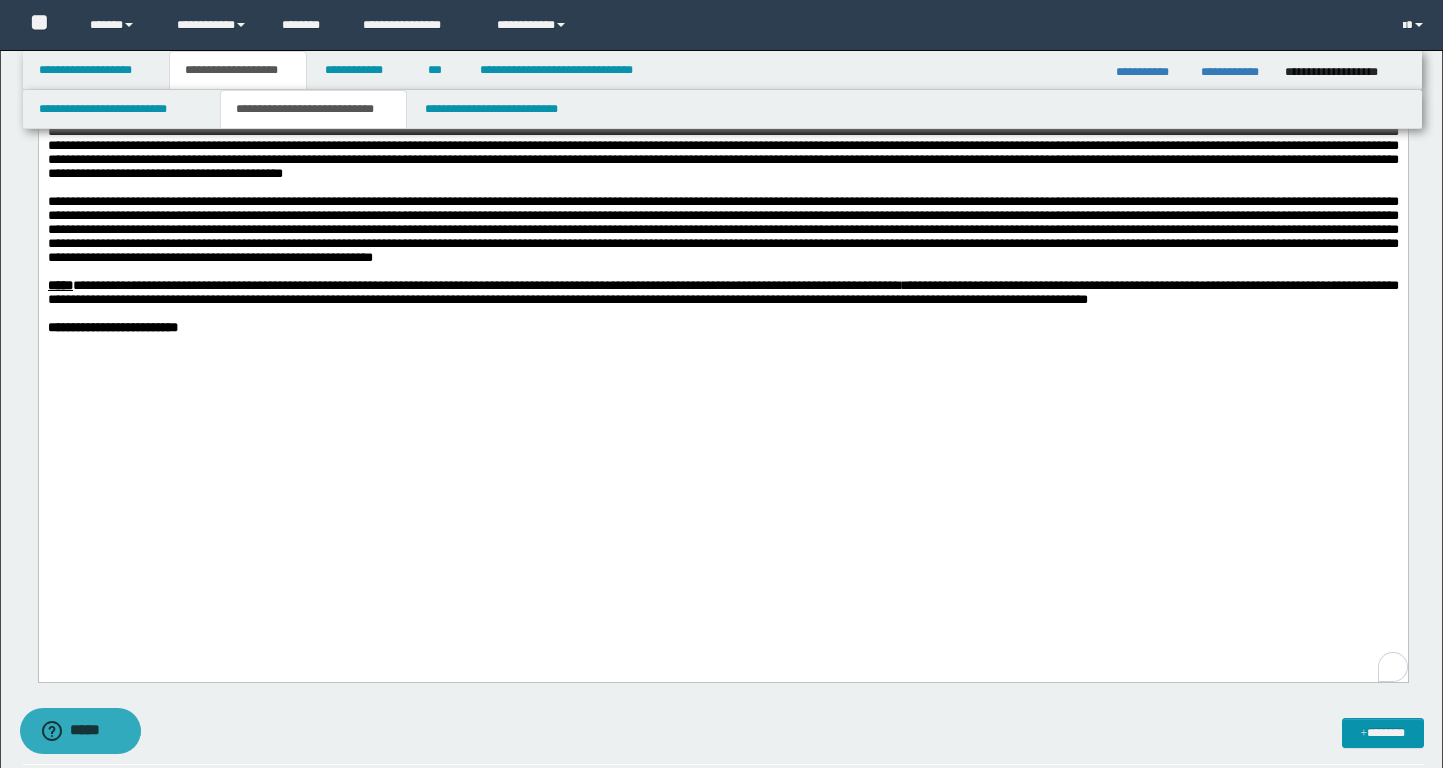 click at bounding box center [722, 229] 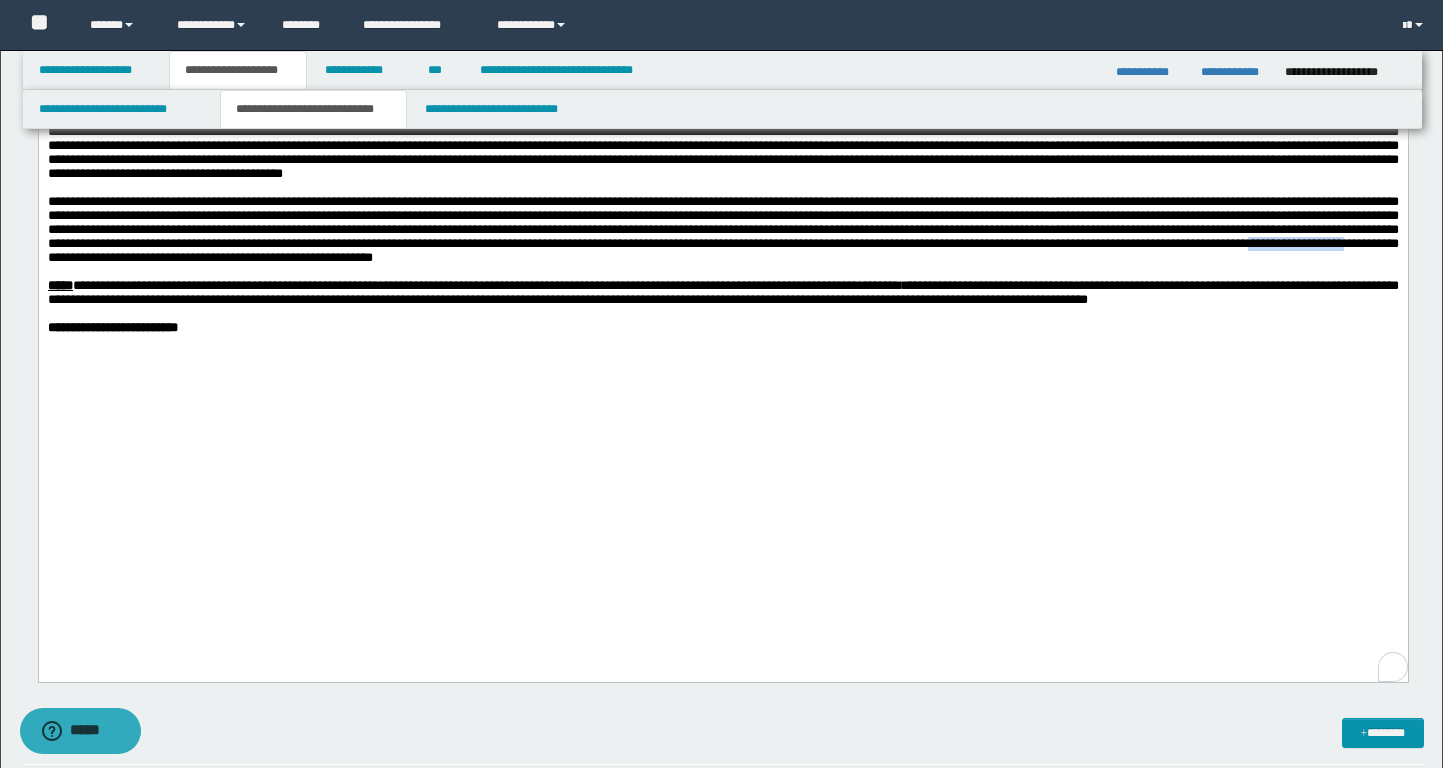 drag, startPoint x: 958, startPoint y: 459, endPoint x: 1078, endPoint y: 460, distance: 120.004166 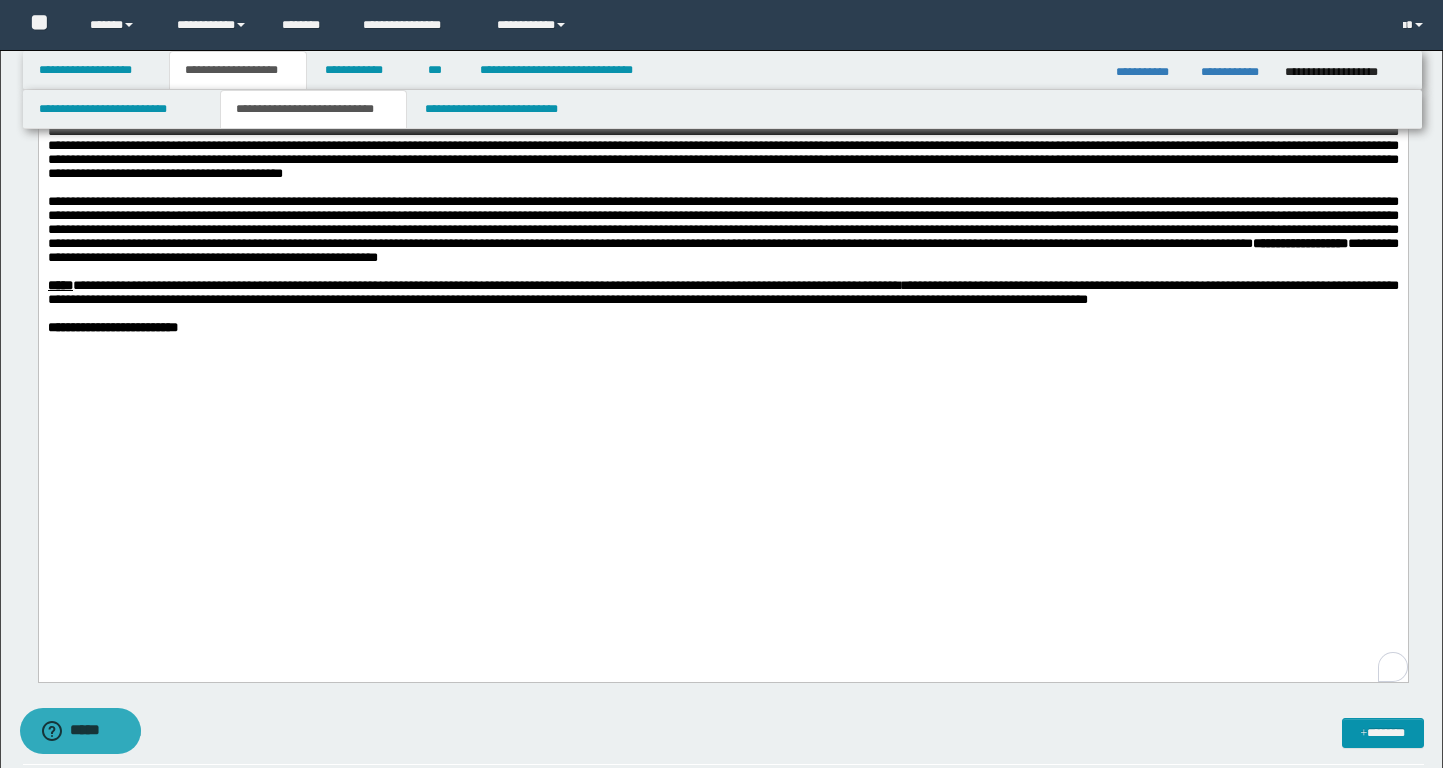 click on "**********" at bounding box center [722, 230] 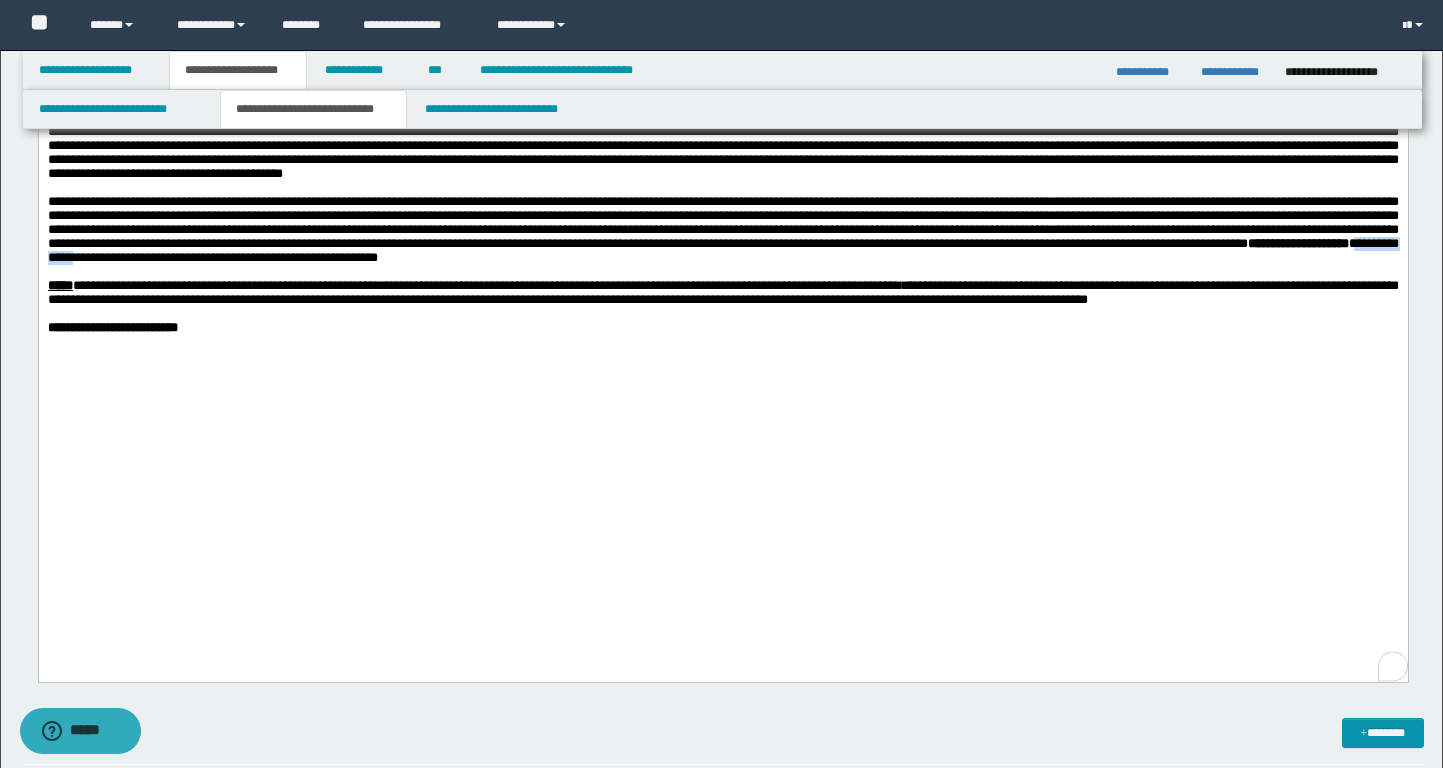 drag, startPoint x: 1089, startPoint y: 453, endPoint x: 1181, endPoint y: 460, distance: 92.26592 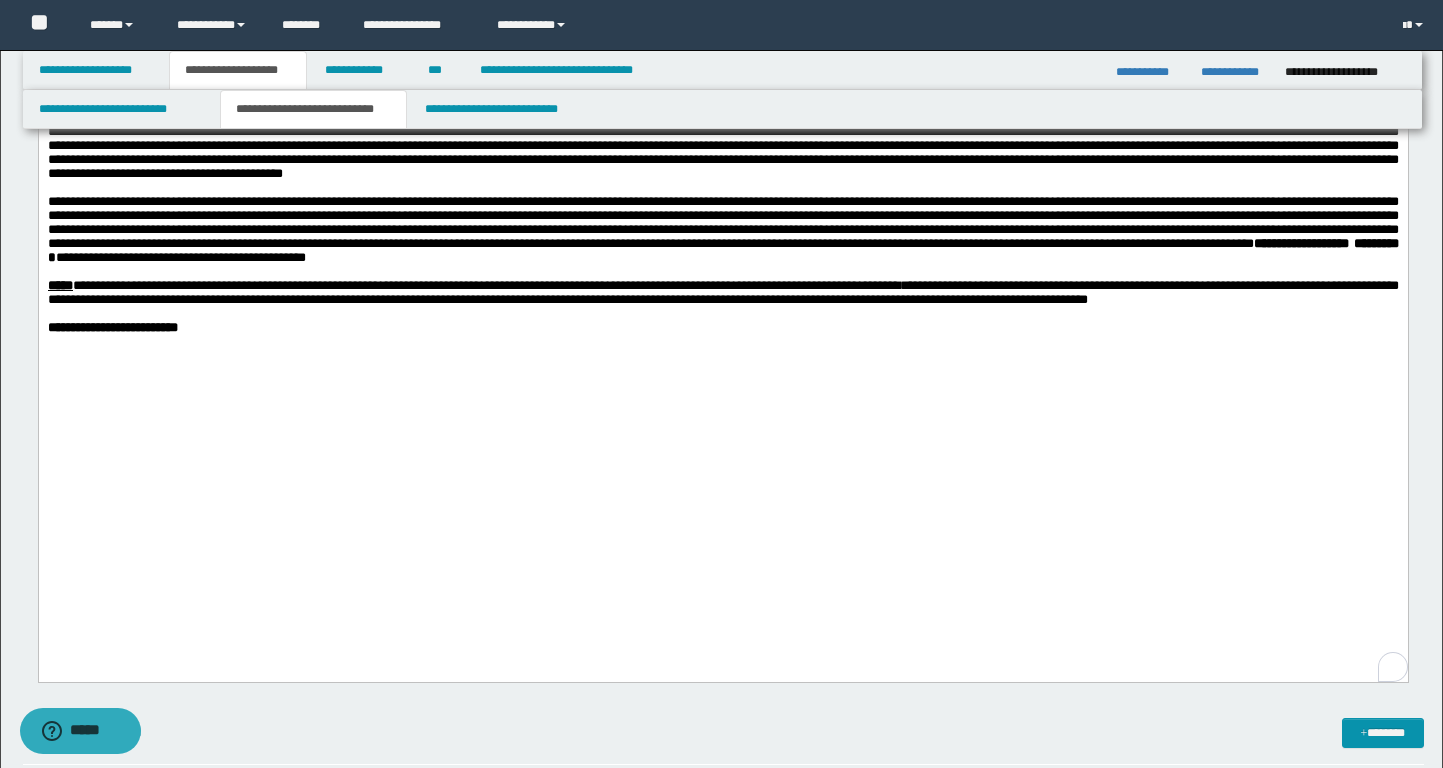 click on "**********" at bounding box center [722, 229] 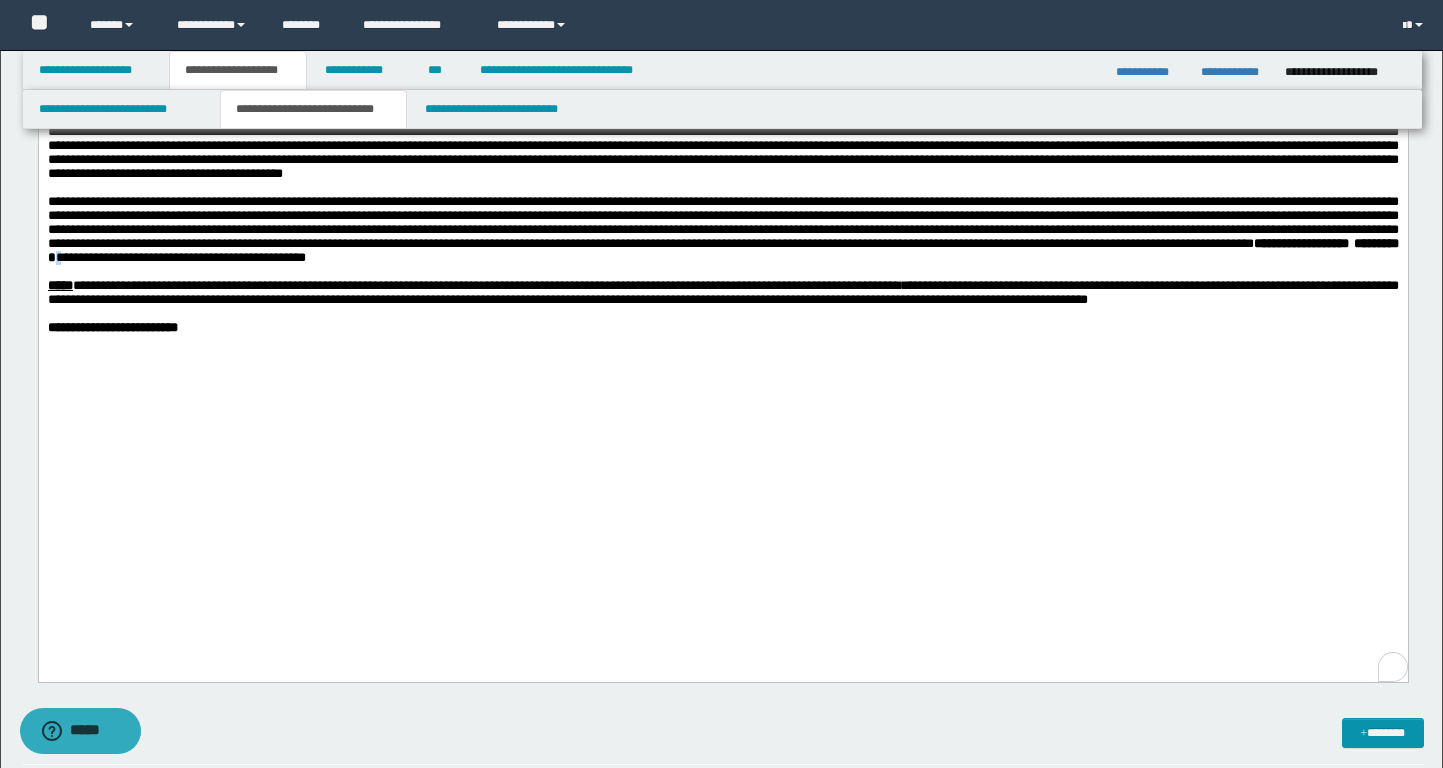 click on "**********" at bounding box center [722, 229] 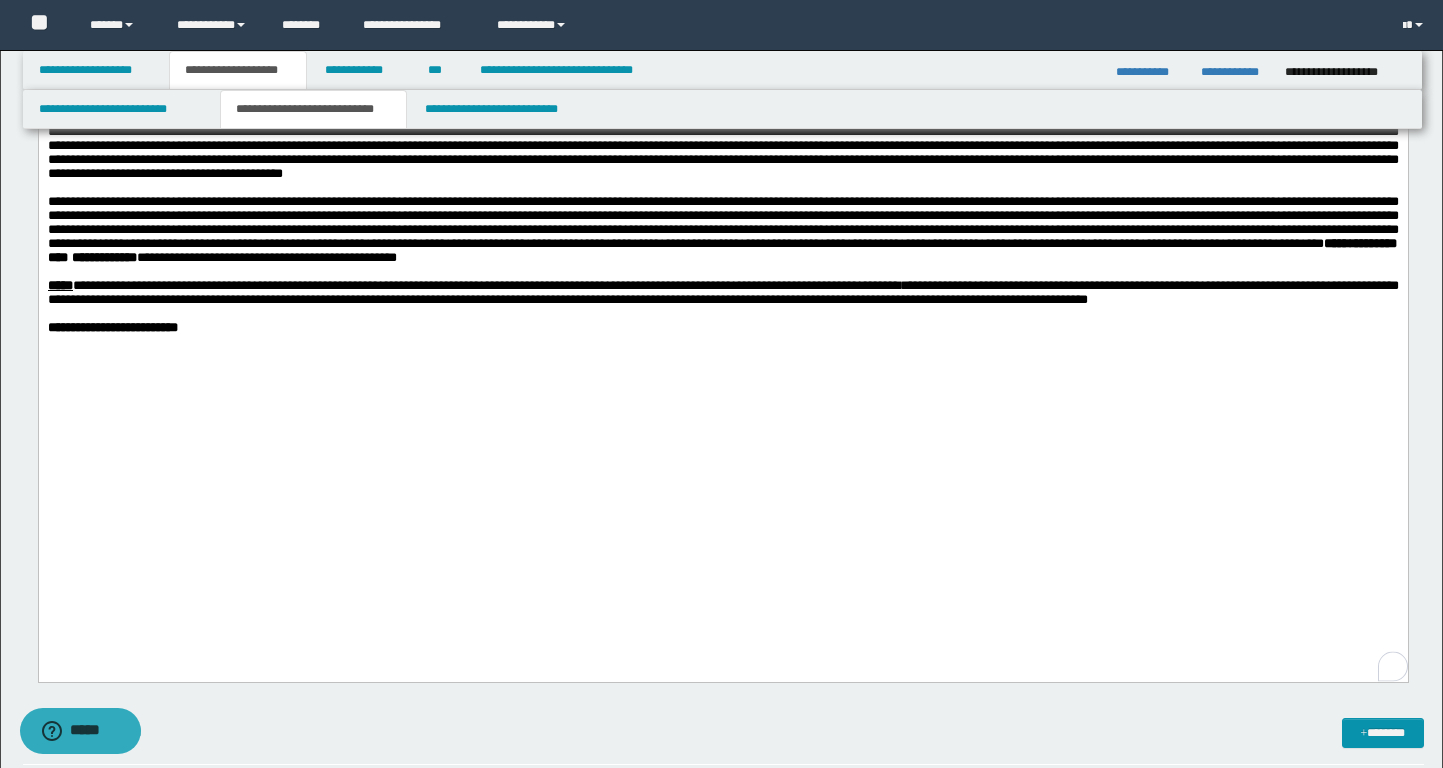 click on "**********" at bounding box center (722, 230) 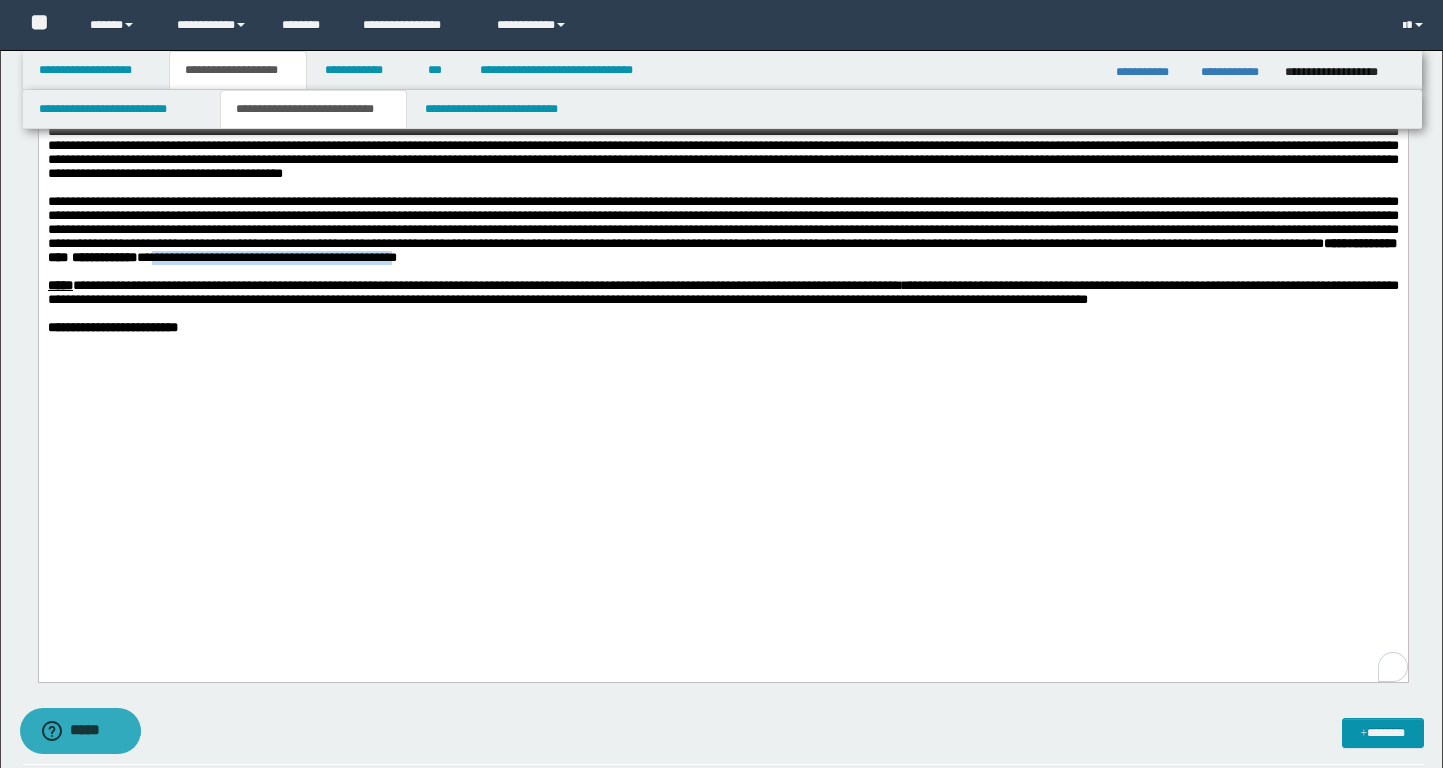 drag, startPoint x: 1176, startPoint y: 456, endPoint x: 130, endPoint y: 475, distance: 1046.1726 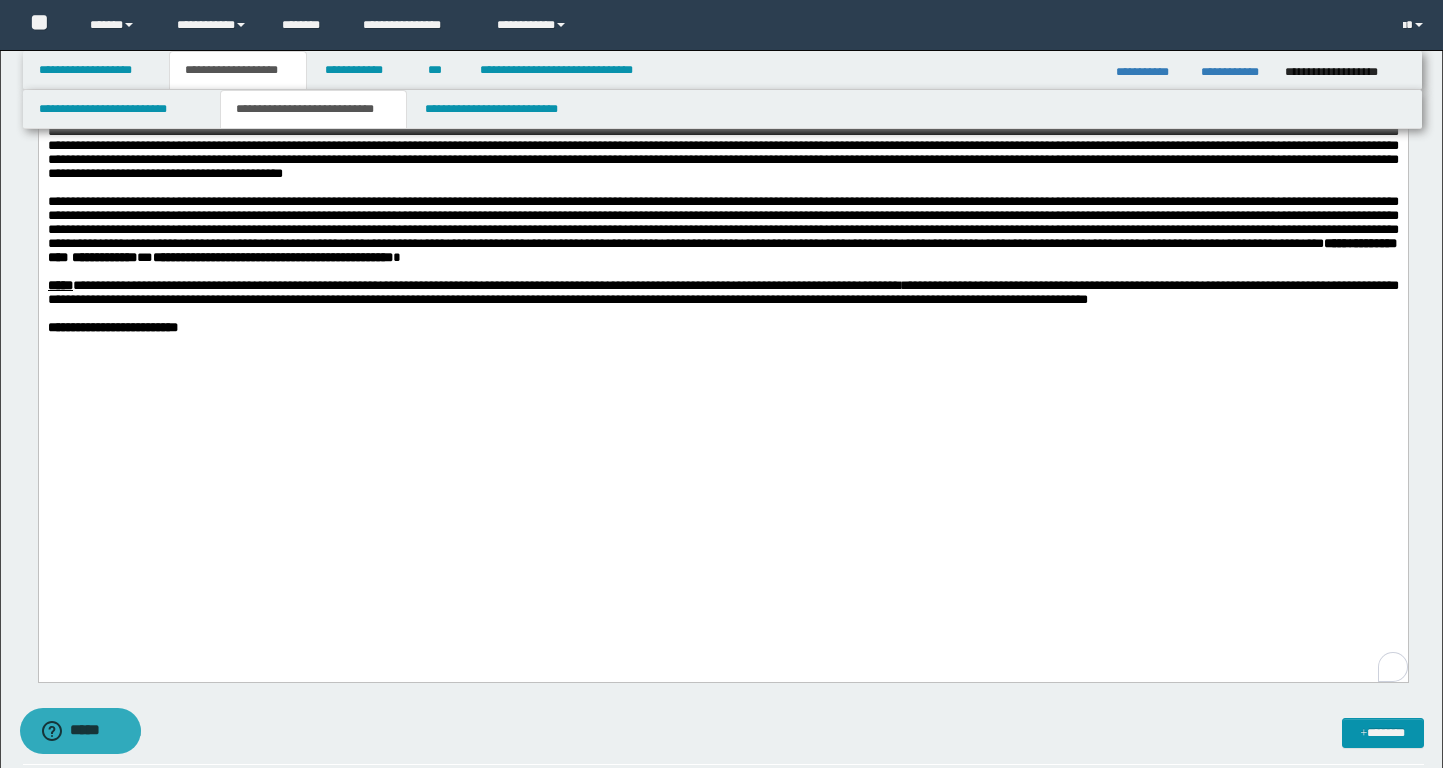 click on "**********" at bounding box center [272, 257] 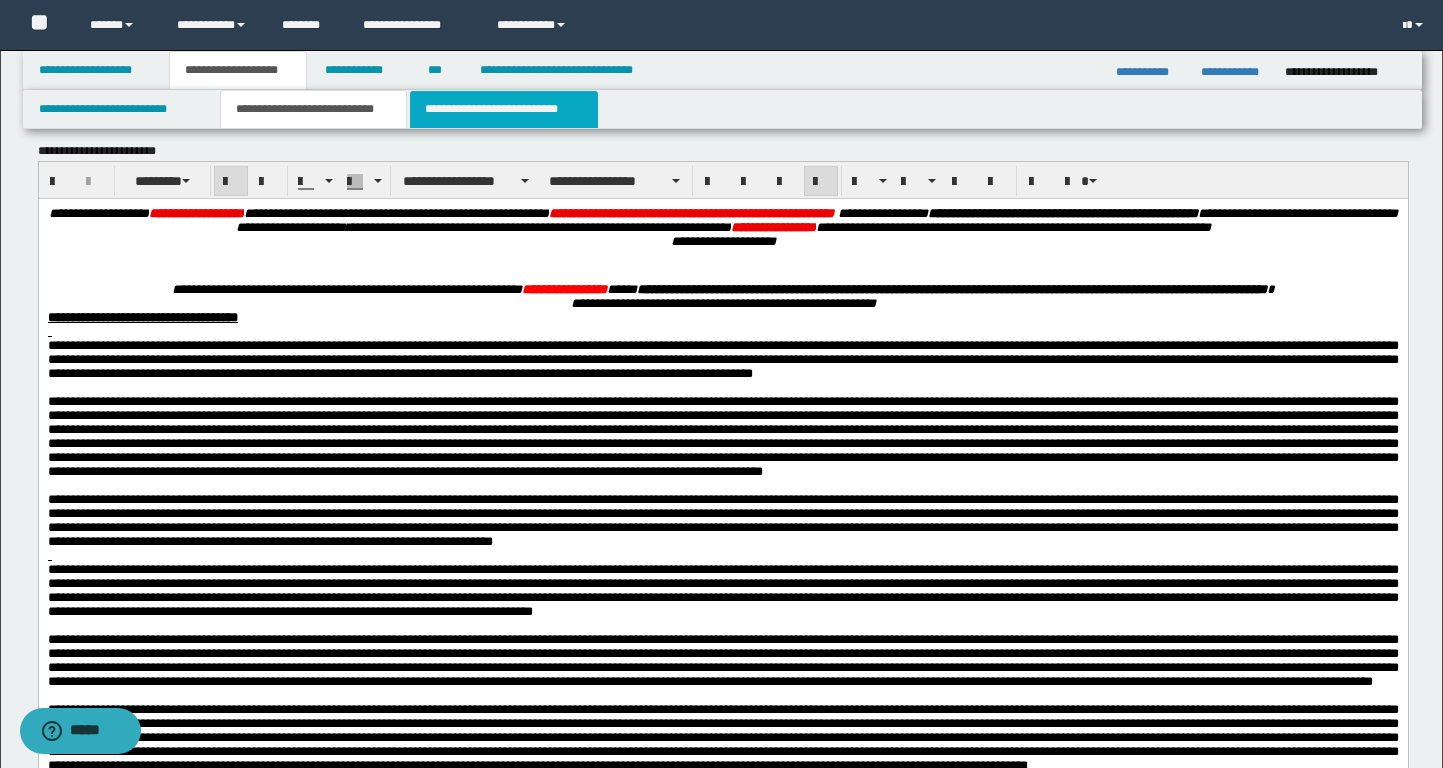 scroll, scrollTop: 840, scrollLeft: 0, axis: vertical 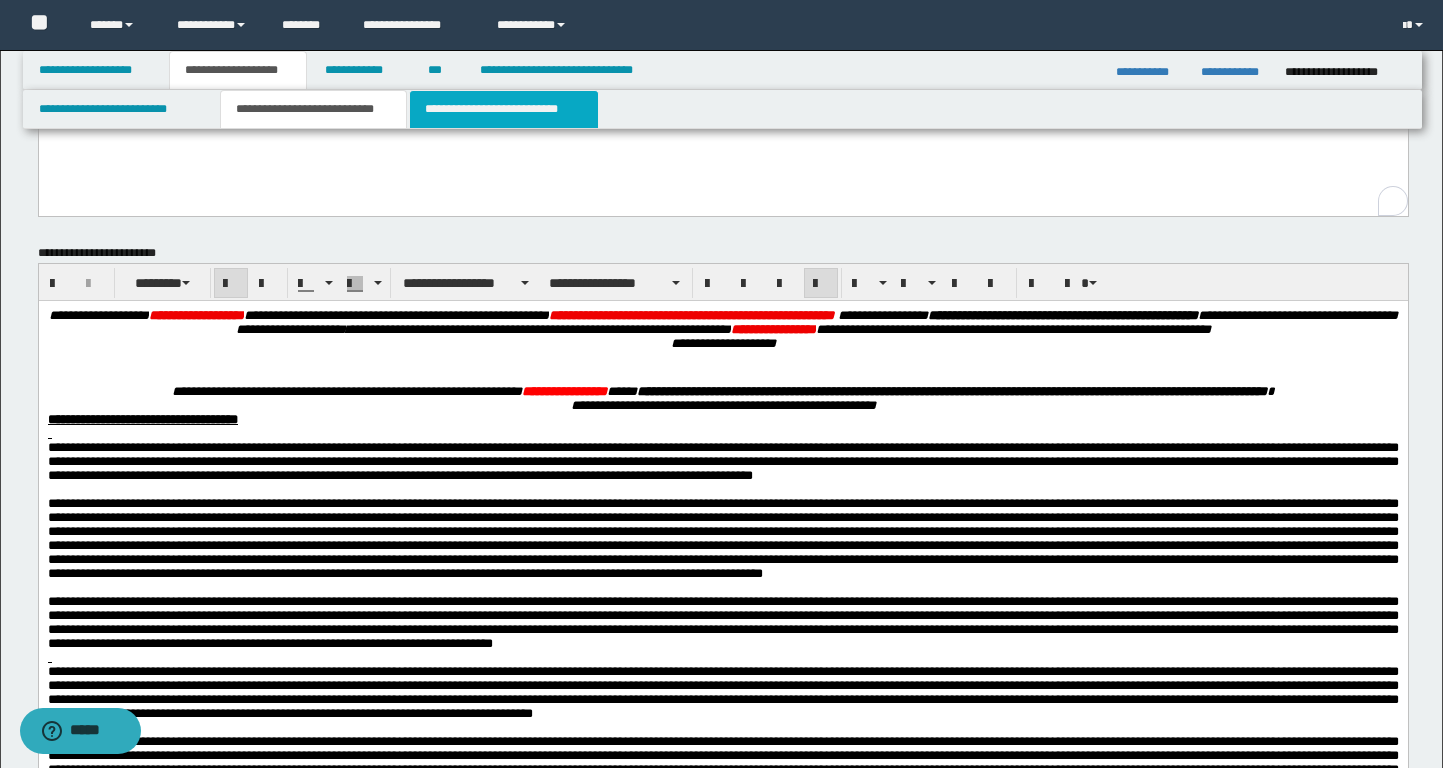 click on "**********" at bounding box center (504, 109) 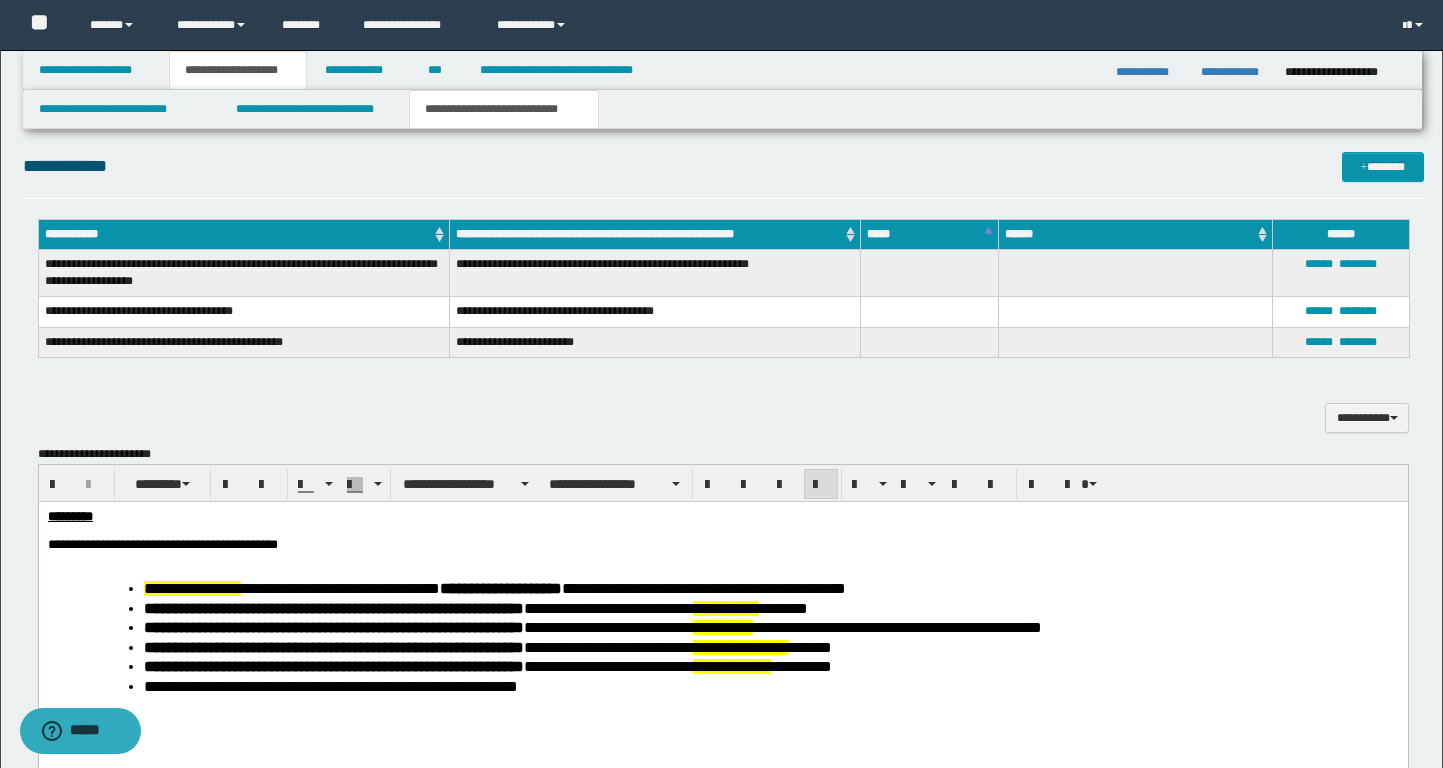 click on "**********" at bounding box center [722, 738] 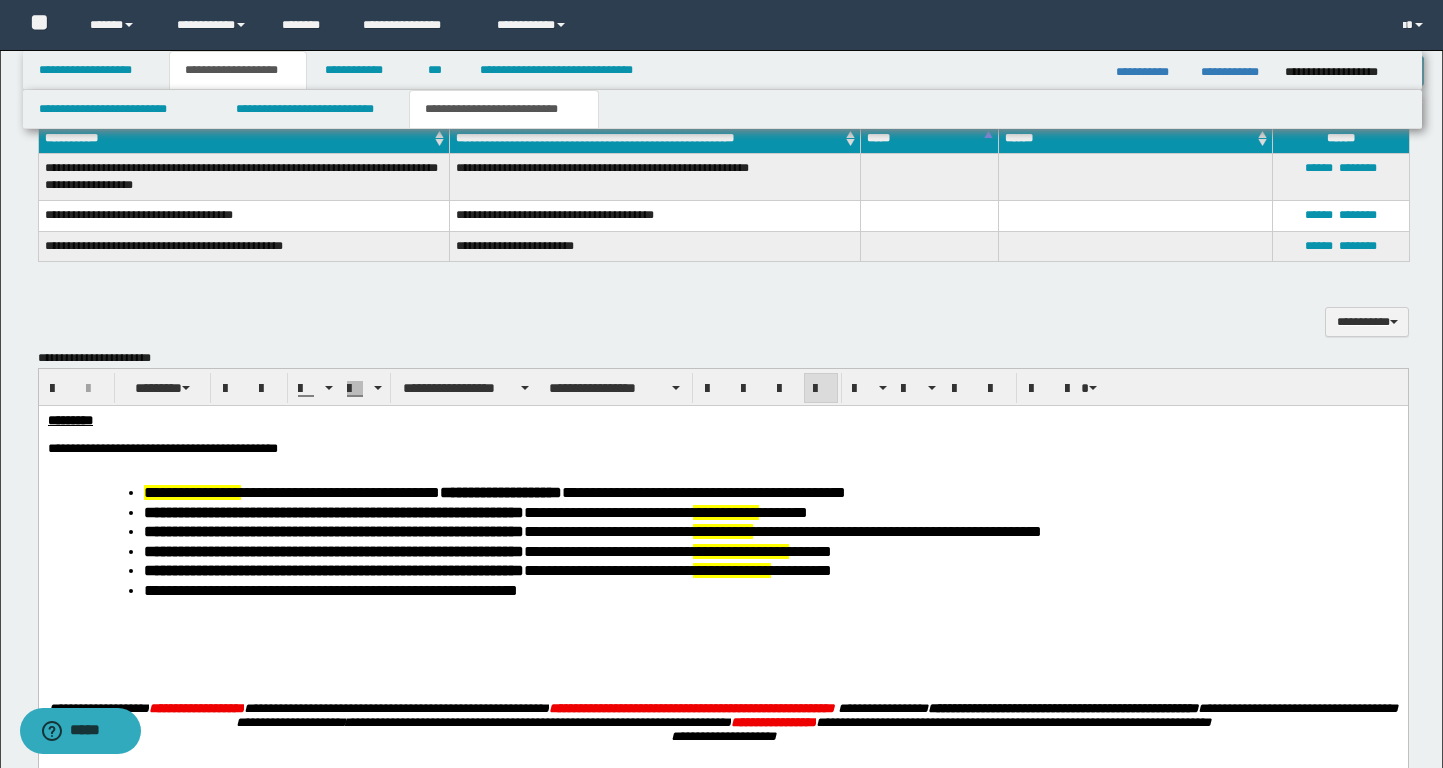click on "**********" at bounding box center [722, 449] 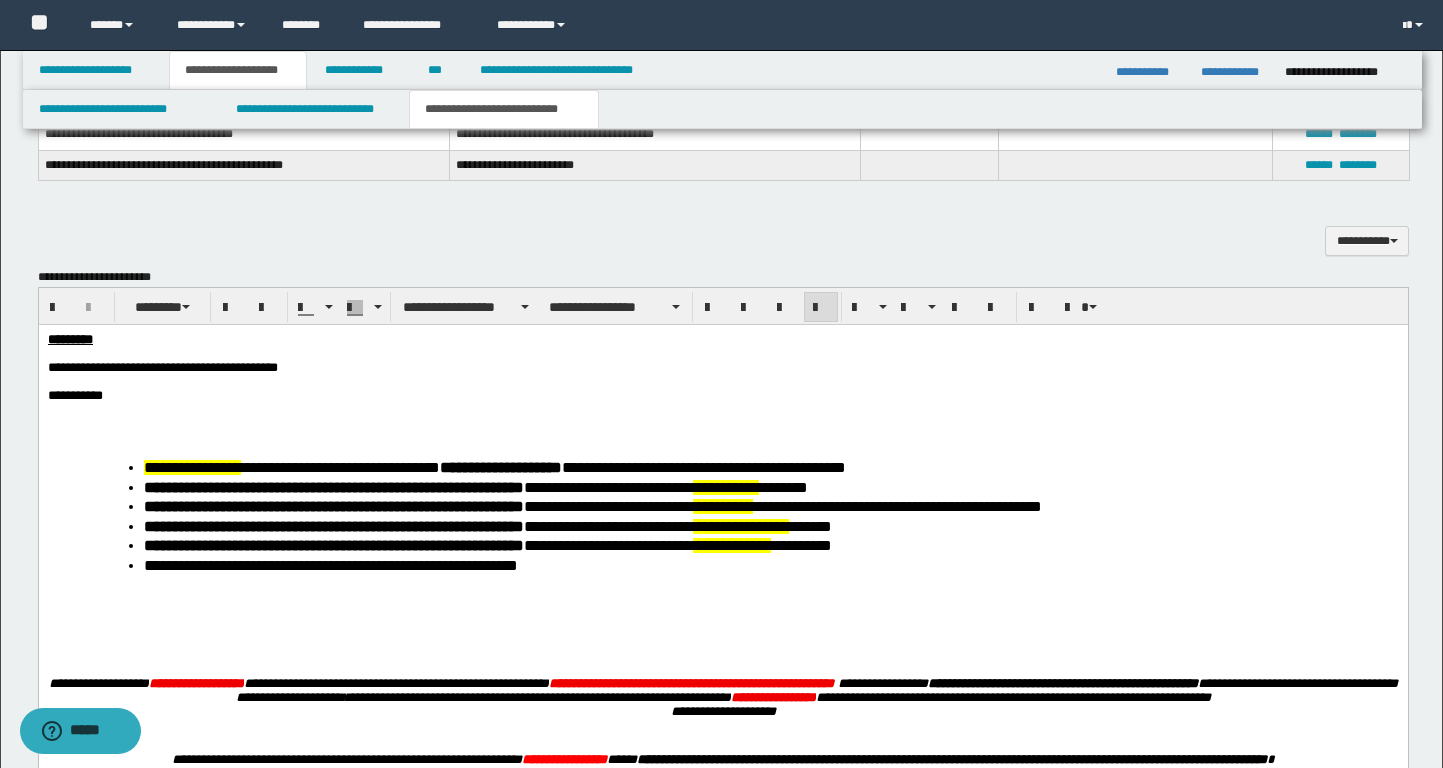 scroll, scrollTop: 1027, scrollLeft: 0, axis: vertical 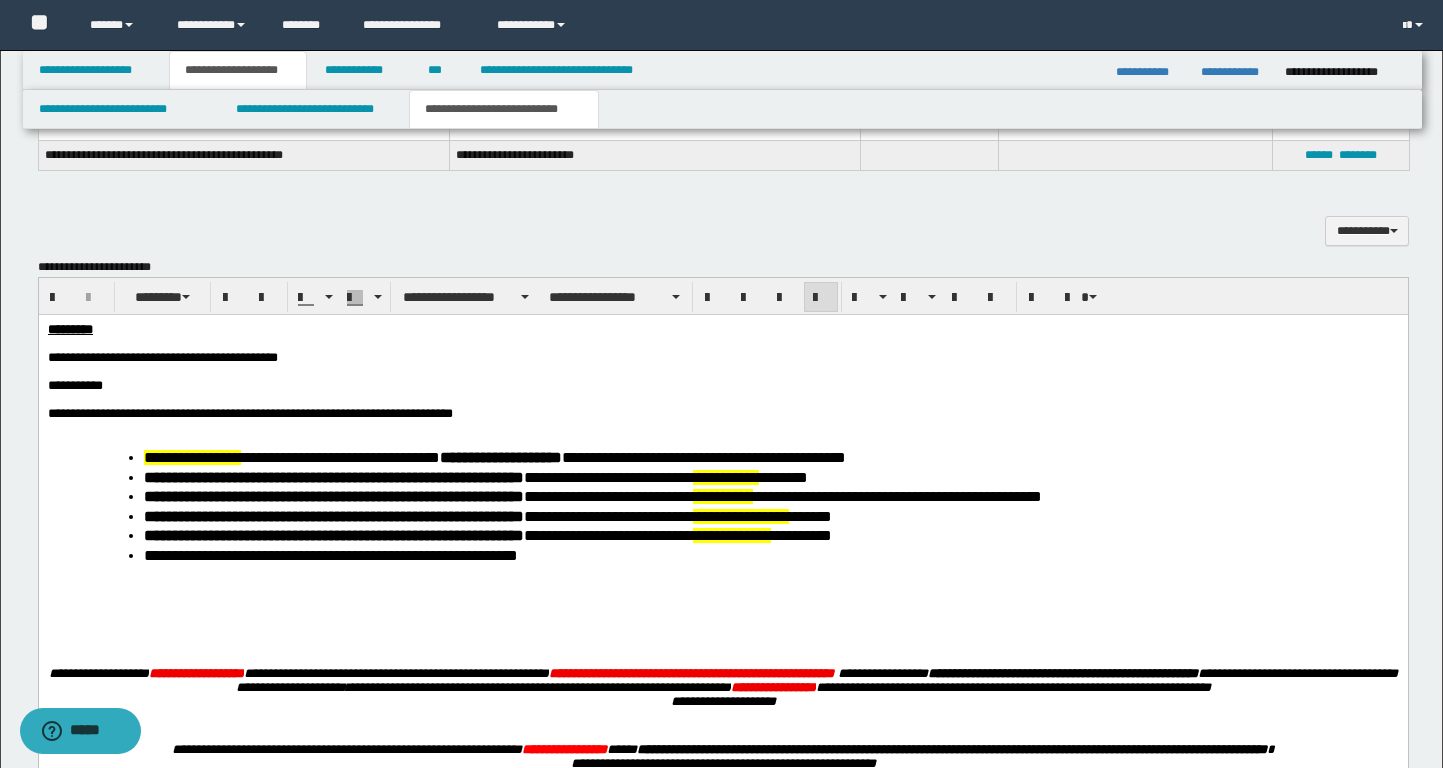 click on "**********" at bounding box center (249, 413) 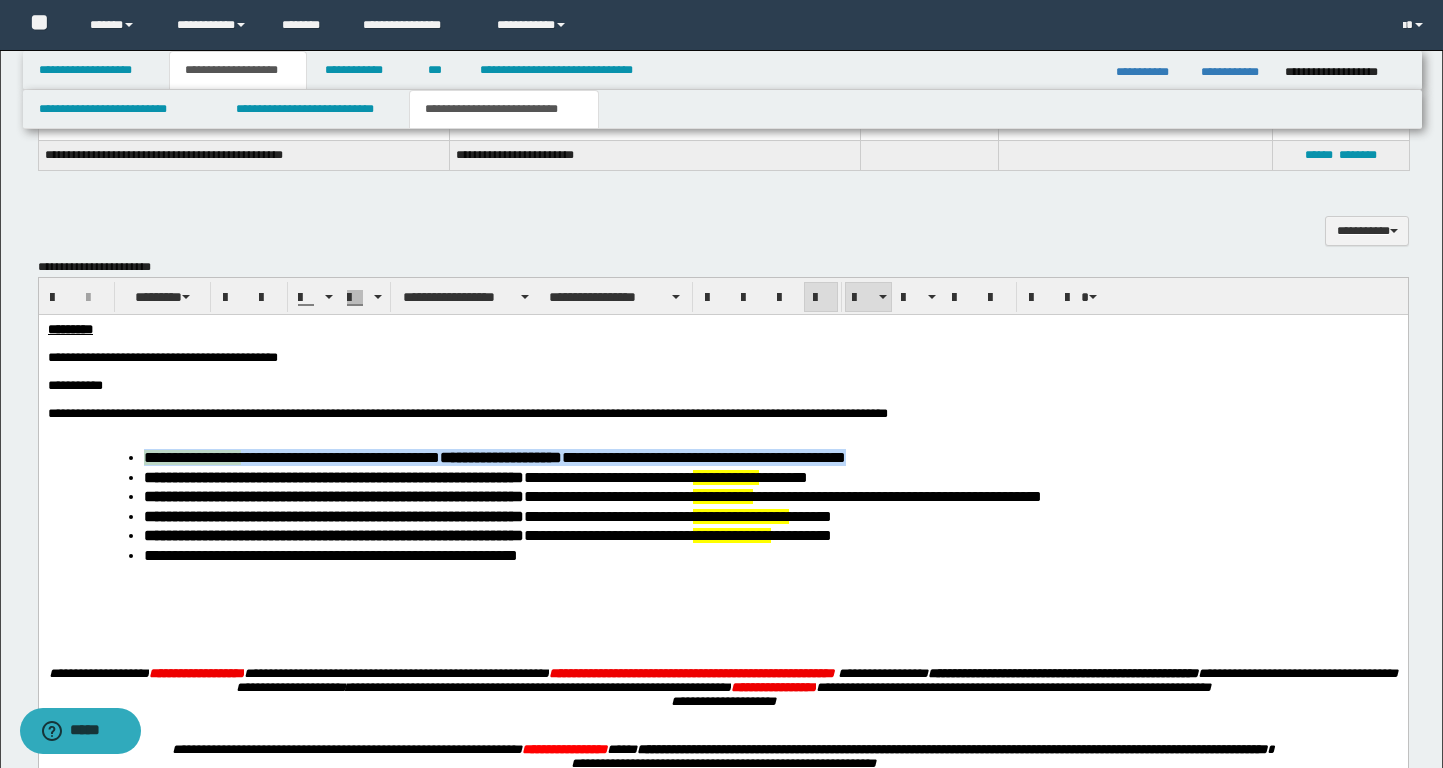 drag, startPoint x: 954, startPoint y: 476, endPoint x: 130, endPoint y: 475, distance: 824.0006 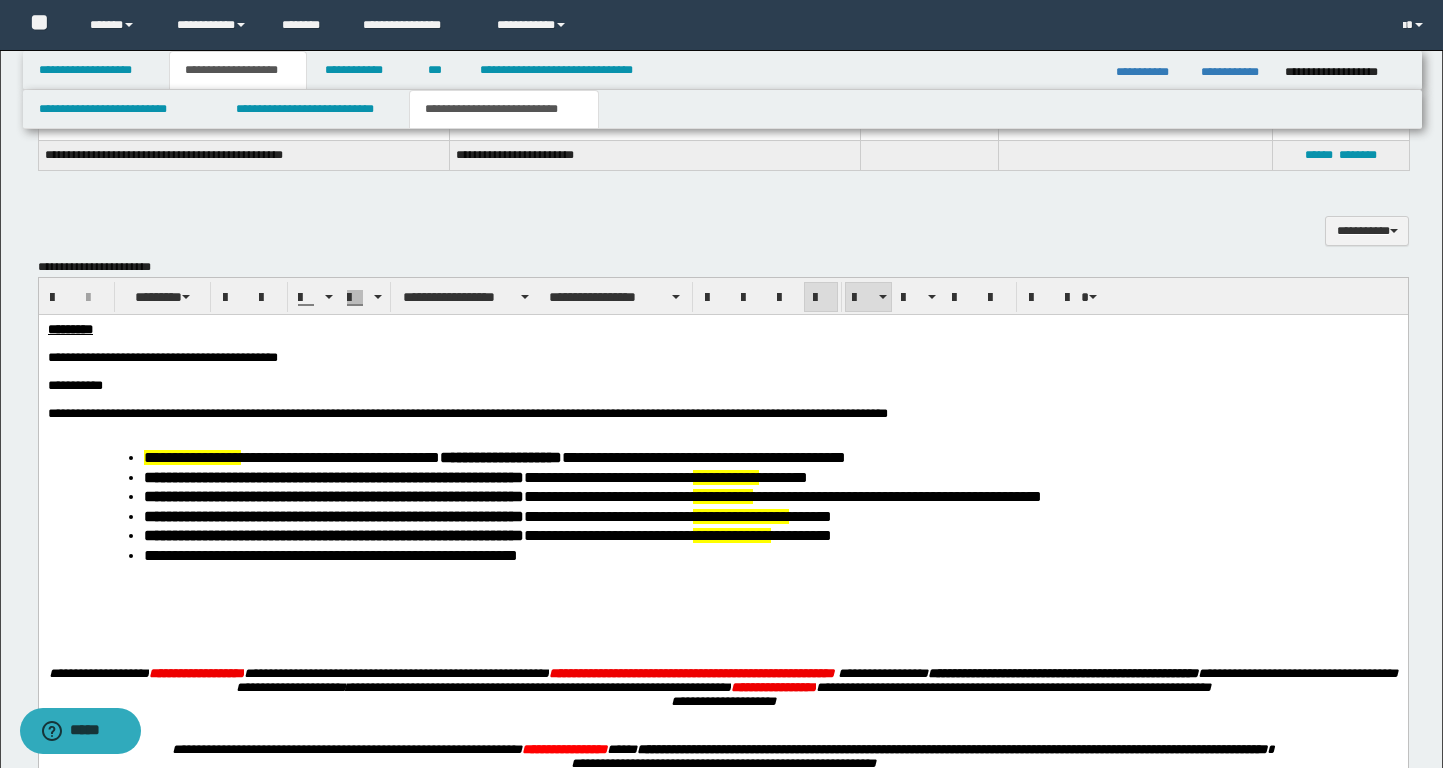 click at bounding box center [722, 604] 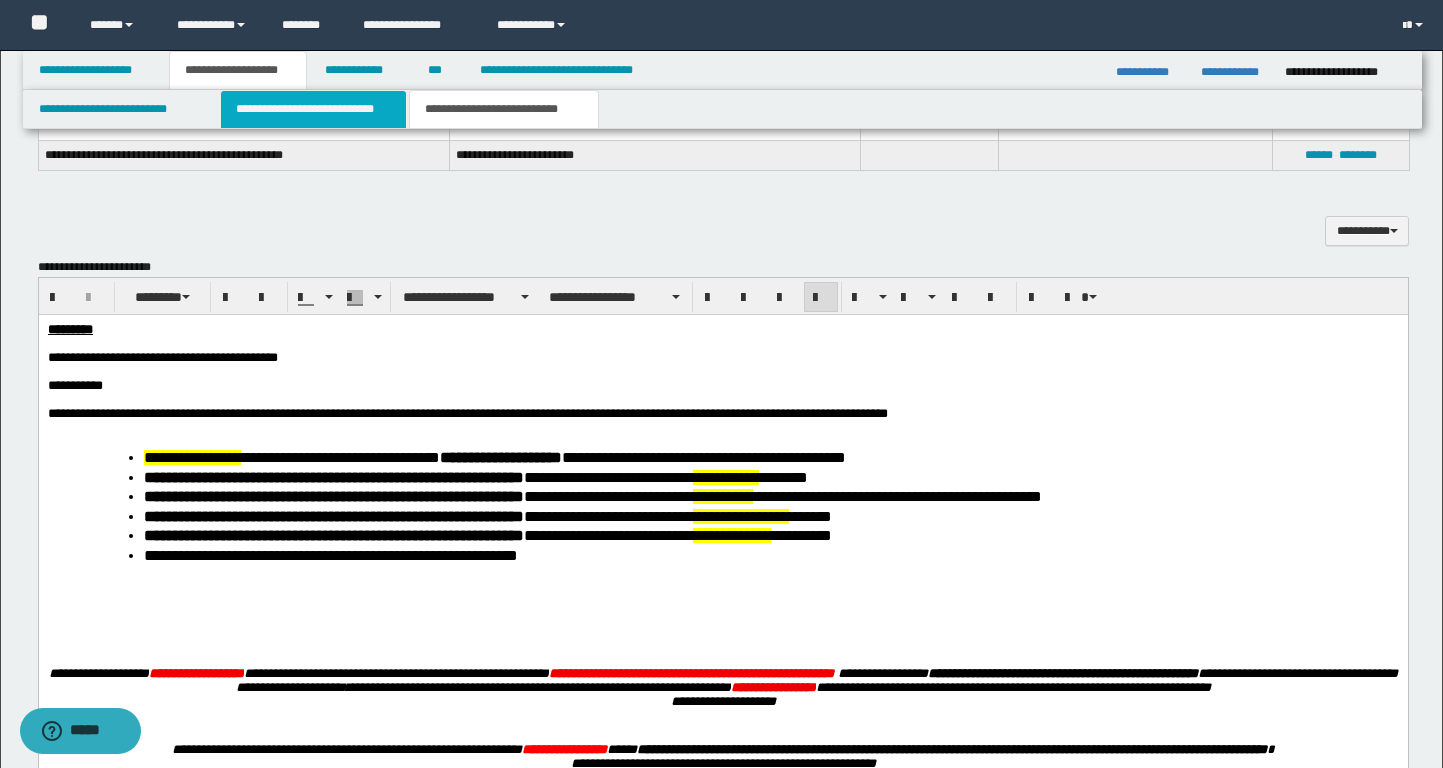click on "**********" at bounding box center [314, 109] 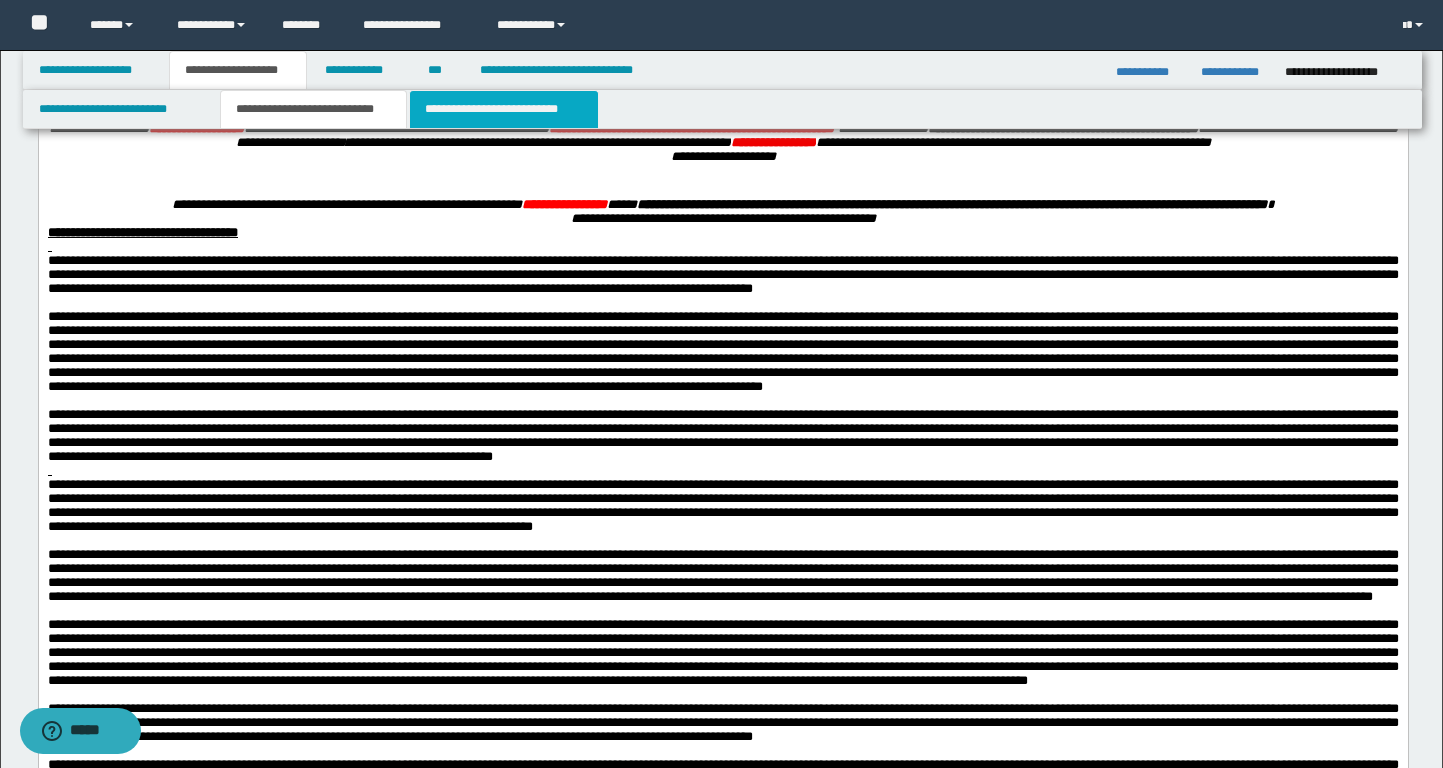 click on "**********" at bounding box center [504, 109] 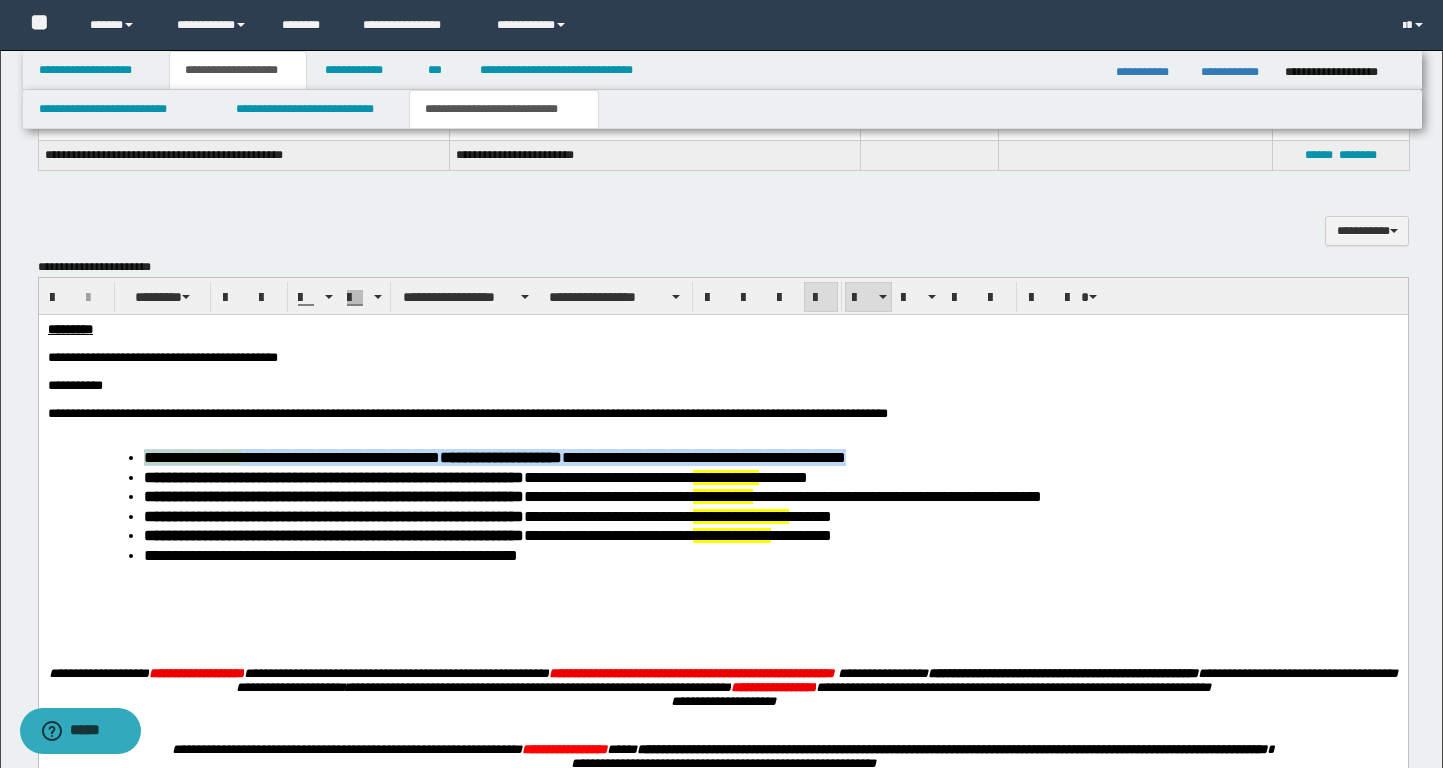 drag, startPoint x: 955, startPoint y: 466, endPoint x: 114, endPoint y: 477, distance: 841.07196 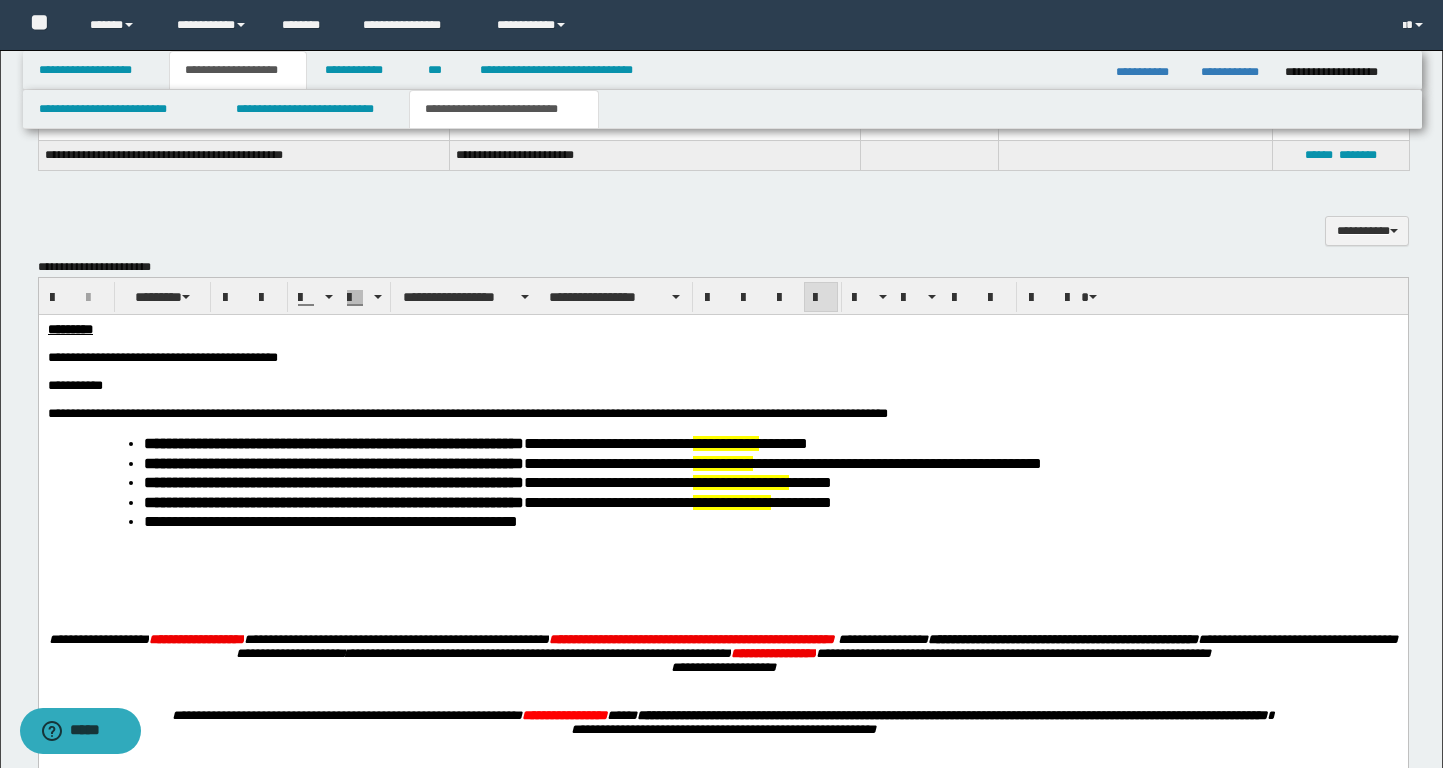 scroll, scrollTop: 1038, scrollLeft: 0, axis: vertical 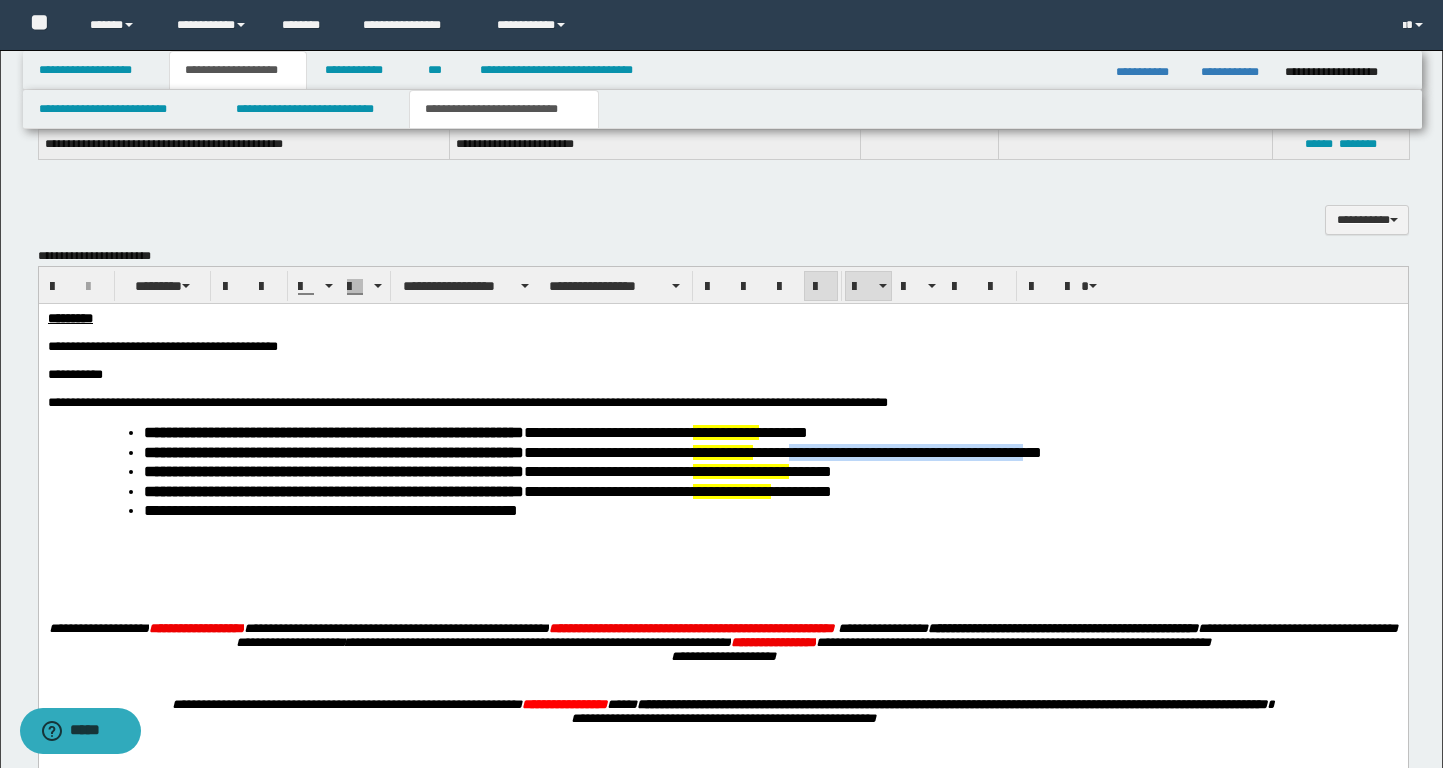 drag, startPoint x: 824, startPoint y: 466, endPoint x: 1074, endPoint y: 468, distance: 250.008 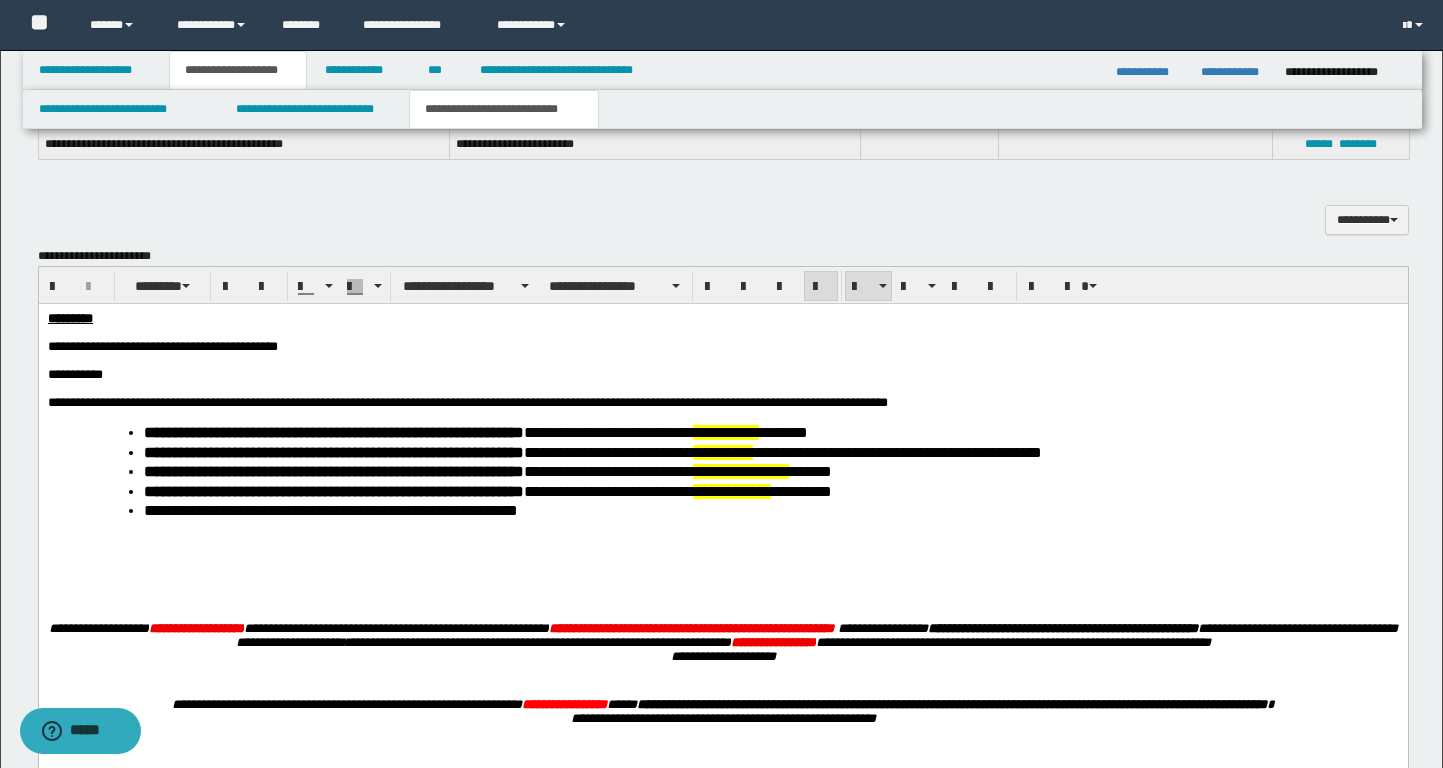click on "**********" at bounding box center (771, 434) 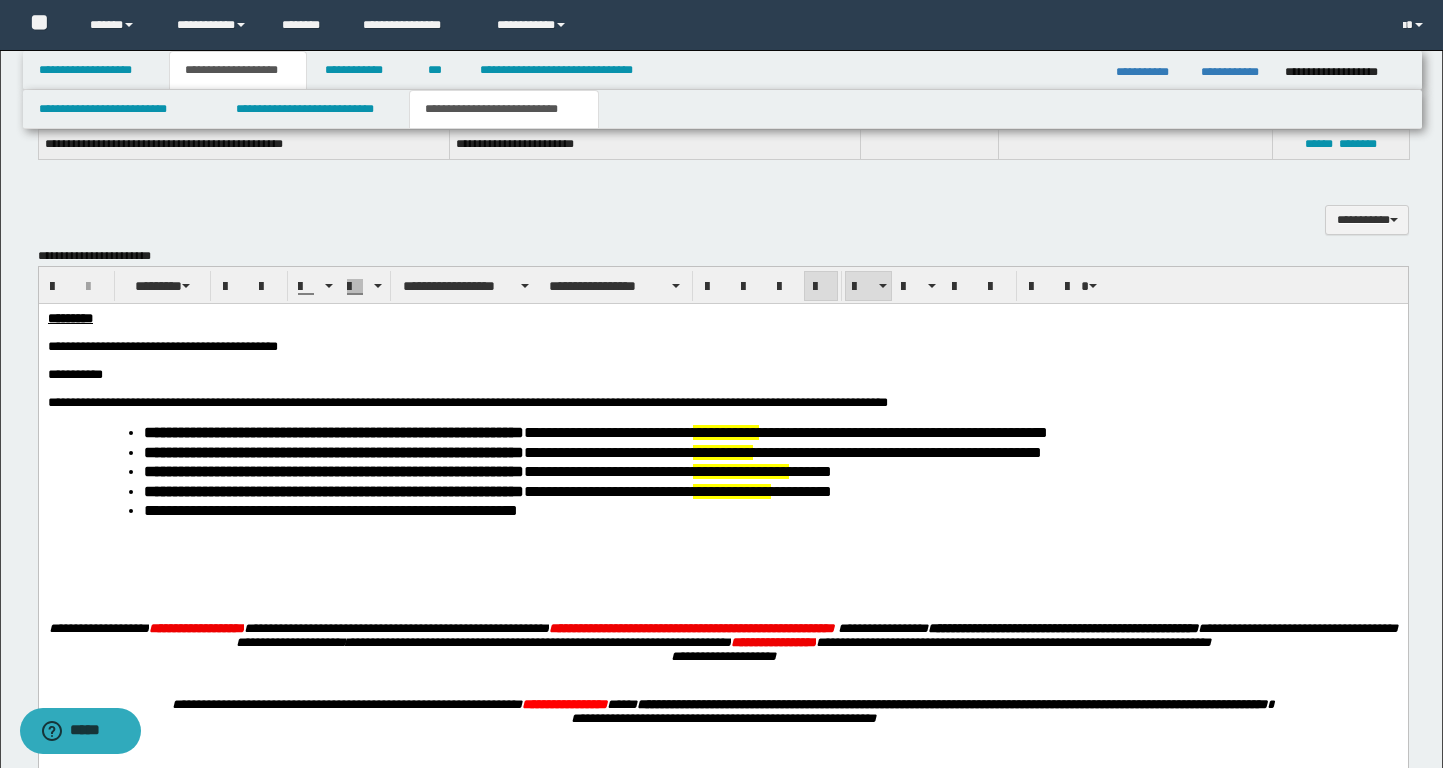click on "**********" at bounding box center (905, 432) 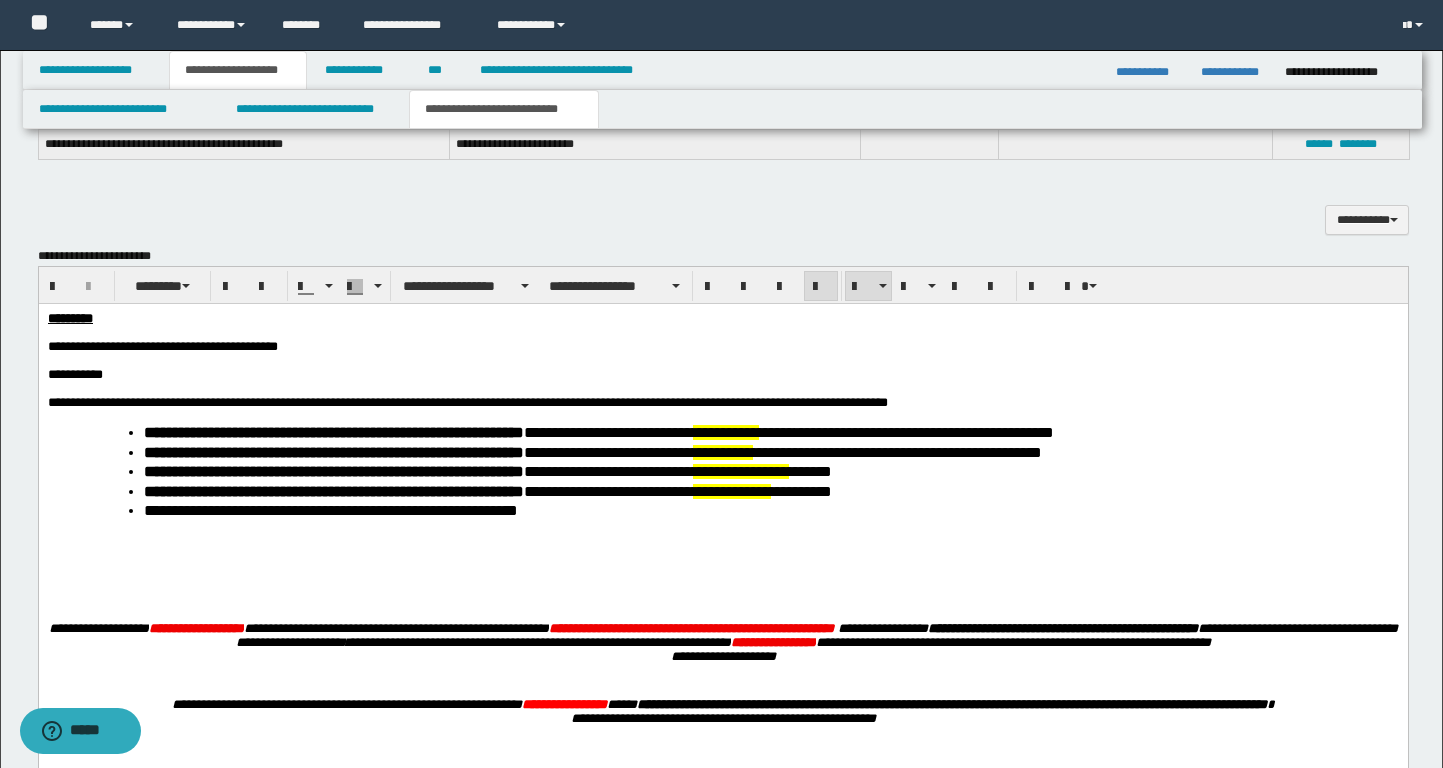 click on "**********" at bounding box center [771, 512] 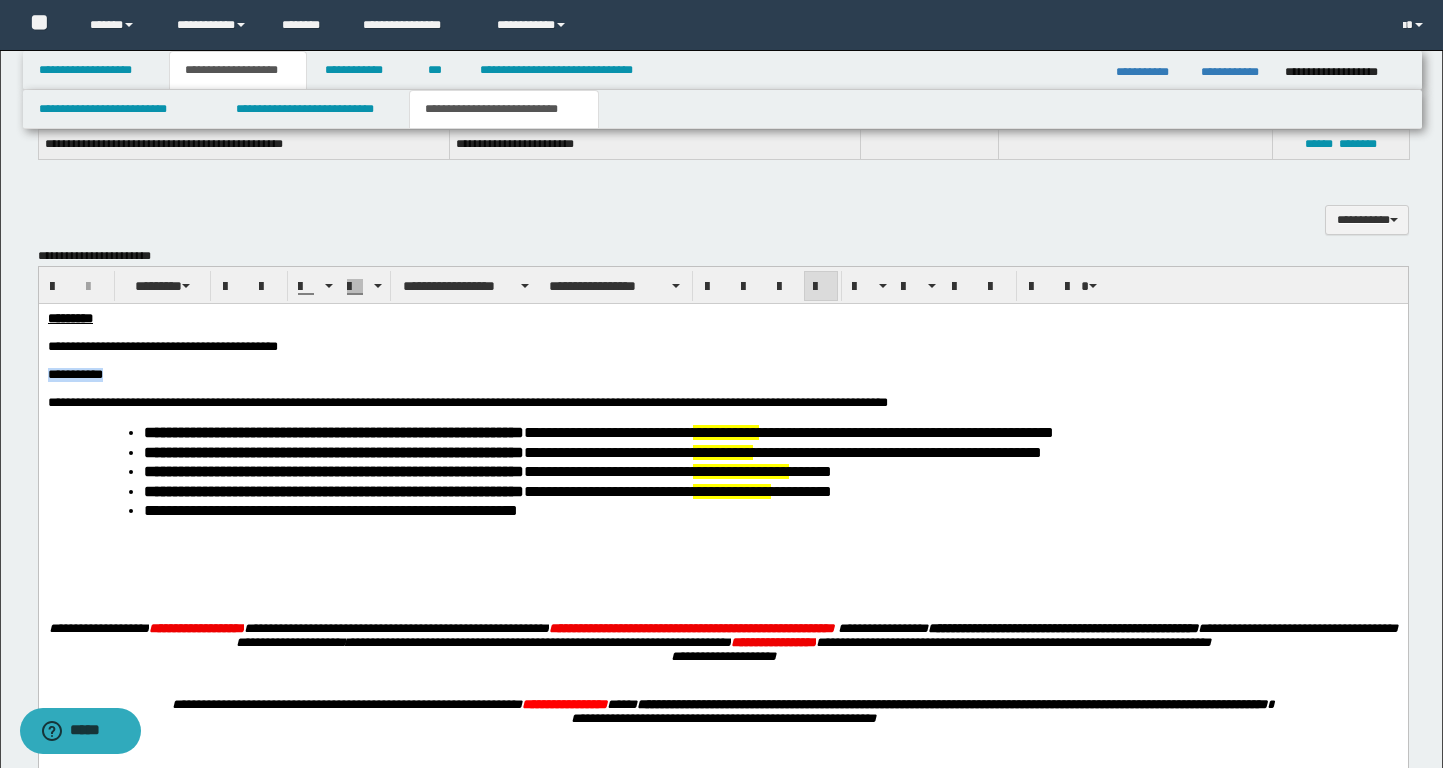 drag, startPoint x: 89, startPoint y: 384, endPoint x: 30, endPoint y: 384, distance: 59 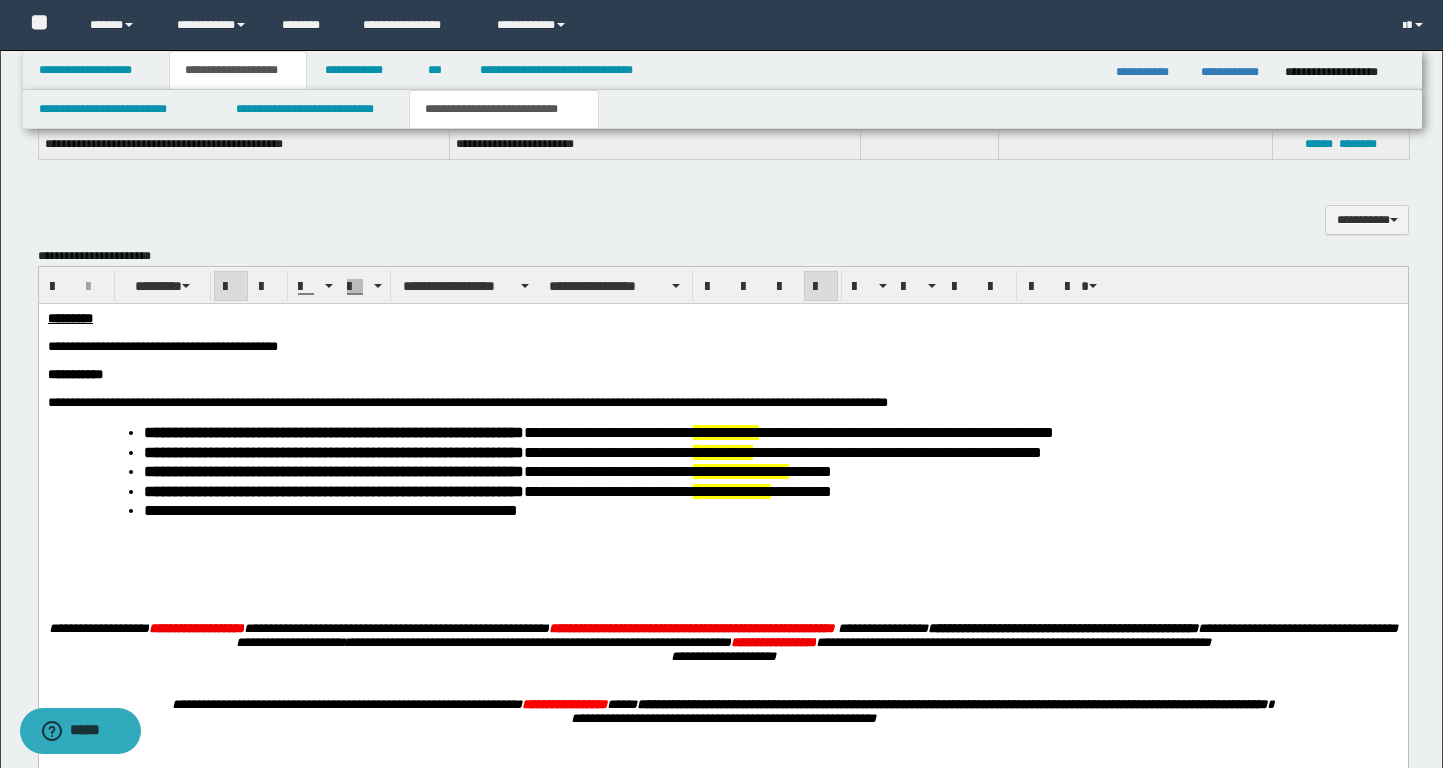 click at bounding box center [722, 573] 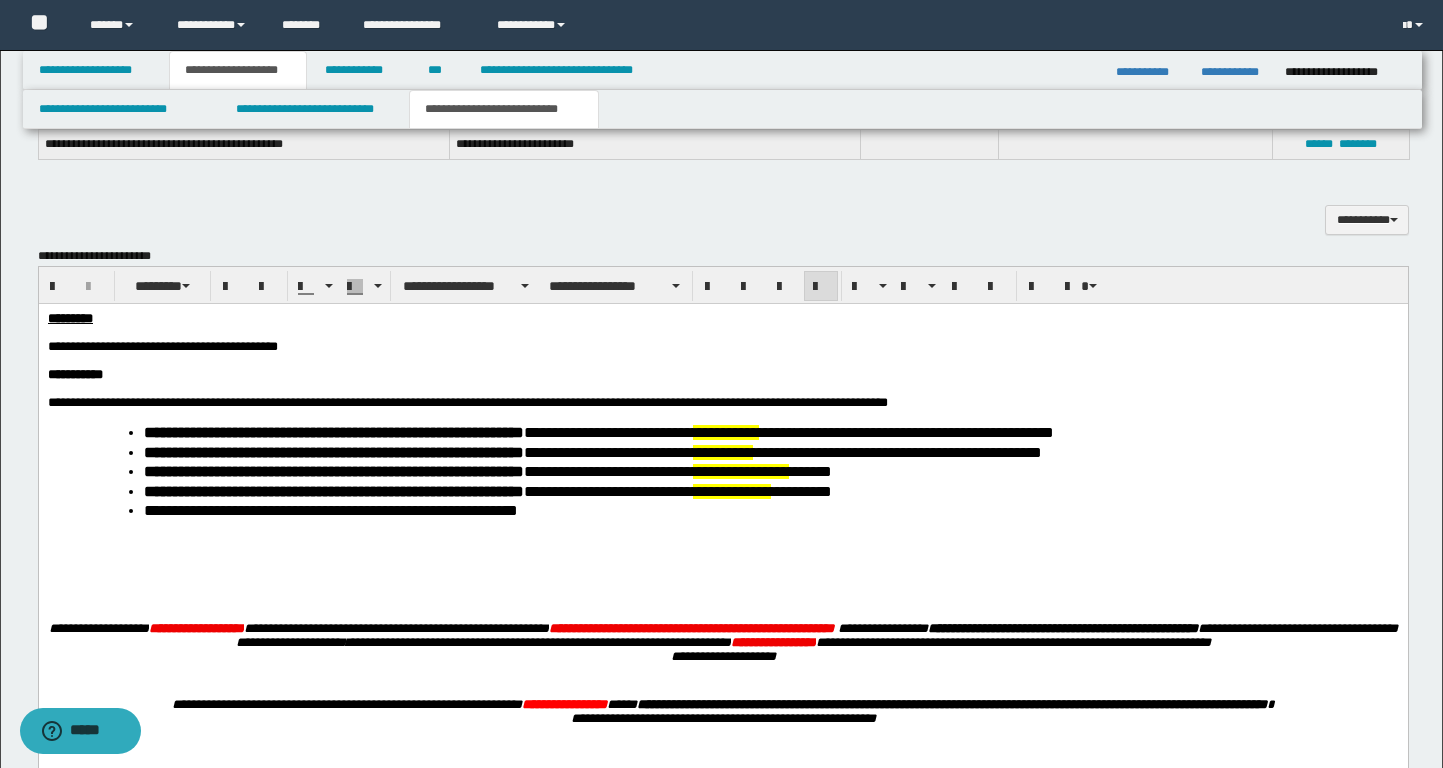 click on "**********" at bounding box center [467, 402] 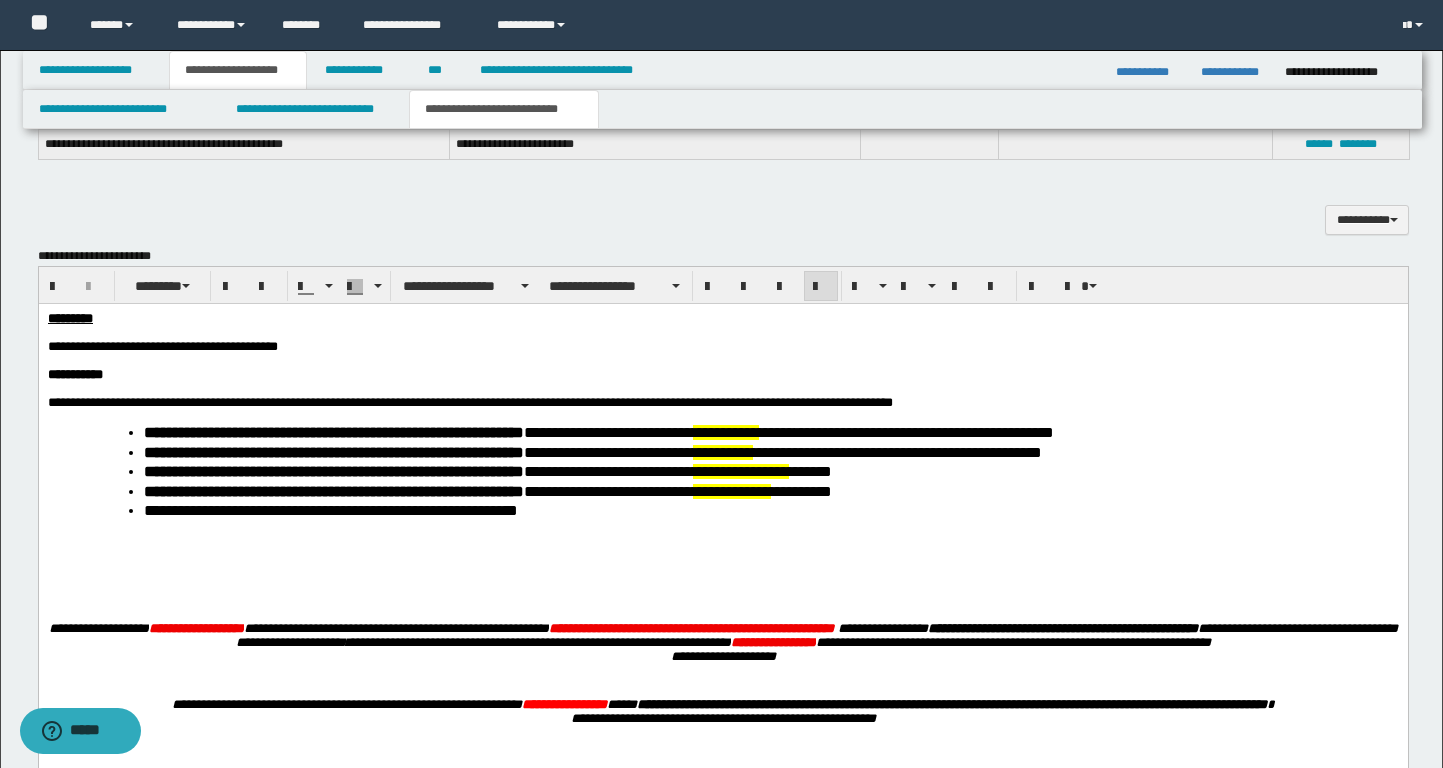 click at bounding box center (722, 573) 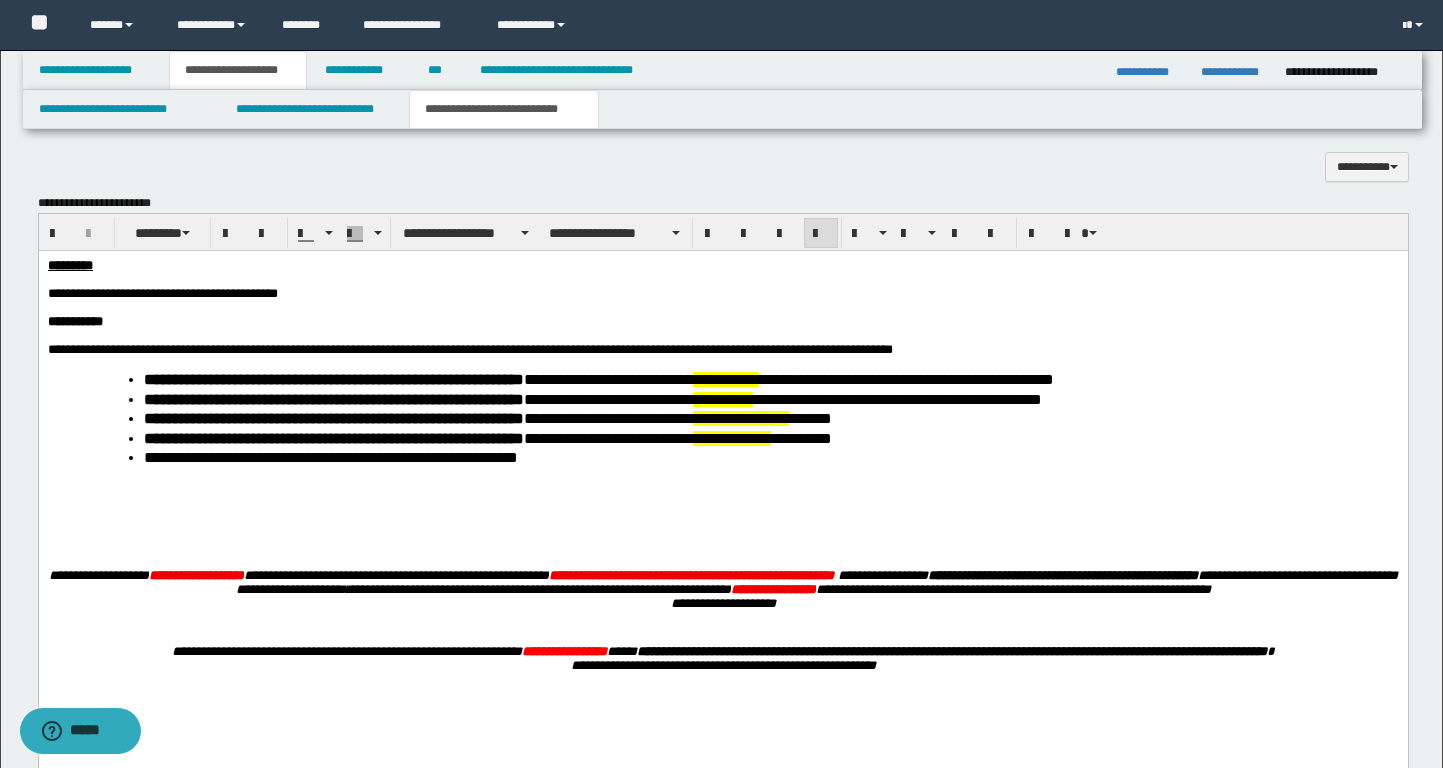 scroll, scrollTop: 1104, scrollLeft: 0, axis: vertical 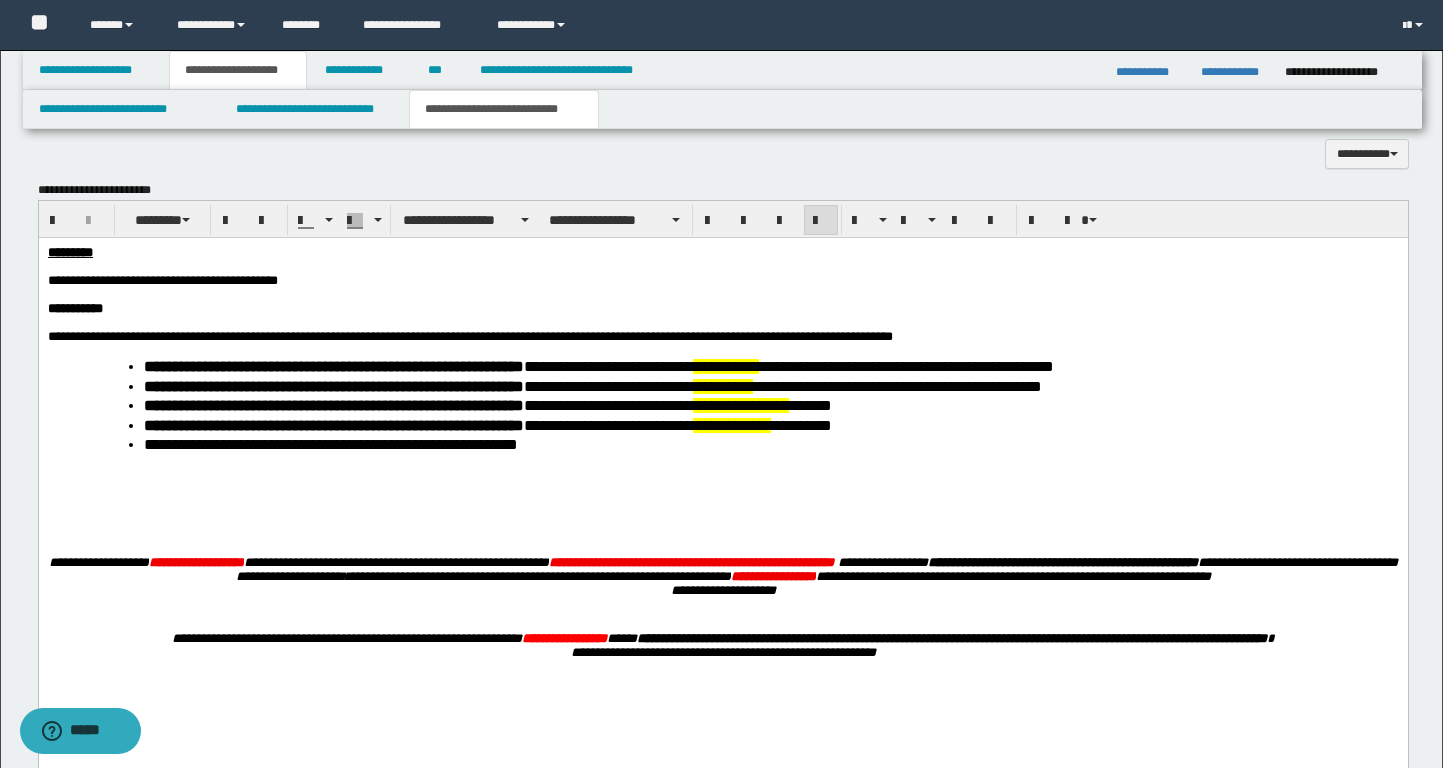 click on "**********" at bounding box center (469, 336) 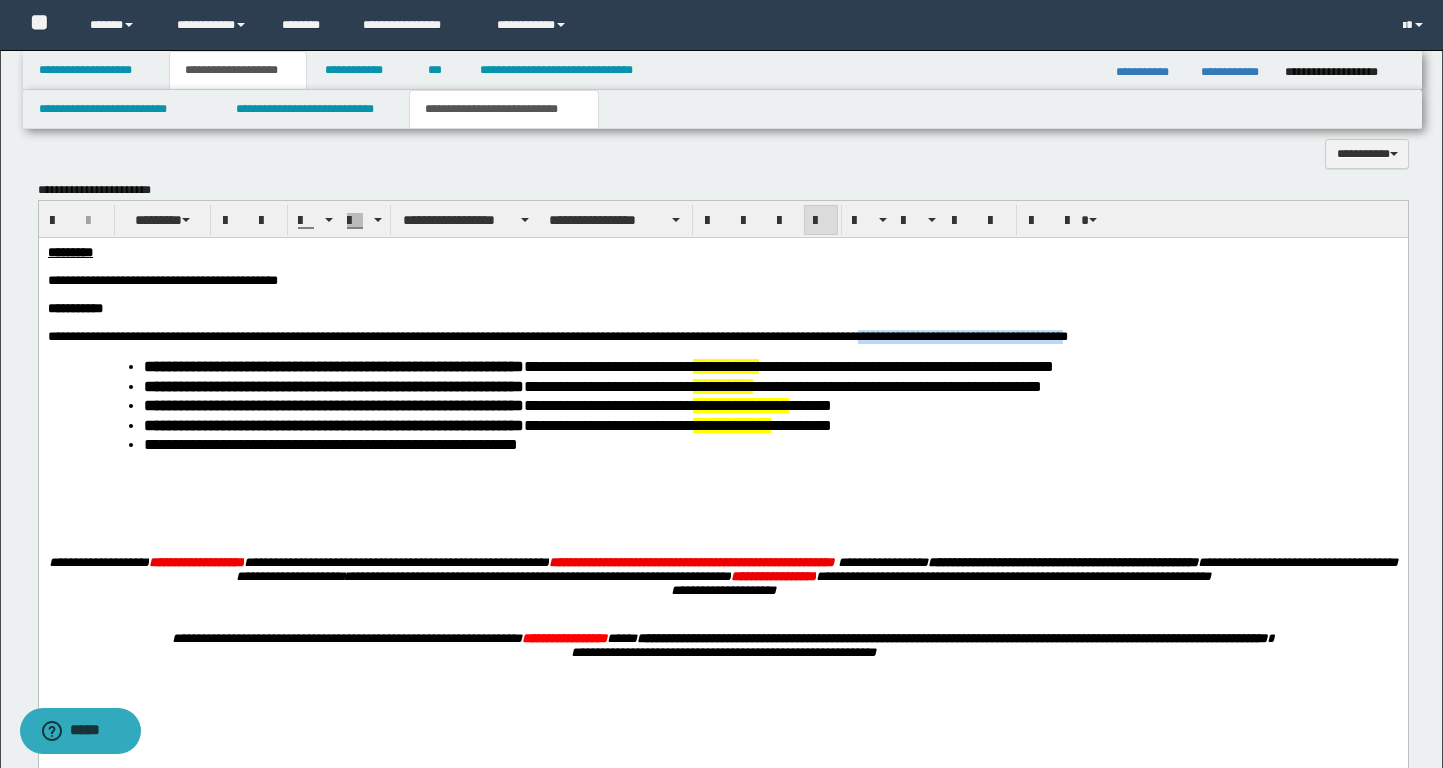 drag, startPoint x: 1007, startPoint y: 344, endPoint x: 1273, endPoint y: 350, distance: 266.06766 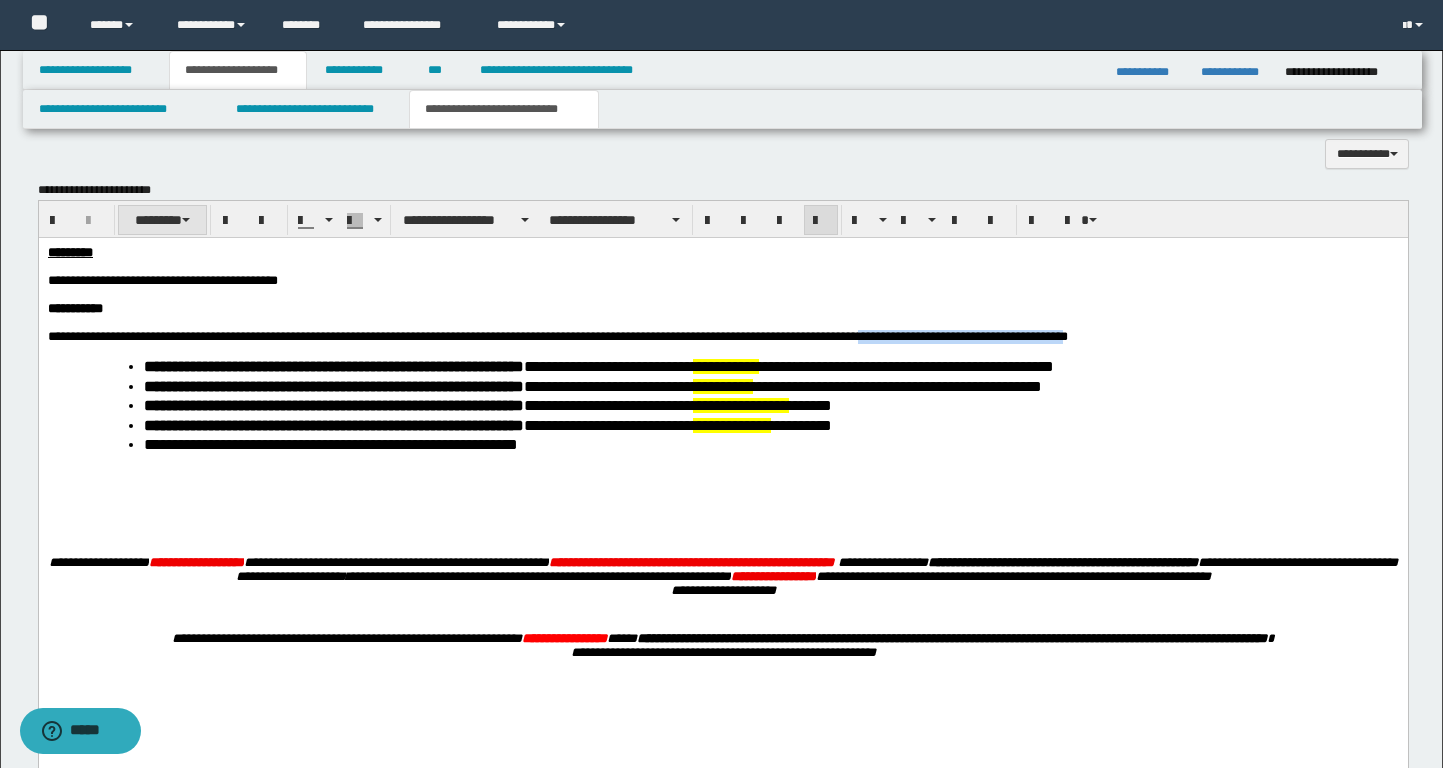 click on "********" at bounding box center (163, 220) 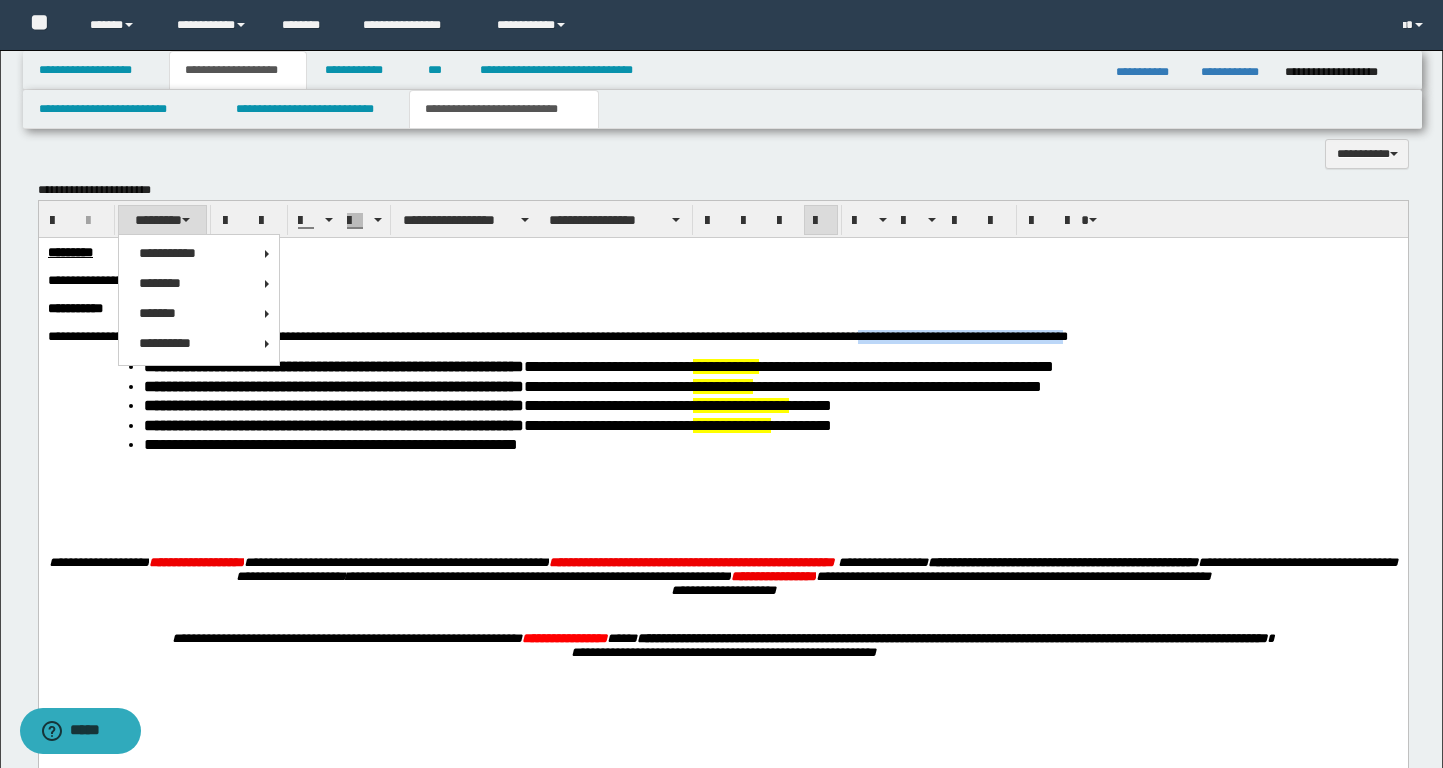click on "********" at bounding box center (163, 220) 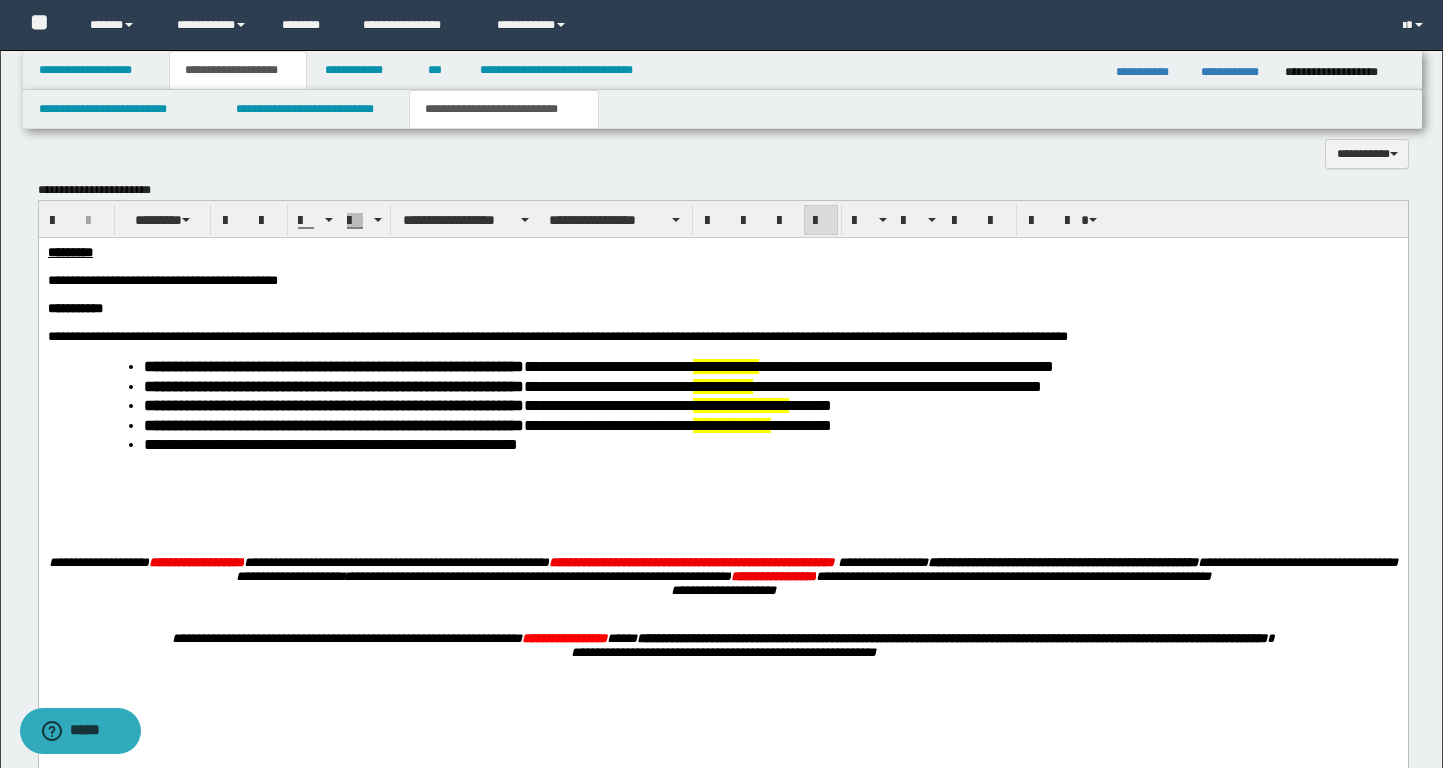 click on "**********" at bounding box center (771, 446) 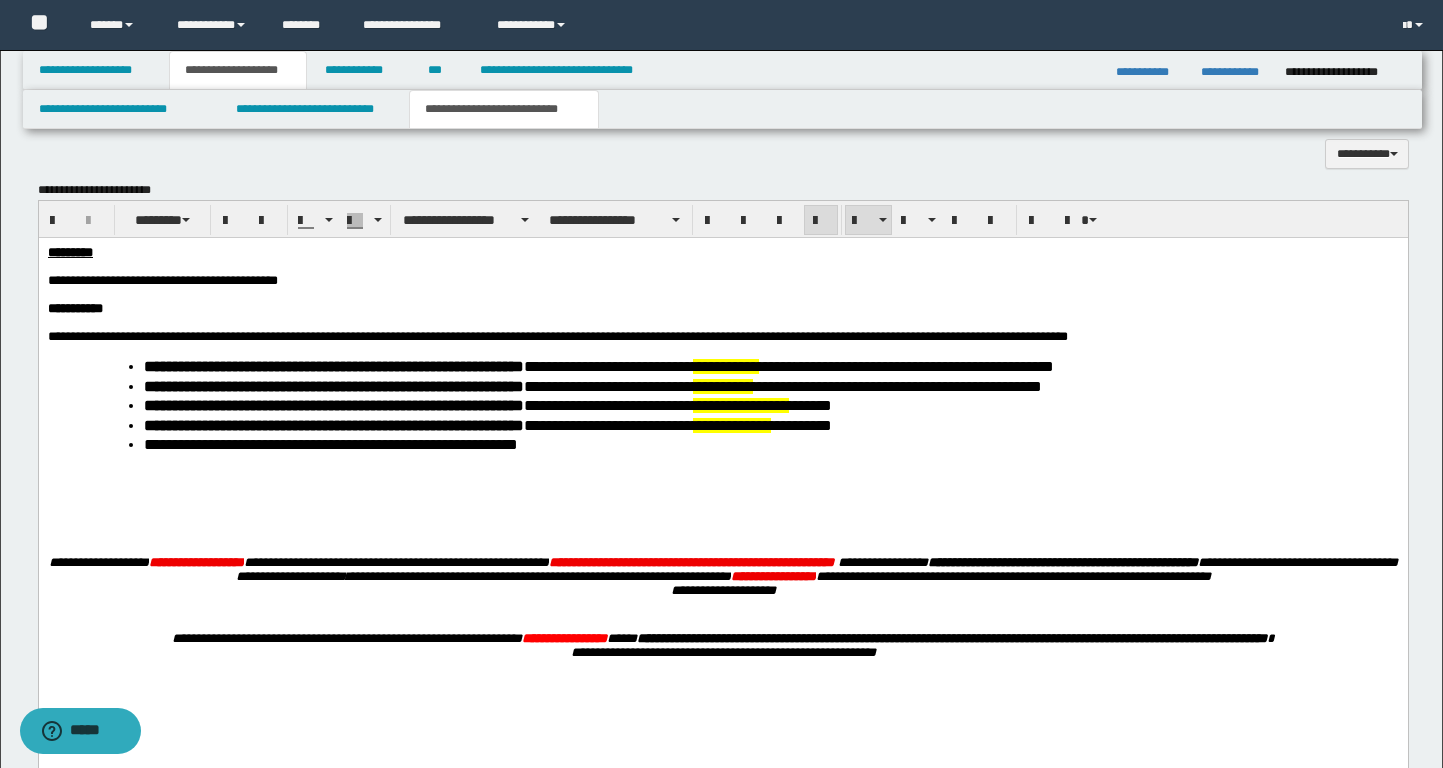 click on "**********" at bounding box center (557, 336) 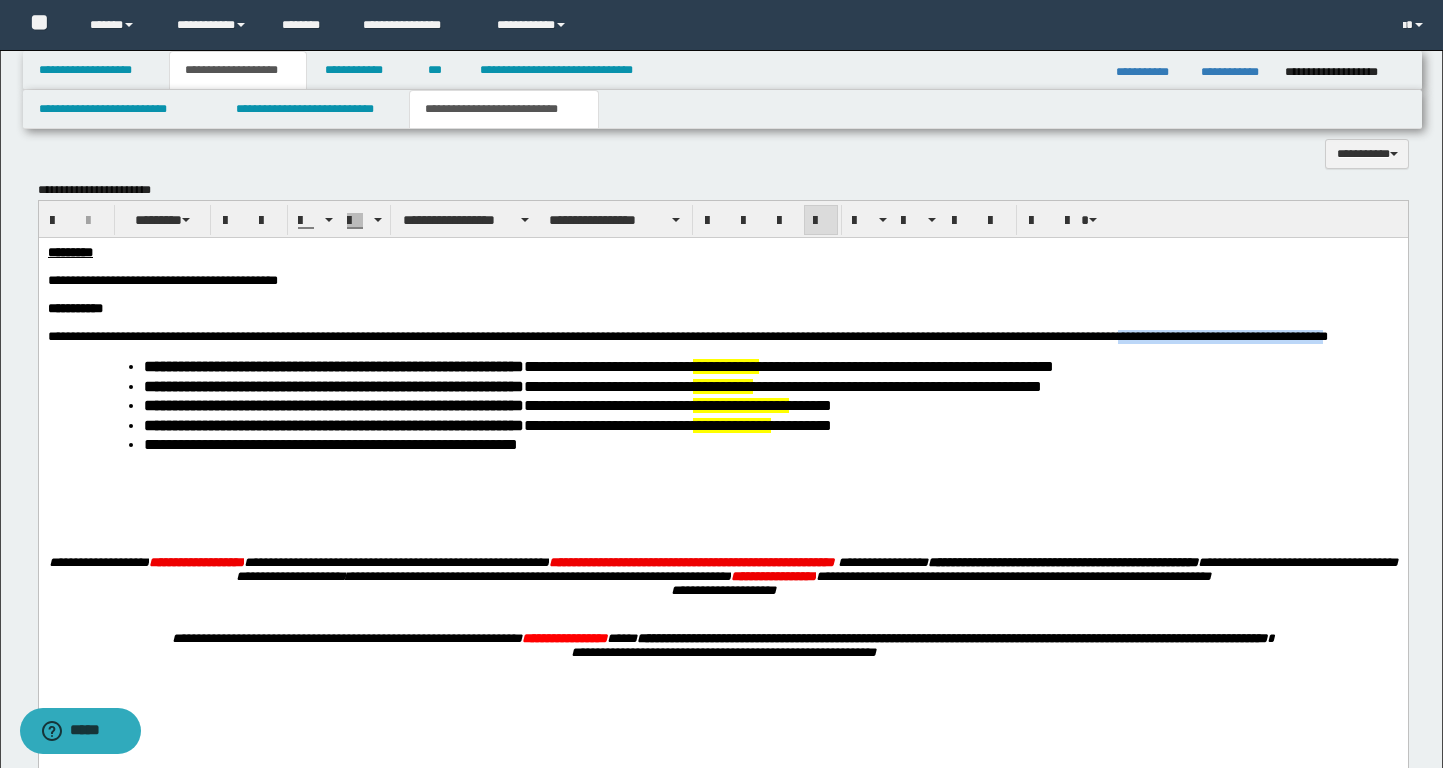 drag, startPoint x: 1352, startPoint y: 342, endPoint x: 265, endPoint y: 367, distance: 1087.2875 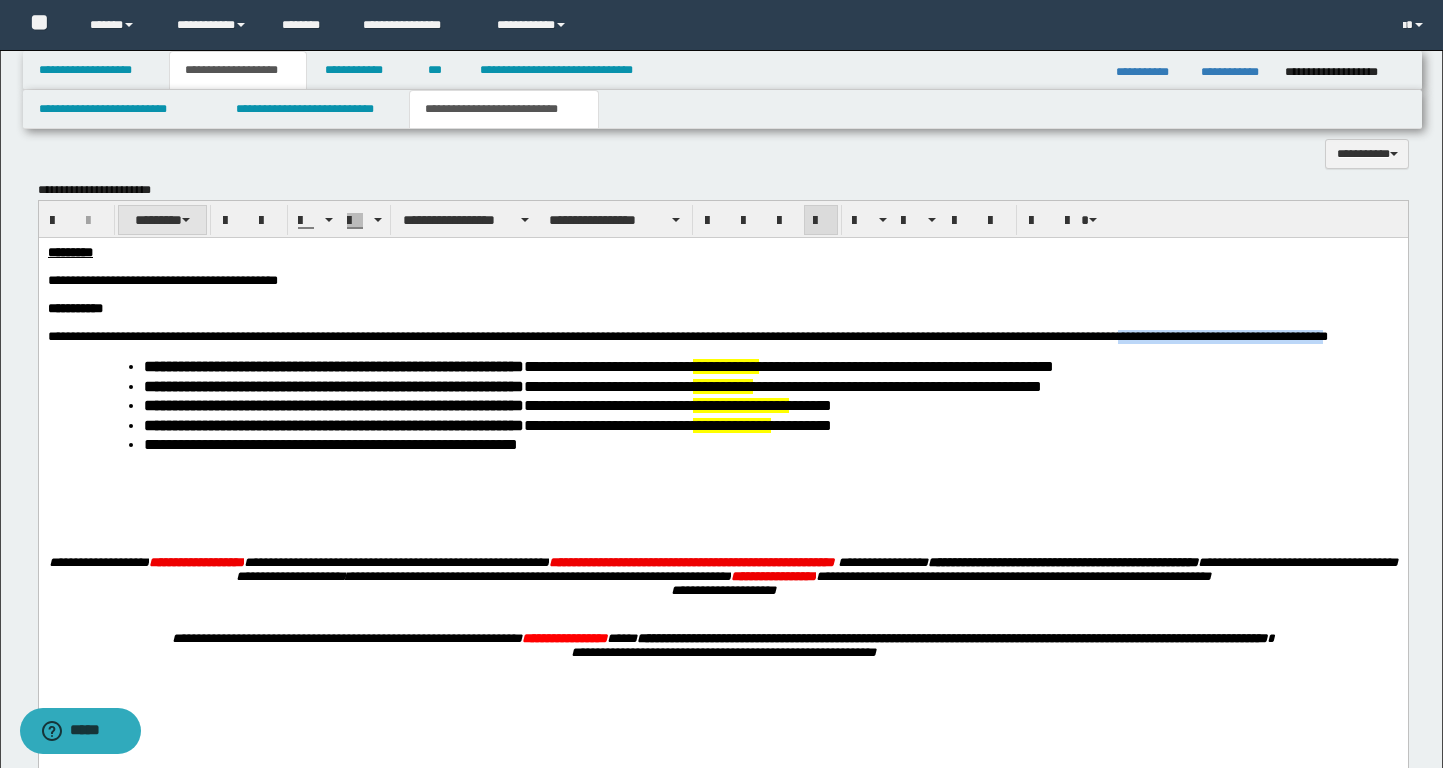 click at bounding box center (186, 220) 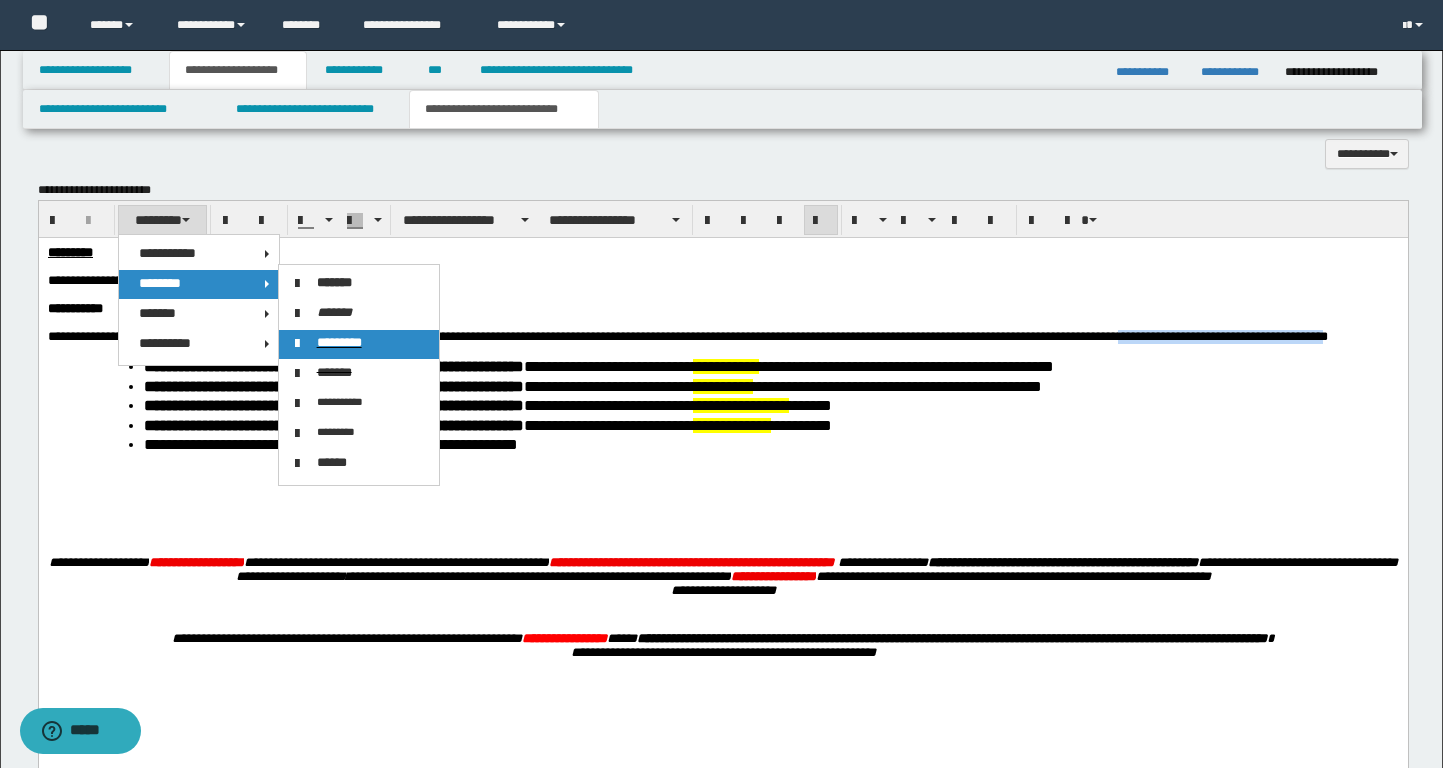 click on "*********" at bounding box center (339, 342) 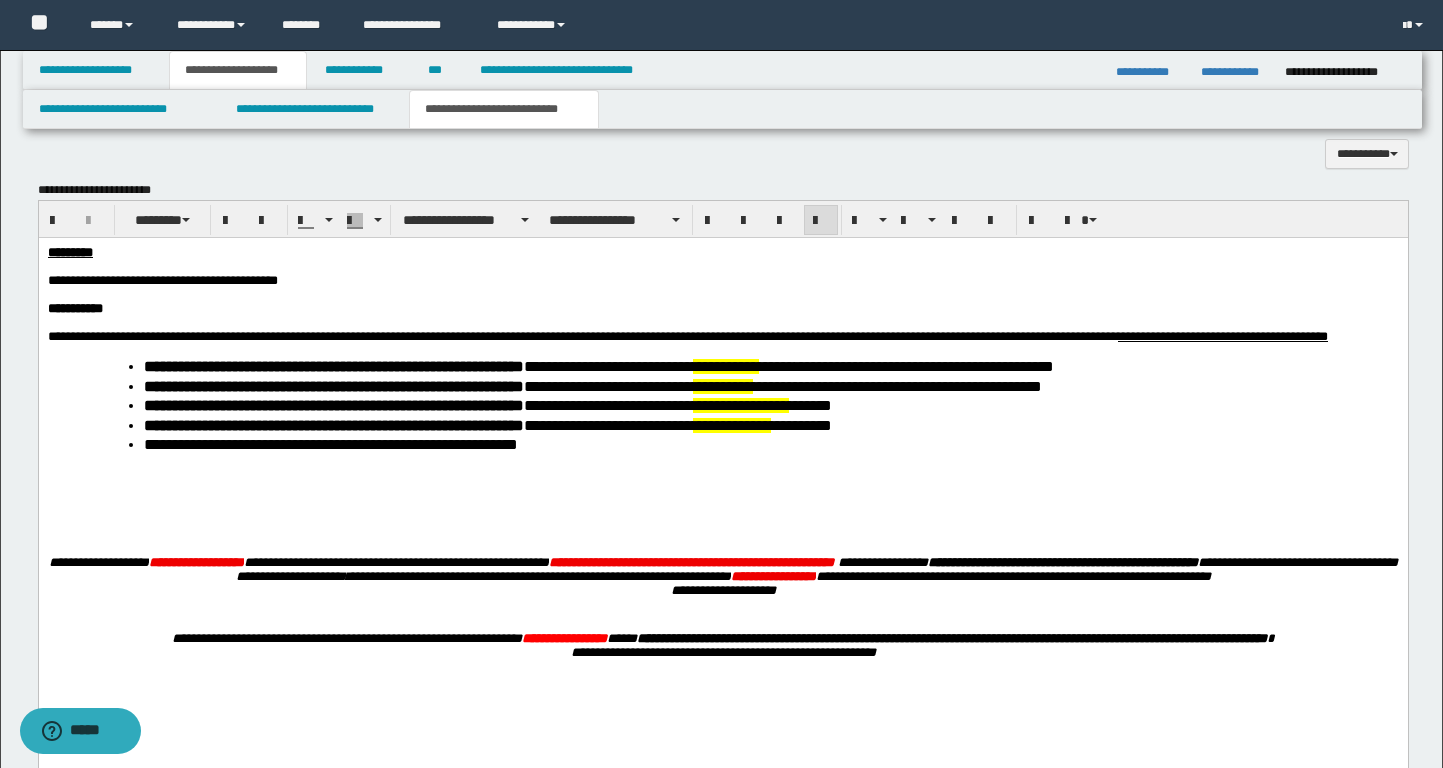 click at bounding box center (722, 493) 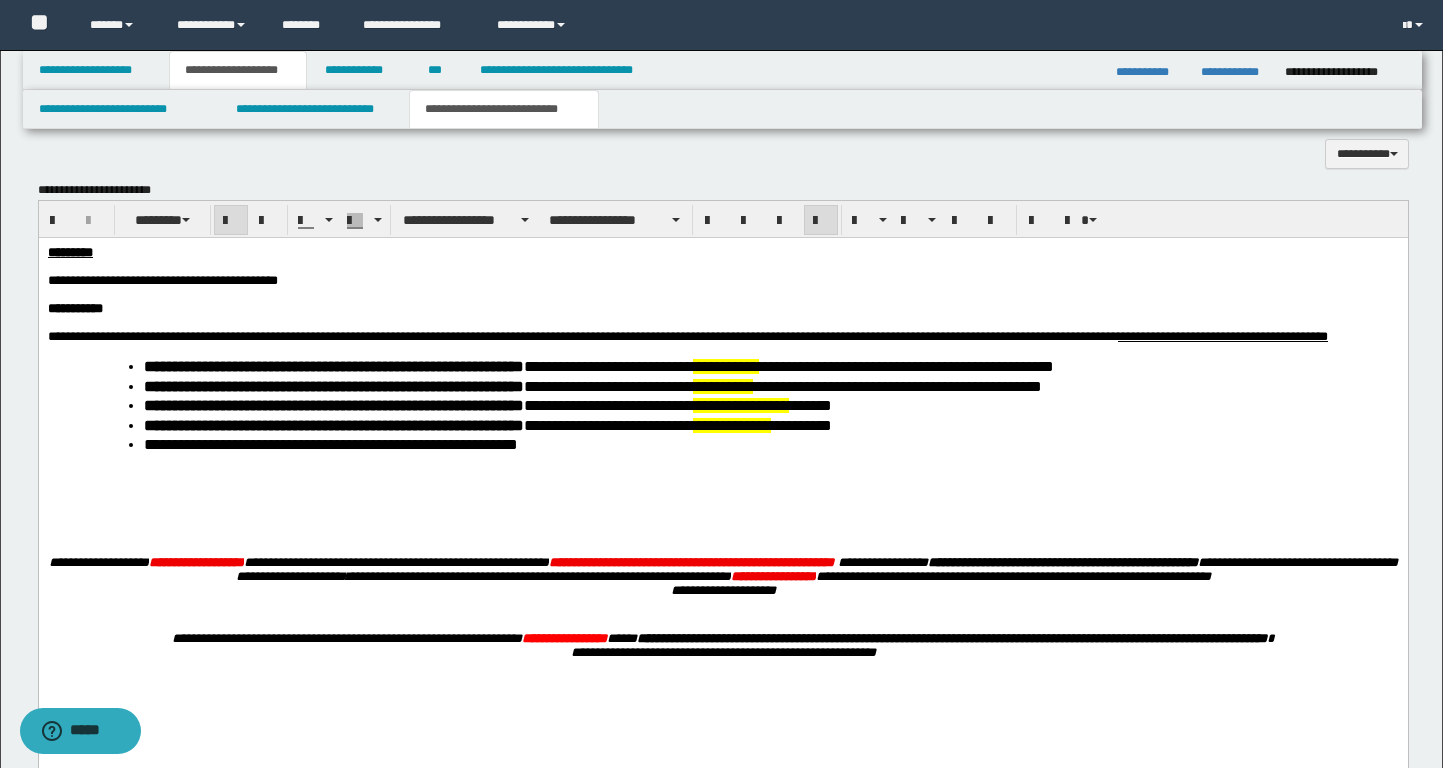 click on "**********" at bounding box center [74, 308] 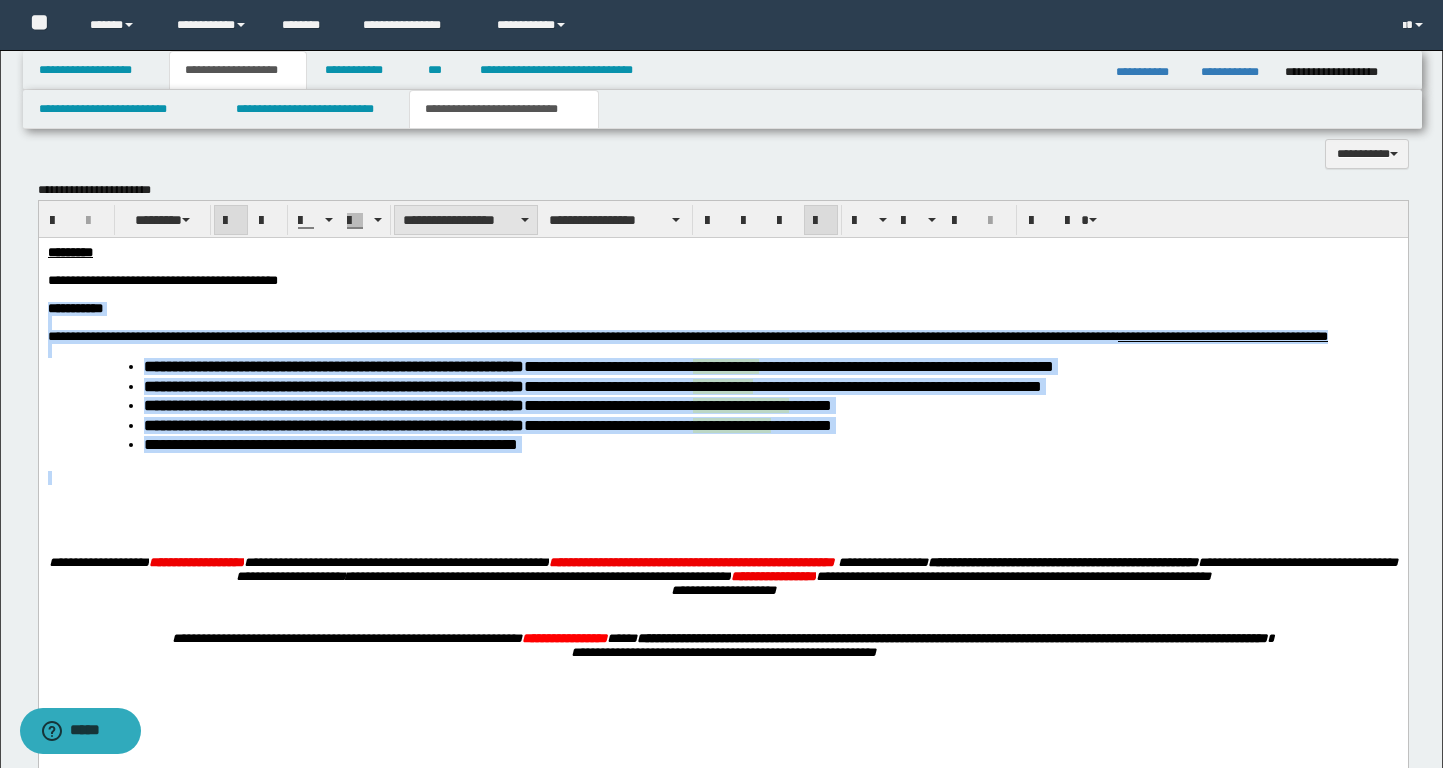 click on "**********" at bounding box center [466, 220] 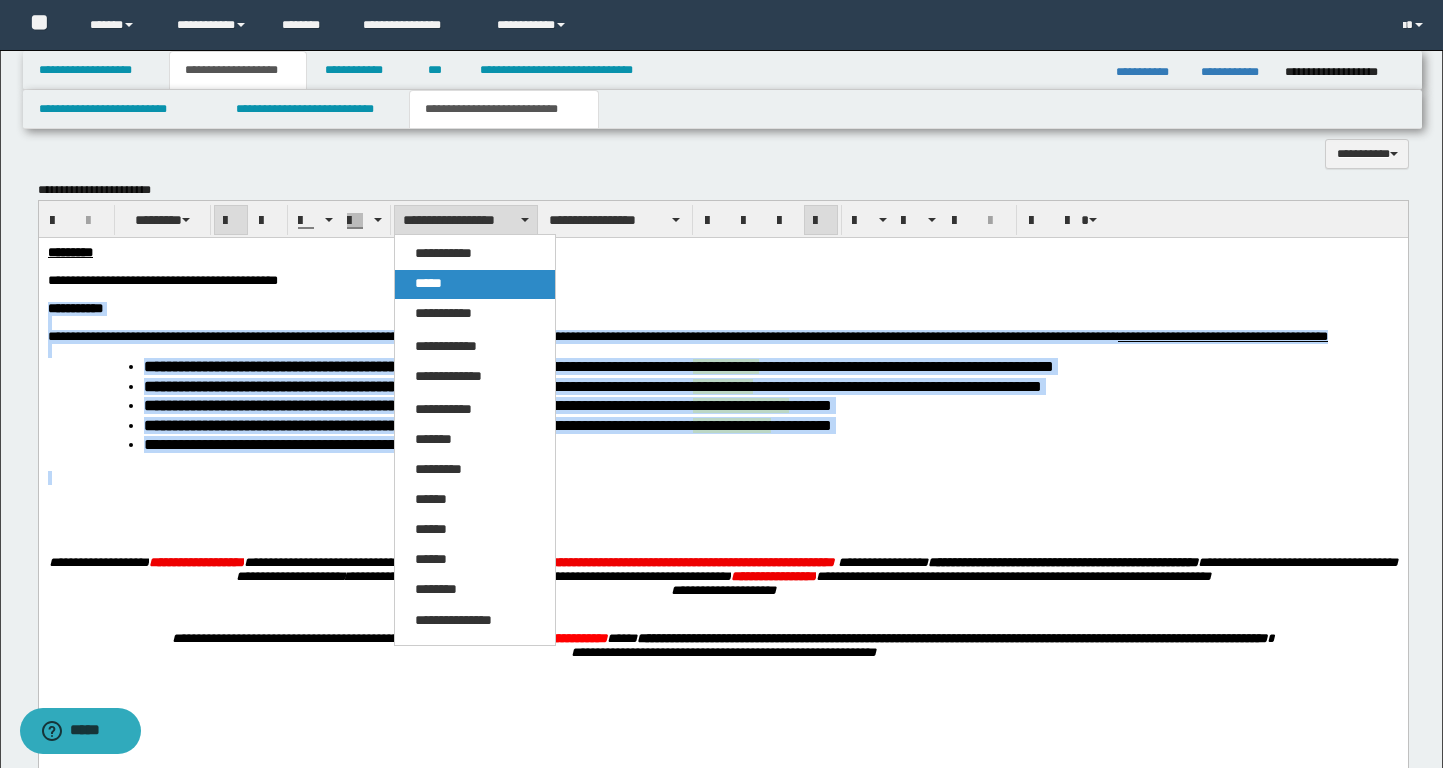 click on "*****" at bounding box center (428, 283) 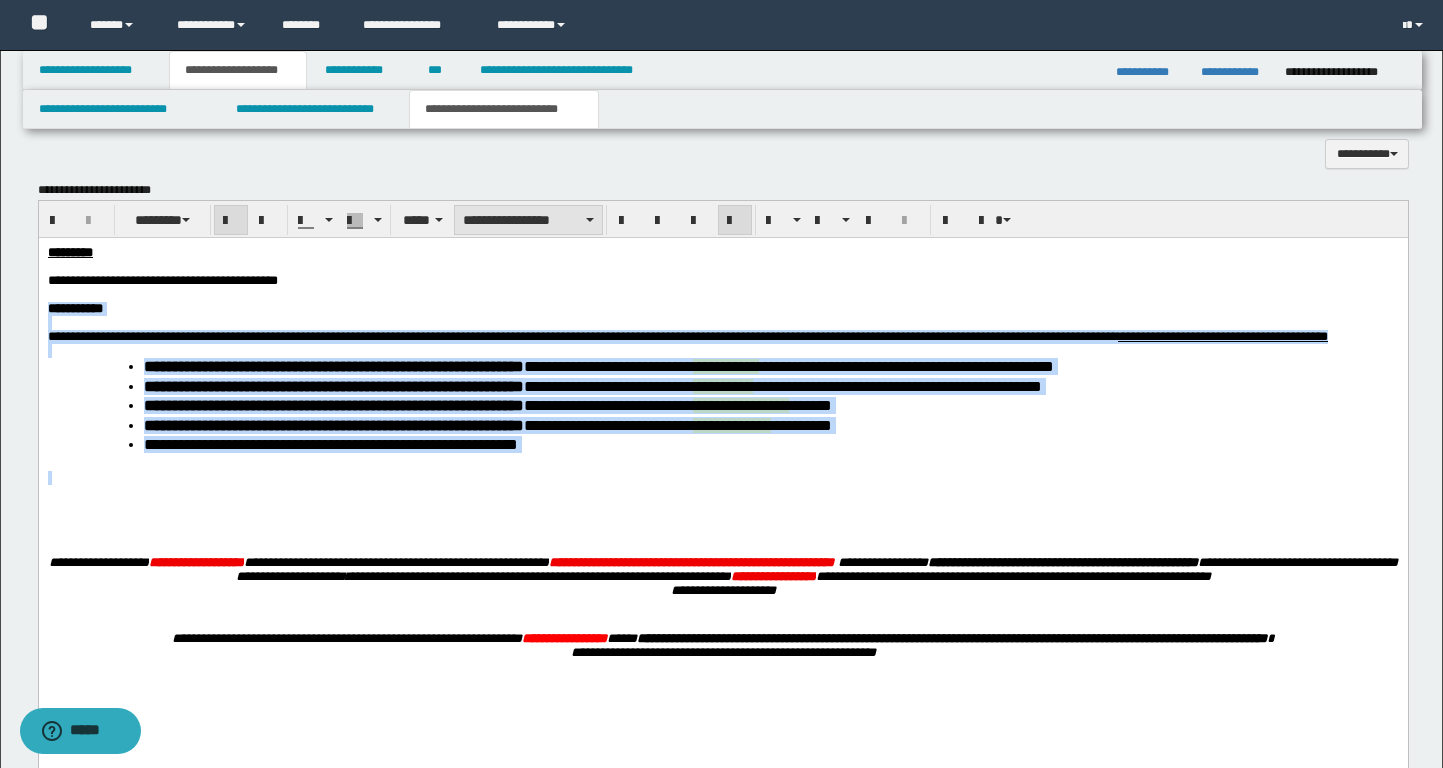 click on "**********" at bounding box center (528, 220) 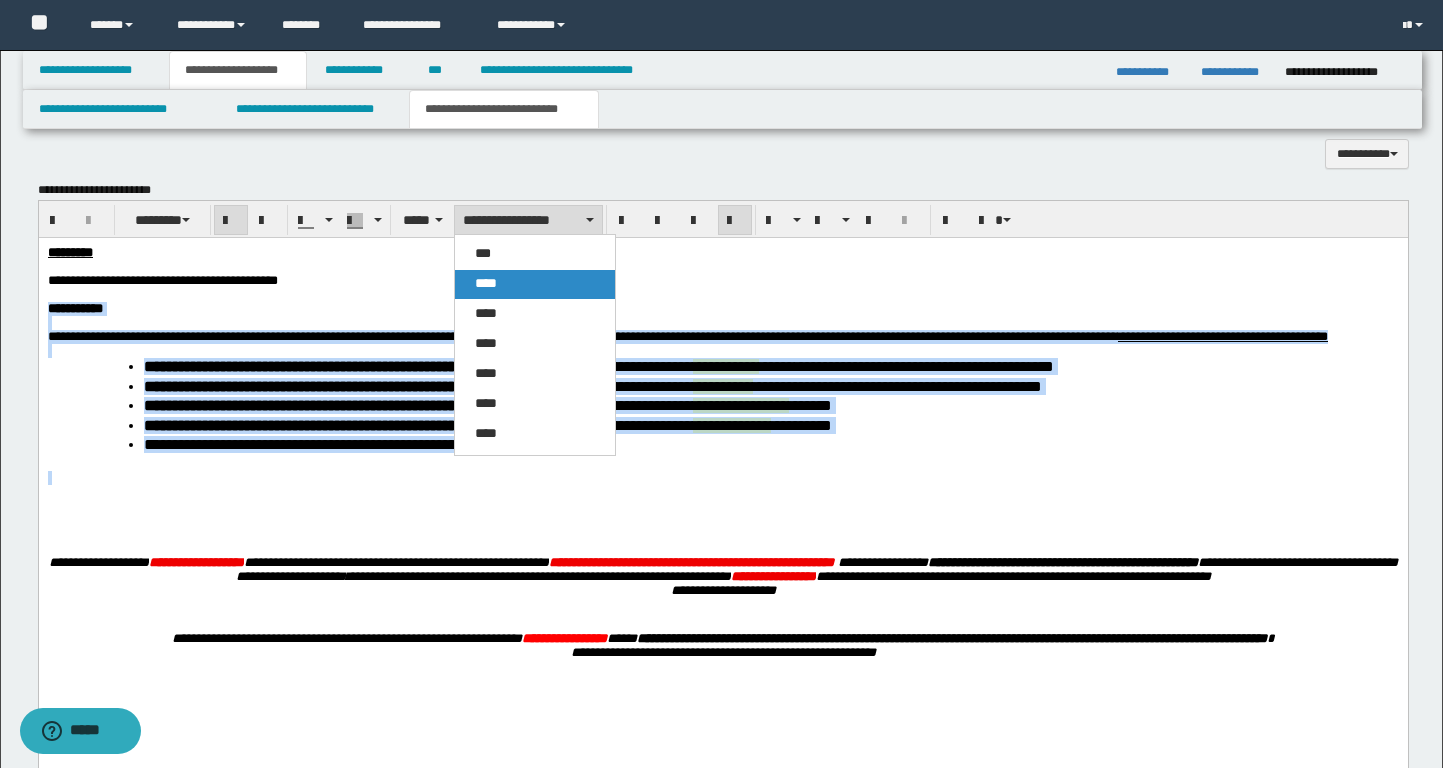 click on "****" at bounding box center [535, 284] 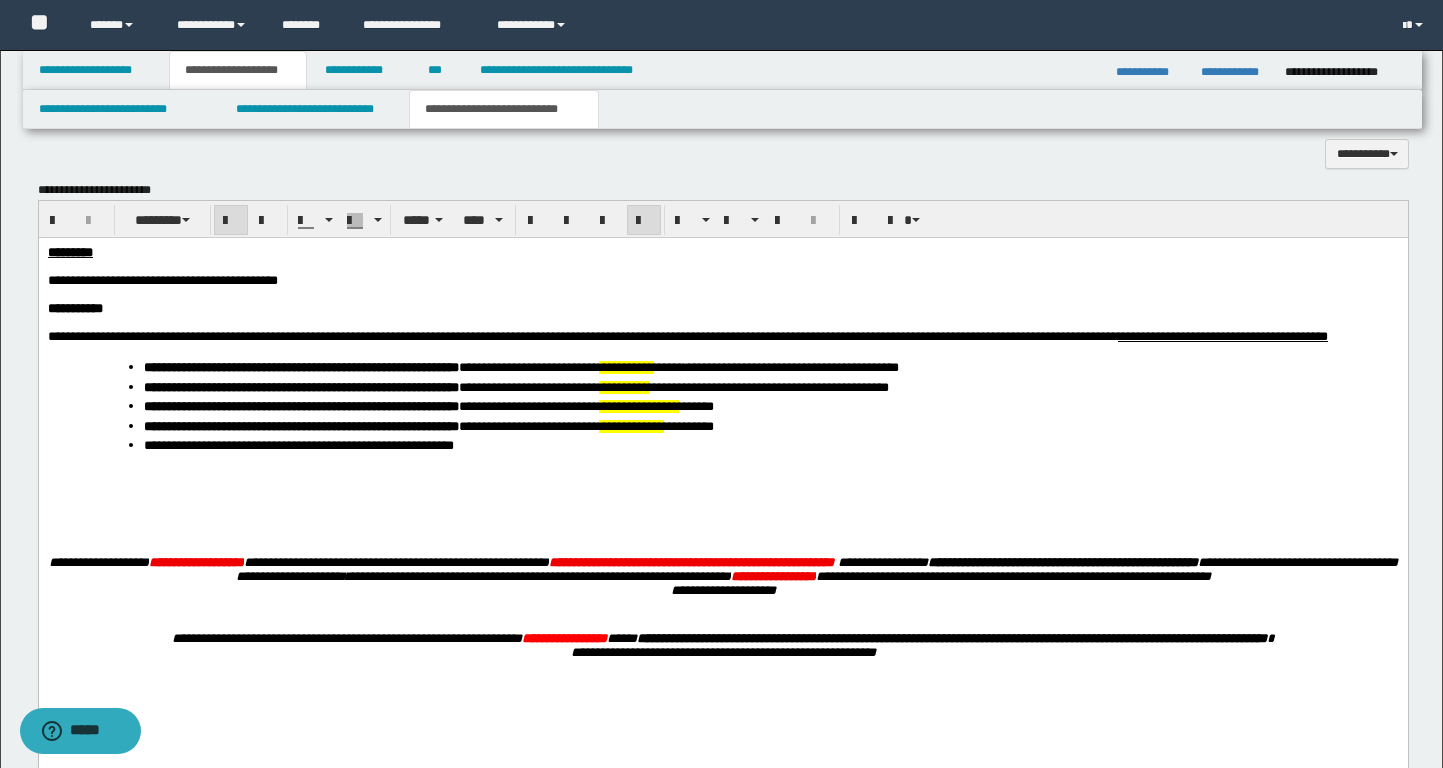 click on "**********" at bounding box center [771, 446] 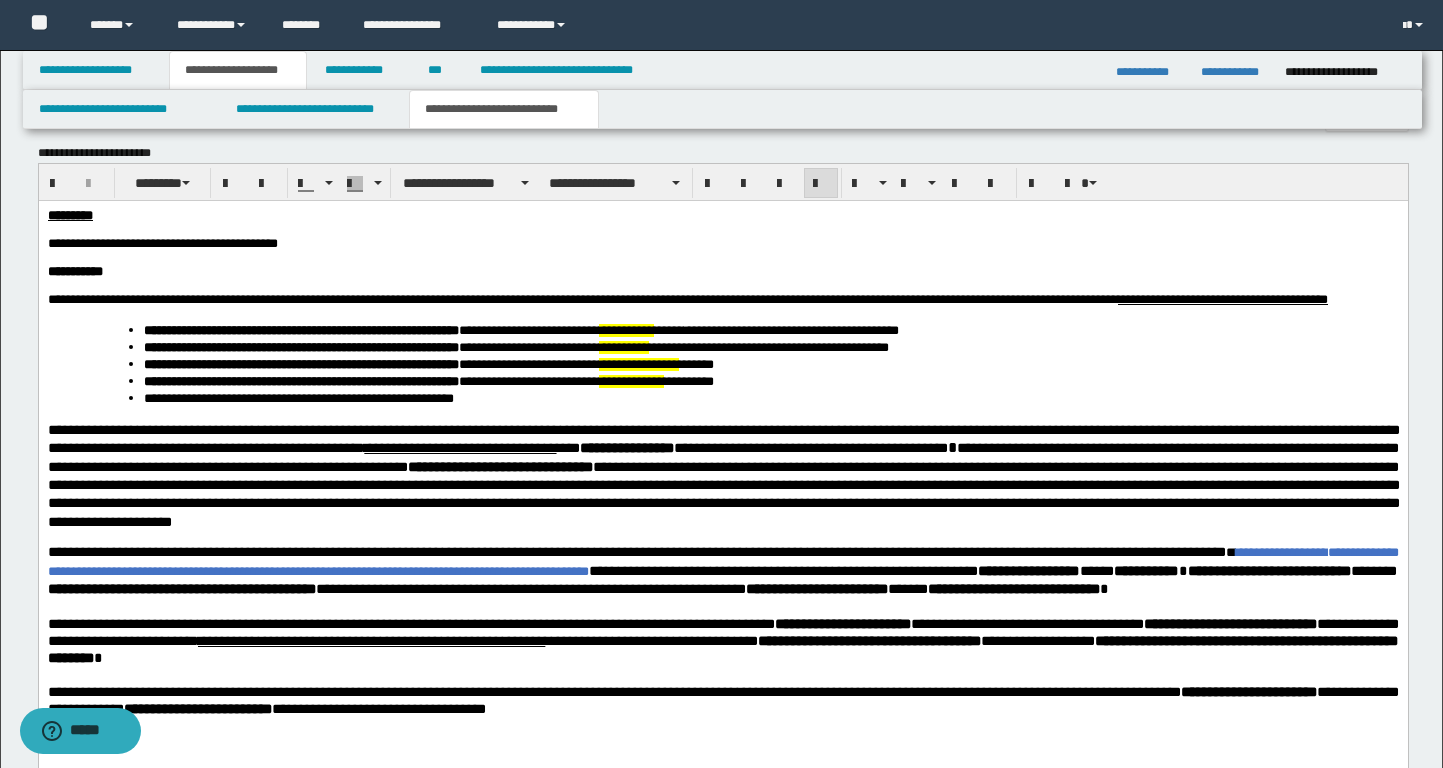 scroll, scrollTop: 1150, scrollLeft: 0, axis: vertical 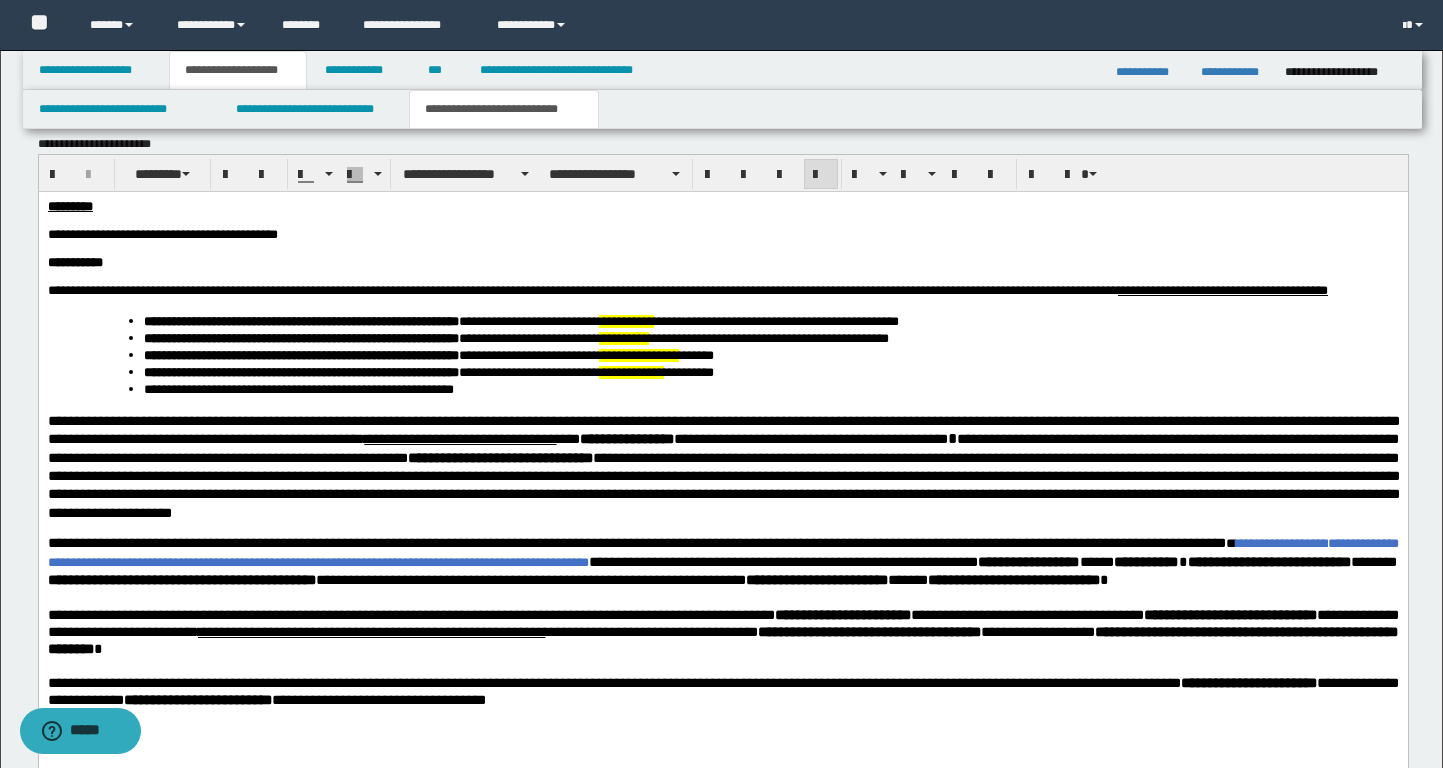 click on "**********" at bounding box center [722, 590] 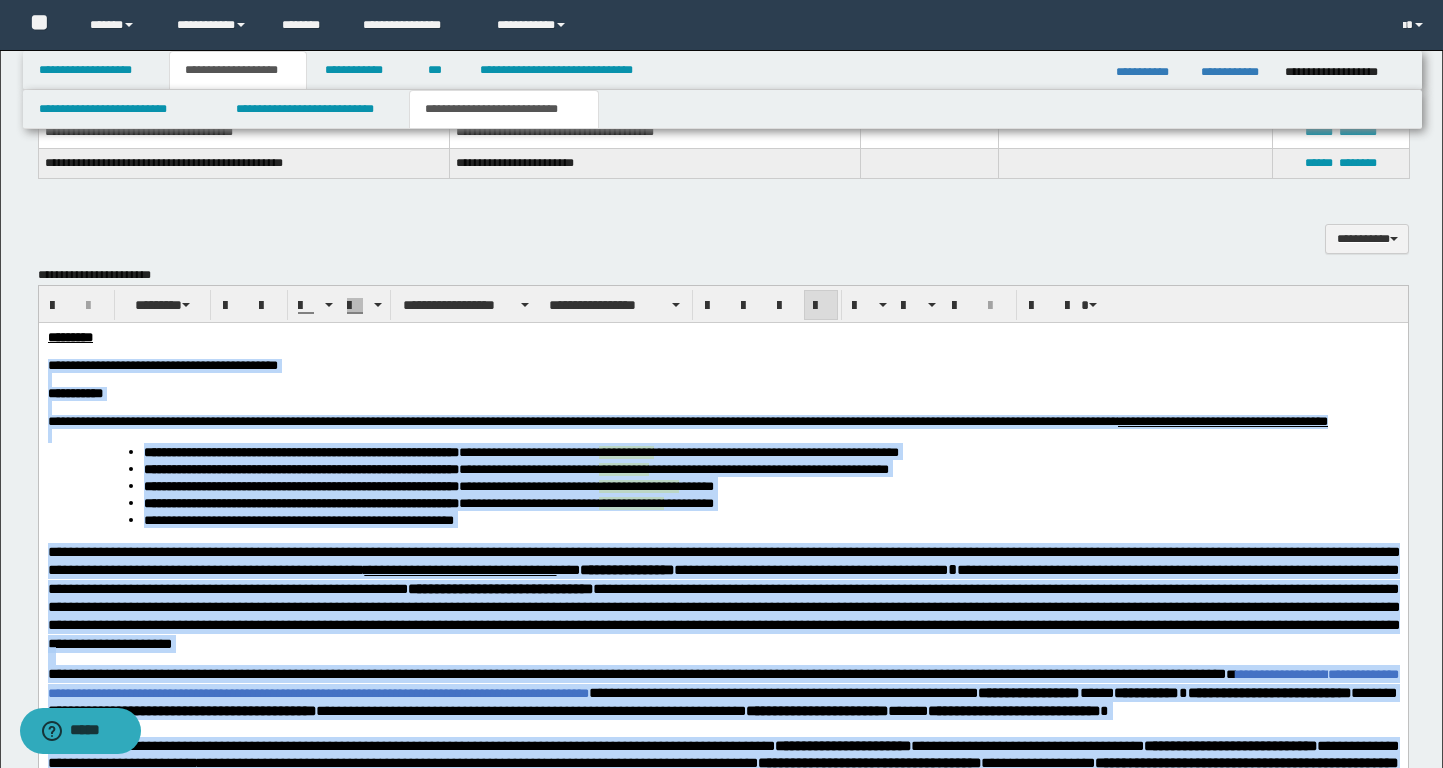 scroll, scrollTop: 950, scrollLeft: 0, axis: vertical 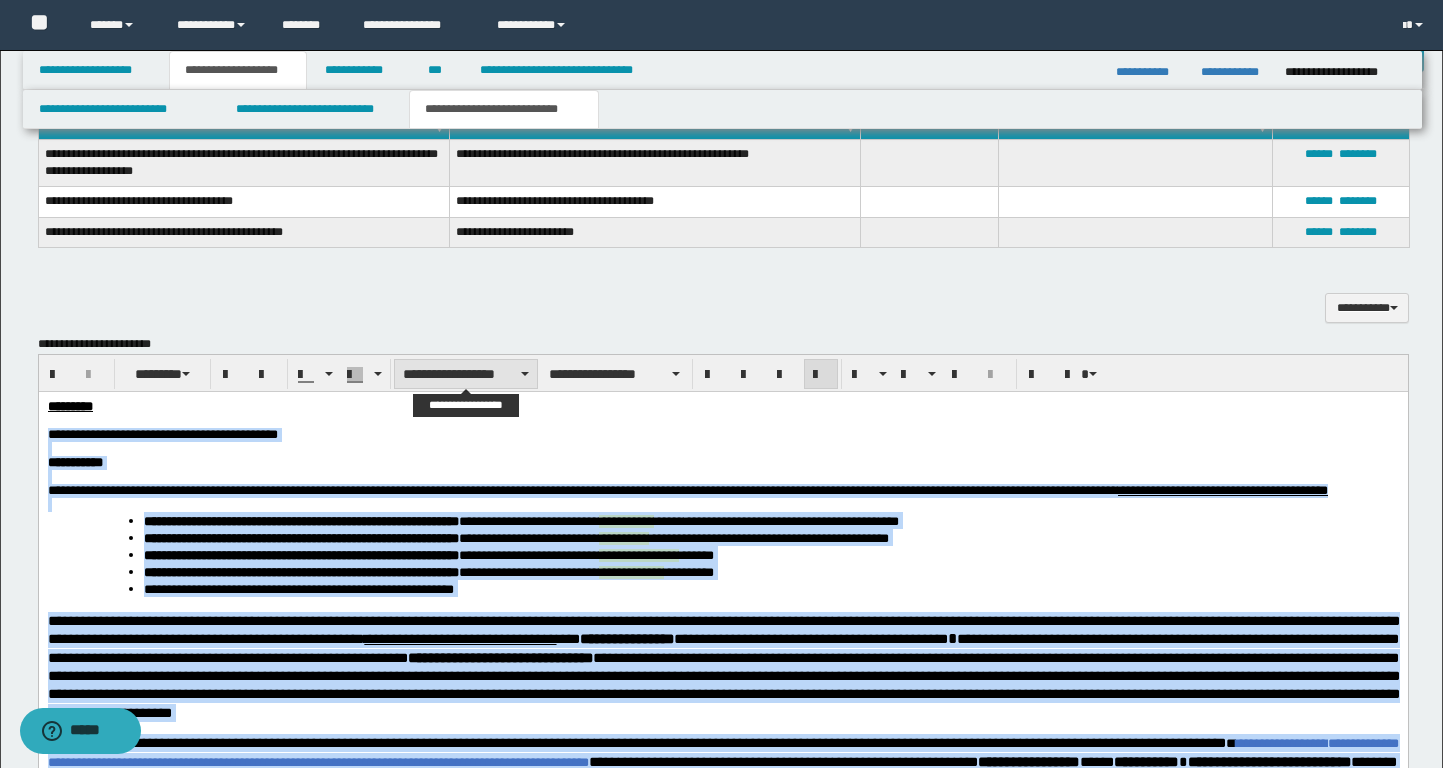 click on "**********" at bounding box center [466, 374] 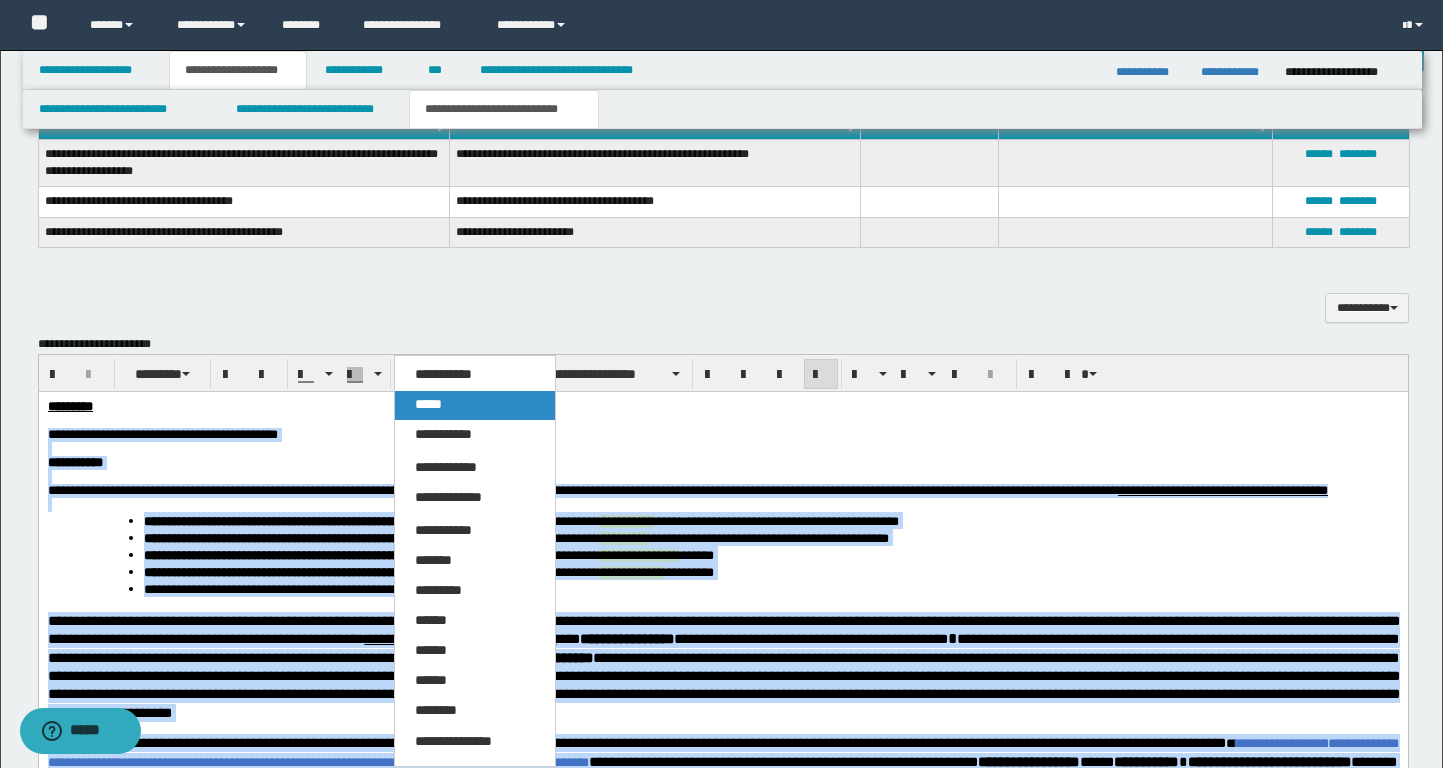 drag, startPoint x: 450, startPoint y: 399, endPoint x: 415, endPoint y: 7, distance: 393.5594 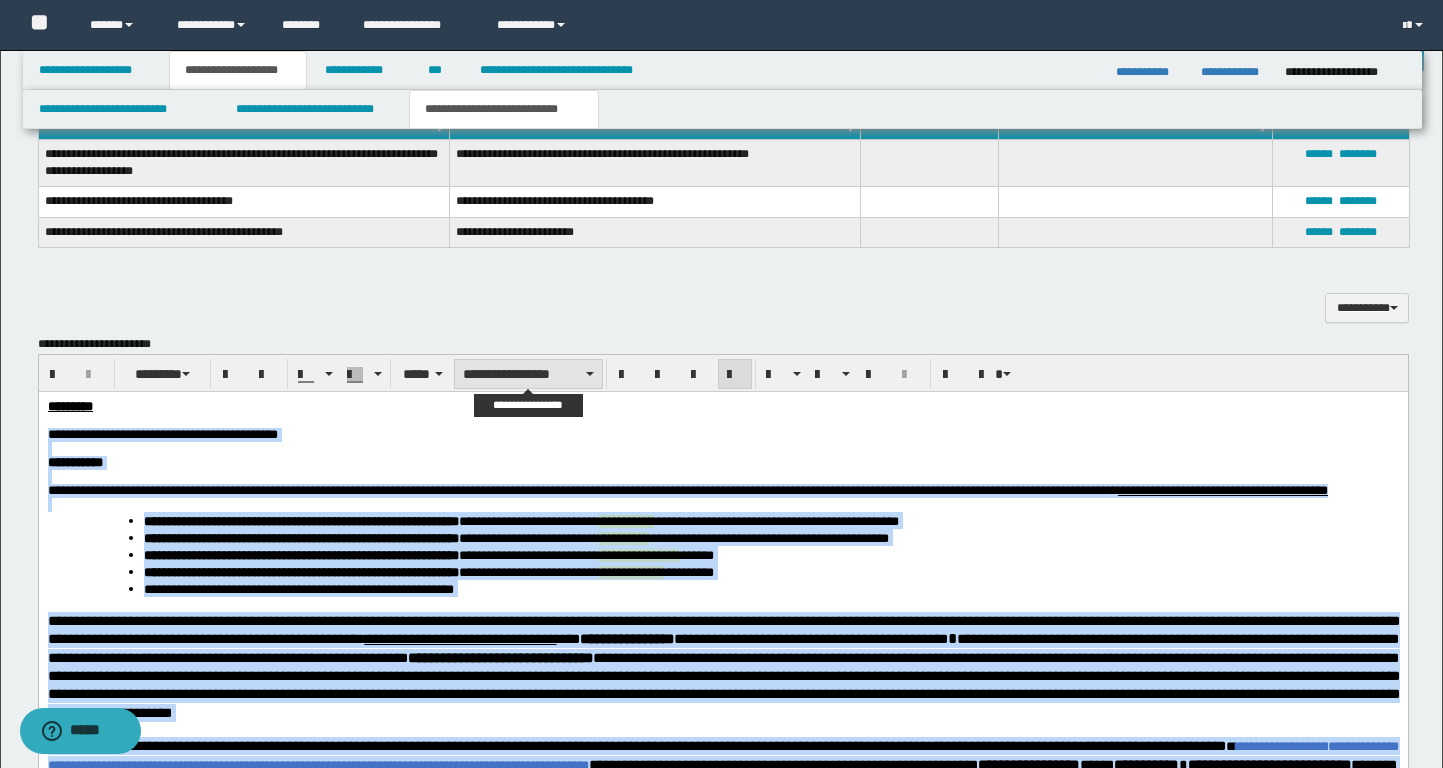 click on "**********" at bounding box center [528, 374] 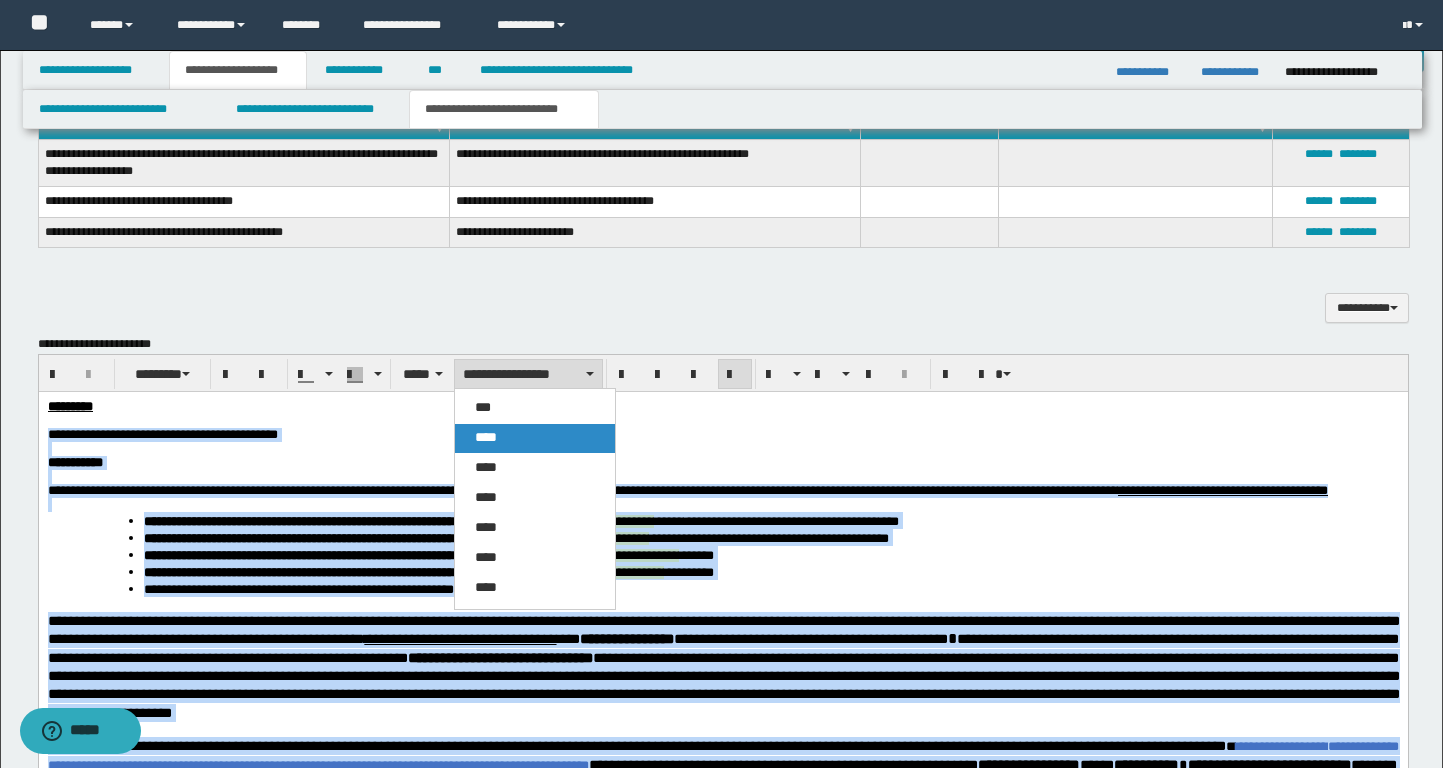 click on "****" at bounding box center (535, 438) 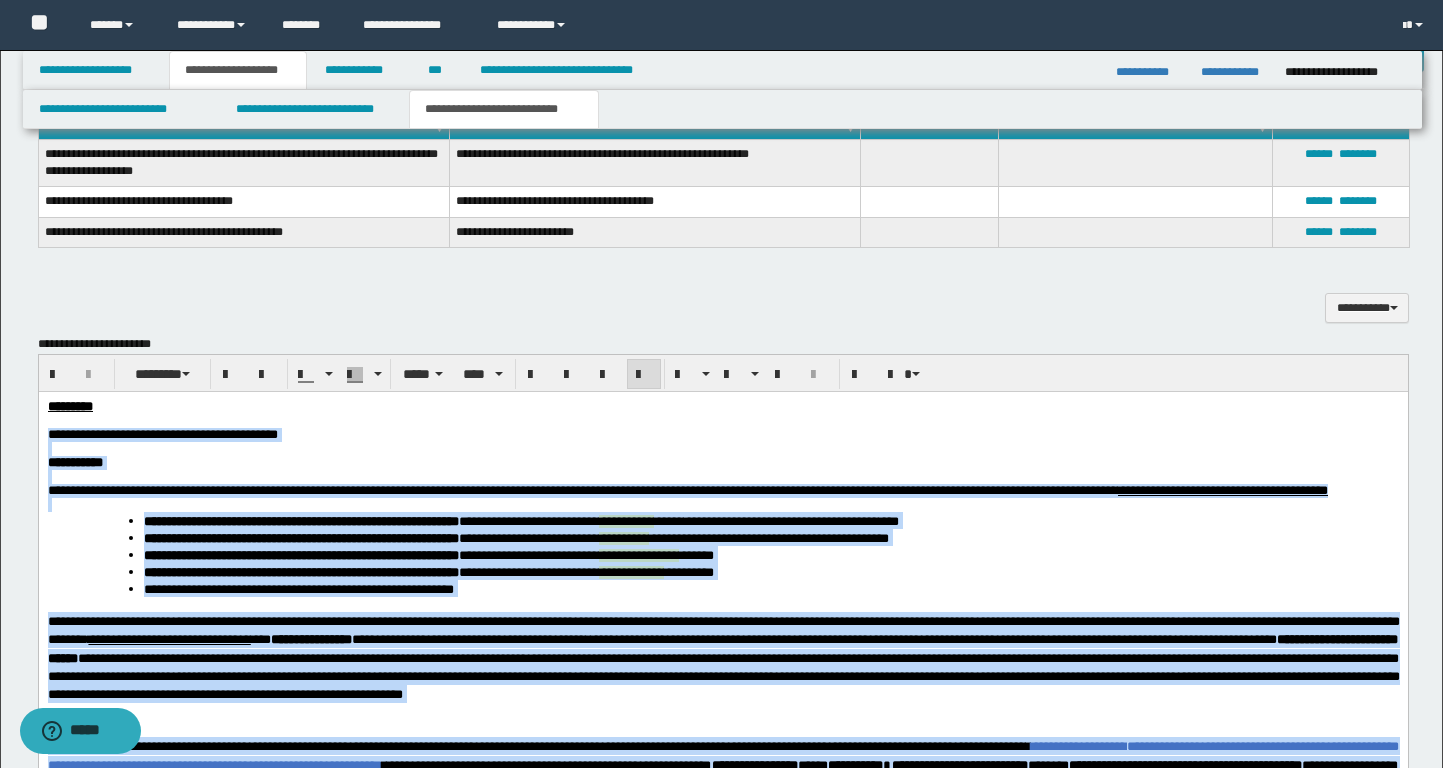click at bounding box center [722, 449] 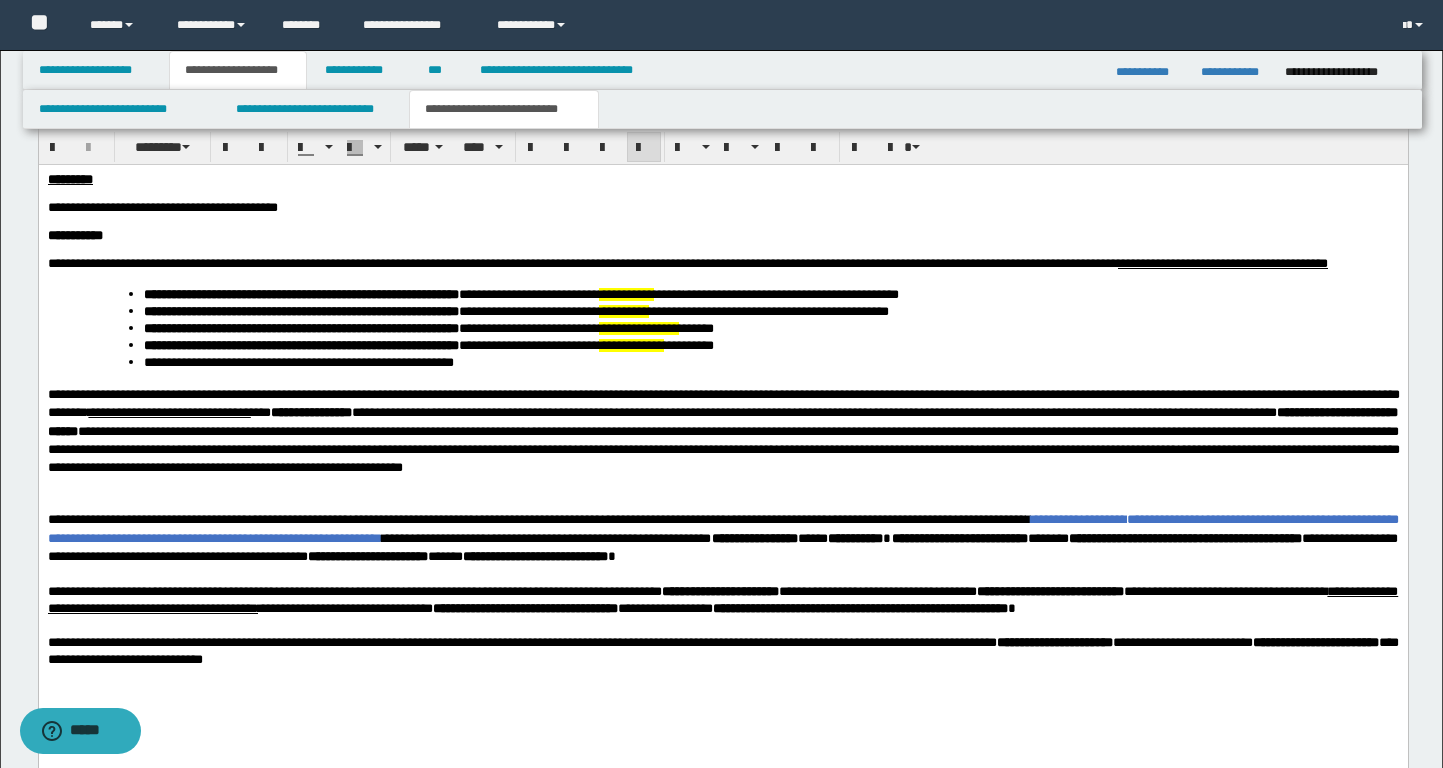 click at bounding box center [722, 501] 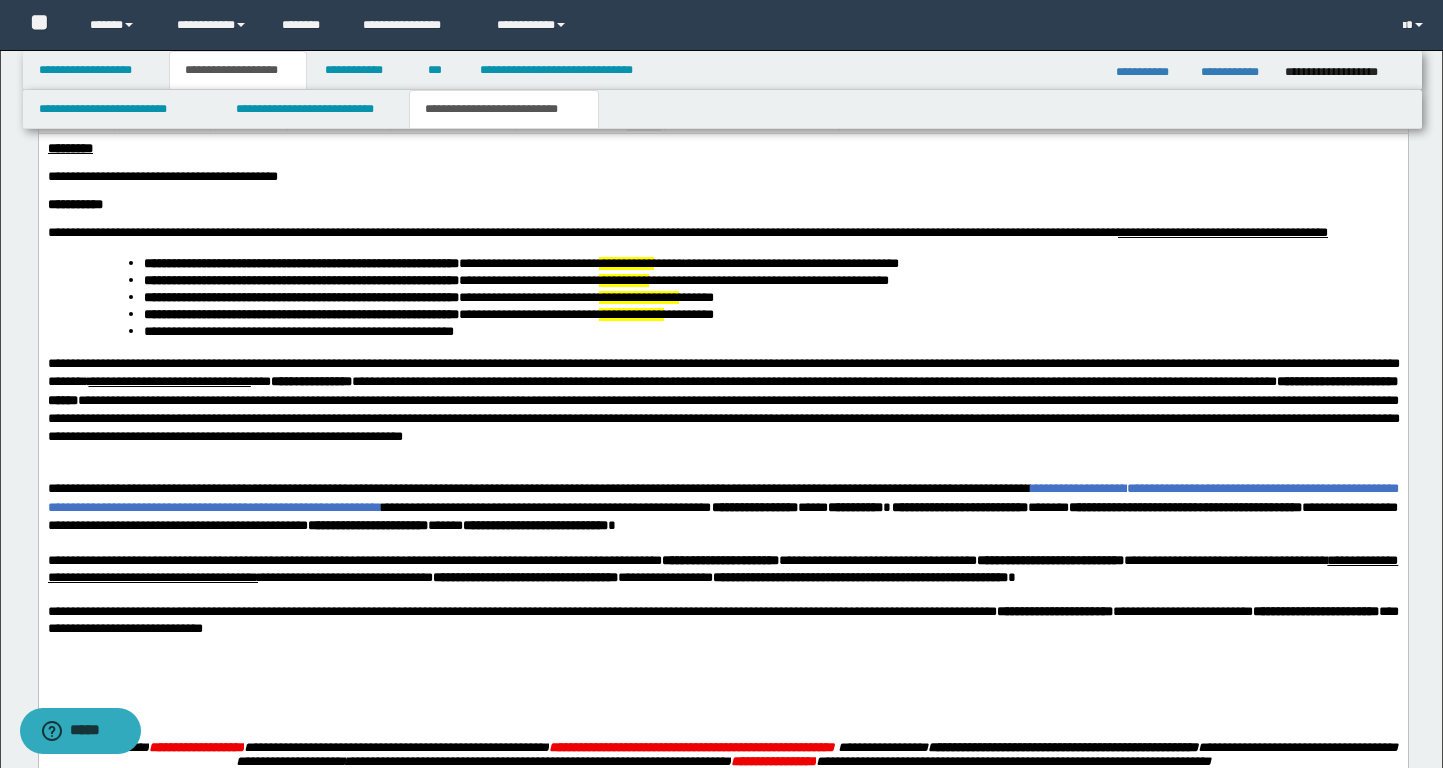 scroll, scrollTop: 1220, scrollLeft: 0, axis: vertical 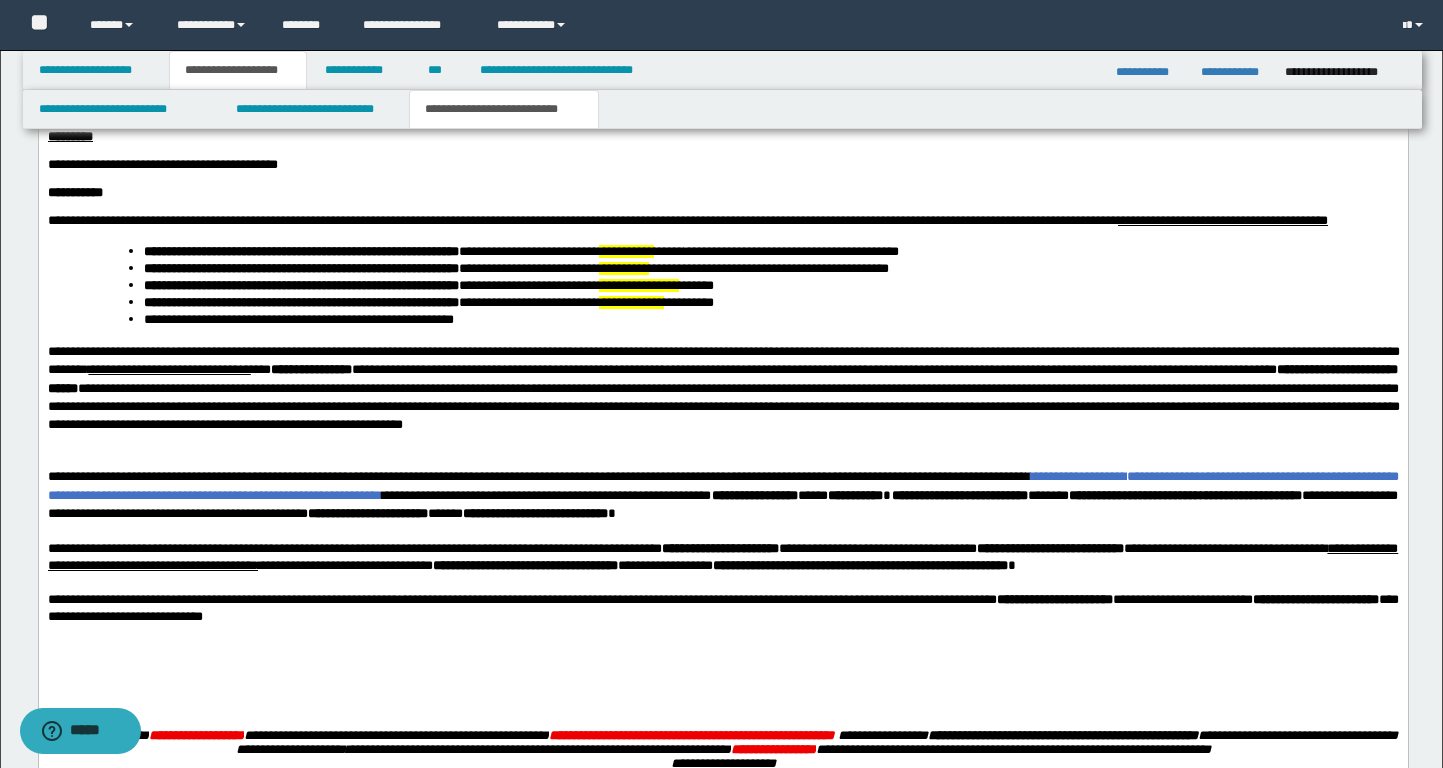 click on "**********" at bounding box center [723, 360] 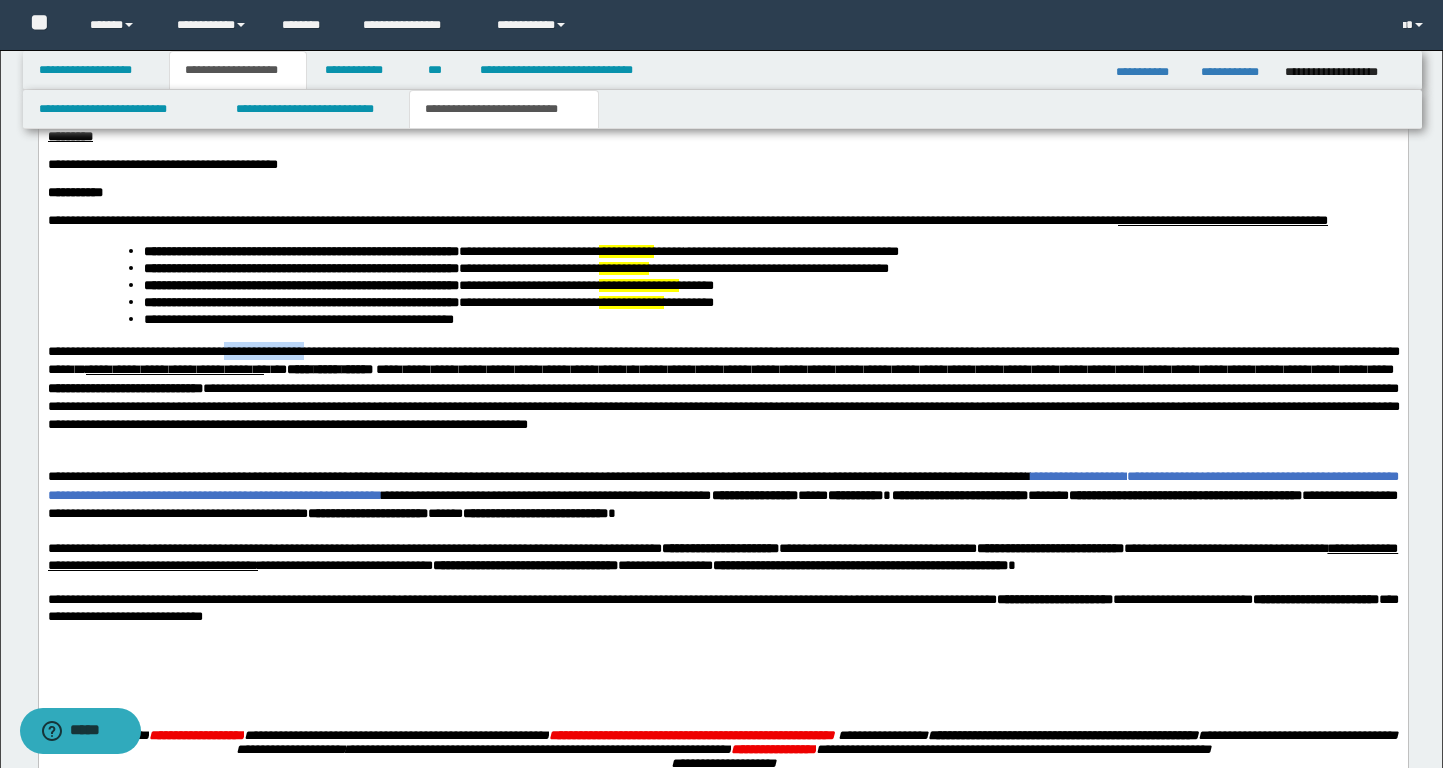 drag, startPoint x: 266, startPoint y: 391, endPoint x: 353, endPoint y: 391, distance: 87 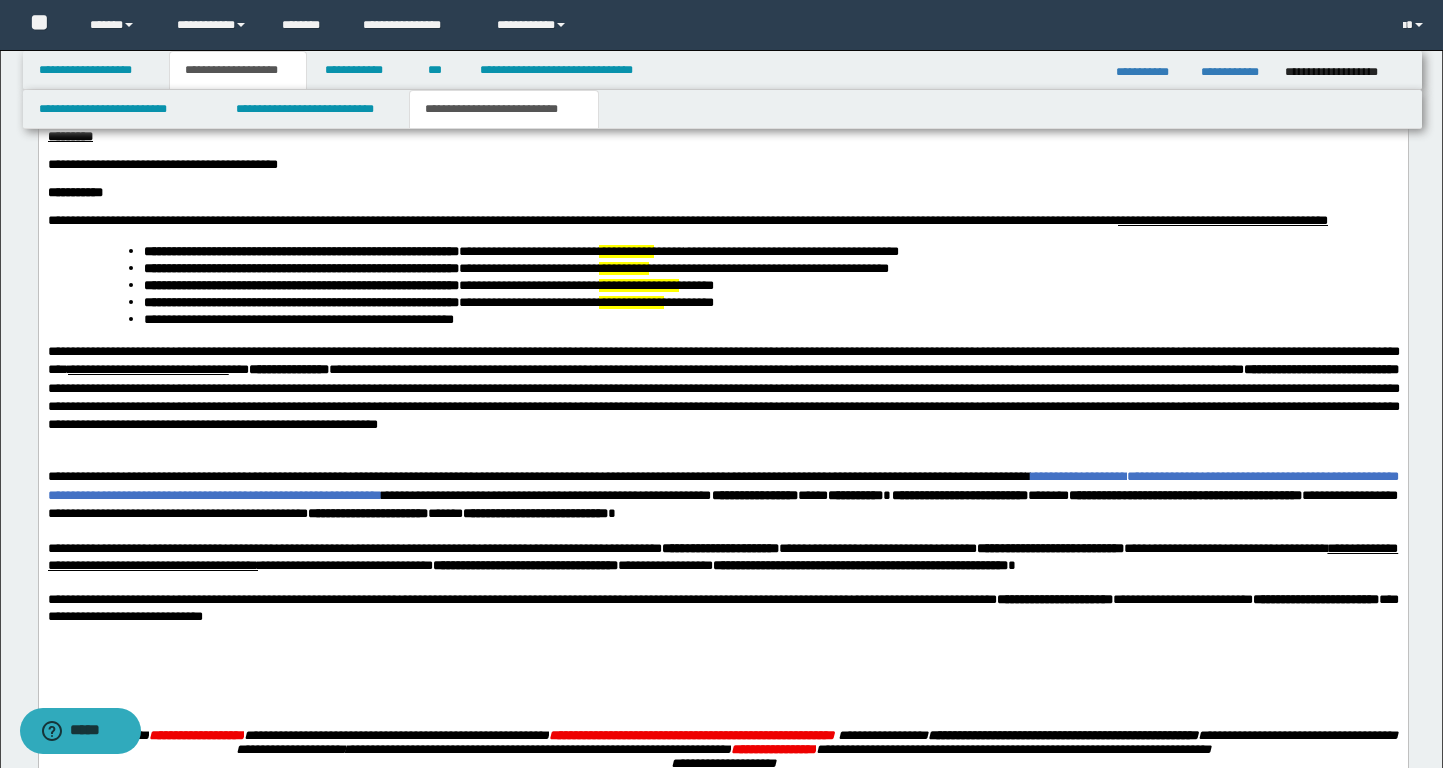 click at bounding box center [722, 458] 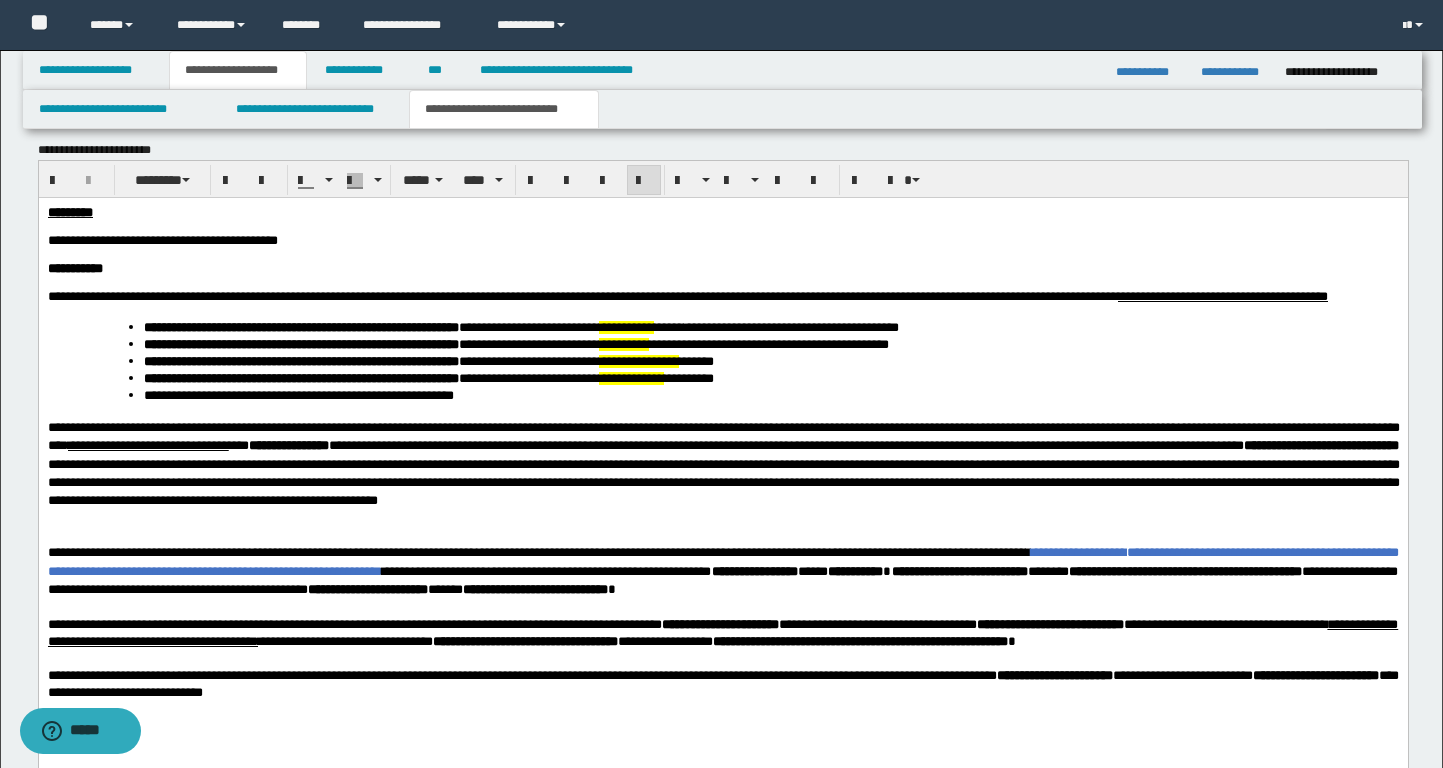 scroll, scrollTop: 1094, scrollLeft: 0, axis: vertical 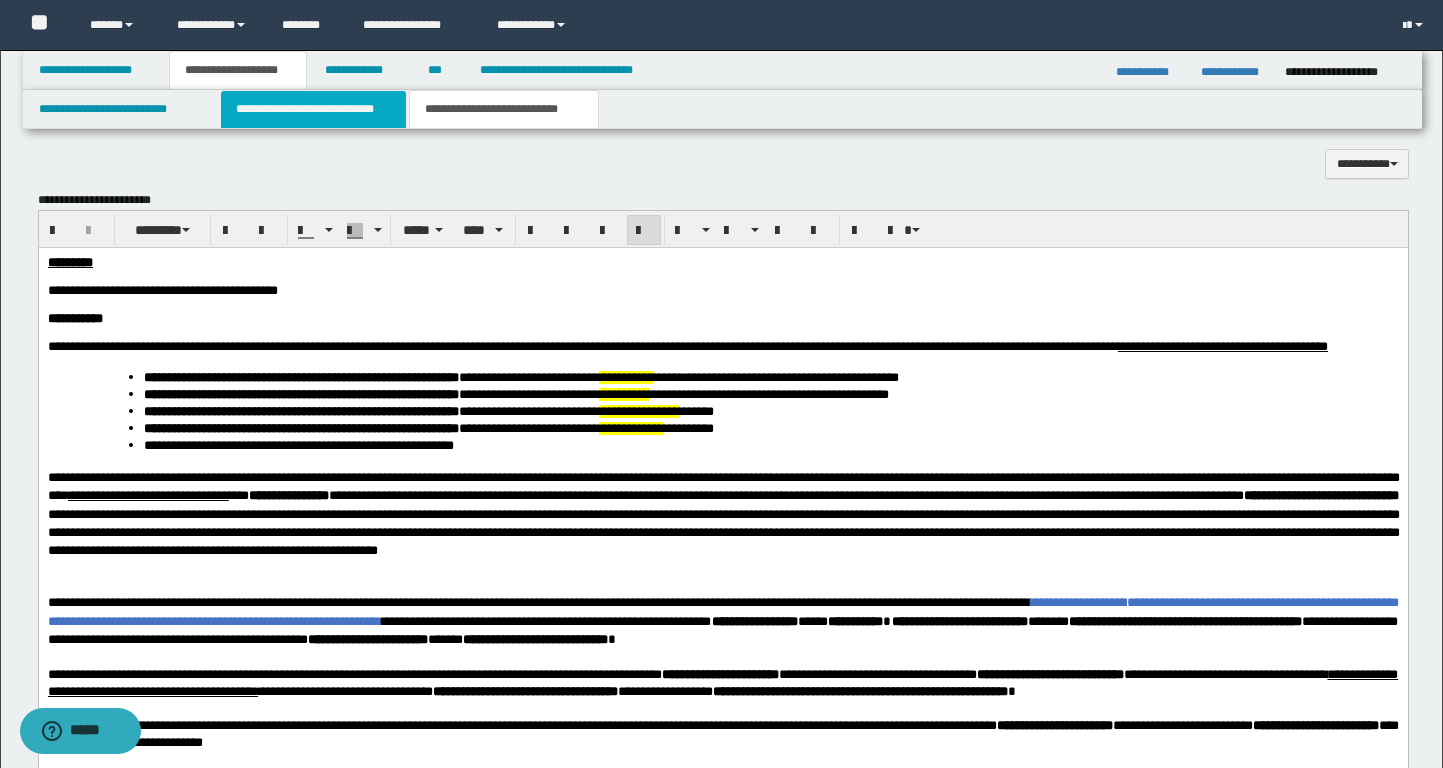 click on "**********" at bounding box center (314, 109) 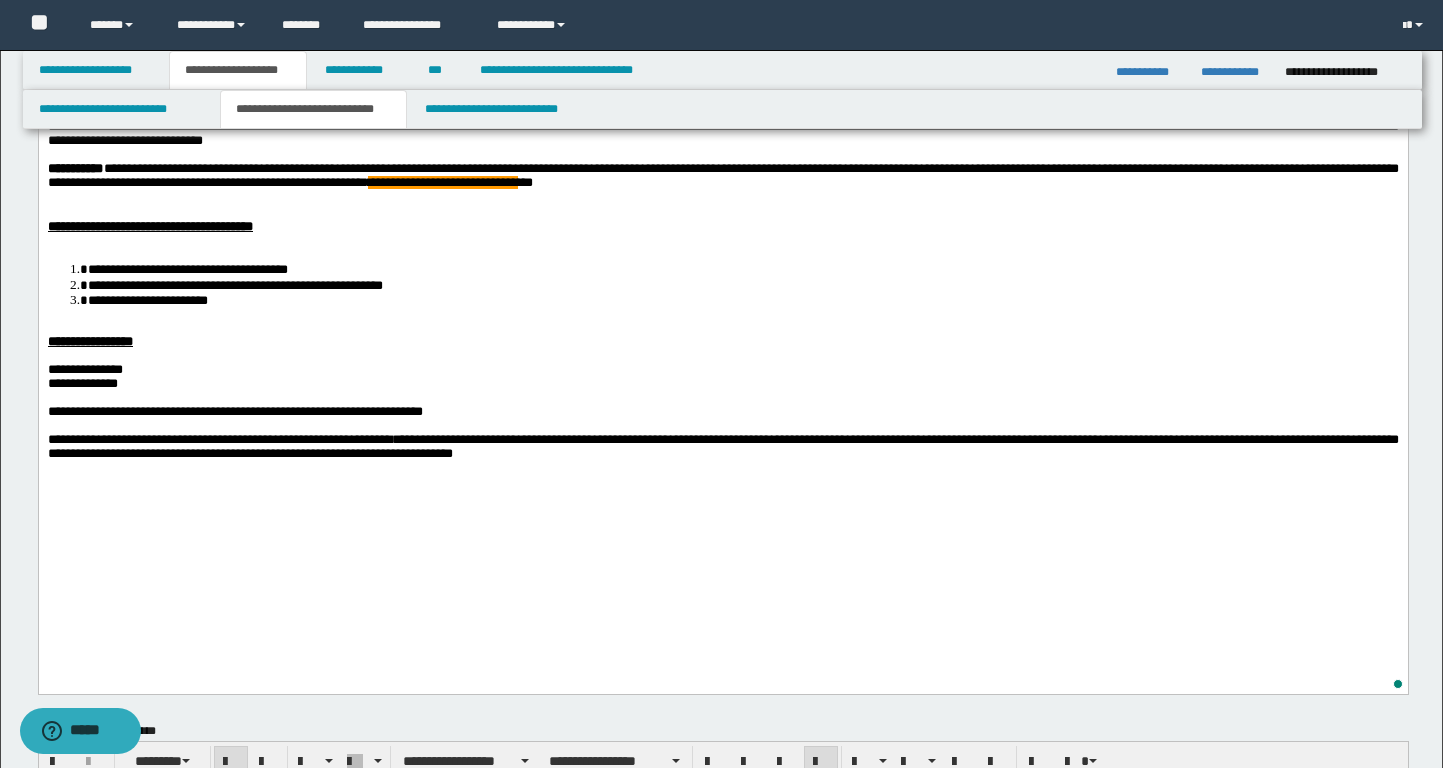 scroll, scrollTop: 192, scrollLeft: 0, axis: vertical 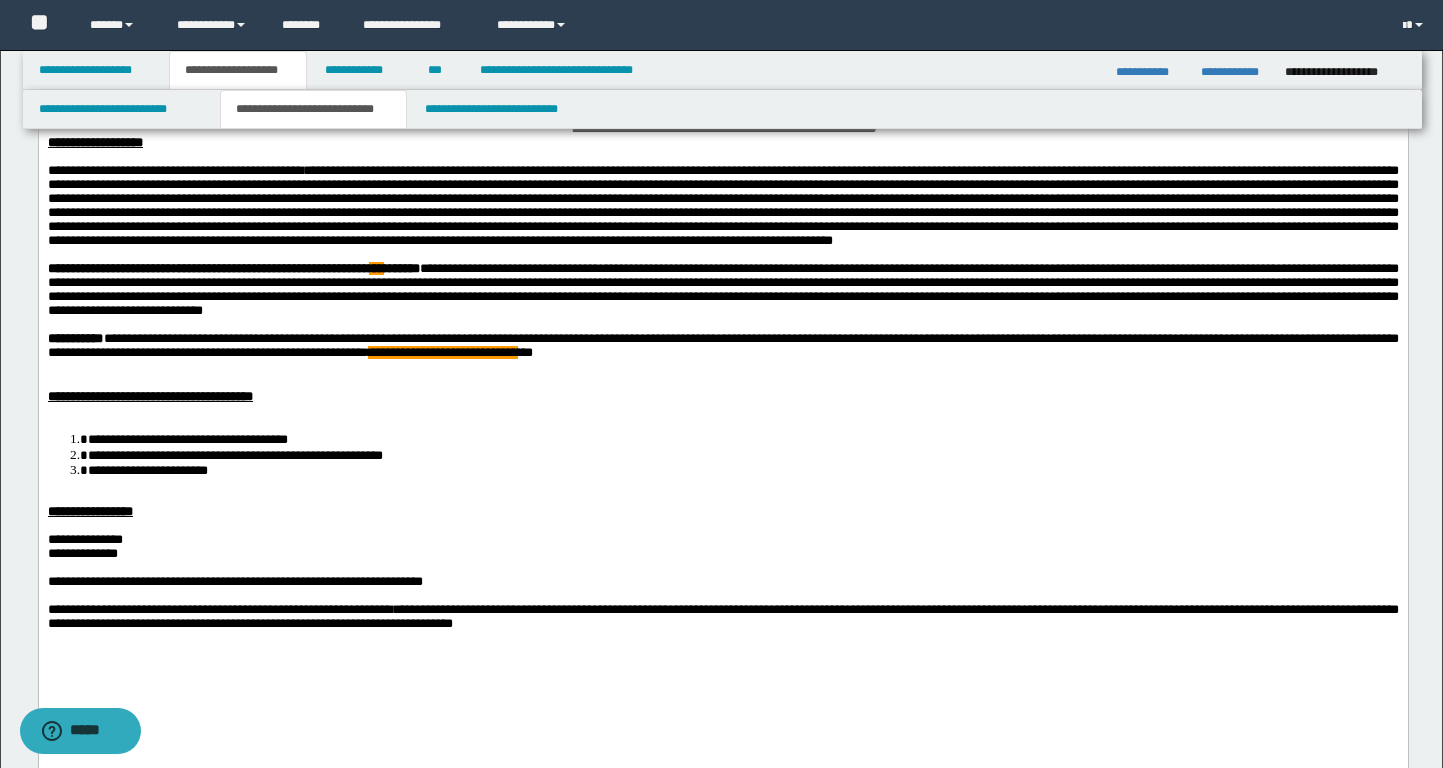 click on "**********" at bounding box center (722, 511) 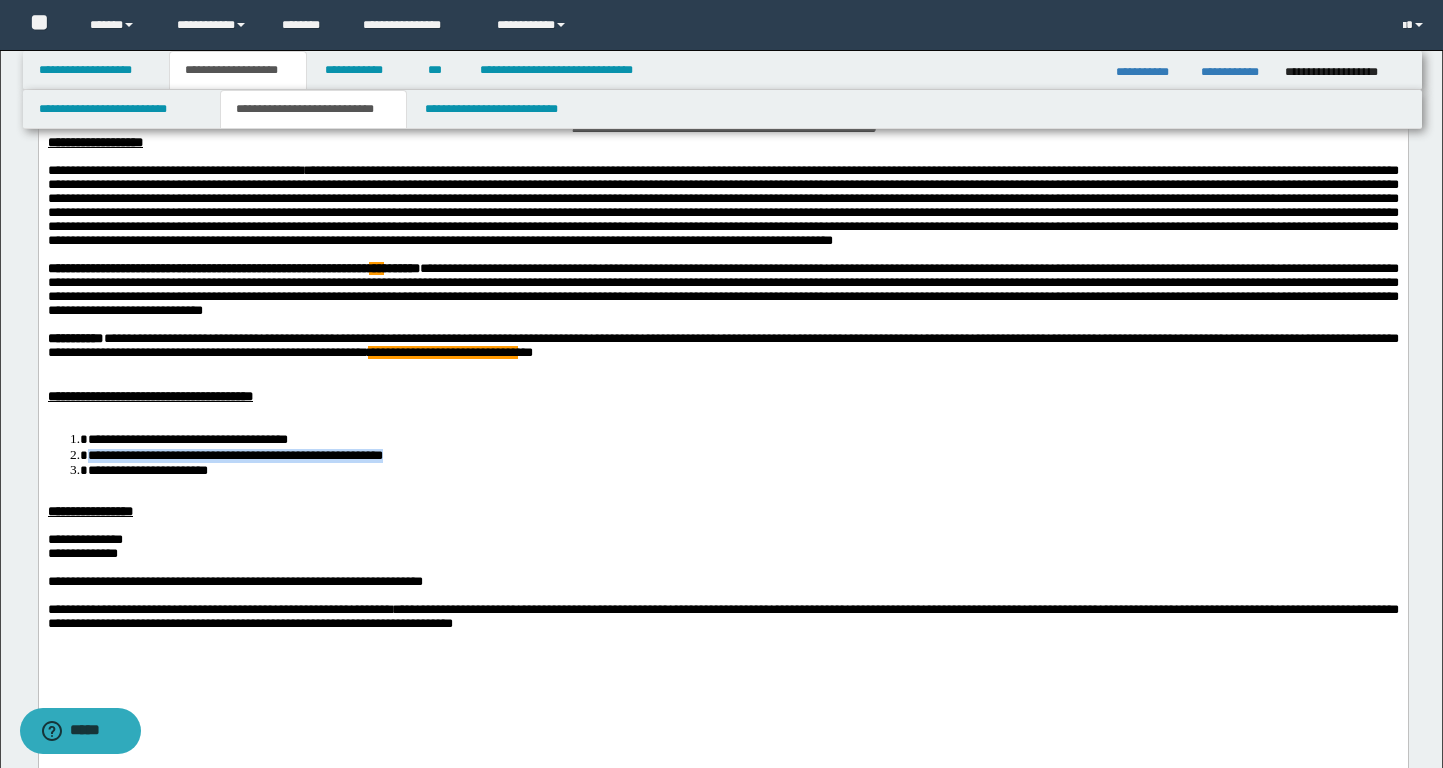 drag, startPoint x: 449, startPoint y: 549, endPoint x: 86, endPoint y: 546, distance: 363.0124 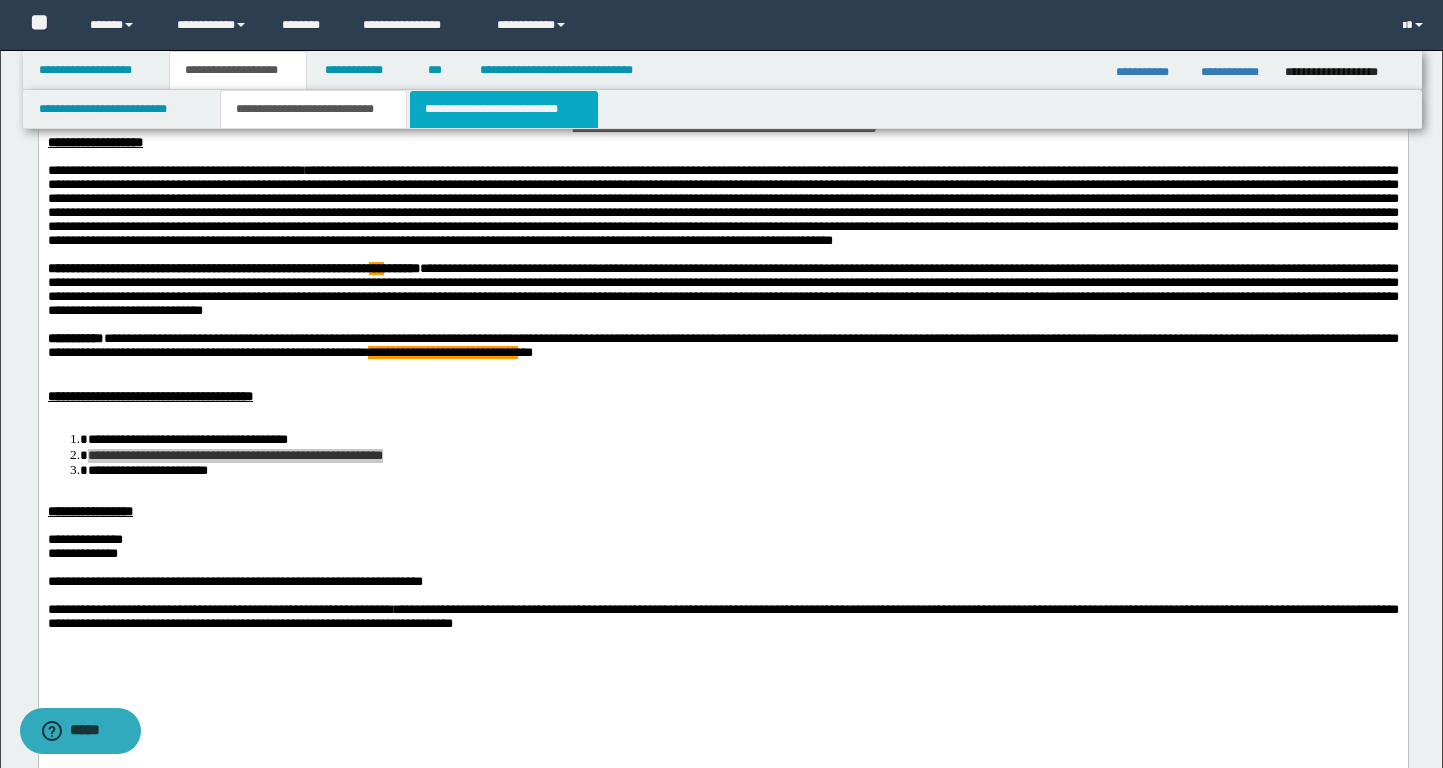 click on "**********" at bounding box center (504, 109) 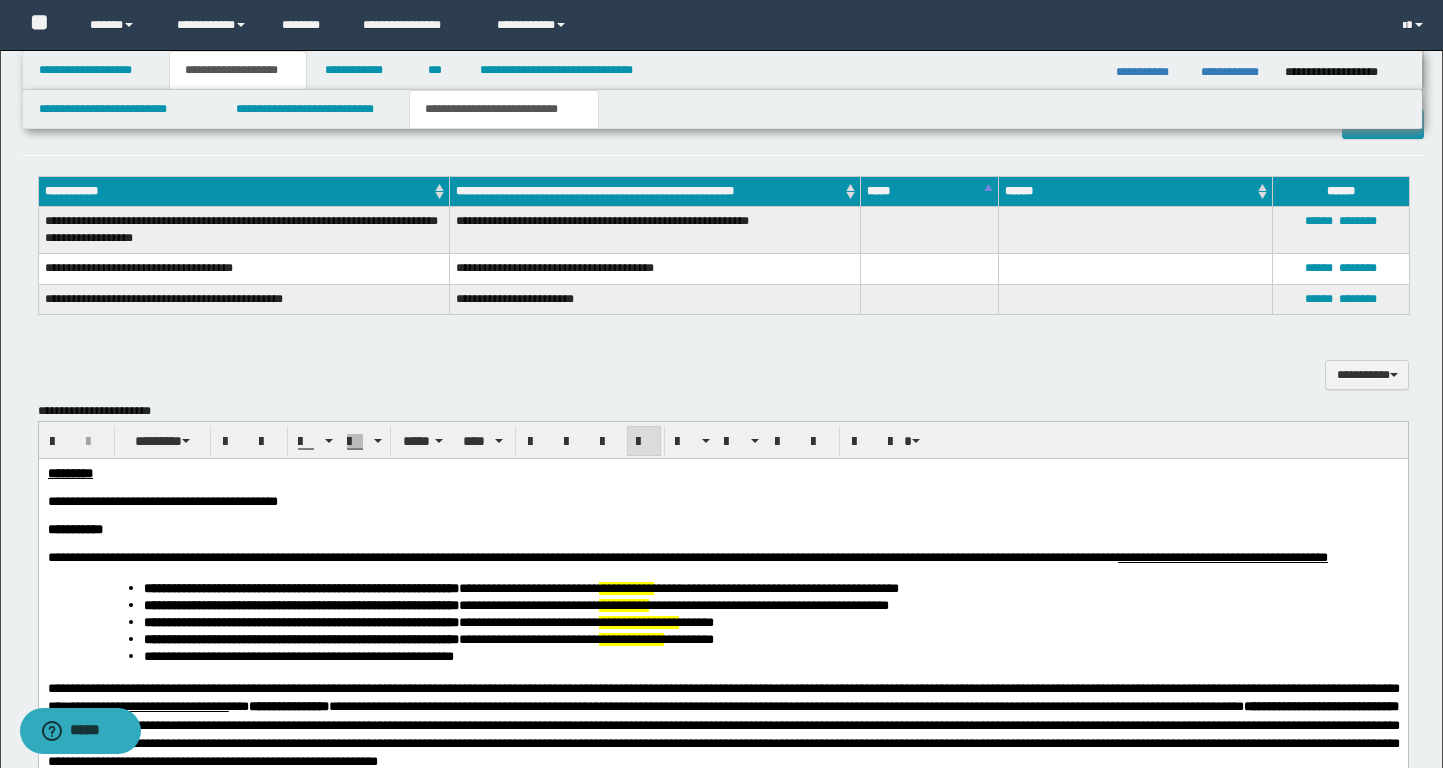 scroll, scrollTop: 895, scrollLeft: 0, axis: vertical 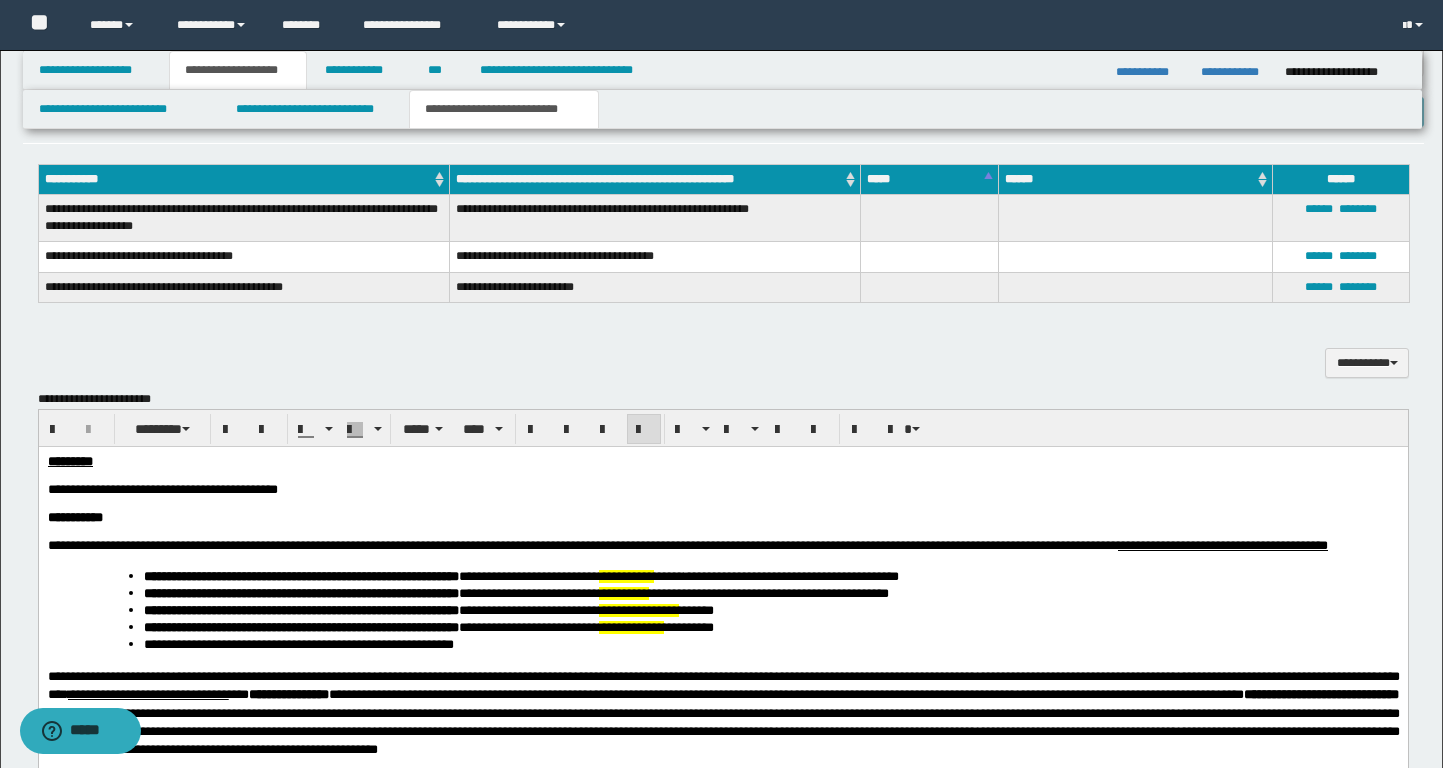 click on "**********" at bounding box center (428, 610) 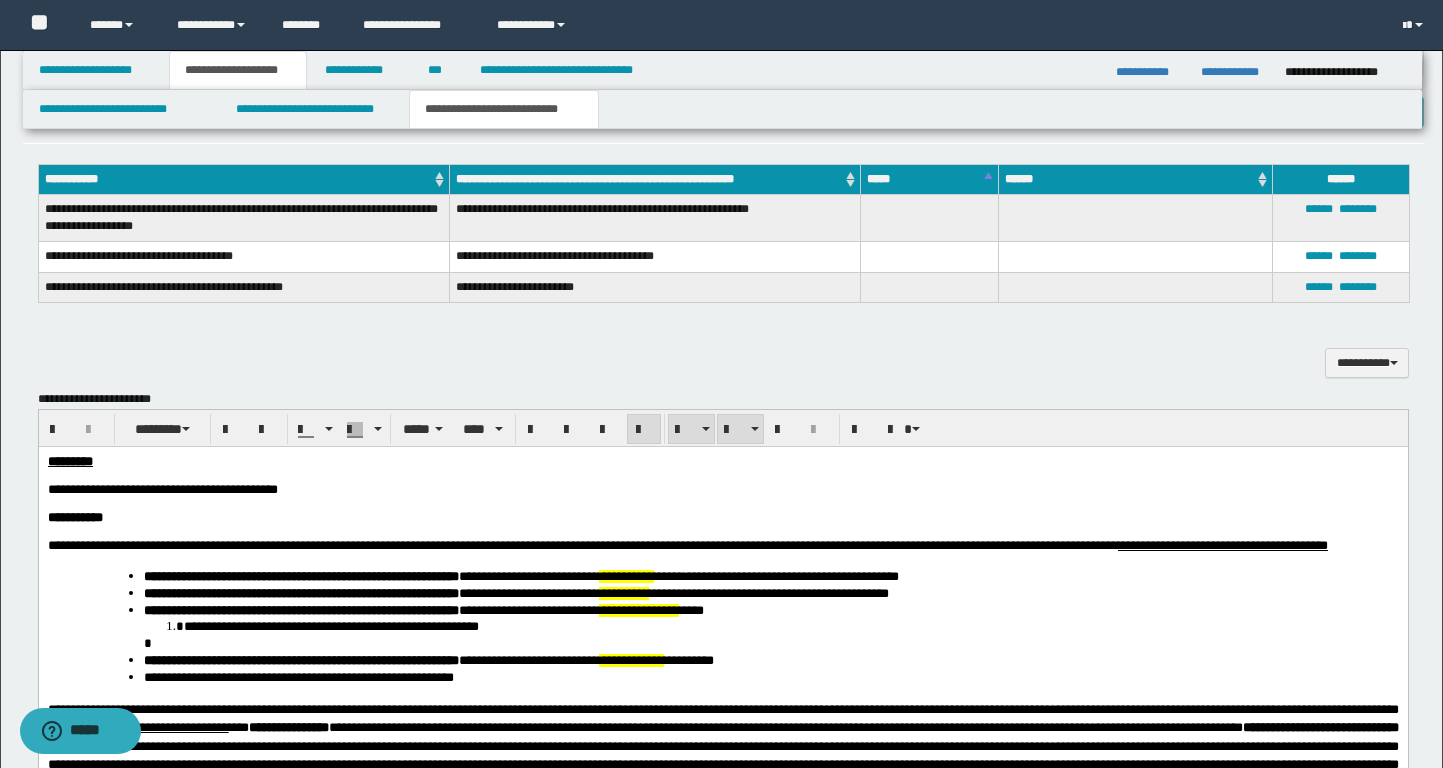 click on "**********" at bounding box center (790, 626) 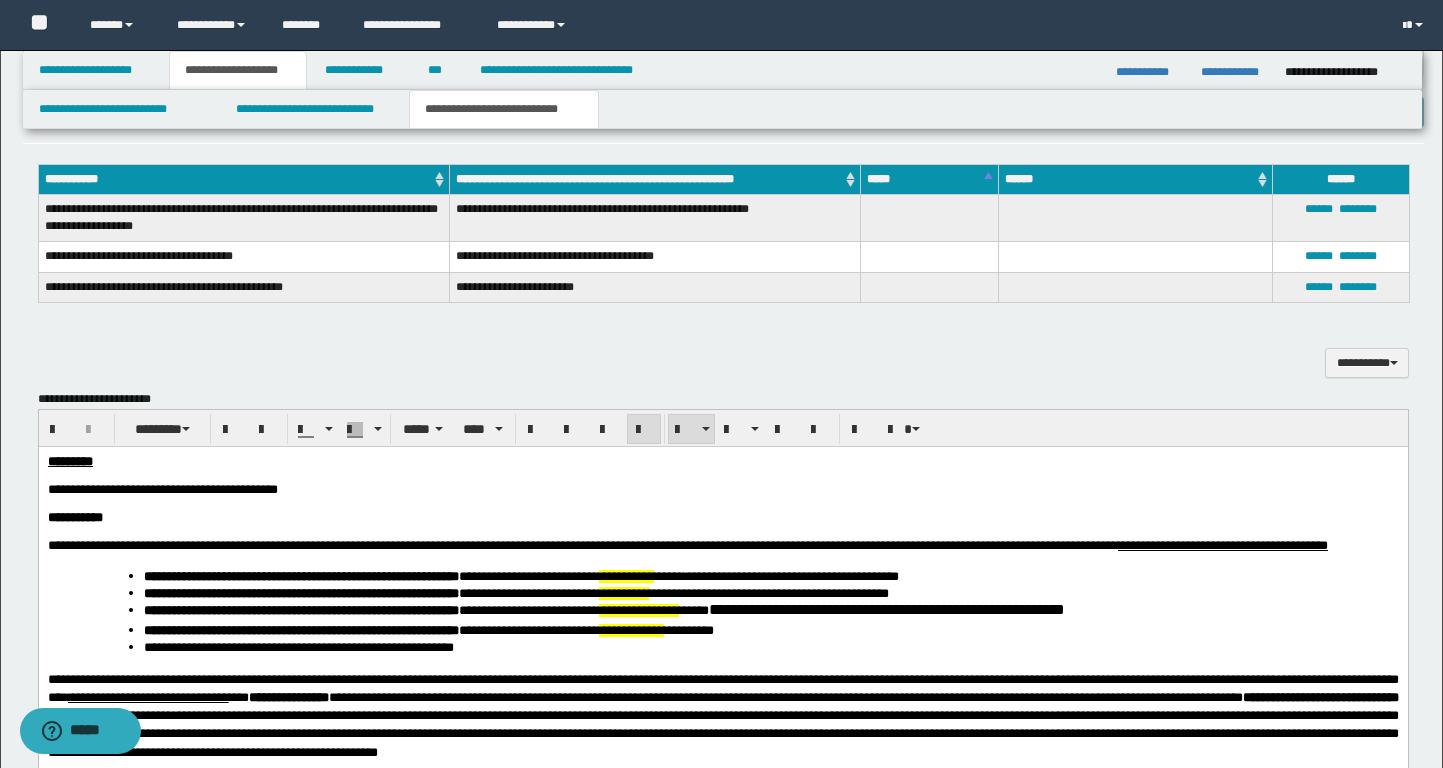 click on "**********" at bounding box center (771, 611) 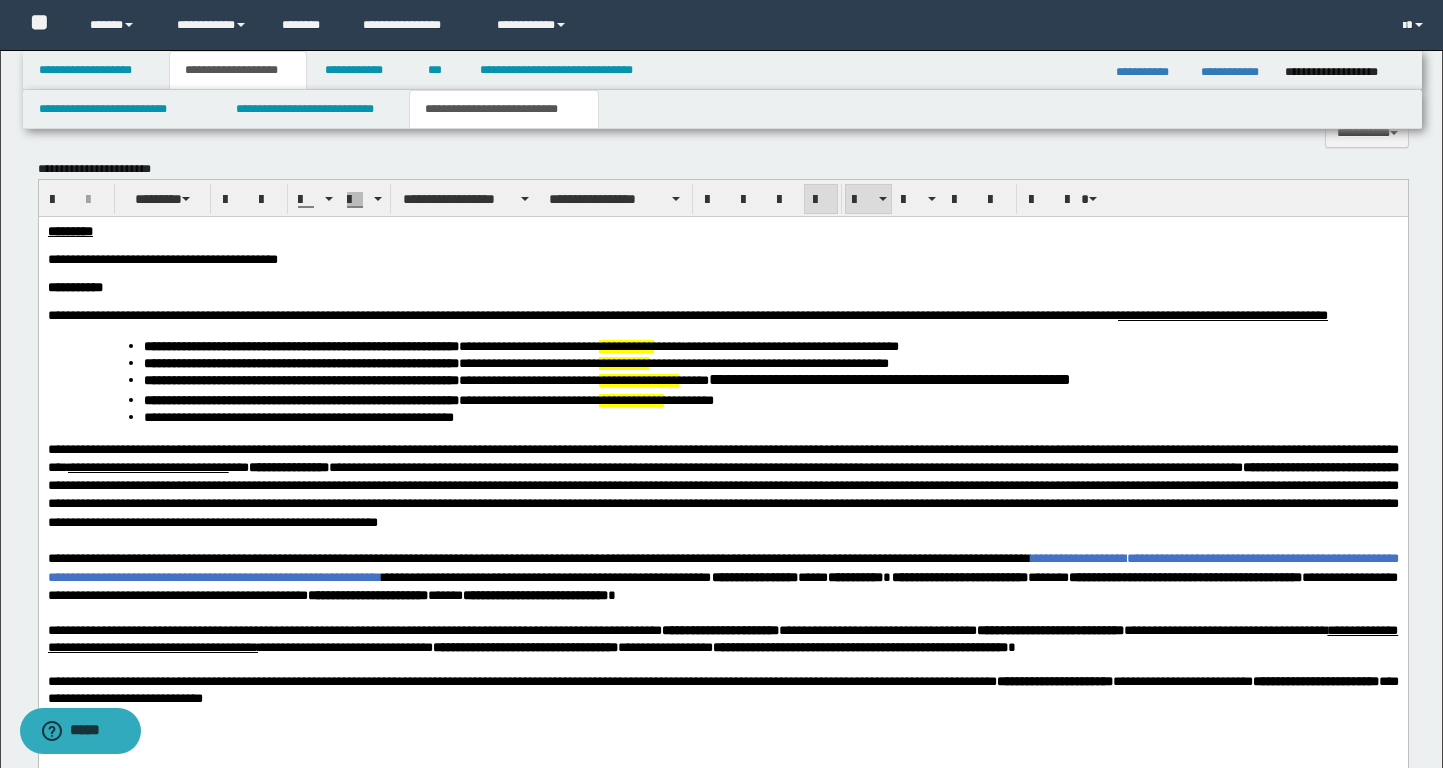 scroll, scrollTop: 1131, scrollLeft: 0, axis: vertical 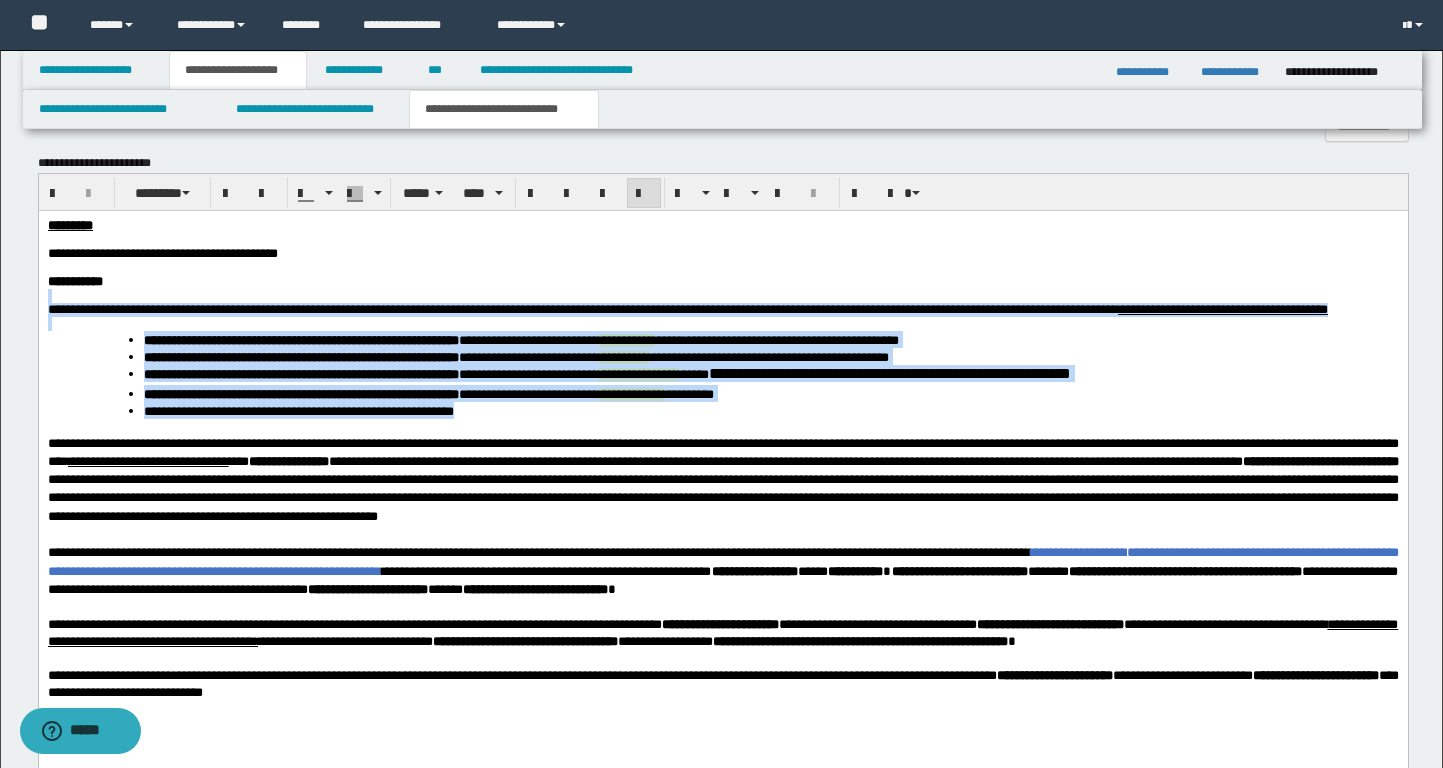 drag, startPoint x: 876, startPoint y: 438, endPoint x: 168, endPoint y: 310, distance: 719.4776 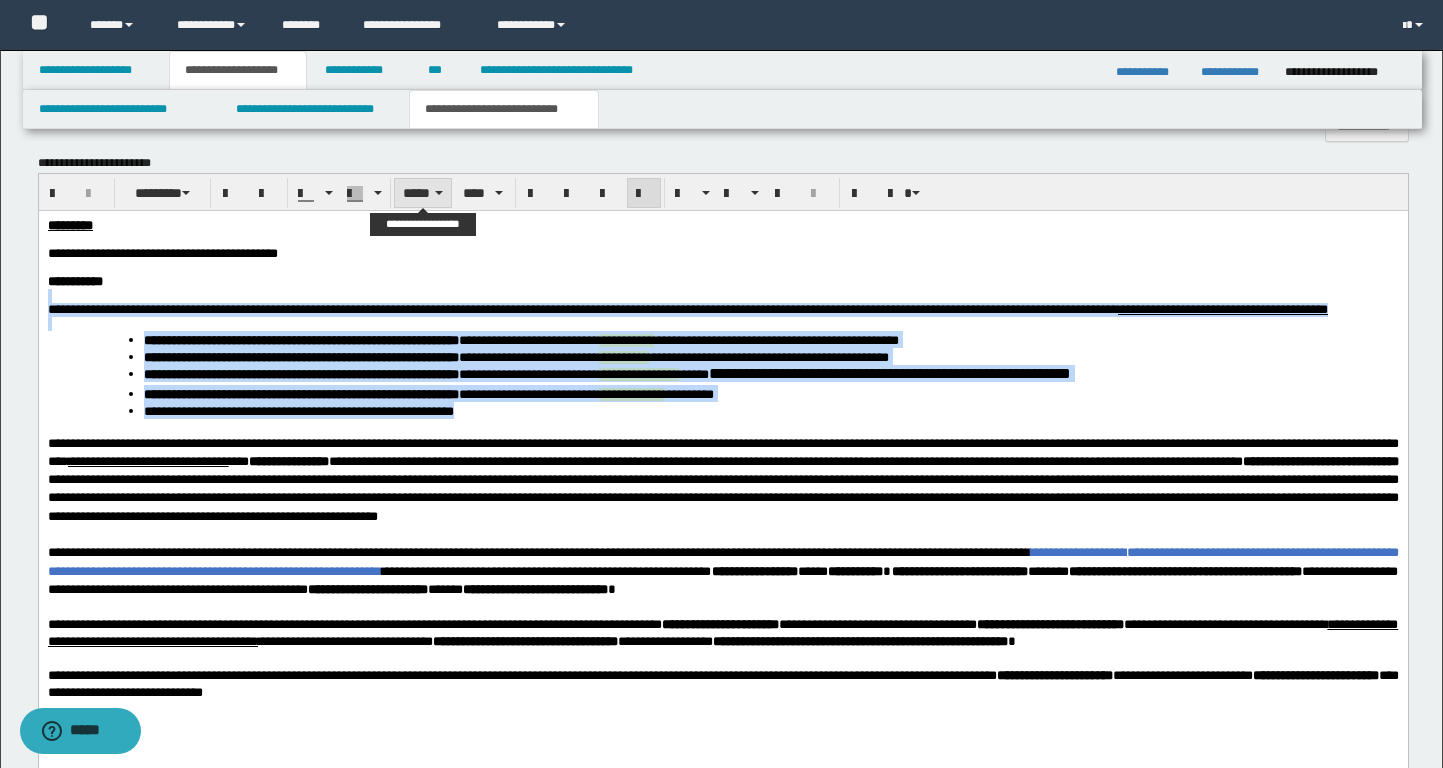 click on "*****" at bounding box center [422, 193] 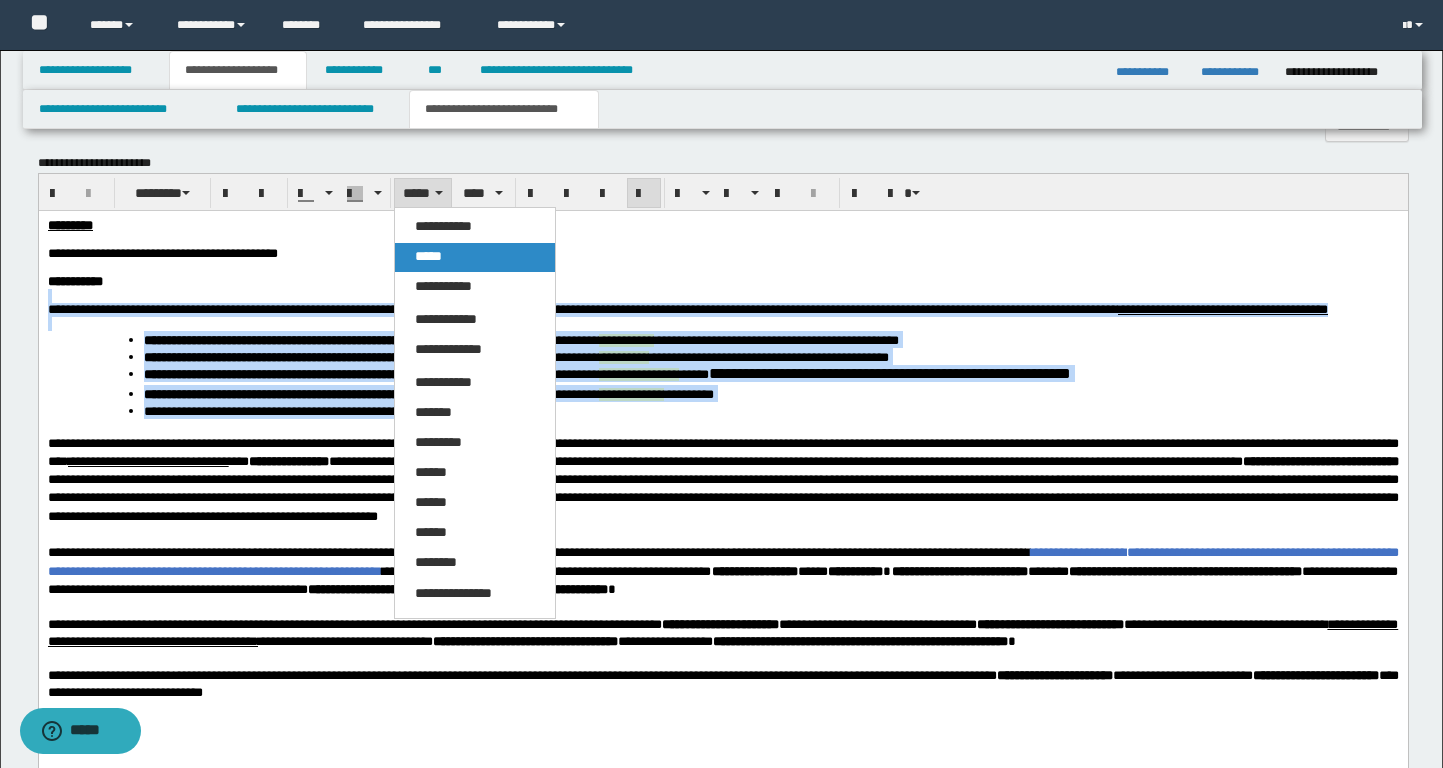 click on "*****" at bounding box center (428, 256) 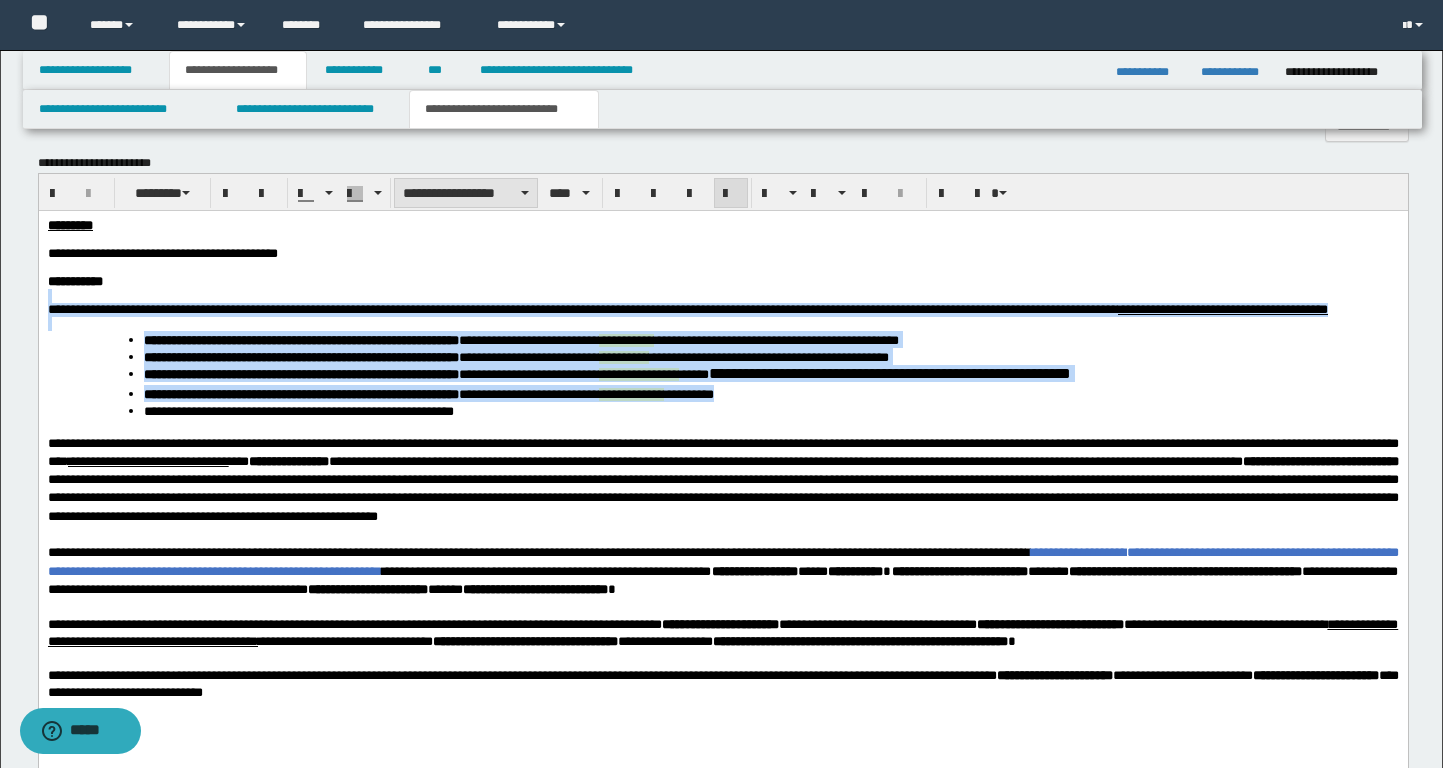 click on "**********" at bounding box center (466, 193) 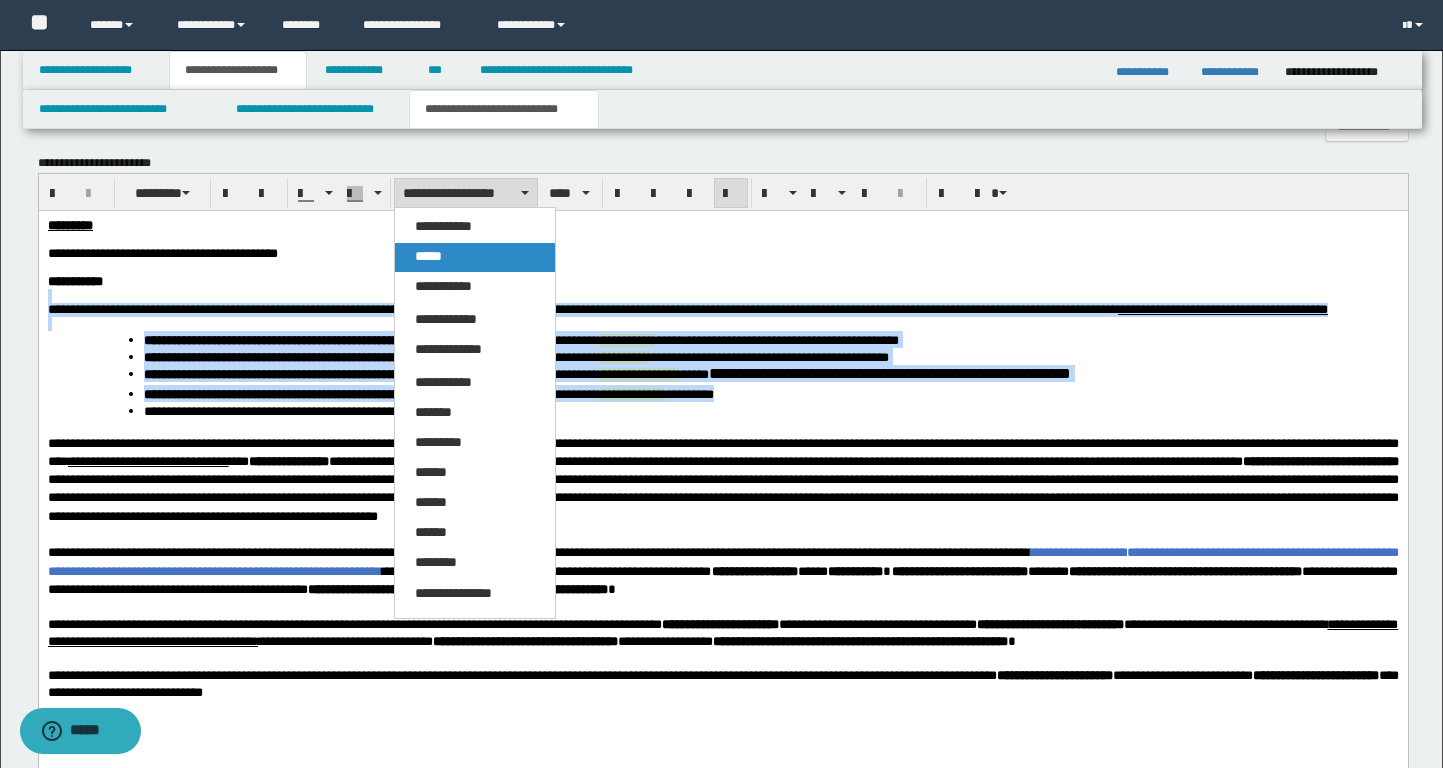 click on "*****" at bounding box center [475, 257] 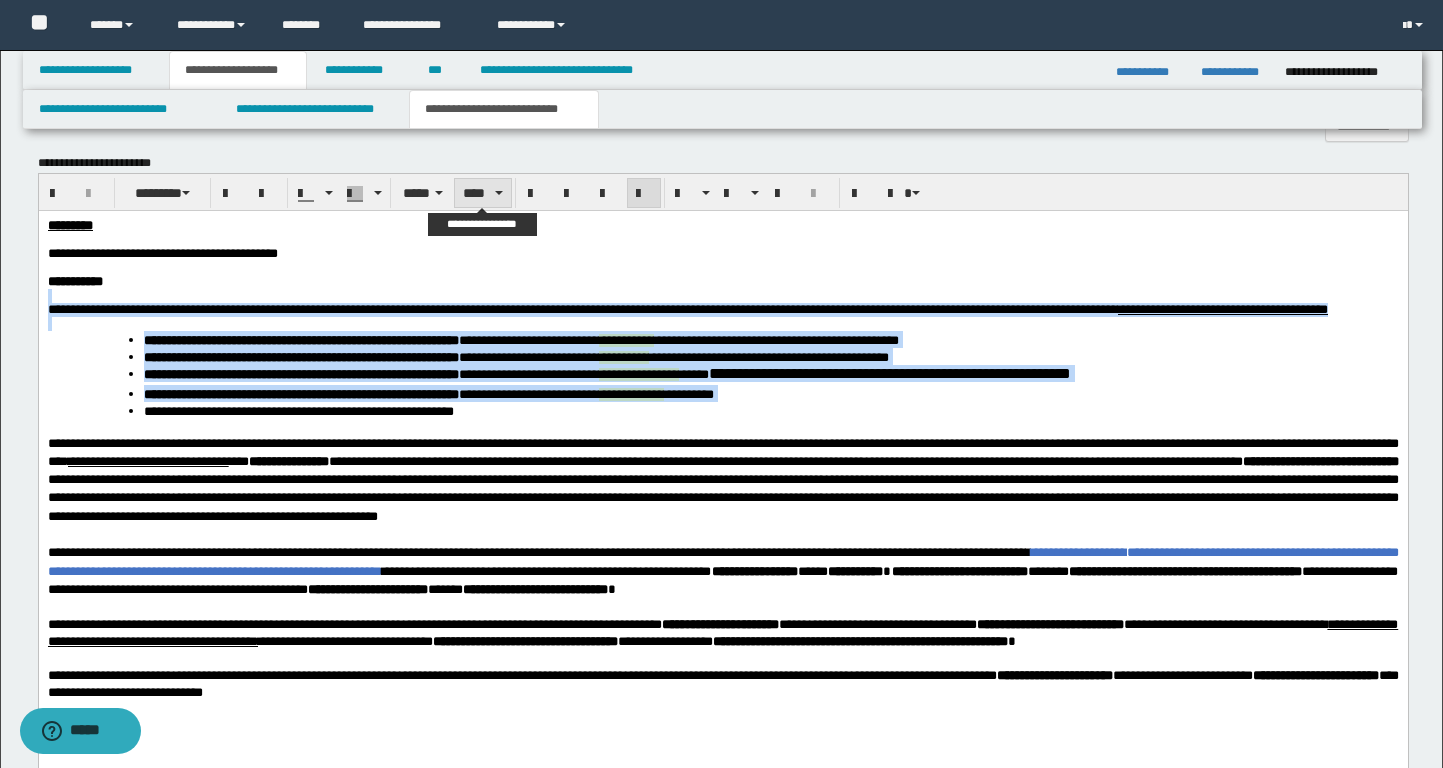 click on "****" at bounding box center (483, 193) 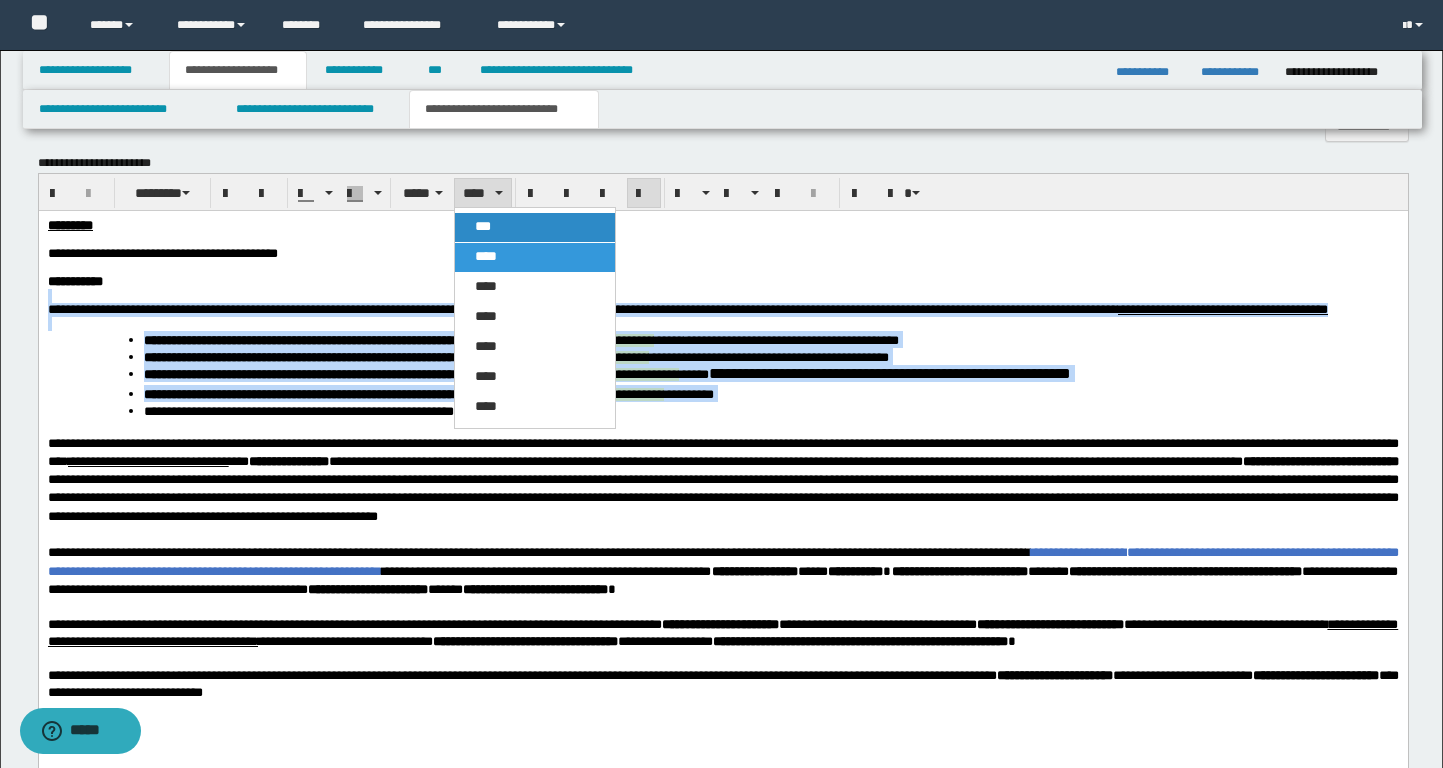 click on "***" at bounding box center [483, 226] 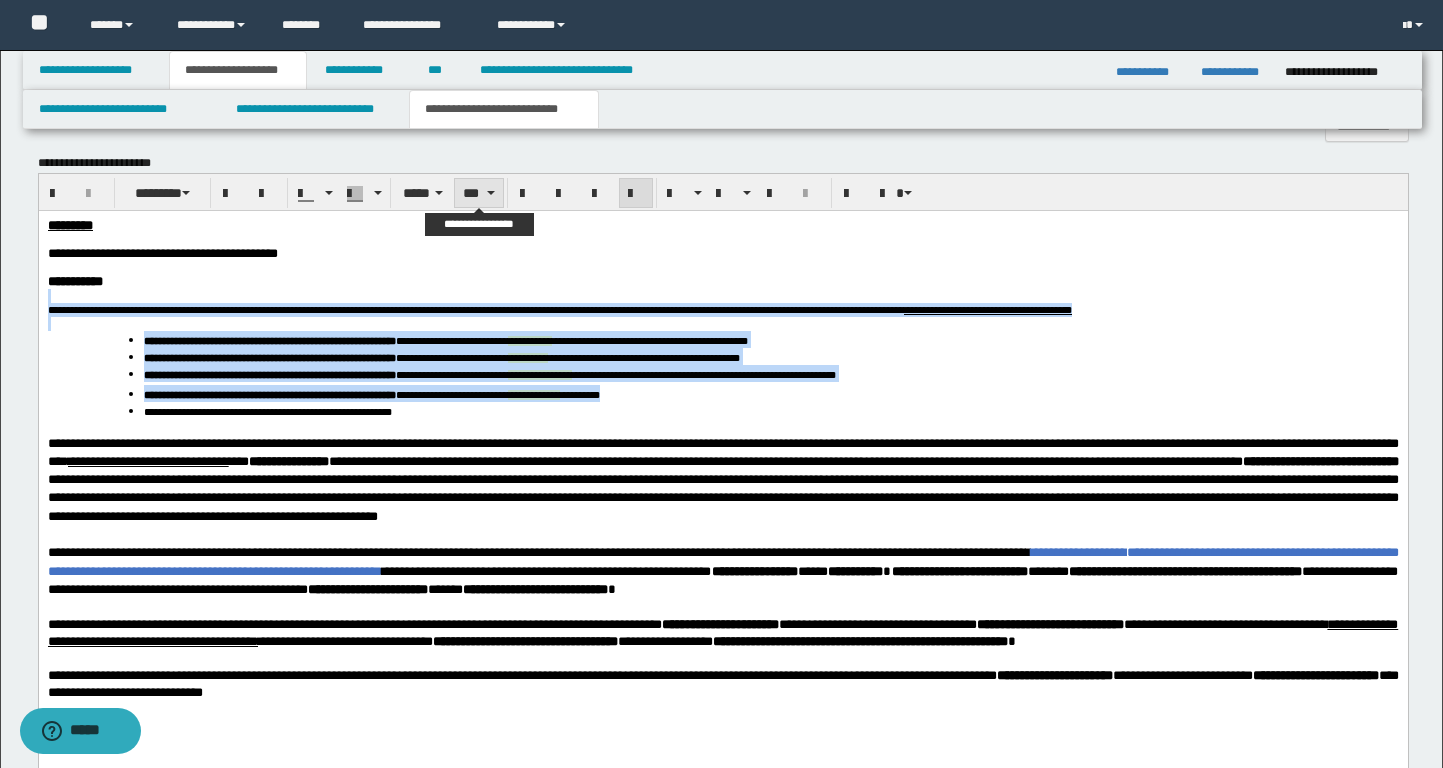 click on "***" at bounding box center (479, 193) 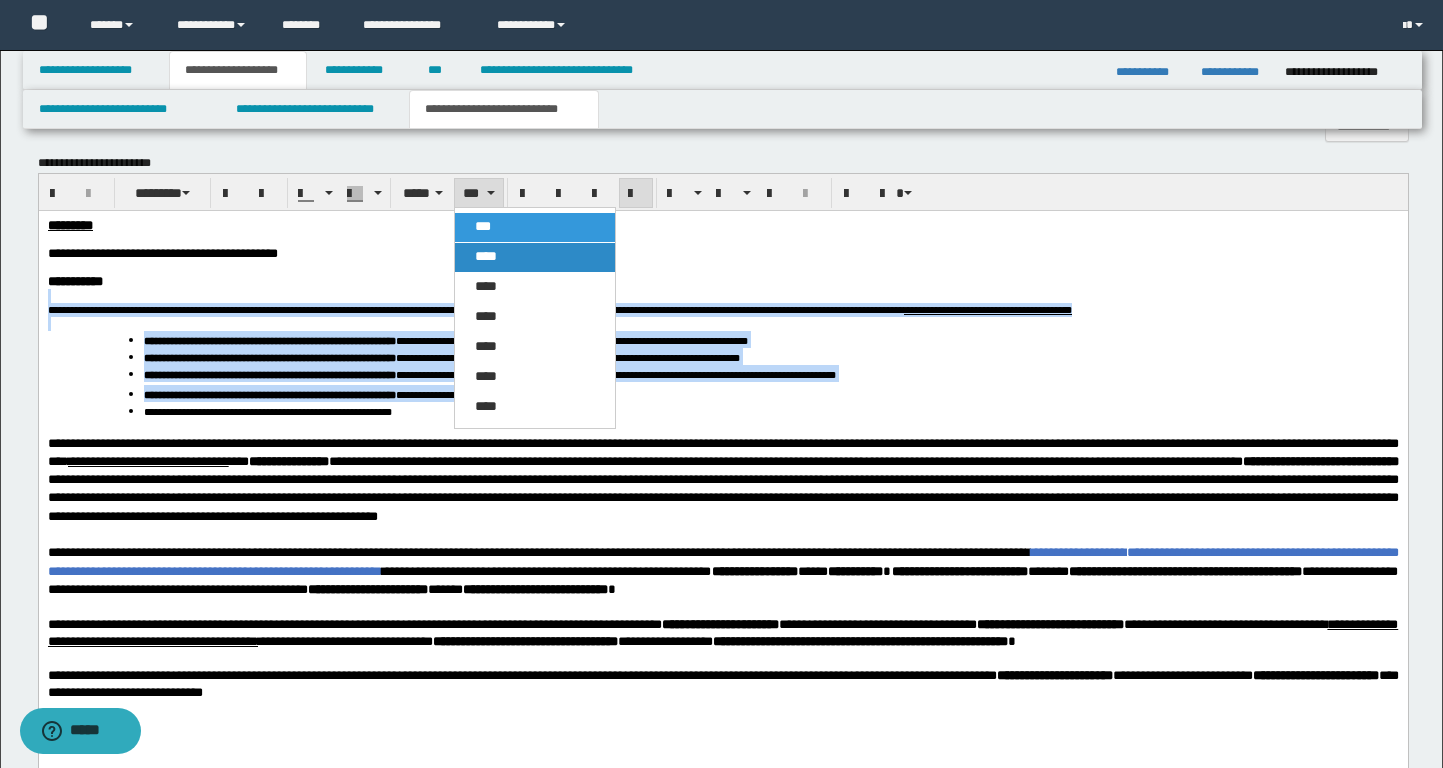 click on "****" at bounding box center [486, 256] 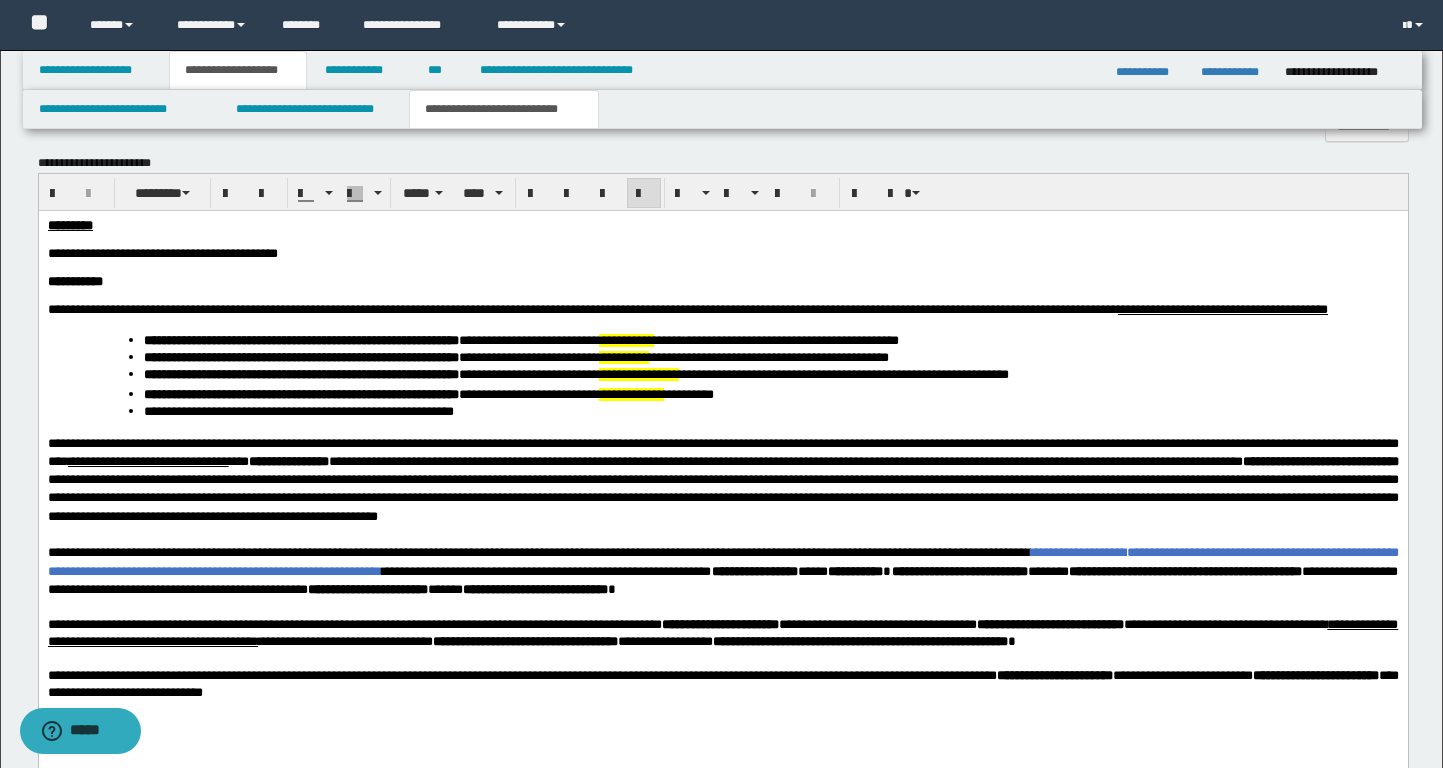 click on "**********" at bounding box center (770, 410) 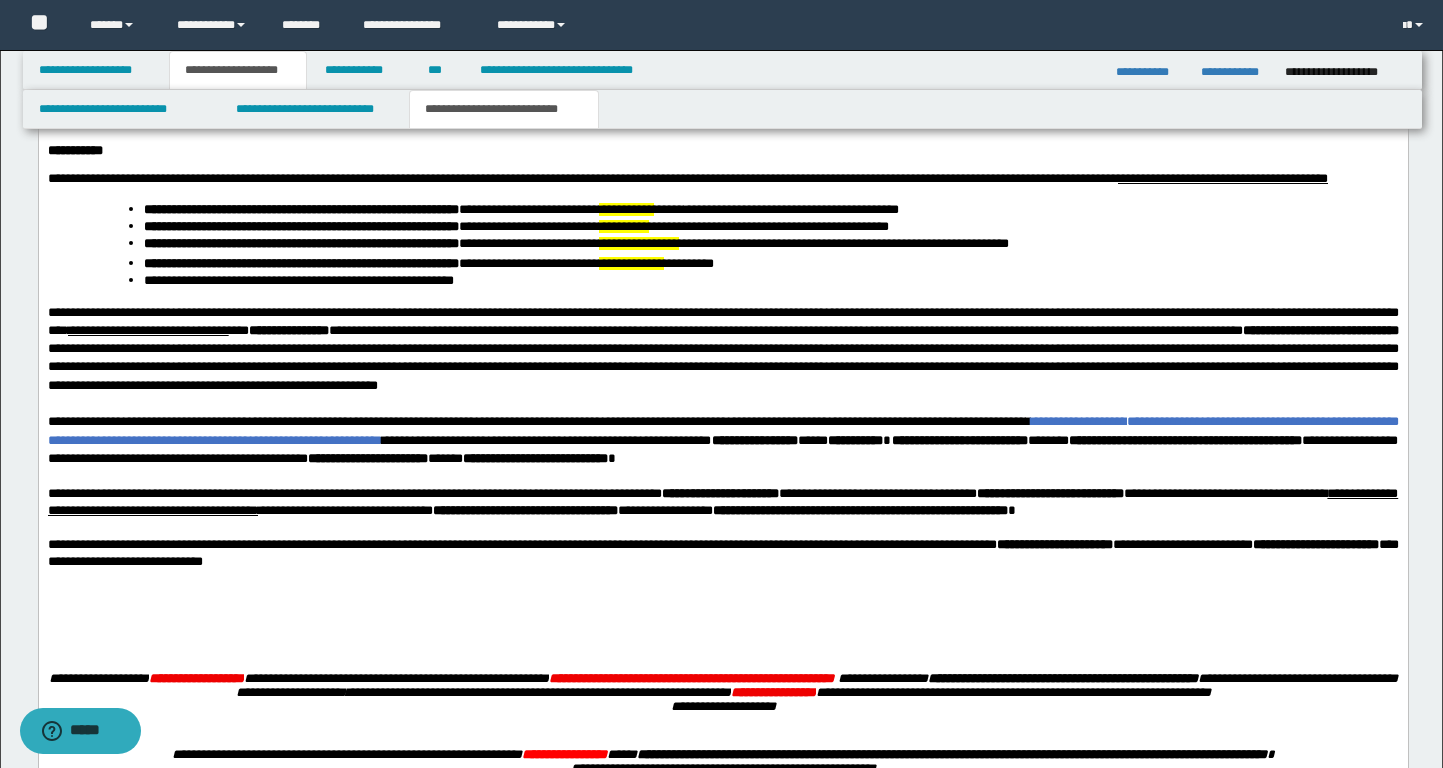 scroll, scrollTop: 1269, scrollLeft: 0, axis: vertical 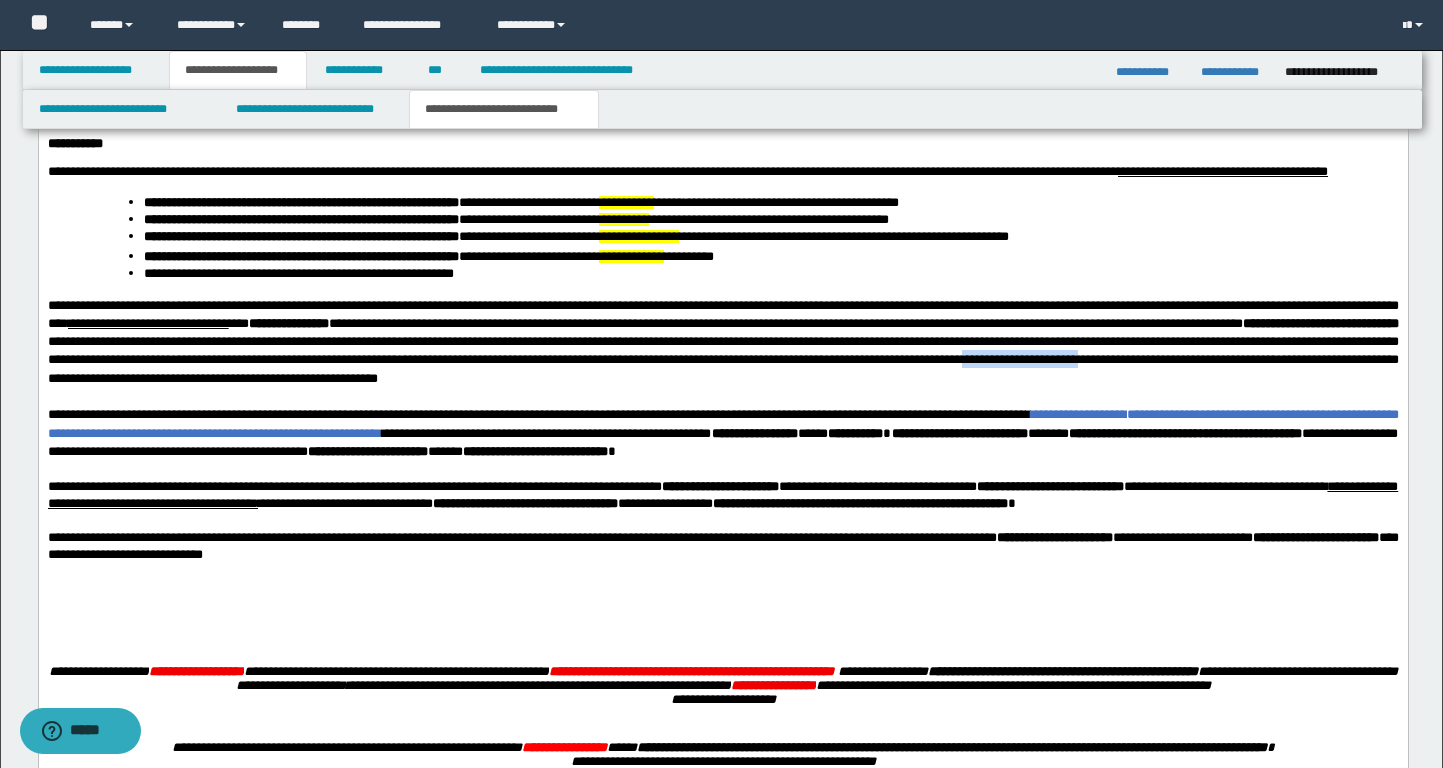 drag, startPoint x: 717, startPoint y: 418, endPoint x: 863, endPoint y: 418, distance: 146 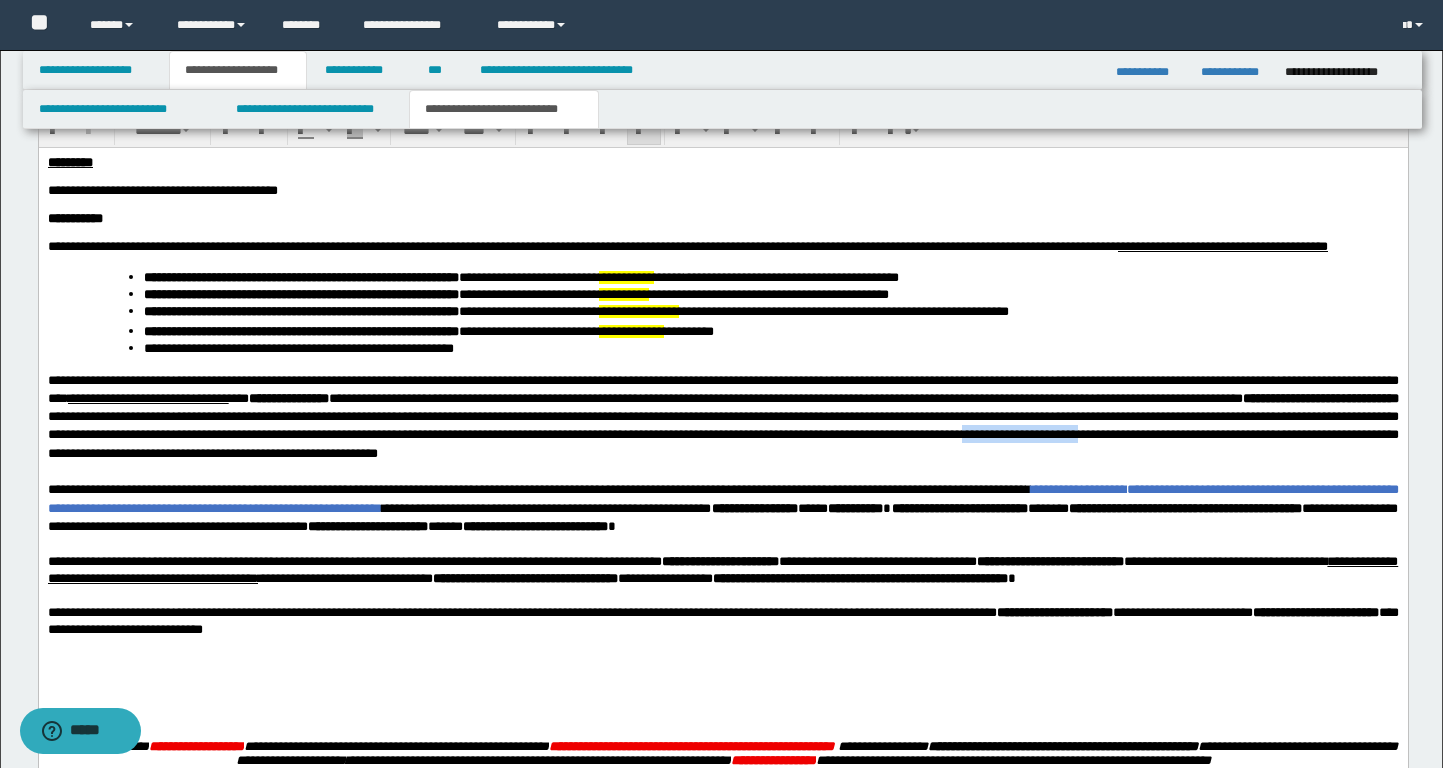 scroll, scrollTop: 1061, scrollLeft: 0, axis: vertical 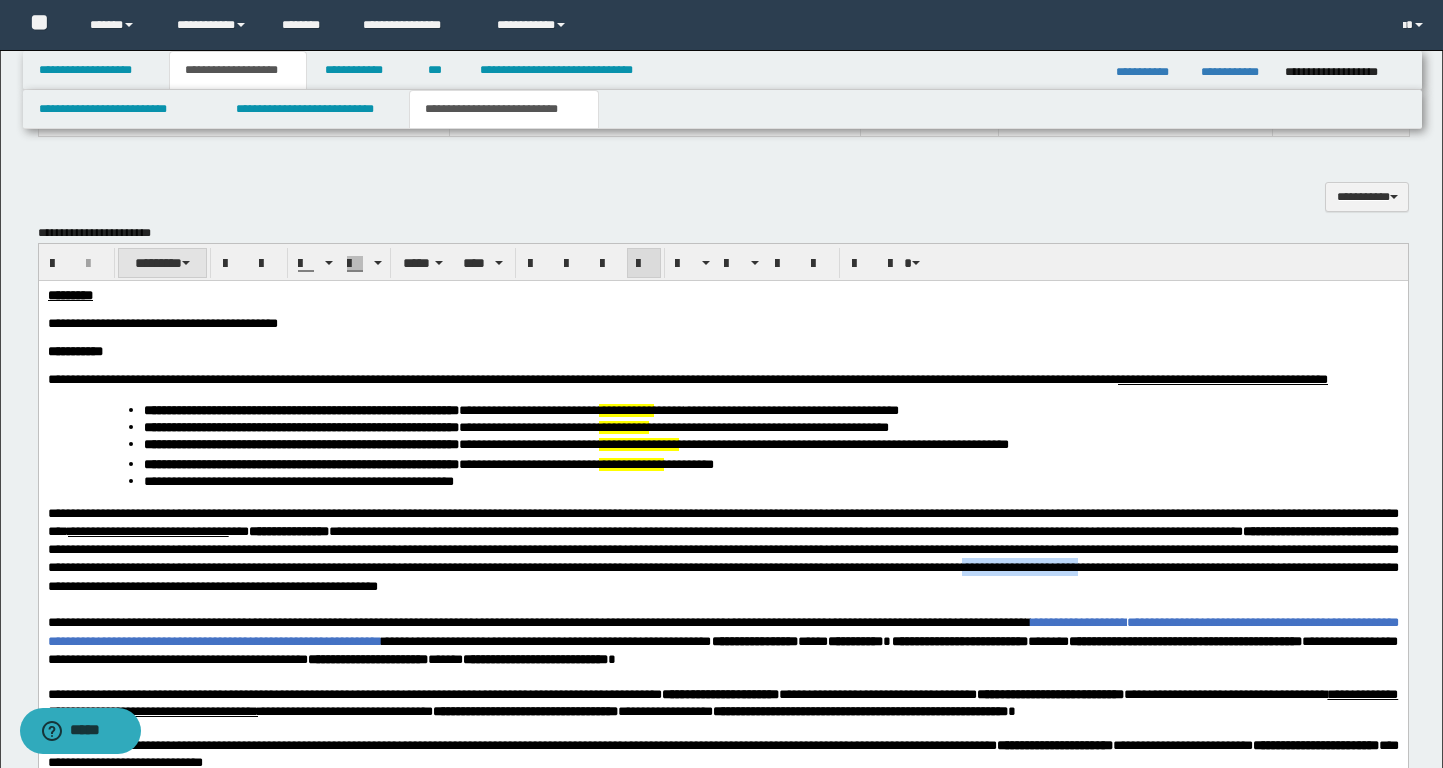 click on "********" at bounding box center [163, 263] 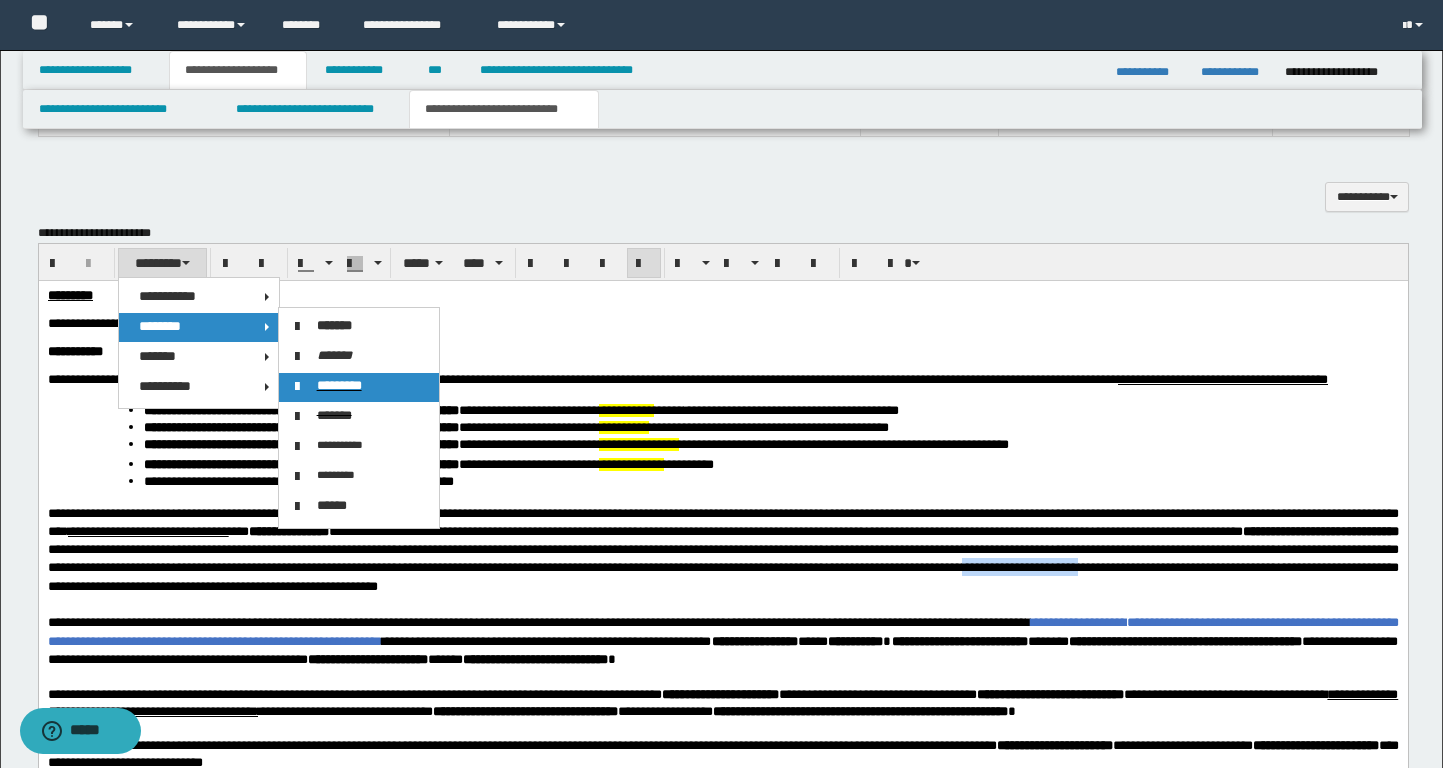 click on "*********" at bounding box center [339, 385] 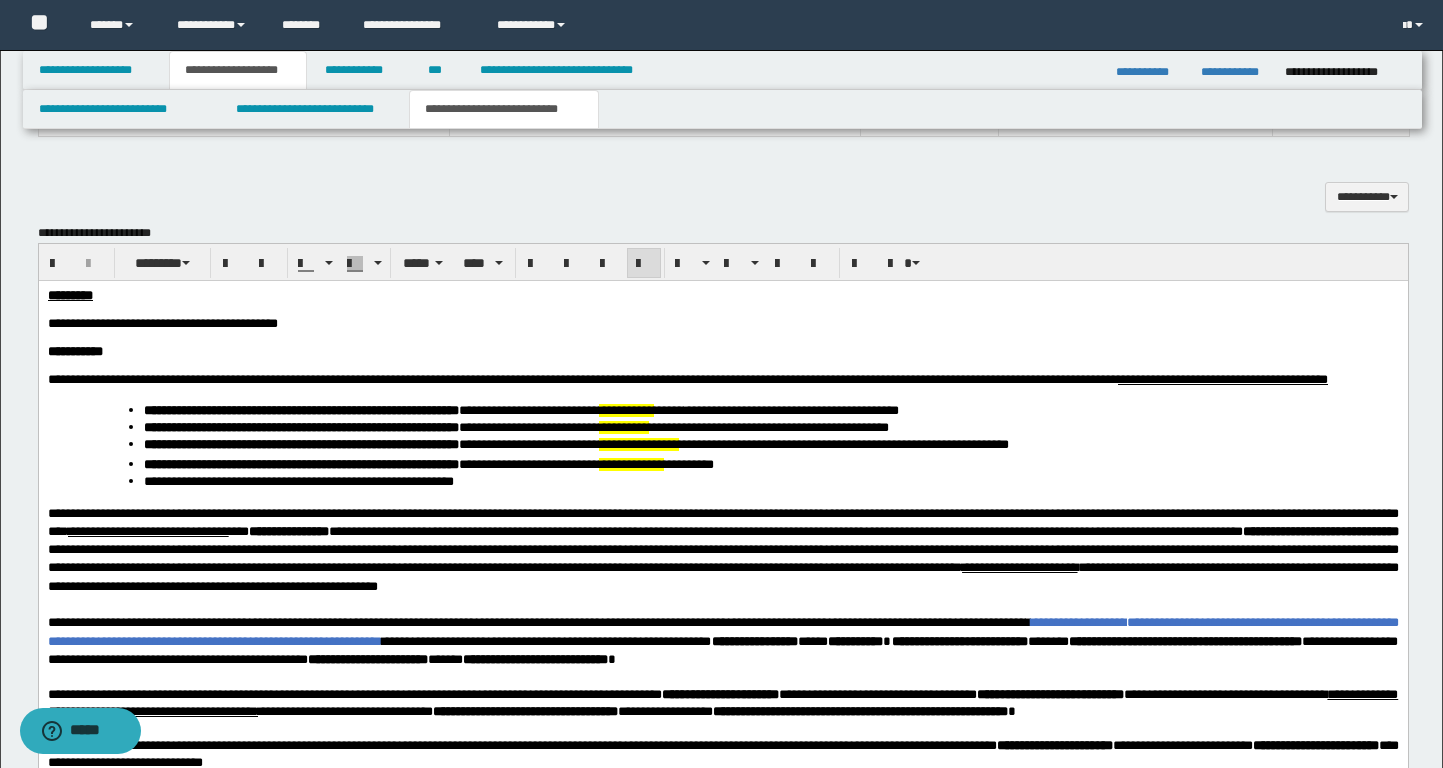 click at bounding box center [722, 604] 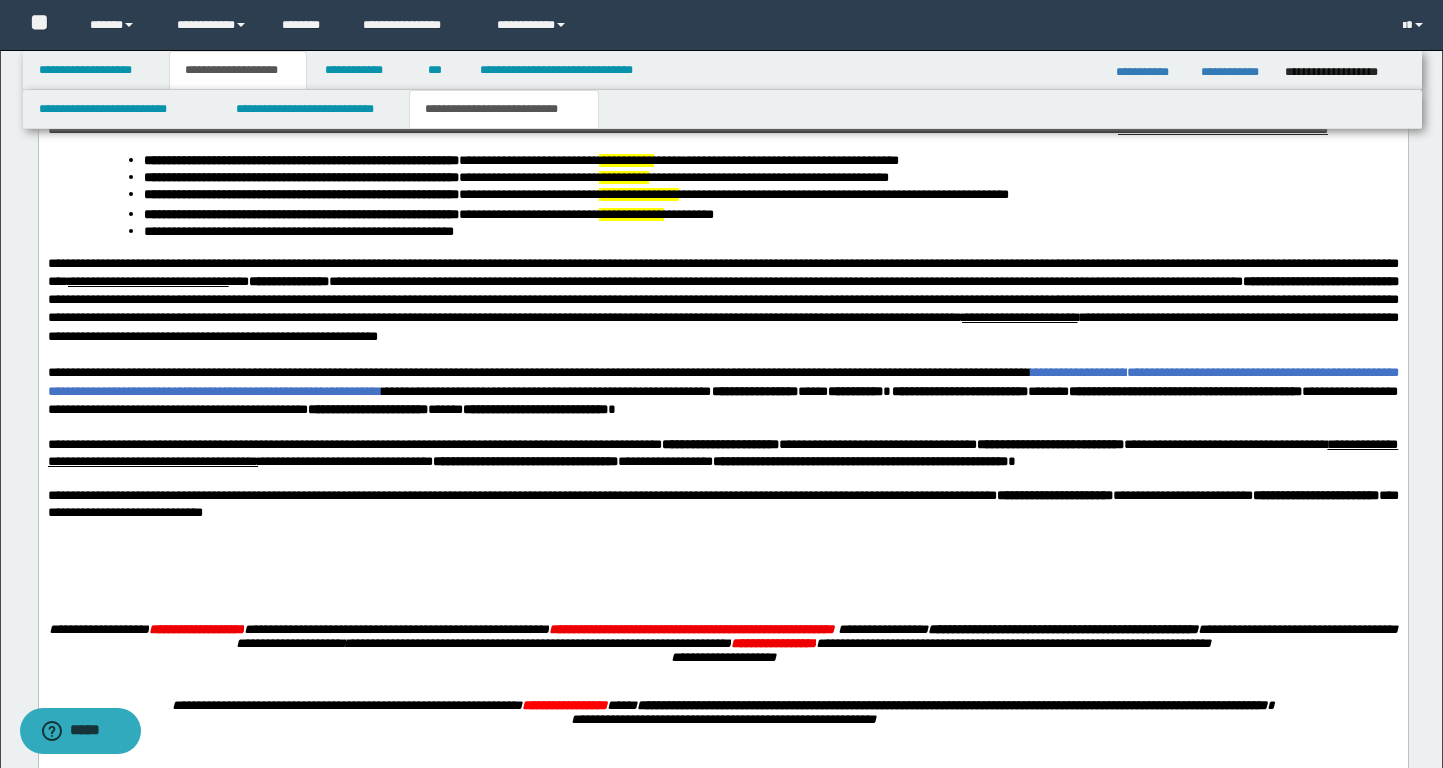scroll, scrollTop: 1317, scrollLeft: 0, axis: vertical 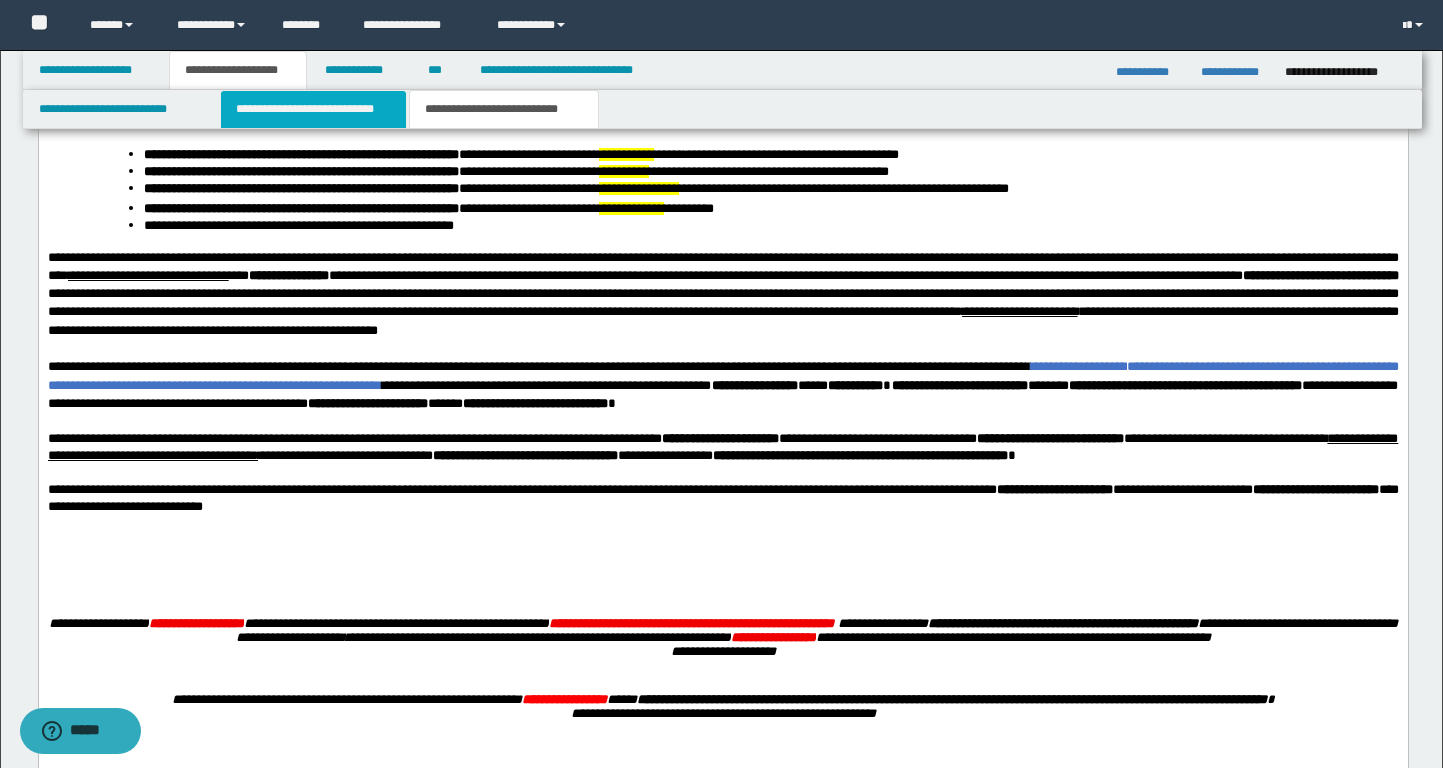 click on "**********" at bounding box center (314, 109) 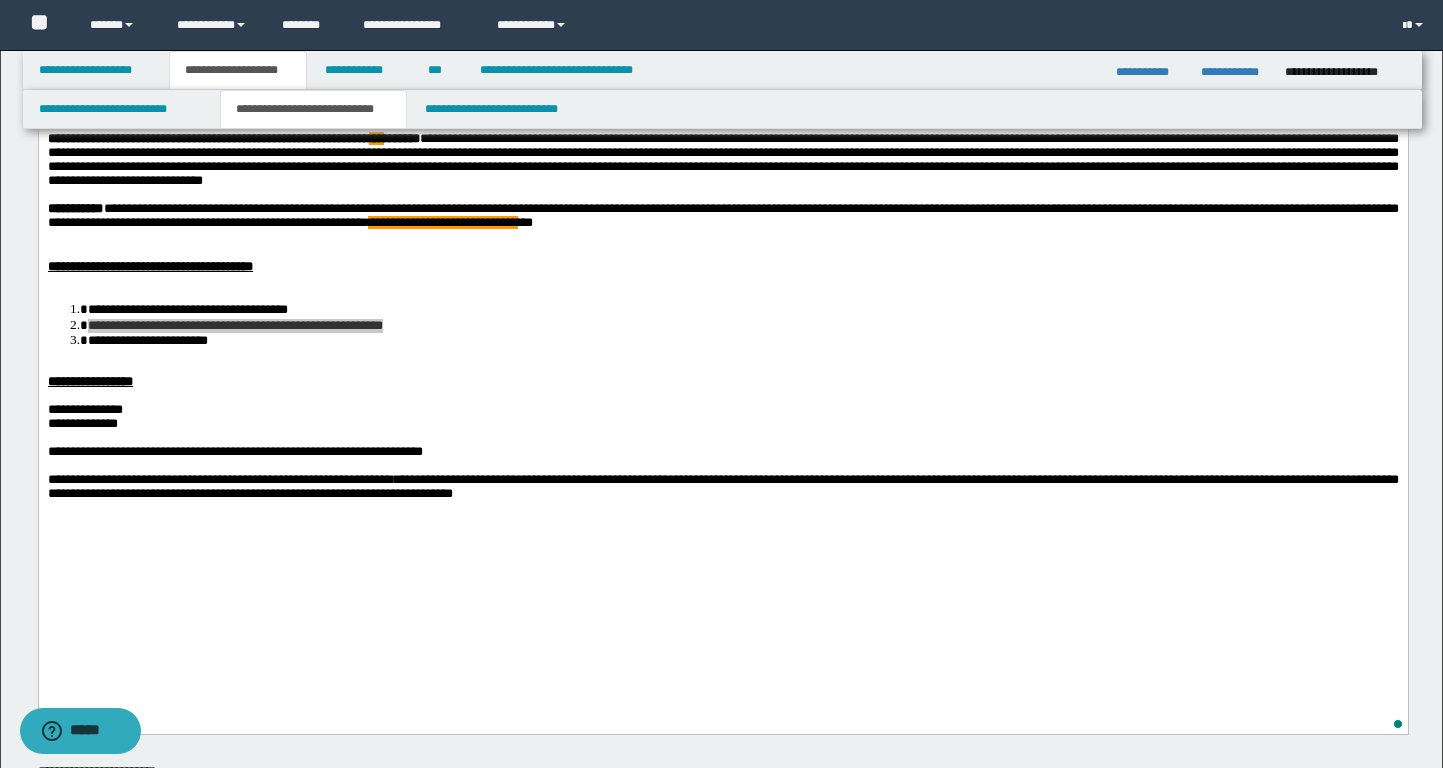 scroll, scrollTop: 287, scrollLeft: 0, axis: vertical 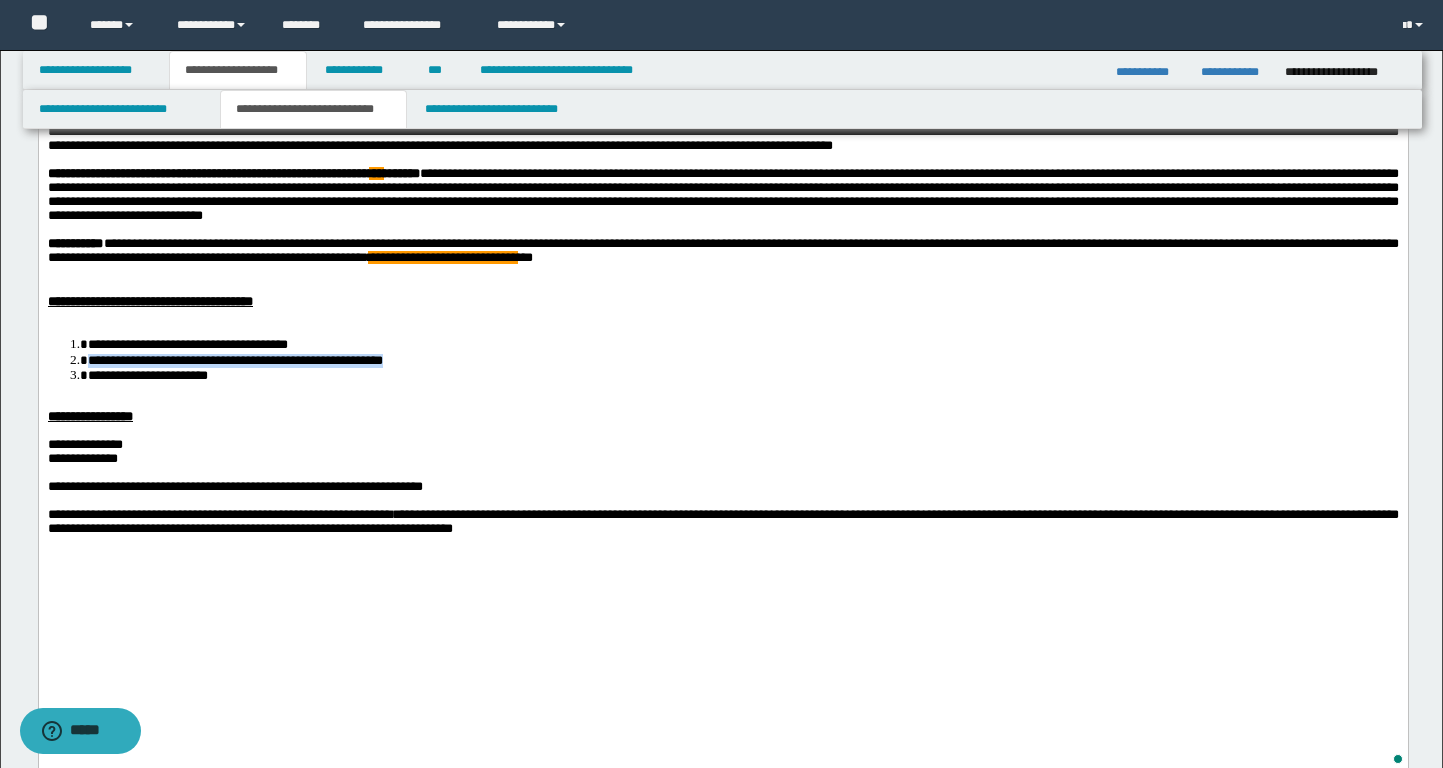 click at bounding box center [723, 287] 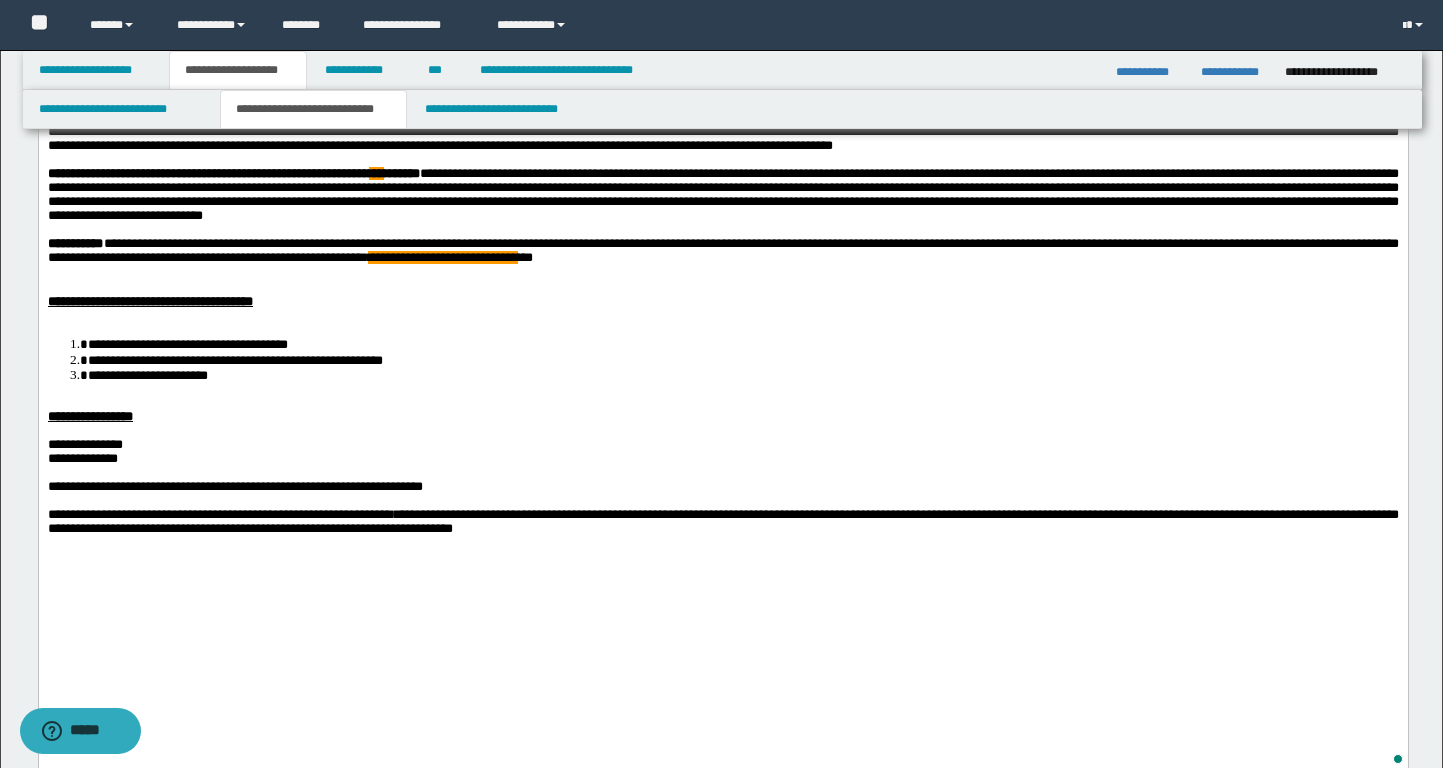 click at bounding box center (722, 272) 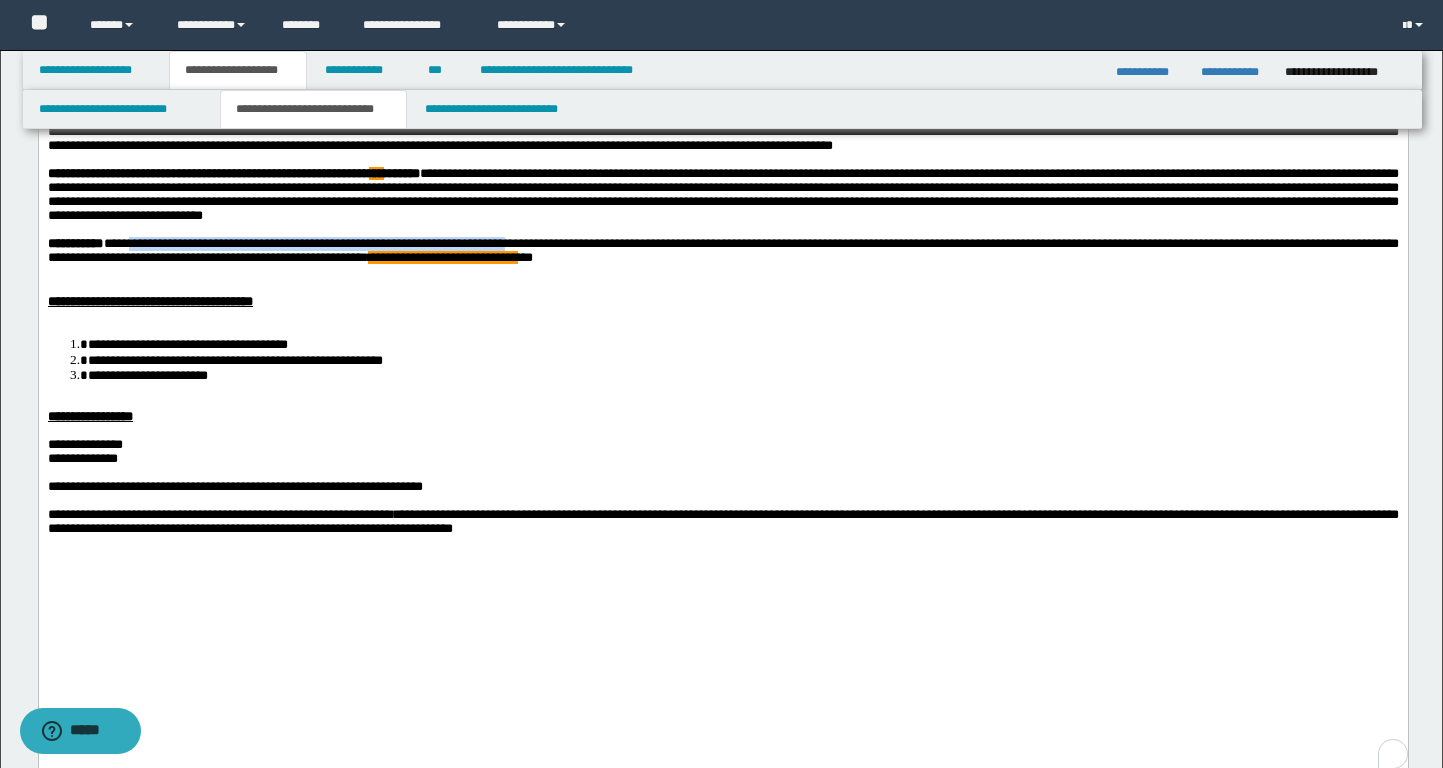 drag, startPoint x: 143, startPoint y: 333, endPoint x: 690, endPoint y: 332, distance: 547.0009 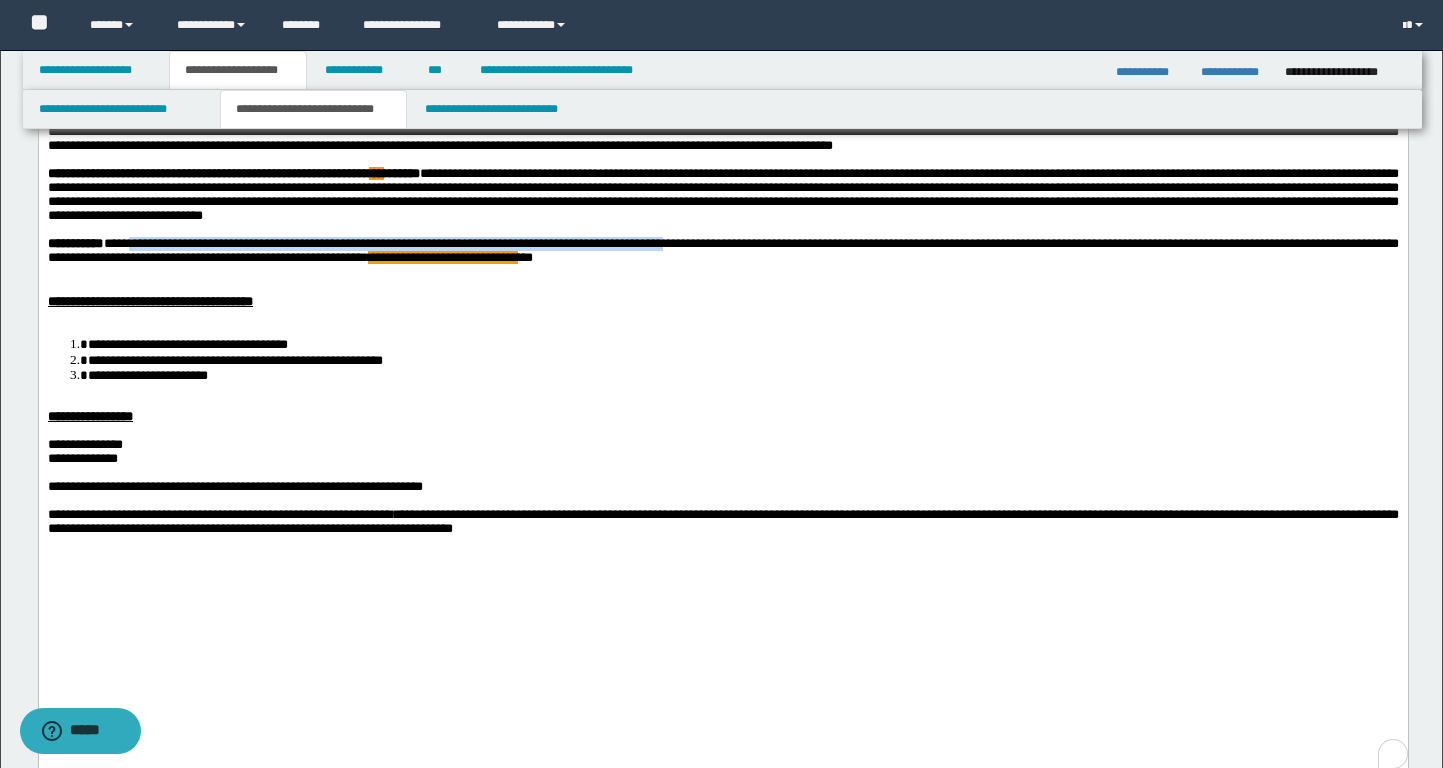 copy on "**********" 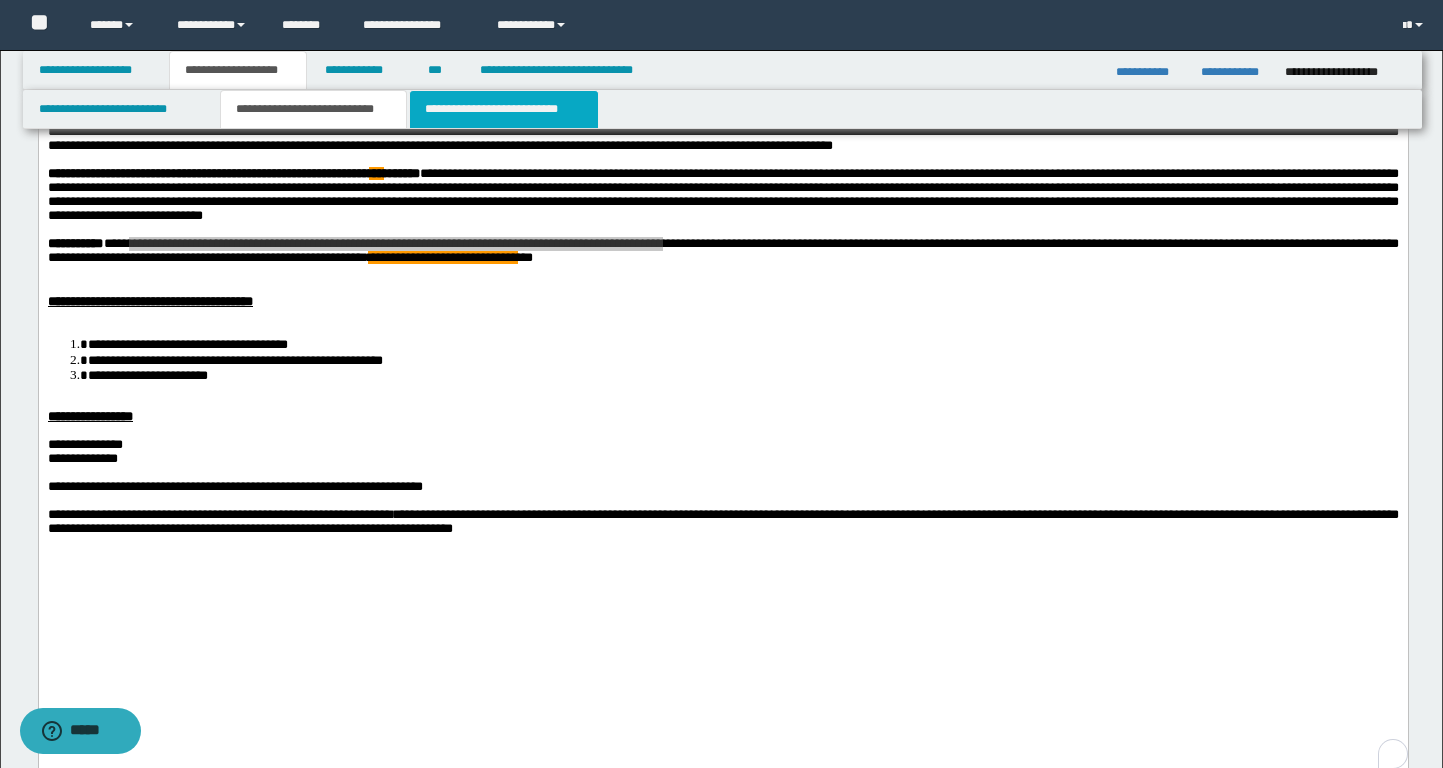 click on "**********" at bounding box center (504, 109) 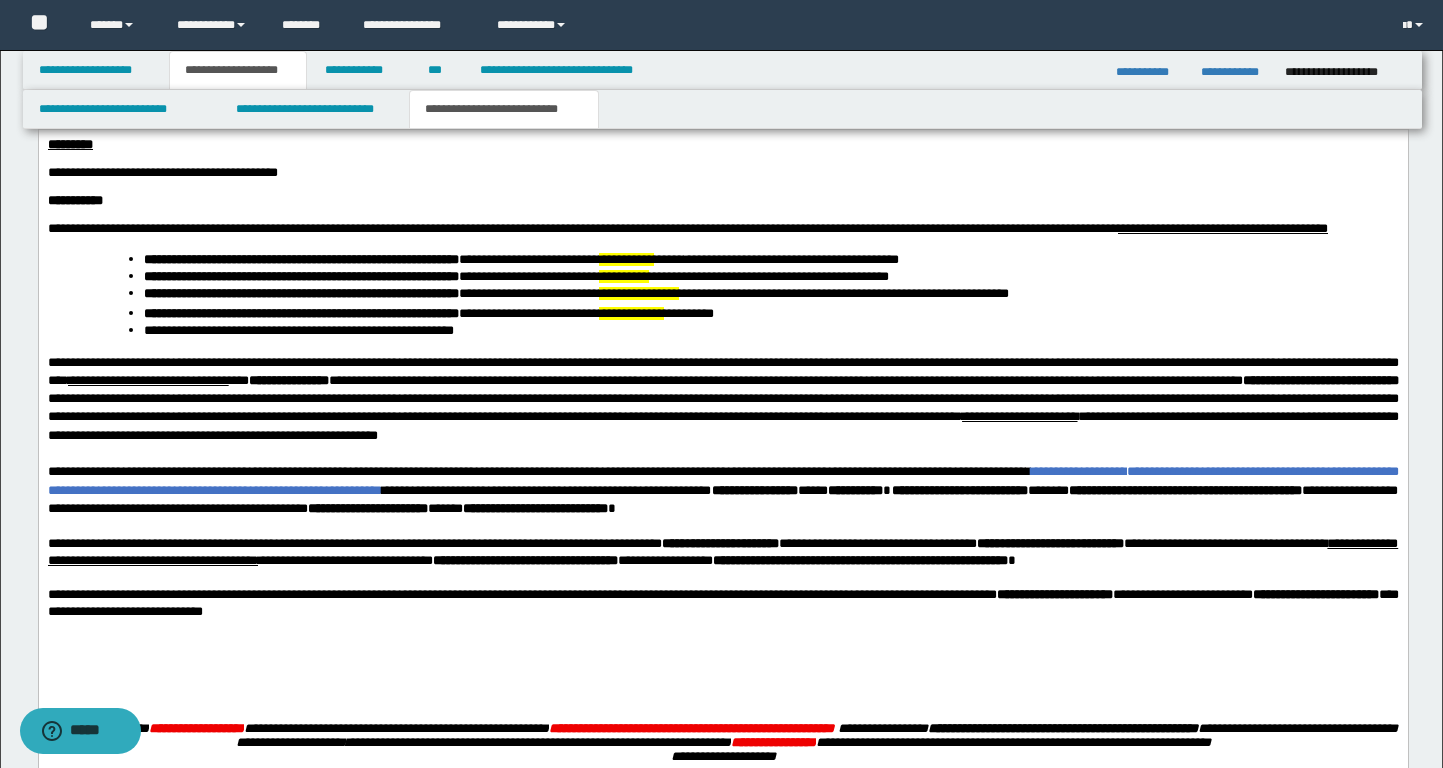 scroll, scrollTop: 1213, scrollLeft: 0, axis: vertical 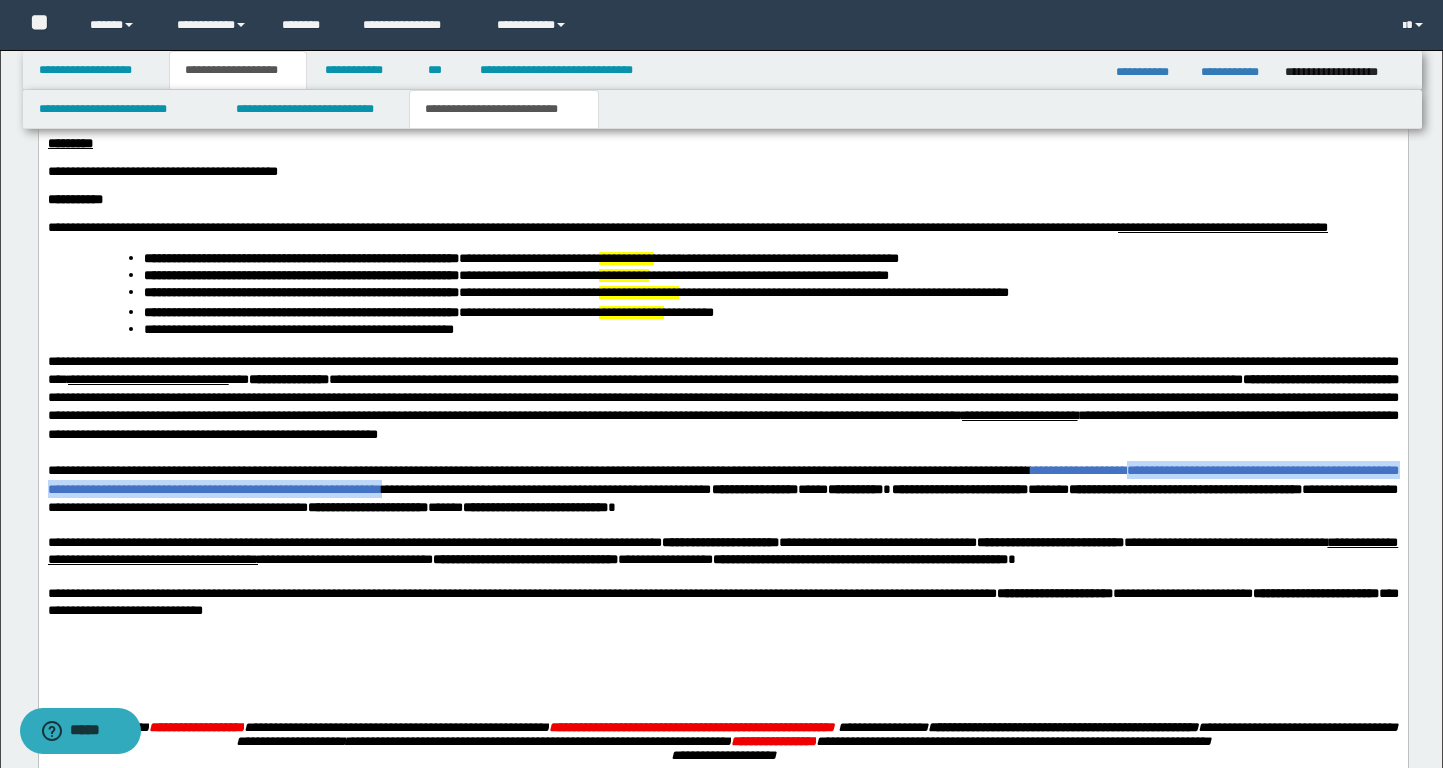 drag, startPoint x: 1337, startPoint y: 526, endPoint x: 860, endPoint y: 539, distance: 477.17712 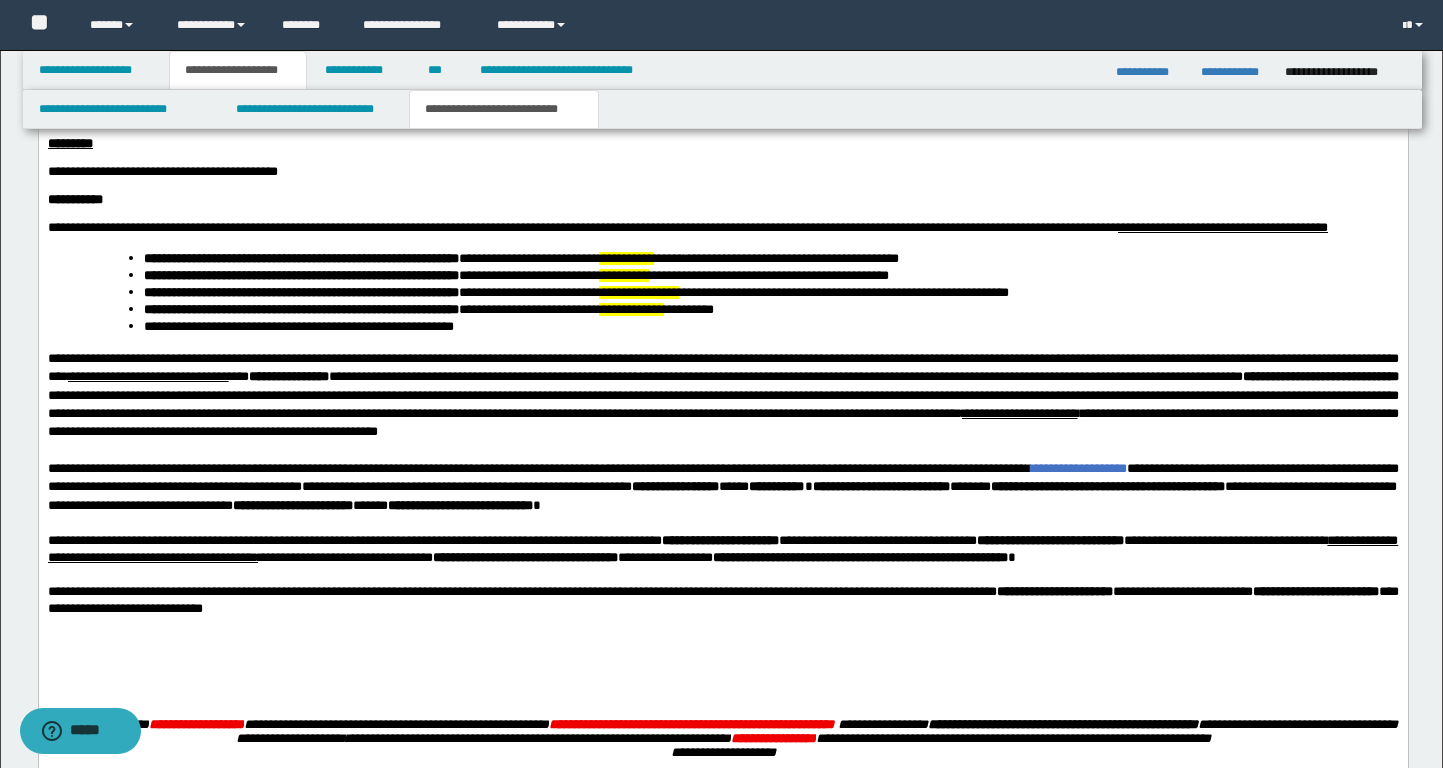 click on "**********" at bounding box center (722, 477) 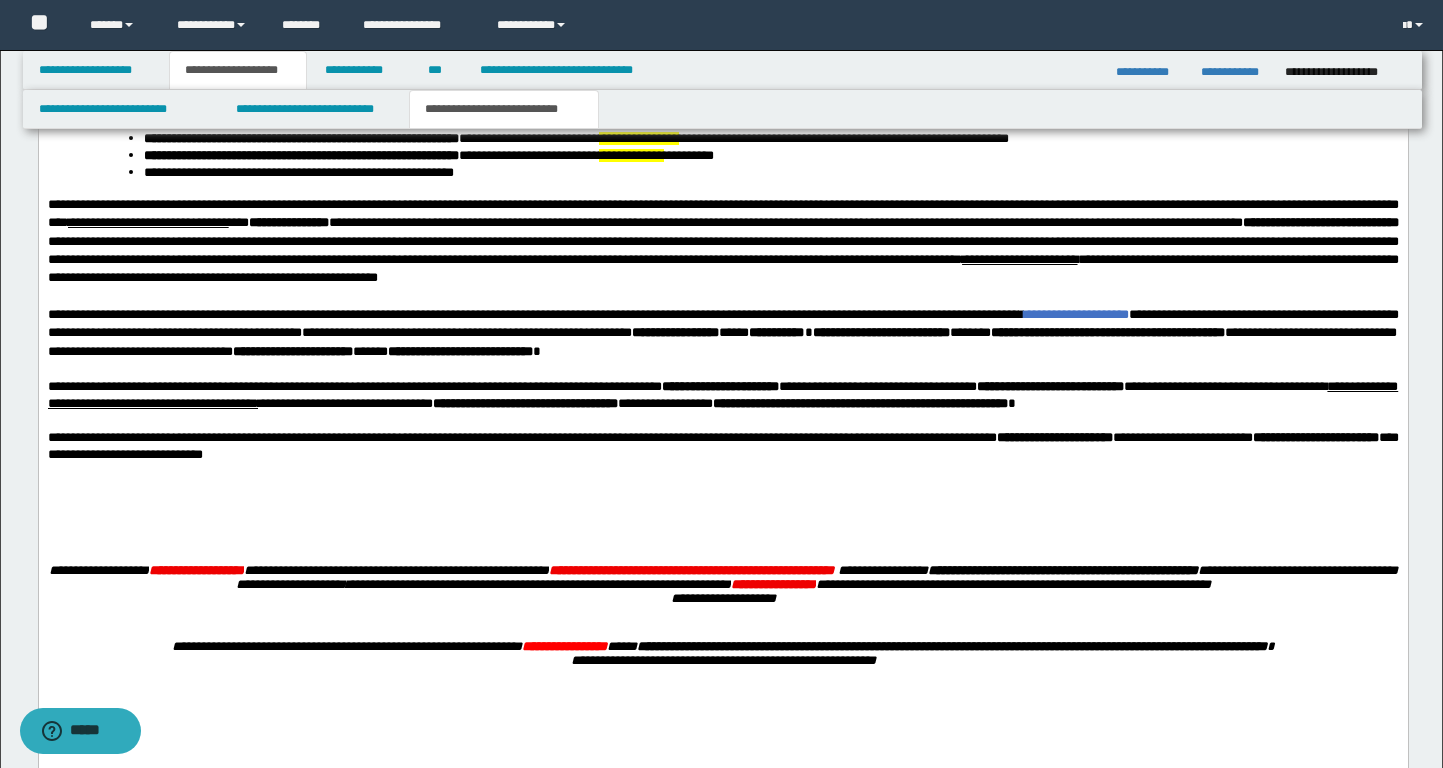scroll, scrollTop: 1371, scrollLeft: 0, axis: vertical 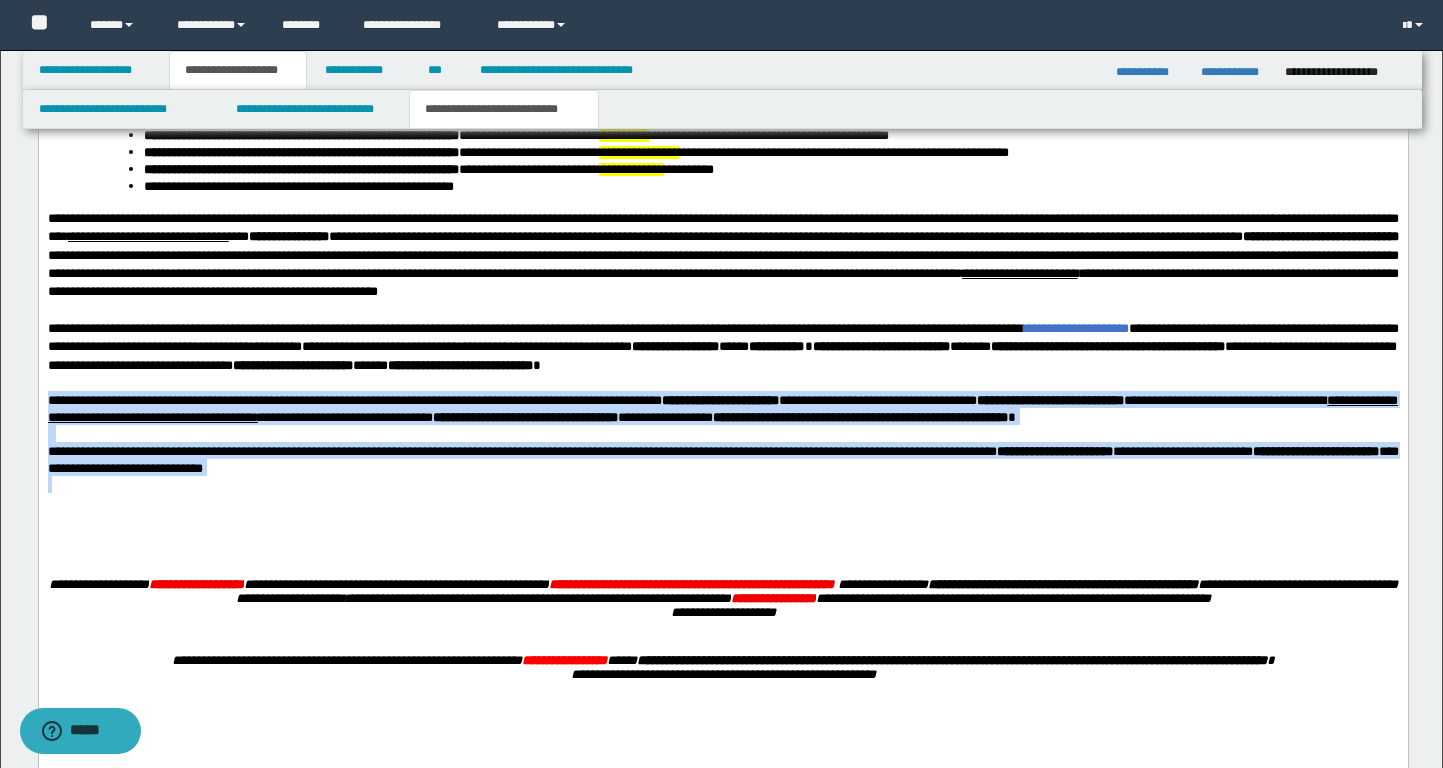 drag, startPoint x: 54, startPoint y: 457, endPoint x: 558, endPoint y: 577, distance: 518.0888 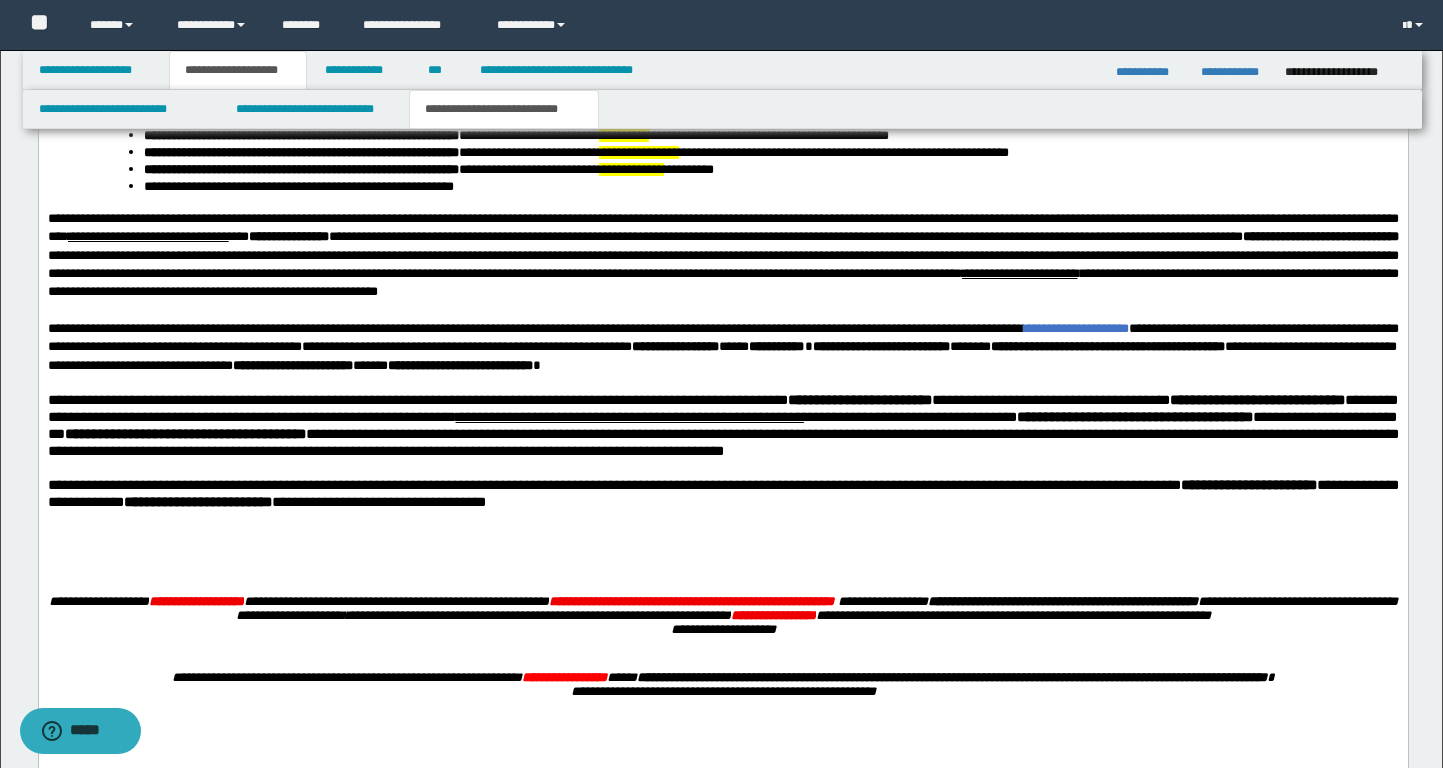 click at bounding box center (722, 561) 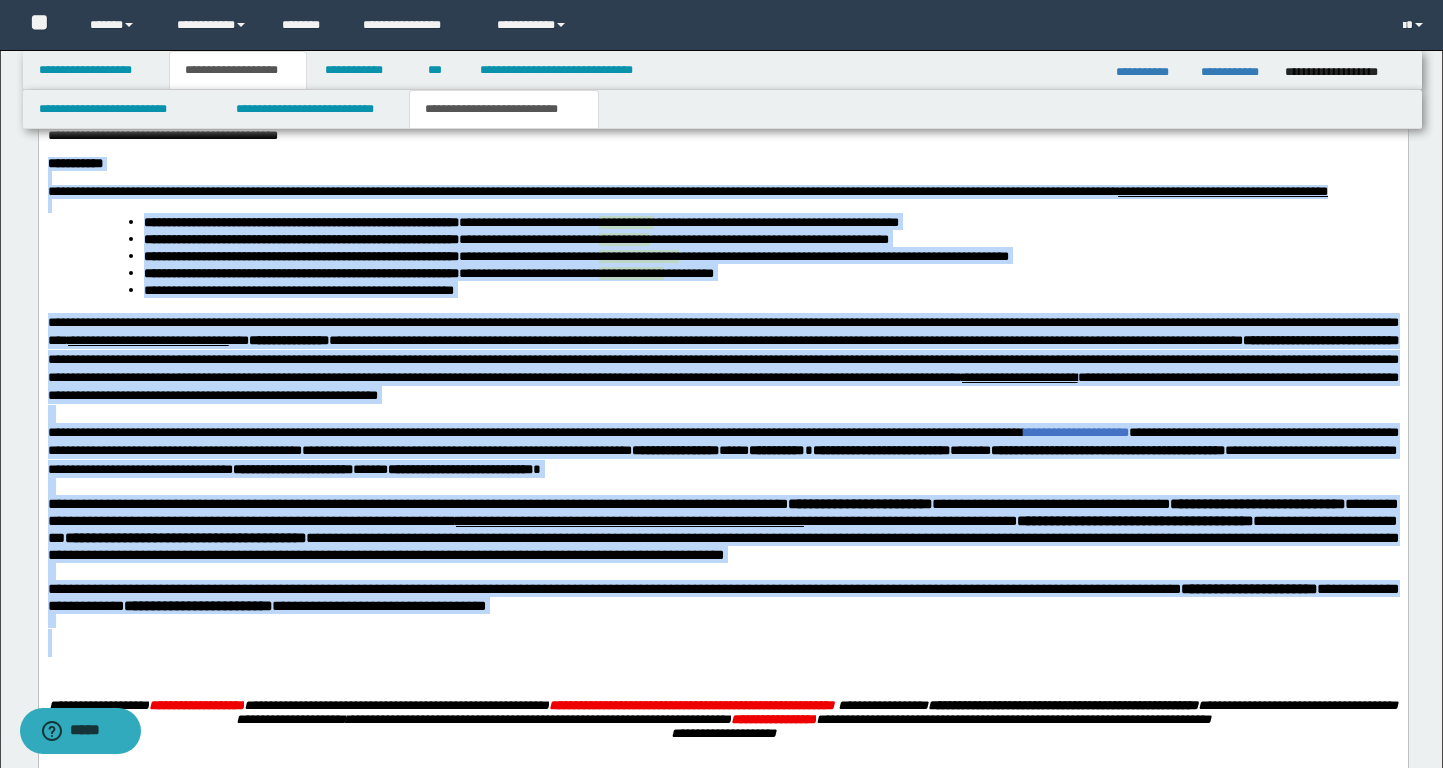 scroll, scrollTop: 1141, scrollLeft: 0, axis: vertical 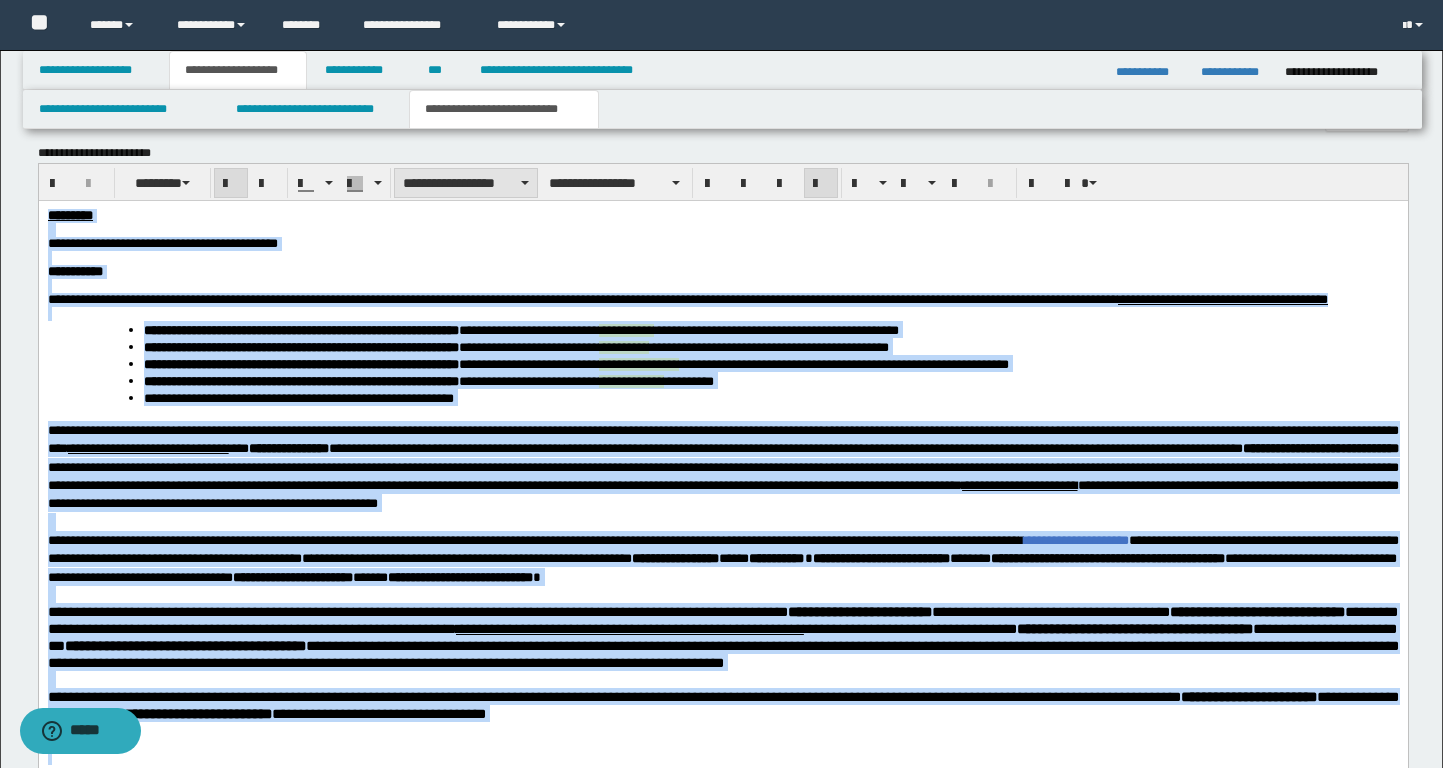 click on "**********" at bounding box center [466, 183] 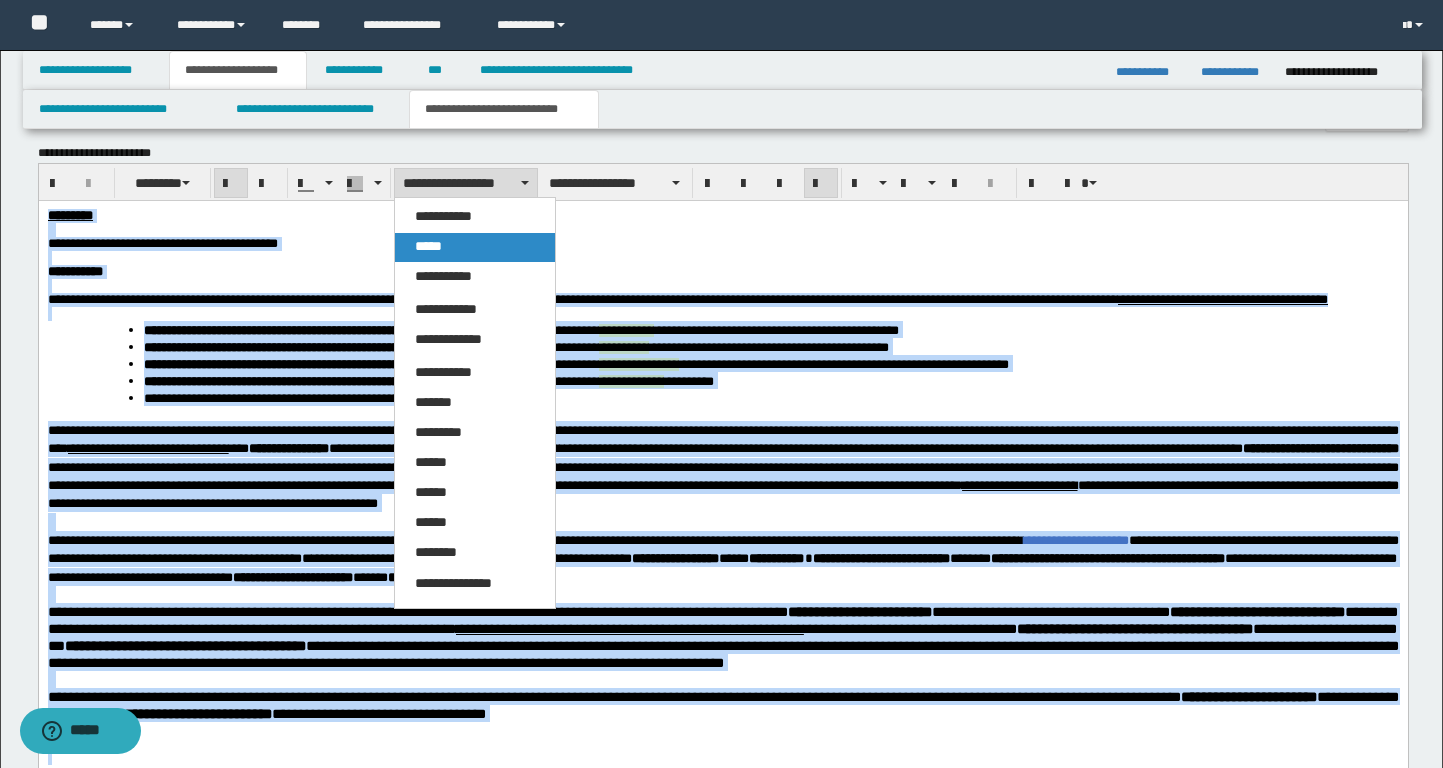 click on "*****" at bounding box center (475, 247) 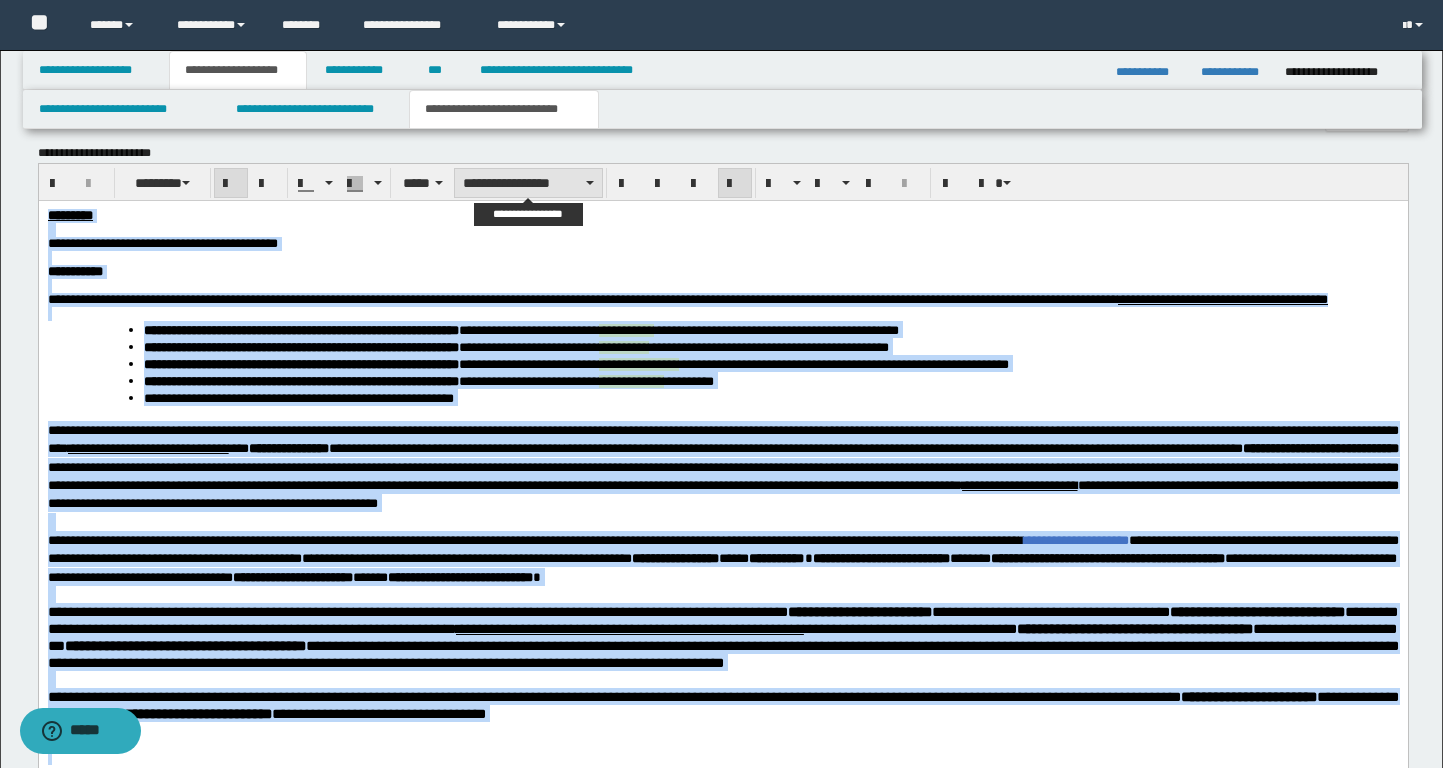 click on "**********" at bounding box center [528, 183] 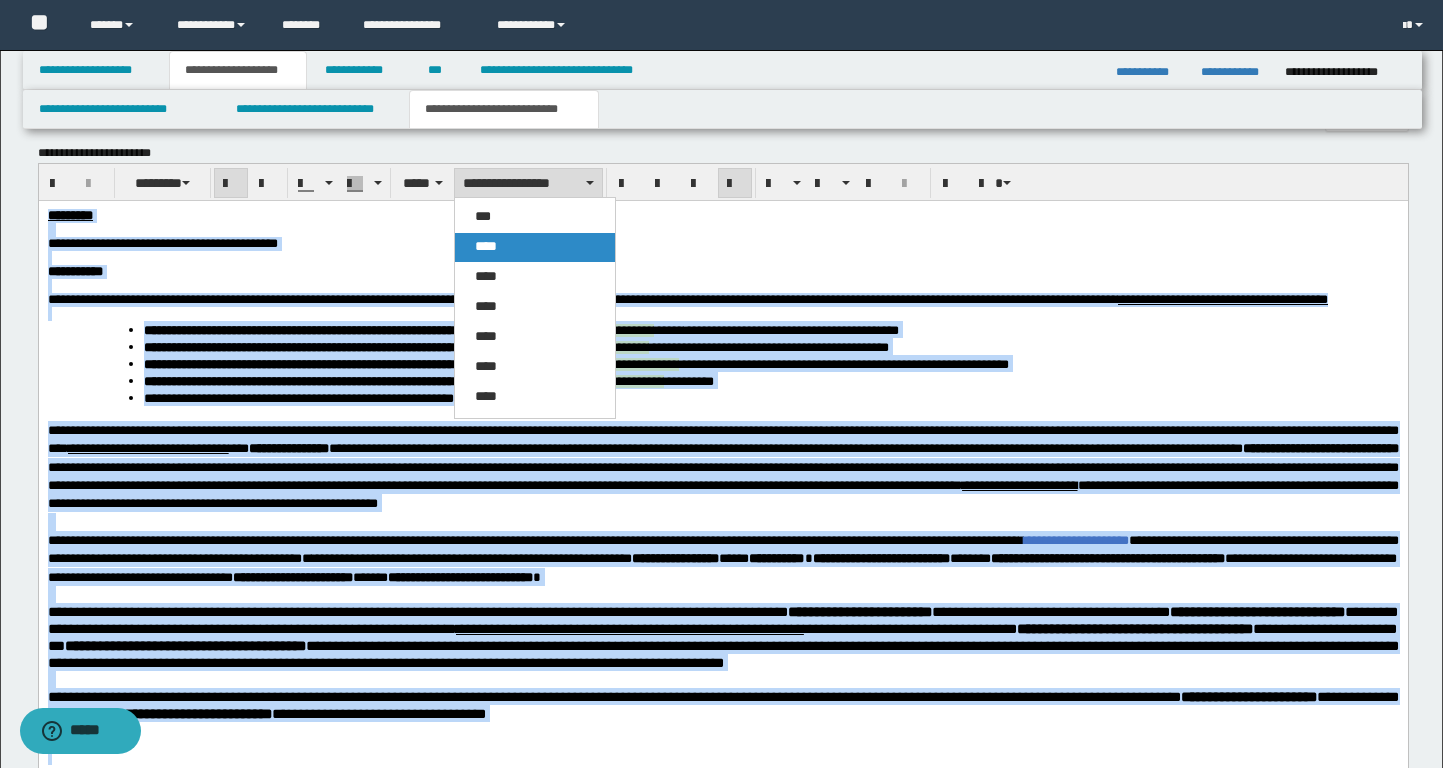 click on "****" at bounding box center [535, 247] 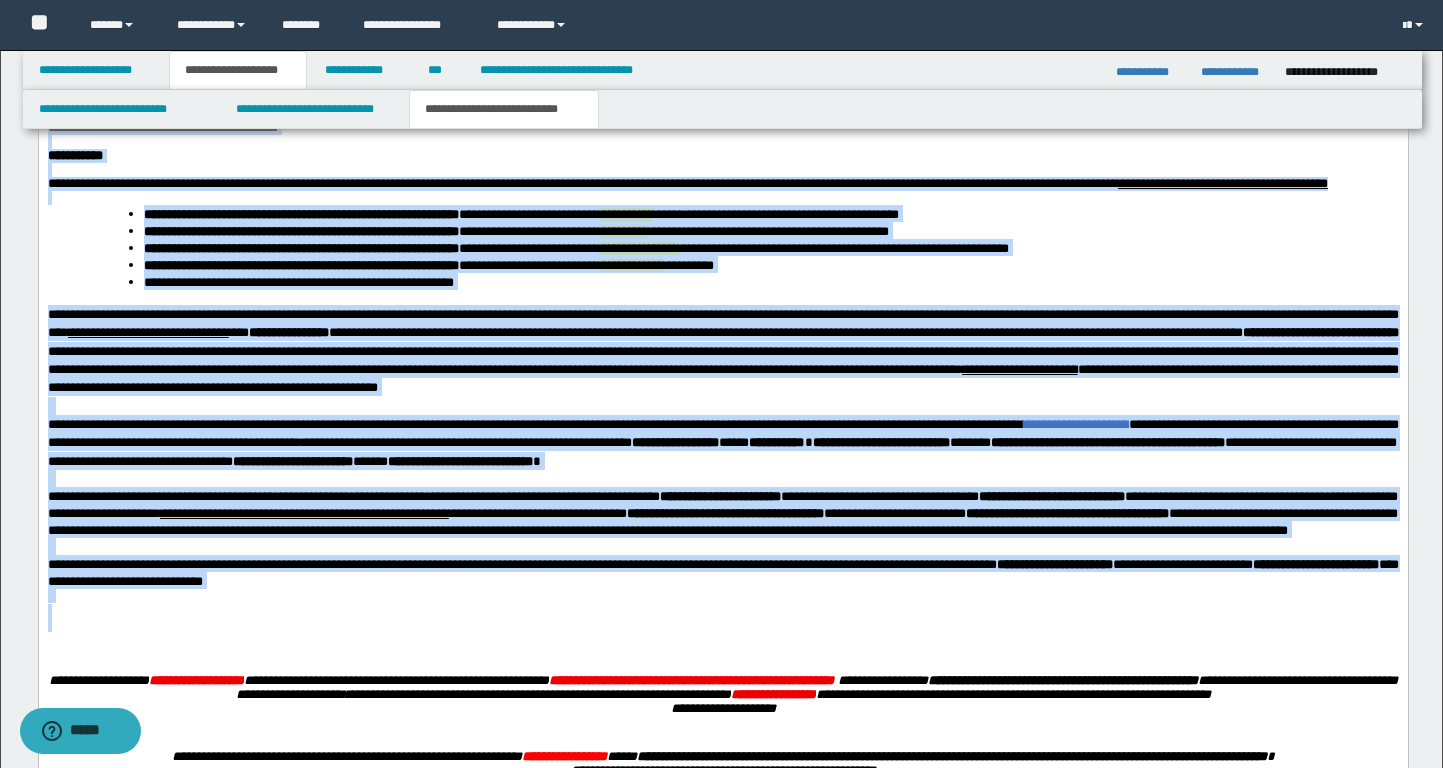 scroll, scrollTop: 1258, scrollLeft: 0, axis: vertical 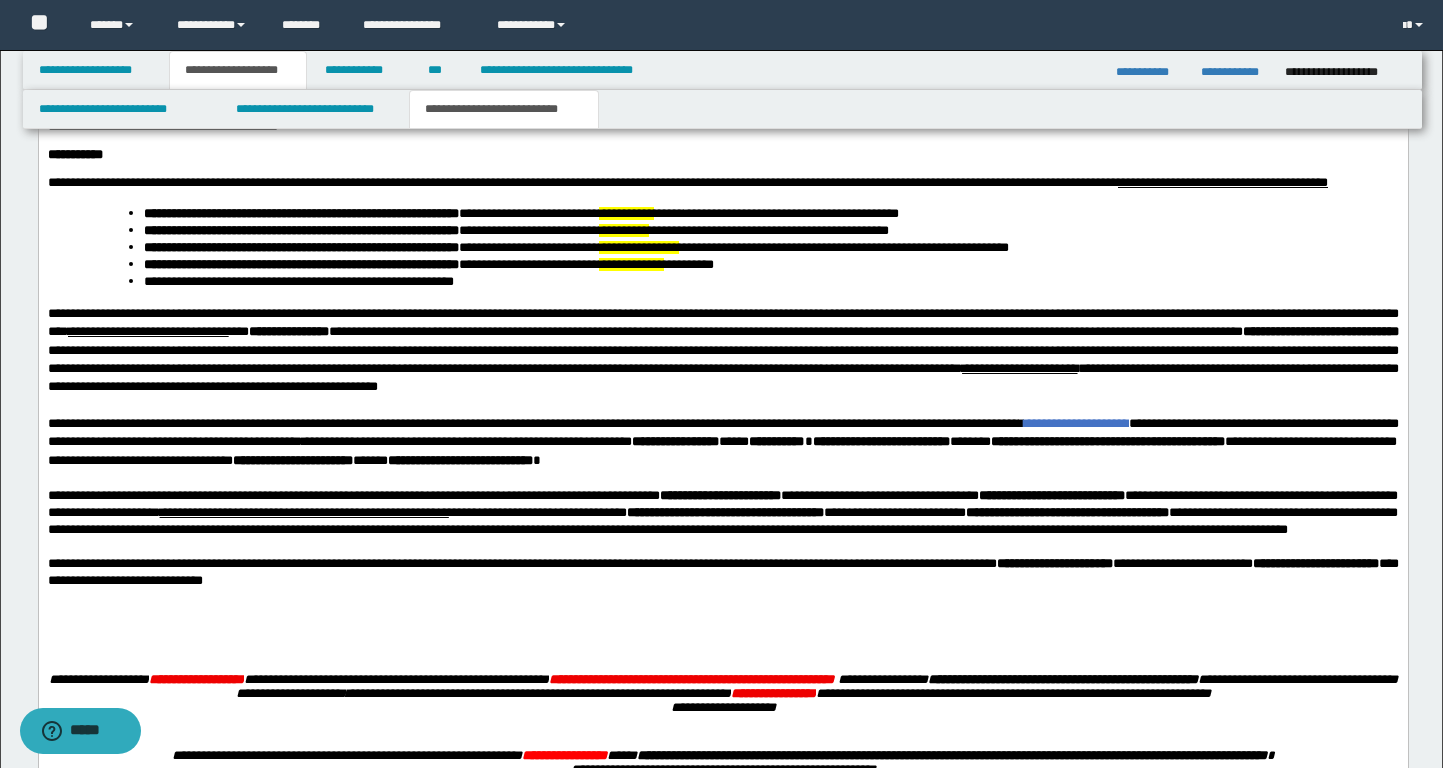 click on "**********" at bounding box center (722, 396) 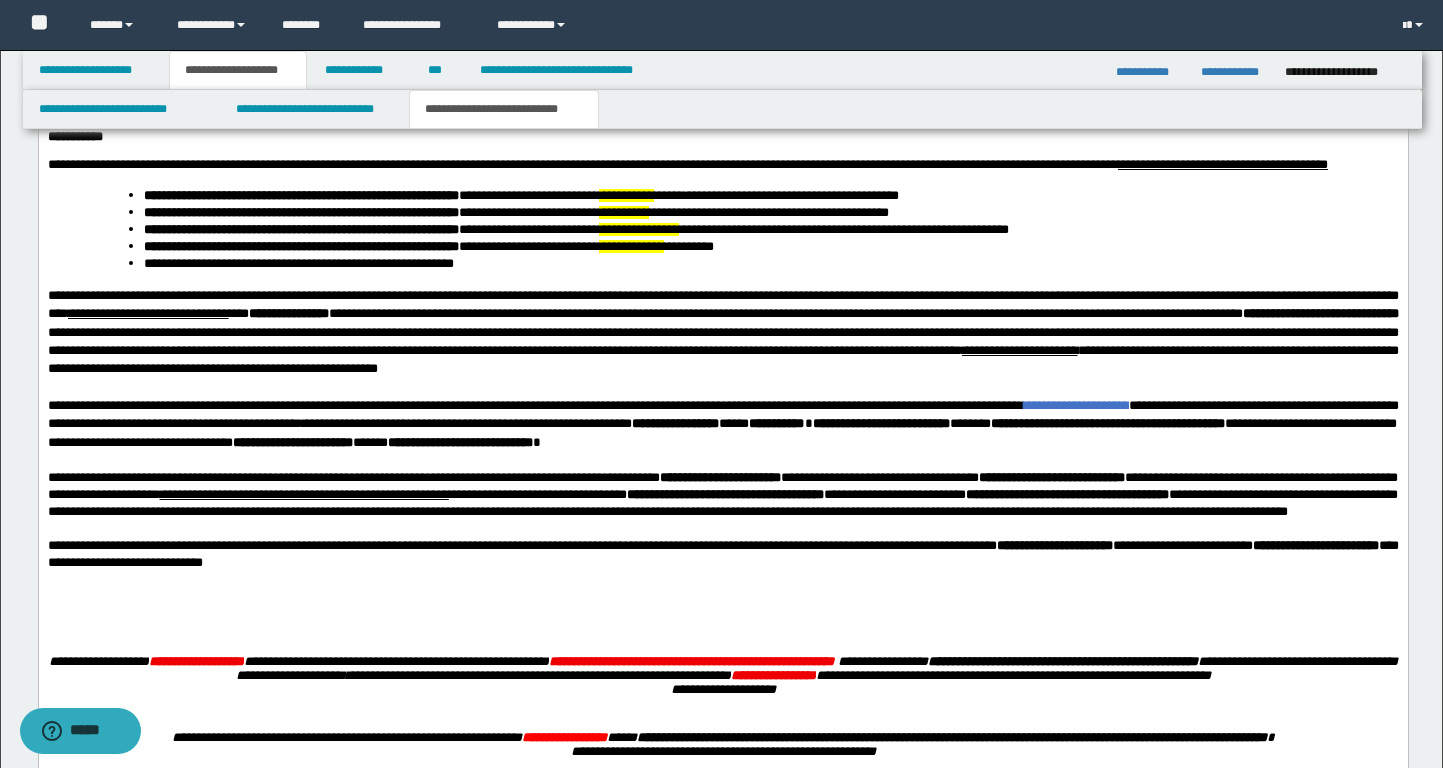 scroll, scrollTop: 1237, scrollLeft: 0, axis: vertical 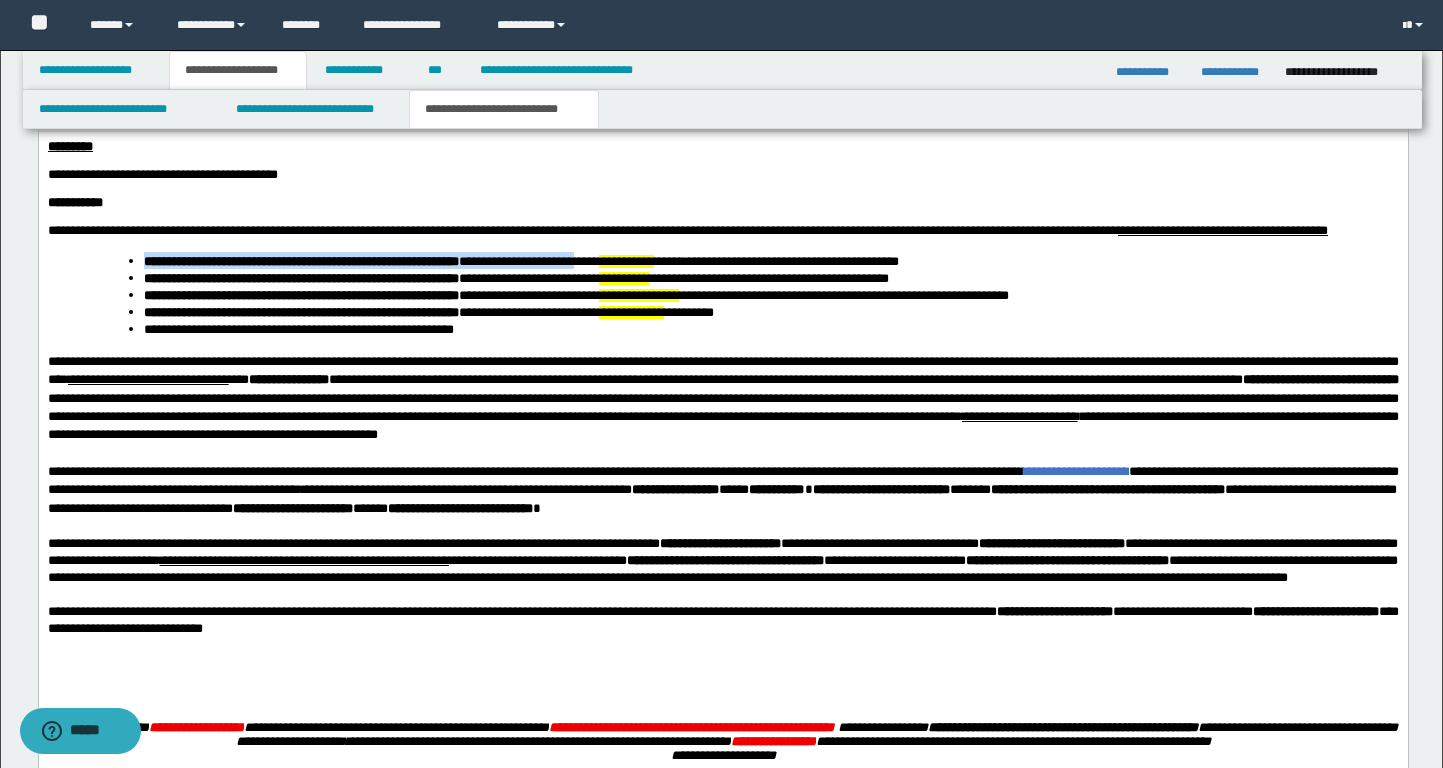 drag, startPoint x: 144, startPoint y: 285, endPoint x: 673, endPoint y: 291, distance: 529.034 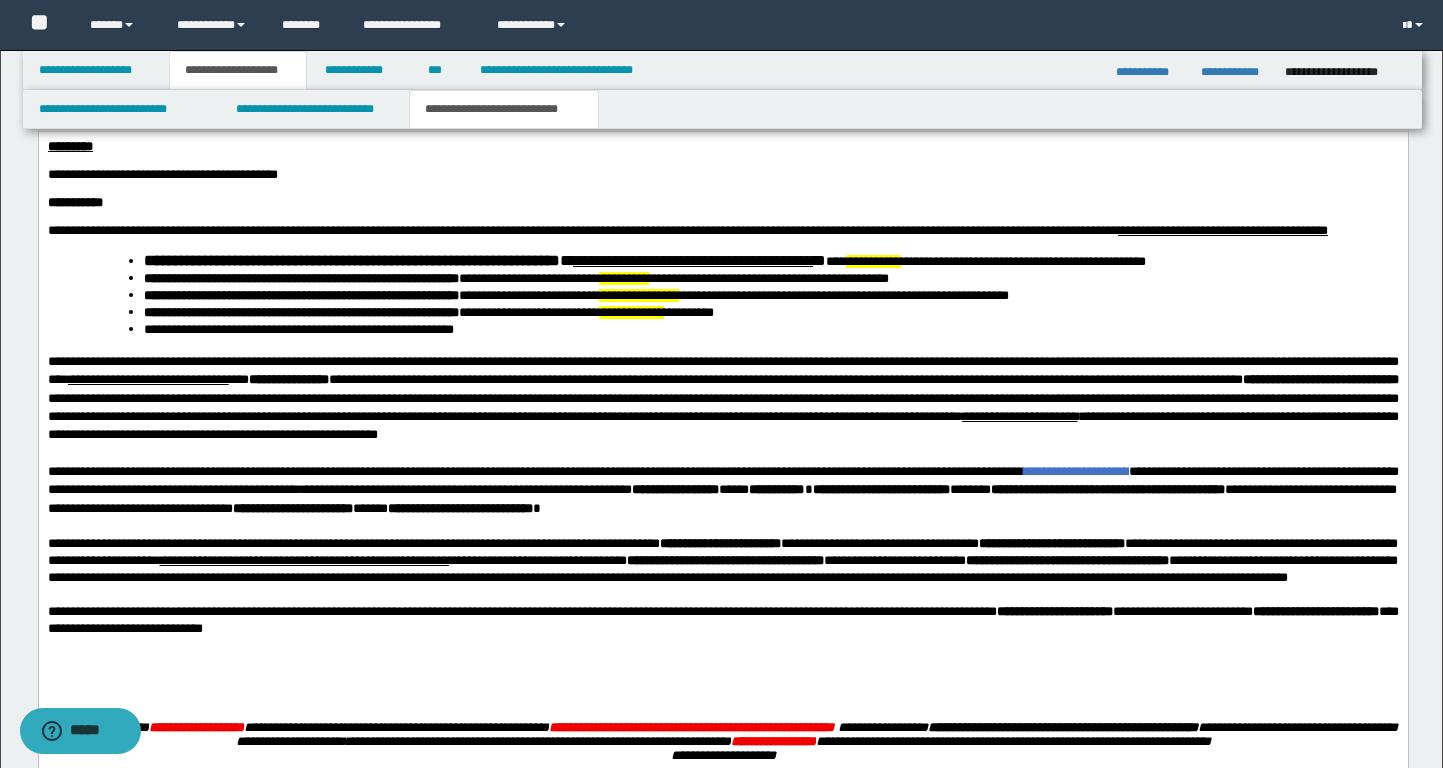 click on "**********" at bounding box center [644, 261] 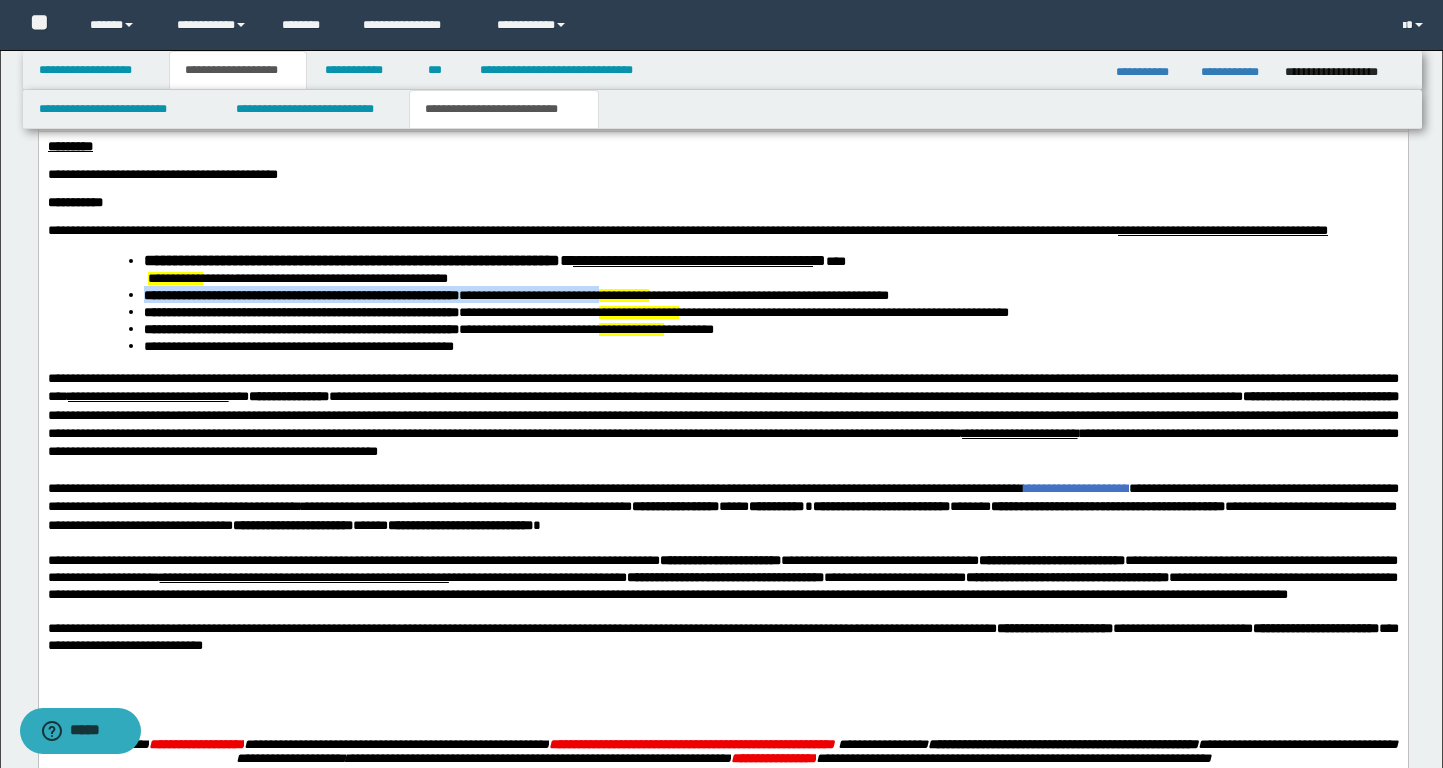 drag, startPoint x: 697, startPoint y: 328, endPoint x: 134, endPoint y: 334, distance: 563.032 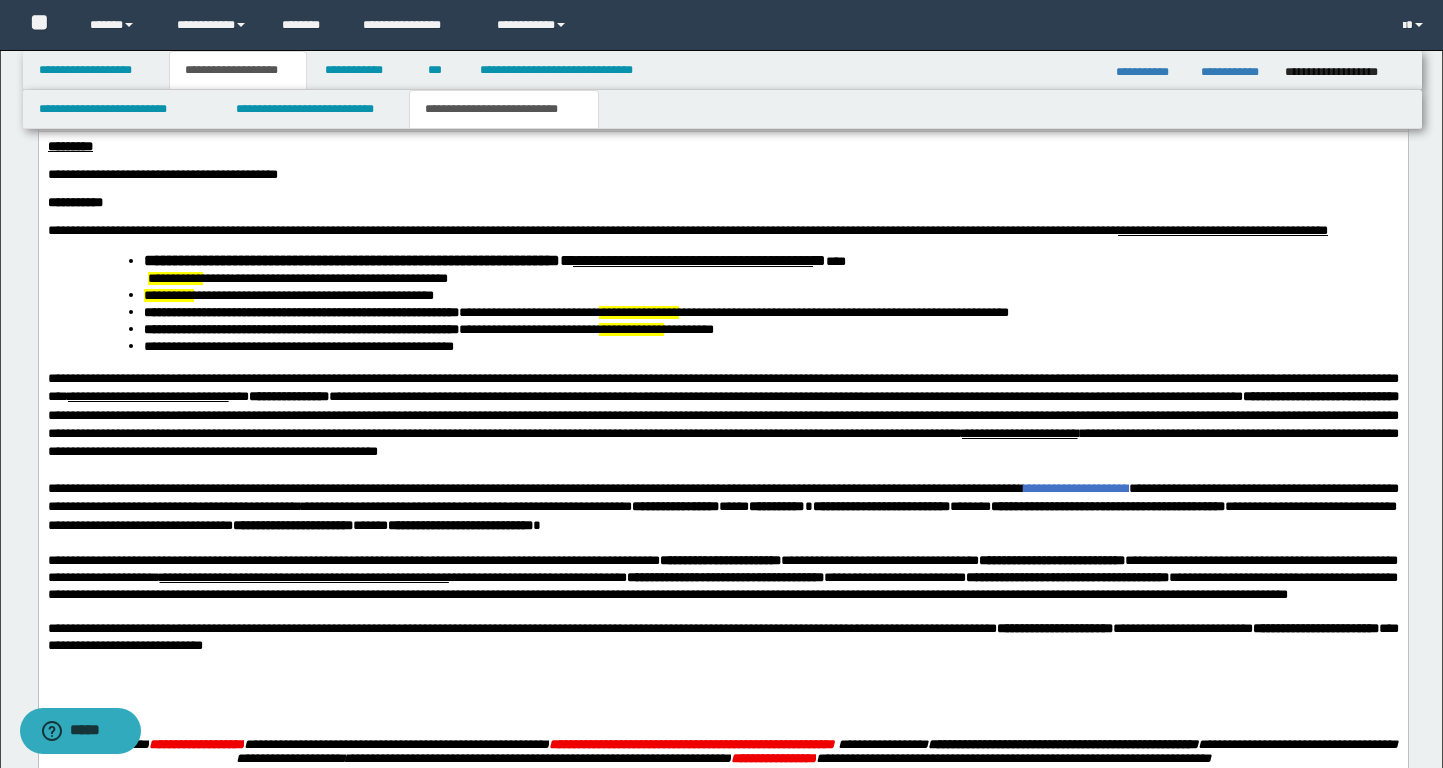 click on "**********" at bounding box center (174, 278) 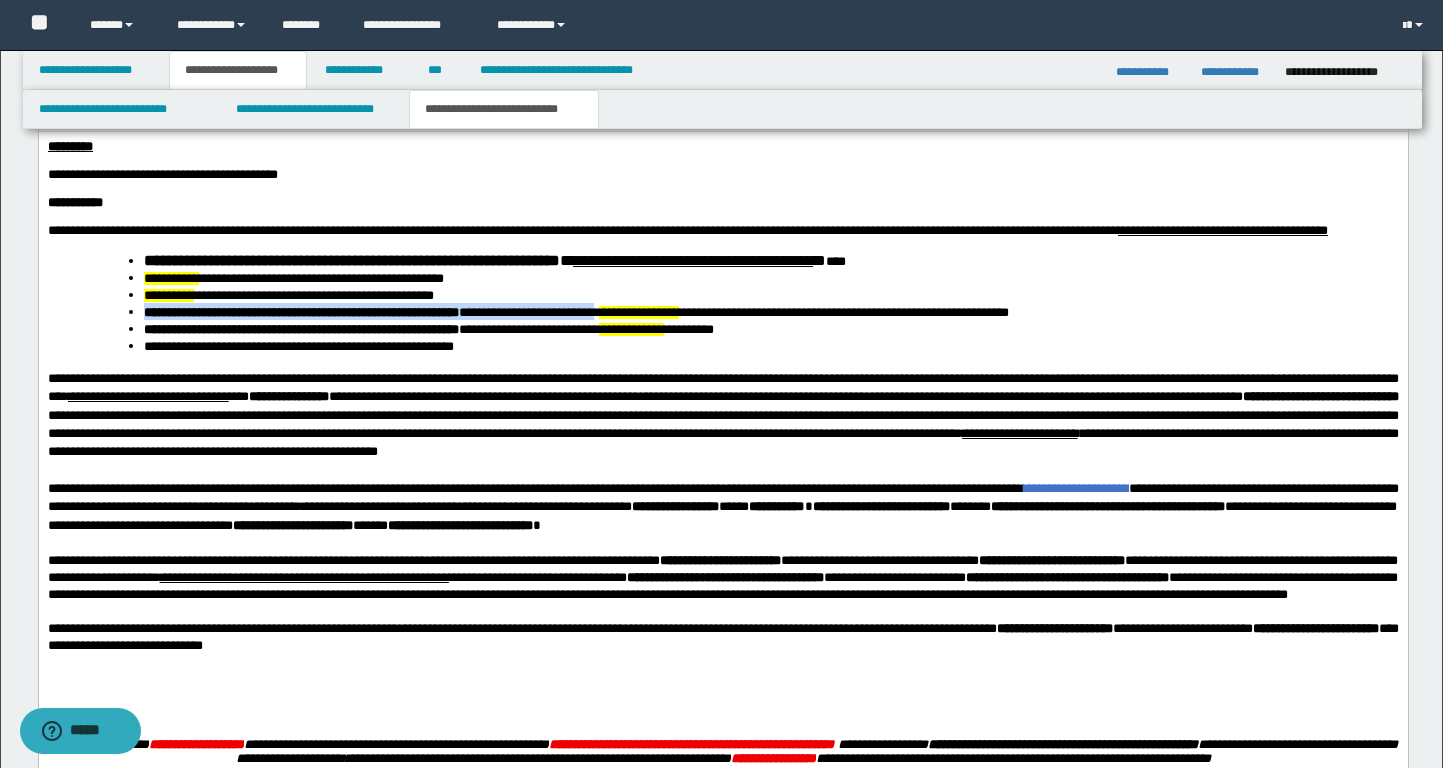 drag, startPoint x: 696, startPoint y: 347, endPoint x: 140, endPoint y: 350, distance: 556.0081 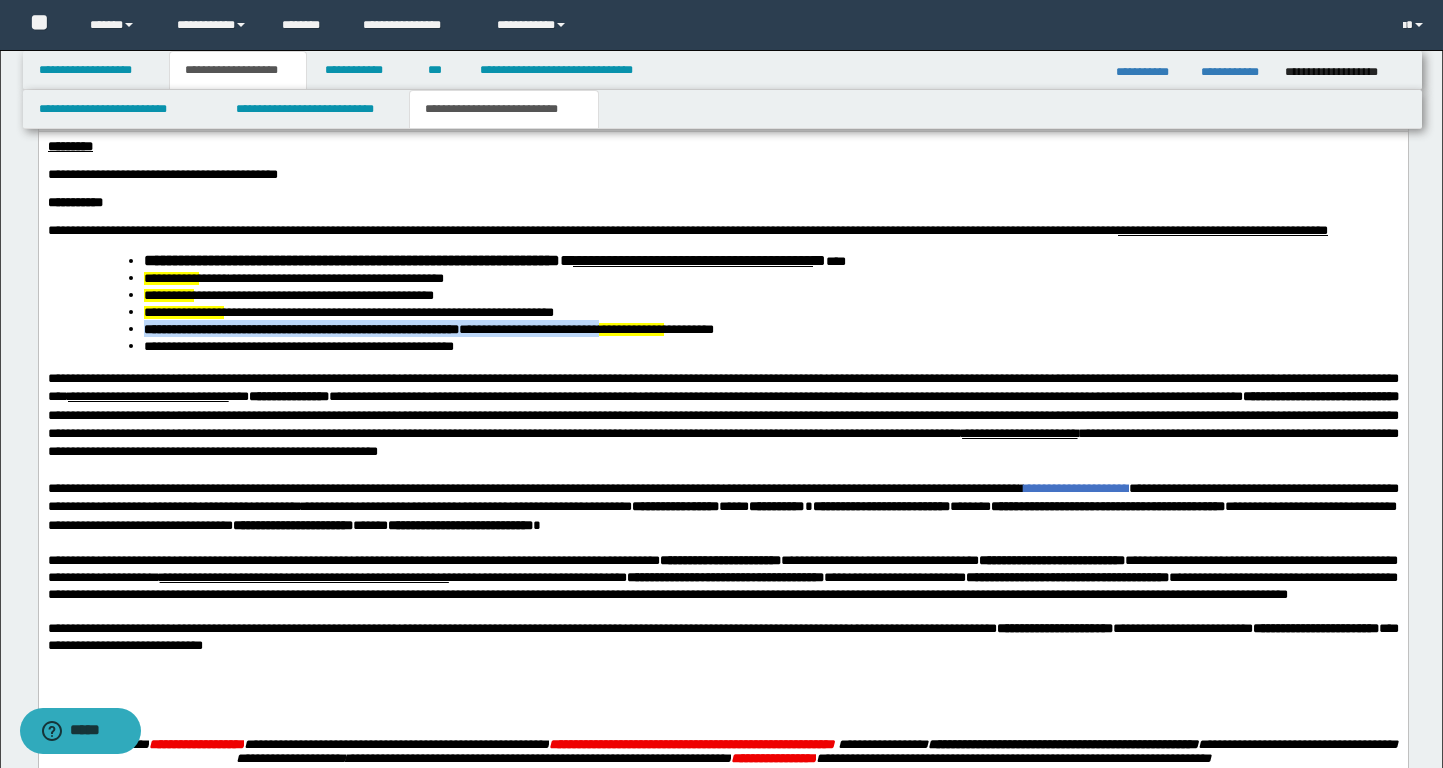 drag, startPoint x: 701, startPoint y: 366, endPoint x: 143, endPoint y: 361, distance: 558.0224 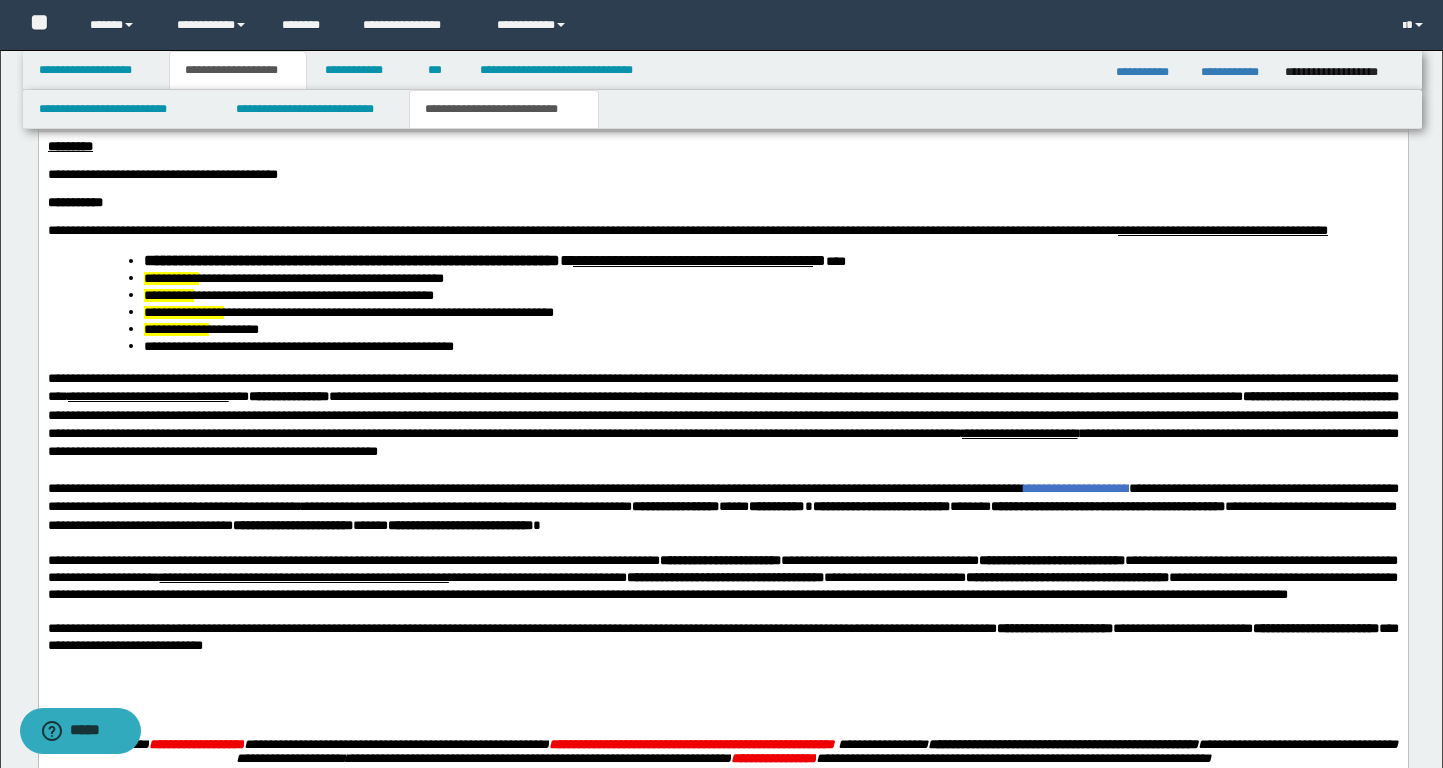 click on "**********" at bounding box center [770, 311] 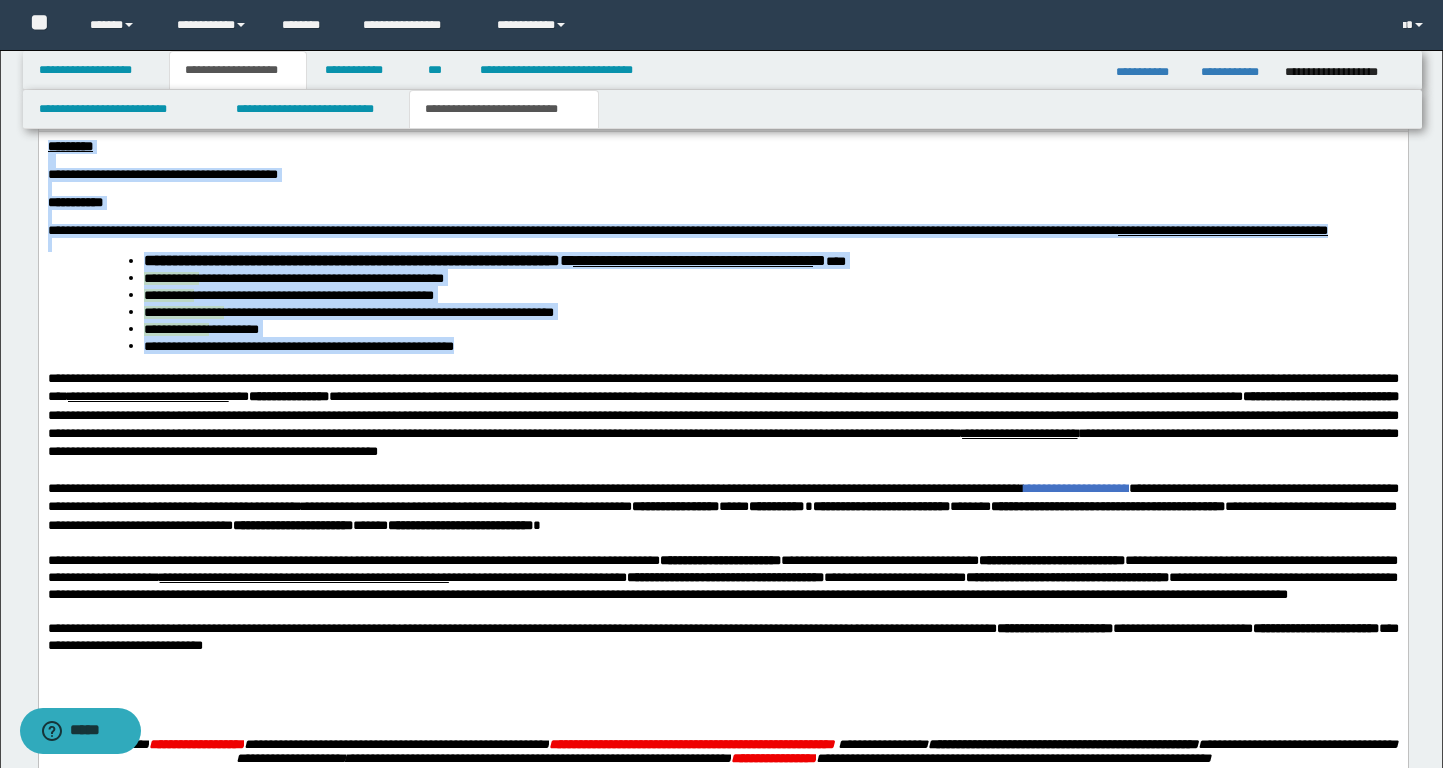 drag, startPoint x: 558, startPoint y: 397, endPoint x: 41, endPoint y: 120, distance: 586.53046 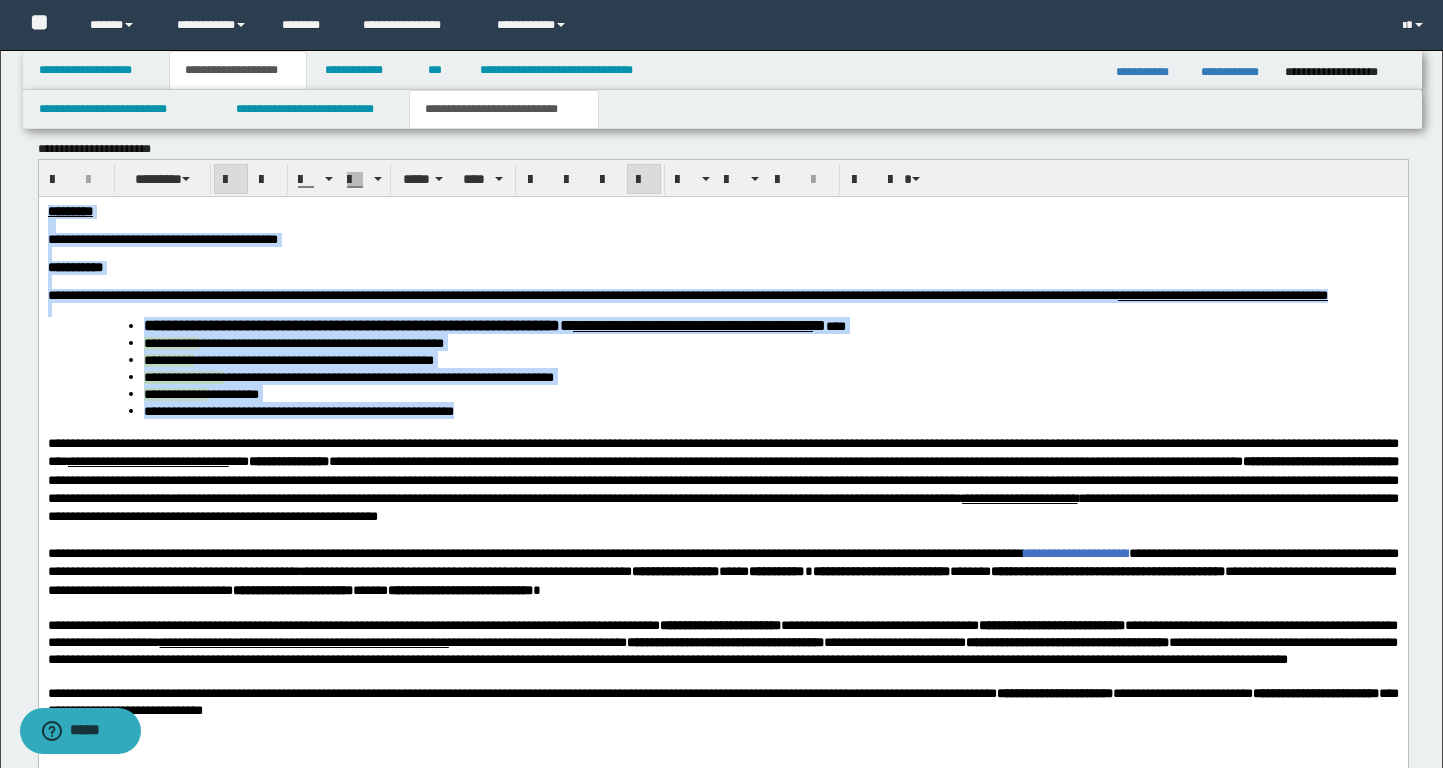 scroll, scrollTop: 1098, scrollLeft: 0, axis: vertical 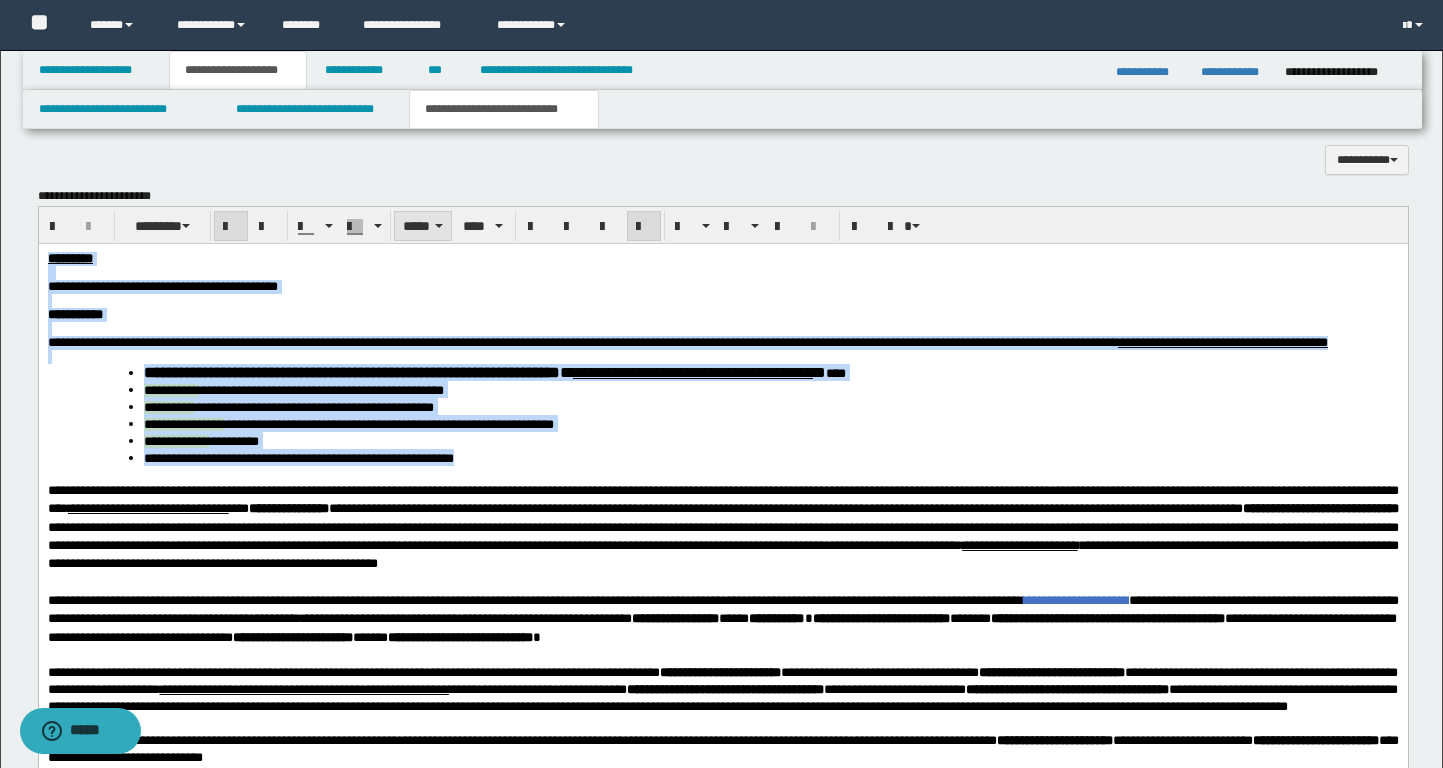 click on "*****" at bounding box center [422, 226] 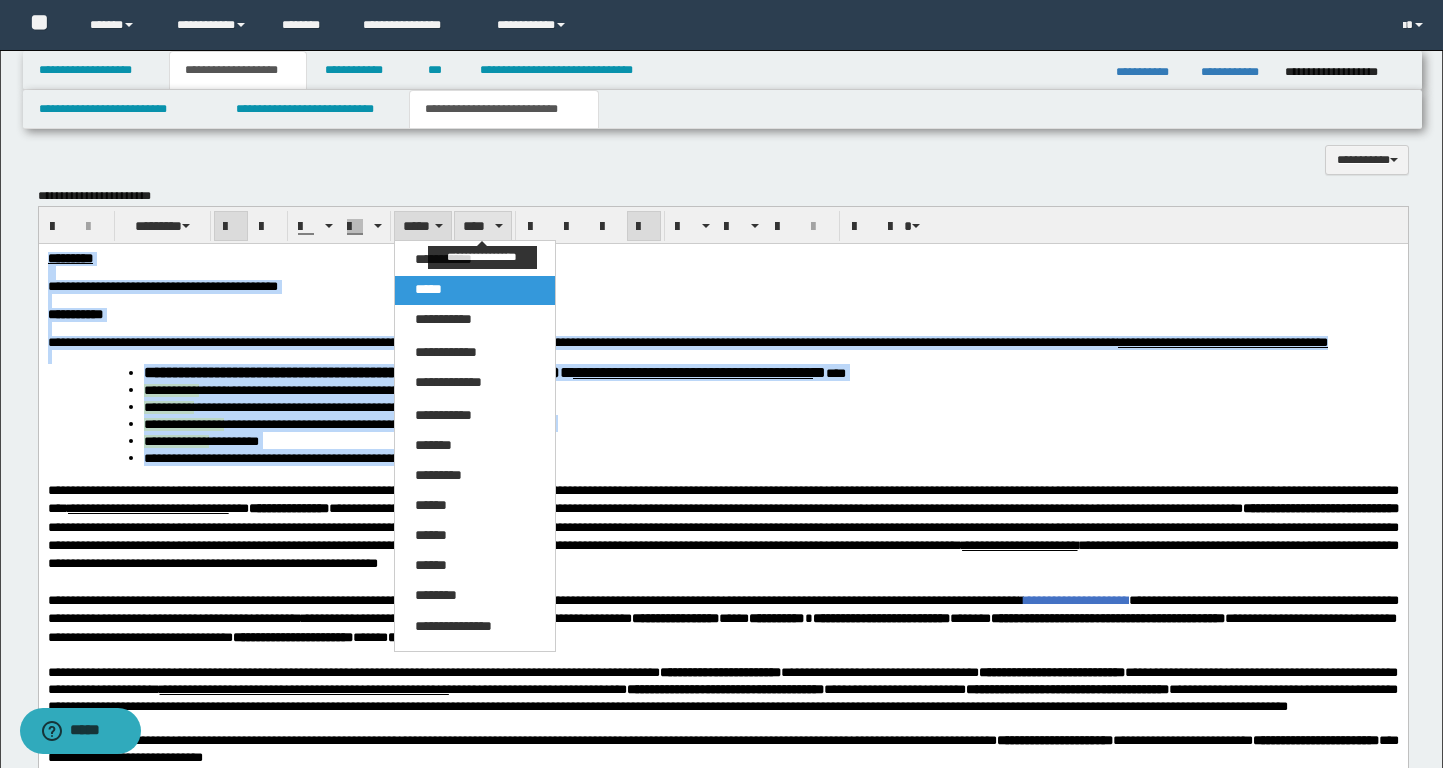 click on "****" at bounding box center [483, 226] 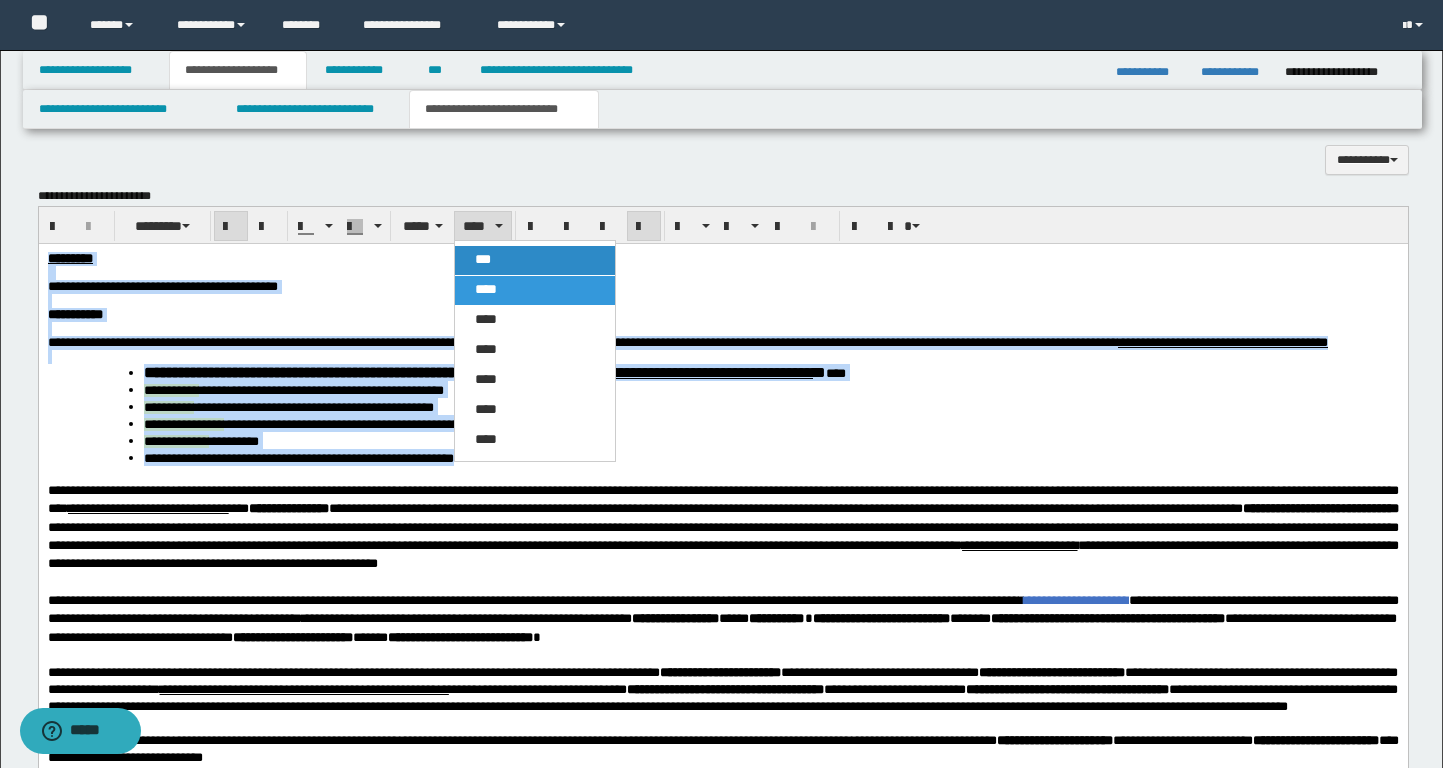 click on "***" at bounding box center (483, 259) 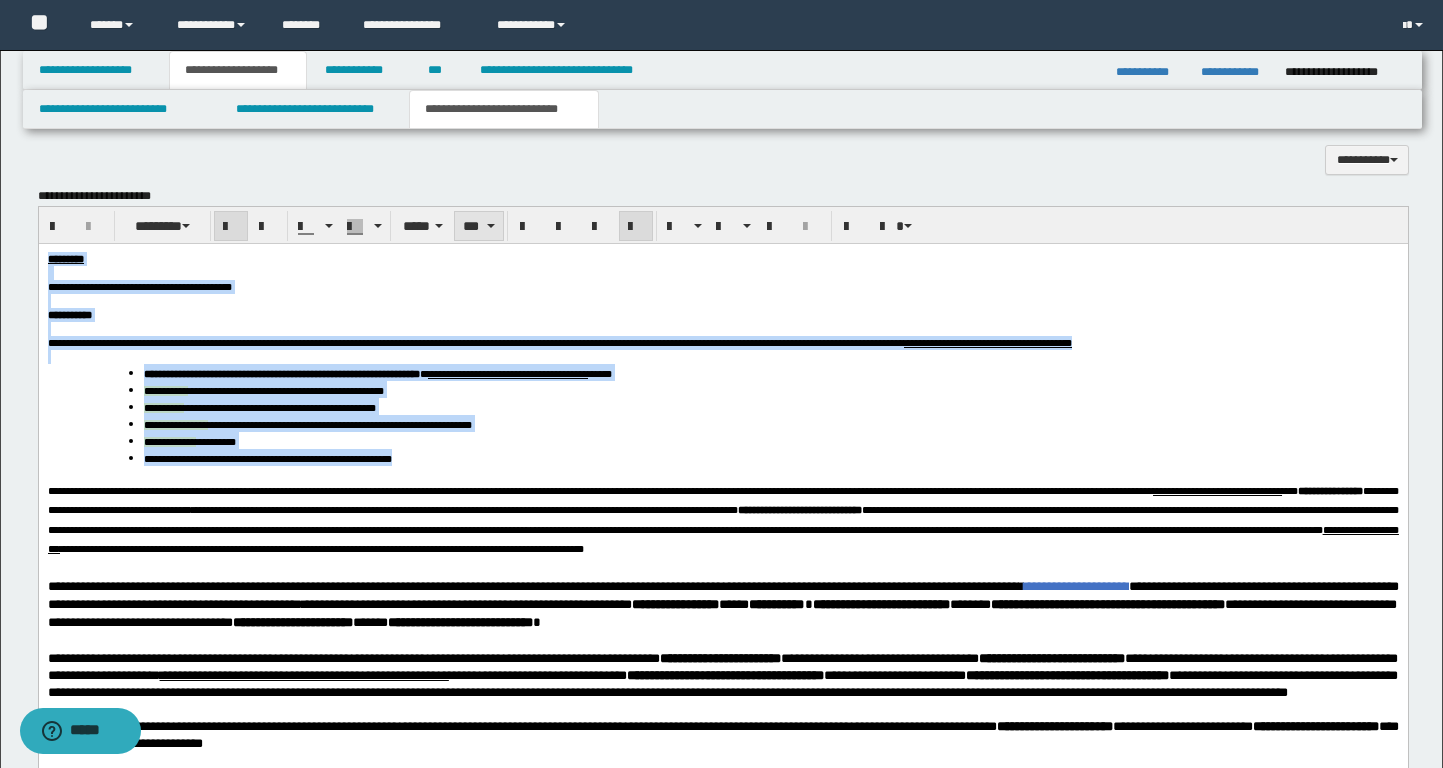 click on "***" at bounding box center [479, 226] 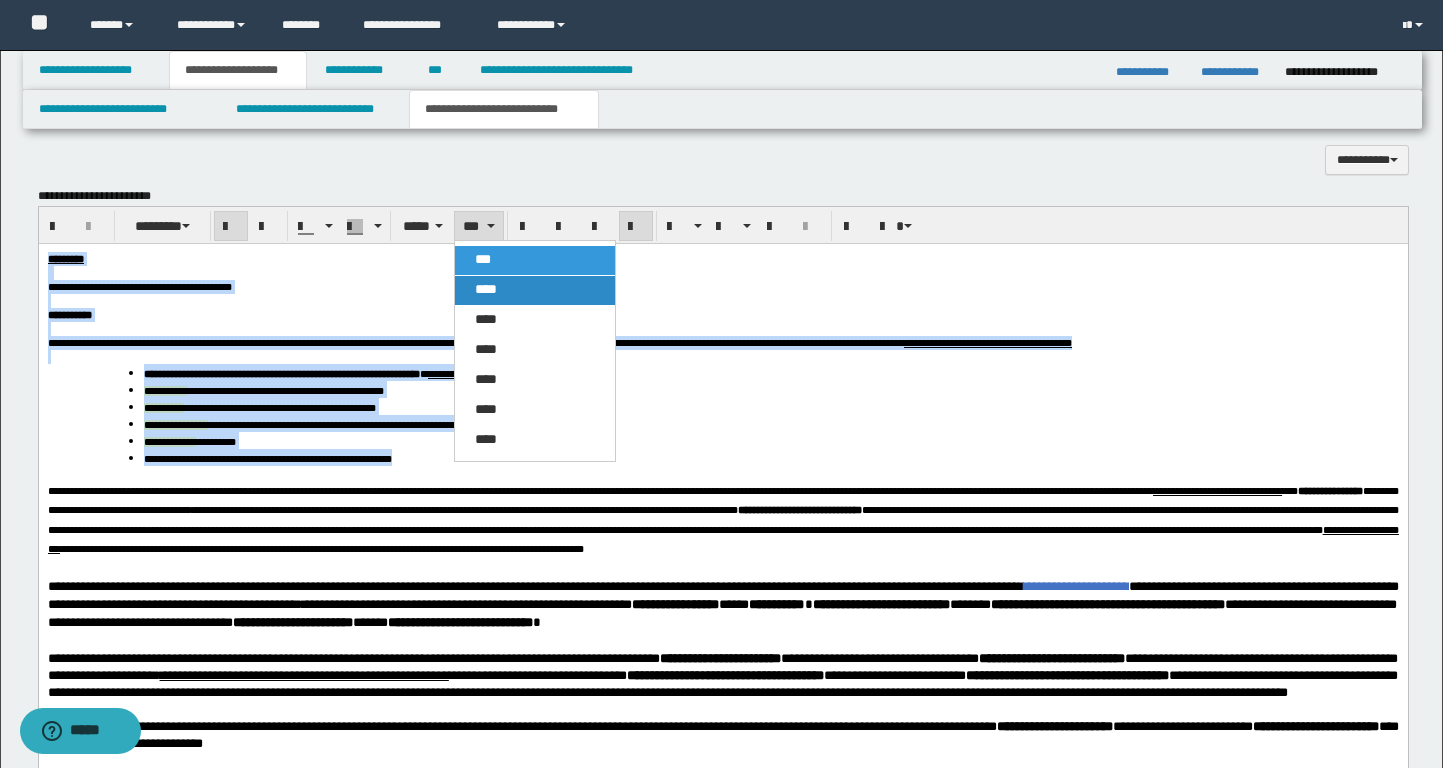 click on "****" at bounding box center [486, 289] 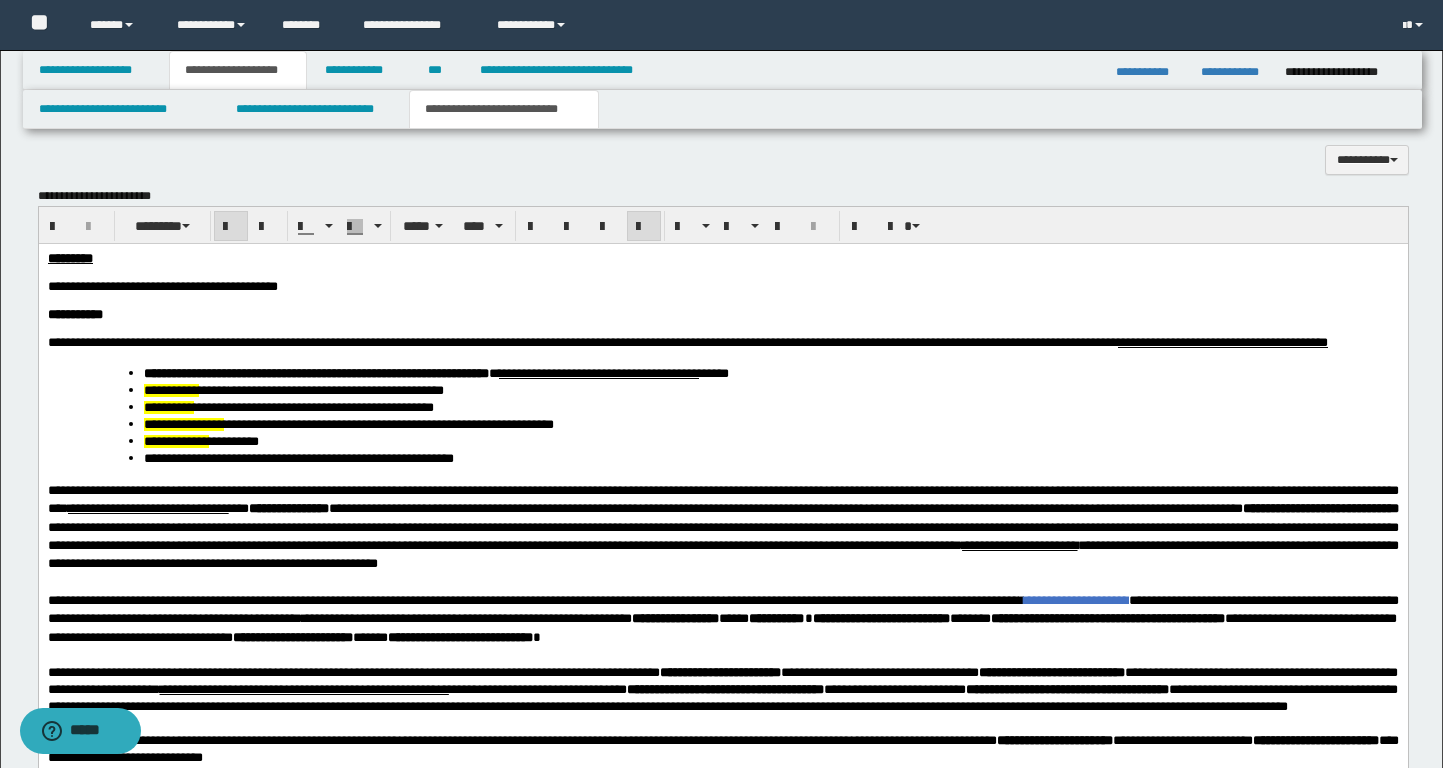 click on "**********" at bounding box center [722, 315] 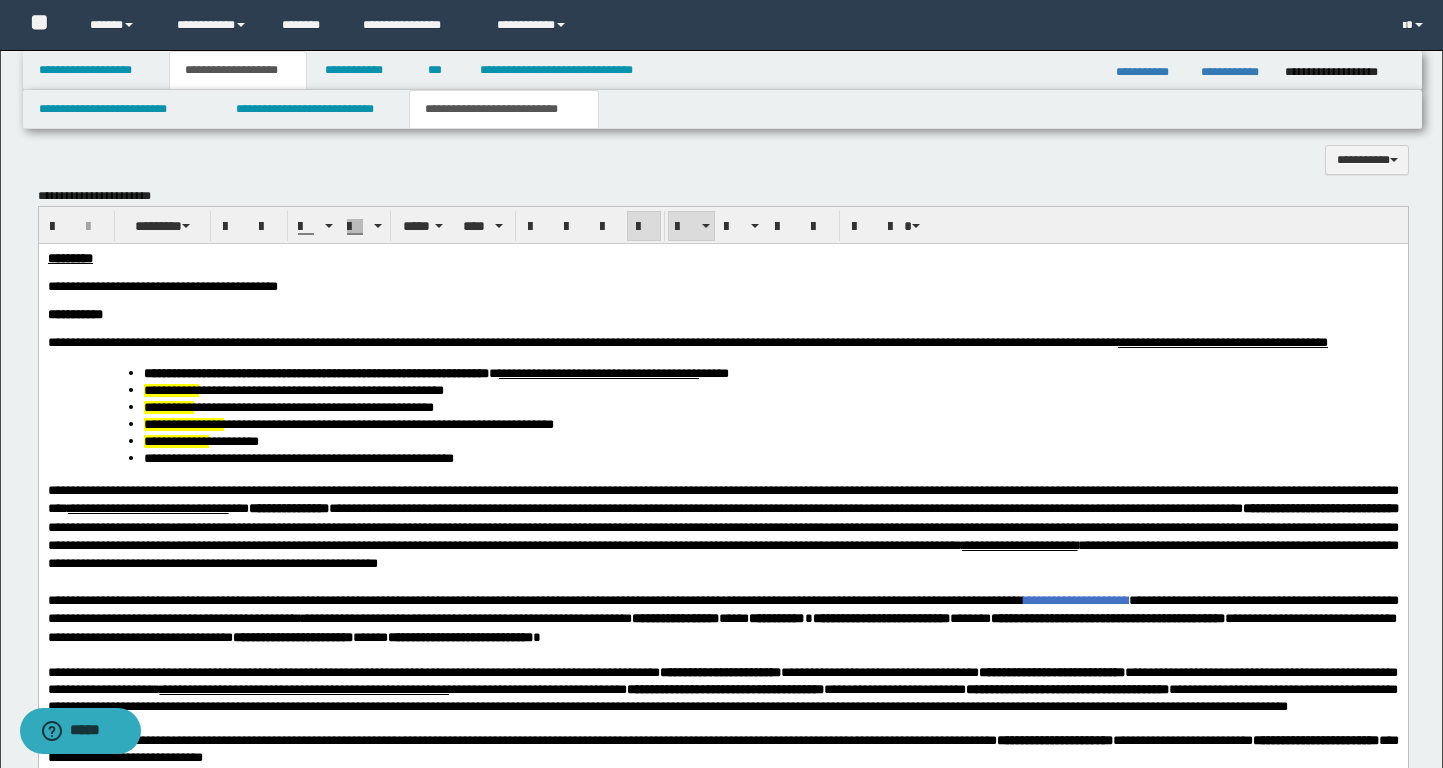 click on "**********" at bounding box center [770, 457] 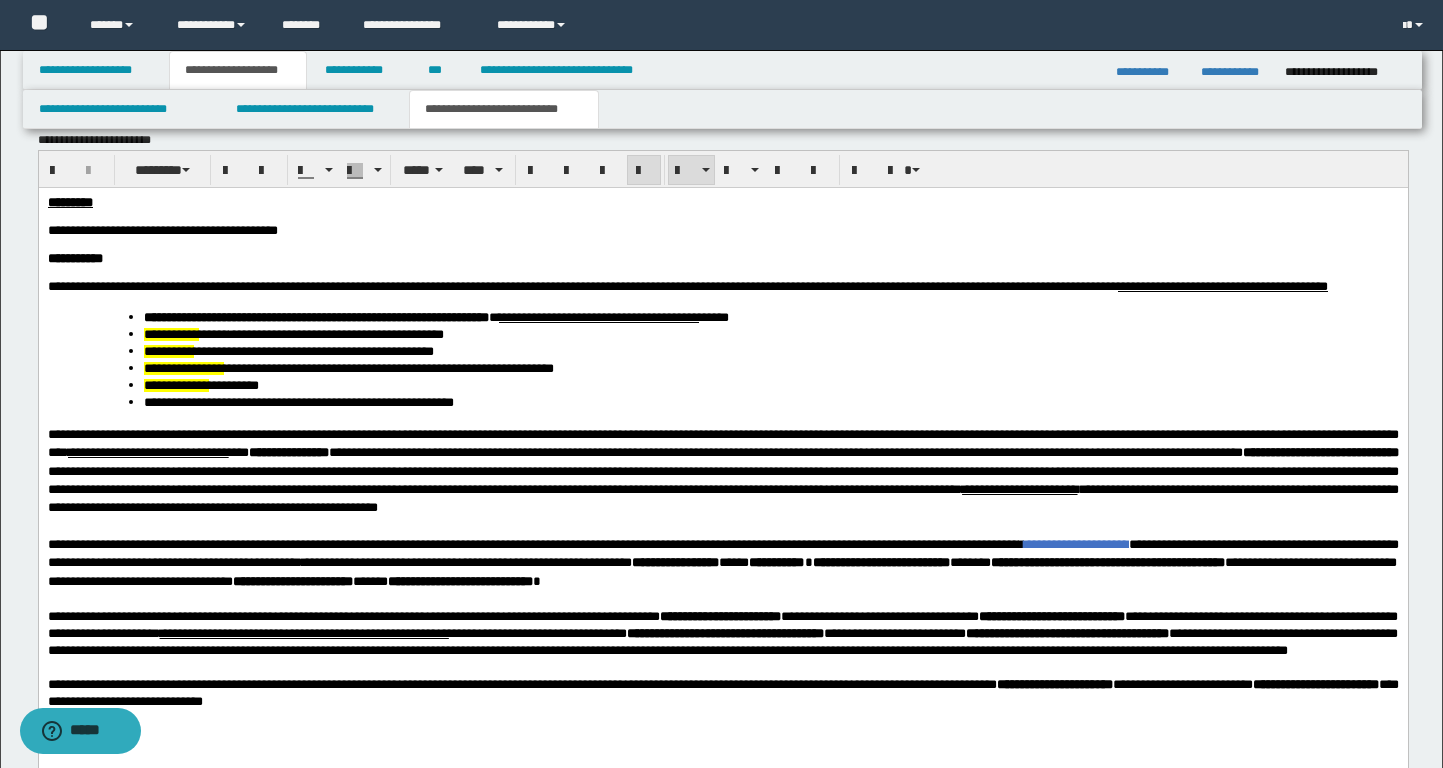 scroll, scrollTop: 1156, scrollLeft: 0, axis: vertical 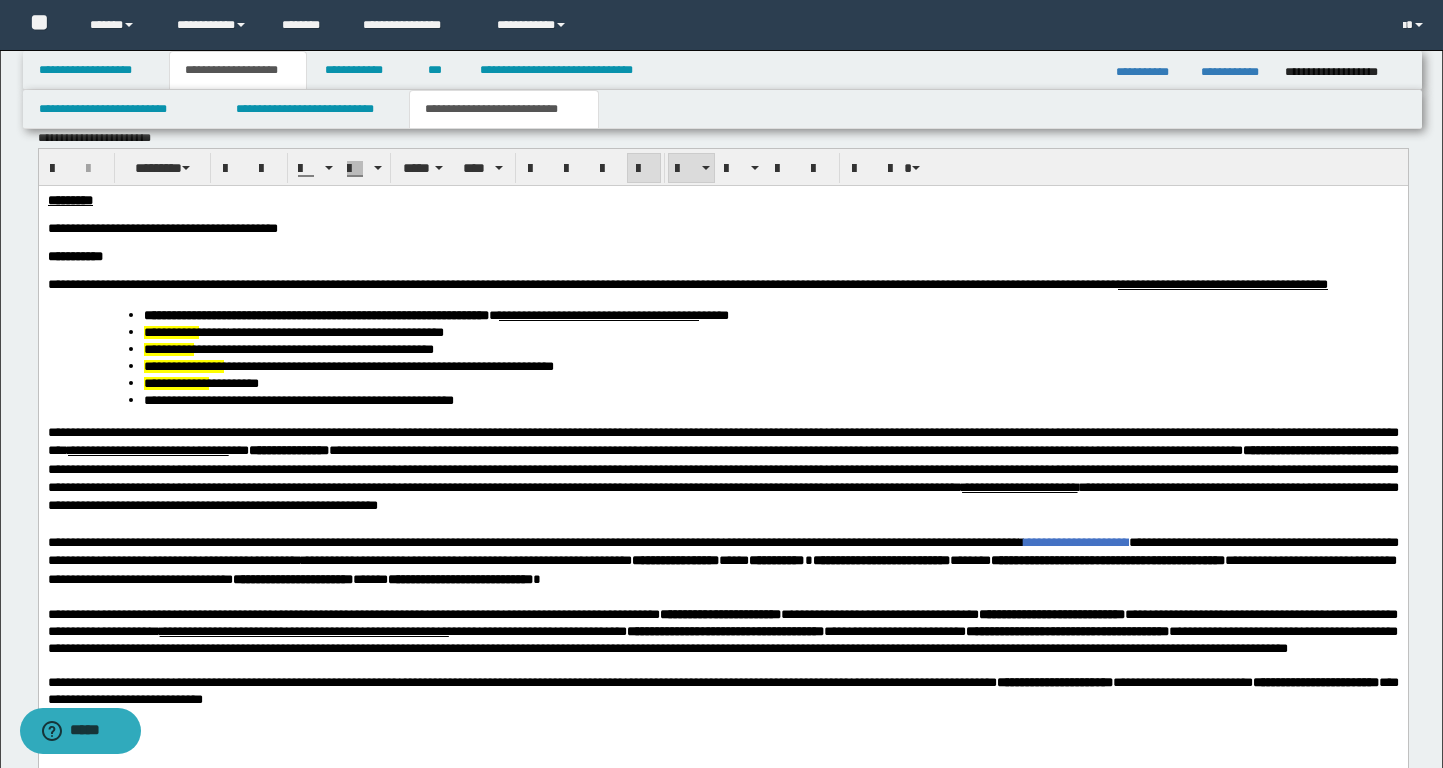 click on "**********" at bounding box center [74, 256] 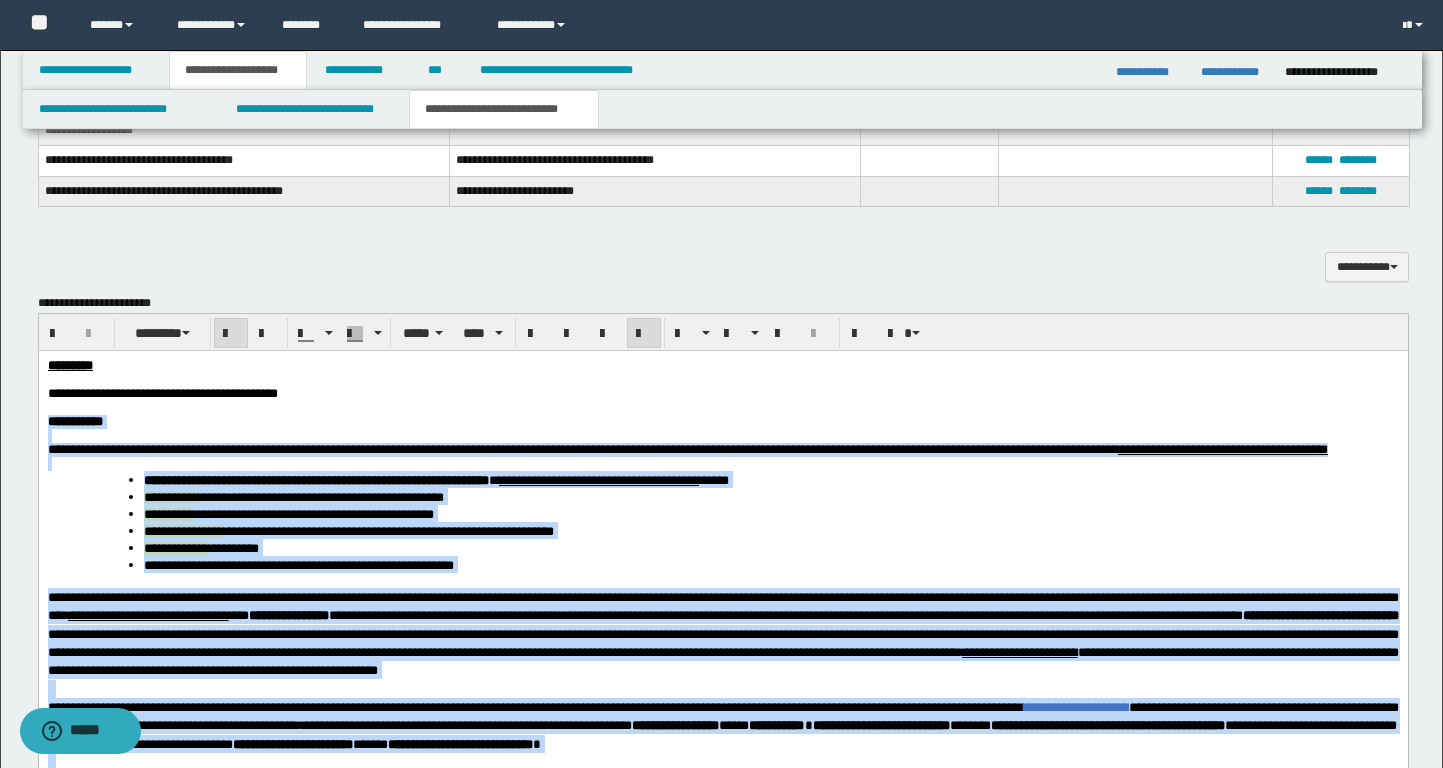 scroll, scrollTop: 919, scrollLeft: 0, axis: vertical 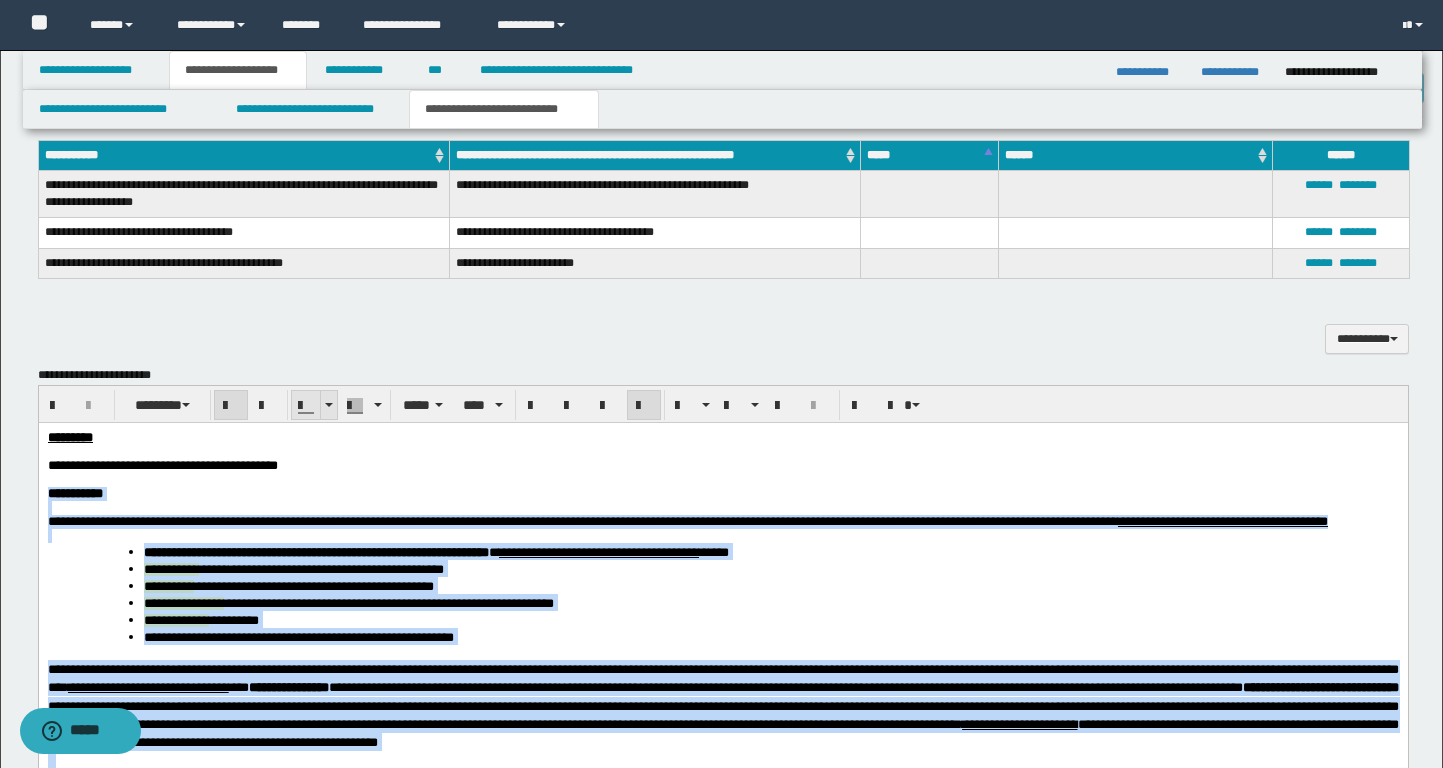 click at bounding box center (328, 405) 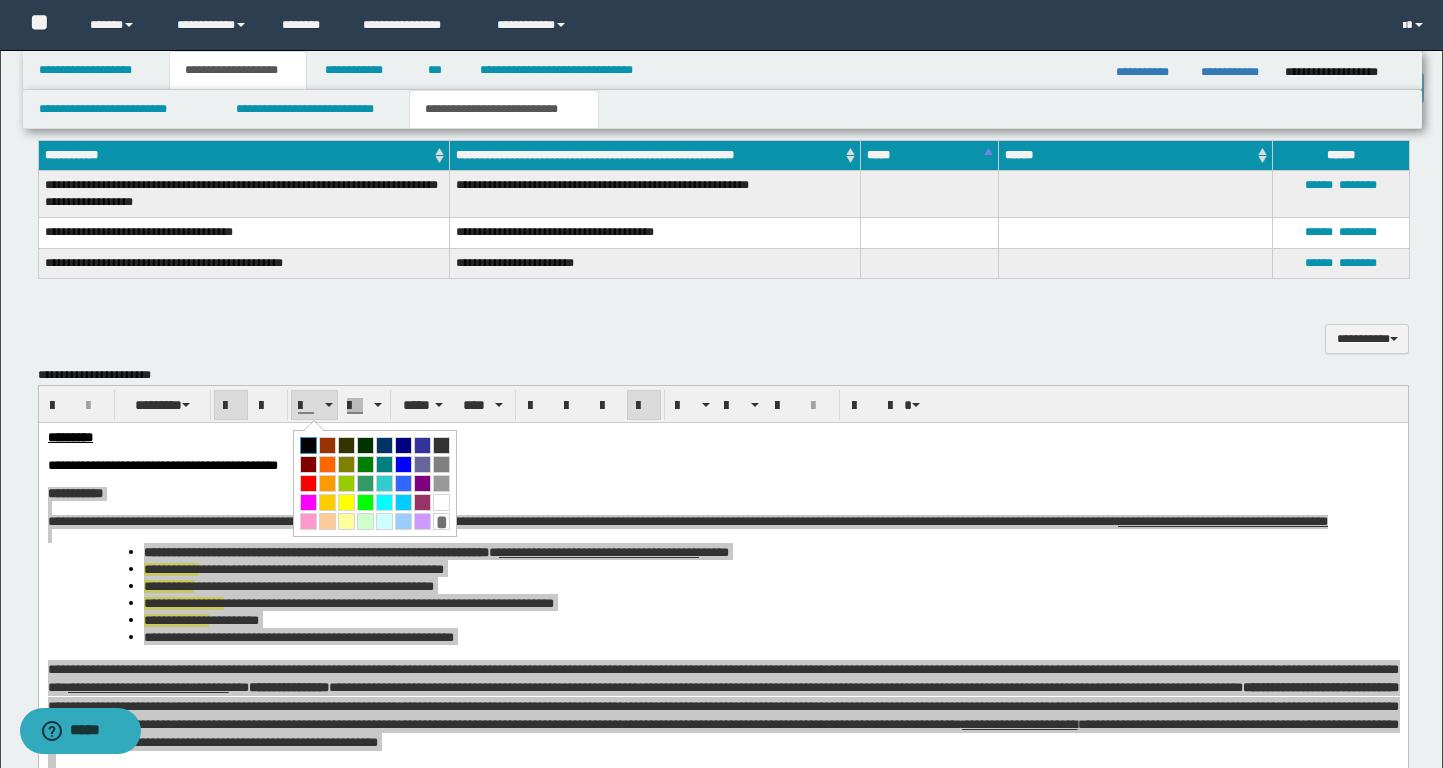 click at bounding box center [308, 445] 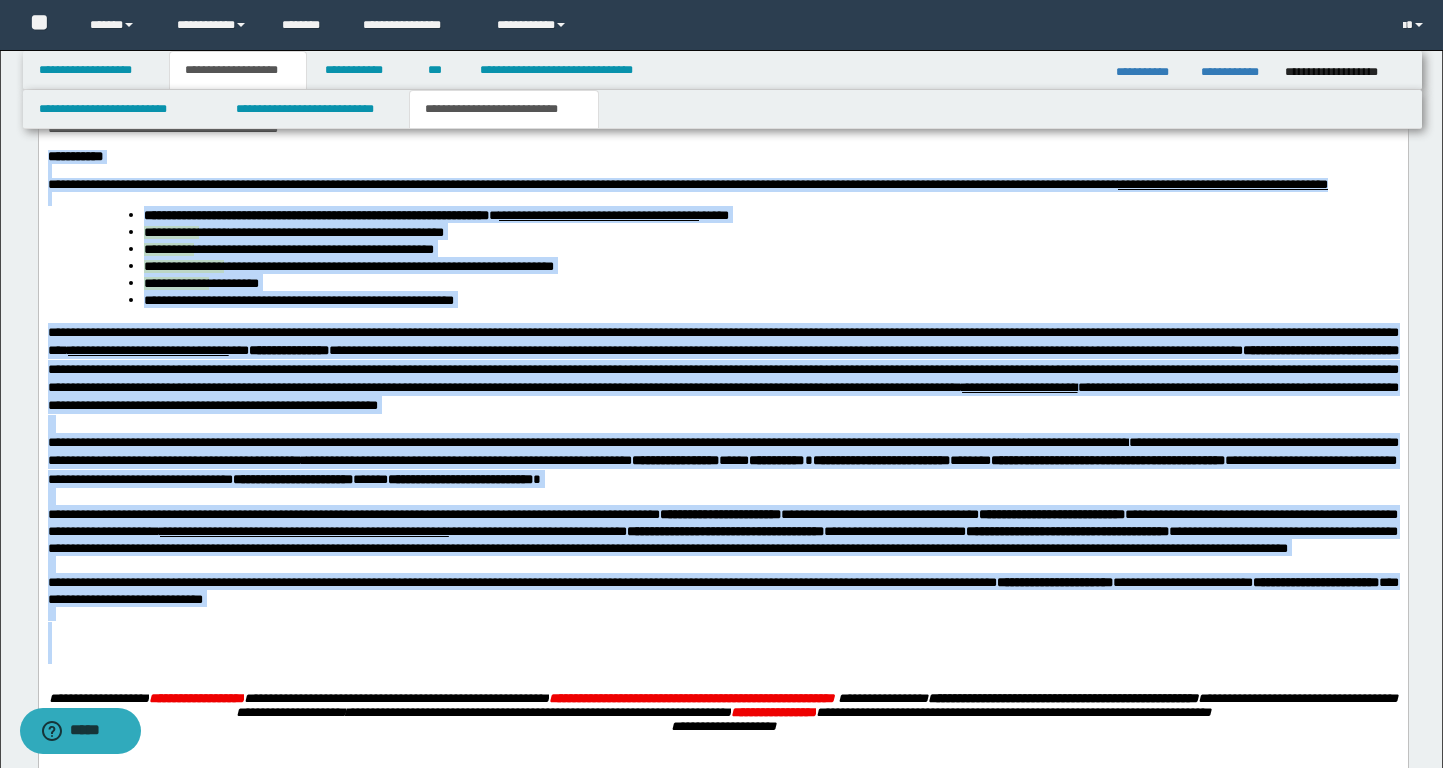 scroll, scrollTop: 1437, scrollLeft: 0, axis: vertical 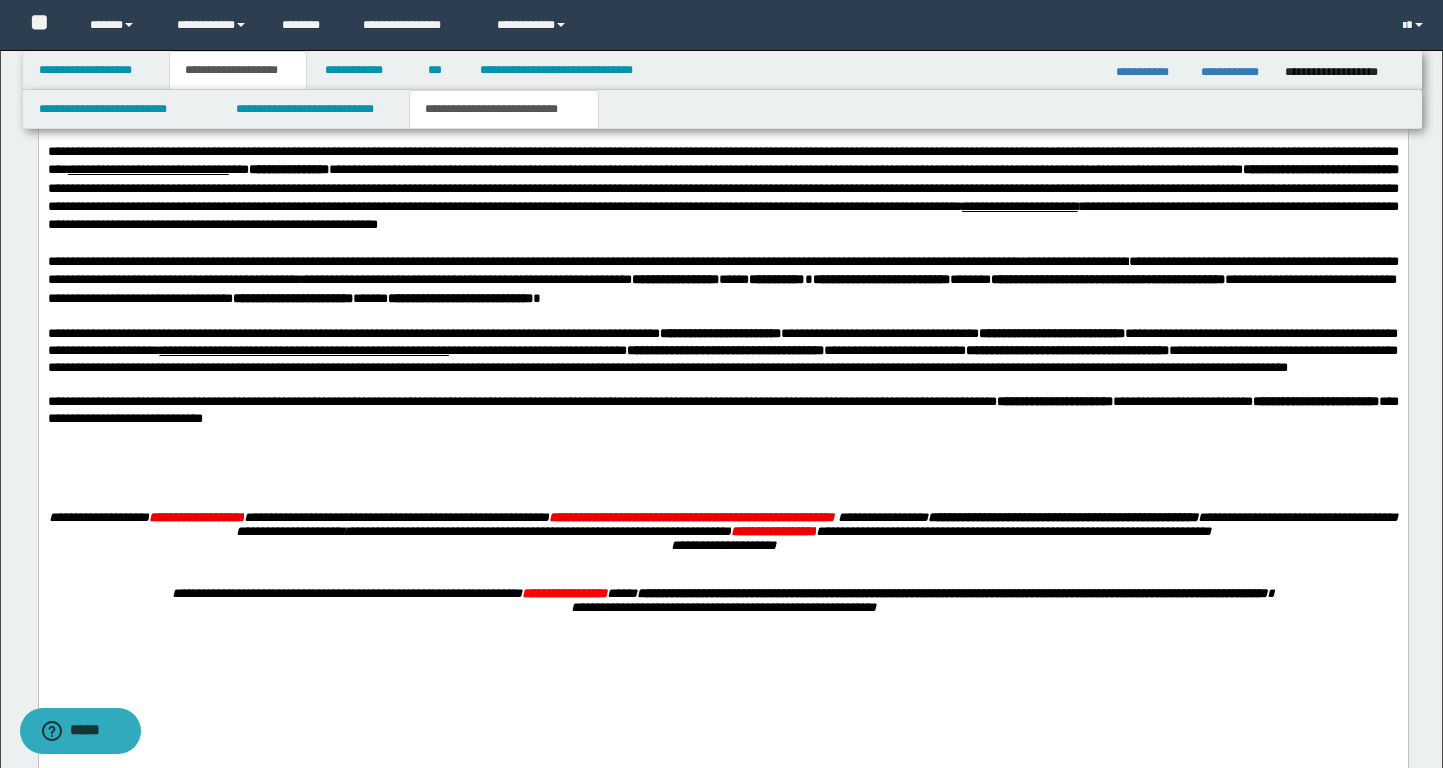 click at bounding box center (722, 477) 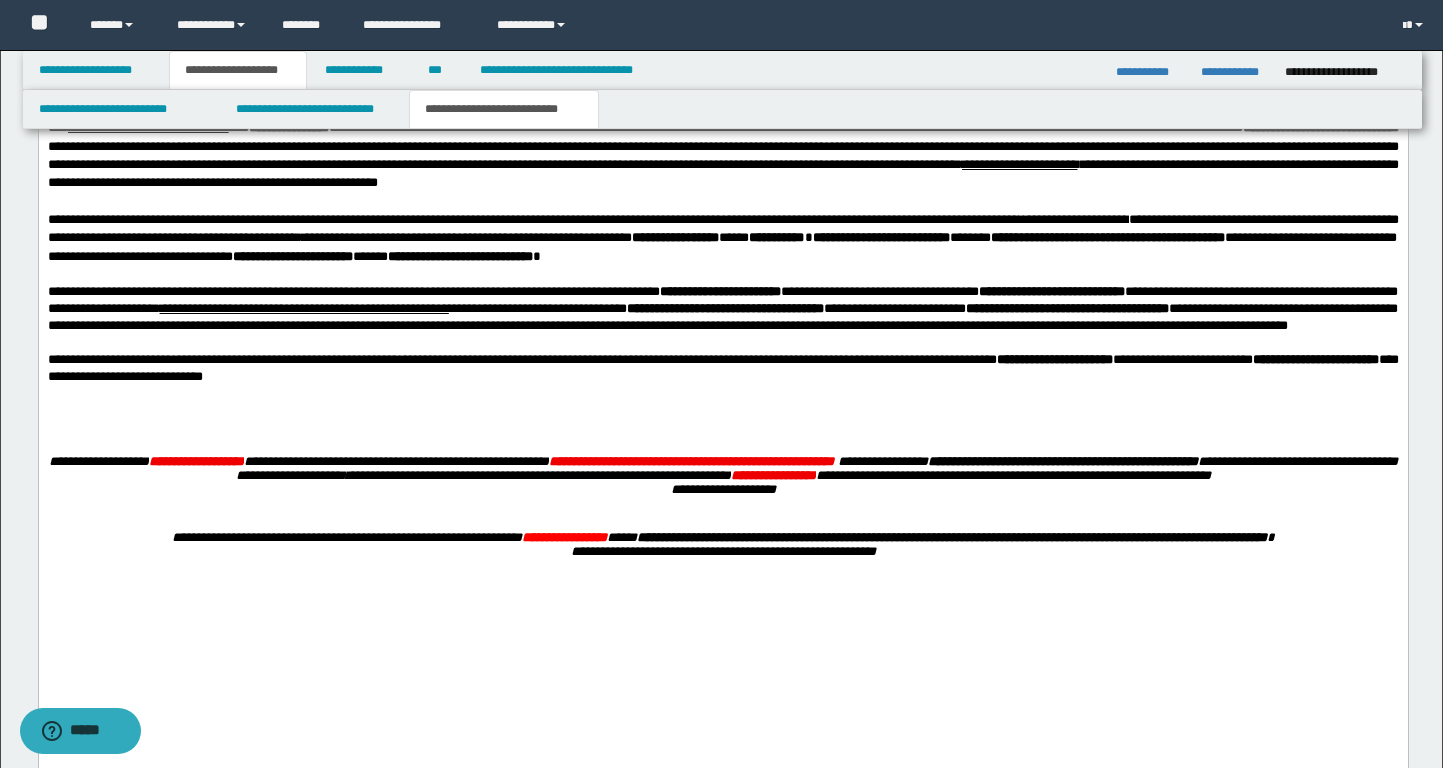 scroll, scrollTop: 1482, scrollLeft: 0, axis: vertical 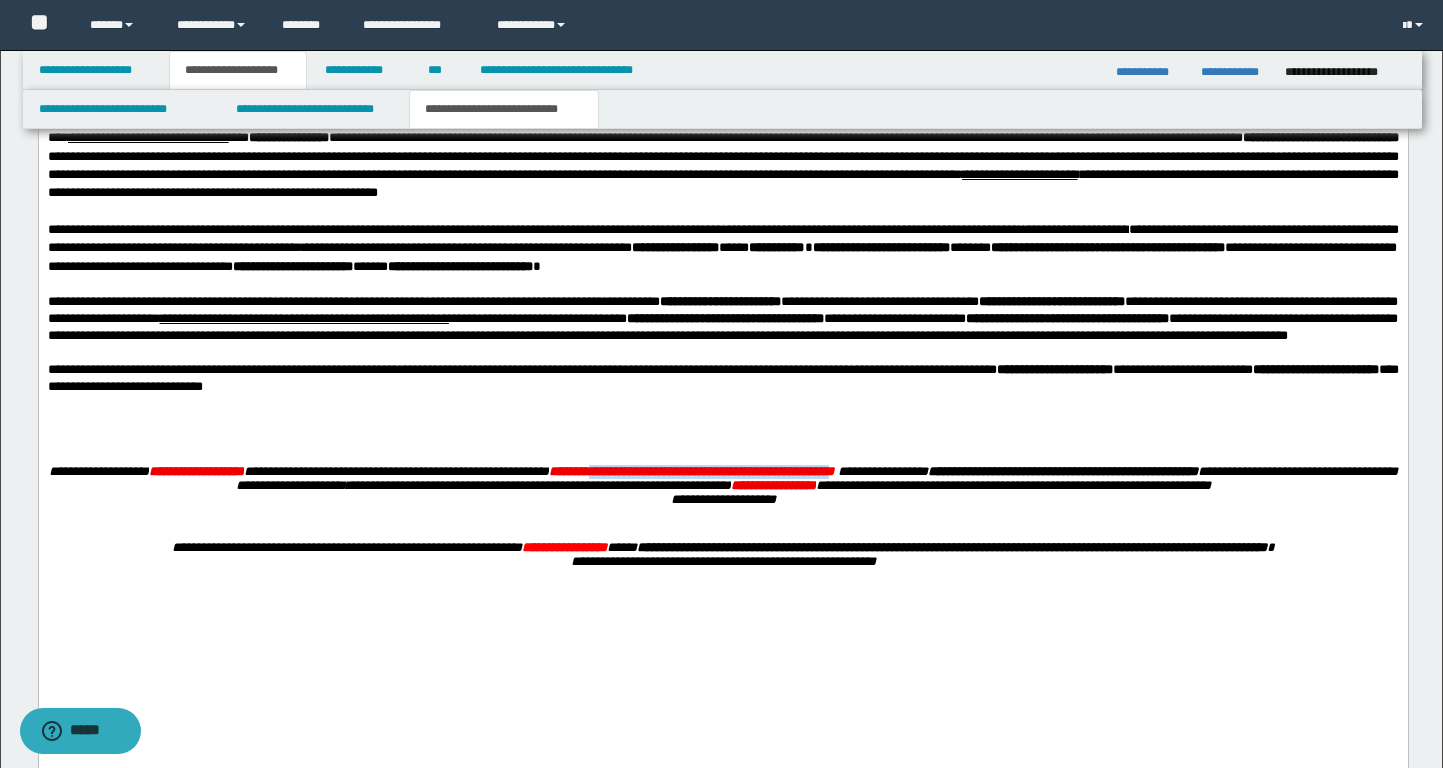 drag, startPoint x: 703, startPoint y: 574, endPoint x: 1076, endPoint y: 572, distance: 373.00537 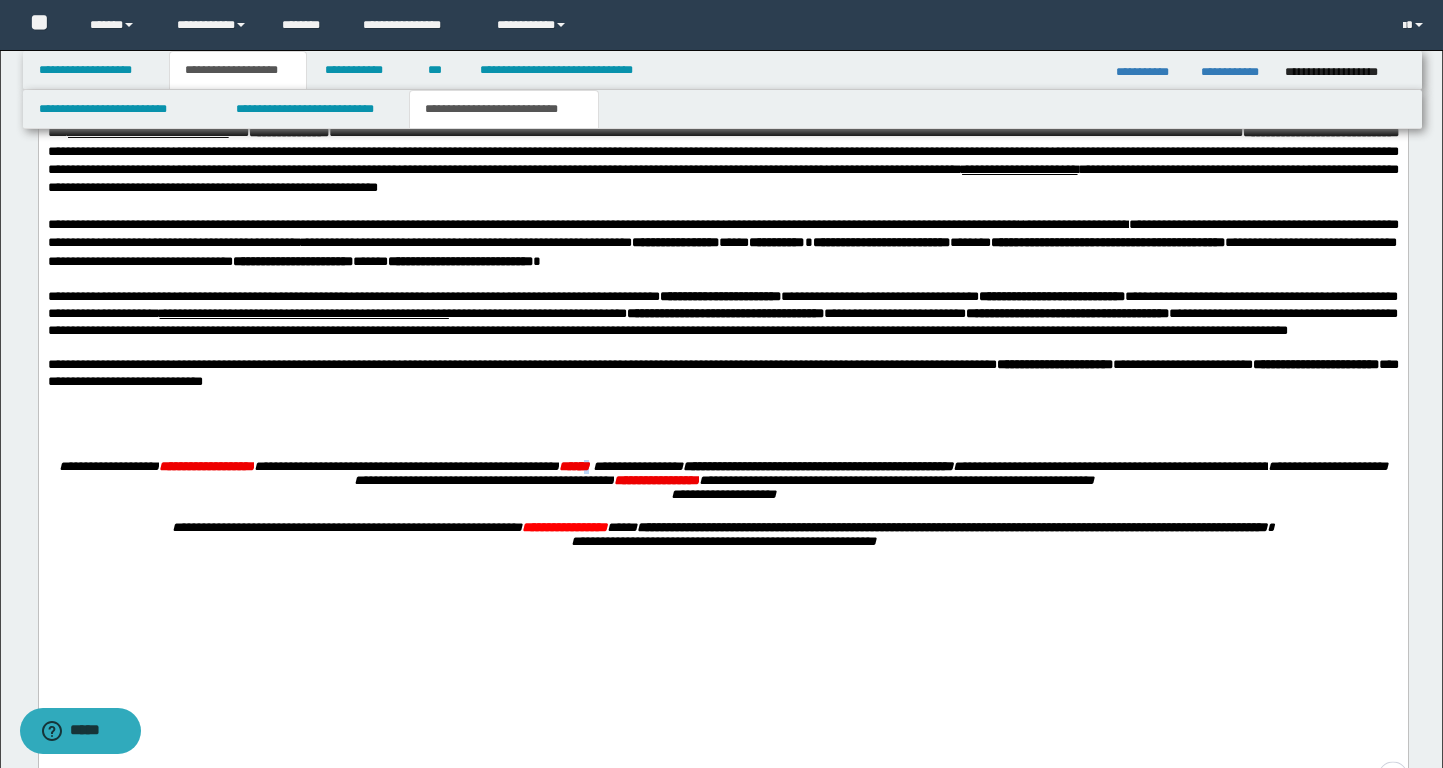 scroll, scrollTop: 1063, scrollLeft: 0, axis: vertical 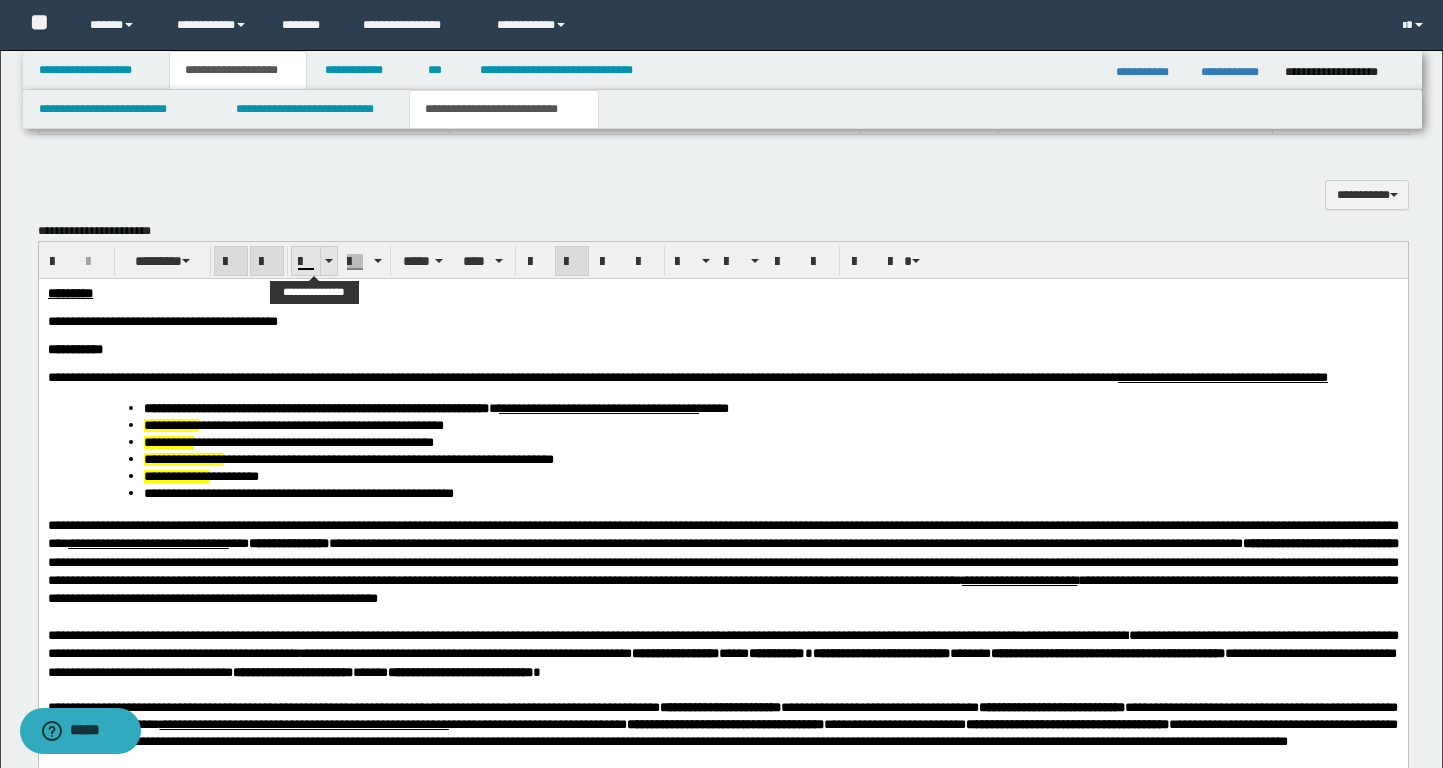 click at bounding box center [328, 261] 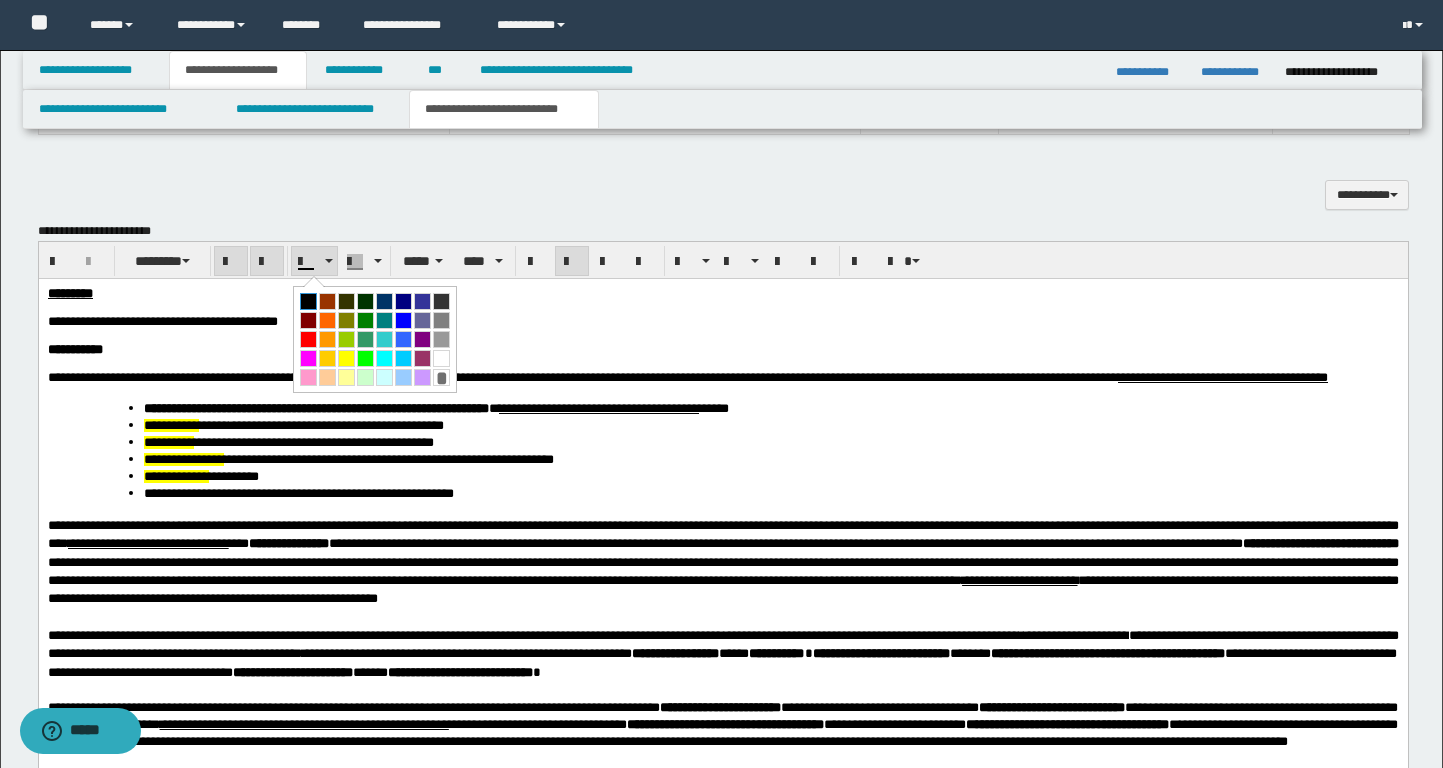 click at bounding box center (308, 301) 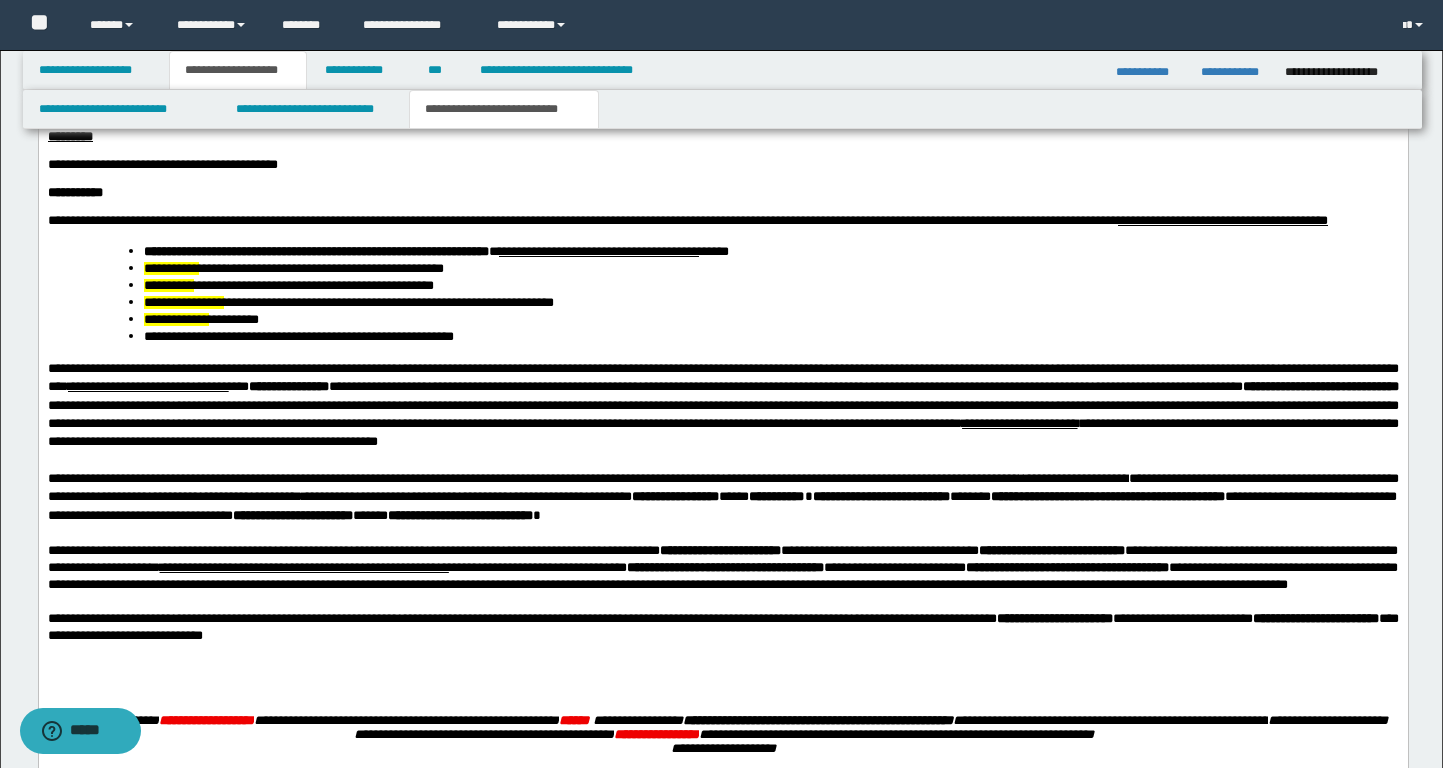 scroll, scrollTop: 1571, scrollLeft: 0, axis: vertical 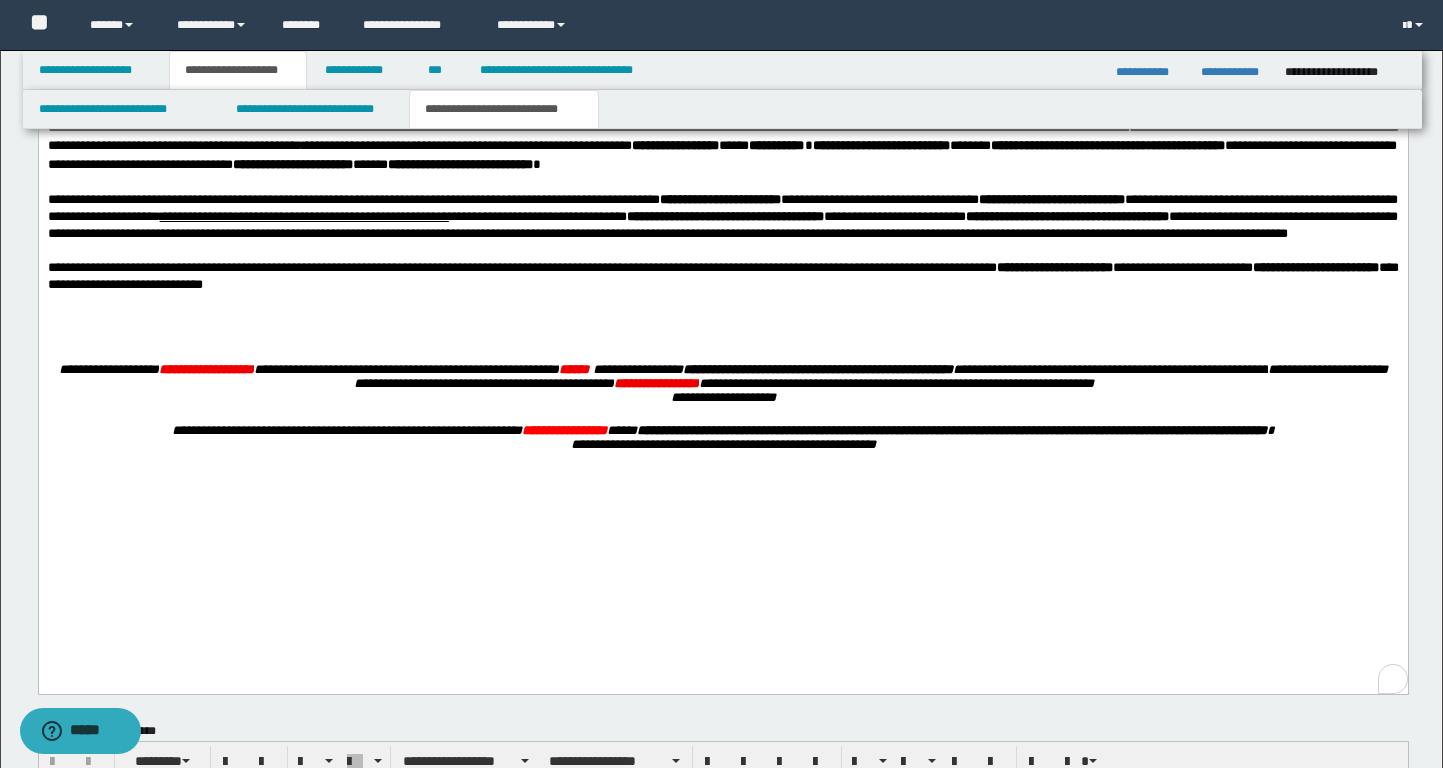 click at bounding box center [722, 418] 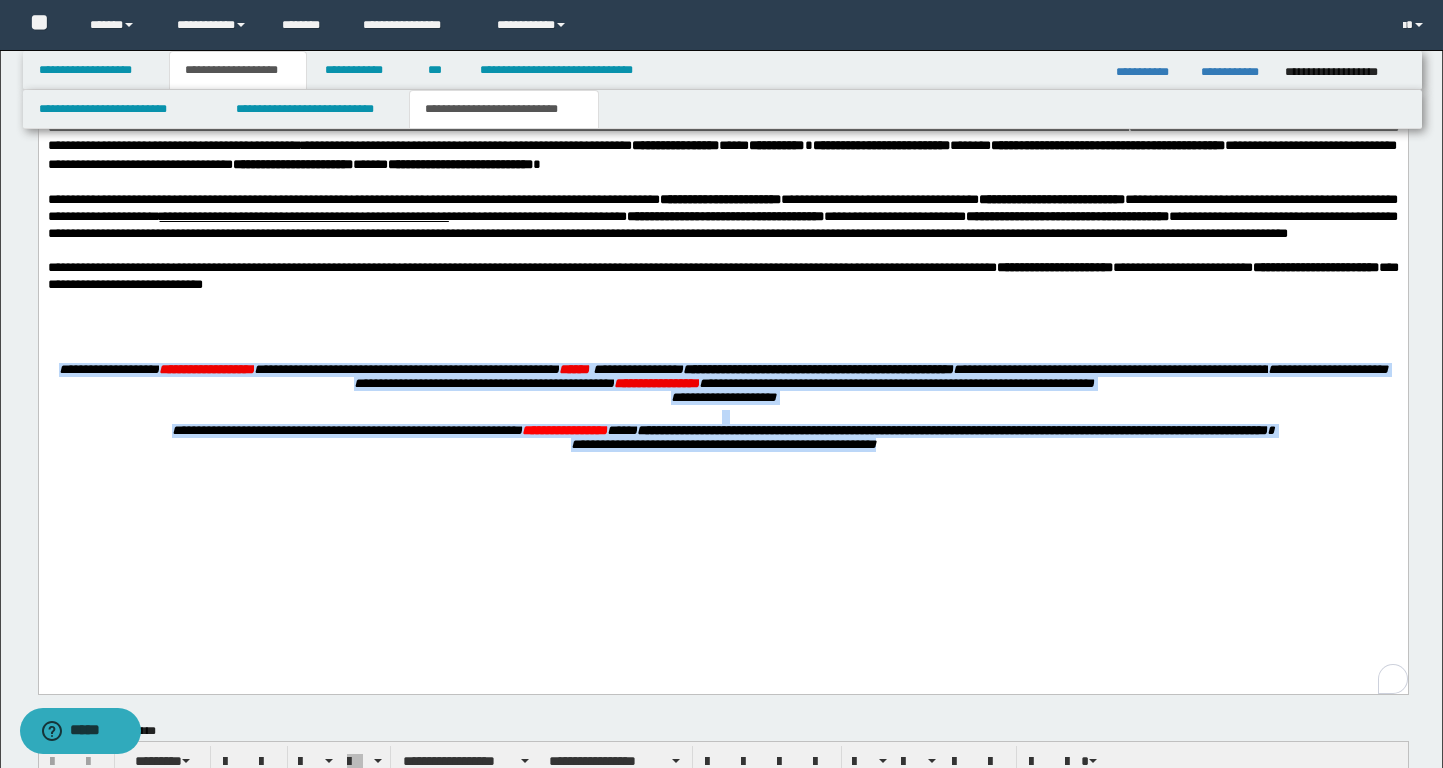 drag, startPoint x: 961, startPoint y: 569, endPoint x: 42, endPoint y: 473, distance: 924.00055 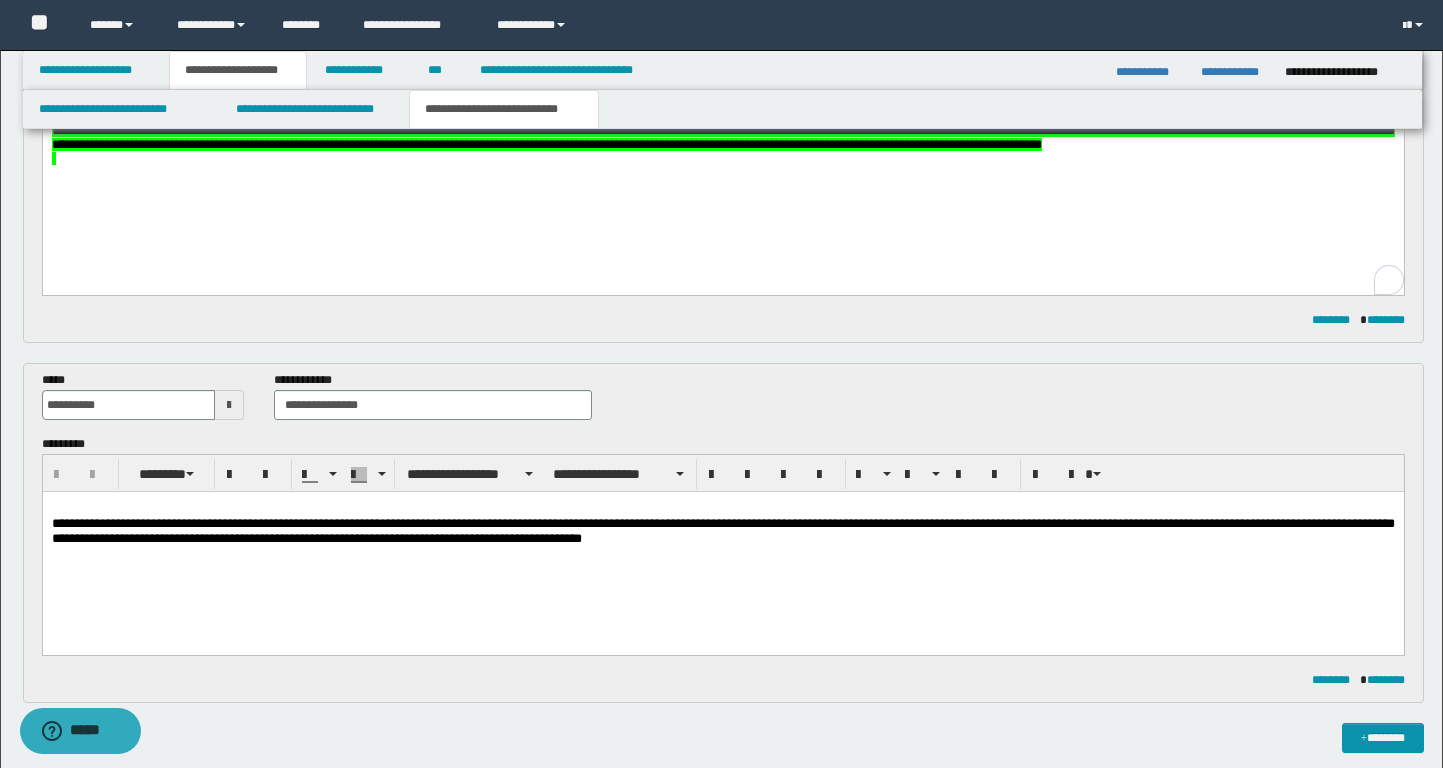 scroll, scrollTop: 0, scrollLeft: 0, axis: both 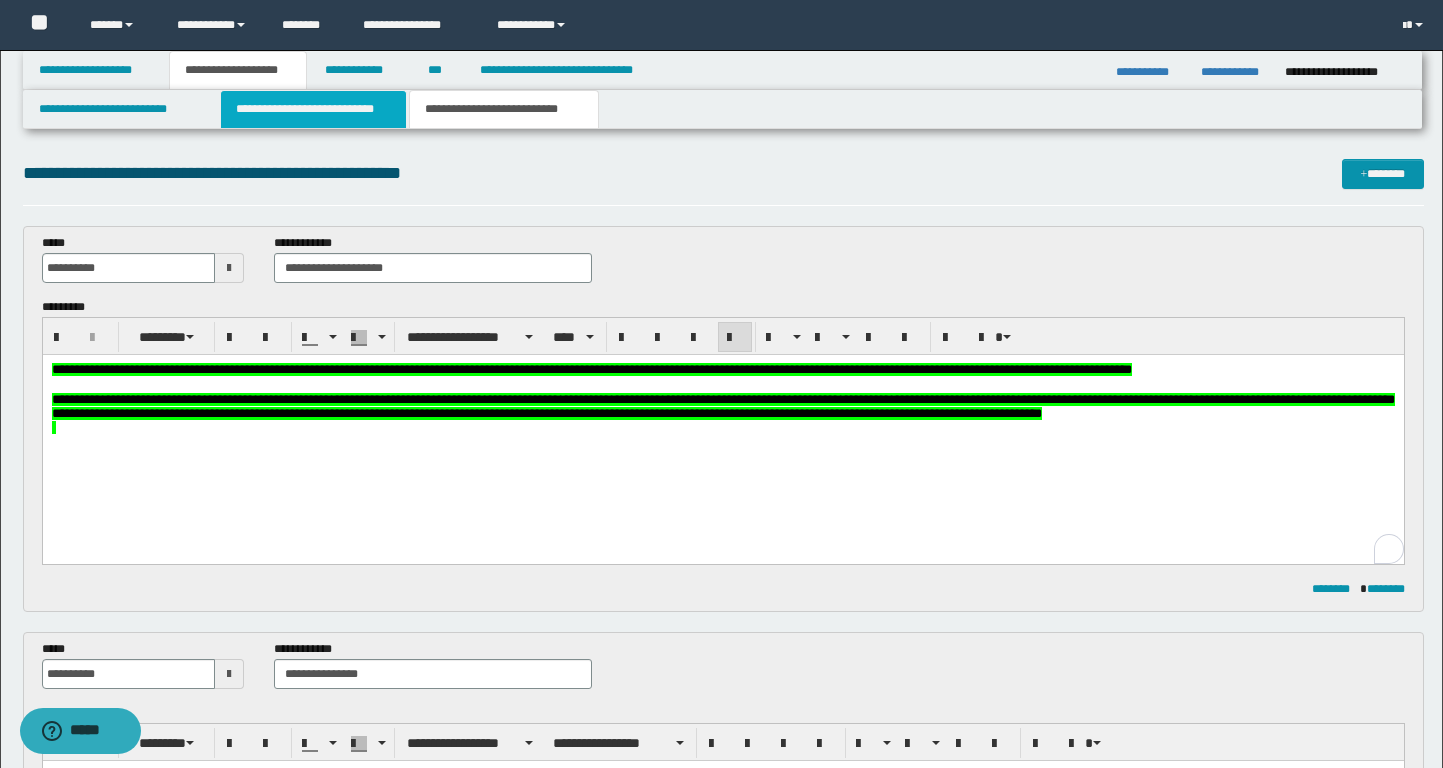 click on "**********" at bounding box center (314, 109) 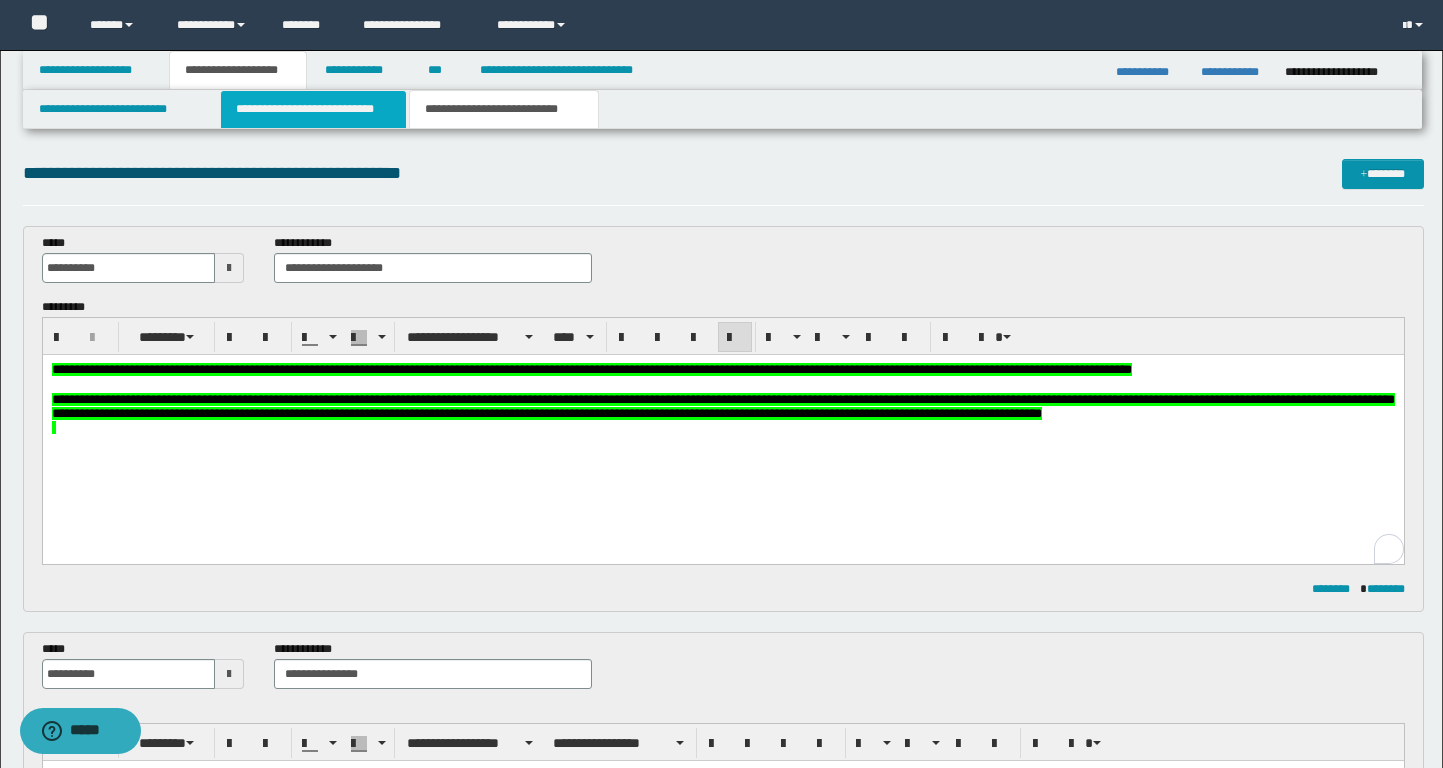 type 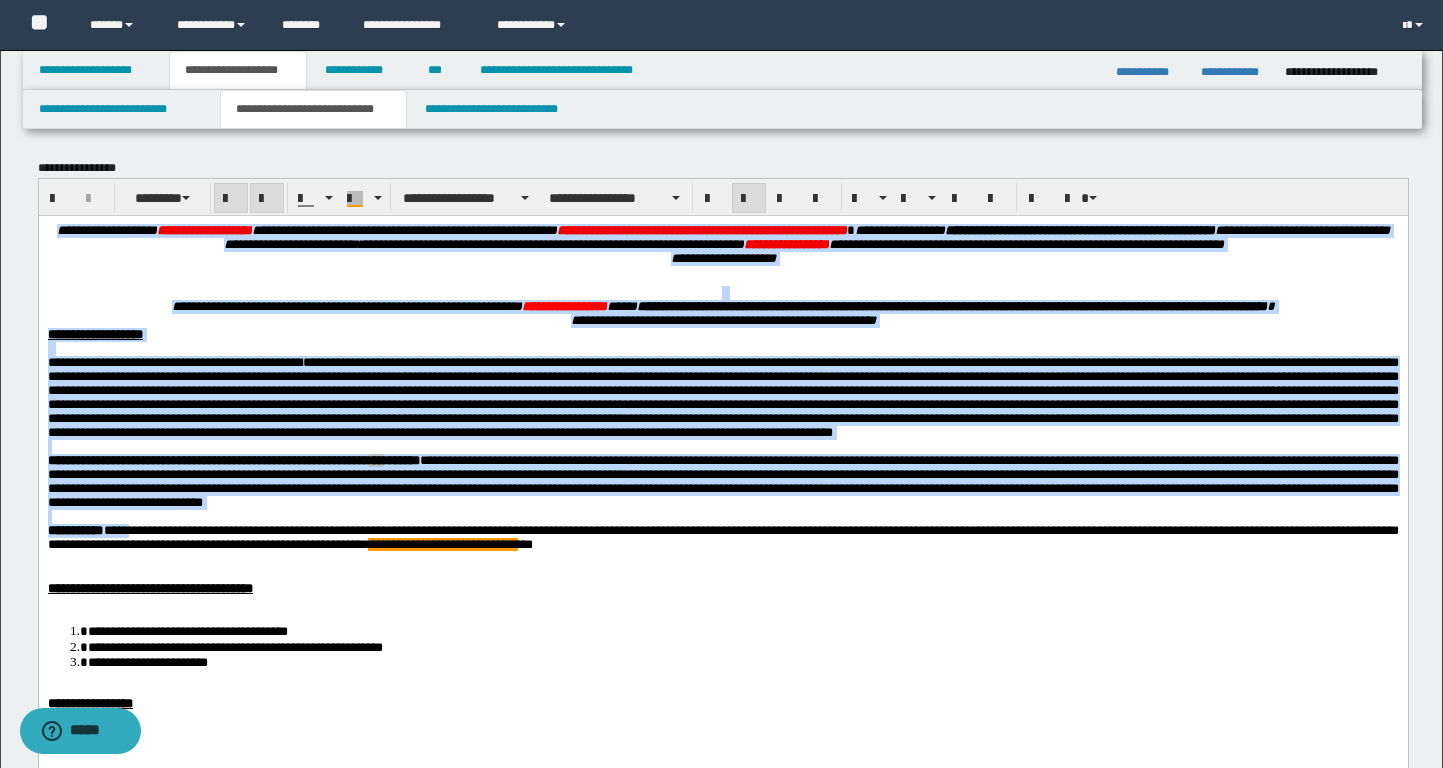 drag, startPoint x: 867, startPoint y: 336, endPoint x: 158, endPoint y: 220, distance: 718.42676 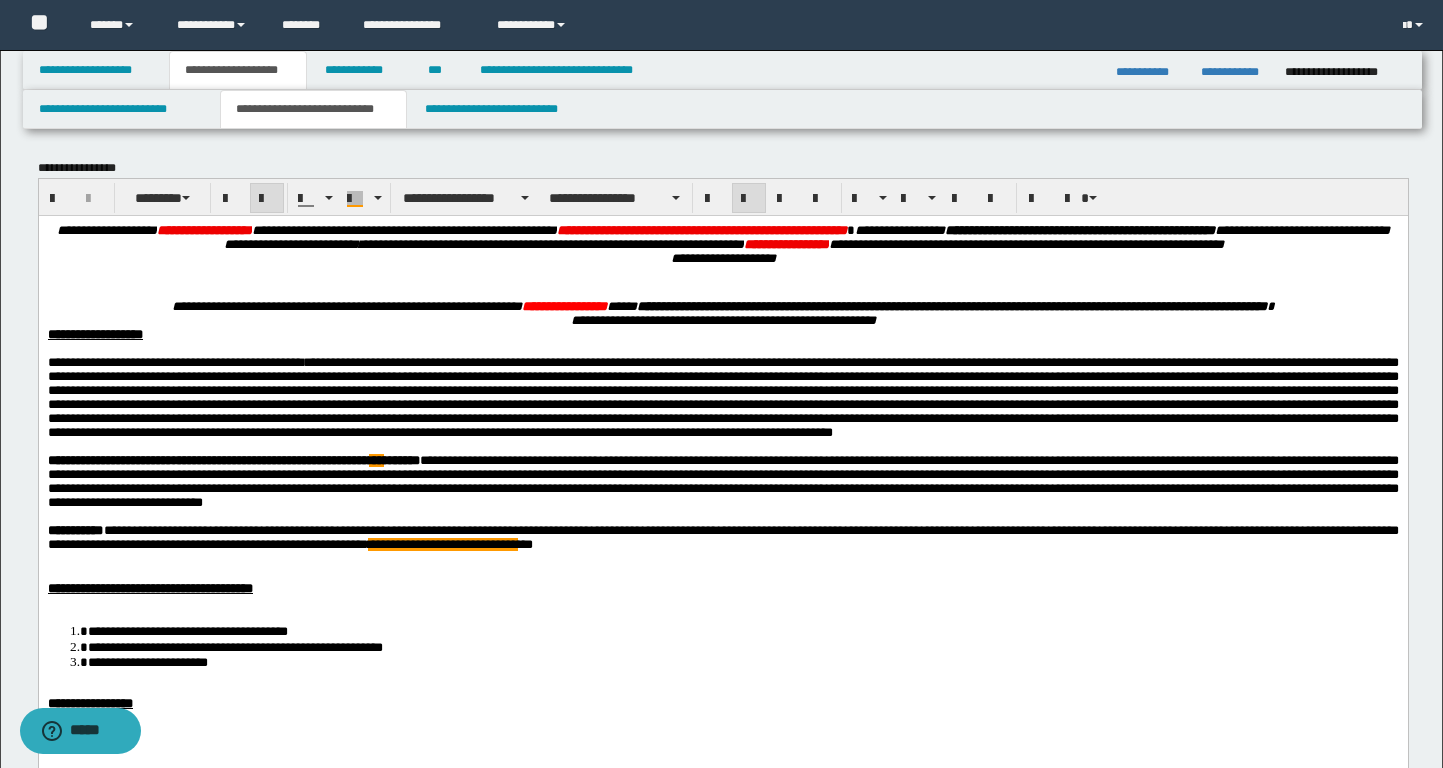click on "**********" at bounding box center [722, 555] 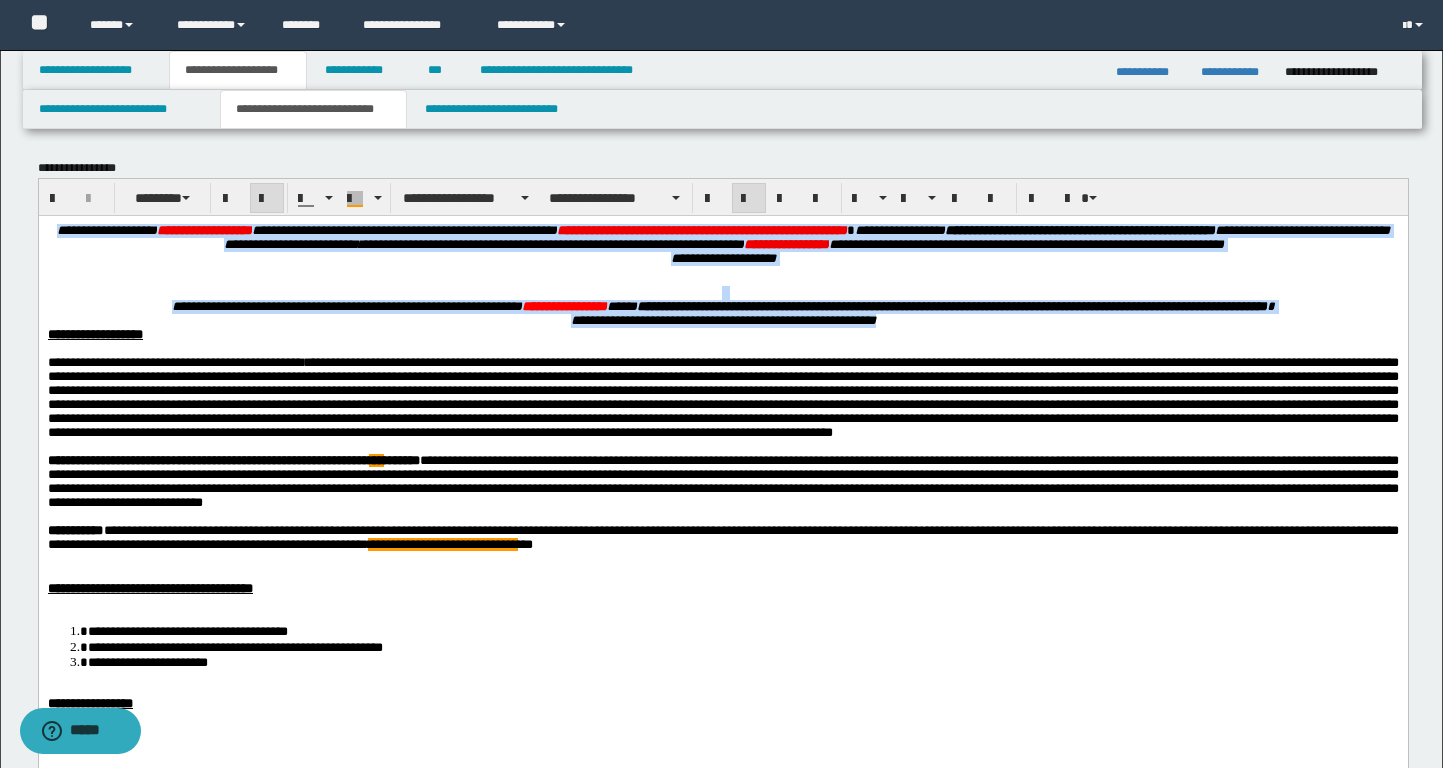 drag, startPoint x: 943, startPoint y: 339, endPoint x: 23, endPoint y: 225, distance: 927.03613 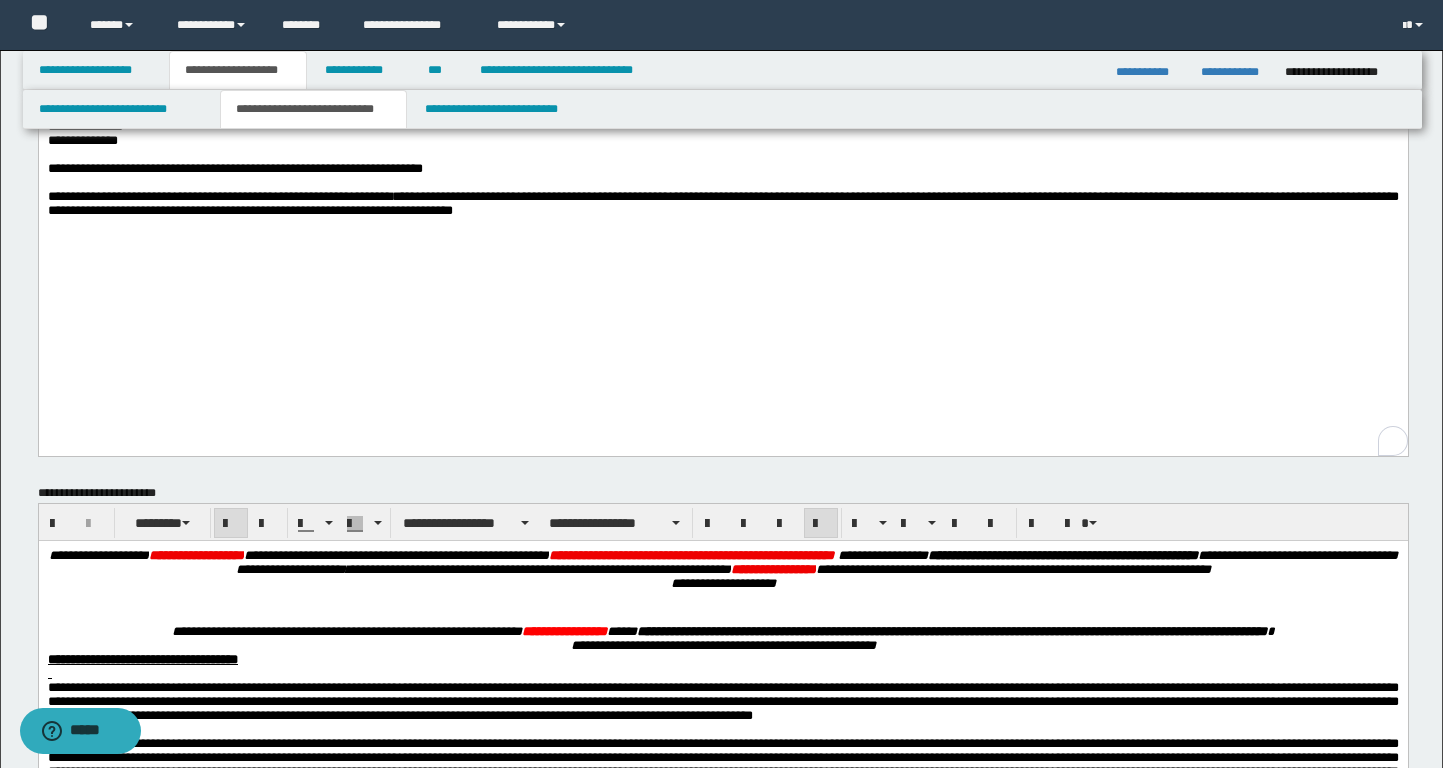scroll, scrollTop: 592, scrollLeft: 0, axis: vertical 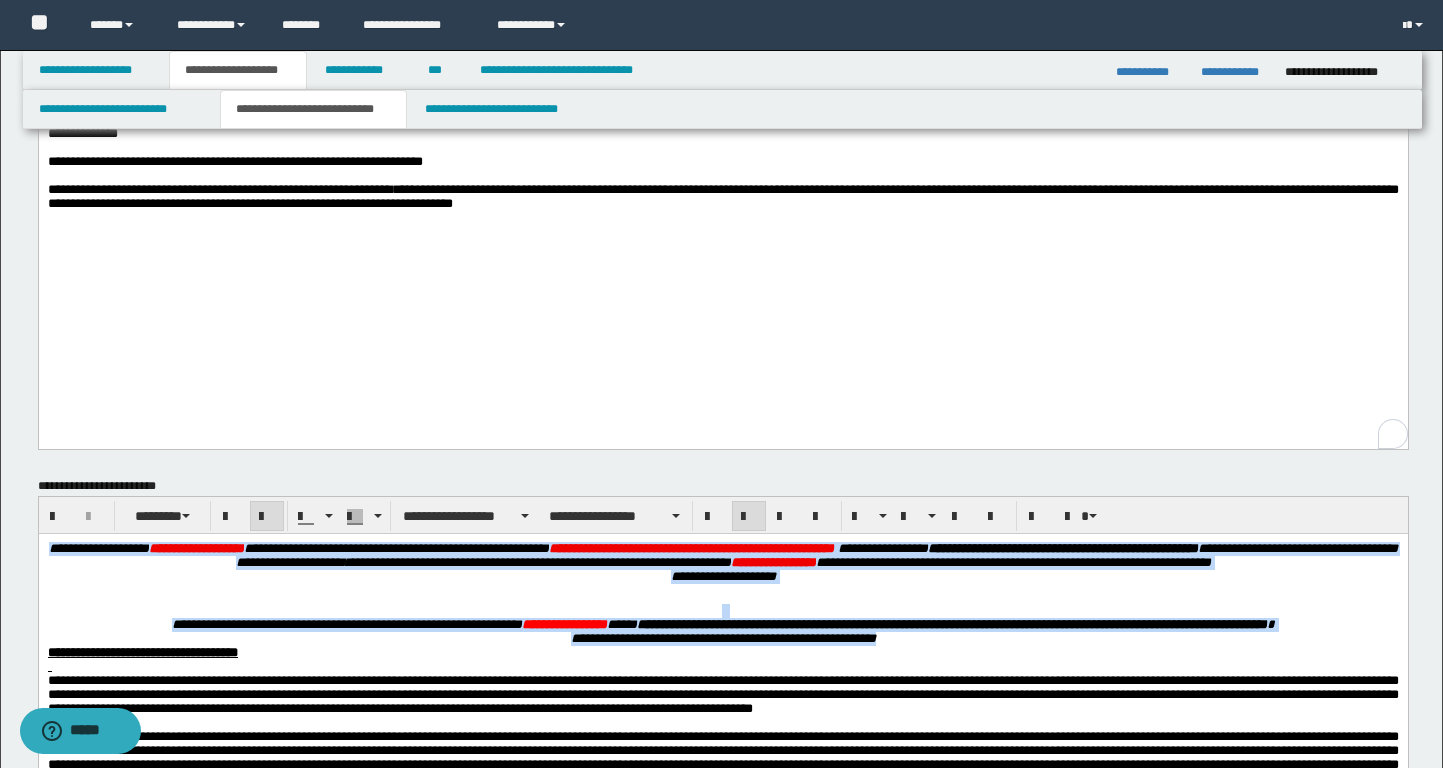 drag, startPoint x: 948, startPoint y: 657, endPoint x: 9, endPoint y: 550, distance: 945.0767 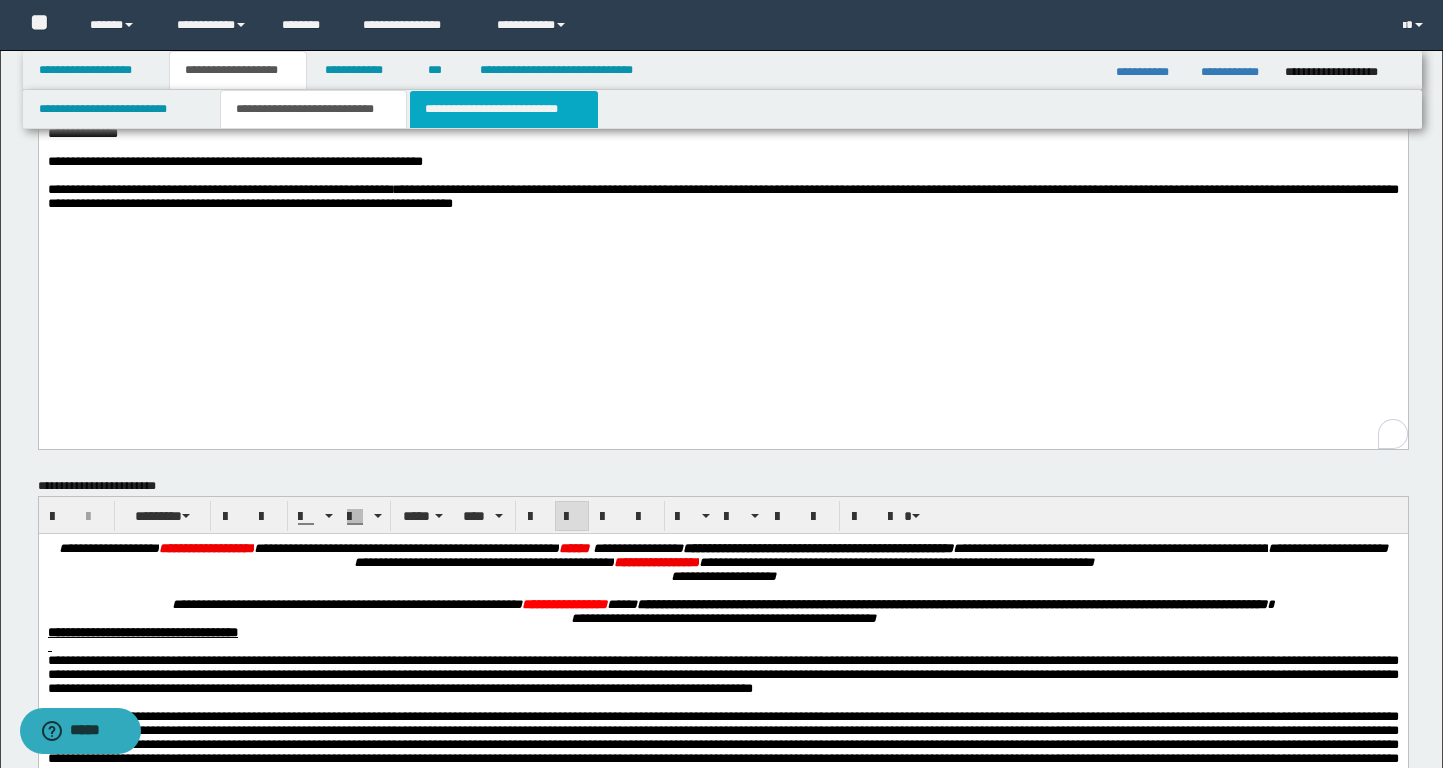 click on "**********" at bounding box center (504, 109) 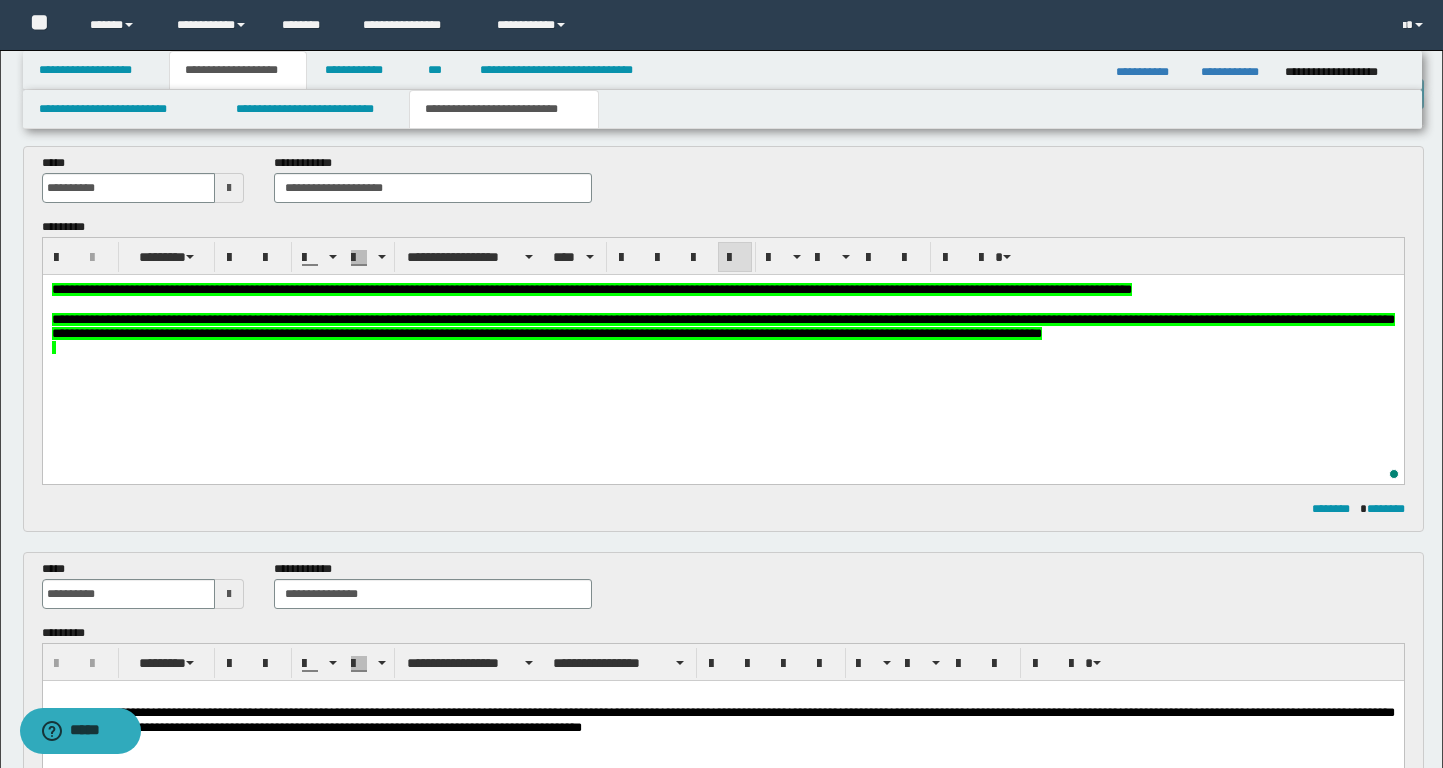 scroll, scrollTop: 0, scrollLeft: 0, axis: both 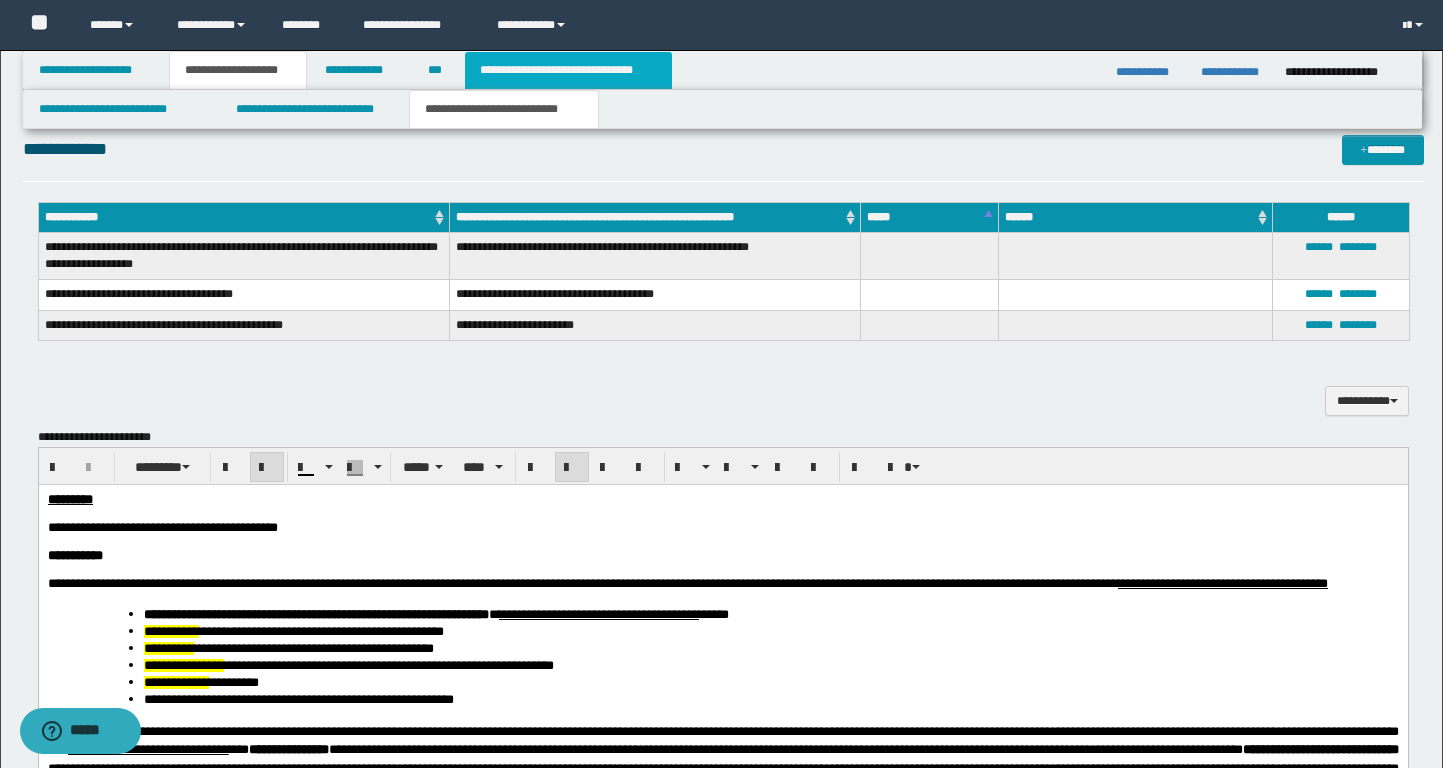 click on "**********" at bounding box center (568, 70) 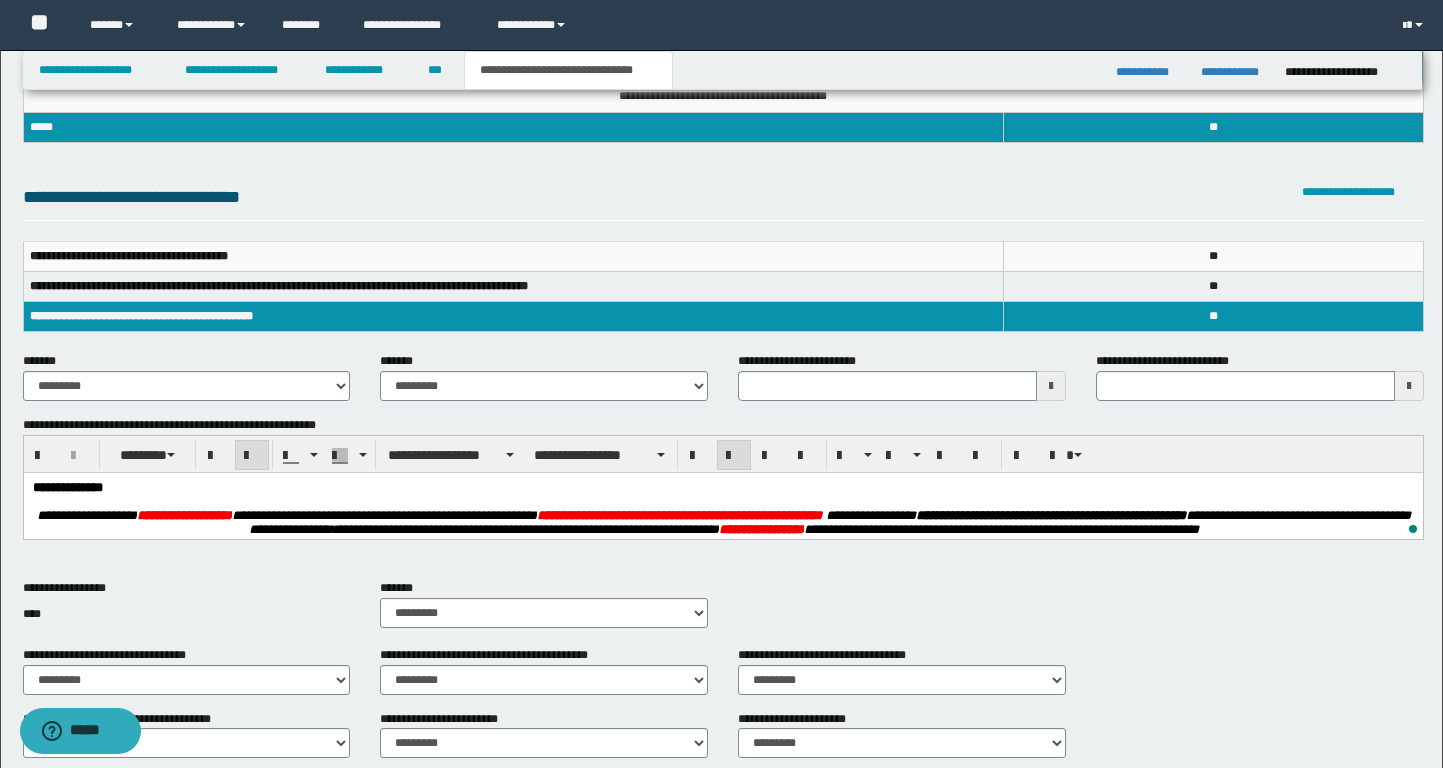 scroll, scrollTop: 0, scrollLeft: 0, axis: both 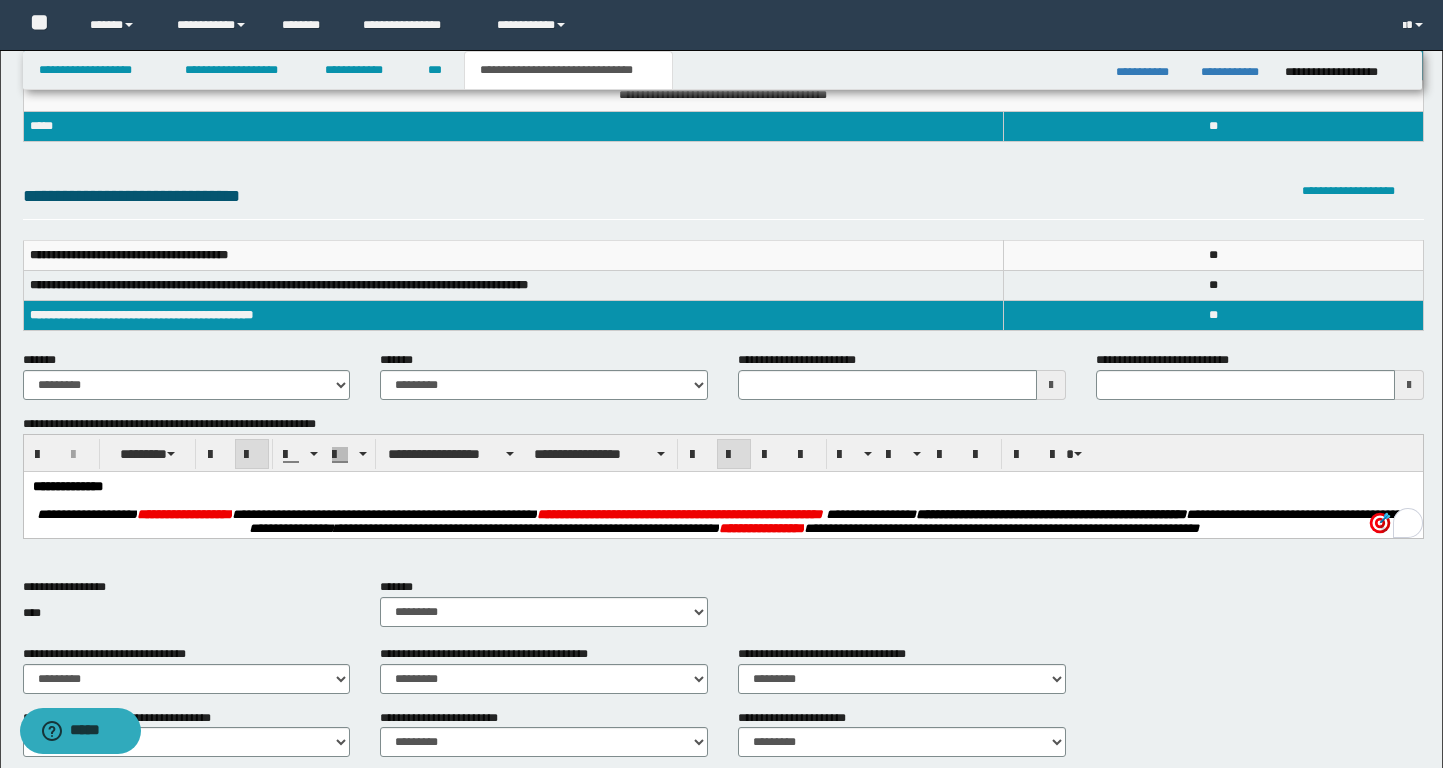 click at bounding box center [722, 501] 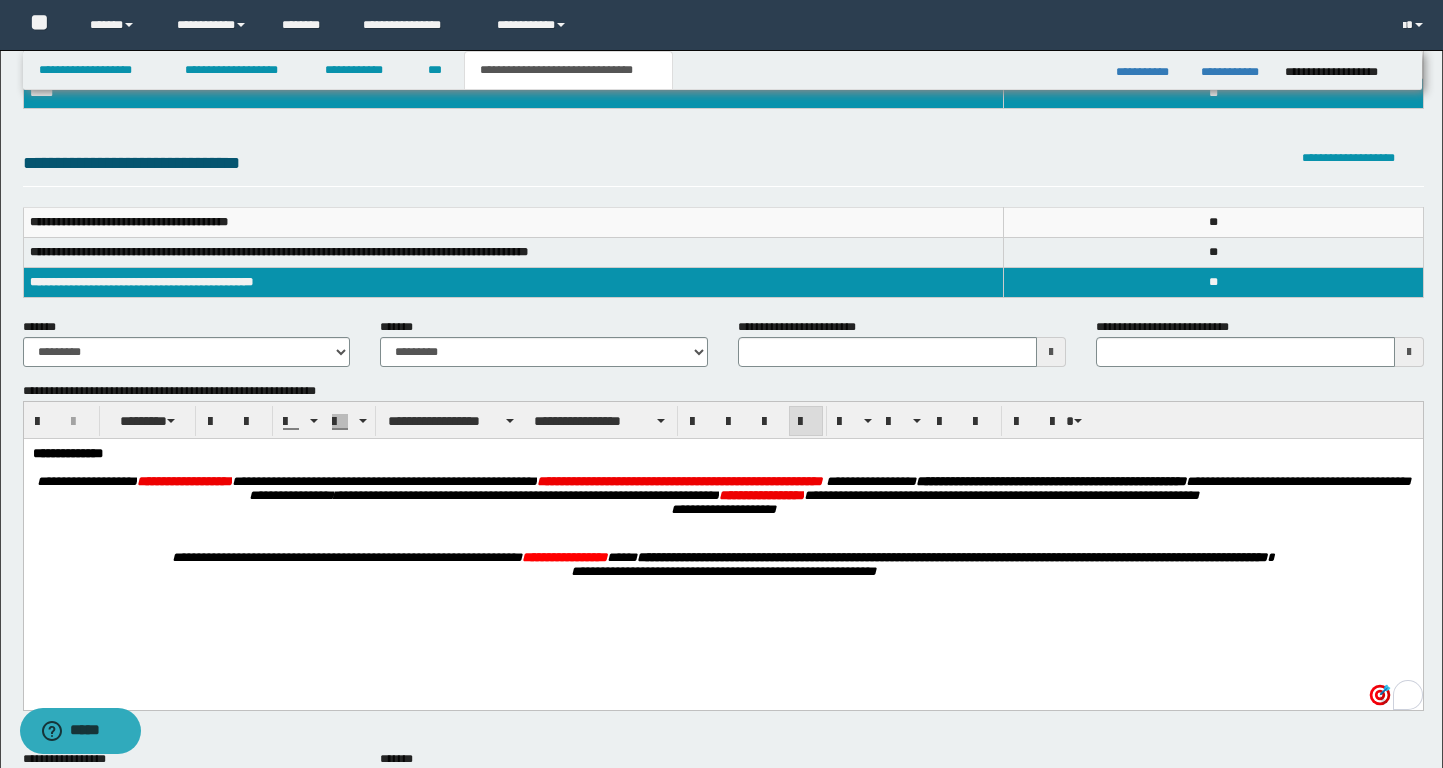 scroll, scrollTop: 193, scrollLeft: 0, axis: vertical 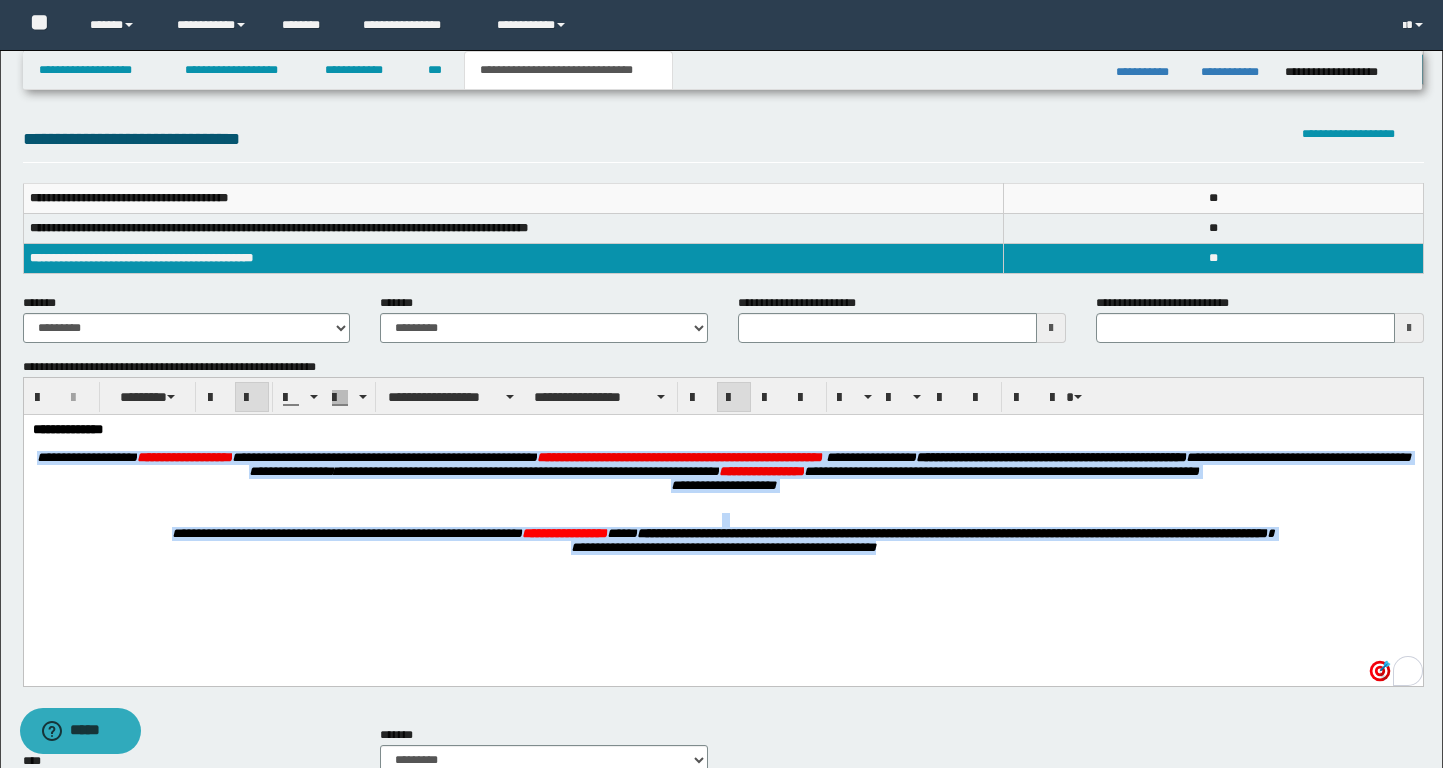 drag, startPoint x: 951, startPoint y: 561, endPoint x: 40, endPoint y: 462, distance: 916.36346 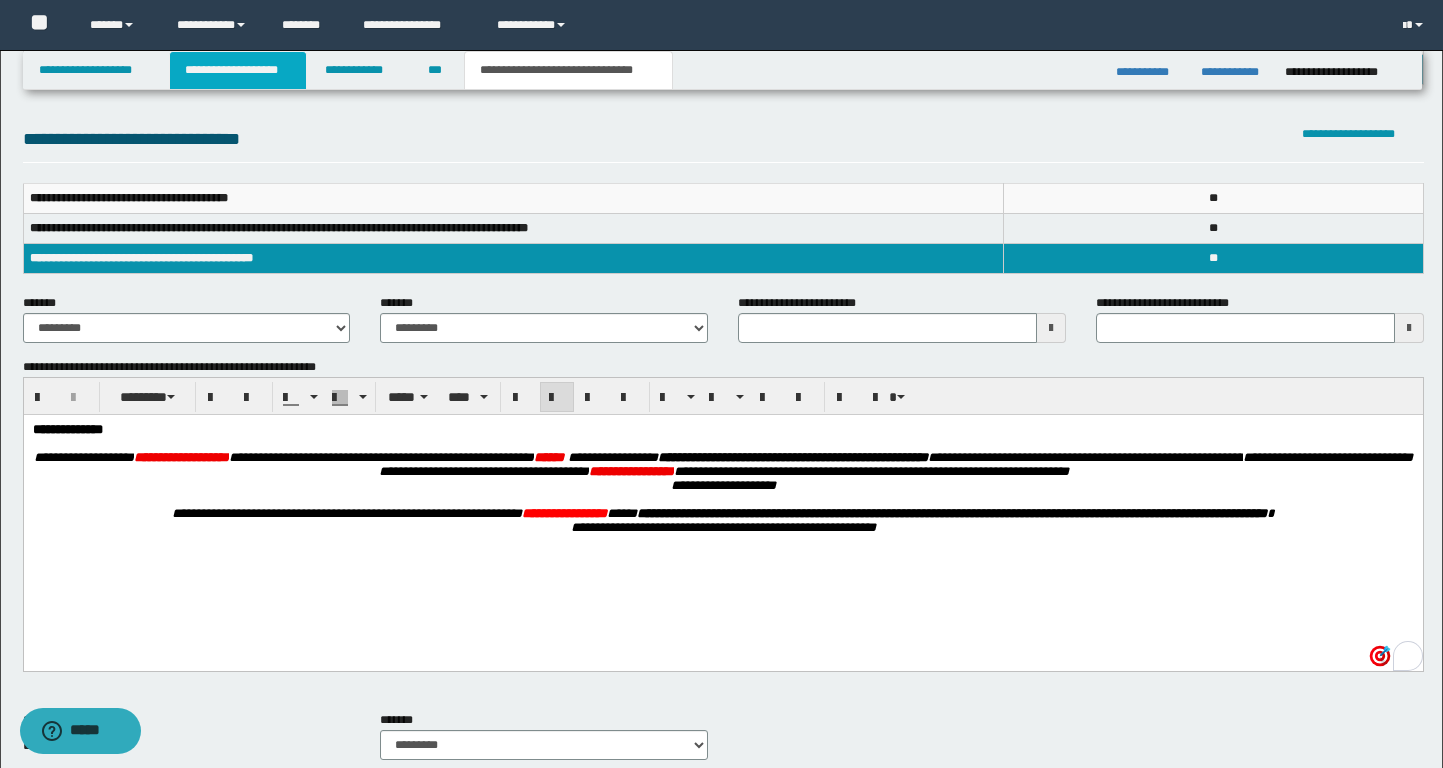 click on "**********" at bounding box center [238, 70] 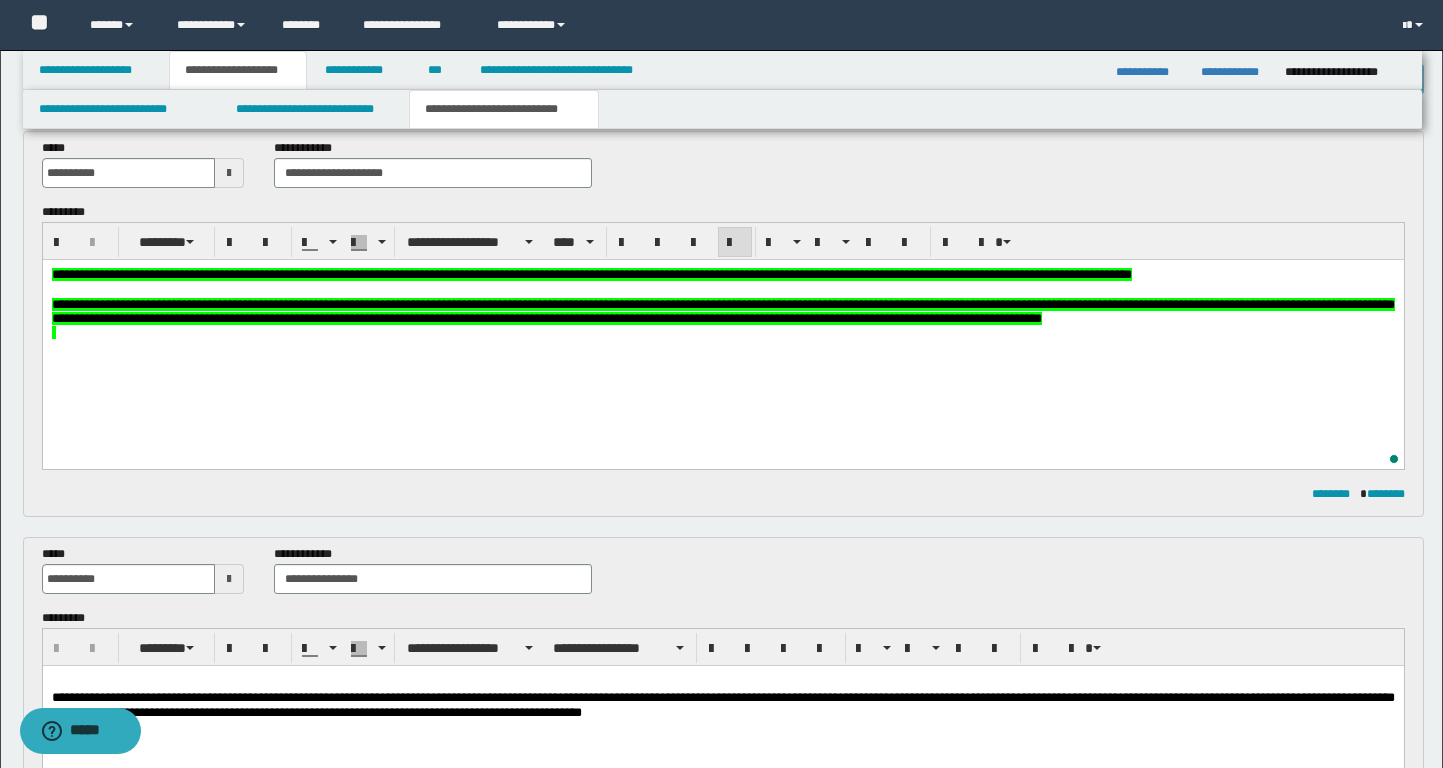 scroll, scrollTop: 0, scrollLeft: 0, axis: both 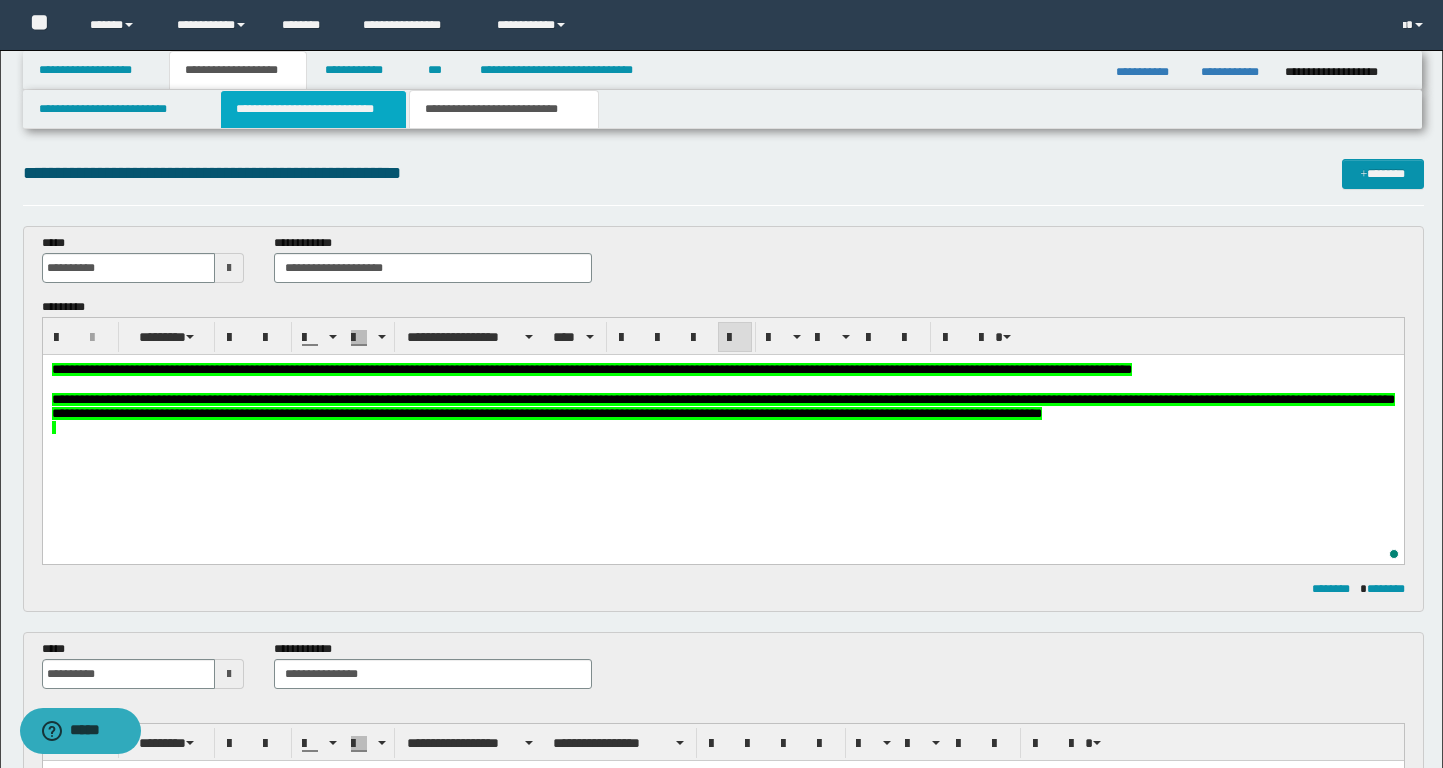 click on "**********" at bounding box center [314, 109] 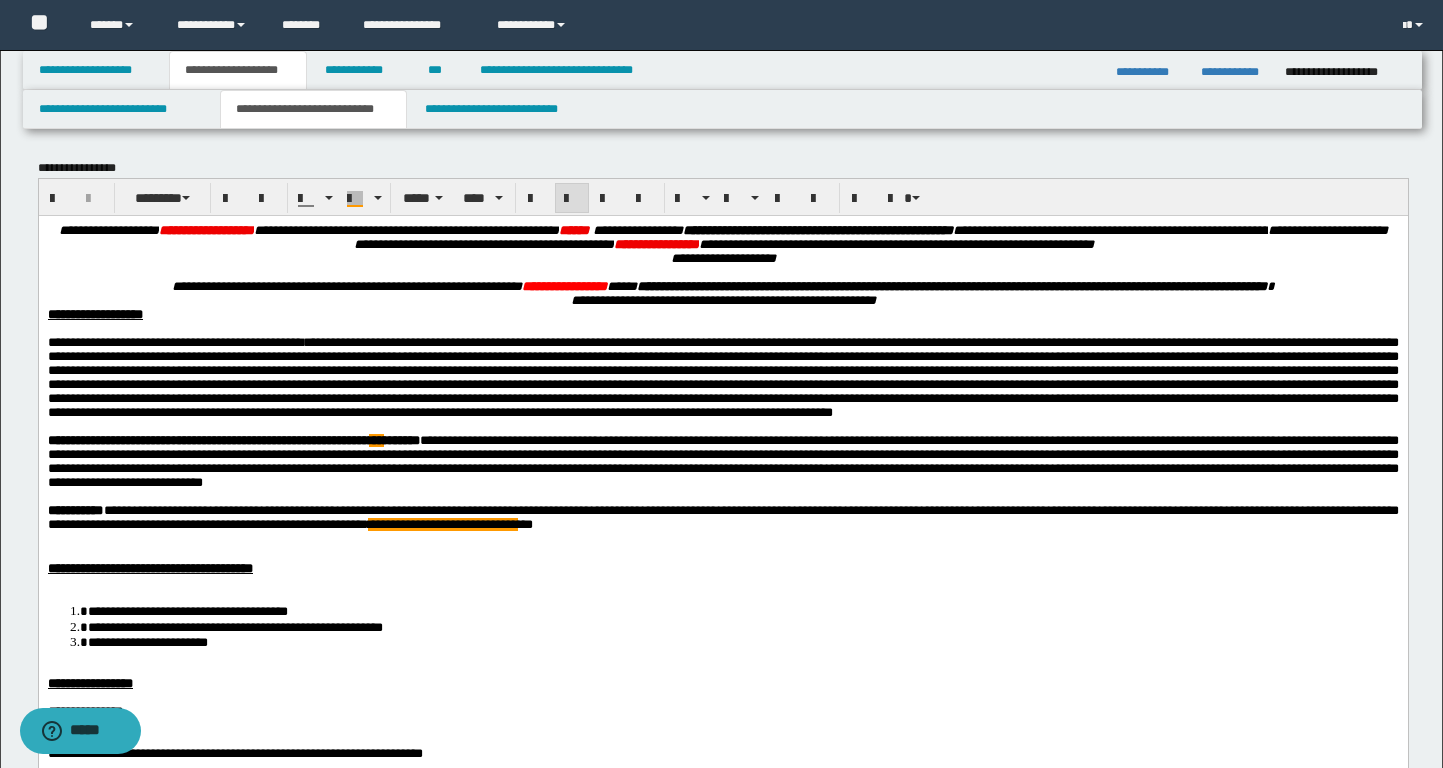 click on "**********" at bounding box center (722, 314) 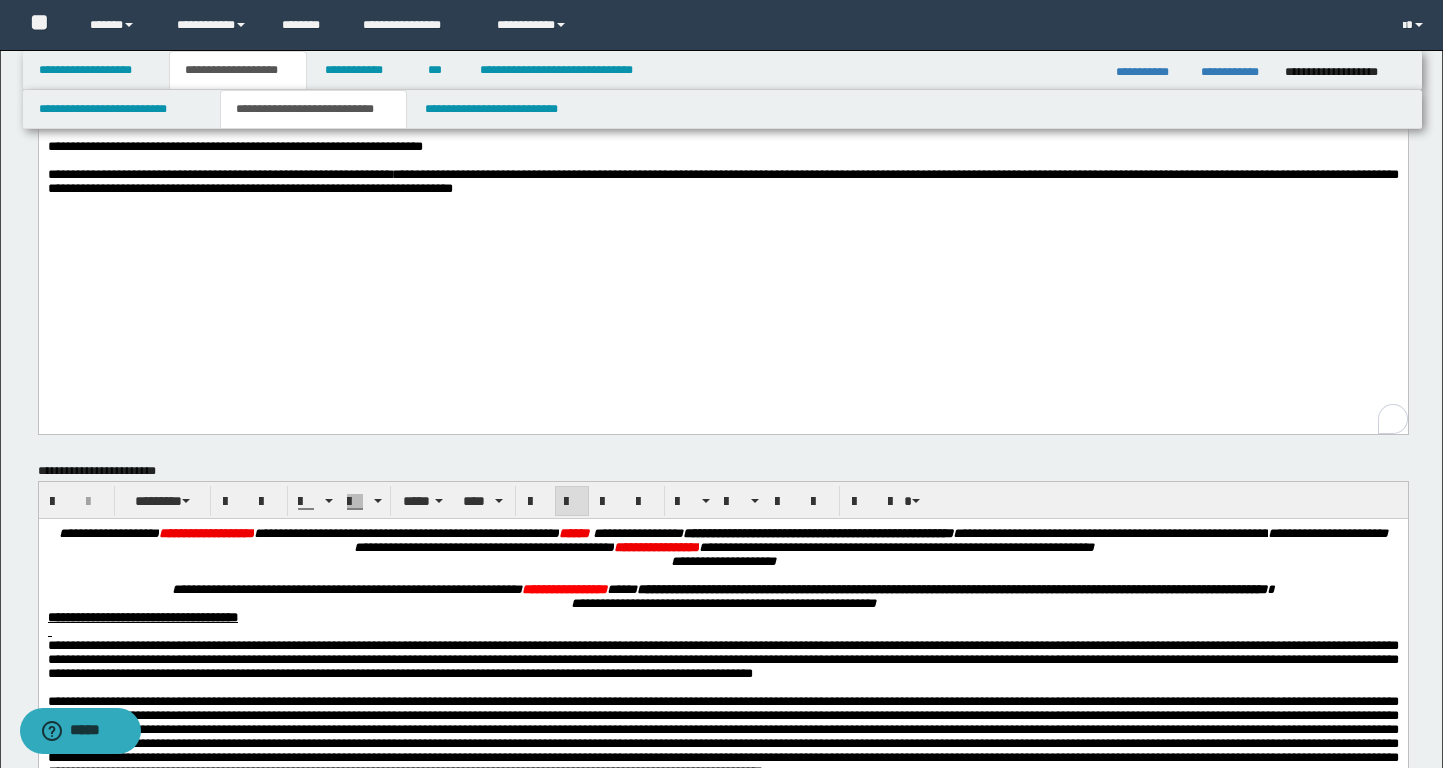 scroll, scrollTop: 631, scrollLeft: 0, axis: vertical 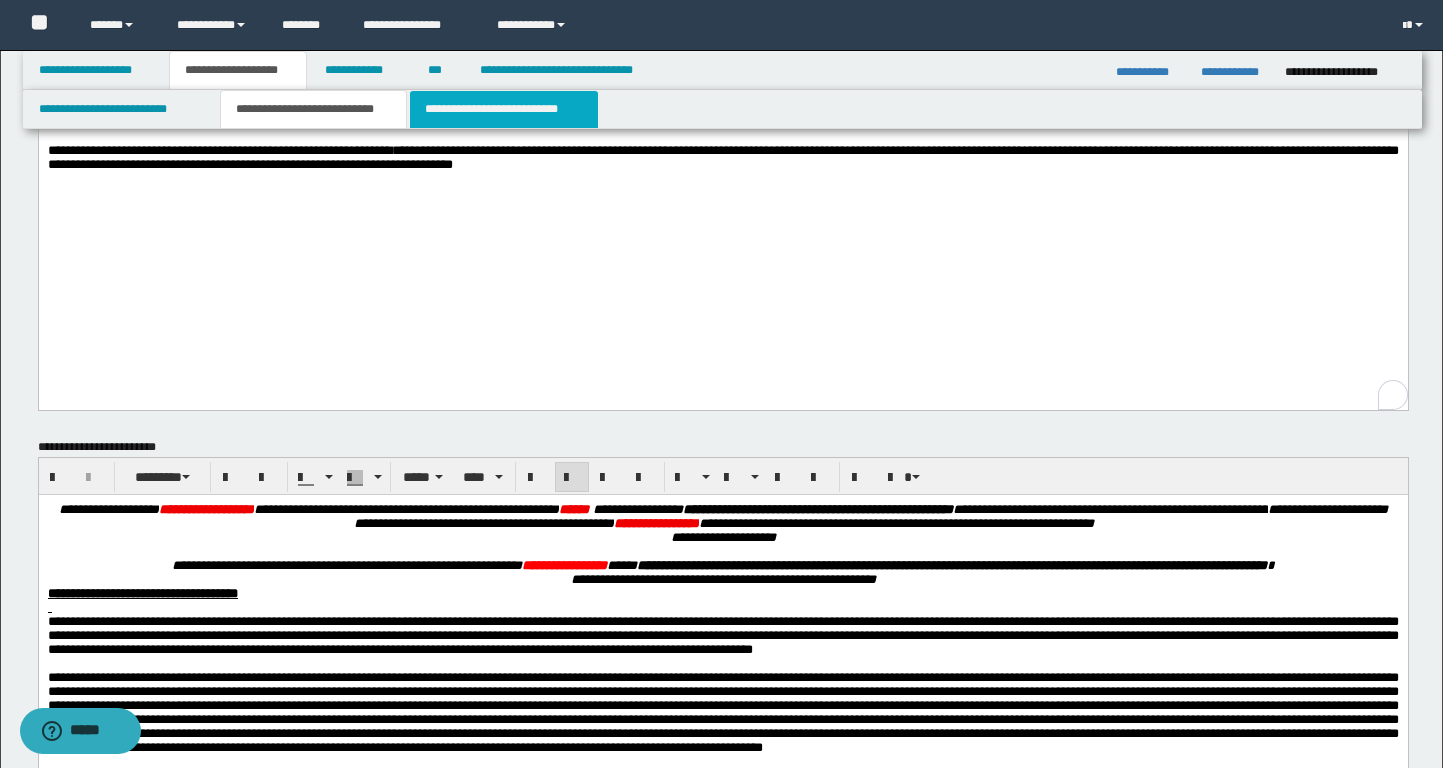 click on "**********" at bounding box center (504, 109) 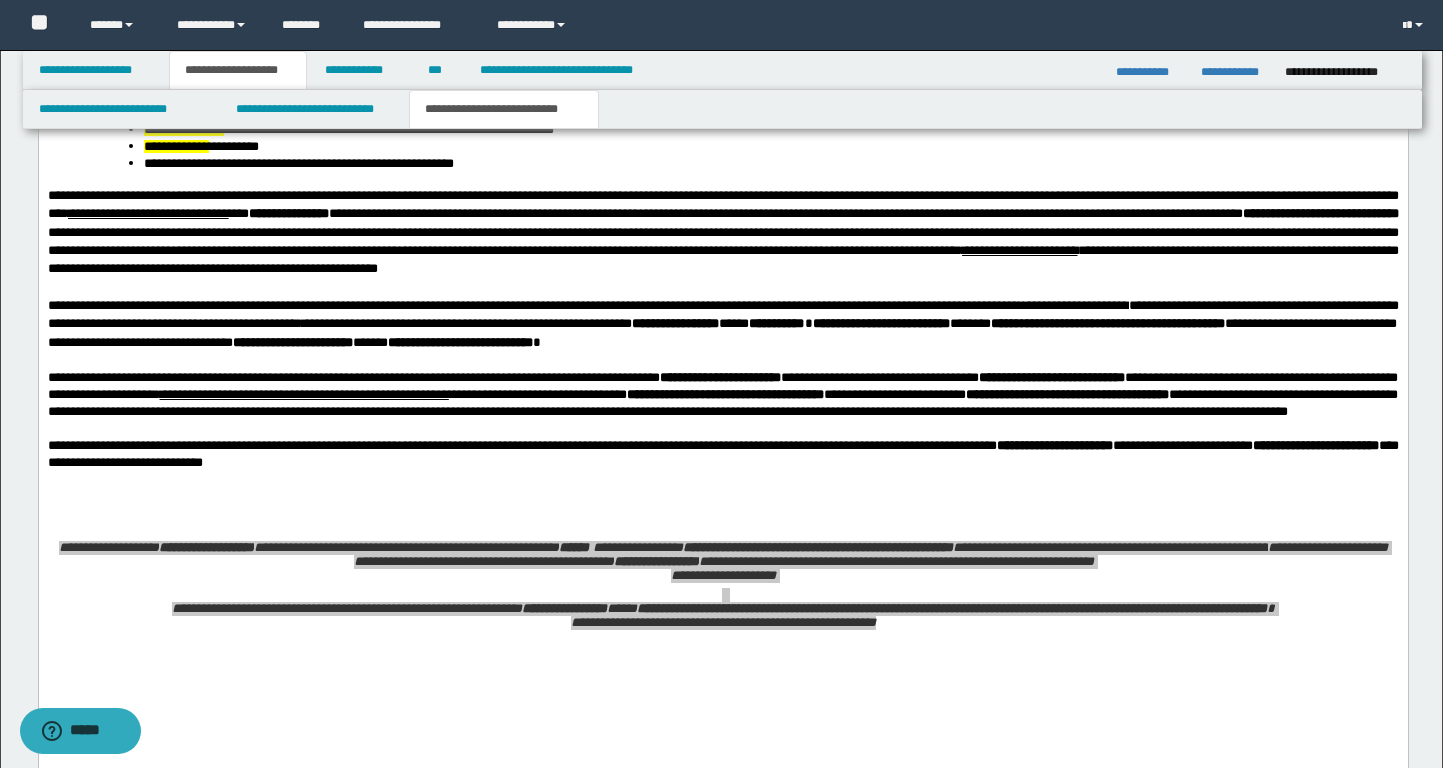 scroll, scrollTop: 1396, scrollLeft: 0, axis: vertical 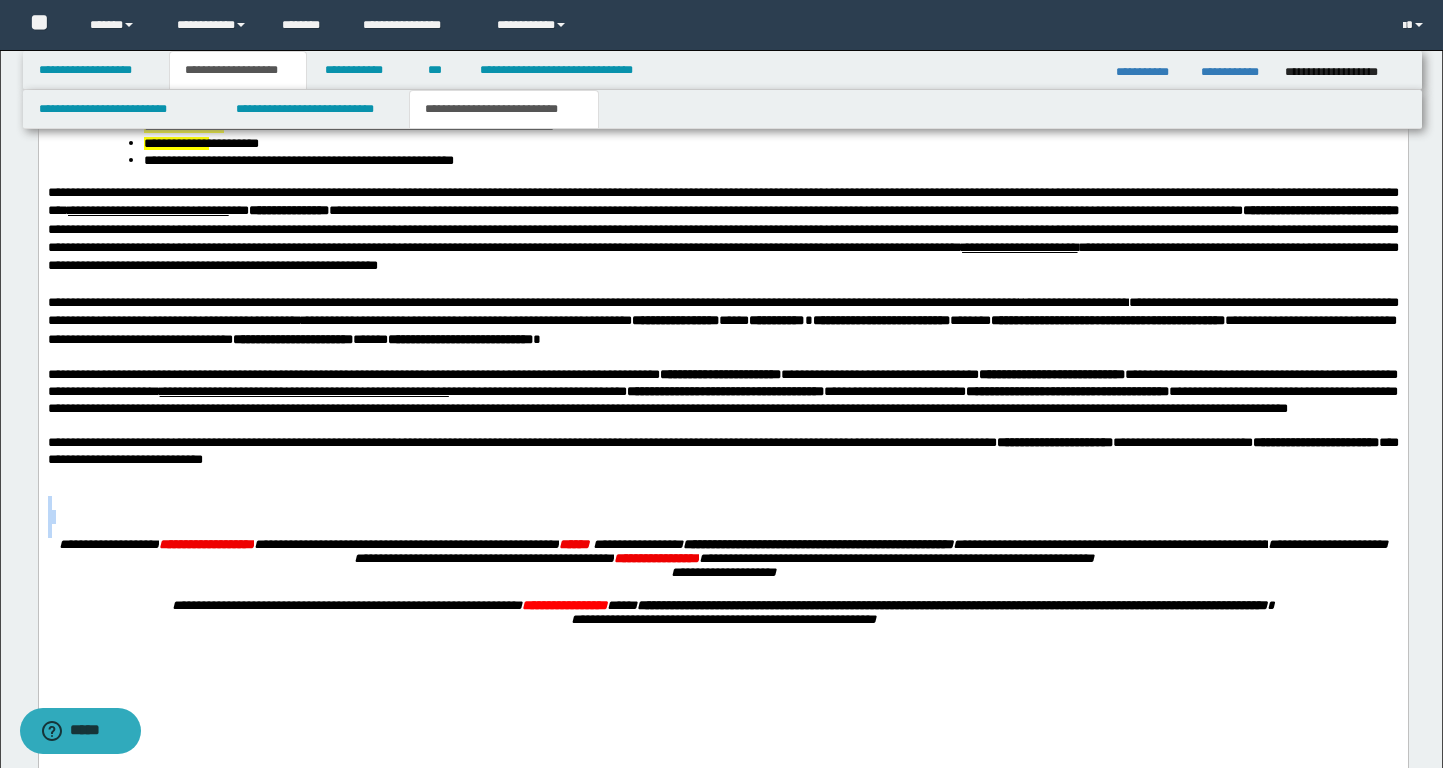 click at bounding box center (722, 504) 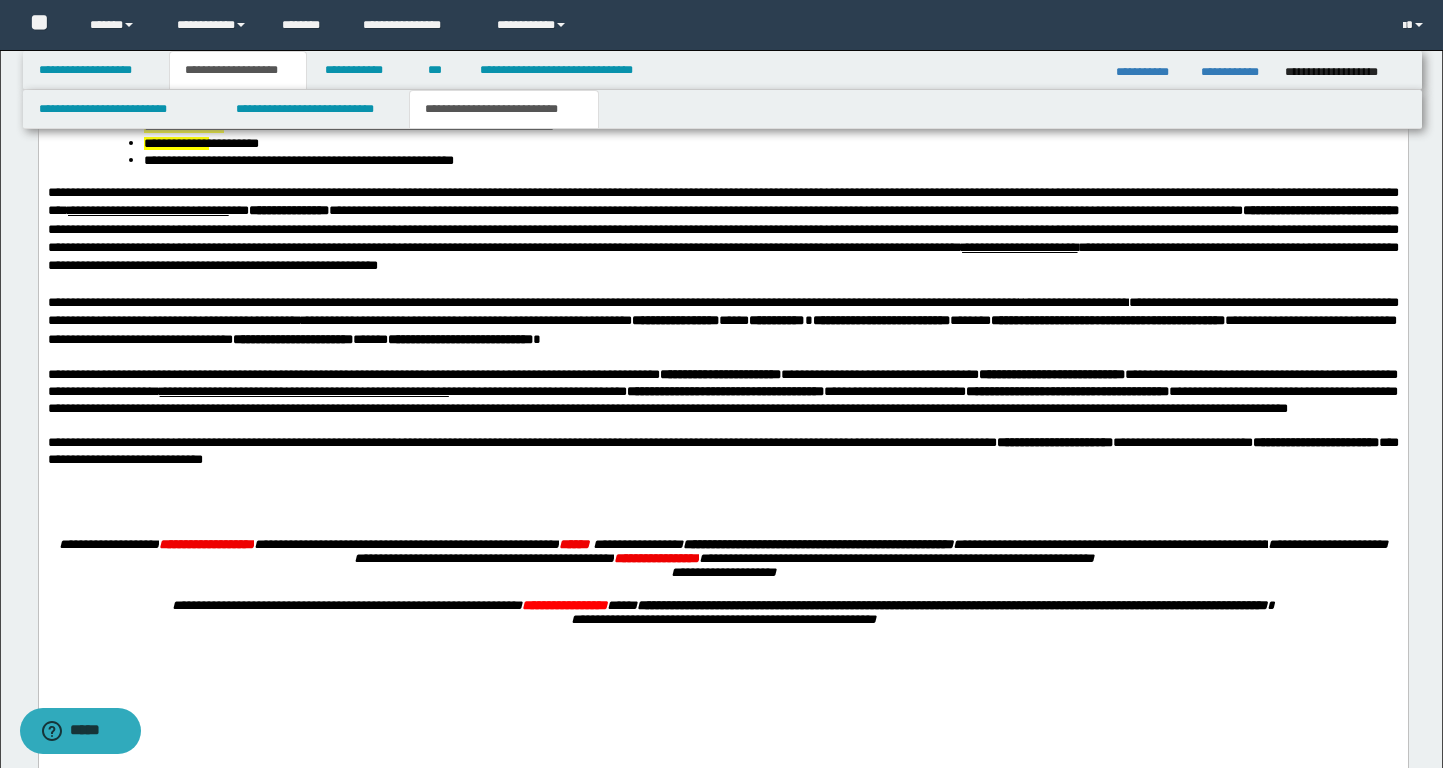 click at bounding box center [722, 504] 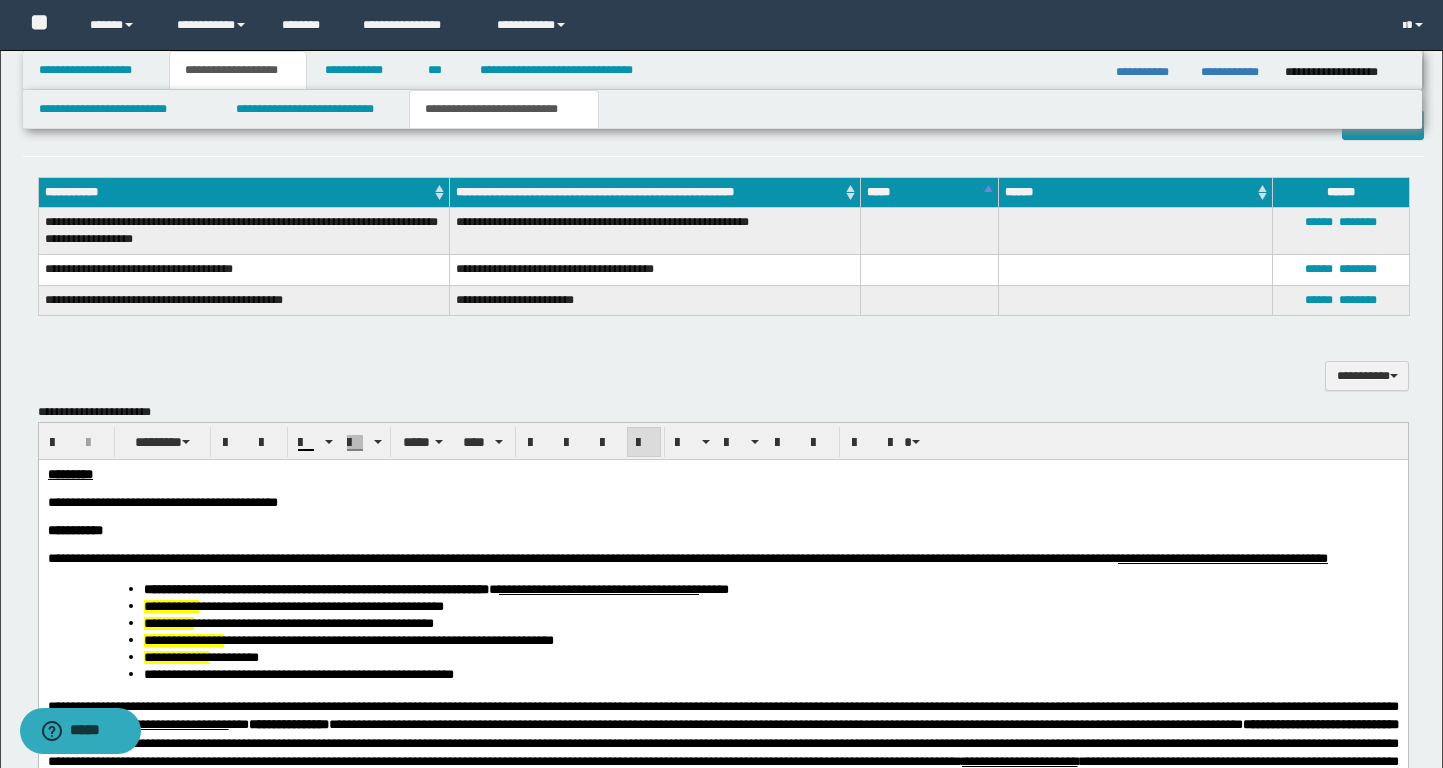 scroll, scrollTop: 45, scrollLeft: 0, axis: vertical 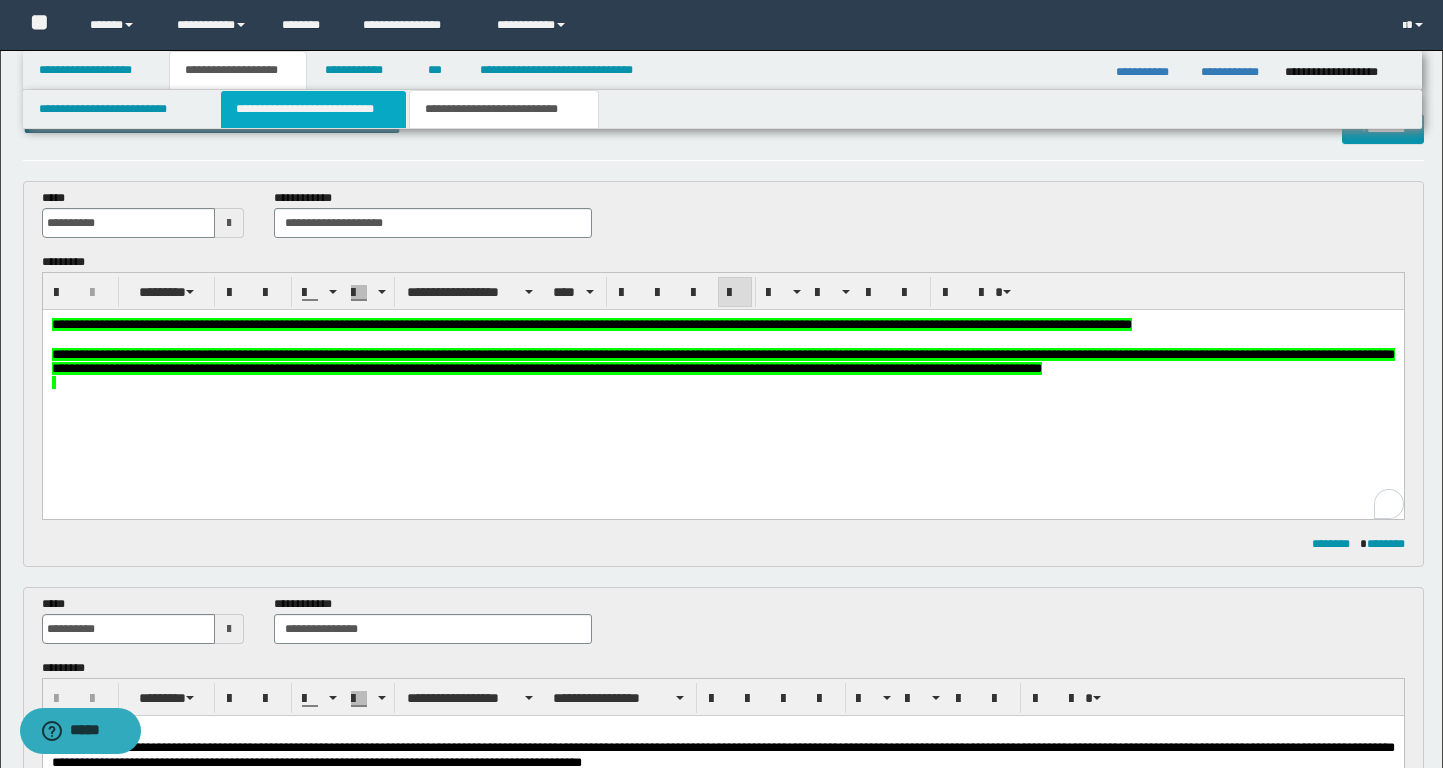 click on "**********" at bounding box center [314, 109] 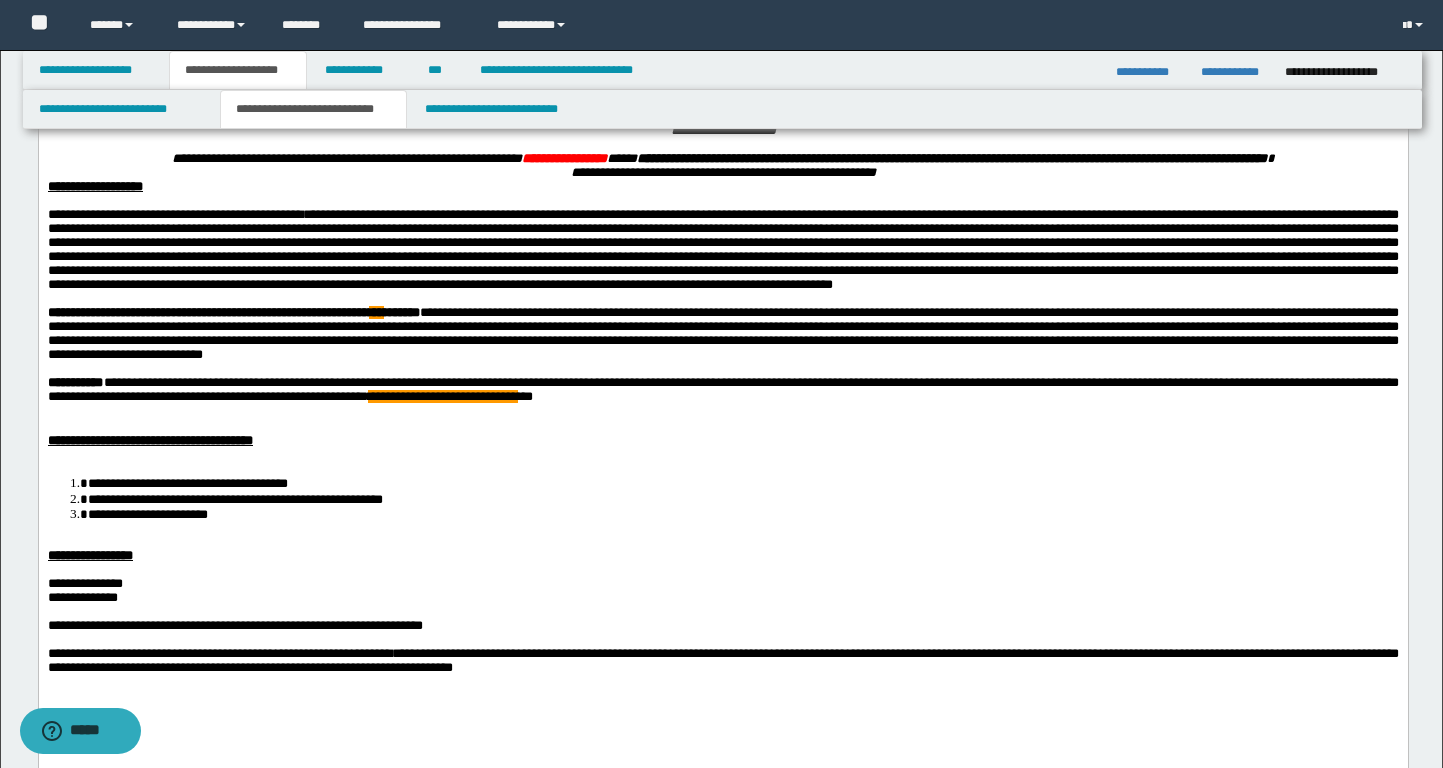 scroll, scrollTop: 150, scrollLeft: 0, axis: vertical 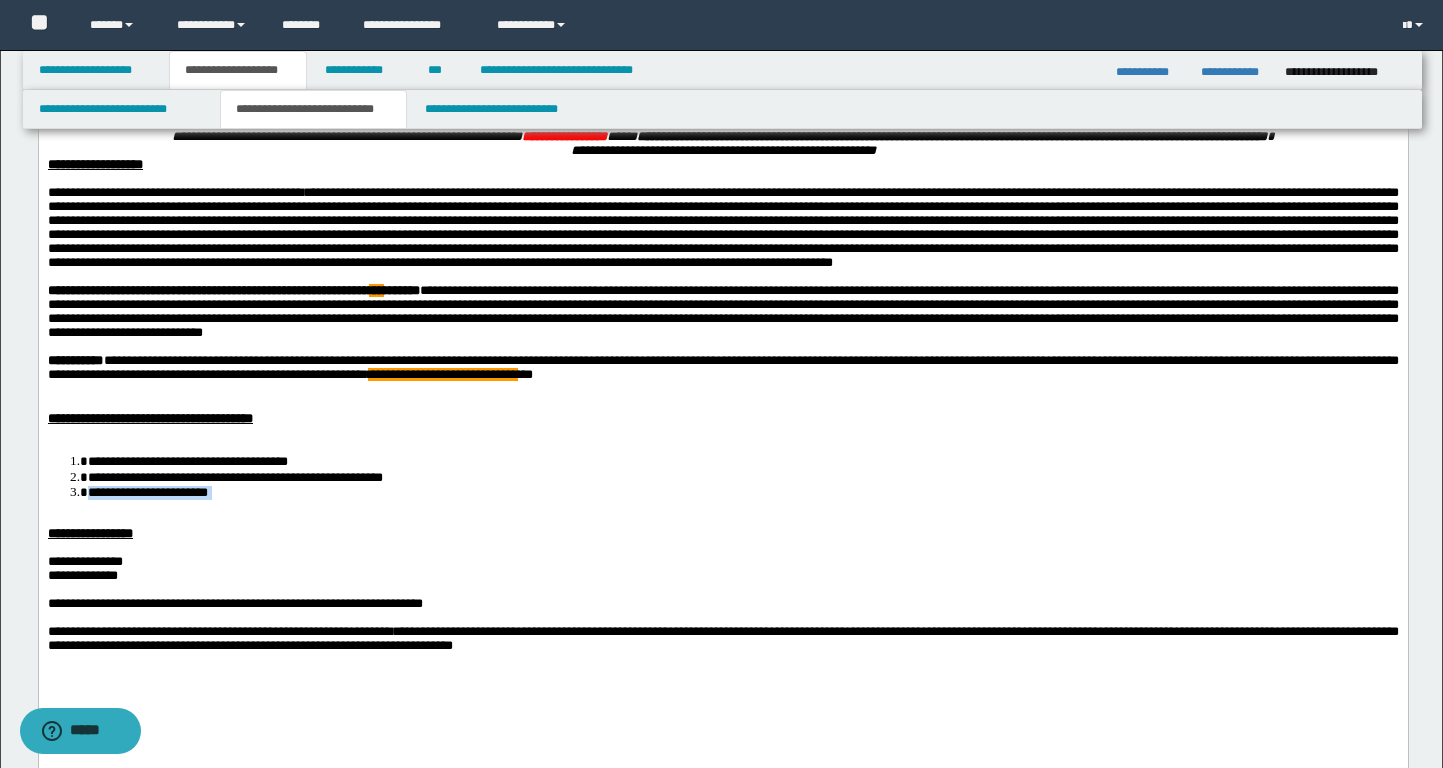 drag, startPoint x: 258, startPoint y: 591, endPoint x: 88, endPoint y: 589, distance: 170.01176 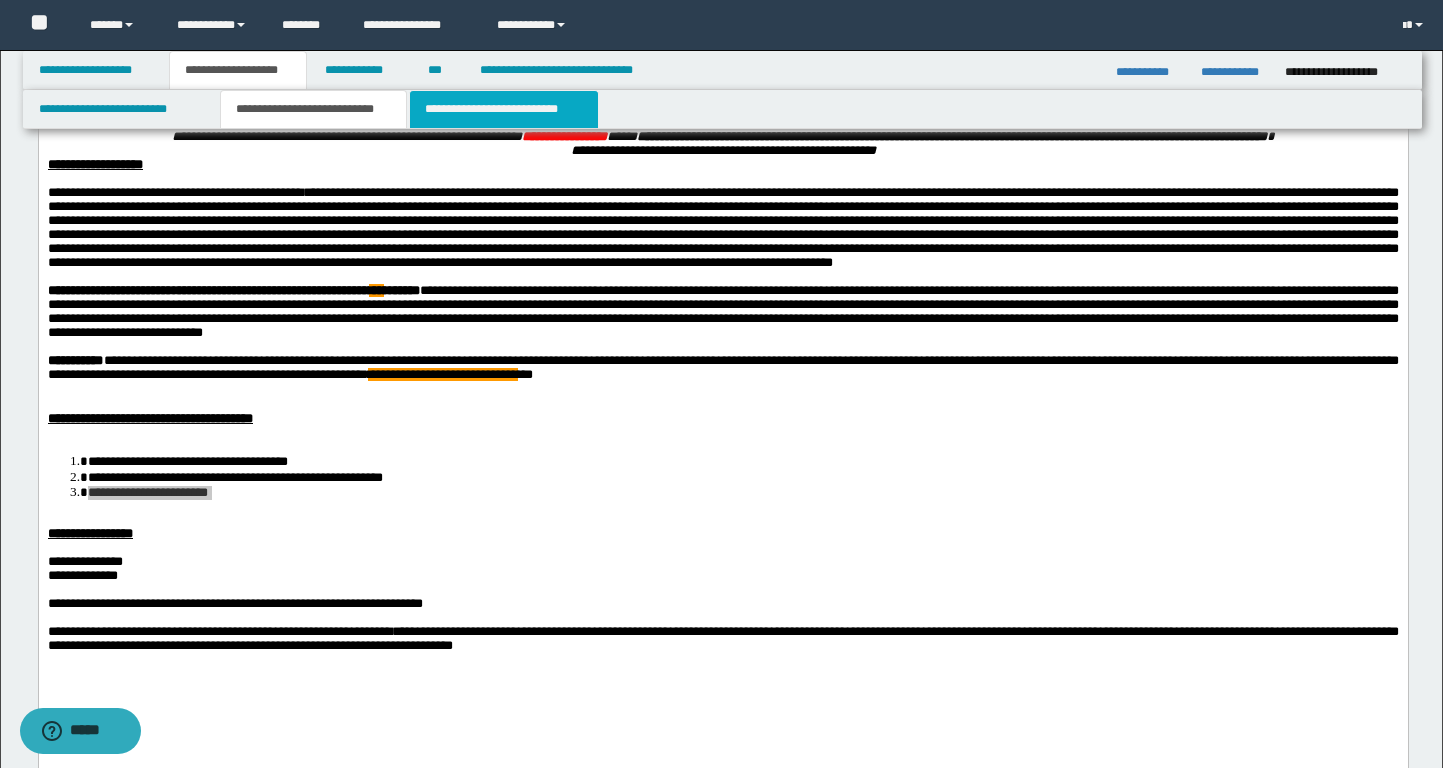 click on "**********" at bounding box center (504, 109) 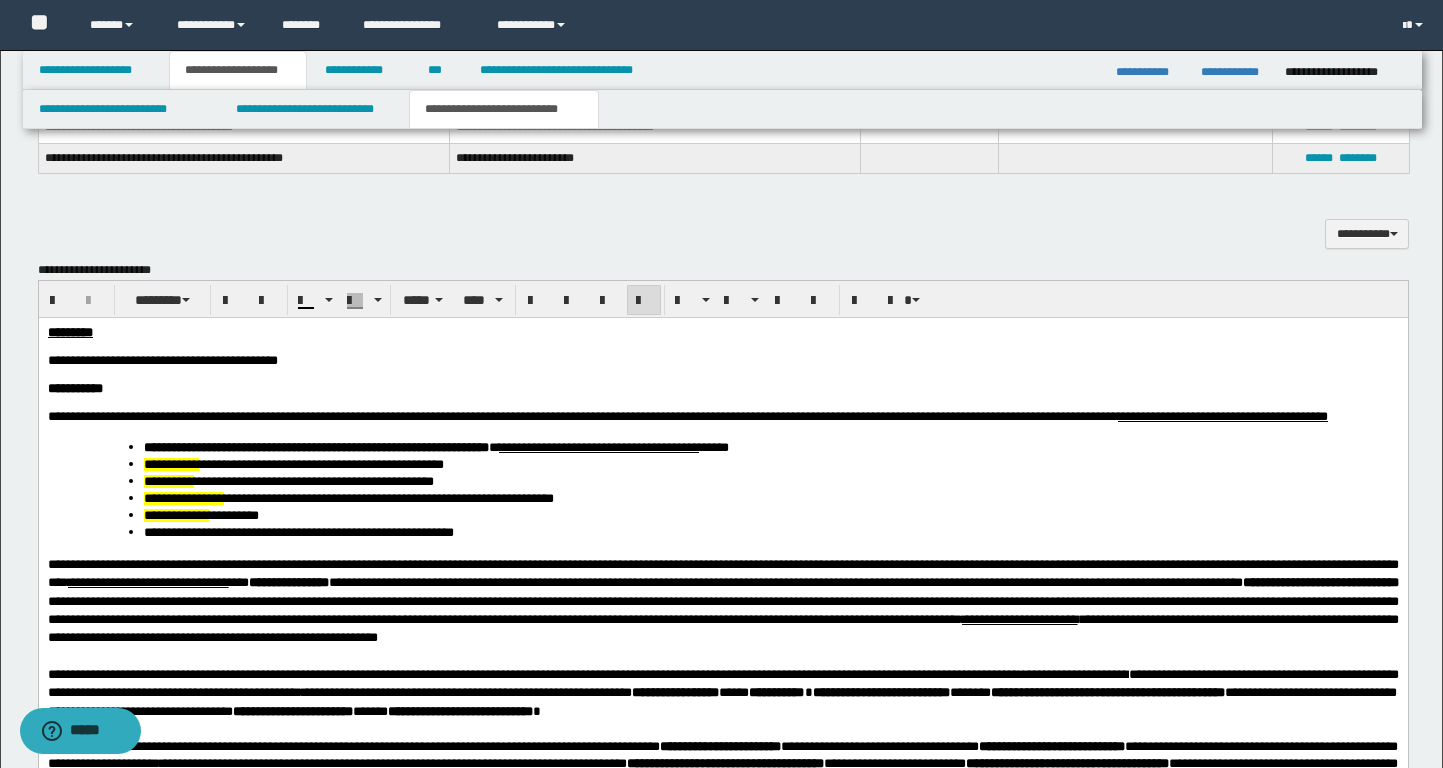 scroll, scrollTop: 1060, scrollLeft: 0, axis: vertical 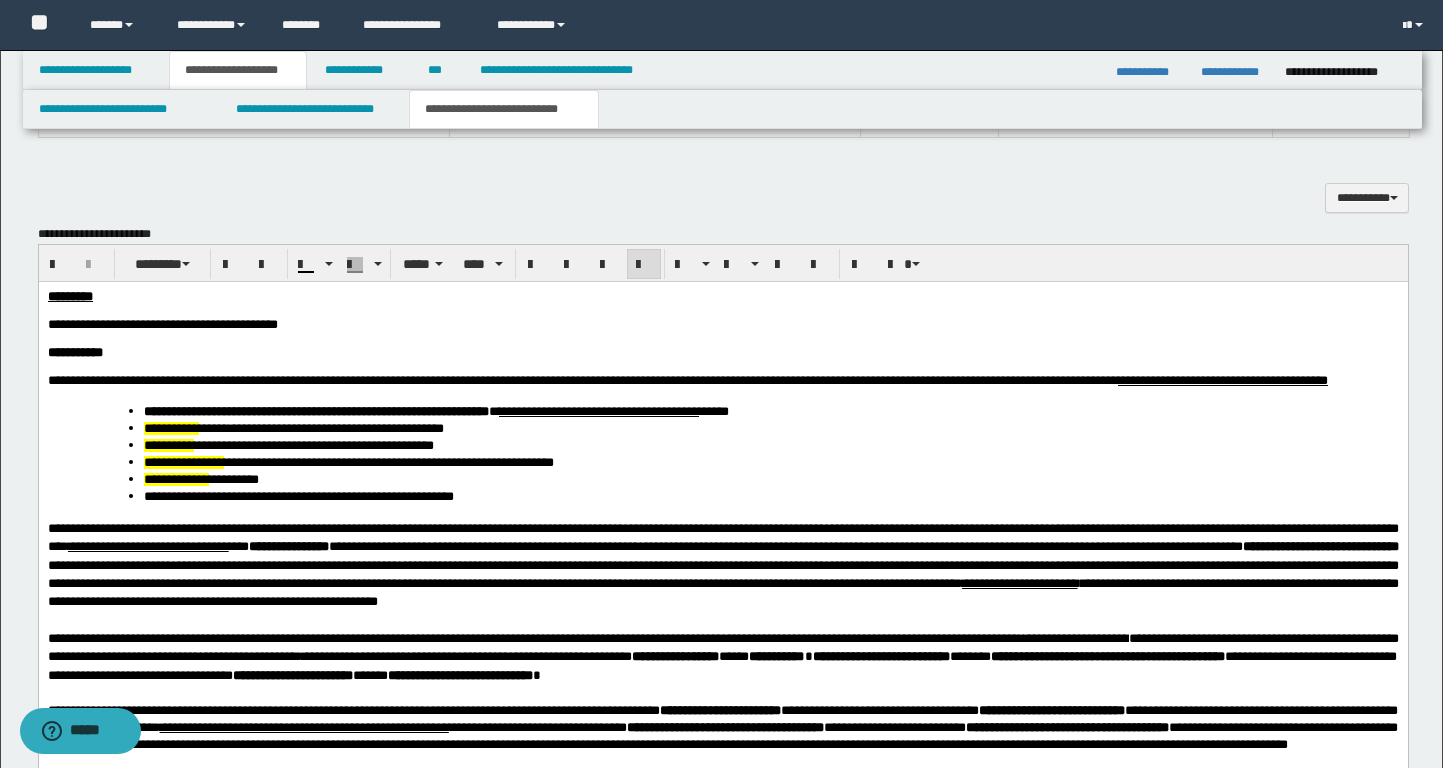 click on "**********" at bounding box center (200, 479) 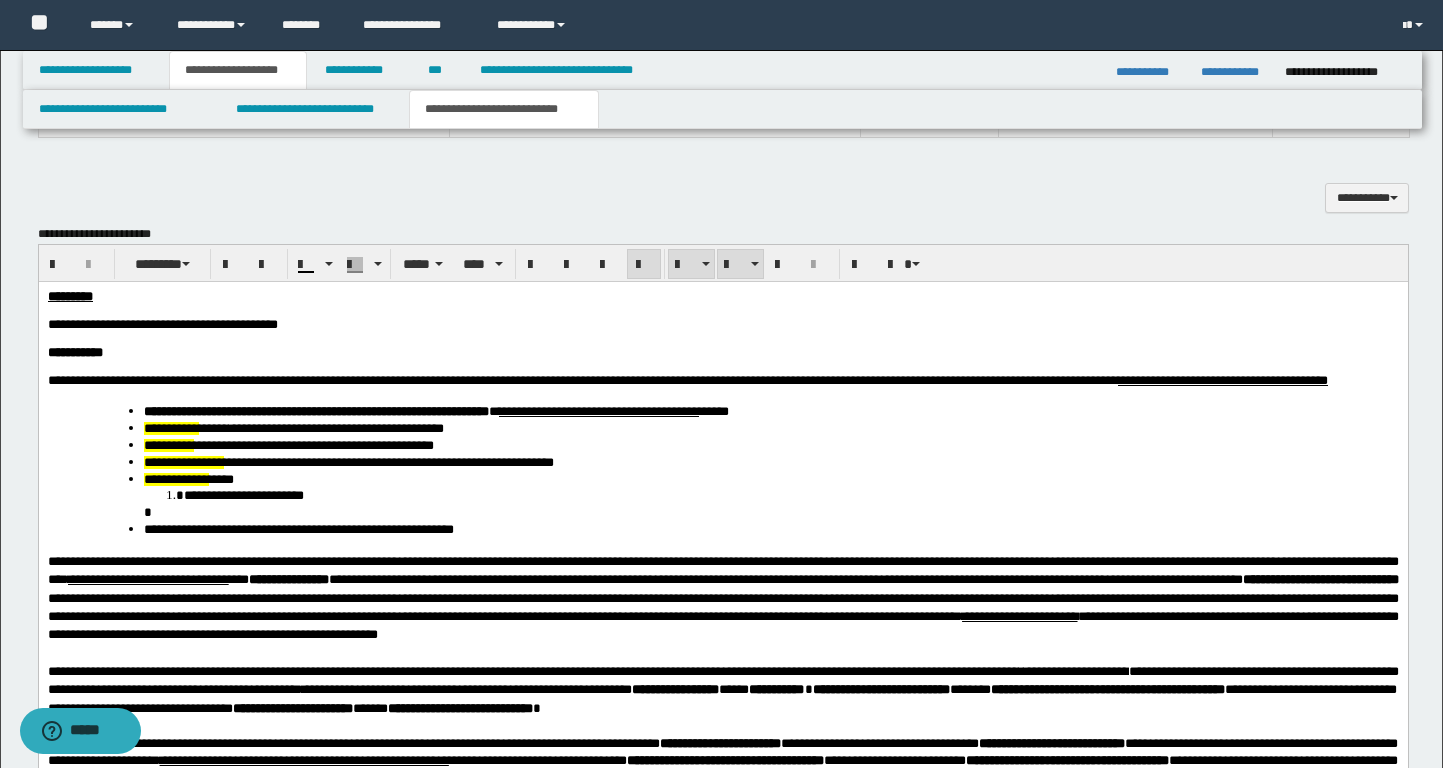 click on "**********" at bounding box center (790, 495) 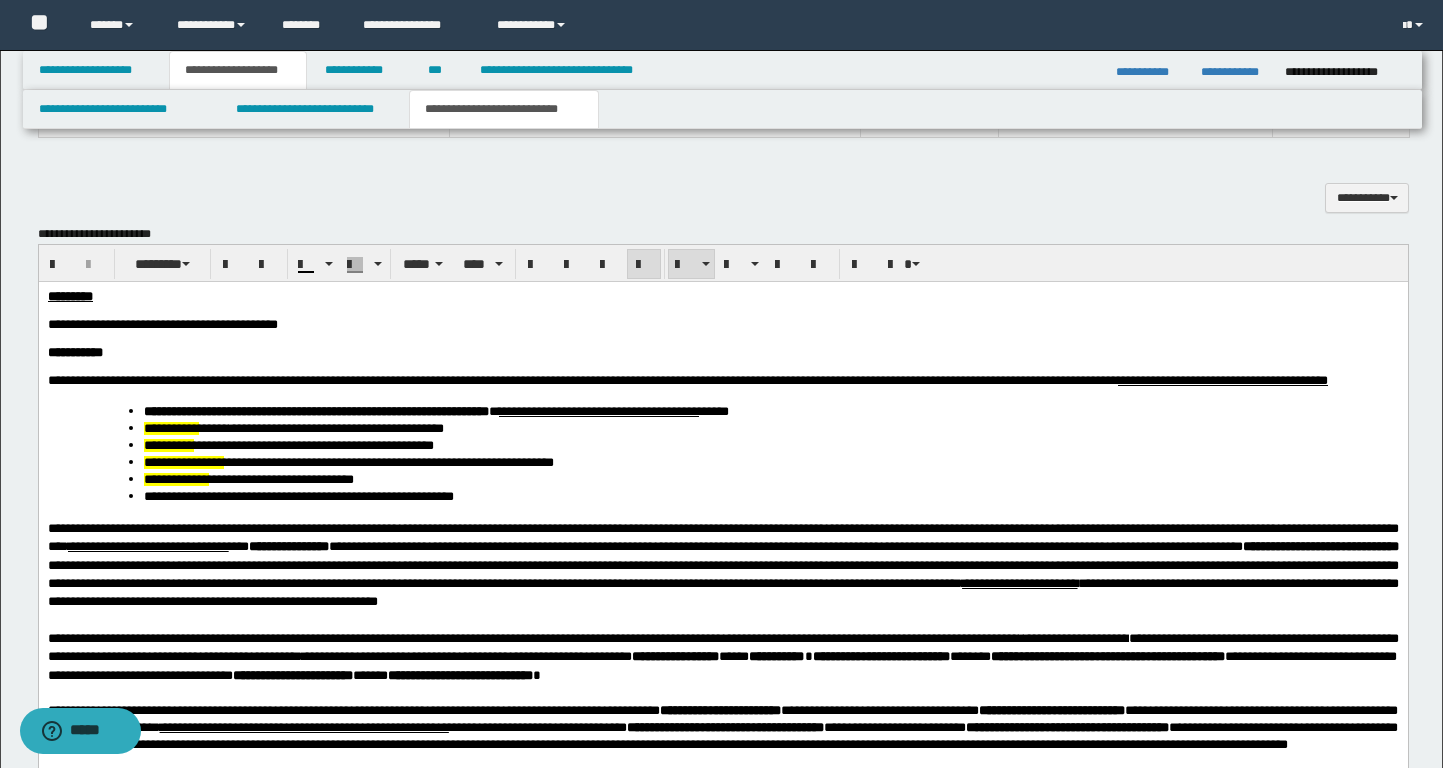 click on "**********" at bounding box center (293, 479) 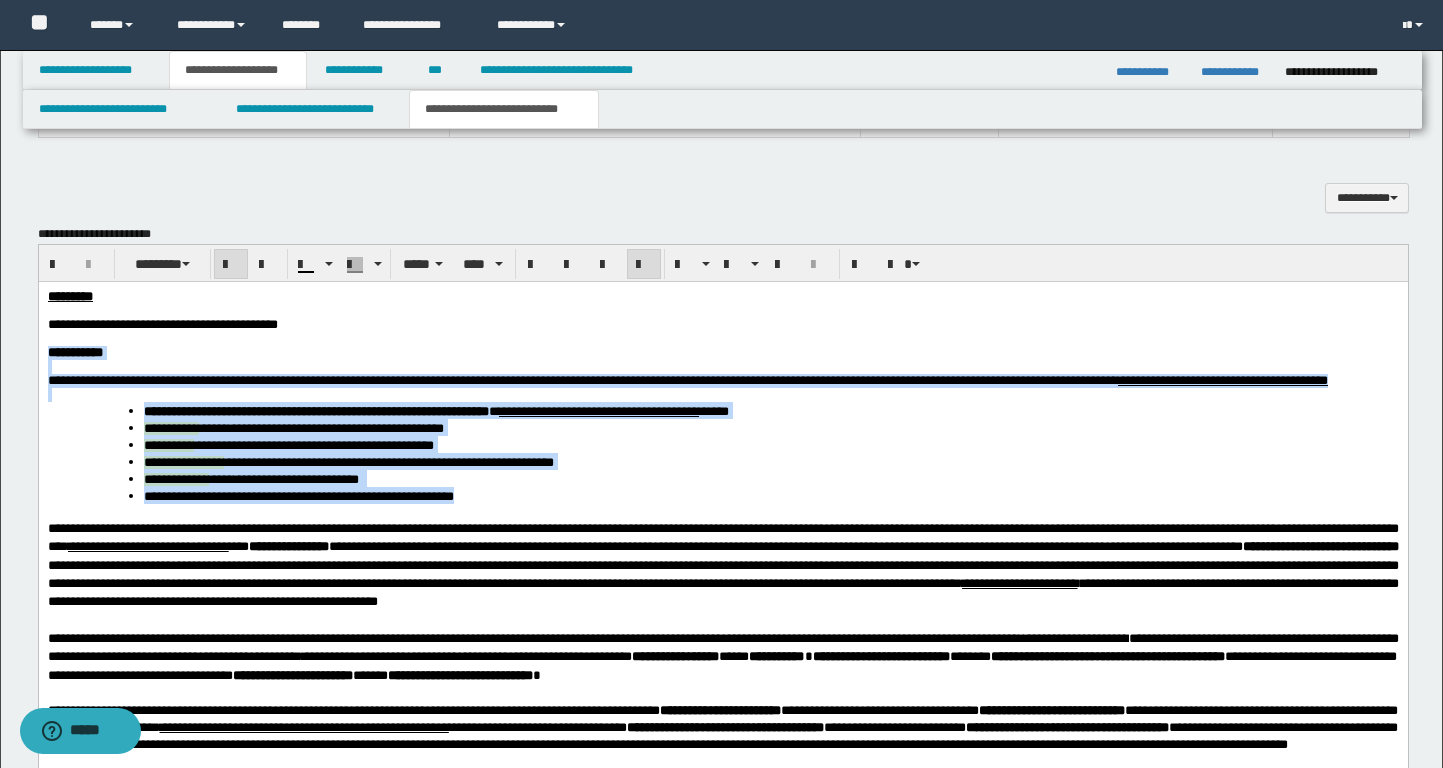 drag, startPoint x: 574, startPoint y: 544, endPoint x: 38, endPoint y: 366, distance: 564.78314 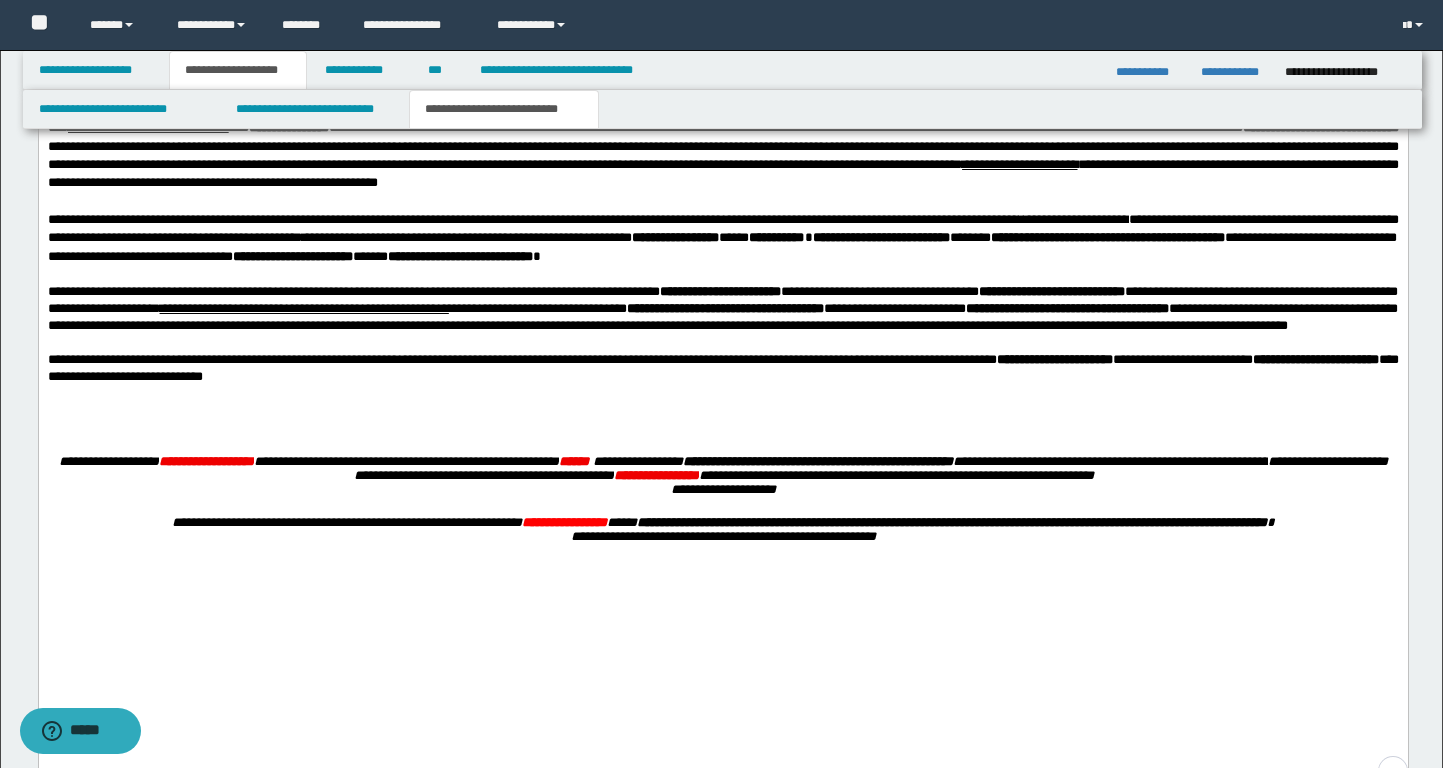 scroll, scrollTop: 1499, scrollLeft: 0, axis: vertical 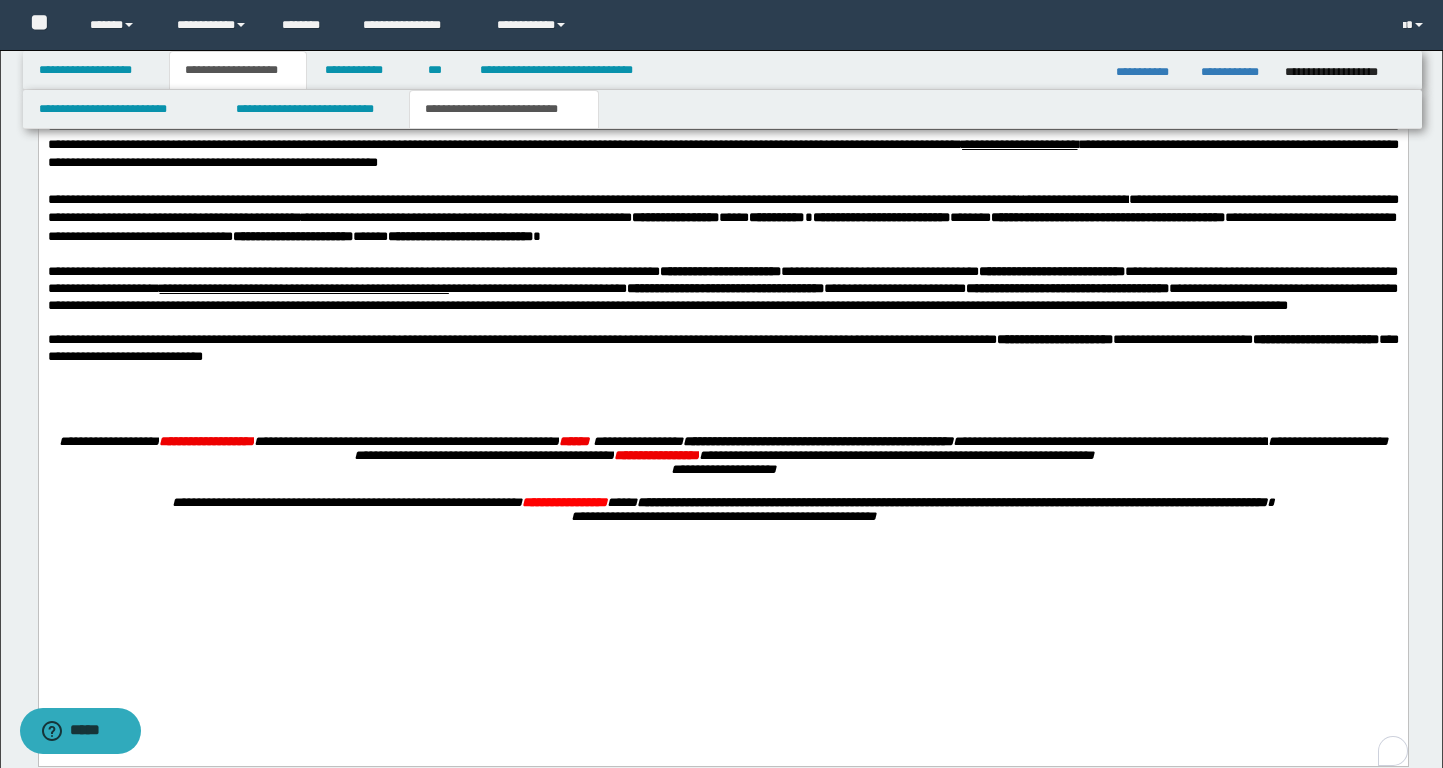 click at bounding box center [722, 401] 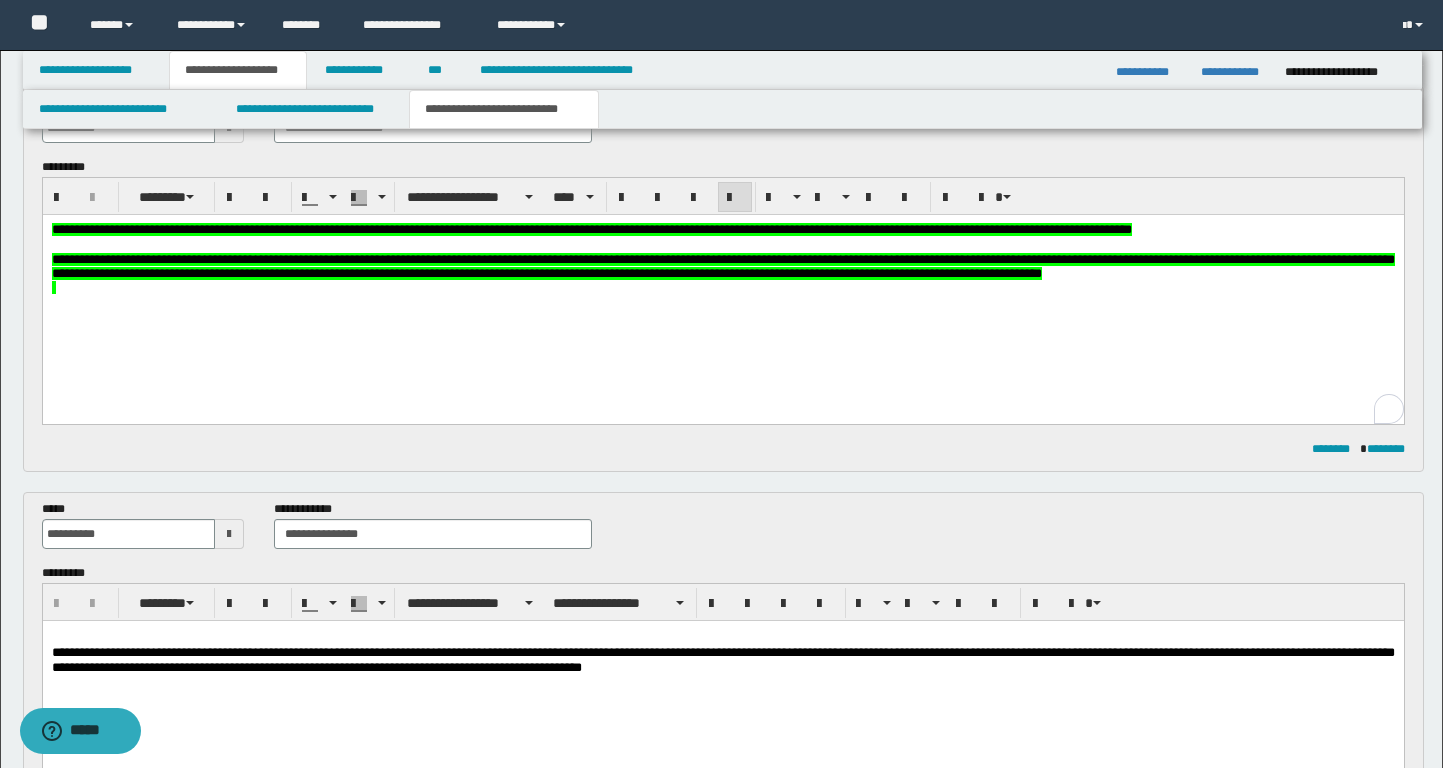 scroll, scrollTop: 0, scrollLeft: 0, axis: both 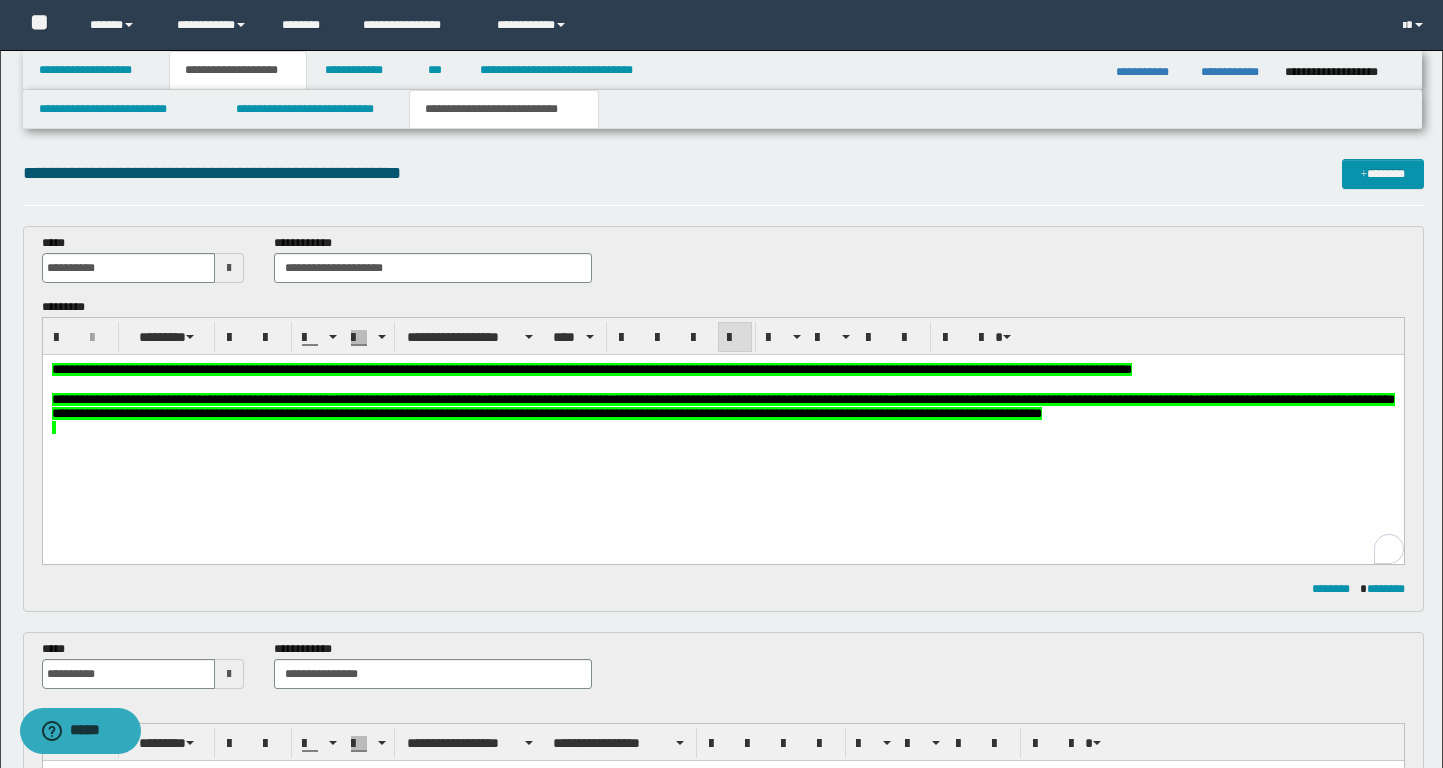 click on "**********" at bounding box center (722, 424) 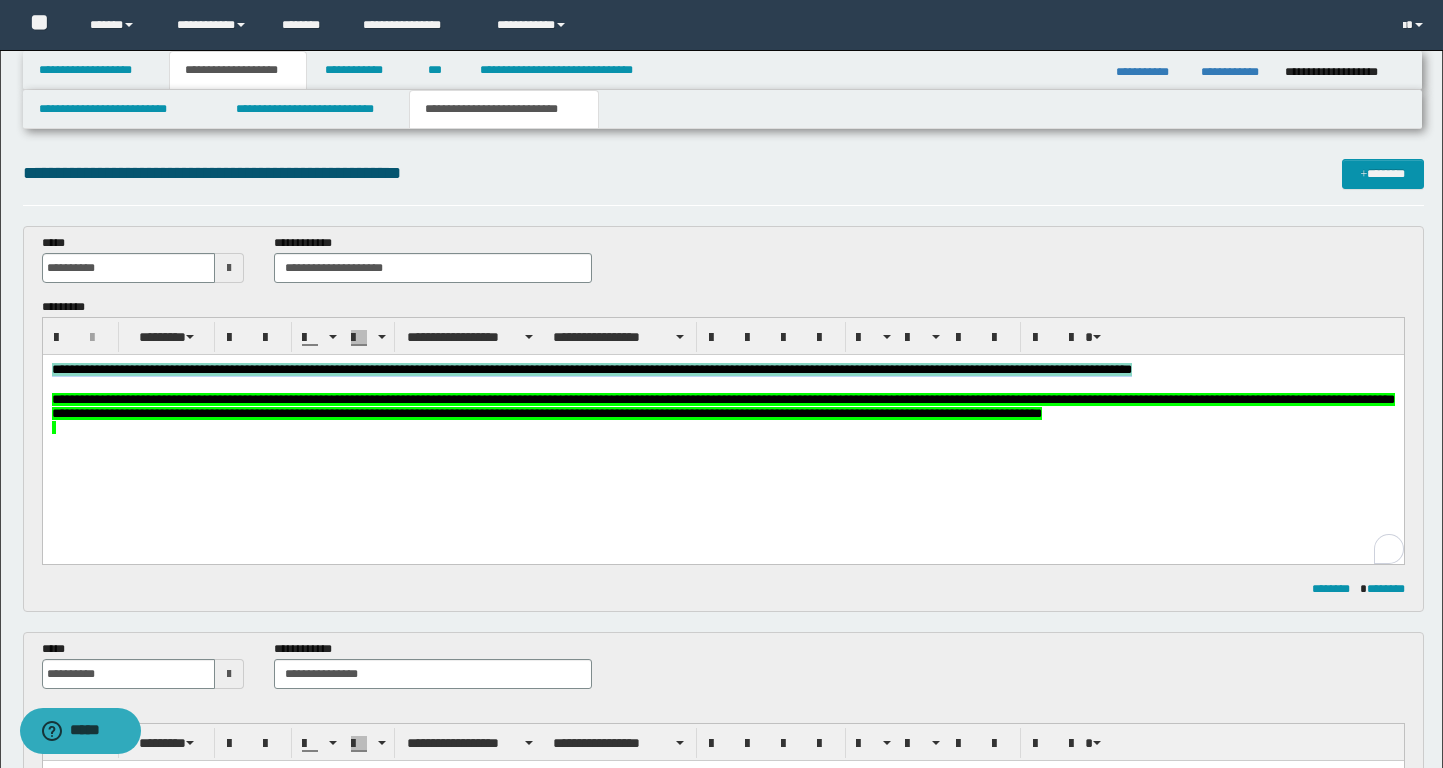 drag, startPoint x: 1238, startPoint y: 370, endPoint x: 22, endPoint y: 364, distance: 1216.0148 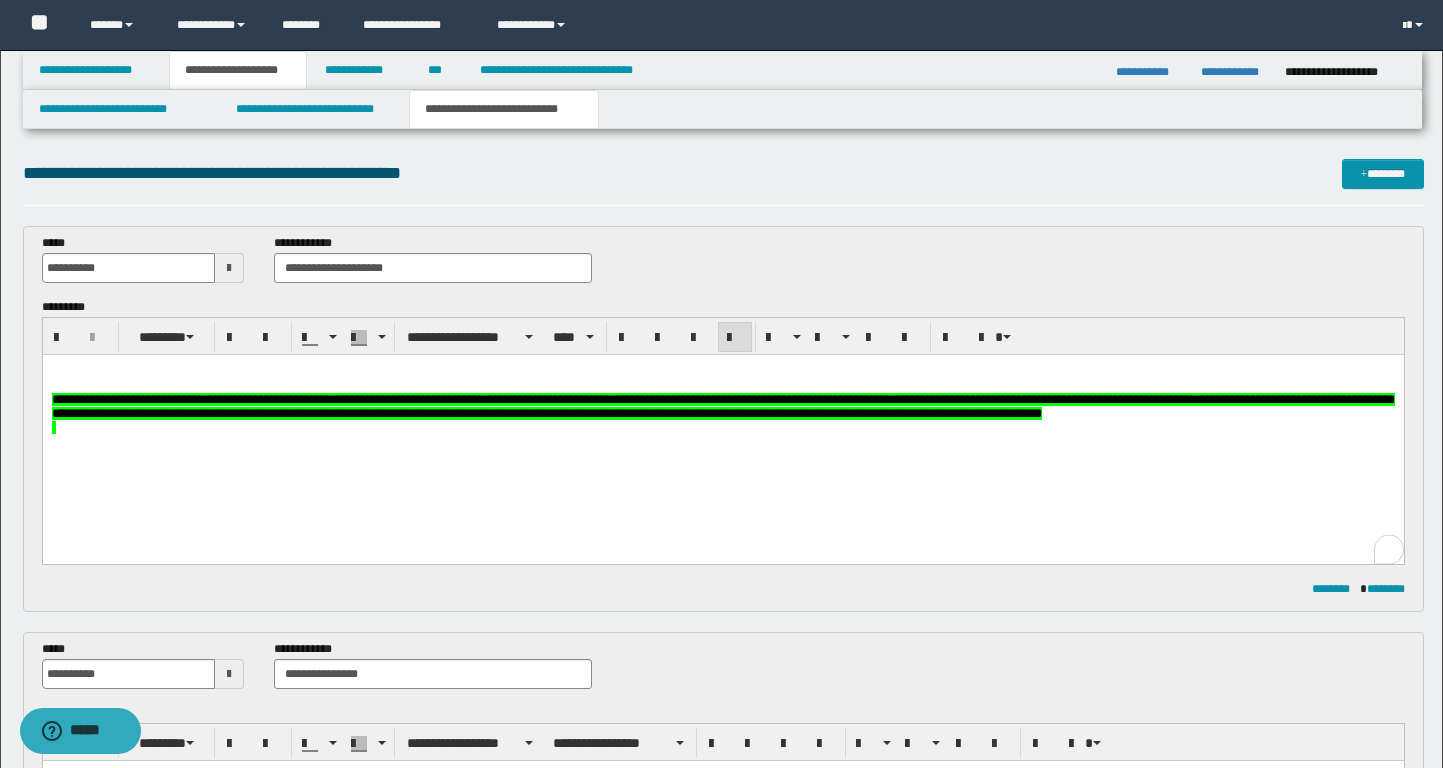 click on "**********" at bounding box center (722, 407) 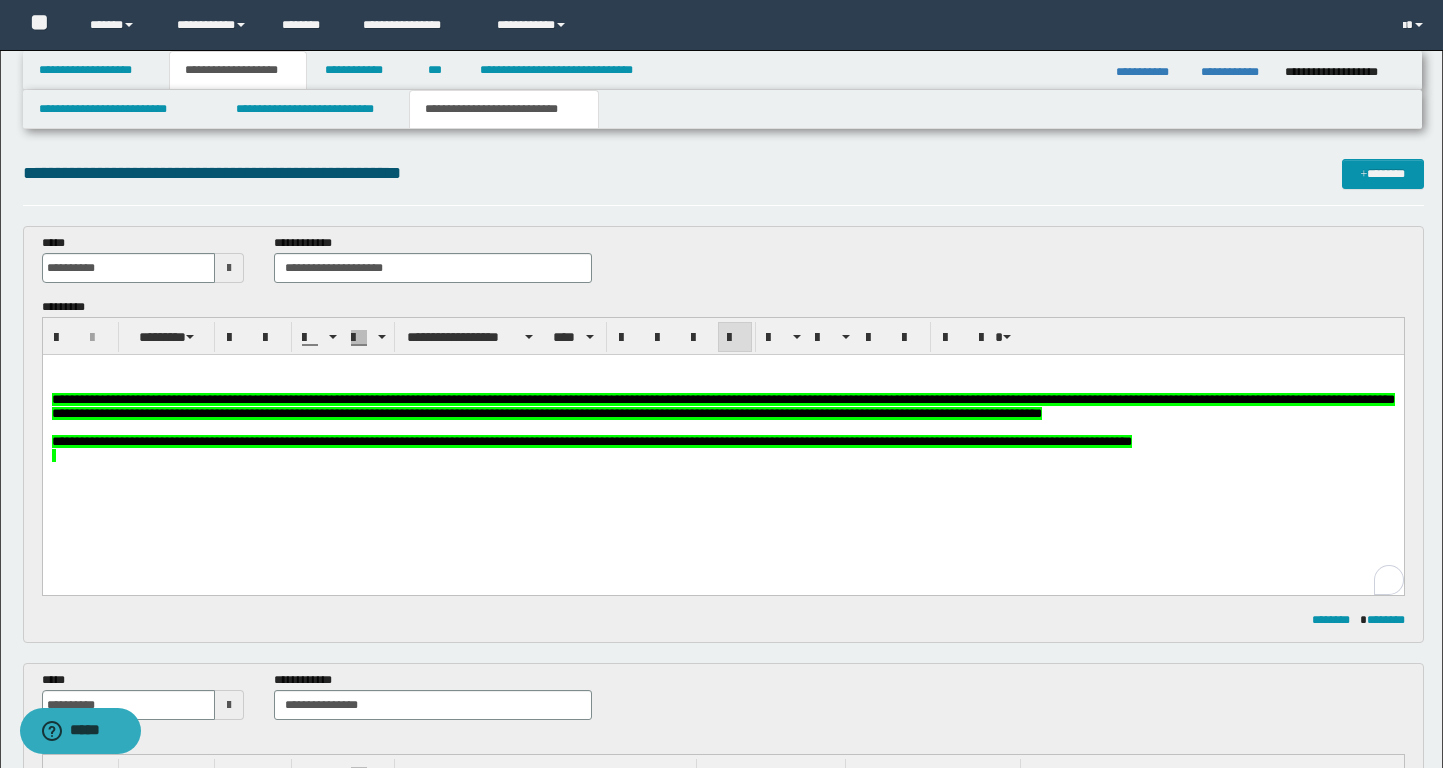 click on "**********" at bounding box center [591, 441] 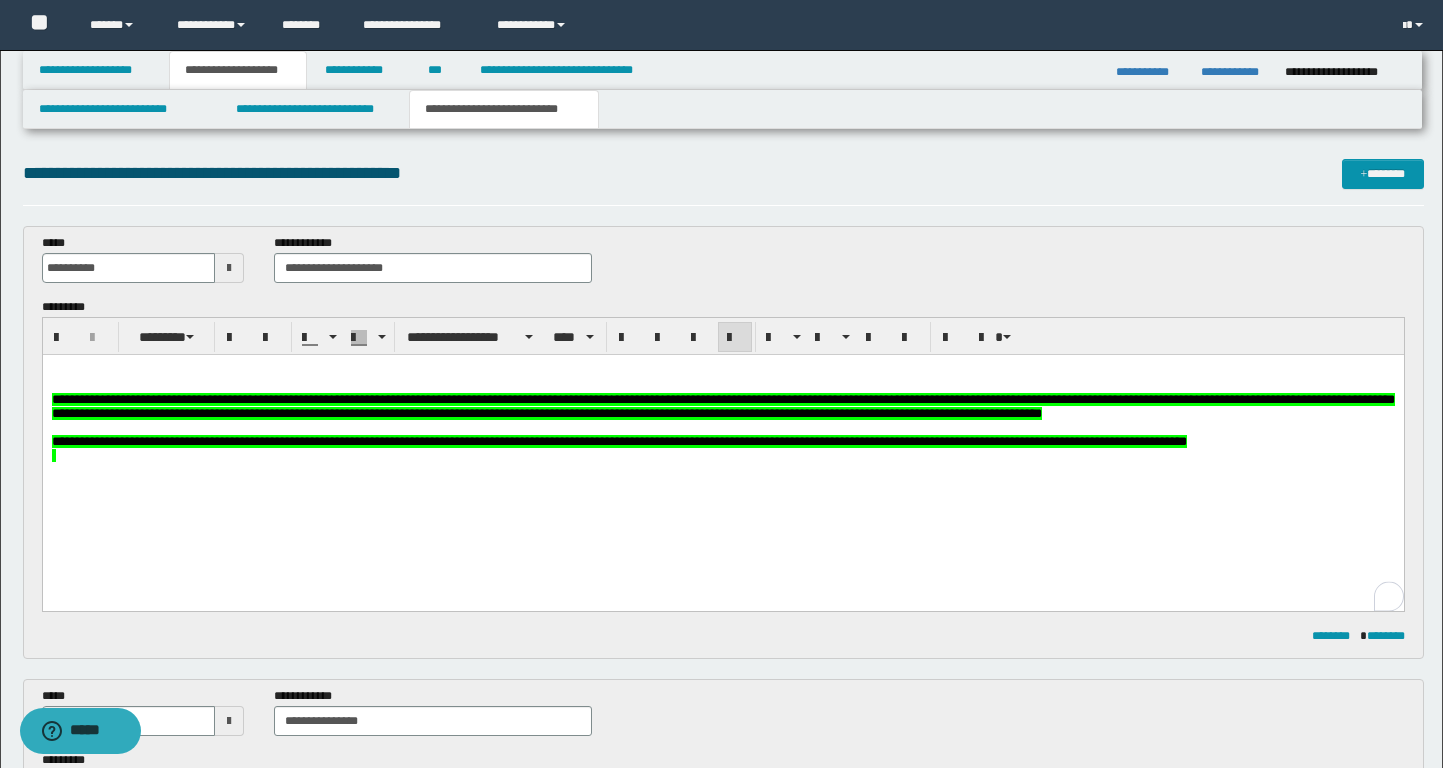 click at bounding box center [722, 456] 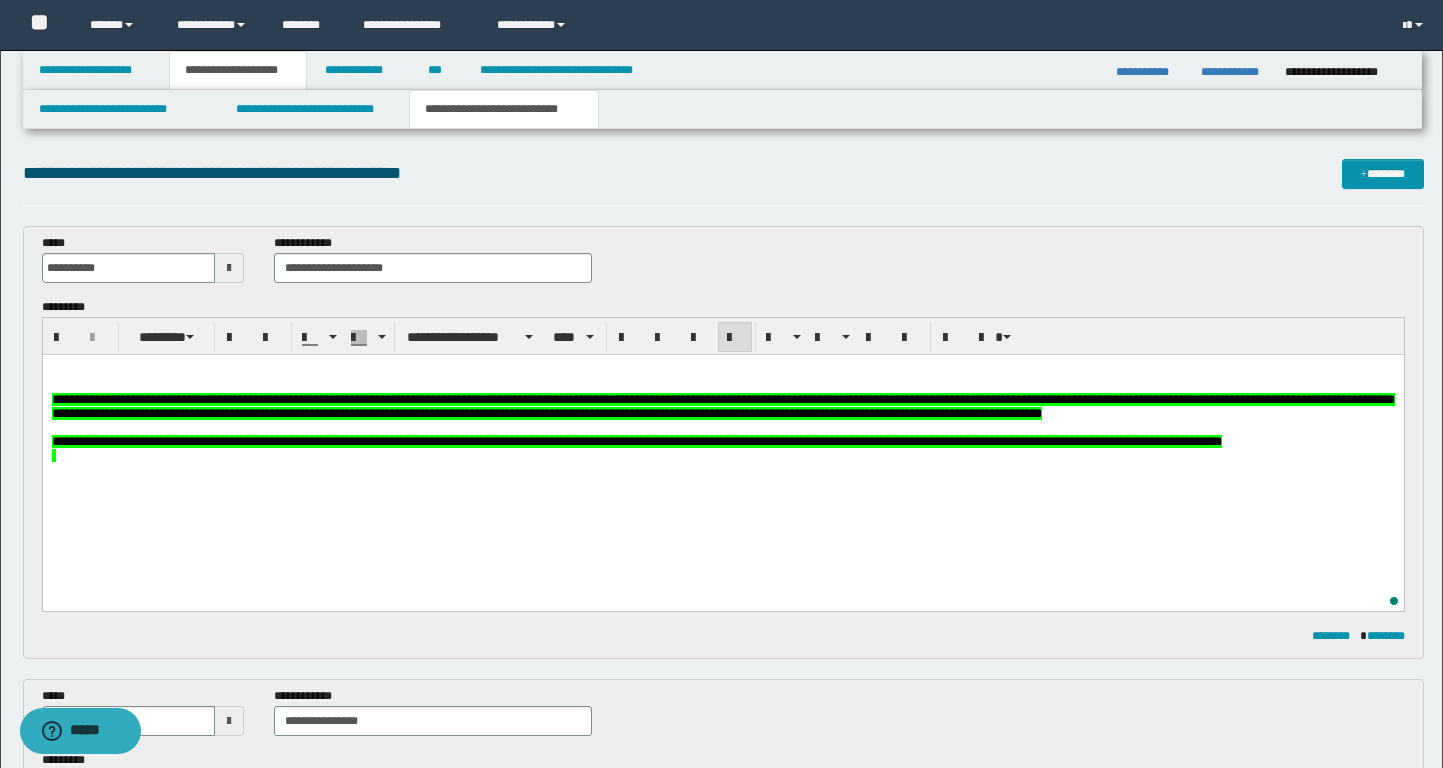 scroll, scrollTop: 20, scrollLeft: 0, axis: vertical 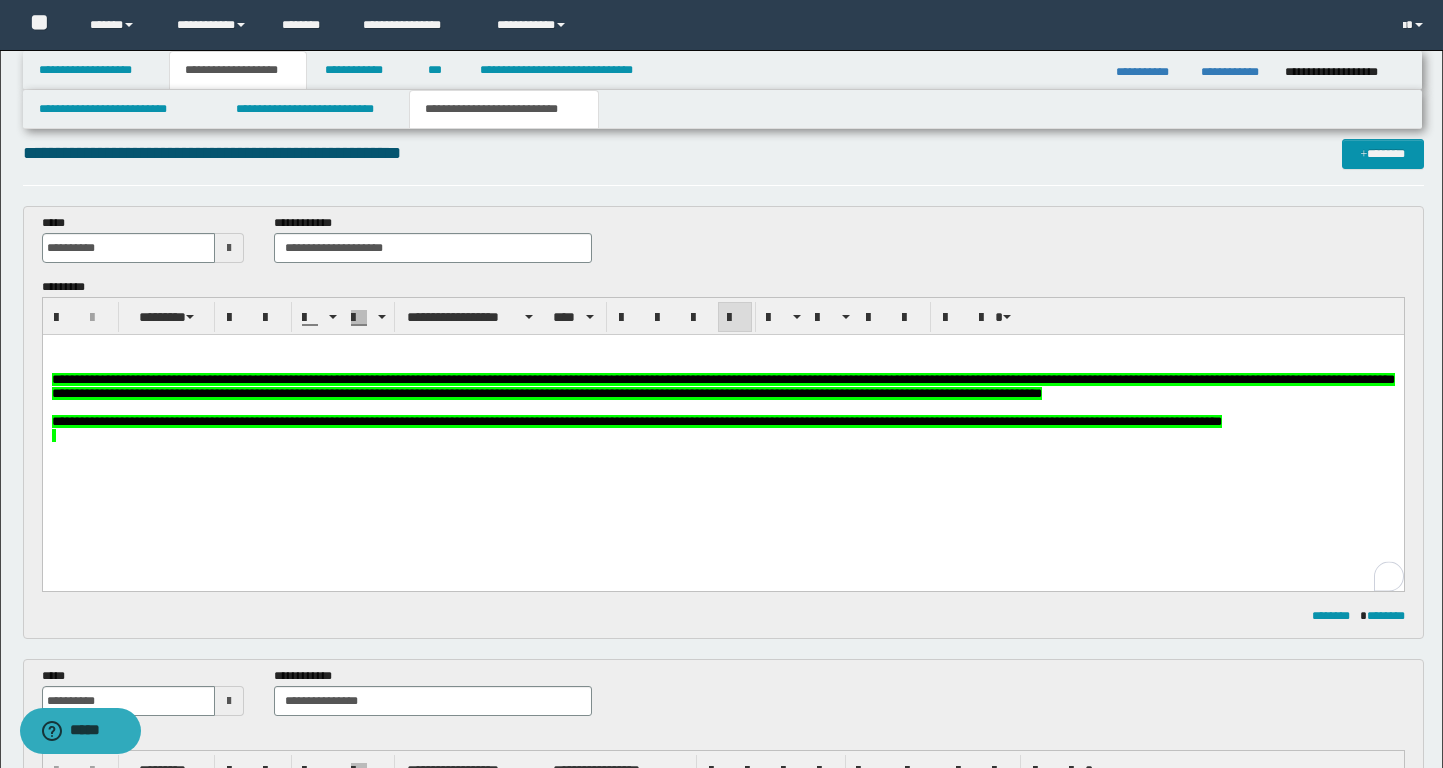 click on "**********" at bounding box center (636, 421) 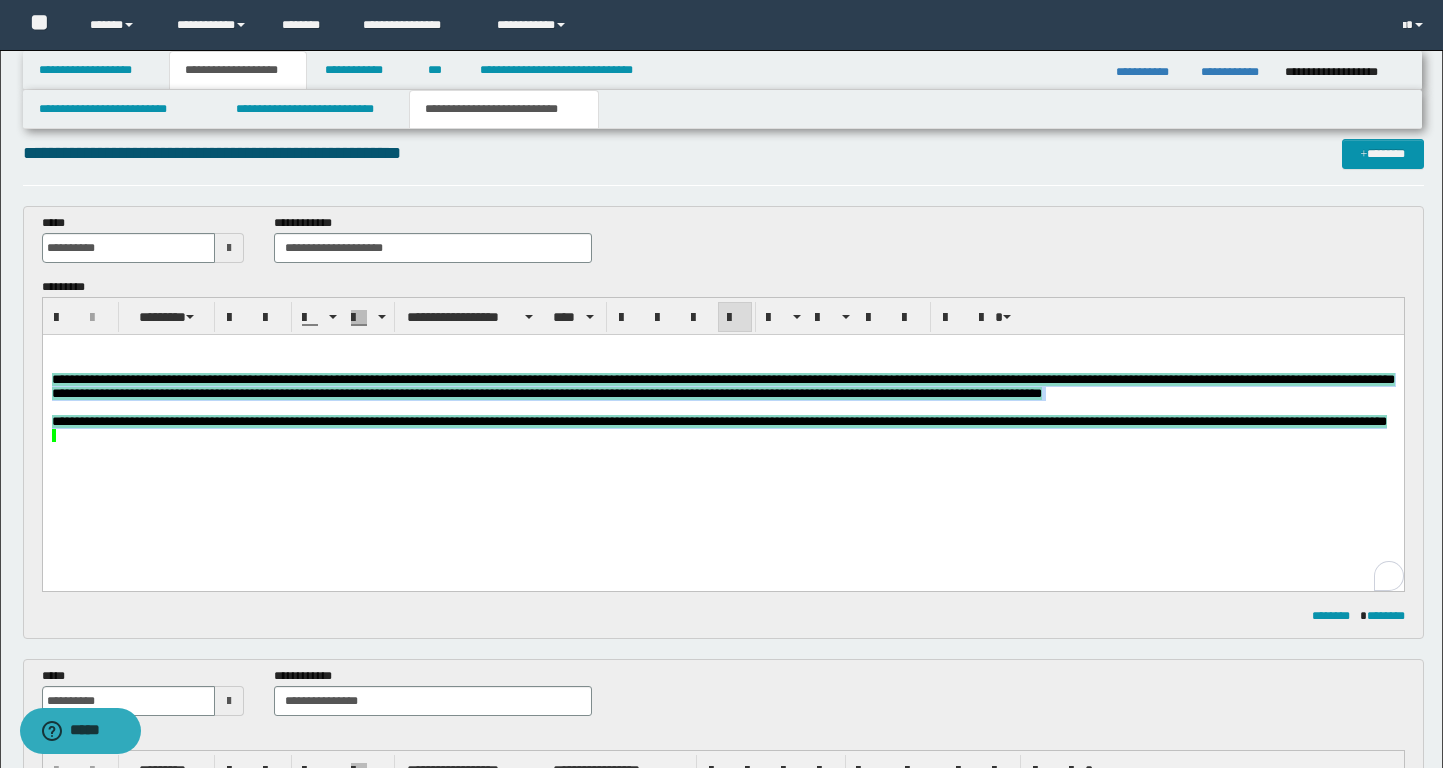drag, startPoint x: 372, startPoint y: 459, endPoint x: -1, endPoint y: 387, distance: 379.8855 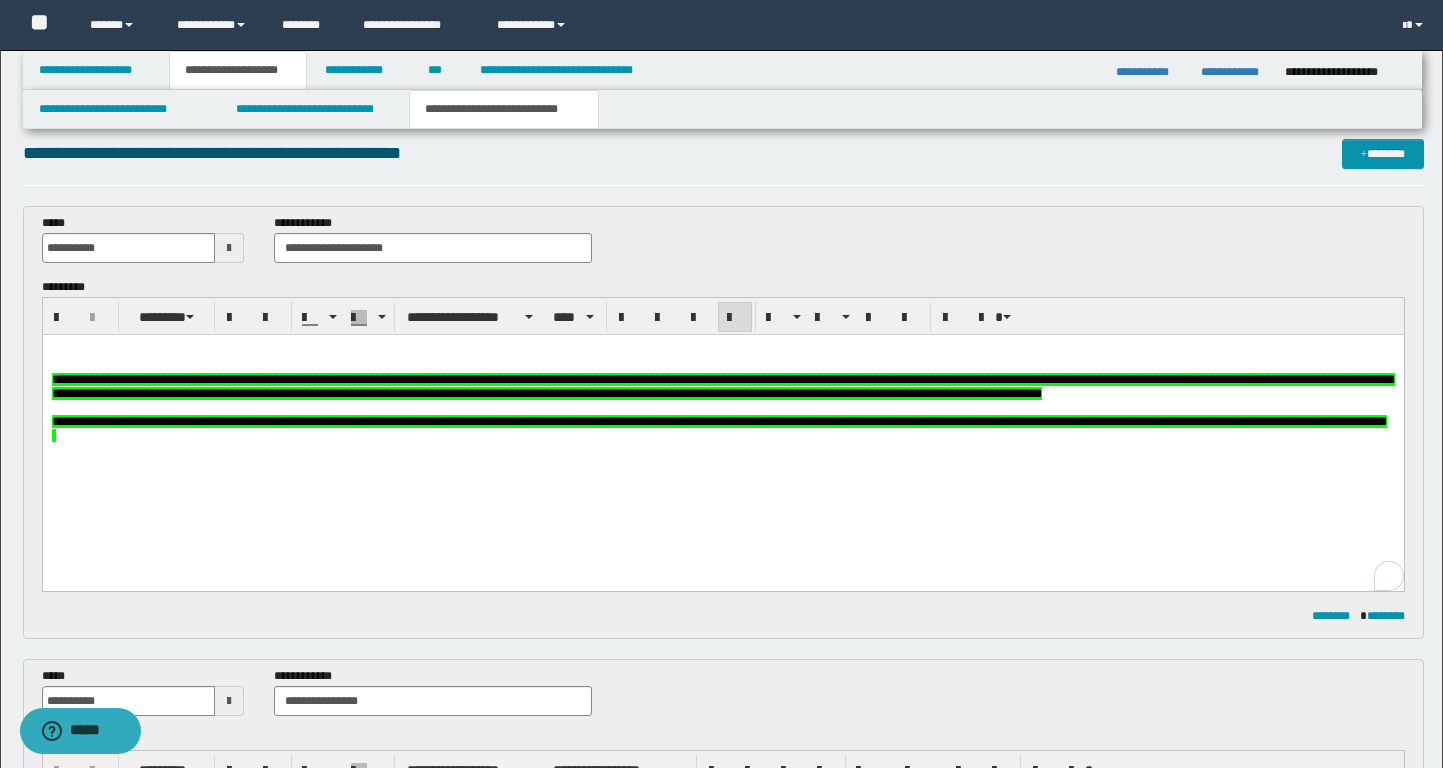 click on "**********" at bounding box center [722, 422] 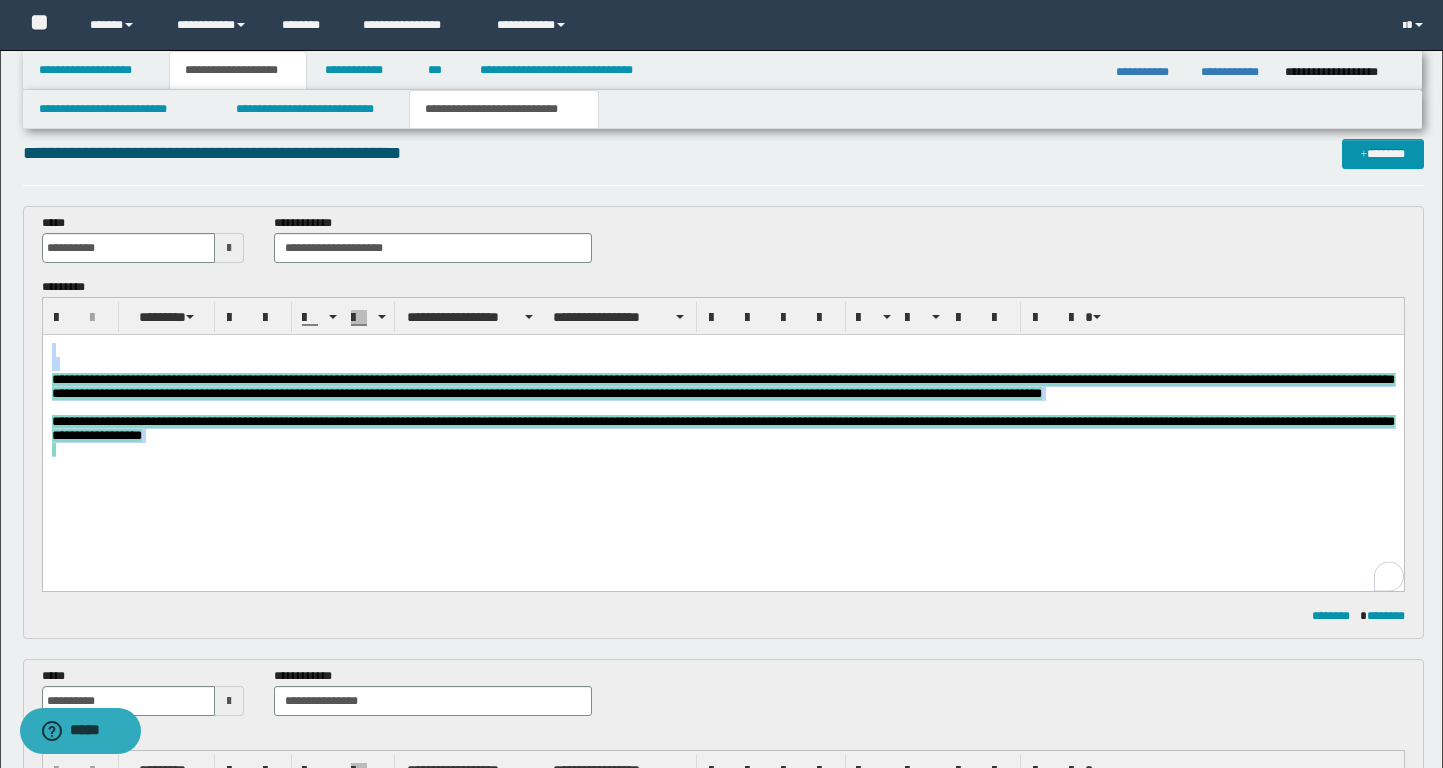 drag, startPoint x: 482, startPoint y: 468, endPoint x: -1, endPoint y: 313, distance: 507.26126 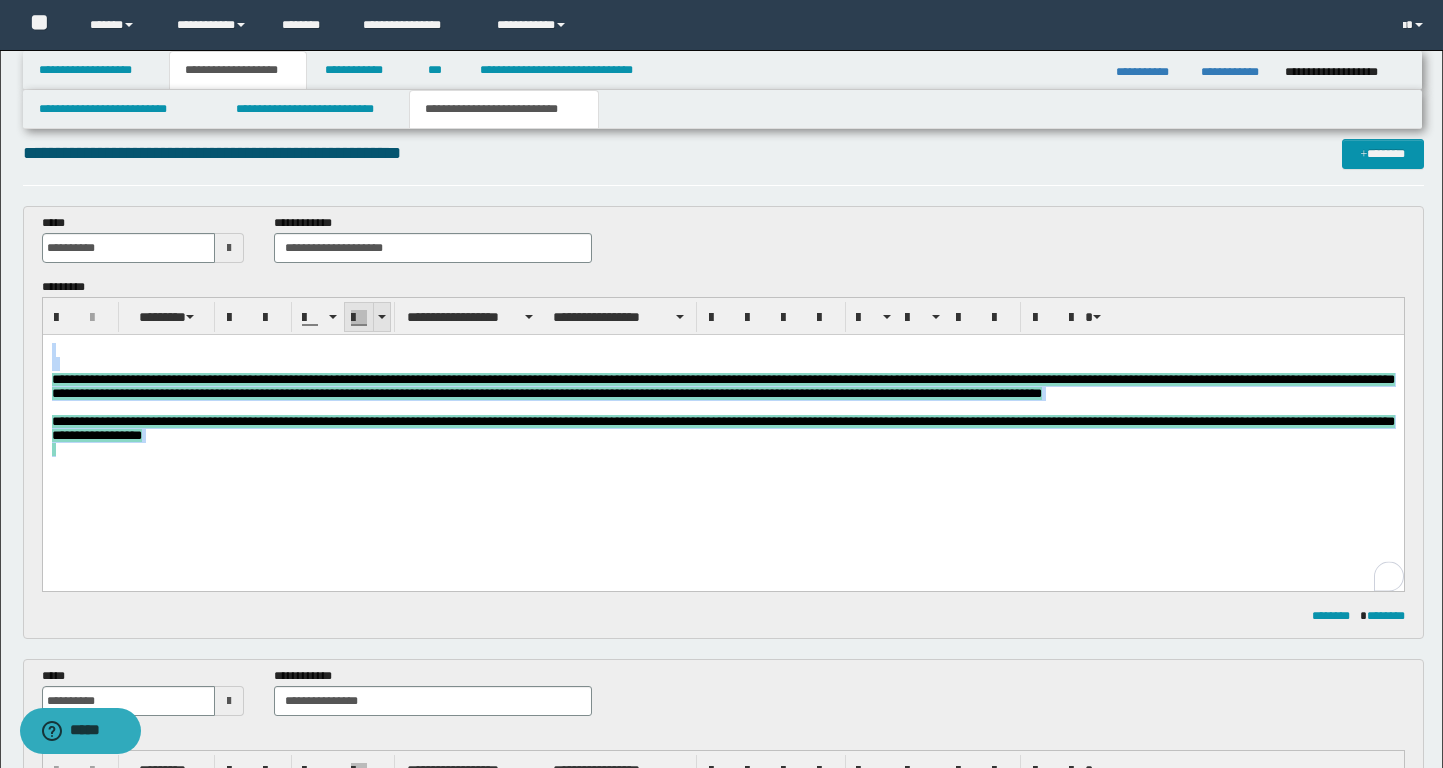 click at bounding box center (381, 317) 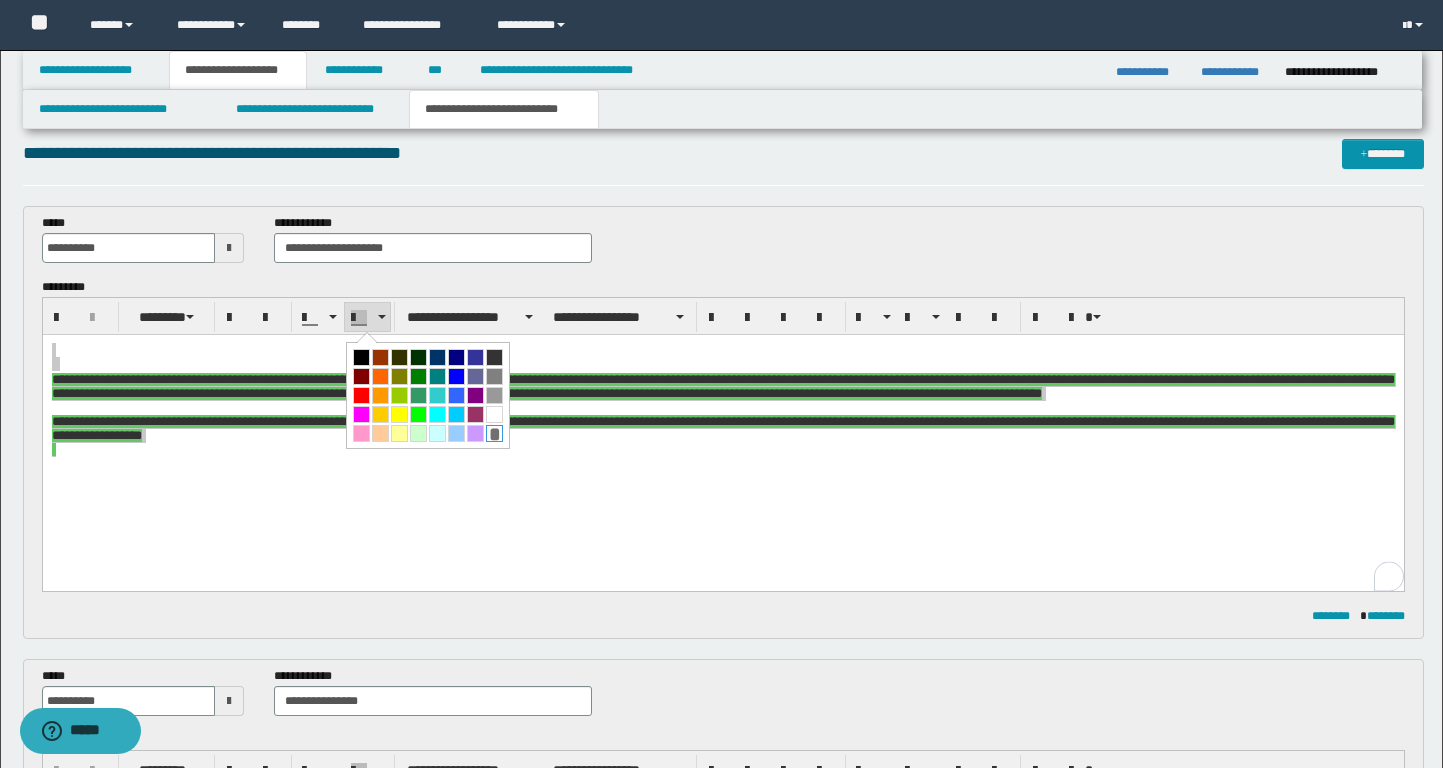 click on "*" at bounding box center (494, 433) 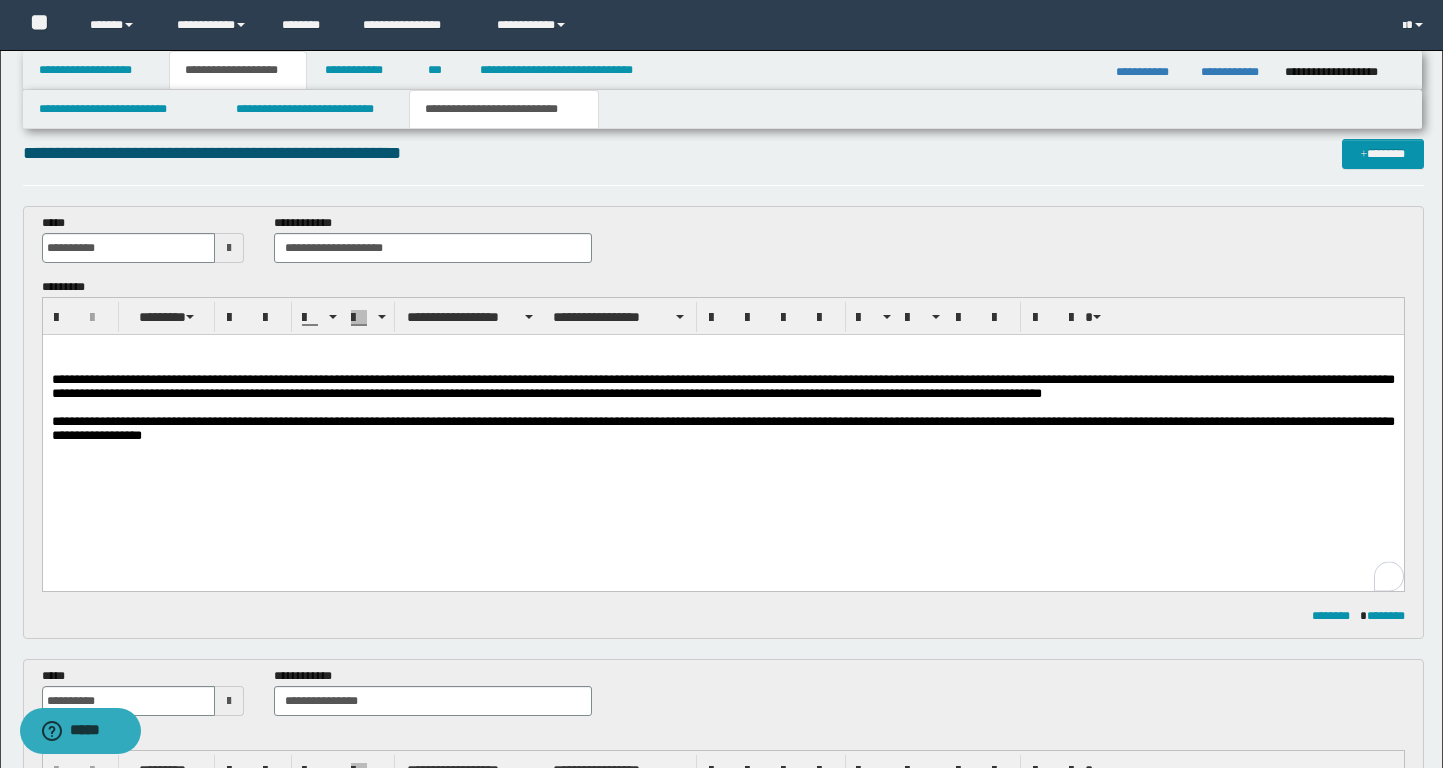 click at bounding box center [722, 350] 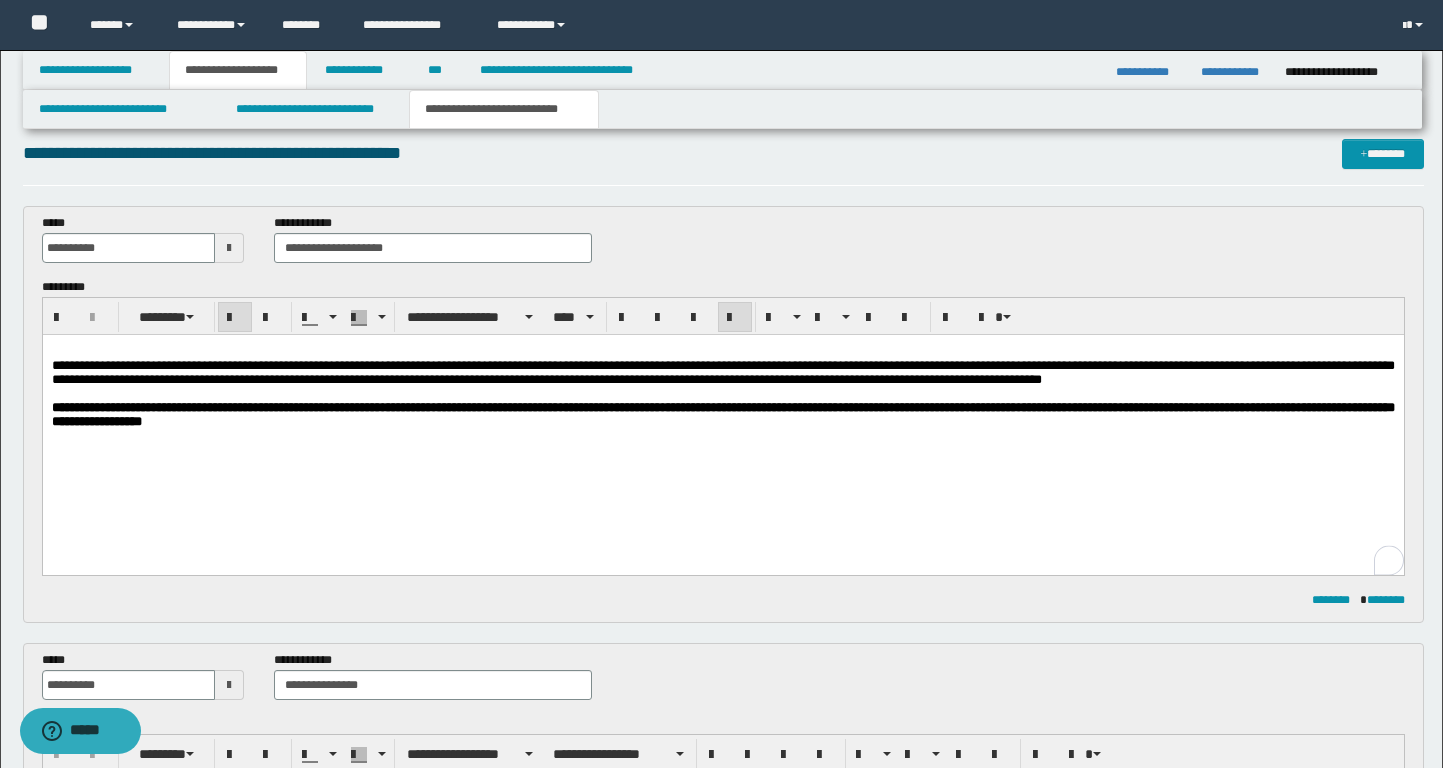click on "**********" at bounding box center (722, 414) 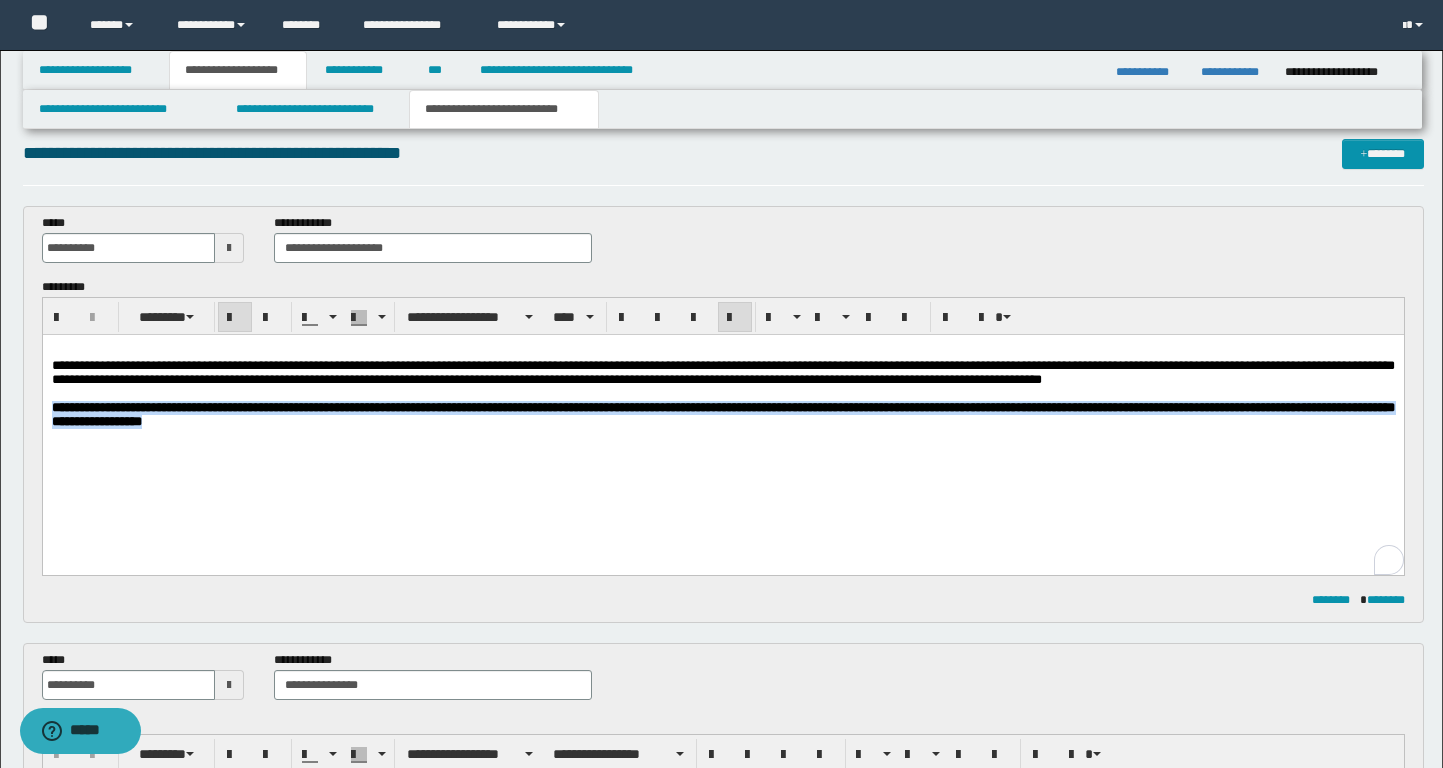 drag, startPoint x: 621, startPoint y: 446, endPoint x: 7, endPoint y: 429, distance: 614.2353 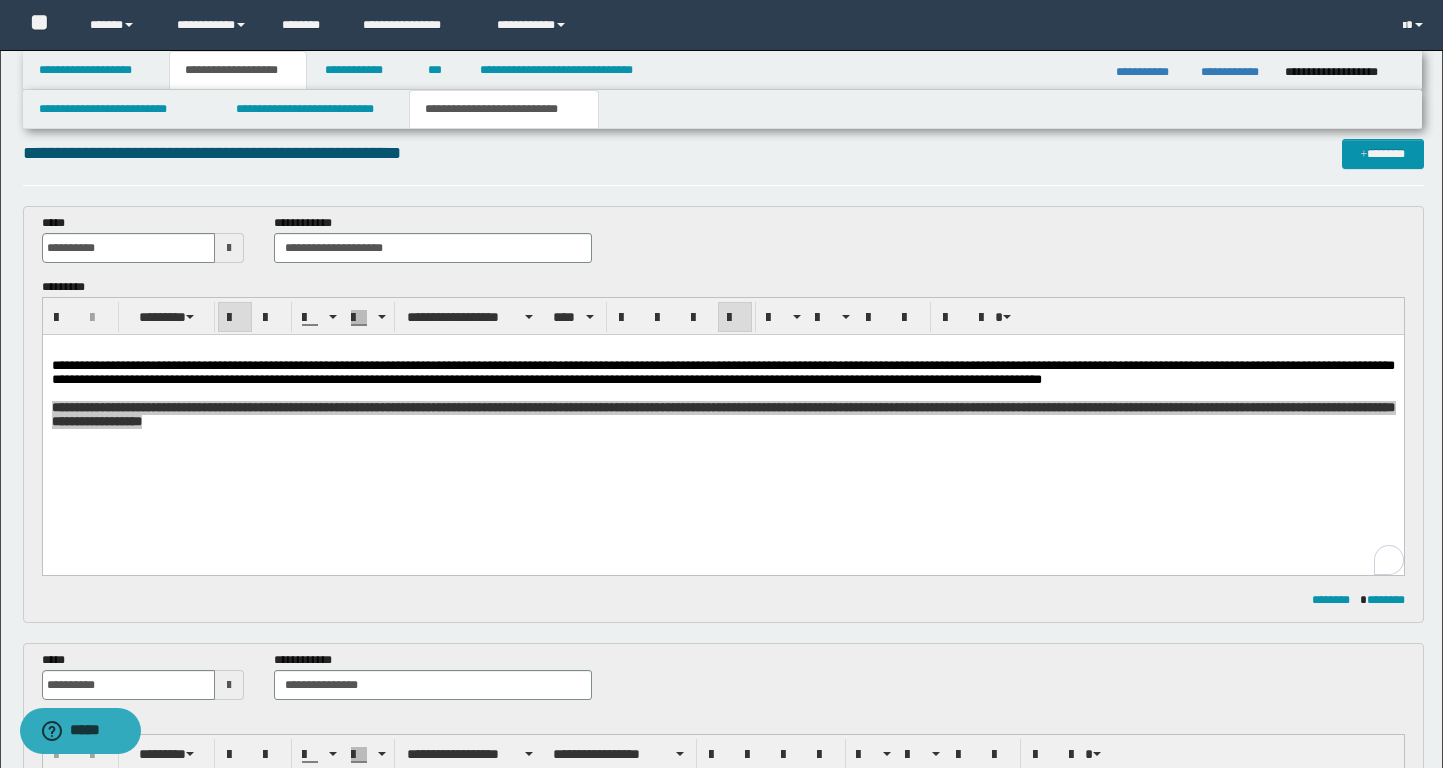 click on "**********" at bounding box center (723, 434) 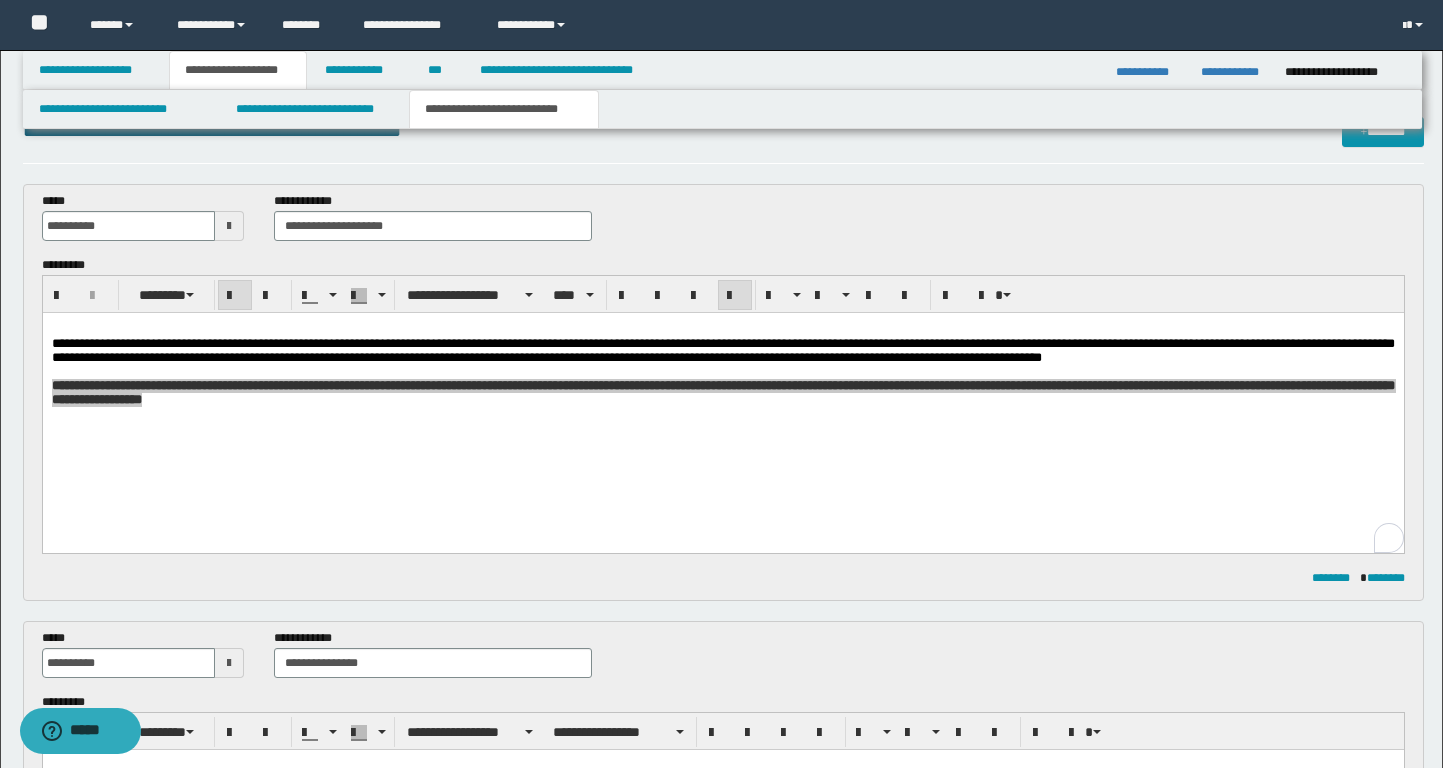 scroll, scrollTop: 0, scrollLeft: 0, axis: both 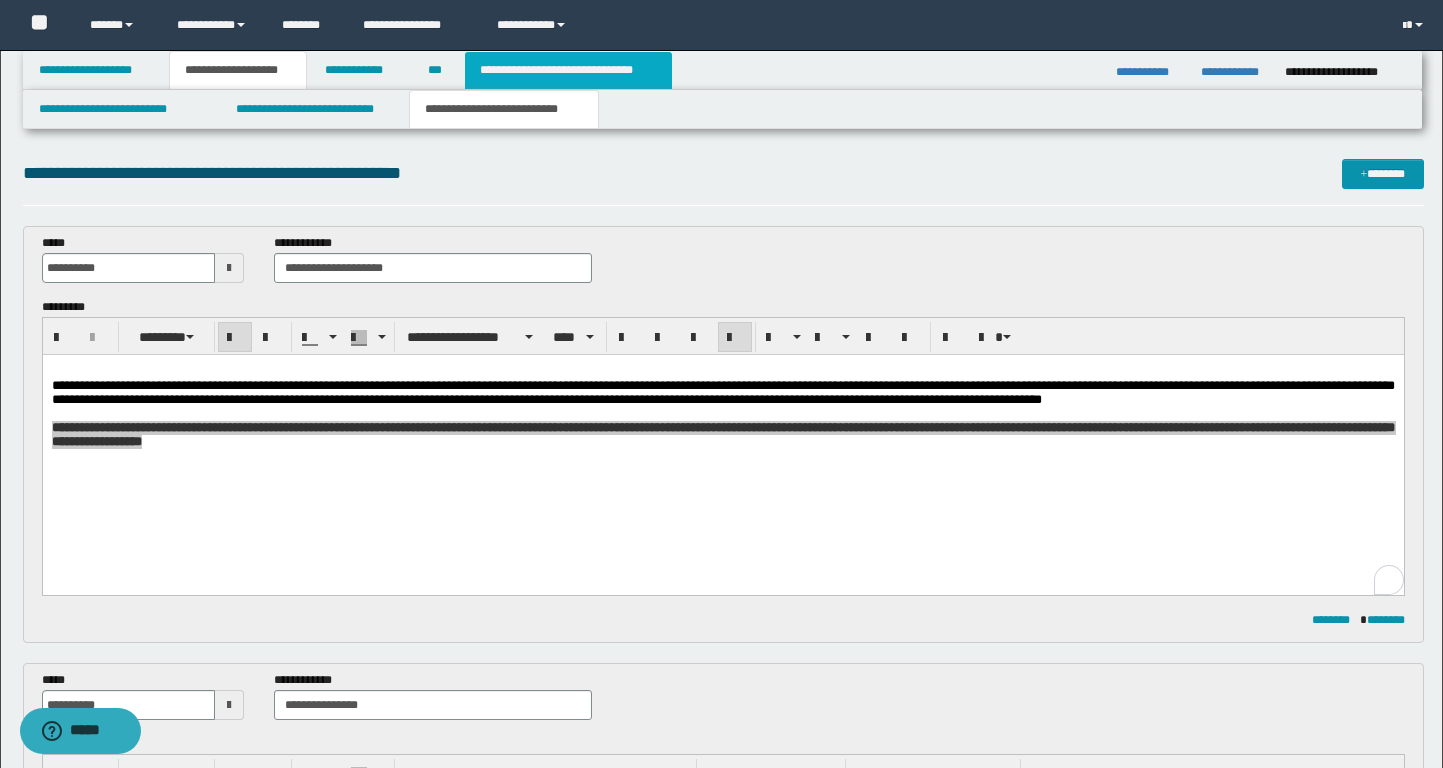 click on "**********" at bounding box center [568, 70] 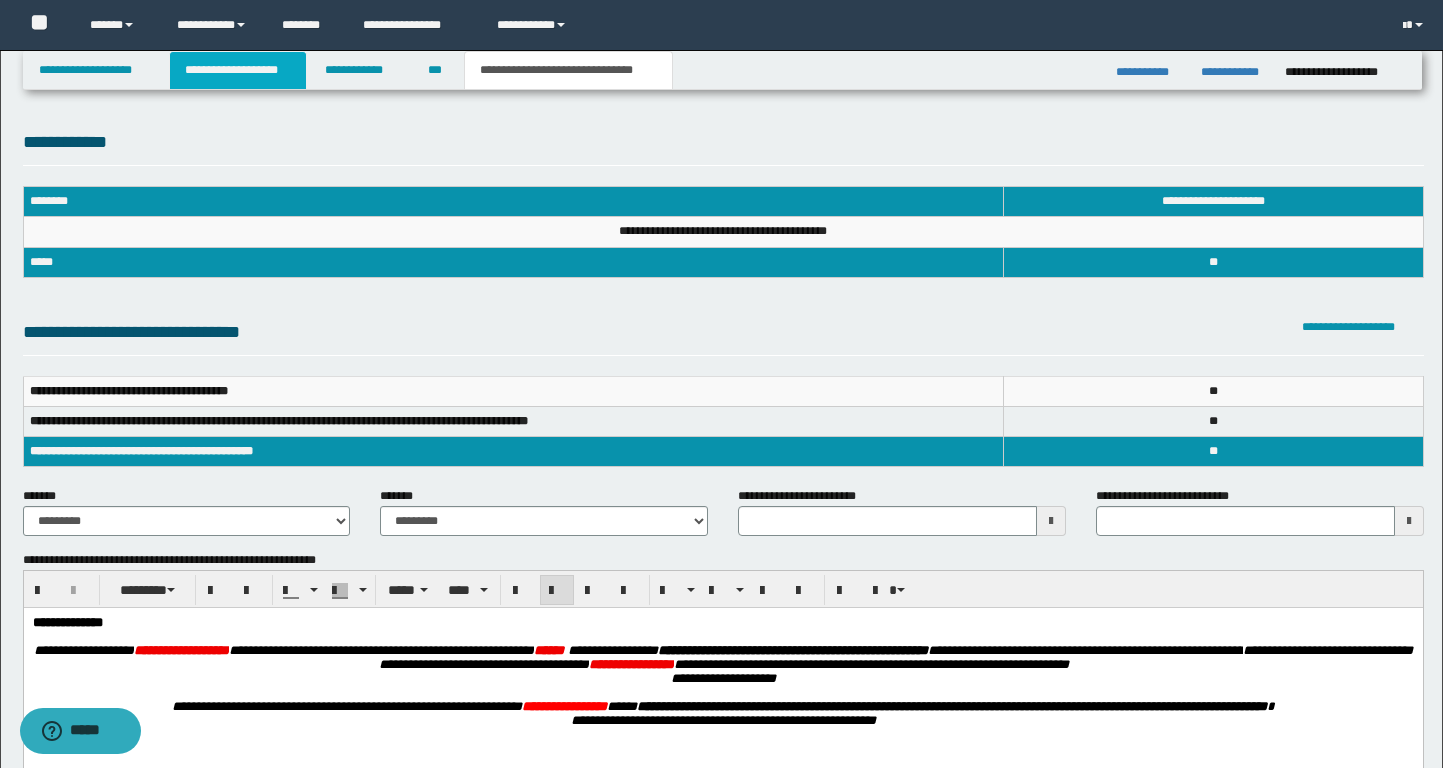 click on "**********" at bounding box center (238, 70) 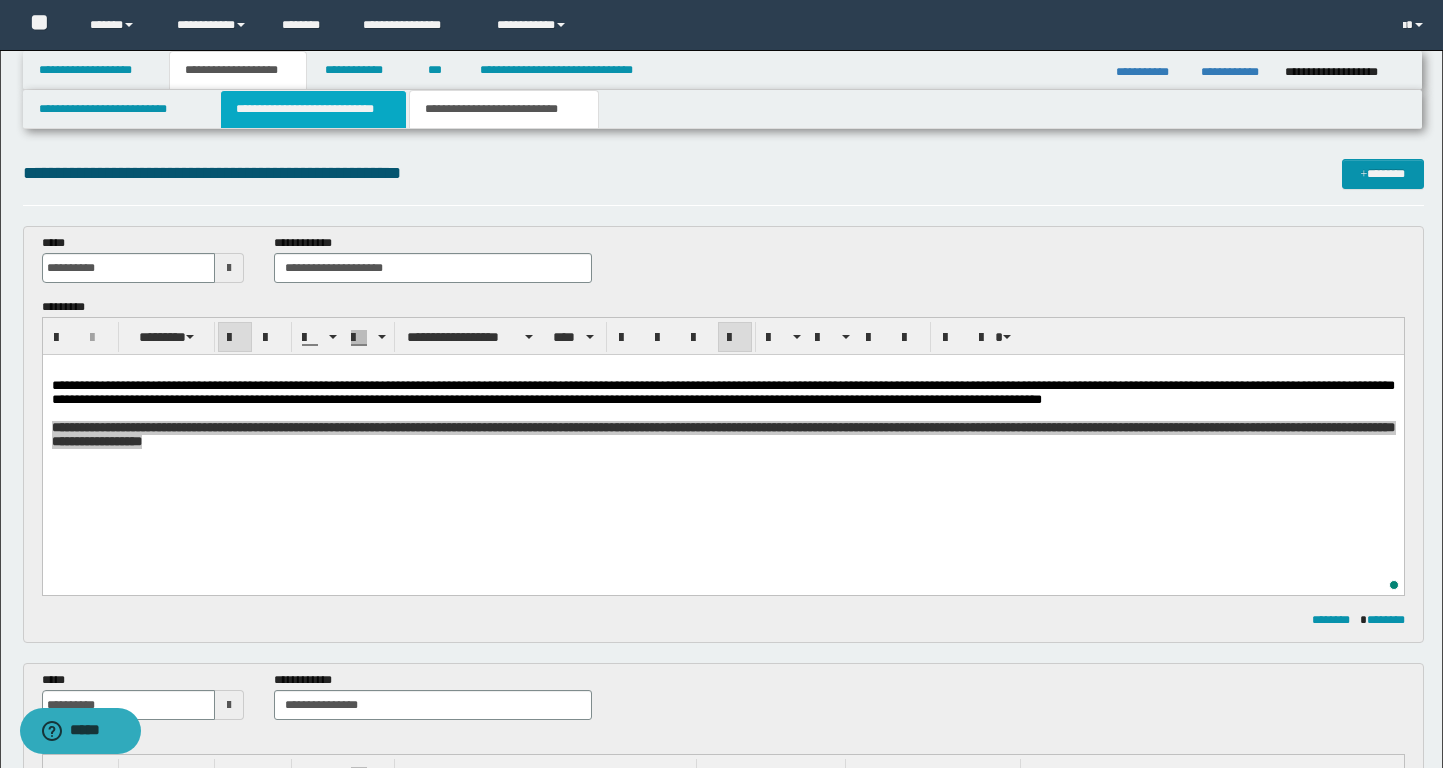 click on "**********" at bounding box center [314, 109] 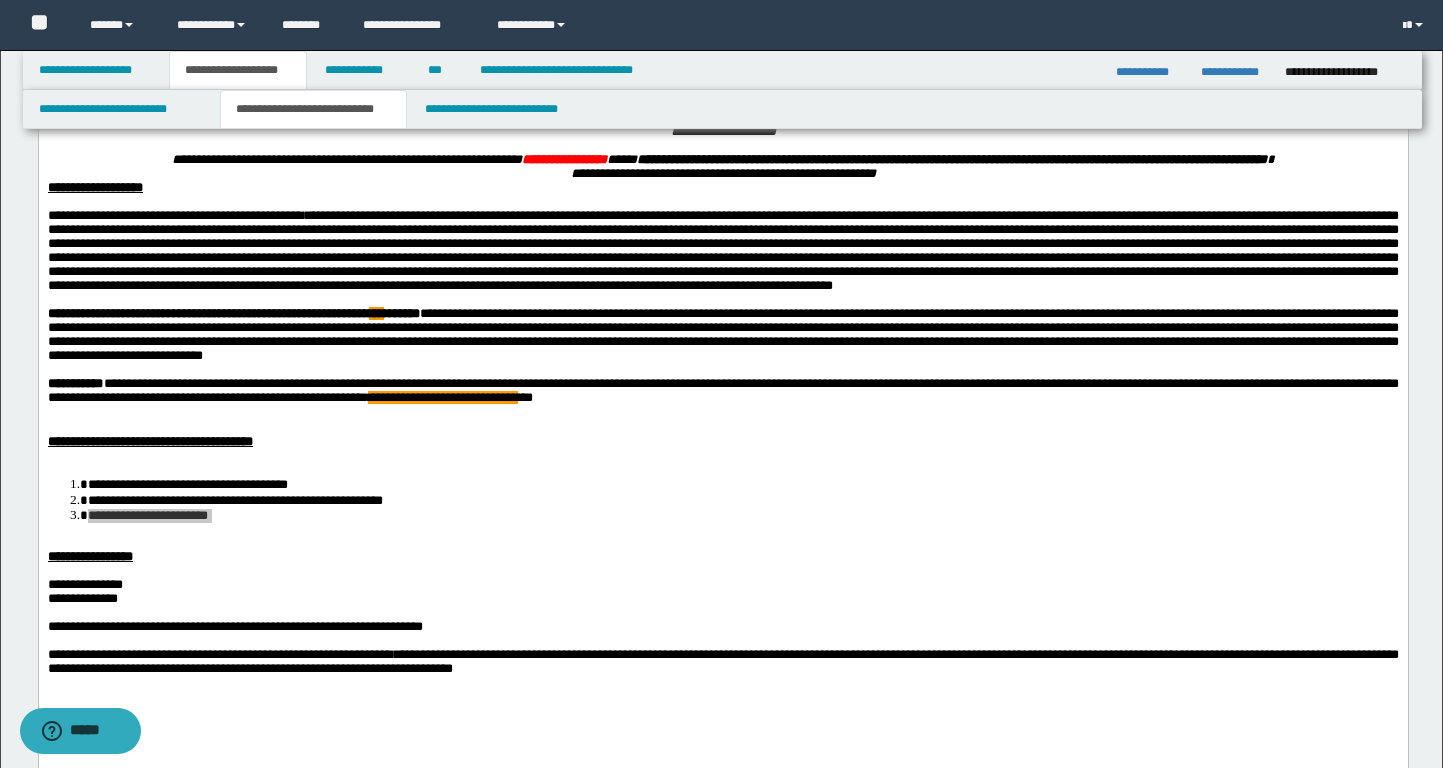 scroll, scrollTop: 128, scrollLeft: 0, axis: vertical 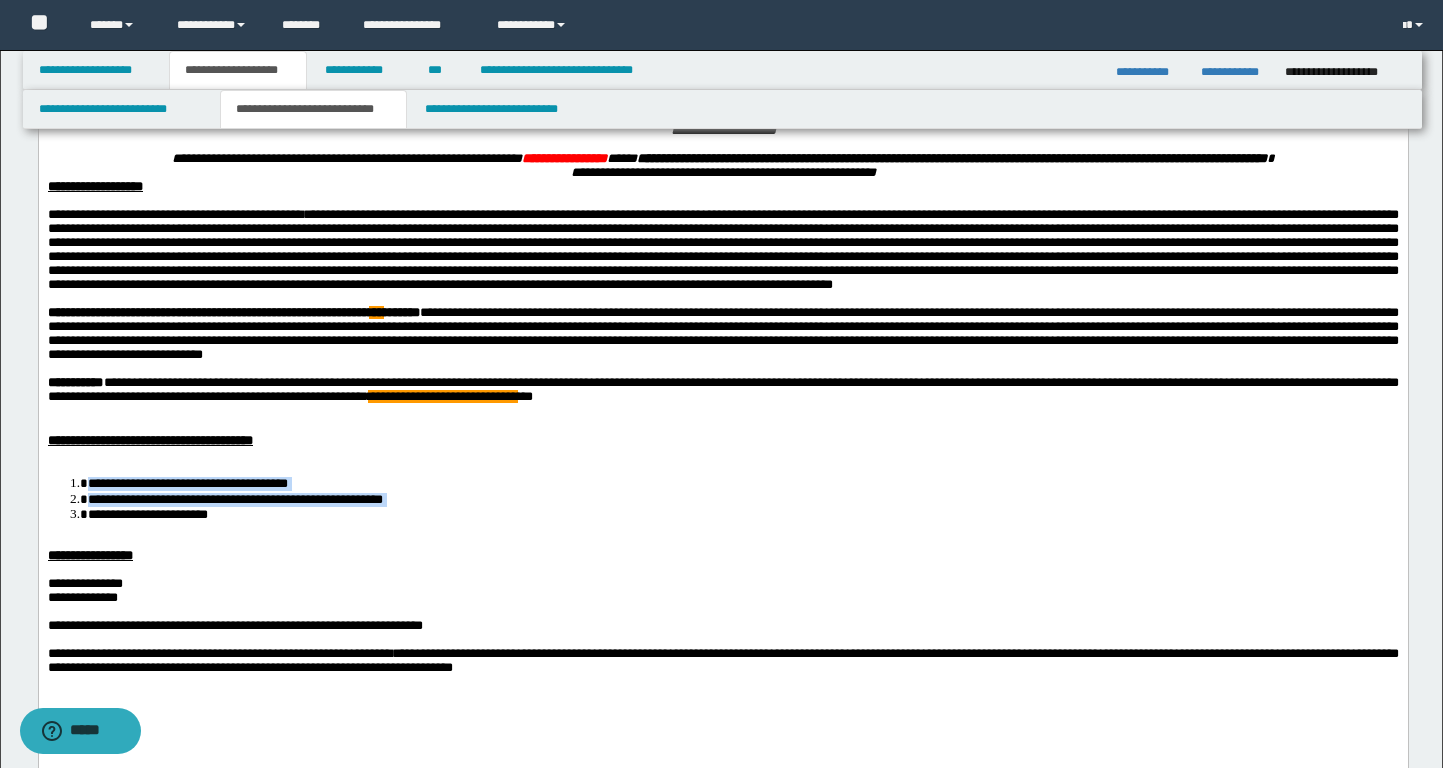 click on "**********" at bounding box center [722, 417] 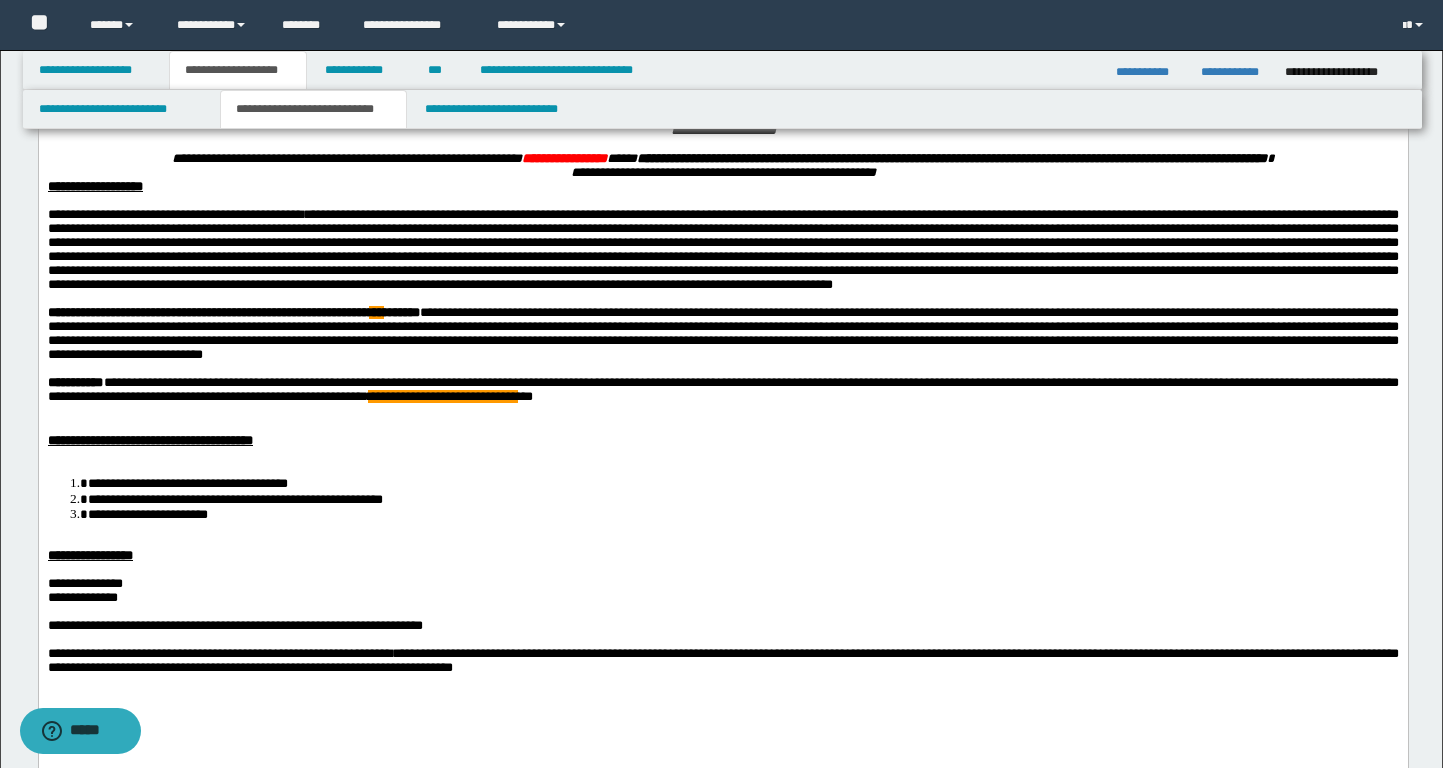 click on "**********" at bounding box center (722, 440) 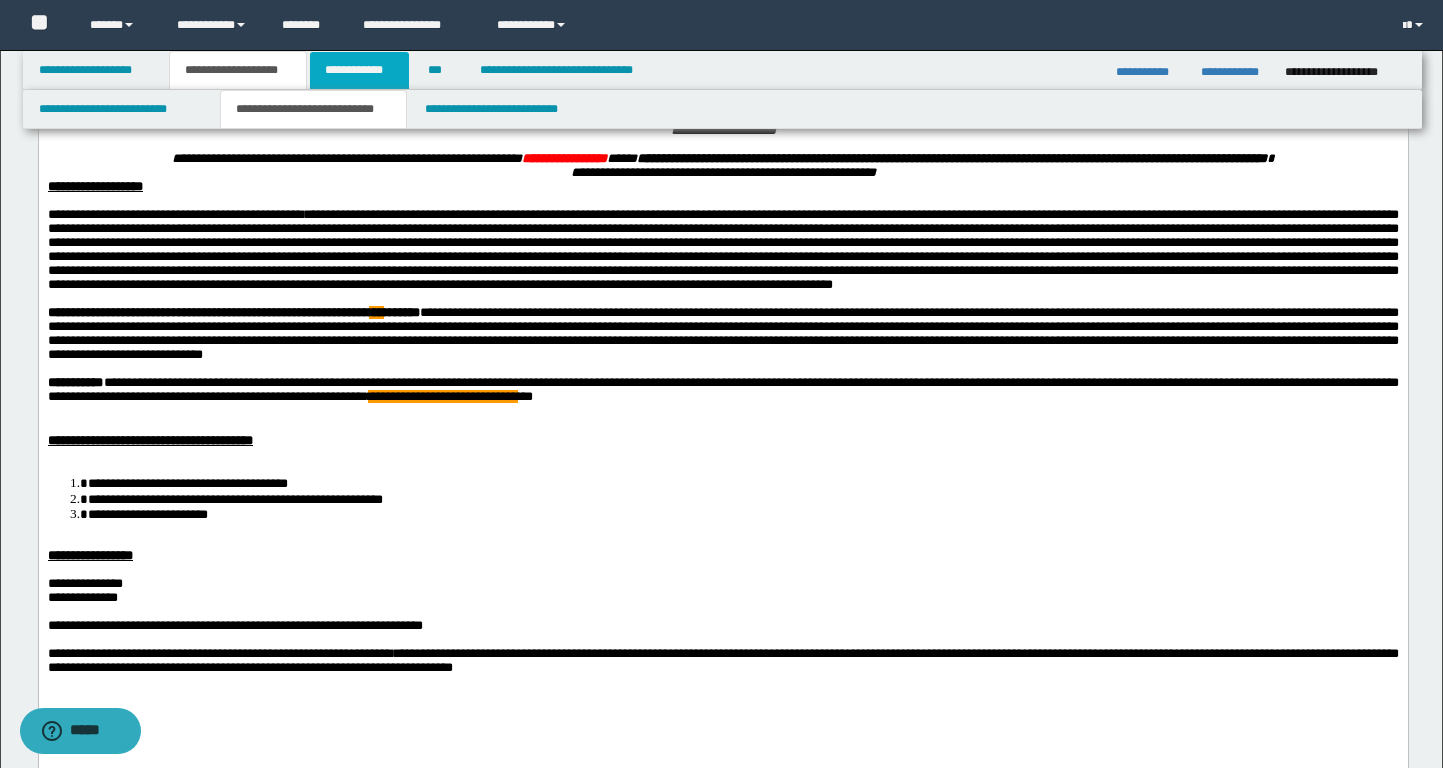click on "**********" at bounding box center (359, 70) 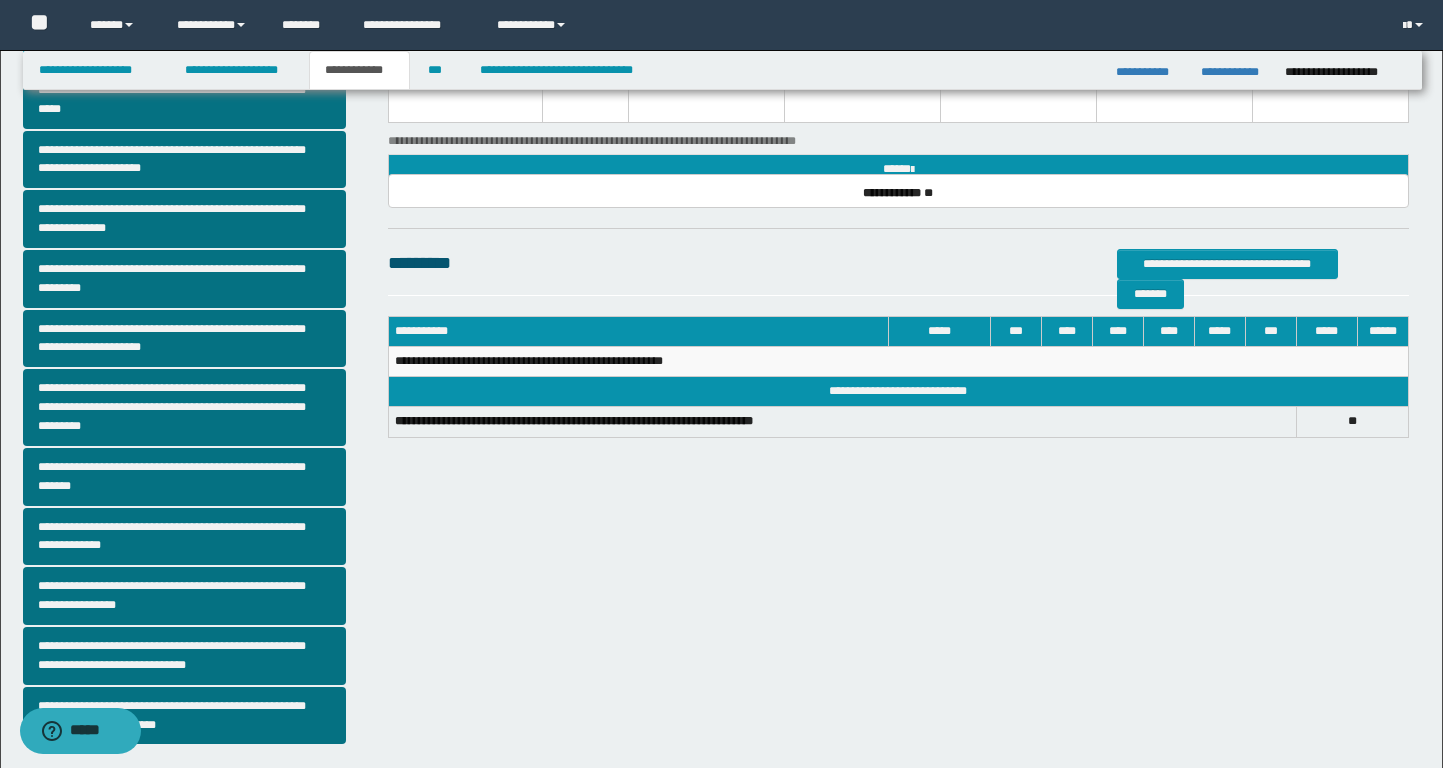 scroll, scrollTop: 297, scrollLeft: 0, axis: vertical 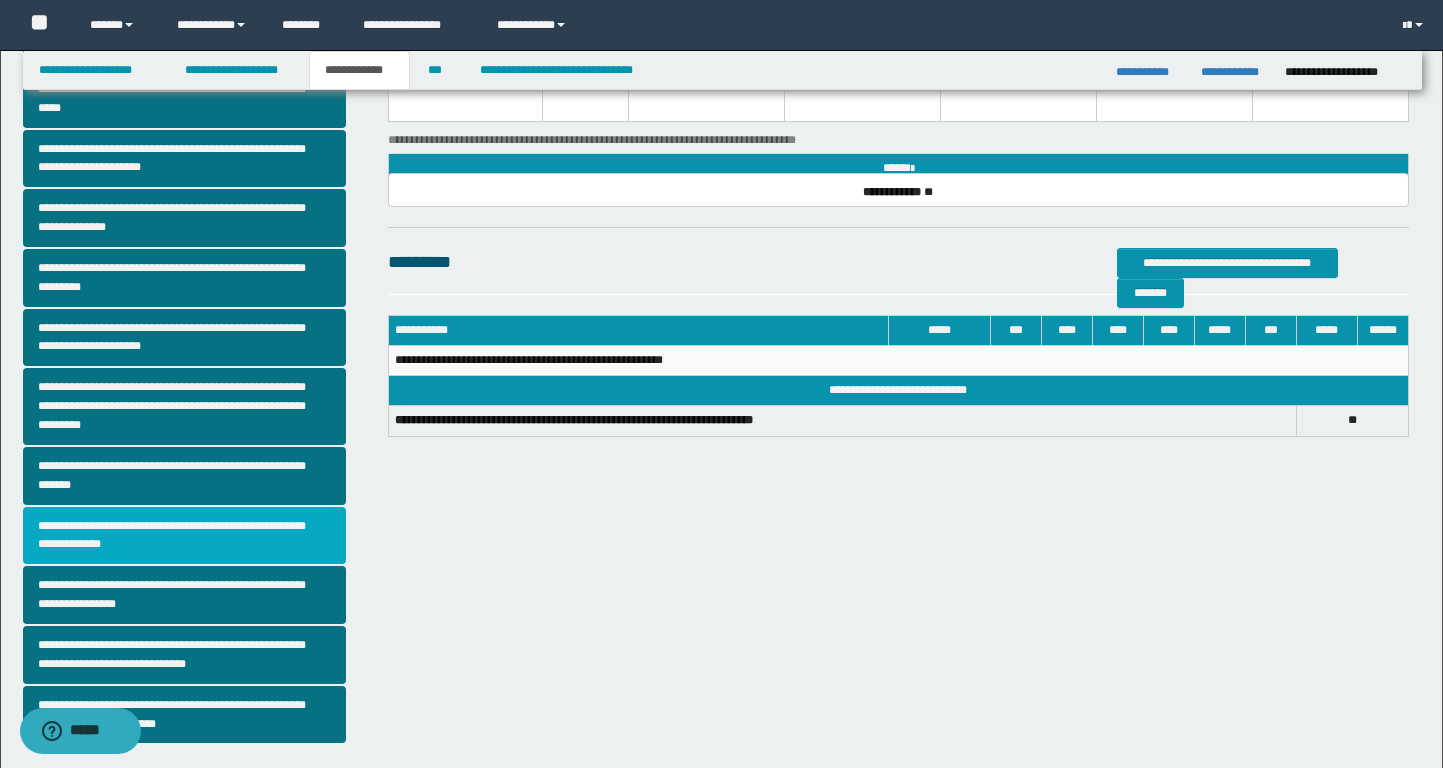 click on "**********" at bounding box center [184, 536] 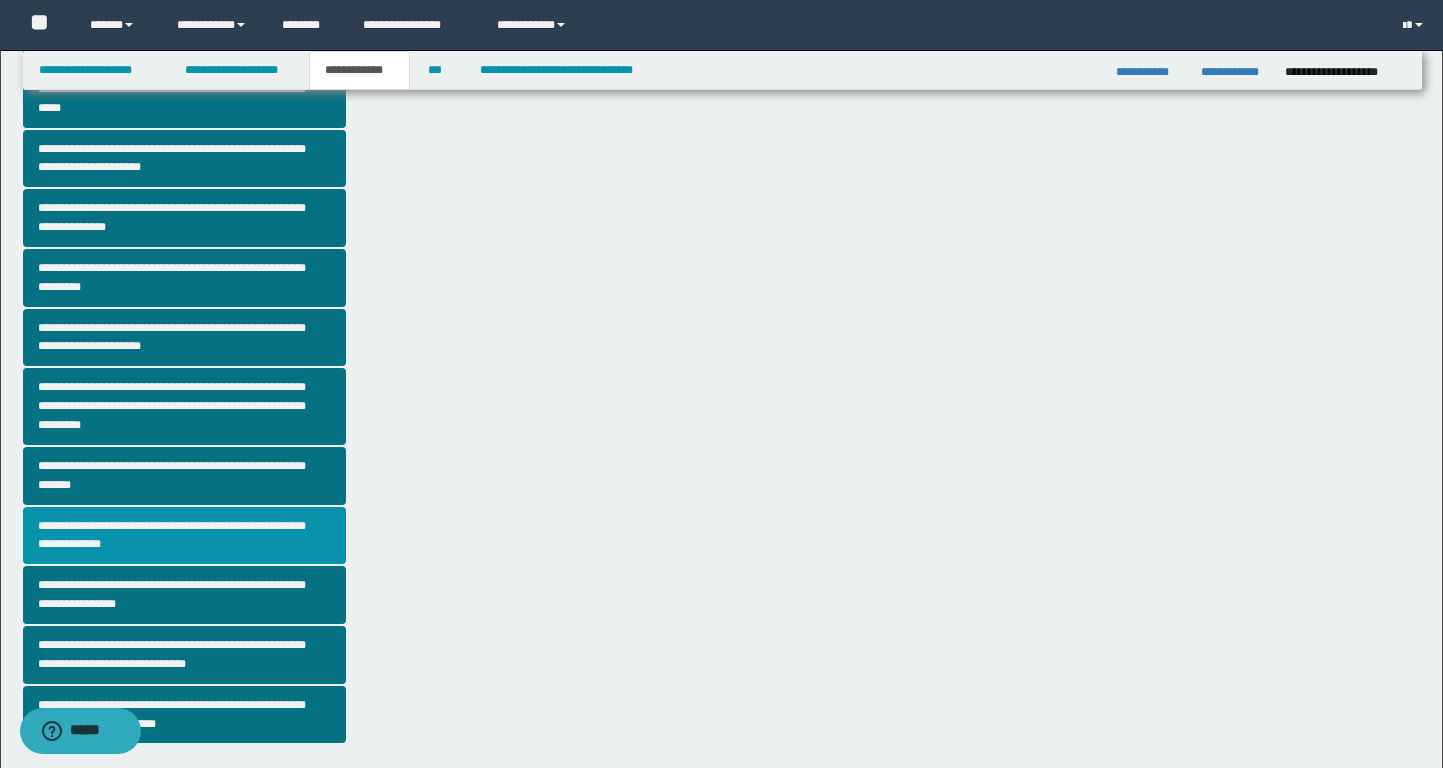 scroll, scrollTop: 0, scrollLeft: 0, axis: both 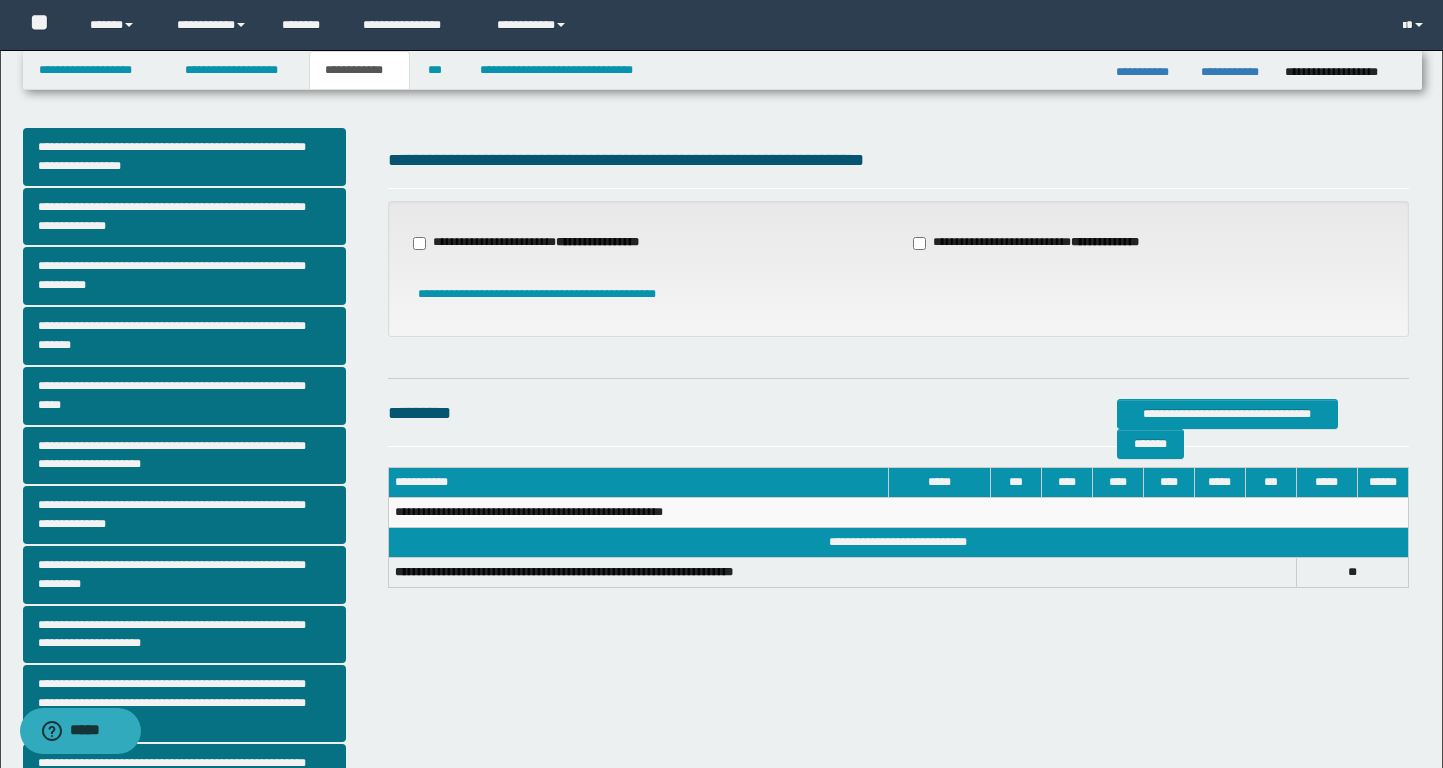 click on "**********" at bounding box center [548, 243] 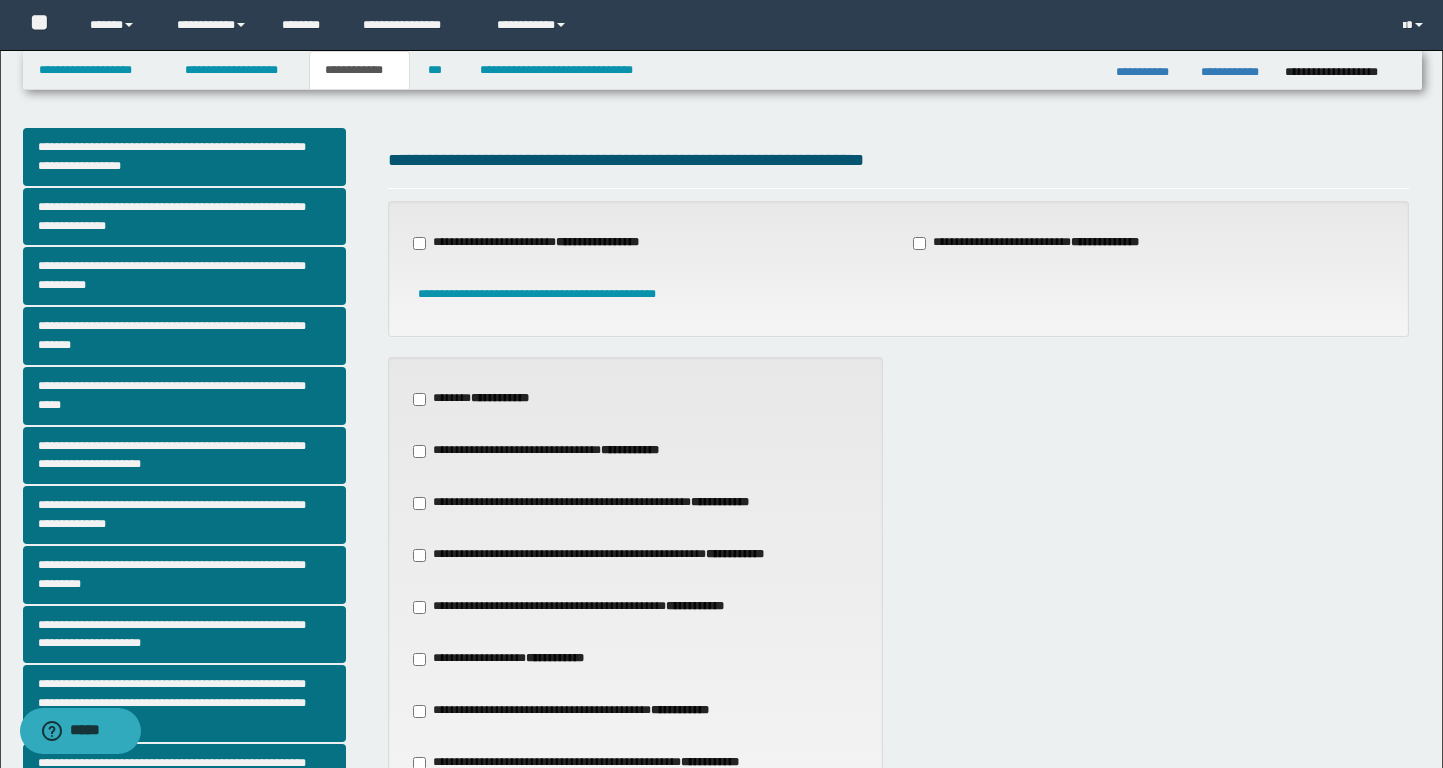 click on "**********" at bounding box center [636, 399] 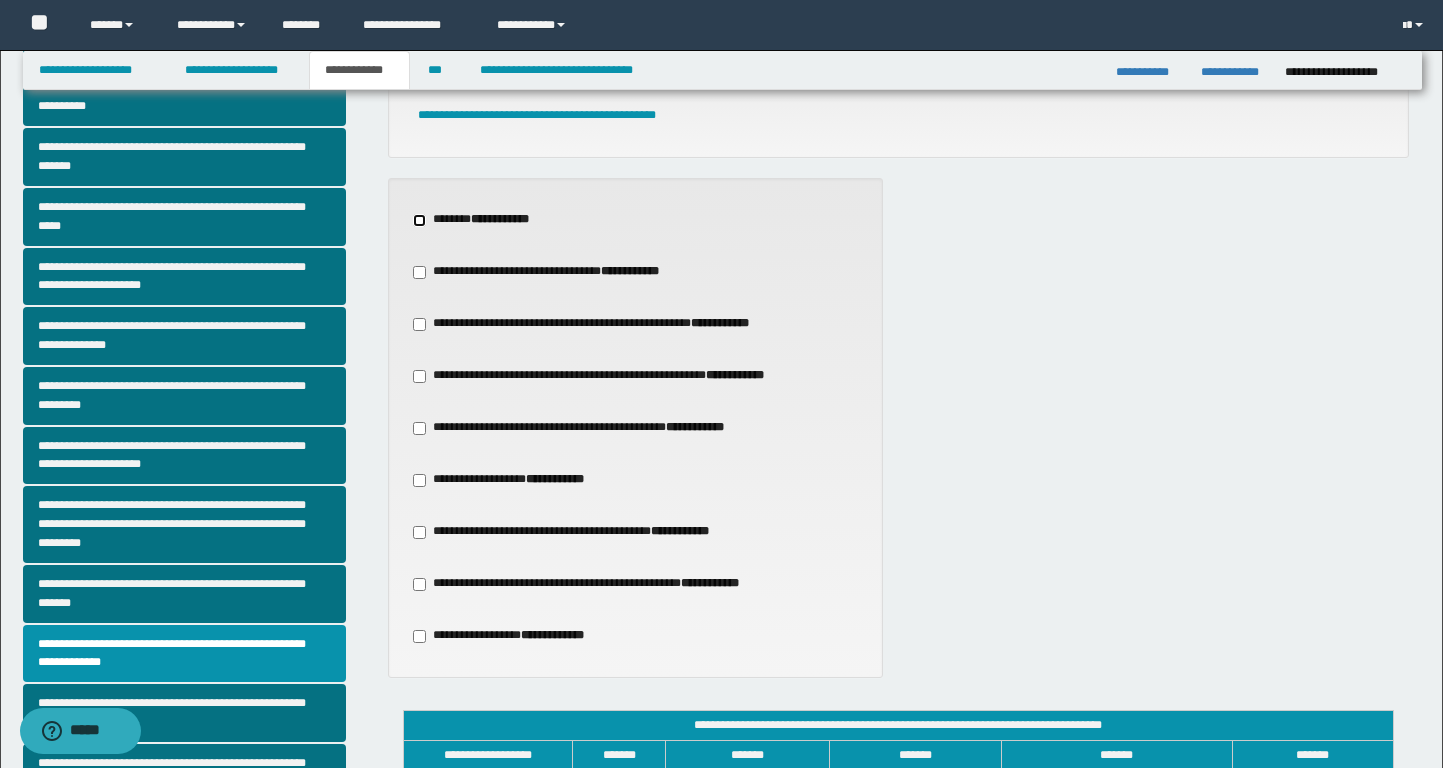 scroll, scrollTop: 306, scrollLeft: 0, axis: vertical 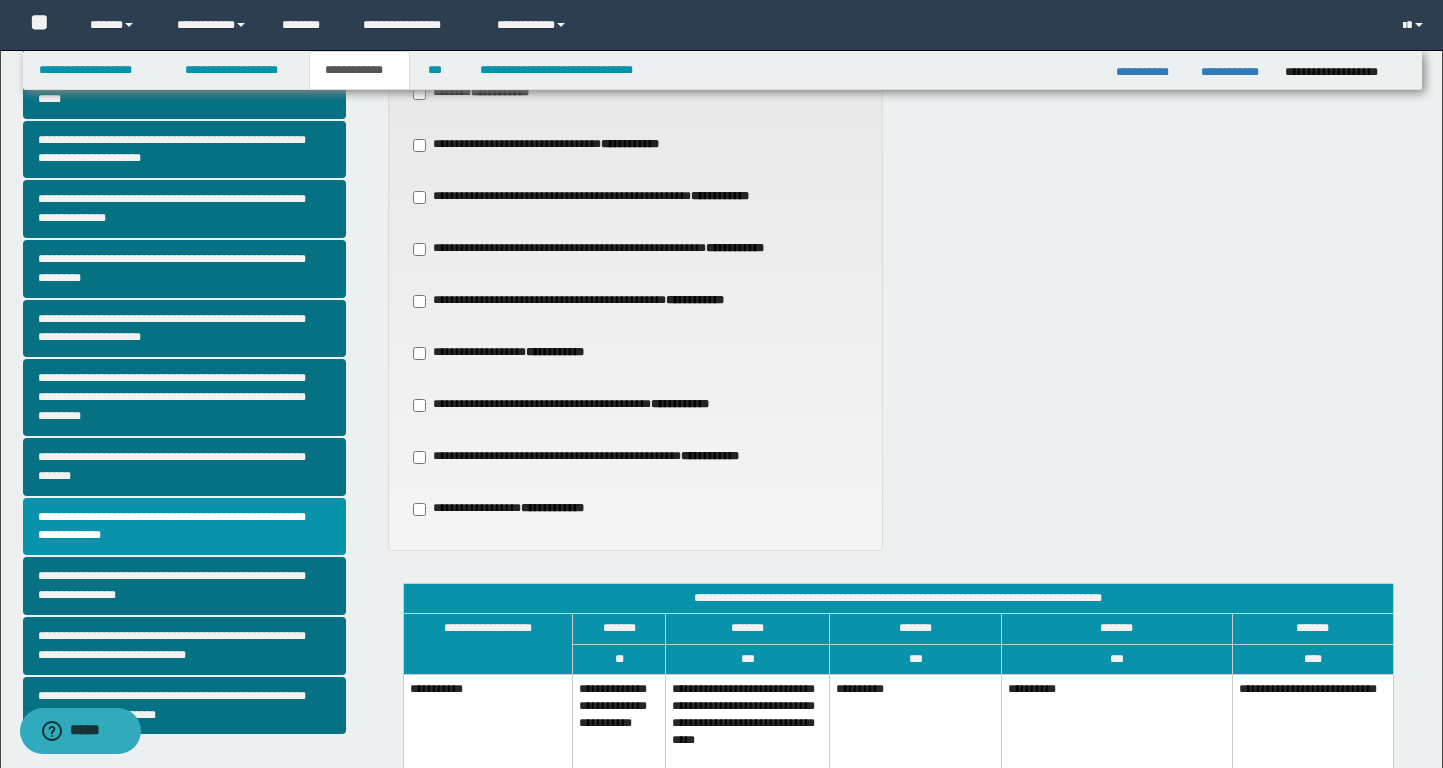 click on "**********" at bounding box center [619, 724] 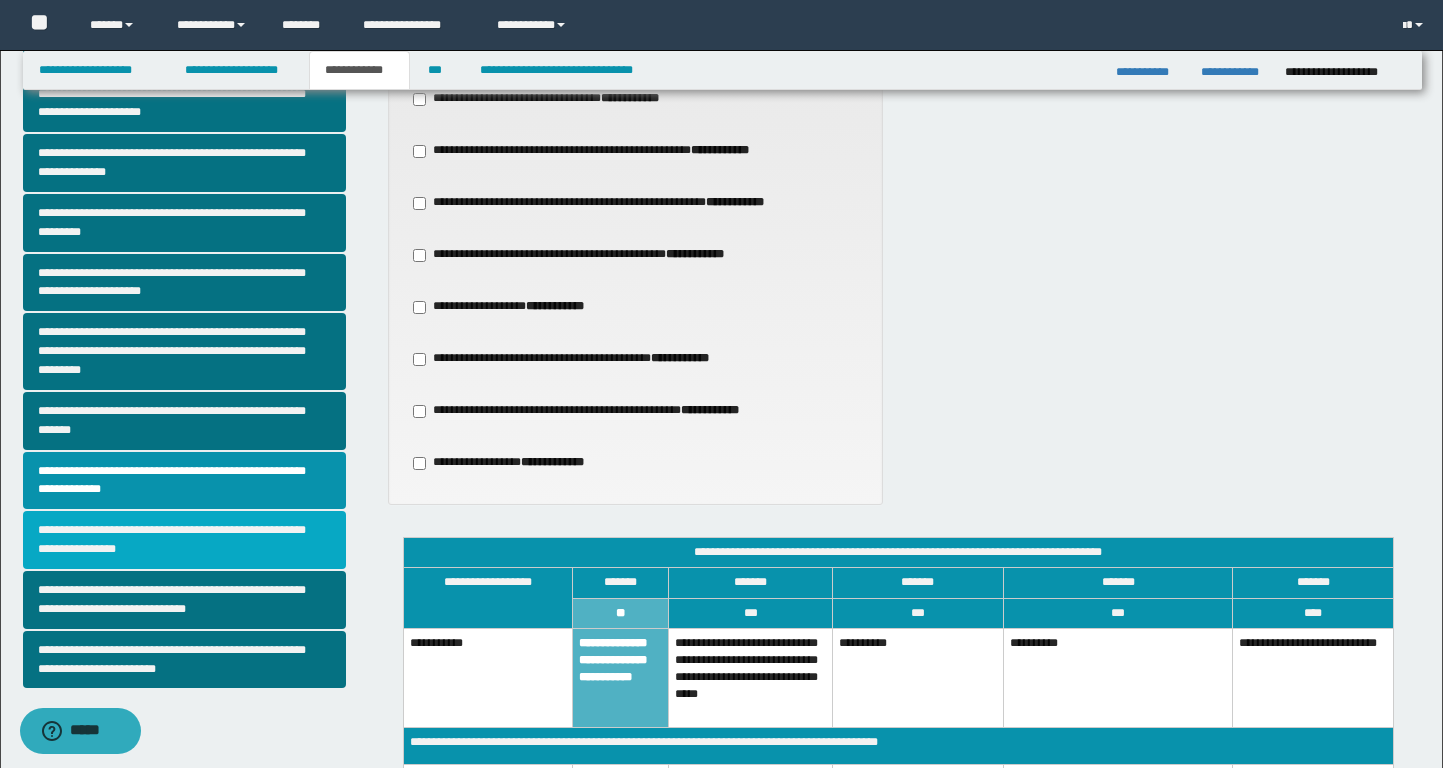 scroll, scrollTop: 364, scrollLeft: 0, axis: vertical 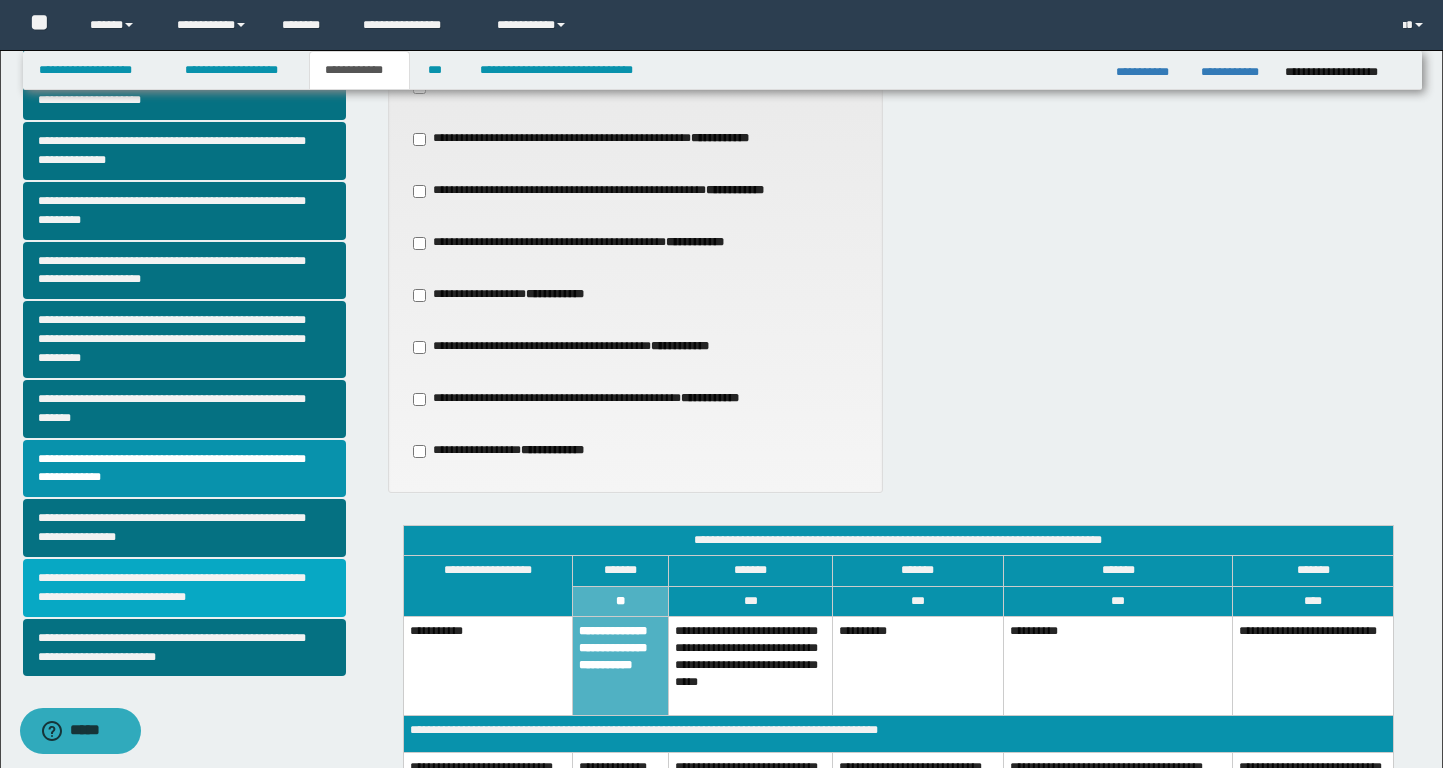 click on "**********" at bounding box center [184, 588] 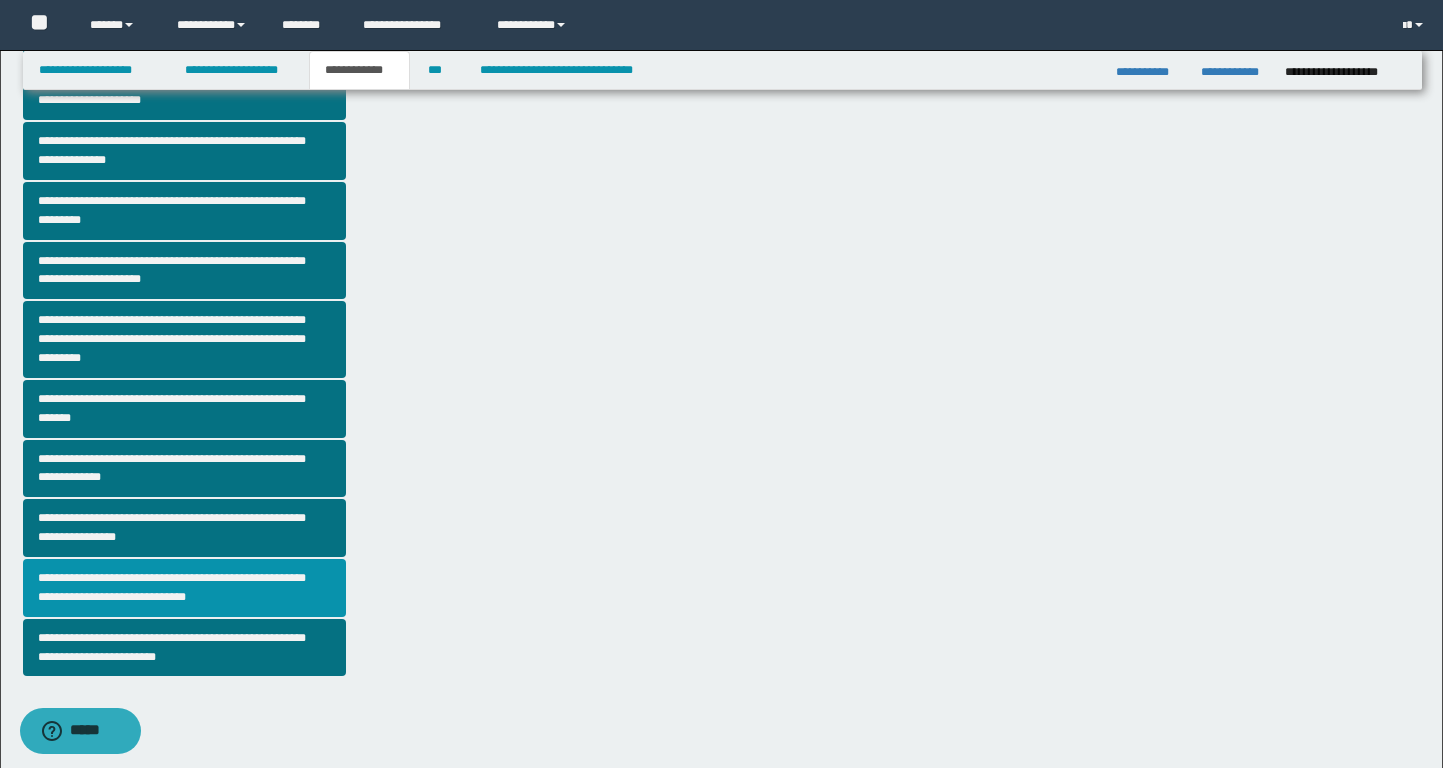 scroll, scrollTop: 0, scrollLeft: 0, axis: both 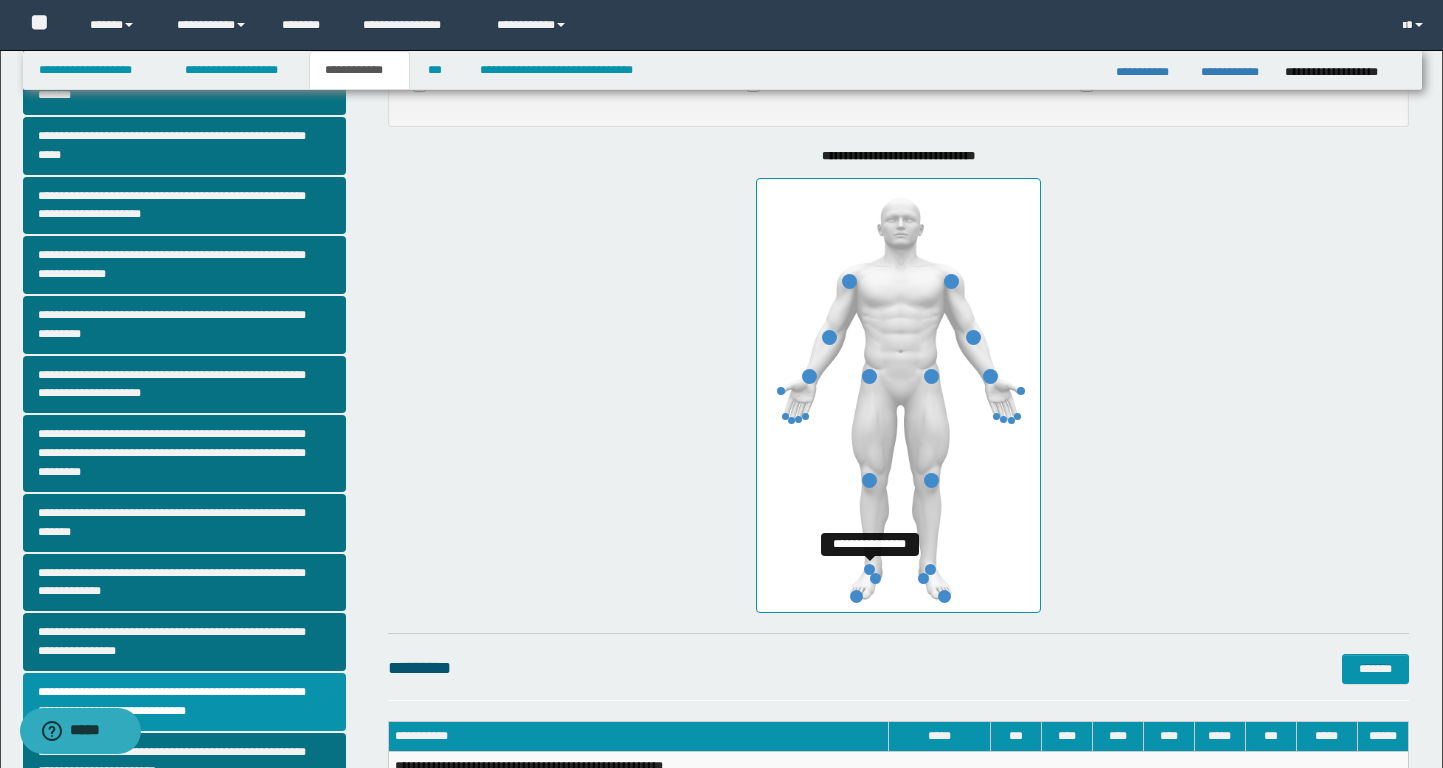 click at bounding box center (869, 569) 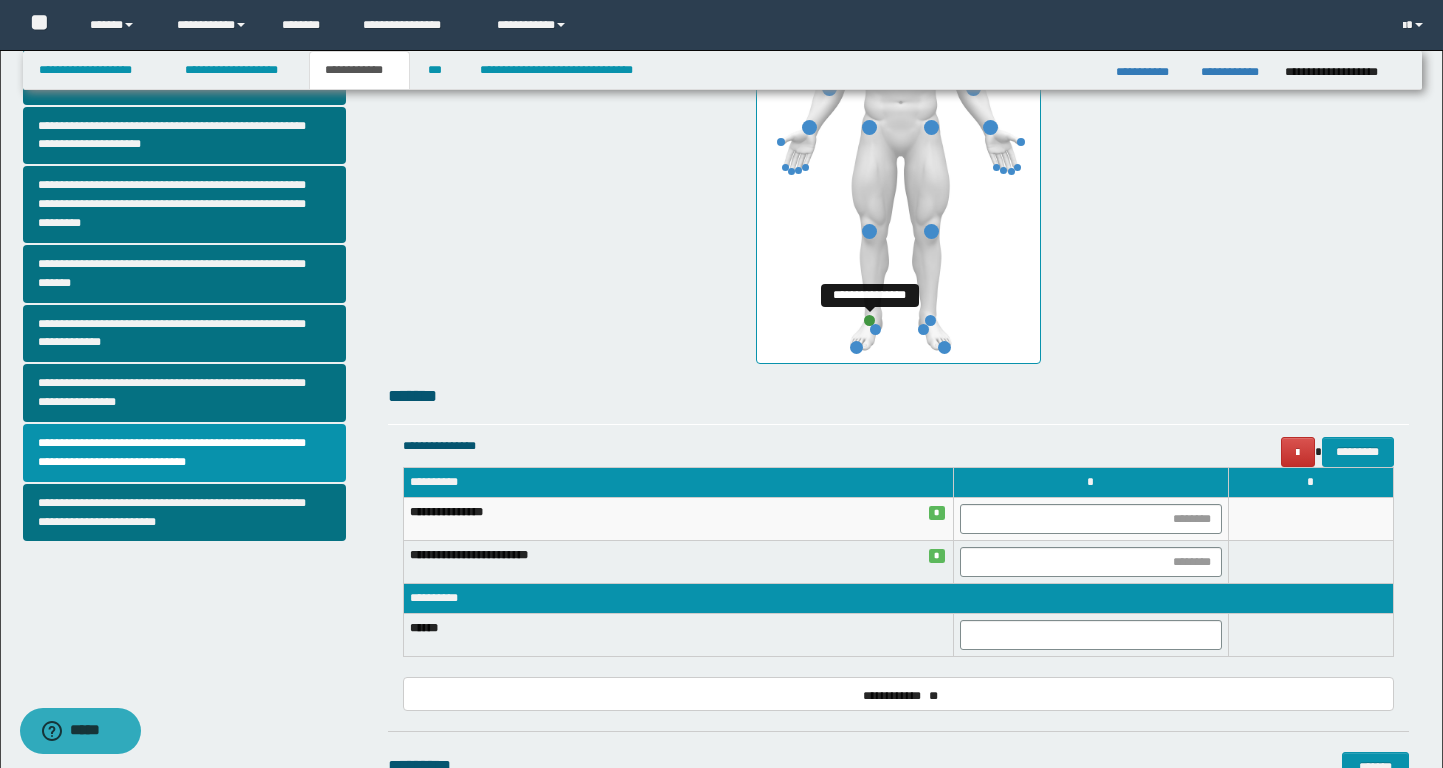 scroll, scrollTop: 567, scrollLeft: 0, axis: vertical 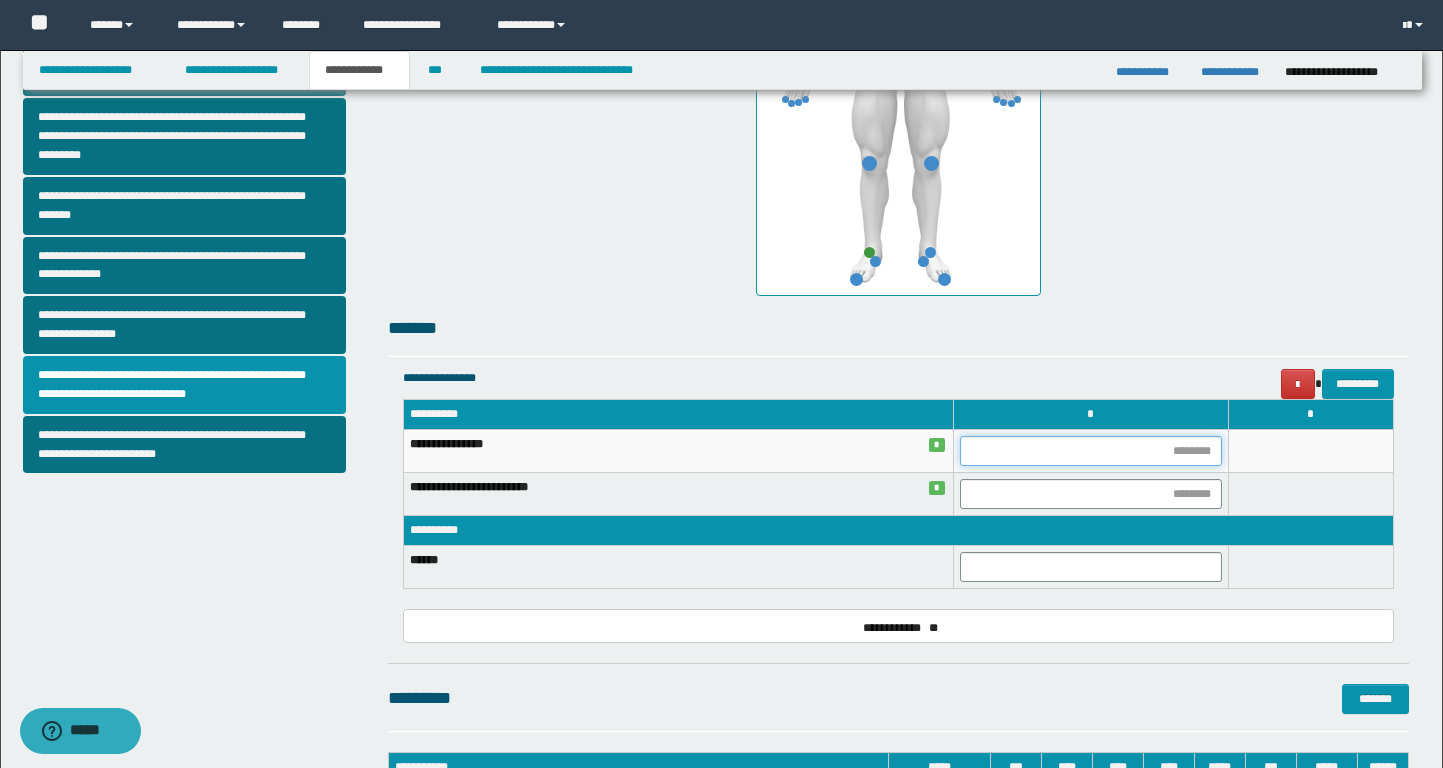 click at bounding box center (1091, 451) 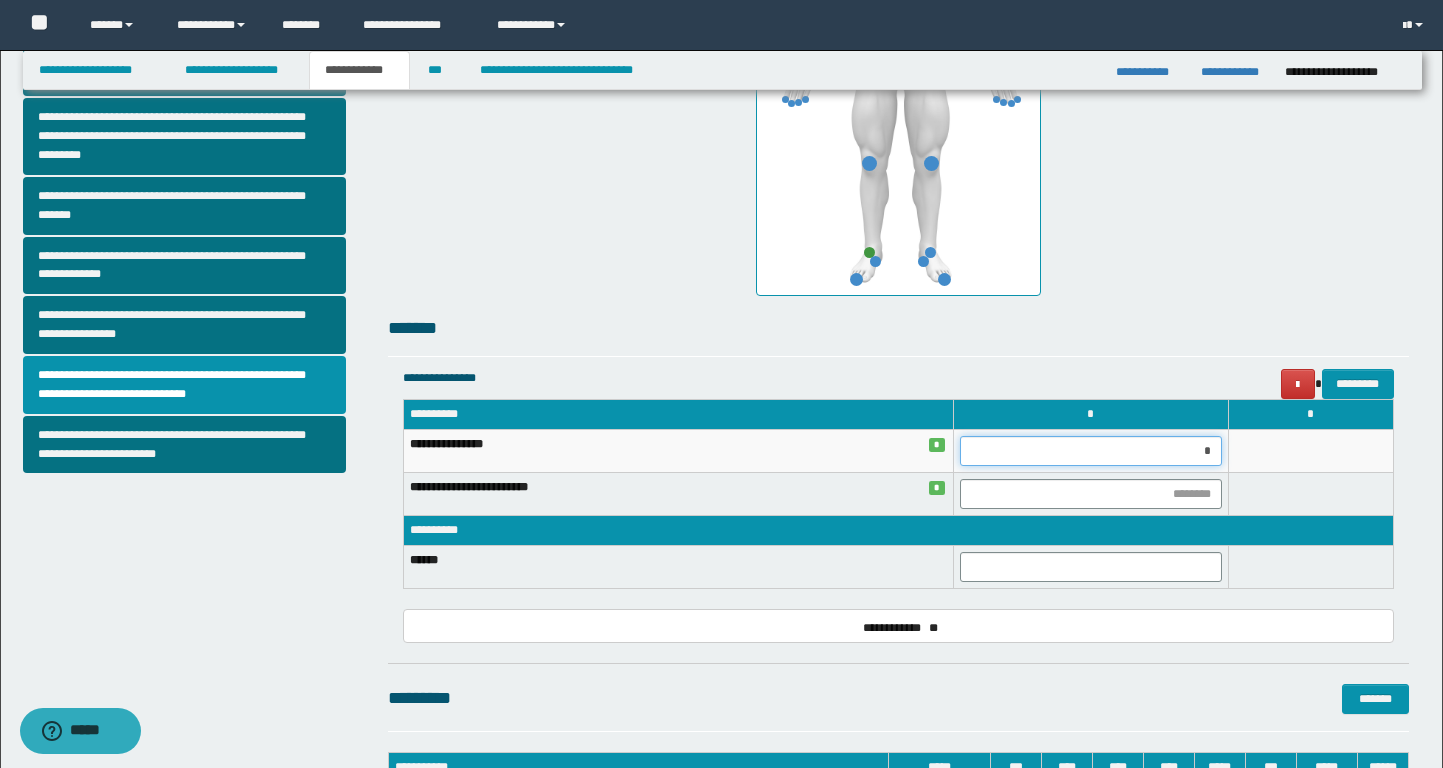 type on "**" 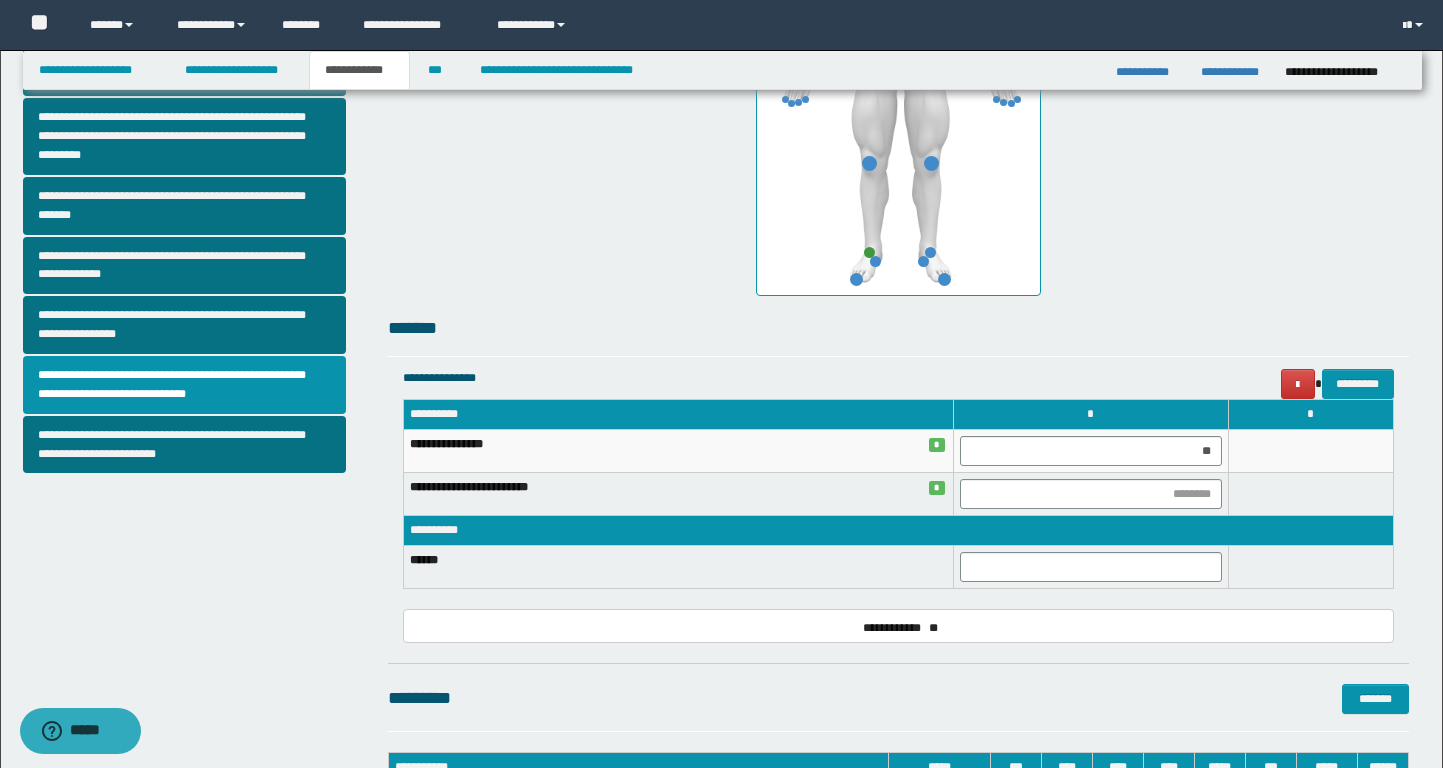 click on "*******" at bounding box center [898, 328] 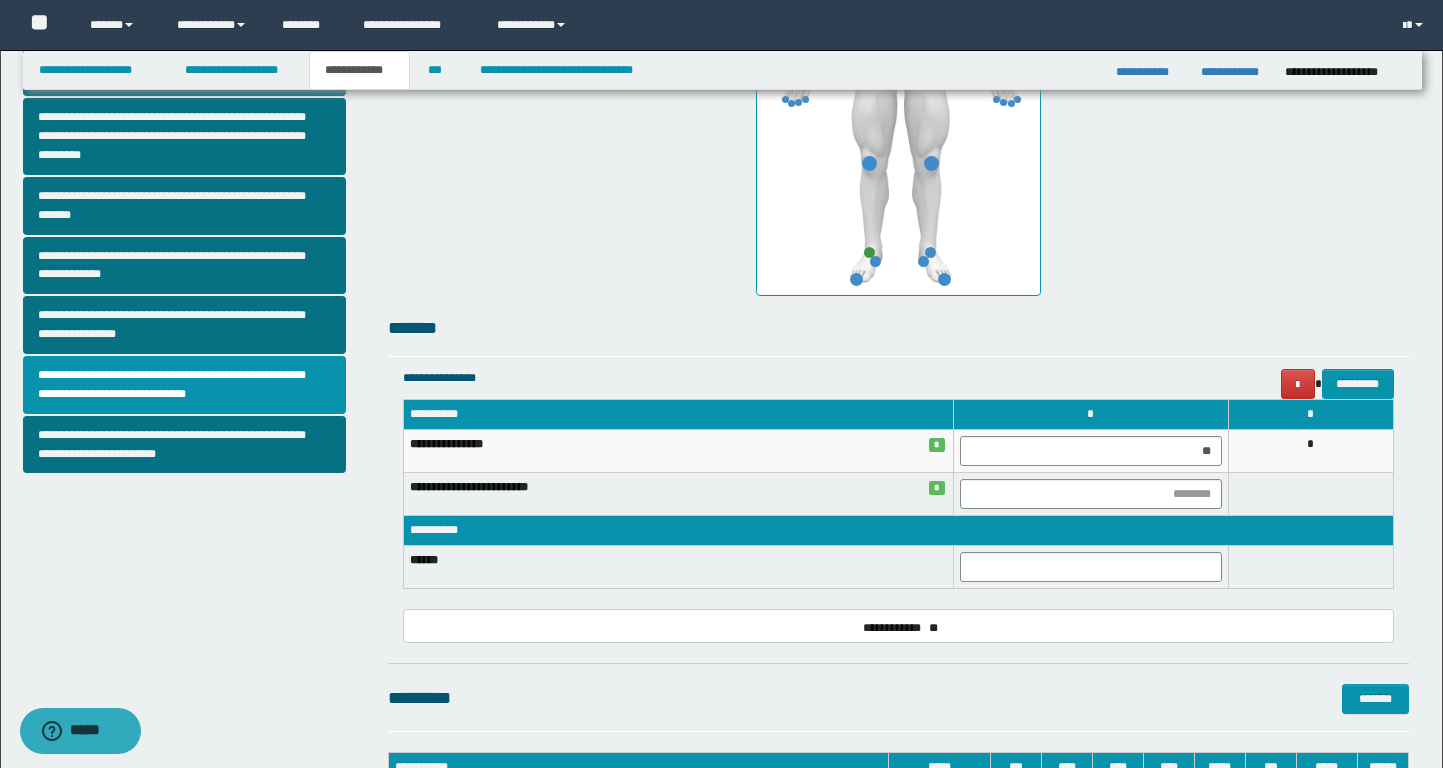 scroll, scrollTop: 0, scrollLeft: 0, axis: both 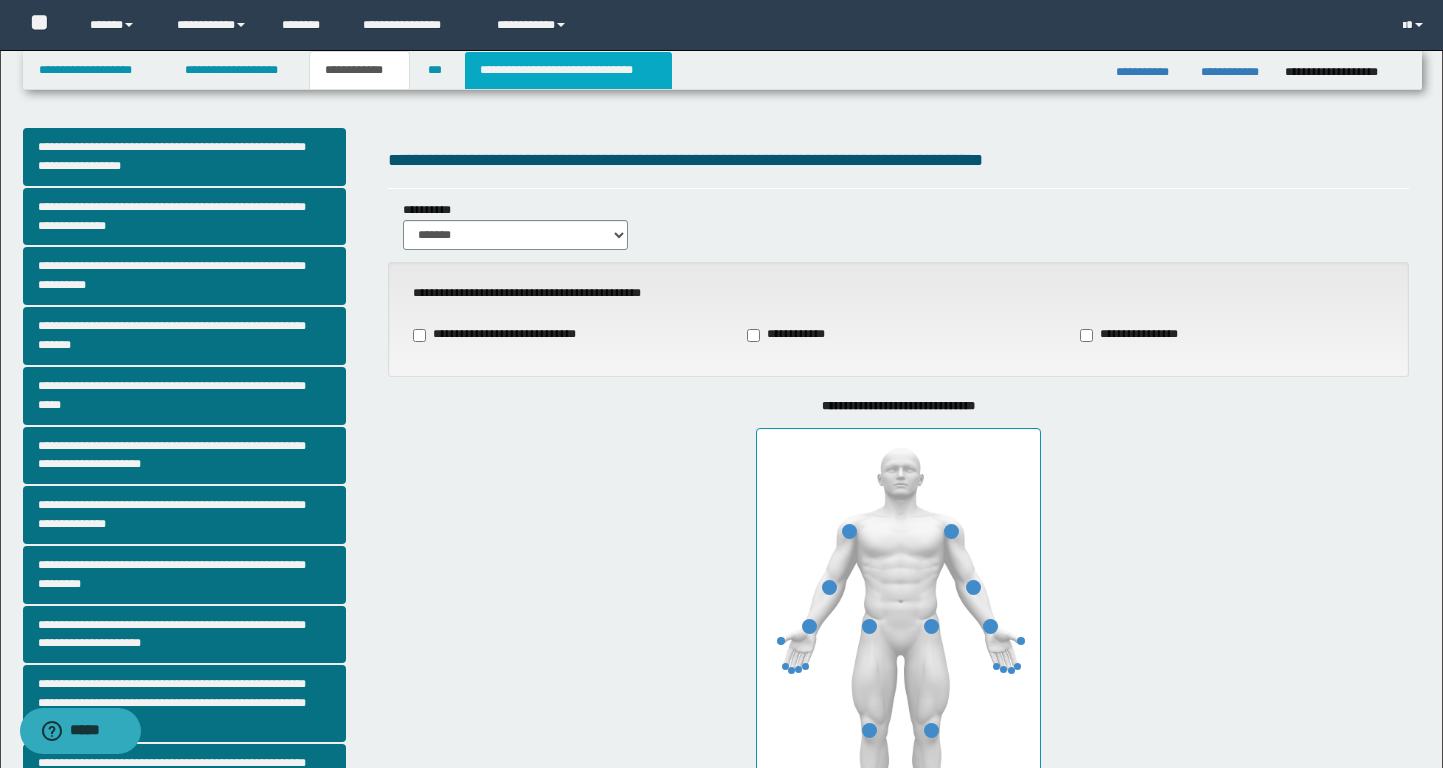 click on "**********" at bounding box center [568, 70] 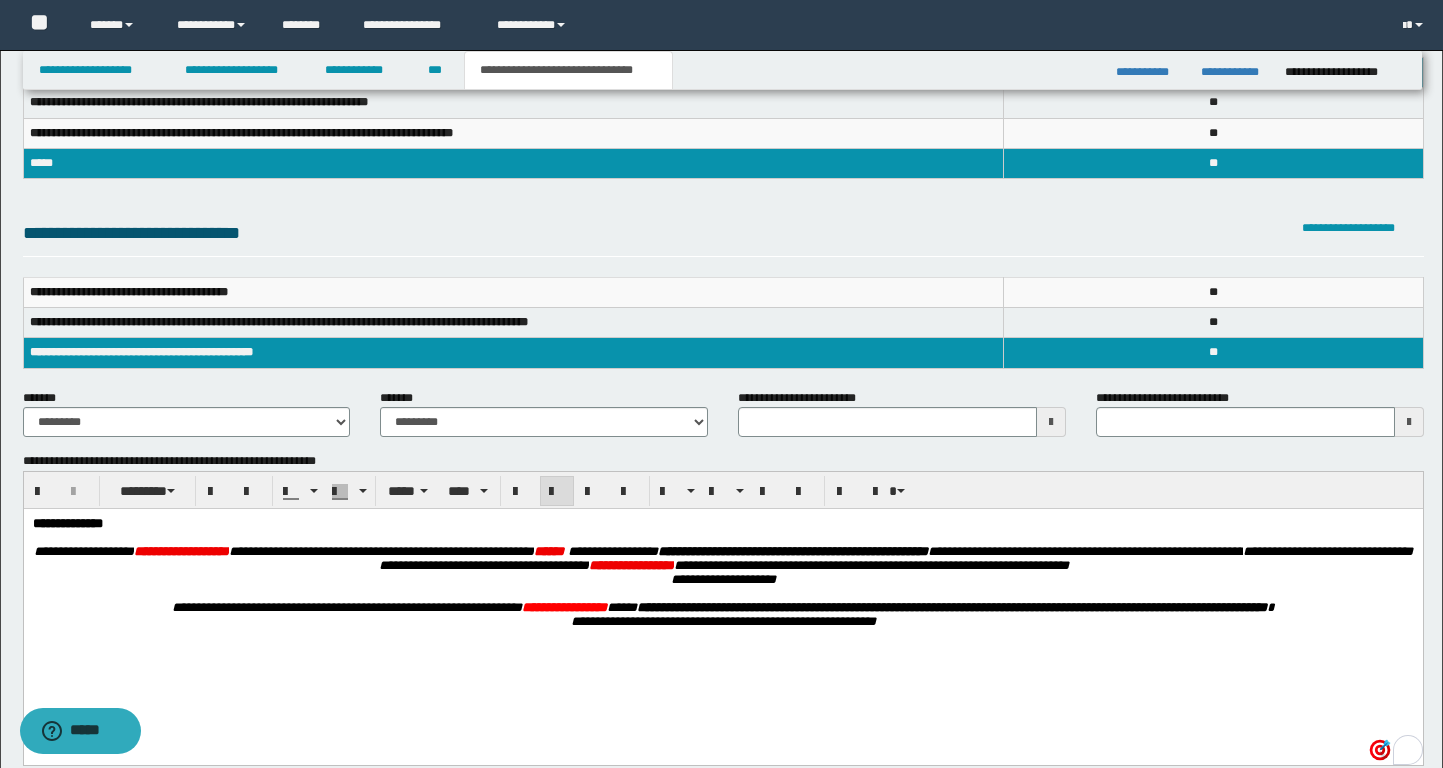 scroll, scrollTop: 160, scrollLeft: 0, axis: vertical 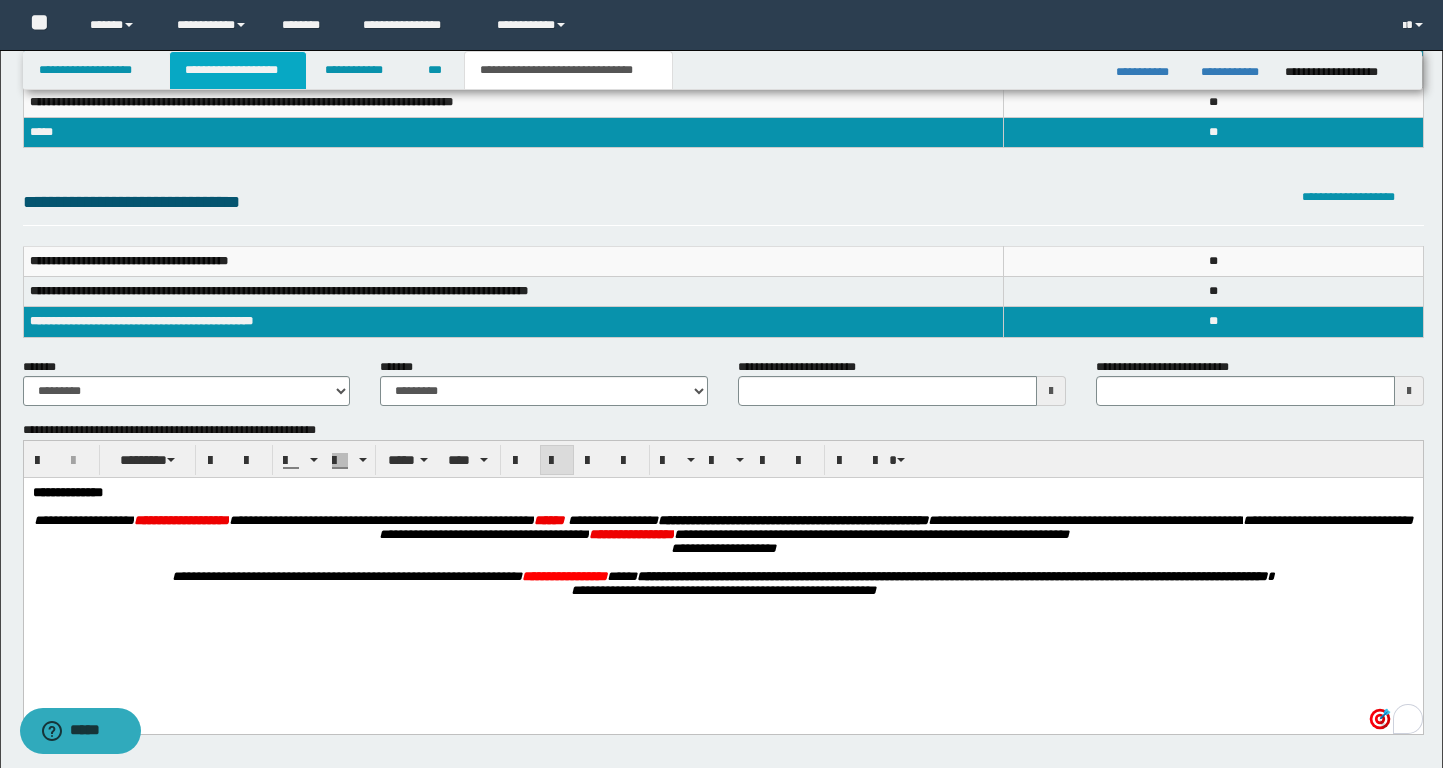 click on "**********" at bounding box center (238, 70) 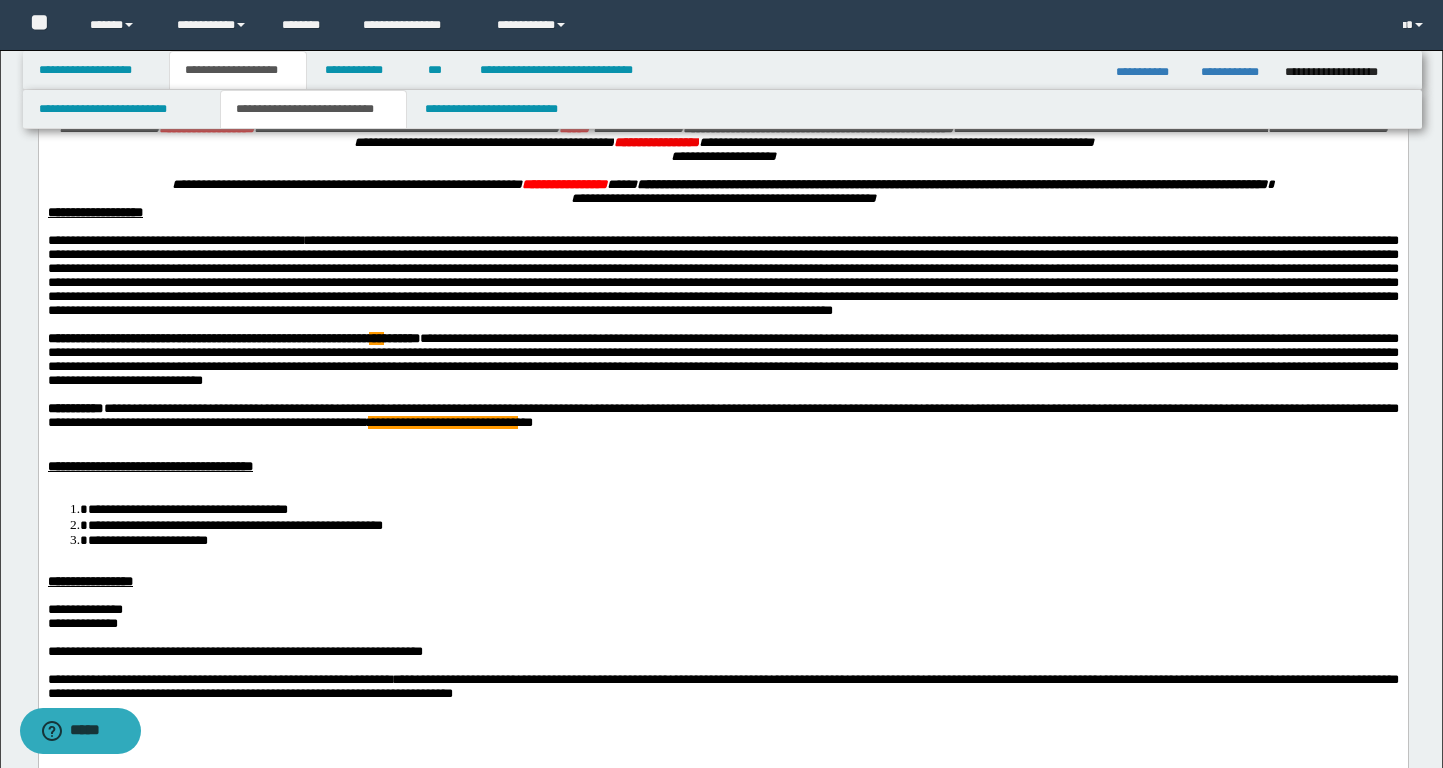 scroll, scrollTop: 0, scrollLeft: 0, axis: both 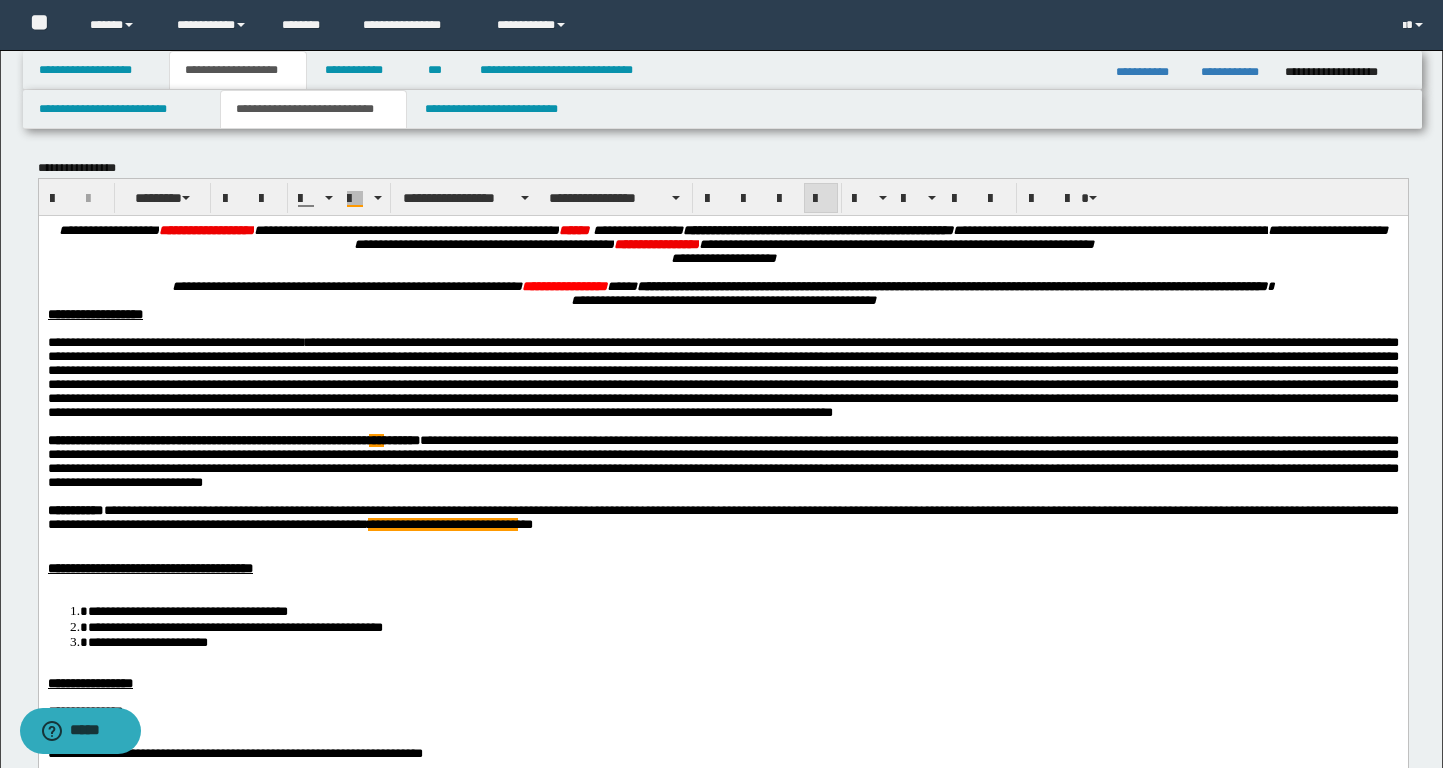 click at bounding box center (722, 538) 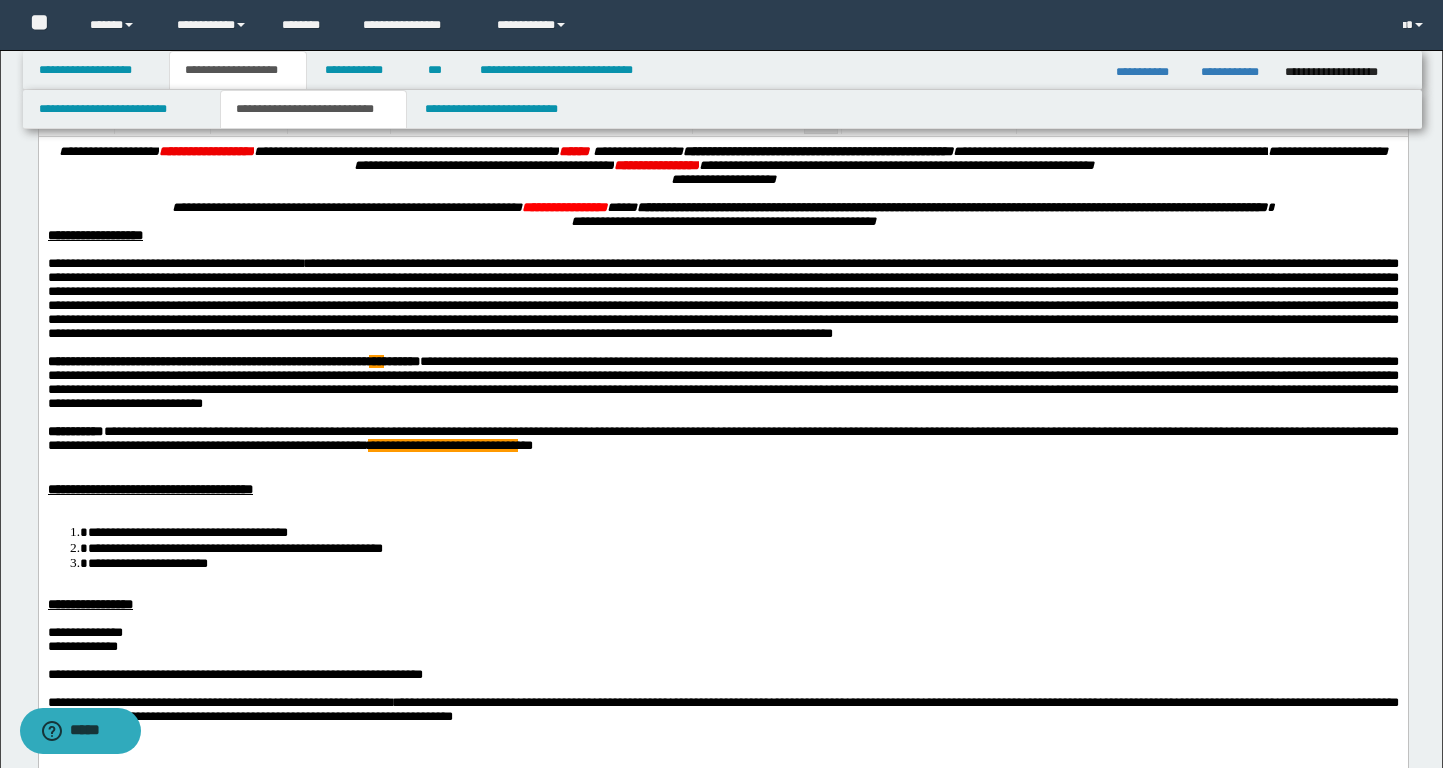 scroll, scrollTop: 0, scrollLeft: 0, axis: both 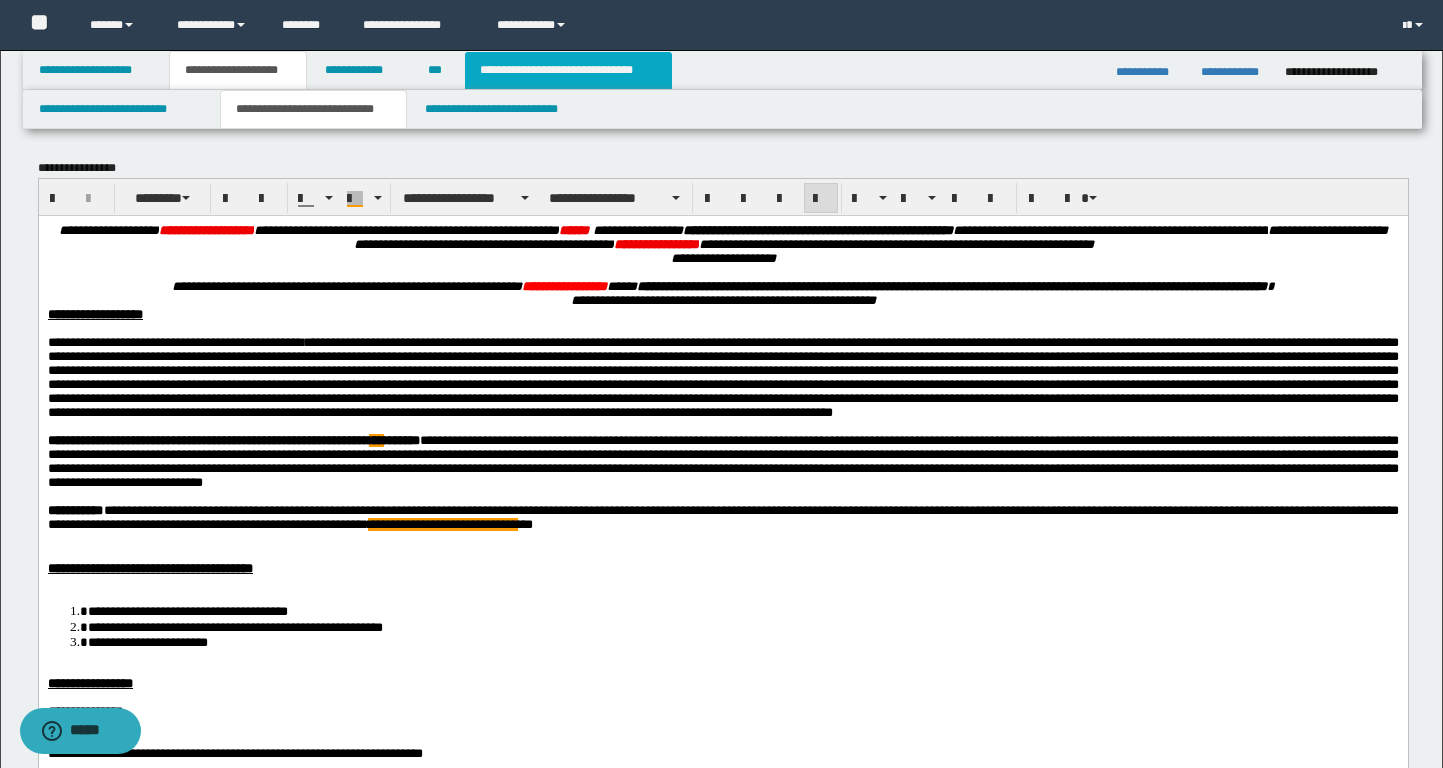 click on "**********" at bounding box center (568, 70) 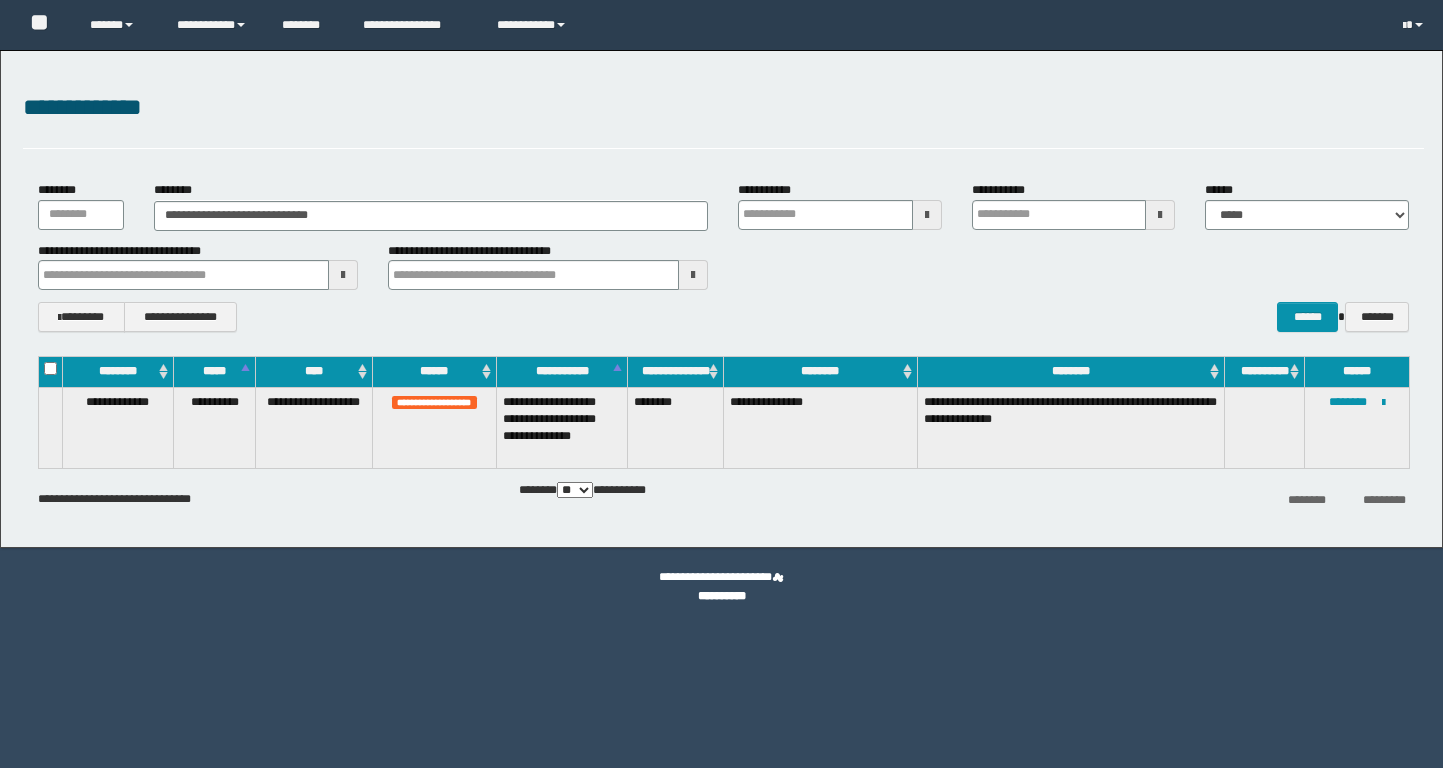 scroll, scrollTop: 0, scrollLeft: 0, axis: both 